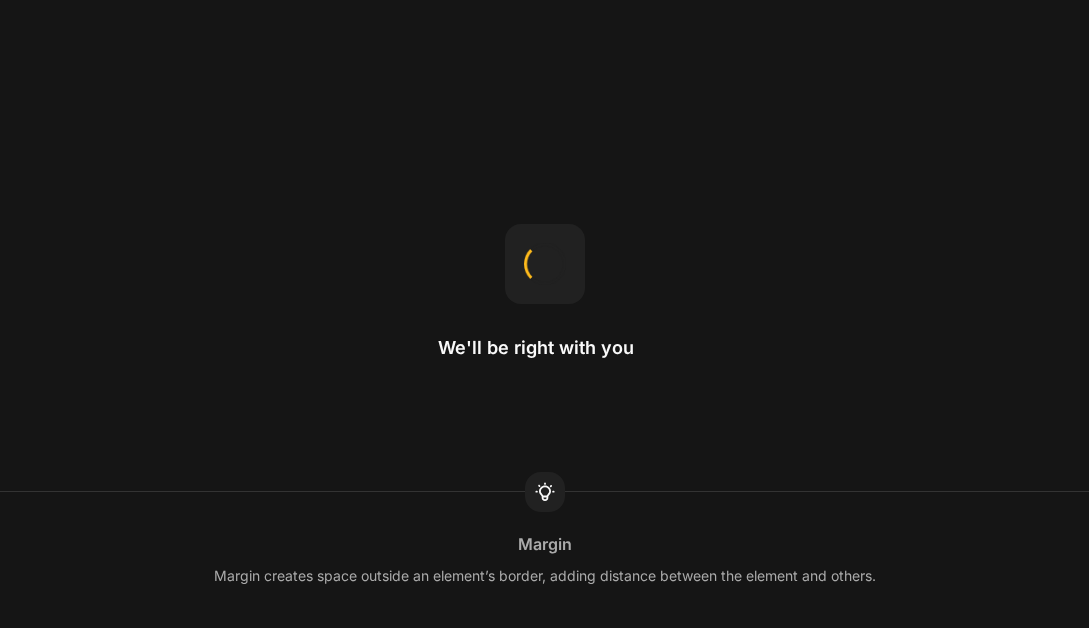 scroll, scrollTop: 0, scrollLeft: 0, axis: both 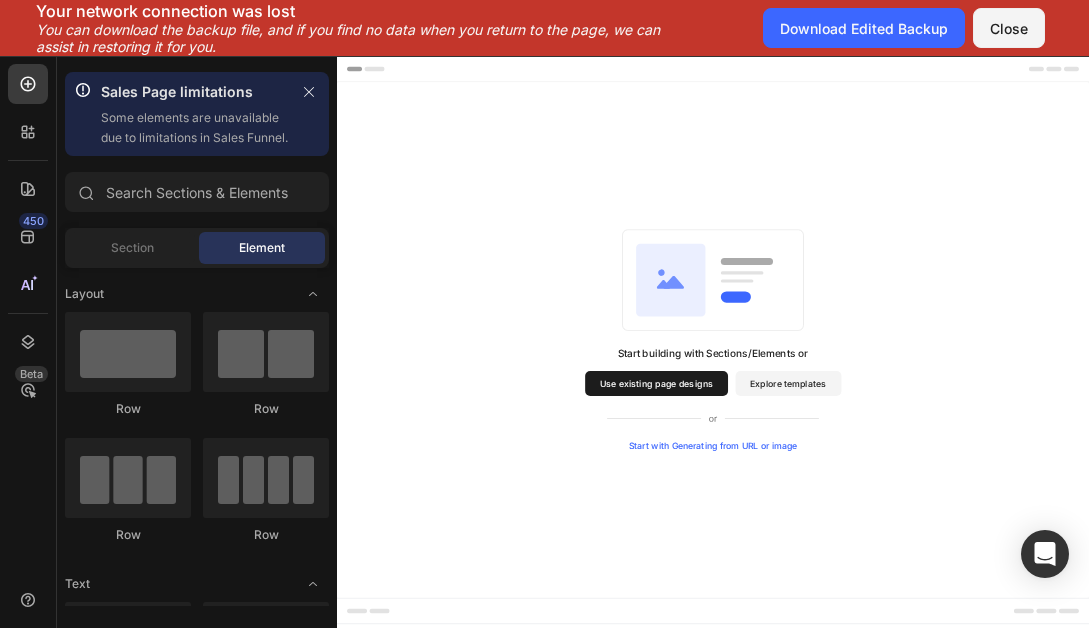 click on "Explore templates" at bounding box center [1057, 578] 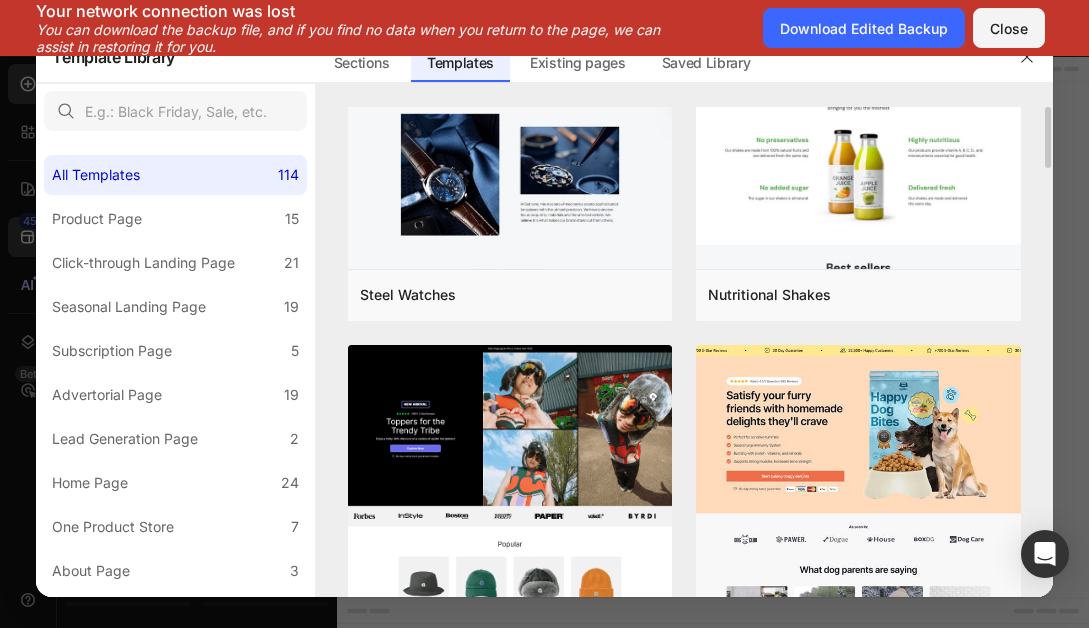 scroll, scrollTop: 0, scrollLeft: 0, axis: both 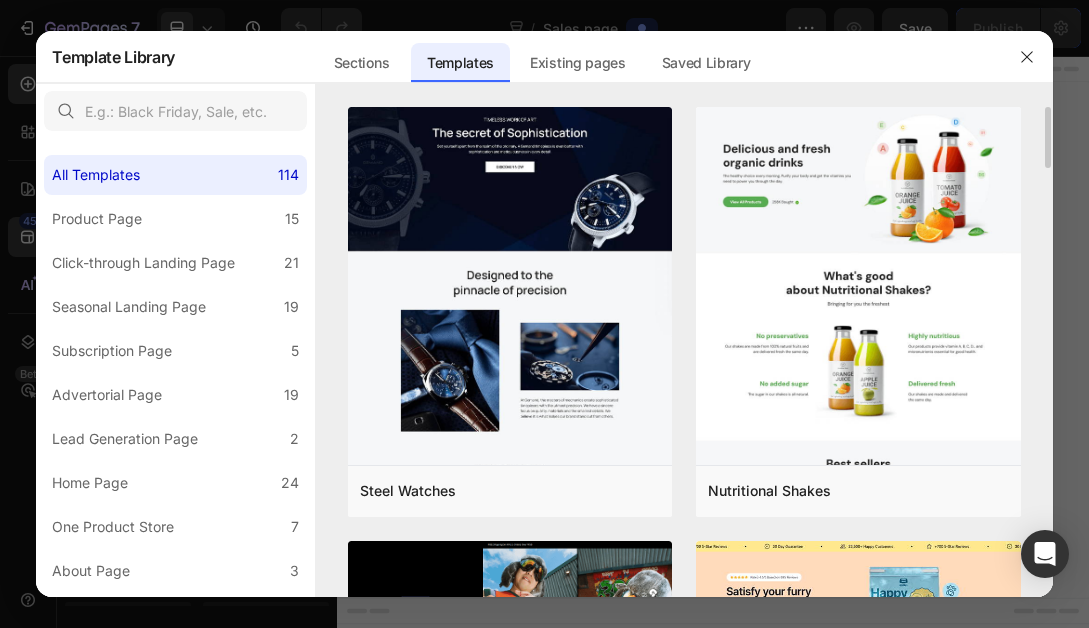click on "Steel Watches Add to page  Preview  Nutritional Shakes Add to page  Preview  Home Page - Multiple Product - Apparel - Style 4 Add to page  Preview  Pet Food & Supplies - One Product Store Add to page  Preview  Product Page - Consumer Electronics - Keyboard Add to page  Preview  Advertorial - 3rd Party Review  Add to page  Preview  Advertorial - 3rd Party Review - Product In Use Image Add to page  Preview  Subscription Page - Pet & Animals - Gem Cat Food - Style 3 Add to page  Preview  Subscription Page - Health - Gem Drug - Style 2 Add to page  Preview  Product Page - Sports Add to page  Preview  Advertorial - Top 5 Add to page  Preview  Advertorial - Listicle Add to page  Preview  Advertorial - Personal Story - Video Add to page  Preview  Advertorial - Personal Story - The Before & After Image Style 4 Add to page  Preview  Advertorial - Personal Story - The Before & After Image Style 3 Add to page  Preview  Subscription Page - Beauty & Fitness - Gem Cosmetic - Style 1 Add to page  Preview  Add to page" at bounding box center (684, 2056) 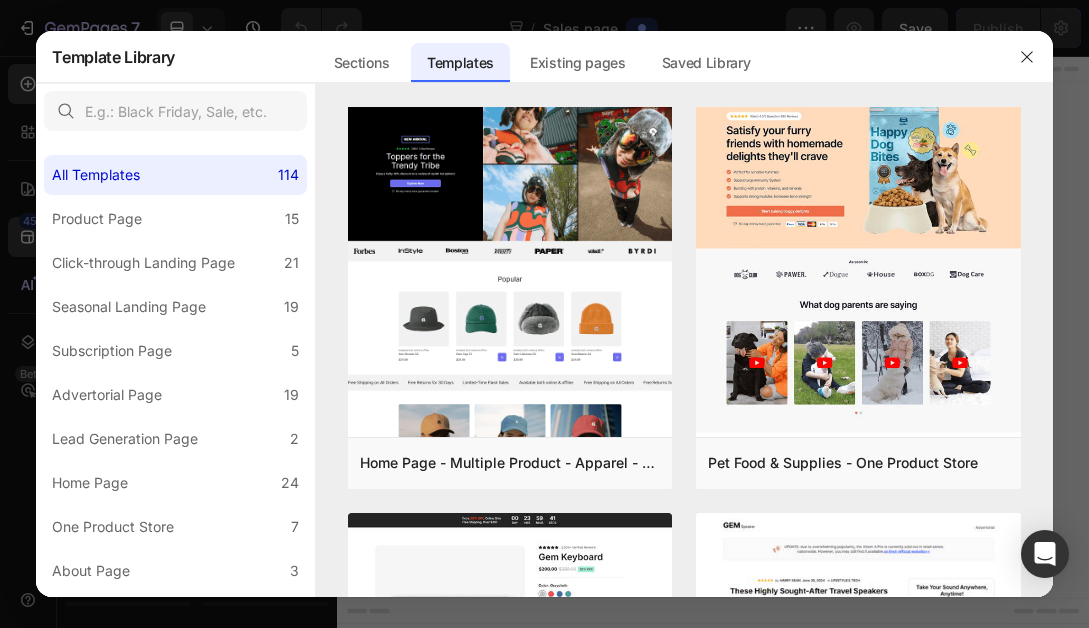 scroll, scrollTop: 0, scrollLeft: 0, axis: both 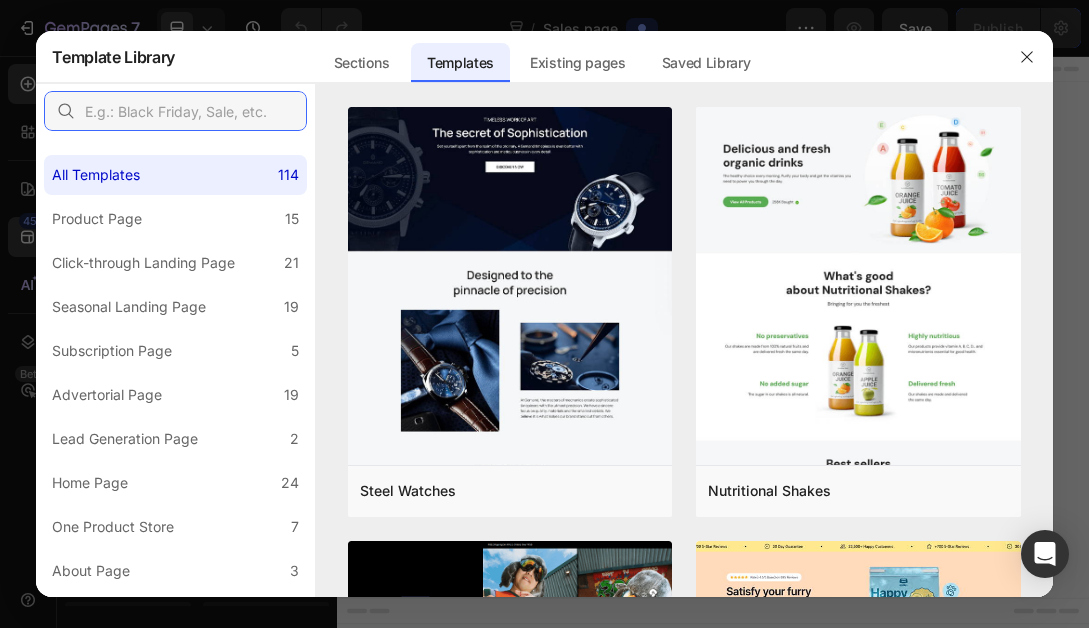 click at bounding box center [175, 111] 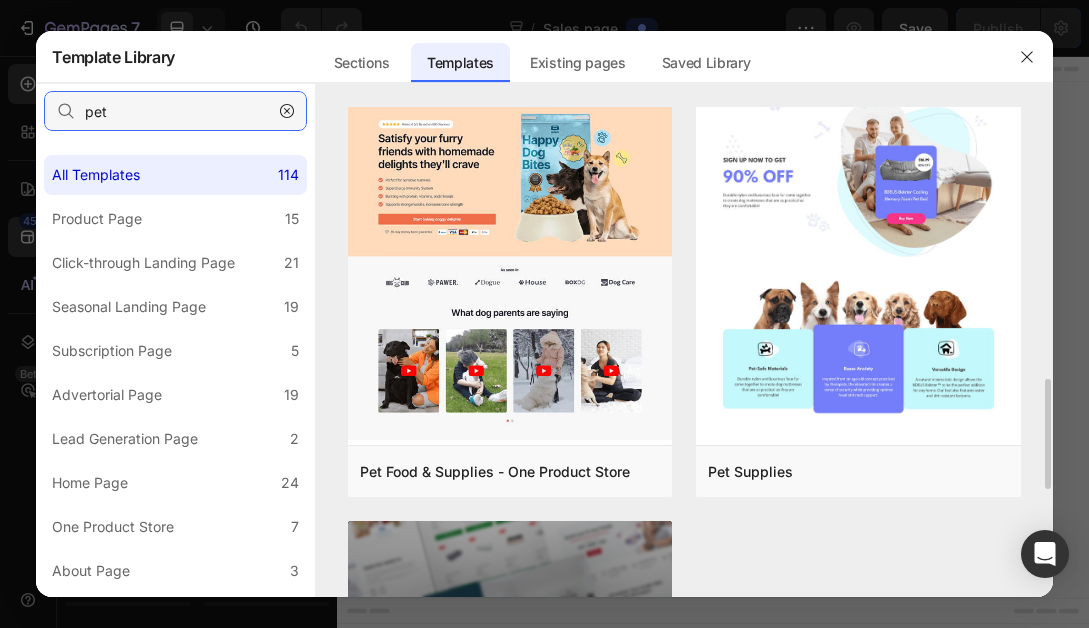 scroll, scrollTop: 1341, scrollLeft: 0, axis: vertical 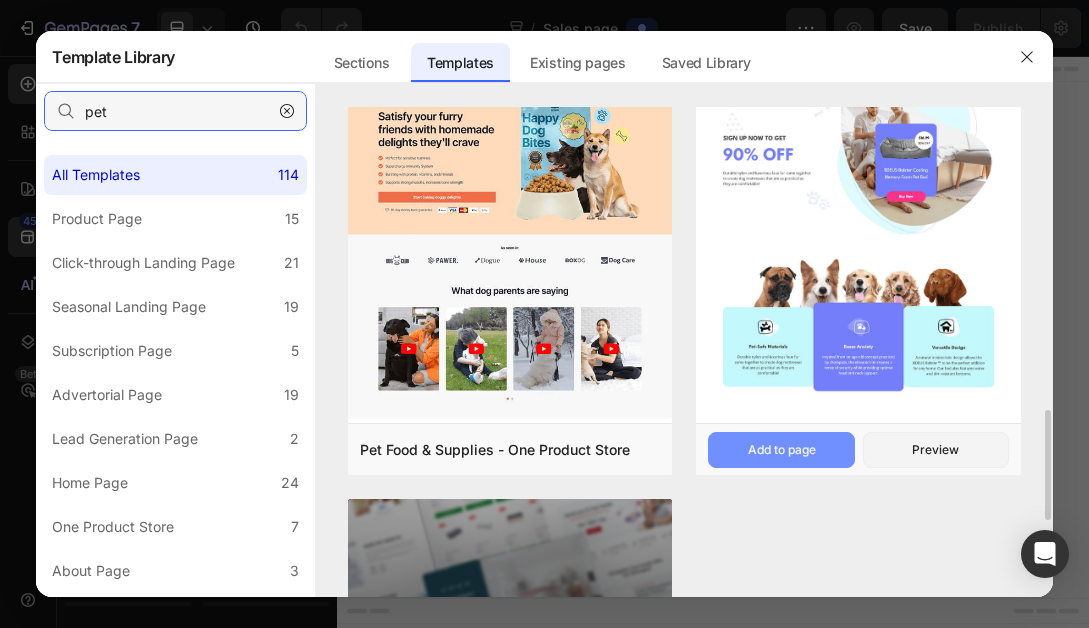type on "pet" 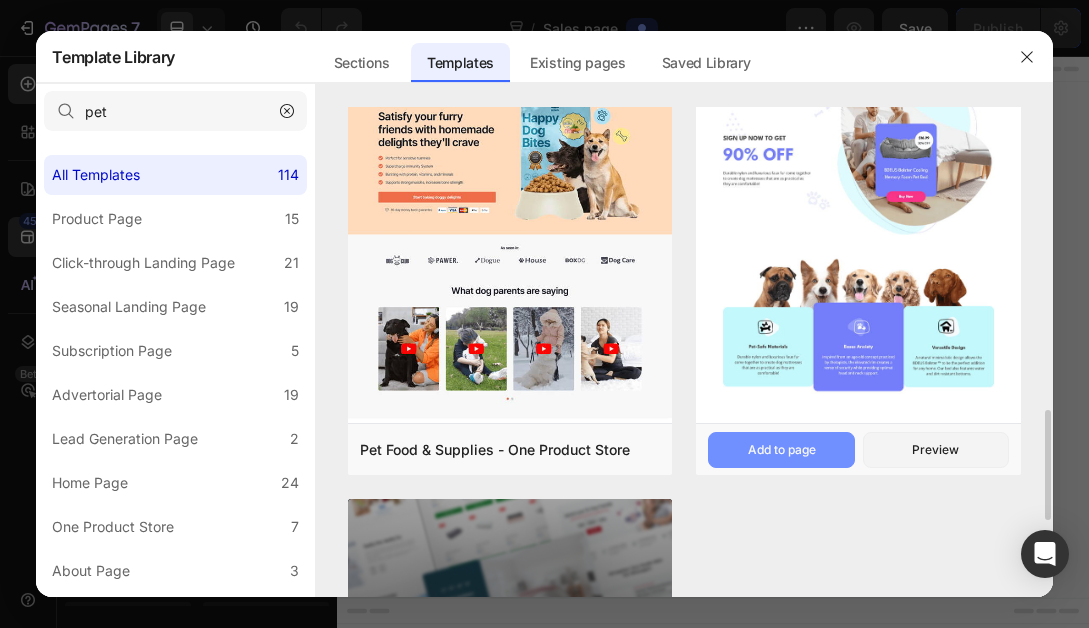 click on "Add to page" at bounding box center [781, 450] 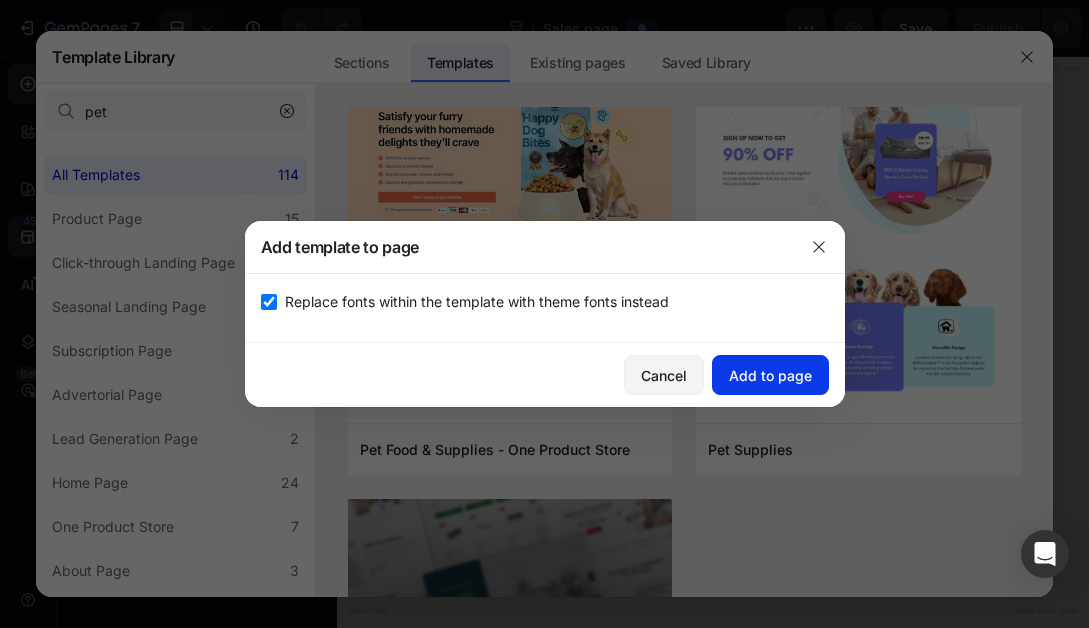 click on "Add to page" at bounding box center [770, 375] 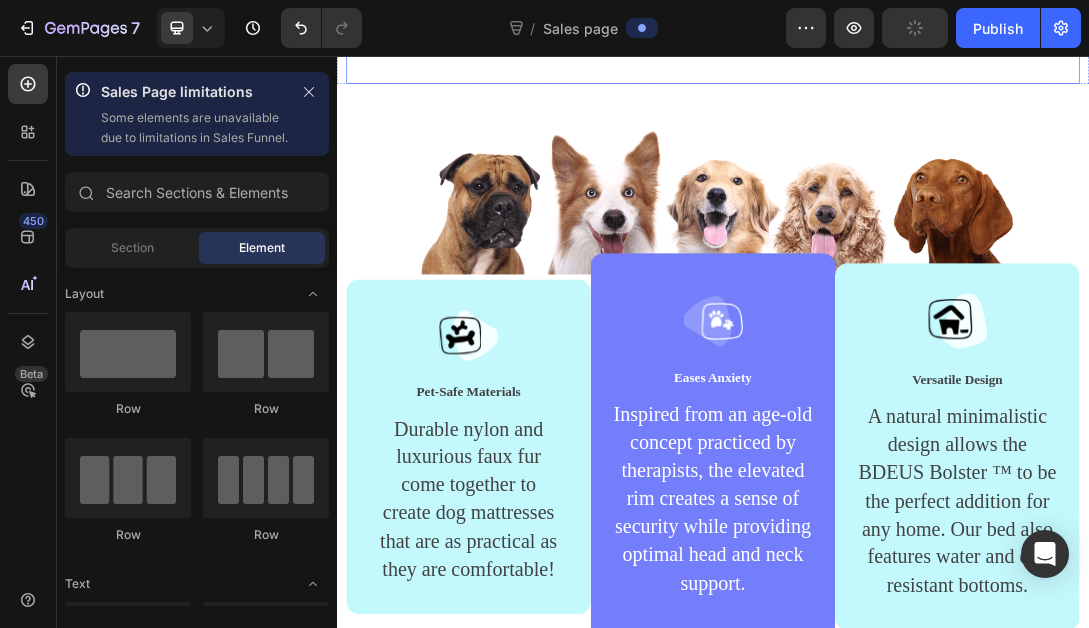 scroll, scrollTop: 886, scrollLeft: 0, axis: vertical 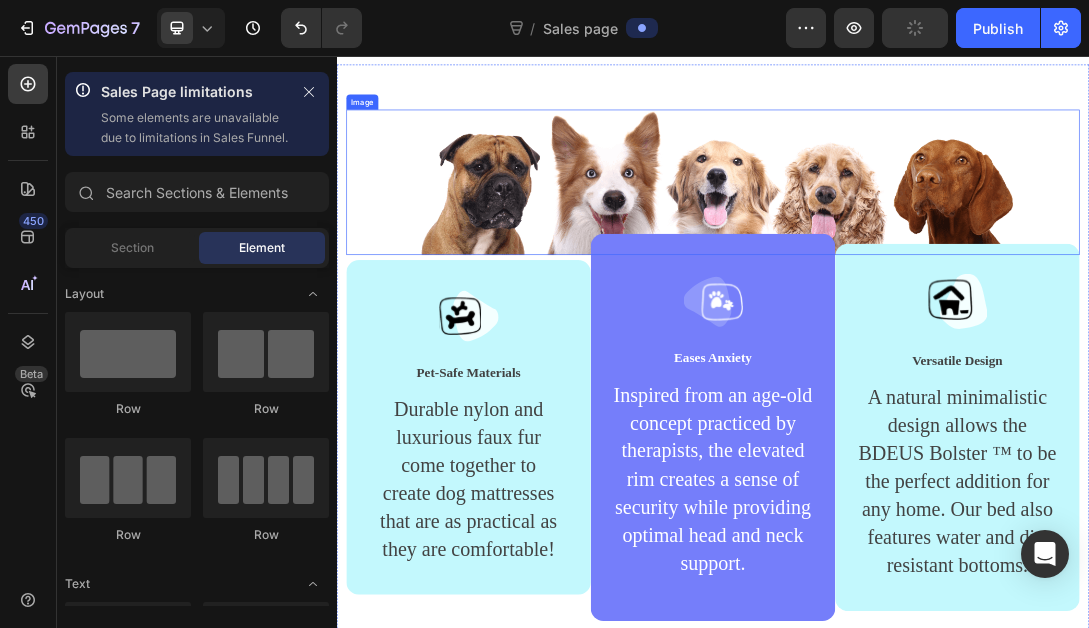 click at bounding box center (937, 257) 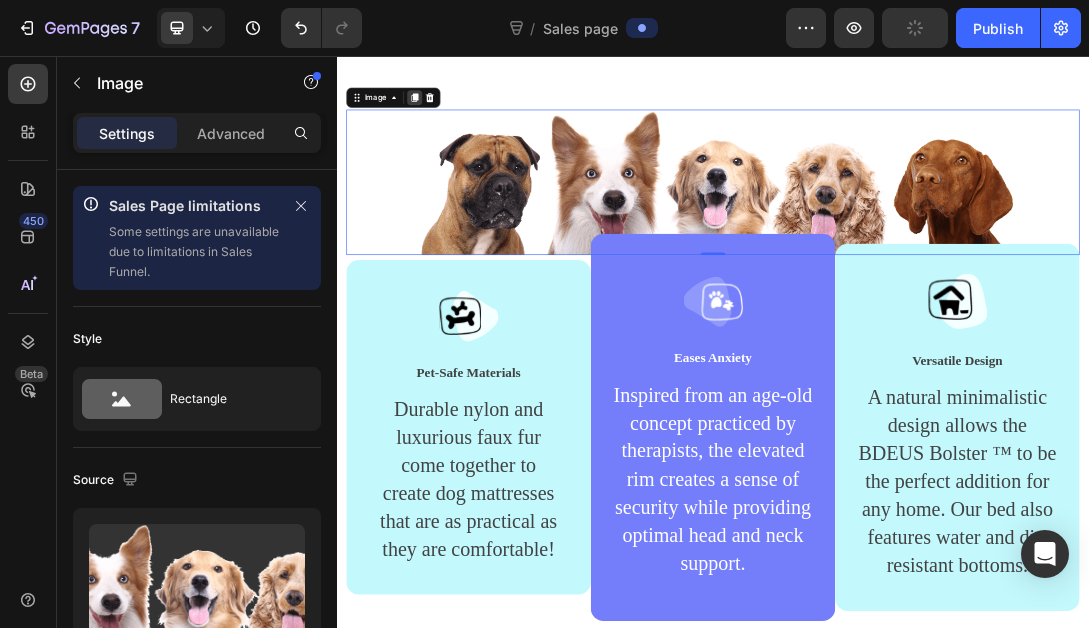 click 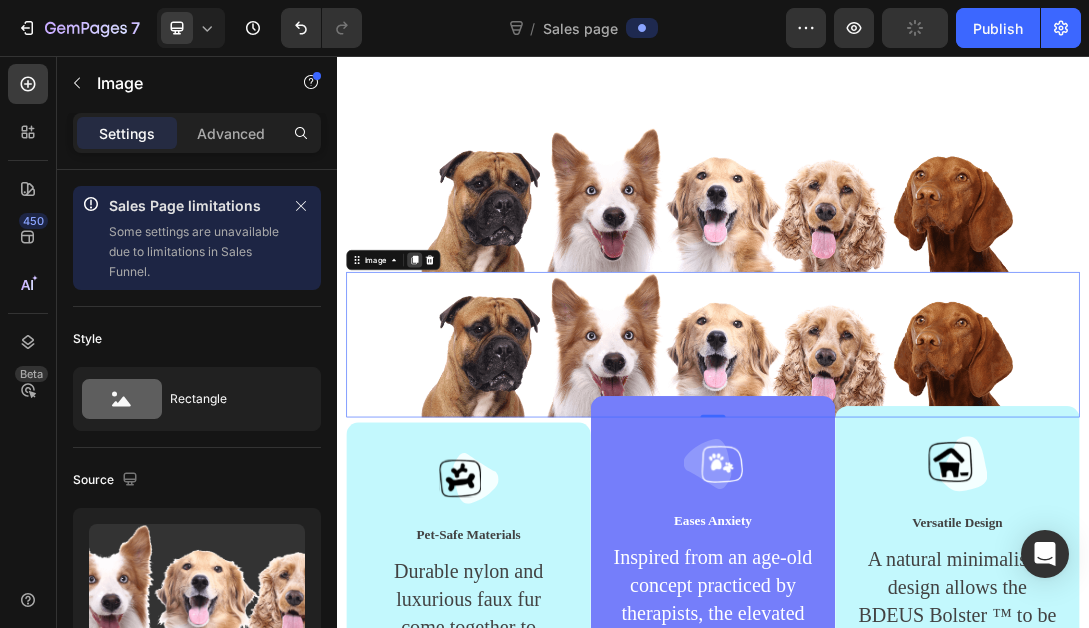 scroll, scrollTop: 852, scrollLeft: 0, axis: vertical 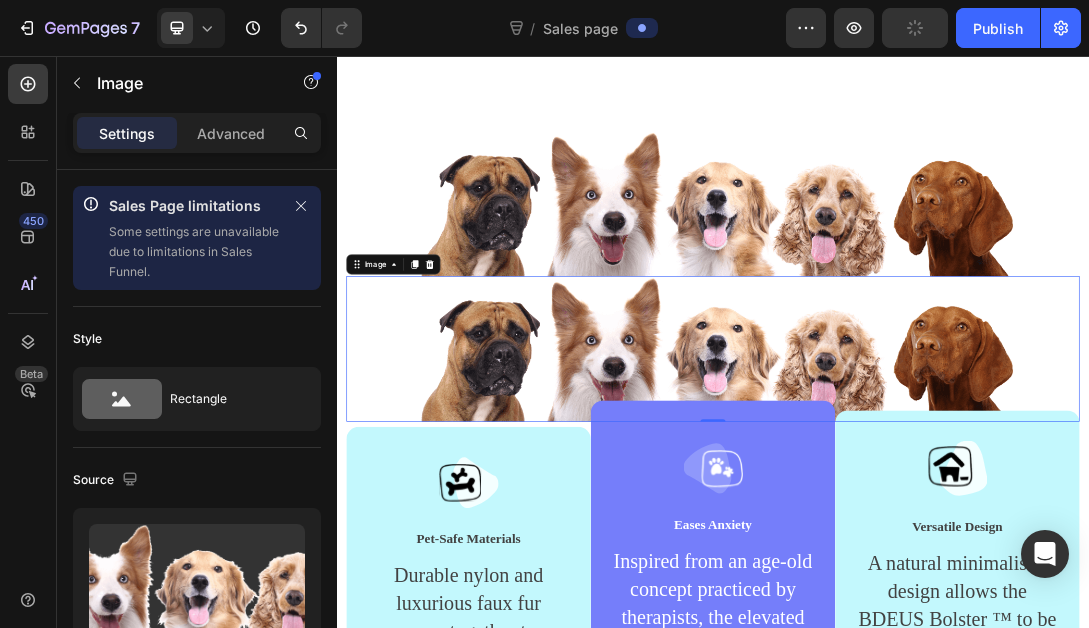 click at bounding box center [937, 523] 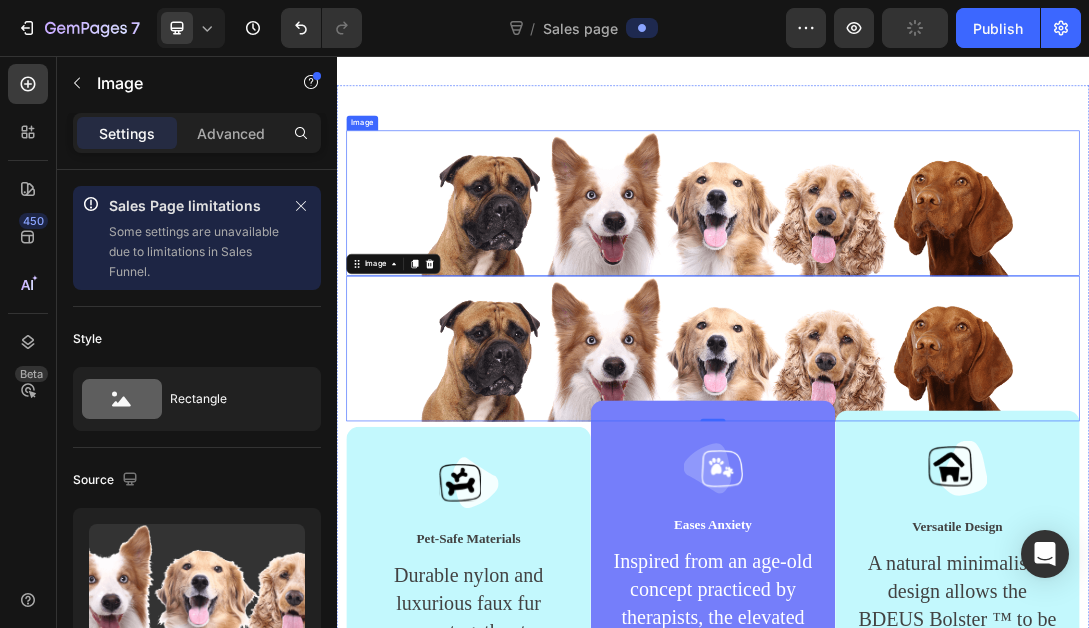 click at bounding box center (937, 291) 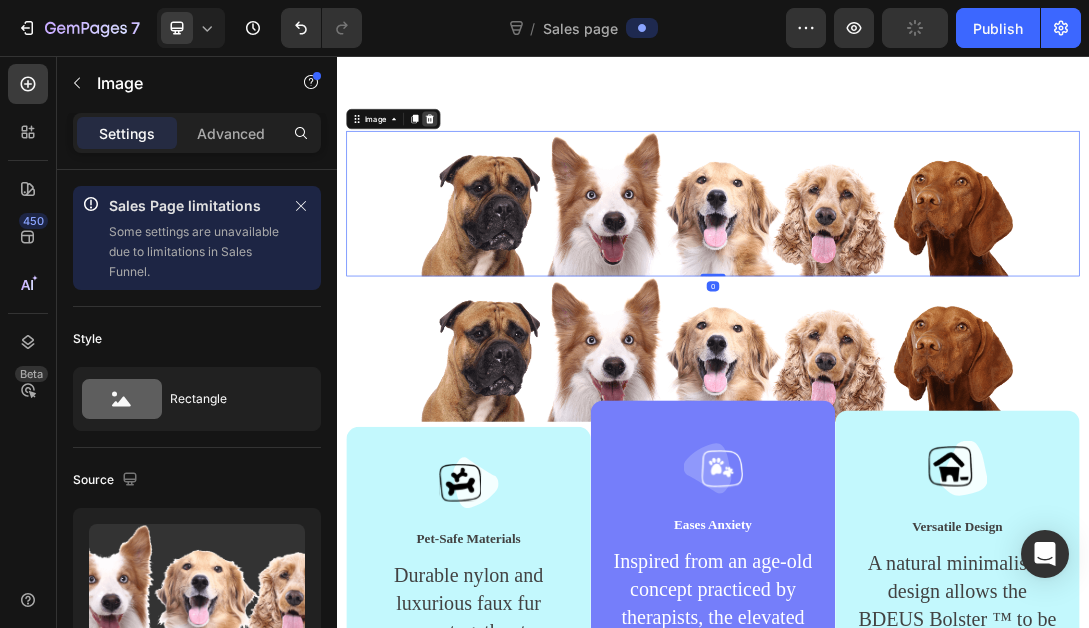 click 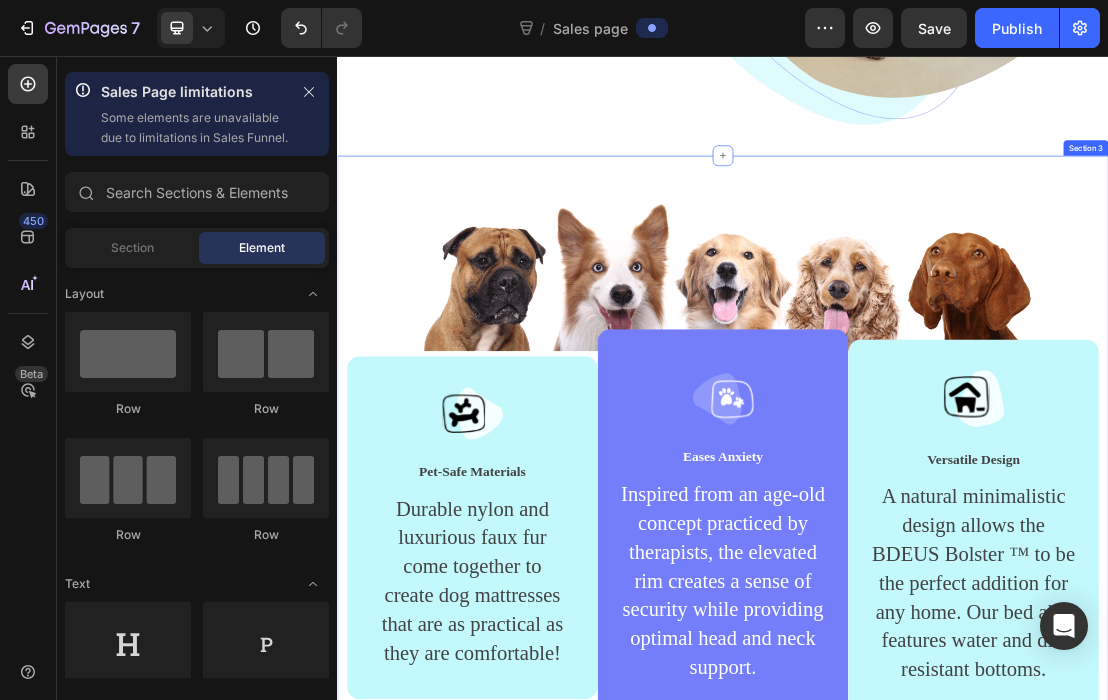 scroll, scrollTop: 797, scrollLeft: 0, axis: vertical 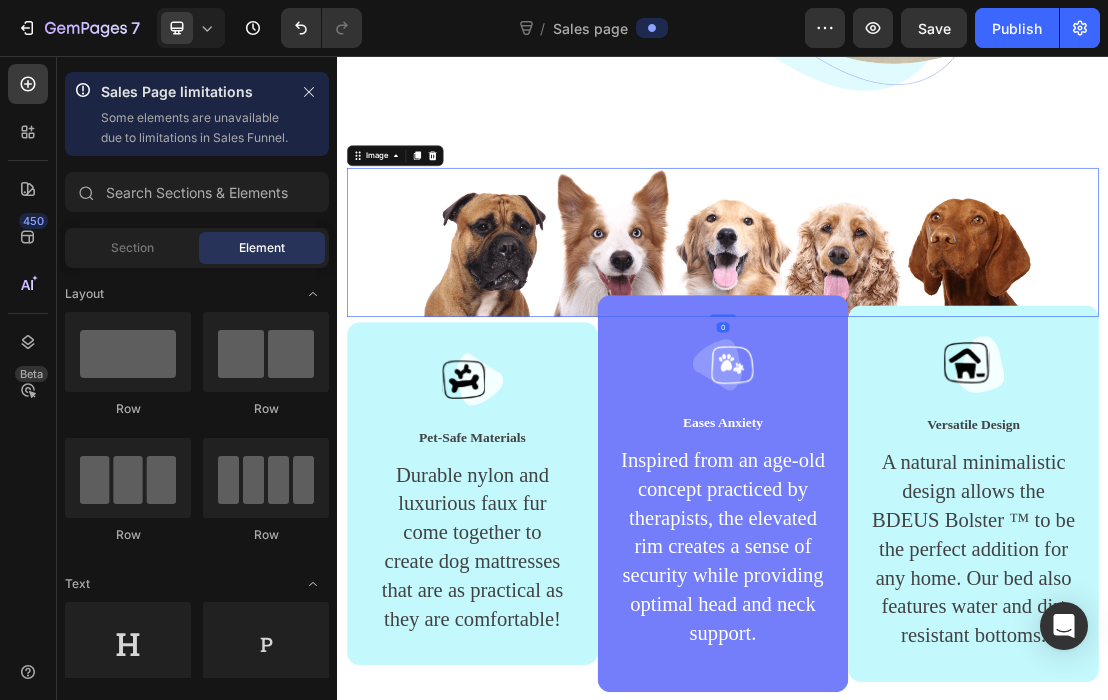 click at bounding box center [937, 346] 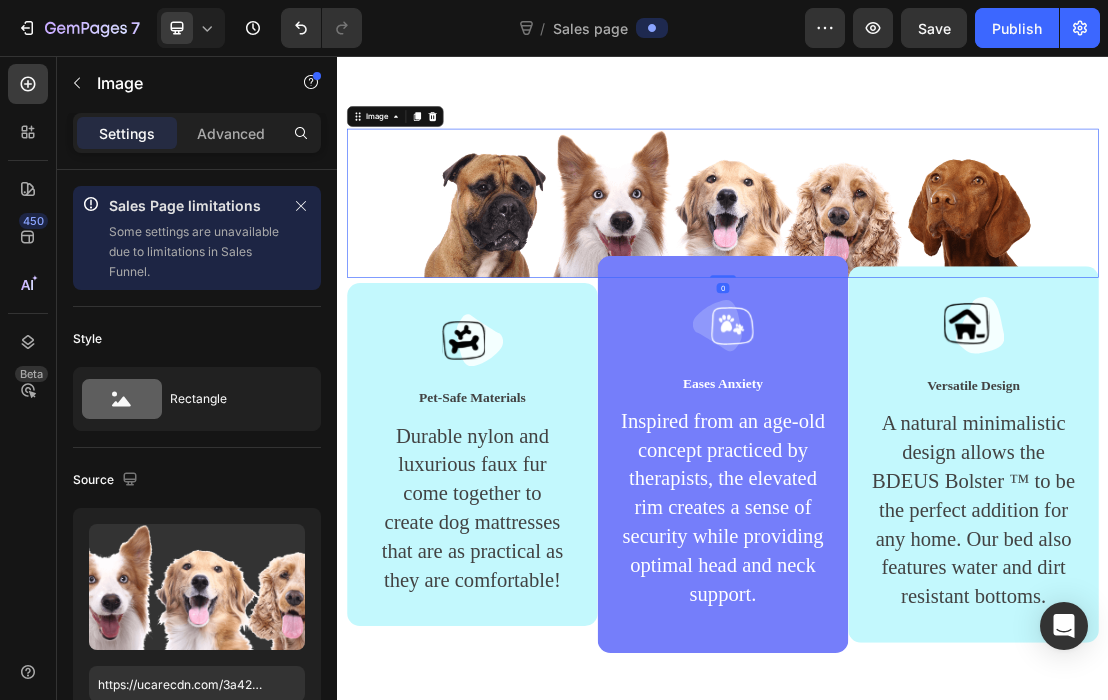 scroll, scrollTop: 877, scrollLeft: 0, axis: vertical 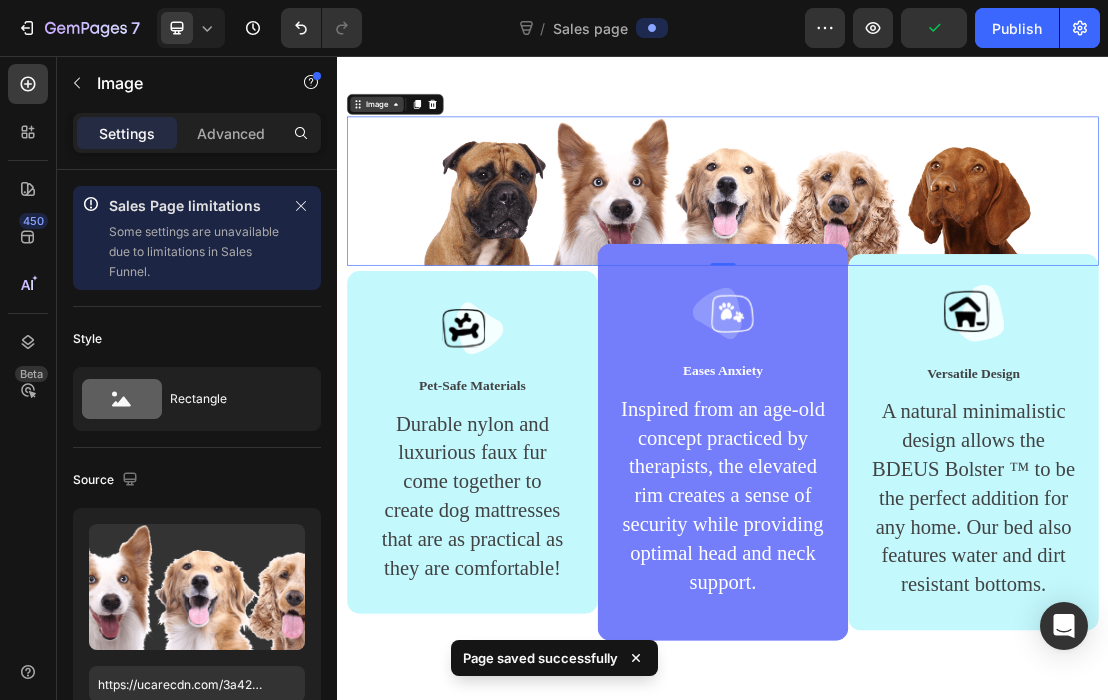click on "Image" at bounding box center [398, 131] 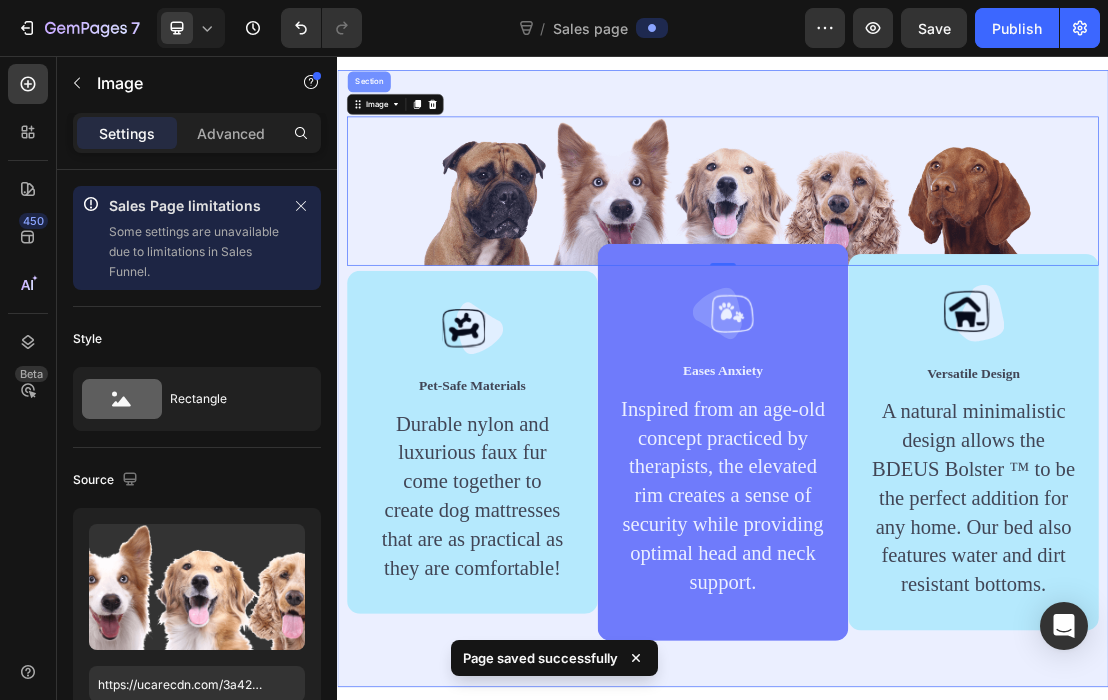 click on "Section" at bounding box center (386, 96) 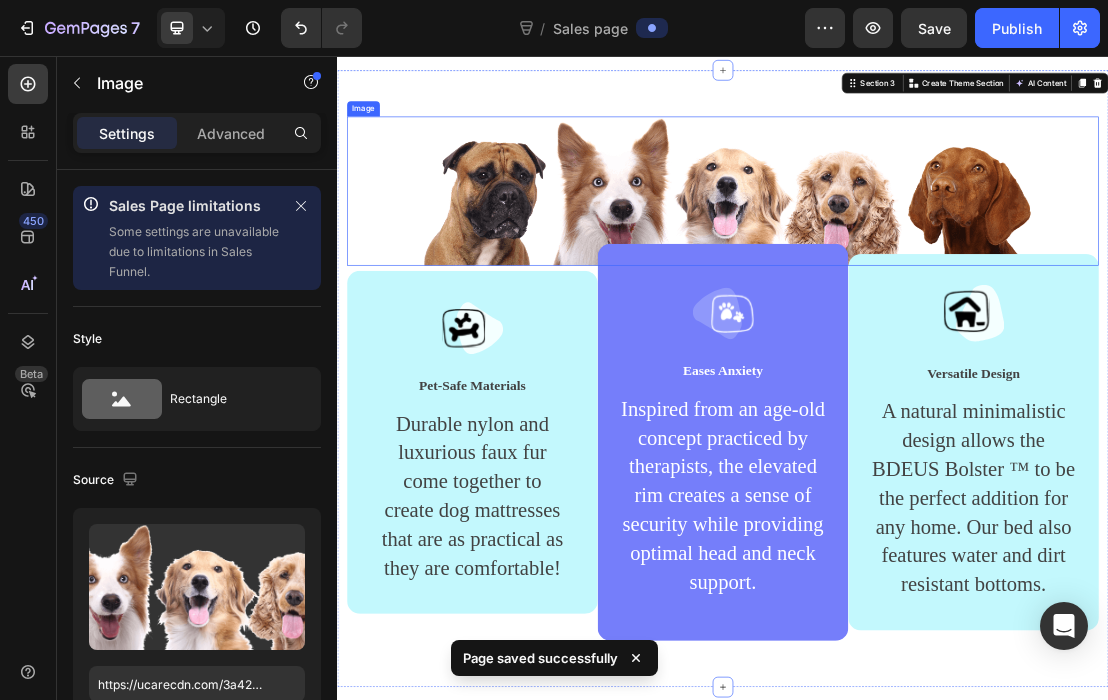 click at bounding box center (937, 266) 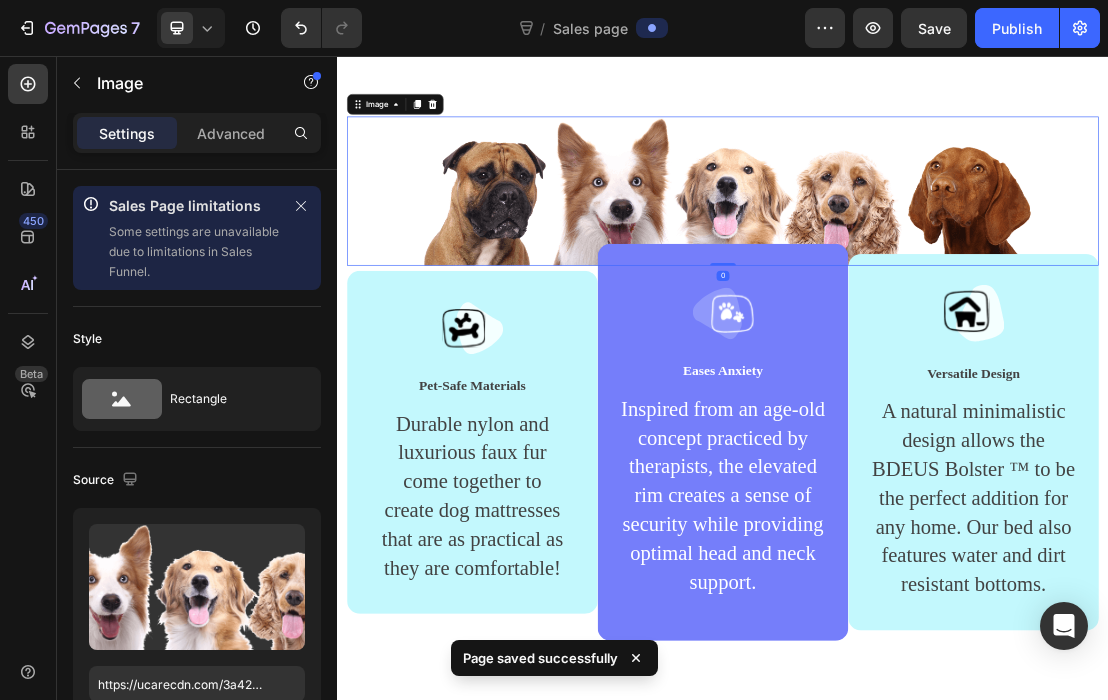 click at bounding box center [937, 266] 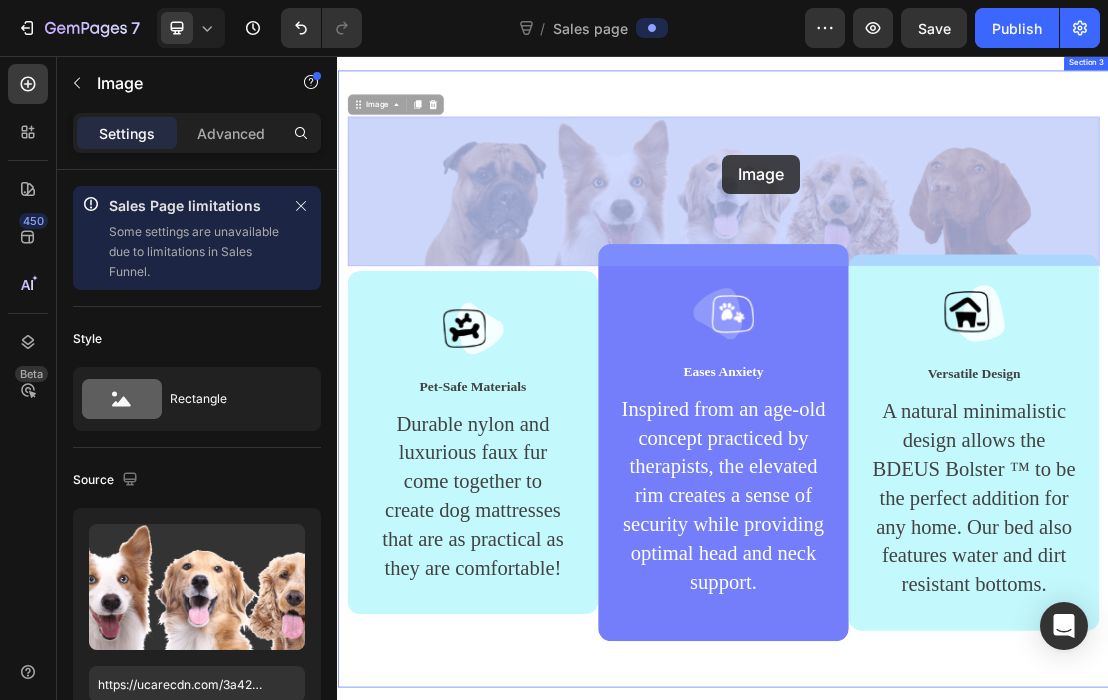 drag, startPoint x: 919, startPoint y: 278, endPoint x: 935, endPoint y: 211, distance: 68.88396 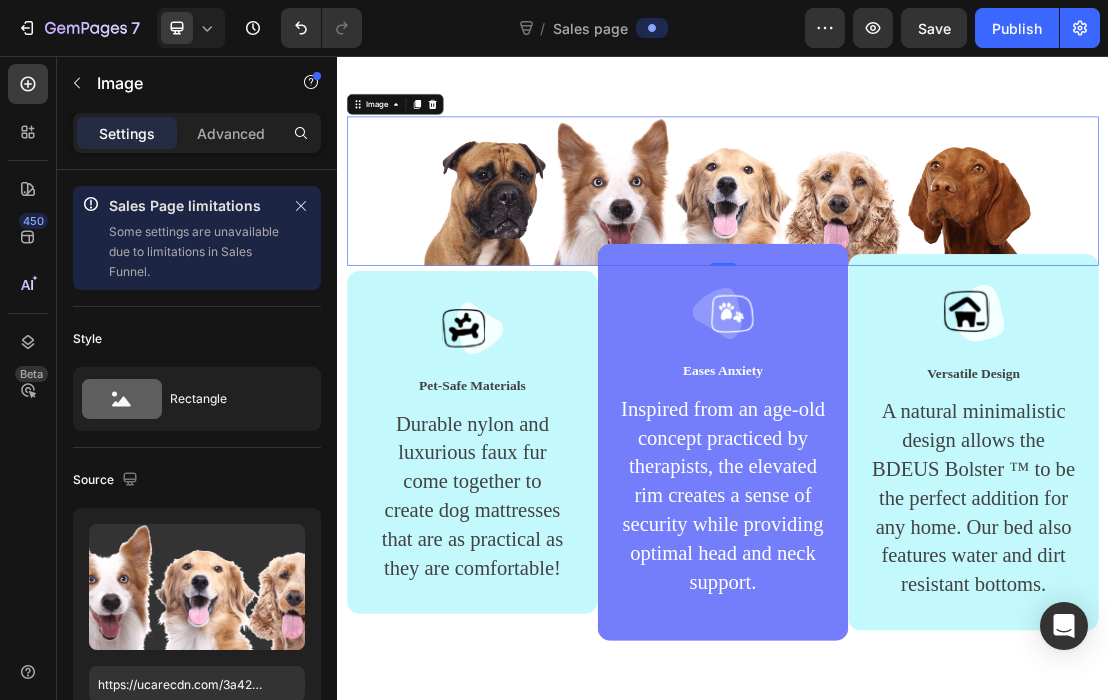 click at bounding box center [937, 266] 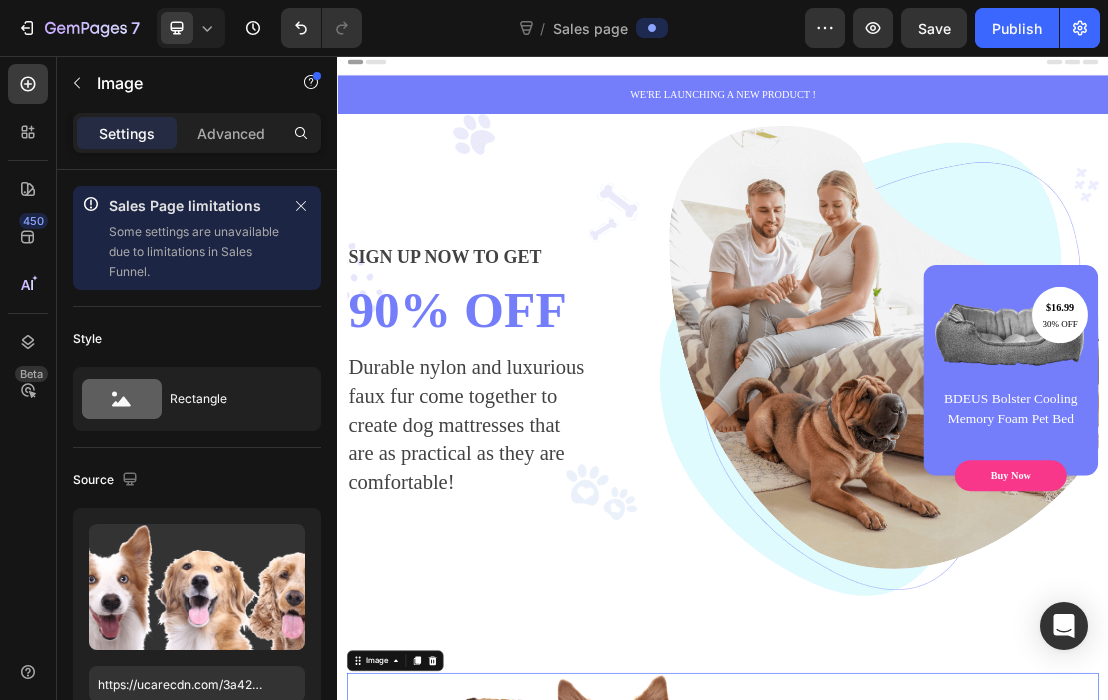 scroll, scrollTop: 0, scrollLeft: 0, axis: both 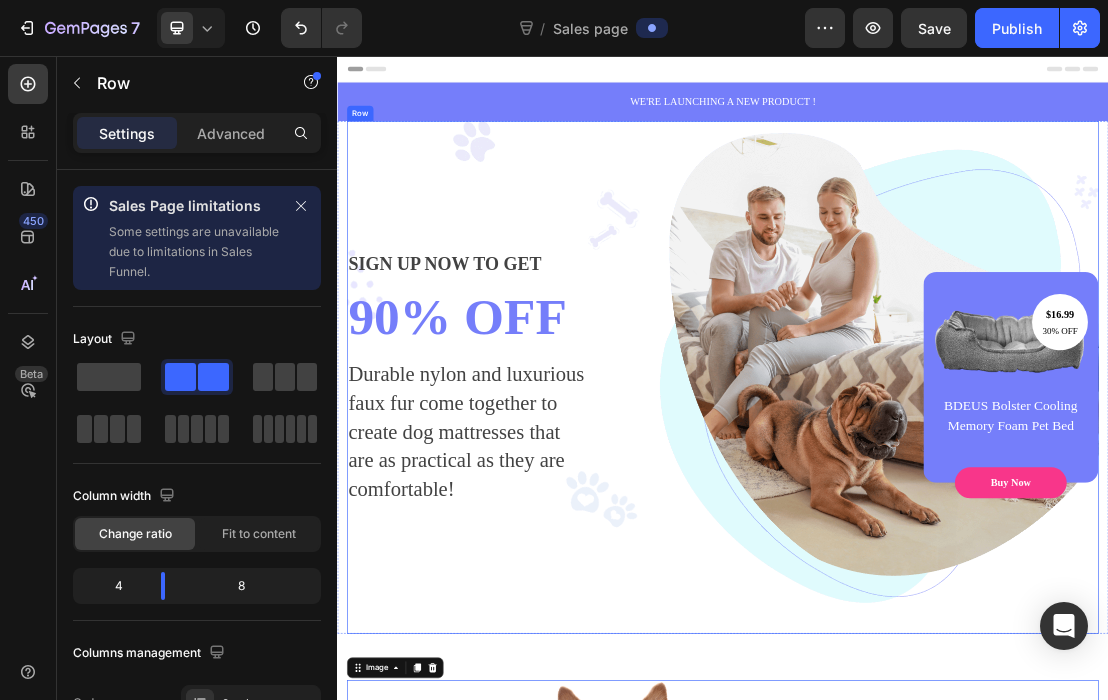 click on "$16.99 Text block 30% OFF Text block Row Image BDEUS Bolster Cooling Memory Foam Pet Bed Text block Buy Now Button Row" at bounding box center [1142, 556] 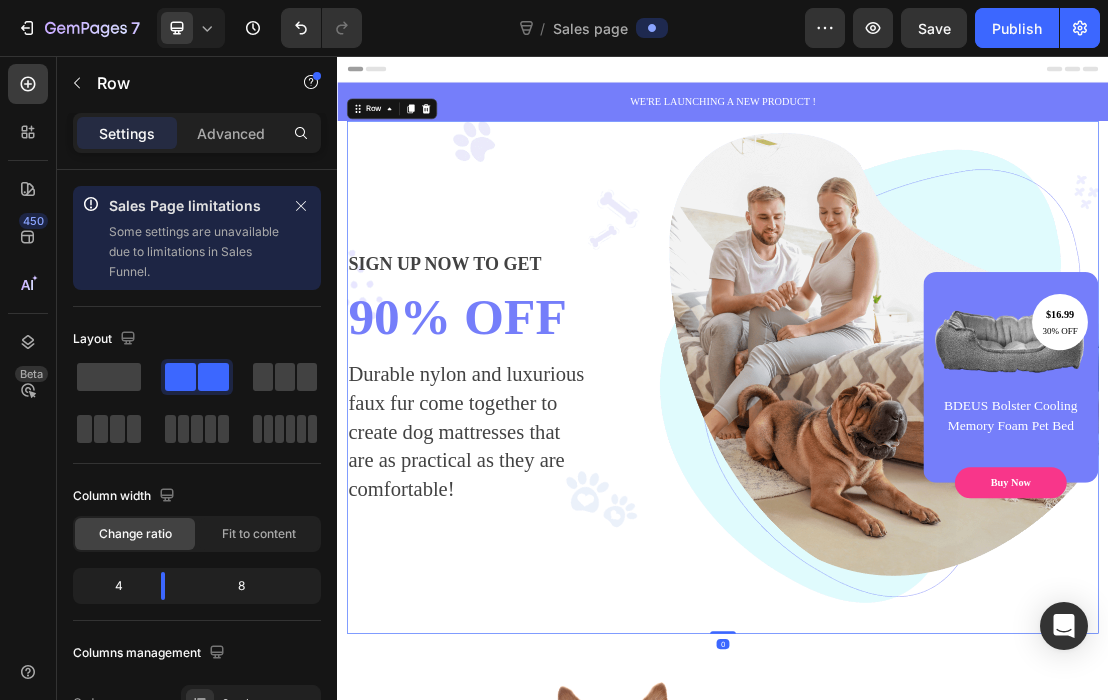 click on "$16.99 Text block 30% OFF Text block Row Image BDEUS Bolster Cooling Memory Foam Pet Bed Text block Buy Now Button Row" at bounding box center [1142, 556] 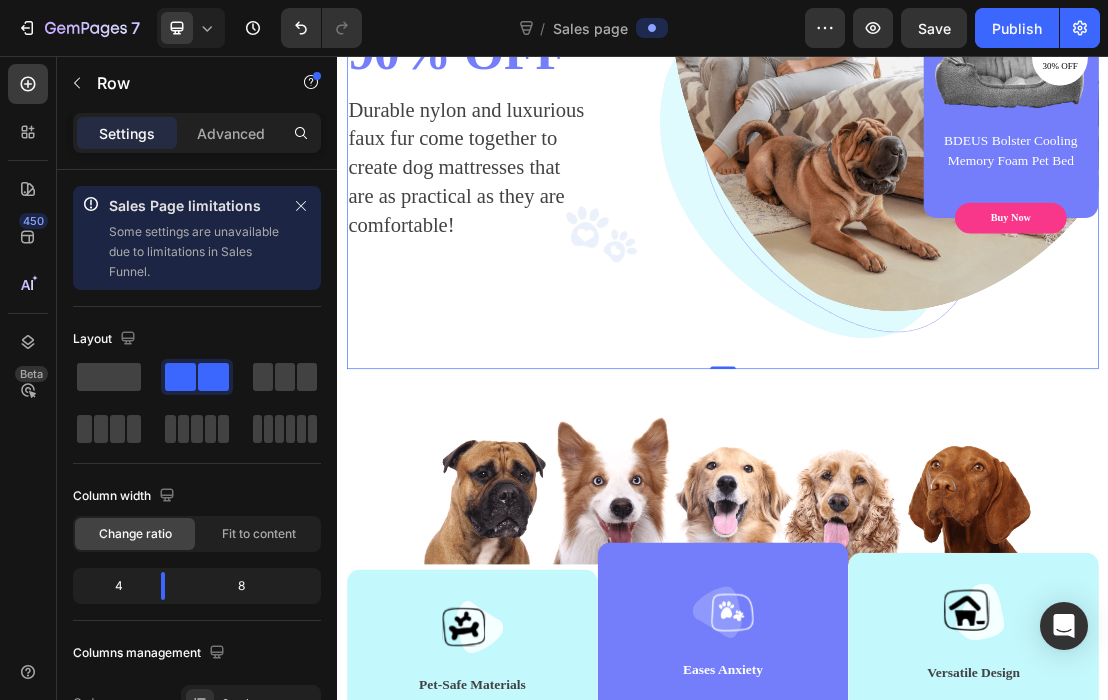 scroll, scrollTop: 414, scrollLeft: 0, axis: vertical 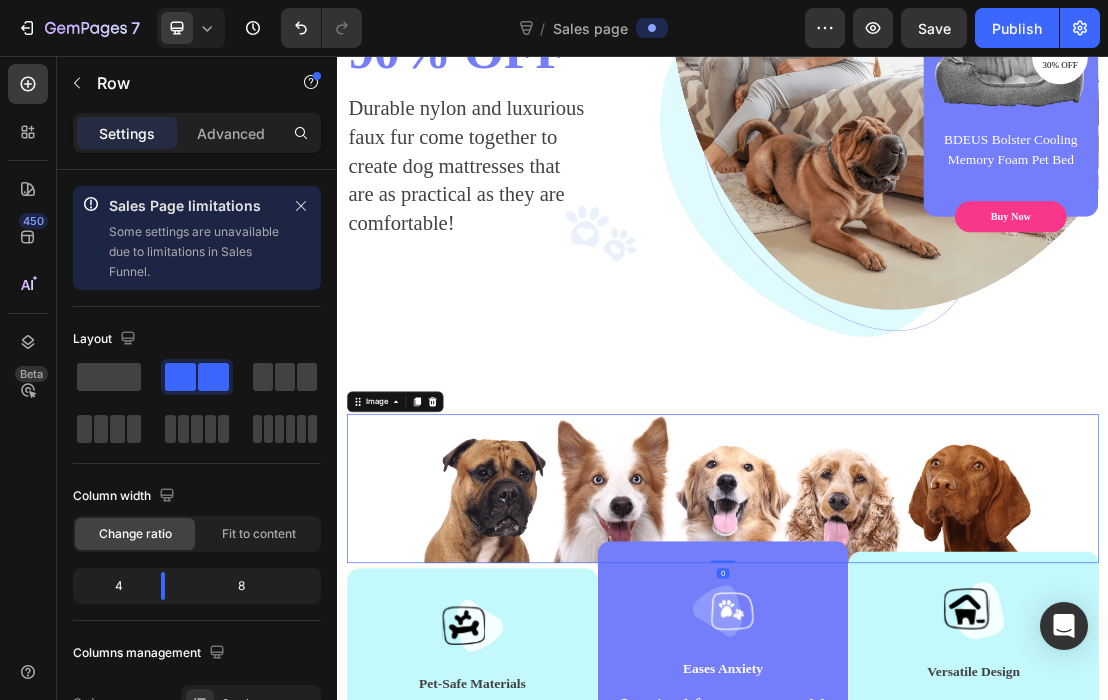 click at bounding box center [937, 729] 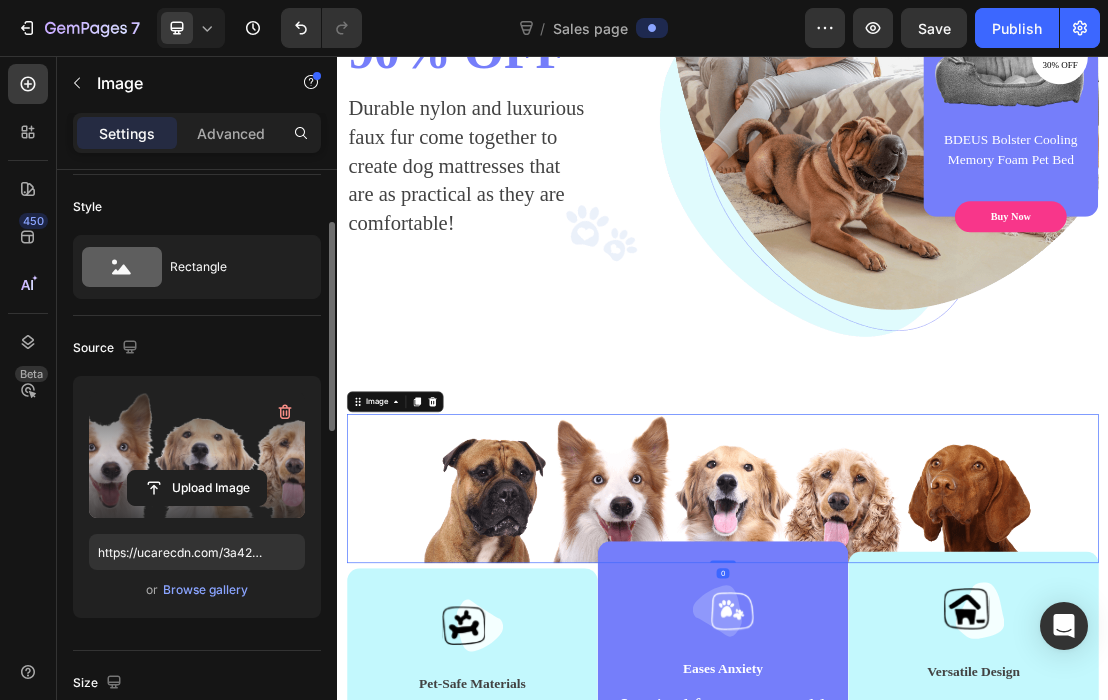 scroll, scrollTop: 136, scrollLeft: 0, axis: vertical 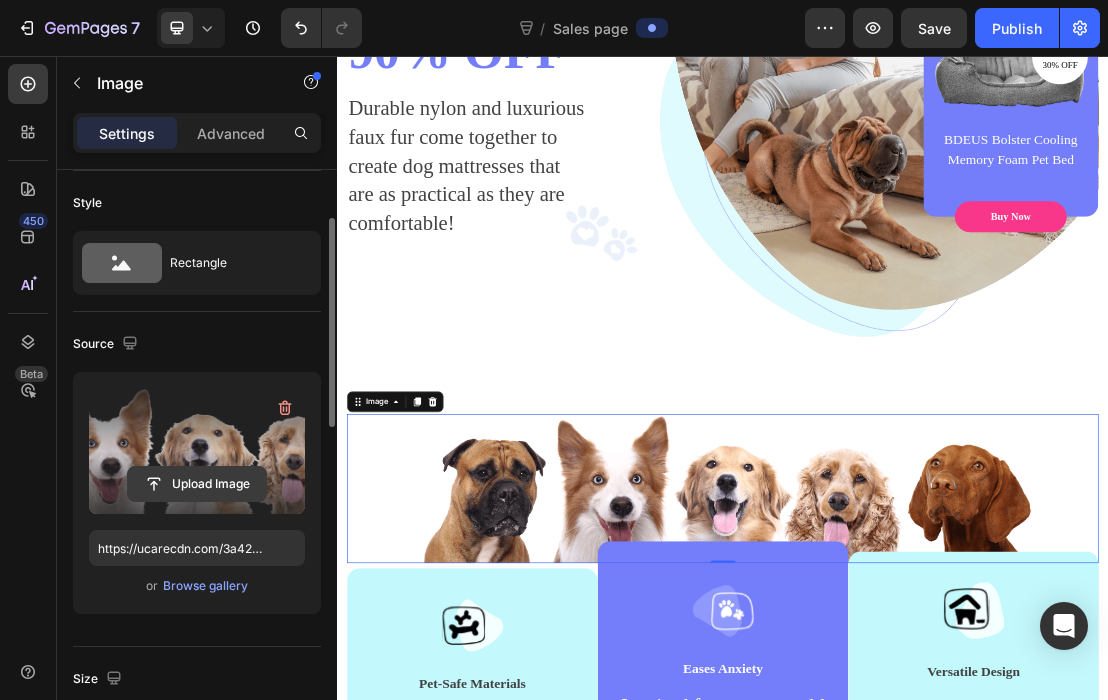 click 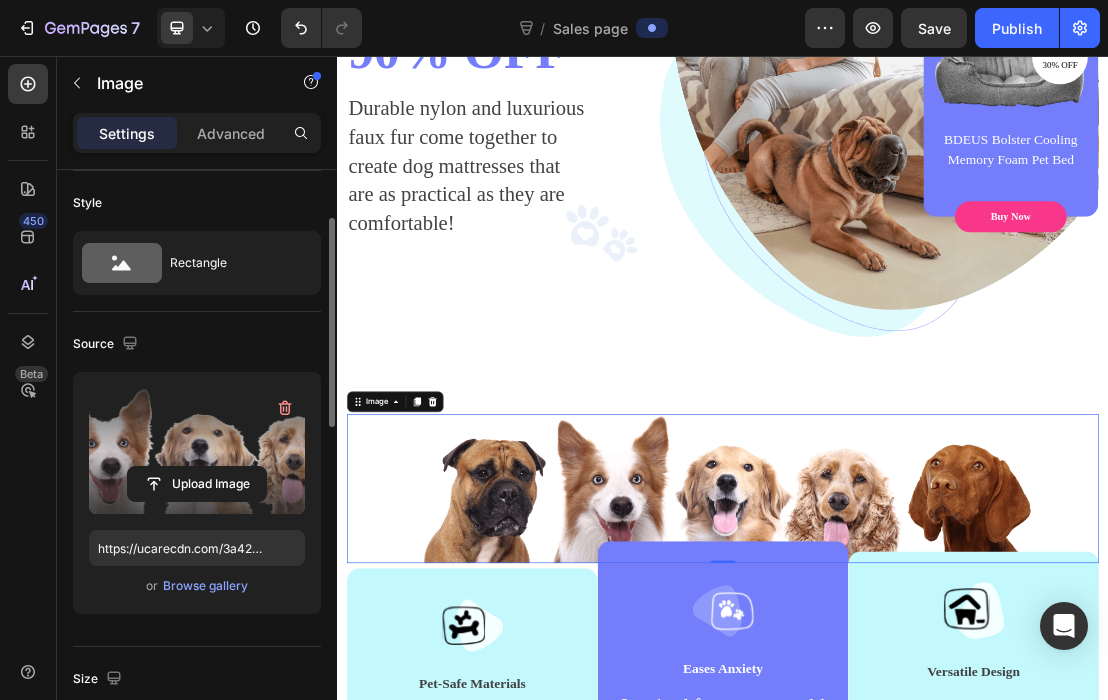 click at bounding box center (197, 451) 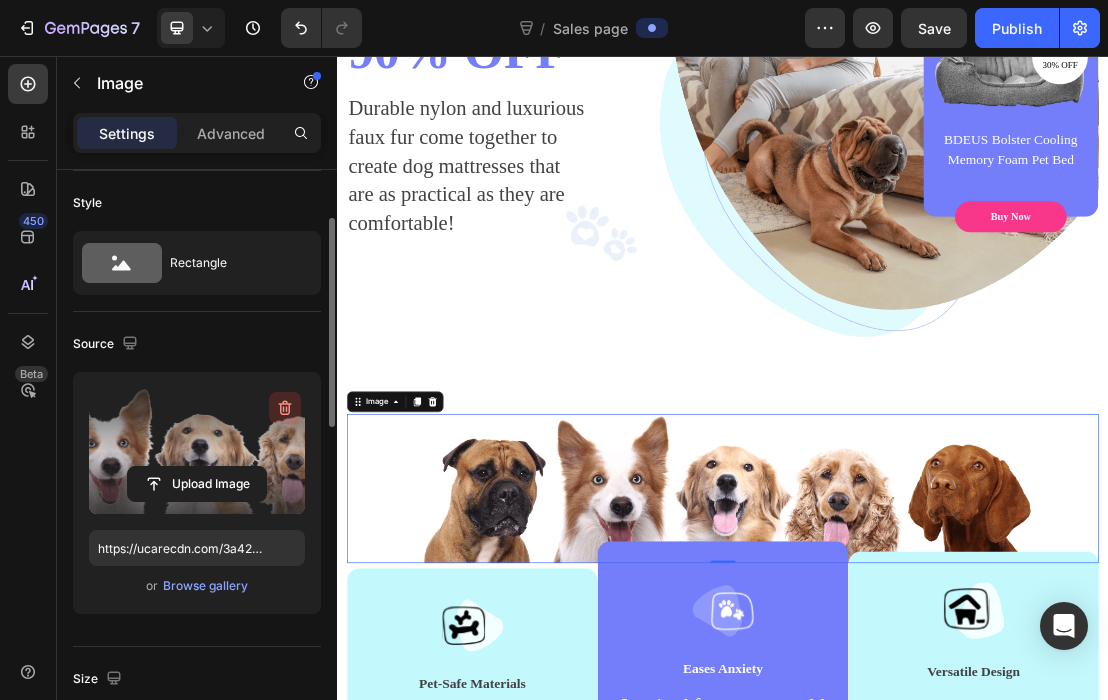 click 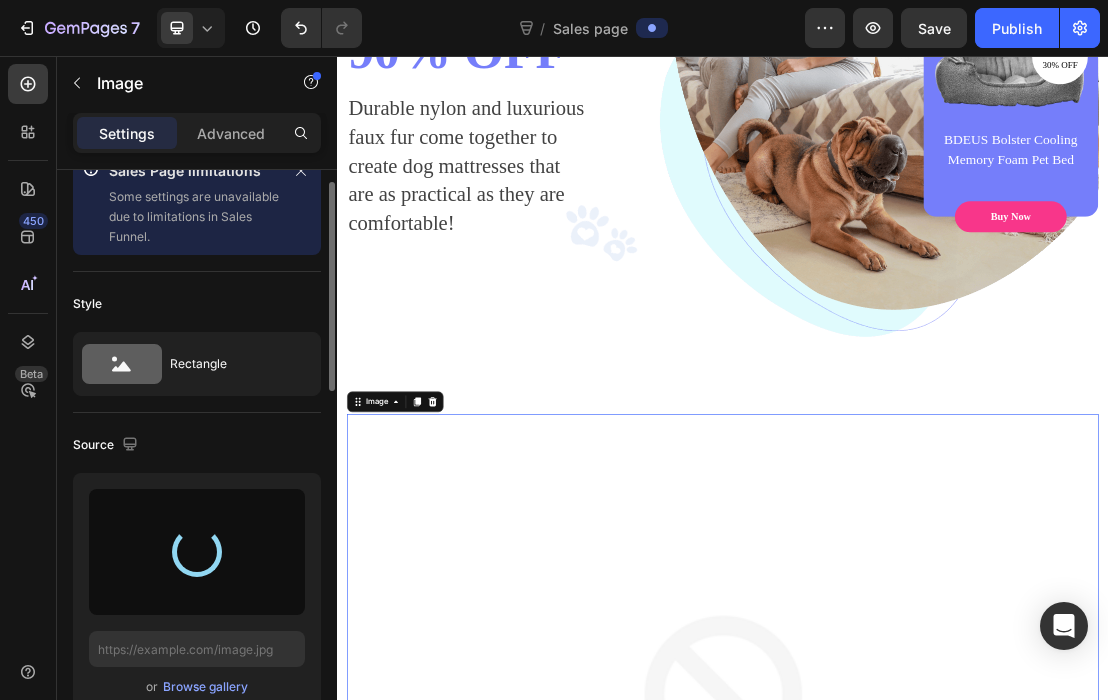 scroll, scrollTop: 0, scrollLeft: 0, axis: both 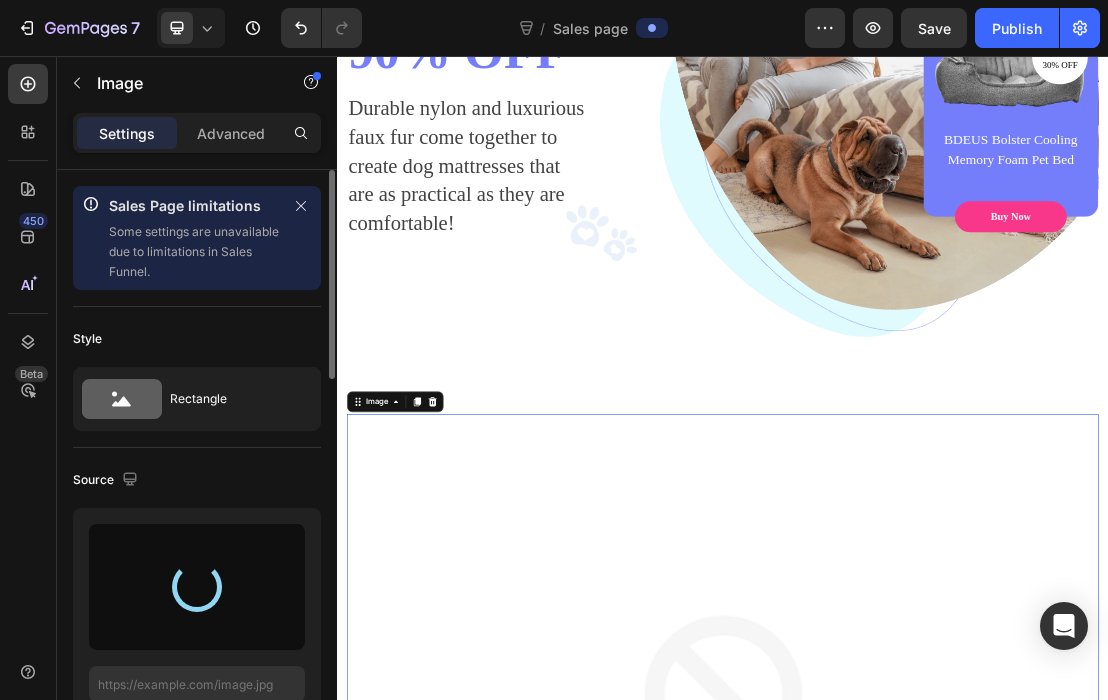 type on "https://cdn.shopify.com/s/files/1/0933/8539/2471/files/gempages_577575898434241212-0beb772f-65f0-4103-ad57-2f59e024b1a3.png" 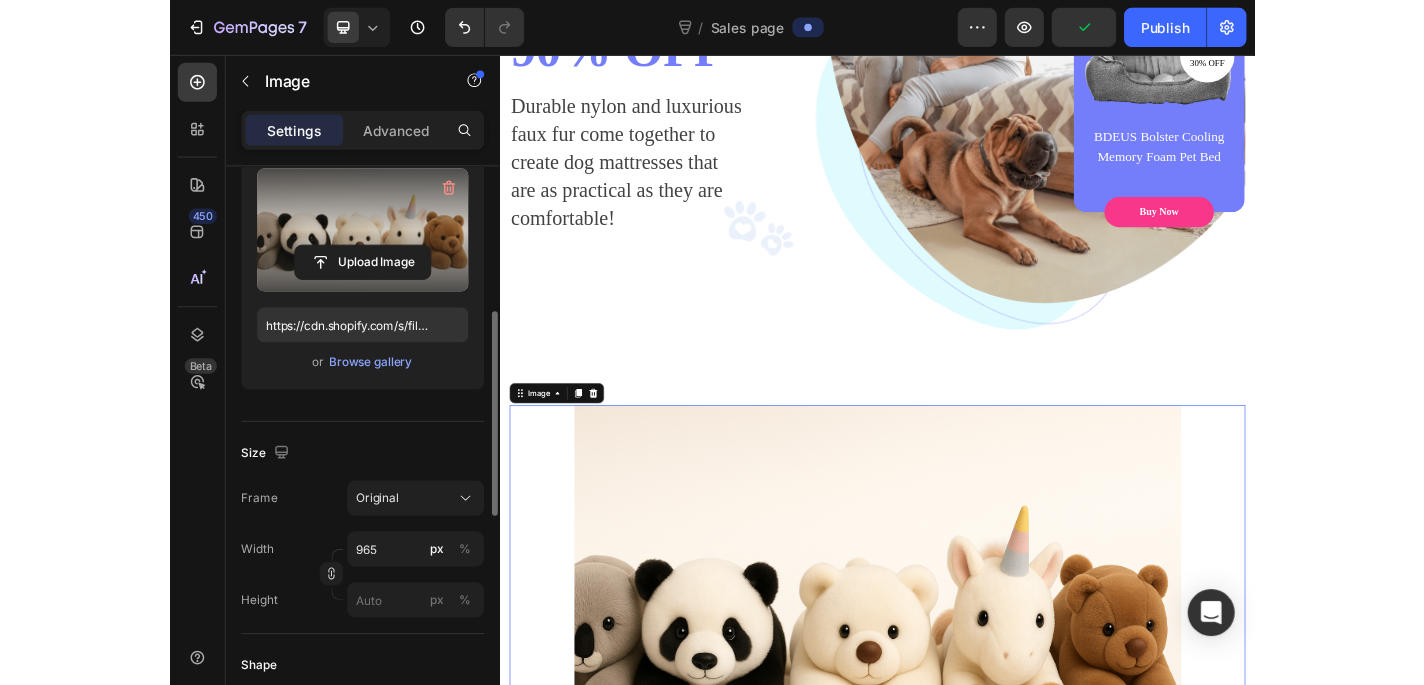 scroll, scrollTop: 369, scrollLeft: 0, axis: vertical 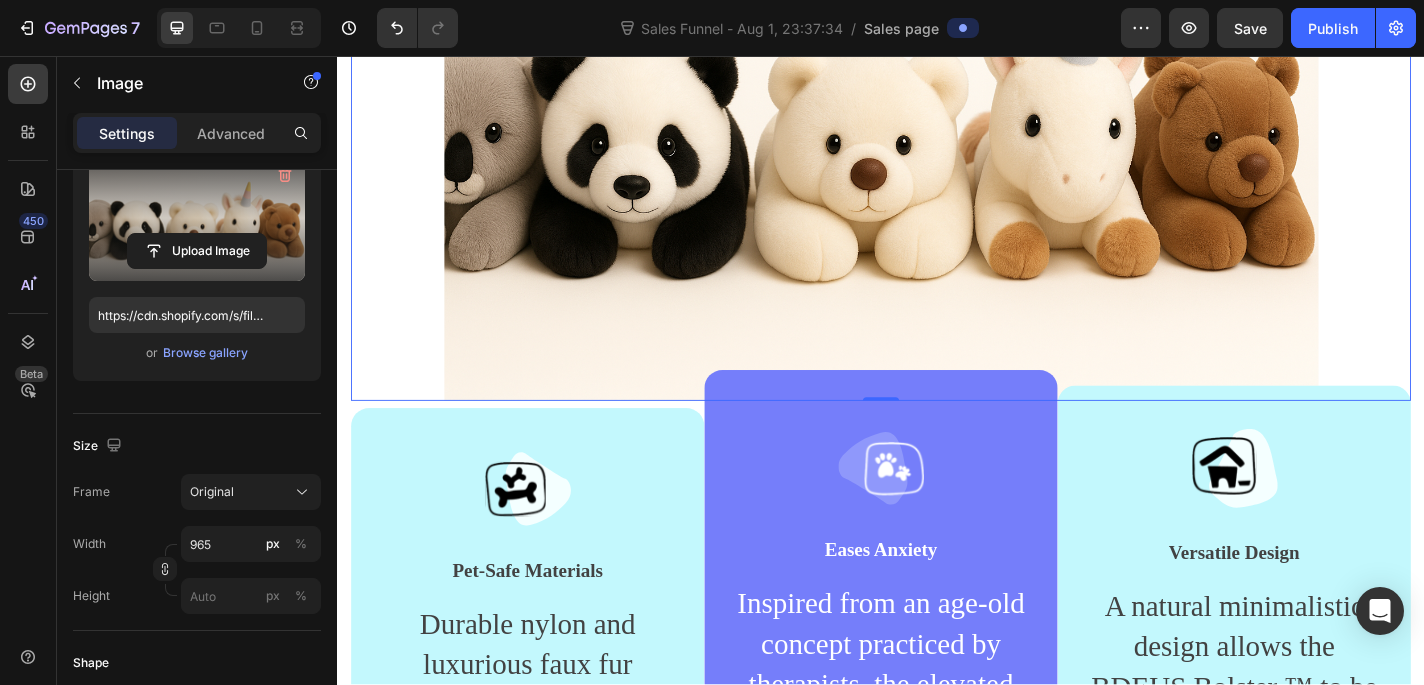 click at bounding box center (937, 115) 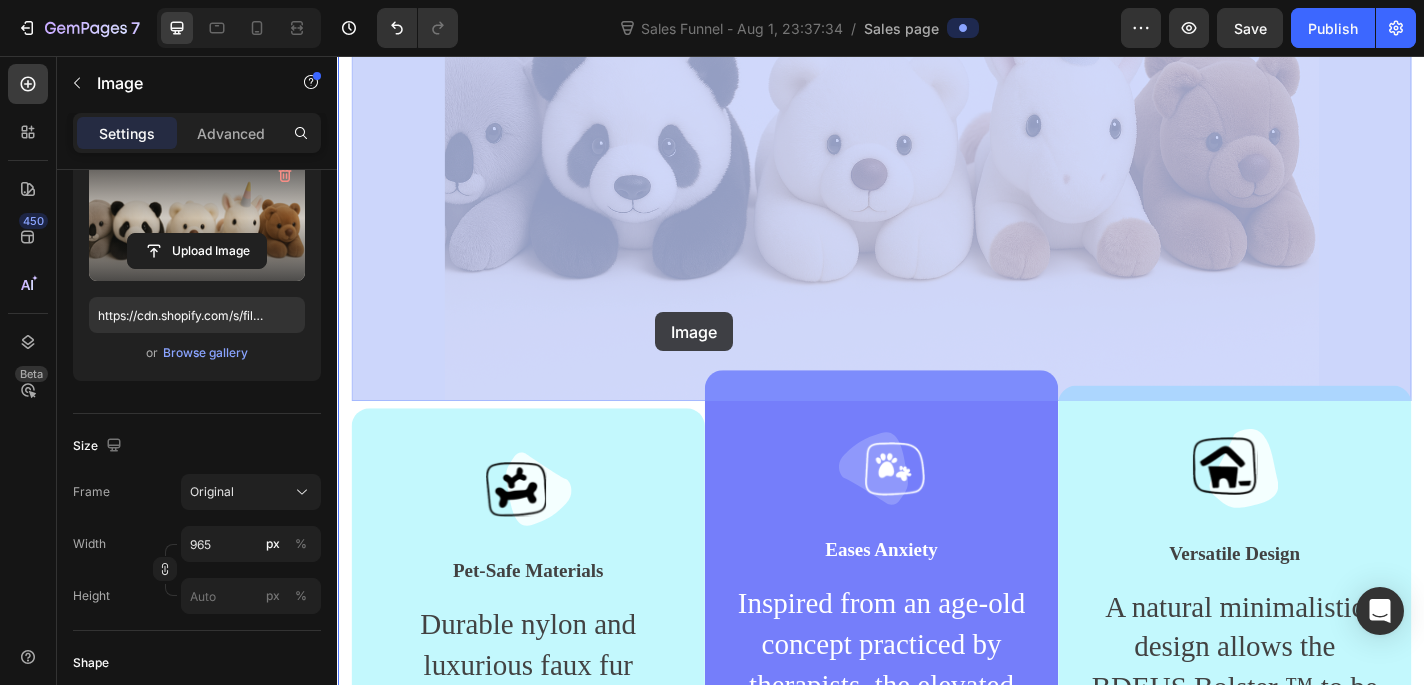 drag, startPoint x: 708, startPoint y: 286, endPoint x: 688, endPoint y: 338, distance: 55.713554 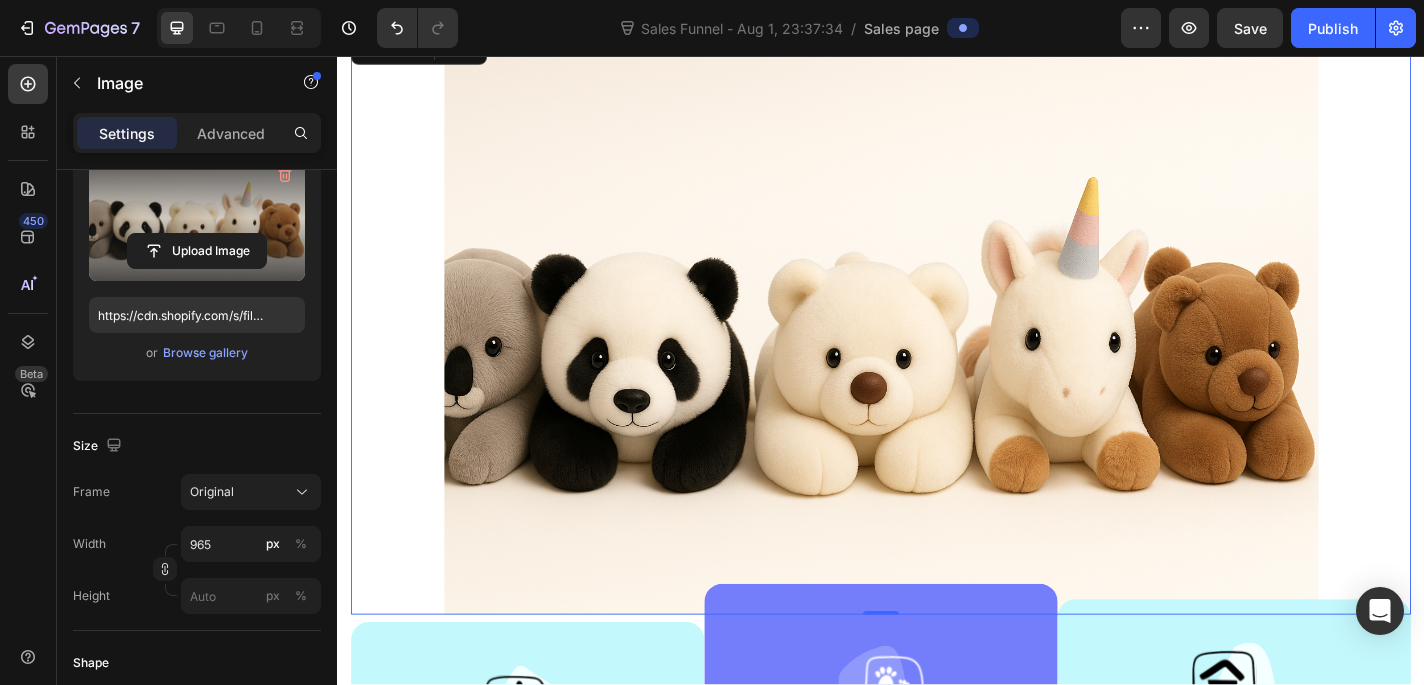 scroll, scrollTop: 1005, scrollLeft: 0, axis: vertical 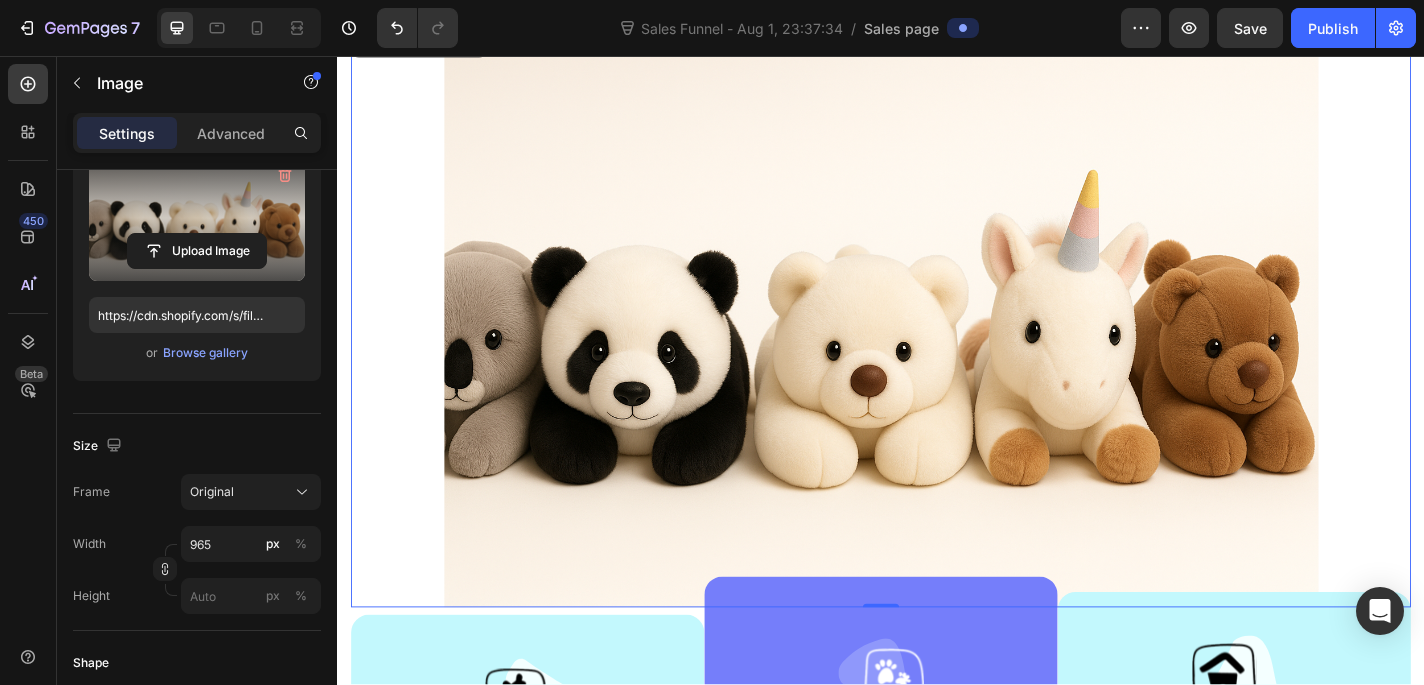 click at bounding box center [937, 343] 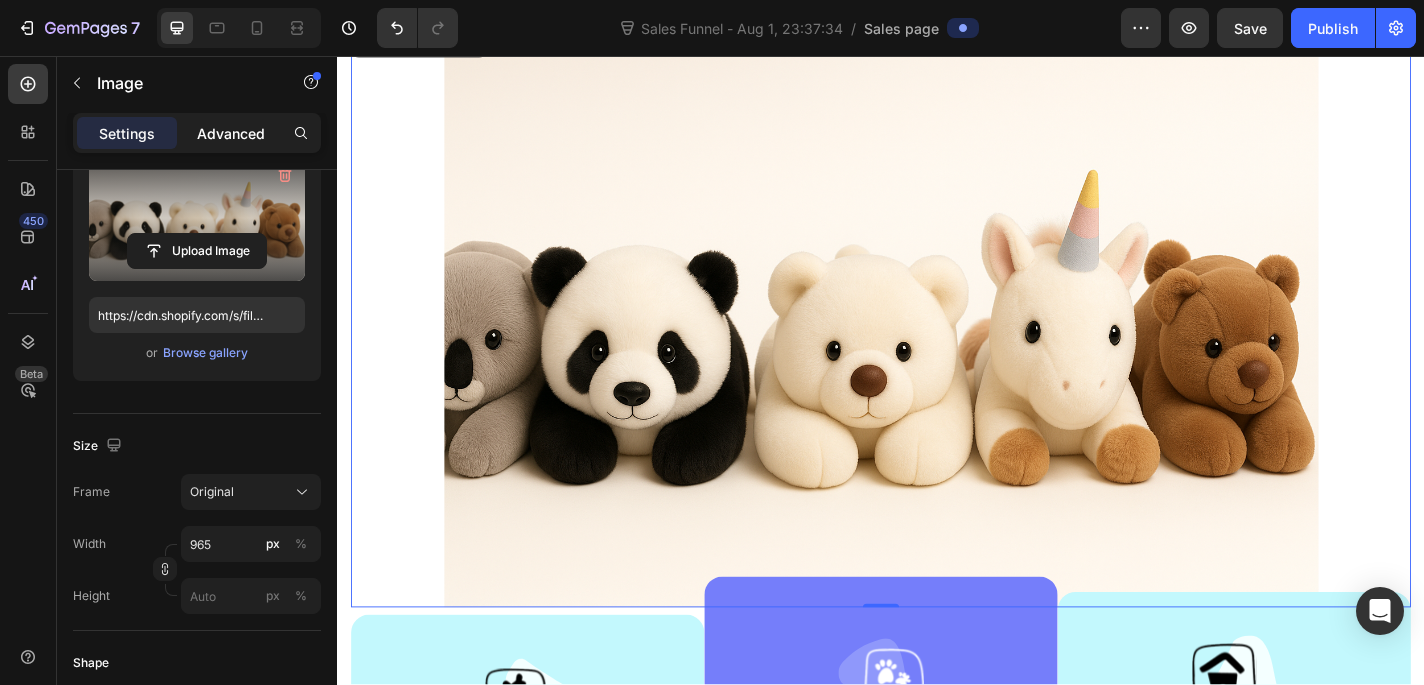 click on "Advanced" at bounding box center [231, 133] 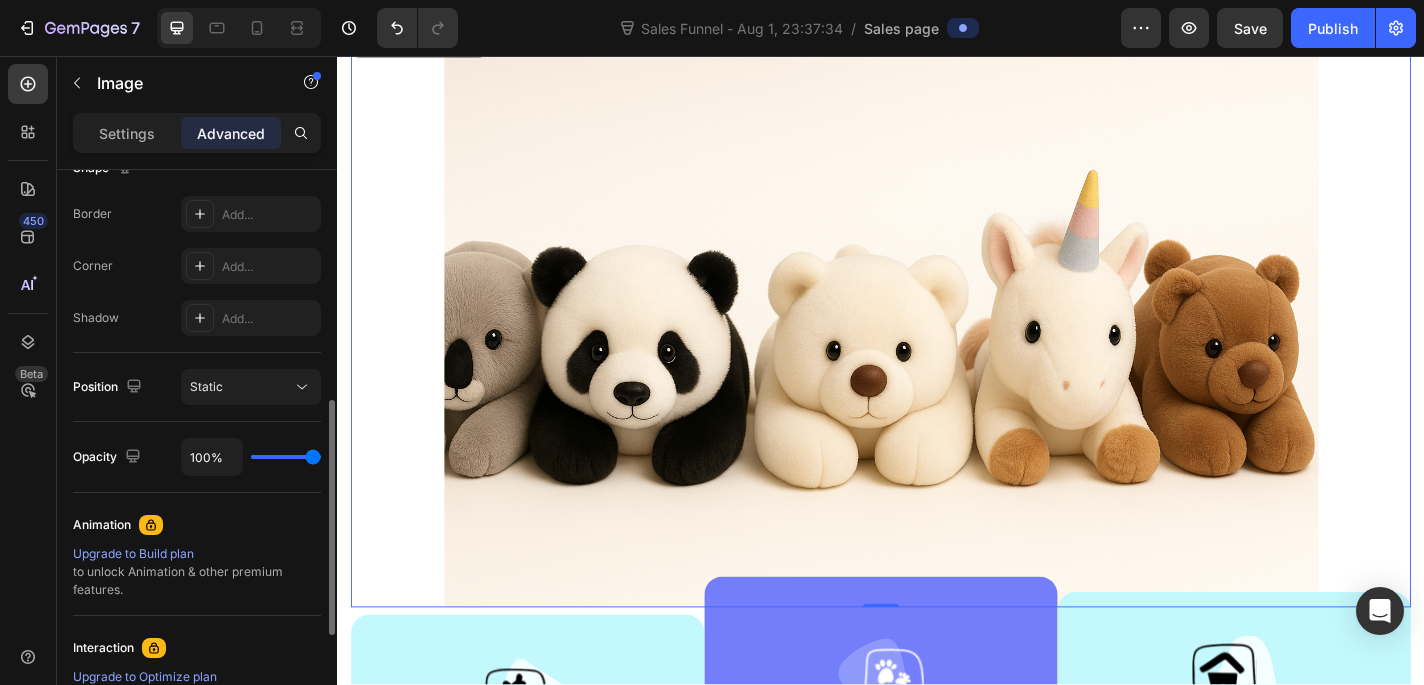 scroll, scrollTop: 551, scrollLeft: 0, axis: vertical 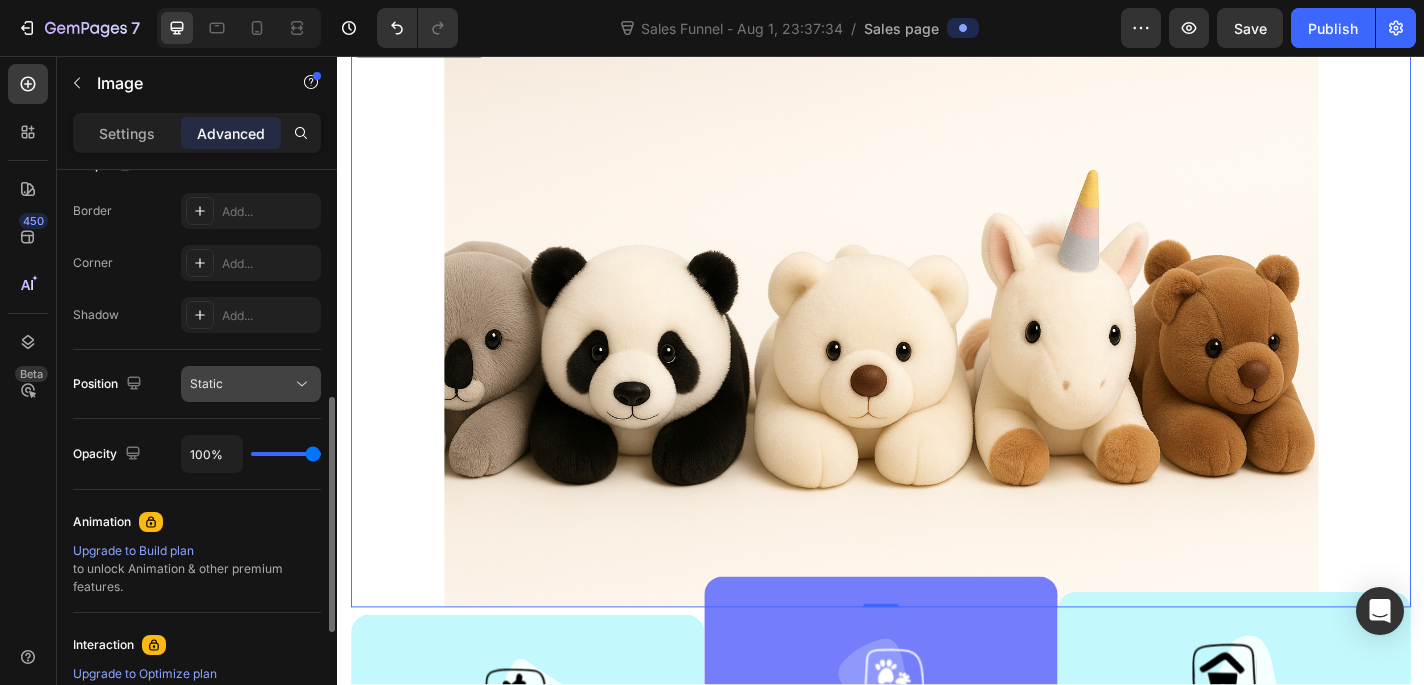 click on "Static" 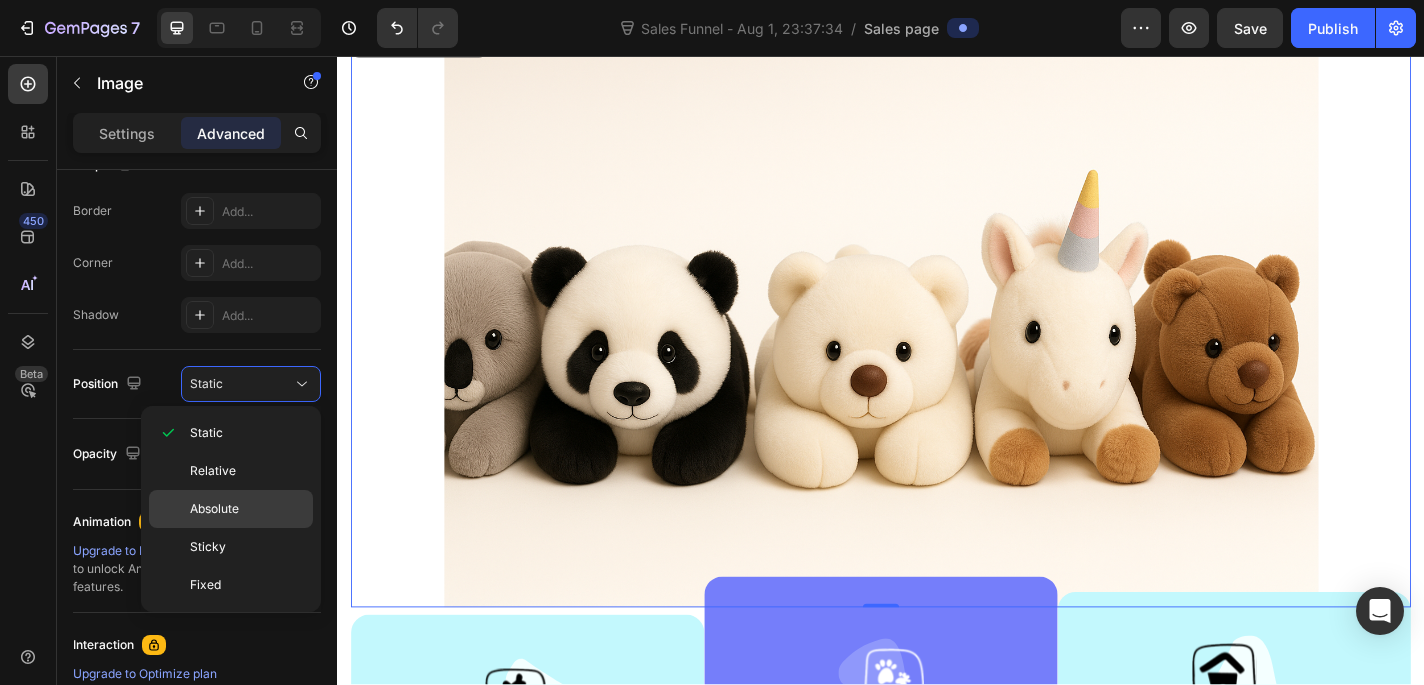 click on "Absolute" at bounding box center (247, 509) 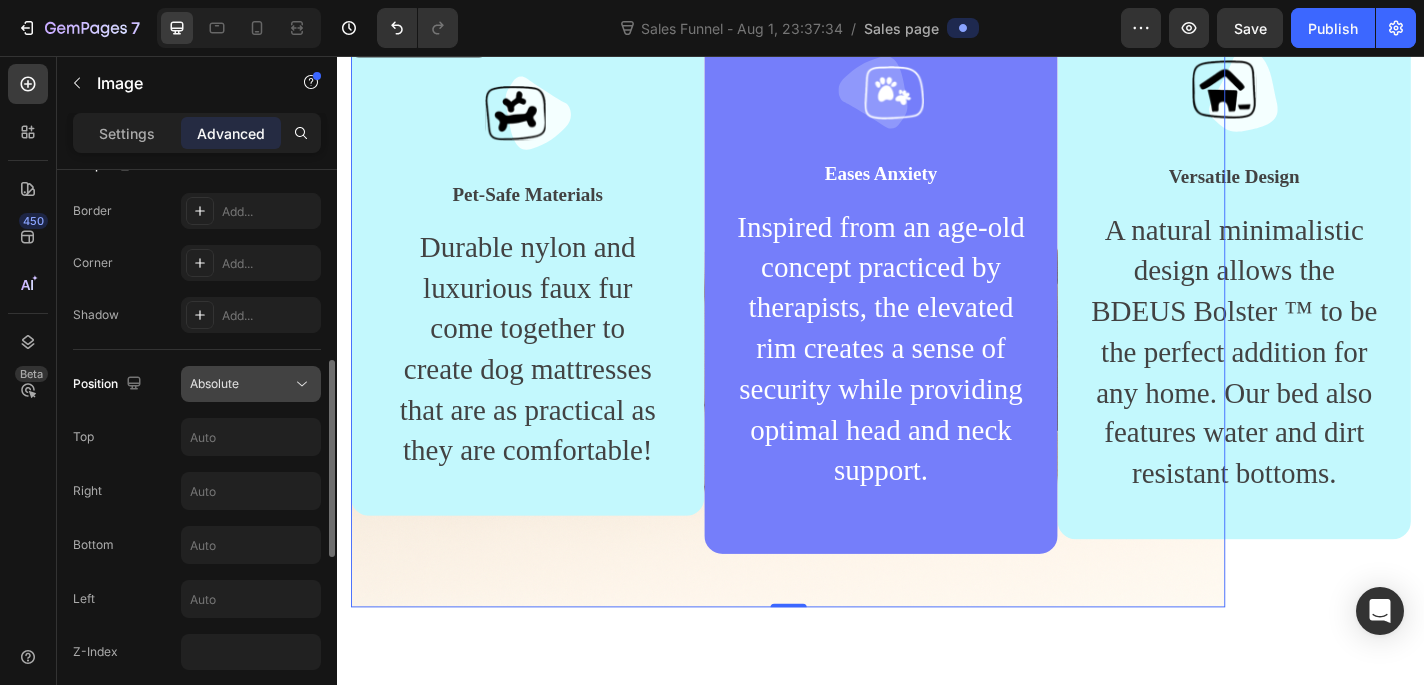 click on "Absolute" 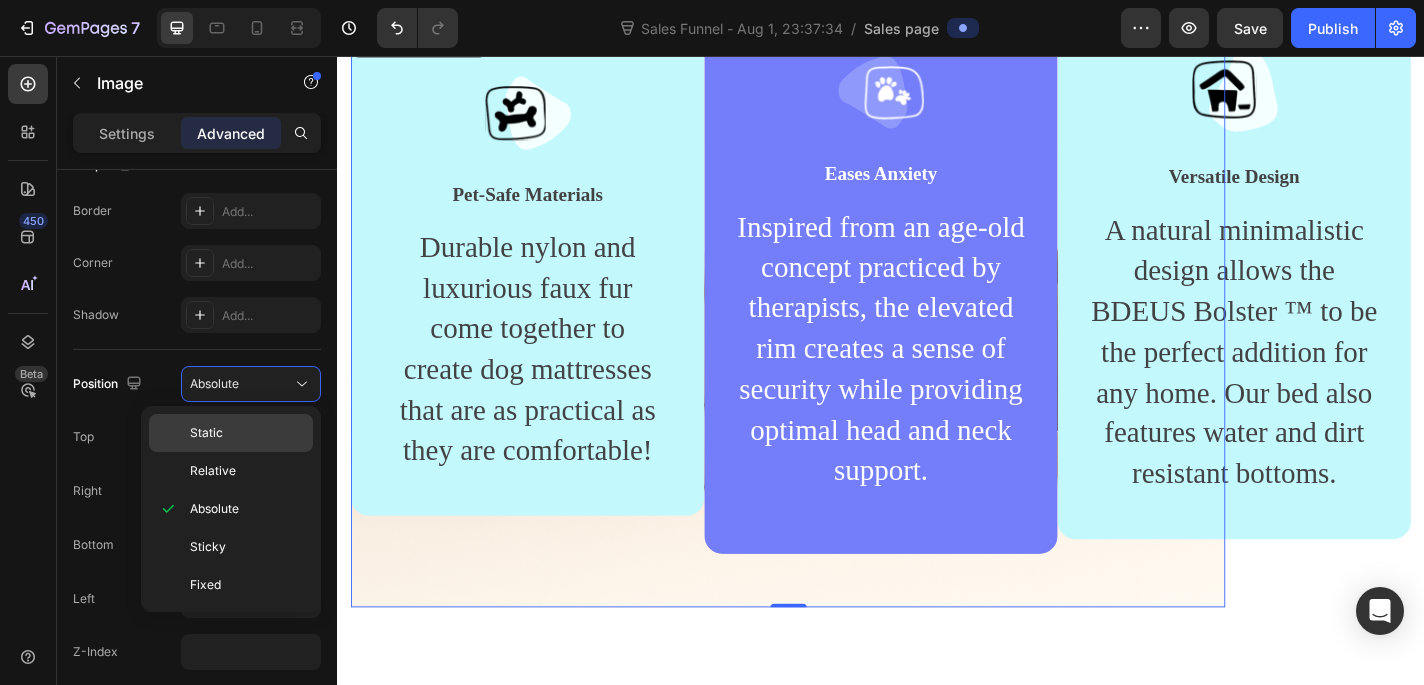 click on "Static" at bounding box center (247, 433) 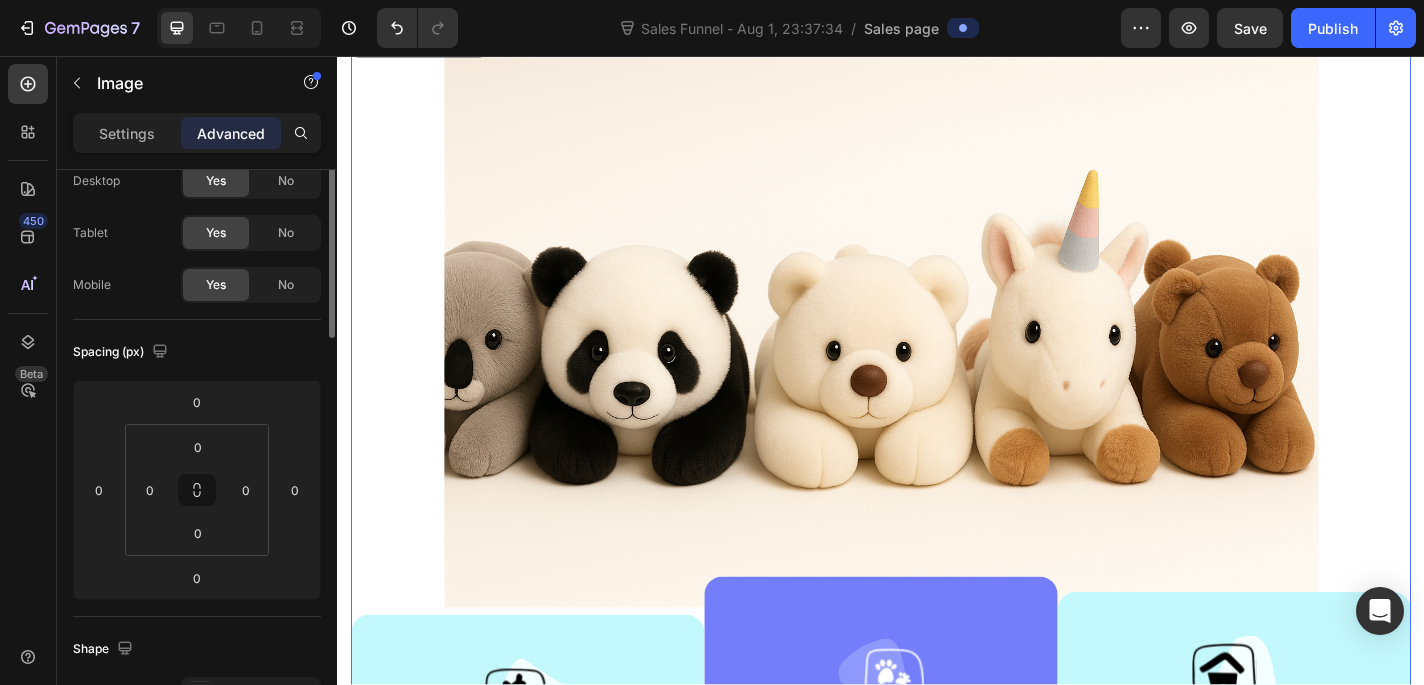 scroll, scrollTop: 0, scrollLeft: 0, axis: both 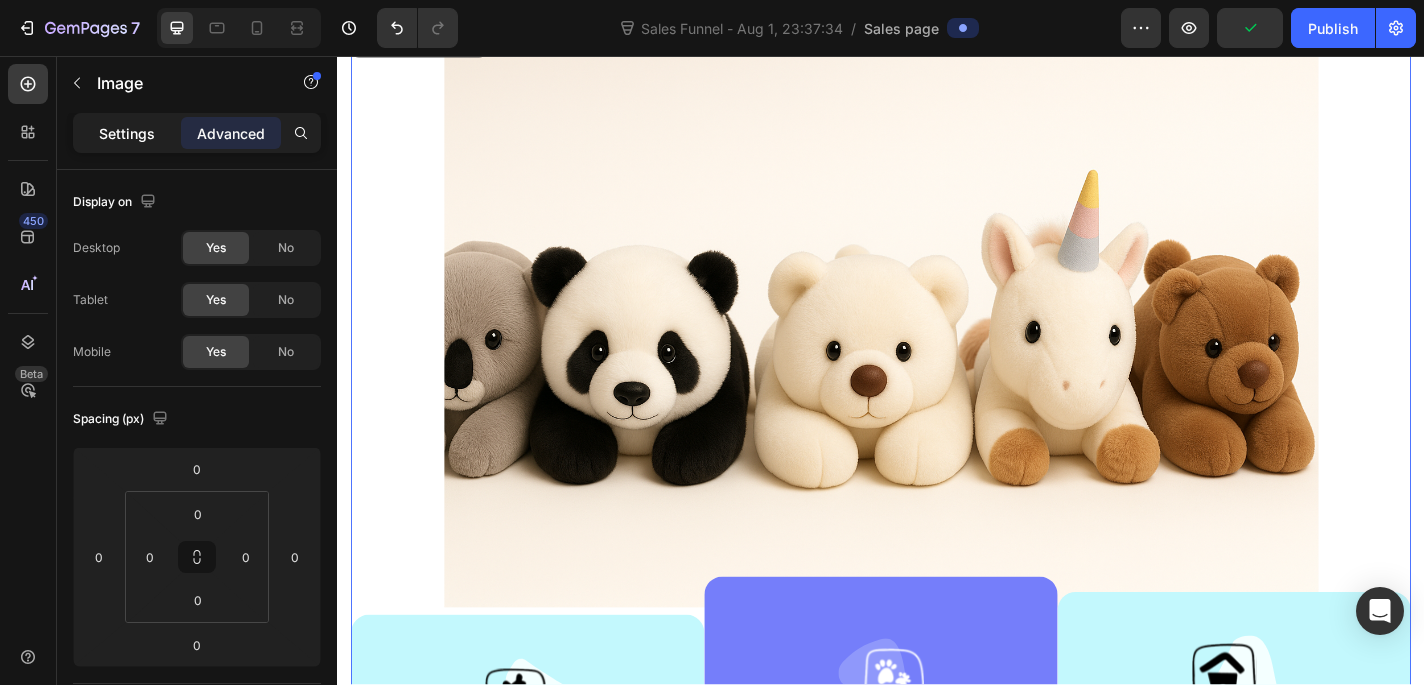 click on "Settings" at bounding box center (127, 133) 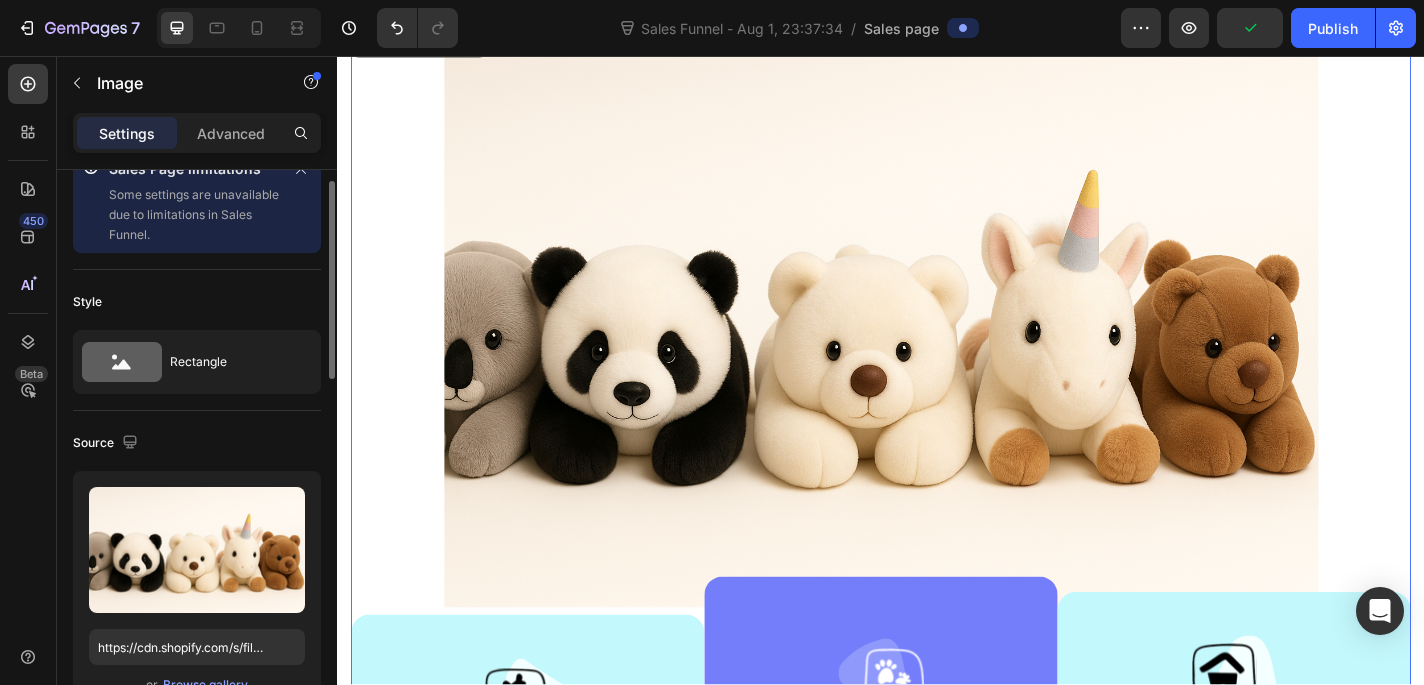 scroll, scrollTop: 39, scrollLeft: 0, axis: vertical 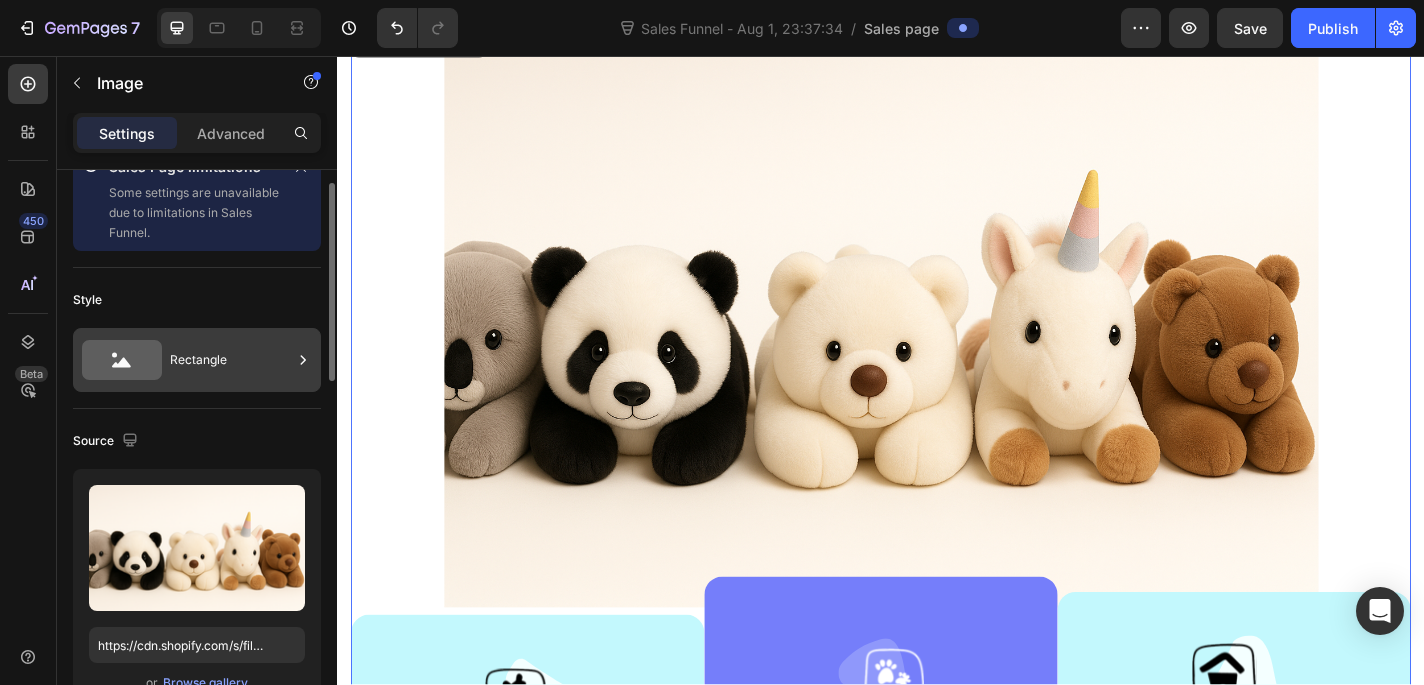 click on "Rectangle" at bounding box center [231, 360] 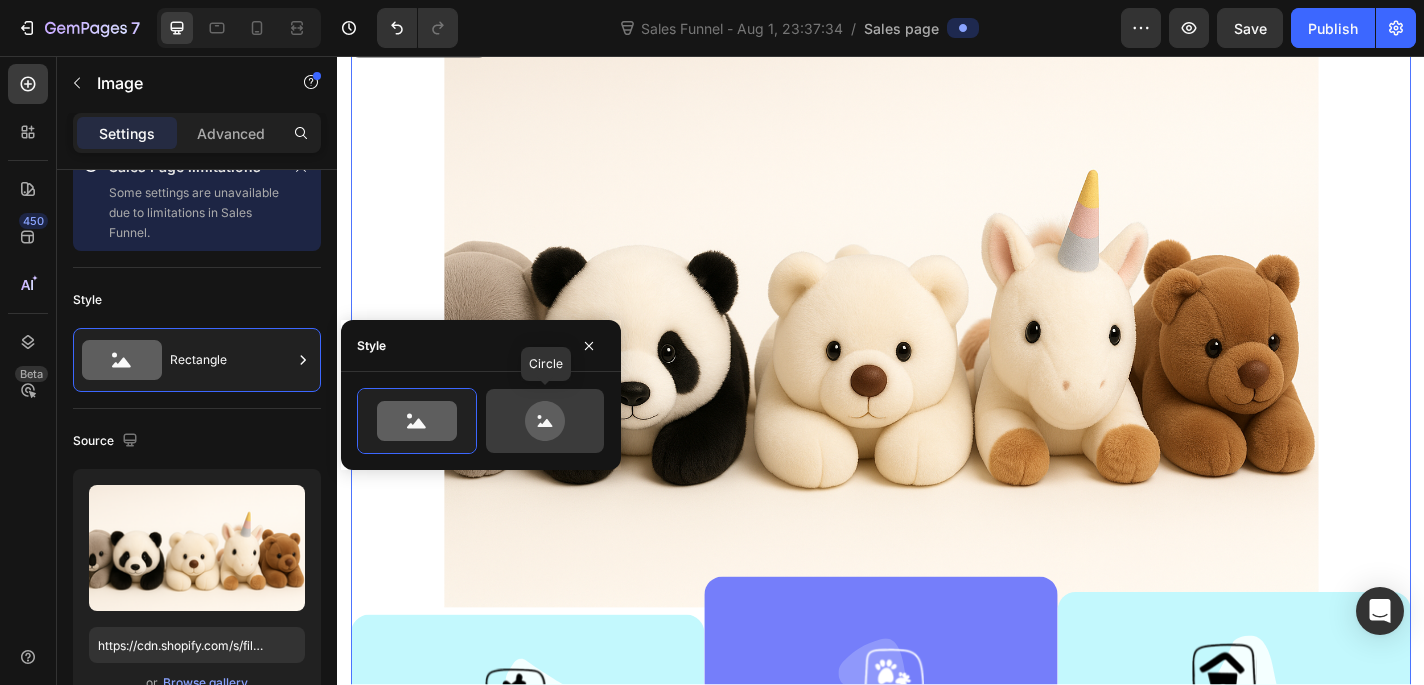 click 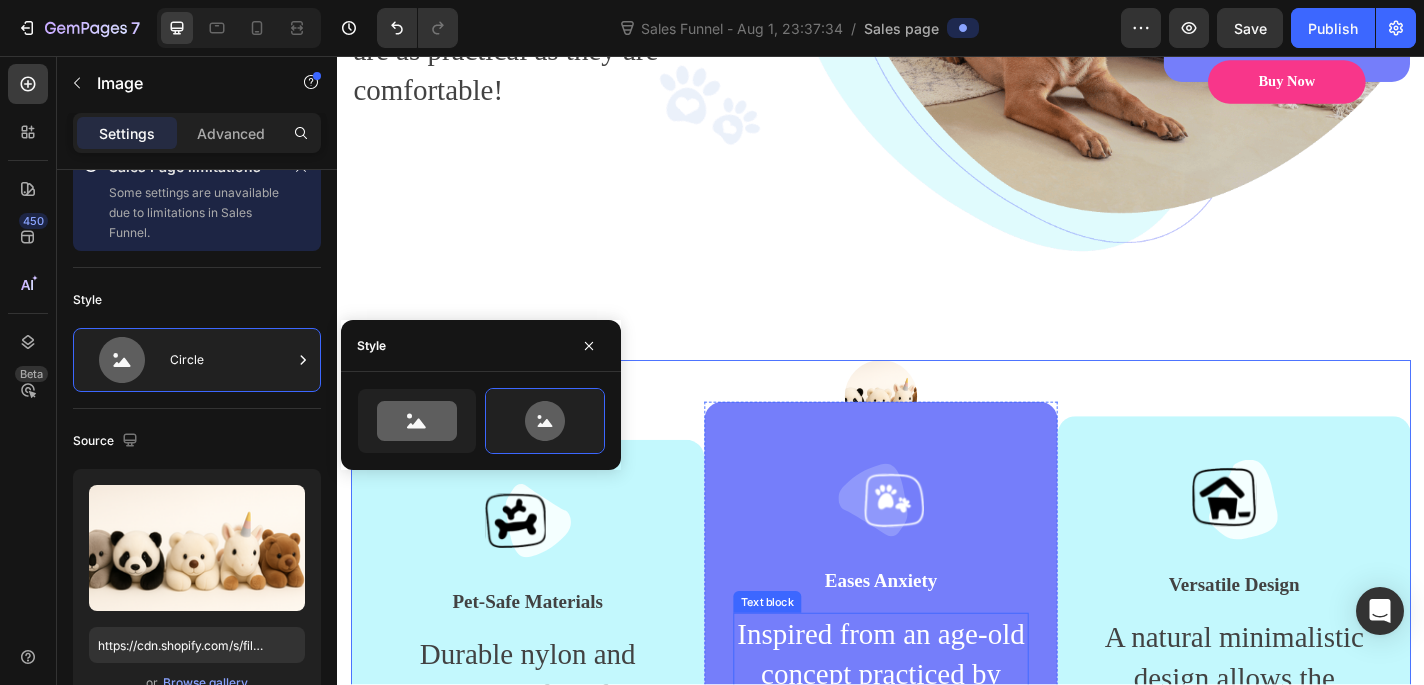 scroll, scrollTop: 636, scrollLeft: 0, axis: vertical 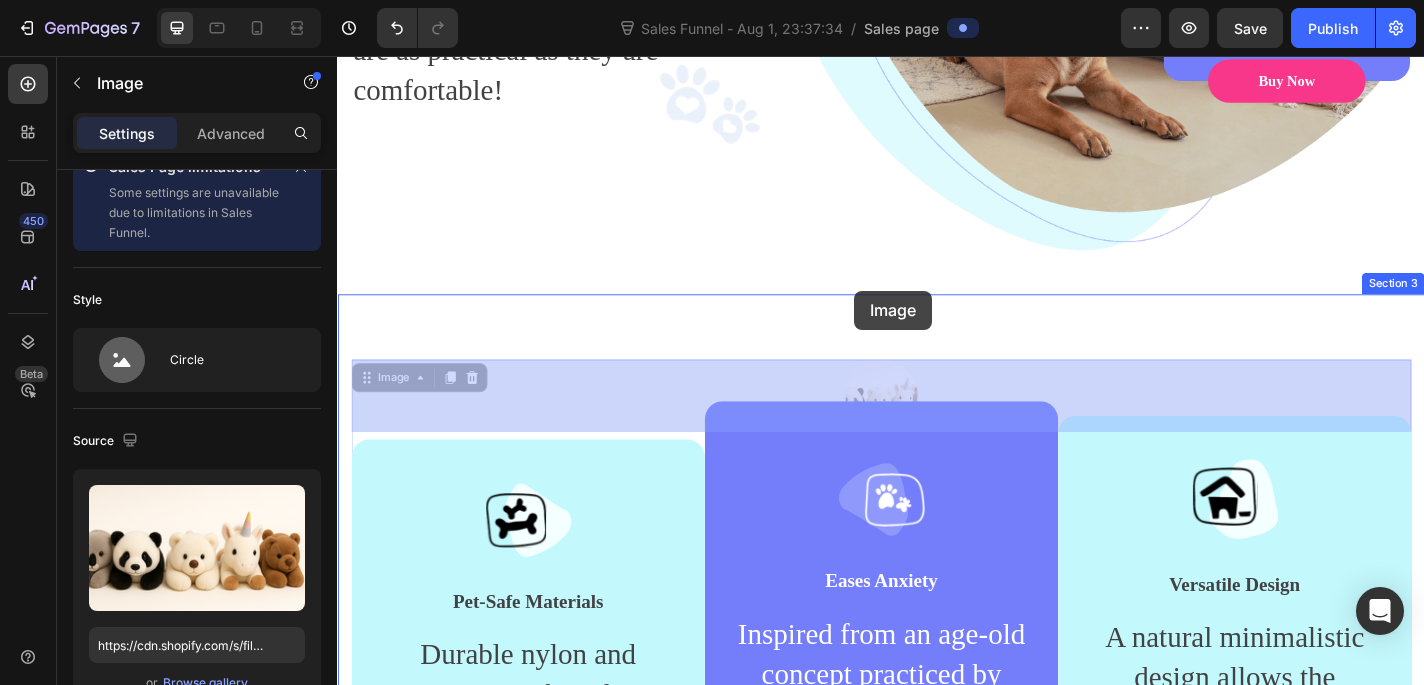 drag, startPoint x: 946, startPoint y: 414, endPoint x: 905, endPoint y: 312, distance: 109.9318 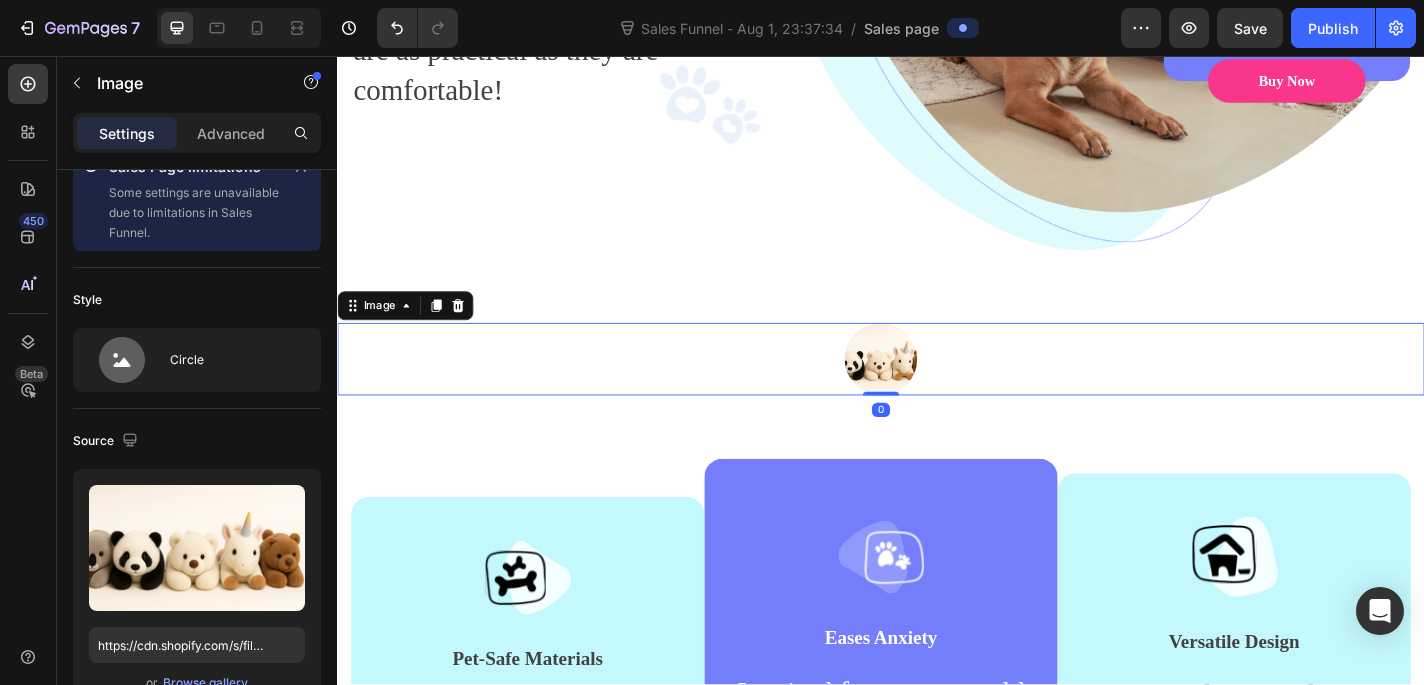 click at bounding box center [937, 391] 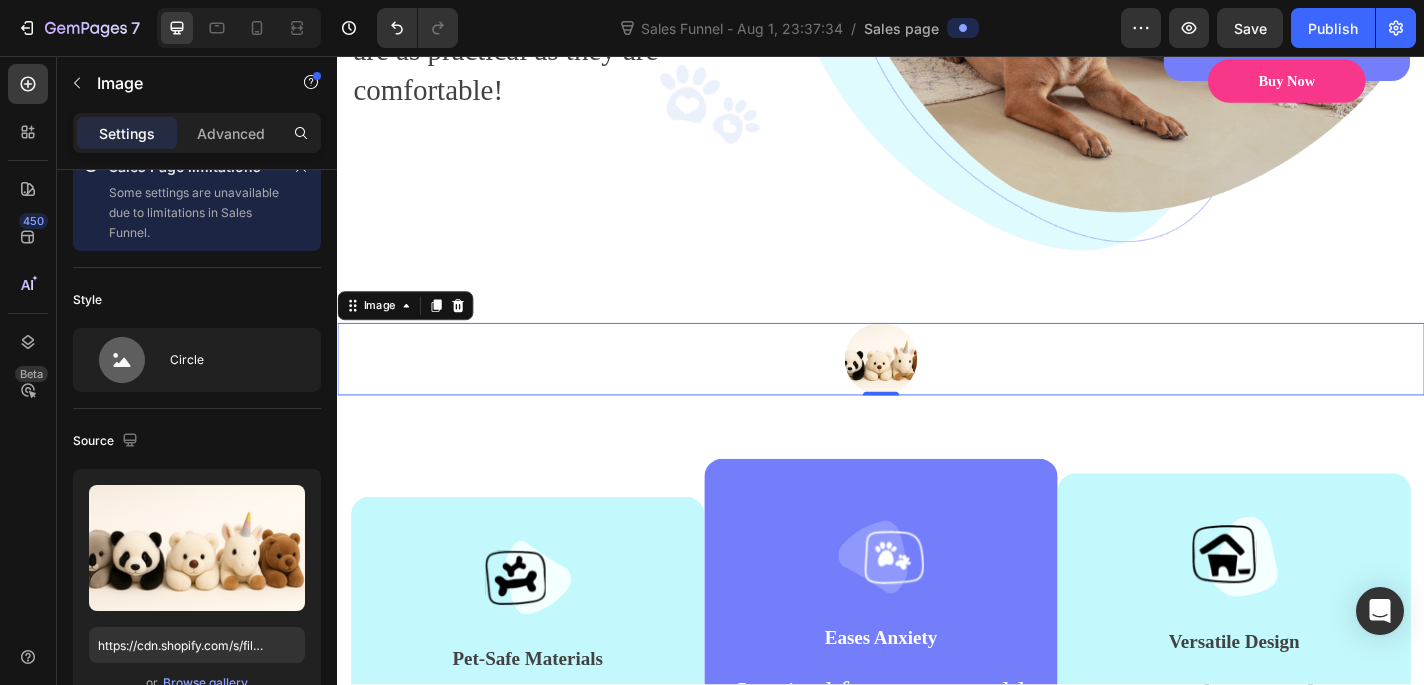 click at bounding box center (937, 391) 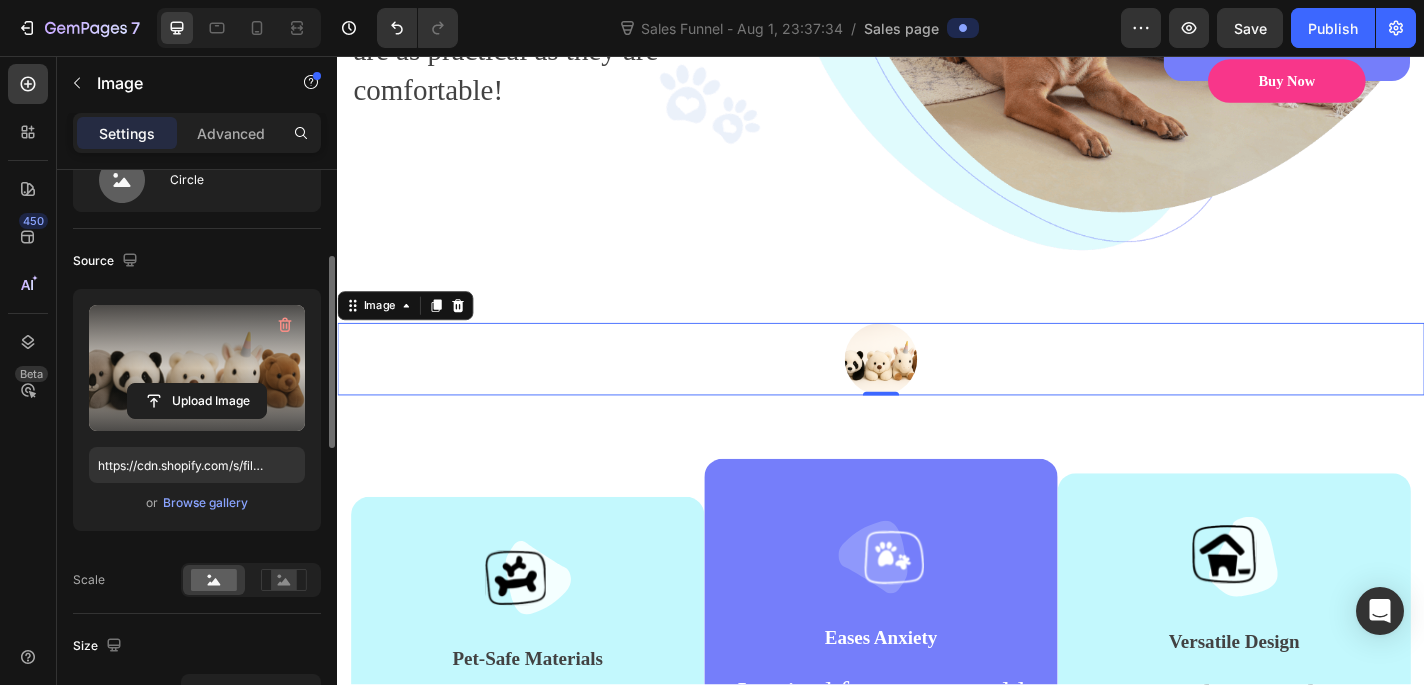 scroll, scrollTop: 228, scrollLeft: 0, axis: vertical 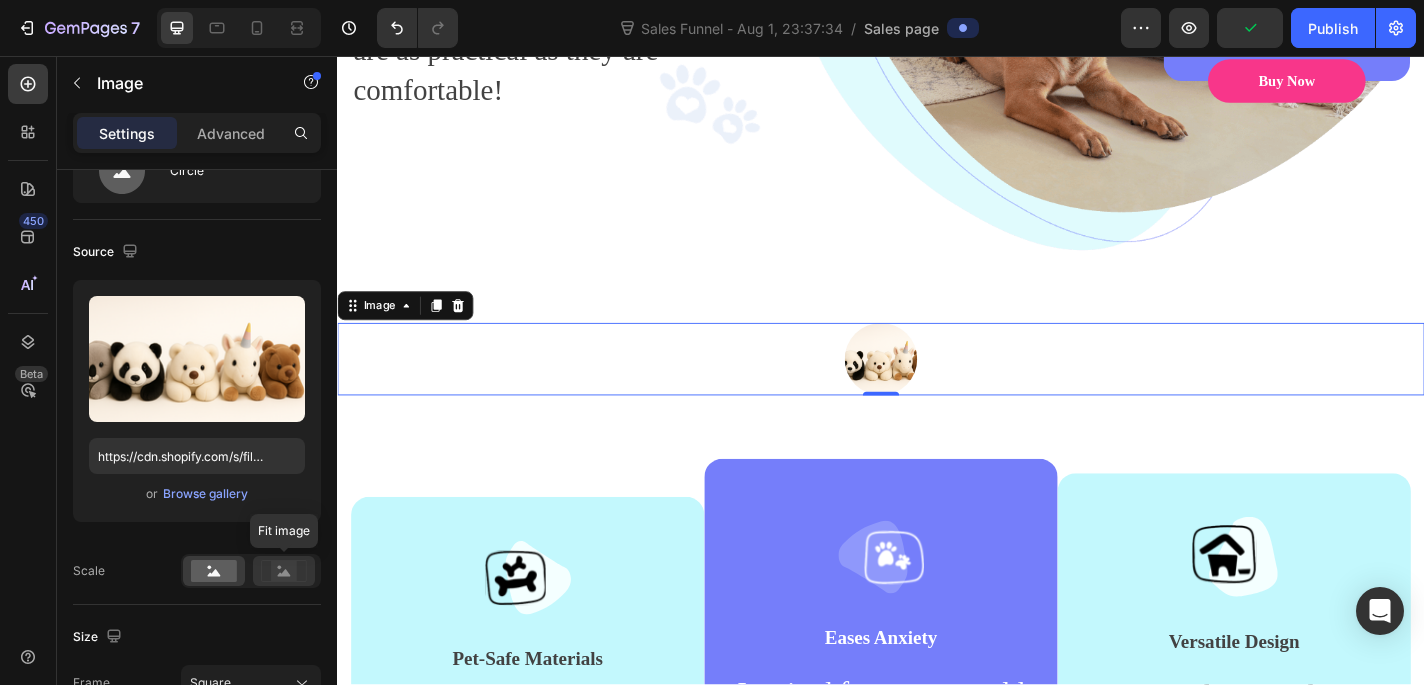 click 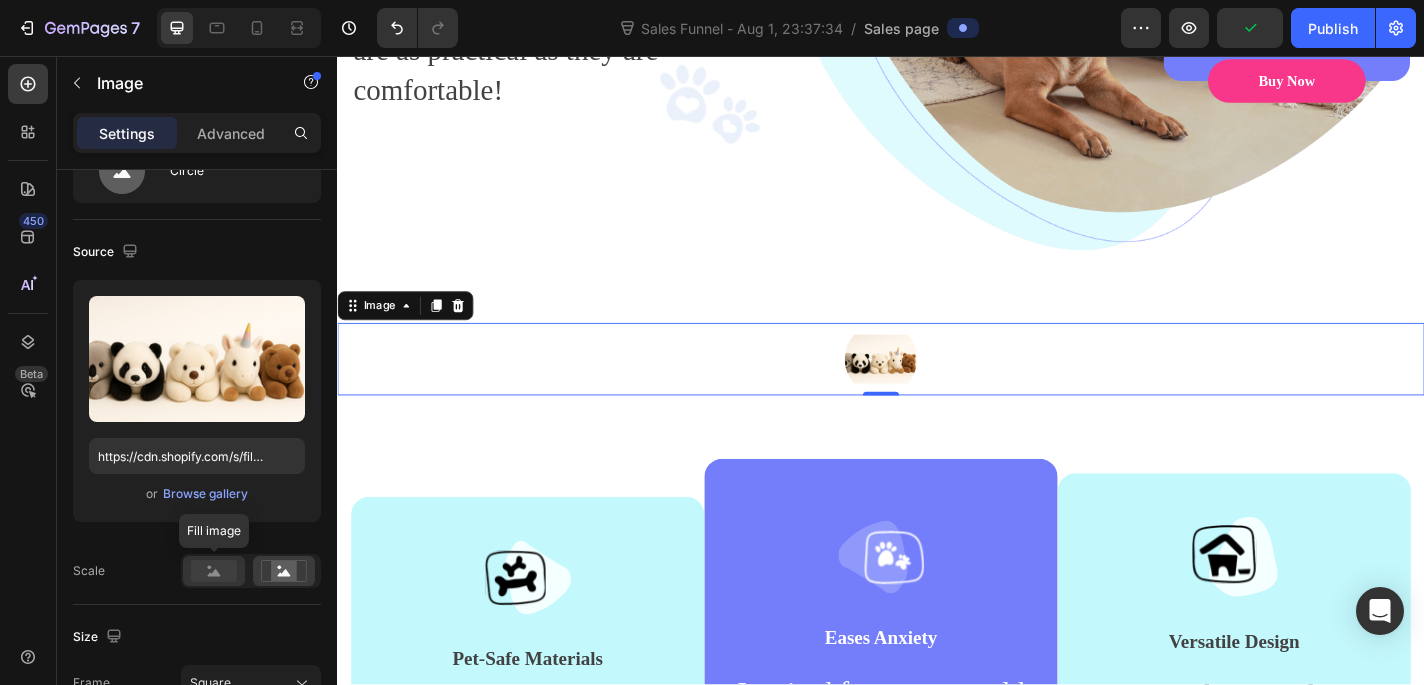 click 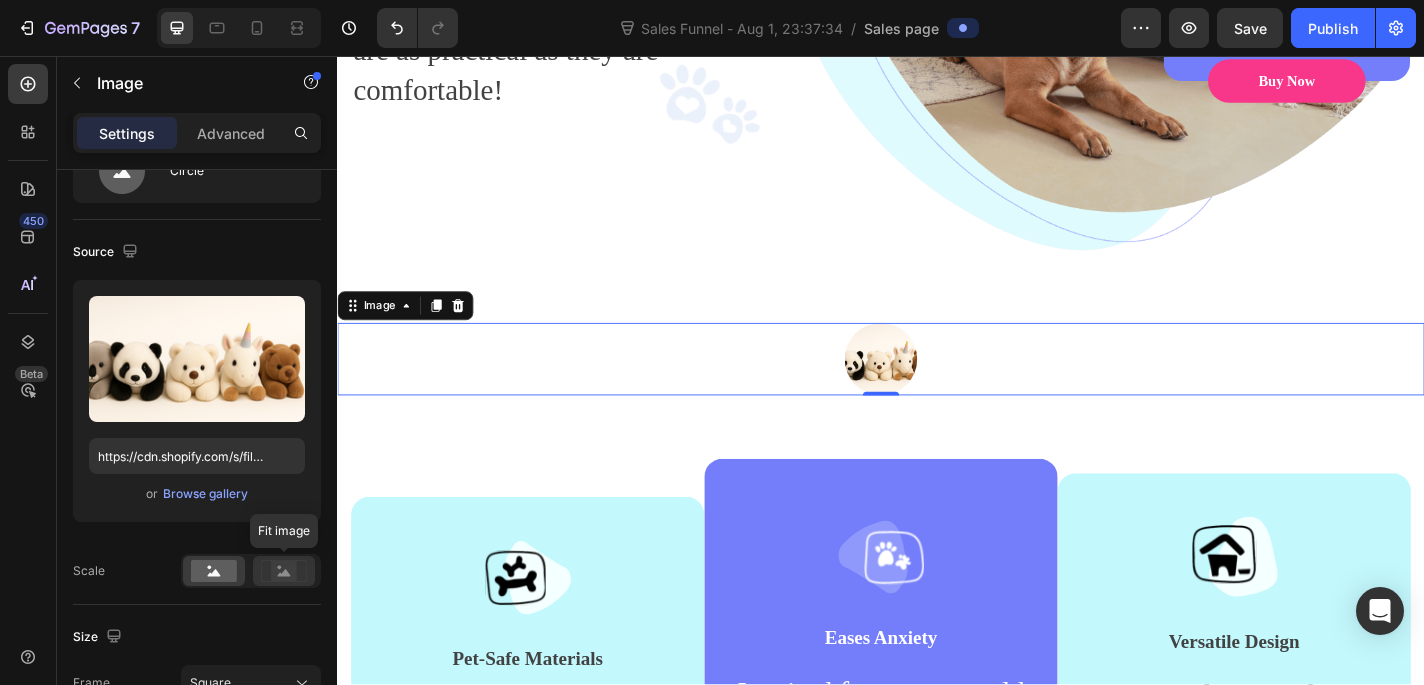 click 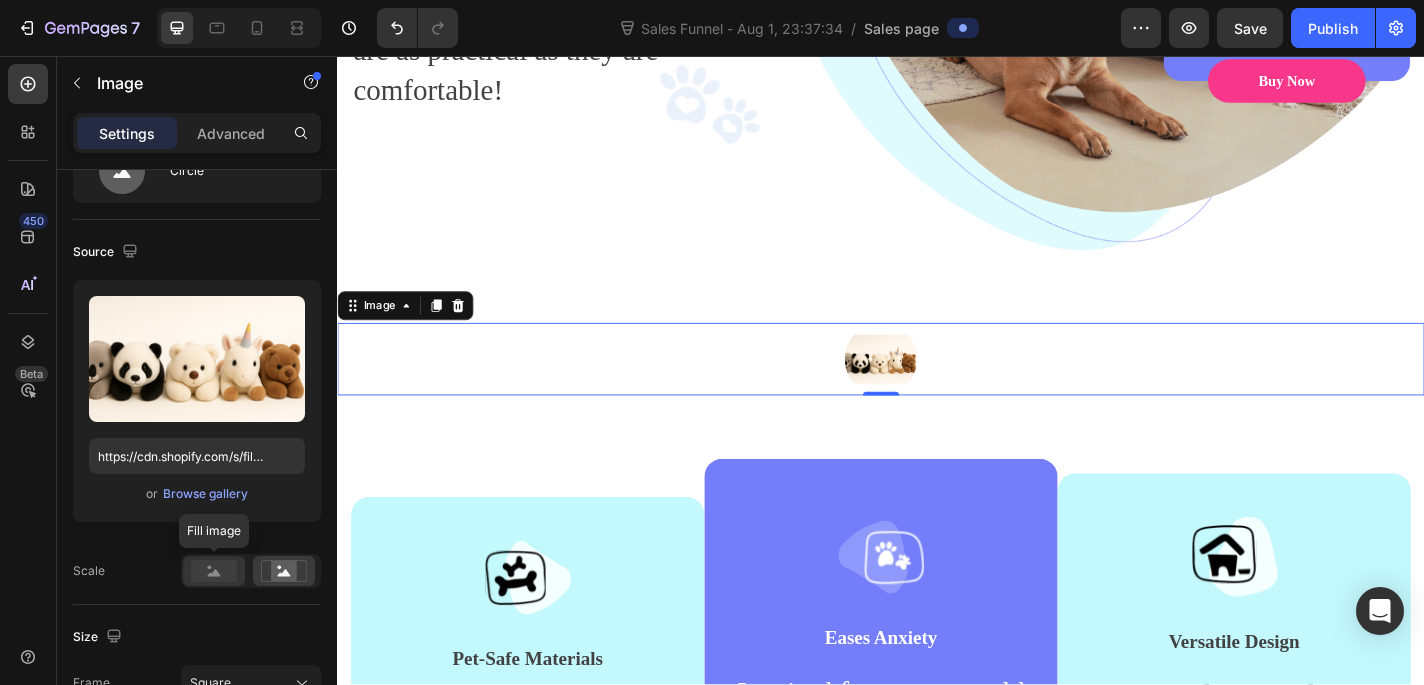 click 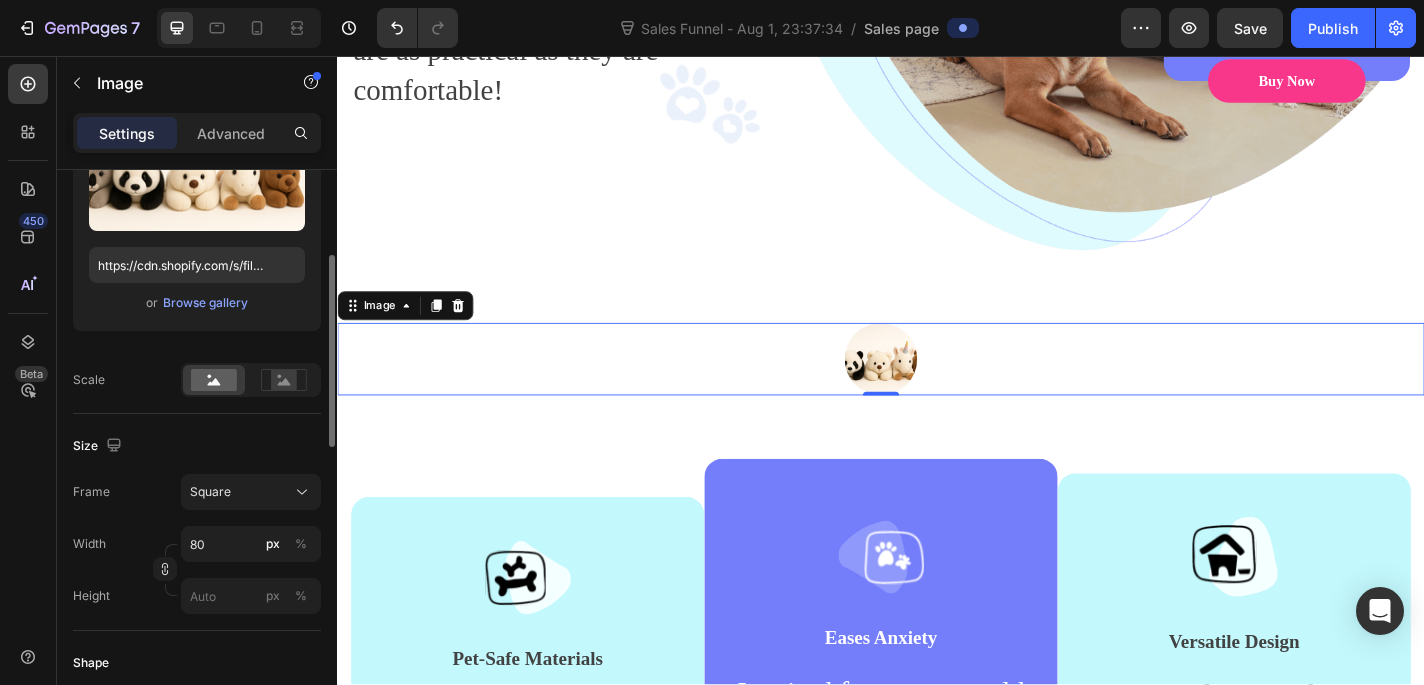 scroll, scrollTop: 421, scrollLeft: 0, axis: vertical 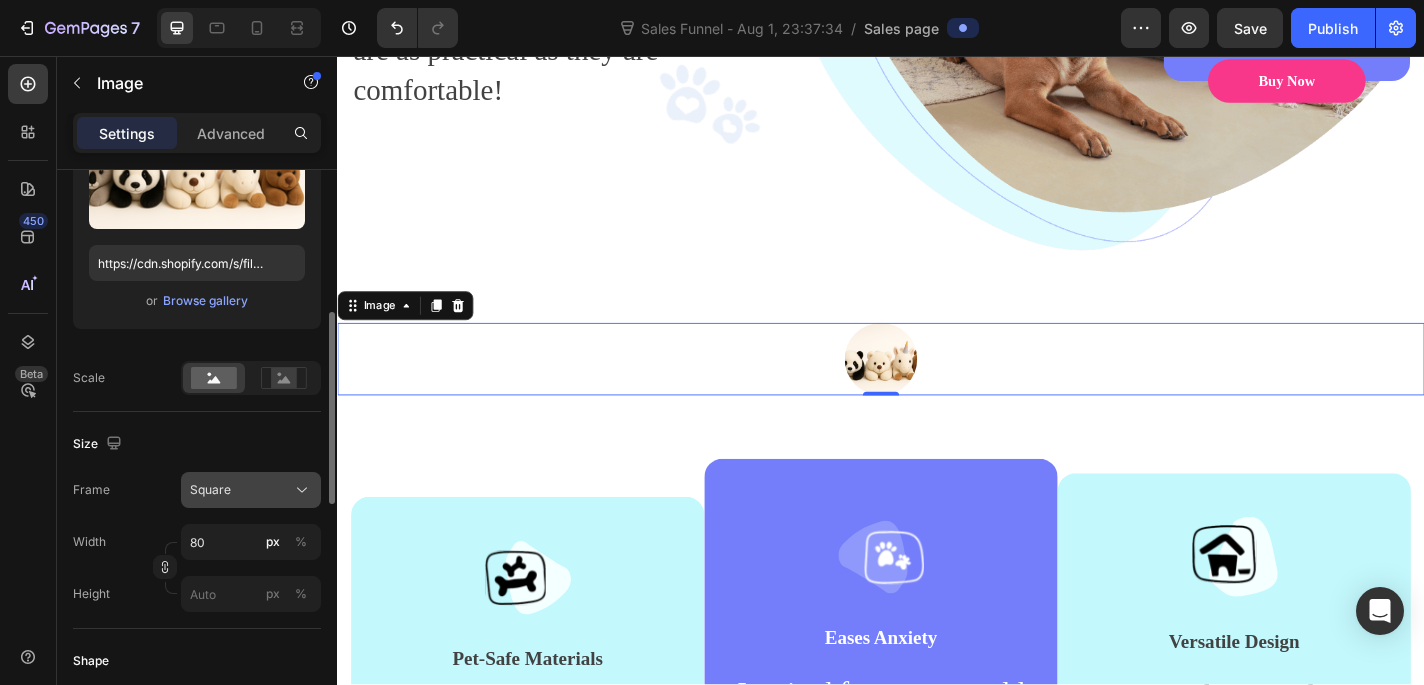 click on "Square" at bounding box center [251, 490] 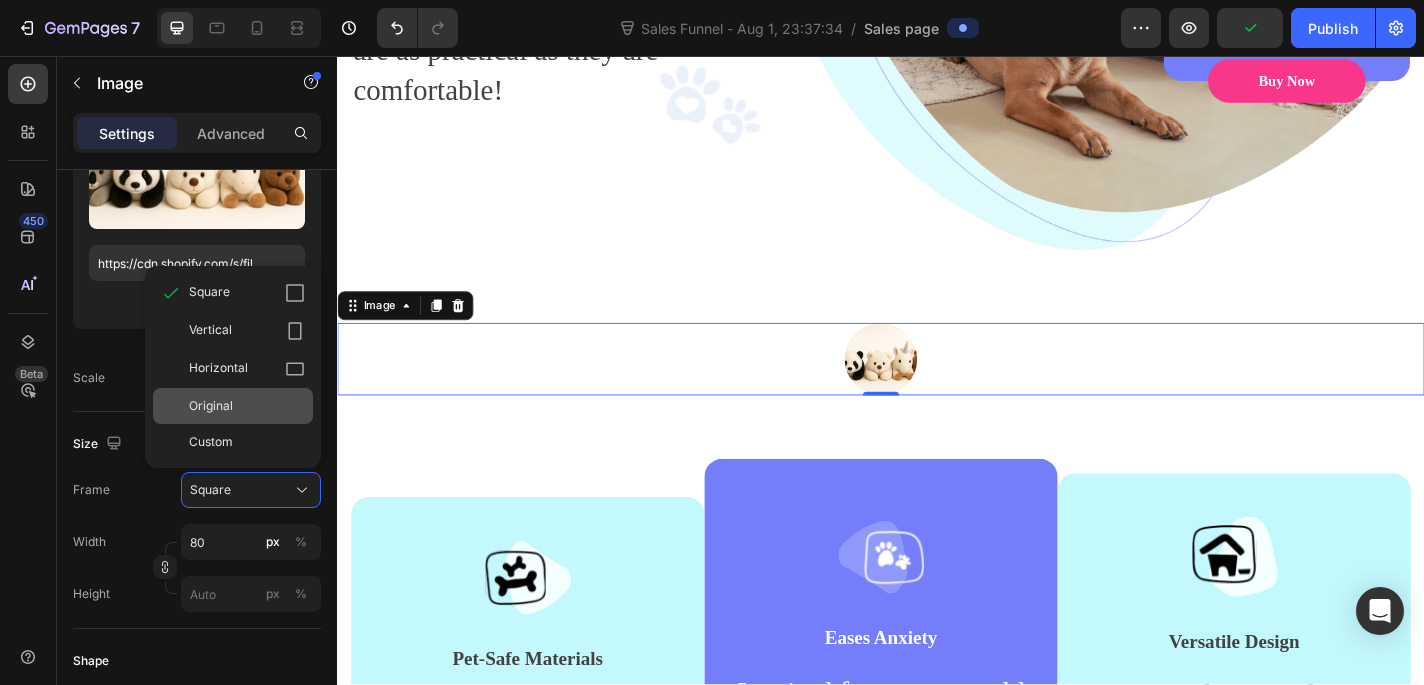 click on "Original" at bounding box center [247, 406] 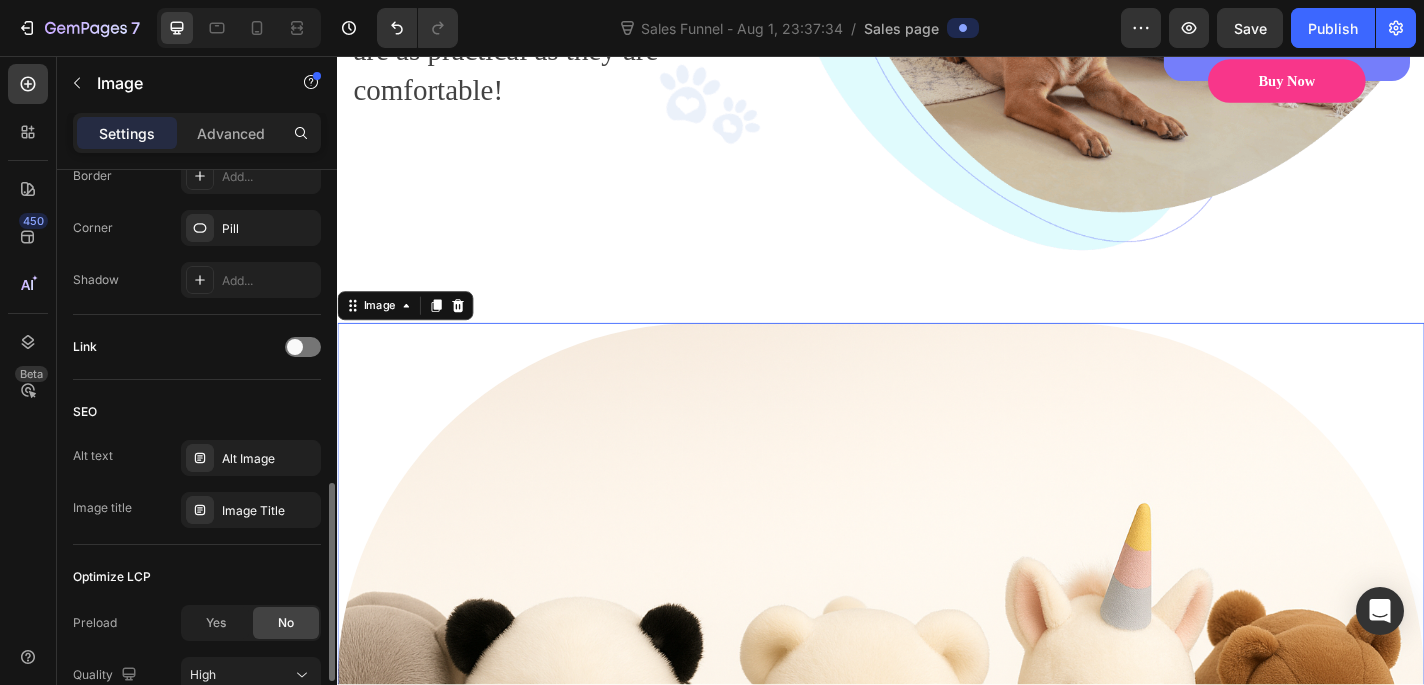 scroll, scrollTop: 1075, scrollLeft: 0, axis: vertical 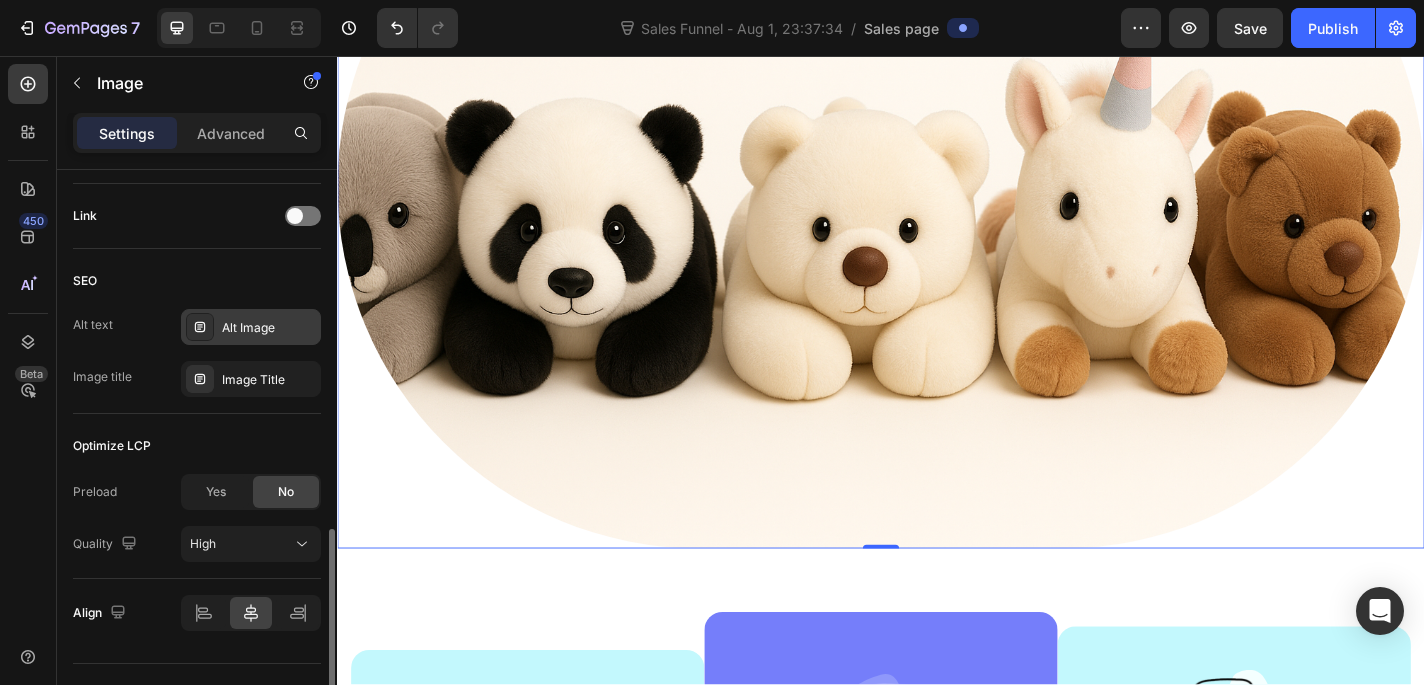 click on "Alt Image" at bounding box center [269, 328] 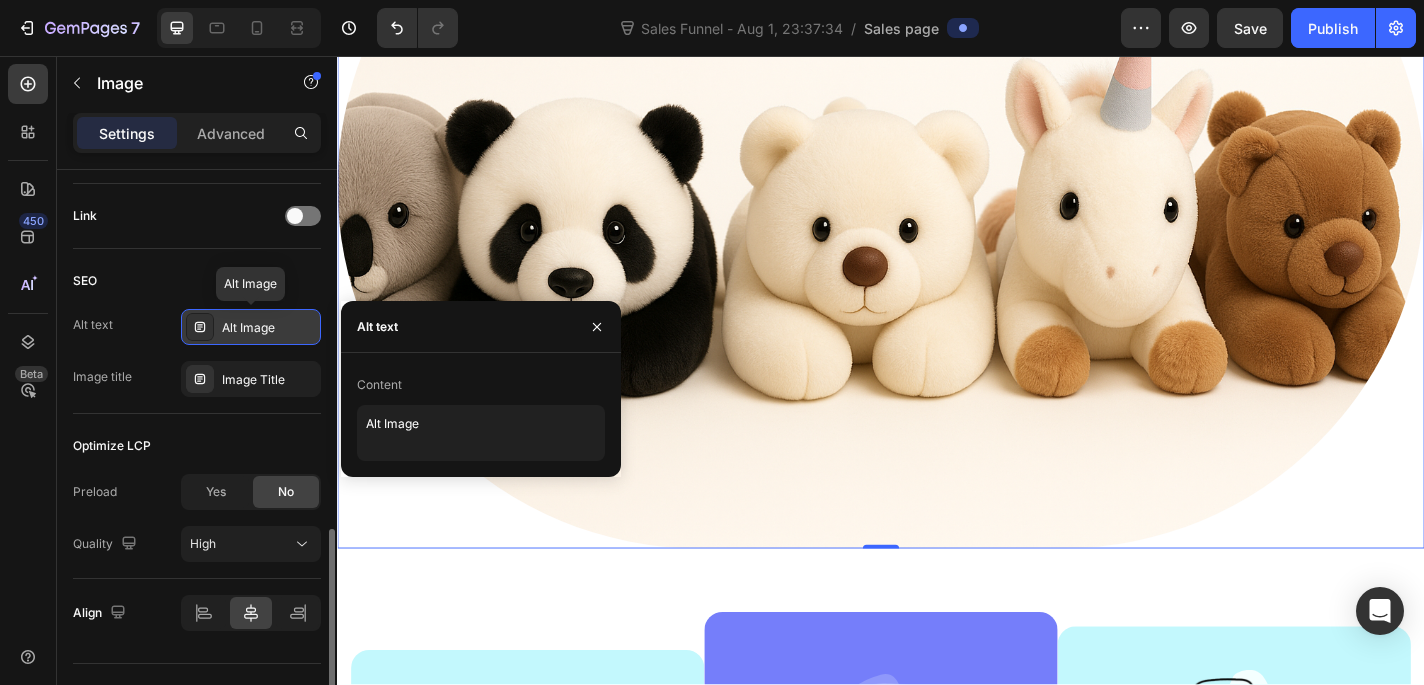 click on "Alt Image" at bounding box center (269, 328) 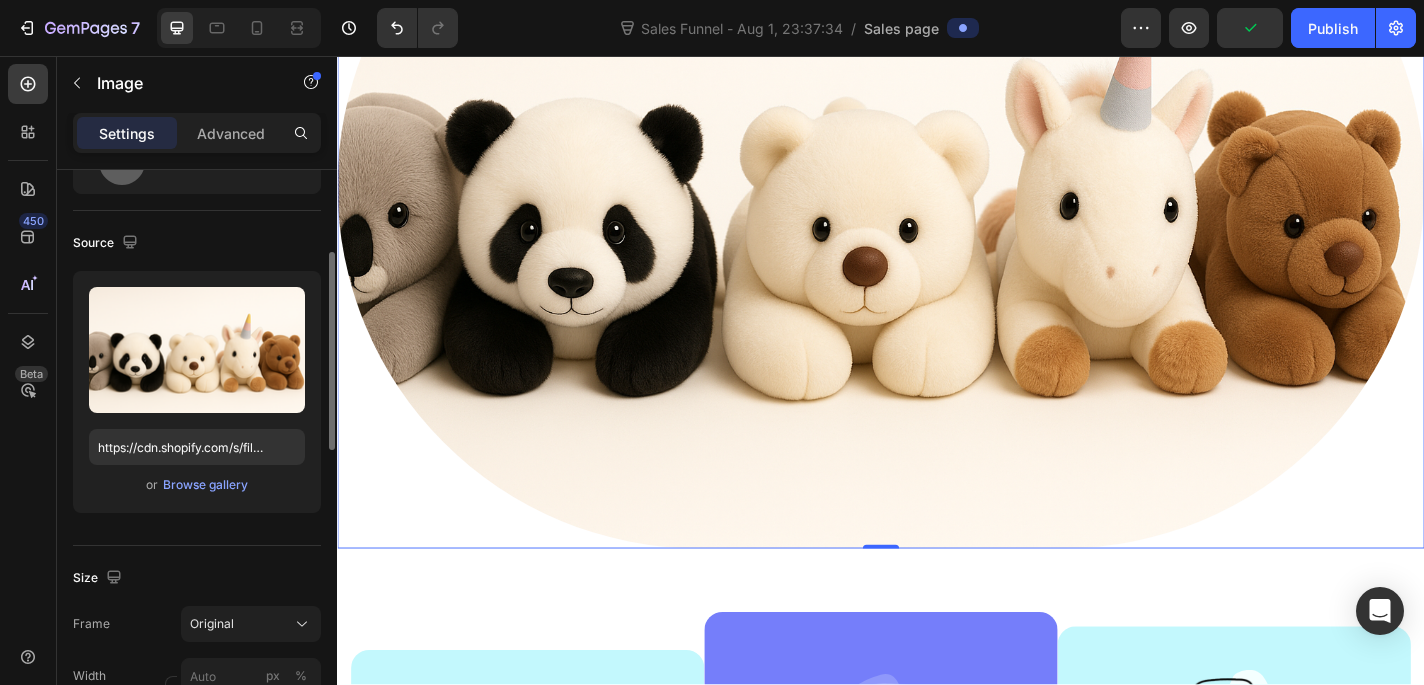 scroll, scrollTop: 245, scrollLeft: 0, axis: vertical 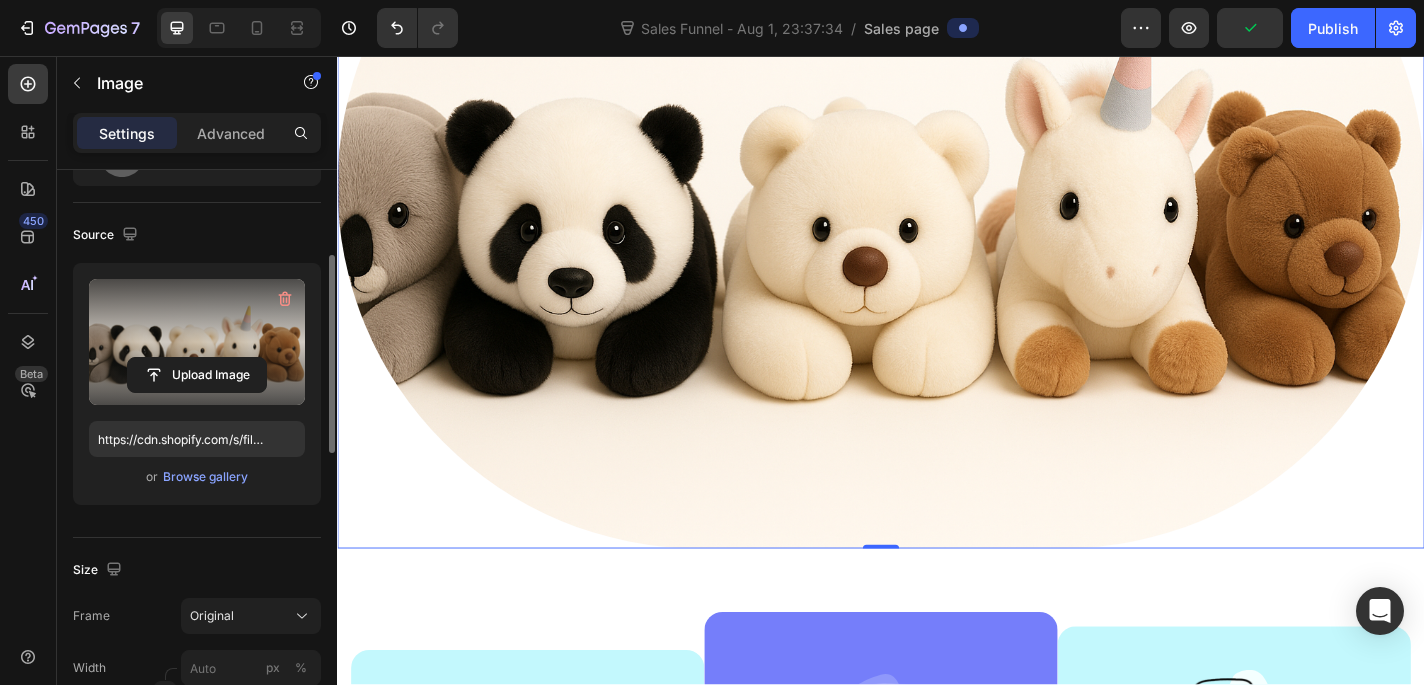 click at bounding box center [197, 342] 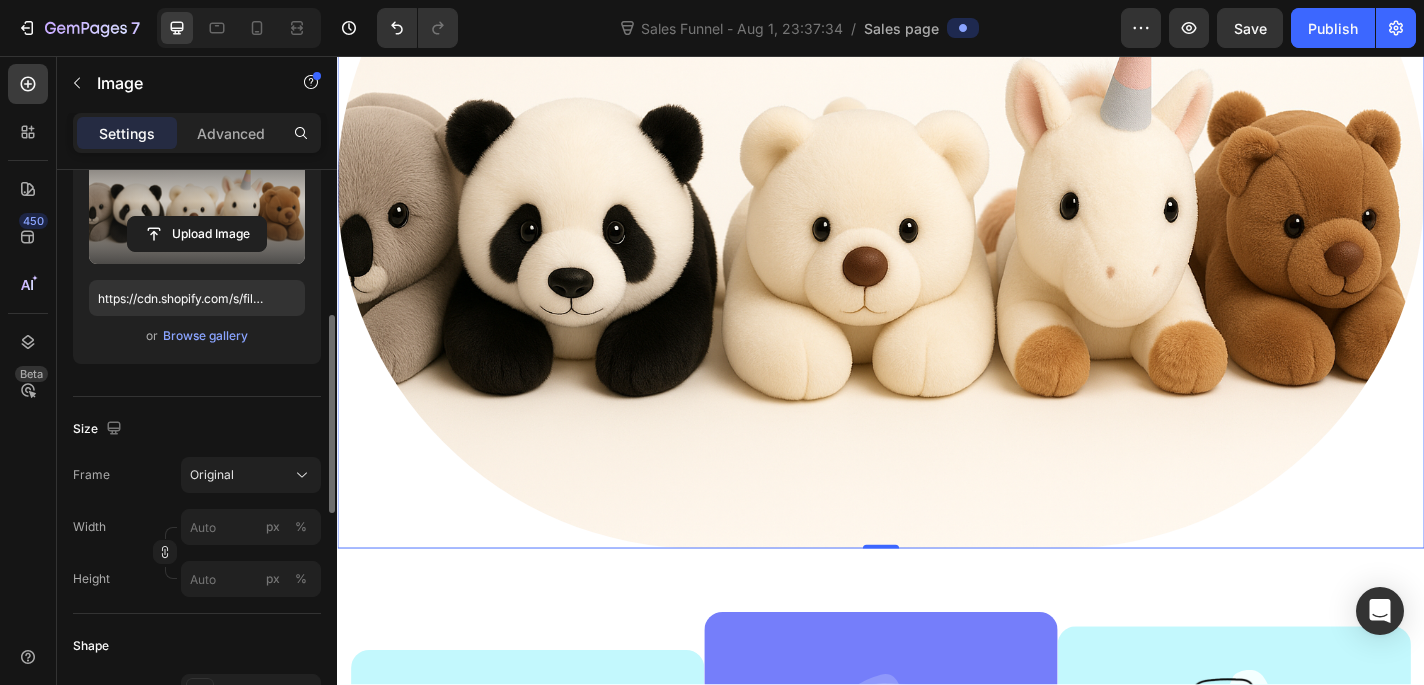 scroll, scrollTop: 395, scrollLeft: 0, axis: vertical 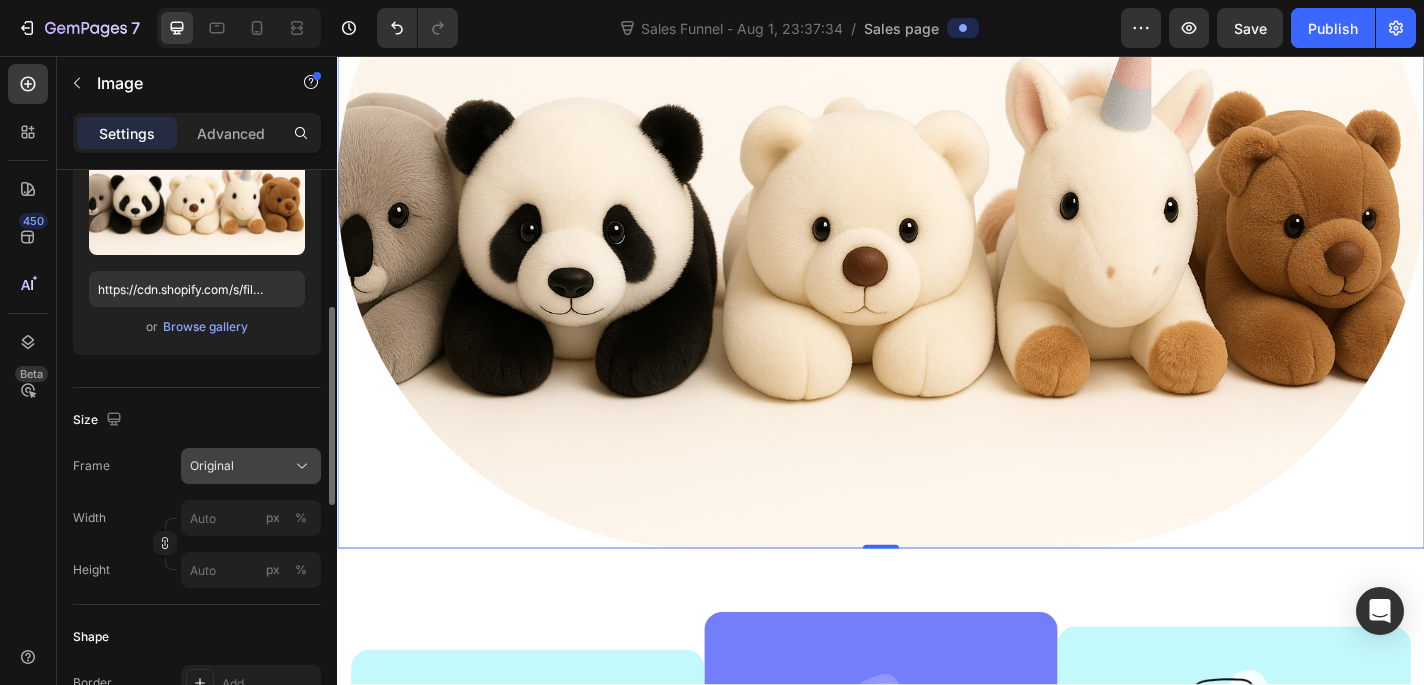 click on "Original" at bounding box center (251, 466) 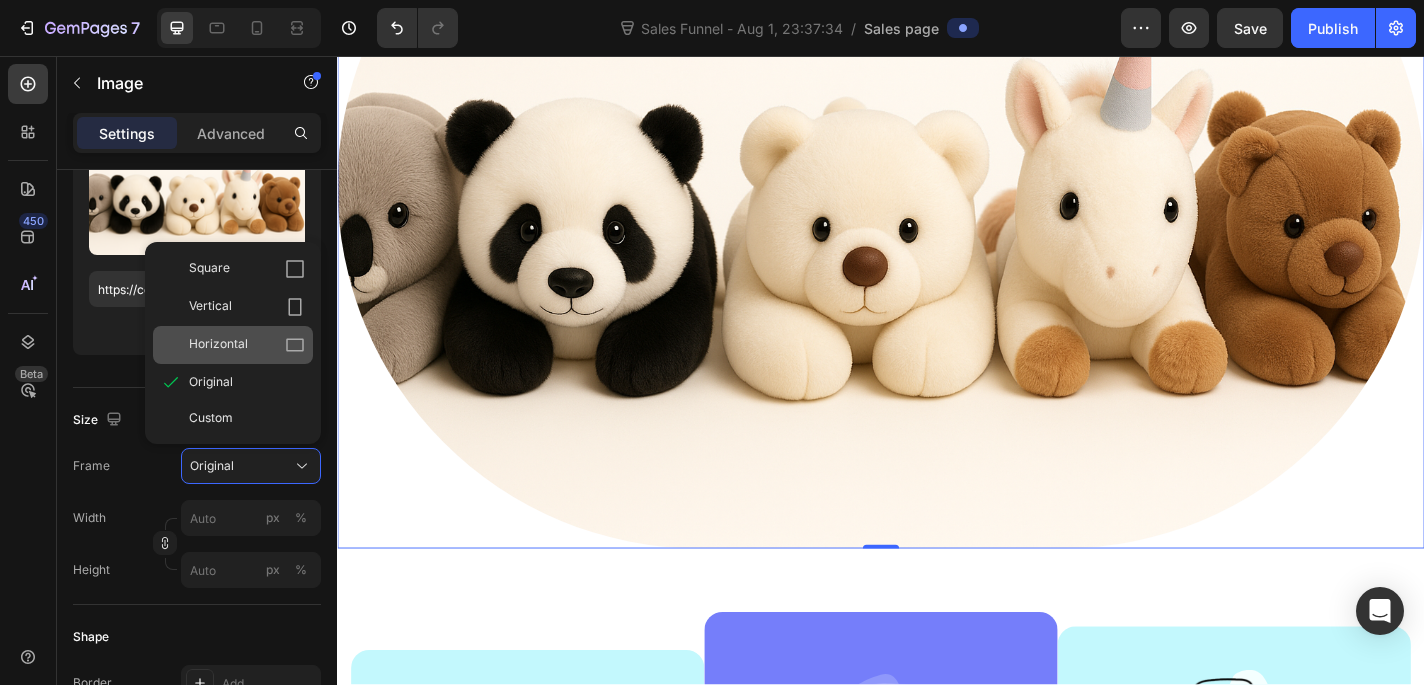 click on "Horizontal" at bounding box center [247, 345] 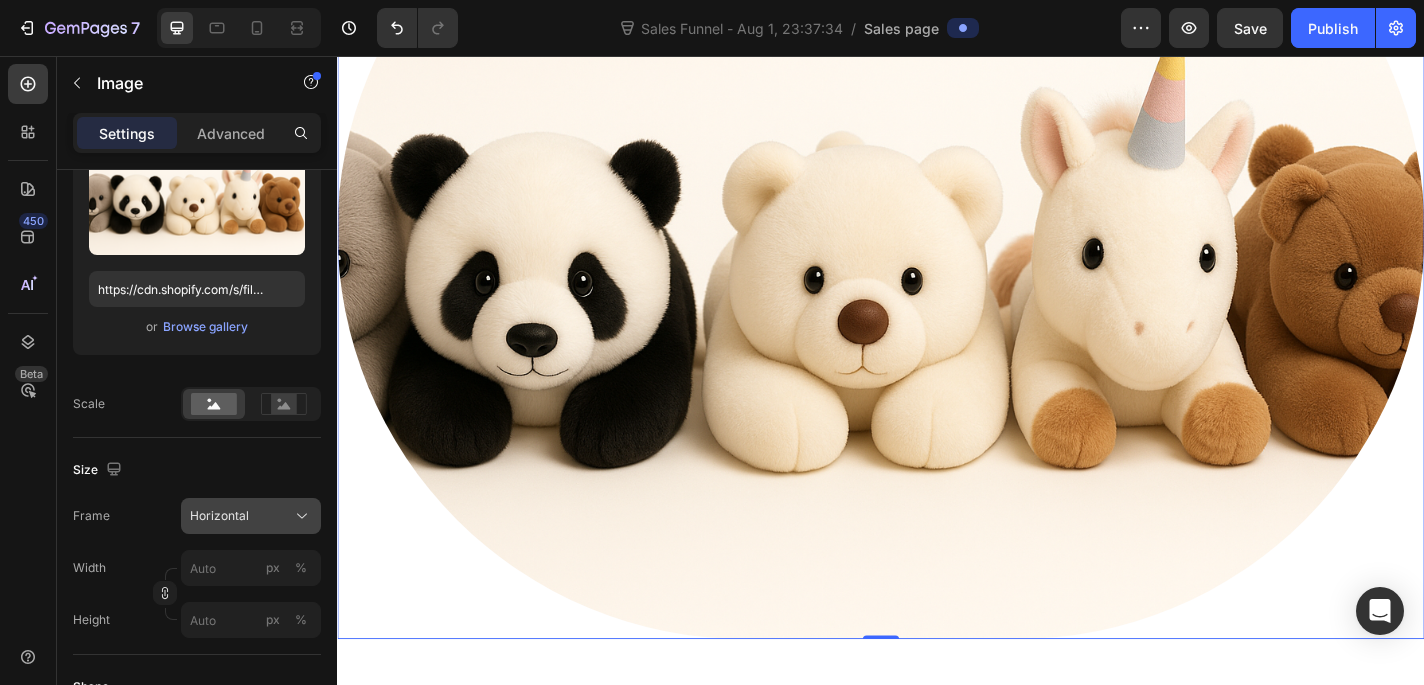 click on "Horizontal" 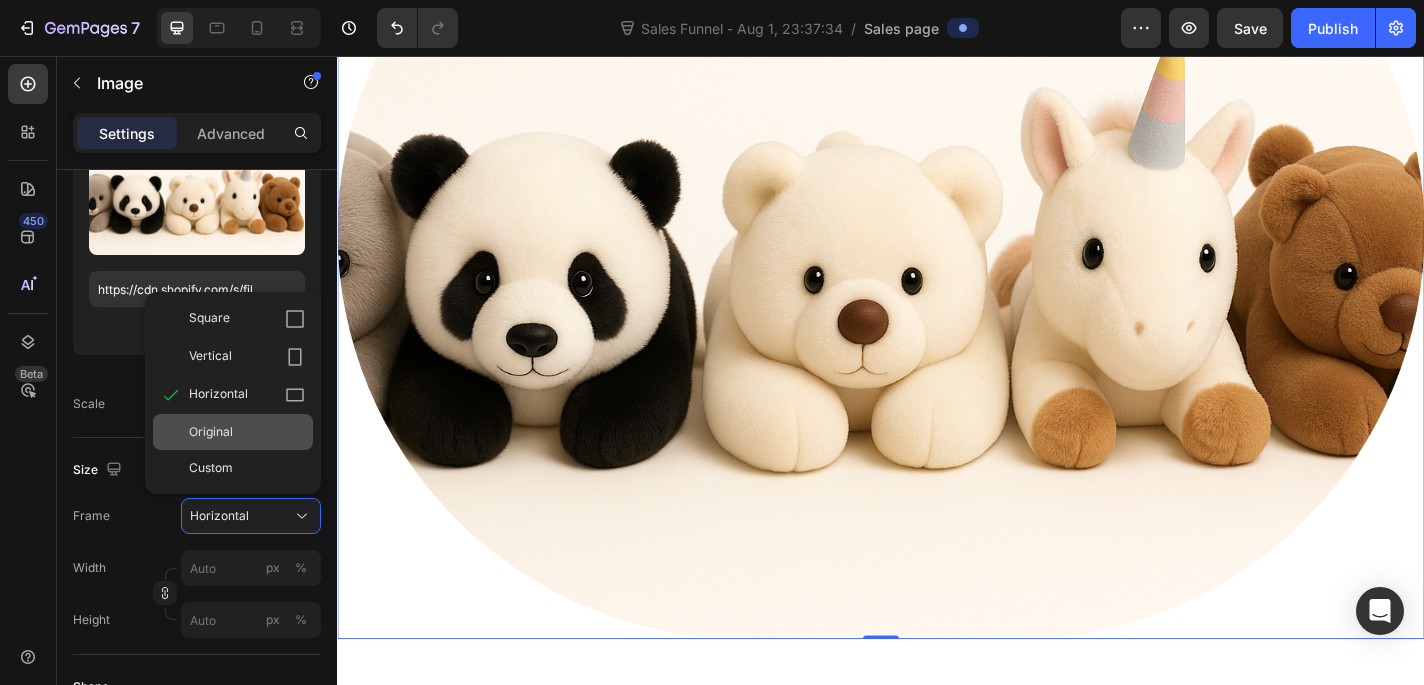 click on "Original" at bounding box center (247, 432) 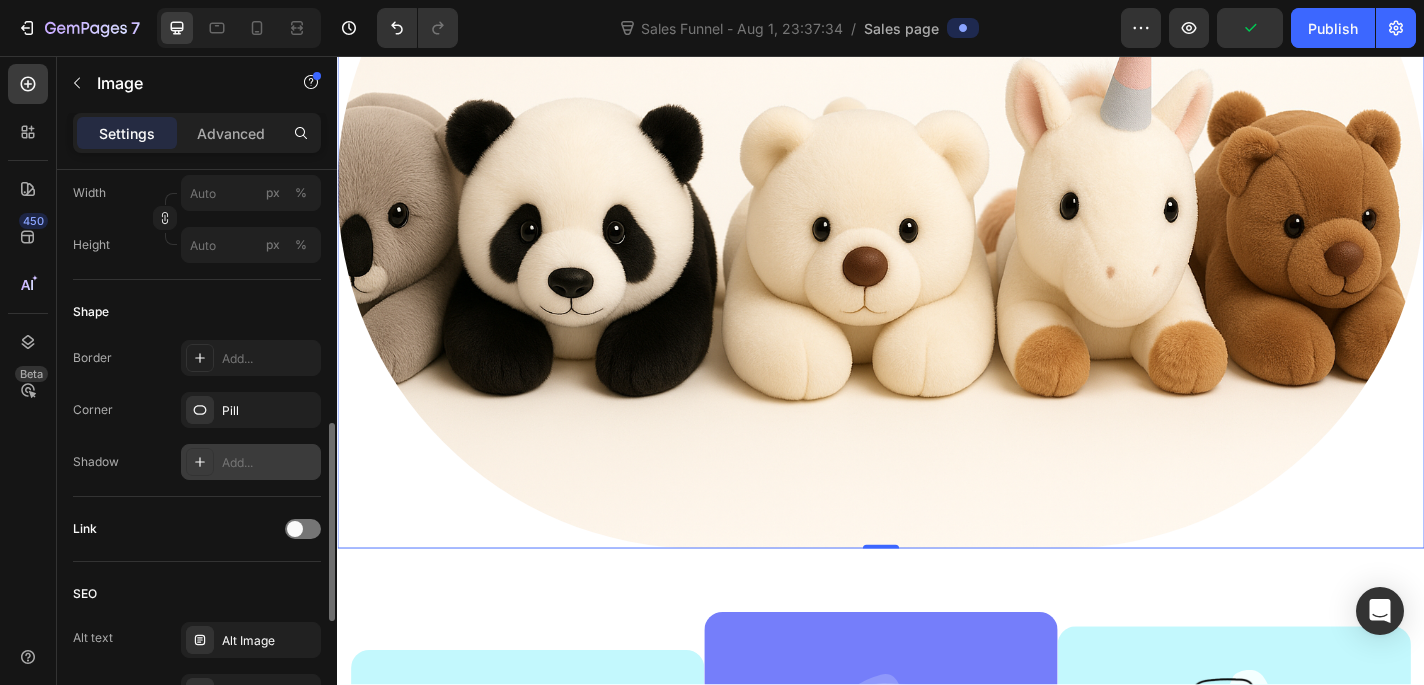 scroll, scrollTop: 722, scrollLeft: 0, axis: vertical 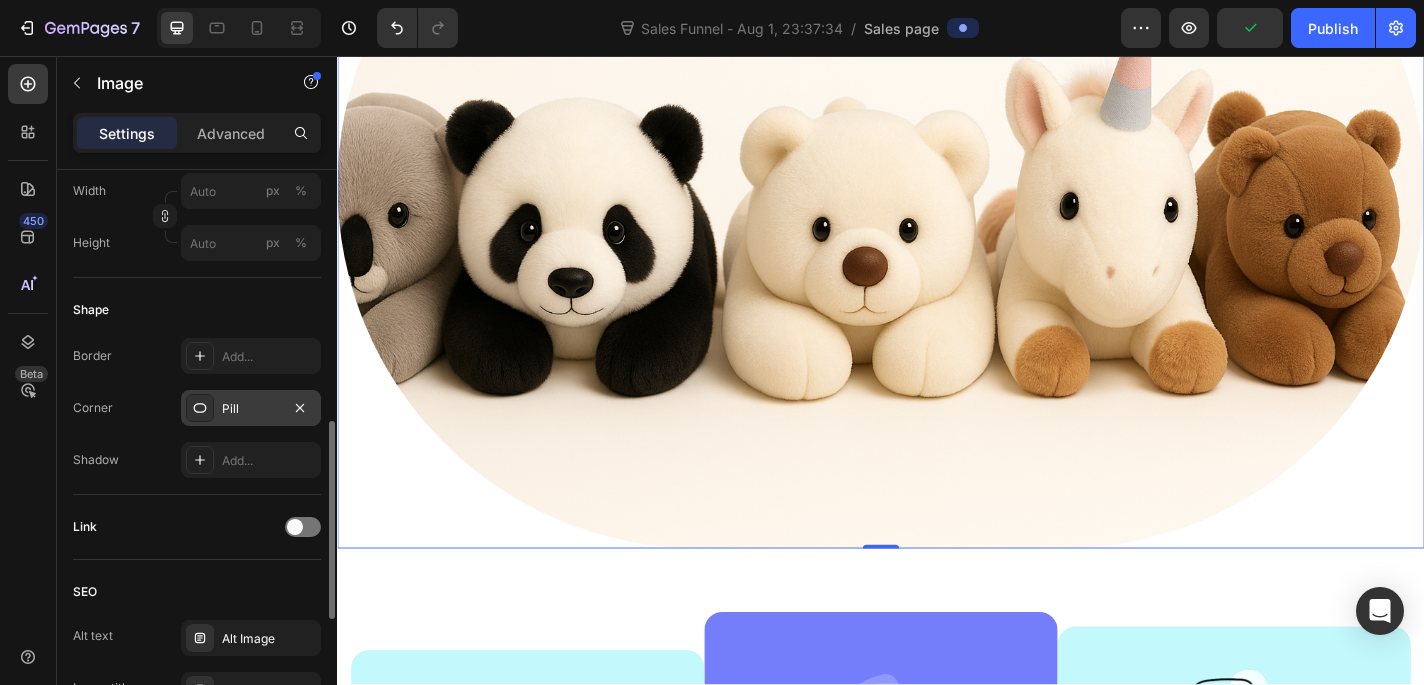 click on "Pill" at bounding box center [251, 408] 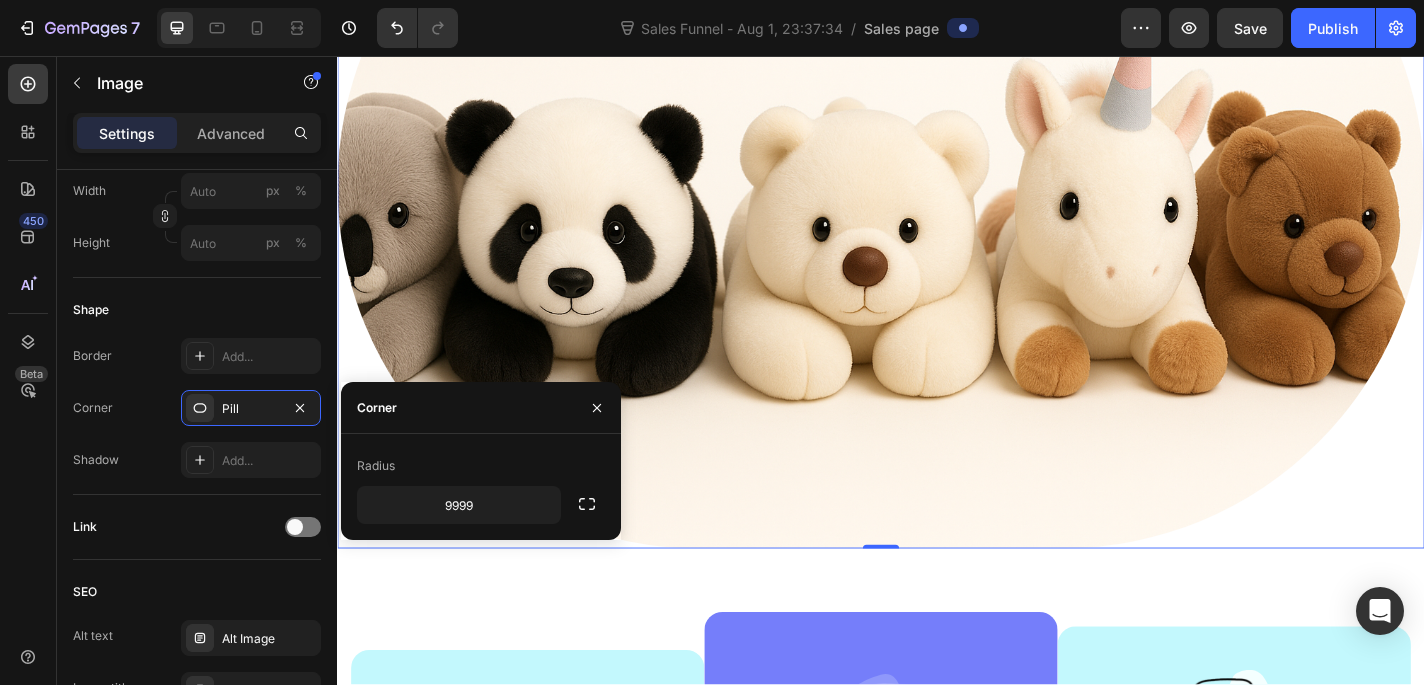 click on "Radius" at bounding box center (376, 466) 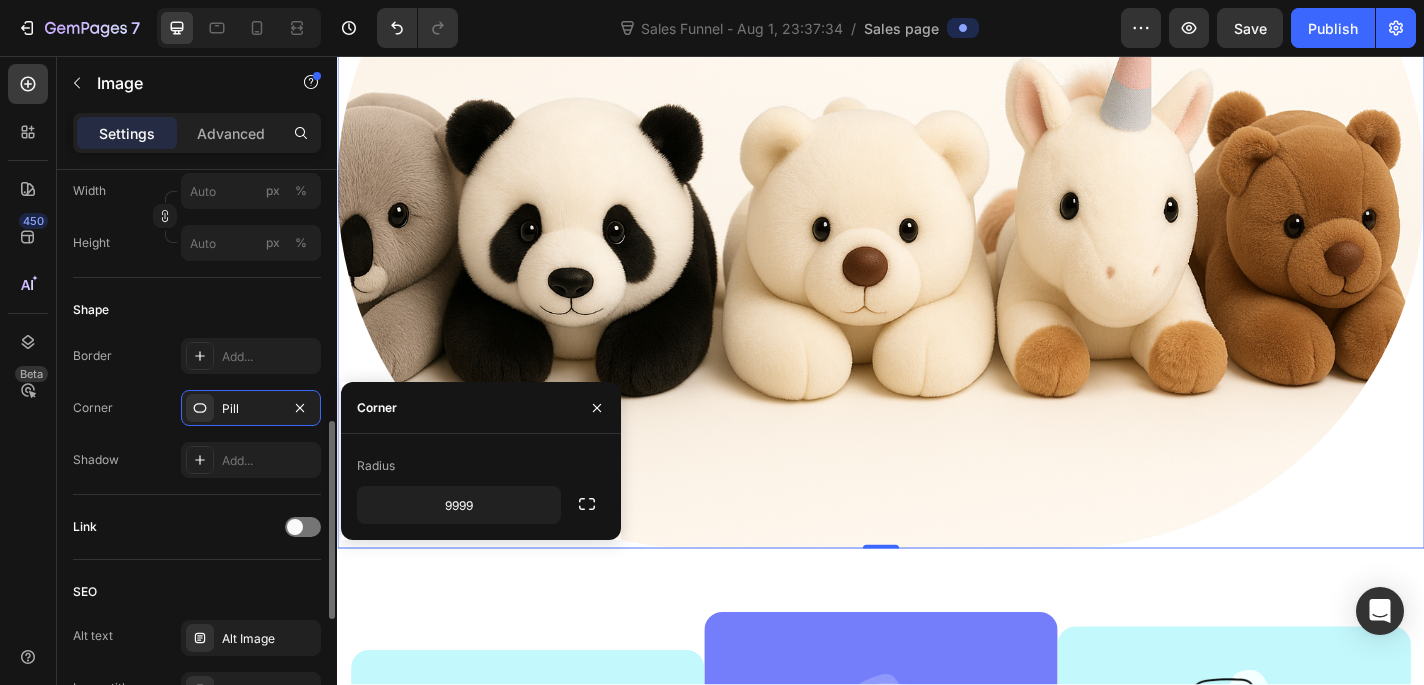 click on "Shadow Add..." at bounding box center (197, 460) 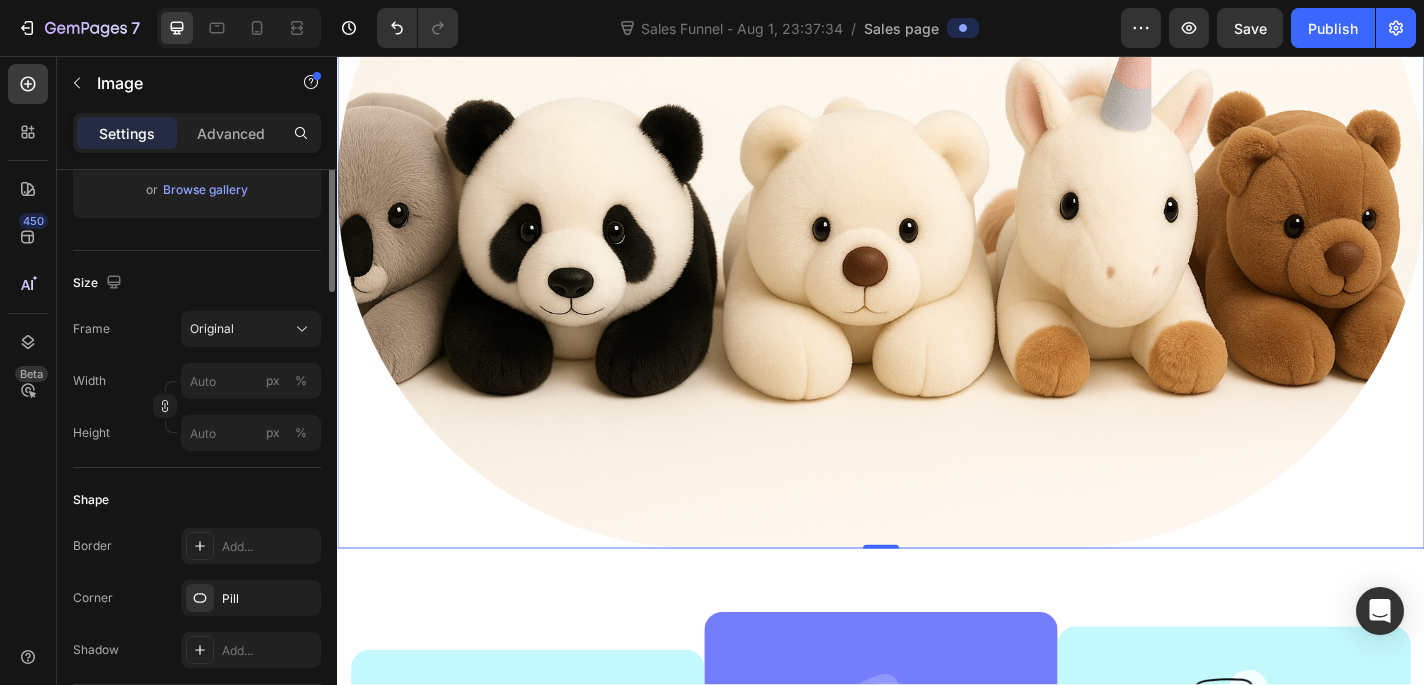 scroll, scrollTop: 1075, scrollLeft: 0, axis: vertical 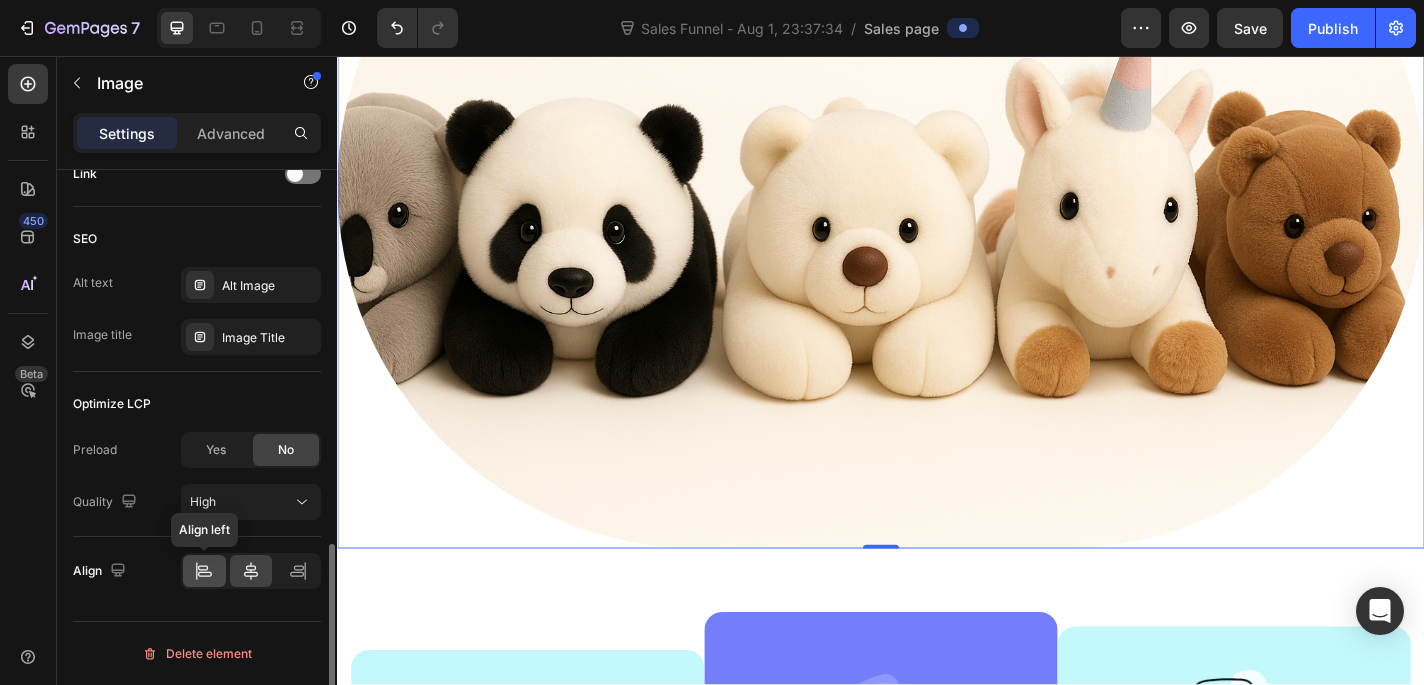 click 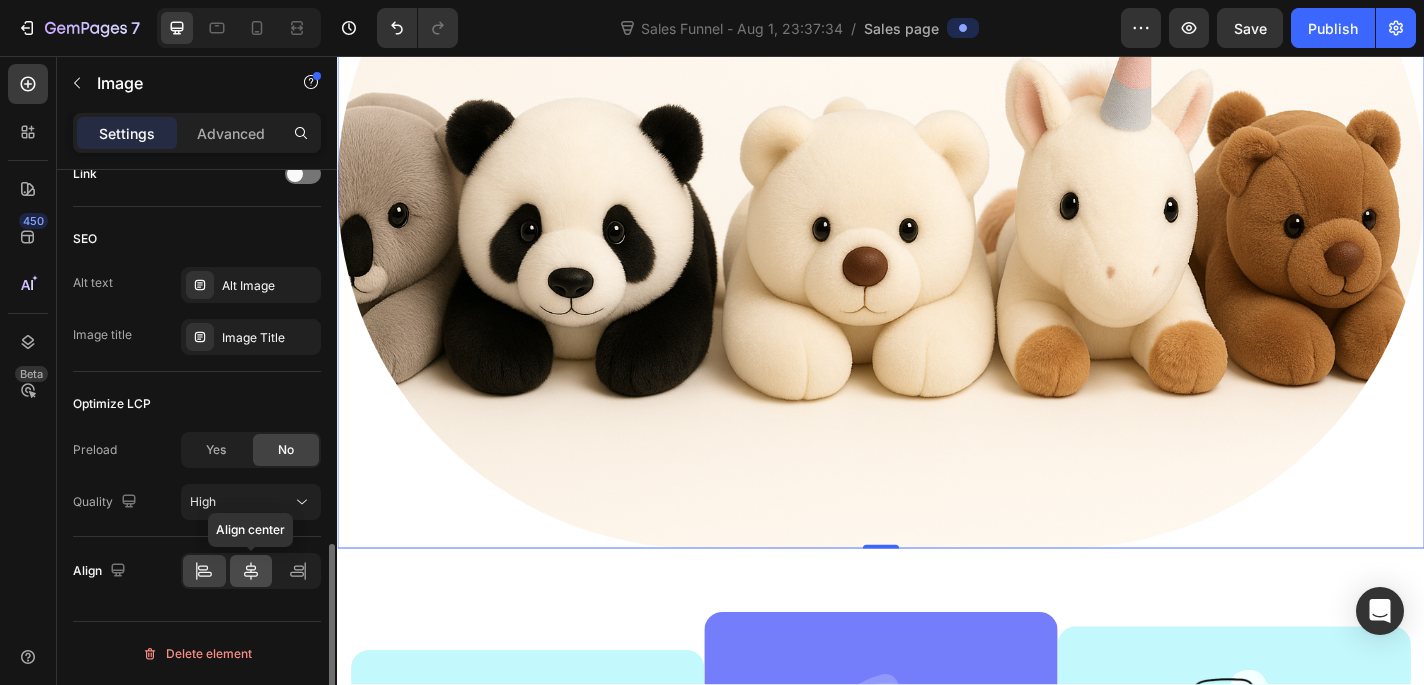 click 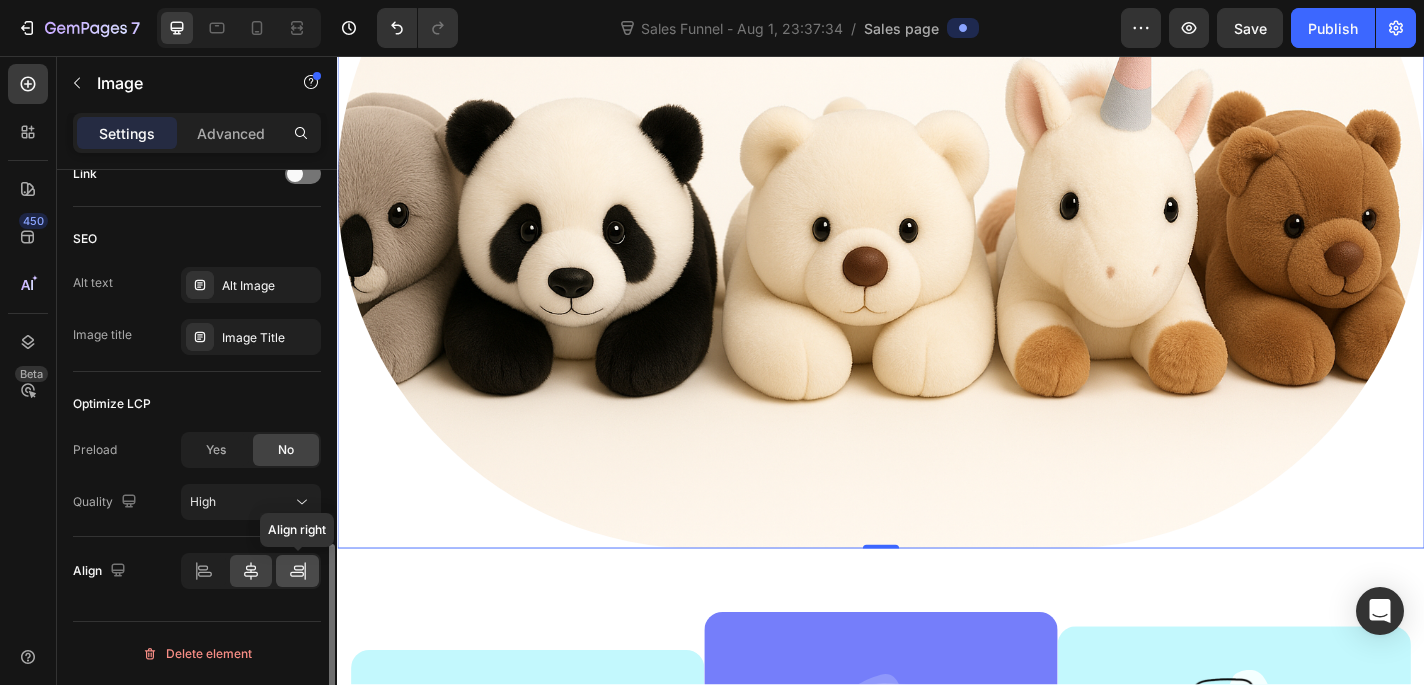 click 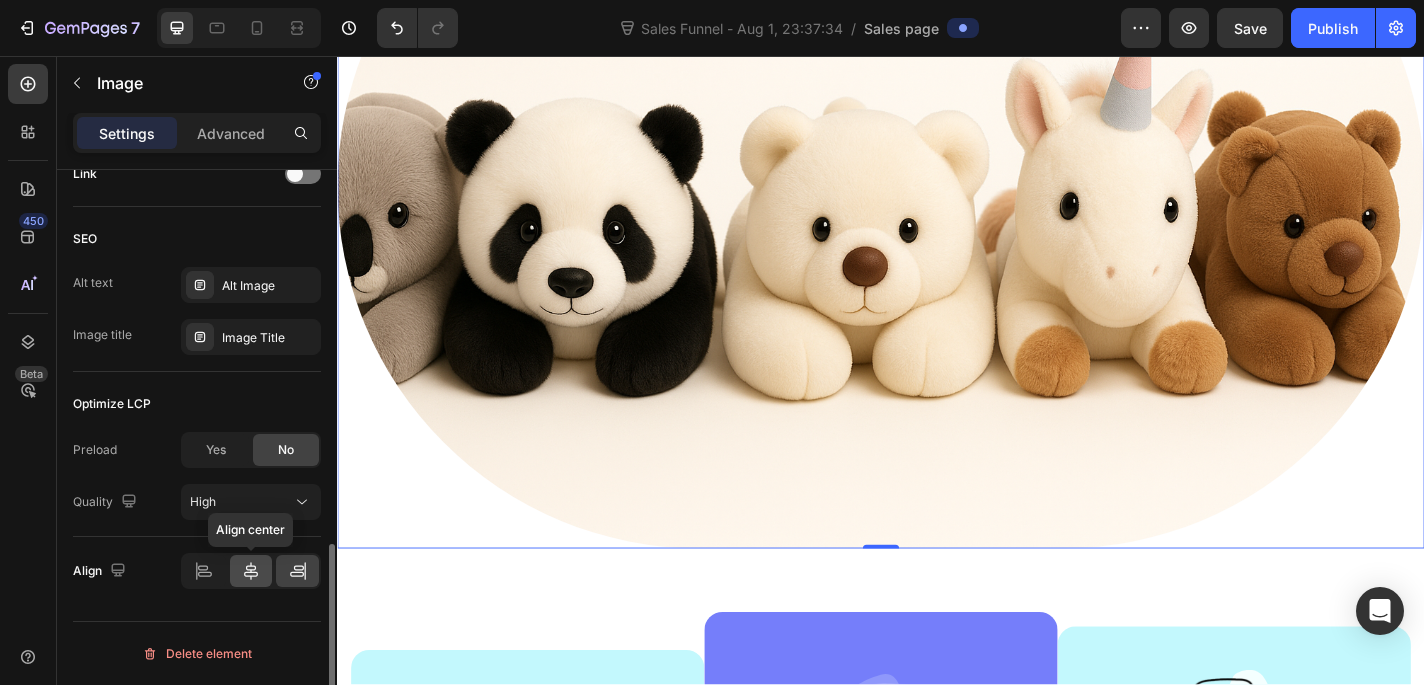 click 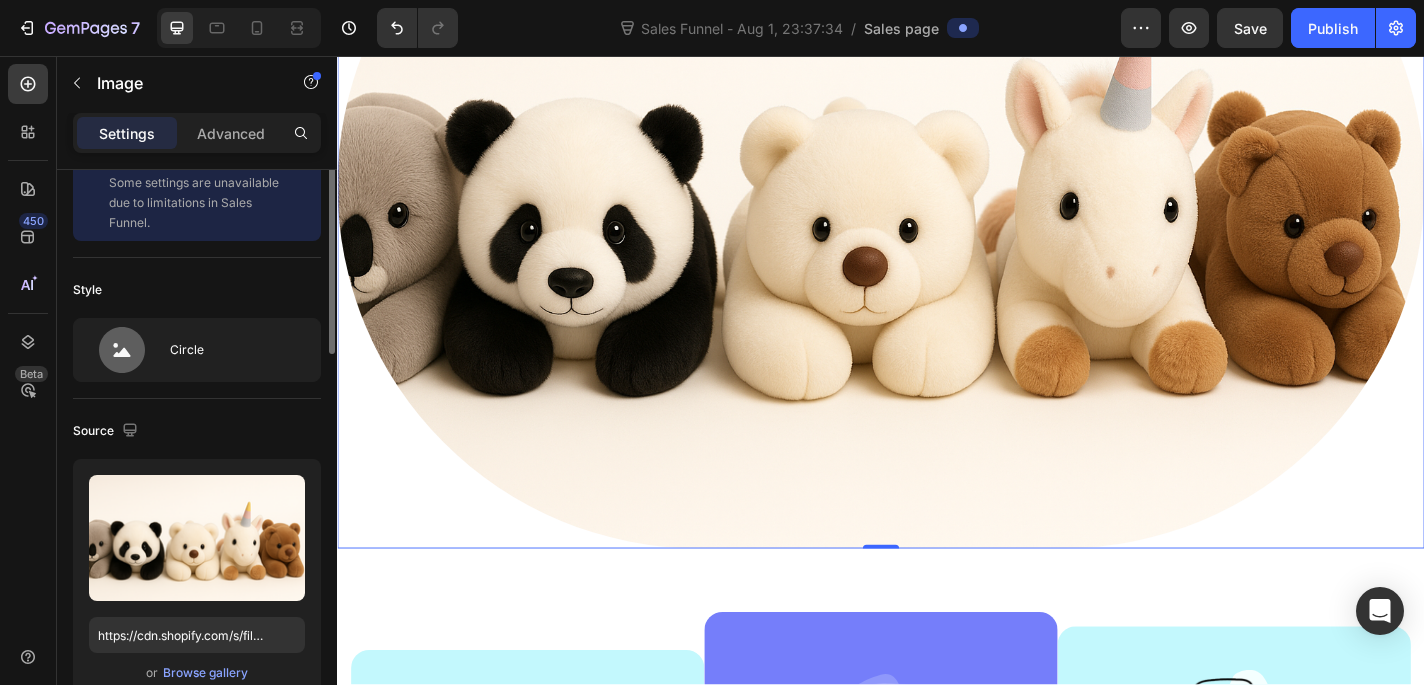 scroll, scrollTop: 20, scrollLeft: 0, axis: vertical 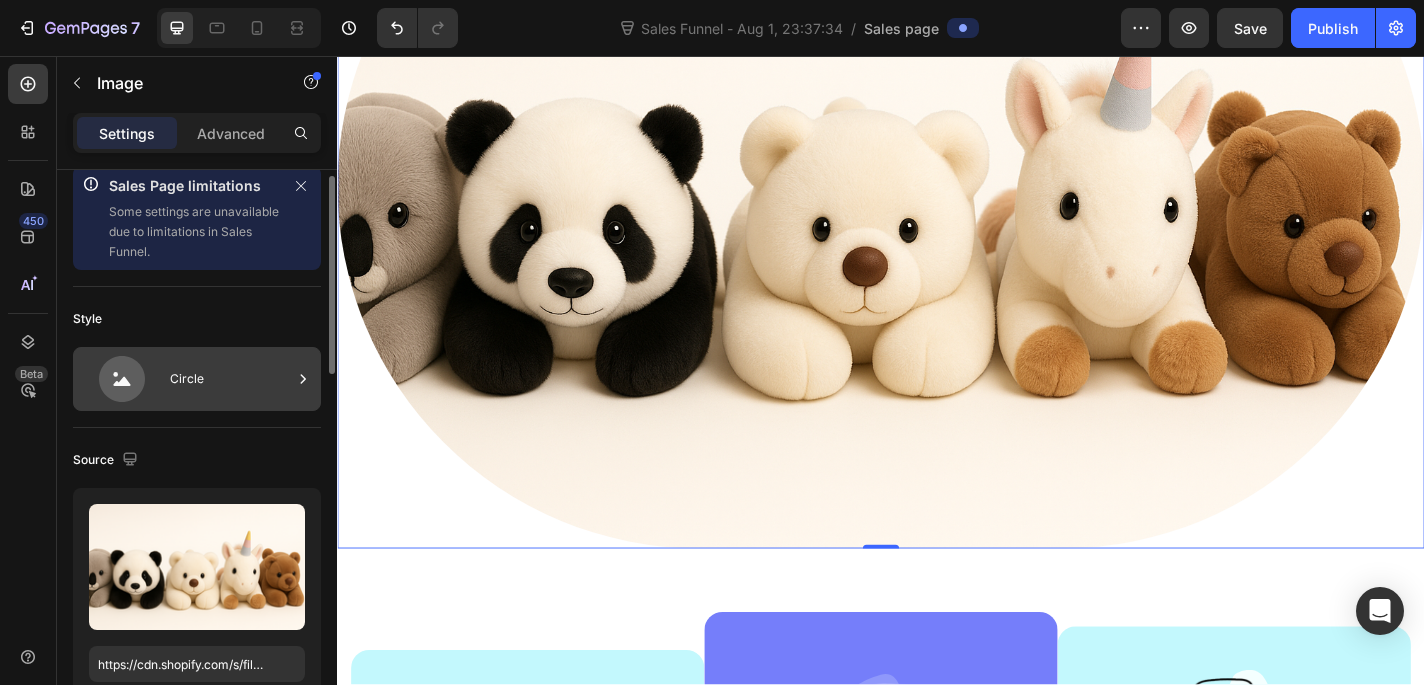click on "Circle" at bounding box center (231, 379) 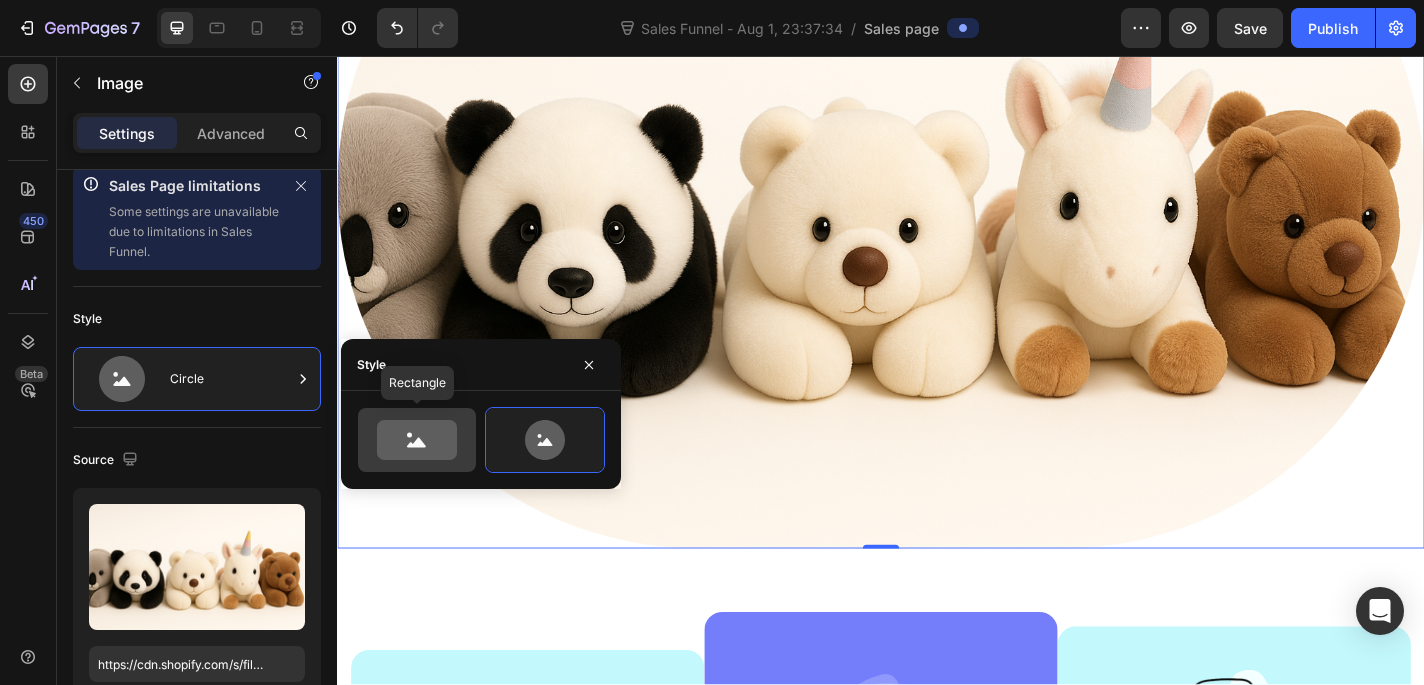 click 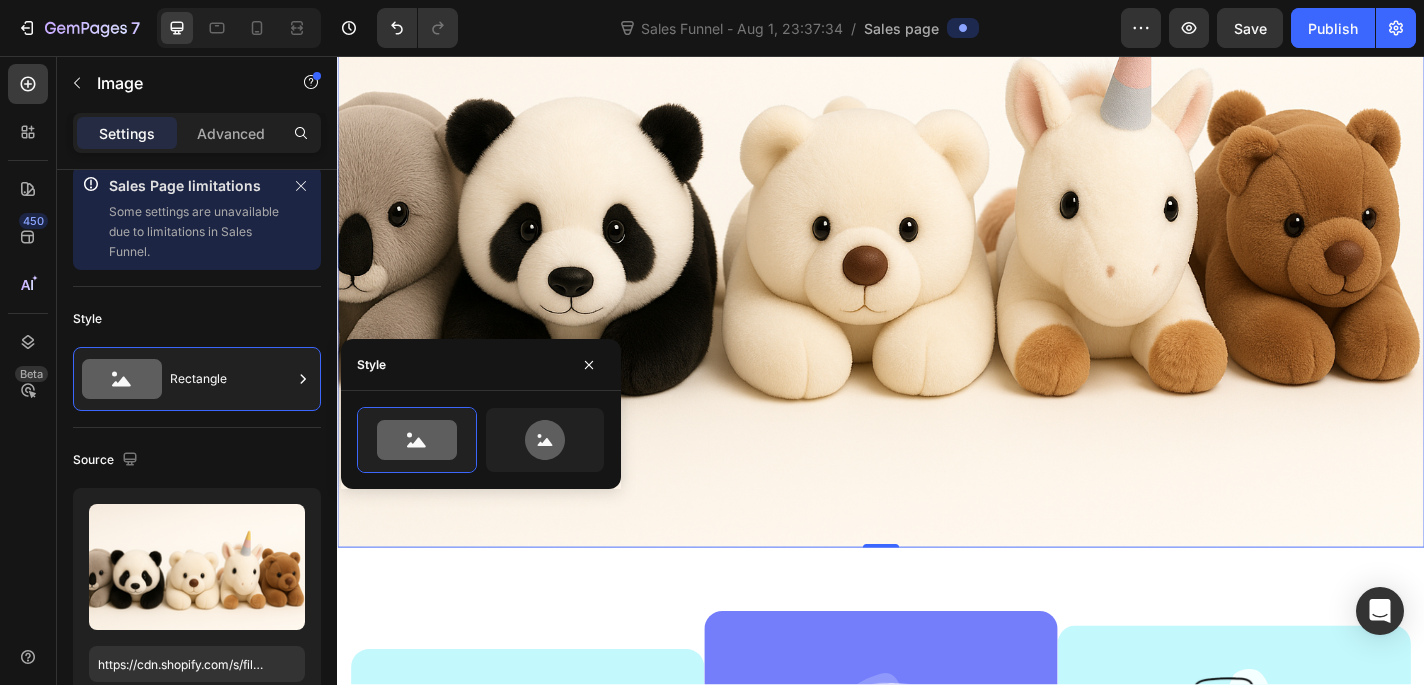 scroll, scrollTop: 1204, scrollLeft: 0, axis: vertical 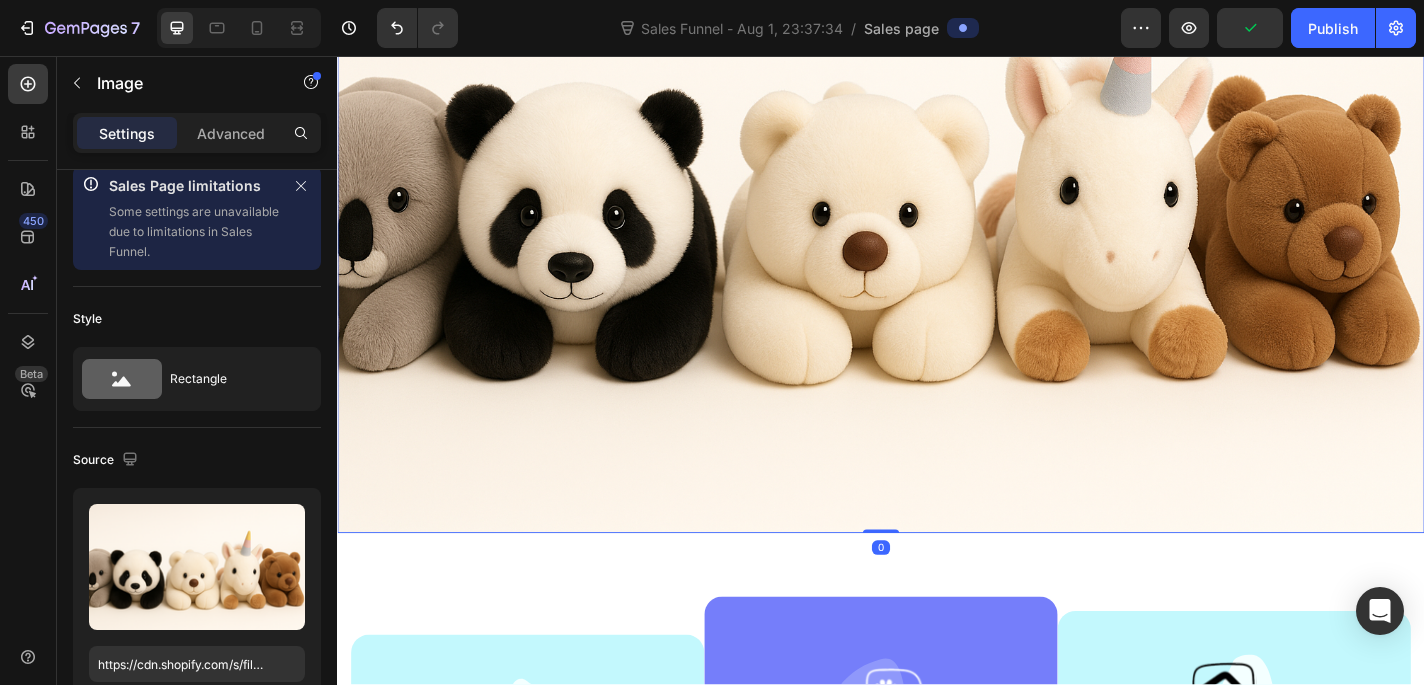 drag, startPoint x: 938, startPoint y: 580, endPoint x: 948, endPoint y: 390, distance: 190.26297 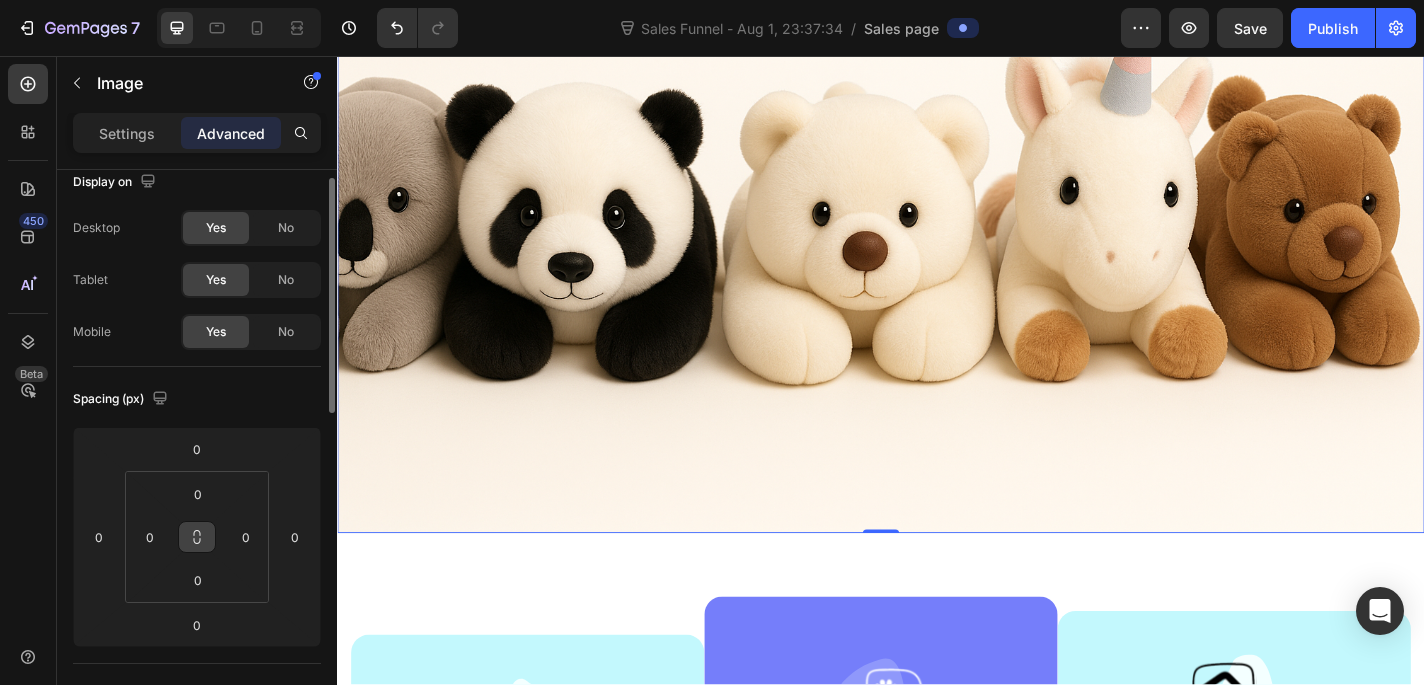 click 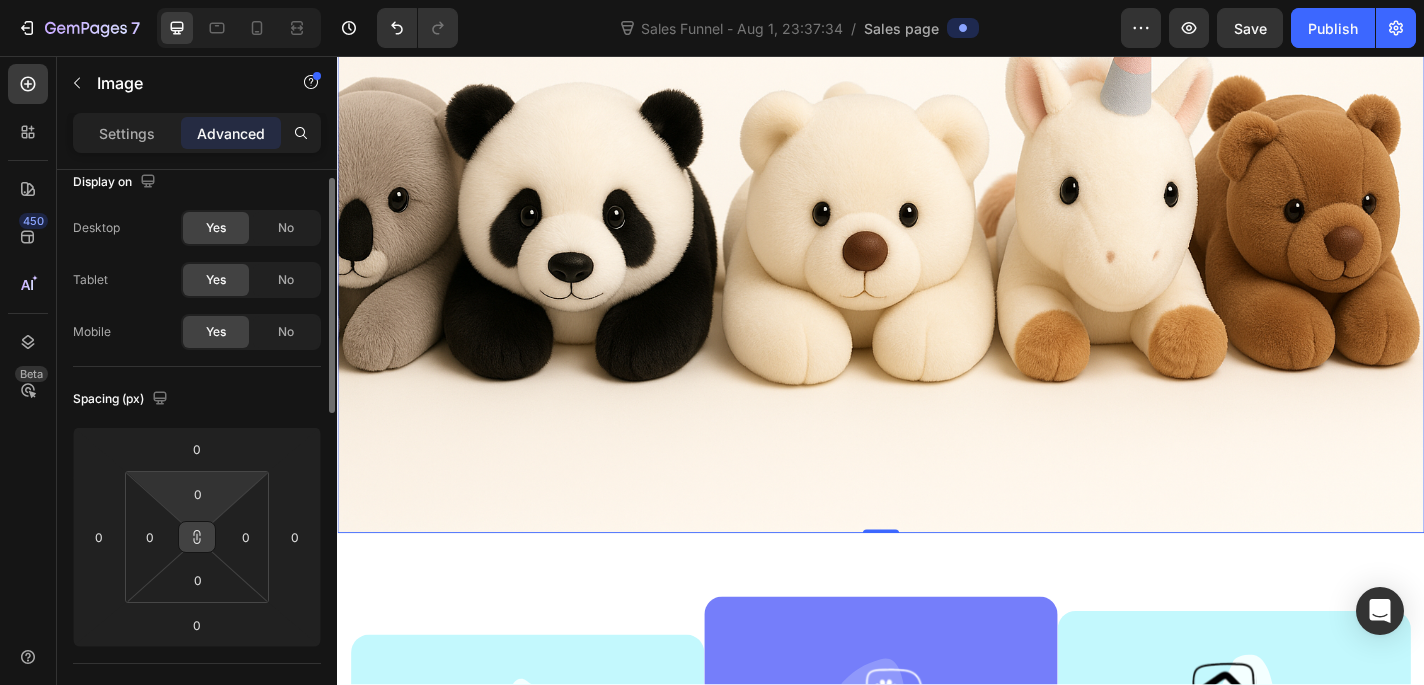 drag, startPoint x: 200, startPoint y: 531, endPoint x: 198, endPoint y: 512, distance: 19.104973 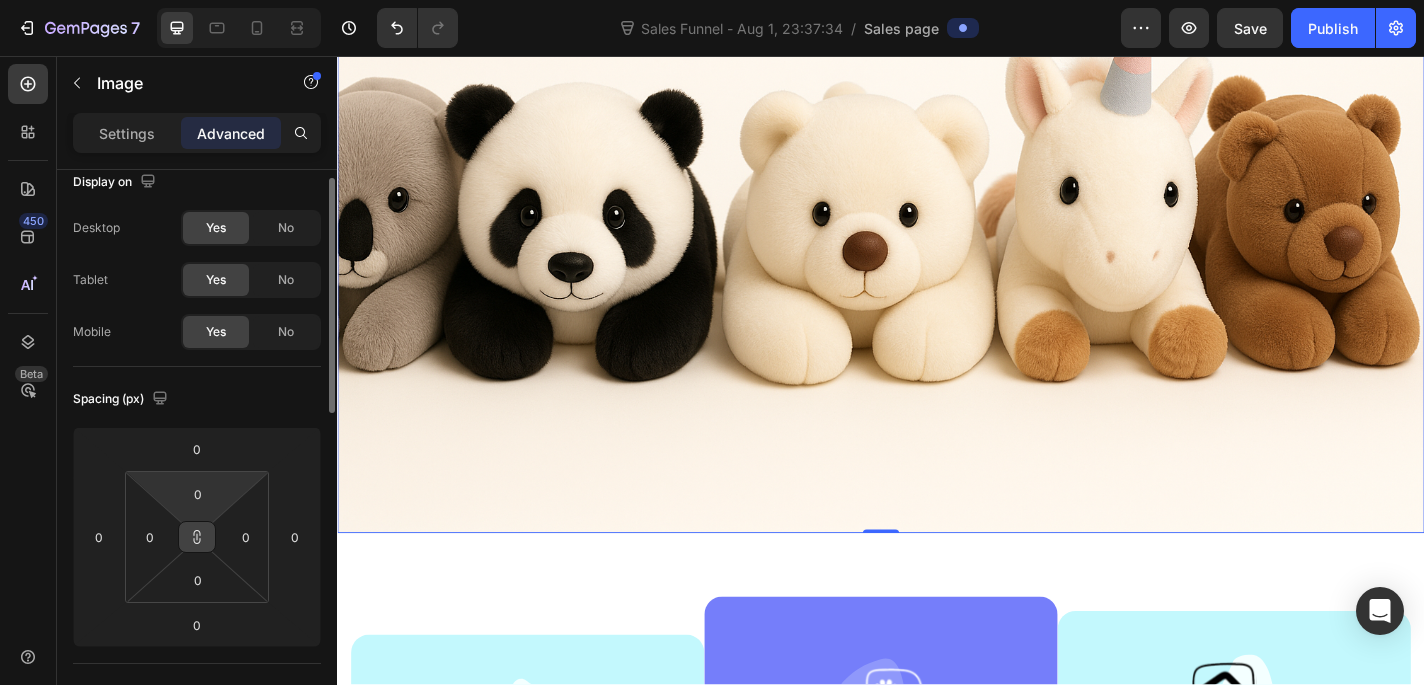 click on "0 0 0 0" at bounding box center [197, 537] 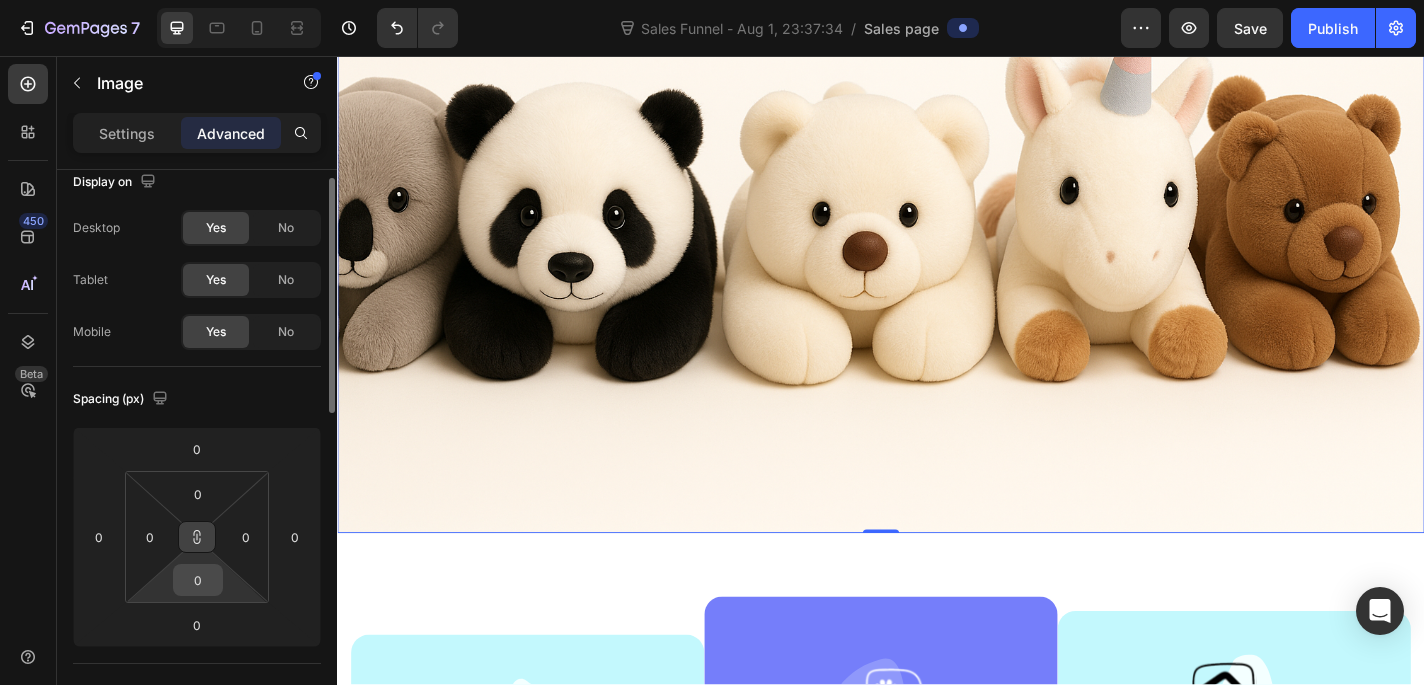 drag, startPoint x: 199, startPoint y: 543, endPoint x: 199, endPoint y: 569, distance: 26 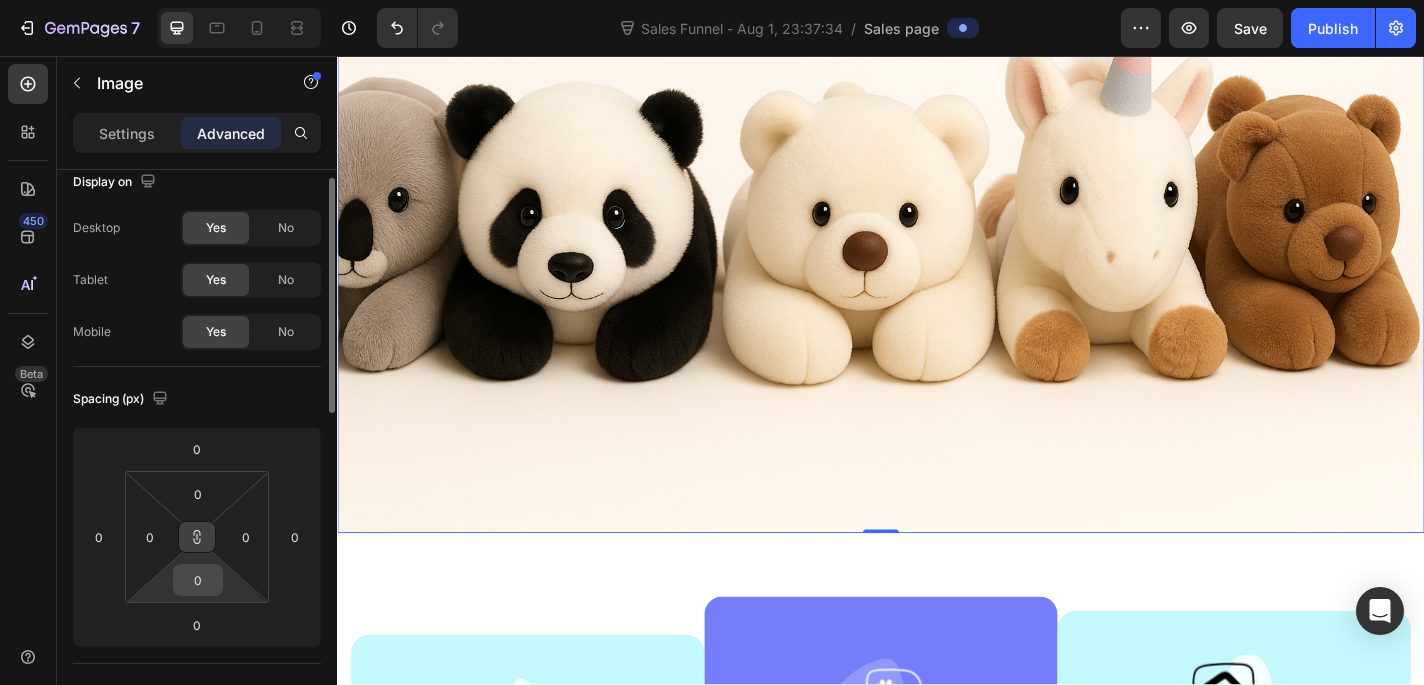 click on "0 0 0 0" at bounding box center [197, 537] 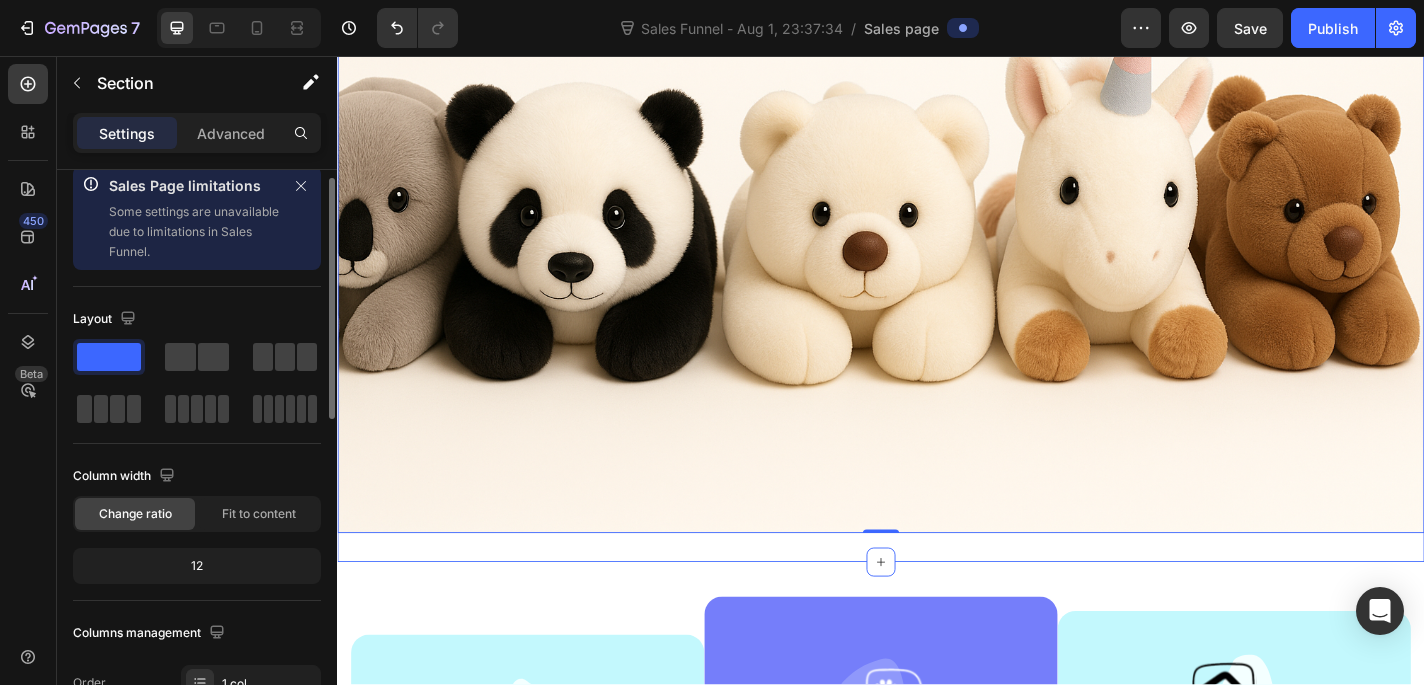 click on "Image   0 Section 3" at bounding box center [937, 183] 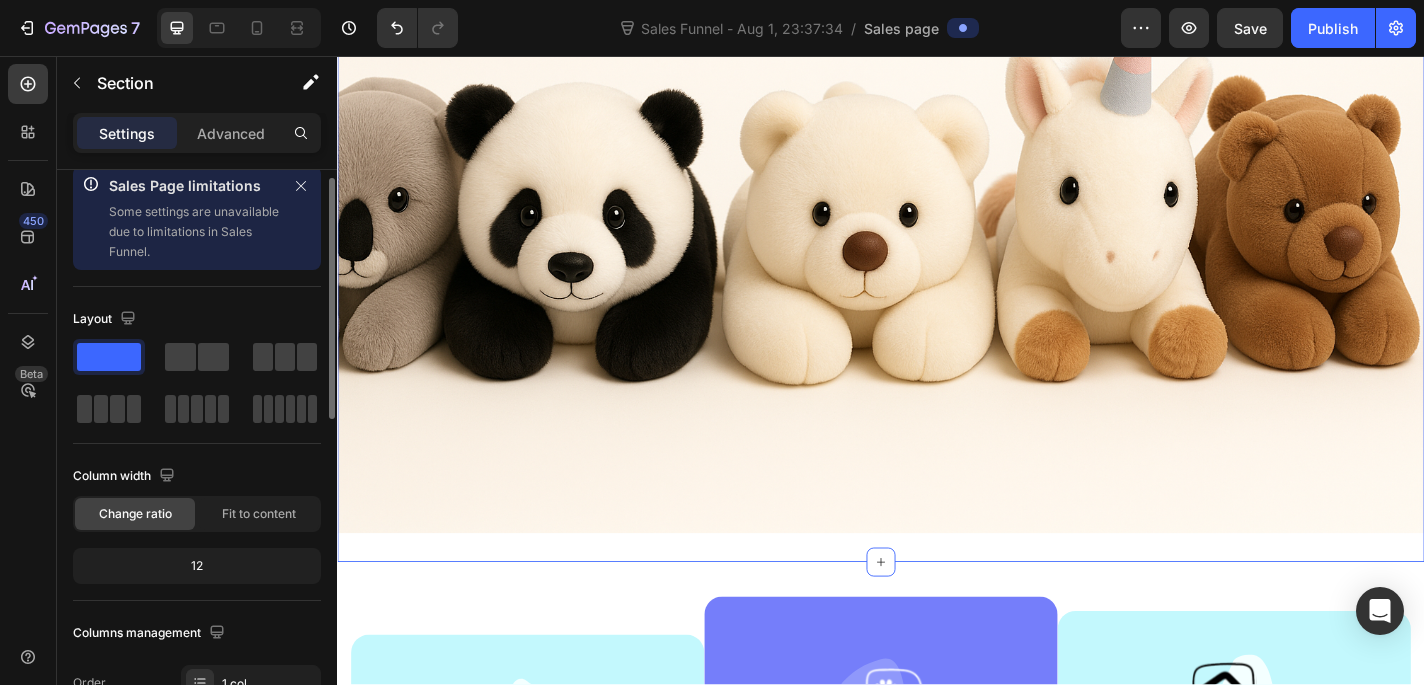 scroll, scrollTop: 0, scrollLeft: 0, axis: both 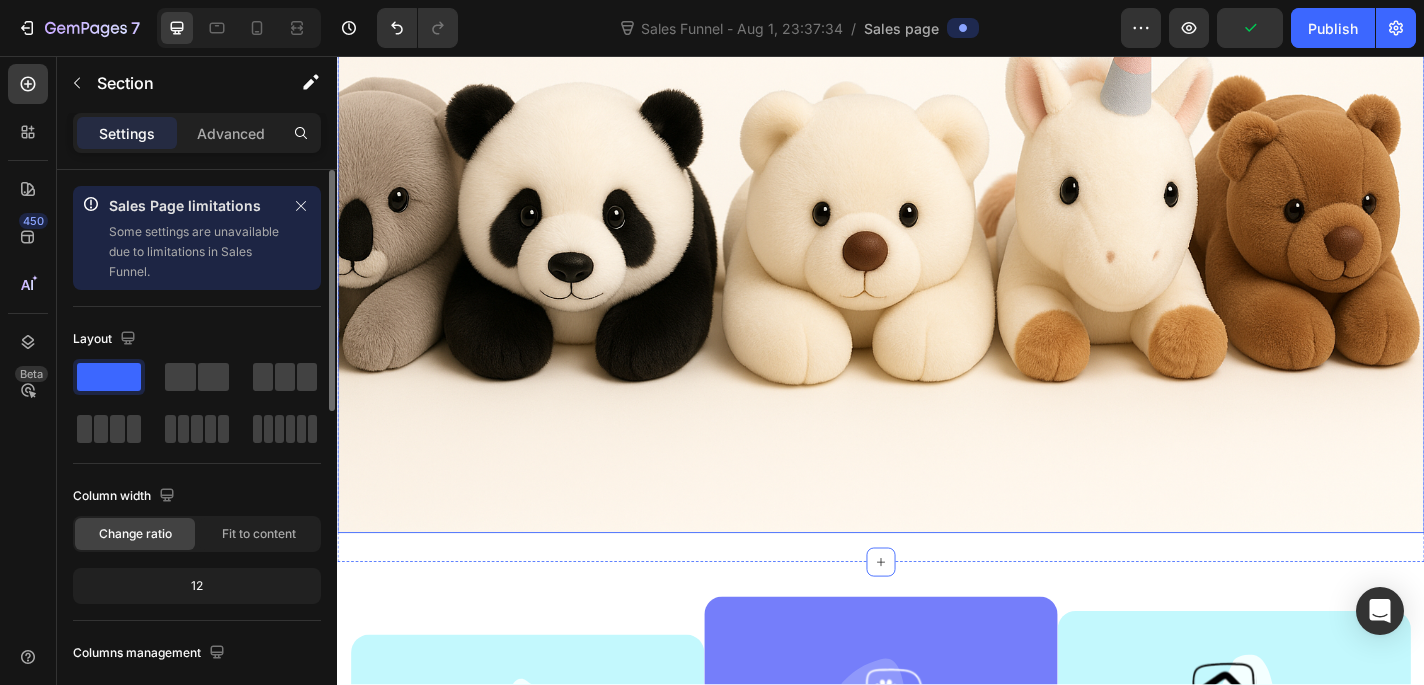 drag, startPoint x: 934, startPoint y: 614, endPoint x: 934, endPoint y: 509, distance: 105 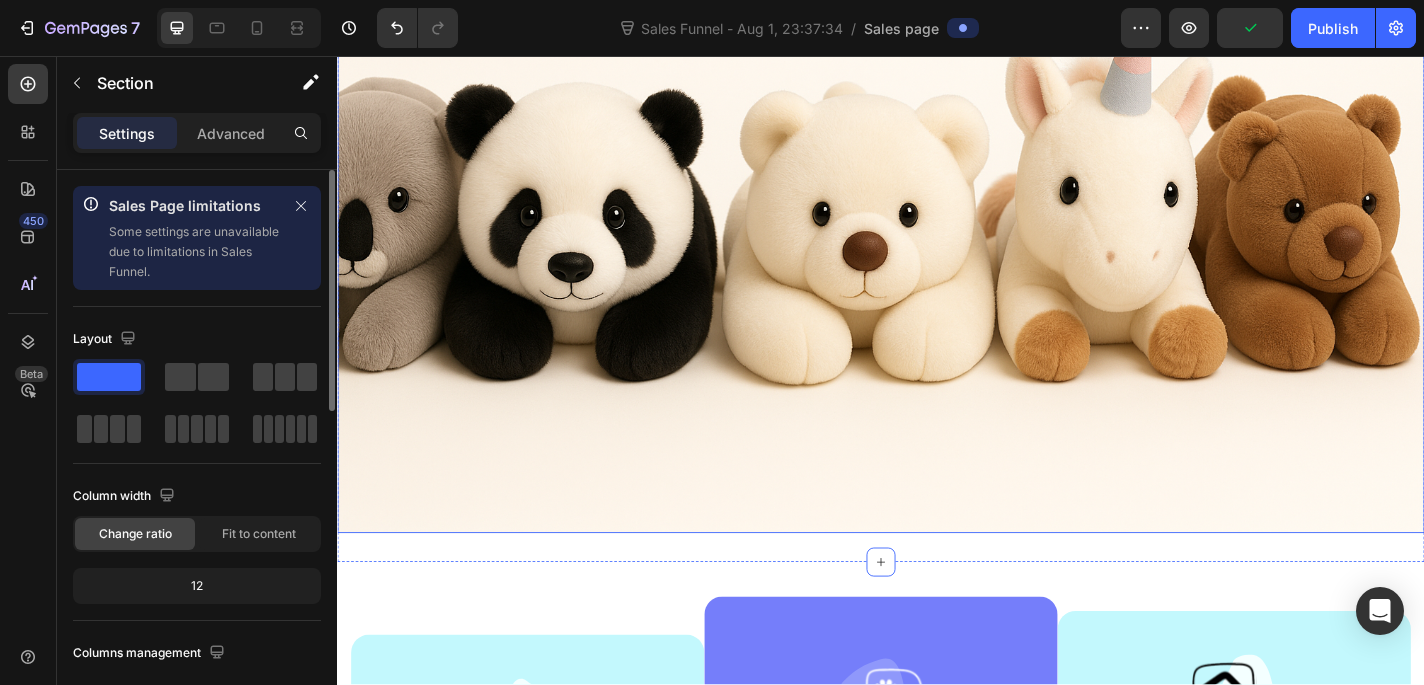 drag, startPoint x: 936, startPoint y: 618, endPoint x: 937, endPoint y: 549, distance: 69.00725 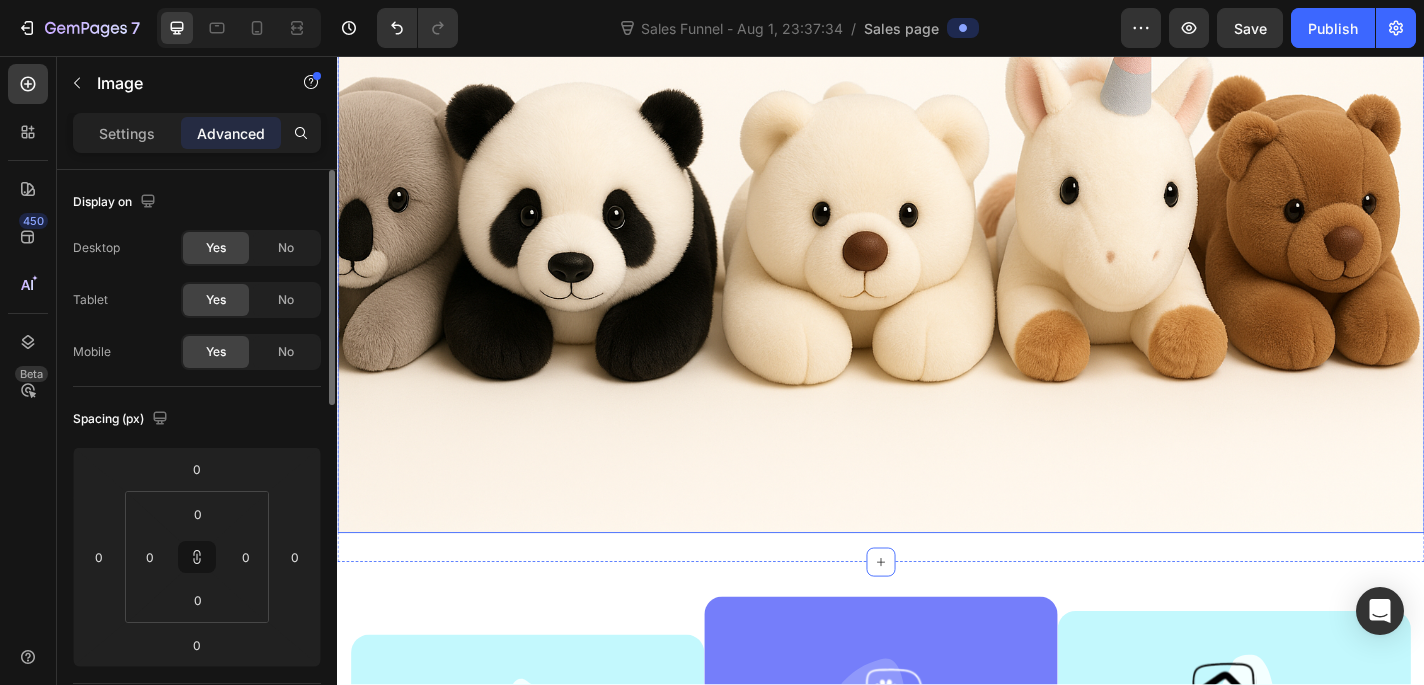 click on "Image" at bounding box center (937, 183) 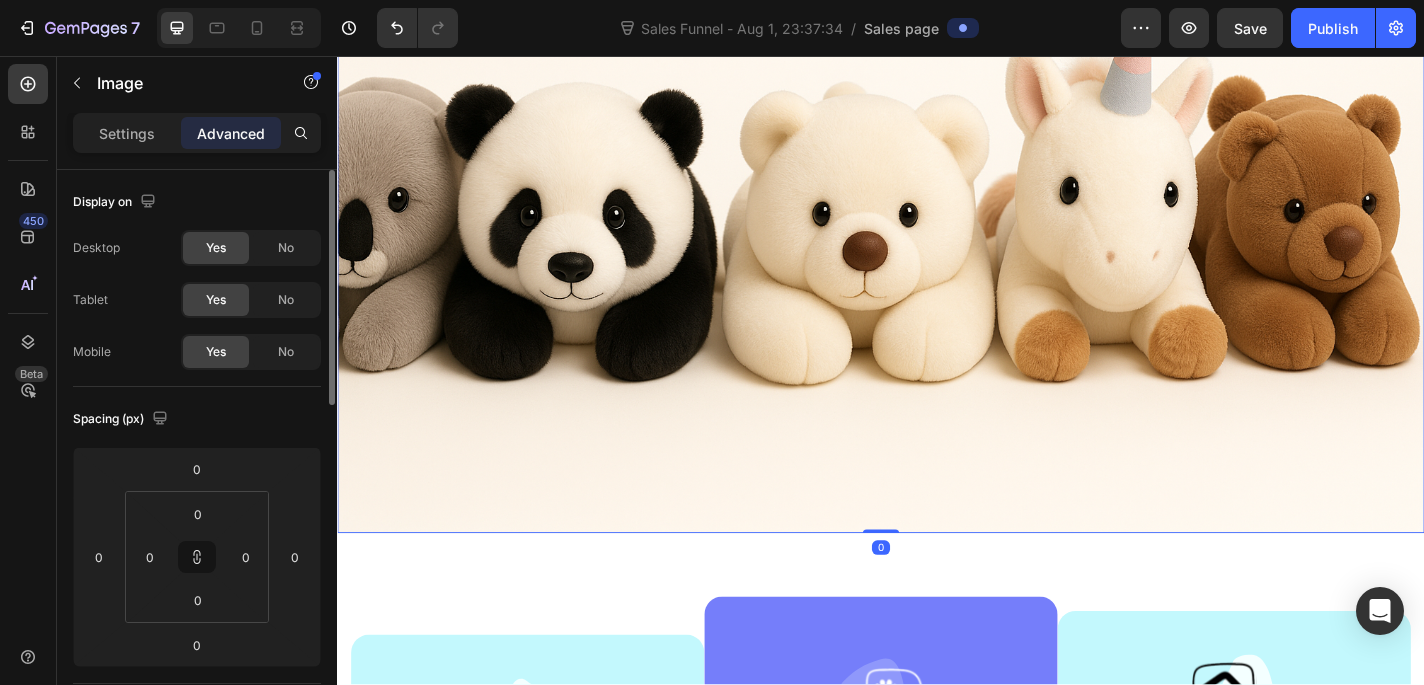 drag, startPoint x: 936, startPoint y: 579, endPoint x: 934, endPoint y: 500, distance: 79.025314 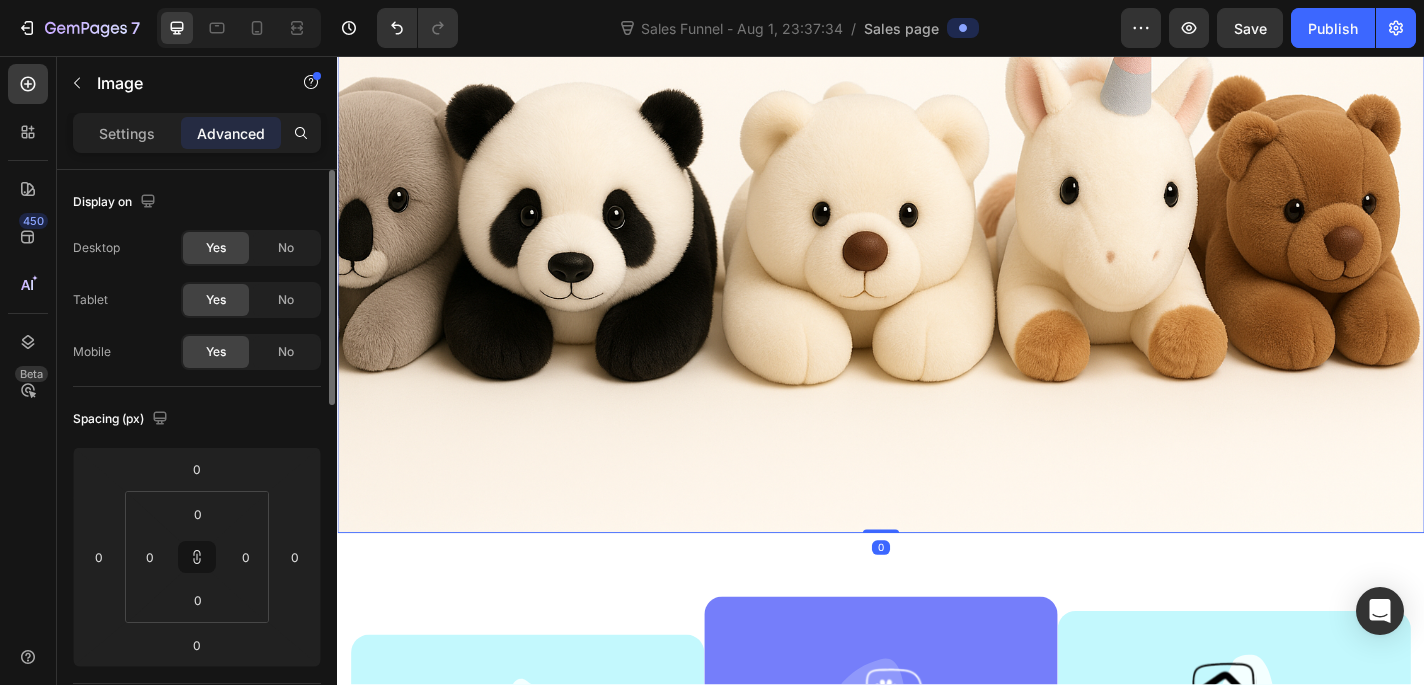 click on "Image   0" at bounding box center (937, 183) 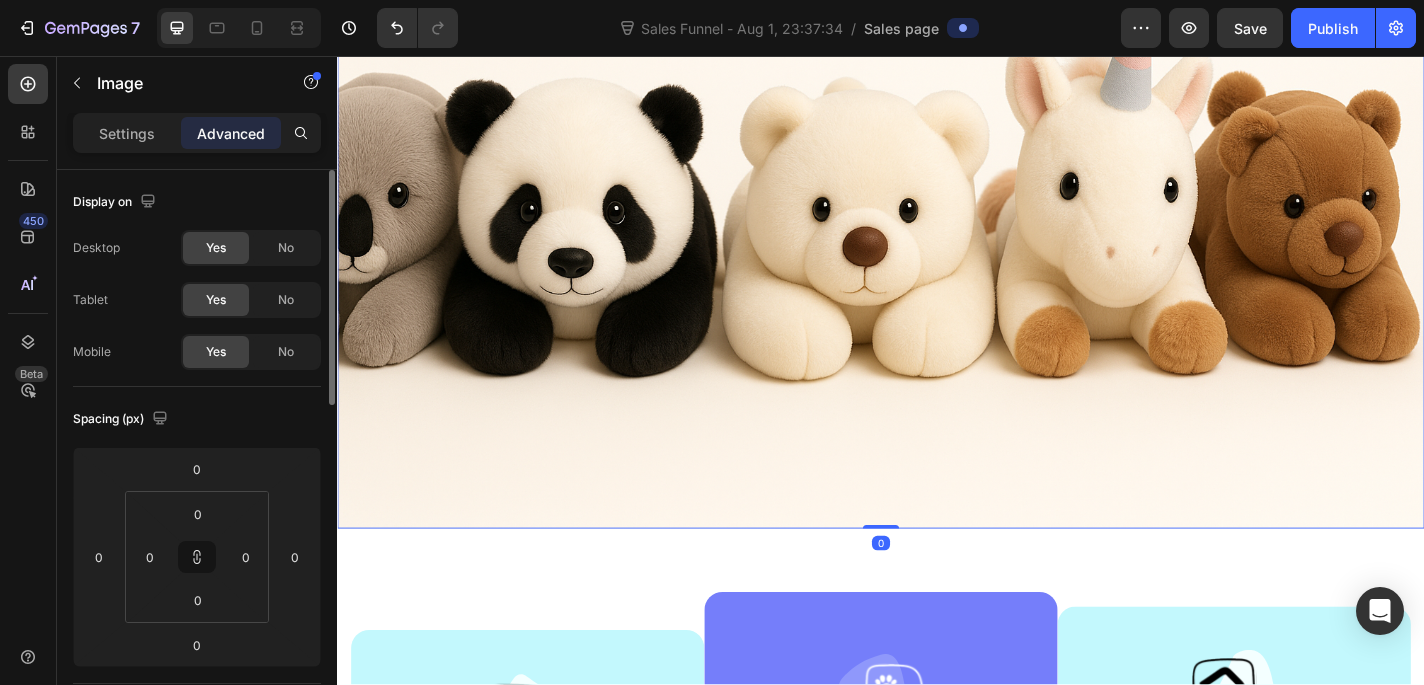scroll, scrollTop: 1213, scrollLeft: 0, axis: vertical 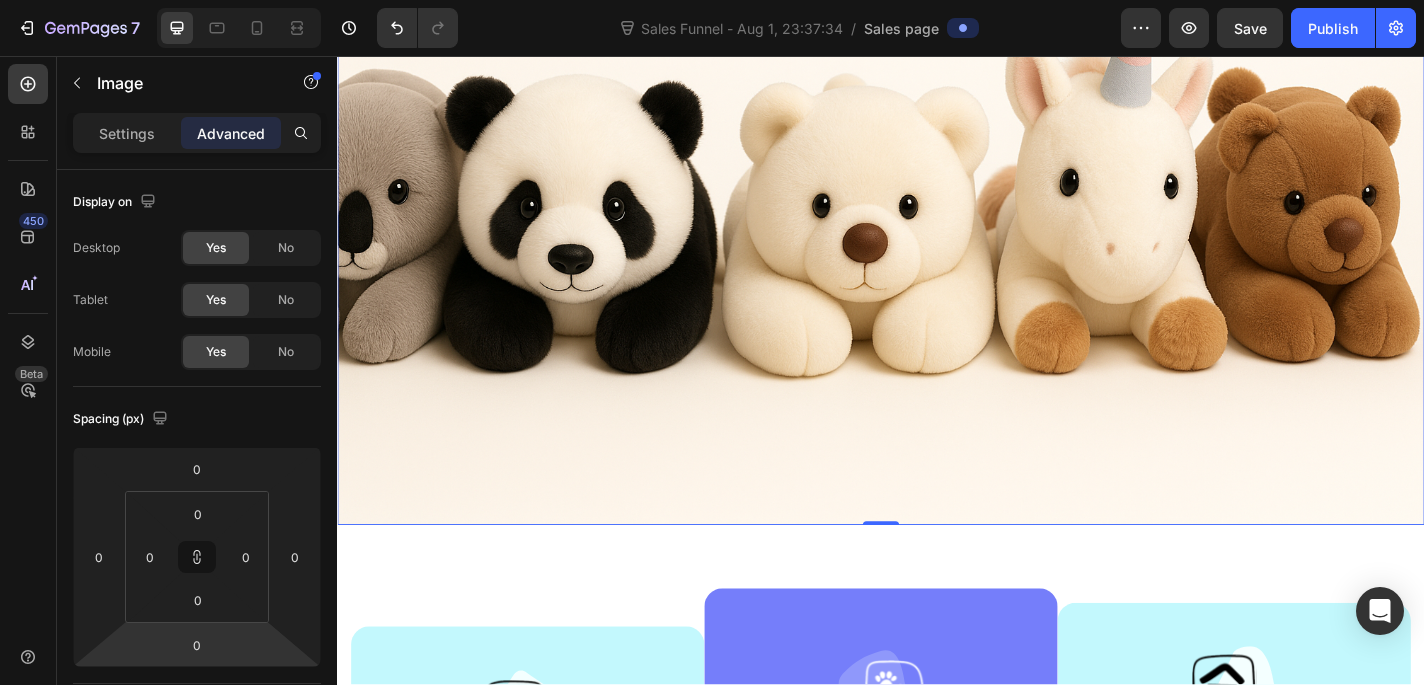 type on "2" 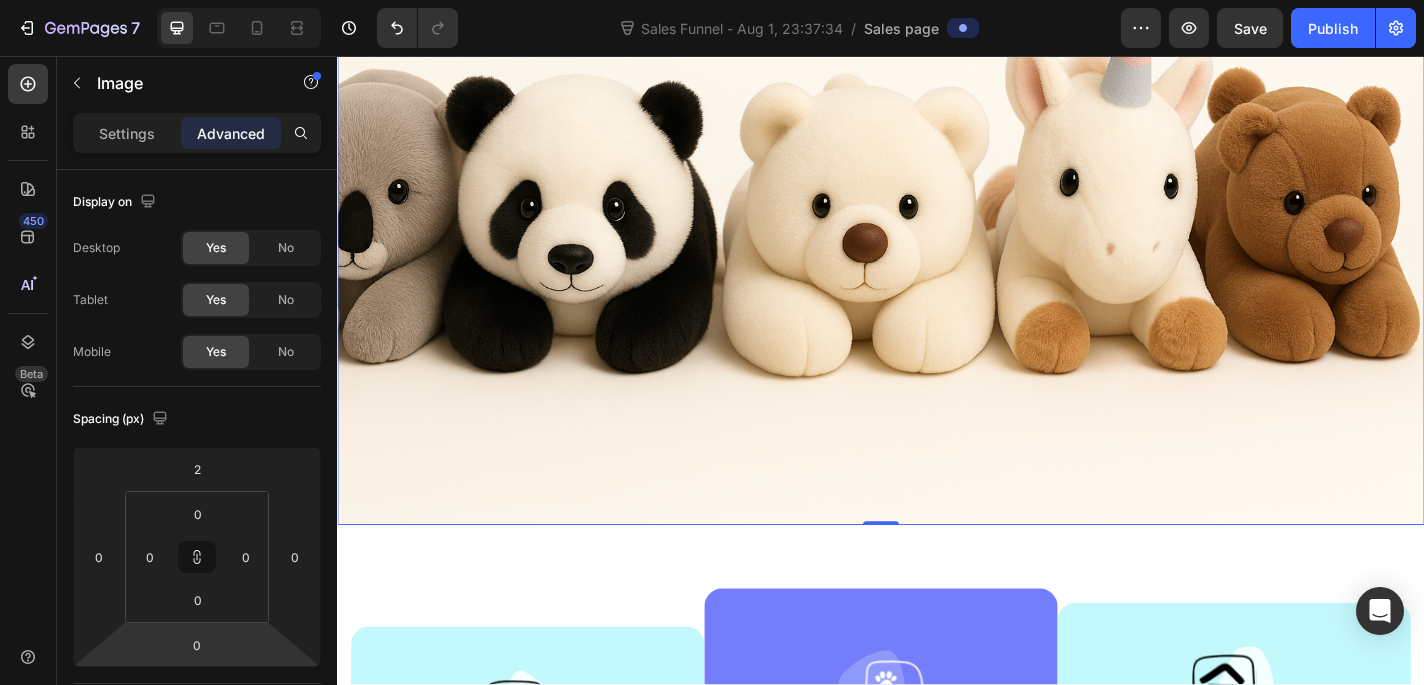 type on "2" 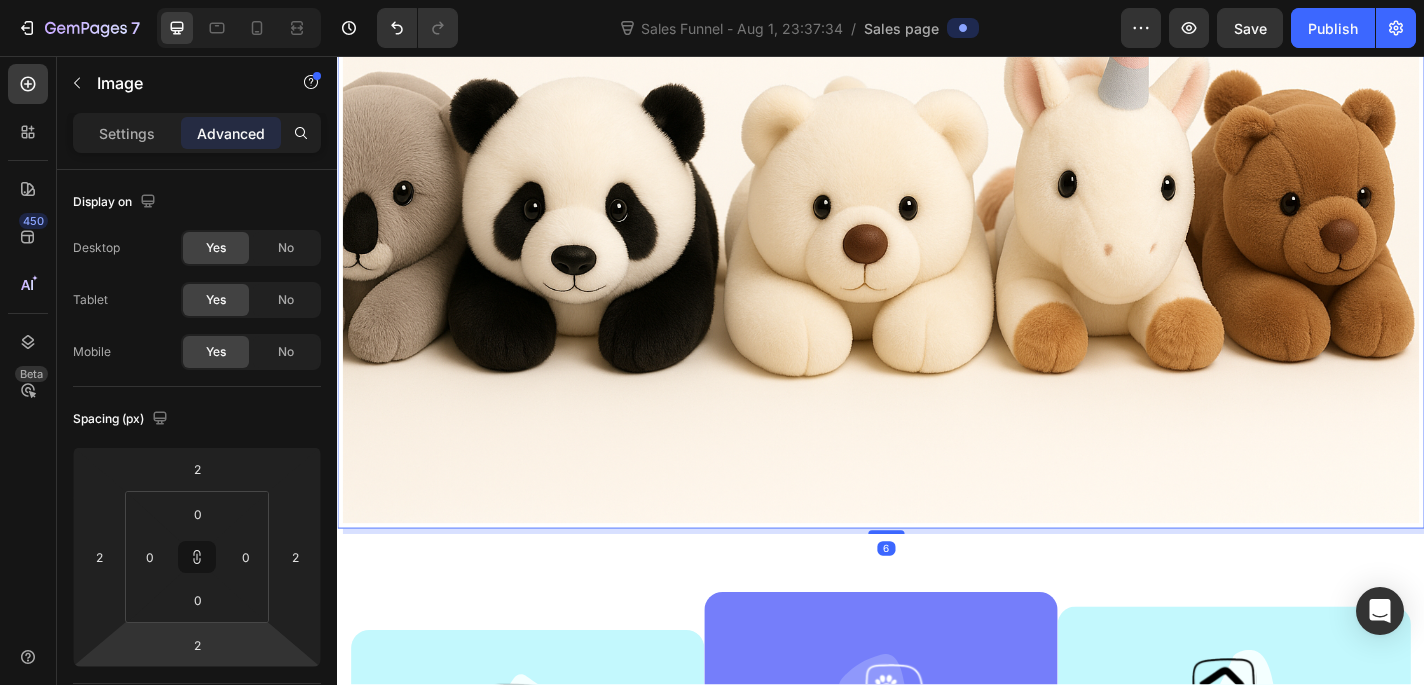 type on "6" 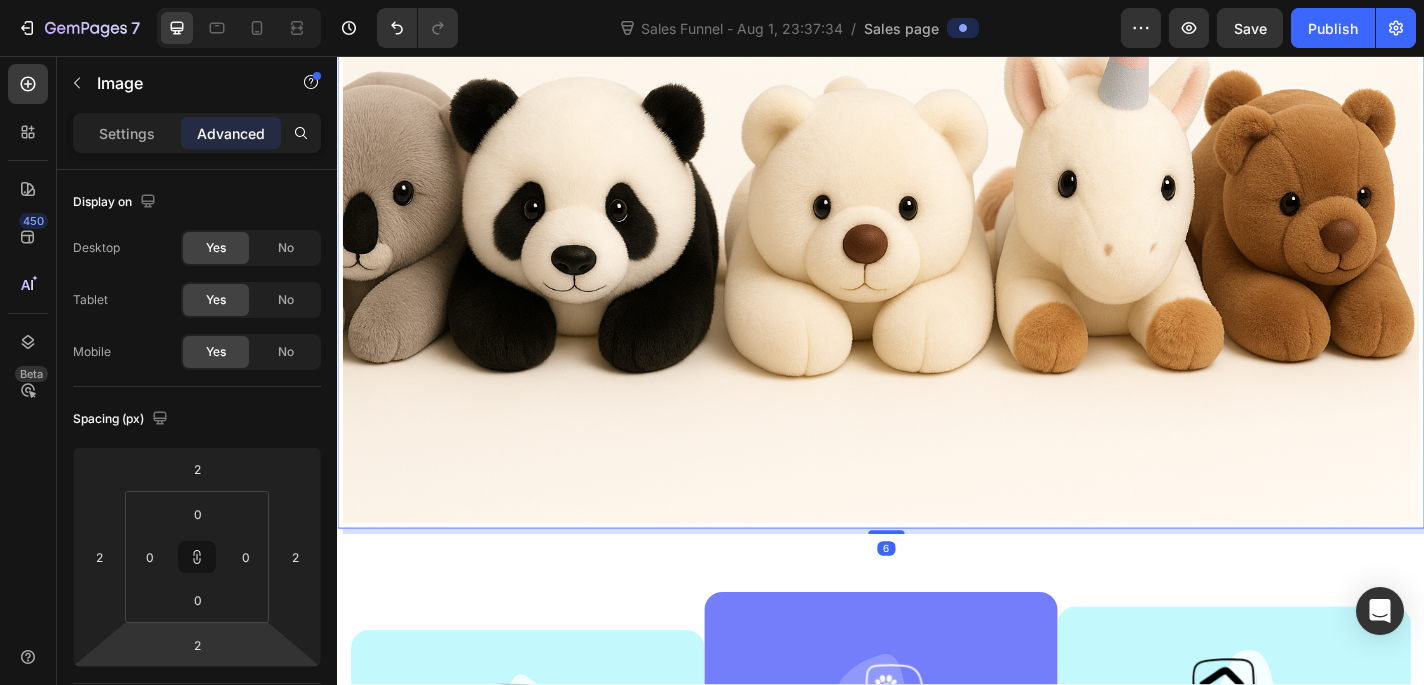 type on "6" 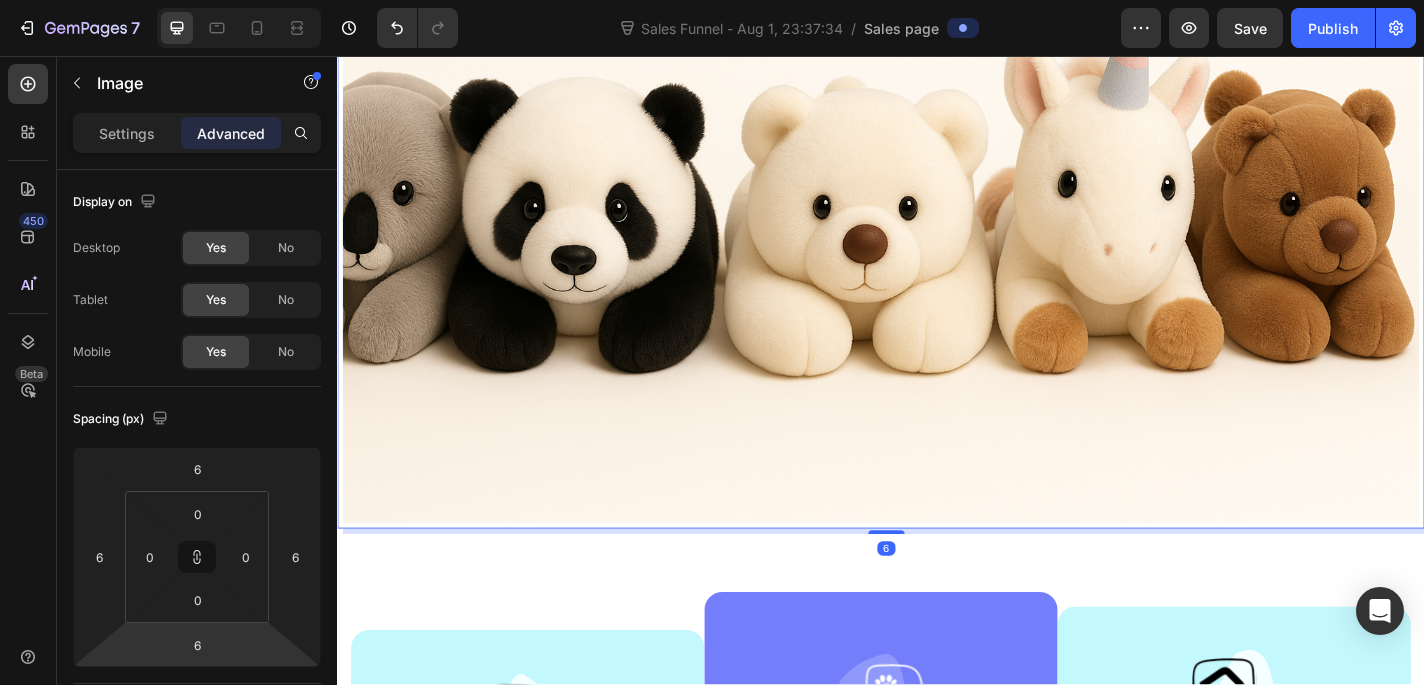 type on "16" 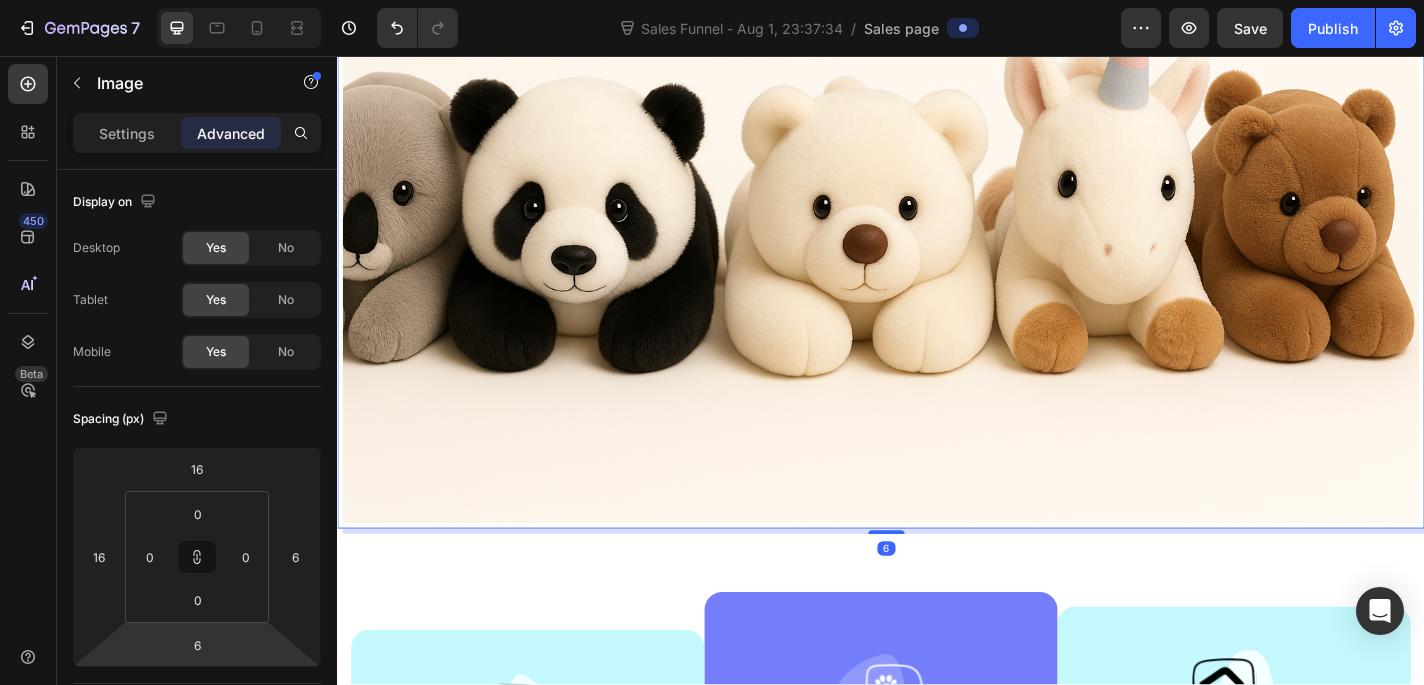type on "16" 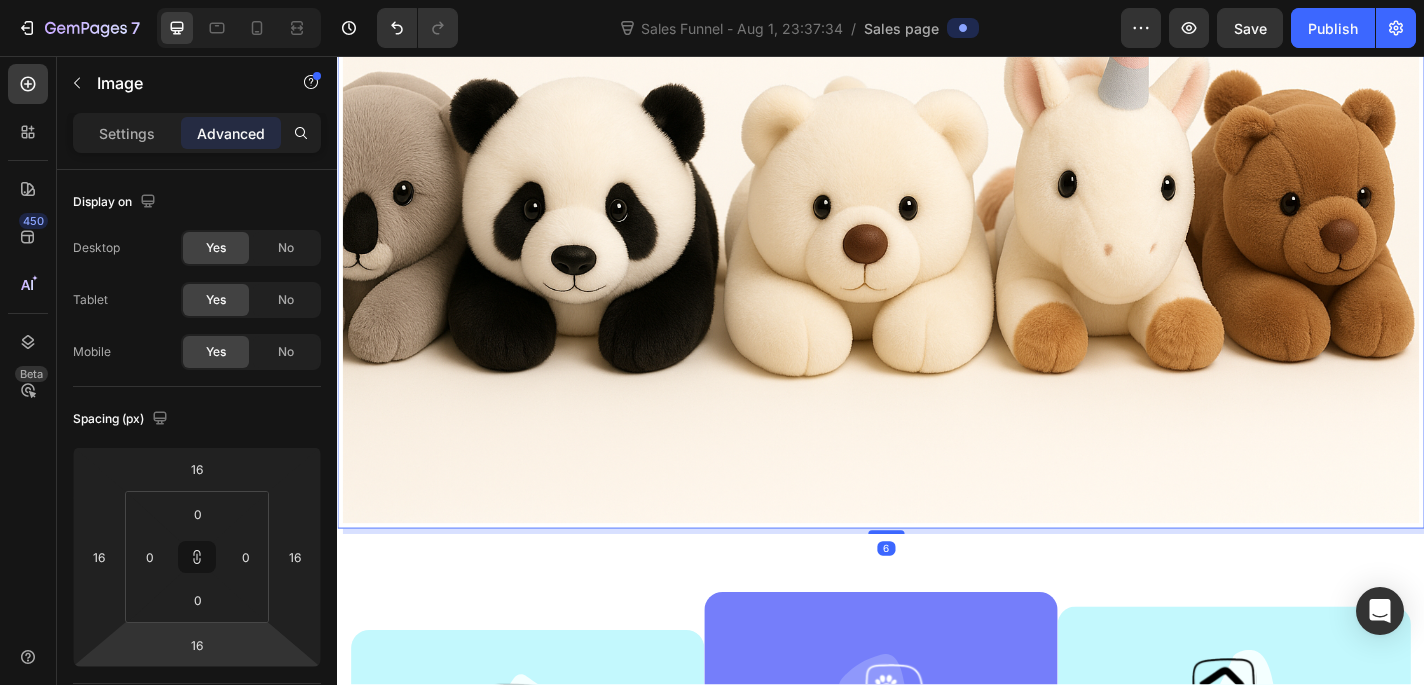 type on "26" 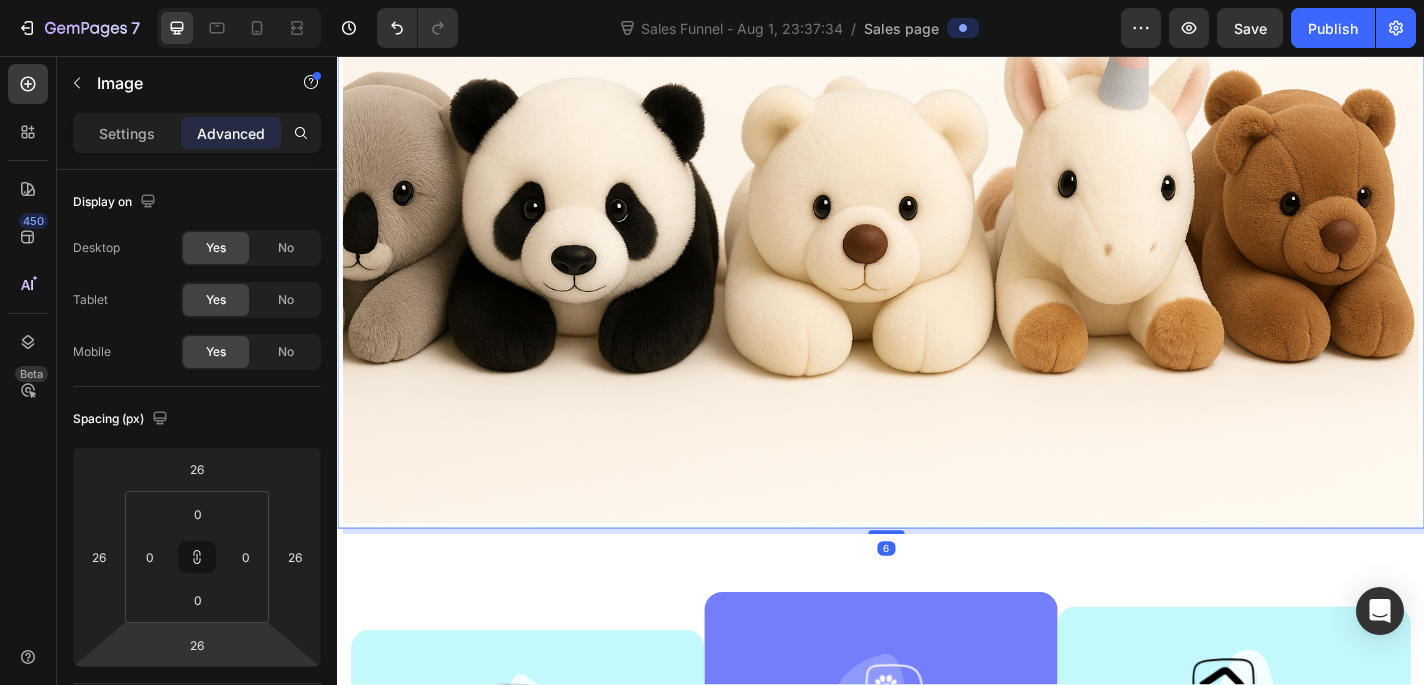 type on "36" 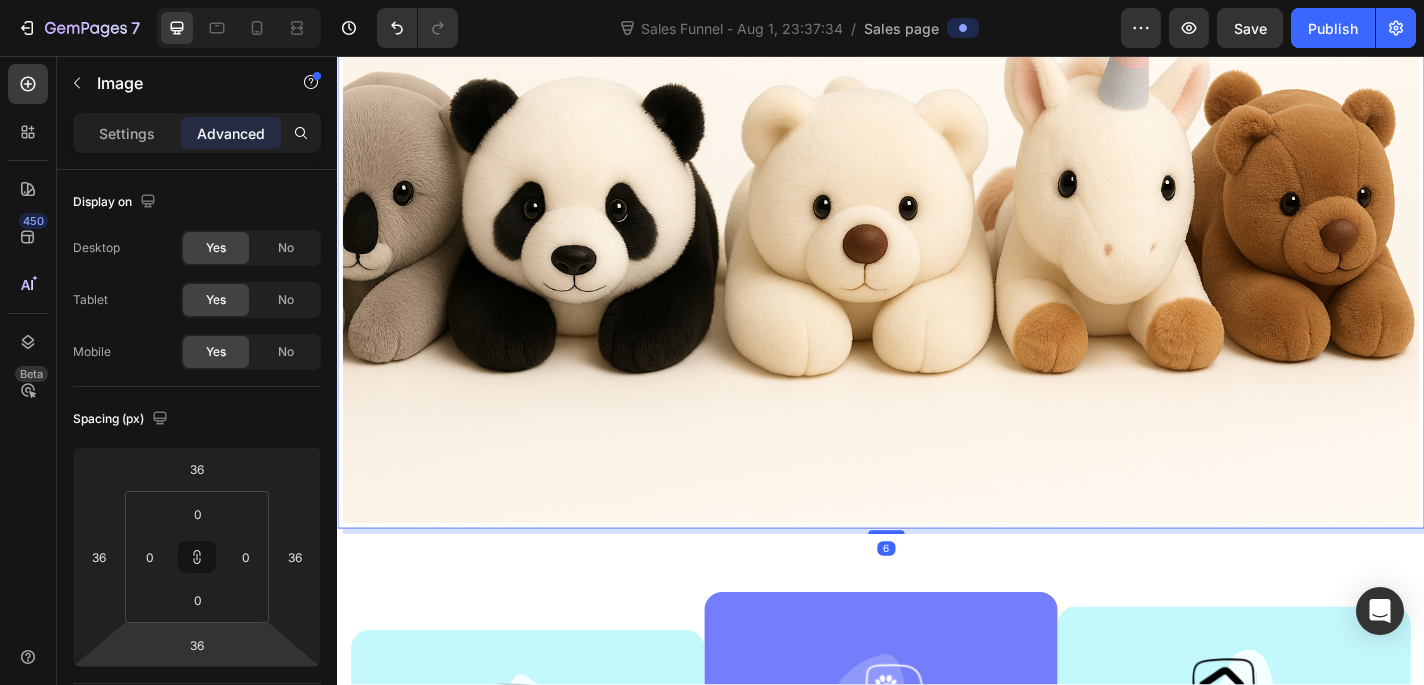 type on "46" 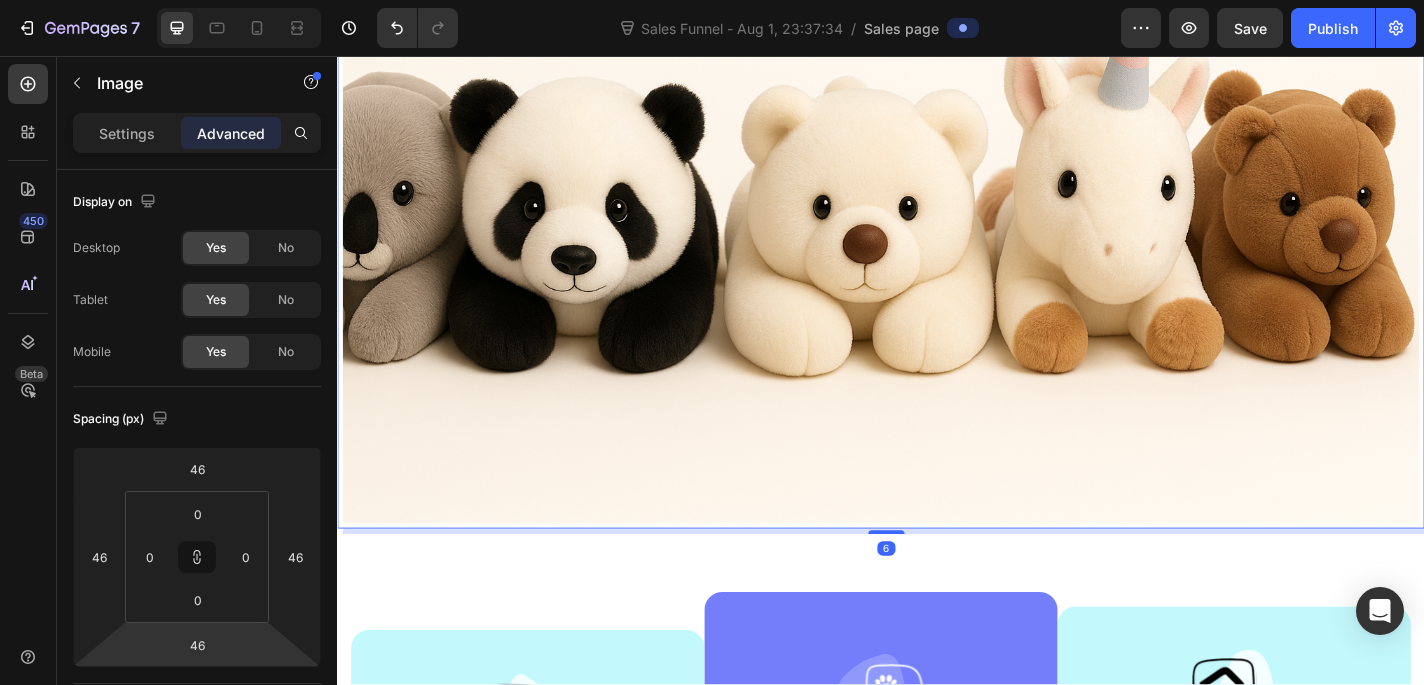 type on "52" 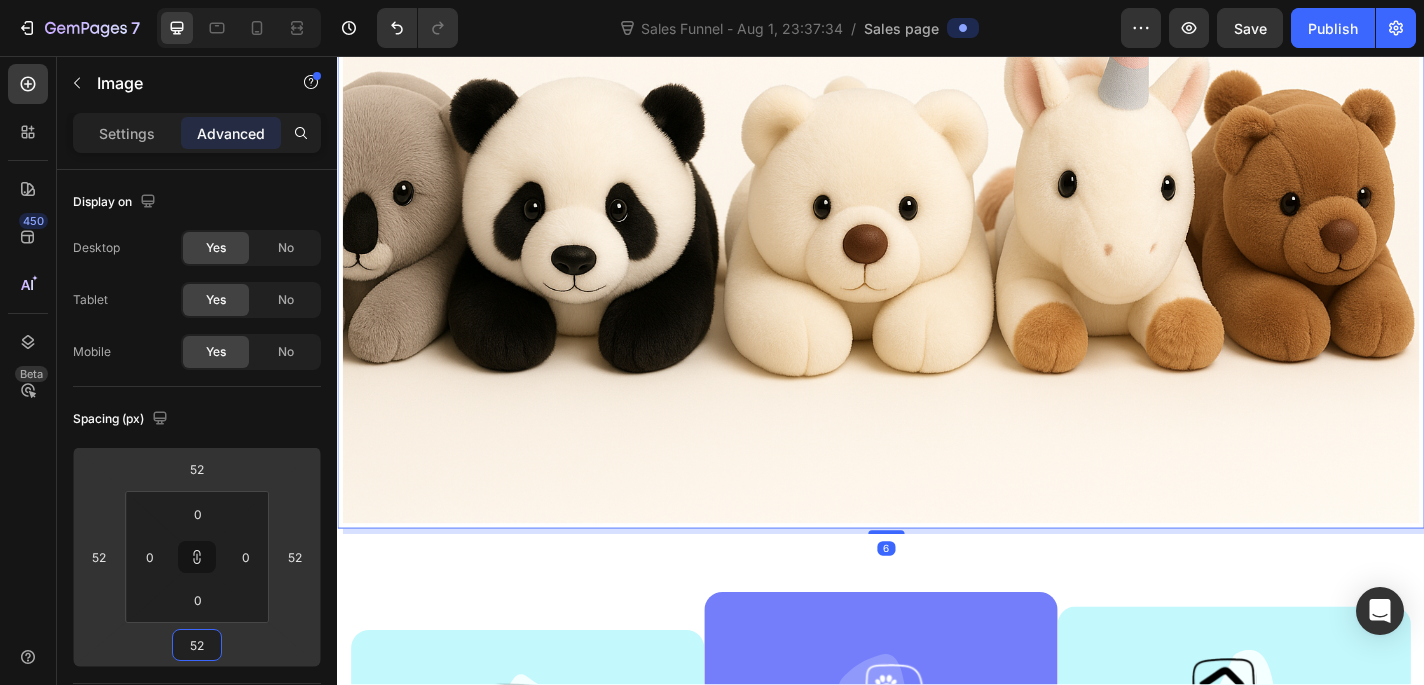 type on "56" 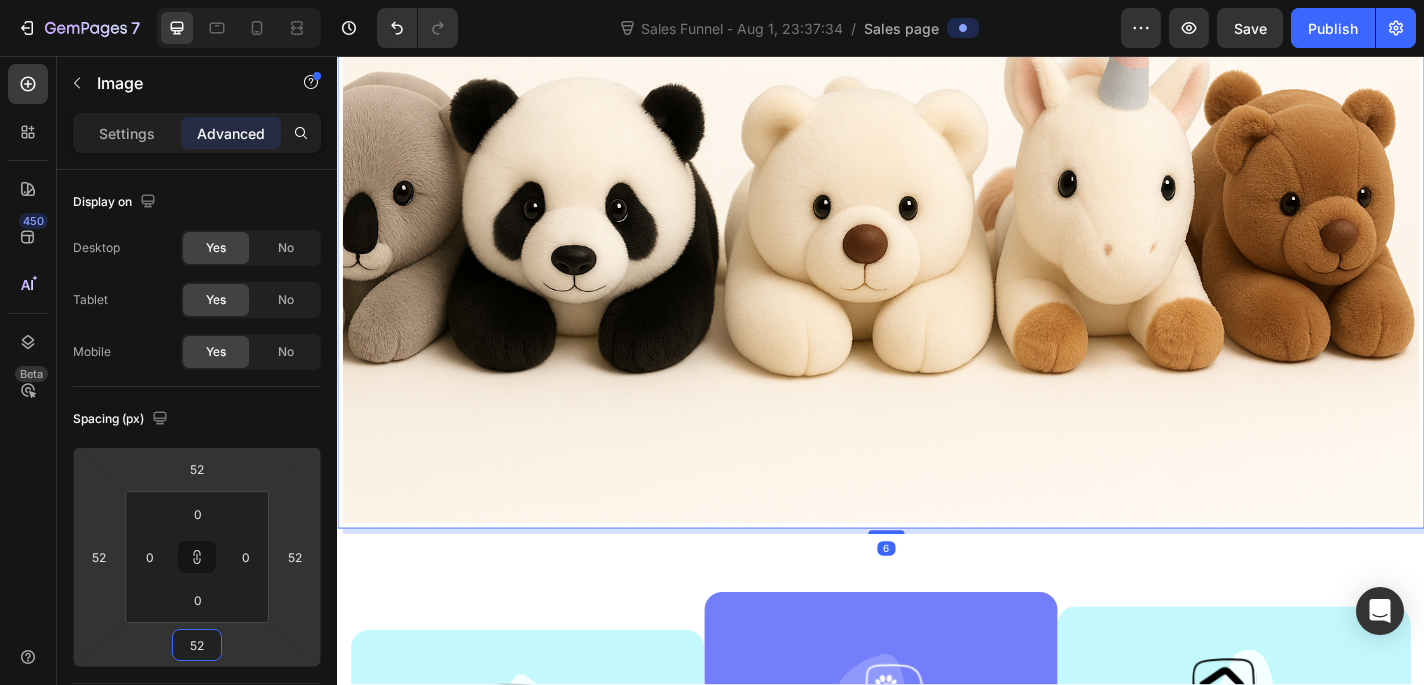type on "56" 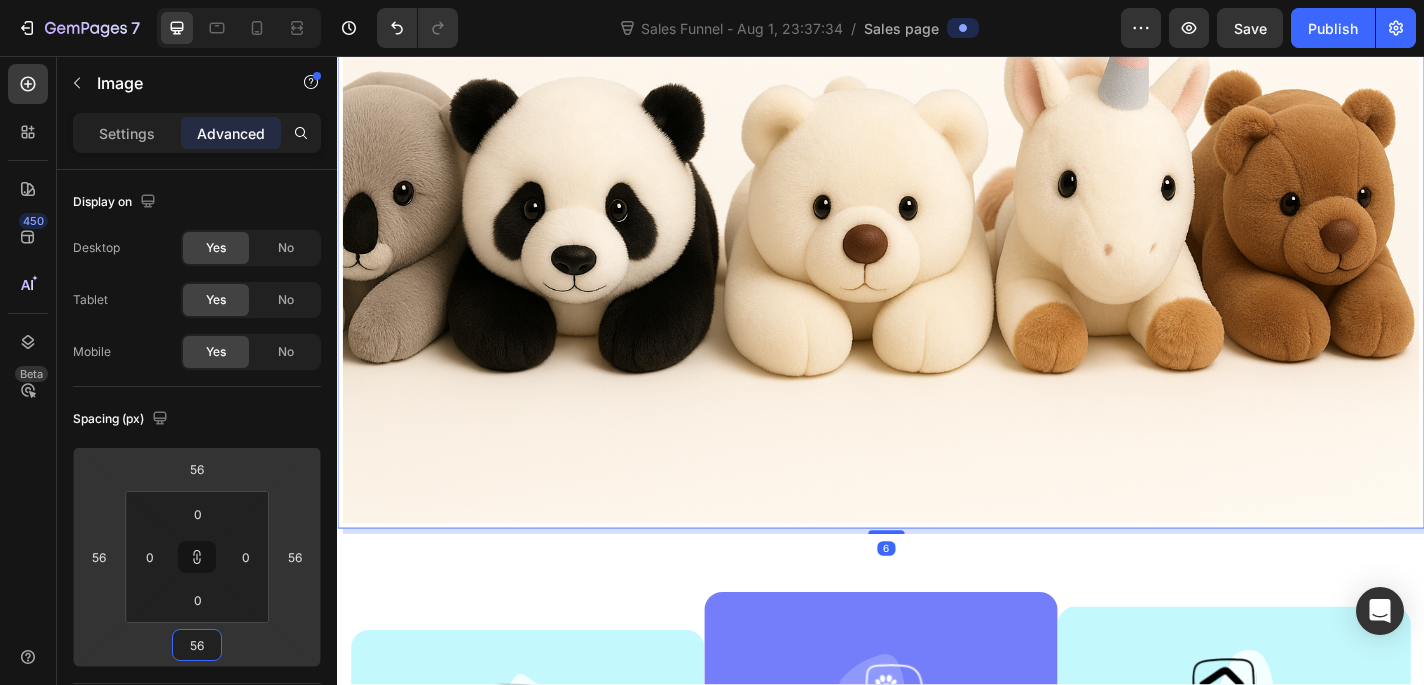 type on "58" 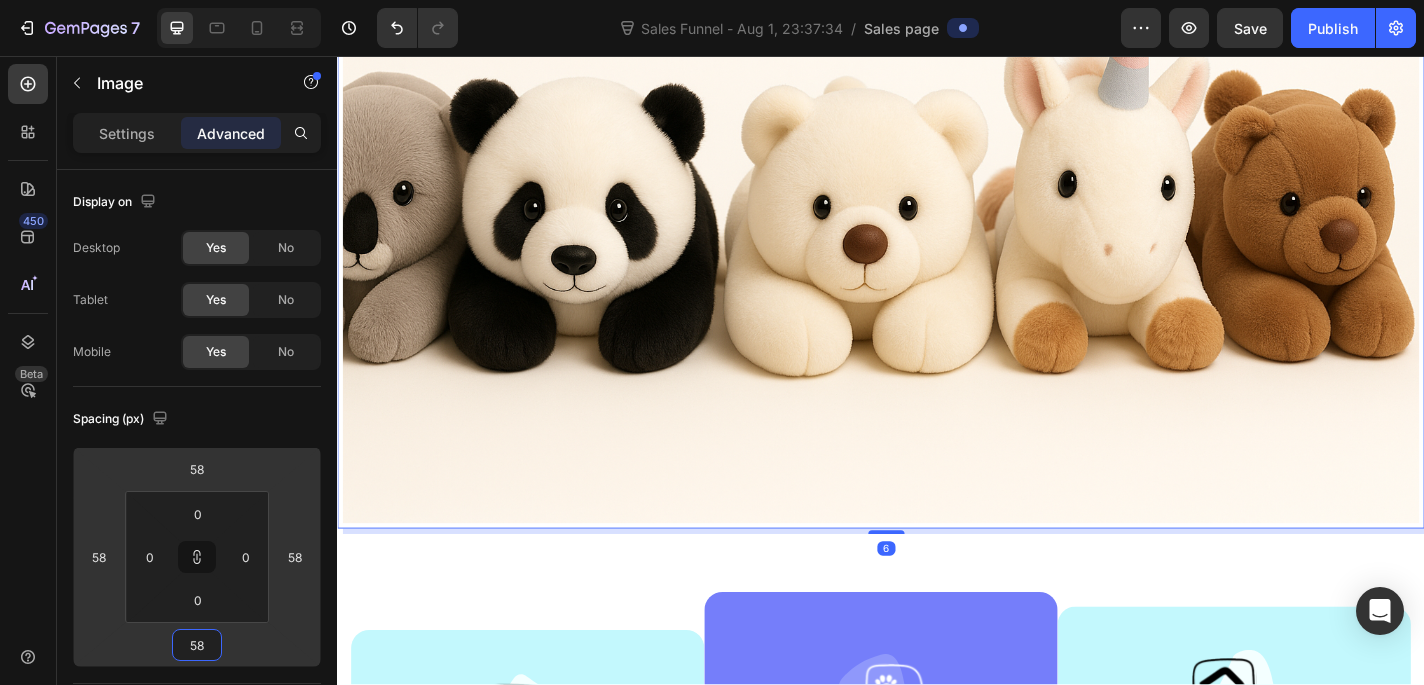 type on "60" 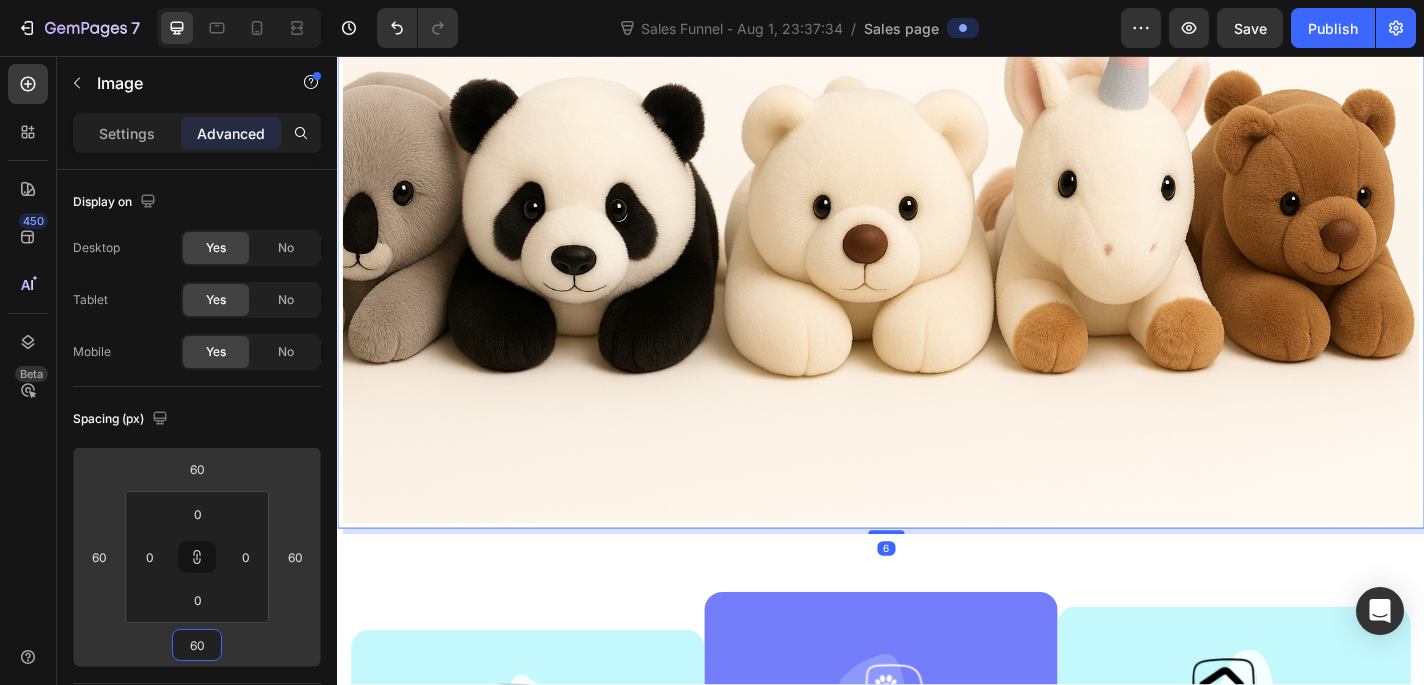 type on "62" 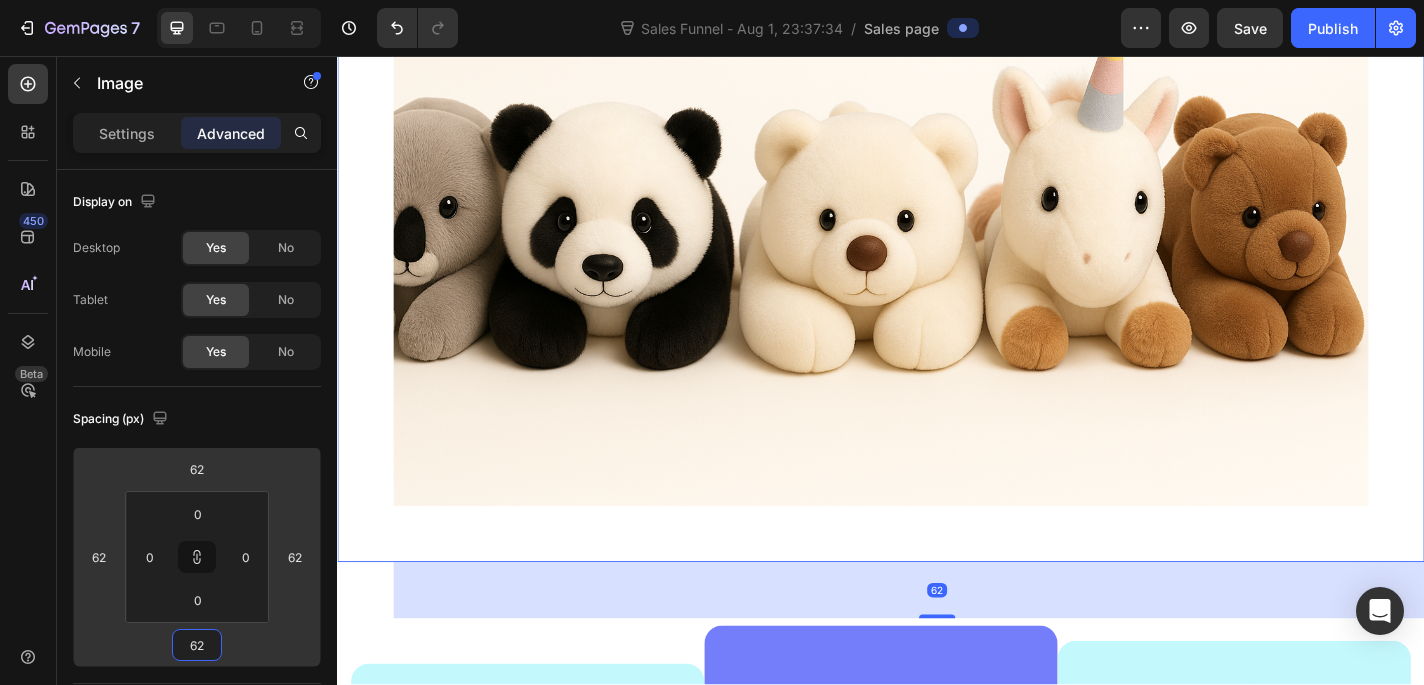 type on "72" 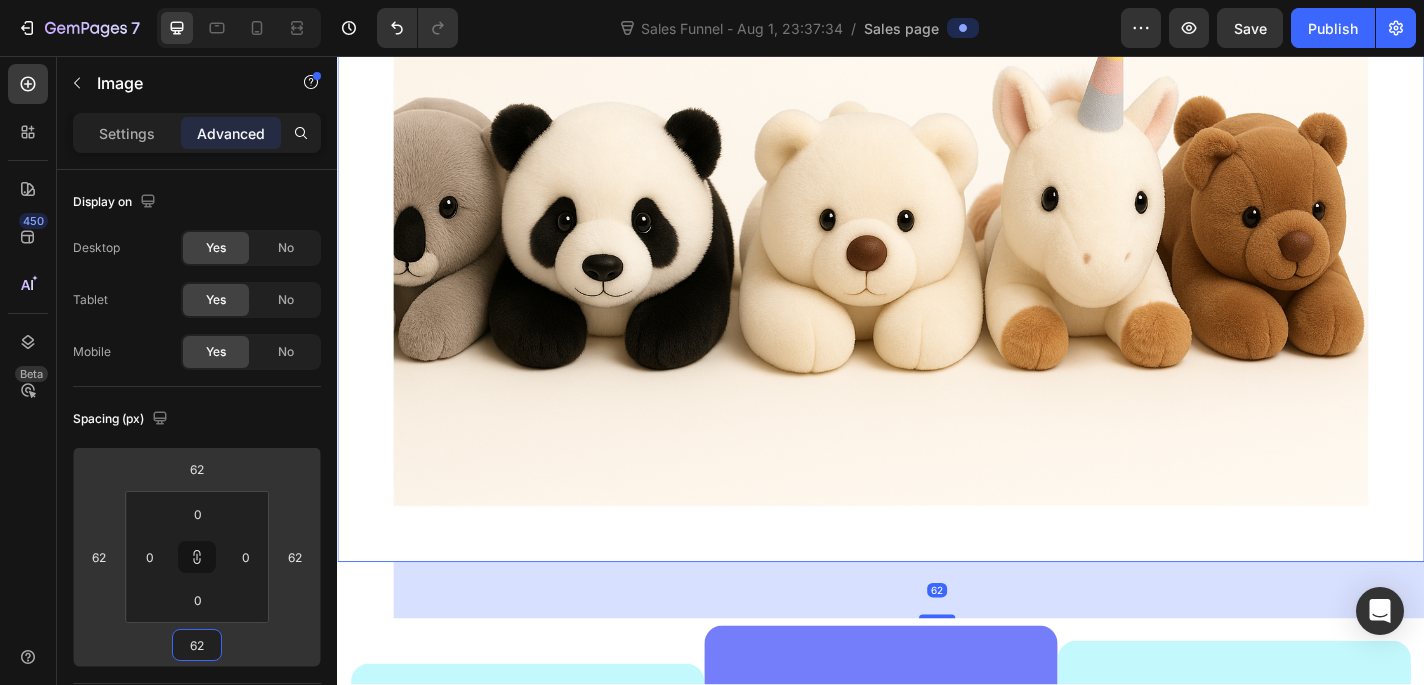 type on "72" 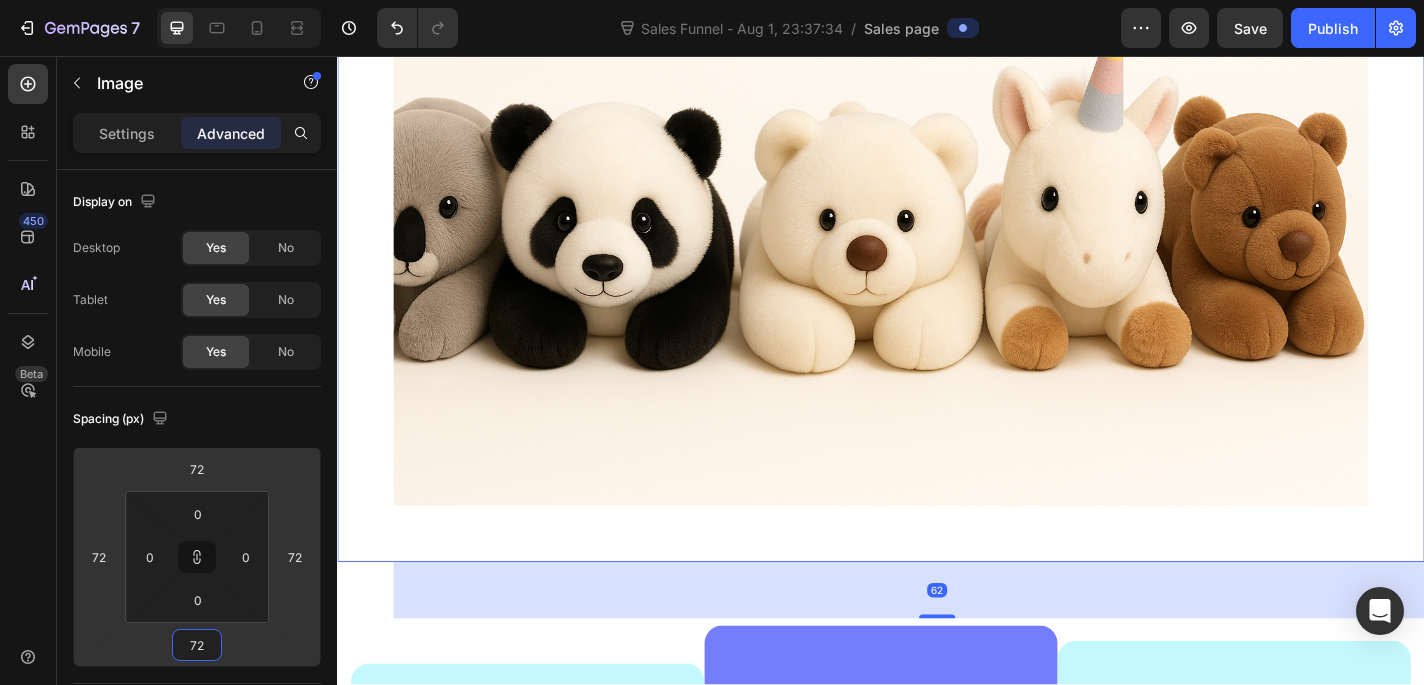 type on "76" 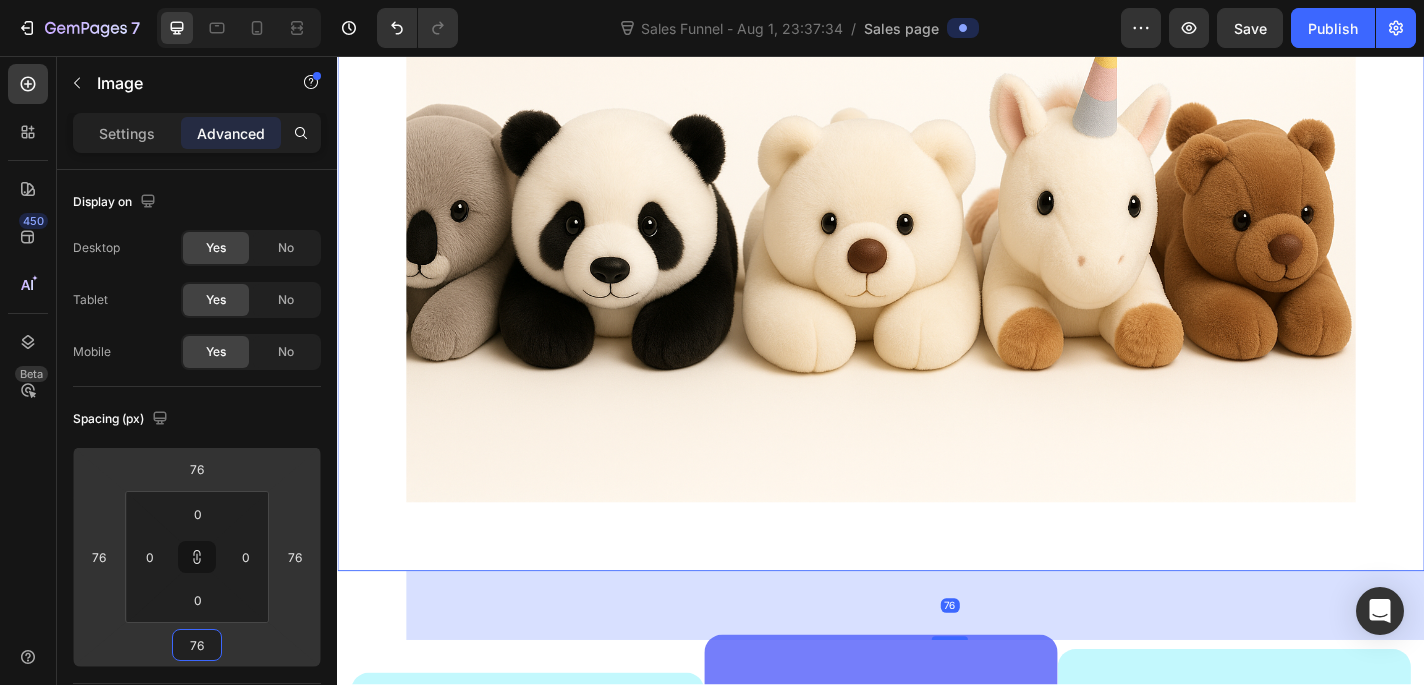 type on "84" 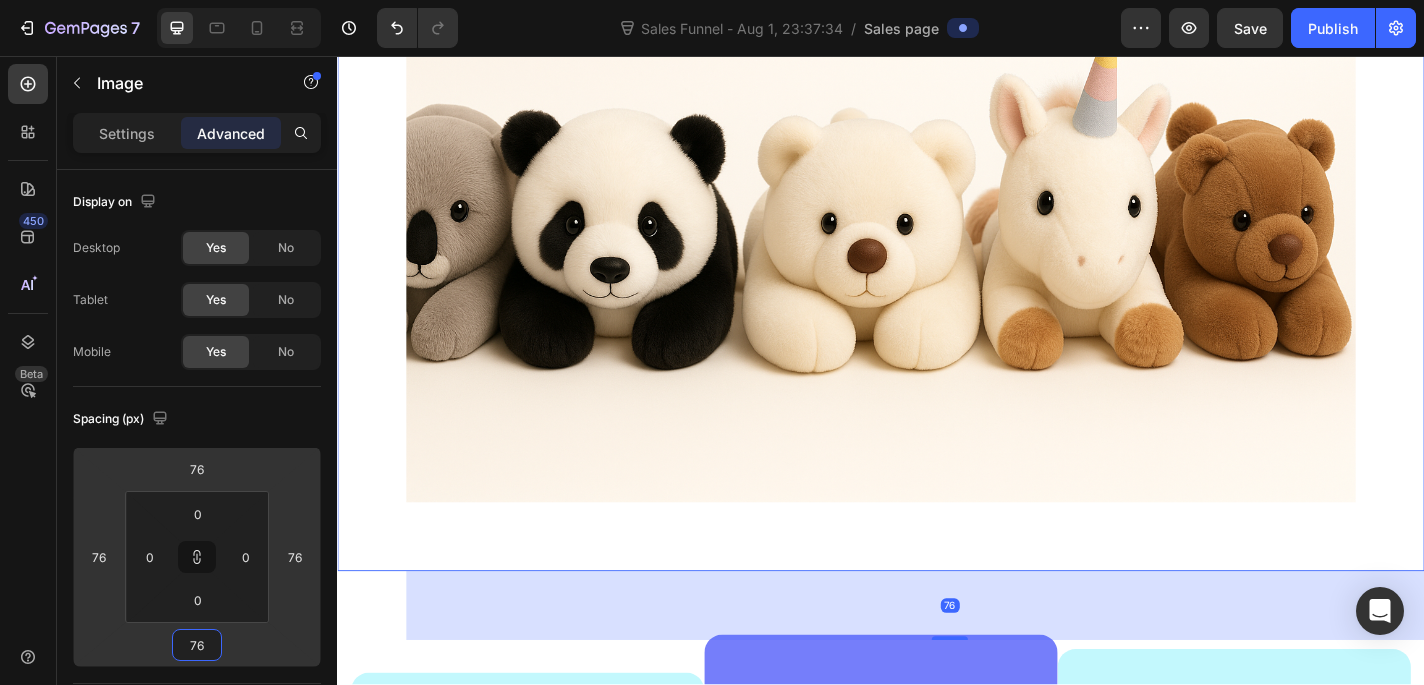 type on "84" 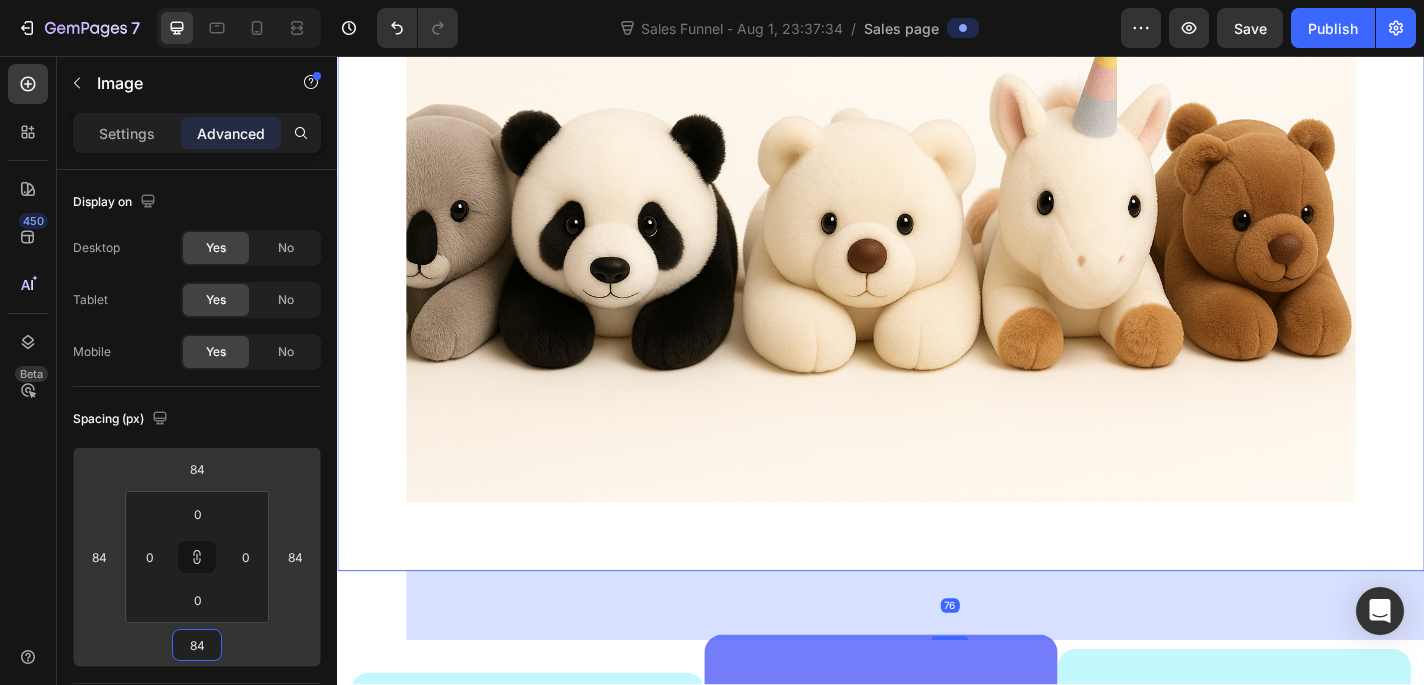 type on "88" 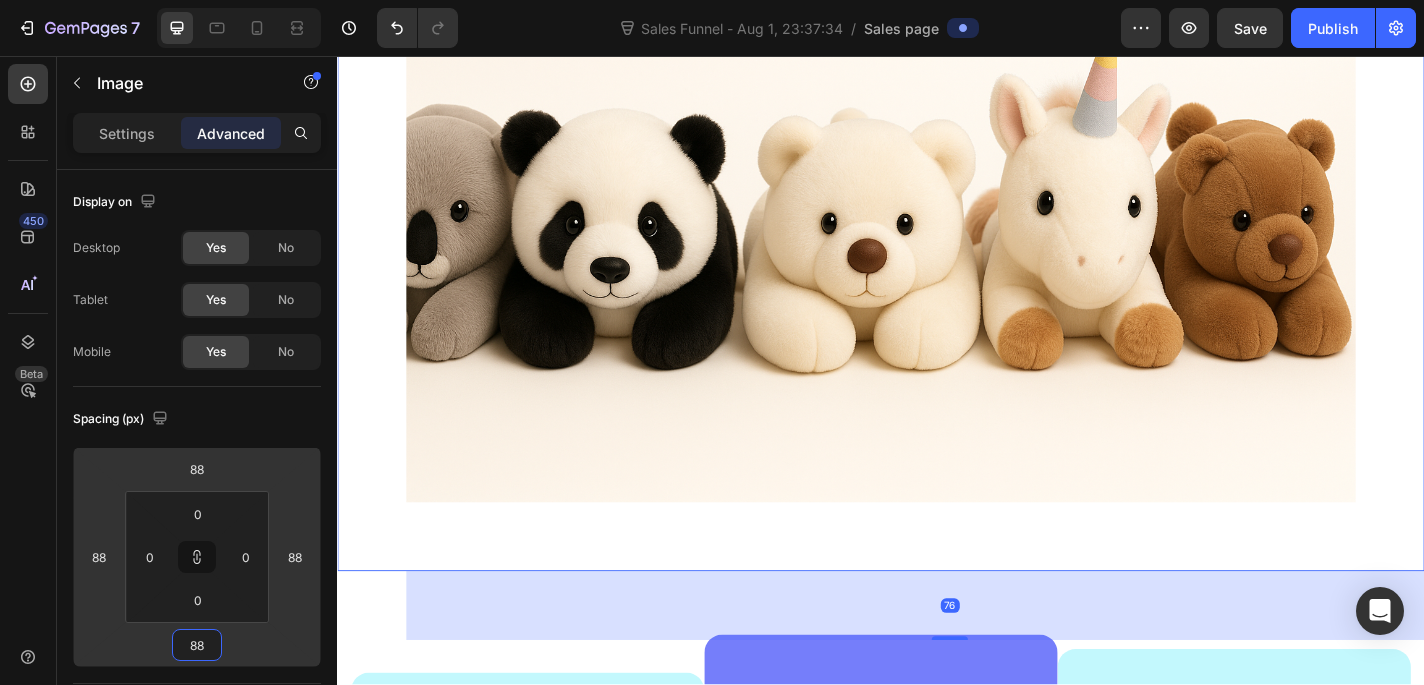 type on "90" 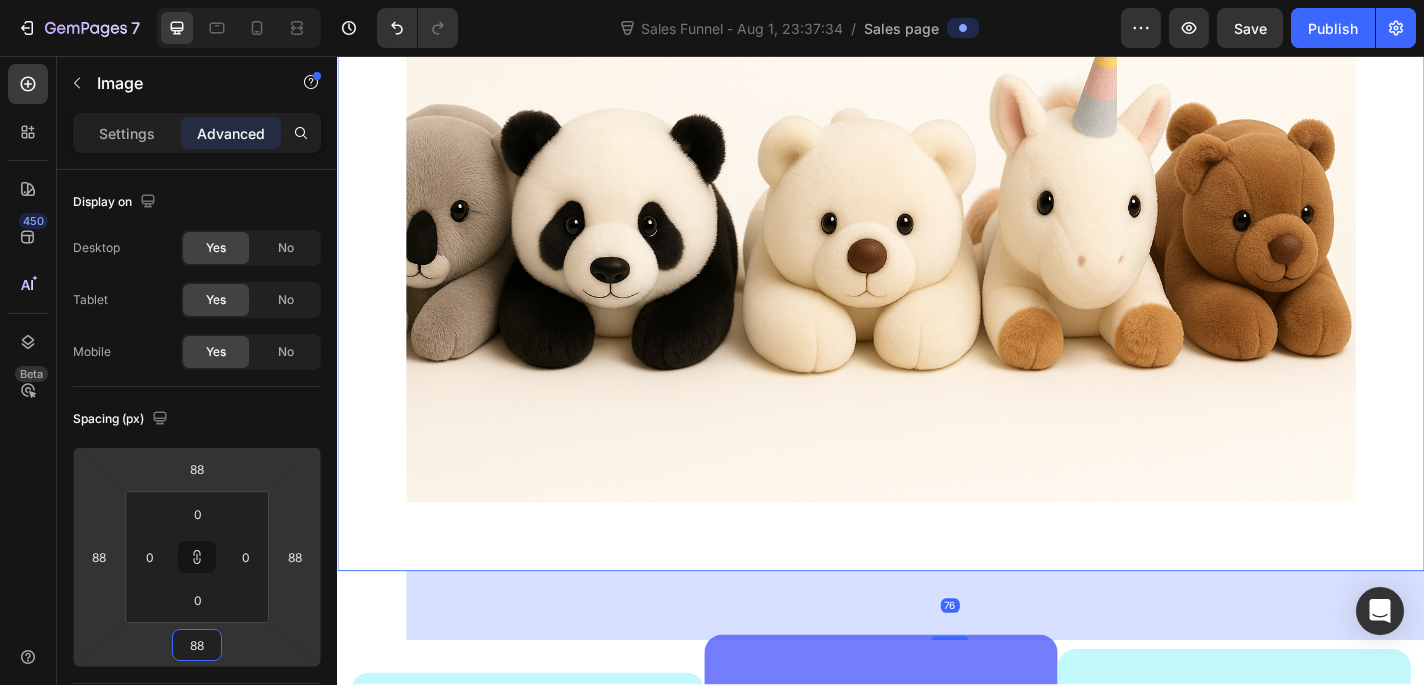 type on "90" 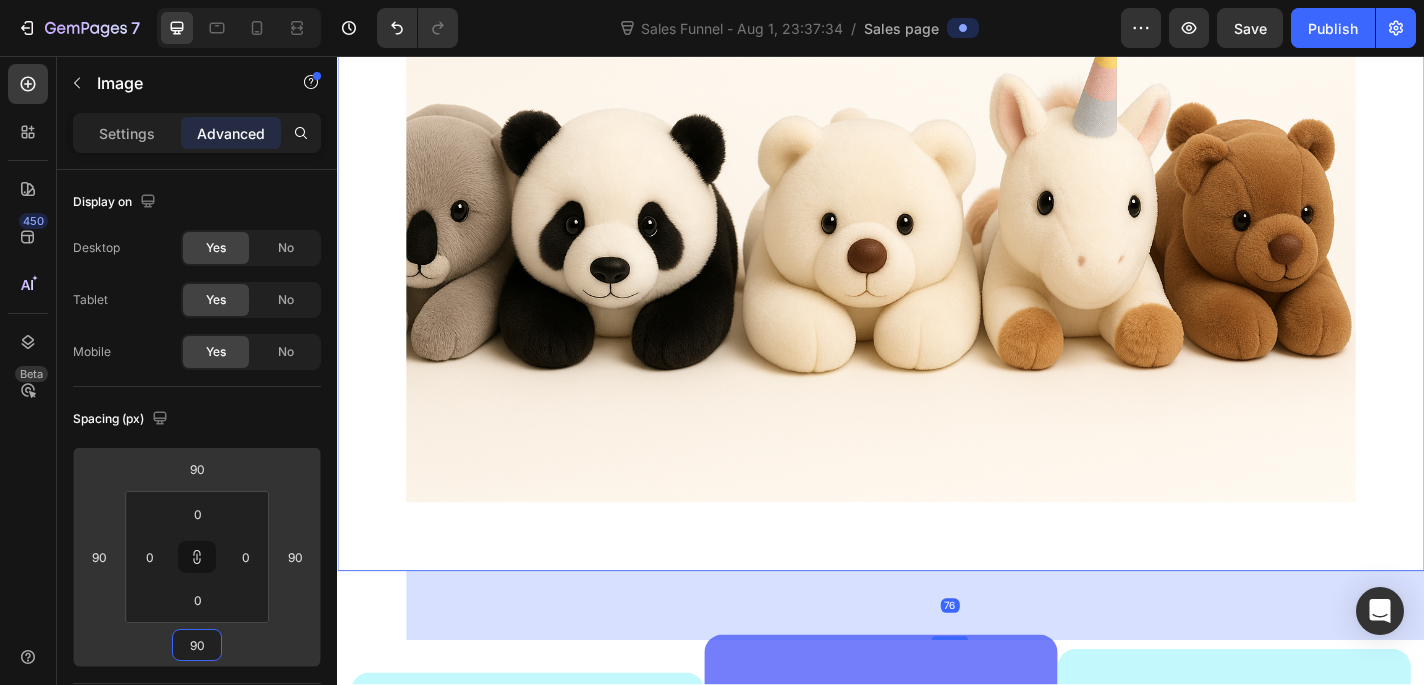 type on "96" 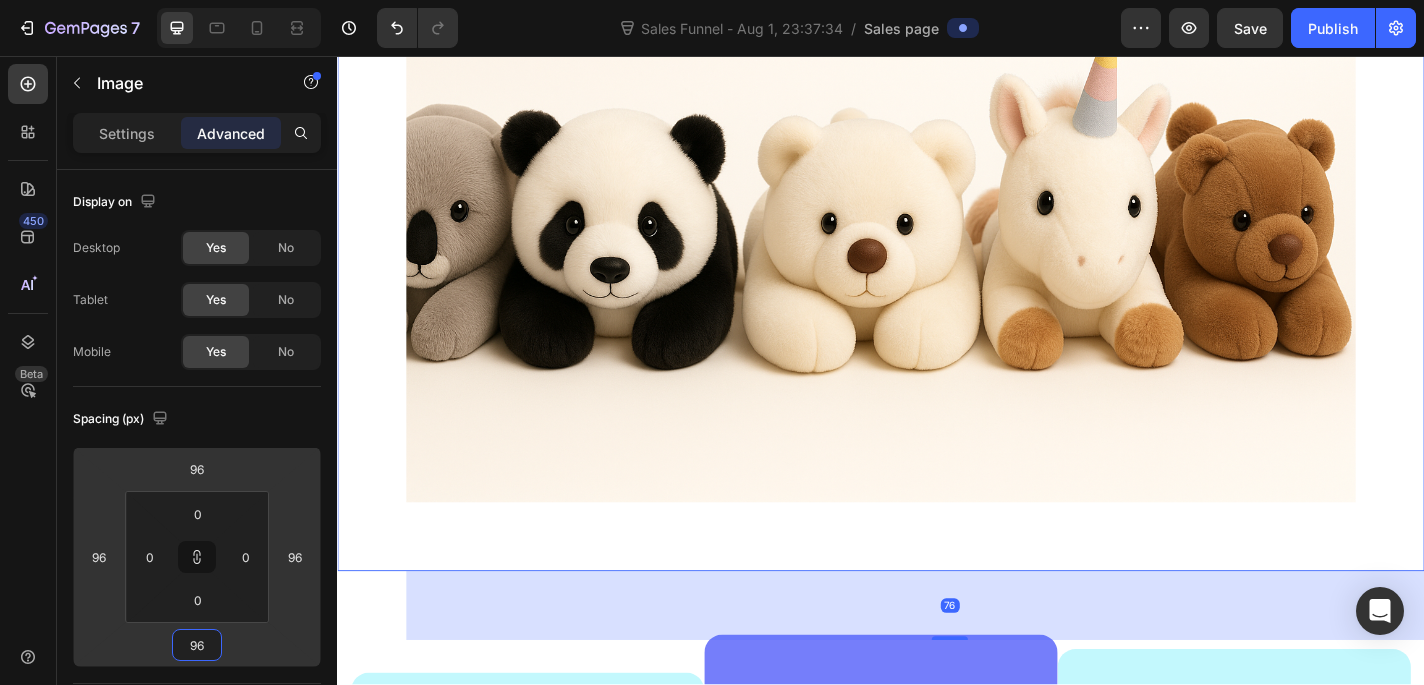 type on "98" 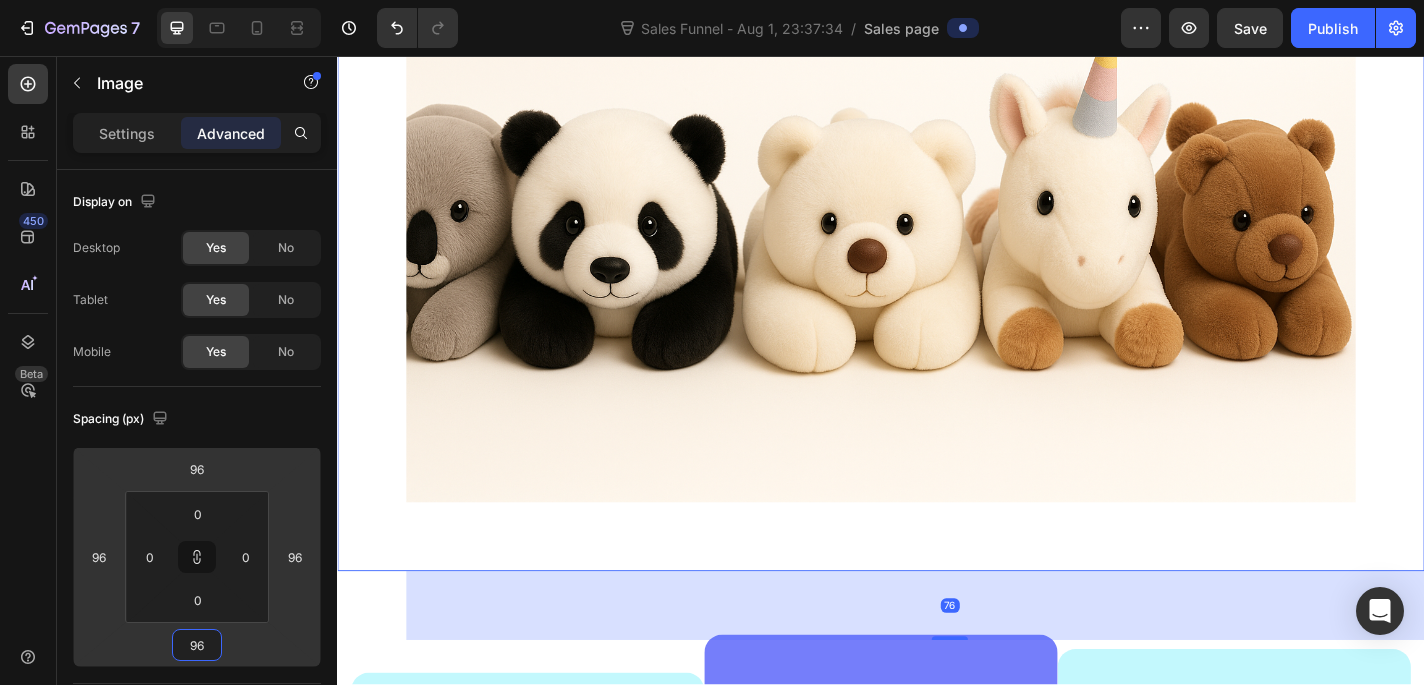 type on "98" 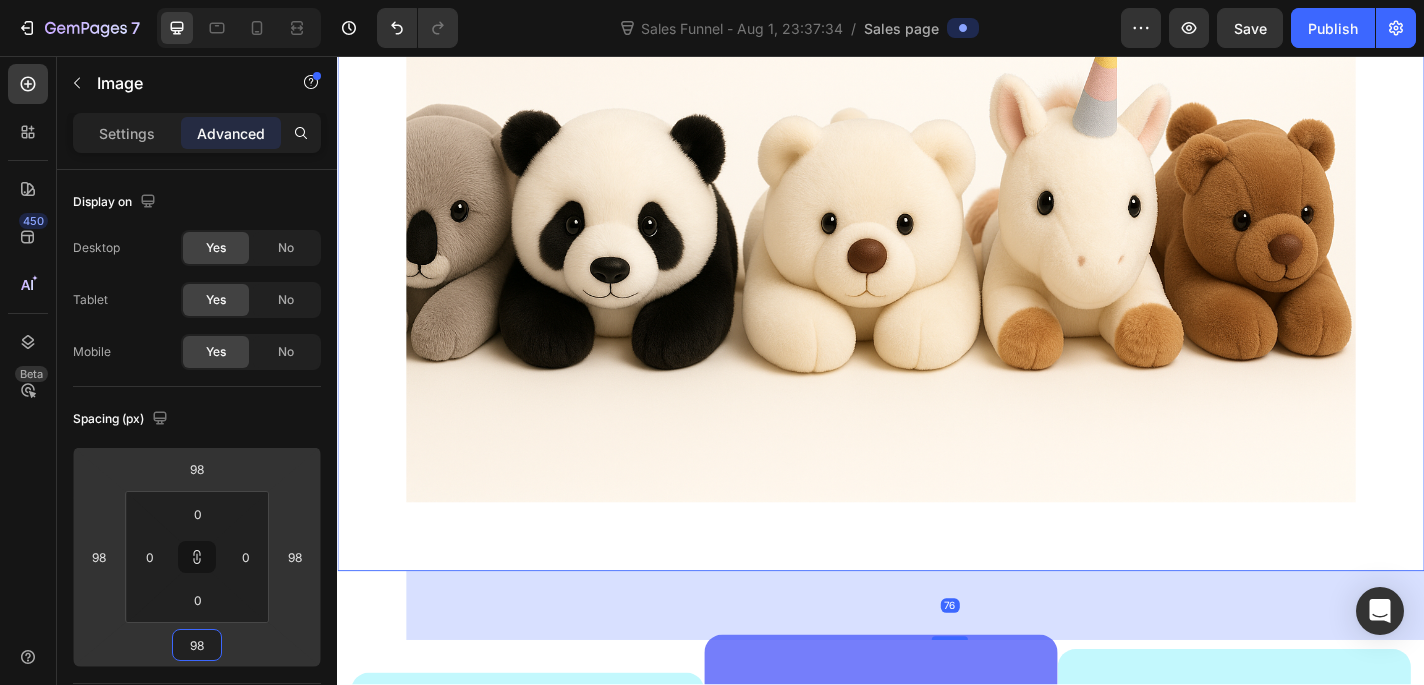 type on "100" 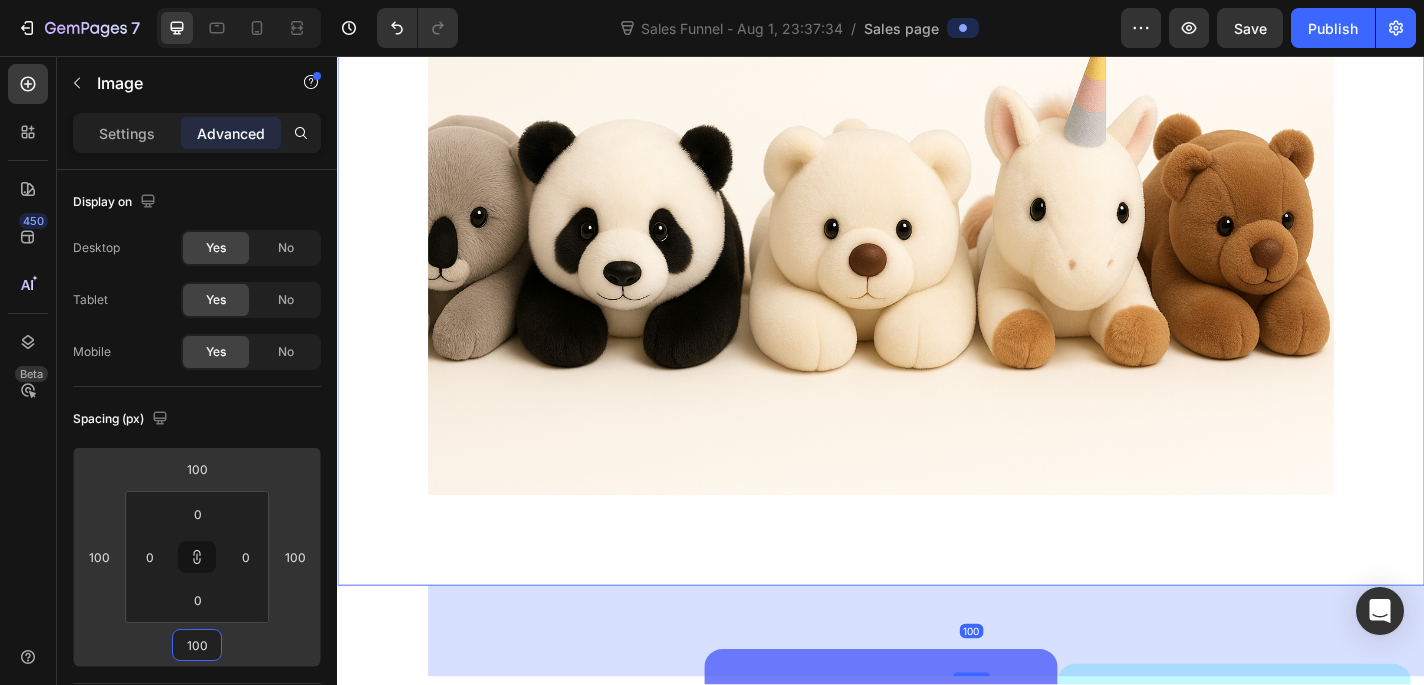 type on "98" 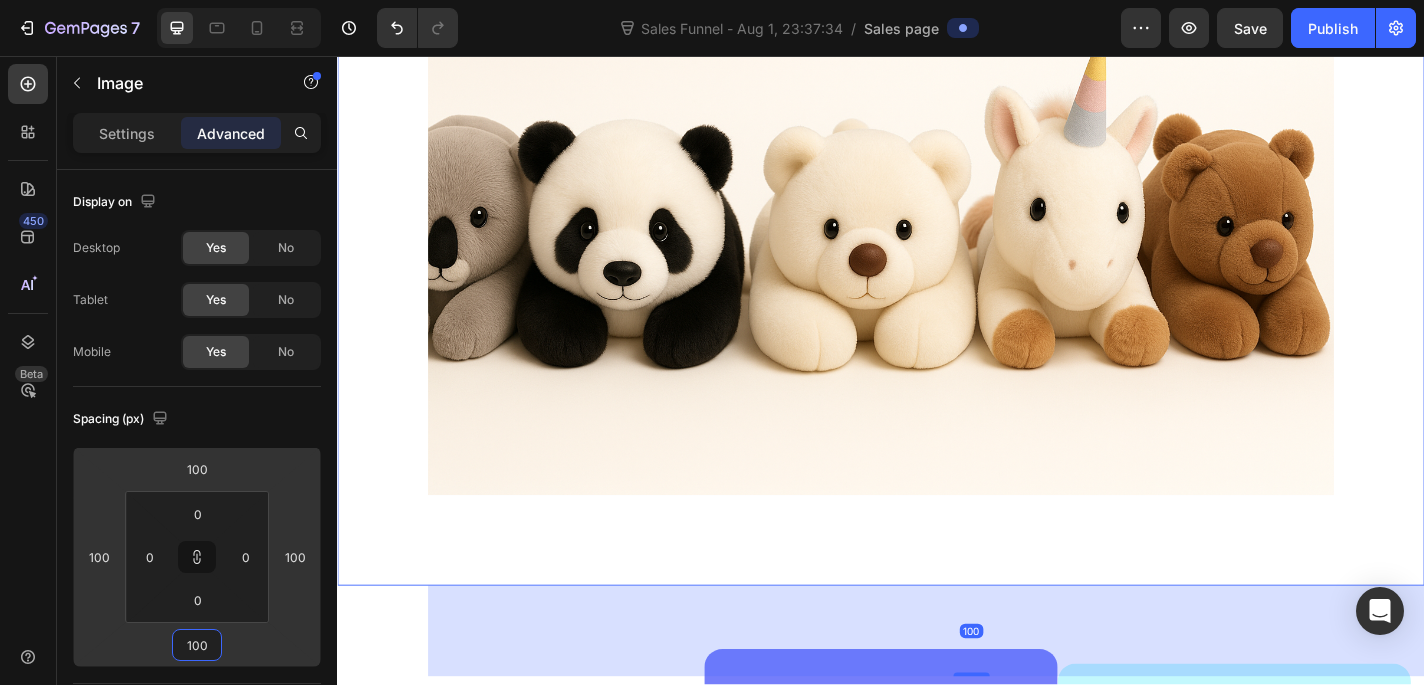 type on "98" 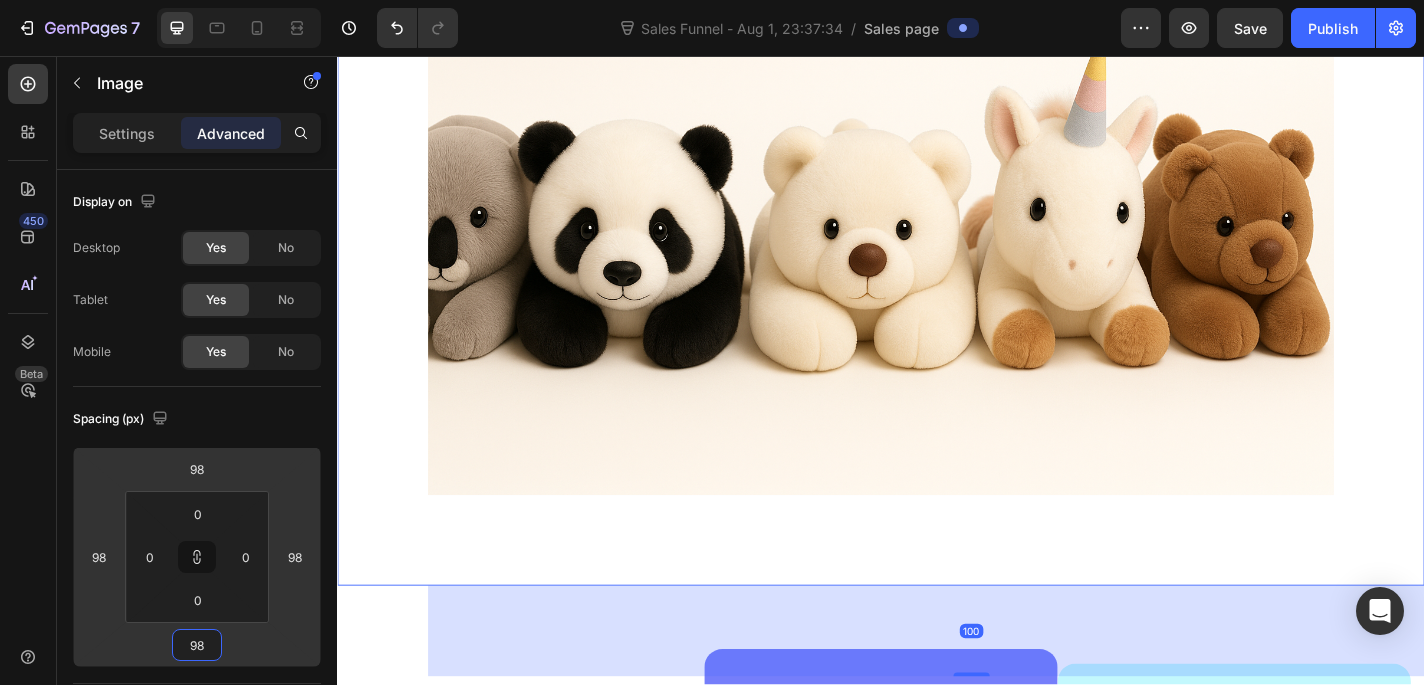 type on "92" 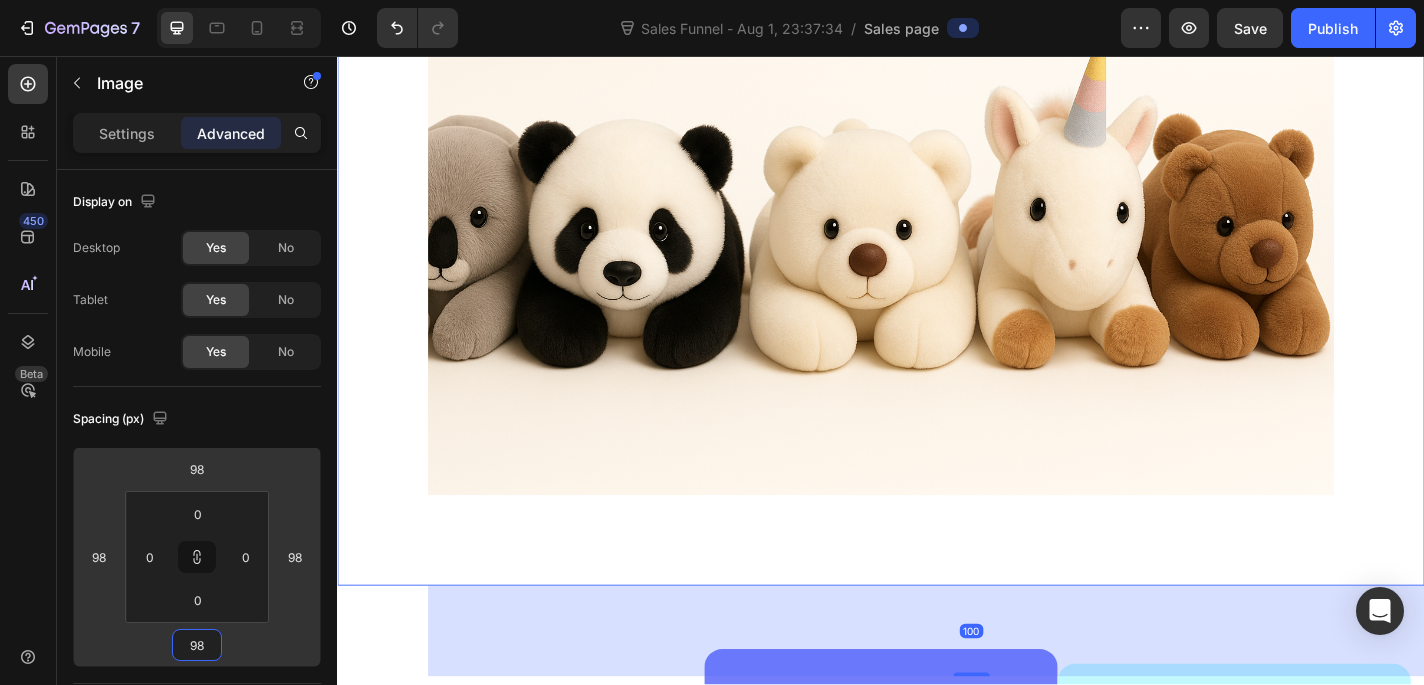 type on "92" 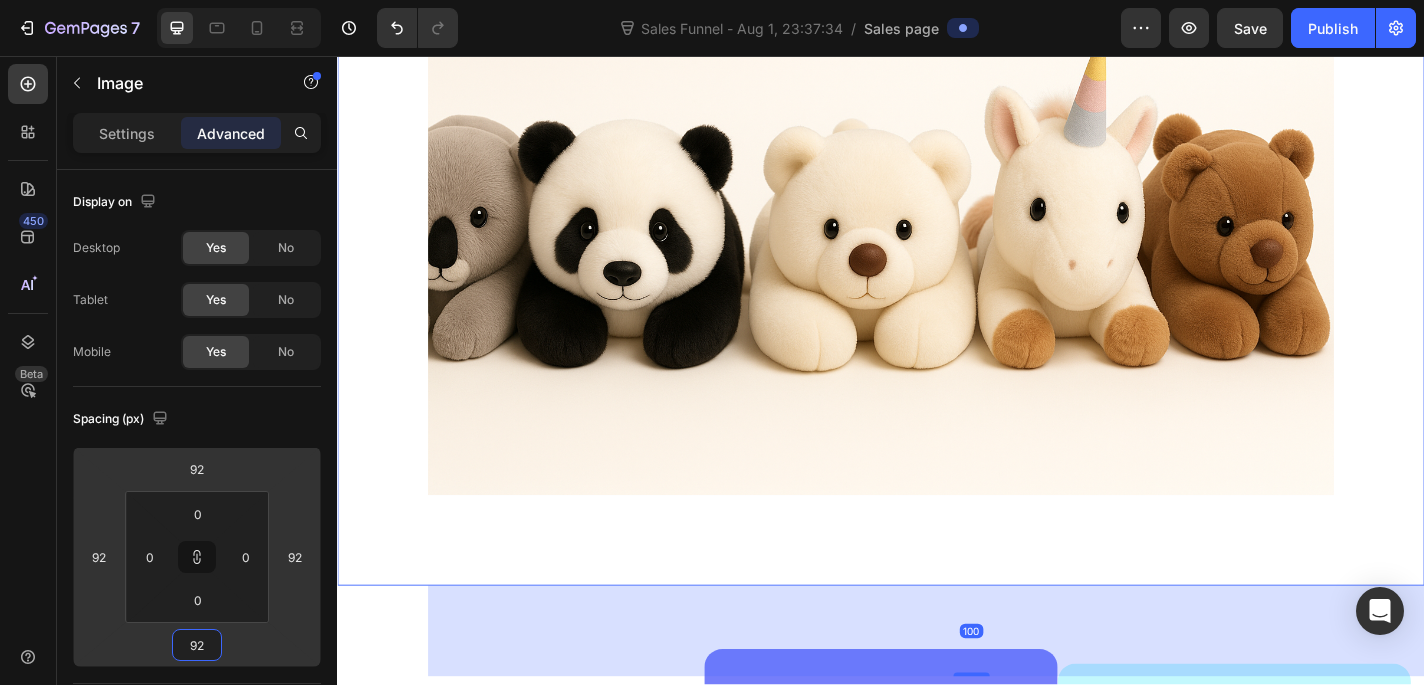 type on "86" 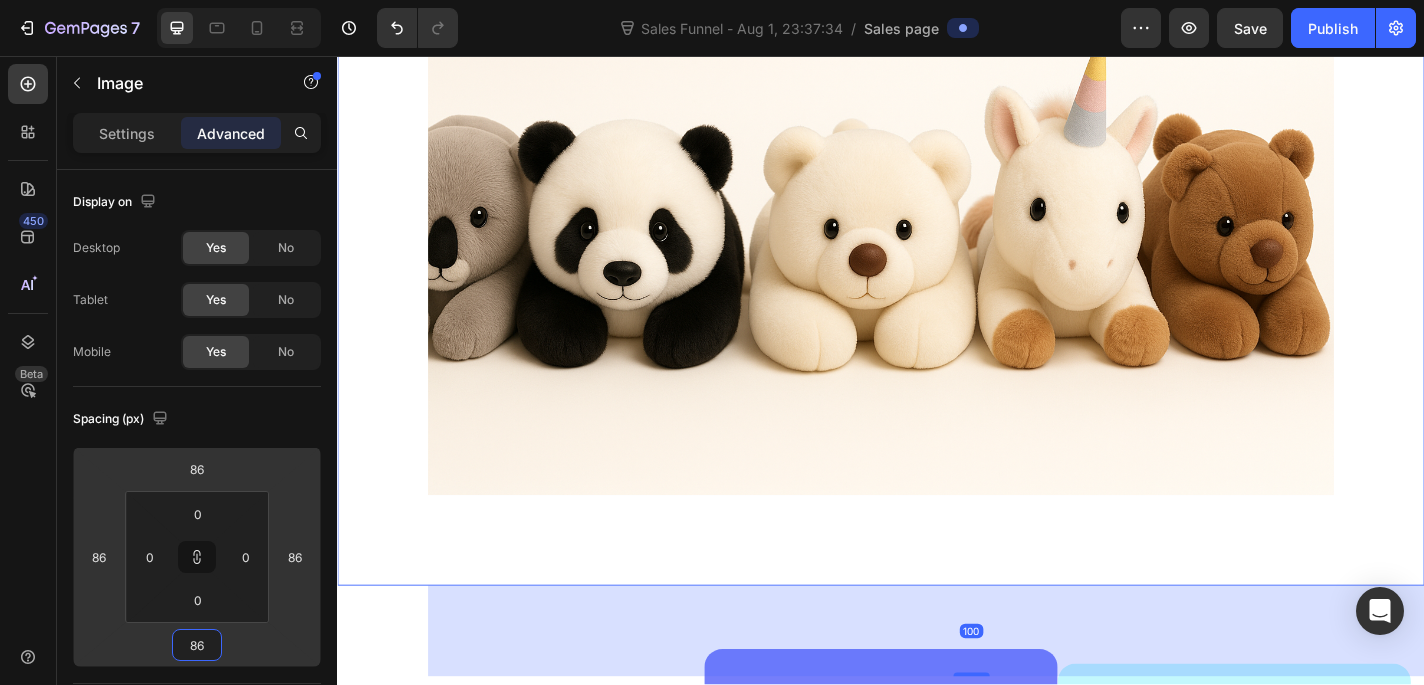 type on "74" 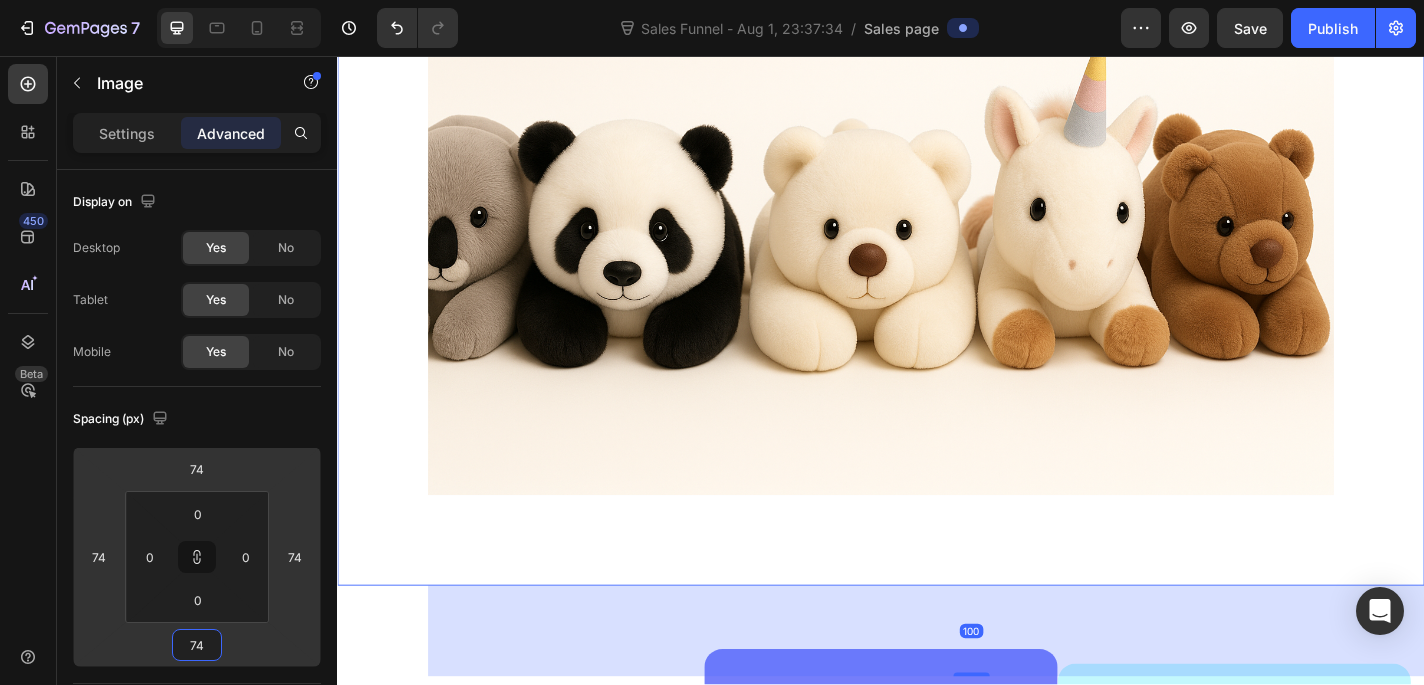 type on "58" 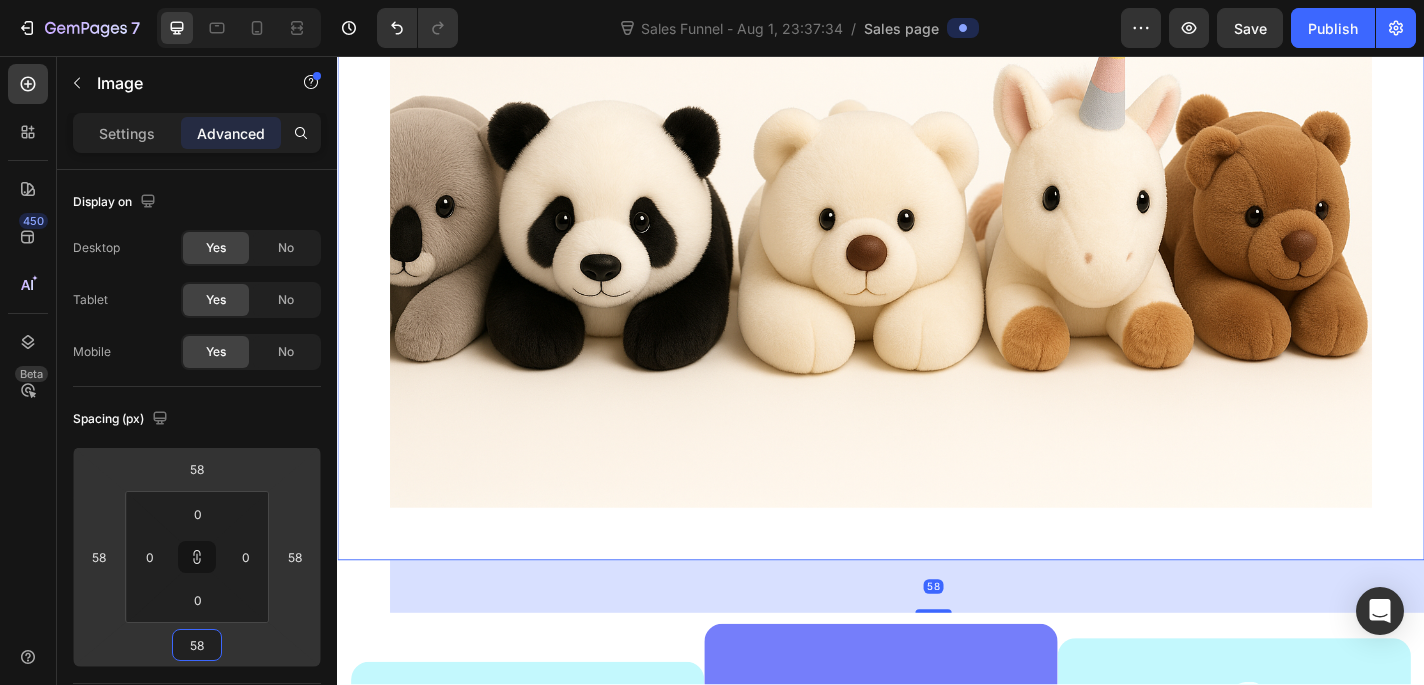 type on "38" 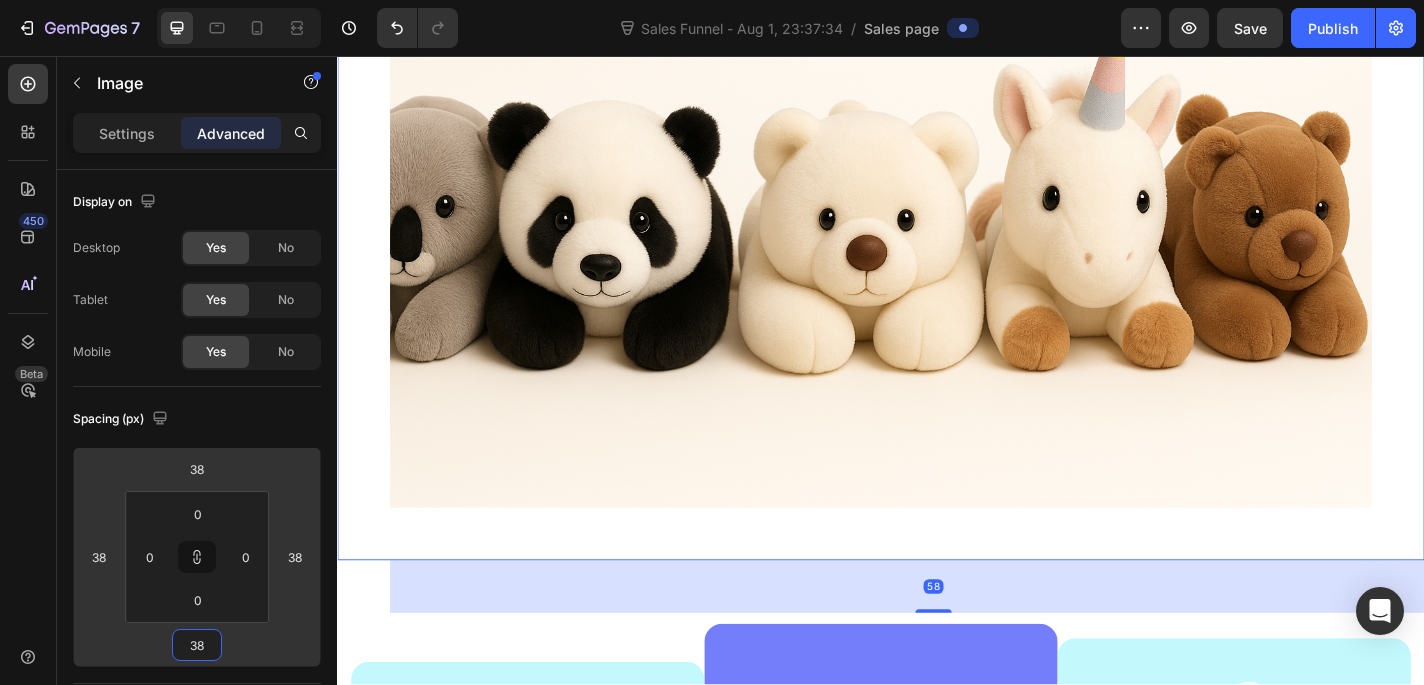 type on "16" 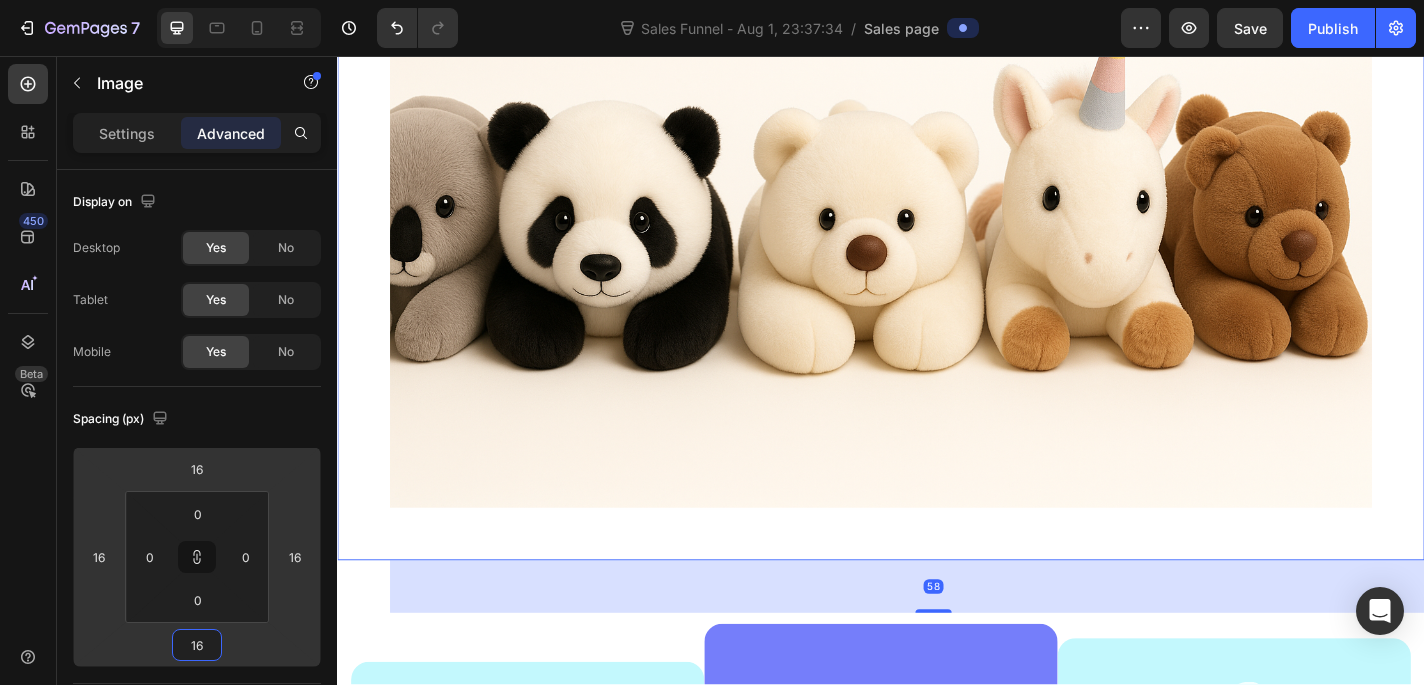type on "-8" 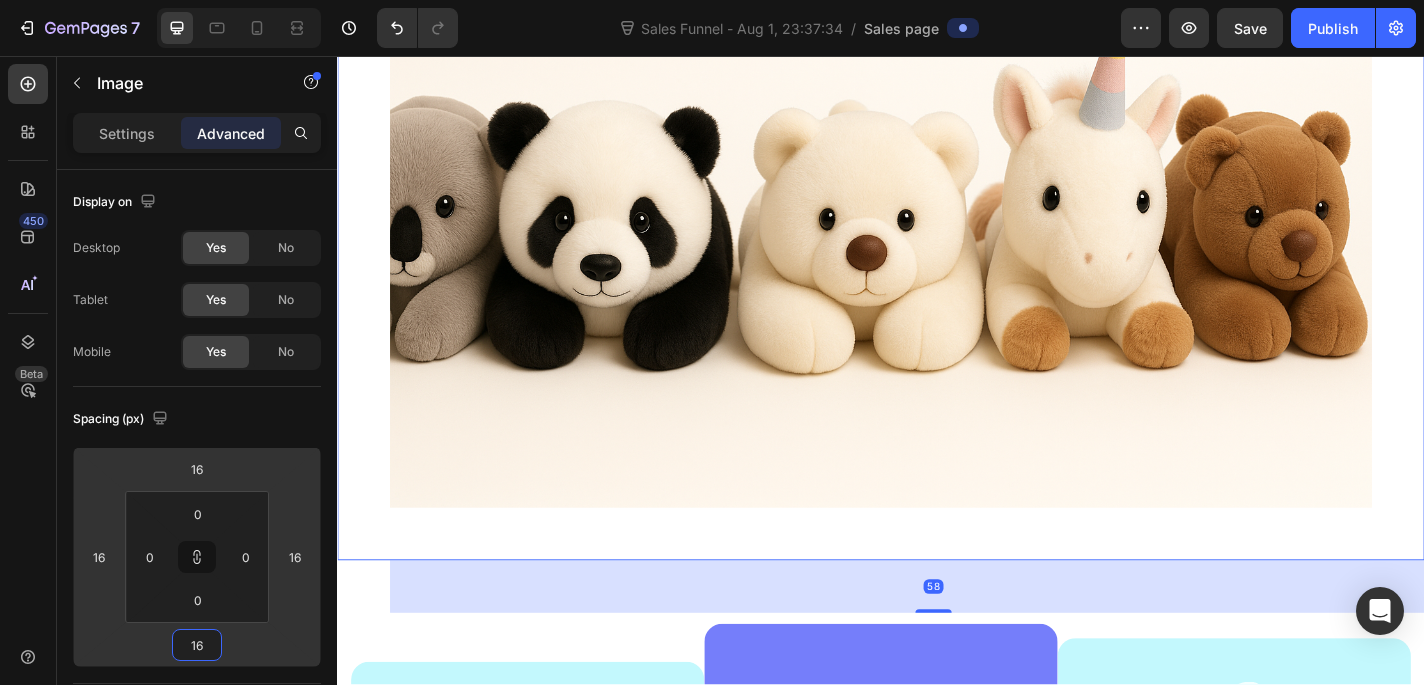 type on "-8" 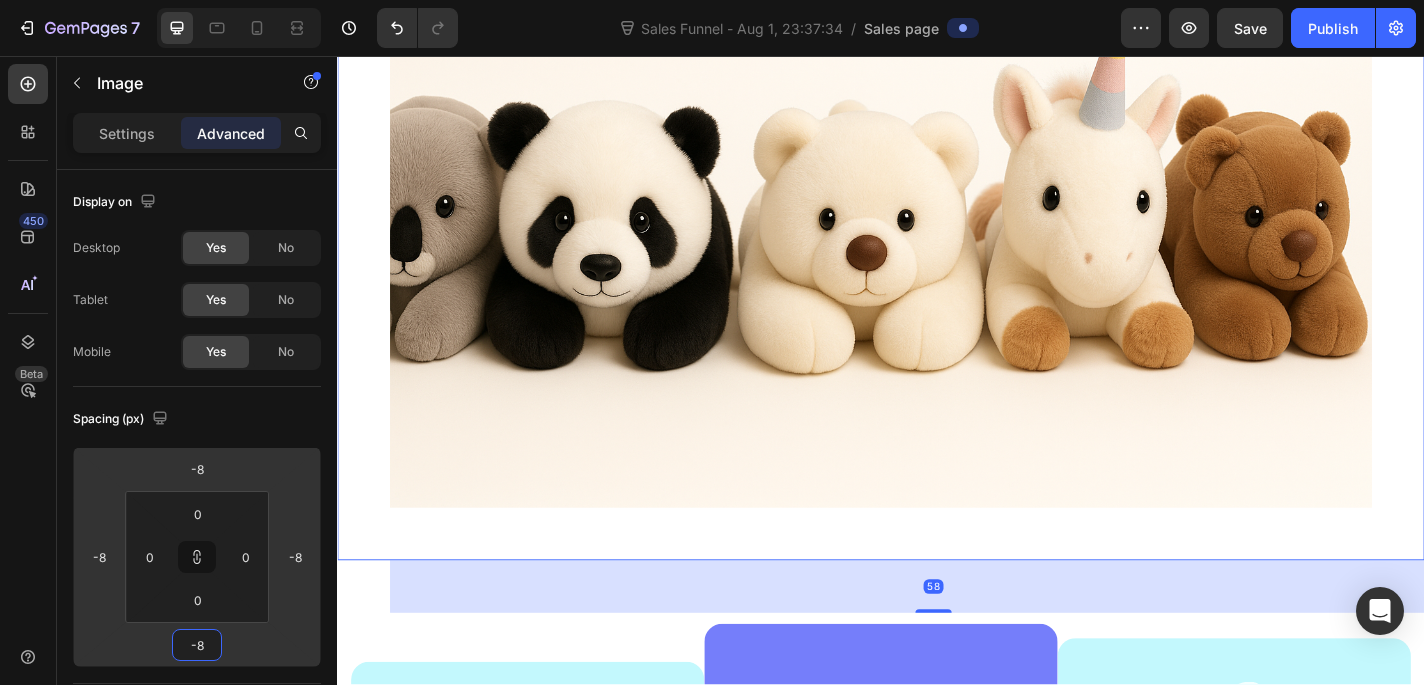 type on "-24" 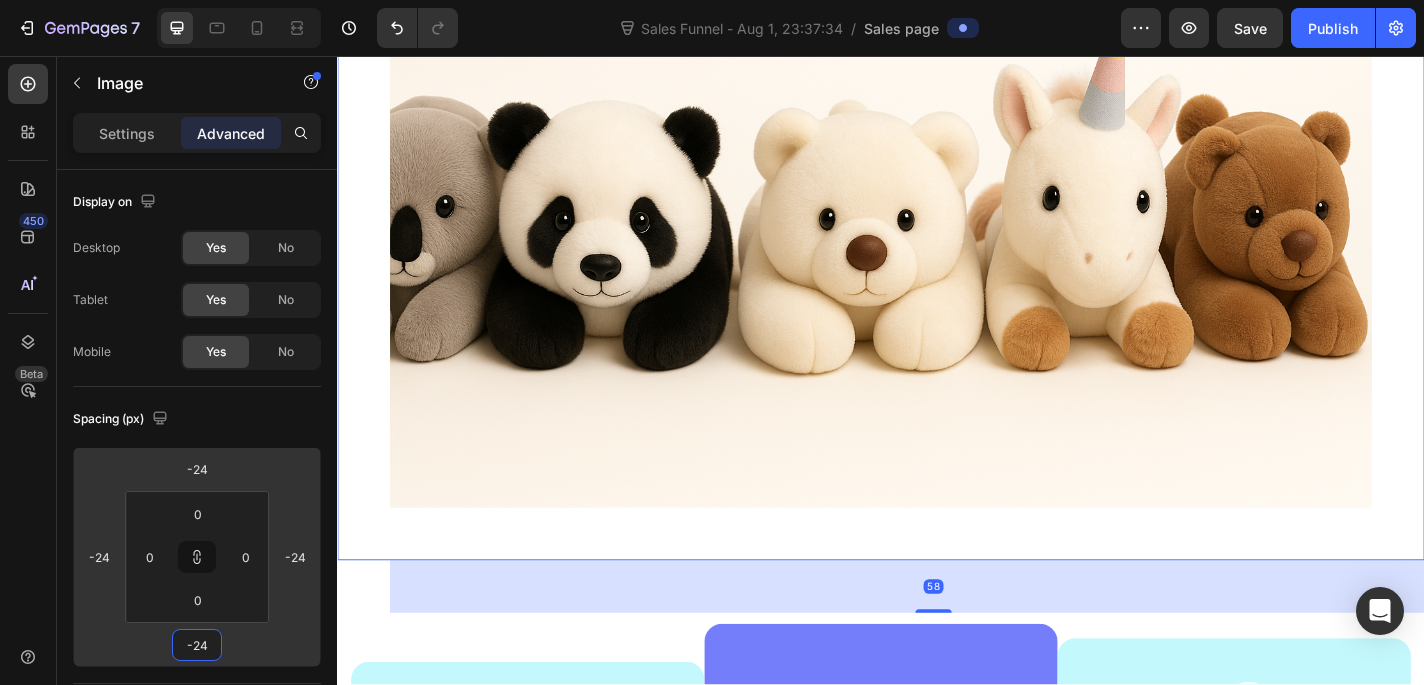 type on "-42" 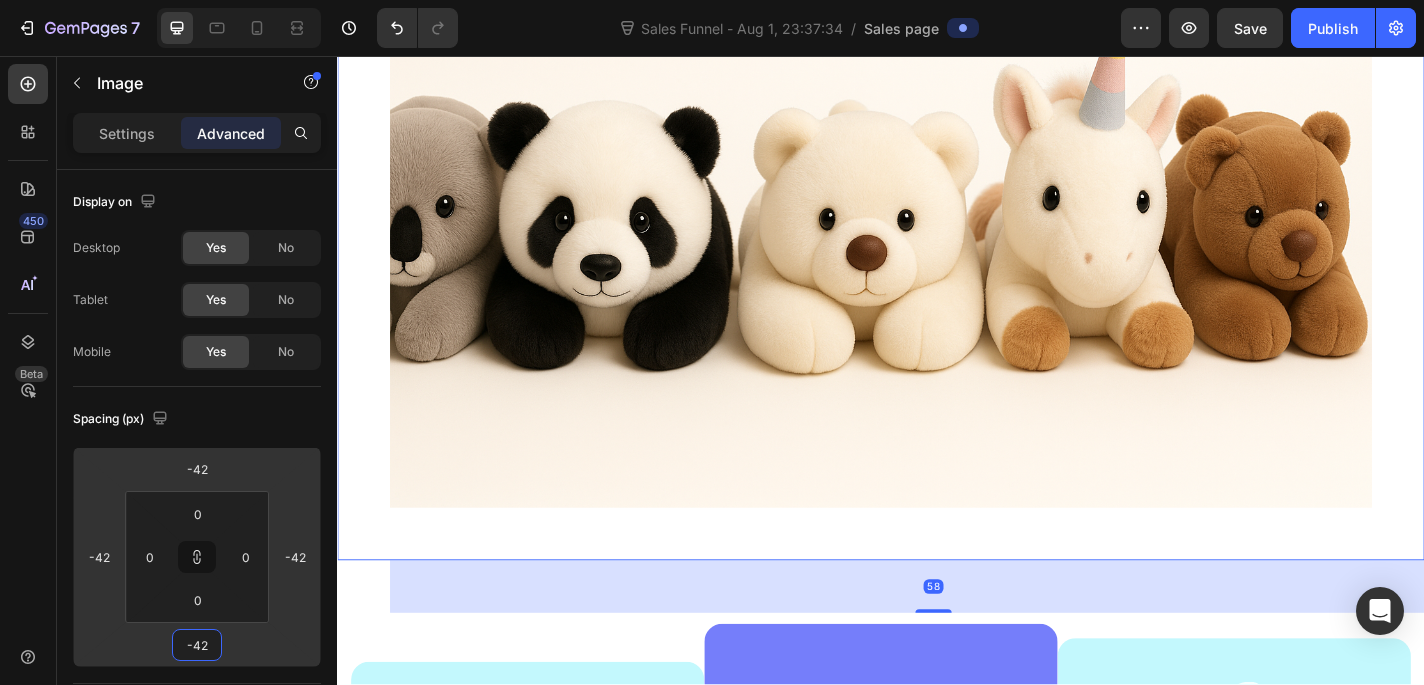 type on "-56" 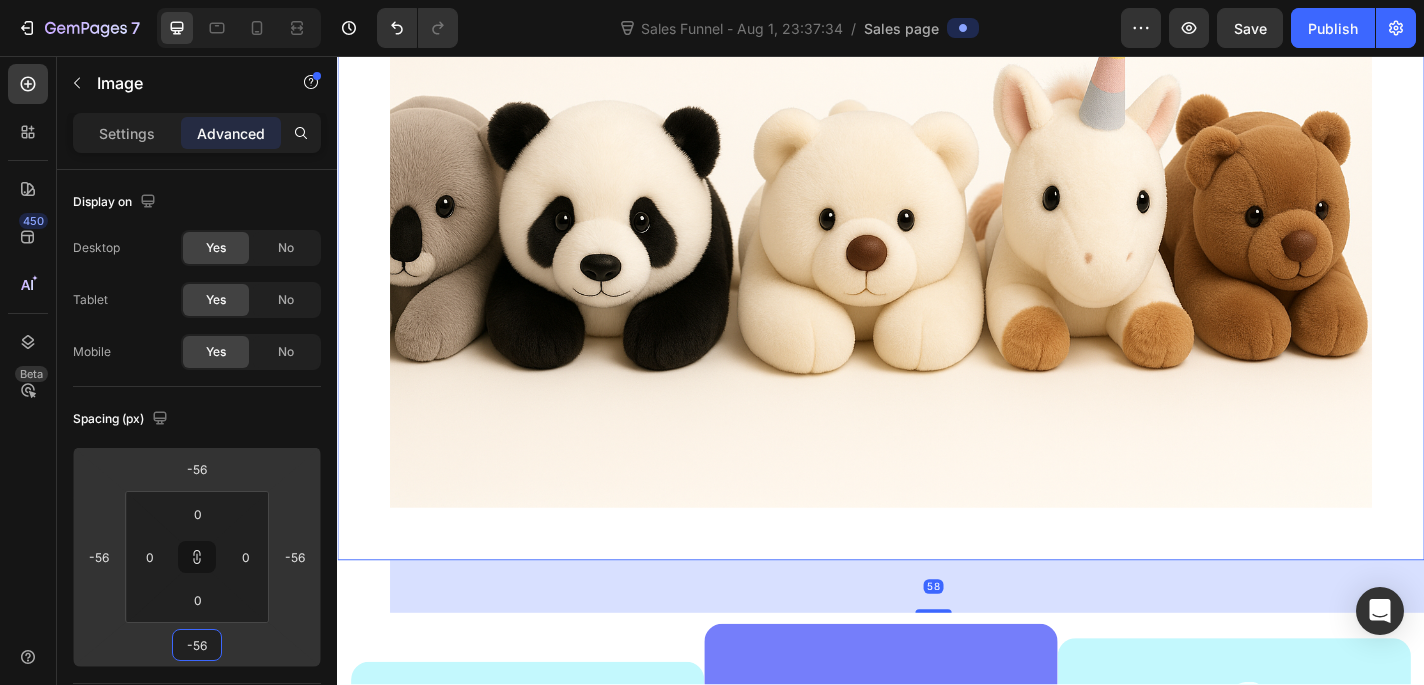 type on "-68" 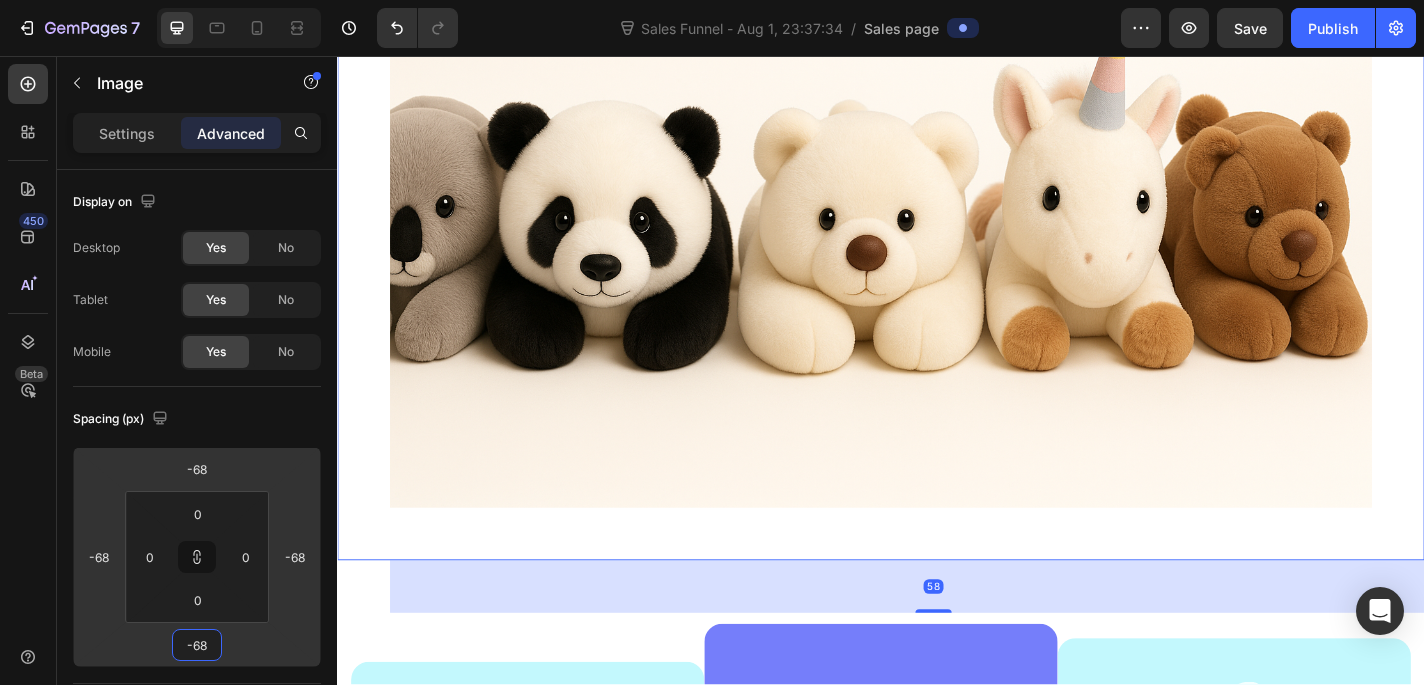 type on "-80" 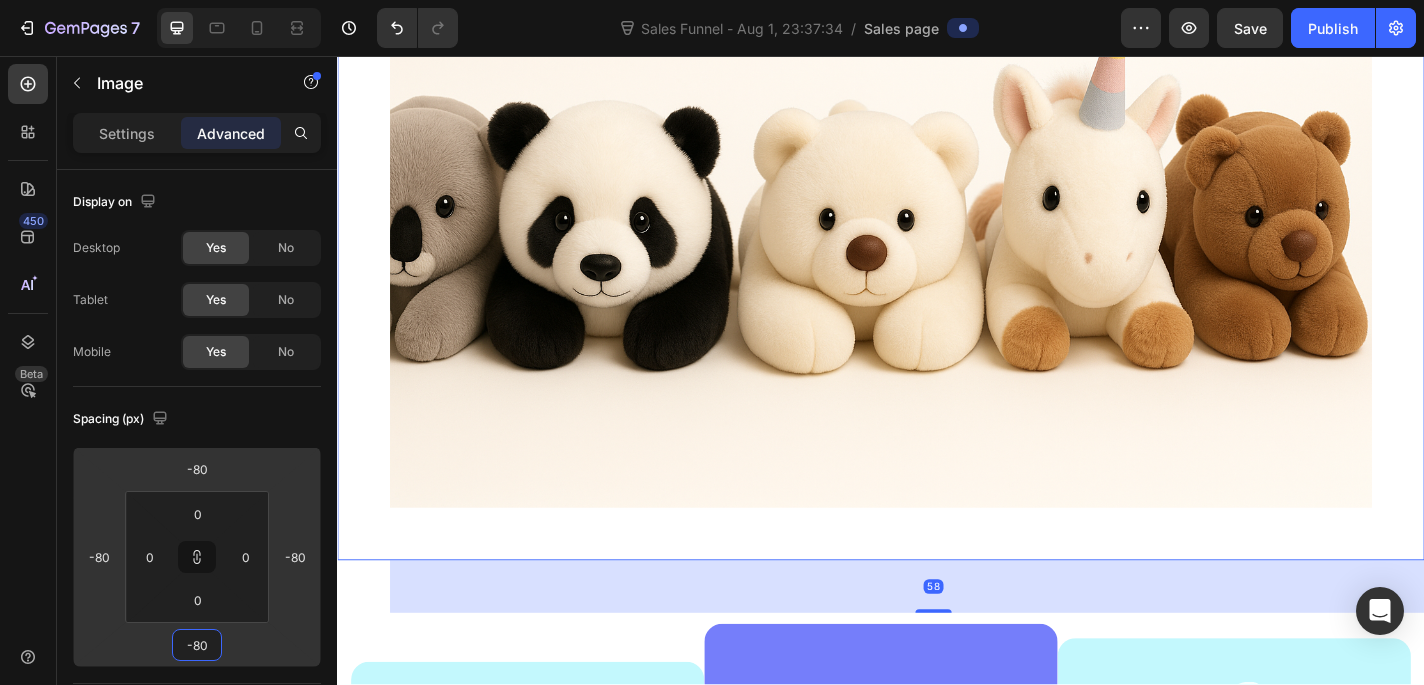 type on "-92" 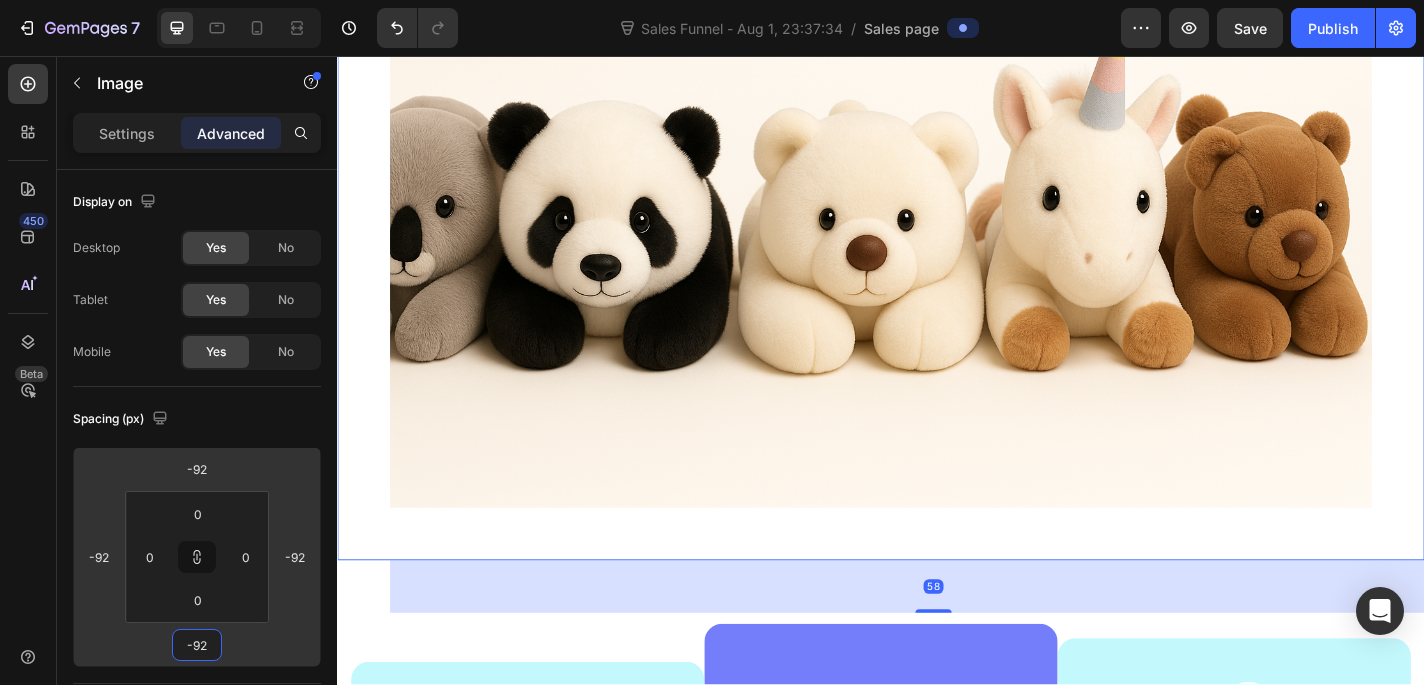 type on "-104" 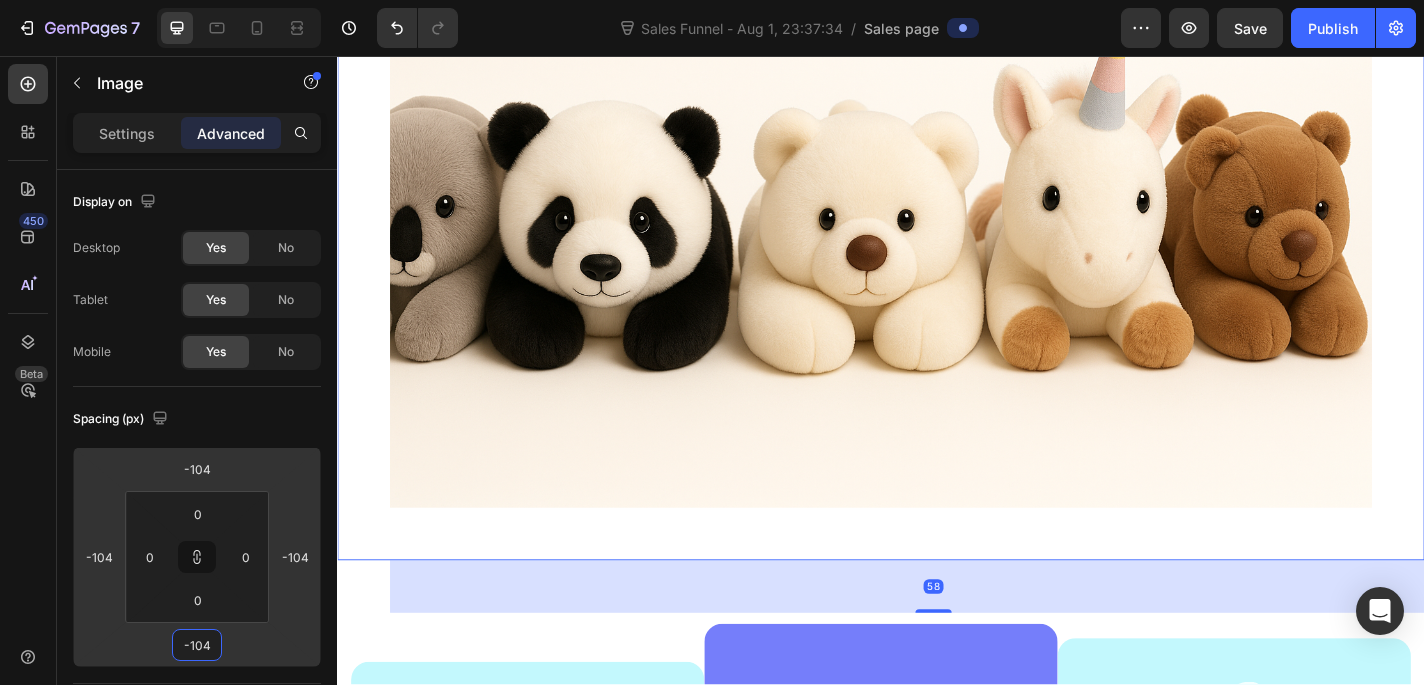 type on "-116" 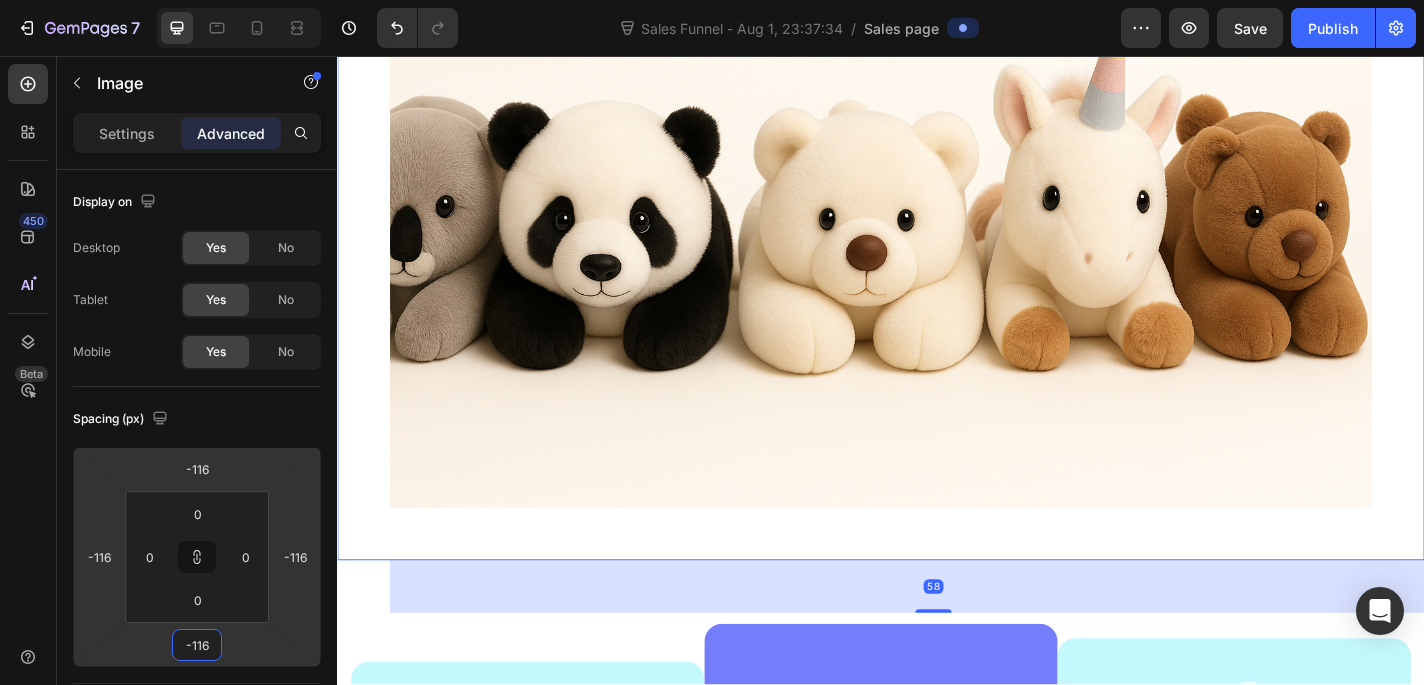 type on "-128" 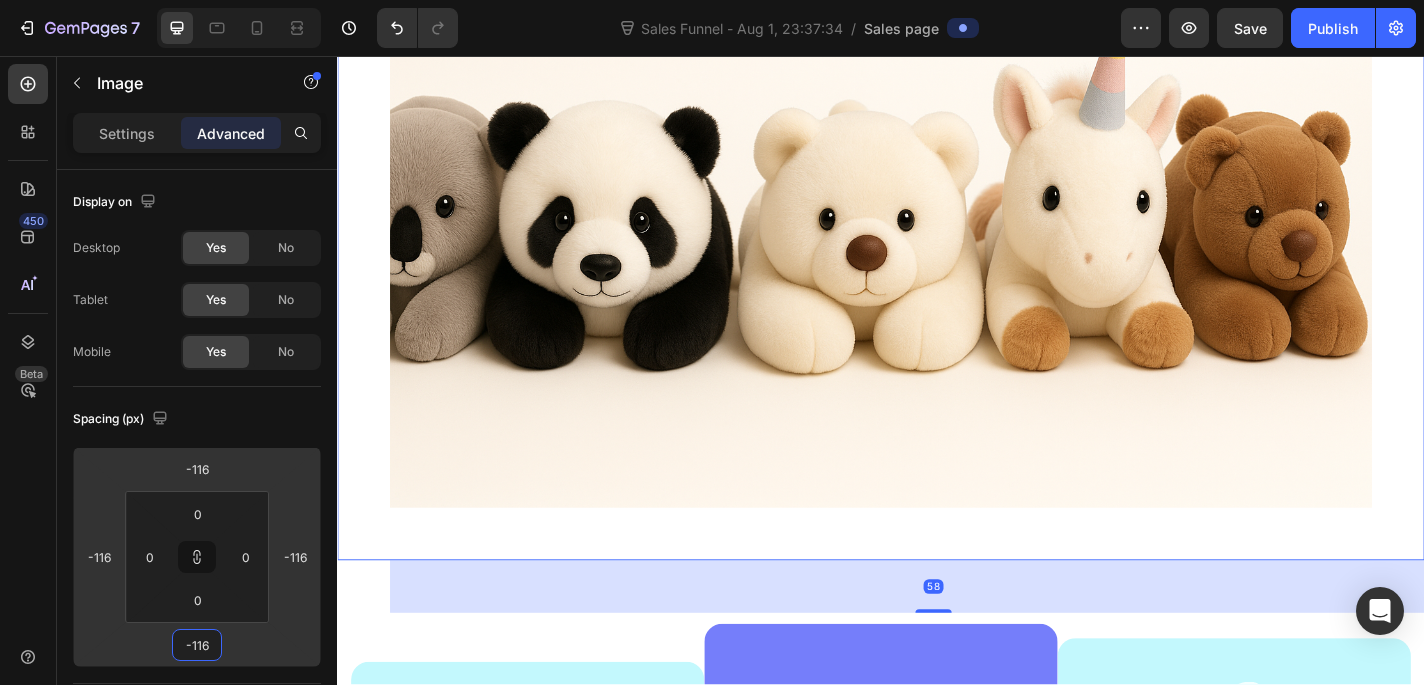 type on "-128" 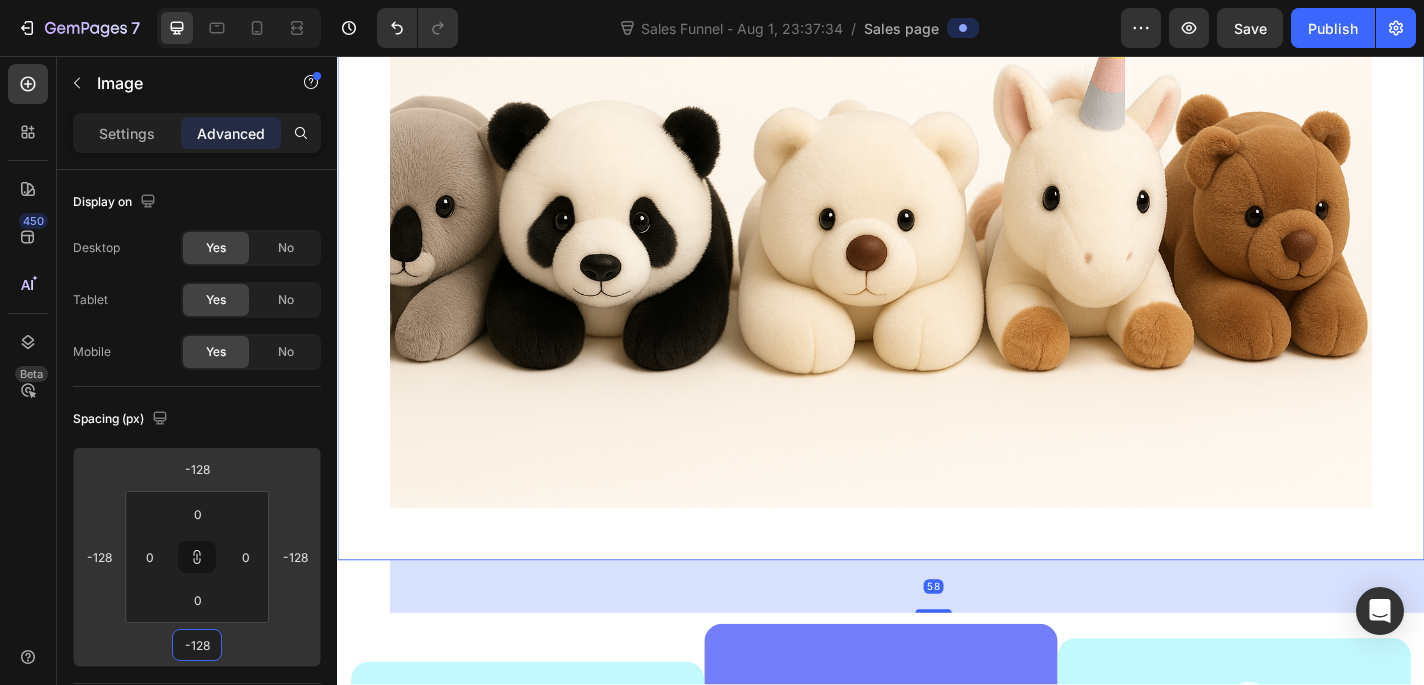 type on "-138" 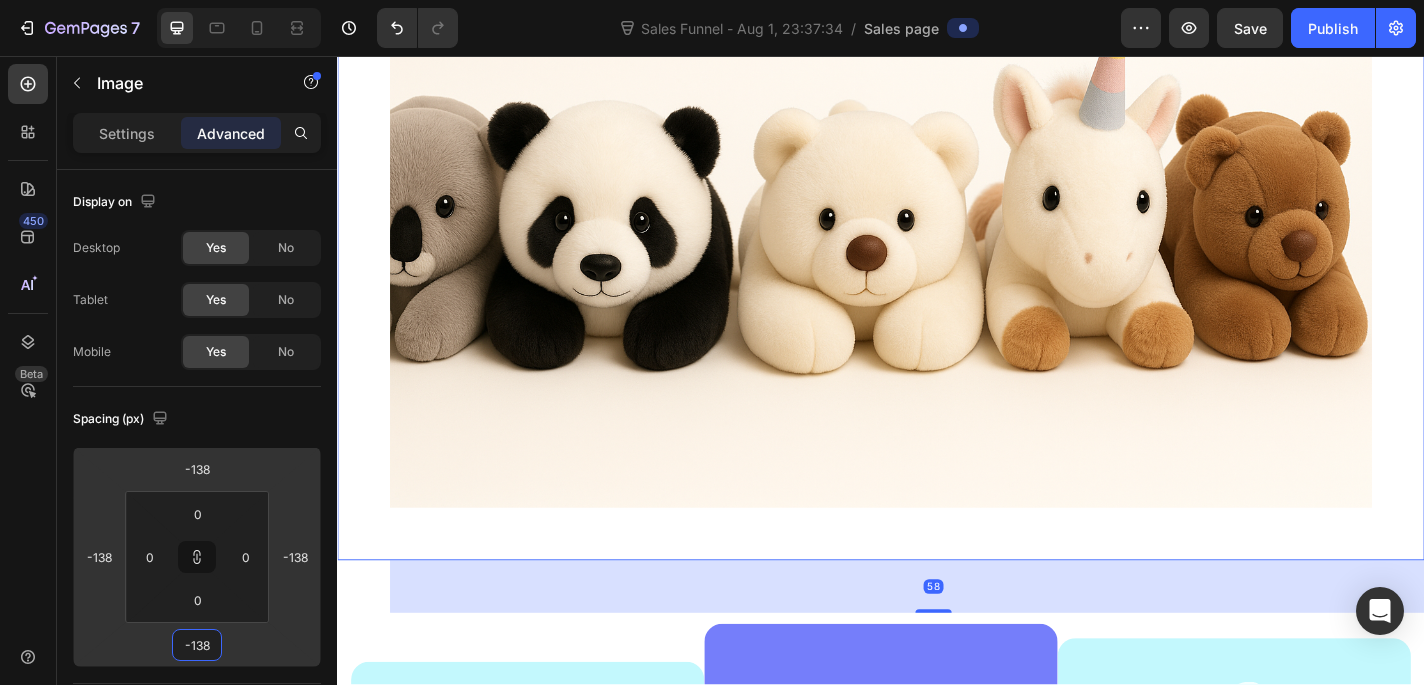 type on "-150" 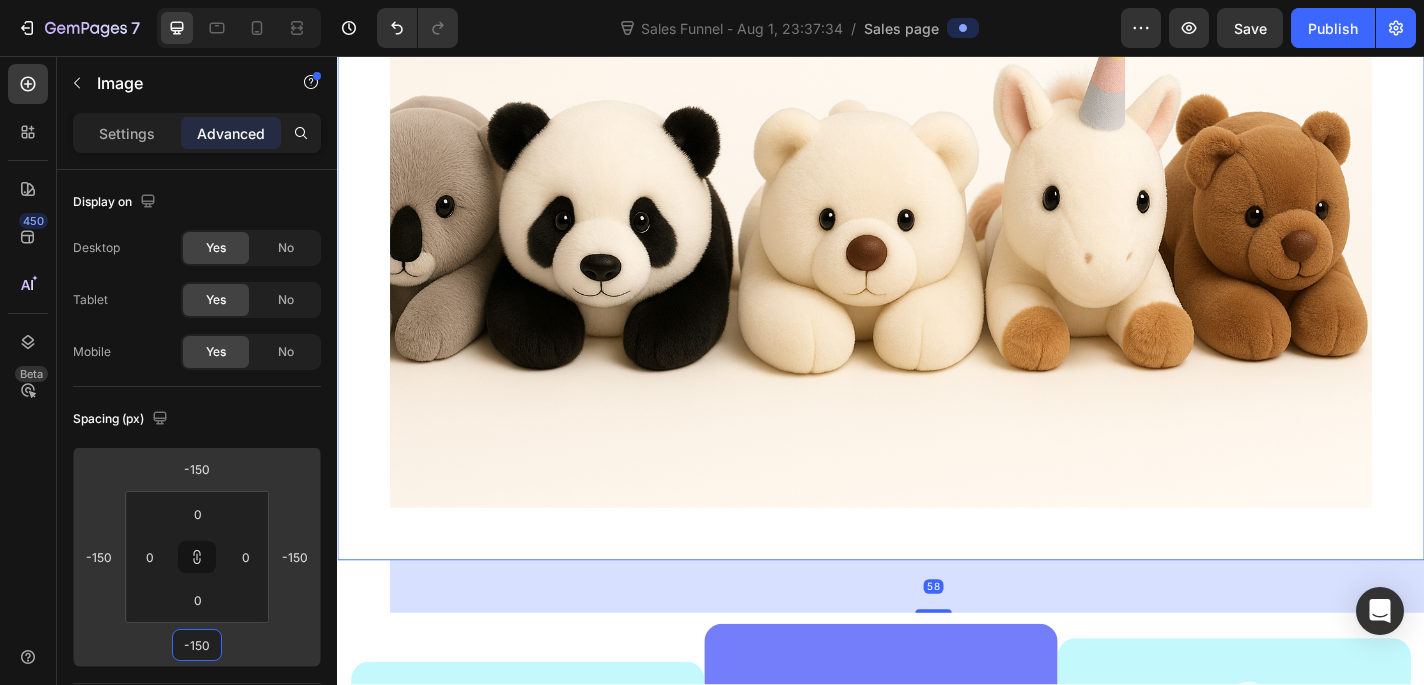 type on "-160" 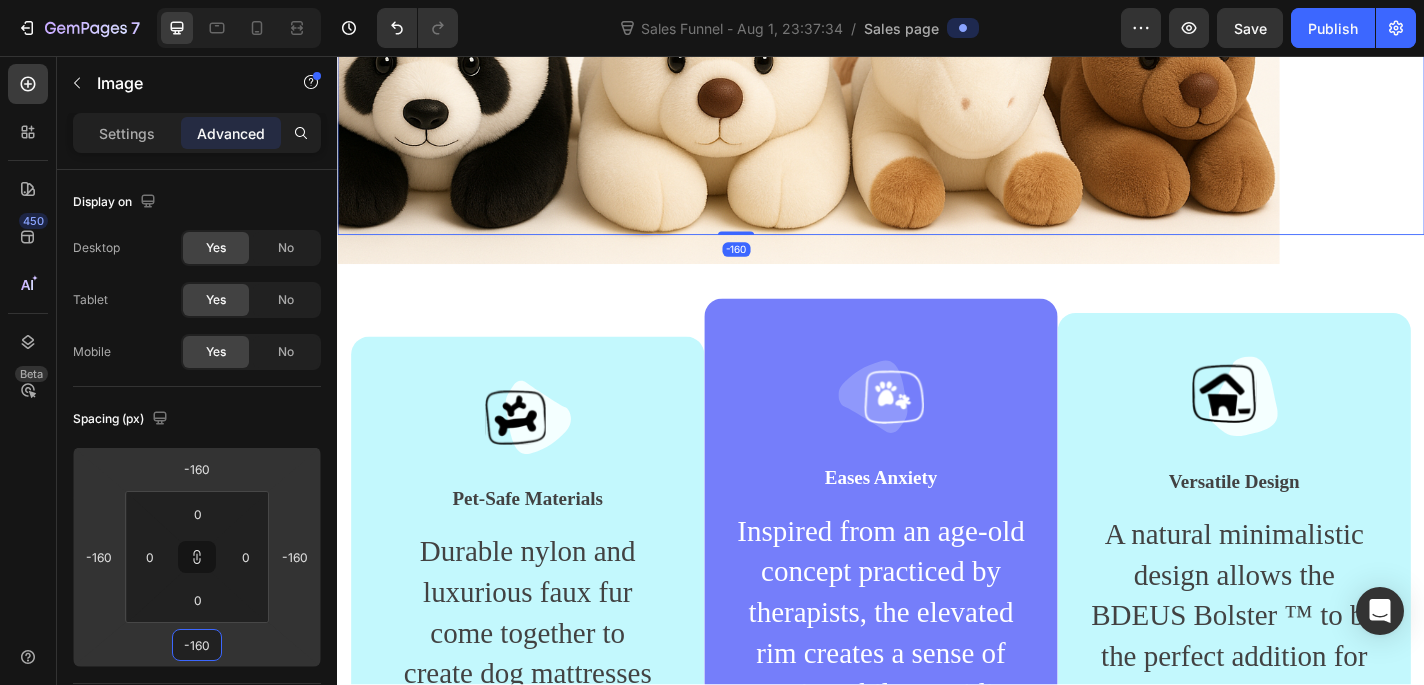 type on "-170" 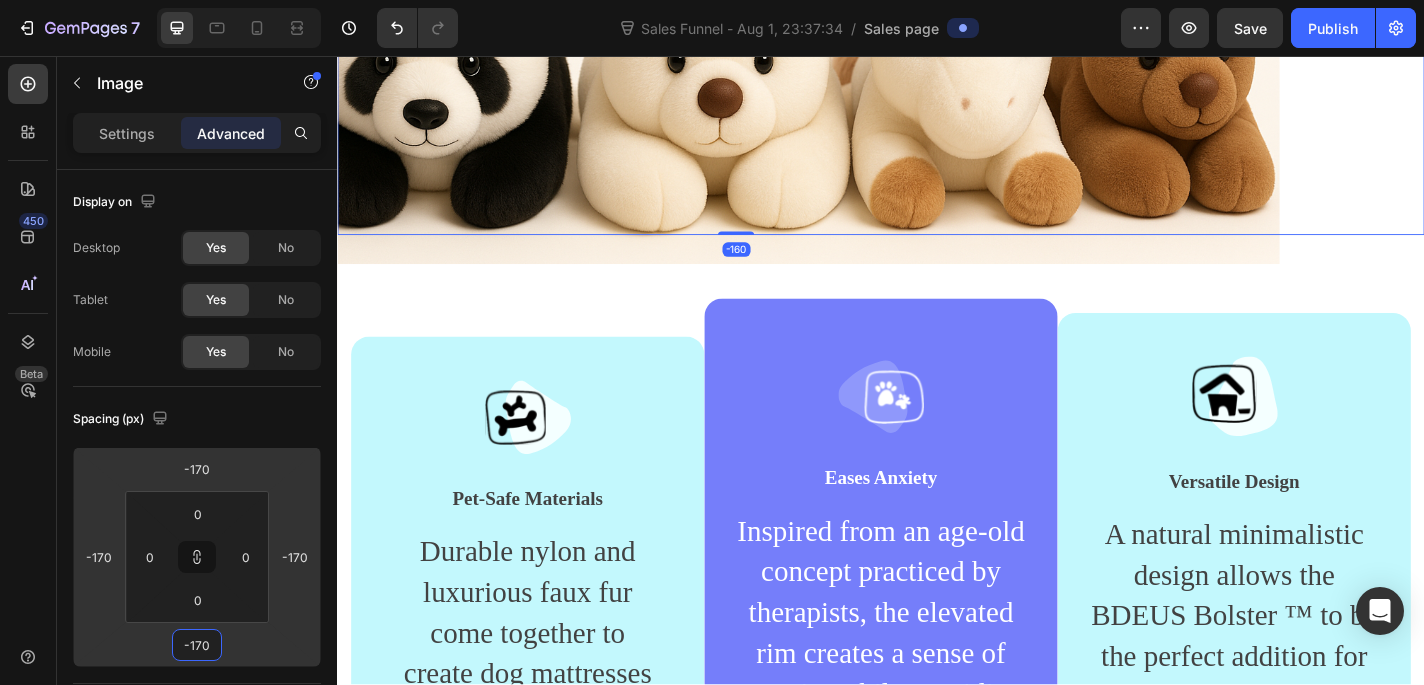 type on "-178" 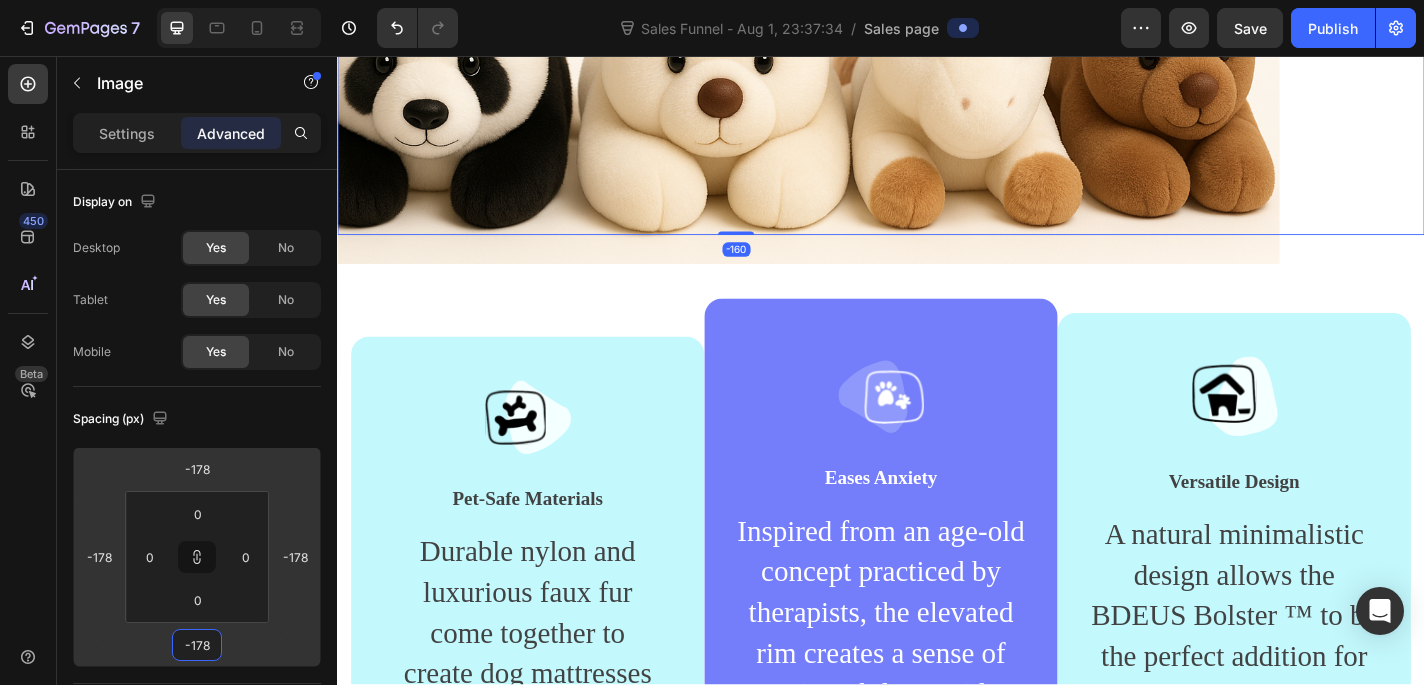 type on "-186" 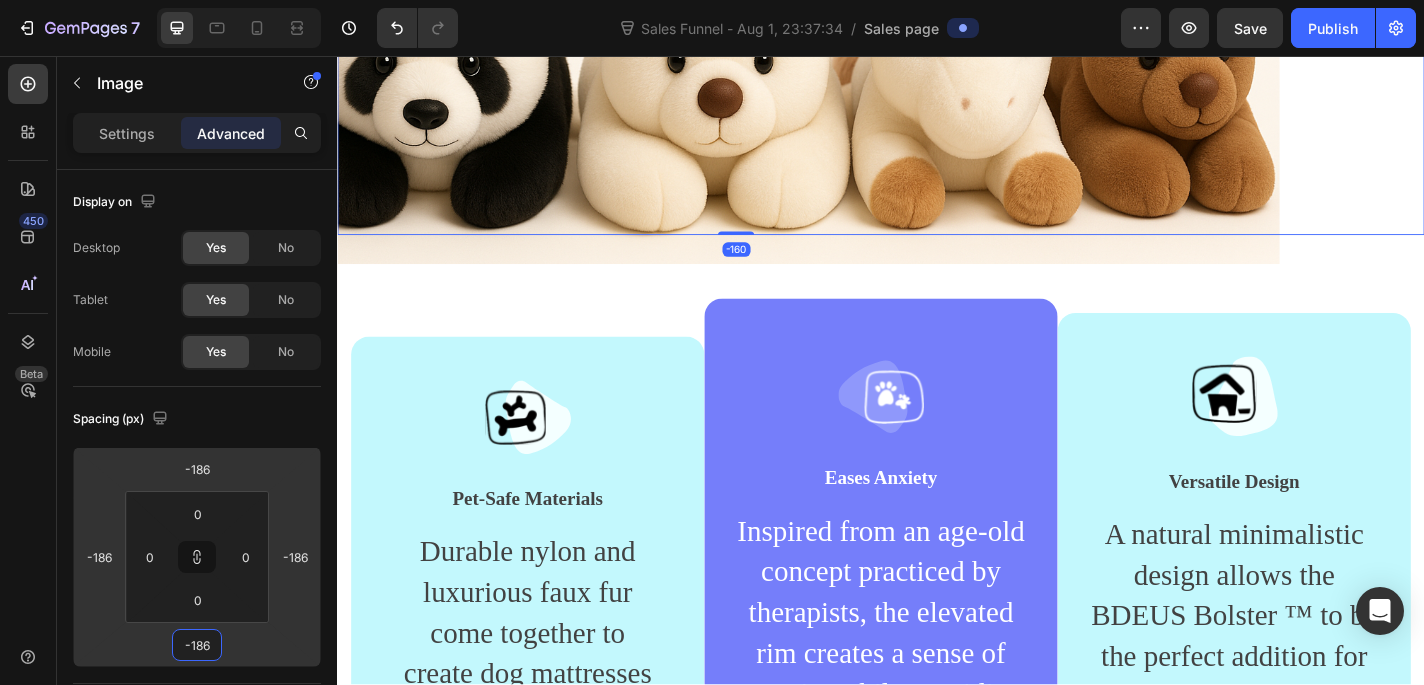 type on "-194" 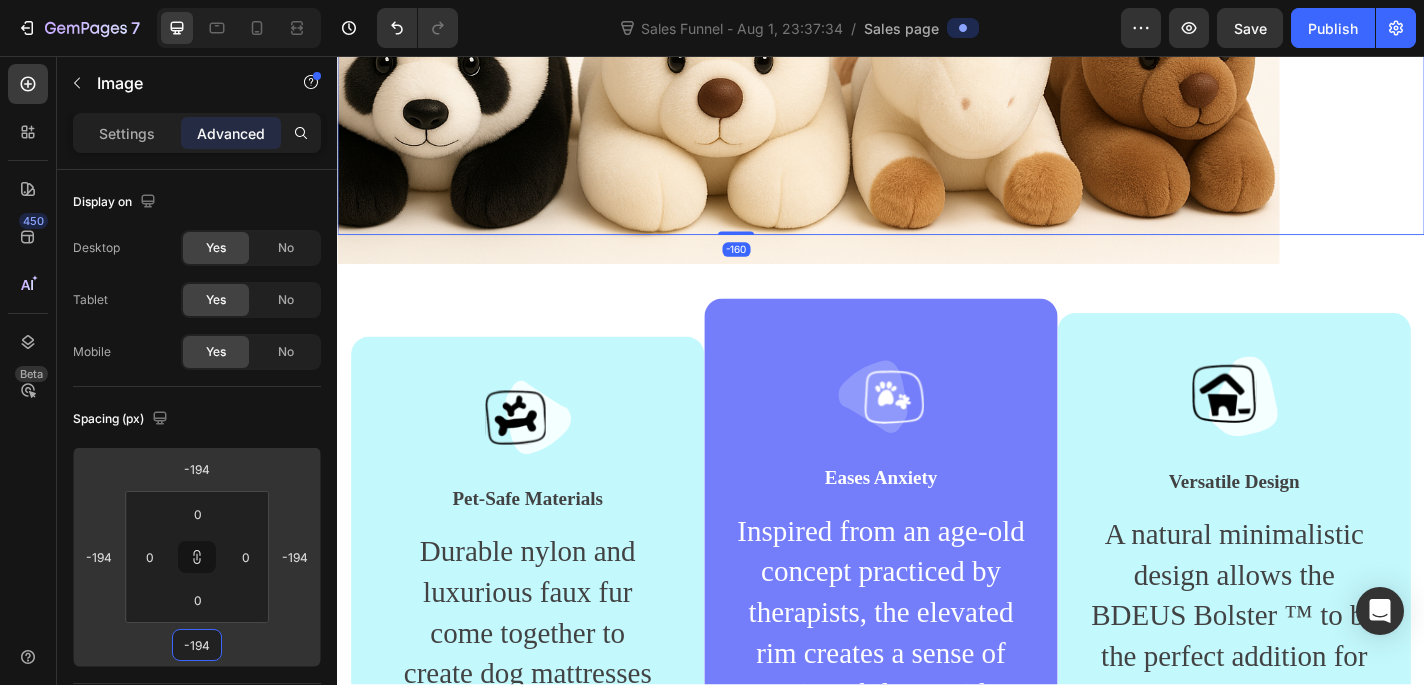 type on "-200" 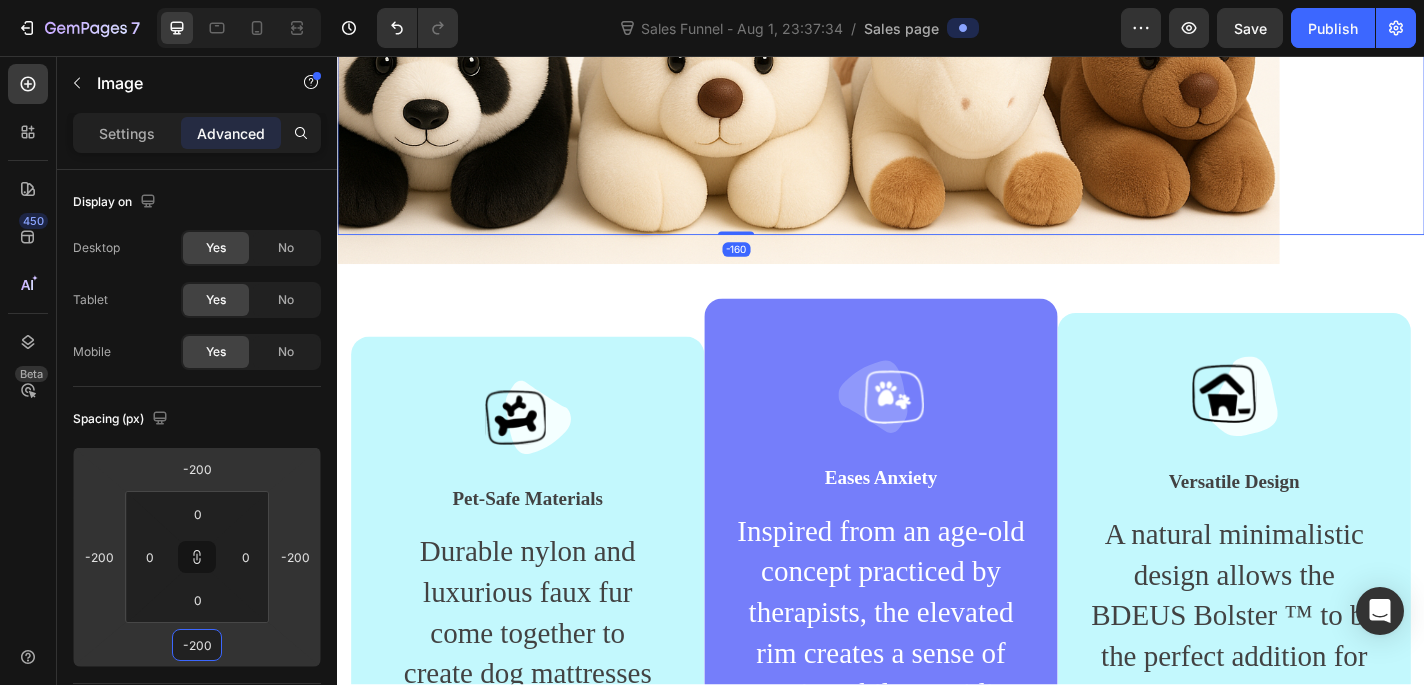 type on "-206" 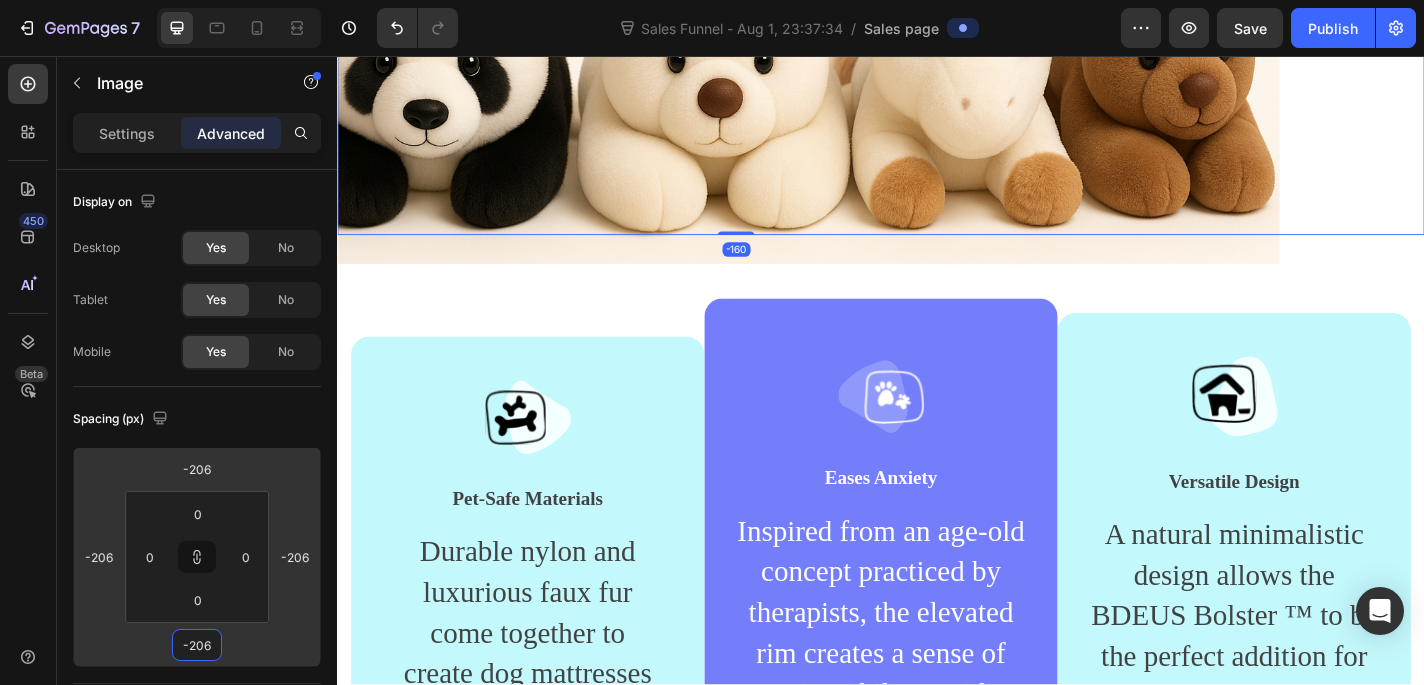 type on "-210" 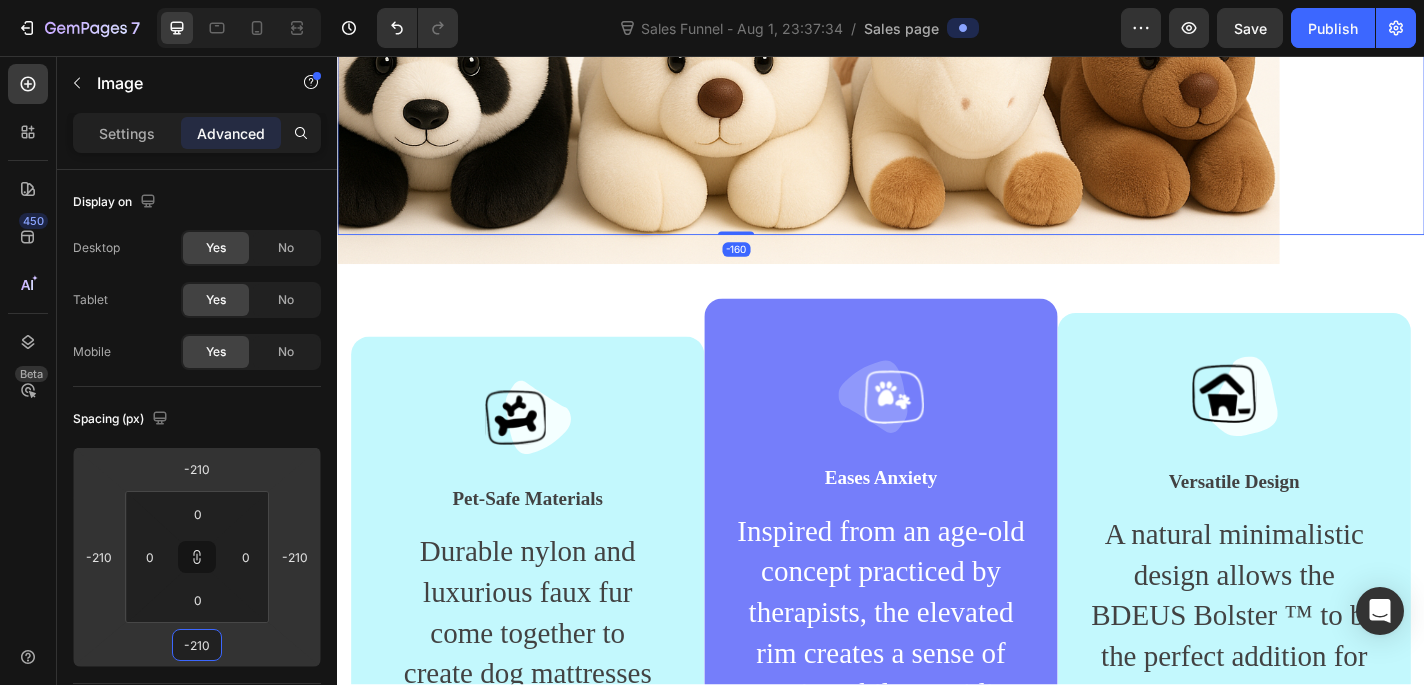 type on "-214" 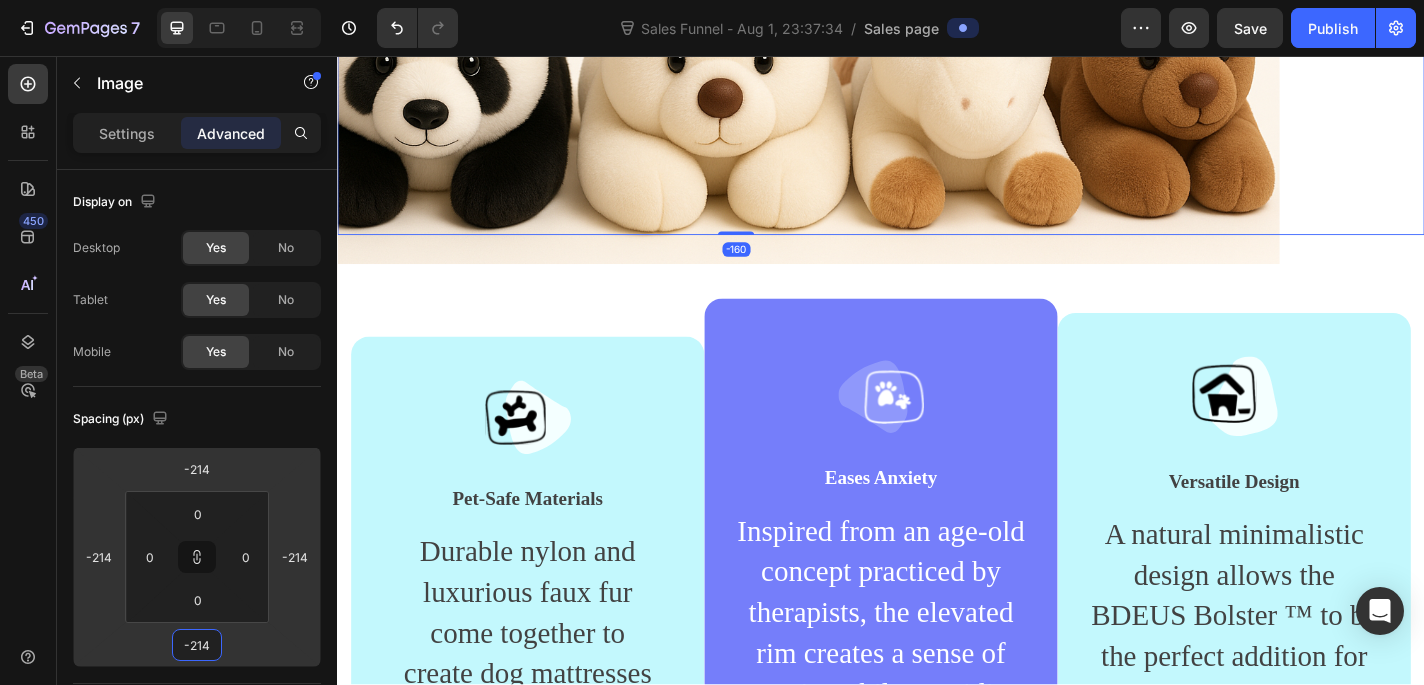 type on "-216" 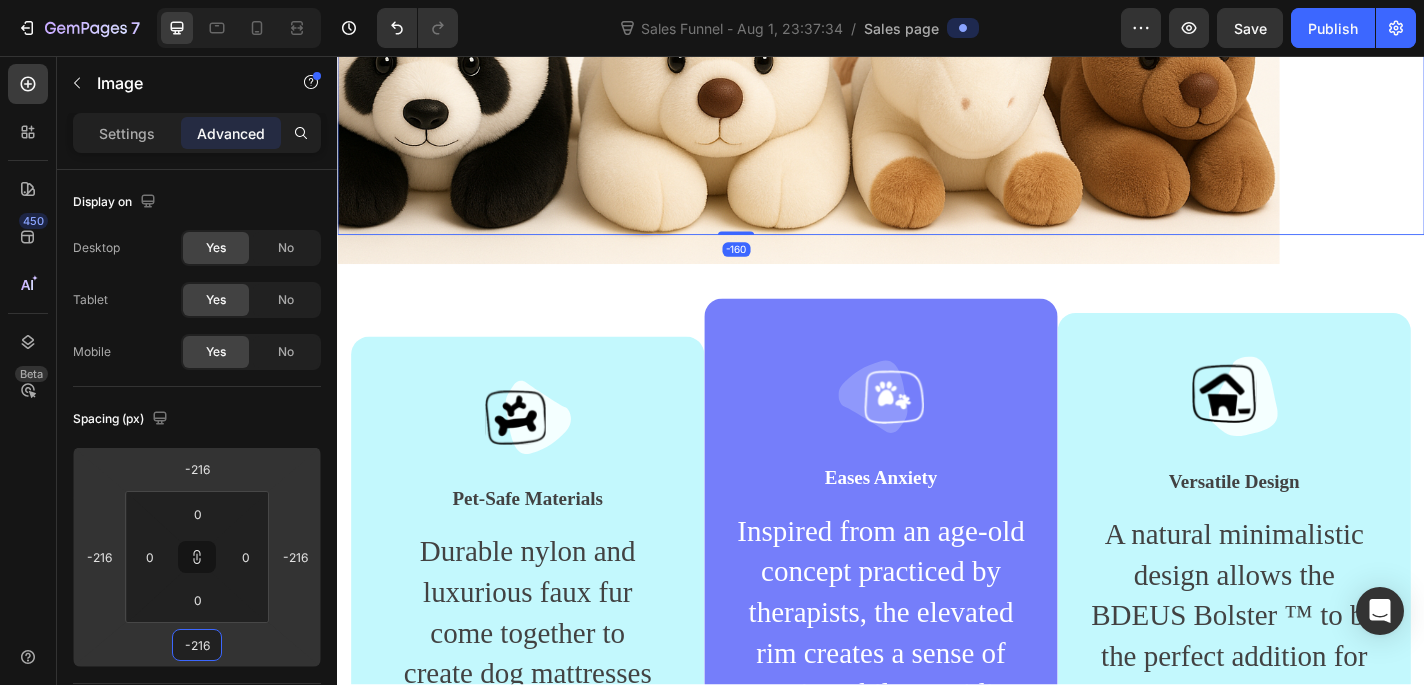 type on "-218" 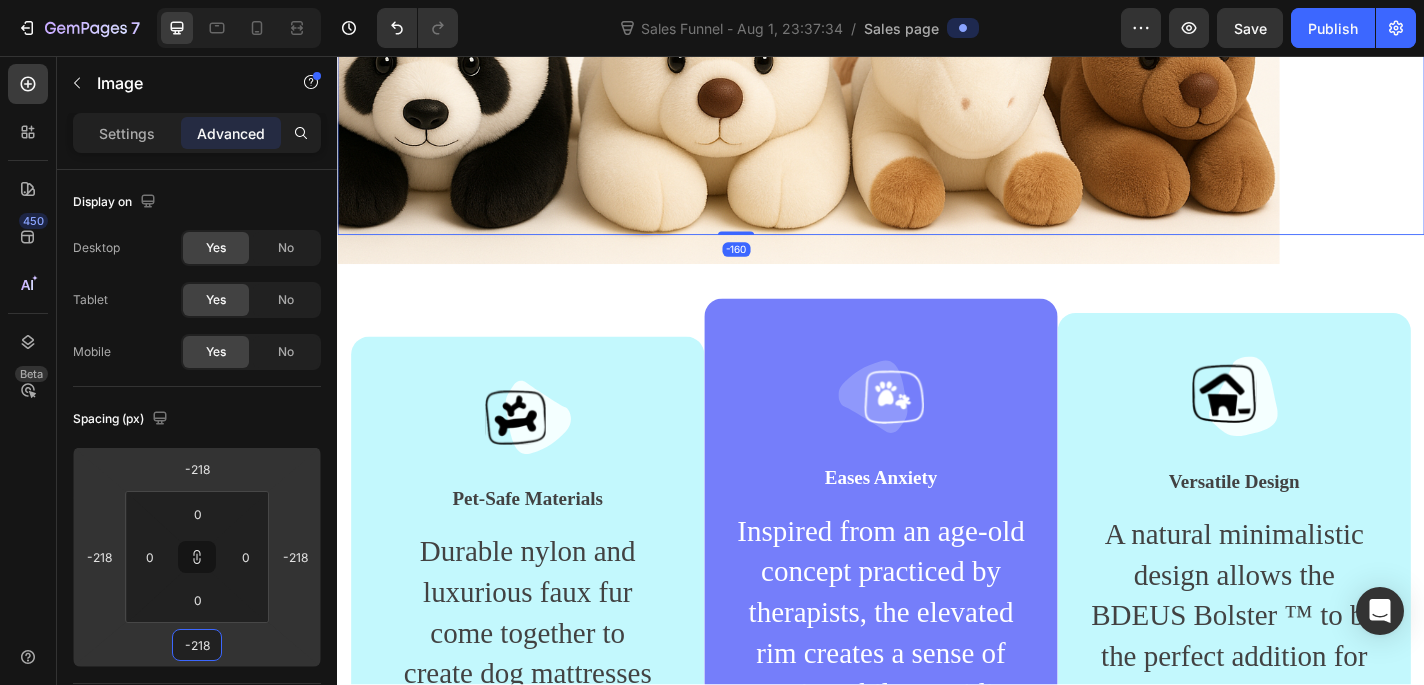 type 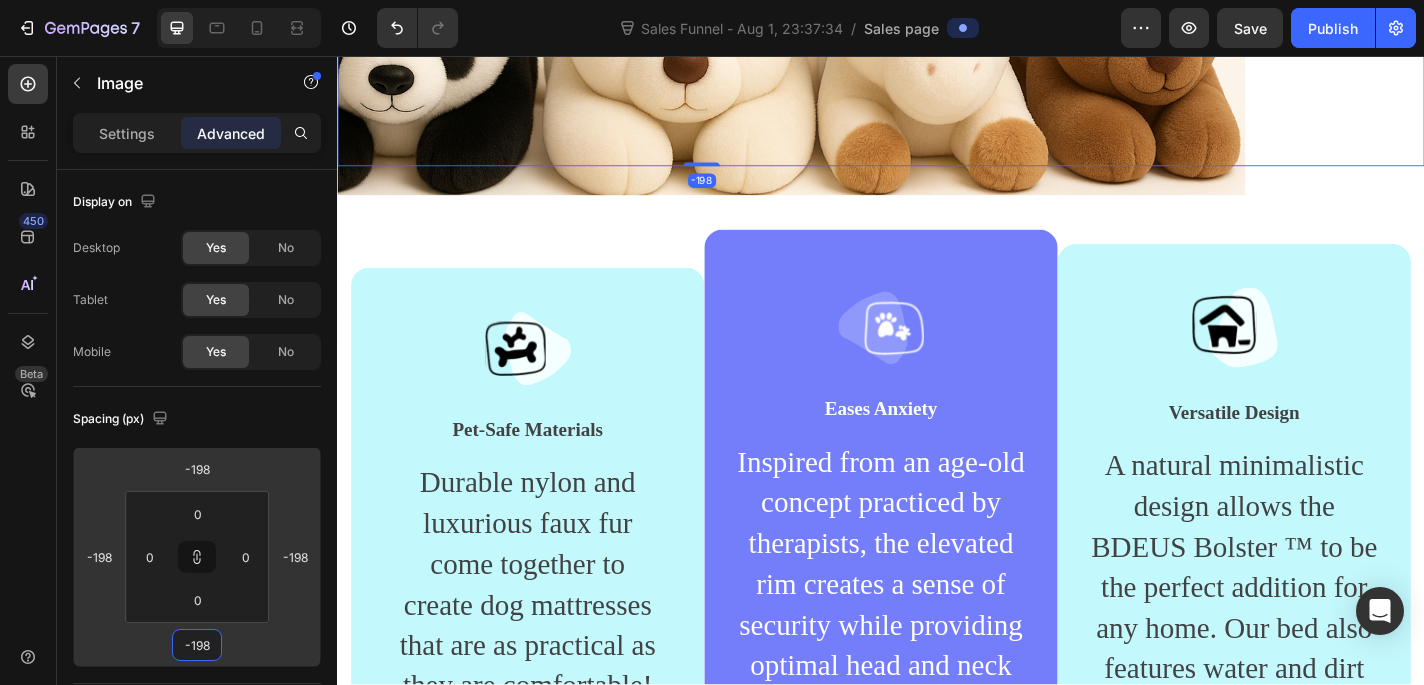 drag, startPoint x: 213, startPoint y: 624, endPoint x: 251, endPoint y: 723, distance: 106.04244 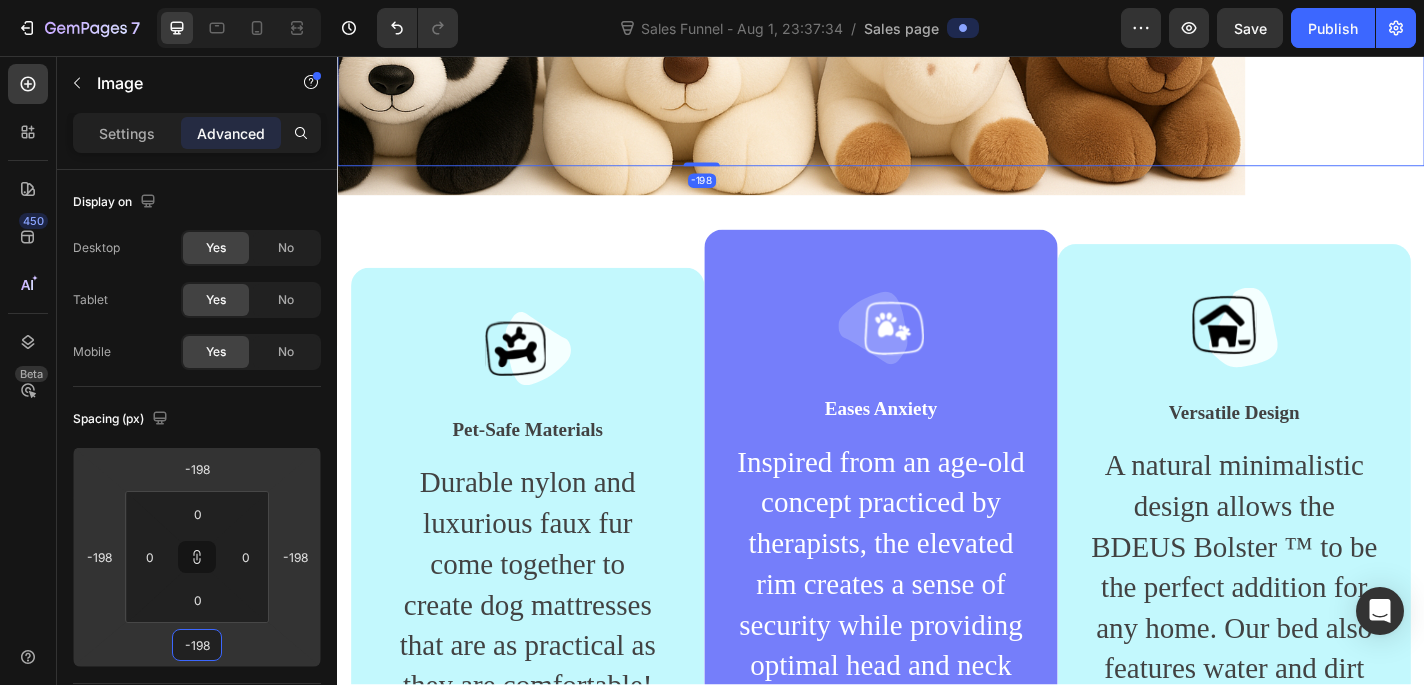 click on "7  Sales Funnel - Aug 1, 23:37:34  /  Sales page Preview  Save   Publish  450 Beta Sales Page limitations Some elements are unavailable due to limitations in Sales Funnel. Sections(18) Elements(87) Section Element Hero Section Product Detail Brands Trusted Badges Guarantee Product Breakdown How to use Testimonials Compare Bundle FAQs Social Proof Brand Story Product List Collection Blog List Contact Sticky Add to Cart Custom Footer Browse Library 450 Layout
Row
Row
Row
Row Text
Heading
Text Block Button
Button
Button Media
Image" at bounding box center (712, 819) 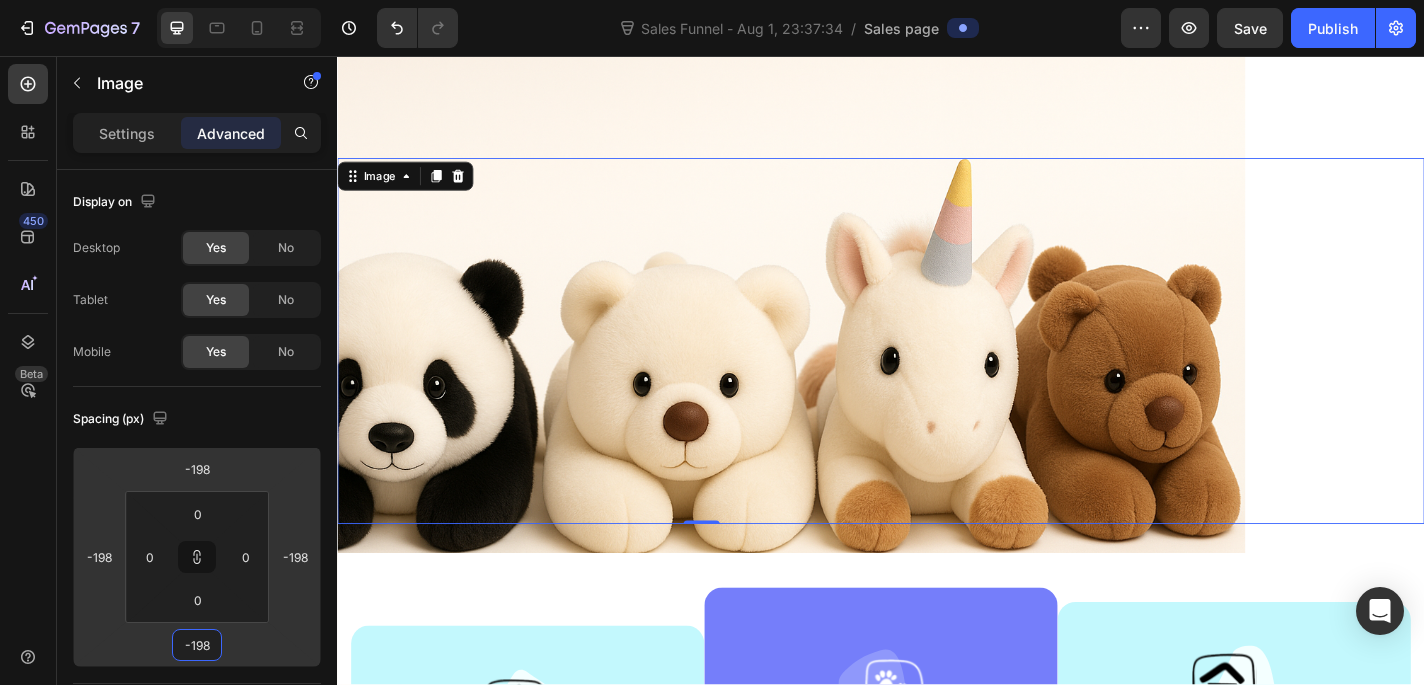 scroll, scrollTop: 821, scrollLeft: 0, axis: vertical 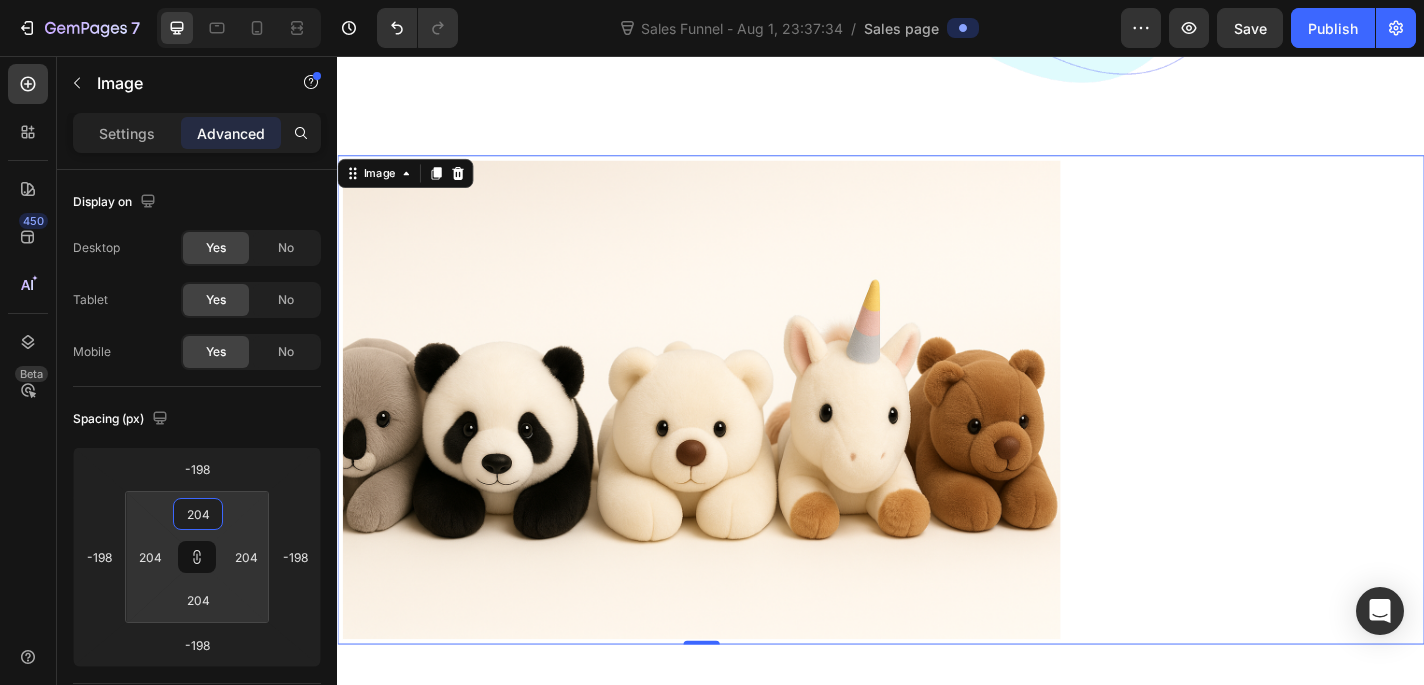 drag, startPoint x: 208, startPoint y: 494, endPoint x: 240, endPoint y: 392, distance: 106.901825 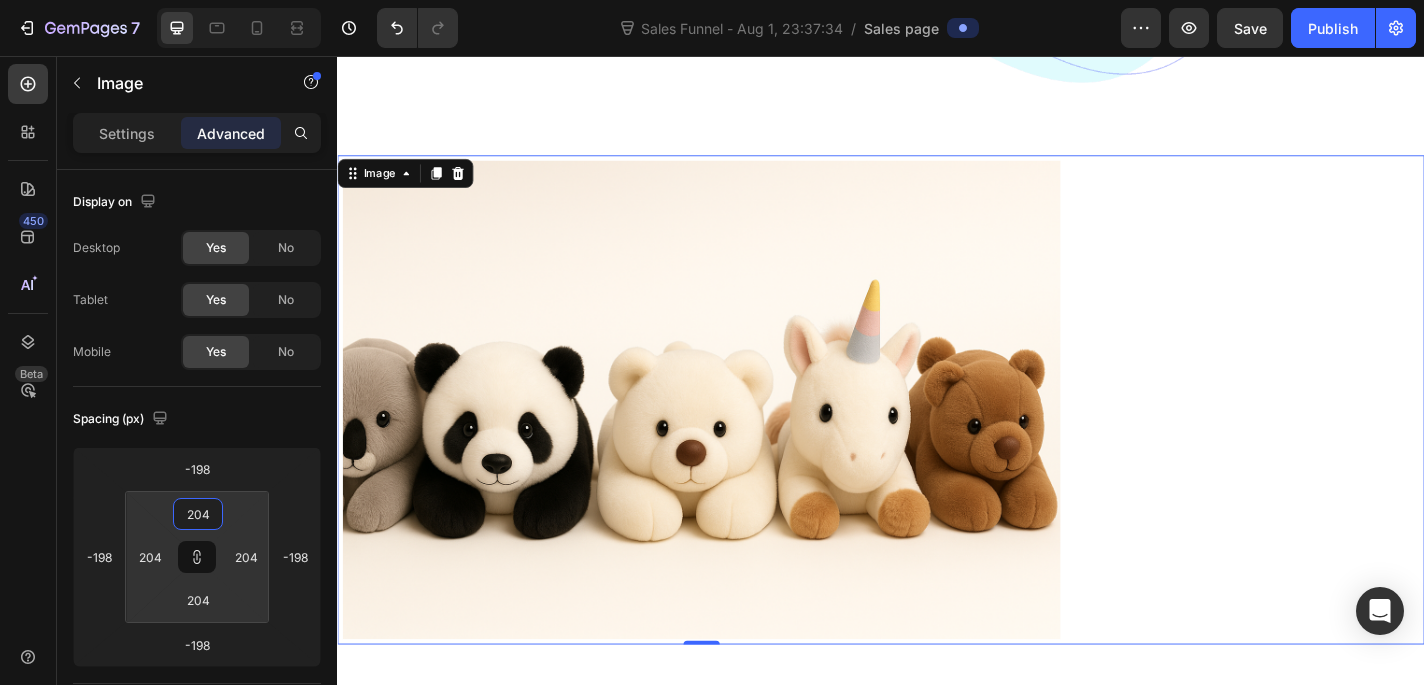 click on "7  Sales Funnel - Aug 1, 23:37:34  /  Sales page Preview  Save   Publish  450 Beta Sales Page limitations Some elements are unavailable due to limitations in Sales Funnel. Sections(18) Elements(87) Section Element Hero Section Product Detail Brands Trusted Badges Guarantee Product Breakdown How to use Testimonials Compare Bundle FAQs Social Proof Brand Story Product List Collection Blog List Contact Sticky Add to Cart Custom Footer Browse Library 450 Layout
Row
Row
Row
Row Text
Heading
Text Block Button
Button
Button Media
Image" at bounding box center [712, 819] 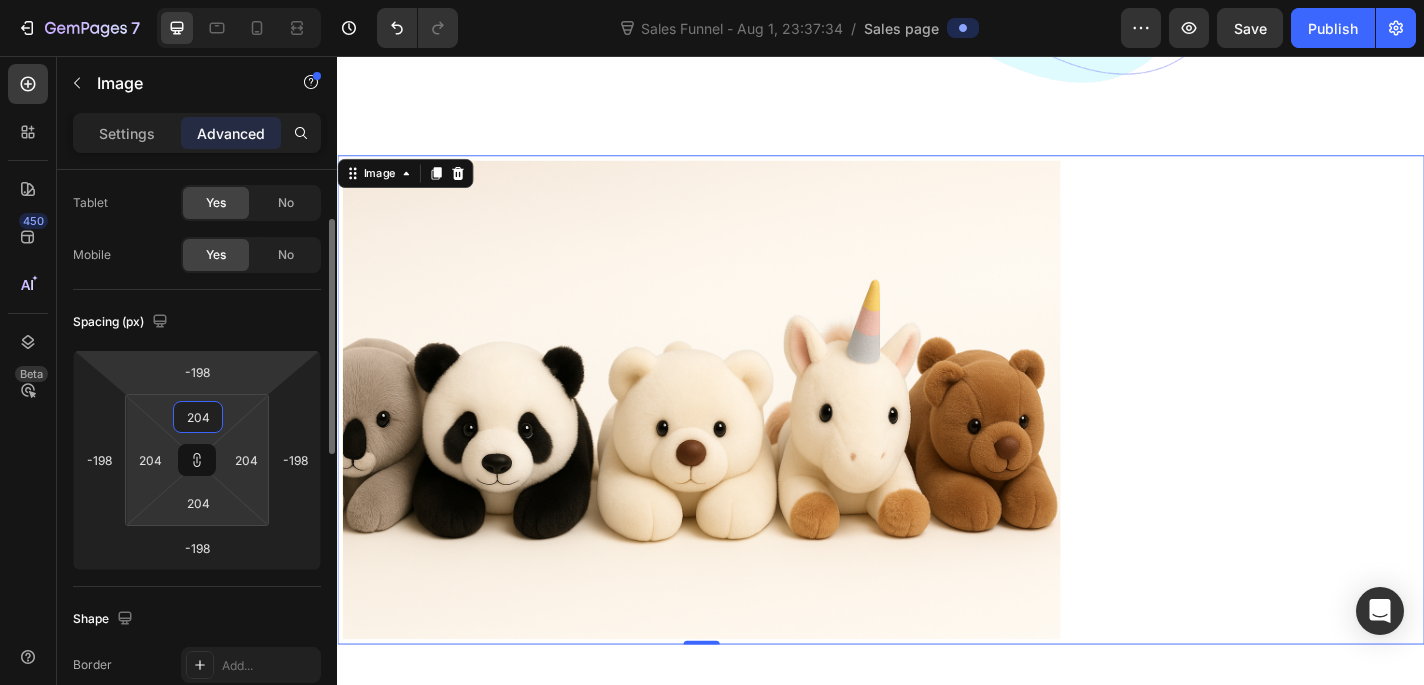 scroll, scrollTop: 107, scrollLeft: 0, axis: vertical 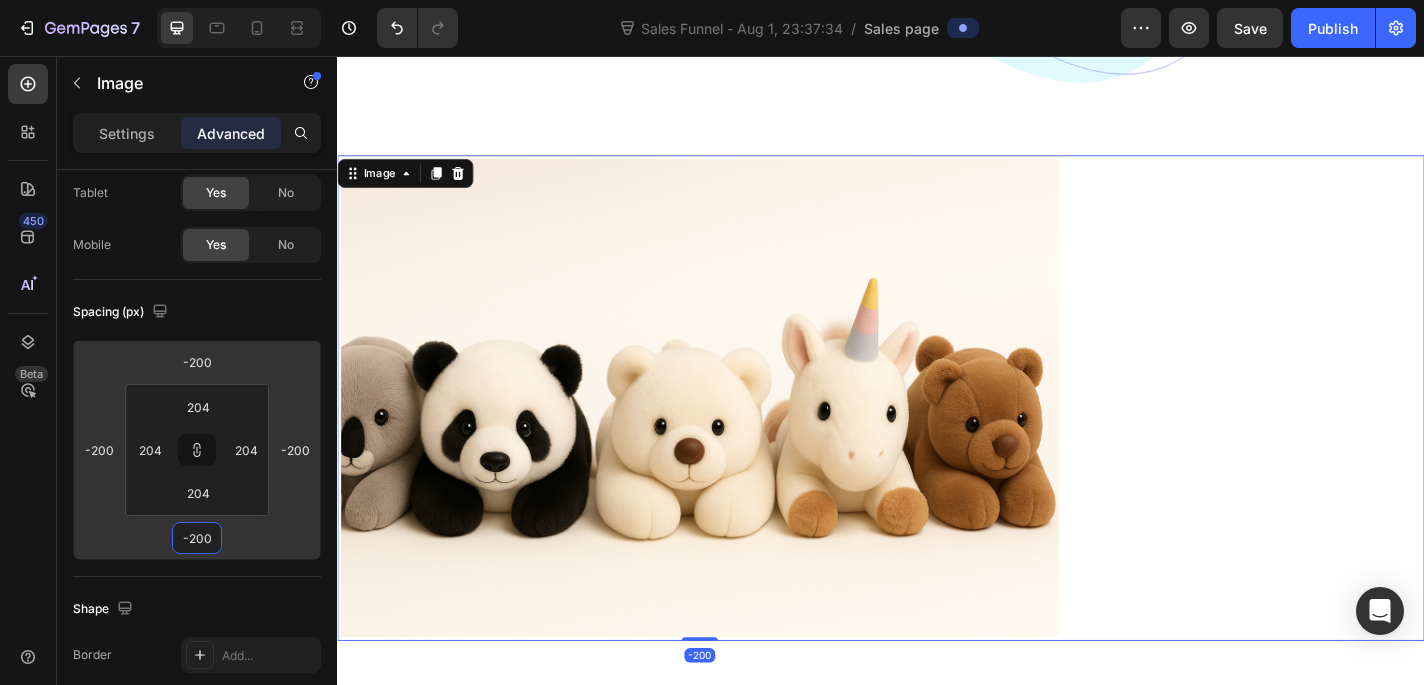 click on "7  Sales Funnel - Aug 1, 23:37:34  /  Sales page Preview  Save   Publish  450 Beta Sales Page limitations Some elements are unavailable due to limitations in Sales Funnel. Sections(18) Elements(87) Section Element Hero Section Product Detail Brands Trusted Badges Guarantee Product Breakdown How to use Testimonials Compare Bundle FAQs Social Proof Brand Story Product List Collection Blog List Contact Sticky Add to Cart Custom Footer Browse Library 450 Layout
Row
Row
Row
Row Text
Heading
Text Block Button
Button
Button Media
Image" at bounding box center (712, 819) 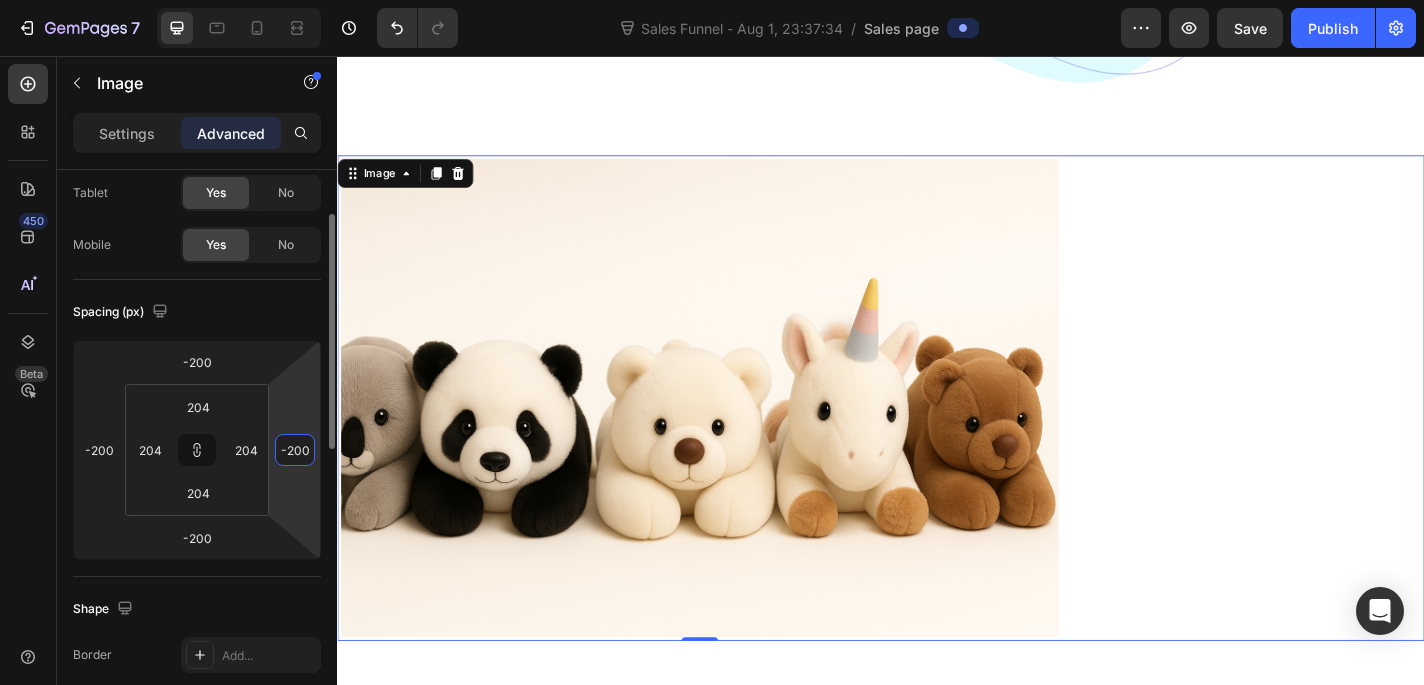 click on "7  Sales Funnel - Aug 1, 23:37:34  /  Sales page Preview  Save   Publish  450 Beta Sales Page limitations Some elements are unavailable due to limitations in Sales Funnel. Sections(18) Elements(87) Section Element Hero Section Product Detail Brands Trusted Badges Guarantee Product Breakdown How to use Testimonials Compare Bundle FAQs Social Proof Brand Story Product List Collection Blog List Contact Sticky Add to Cart Custom Footer Browse Library 450 Layout
Row
Row
Row
Row Text
Heading
Text Block Button
Button
Button Media
Image" at bounding box center [712, 819] 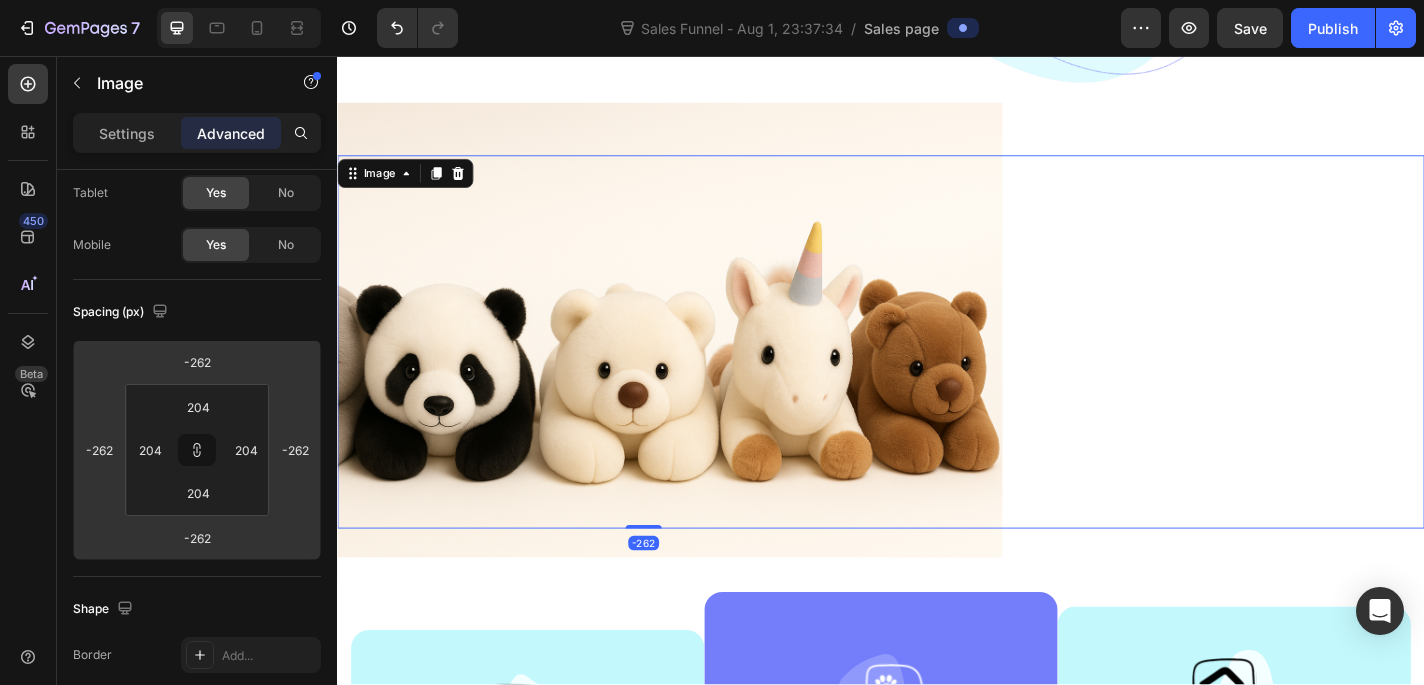 drag, startPoint x: 269, startPoint y: 456, endPoint x: 193, endPoint y: 498, distance: 86.833176 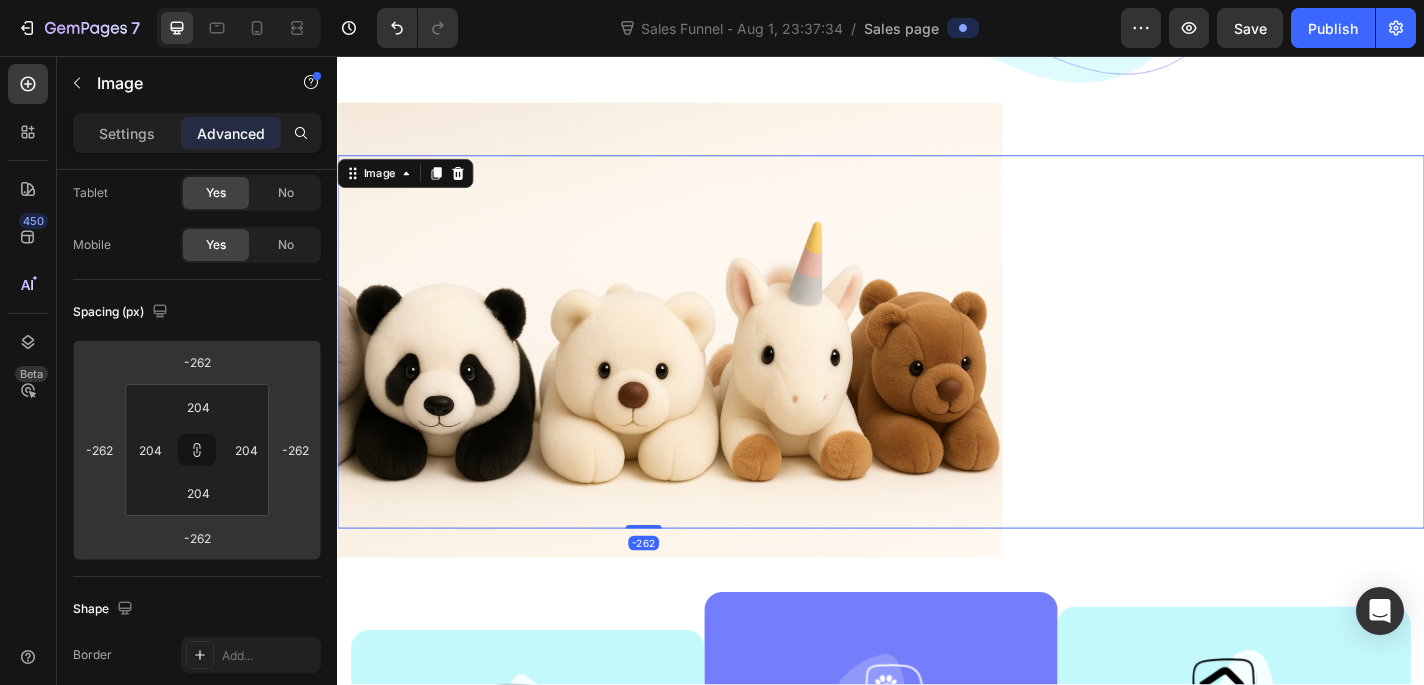 click on "7  Sales Funnel - Aug 1, 23:37:34  /  Sales page Preview  Save   Publish  450 Beta Sales Page limitations Some elements are unavailable due to limitations in Sales Funnel. Sections(18) Elements(87) Section Element Hero Section Product Detail Brands Trusted Badges Guarantee Product Breakdown How to use Testimonials Compare Bundle FAQs Social Proof Brand Story Product List Collection Blog List Contact Sticky Add to Cart Custom Footer Browse Library 450 Layout
Row
Row
Row
Row Text
Heading
Text Block Button
Button
Button Media
Image" at bounding box center (712, 819) 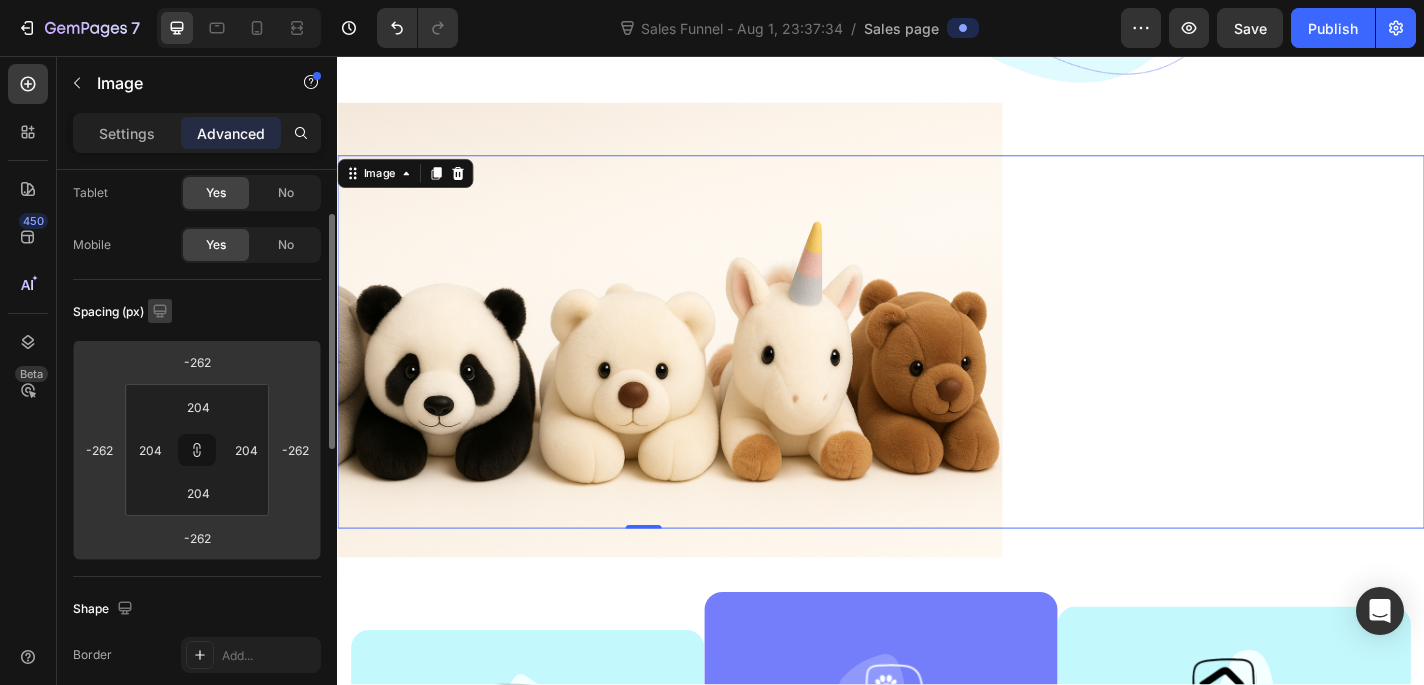 click 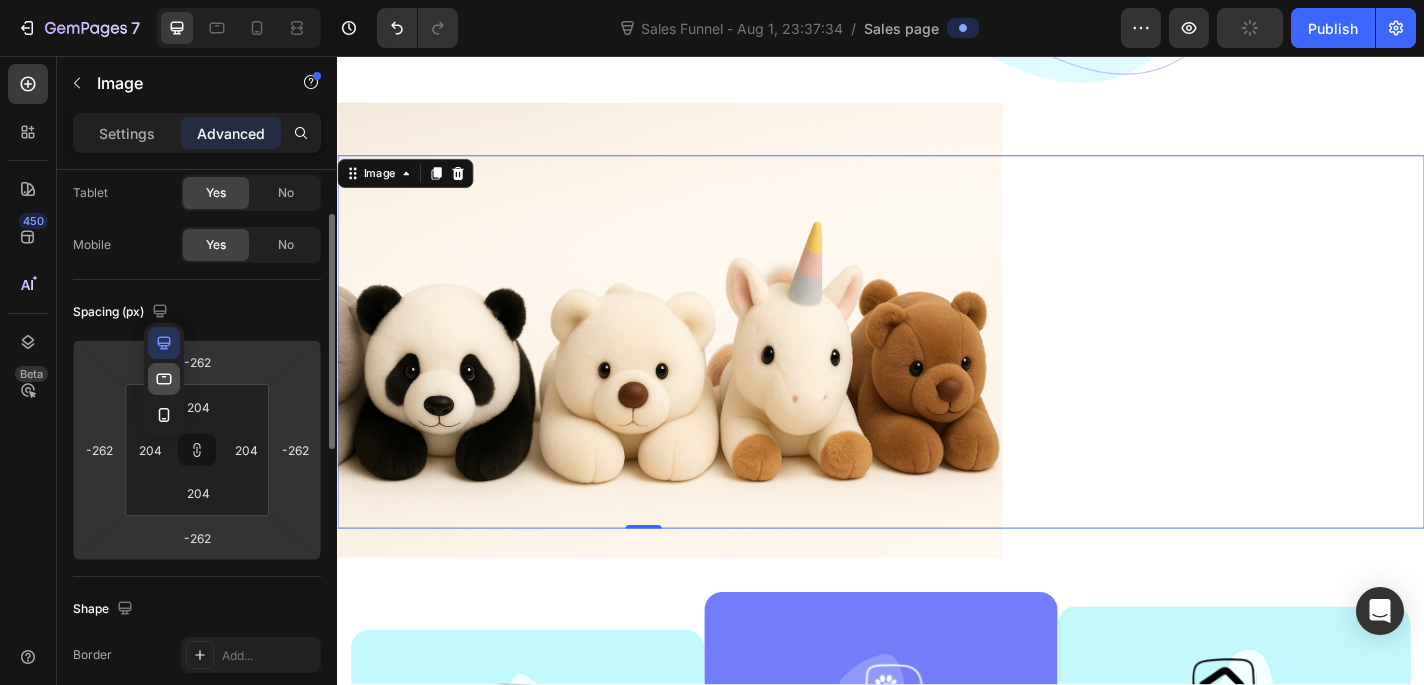 click 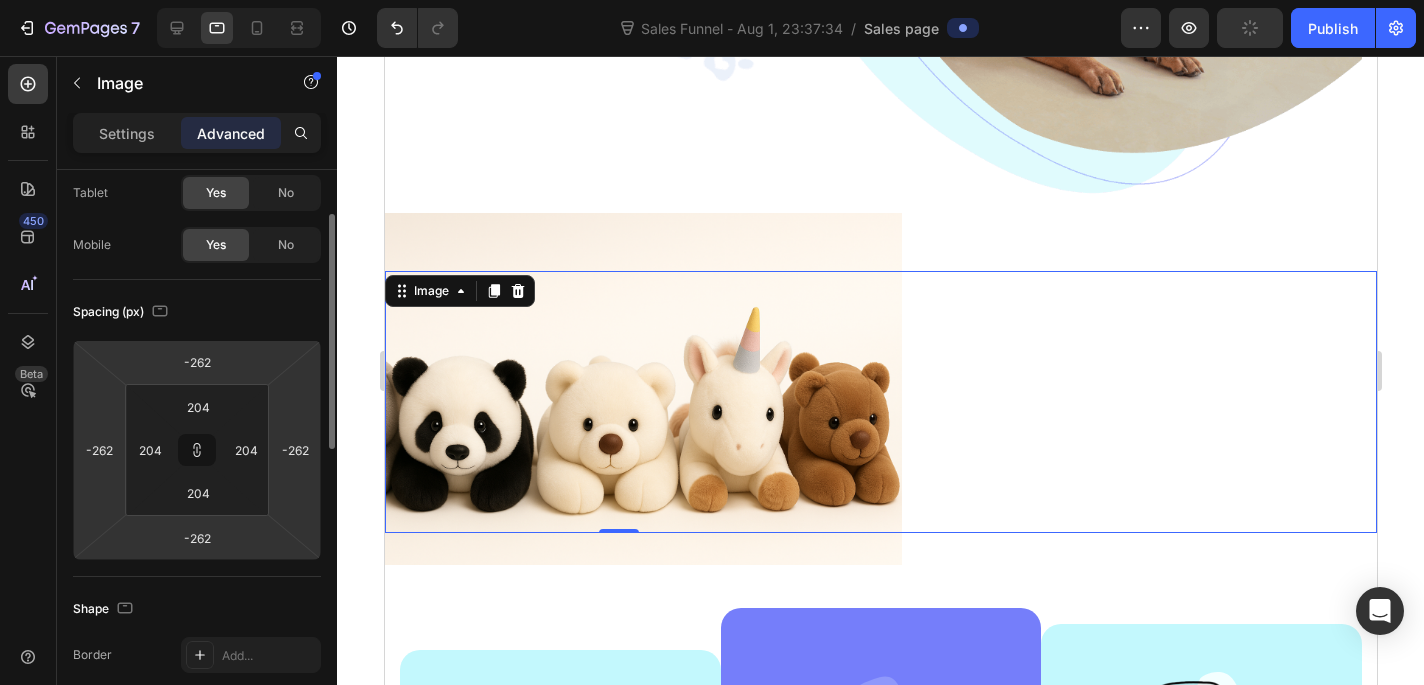 scroll, scrollTop: 562, scrollLeft: 0, axis: vertical 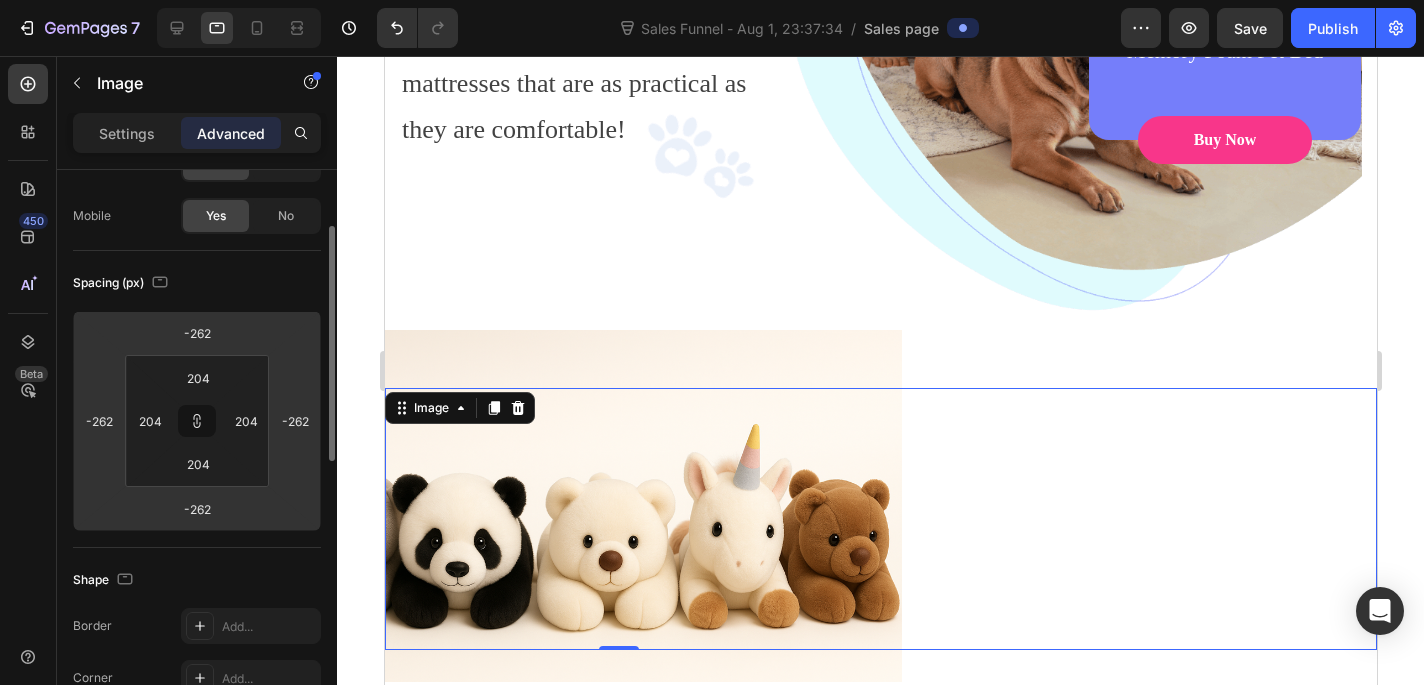 click at bounding box center (618, 519) 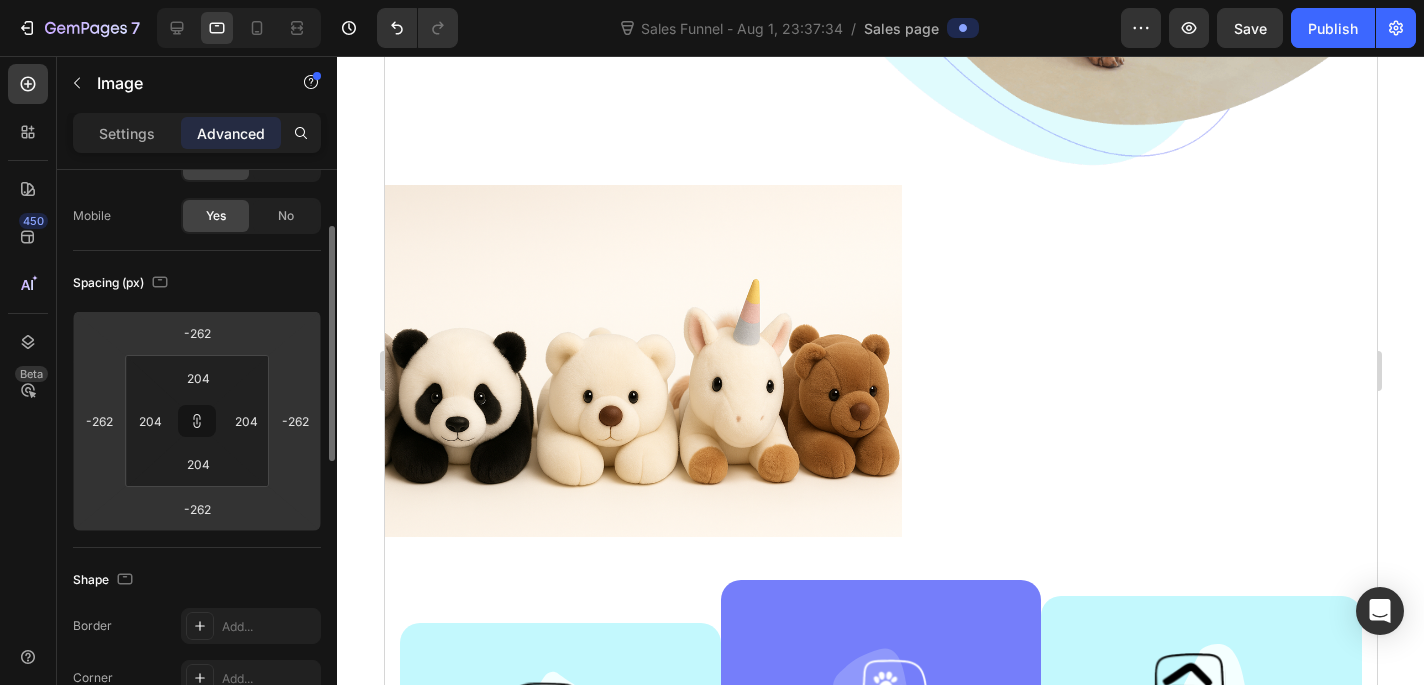 scroll, scrollTop: 704, scrollLeft: 0, axis: vertical 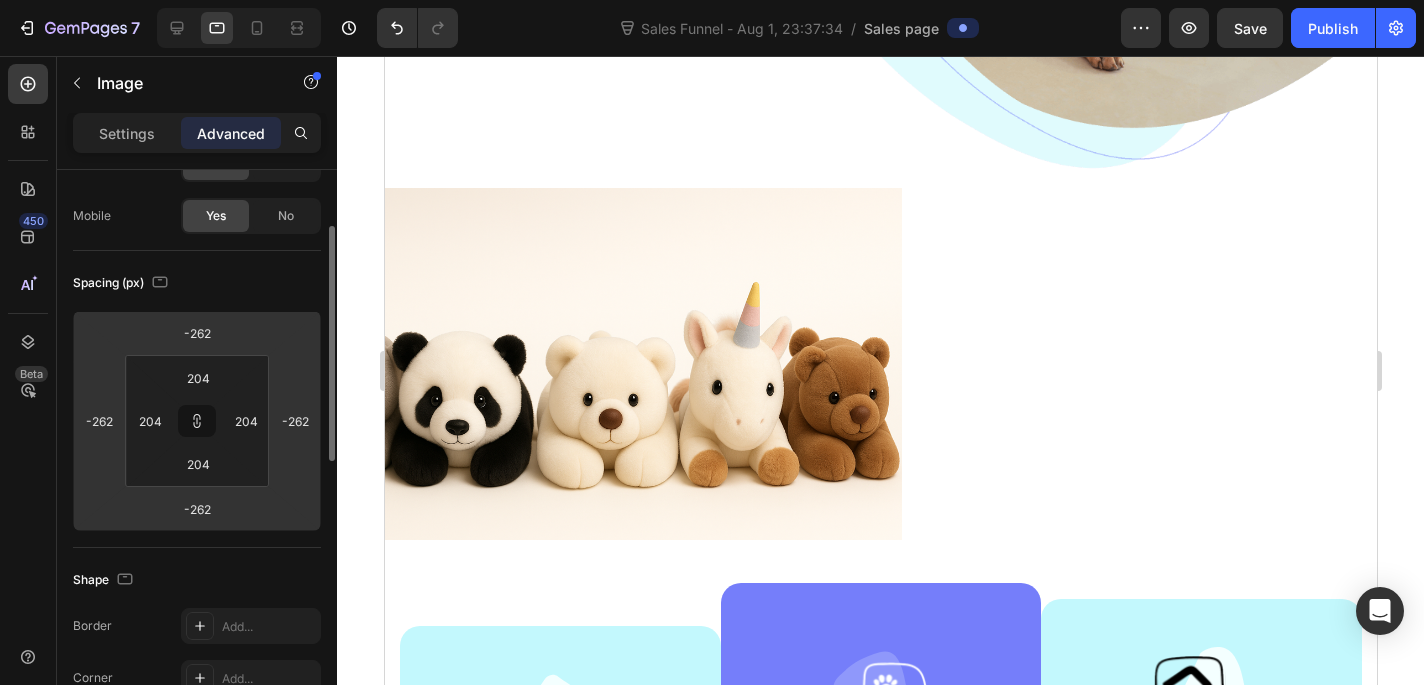 click at bounding box center [618, 377] 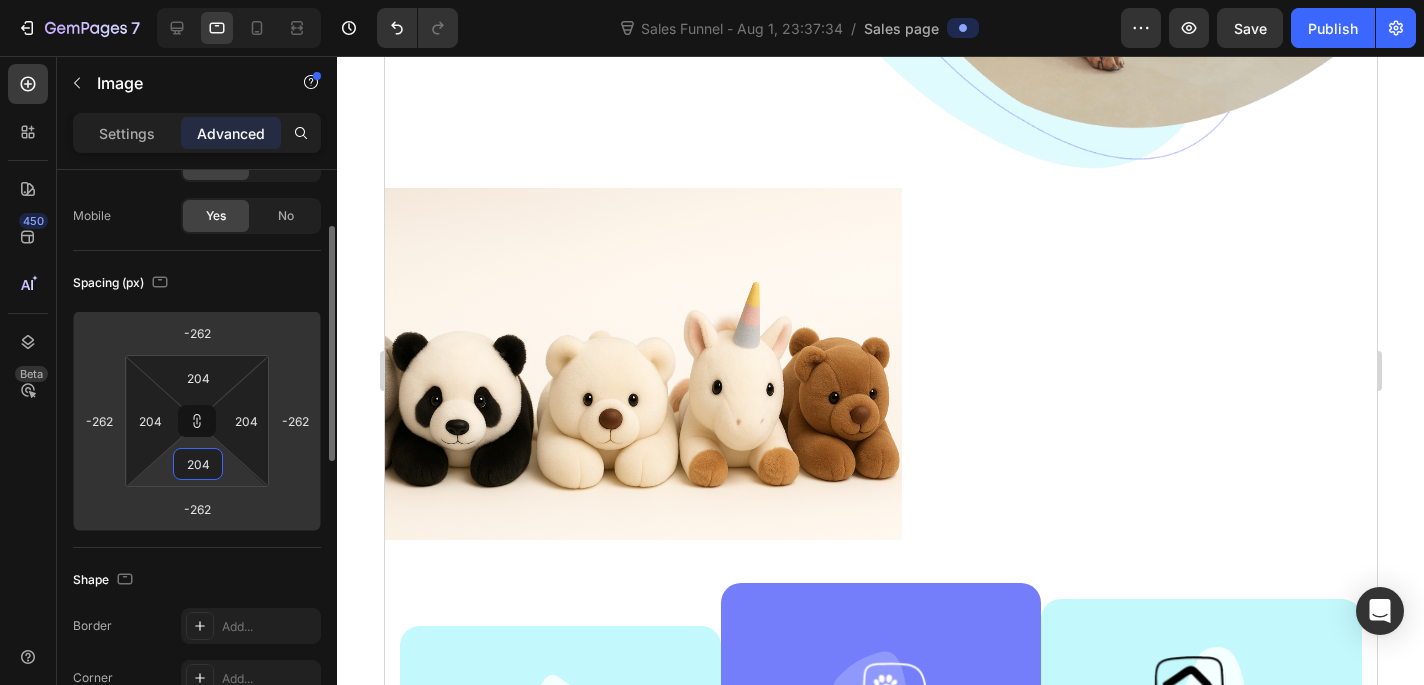 click on "204" at bounding box center [198, 464] 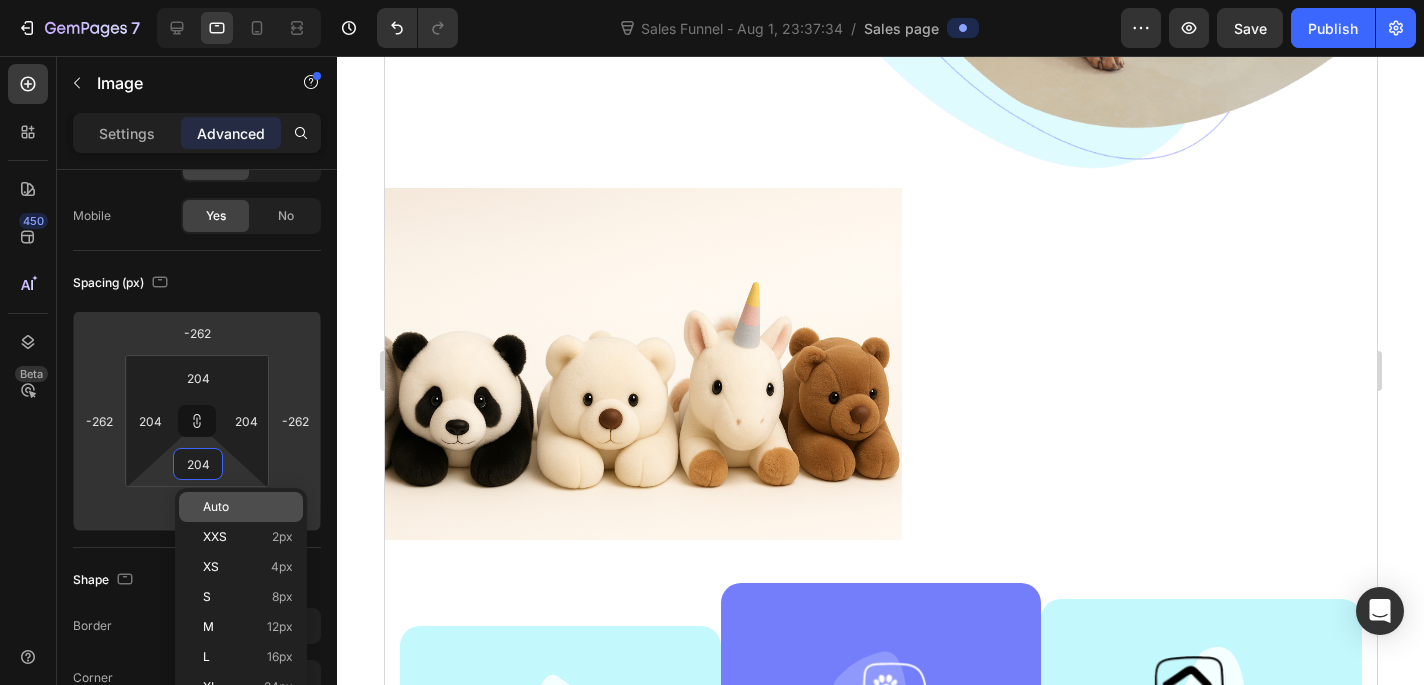 click on "Auto" at bounding box center (216, 507) 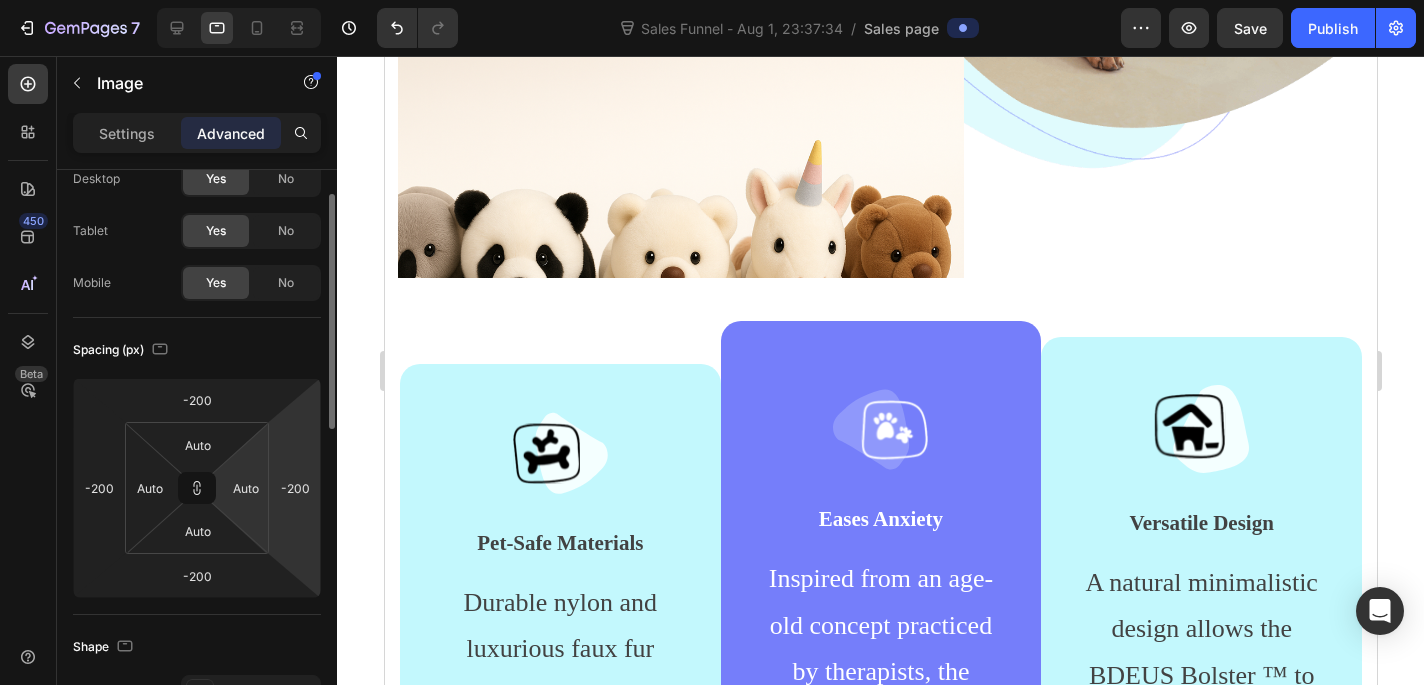 scroll, scrollTop: 66, scrollLeft: 0, axis: vertical 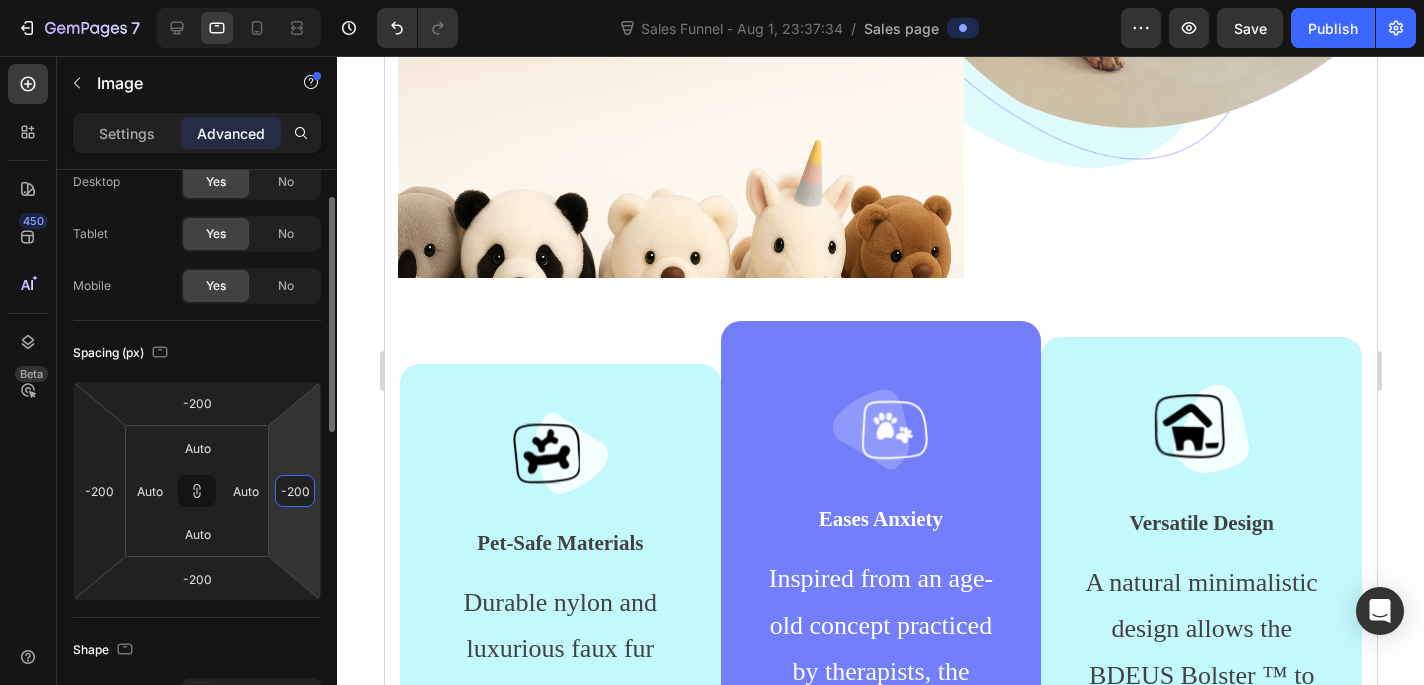 click on "-200" at bounding box center [295, 491] 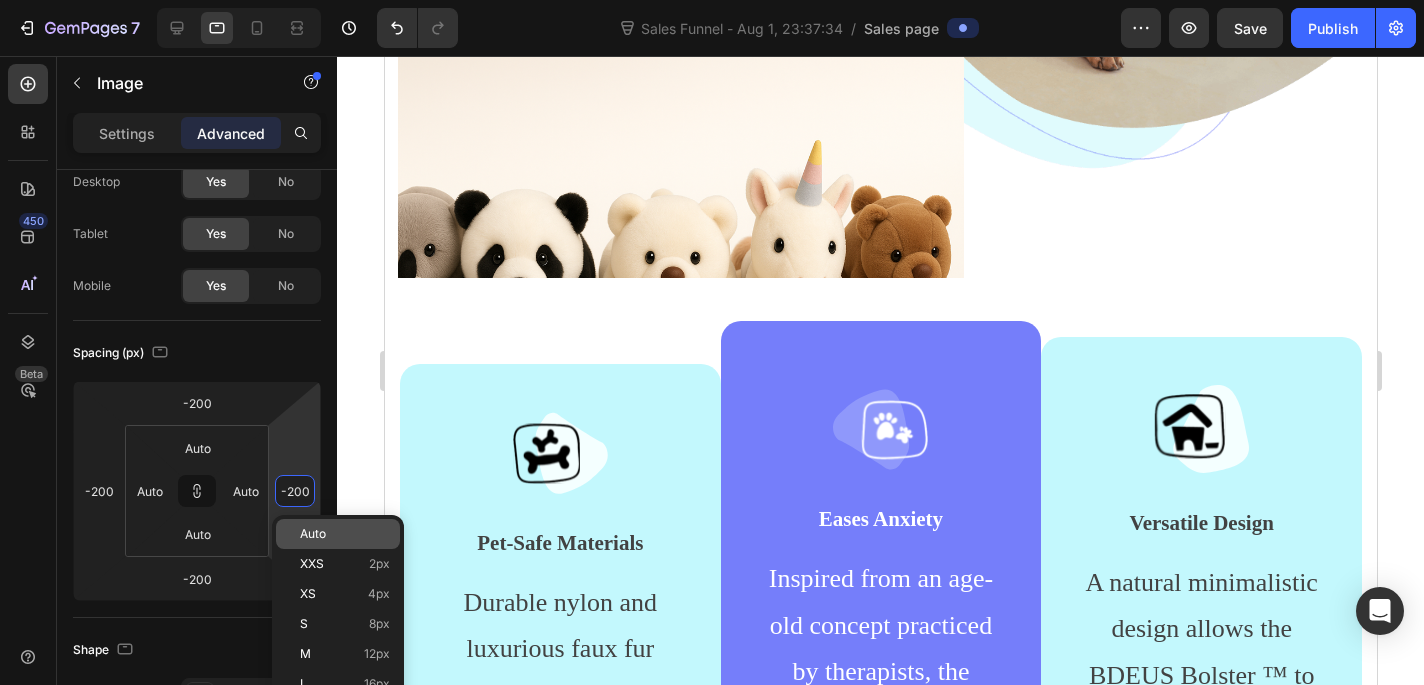 click on "Auto" at bounding box center [313, 534] 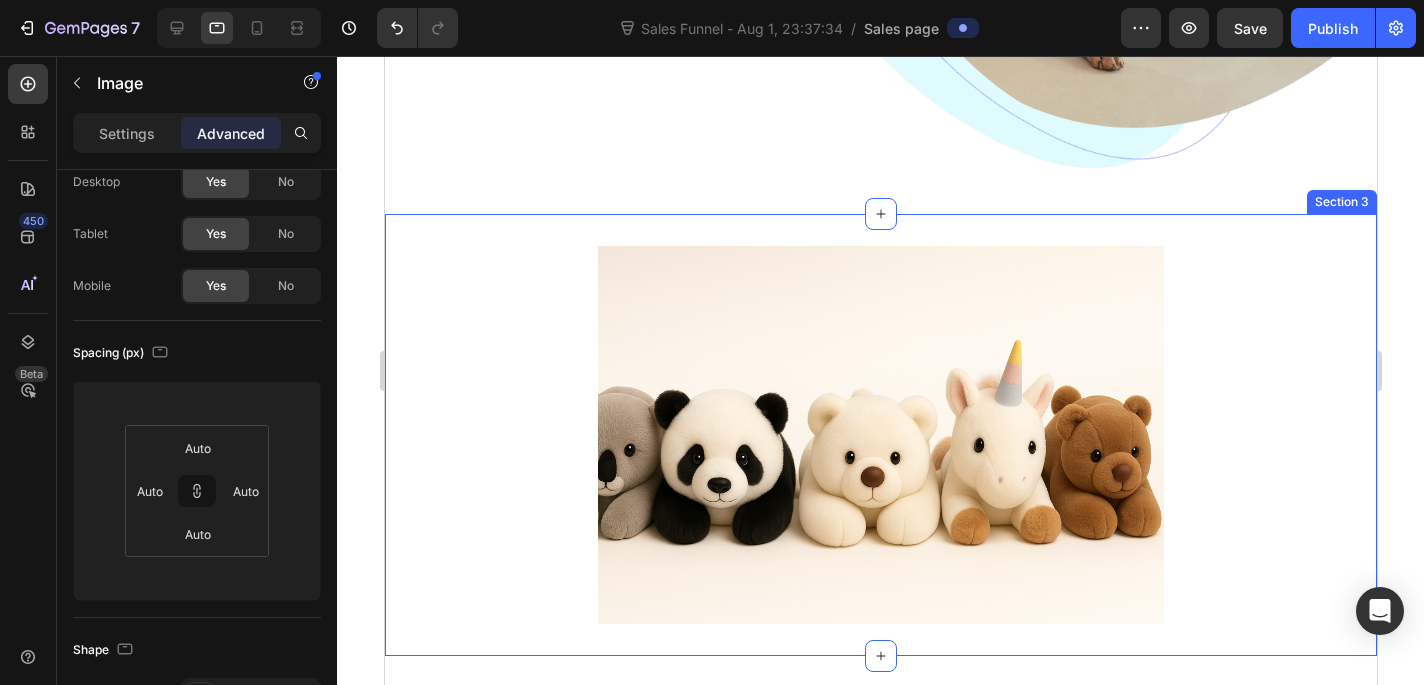 click at bounding box center [880, 435] 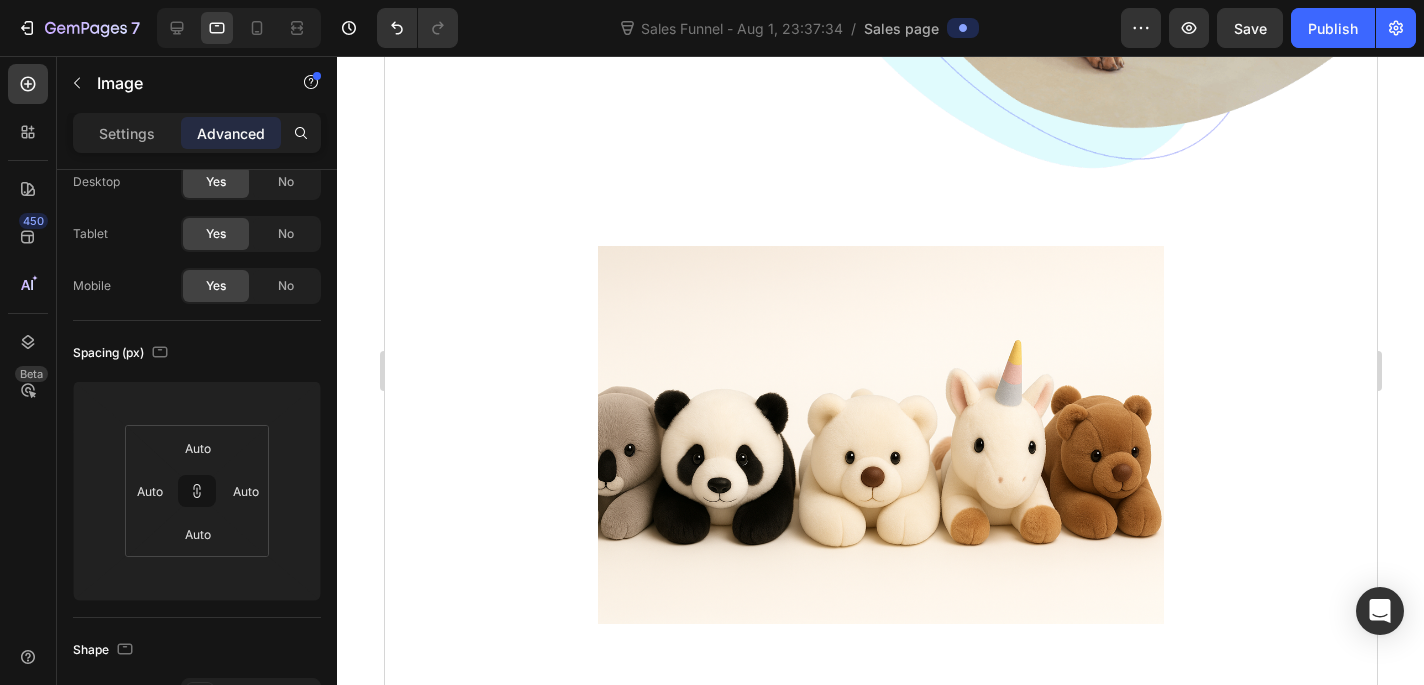 click at bounding box center [880, 435] 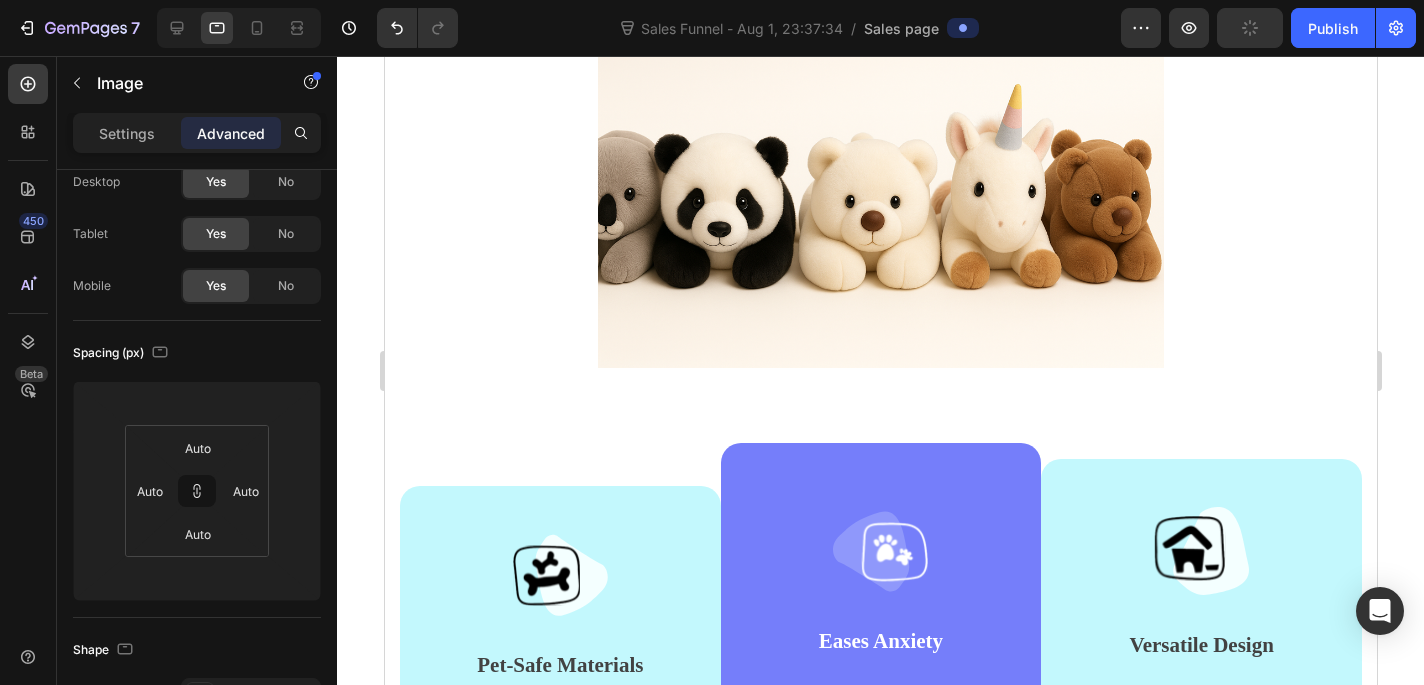 scroll, scrollTop: 988, scrollLeft: 0, axis: vertical 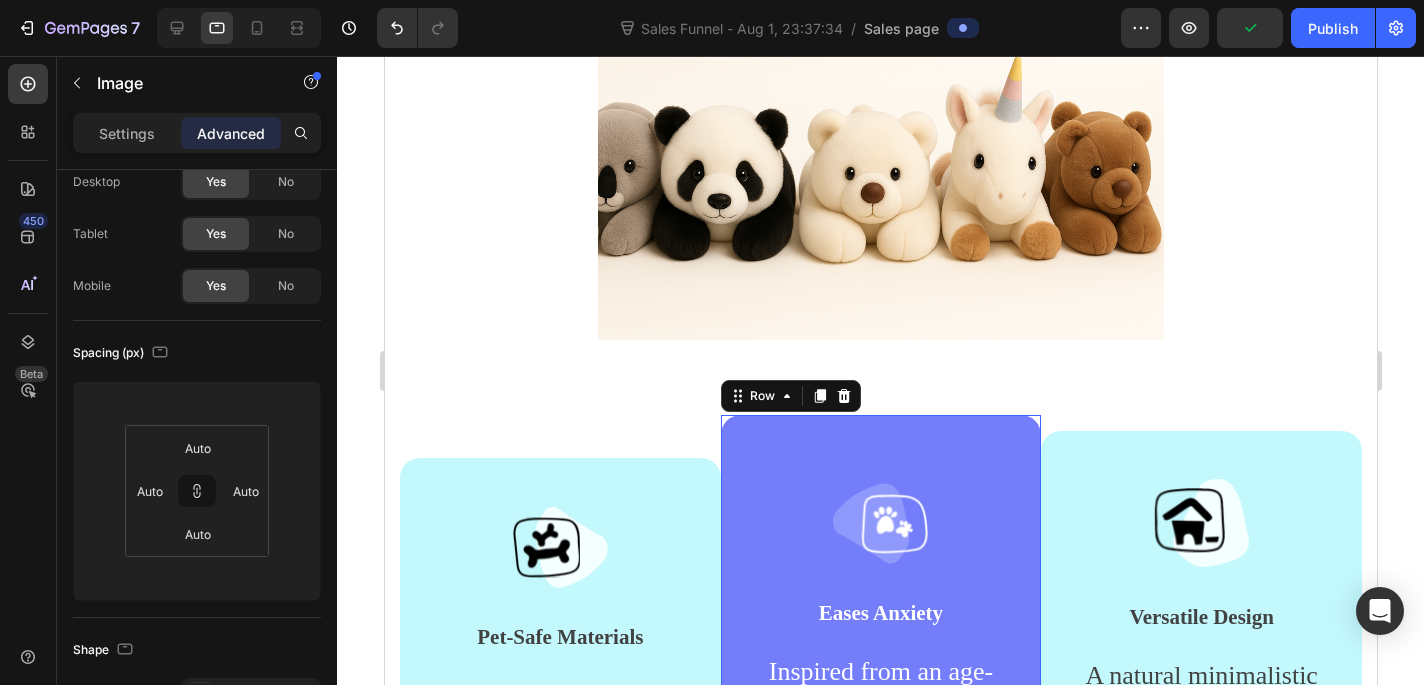 click on "Image Eases Anxiety Text block Inspired from an age-old concept practiced by therapists, the elevated rim creates a sense of security while providing optimal head and neck support. Text block Row   0" at bounding box center (880, 731) 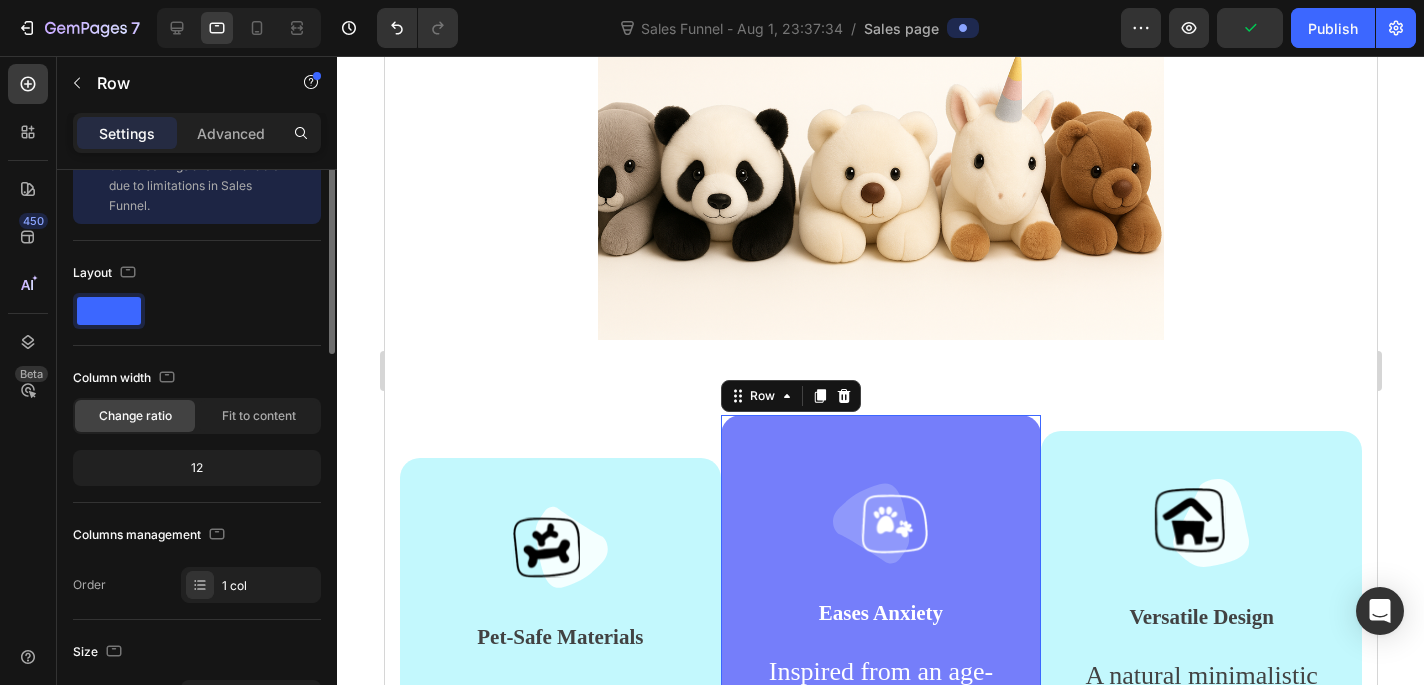 scroll, scrollTop: 0, scrollLeft: 0, axis: both 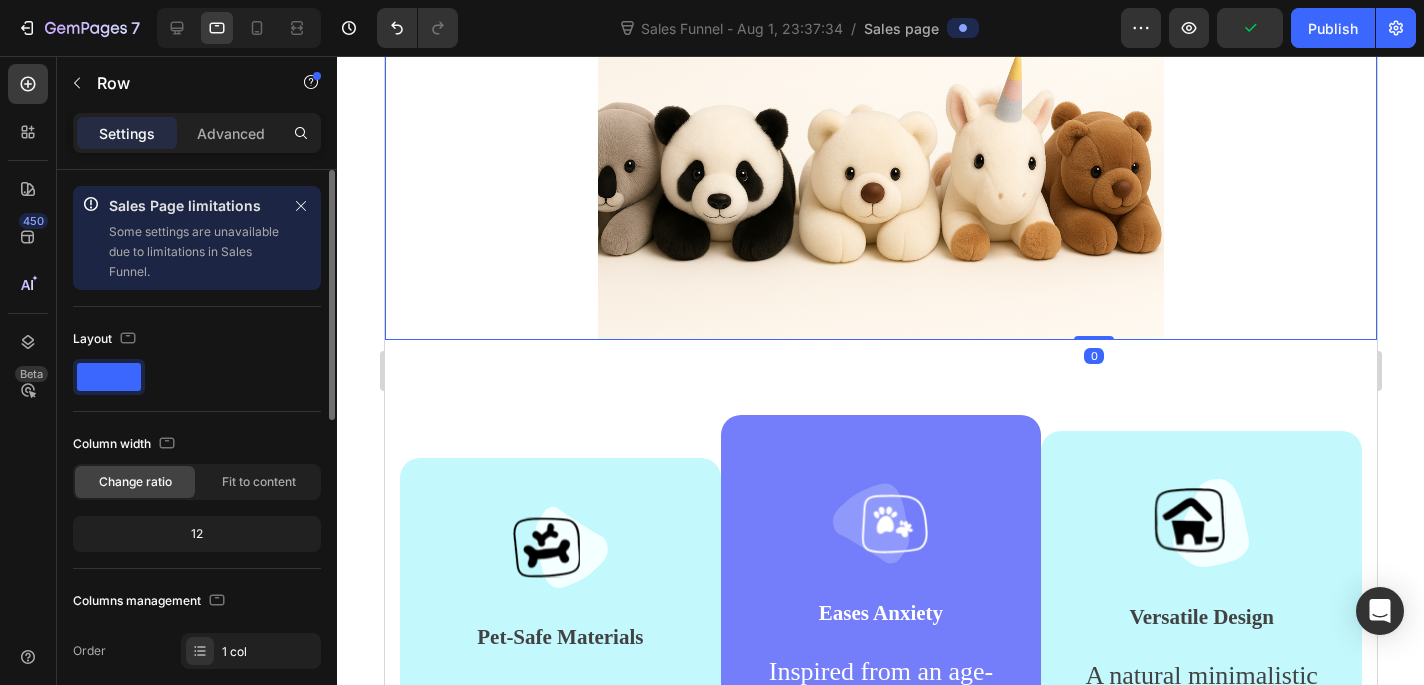 click at bounding box center [880, 151] 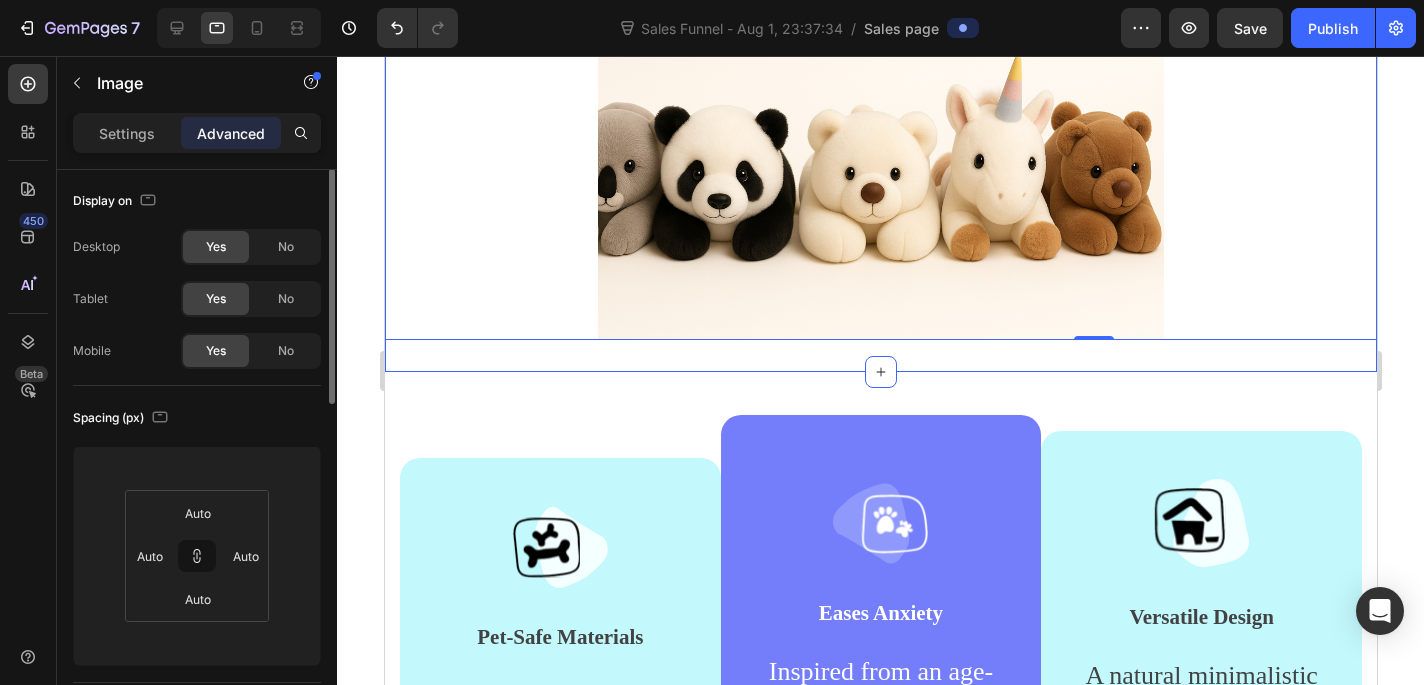scroll, scrollTop: 0, scrollLeft: 0, axis: both 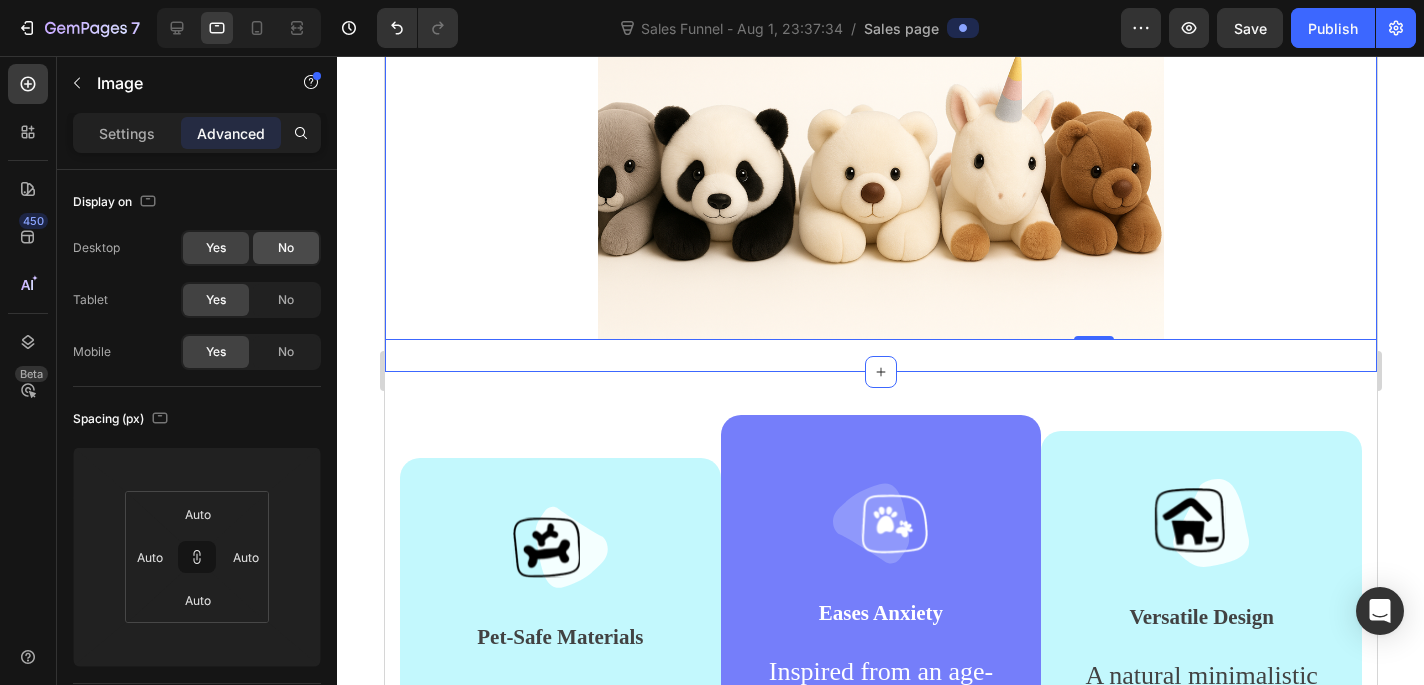 click on "No" 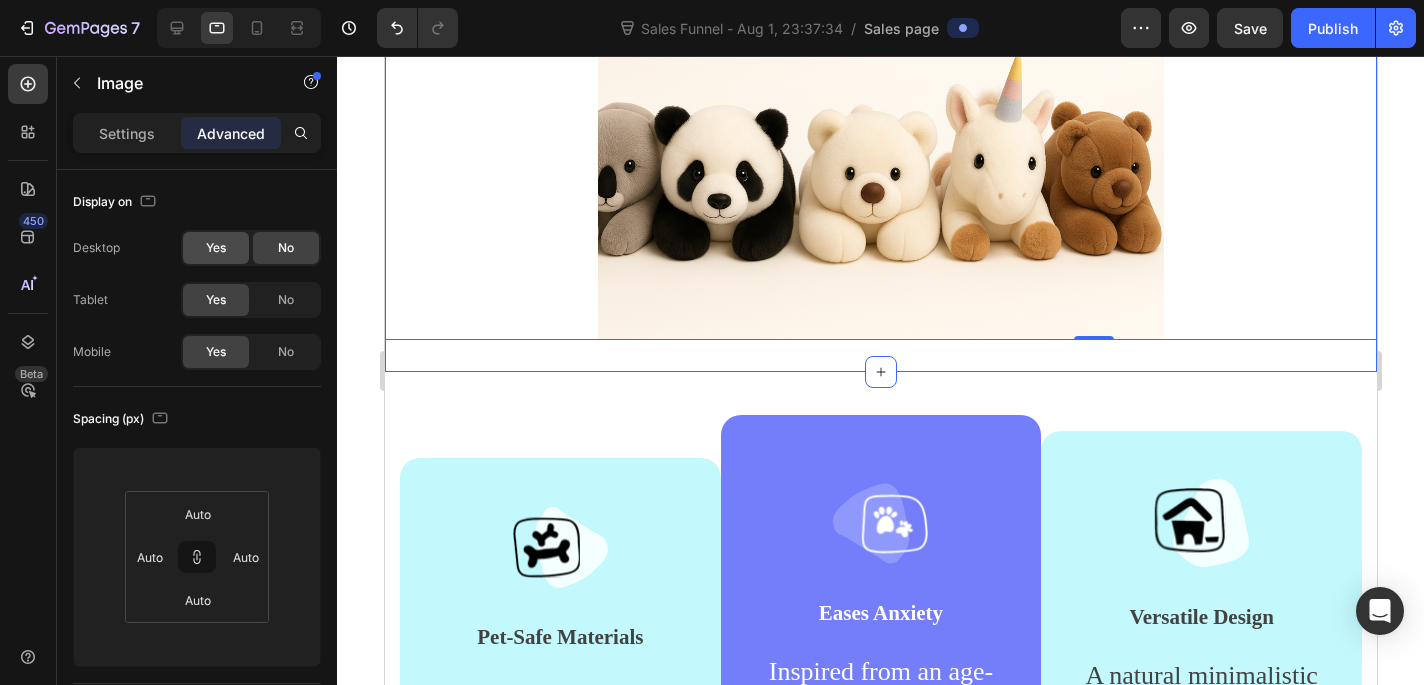 click on "Yes" 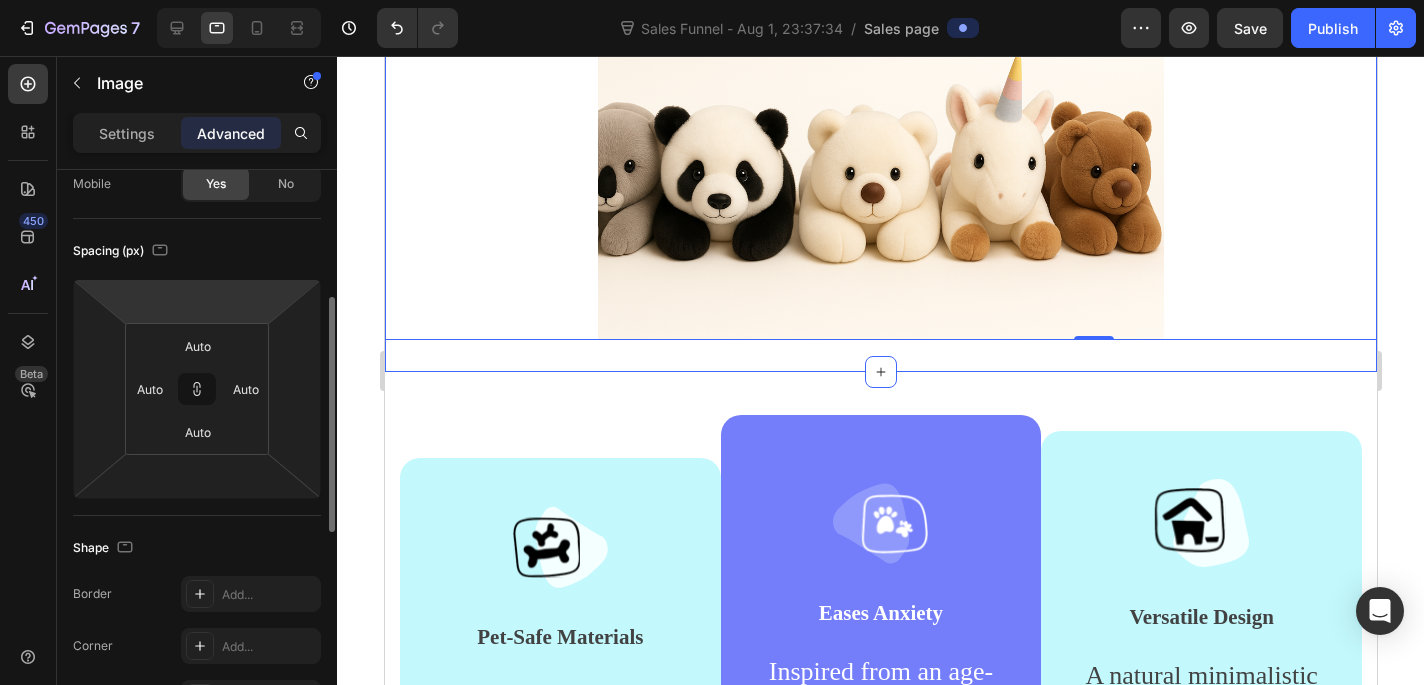 scroll, scrollTop: 219, scrollLeft: 0, axis: vertical 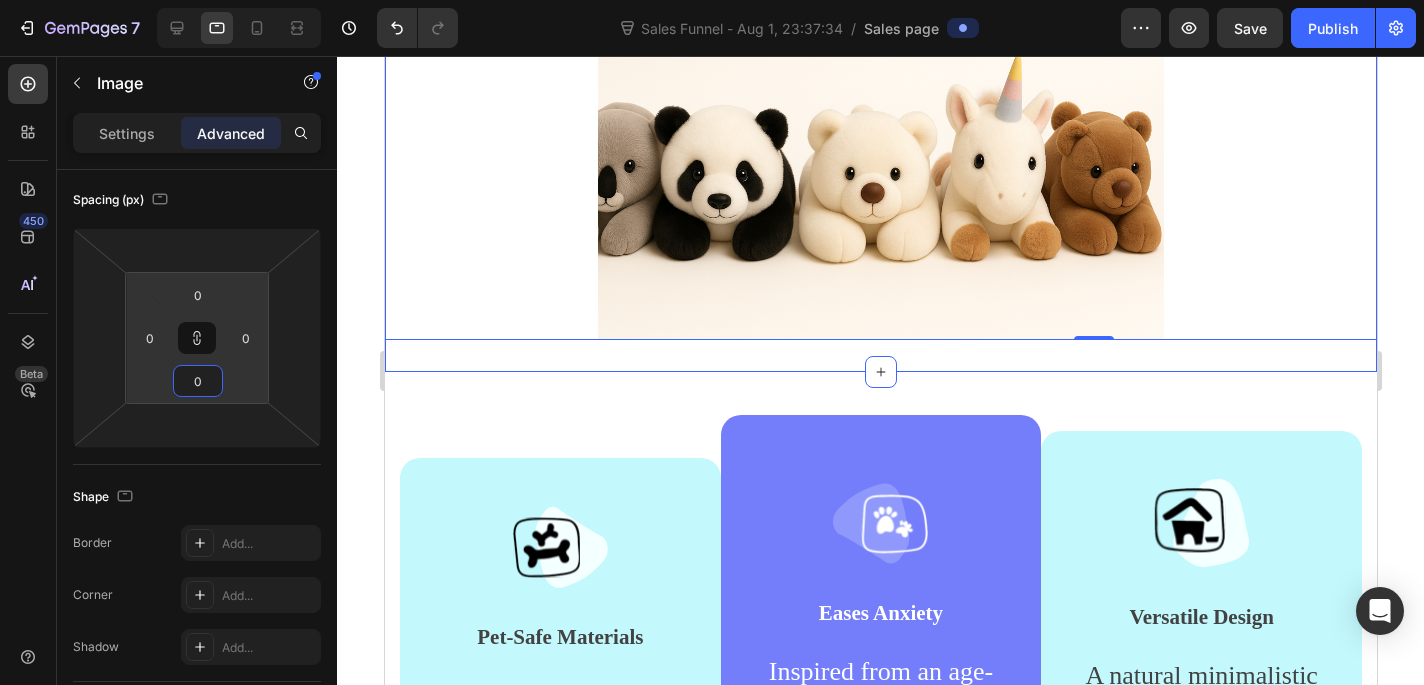 click on "7  Sales Funnel - Aug 1, 23:37:34  /  Sales page Preview  Save   Publish  450 Beta Sales Page limitations Some elements are unavailable due to limitations in Sales Funnel. Sections(18) Elements(87) Section Element Hero Section Product Detail Brands Trusted Badges Guarantee Product Breakdown How to use Testimonials Compare Bundle FAQs Social Proof Brand Story Product List Collection Blog List Contact Sticky Add to Cart Custom Footer Browse Library 450 Layout
Row
Row
Row
Row Text
Heading
Text Block Button
Button
Button Media
Image" at bounding box center [712, 819] 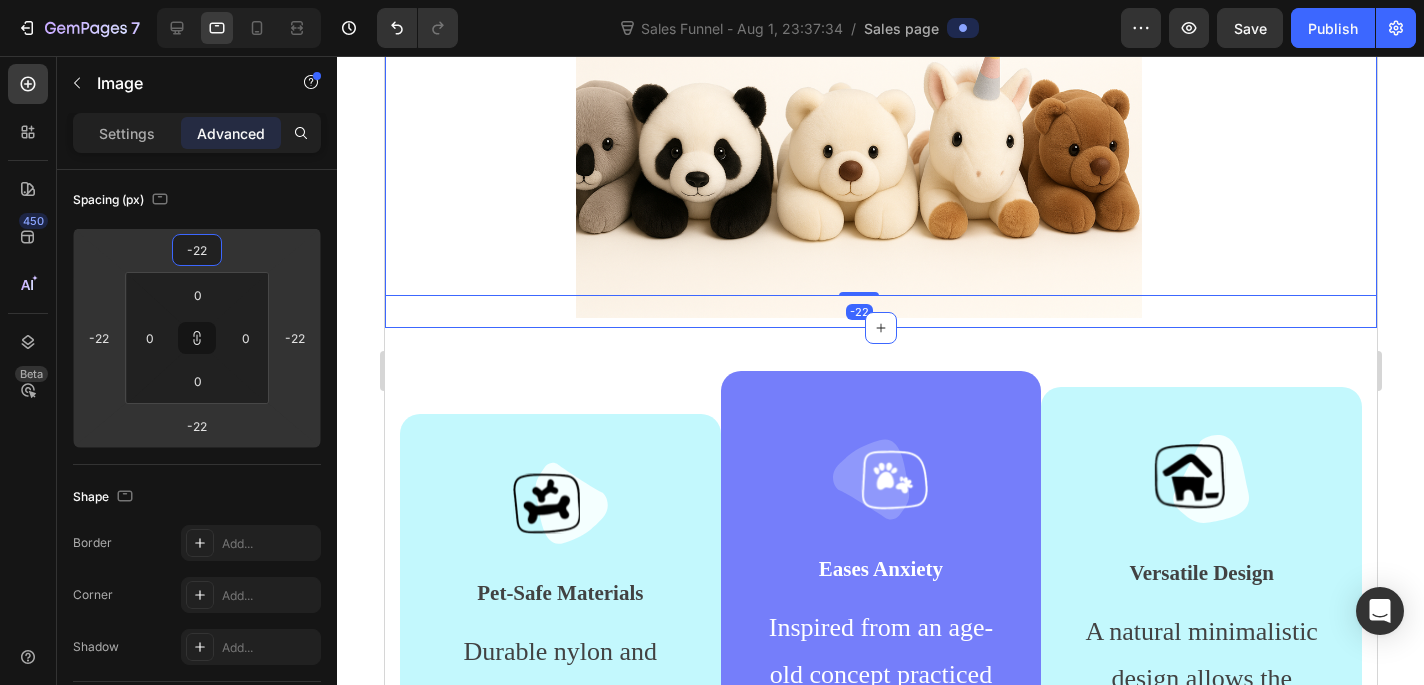 drag, startPoint x: 196, startPoint y: 269, endPoint x: 205, endPoint y: 281, distance: 15 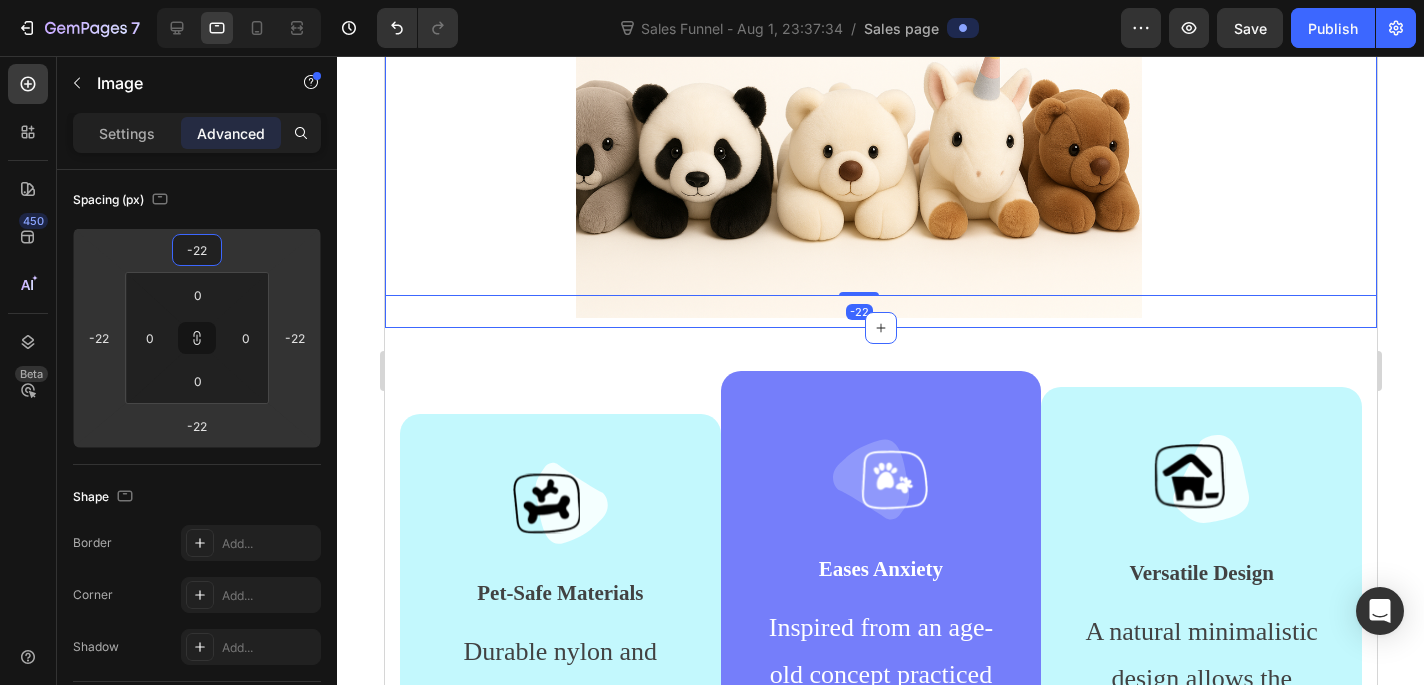 click on "7  Sales Funnel - Aug 1, 23:37:34  /  Sales page Preview  Save   Publish  450 Beta Sales Page limitations Some elements are unavailable due to limitations in Sales Funnel. Sections(18) Elements(87) Section Element Hero Section Product Detail Brands Trusted Badges Guarantee Product Breakdown How to use Testimonials Compare Bundle FAQs Social Proof Brand Story Product List Collection Blog List Contact Sticky Add to Cart Custom Footer Browse Library 450 Layout
Row
Row
Row
Row Text
Heading
Text Block Button
Button
Button Media
Image" at bounding box center (712, 819) 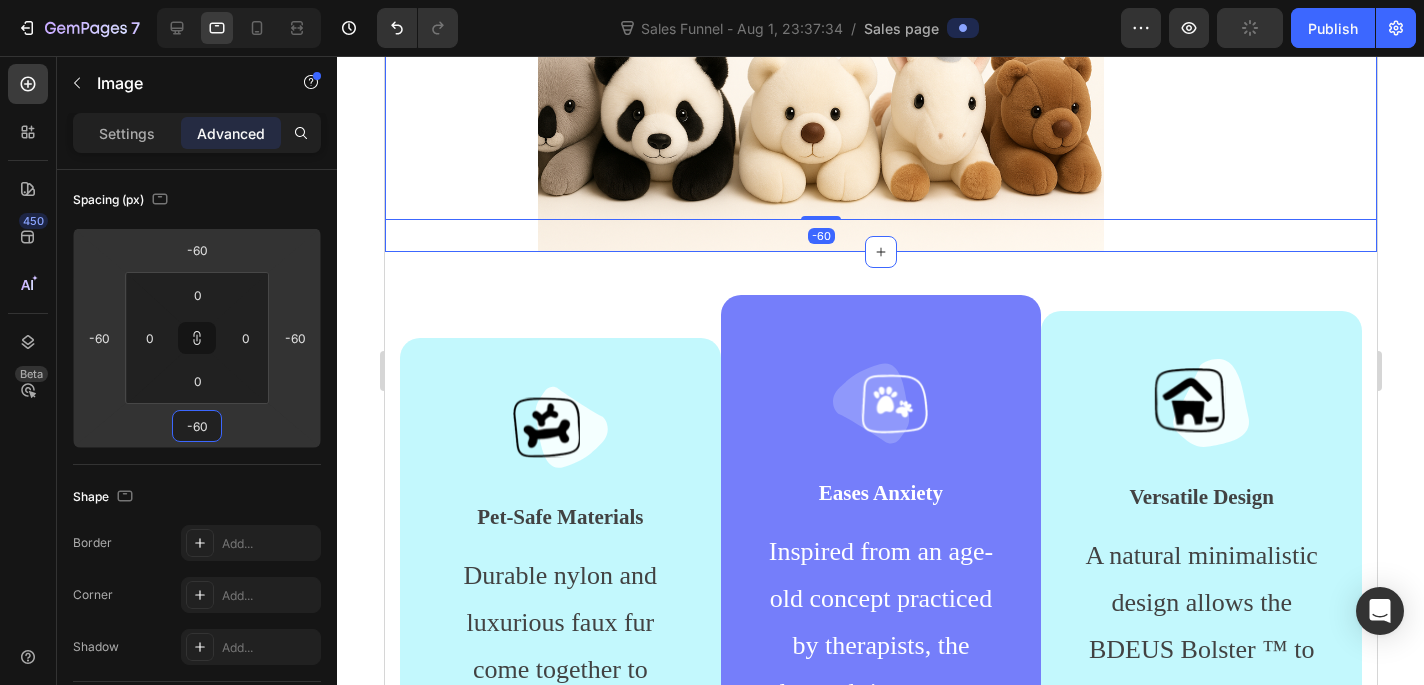 drag, startPoint x: 200, startPoint y: 444, endPoint x: 200, endPoint y: 462, distance: 18 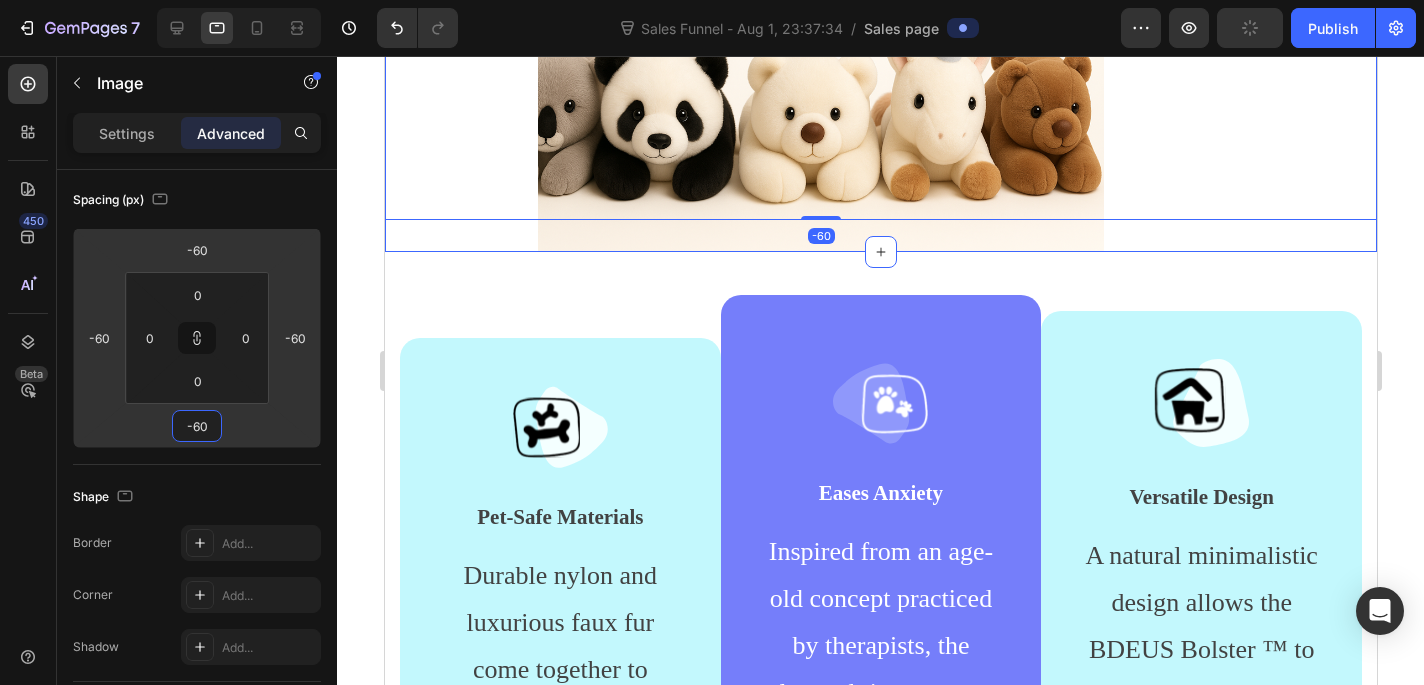 click on "7  Sales Funnel - Aug 1, 23:37:34  /  Sales page Preview  Publish  450 Beta Sales Page limitations Some elements are unavailable due to limitations in Sales Funnel. Sections(18) Elements(87) Section Element Hero Section Product Detail Brands Trusted Badges Guarantee Product Breakdown How to use Testimonials Compare Bundle FAQs Social Proof Brand Story Product List Collection Blog List Contact Sticky Add to Cart Custom Footer Browse Library 450 Layout
Row
Row
Row
Row Text
Heading
Text Block Button
Button
Button Media
Image" at bounding box center [712, 819] 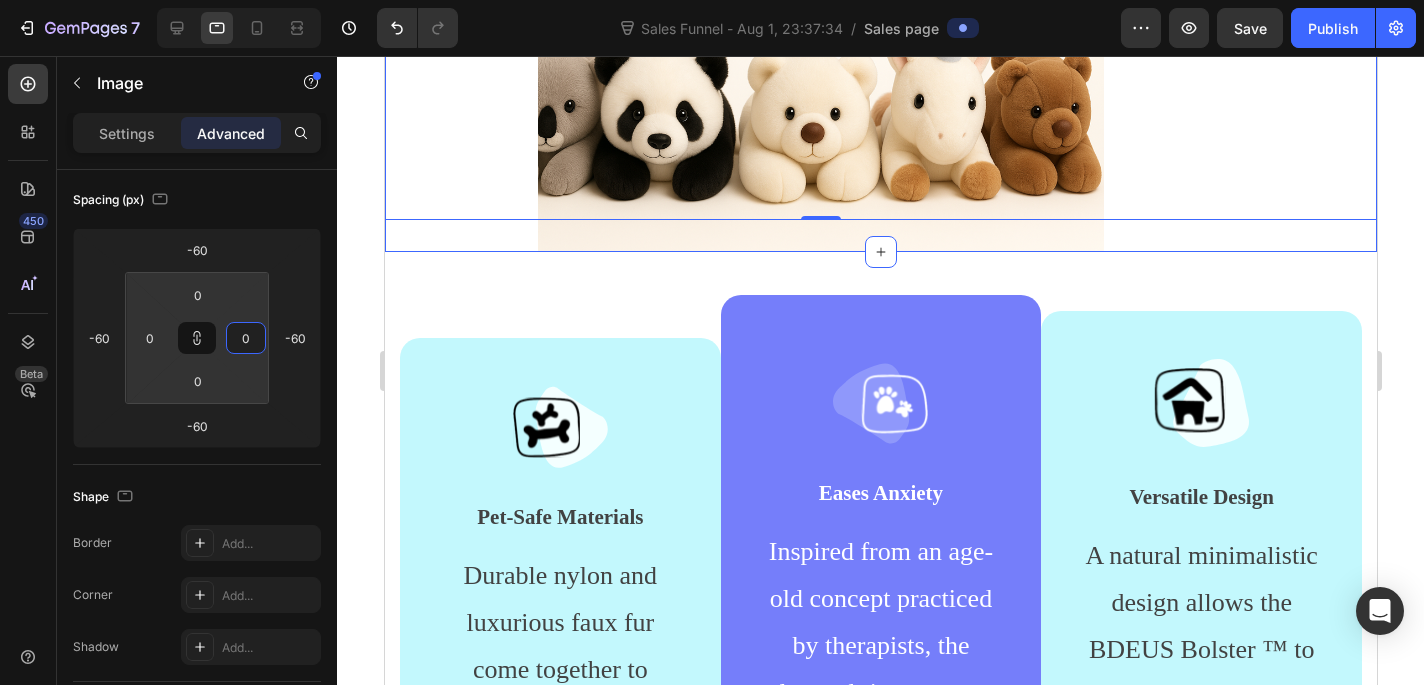 drag, startPoint x: 267, startPoint y: 342, endPoint x: 293, endPoint y: 343, distance: 26.019224 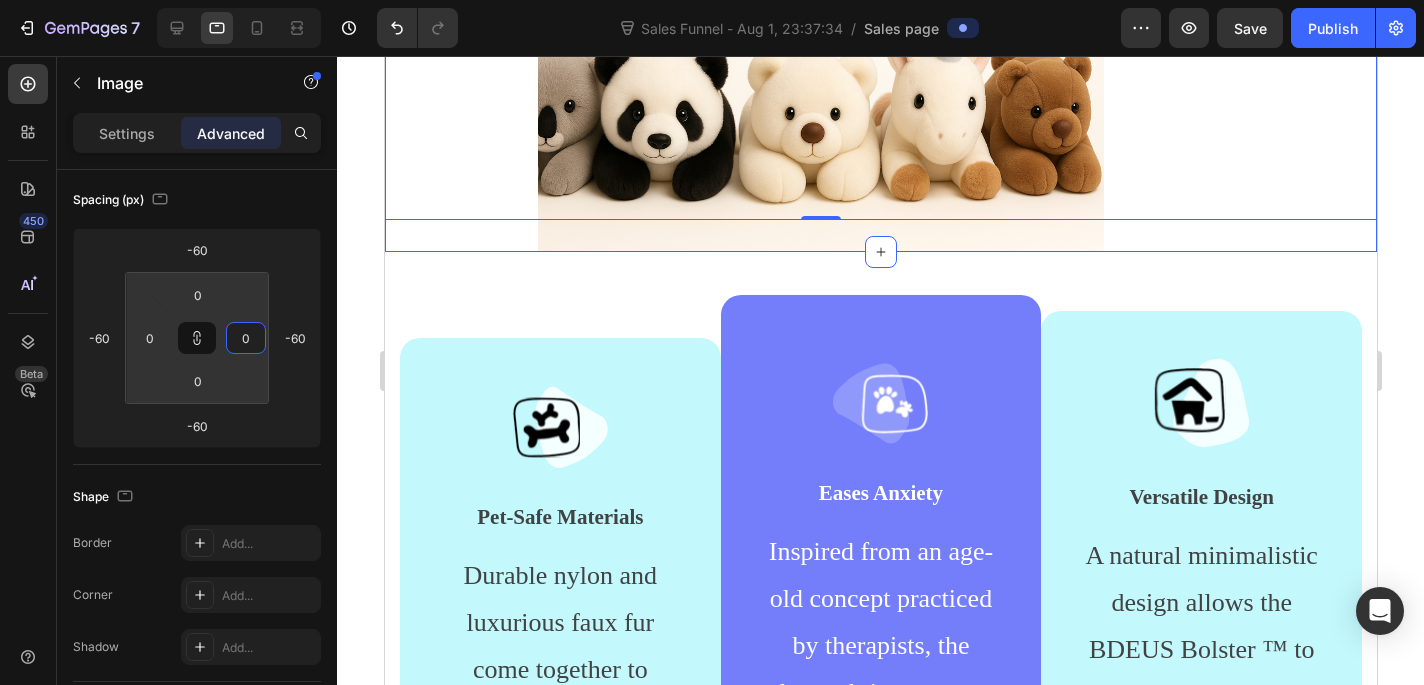 click on "7  Sales Funnel - Aug 1, 23:37:34  /  Sales page Preview  Save   Publish  450 Beta Sales Page limitations Some elements are unavailable due to limitations in Sales Funnel. Sections(18) Elements(87) Section Element Hero Section Product Detail Brands Trusted Badges Guarantee Product Breakdown How to use Testimonials Compare Bundle FAQs Social Proof Brand Story Product List Collection Blog List Contact Sticky Add to Cart Custom Footer Browse Library 450 Layout
Row
Row
Row
Row Text
Heading
Text Block Button
Button
Button Media
Image" at bounding box center [712, 819] 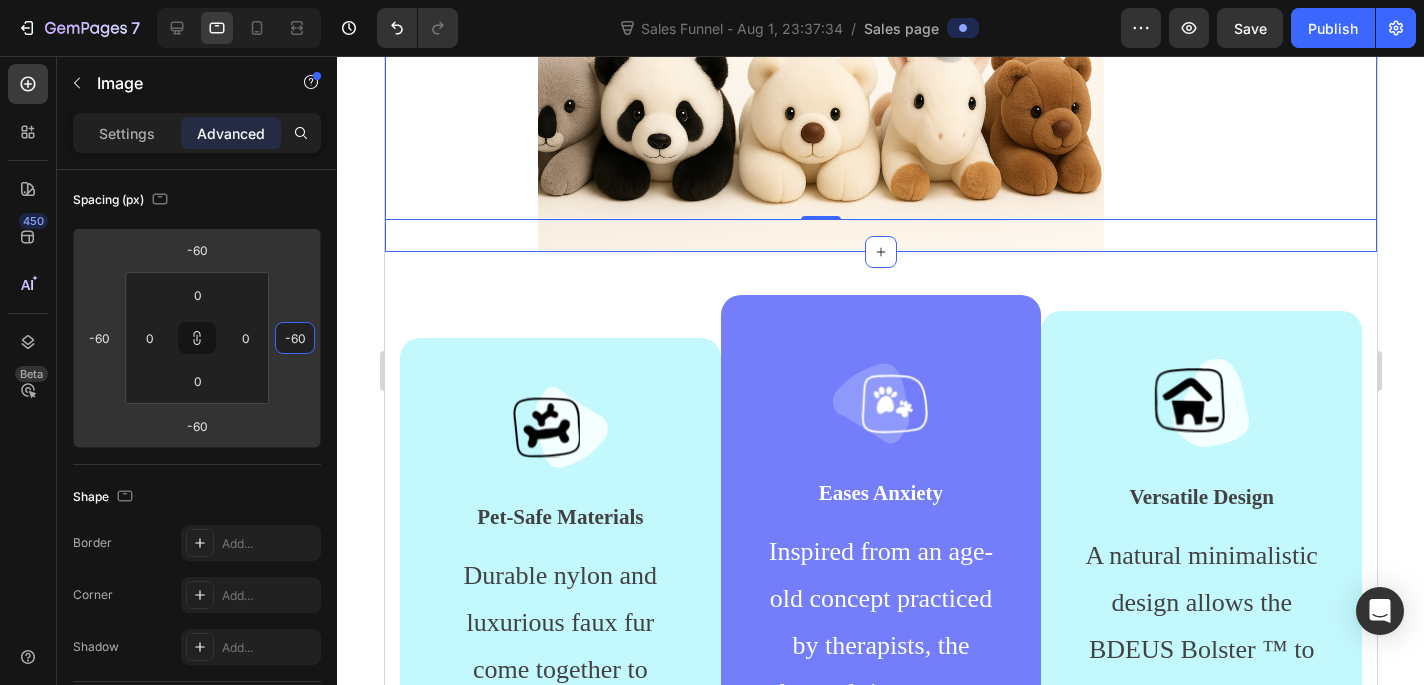 drag, startPoint x: 271, startPoint y: 342, endPoint x: 309, endPoint y: 342, distance: 38 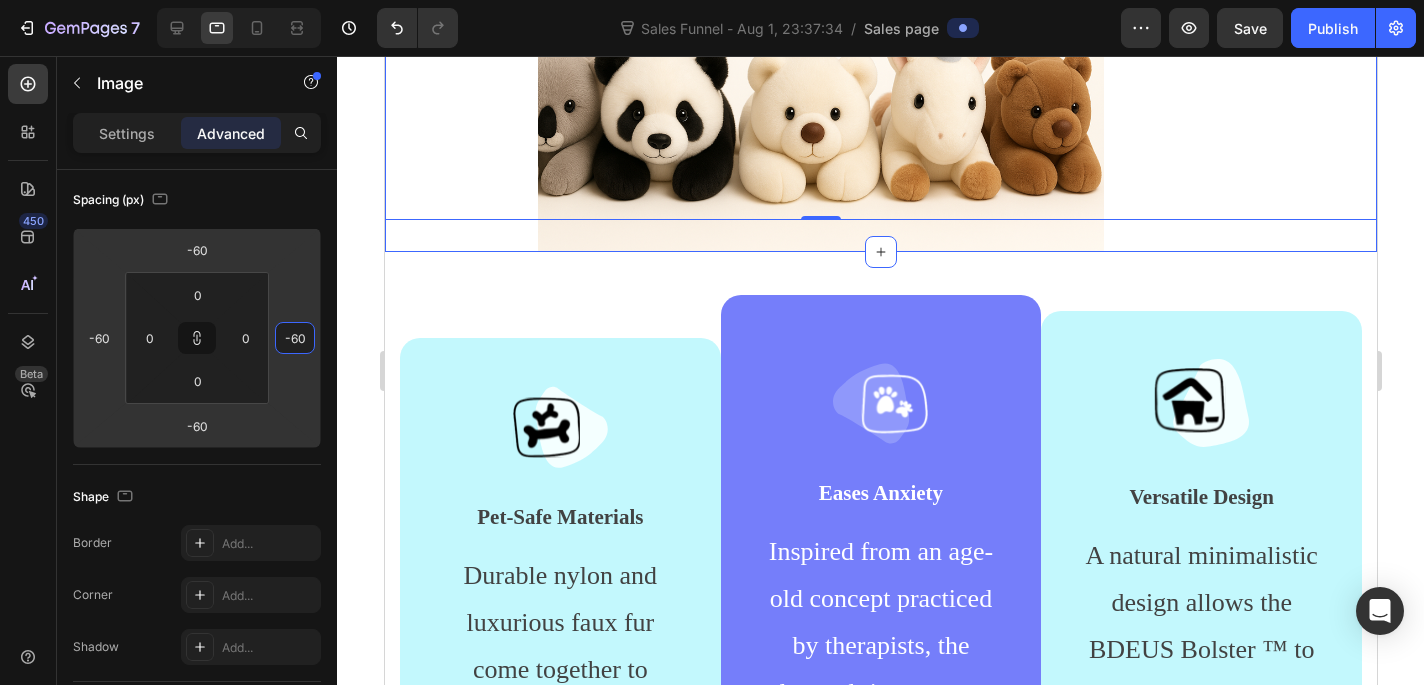 click on "7  Sales Funnel - Aug 1, 23:37:34  /  Sales page Preview  Save   Publish  450 Beta Sales Page limitations Some elements are unavailable due to limitations in Sales Funnel. Sections(18) Elements(87) Section Element Hero Section Product Detail Brands Trusted Badges Guarantee Product Breakdown How to use Testimonials Compare Bundle FAQs Social Proof Brand Story Product List Collection Blog List Contact Sticky Add to Cart Custom Footer Browse Library 450 Layout
Row
Row
Row
Row Text
Heading
Text Block Button
Button
Button Media
Image" at bounding box center (712, 819) 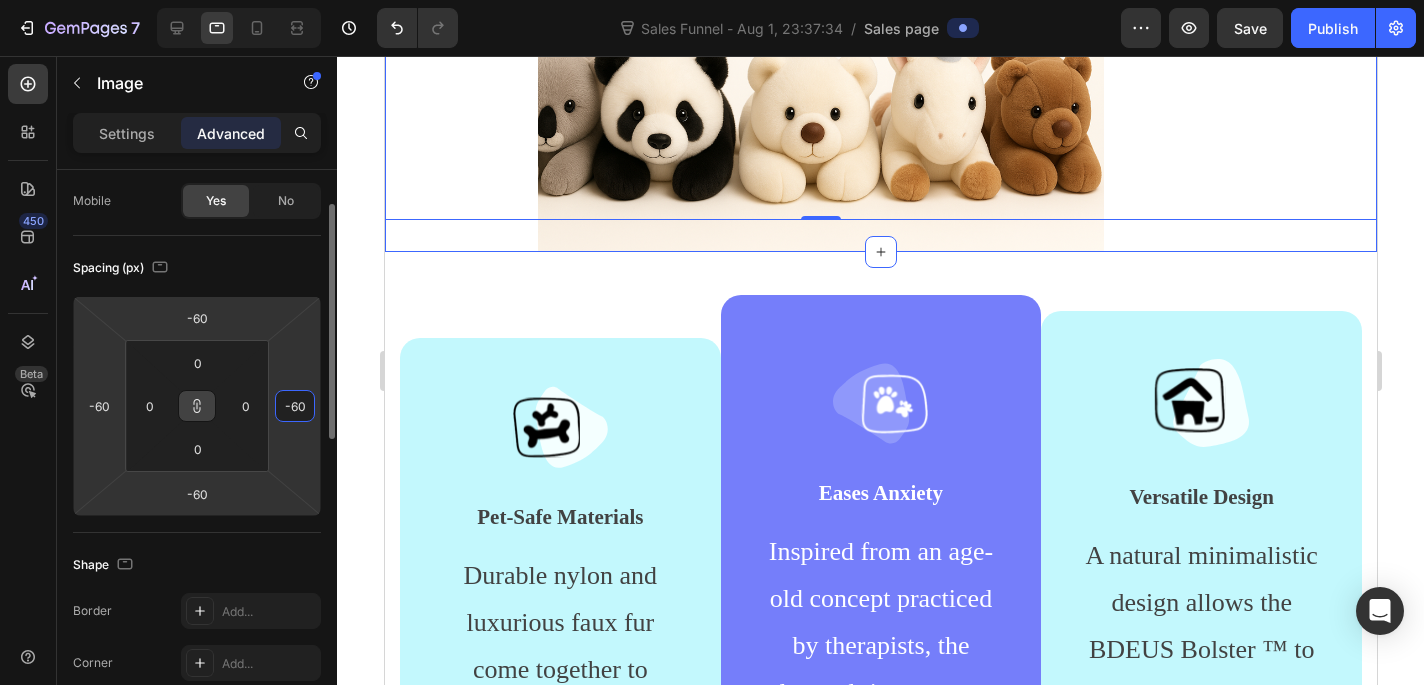 scroll, scrollTop: 128, scrollLeft: 0, axis: vertical 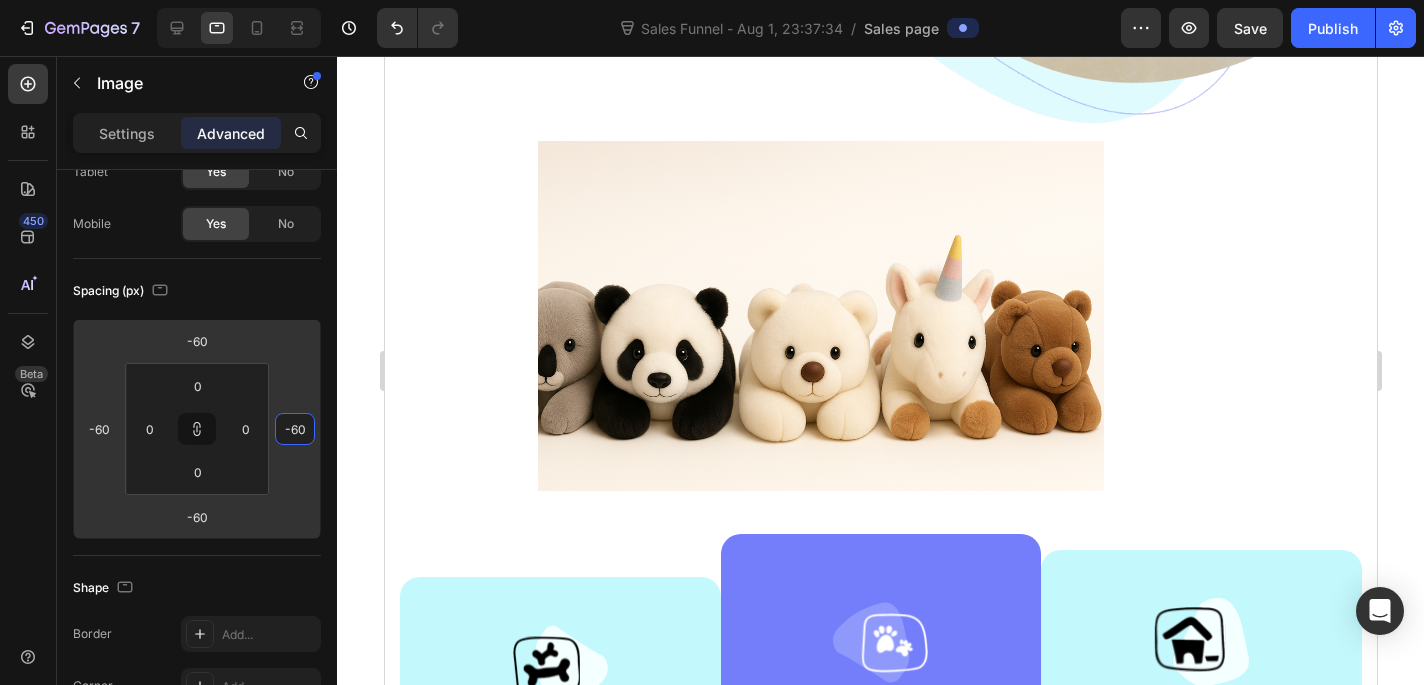 click at bounding box center (820, 330) 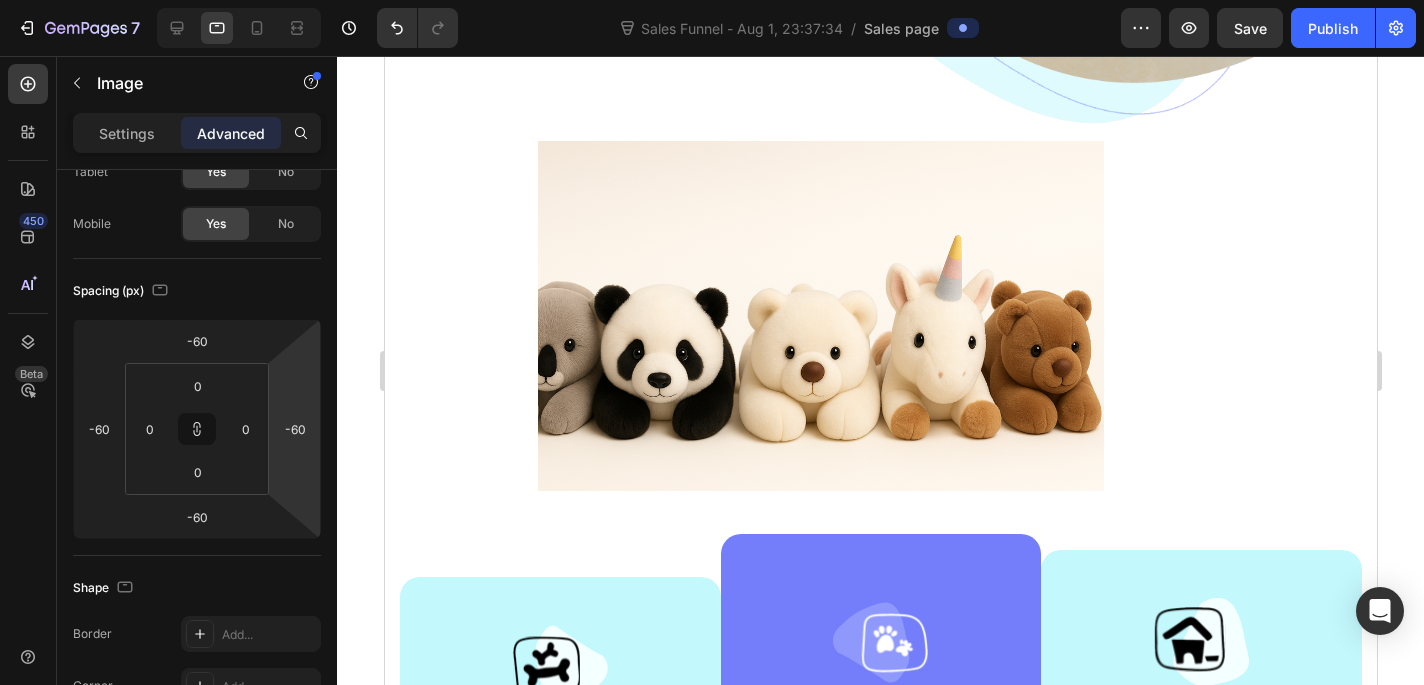 click at bounding box center (820, 330) 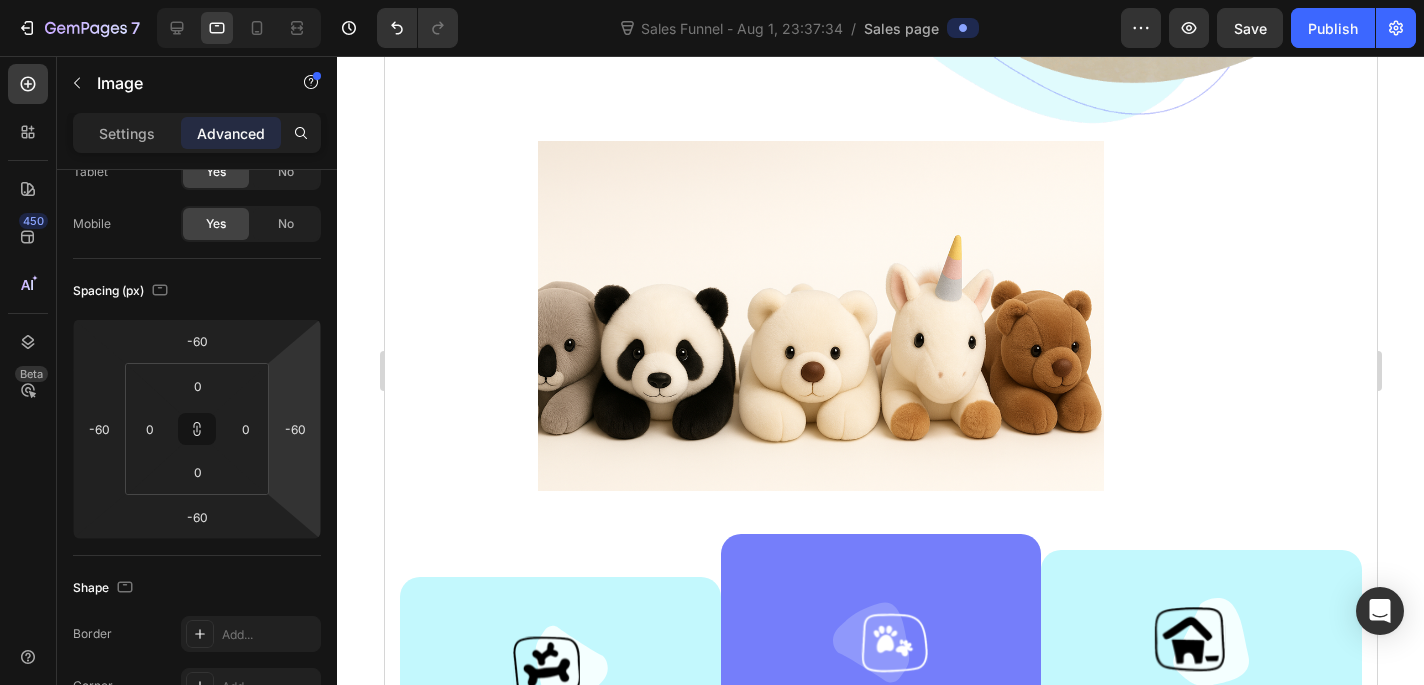 click at bounding box center (820, 330) 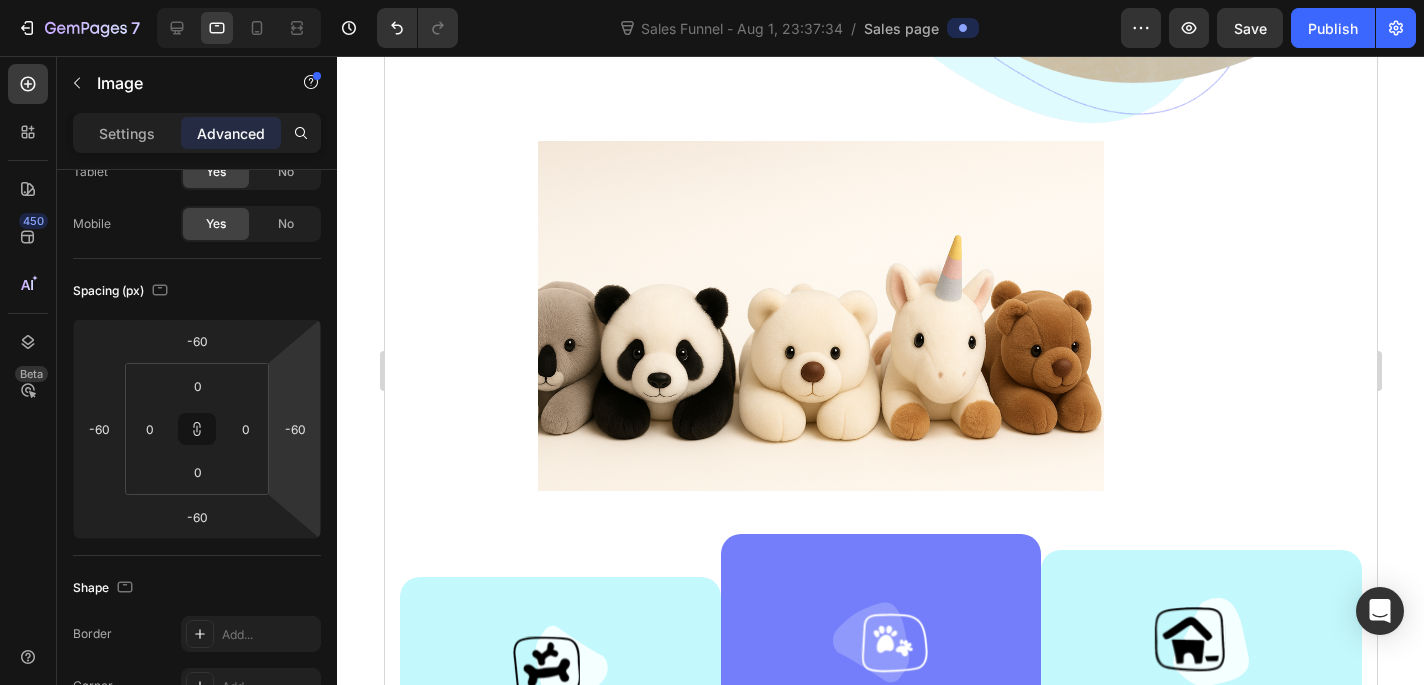 click at bounding box center [820, 330] 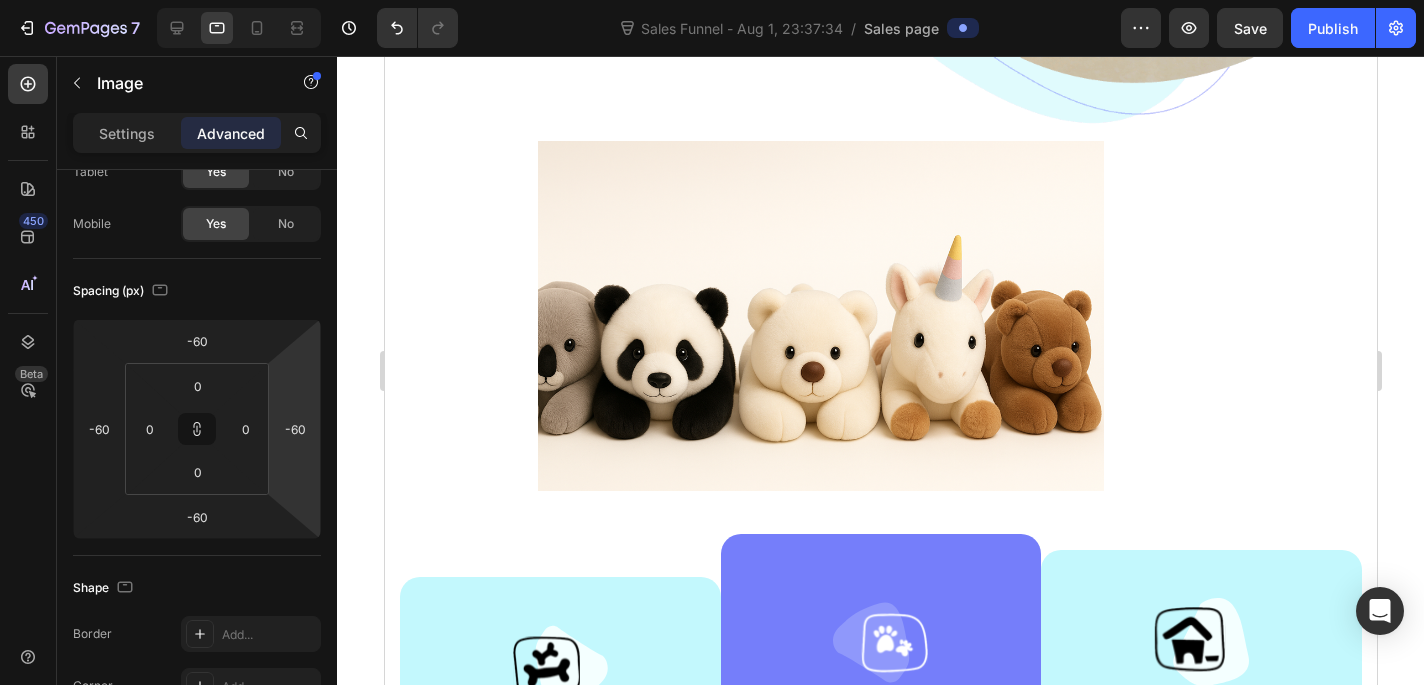 click at bounding box center (820, 330) 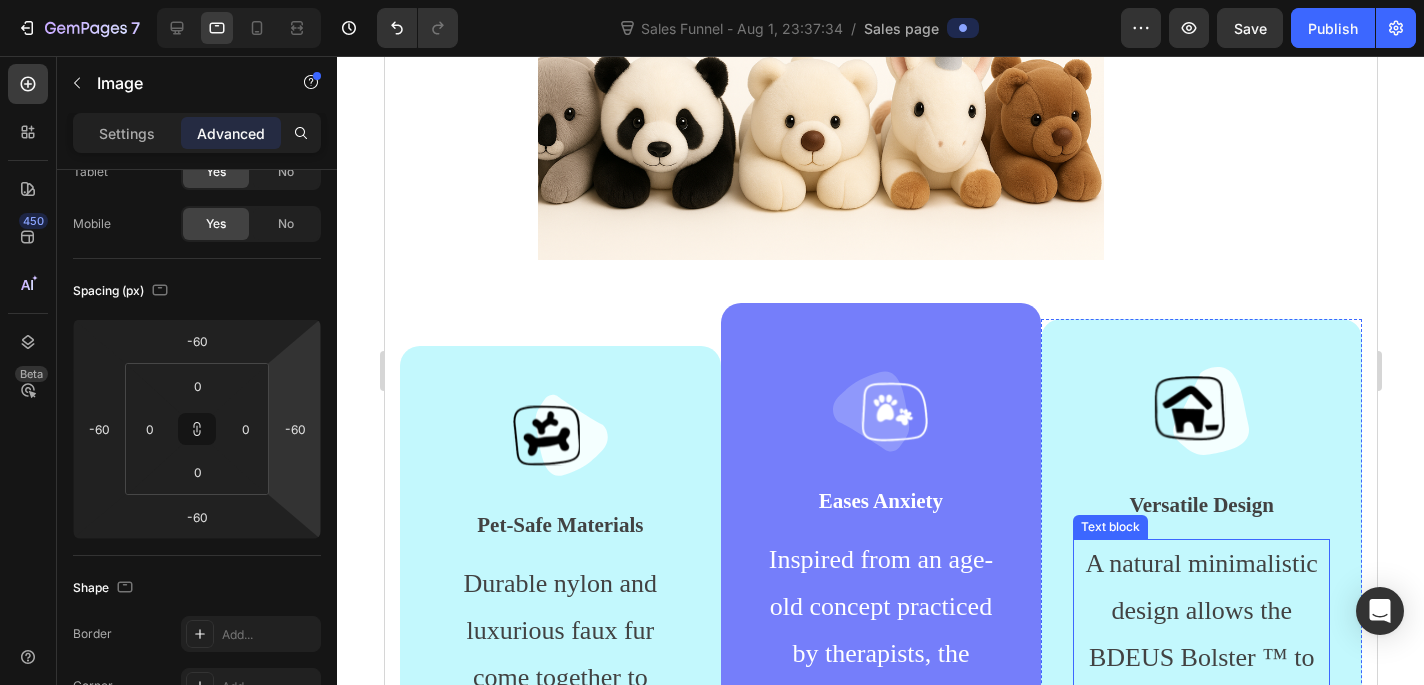 scroll, scrollTop: 971, scrollLeft: 0, axis: vertical 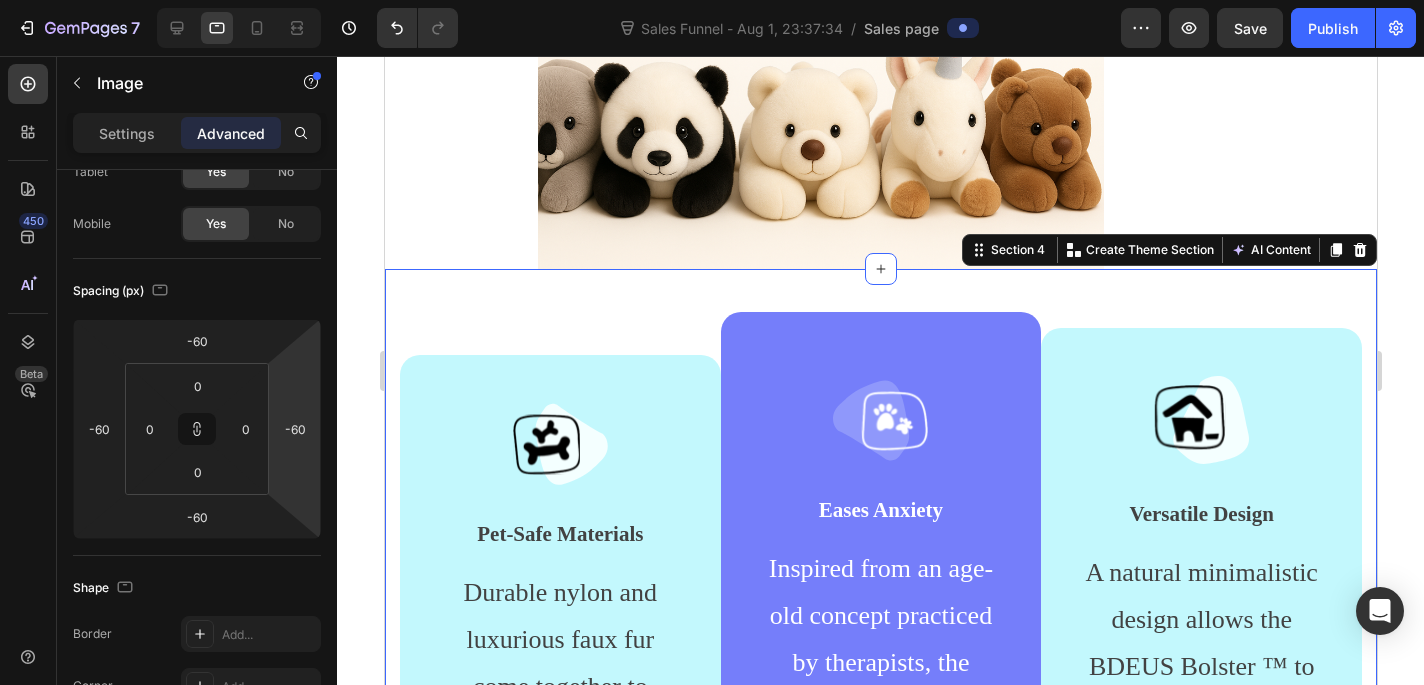 click on "Image Pet-Safe Materials Text block Durable nylon and luxurious faux fur come together to create dog mattresses that are as practical as they are comfortable! Text block Row Image Eases Anxiety Text block Inspired from an age-old concept practiced by therapists, the elevated rim creates a sense of security while providing optimal head and neck support. Text block Row Image Versatile Design Text block A natural minimalistic design allows the BDEUS Bolster ™ to be the perfect addition for any home. Our bed also features water and dirt resistant bottoms. Text block Row Row Section 4   You can create reusable sections Create Theme Section AI Content Write with GemAI What would you like to describe here? Tone and Voice Persuasive Product Koala Lesté – Peluche Apaisante Anti-Stress pour Petits et Grands Show more Generate" at bounding box center (880, 638) 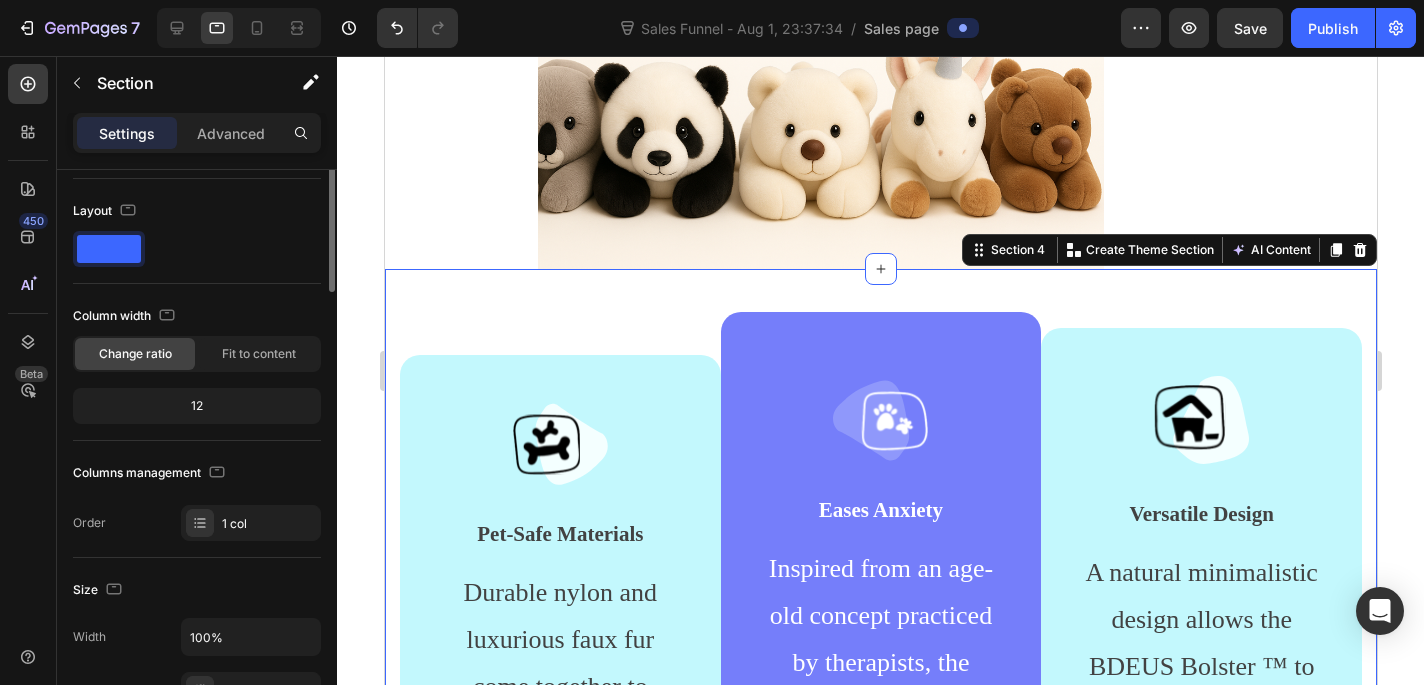 scroll, scrollTop: 0, scrollLeft: 0, axis: both 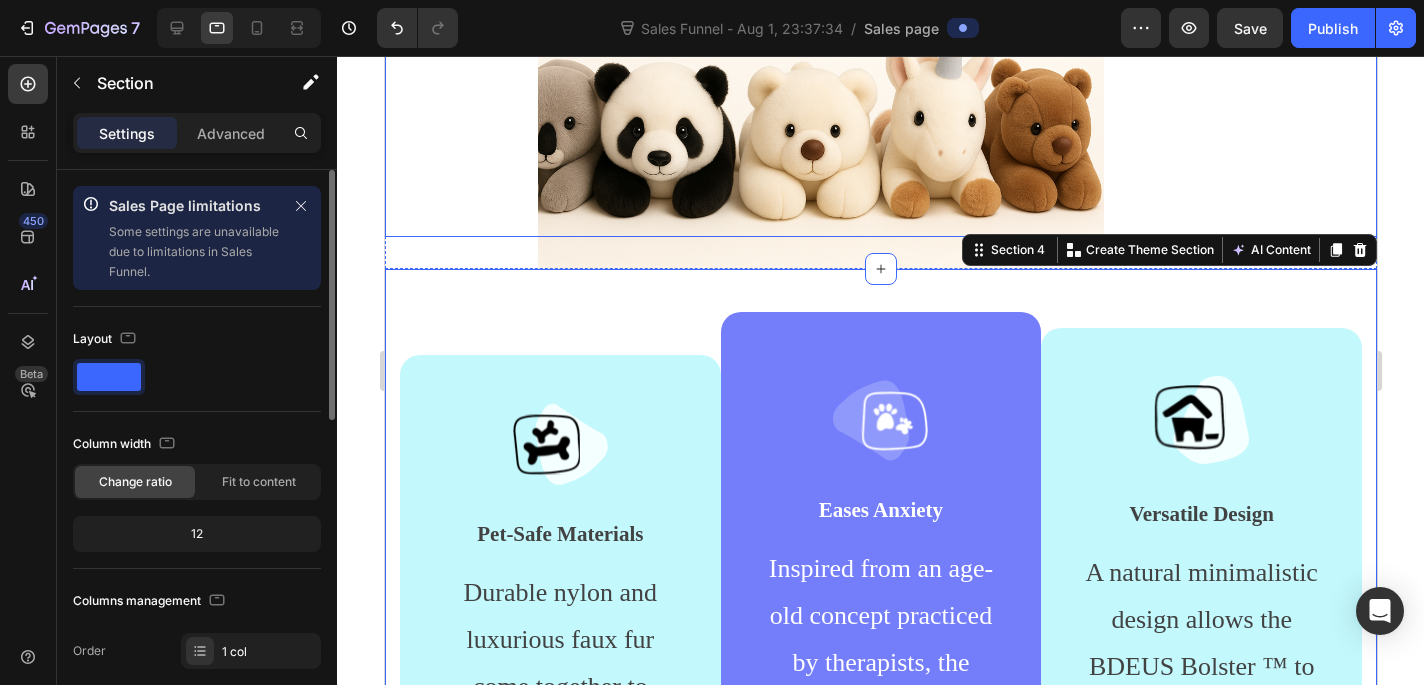 click at bounding box center [820, 108] 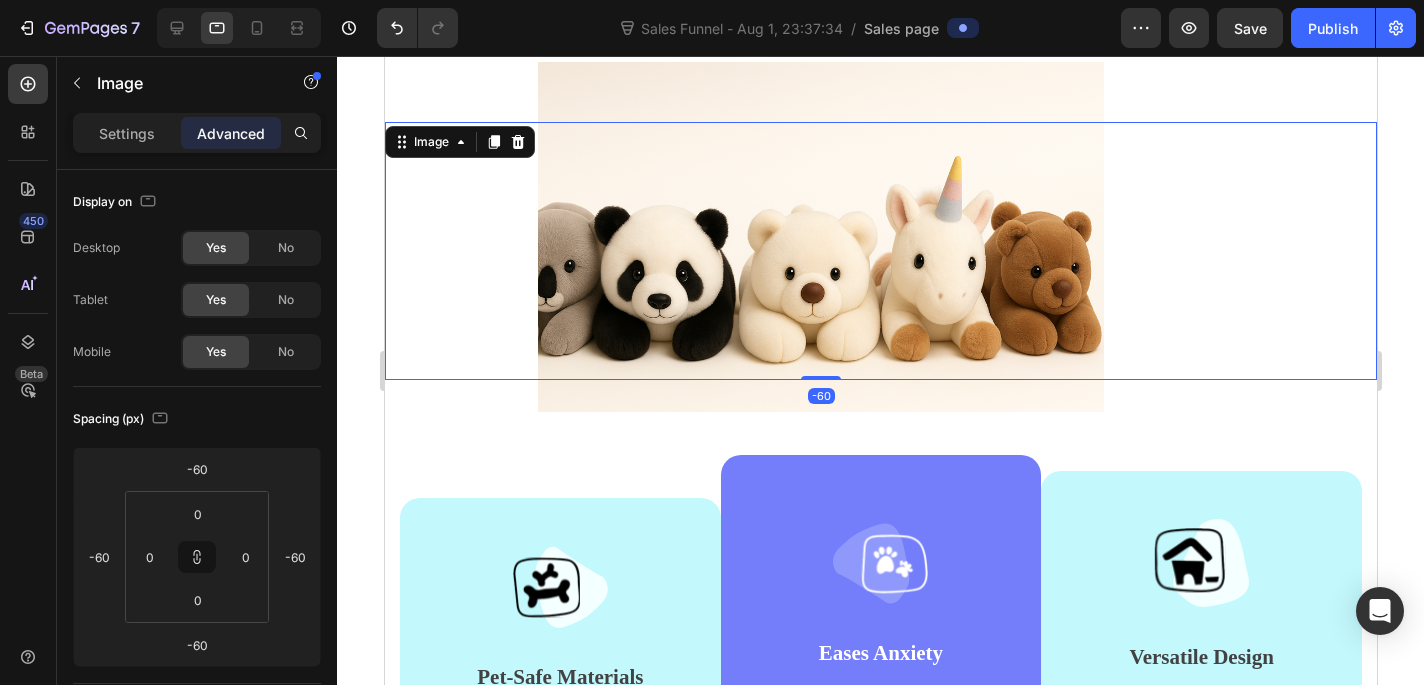scroll, scrollTop: 823, scrollLeft: 0, axis: vertical 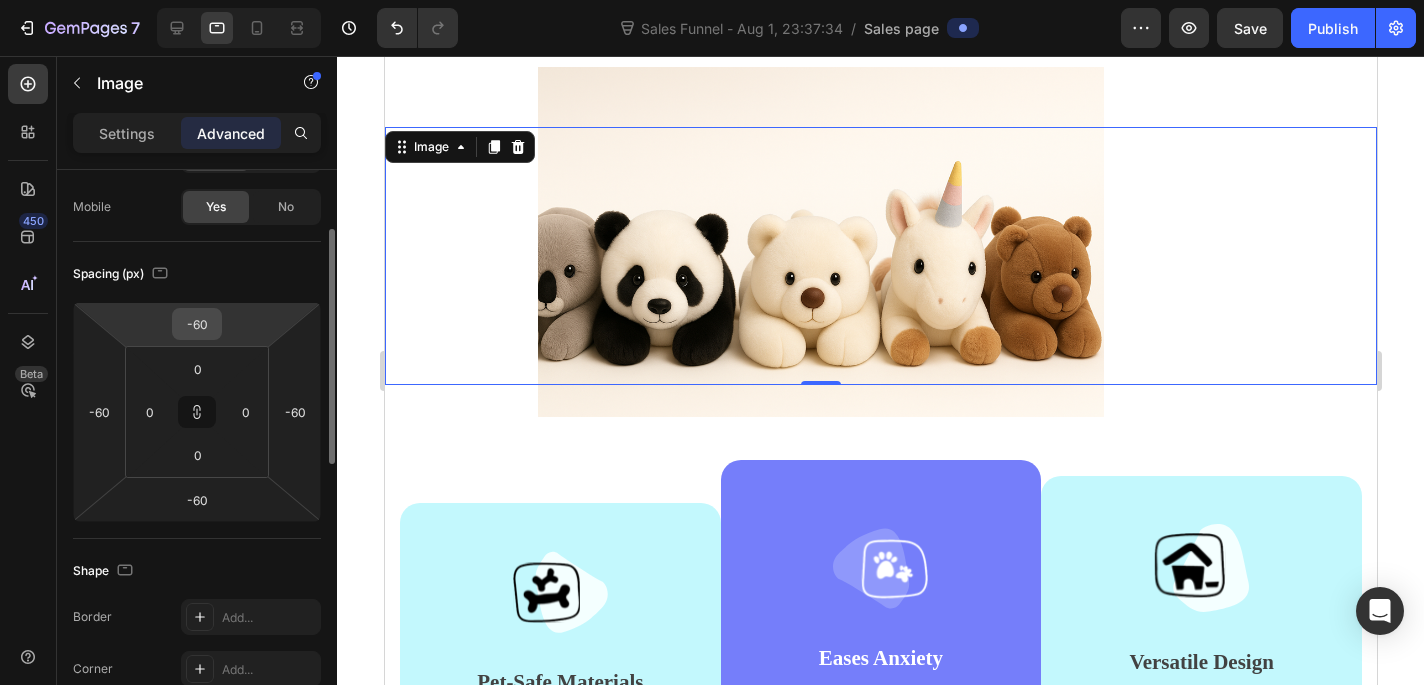 click on "-60" at bounding box center [197, 324] 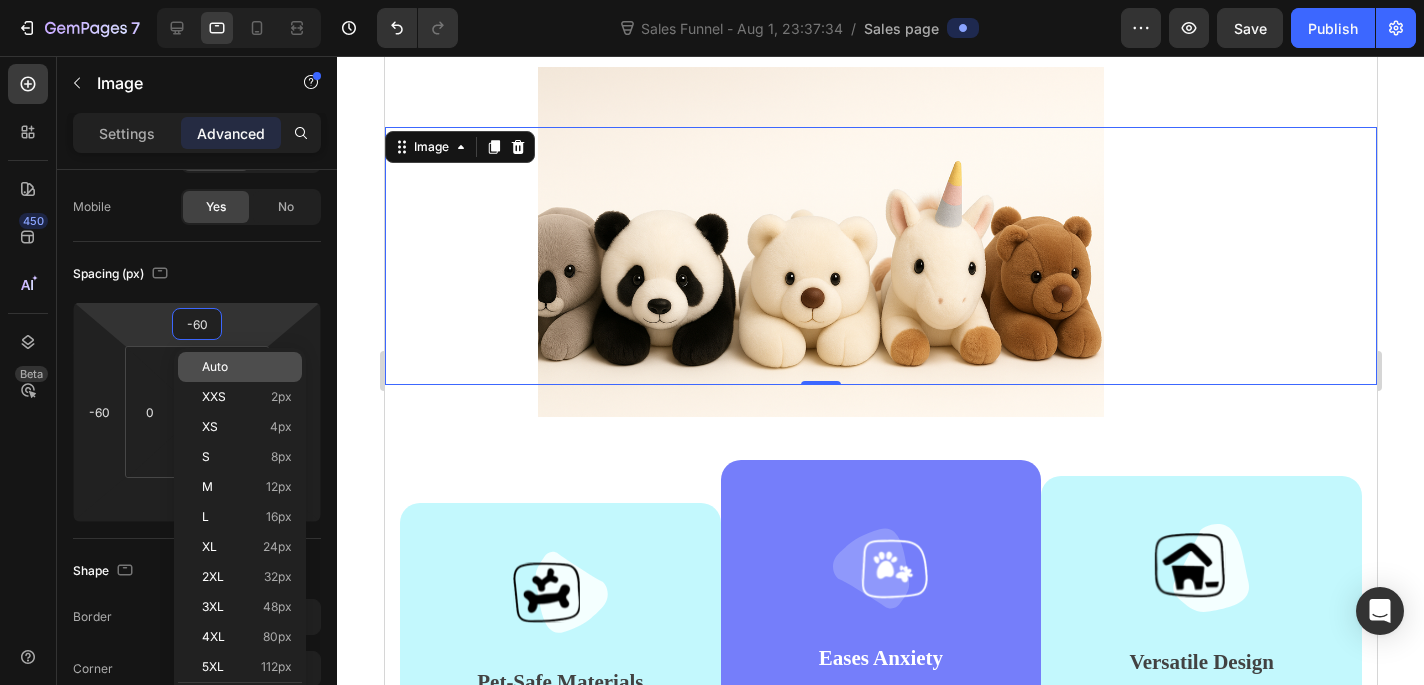 click on "Auto" at bounding box center [215, 367] 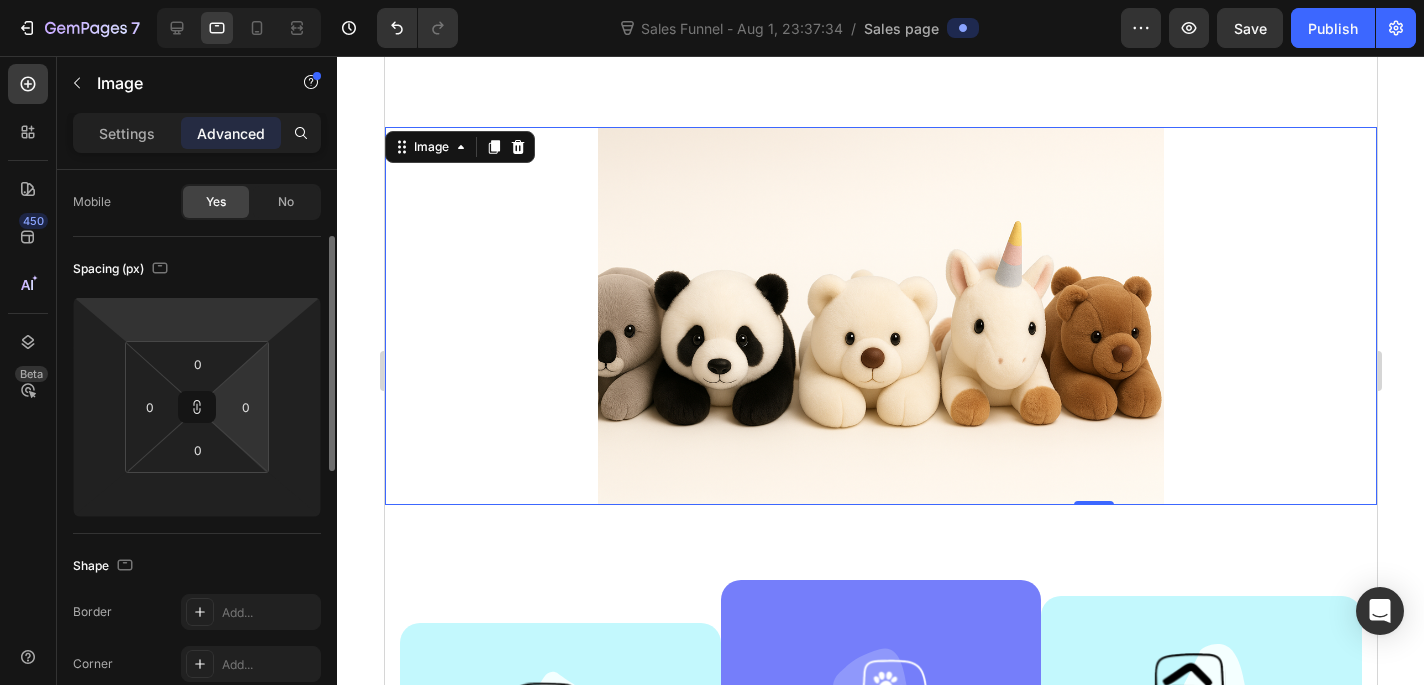 scroll, scrollTop: 149, scrollLeft: 0, axis: vertical 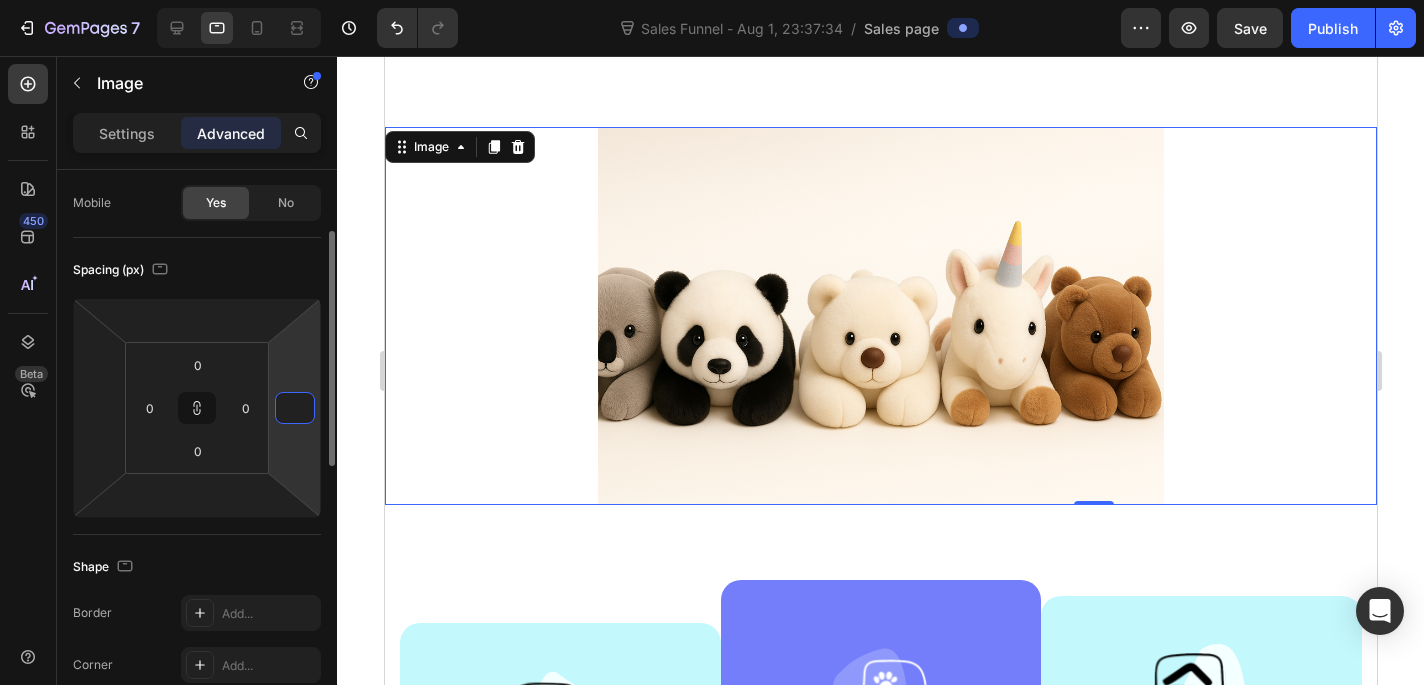 click at bounding box center (295, 408) 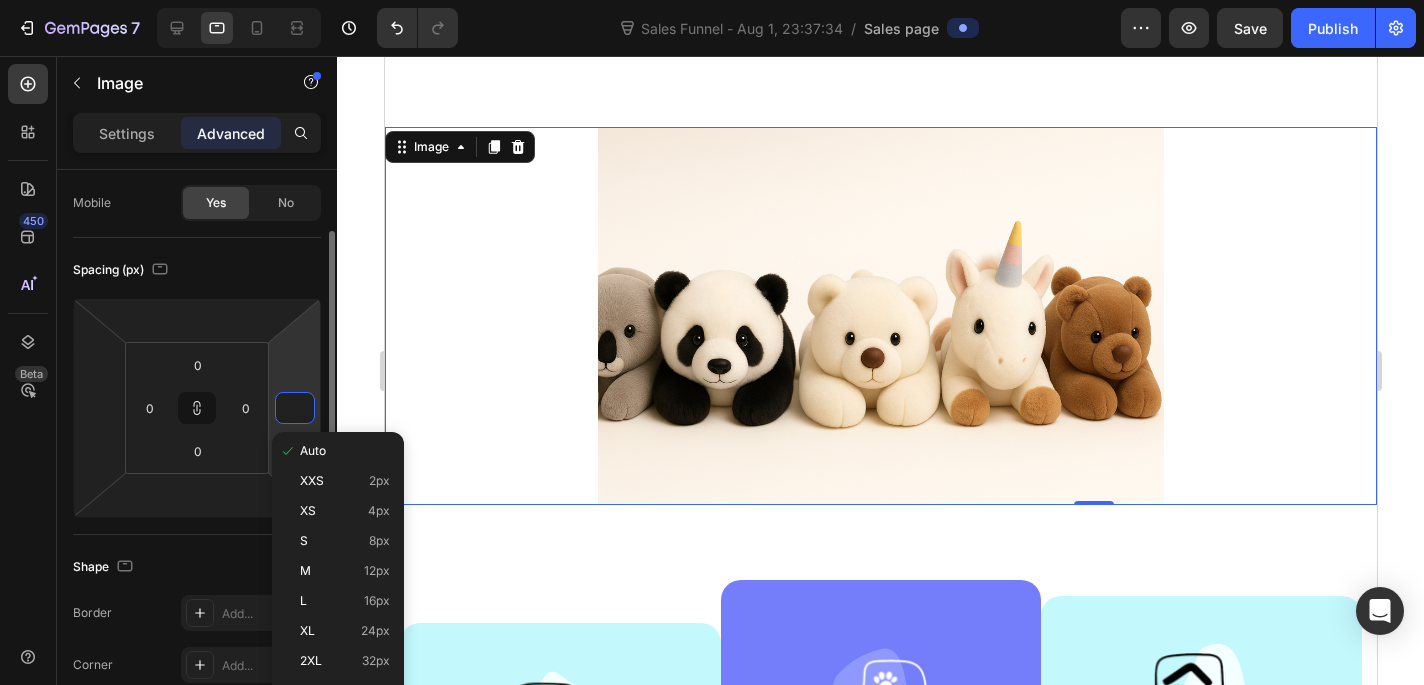 scroll, scrollTop: 209, scrollLeft: 0, axis: vertical 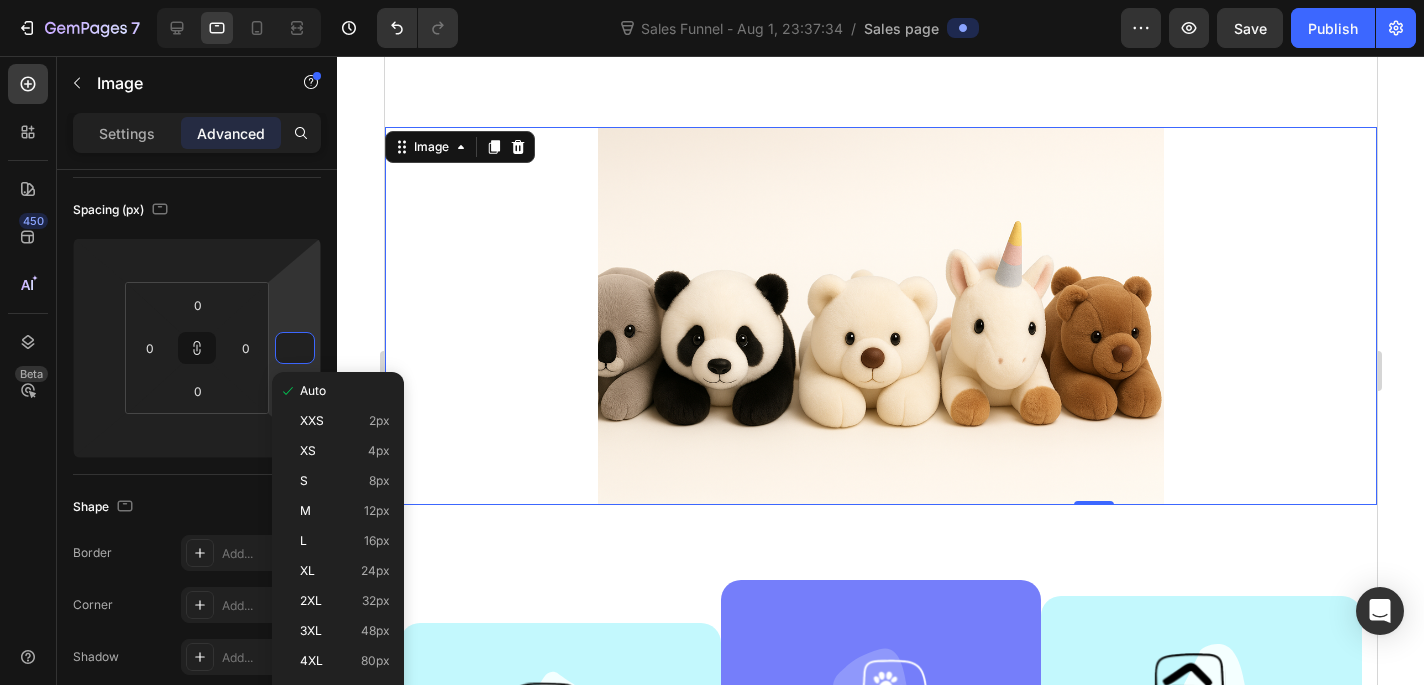click 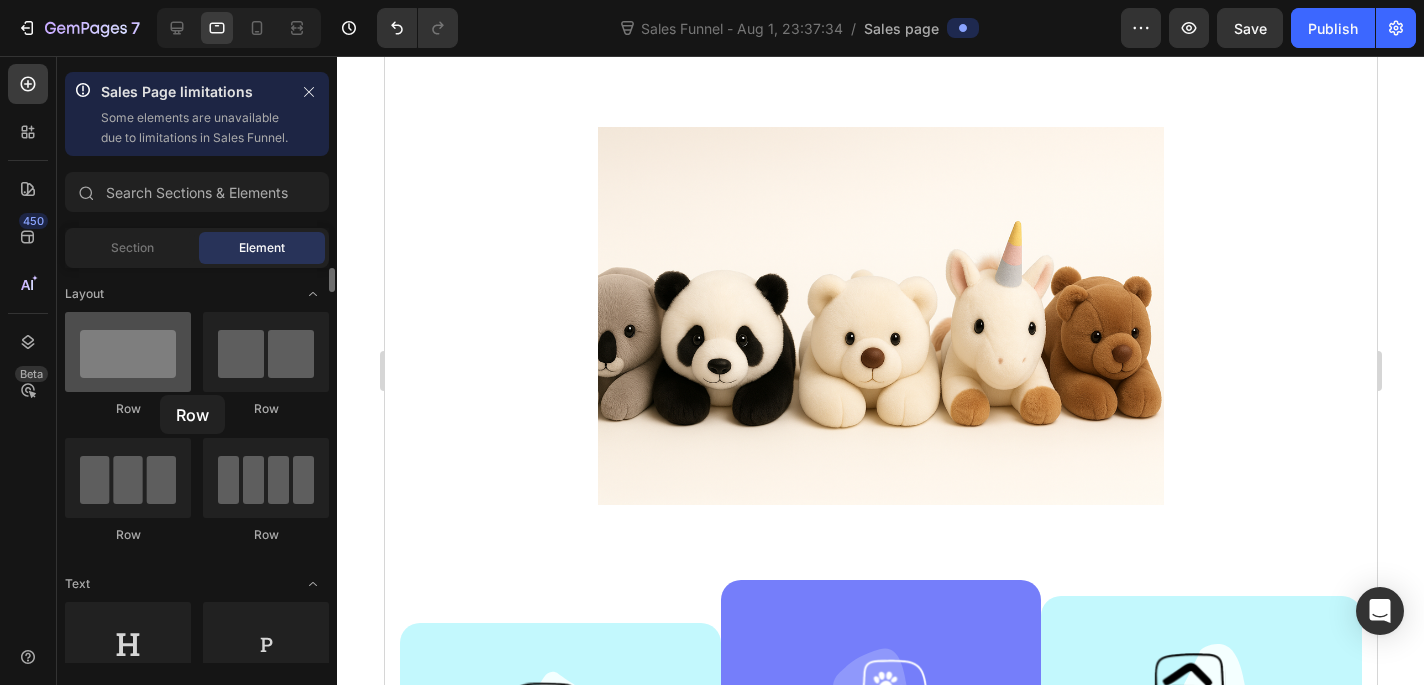 click at bounding box center (128, 352) 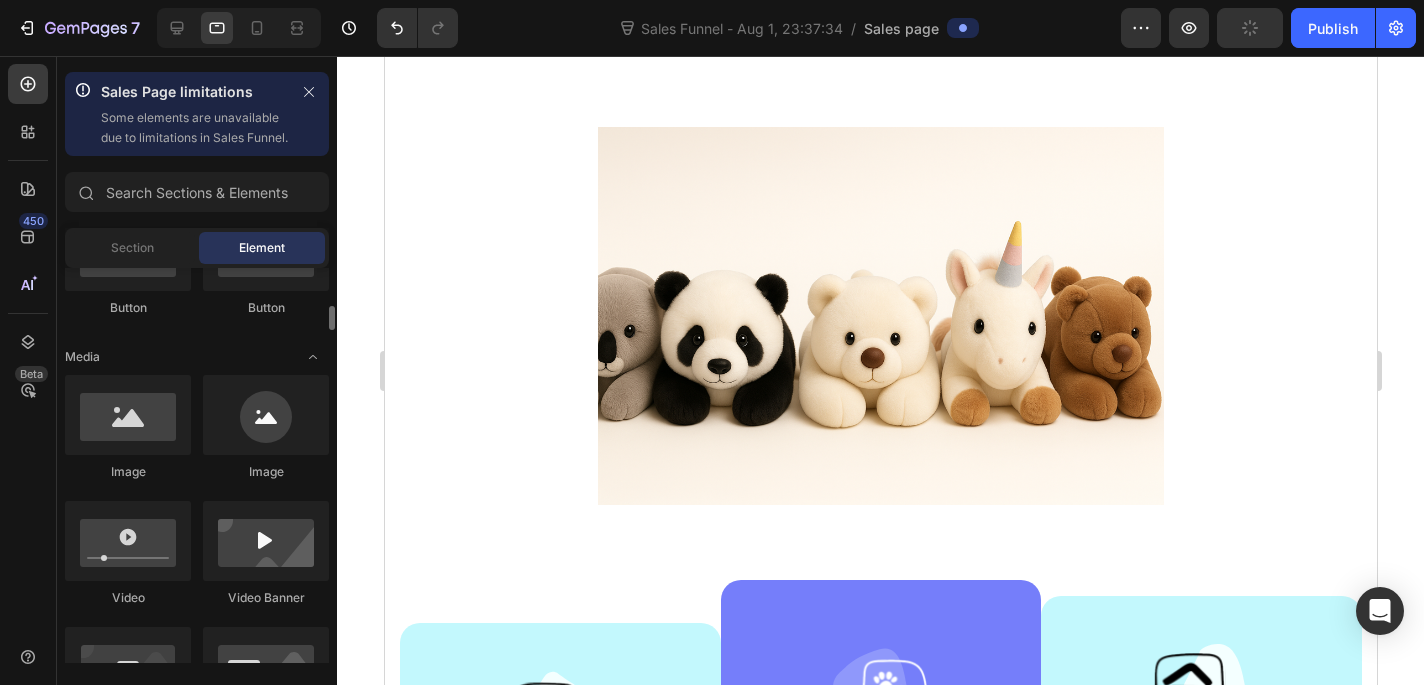 scroll, scrollTop: 561, scrollLeft: 0, axis: vertical 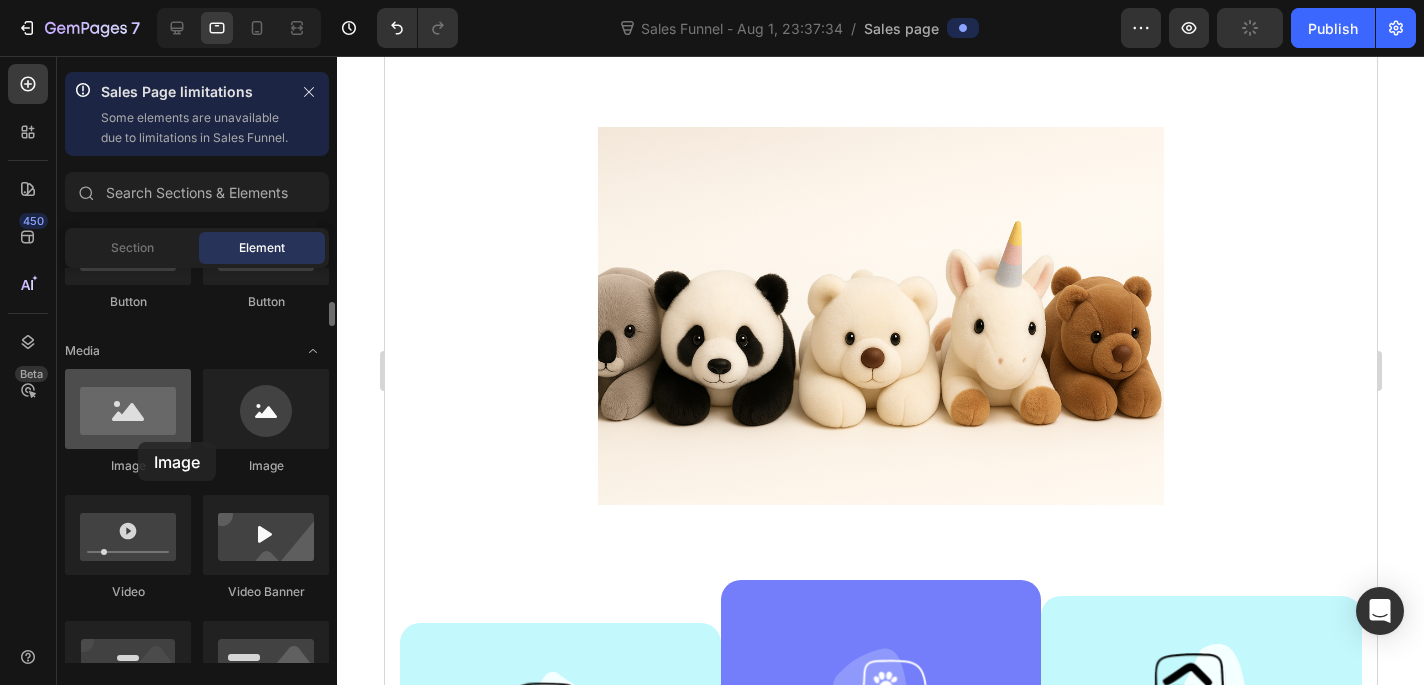 click at bounding box center (128, 409) 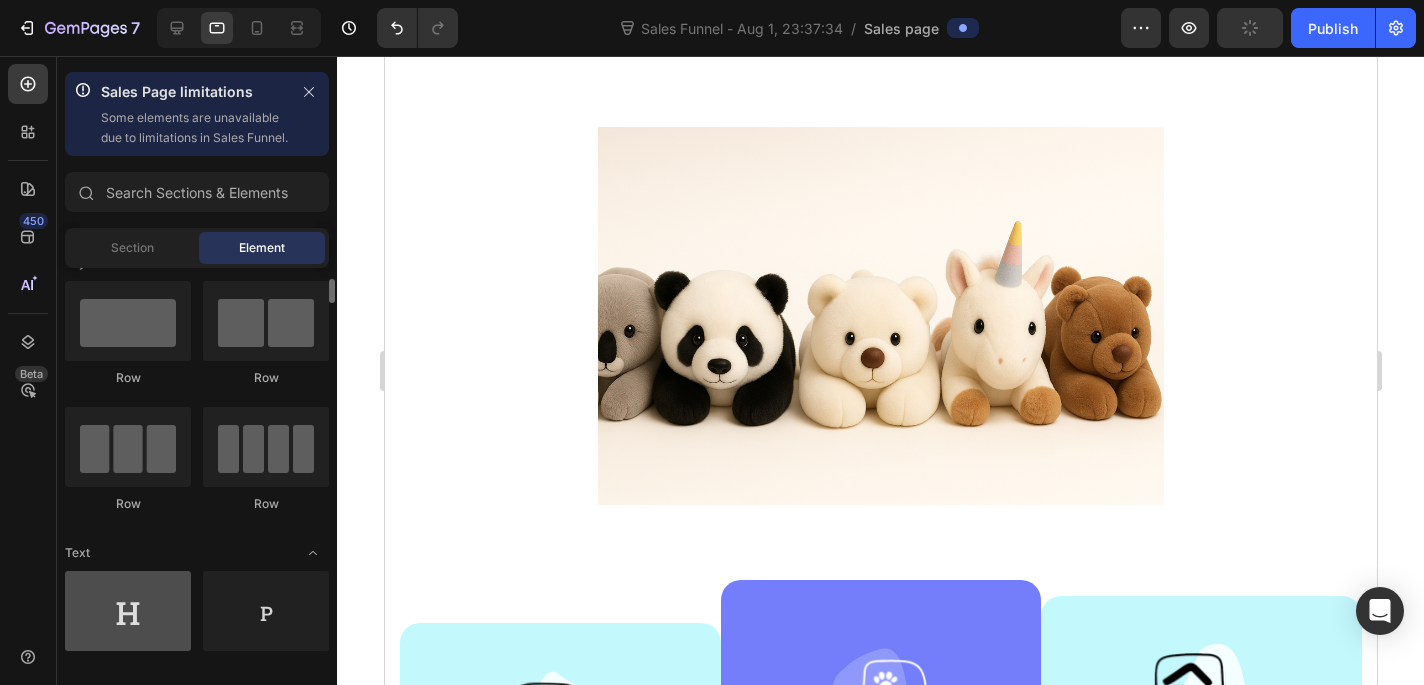 scroll, scrollTop: 18, scrollLeft: 0, axis: vertical 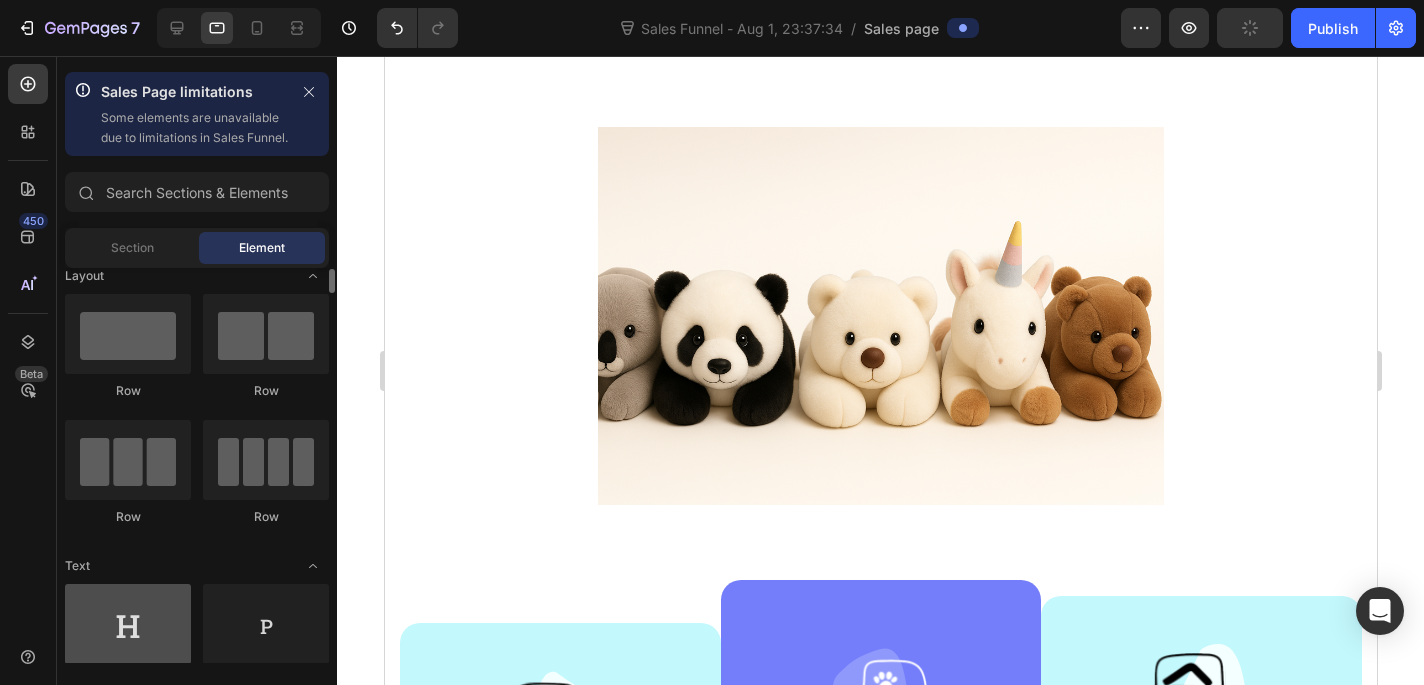 click at bounding box center [128, 334] 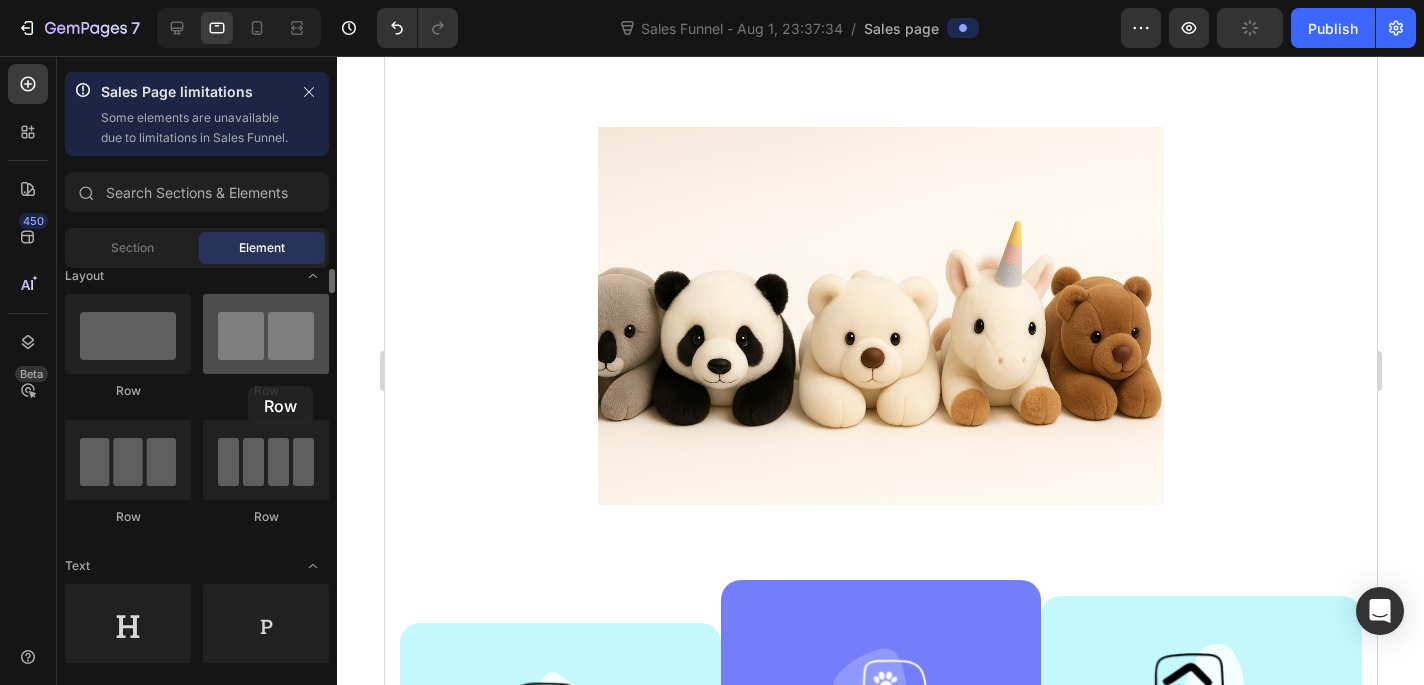click at bounding box center [266, 334] 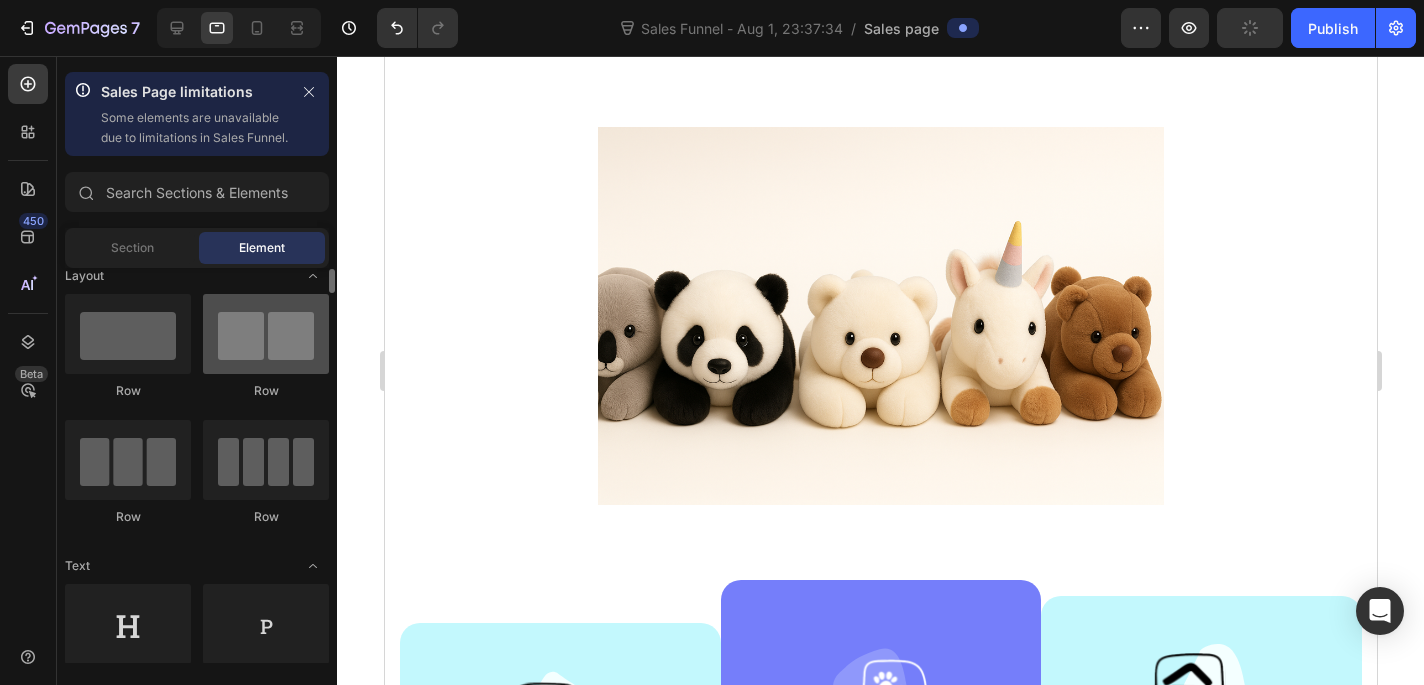 click at bounding box center [266, 334] 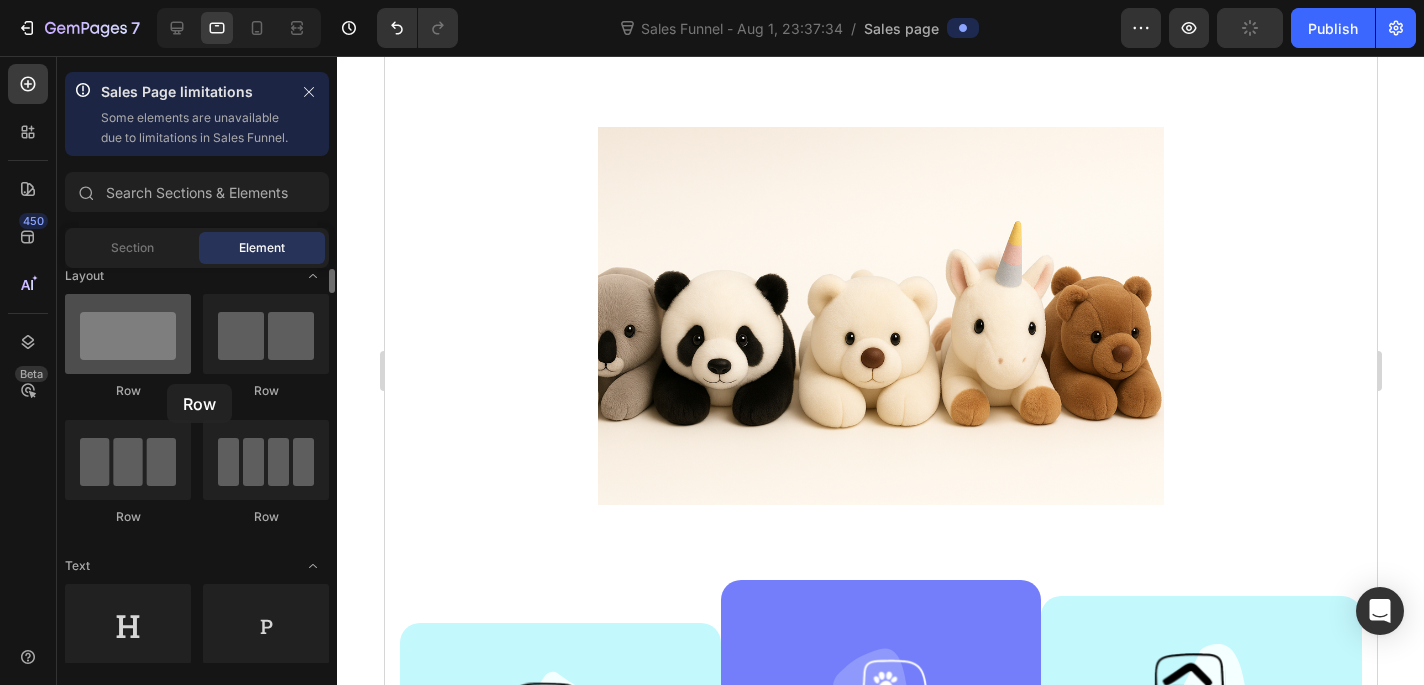 click at bounding box center (128, 334) 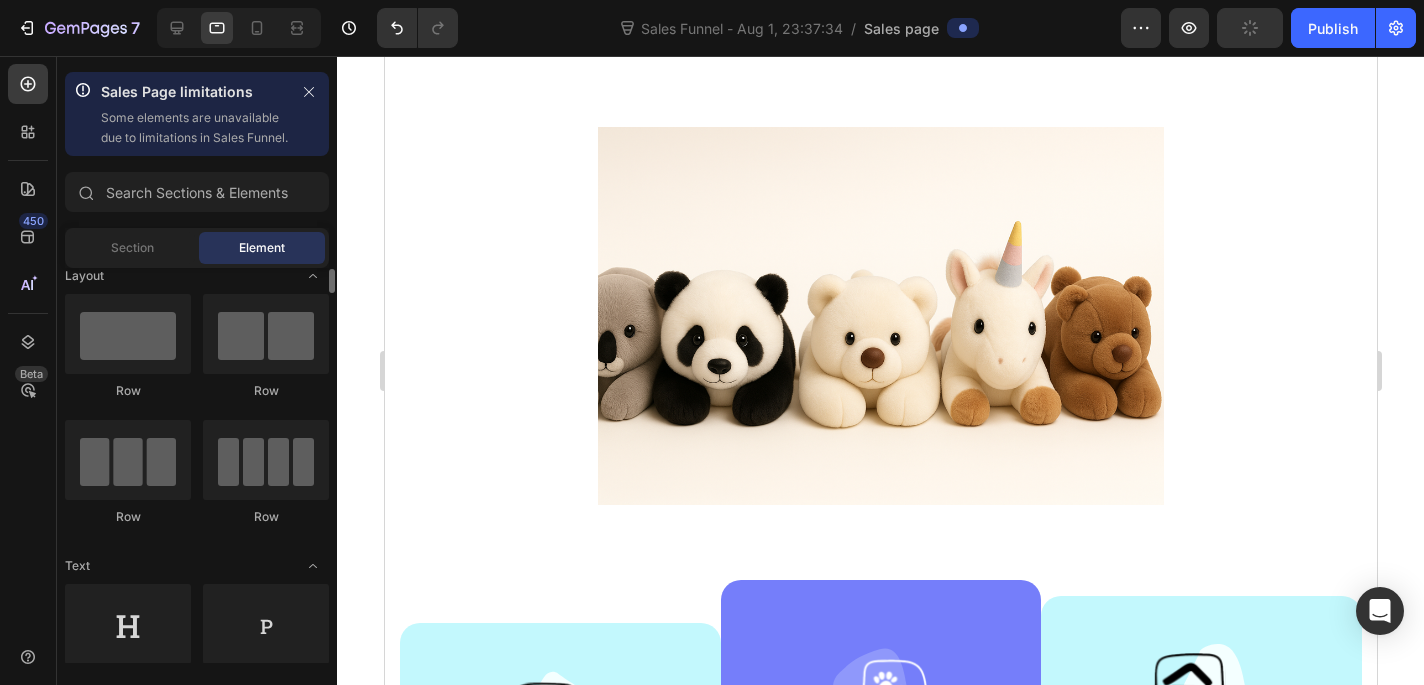 scroll, scrollTop: 0, scrollLeft: 0, axis: both 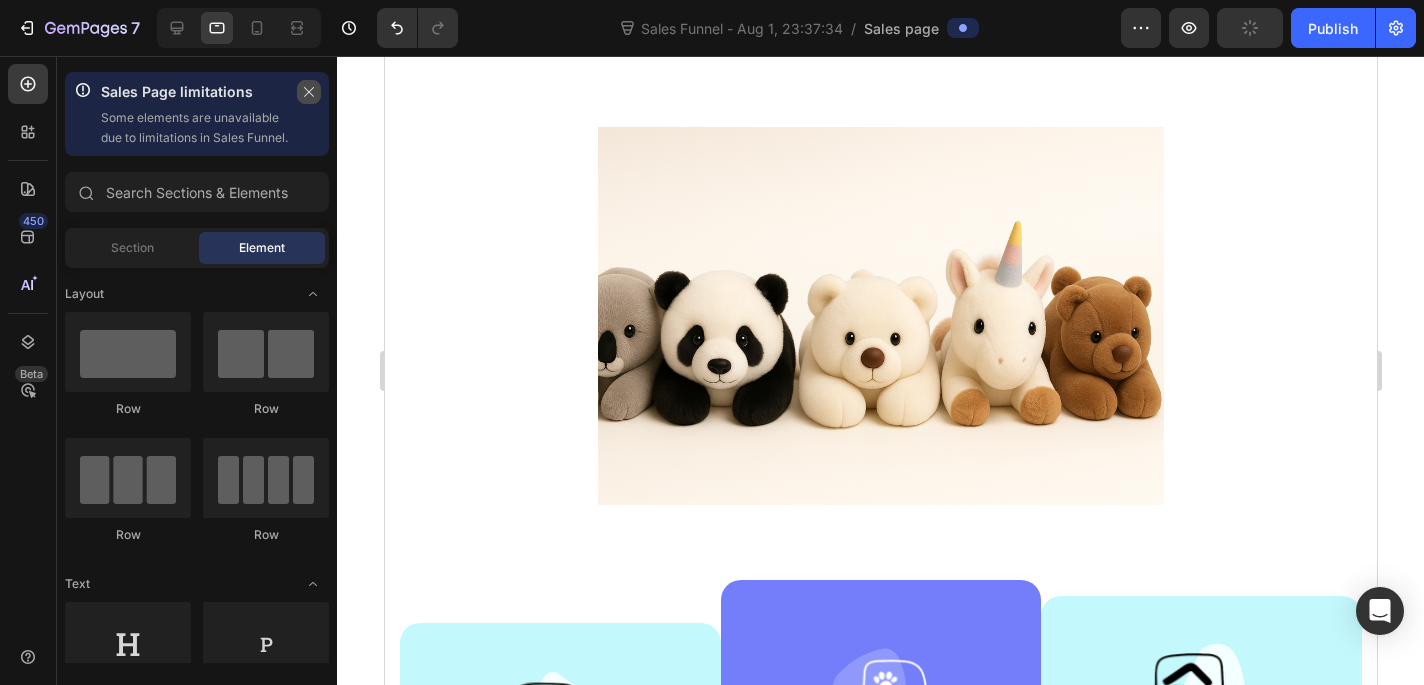 click 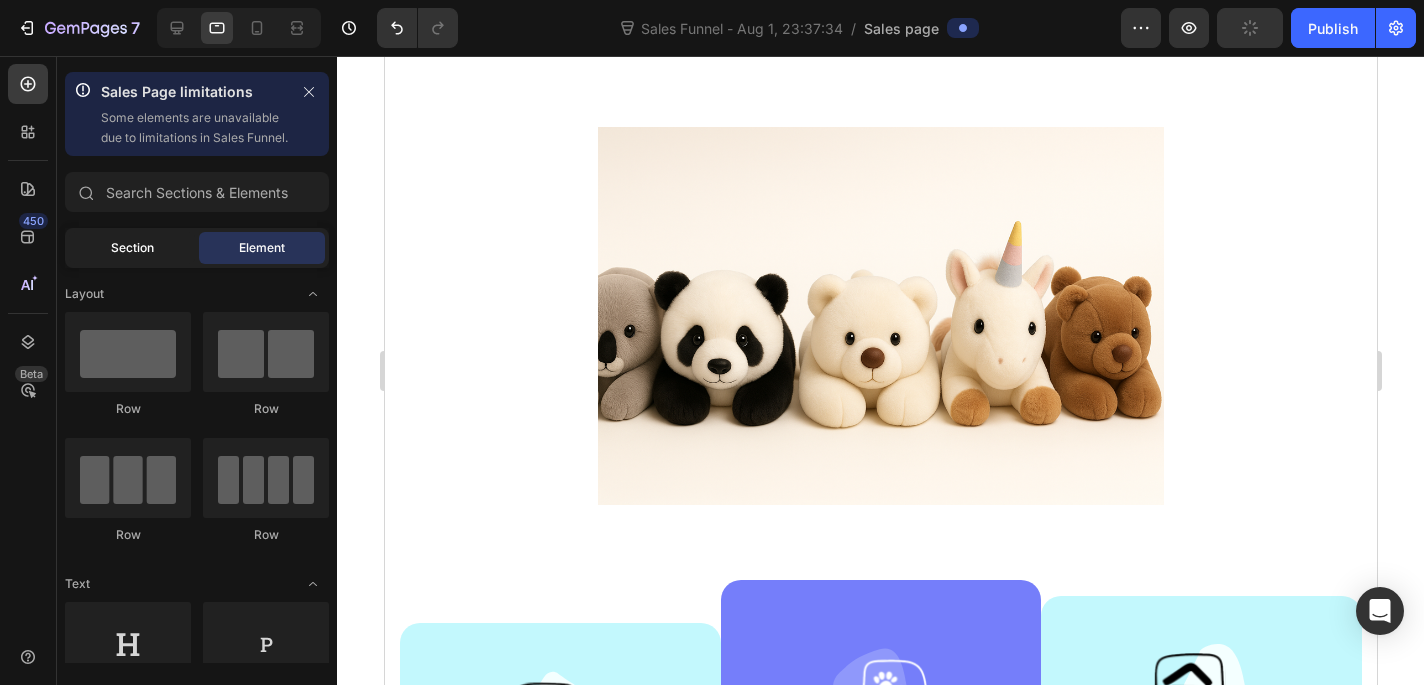 click on "Section" 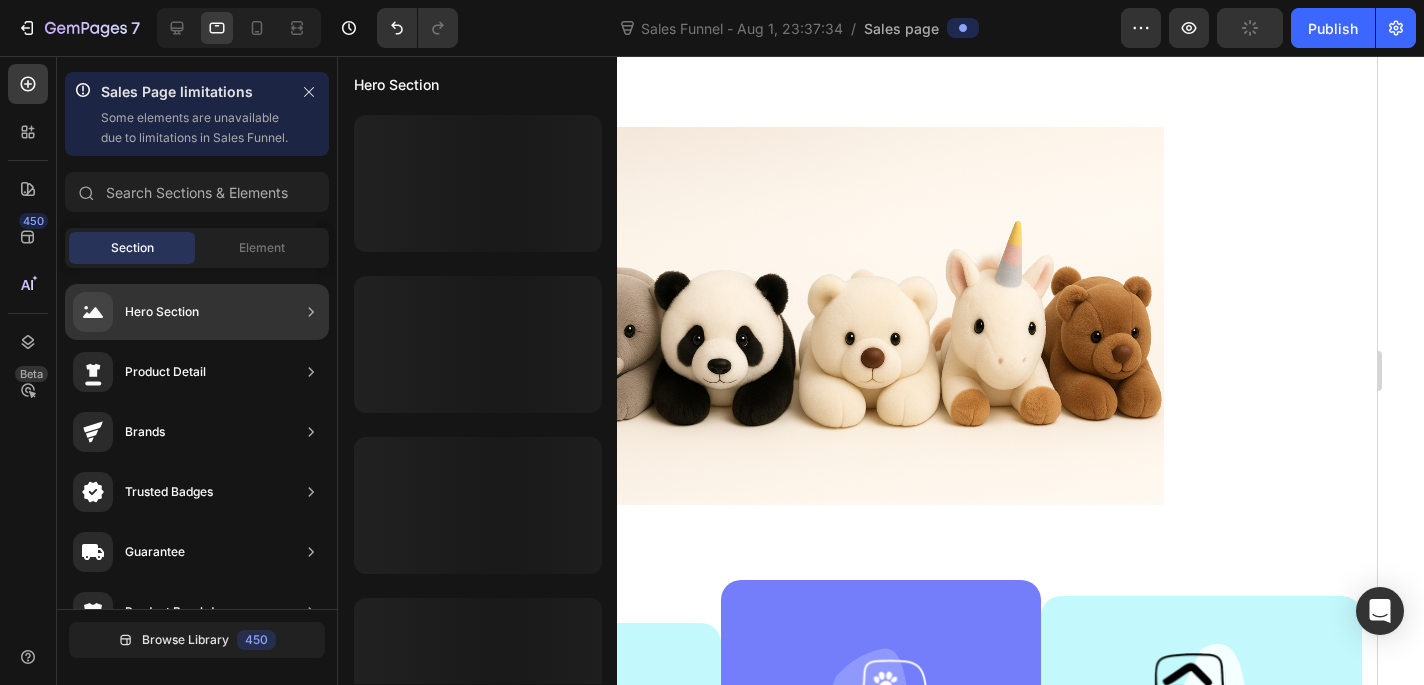 click on "Hero Section" 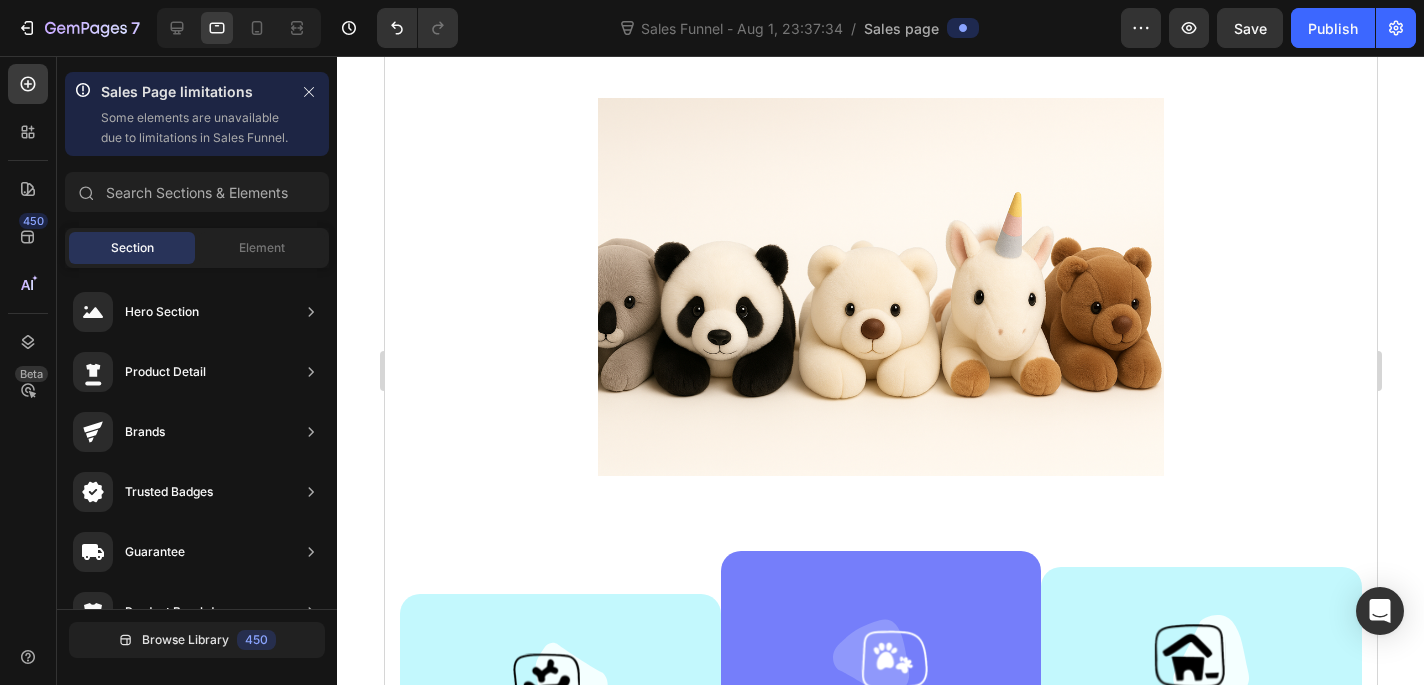 scroll, scrollTop: 871, scrollLeft: 0, axis: vertical 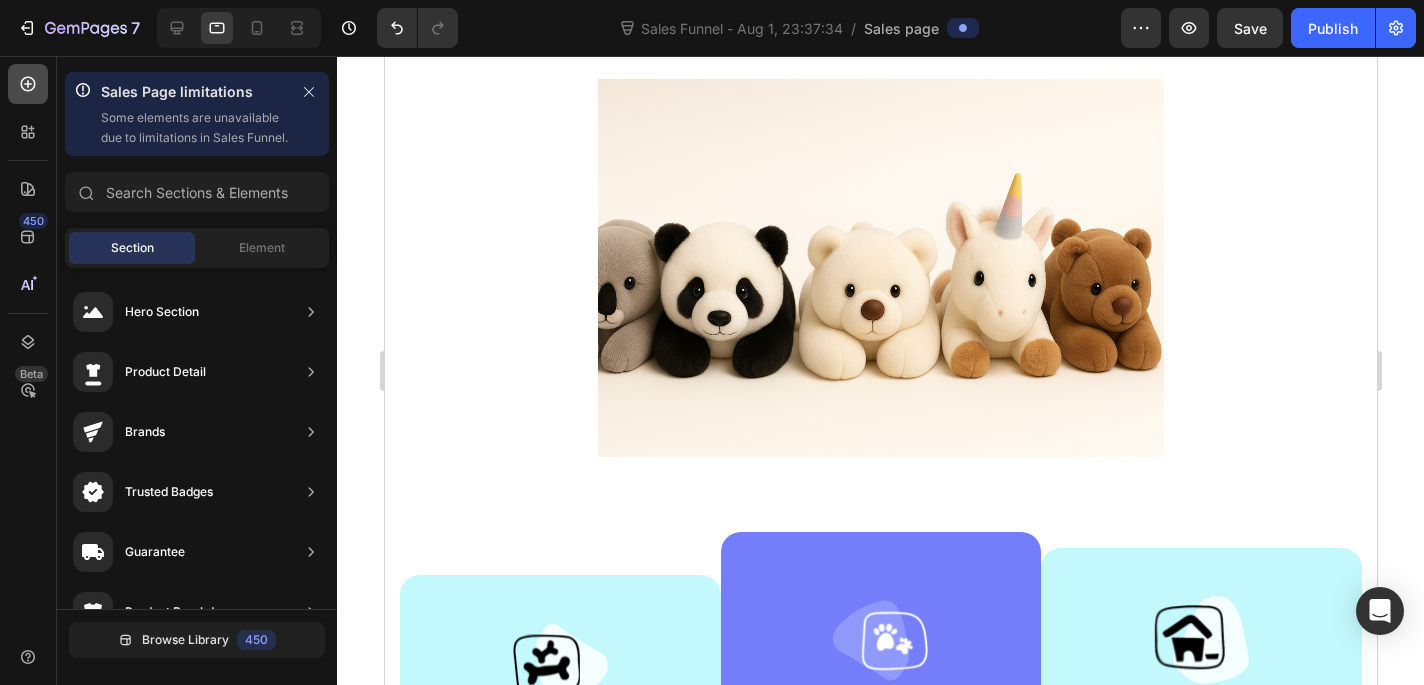 click 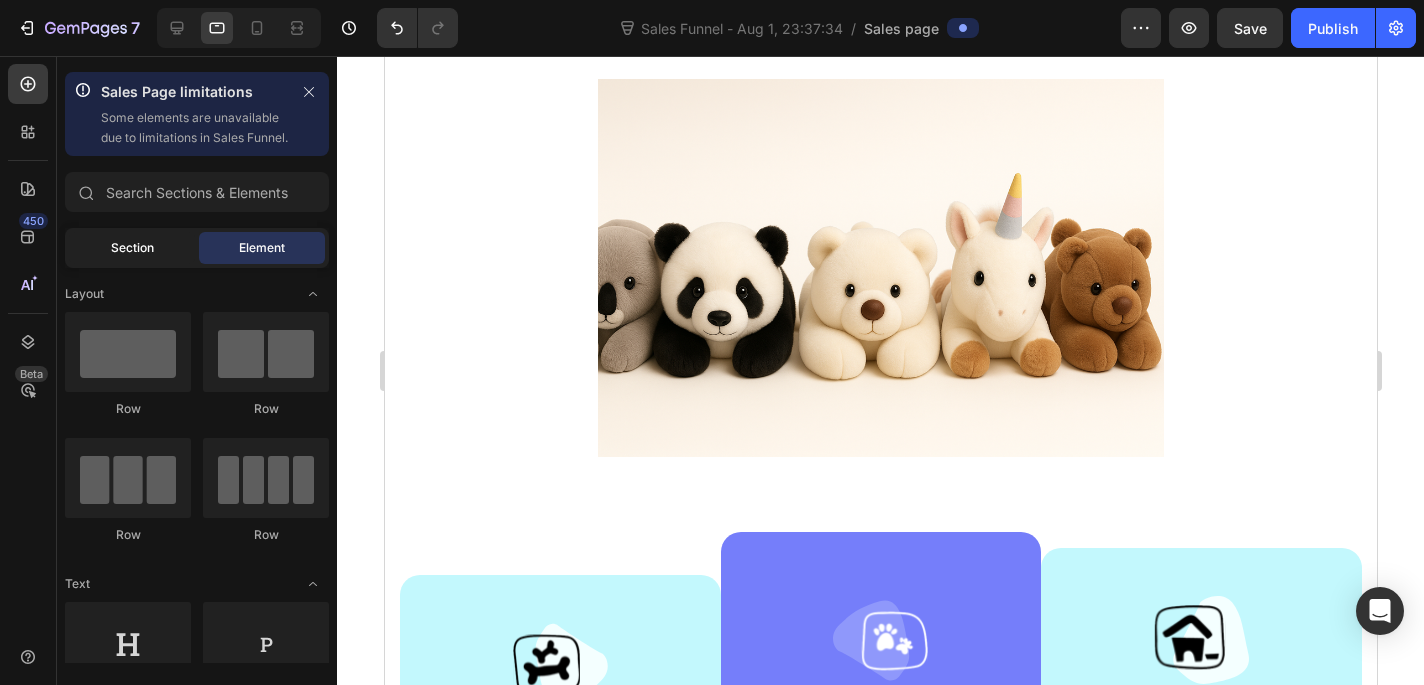 click on "Section" at bounding box center (132, 248) 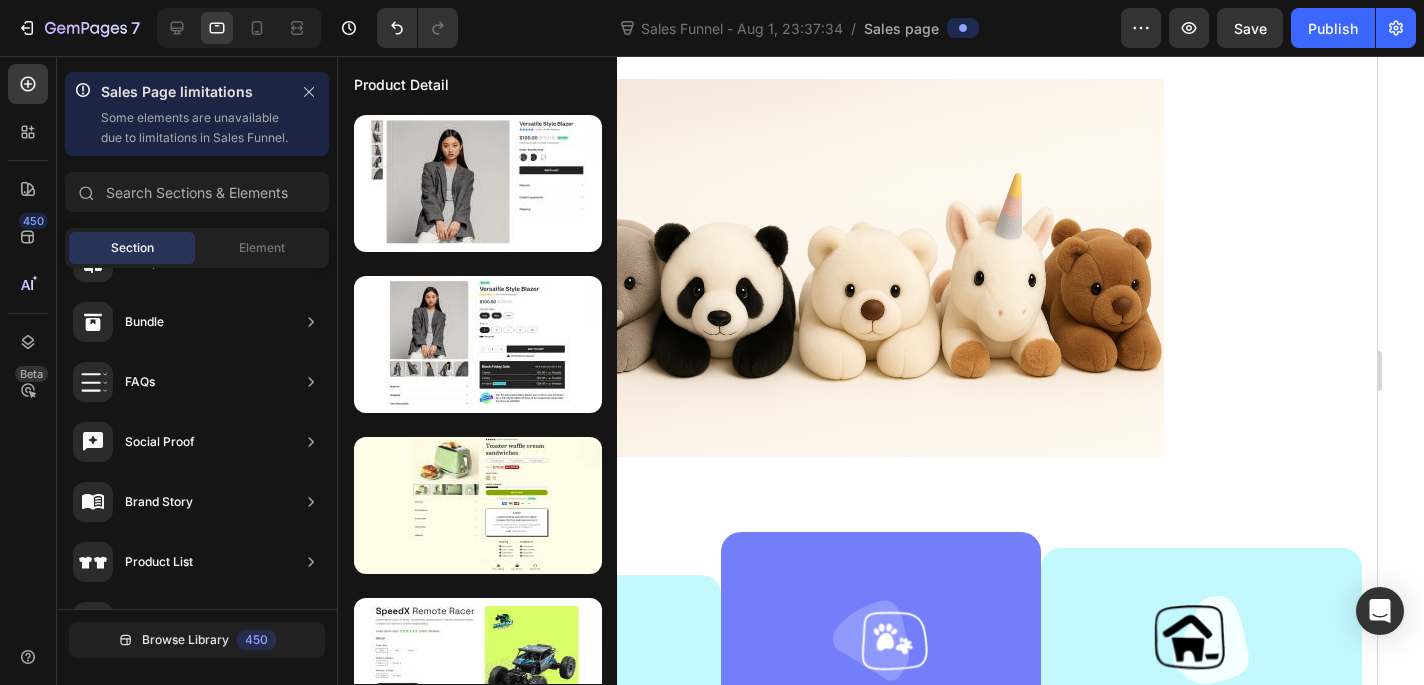 scroll, scrollTop: 0, scrollLeft: 0, axis: both 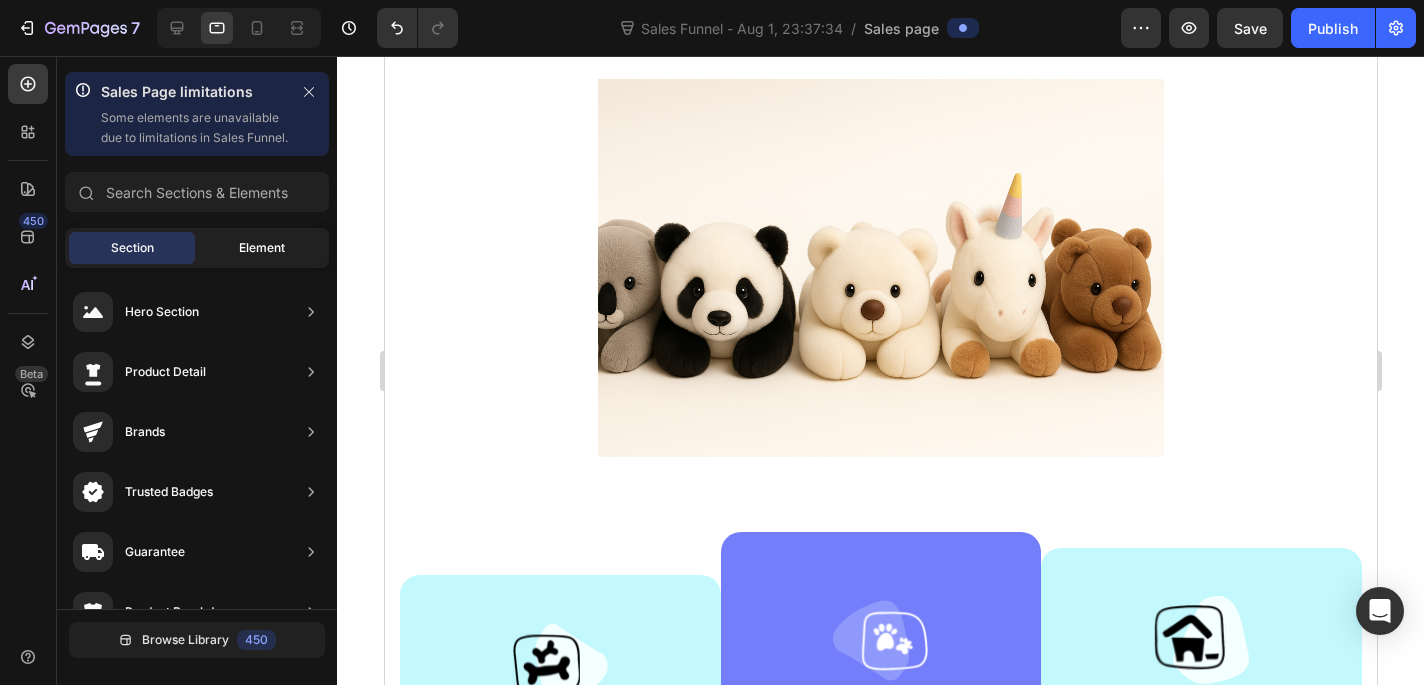 click on "Element" at bounding box center (262, 248) 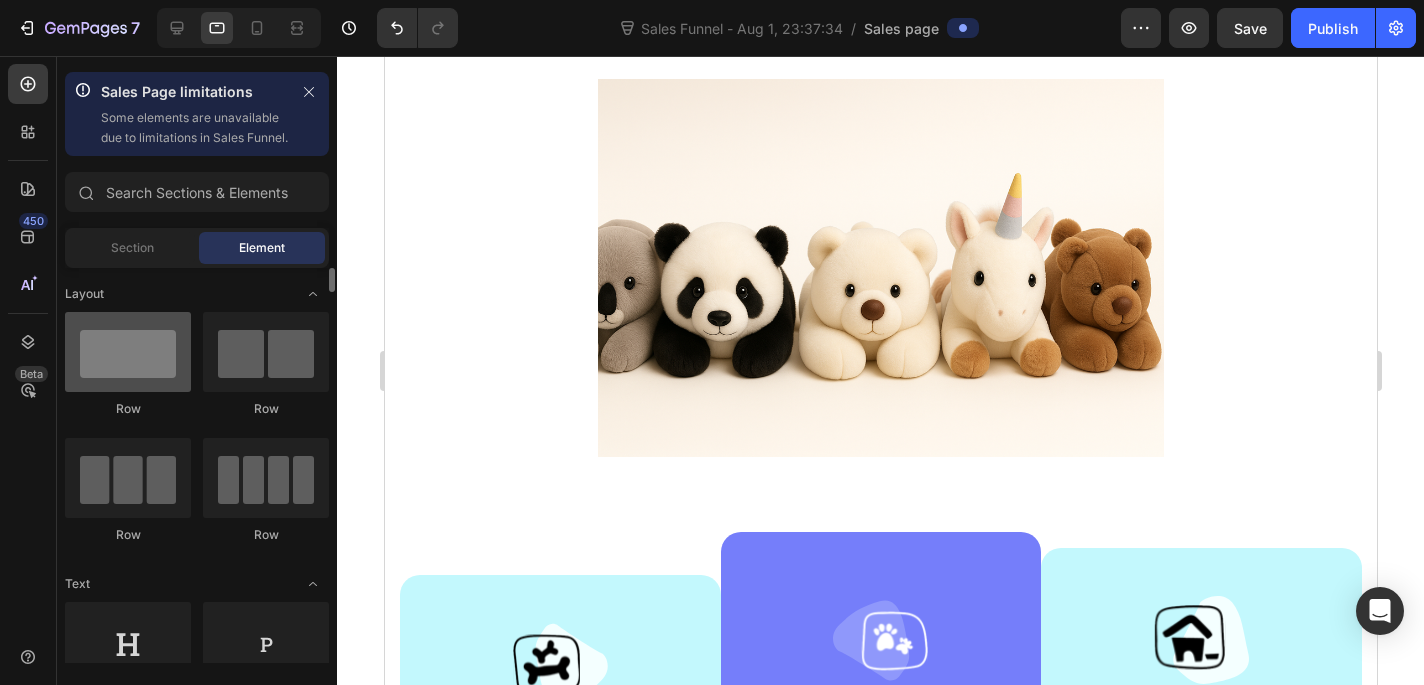 click at bounding box center (128, 352) 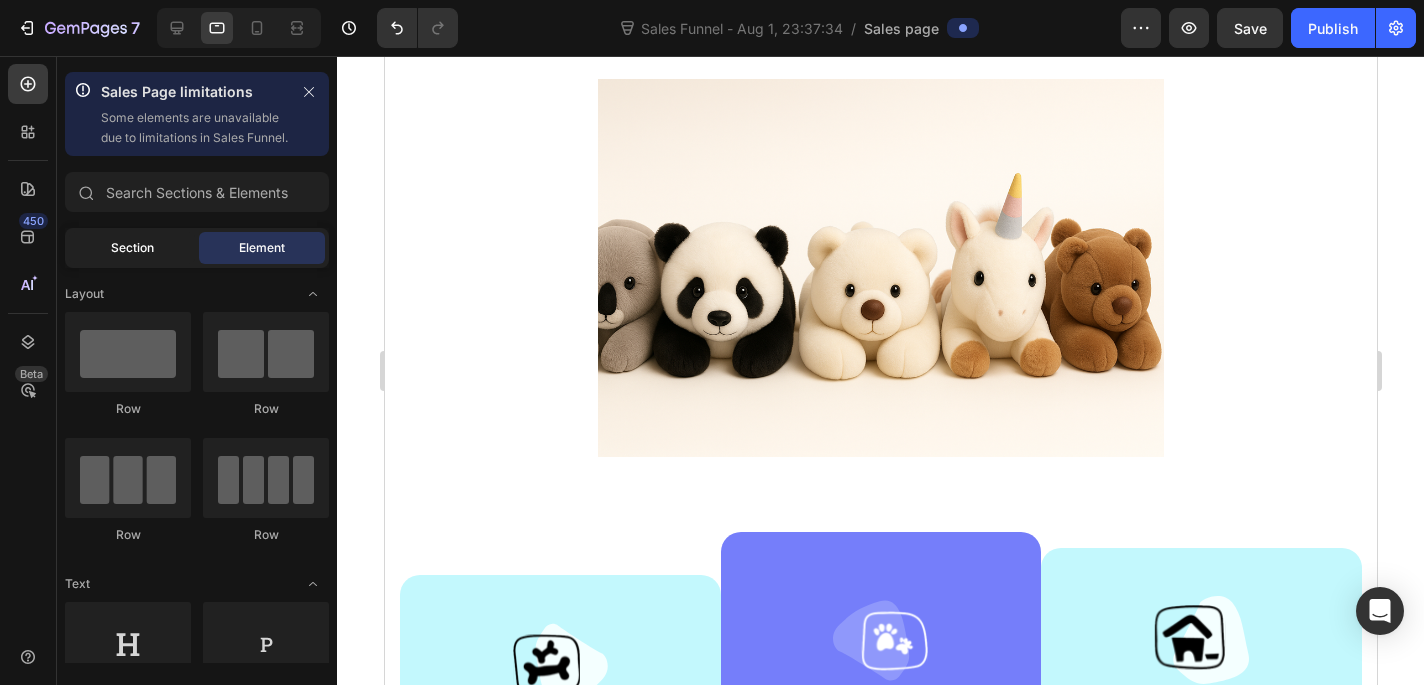click on "Section" 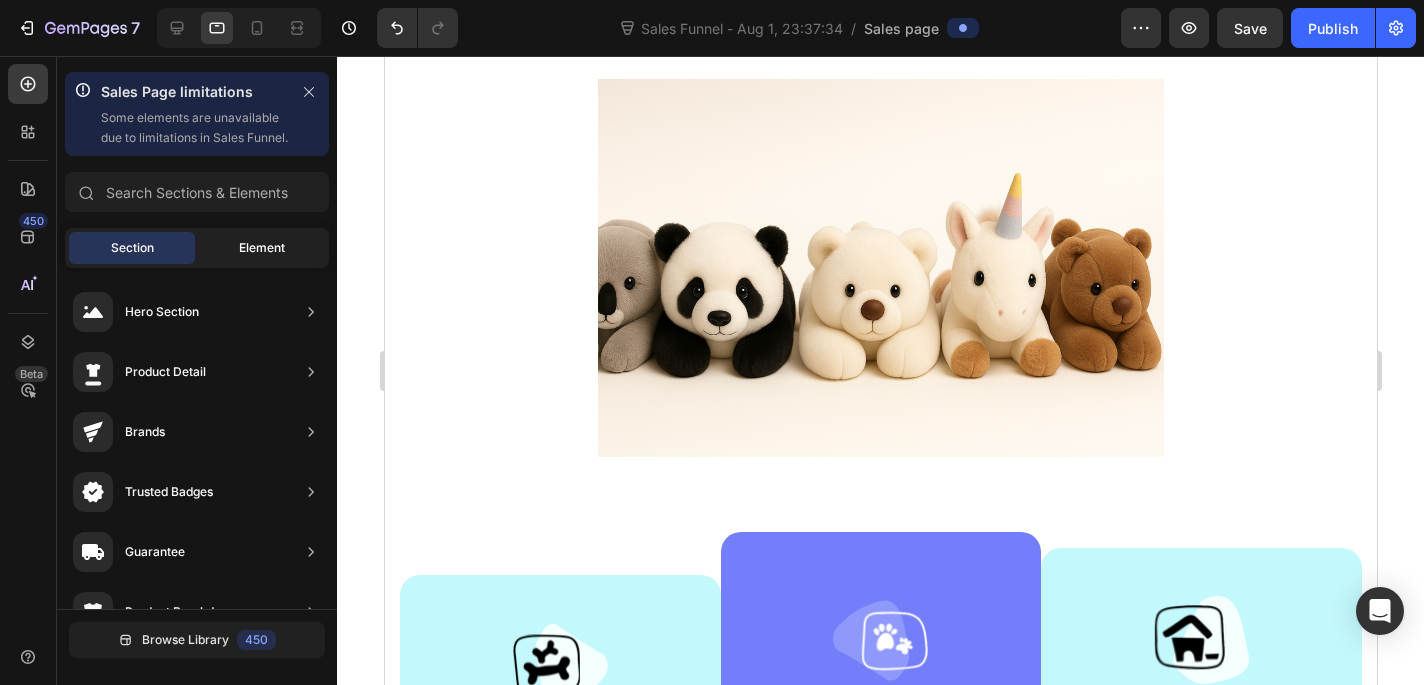 click on "Element" 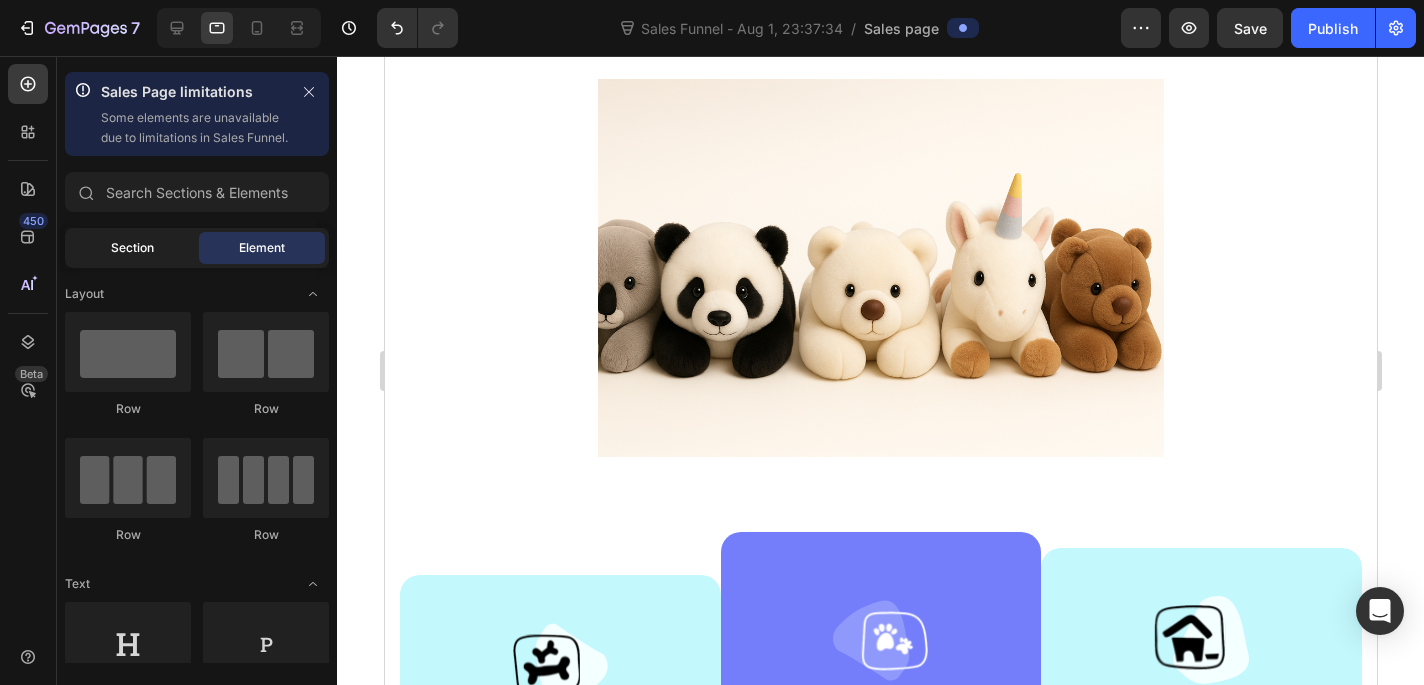 click on "Section" at bounding box center [132, 248] 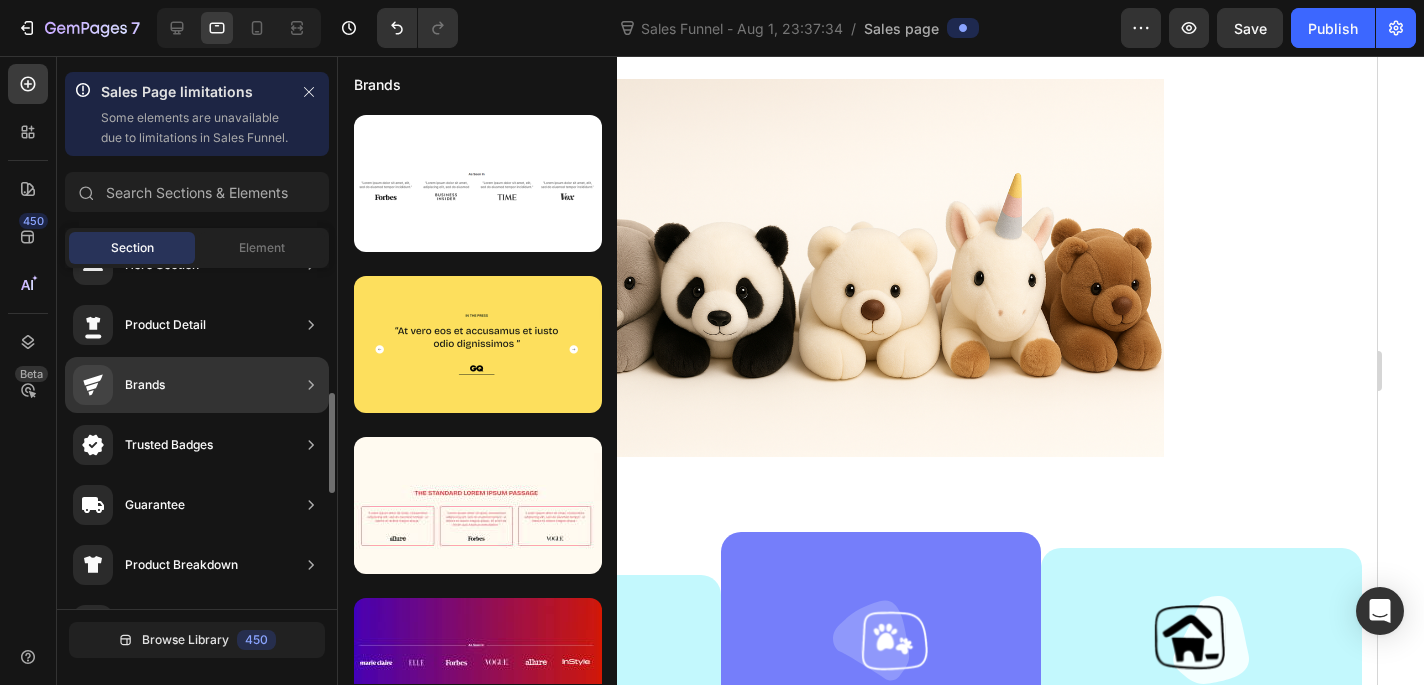 scroll, scrollTop: 0, scrollLeft: 0, axis: both 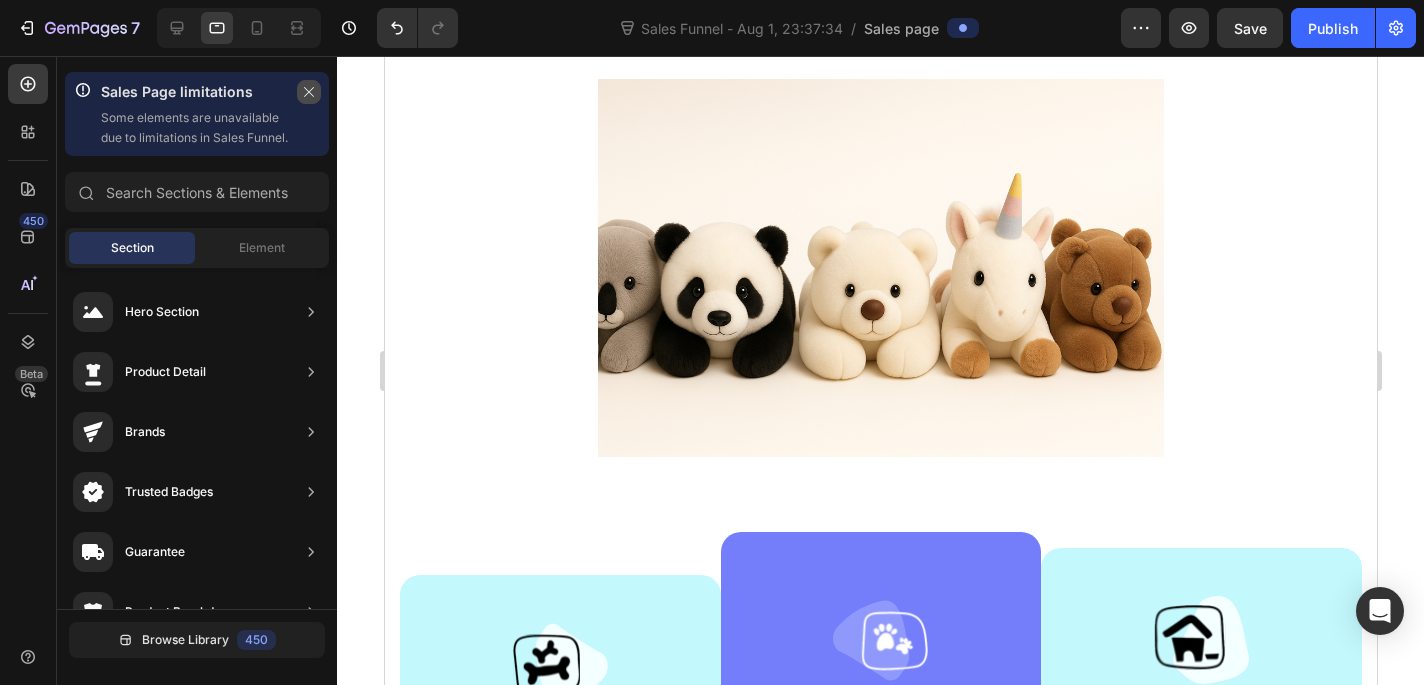 click at bounding box center (309, 92) 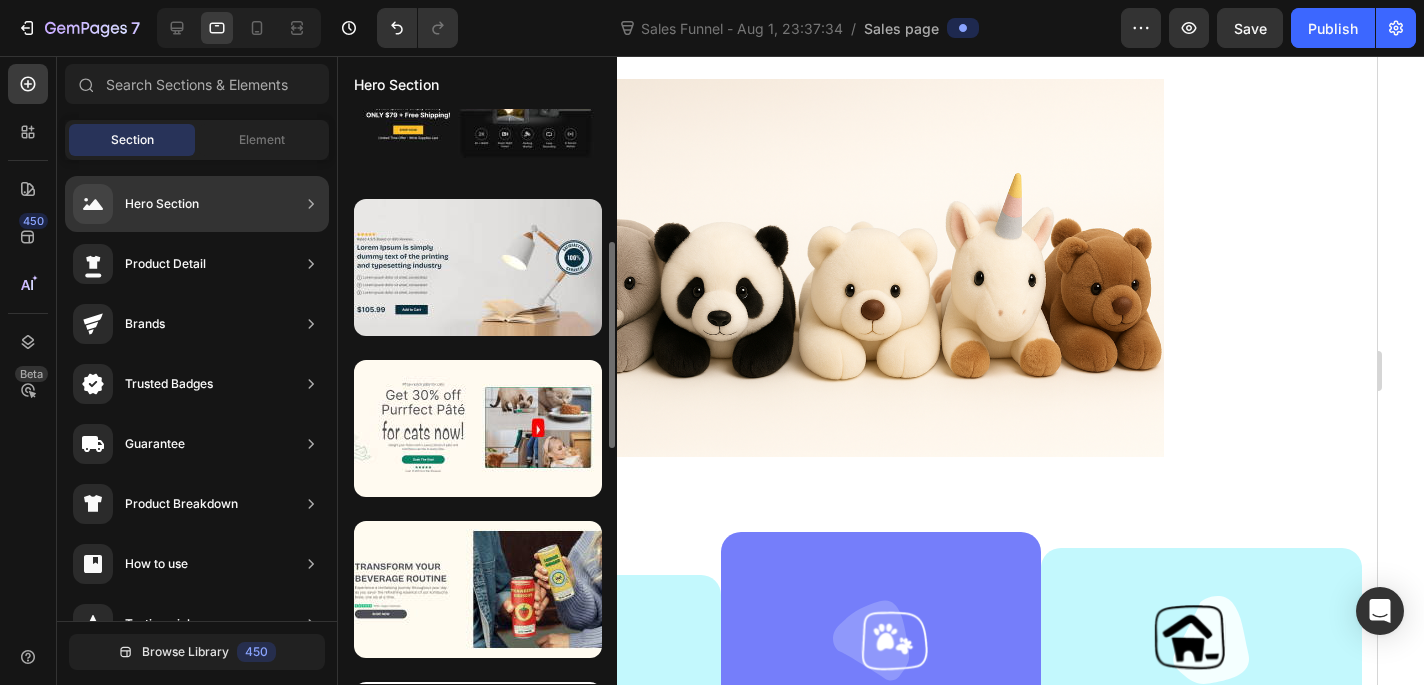 scroll, scrollTop: 0, scrollLeft: 0, axis: both 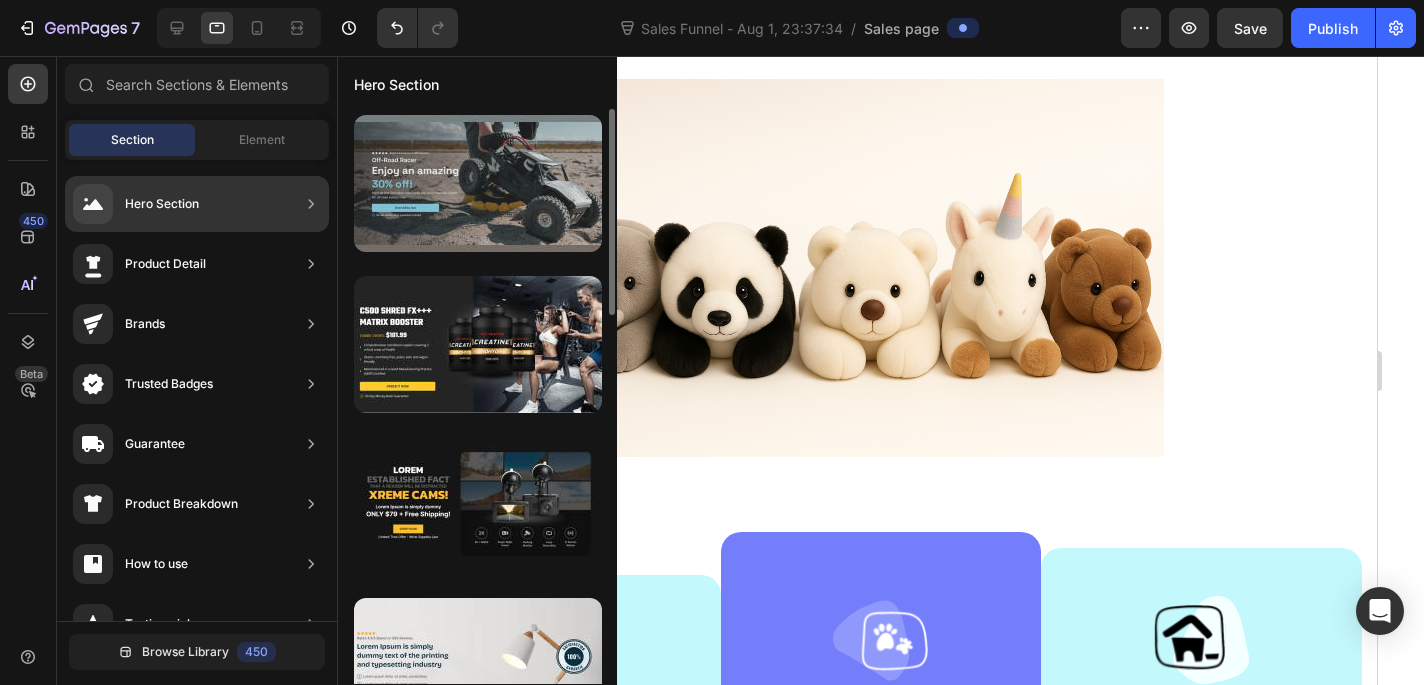click at bounding box center (478, 183) 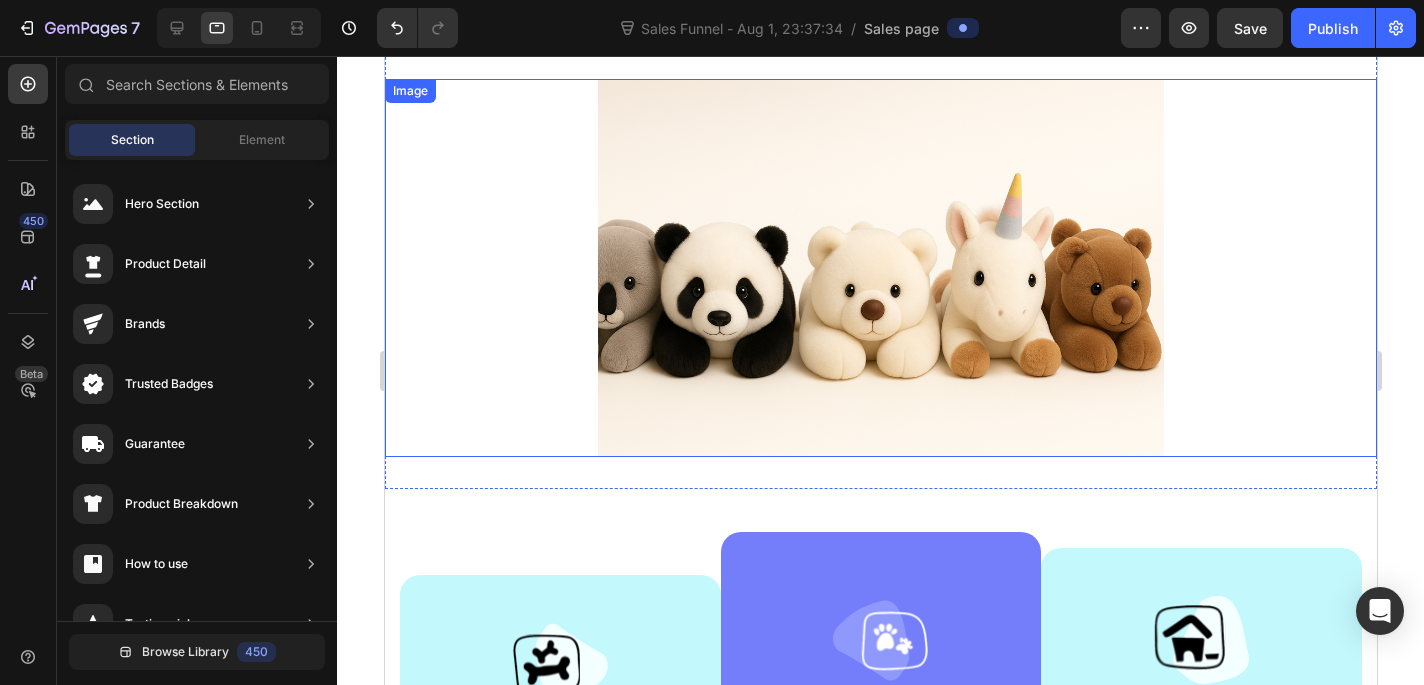click at bounding box center (880, 268) 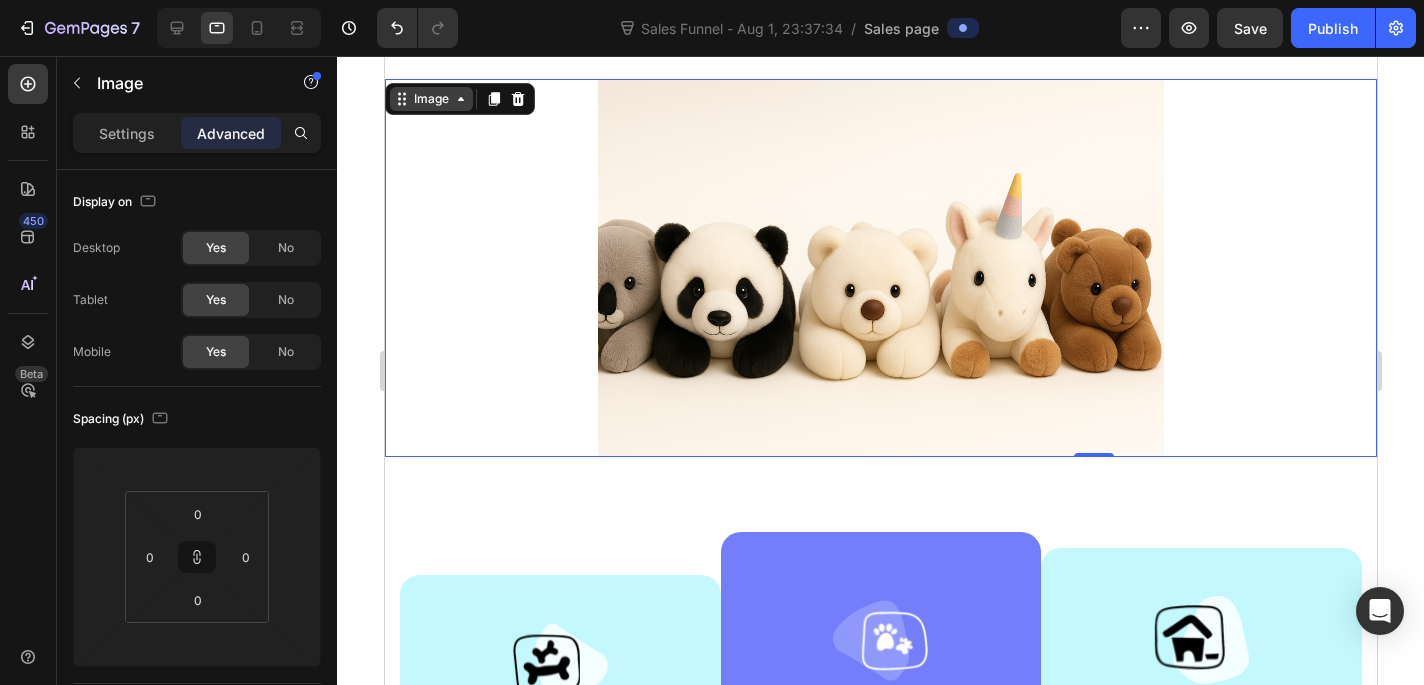 click 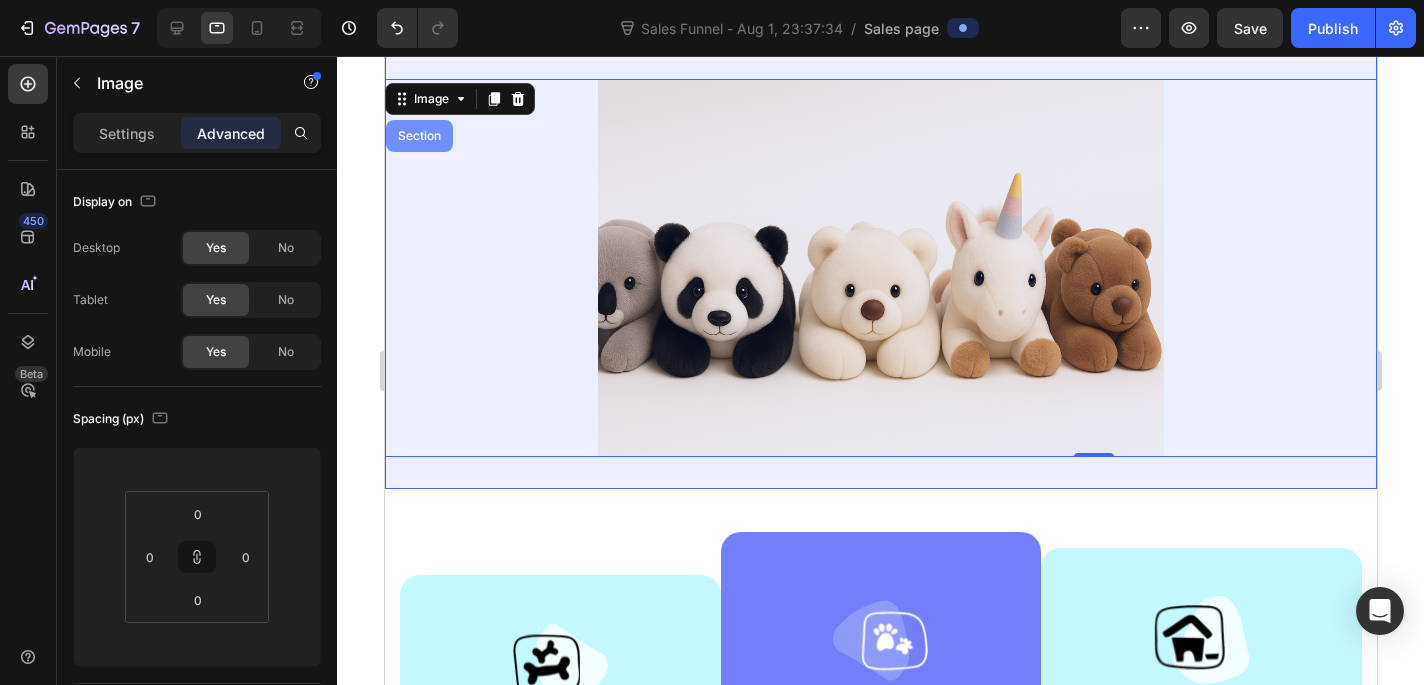 click on "Section" at bounding box center [418, 136] 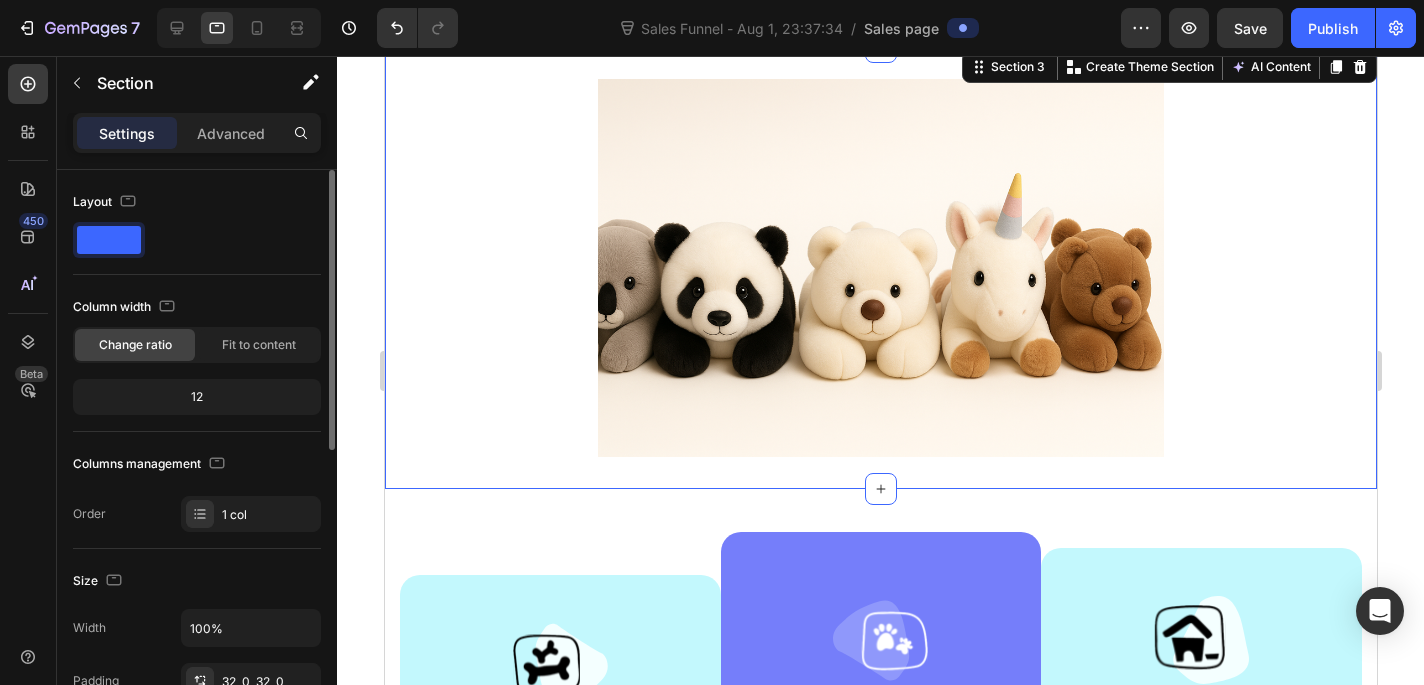 click 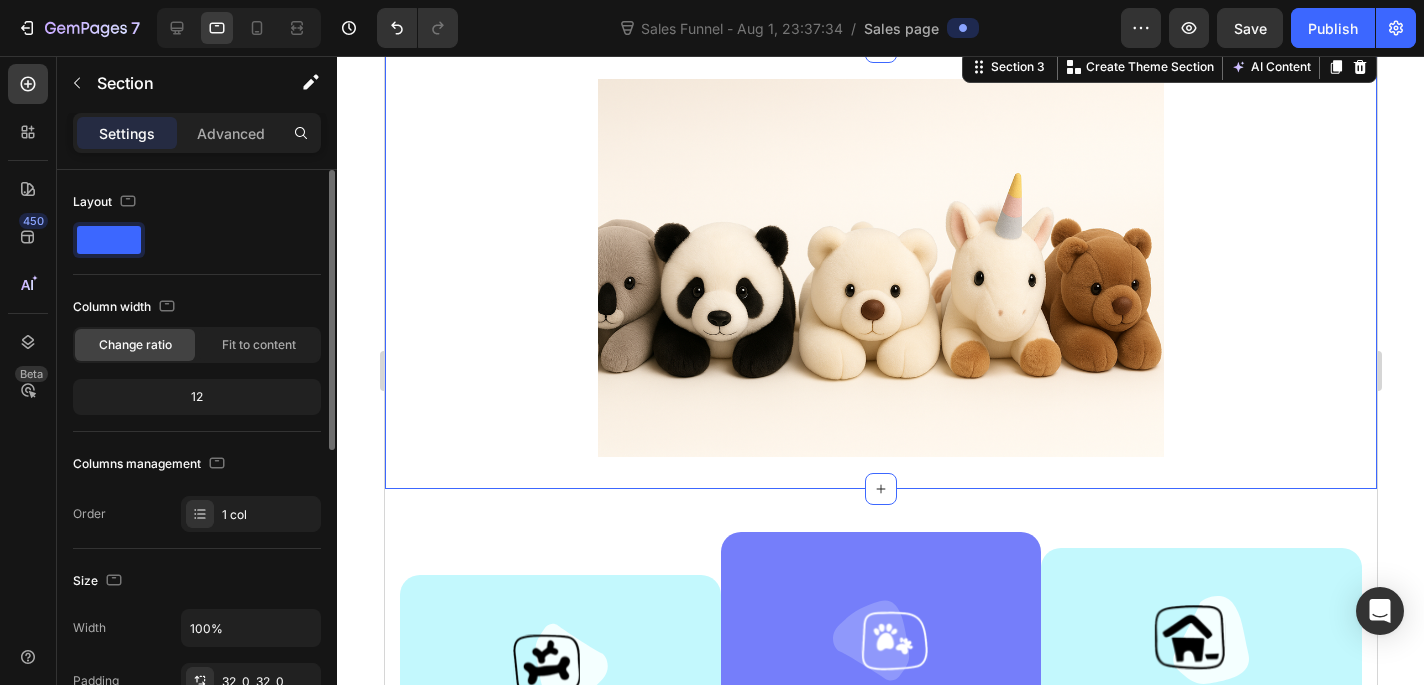 click on "12" 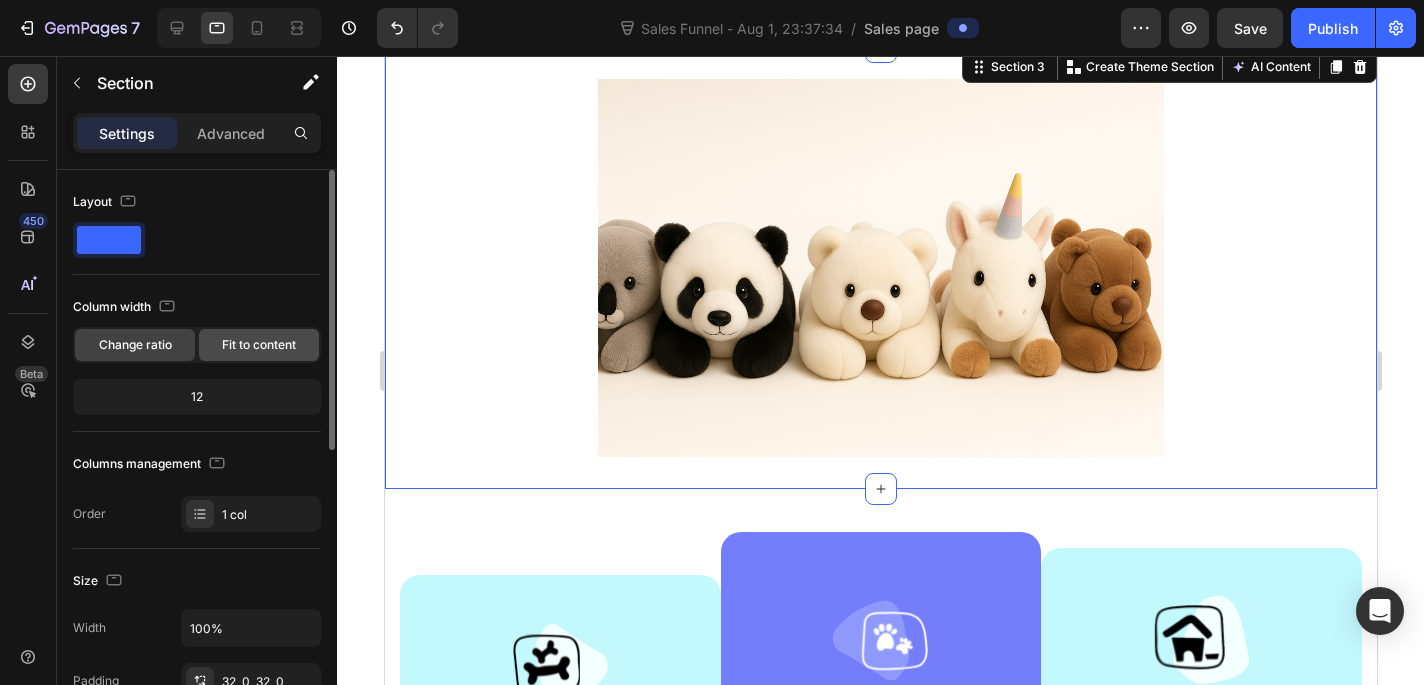 click on "Fit to content" 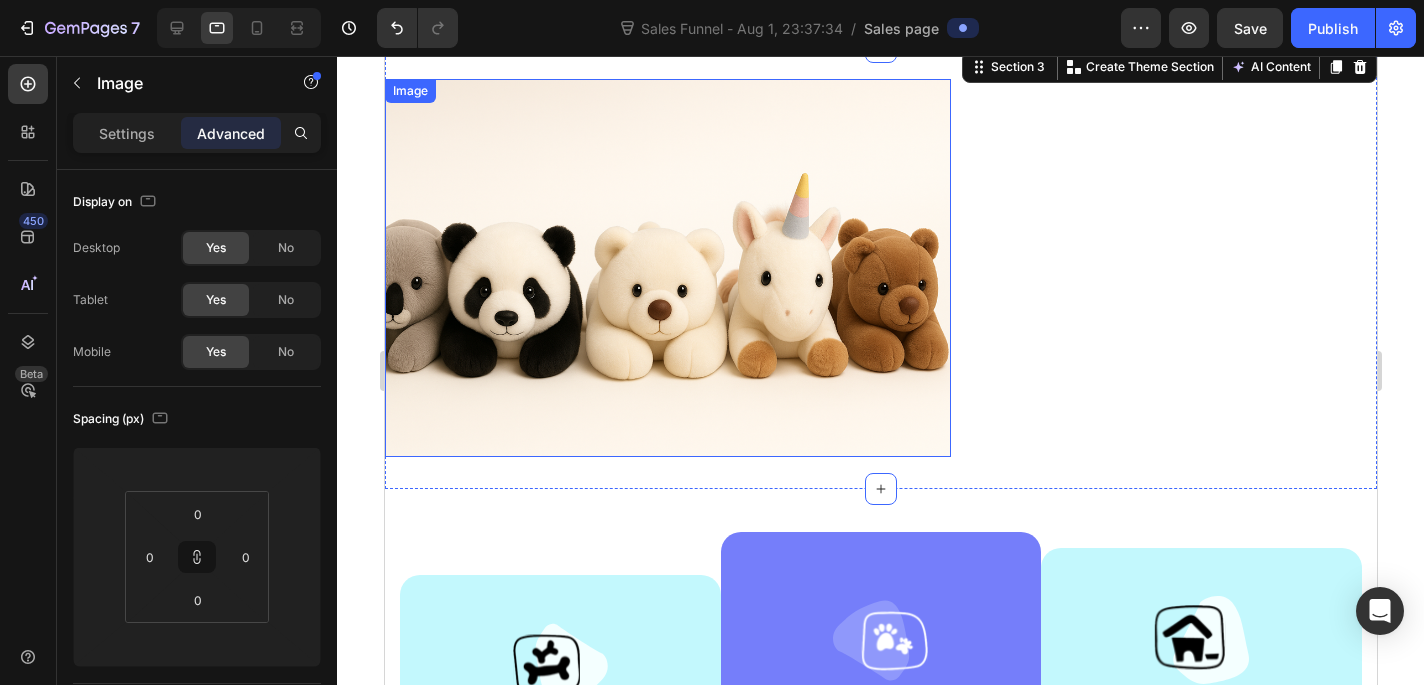 click at bounding box center (667, 268) 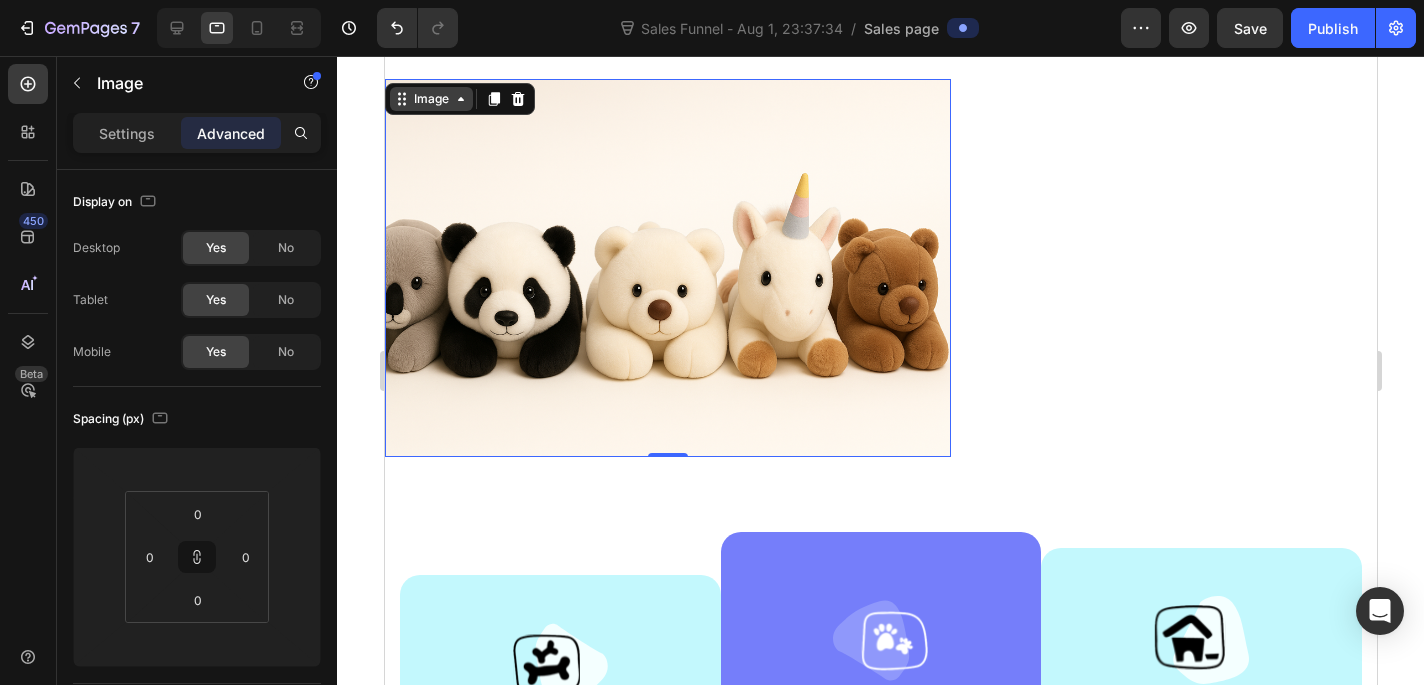 click on "Image" at bounding box center [430, 99] 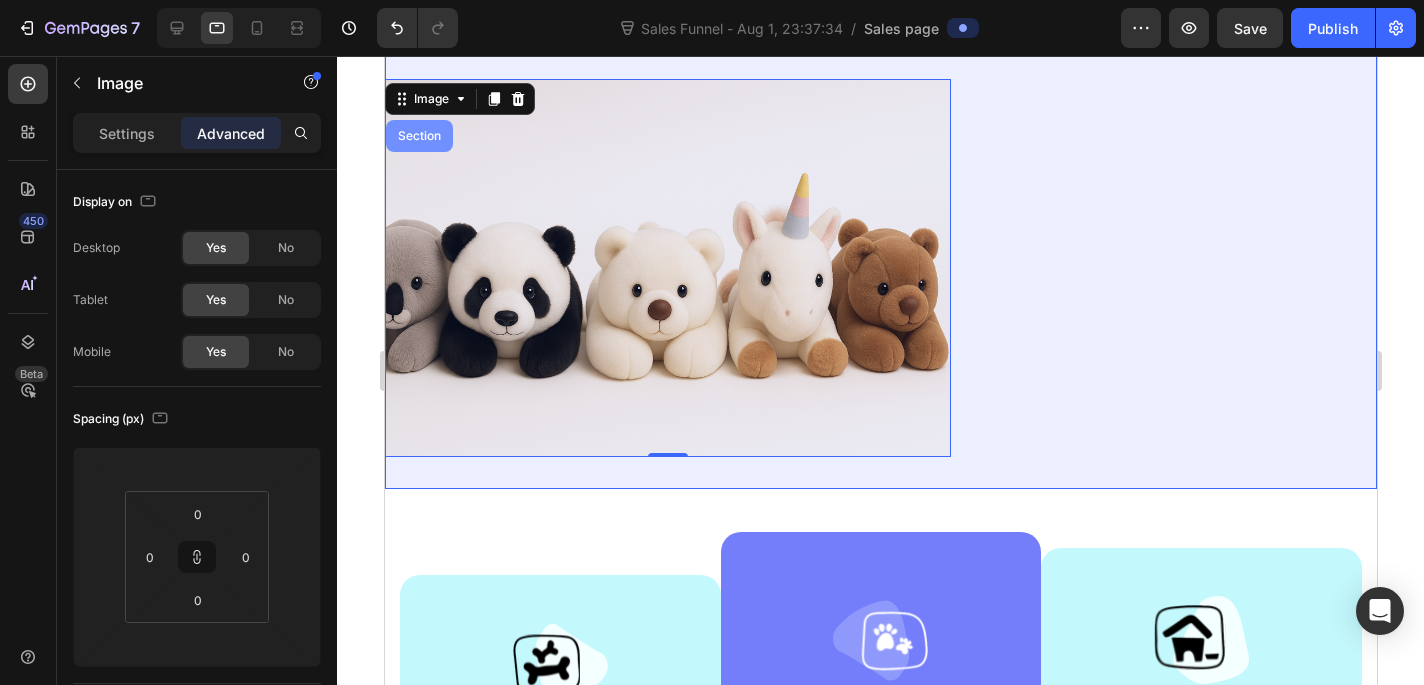 click on "Section" at bounding box center (418, 136) 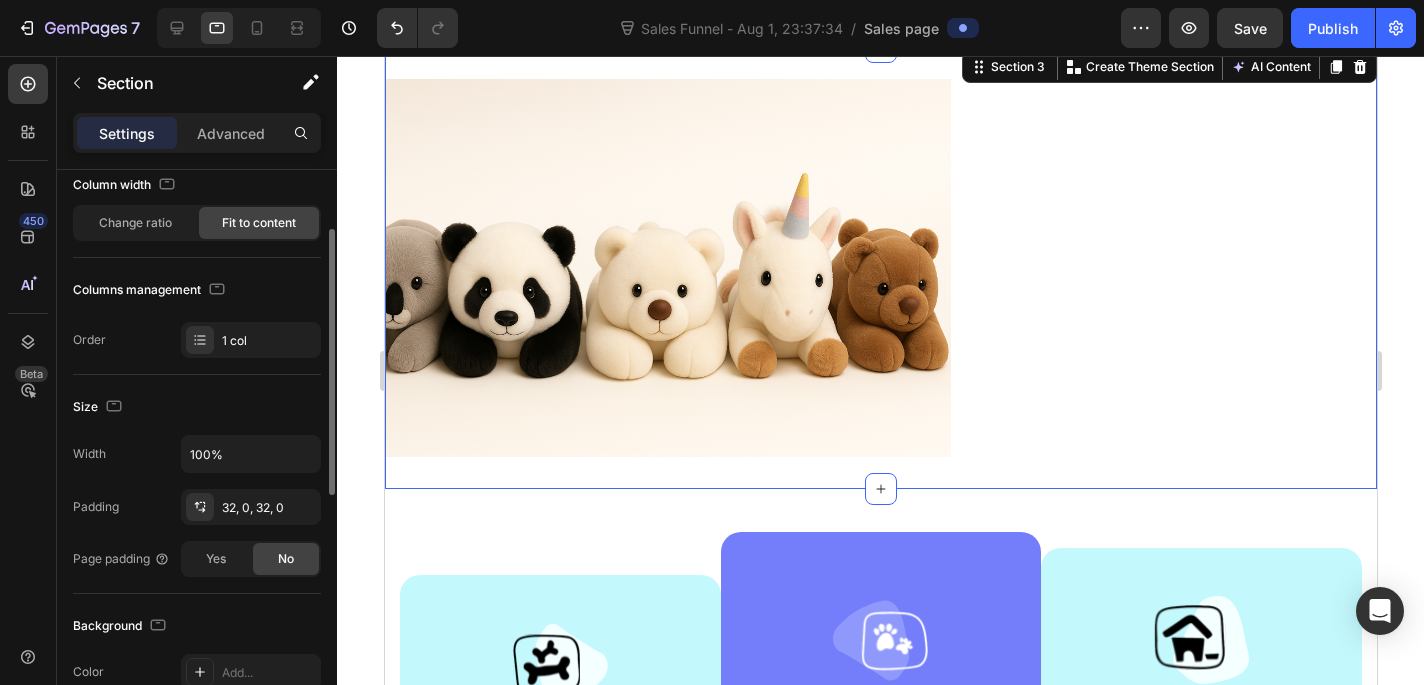 scroll, scrollTop: 124, scrollLeft: 0, axis: vertical 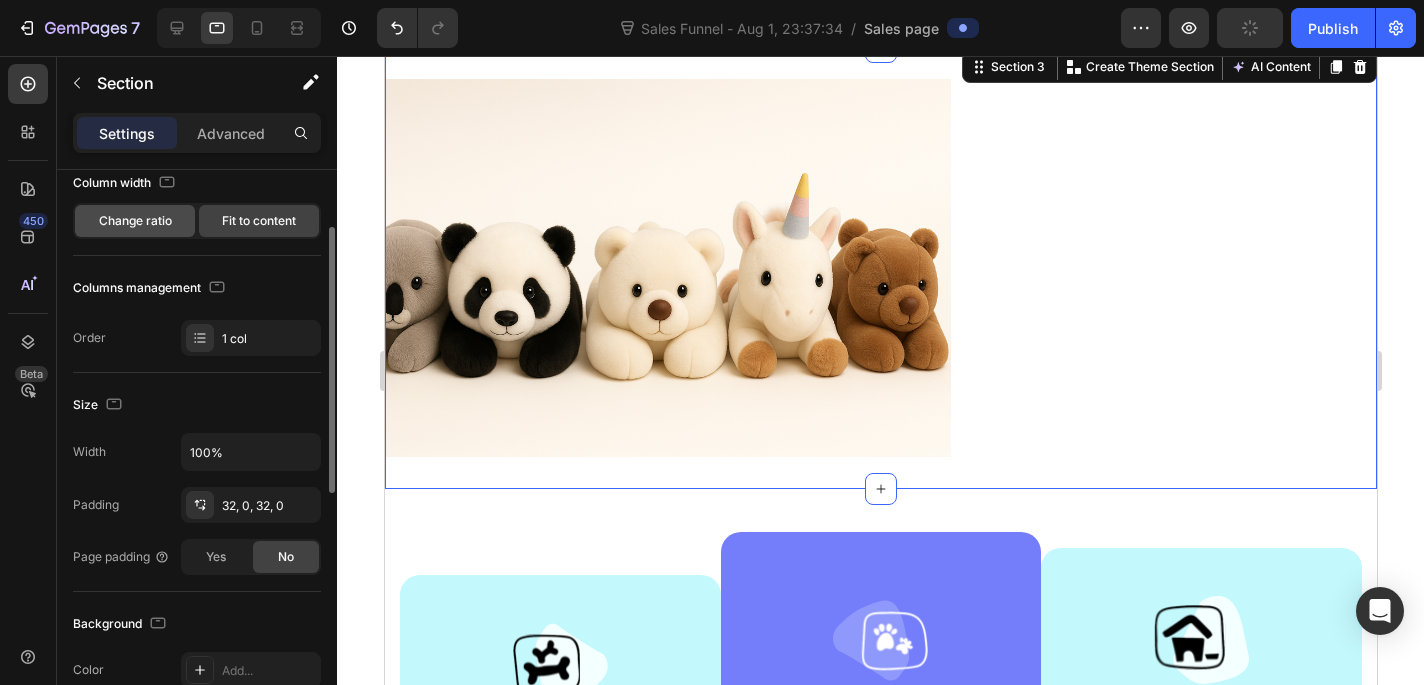 click on "Change ratio" 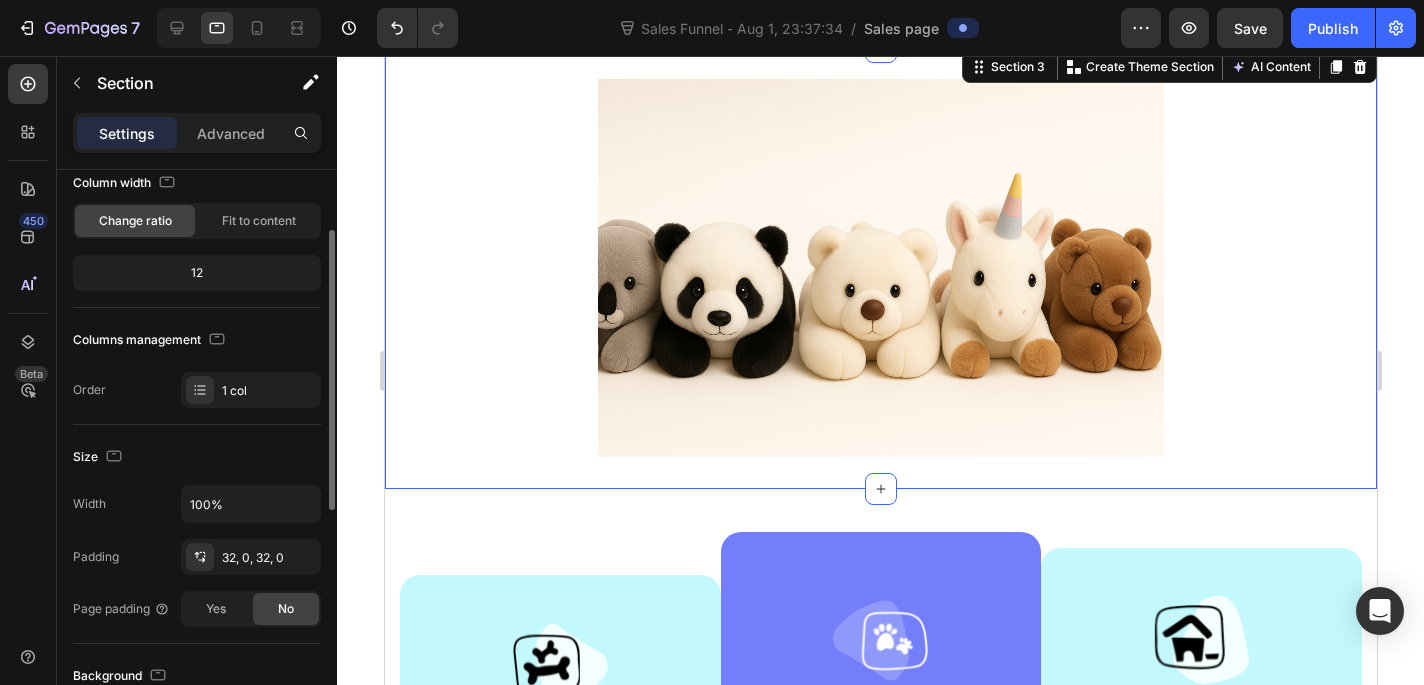 click on "12" 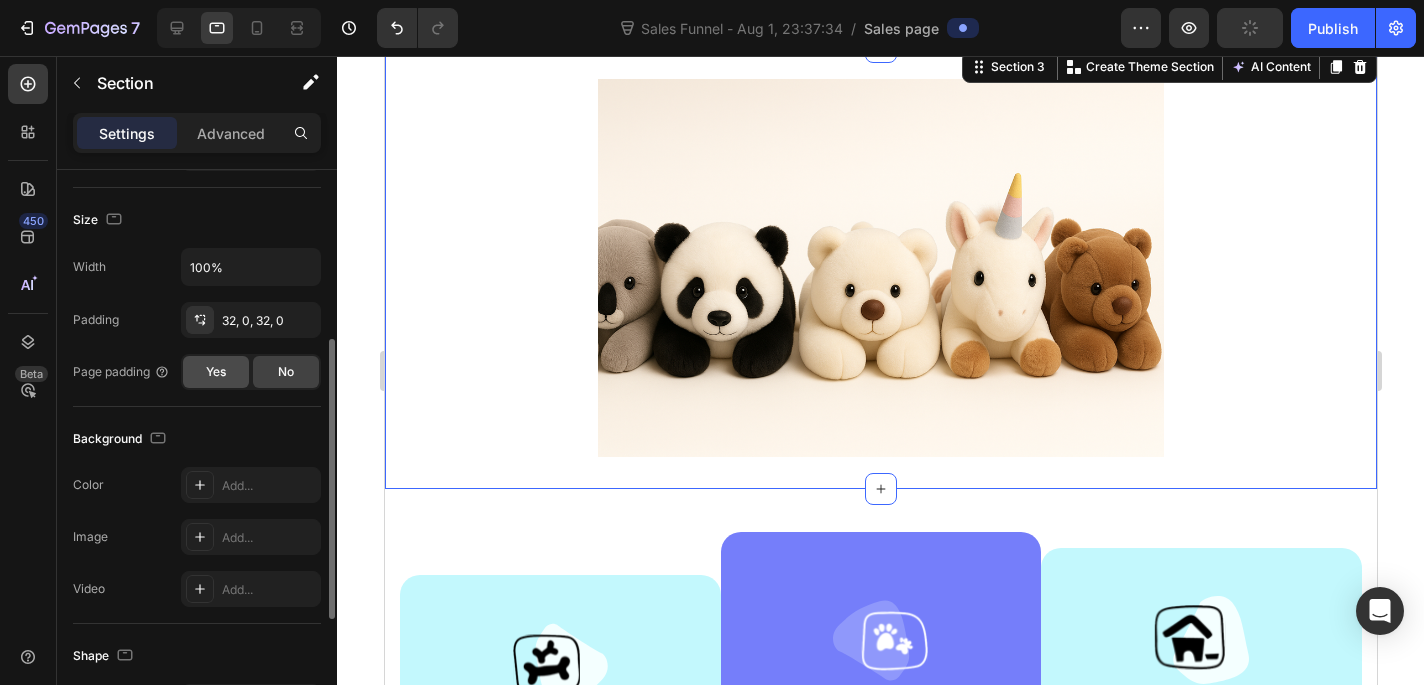 scroll, scrollTop: 349, scrollLeft: 0, axis: vertical 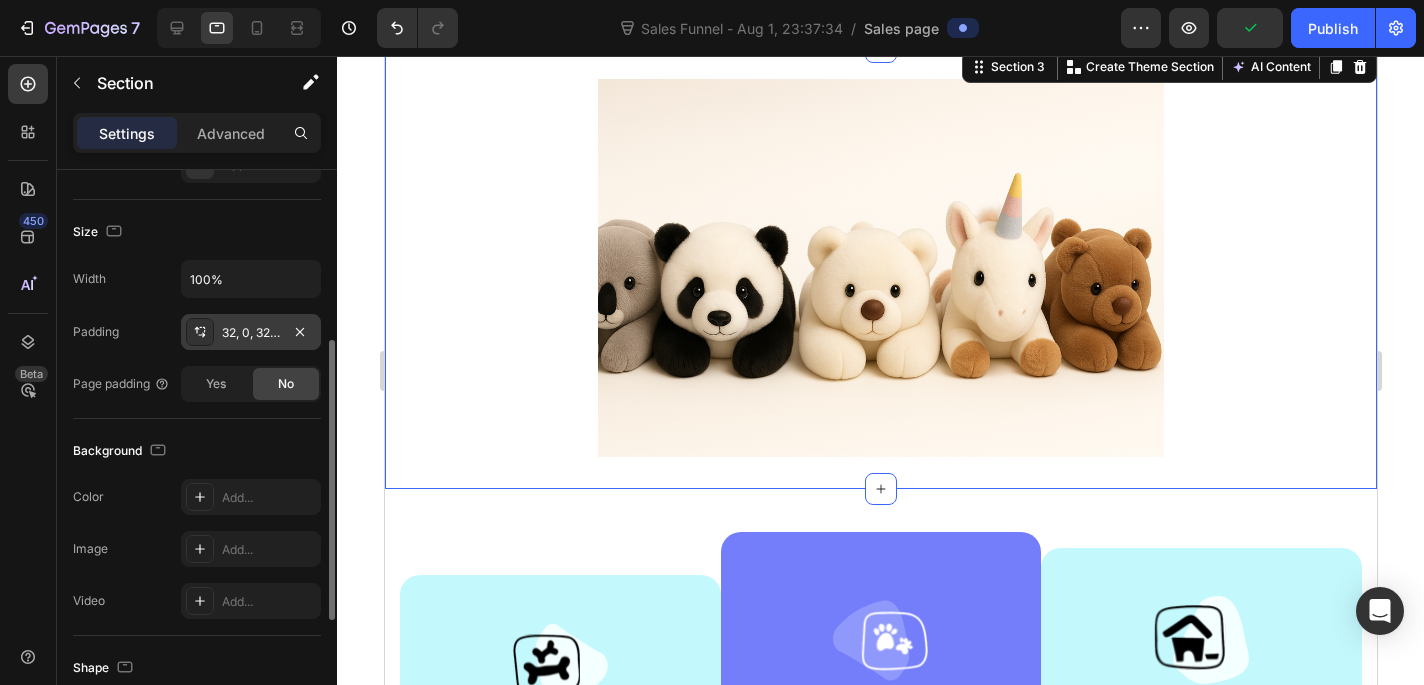 click 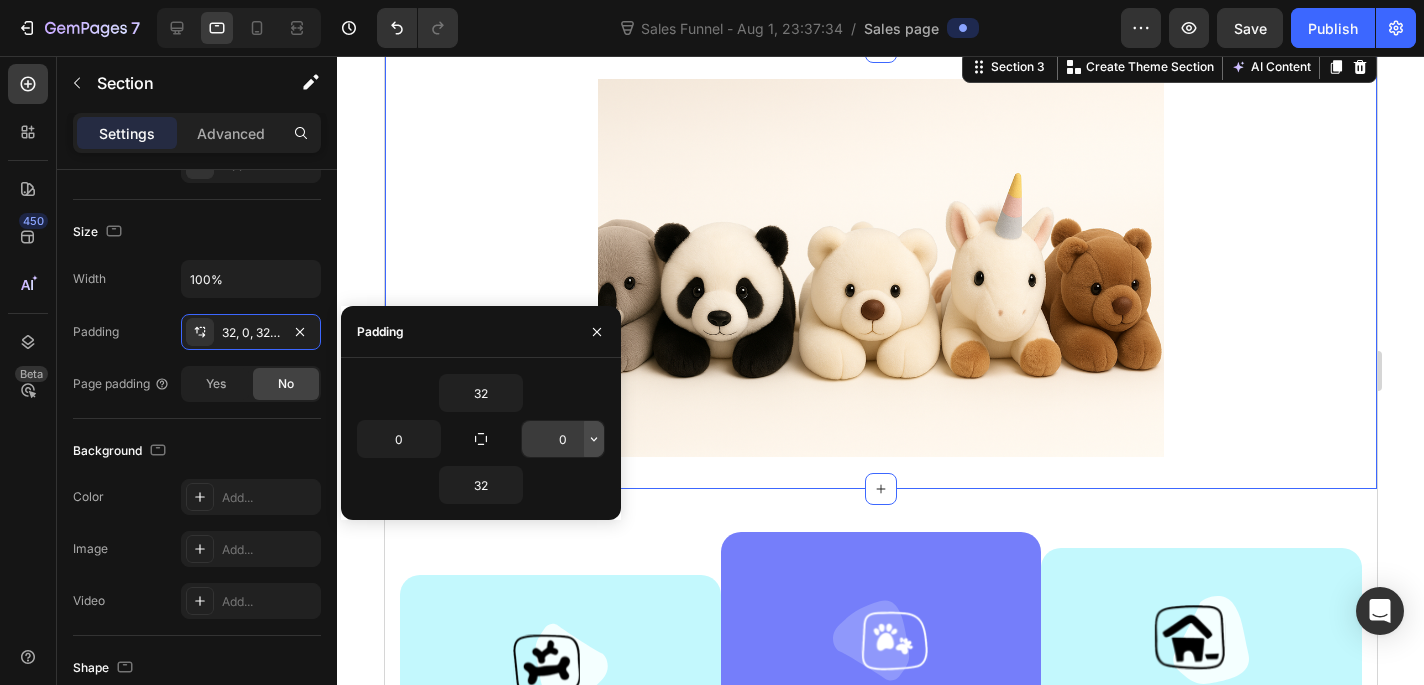 click 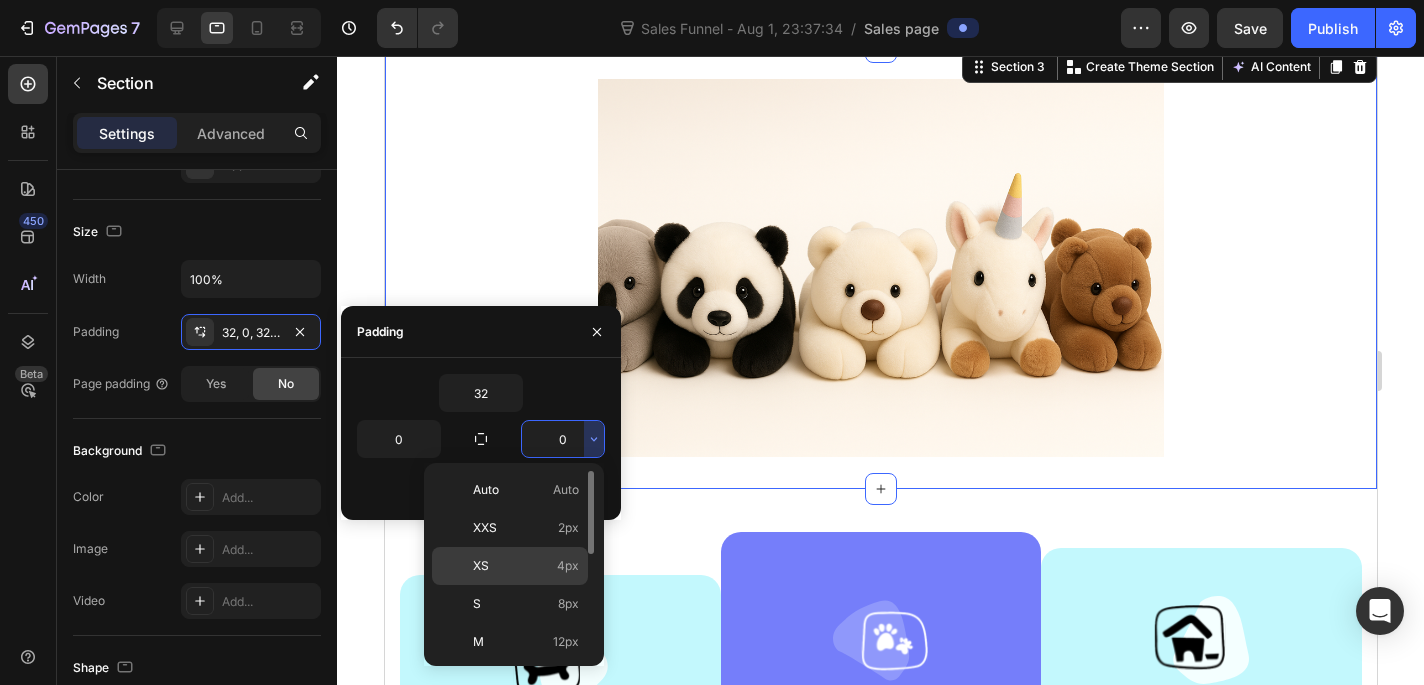 click on "XS 4px" 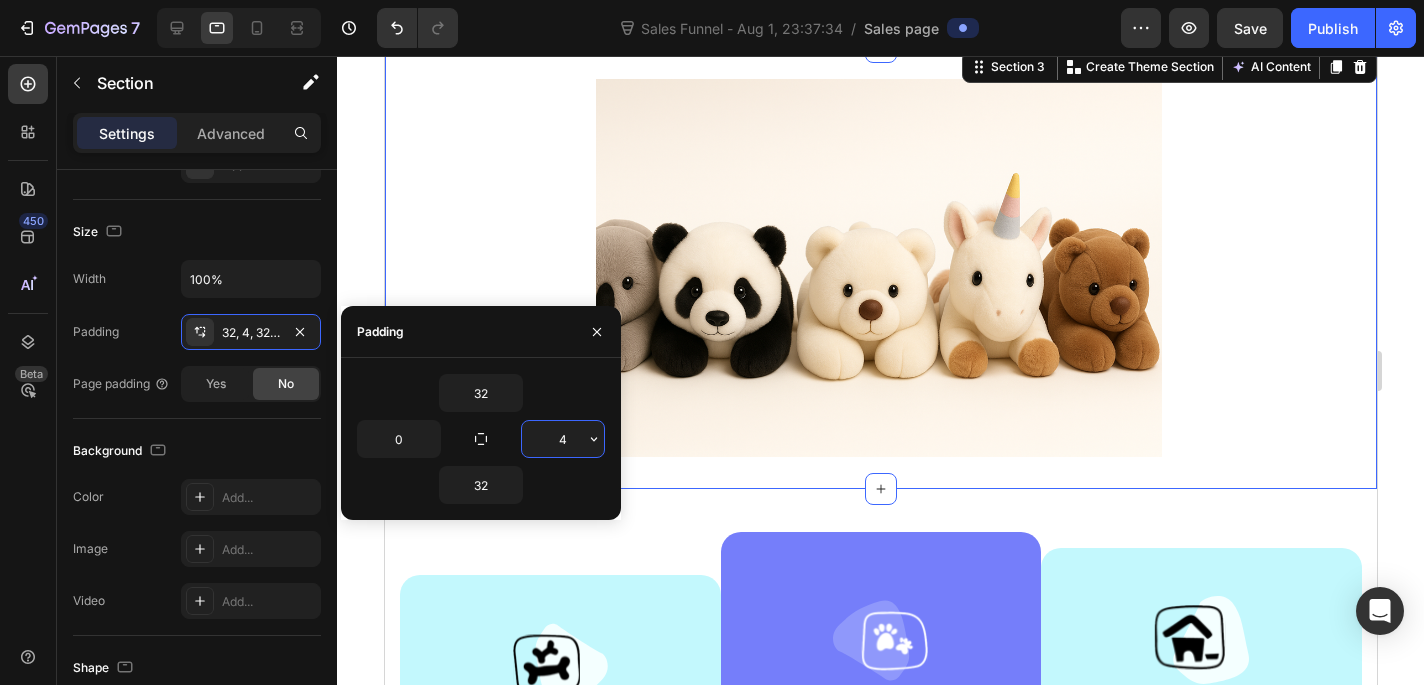 click on "4" at bounding box center [563, 439] 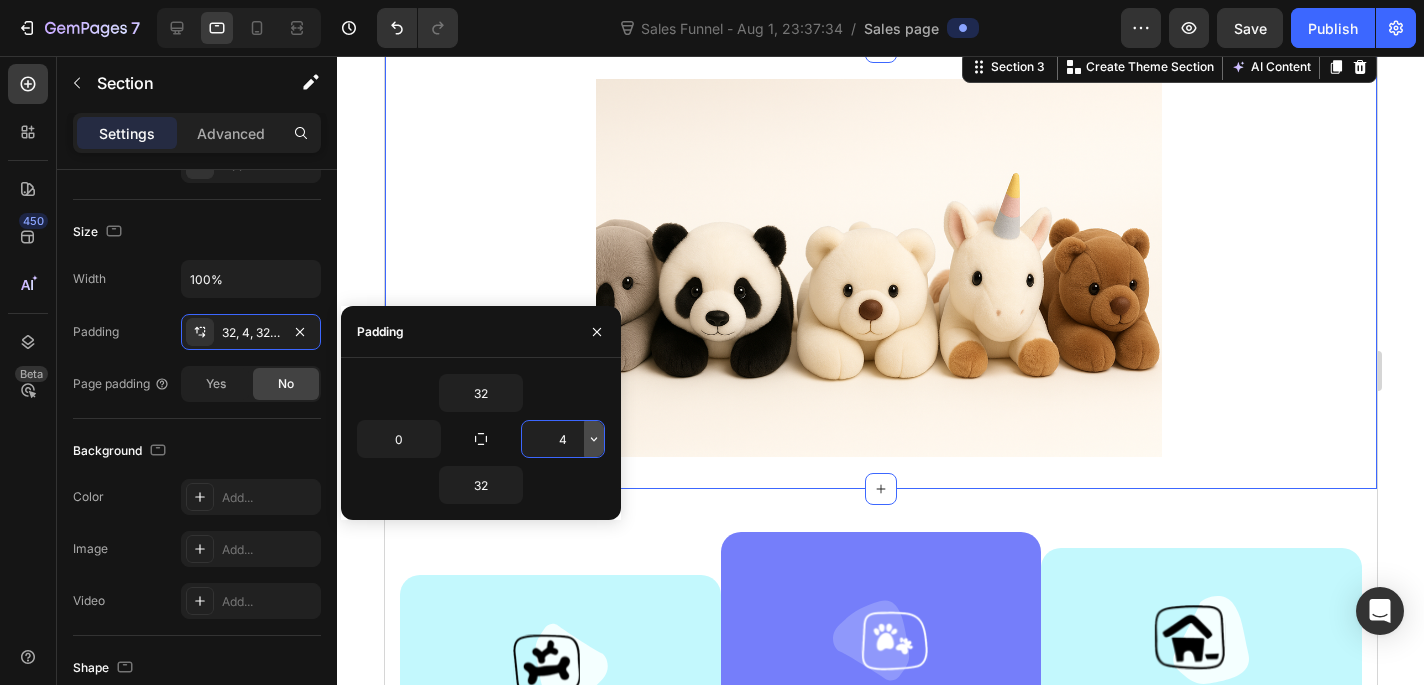 click 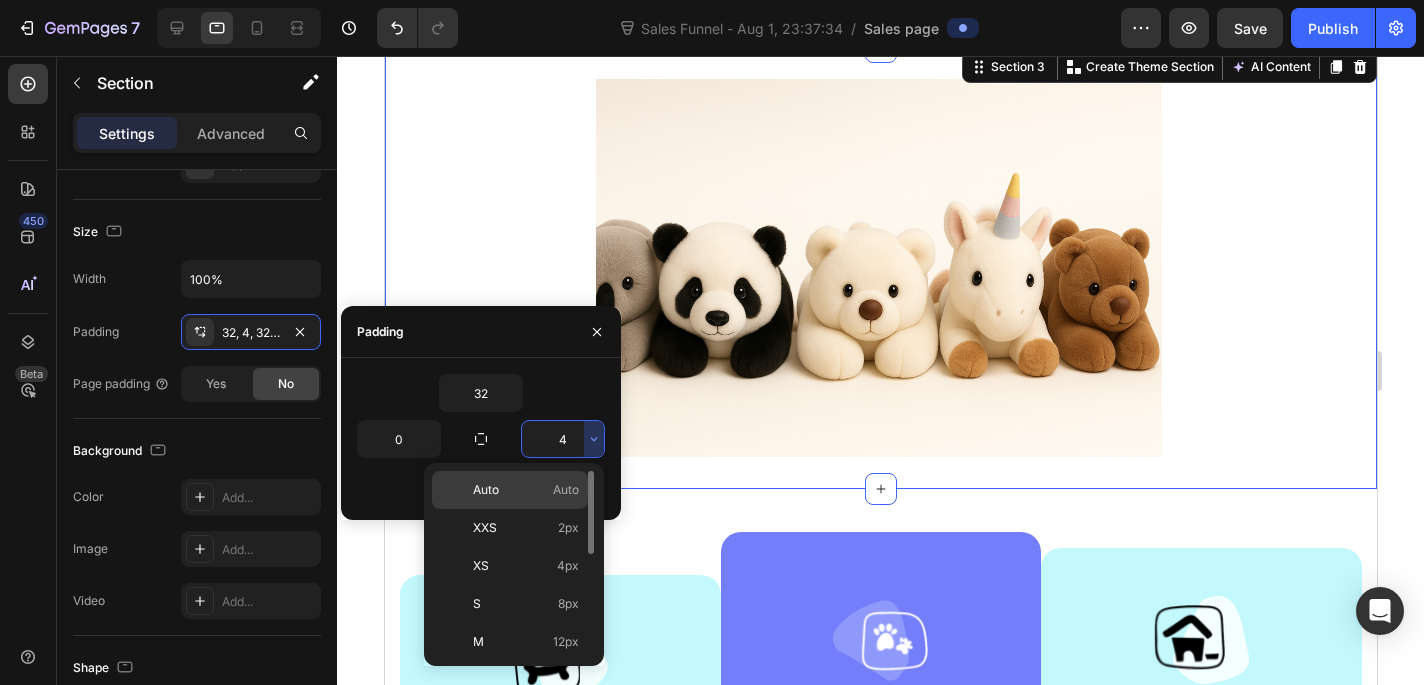 click on "Auto Auto" at bounding box center (526, 490) 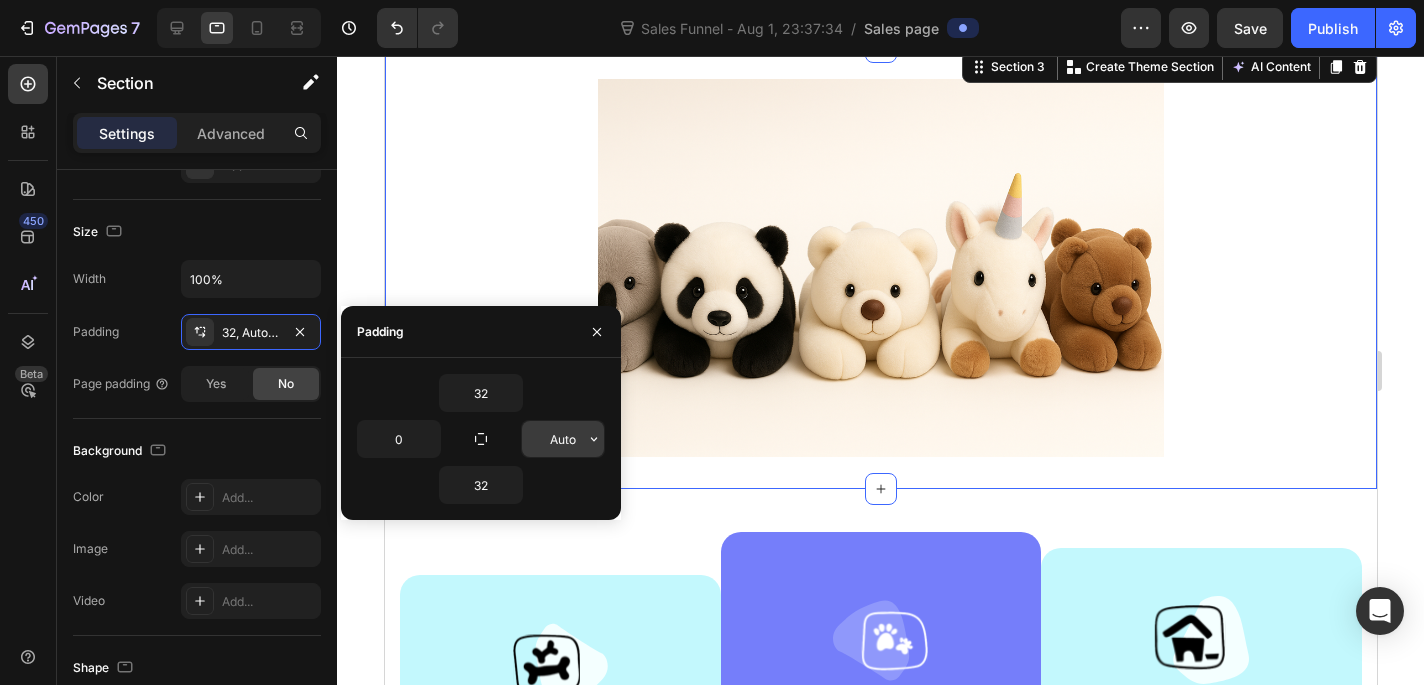 click on "Auto" at bounding box center (563, 439) 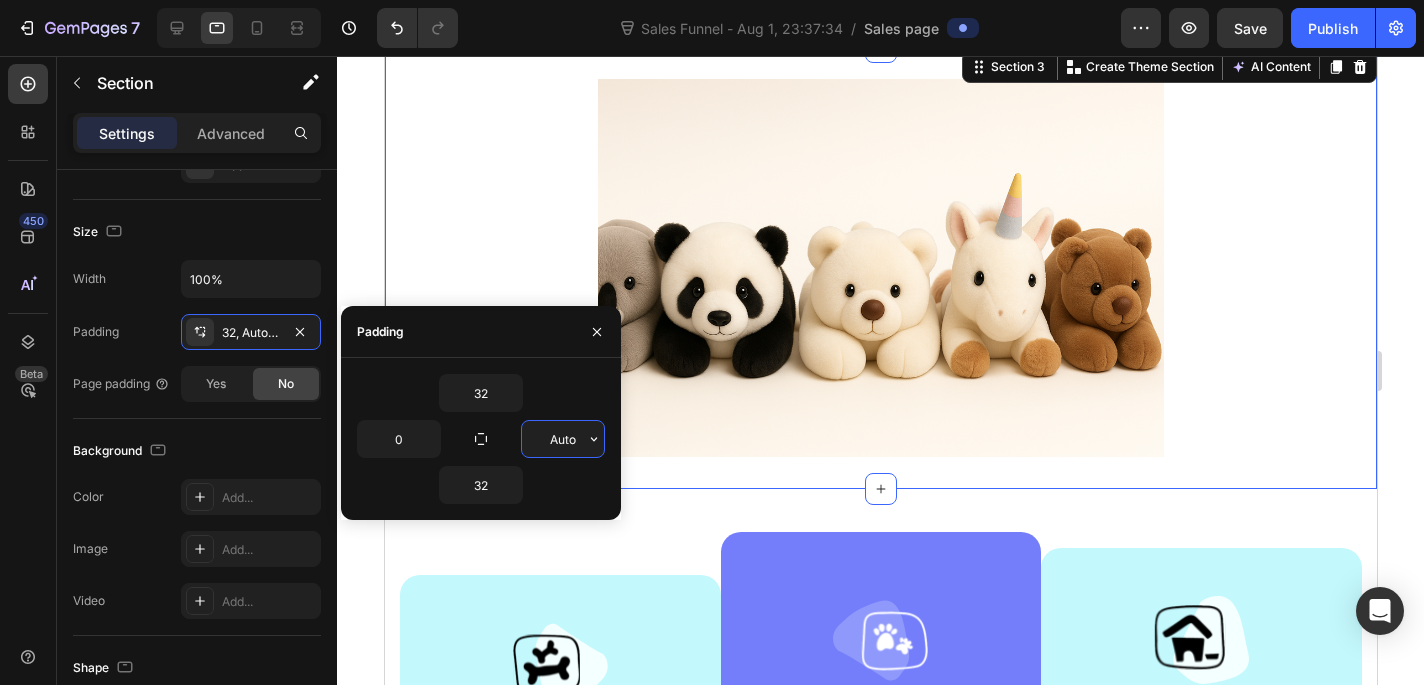 click 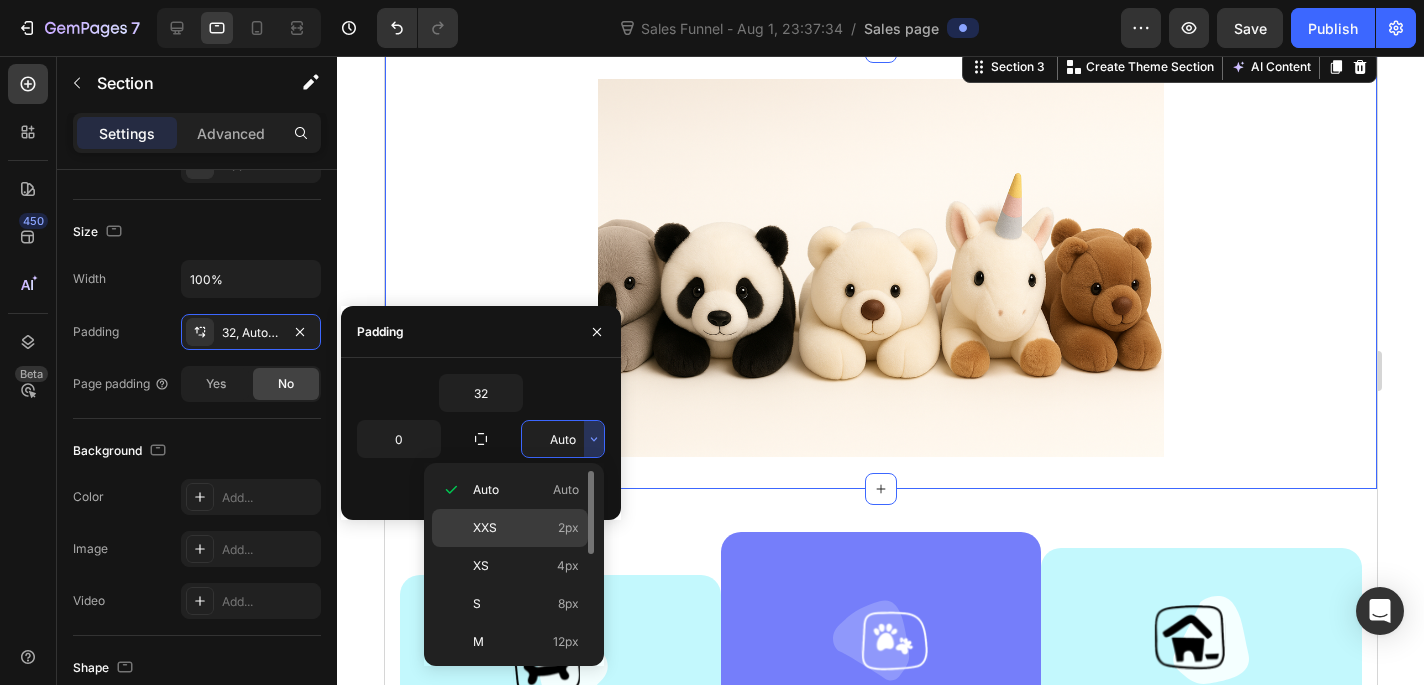 click on "XXS 2px" at bounding box center (526, 528) 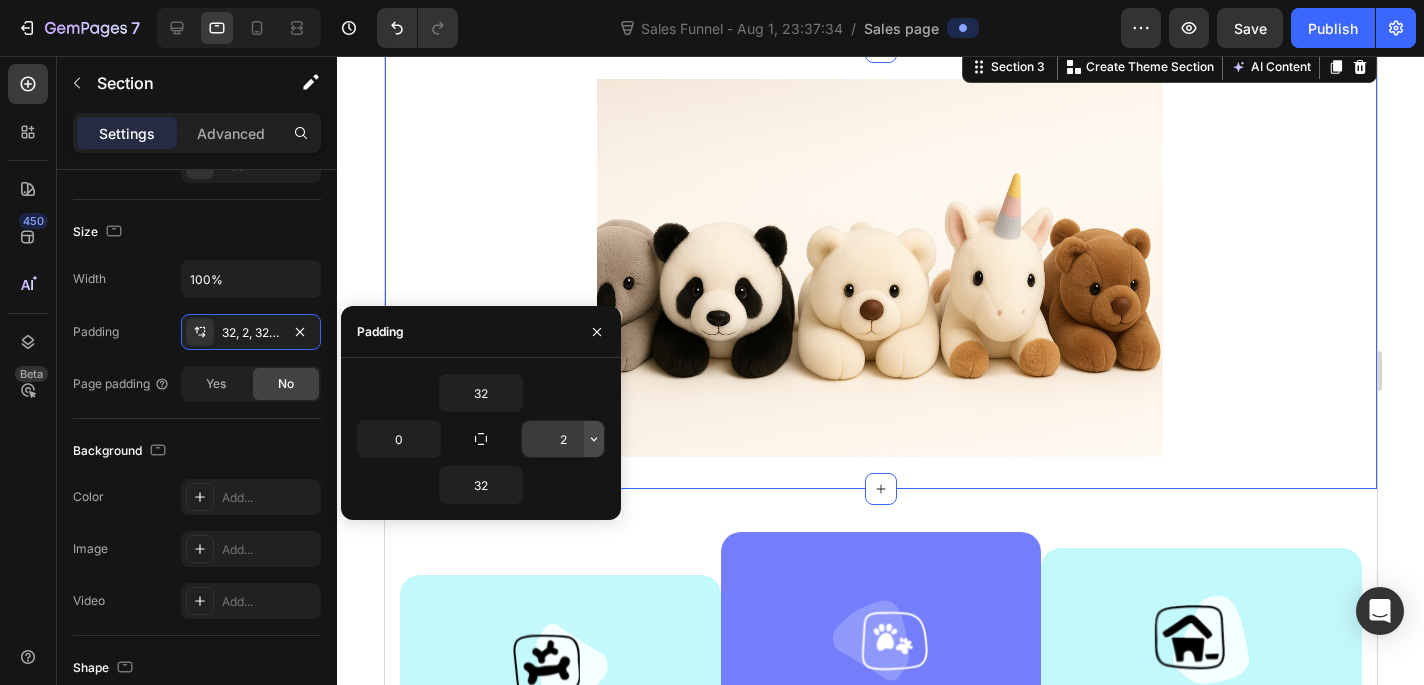 click 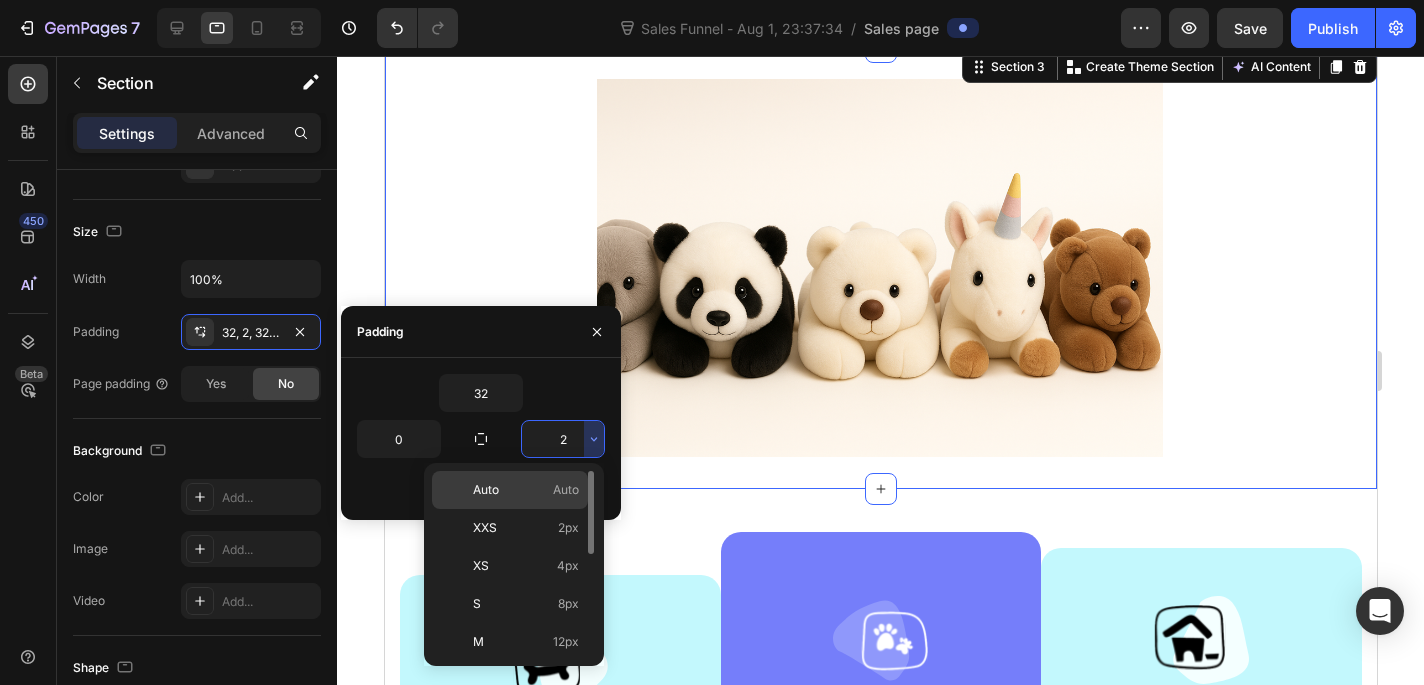 click on "Auto Auto" at bounding box center (526, 490) 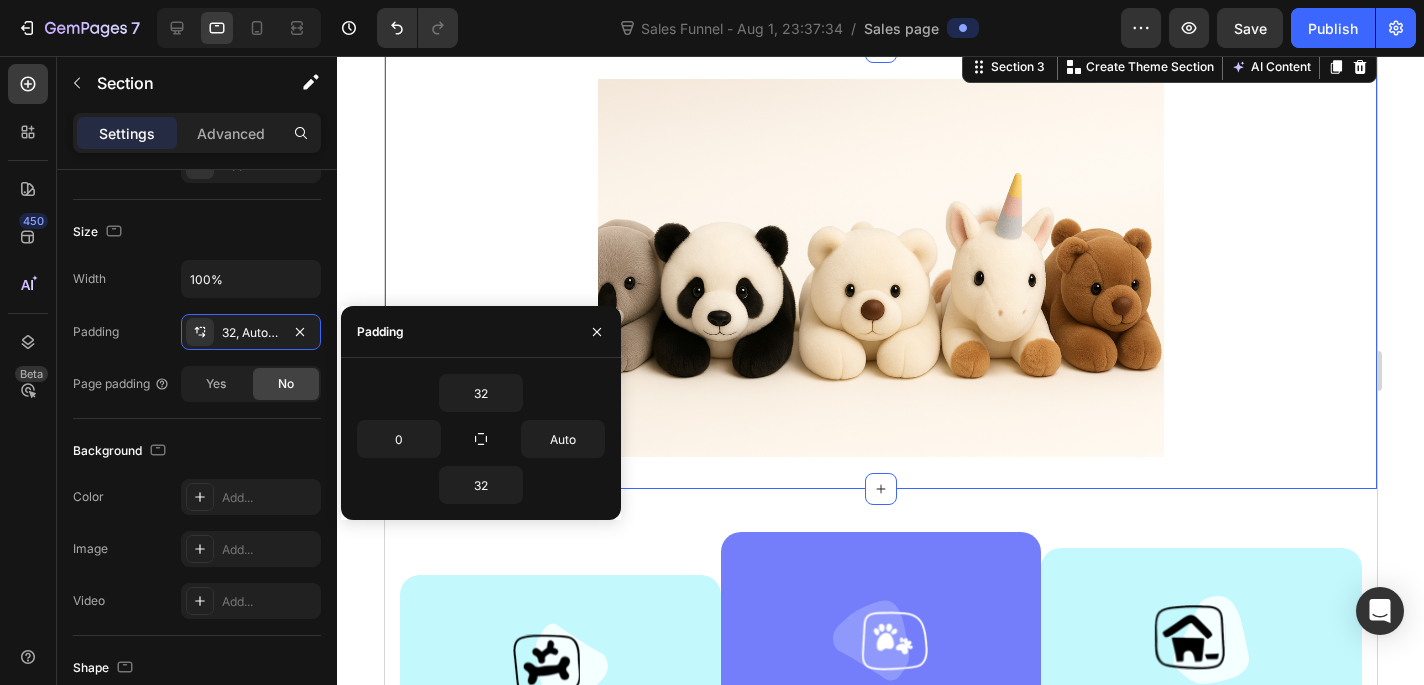 click on "Auto" at bounding box center [543, 439] 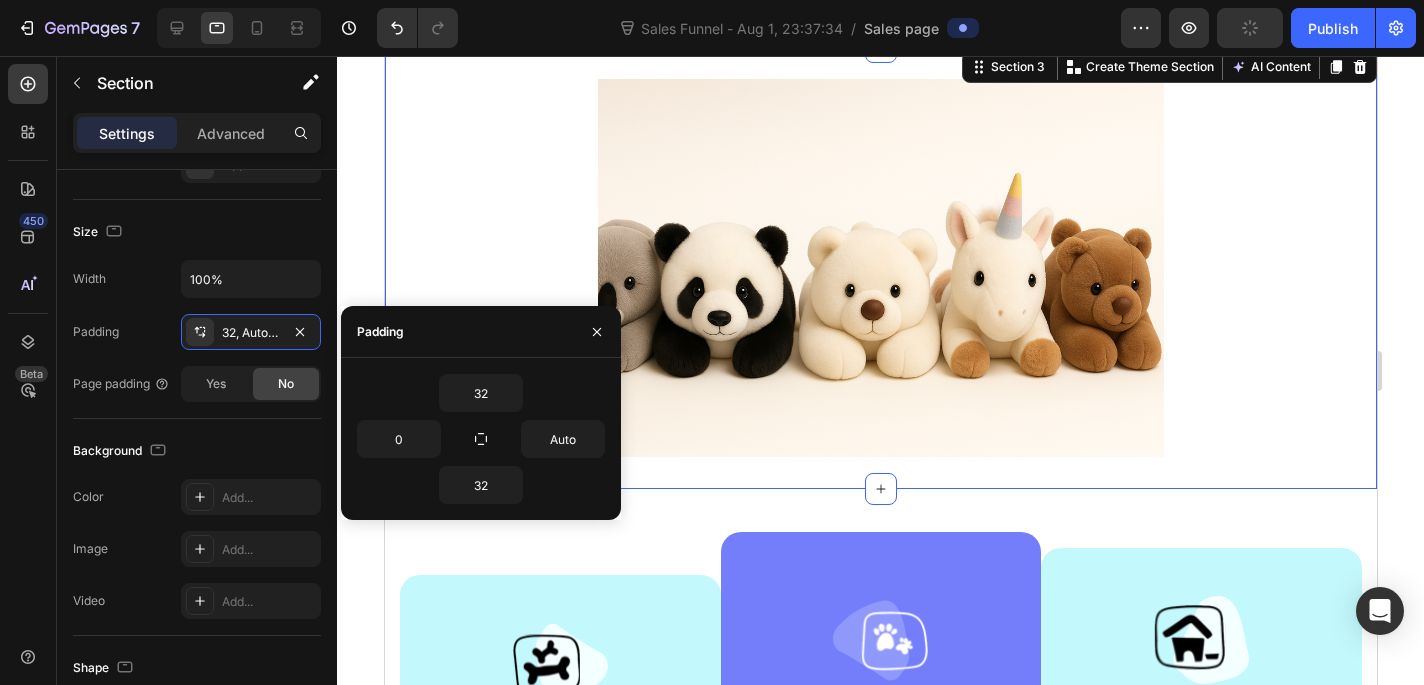 drag, startPoint x: 481, startPoint y: 440, endPoint x: 517, endPoint y: 440, distance: 36 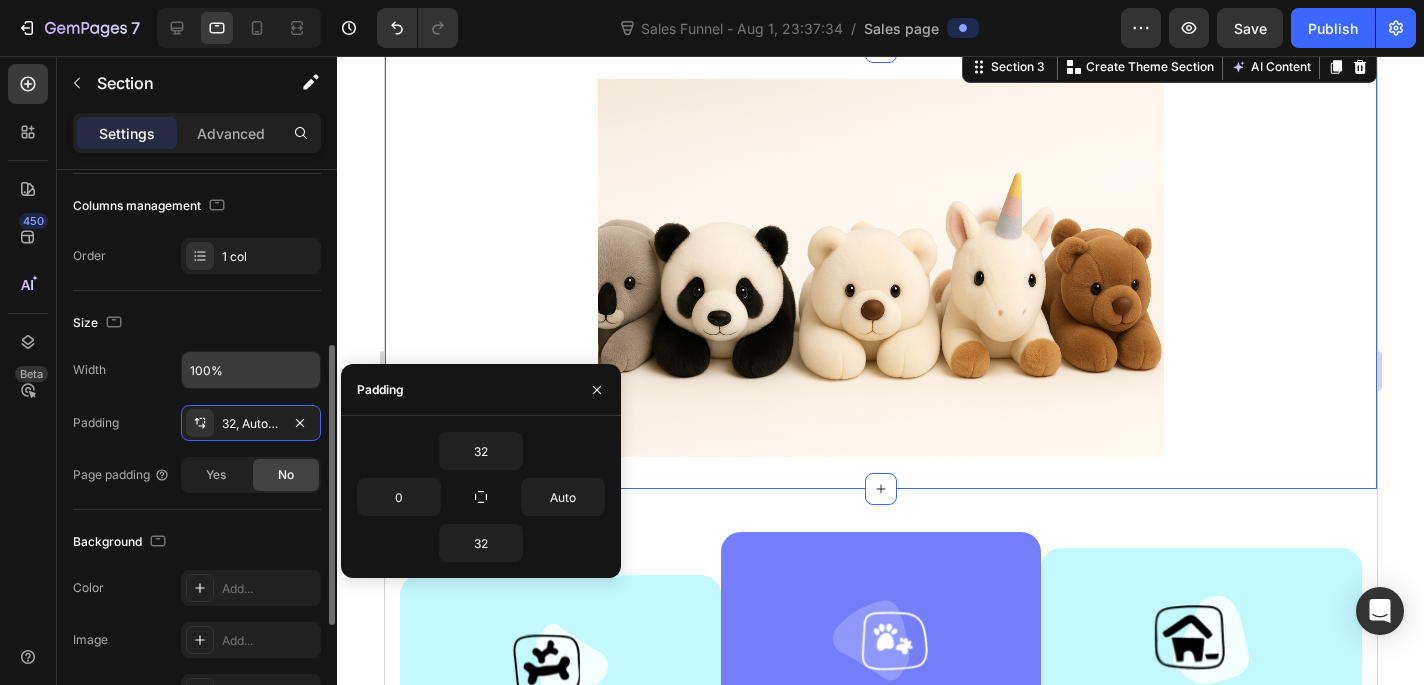 scroll, scrollTop: 257, scrollLeft: 0, axis: vertical 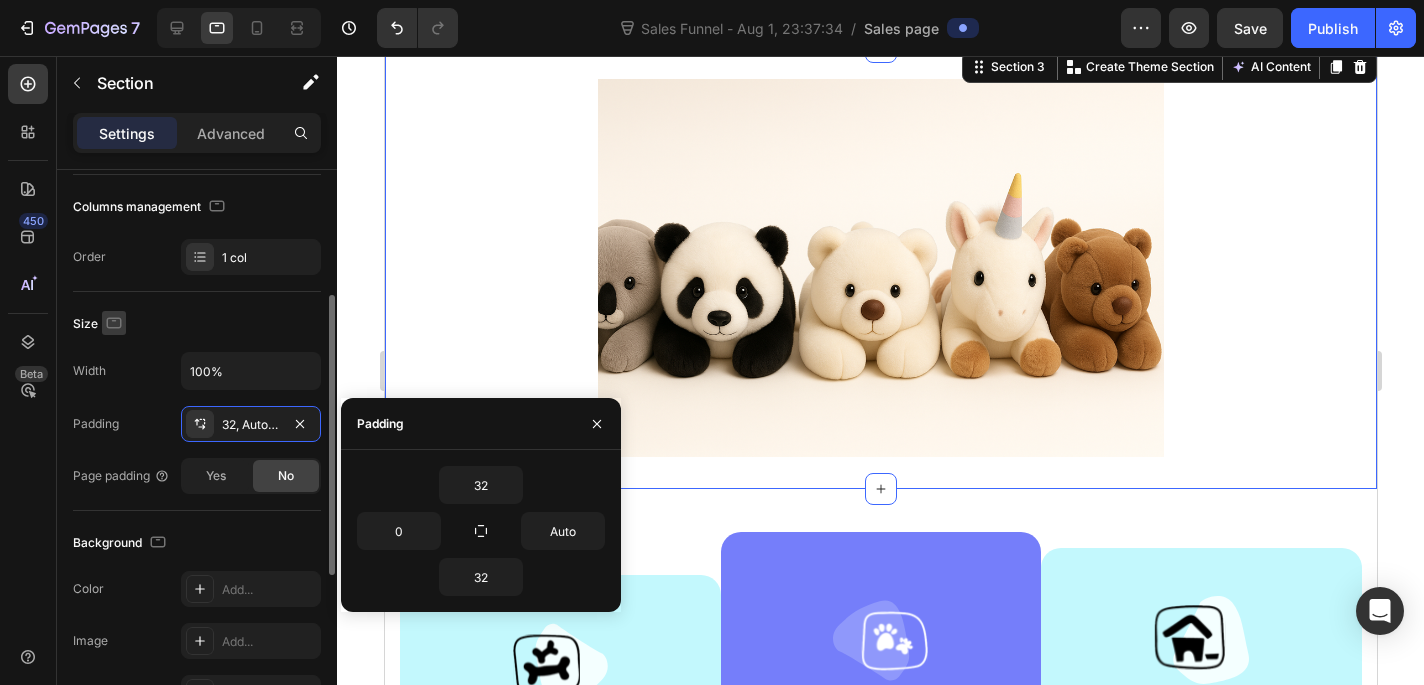 click 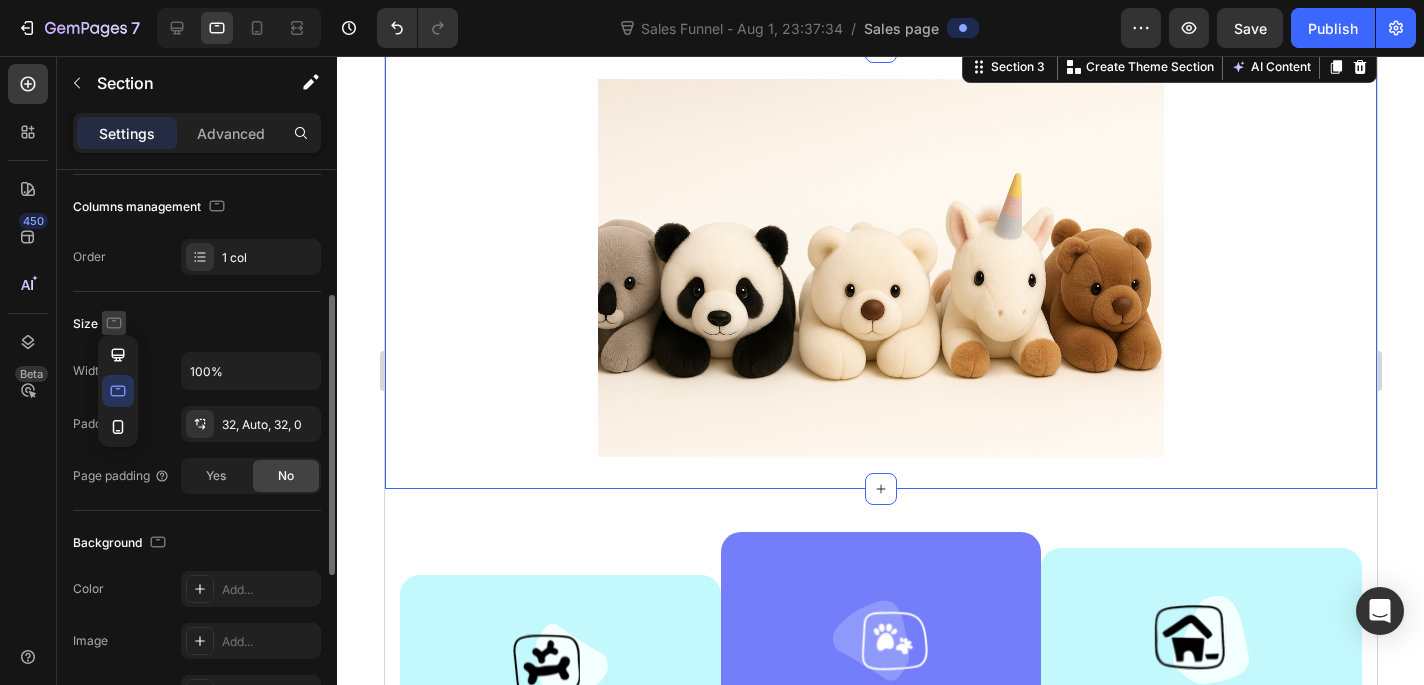 click 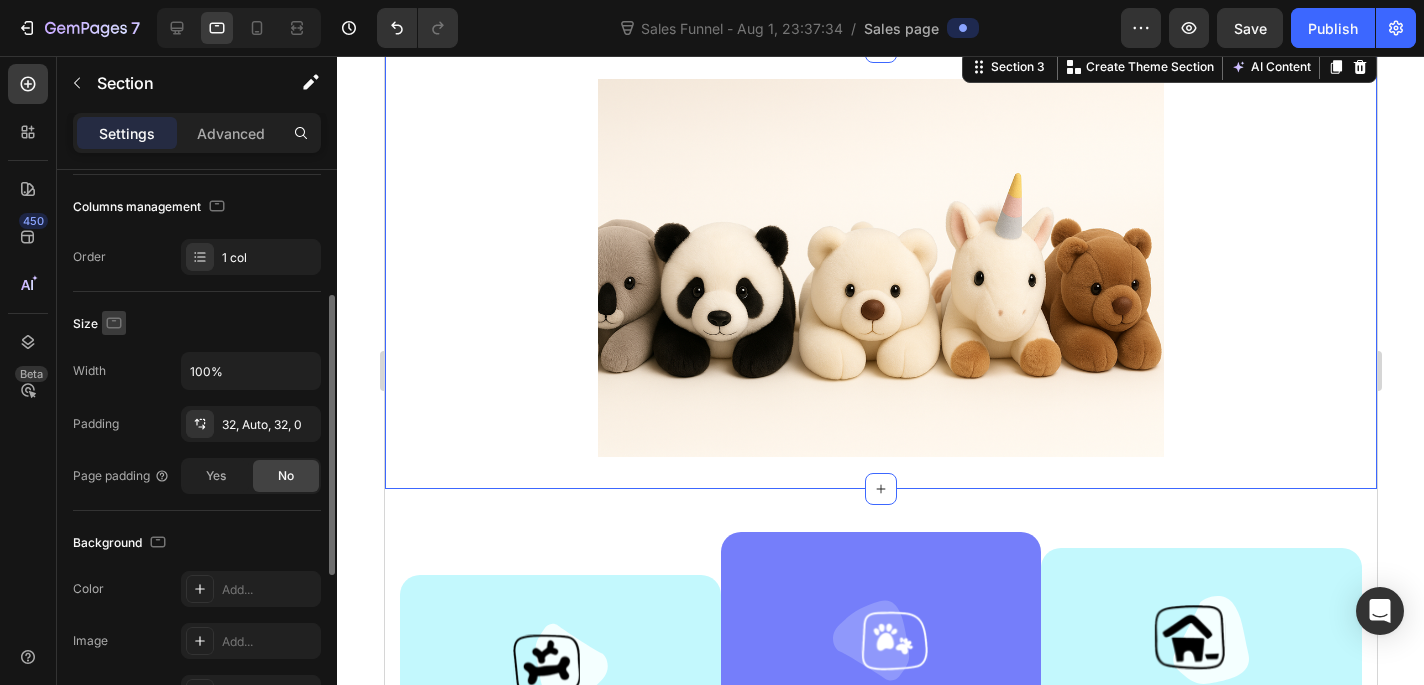 click 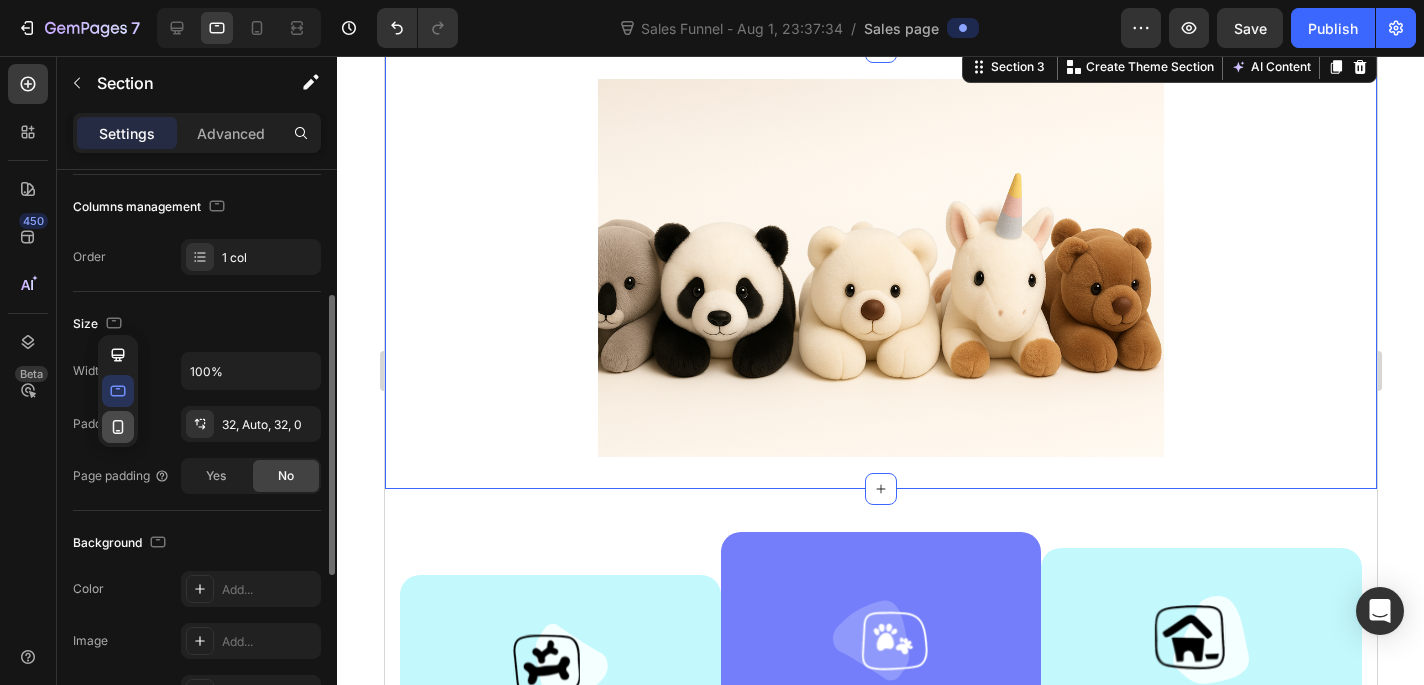 click 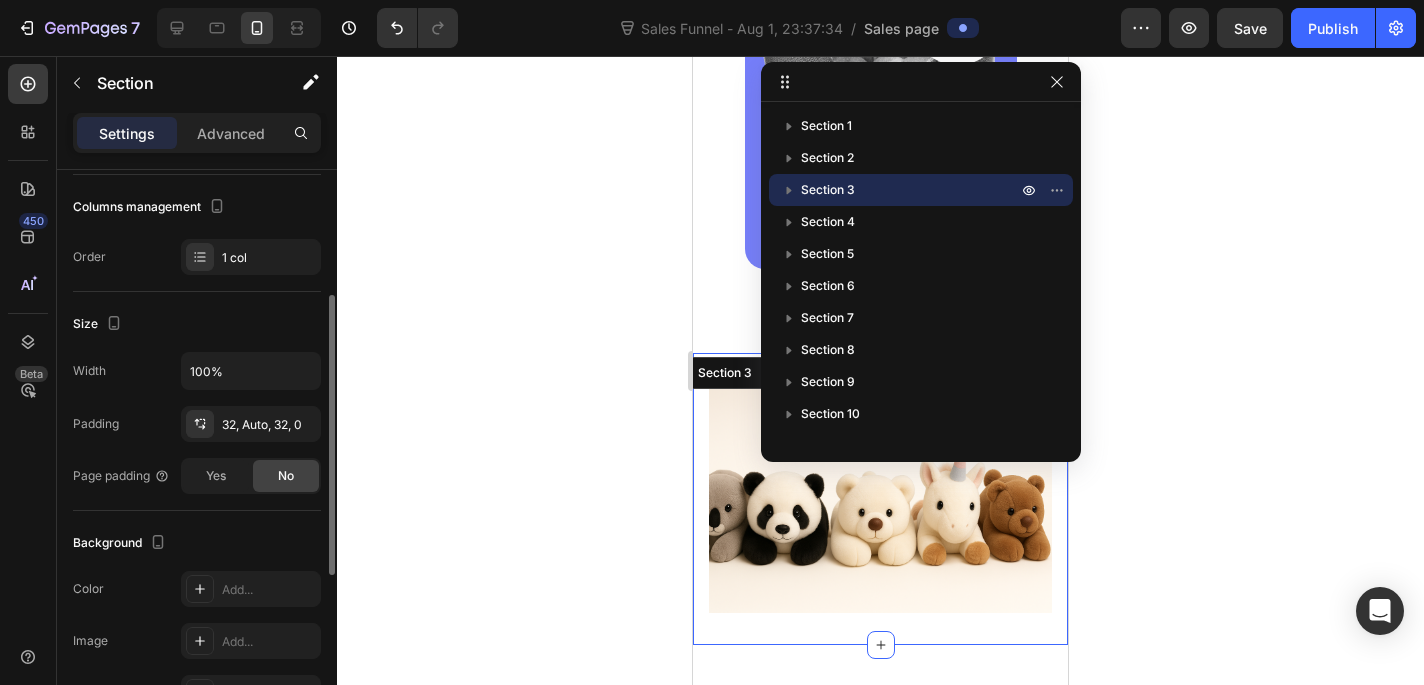 scroll, scrollTop: 792, scrollLeft: 0, axis: vertical 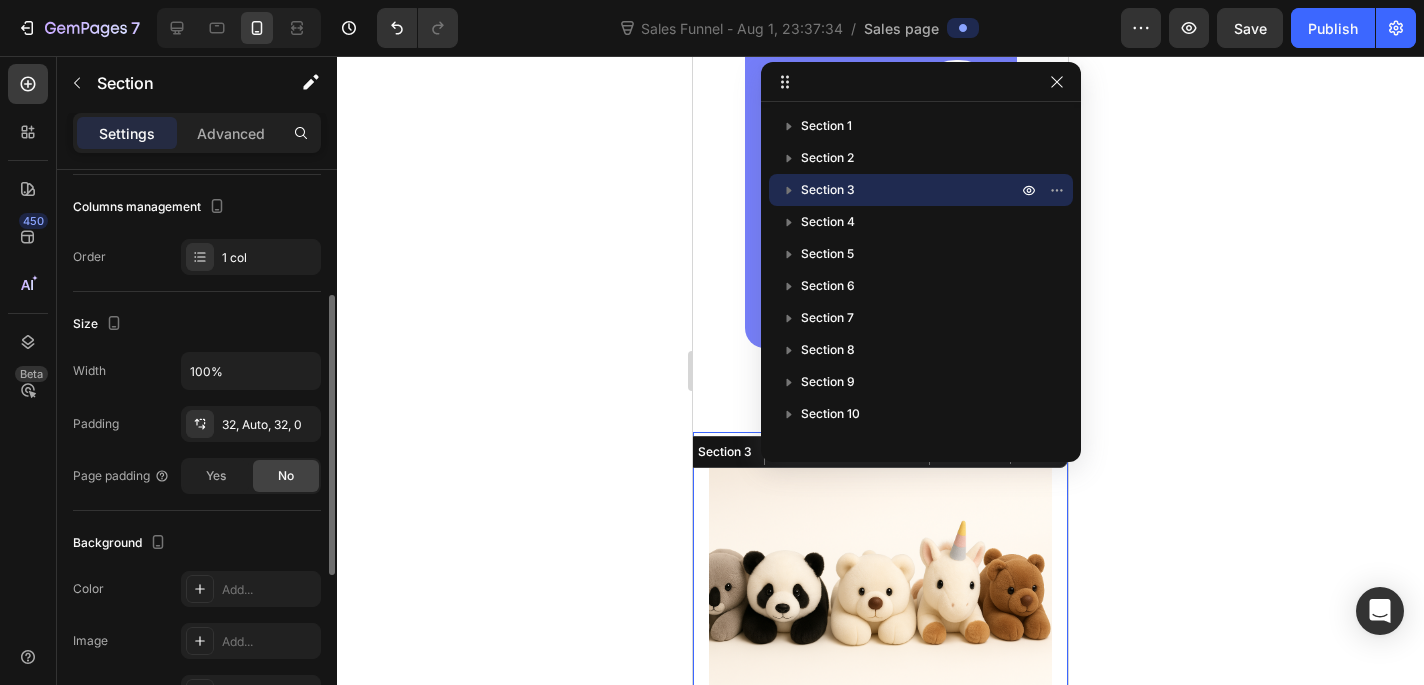 click 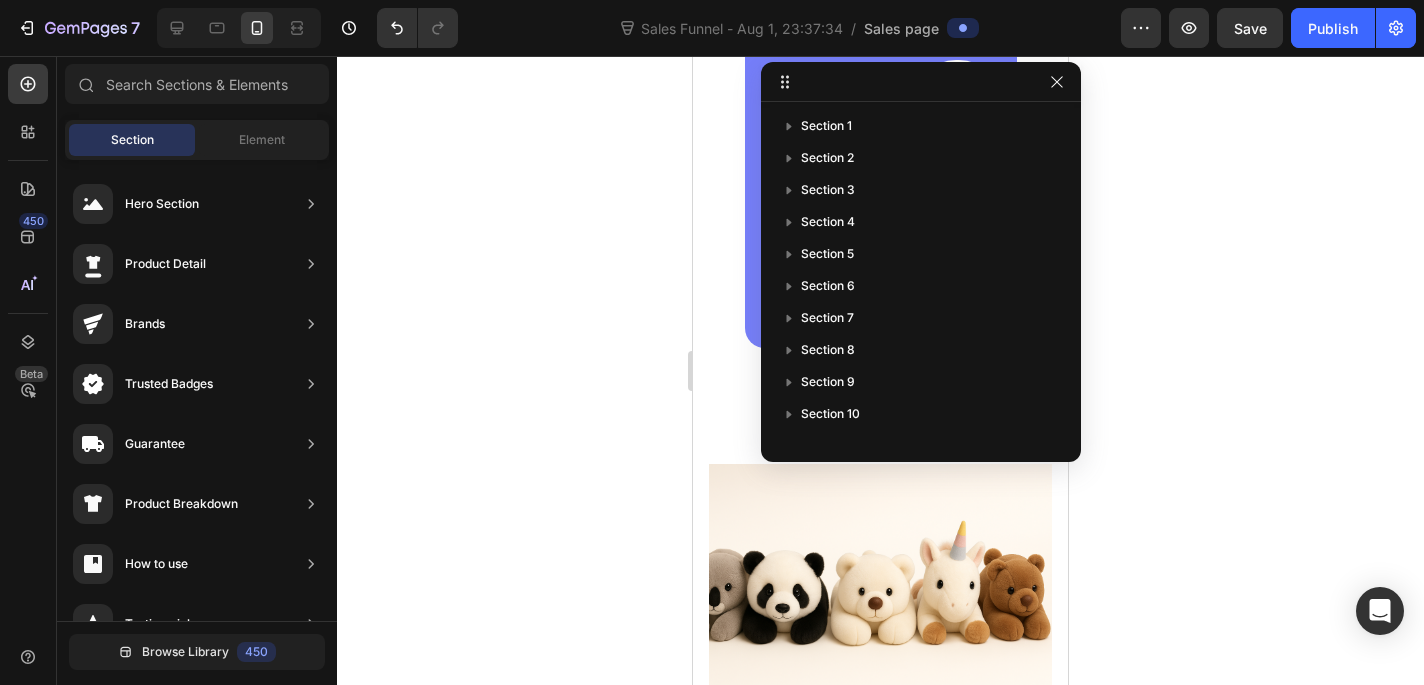 click 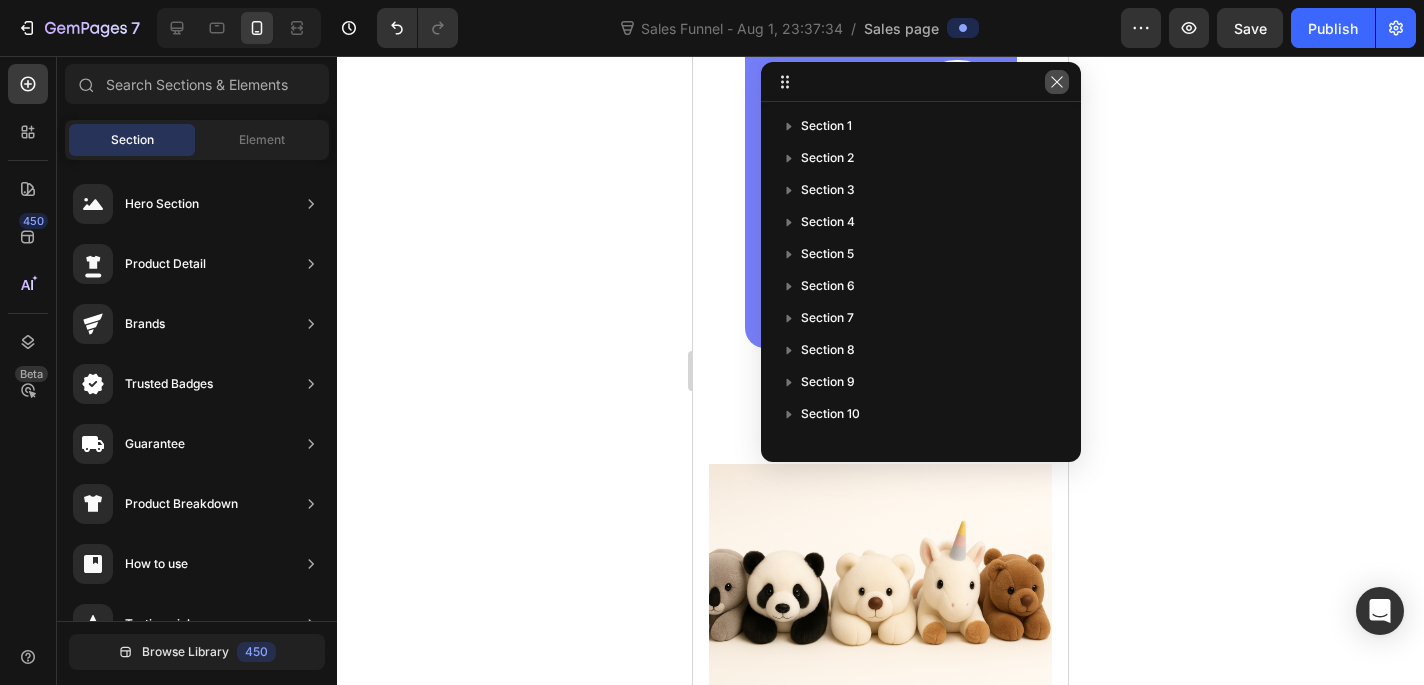 click 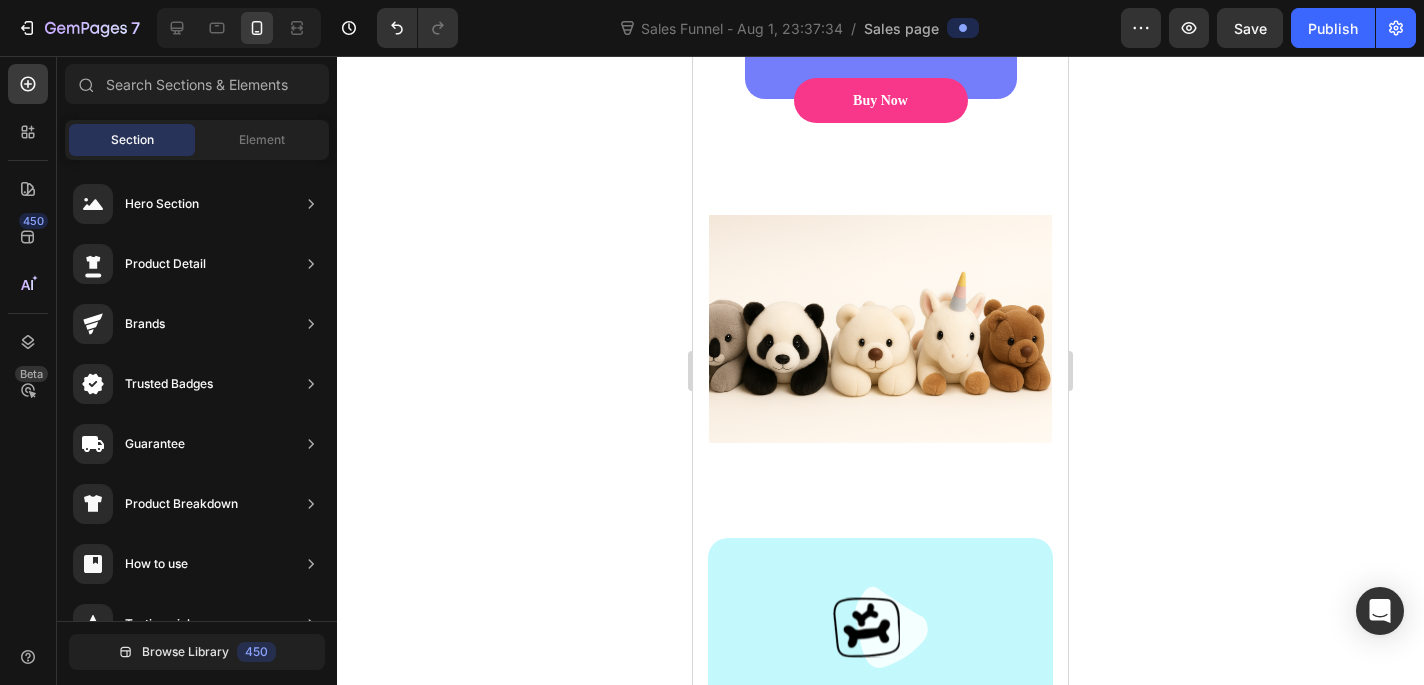 scroll, scrollTop: 1040, scrollLeft: 0, axis: vertical 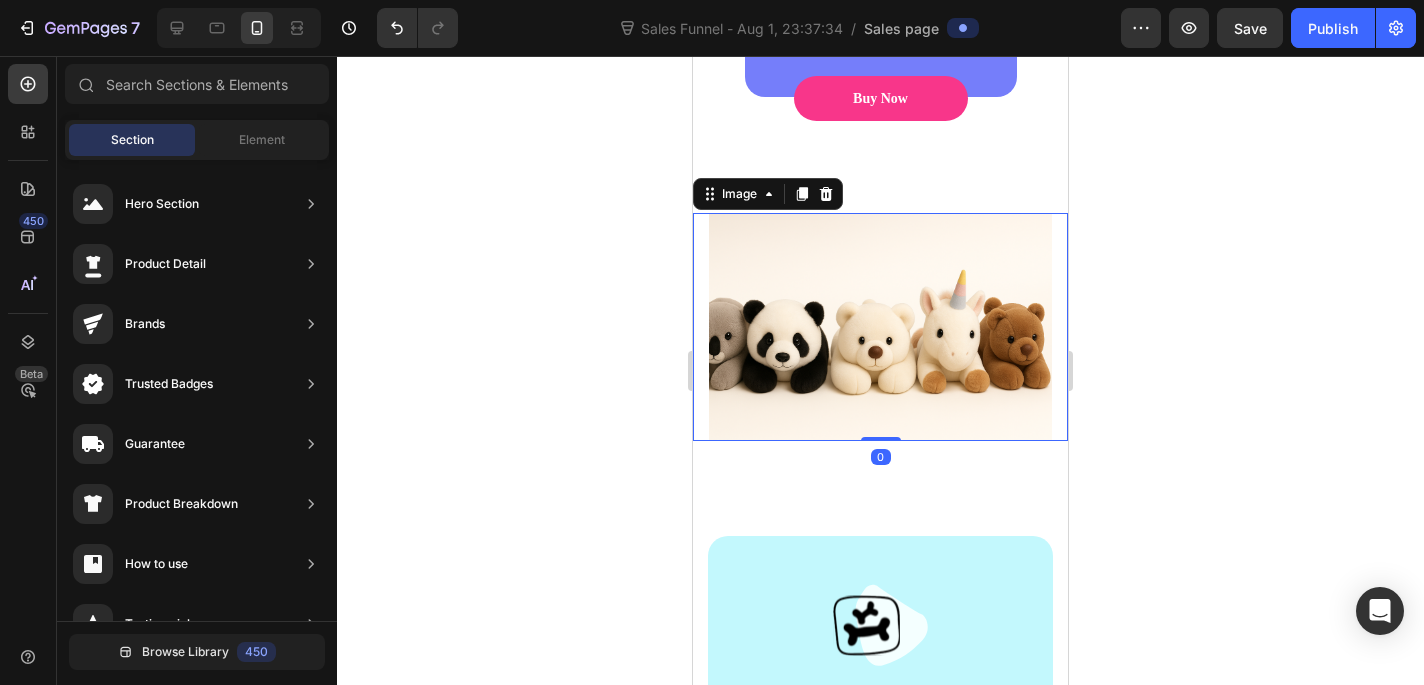 click at bounding box center (880, 327) 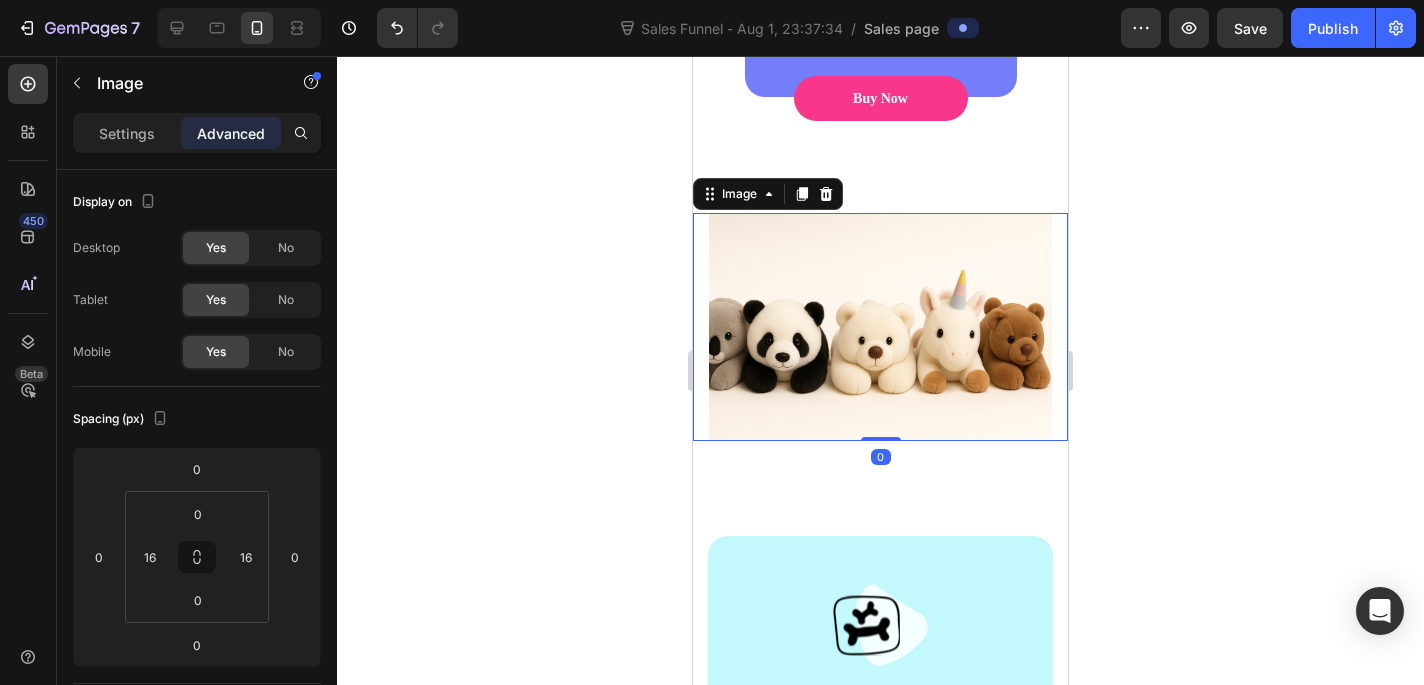 drag, startPoint x: 884, startPoint y: 439, endPoint x: 909, endPoint y: 310, distance: 131.40015 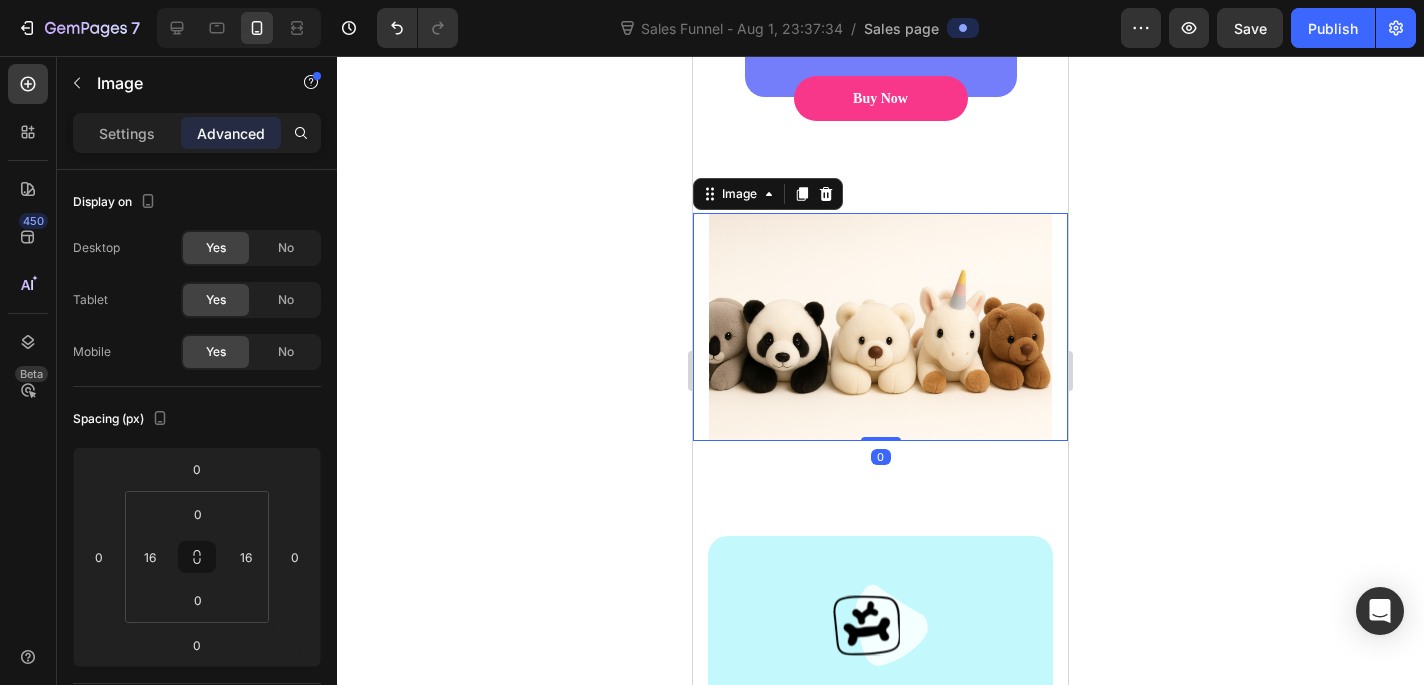 click on "Image   0" at bounding box center (880, 327) 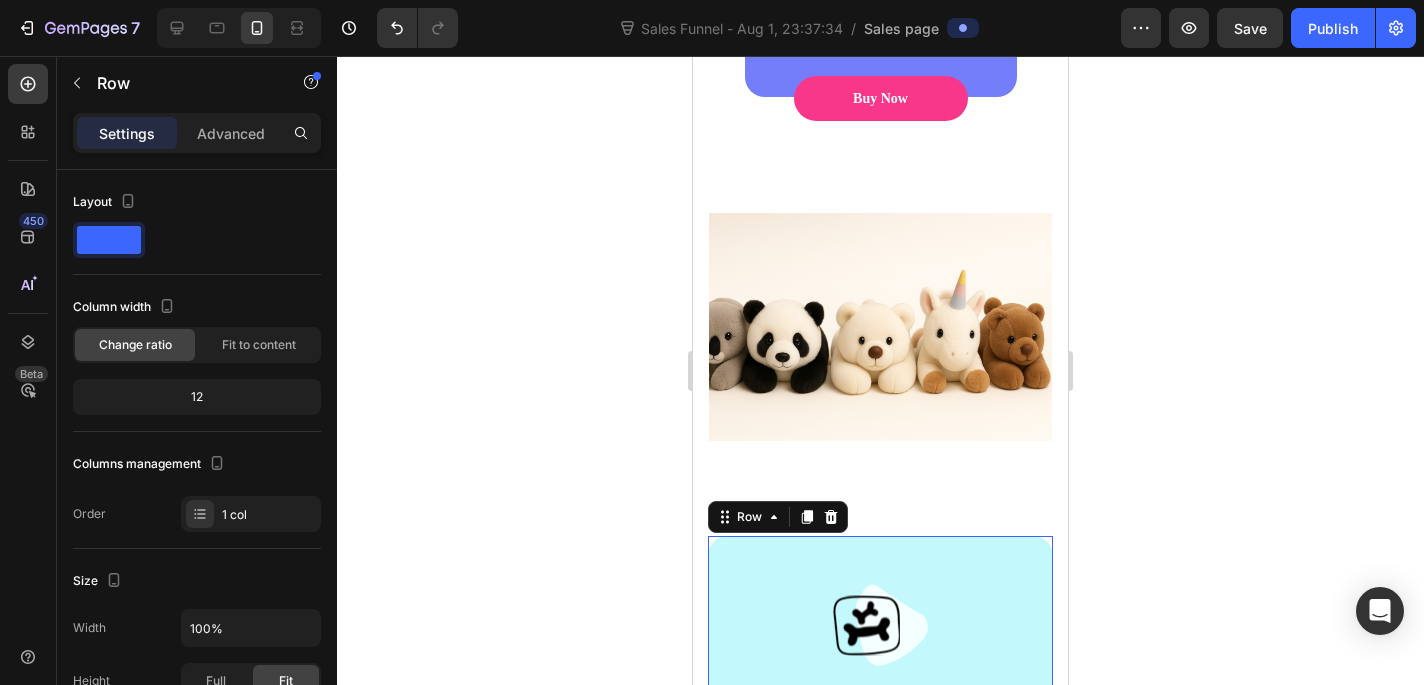 click on "Image Pet-Safe Materials Text block Durable nylon and luxurious faux fur come together to create dog mattresses that are as practical as they are comfortable! Text block Row   0" at bounding box center [880, 797] 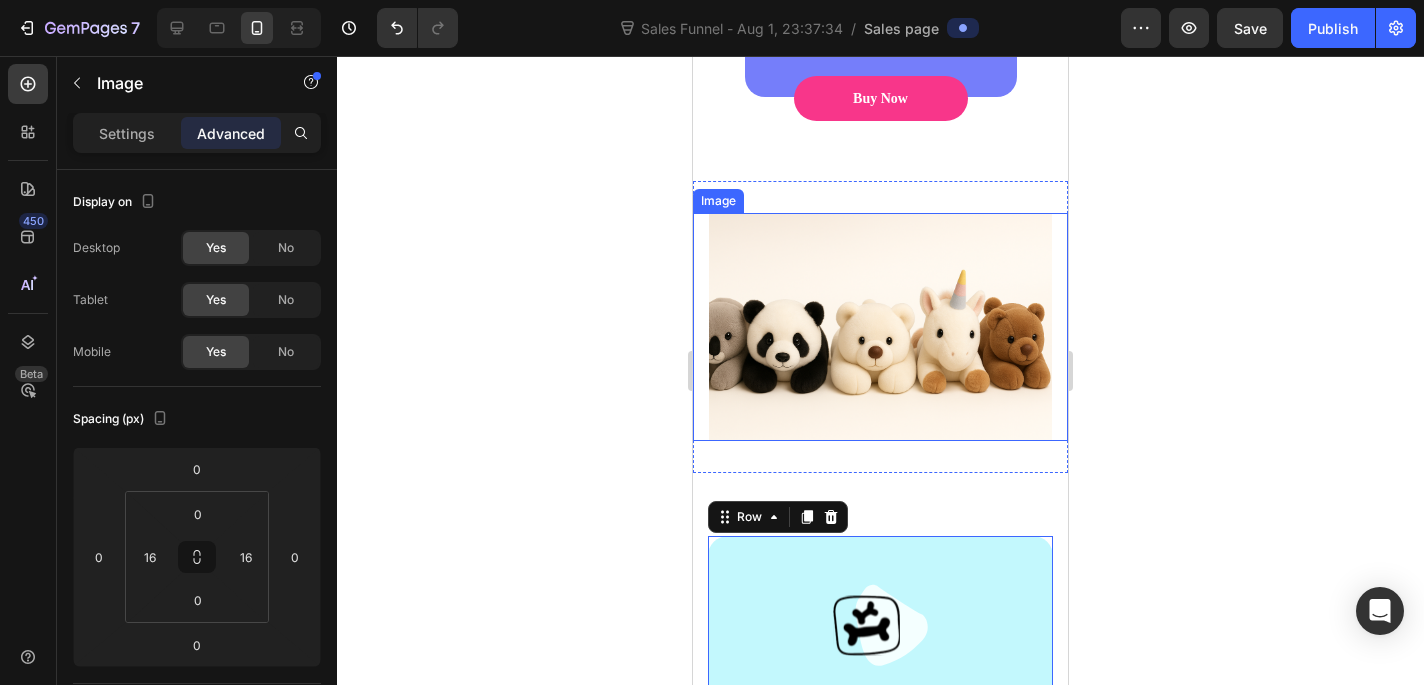 click at bounding box center [880, 327] 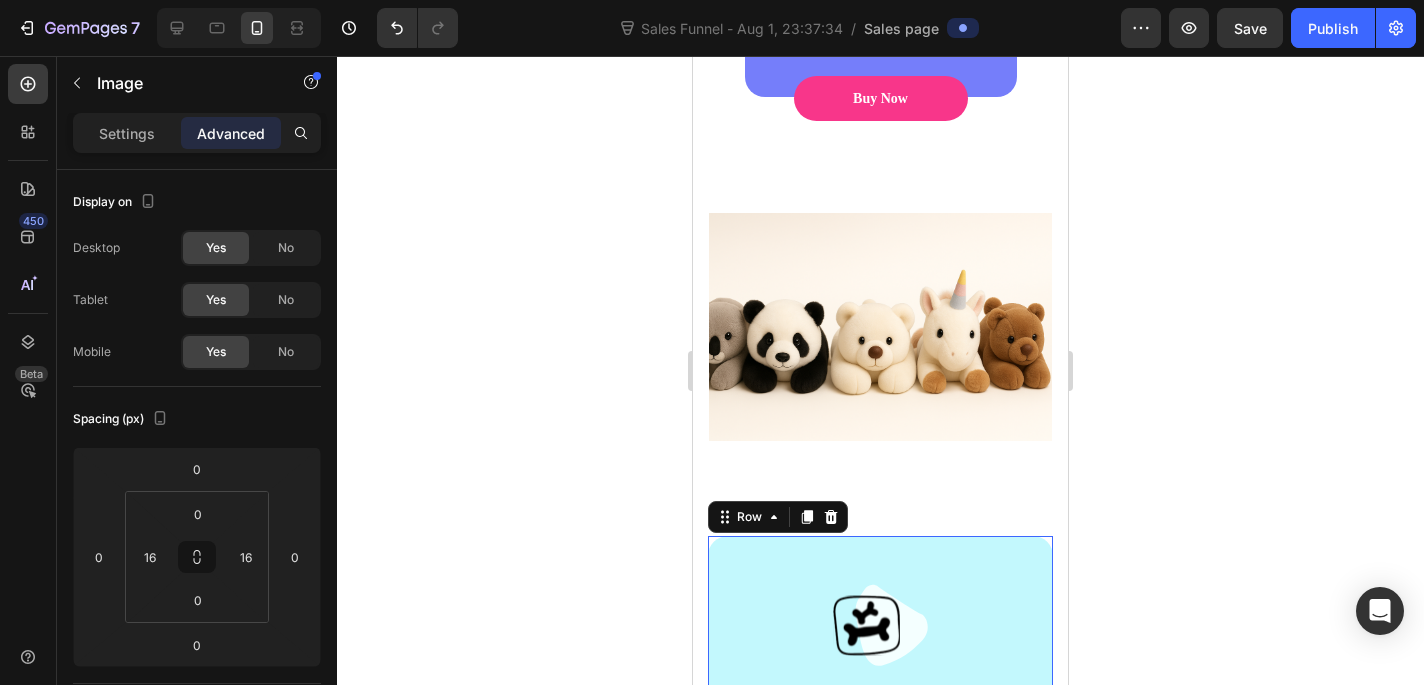 click on "Image Pet-Safe Materials Text block Durable nylon and luxurious faux fur come together to create dog mattresses that are as practical as they are comfortable! Text block Row   0" at bounding box center (880, 797) 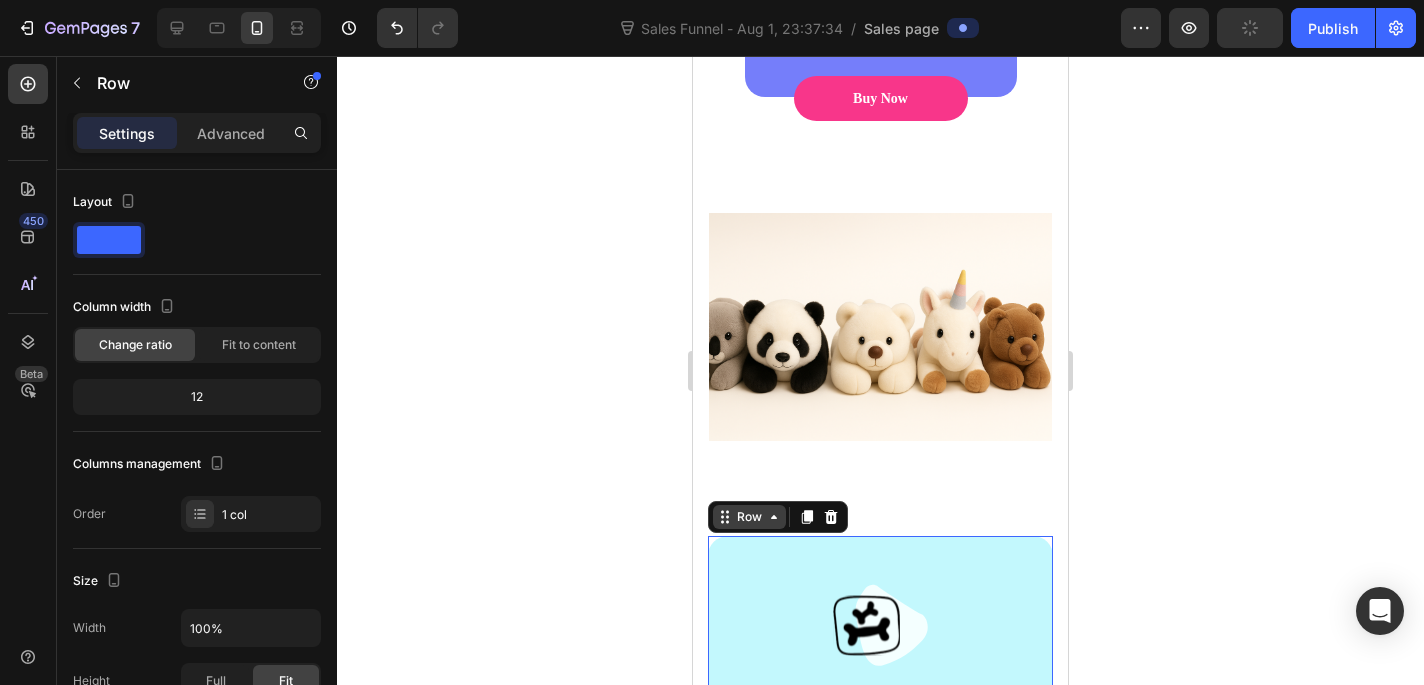 click 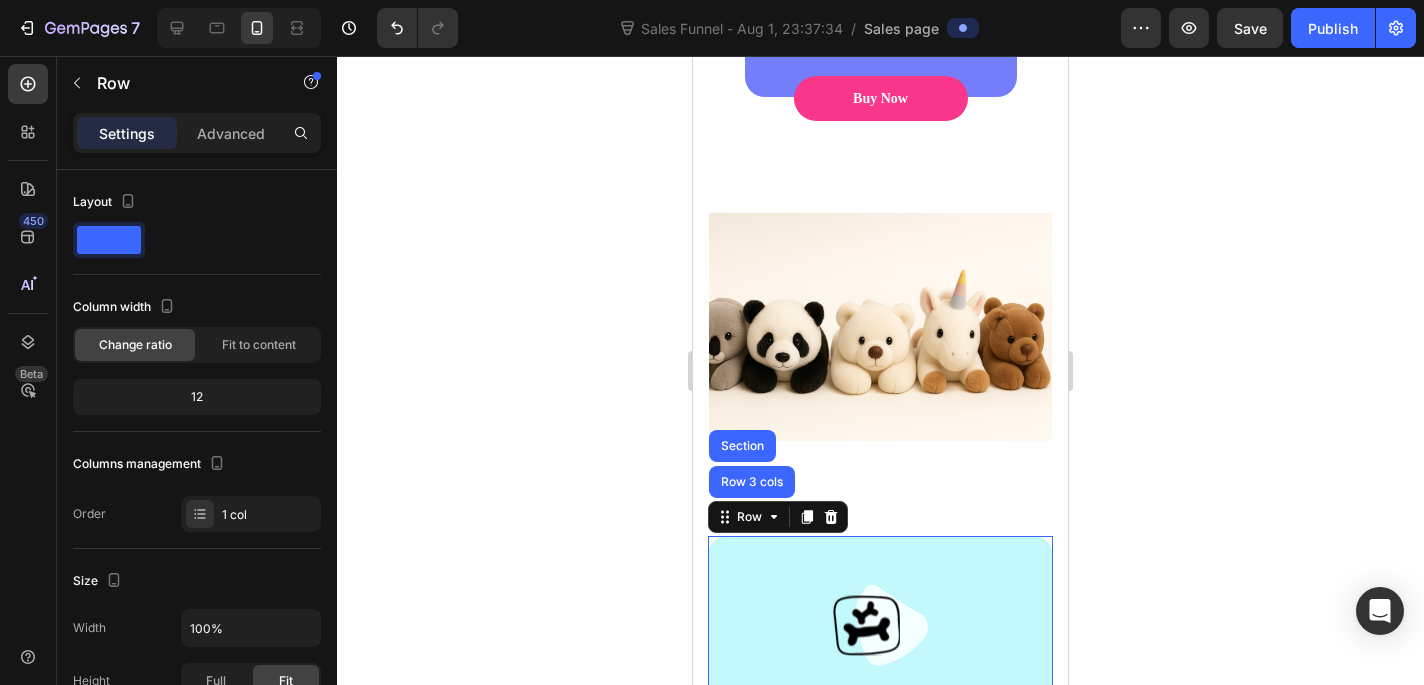 click 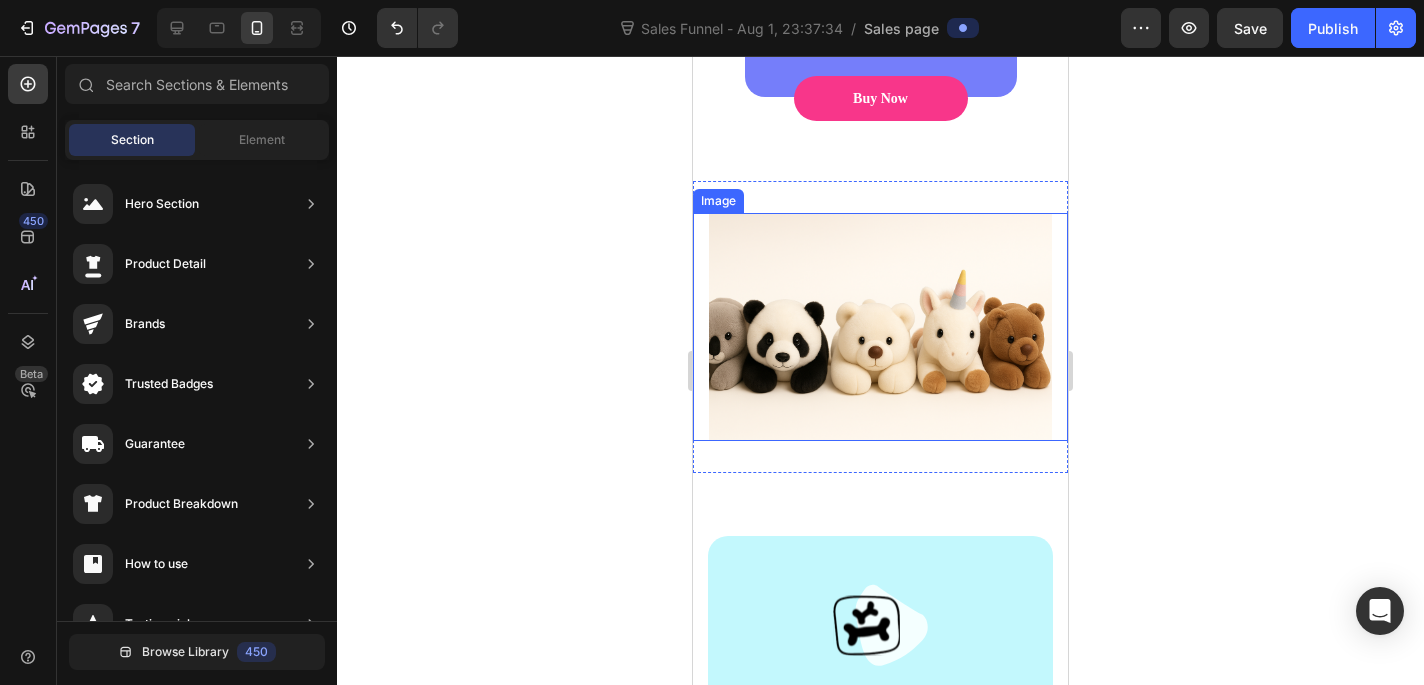 click at bounding box center (880, 327) 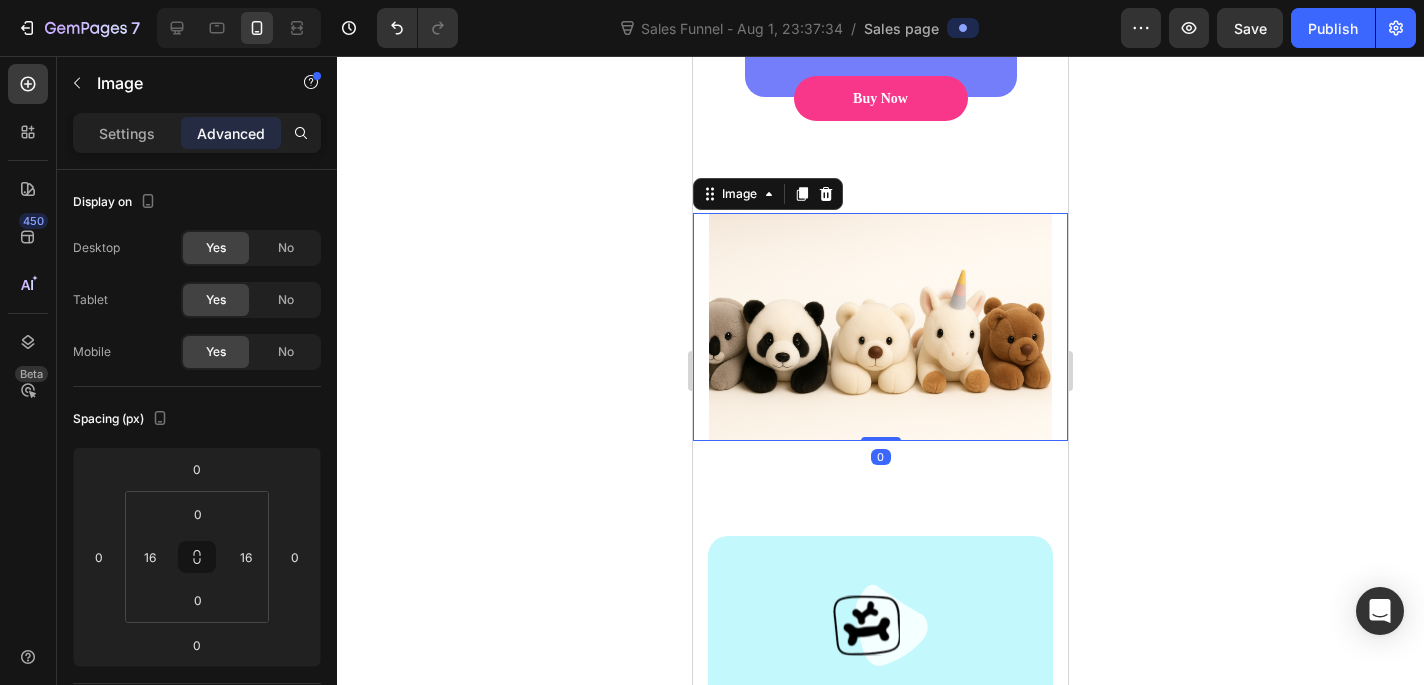click on "Image" at bounding box center (768, 194) 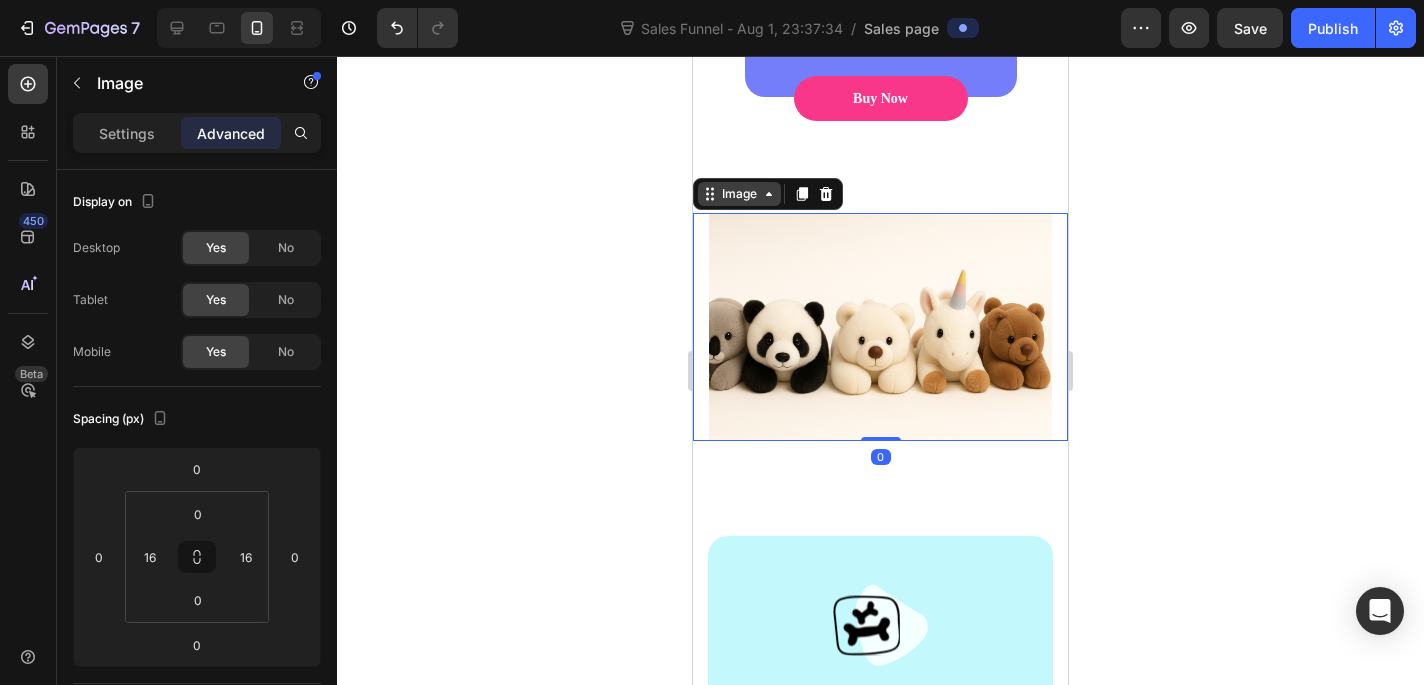 click 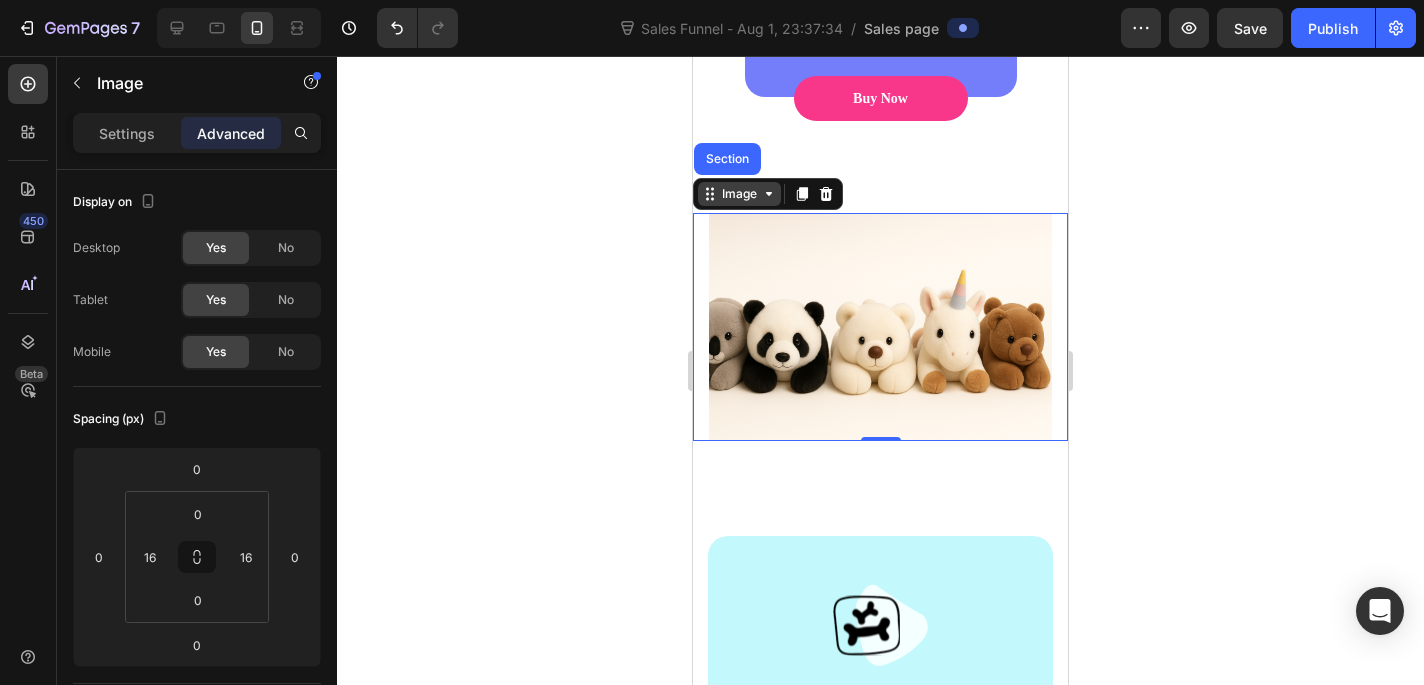 click on "Image" at bounding box center (739, 194) 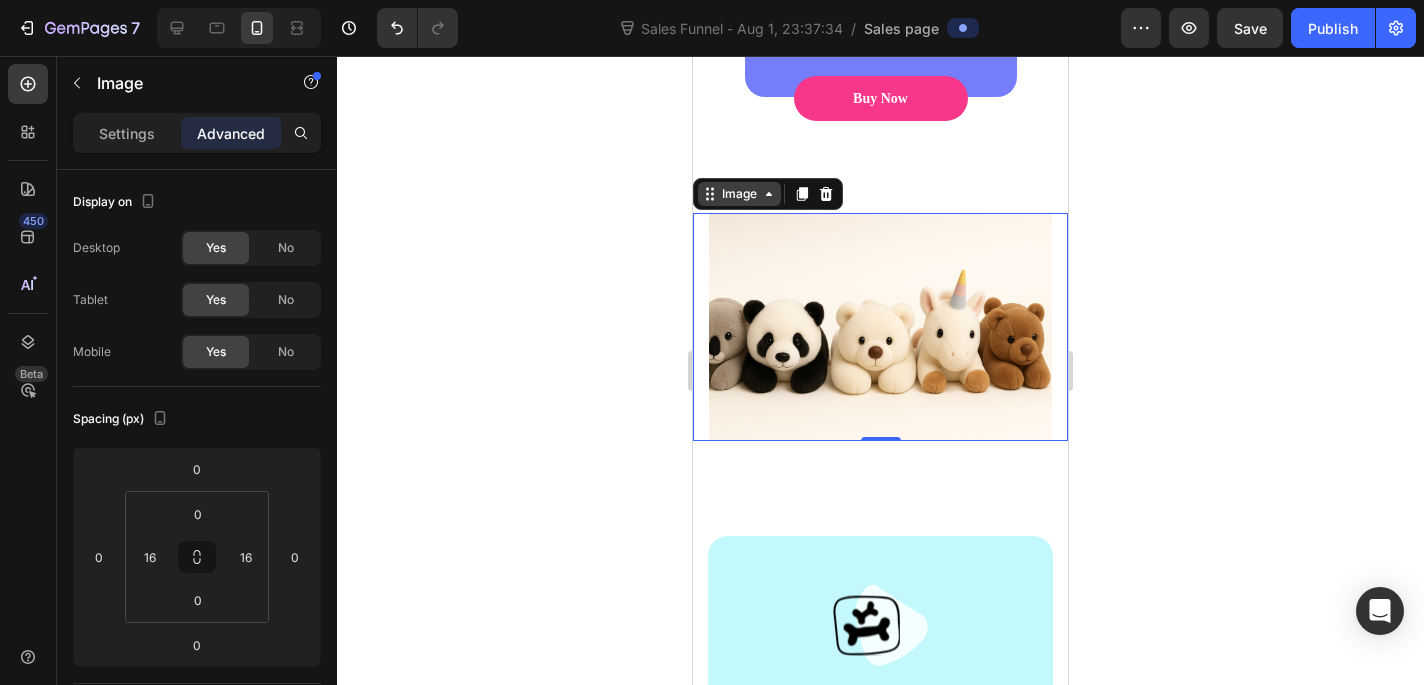 click on "Image" at bounding box center [739, 194] 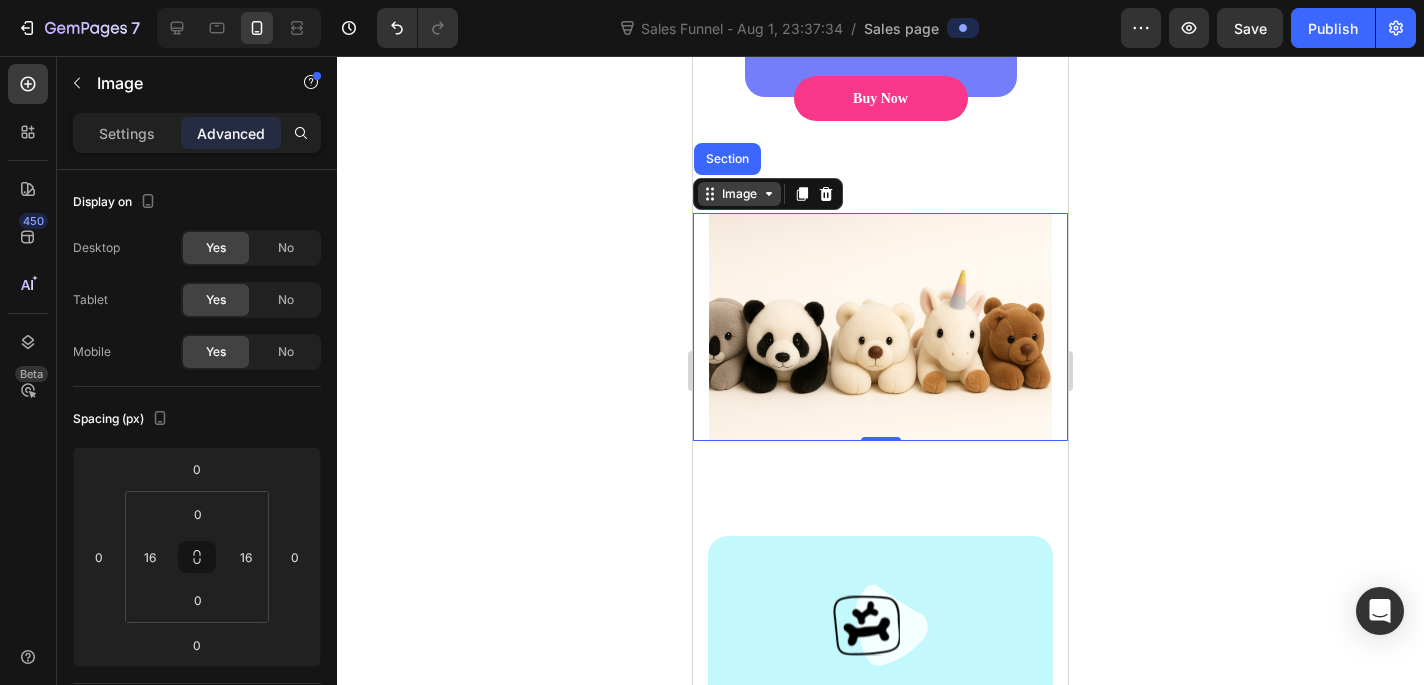 click on "Image" at bounding box center (739, 194) 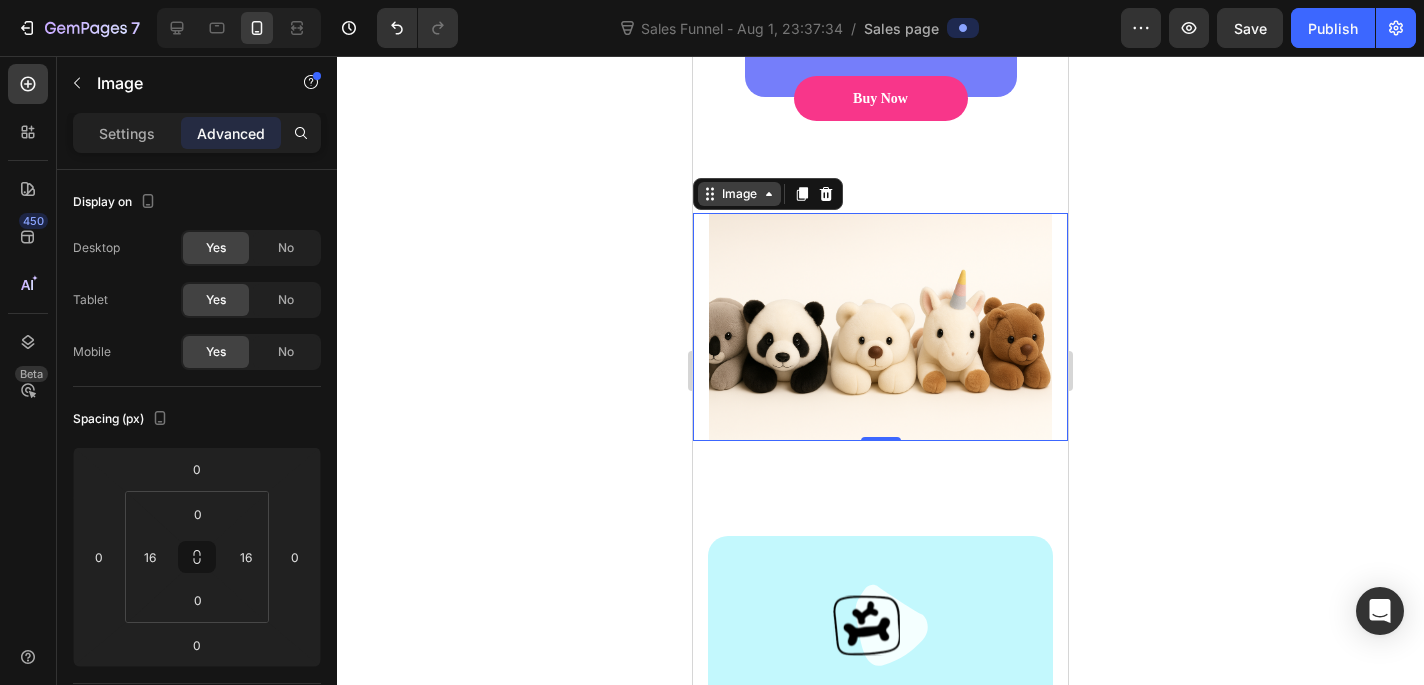 click 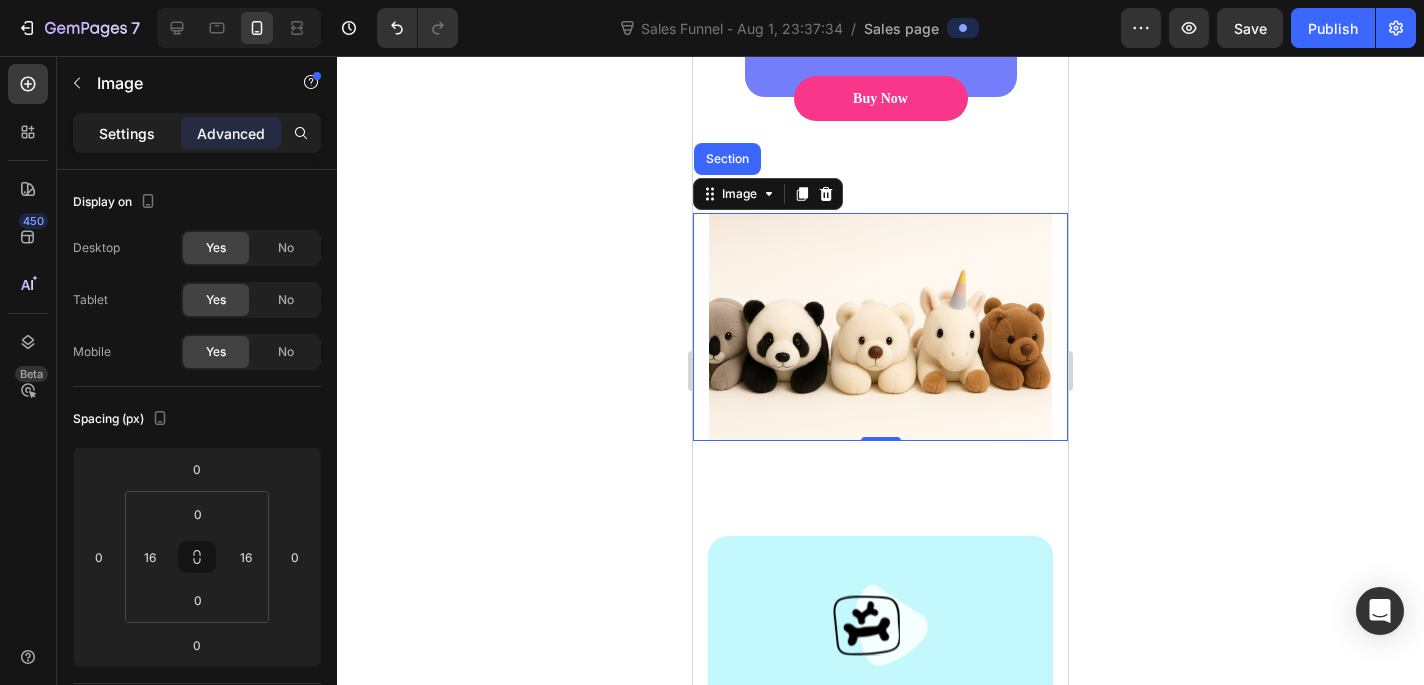 click on "Settings" 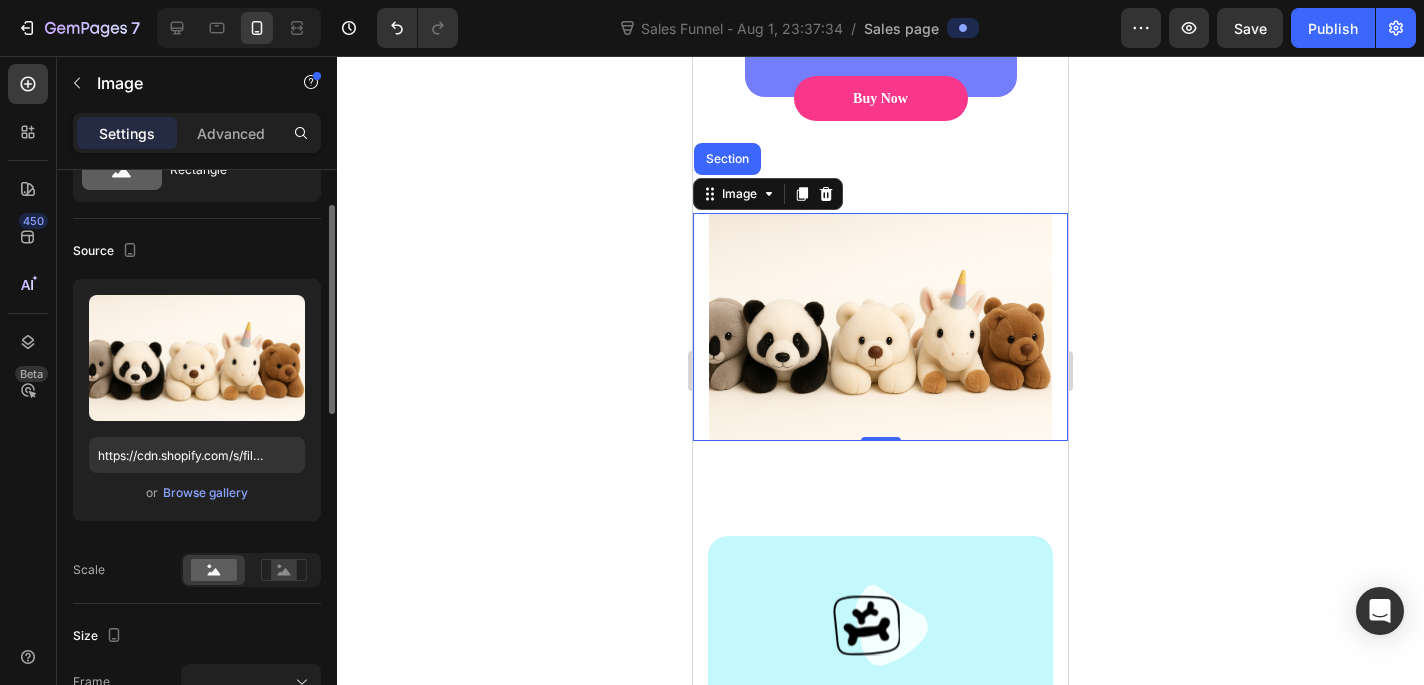scroll, scrollTop: 93, scrollLeft: 0, axis: vertical 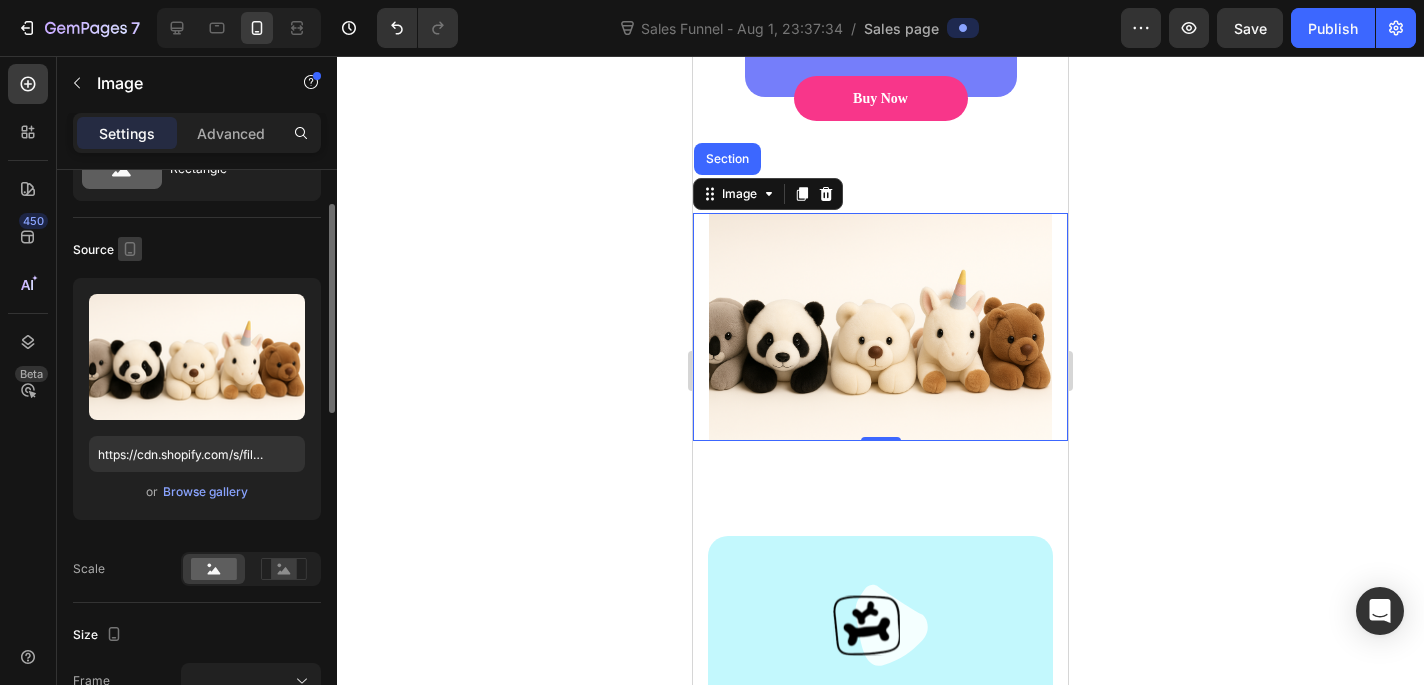 click 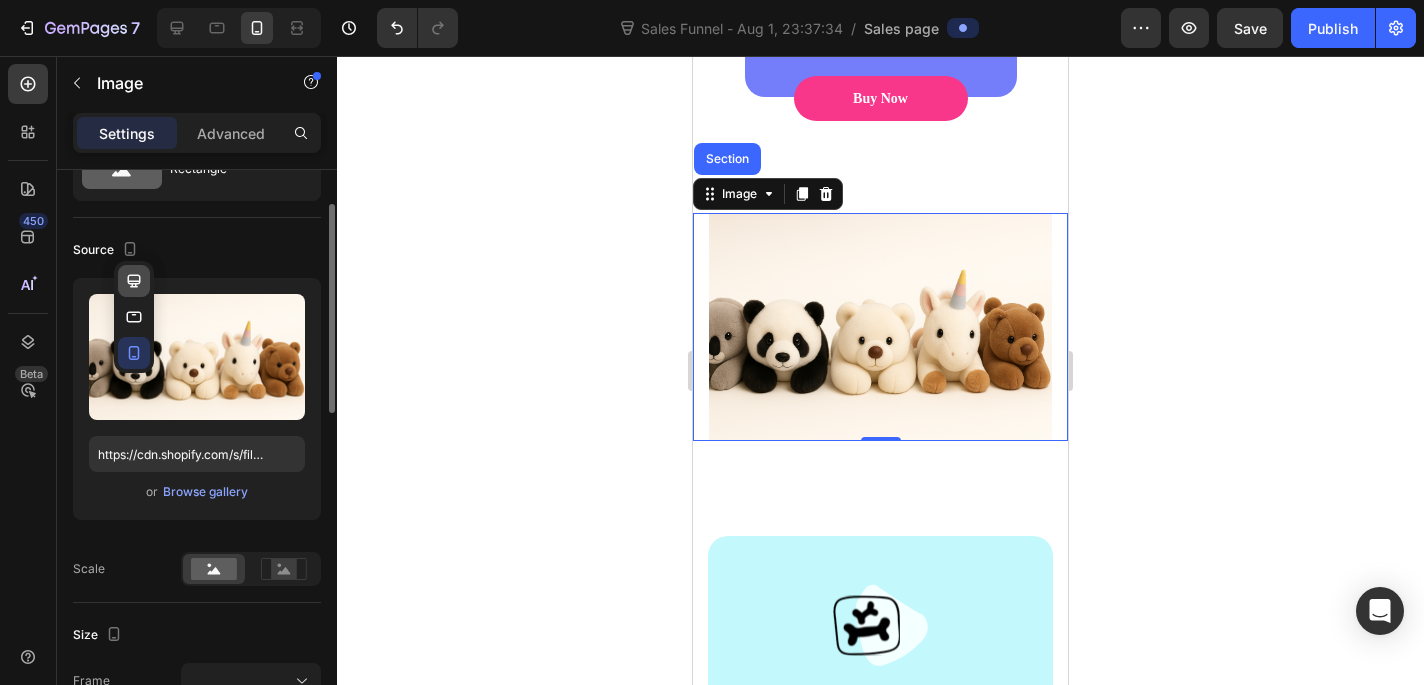 click 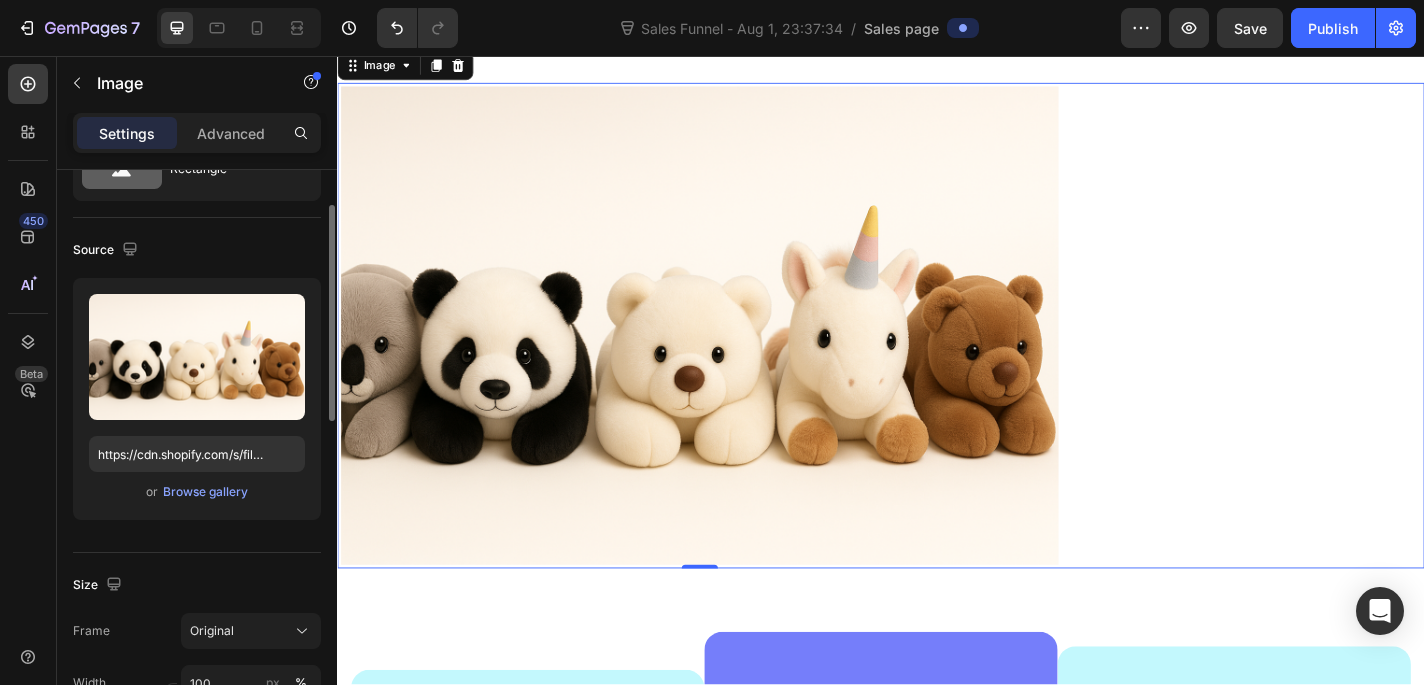 scroll, scrollTop: 764, scrollLeft: 0, axis: vertical 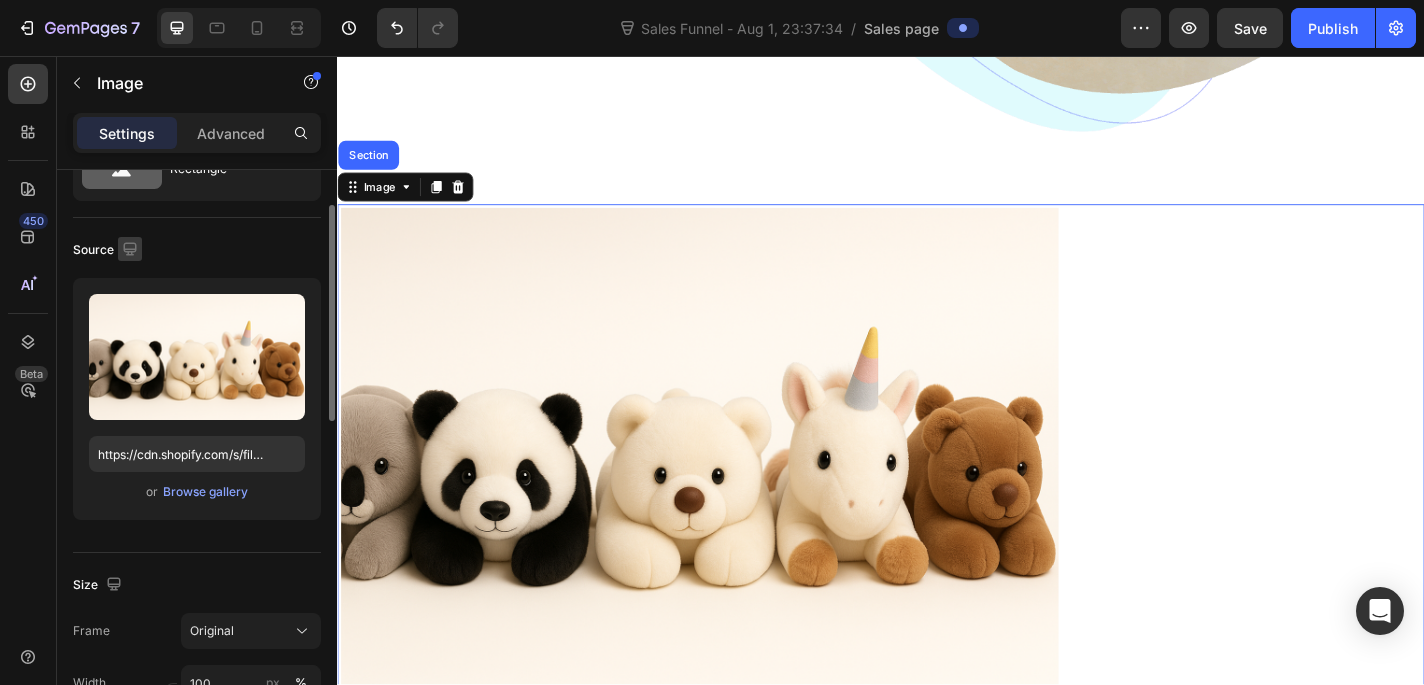 click 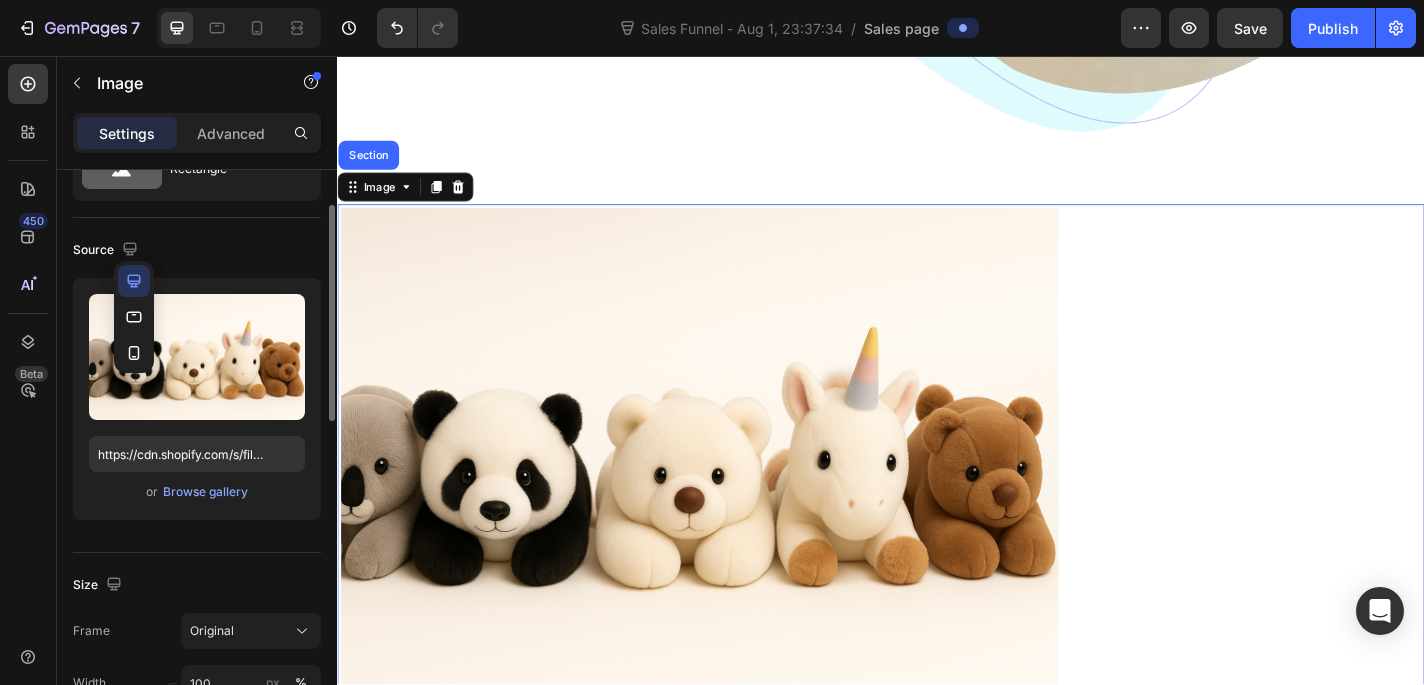 click on "Source" at bounding box center (107, 250) 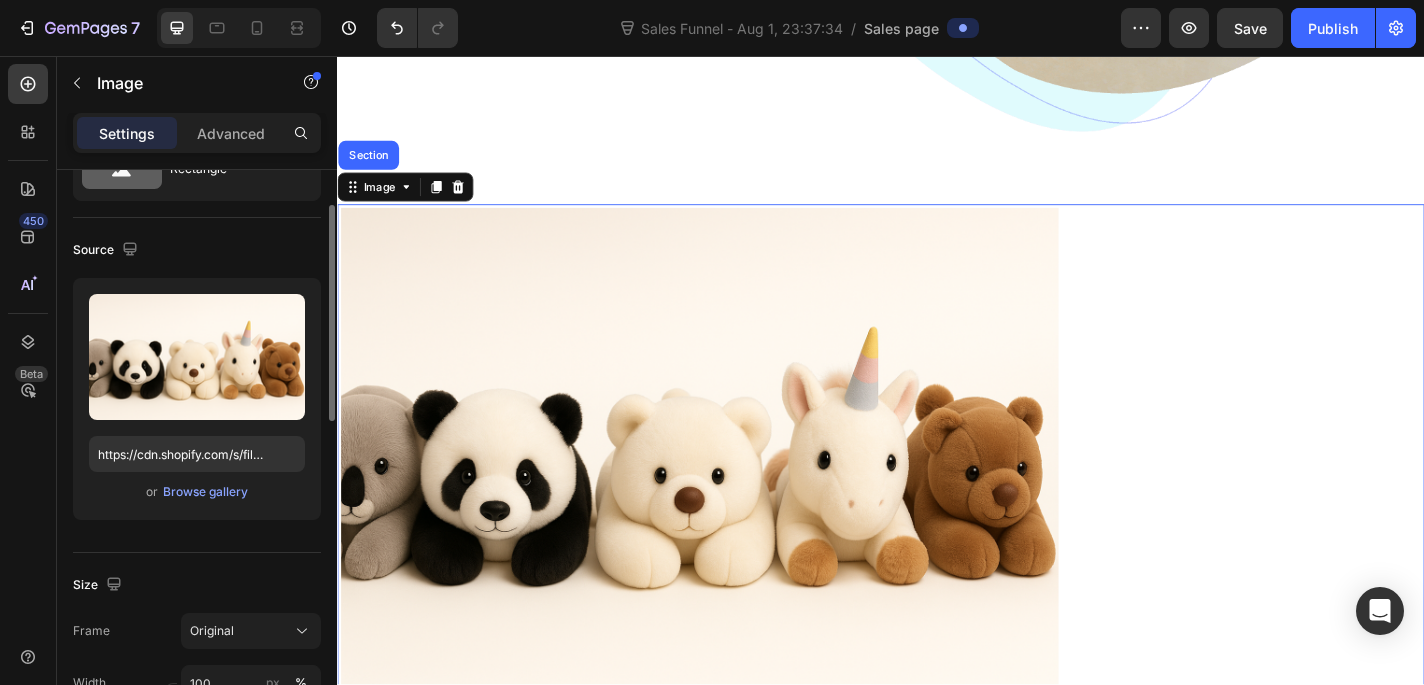 click on "Source" at bounding box center (197, 250) 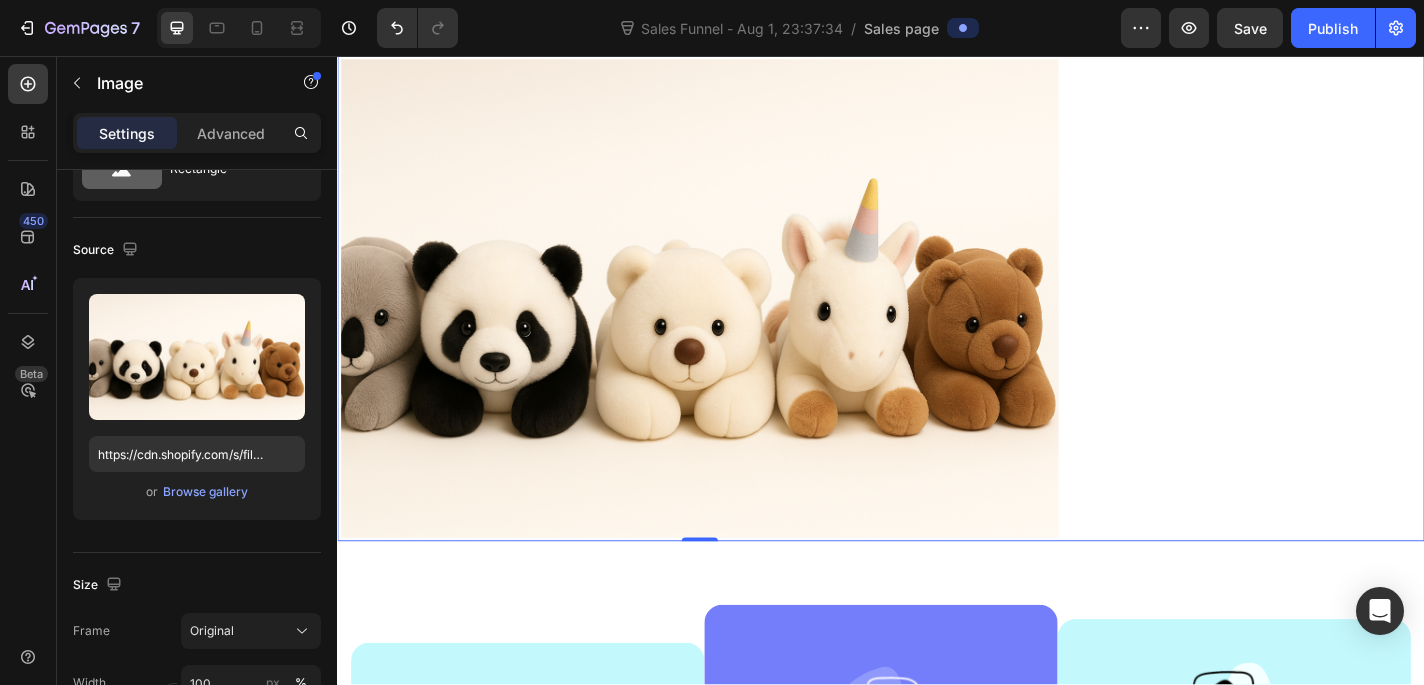 scroll, scrollTop: 919, scrollLeft: 0, axis: vertical 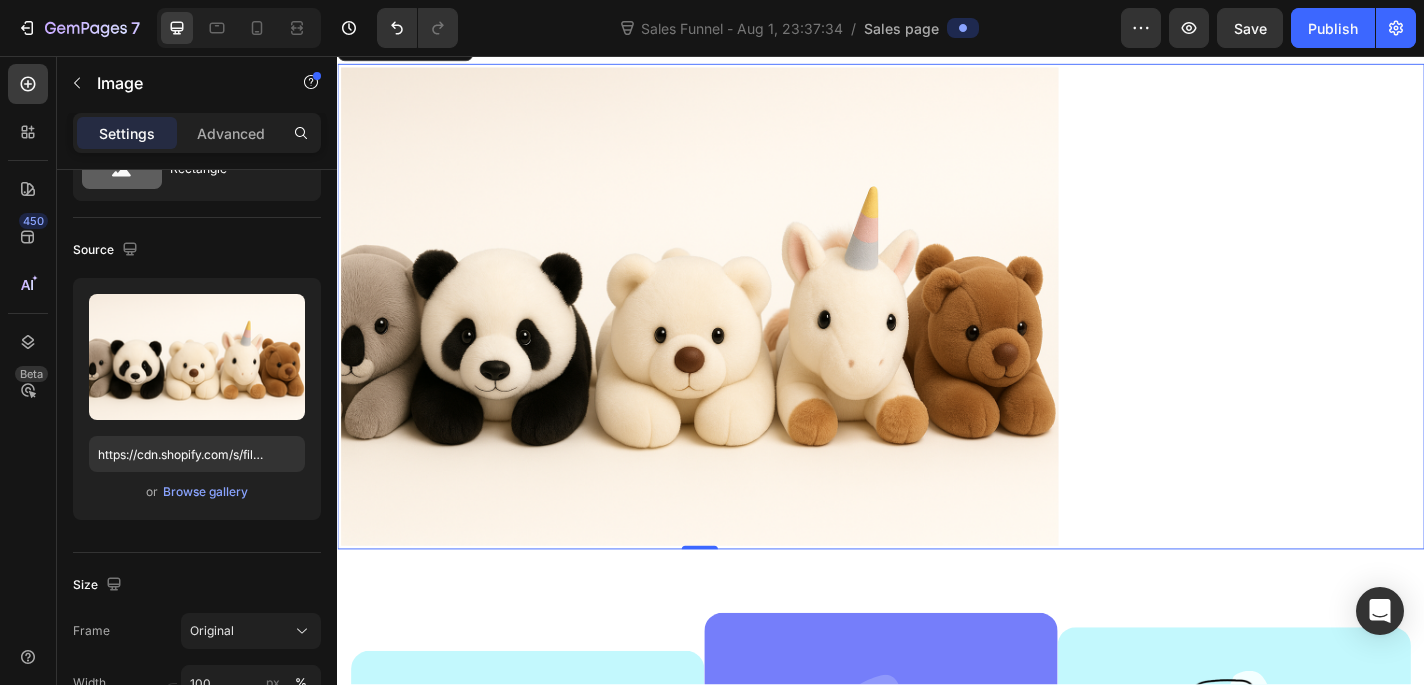 click at bounding box center [737, 333] 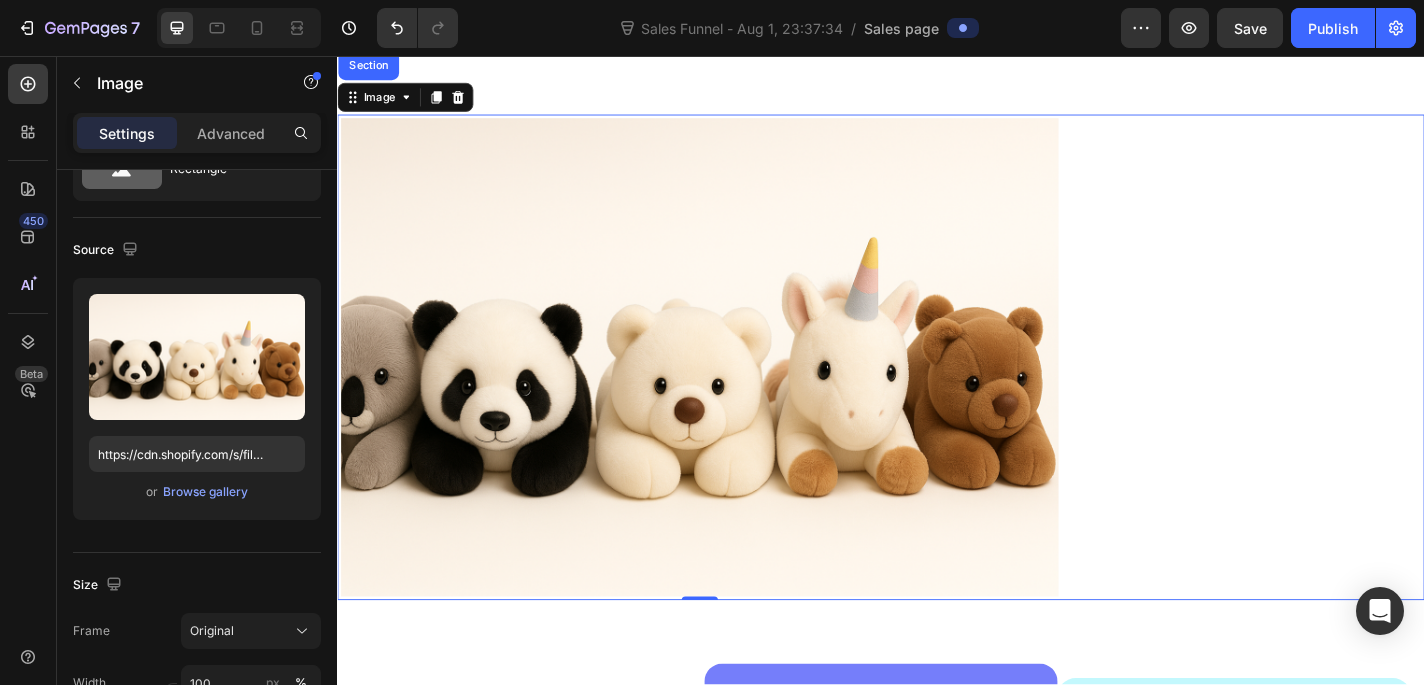 scroll, scrollTop: 870, scrollLeft: 0, axis: vertical 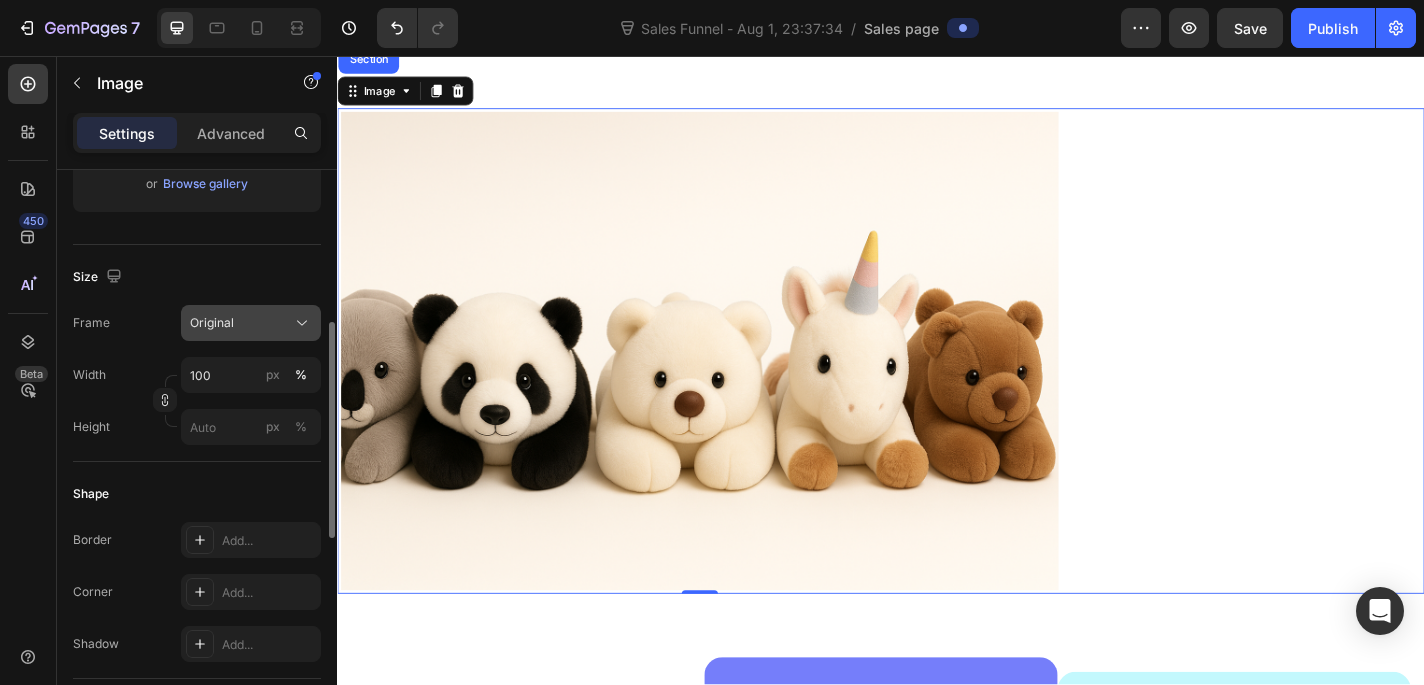 click 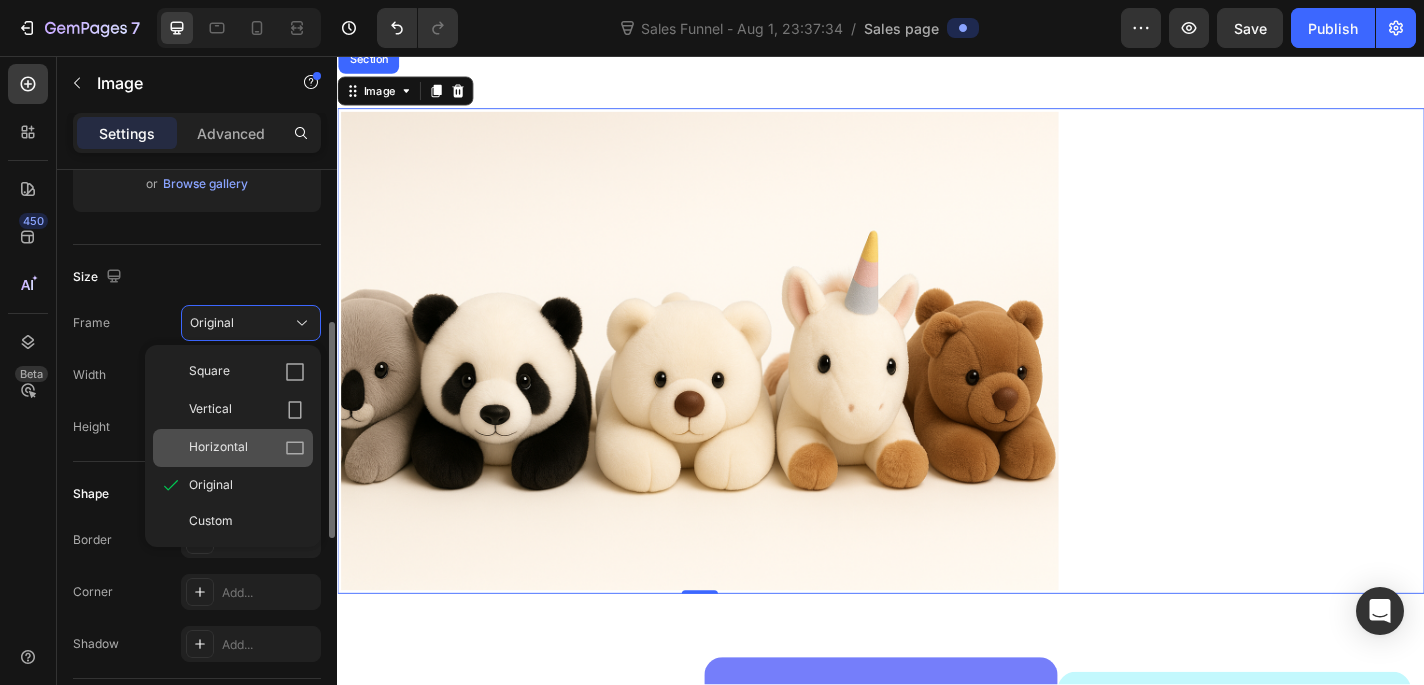 click on "Horizontal" at bounding box center (247, 448) 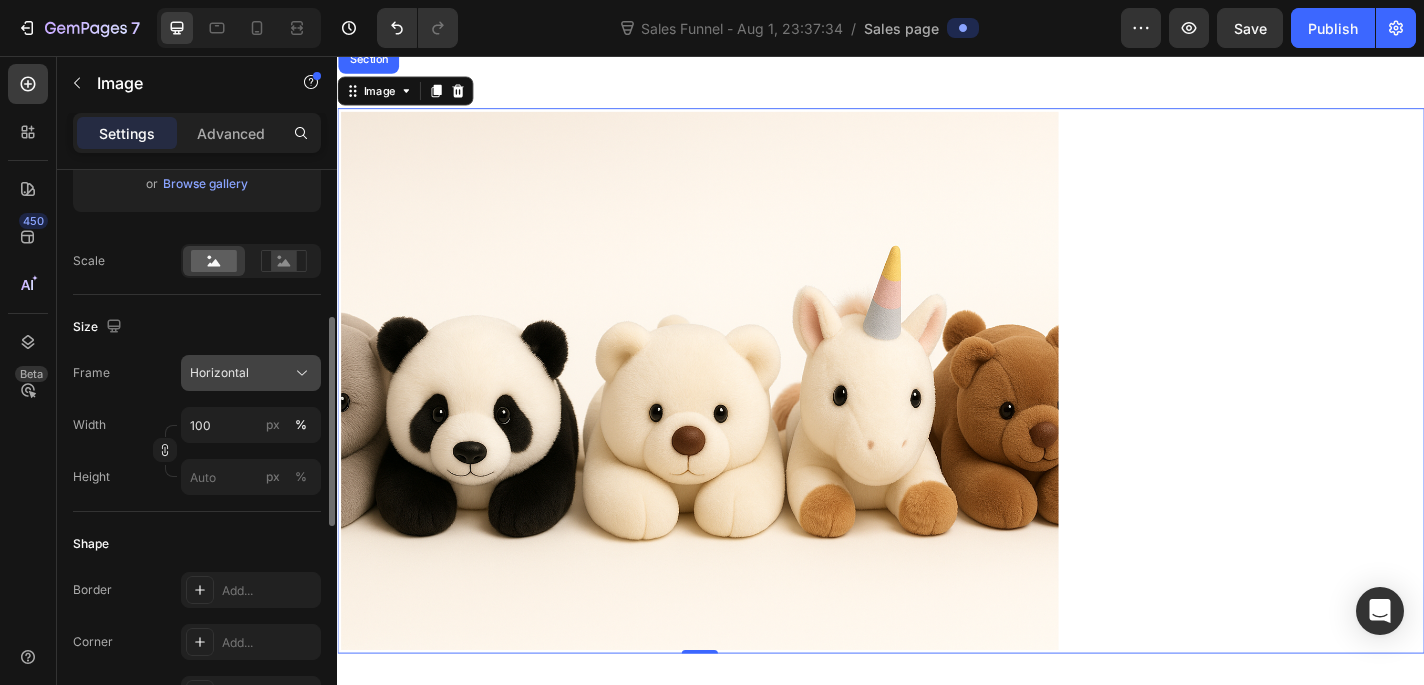 click 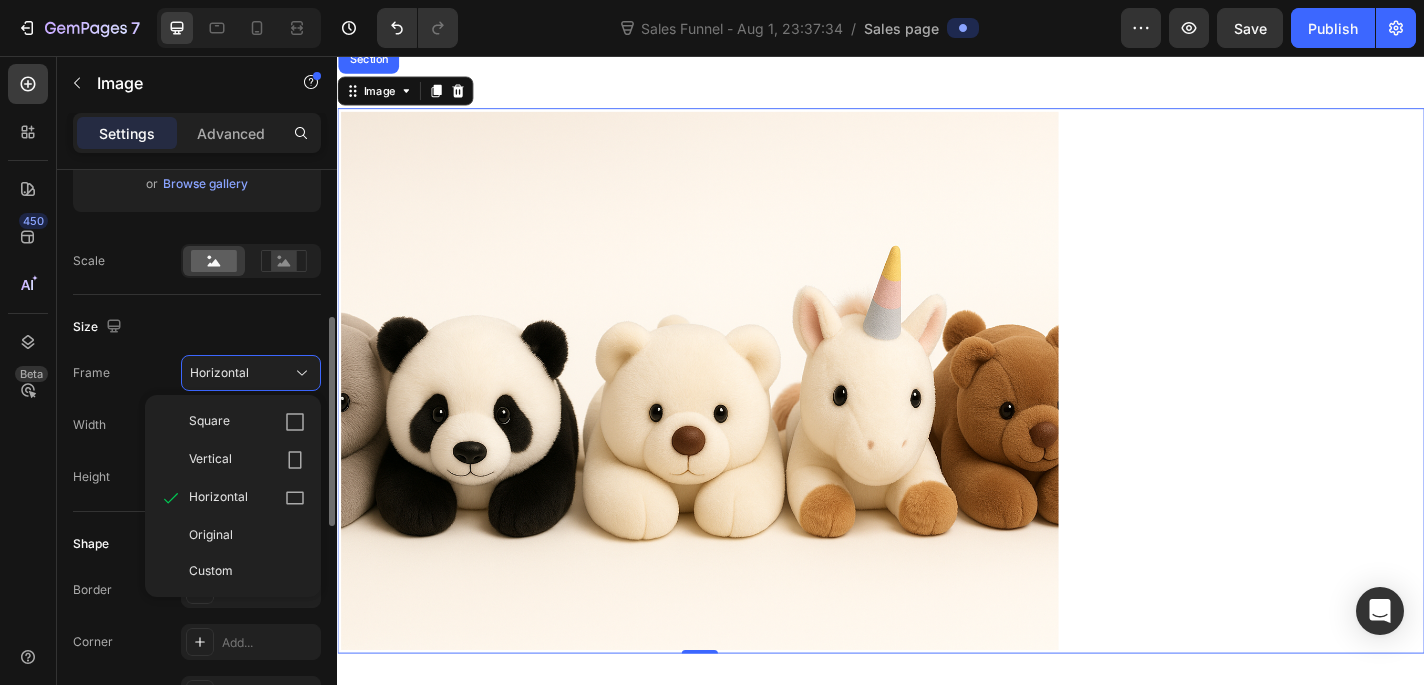 click on "Size" at bounding box center (197, 327) 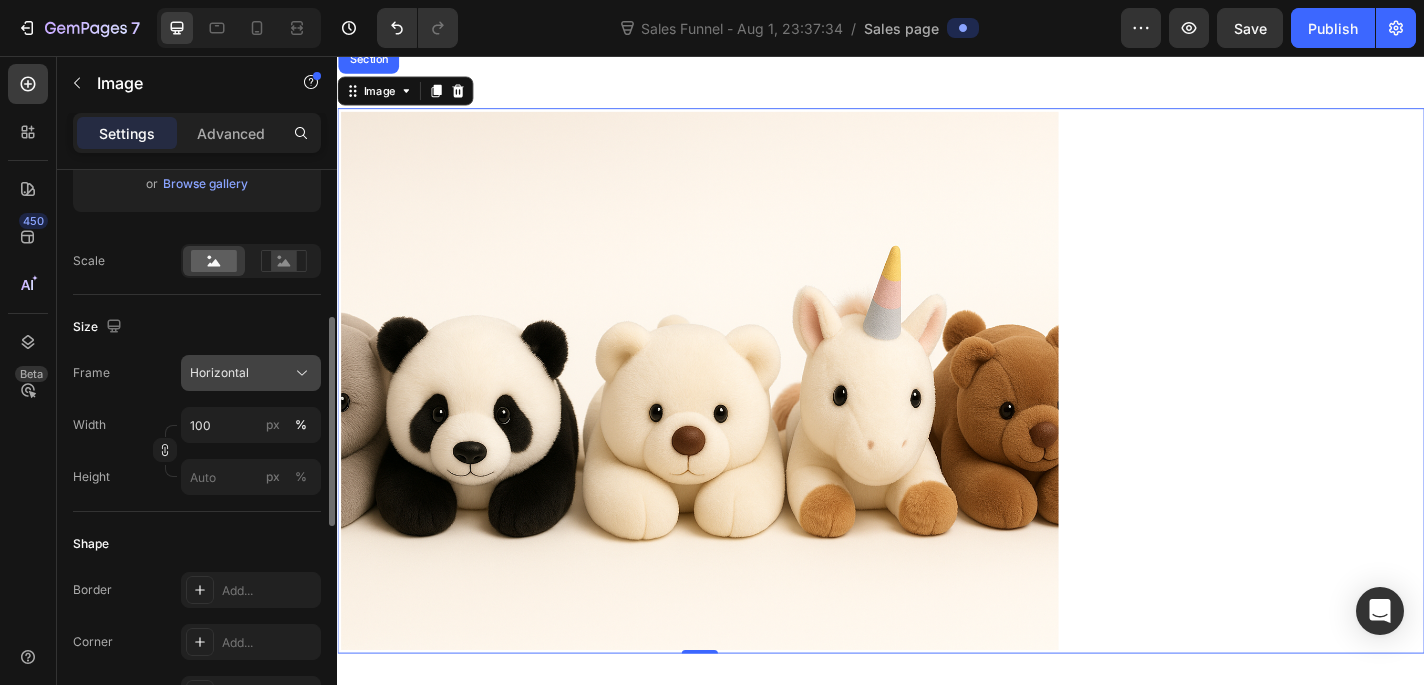 click on "Horizontal" at bounding box center [251, 373] 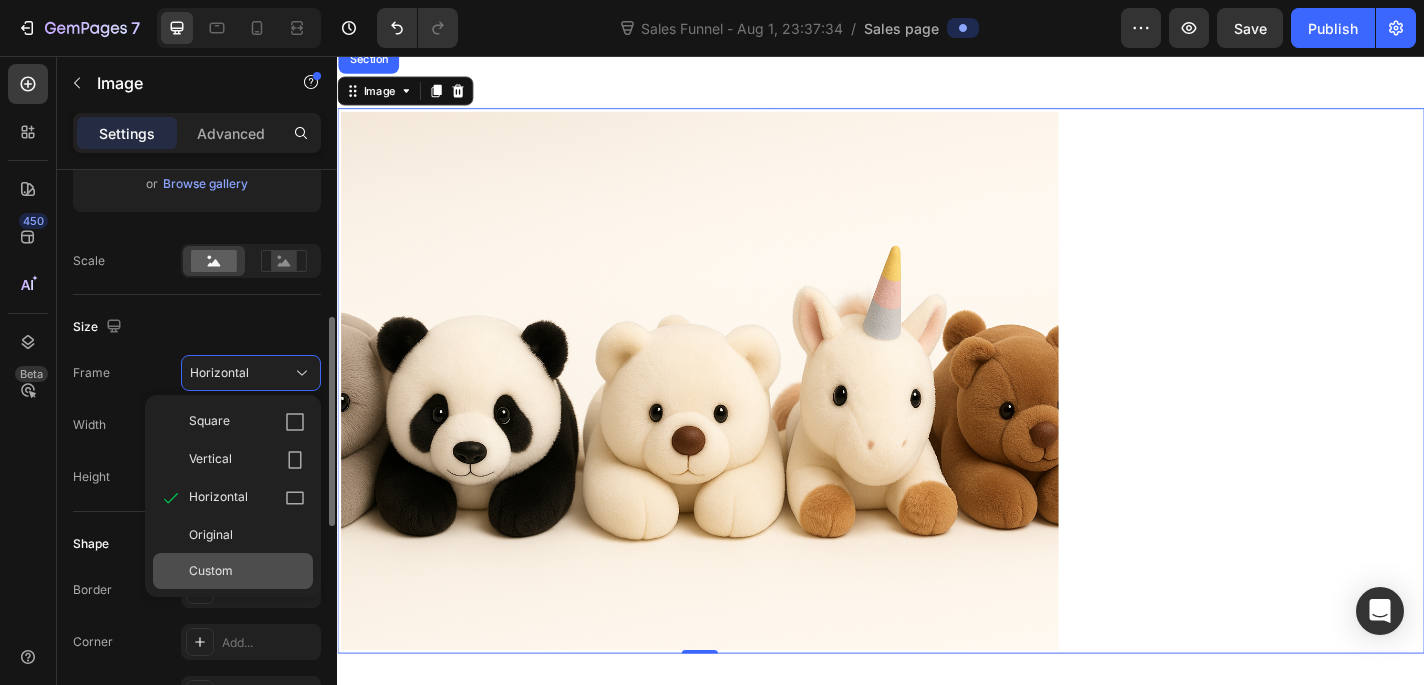 click on "Custom" at bounding box center [211, 571] 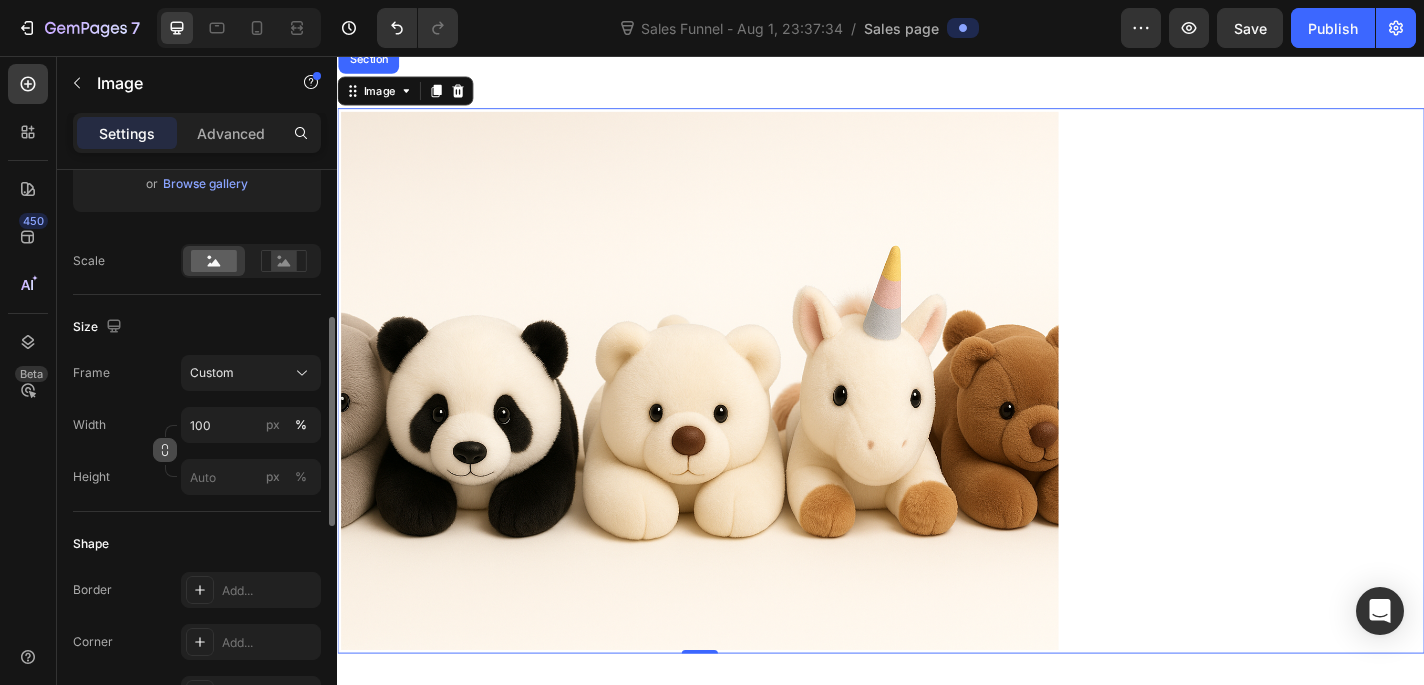 click 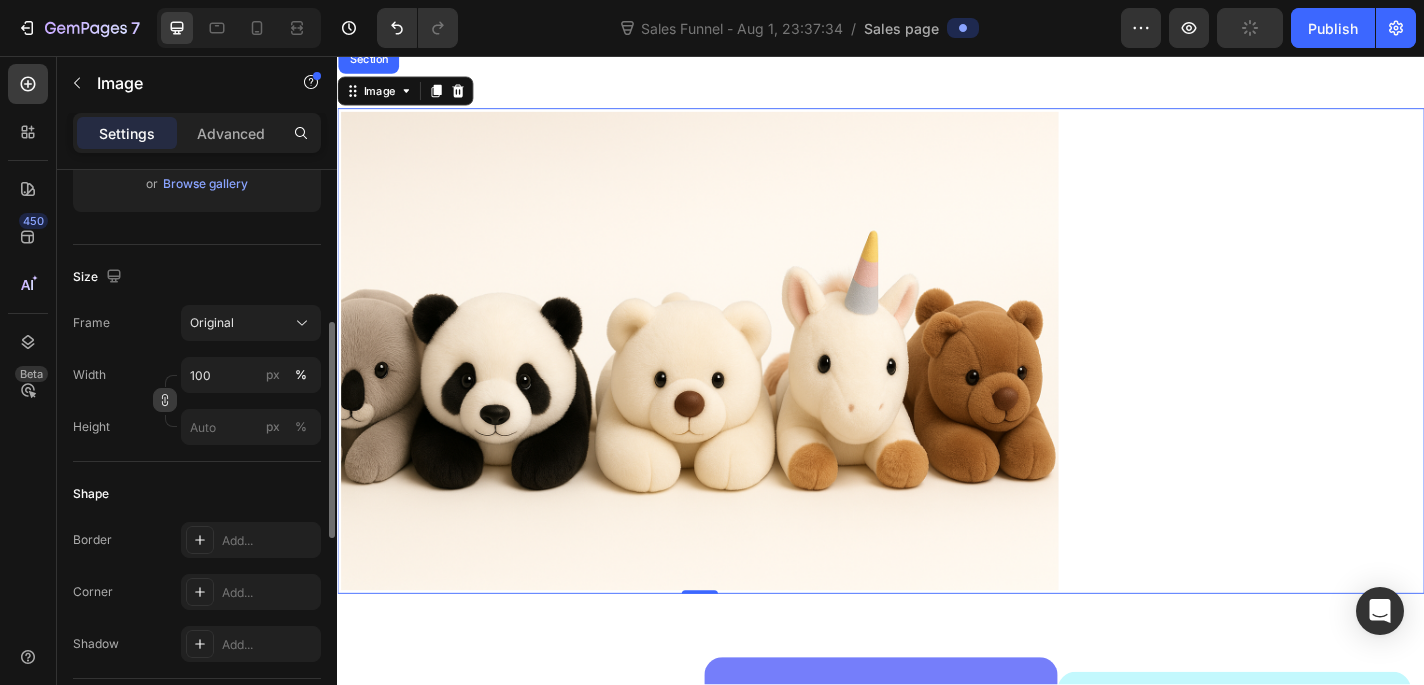 click on "Height px %" at bounding box center [197, 427] 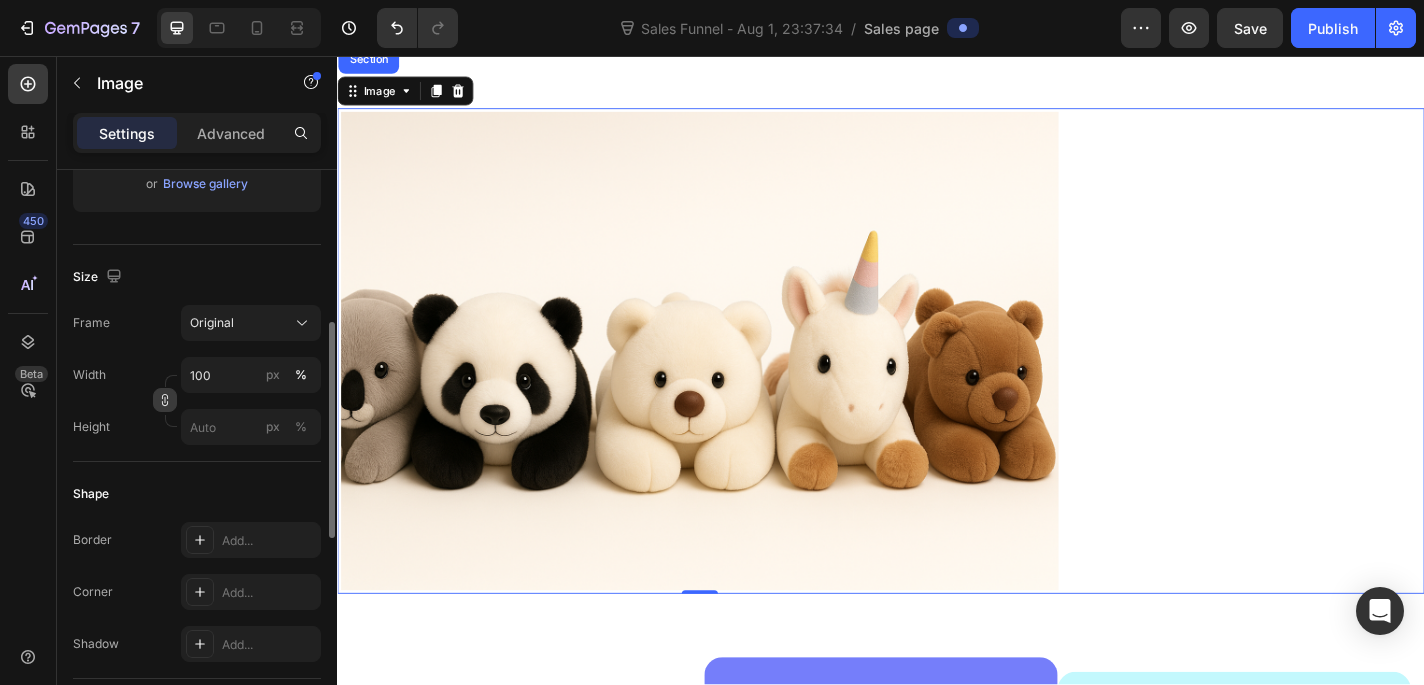 click on "Height px %" at bounding box center [197, 427] 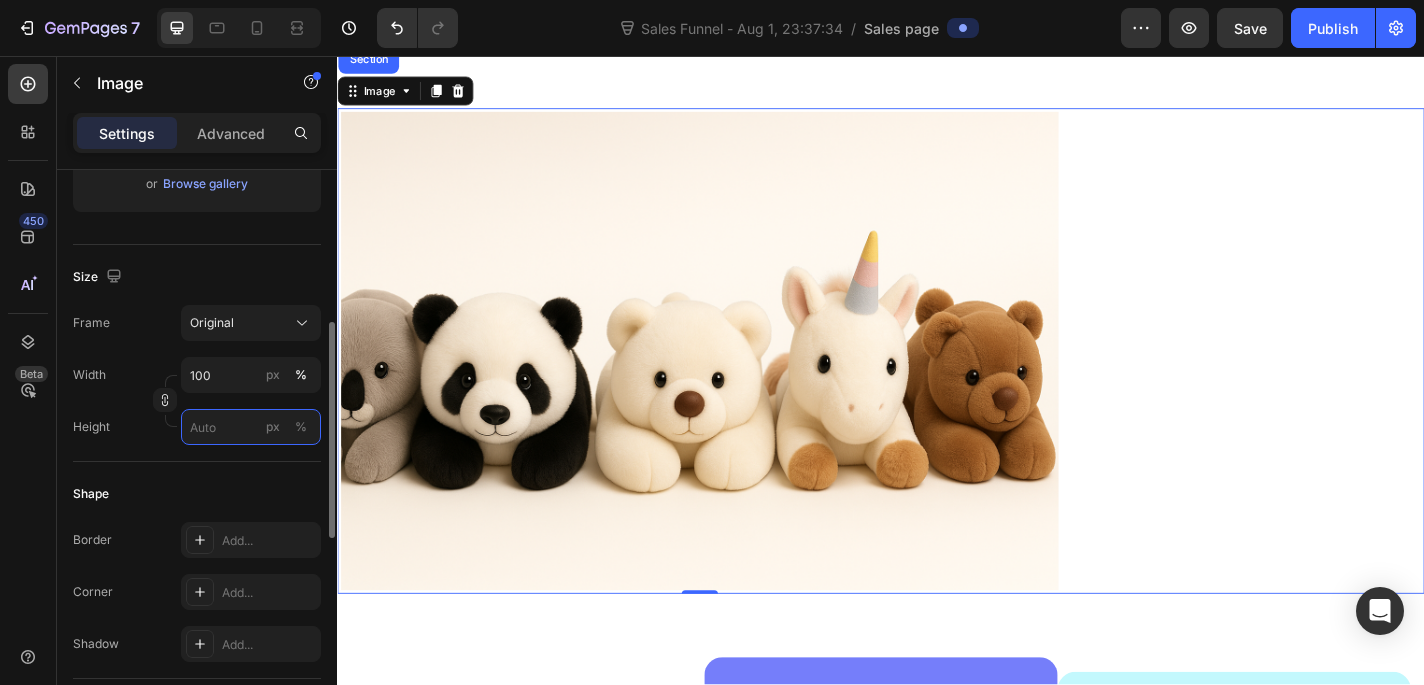 click on "px %" at bounding box center (251, 427) 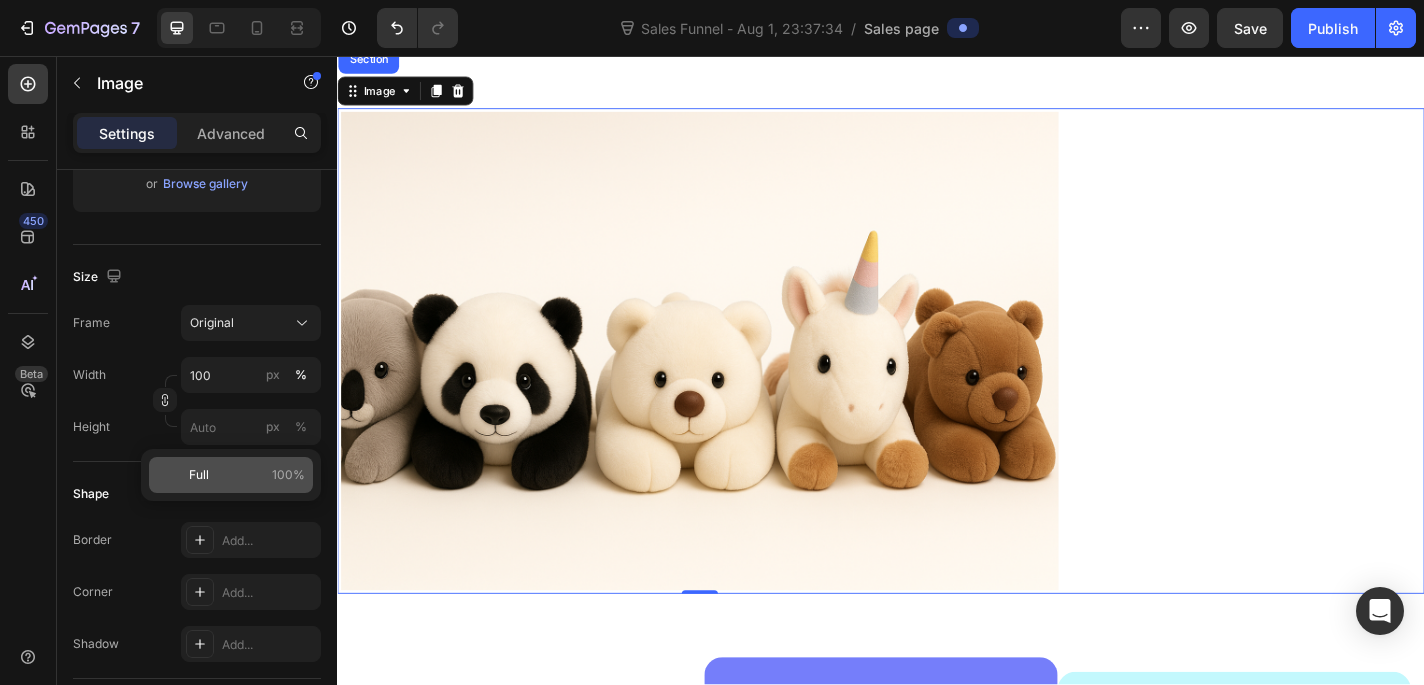 click on "Full" at bounding box center (199, 475) 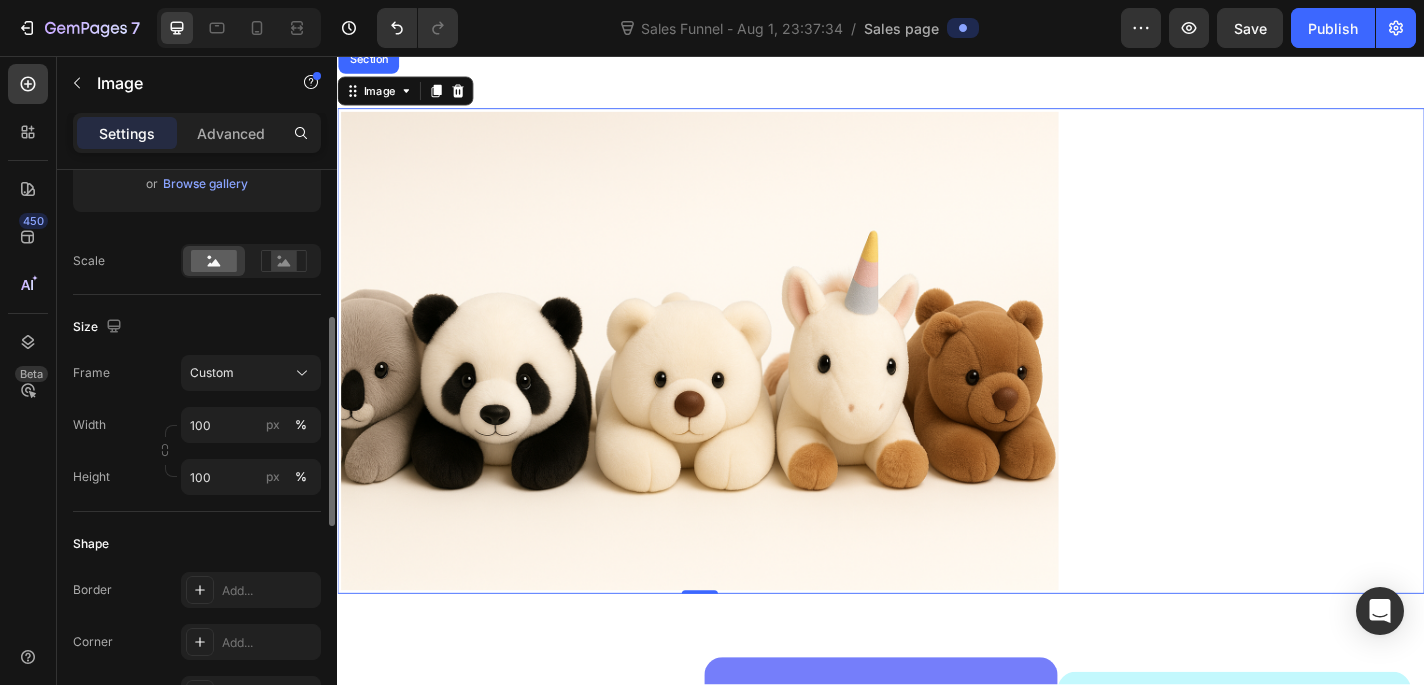 click on "Size Frame Custom Width 100 px % Height 100 px %" 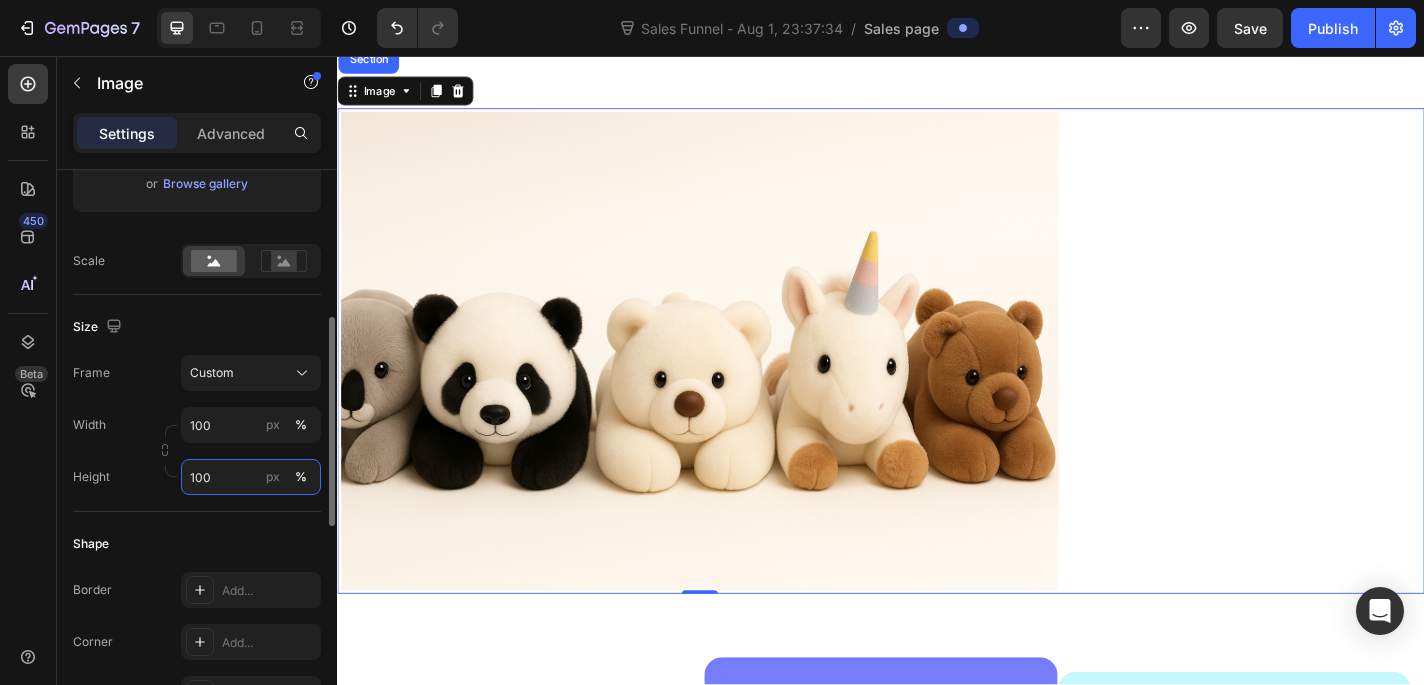 click on "100" at bounding box center (251, 477) 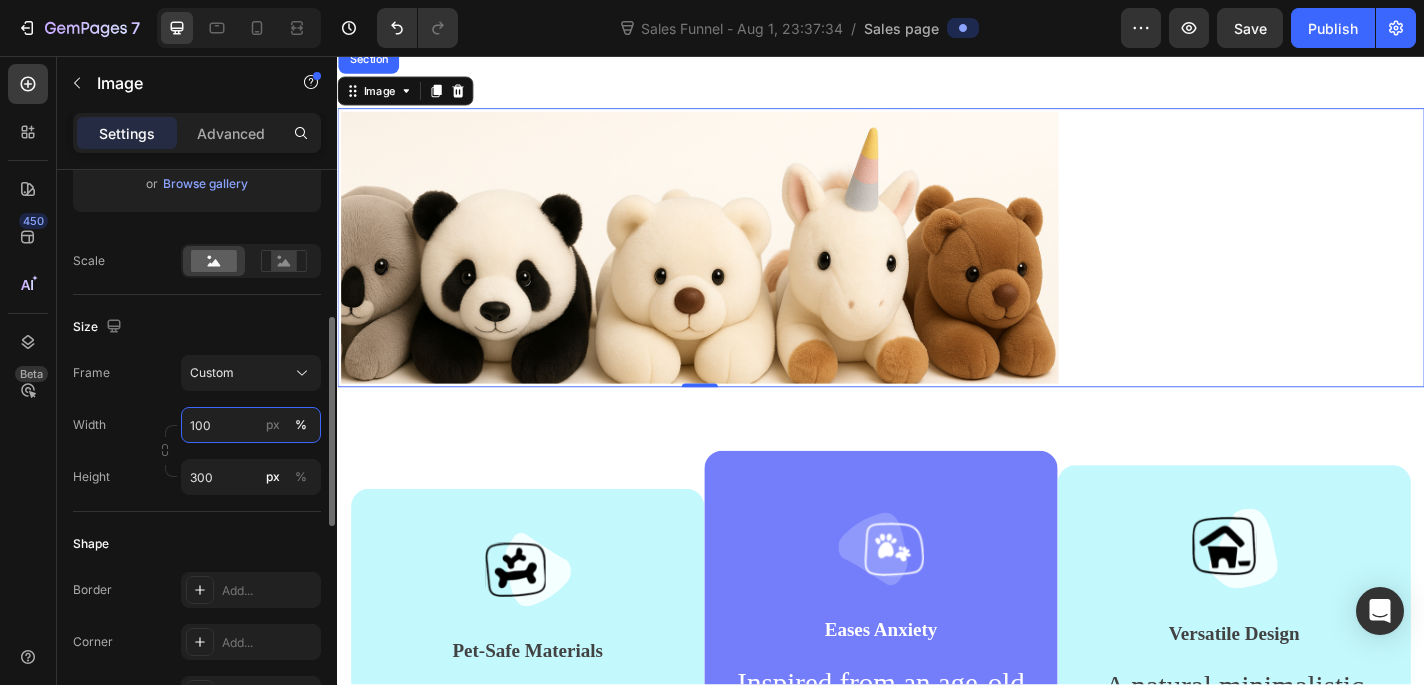 click on "100" at bounding box center (251, 425) 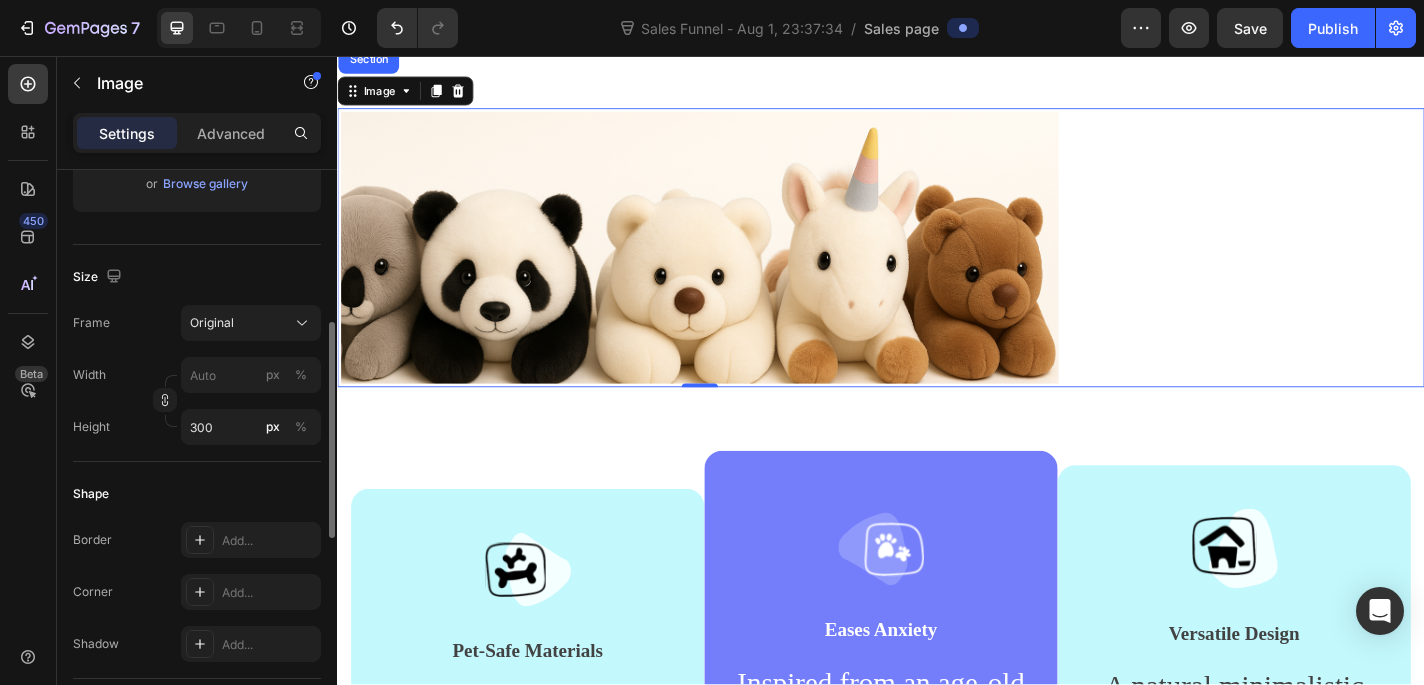click on "Style Rectangle Source Upload Image https://cdn.shopify.com/s/files/1/0933/8539/2471/files/gempages_577575898434241212-0beb772f-65f0-4103-ad57-2f59e024b1a3.png or  Browse gallery  Size Frame Original Width px % Height 300 px % Shape Border Add... Corner Add... Shadow Add... Link SEO Alt text Alt Image Image title Image Title Optimize LCP Preload Yes No Quality High Align" at bounding box center [197, 455] 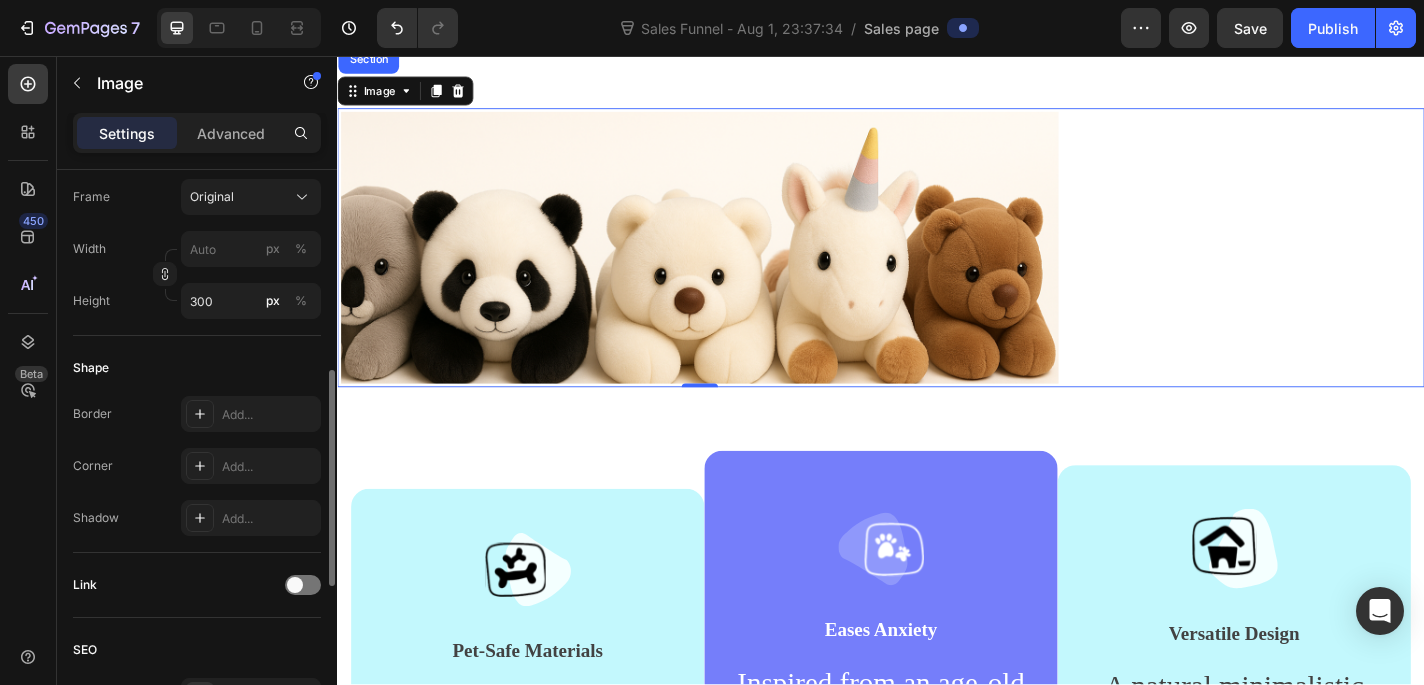 scroll, scrollTop: 532, scrollLeft: 0, axis: vertical 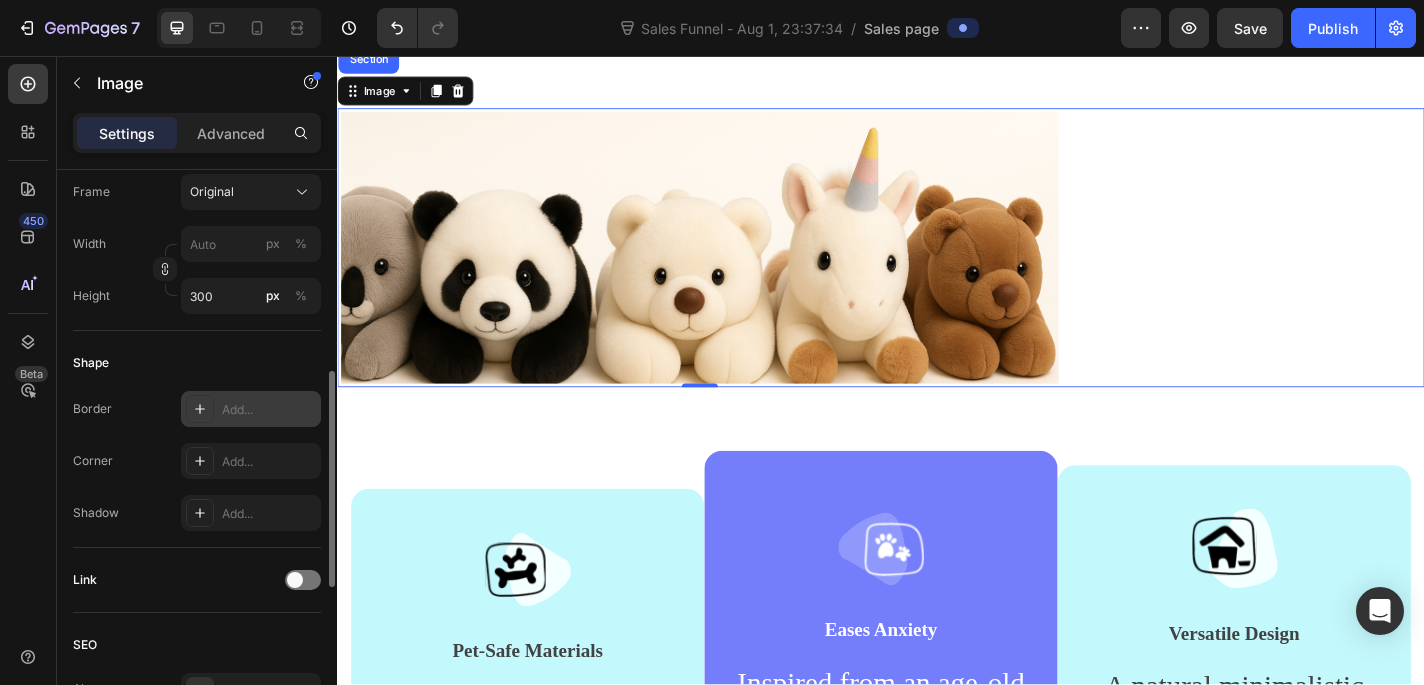 click at bounding box center (200, 409) 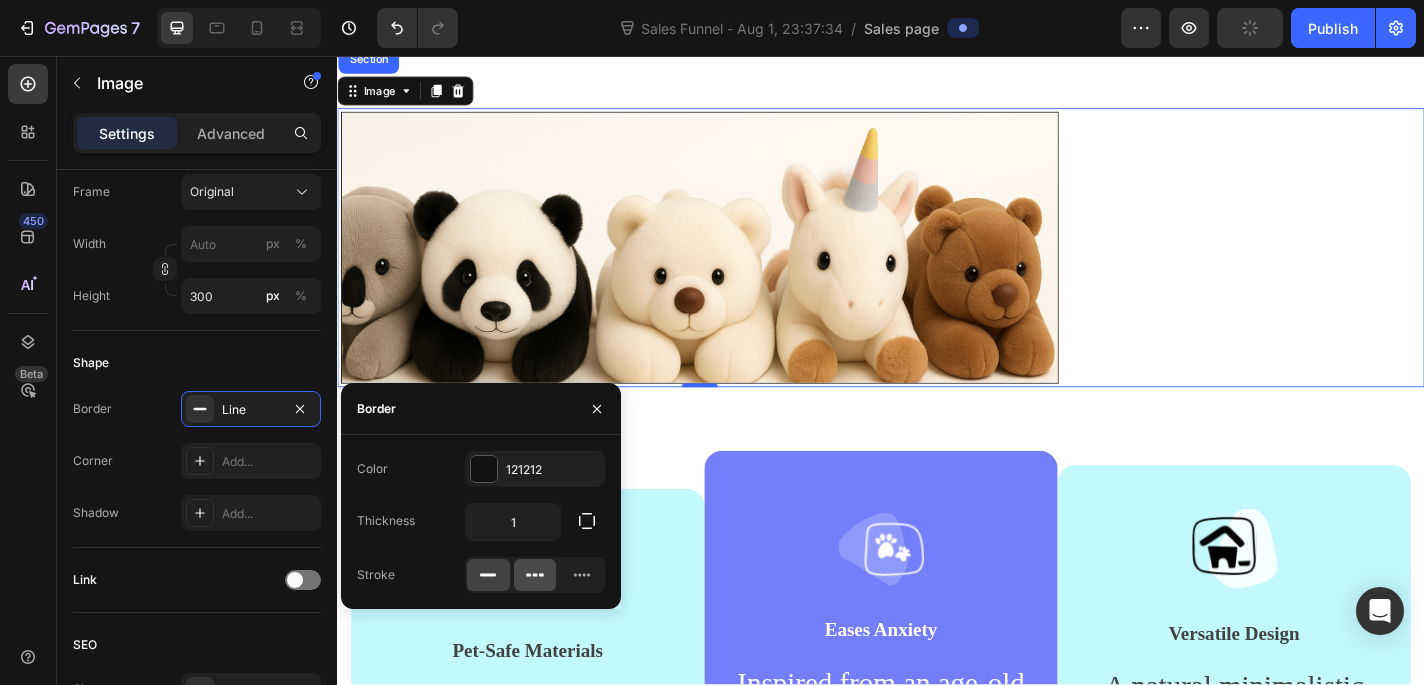 click 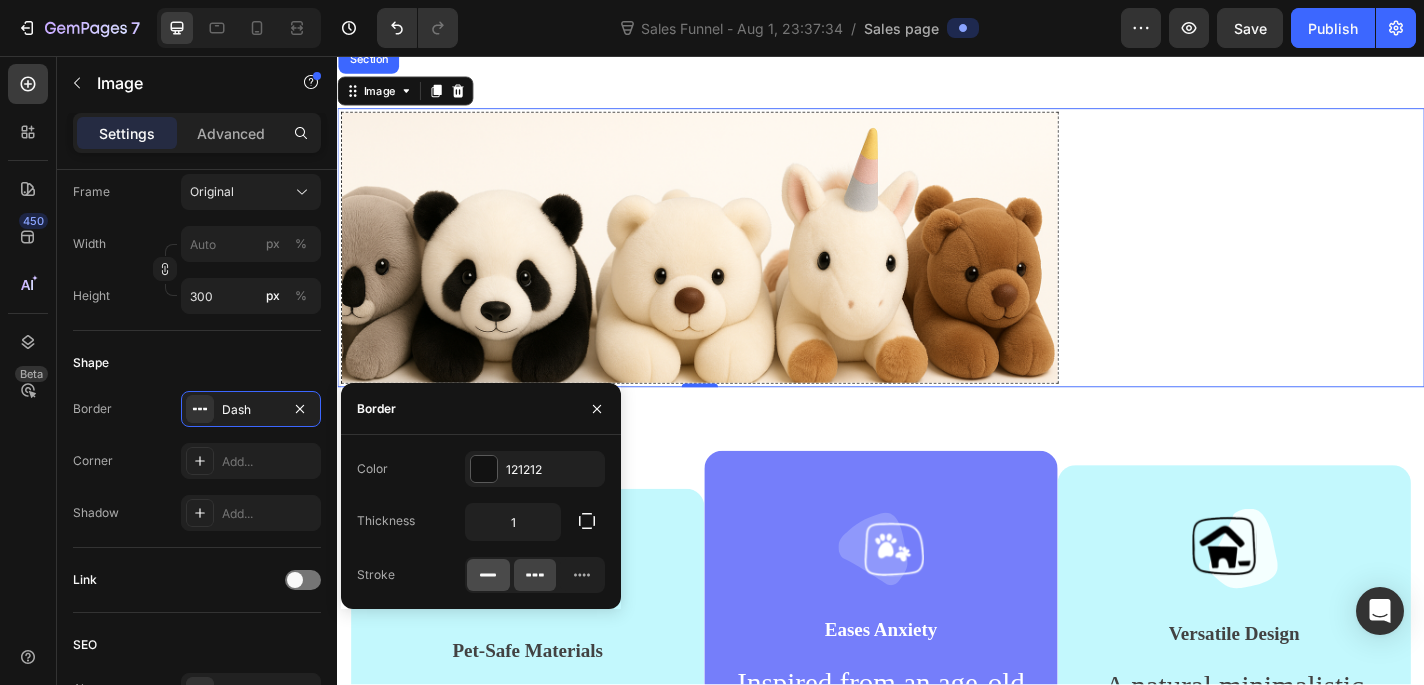 click 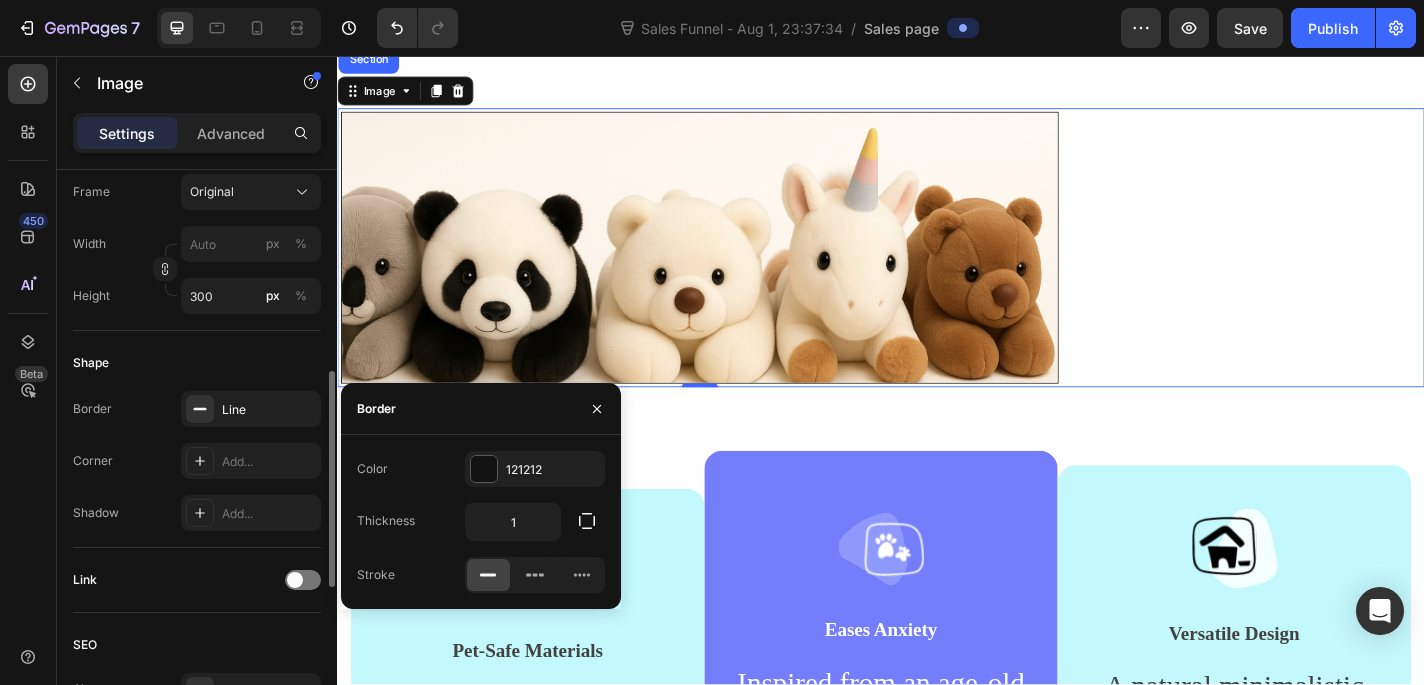 click on "Shadow Add..." at bounding box center (197, 513) 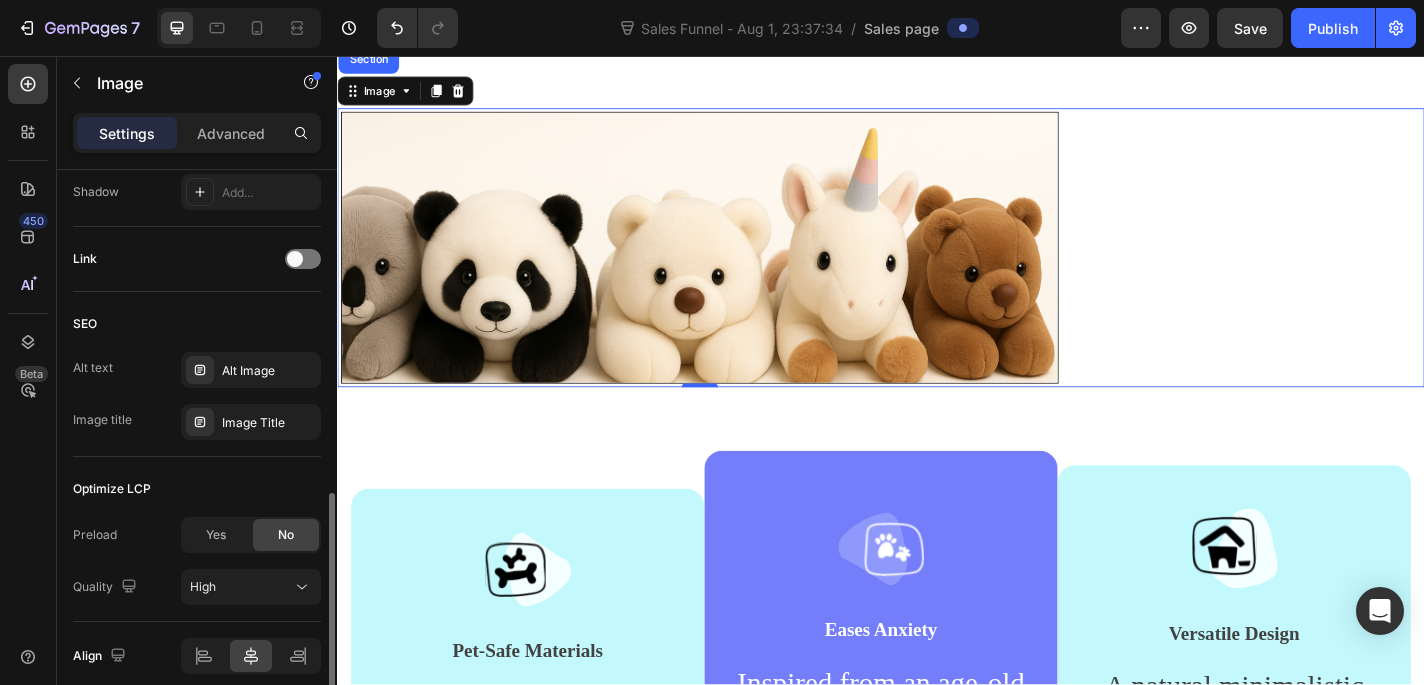 scroll, scrollTop: 938, scrollLeft: 0, axis: vertical 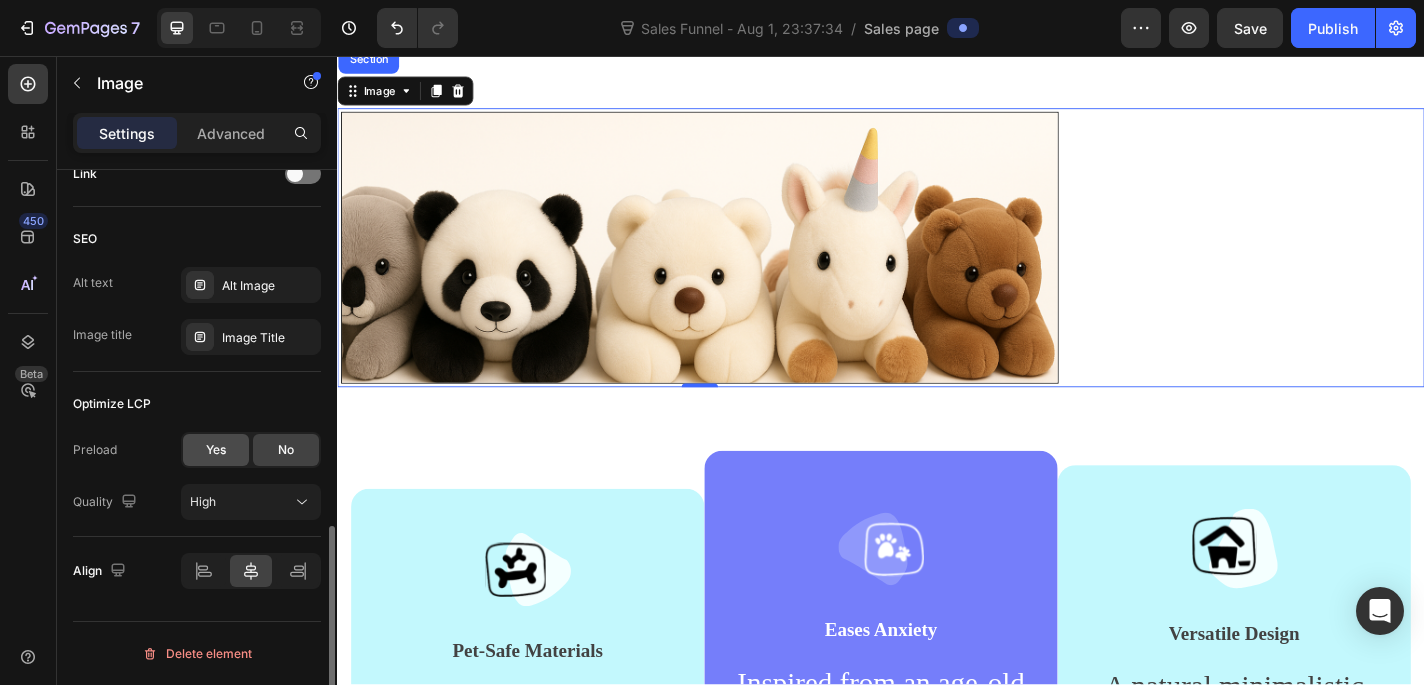 click on "Yes" 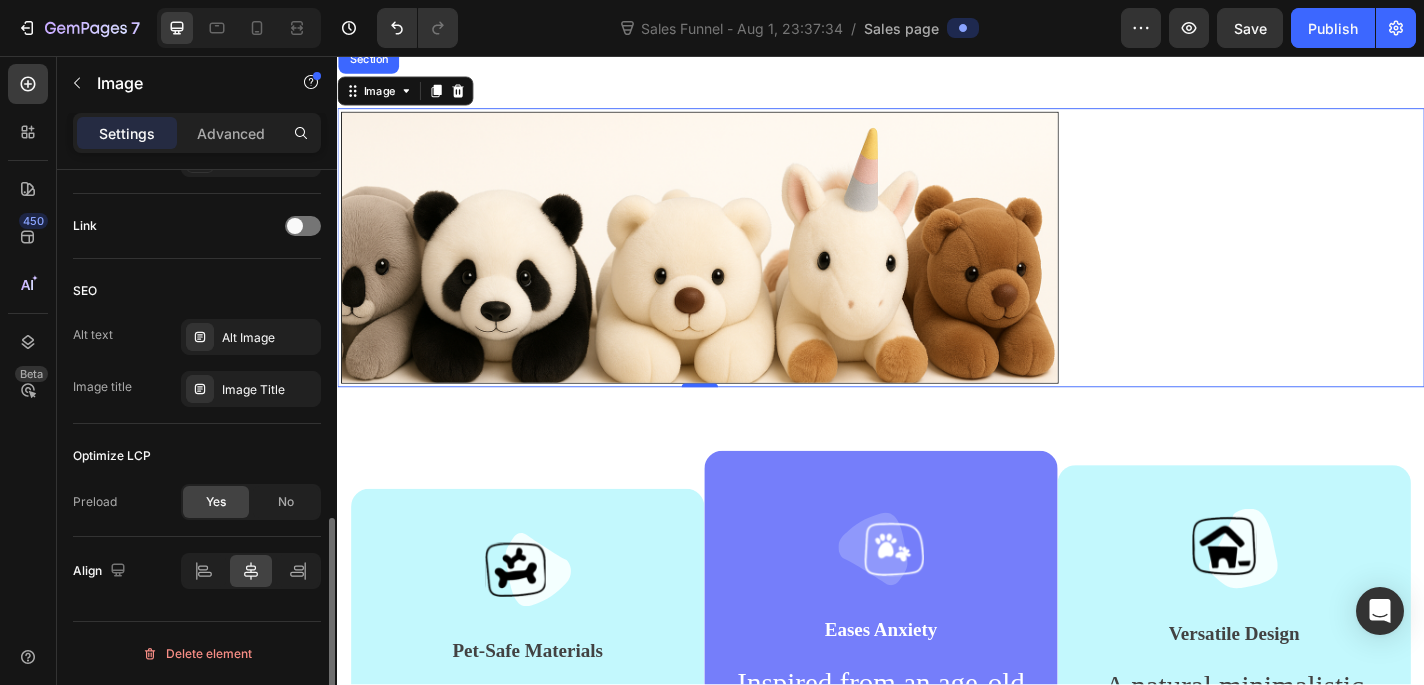 scroll, scrollTop: 886, scrollLeft: 0, axis: vertical 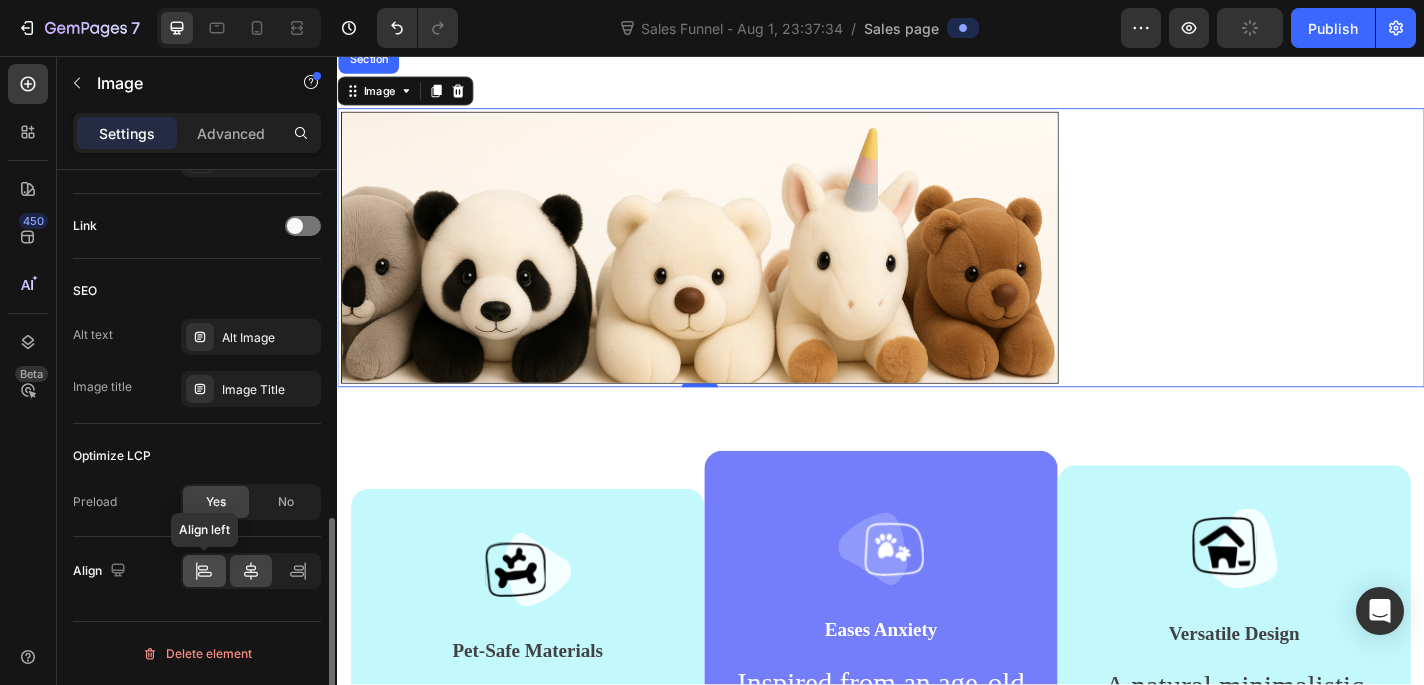 click 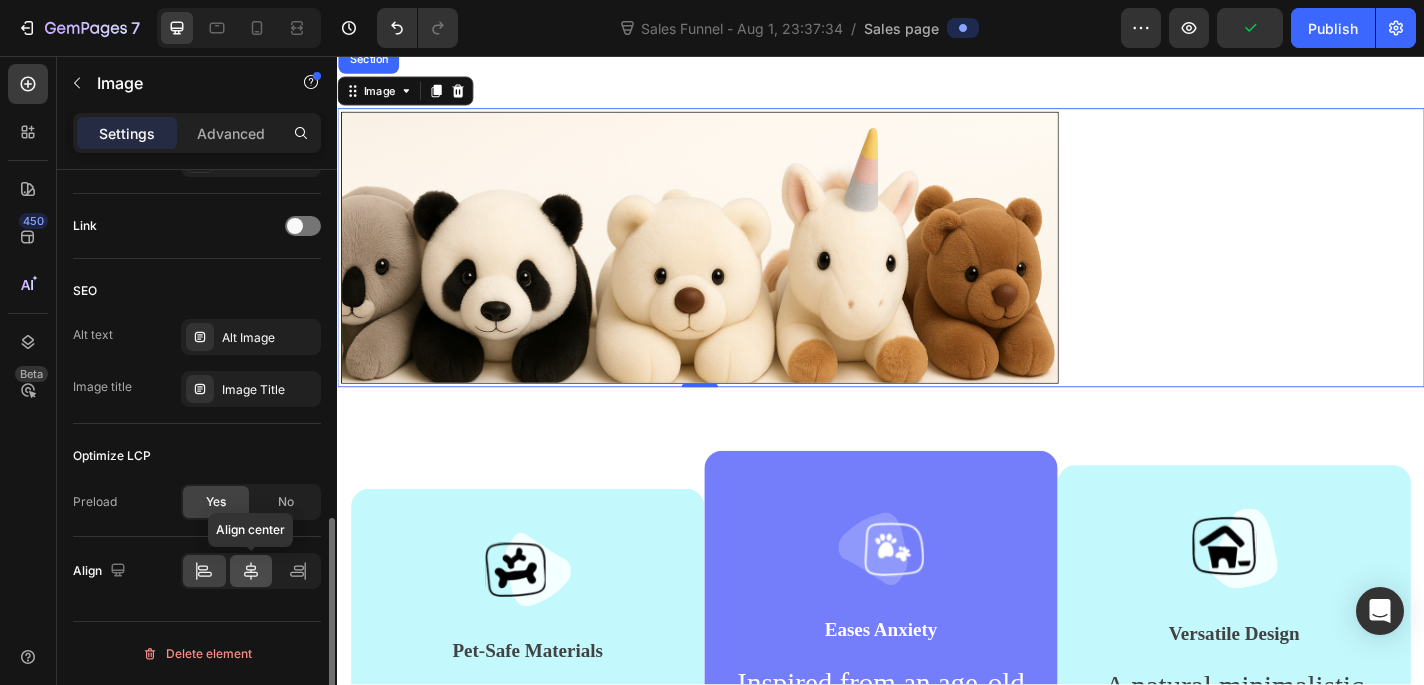 click 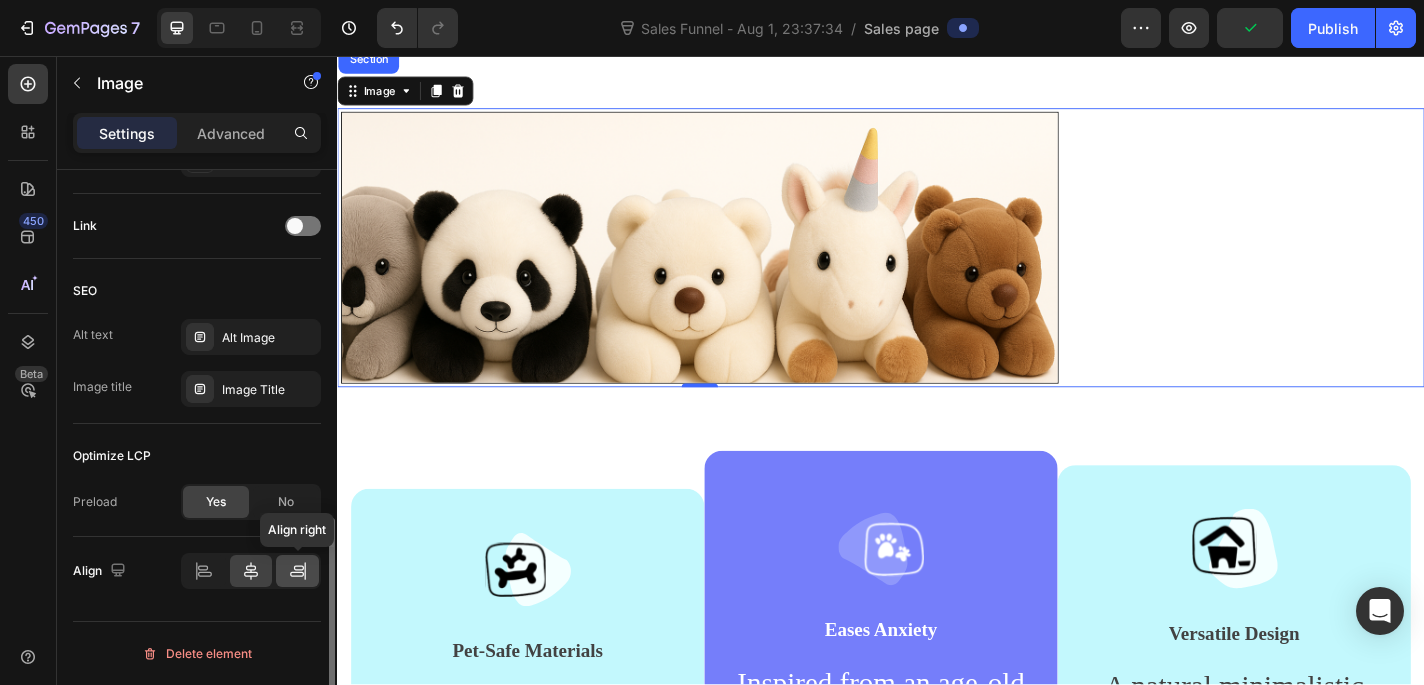 click 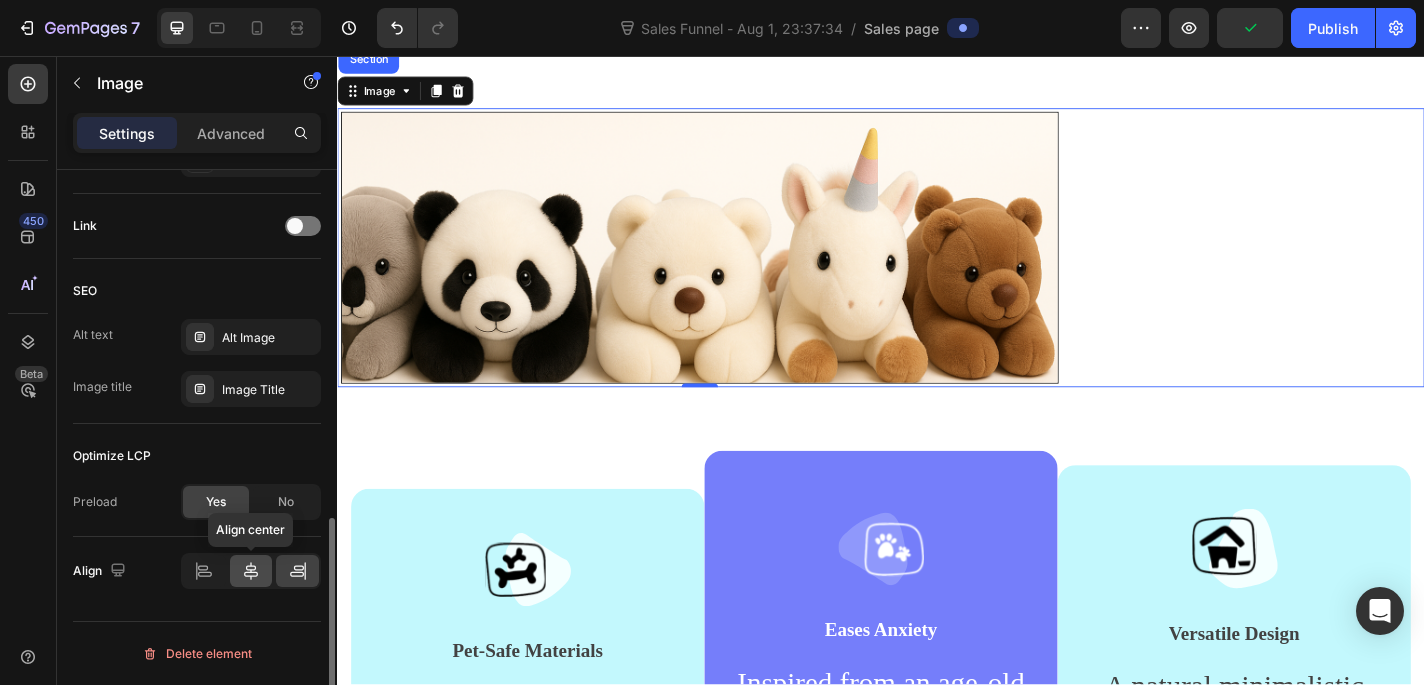 click 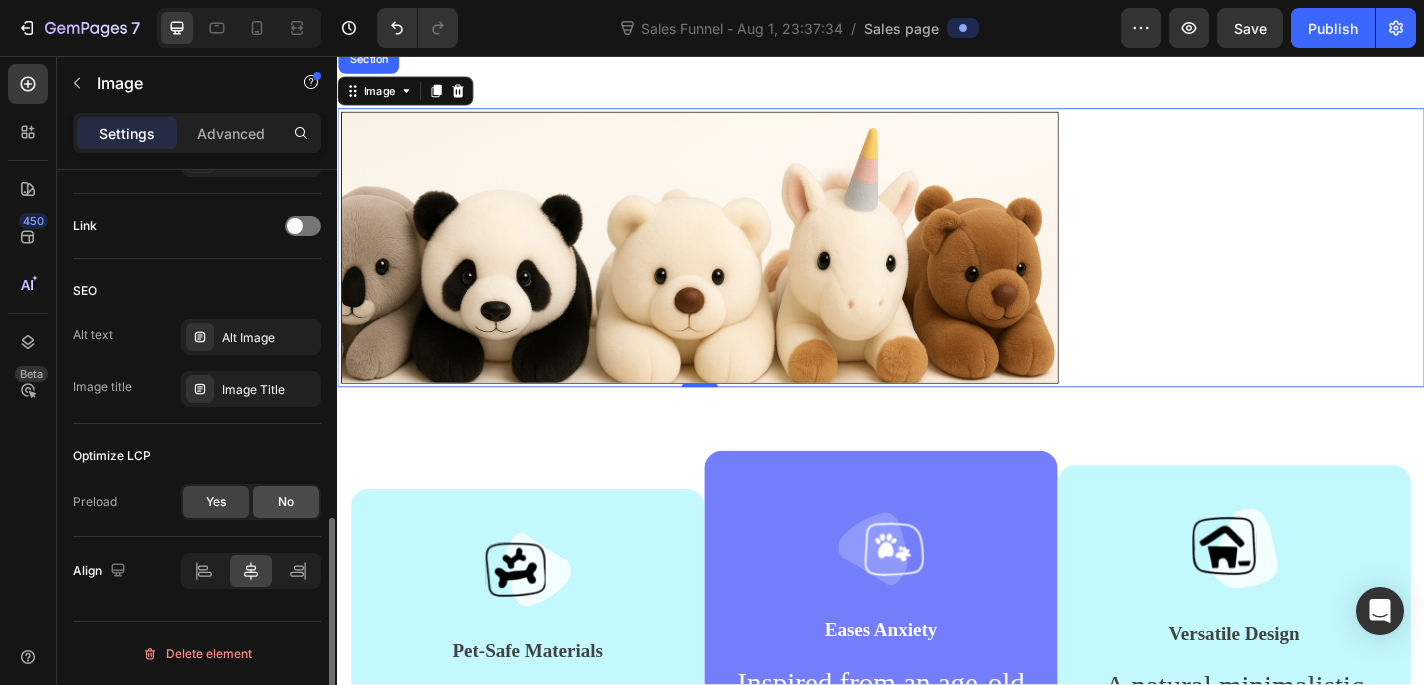 click on "No" 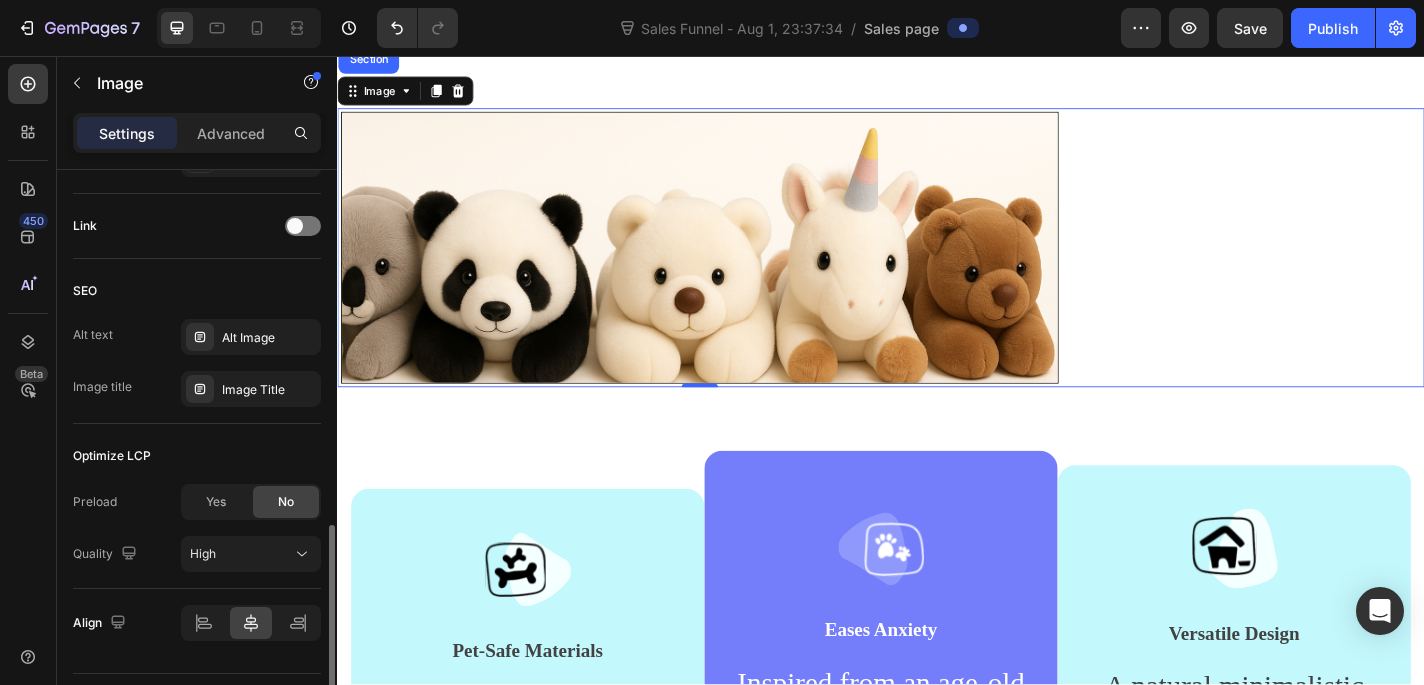 scroll, scrollTop: 938, scrollLeft: 0, axis: vertical 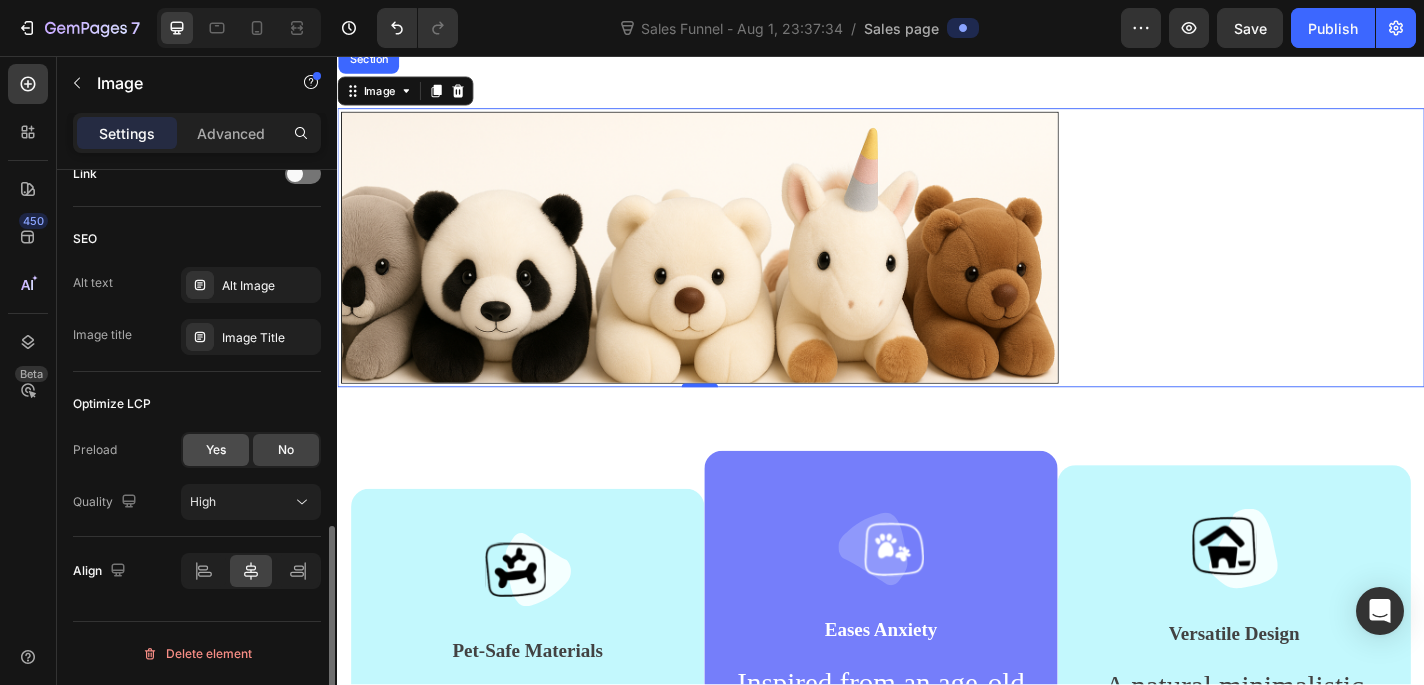 click on "Yes" 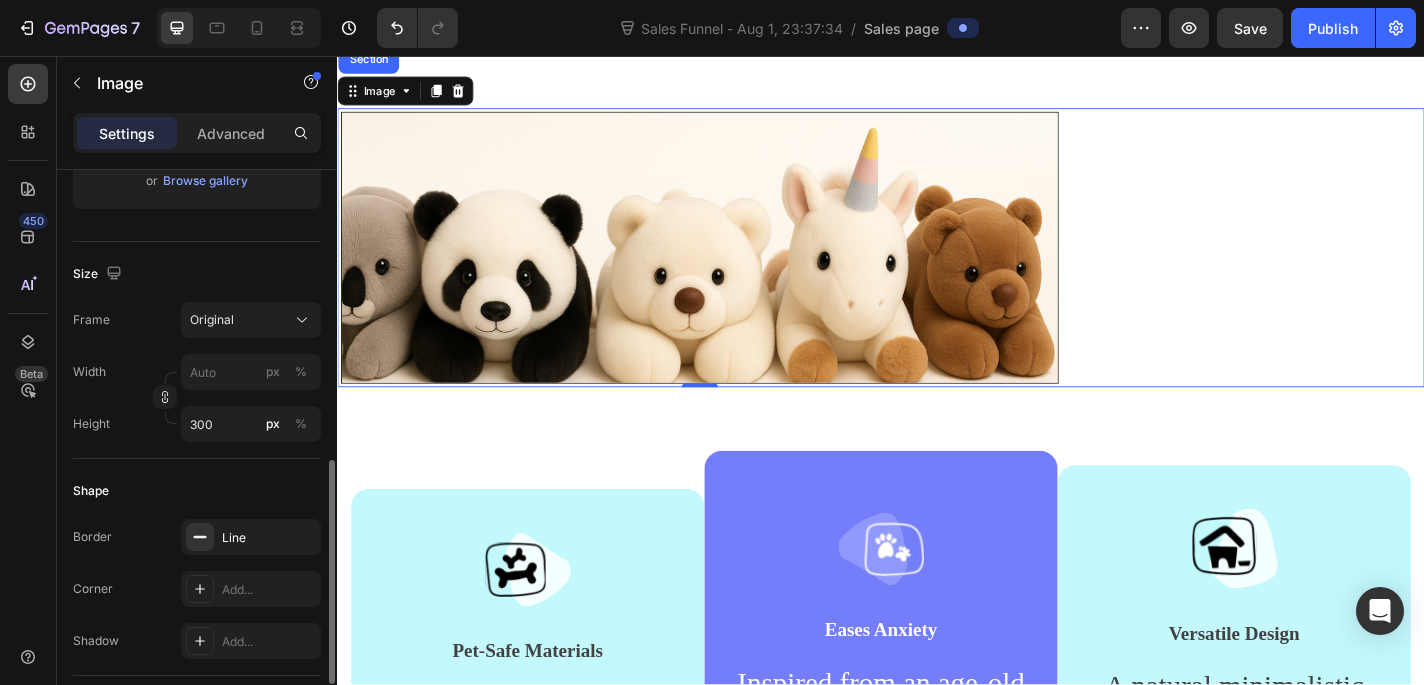 scroll, scrollTop: 0, scrollLeft: 0, axis: both 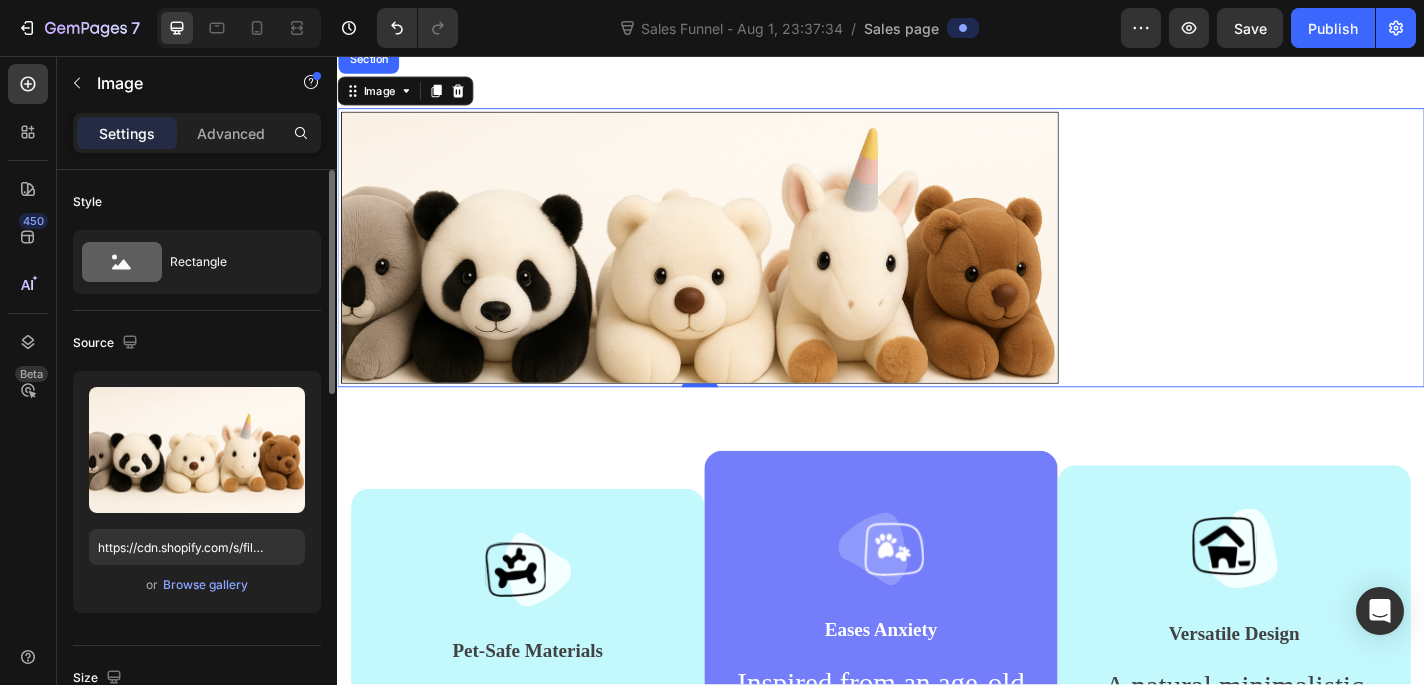 click on "Upload Image https://cdn.shopify.com/s/files/1/0933/8539/2471/files/gempages_577575898434241212-0beb772f-65f0-4103-ad57-2f59e024b1a3.png or  Browse gallery" at bounding box center [197, 492] 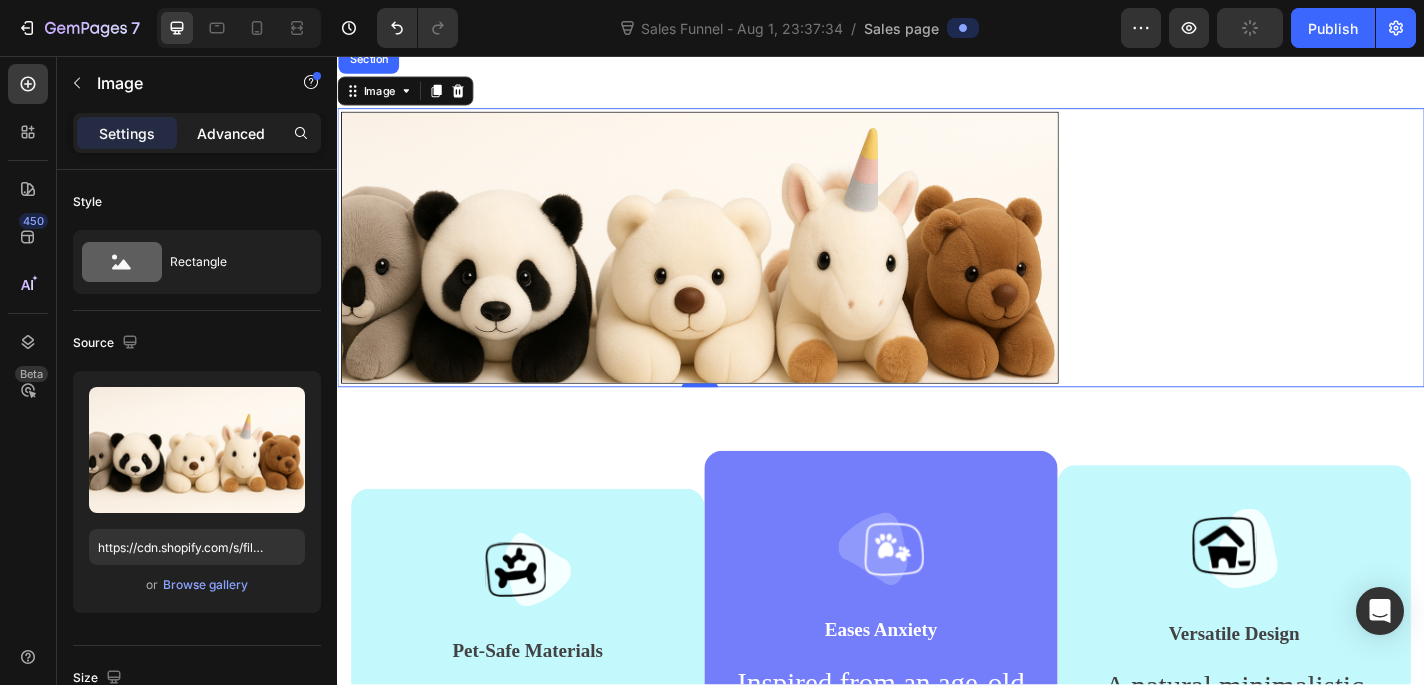 click on "Advanced" at bounding box center (231, 133) 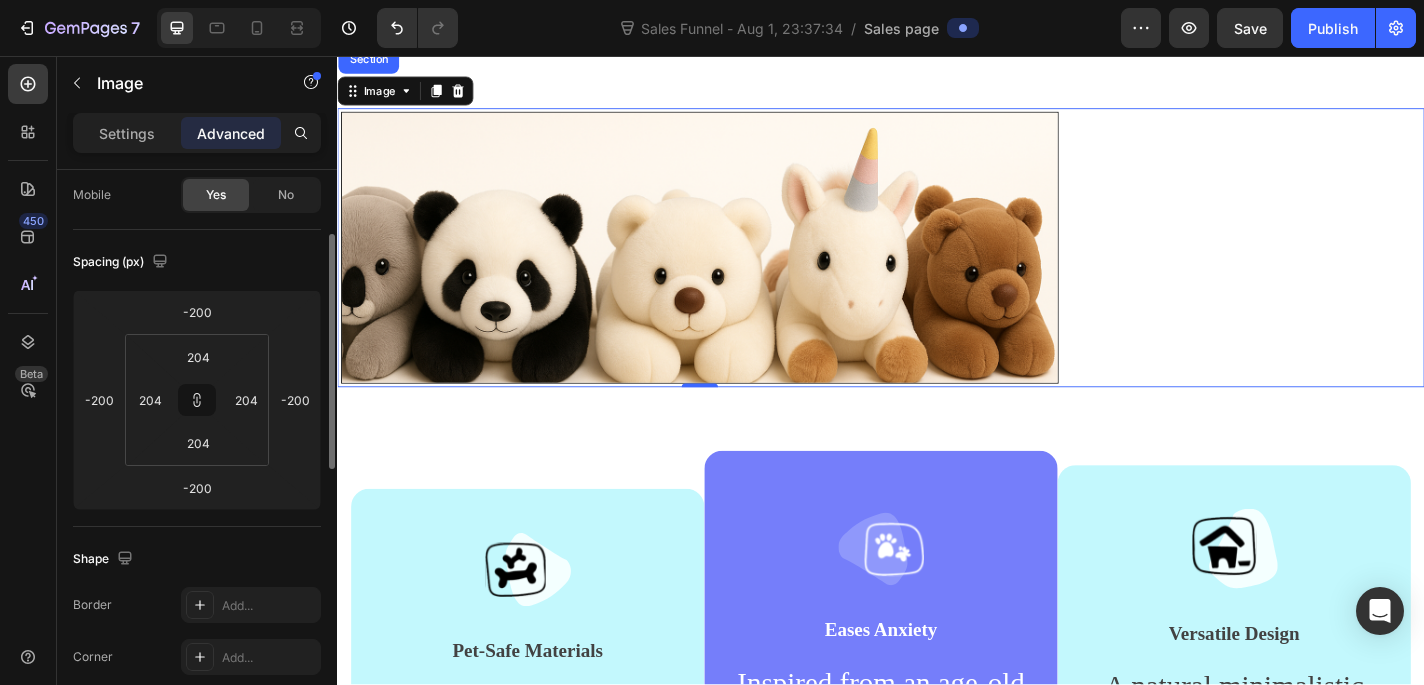 scroll, scrollTop: 156, scrollLeft: 0, axis: vertical 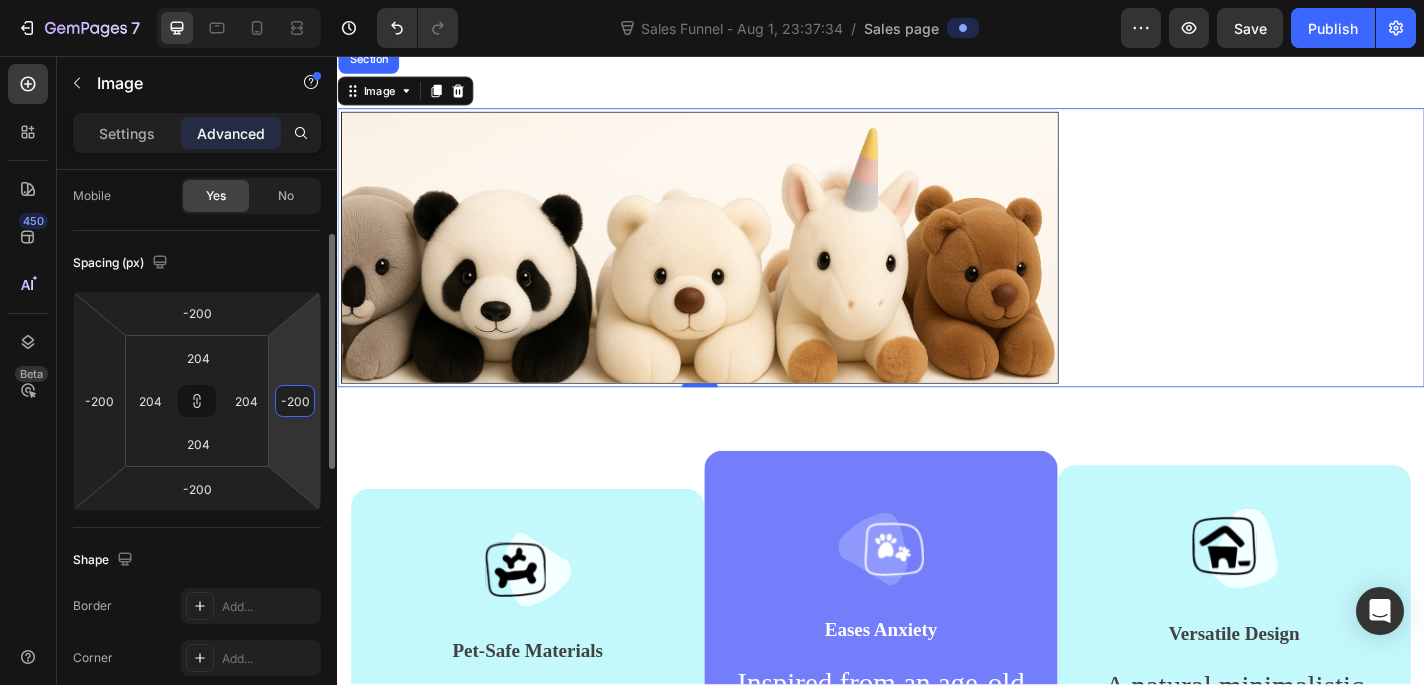 click on "-200" at bounding box center [295, 401] 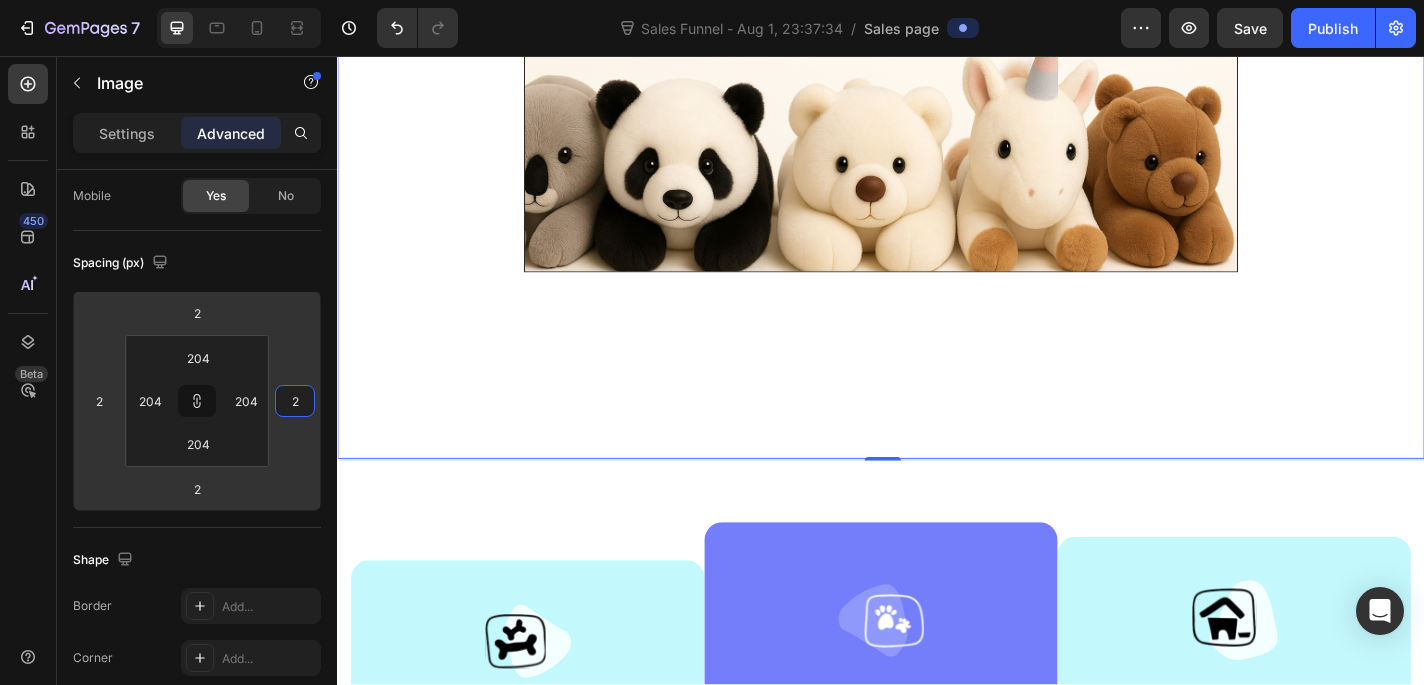 scroll, scrollTop: 1182, scrollLeft: 0, axis: vertical 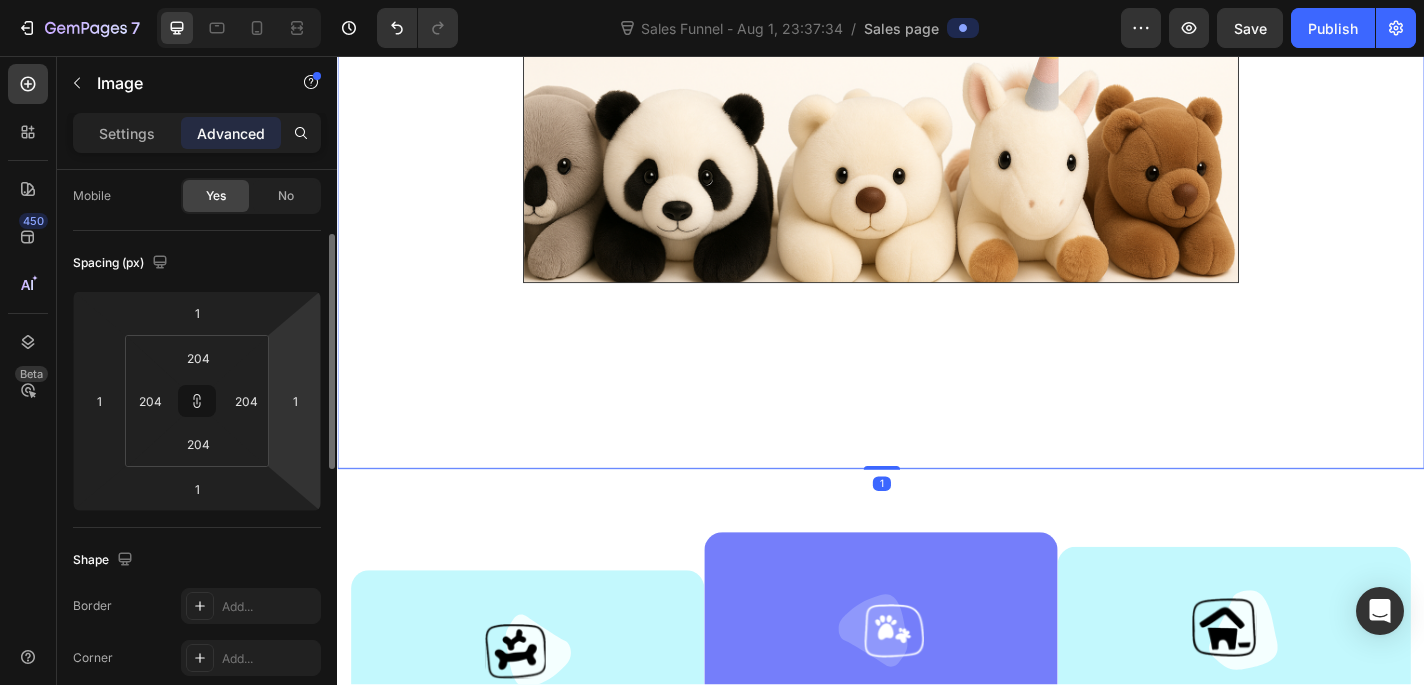 click on "Shape" at bounding box center [197, 560] 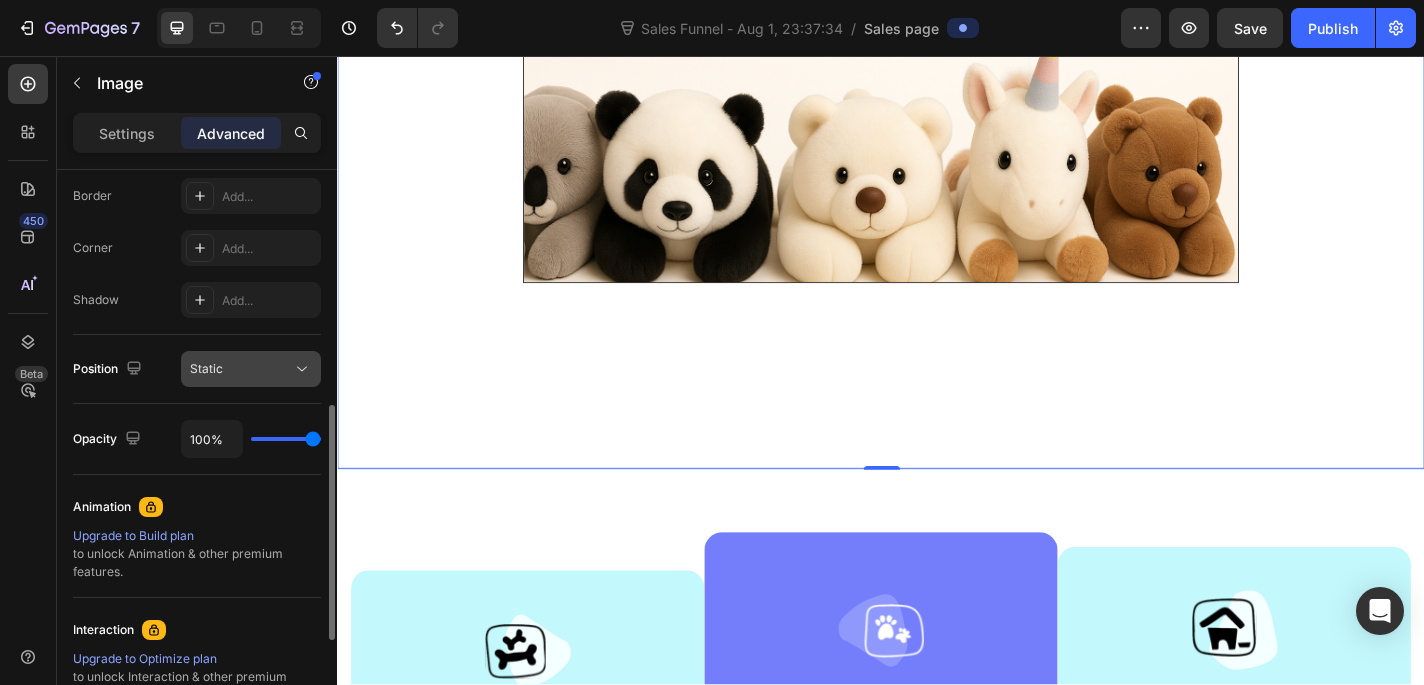 scroll, scrollTop: 567, scrollLeft: 0, axis: vertical 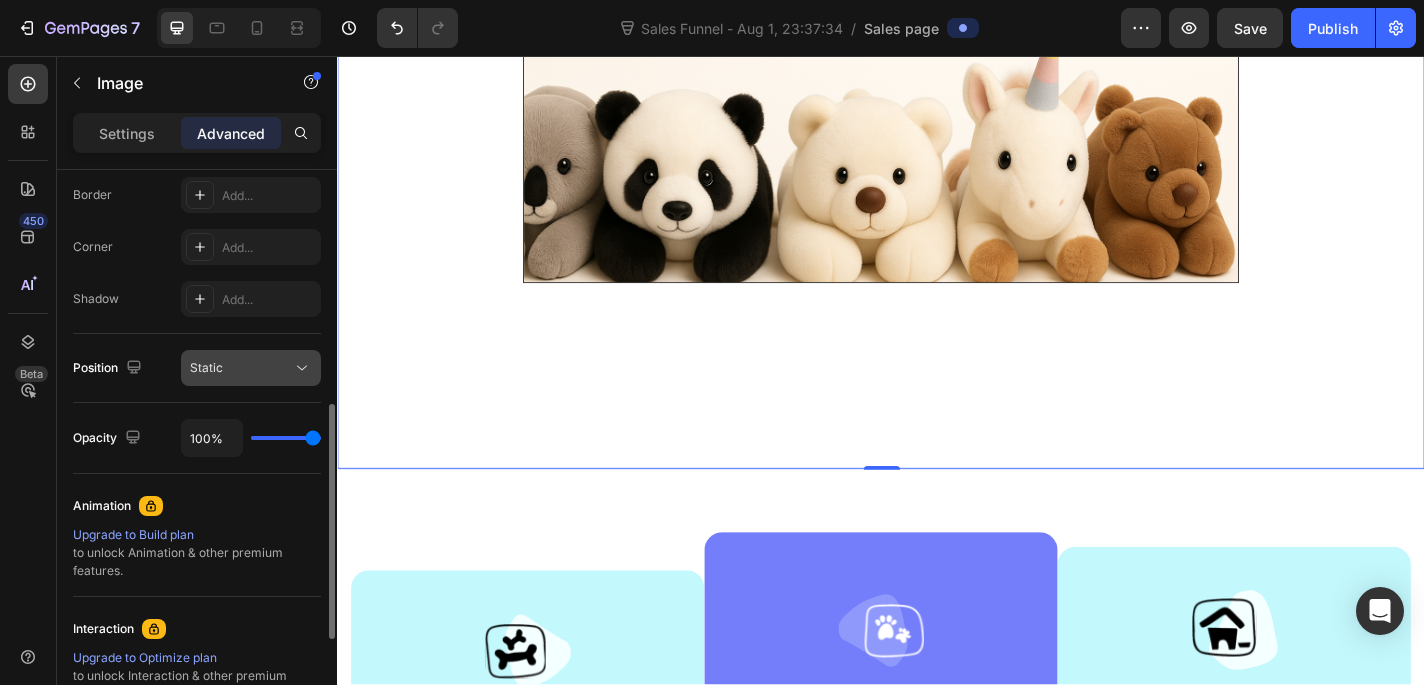 click on "Static" at bounding box center (241, 368) 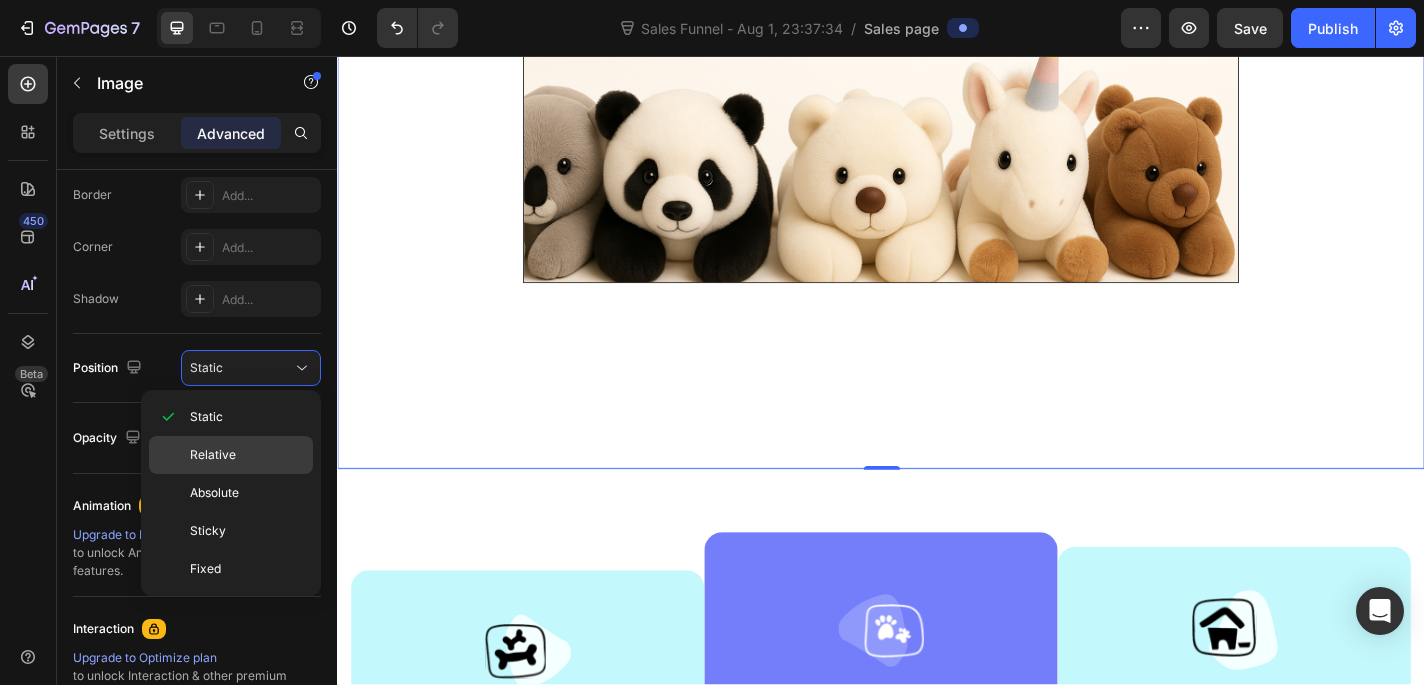 click on "Relative" at bounding box center (247, 455) 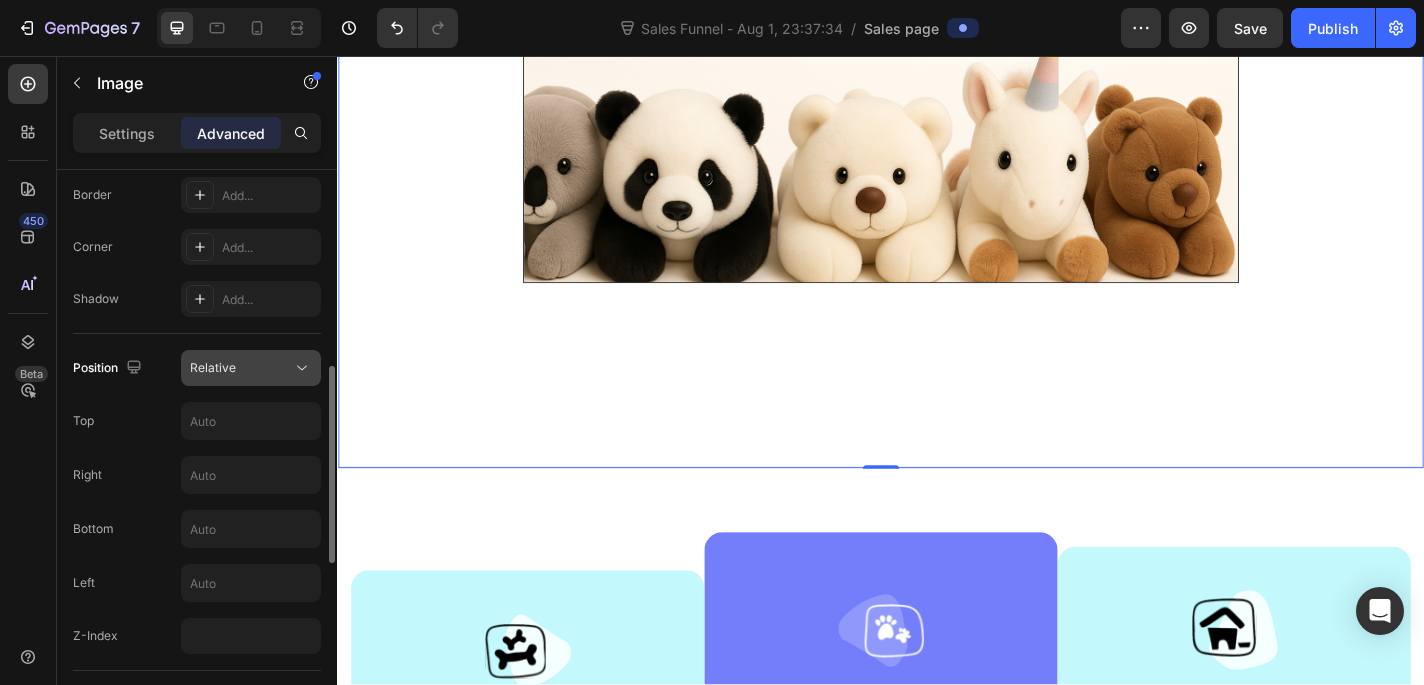 click 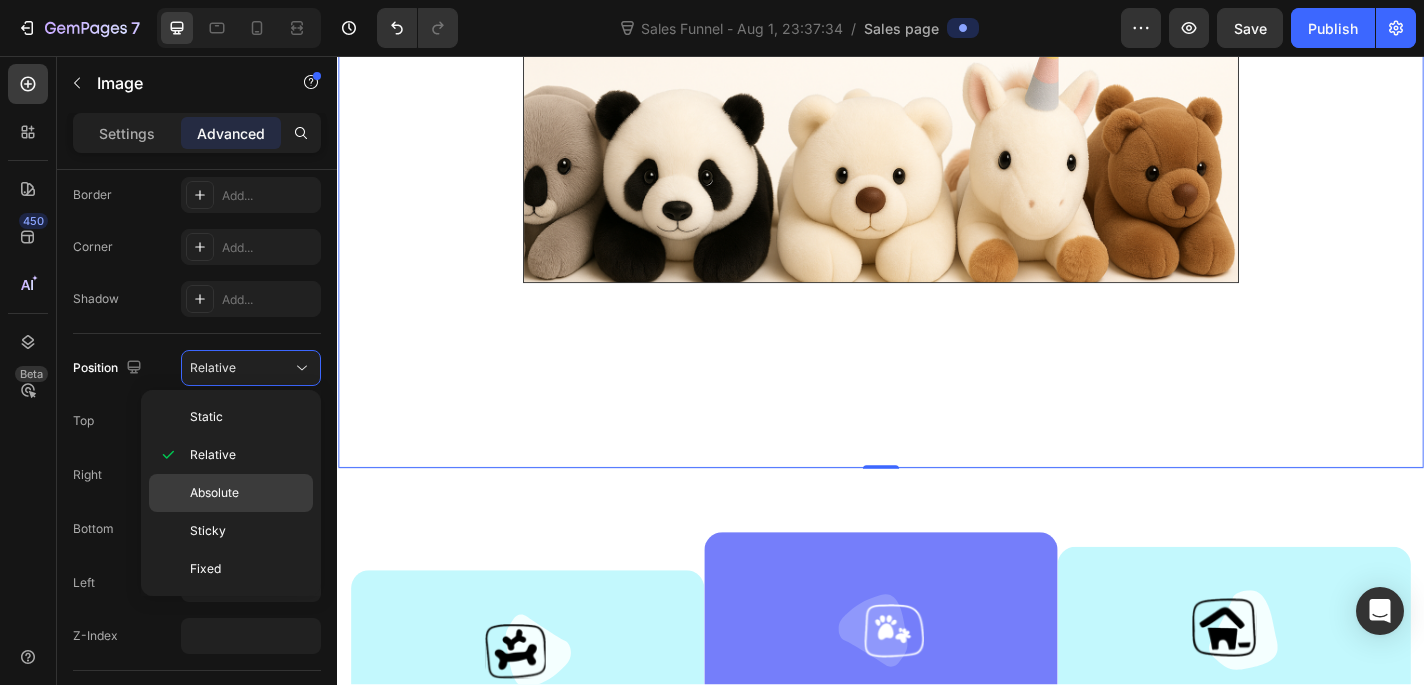 click on "Absolute" at bounding box center (247, 493) 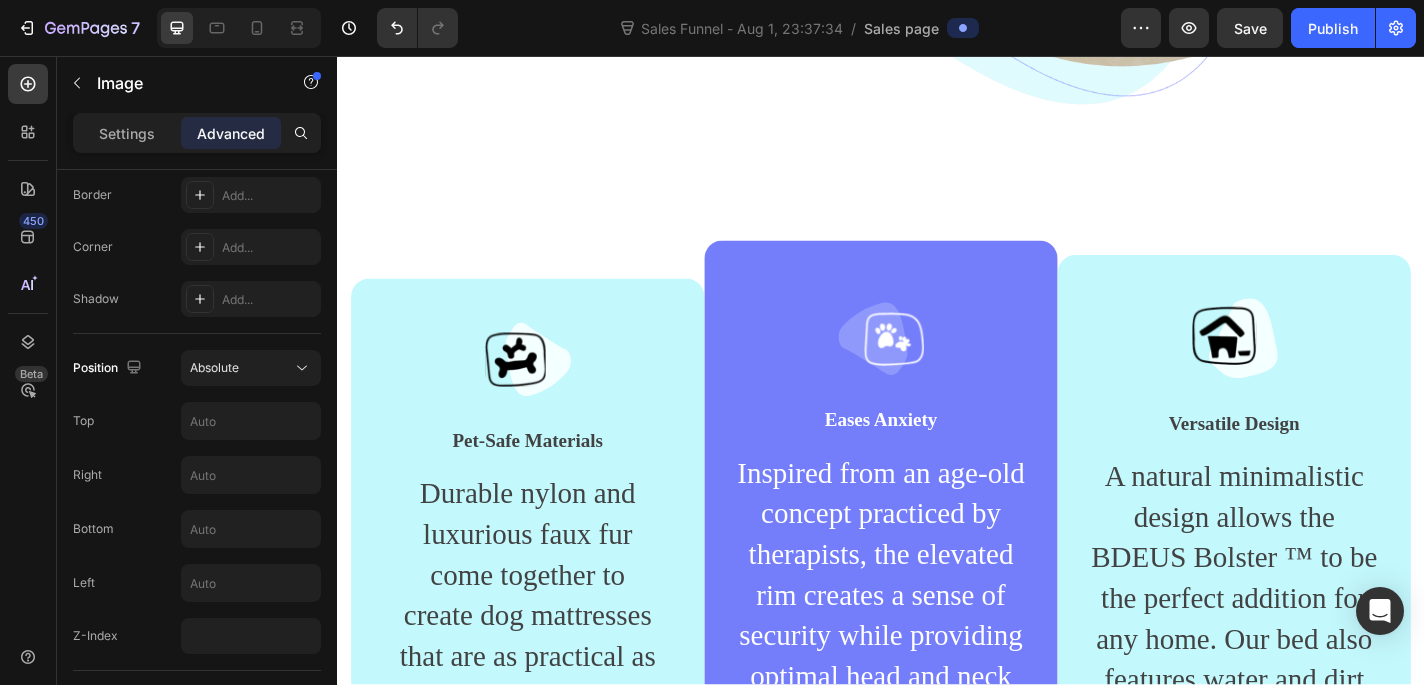 scroll, scrollTop: 820, scrollLeft: 0, axis: vertical 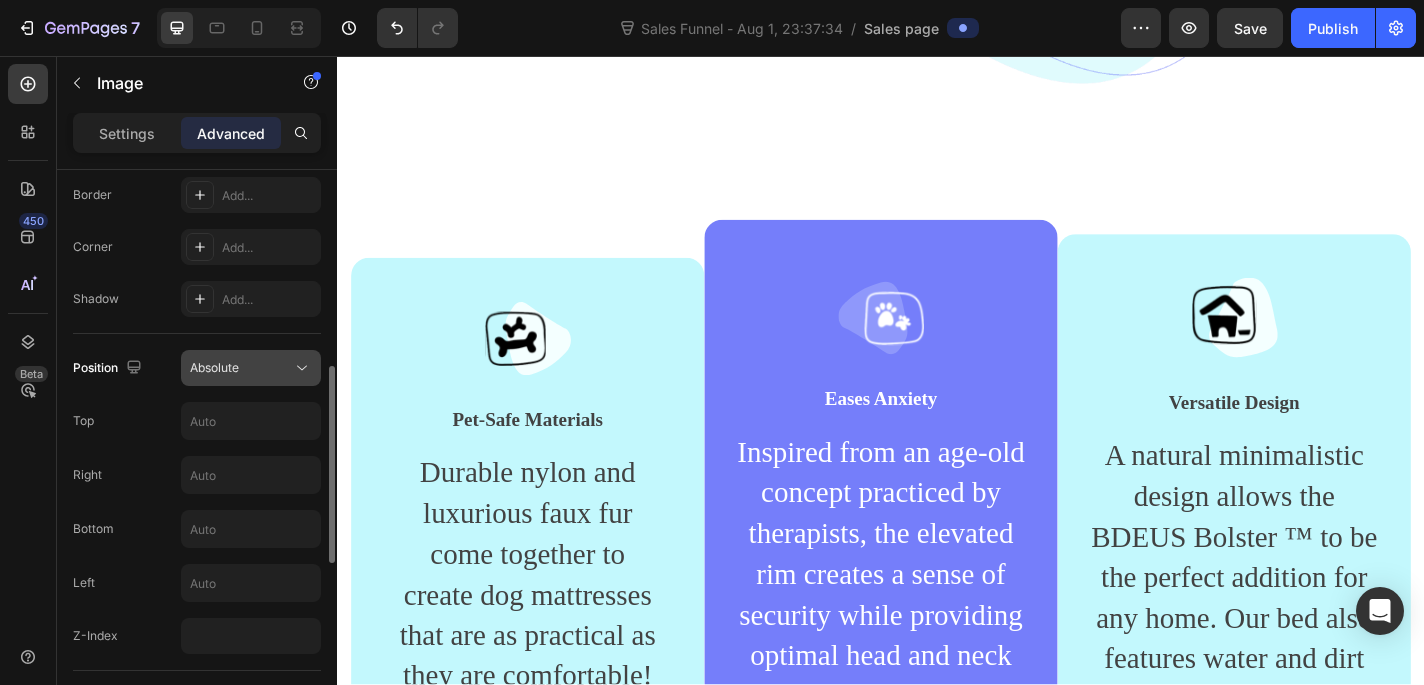 click on "Absolute" at bounding box center (241, 368) 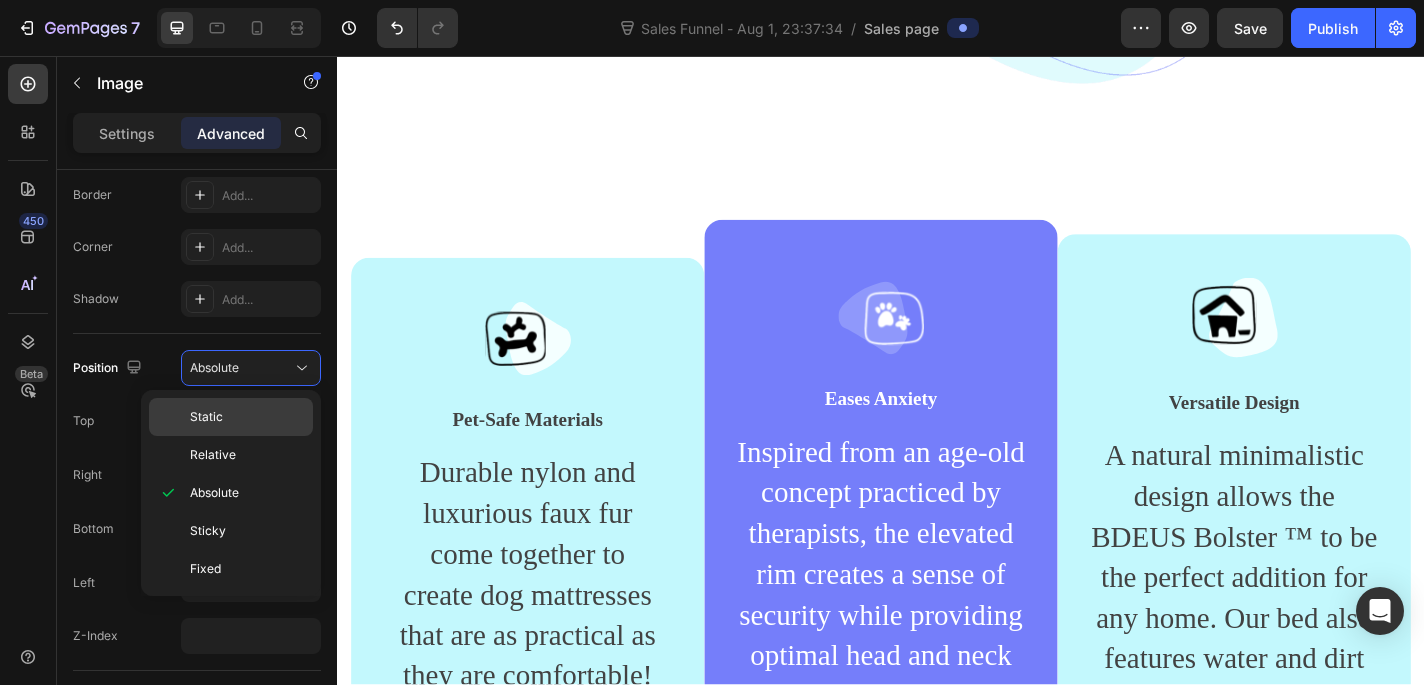 click on "Static" at bounding box center (247, 417) 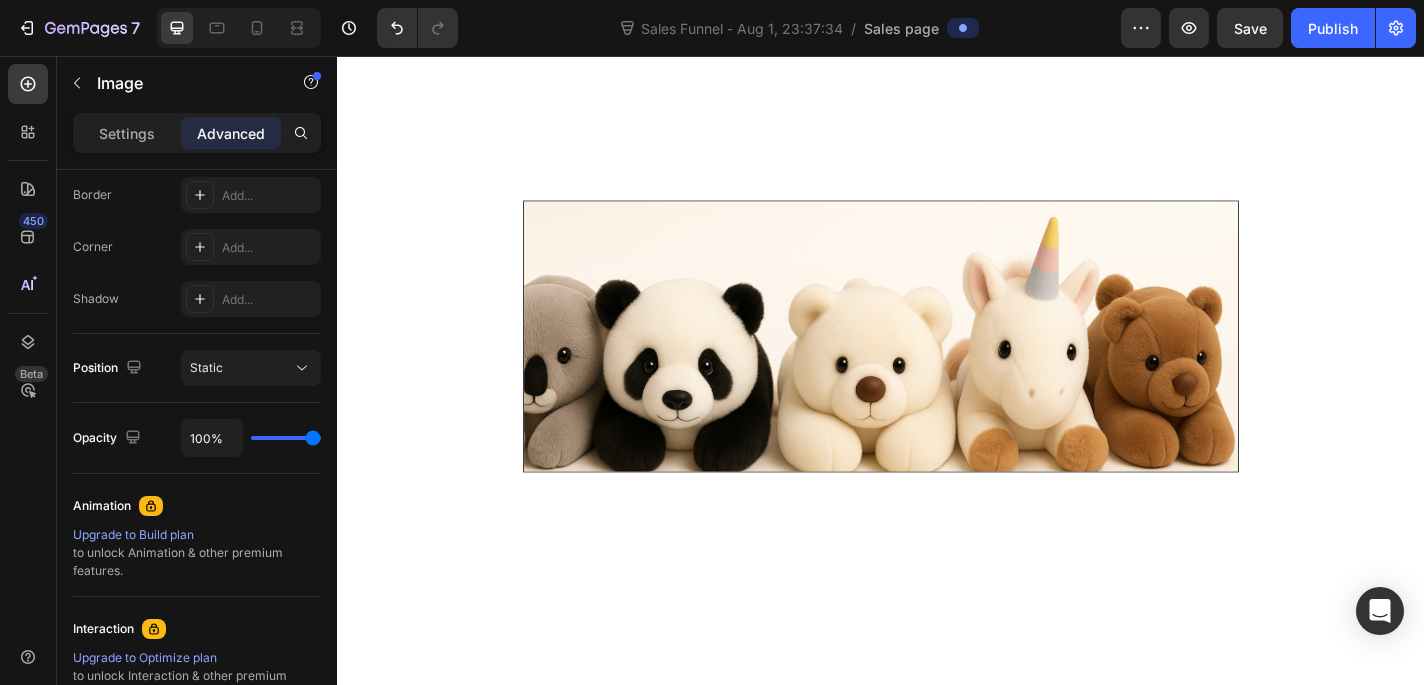 scroll, scrollTop: 984, scrollLeft: 0, axis: vertical 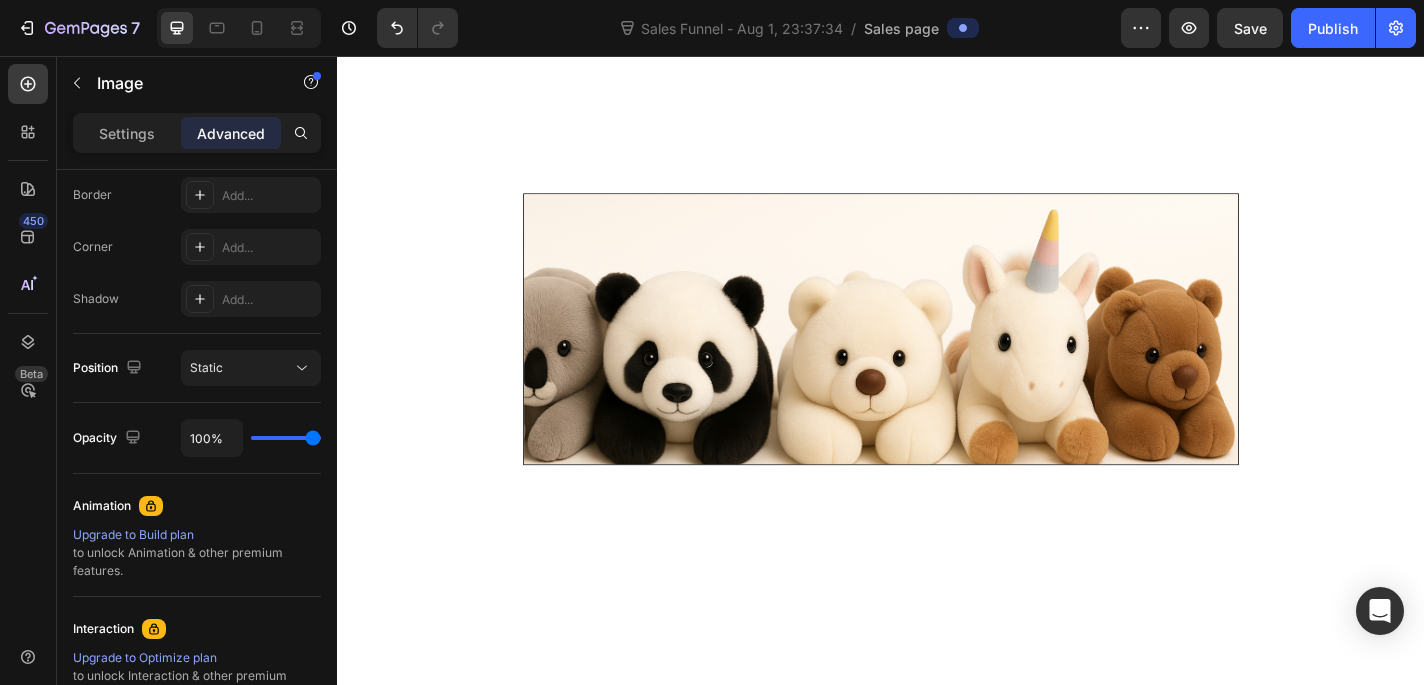click on "Image" at bounding box center (937, 358) 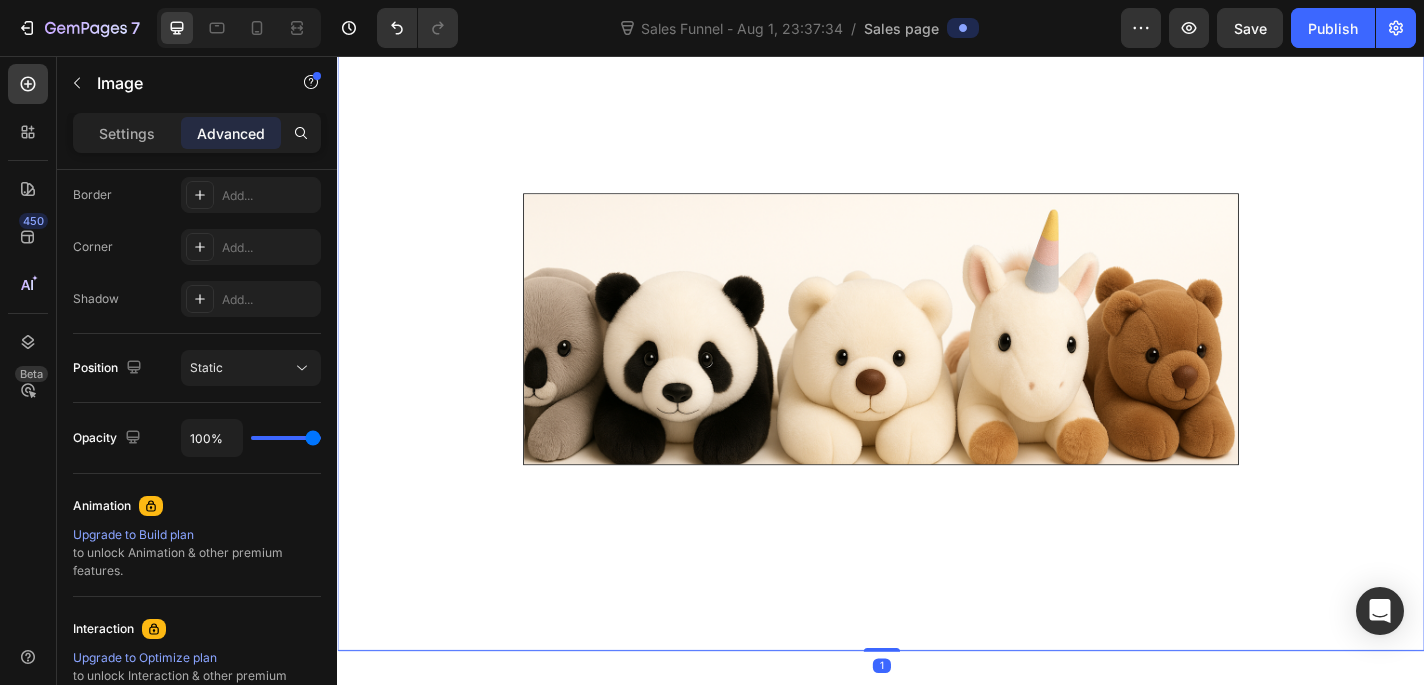 click at bounding box center [937, 358] 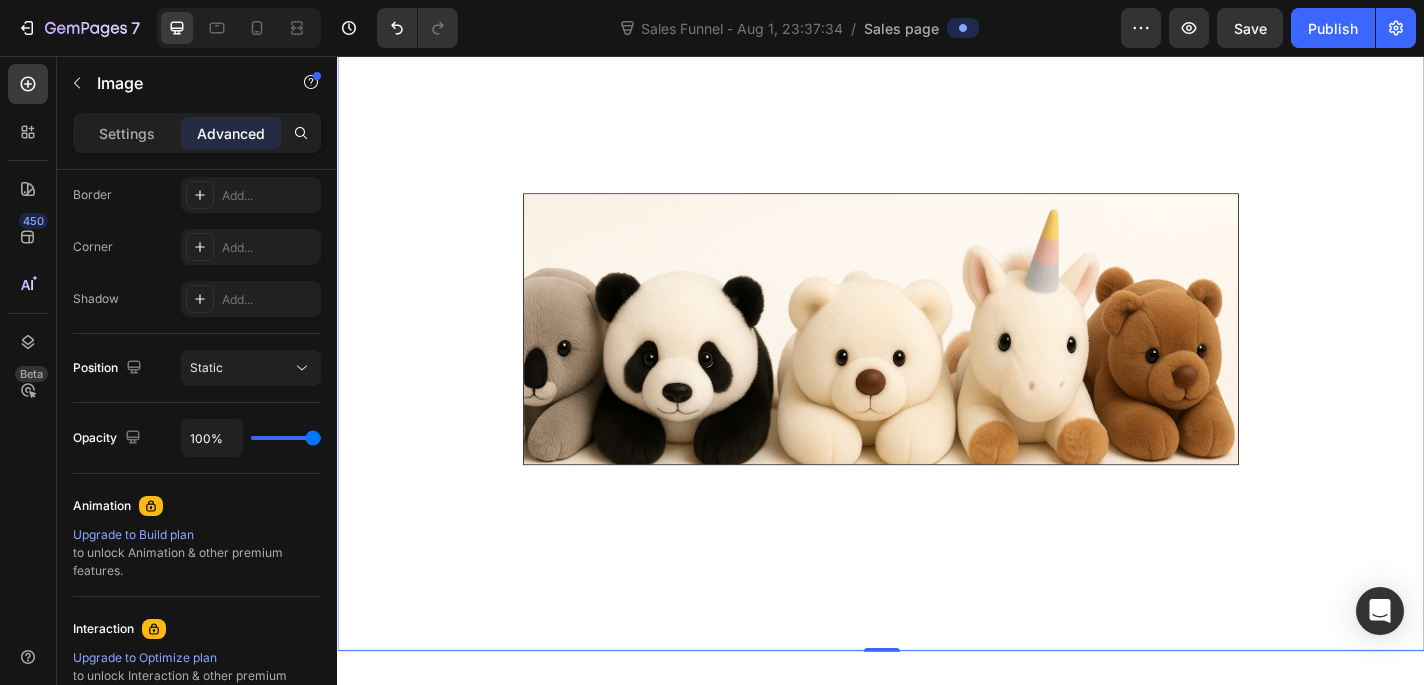 click on "Image   1" at bounding box center [937, 358] 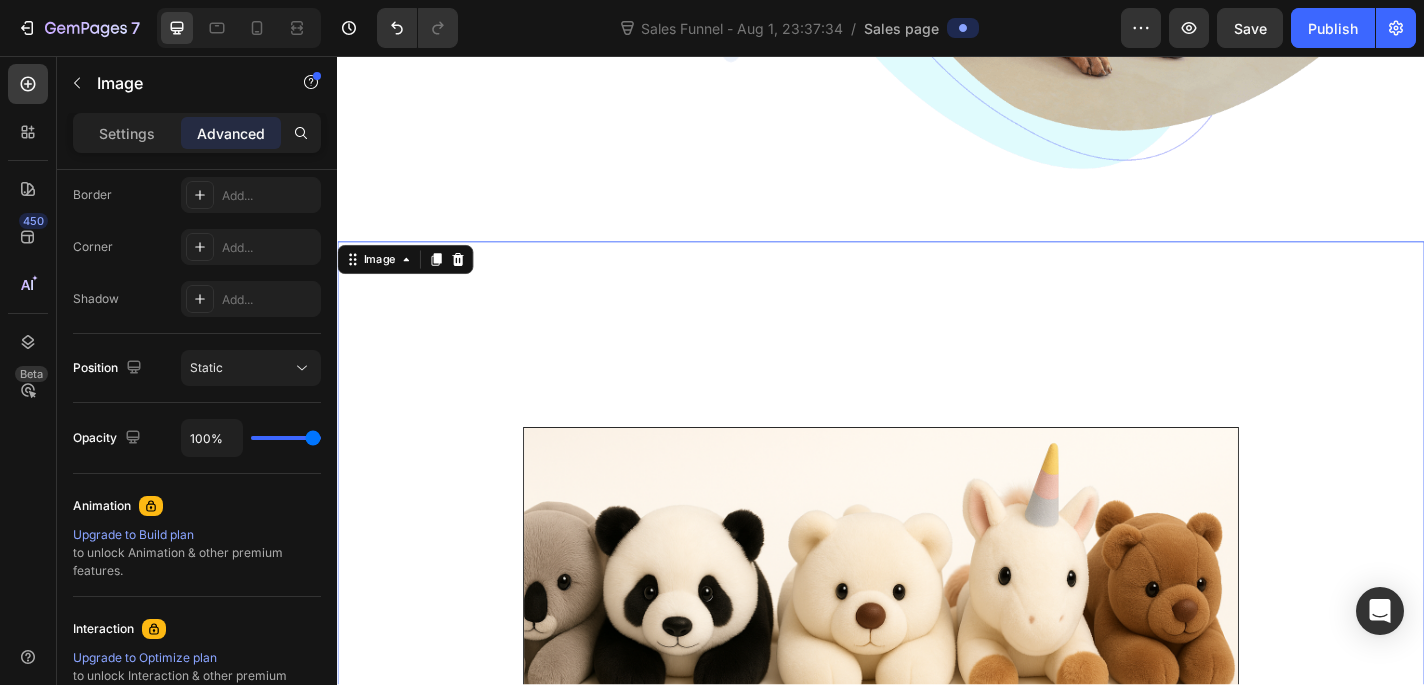 scroll, scrollTop: 728, scrollLeft: 0, axis: vertical 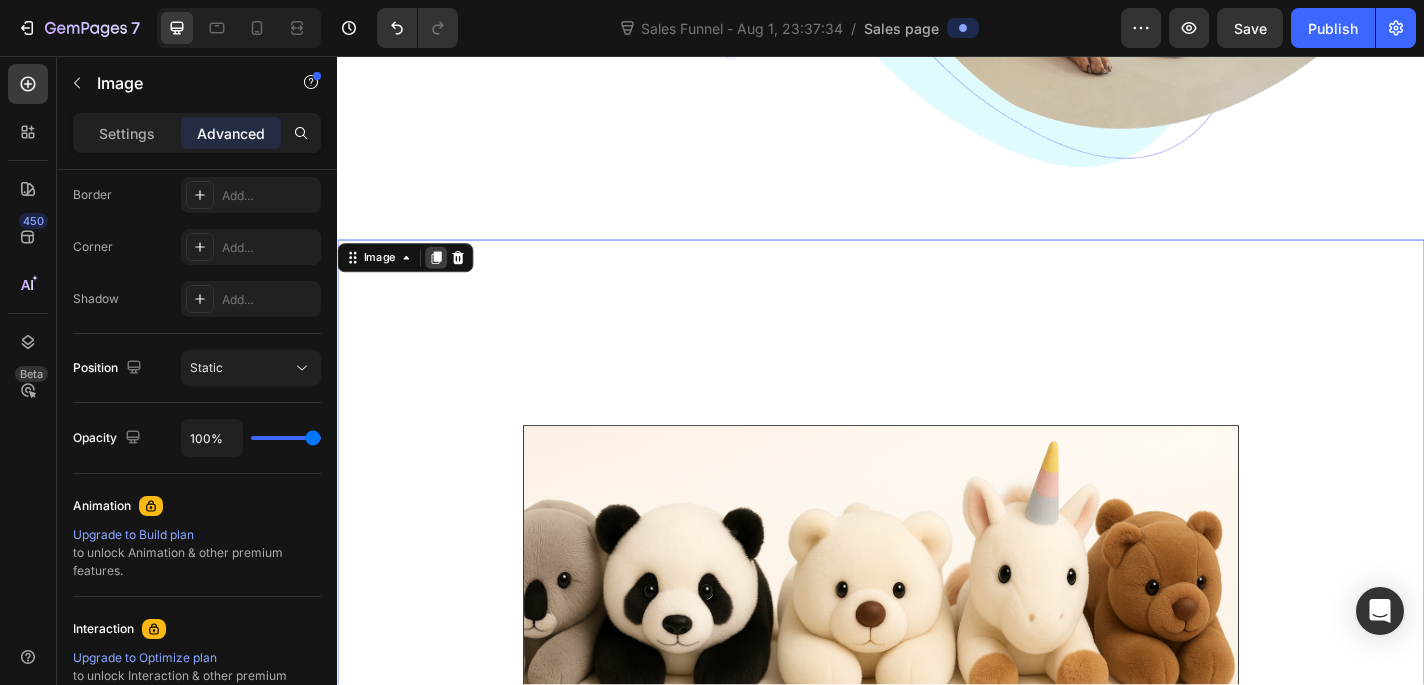 click 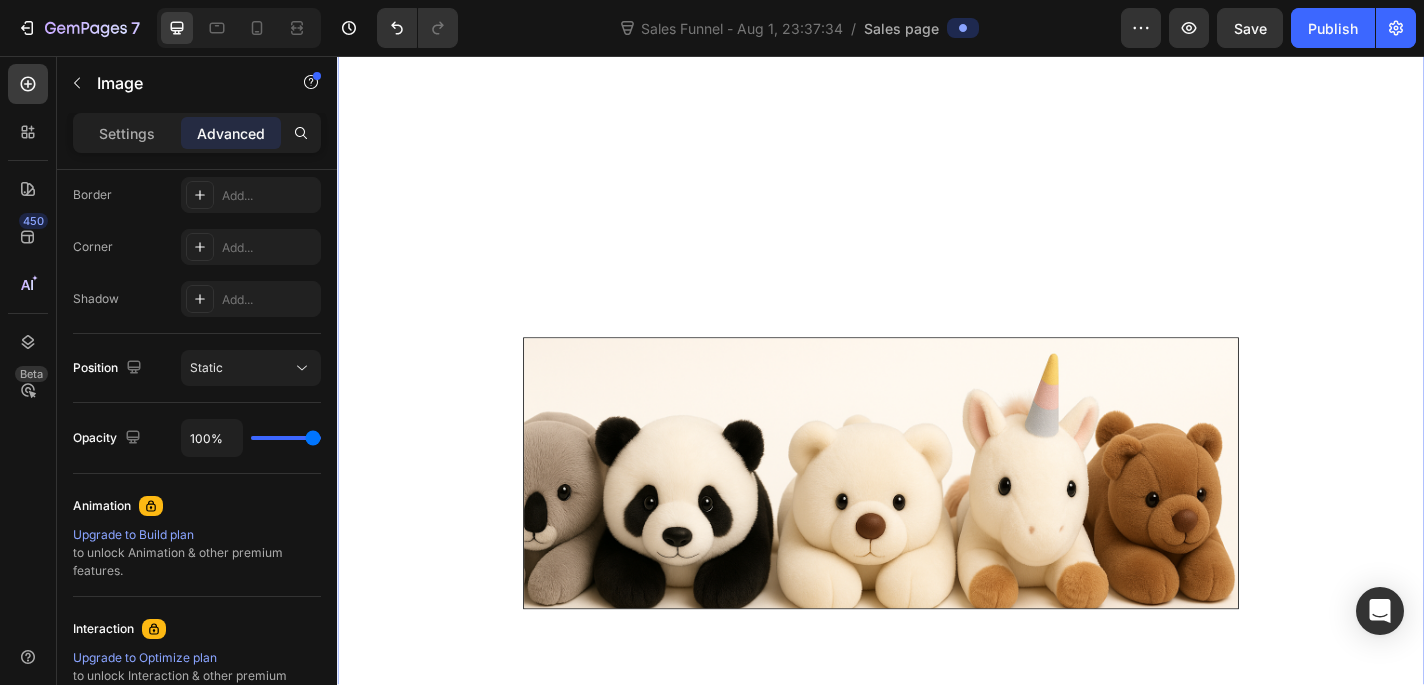 scroll, scrollTop: 1572, scrollLeft: 0, axis: vertical 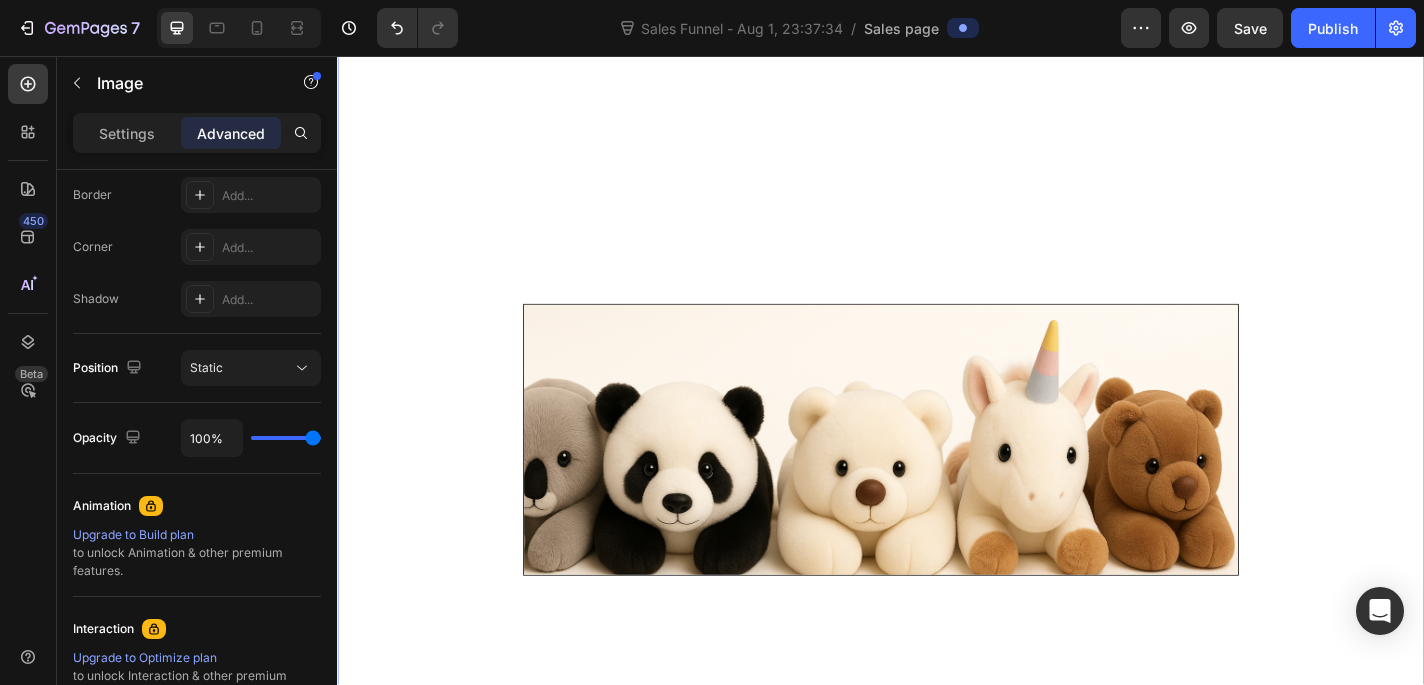 click at bounding box center [937, 480] 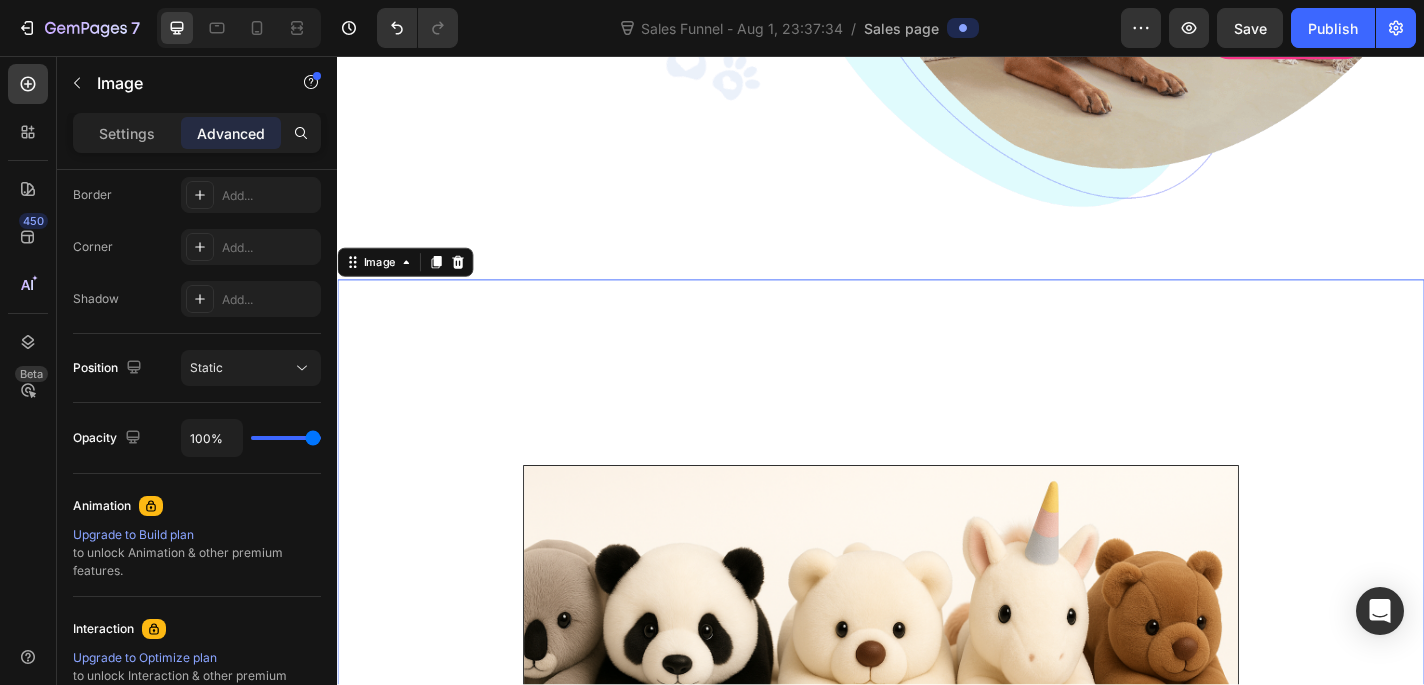 scroll, scrollTop: 683, scrollLeft: 0, axis: vertical 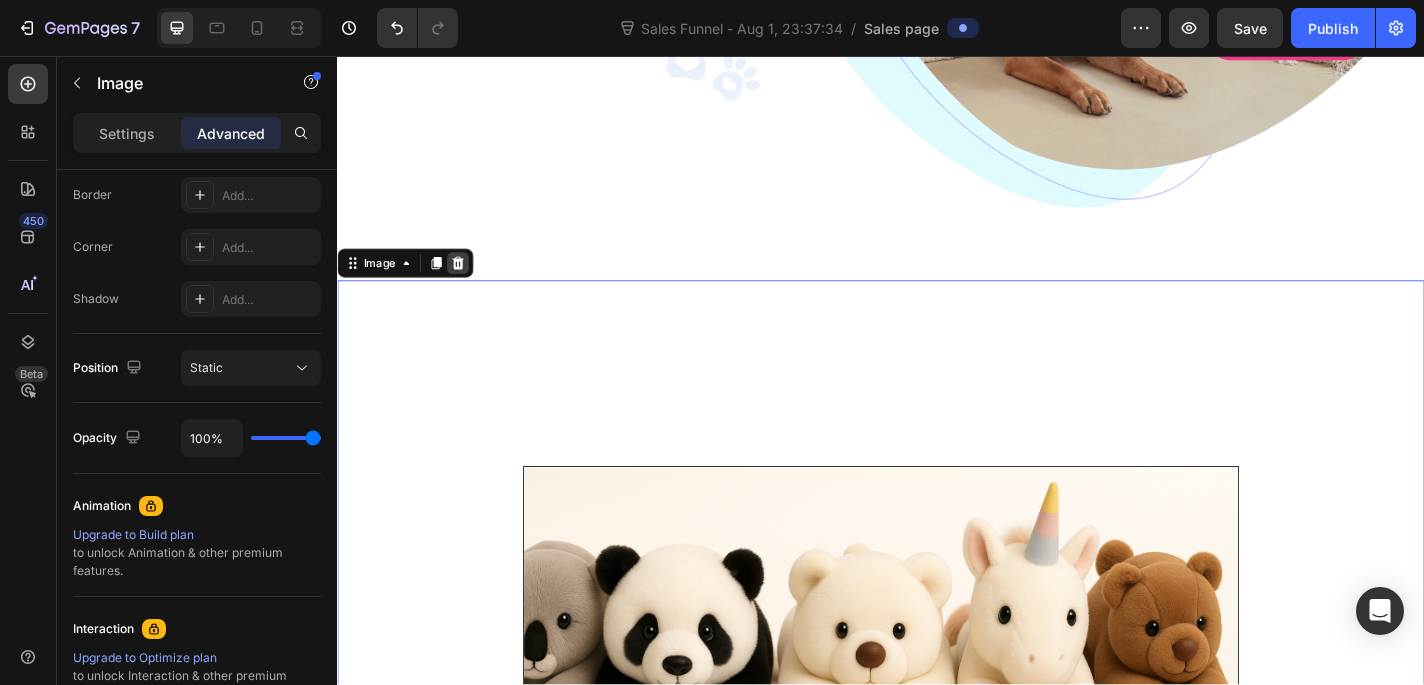 click 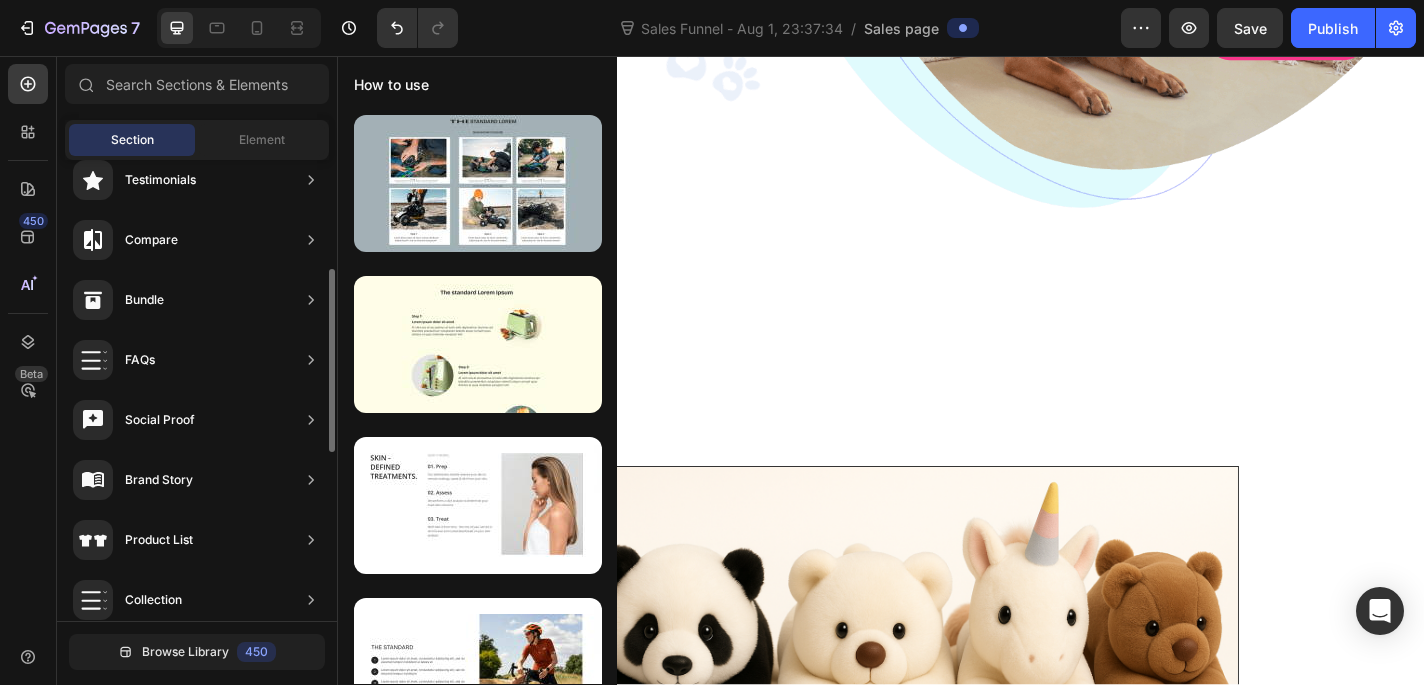 scroll, scrollTop: 456, scrollLeft: 0, axis: vertical 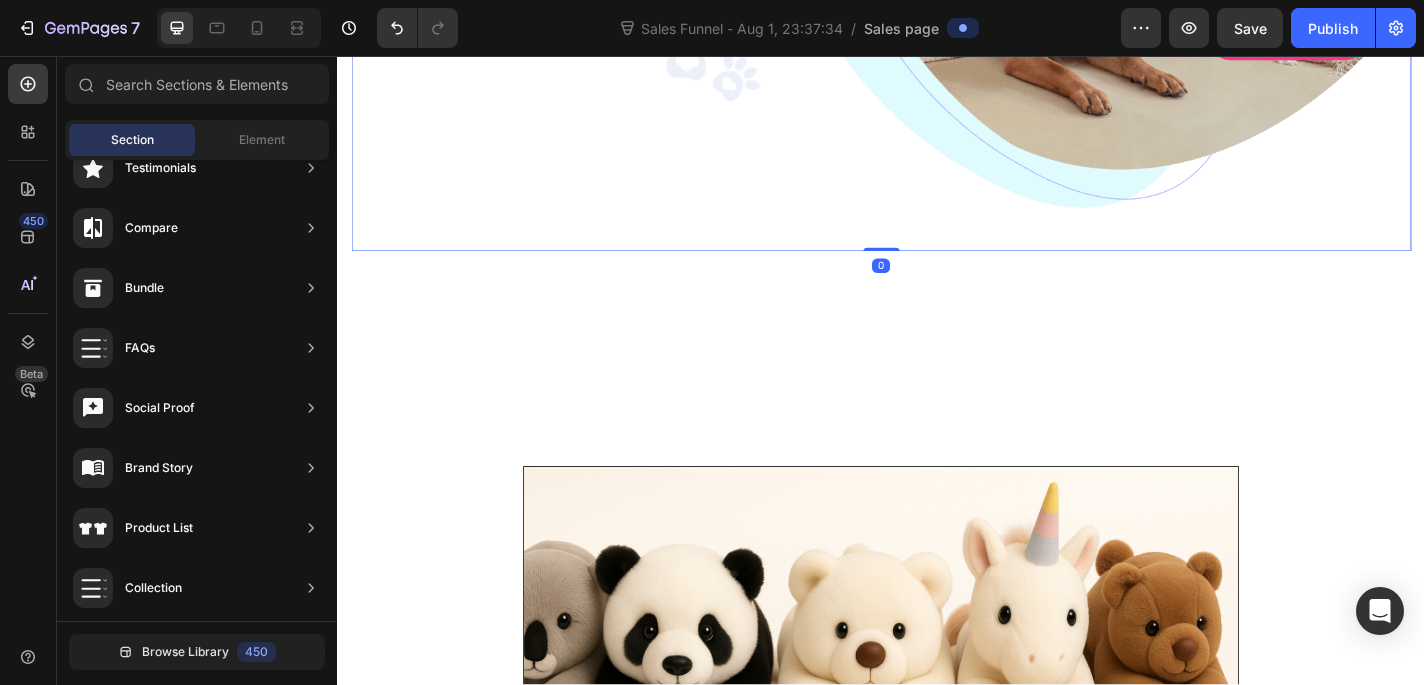 click on "SIGN UP NOW TO GET Text block 90% OFF Heading Durable nylon and luxurious faux fur come together to create dog mattresses that are as practical as they are comfortable! Text block $16.99 Text block 30% OFF Text block Row Image BDEUS Bolster Cooling Memory Foam Pet Bed Text block Buy Now Button Row Row   0" at bounding box center [937, -127] 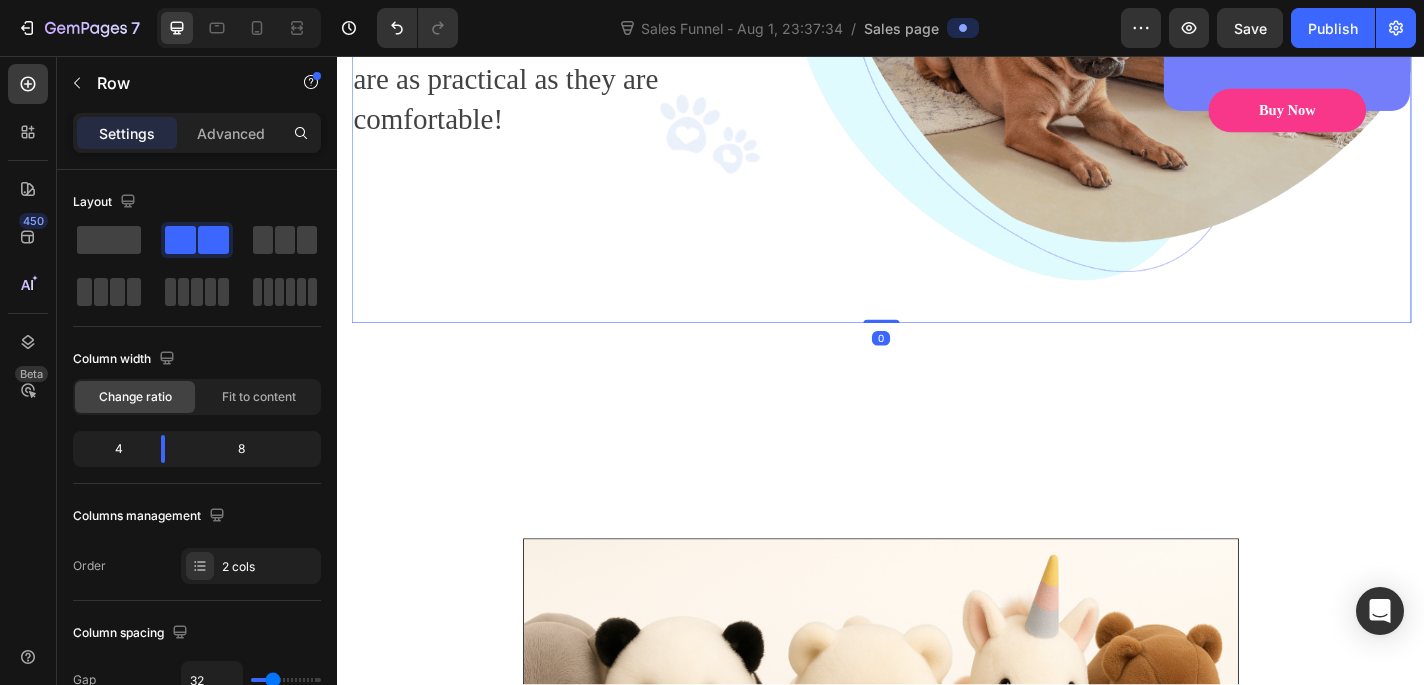 scroll, scrollTop: 606, scrollLeft: 0, axis: vertical 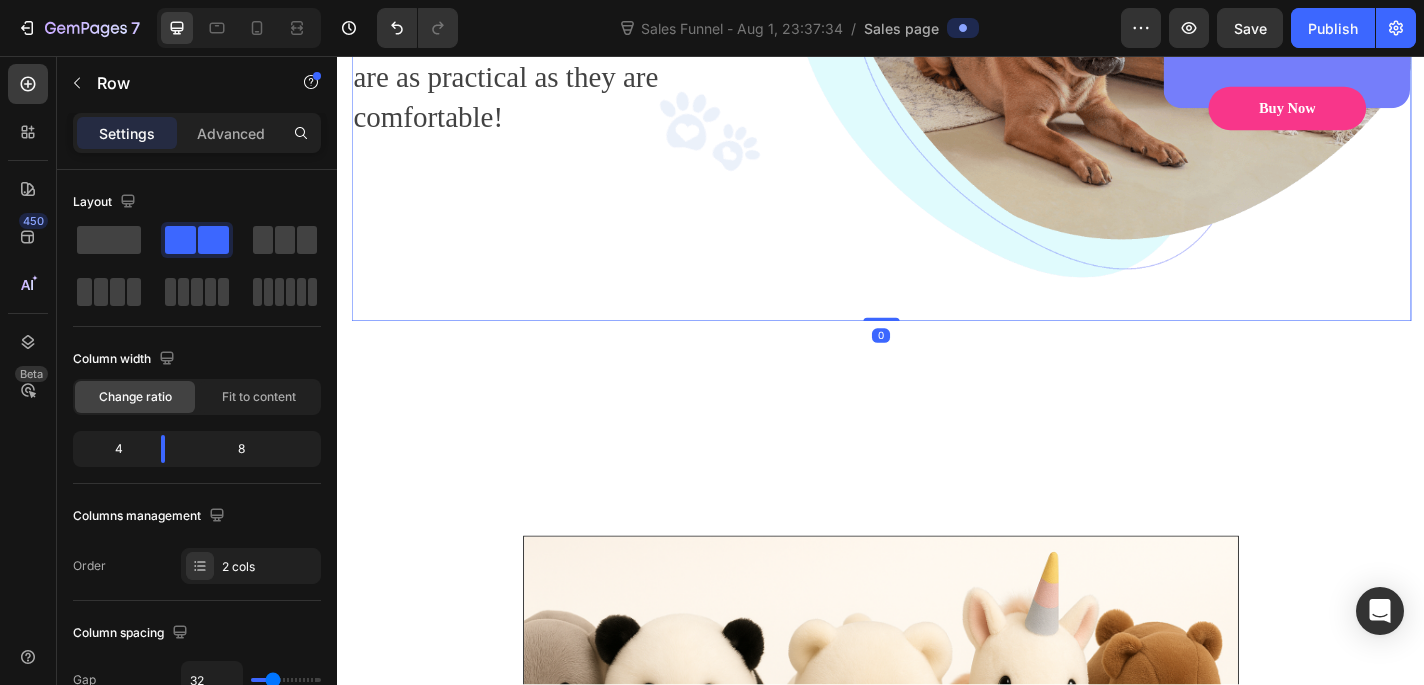 drag, startPoint x: 927, startPoint y: 346, endPoint x: 948, endPoint y: 280, distance: 69.260376 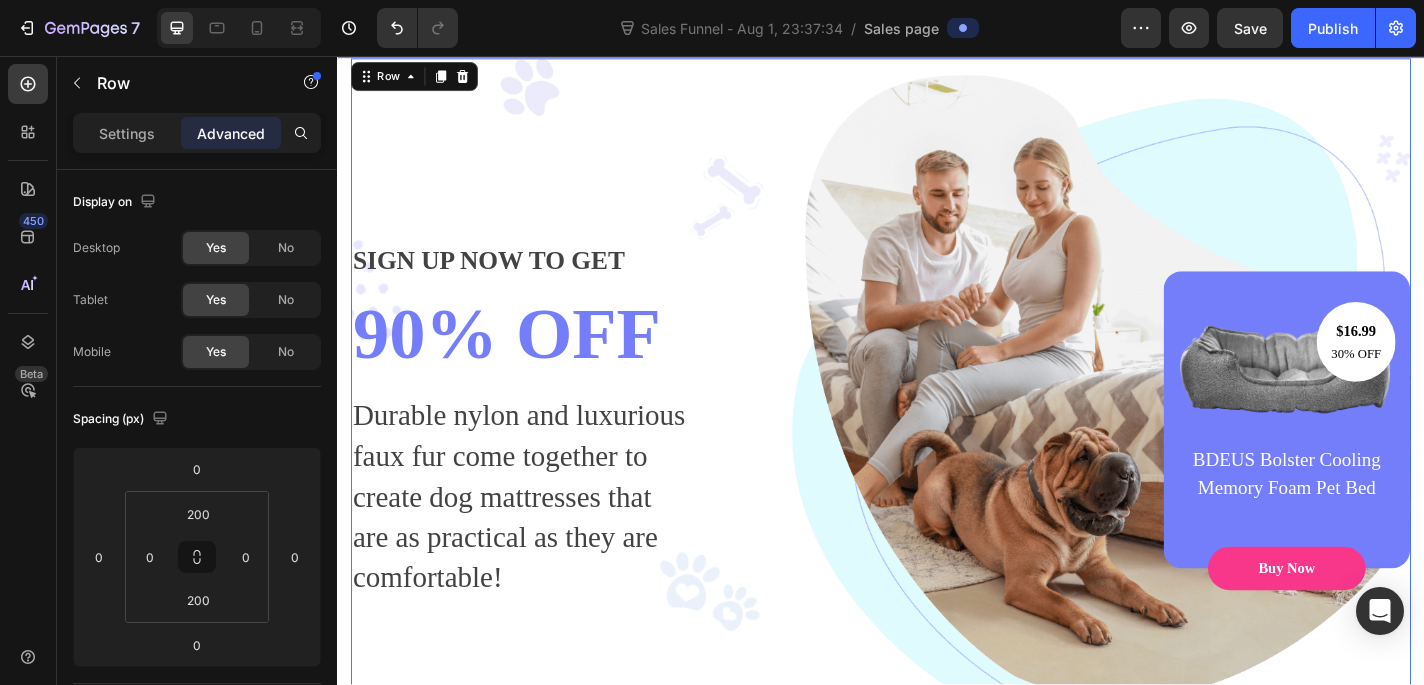 scroll, scrollTop: 116, scrollLeft: 0, axis: vertical 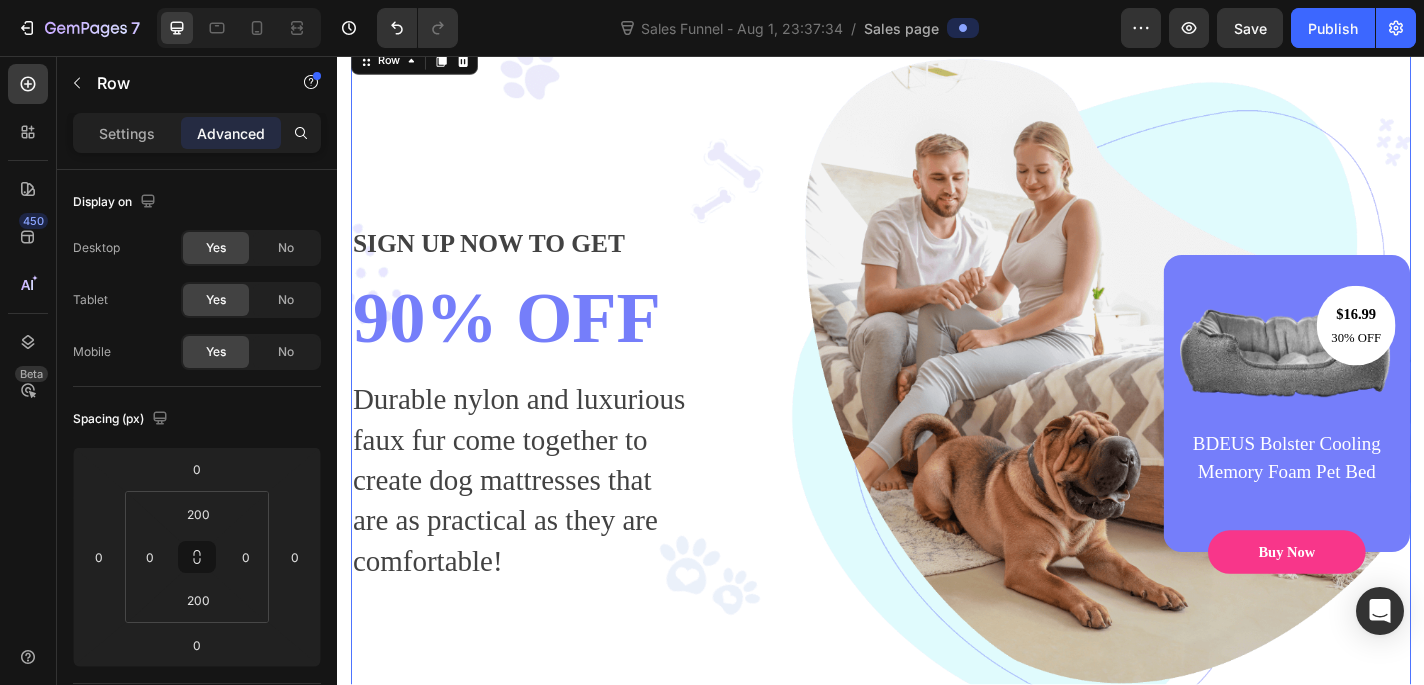 click on "SIGN UP NOW TO GET Text block 90% OFF Heading Durable nylon and luxurious faux fur come together to create dog mattresses that are as practical as they are comfortable! Text block $16.99 Text block 30% OFF Text block Row Image BDEUS Bolster Cooling Memory Foam Pet Bed Text block Buy Now Button Row Row   0" at bounding box center [937, 440] 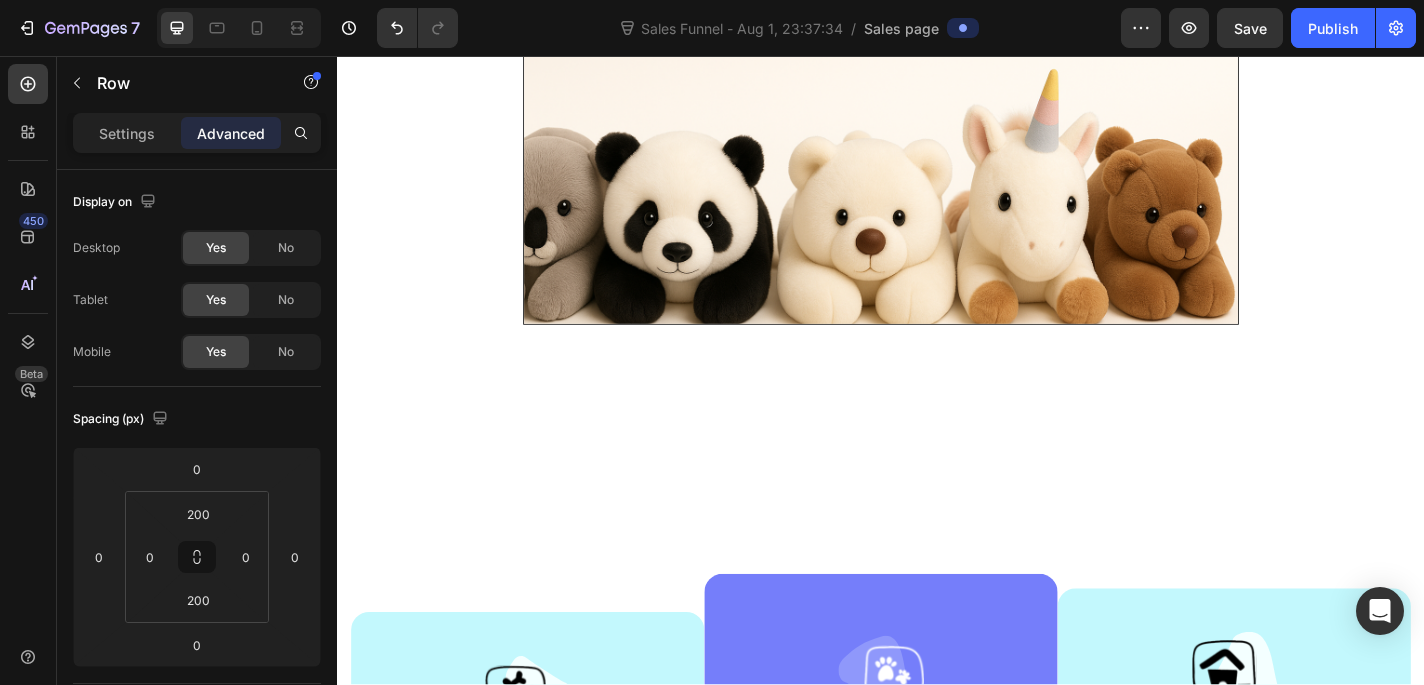 scroll, scrollTop: 1168, scrollLeft: 0, axis: vertical 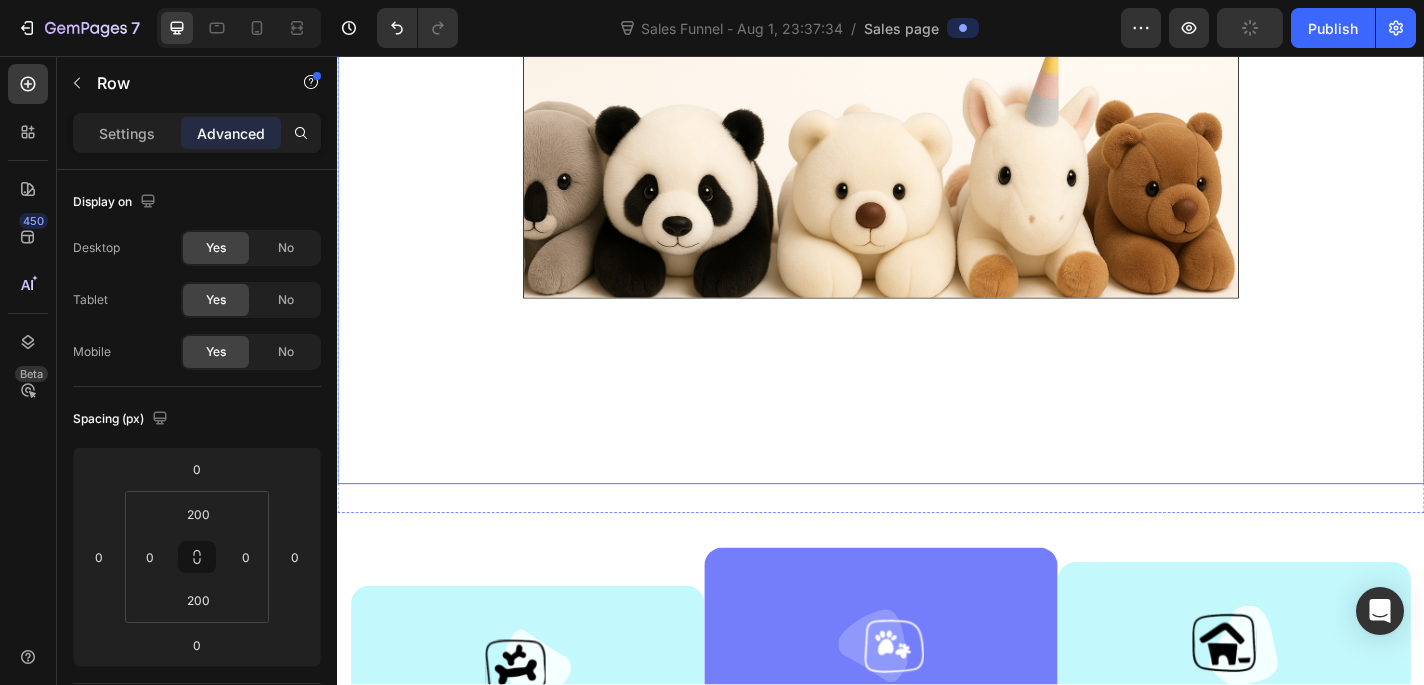 click at bounding box center [937, 174] 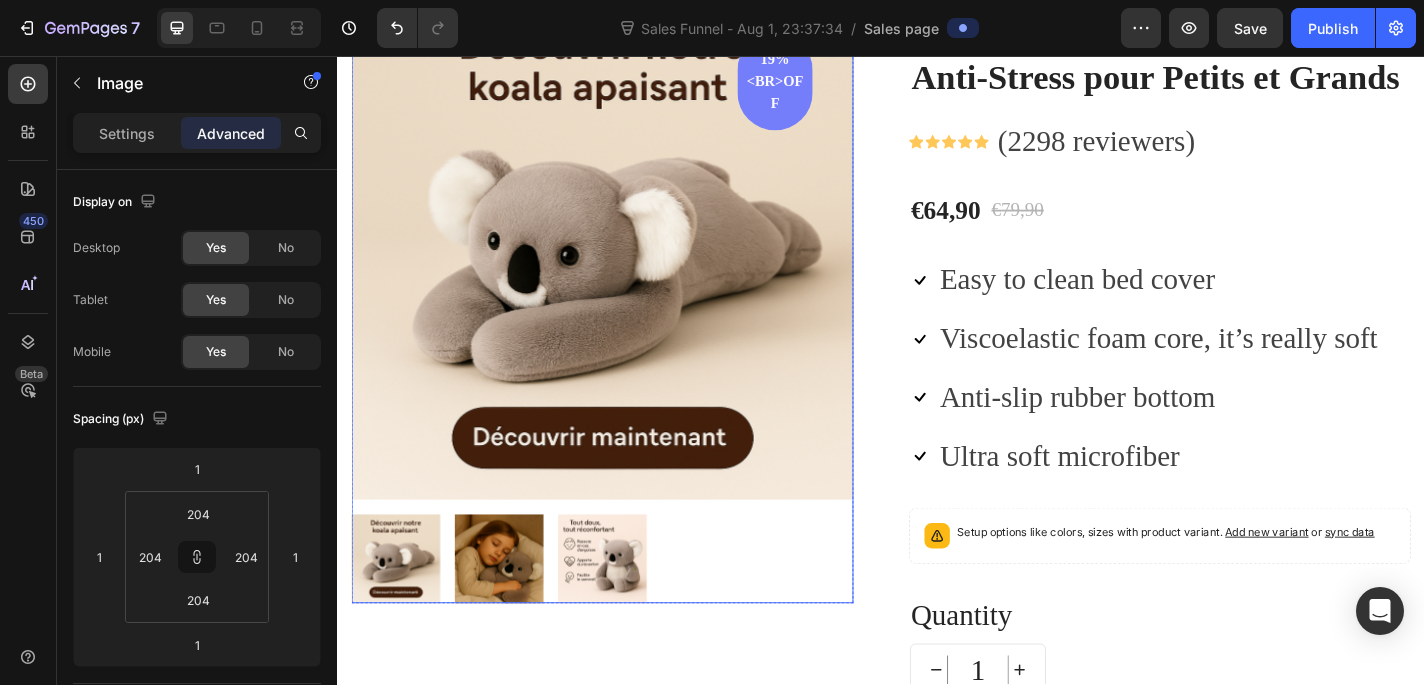 scroll, scrollTop: 2539, scrollLeft: 0, axis: vertical 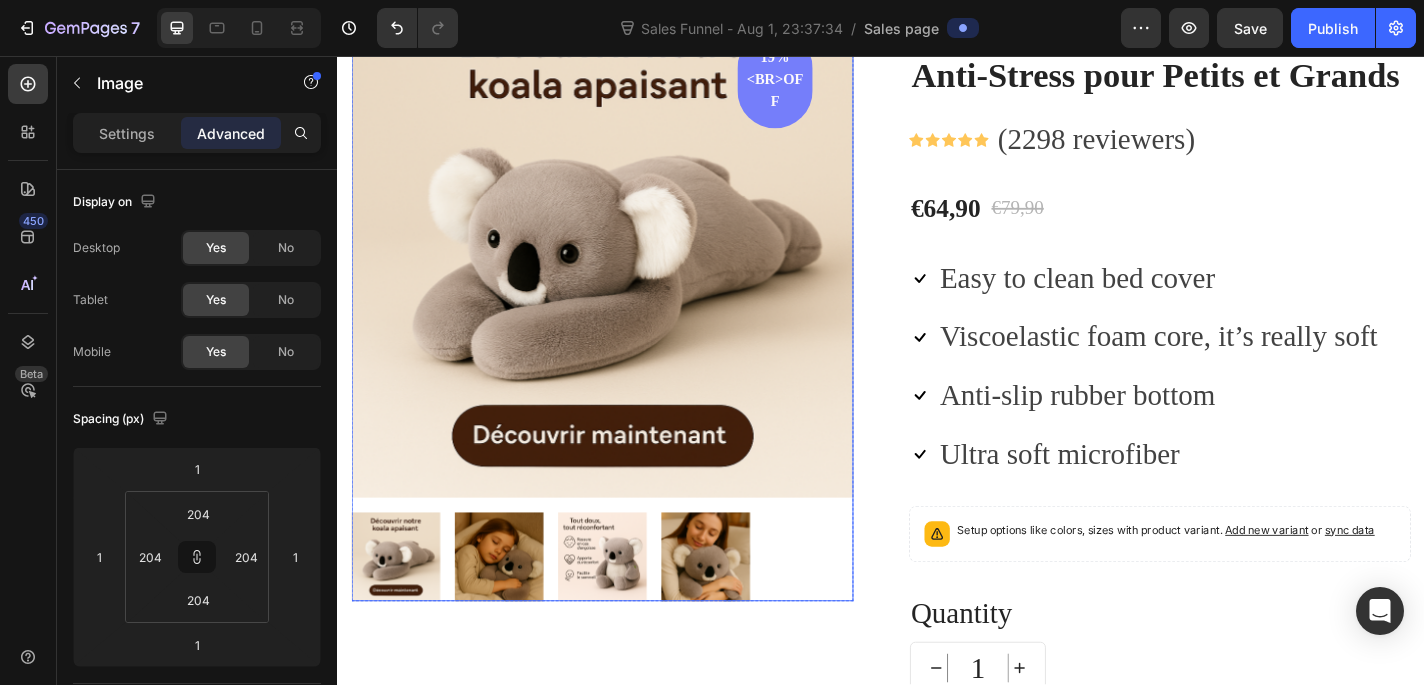 click at bounding box center [629, 267] 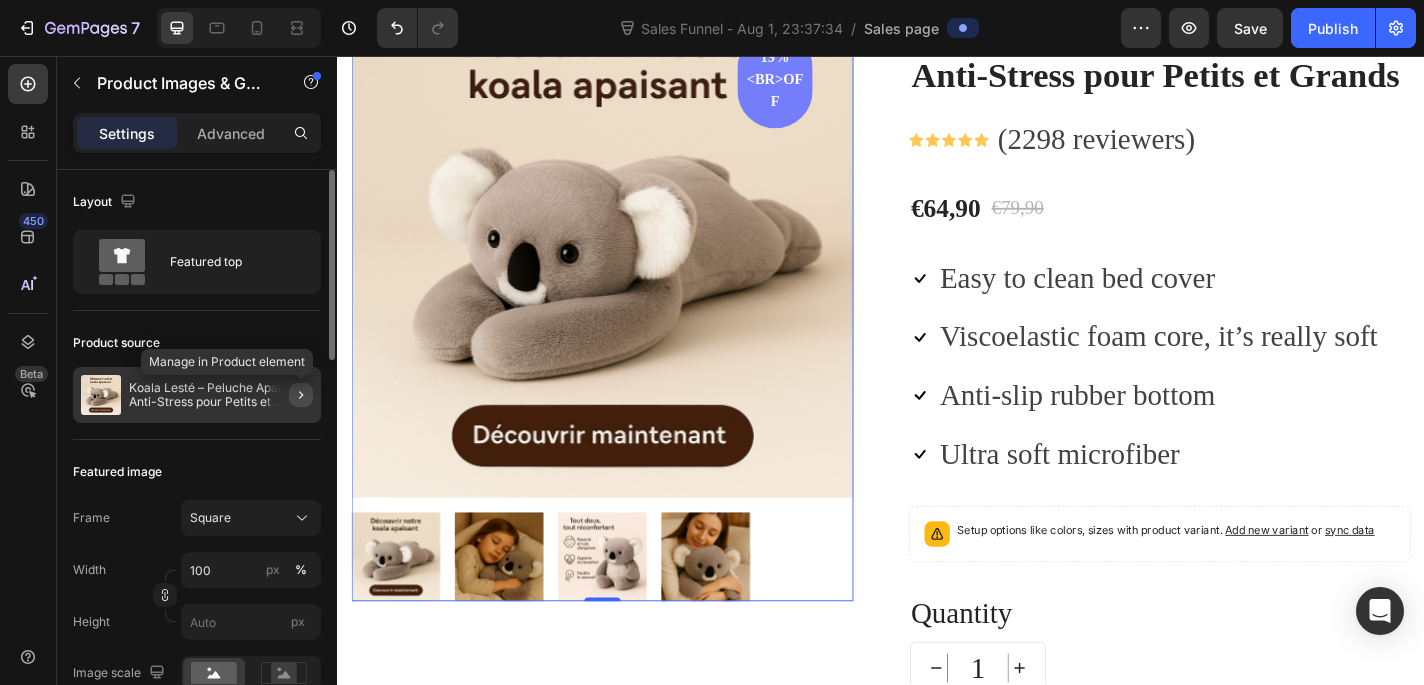 click 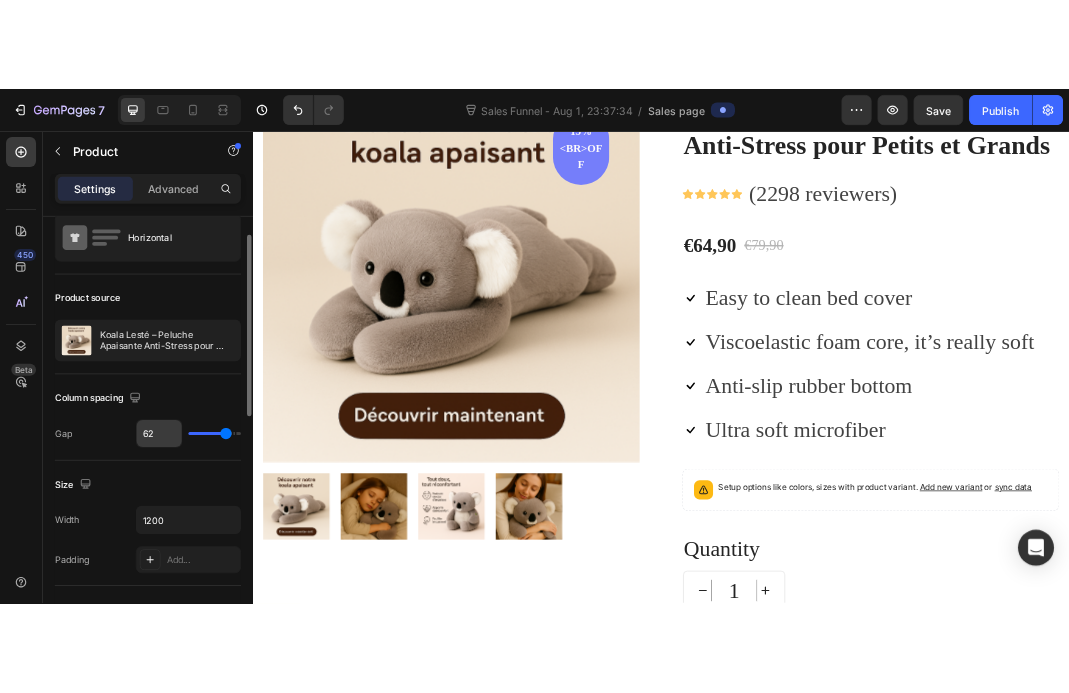 scroll, scrollTop: 59, scrollLeft: 0, axis: vertical 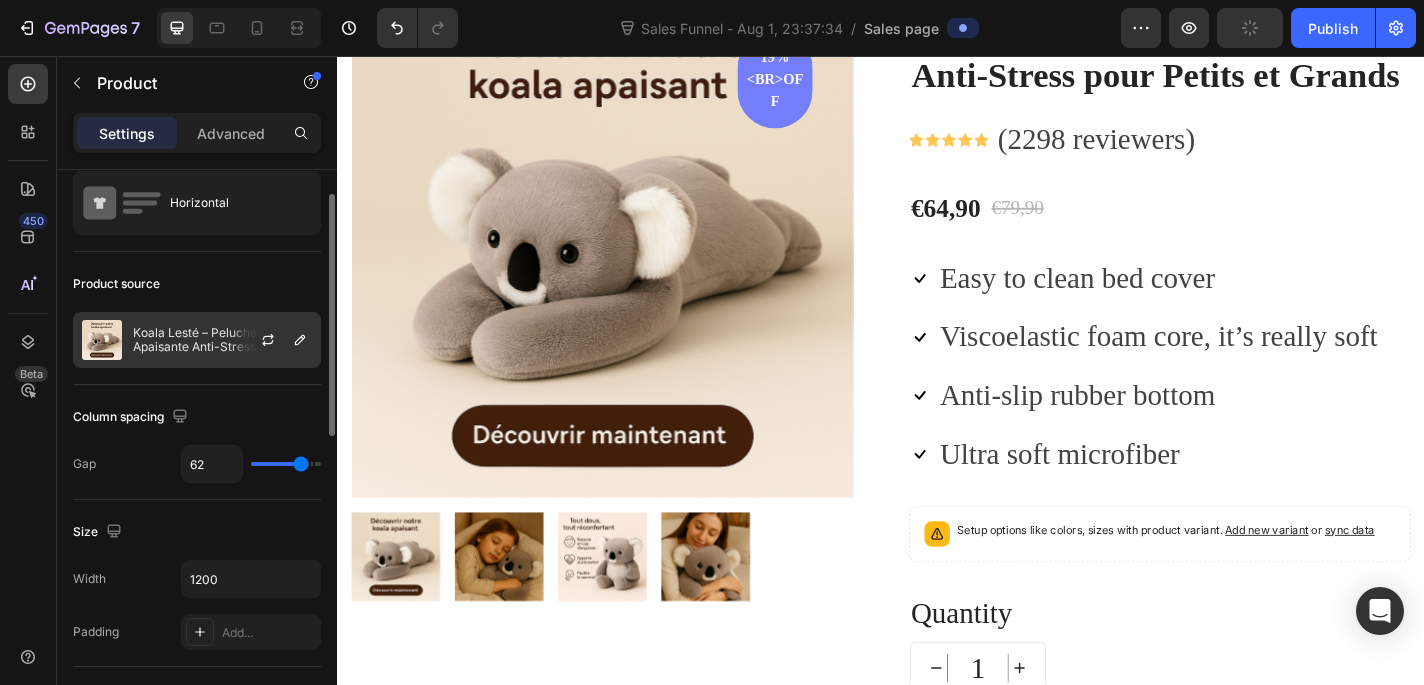 click on "Koala Lesté – Peluche Apaisante Anti-Stress pour Petits et Grands" at bounding box center (222, 340) 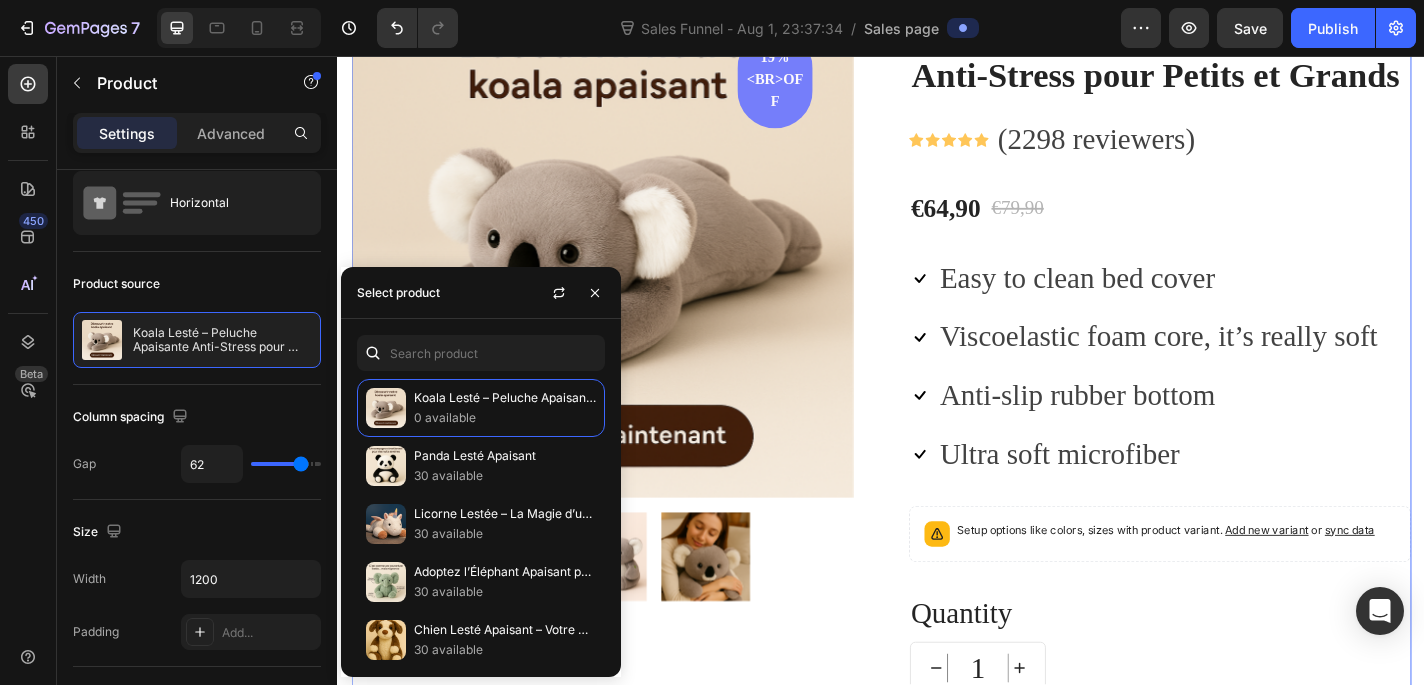 click on "Koala Lesté – Peluche Apaisante Anti-Stress pour Petits et Grands (P) Title                Icon                Icon                Icon                Icon                Icon Icon List Hoz (2298 reviewers) Text block Row 19%<br>off Product Badge Row
Product Images & Gallery Row" at bounding box center [629, 432] 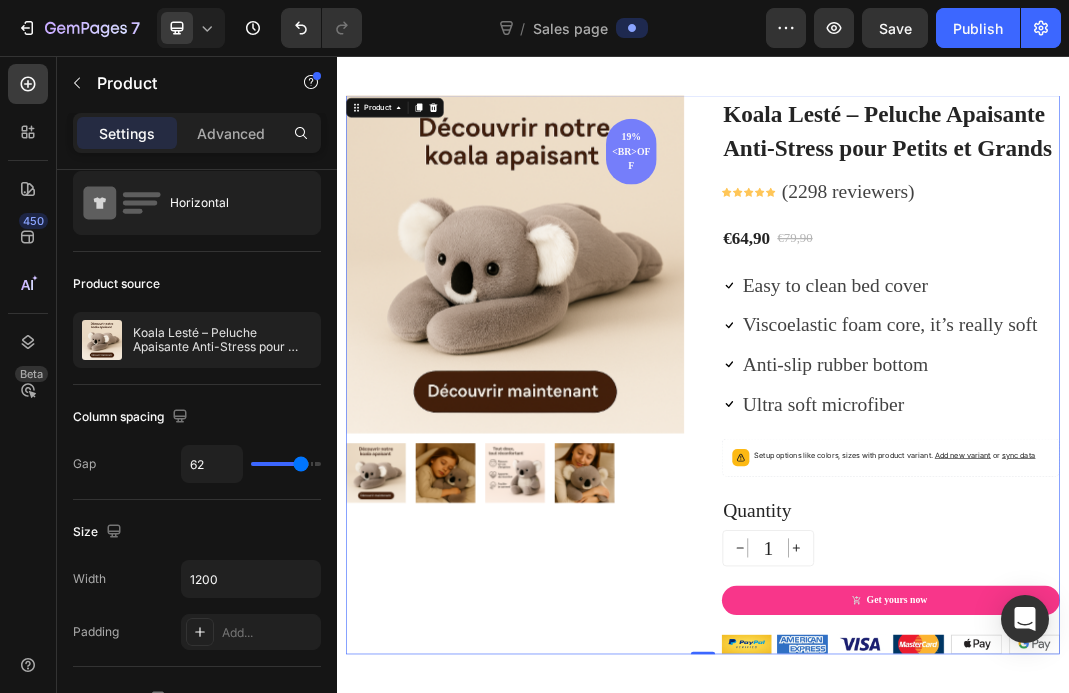 scroll, scrollTop: 2444, scrollLeft: 0, axis: vertical 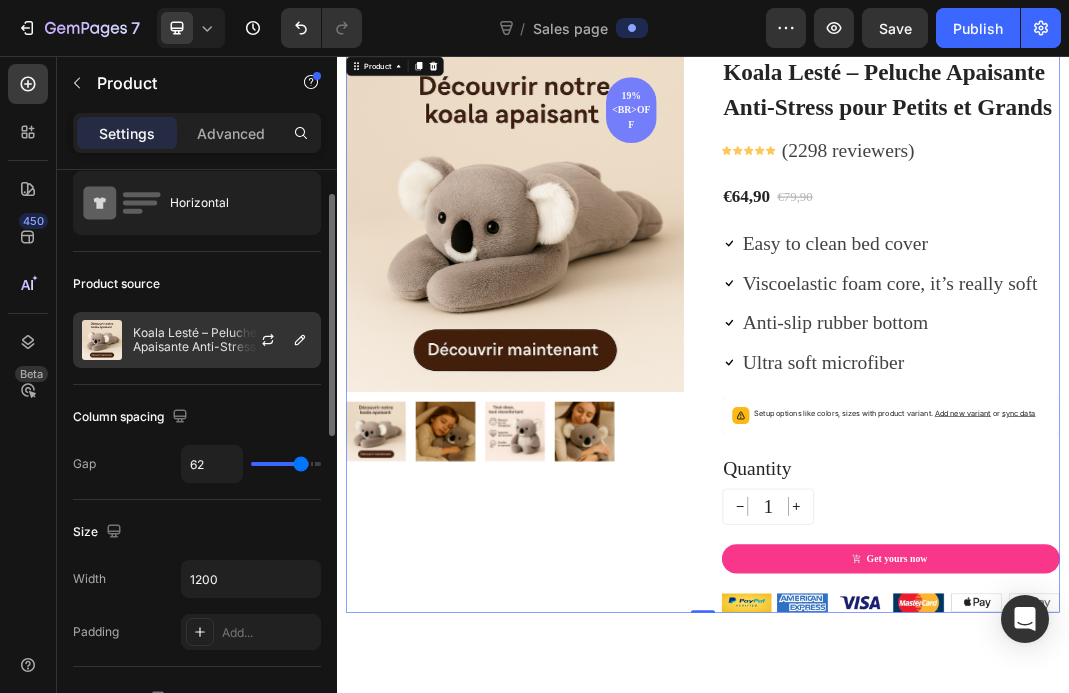 click at bounding box center [102, 340] 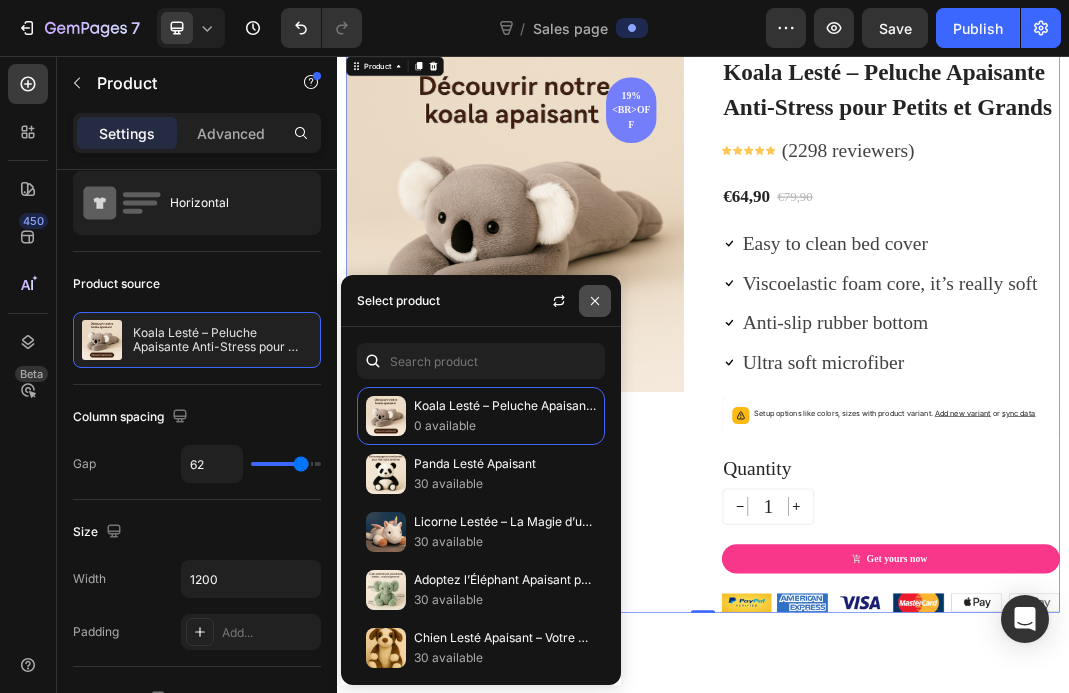 click 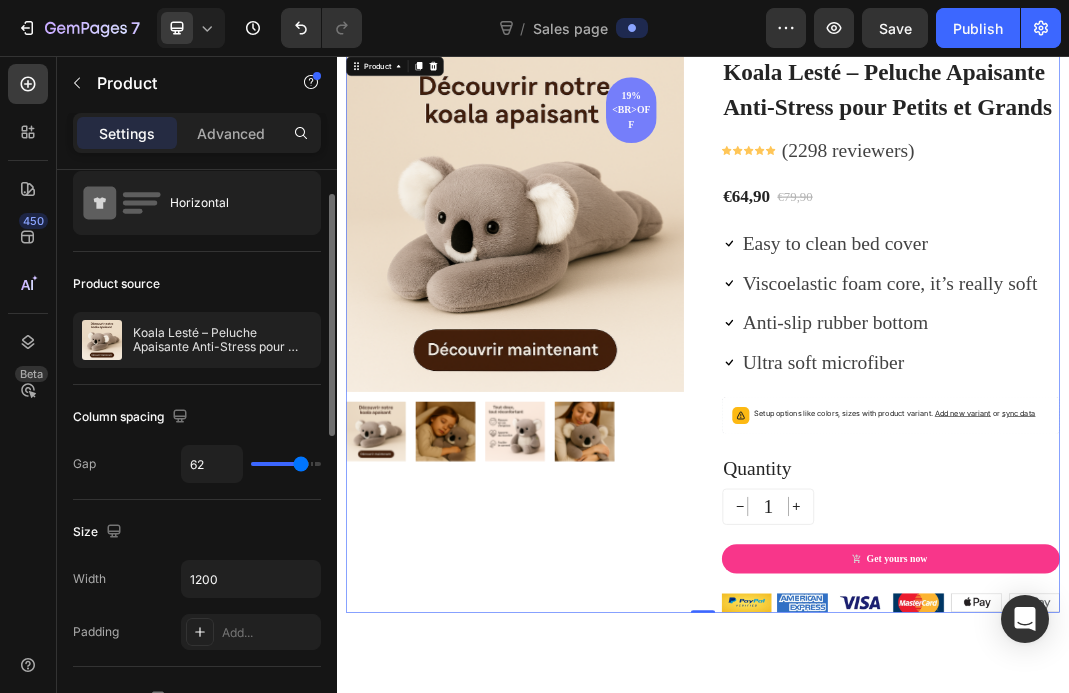 click on "Product source" at bounding box center [116, 284] 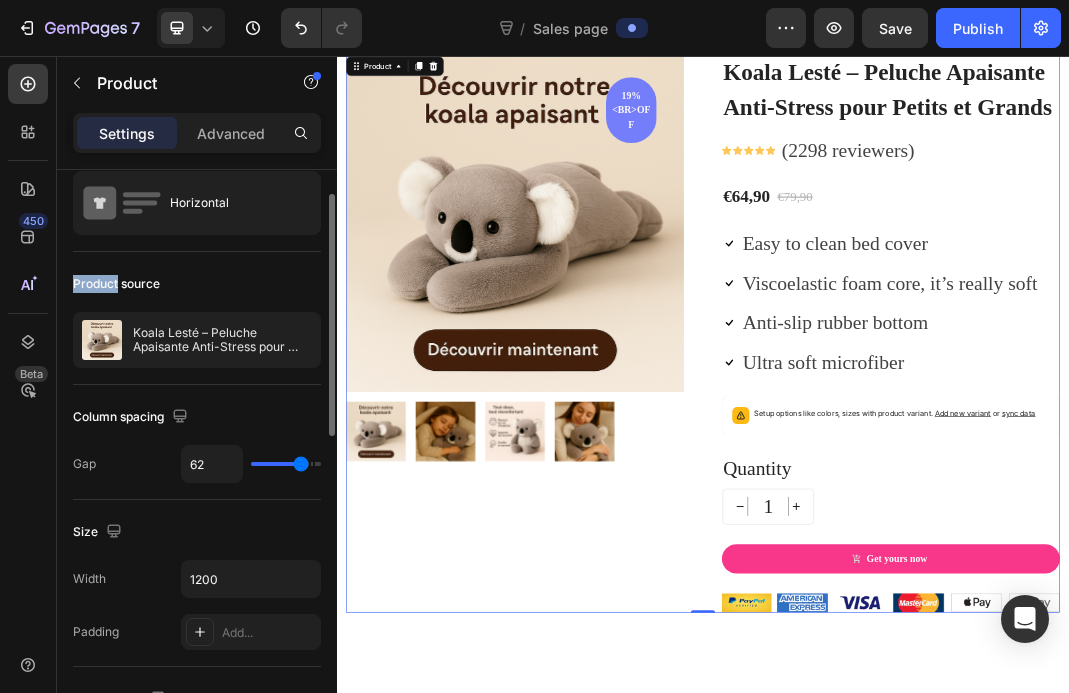 click on "Product source" at bounding box center (116, 284) 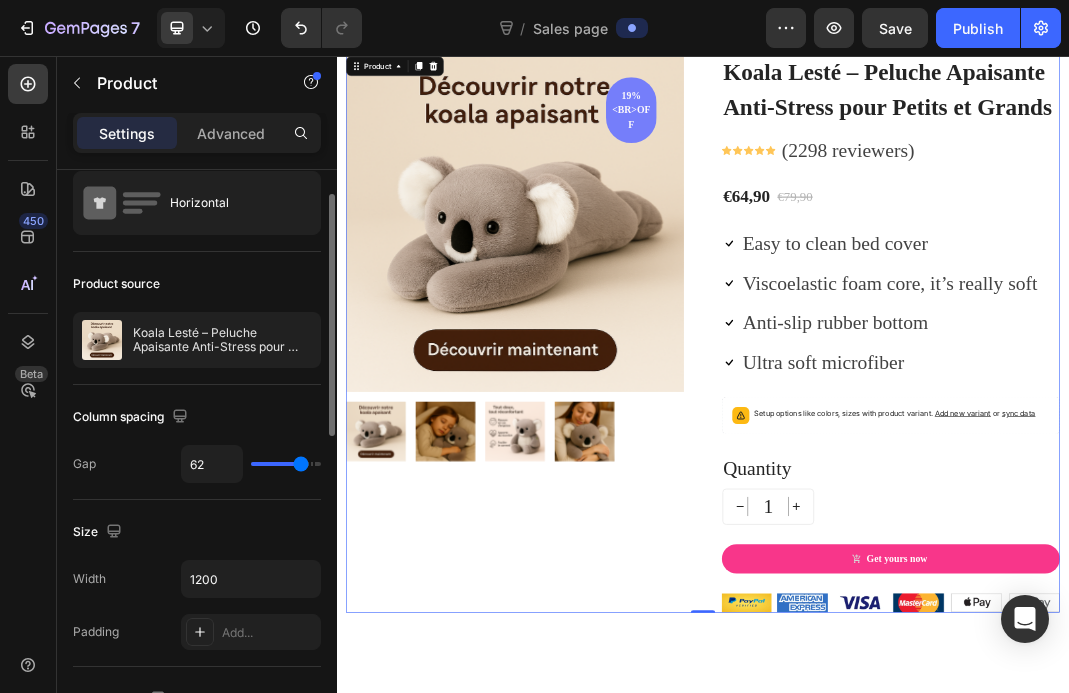 click on "Product source" at bounding box center [197, 284] 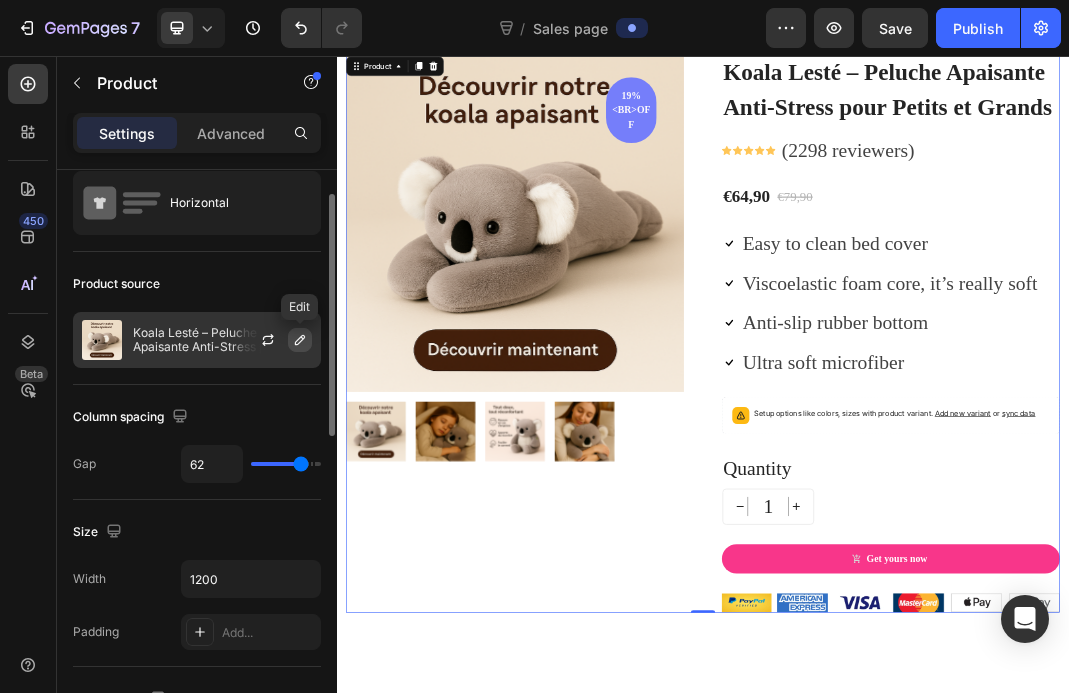 click 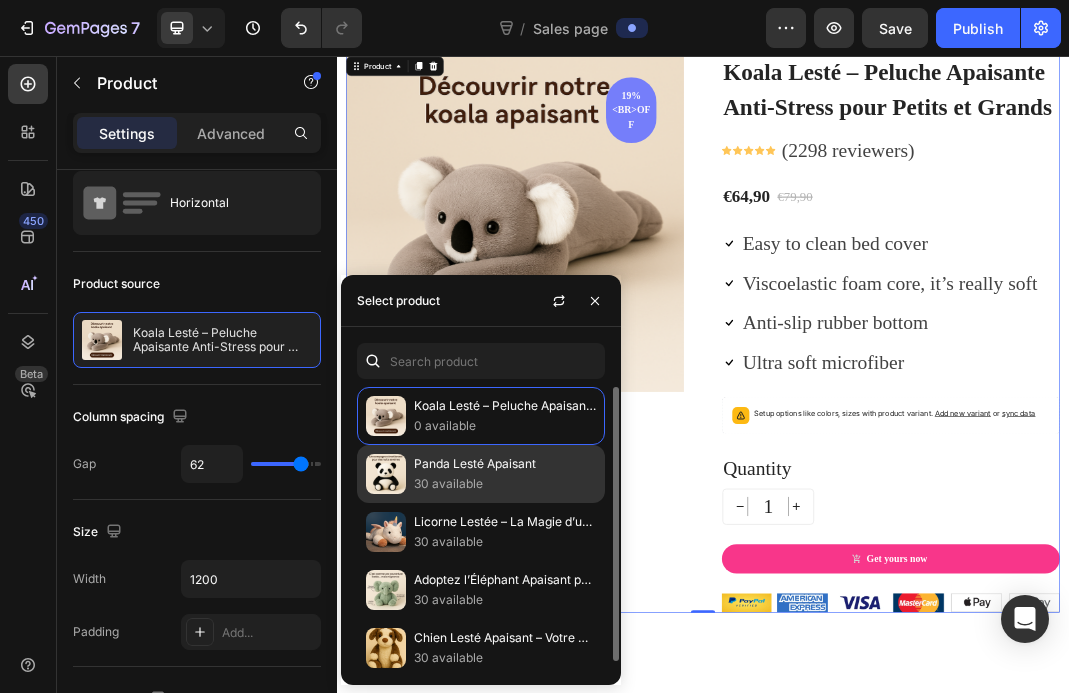 scroll, scrollTop: 8, scrollLeft: 0, axis: vertical 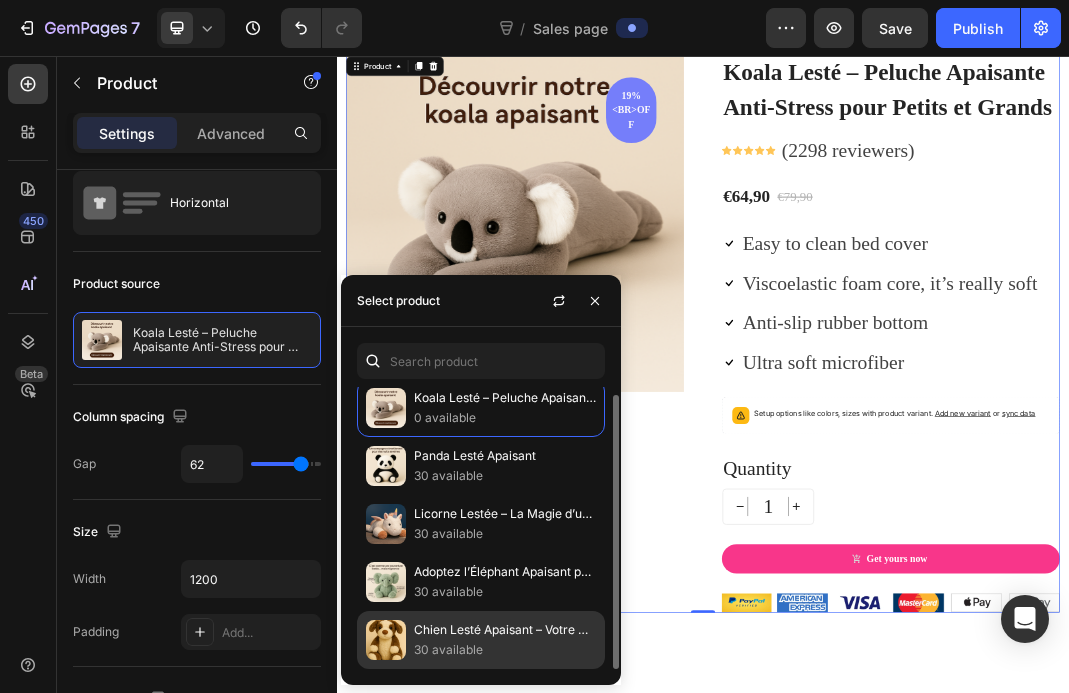 click on "Chien Lesté Apaisant – Votre Compagnon Bien-Être" at bounding box center (505, 630) 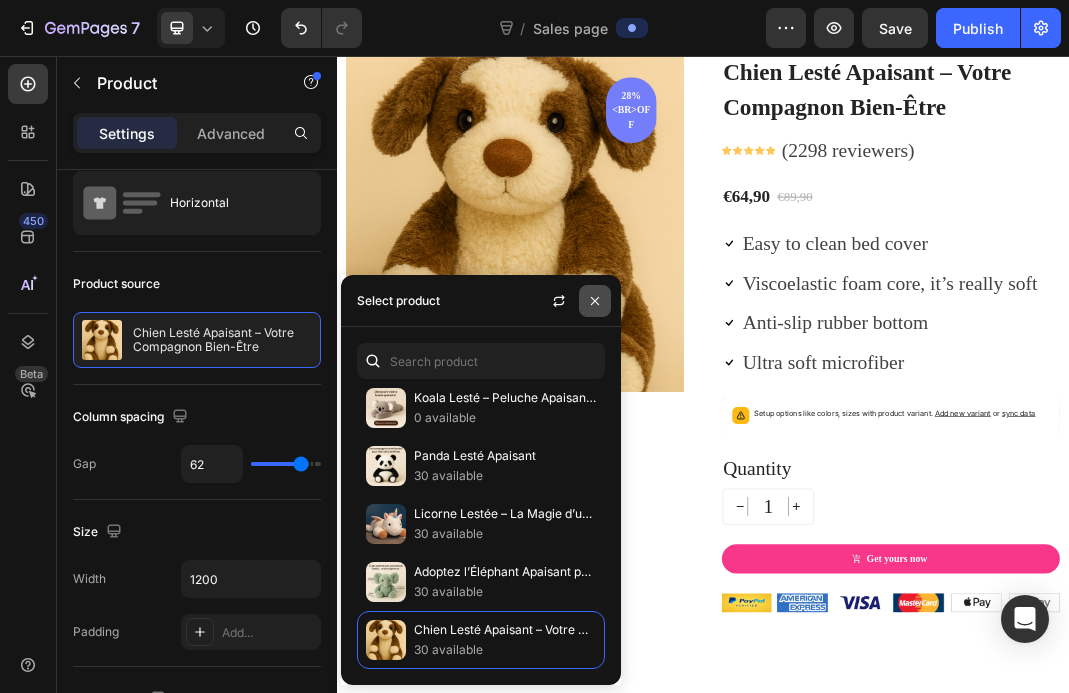 click 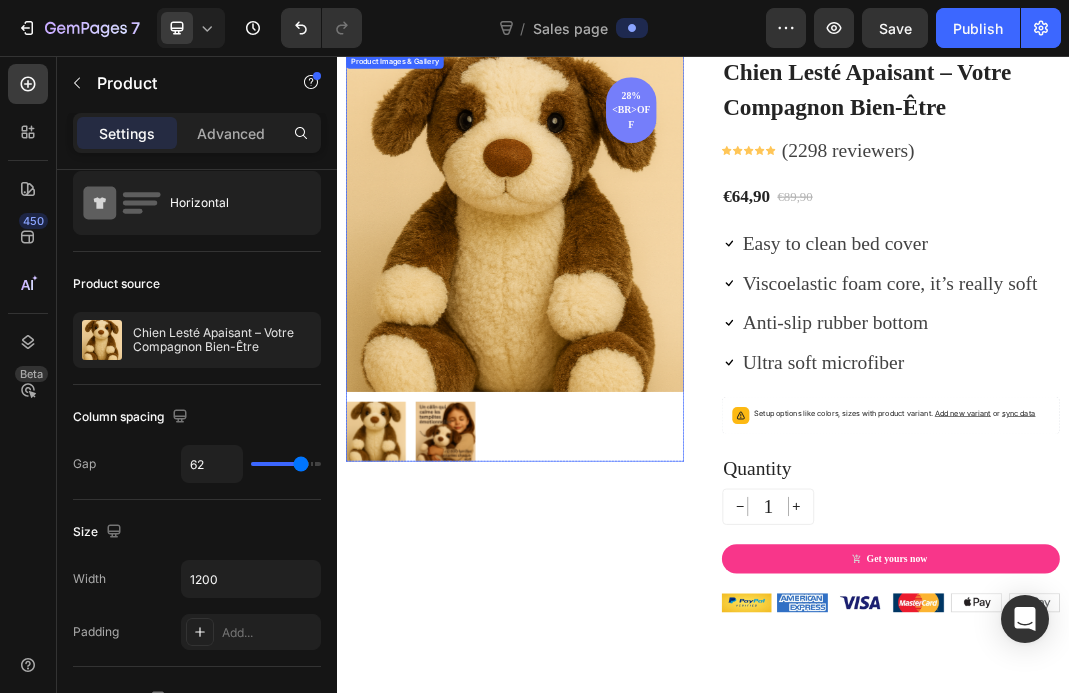 click at bounding box center (629, 330) 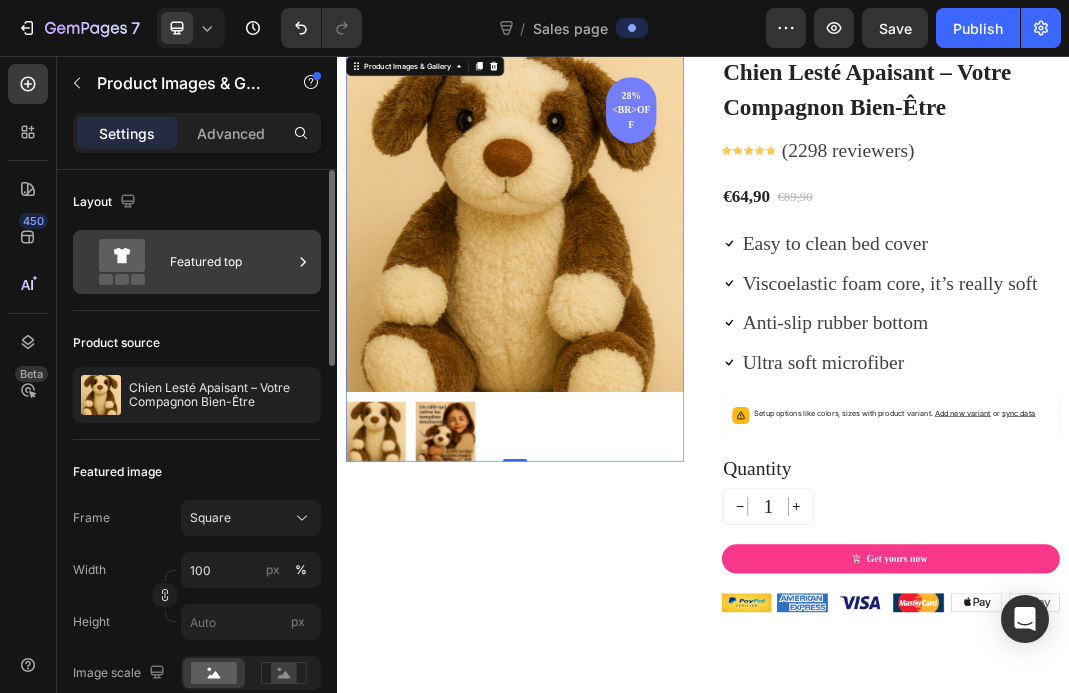 scroll, scrollTop: 1, scrollLeft: 0, axis: vertical 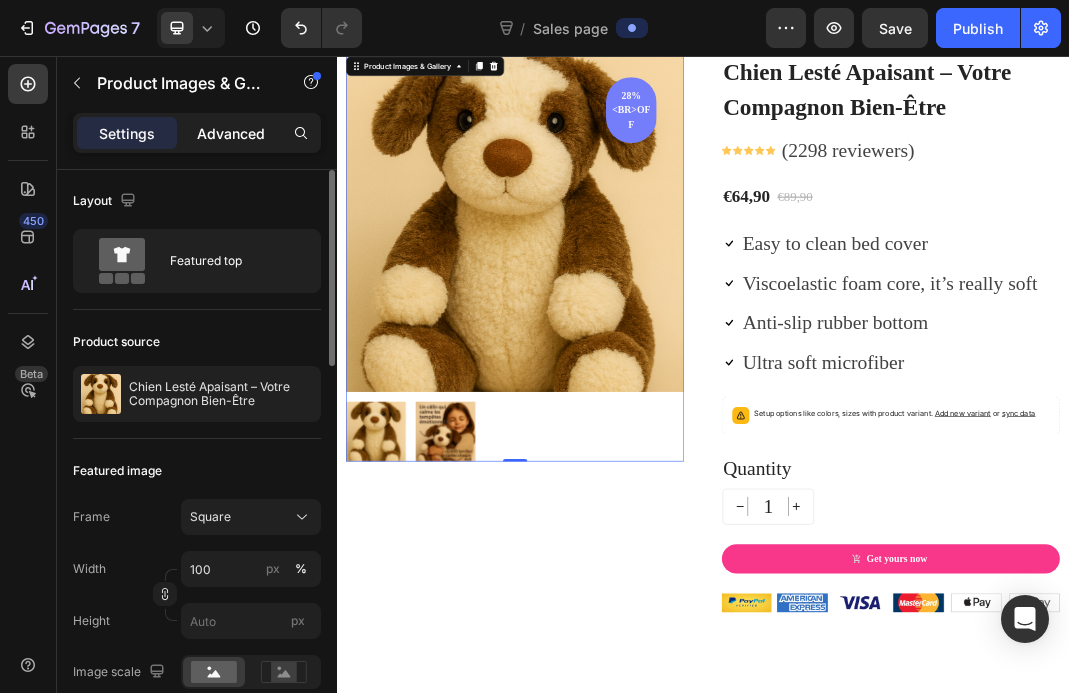 click on "Advanced" at bounding box center [231, 133] 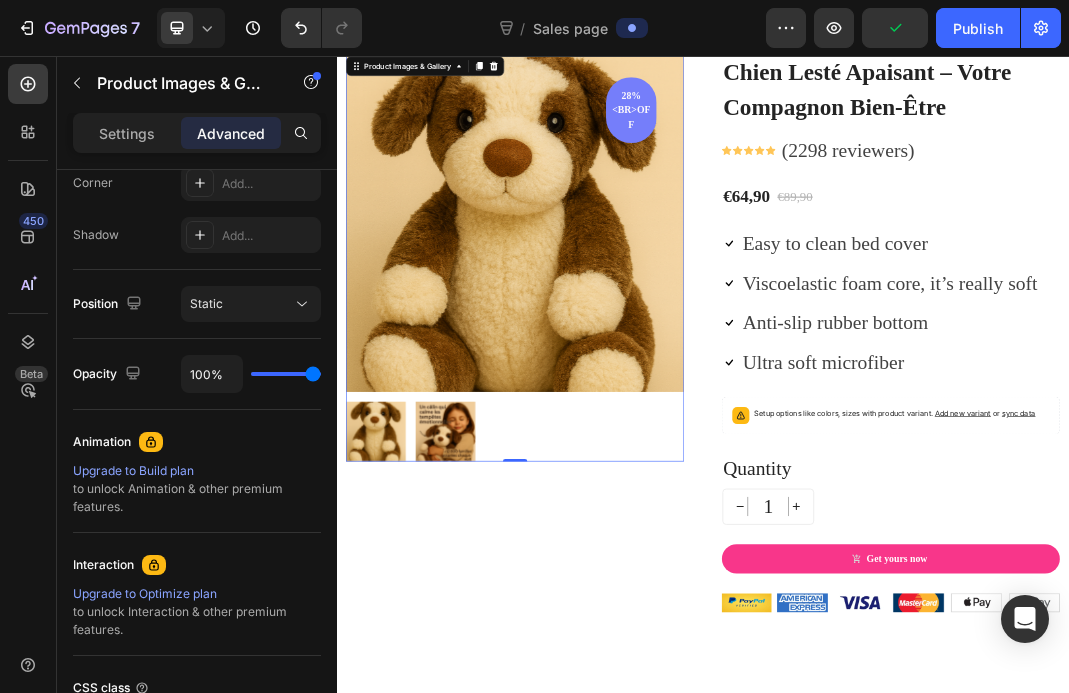 scroll, scrollTop: 0, scrollLeft: 0, axis: both 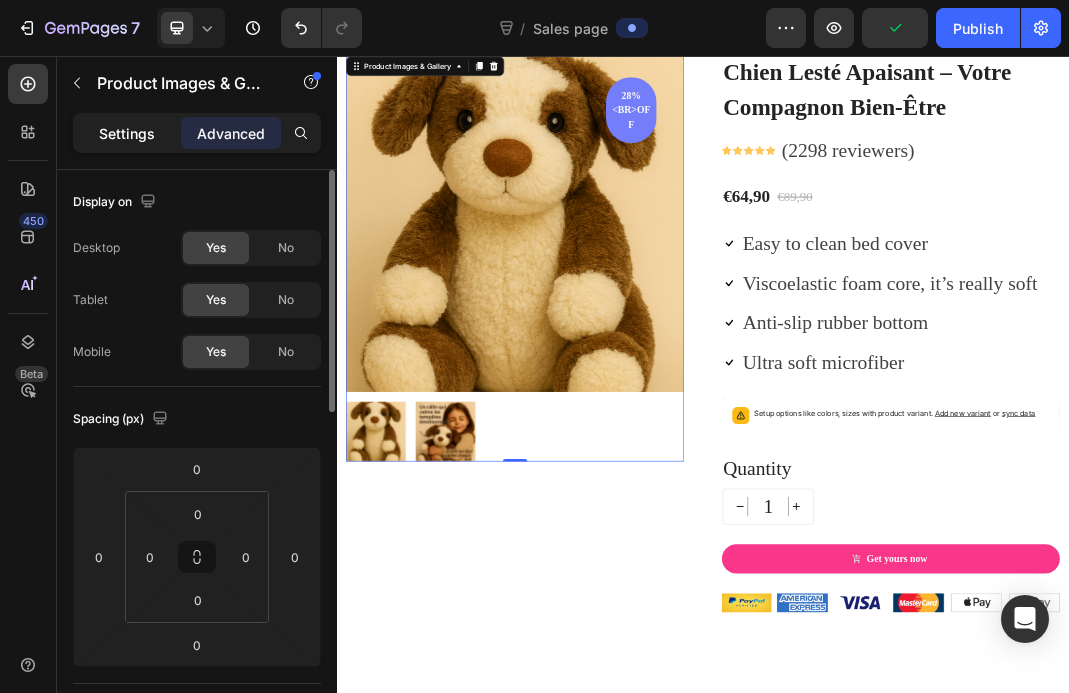 click on "Settings" at bounding box center [127, 133] 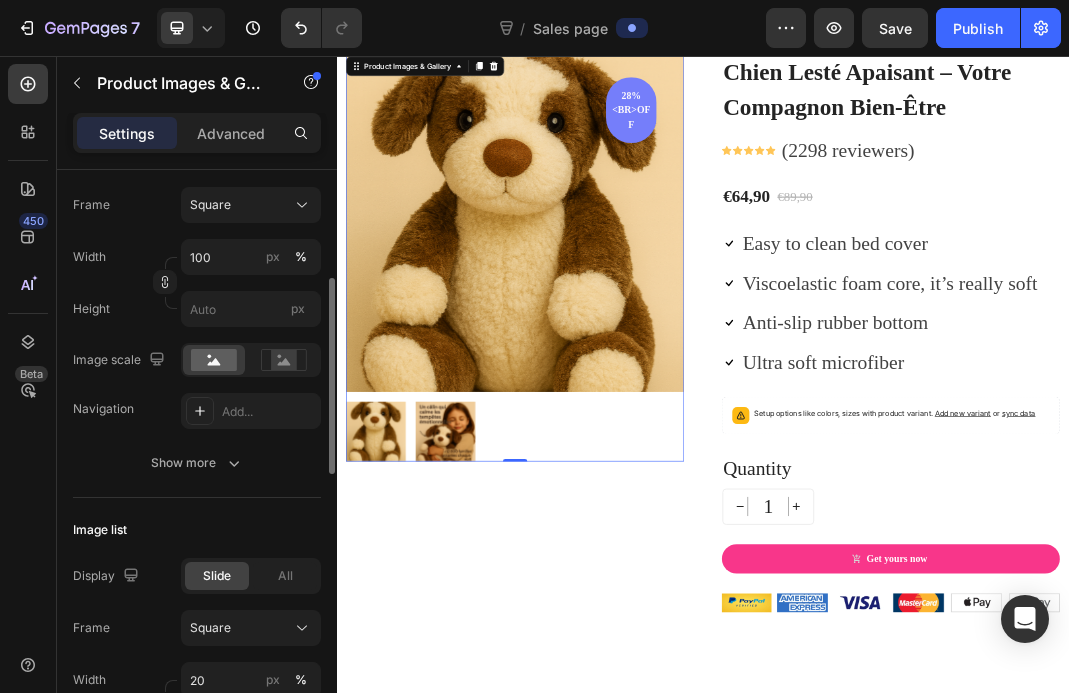 scroll, scrollTop: 315, scrollLeft: 0, axis: vertical 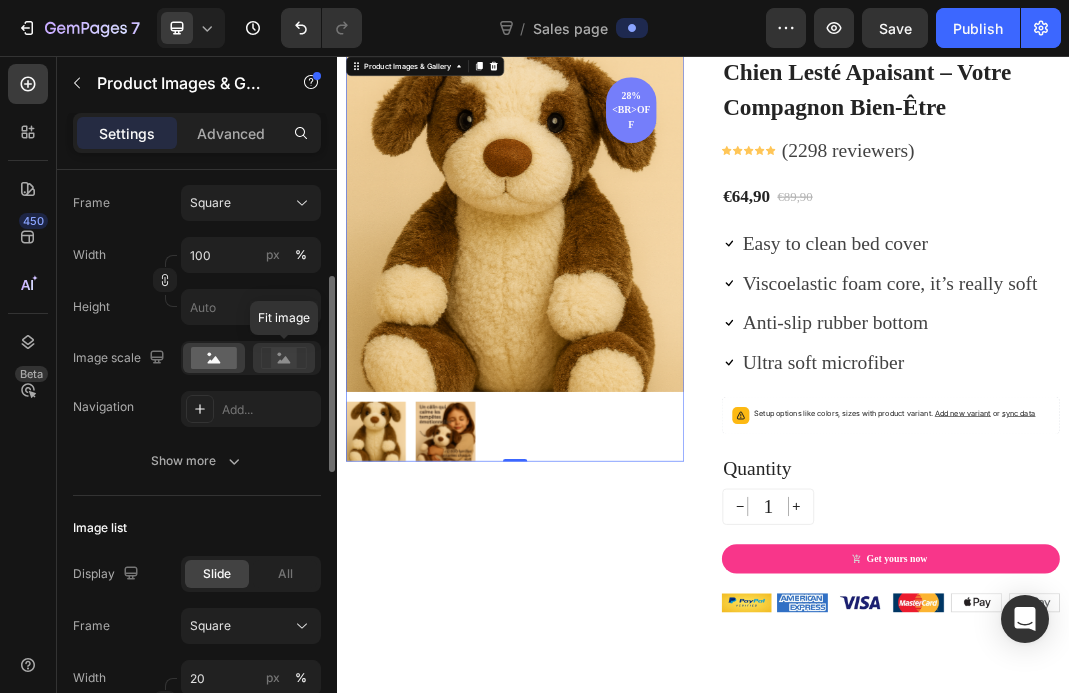 click 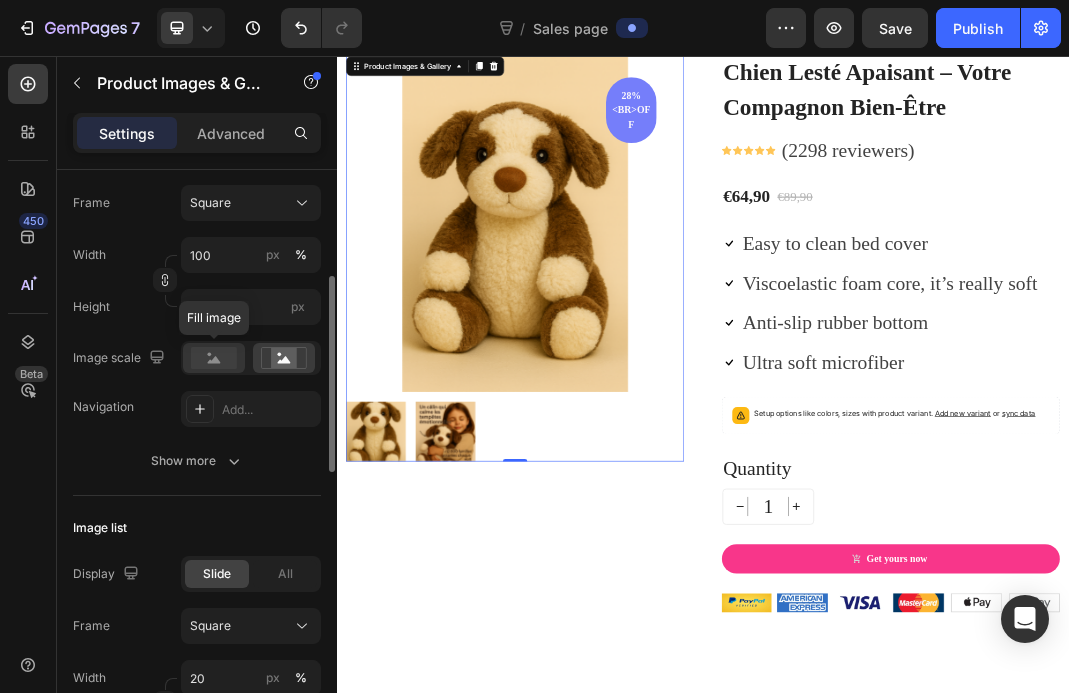 click 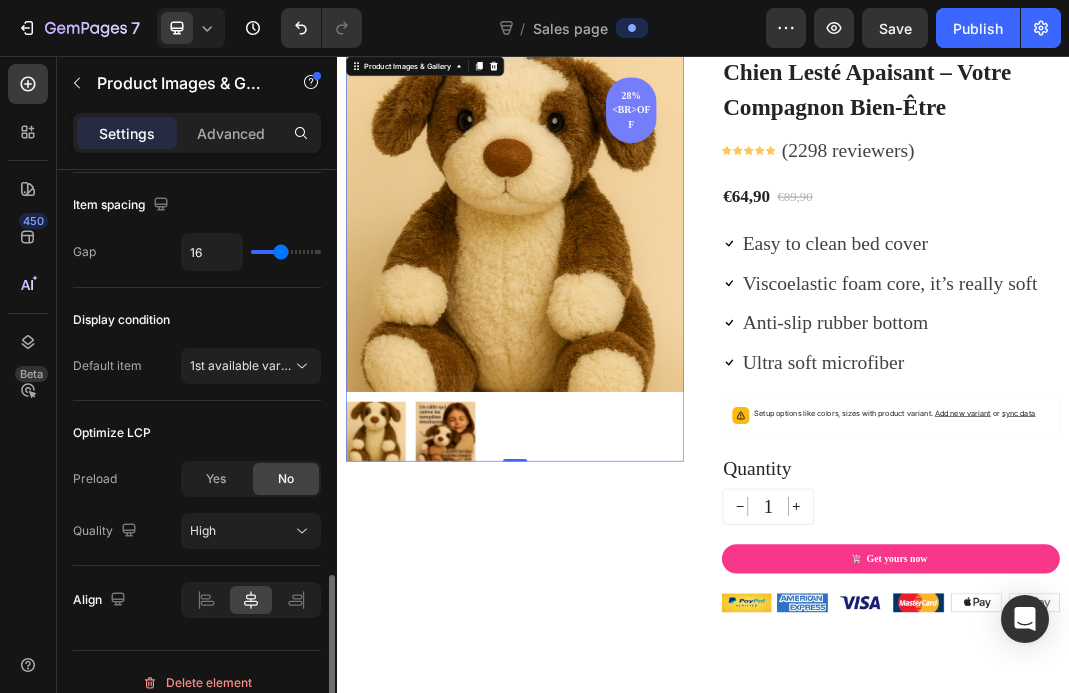 scroll, scrollTop: 1136, scrollLeft: 0, axis: vertical 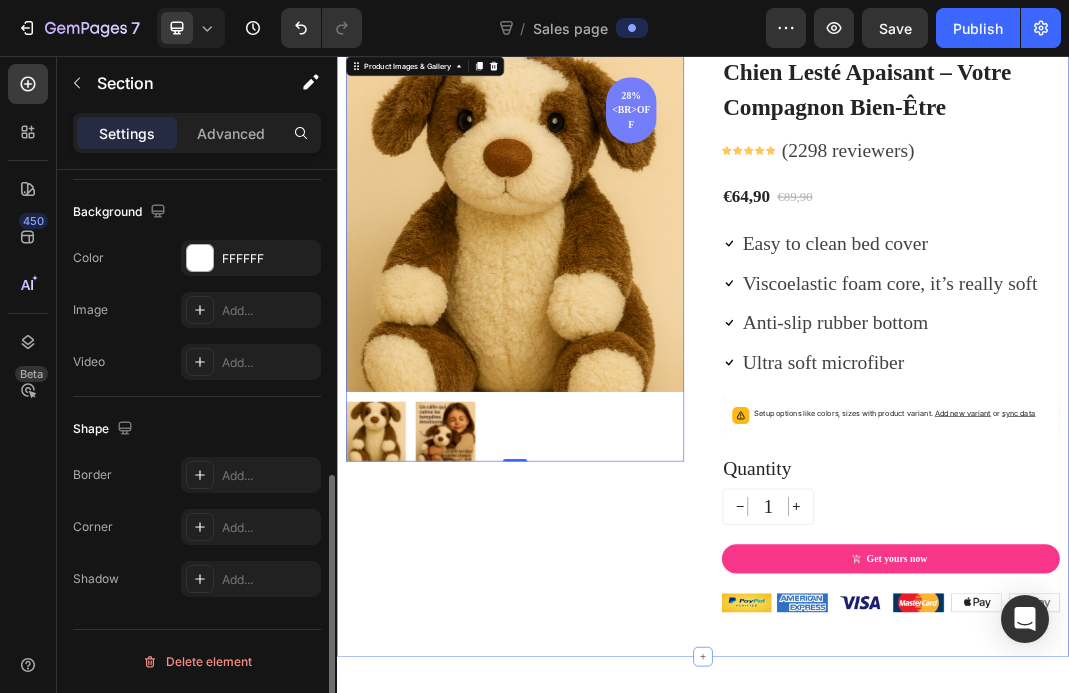 click on "Chien Lesté Apaisant – Votre Compagnon Bien-Être (P) Title                Icon                Icon                Icon                Icon                Icon Icon List Hoz (2298 reviewers) Text block Row 28%<br>off Product Badge Row
Product Images & Gallery   0 Row Chien Lesté Apaisant – Votre Compagnon Bien-Être (P) Title                Icon                Icon                Icon                Icon                Icon Icon List Hoz (2298 reviewers) Text block Row €64,90 (P) Price (P) Price €89,90 (P) Price (P) Price Row
Icon Easy to clean bed cover Text block
Icon Viscoelastic foam core, it’s really soft Text block
Icon Anti-slip rubber bottom Text block
Icon Ultra soft microfiber Text block Icon List Setup options like colors, sizes with product variant.       Add new variant   or   sync data Quantity" at bounding box center [937, 511] 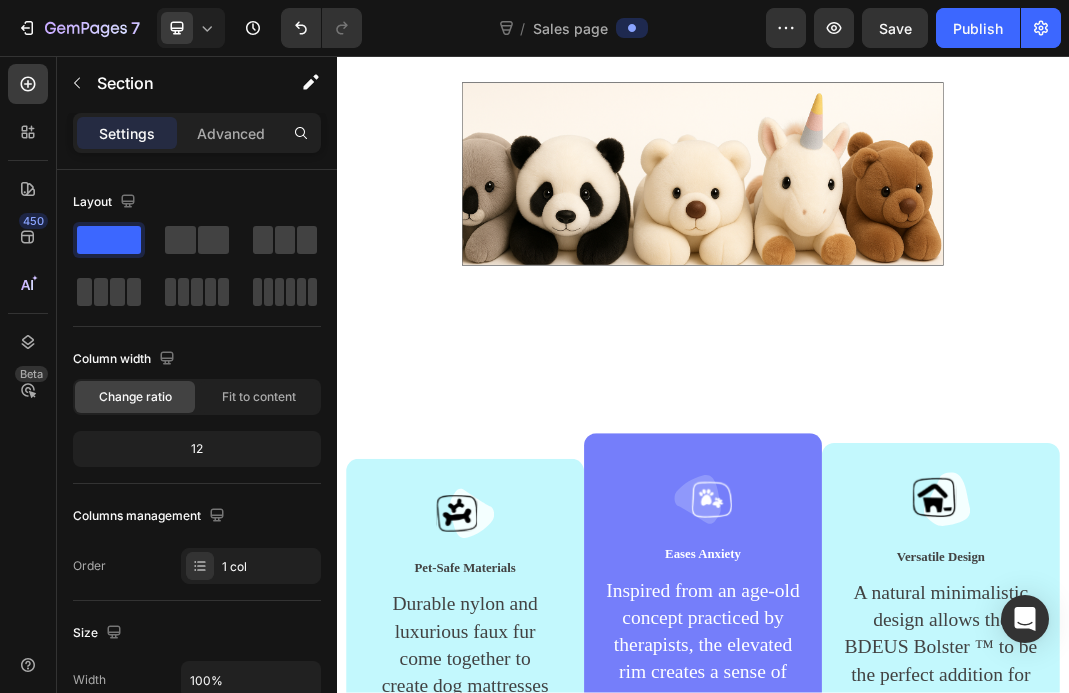 scroll, scrollTop: 1065, scrollLeft: 0, axis: vertical 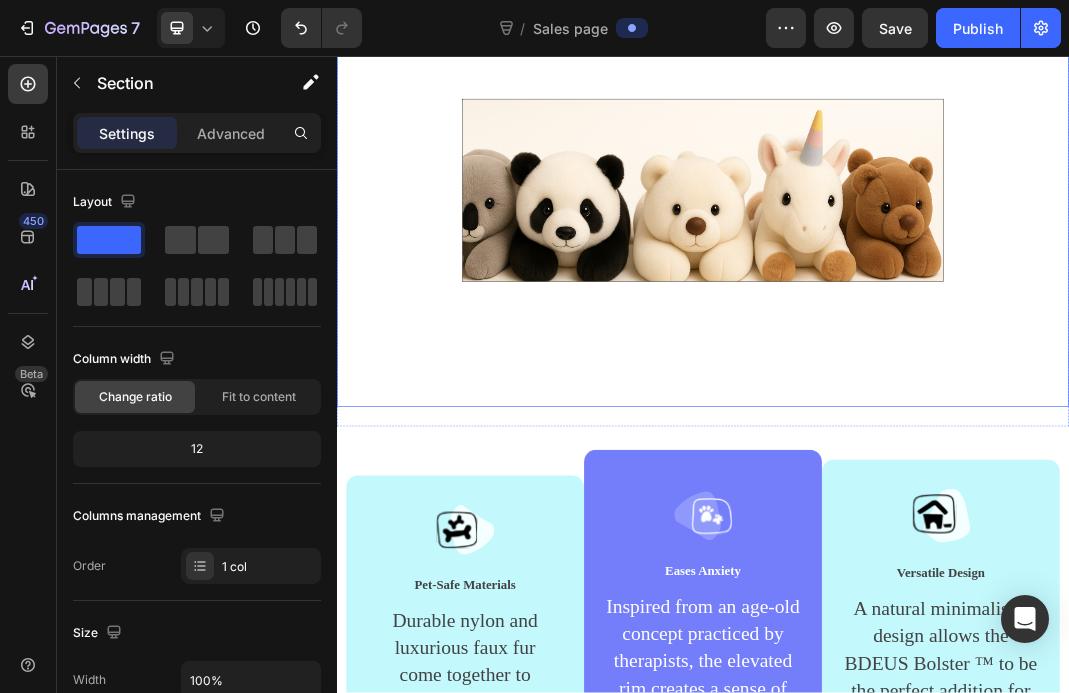 click at bounding box center (937, 277) 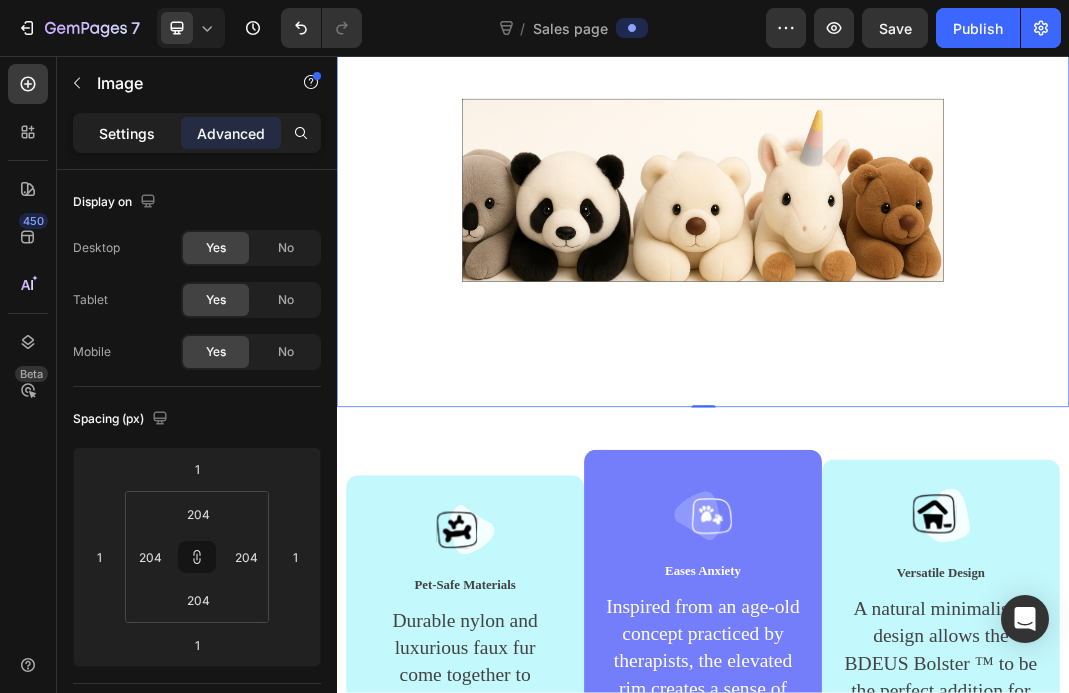 click on "Settings" at bounding box center [127, 133] 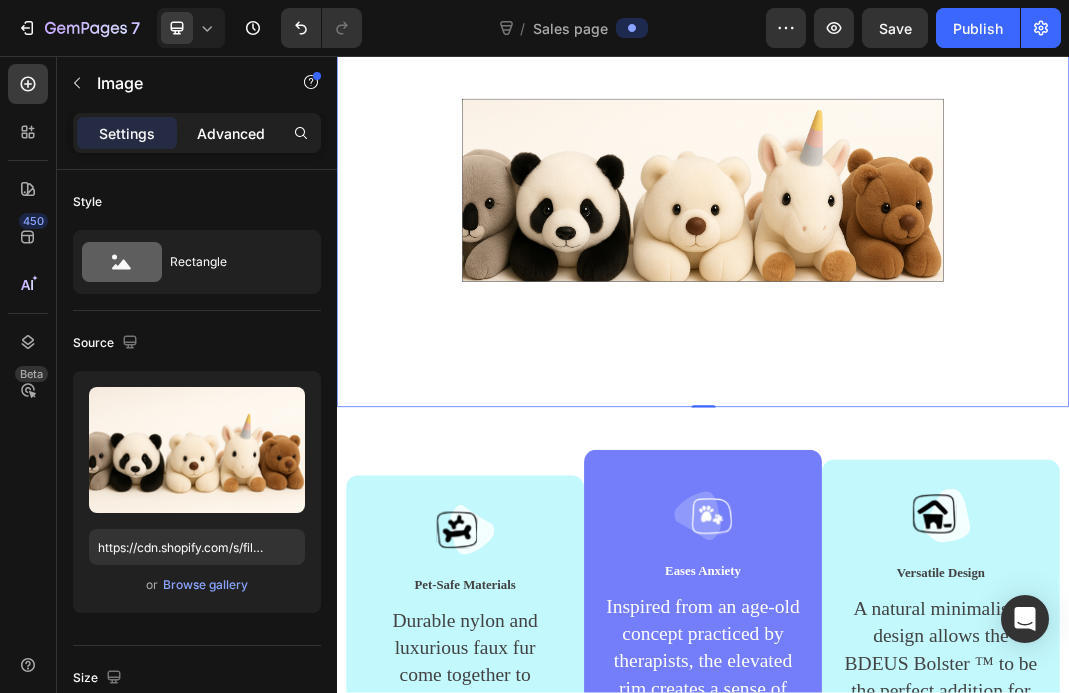 click on "Advanced" at bounding box center [231, 133] 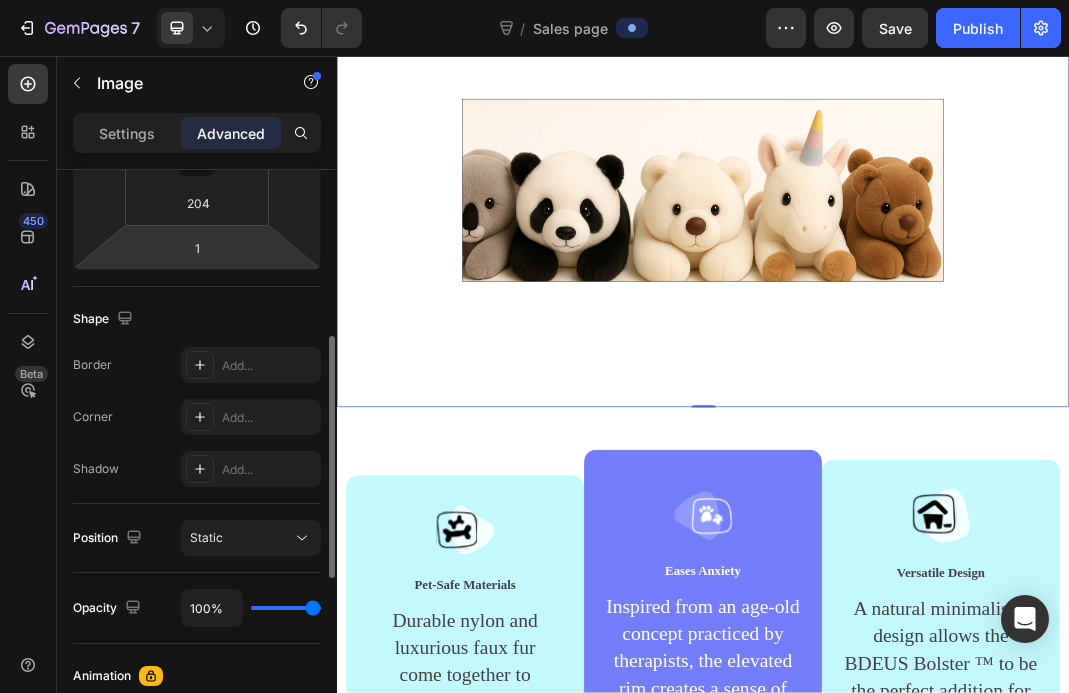 scroll, scrollTop: 380, scrollLeft: 0, axis: vertical 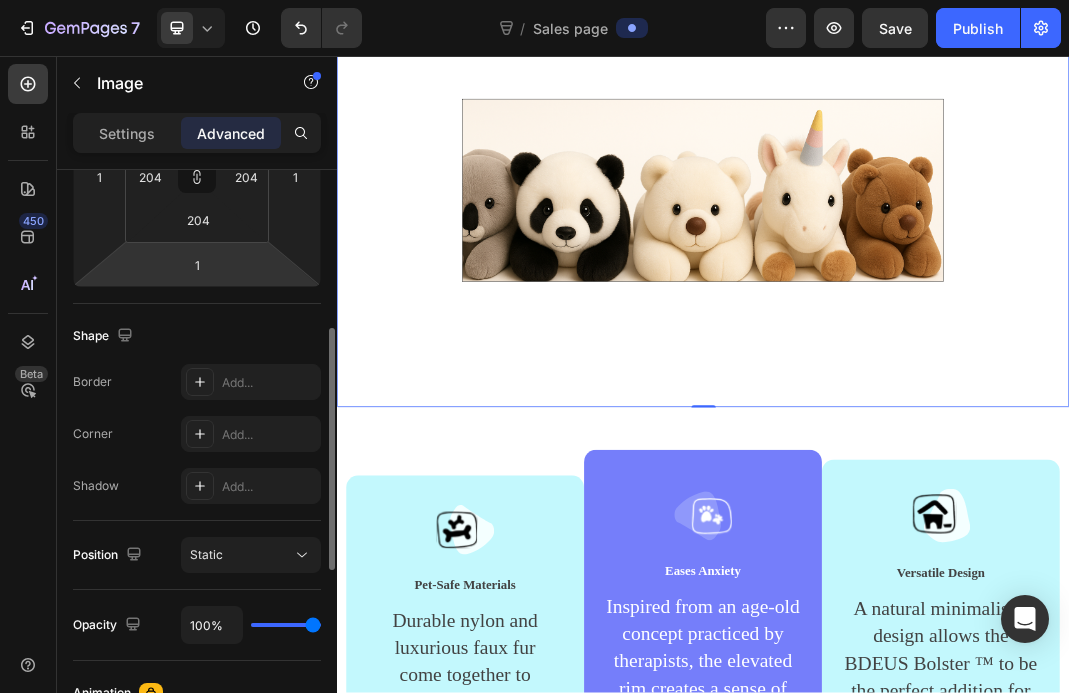 click on "Border" at bounding box center (92, 382) 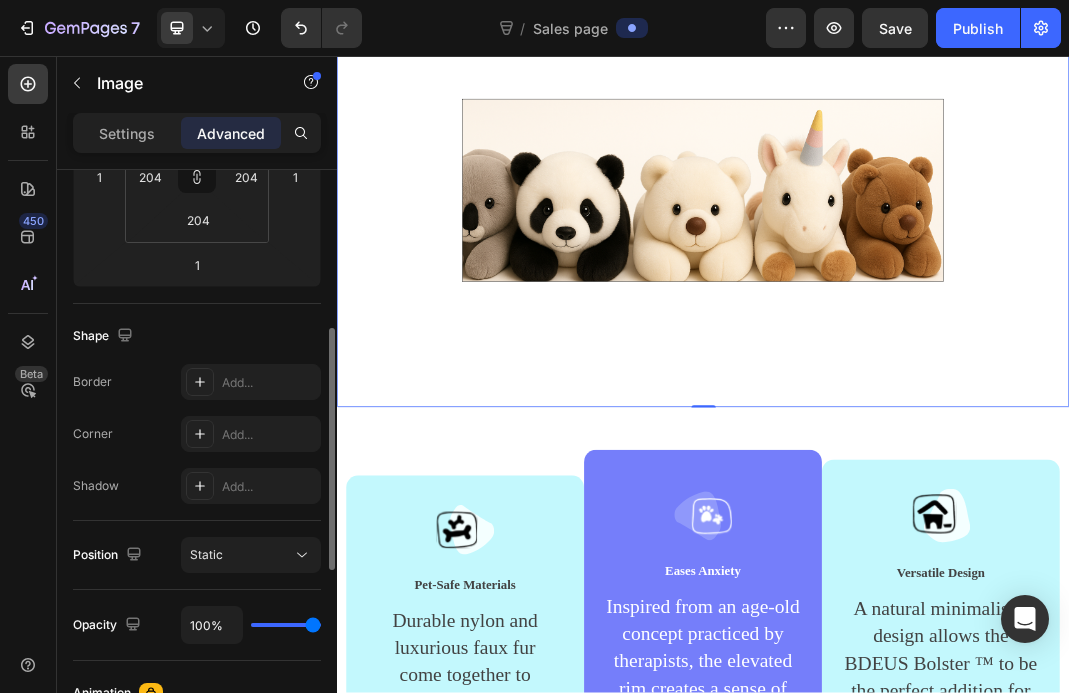 click at bounding box center [125, 336] 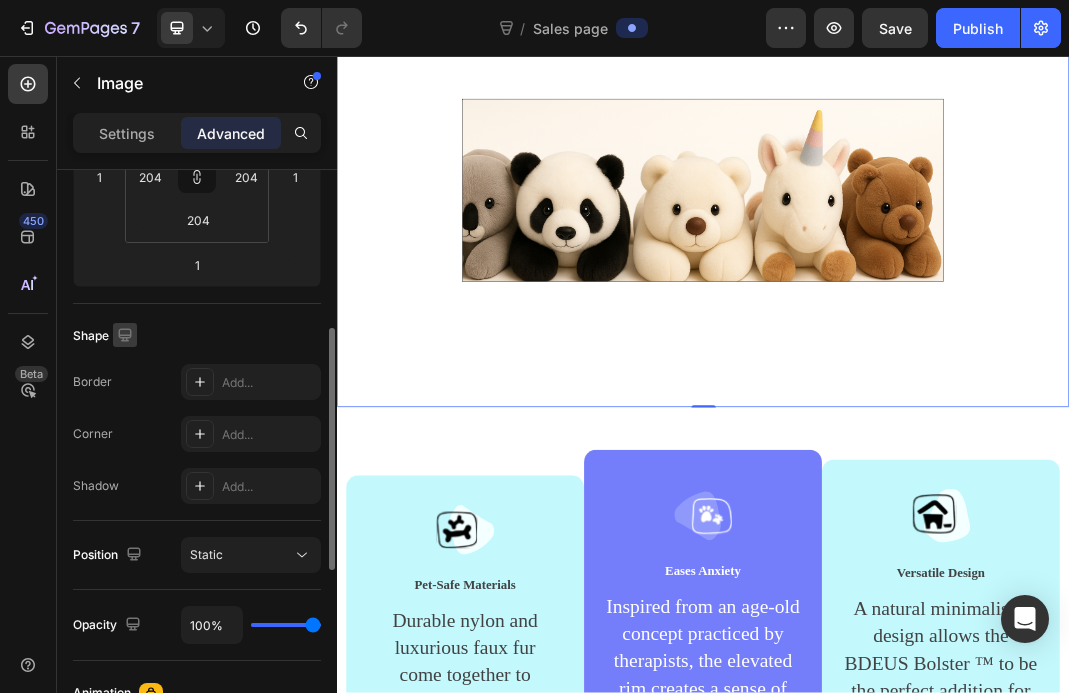 click 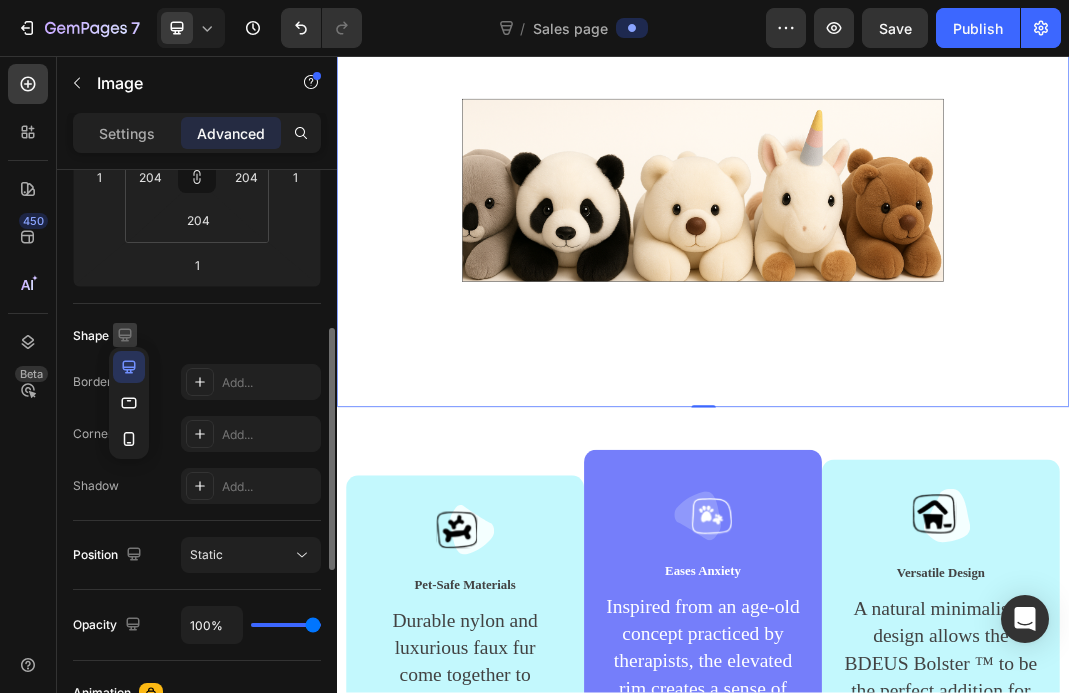 click 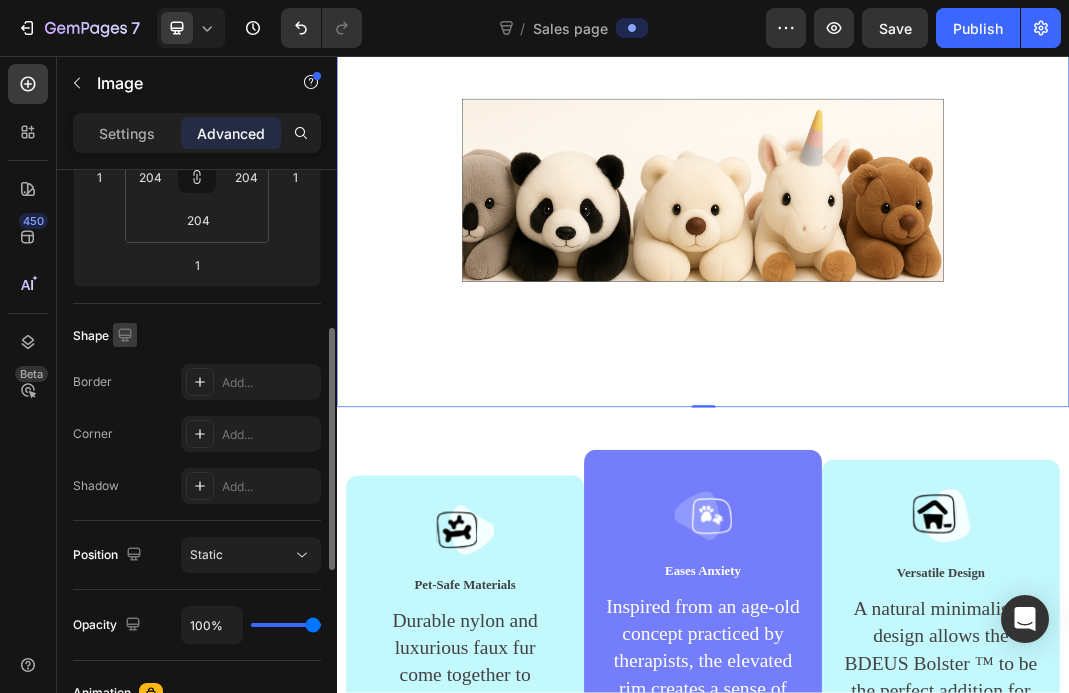 click 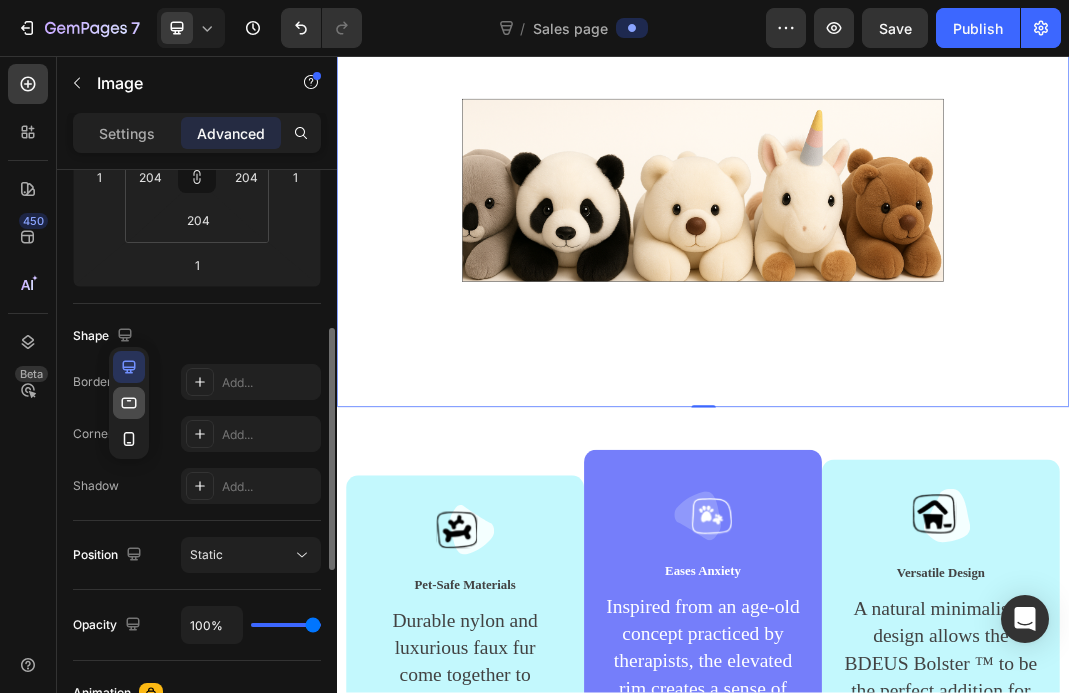 click 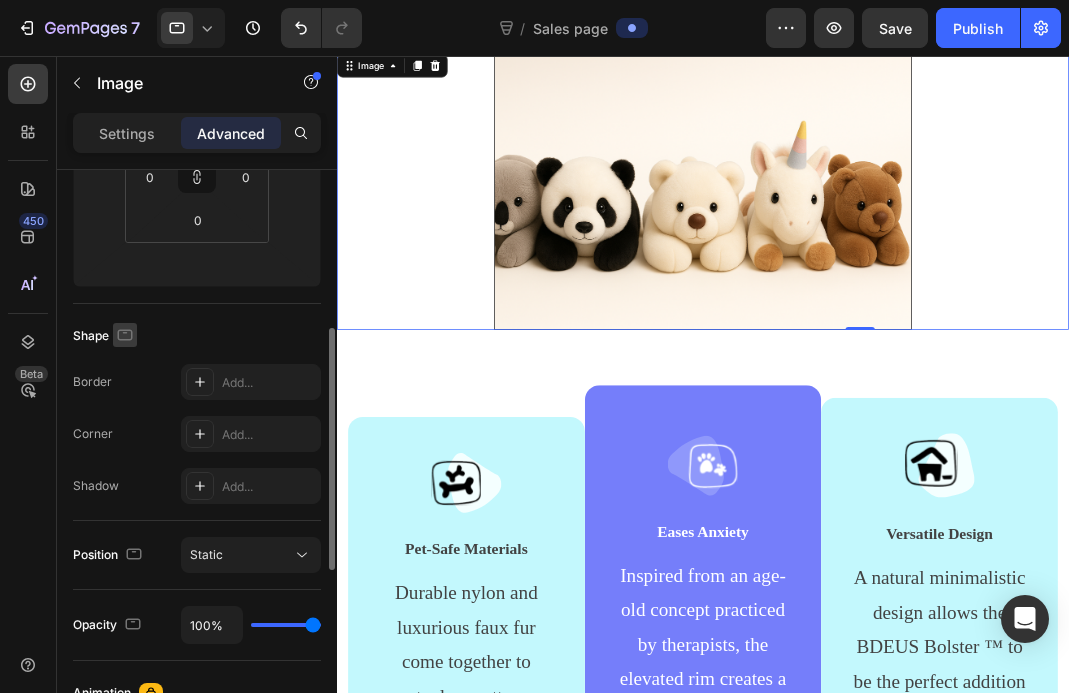 scroll, scrollTop: 861, scrollLeft: 0, axis: vertical 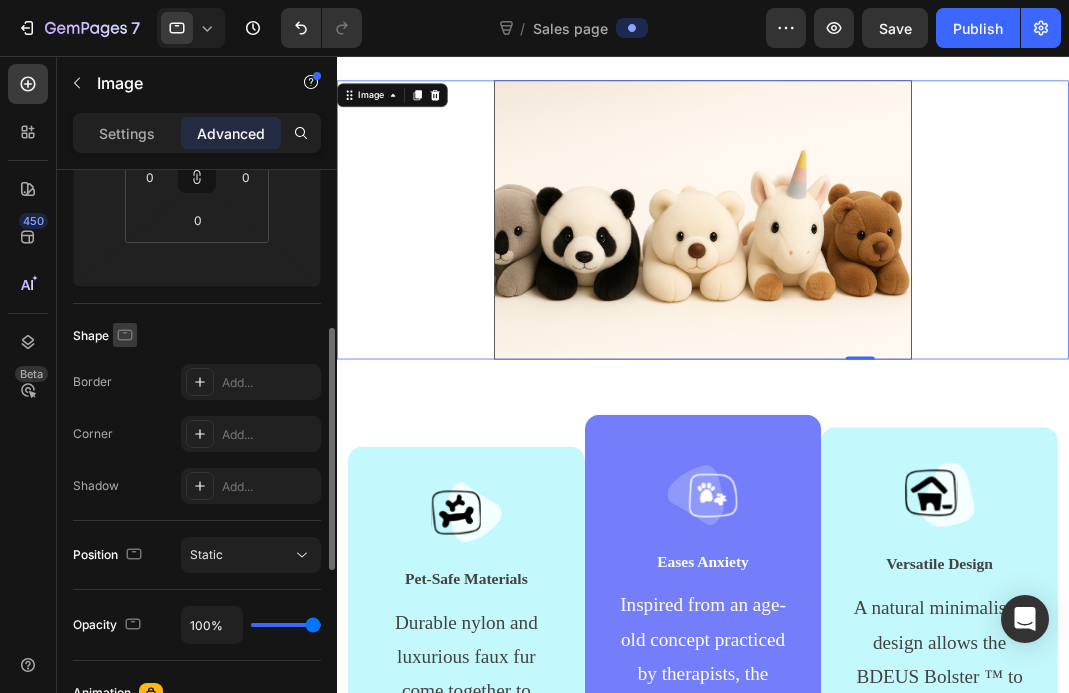 click 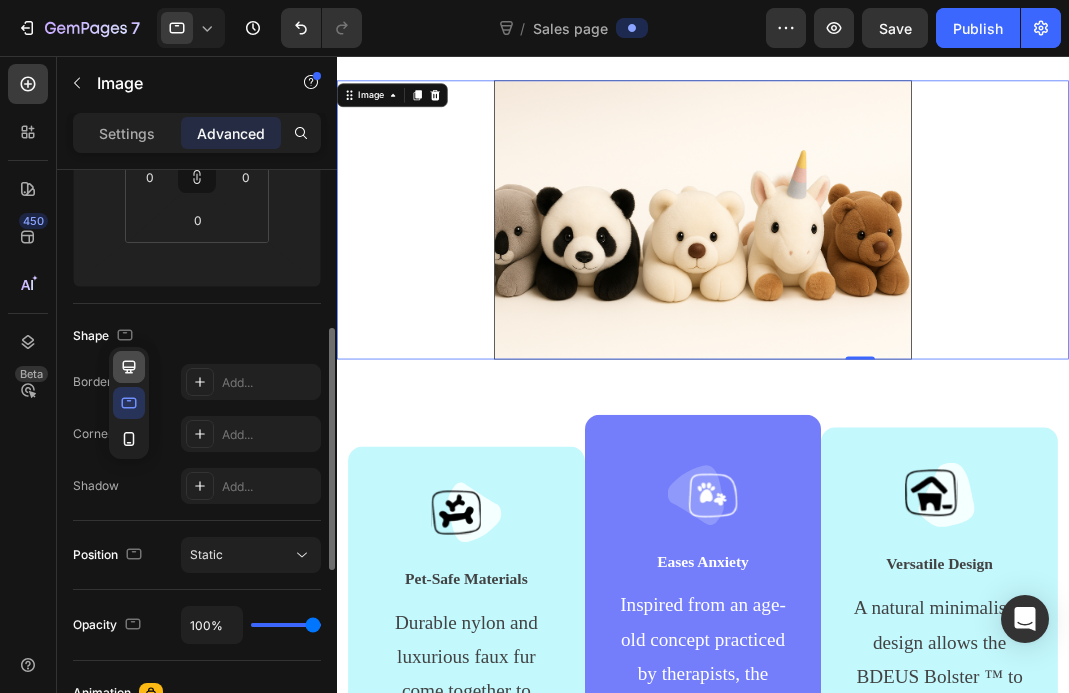 click 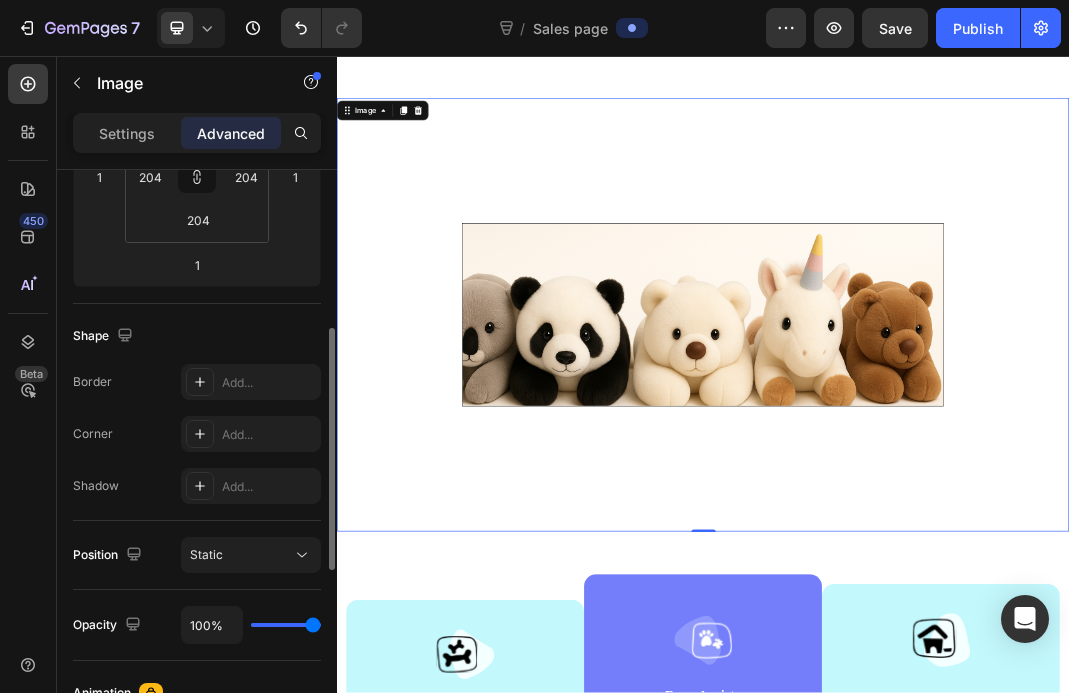 scroll, scrollTop: 862, scrollLeft: 0, axis: vertical 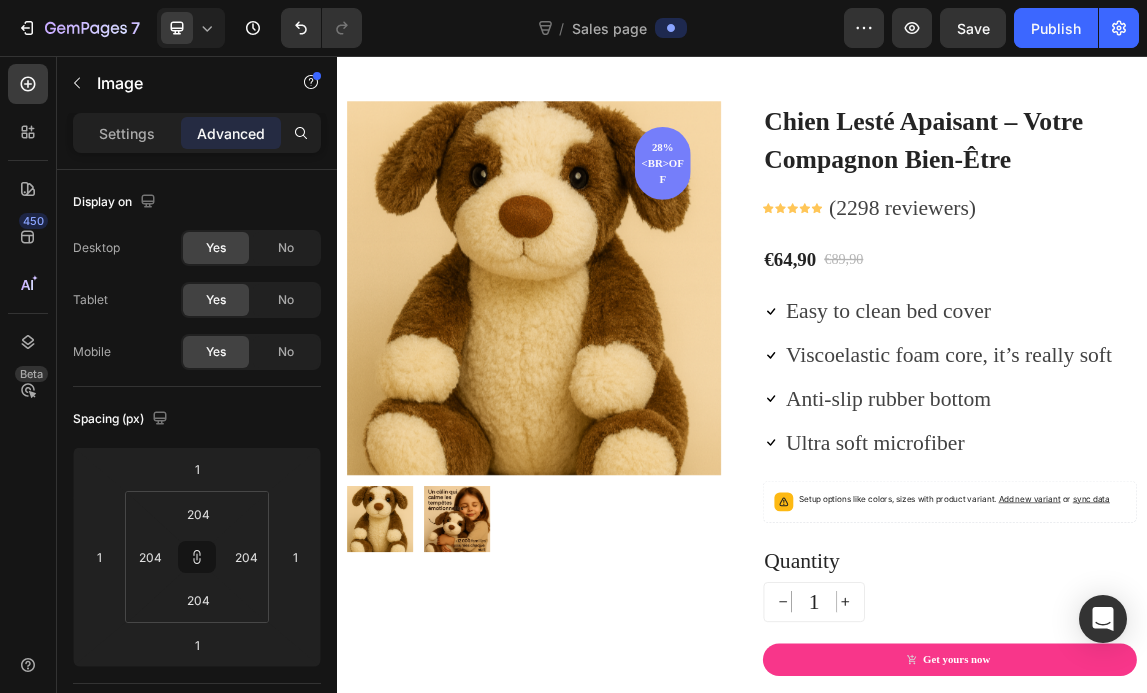 click at bounding box center (629, 399) 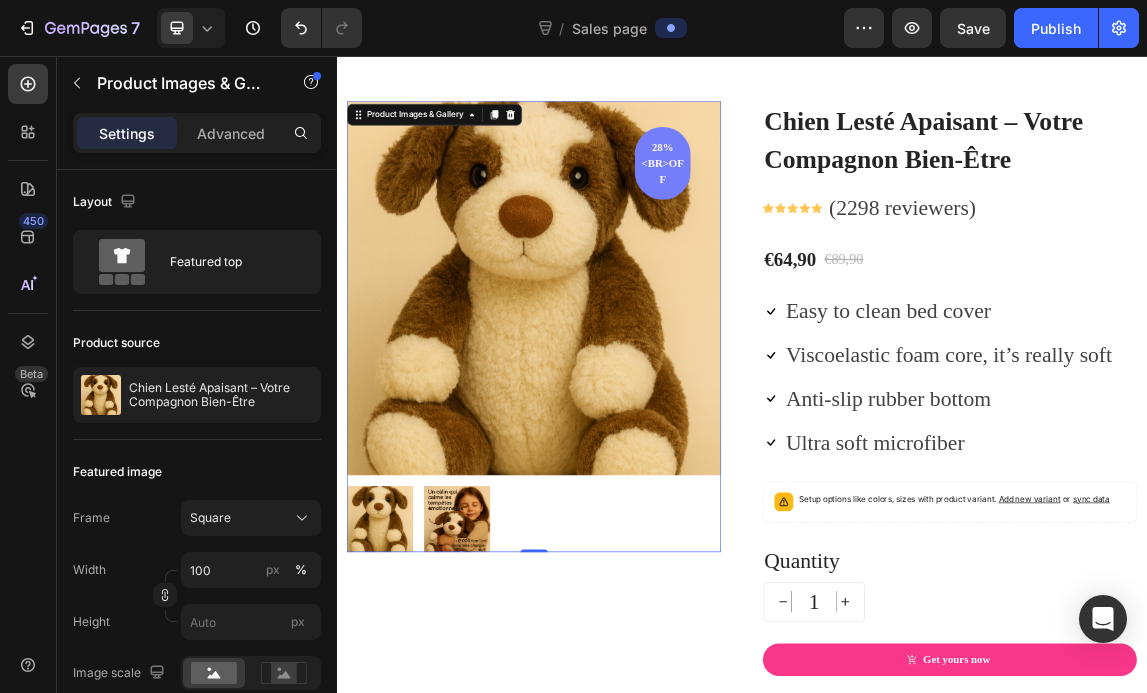 click on "Product Images & Gallery" at bounding box center [481, 142] 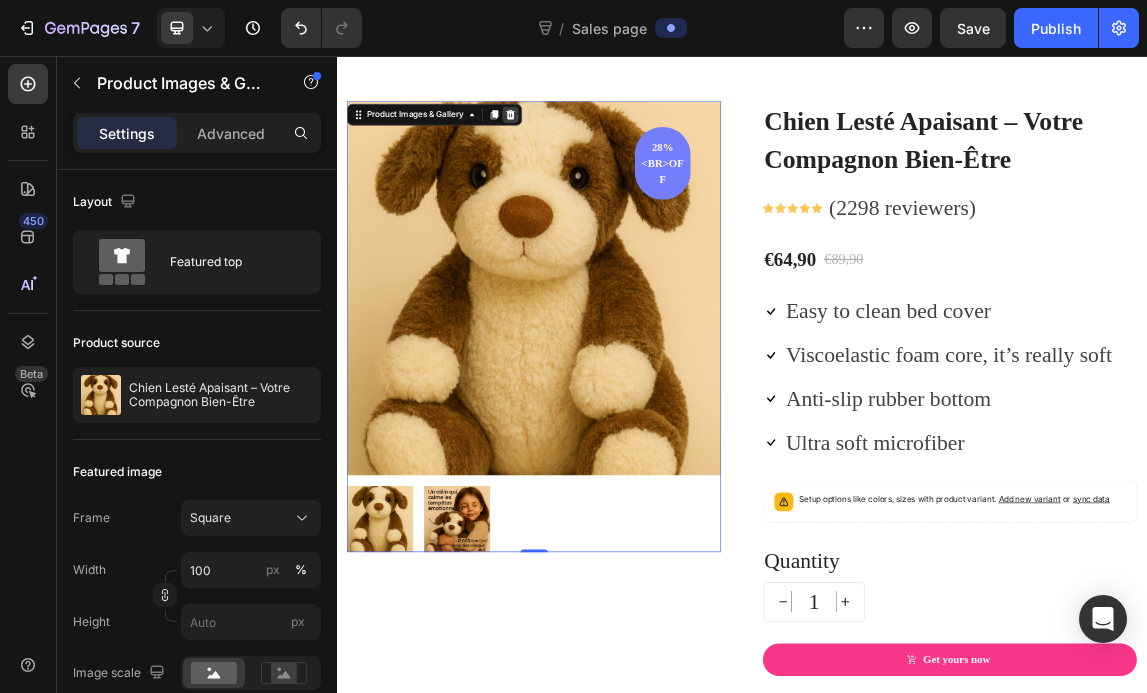 click at bounding box center [594, 142] 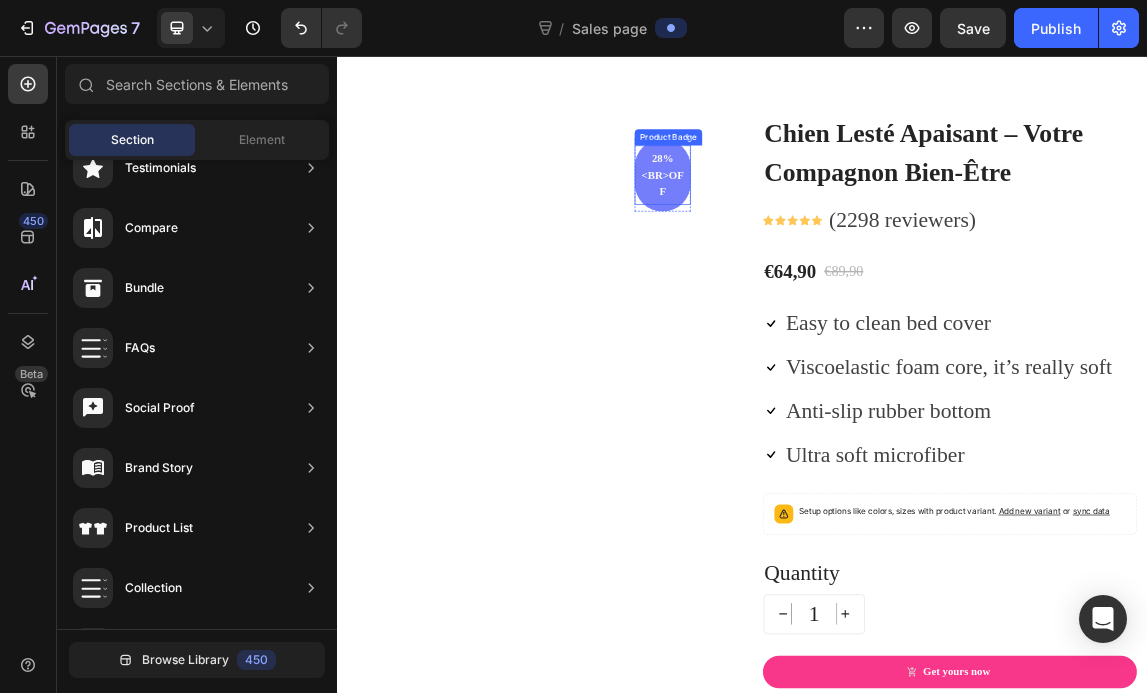 scroll, scrollTop: 2387, scrollLeft: 0, axis: vertical 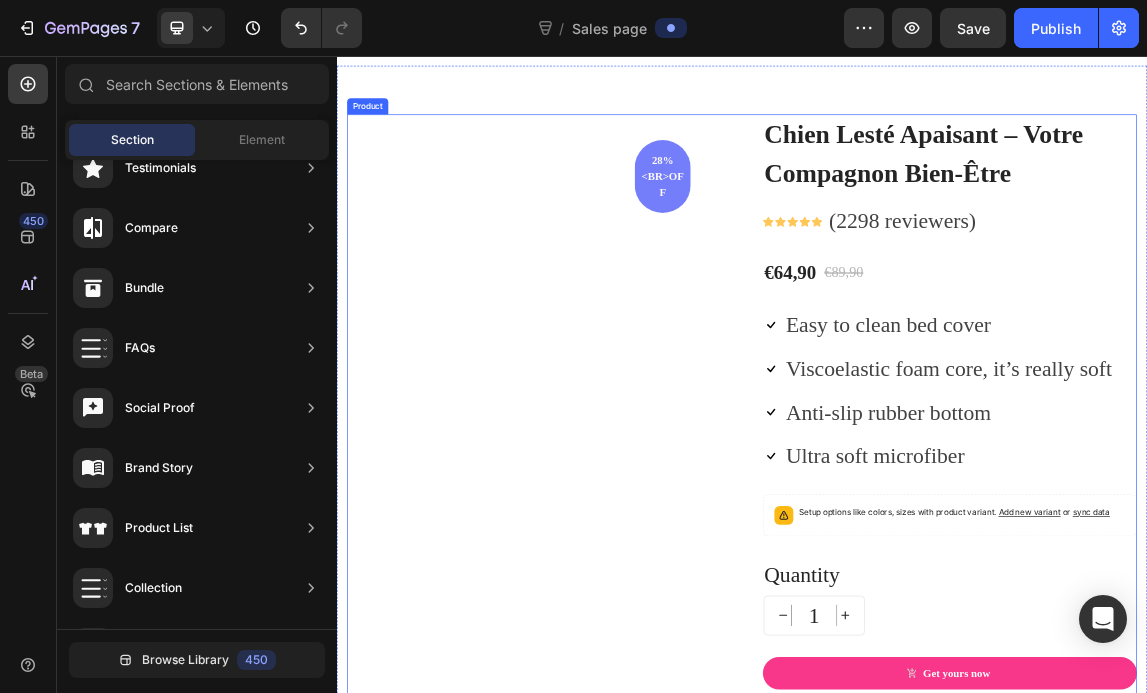 click on "Chien Lesté Apaisant – Votre Compagnon Bien-Être (P) Title                Icon                Icon                Icon                Icon                Icon Icon List Hoz (2298 reviewers) Text block Row 28%<br>off Product Badge Row Row" at bounding box center (629, 600) 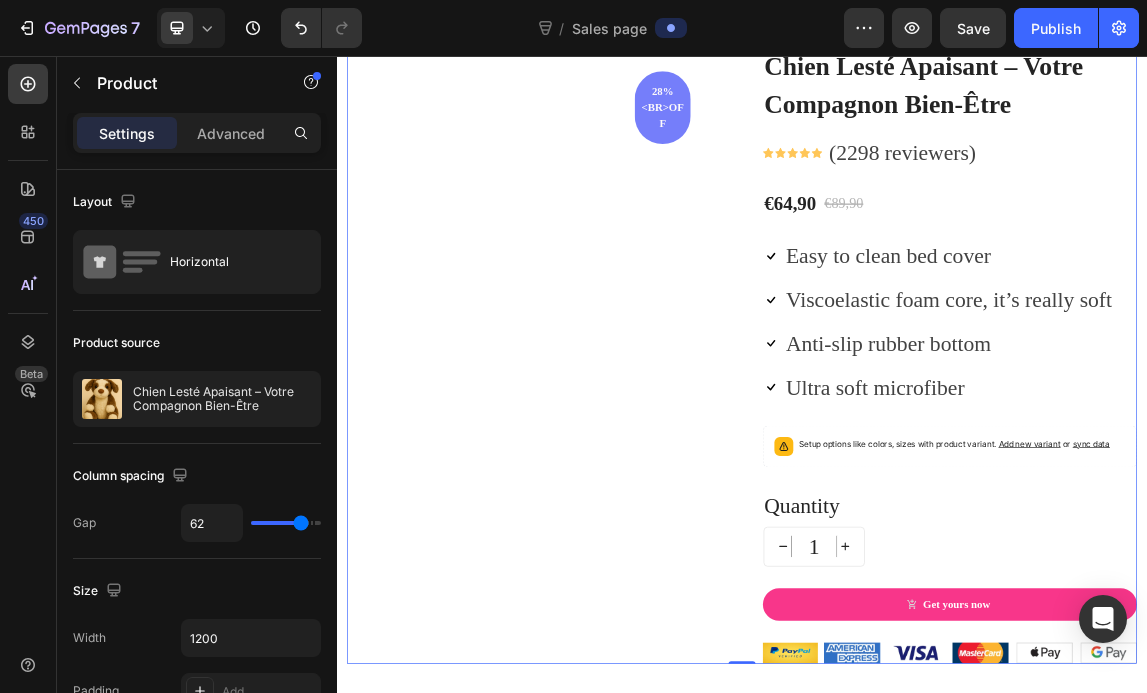 scroll, scrollTop: 2492, scrollLeft: 0, axis: vertical 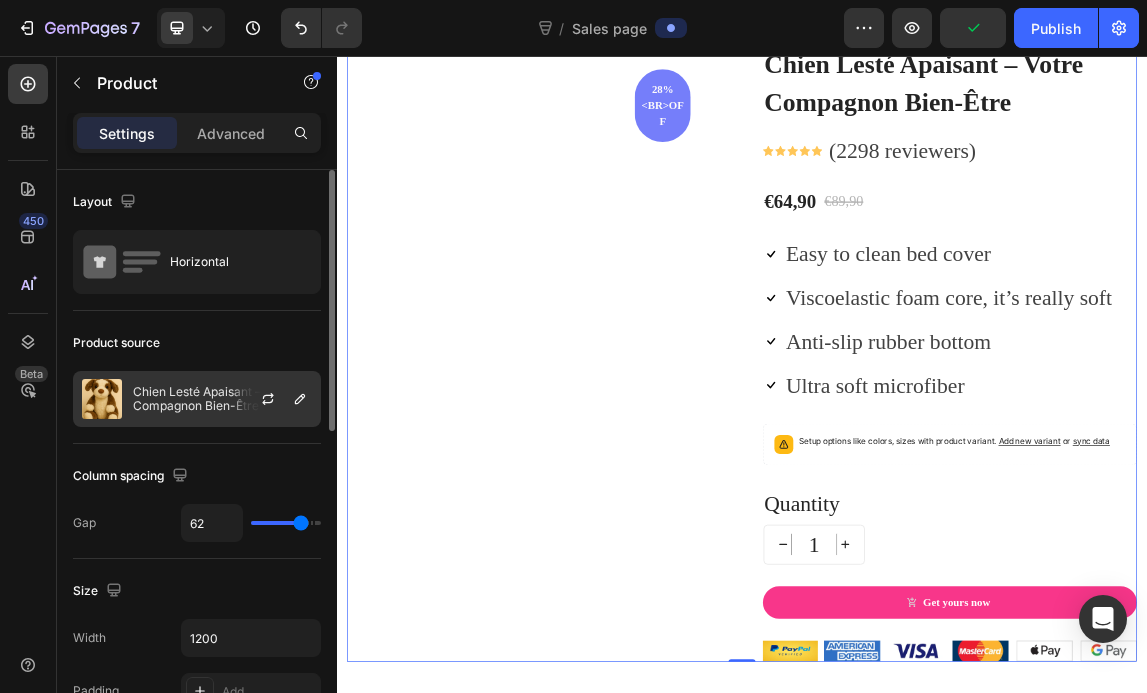 click on "Chien Lesté Apaisant – Votre Compagnon Bien-Être" at bounding box center (222, 399) 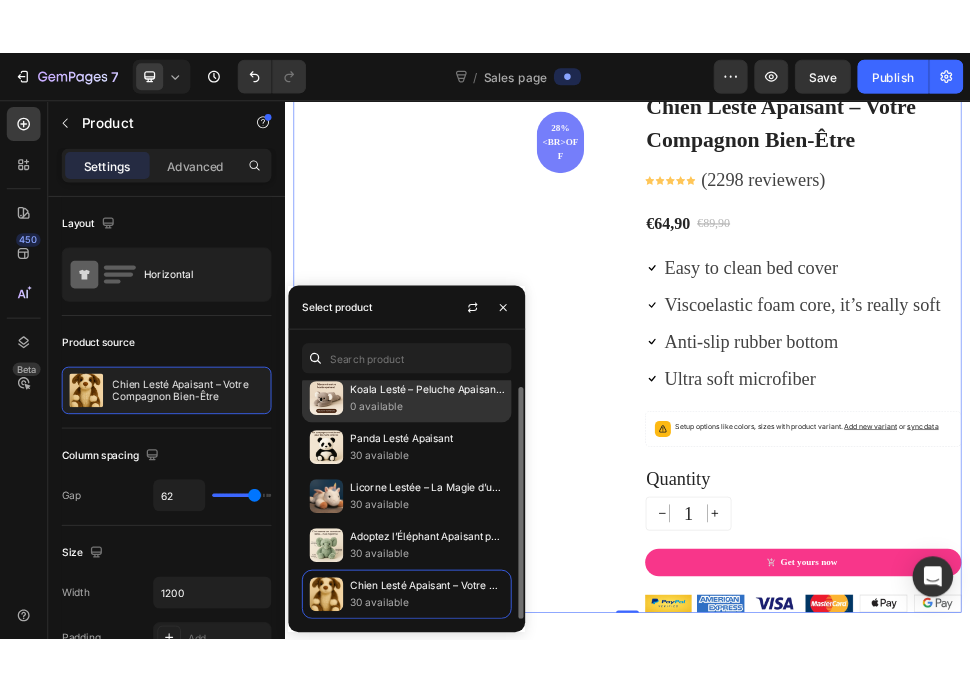 scroll, scrollTop: 0, scrollLeft: 0, axis: both 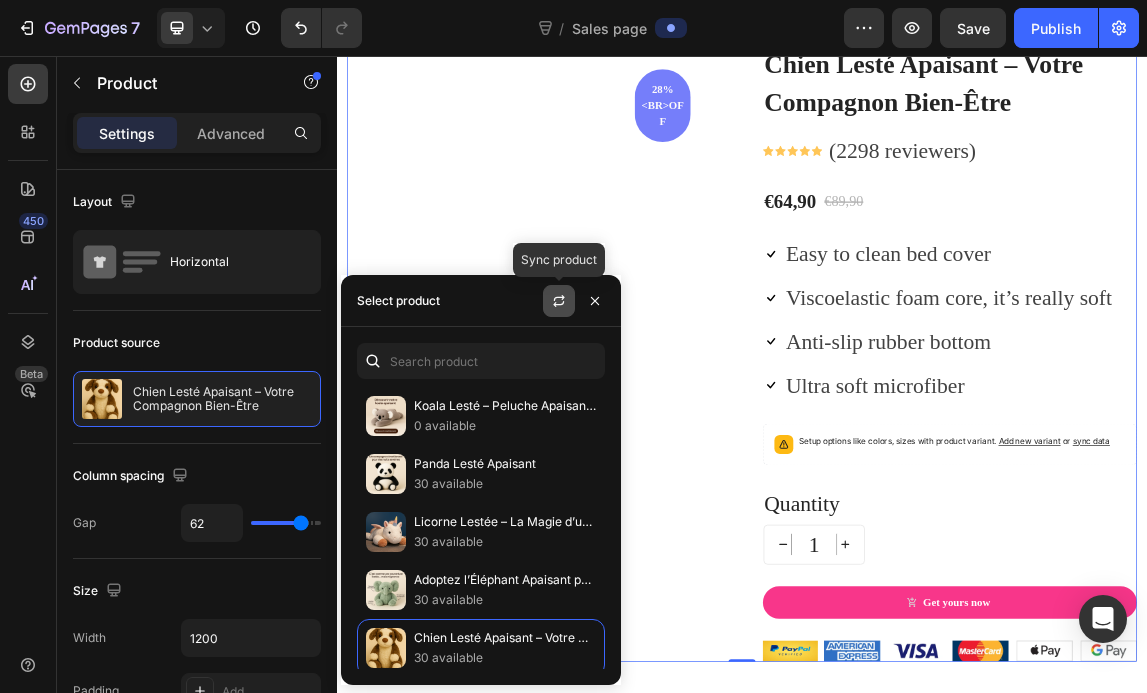 click 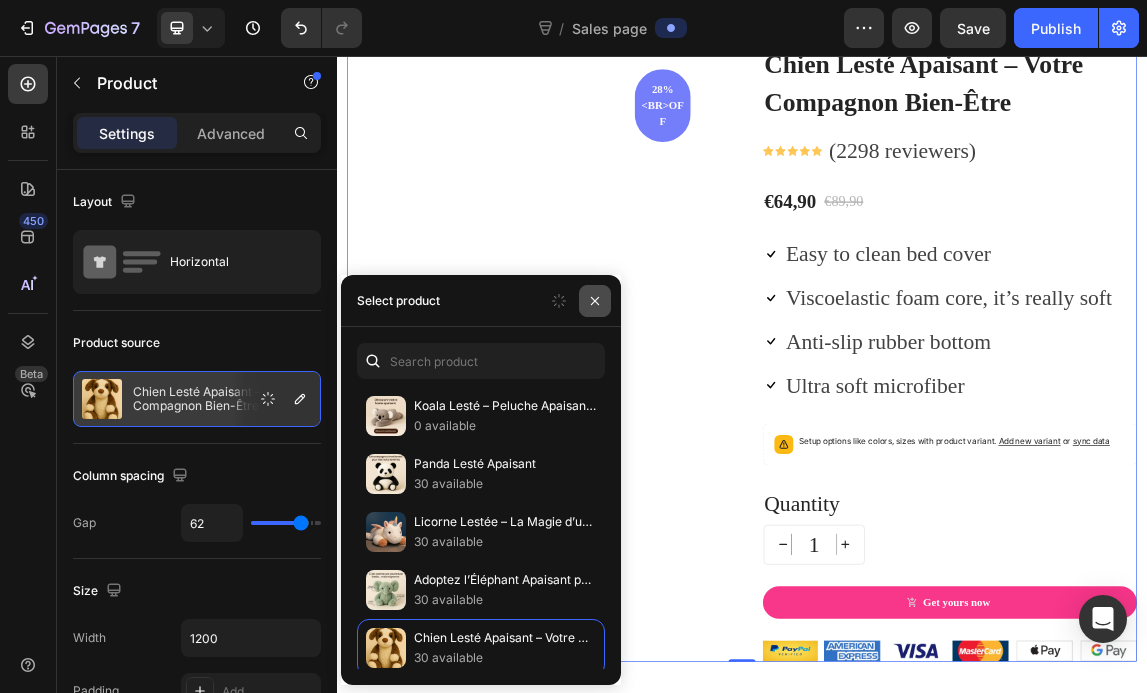 click 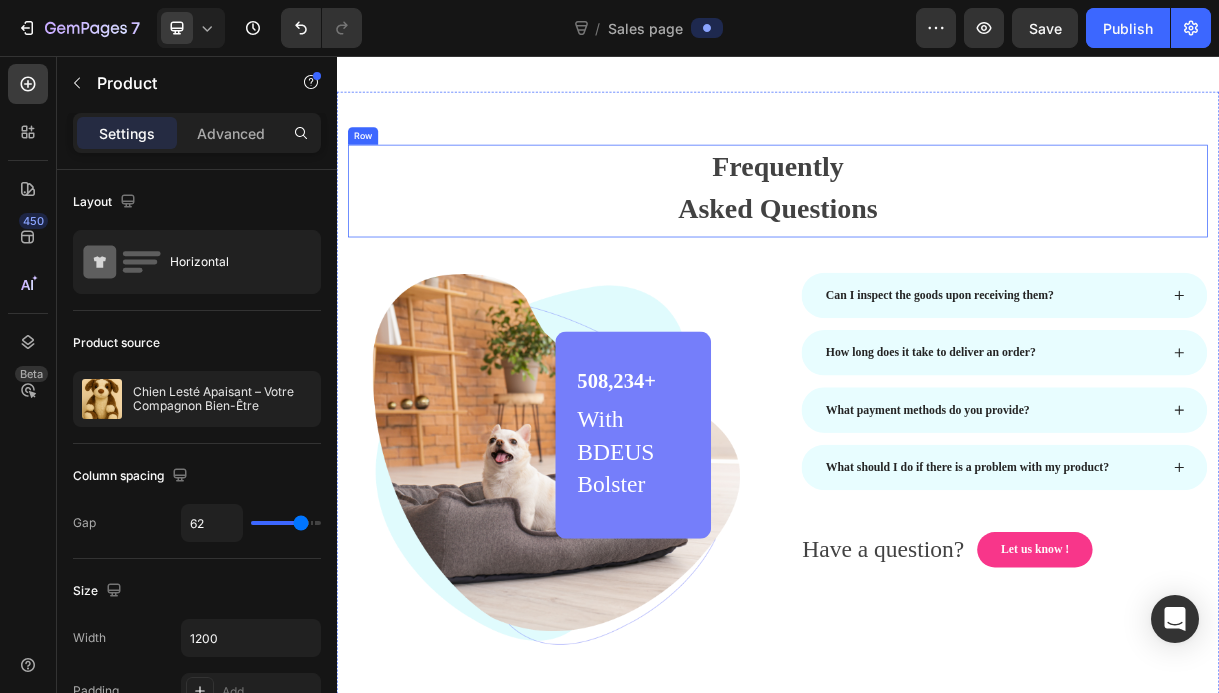 scroll, scrollTop: 6314, scrollLeft: 0, axis: vertical 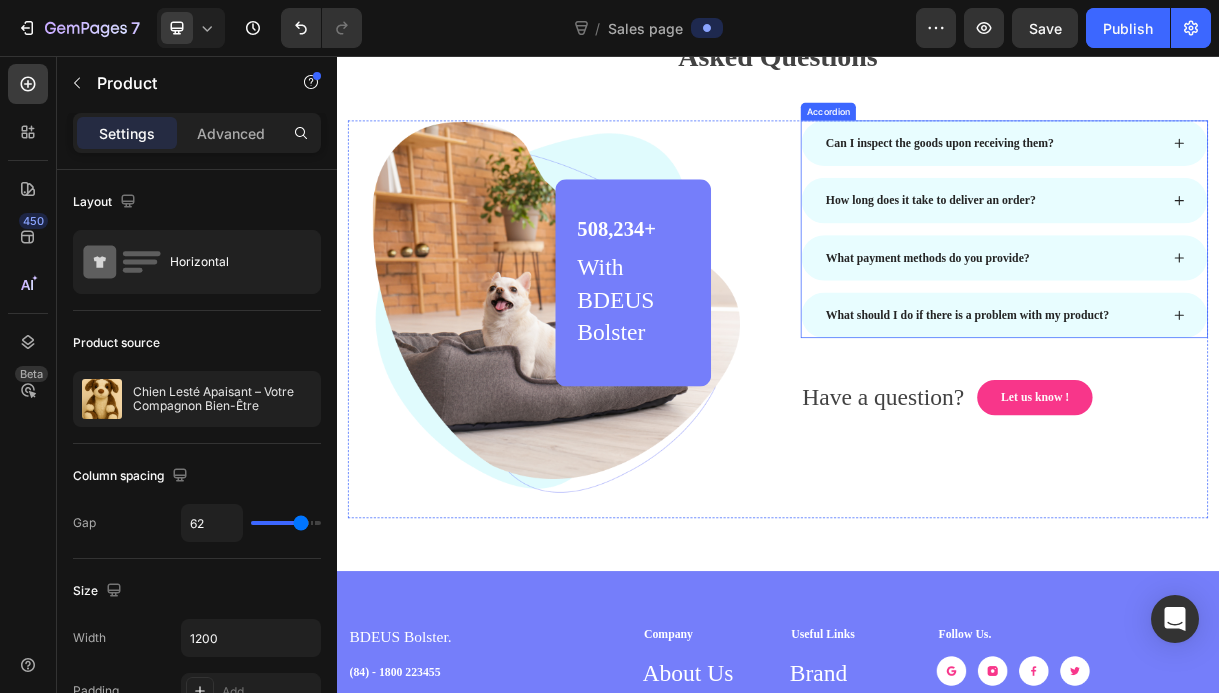 click on "Can I inspect the goods upon receiving them?" at bounding box center (1157, 175) 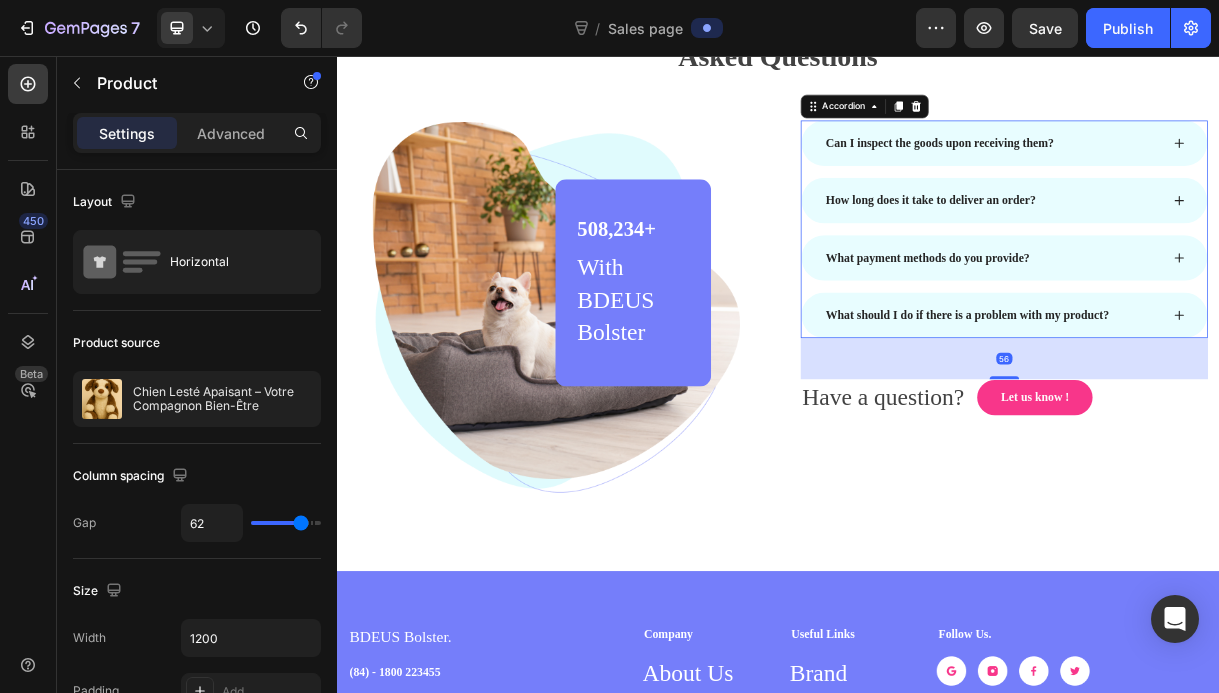 click on "Can I inspect the goods upon receiving them?" at bounding box center [1157, 175] 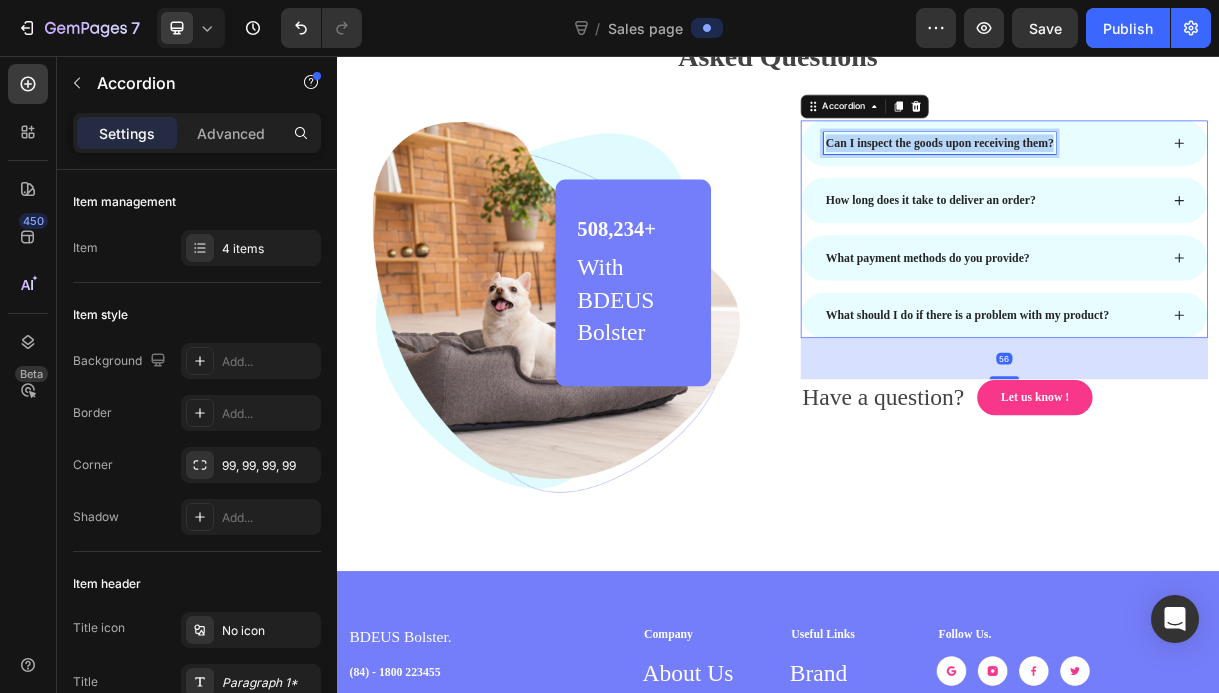click on "Can I inspect the goods upon receiving them?" at bounding box center [1157, 175] 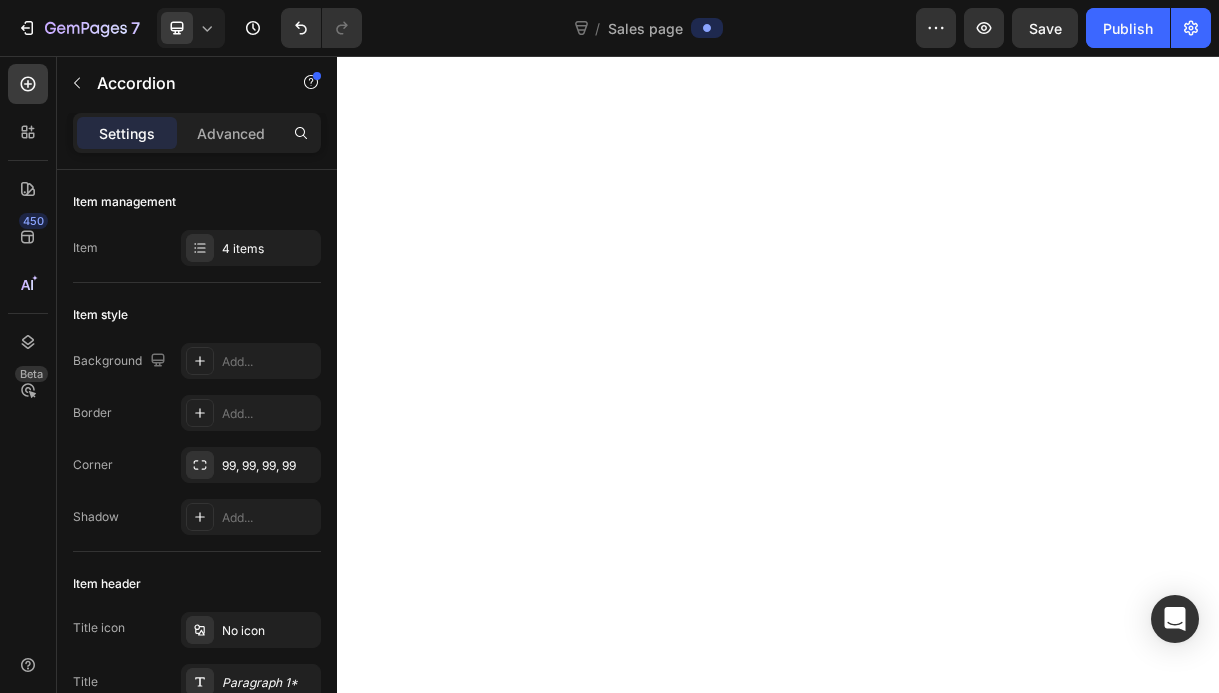 scroll, scrollTop: 0, scrollLeft: 0, axis: both 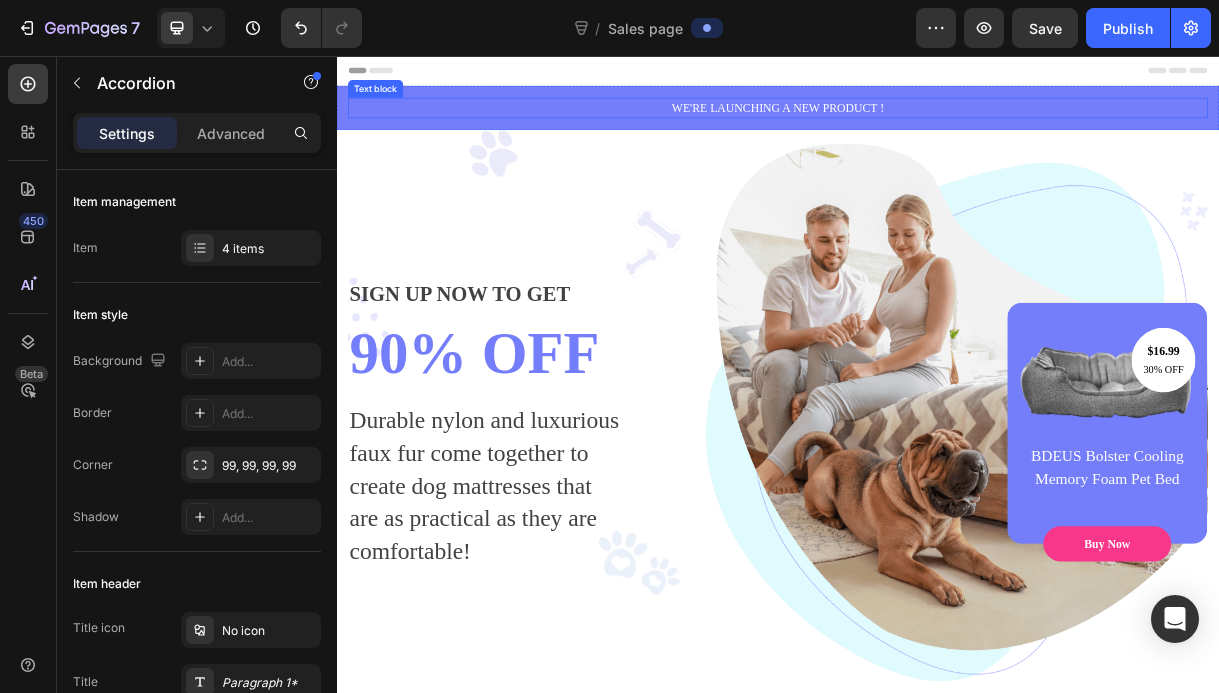 click on "WE'RE LAUNCHING A NEW PRODUCT !" at bounding box center (937, 127) 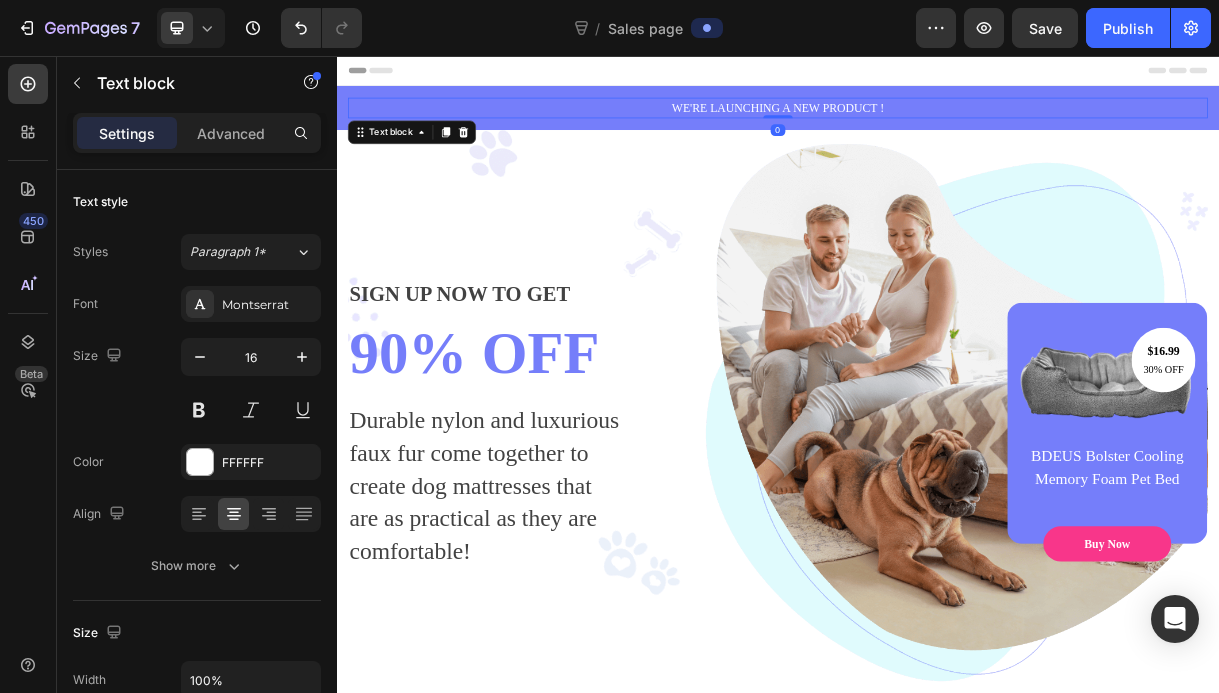 click on "WE'RE LAUNCHING A NEW PRODUCT !" at bounding box center [937, 127] 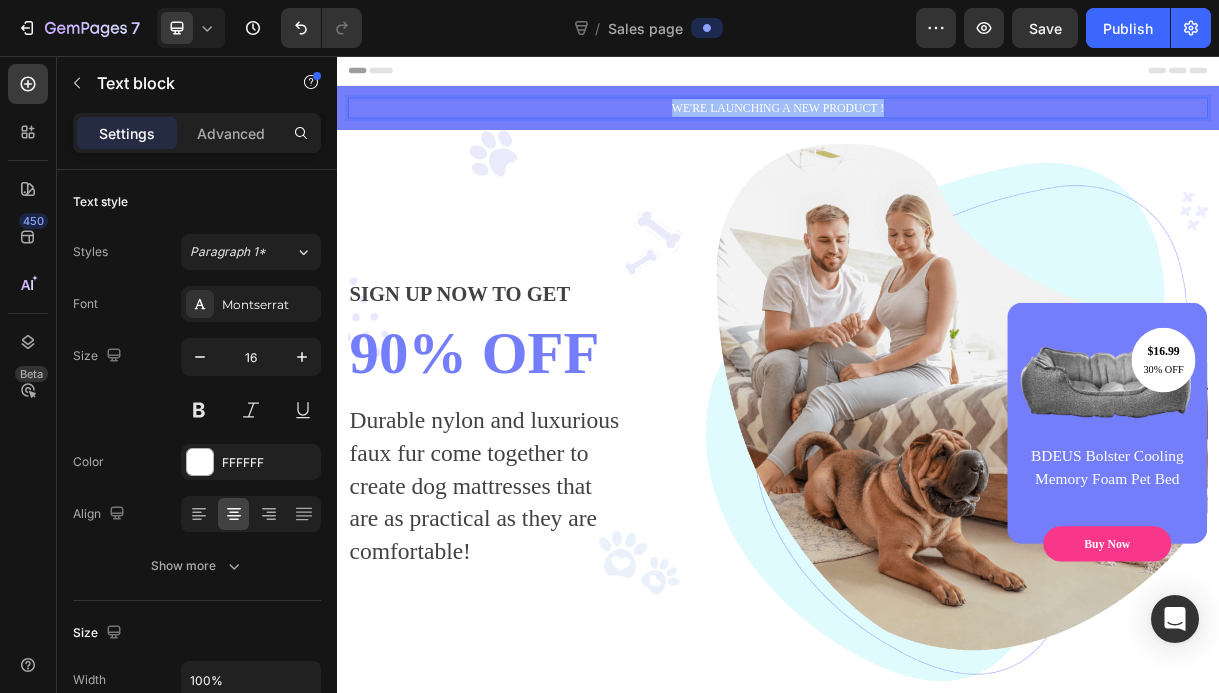 click on "WE'RE LAUNCHING A NEW PRODUCT !" at bounding box center (937, 127) 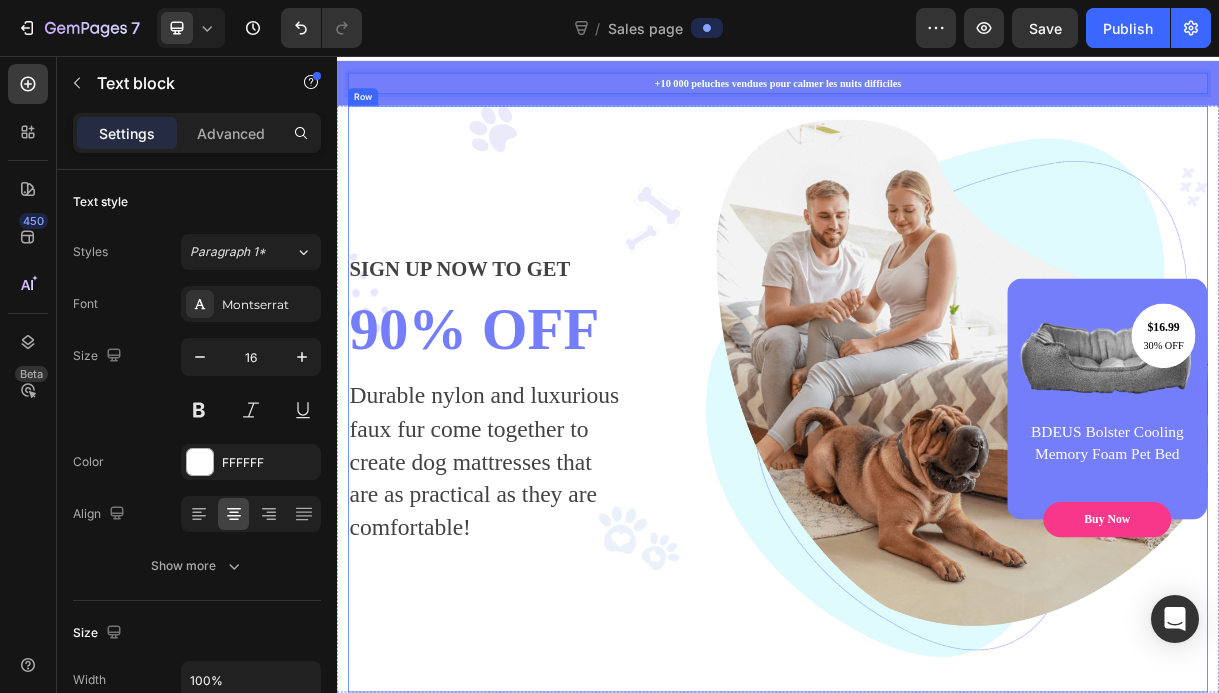 scroll, scrollTop: 25, scrollLeft: 0, axis: vertical 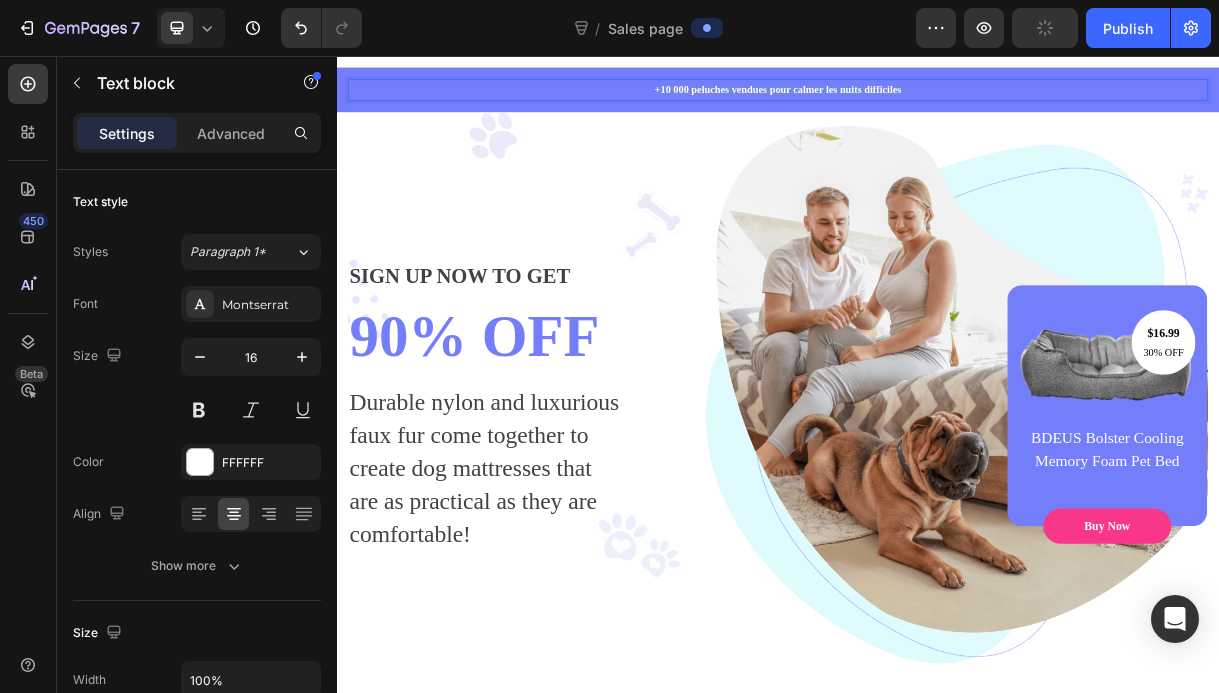 click on "+10 000 peluches vendues pour calmer les nuits difficiles" at bounding box center [937, 102] 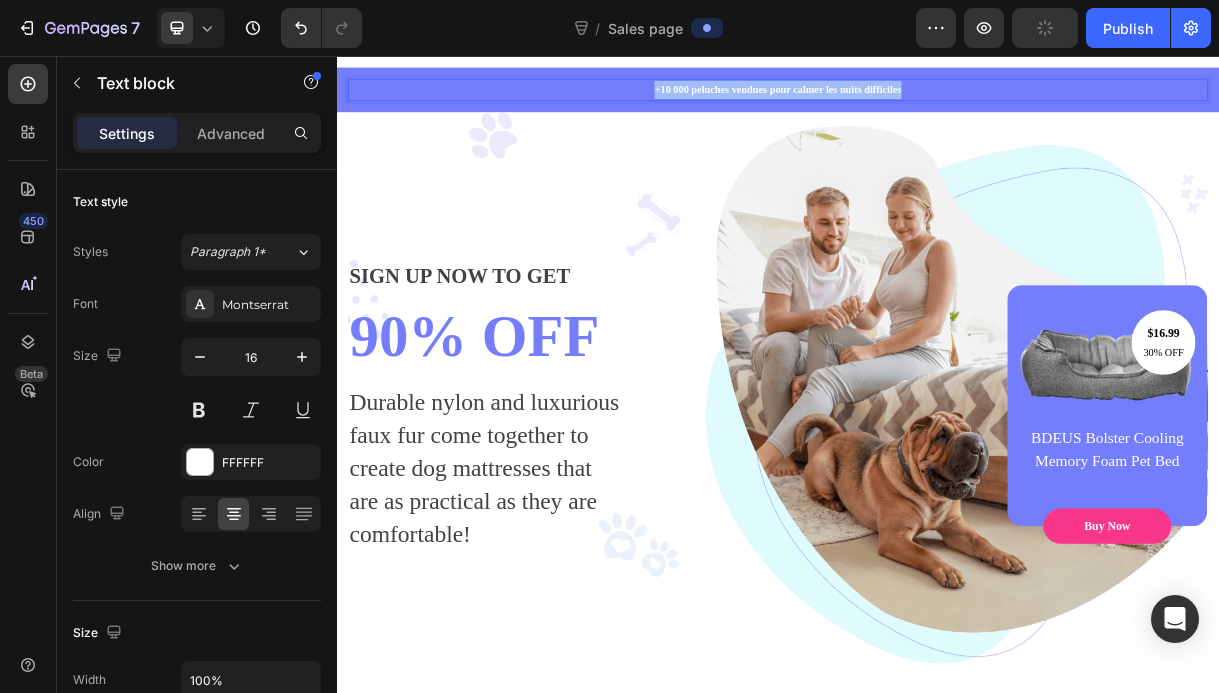 click on "+10 000 peluches vendues pour calmer les nuits difficiles" at bounding box center [937, 102] 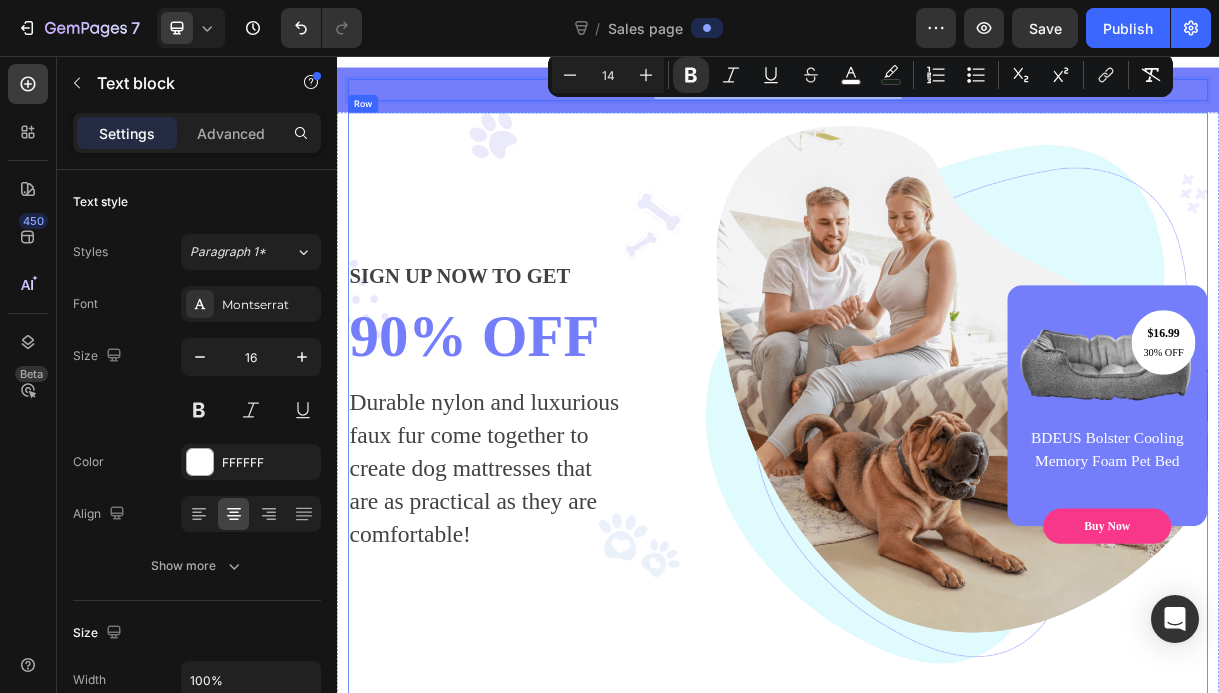 click on "SIGN UP NOW TO GET Text block 90% OFF Heading Durable nylon and luxurious faux fur come together to create dog mattresses that are as practical as they are comfortable! Text block $16.99 Text block 30% OFF Text block Row Image BDEUS Bolster Cooling Memory Foam Pet Bed Text block Buy Now Button Row Row" at bounding box center [937, 532] 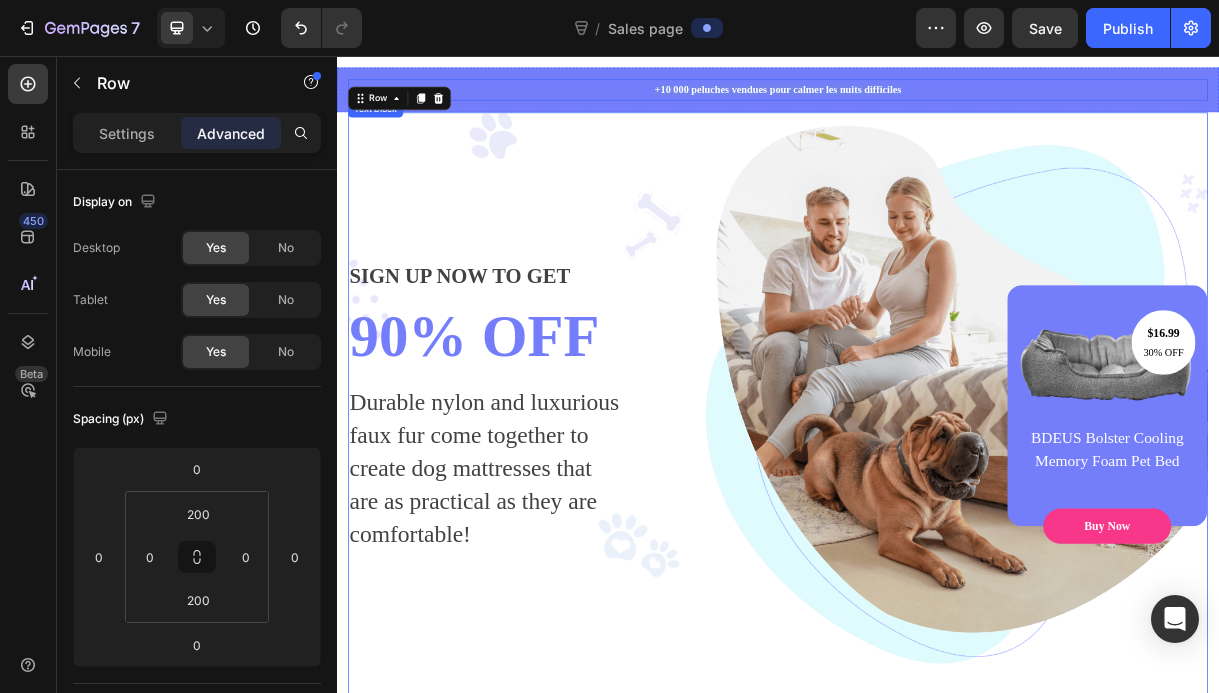 click on "+10 000 peluches vendues pour calmer les nuits difficiles" at bounding box center [937, 102] 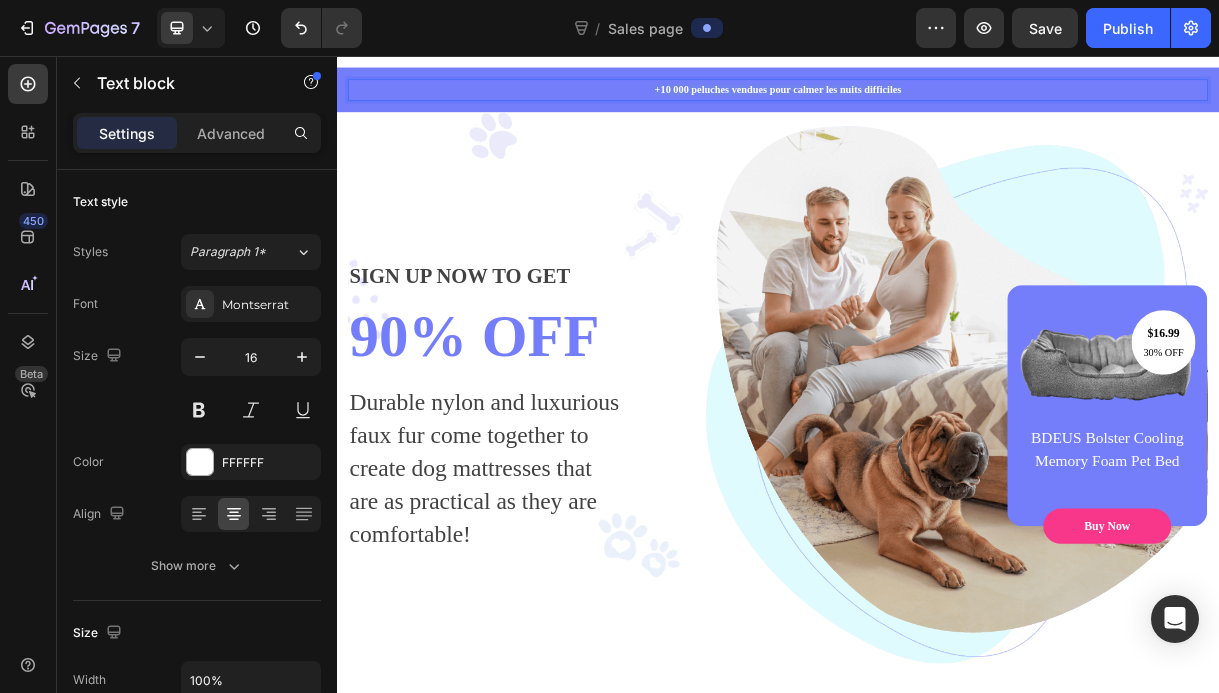 click on "+10 000 peluches vendues pour calmer les nuits difficiles" at bounding box center [937, 102] 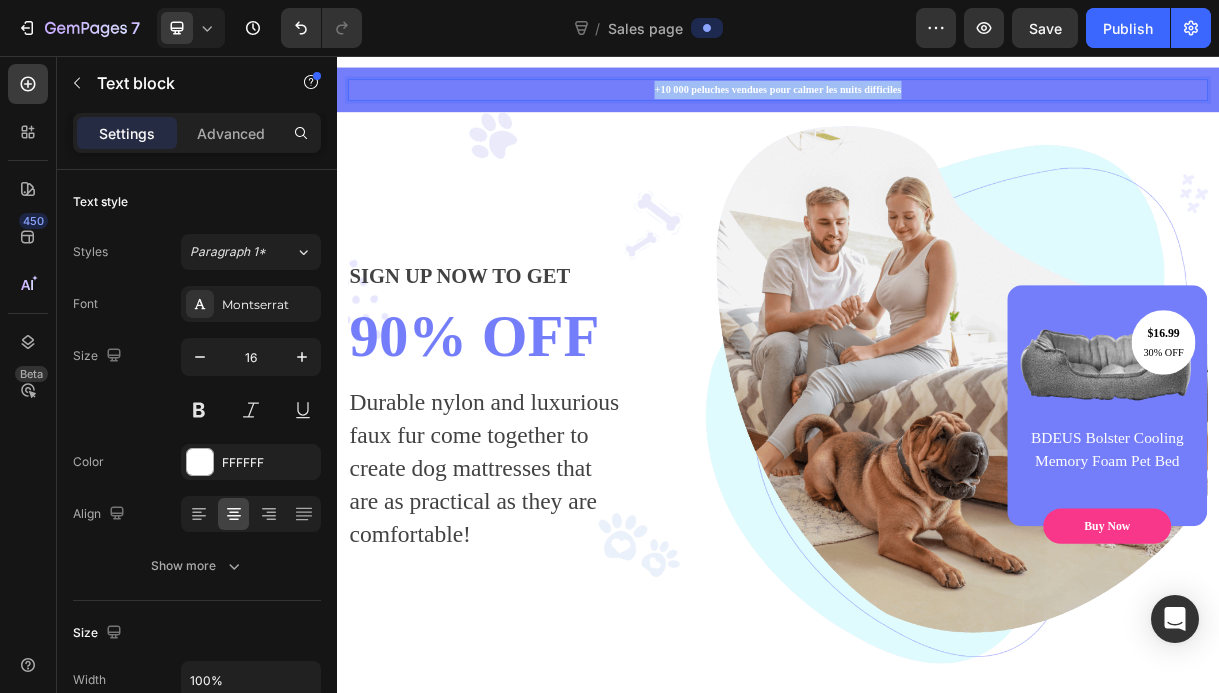 click on "+10 000 peluches vendues pour calmer les nuits difficiles" at bounding box center (937, 102) 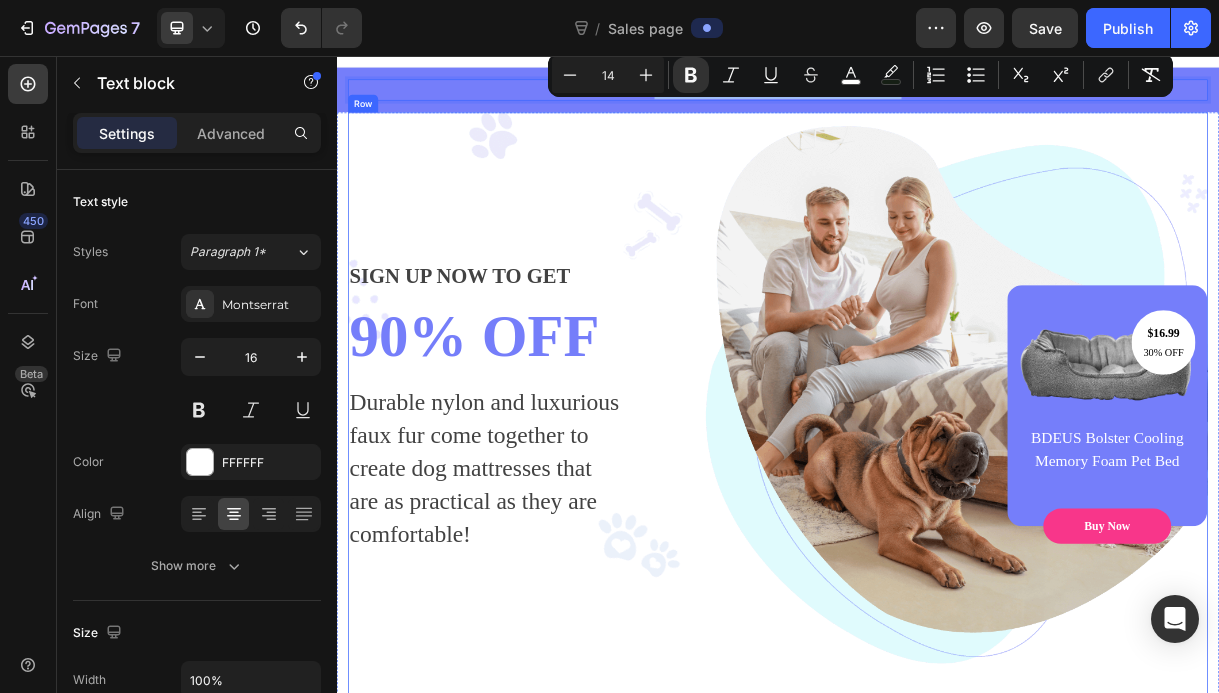 scroll, scrollTop: 0, scrollLeft: 0, axis: both 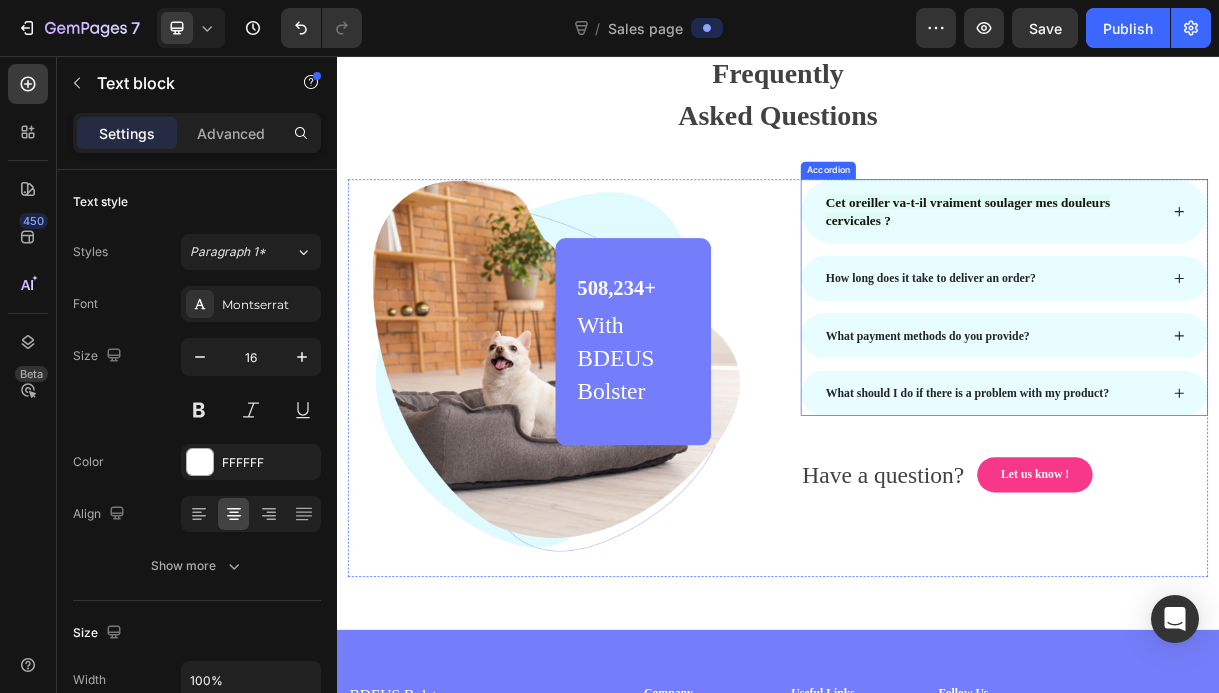 click on "Cet oreiller va-t-il vraiment soulager mes douleurs cervicales ?" at bounding box center [1229, 268] 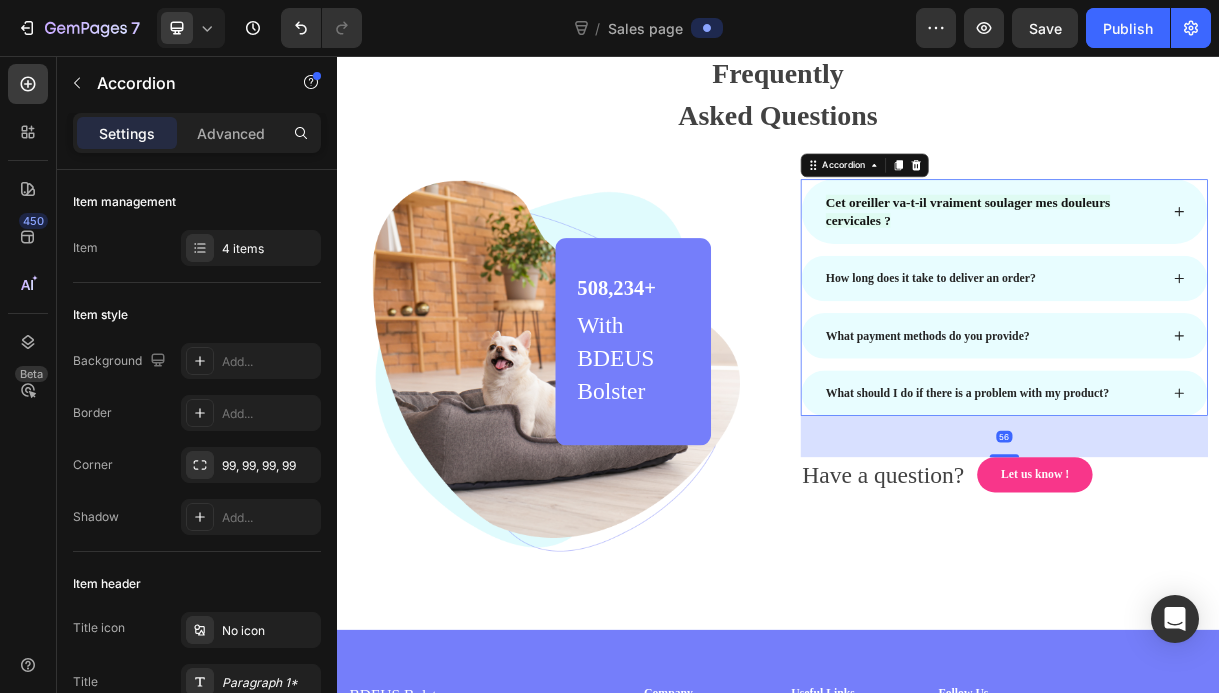 click on "Cet oreiller va-t-il vraiment soulager mes douleurs cervicales ?" at bounding box center (1229, 268) 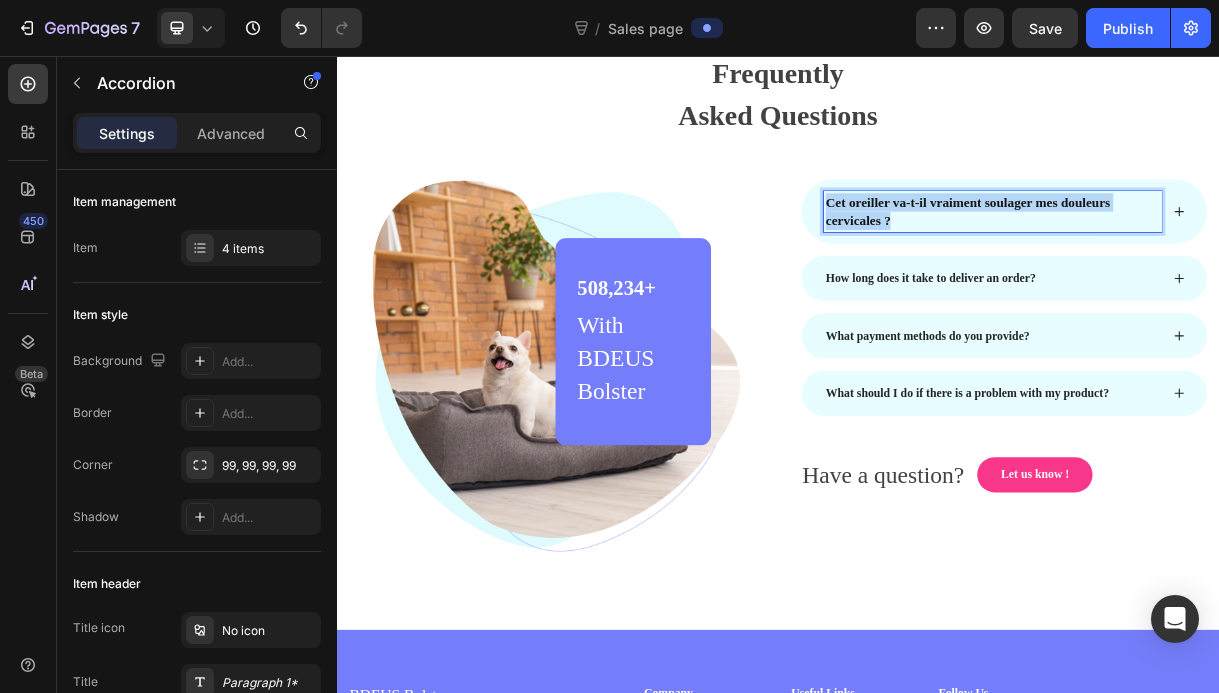 click on "Cet oreiller va-t-il vraiment soulager mes douleurs cervicales ?" at bounding box center (1229, 268) 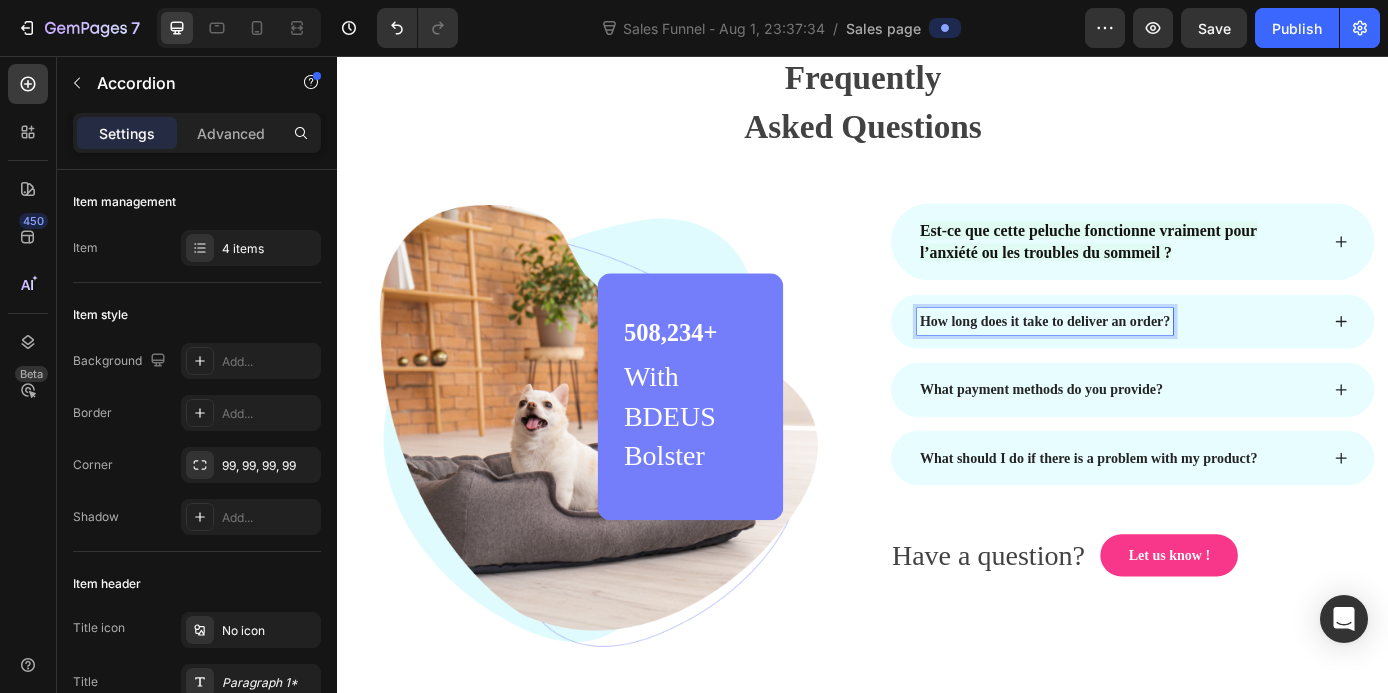 click on "How long does it take to deliver an order?" at bounding box center [1145, 359] 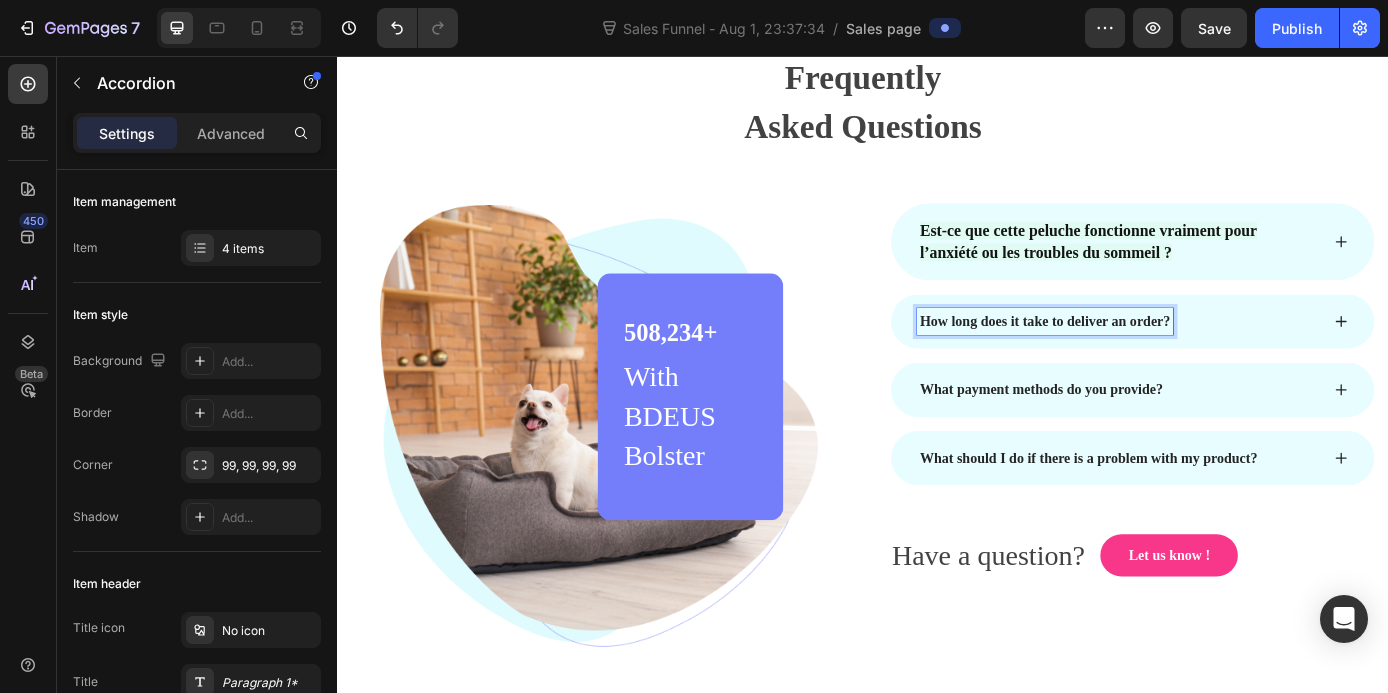 click on "How long does it take to deliver an order?" at bounding box center (1145, 359) 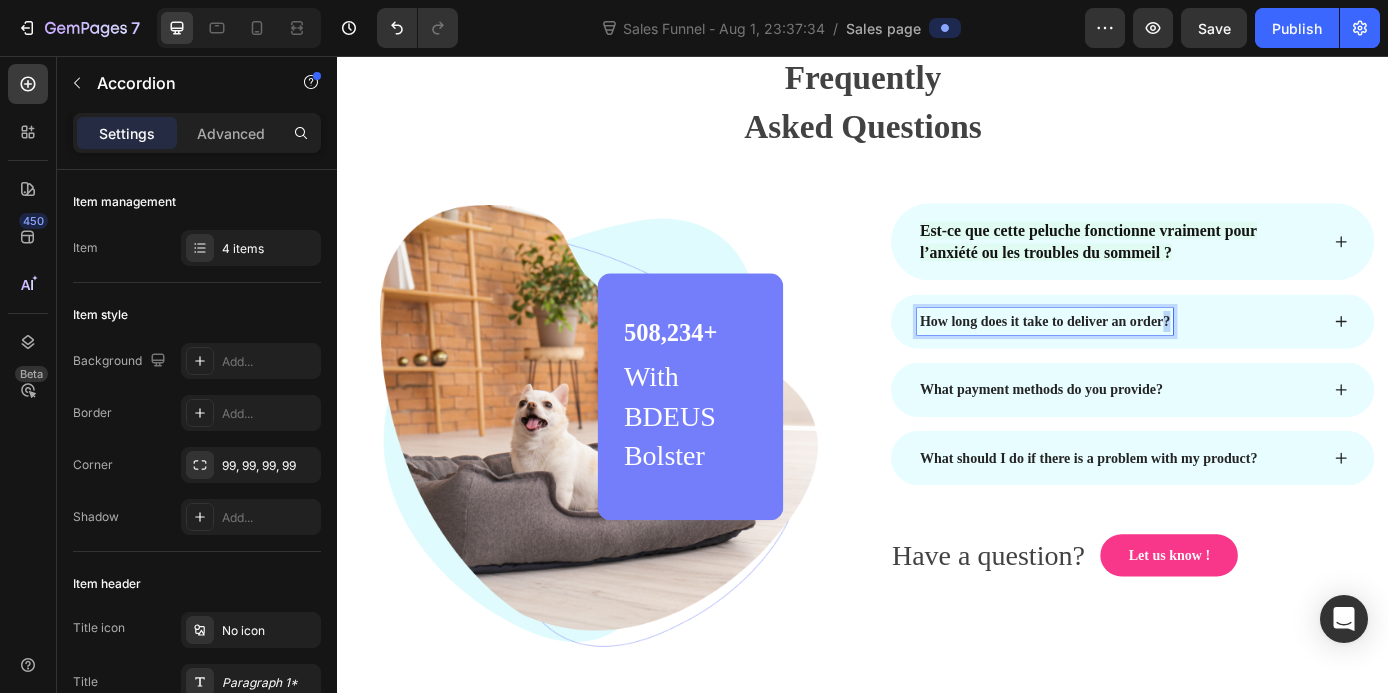 click on "How long does it take to deliver an order?" at bounding box center (1145, 359) 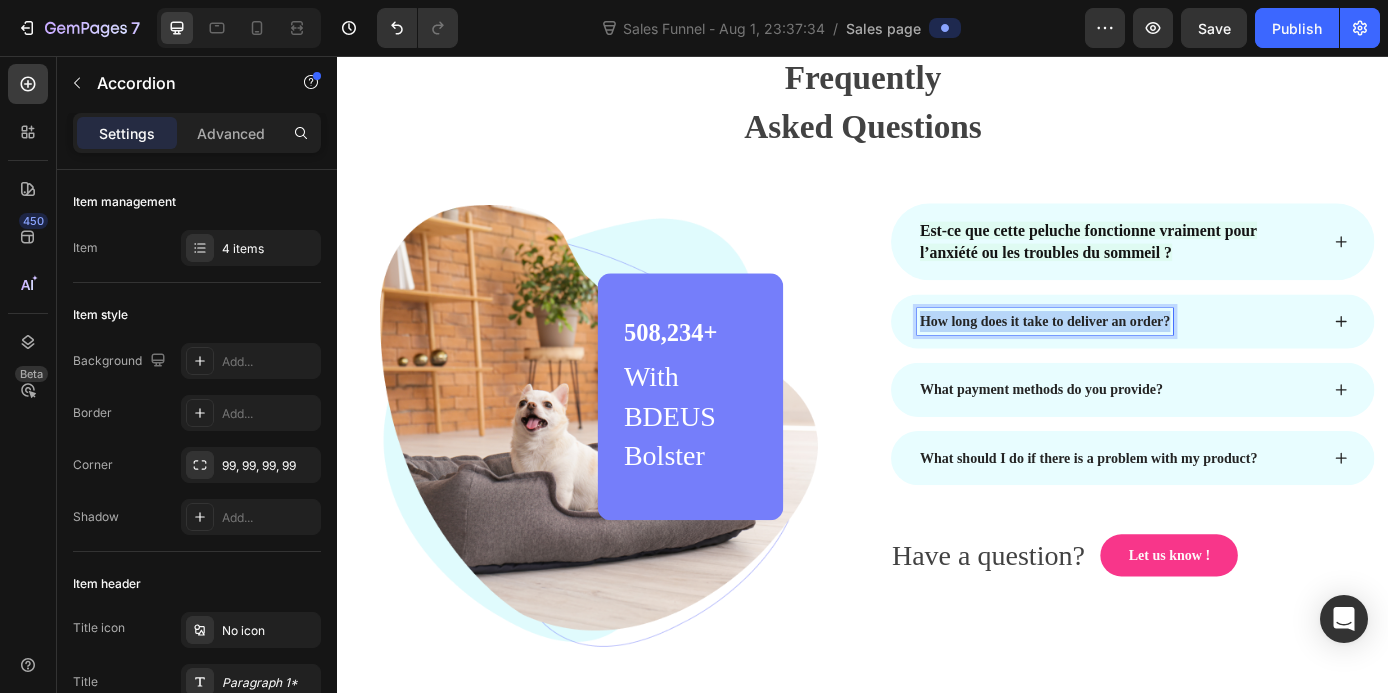 click on "How long does it take to deliver an order?" at bounding box center [1145, 359] 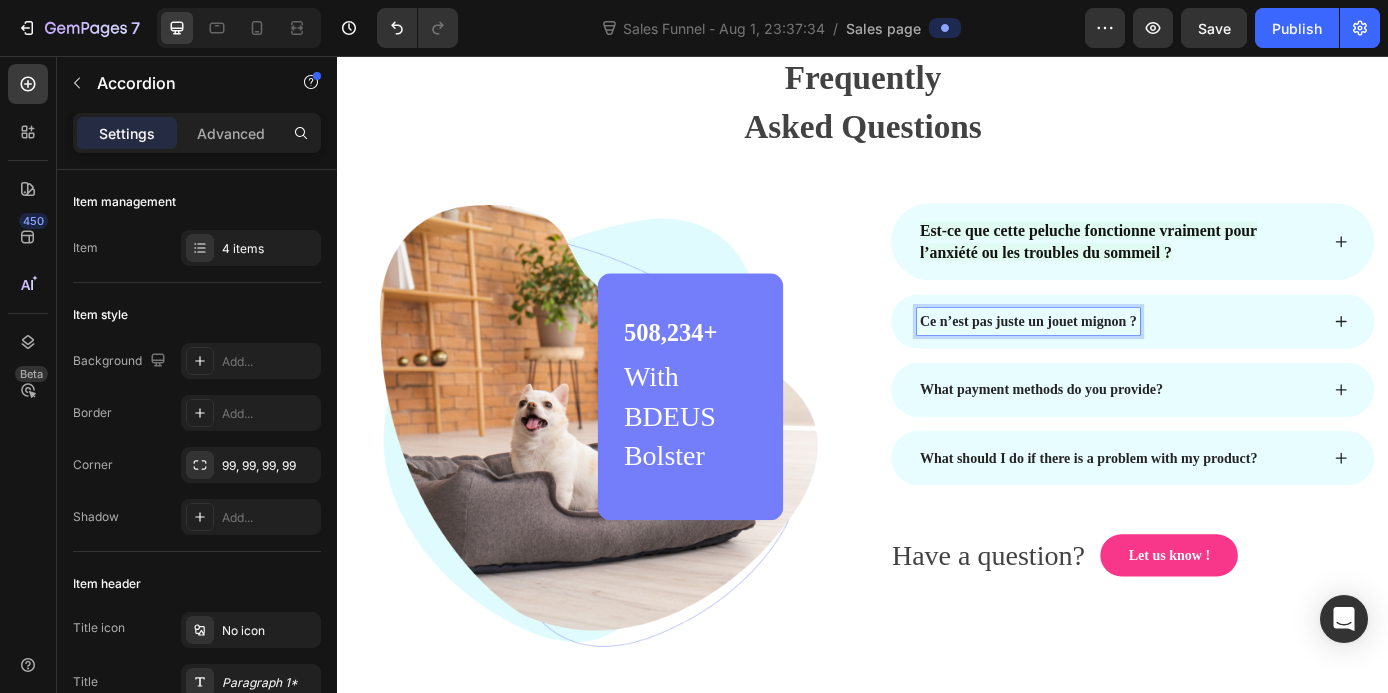 click on "What payment methods do you provide?" at bounding box center (1141, 437) 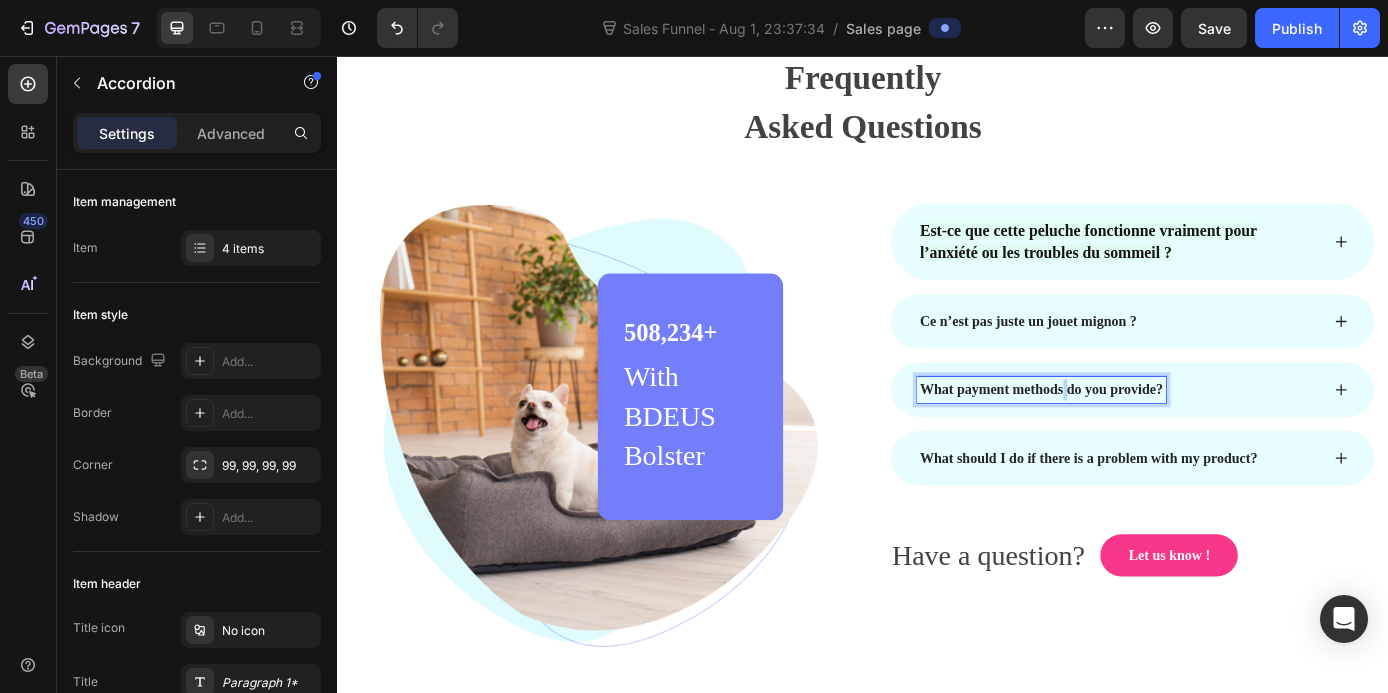 click on "What payment methods do you provide?" at bounding box center (1141, 437) 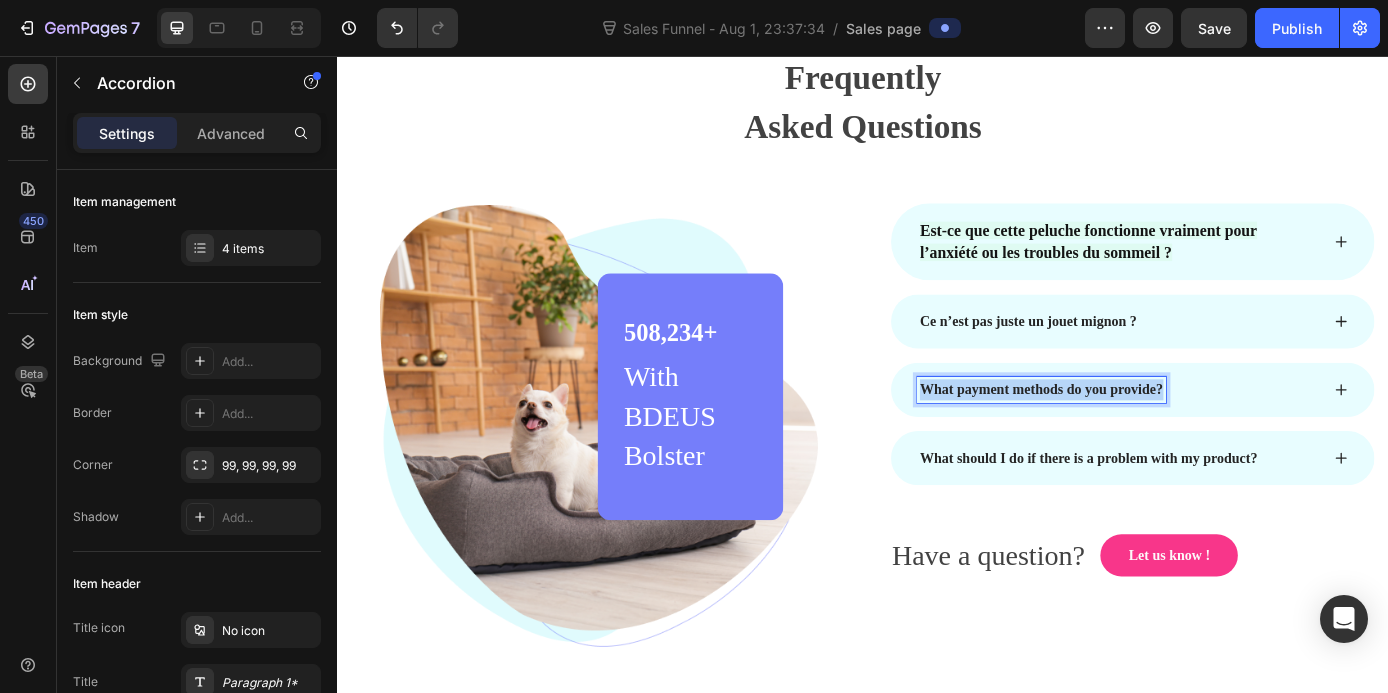 click on "What payment methods do you provide?" at bounding box center (1141, 437) 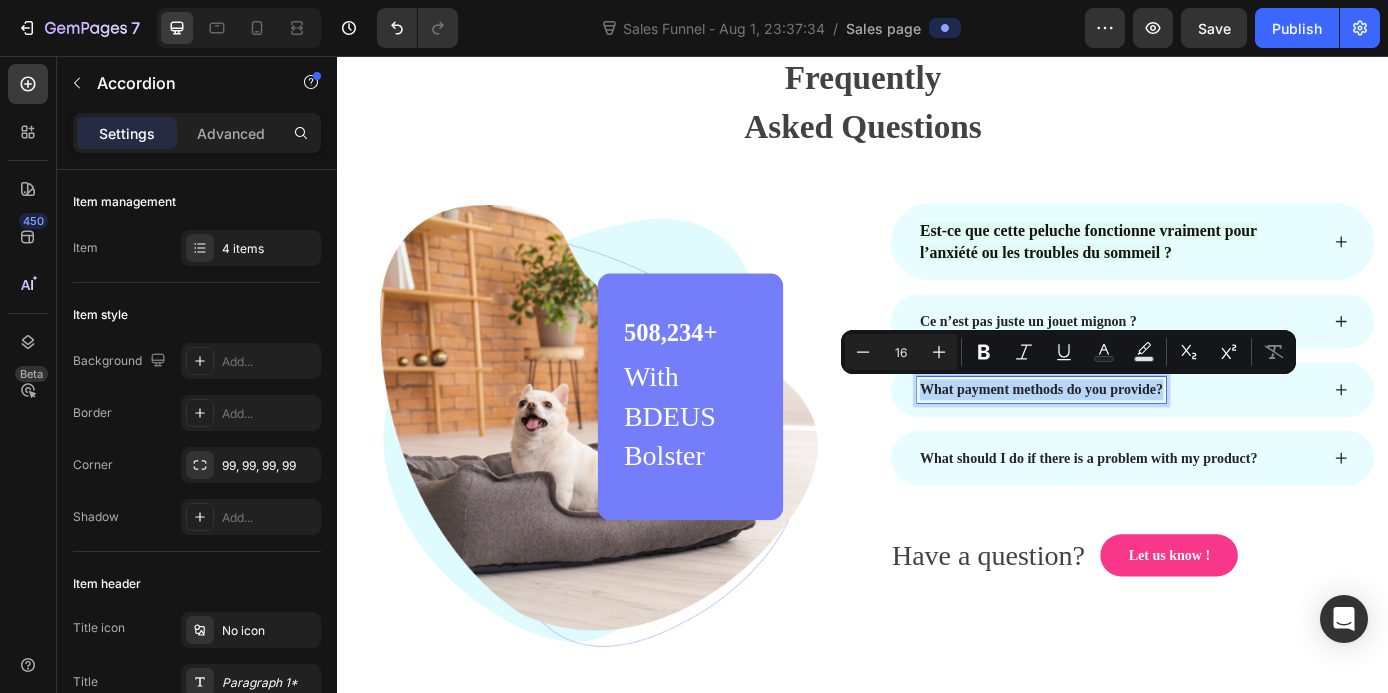 copy on "What payment methods do you provide?" 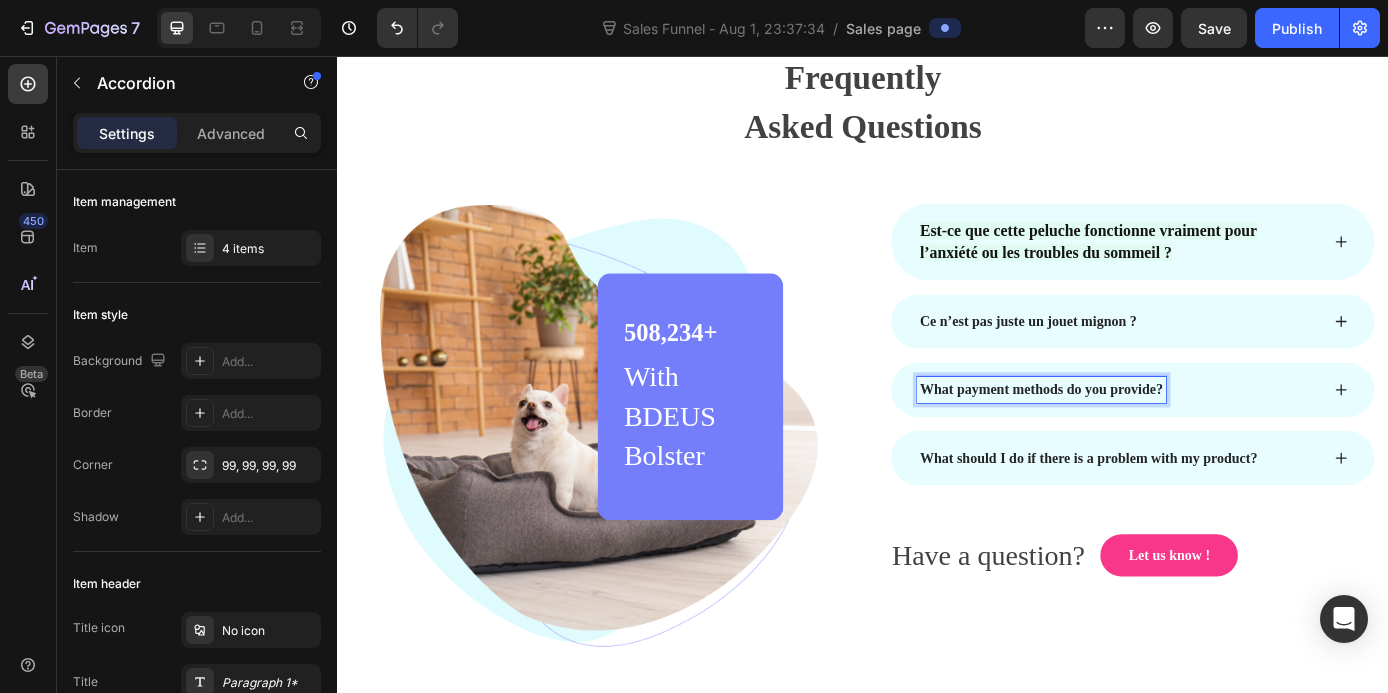 click on "What payment methods do you provide?" at bounding box center (1141, 437) 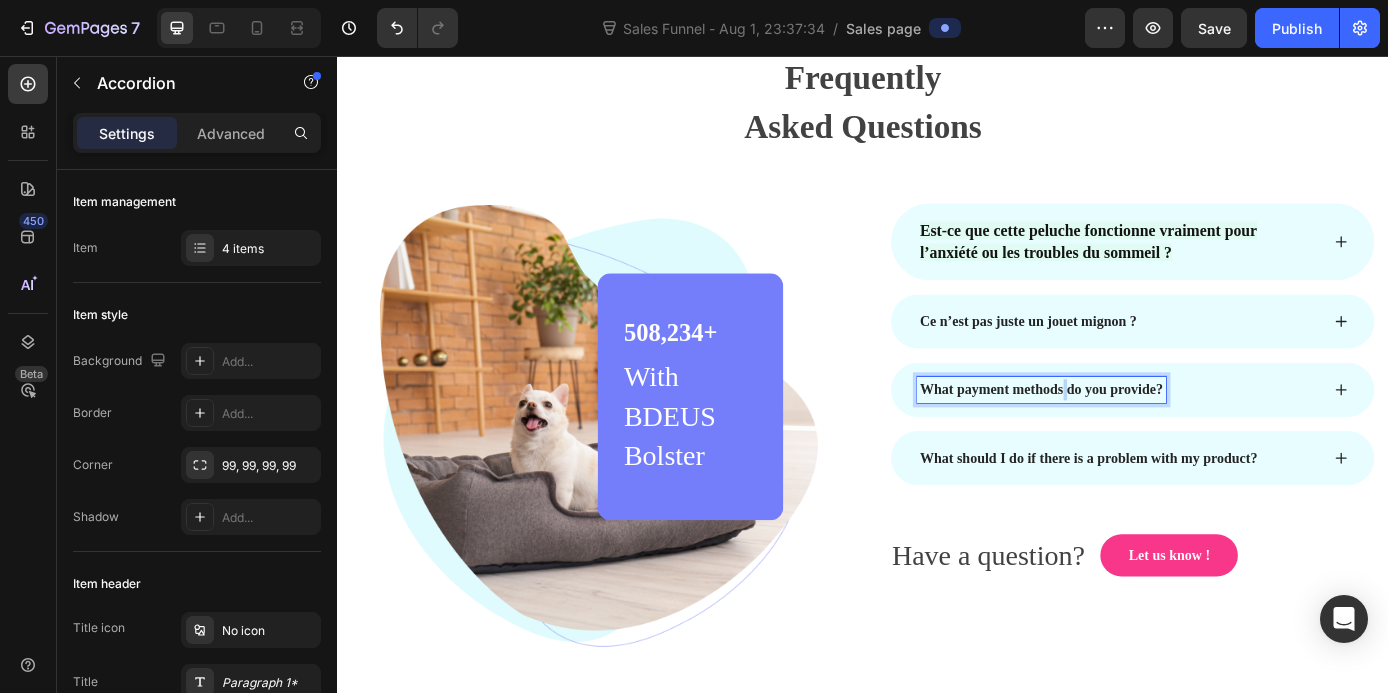click on "What payment methods do you provide?" at bounding box center [1141, 437] 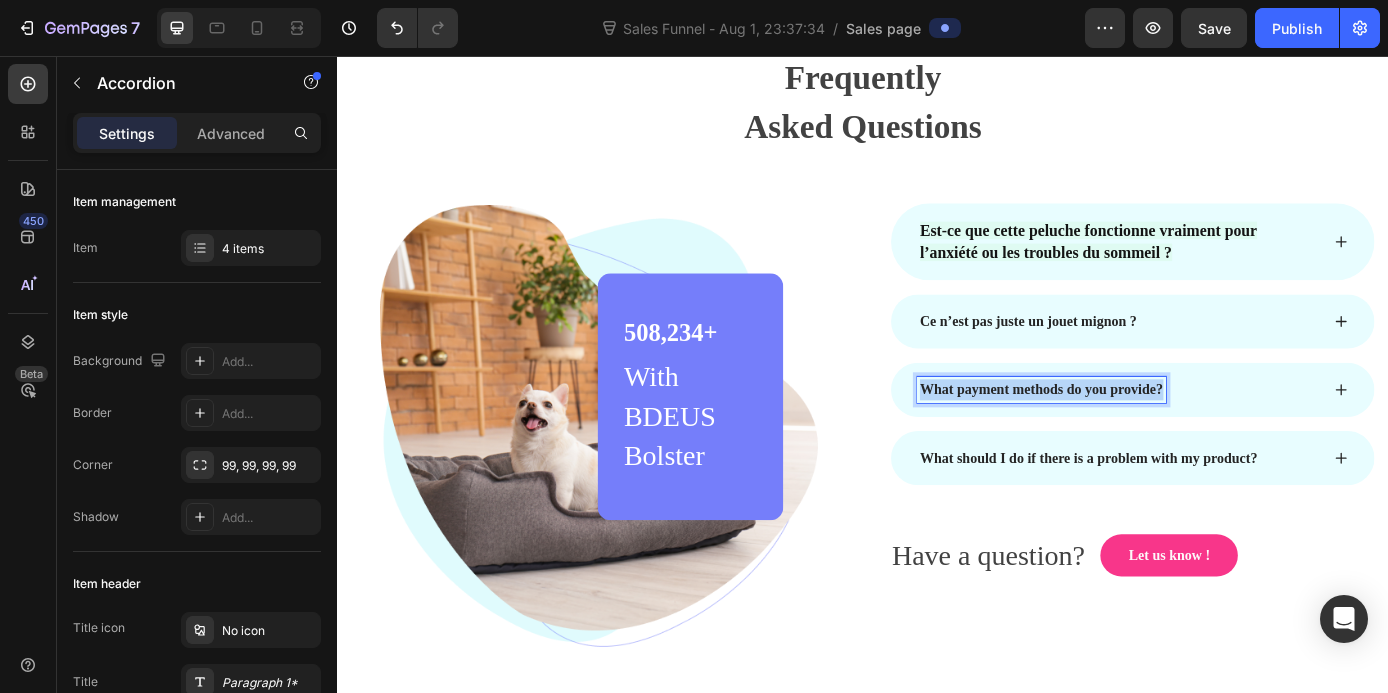 click on "What payment methods do you provide?" at bounding box center (1141, 437) 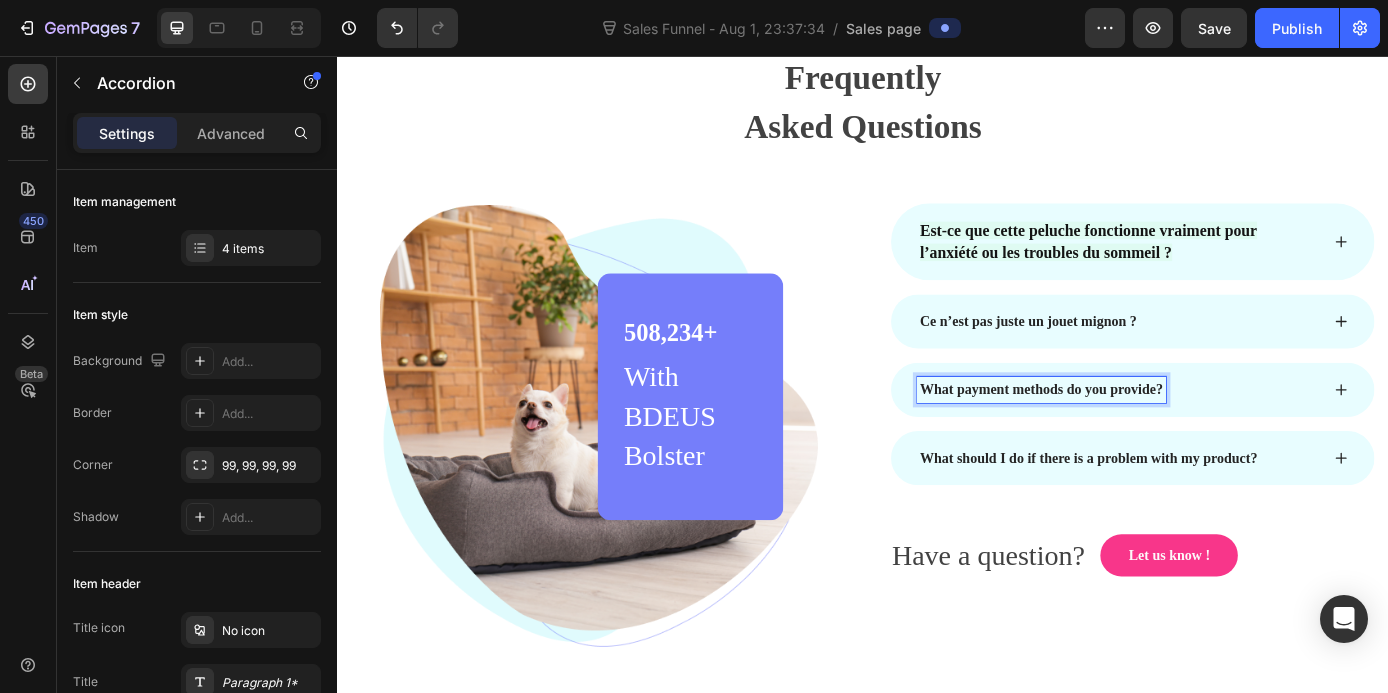 click on "What payment methods do you provide?" at bounding box center (1141, 437) 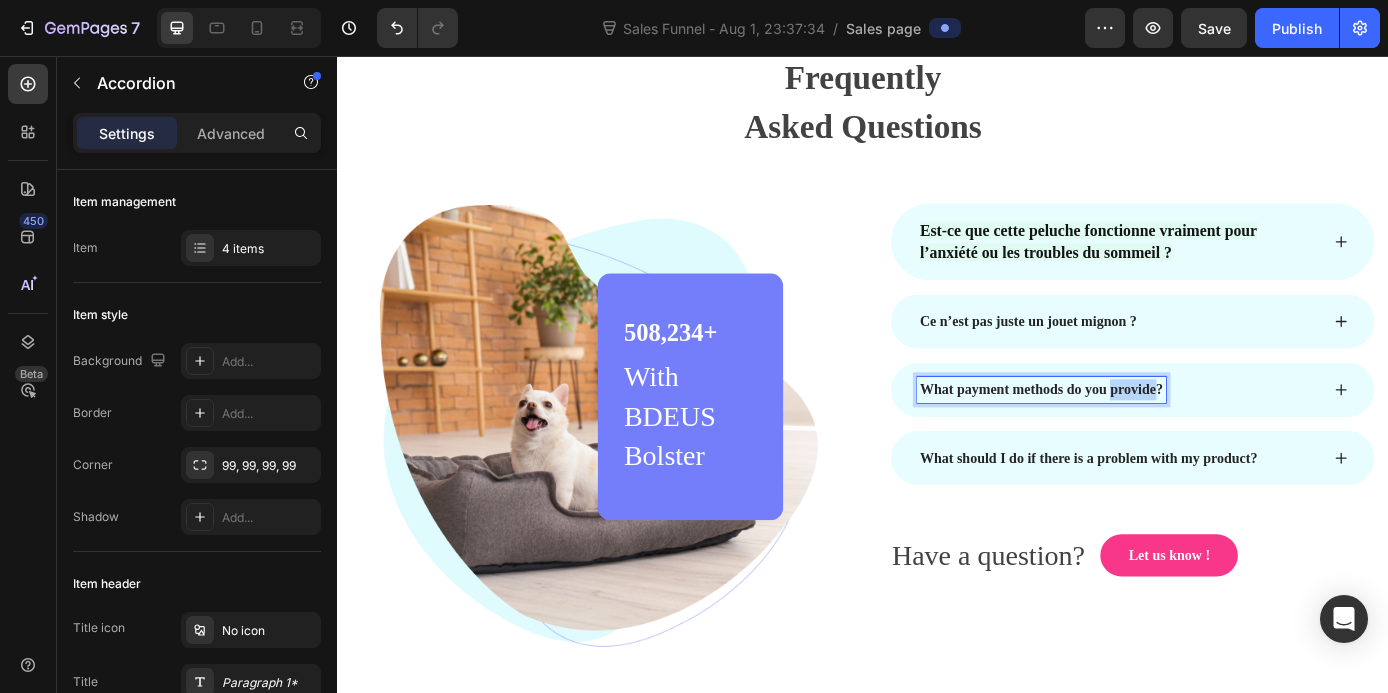 click on "What payment methods do you provide?" at bounding box center (1141, 437) 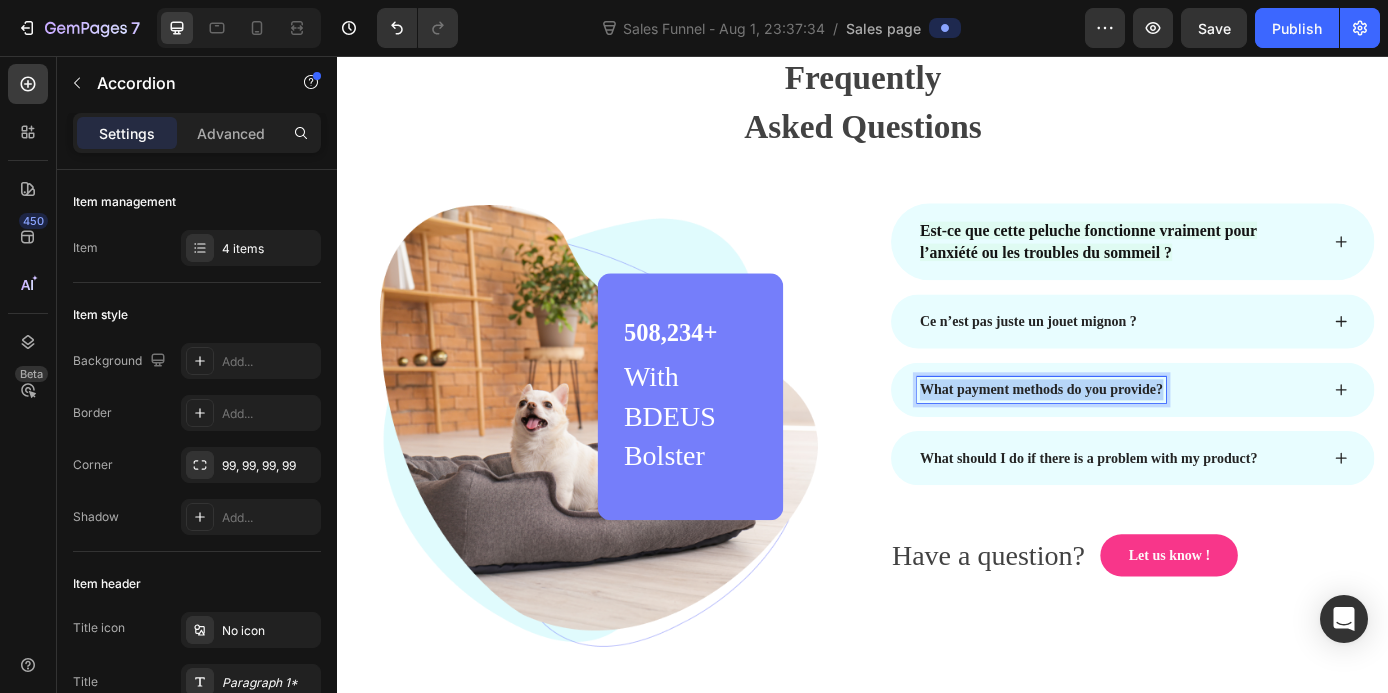 click on "What payment methods do you provide?" at bounding box center [1141, 437] 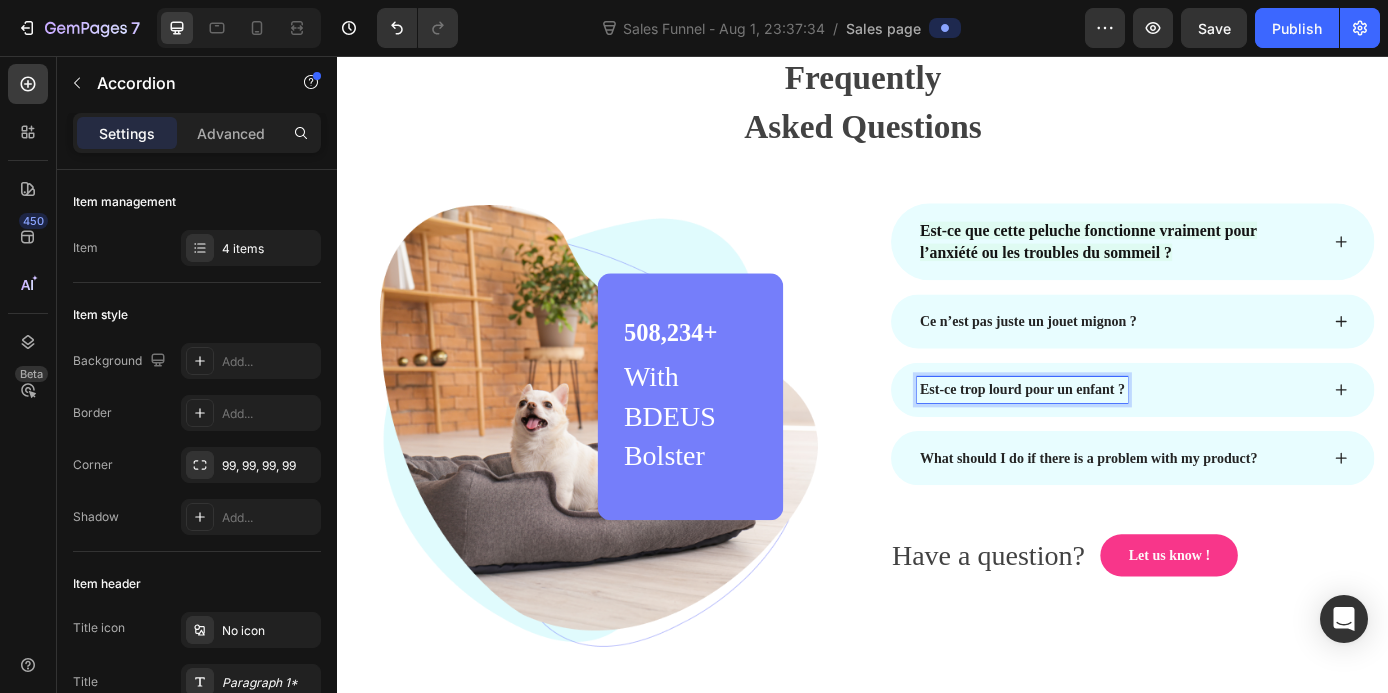 click on "Est-ce que cette peluche fonctionne vraiment pour l’anxiété ou les troubles du sommeil ?" at bounding box center (1194, 267) 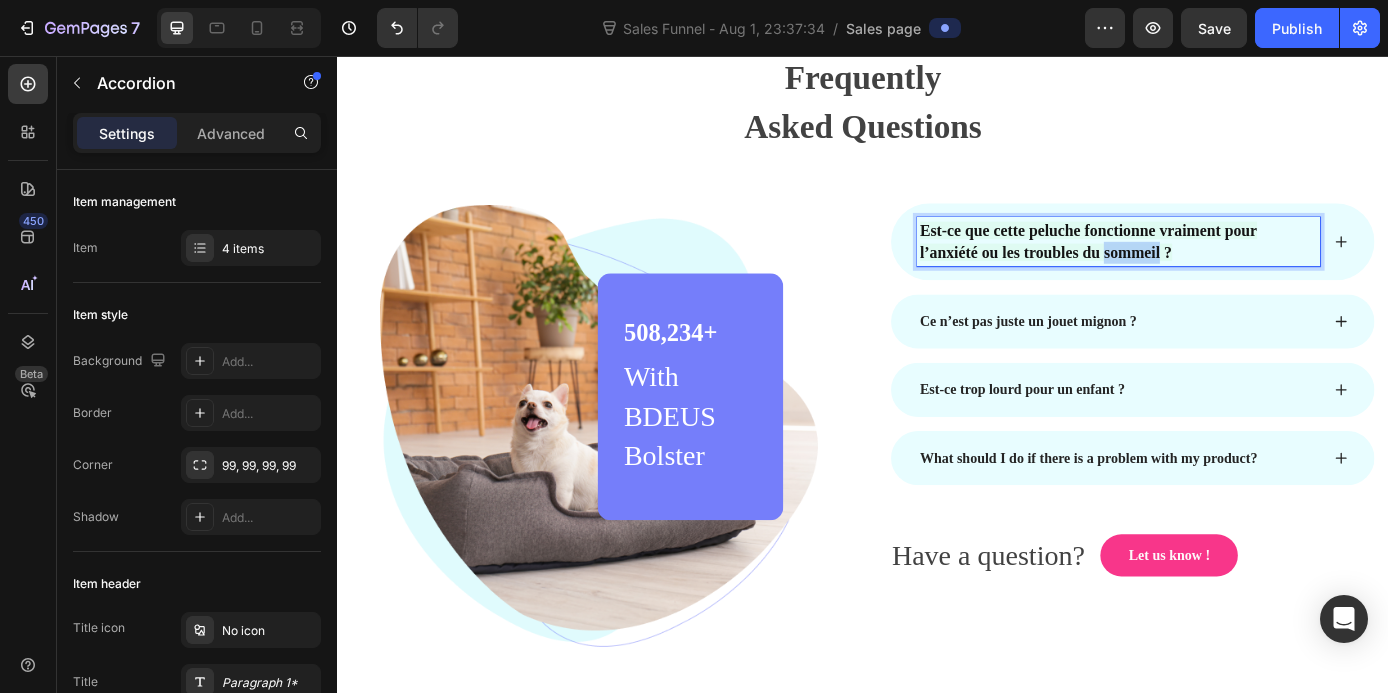 click on "Est-ce que cette peluche fonctionne vraiment pour l’anxiété ou les troubles du sommeil ?" at bounding box center [1194, 267] 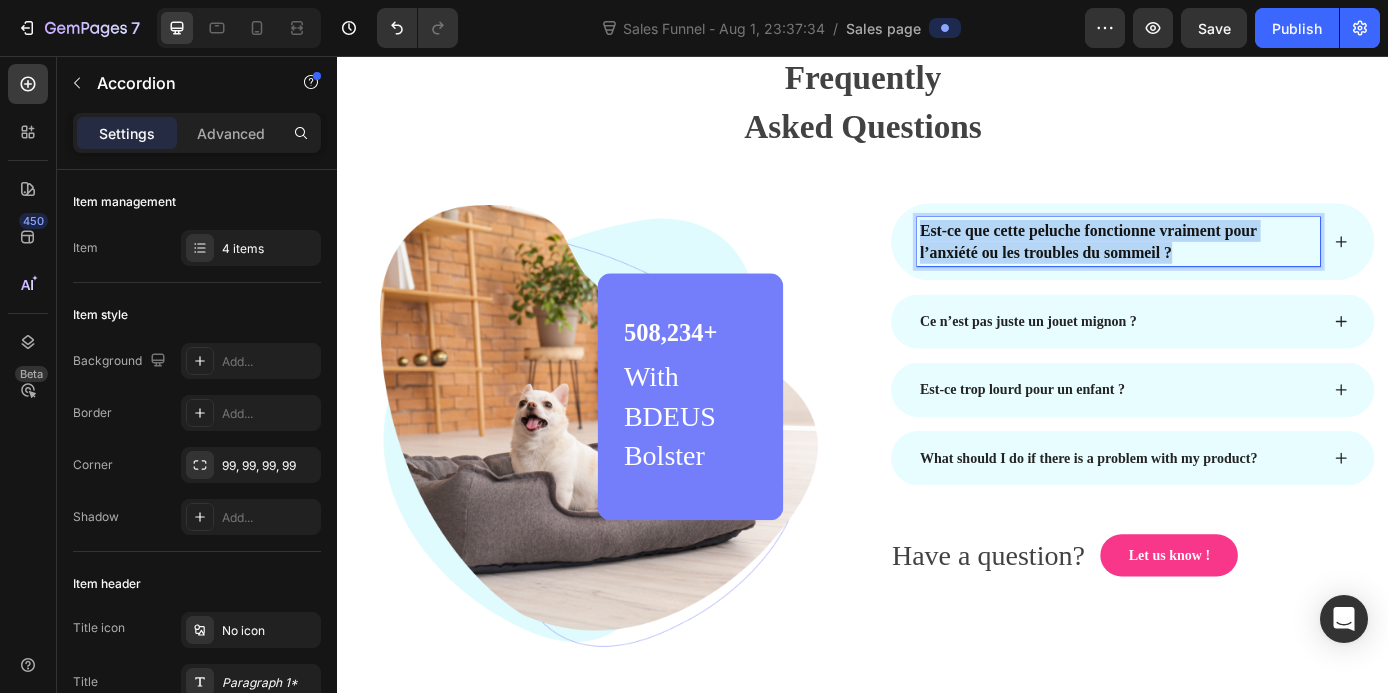 click on "Est-ce que cette peluche fonctionne vraiment pour l’anxiété ou les troubles du sommeil ?" at bounding box center [1194, 267] 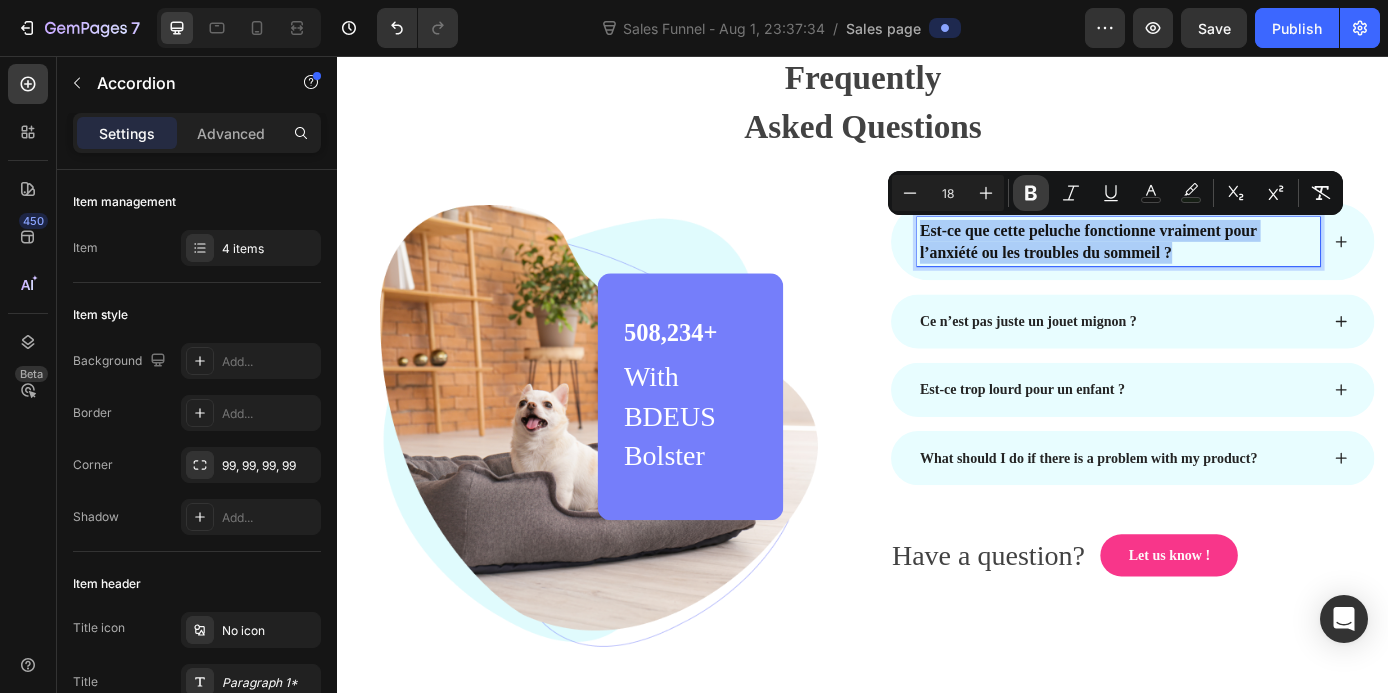 click 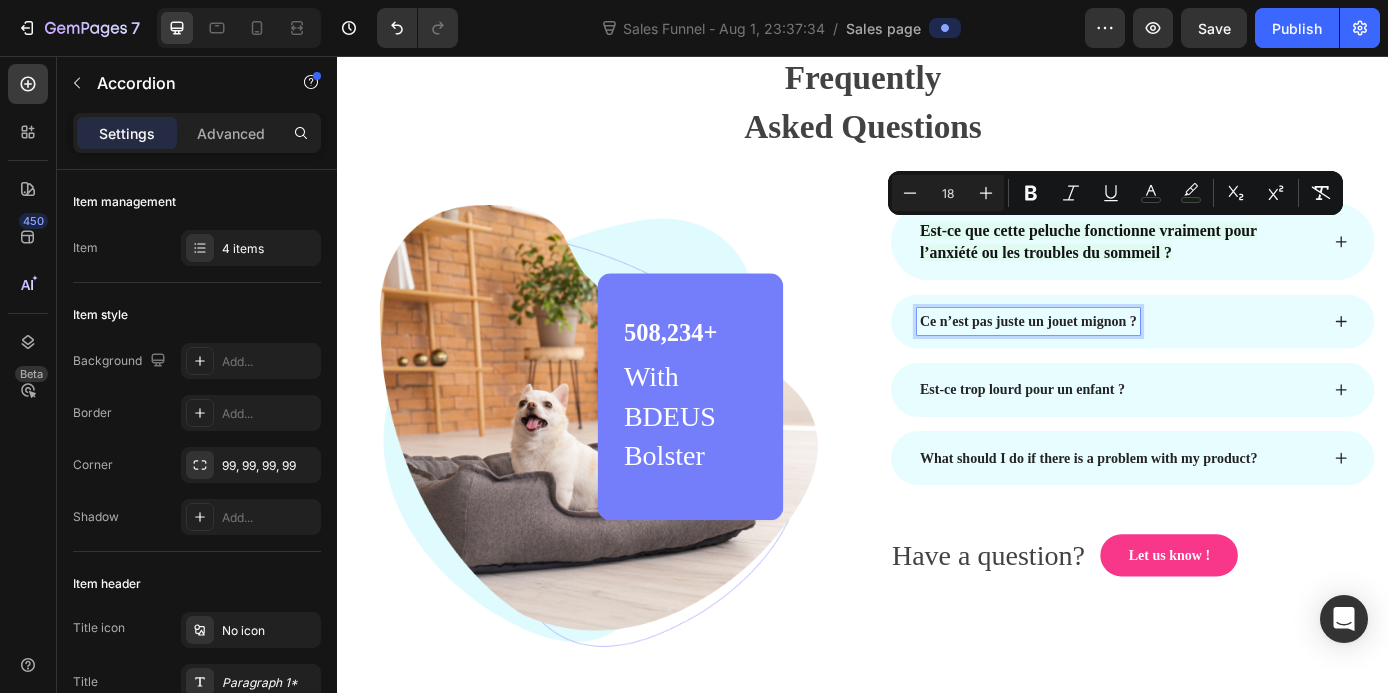 click on "Ce n’est pas juste un jouet mignon ?" at bounding box center [1126, 359] 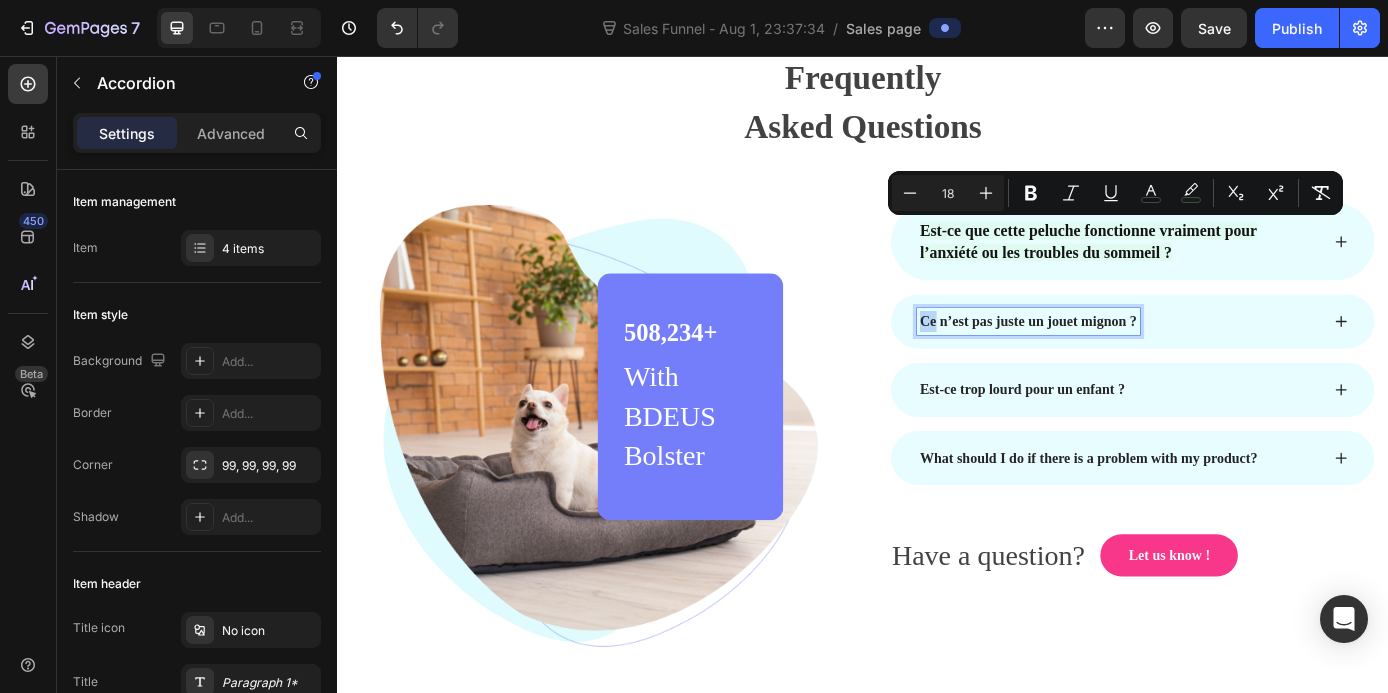click on "Ce n’est pas juste un jouet mignon ?" at bounding box center [1126, 359] 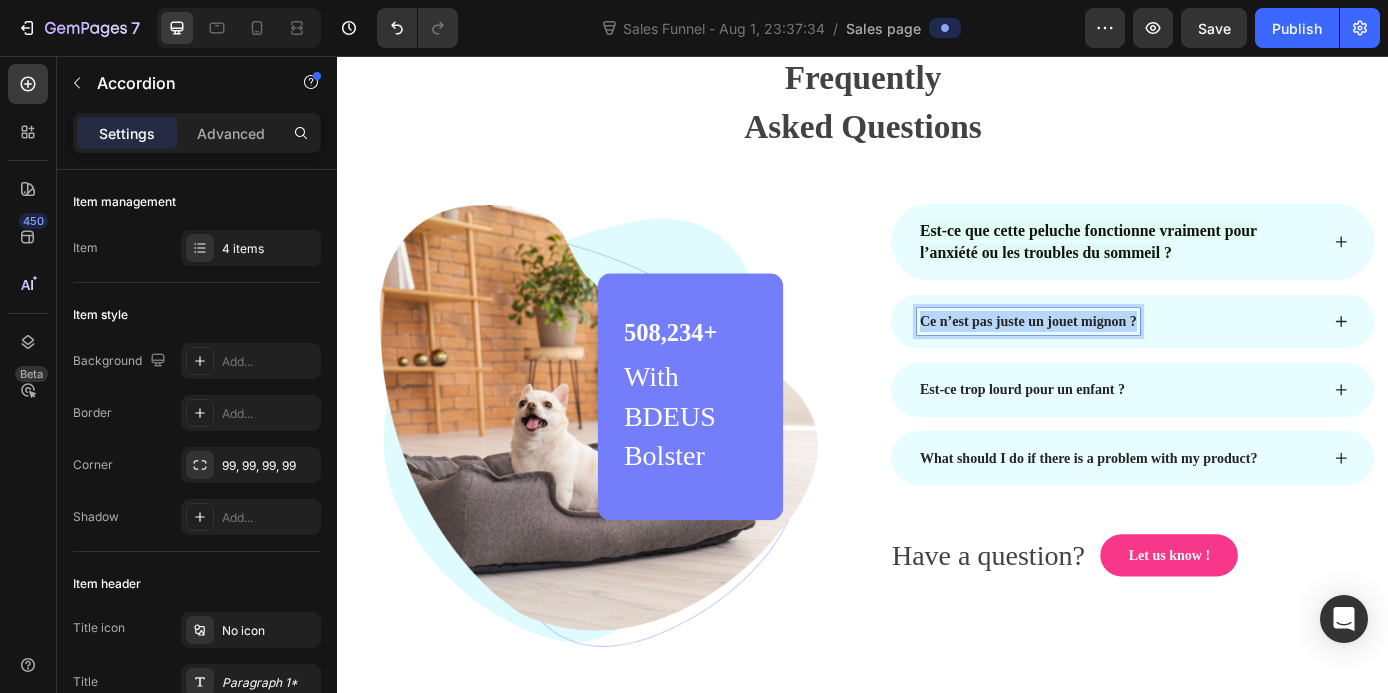 click on "Ce n’est pas juste un jouet mignon ?" at bounding box center (1126, 359) 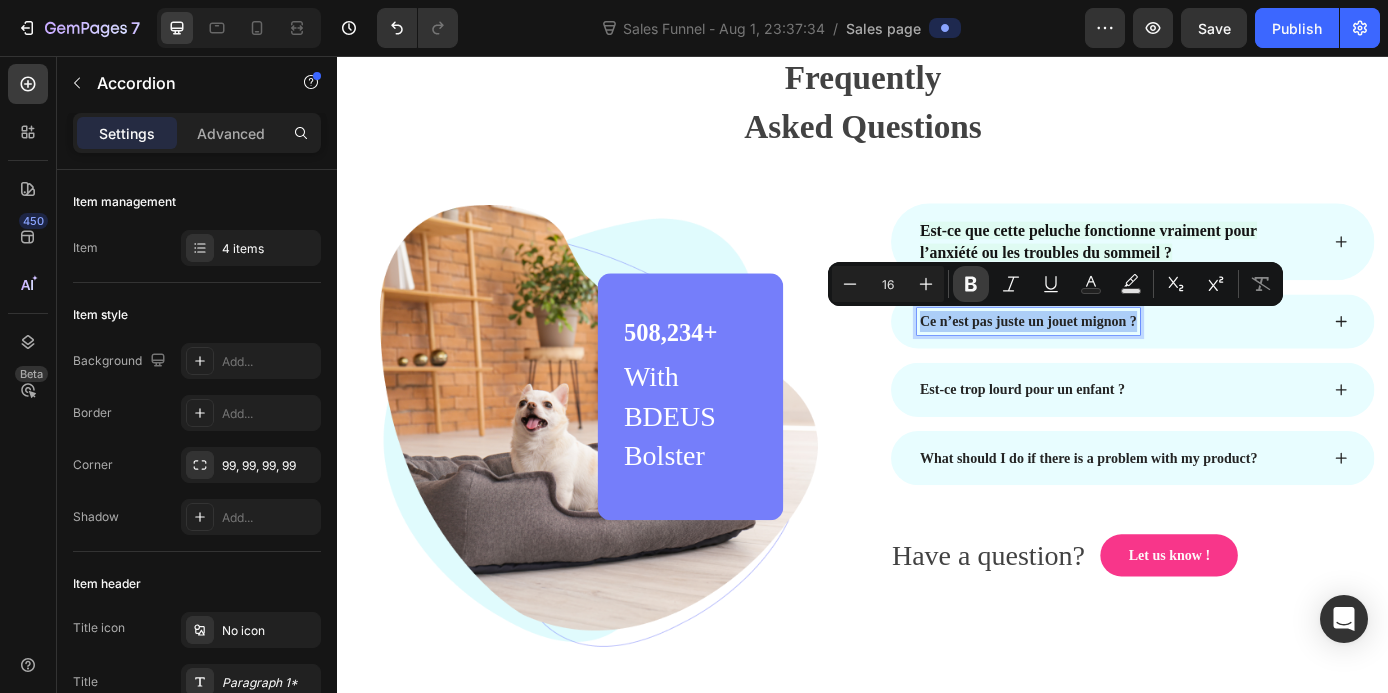 click 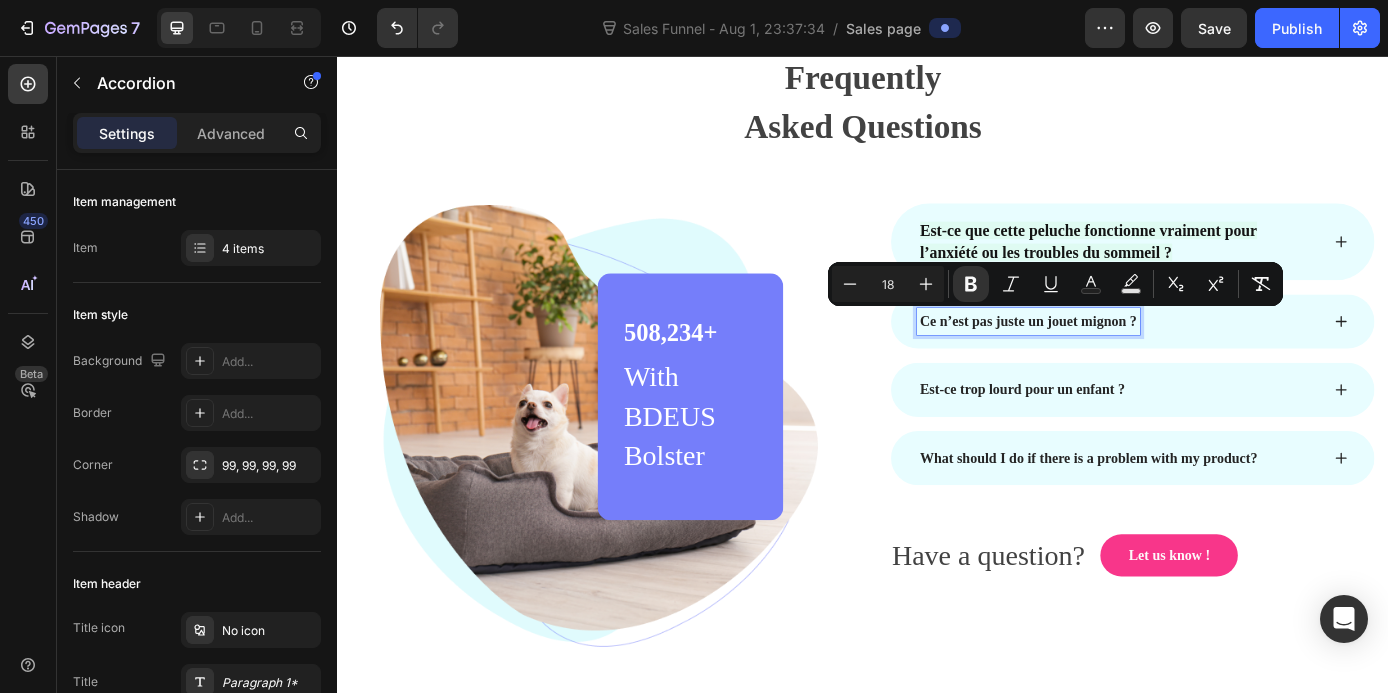 click on "Est-ce que cette peluche fonctionne vraiment pour l’anxiété ou les troubles du sommeil ?" at bounding box center (1194, 267) 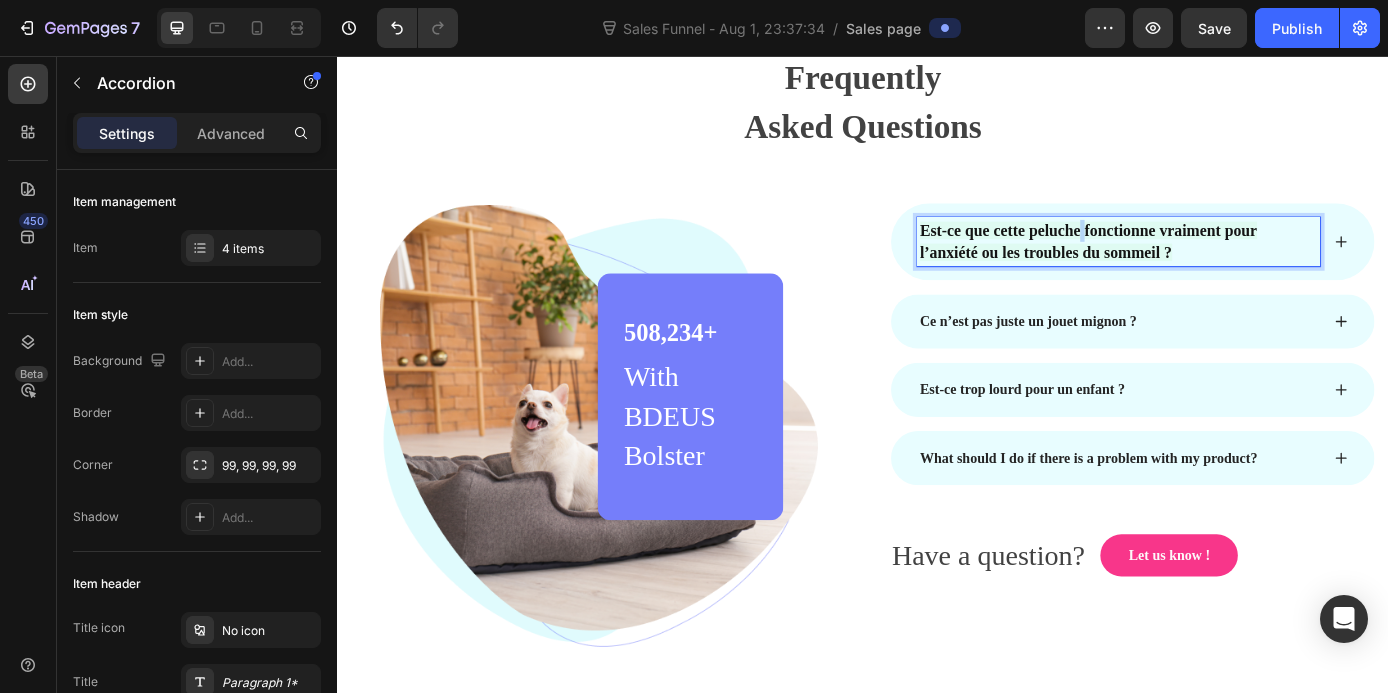 click on "Est-ce que cette peluche fonctionne vraiment pour l’anxiété ou les troubles du sommeil ?" at bounding box center (1194, 267) 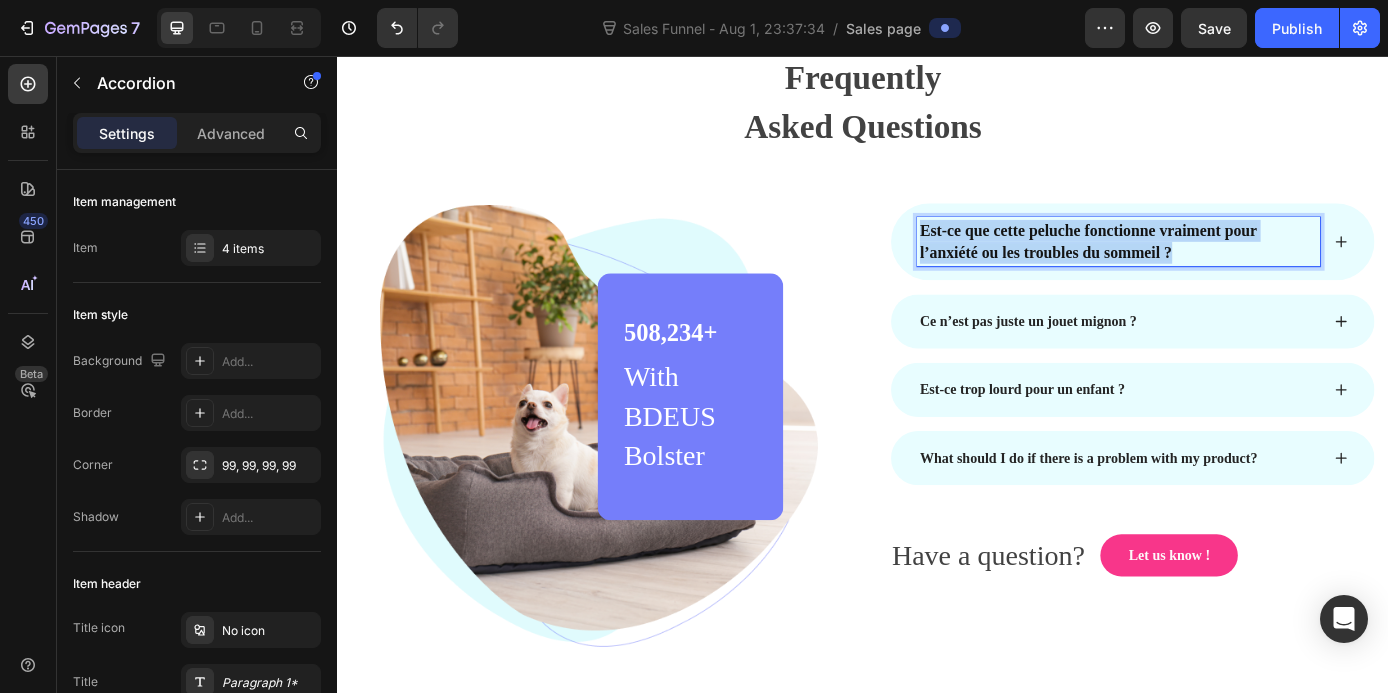 click on "Est-ce que cette peluche fonctionne vraiment pour l’anxiété ou les troubles du sommeil ?" at bounding box center [1194, 267] 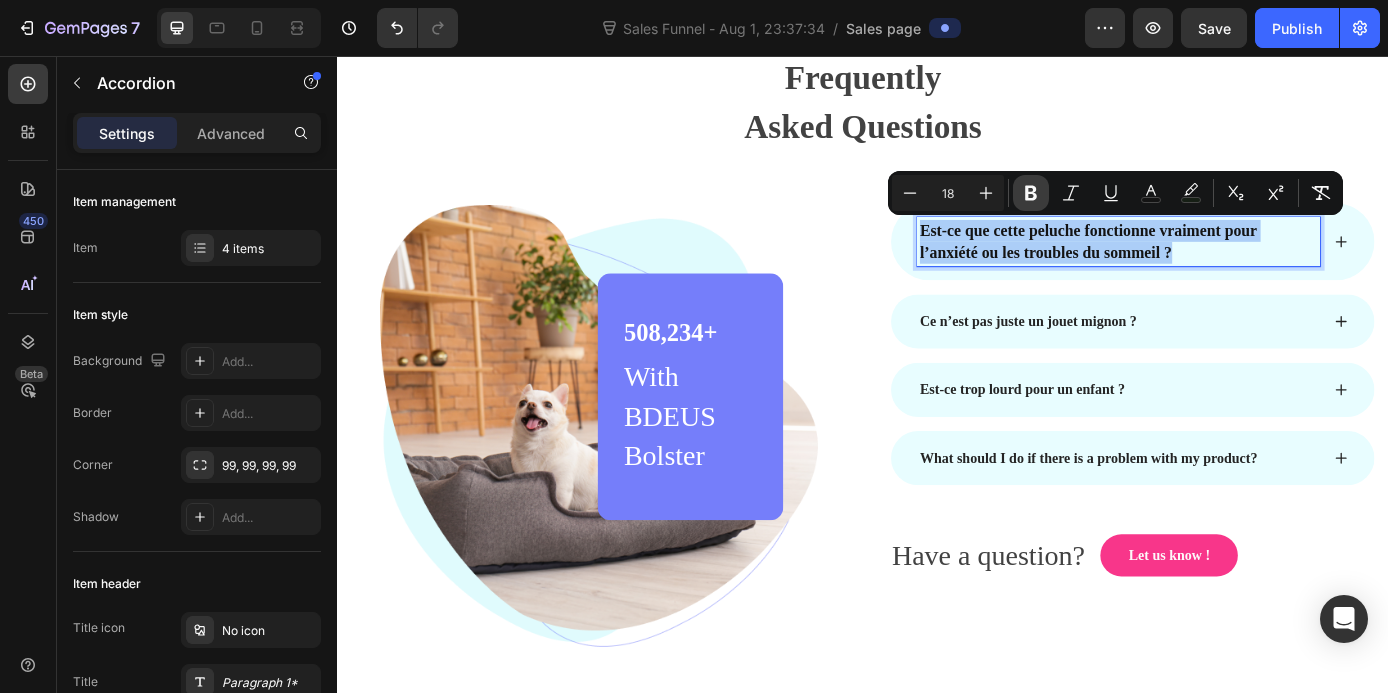 click 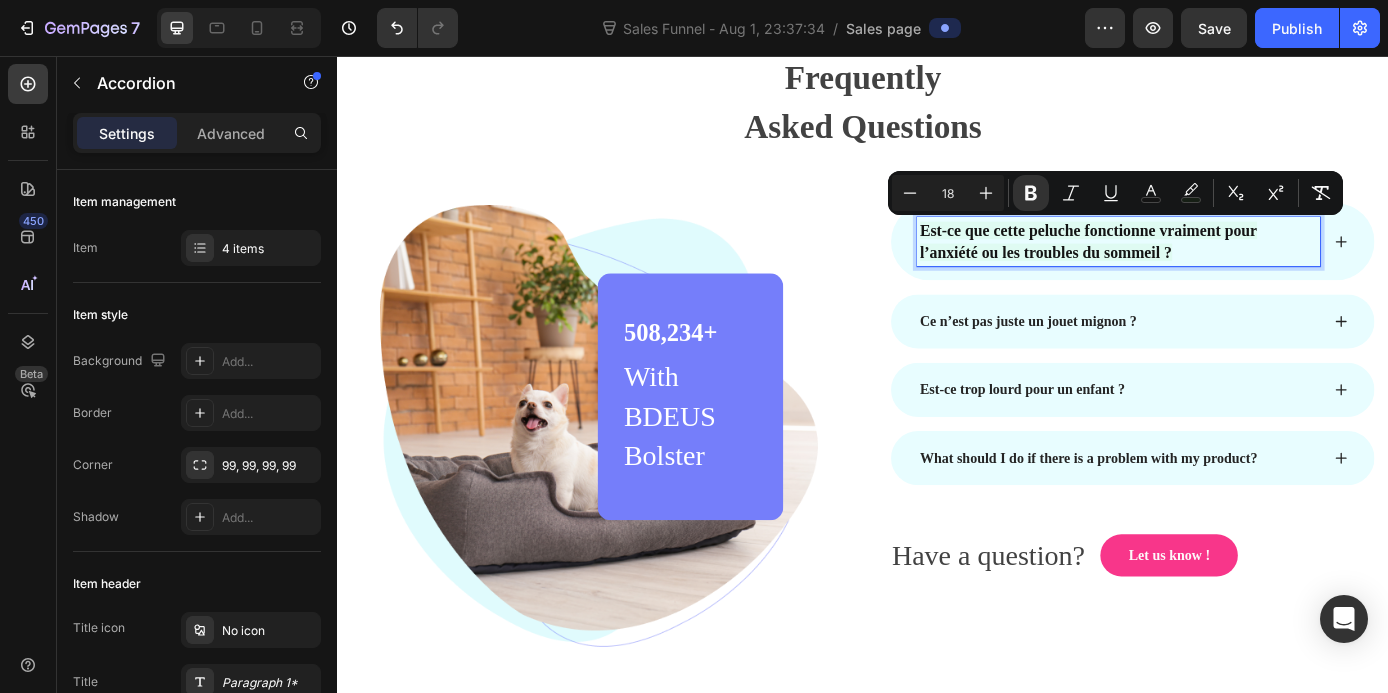 click on "Ce n’est pas juste un jouet mignon ?" at bounding box center (1126, 358) 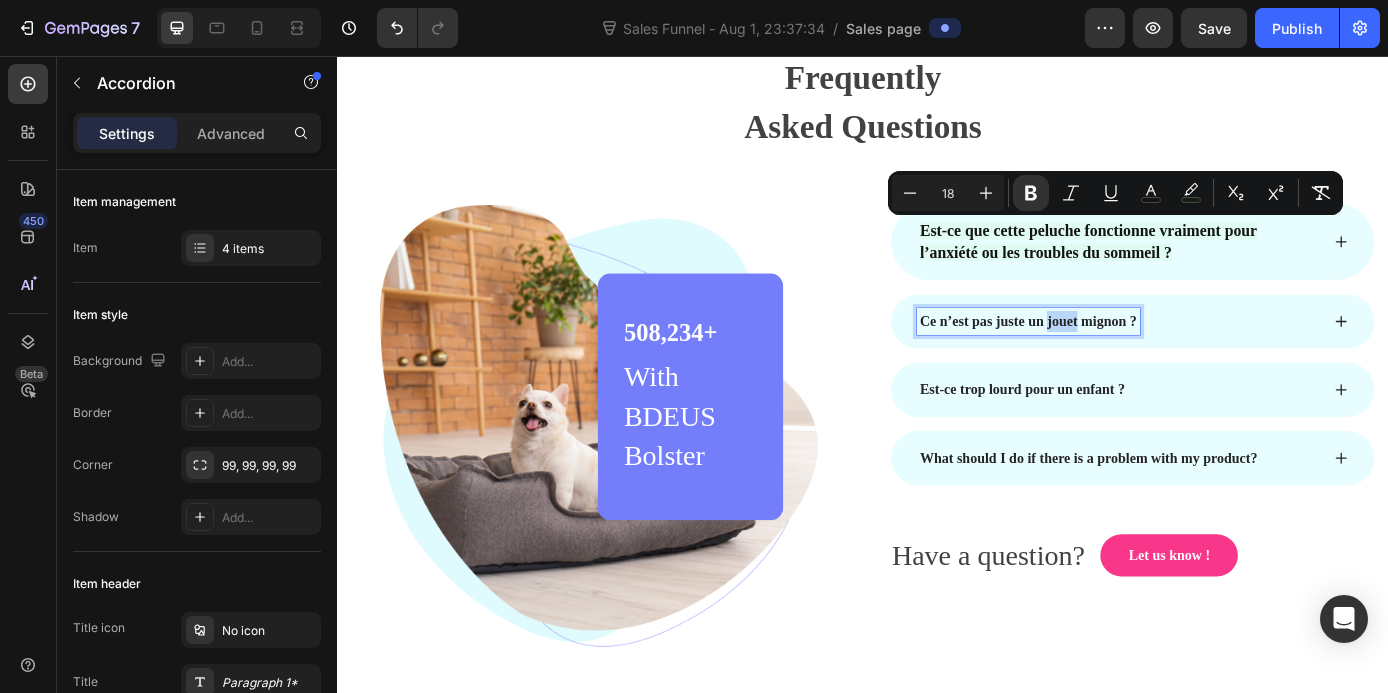 click on "Ce n’est pas juste un jouet mignon ?" at bounding box center [1126, 358] 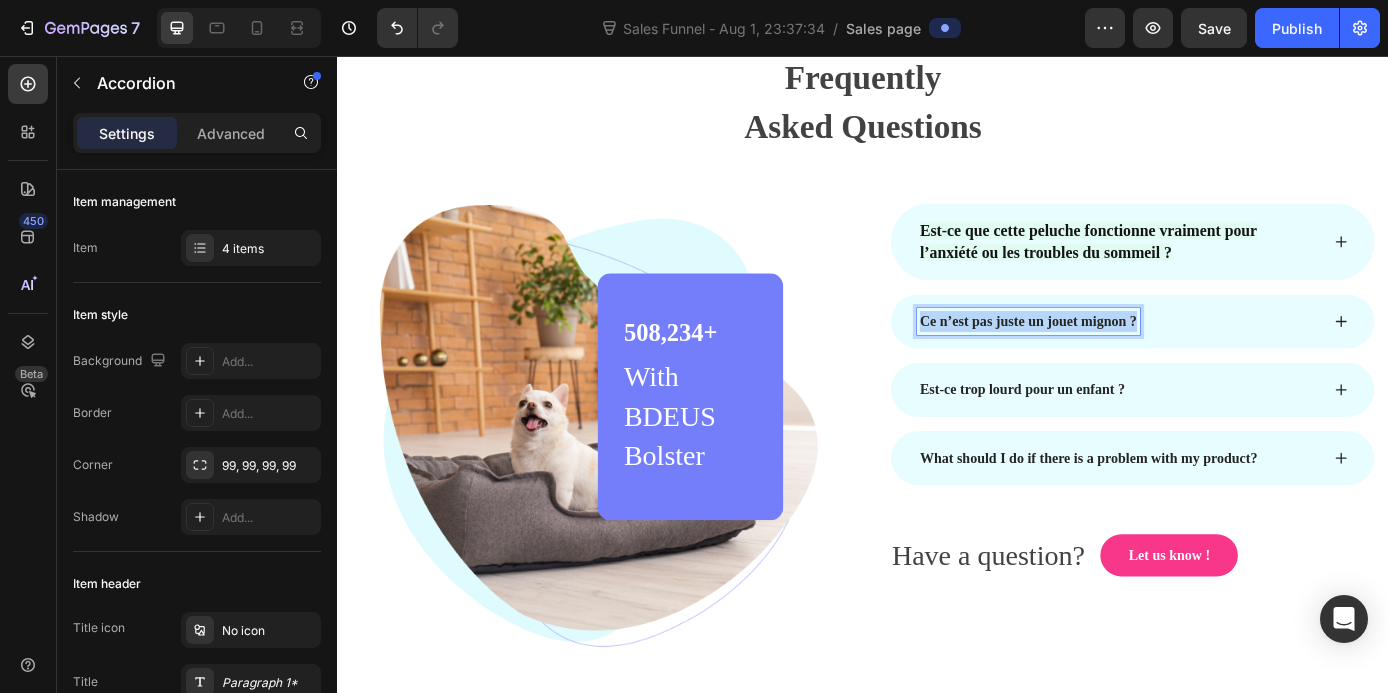 click on "Ce n’est pas juste un jouet mignon ?" at bounding box center (1126, 358) 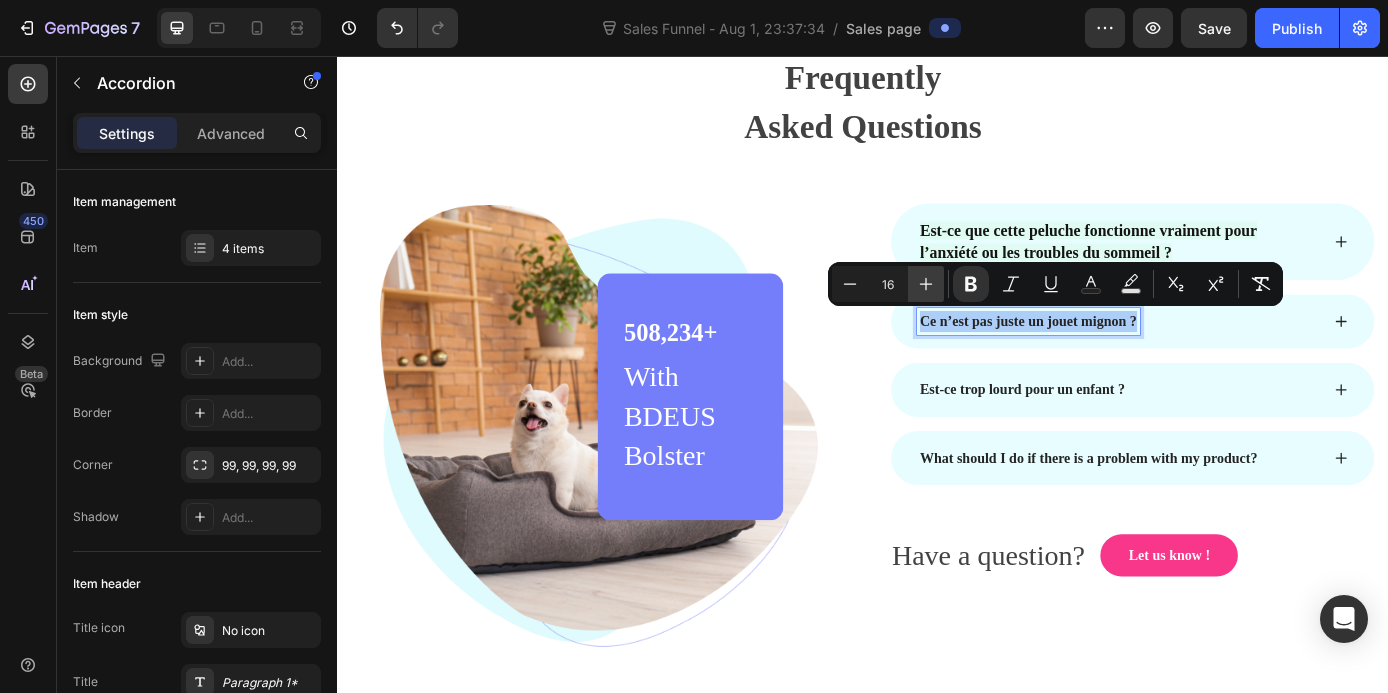 click 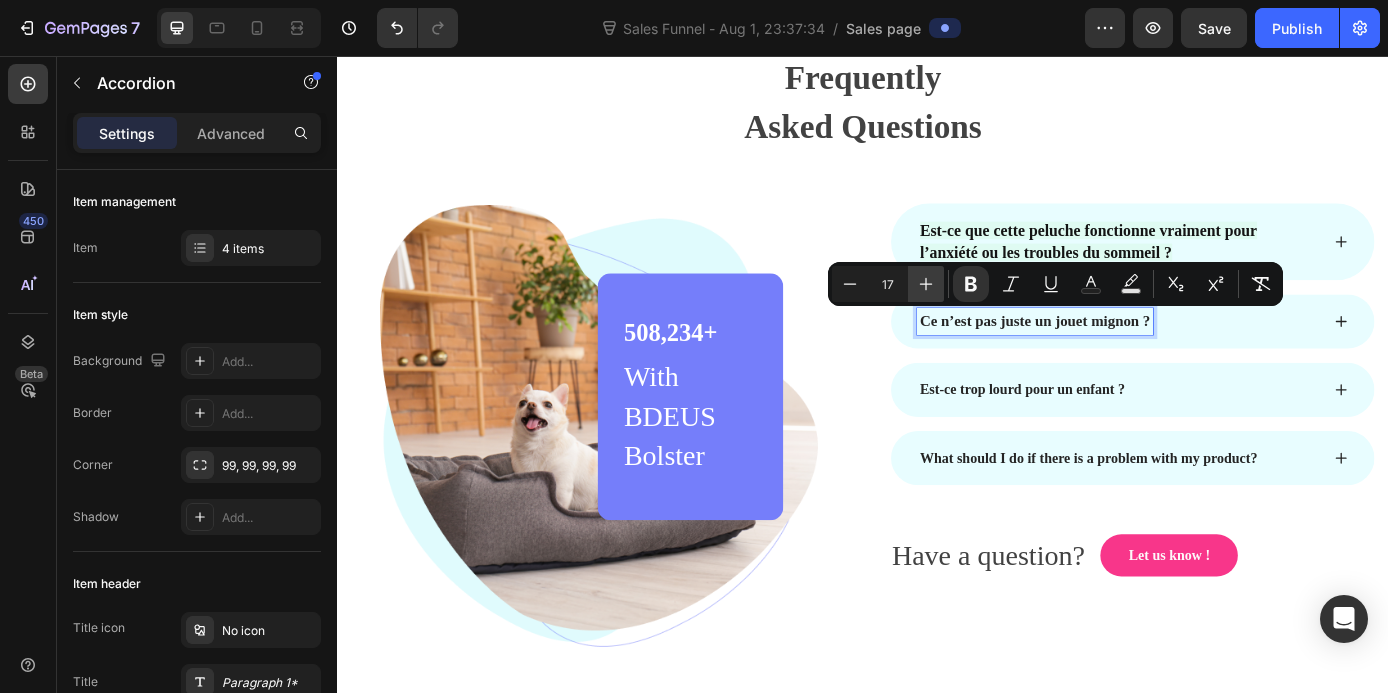 click 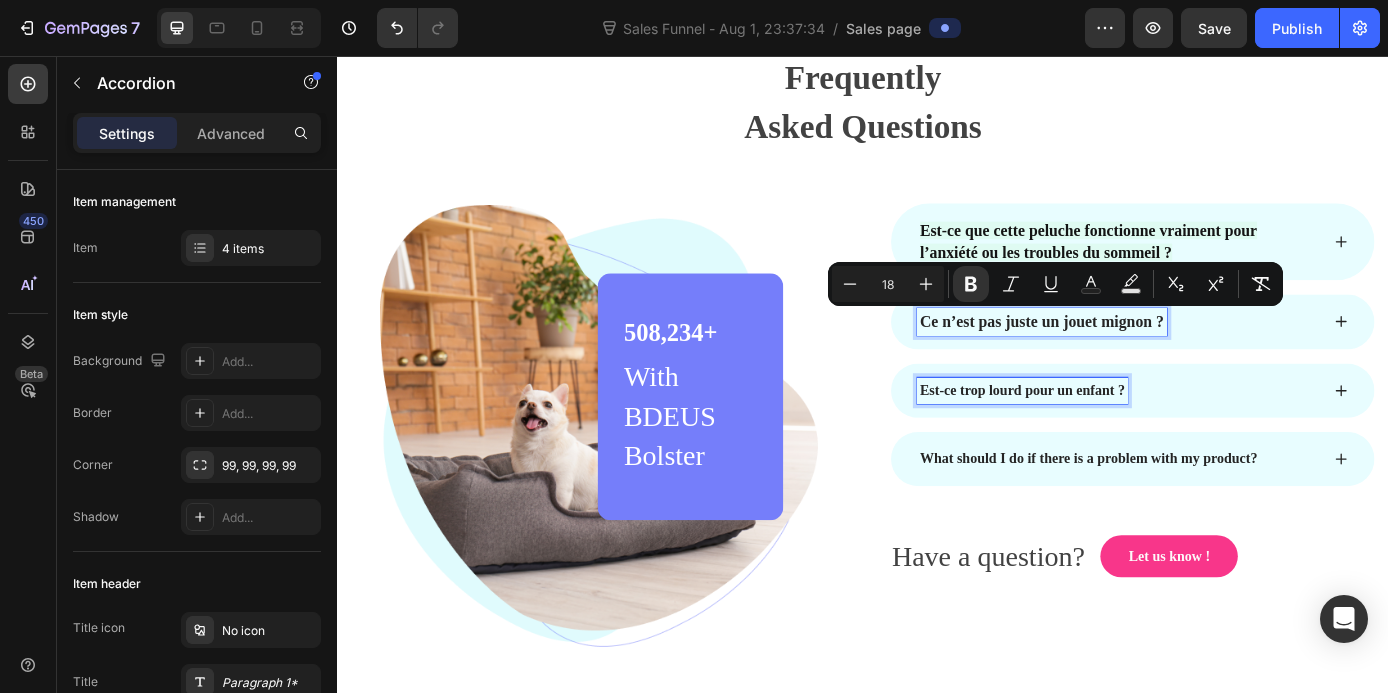 click on "Est-ce trop lourd pour un enfant ?" at bounding box center [1119, 438] 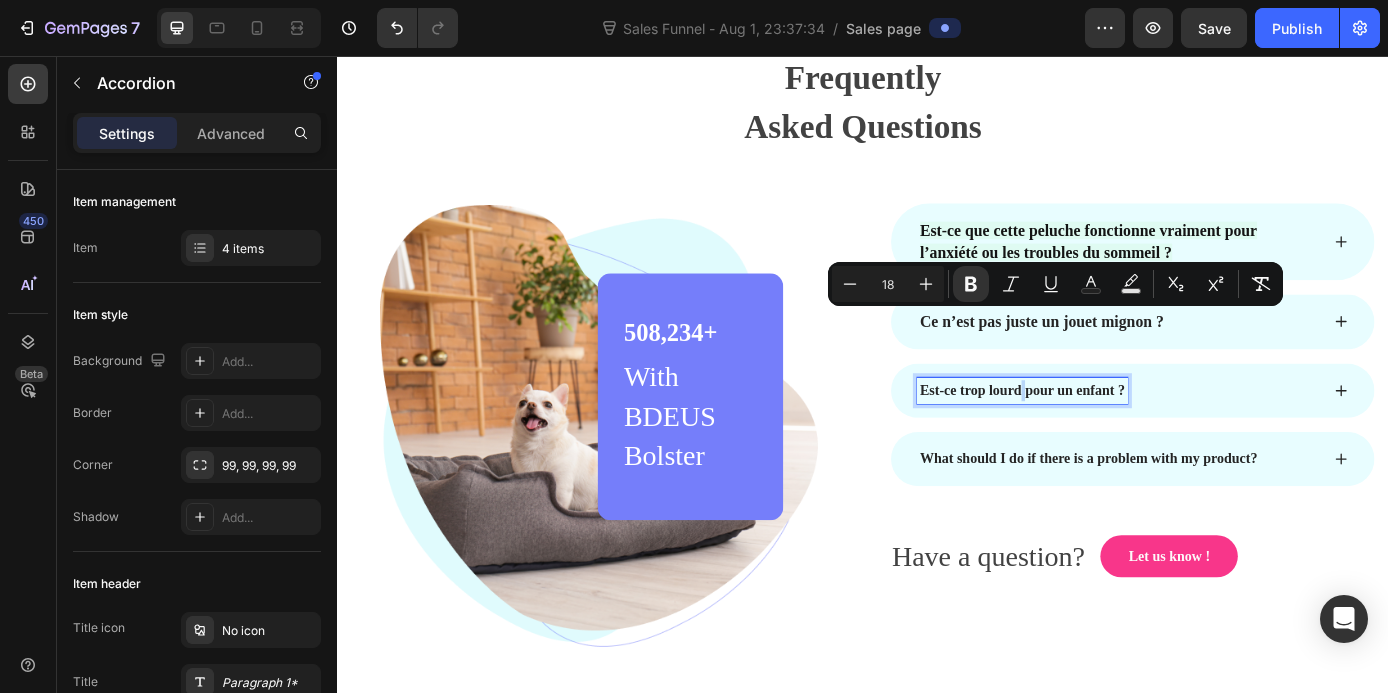 click on "Est-ce trop lourd pour un enfant ?" at bounding box center [1119, 438] 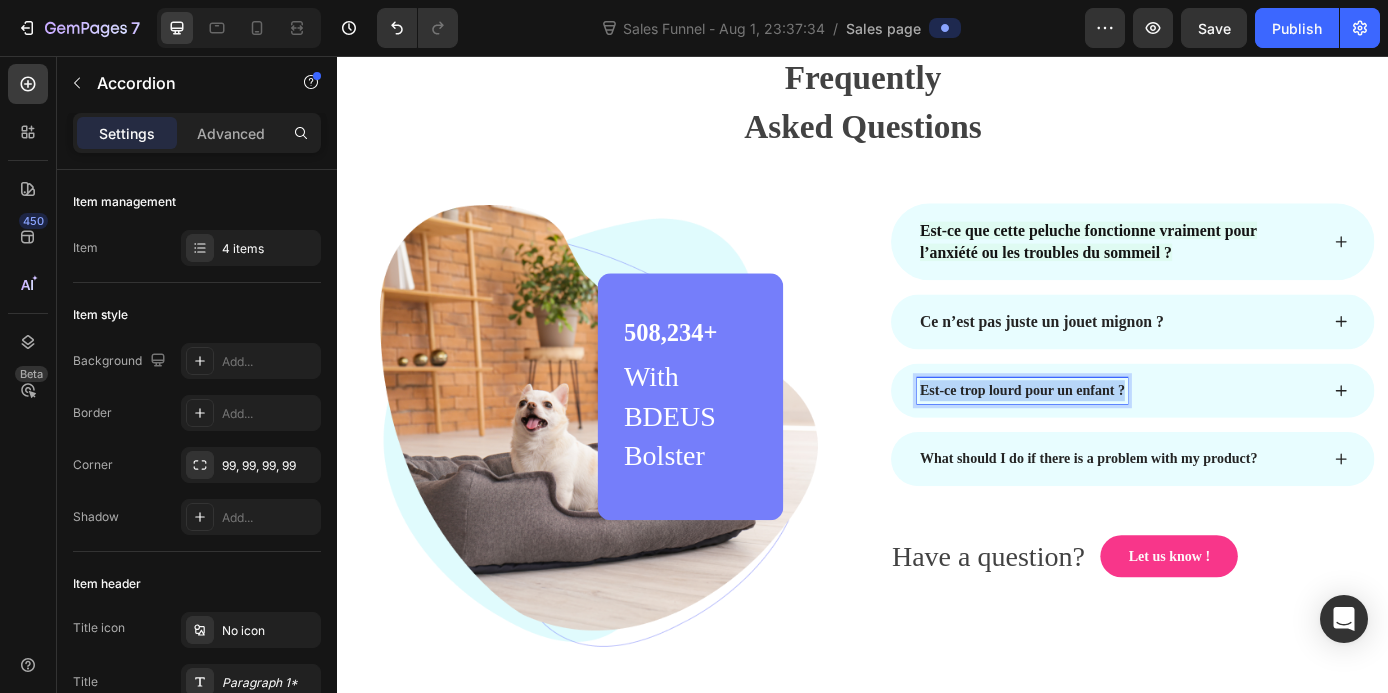 click on "Est-ce trop lourd pour un enfant ?" at bounding box center (1119, 438) 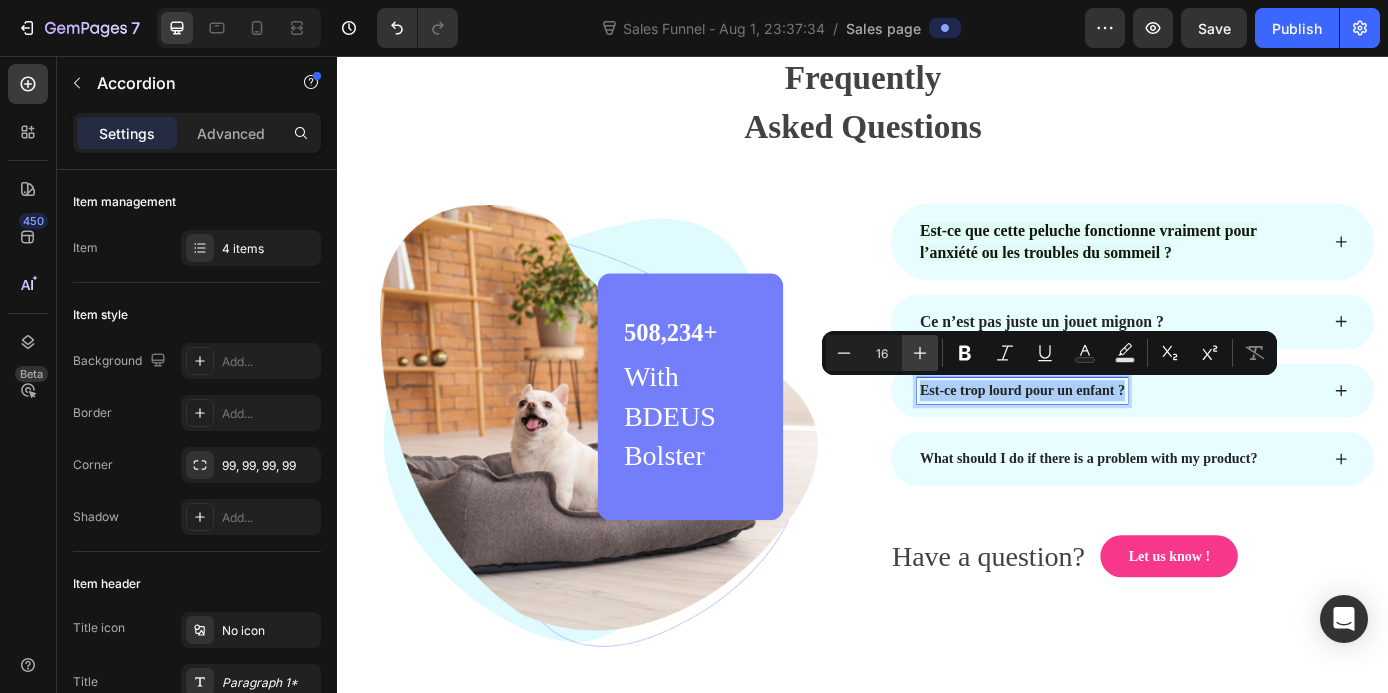 click on "Plus" at bounding box center (920, 353) 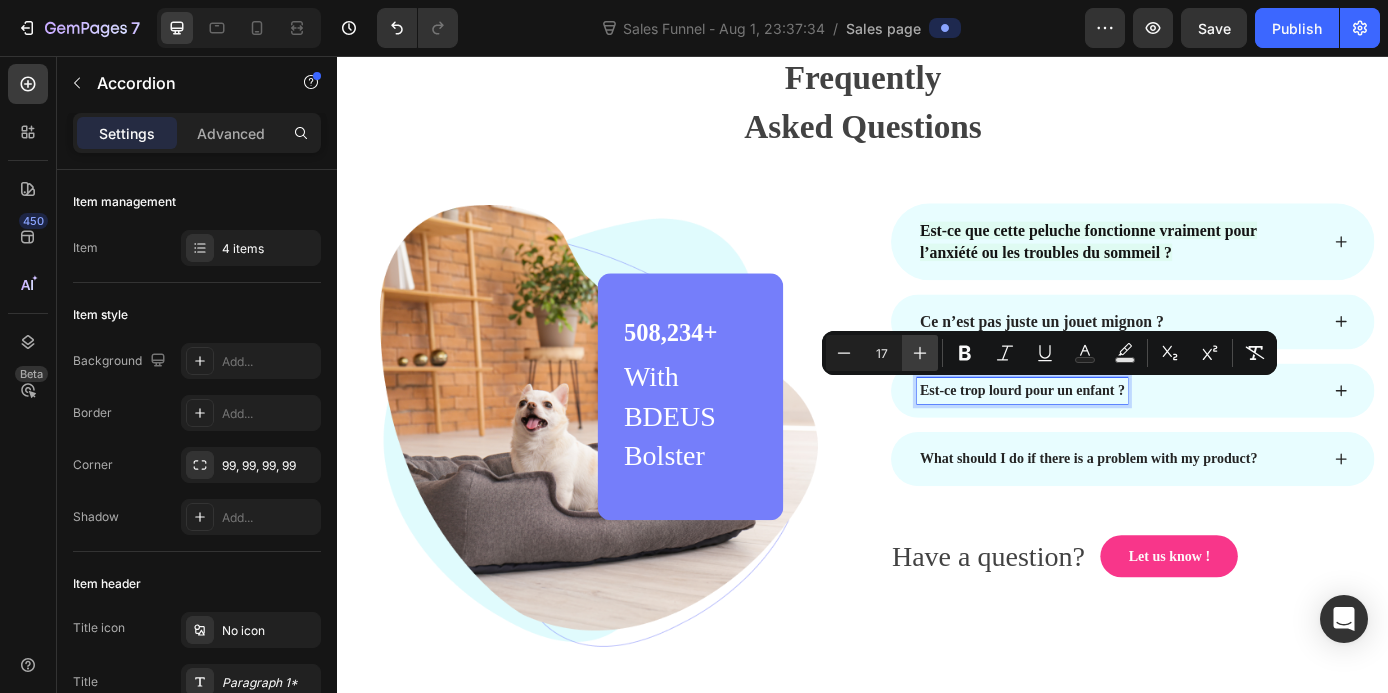 click on "Plus" at bounding box center [920, 353] 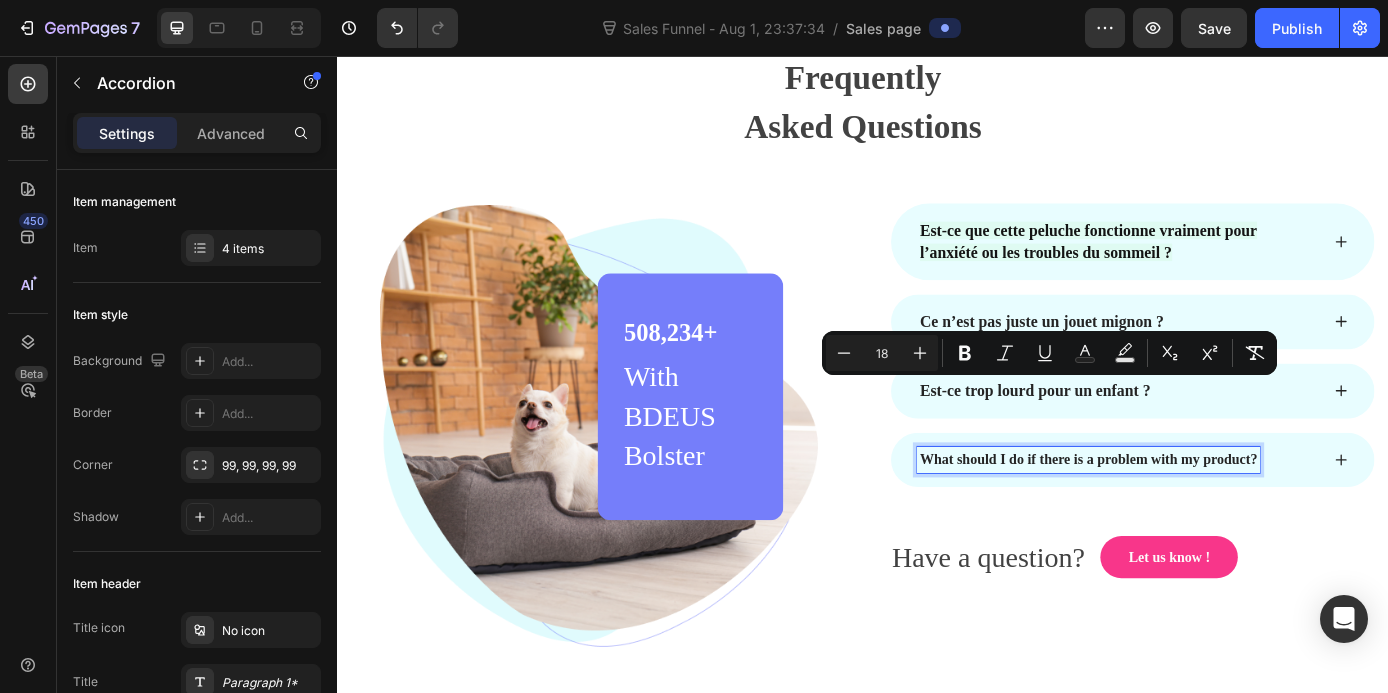 click on "What should I do if there is a problem with my product?" at bounding box center [1194, 517] 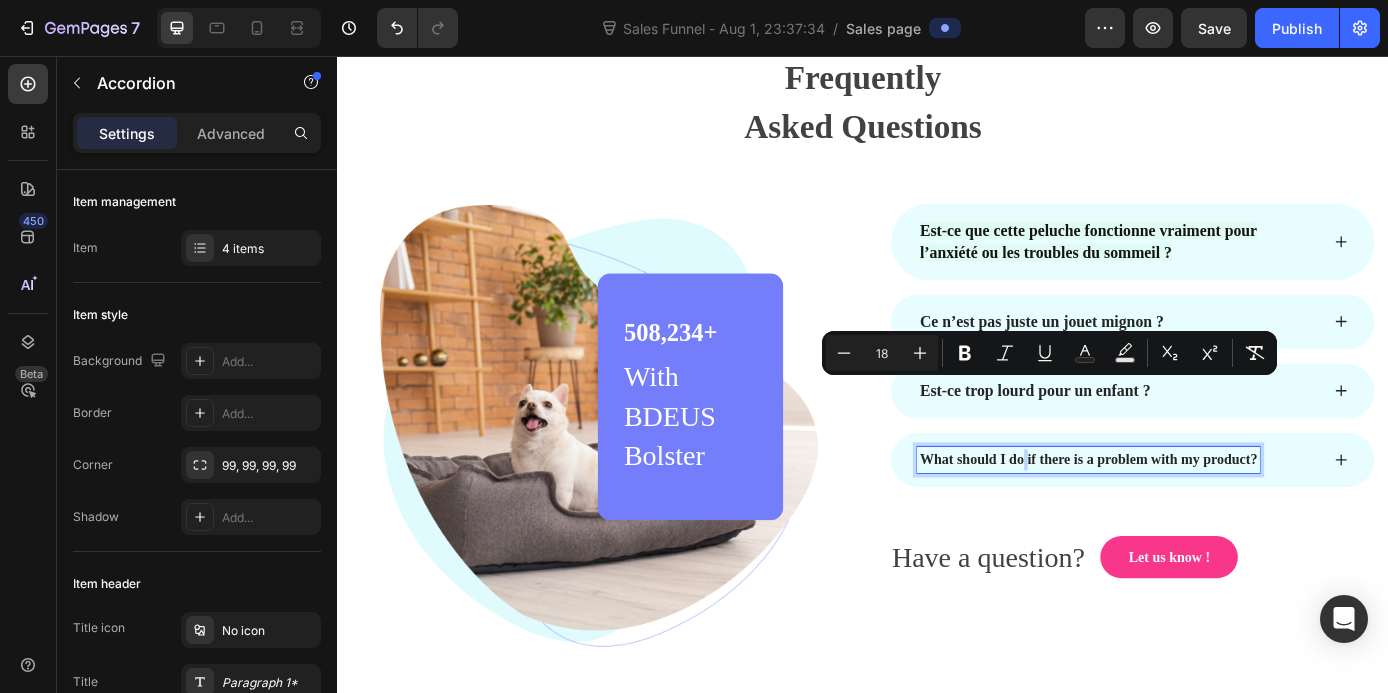 click on "What should I do if there is a problem with my product?" at bounding box center (1194, 517) 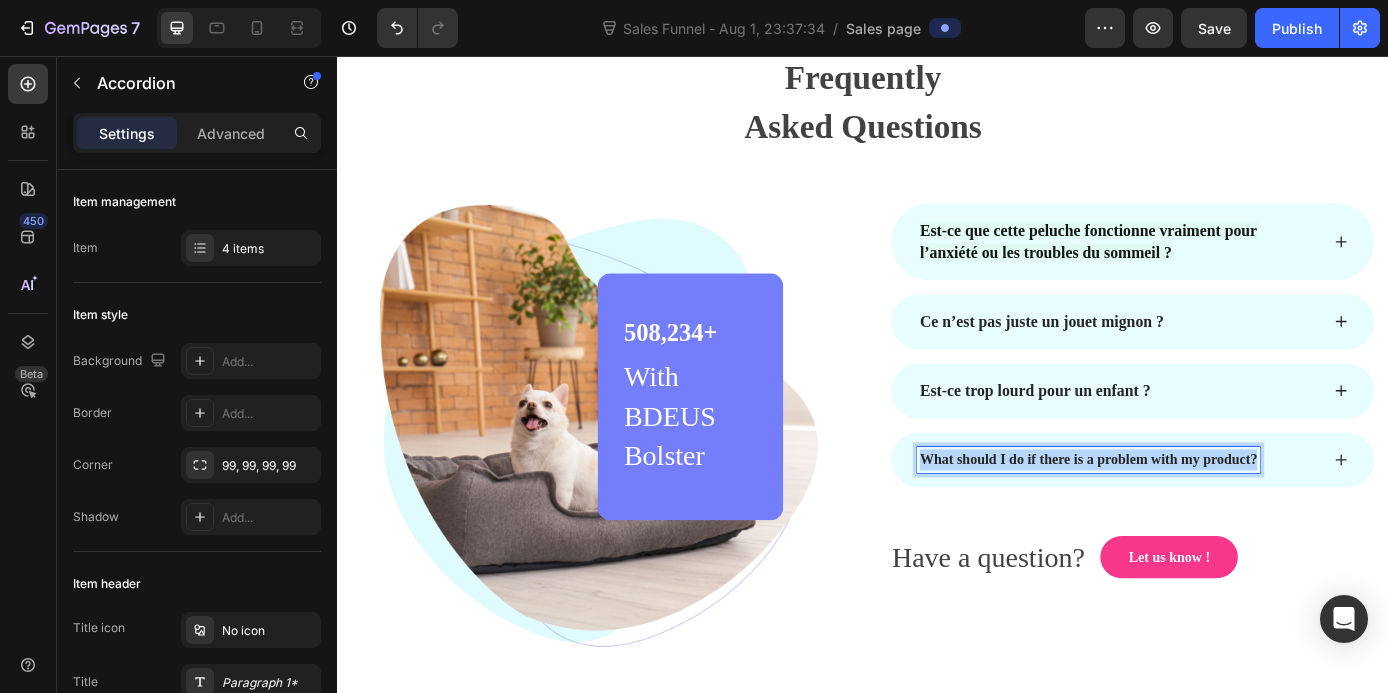 click on "What should I do if there is a problem with my product?" at bounding box center (1194, 517) 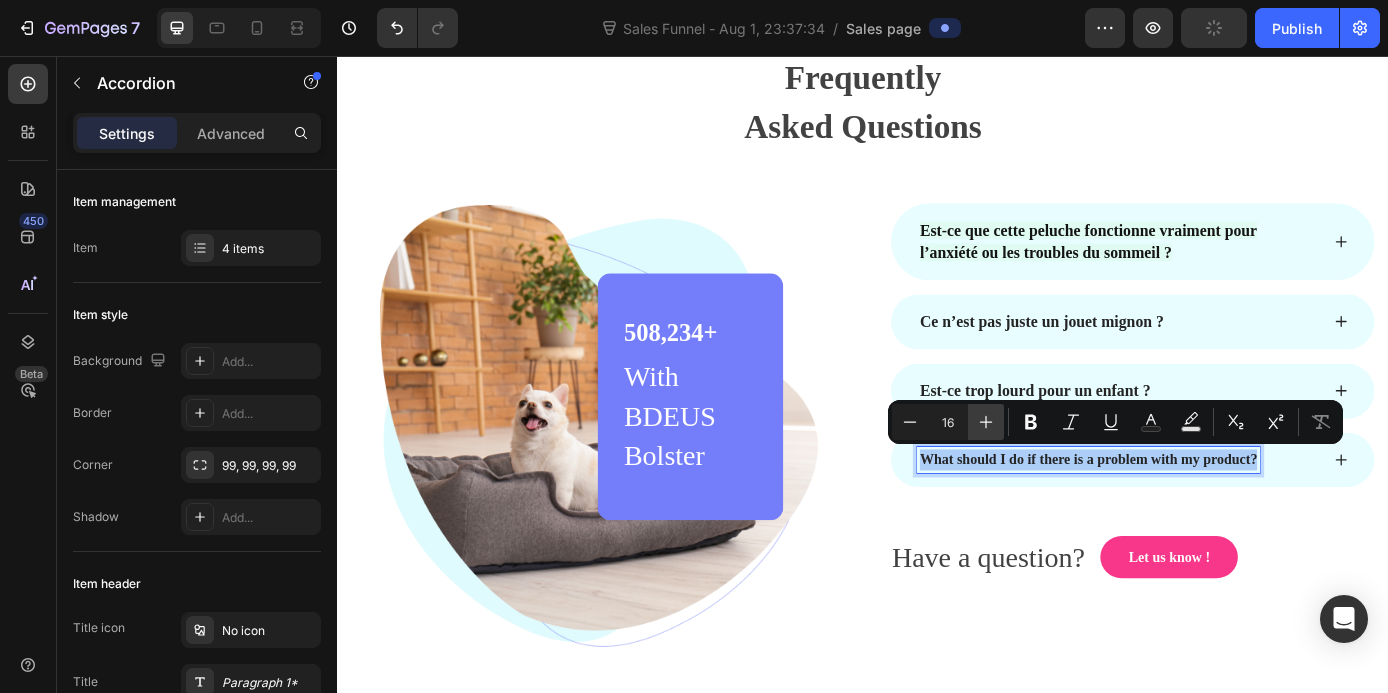 click 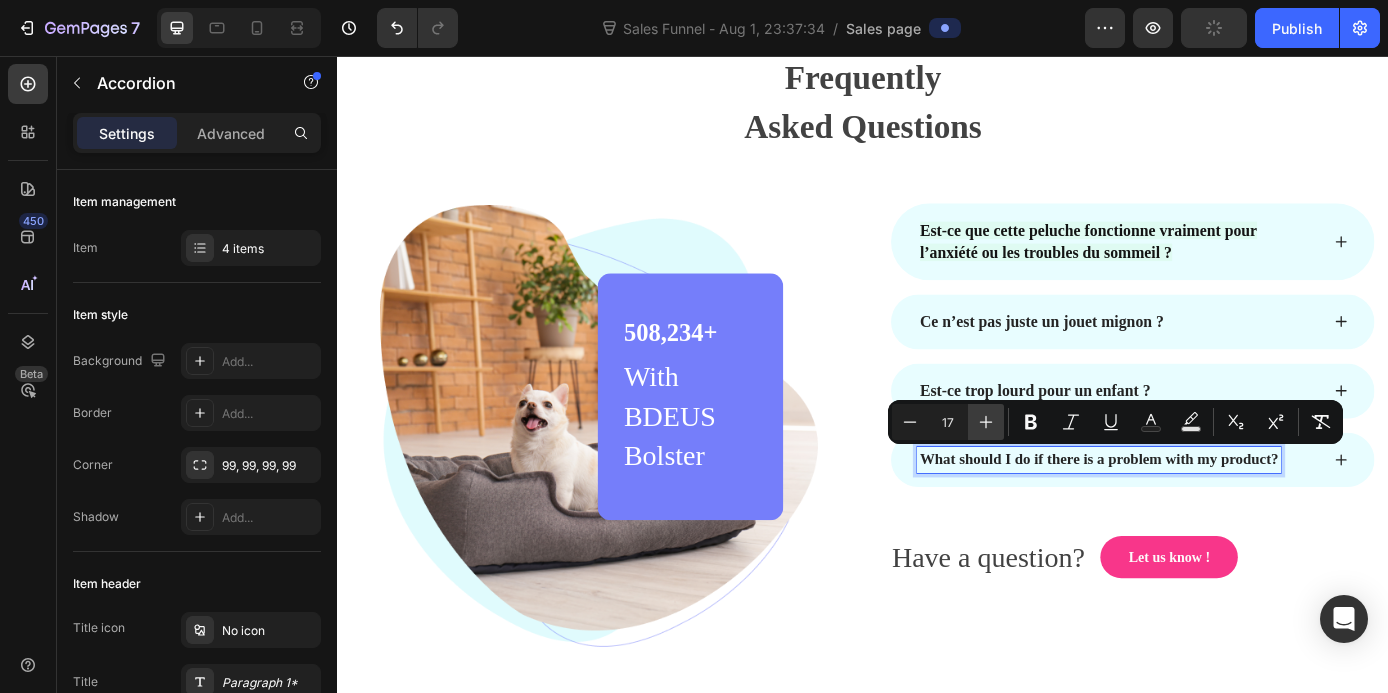 click 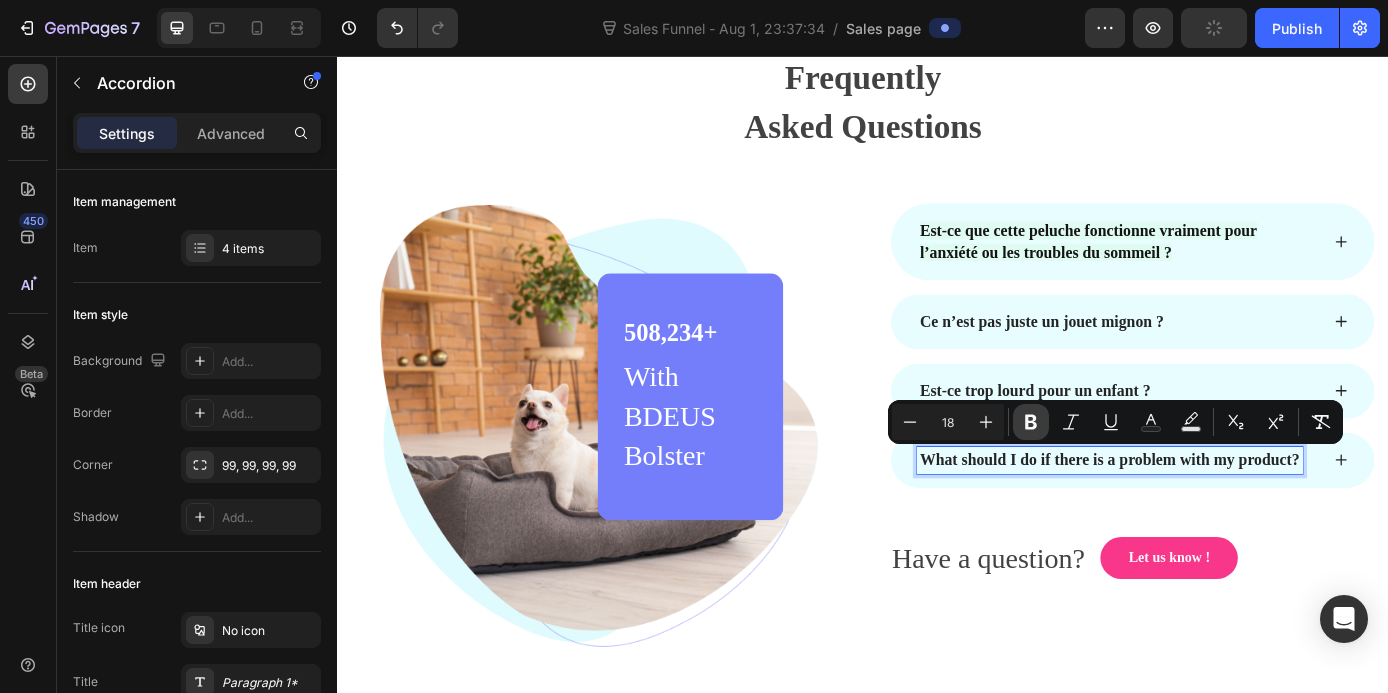 click 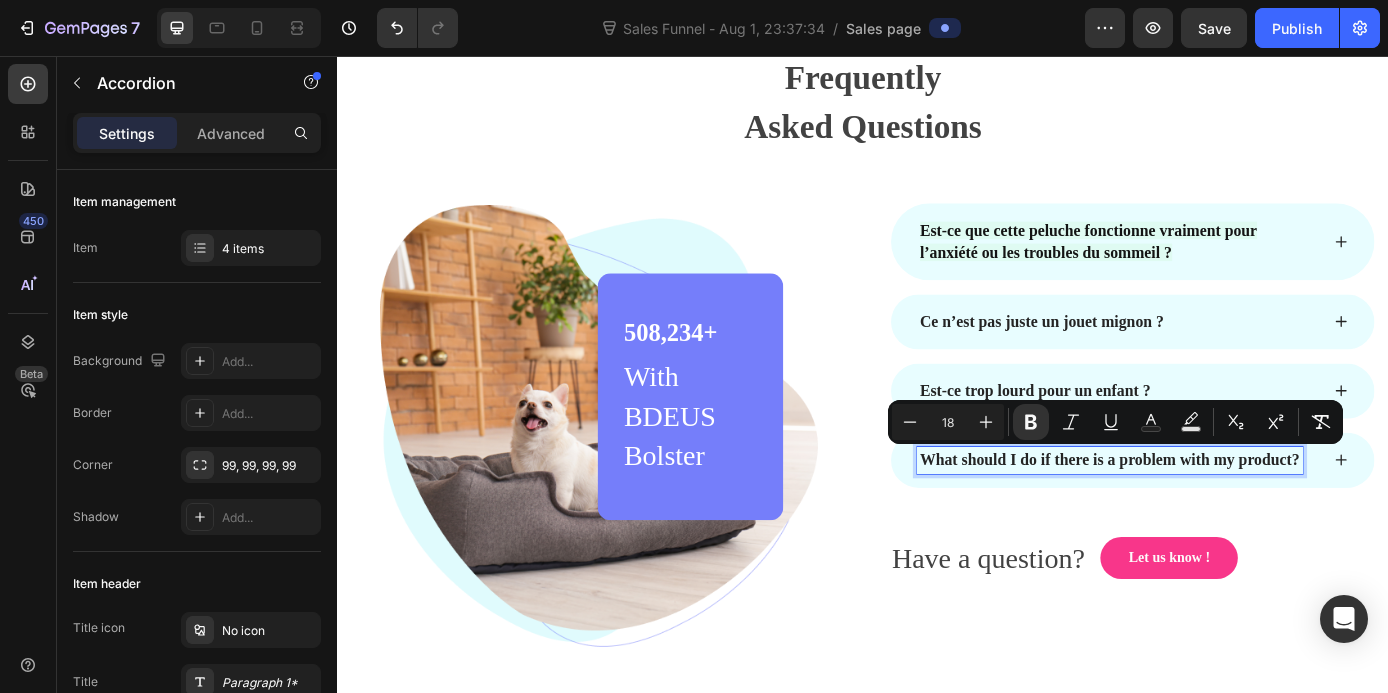 click on "Est-ce trop lourd pour un enfant ?" at bounding box center [1133, 438] 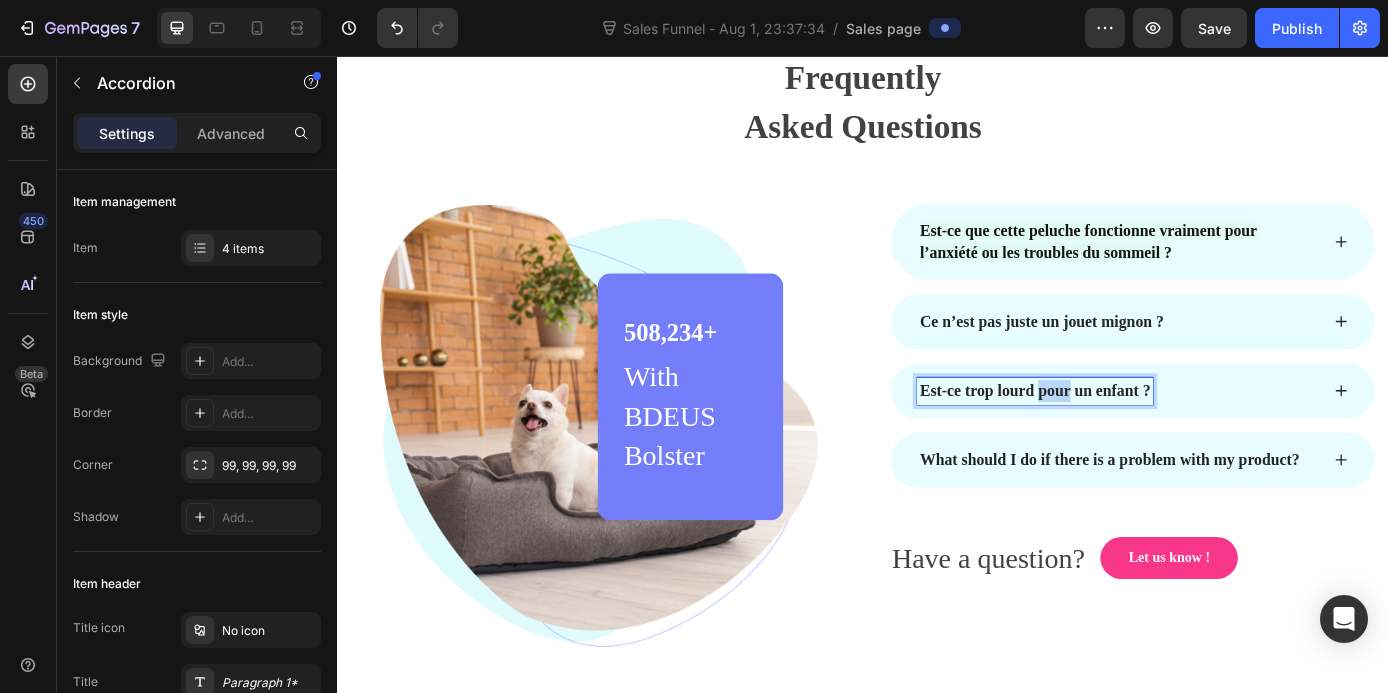 click on "Est-ce trop lourd pour un enfant ?" at bounding box center [1133, 438] 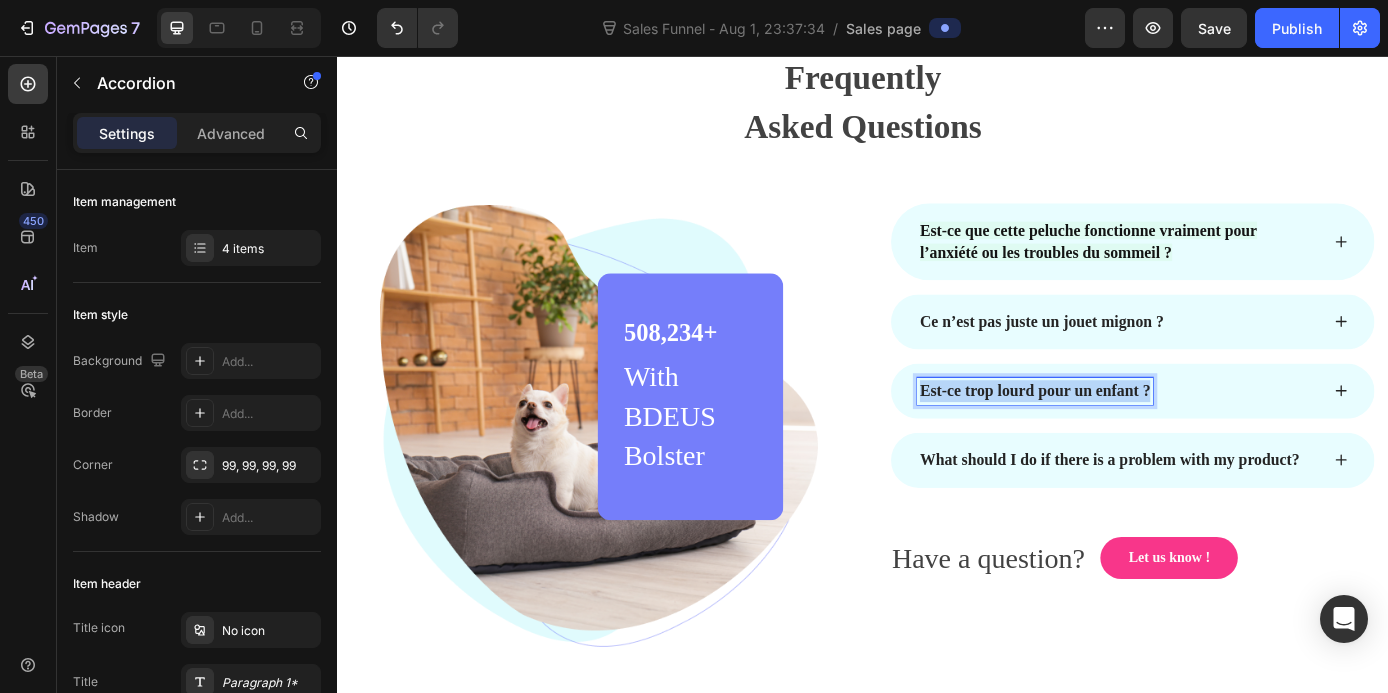 click on "Est-ce trop lourd pour un enfant ?" at bounding box center (1133, 438) 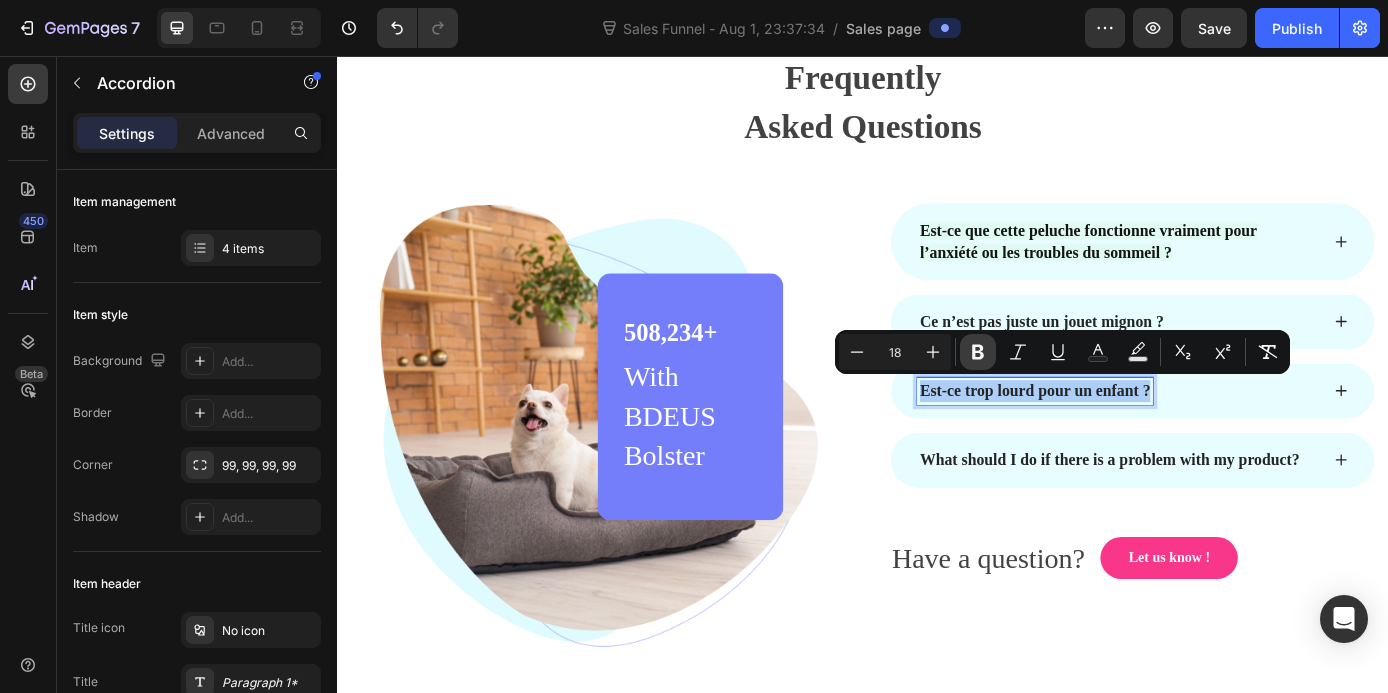 click 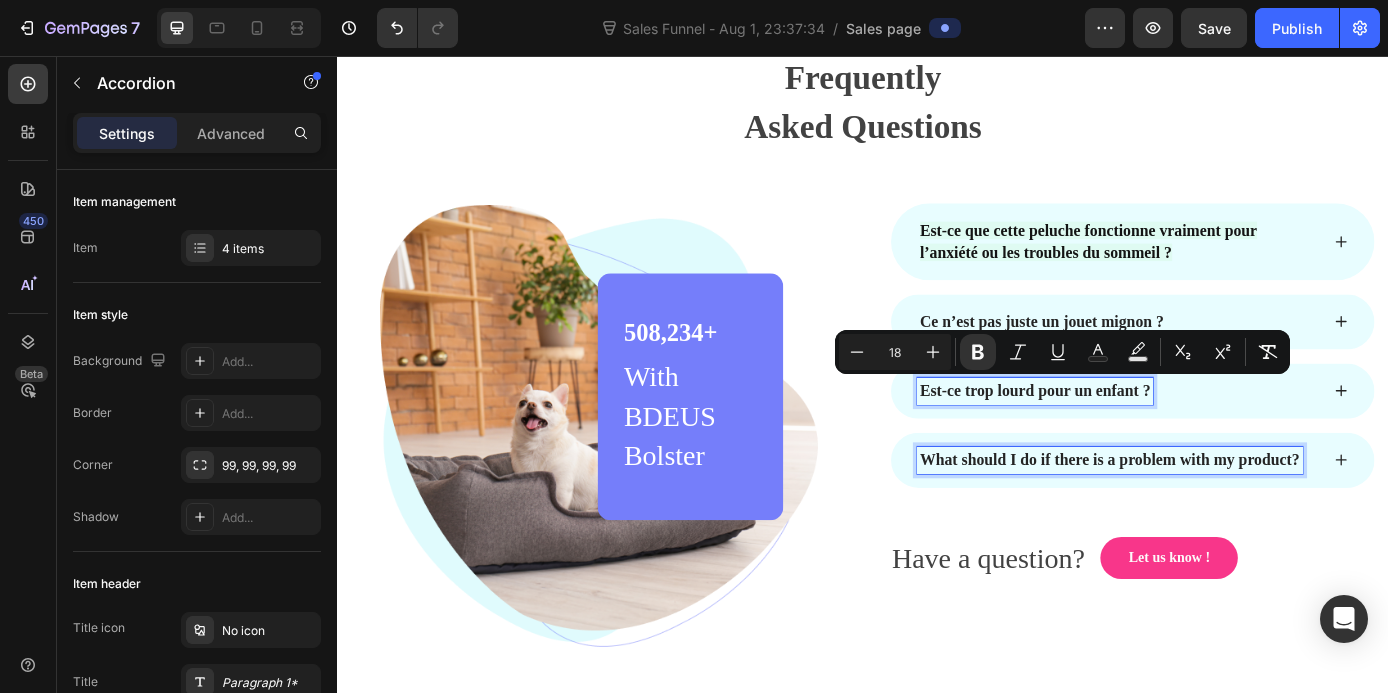 click on "What should I do if there is a problem with my product?" at bounding box center [1219, 517] 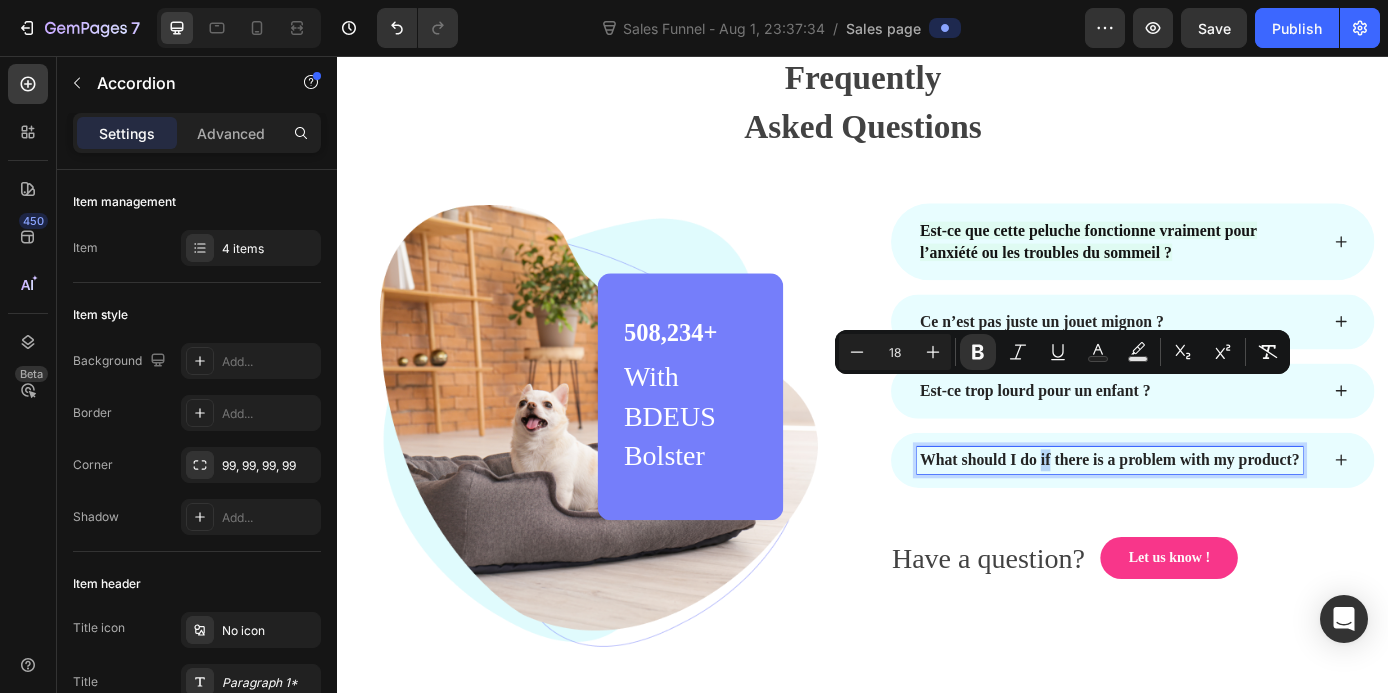 click on "What should I do if there is a problem with my product?" at bounding box center [1219, 517] 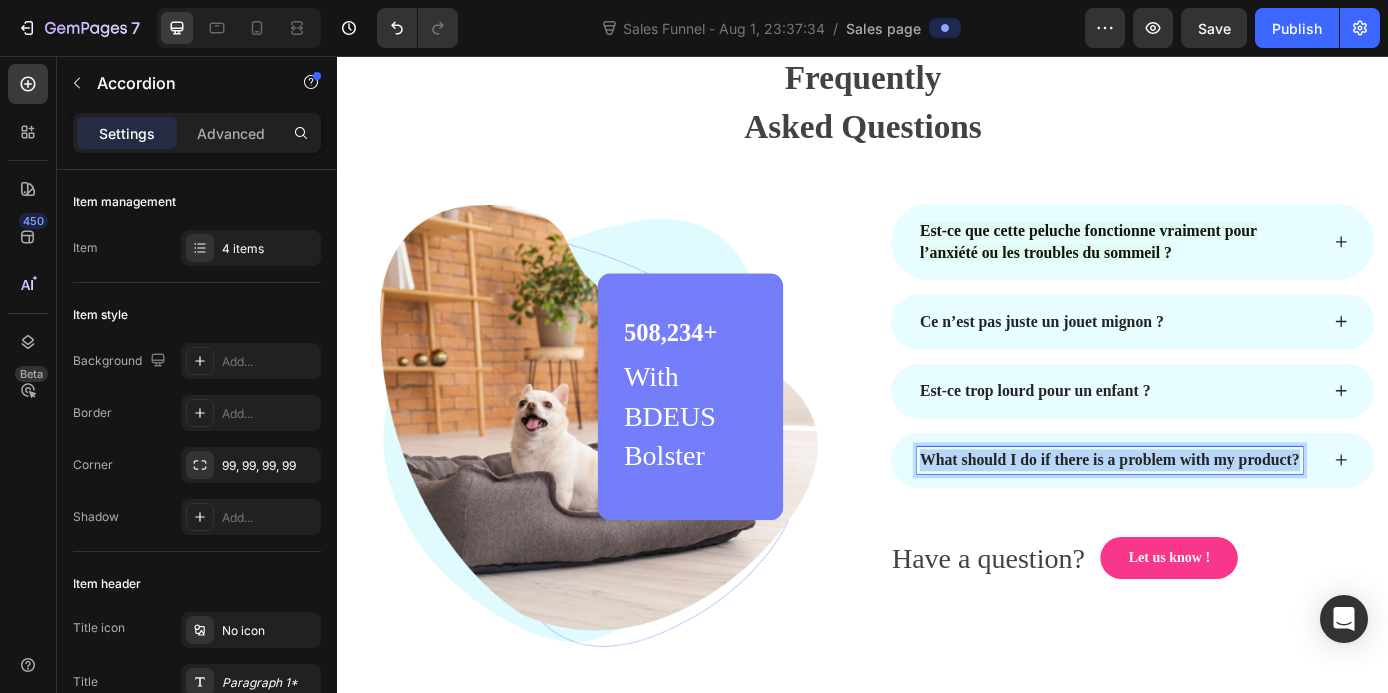 click on "What should I do if there is a problem with my product?" at bounding box center [1219, 517] 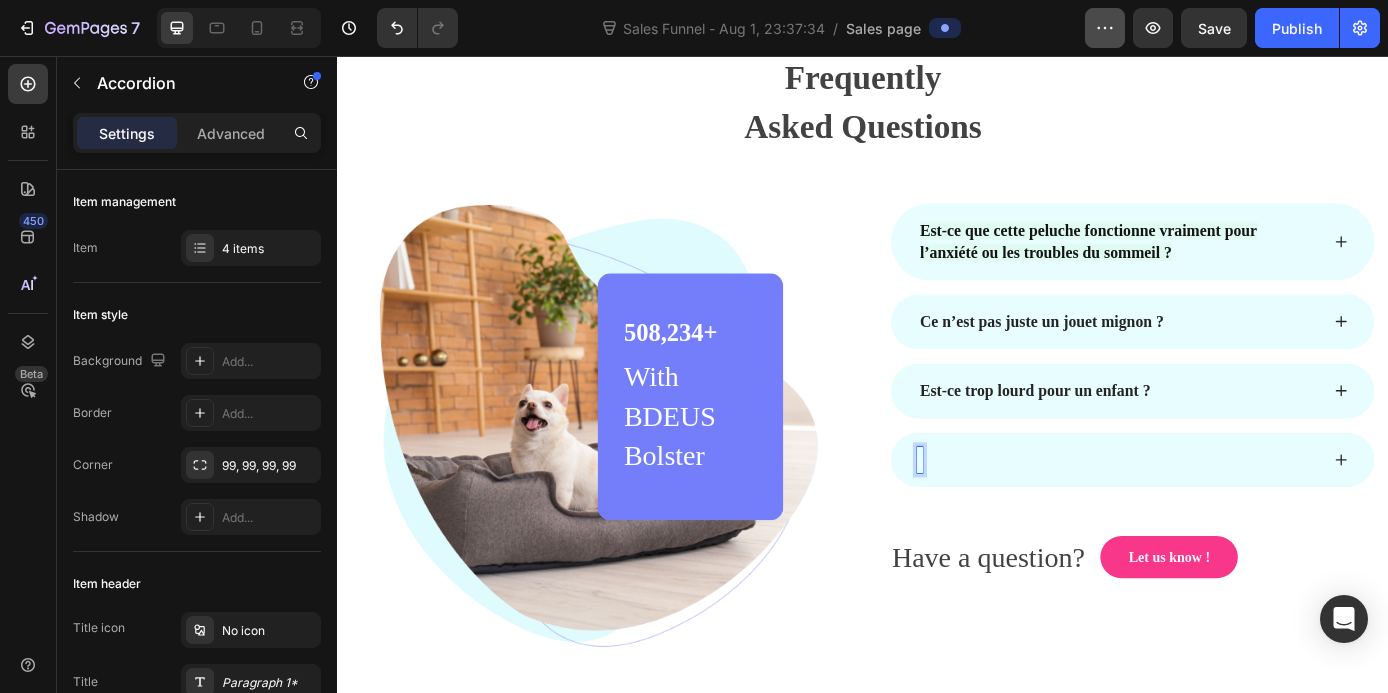 scroll, scrollTop: 6230, scrollLeft: 0, axis: vertical 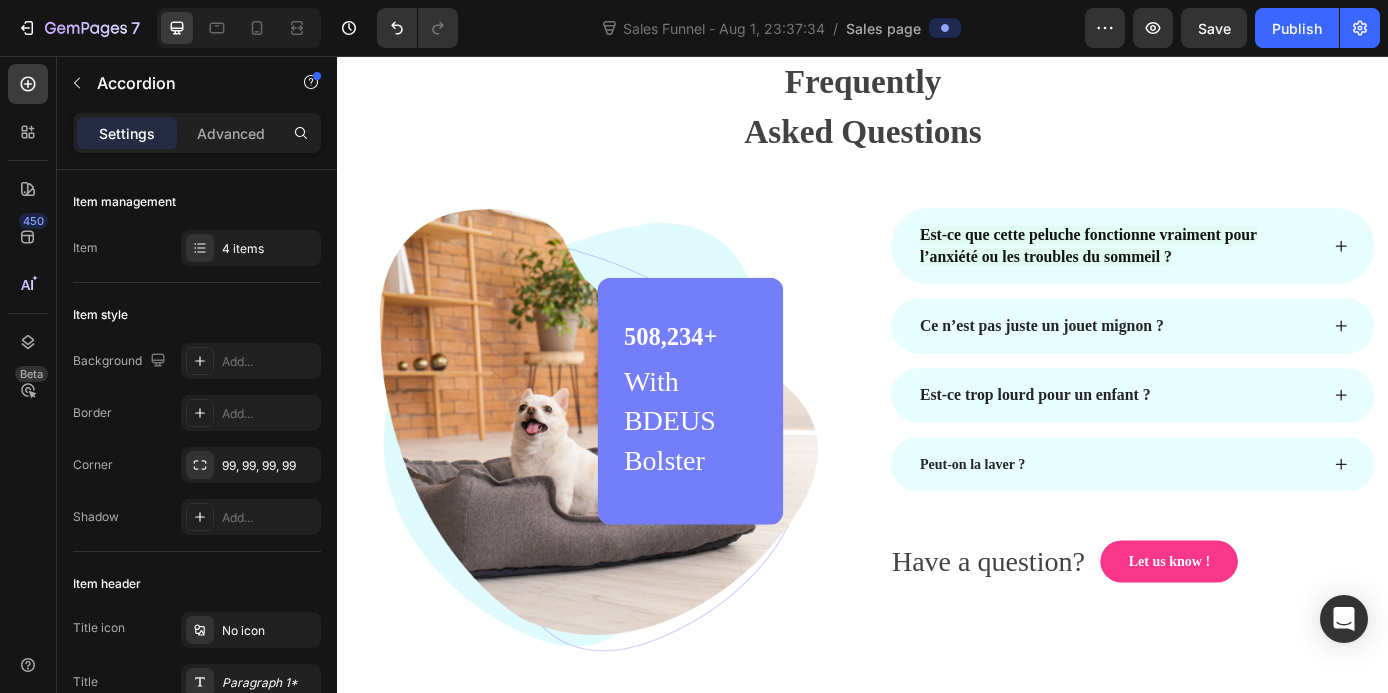 click on "Peut-on la laver ?" at bounding box center [1229, 522] 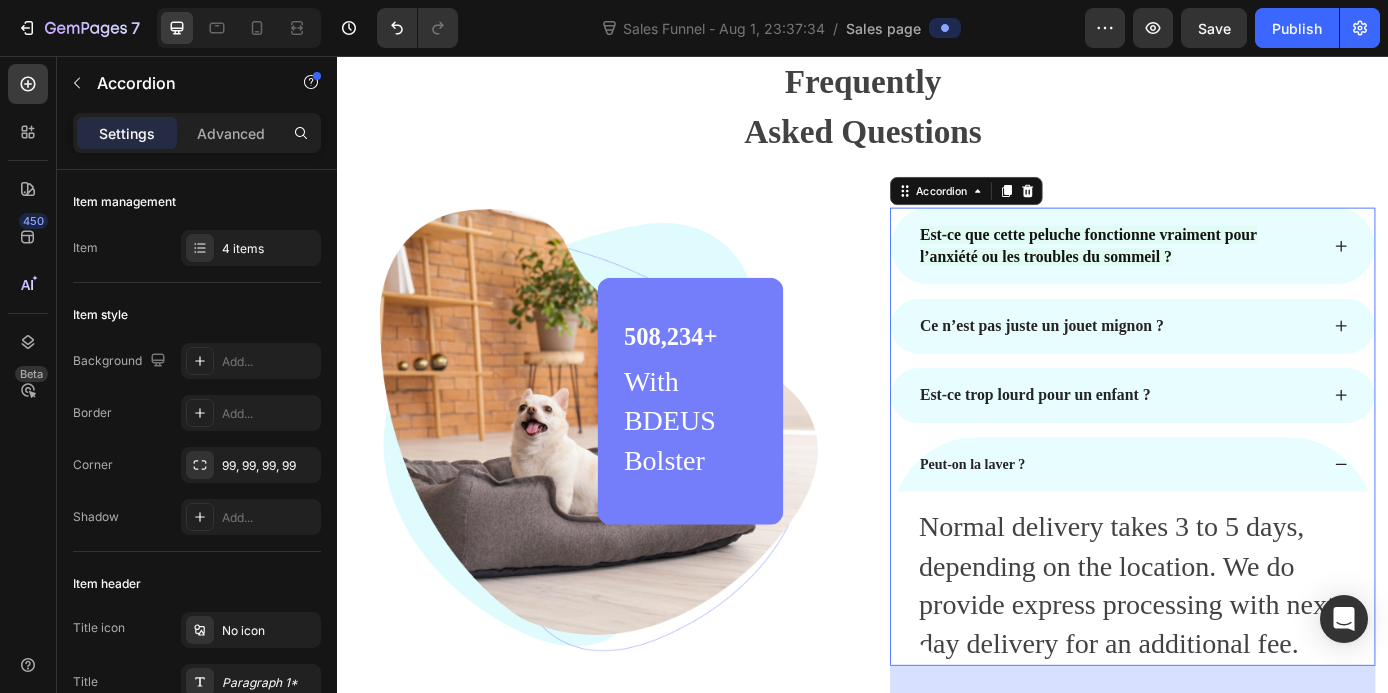 click on "Peut-on la laver ?" at bounding box center [1229, 522] 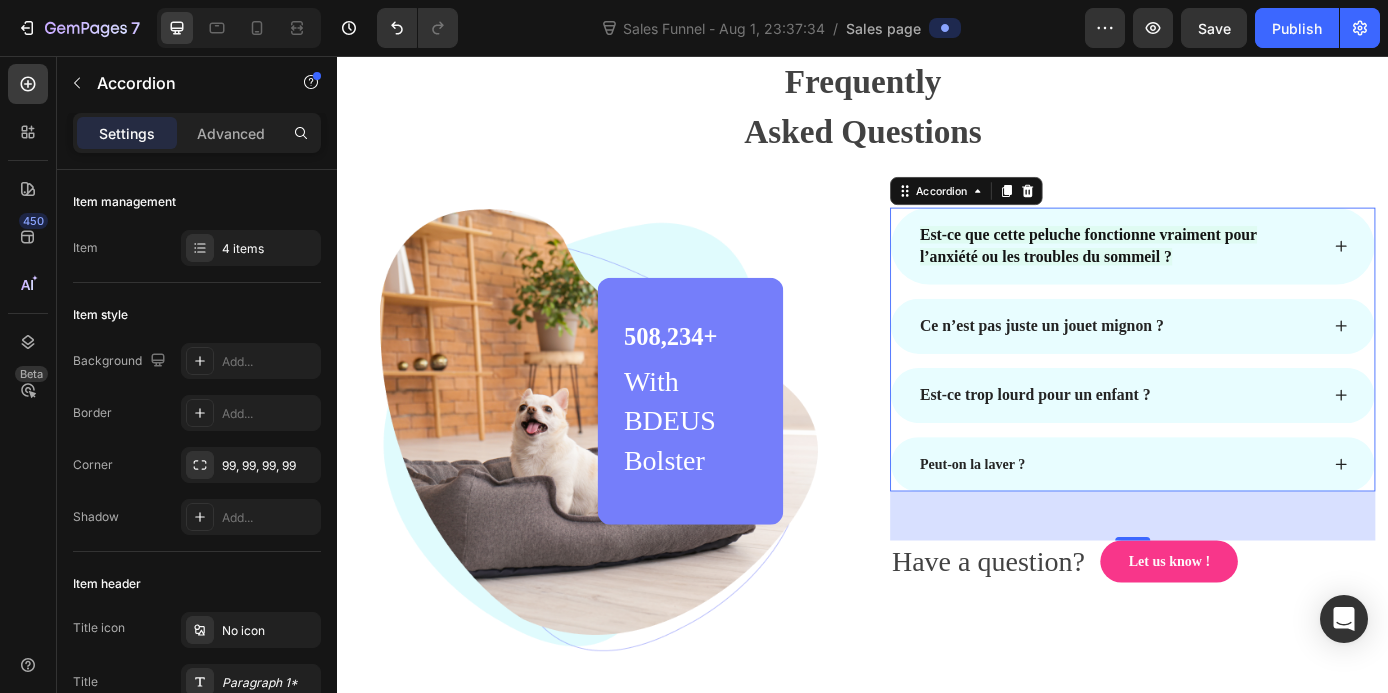 click on "Peut-on la laver ?" at bounding box center [1229, 522] 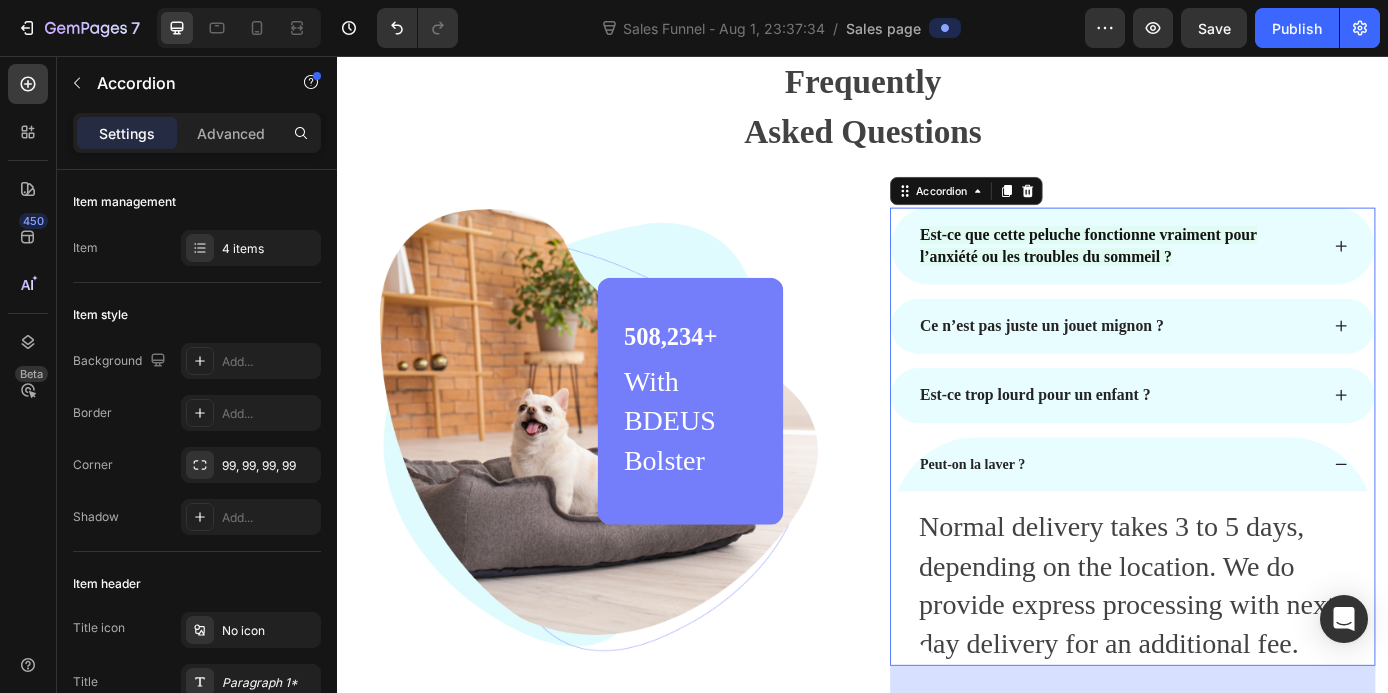 click on "Peut-on la laver ?" at bounding box center (1062, 522) 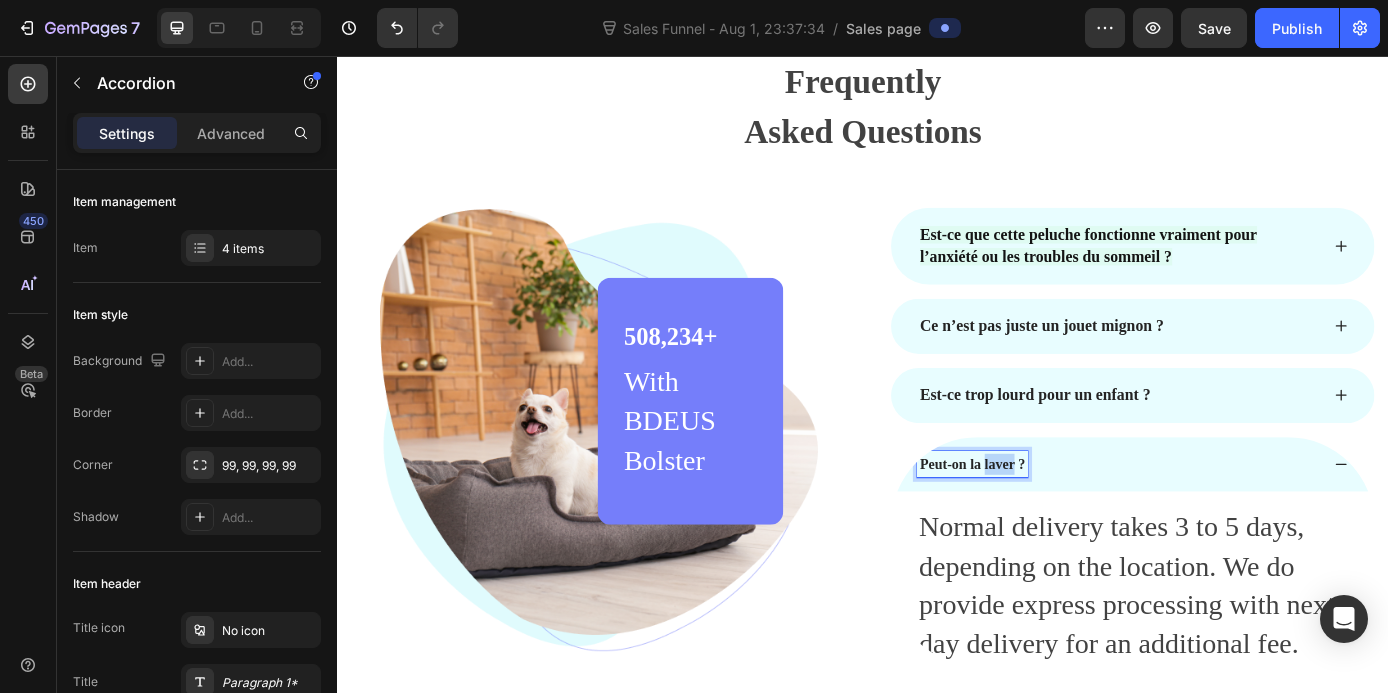 click on "Peut-on la laver ?" at bounding box center (1062, 522) 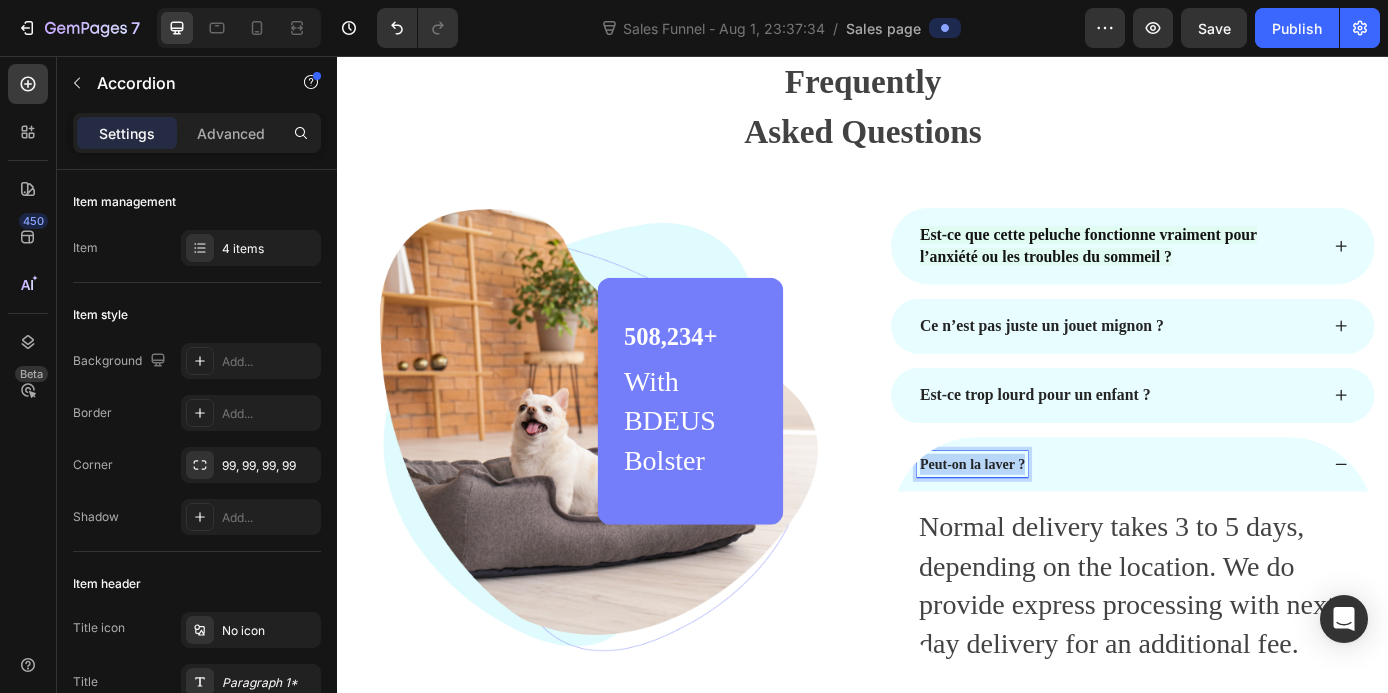 click on "Peut-on la laver ?" at bounding box center [1062, 522] 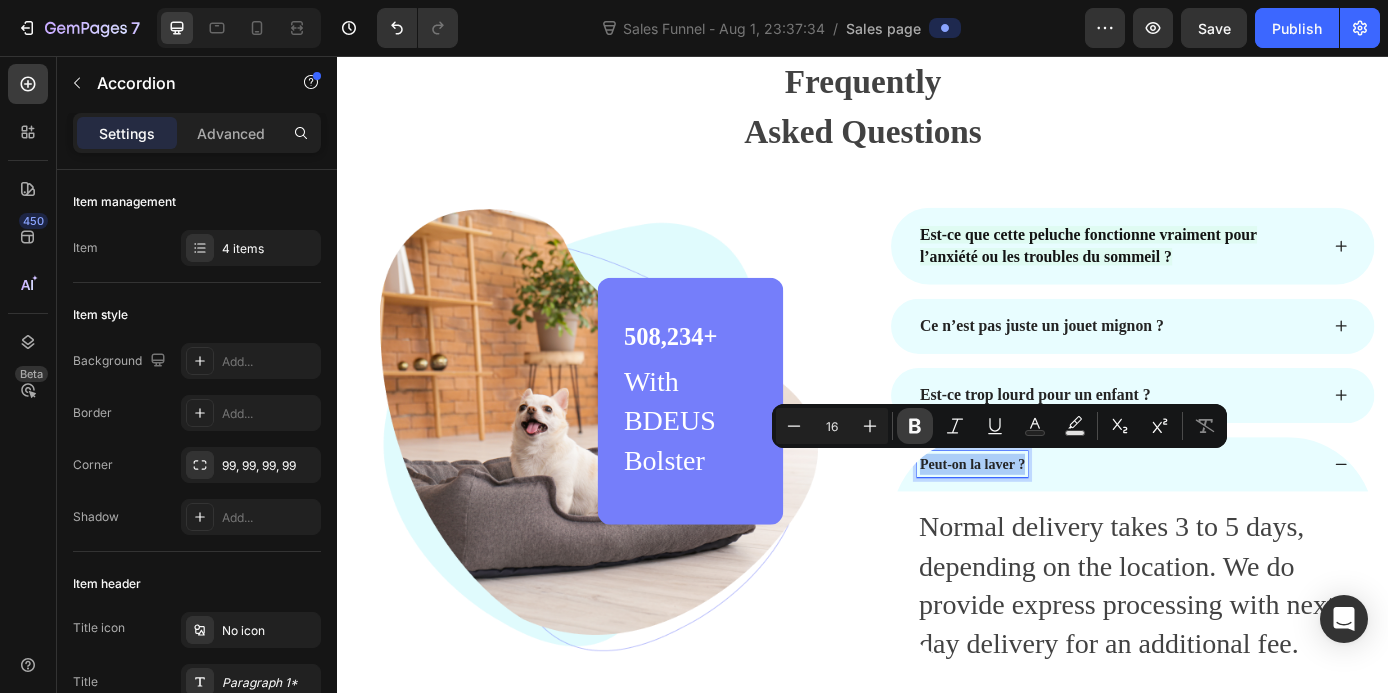 click 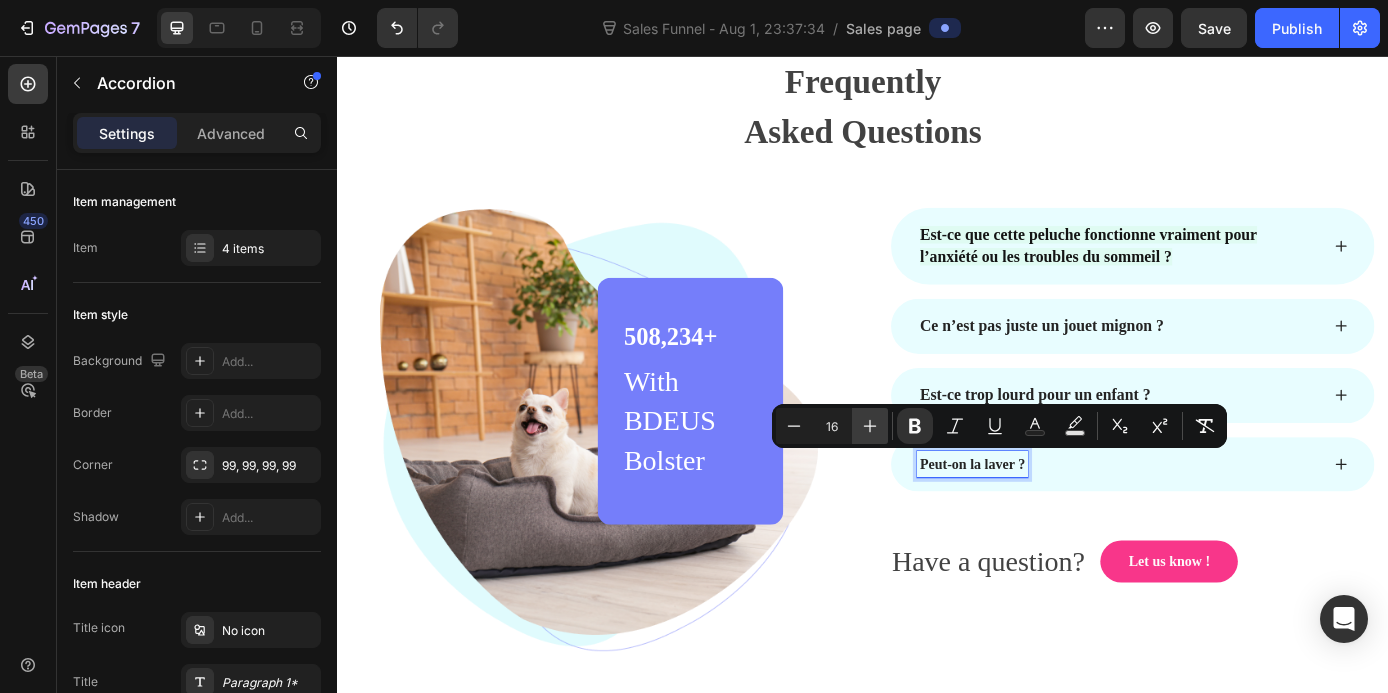 click 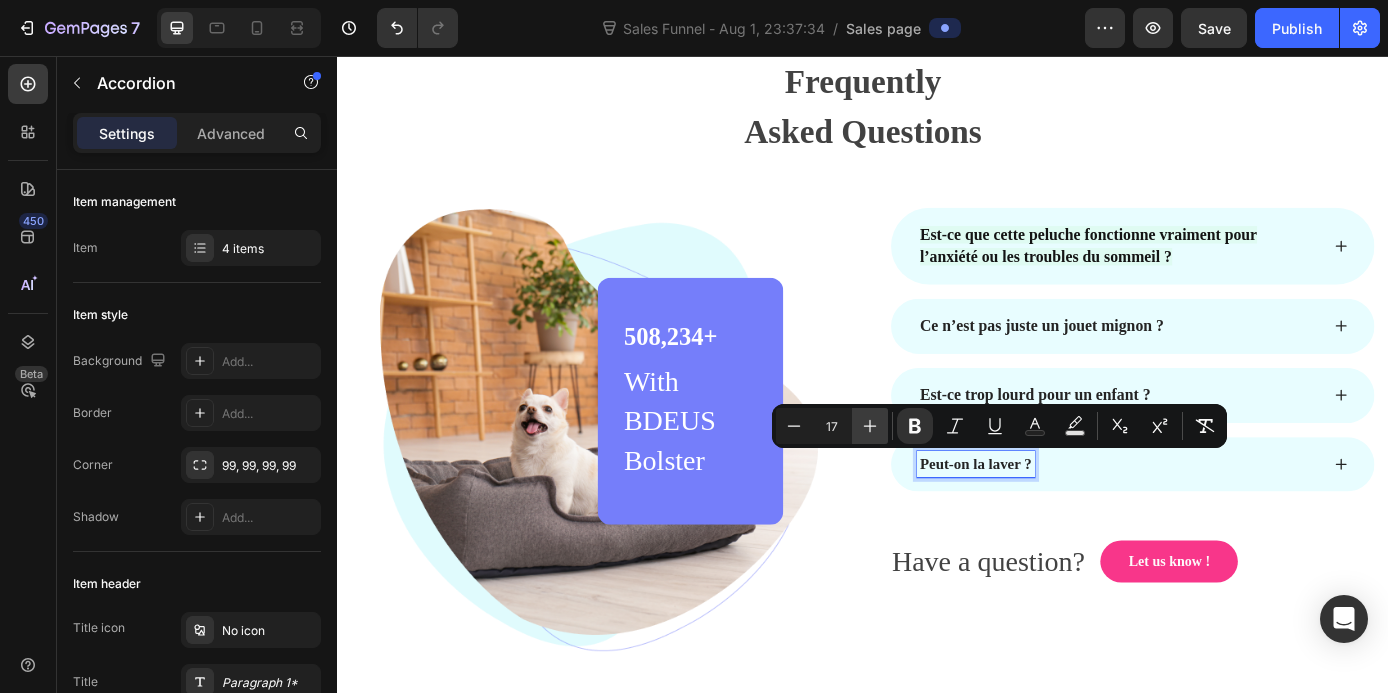 click 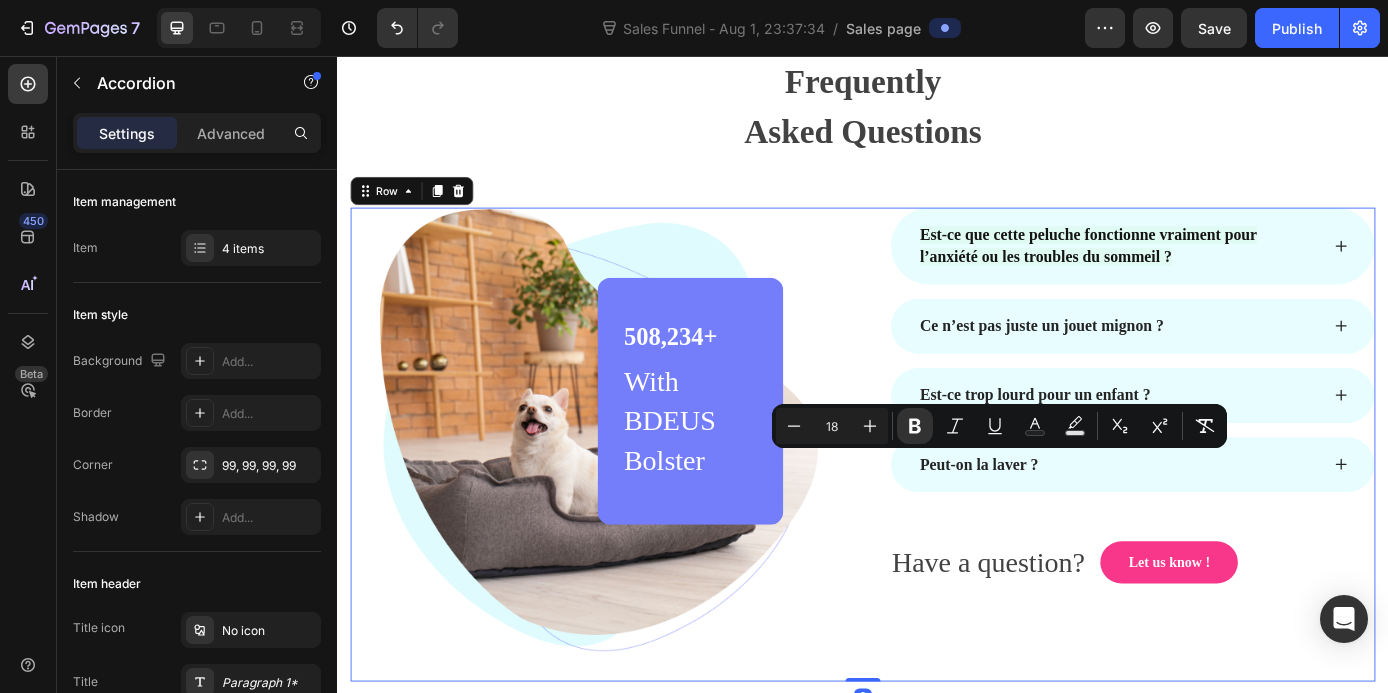 click on "Est-ce que cette peluche fonctionne vraiment pour l’anxiété ou les troubles du sommeil ?
Ce n’est pas juste un jouet mignon ?
Est-ce trop lourd pour un enfant ?
Peut-on la laver ? Accordion Have a question?  Text block Let us know ! Button Row" at bounding box center [1245, 499] 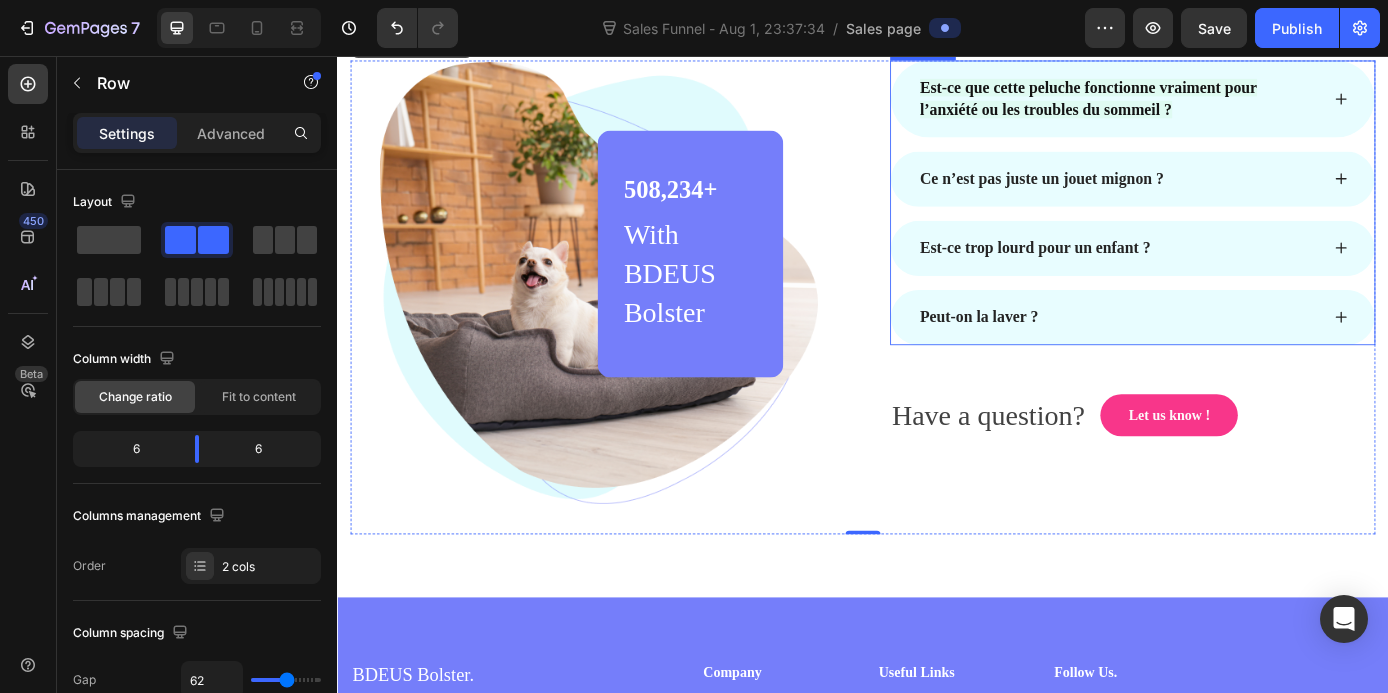 scroll, scrollTop: 6402, scrollLeft: 0, axis: vertical 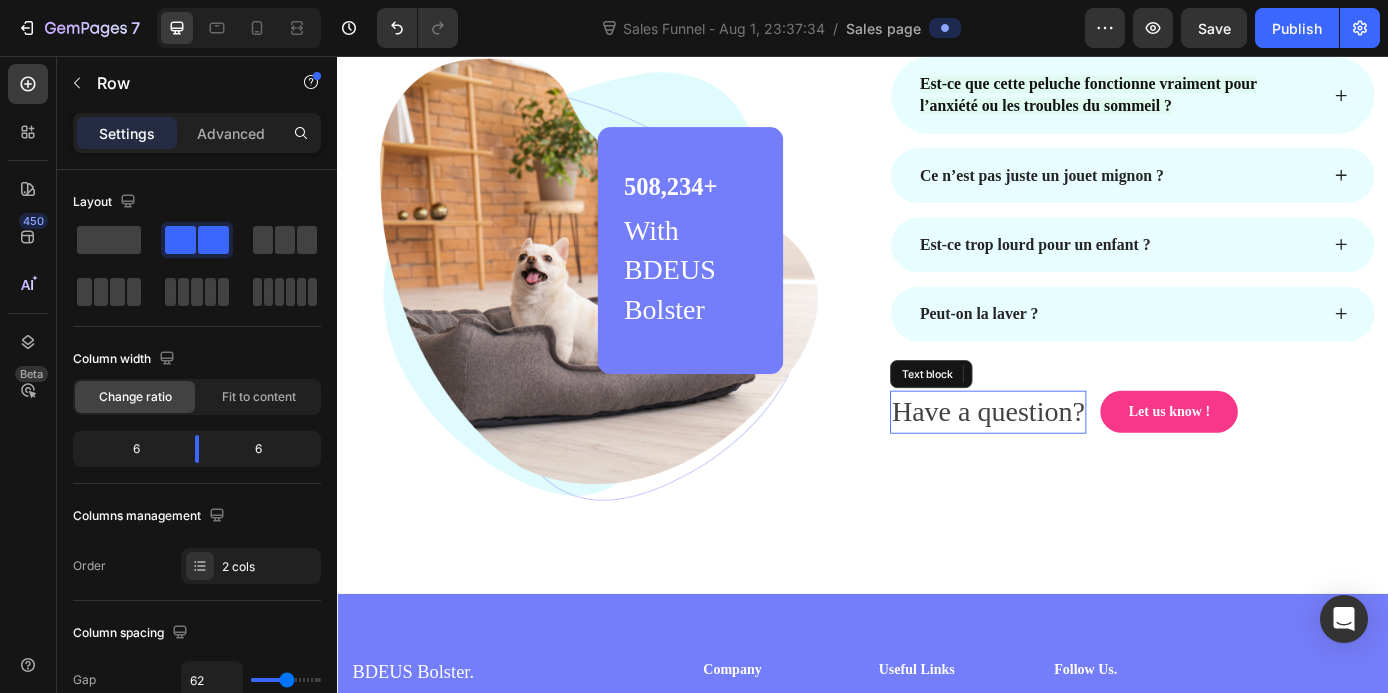 click on "Have a question?" at bounding box center (1080, 462) 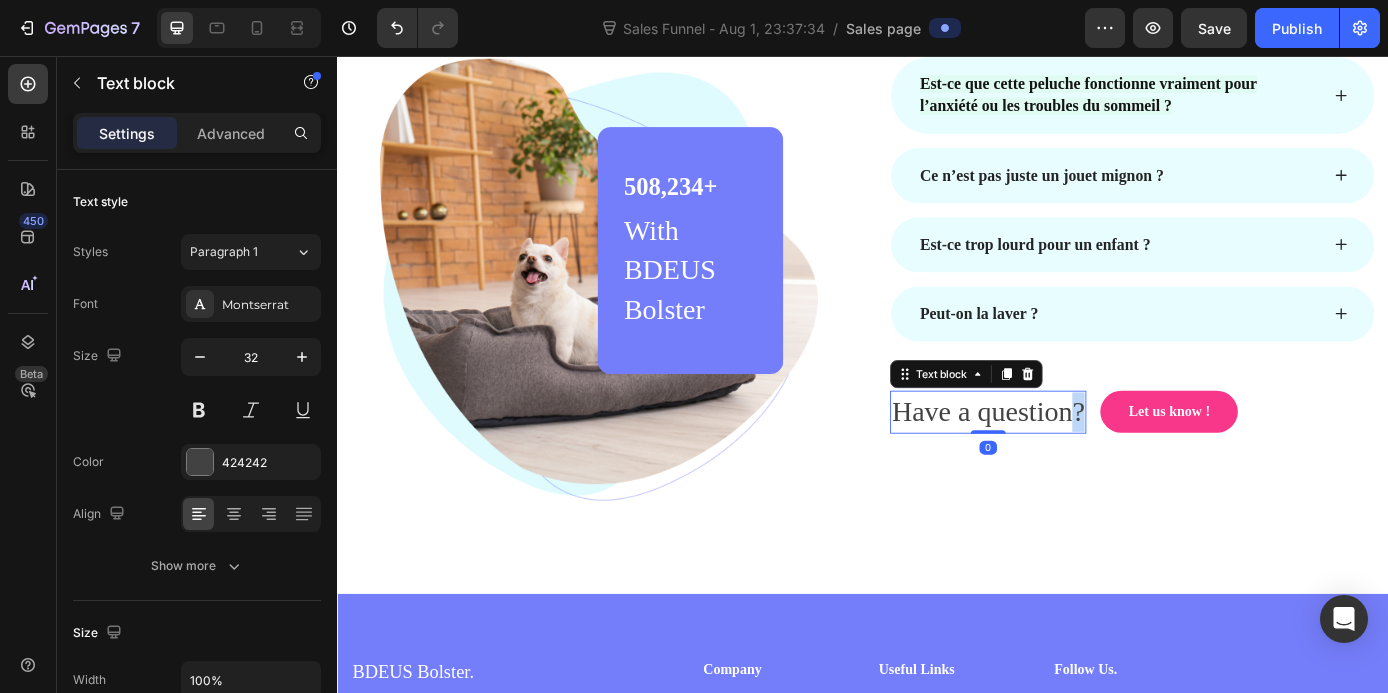 click on "Have a question?" at bounding box center (1080, 462) 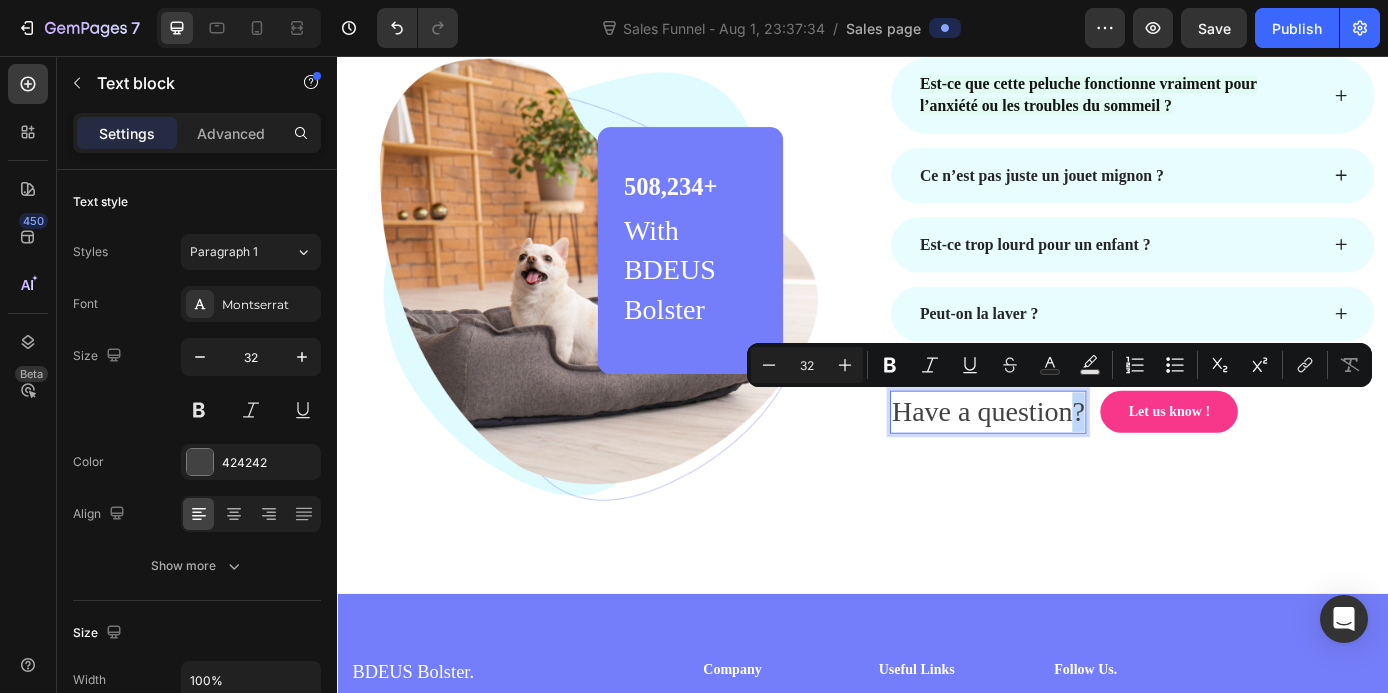 click on "Have a question?" at bounding box center [1080, 462] 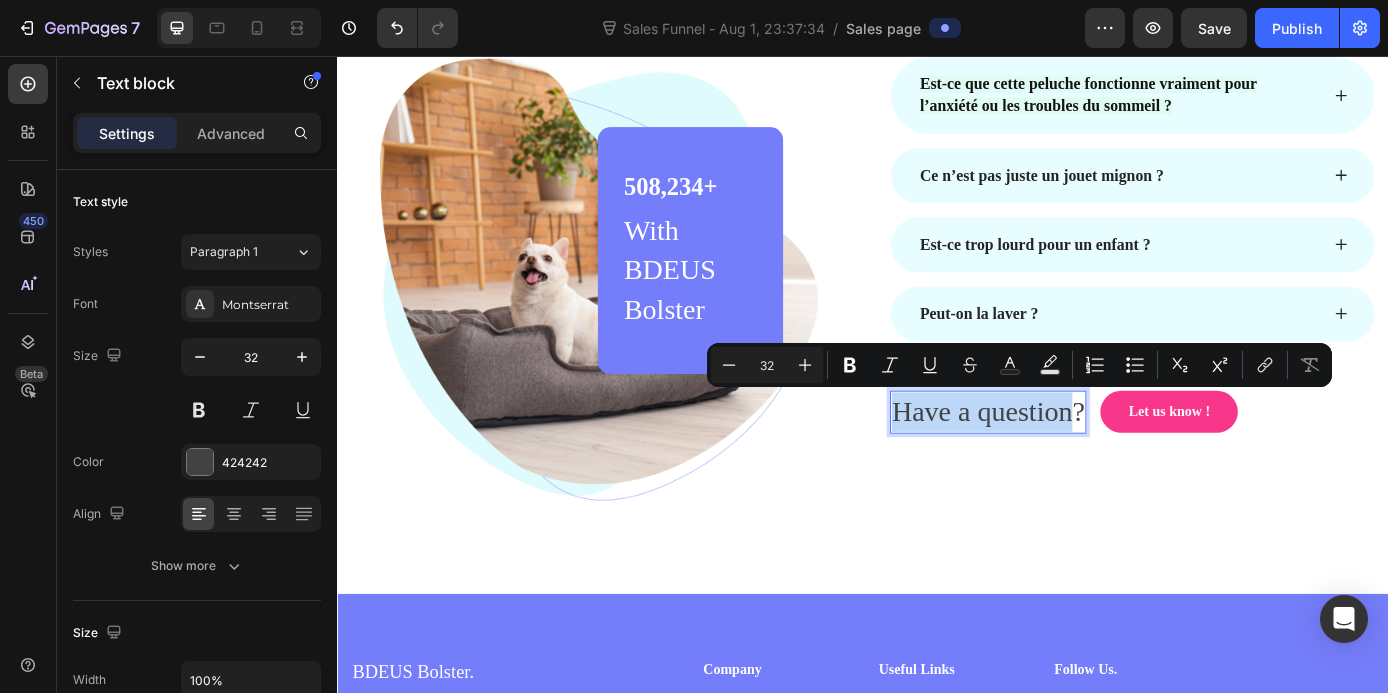 drag, startPoint x: 1174, startPoint y: 464, endPoint x: 974, endPoint y: 461, distance: 200.02249 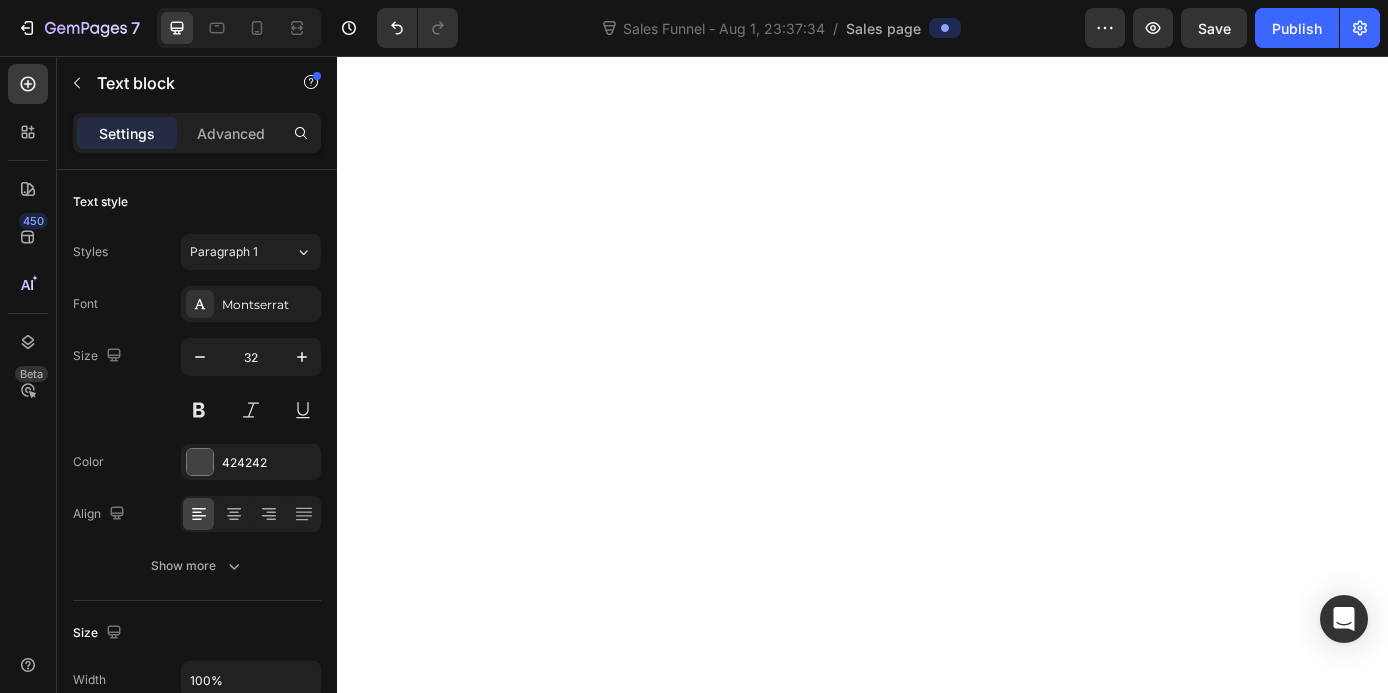 scroll, scrollTop: 0, scrollLeft: 0, axis: both 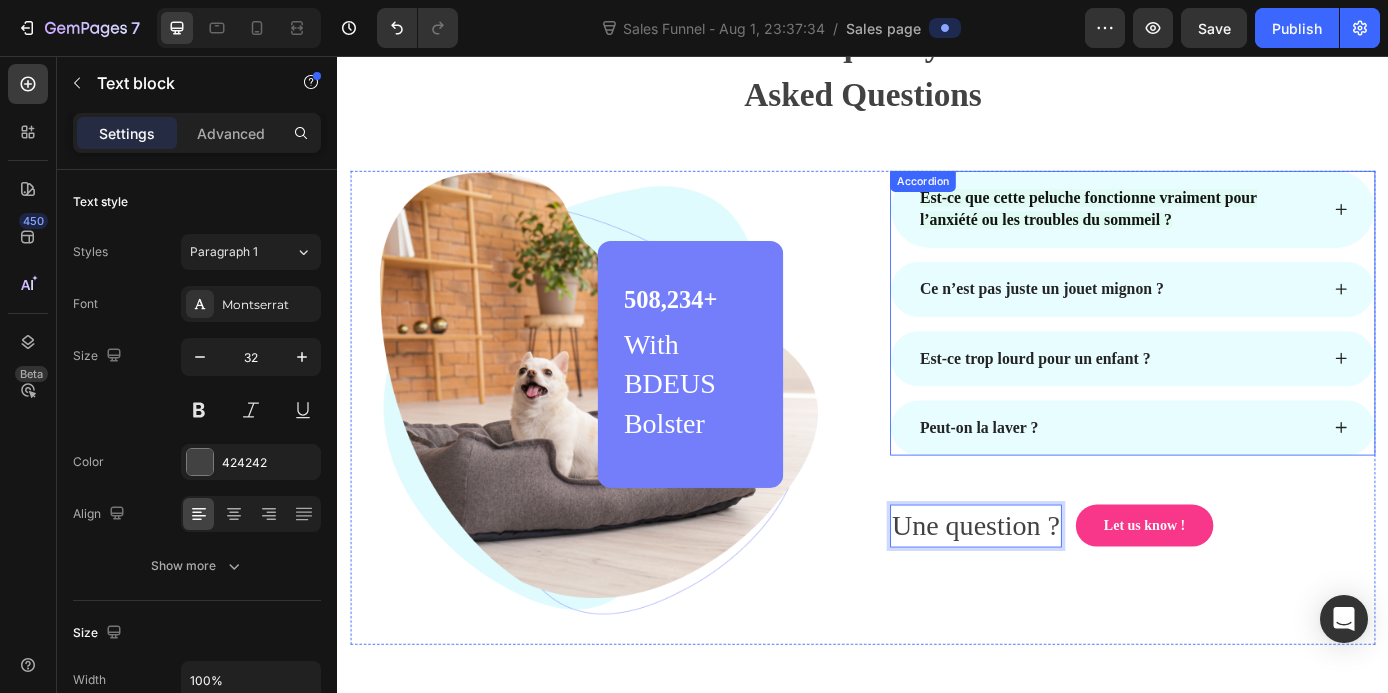 click on "Est-ce que cette peluche fonctionne vraiment pour l’anxiété ou les troubles du sommeil ?" at bounding box center [1245, 231] 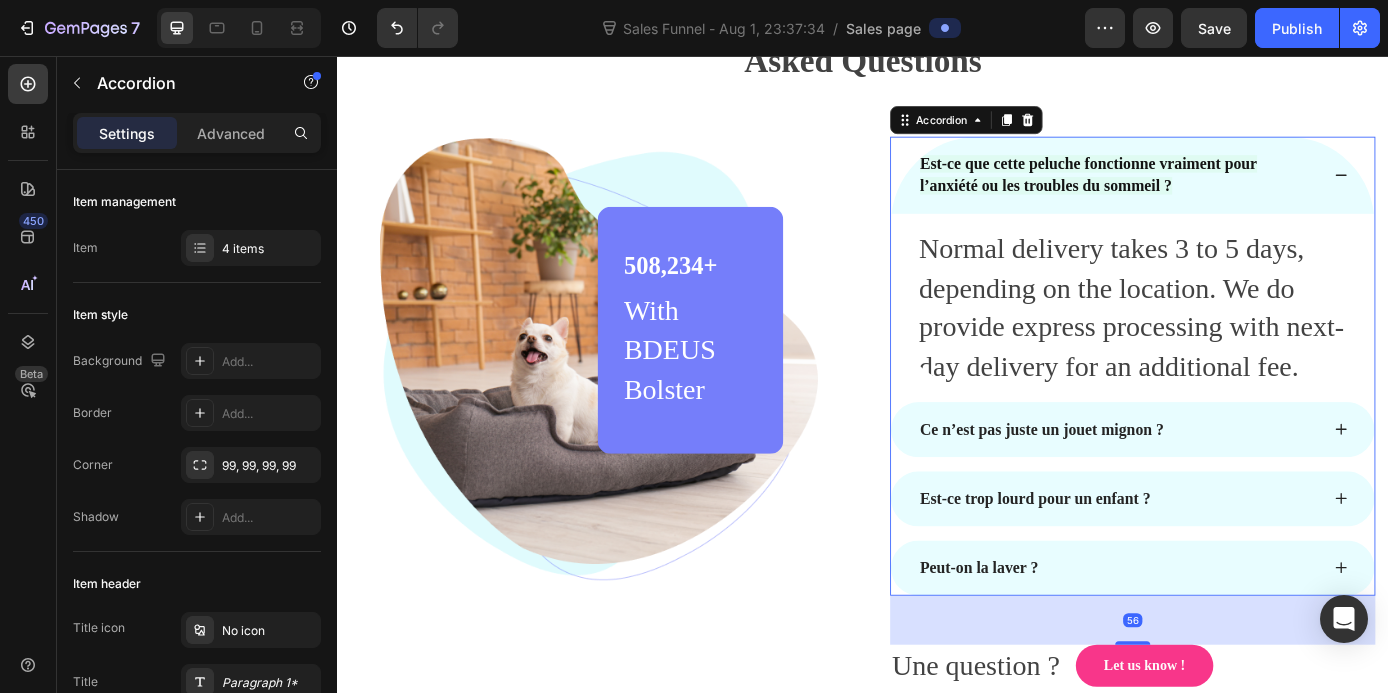 scroll, scrollTop: 6316, scrollLeft: 0, axis: vertical 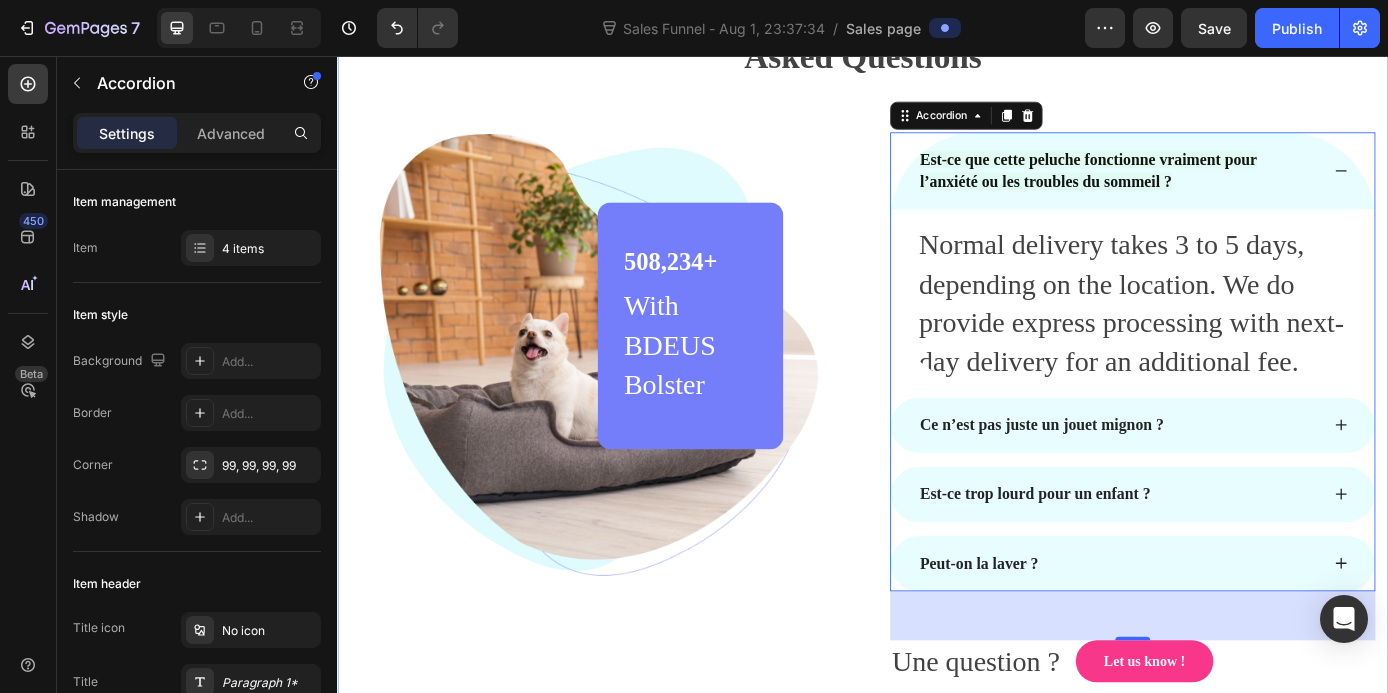 click on "Frequently Asked Questions    Heading Row Image 508,234+ Heading With BDEUS Bolster  Text block Row Row
Est-ce que cette peluche fonctionne vraiment pour l’anxiété ou les troubles du sommeil ? Normal delivery takes 3 to 5 days, depending on the location. We do provide express processing with next-day delivery for an additional fee. Text block
Ce n’est pas juste un jouet mignon ?
Est-ce trop lourd pour un enfant ?
Peut-on la laver ? Accordion   56 Une question ?  Text block Let us know ! Button Row Row" at bounding box center [937, 370] 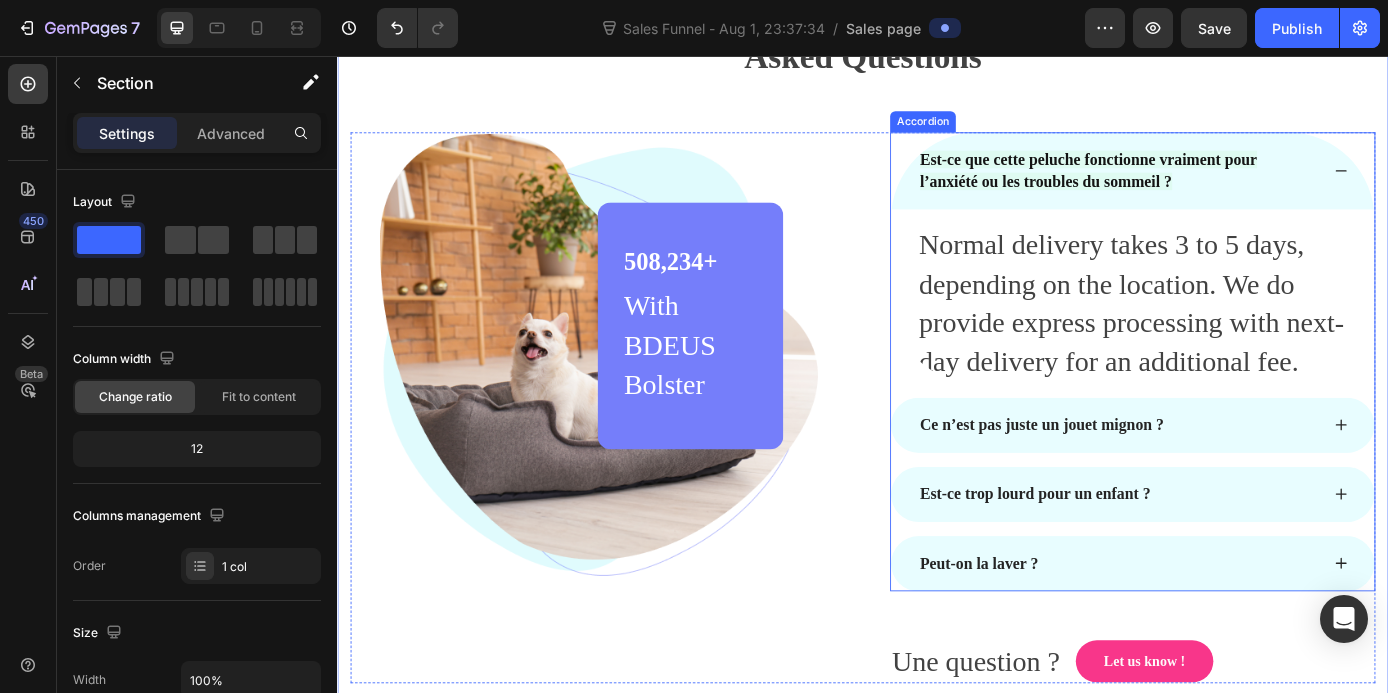 click on "Normal delivery takes 3 to 5 days, depending on the location. We do provide express processing with next-day delivery for an additional fee. Text block" at bounding box center [1245, 330] 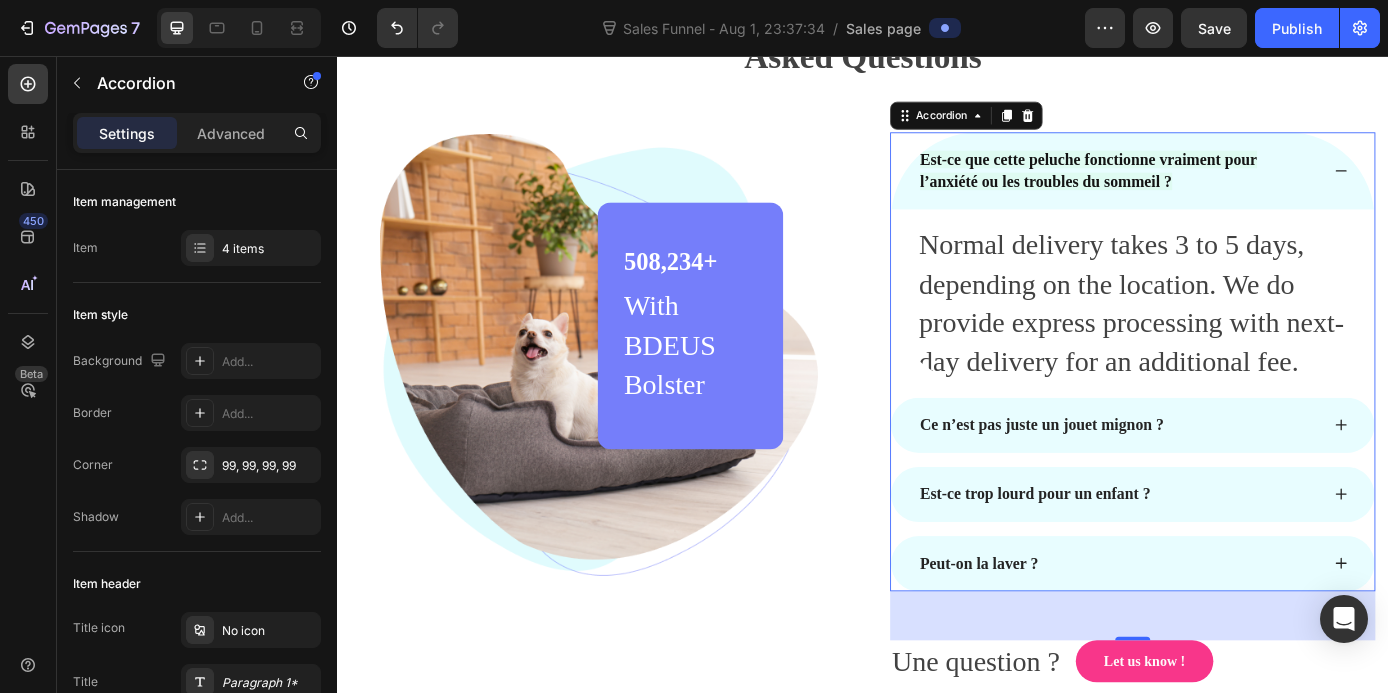 click 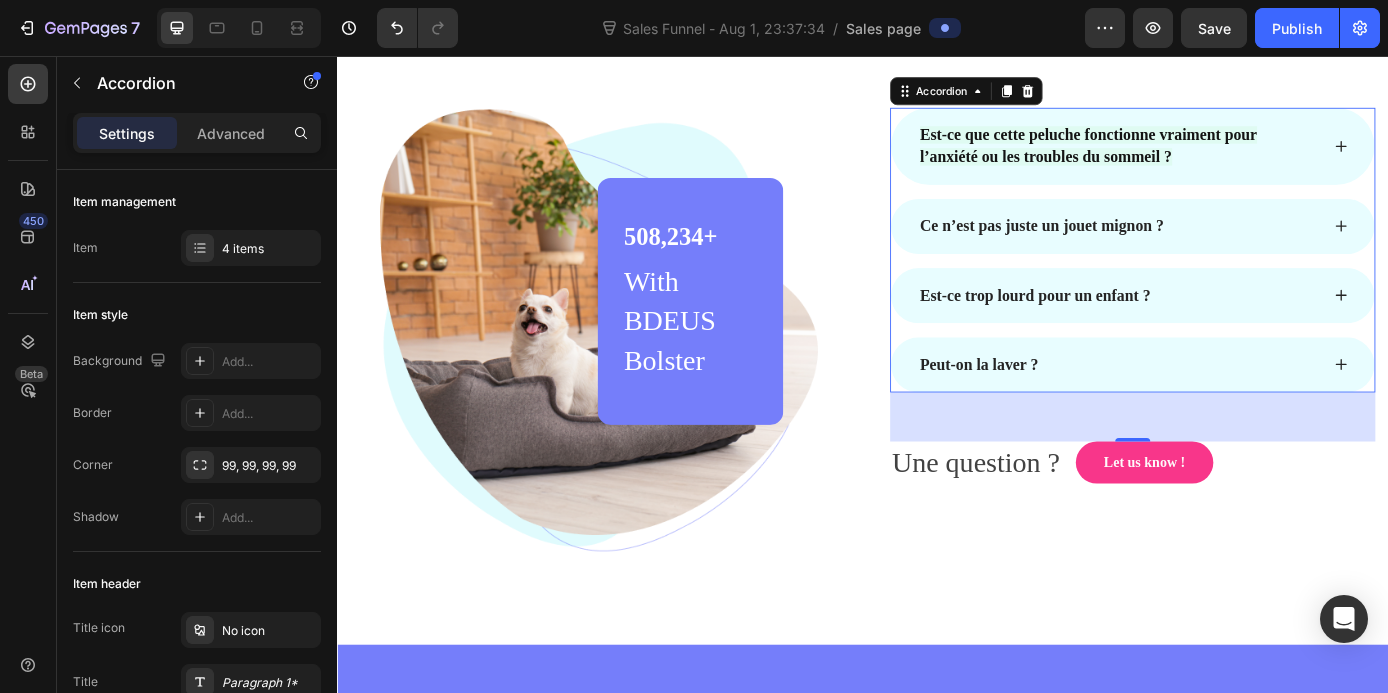 scroll, scrollTop: 6343, scrollLeft: 0, axis: vertical 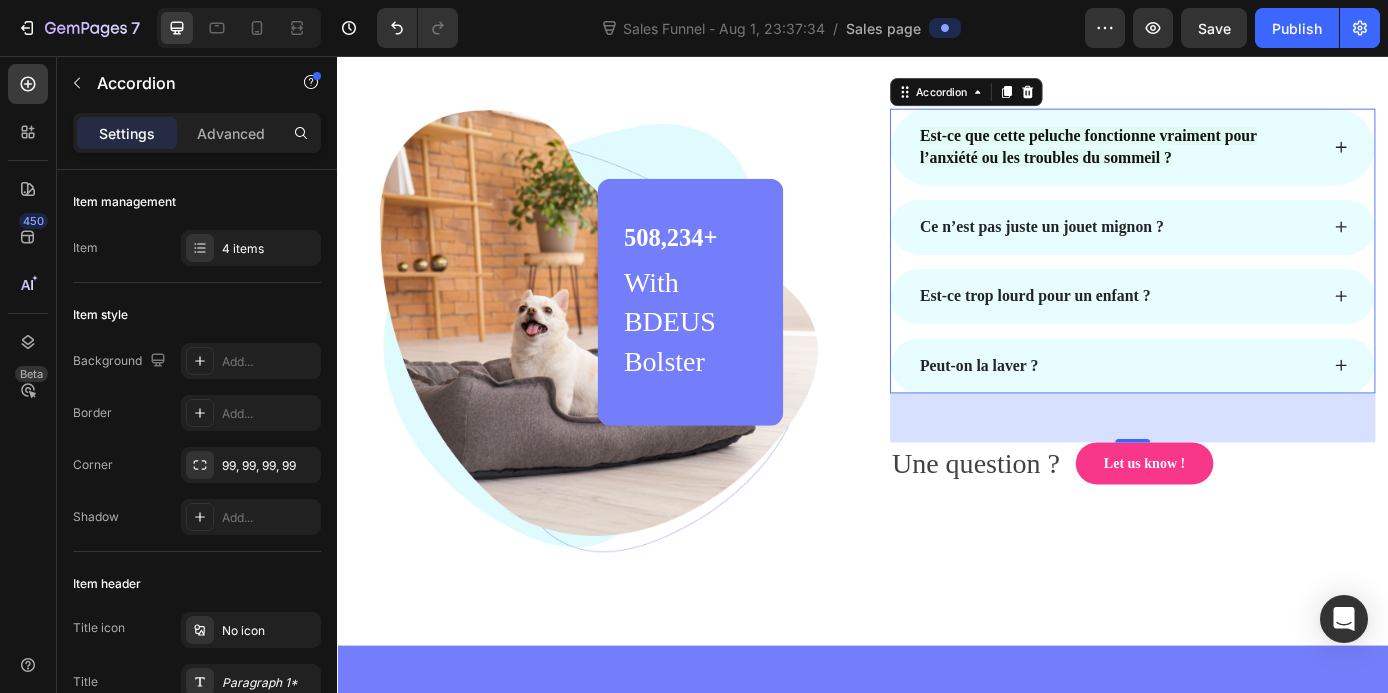 click on "56" at bounding box center [1245, 469] 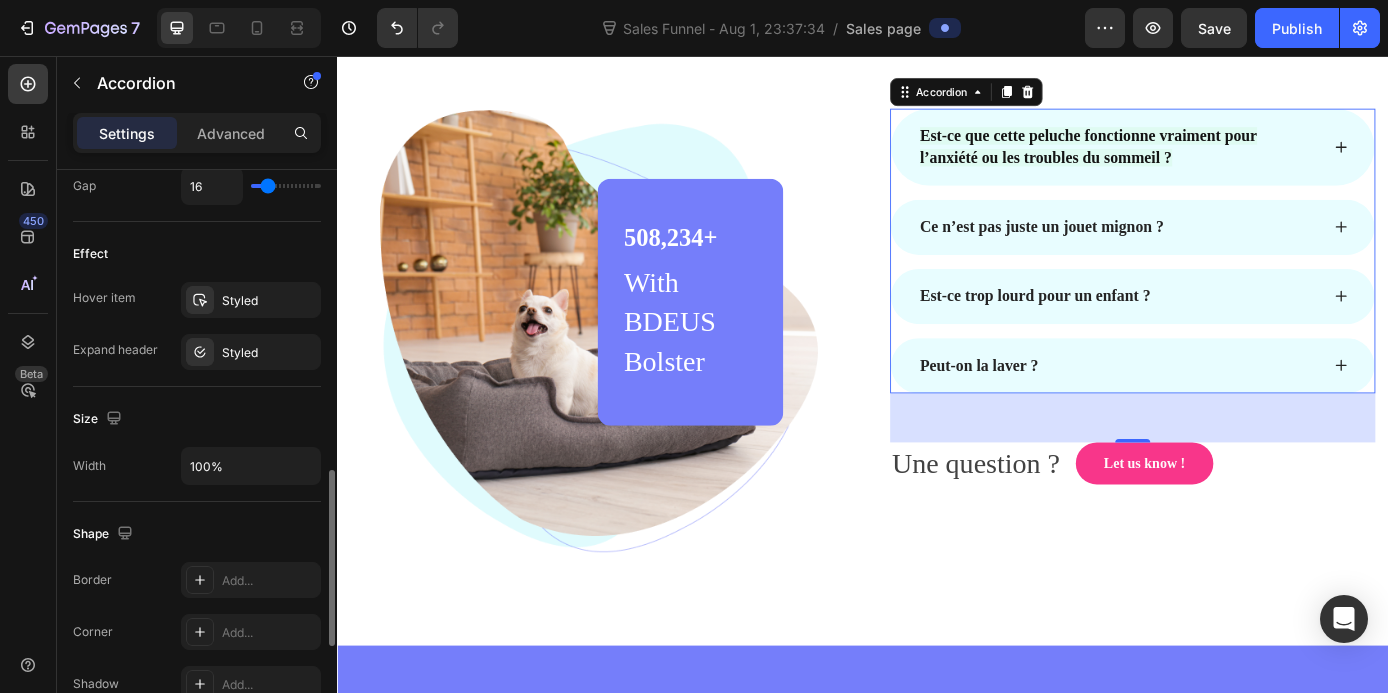 scroll, scrollTop: 0, scrollLeft: 0, axis: both 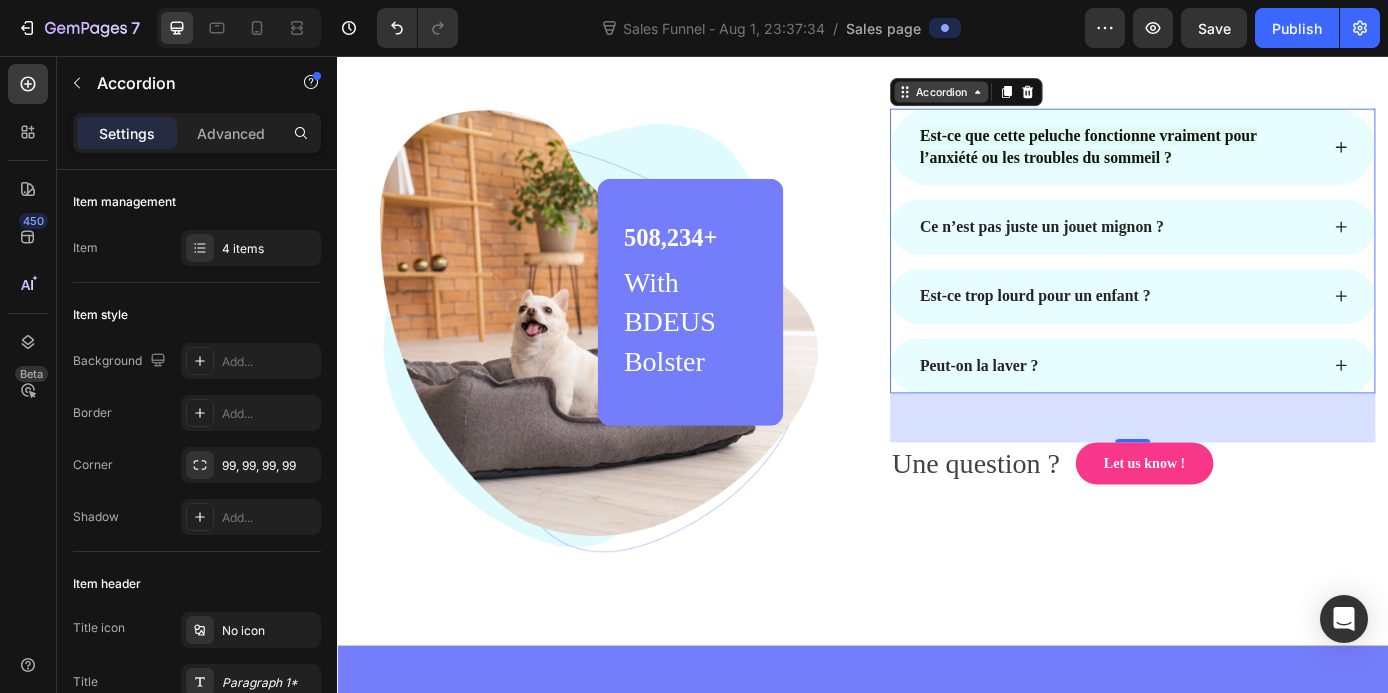 click 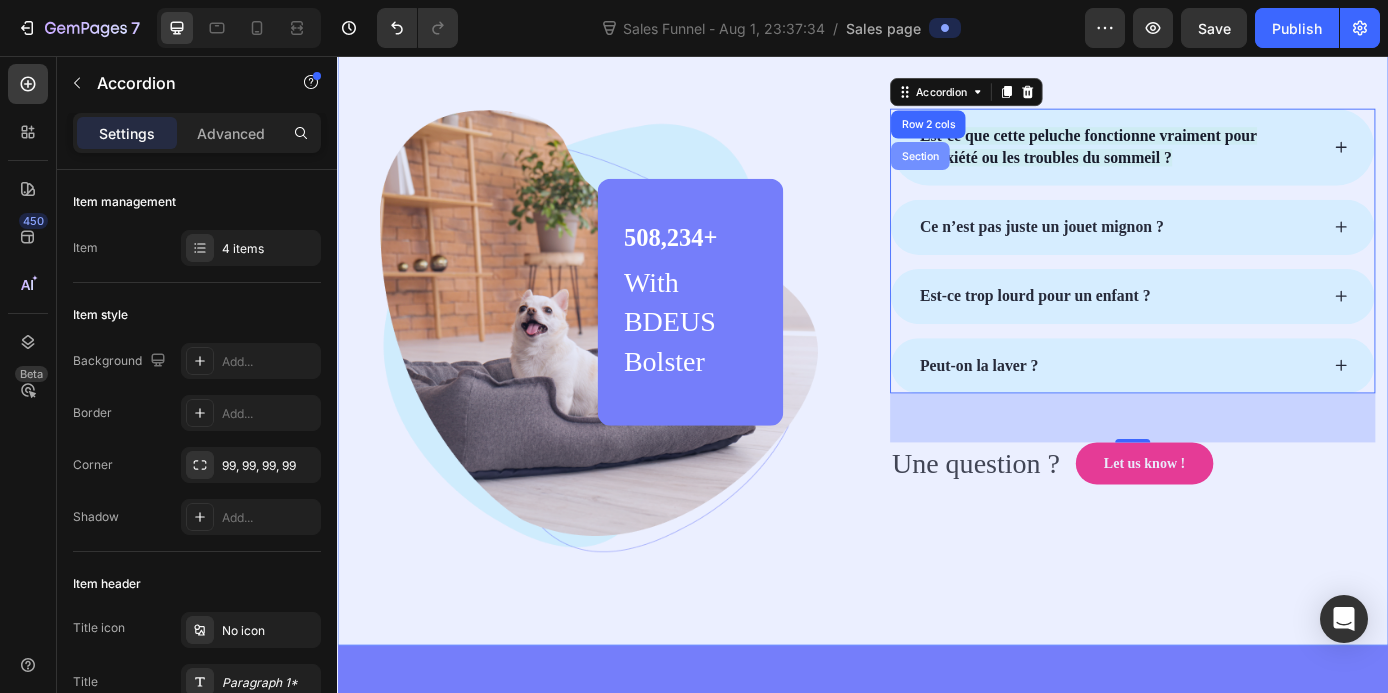 click on "Section" at bounding box center [1002, 170] 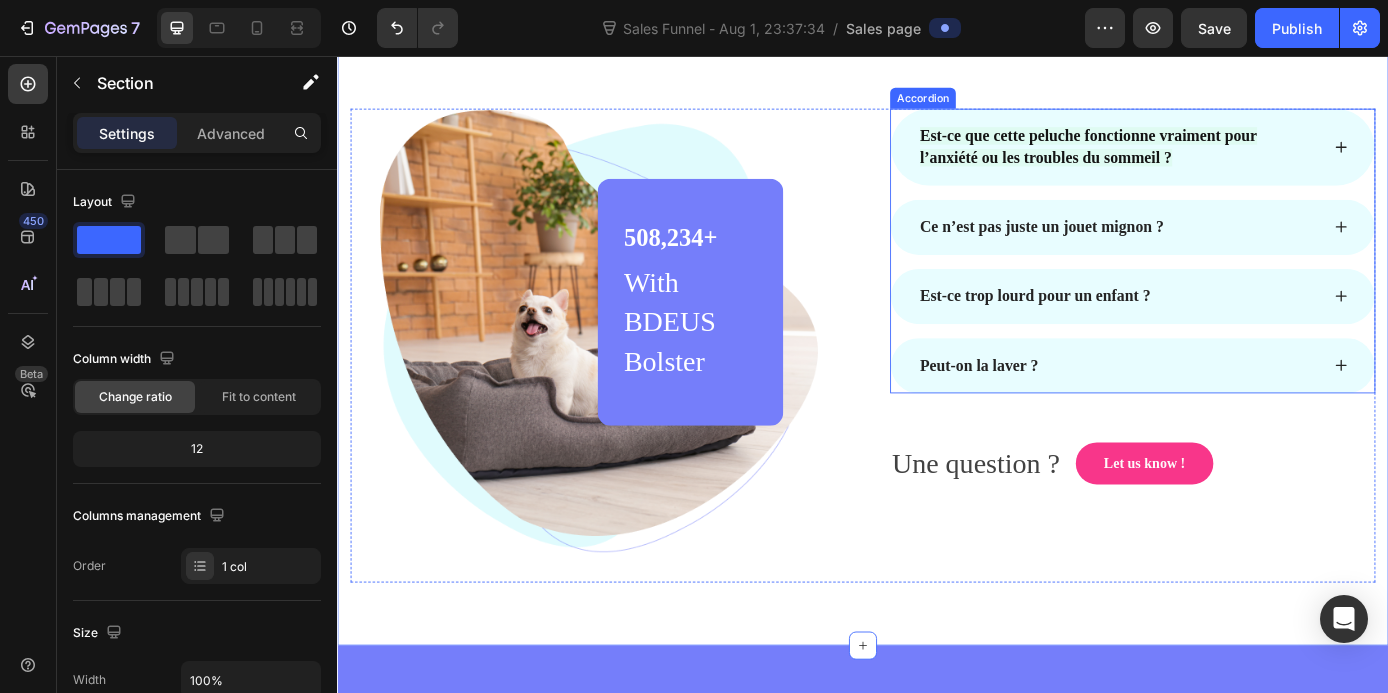 click on "Est-ce que cette peluche fonctionne vraiment pour l’anxiété ou les troubles du sommeil ?
Ce n’est pas juste un jouet mignon ?
Est-ce trop lourd pour un enfant ?
Peut-on la laver ?" at bounding box center [1245, 278] 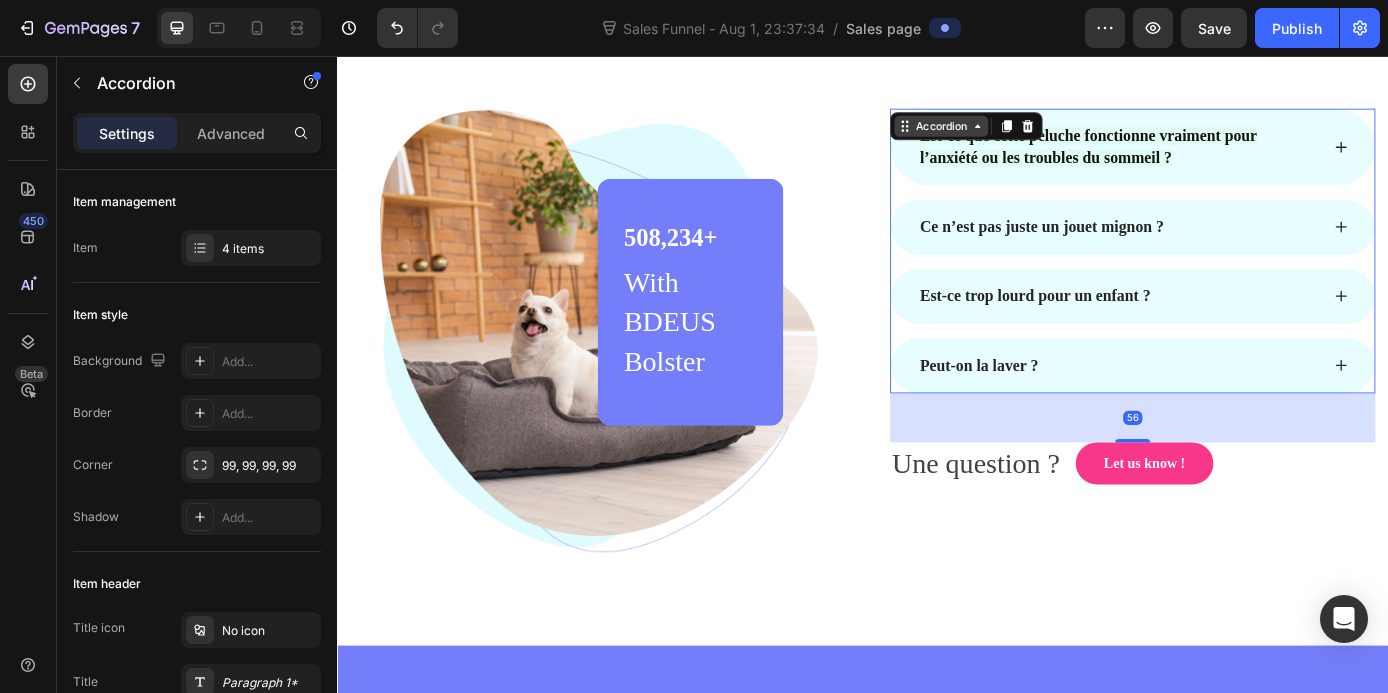 click on "Accordion" at bounding box center [1026, 136] 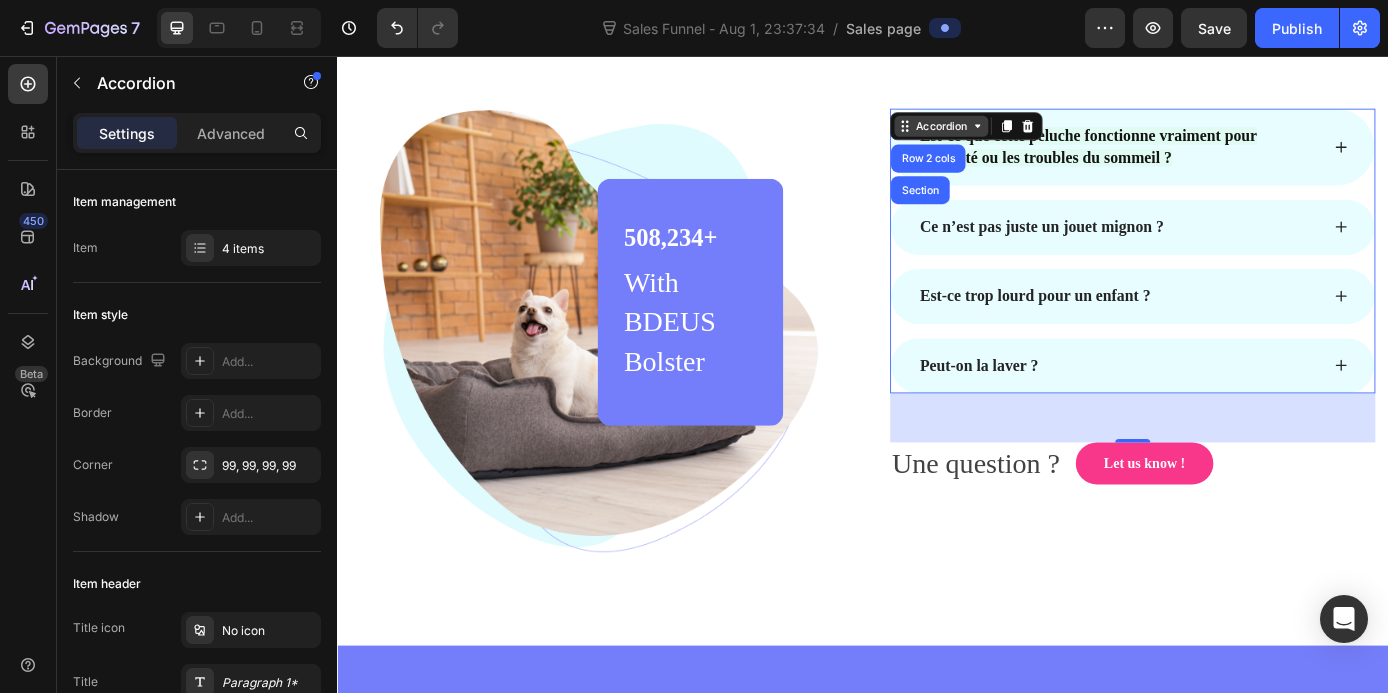 click 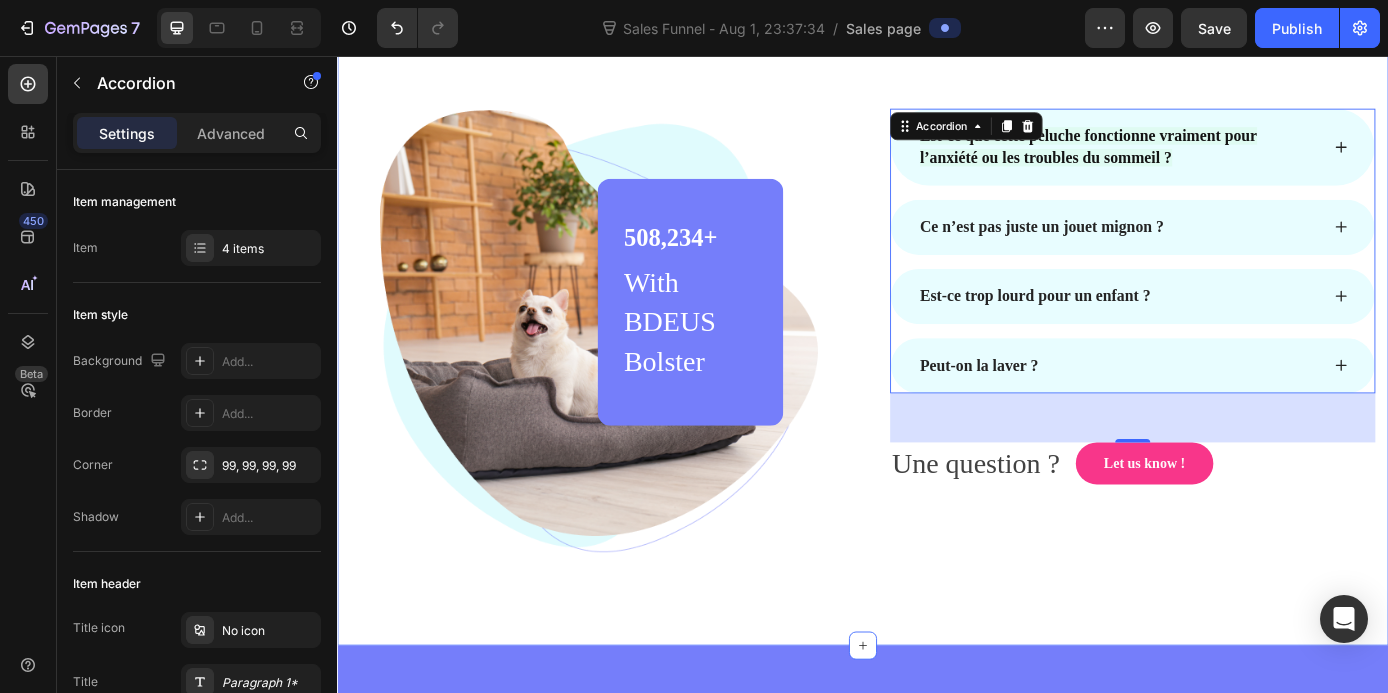 click on "Frequently Asked Questions    Heading Row Image 508,234+ Heading With BDEUS Bolster  Text block Row Row
Est-ce que cette peluche fonctionne vraiment pour l’anxiété ou les troubles du sommeil ?
Ce n’est pas juste un jouet mignon ?
Est-ce trop lourd pour un enfant ?
Peut-on la laver ? Accordion   56 Une question ?  Text block Let us know ! Button Row Row" at bounding box center [937, 299] 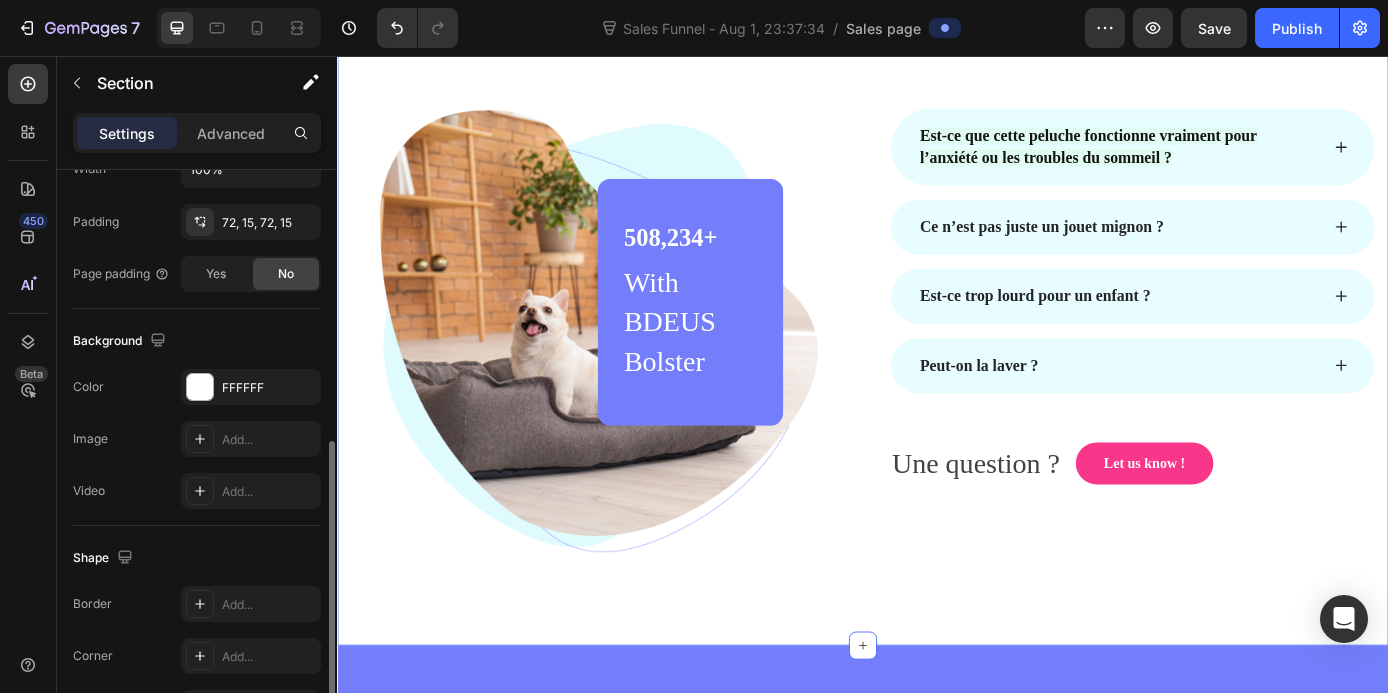 scroll, scrollTop: 640, scrollLeft: 0, axis: vertical 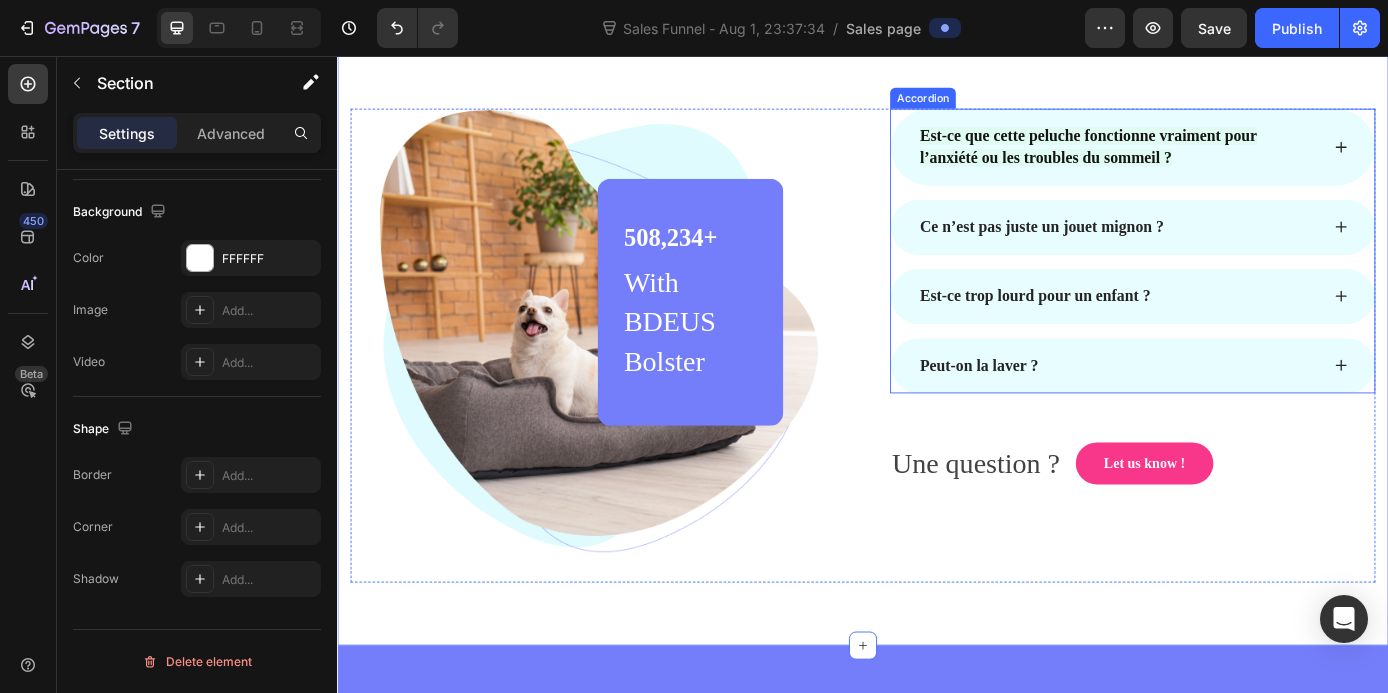 click on "Est-ce trop lourd pour un enfant ?" at bounding box center (1245, 330) 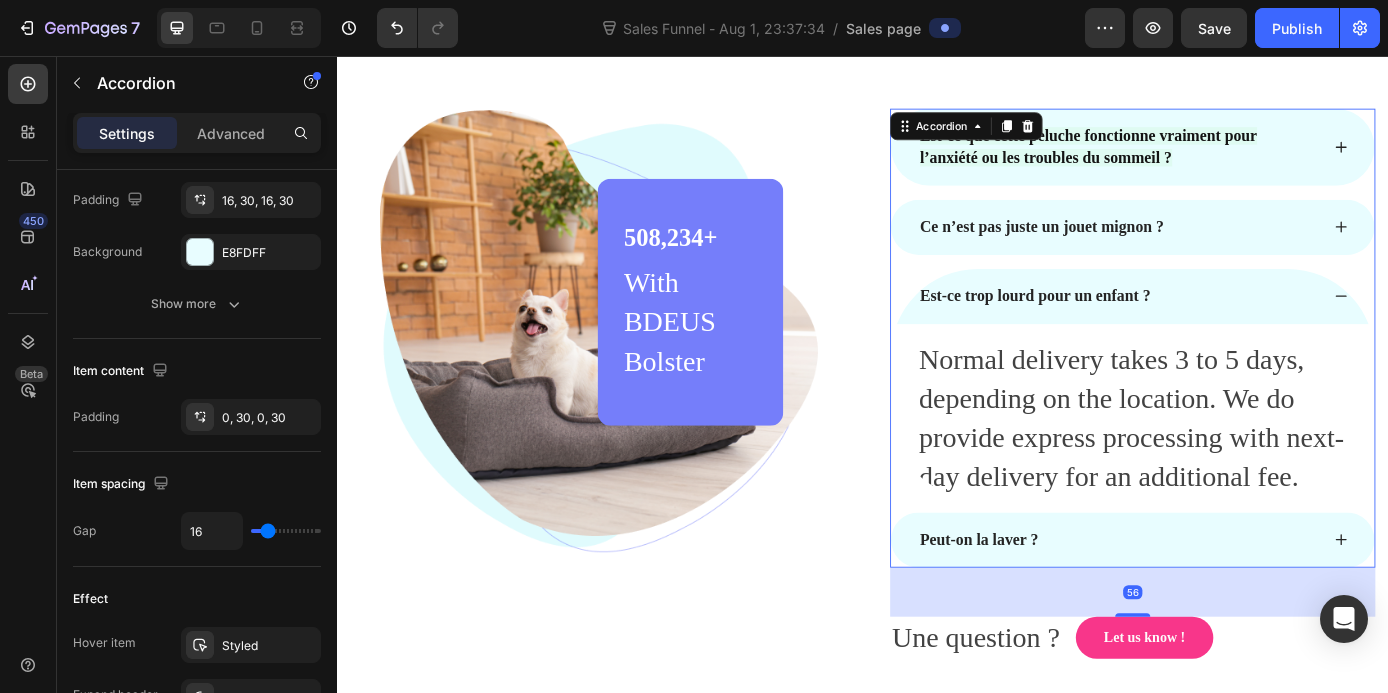 scroll, scrollTop: 0, scrollLeft: 0, axis: both 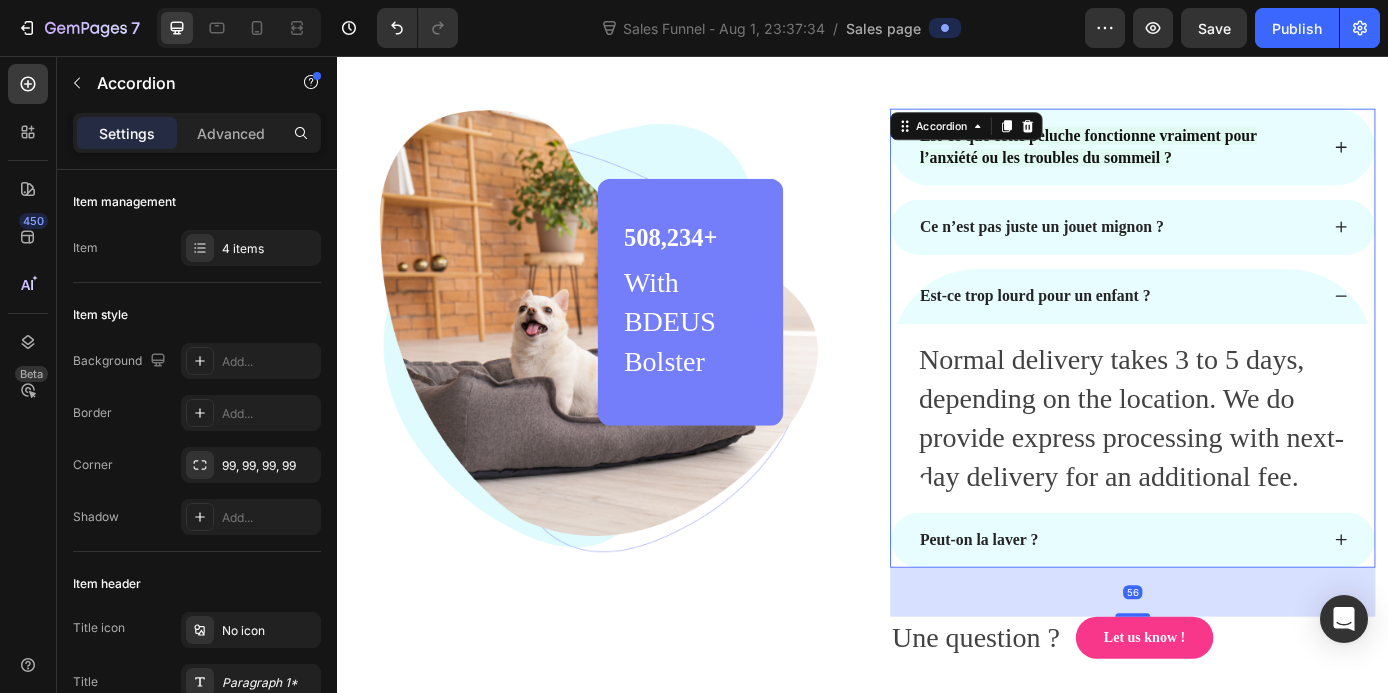 click on "Est-ce trop lourd pour un enfant ?" at bounding box center (1245, 330) 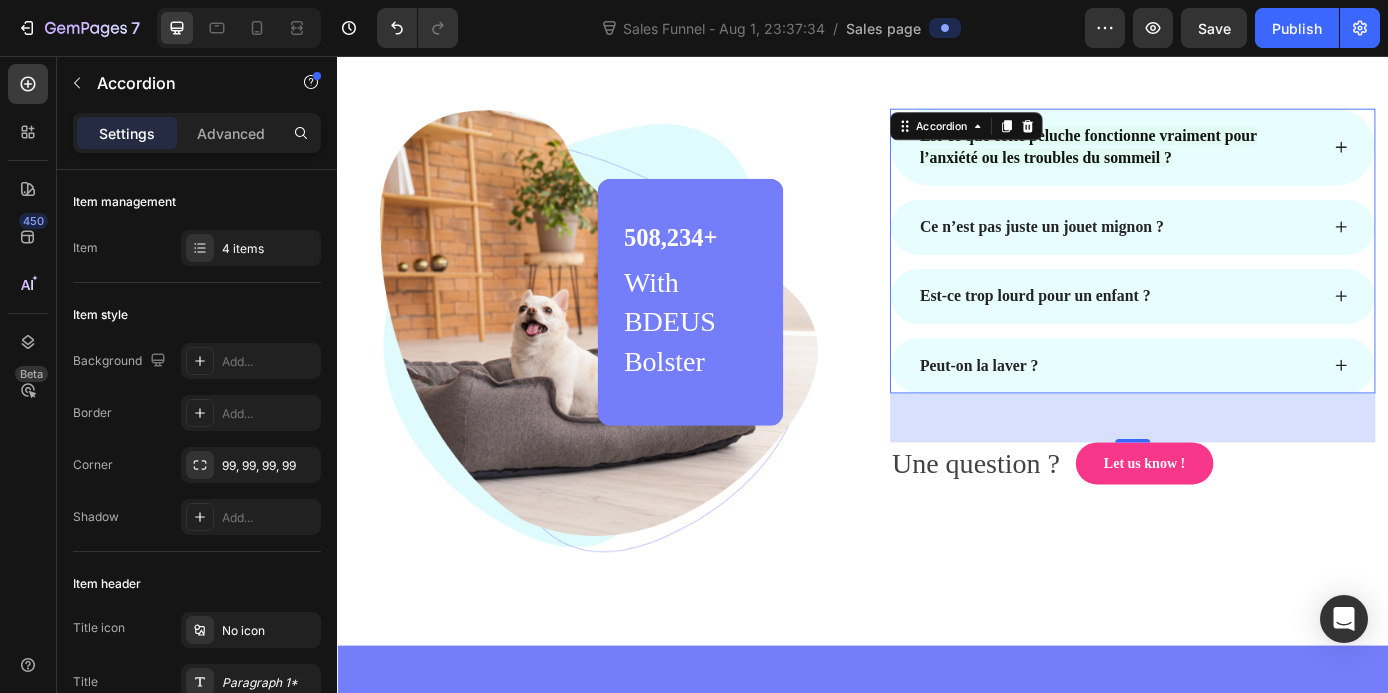 click on "Est-ce trop lourd pour un enfant ?" at bounding box center (1245, 330) 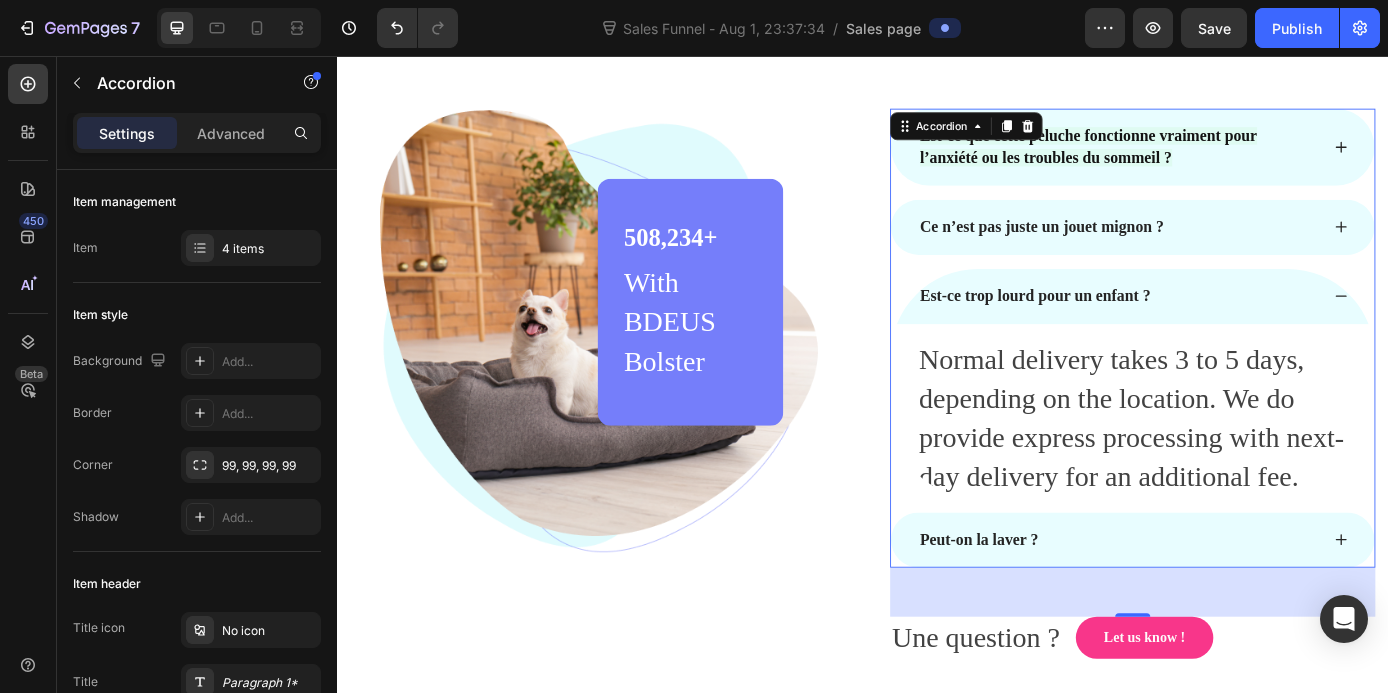 click on "Est-ce trop lourd pour un enfant ?" at bounding box center (1229, 330) 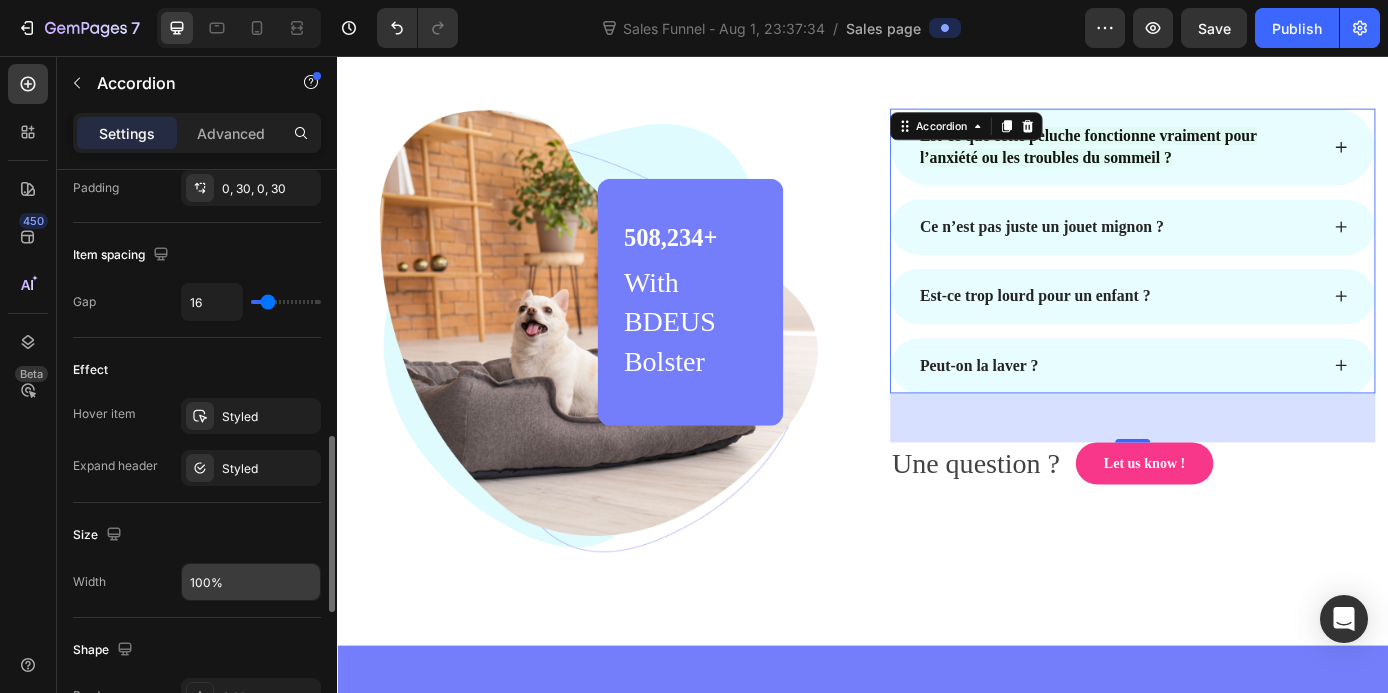 scroll, scrollTop: 868, scrollLeft: 0, axis: vertical 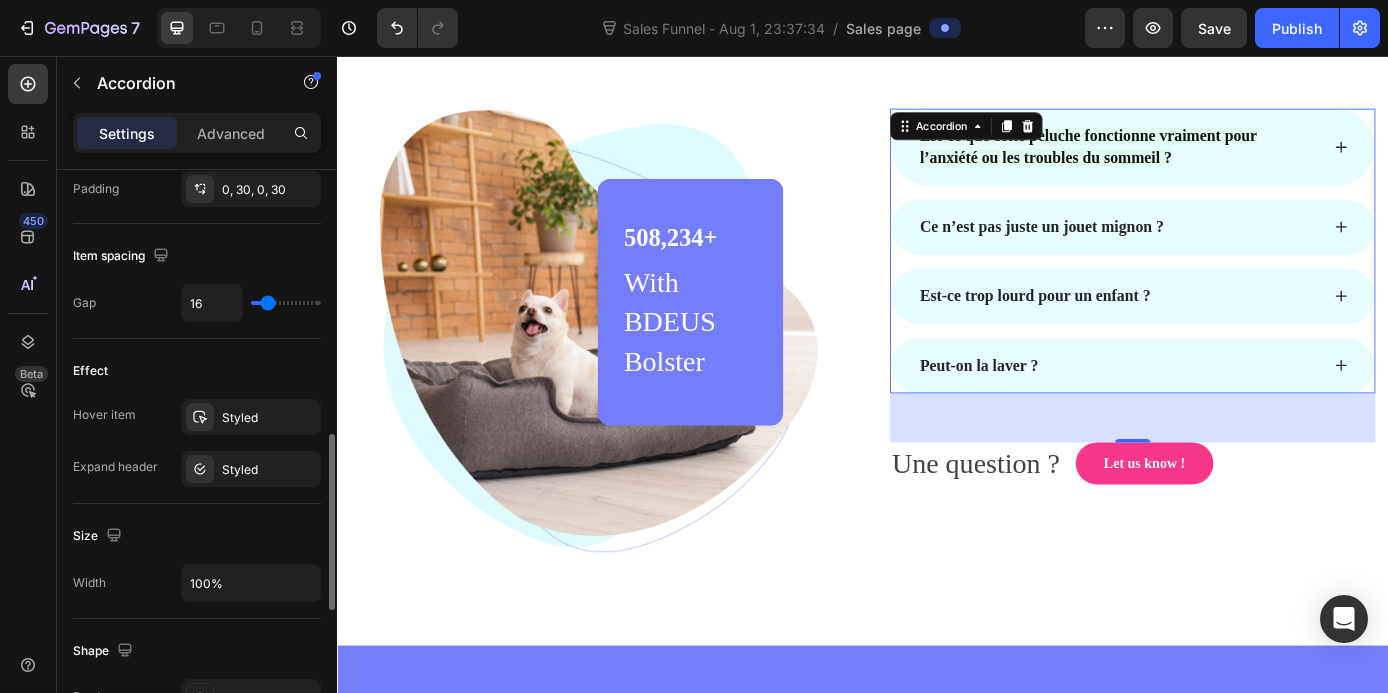 type on "30" 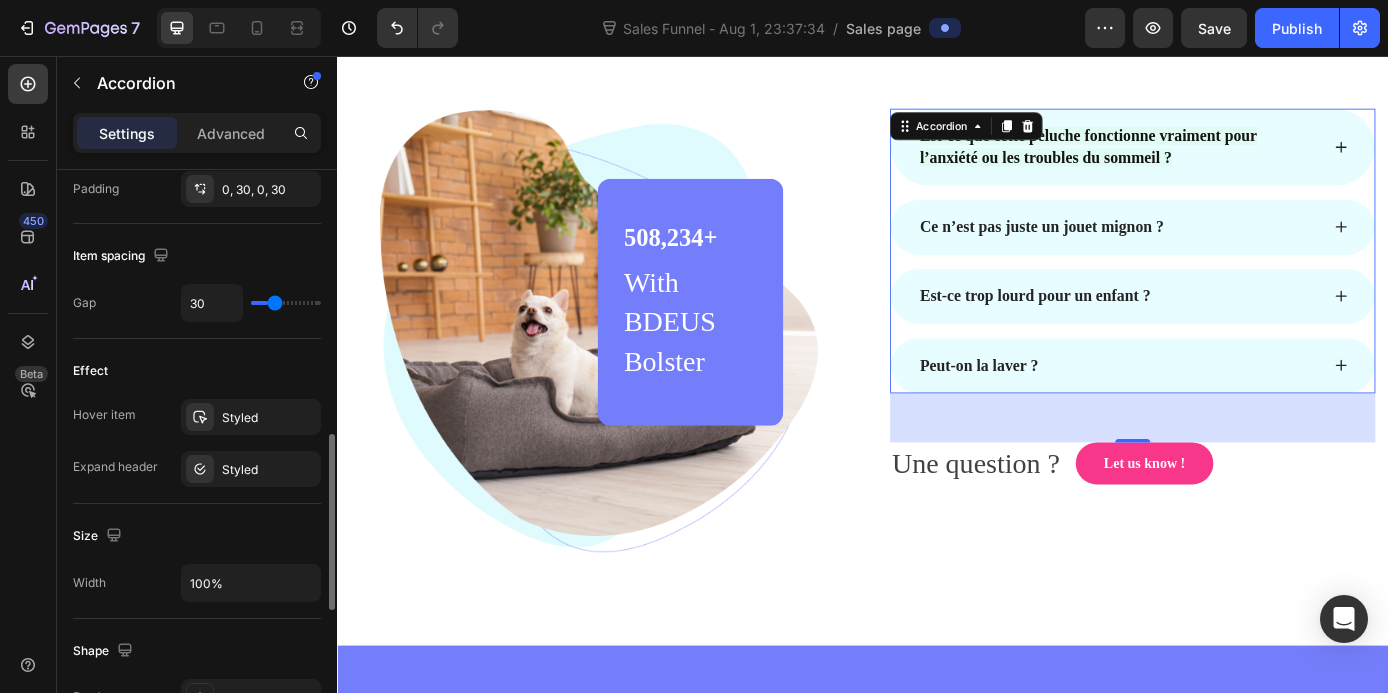 type on "74" 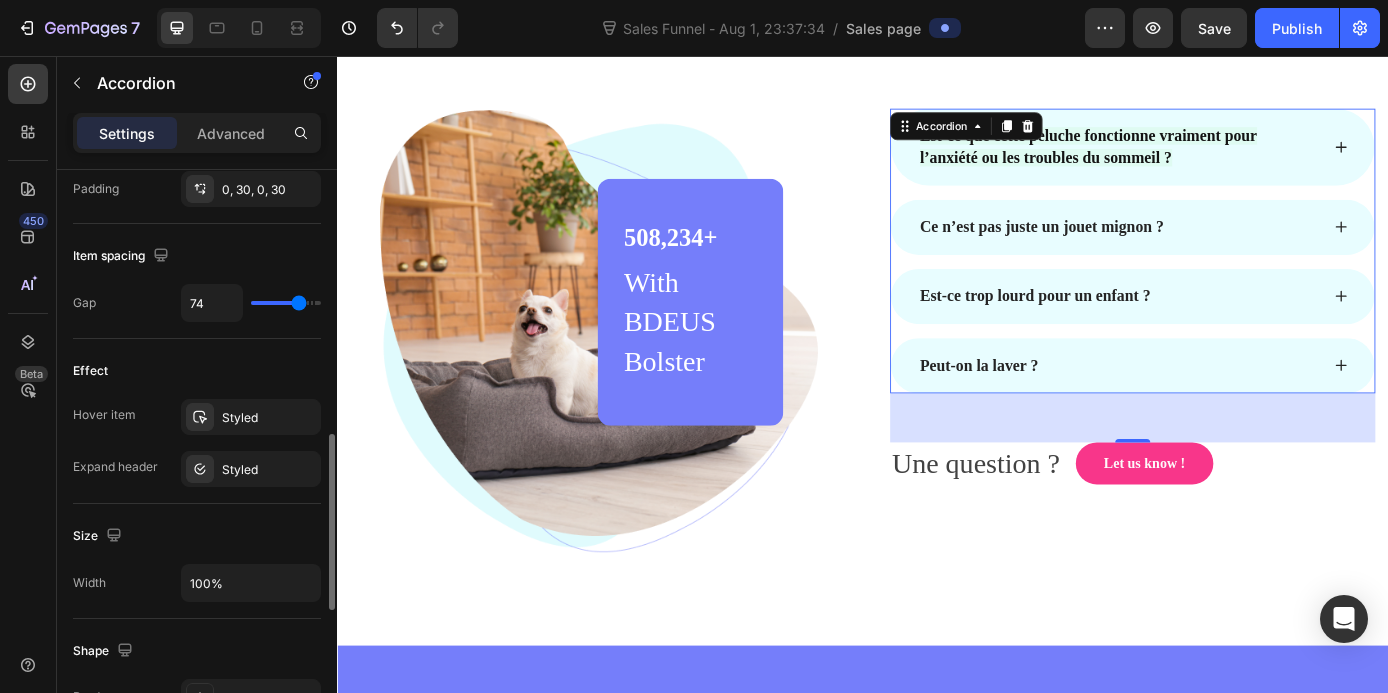 type on "76" 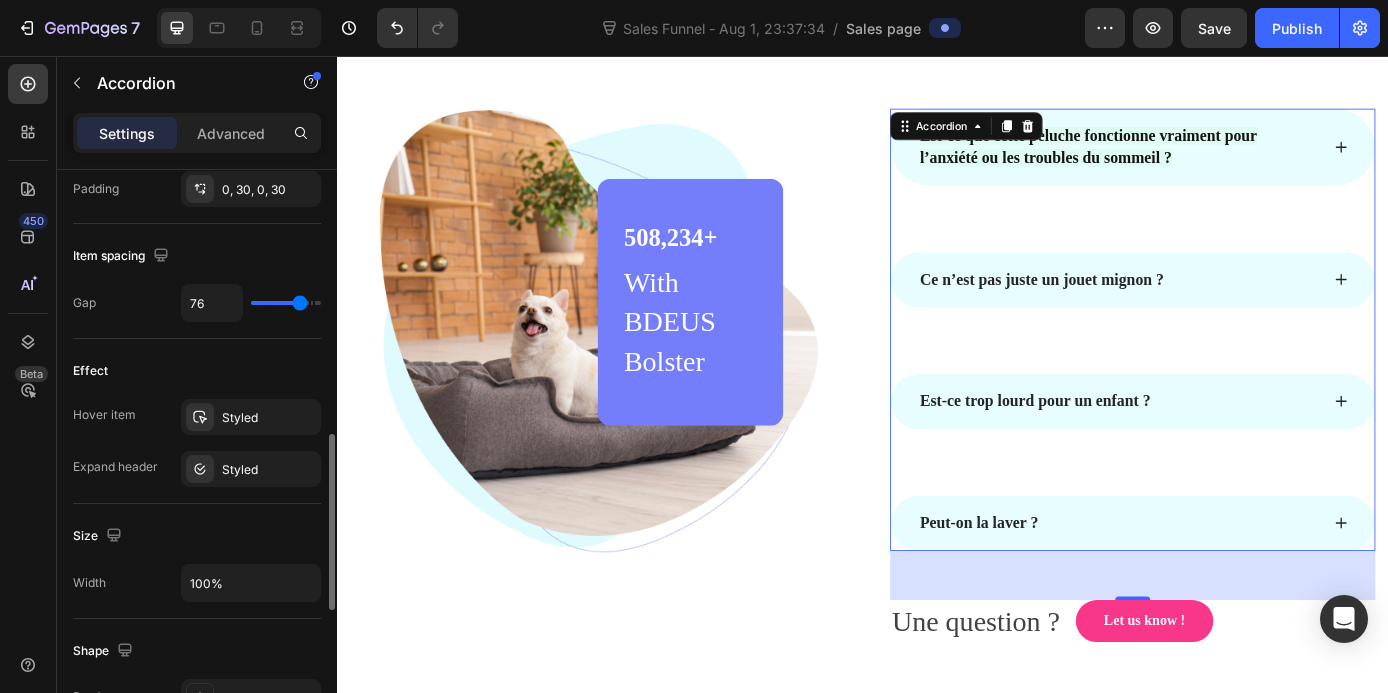 type on "75" 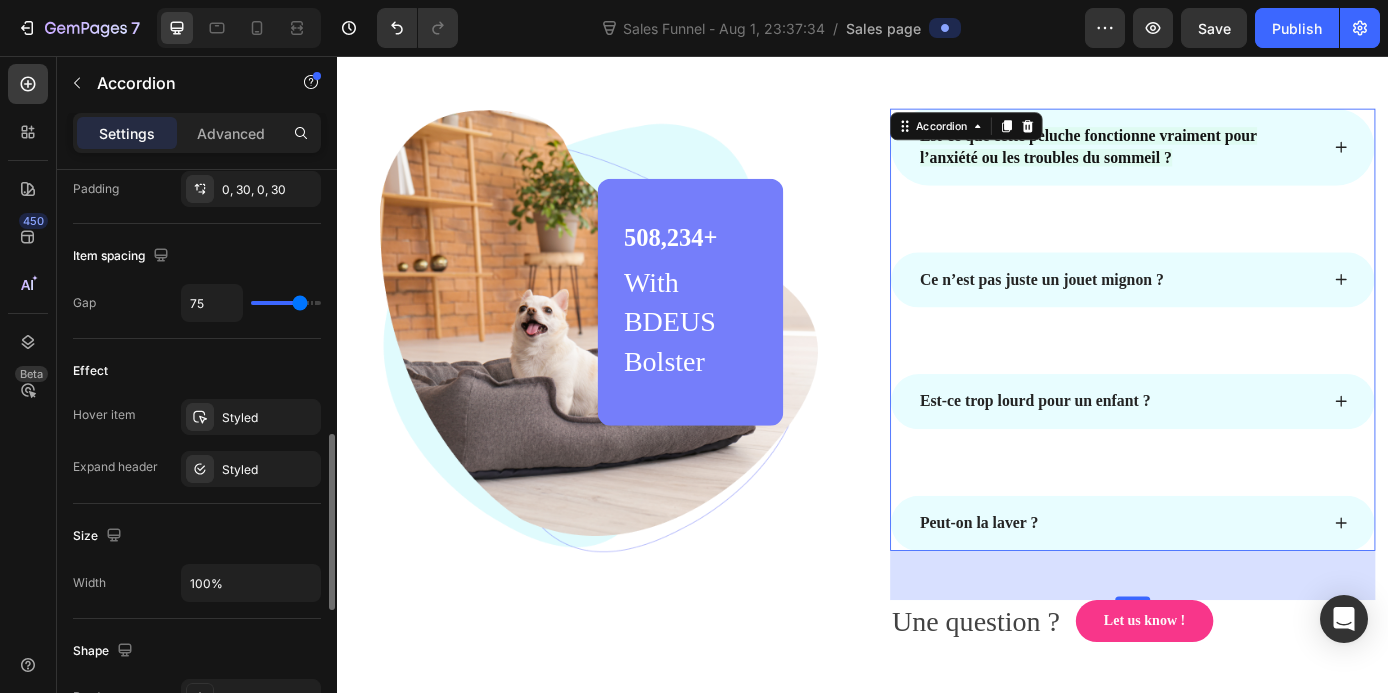 type on "70" 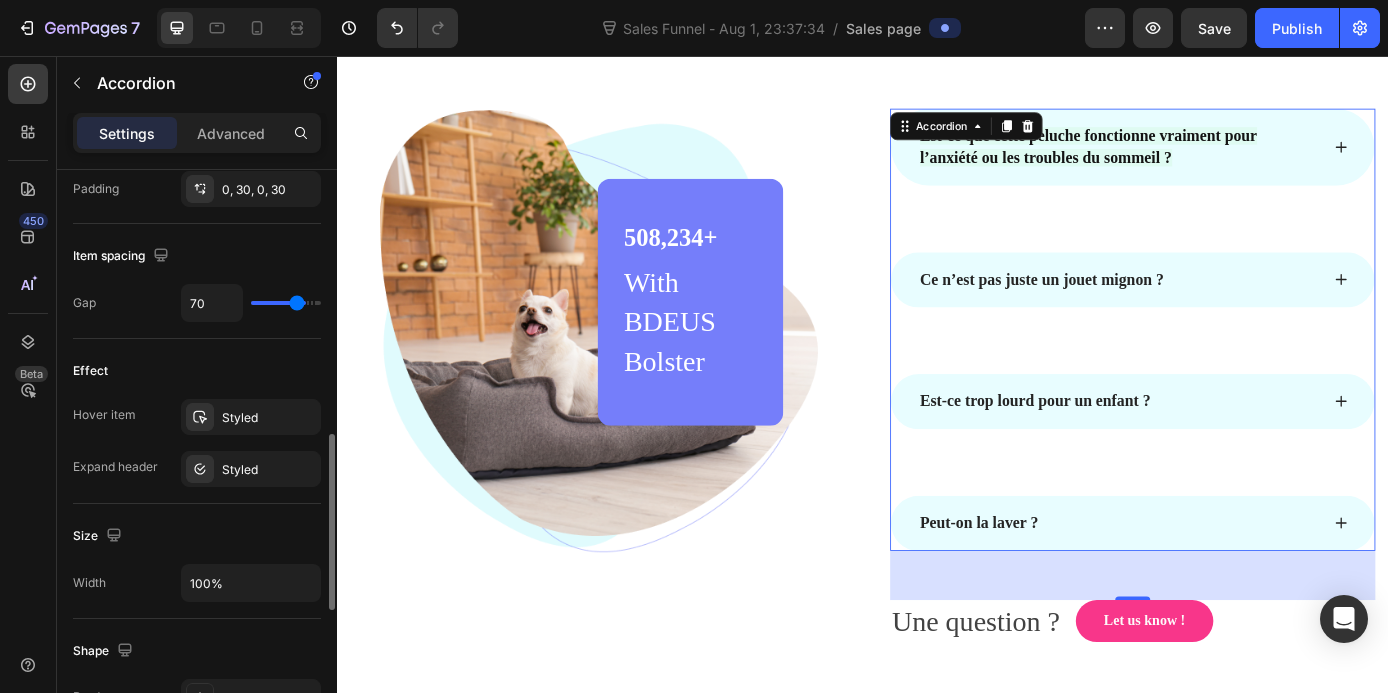 type on "38" 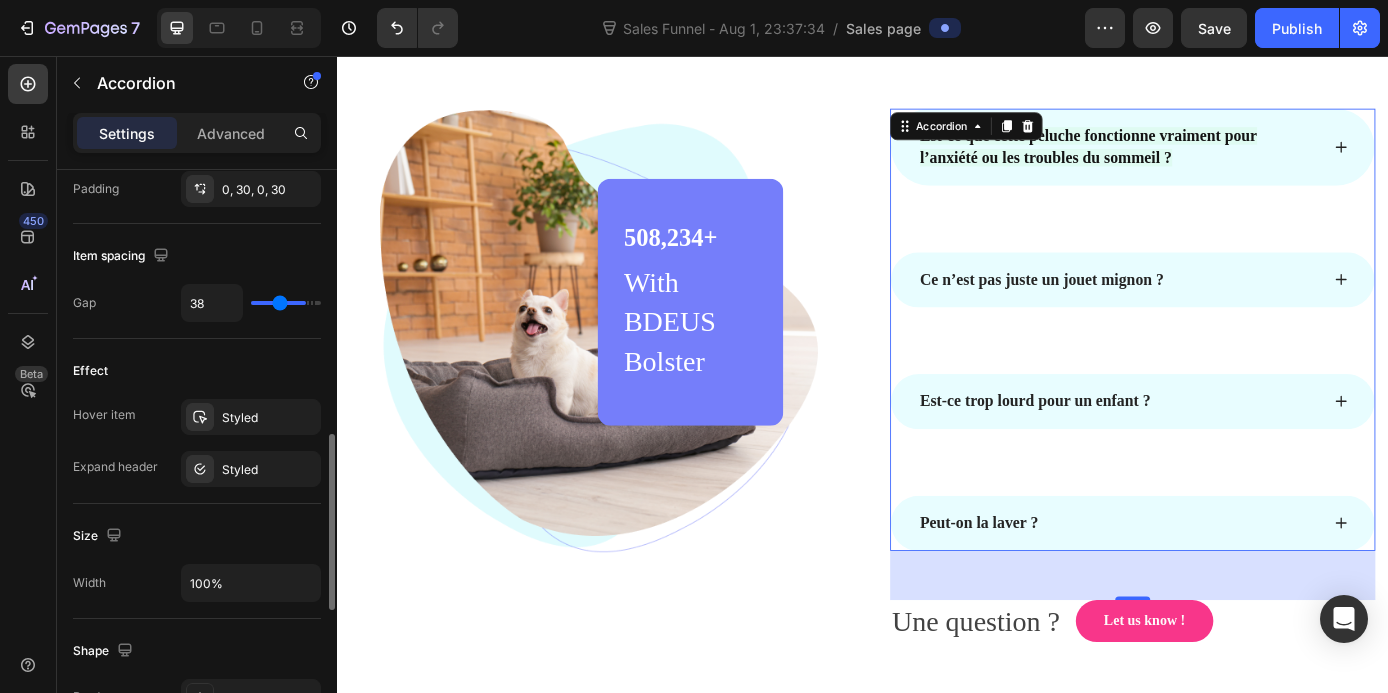 type on "10" 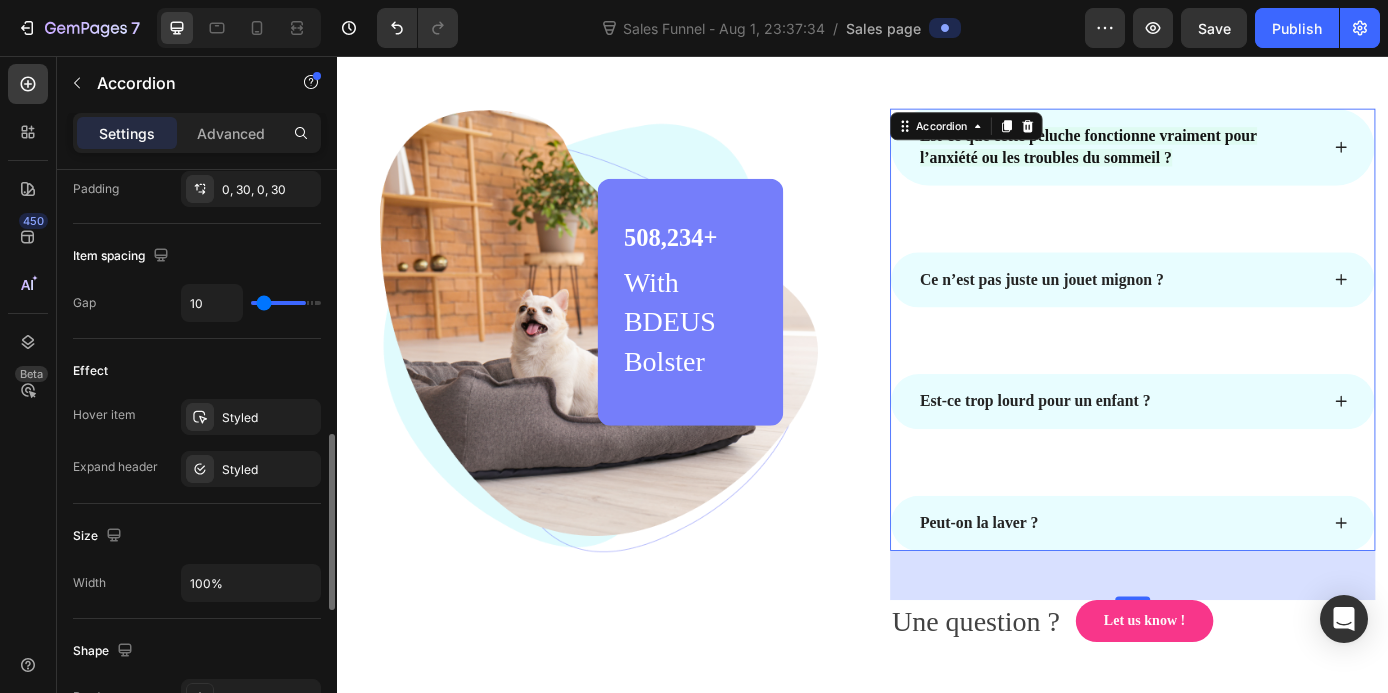 type on "0" 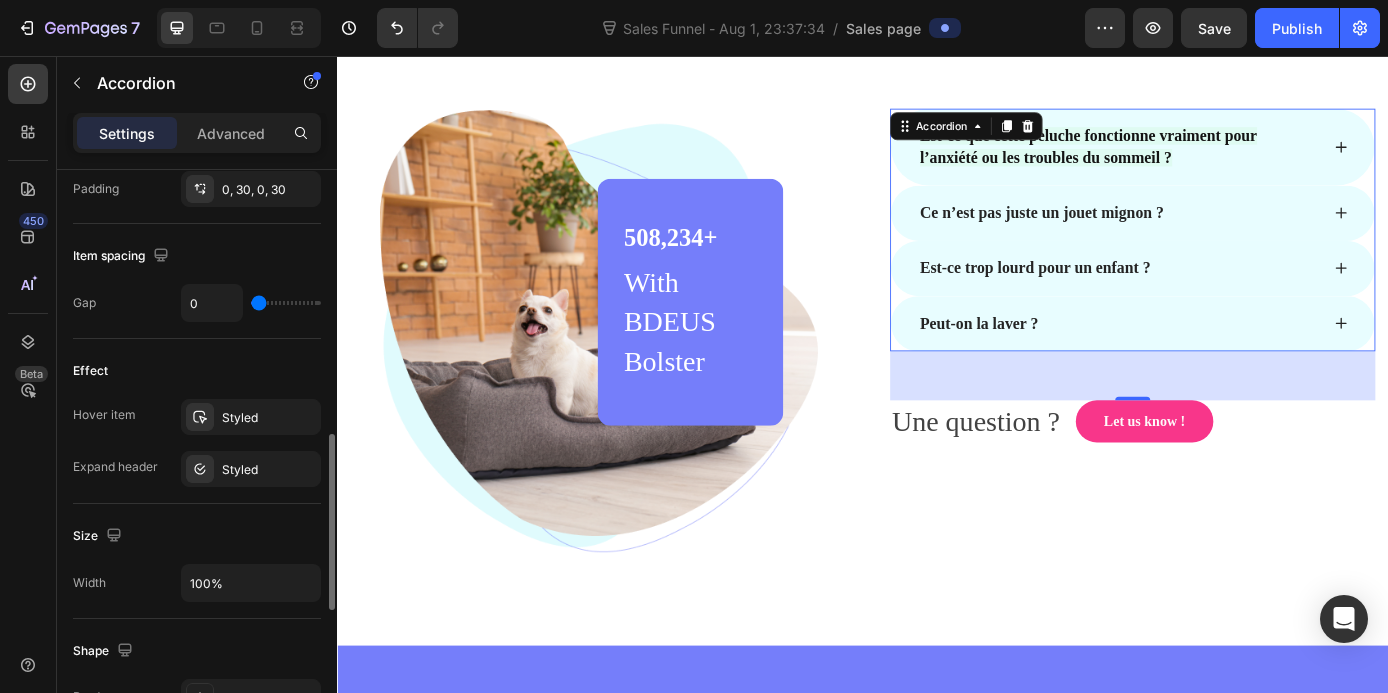 type on "2" 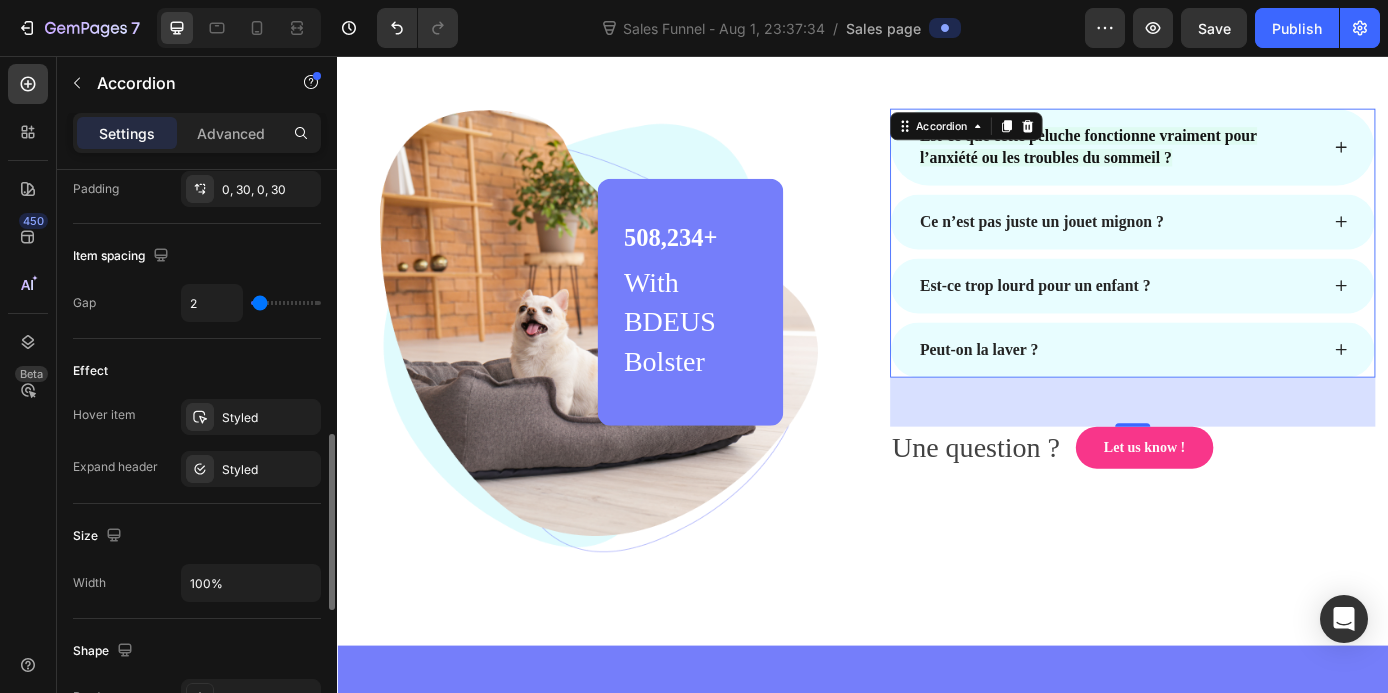 type on "10" 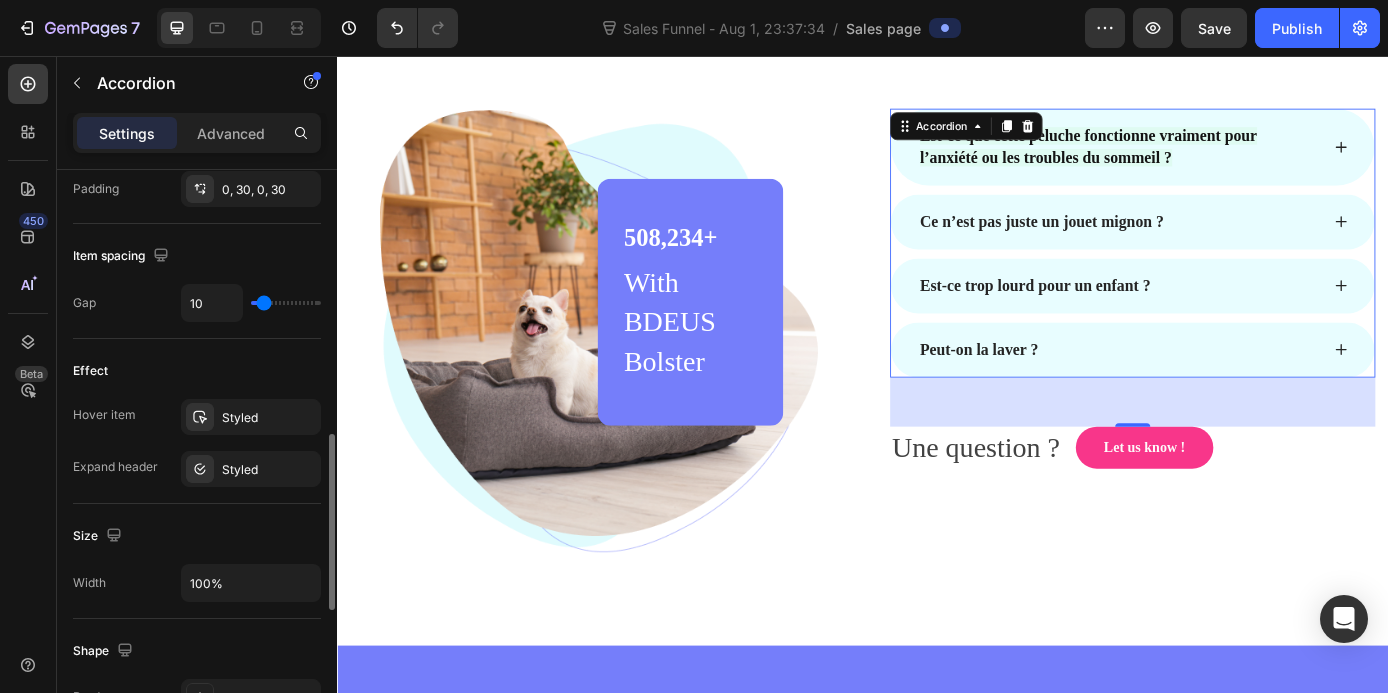 type on "20" 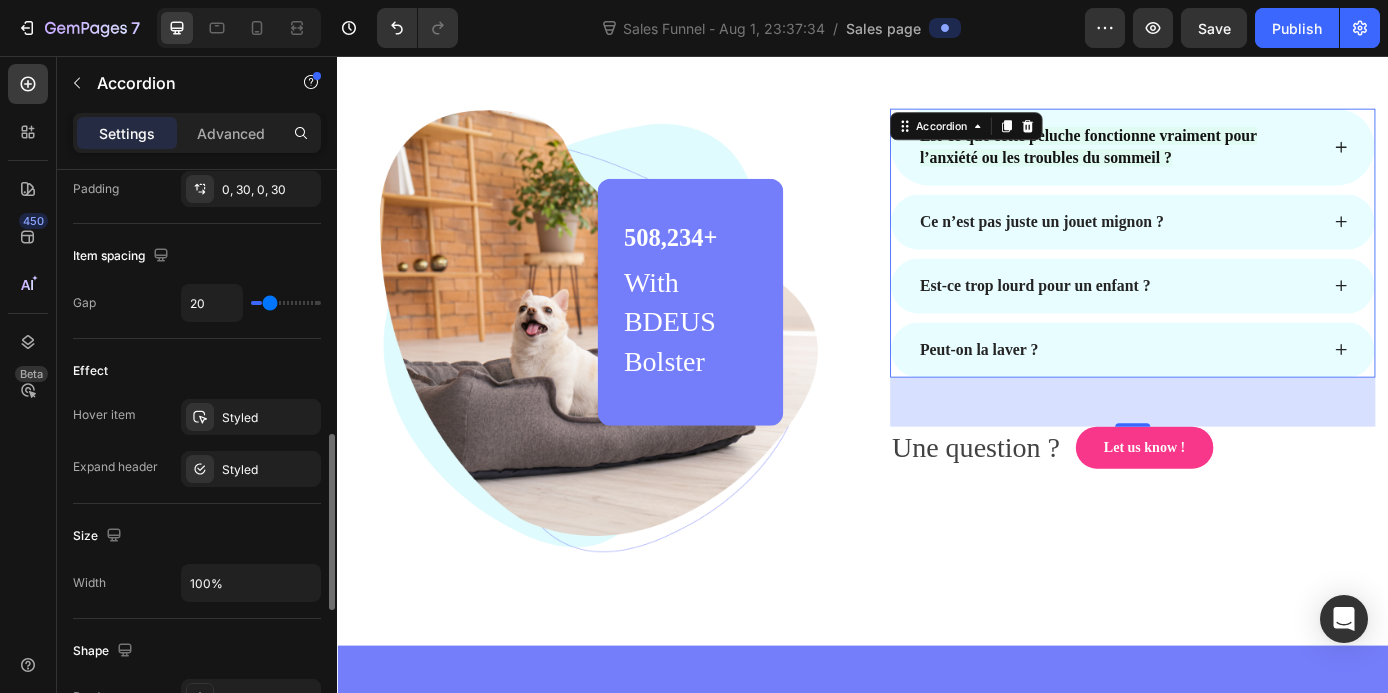 type on "21" 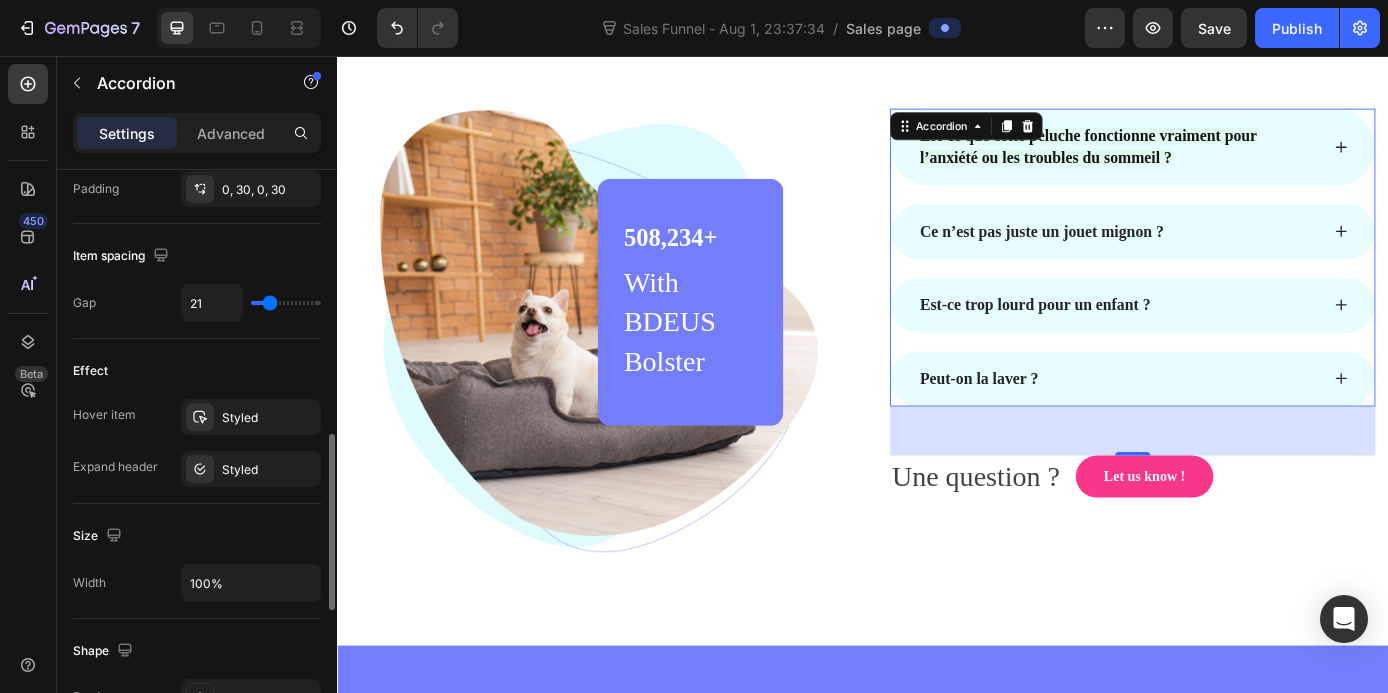 type on "19" 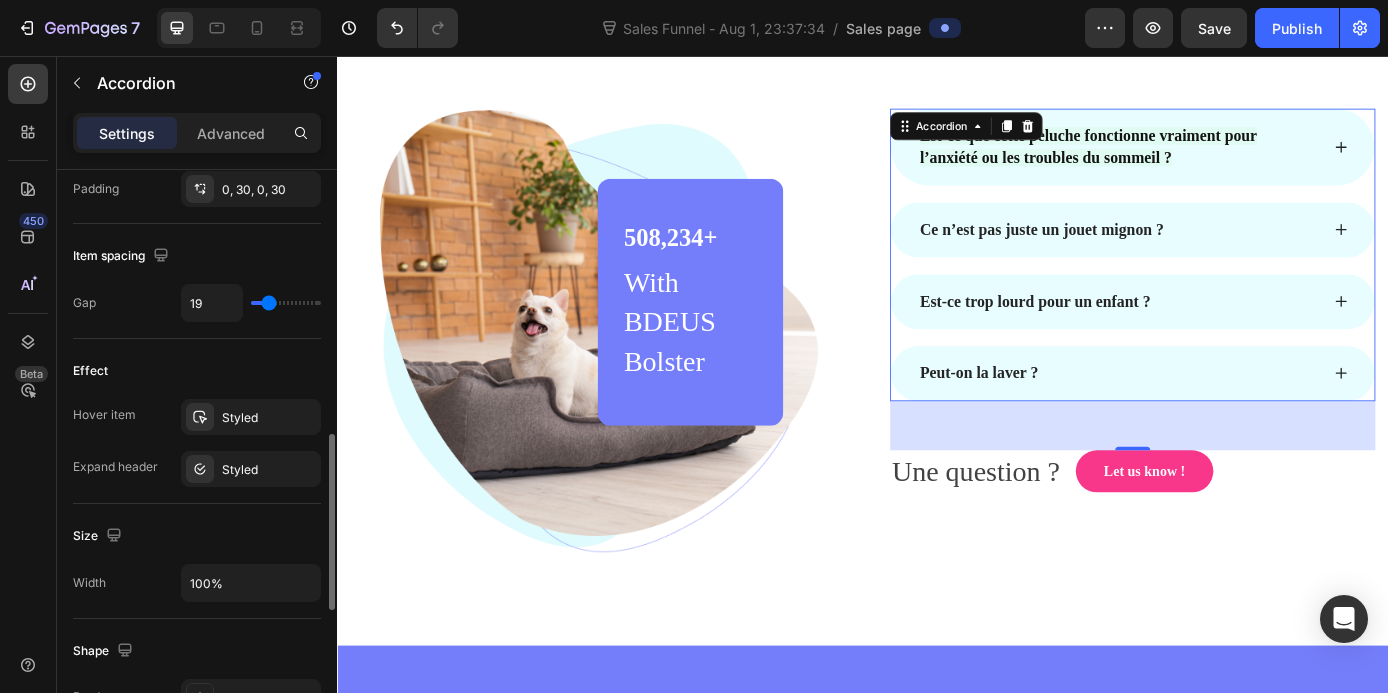 drag, startPoint x: 268, startPoint y: 305, endPoint x: 269, endPoint y: 320, distance: 15.033297 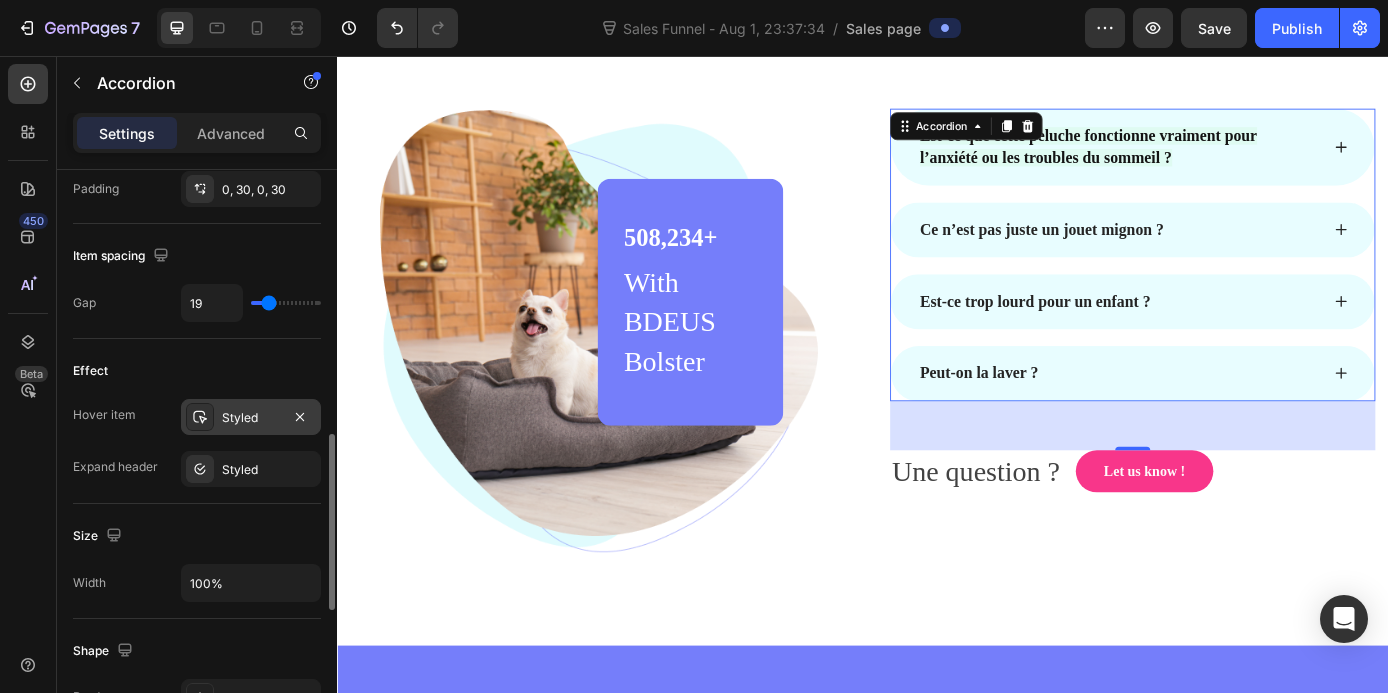 click on "Styled" at bounding box center [251, 418] 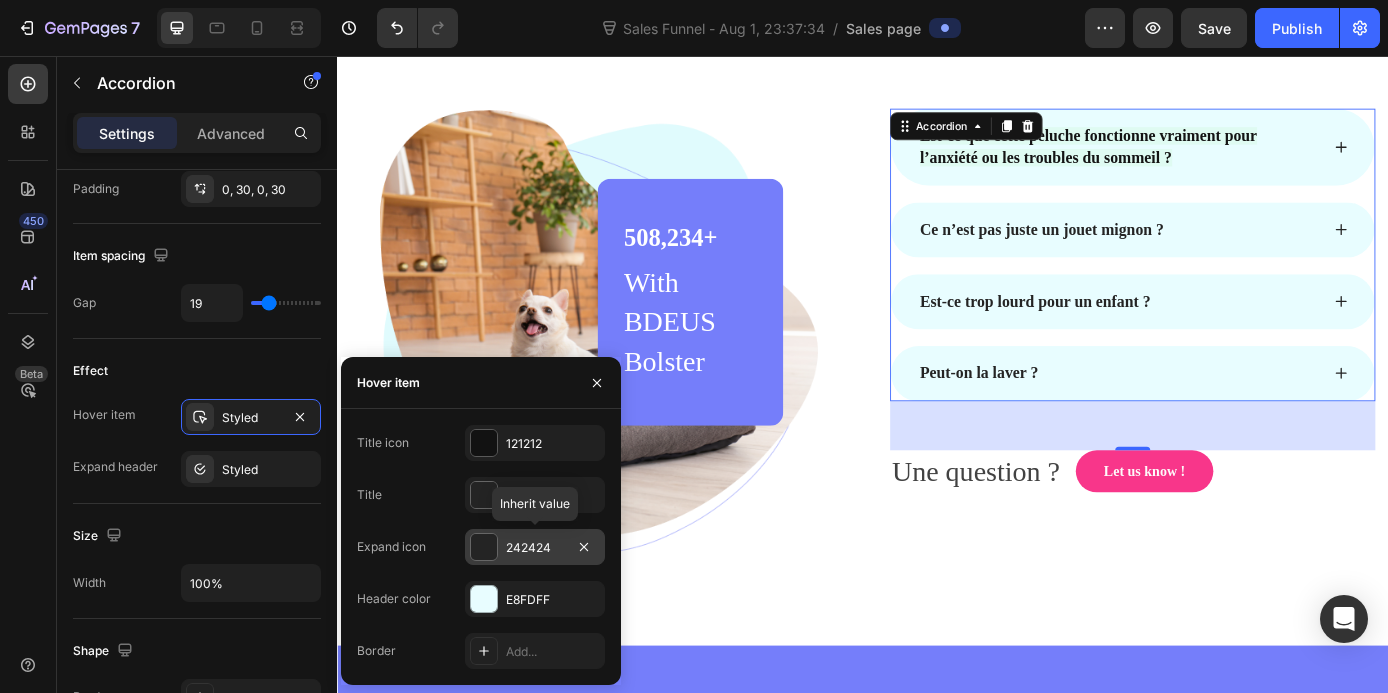 click on "242424" at bounding box center (535, 547) 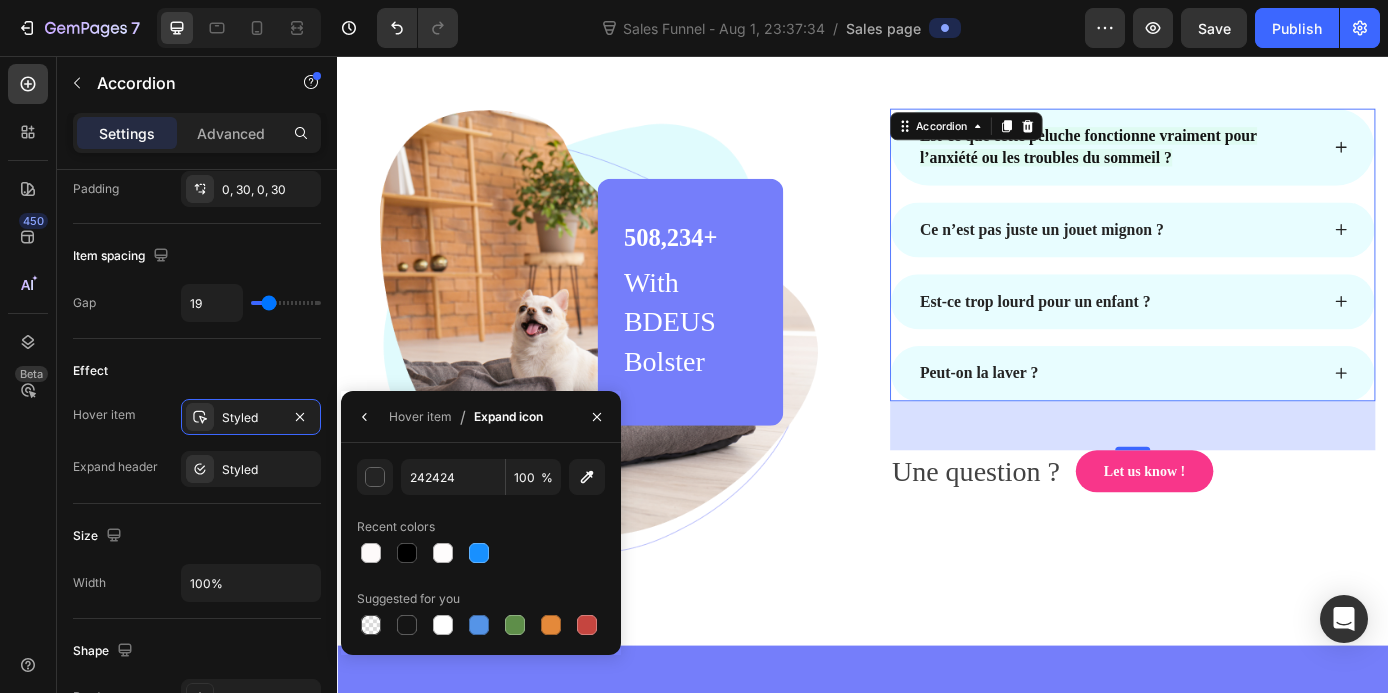 click 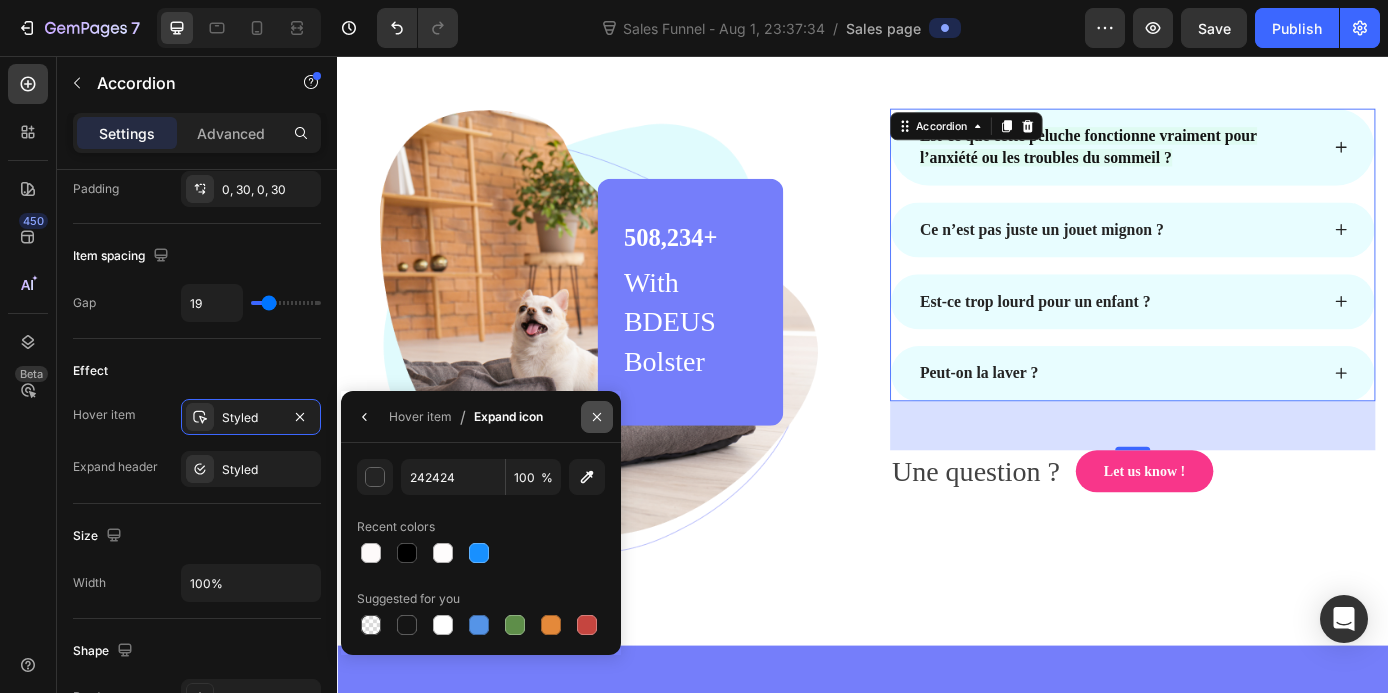 click 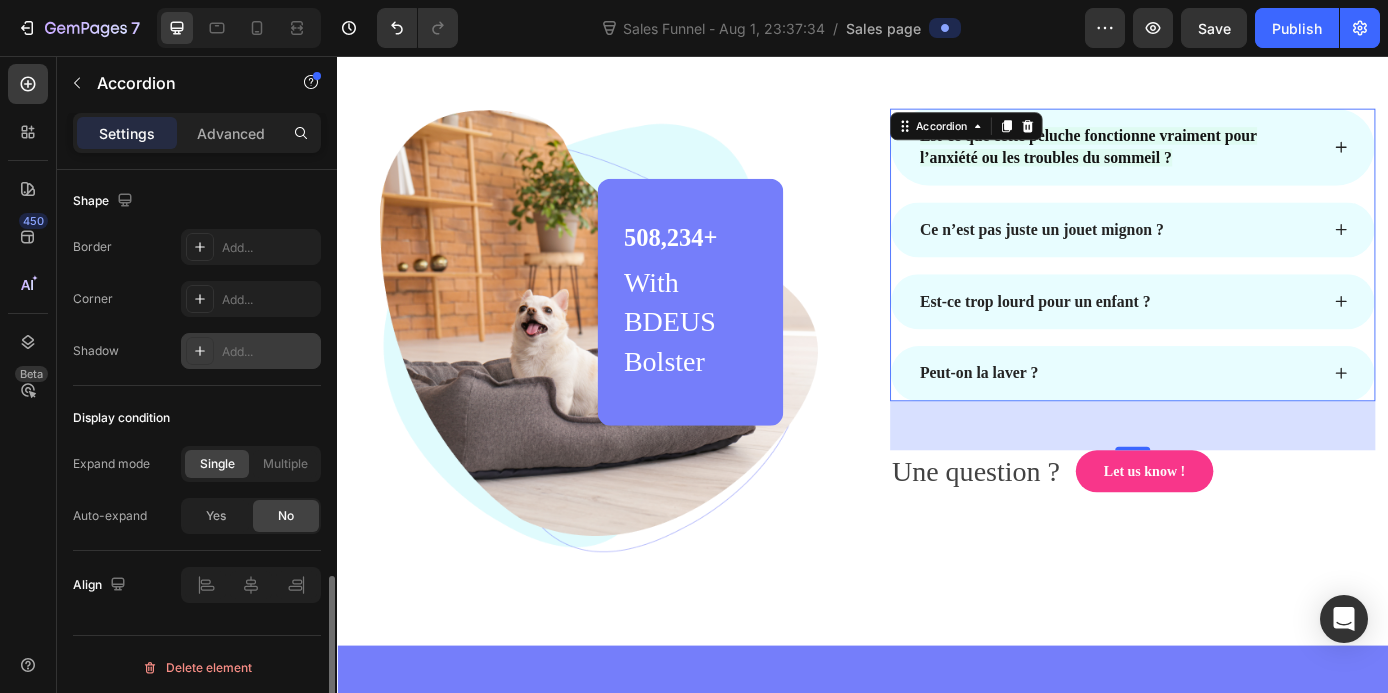 scroll, scrollTop: 1321, scrollLeft: 0, axis: vertical 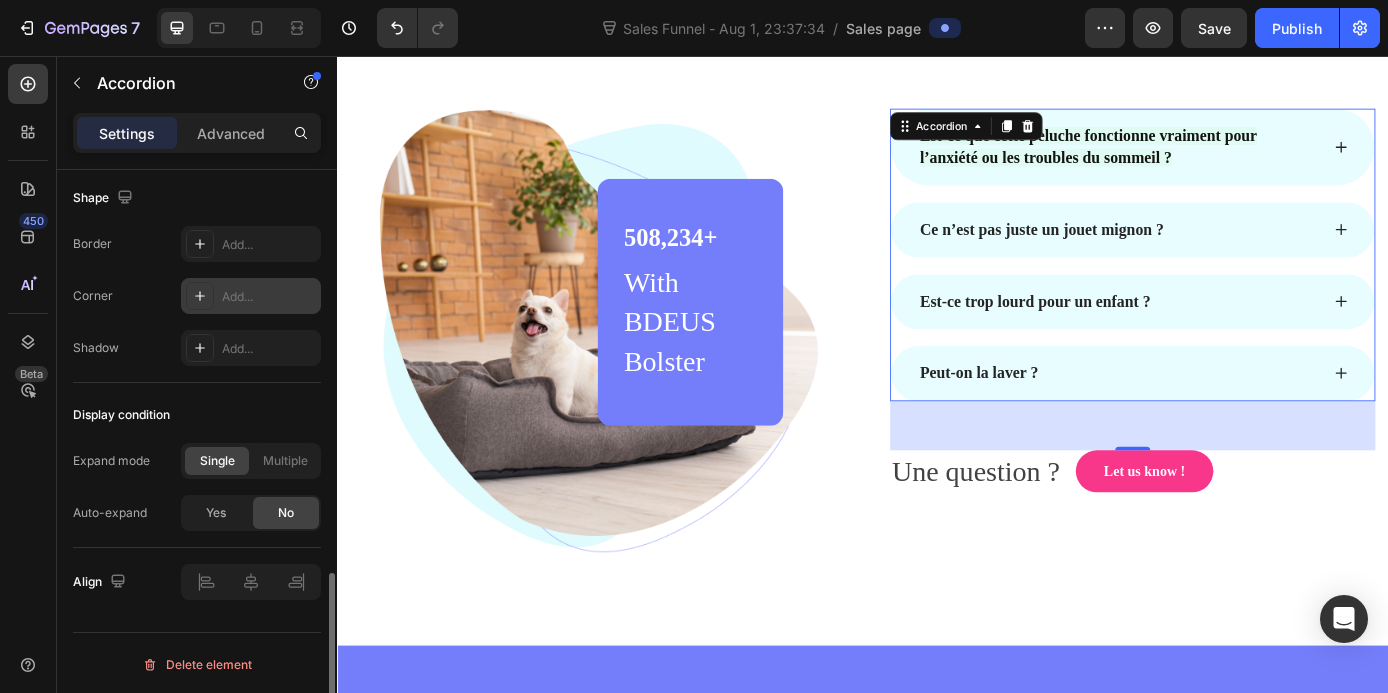 click at bounding box center [200, 296] 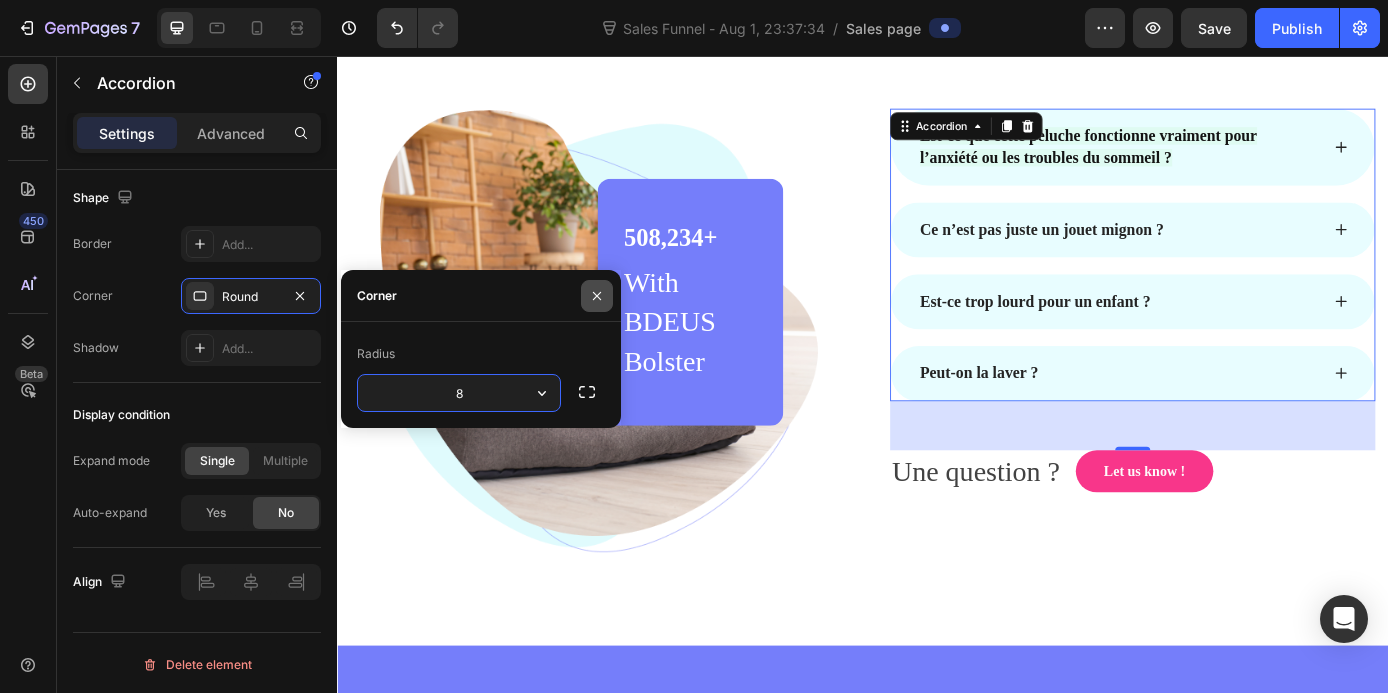click 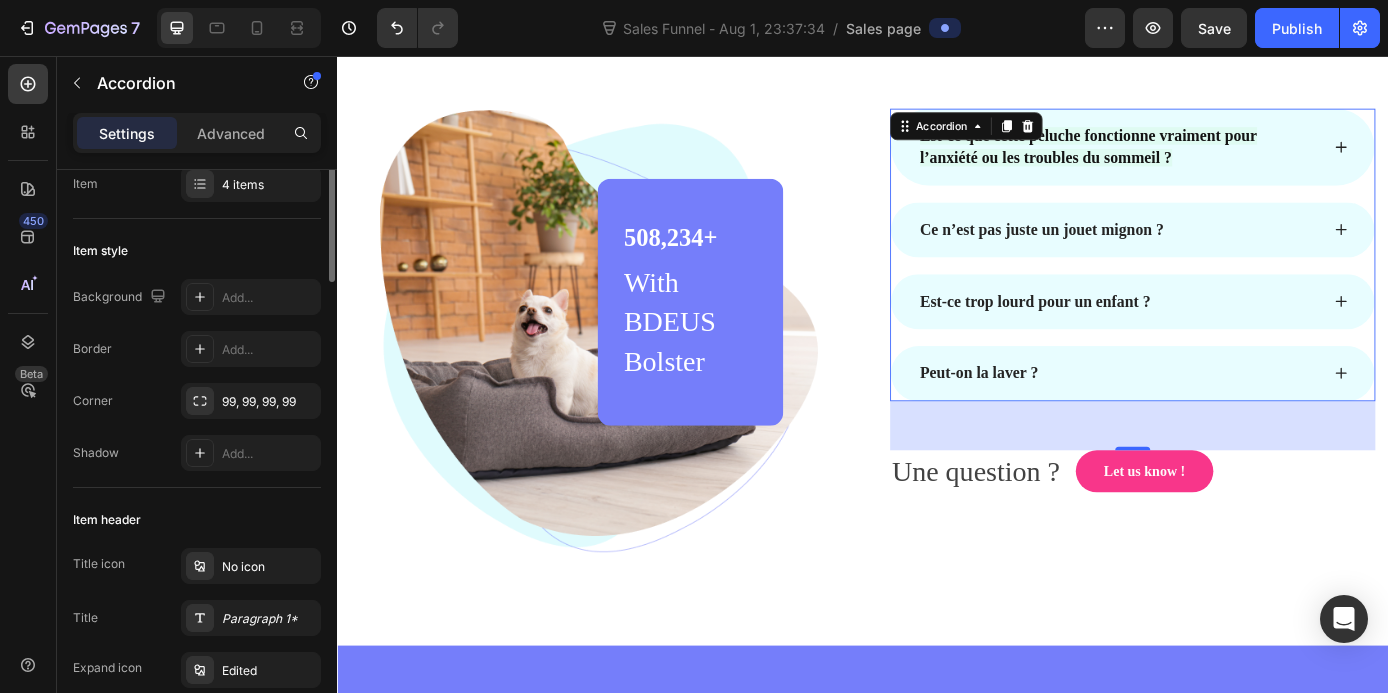scroll, scrollTop: 0, scrollLeft: 0, axis: both 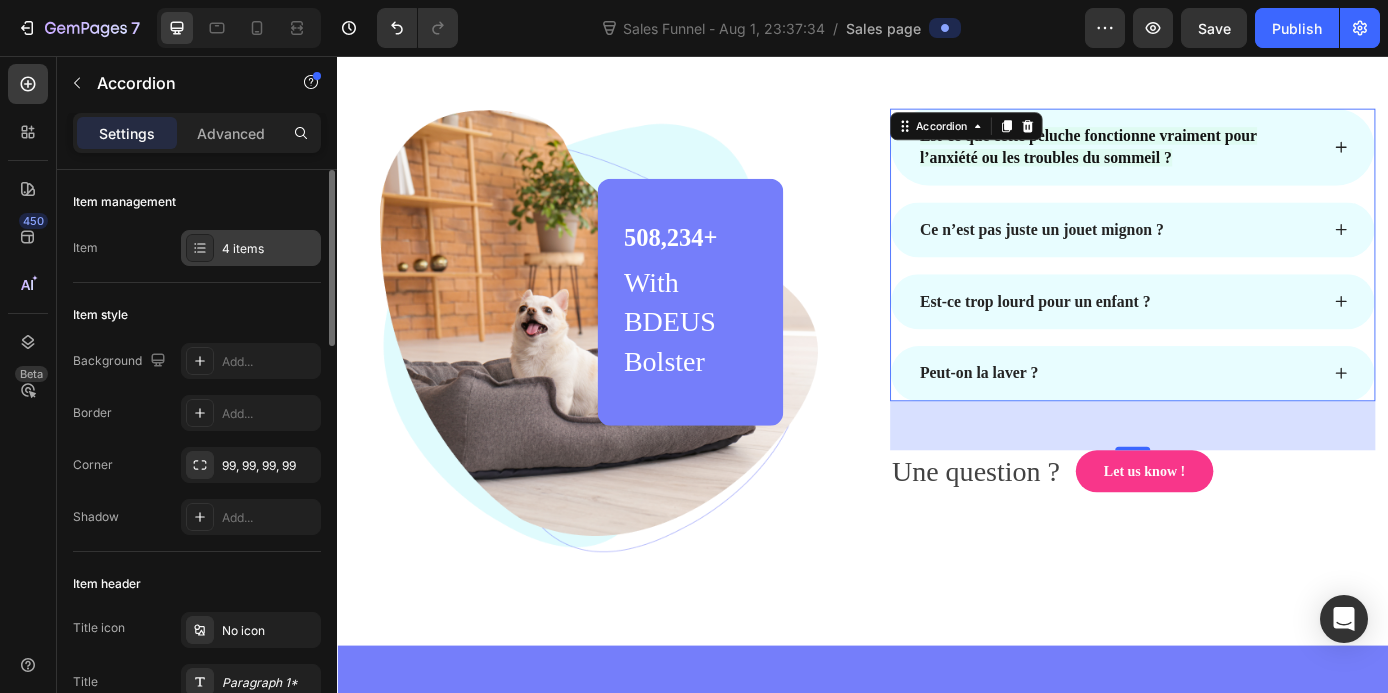 click at bounding box center (200, 248) 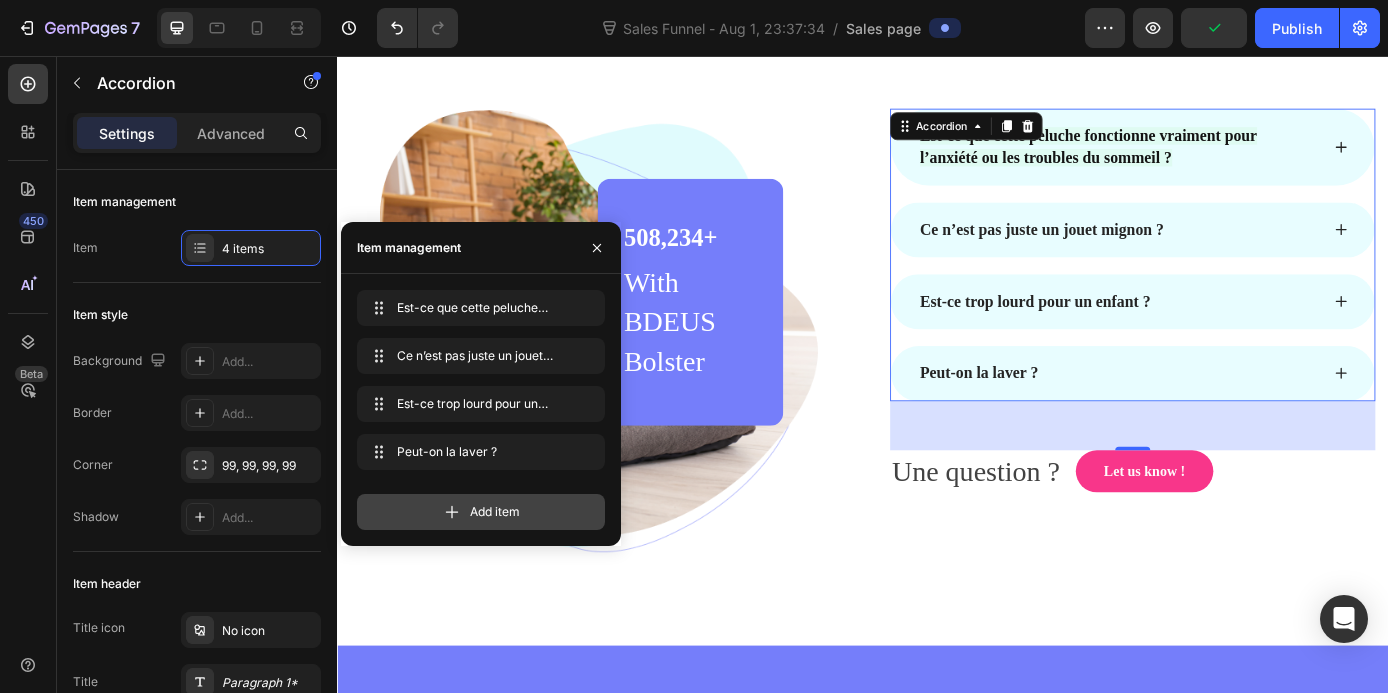 click on "Add item" at bounding box center [495, 512] 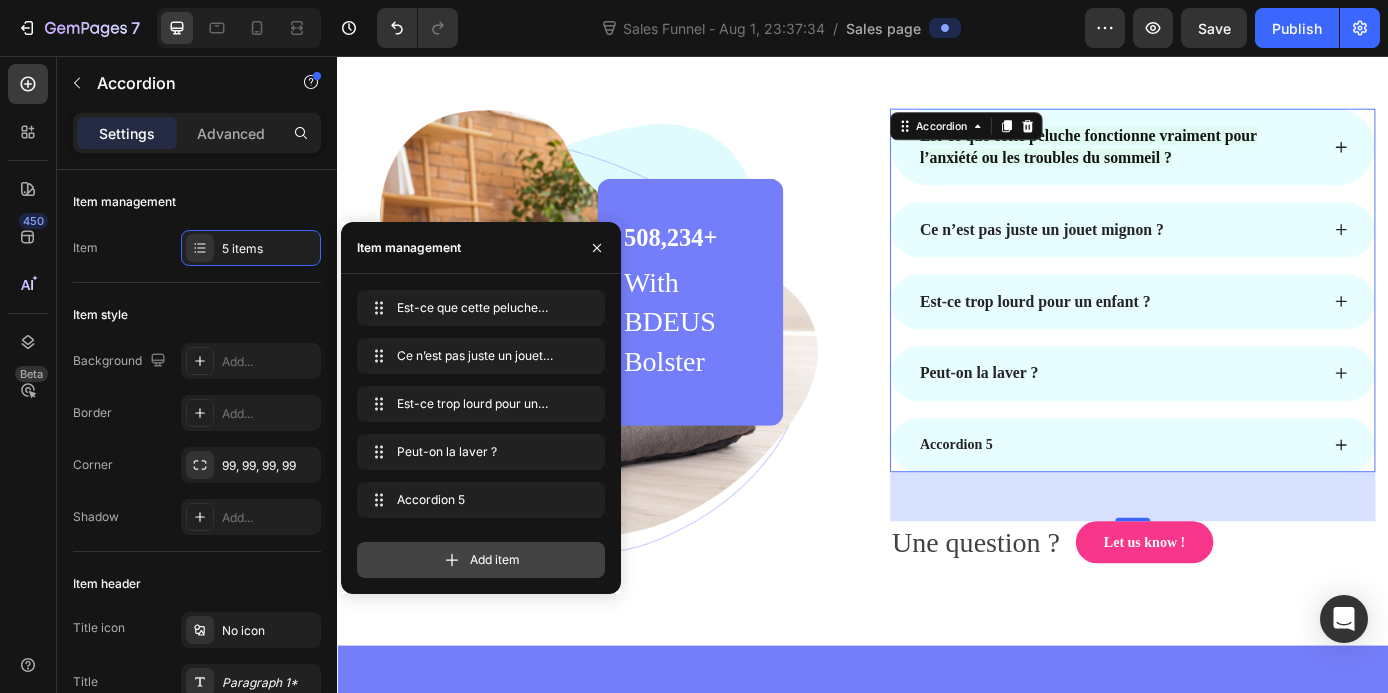 click on "Add item" at bounding box center (495, 560) 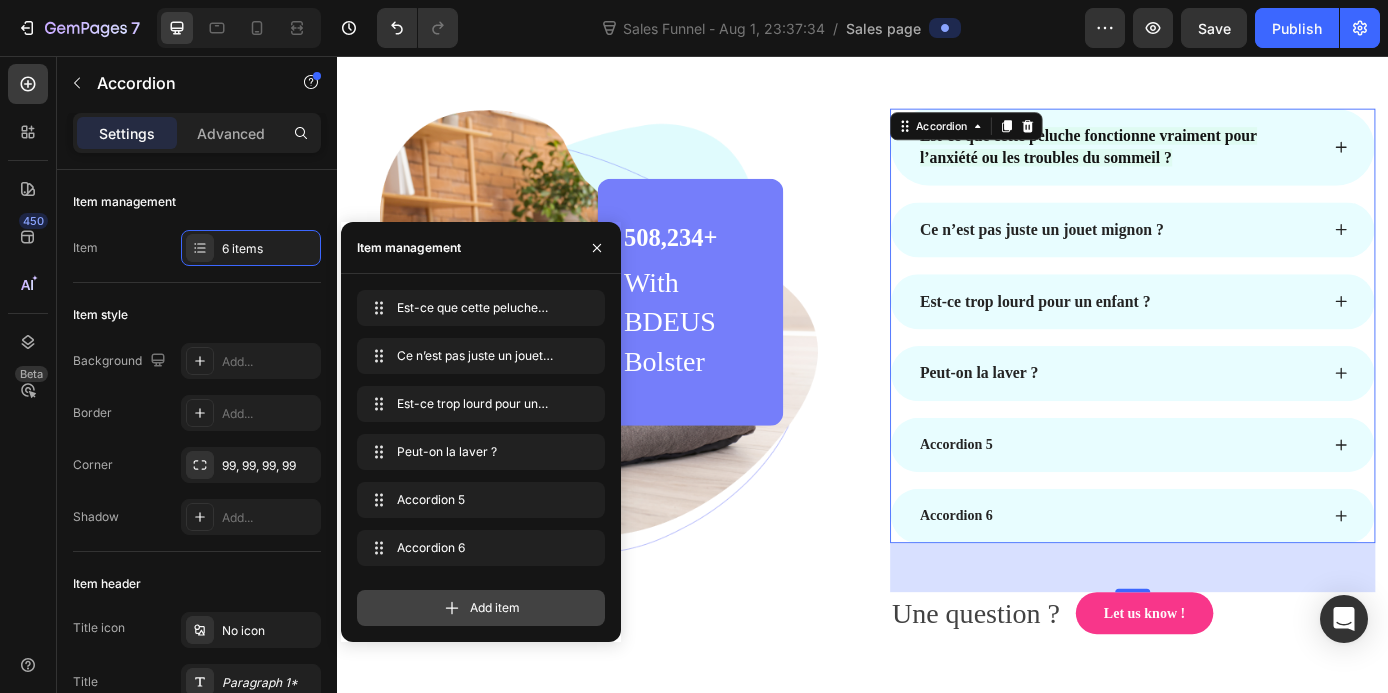 click on "Add item" at bounding box center [495, 608] 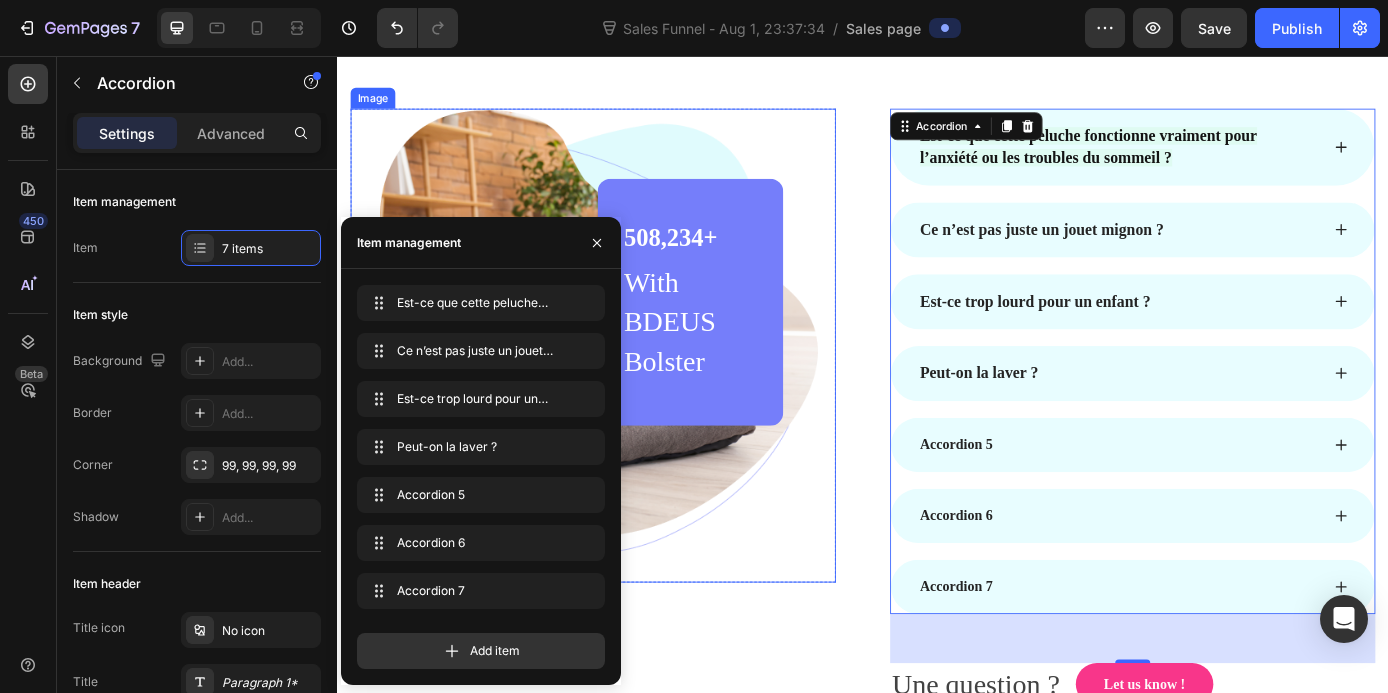 click at bounding box center (629, 386) 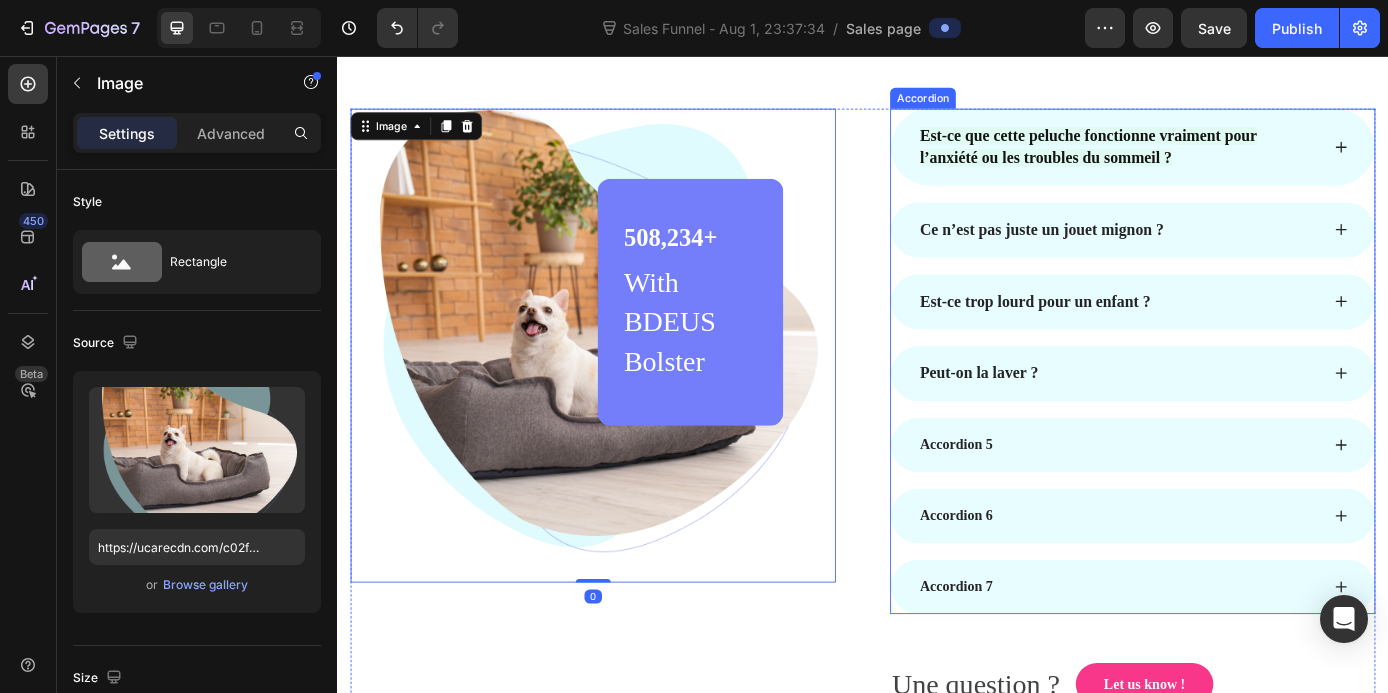 click on "Accordion 5" at bounding box center [1229, 500] 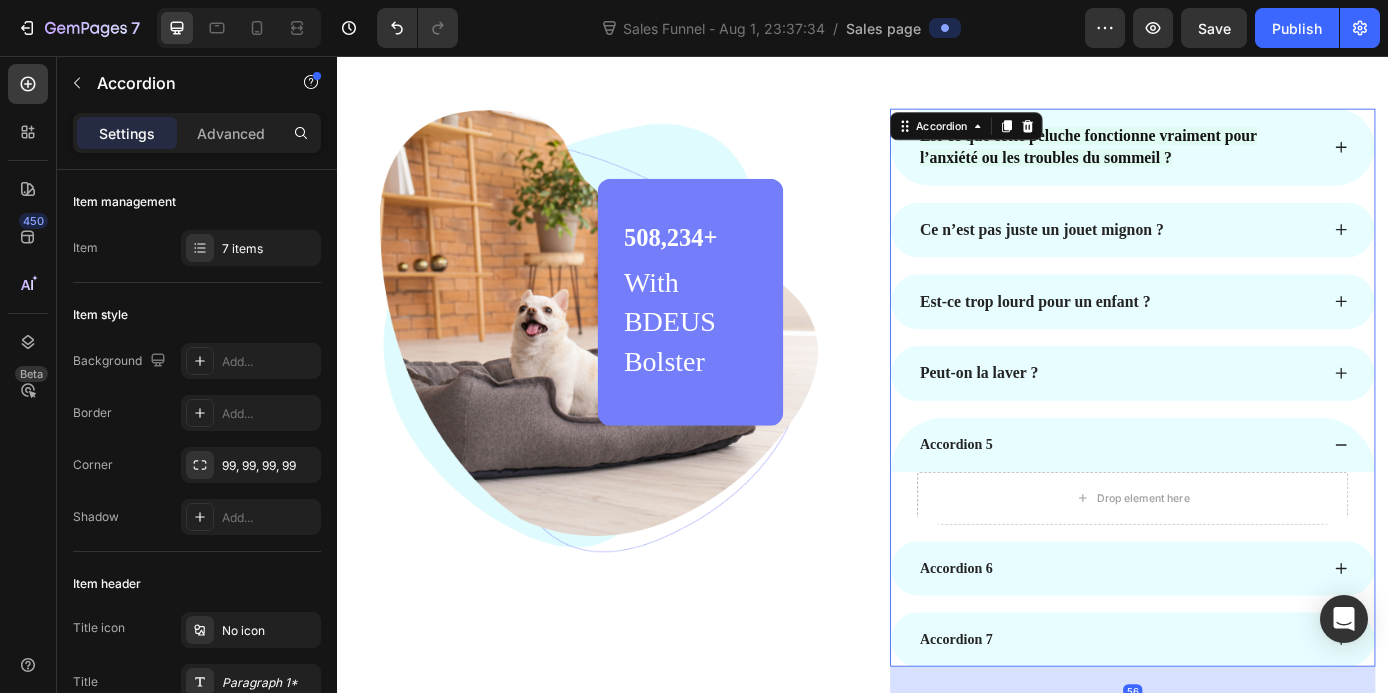 click on "Accordion 5" at bounding box center [1229, 500] 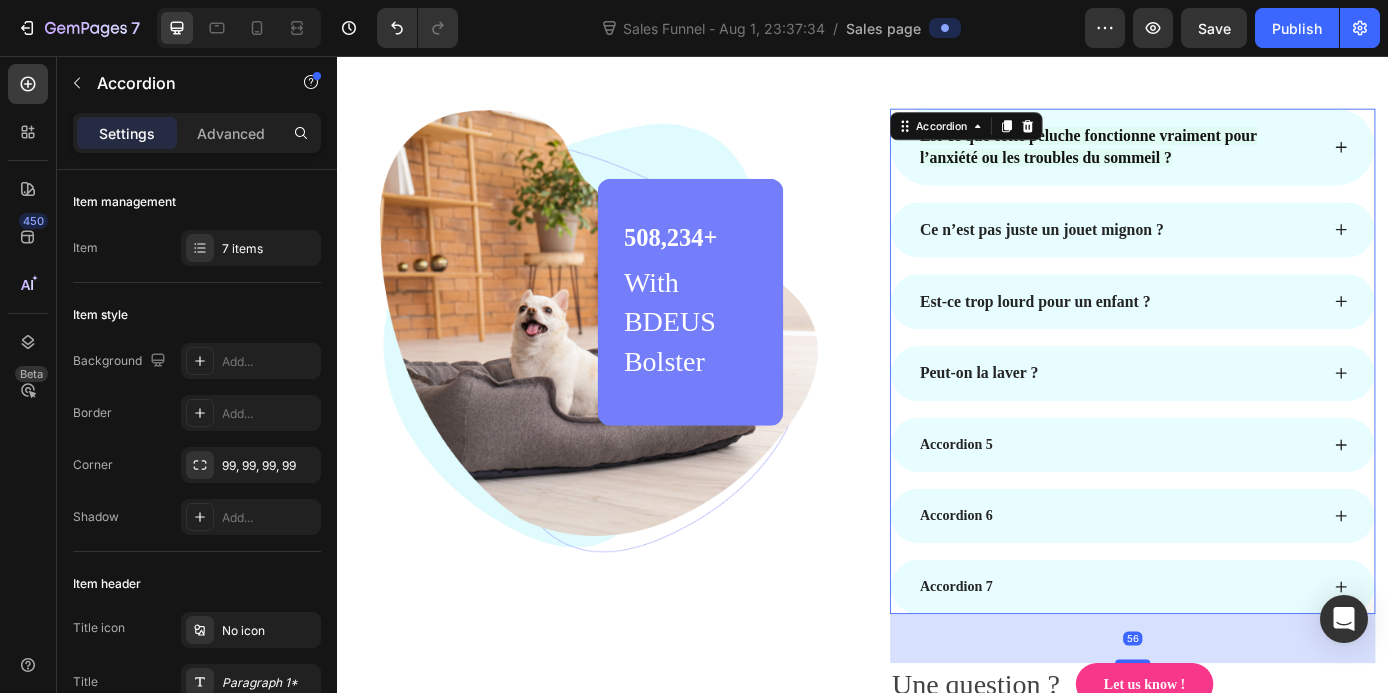 click on "Accordion 5" at bounding box center (1043, 500) 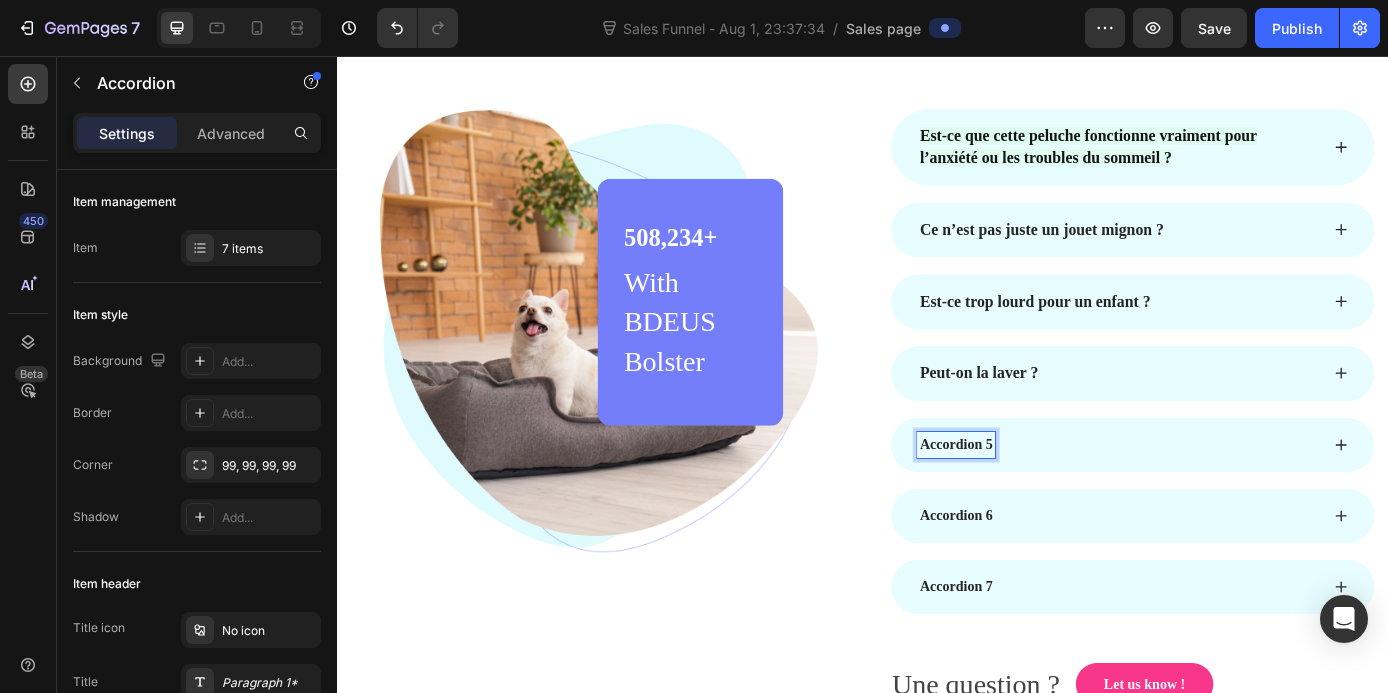 click on "Accordion 5" at bounding box center [1043, 500] 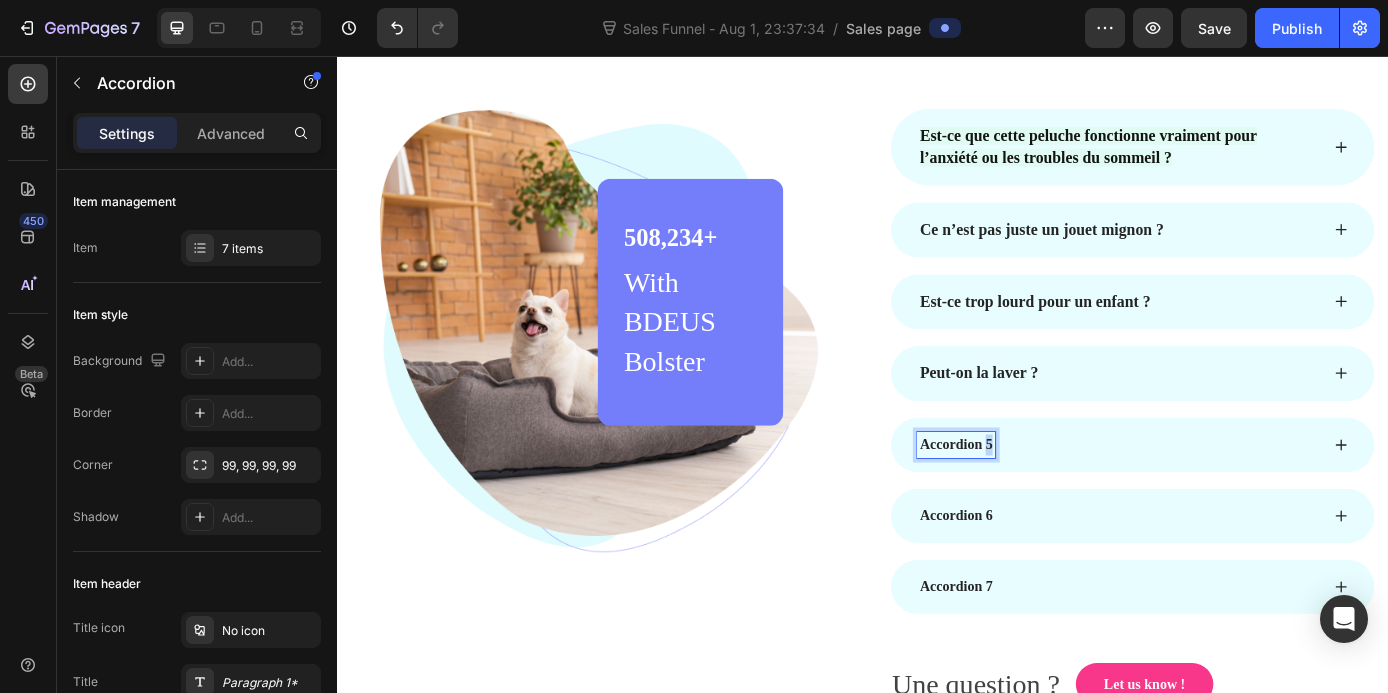 click on "Accordion 5" at bounding box center (1043, 500) 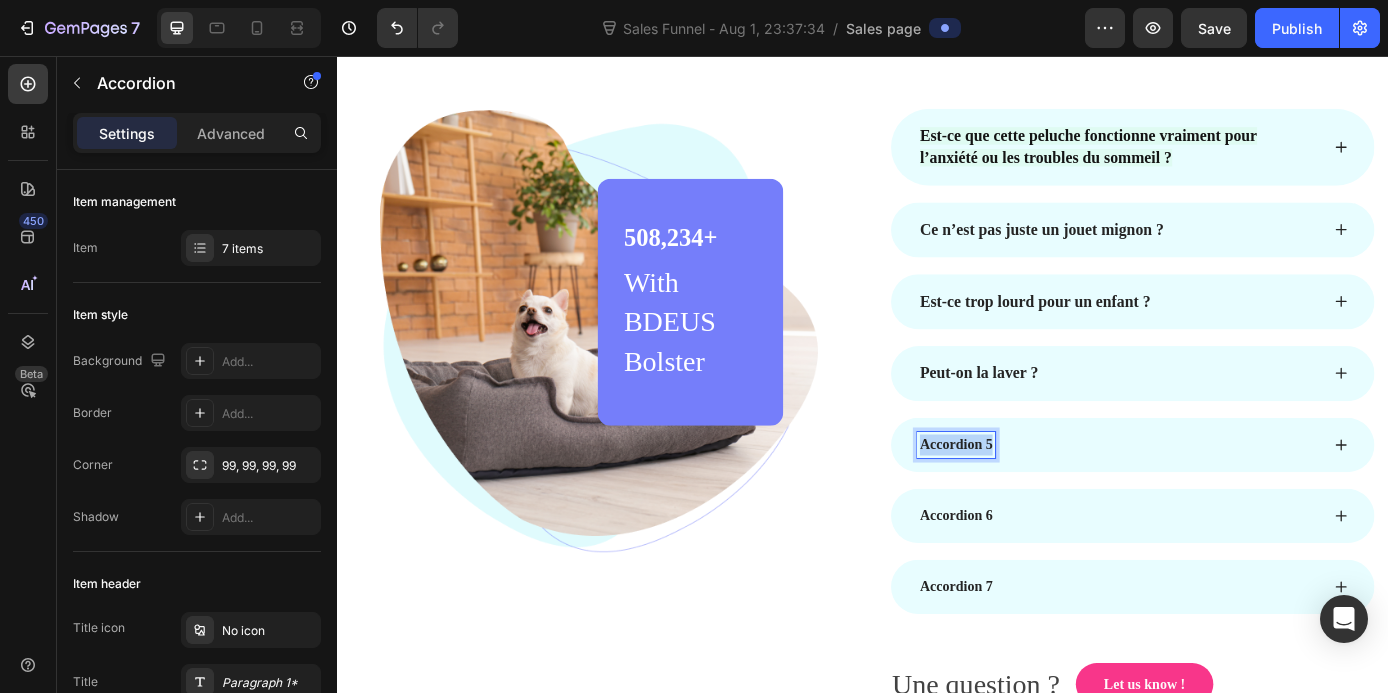 click on "Accordion 5" at bounding box center [1043, 500] 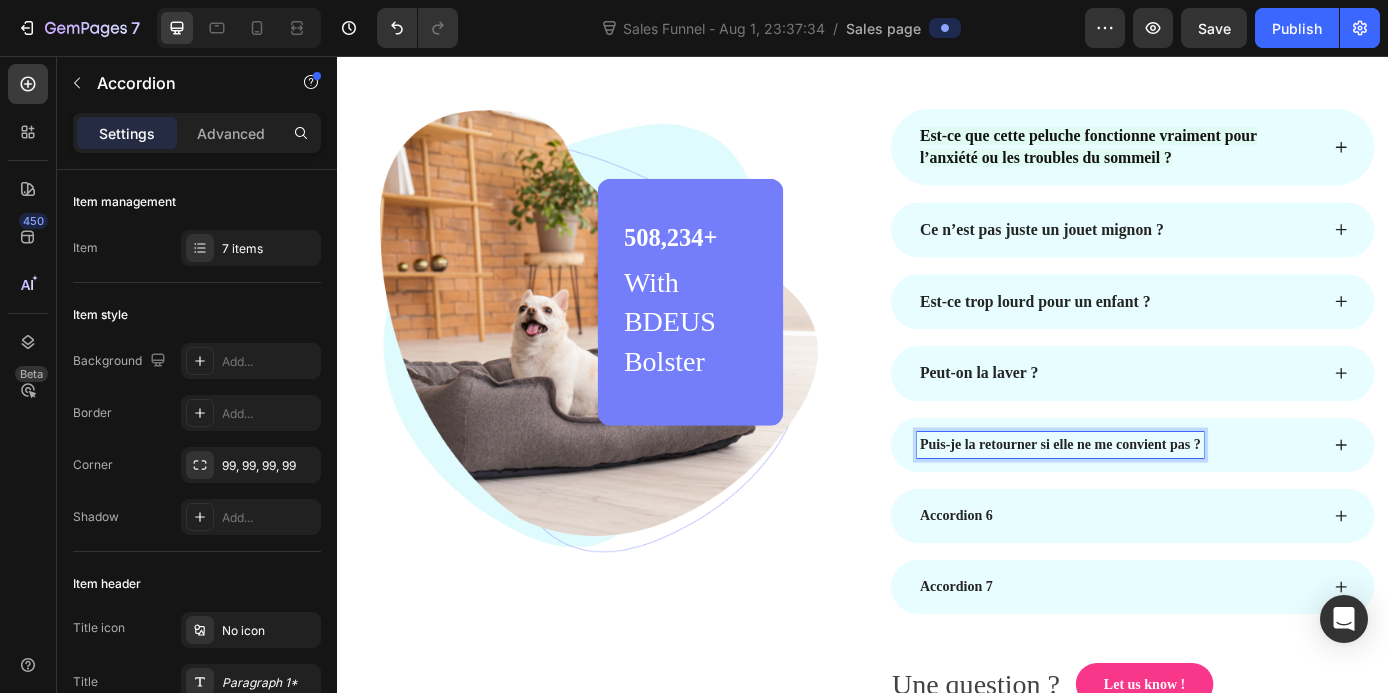 click on "Puis-je la retourner si elle ne me convient pas ?" at bounding box center (1162, 500) 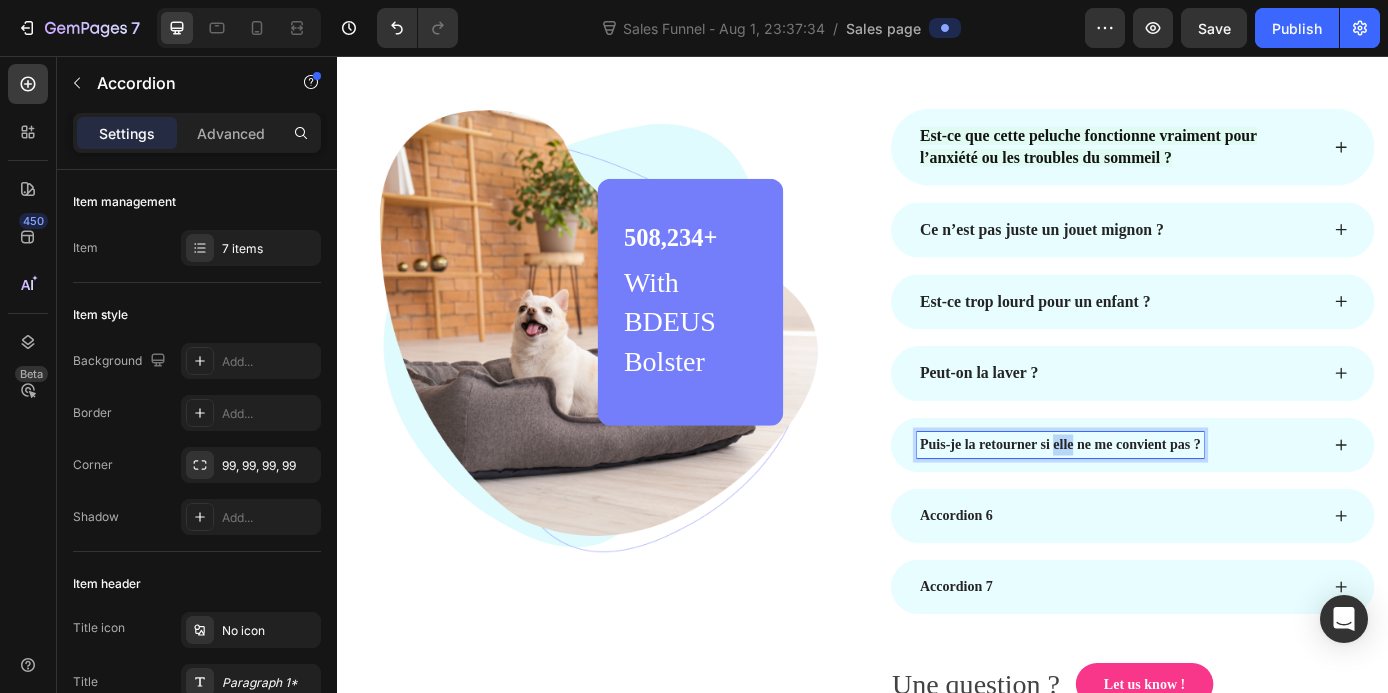 click on "Puis-je la retourner si elle ne me convient pas ?" at bounding box center (1162, 500) 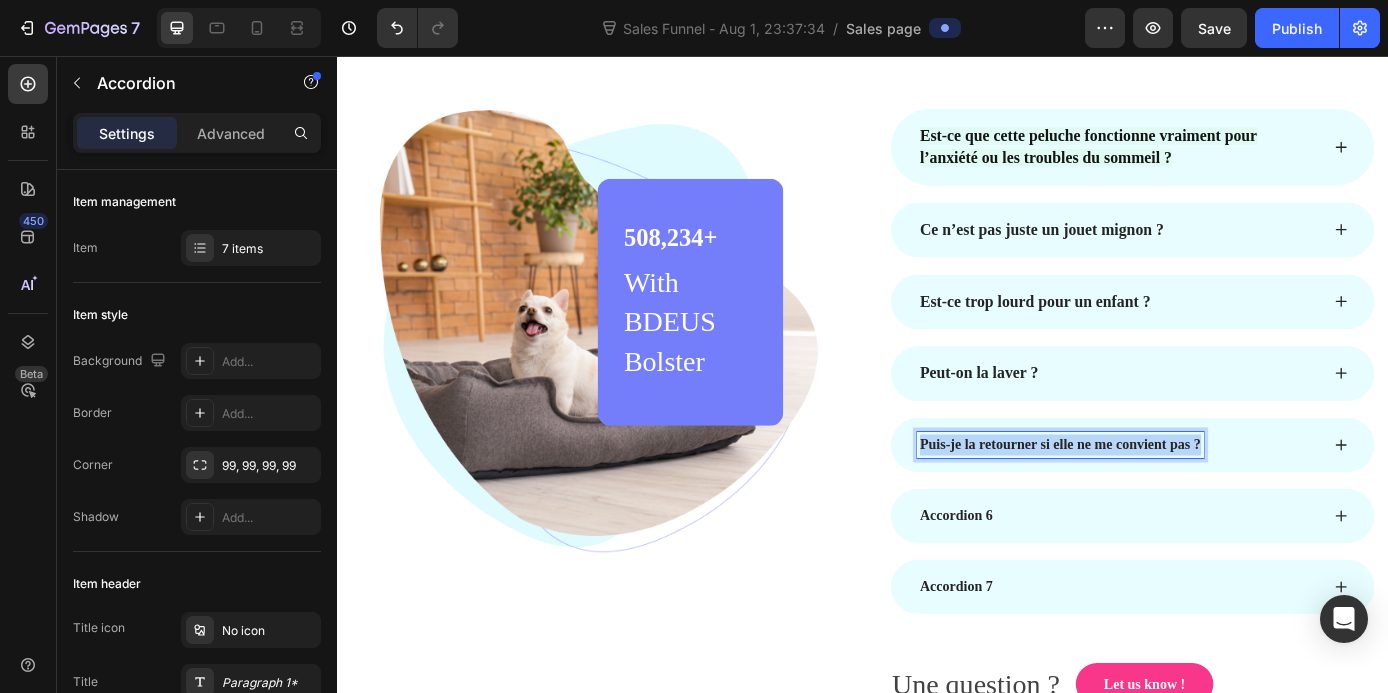 click on "Puis-je la retourner si elle ne me convient pas ?" at bounding box center (1162, 500) 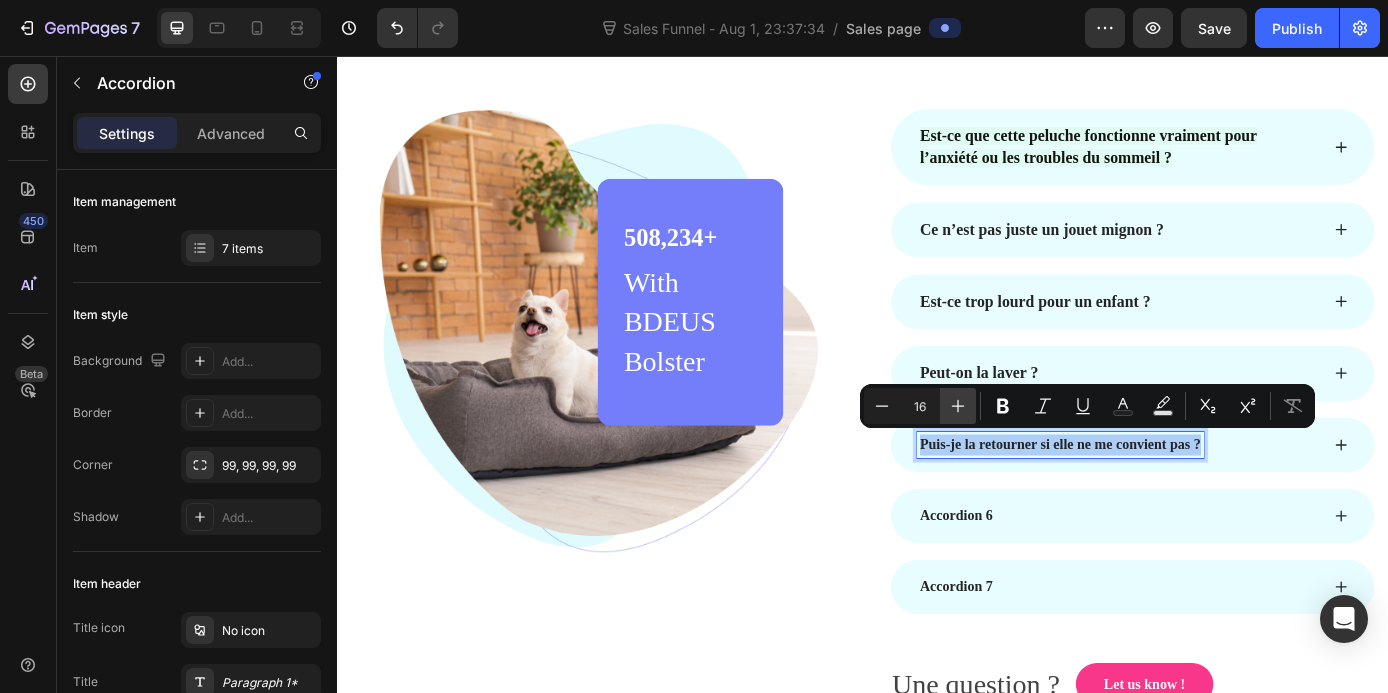 click 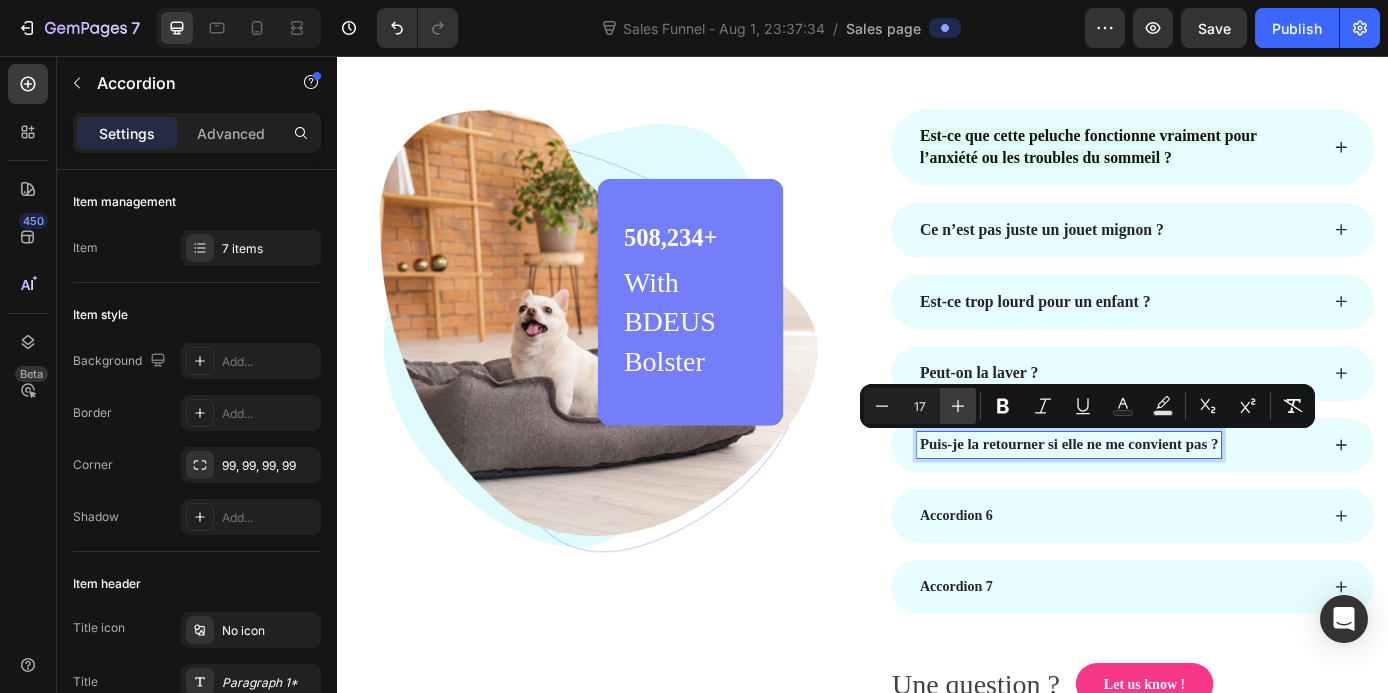 click 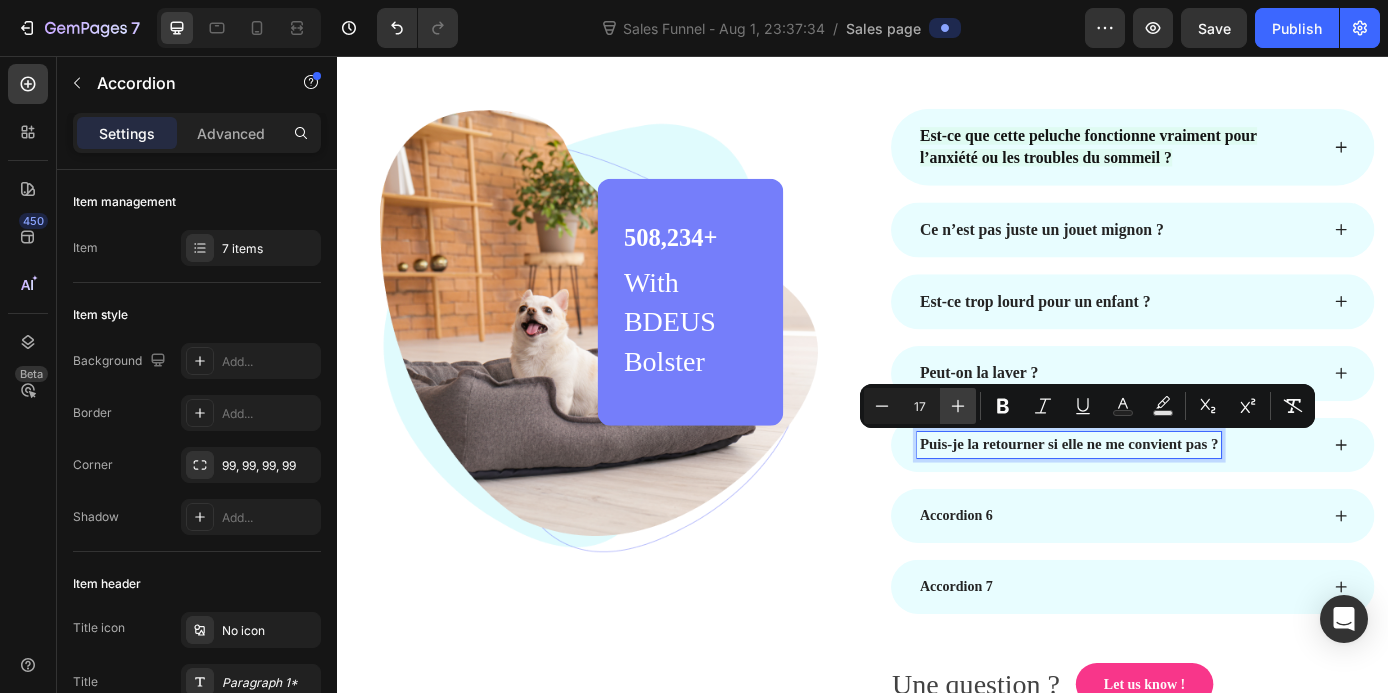 type on "18" 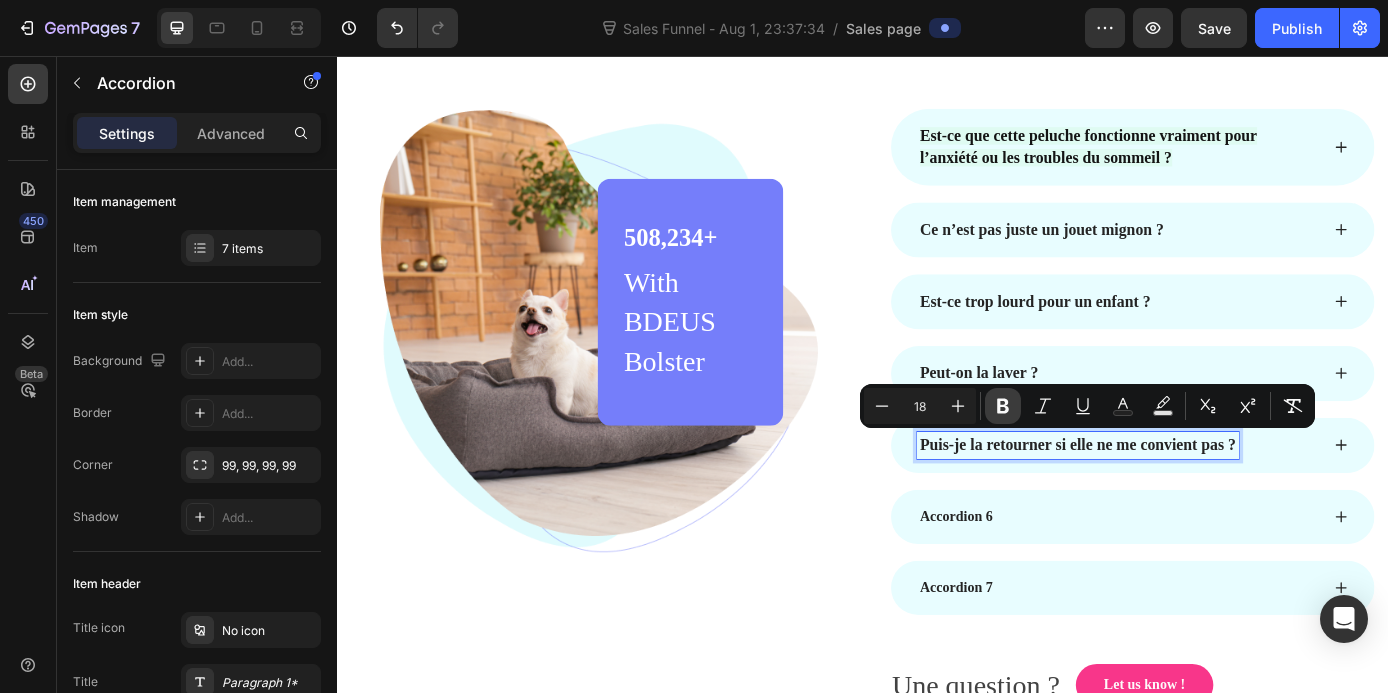 click 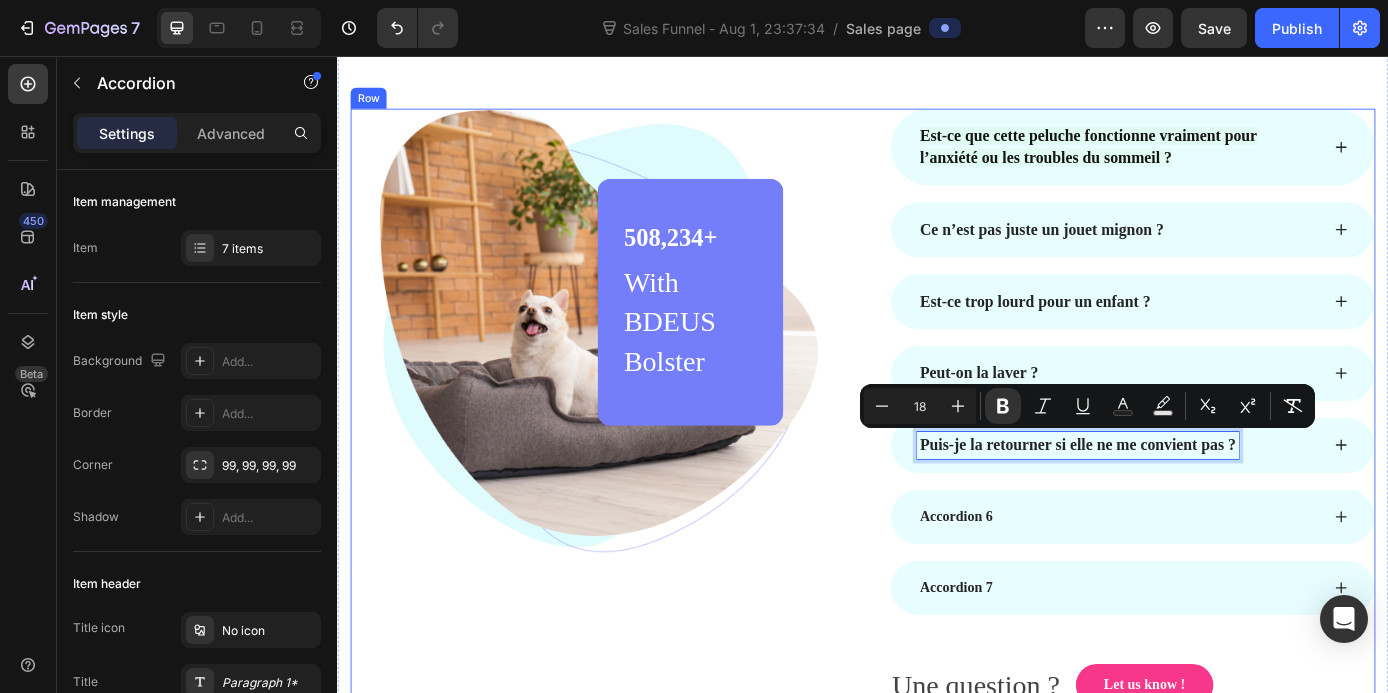click on "Image 508,234+ Heading With BDEUS Bolster  Text block Row Row
Est-ce que cette peluche fonctionne vraiment pour l’anxiété ou les troubles du sommeil ?
Ce n’est pas juste un jouet mignon ?
Est-ce trop lourd pour un enfant ?
Peut-on la laver ?
Puis-je la retourner si elle ne me convient pas ?
Accordion 6
Accordion 7 Accordion   56 Une question ?  Text block Let us know ! Button Row Row" at bounding box center (937, 457) 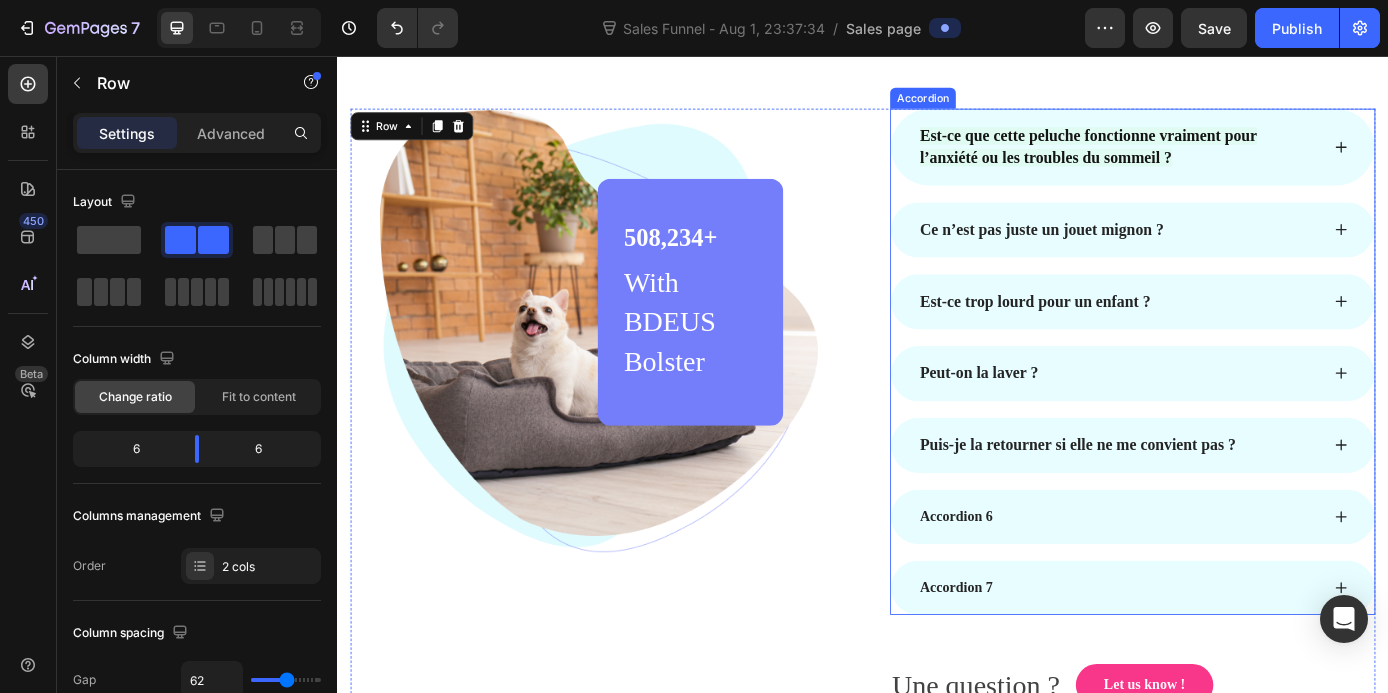 click on "Accordion 6" at bounding box center [1043, 582] 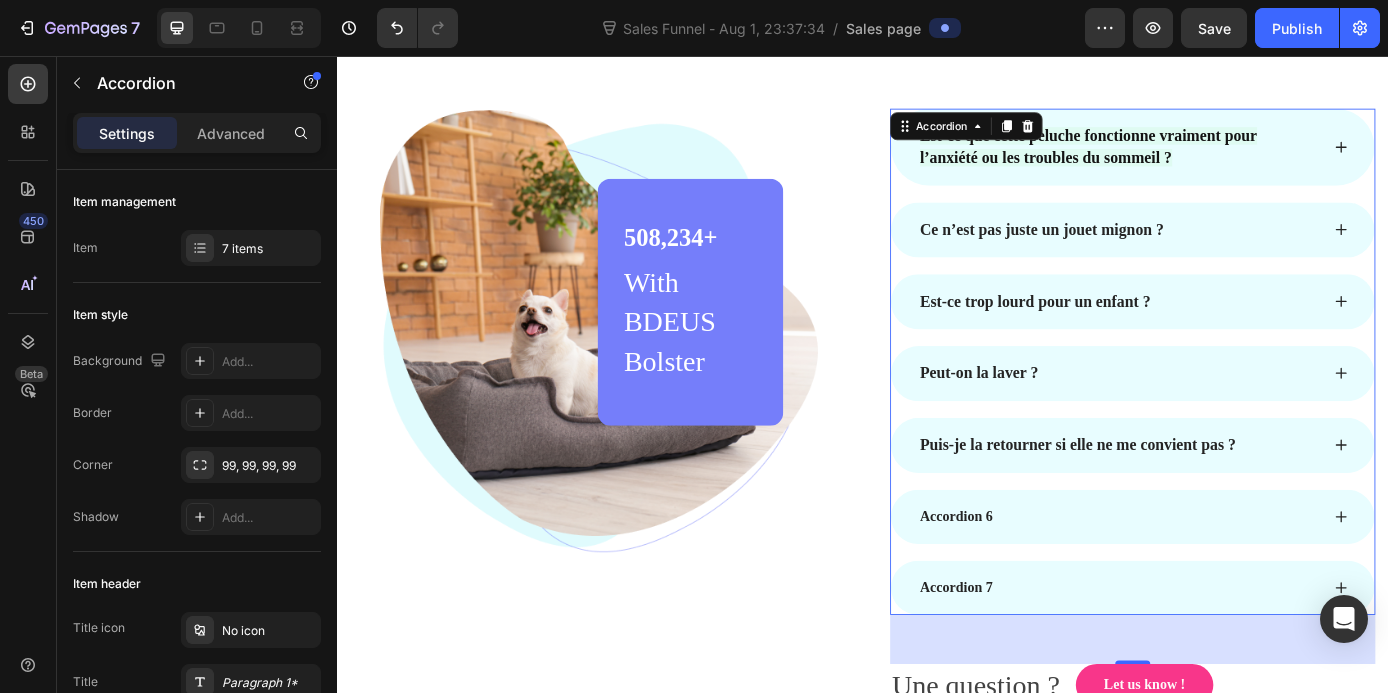click on "Accordion 6" at bounding box center (1229, 582) 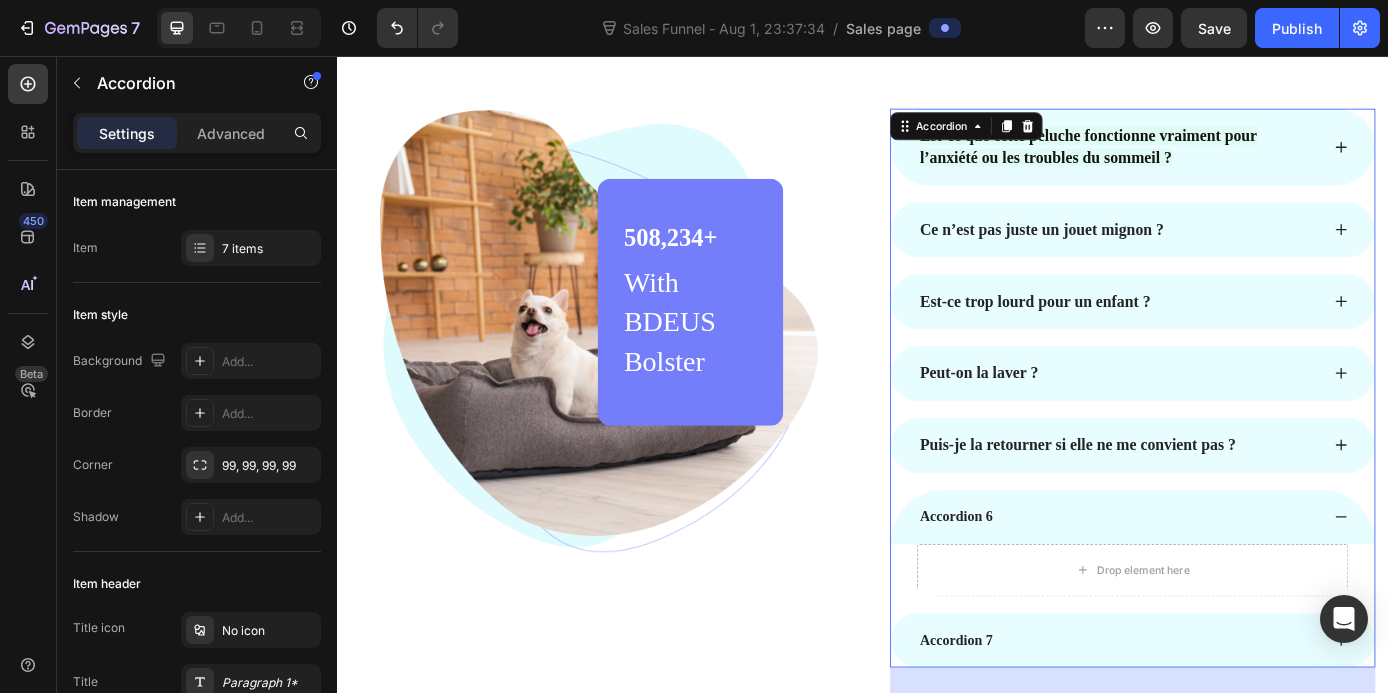 click on "Accordion 6" at bounding box center (1229, 582) 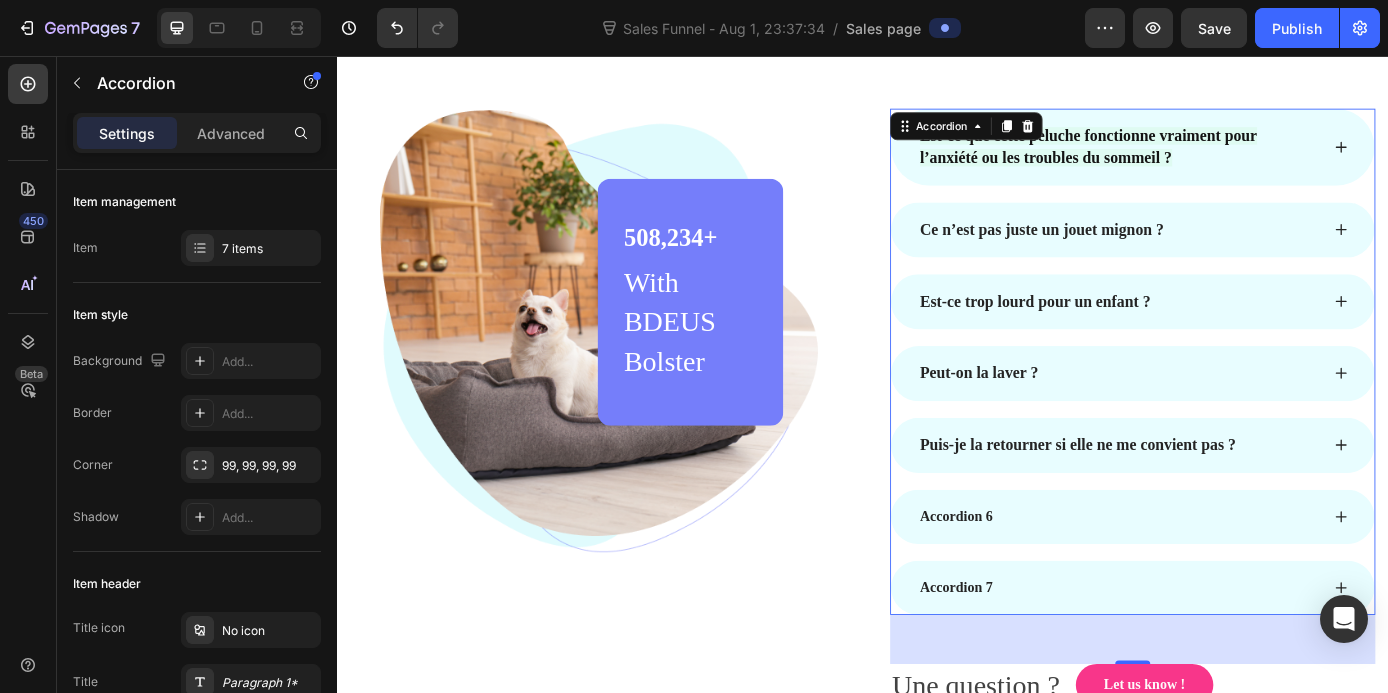 click on "Accordion 6" at bounding box center (1229, 582) 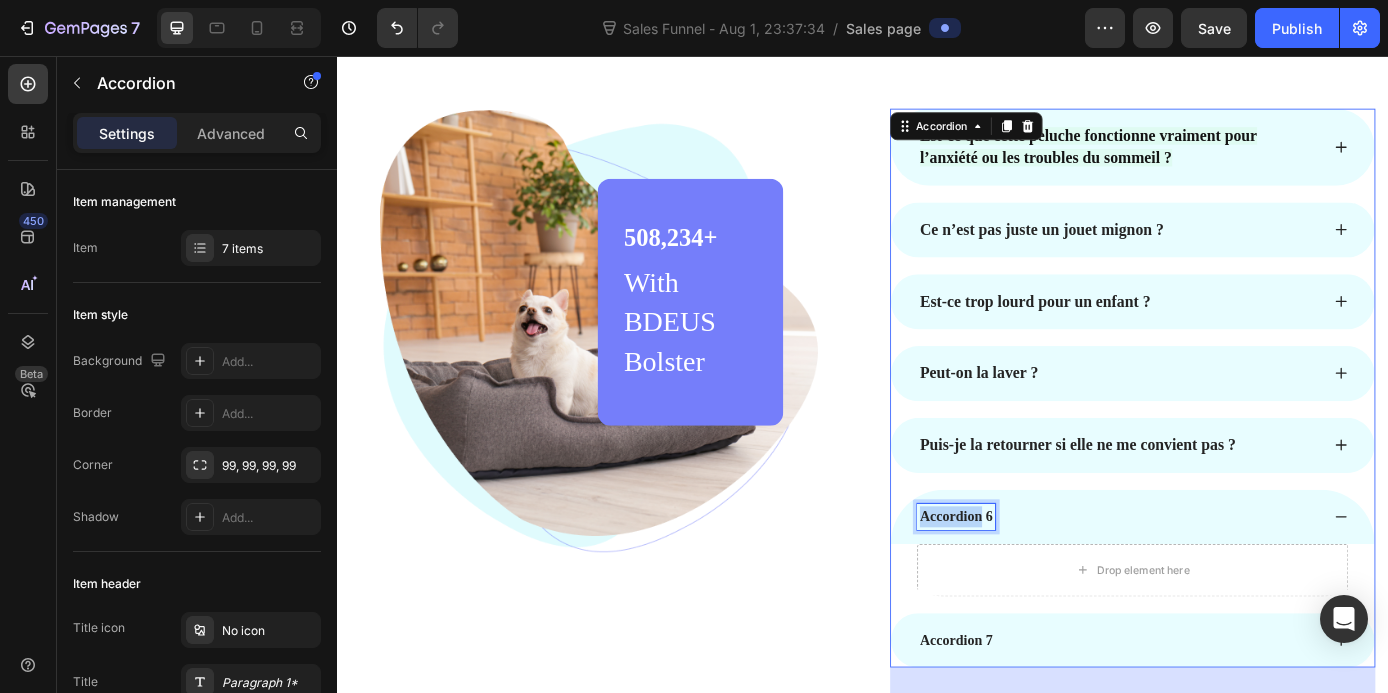 click on "Accordion 6" at bounding box center [1043, 582] 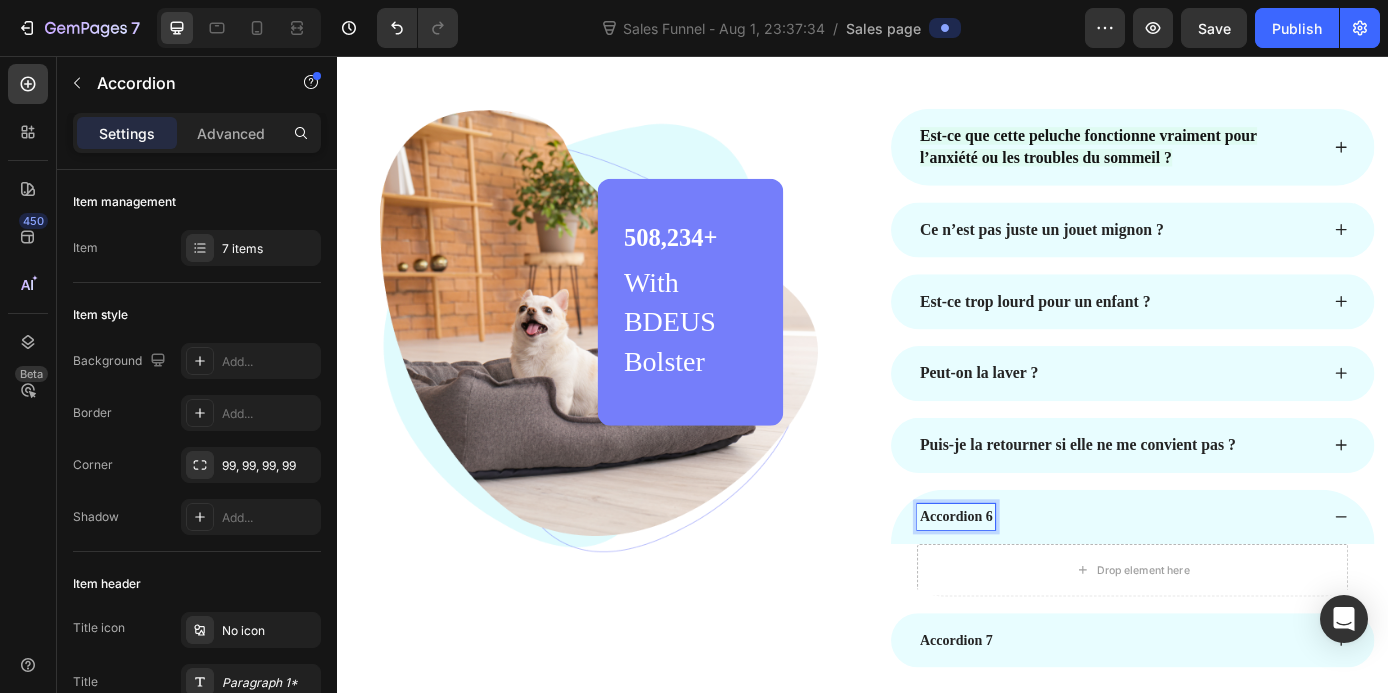 click on "Accordion 6" at bounding box center (1043, 582) 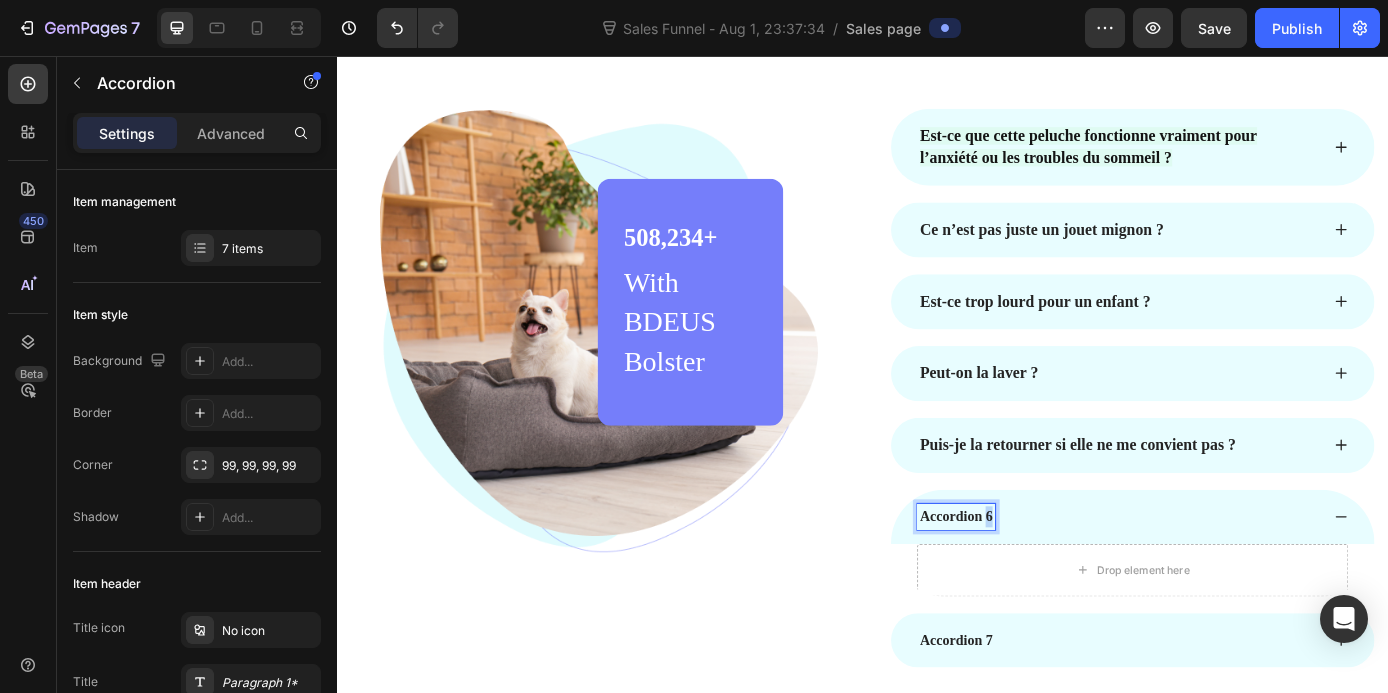 click on "Accordion 6" at bounding box center (1043, 582) 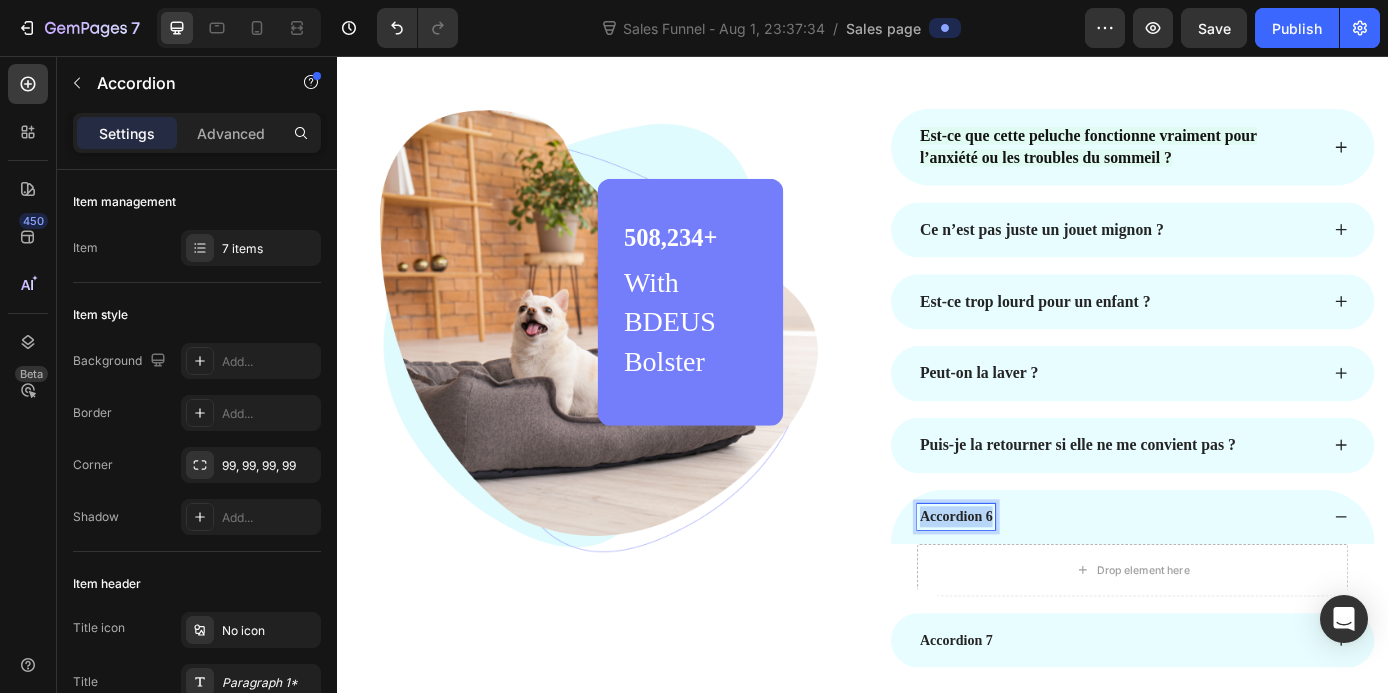 click on "Accordion 6" at bounding box center (1043, 582) 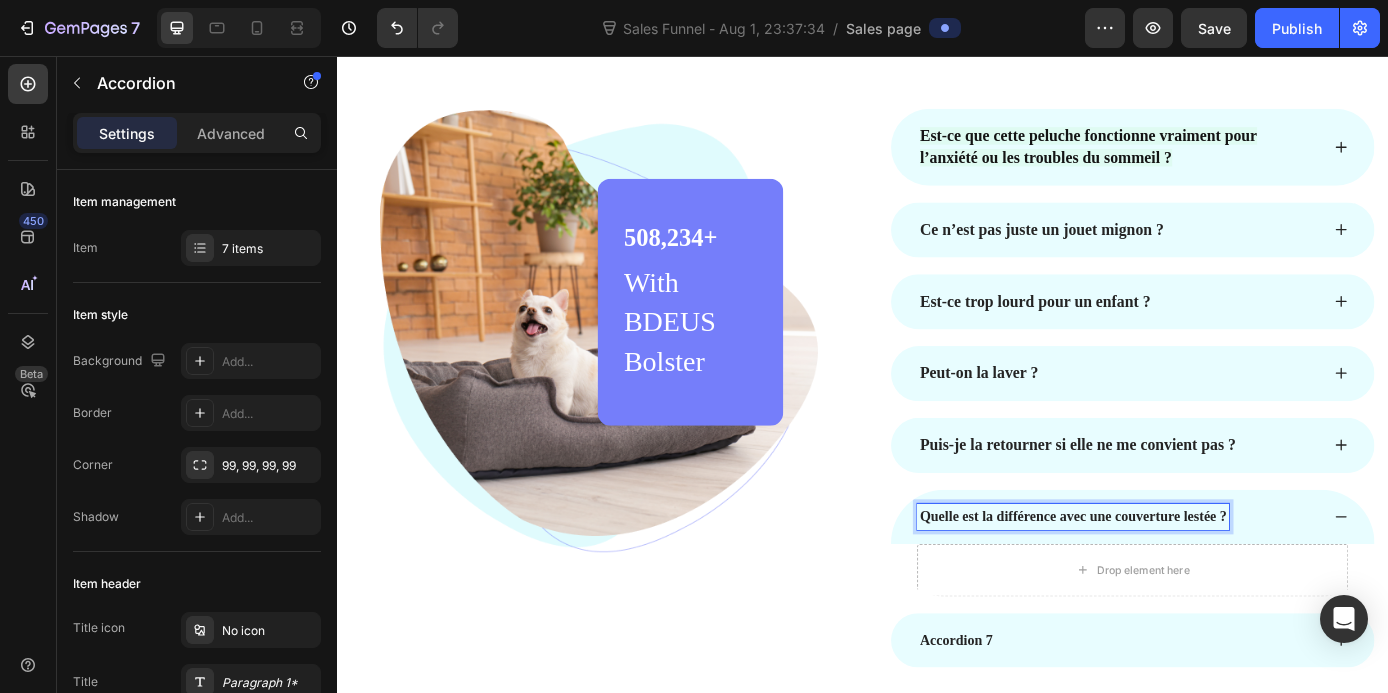 click on "Quelle est la différence avec une couverture lestée ?" at bounding box center [1177, 582] 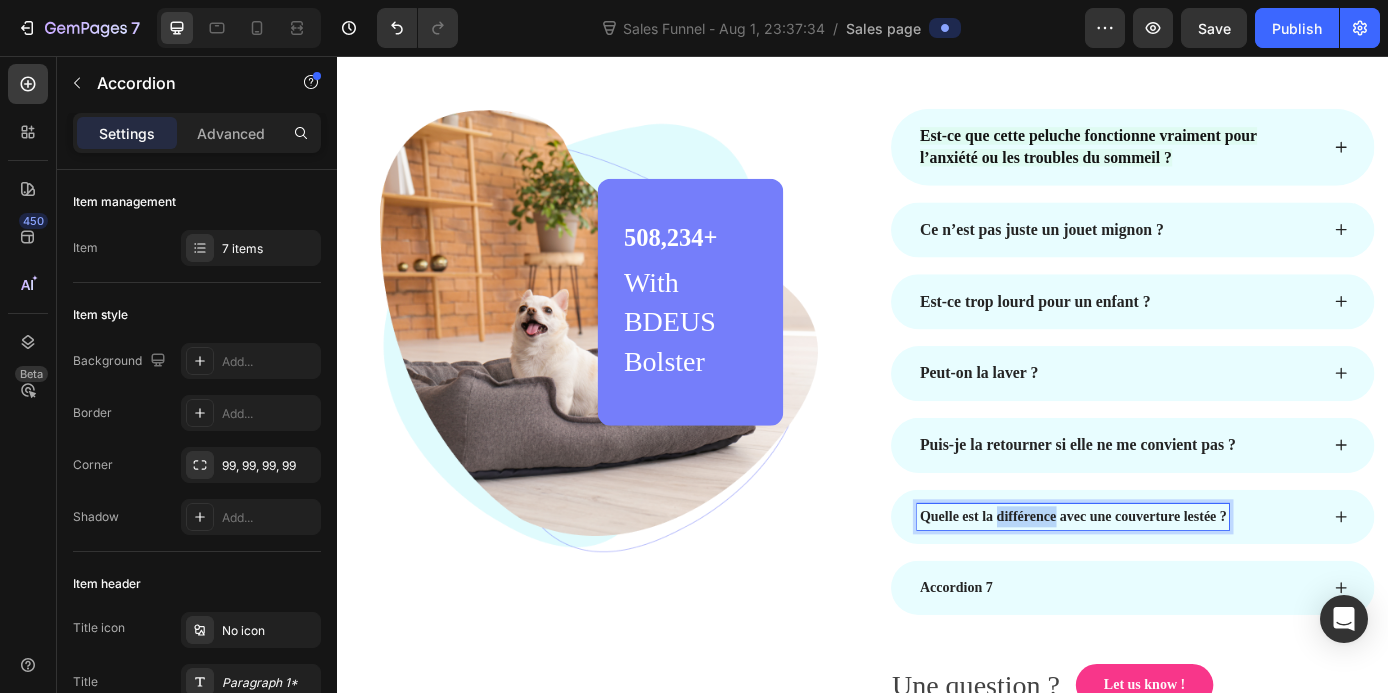 click on "Quelle est la différence avec une couverture lestée ?" at bounding box center [1177, 582] 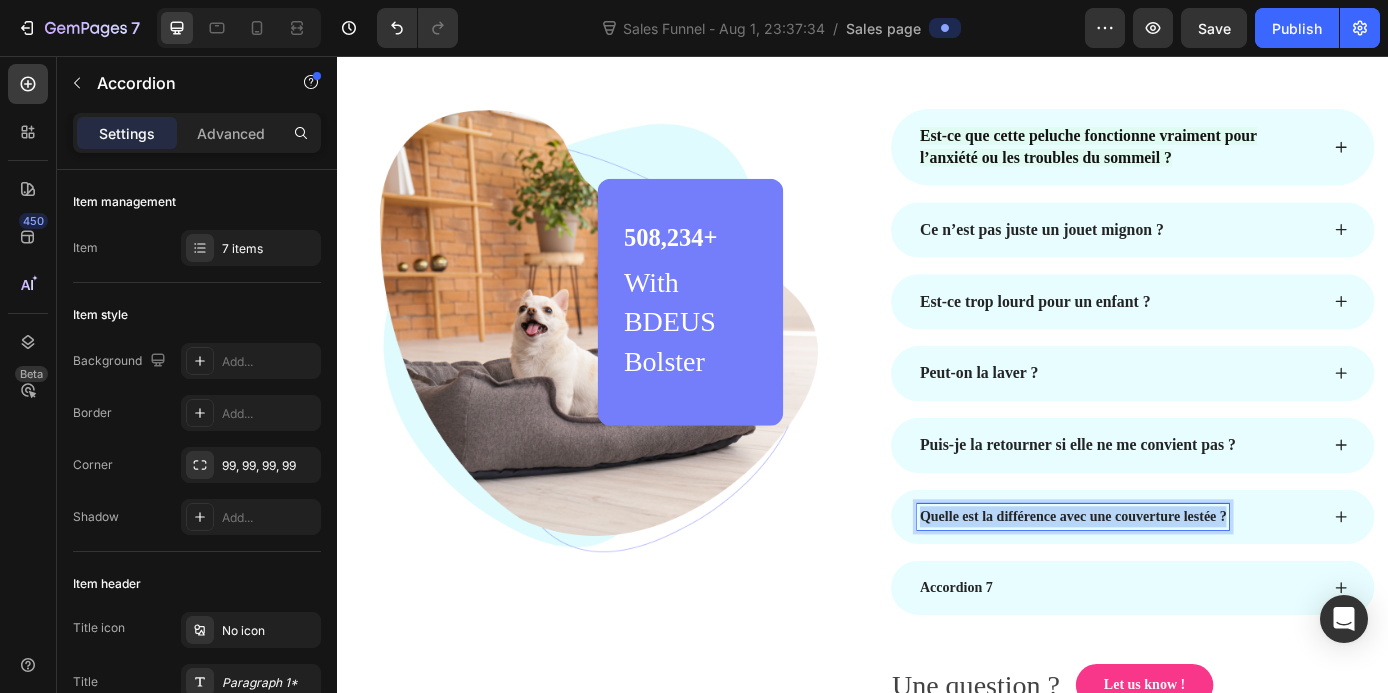 click on "Quelle est la différence avec une couverture lestée ?" at bounding box center (1177, 582) 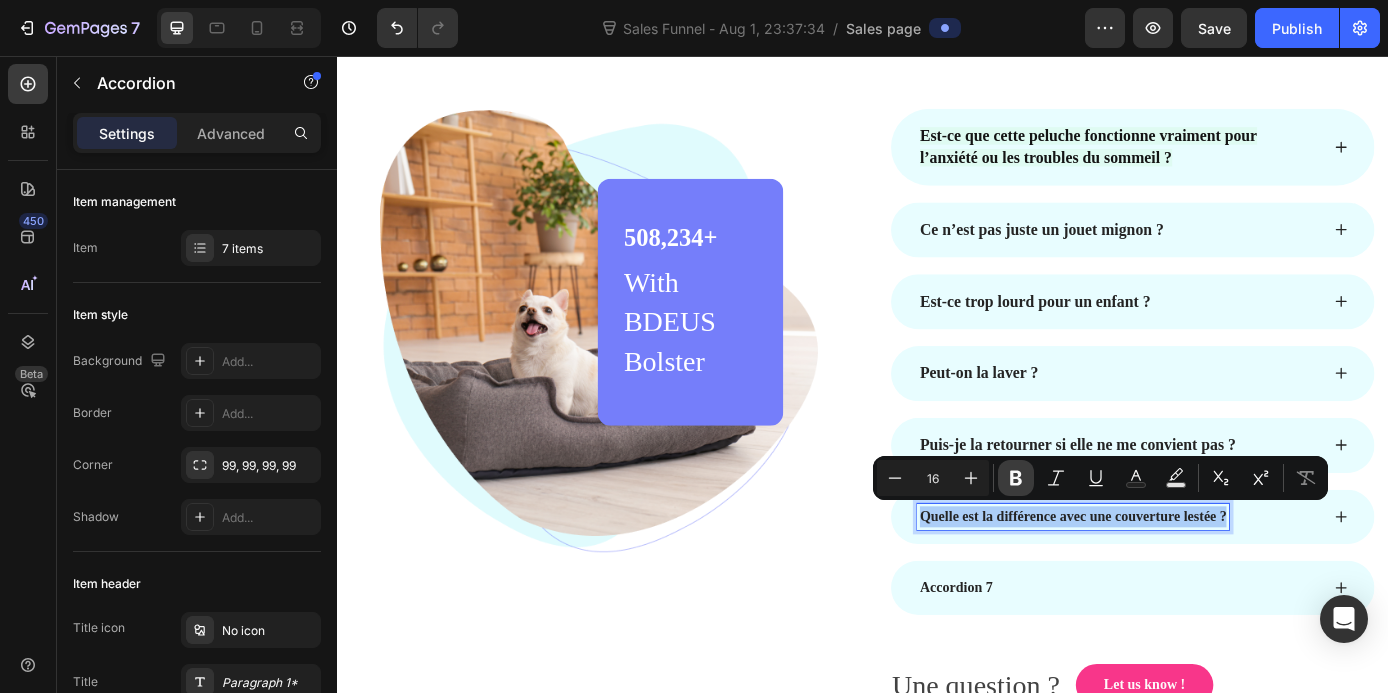 click 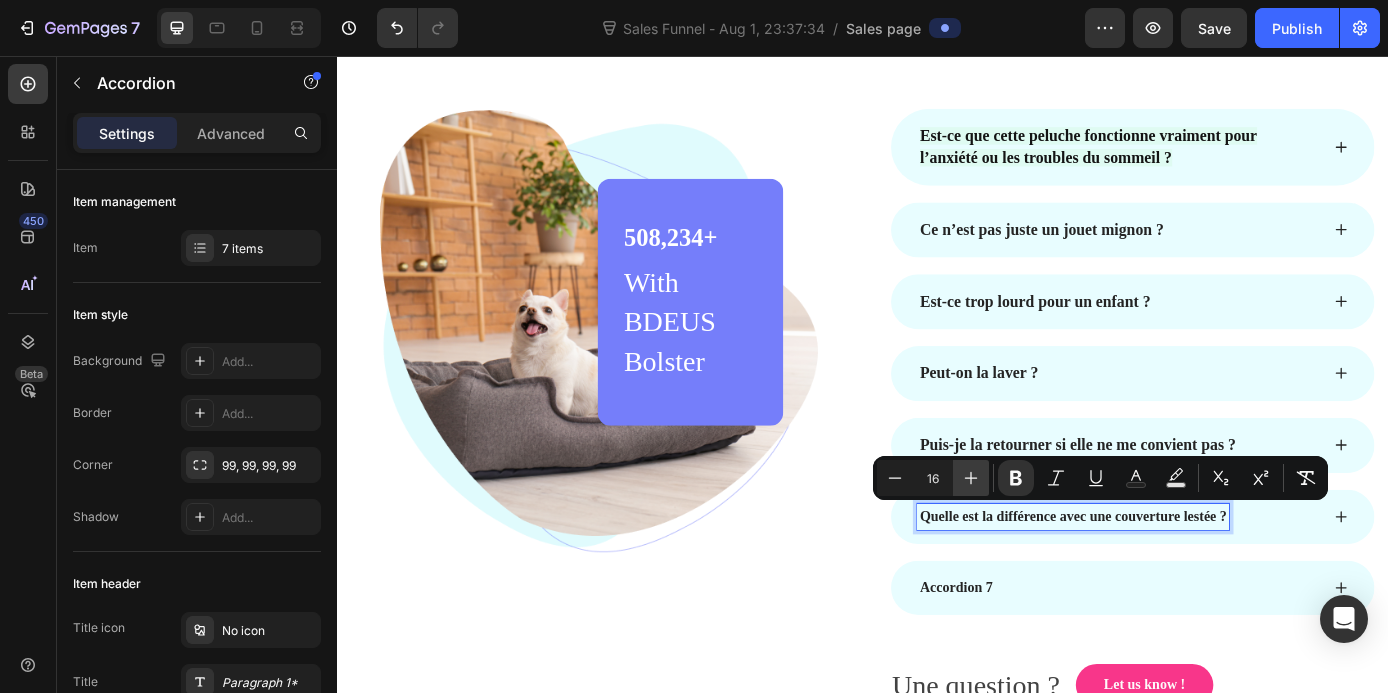 click 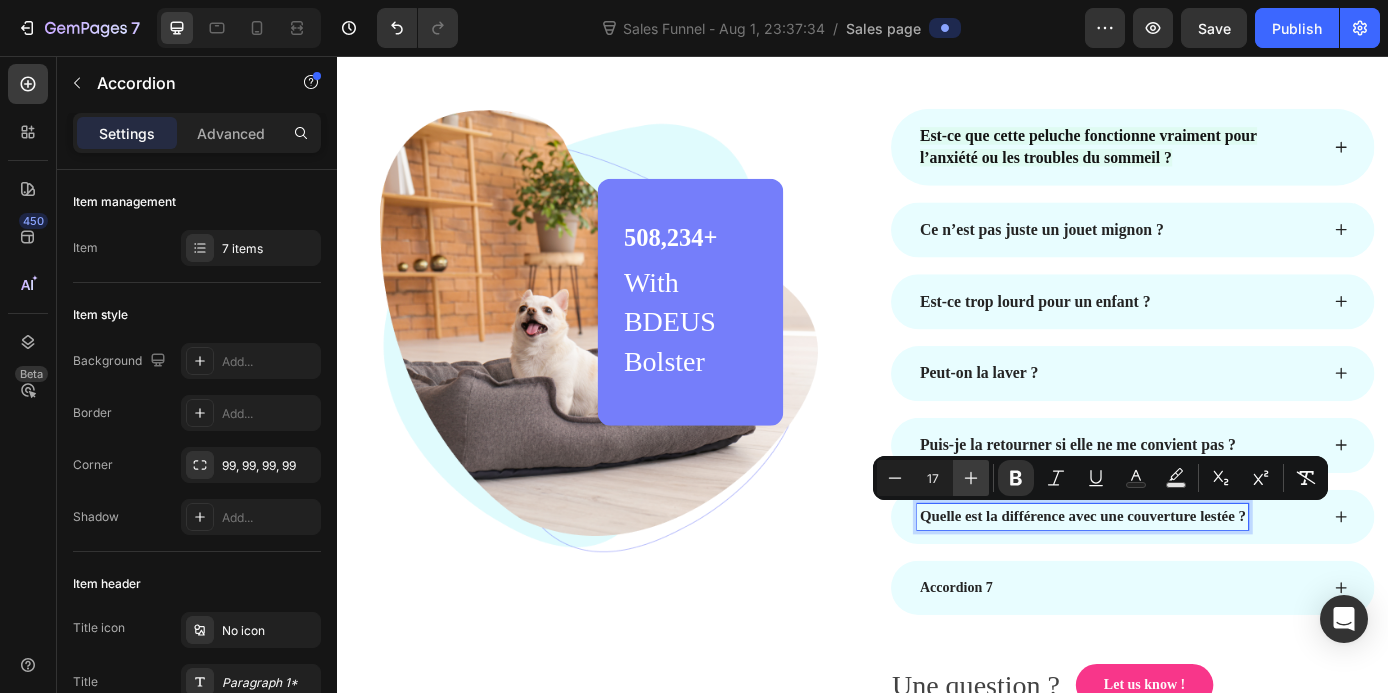 click 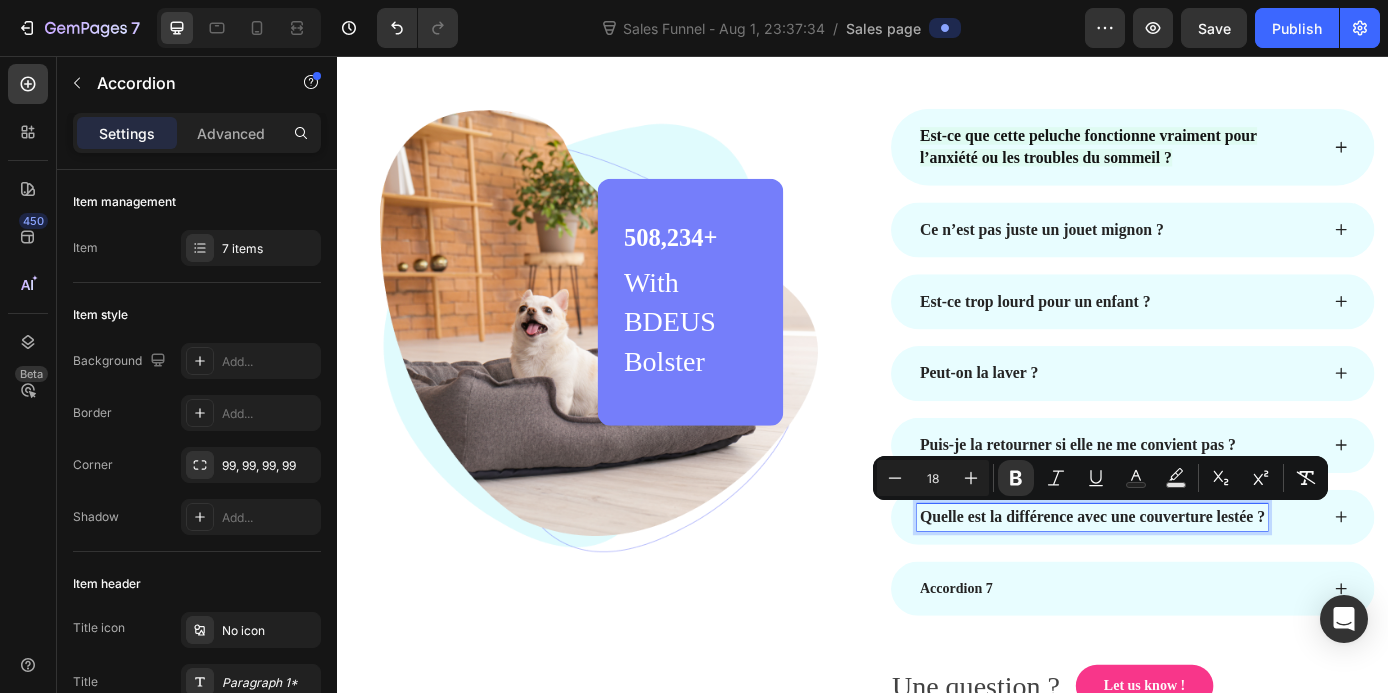 click on "Accordion 7" at bounding box center (1043, 664) 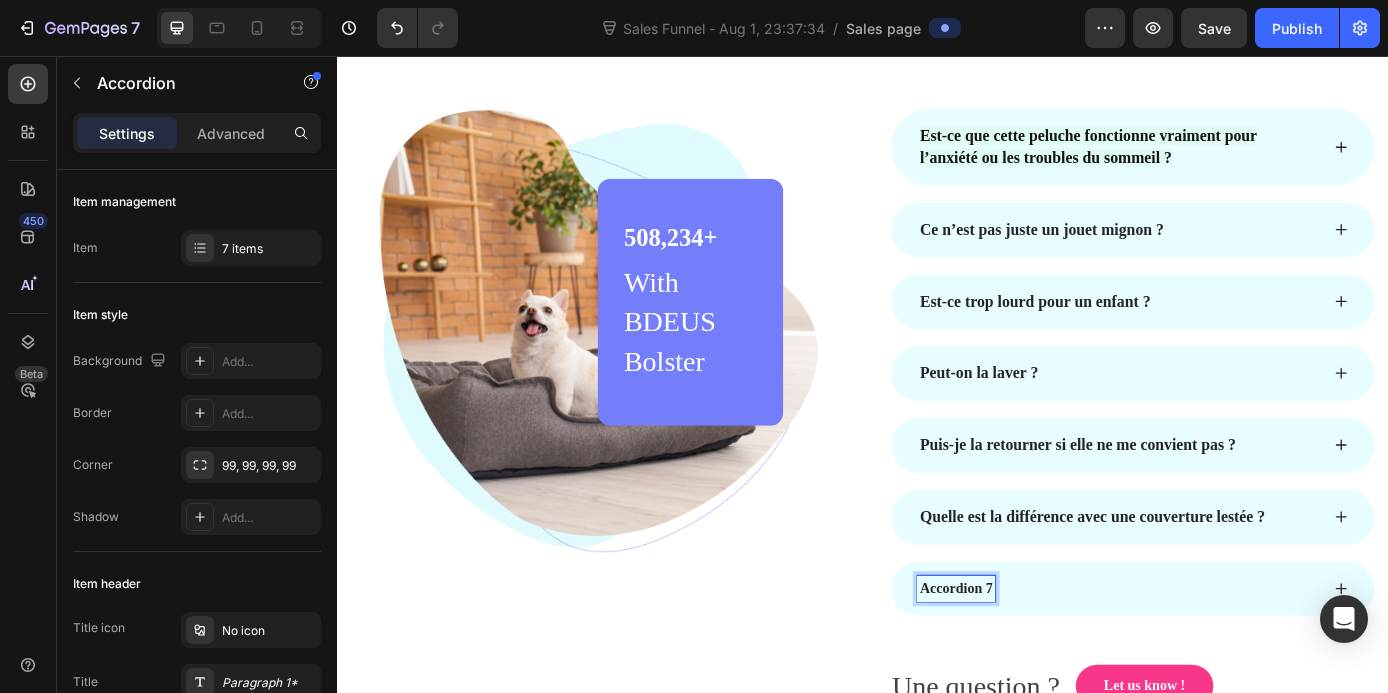 click on "Accordion 7" at bounding box center (1043, 664) 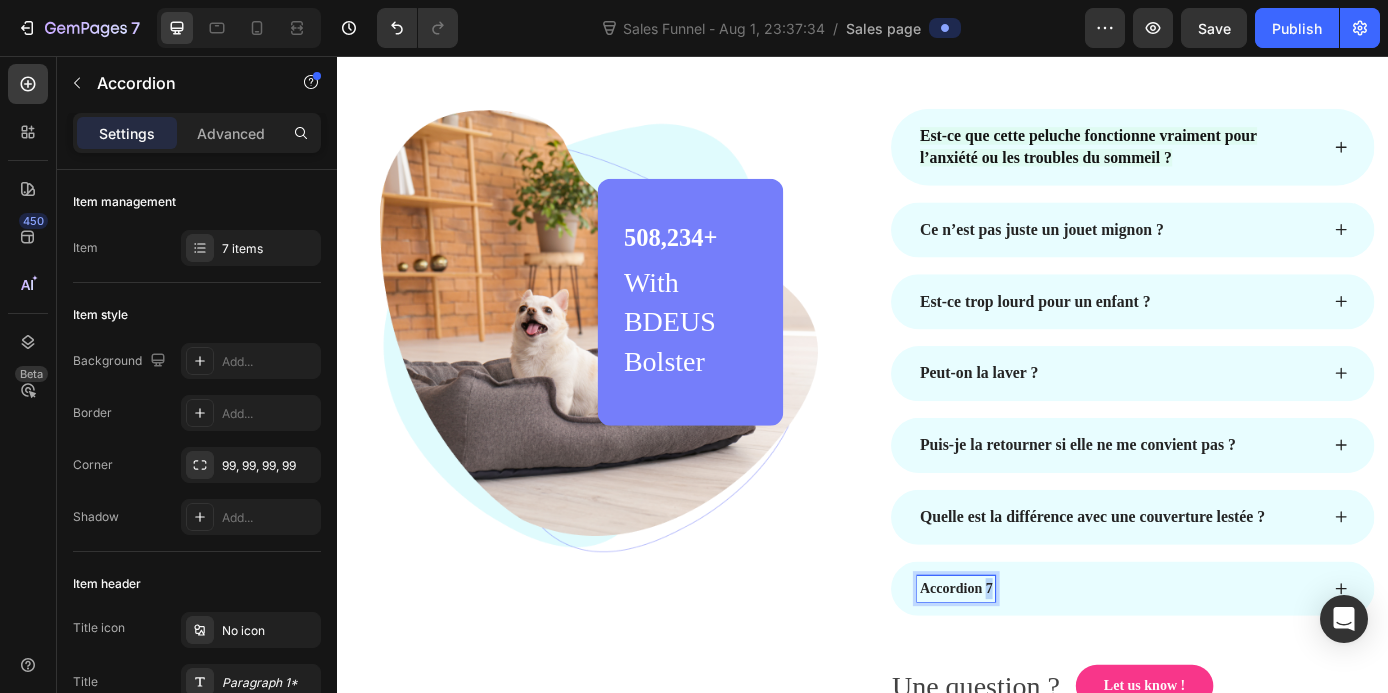 click on "Accordion 7" at bounding box center [1043, 664] 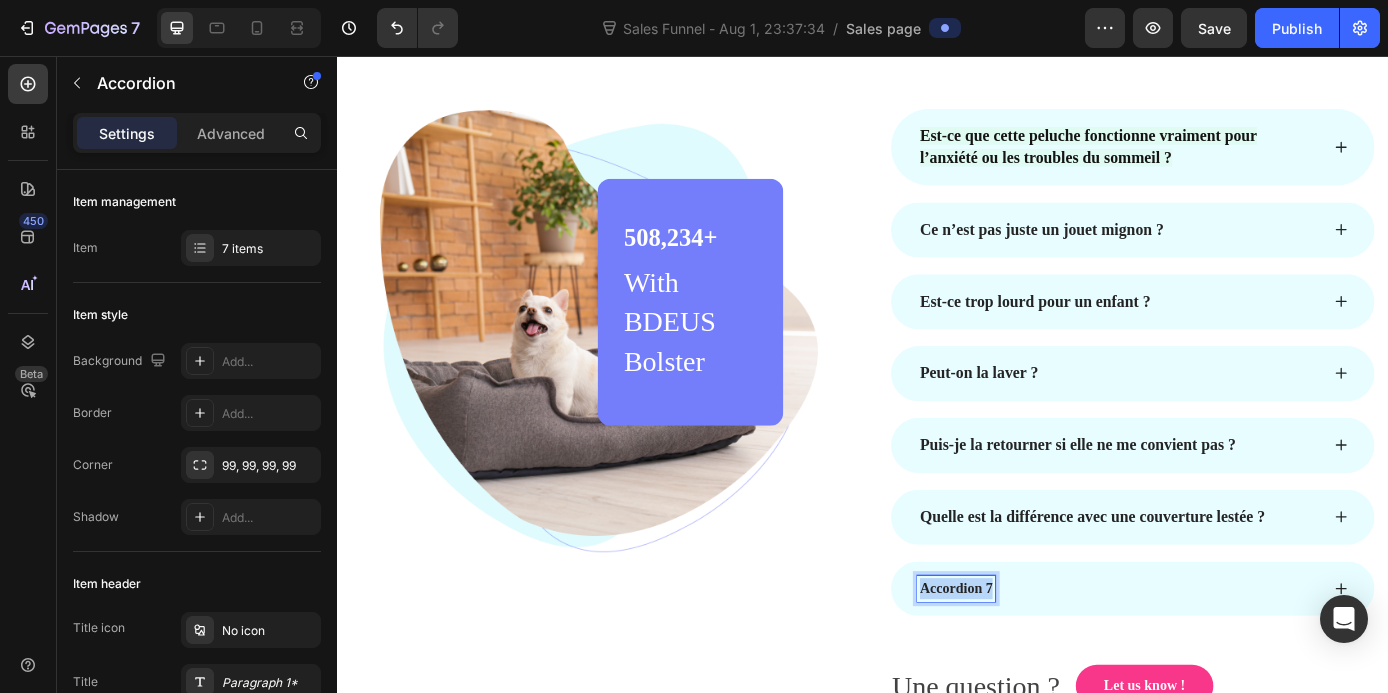 click on "Accordion 7" at bounding box center (1043, 664) 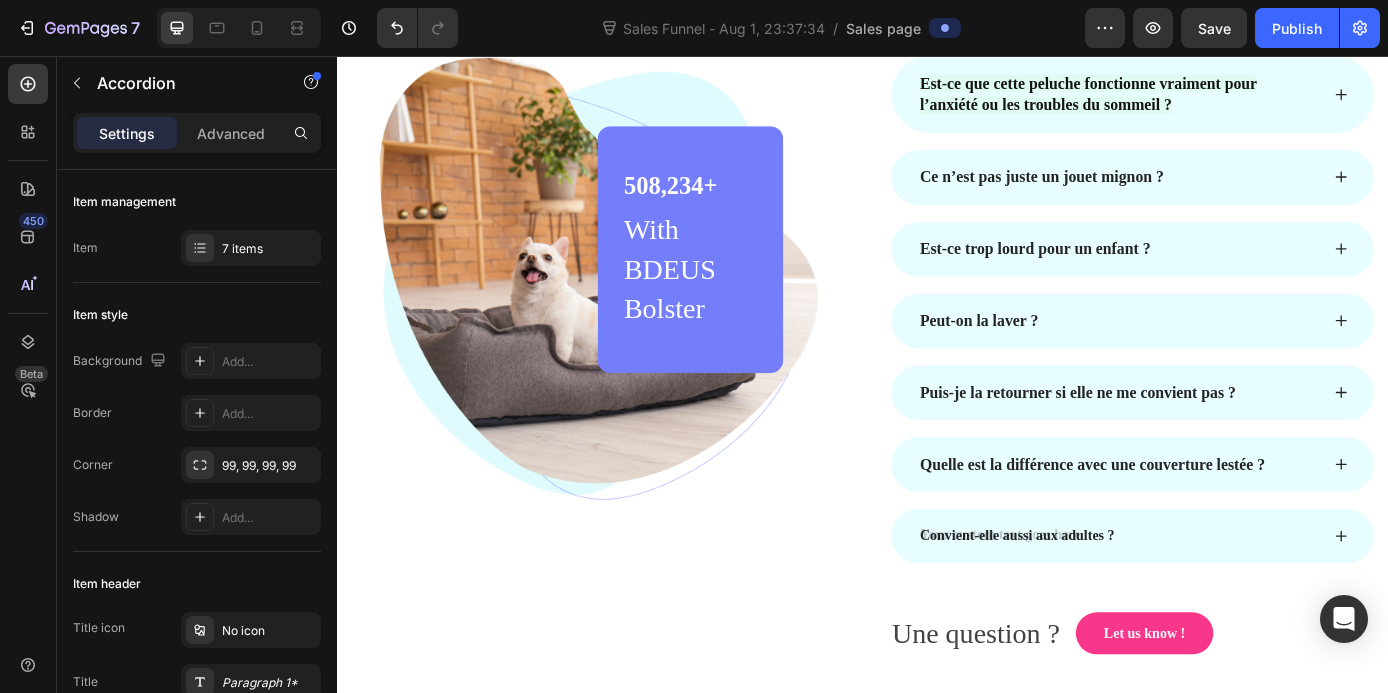 scroll, scrollTop: 6398, scrollLeft: 0, axis: vertical 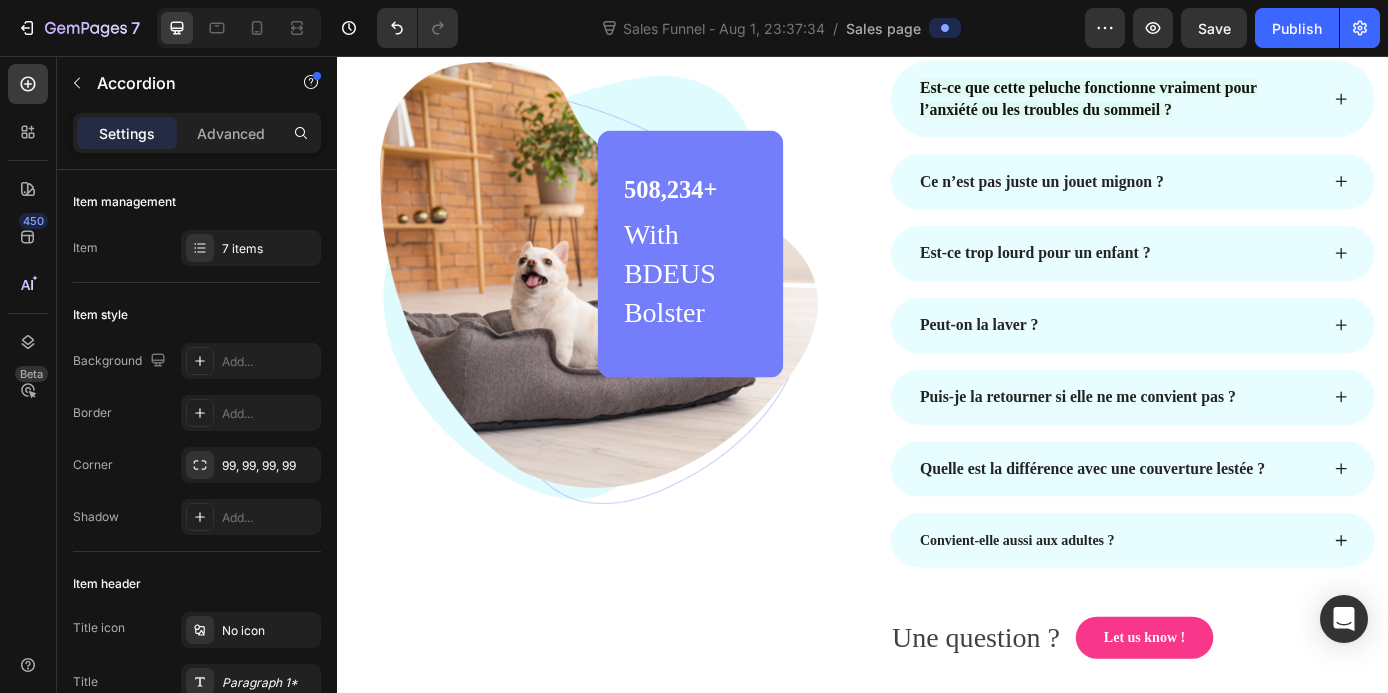 click on "Convient-elle aussi aux adultes ?" at bounding box center (1113, 609) 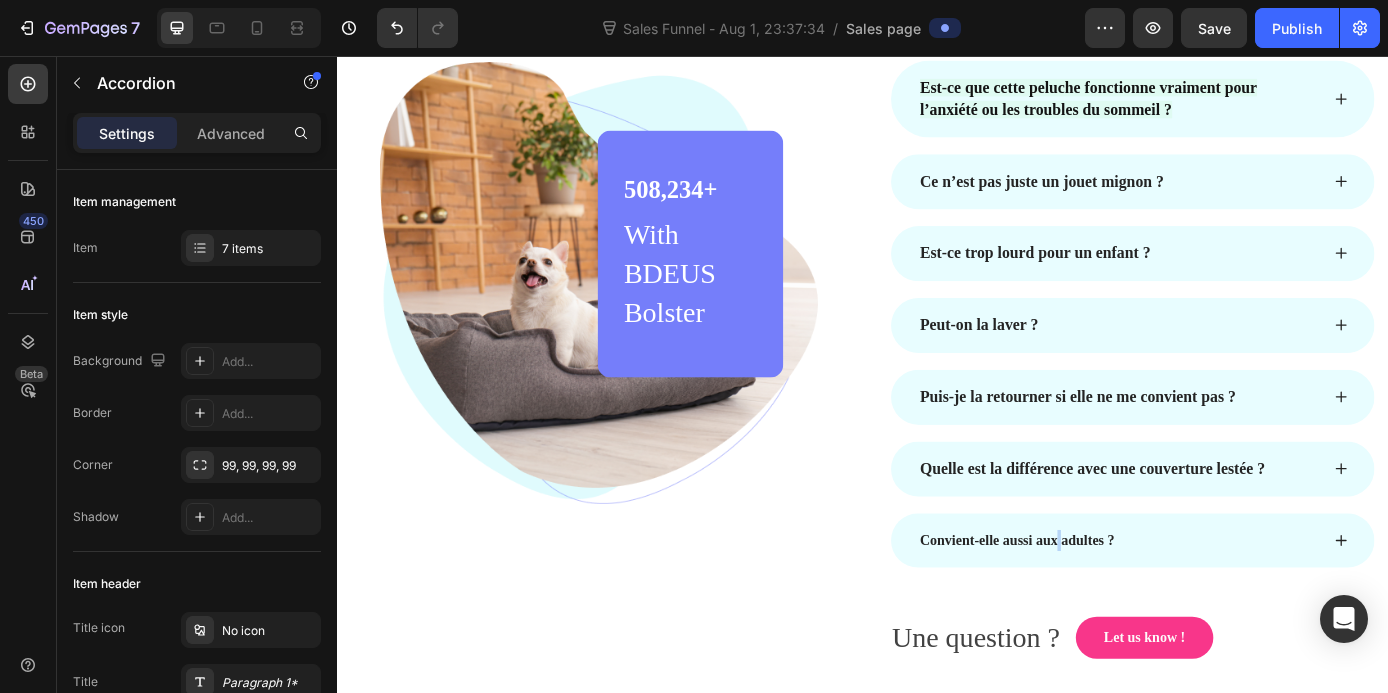 click on "Convient-elle aussi aux adultes ?" at bounding box center (1113, 609) 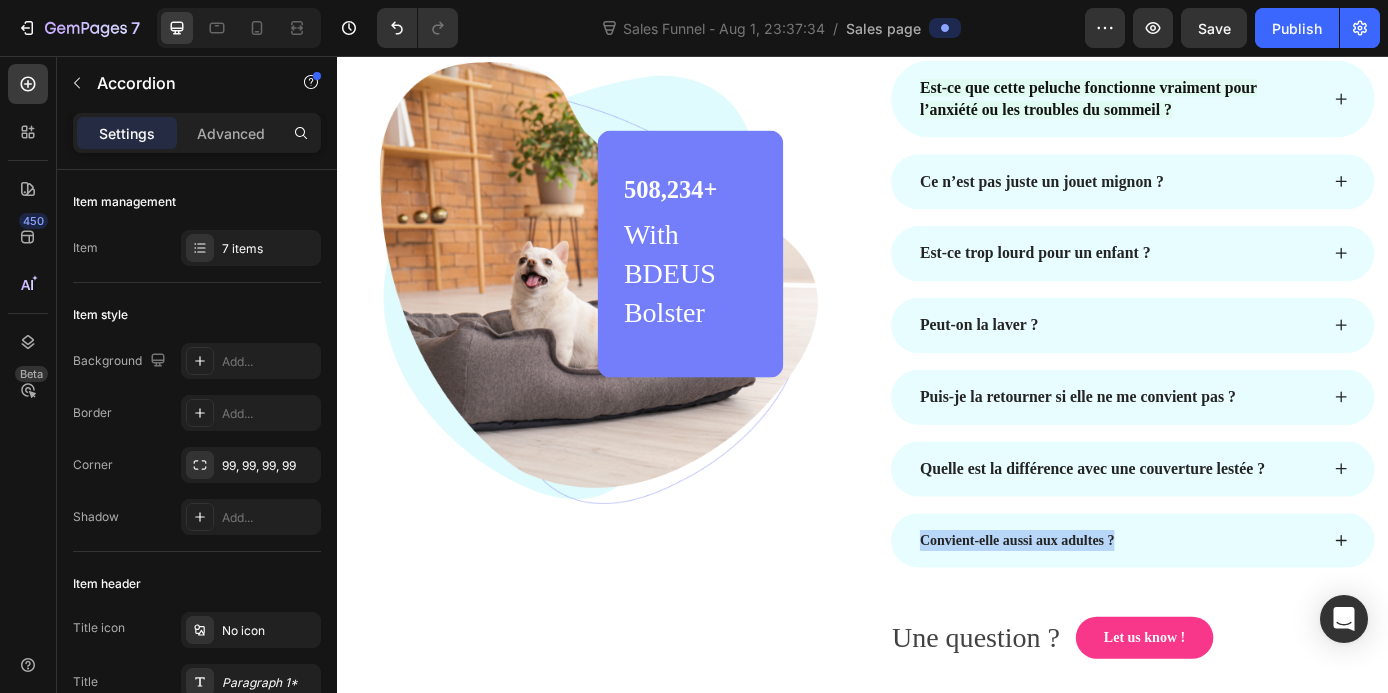 click on "Convient-elle aussi aux adultes ?" at bounding box center (1113, 609) 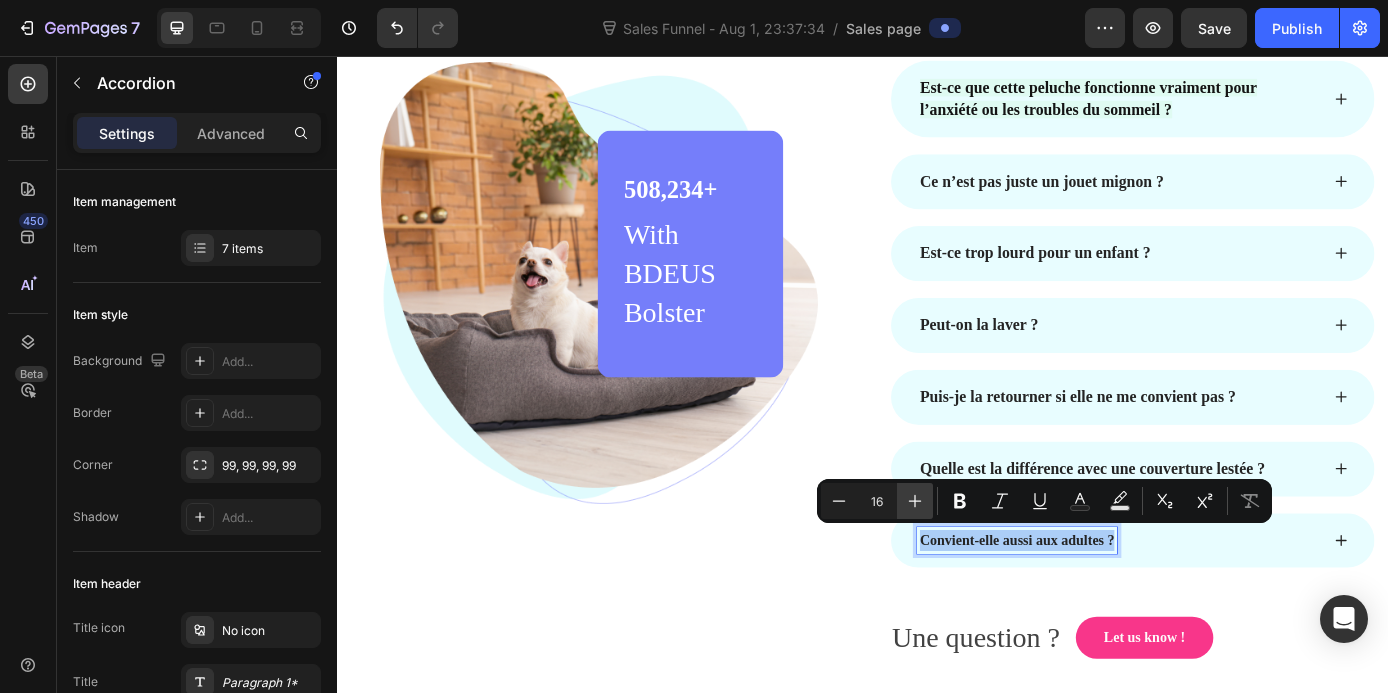 click 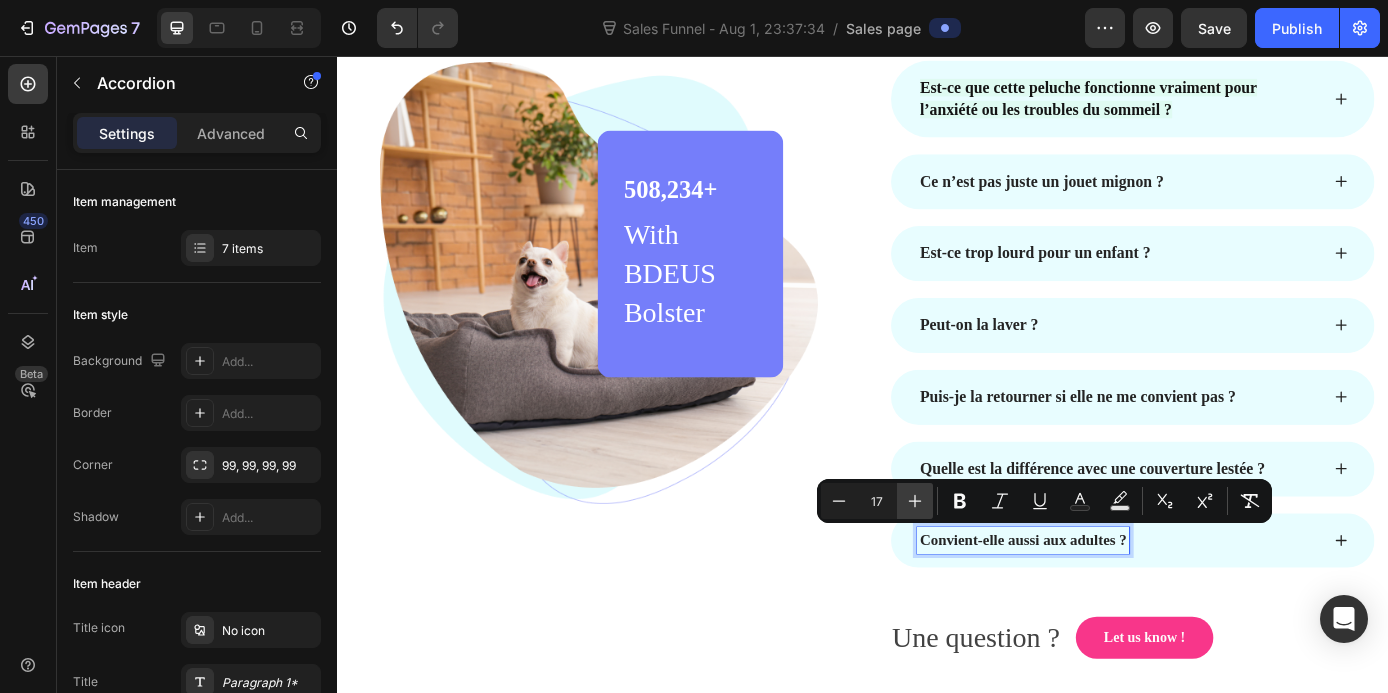 click 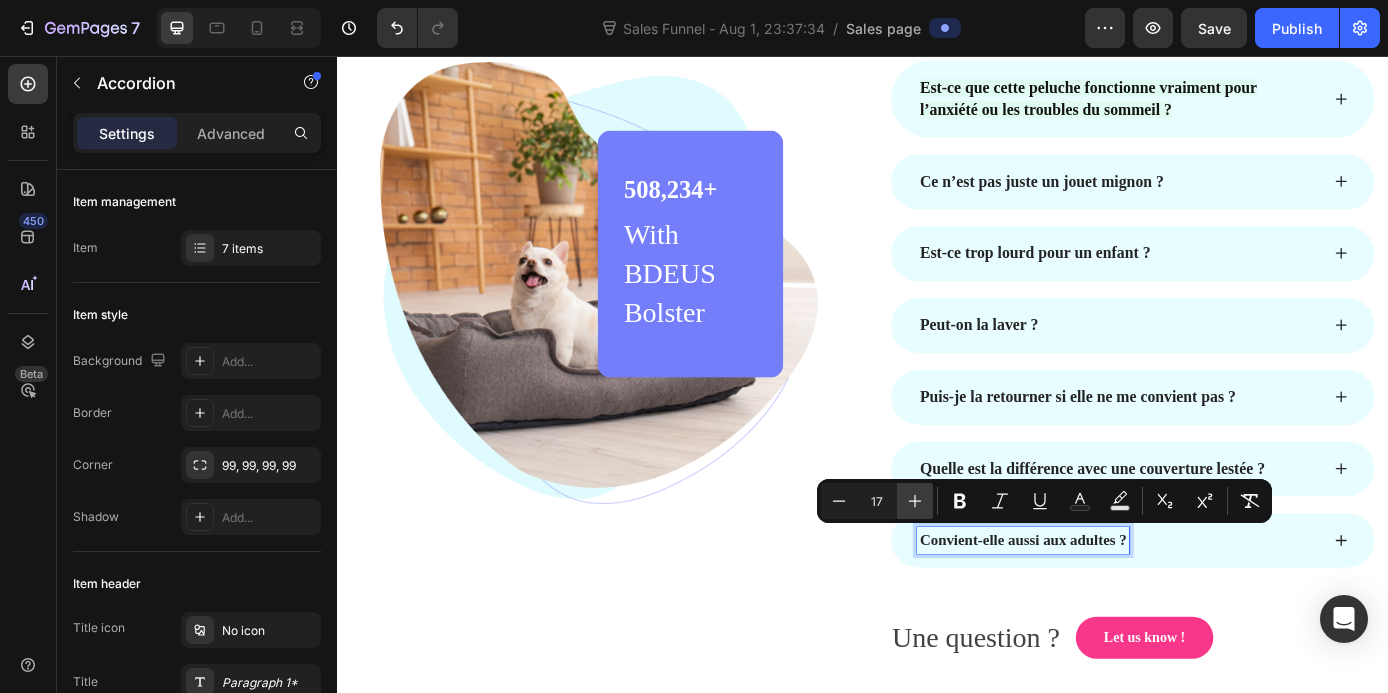 type on "18" 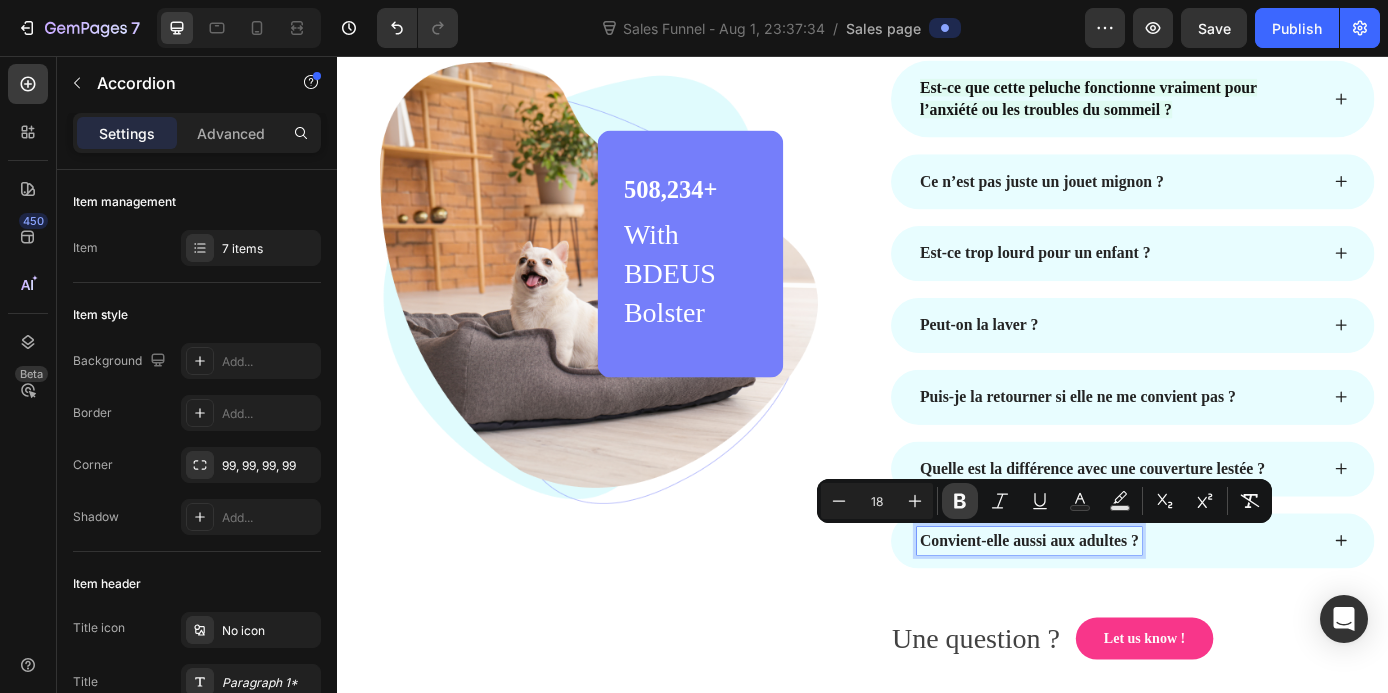 click 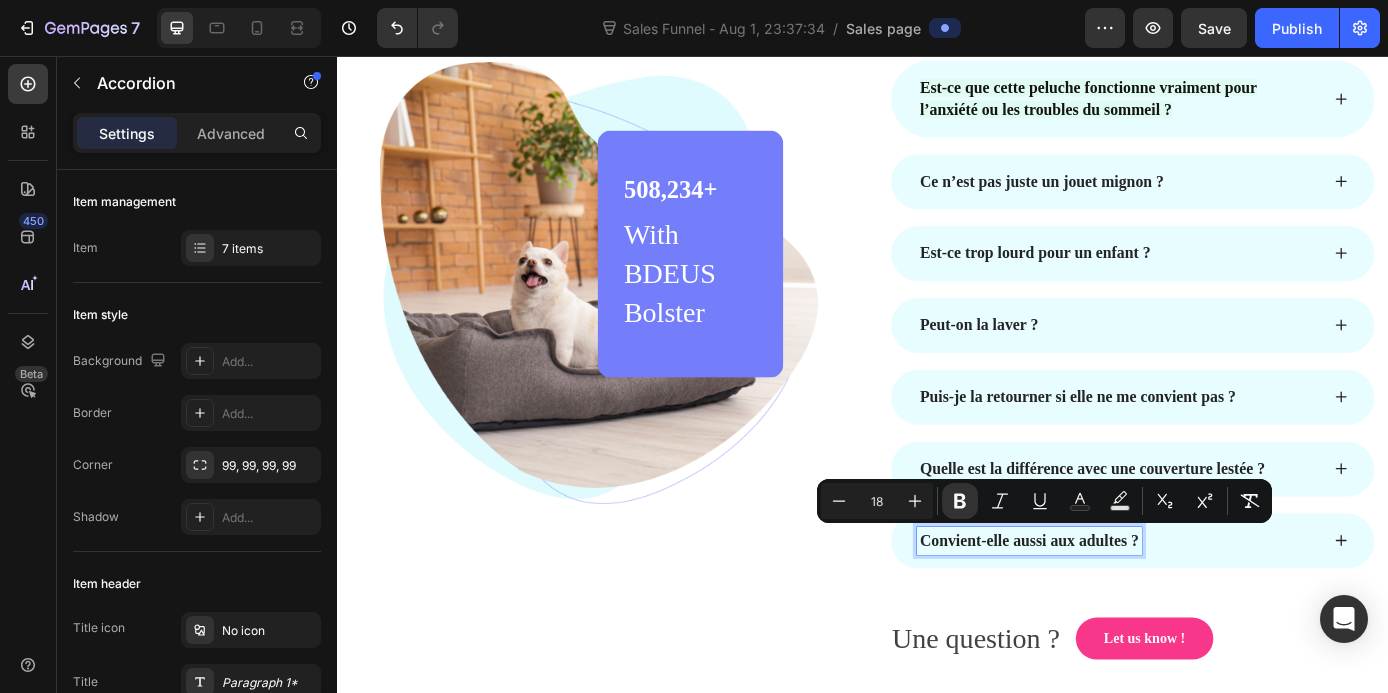 click on "Est-ce que cette peluche fonctionne vraiment pour l’anxiété ou les troubles du sommeil ?
Ce n’est pas juste un jouet mignon ?
Est-ce trop lourd pour un enfant ?
Peut-on la laver ?
Puis-je la retourner si elle ne me convient pas ?
Quelle est la différence avec une couverture lestée ?
Convient-elle aussi aux adultes ? Accordion   56 Une question ?  Text block Let us know ! Button Row" at bounding box center (1245, 403) 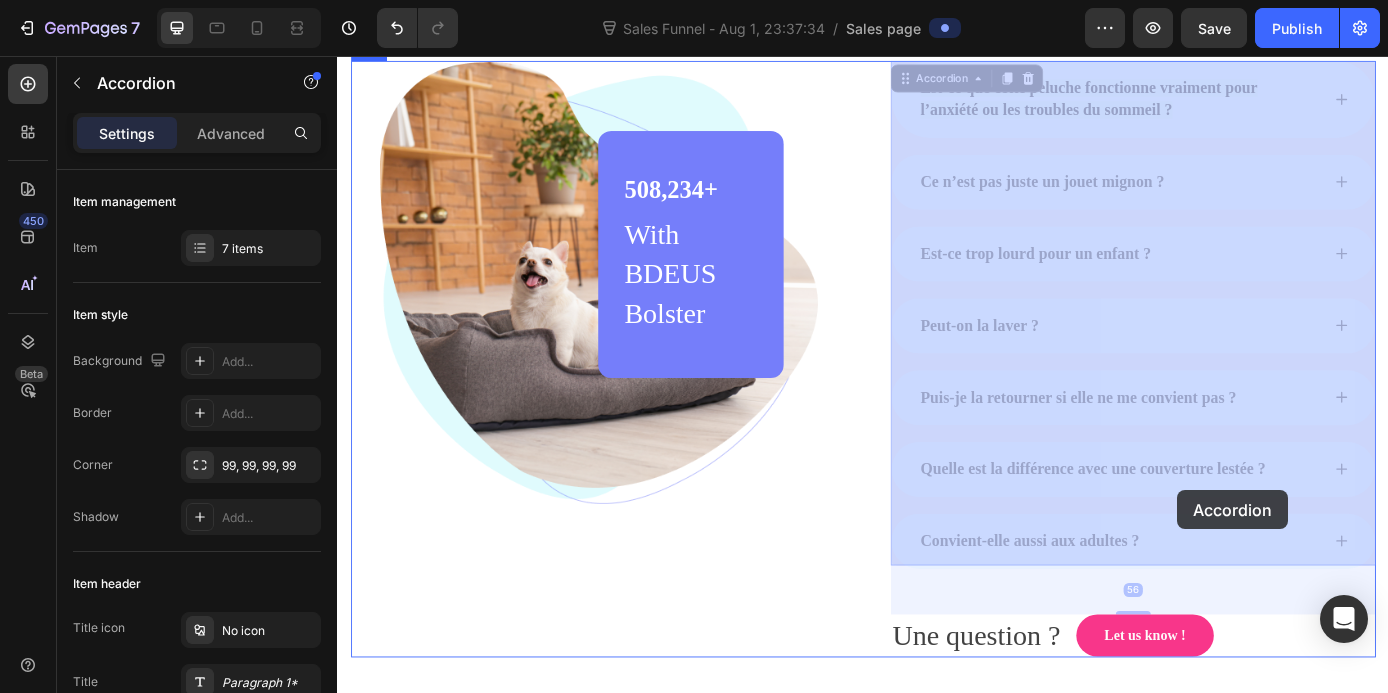 drag, startPoint x: 1321, startPoint y: 600, endPoint x: 1295, endPoint y: 556, distance: 51.10773 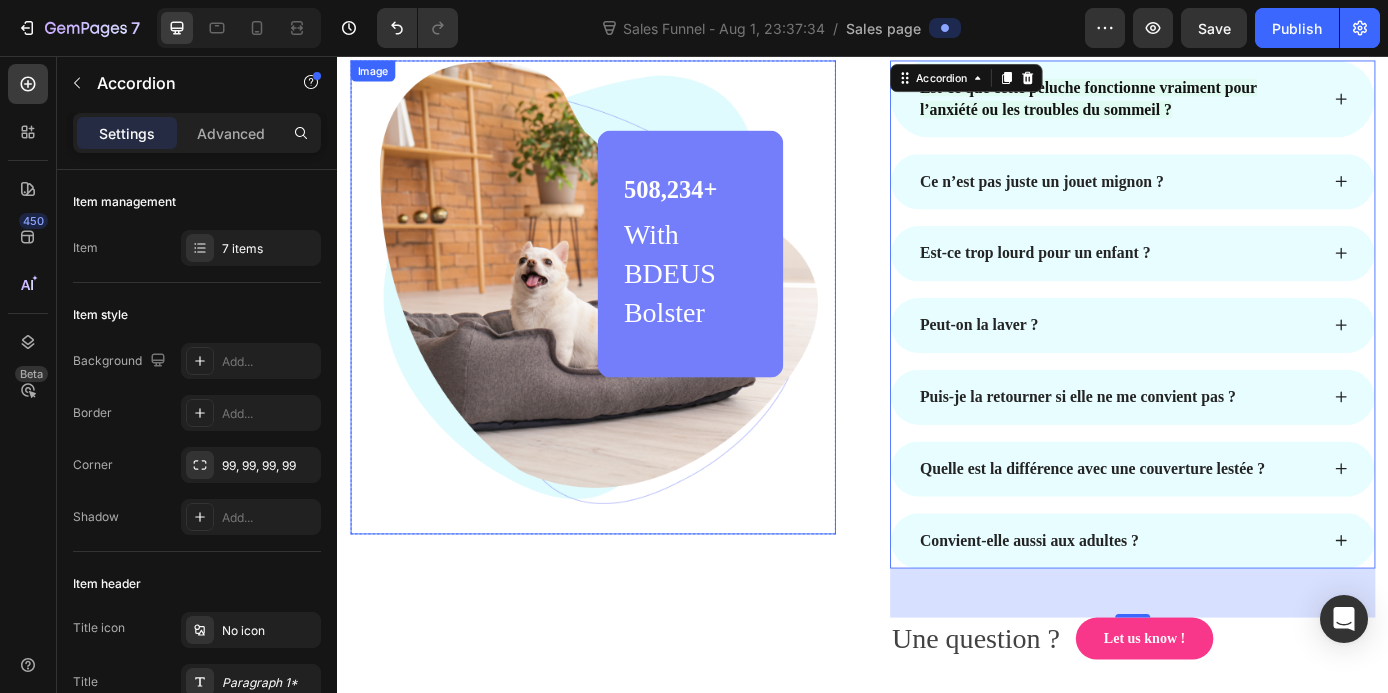 click at bounding box center [629, 331] 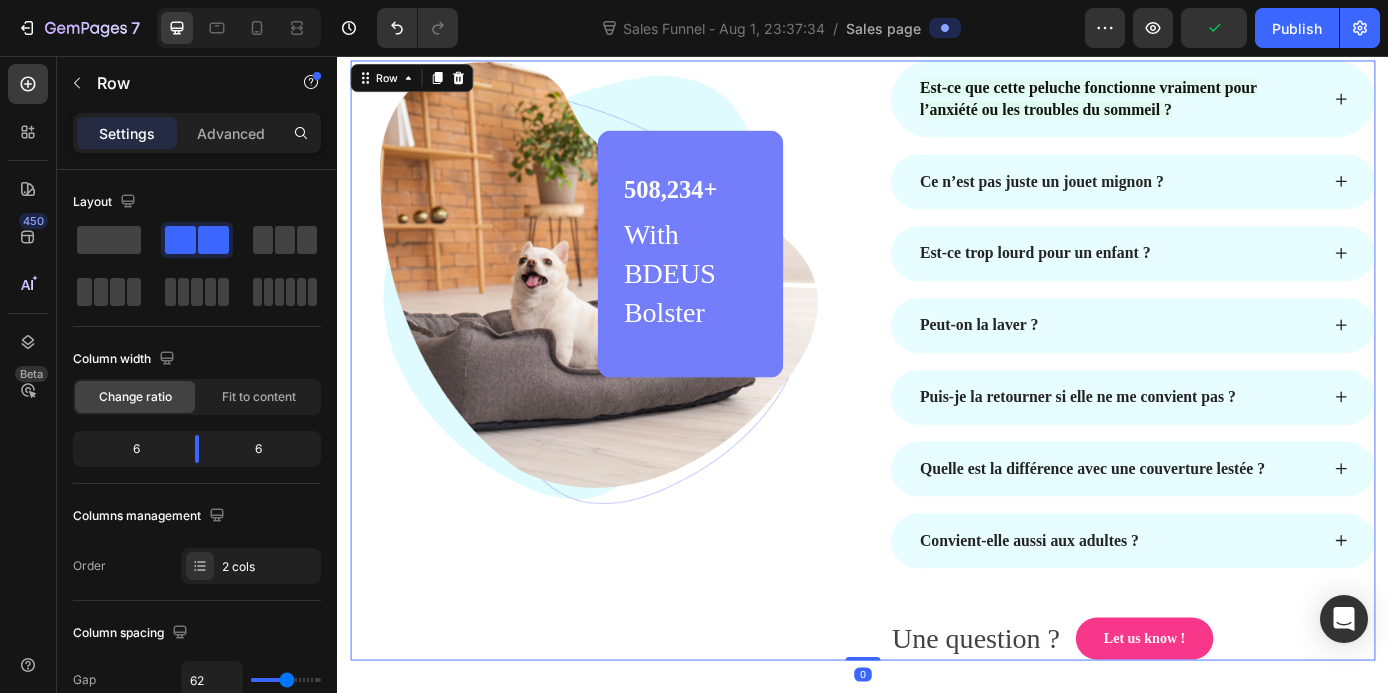click on "Image 508,234+ Heading With BDEUS Bolster  Text block Row Row" at bounding box center (629, 403) 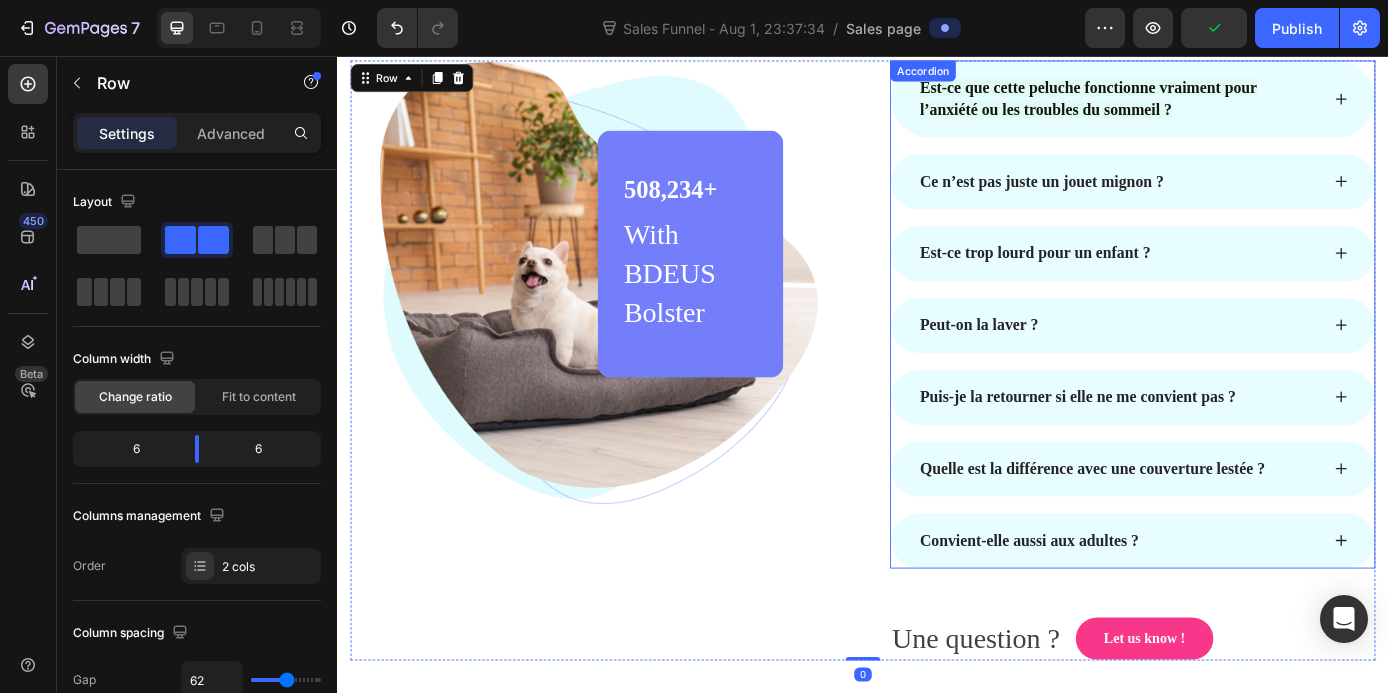 click on "Convient-elle aussi aux adultes ?" at bounding box center (1245, 609) 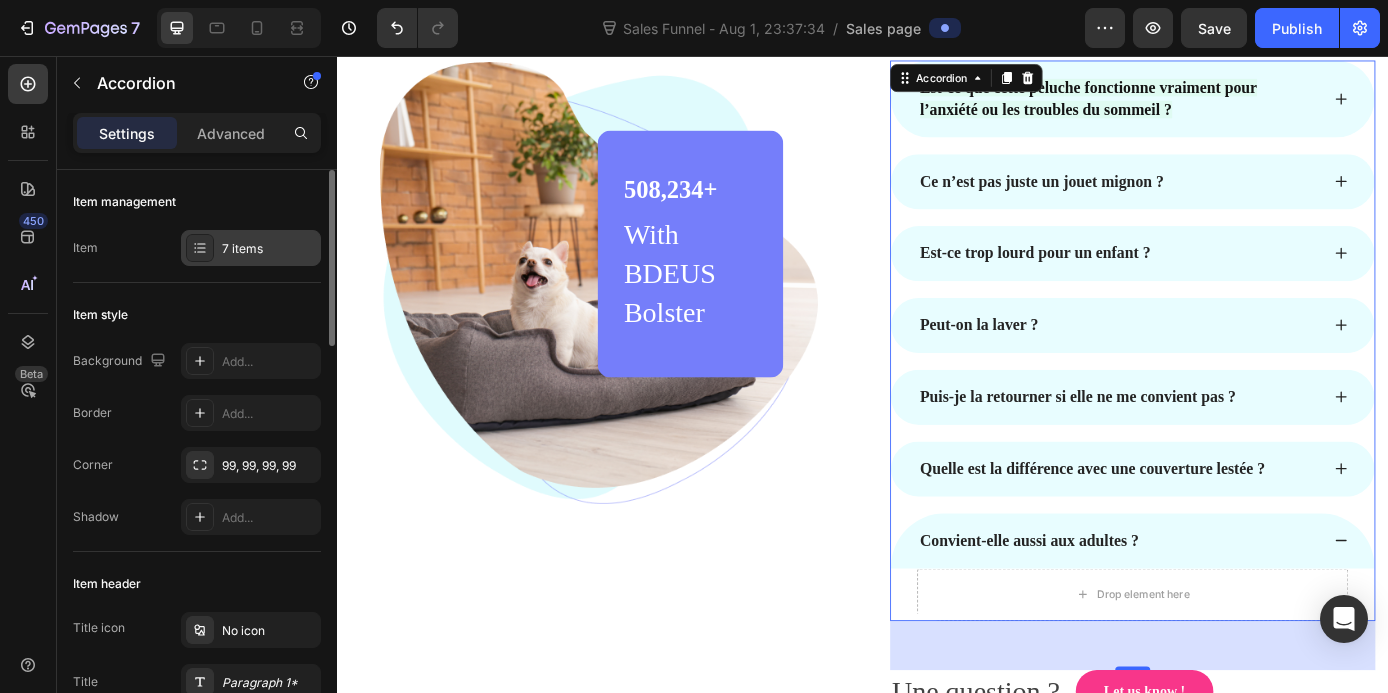 click at bounding box center (200, 248) 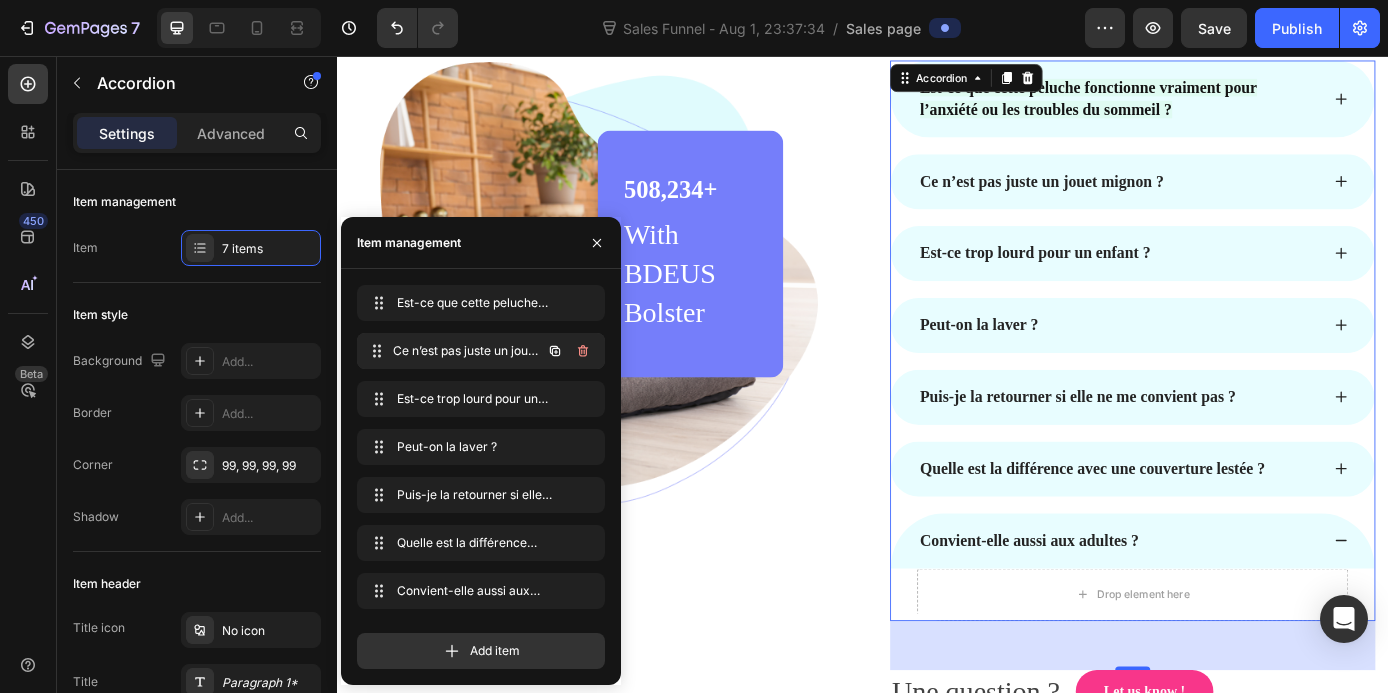 type 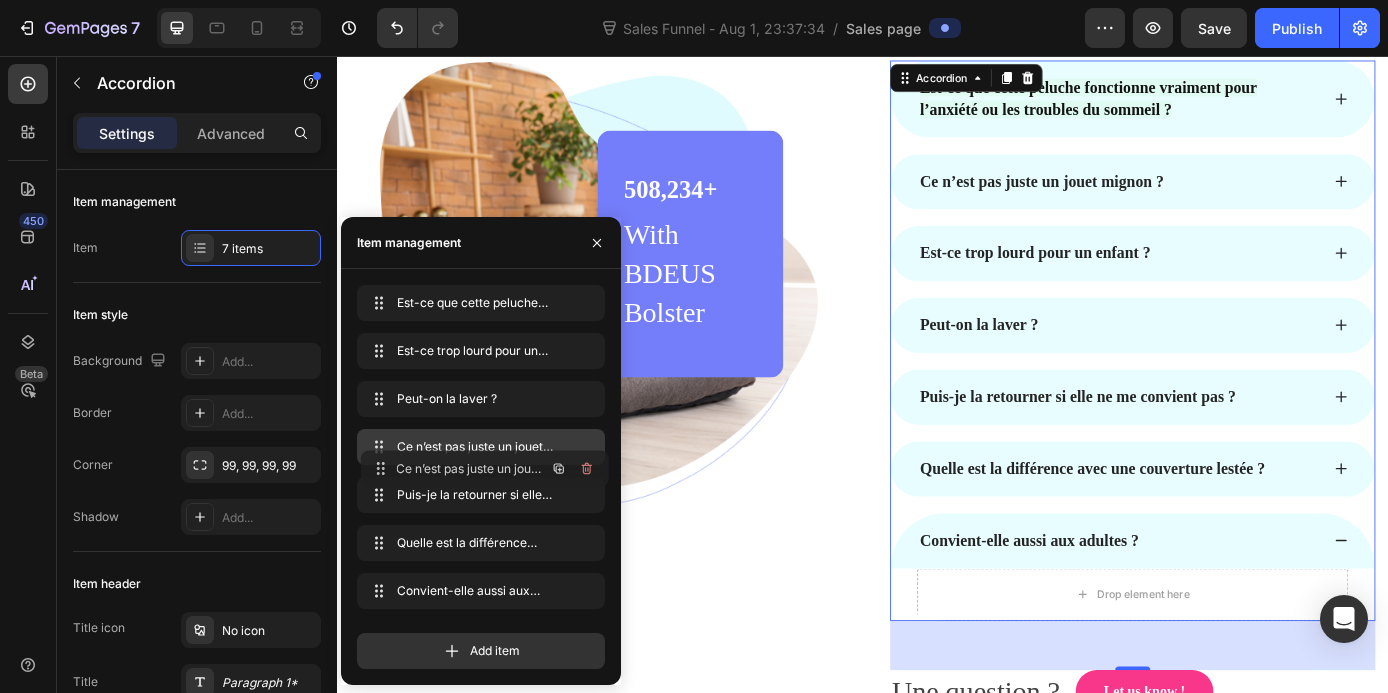 drag, startPoint x: 510, startPoint y: 354, endPoint x: 514, endPoint y: 472, distance: 118.06778 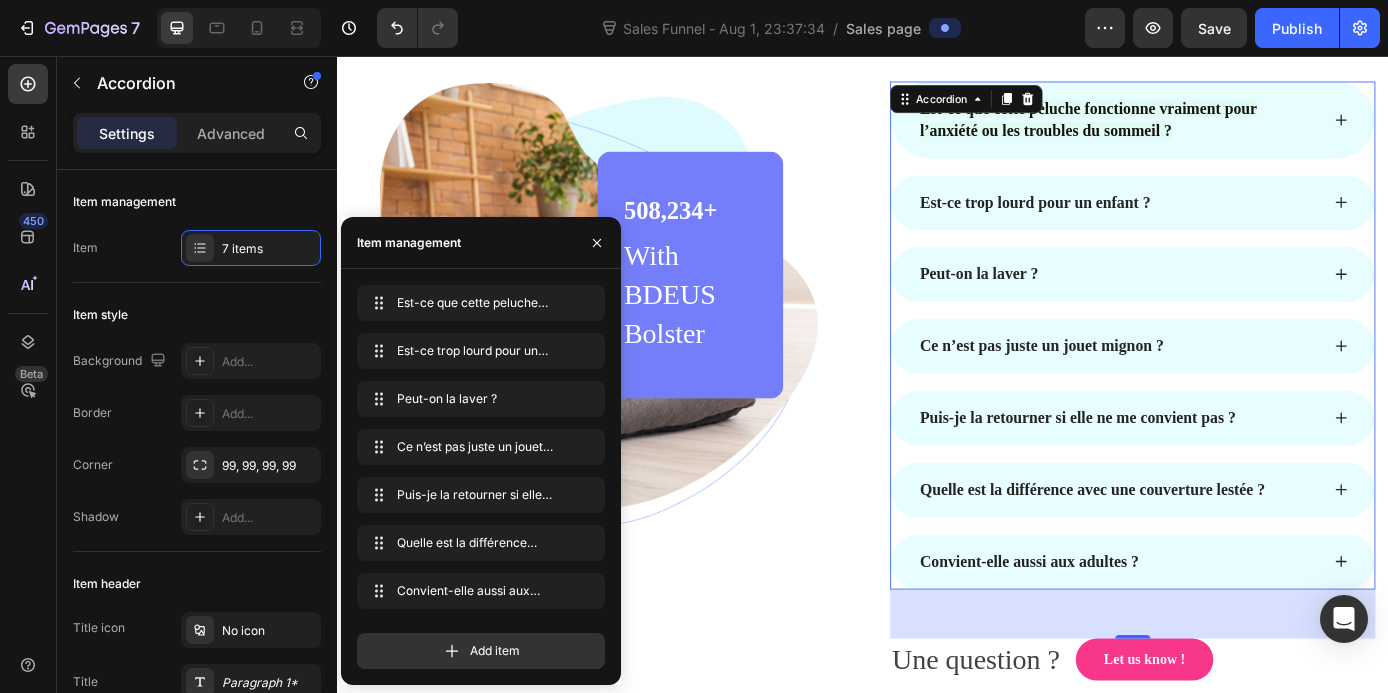 scroll, scrollTop: 6385, scrollLeft: 0, axis: vertical 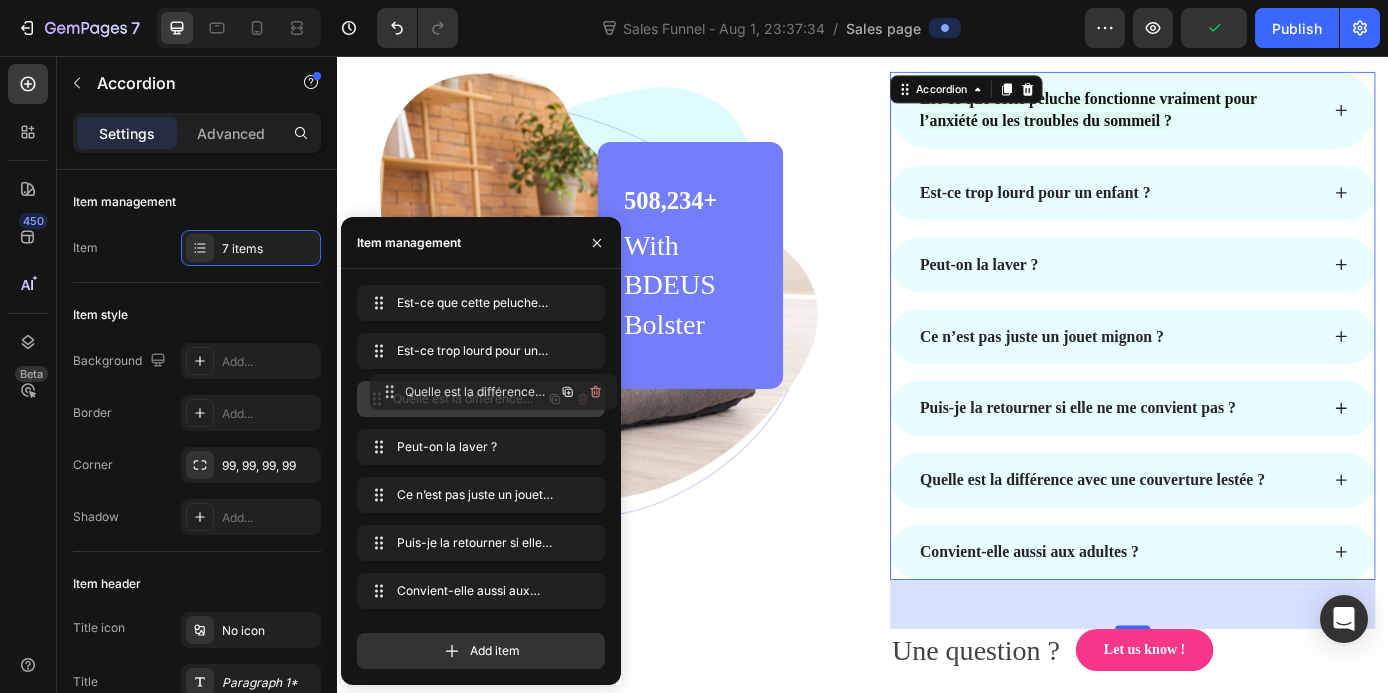 drag, startPoint x: 478, startPoint y: 545, endPoint x: 490, endPoint y: 393, distance: 152.47295 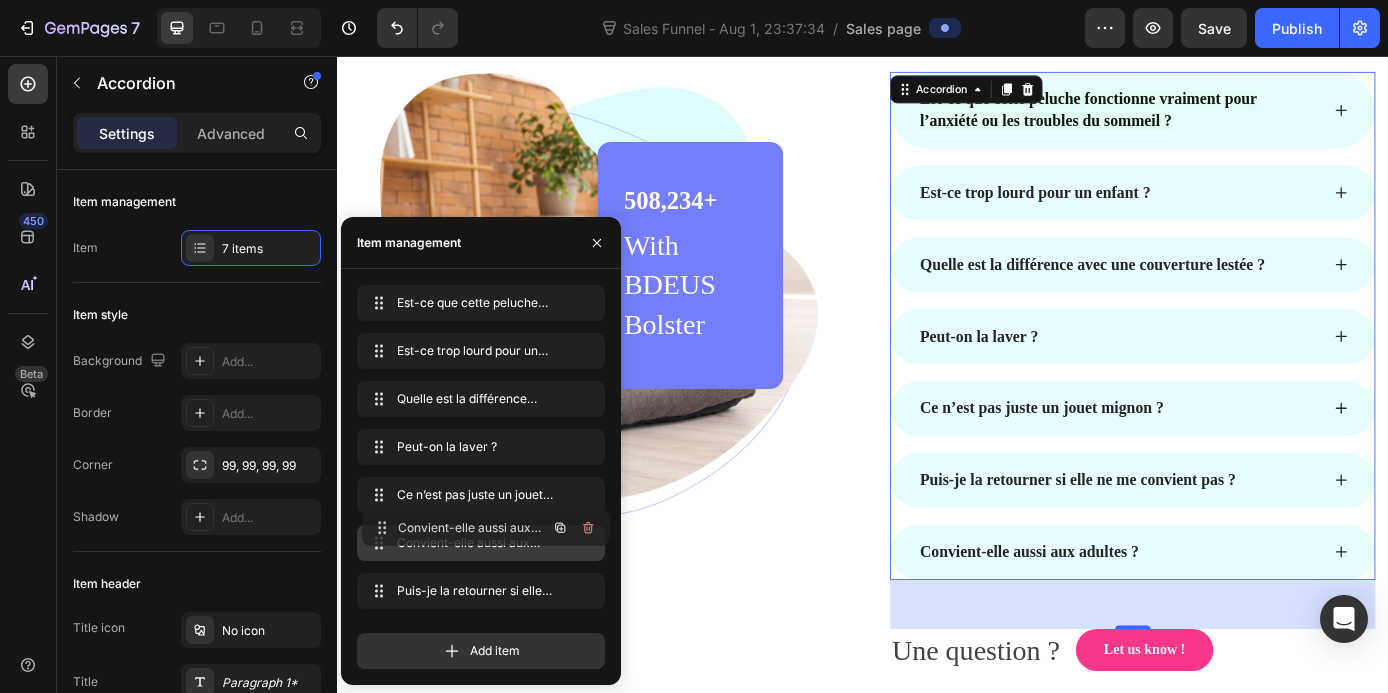 drag, startPoint x: 467, startPoint y: 585, endPoint x: 473, endPoint y: 521, distance: 64.28063 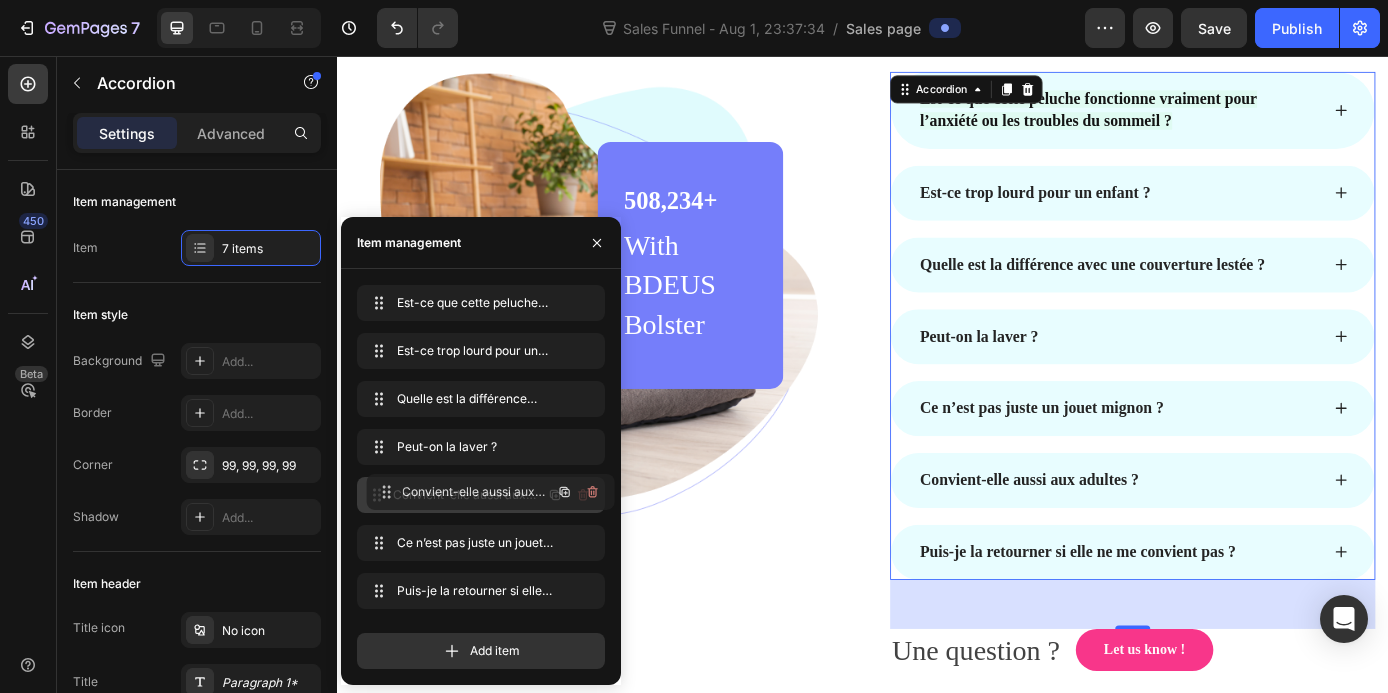 drag, startPoint x: 469, startPoint y: 547, endPoint x: 478, endPoint y: 496, distance: 51.78803 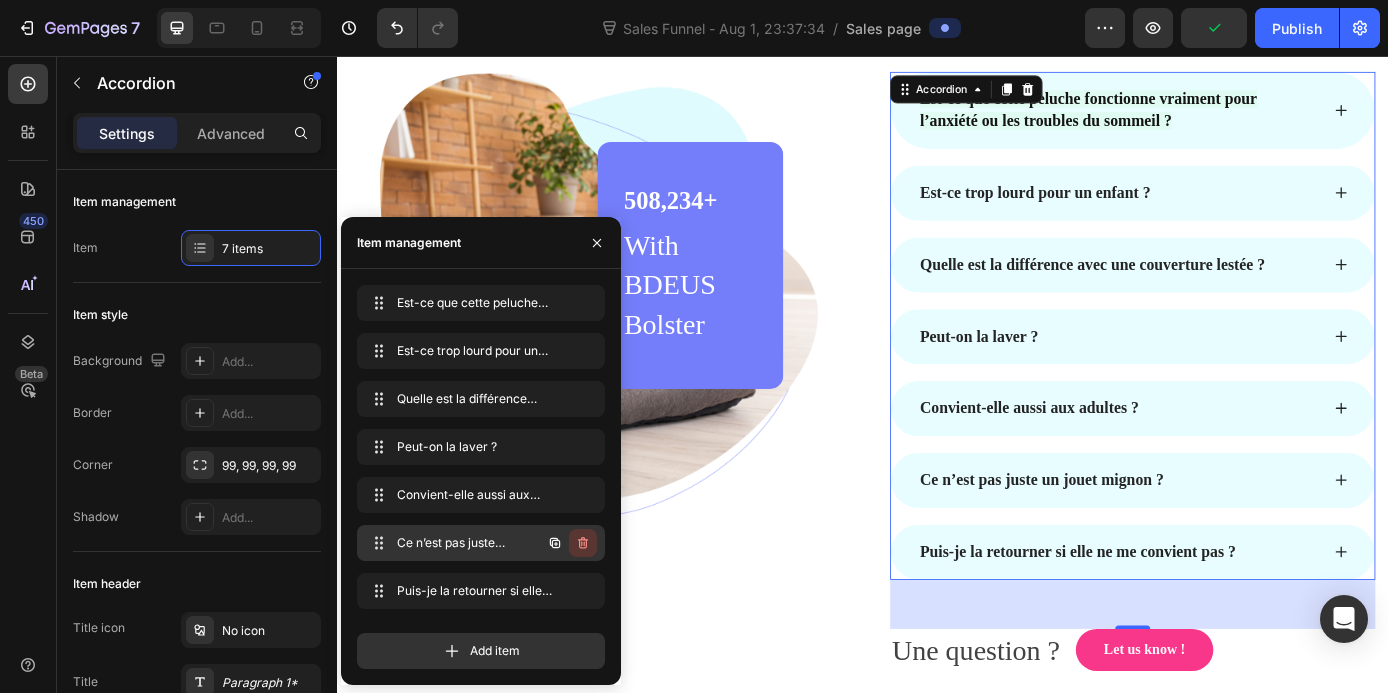 click 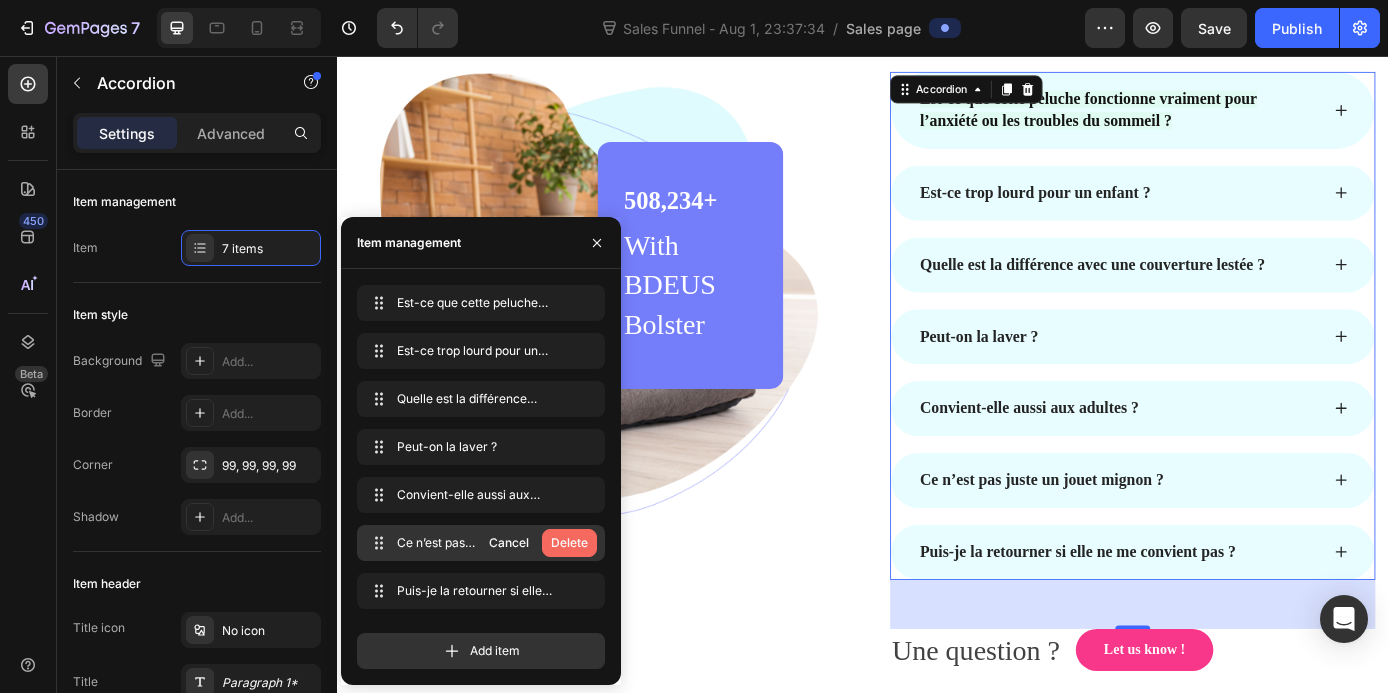 click on "Delete" at bounding box center [569, 543] 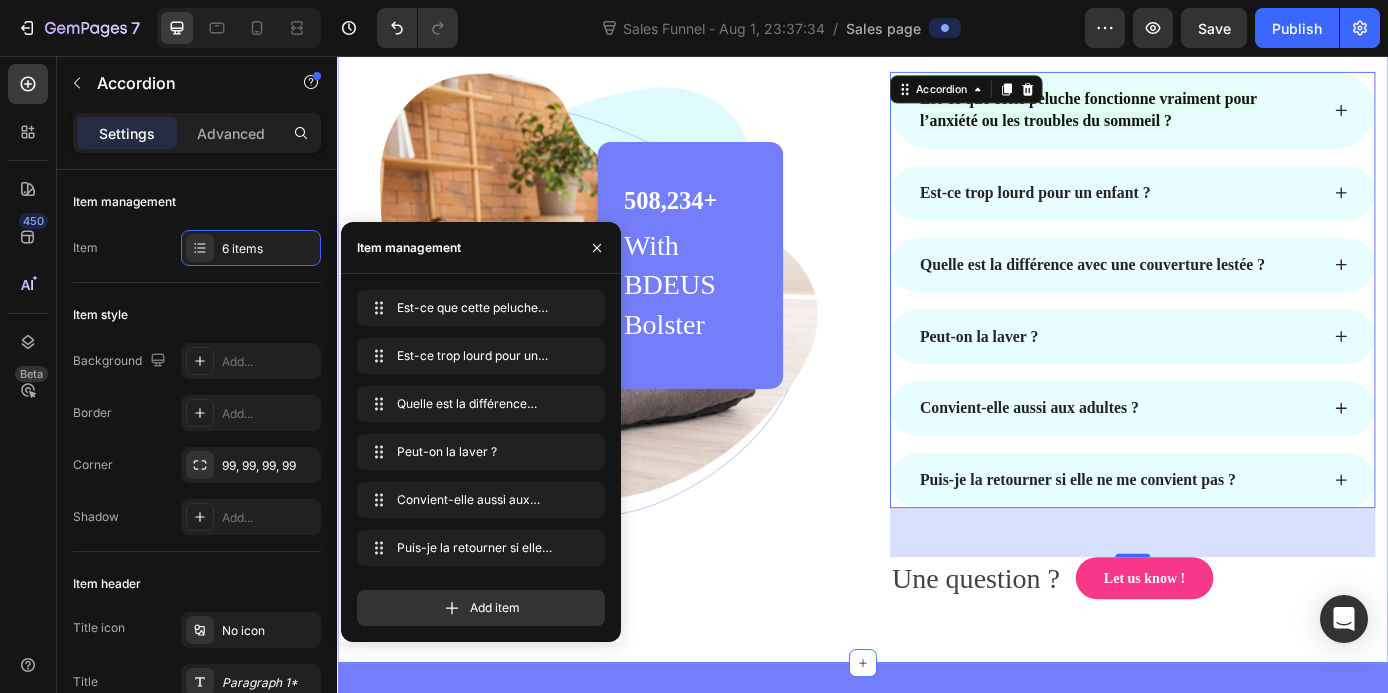 click on "Frequently Asked Questions    Heading Row Image 508,234+ Heading With BDEUS Bolster  Text block Row Row
Est-ce que cette peluche fonctionne vraiment pour l’anxiété ou les troubles du sommeil ?
Est-ce trop lourd pour un enfant ?
Quelle est la différence avec une couverture lestée ?
Peut-on la laver ?
Convient-elle aussi aux adultes ?
Puis-je la retourner si elle ne me convient pas ? Accordion   56 Une question ?  Text block Let us know ! Button Row Row Section 9" at bounding box center (937, 288) 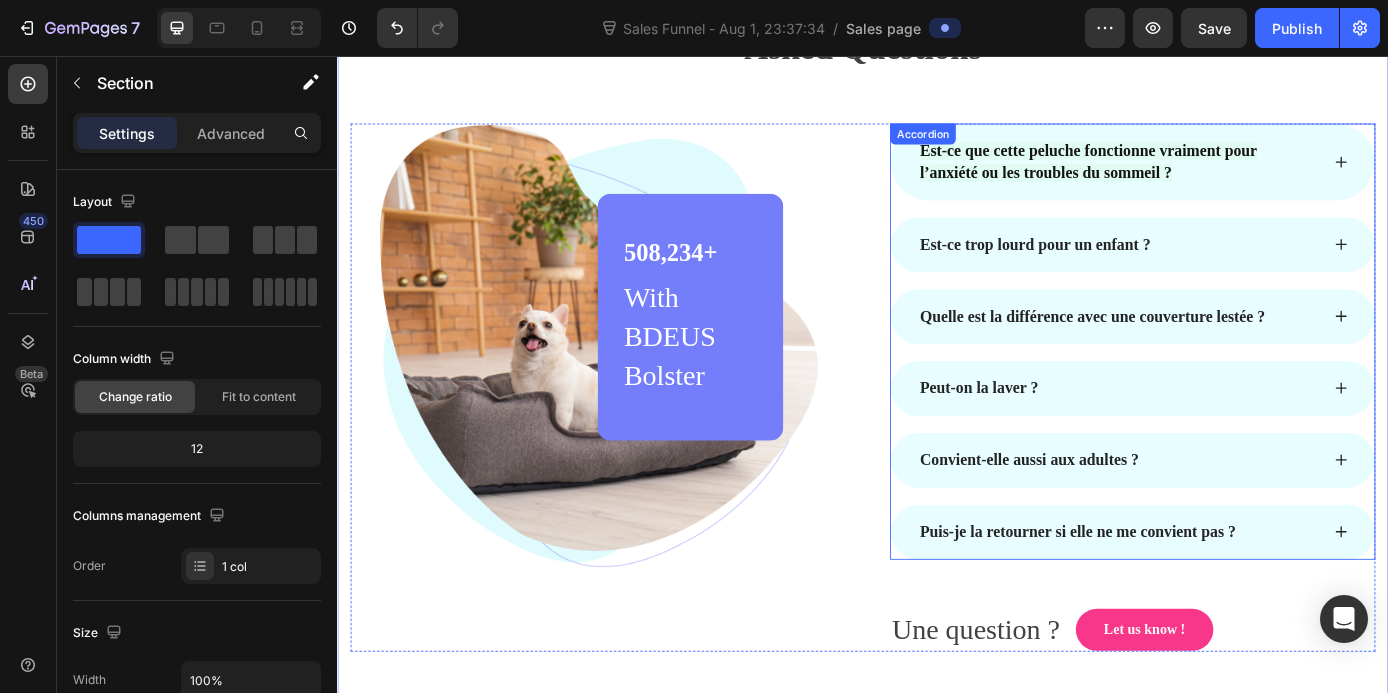 scroll, scrollTop: 6324, scrollLeft: 0, axis: vertical 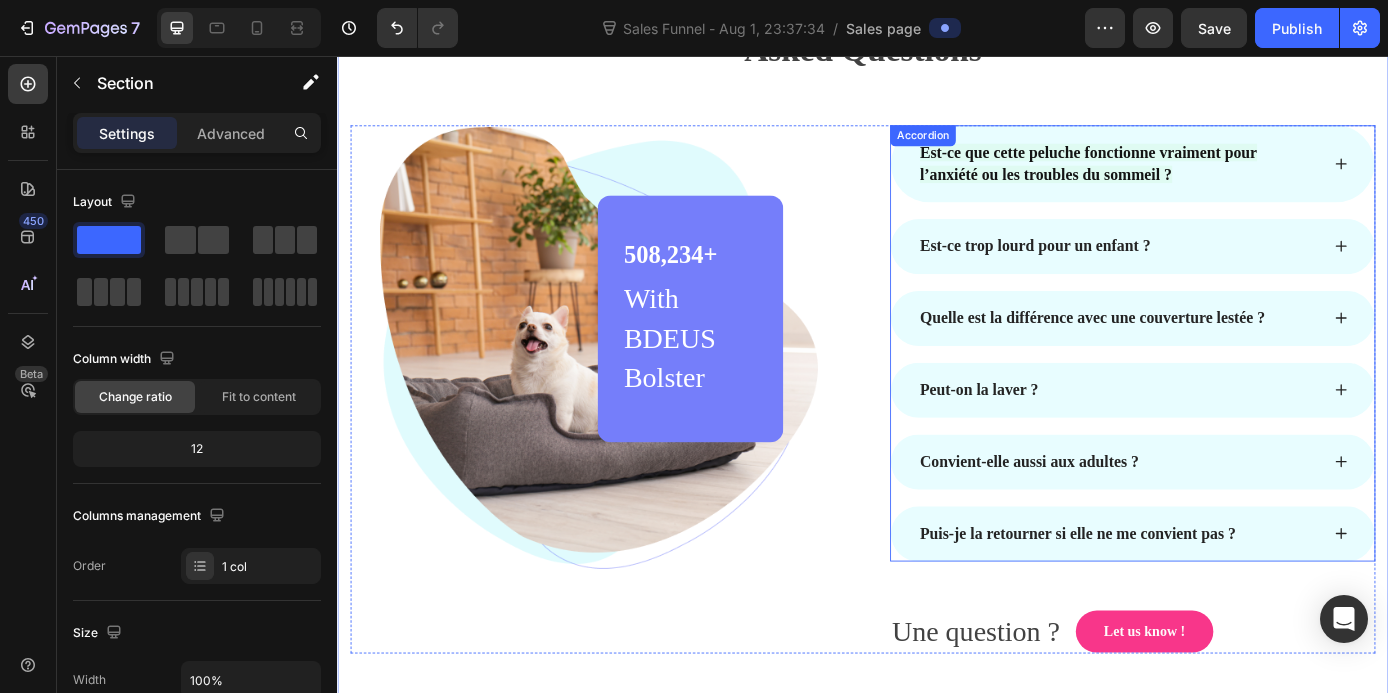 click 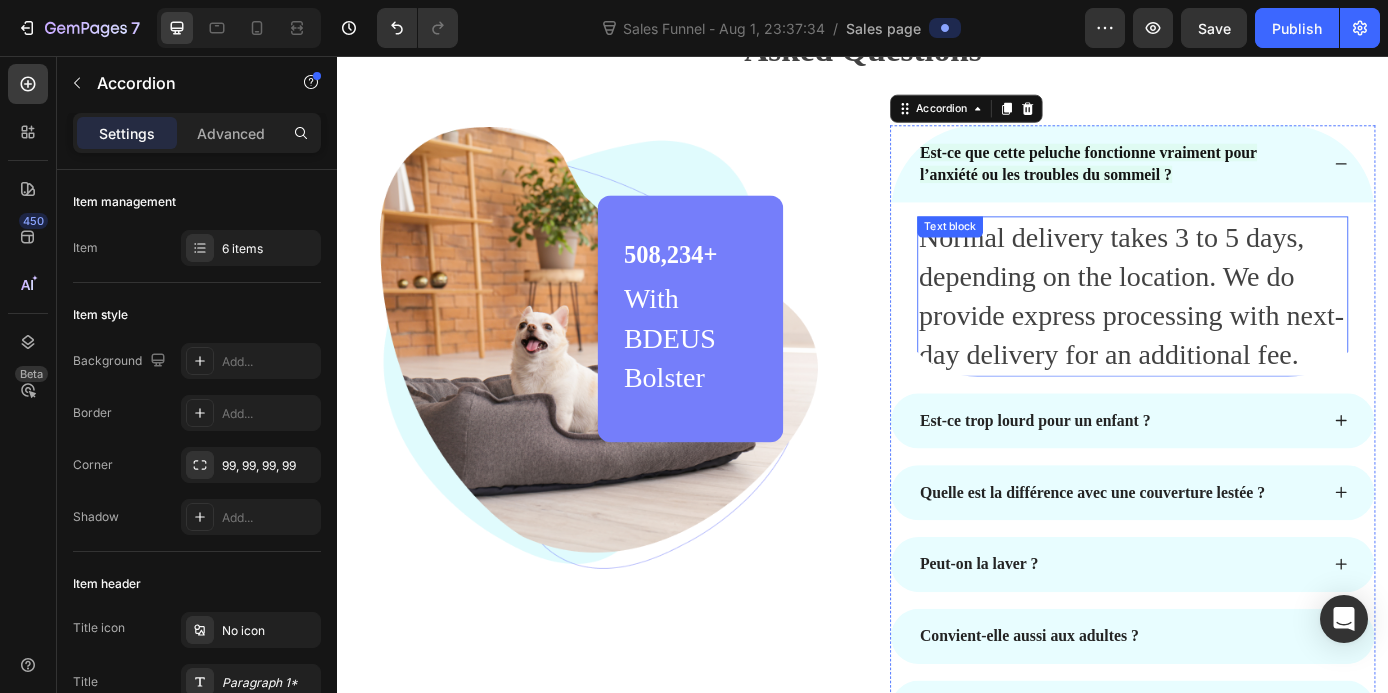 click on "Normal delivery takes 3 to 5 days, depending on the location. We do provide express processing with next-day delivery for an additional fee." at bounding box center [1245, 330] 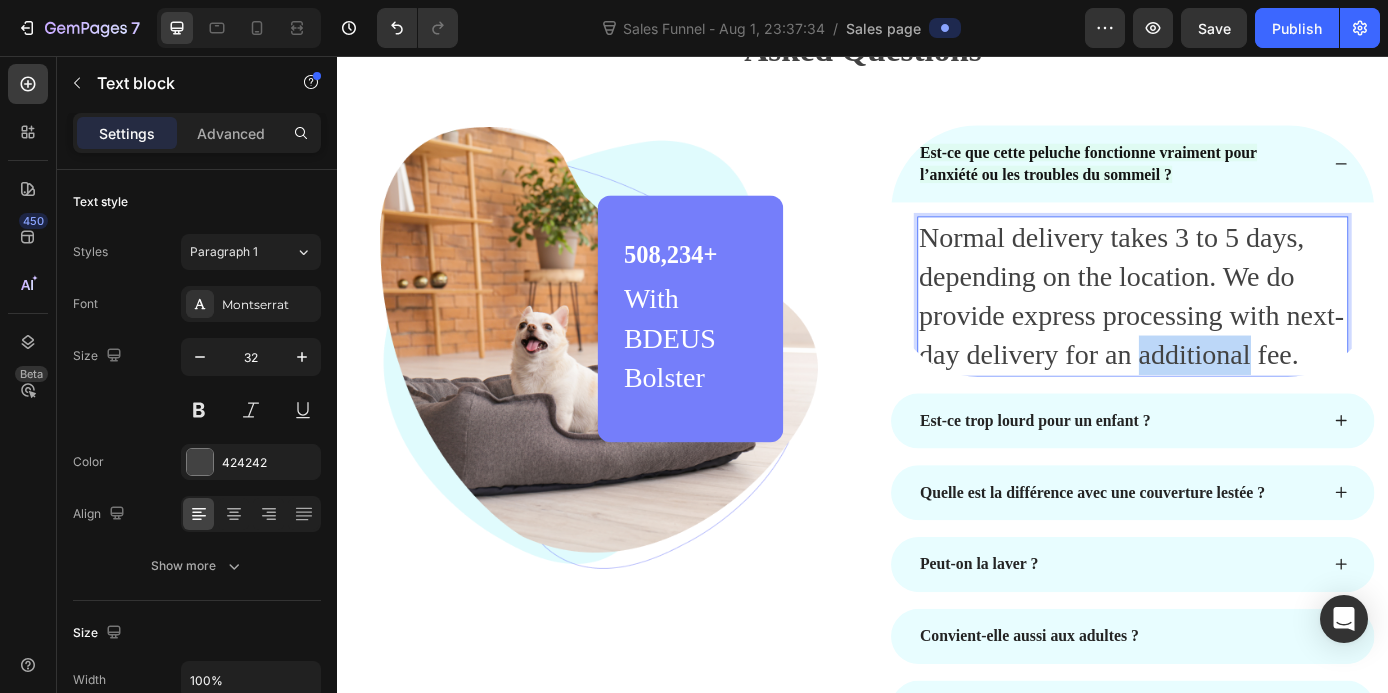 click on "Normal delivery takes 3 to 5 days, depending on the location. We do provide express processing with next-day delivery for an additional fee." at bounding box center (1245, 330) 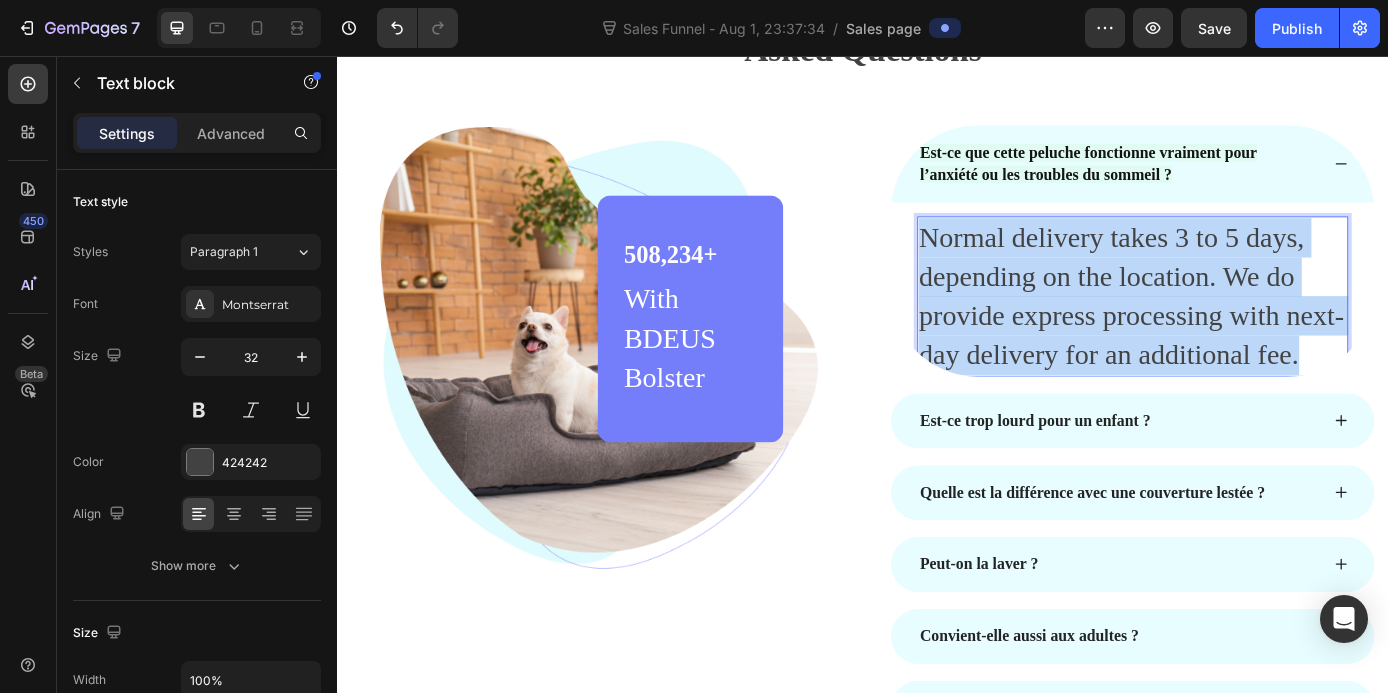 click on "Normal delivery takes 3 to 5 days, depending on the location. We do provide express processing with next-day delivery for an additional fee." at bounding box center [1245, 330] 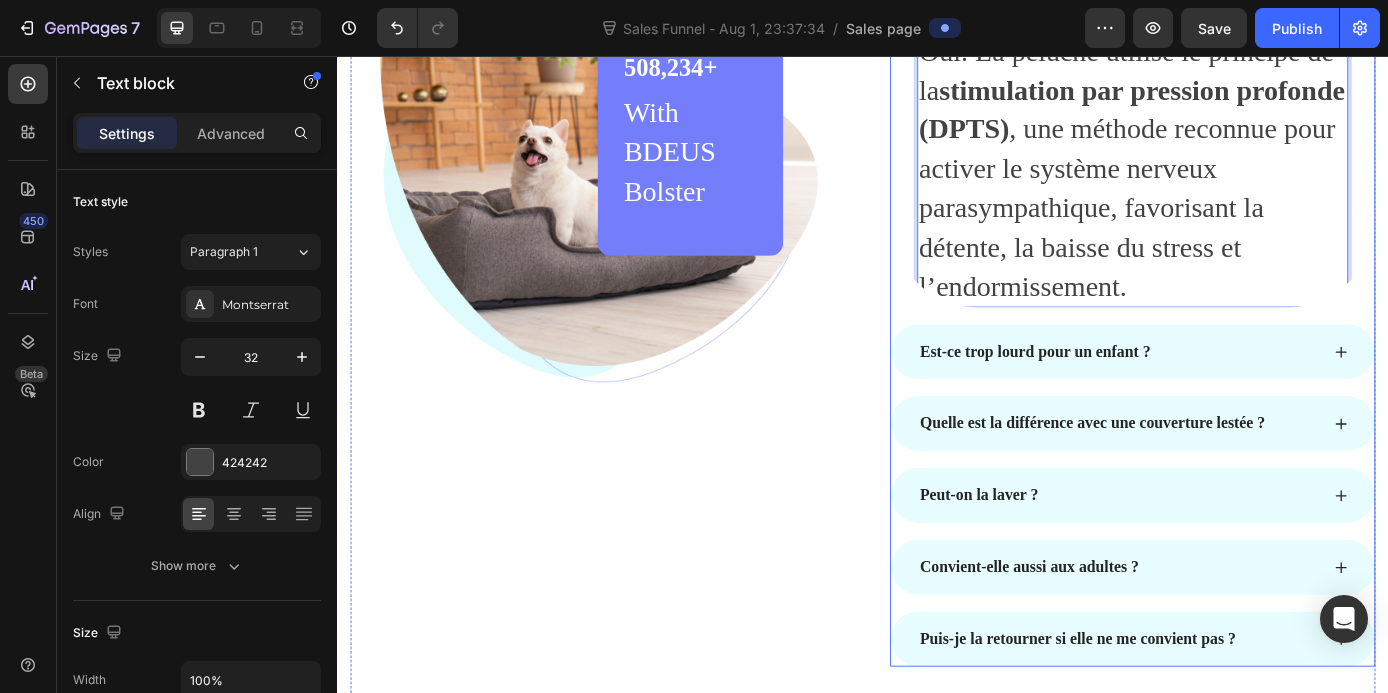 scroll, scrollTop: 6550, scrollLeft: 0, axis: vertical 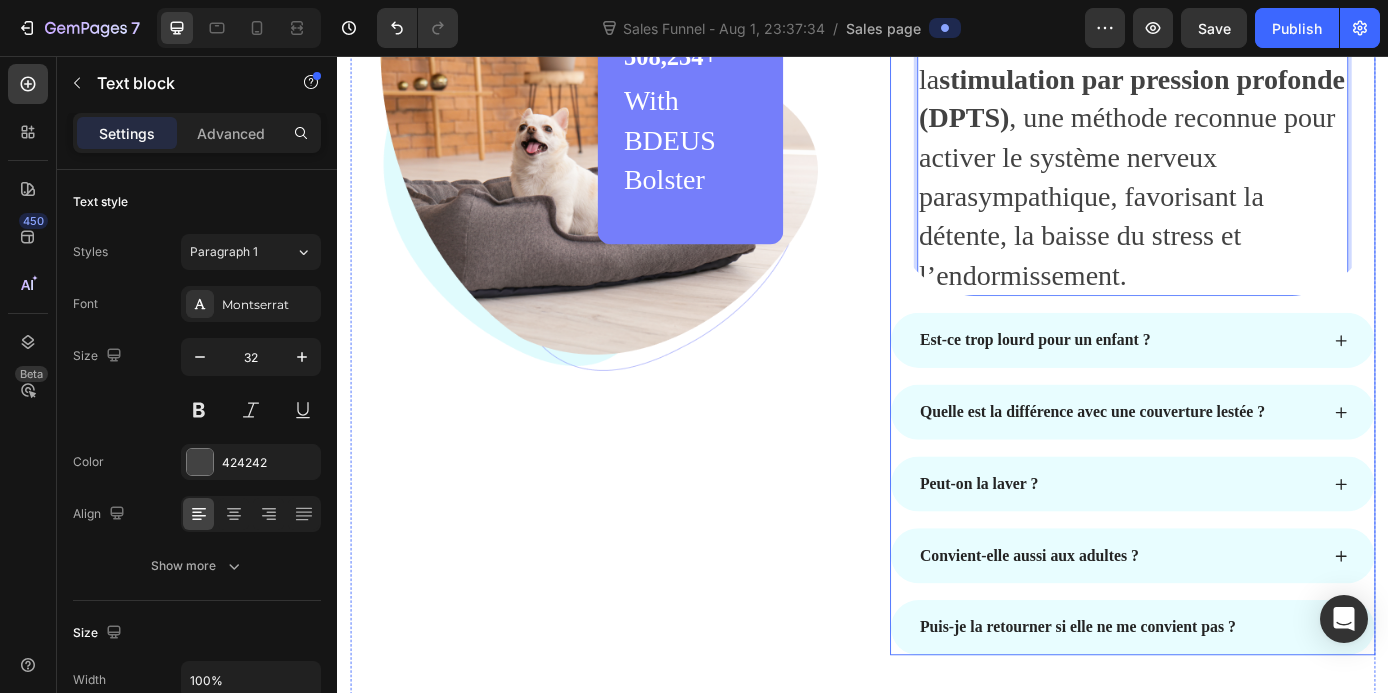 click 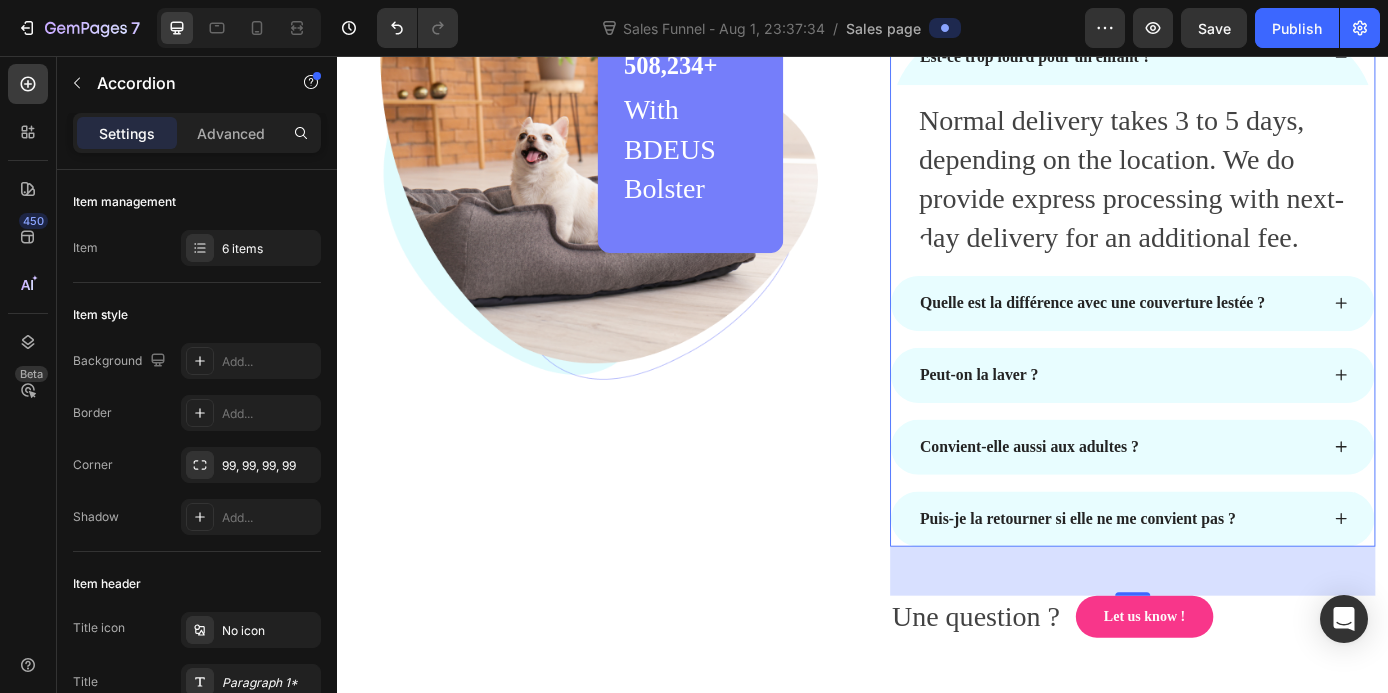 scroll, scrollTop: 6417, scrollLeft: 0, axis: vertical 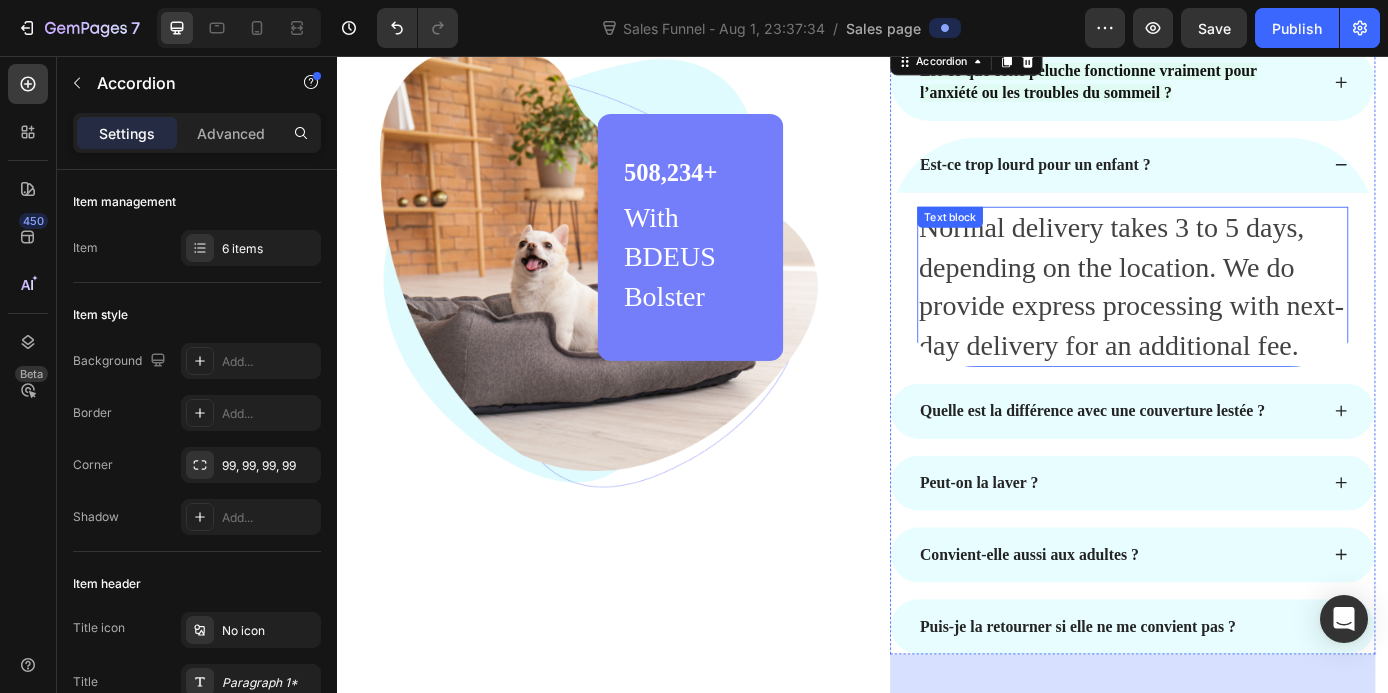 click on "Normal delivery takes 3 to 5 days, depending on the location. We do provide express processing with next-day delivery for an additional fee." at bounding box center (1245, 319) 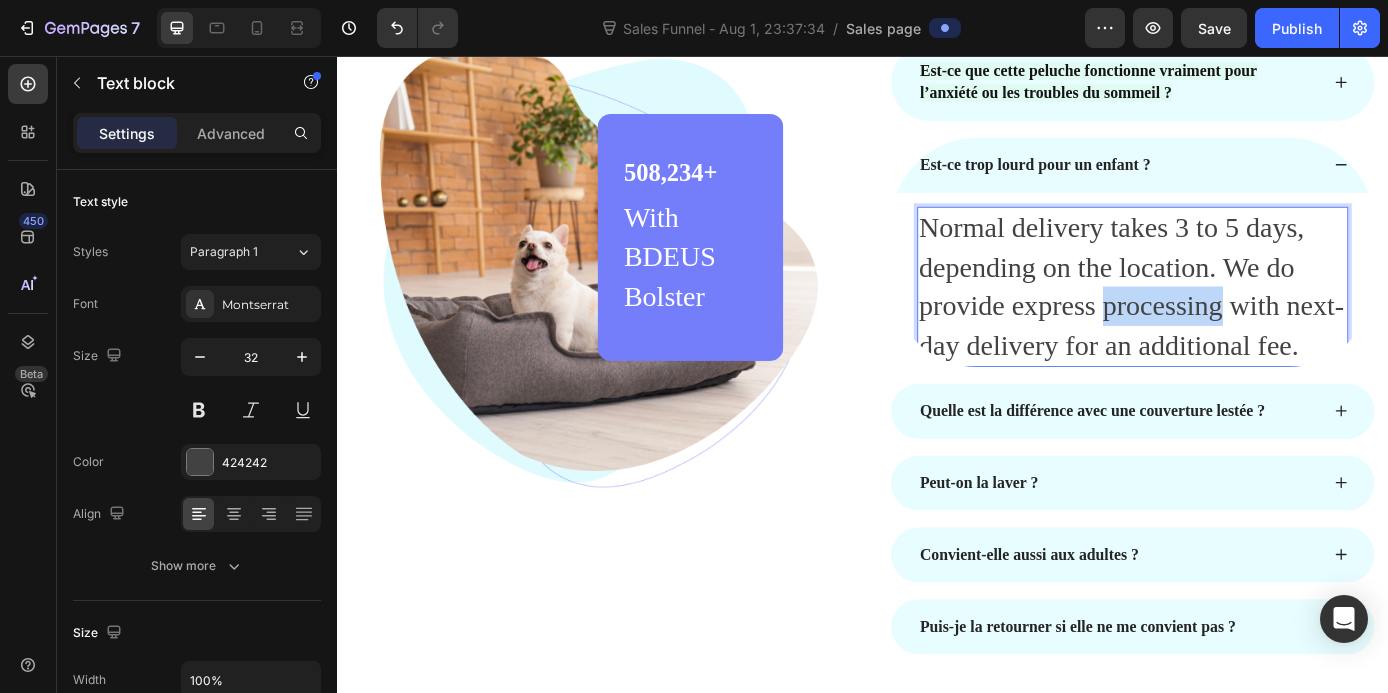 click on "Normal delivery takes 3 to 5 days, depending on the location. We do provide express processing with next-day delivery for an additional fee." at bounding box center (1245, 319) 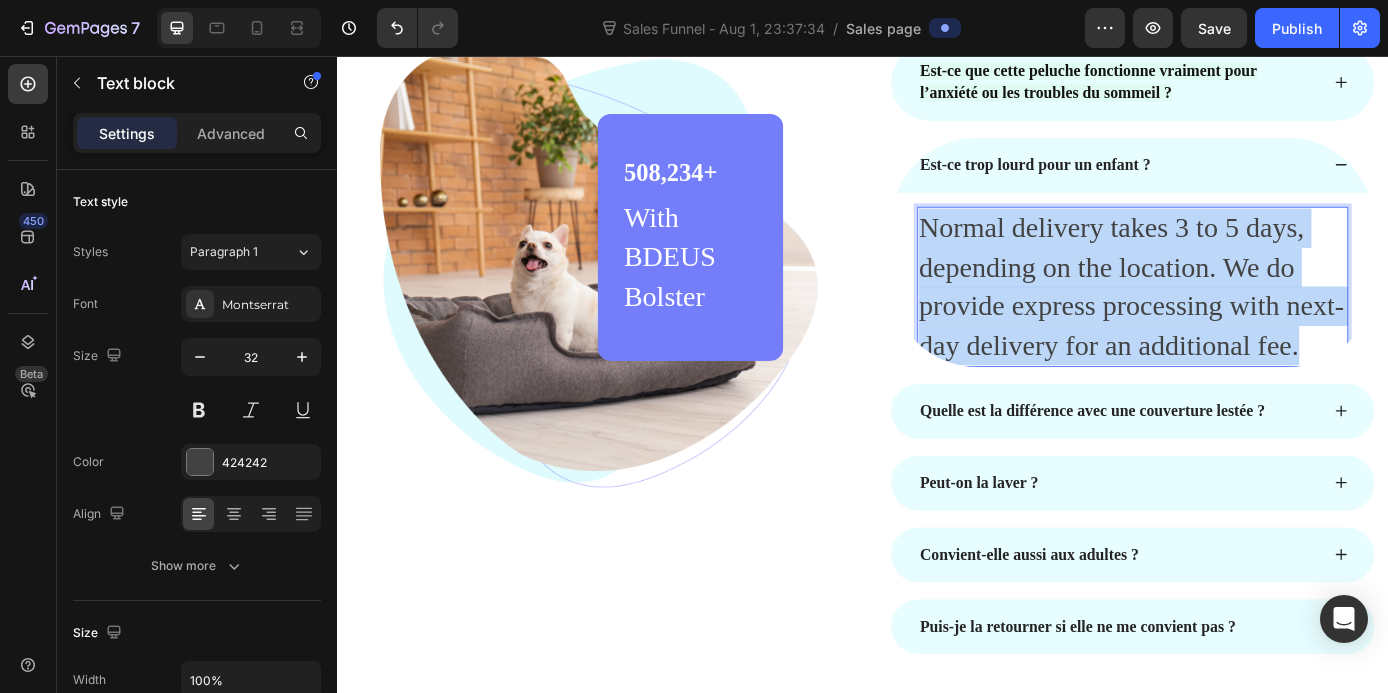 click on "Normal delivery takes 3 to 5 days, depending on the location. We do provide express processing with next-day delivery for an additional fee." at bounding box center [1245, 319] 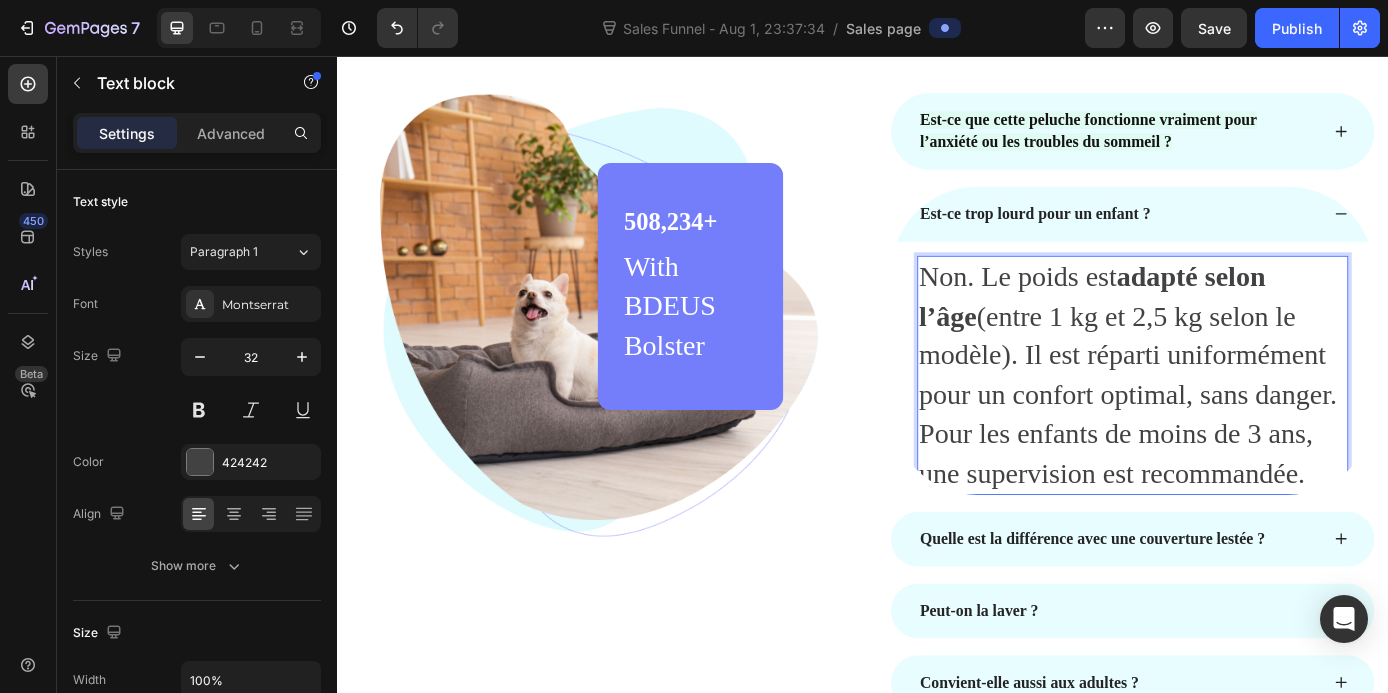 scroll, scrollTop: 6369, scrollLeft: 0, axis: vertical 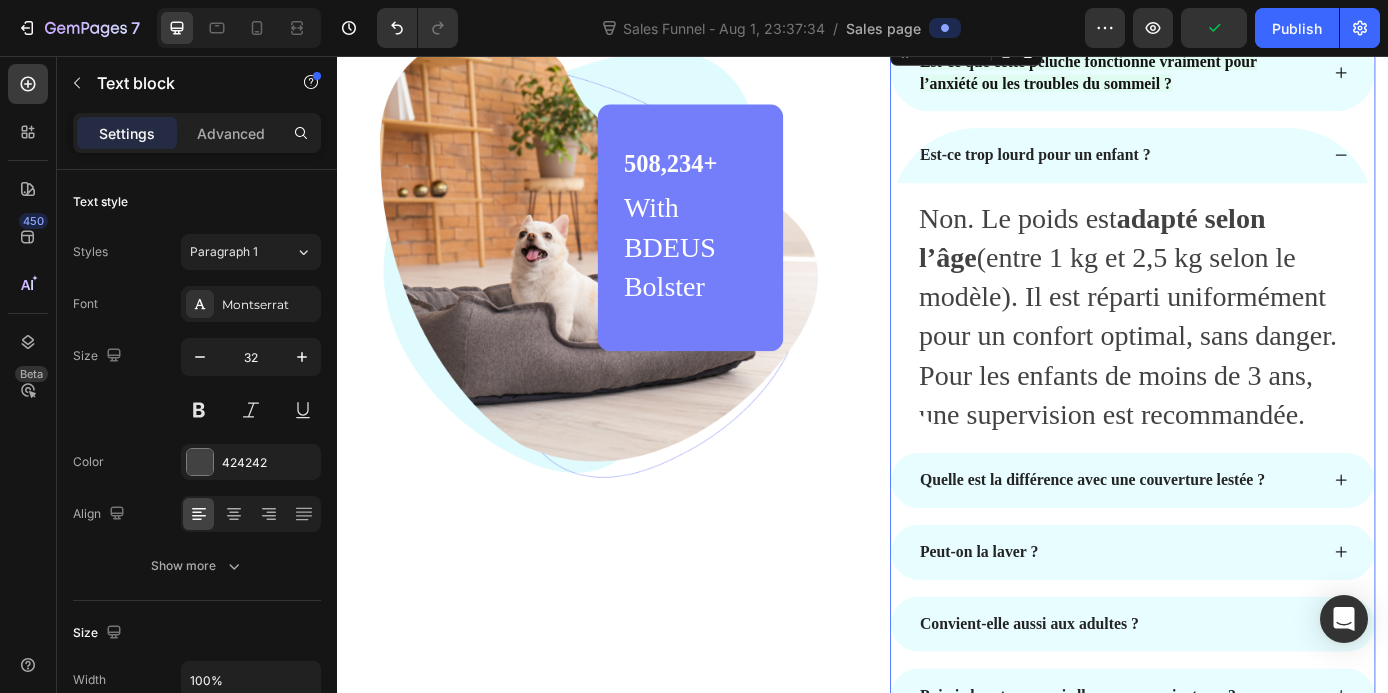click 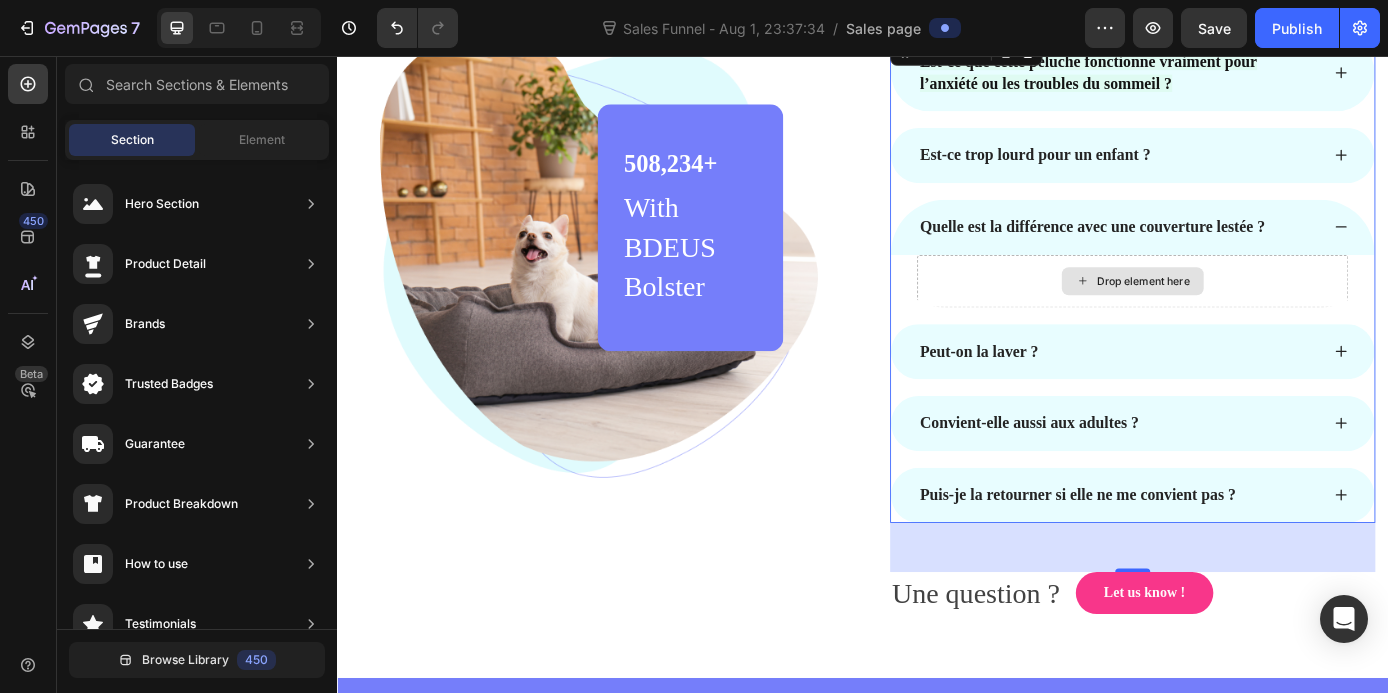 click on "Drop element here" at bounding box center (1257, 313) 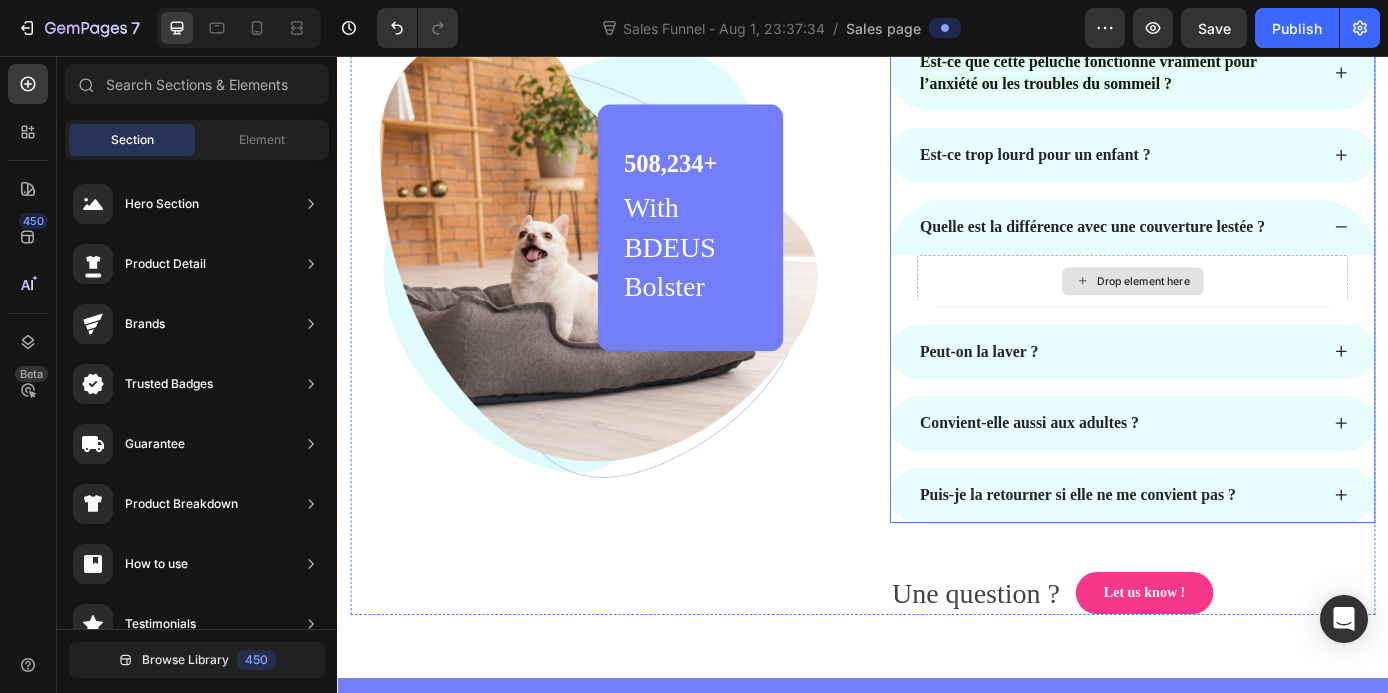 click on "Drop element here" at bounding box center [1257, 313] 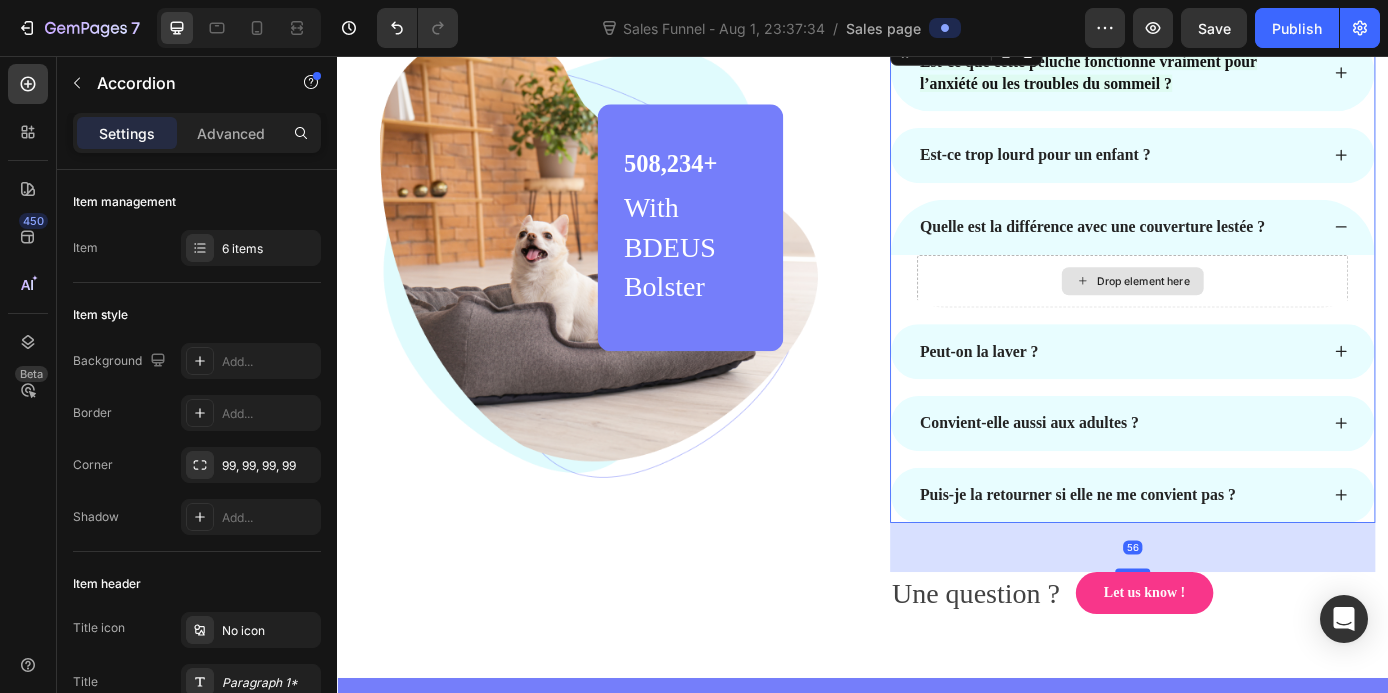 click on "Drop element here" at bounding box center [1245, 313] 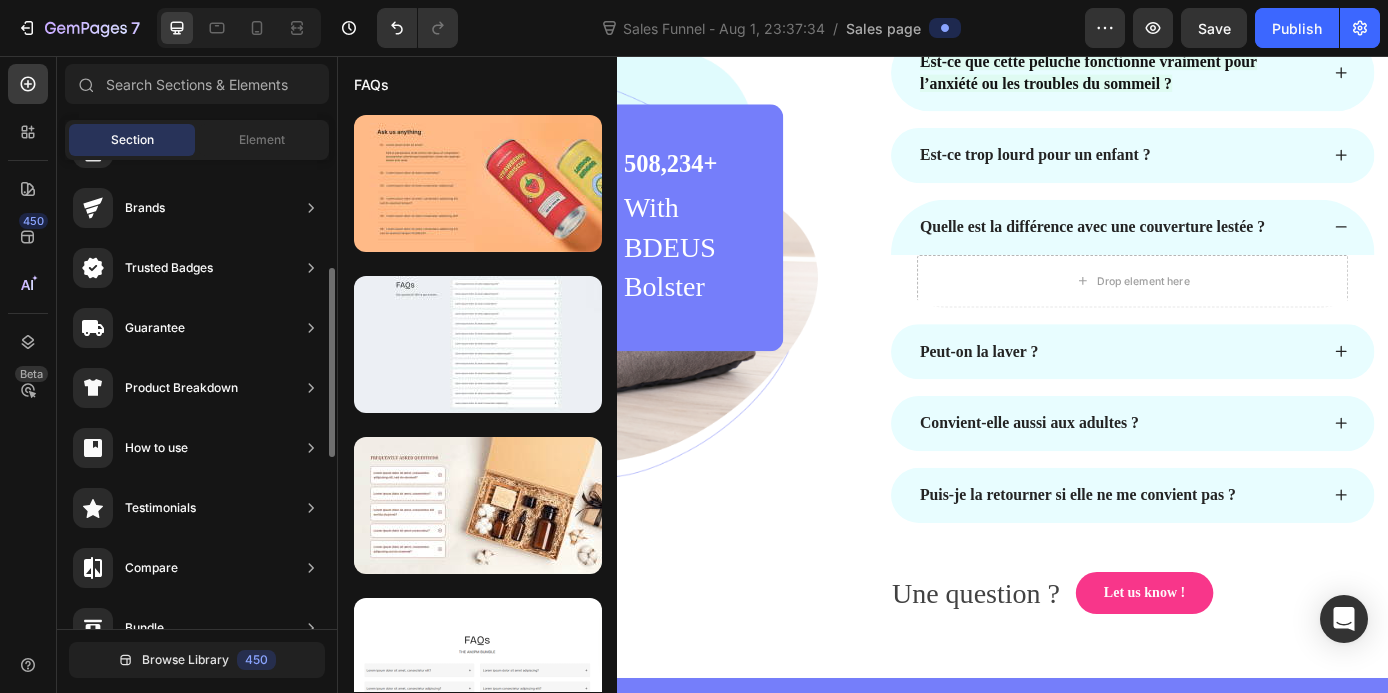 scroll, scrollTop: 0, scrollLeft: 0, axis: both 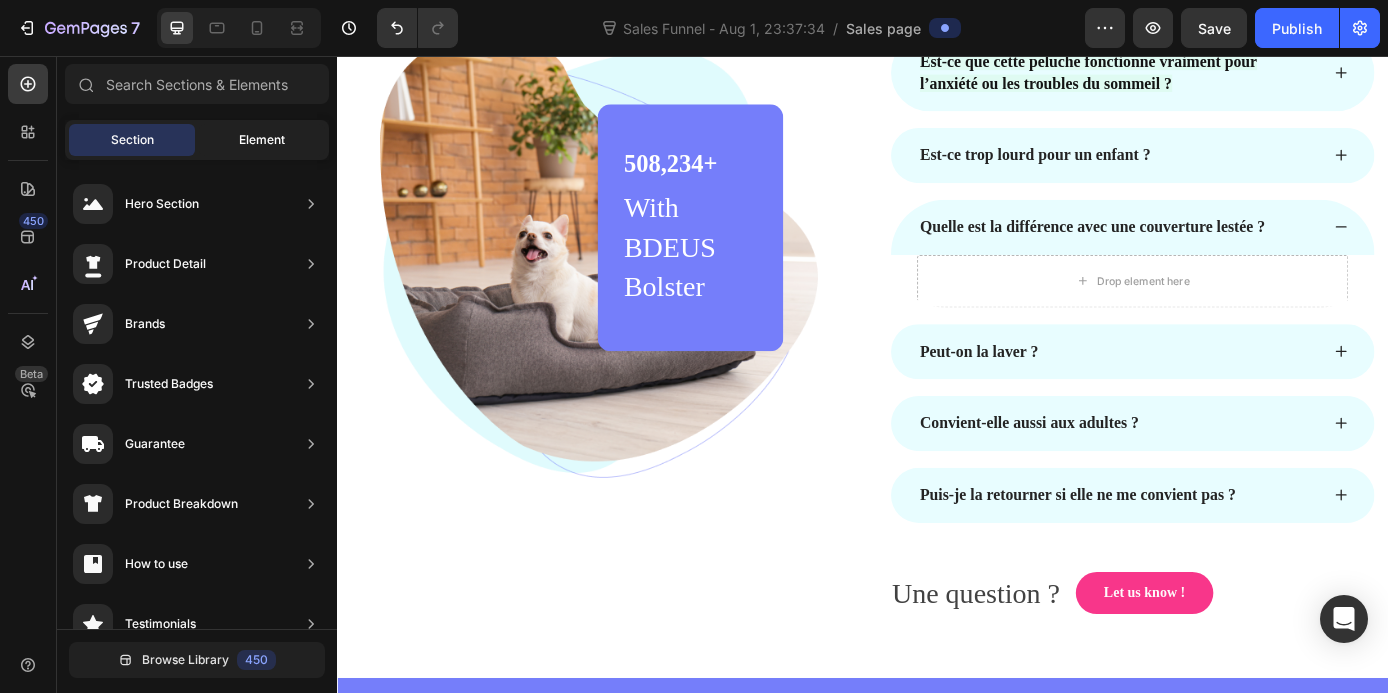 click on "Element" at bounding box center [262, 140] 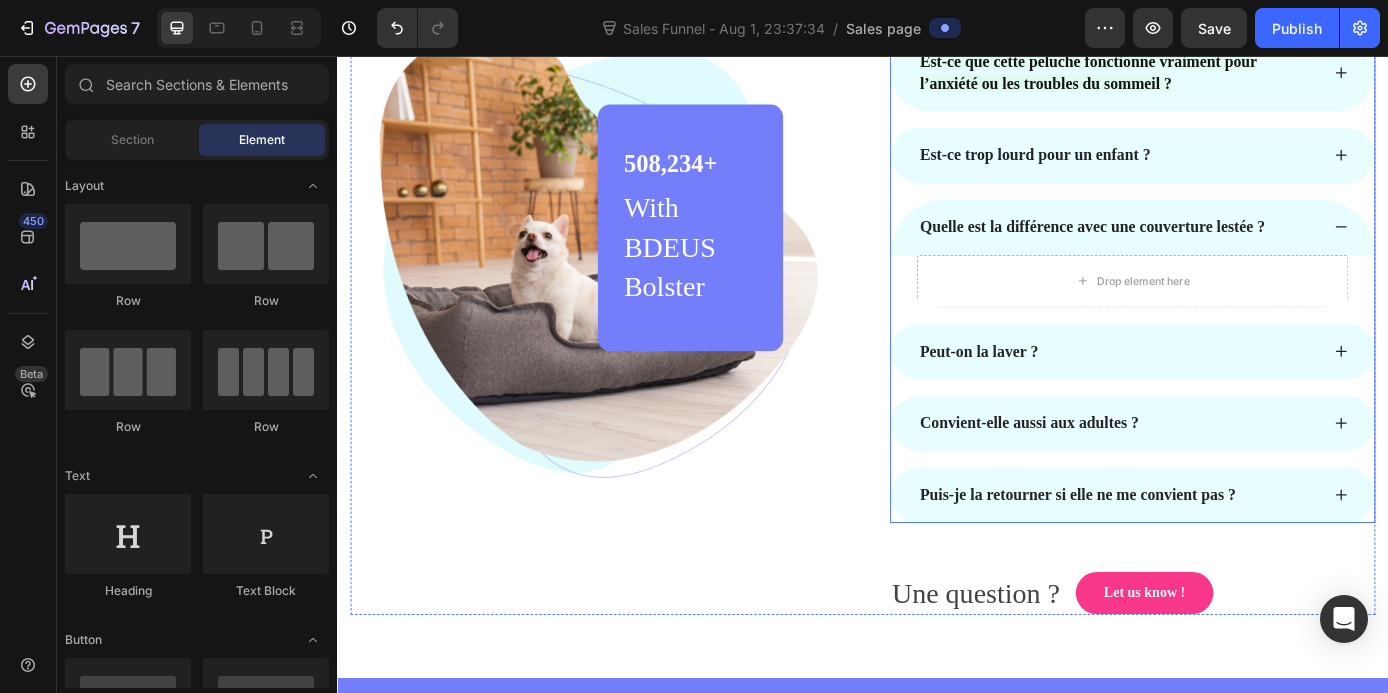 click 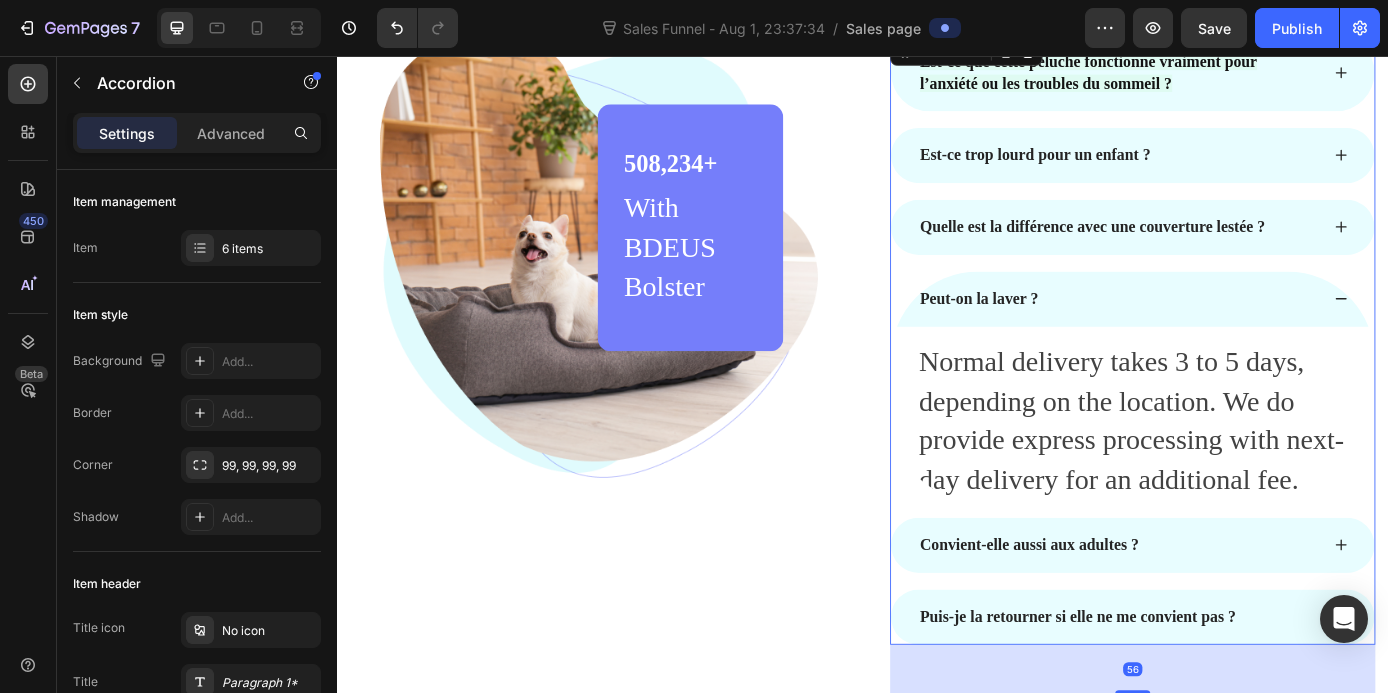 click 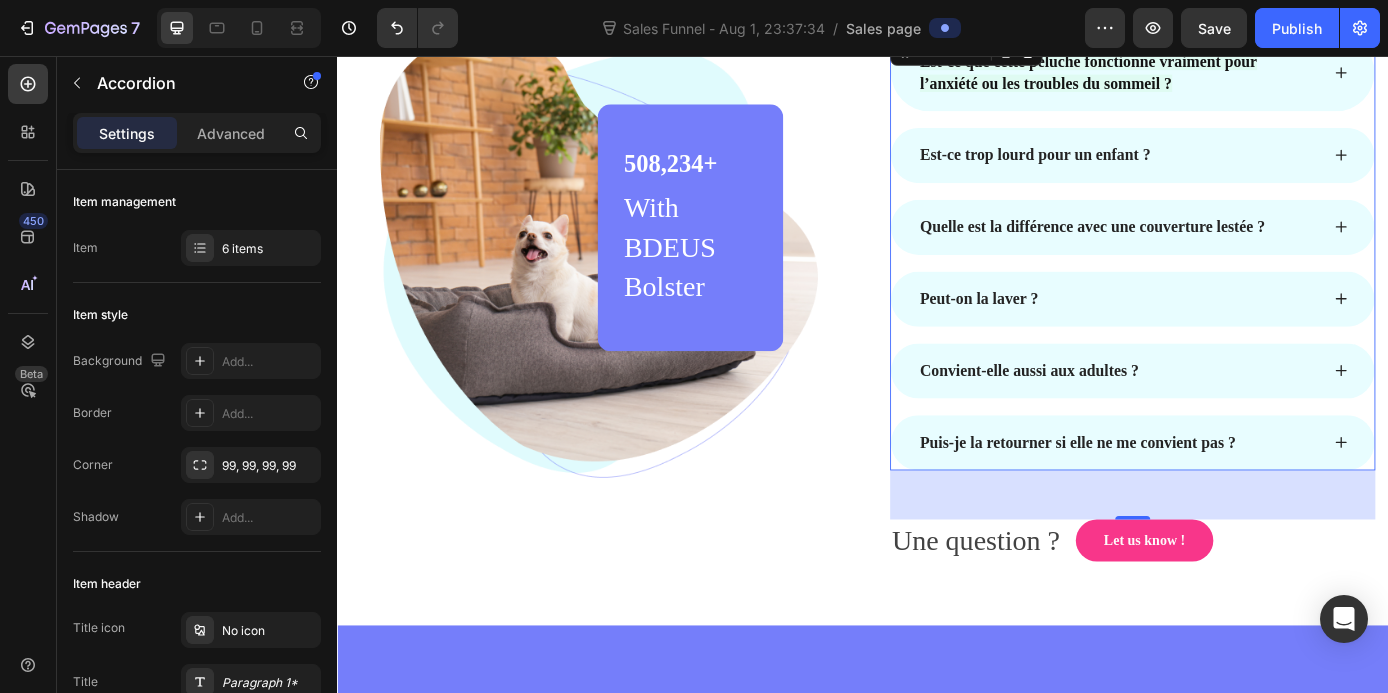 click 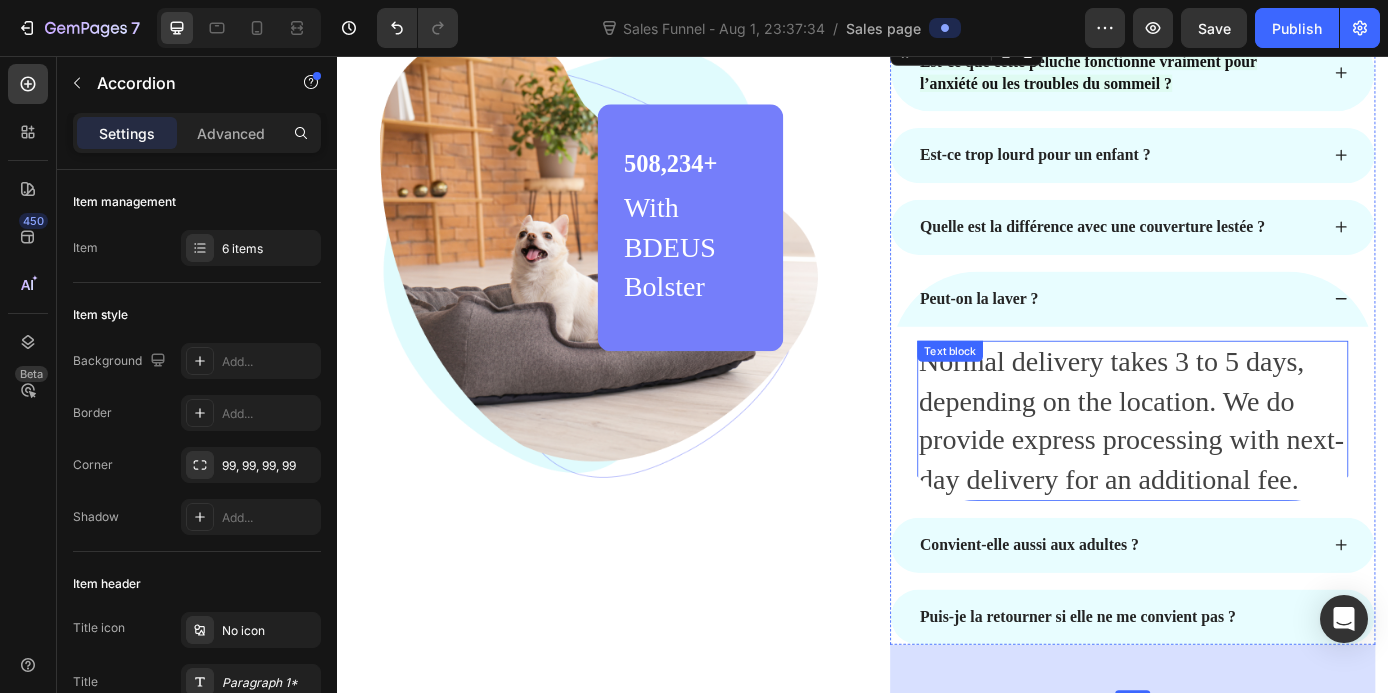 click on "Normal delivery takes 3 to 5 days, depending on the location. We do provide express processing with next-day delivery for an additional fee." at bounding box center [1245, 472] 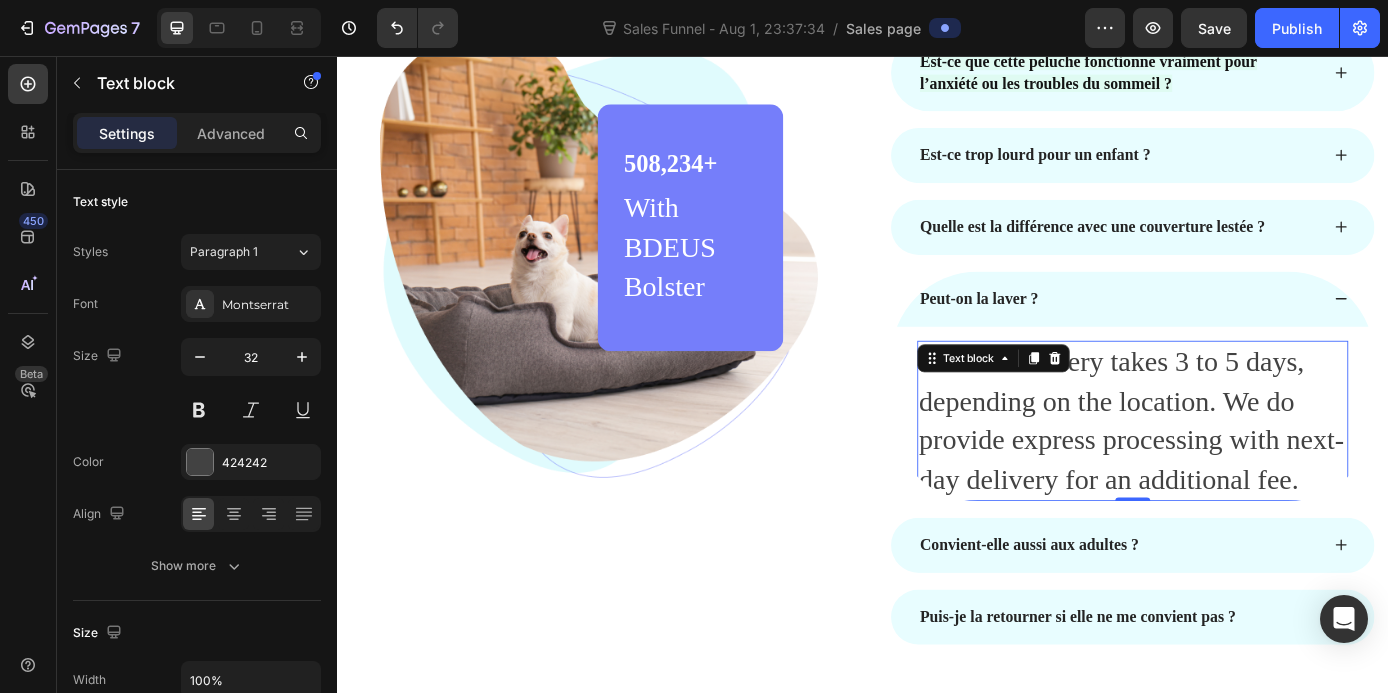 click on "Normal delivery takes 3 to 5 days, depending on the location. We do provide express processing with next-day delivery for an additional fee." at bounding box center (1245, 472) 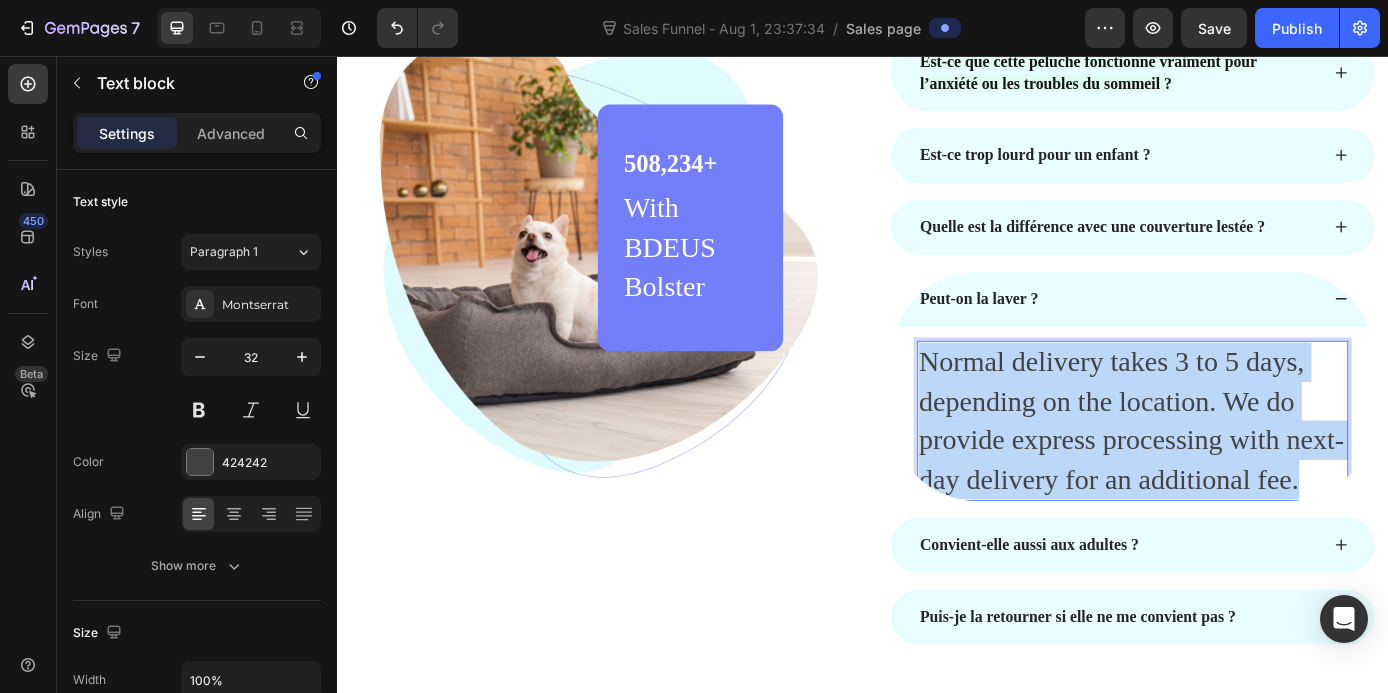 click on "Normal delivery takes 3 to 5 days, depending on the location. We do provide express processing with next-day delivery for an additional fee." at bounding box center [1245, 472] 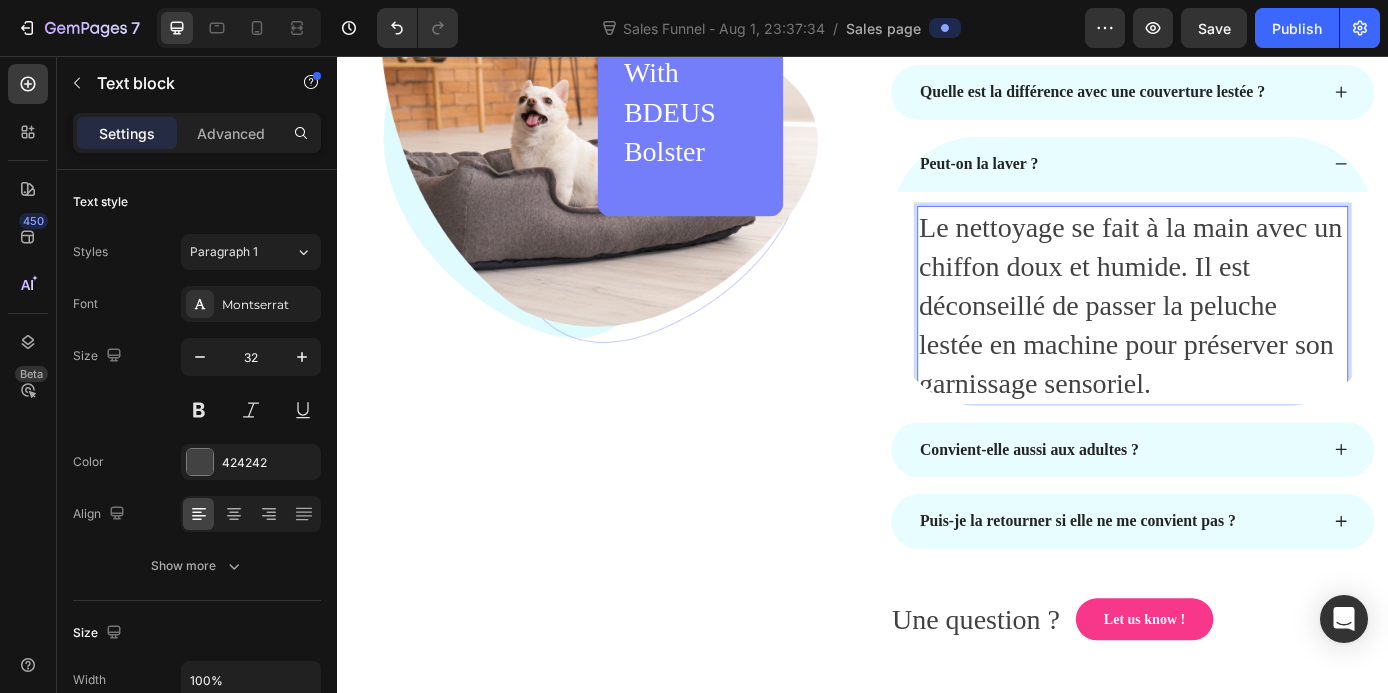 scroll, scrollTop: 6583, scrollLeft: 0, axis: vertical 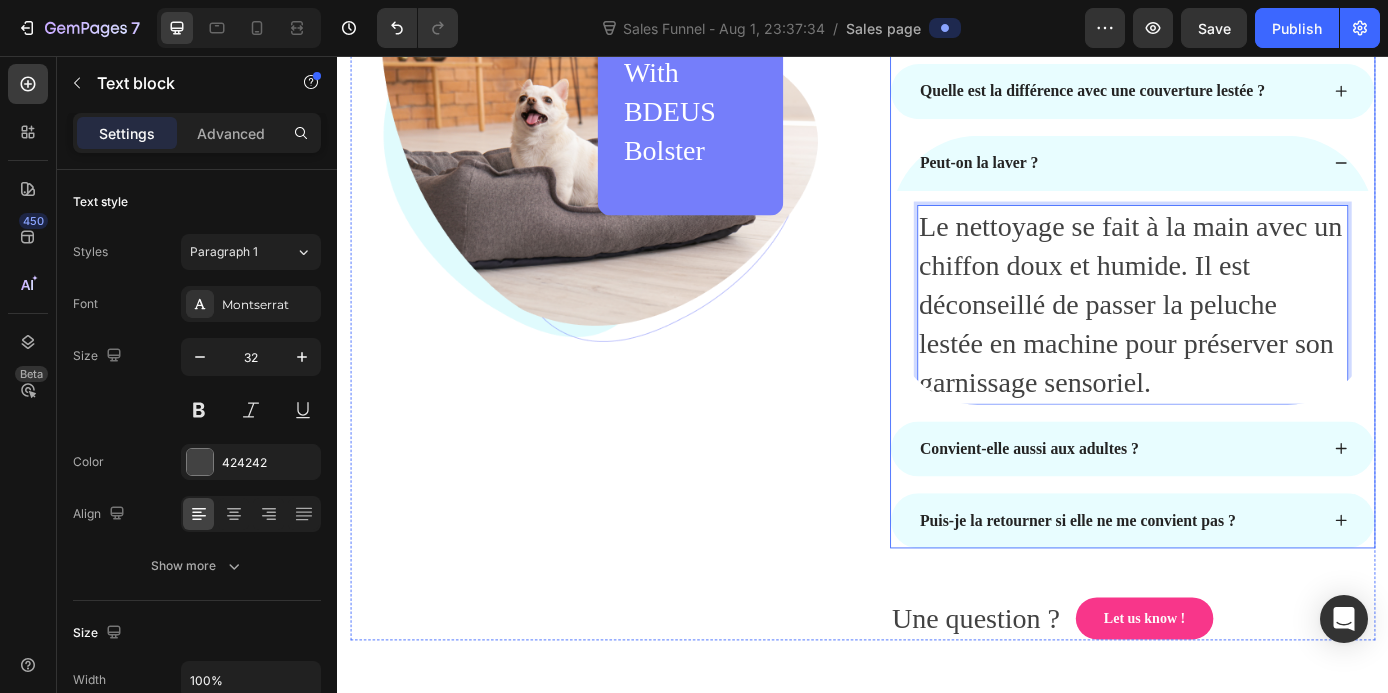 click 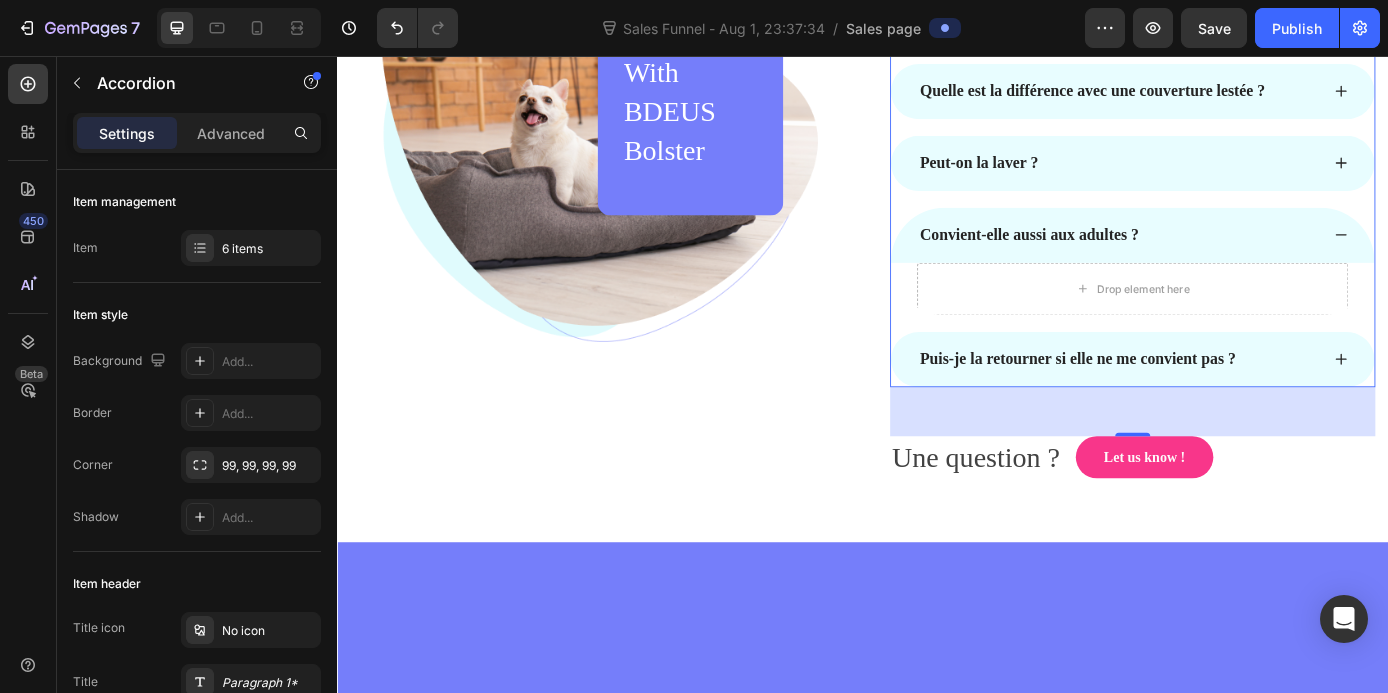 click 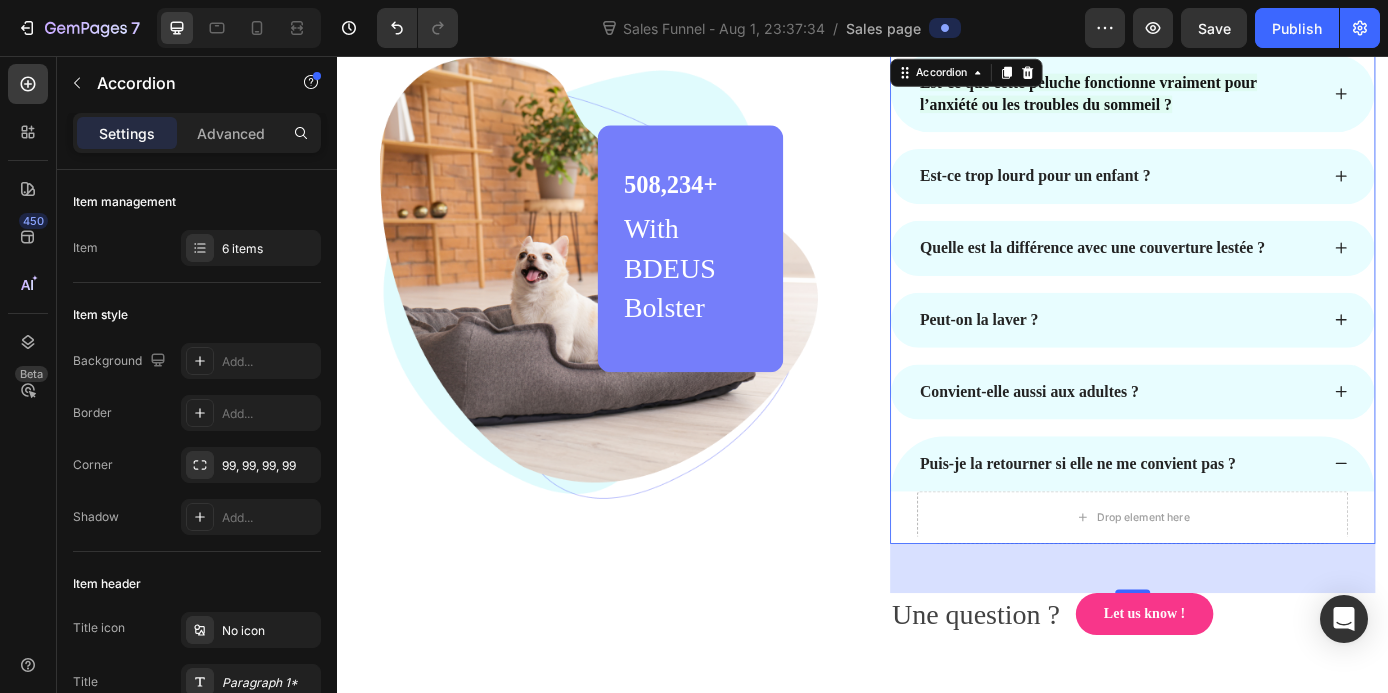 scroll, scrollTop: 6393, scrollLeft: 0, axis: vertical 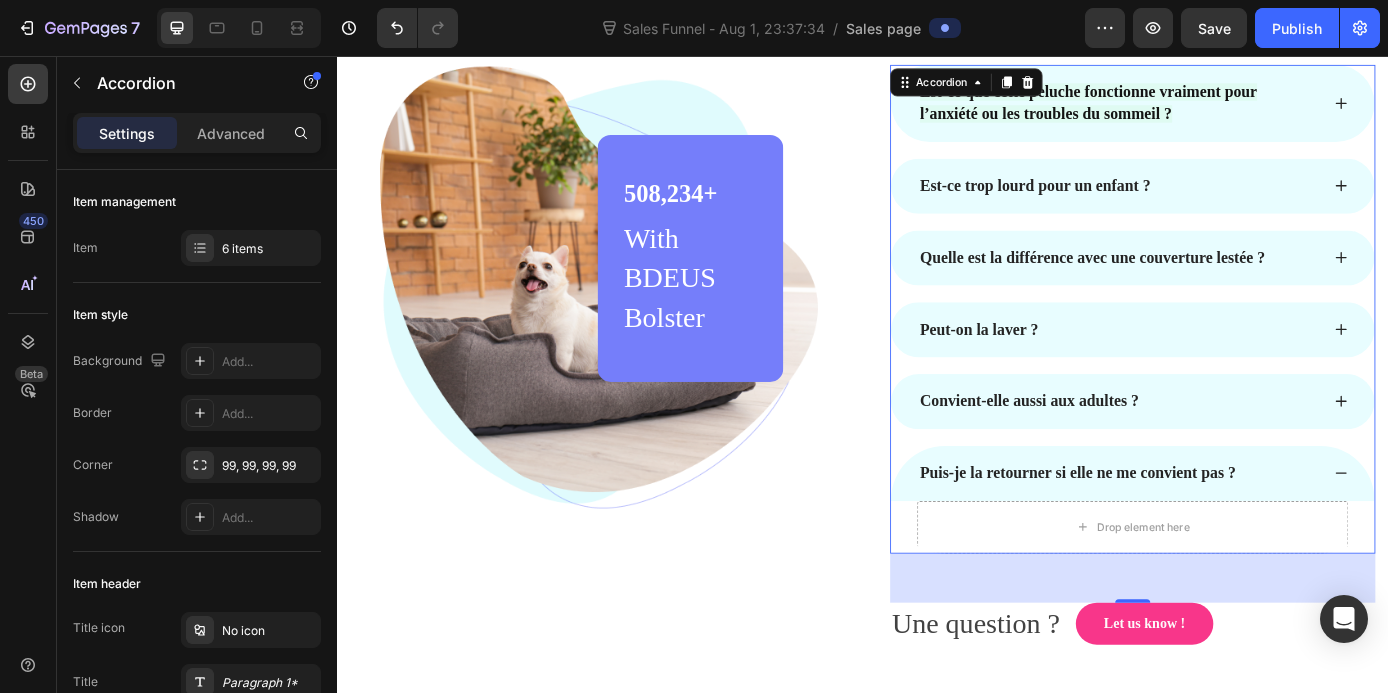 click 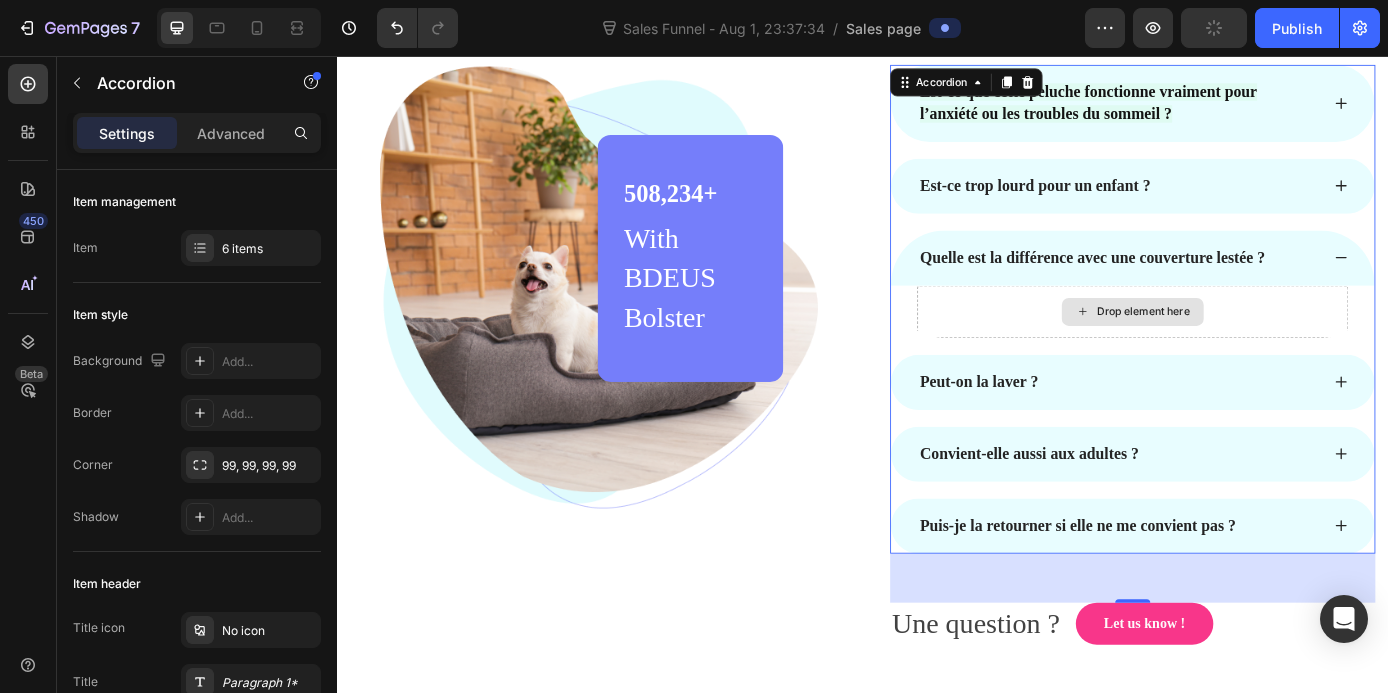 scroll, scrollTop: 6339, scrollLeft: 0, axis: vertical 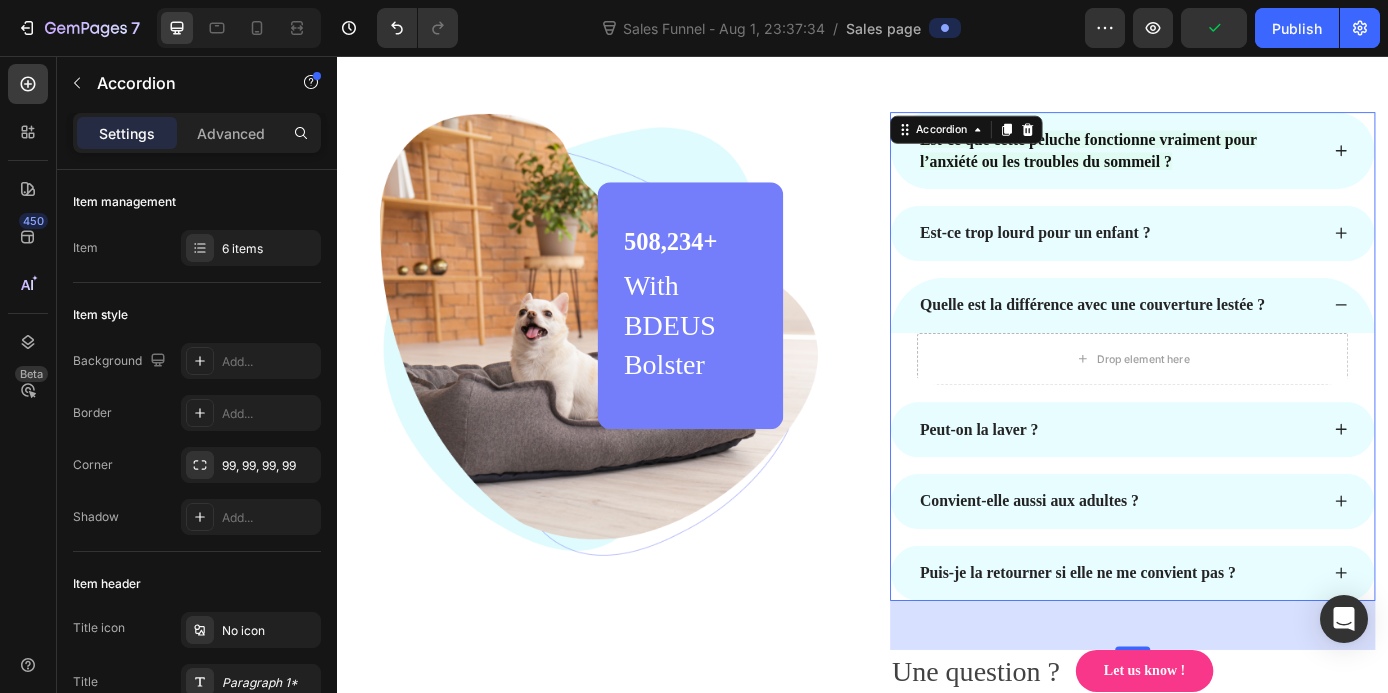 click on "Est-ce trop lourd pour un enfant ?" at bounding box center (1245, 258) 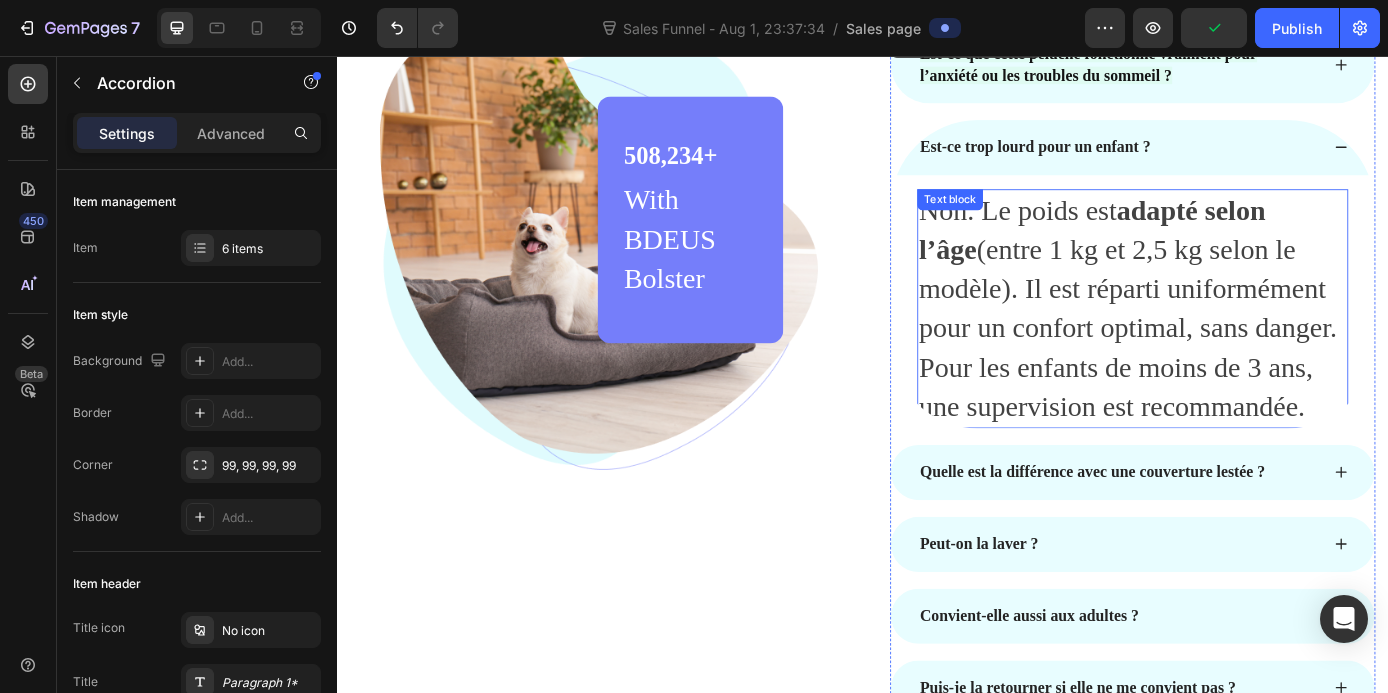 scroll, scrollTop: 6439, scrollLeft: 0, axis: vertical 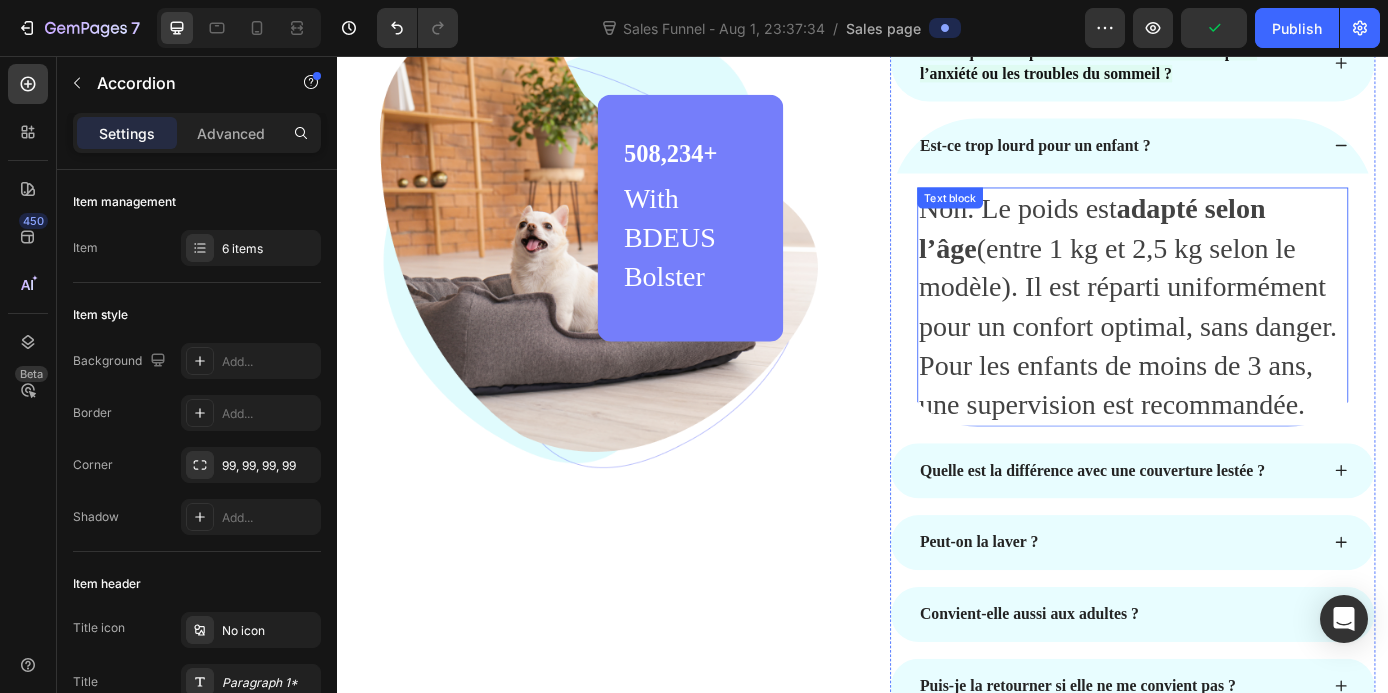 click on "Non. Le poids est  adapté selon l’âge  (entre 1 kg et 2,5 kg selon le modèle). Il est réparti uniformément pour un confort optimal, sans danger. Pour les enfants de moins de 3 ans, une supervision est recommandée." at bounding box center [1245, 342] 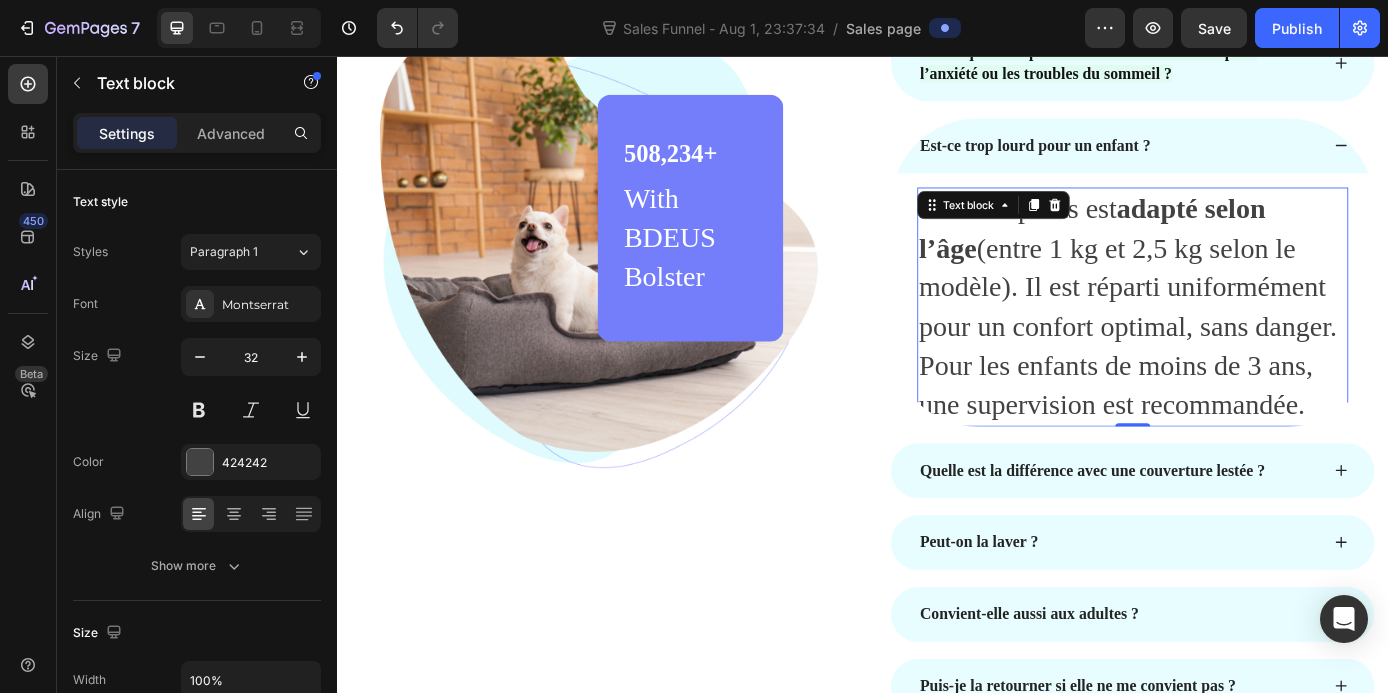 click on "Non. Le poids est  adapté selon l’âge  (entre 1 kg et 2,5 kg selon le modèle). Il est réparti uniformément pour un confort optimal, sans danger. Pour les enfants de moins de 3 ans, une supervision est recommandée." at bounding box center (1245, 342) 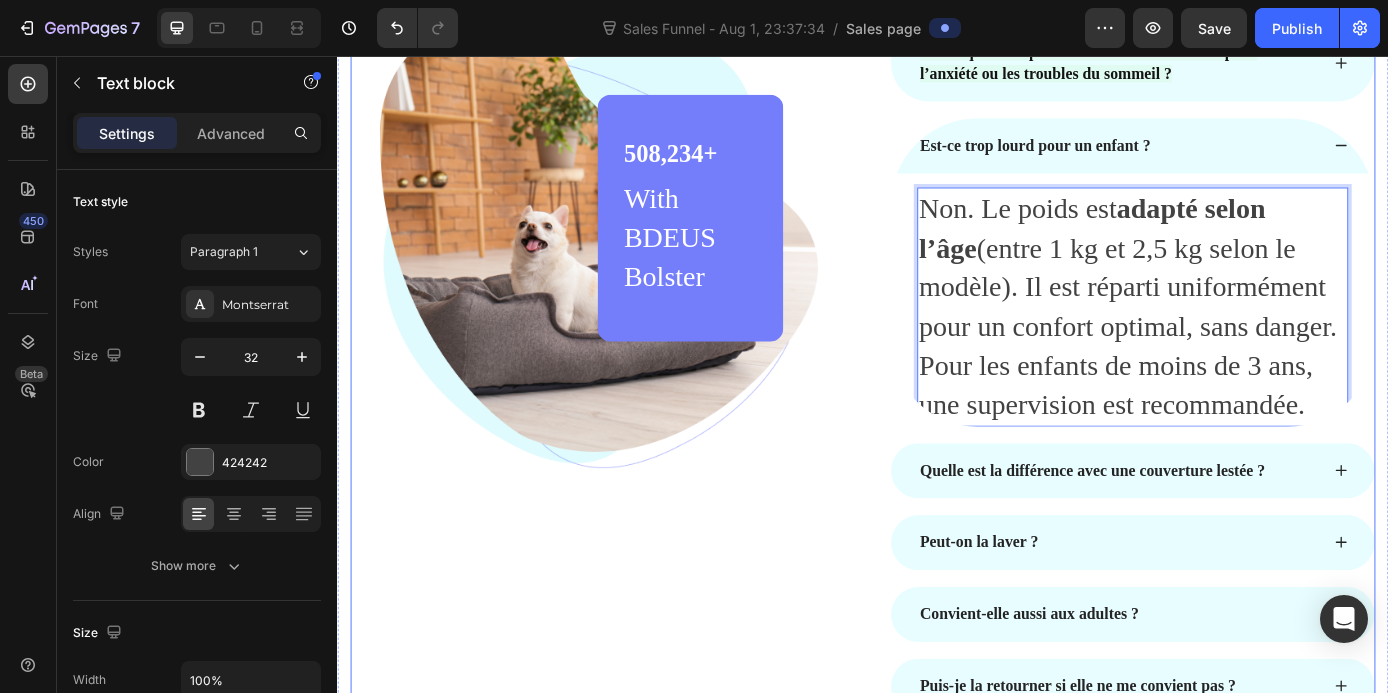 click on "Image 508,234+ Heading With BDEUS Bolster  Text block Row Row
Est-ce que cette peluche fonctionne vraiment pour l’anxiété ou les troubles du sommeil ?
Est-ce trop lourd pour un enfant ? Non. Le poids est  adapté selon l’âge  (entre 1 kg et 2,5 kg selon le modèle). Il est réparti uniformément pour un confort optimal, sans danger. Pour les enfants de moins de 3 ans, une supervision est recommandée. Text block   0
Quelle est la différence avec une couverture lestée ?
Peut-on la laver ?
Convient-elle aussi aux adultes ?
Puis-je la retourner si elle ne me convient pas ? Accordion Une question ?  Text block Let us know ! Button Row Row" at bounding box center [937, 466] 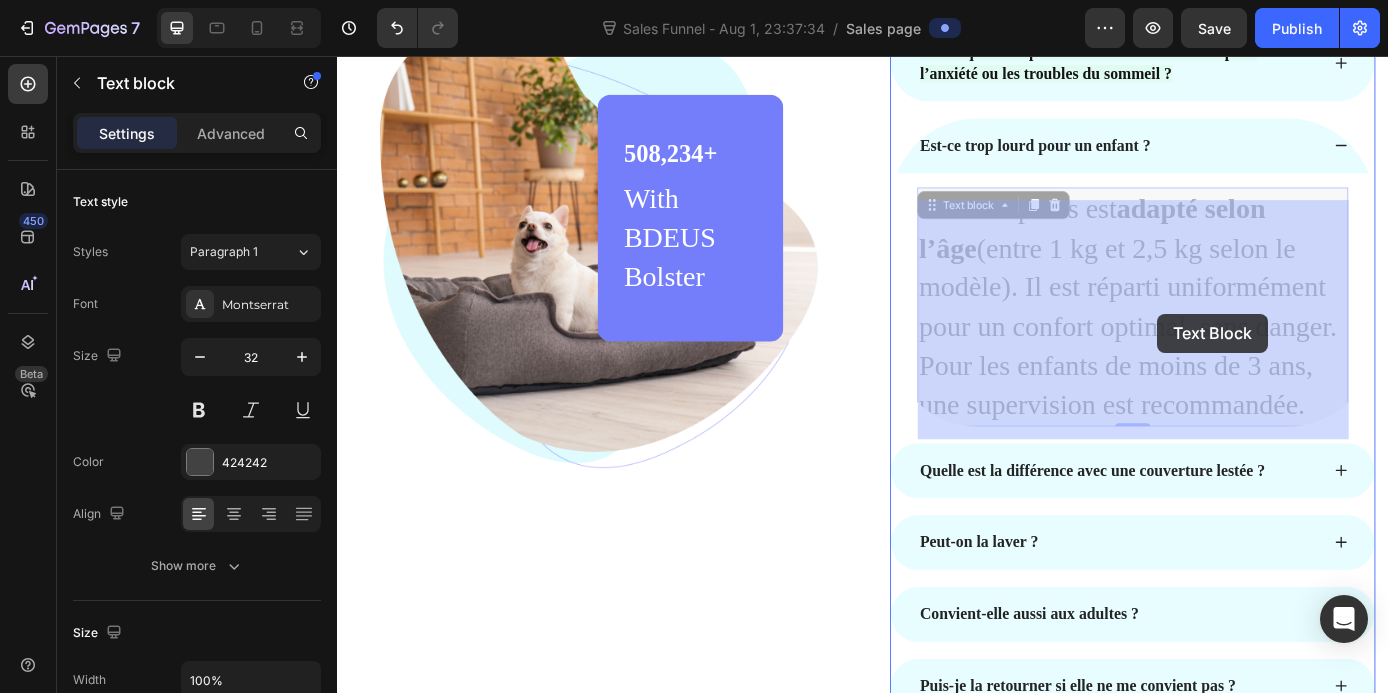 drag, startPoint x: 1411, startPoint y: 456, endPoint x: 1313, endPoint y: 370, distance: 130.38405 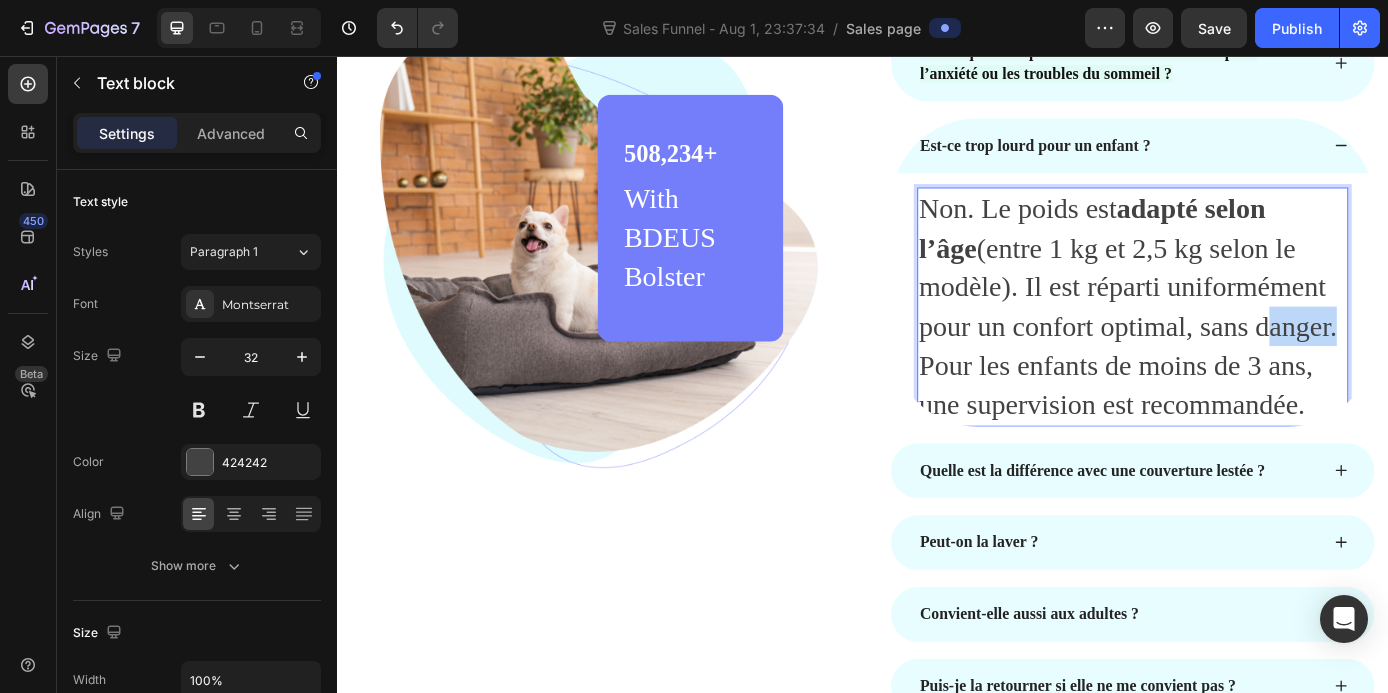 click on "Non. Le poids est  adapté selon l’âge  (entre 1 kg et 2,5 kg selon le modèle). Il est réparti uniformément pour un confort optimal, sans danger. Pour les enfants de moins de 3 ans, une supervision est recommandée." at bounding box center [1245, 342] 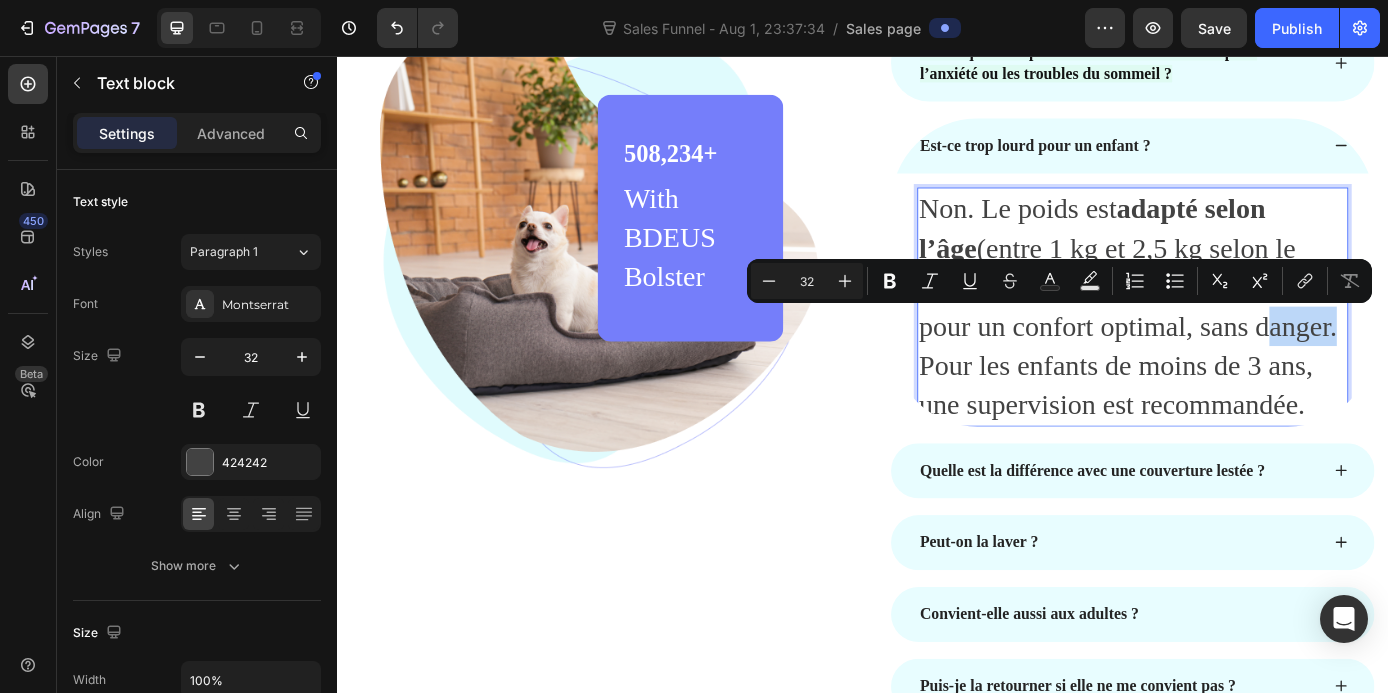 click on "Non. Le poids est  adapté selon l’âge  (entre 1 kg et 2,5 kg selon le modèle). Il est réparti uniformément pour un confort optimal, sans danger. Pour les enfants de moins de 3 ans, une supervision est recommandée." at bounding box center [1245, 342] 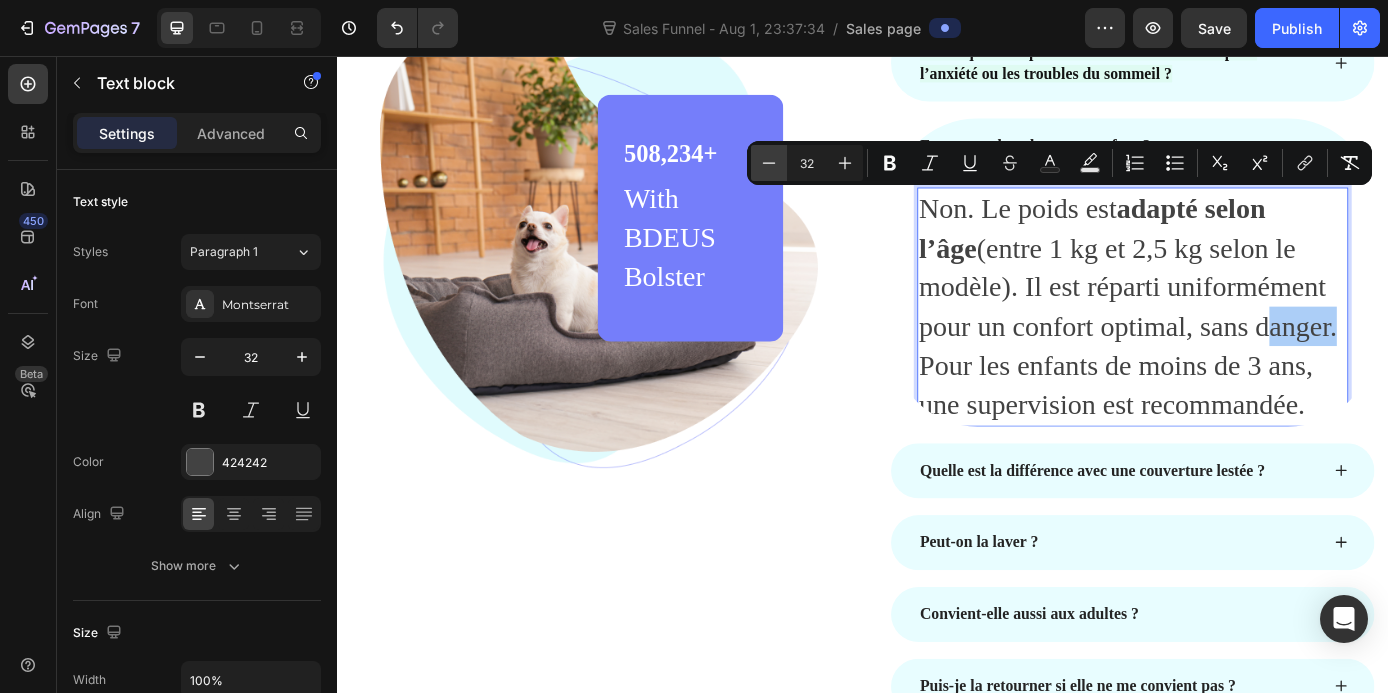 click 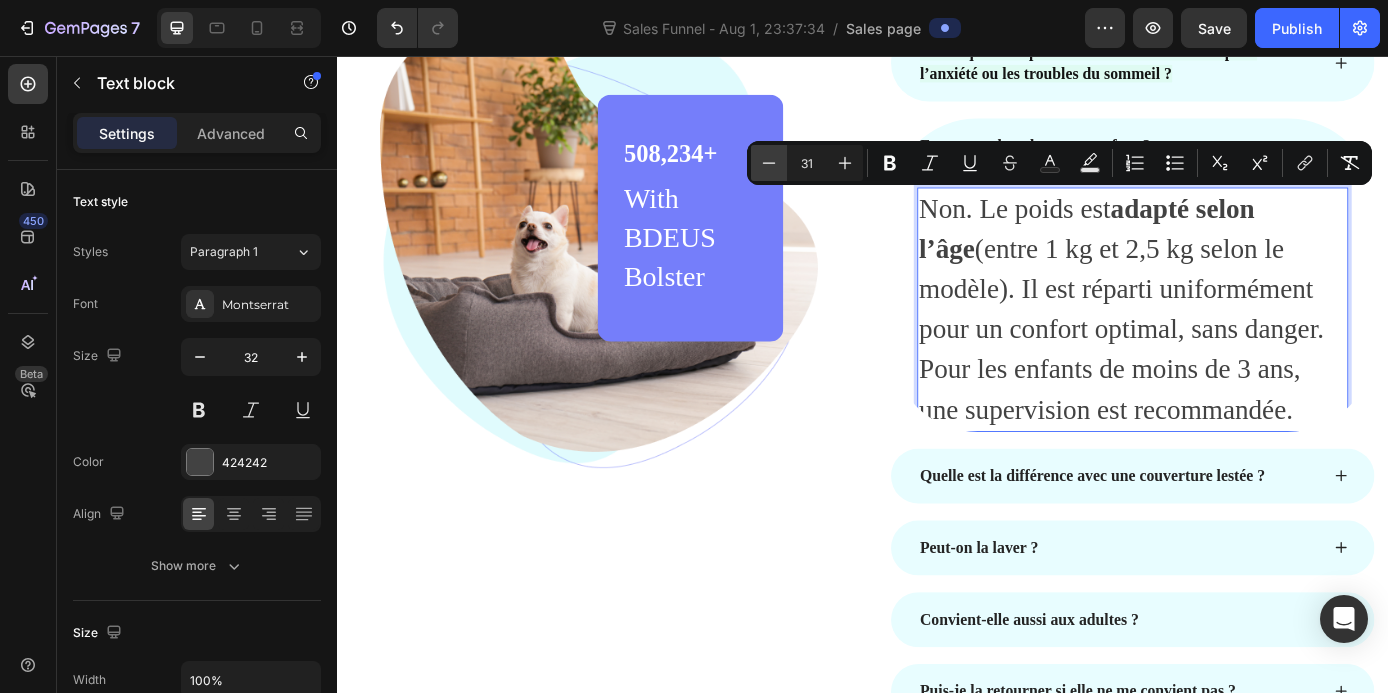 click 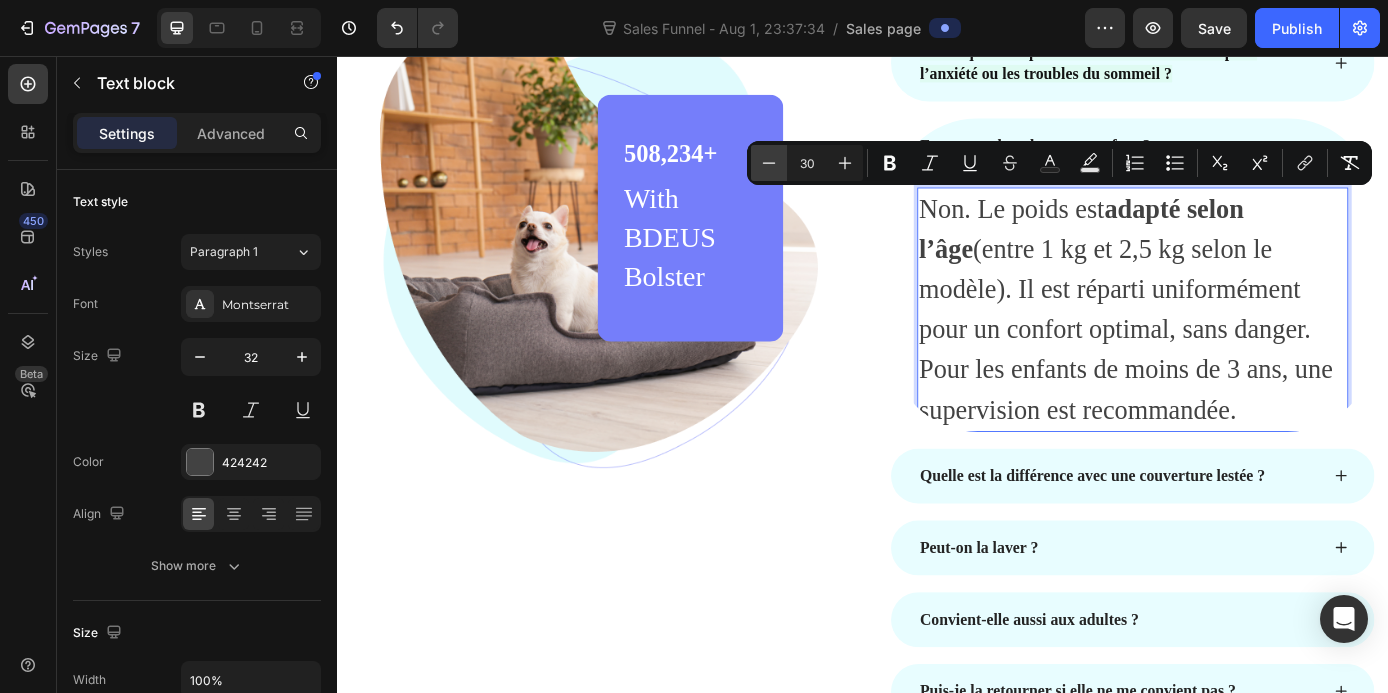 click 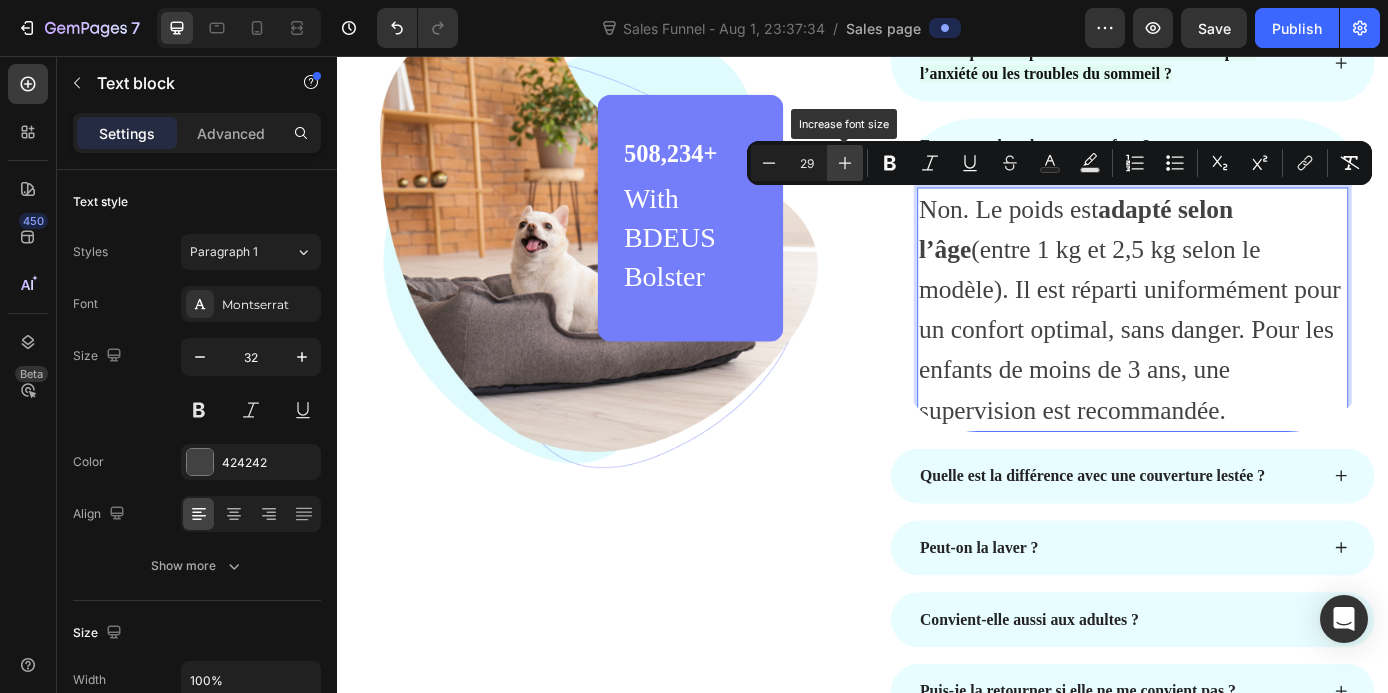 click 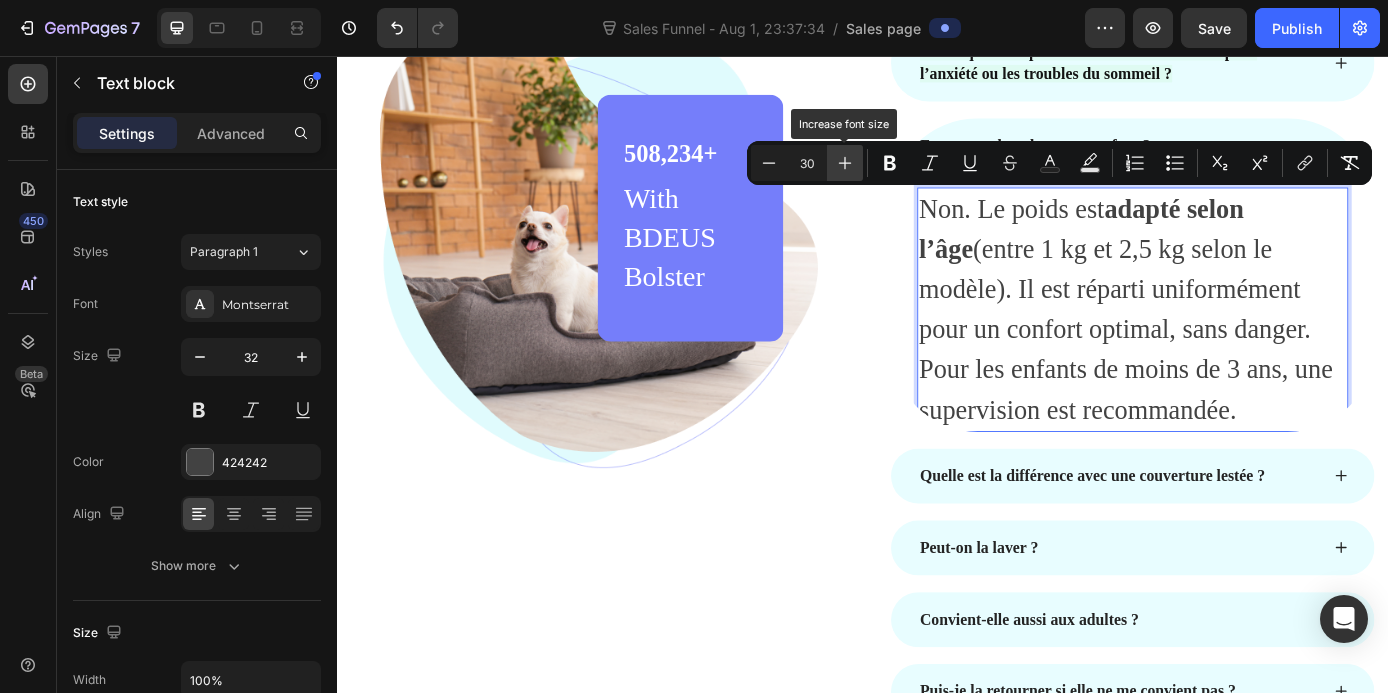 click 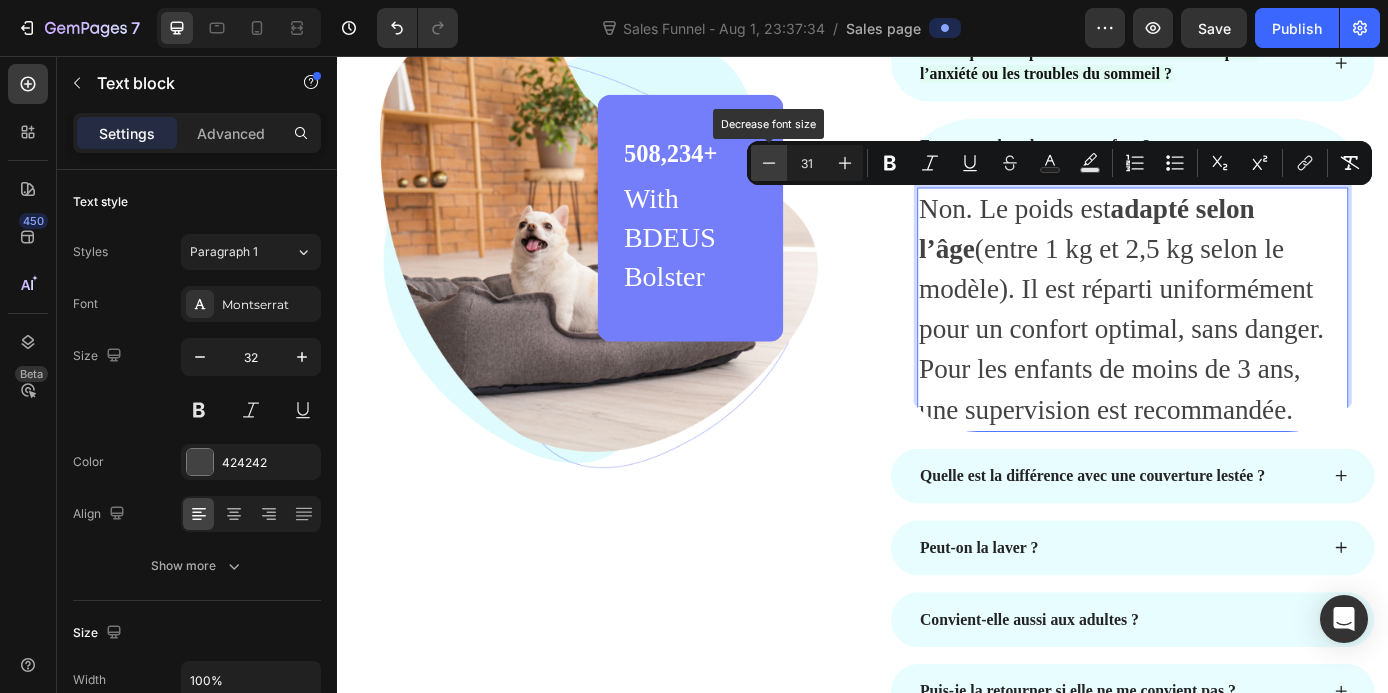 click on "Minus" at bounding box center [769, 163] 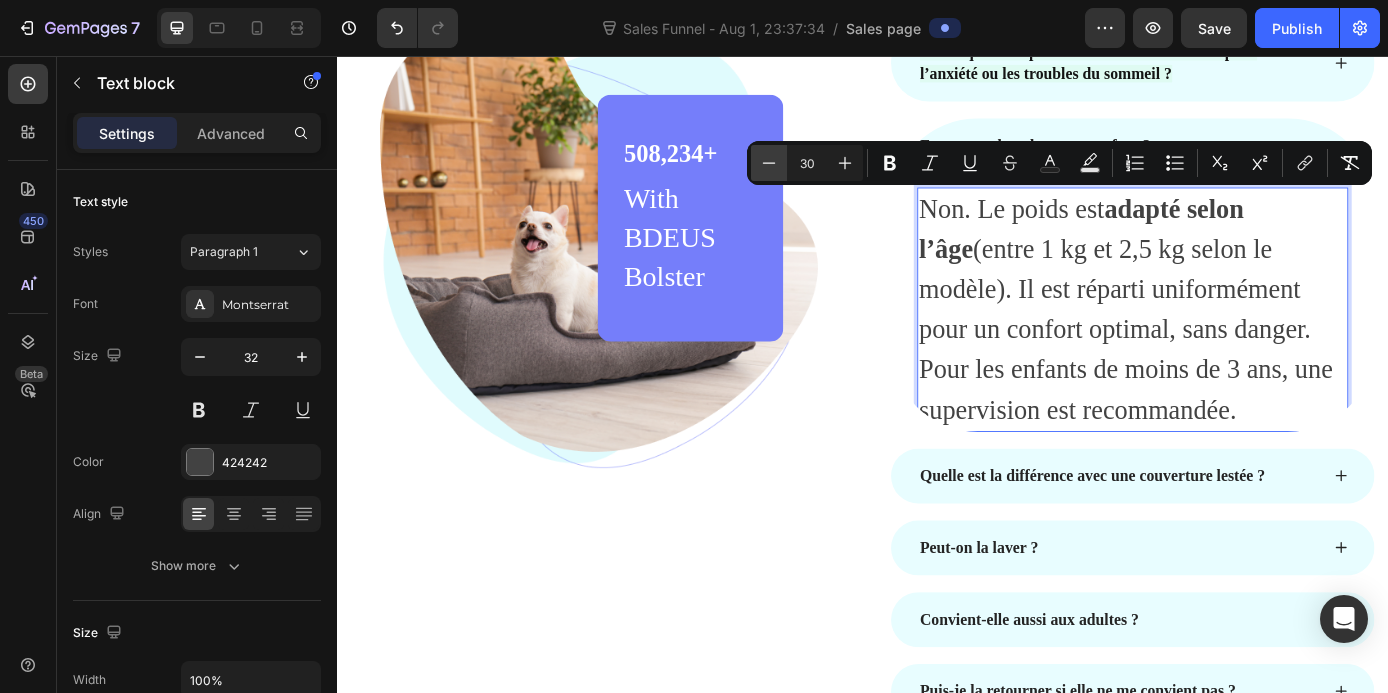 click on "Minus" at bounding box center (769, 163) 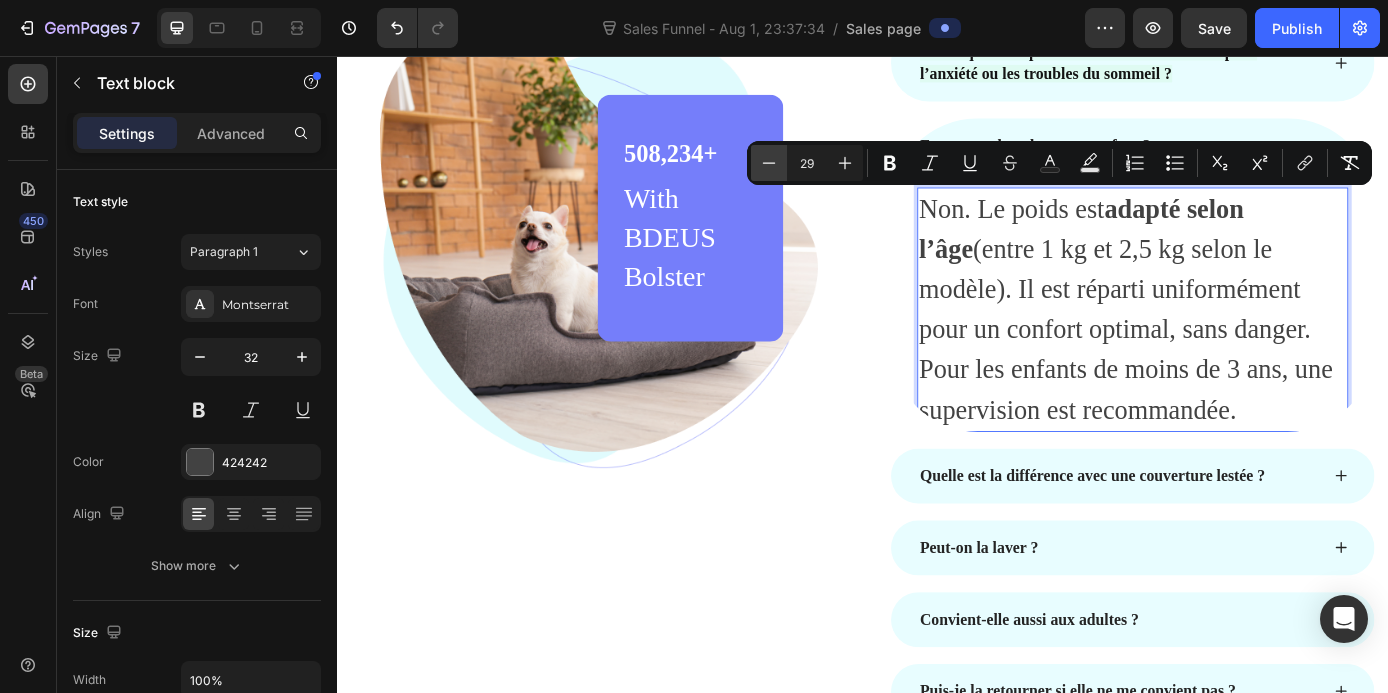 click on "Minus" at bounding box center [769, 163] 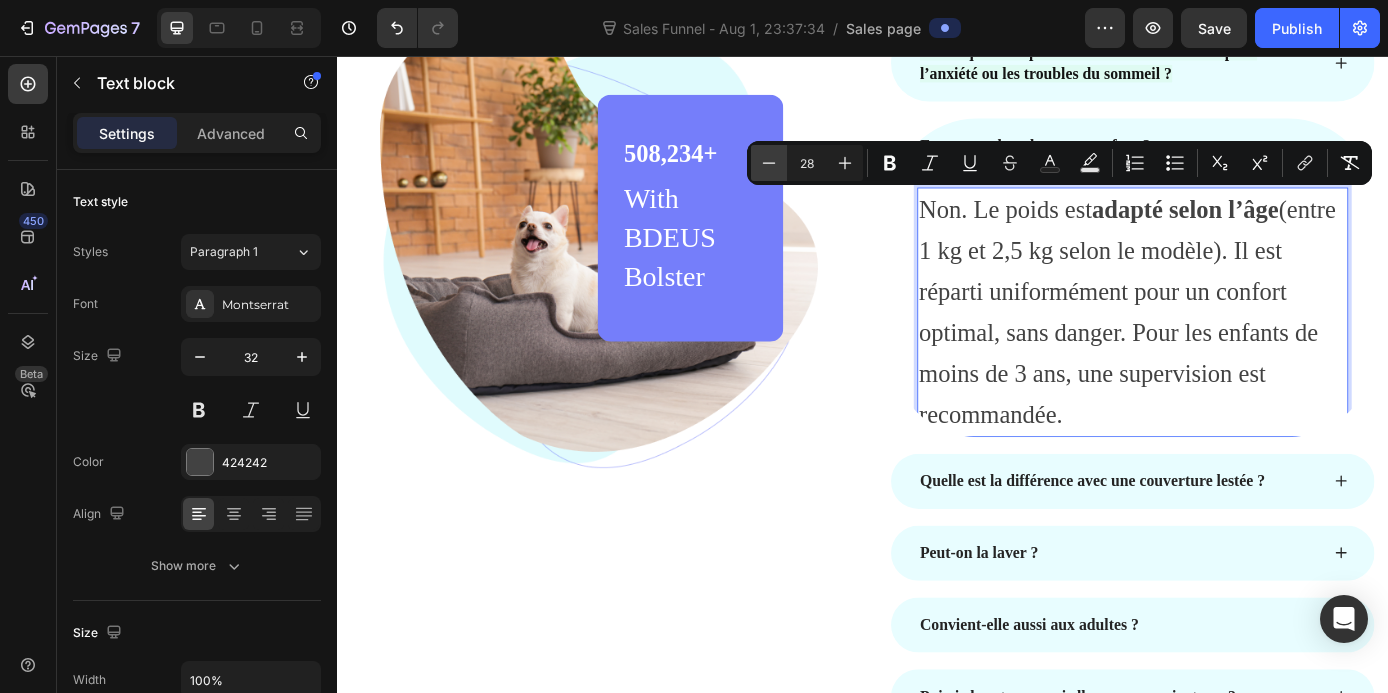 click on "Minus" at bounding box center [769, 163] 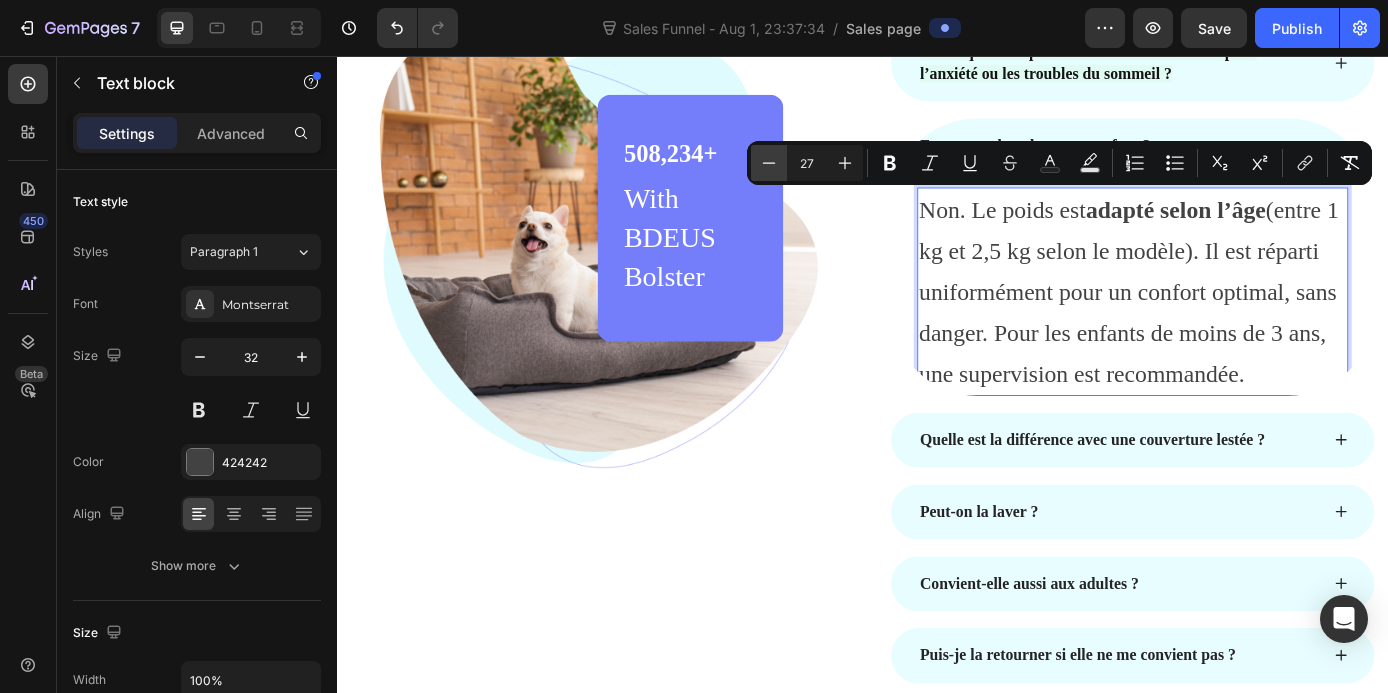click on "Minus" at bounding box center [769, 163] 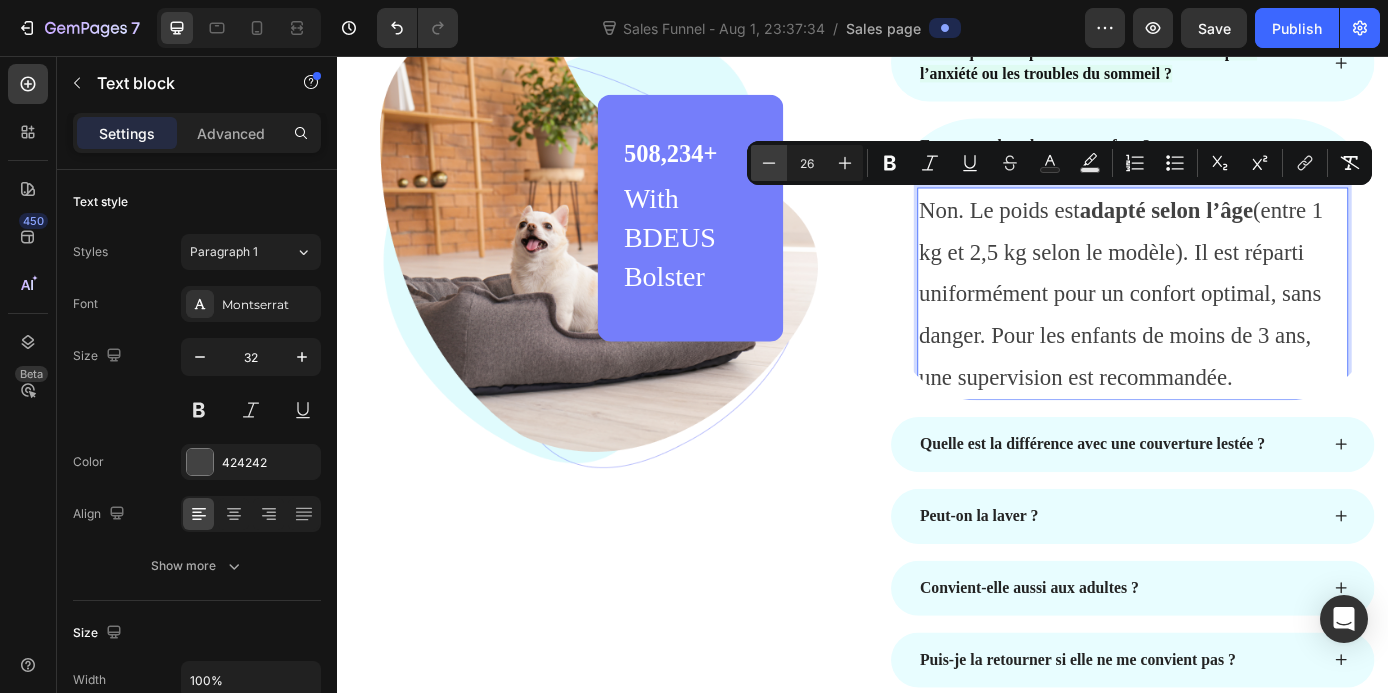 click on "Minus" at bounding box center [769, 163] 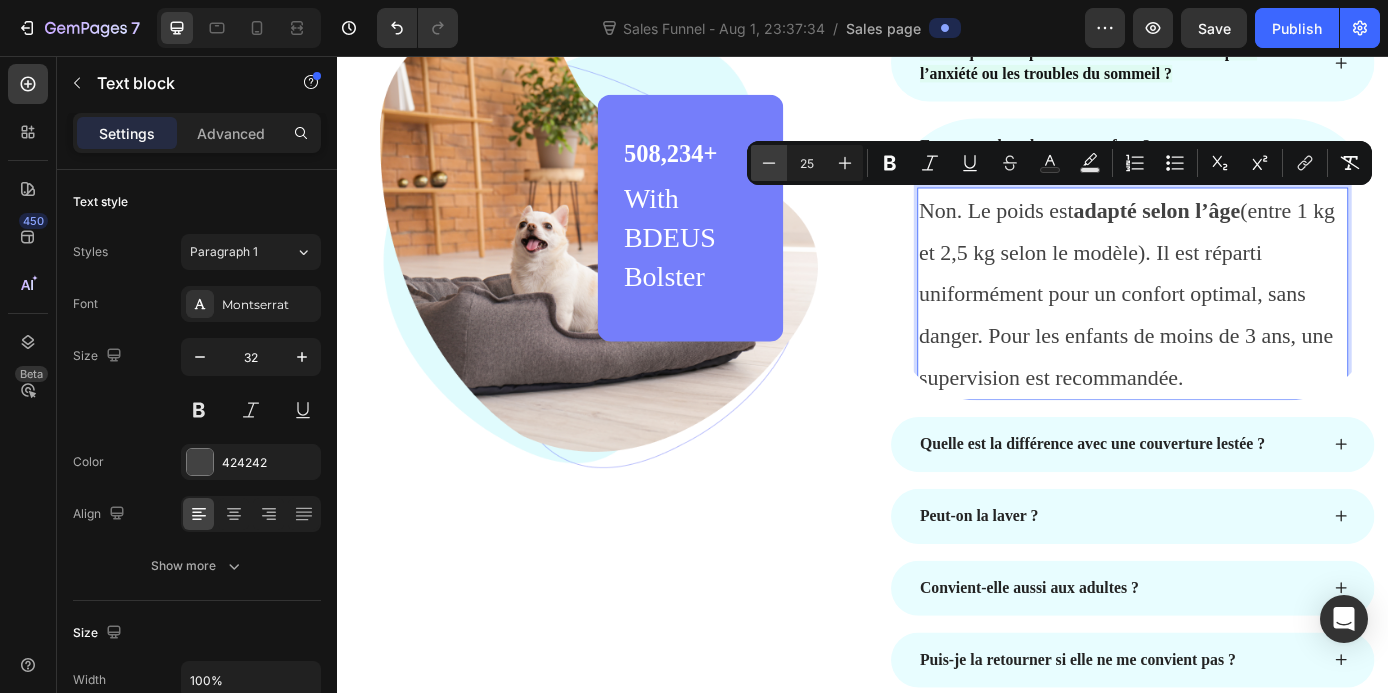 click on "Minus" at bounding box center (769, 163) 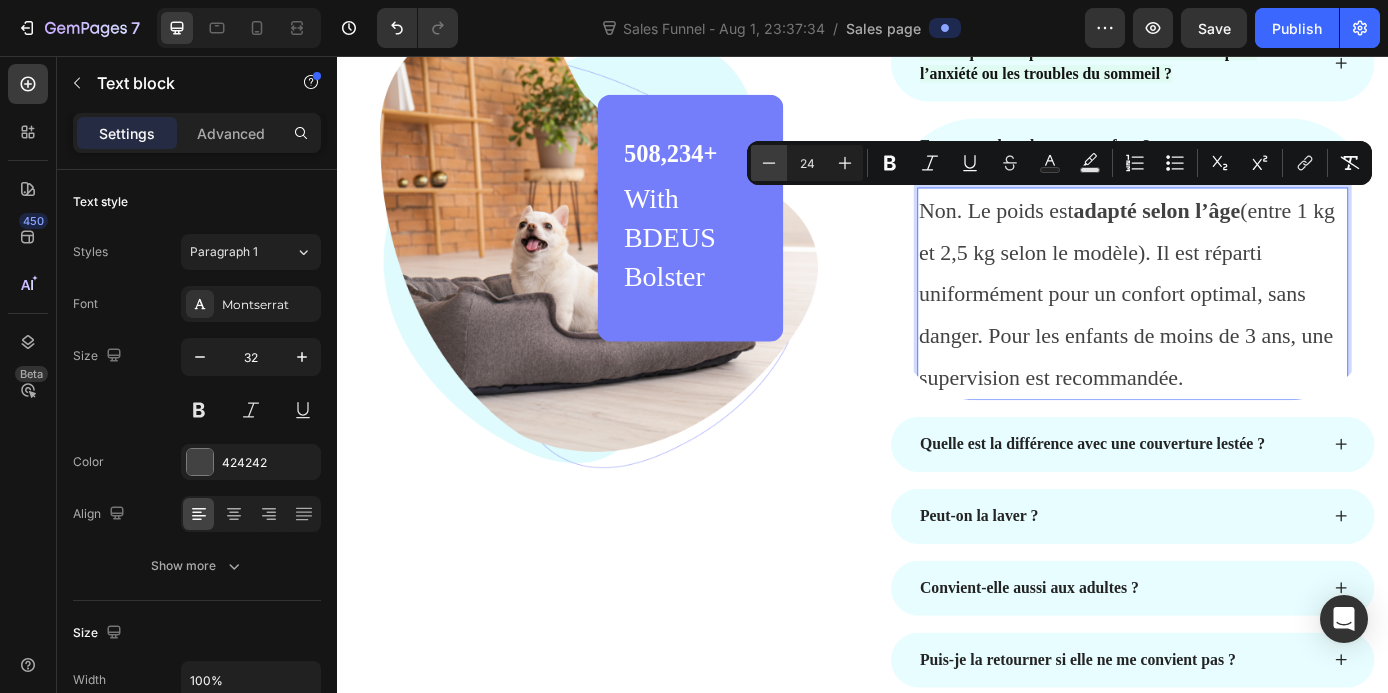 click on "Minus" at bounding box center [769, 163] 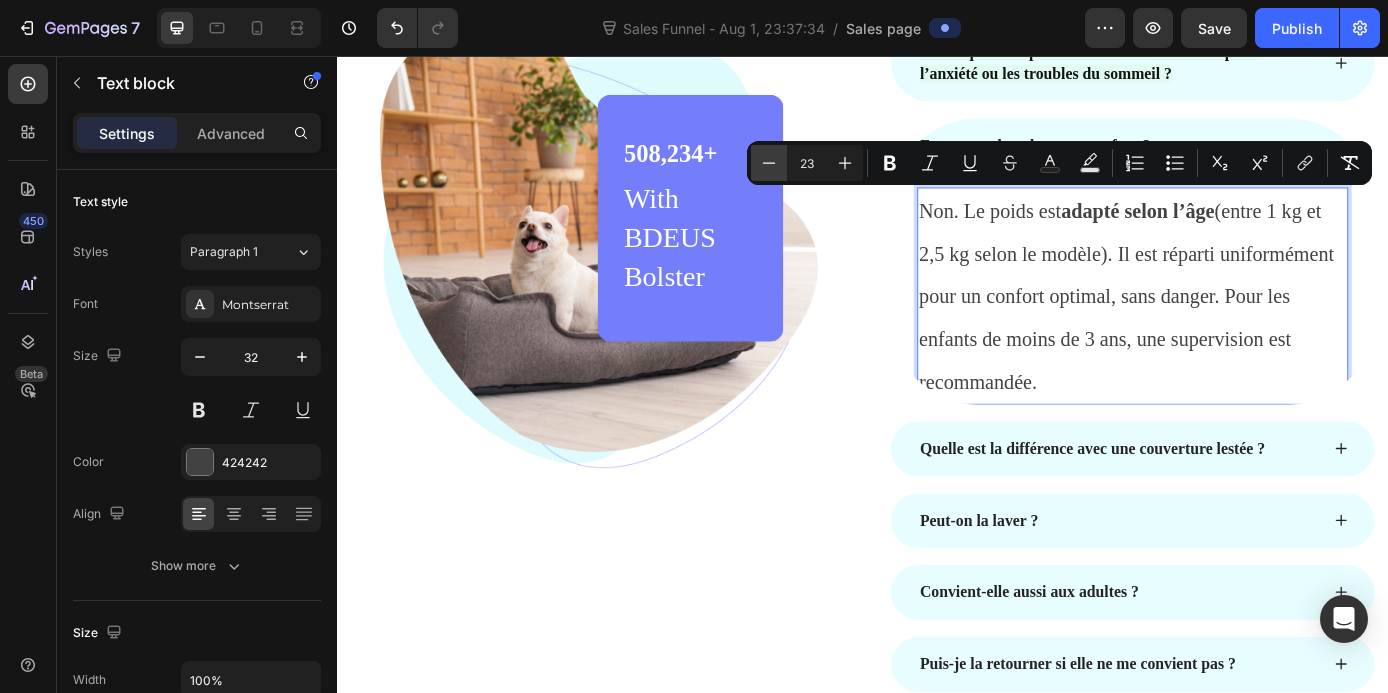 click on "Minus" at bounding box center [769, 163] 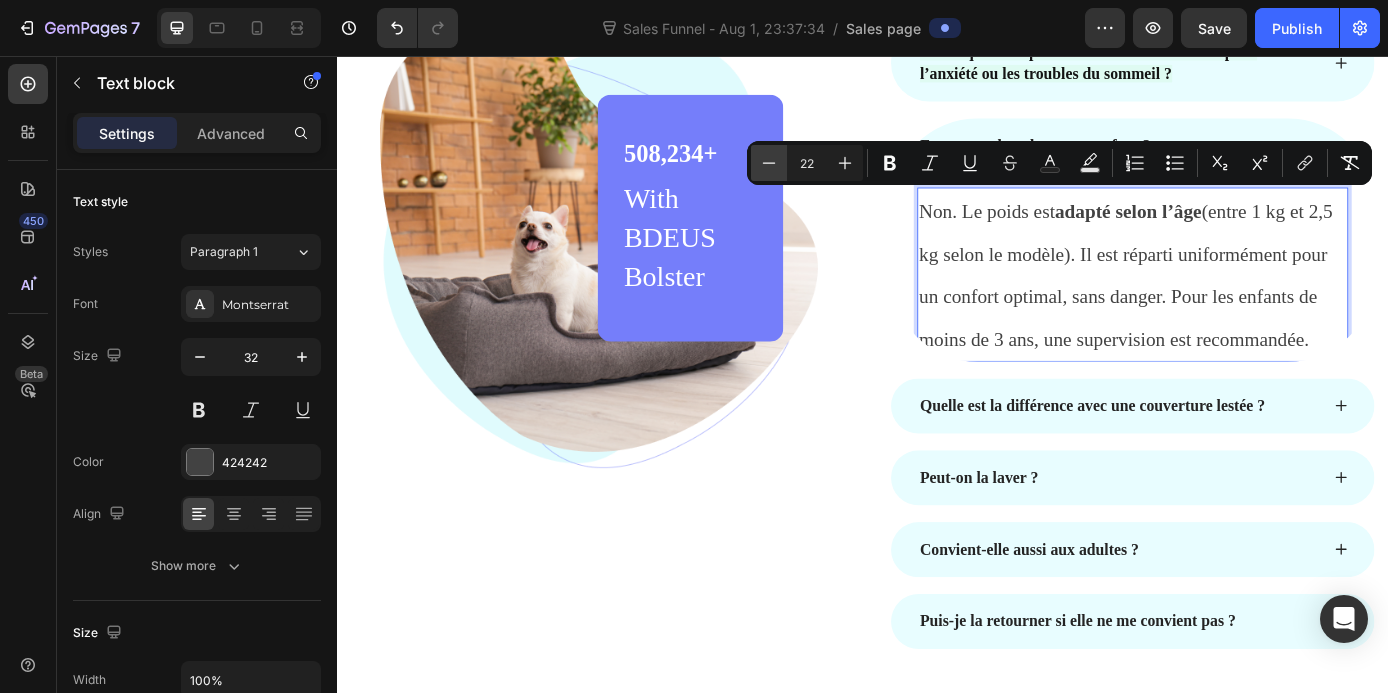 click on "Minus" at bounding box center (769, 163) 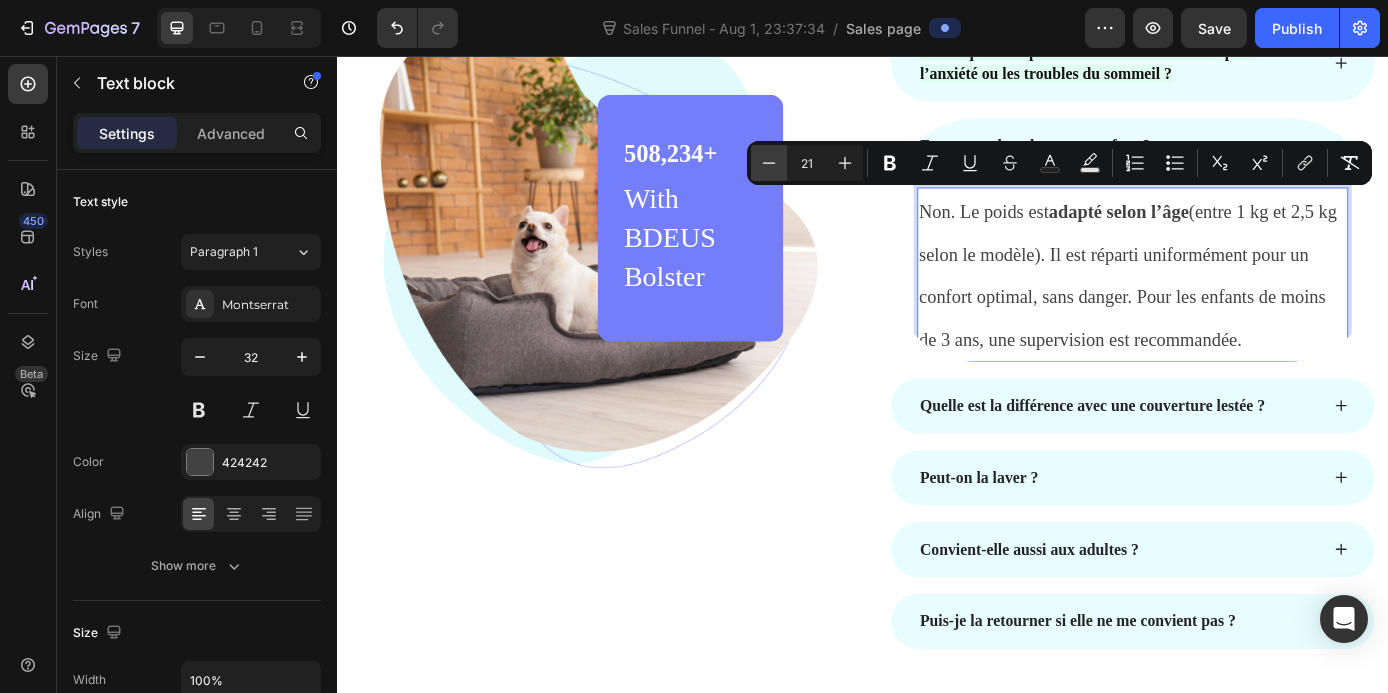 click on "Minus" at bounding box center (769, 163) 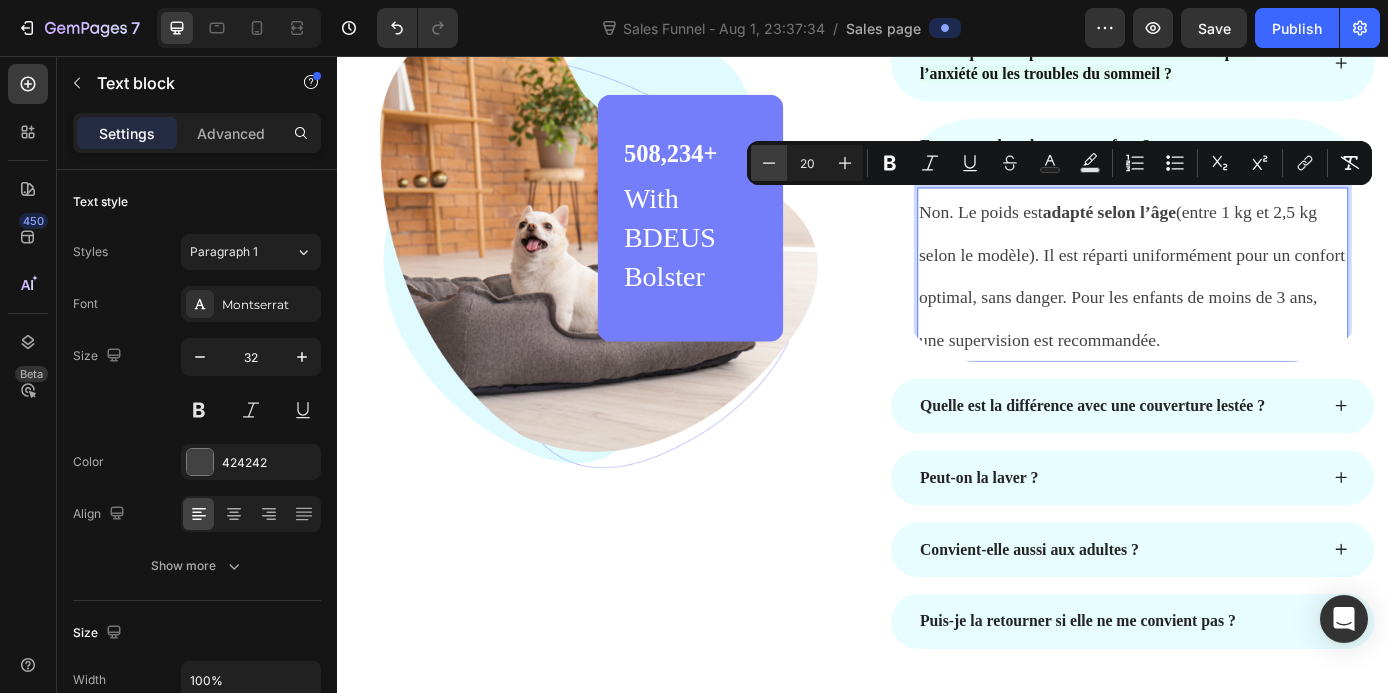 click on "Minus" at bounding box center (769, 163) 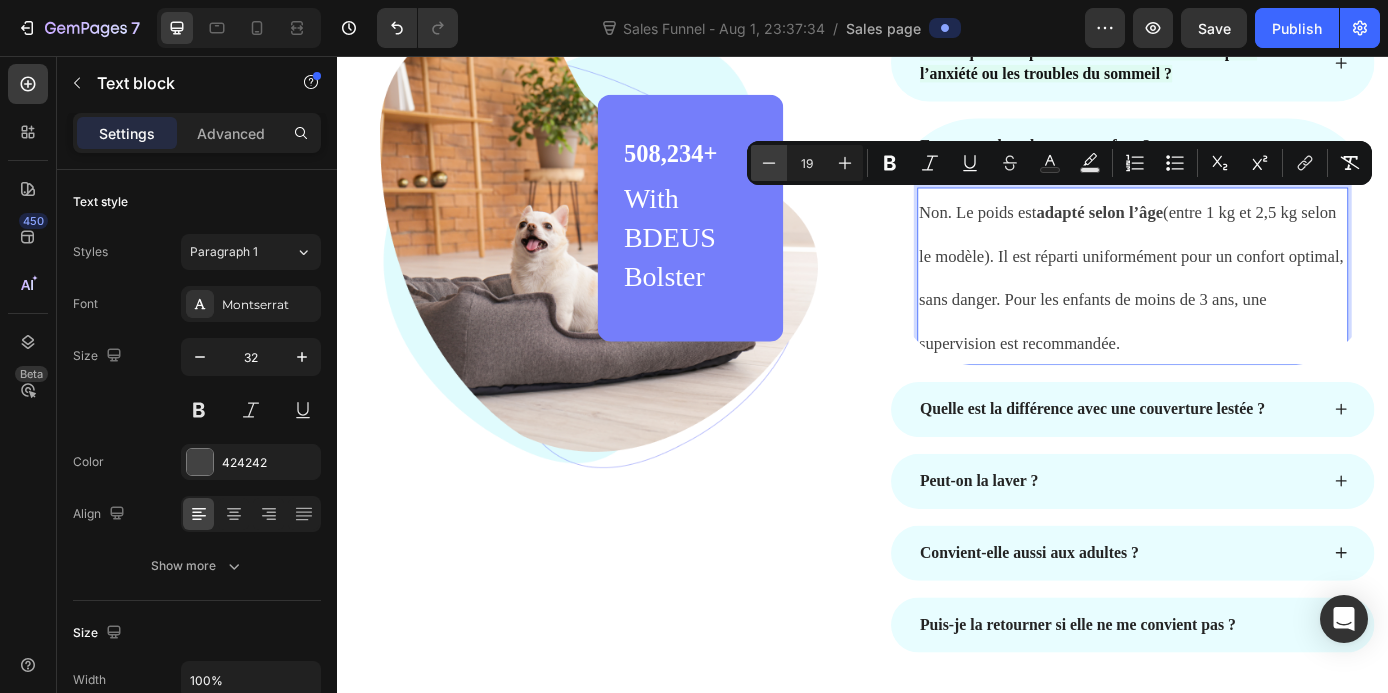 click on "Minus" at bounding box center [769, 163] 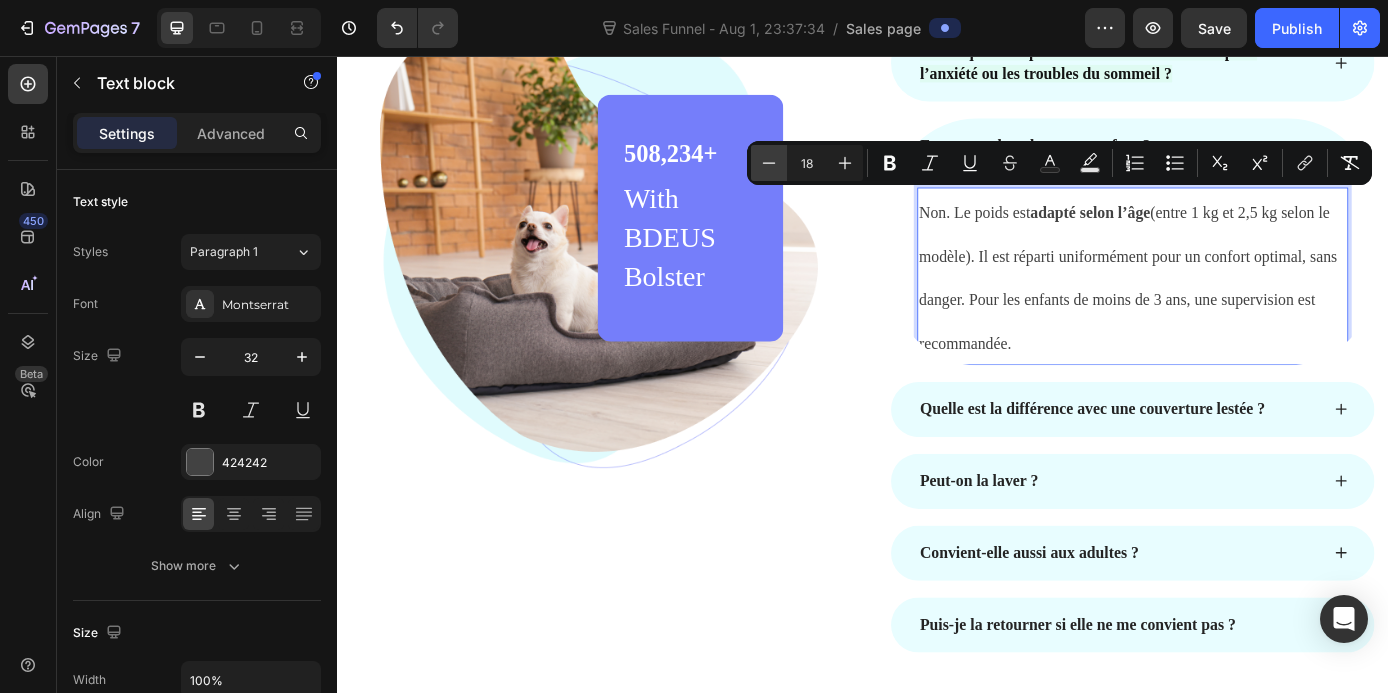 click on "Minus" at bounding box center [769, 163] 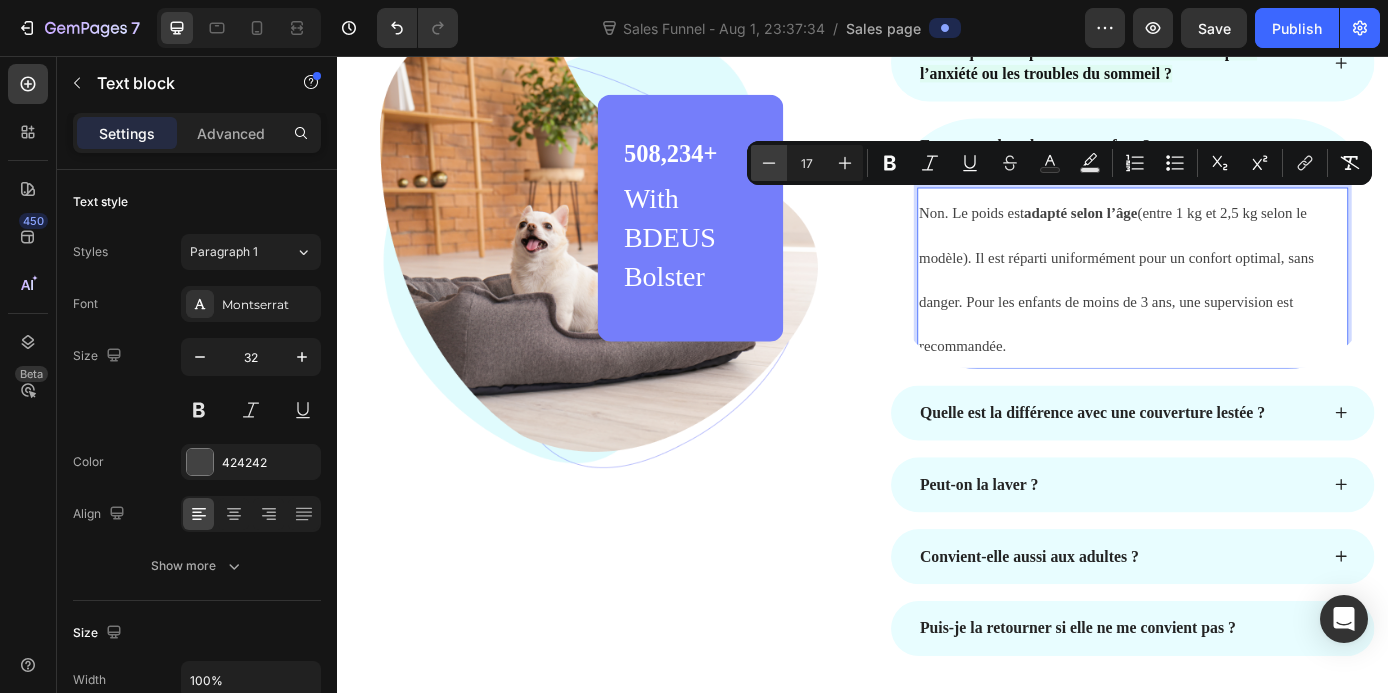 click on "Minus" at bounding box center (769, 163) 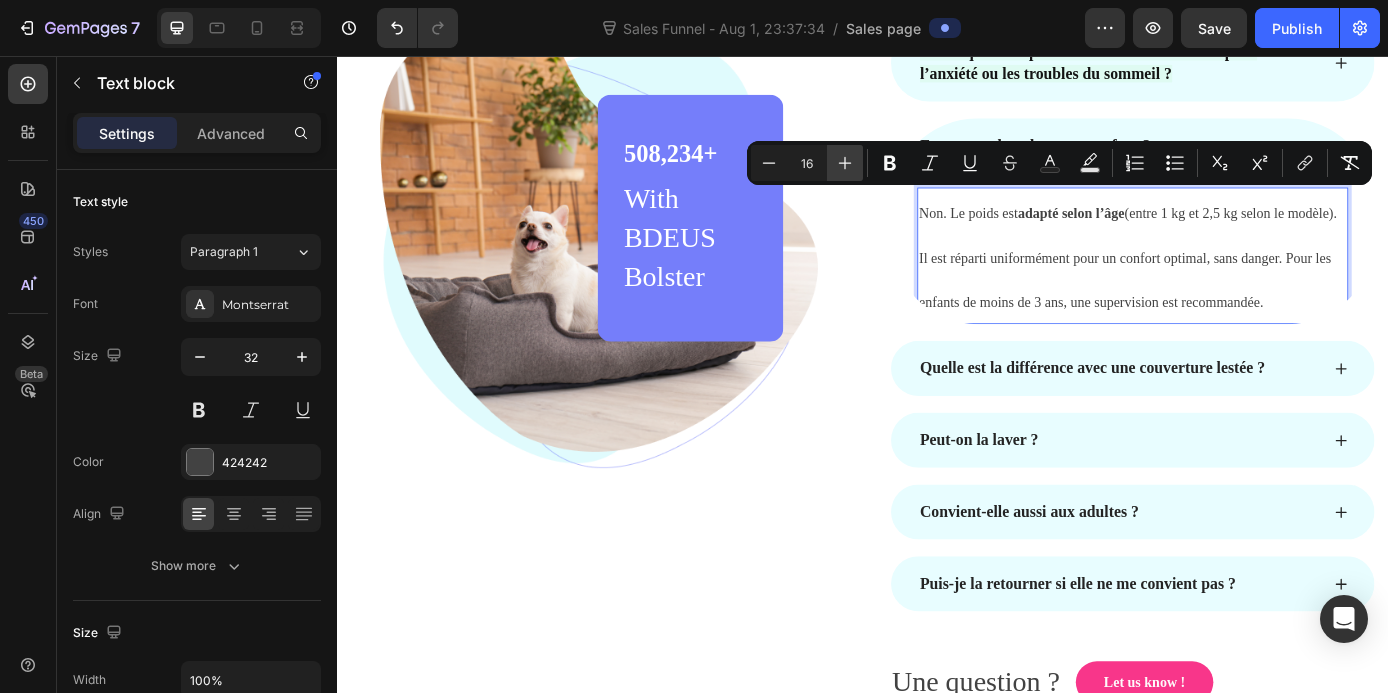 click 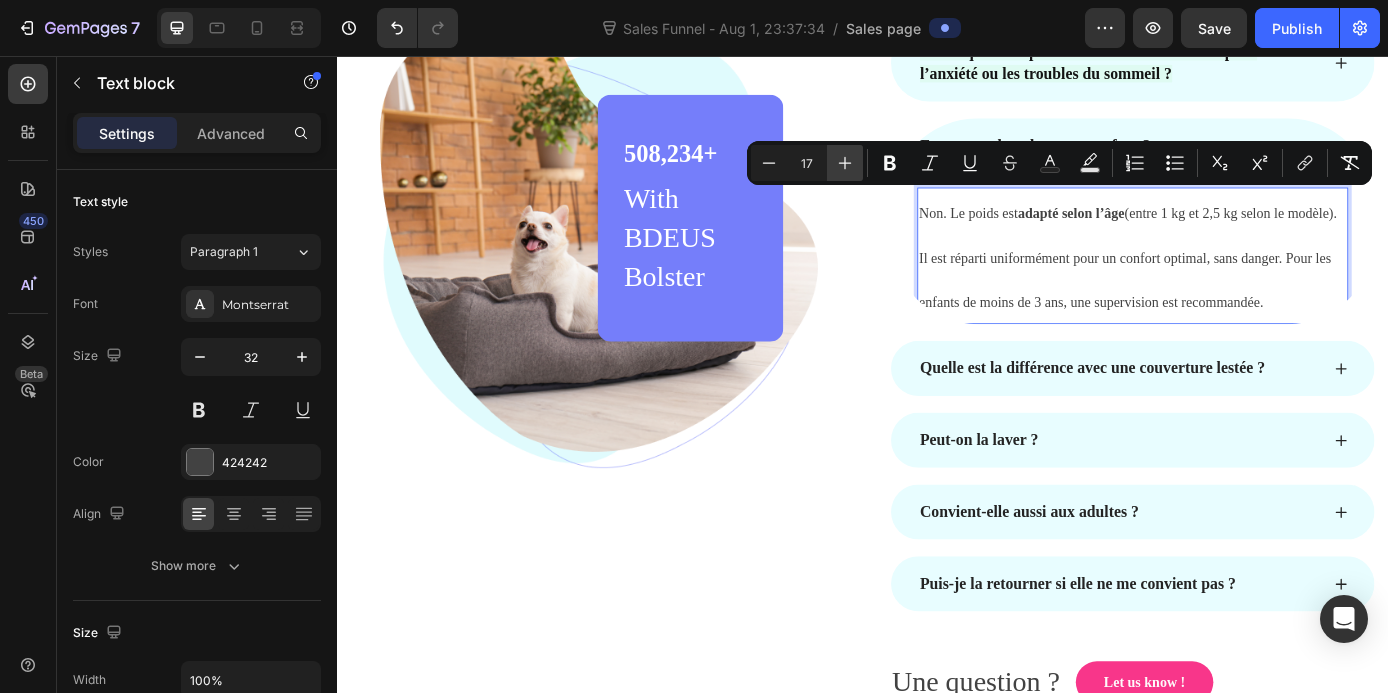 click 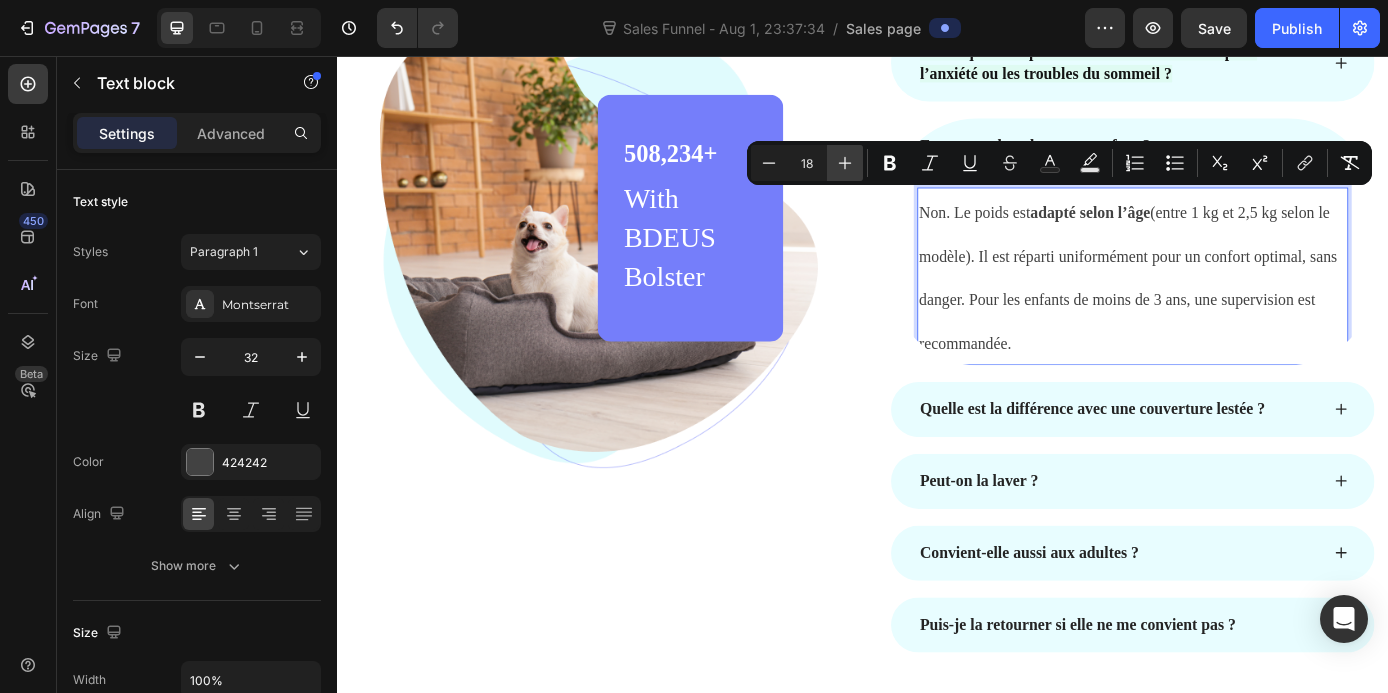 click 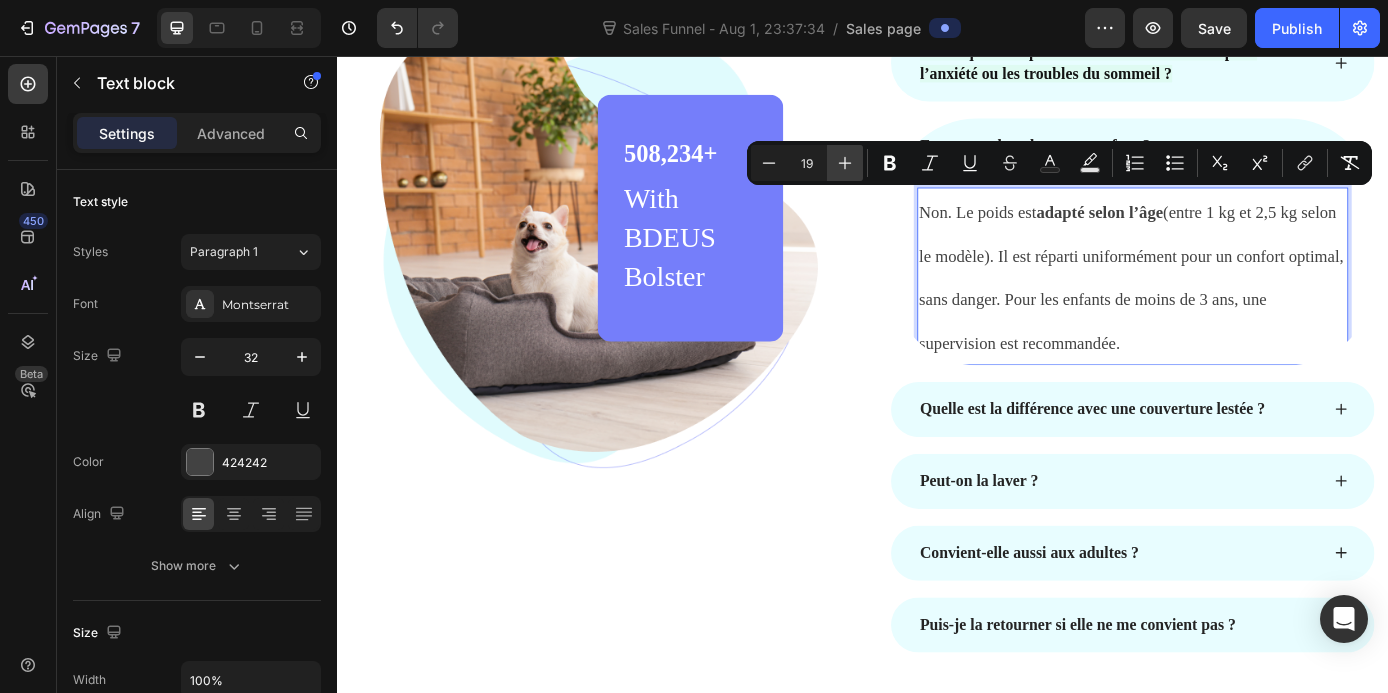 click 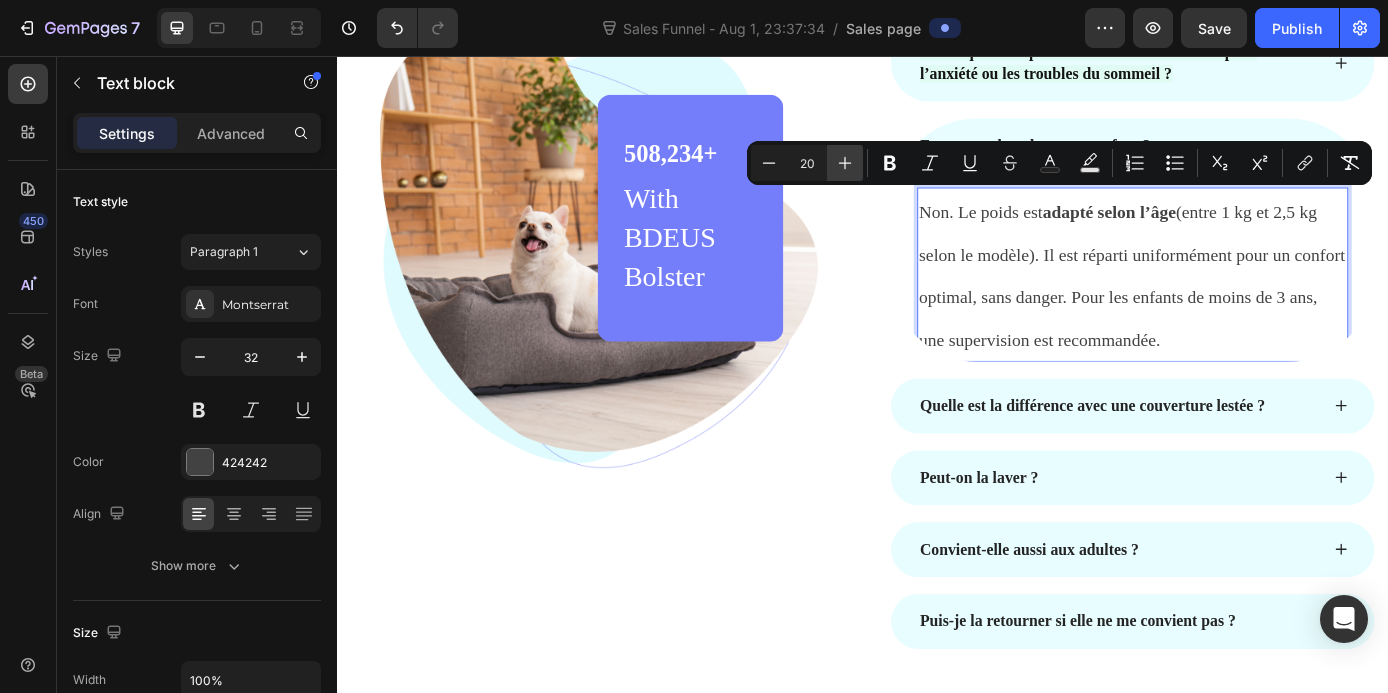 click 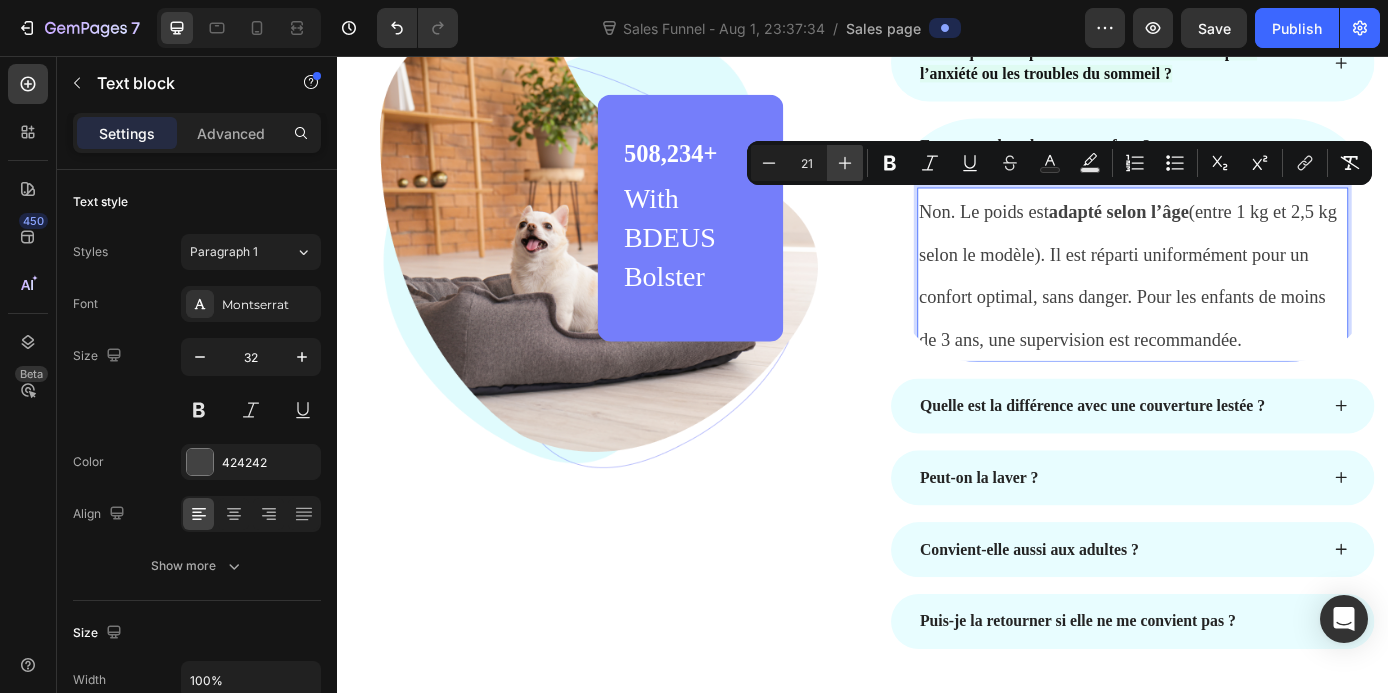 click 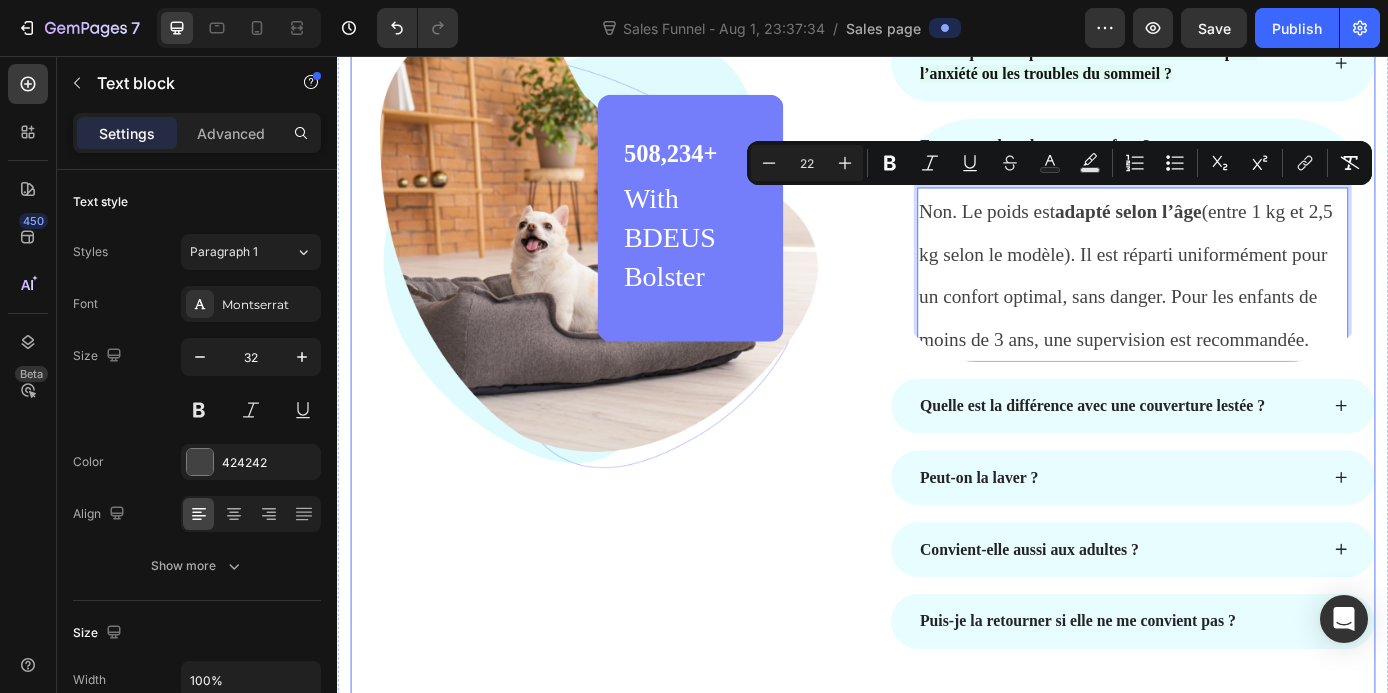 click on "Image 508,234+ Heading With BDEUS Bolster  Text block Row Row
Est-ce que cette peluche fonctionne vraiment pour l’anxiété ou les troubles du sommeil ?
Est-ce trop lourd pour un enfant ? Non. Le poids est  adapté selon l’âge  (entre 1 kg et 2,5 kg selon le modèle). Il est réparti uniformément pour un confort optimal, sans danger. Pour les enfants de moins de 3 ans, une supervision est recommandée. Text block   0
Quelle est la différence avec une couverture lestée ?
Peut-on la laver ?
Convient-elle aussi aux adultes ?
Puis-je la retourner si elle ne me convient pas ? Accordion Une question ?  Text block Let us know ! Button Row Row" at bounding box center [937, 429] 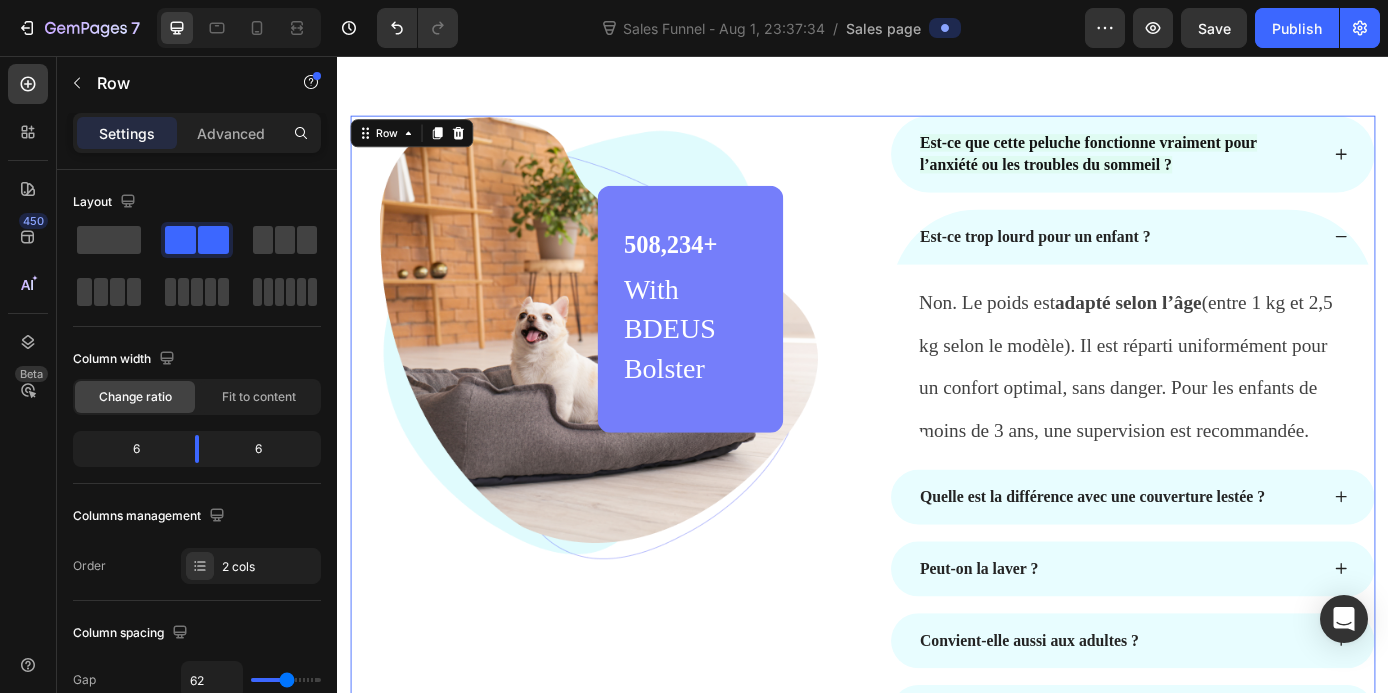 scroll, scrollTop: 6334, scrollLeft: 0, axis: vertical 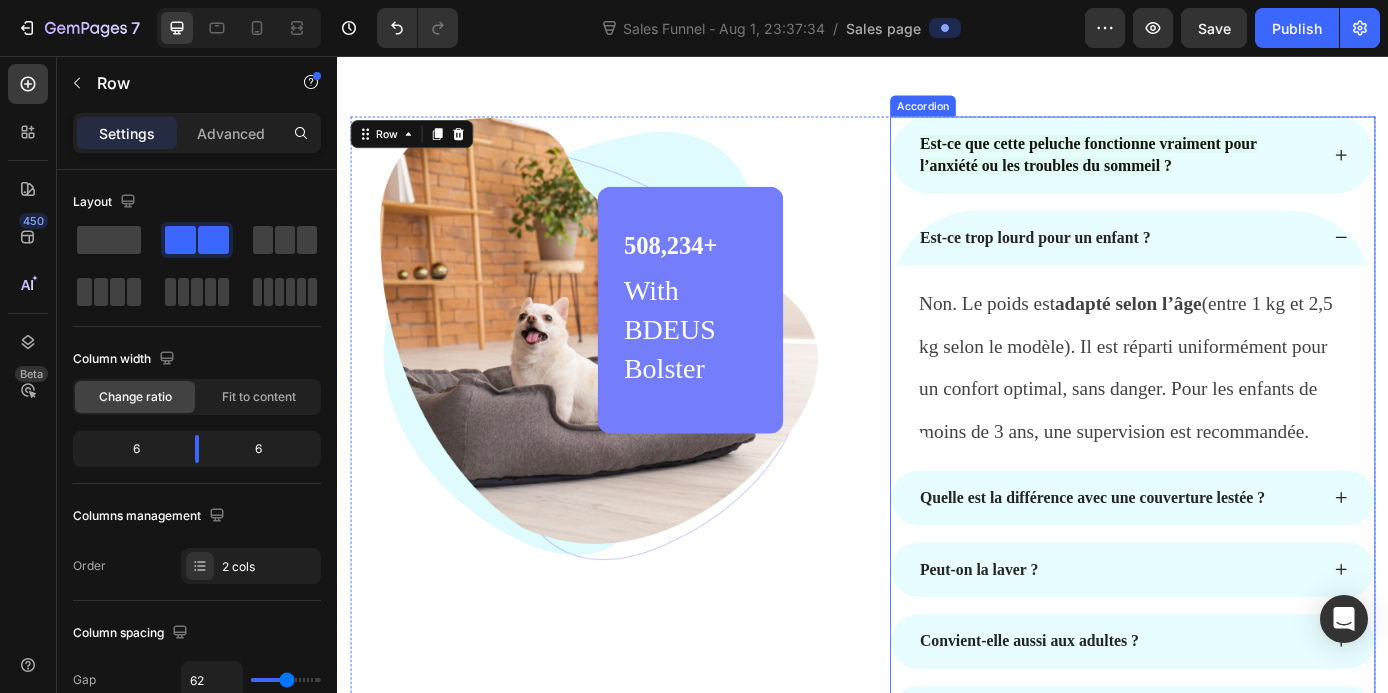 click 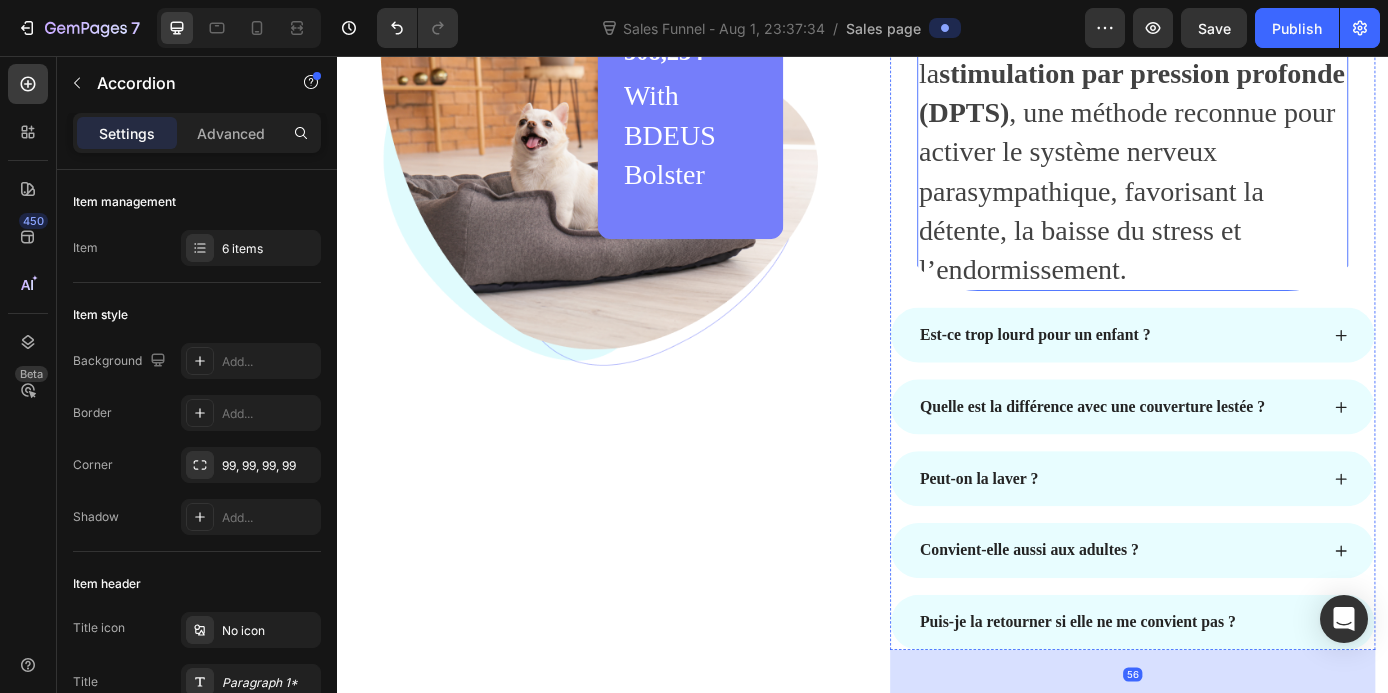 scroll, scrollTop: 6558, scrollLeft: 0, axis: vertical 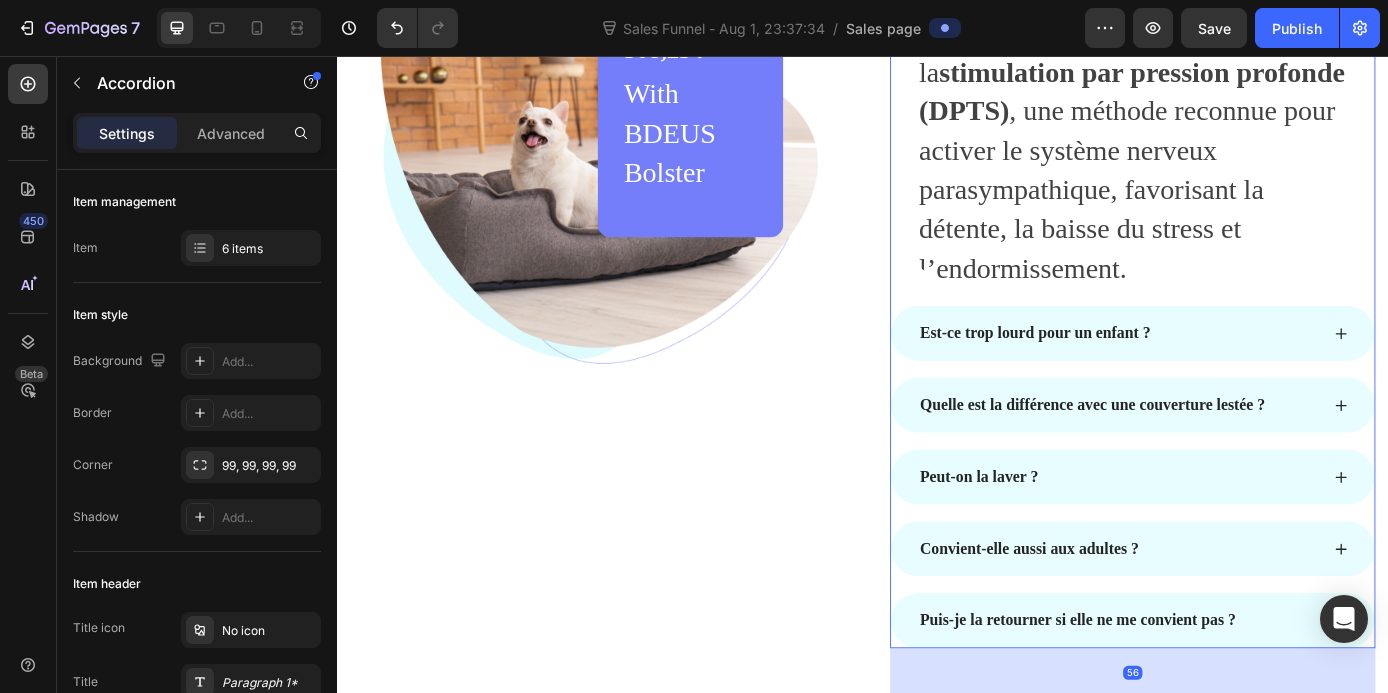 click on "Est-ce trop lourd pour un enfant ?" at bounding box center (1229, 372) 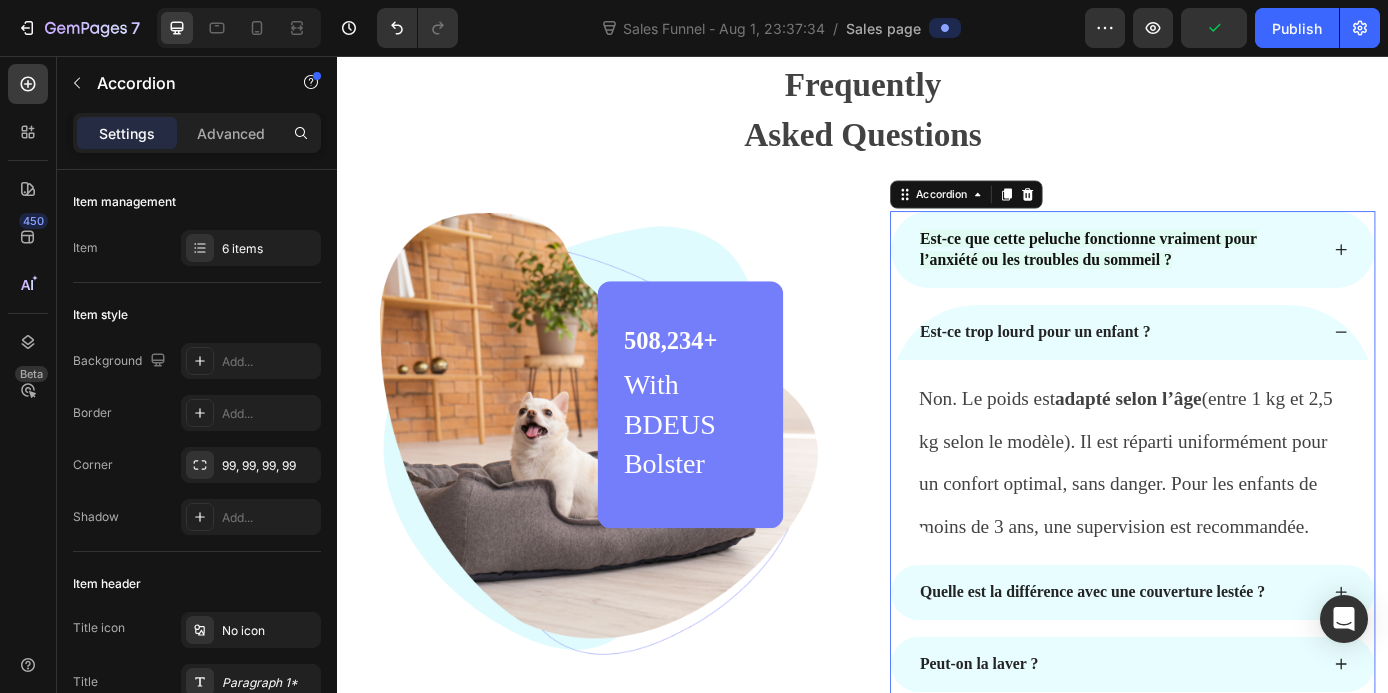scroll, scrollTop: 6203, scrollLeft: 0, axis: vertical 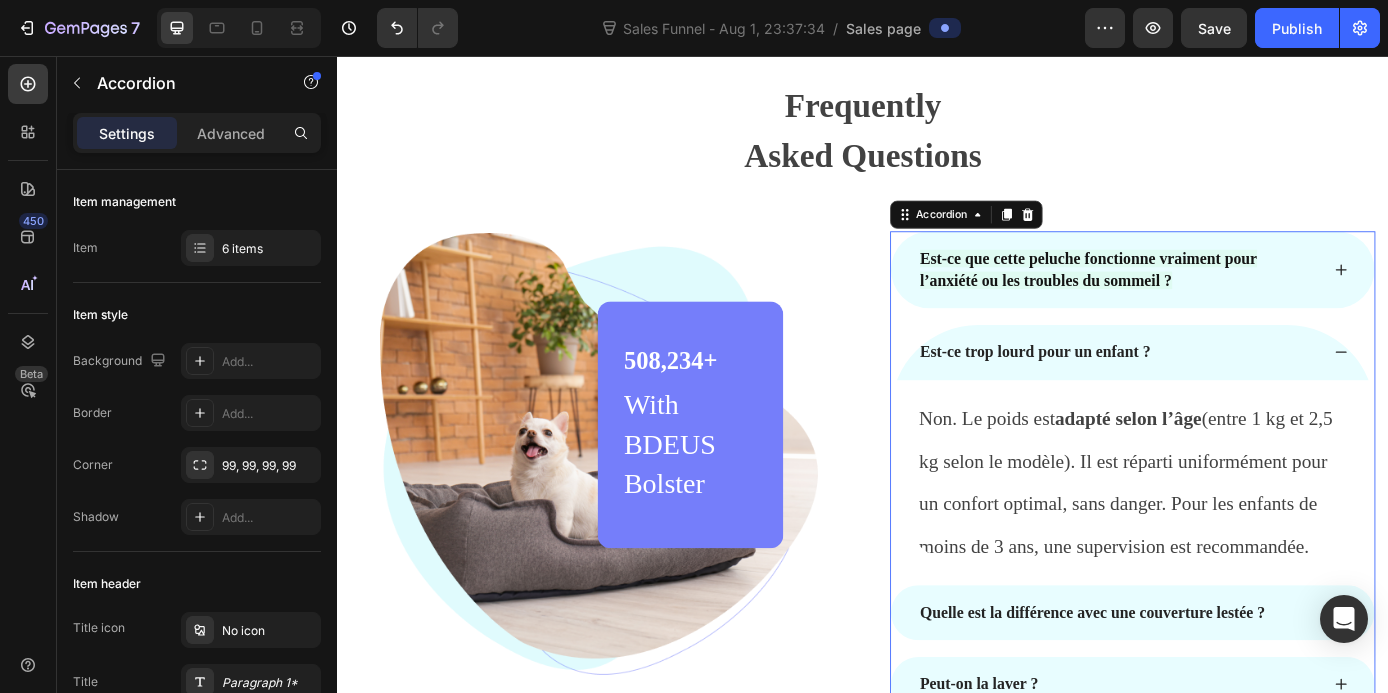 click 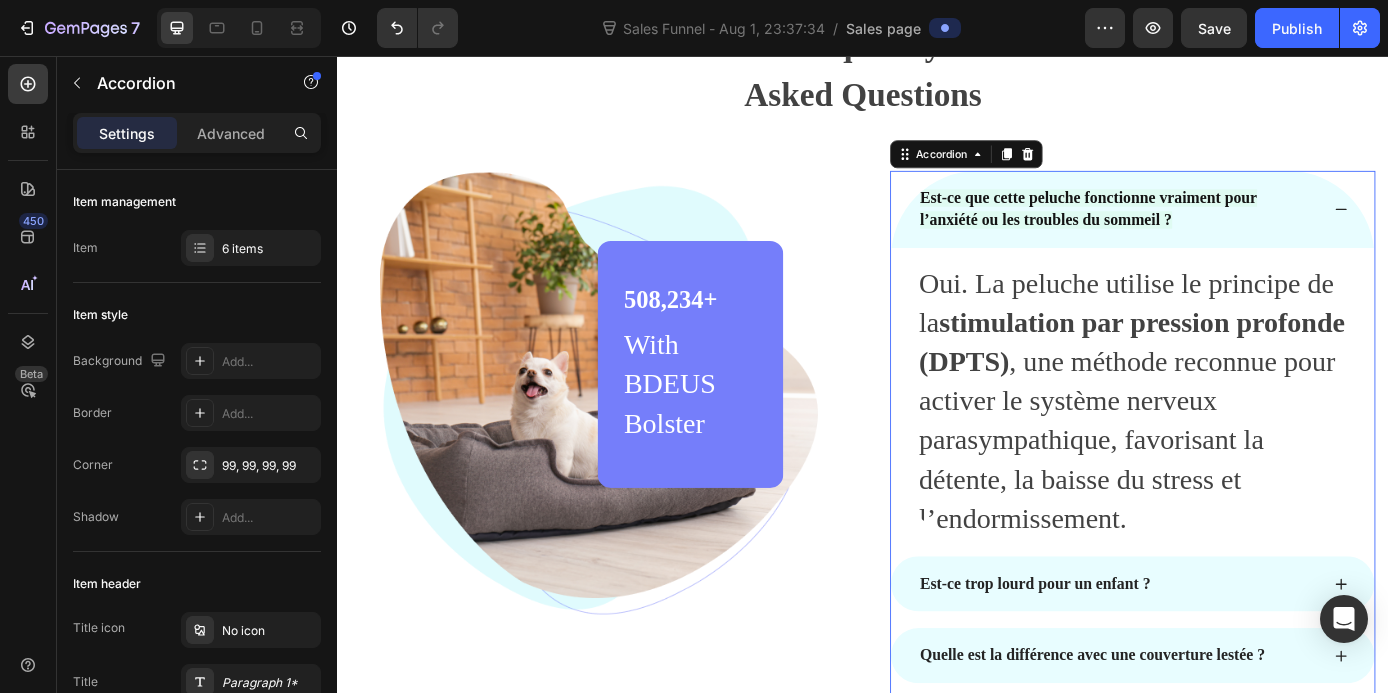 scroll, scrollTop: 6293, scrollLeft: 0, axis: vertical 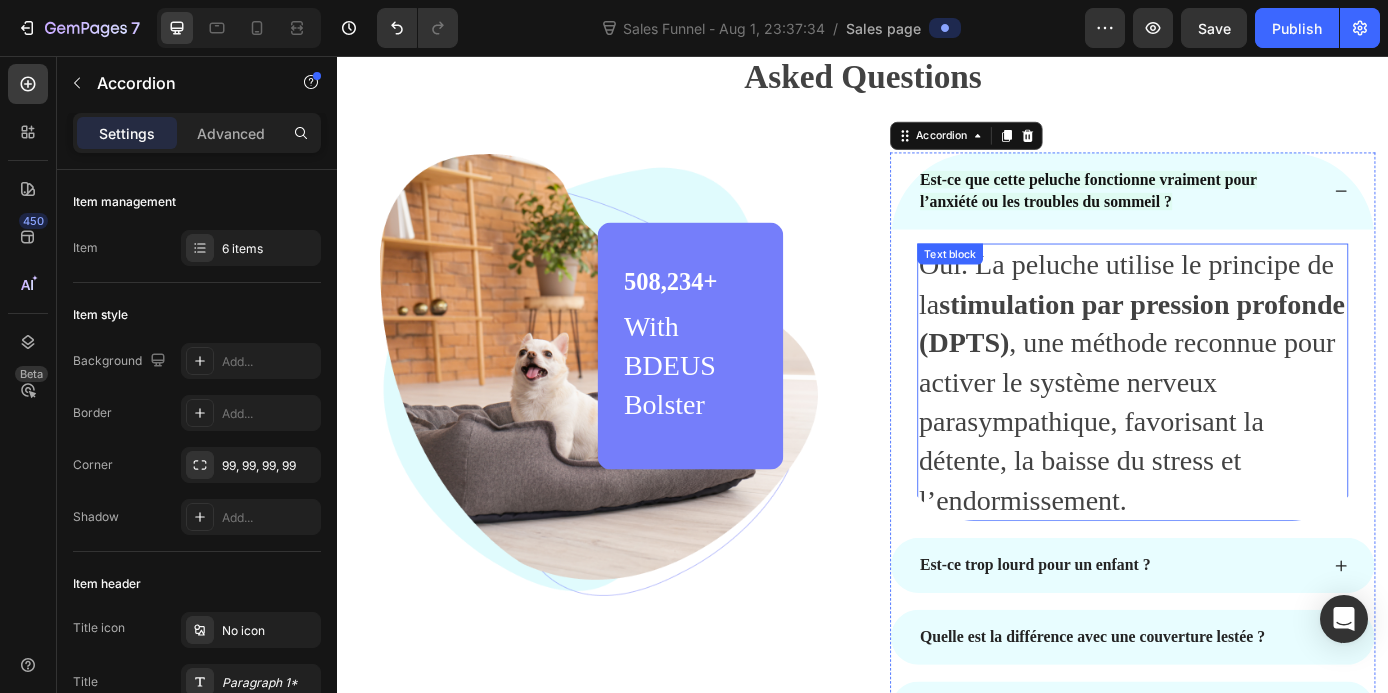 click on "Oui. La peluche utilise le principe de la  stimulation par pression profonde (DPTS) , une méthode reconnue pour activer le système nerveux parasympathique, favorisant la détente, la baisse du stress et l’endormissement." at bounding box center [1245, 429] 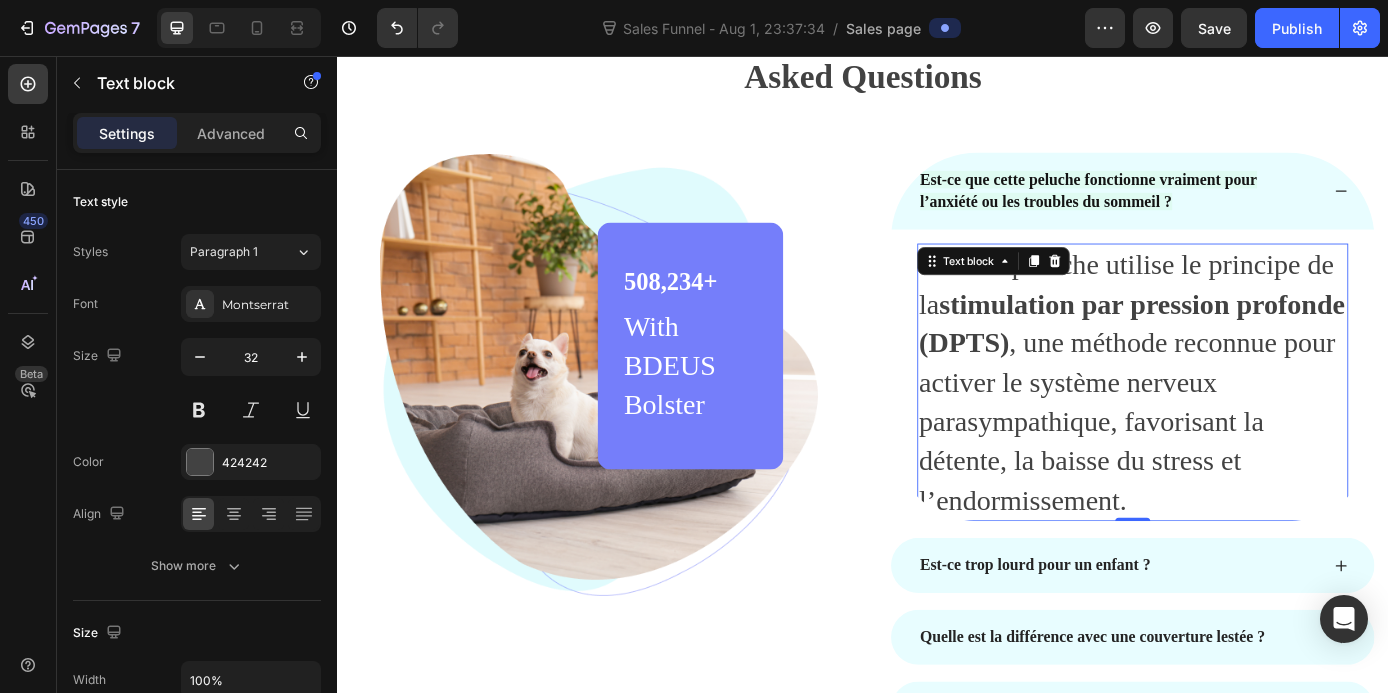 click on "Oui. La peluche utilise le principe de la  stimulation par pression profonde (DPTS) , une méthode reconnue pour activer le système nerveux parasympathique, favorisant la détente, la baisse du stress et l’endormissement." at bounding box center [1245, 429] 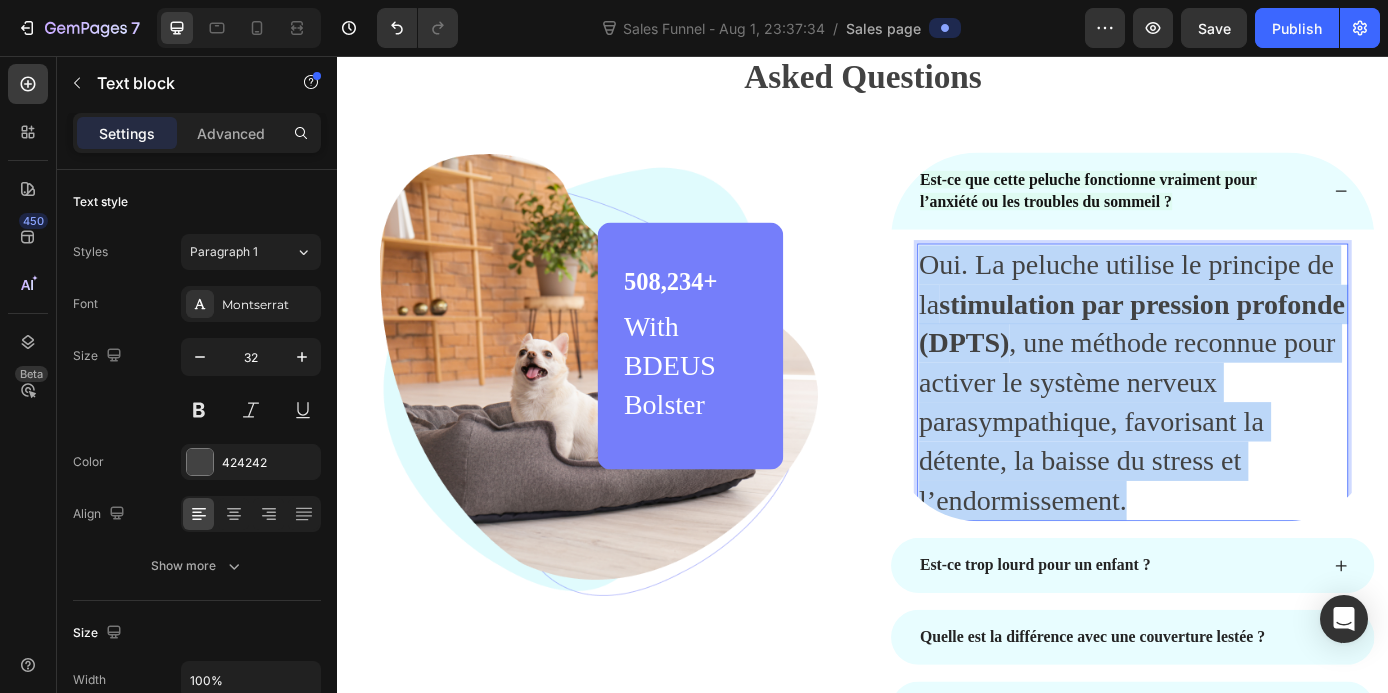 click on "Oui. La peluche utilise le principe de la  stimulation par pression profonde (DPTS) , une méthode reconnue pour activer le système nerveux parasympathique, favorisant la détente, la baisse du stress et l’endormissement." at bounding box center [1245, 429] 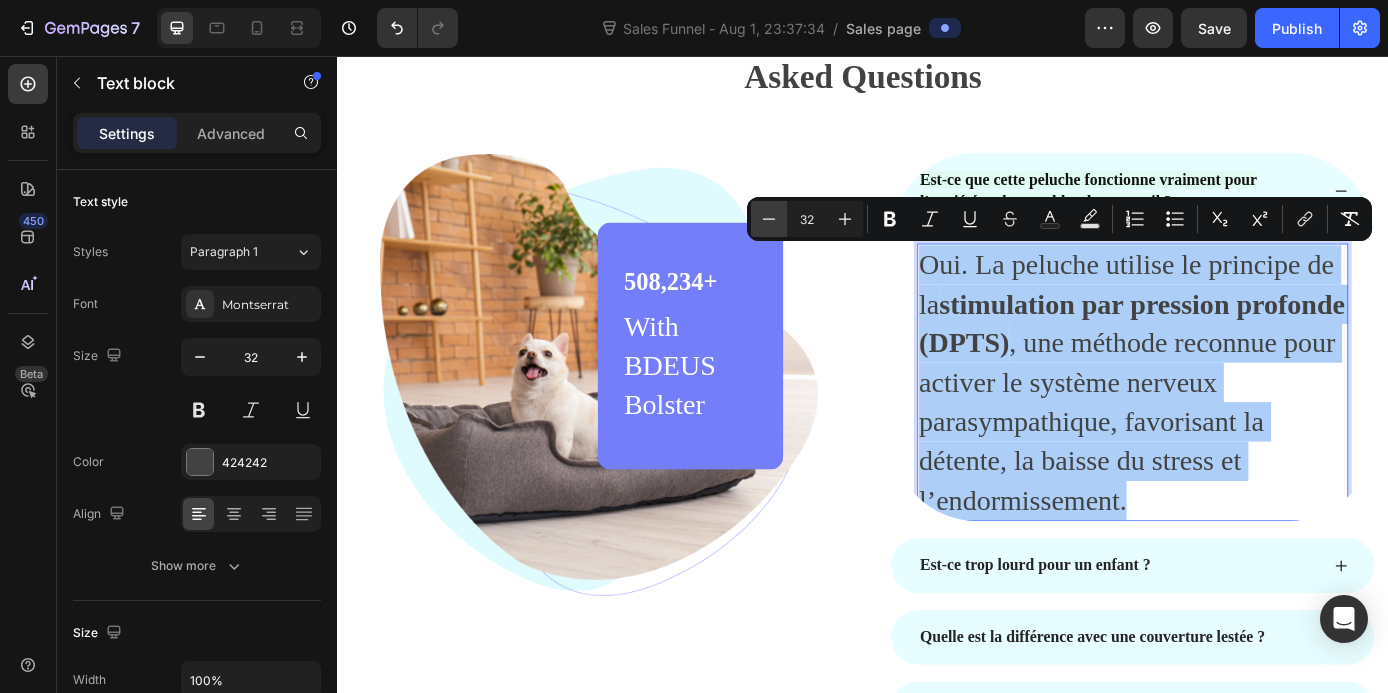 click 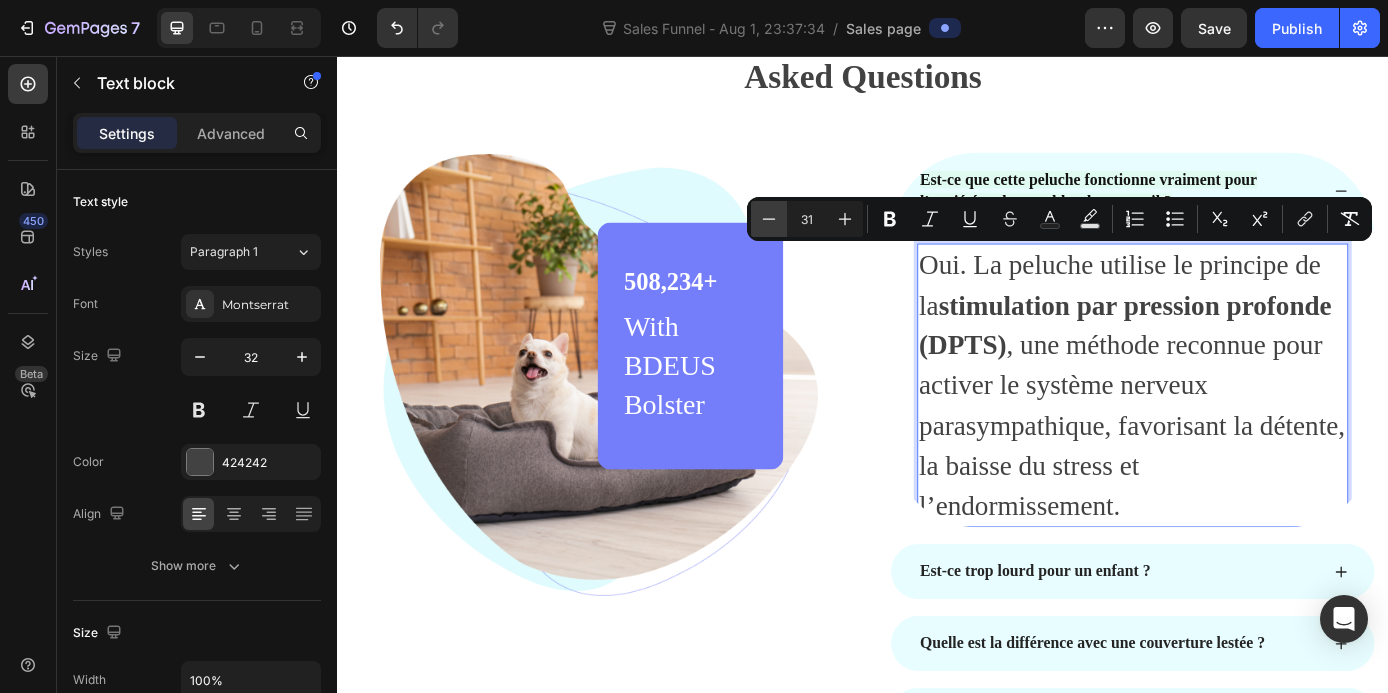click 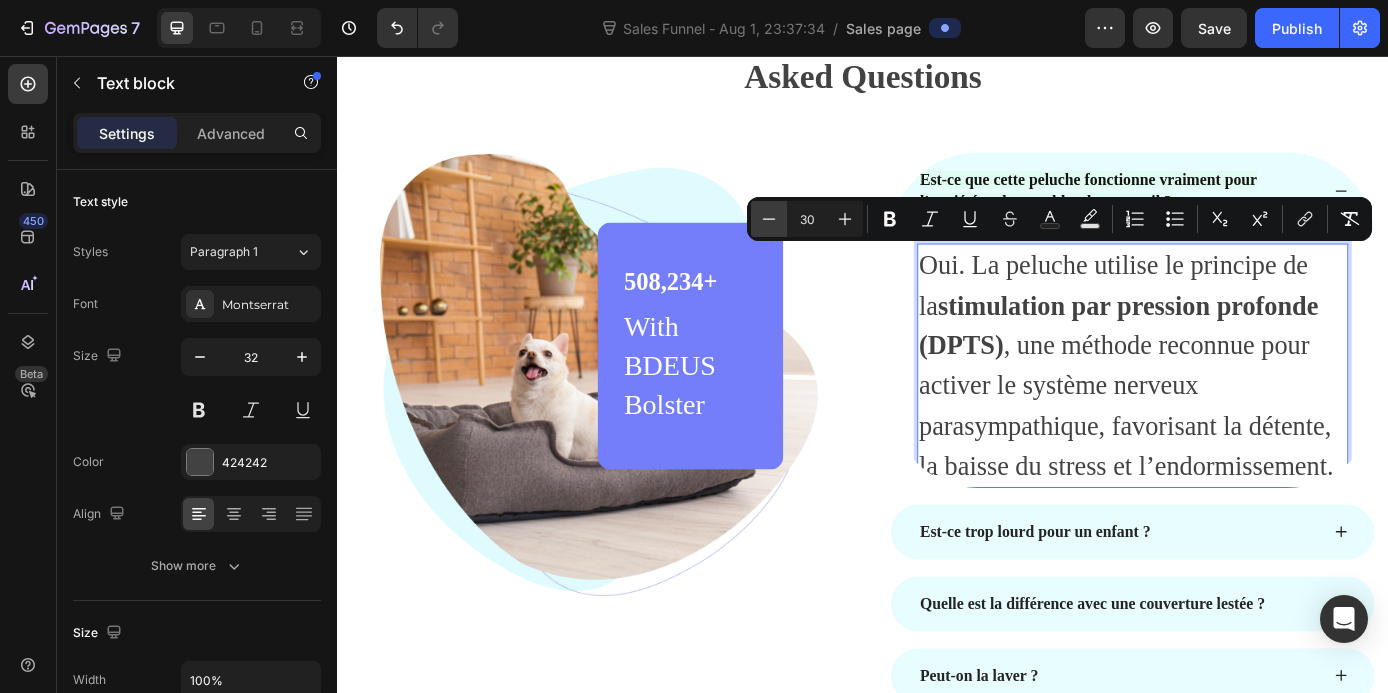 click 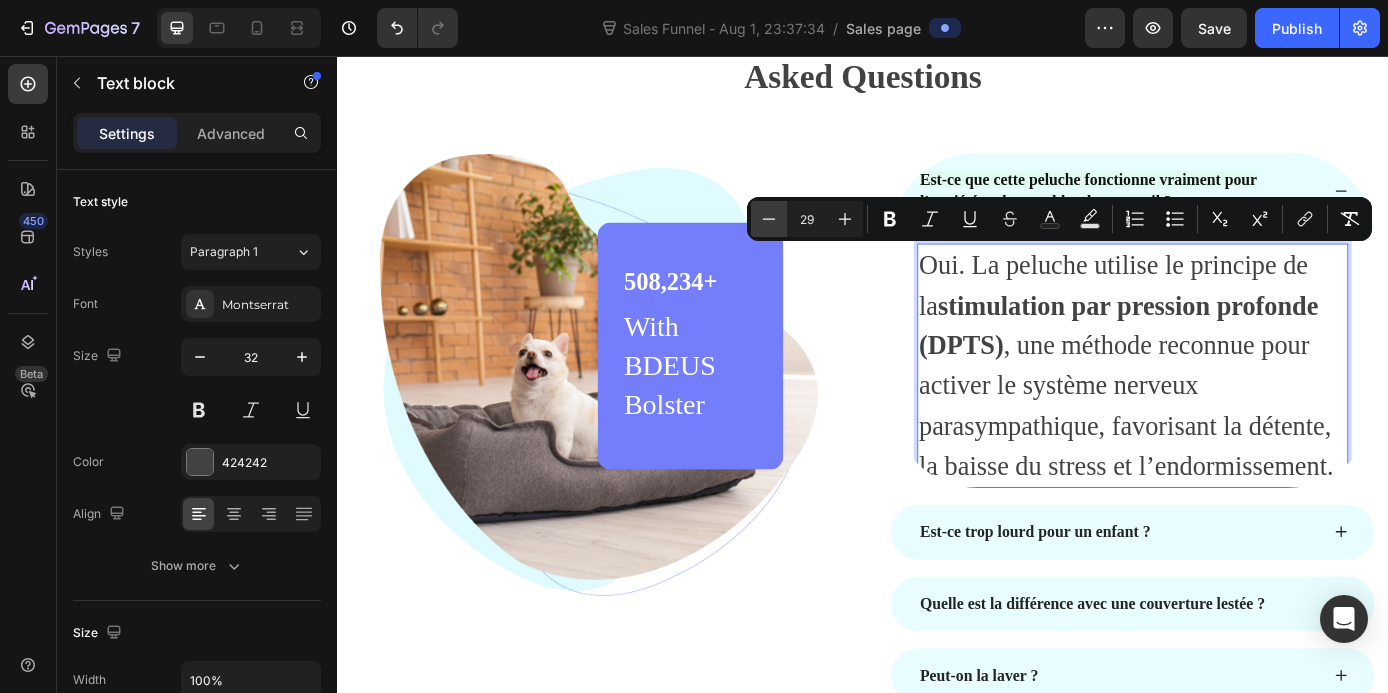 click 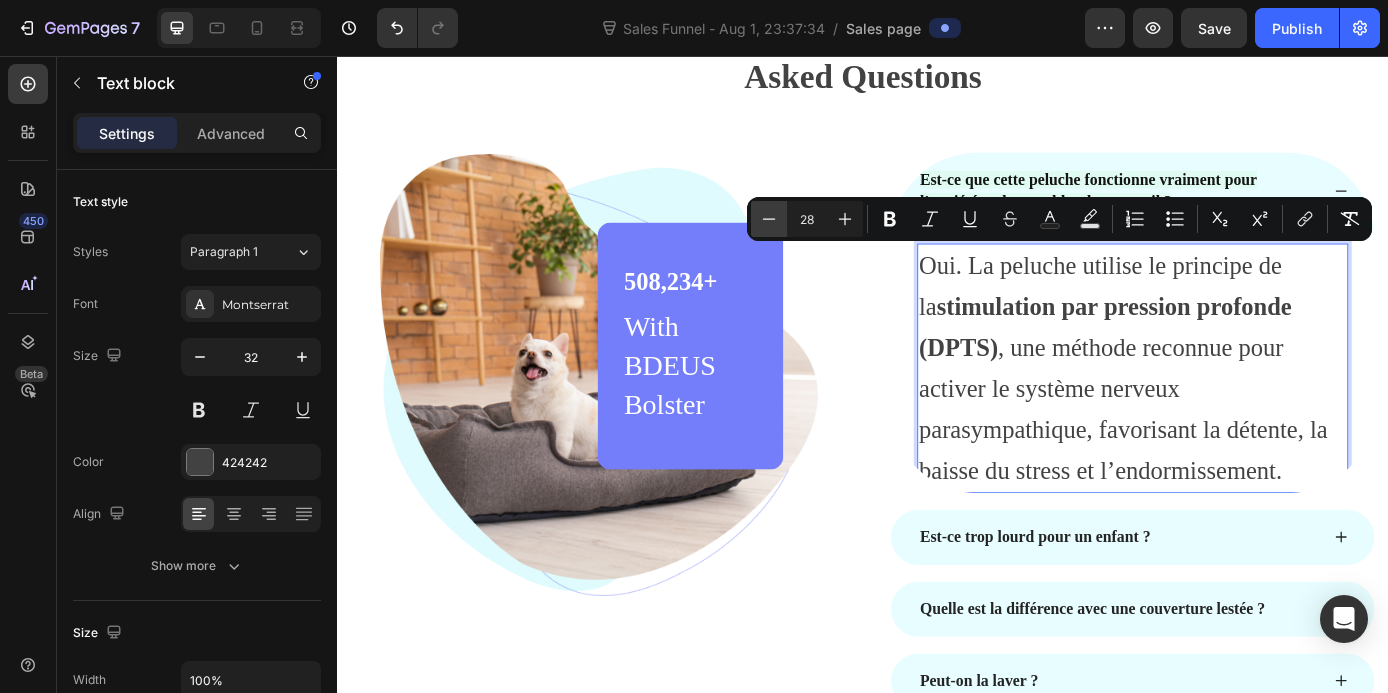 click 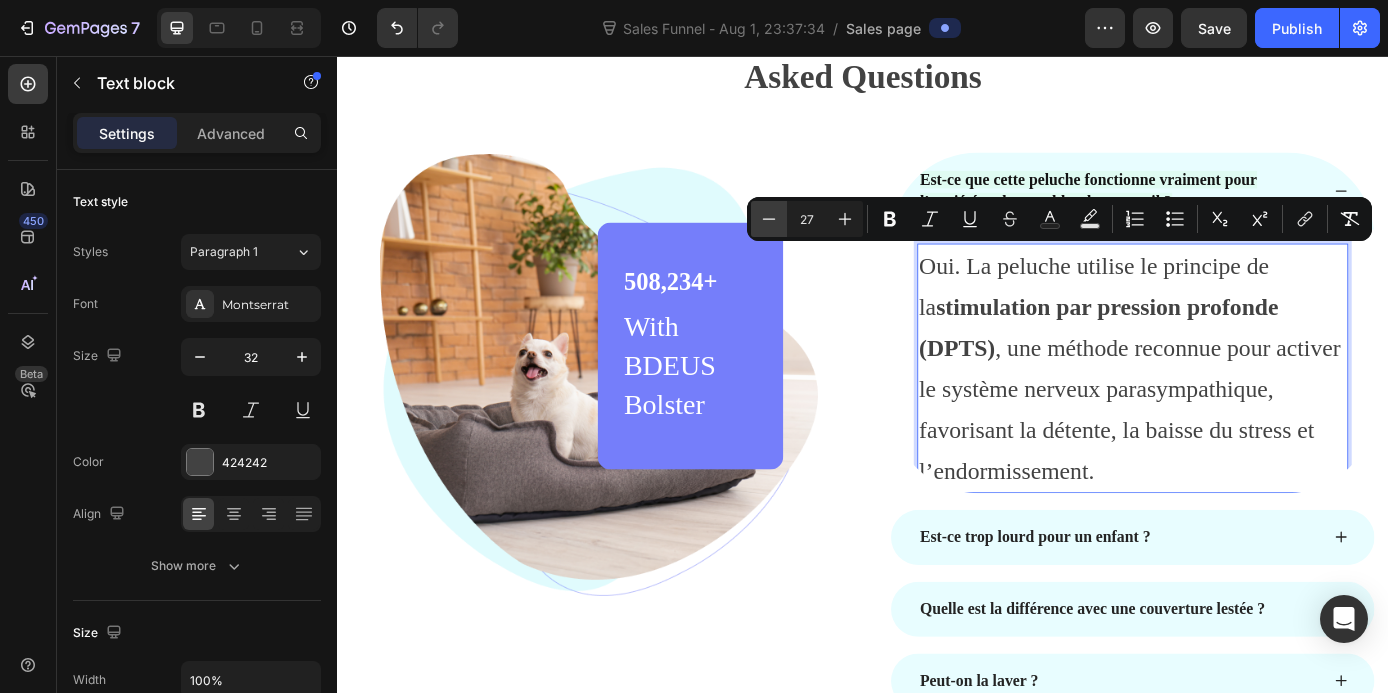 click 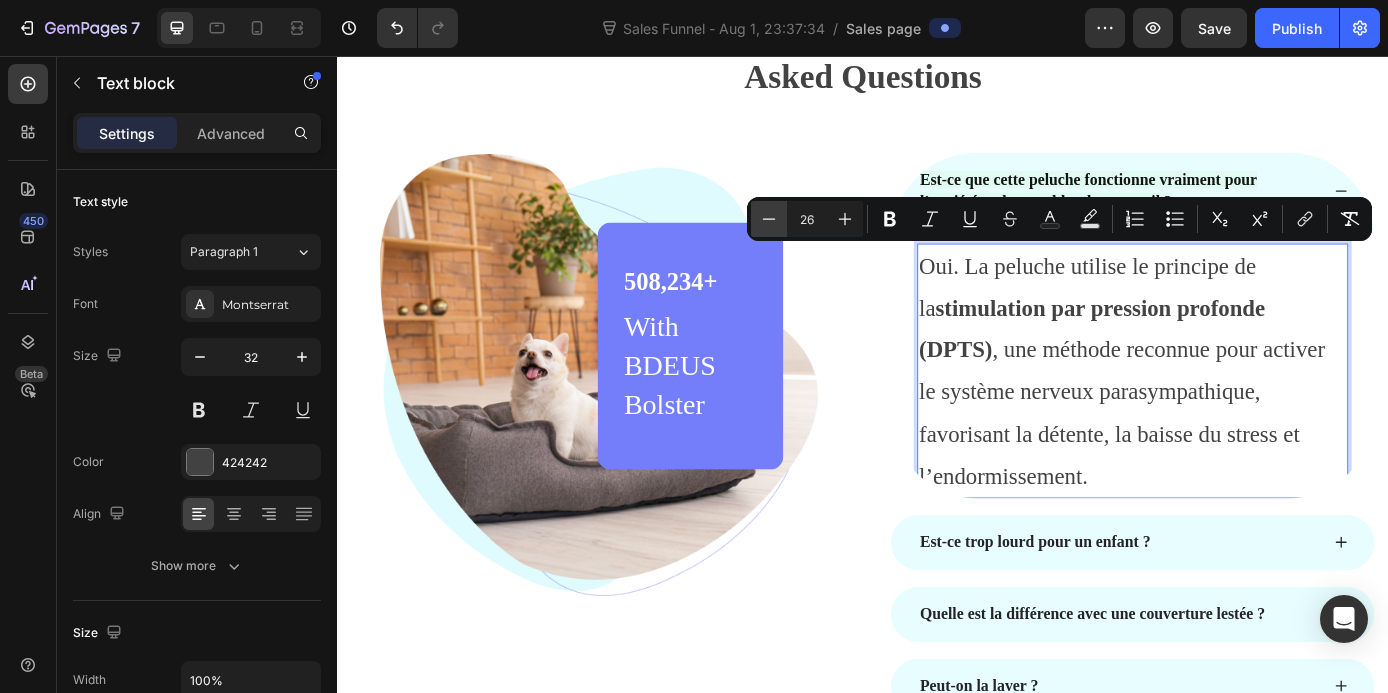 click 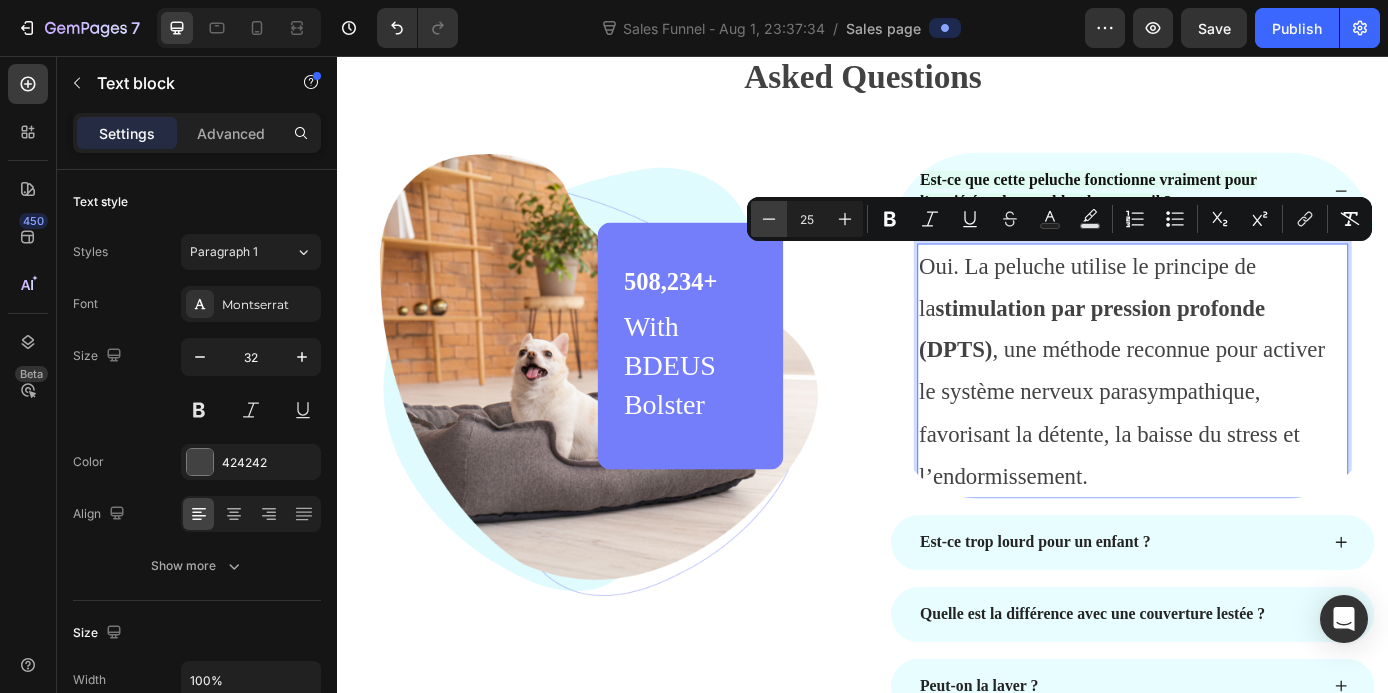 click 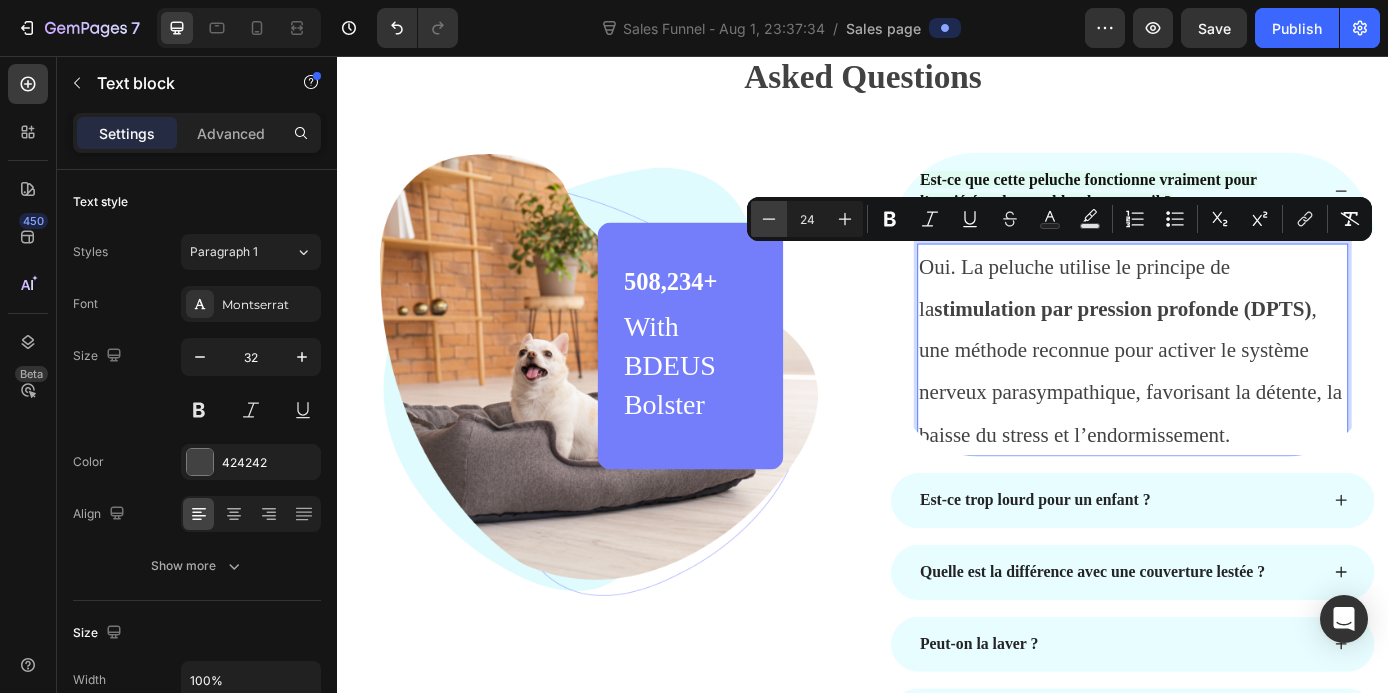 click 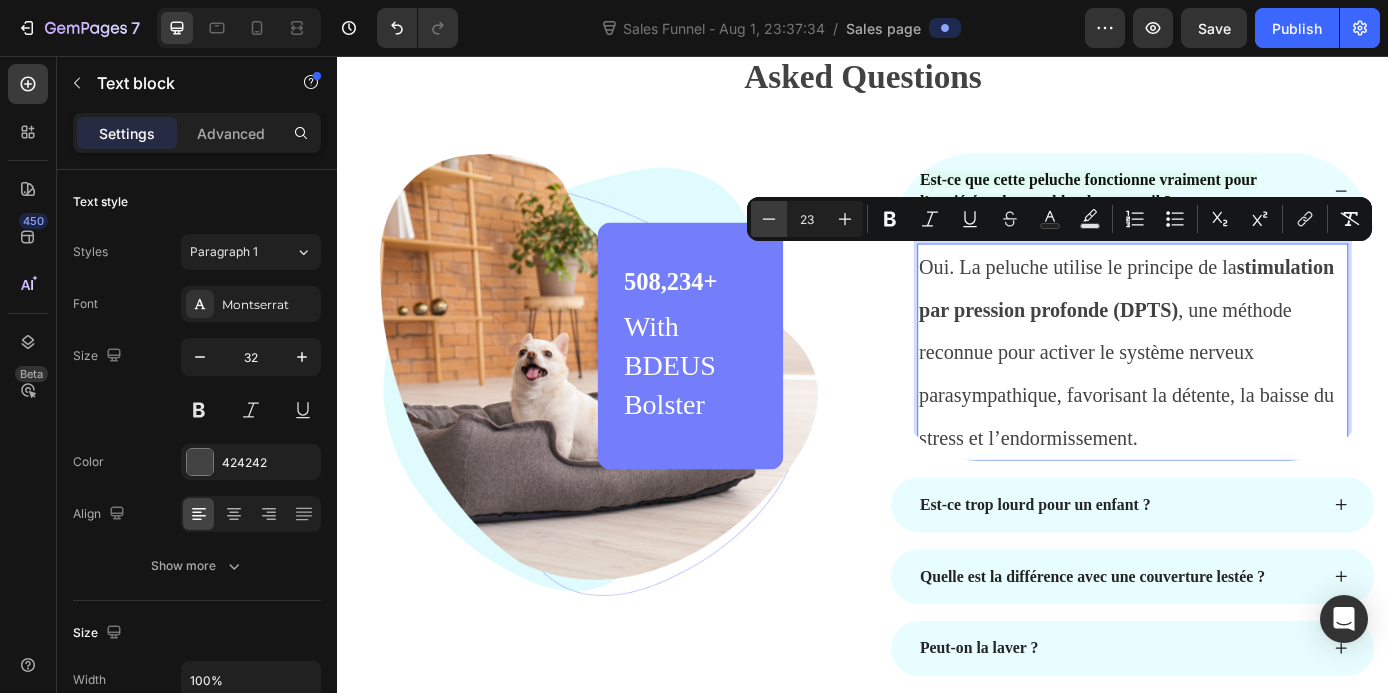 click 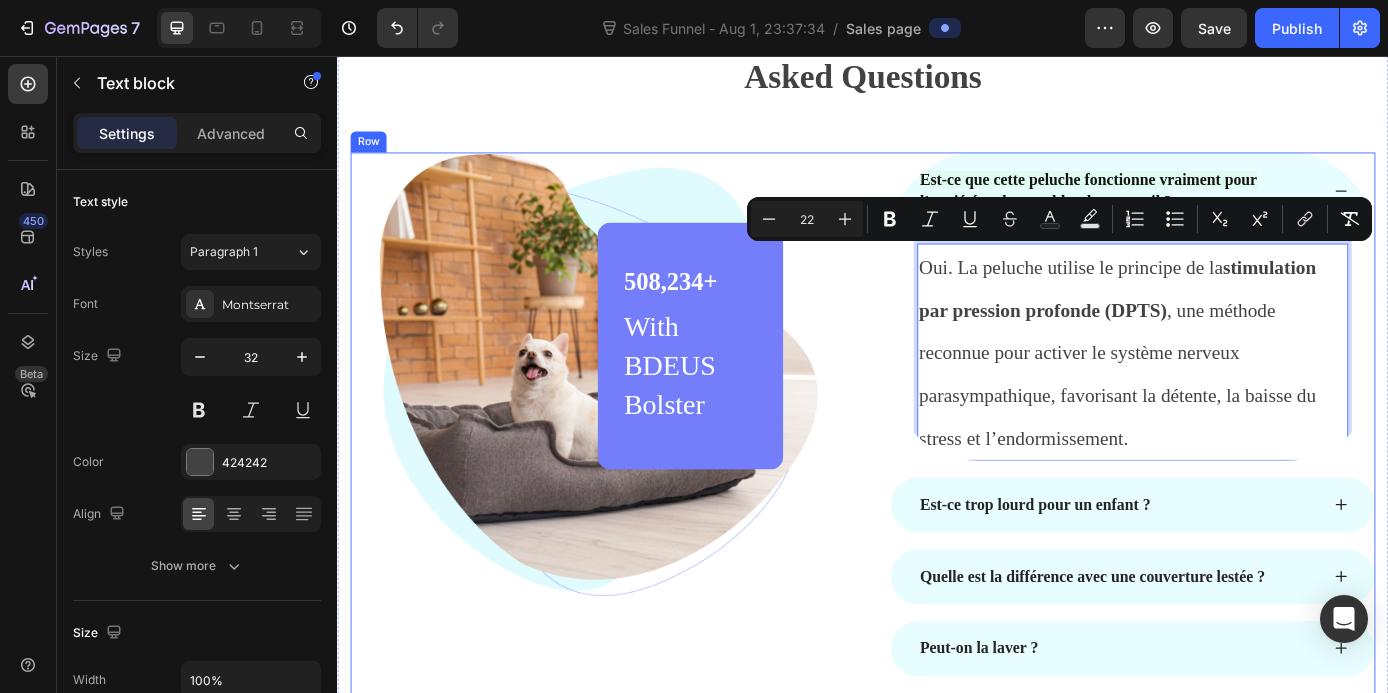 click on "Image 508,234+ Heading With BDEUS Bolster  Text block Row Row
Est-ce que cette peluche fonctionne vraiment pour l’anxiété ou les troubles du sommeil ? Oui. La peluche utilise le principe de la  stimulation par pression profonde (DPTS) , une méthode reconnue pour activer le système nerveux parasympathique, favorisant la détente, la baisse du stress et l’endormissement. Text block   0
Est-ce trop lourd pour un enfant ?
Quelle est la différence avec une couverture lestée ?
Peut-on la laver ?
Convient-elle aussi aux adultes ?
Puis-je la retourner si elle ne me convient pas ? Accordion Une question ?  Text block Let us know ! Button Row Row" at bounding box center [937, 599] 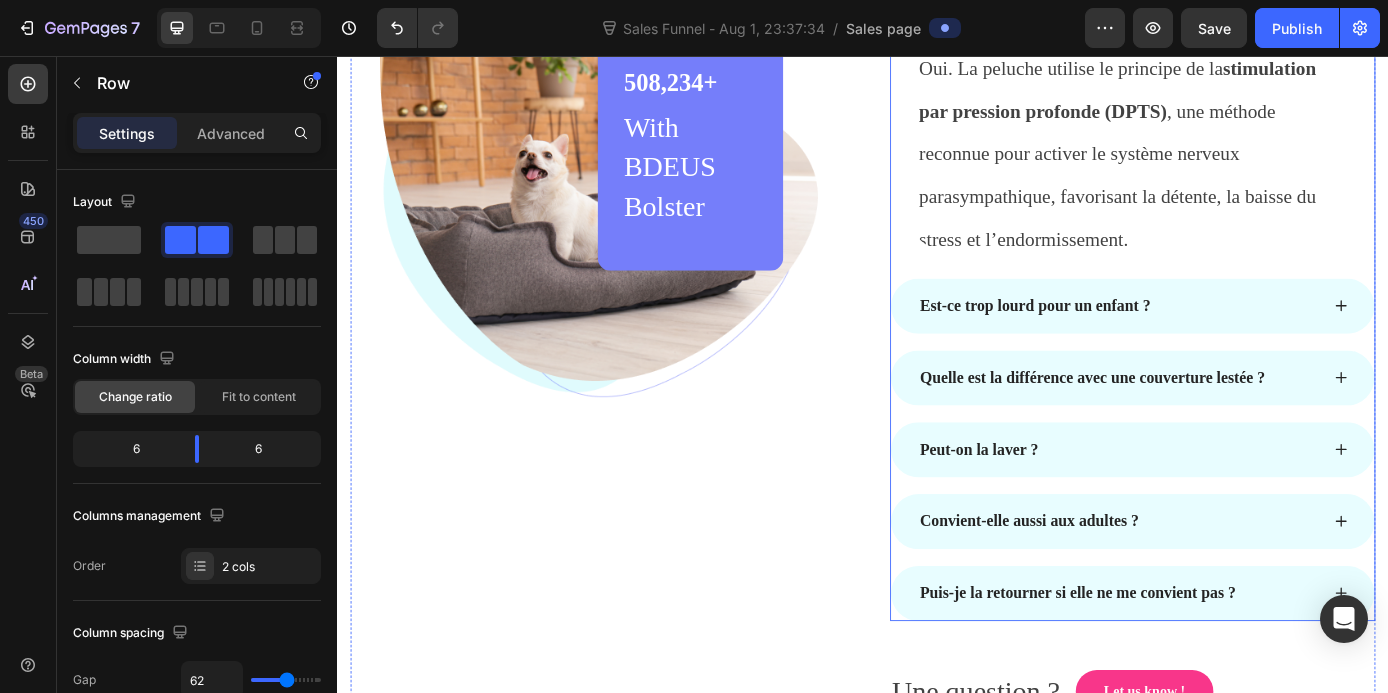scroll, scrollTop: 6414, scrollLeft: 0, axis: vertical 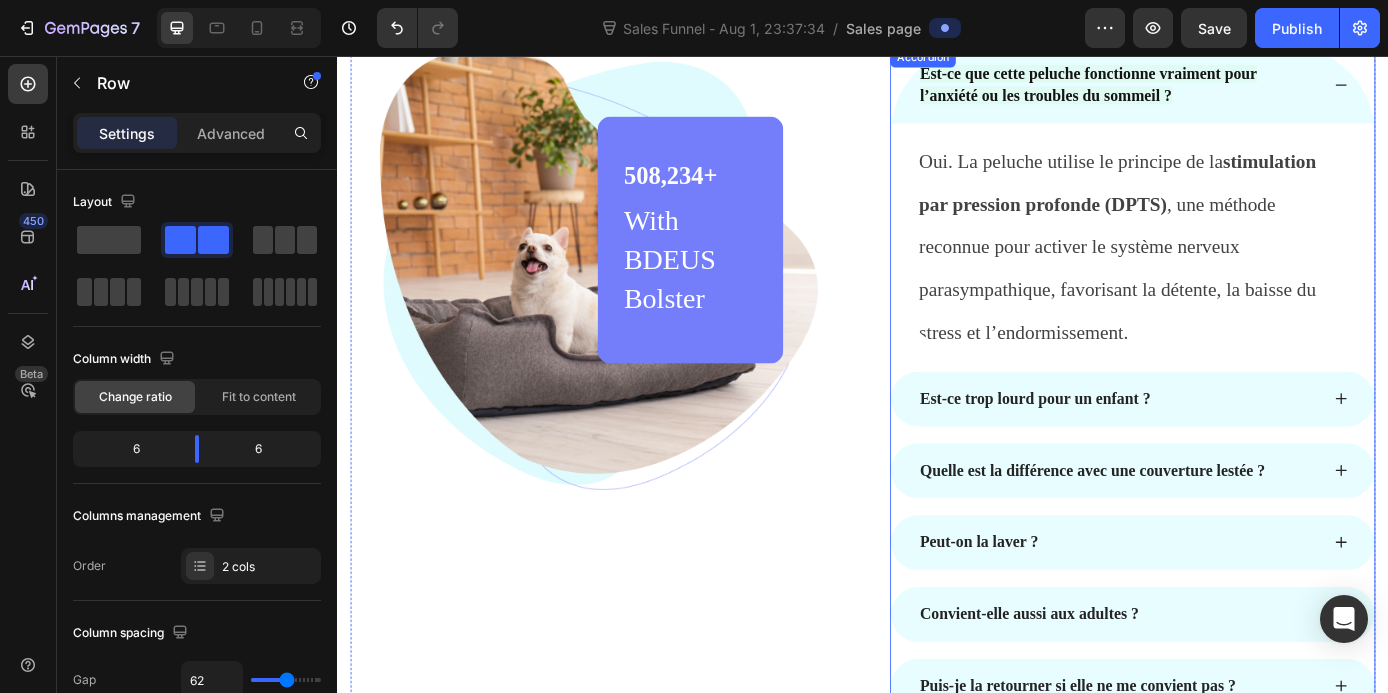 click 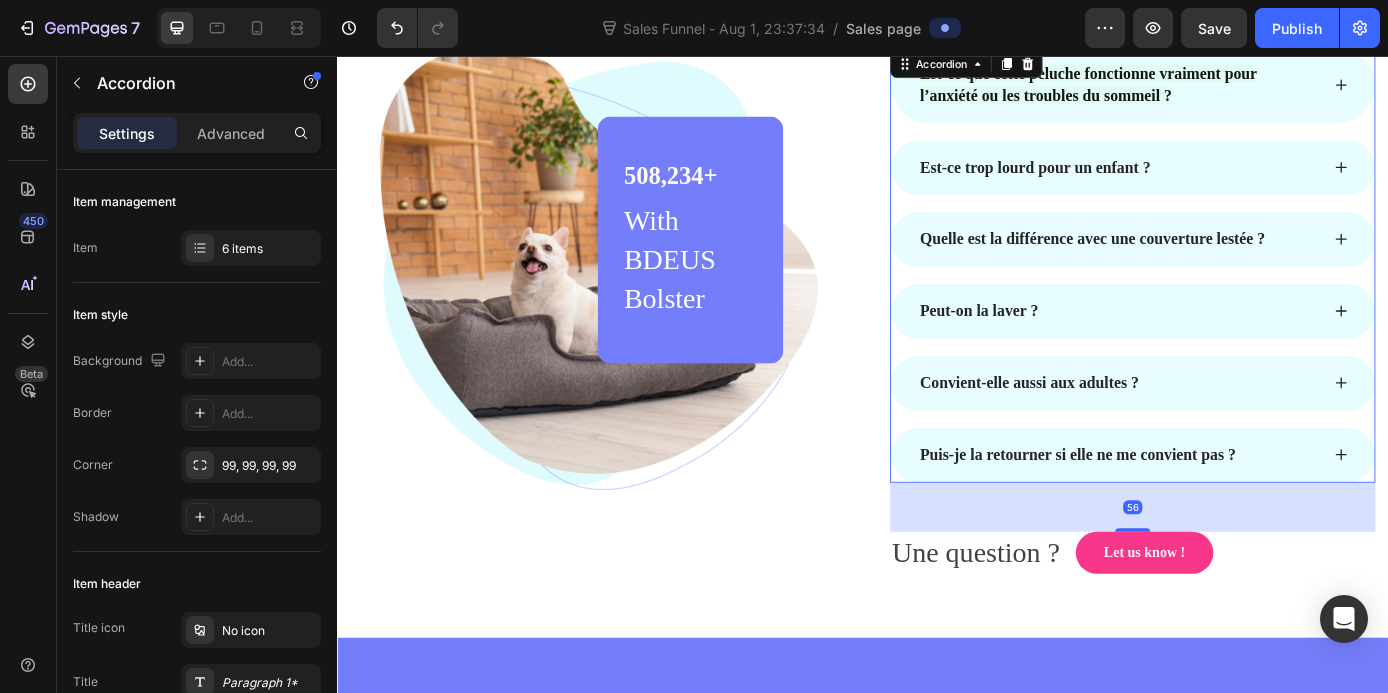 click on "Est-ce trop lourd pour un enfant ?" at bounding box center [1245, 183] 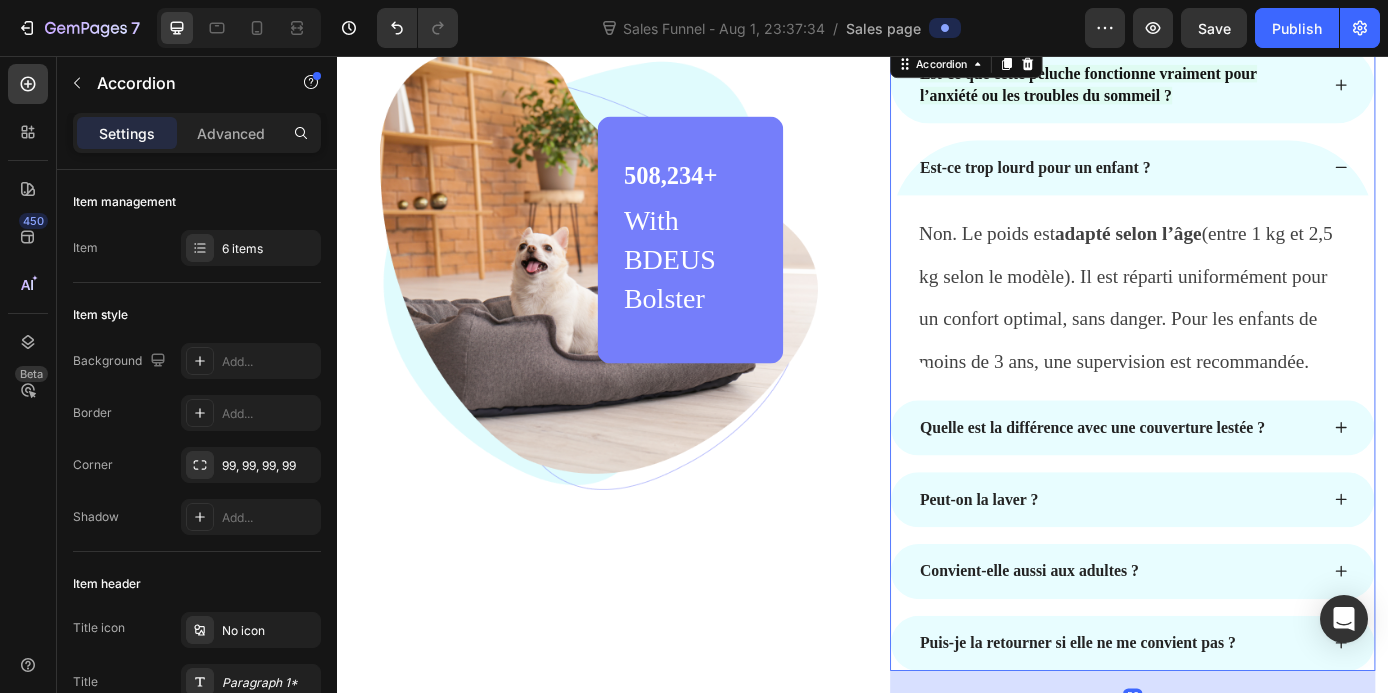 click on "Est-ce trop lourd pour un enfant ?" at bounding box center (1245, 183) 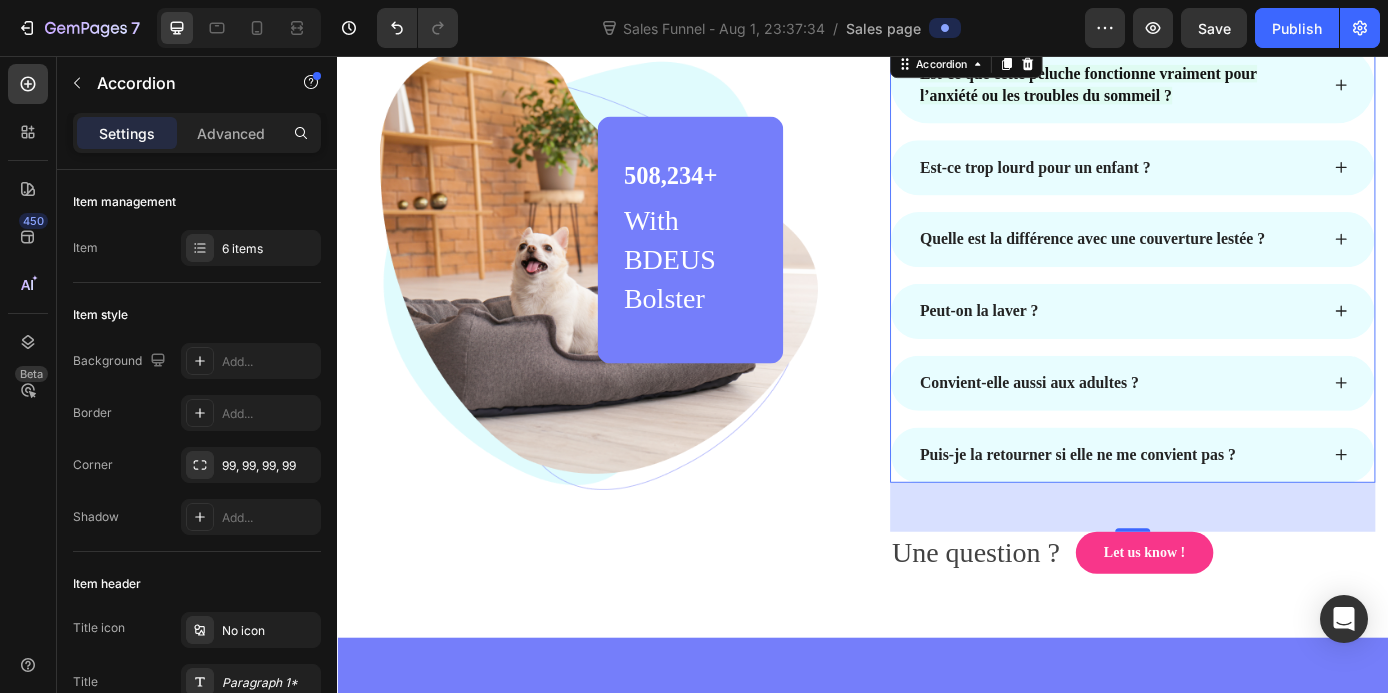 click 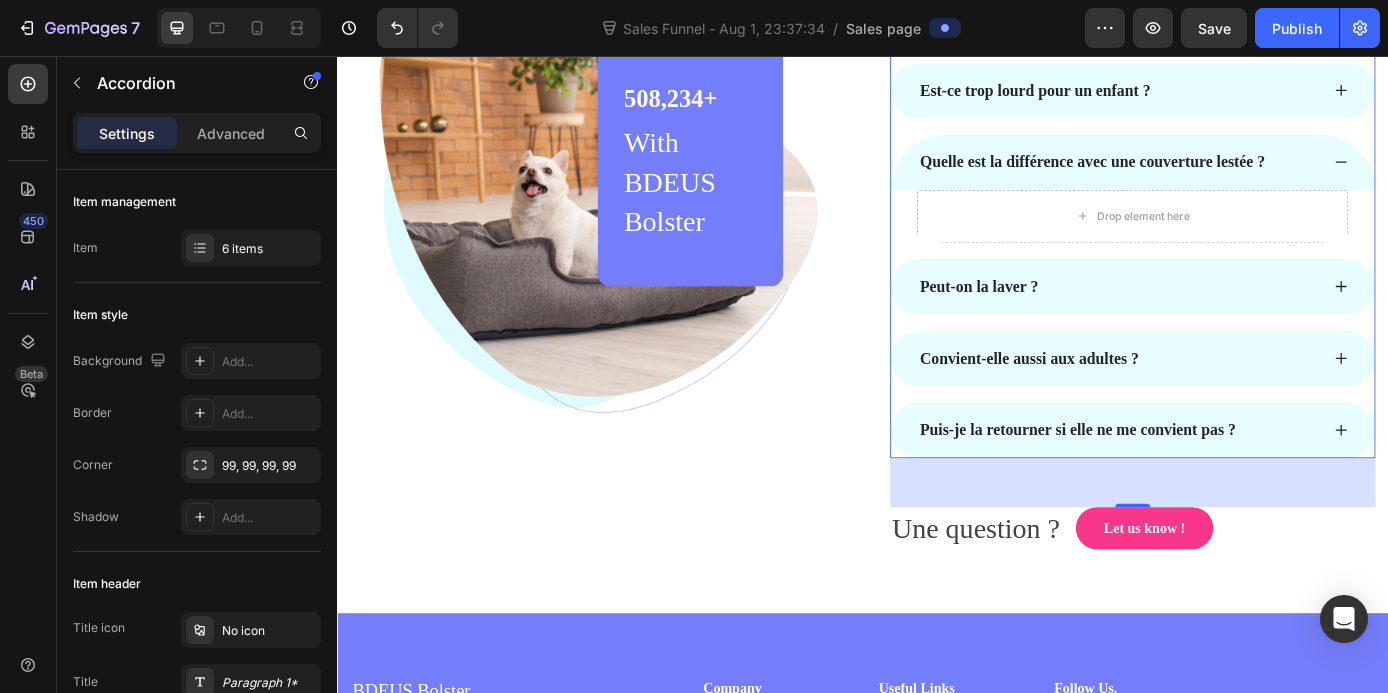 scroll, scrollTop: 6499, scrollLeft: 0, axis: vertical 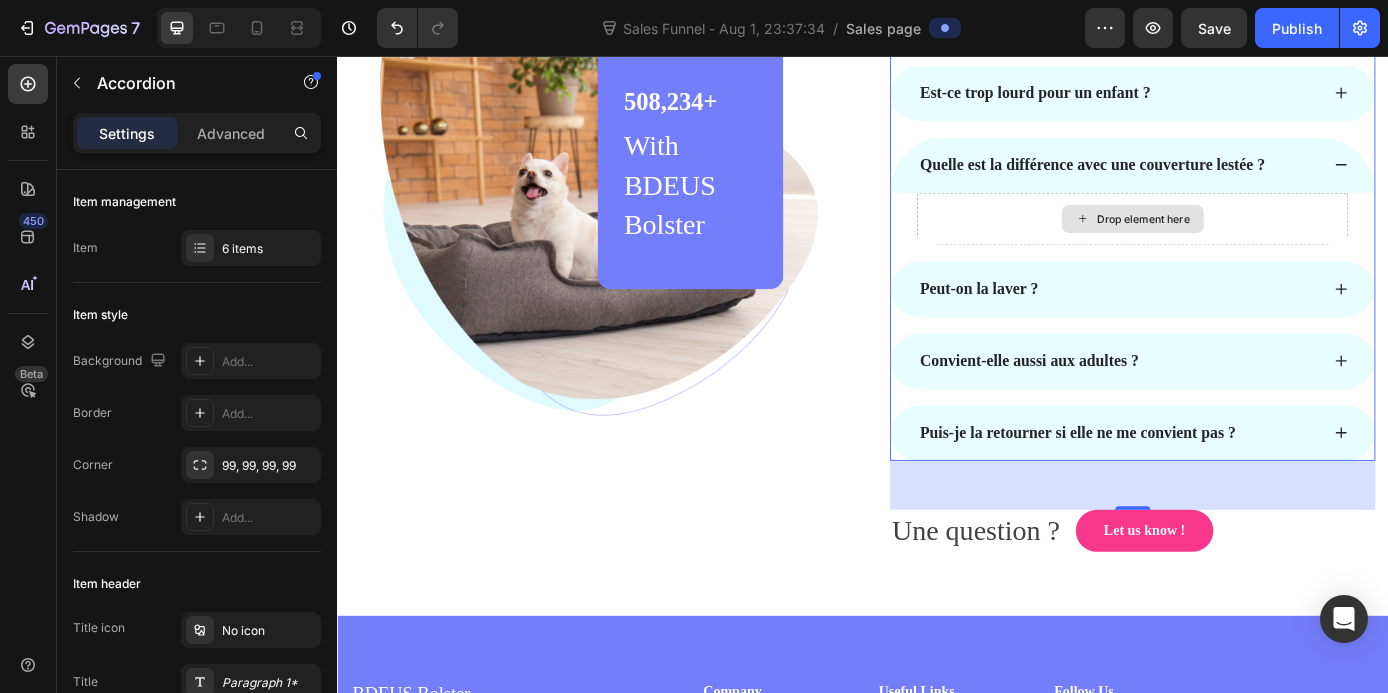 click on "Drop element here" at bounding box center [1245, 242] 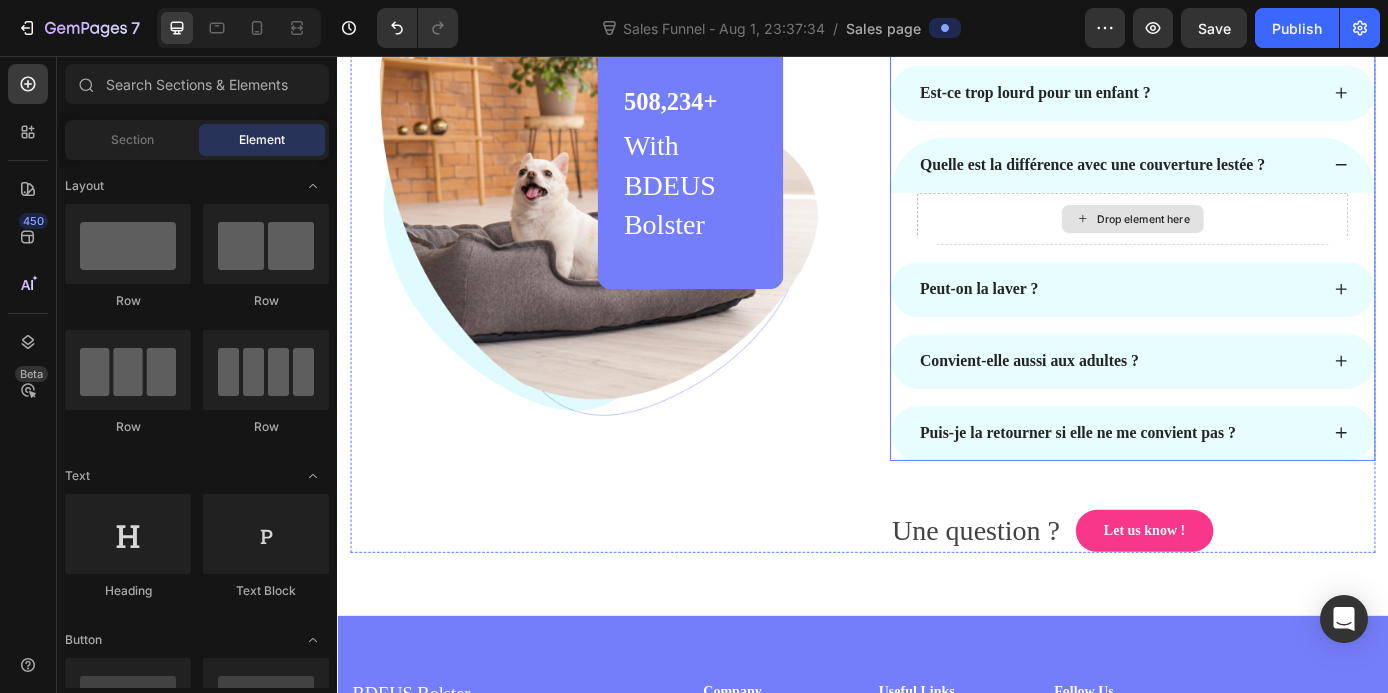 click on "Drop element here" at bounding box center (1257, 242) 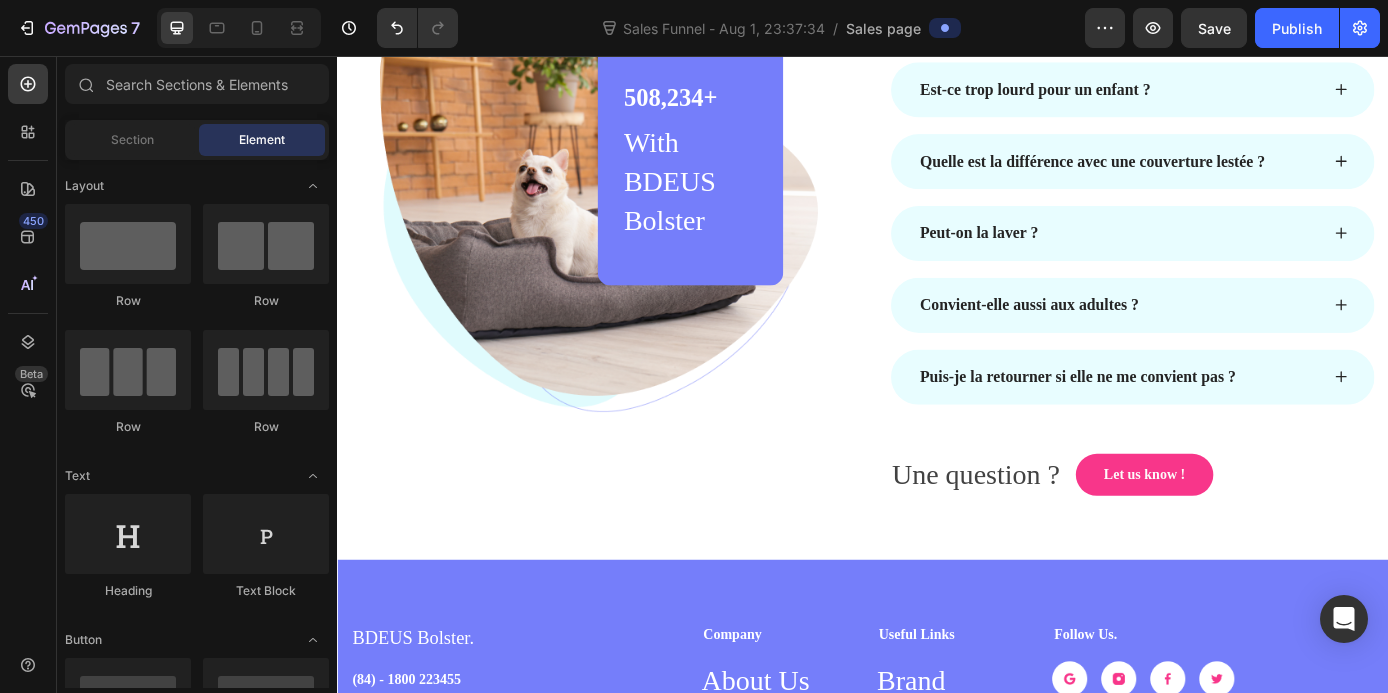 scroll, scrollTop: 6497, scrollLeft: 0, axis: vertical 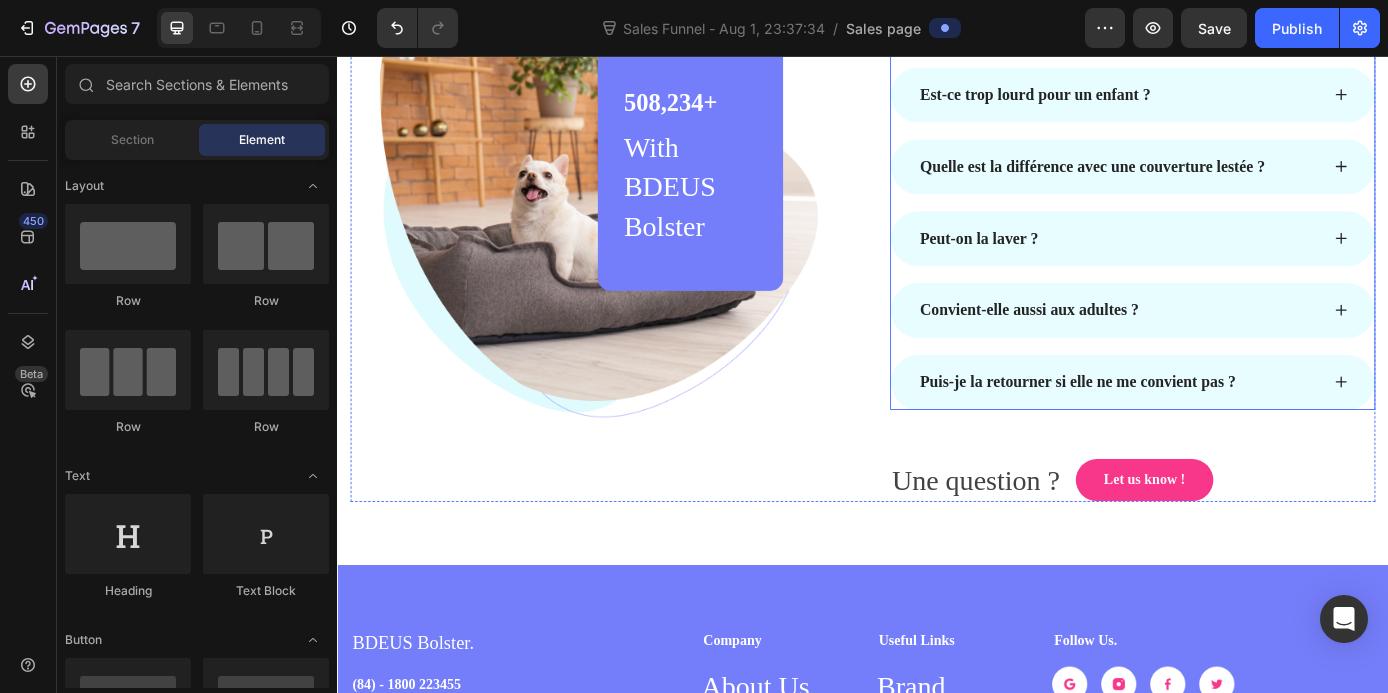 click on "Peut-on la laver ?" at bounding box center (1245, 264) 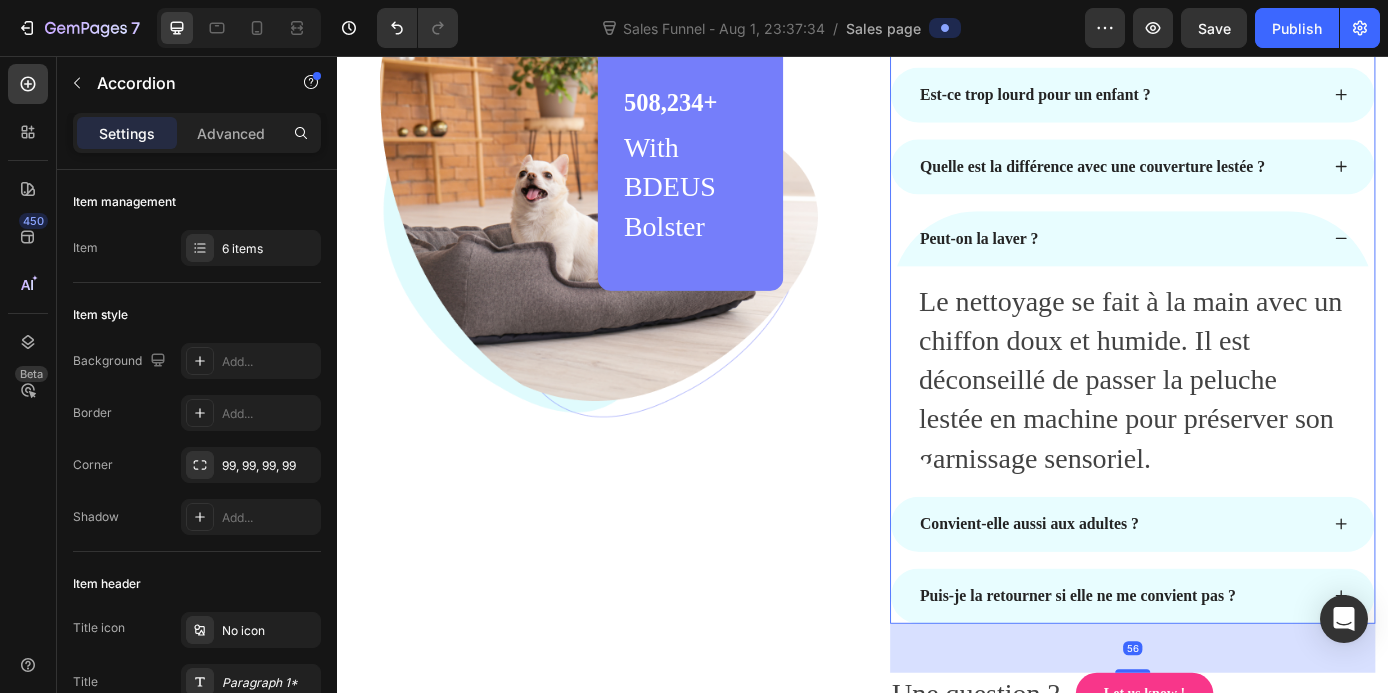 click on "Peut-on la laver ?" at bounding box center (1229, 264) 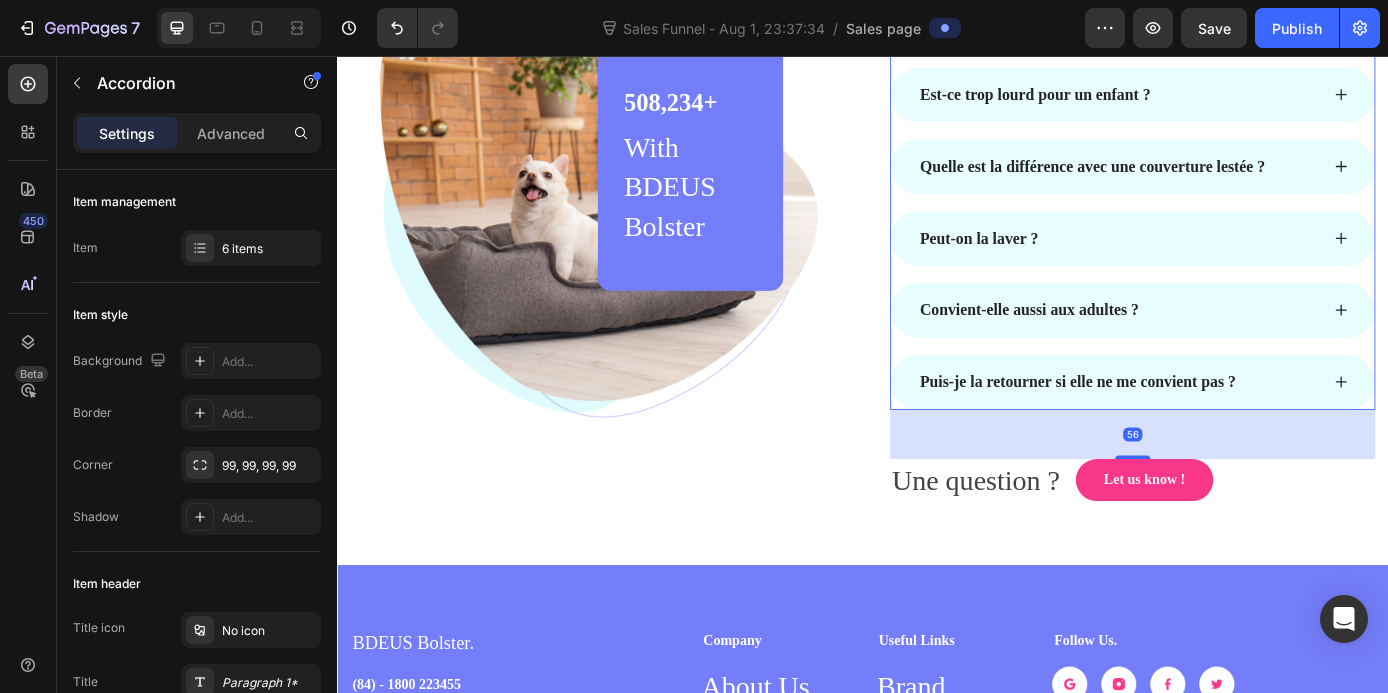 click on "Peut-on la laver ?" at bounding box center (1229, 264) 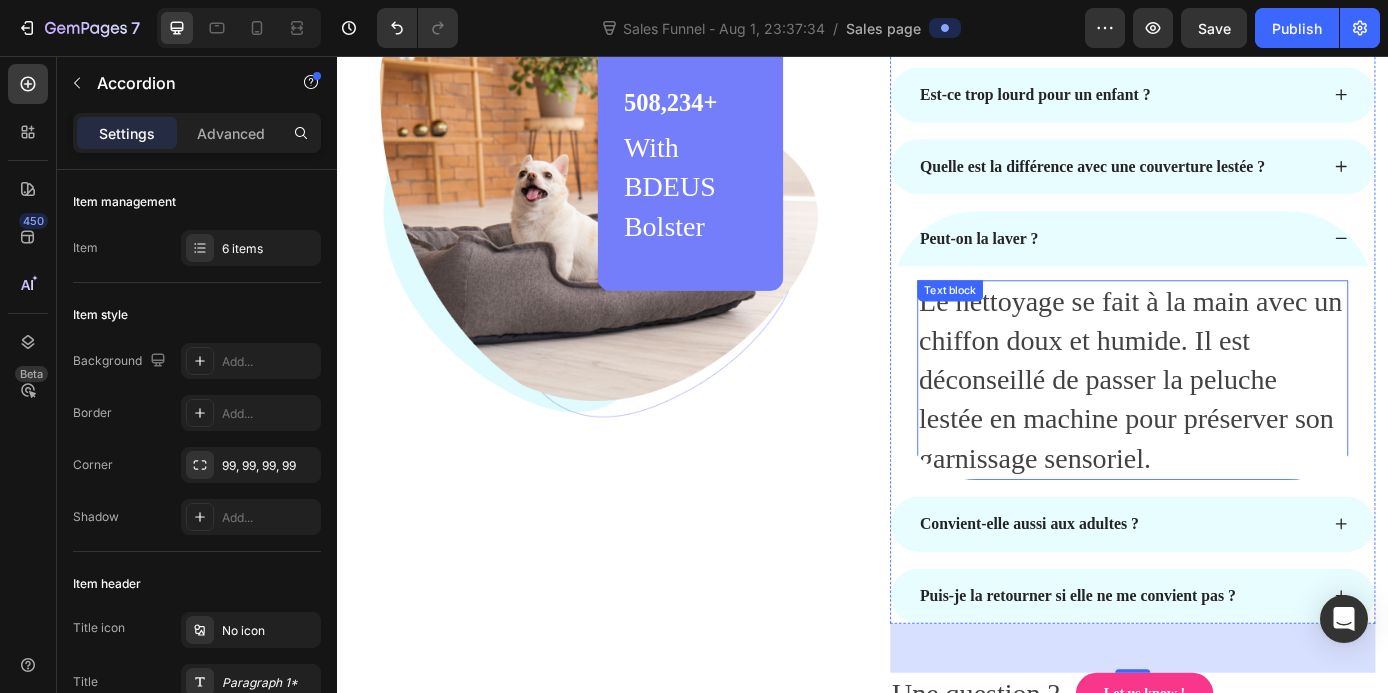 click on "Le nettoyage se fait à la main avec un chiffon doux et humide. Il est déconseillé de passer la peluche lestée en machine pour préserver son garnissage sensoriel." at bounding box center [1245, 426] 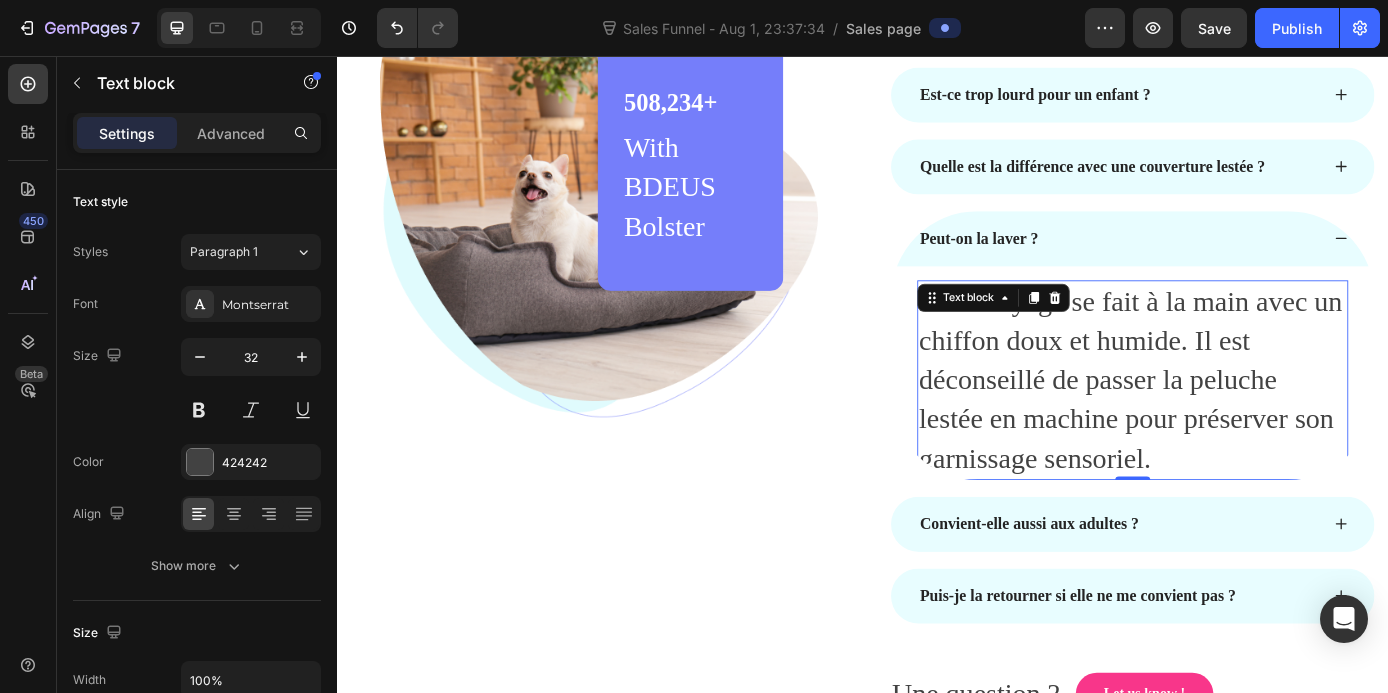click on "Le nettoyage se fait à la main avec un chiffon doux et humide. Il est déconseillé de passer la peluche lestée en machine pour préserver son garnissage sensoriel." at bounding box center [1245, 426] 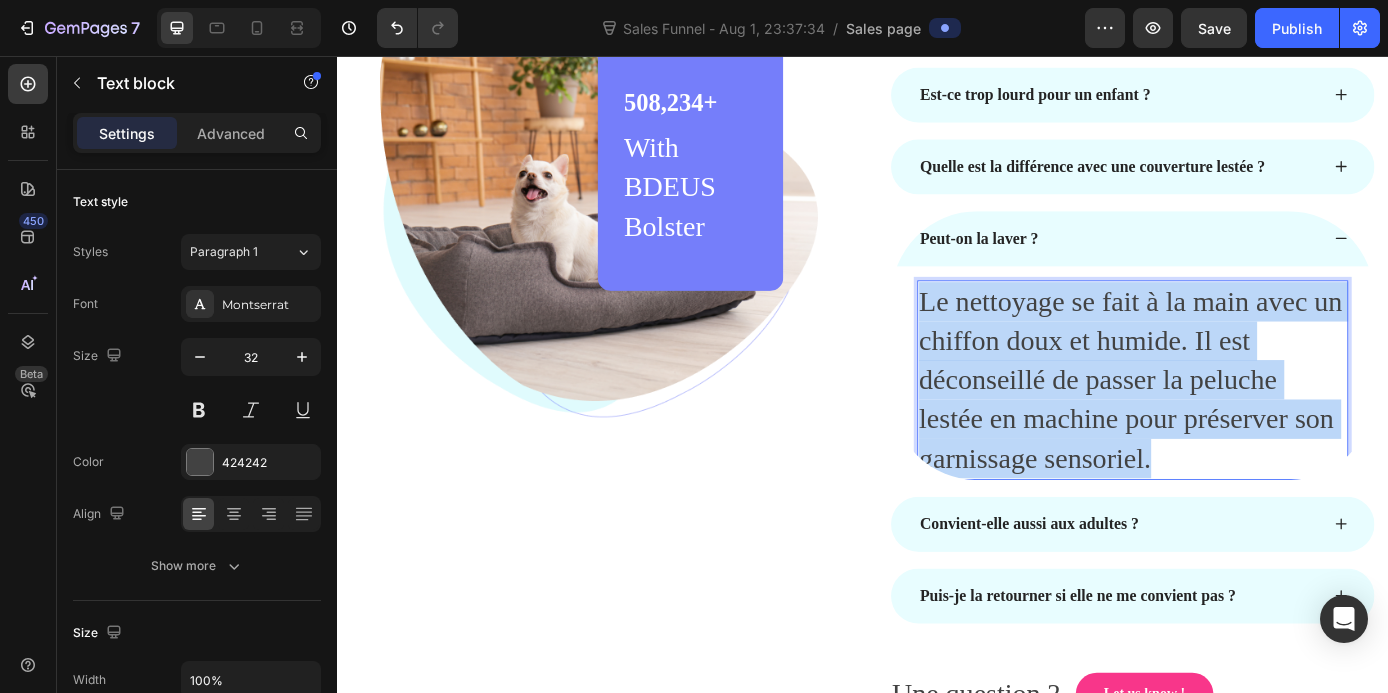 click on "Le nettoyage se fait à la main avec un chiffon doux et humide. Il est déconseillé de passer la peluche lestée en machine pour préserver son garnissage sensoriel." at bounding box center [1245, 426] 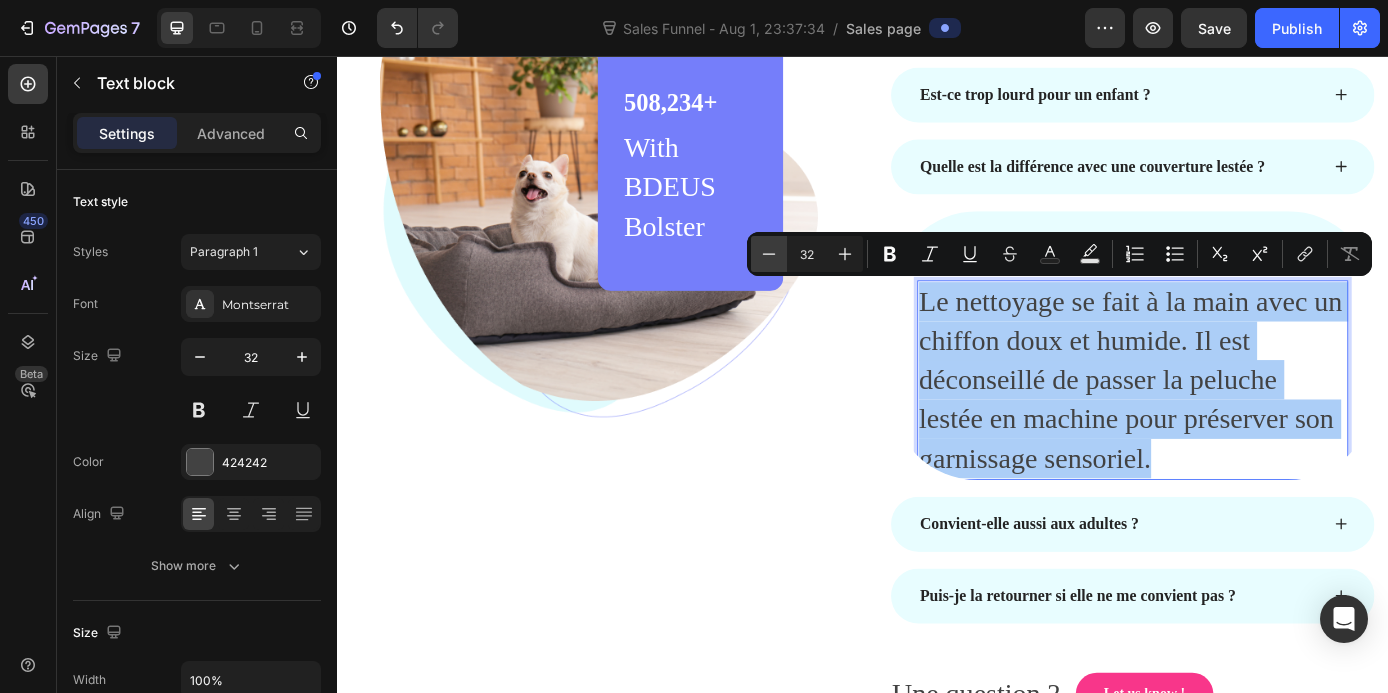 click on "Minus" at bounding box center [769, 254] 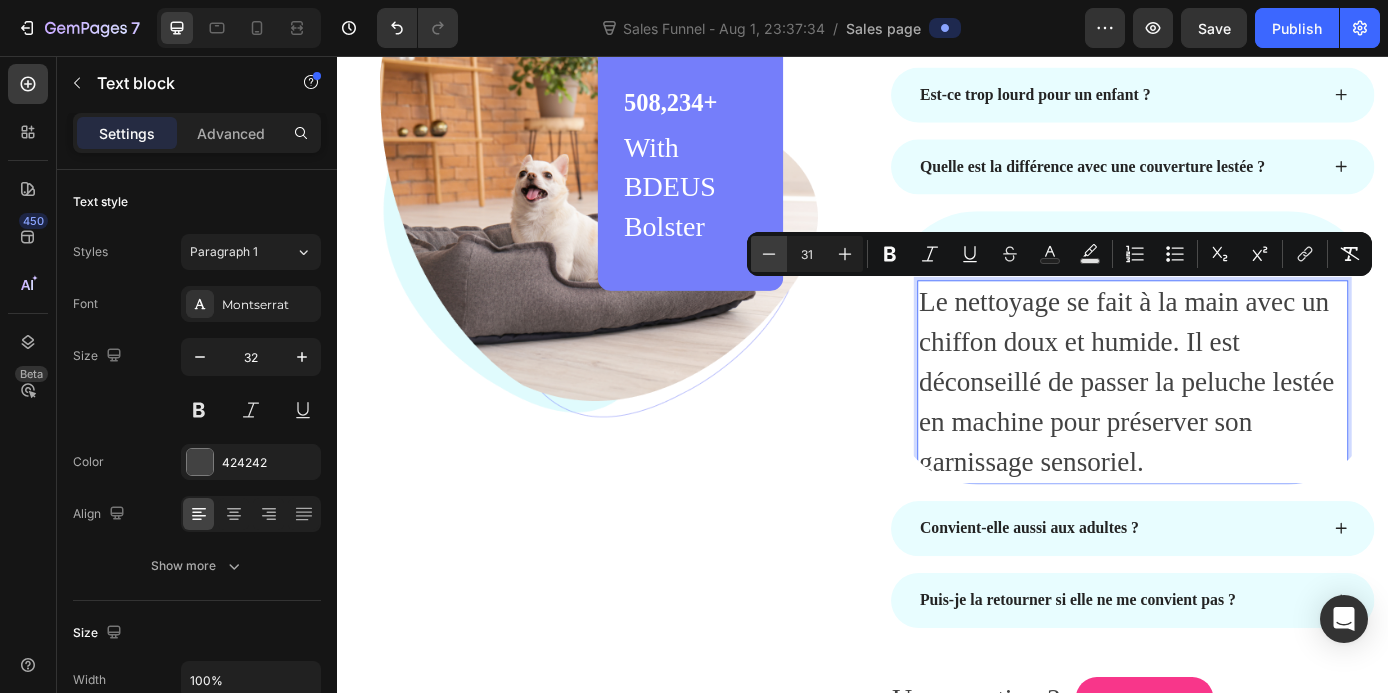 click on "Minus" at bounding box center [769, 254] 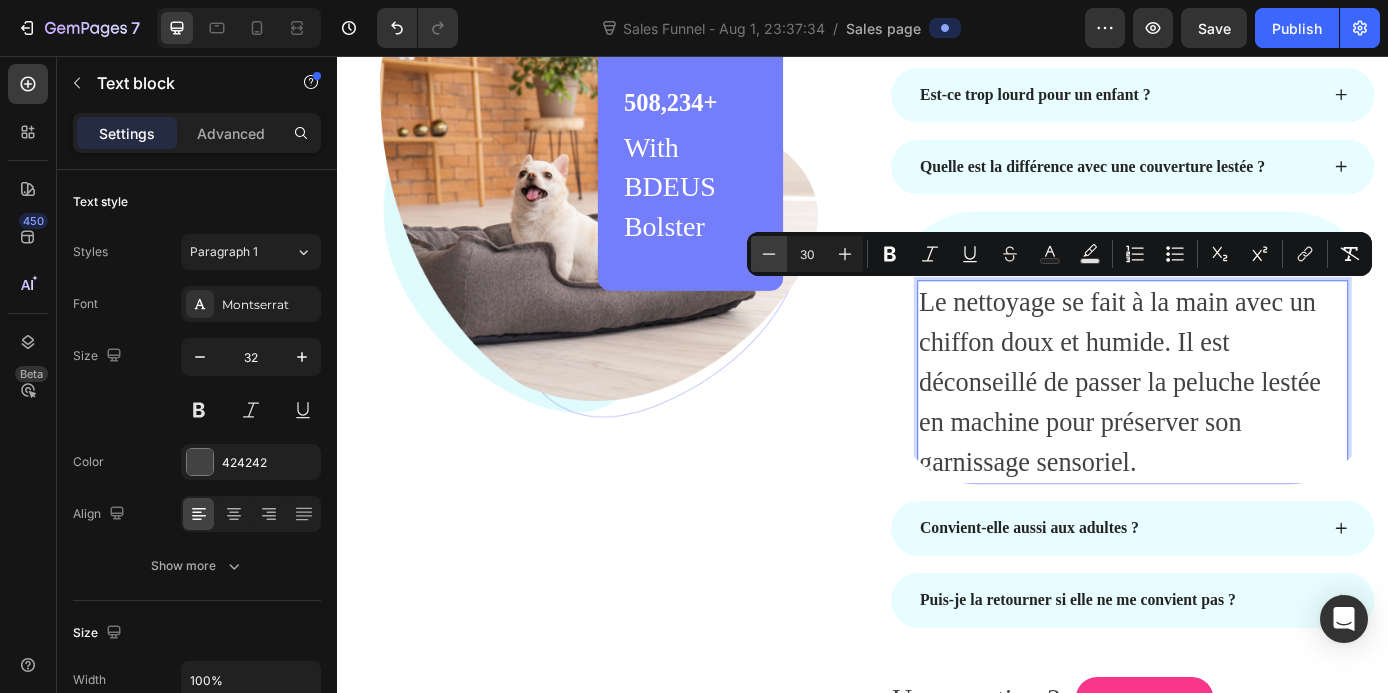click on "Minus" at bounding box center (769, 254) 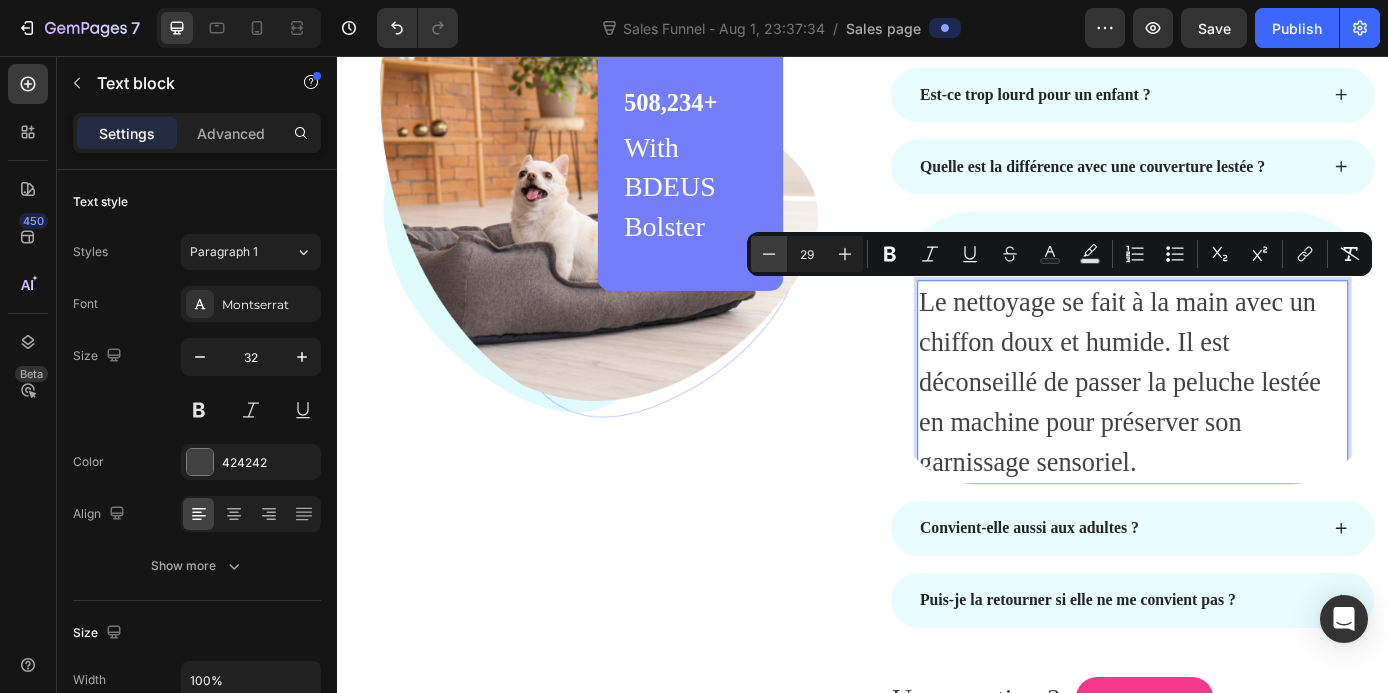 click on "Minus" at bounding box center (769, 254) 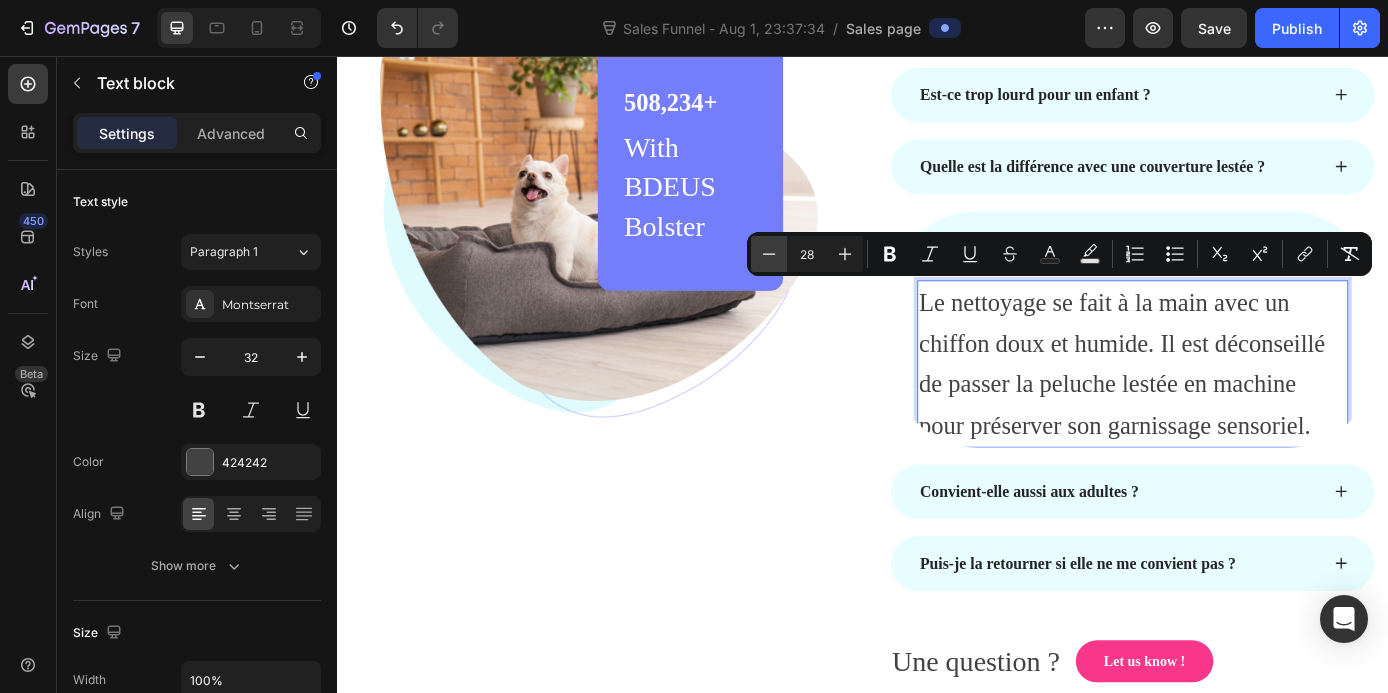 click on "Minus" at bounding box center (769, 254) 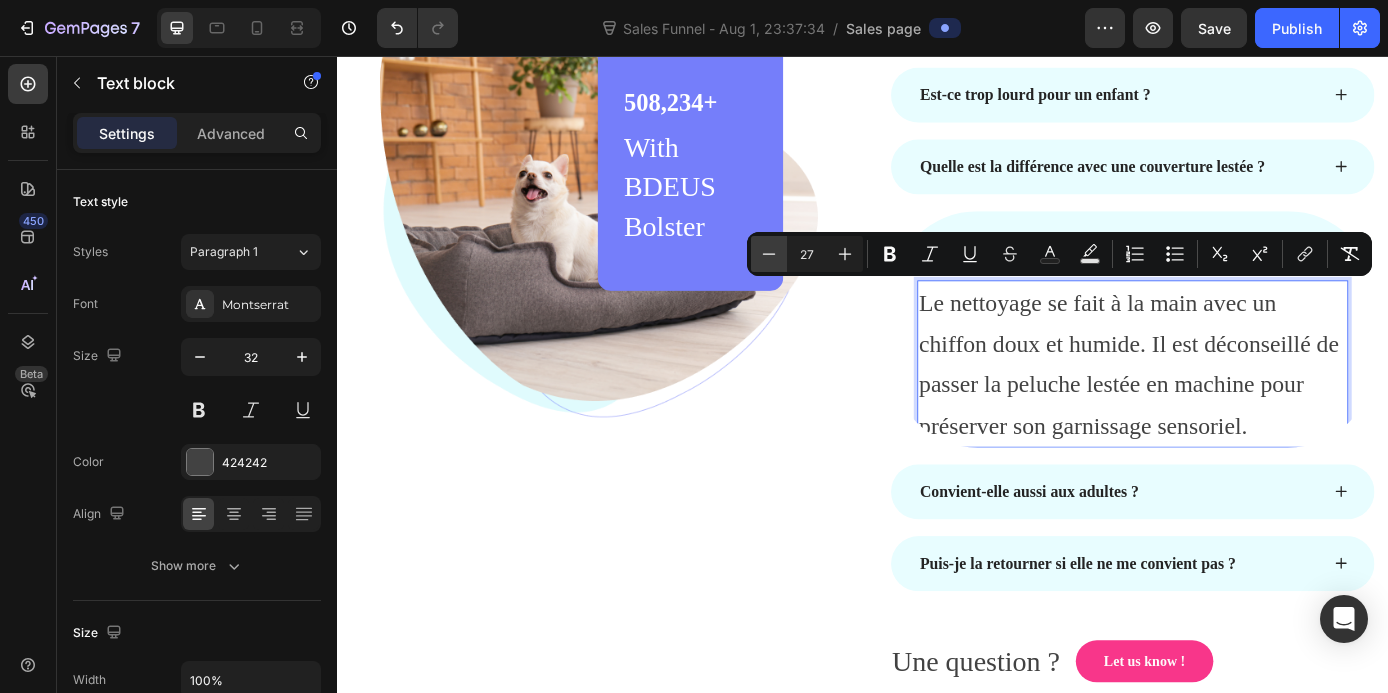 click on "Minus" at bounding box center (769, 254) 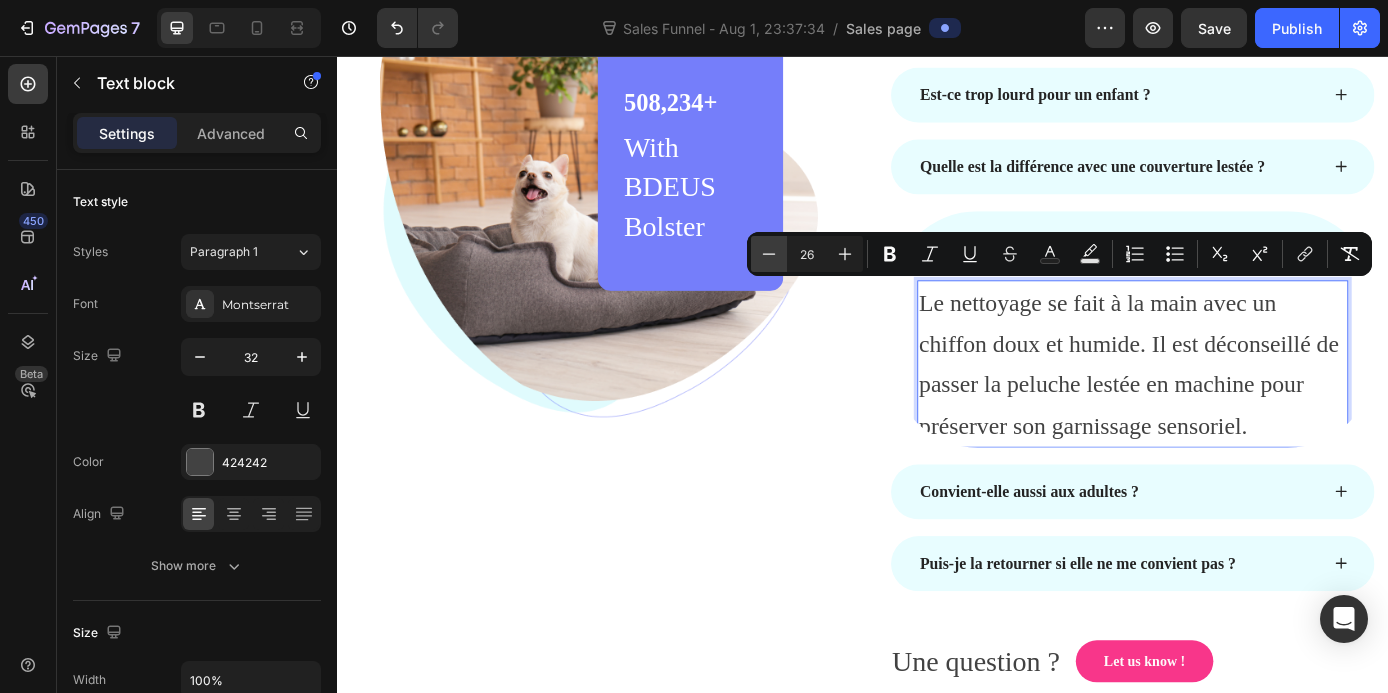 click on "Minus" at bounding box center [769, 254] 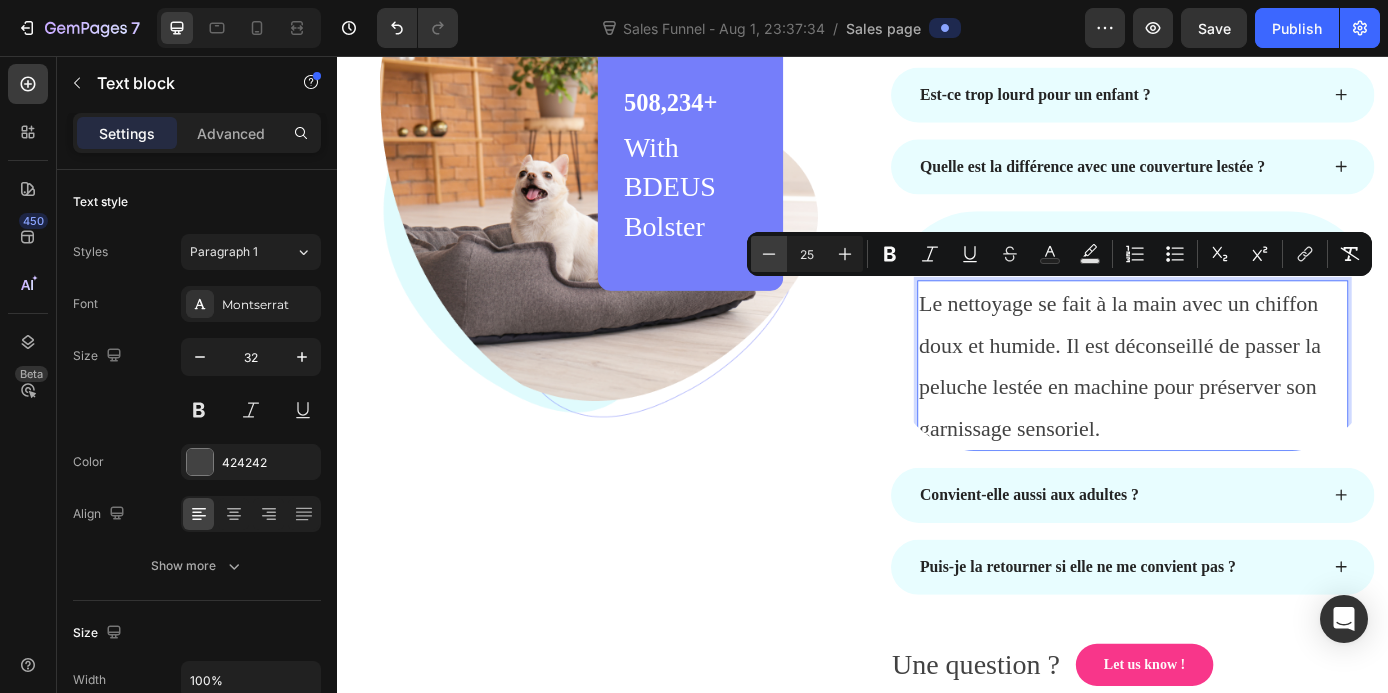 click on "Minus" at bounding box center [769, 254] 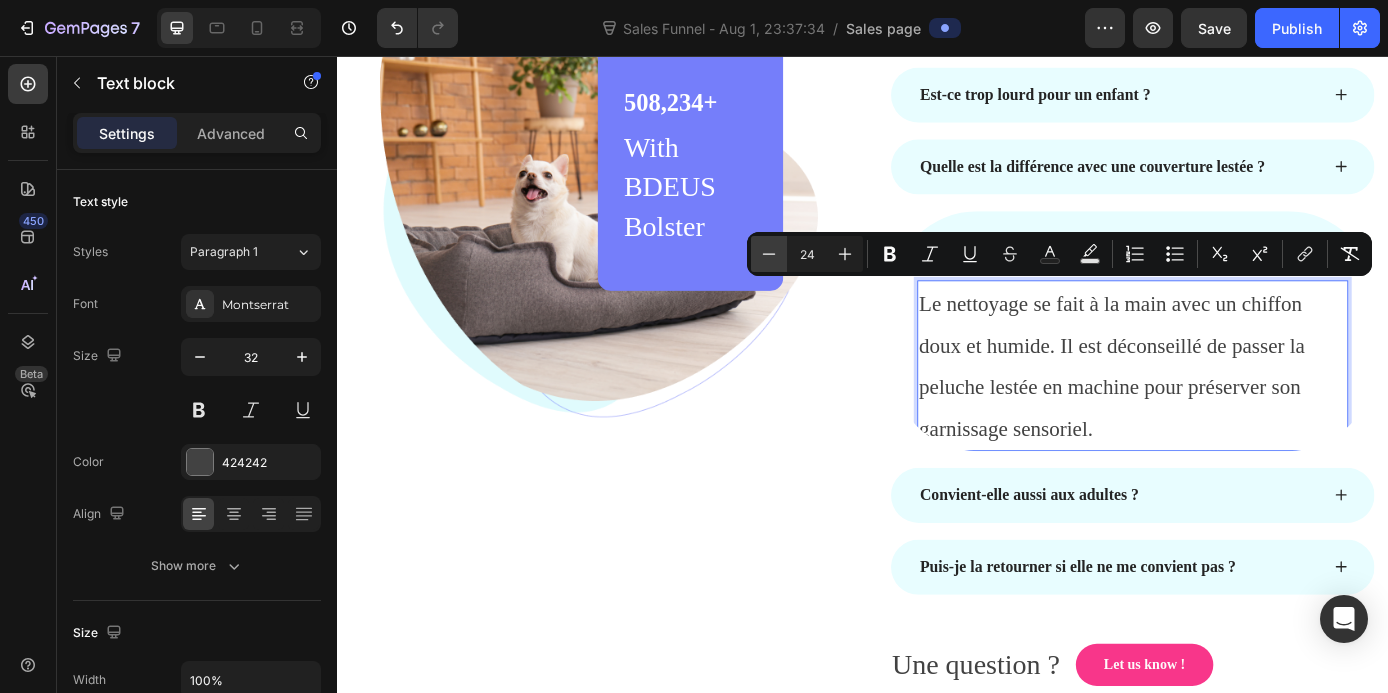 click on "Minus" at bounding box center [769, 254] 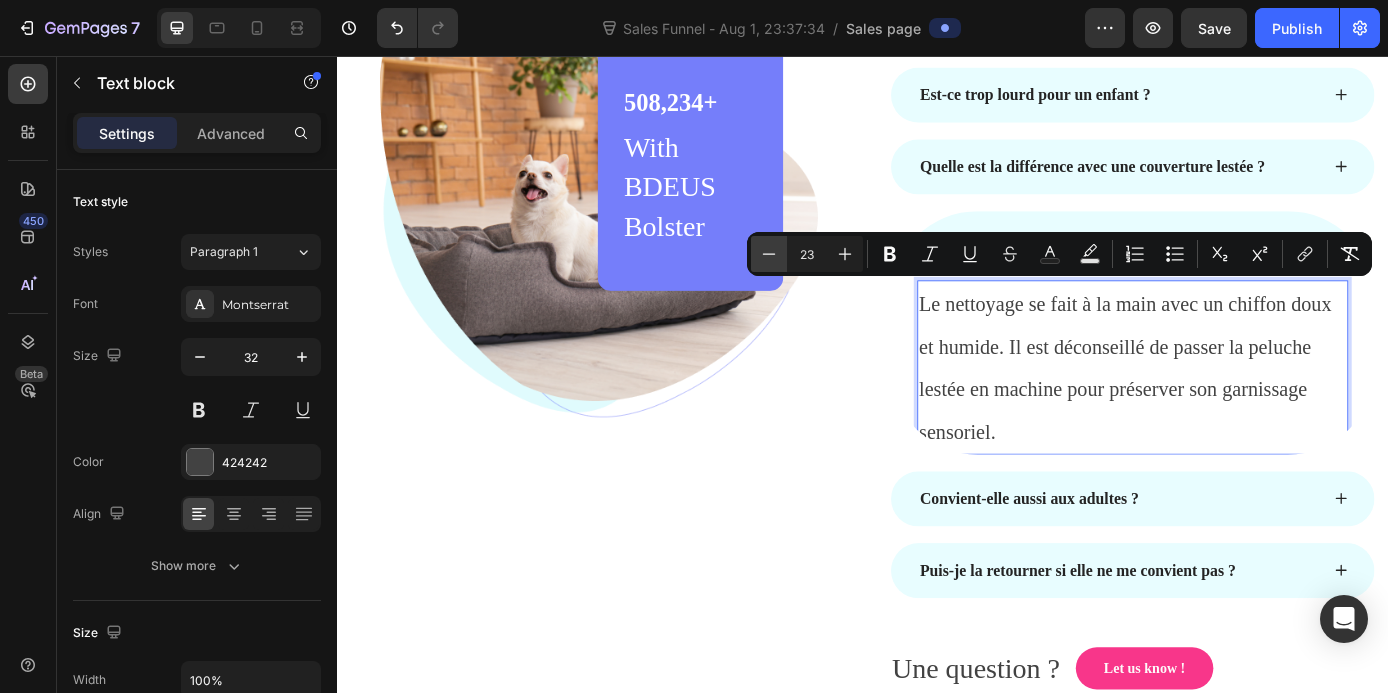 click on "Minus" at bounding box center (769, 254) 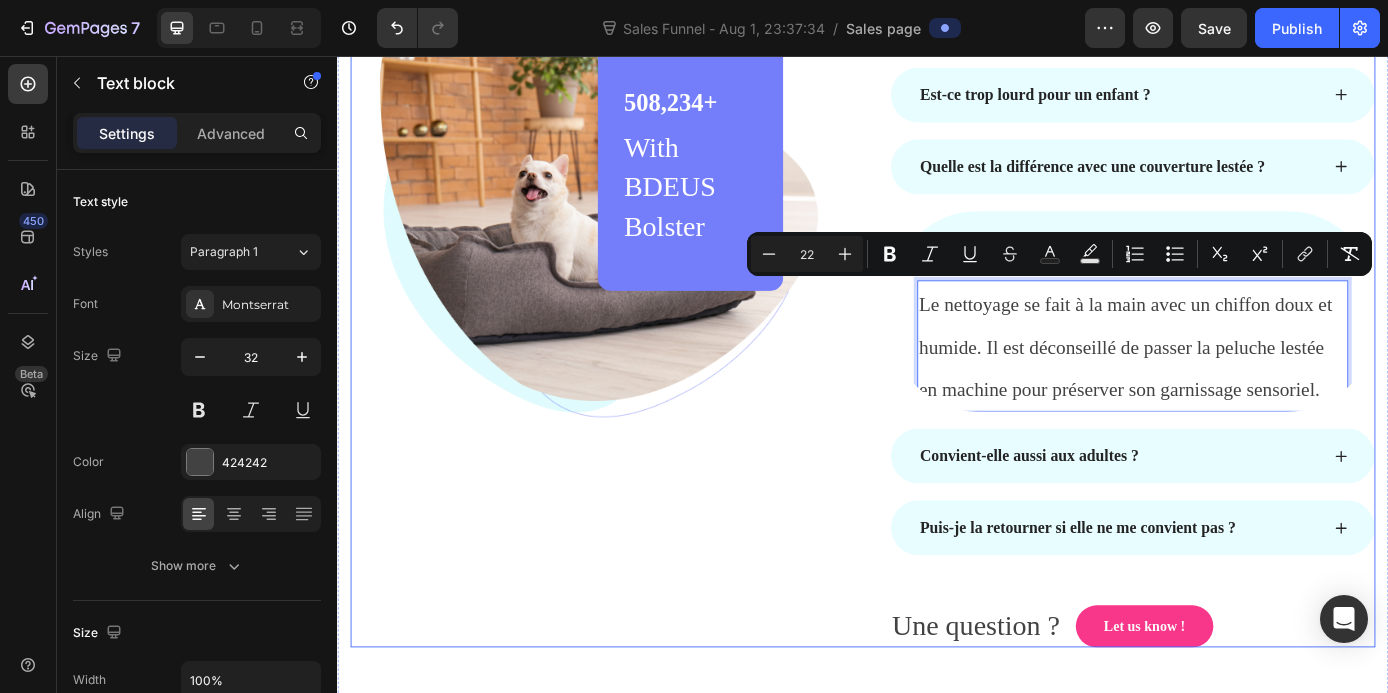 click on "Image 508,234+ Heading With BDEUS Bolster  Text block Row Row
Est-ce que cette peluche fonctionne vraiment pour l’anxiété ou les troubles du sommeil ?
Est-ce trop lourd pour un enfant ?
Quelle est la différence avec une couverture lestée ?
Peut-on la laver ? Le nettoyage se fait à la main avec un chiffon doux et humide. Il est déconseillé de passer la peluche lestée en machine pour préserver son garnissage sensoriel. Text block   0
Convient-elle aussi aux adultes ?
Puis-je la retourner si elle ne me convient pas ? Accordion Une question ?  Text block Let us know ! Button Row Row" at bounding box center [937, 346] 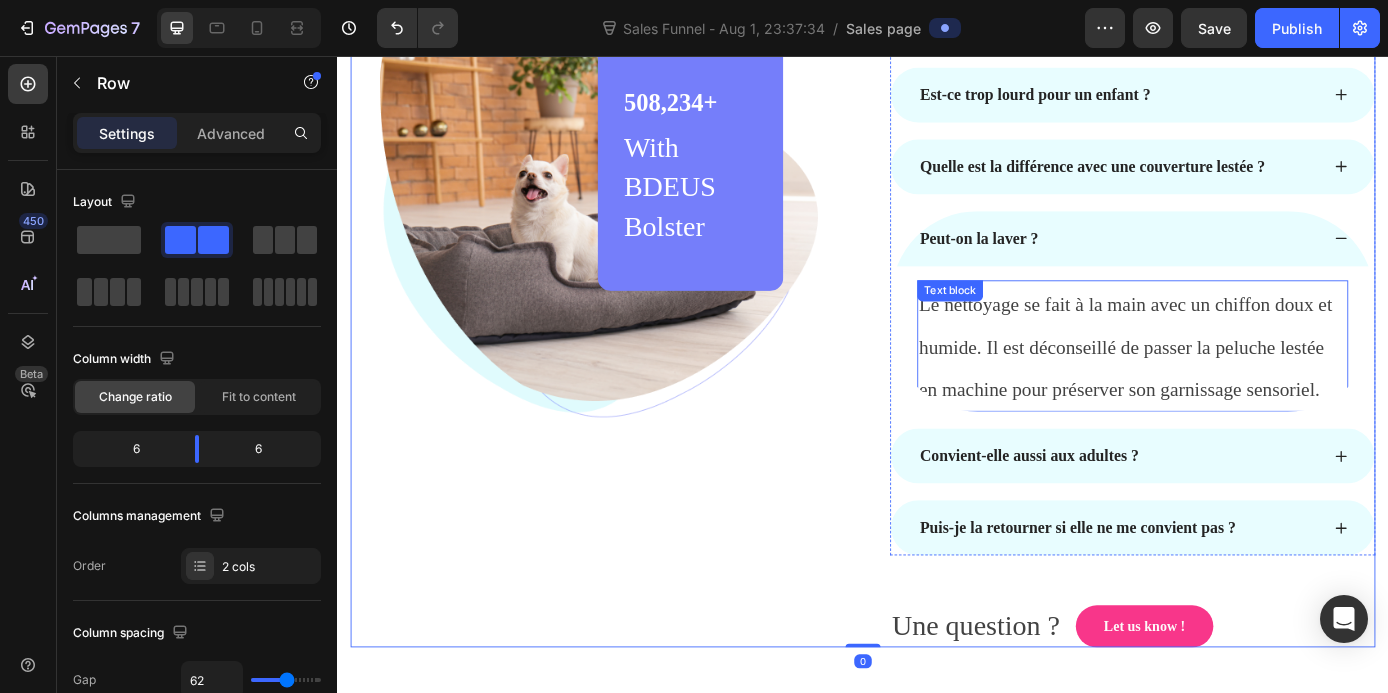 click on "Le nettoyage se fait à la main avec un chiffon doux et humide. Il est déconseillé de passer la peluche lestée en machine pour préserver son garnissage sensoriel." at bounding box center (1237, 388) 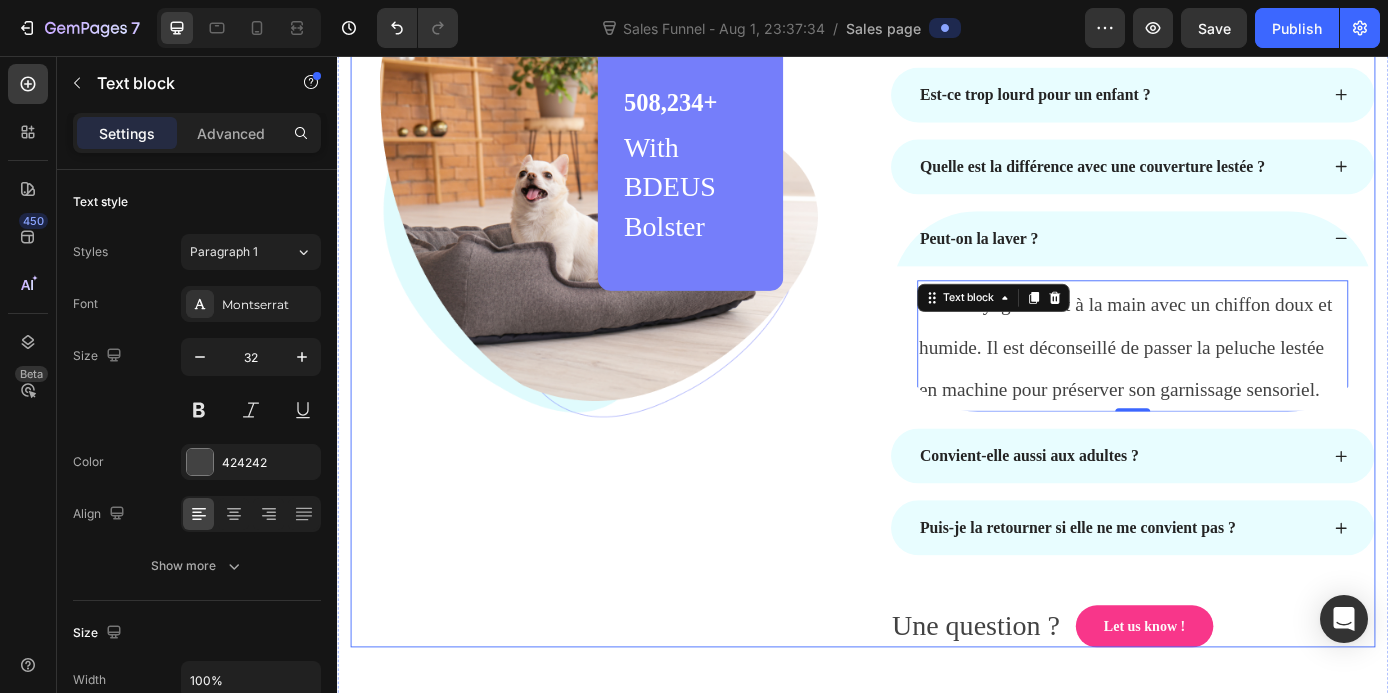 click on "Image 508,234+ Heading With BDEUS Bolster  Text block Row Row
Est-ce que cette peluche fonctionne vraiment pour l’anxiété ou les troubles du sommeil ?
Est-ce trop lourd pour un enfant ?
Quelle est la différence avec une couverture lestée ?
Peut-on la laver ? Le nettoyage se fait à la main avec un chiffon doux et humide. Il est déconseillé de passer la peluche lestée en machine pour préserver son garnissage sensoriel. Text block   0
Convient-elle aussi aux adultes ?
Puis-je la retourner si elle ne me convient pas ? Accordion Une question ?  Text block Let us know ! Button Row Row" at bounding box center [937, 346] 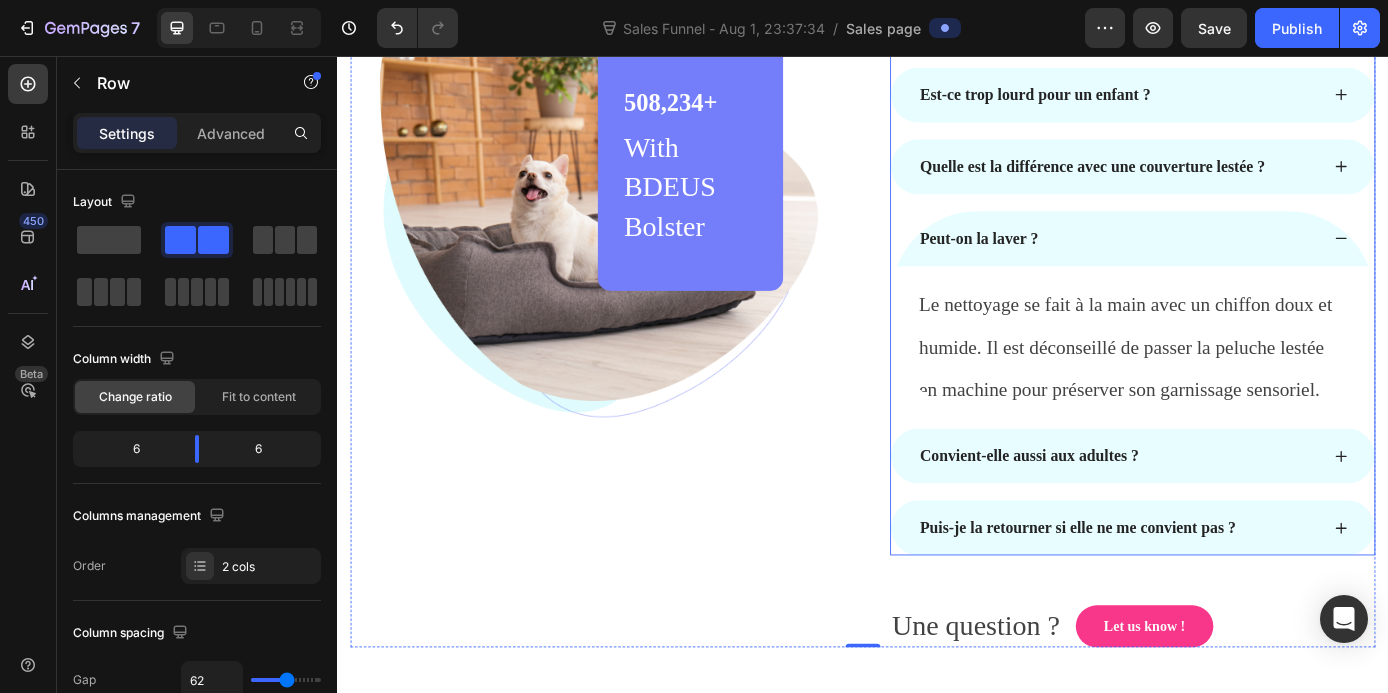 click 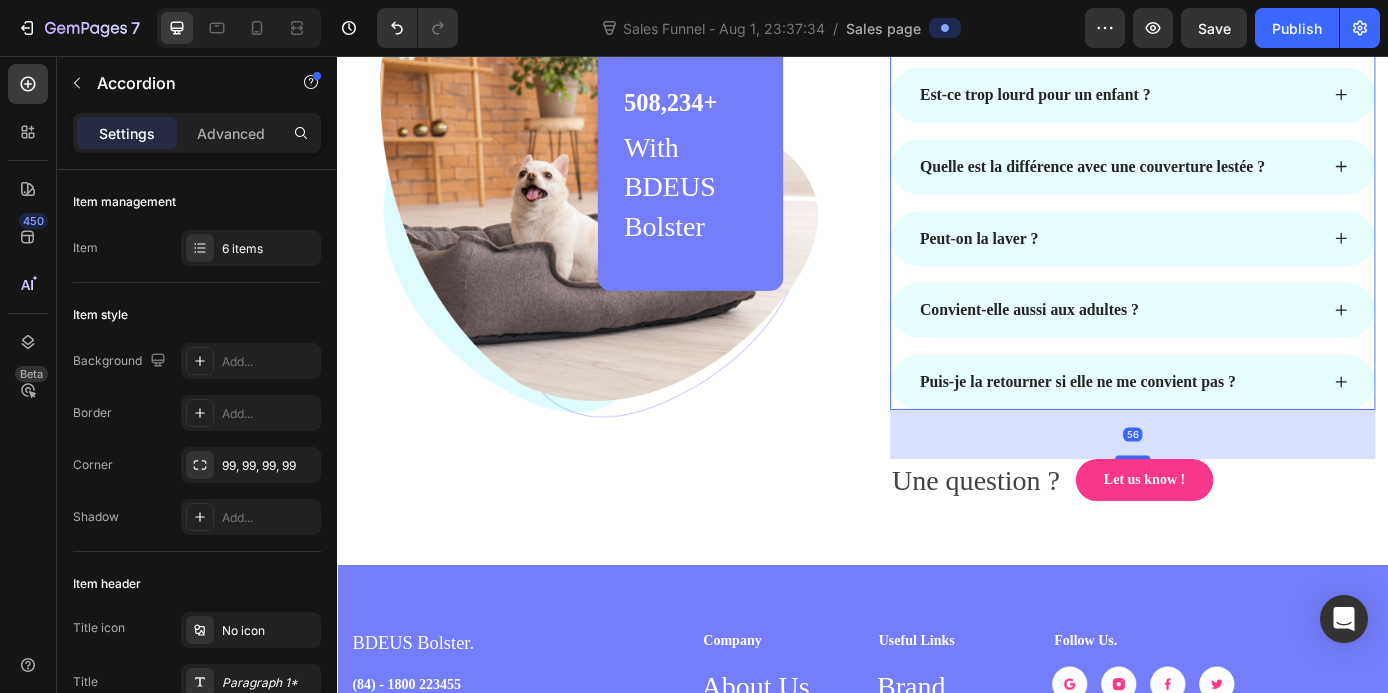 click 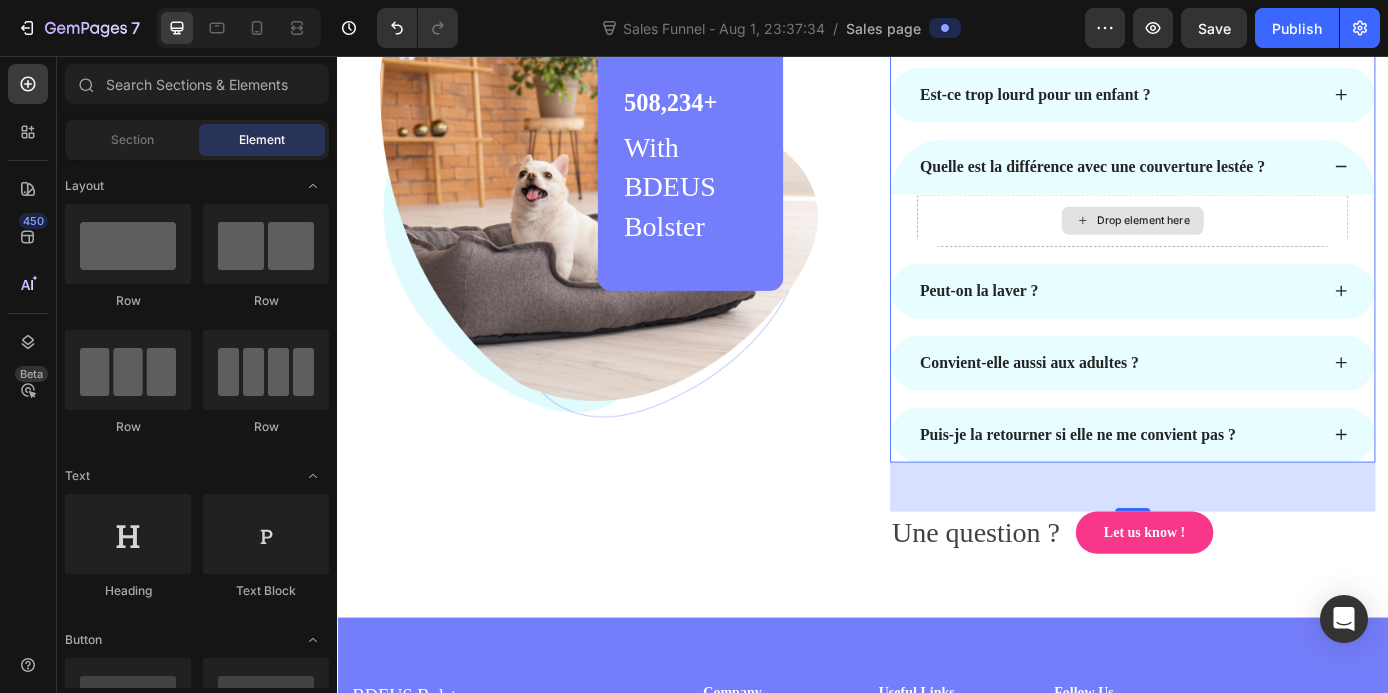 click on "Drop element here" at bounding box center (1257, 244) 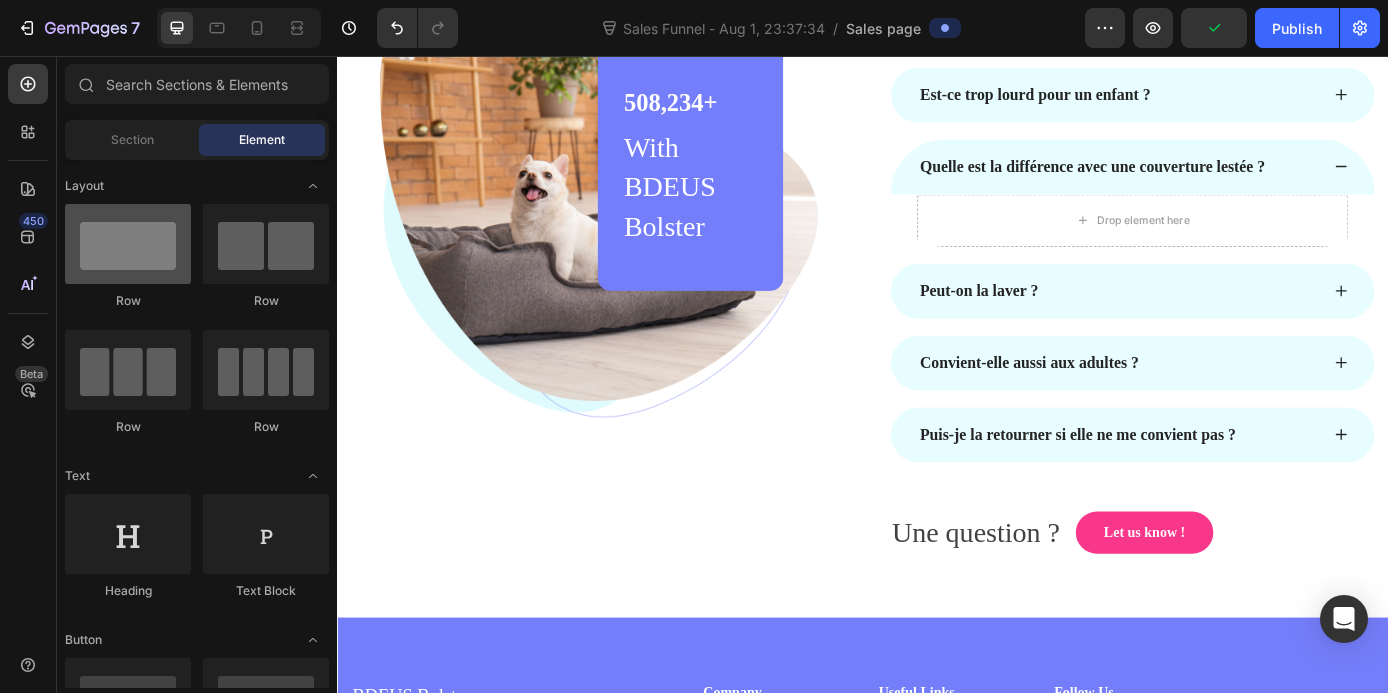 click at bounding box center [128, 244] 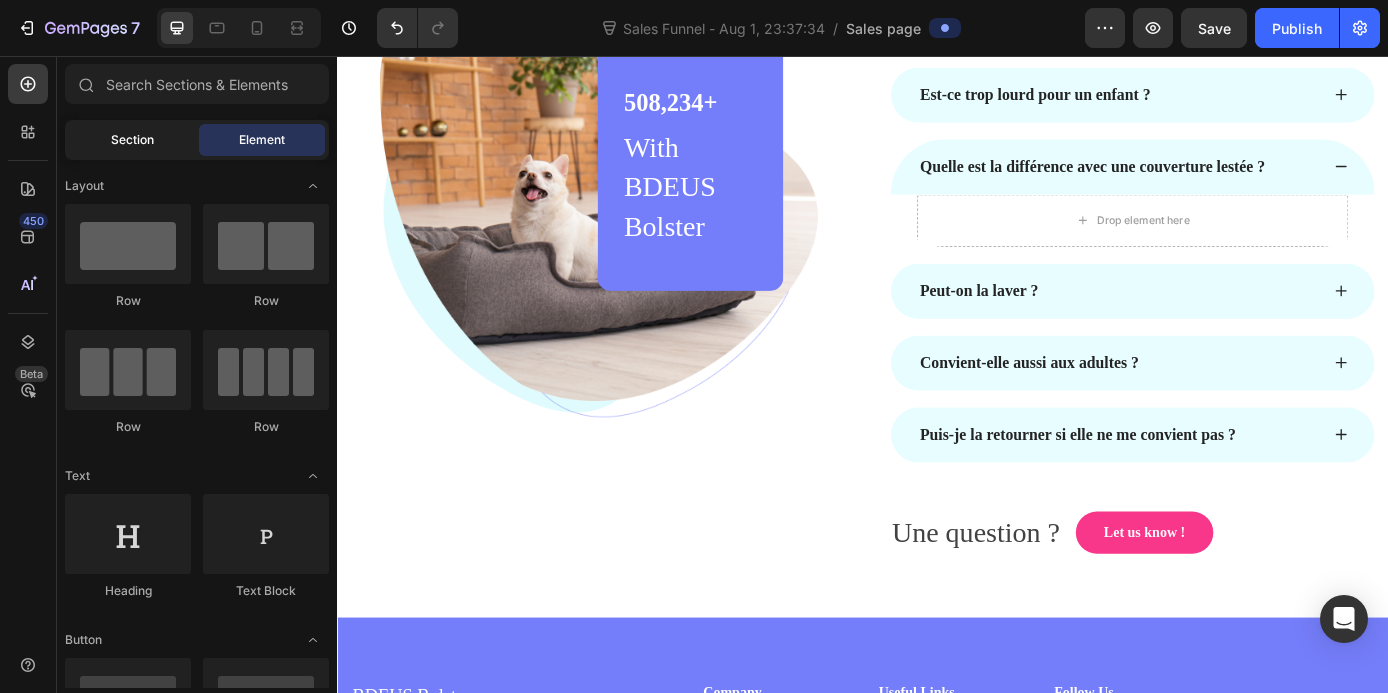 click on "Section" 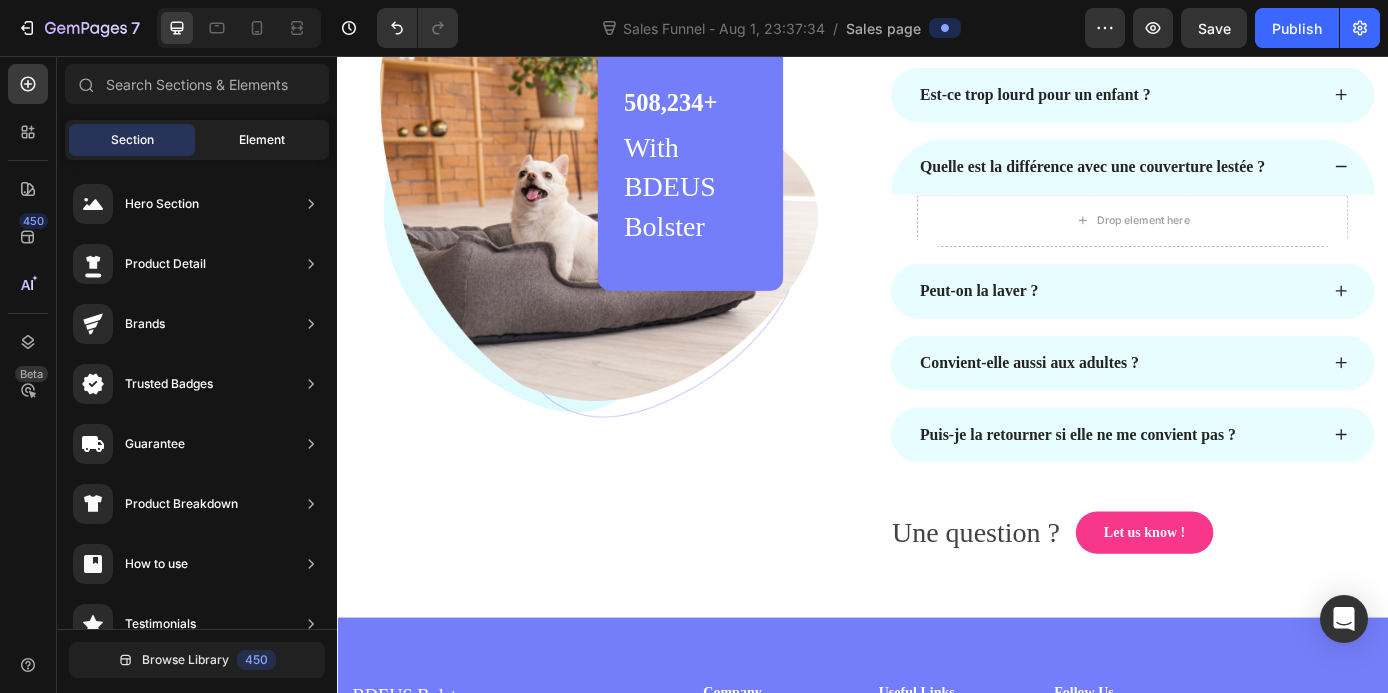 click on "Element" 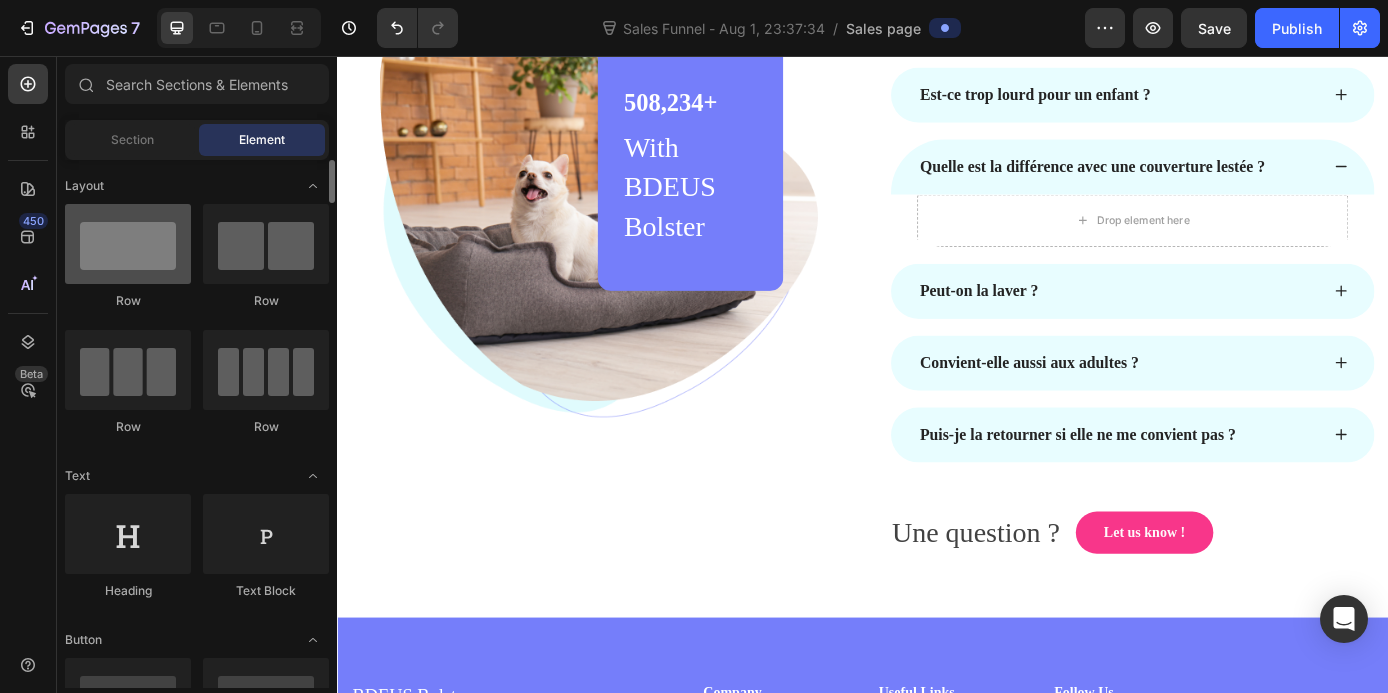 click at bounding box center [128, 244] 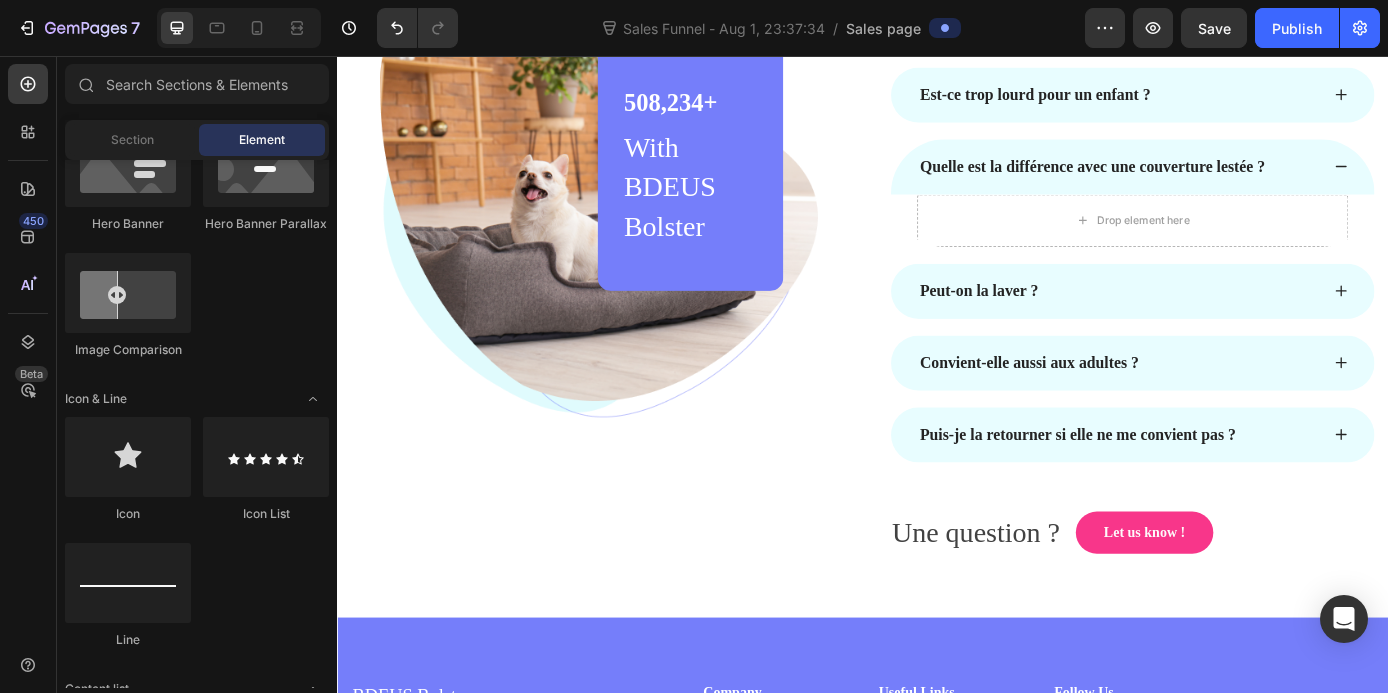 scroll, scrollTop: 0, scrollLeft: 0, axis: both 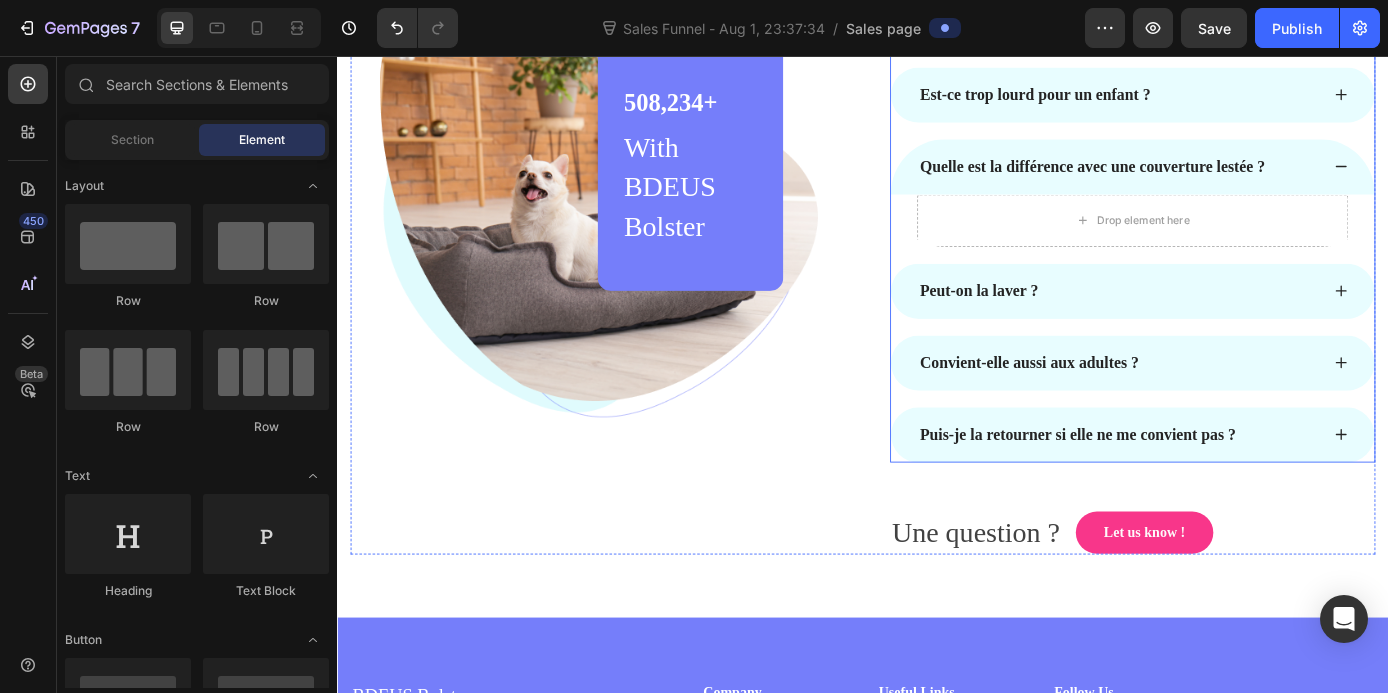 click 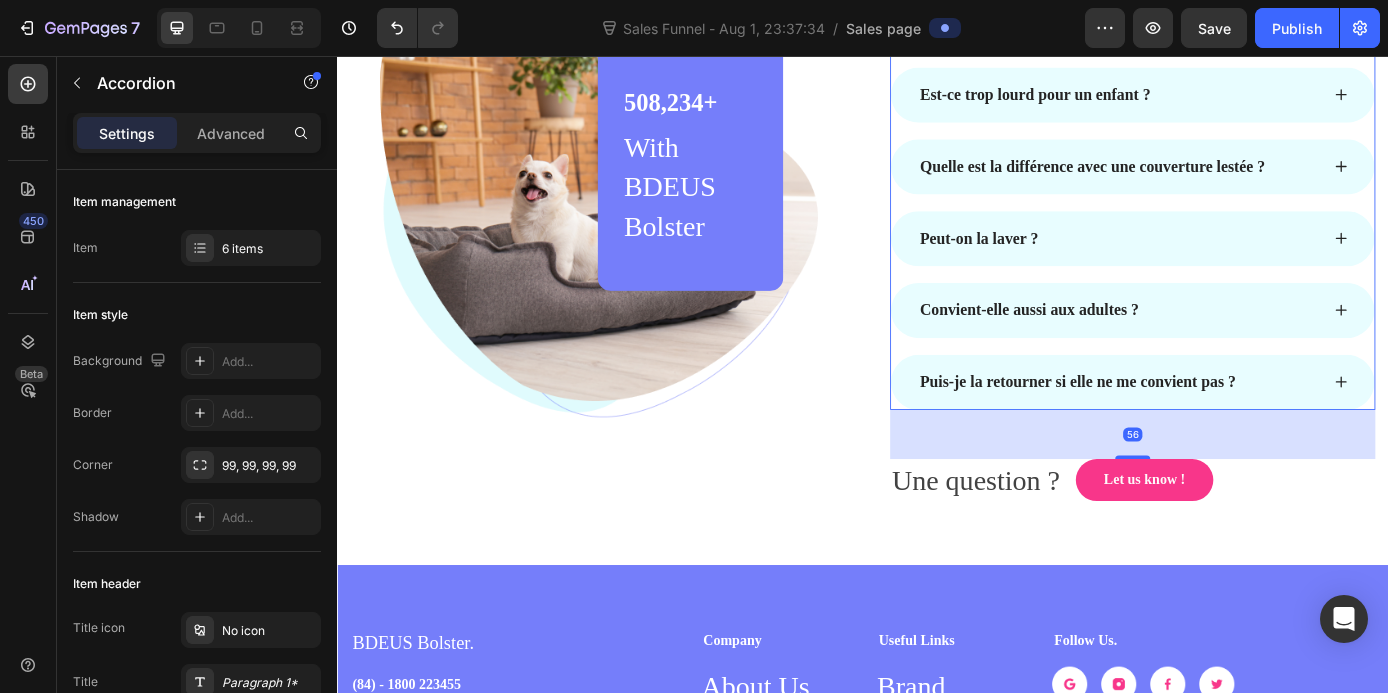 click on "Convient-elle aussi aux adultes ?" at bounding box center (1245, 346) 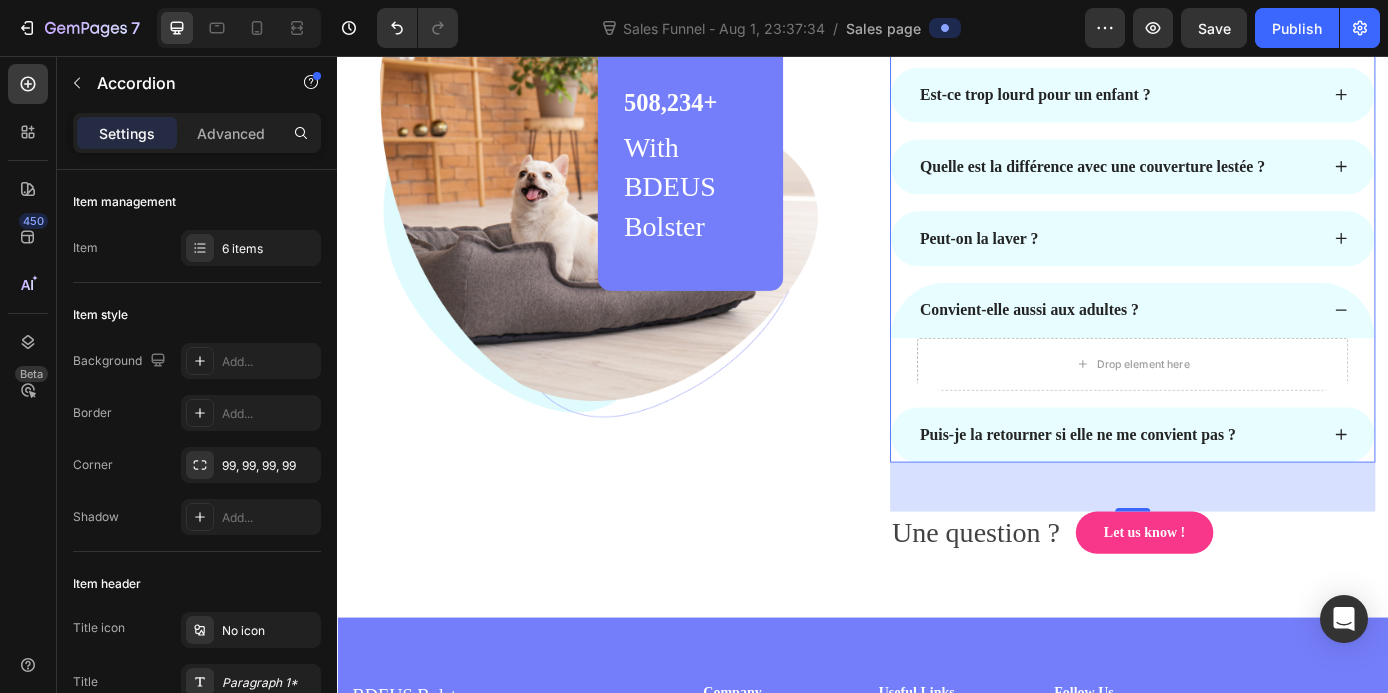 click on "Convient-elle aussi aux adultes ?" at bounding box center [1245, 346] 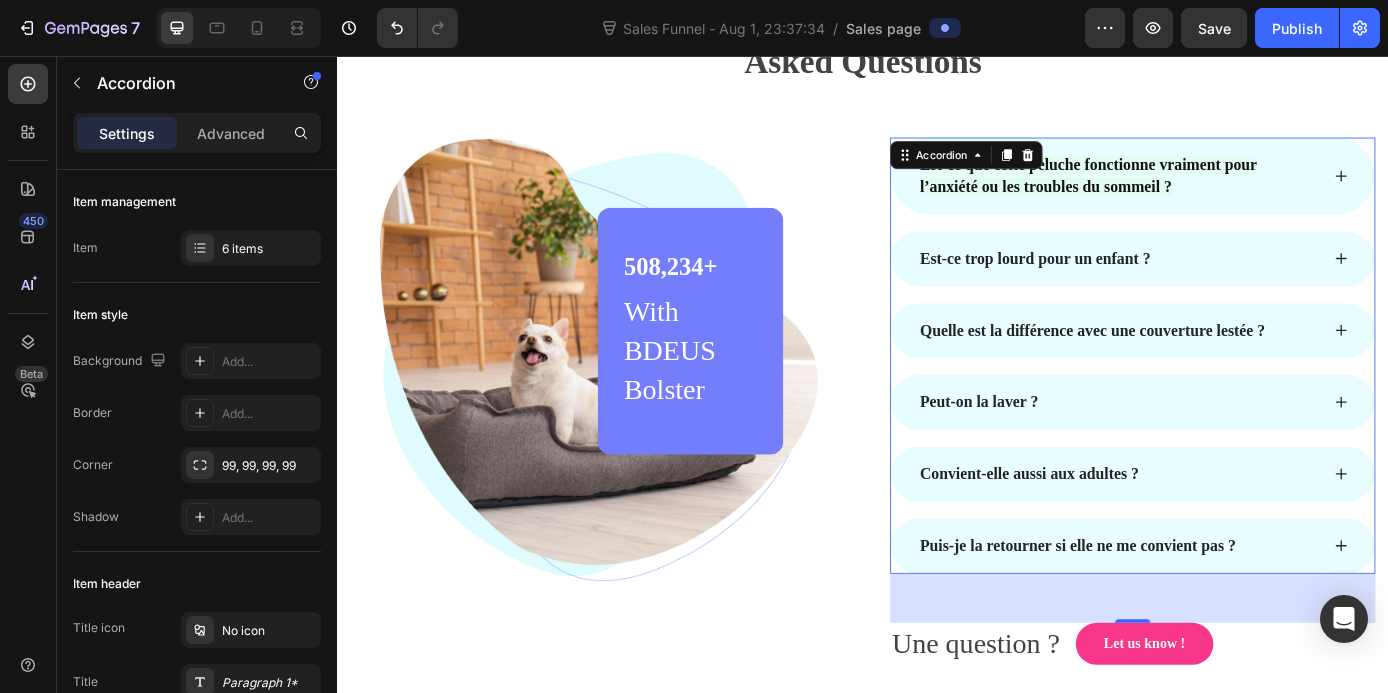 scroll, scrollTop: 6295, scrollLeft: 0, axis: vertical 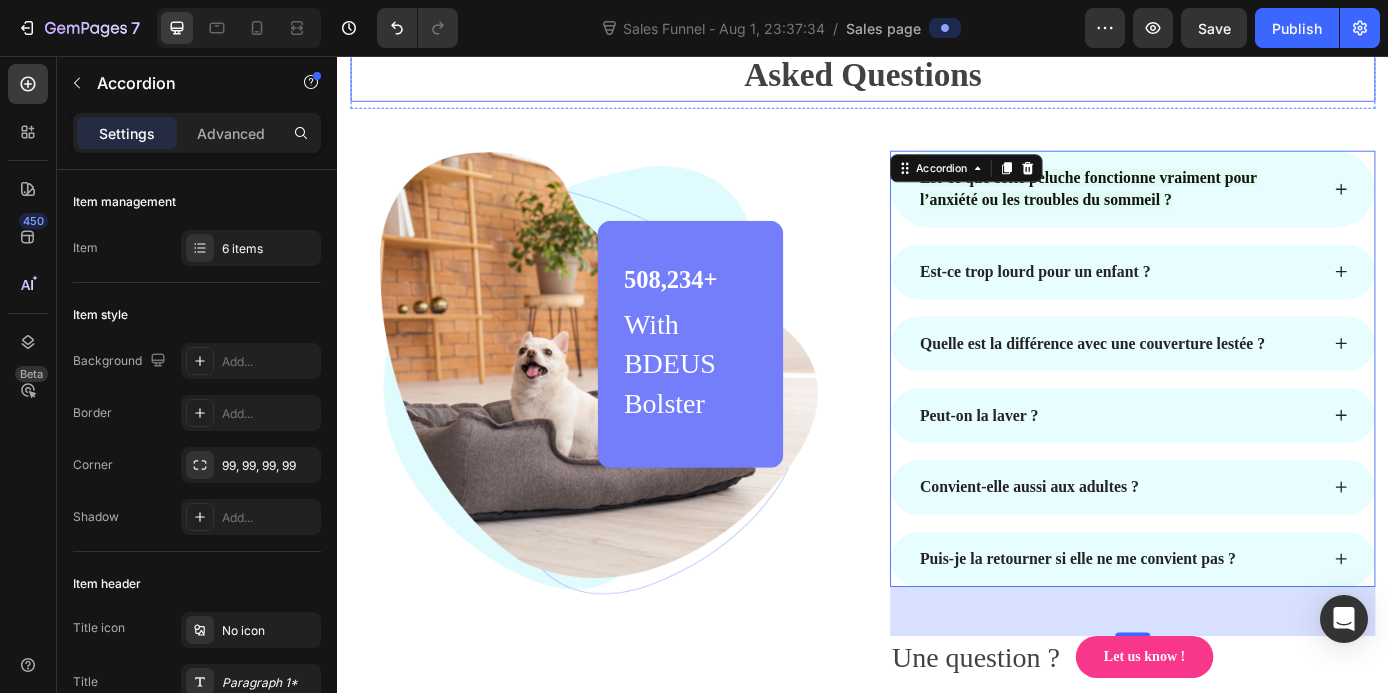 click on "Frequently Asked Questions" at bounding box center [937, 49] 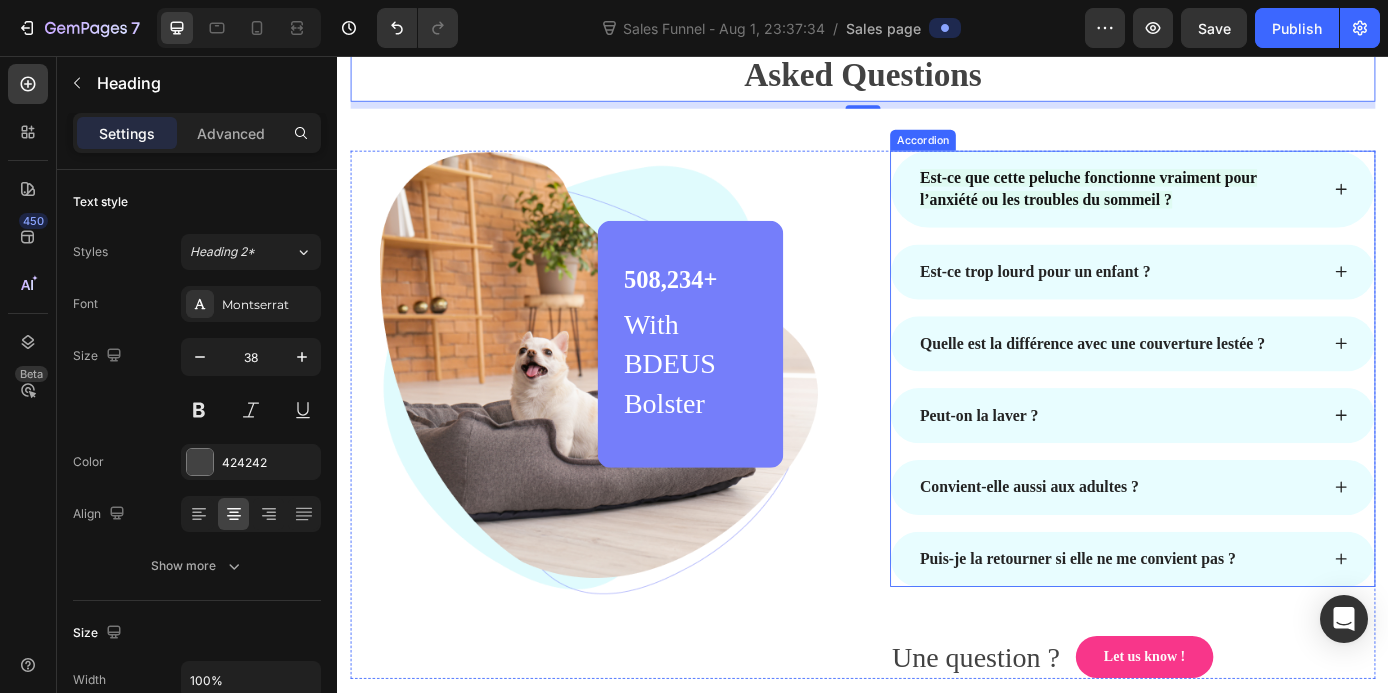scroll, scrollTop: 6331, scrollLeft: 0, axis: vertical 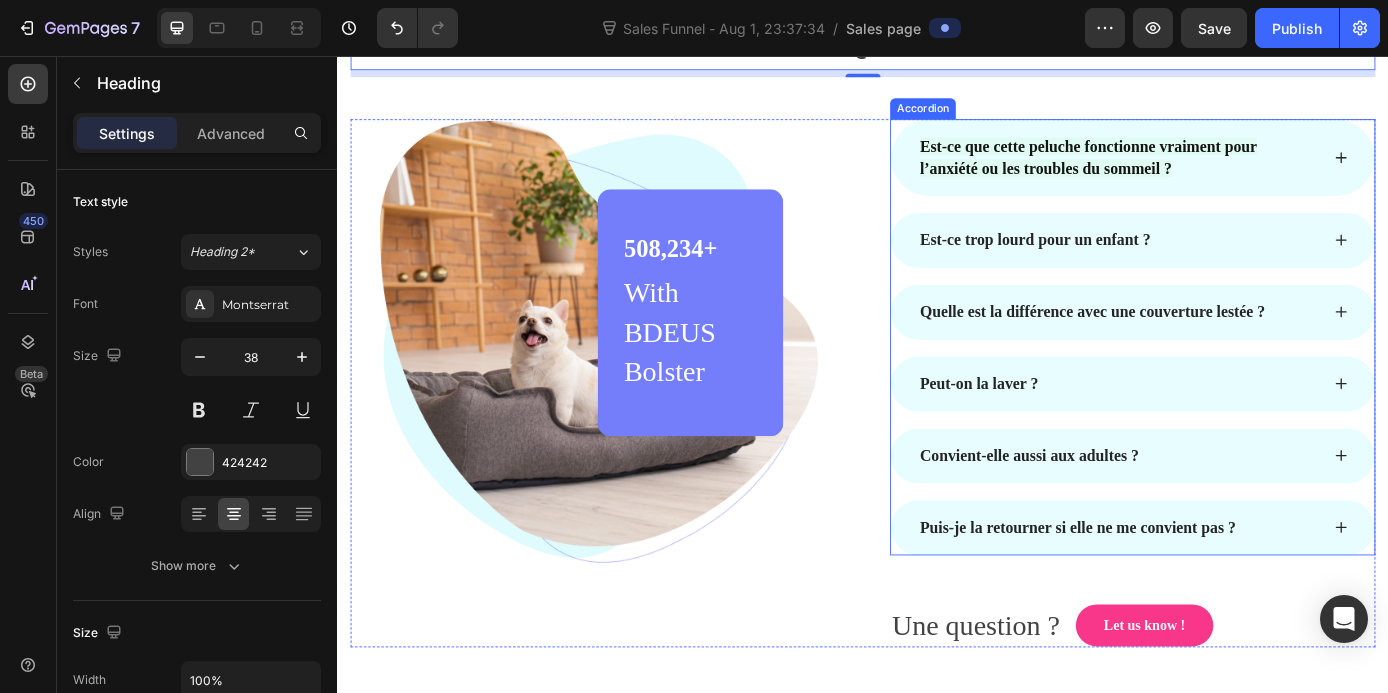 click on "Peut-on la laver ?" at bounding box center (1245, 430) 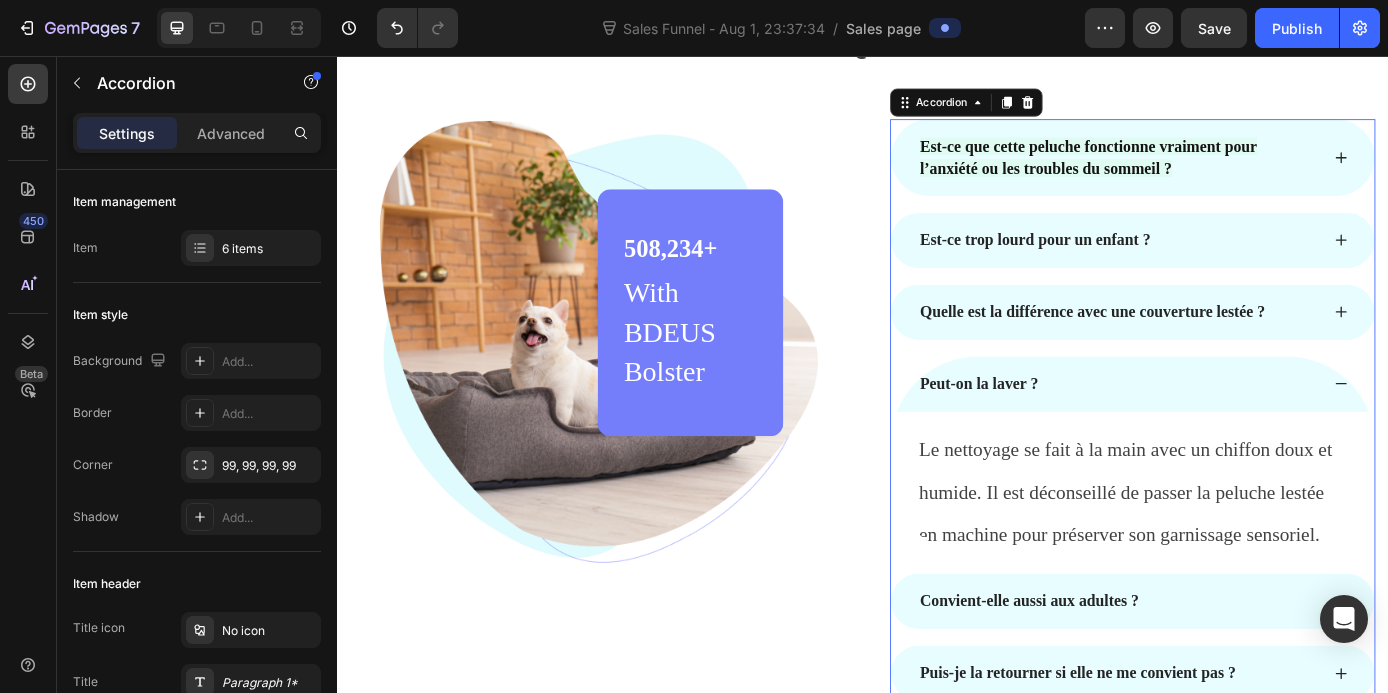 click 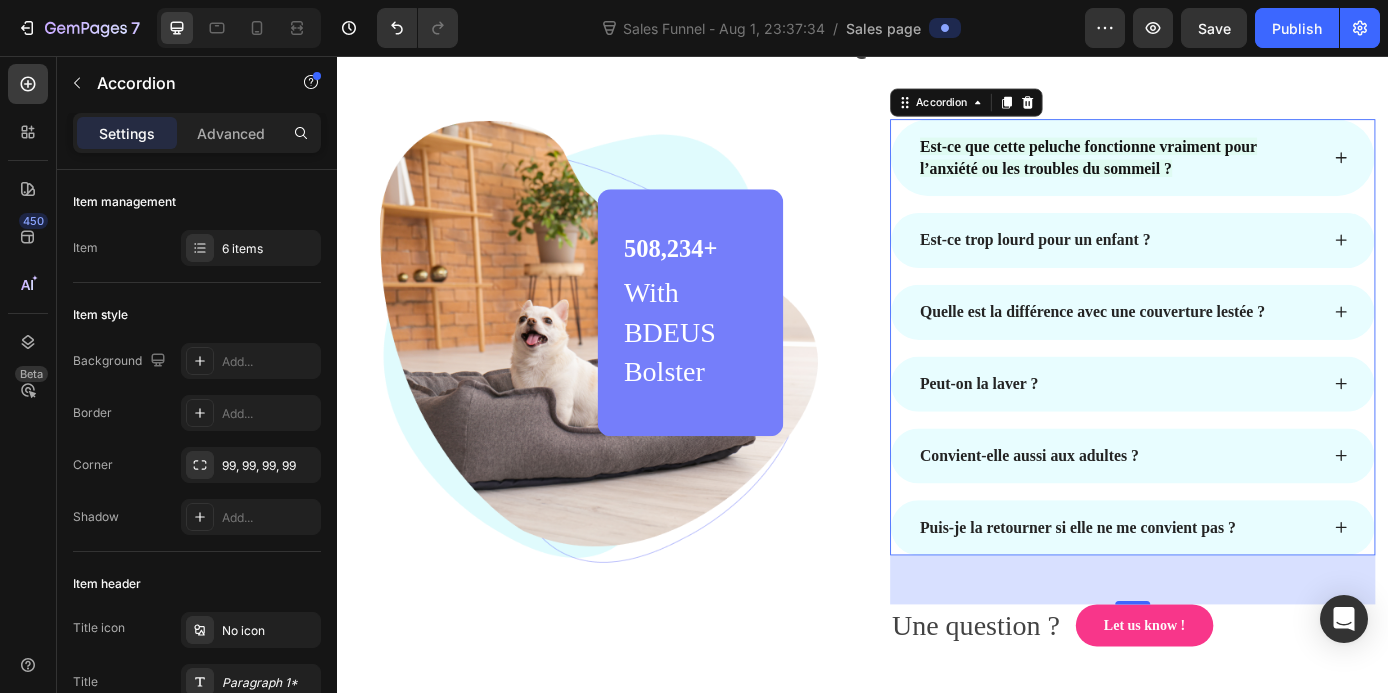 click 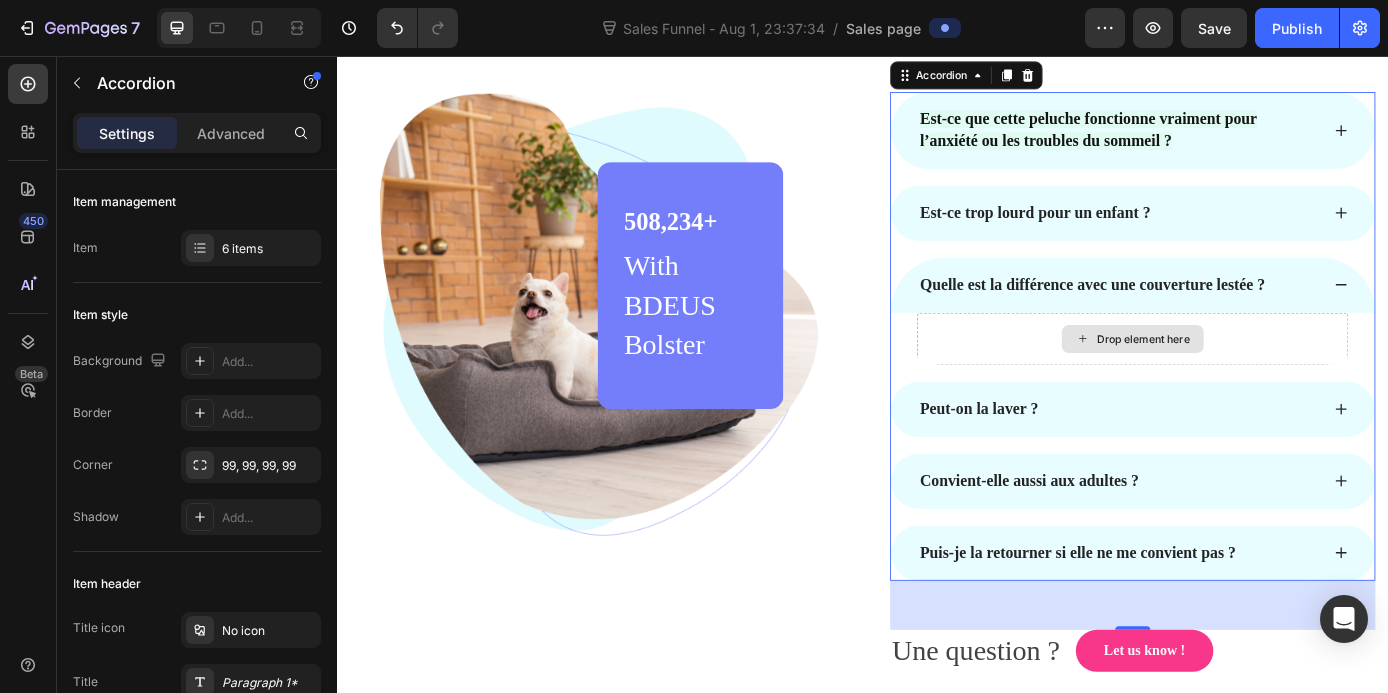 scroll, scrollTop: 6367, scrollLeft: 0, axis: vertical 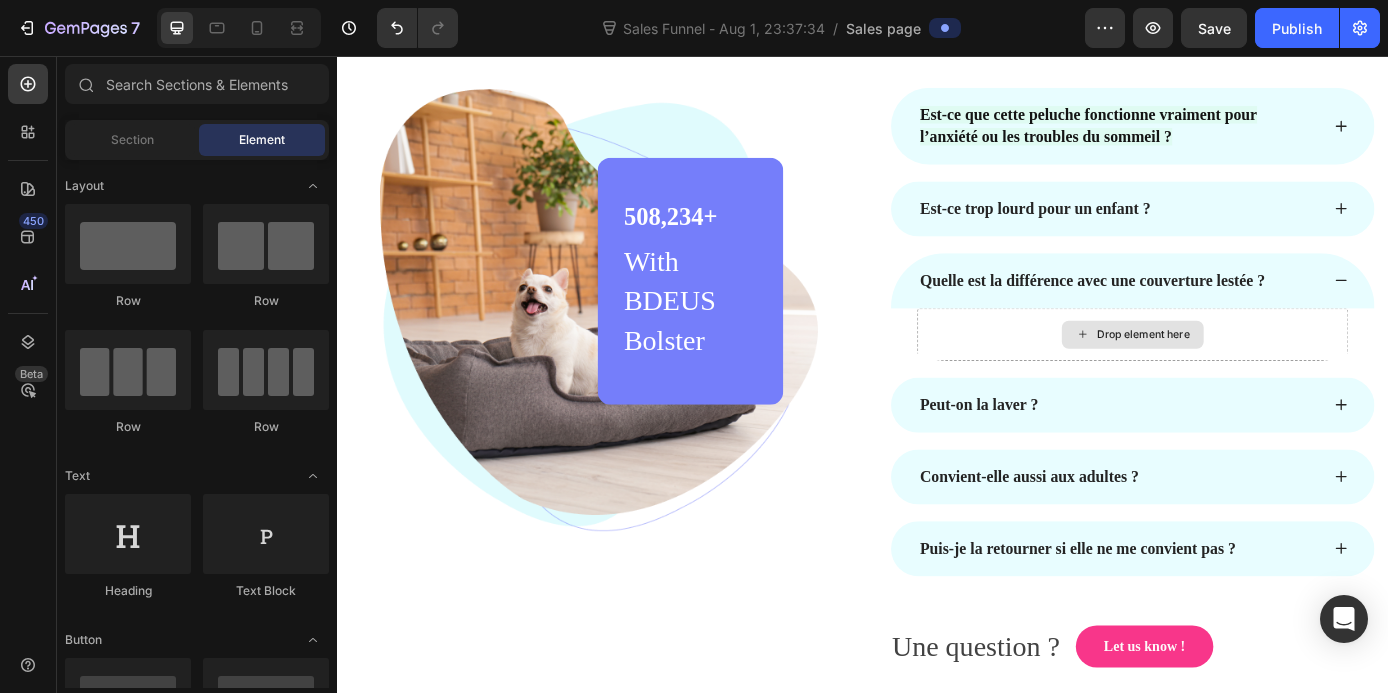 click on "Drop element here" at bounding box center [1257, 374] 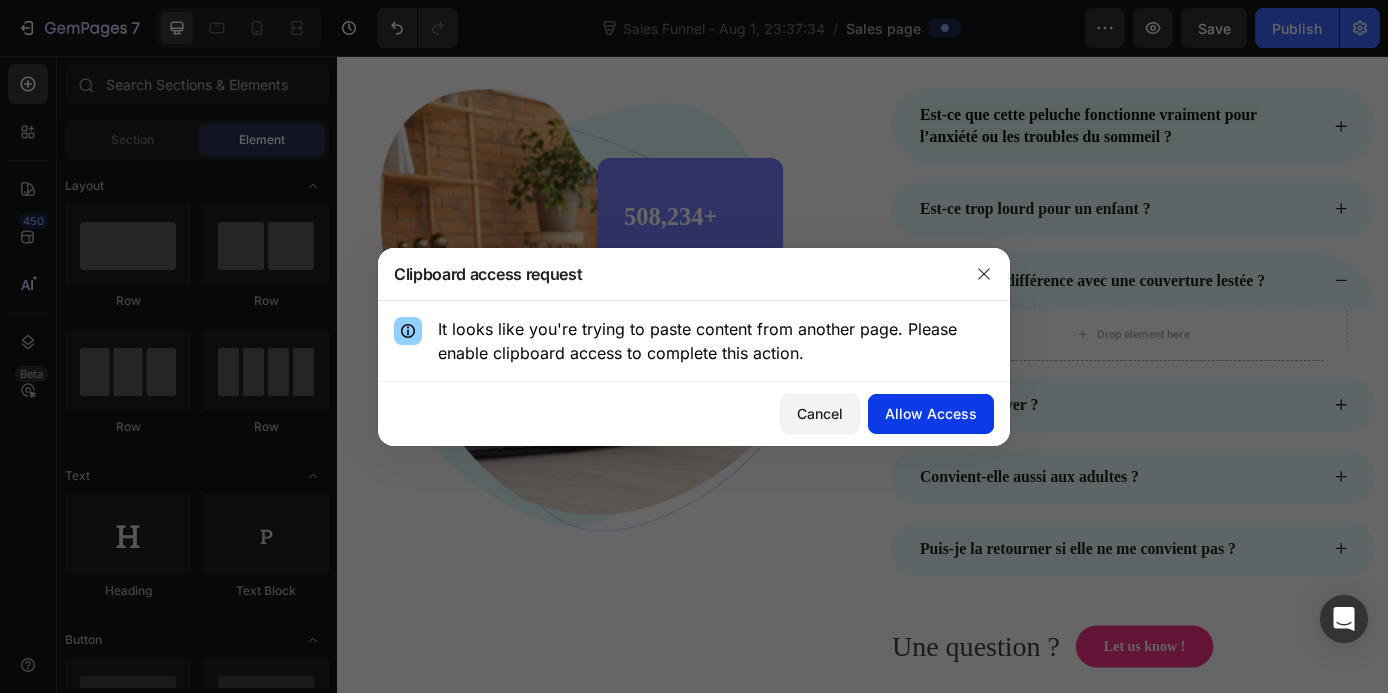 click on "Allow Access" at bounding box center [931, 413] 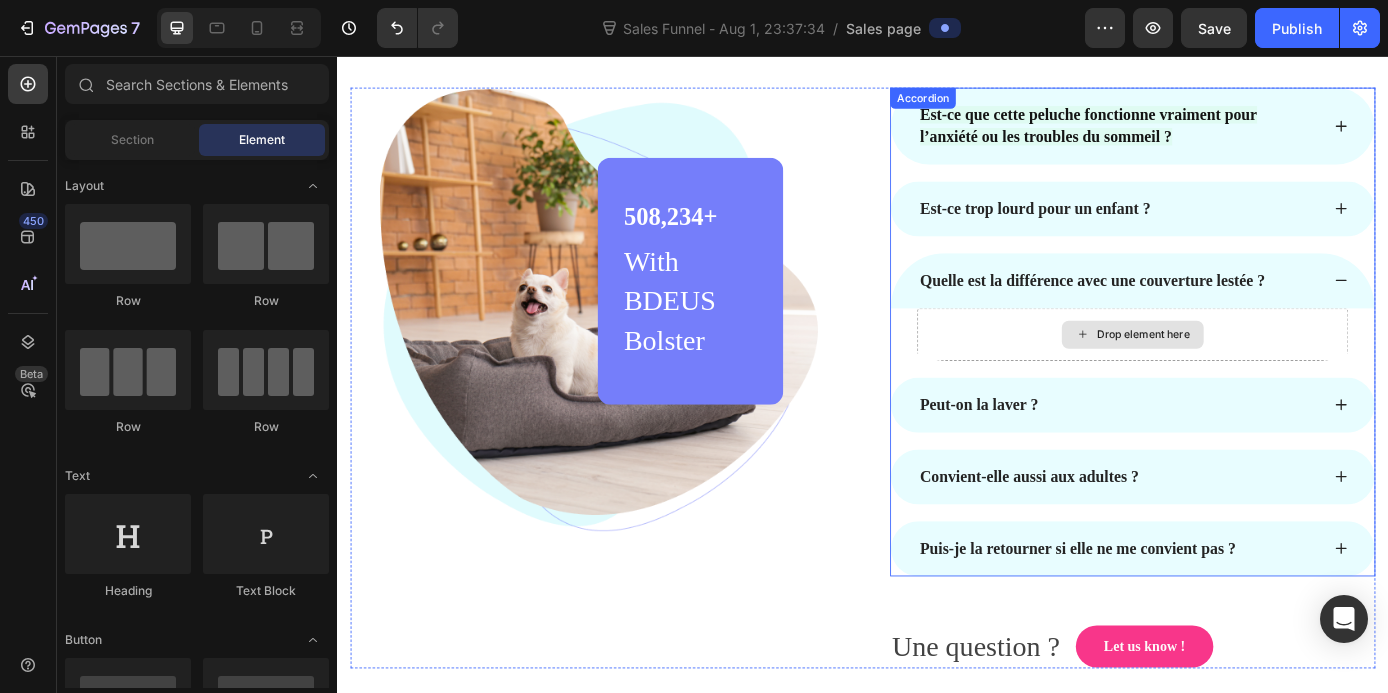 click on "Drop element here" at bounding box center [1257, 374] 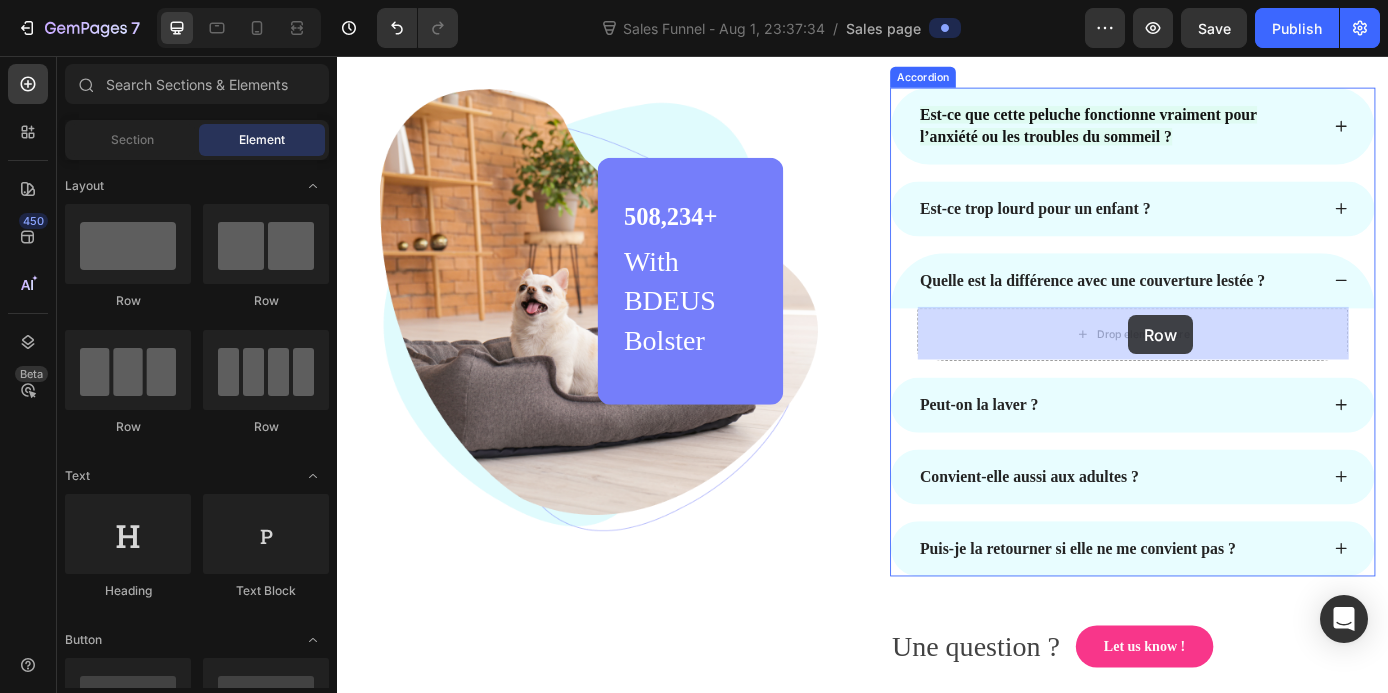 drag, startPoint x: 475, startPoint y: 318, endPoint x: 1227, endPoint y: 355, distance: 752.90967 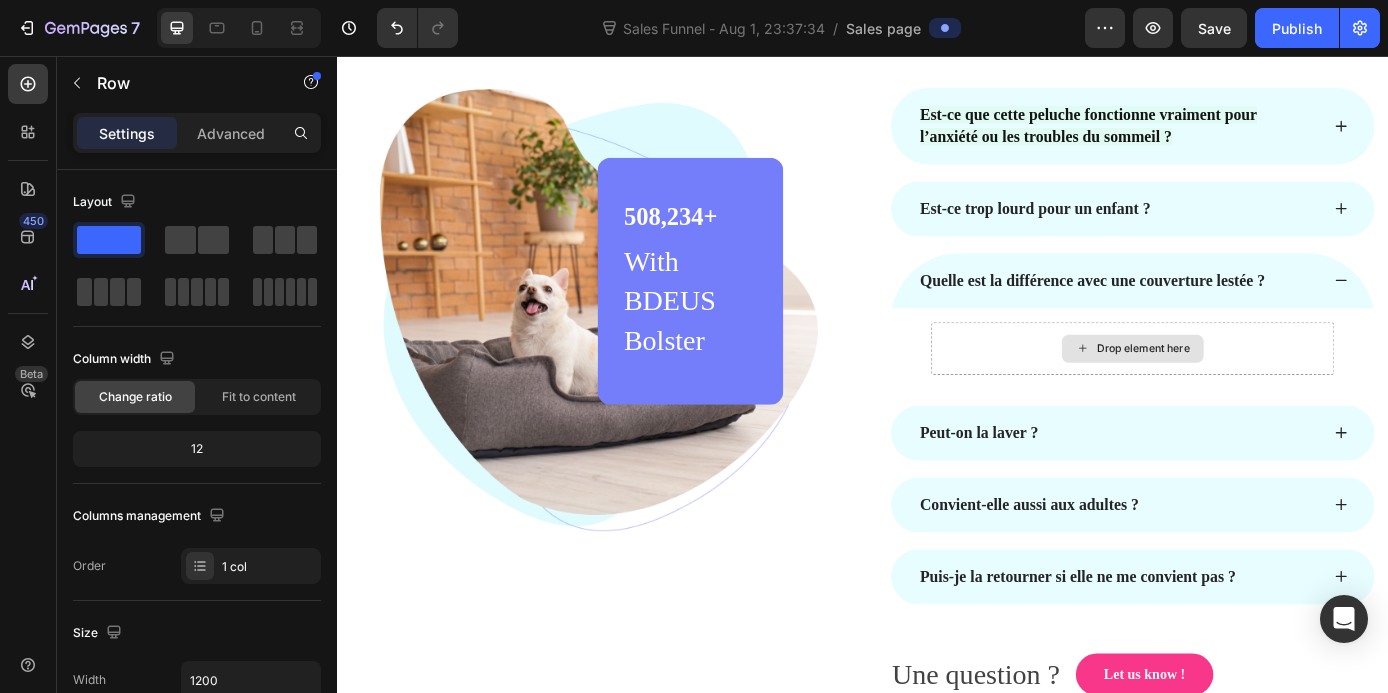 click on "Drop element here" at bounding box center (1245, 390) 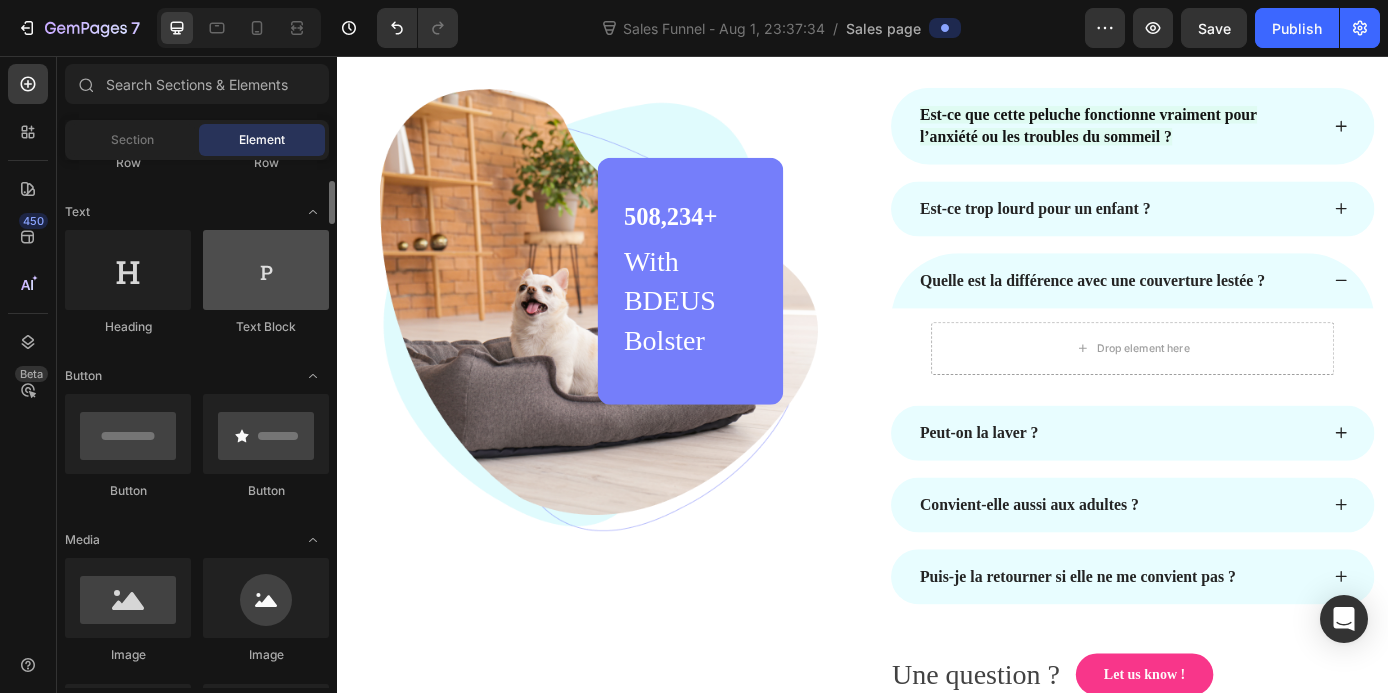 scroll, scrollTop: 246, scrollLeft: 0, axis: vertical 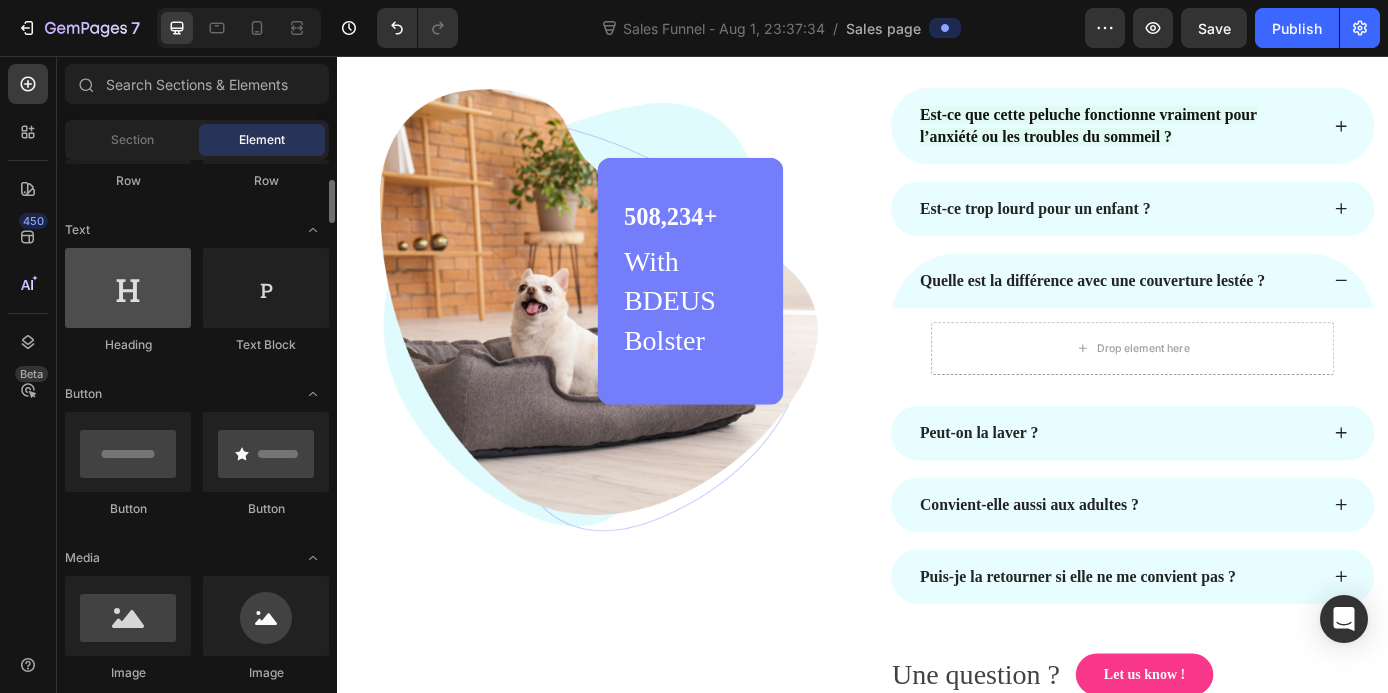click at bounding box center (128, 288) 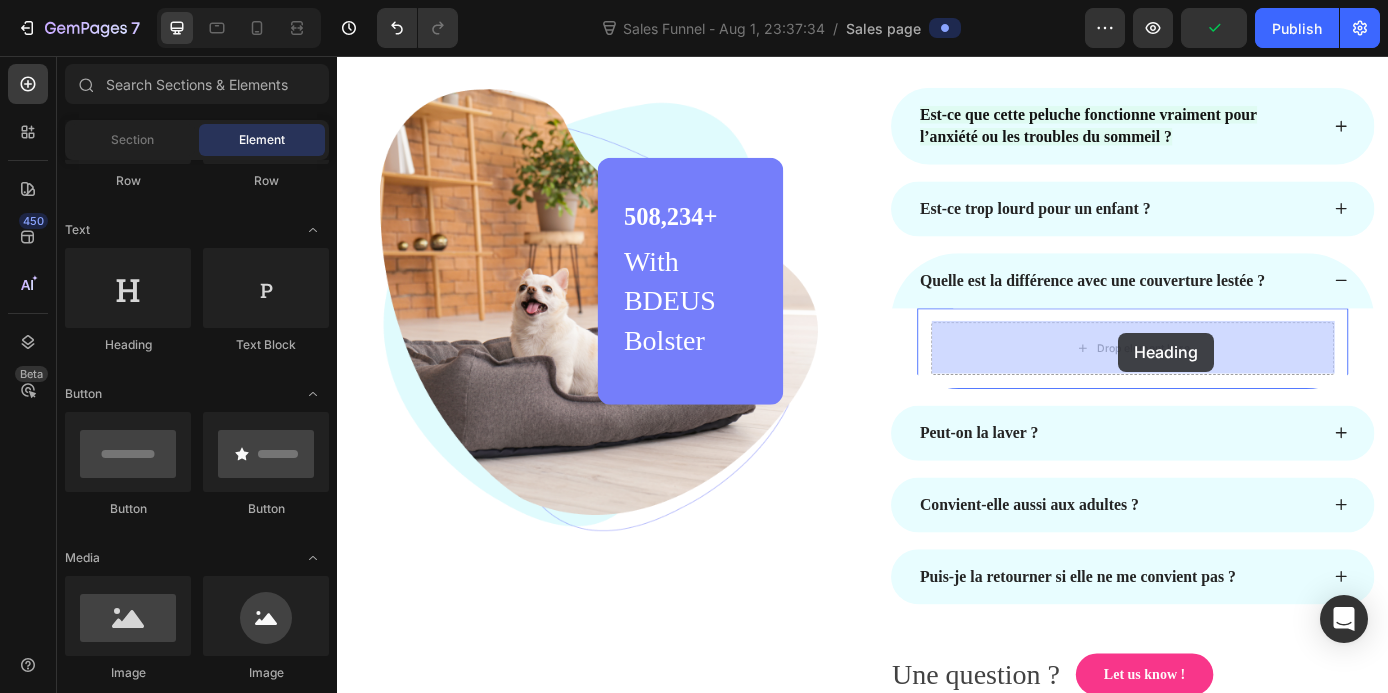 drag, startPoint x: 464, startPoint y: 359, endPoint x: 1229, endPoint y: 372, distance: 765.1105 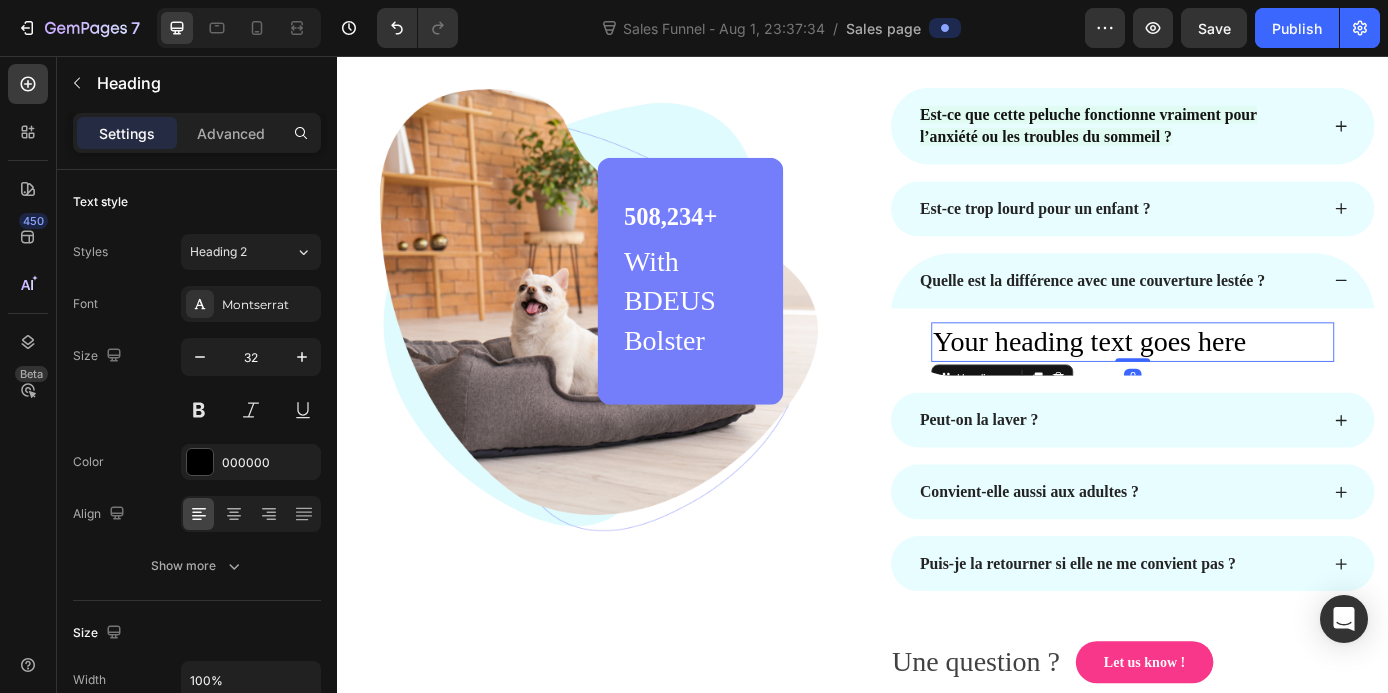 click on "Your heading text goes here" at bounding box center [1245, 383] 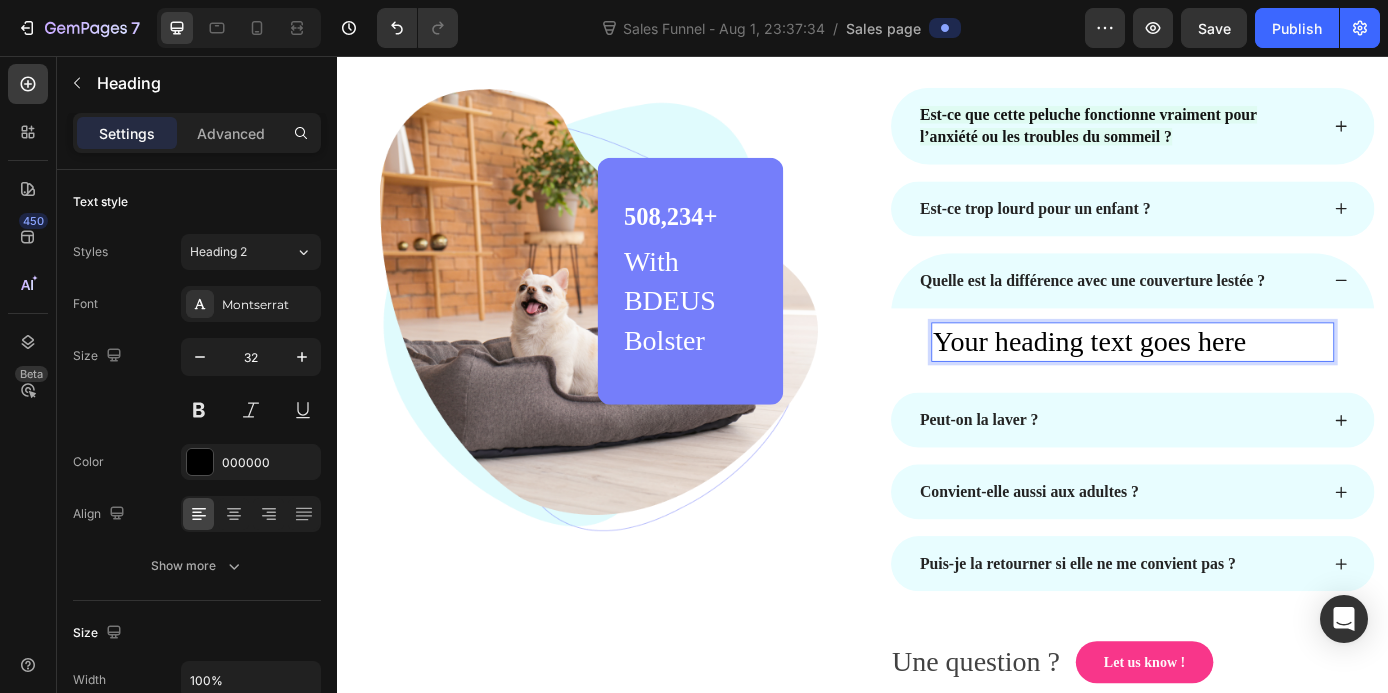 click on "Your heading text goes here" at bounding box center (1245, 383) 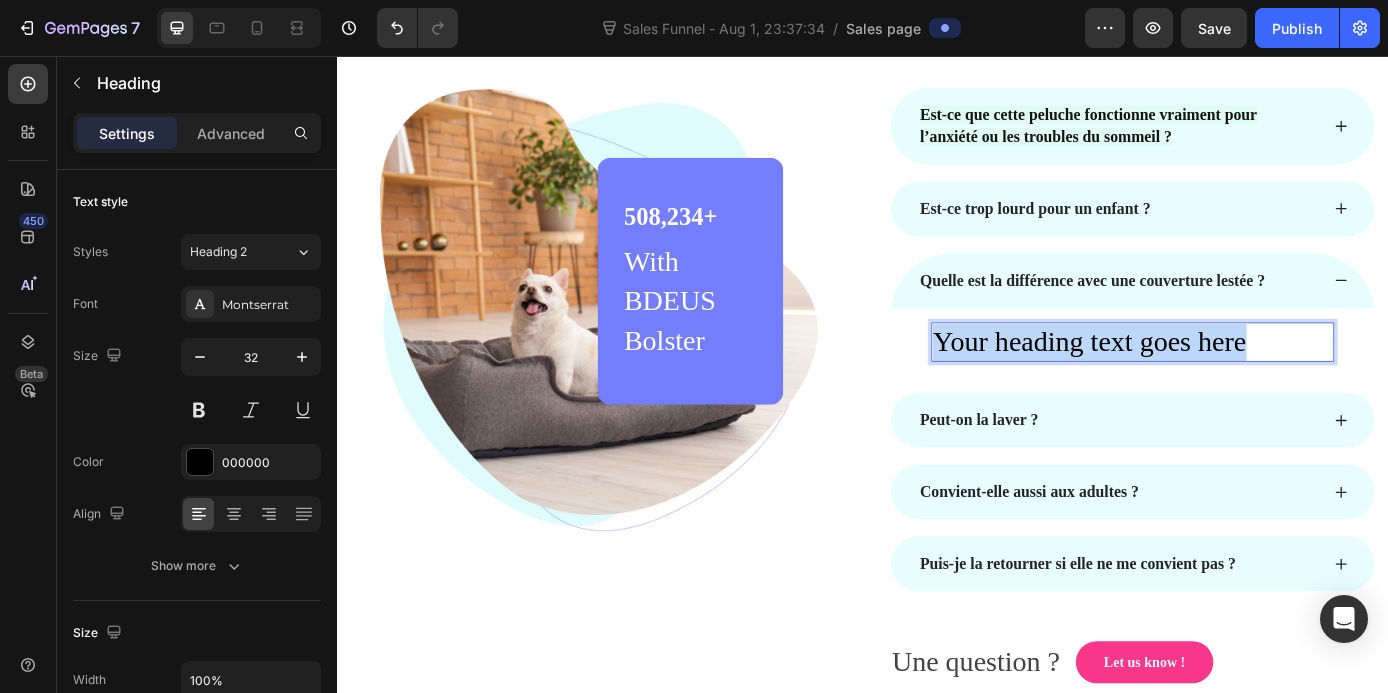 click on "Your heading text goes here" at bounding box center (1245, 383) 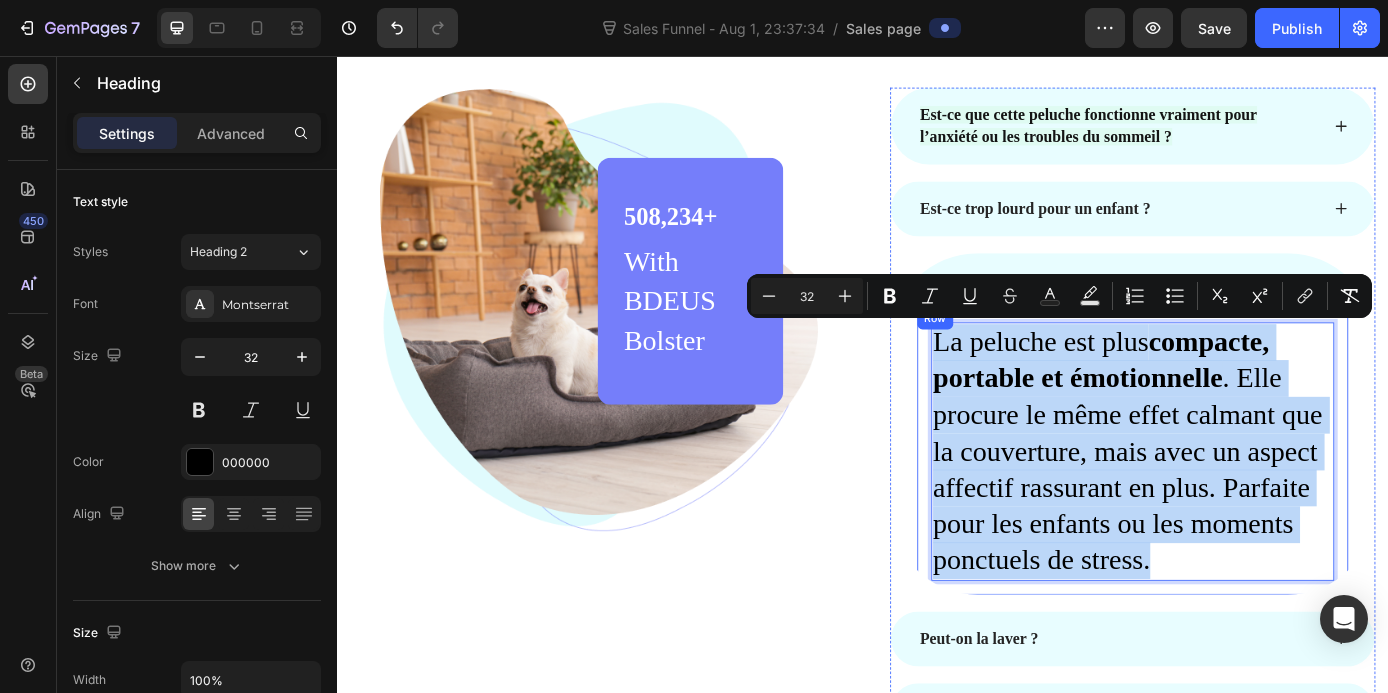 drag, startPoint x: 1280, startPoint y: 627, endPoint x: 1013, endPoint y: 374, distance: 367.82877 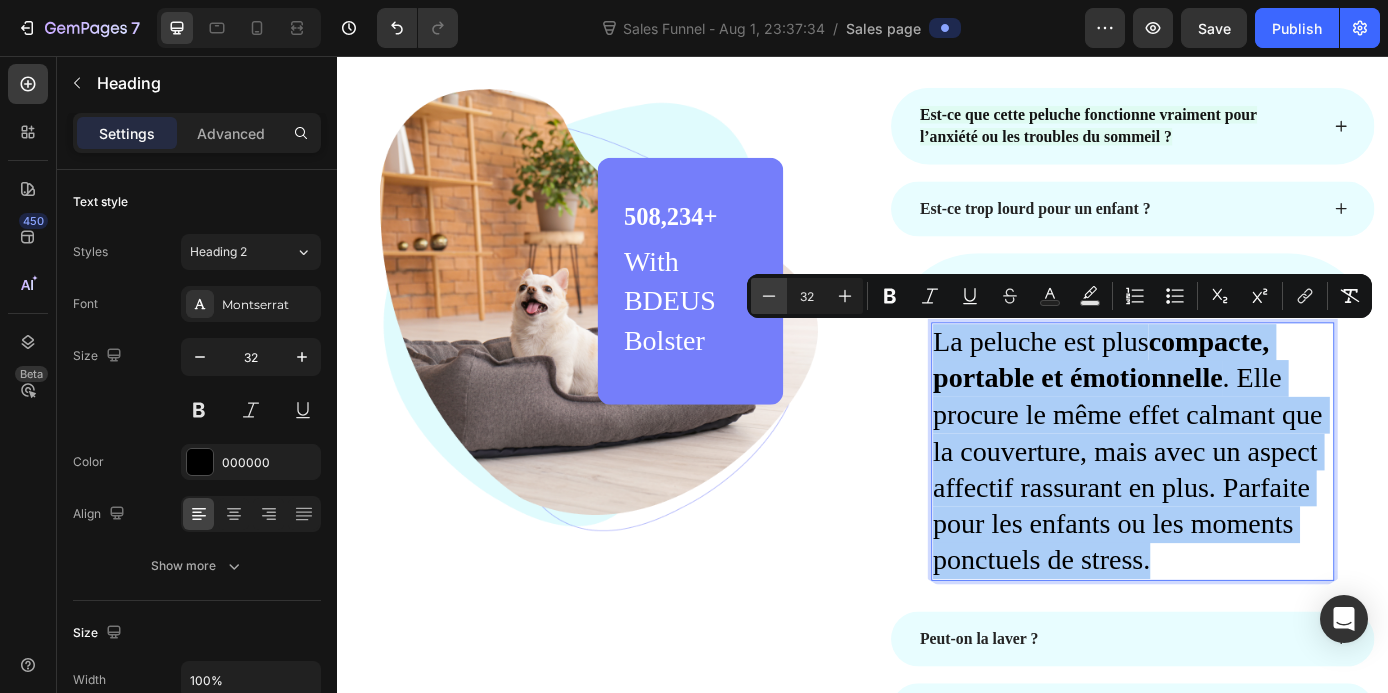 click on "Minus" at bounding box center (769, 296) 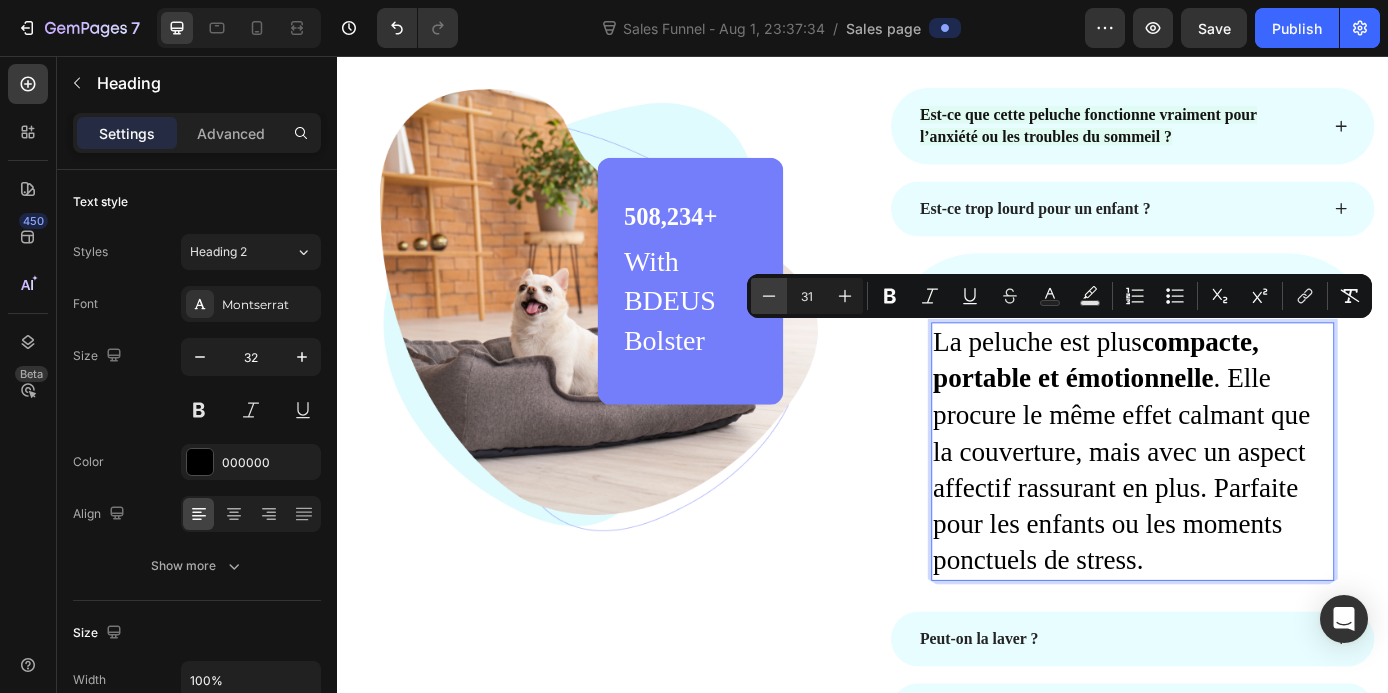 click on "Minus" at bounding box center [769, 296] 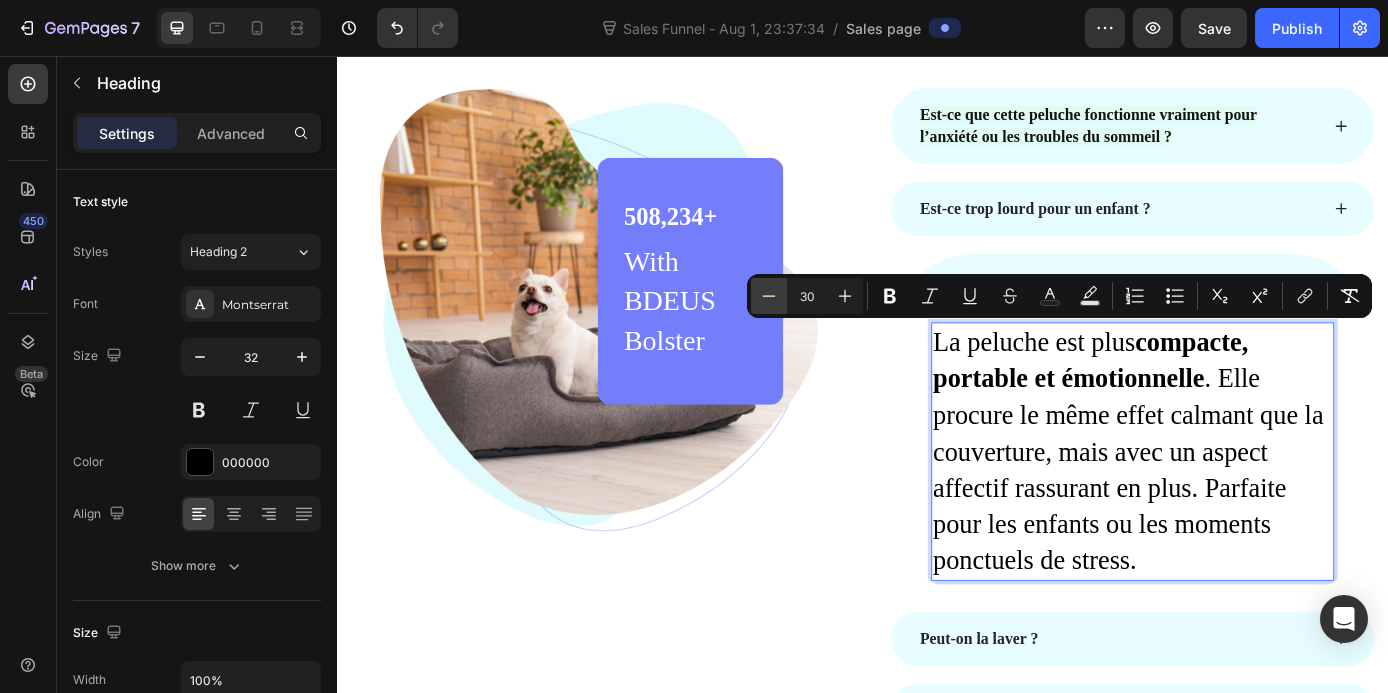 click on "Minus" at bounding box center (769, 296) 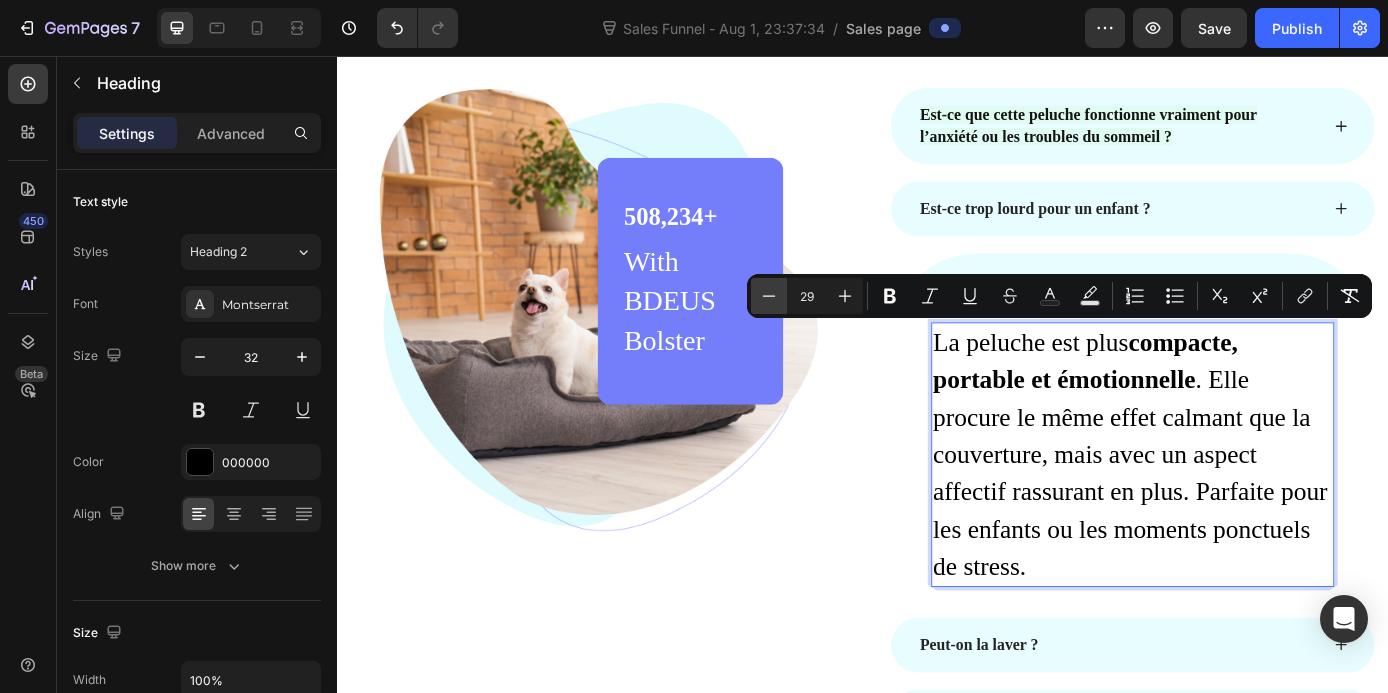 click on "Minus" at bounding box center [769, 296] 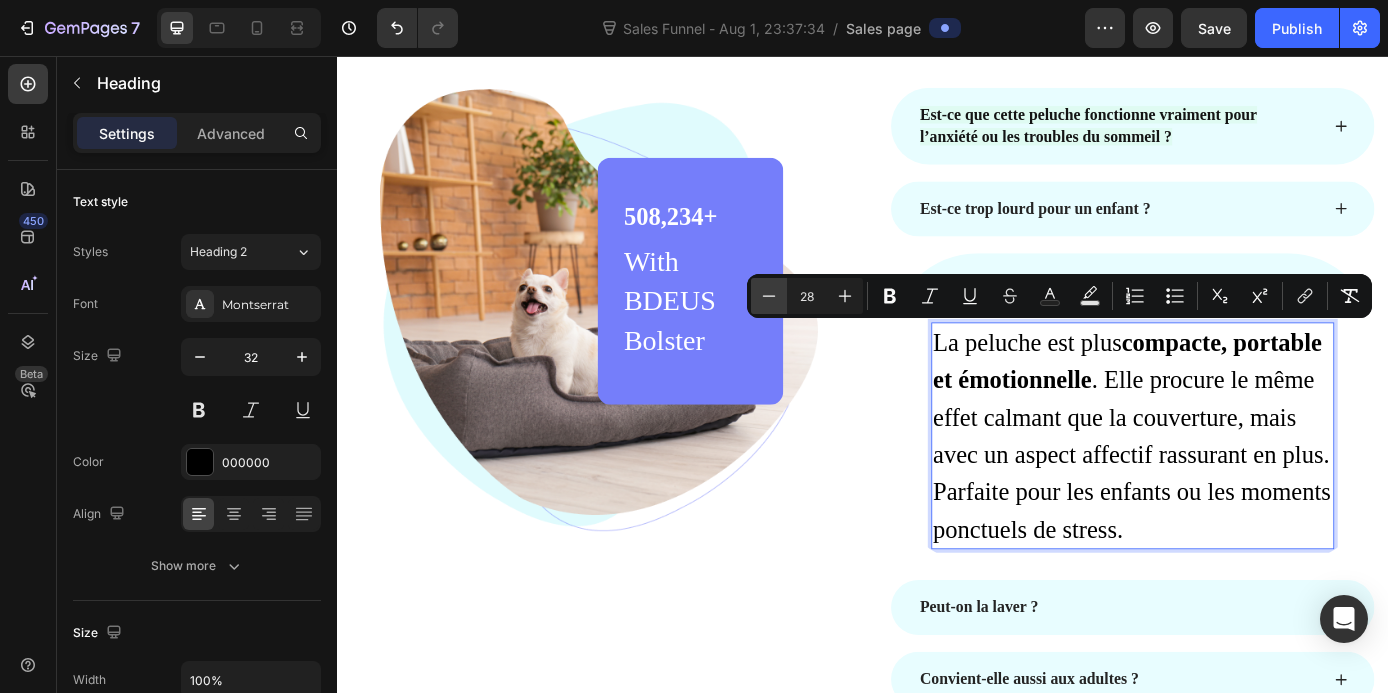 click on "Minus" at bounding box center (769, 296) 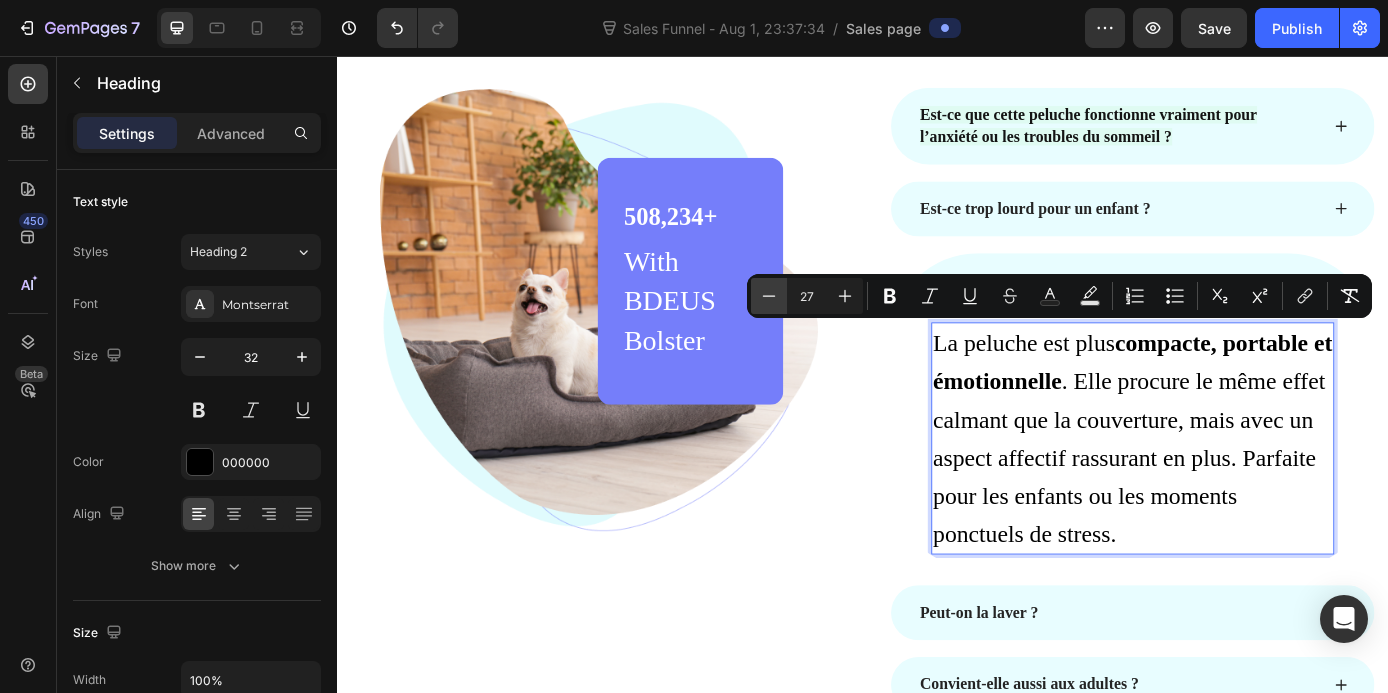 click on "Minus" at bounding box center (769, 296) 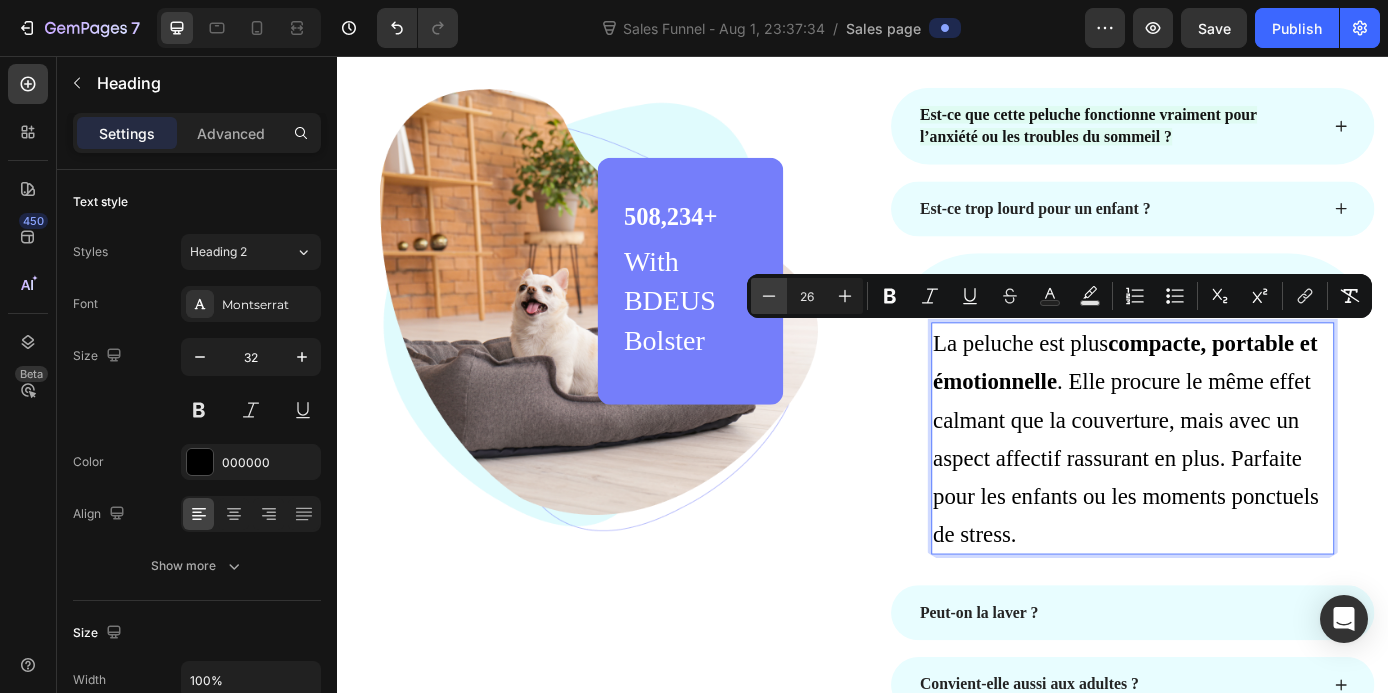 click on "Minus" at bounding box center (769, 296) 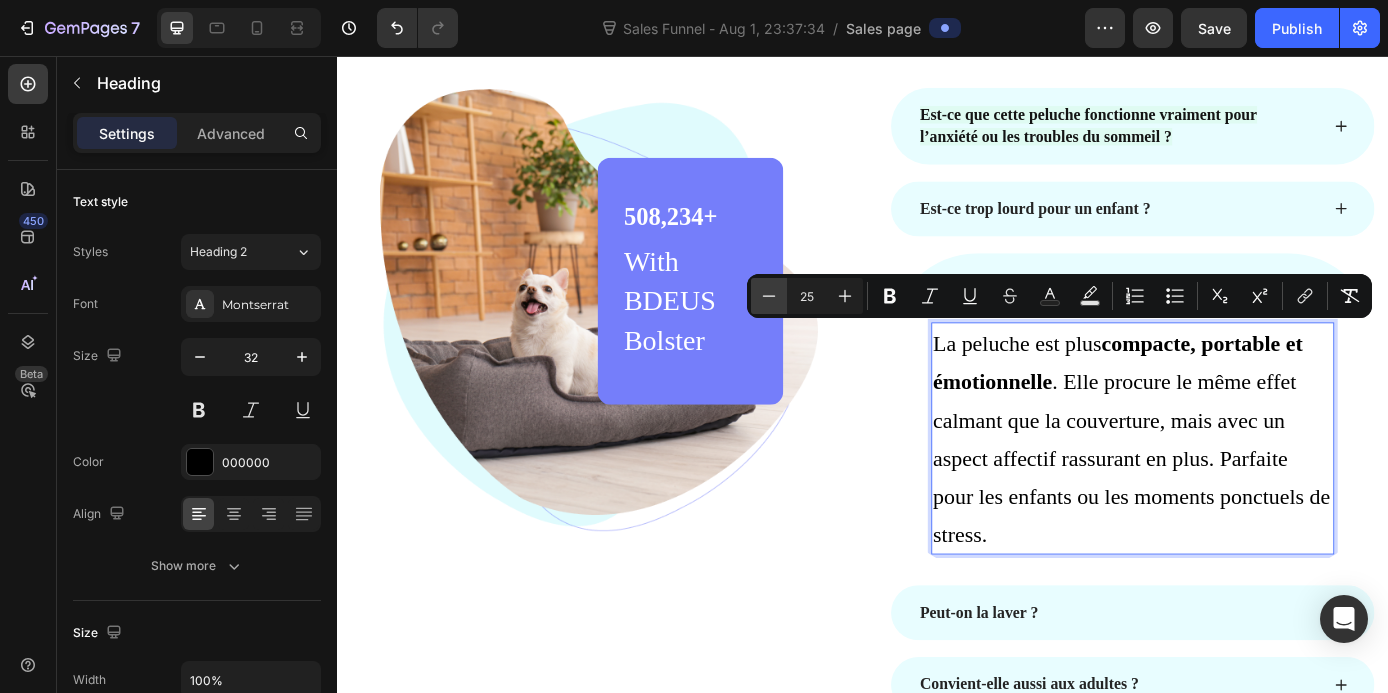 click on "Minus" at bounding box center [769, 296] 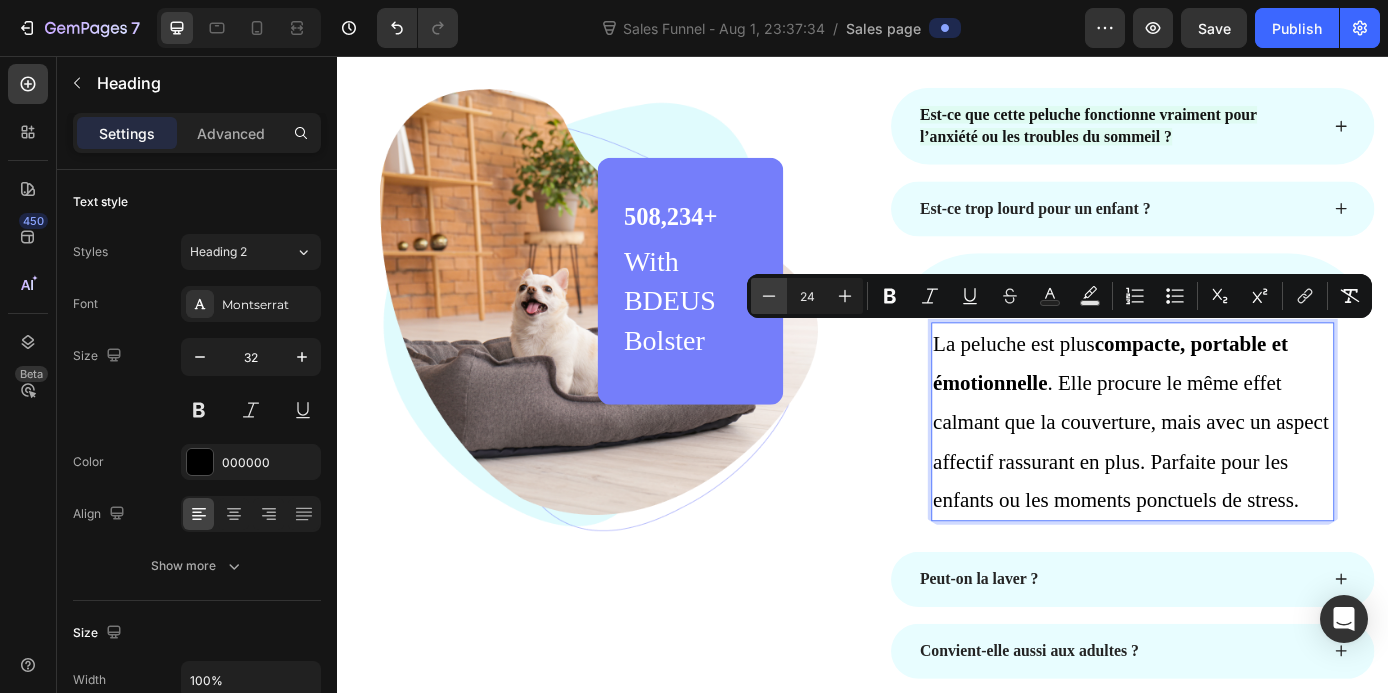 click on "Minus" at bounding box center [769, 296] 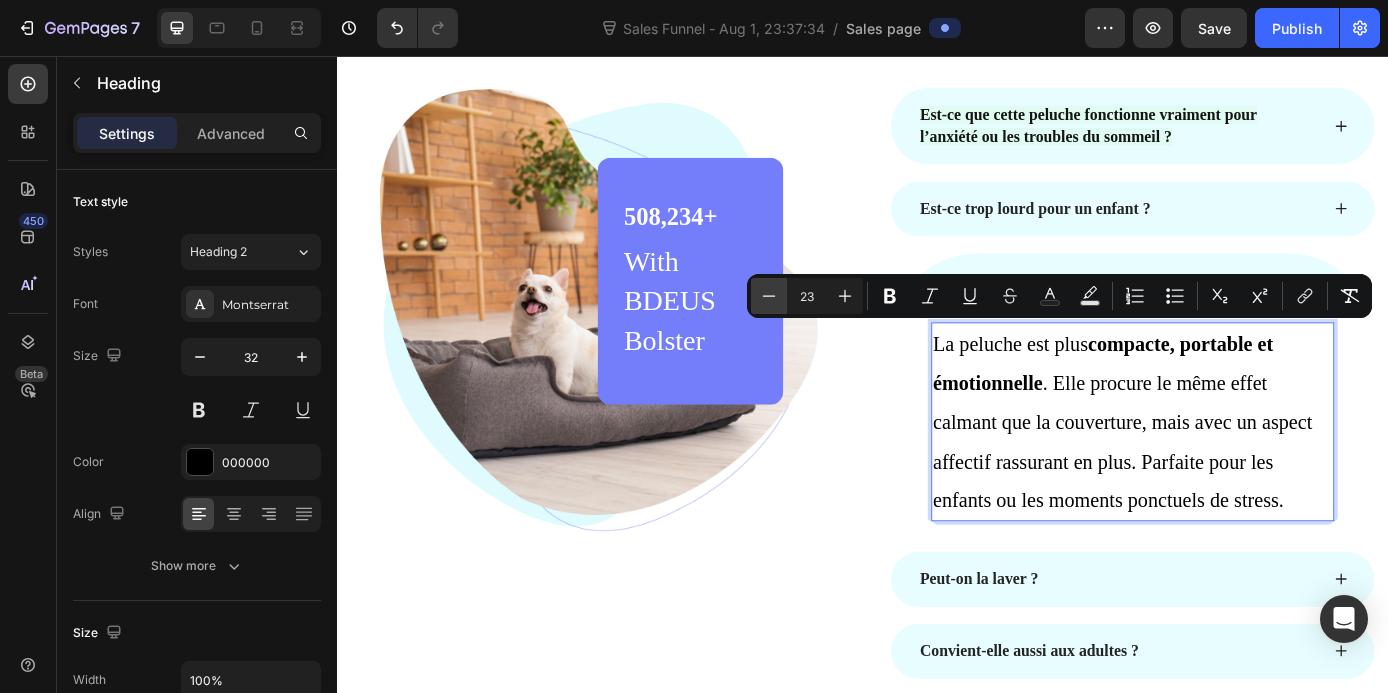 click on "Minus" at bounding box center [769, 296] 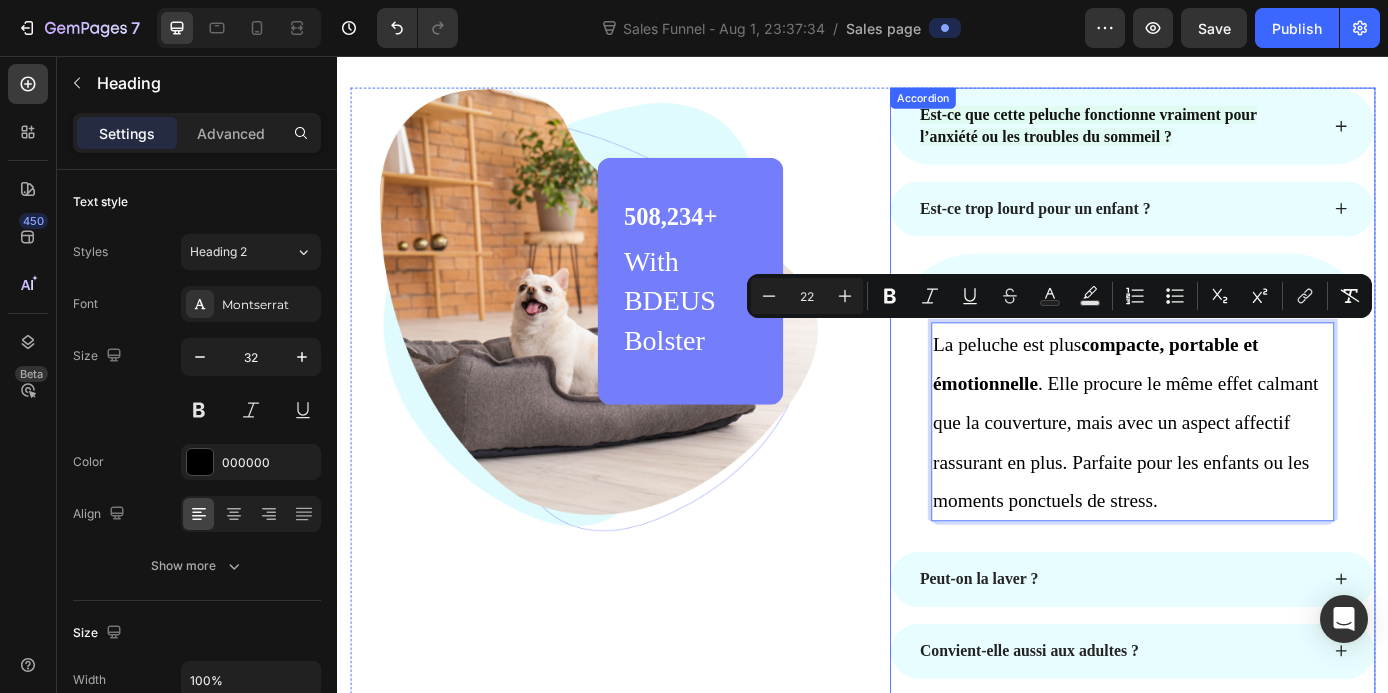 click on "La peluche est plus  compacte, portable et émotionnelle . Elle procure le même effet calmant que la couverture, mais avec un aspect affectif rassurant en plus. Parfaite pour les enfants ou les moments ponctuels de stress. Heading   0 Row" at bounding box center (1245, 473) 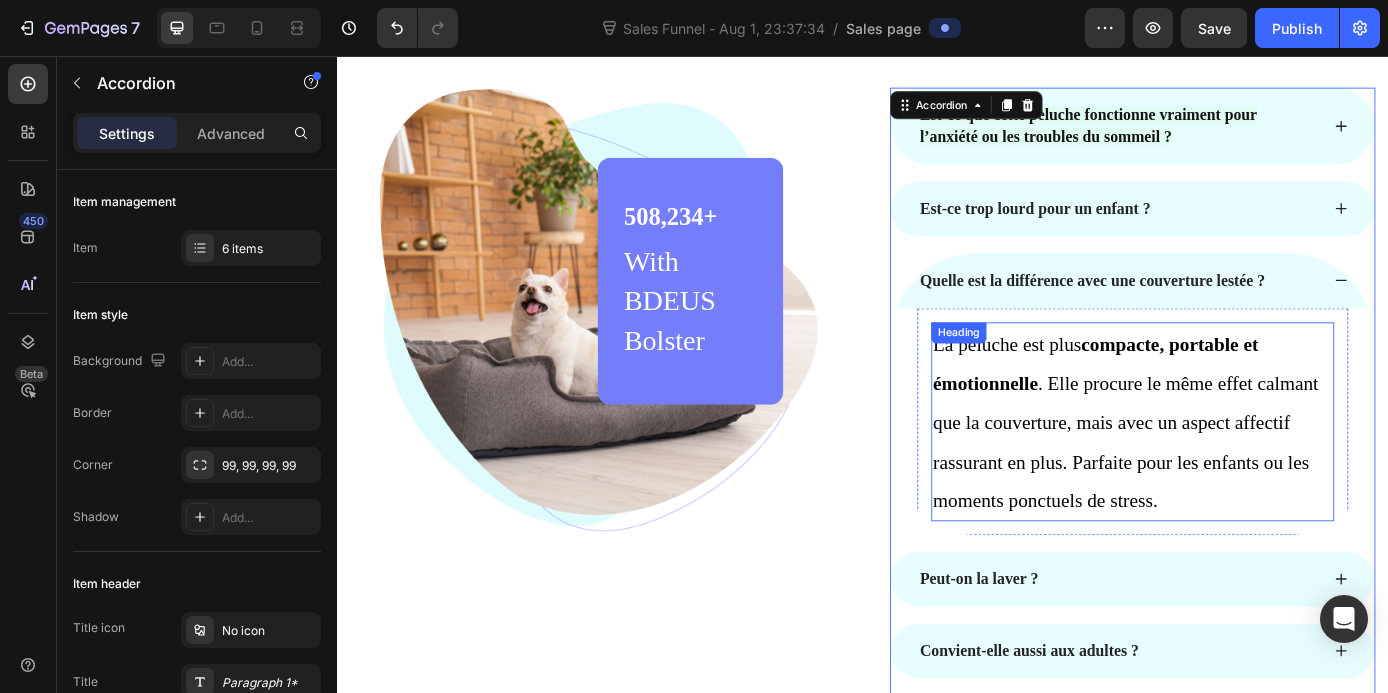 click on "La peluche est plus  compacte, portable et émotionnelle . Elle procure le même effet calmant que la couverture, mais avec un aspect affectif rassurant en plus. Parfaite pour les enfants ou les moments ponctuels de stress." at bounding box center (1237, 474) 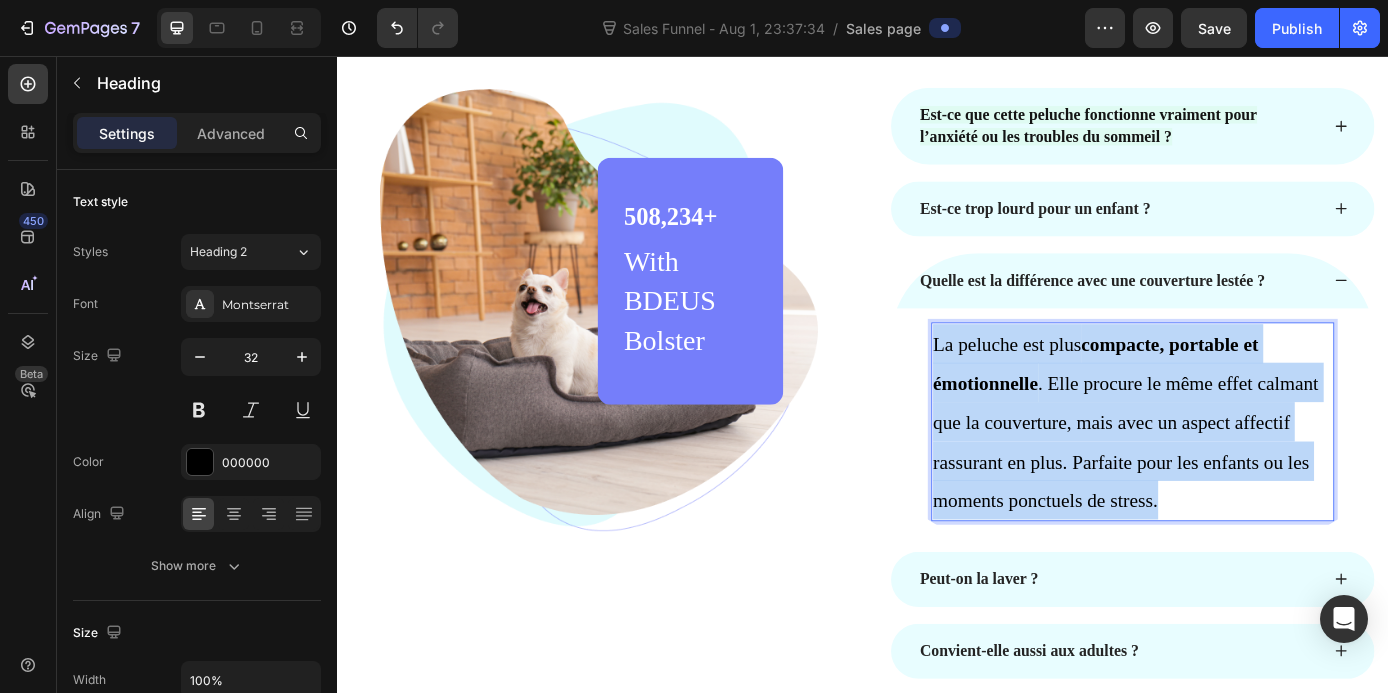 click on "La peluche est plus  compacte, portable et émotionnelle . Elle procure le même effet calmant que la couverture, mais avec un aspect affectif rassurant en plus. Parfaite pour les enfants ou les moments ponctuels de stress." at bounding box center [1237, 474] 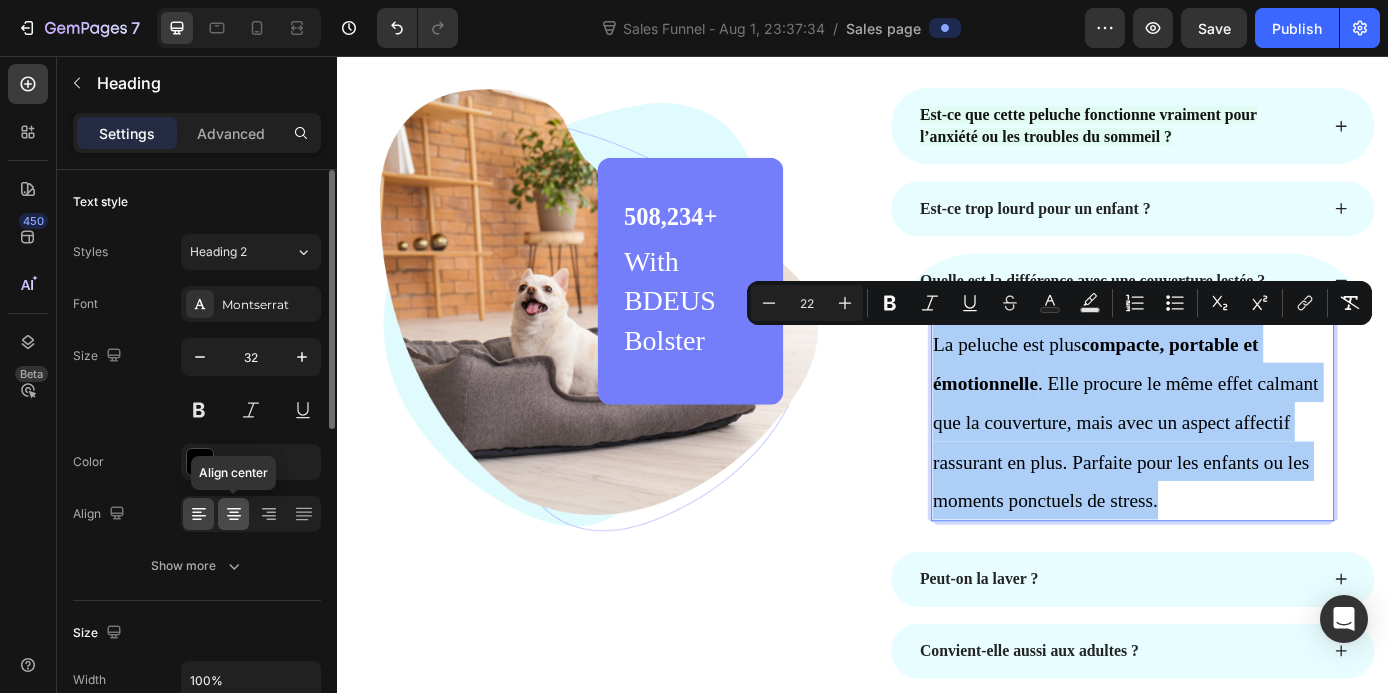 click 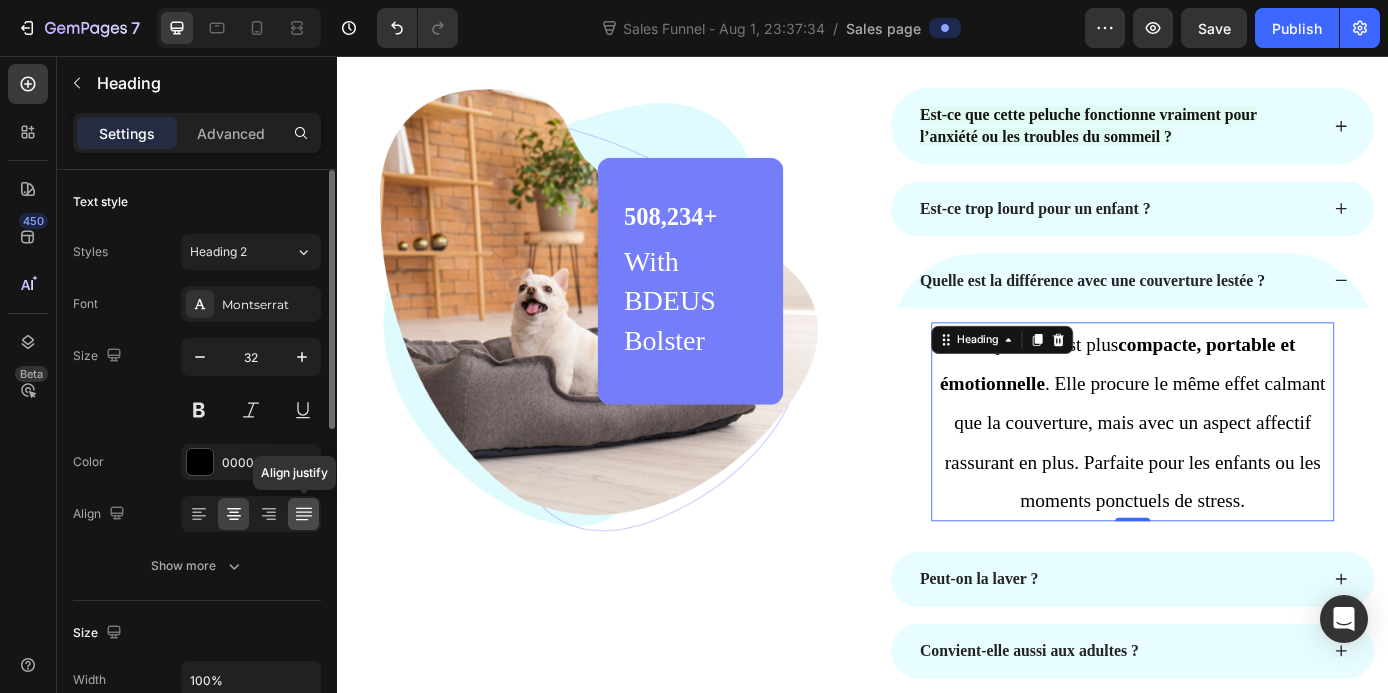 click 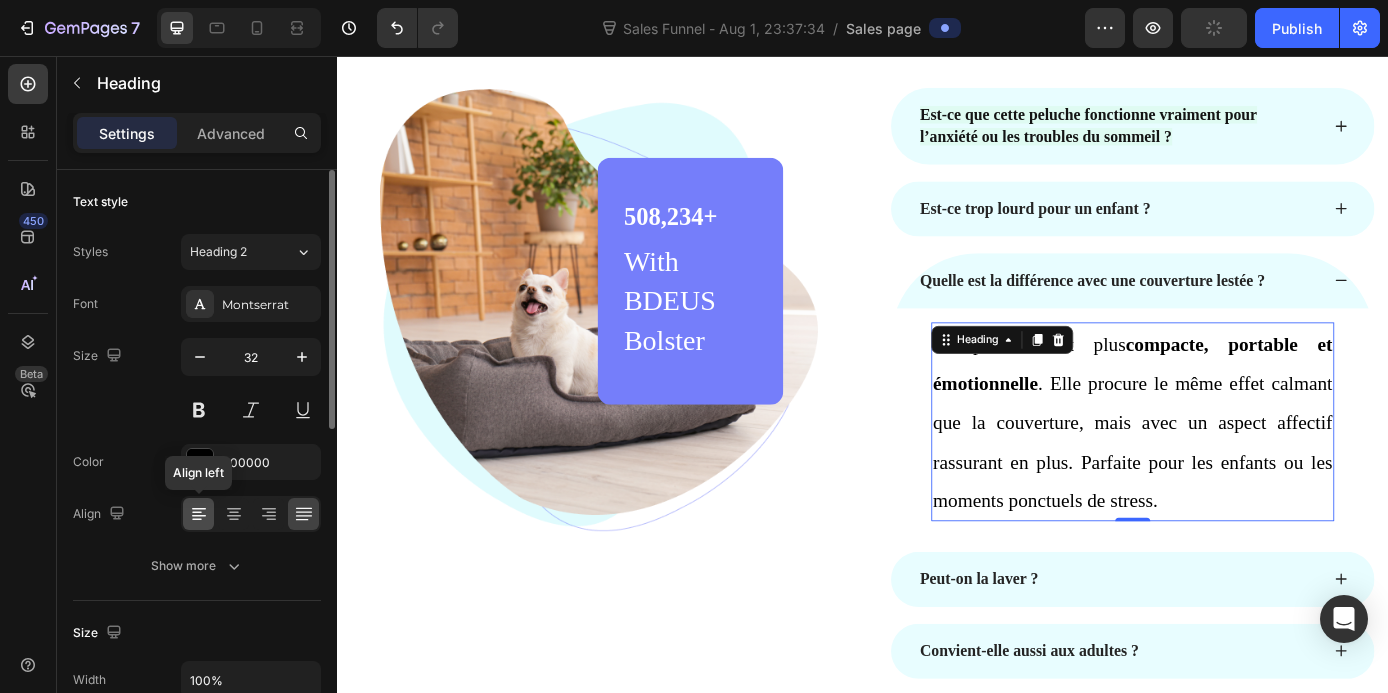 click 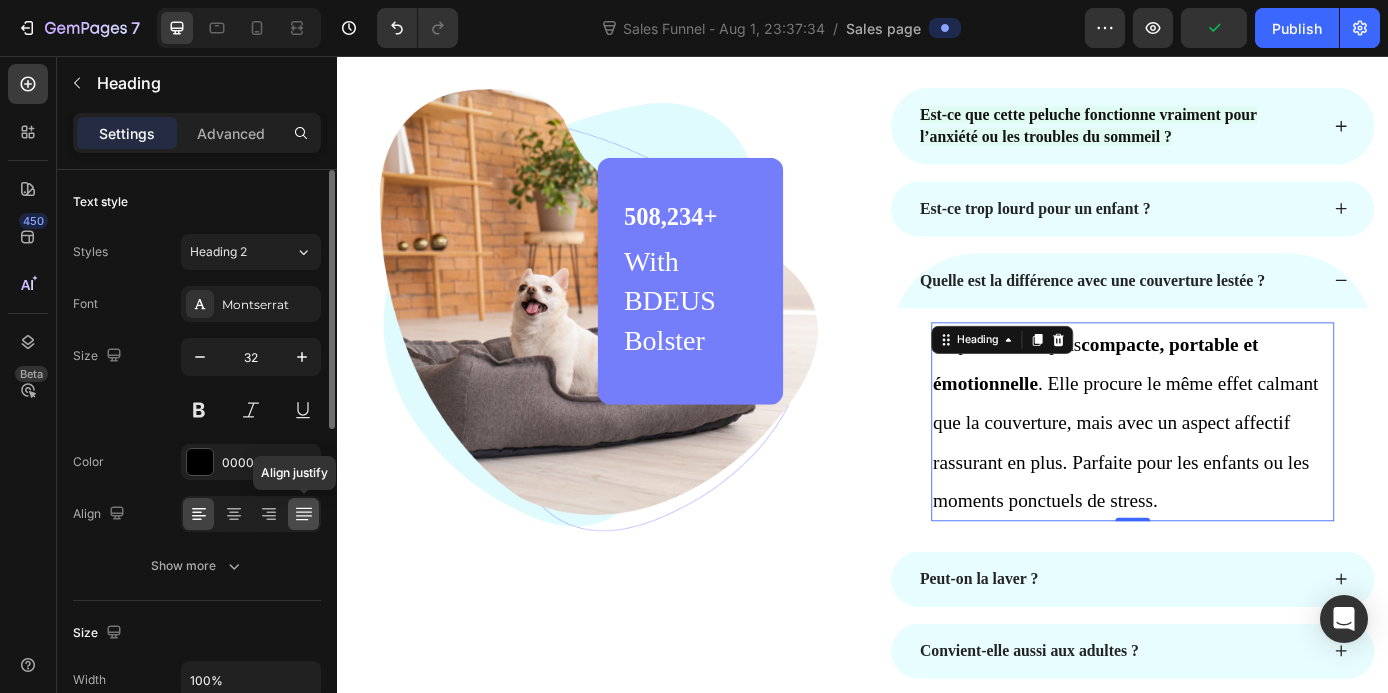click 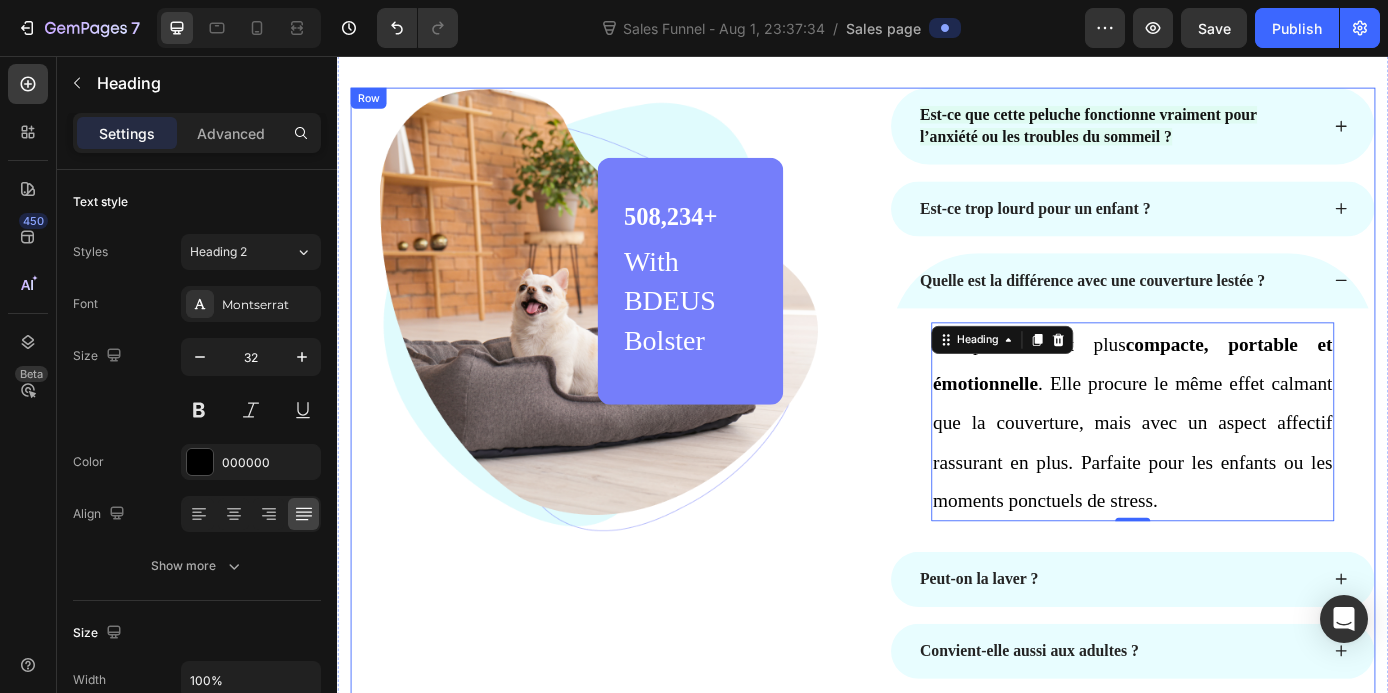 click at bounding box center [629, 362] 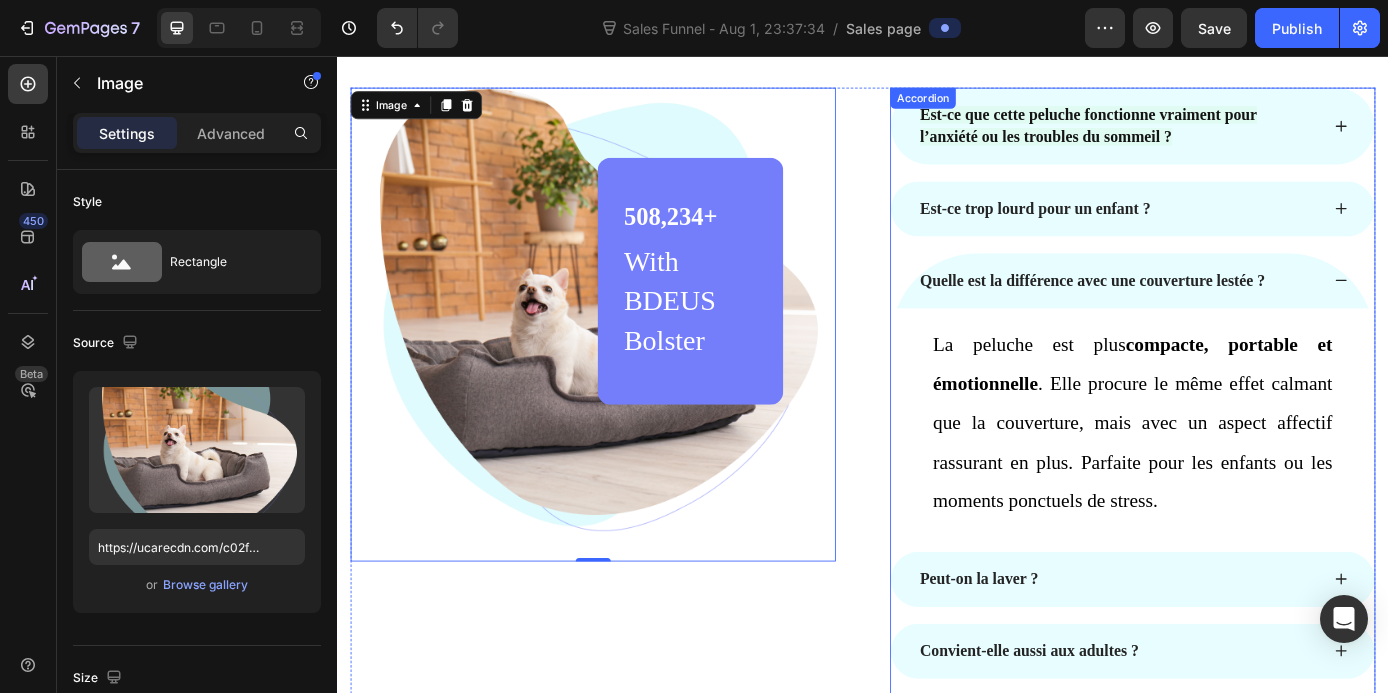 click 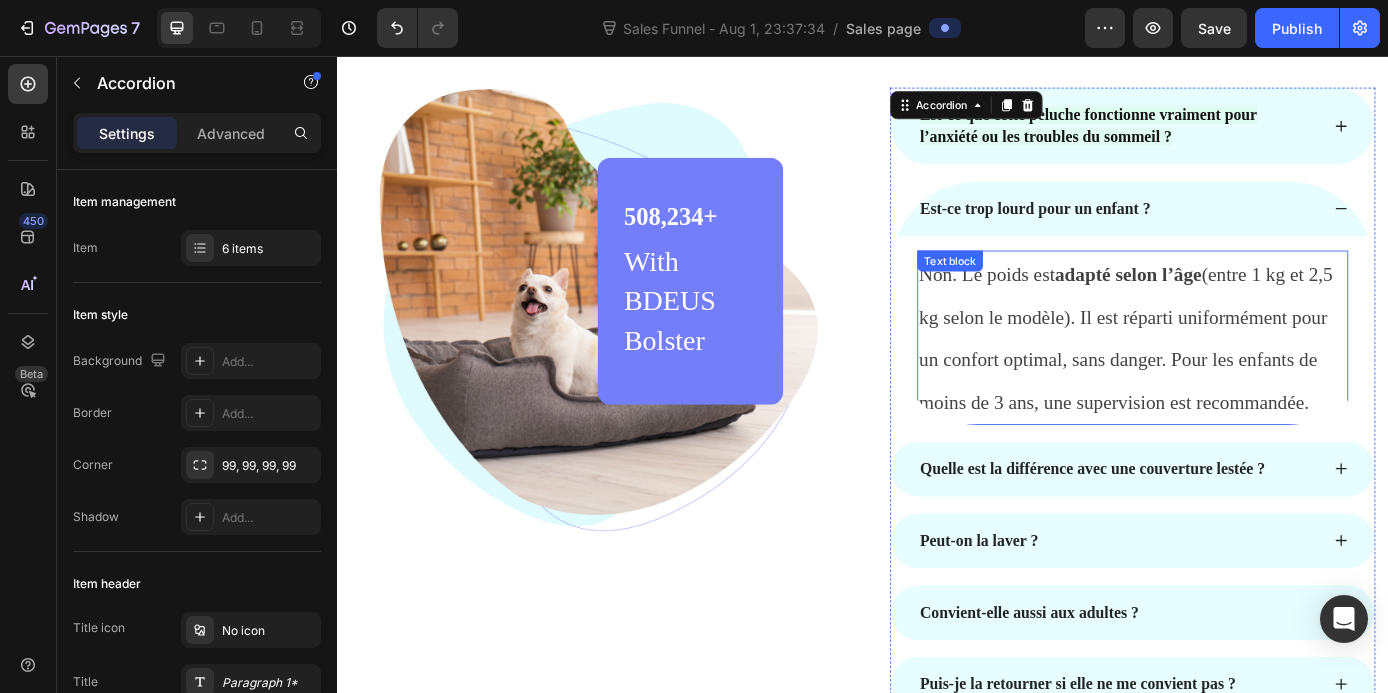 click on "Non. Le poids est  adapté selon l’âge  (entre 1 kg et 2,5 kg selon le modèle). Il est réparti uniformément pour un confort optimal, sans danger. Pour les enfants de moins de 3 ans, une supervision est recommandée." at bounding box center (1237, 378) 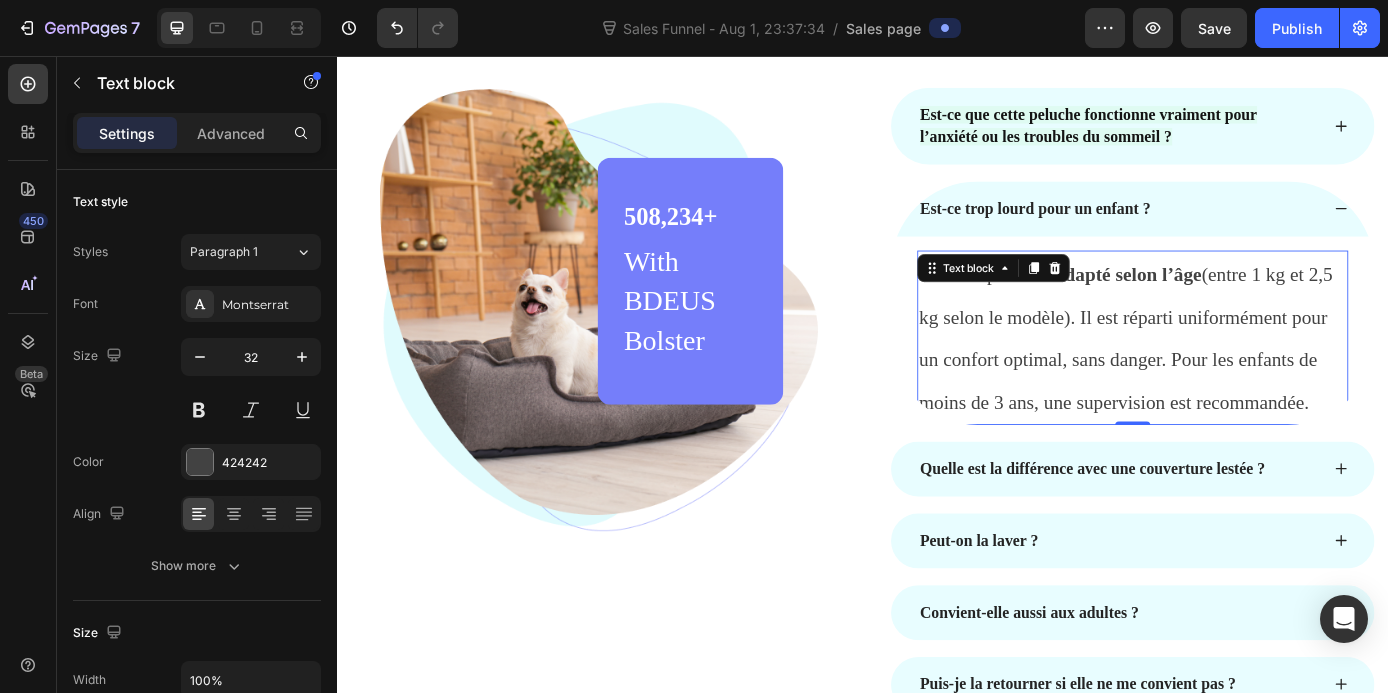 click on "Non. Le poids est  adapté selon l’âge  (entre 1 kg et 2,5 kg selon le modèle). Il est réparti uniformément pour un confort optimal, sans danger. Pour les enfants de moins de 3 ans, une supervision est recommandée." at bounding box center (1237, 378) 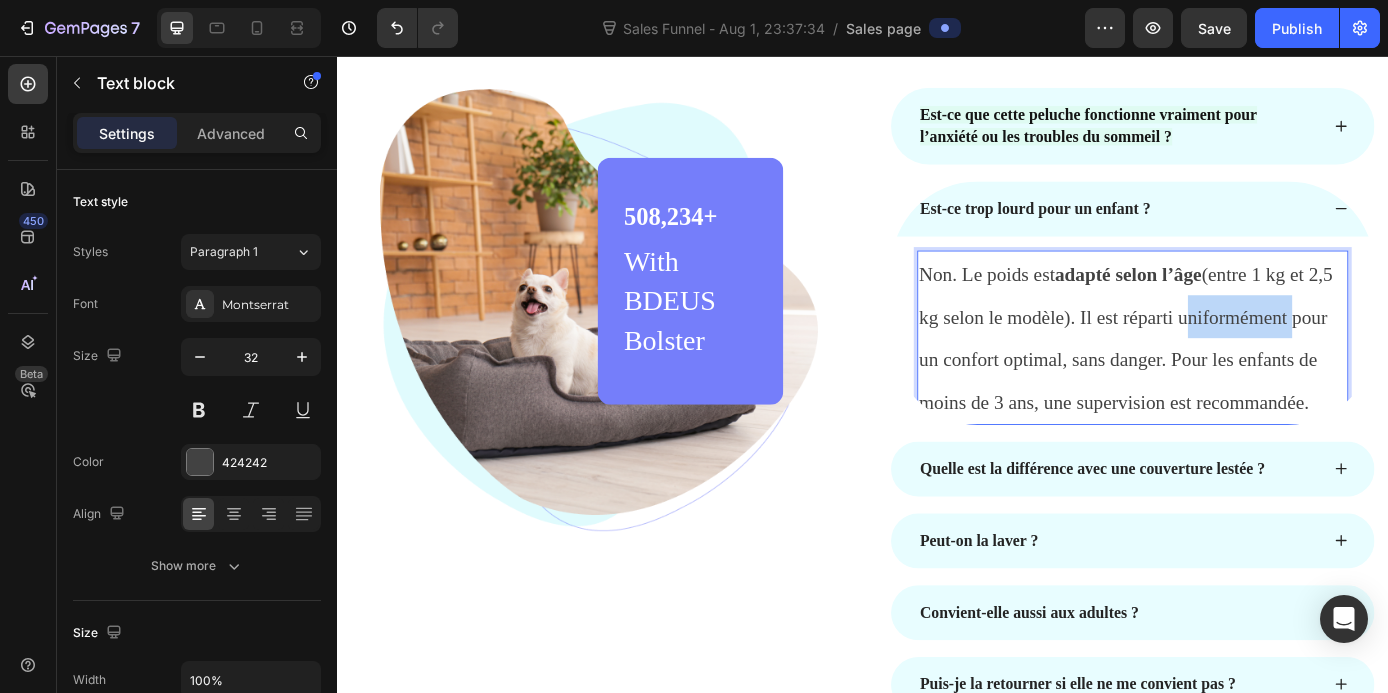 click on "Non. Le poids est  adapté selon l’âge  (entre 1 kg et 2,5 kg selon le modèle). Il est réparti uniformément pour un confort optimal, sans danger. Pour les enfants de moins de 3 ans, une supervision est recommandée." at bounding box center [1237, 378] 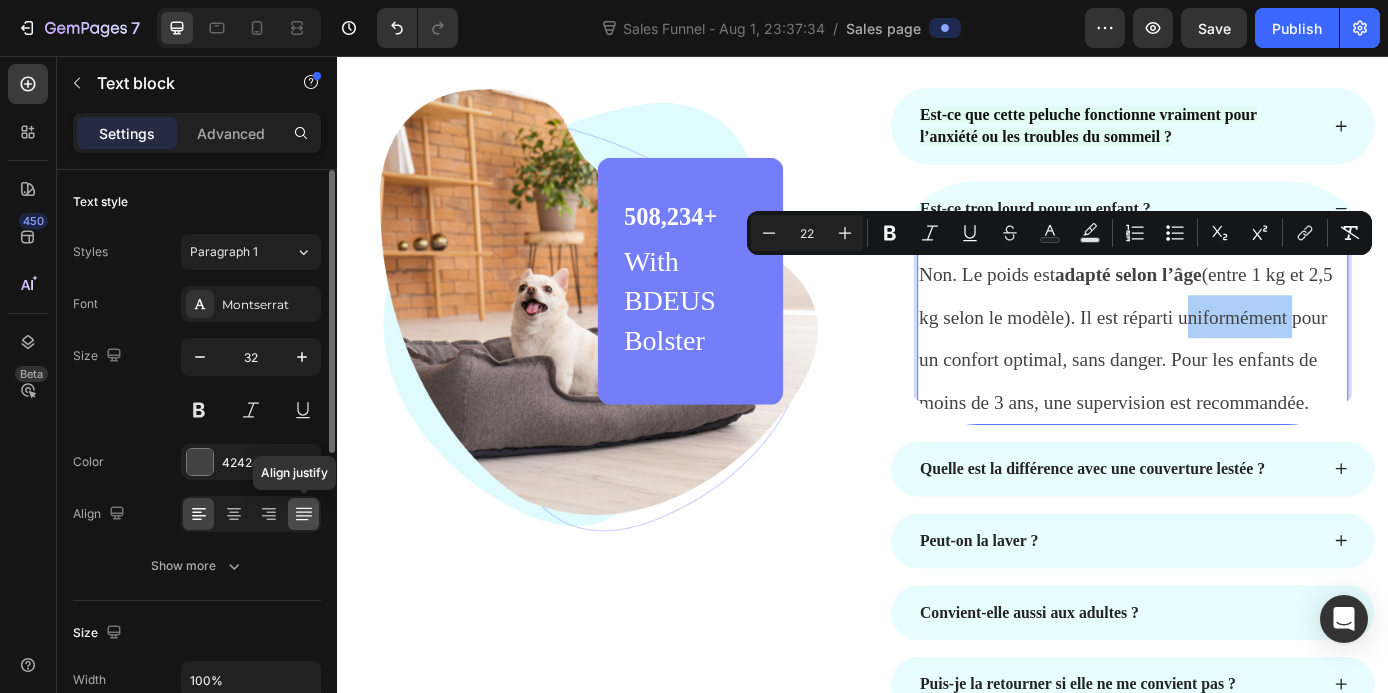 click 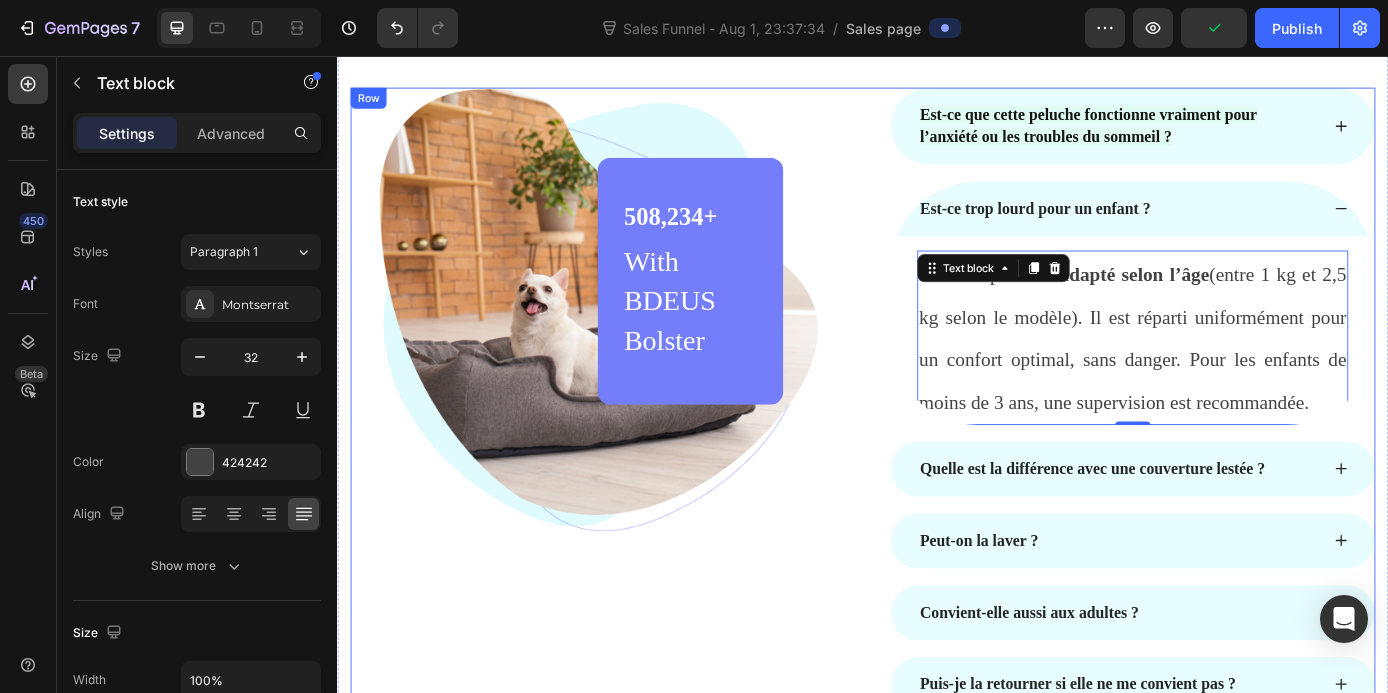 click on "Image 508,234+ Heading With BDEUS Bolster  Text block Row Row
Est-ce que cette peluche fonctionne vraiment pour l’anxiété ou les troubles du sommeil ?
Est-ce trop lourd pour un enfant ? Non. Le poids est  adapté selon l’âge  (entre 1 kg et 2,5 kg selon le modèle). Il est réparti uniformément pour un confort optimal, sans danger. Pour les enfants de moins de 3 ans, une supervision est recommandée. Text block   0
Quelle est la différence avec une couverture lestée ?
Peut-on la laver ?
Convient-elle aussi aux adultes ?
Puis-je la retourner si elle ne me convient pas ? Accordion Une question ?  Text block Let us know ! Button Row Row" at bounding box center [937, 501] 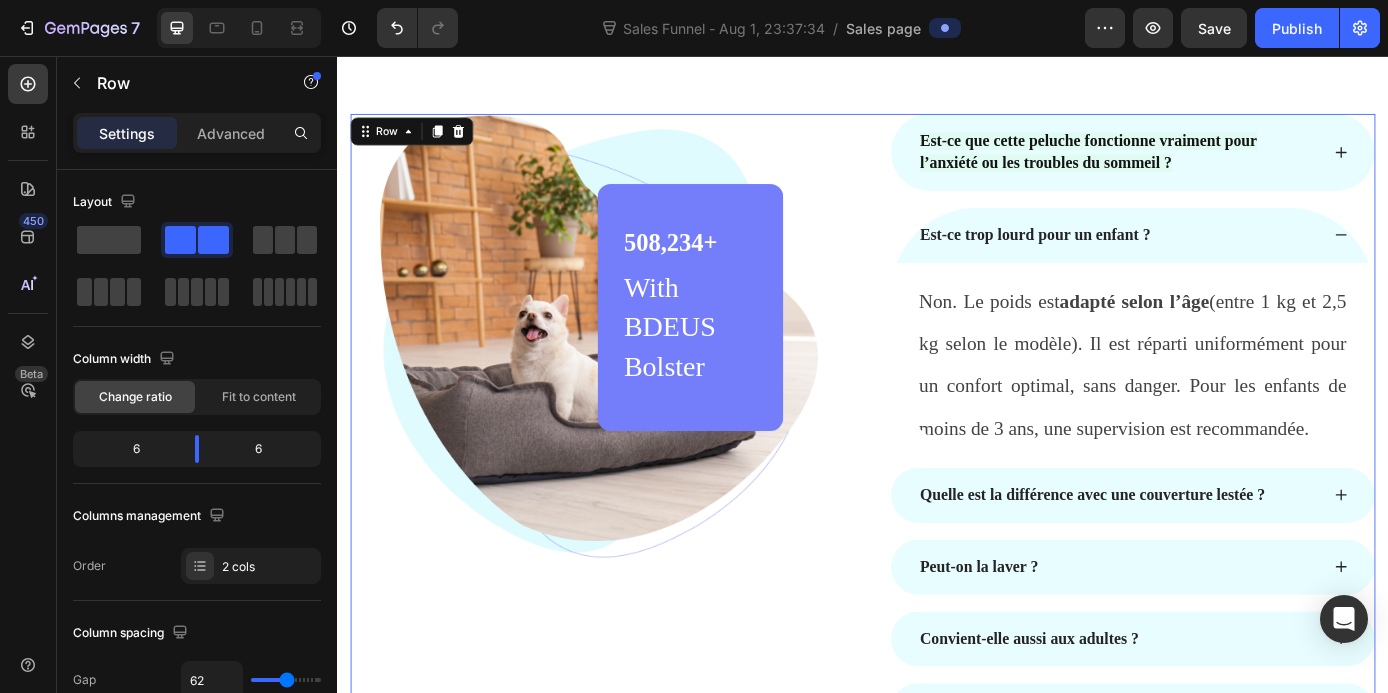 scroll, scrollTop: 6334, scrollLeft: 0, axis: vertical 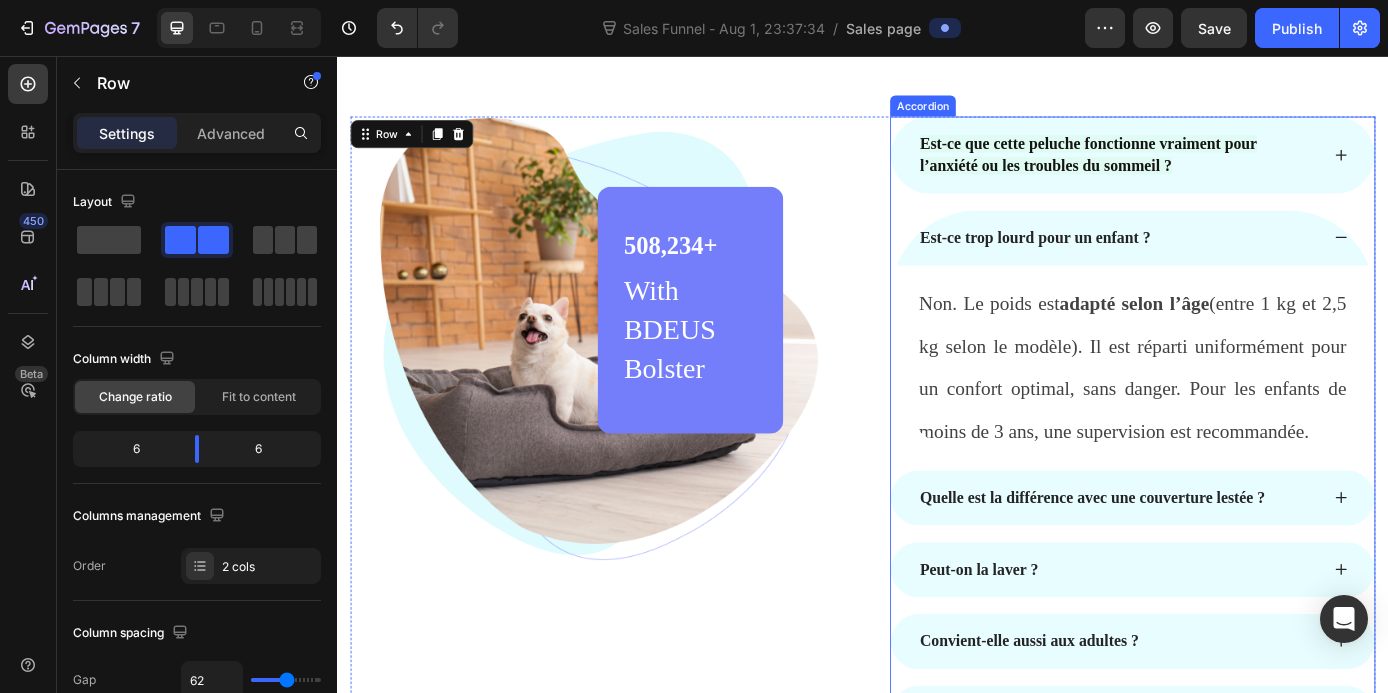 click on "Est-ce que cette peluche fonctionne vraiment pour l’anxiété ou les troubles du sommeil ?" at bounding box center [1245, 169] 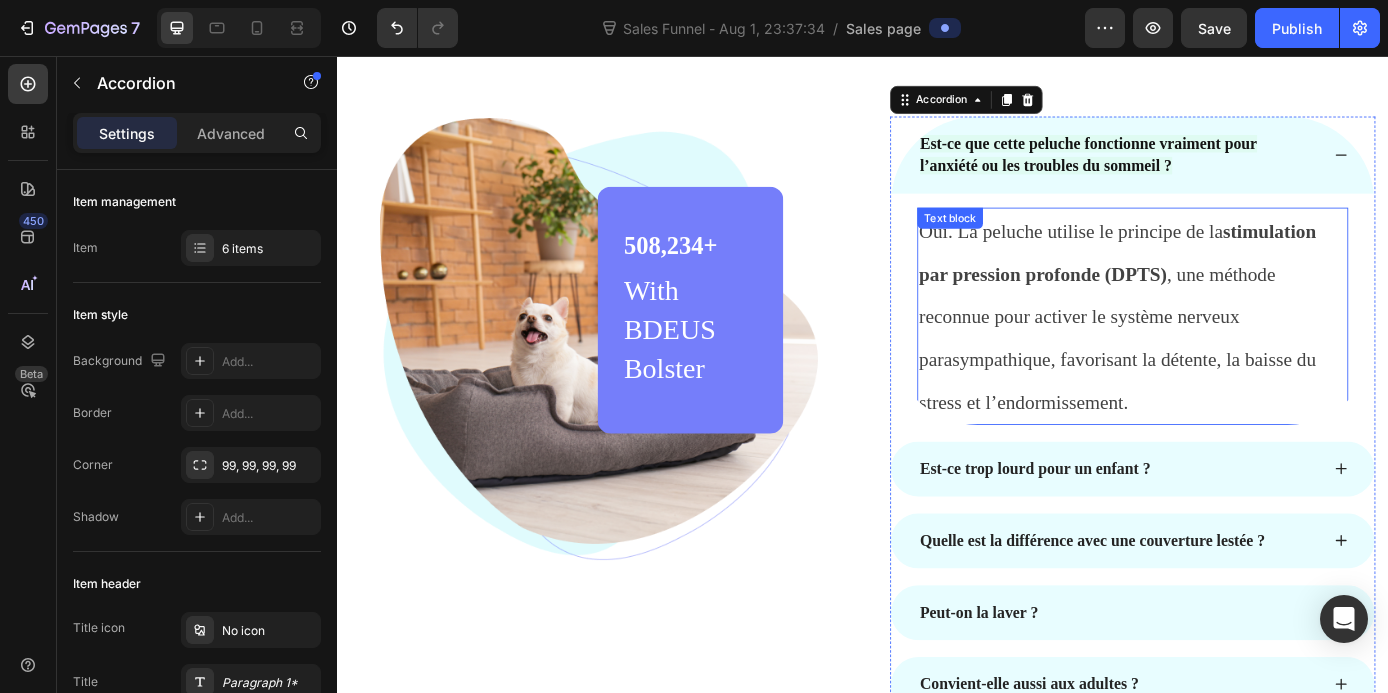 click on "Oui. La peluche utilise le principe de la  stimulation par pression profonde (DPTS) , une méthode reconnue pour activer le système nerveux parasympathique, favorisant la détente, la baisse du stress et l’endormissement." at bounding box center [1245, 353] 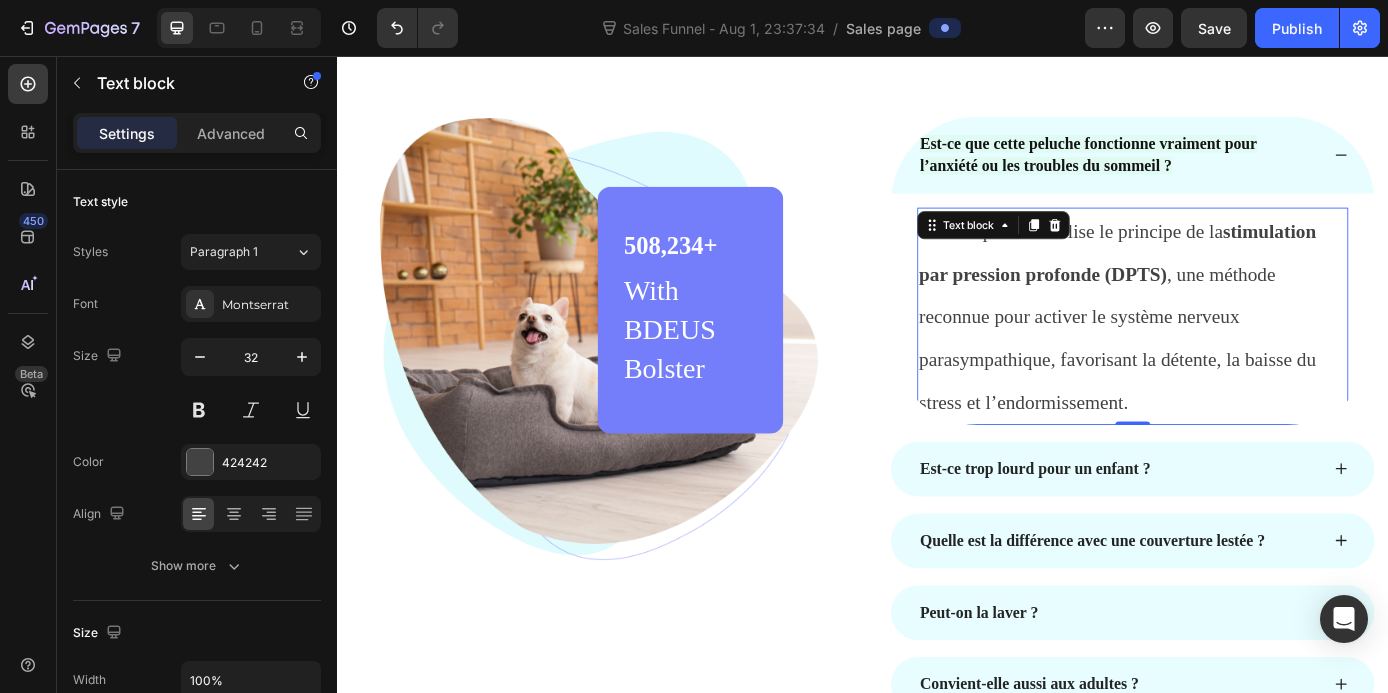 click on "Oui. La peluche utilise le principe de la  stimulation par pression profonde (DPTS) , une méthode reconnue pour activer le système nerveux parasympathique, favorisant la détente, la baisse du stress et l’endormissement." at bounding box center (1245, 353) 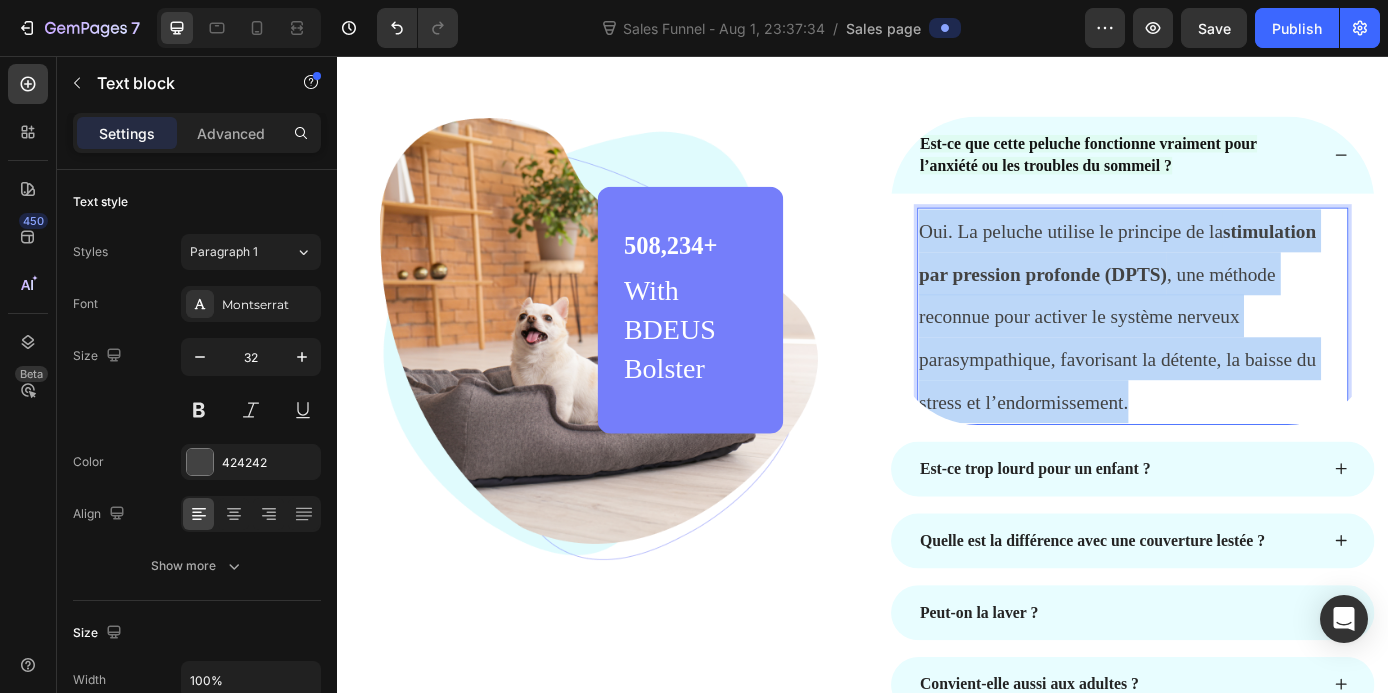 click on "Oui. La peluche utilise le principe de la  stimulation par pression profonde (DPTS) , une méthode reconnue pour activer le système nerveux parasympathique, favorisant la détente, la baisse du stress et l’endormissement." at bounding box center (1245, 353) 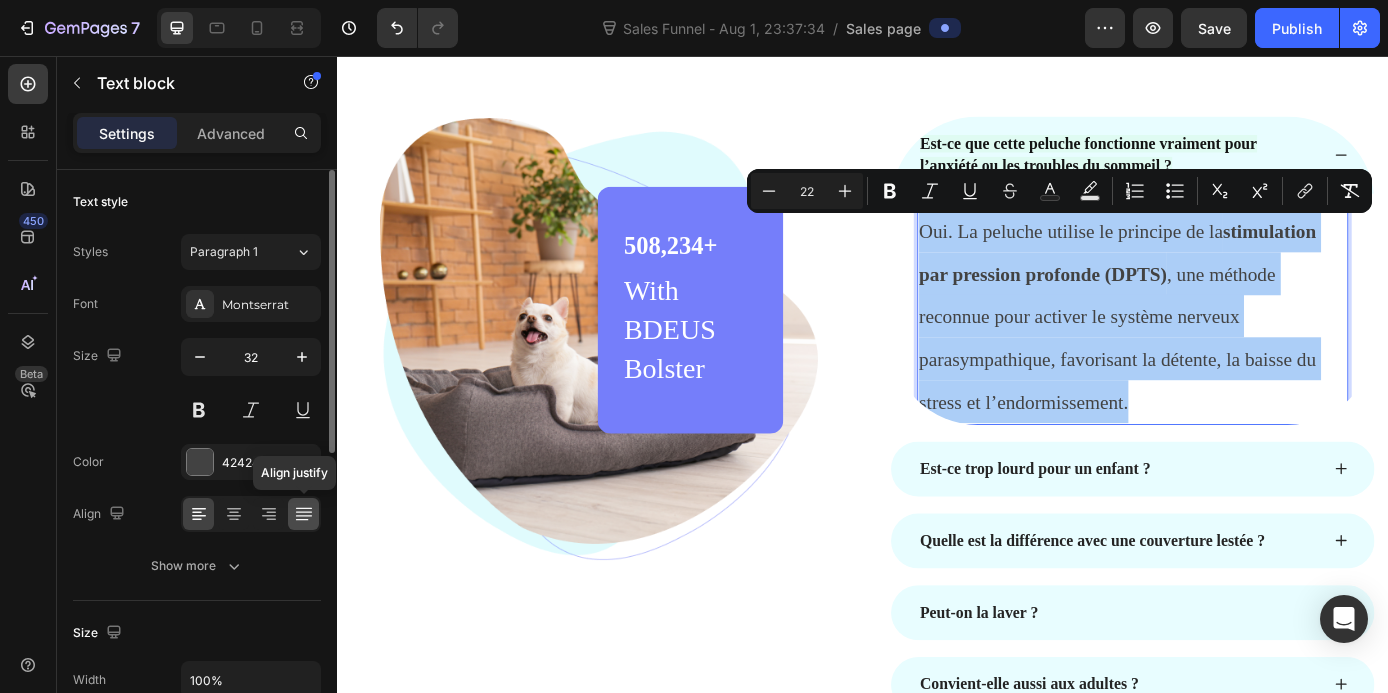 click 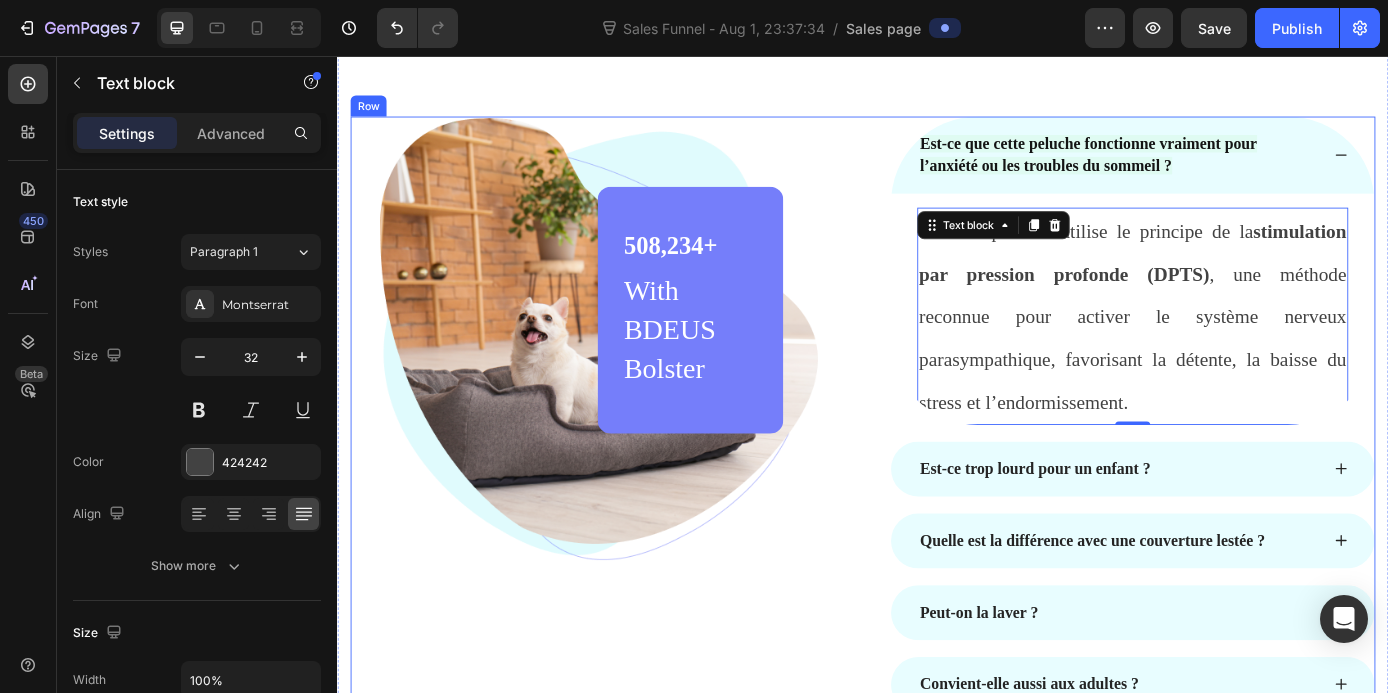 click on "Image 508,234+ Heading With BDEUS Bolster  Text block Row Row
Est-ce que cette peluche fonctionne vraiment pour l’anxiété ou les troubles du sommeil ? Oui. La peluche utilise le principe de la  stimulation par pression profonde (DPTS) , une méthode reconnue pour activer le système nerveux parasympathique, favorisant la détente, la baisse du stress et l’endormissement. Text block   0
Est-ce trop lourd pour un enfant ?
Quelle est la différence avec une couverture lestée ?
Peut-on la laver ?
Convient-elle aussi aux adultes ?
Puis-je la retourner si elle ne me convient pas ? Accordion Une question ?  Text block Let us know ! Button Row Row" at bounding box center [937, 558] 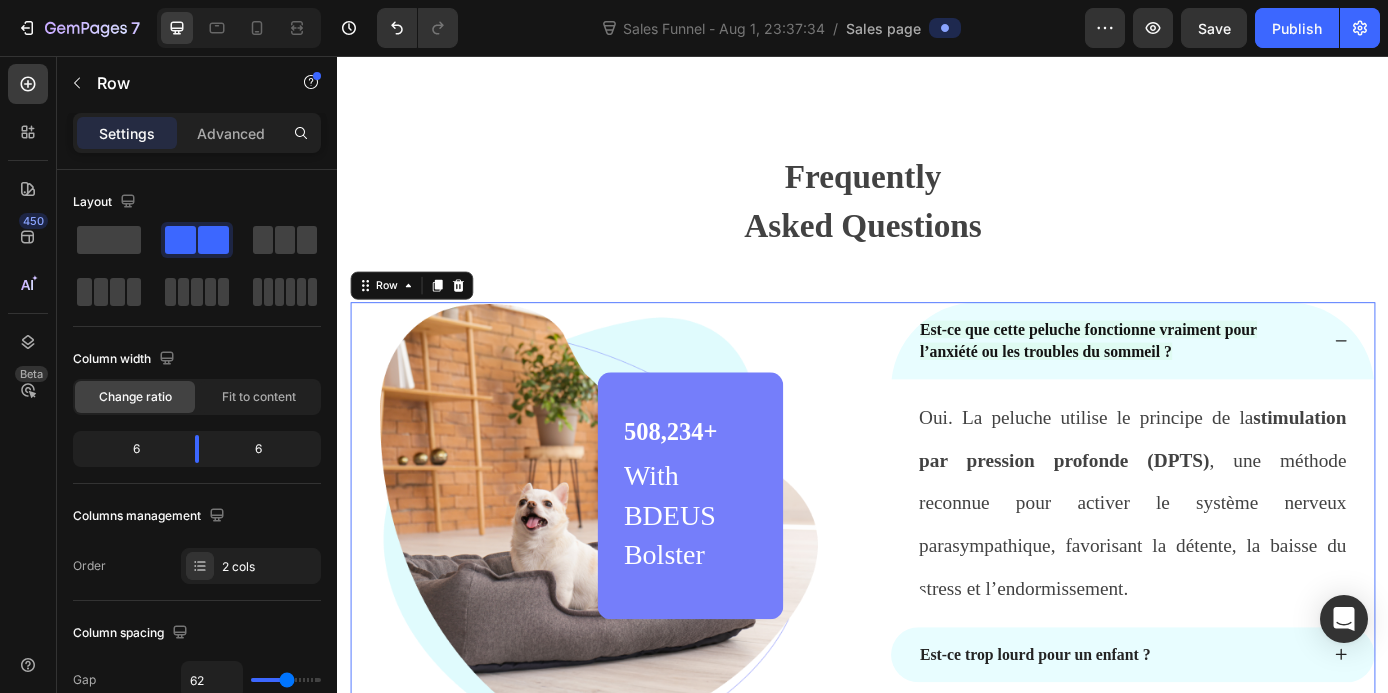 scroll, scrollTop: 6338, scrollLeft: 0, axis: vertical 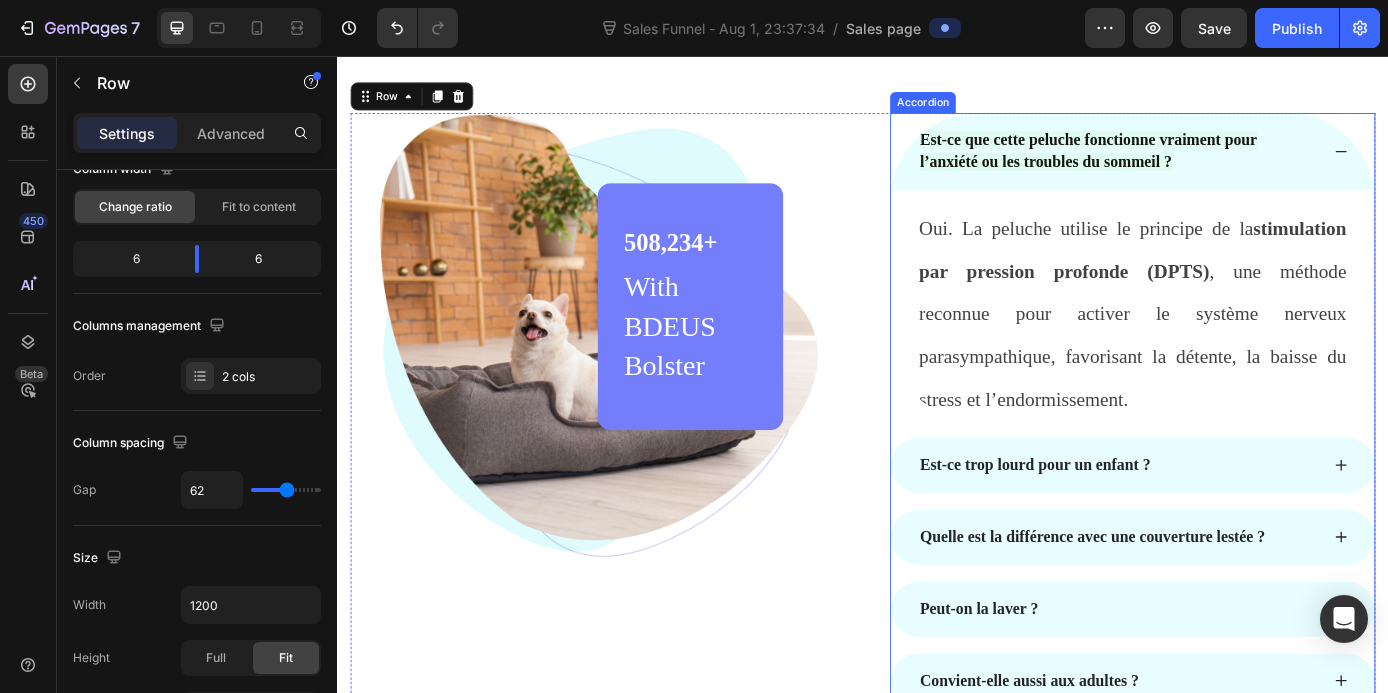 click on "Est-ce que cette peluche fonctionne vraiment pour l’anxiété ou les troubles du sommeil ?" at bounding box center (1245, 165) 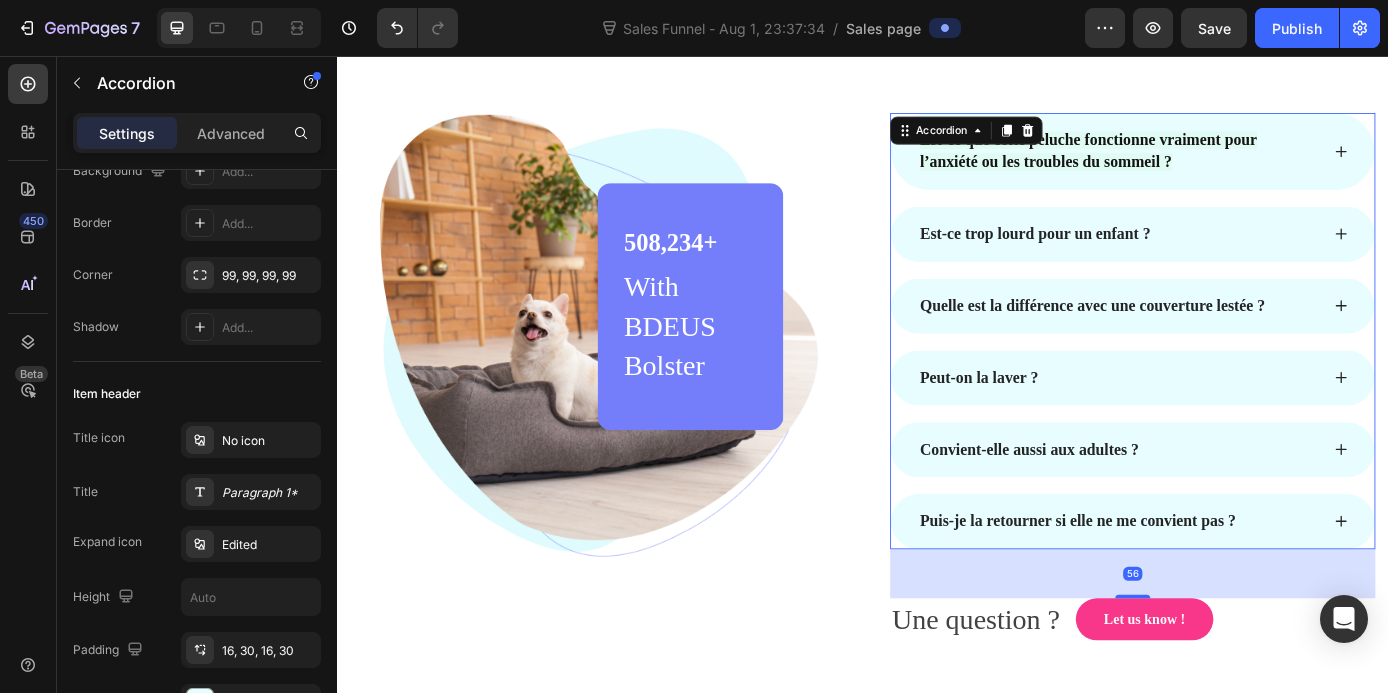 scroll, scrollTop: 0, scrollLeft: 0, axis: both 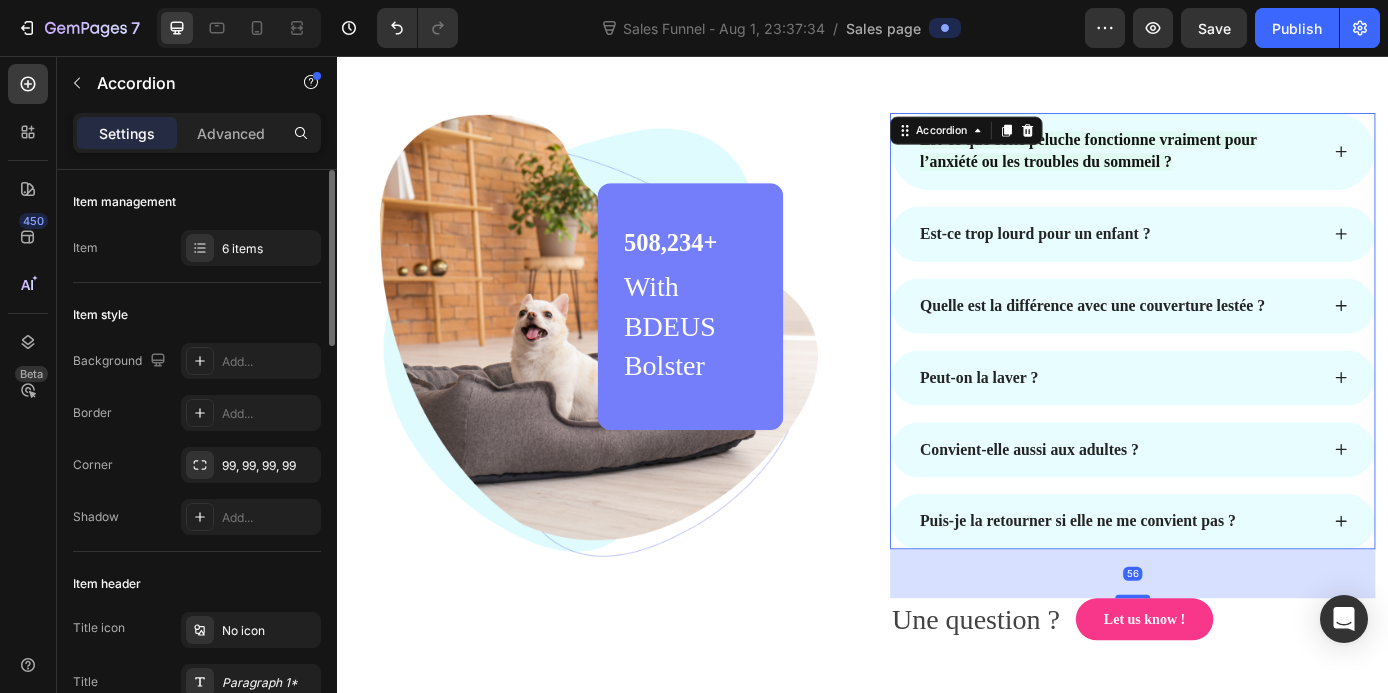 click on "Est-ce trop lourd pour un enfant ?" at bounding box center (1229, 259) 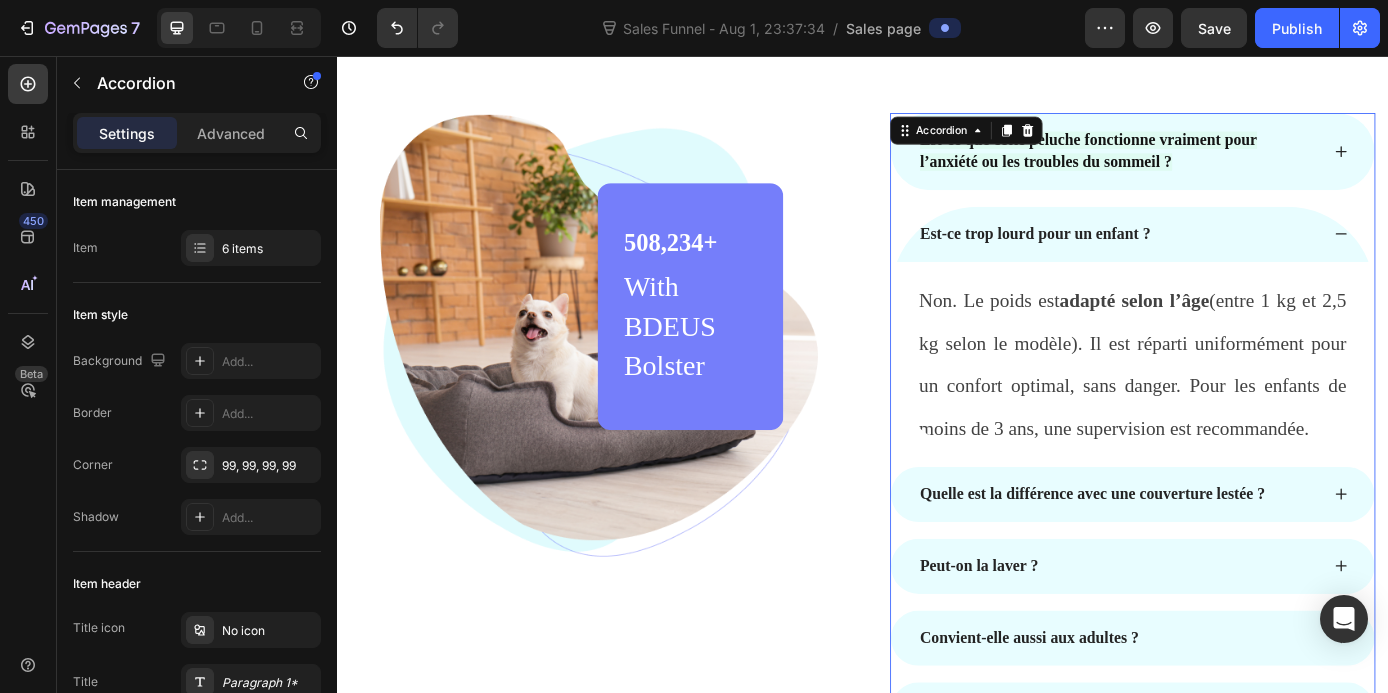 click on "Est-ce trop lourd pour un enfant ?" at bounding box center (1229, 259) 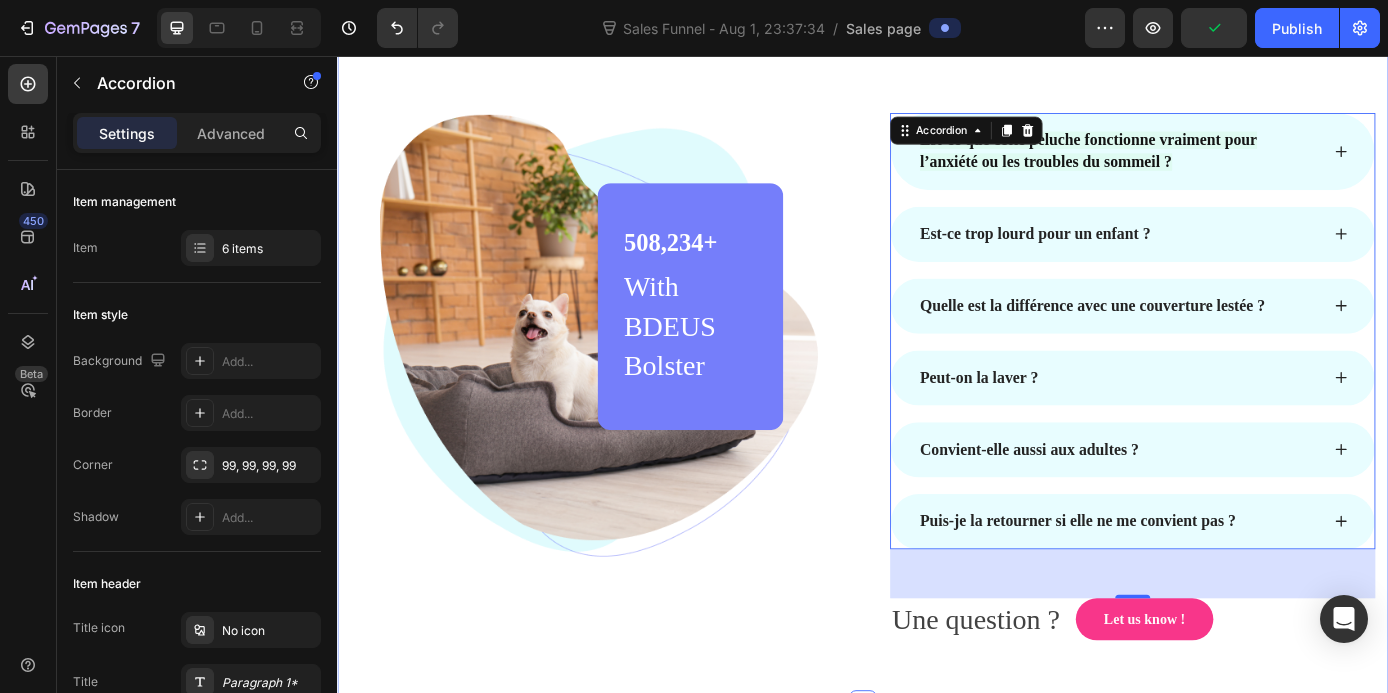 click on "Frequently Asked Questions    Heading Row Image 508,234+ Heading With BDEUS Bolster  Text block Row Row
Est-ce que cette peluche fonctionne vraiment pour l’anxiété ou les troubles du sommeil ?
Est-ce trop lourd pour un enfant ?
Quelle est la différence avec une couverture lestée ?
Peut-on la laver ?
Convient-elle aussi aux adultes ?
Puis-je la retourner si elle ne me convient pas ? Accordion   56 Une question ?  Text block Let us know ! Button Row Row" at bounding box center (937, 335) 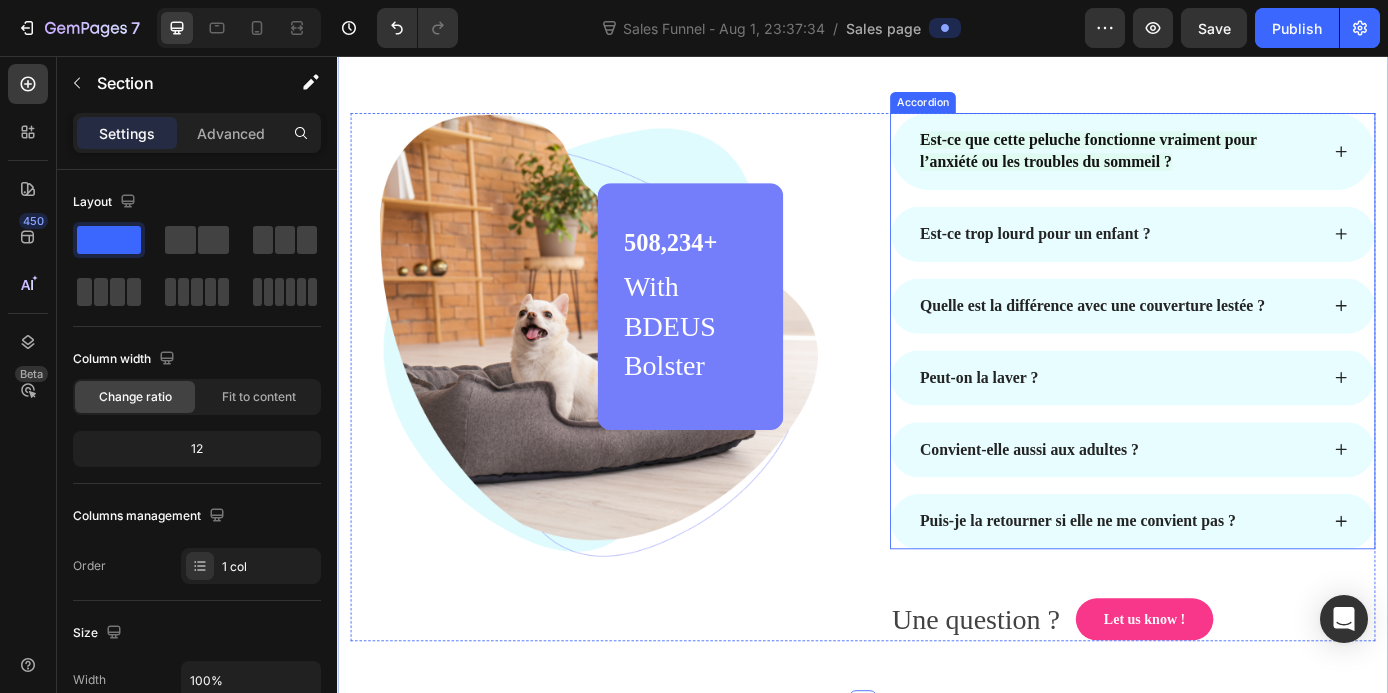 click on "Est-ce que cette peluche fonctionne vraiment pour l’anxiété ou les troubles du sommeil ?" at bounding box center (1245, 165) 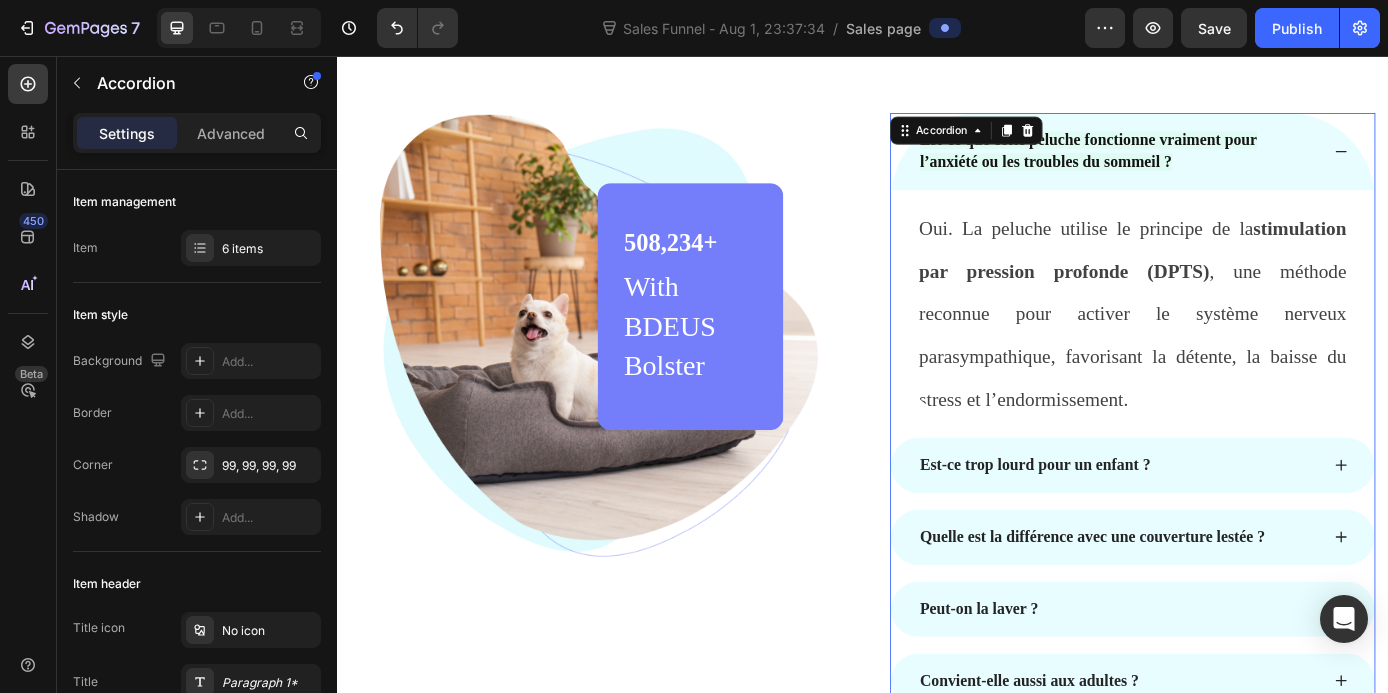 click on "Accordion" at bounding box center (1055, 141) 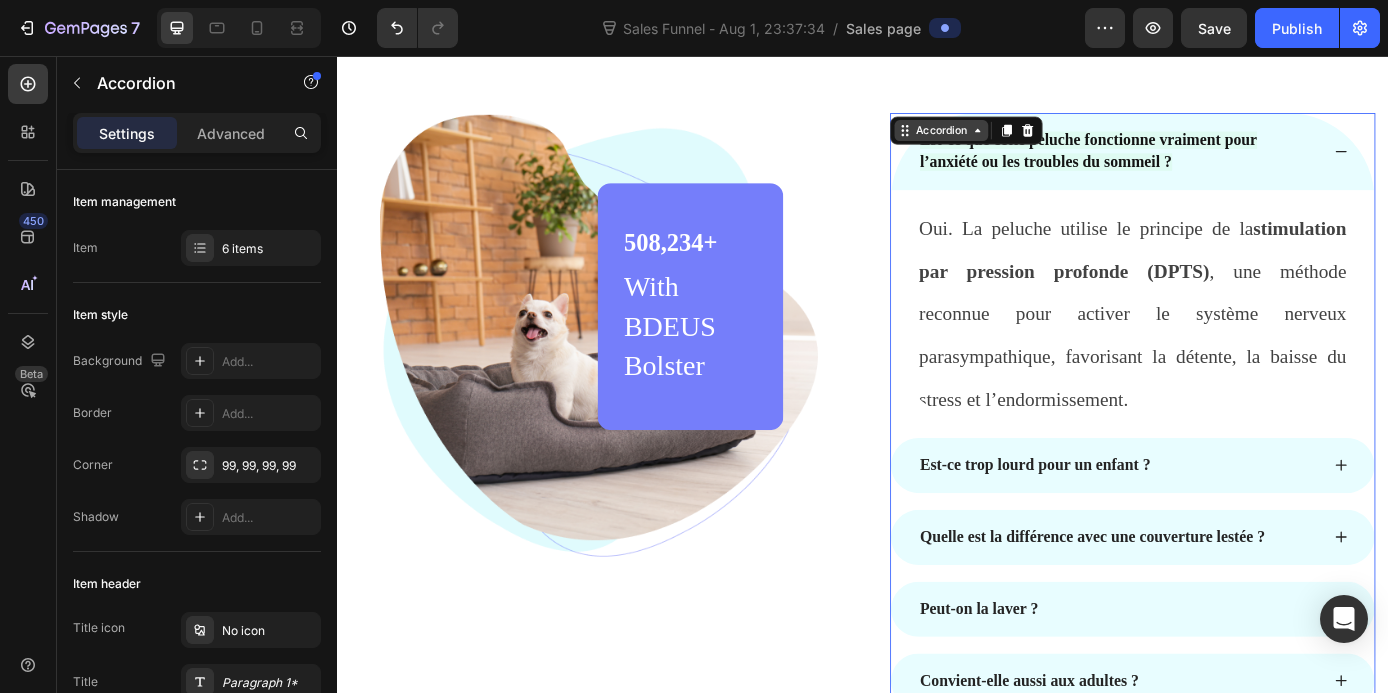 click 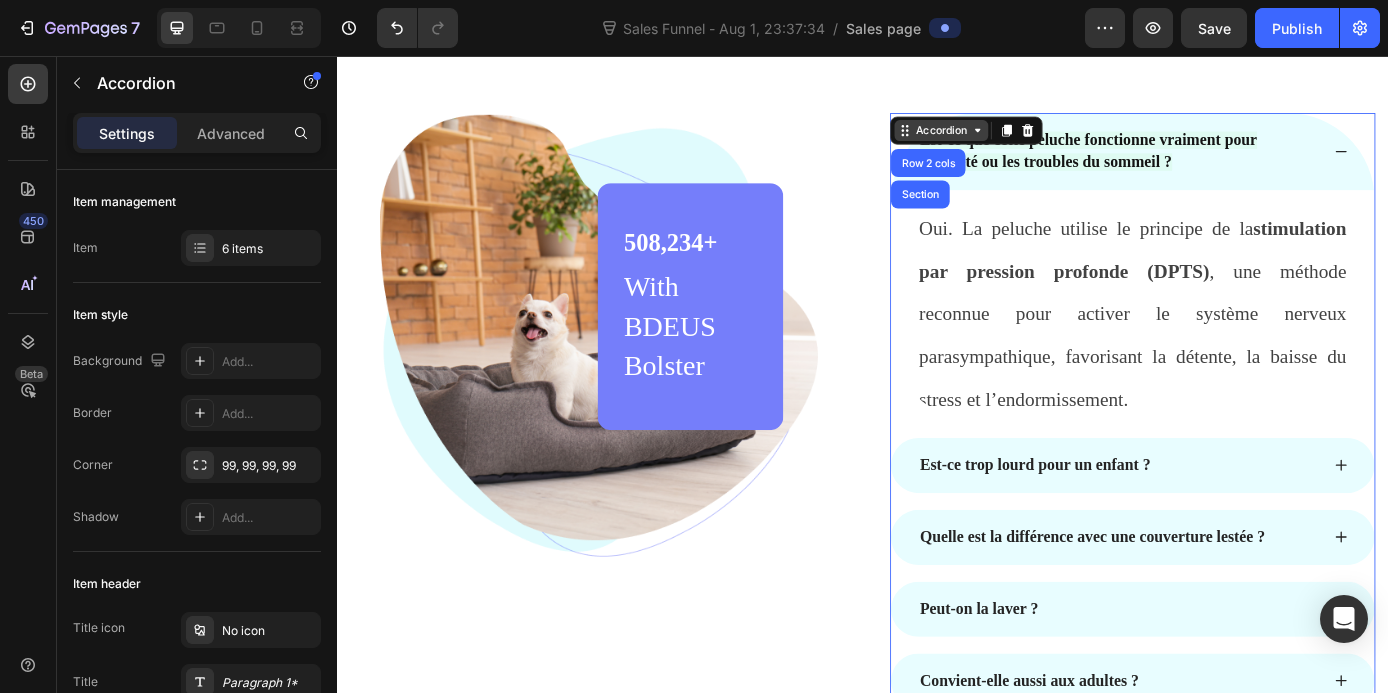 click 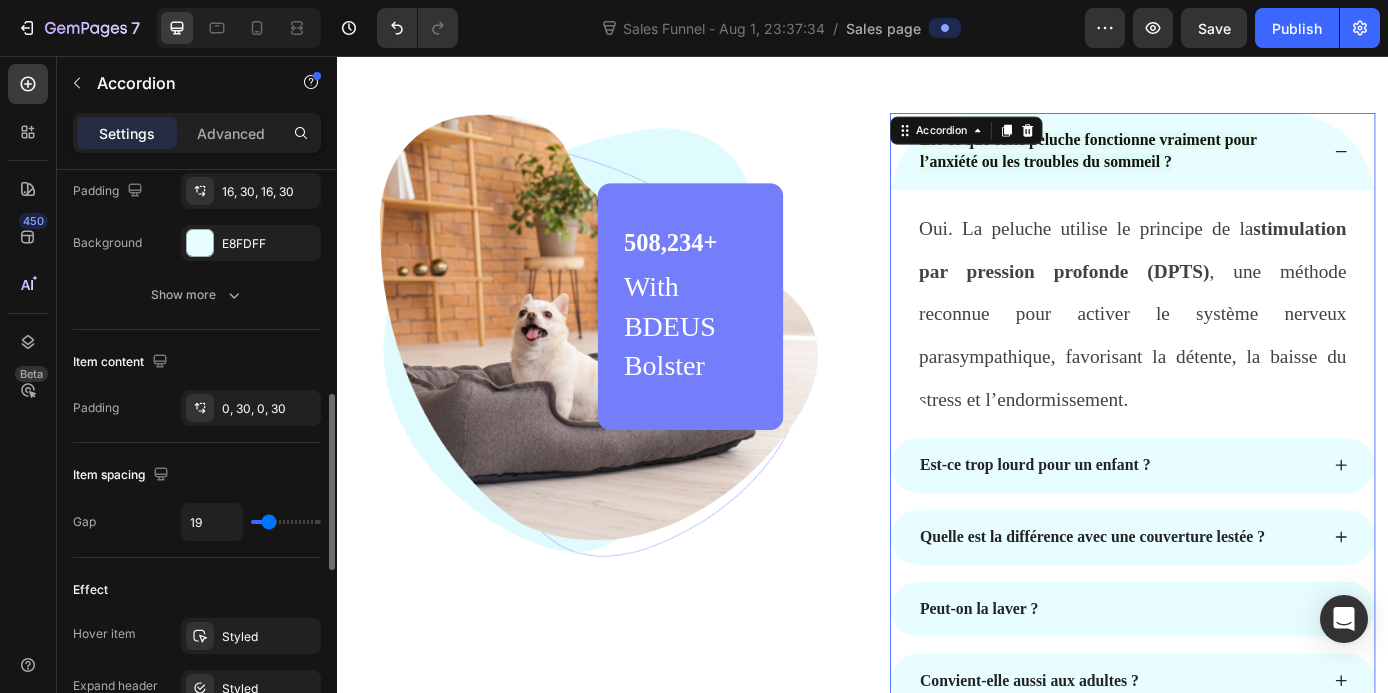 scroll, scrollTop: 670, scrollLeft: 0, axis: vertical 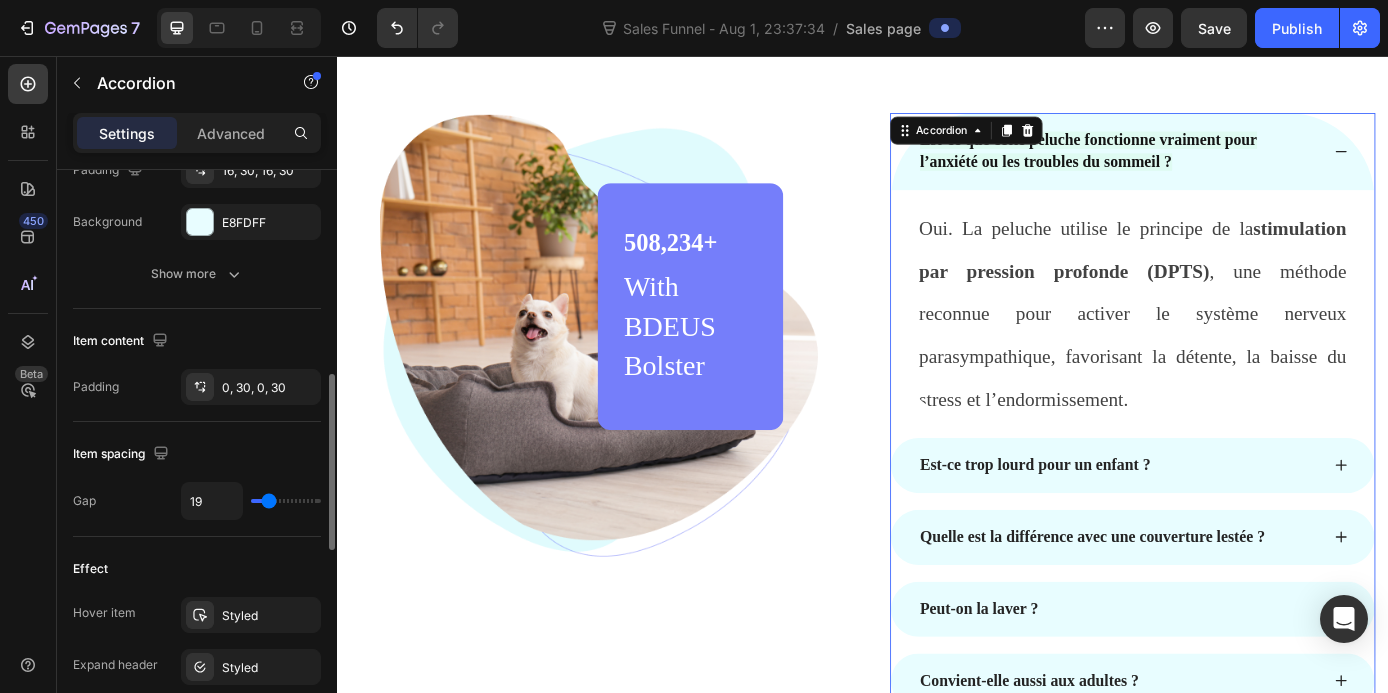 type on "34" 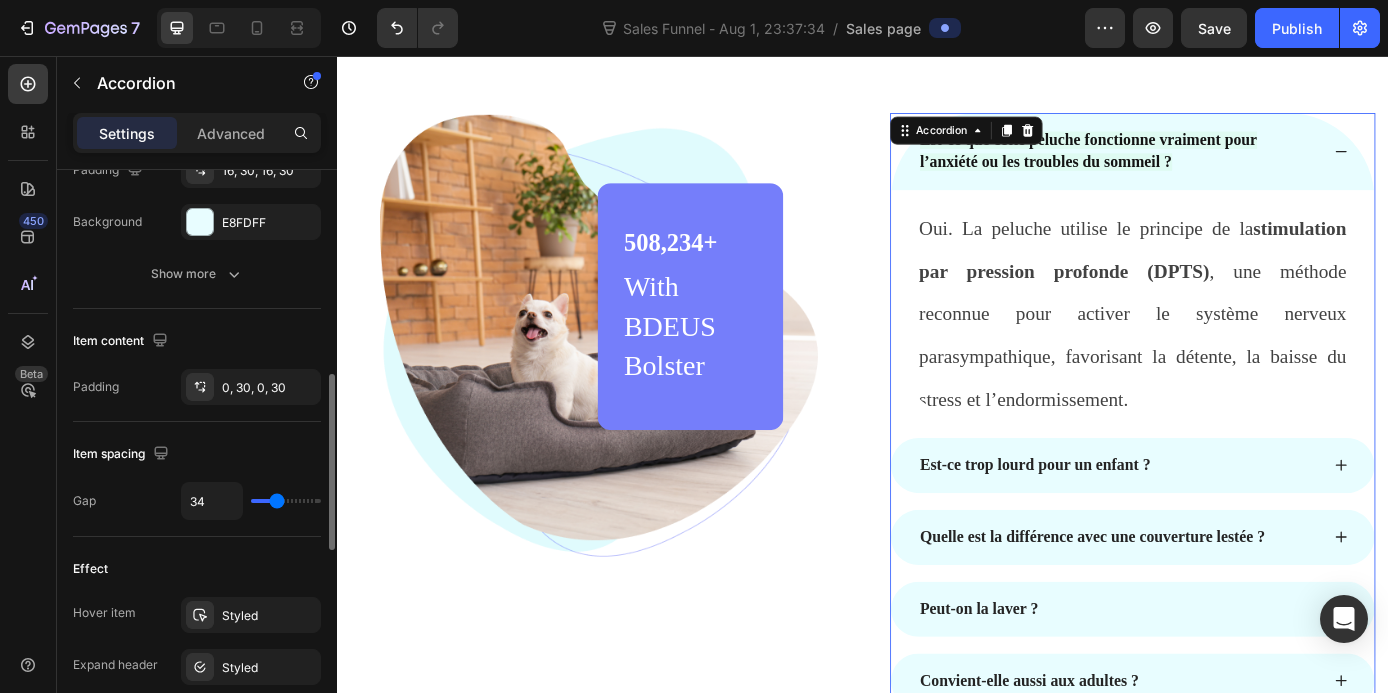 type on "39" 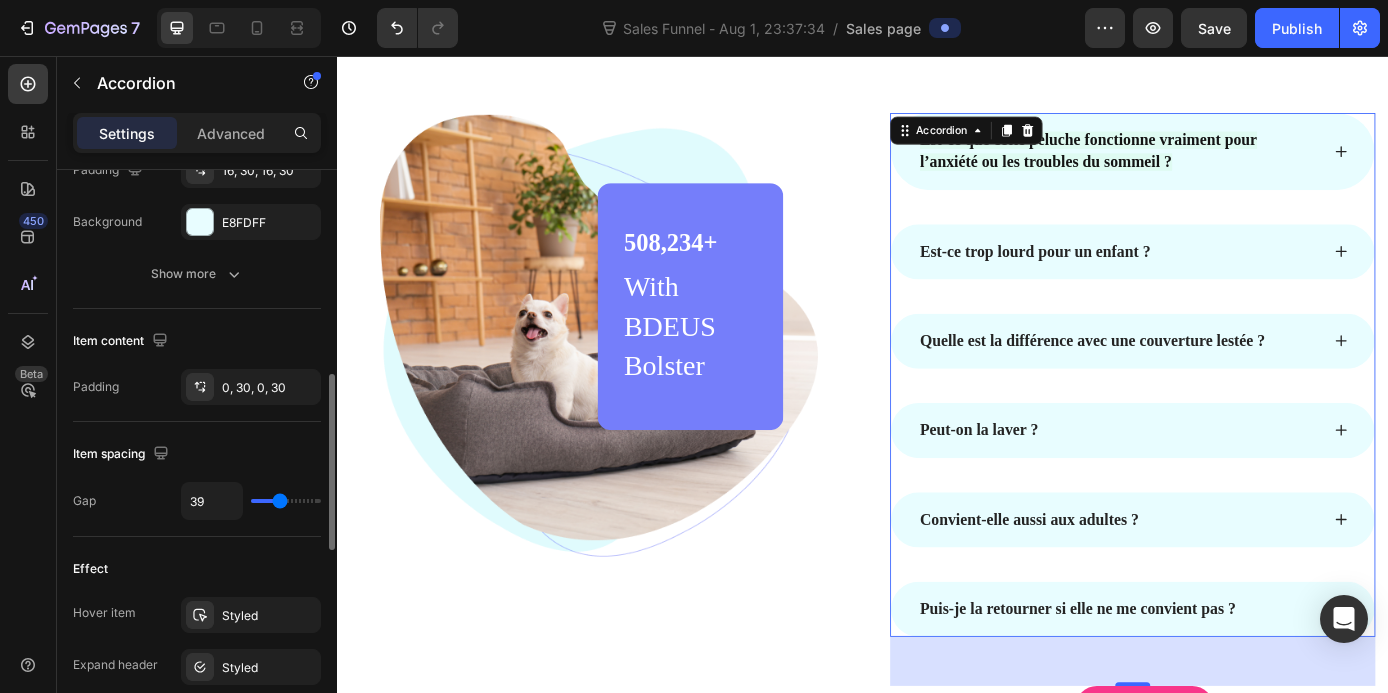 type on "40" 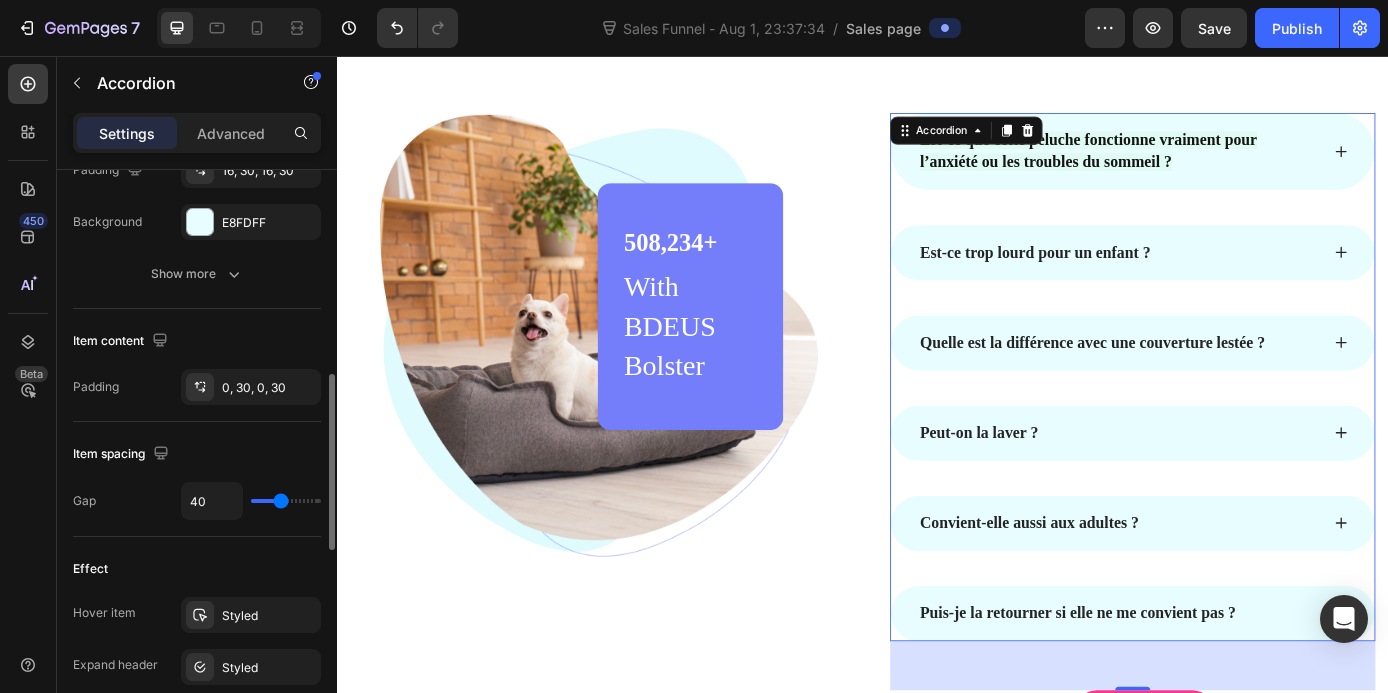 type on "39" 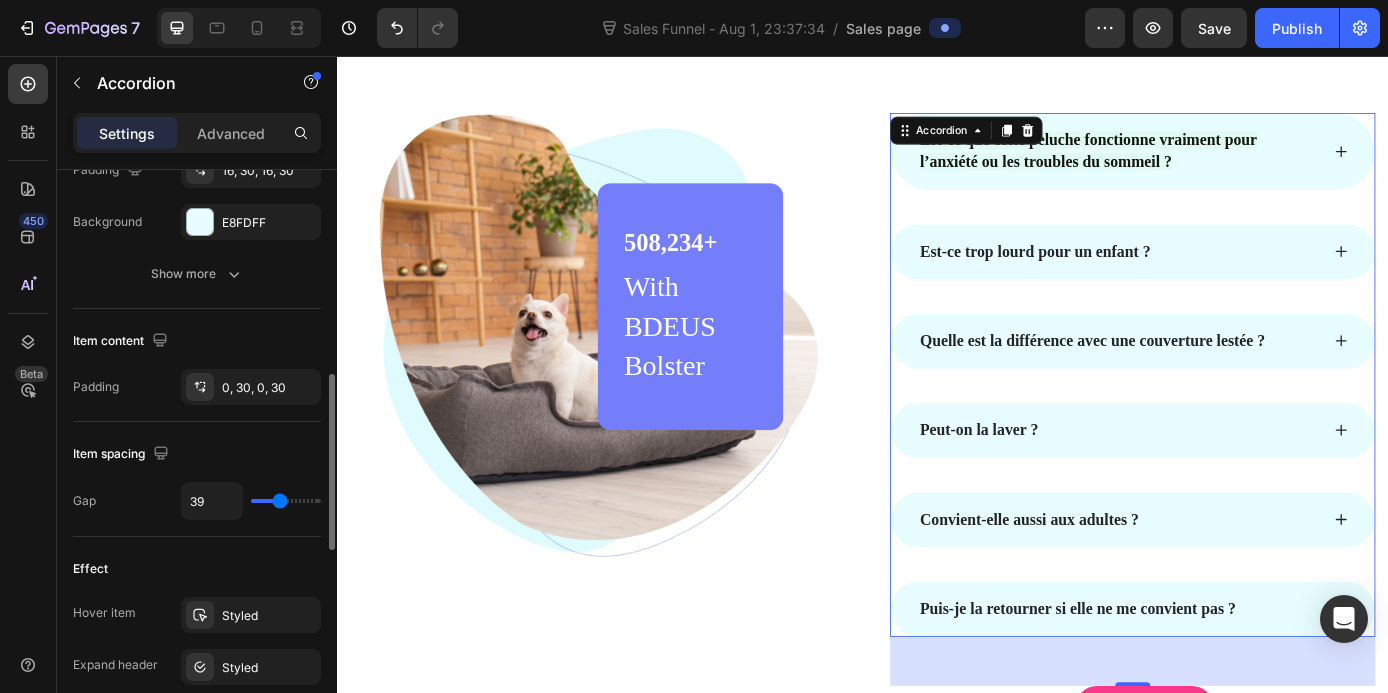 type on "43" 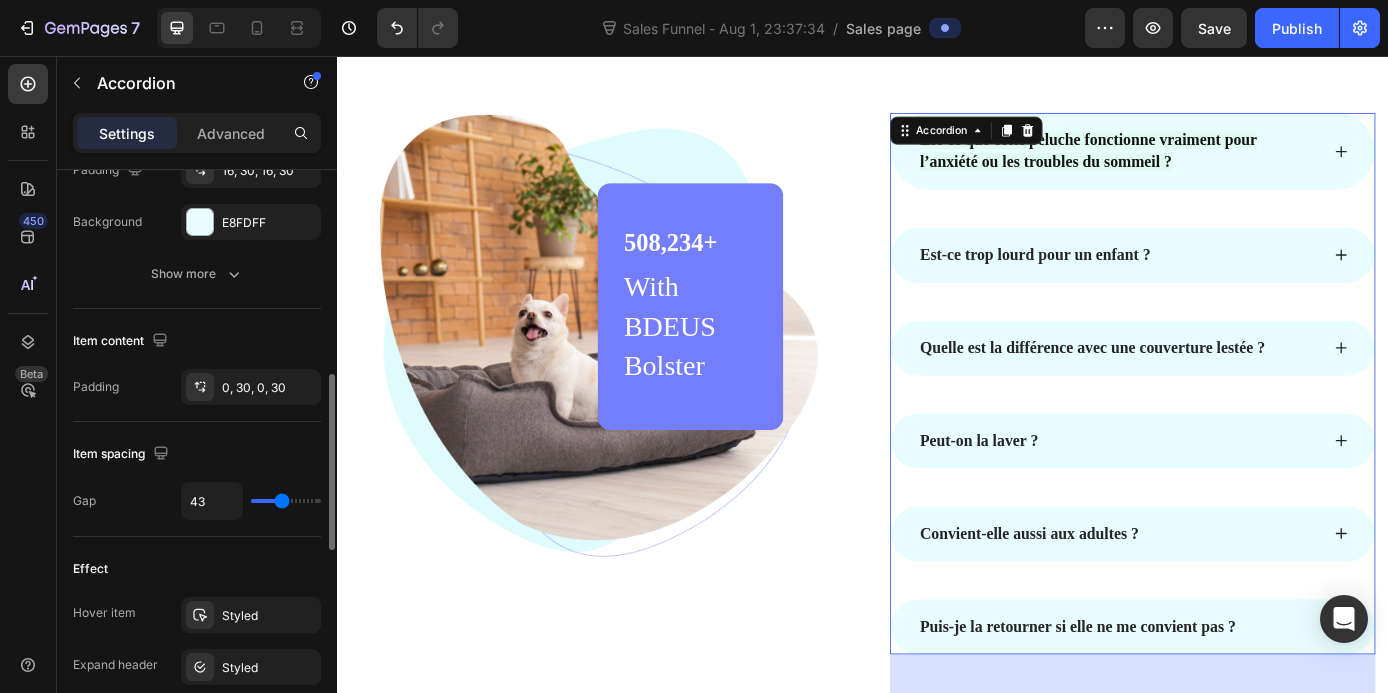 type on "38" 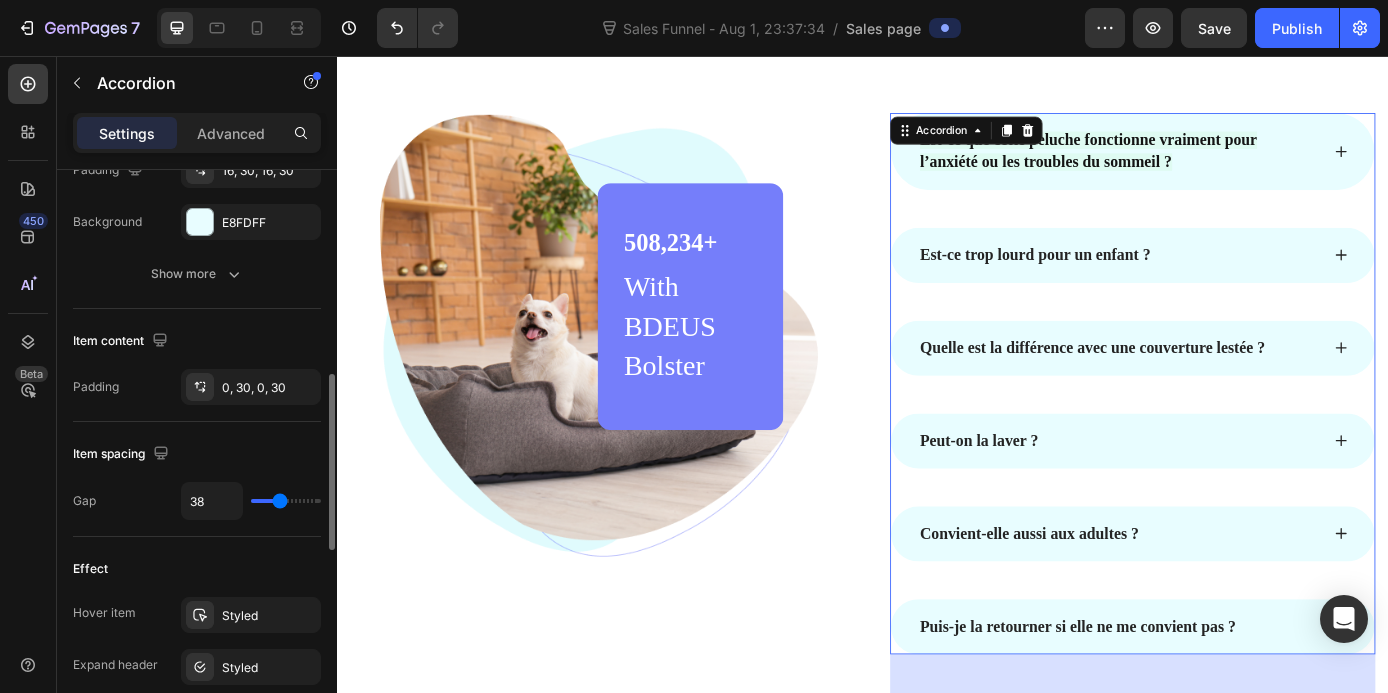 type on "29" 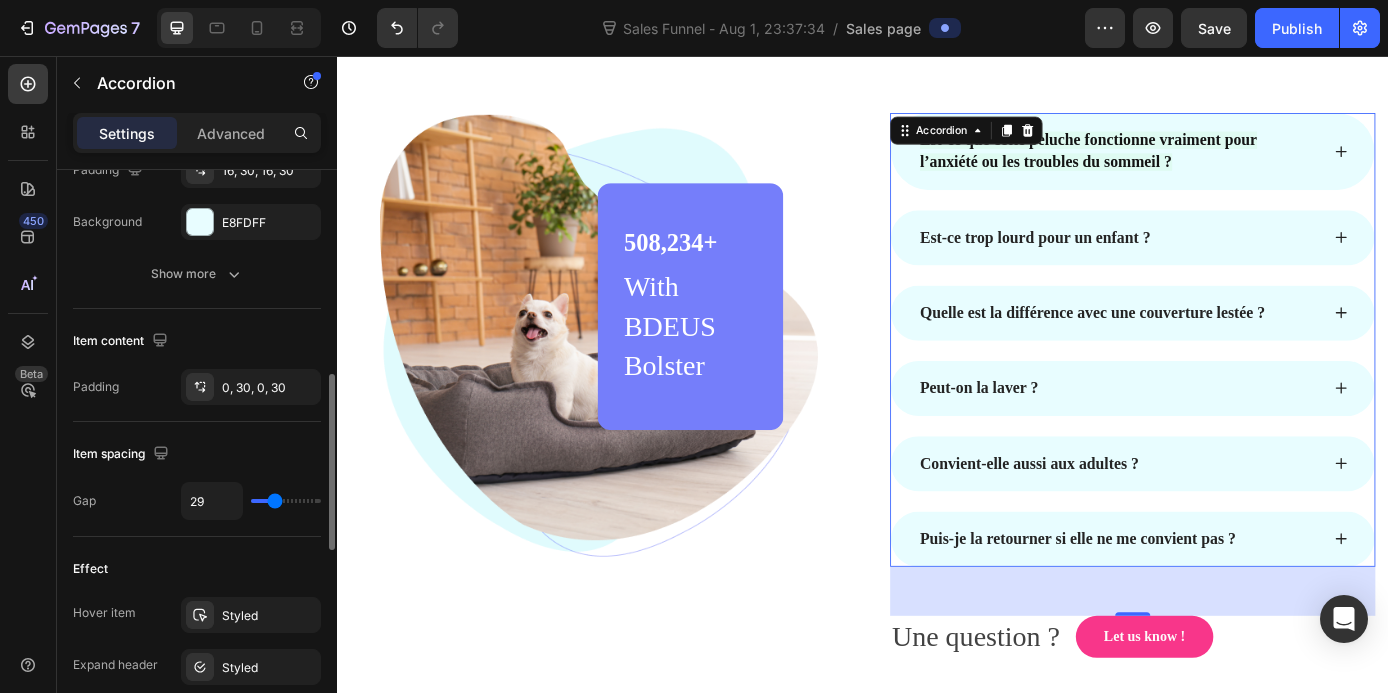 type on "23" 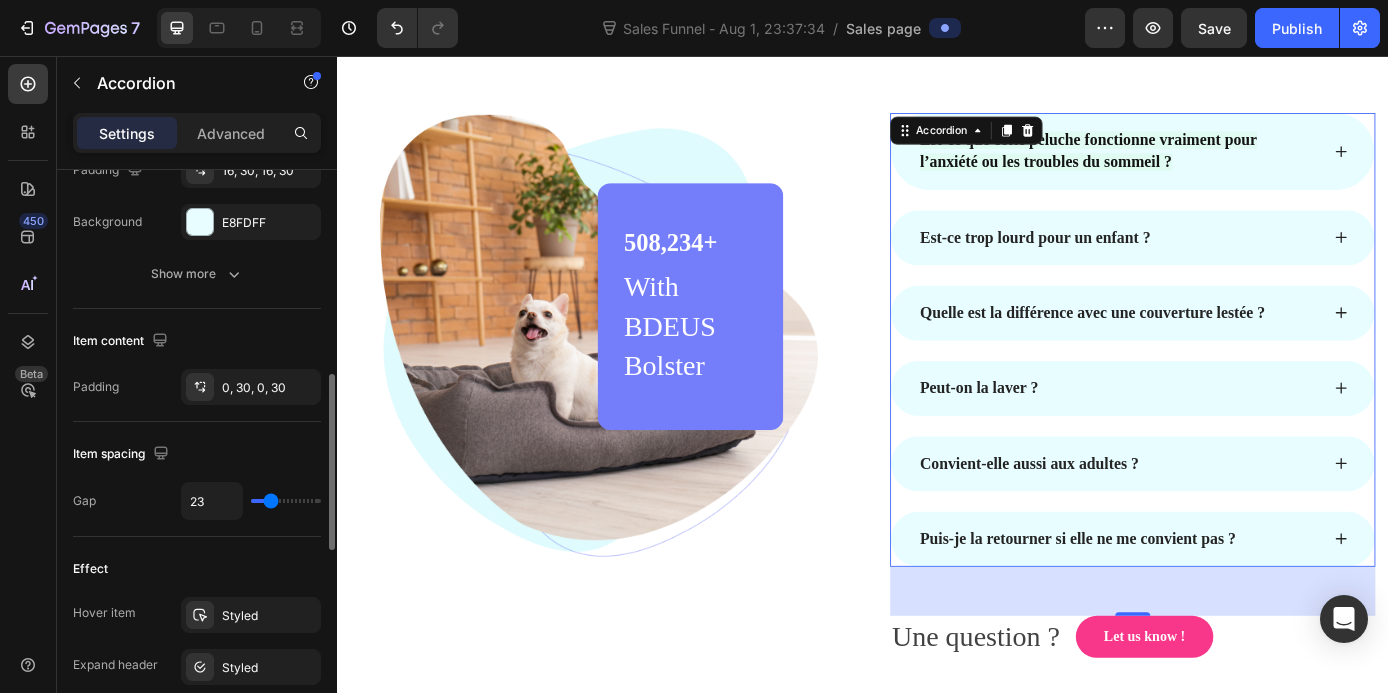 type on "33" 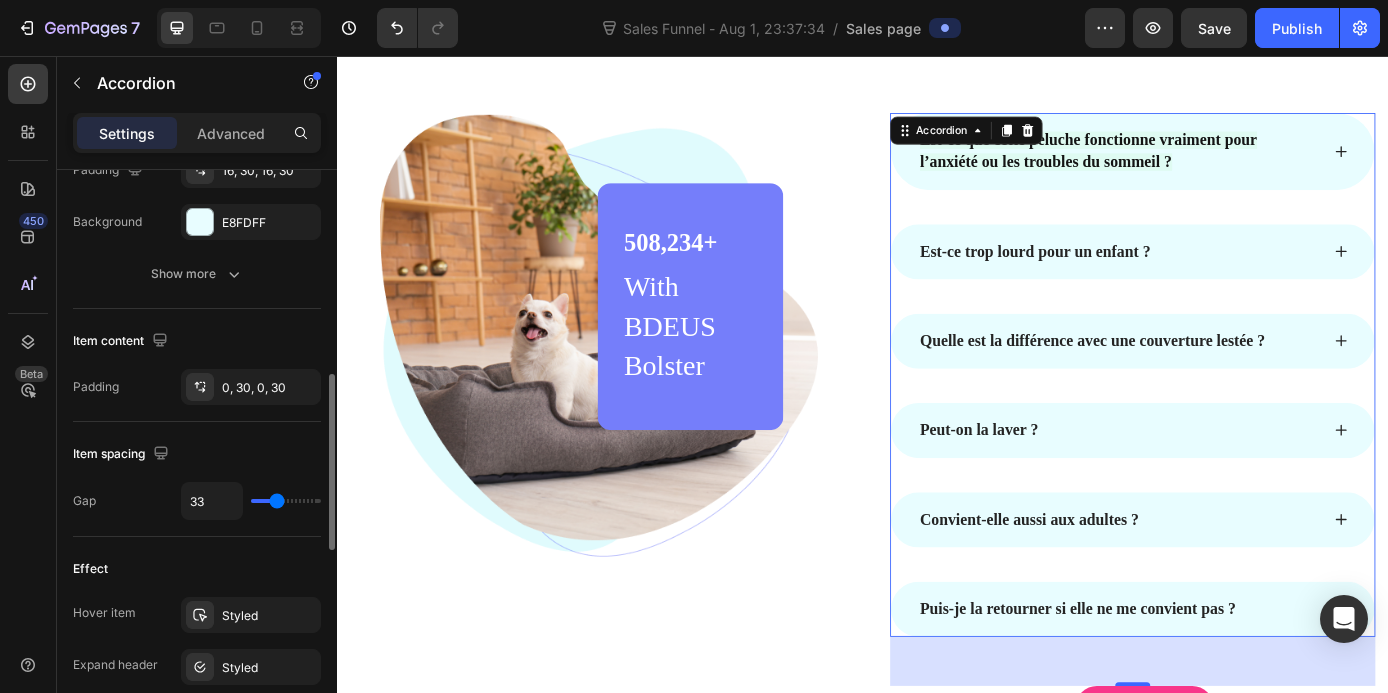 type on "41" 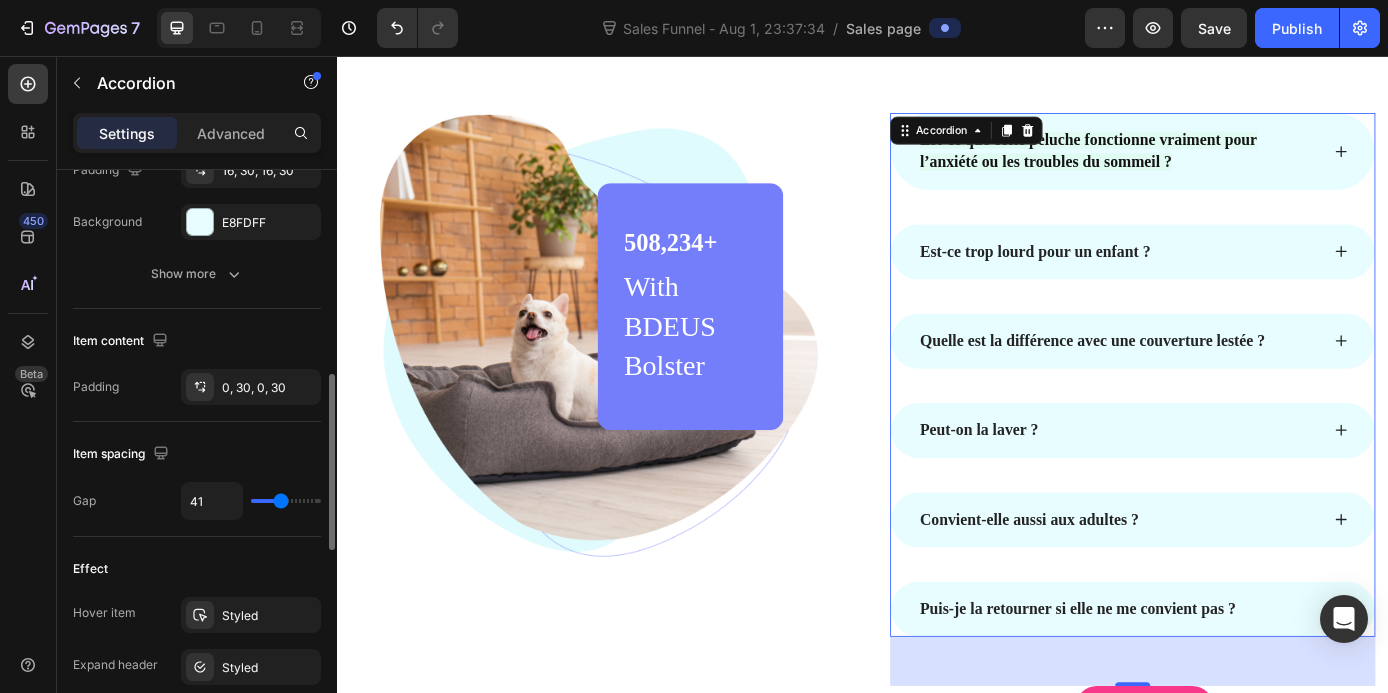 type on "41" 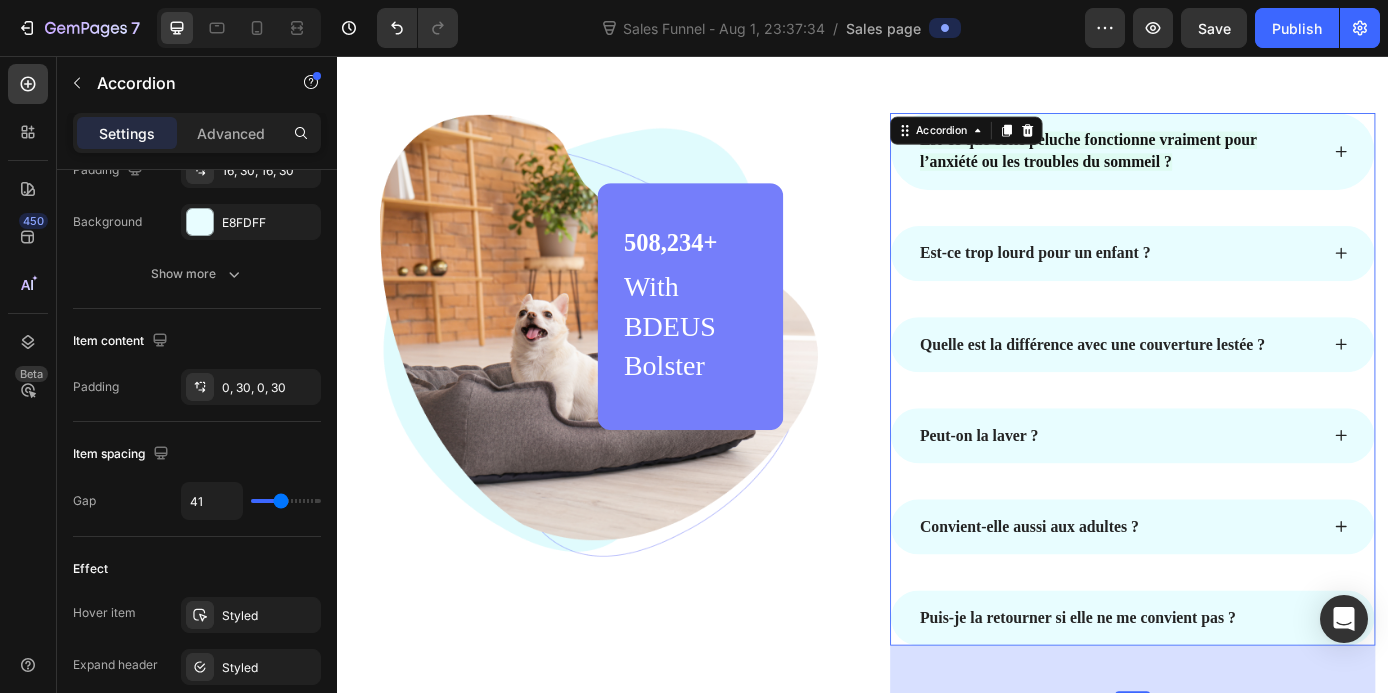 click 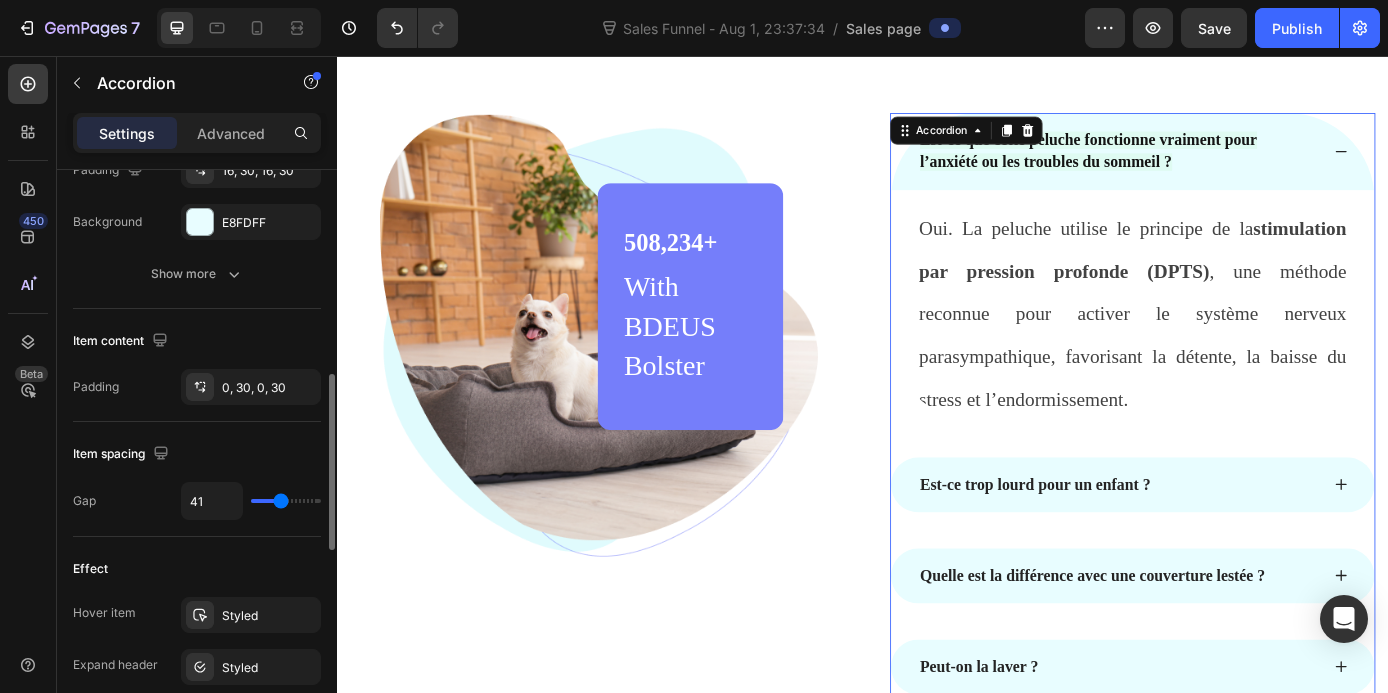 type on "93" 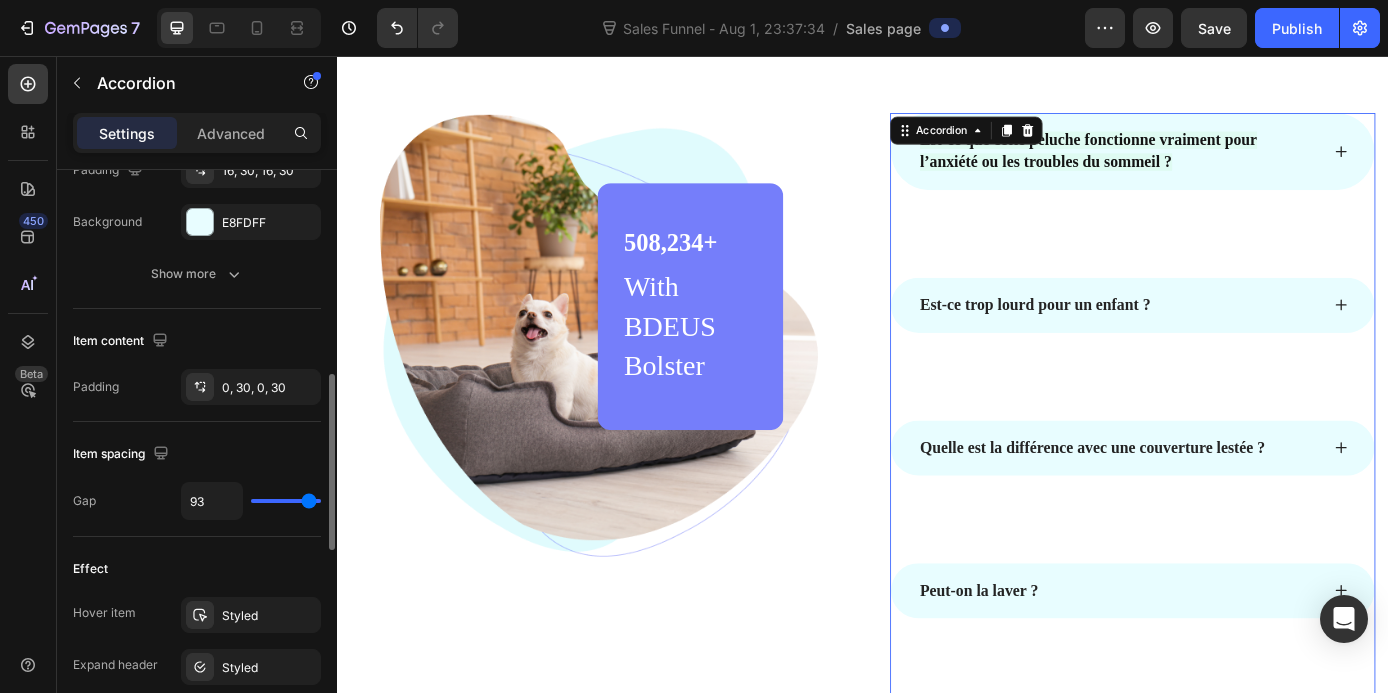 type on "100" 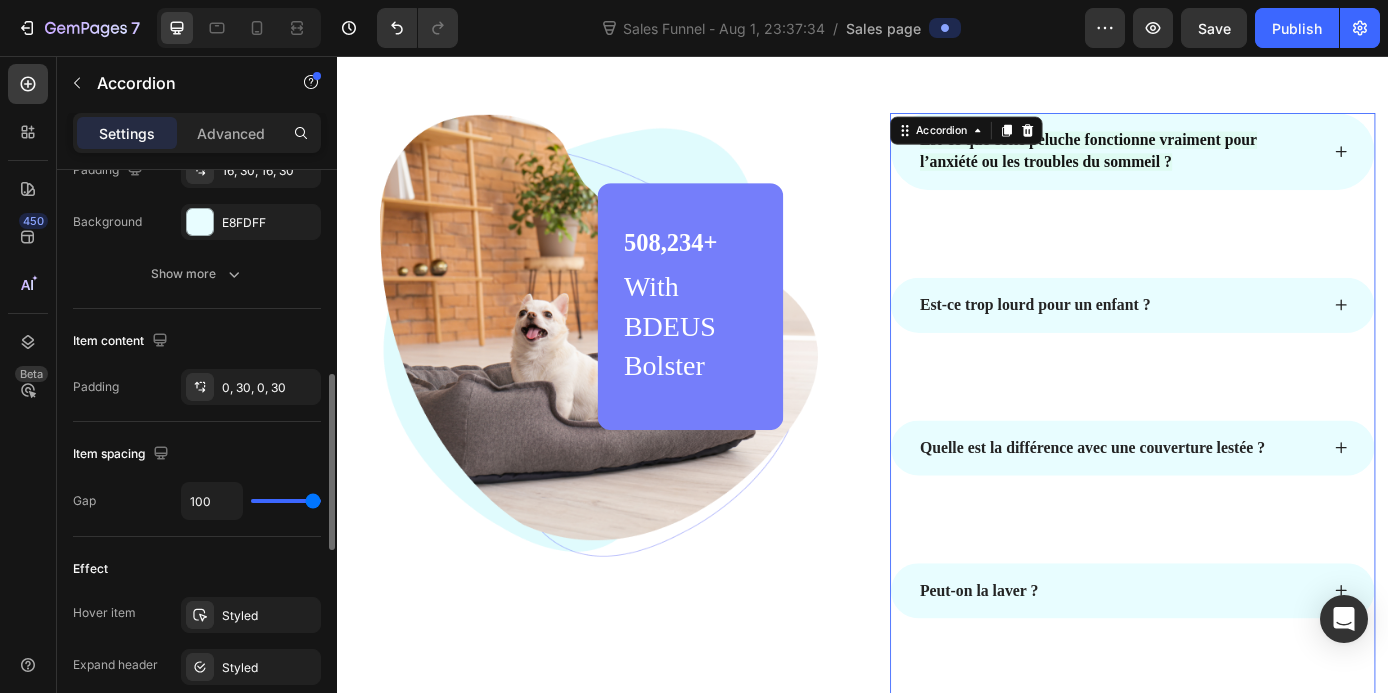 type on "98" 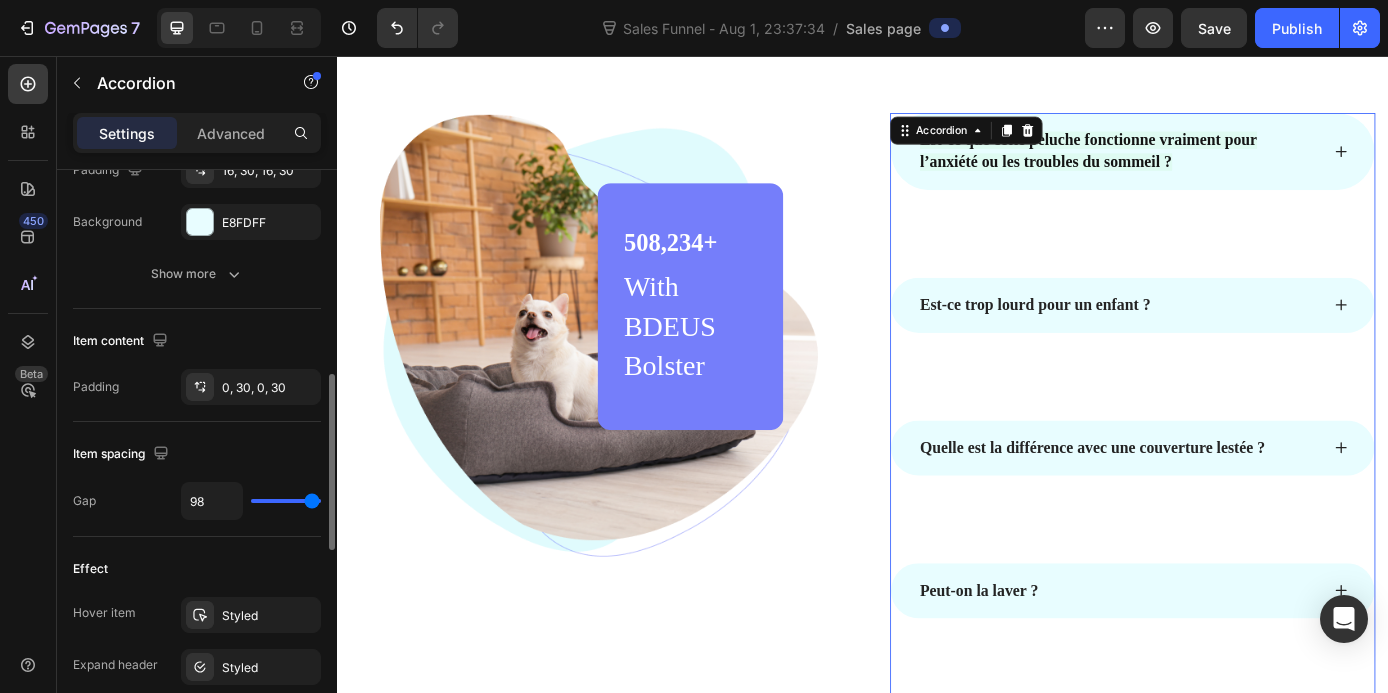 type on "90" 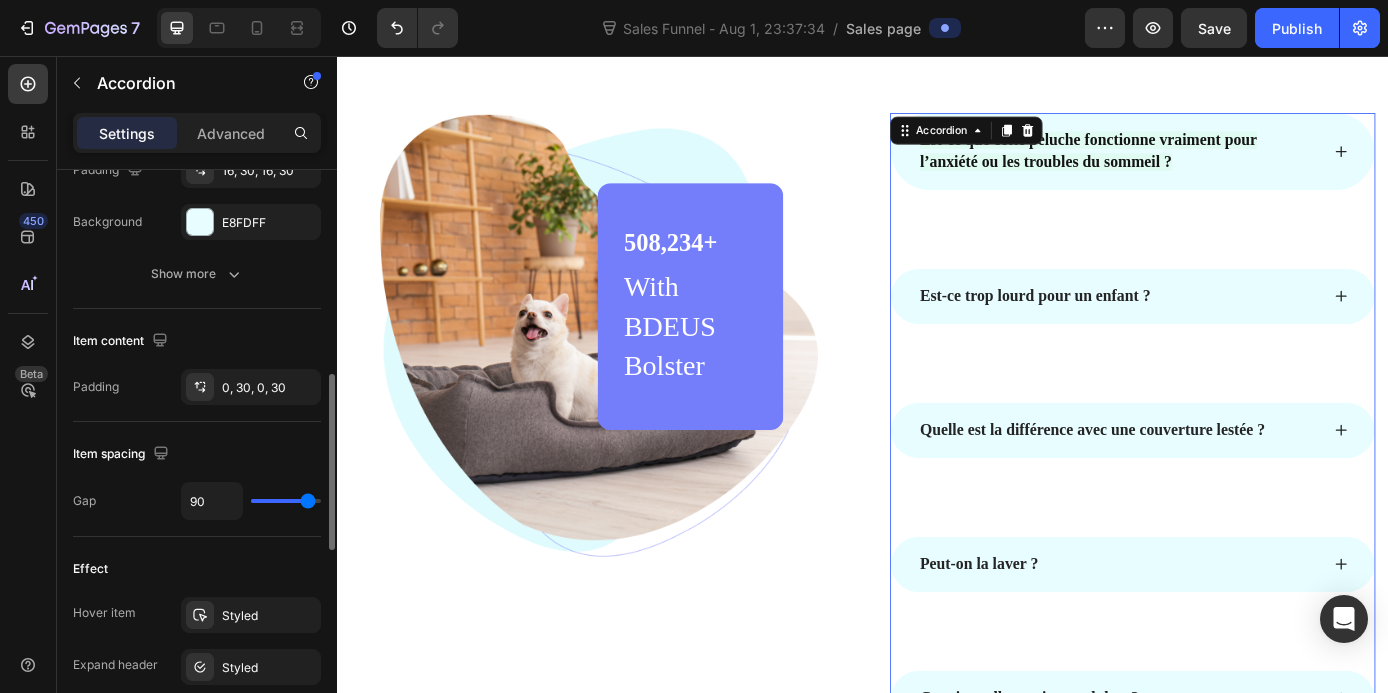 type on "89" 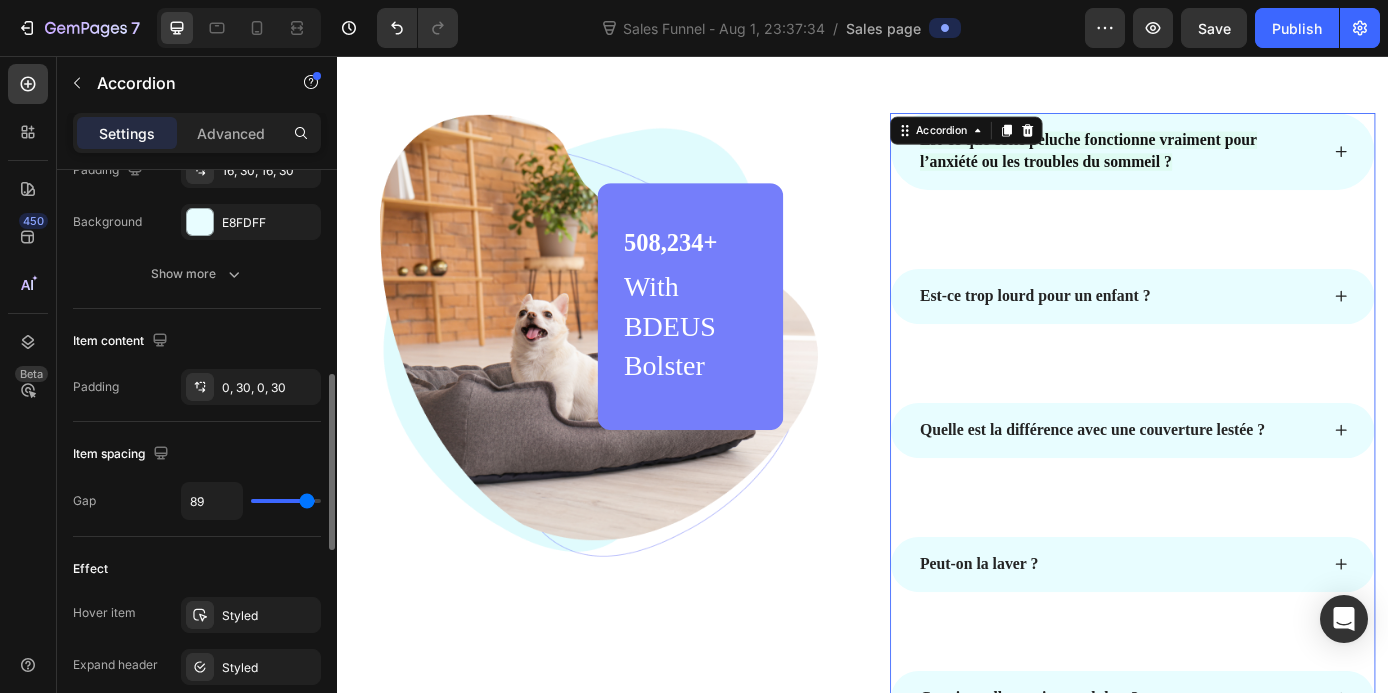 type on "99" 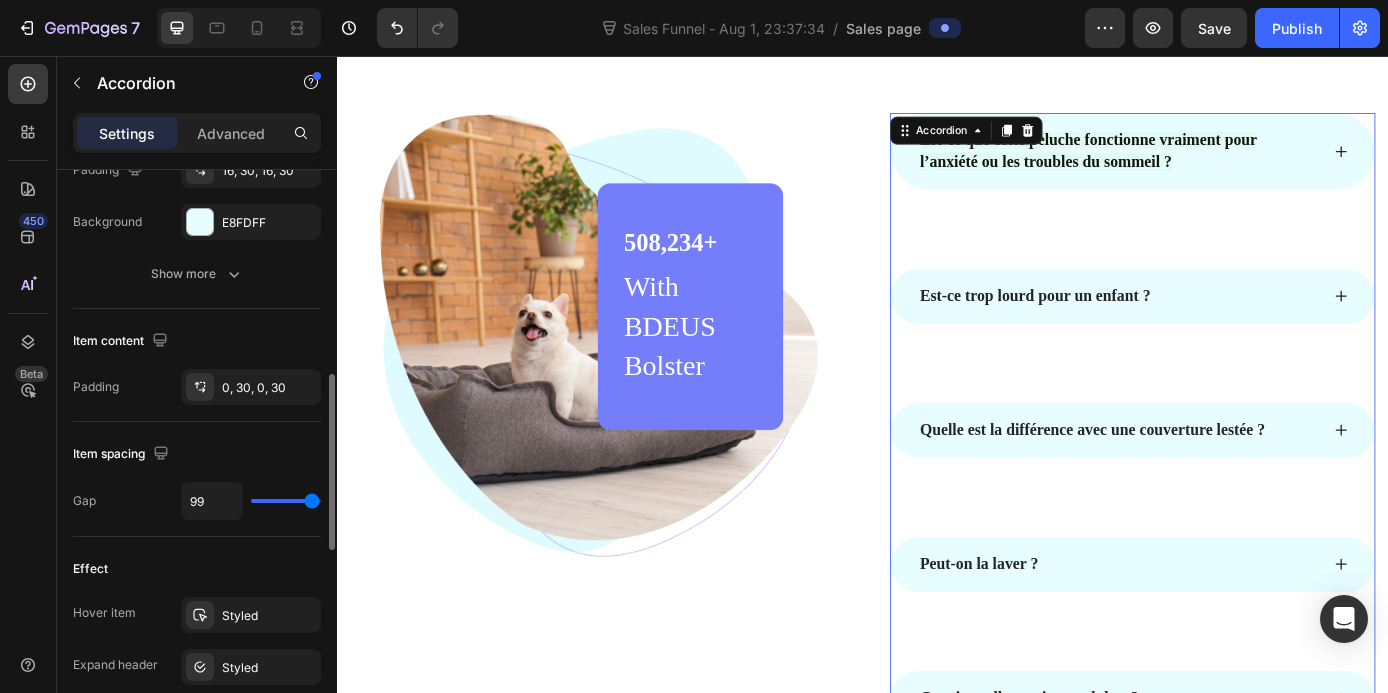 type on "100" 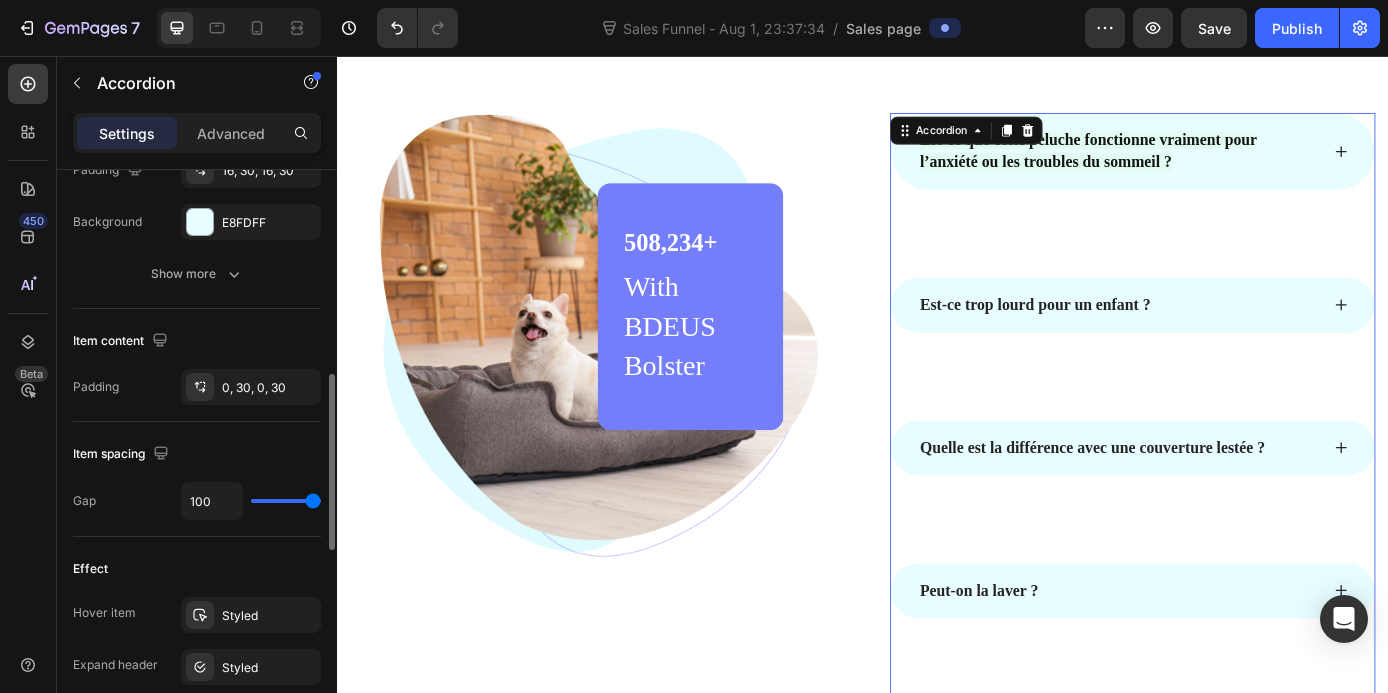 type on "52" 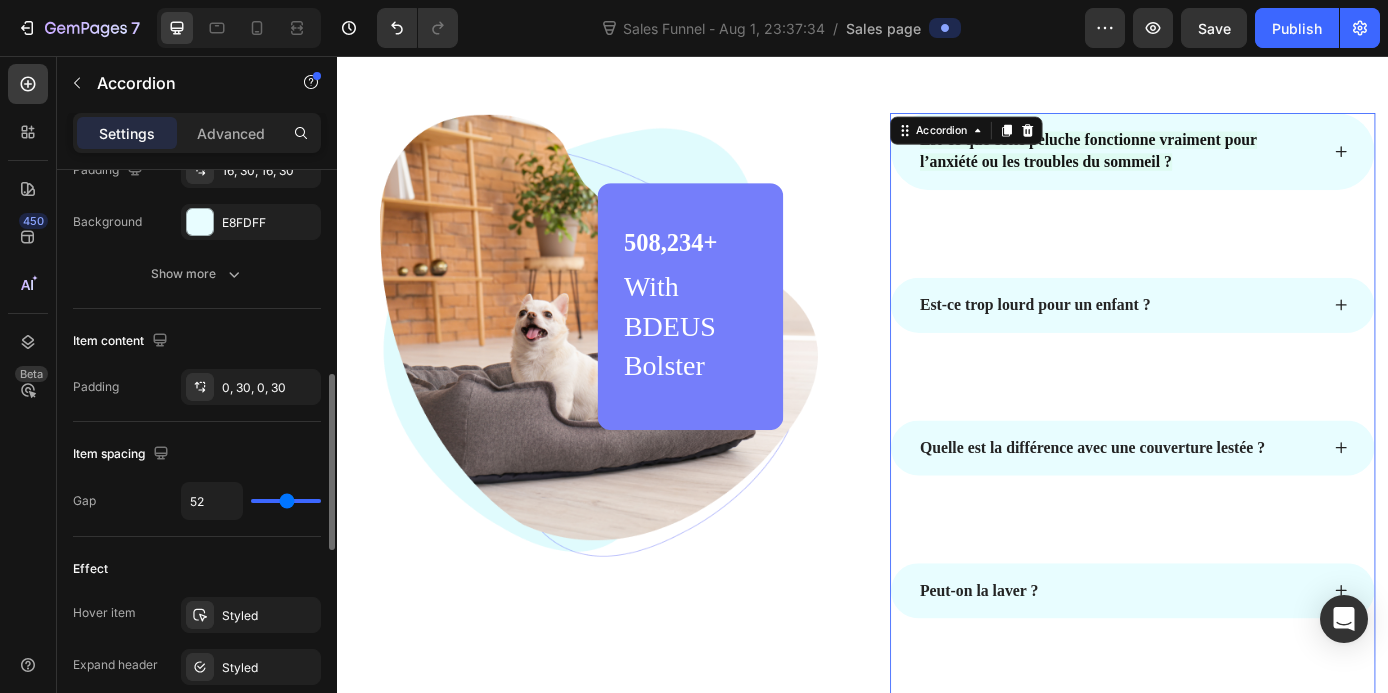 type on "3" 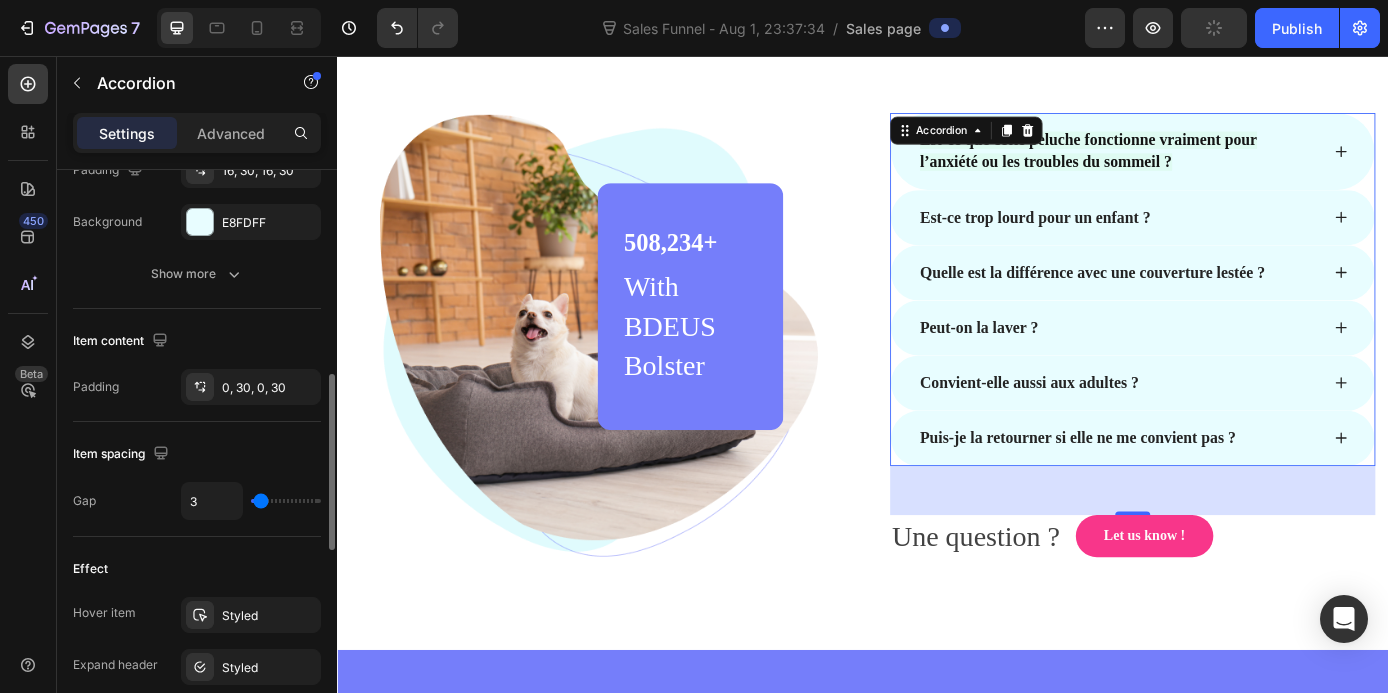 type on "0" 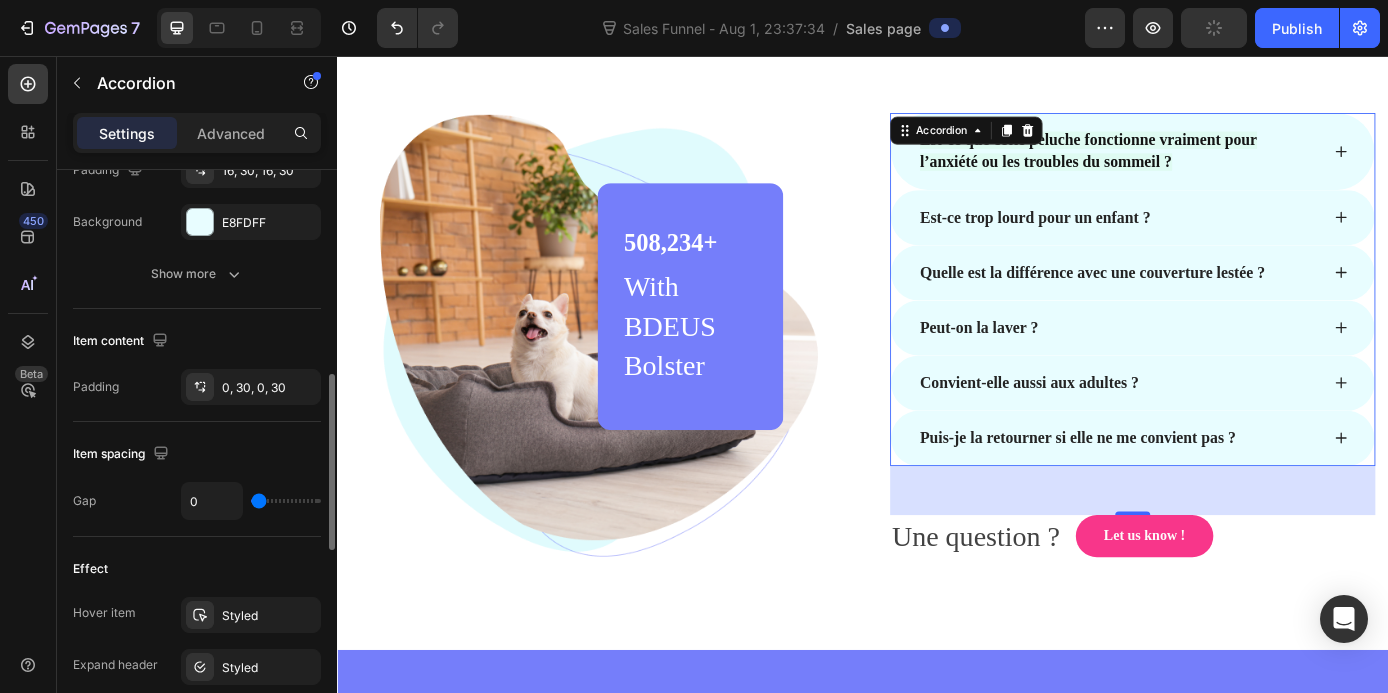 type on "23" 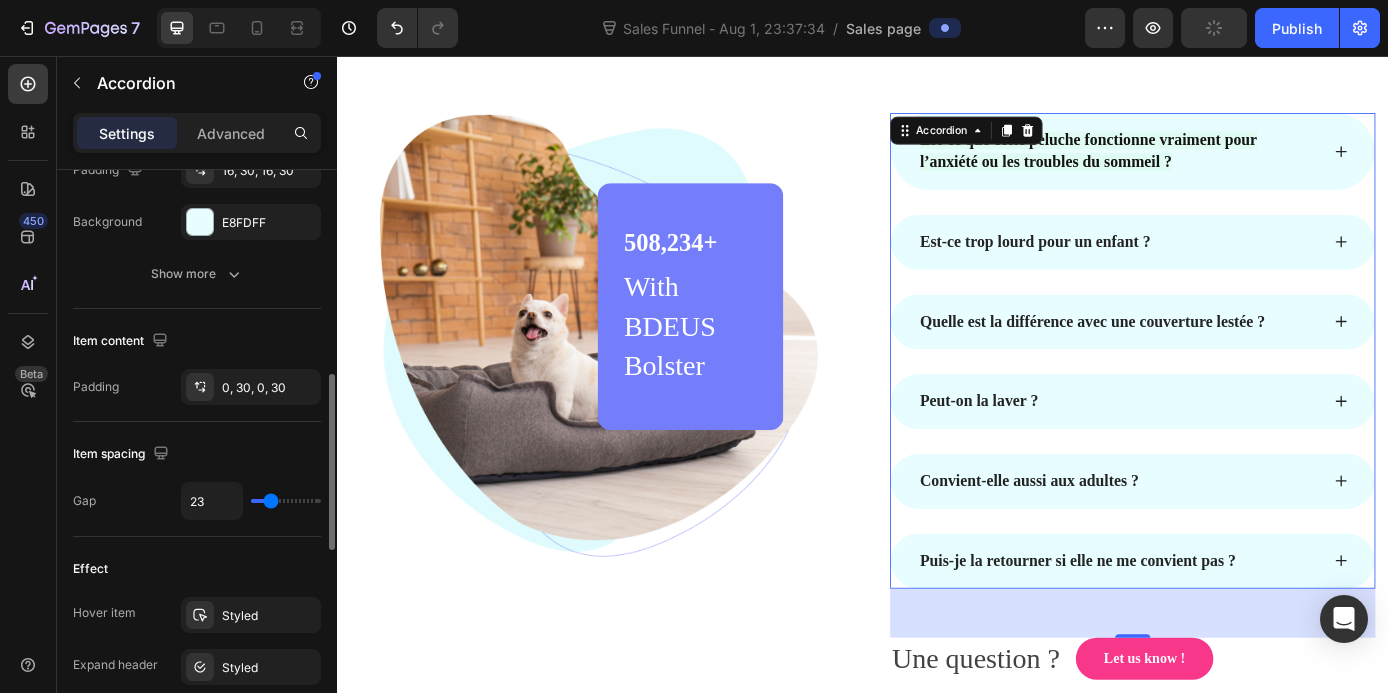 type on "30" 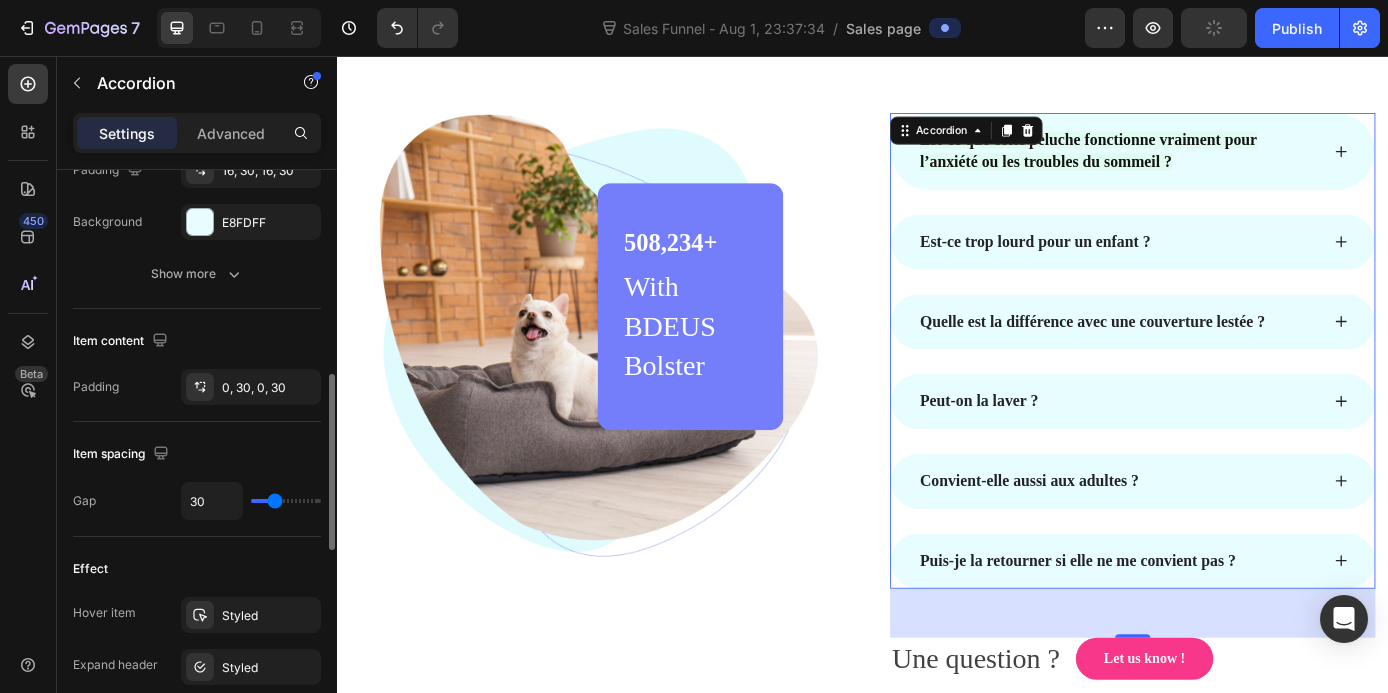 type on "0" 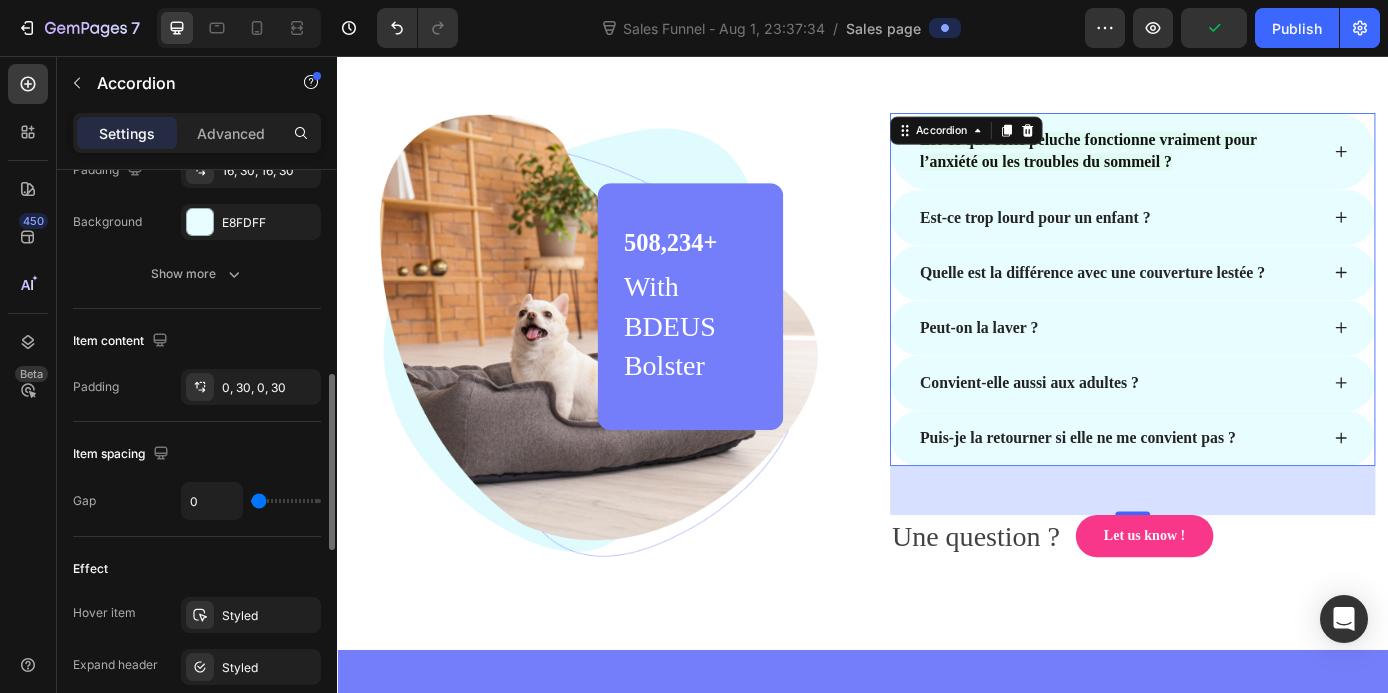 type on "6" 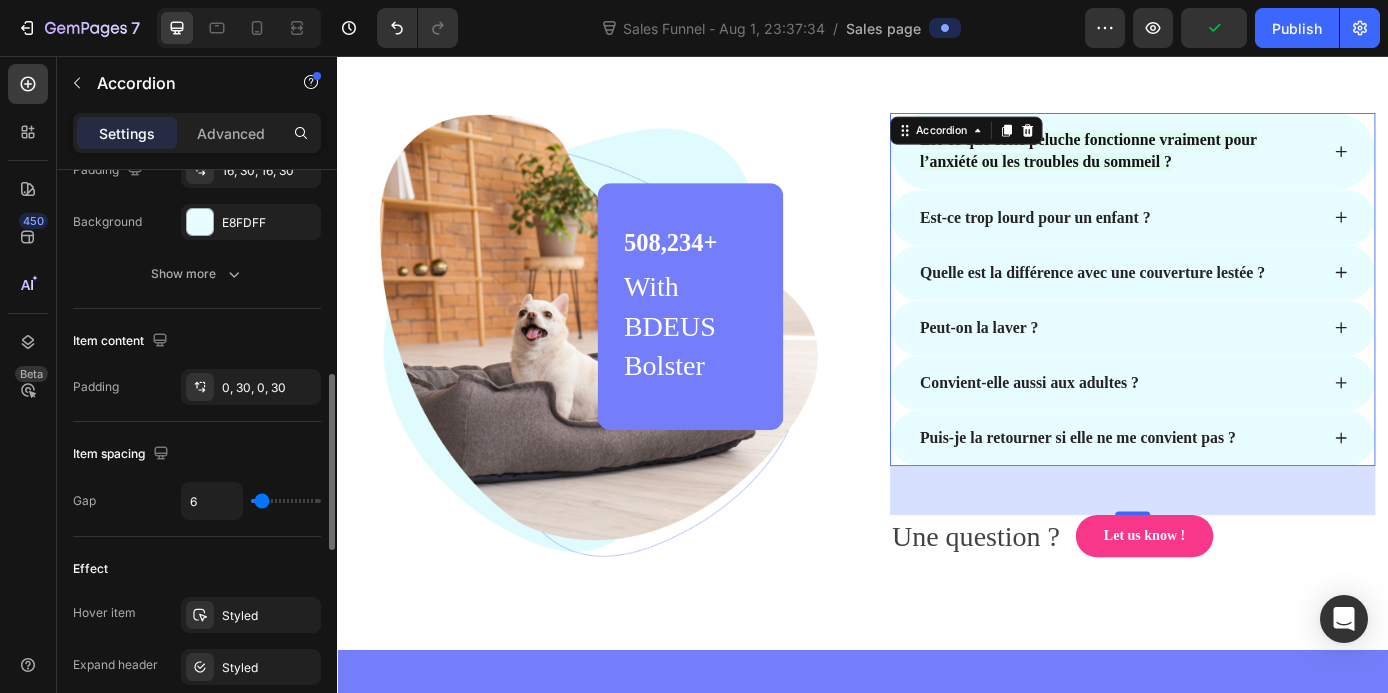 type on "9" 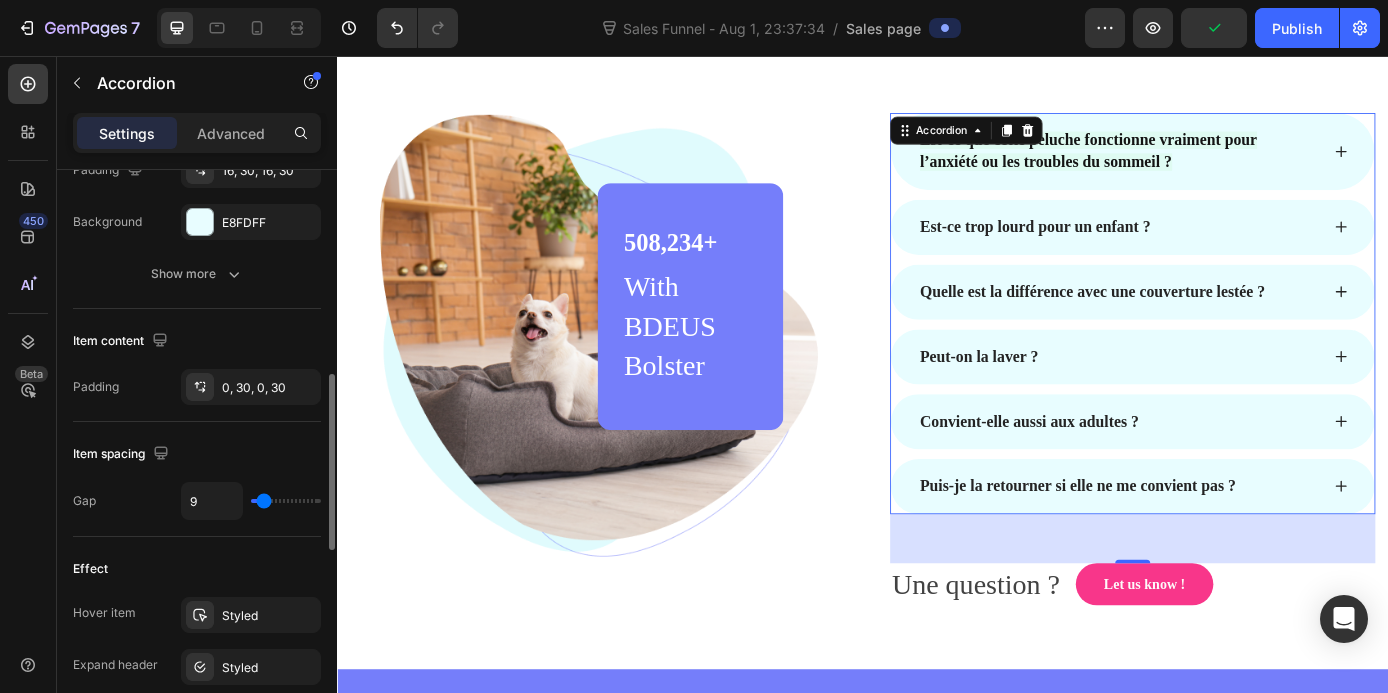 type on "11" 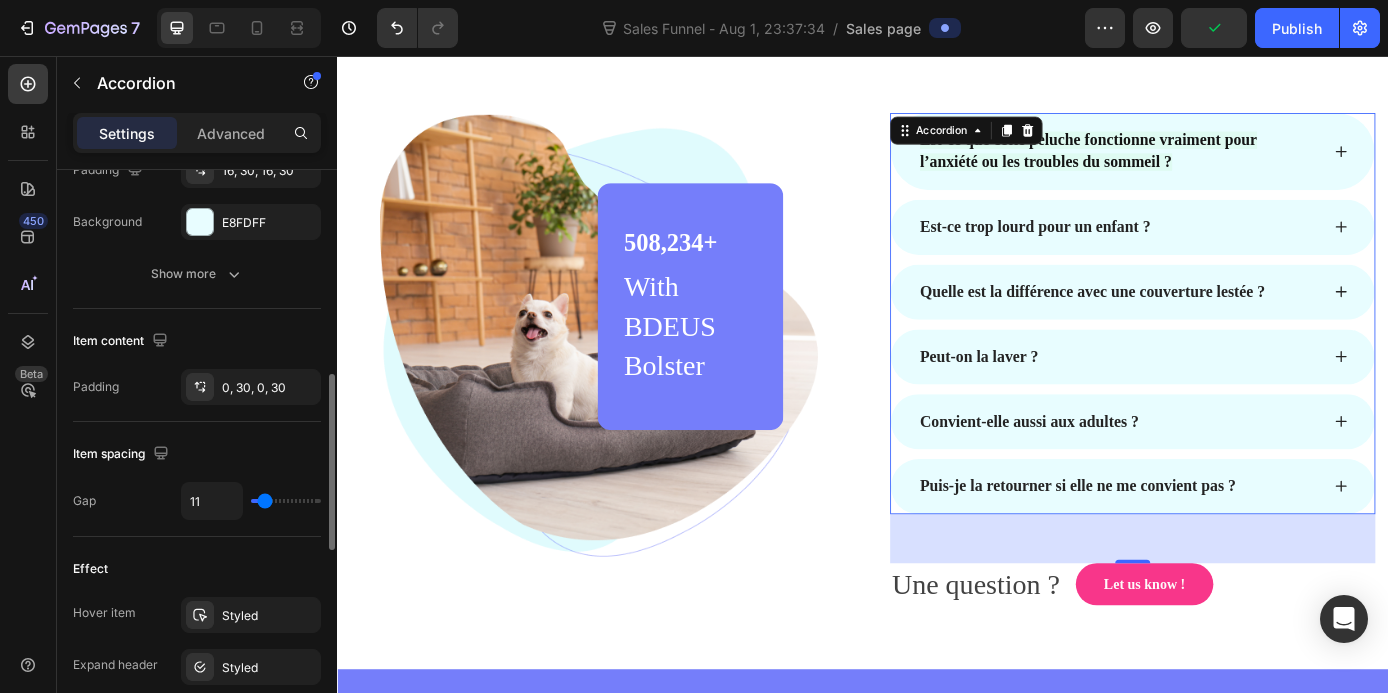 type on "13" 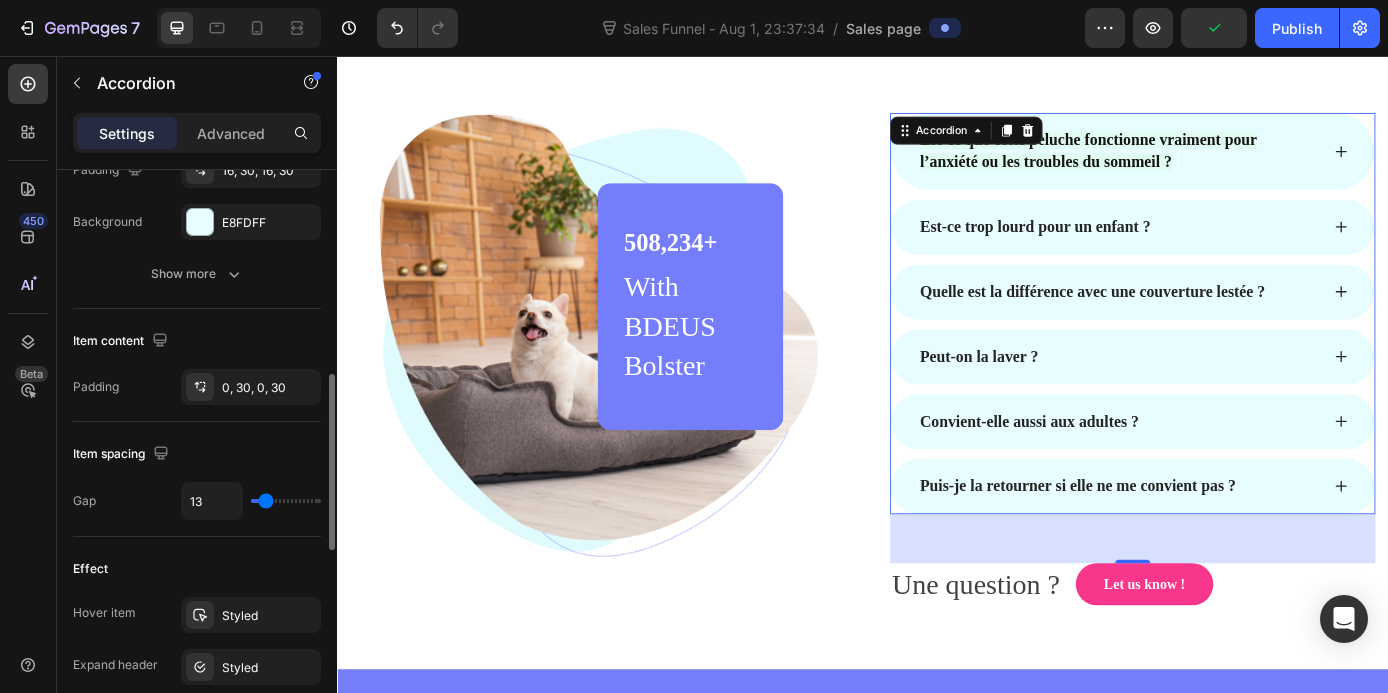 type on "15" 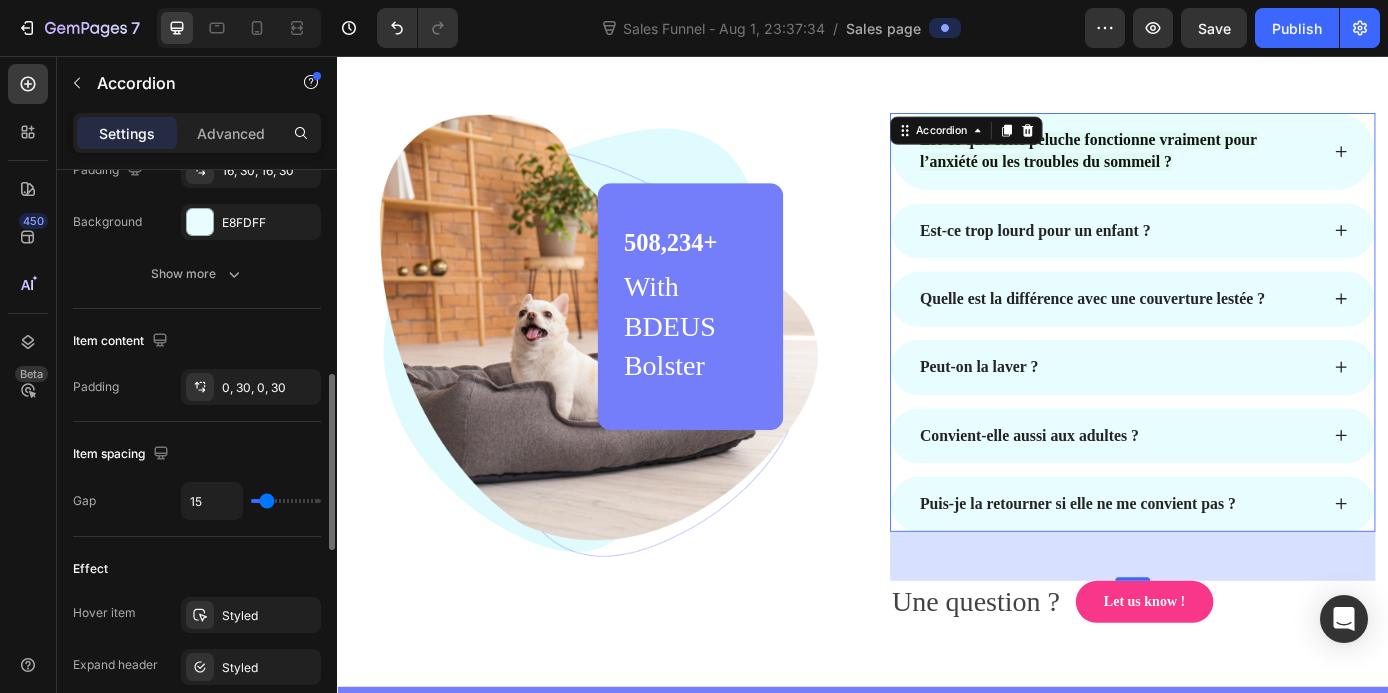 drag, startPoint x: 288, startPoint y: 500, endPoint x: 267, endPoint y: 522, distance: 30.413813 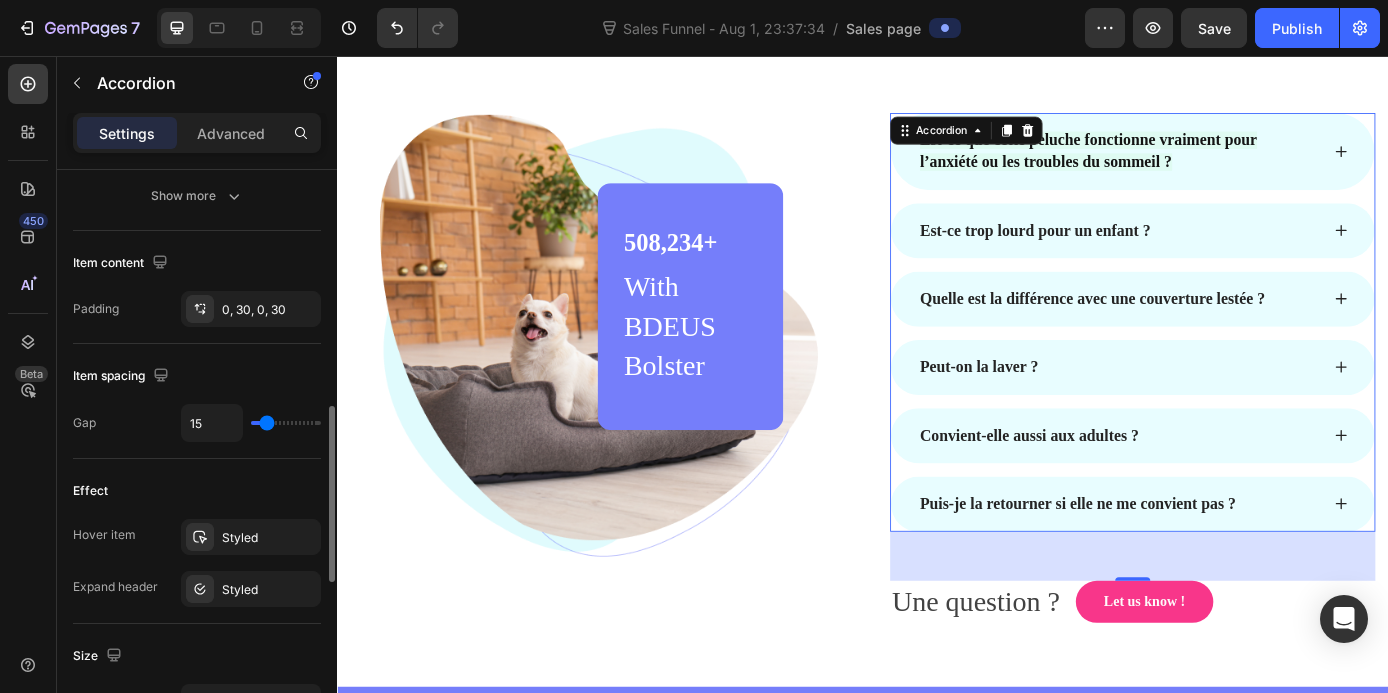 scroll, scrollTop: 754, scrollLeft: 0, axis: vertical 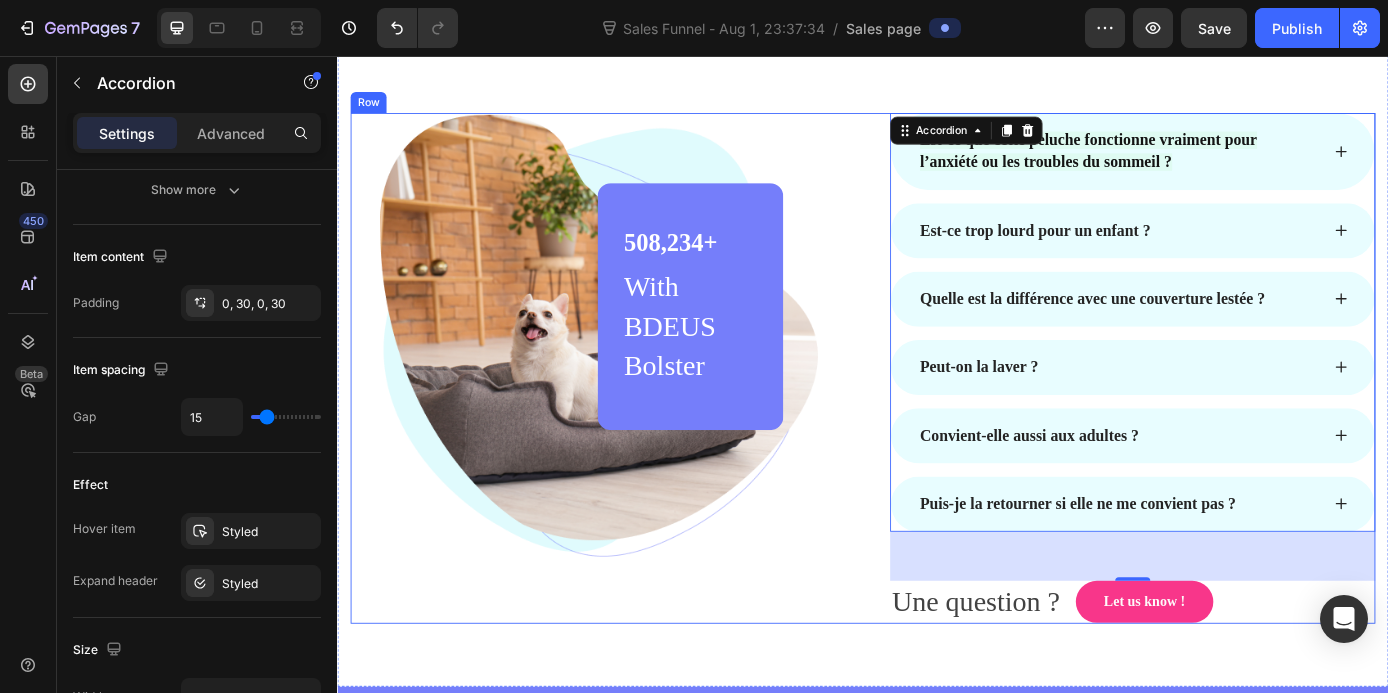 click on "Image 508,234+ Heading With BDEUS Bolster  Text block Row Row" at bounding box center (629, 412) 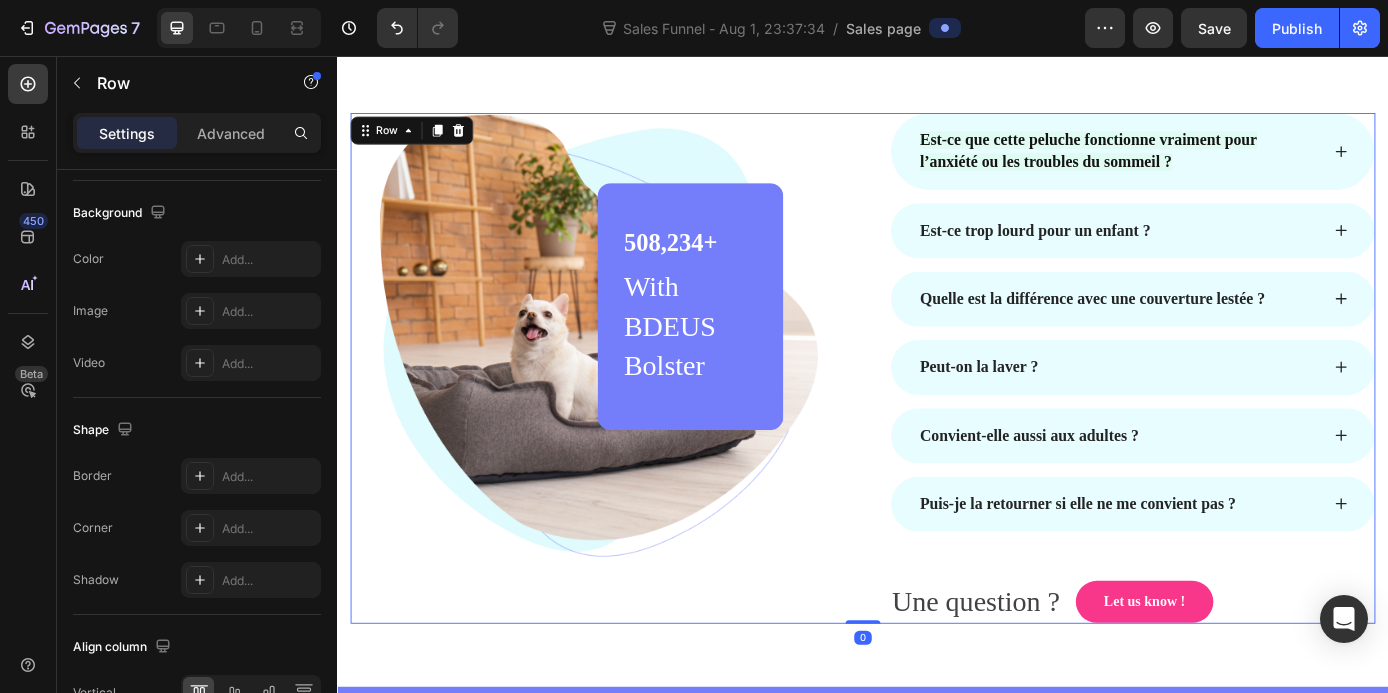 scroll, scrollTop: 0, scrollLeft: 0, axis: both 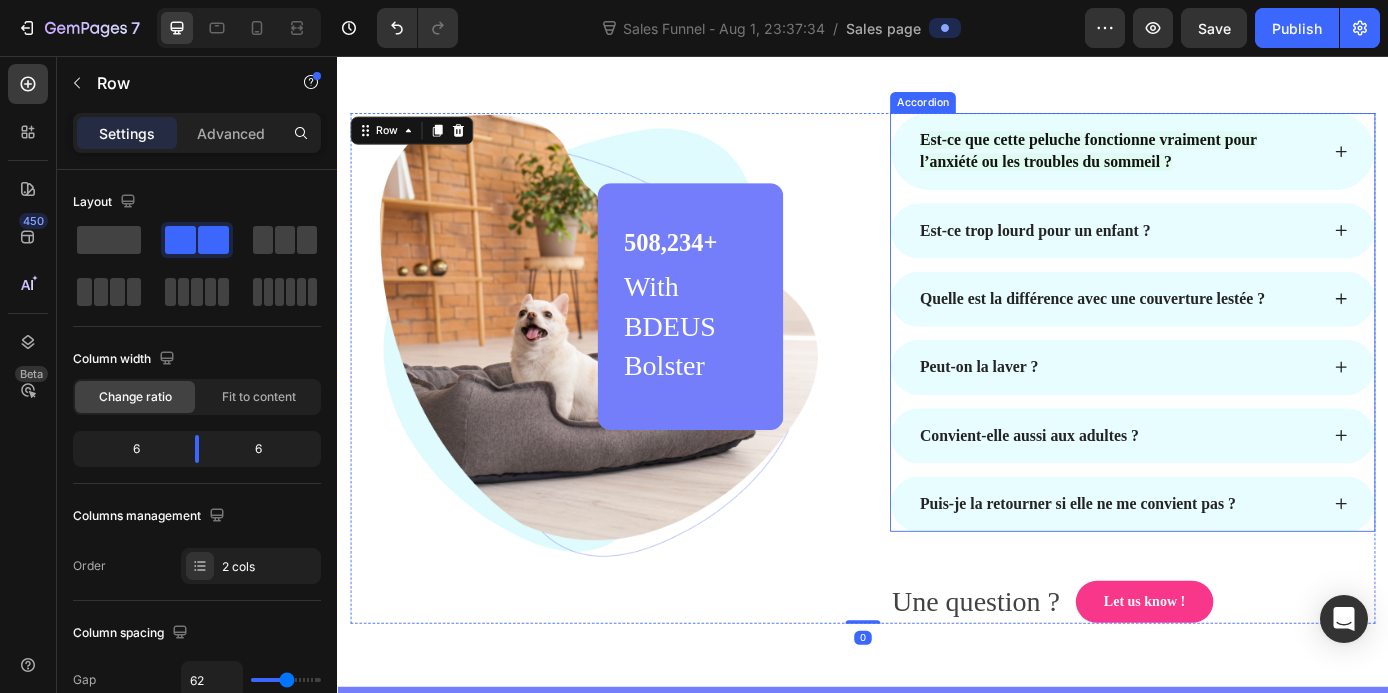 click 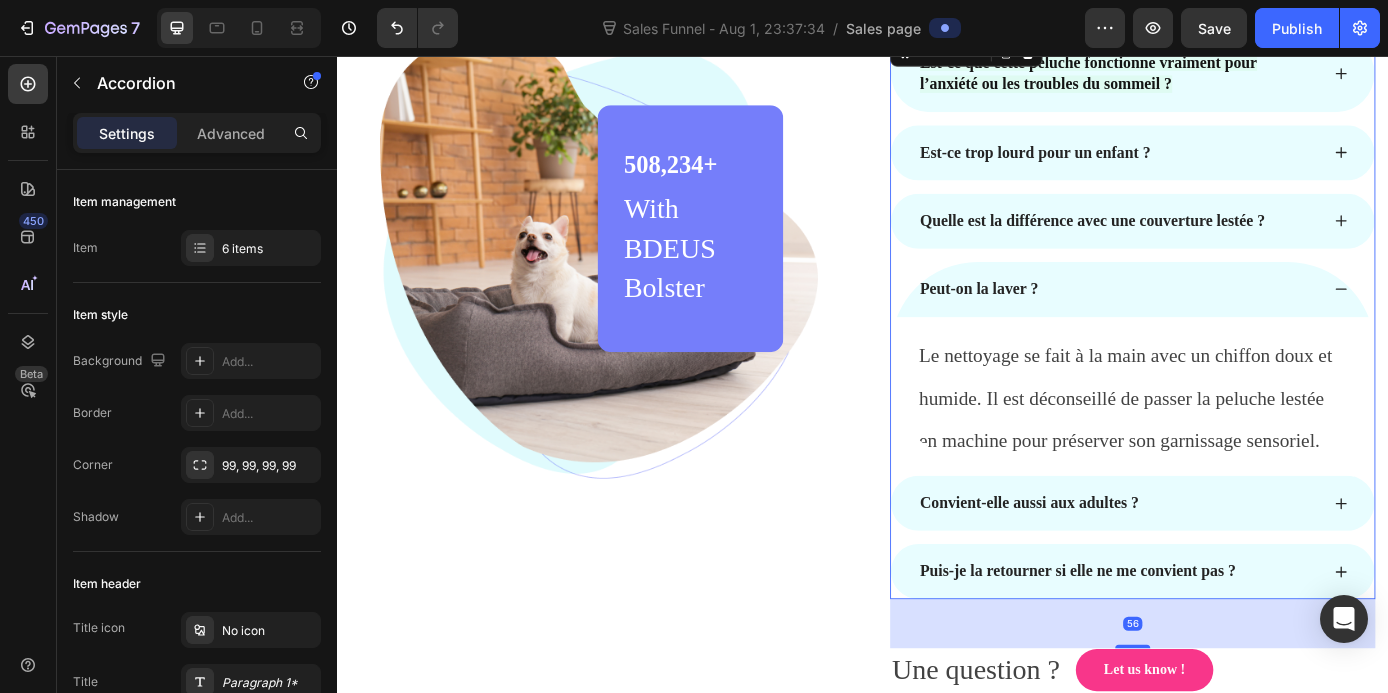 scroll, scrollTop: 6457, scrollLeft: 0, axis: vertical 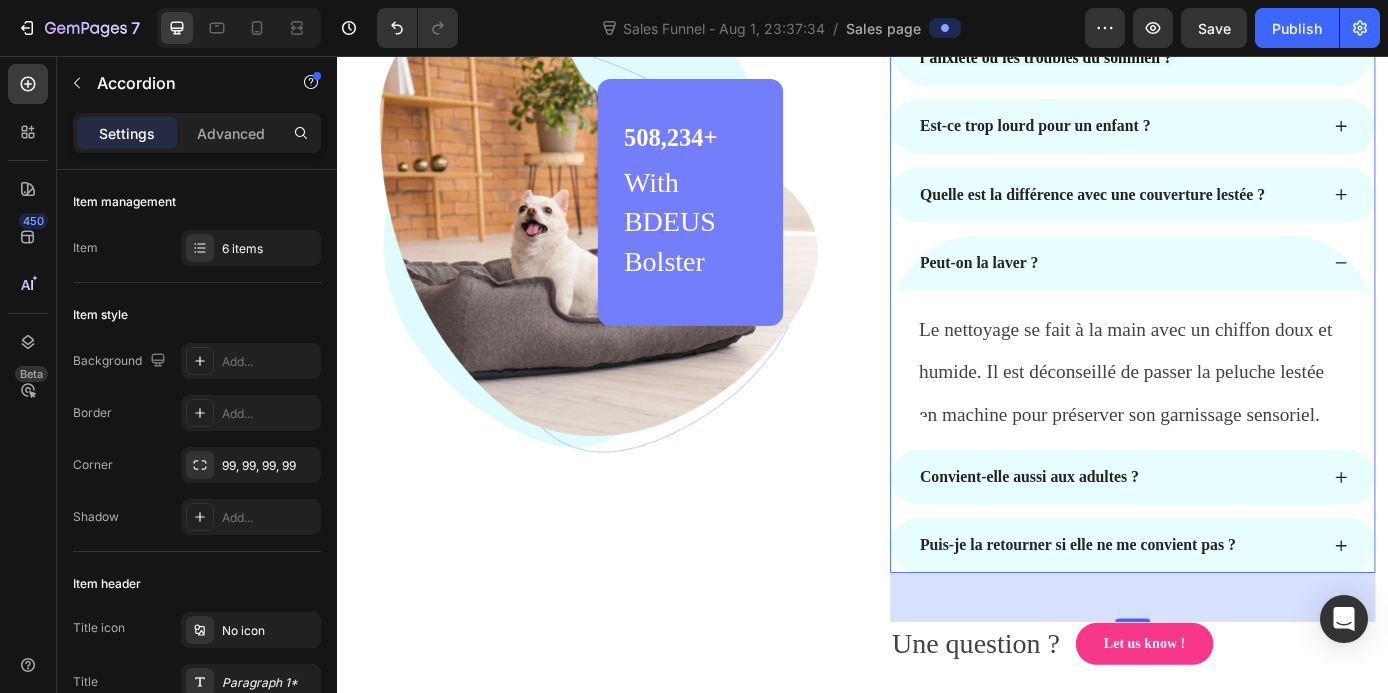 click 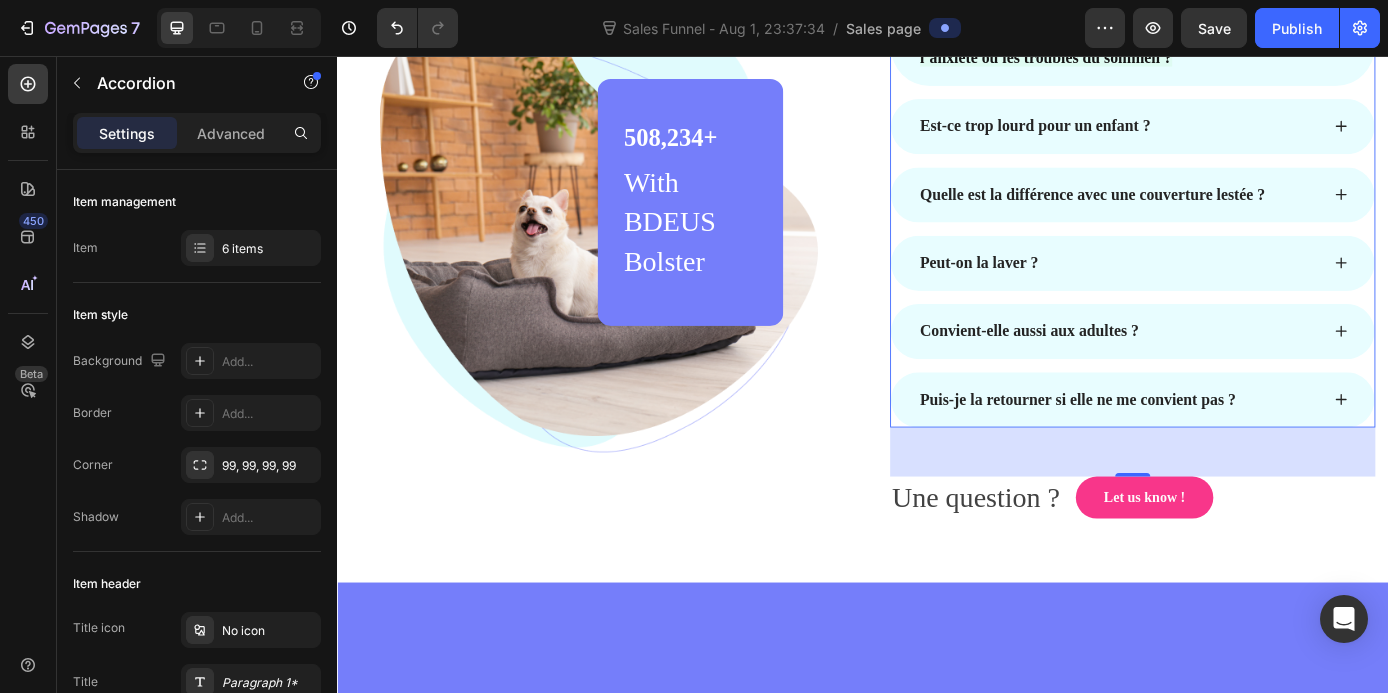 click 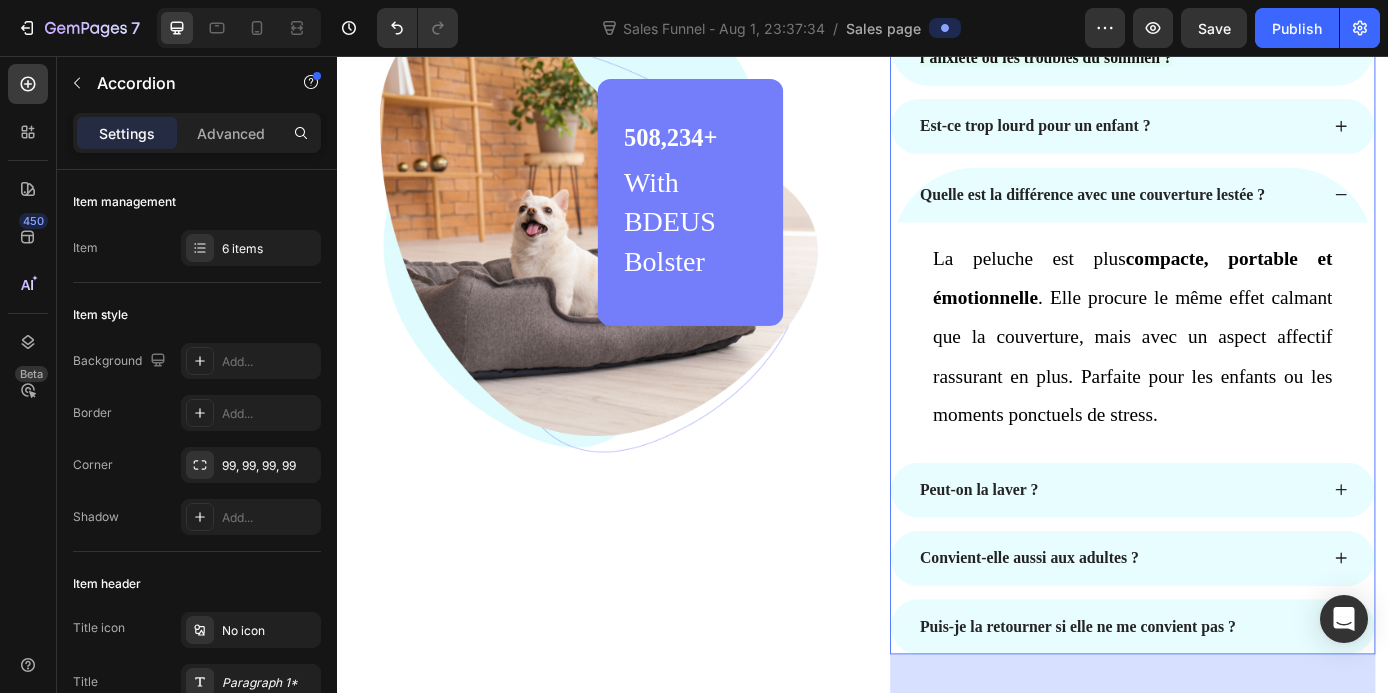 click 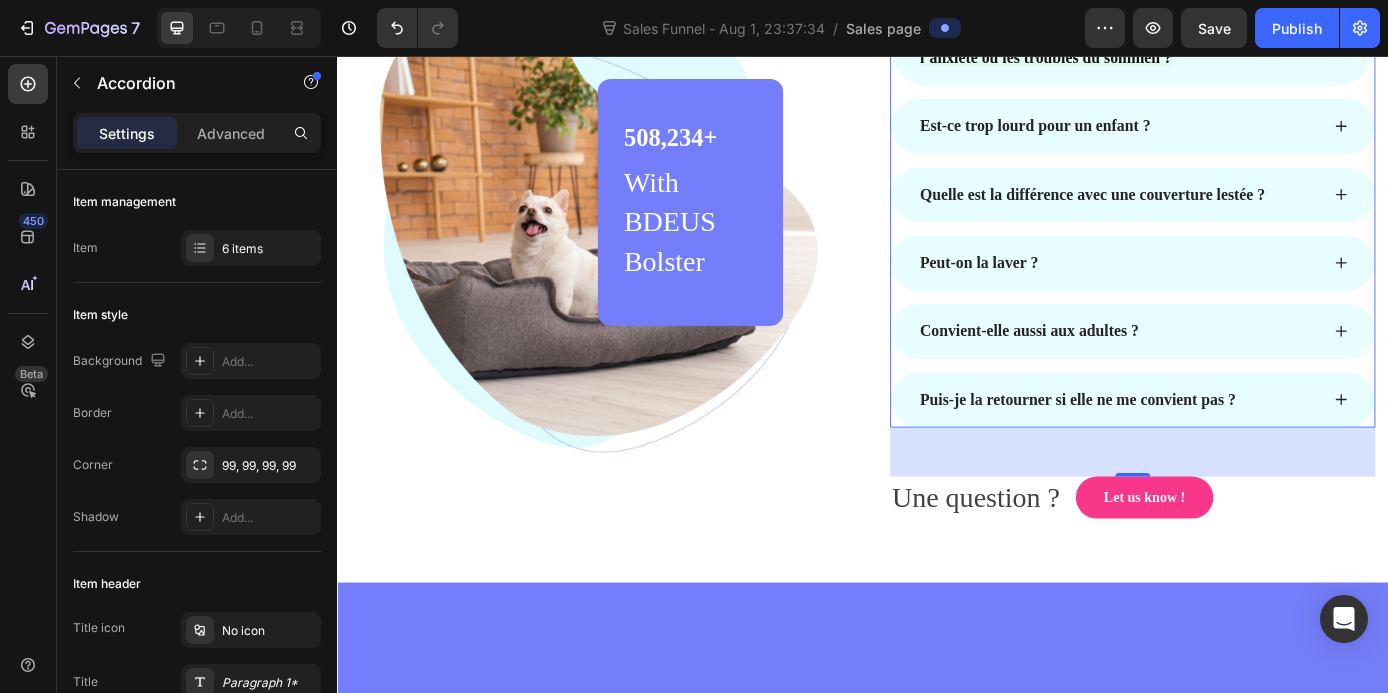 click 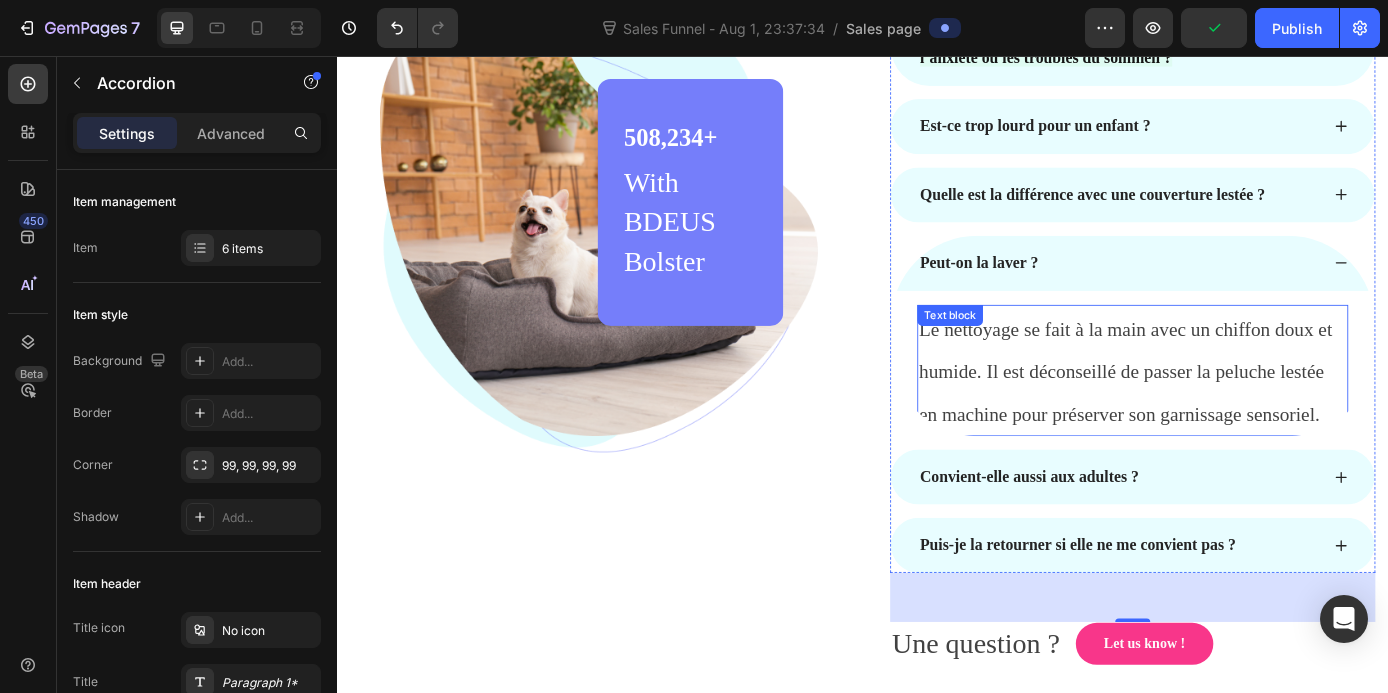 click on "Le nettoyage se fait à la main avec un chiffon doux et humide. Il est déconseillé de passer la peluche lestée en machine pour préserver son garnissage sensoriel." at bounding box center [1237, 416] 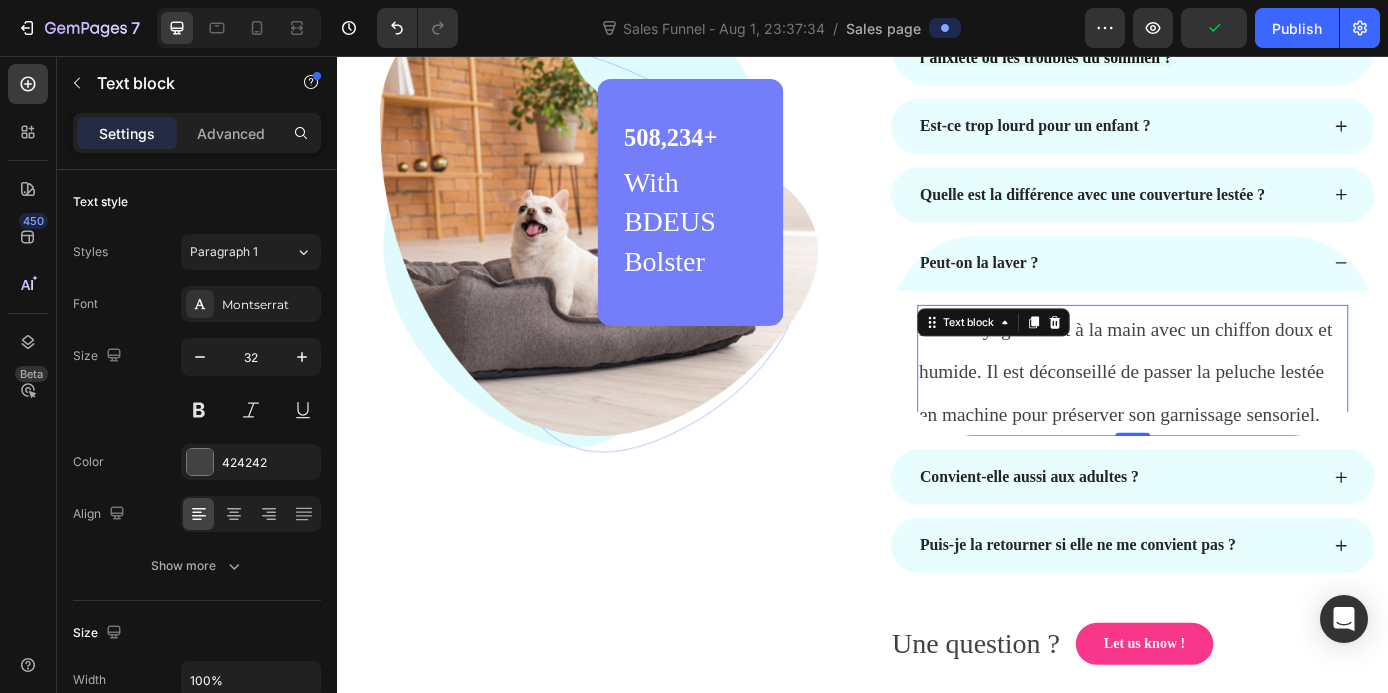 click on "Le nettoyage se fait à la main avec un chiffon doux et humide. Il est déconseillé de passer la peluche lestée en machine pour préserver son garnissage sensoriel." at bounding box center (1237, 416) 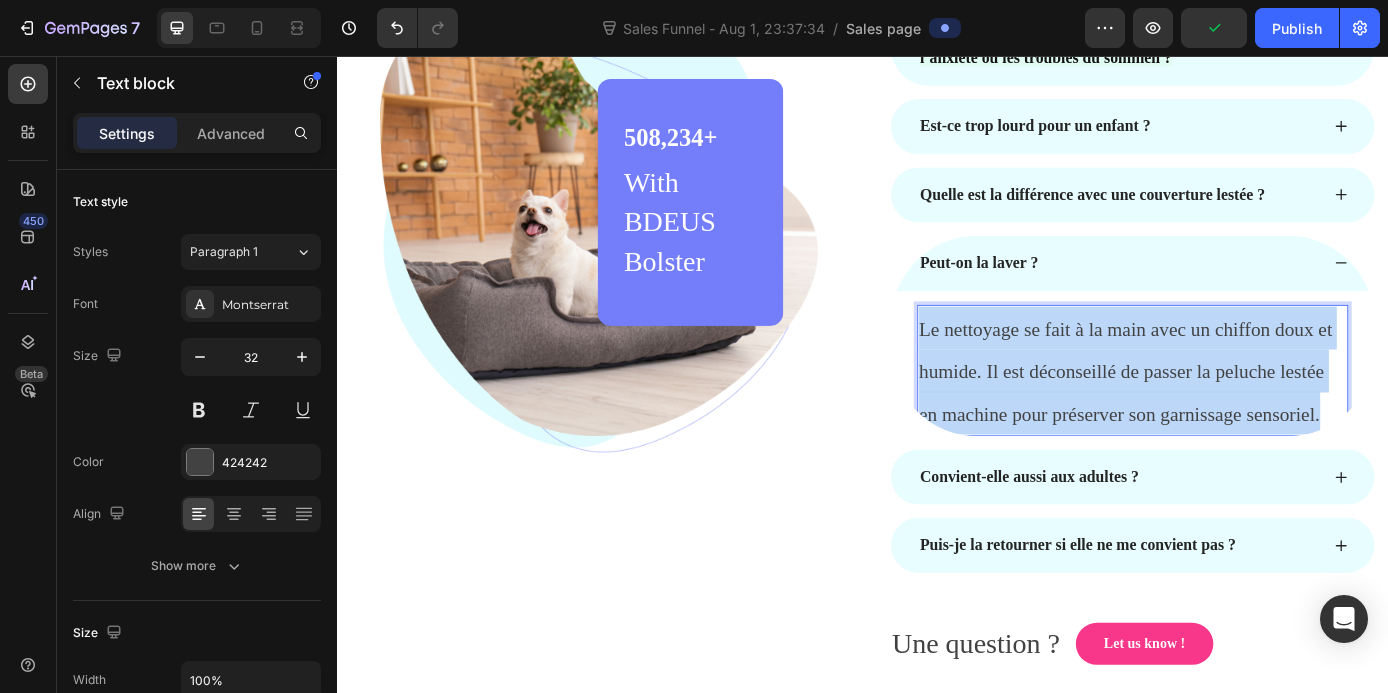 click on "Le nettoyage se fait à la main avec un chiffon doux et humide. Il est déconseillé de passer la peluche lestée en machine pour préserver son garnissage sensoriel." at bounding box center [1237, 416] 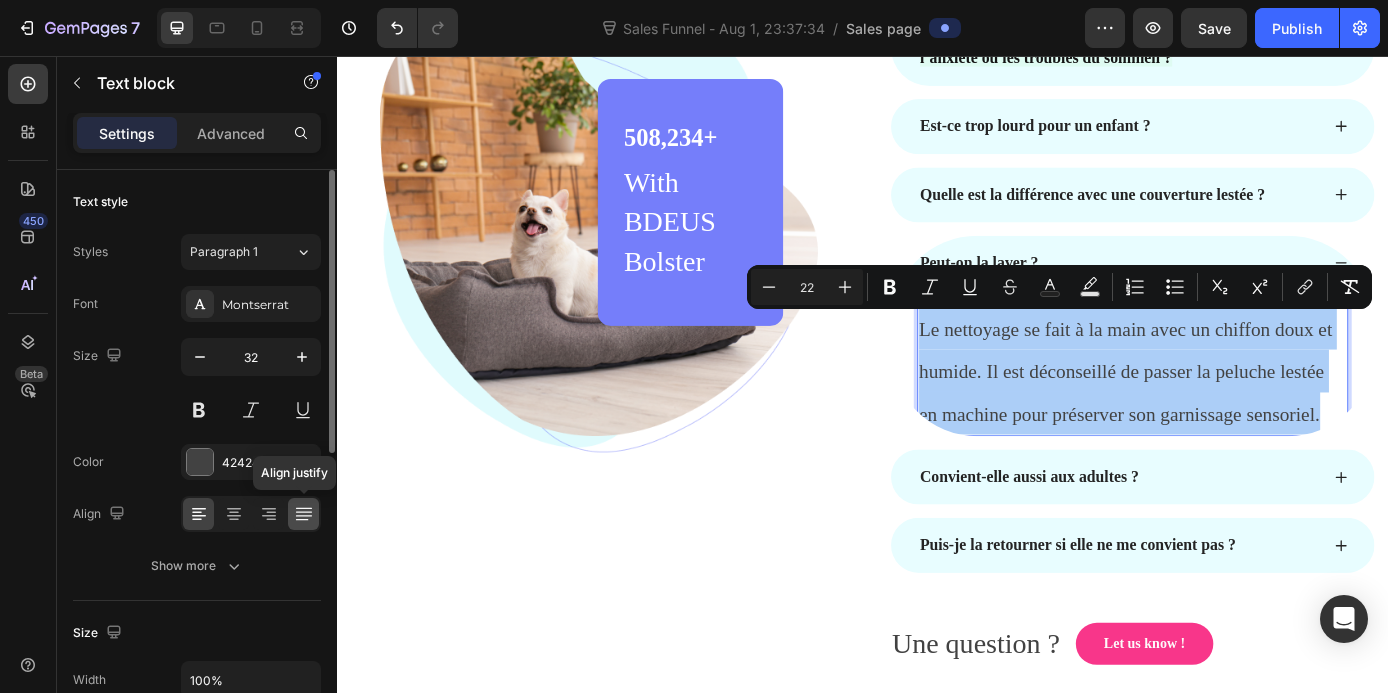 click 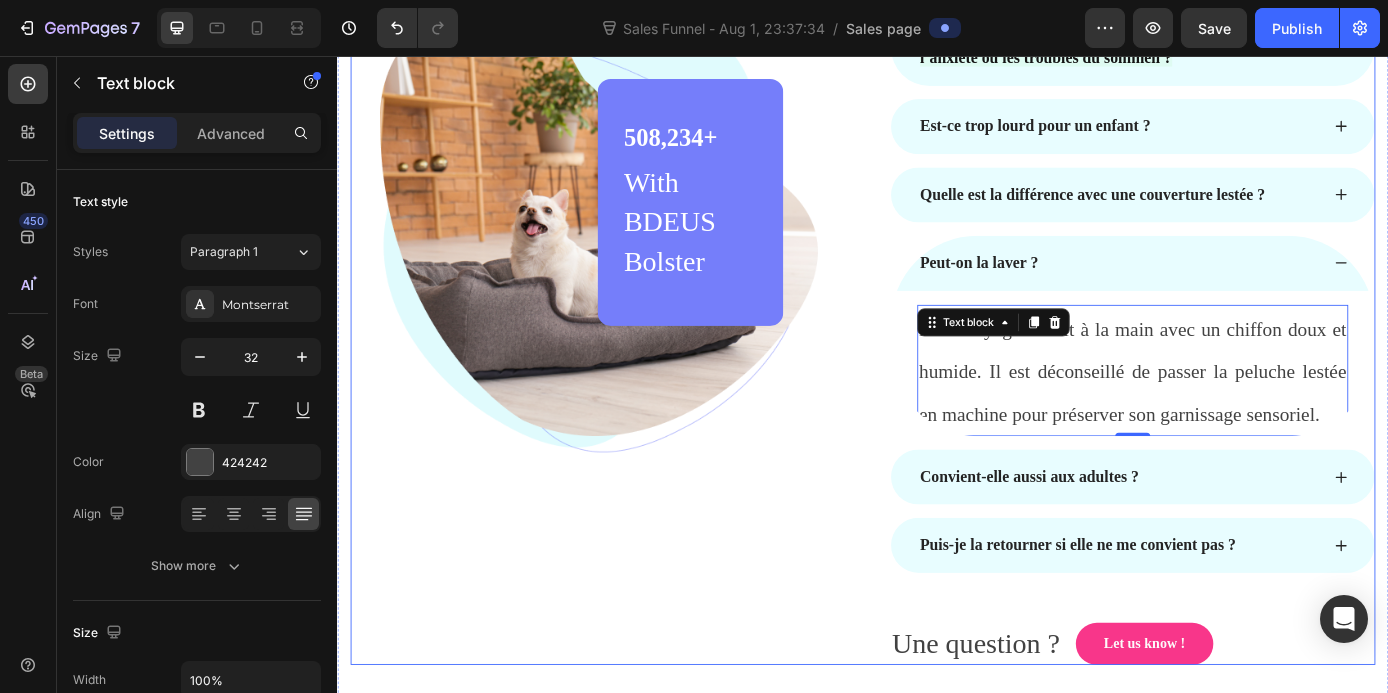 click on "Image 508,234+ Heading With BDEUS Bolster  Text block Row Row" at bounding box center [629, 376] 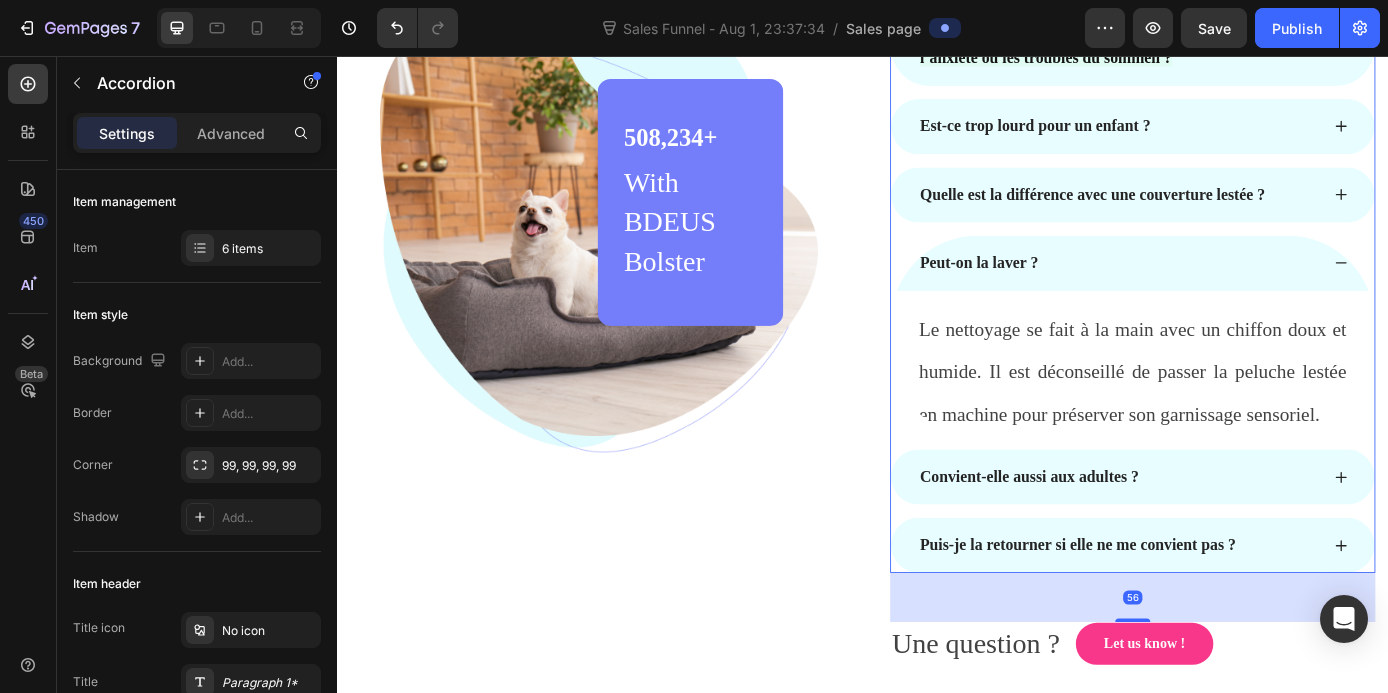 click 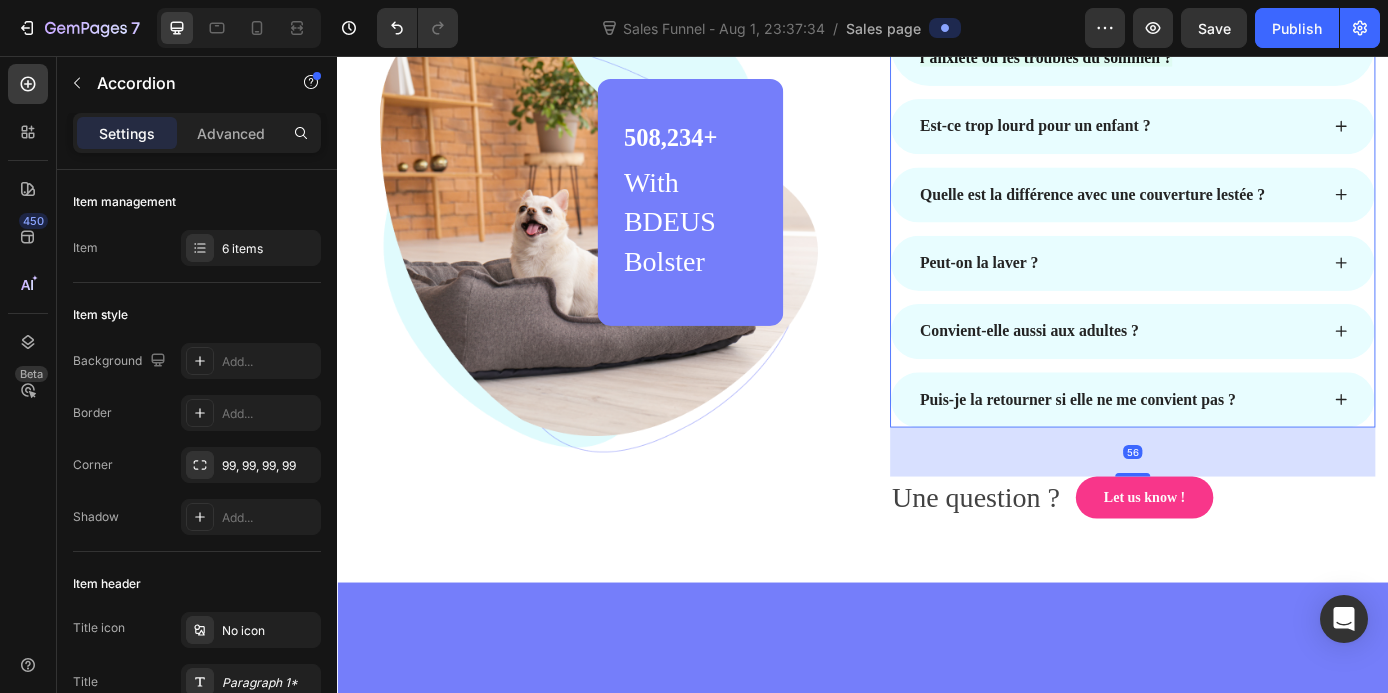 click 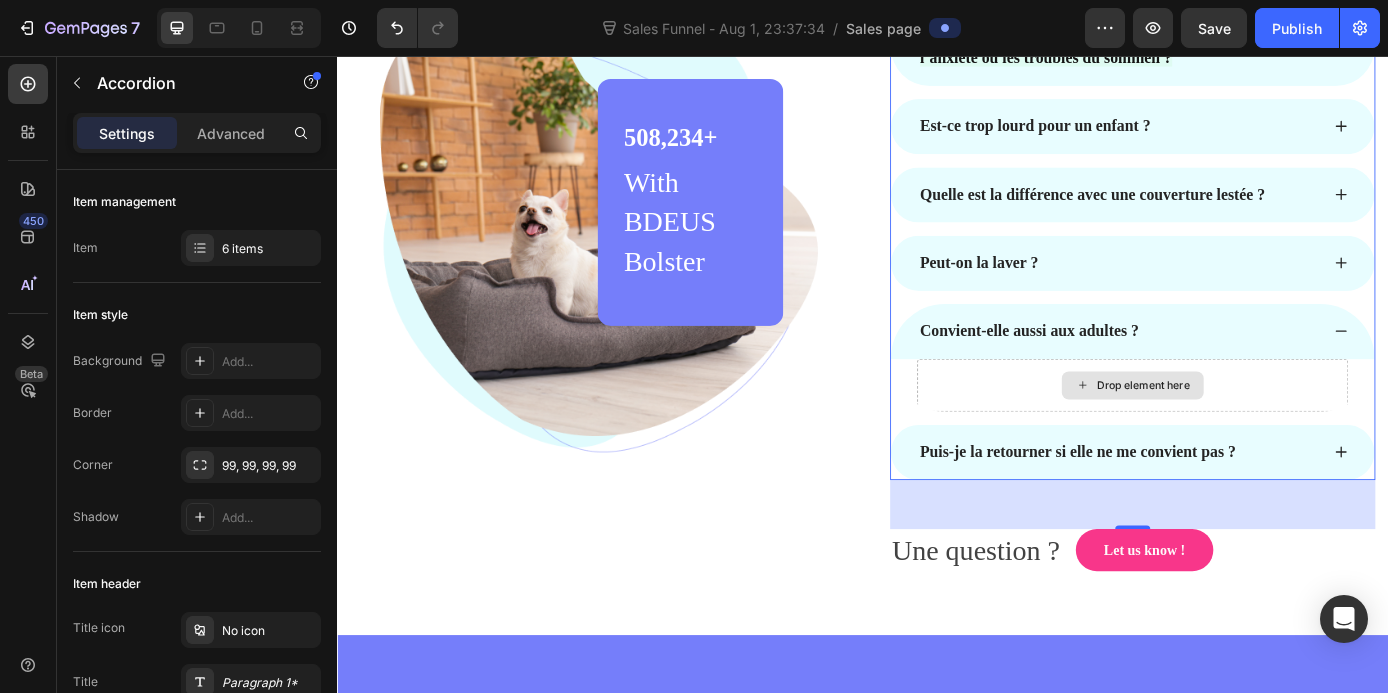 click on "Drop element here" at bounding box center [1245, 432] 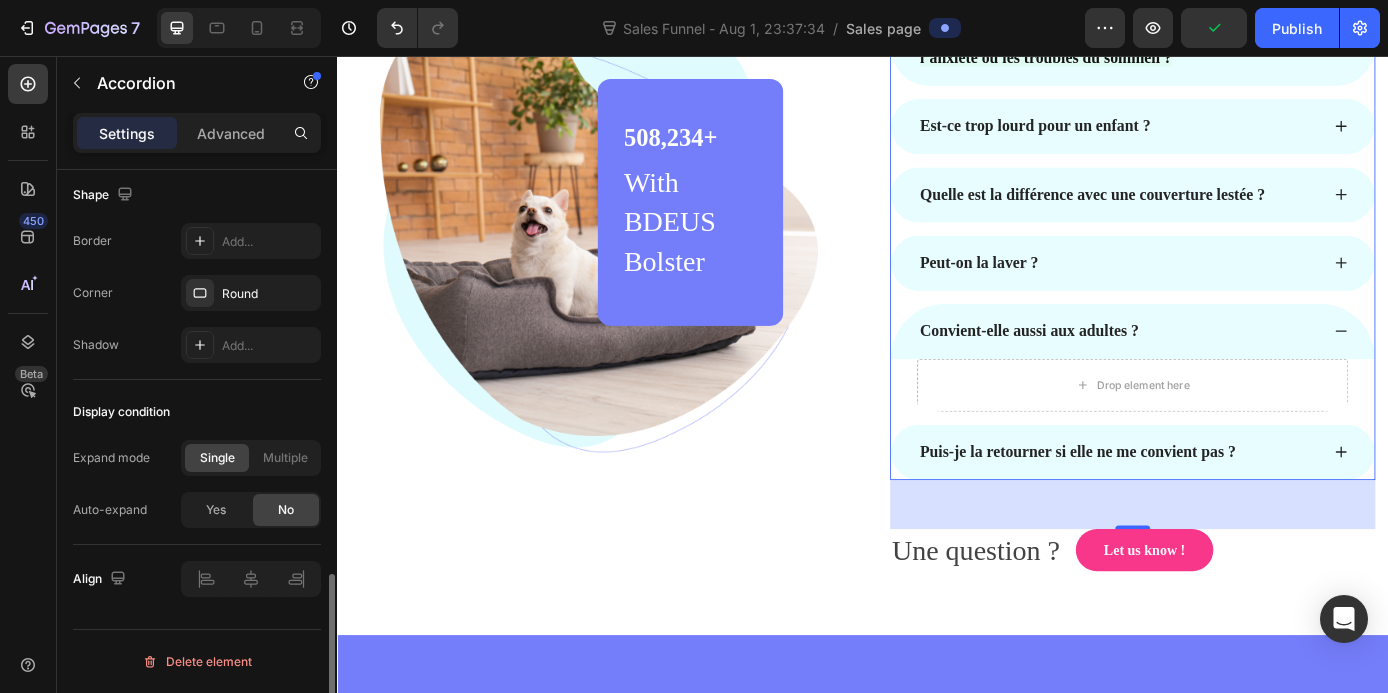 scroll, scrollTop: 0, scrollLeft: 0, axis: both 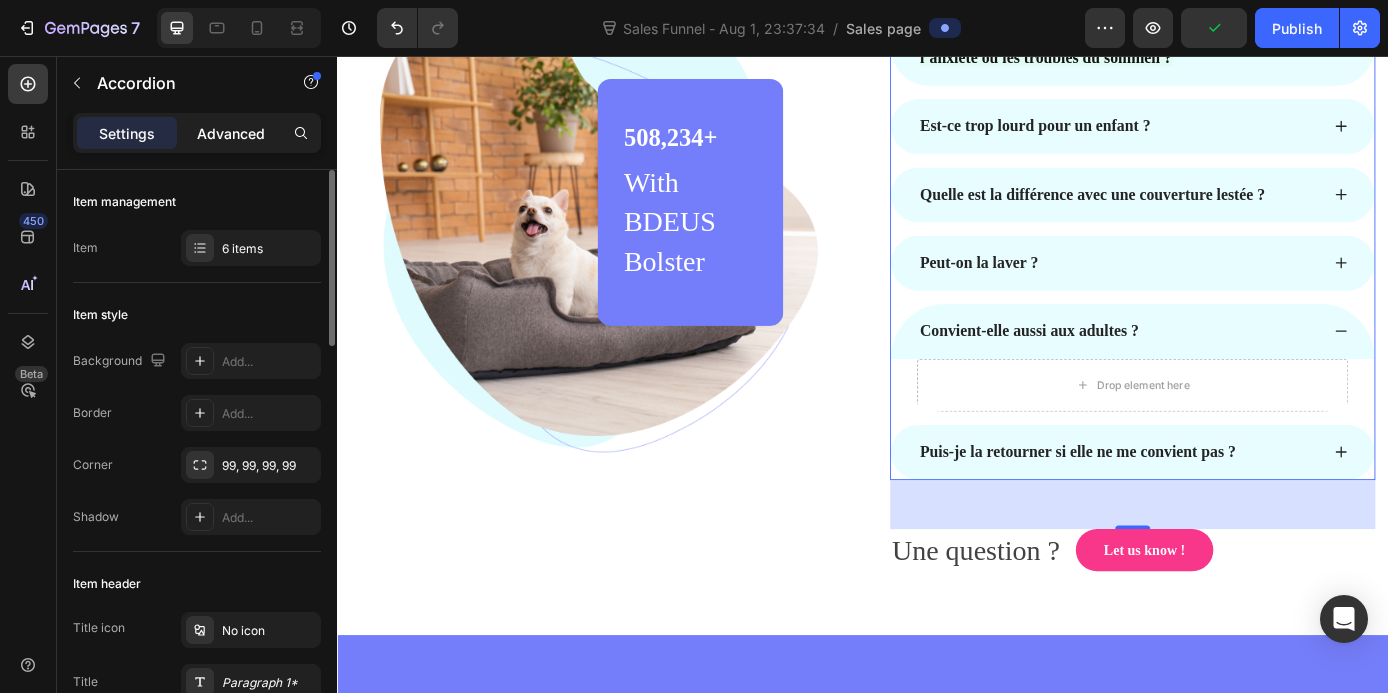 click on "Advanced" 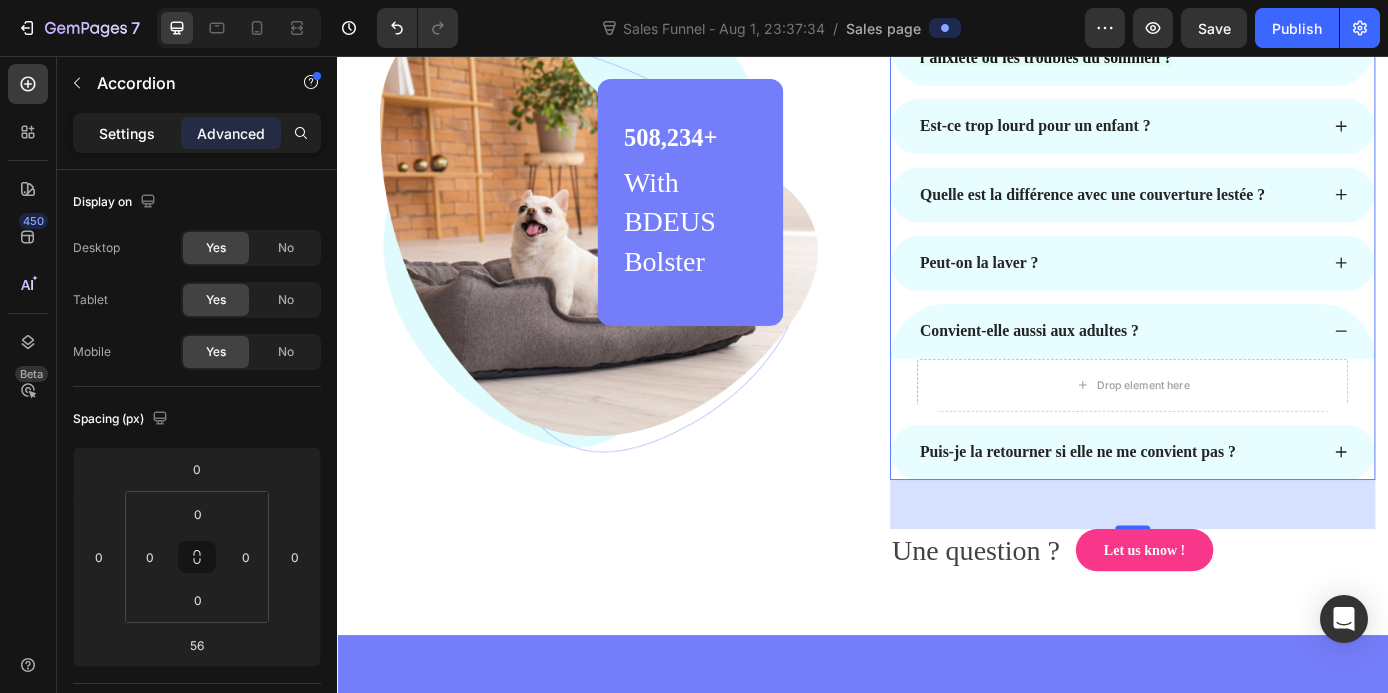 click on "Settings" at bounding box center [127, 133] 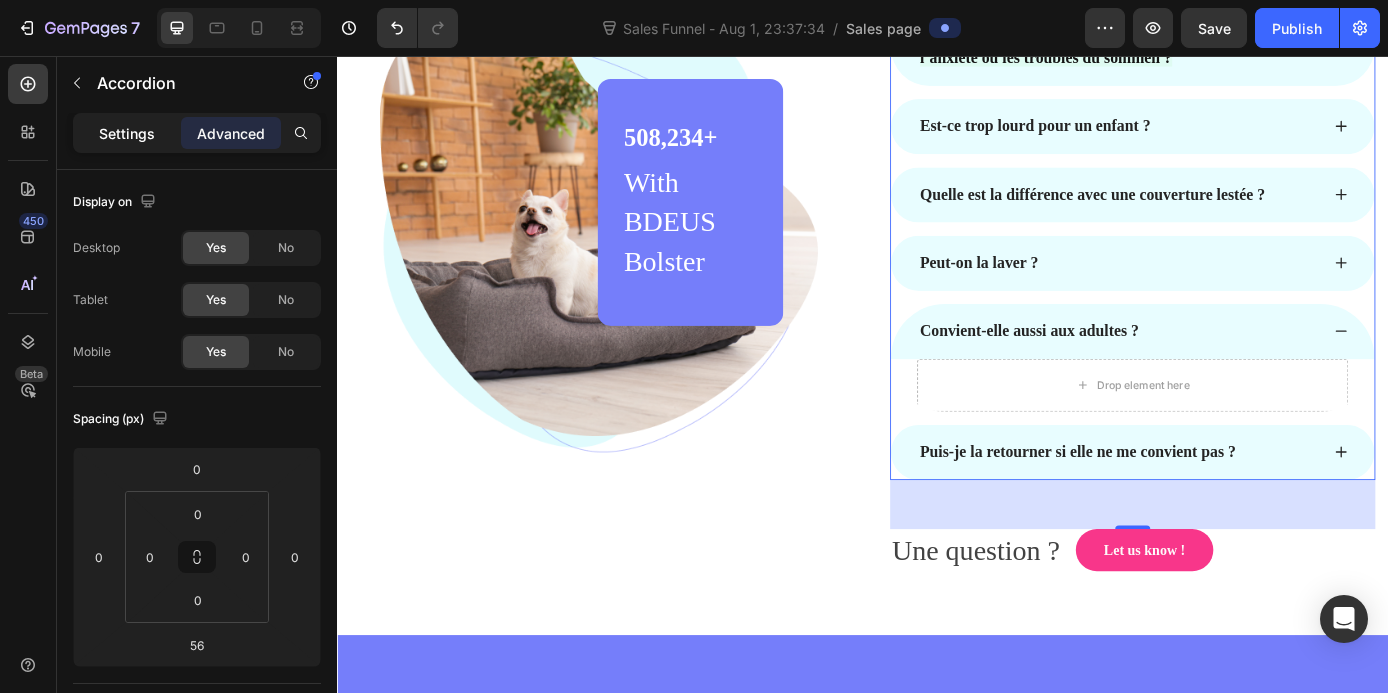 type on "15" 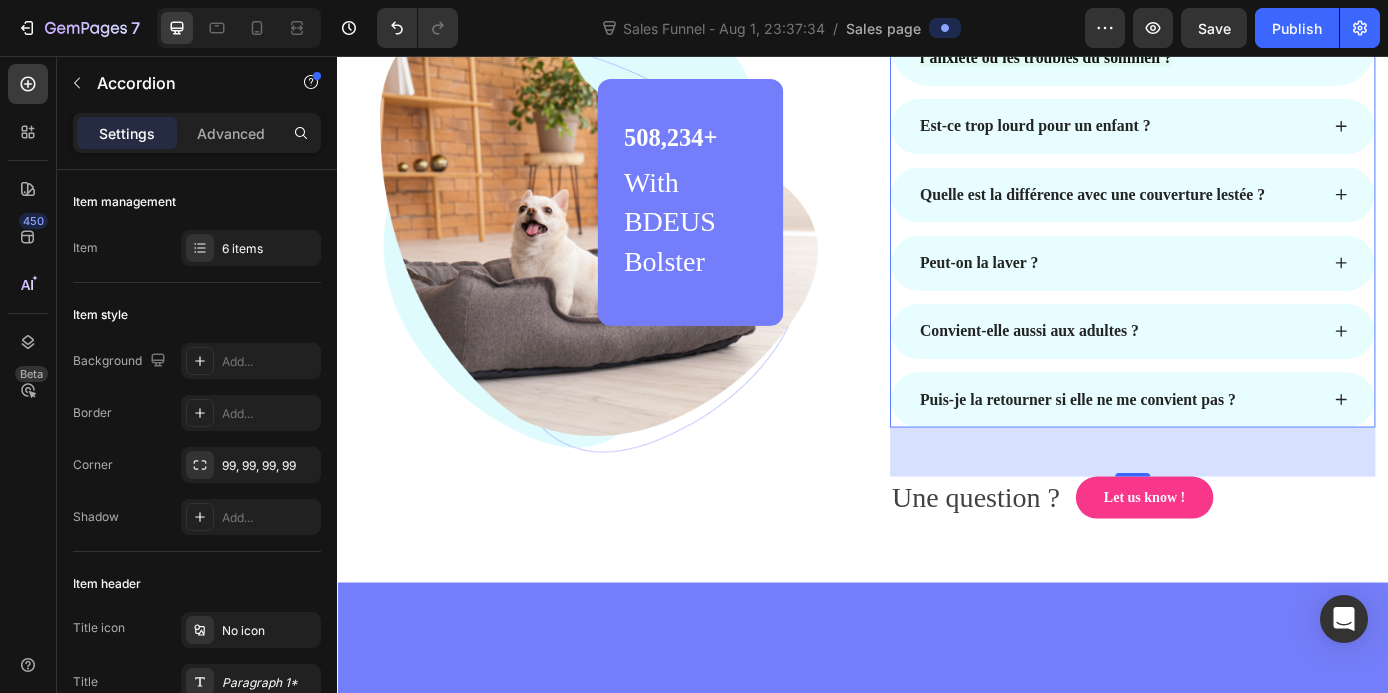 click on "Convient-elle aussi aux adultes ?" at bounding box center (1127, 370) 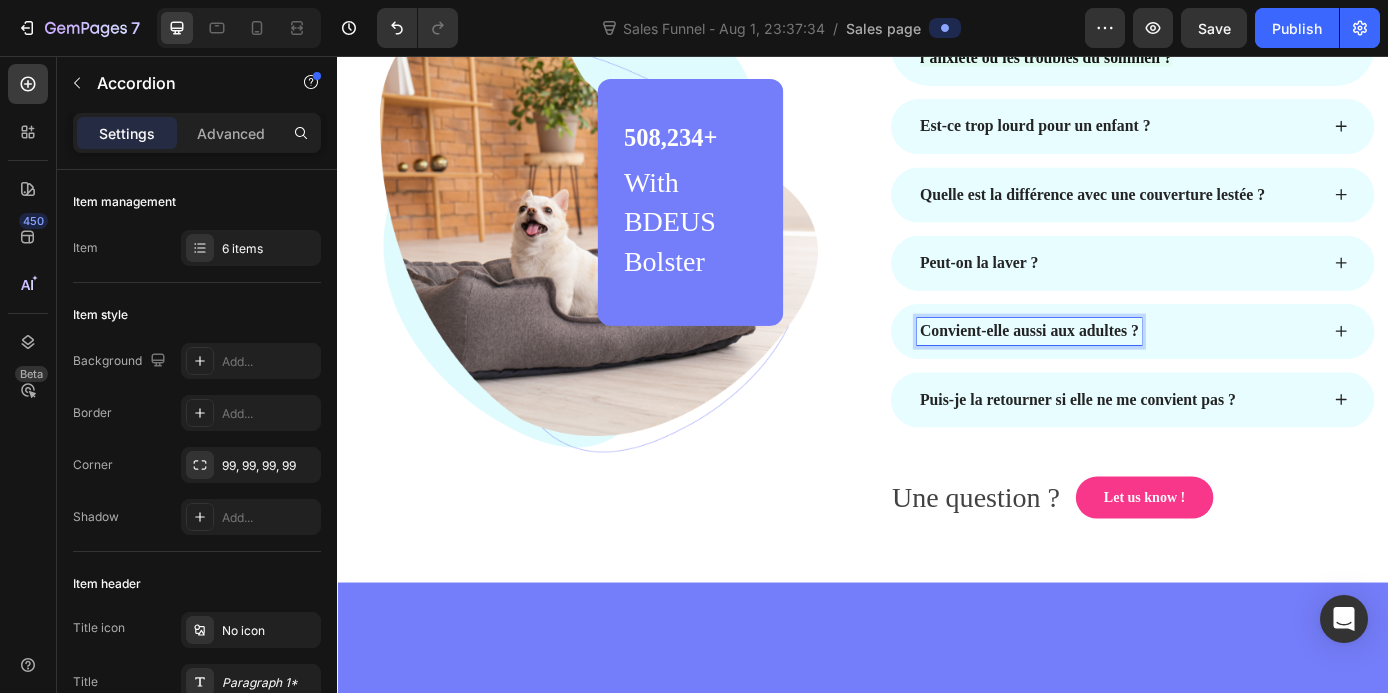 click 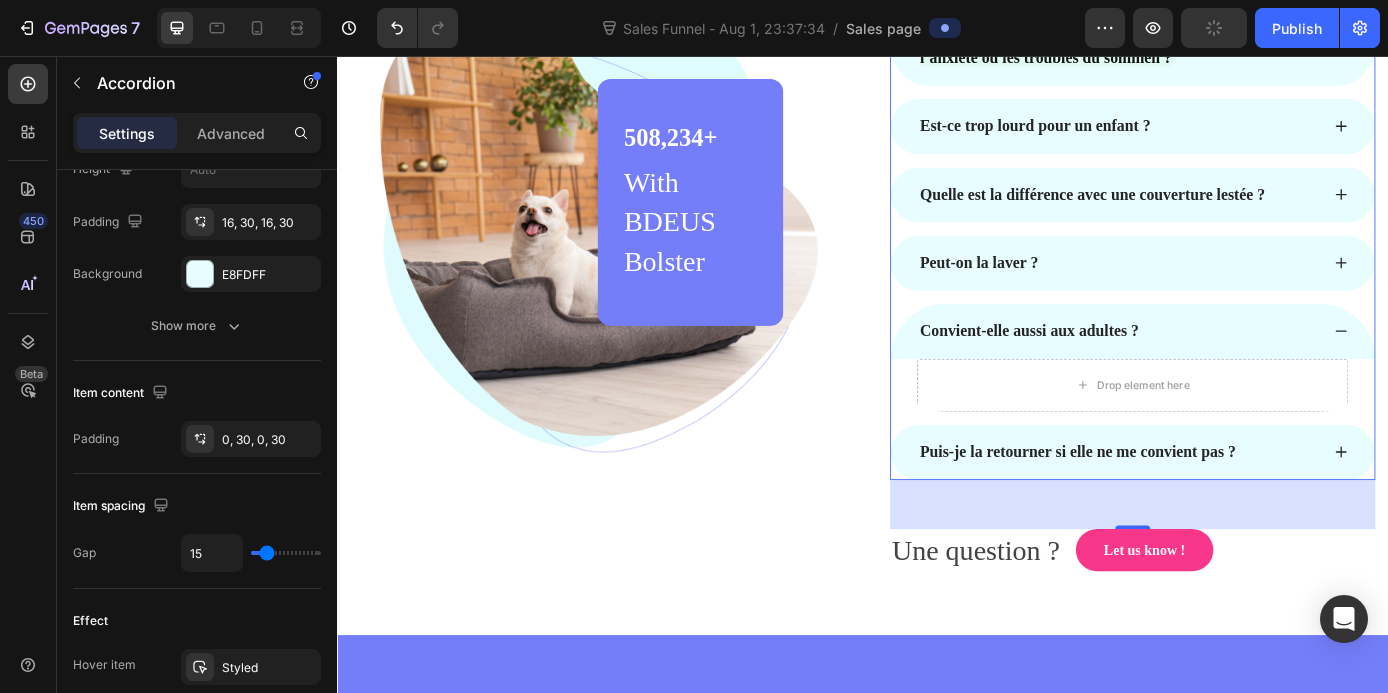 scroll, scrollTop: 0, scrollLeft: 0, axis: both 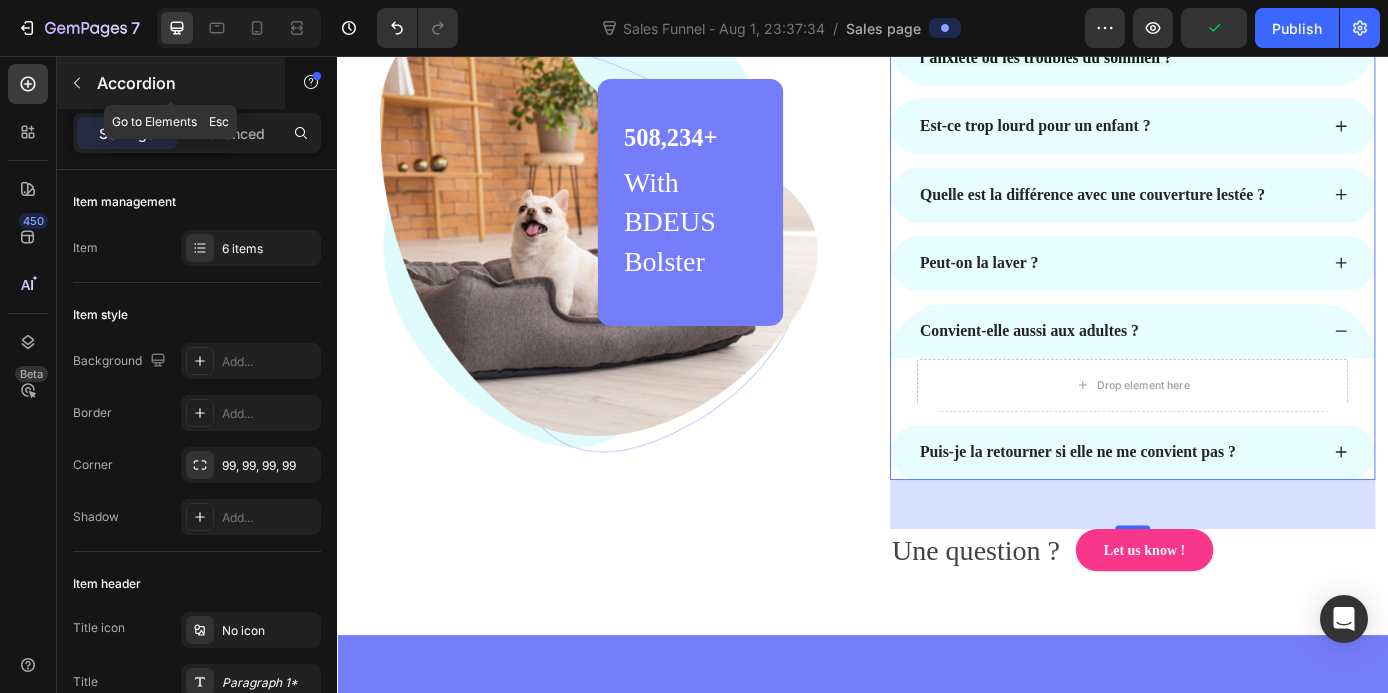 click 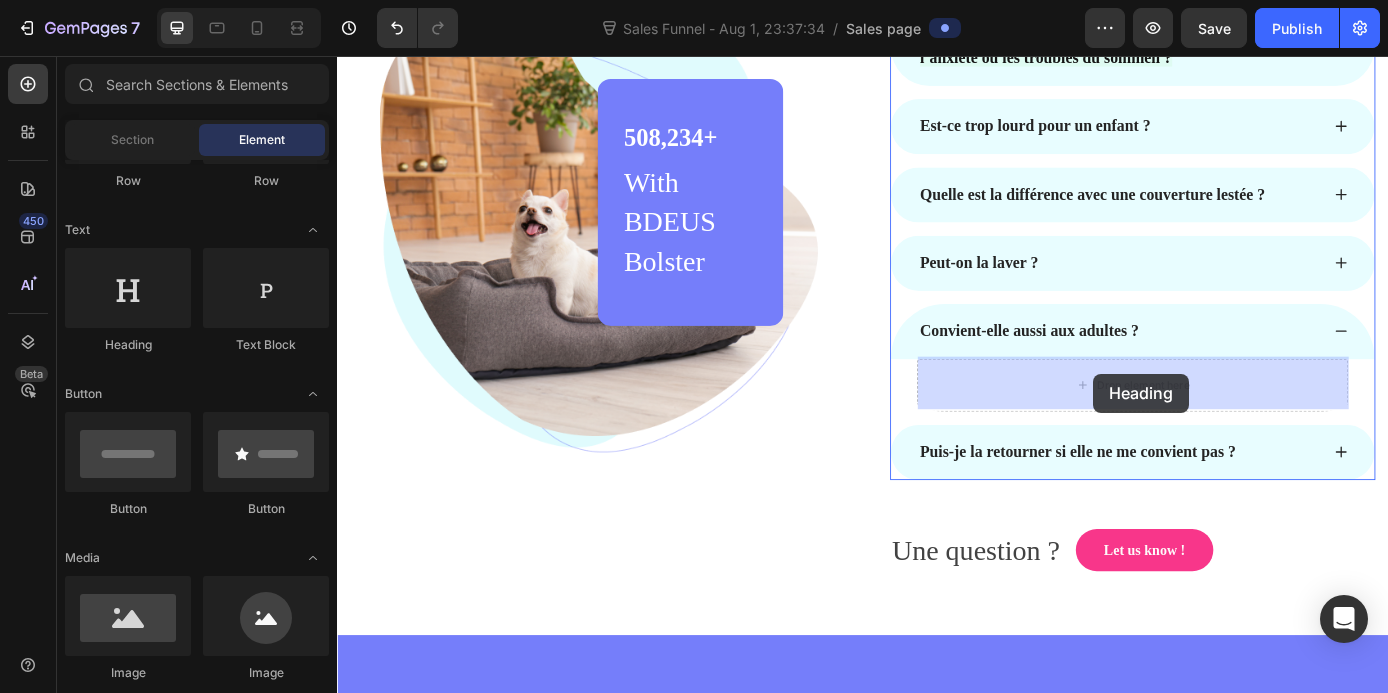 drag, startPoint x: 483, startPoint y: 363, endPoint x: 1199, endPoint y: 419, distance: 718.1866 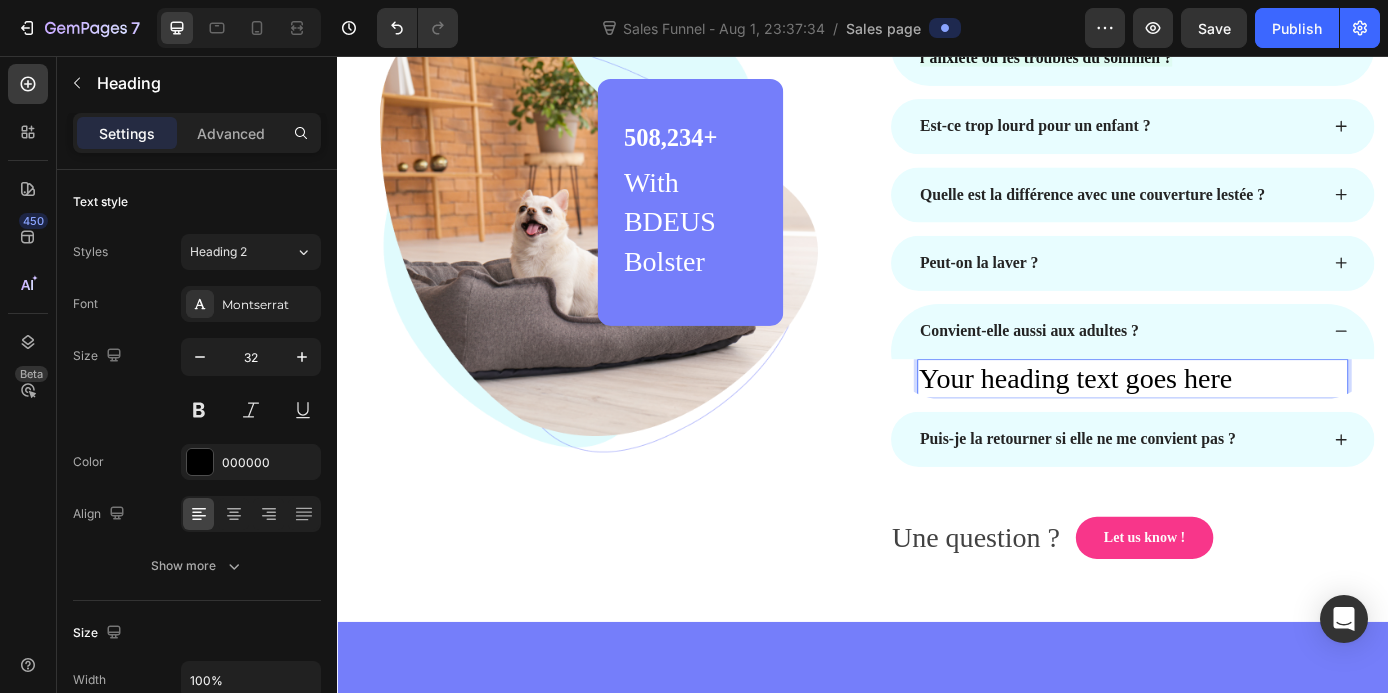click on "Your heading text goes here" at bounding box center [1245, 425] 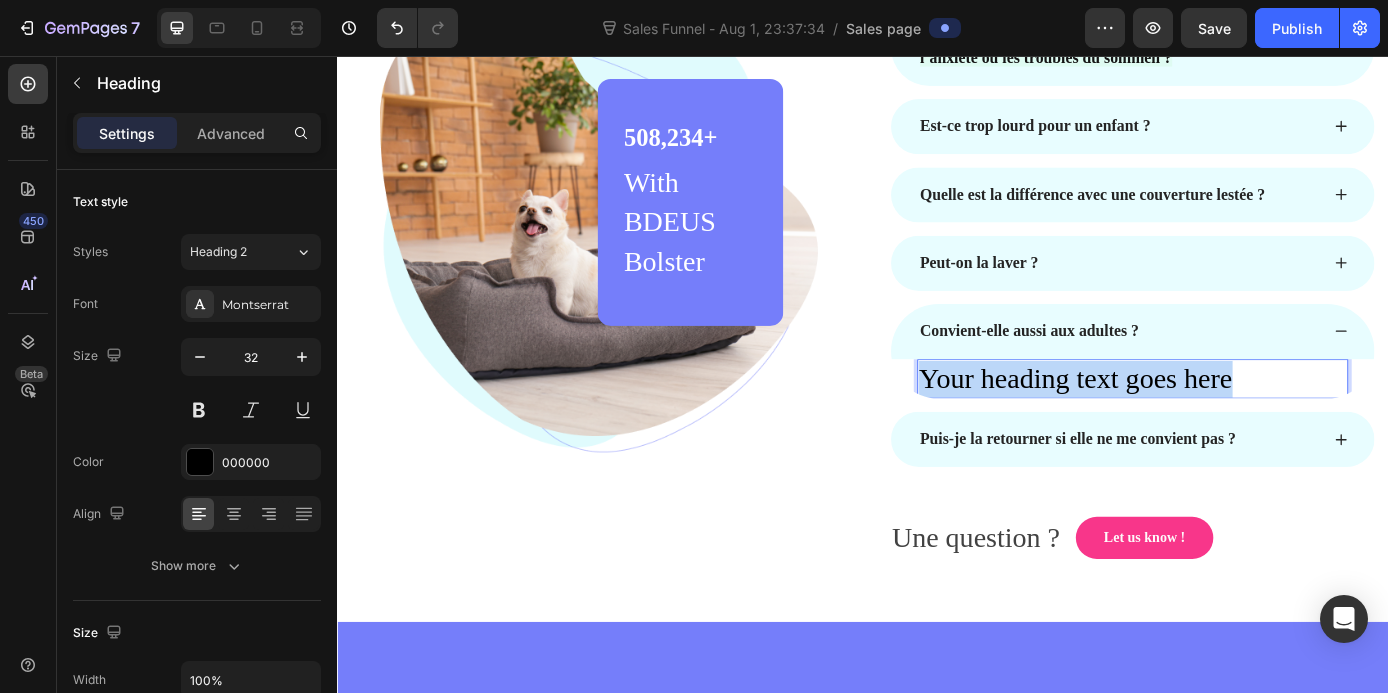 click on "Your heading text goes here" at bounding box center [1245, 425] 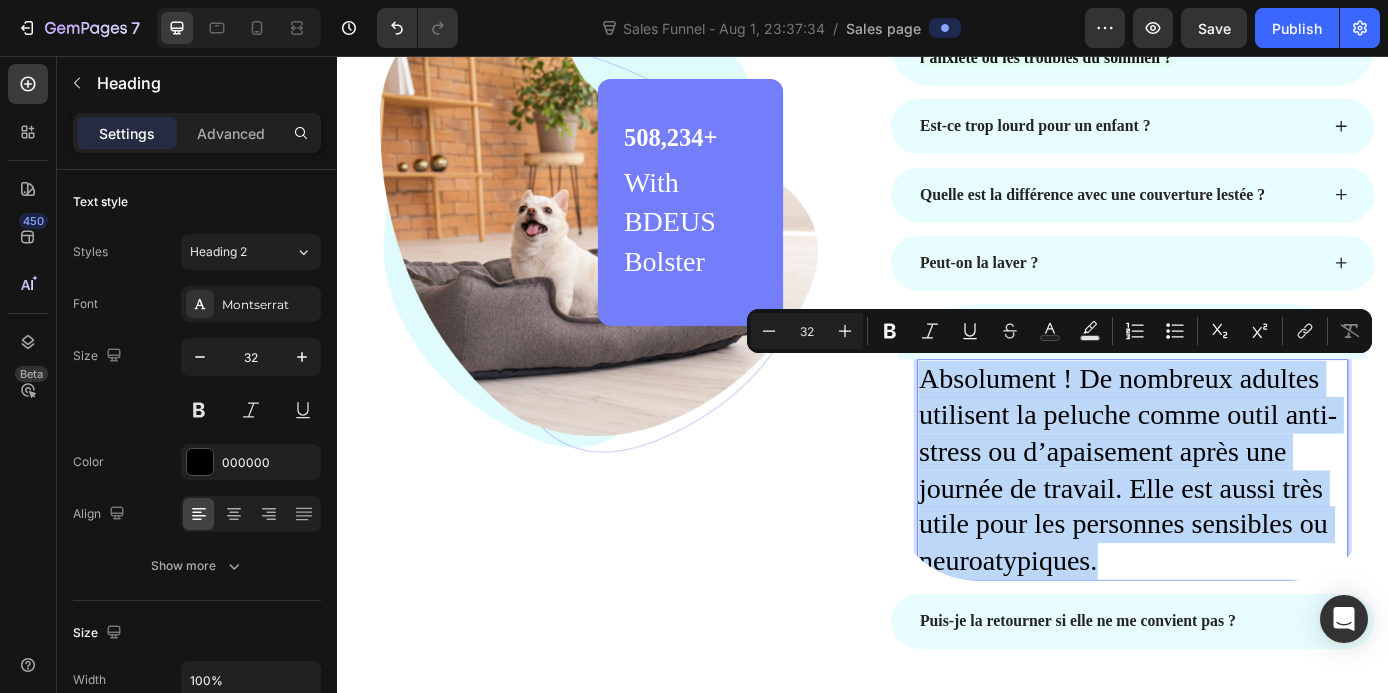 drag, startPoint x: 1223, startPoint y: 625, endPoint x: 1007, endPoint y: 417, distance: 299.86664 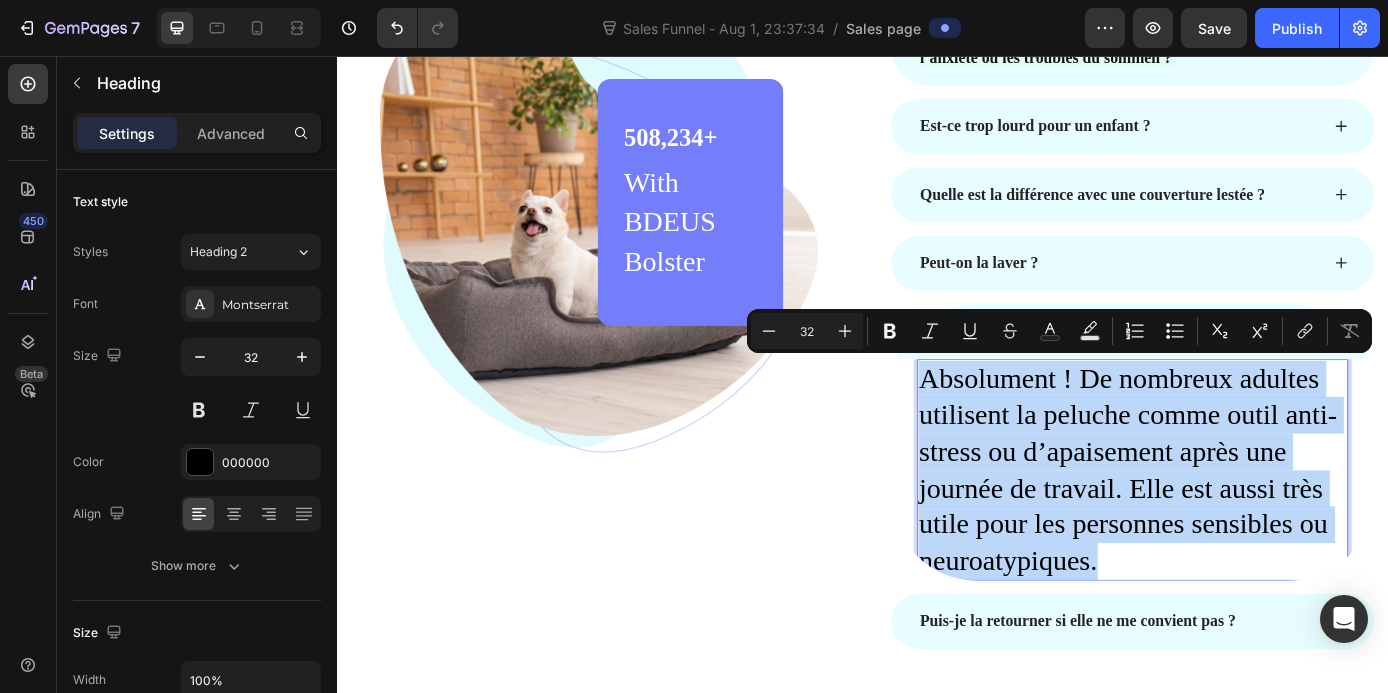 click on "Absolument ! De nombreux adultes utilisent la peluche comme outil anti-stress ou d’apaisement après une journée de travail. Elle est aussi très utile pour les personnes sensibles ou neuroatypiques." at bounding box center (1245, 529) 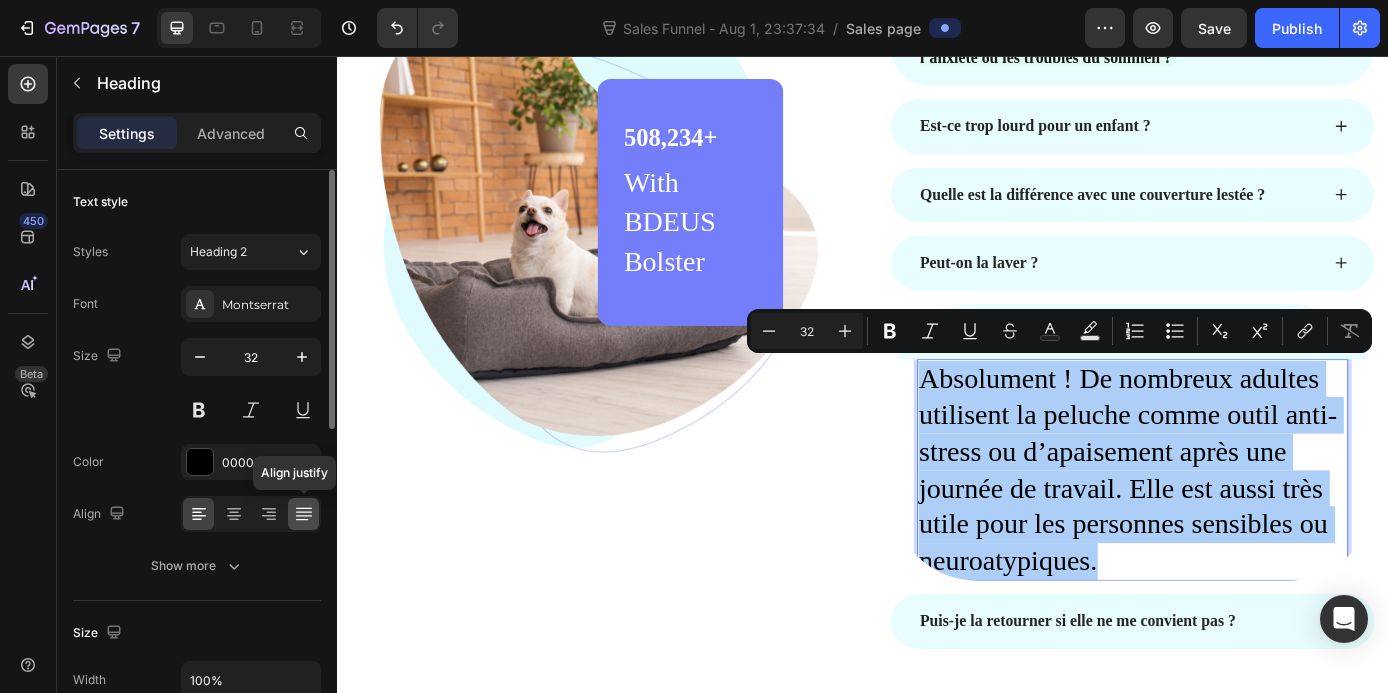 click 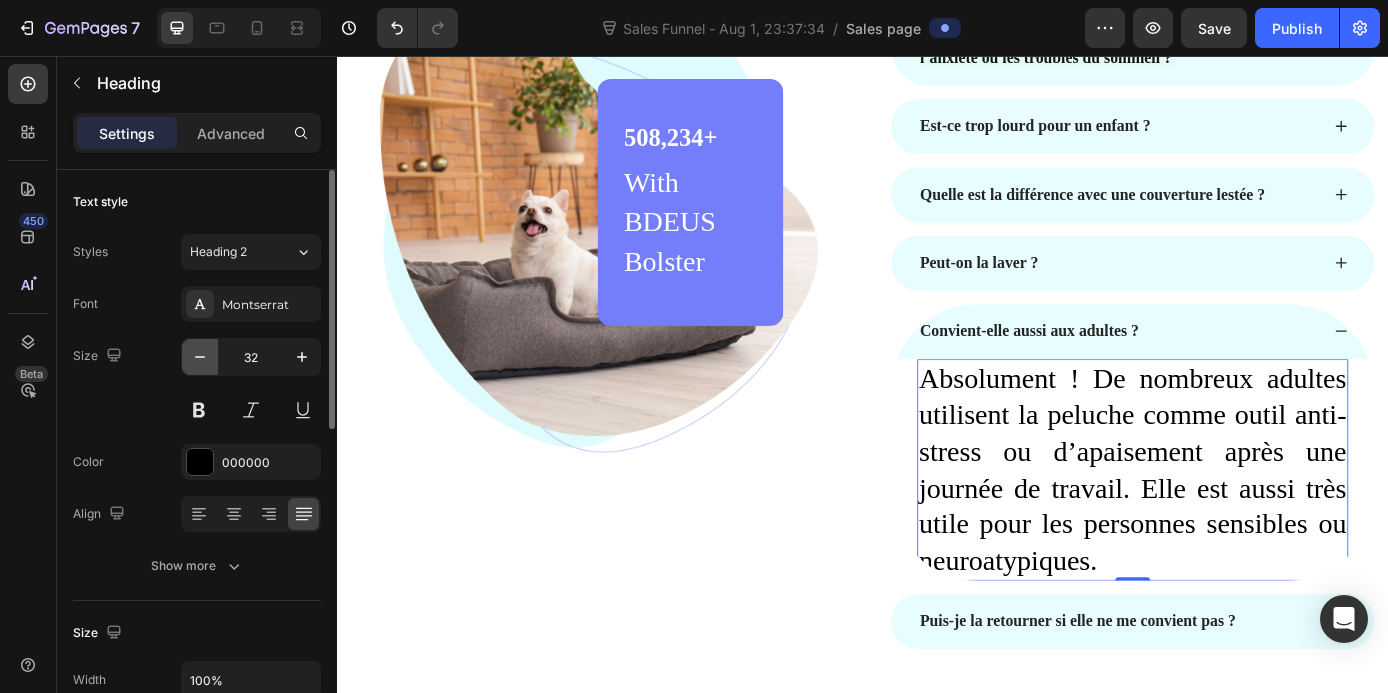 click at bounding box center [200, 357] 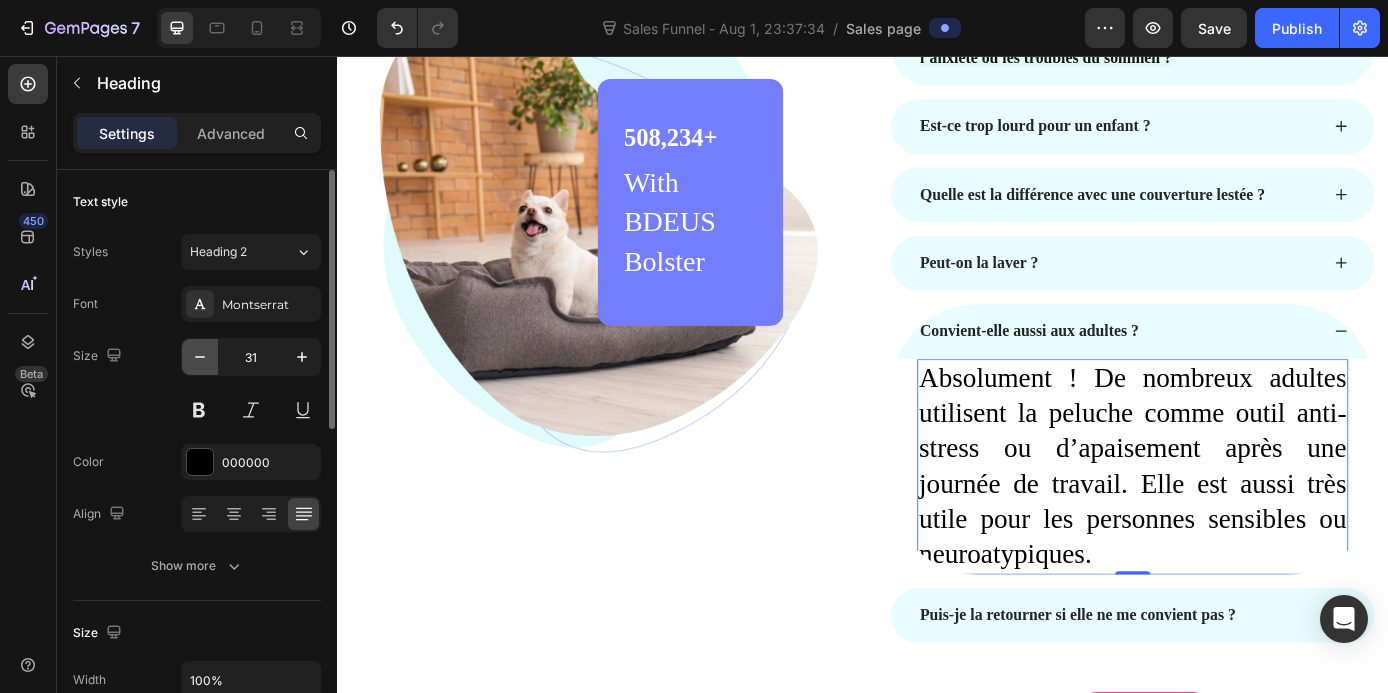 click 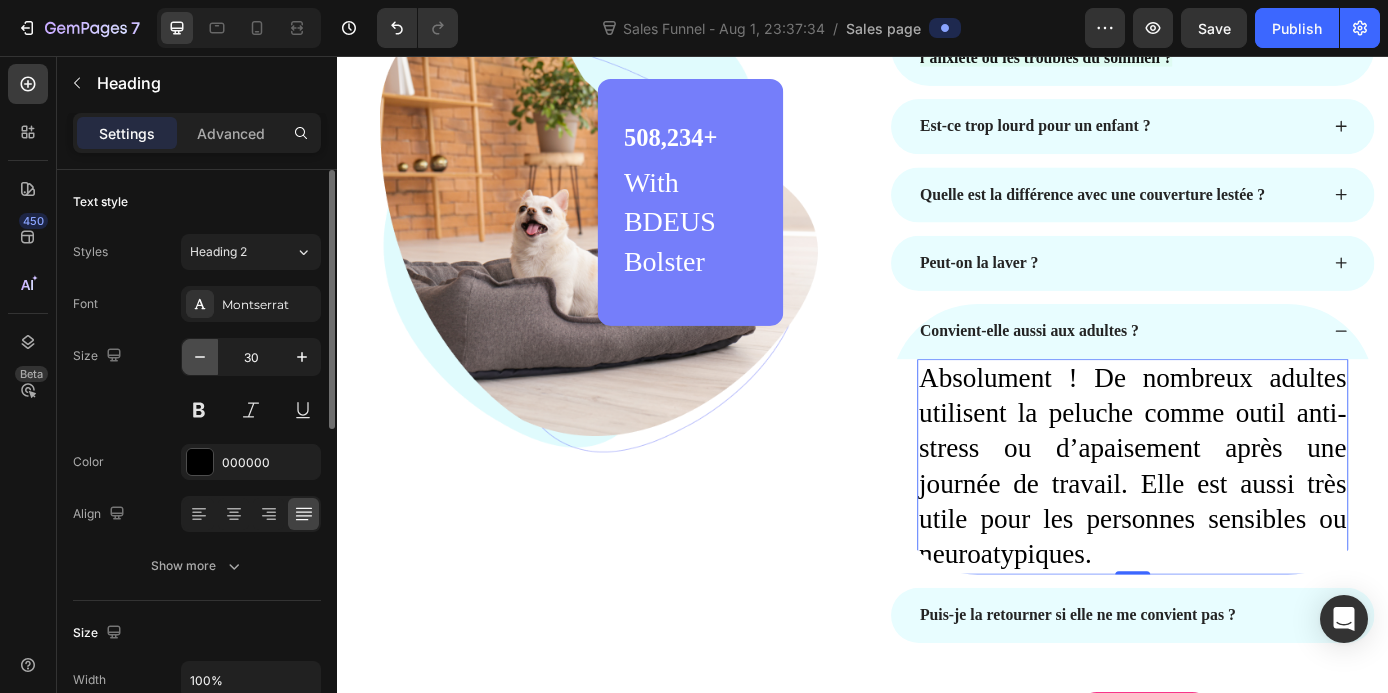 click 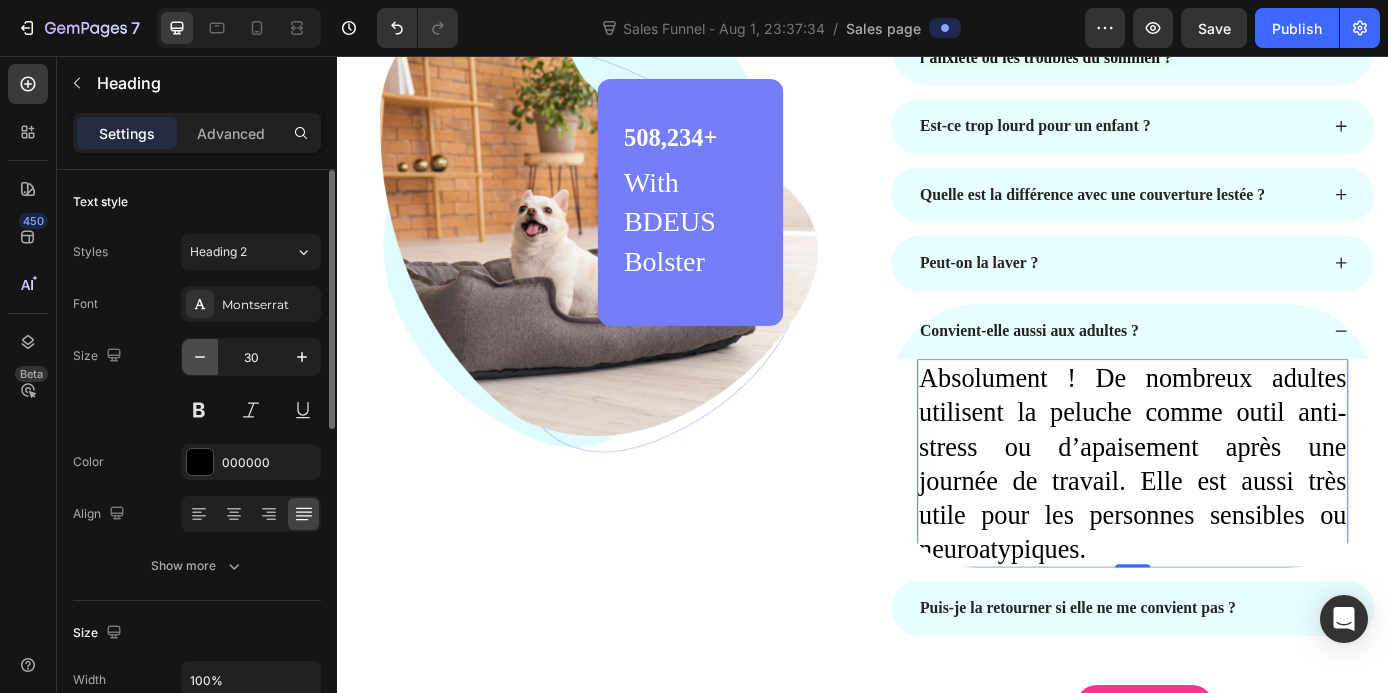 click 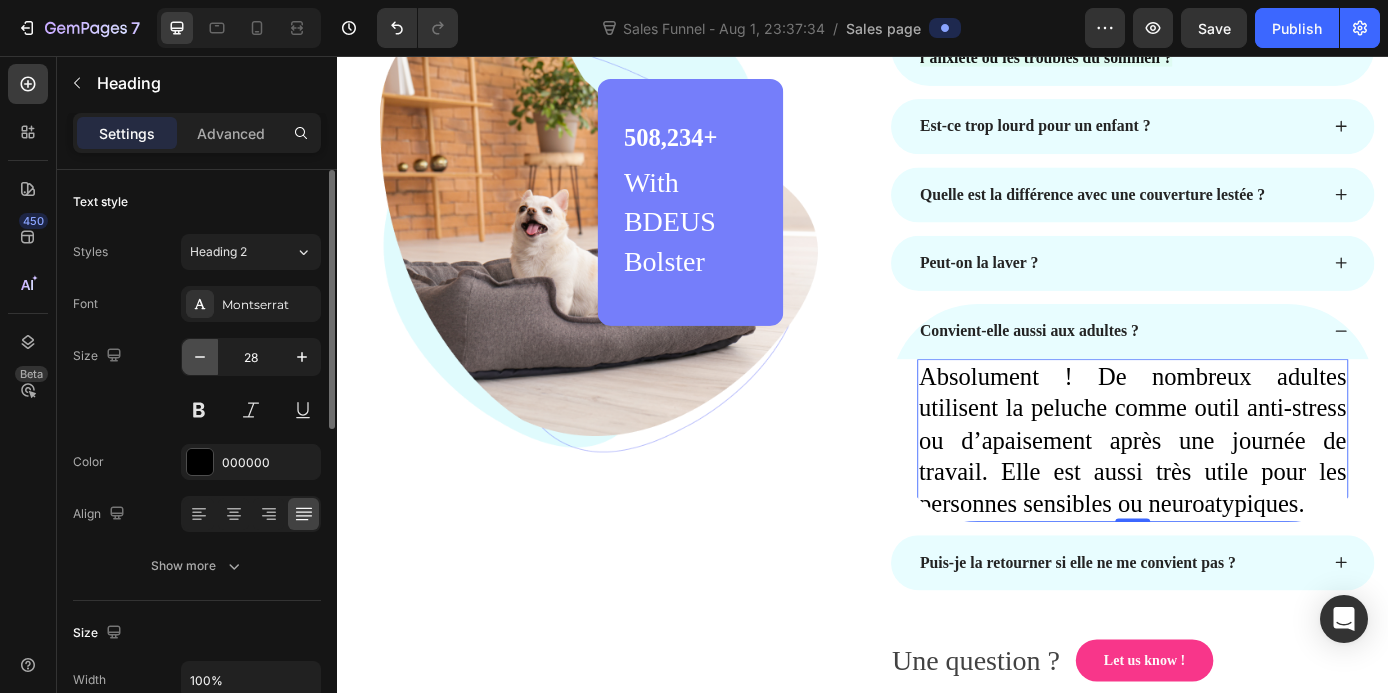 click 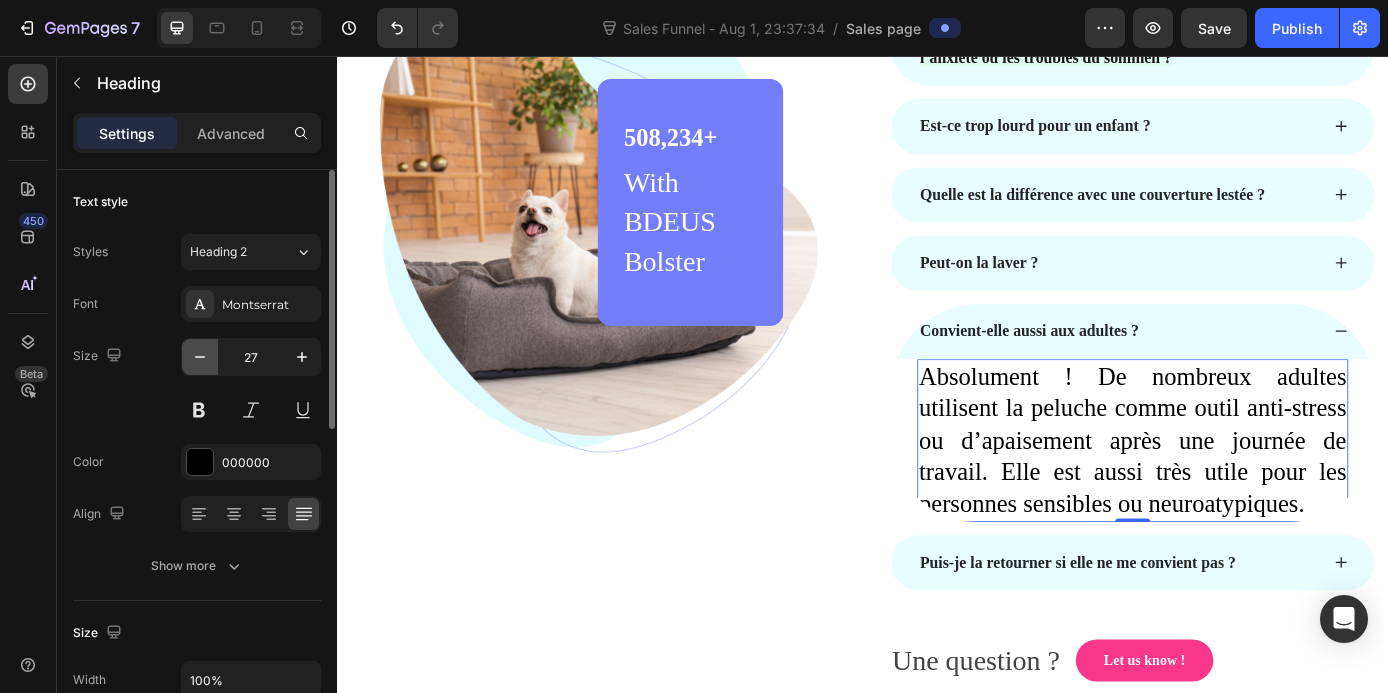 click 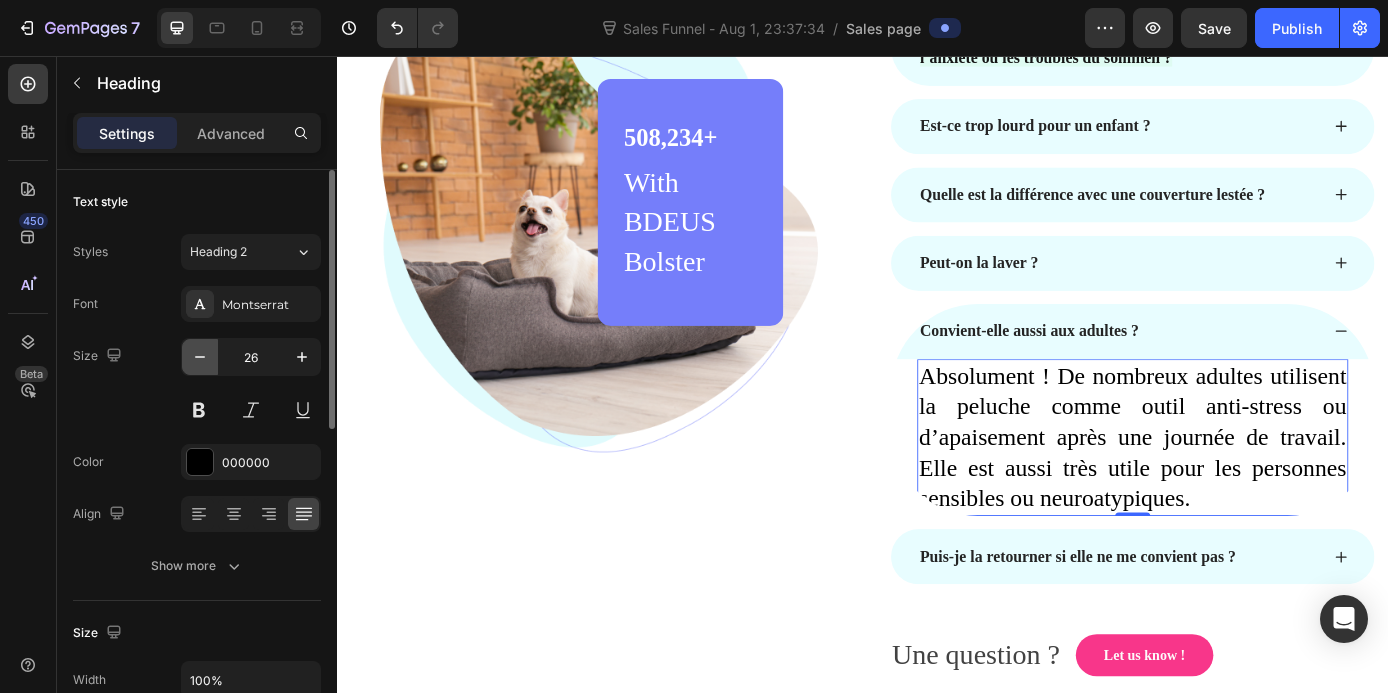 click 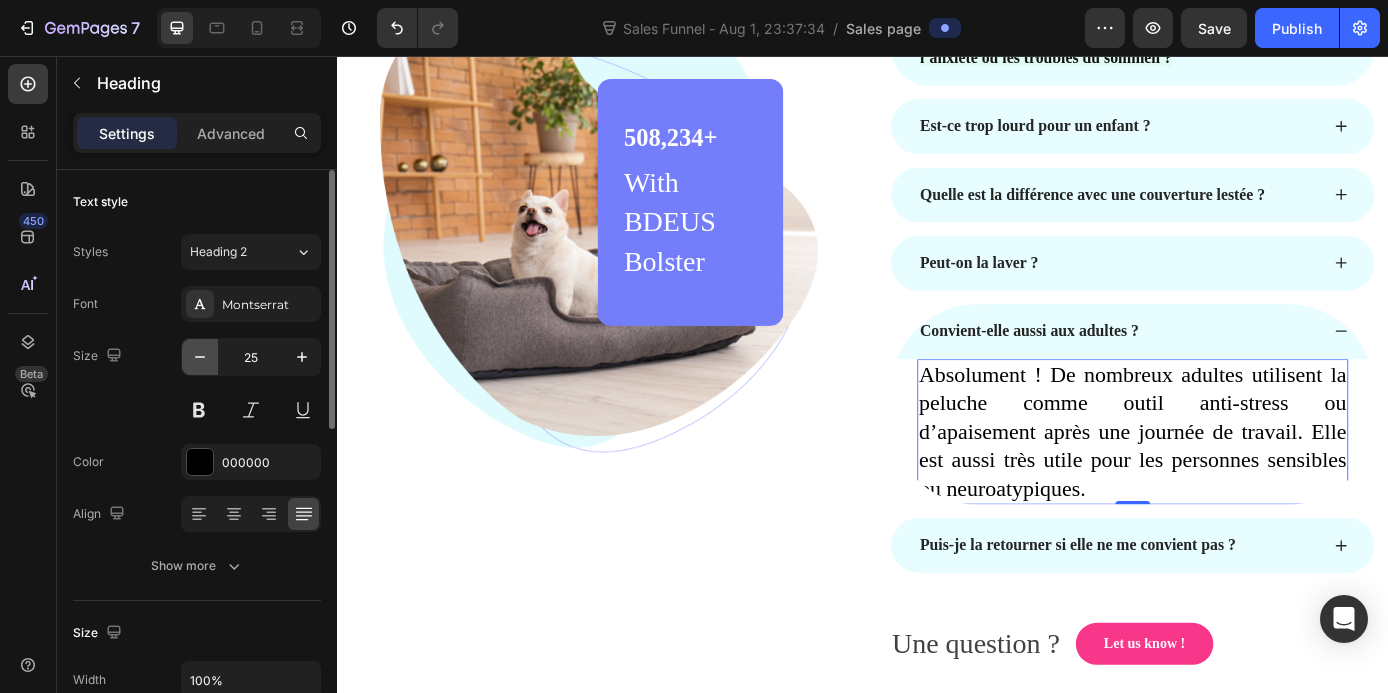 click 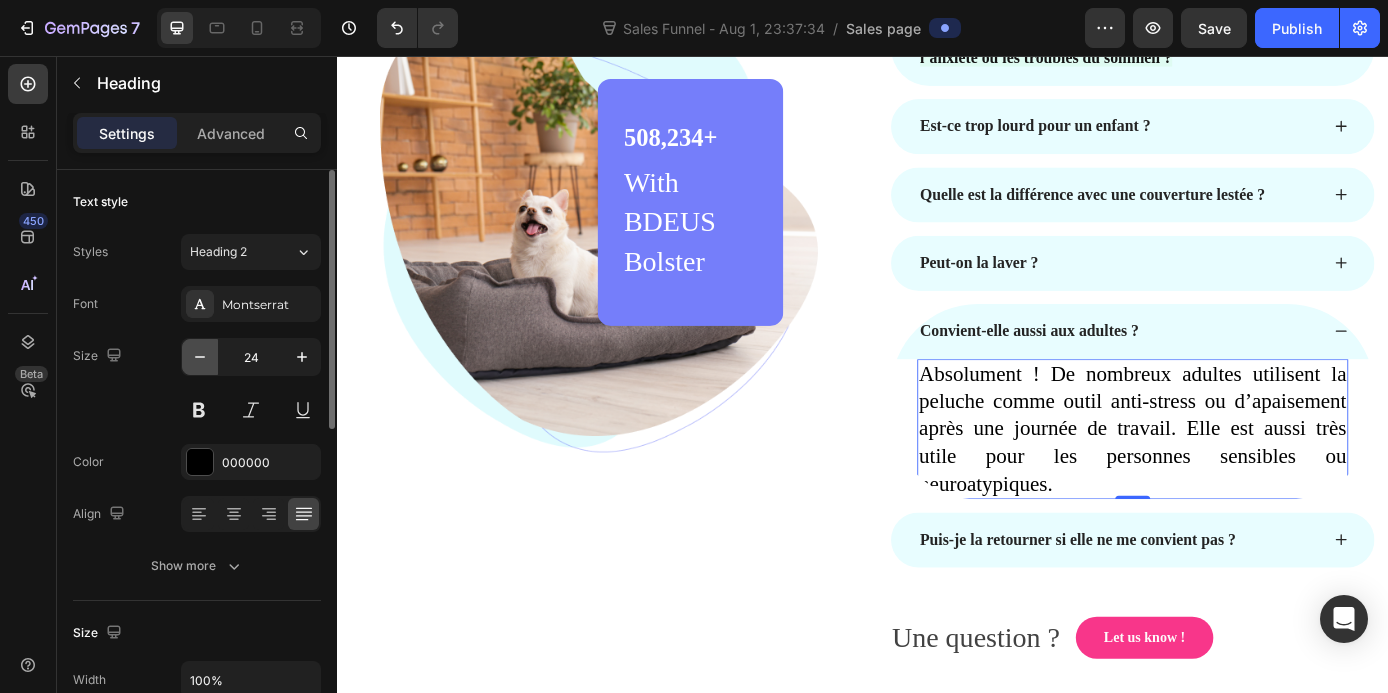 click 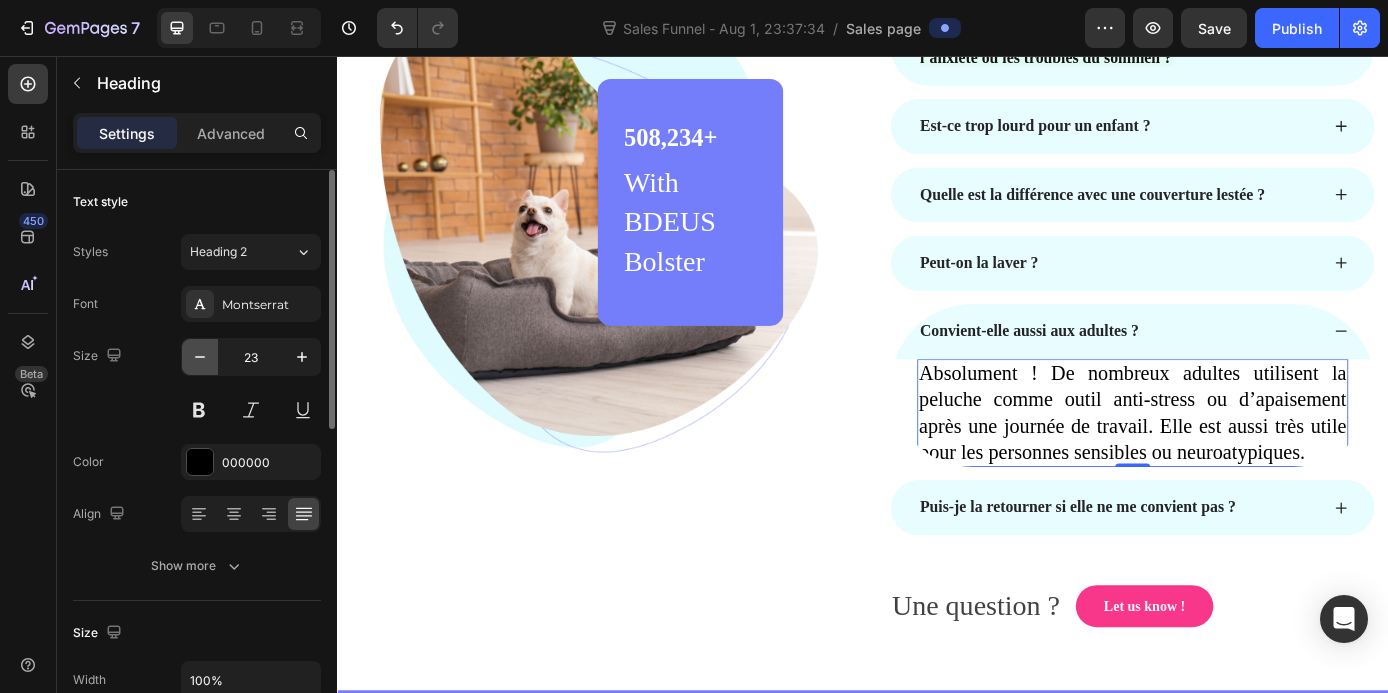 click 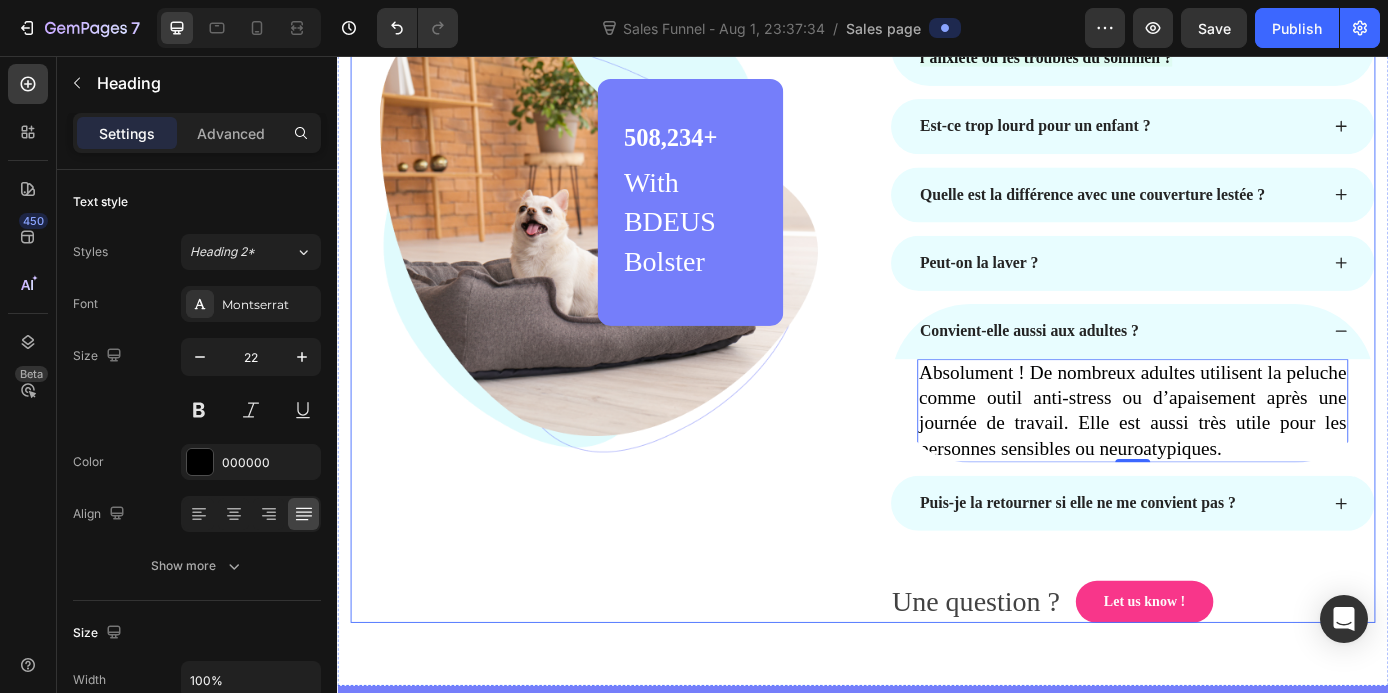 click on "Image 508,234+ Heading With BDEUS Bolster  Text block Row Row" at bounding box center (629, 352) 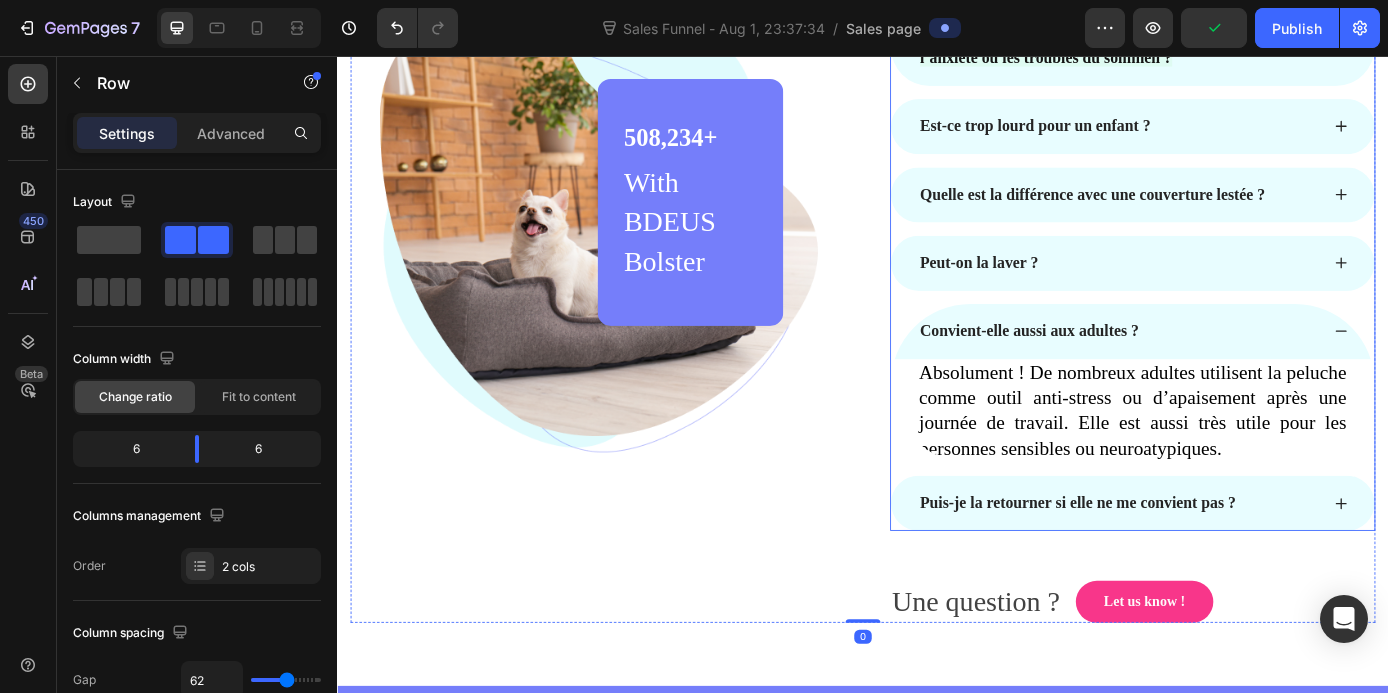 click on "Convient-elle aussi aux adultes ?" at bounding box center (1229, 370) 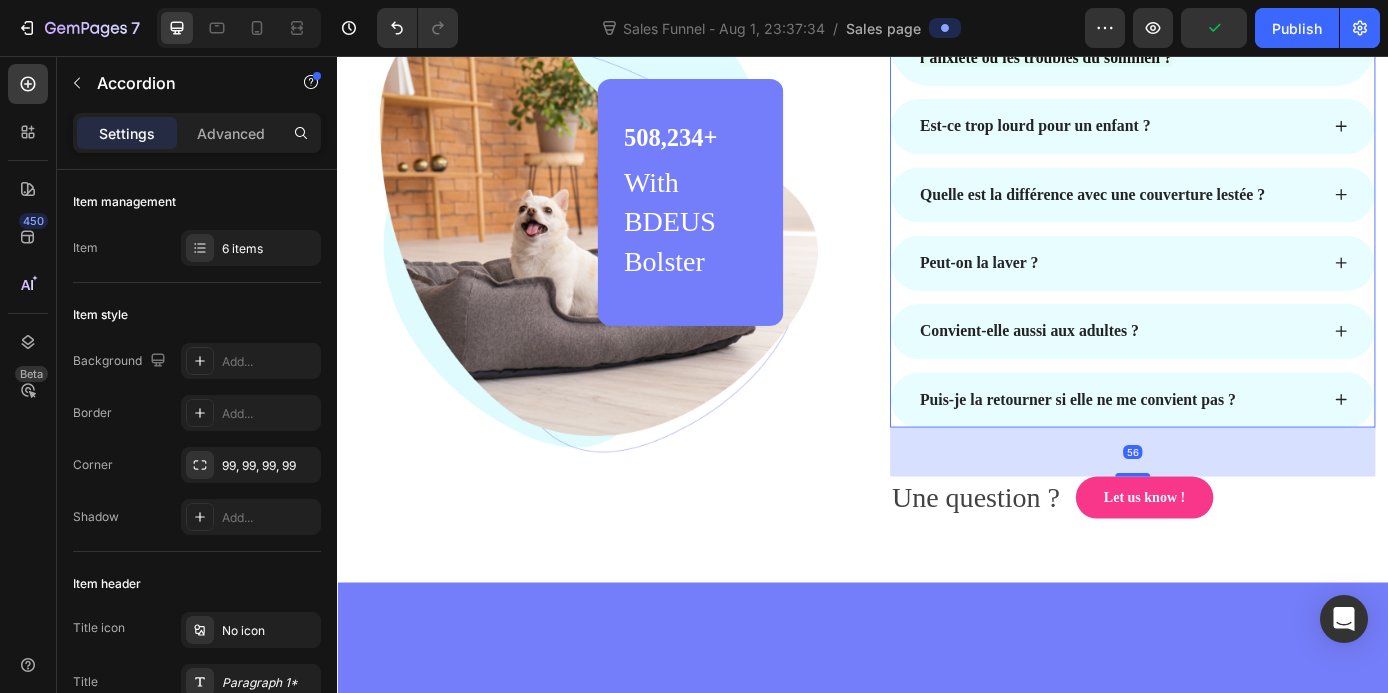 click on "Puis-je la retourner si elle ne me convient pas ?" at bounding box center (1229, 448) 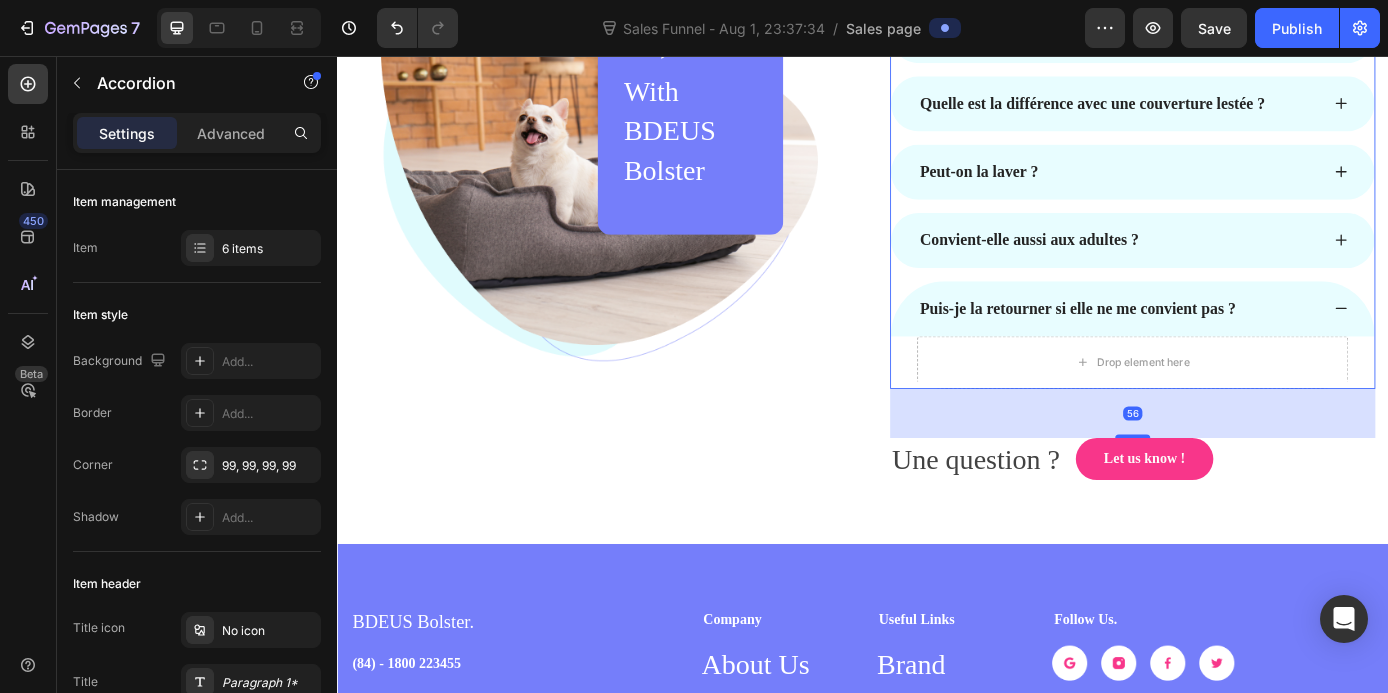 scroll, scrollTop: 6563, scrollLeft: 0, axis: vertical 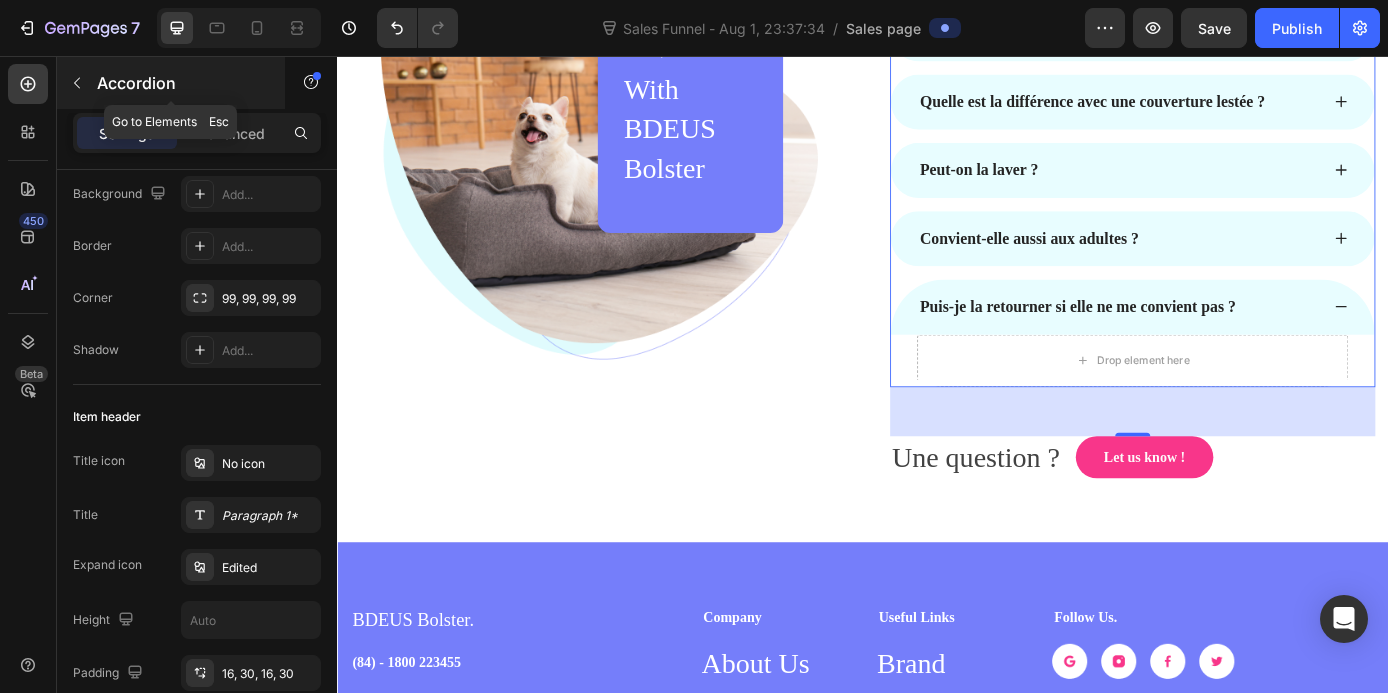 click 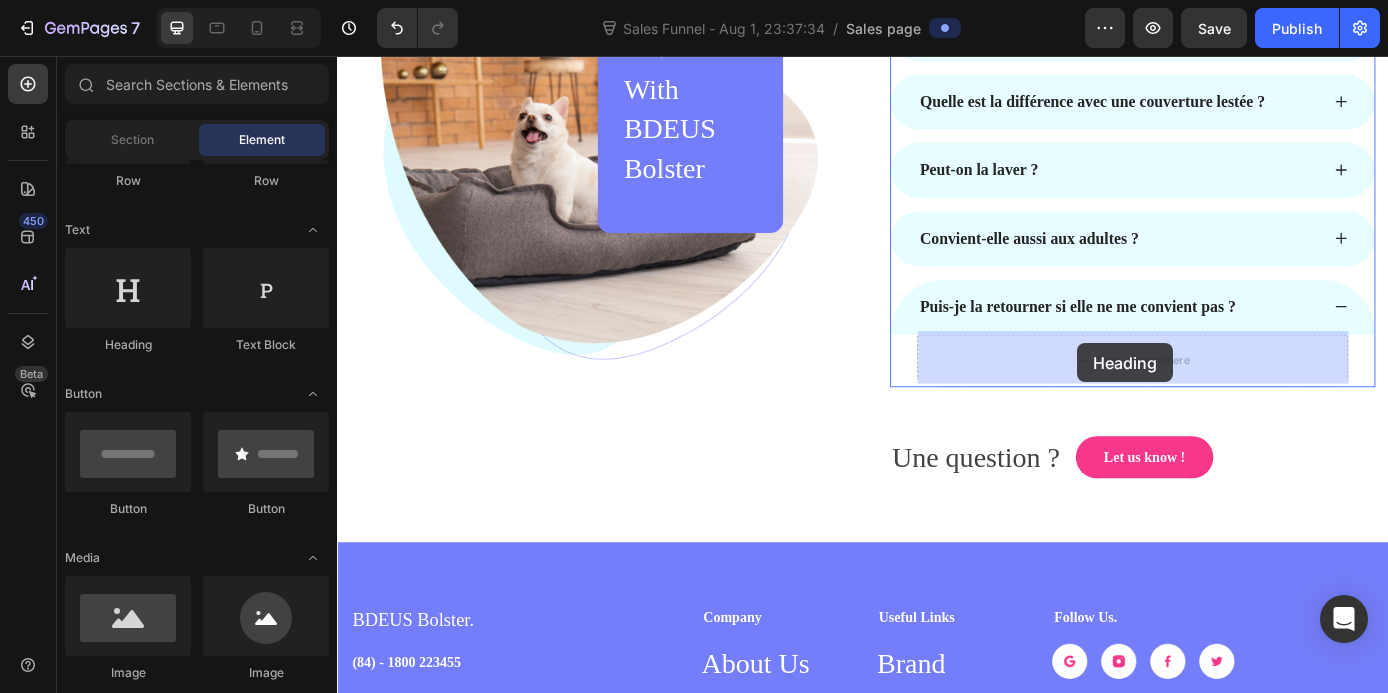 drag, startPoint x: 491, startPoint y: 380, endPoint x: 1182, endPoint y: 384, distance: 691.0116 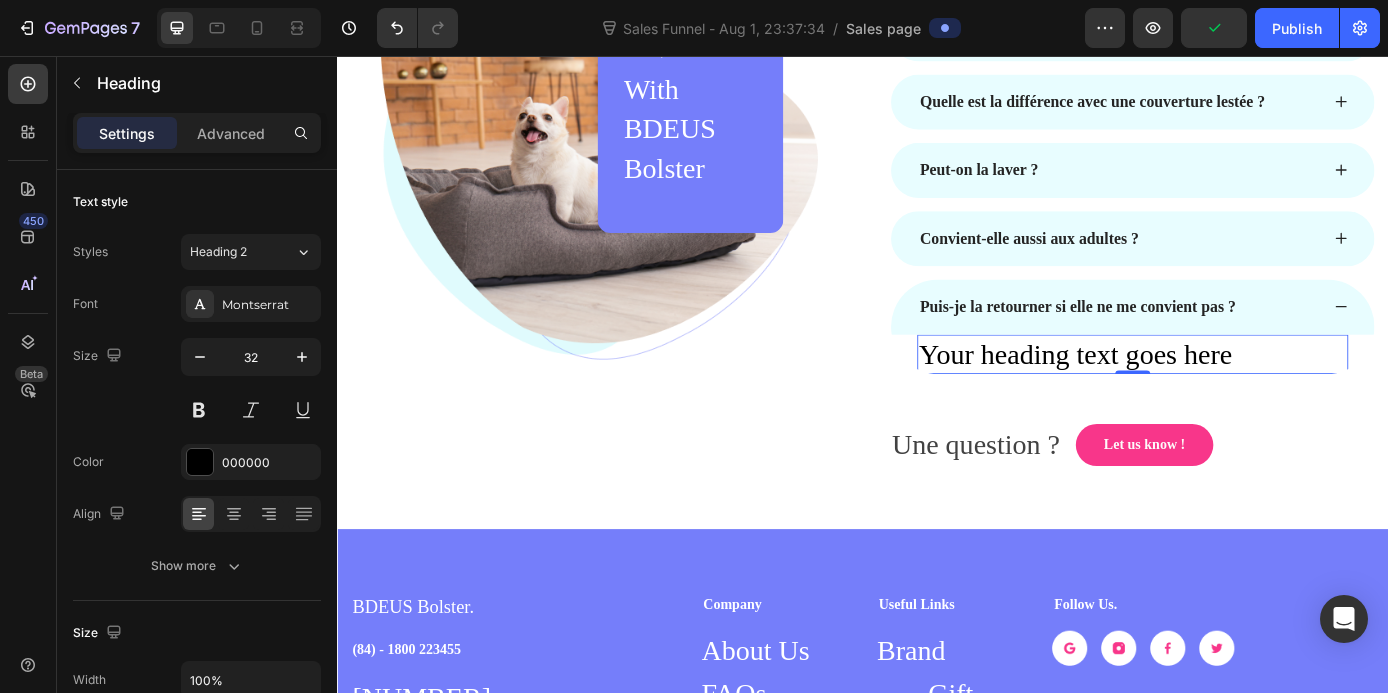 click on "Your heading text goes here" at bounding box center [1245, 397] 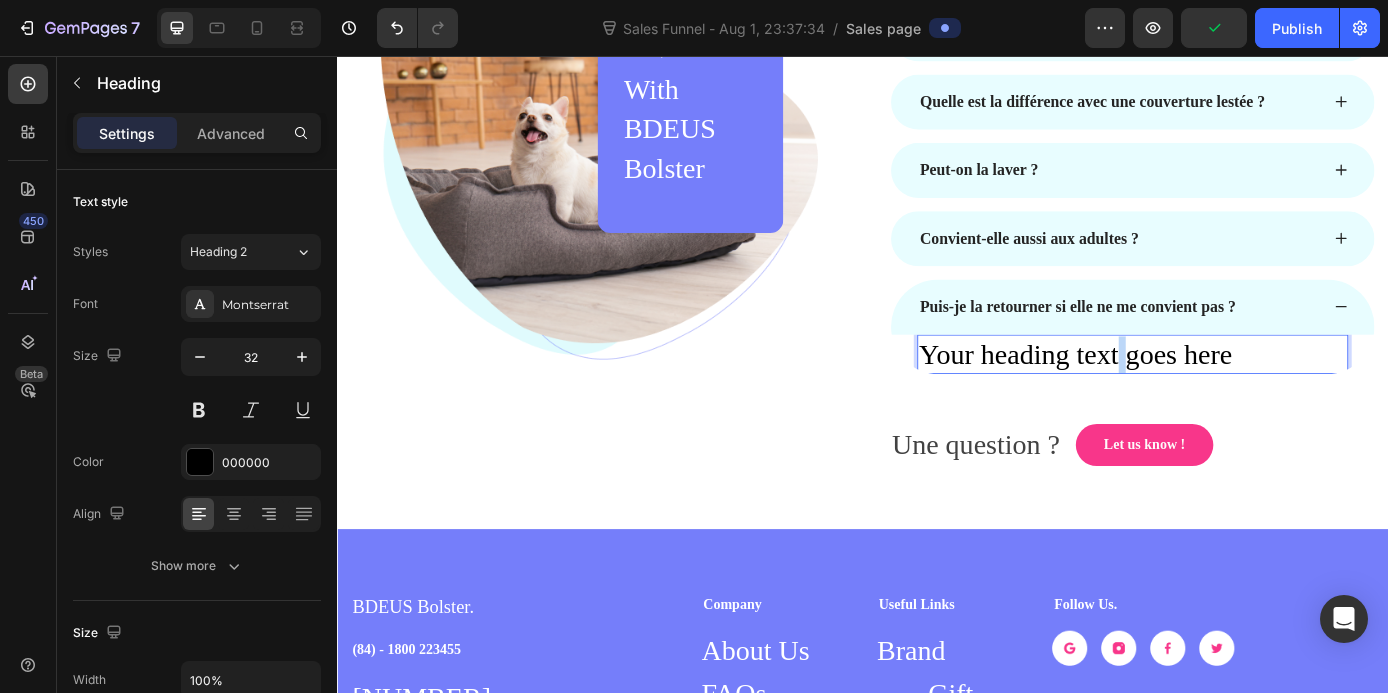 click on "Your heading text goes here" at bounding box center [1245, 397] 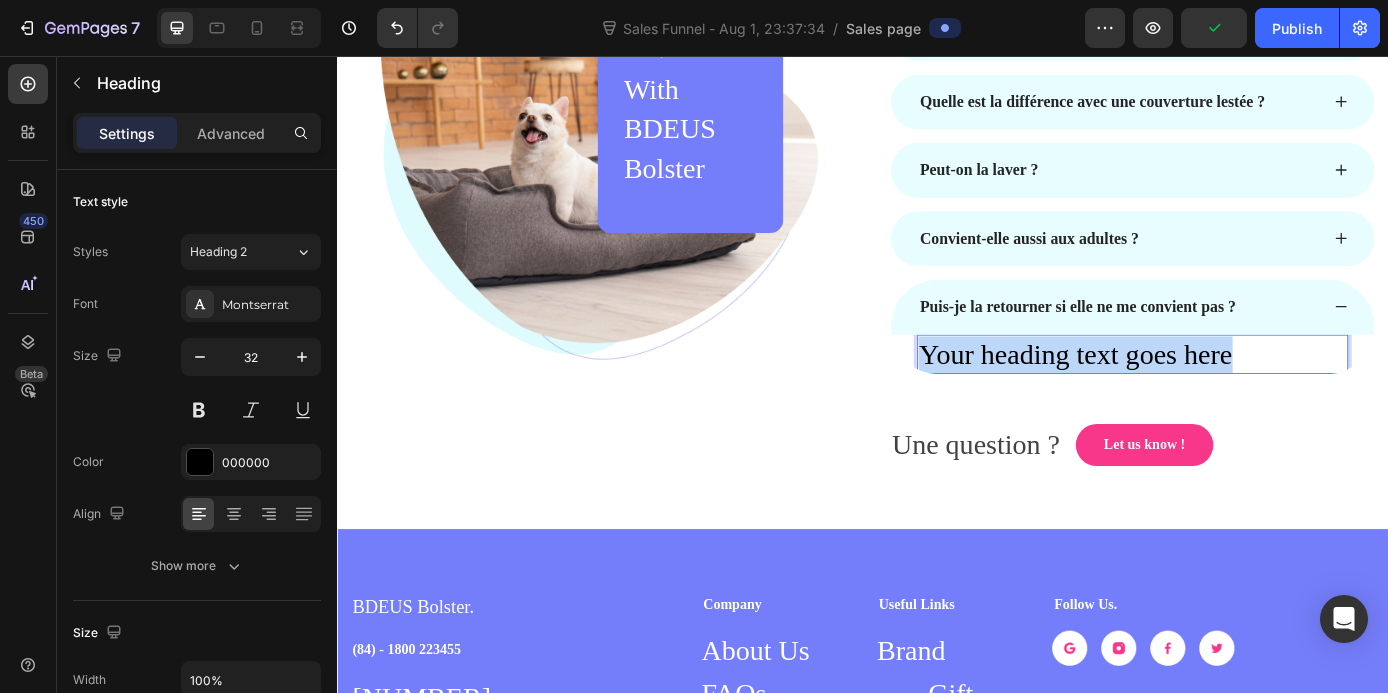 click on "Your heading text goes here" at bounding box center (1245, 397) 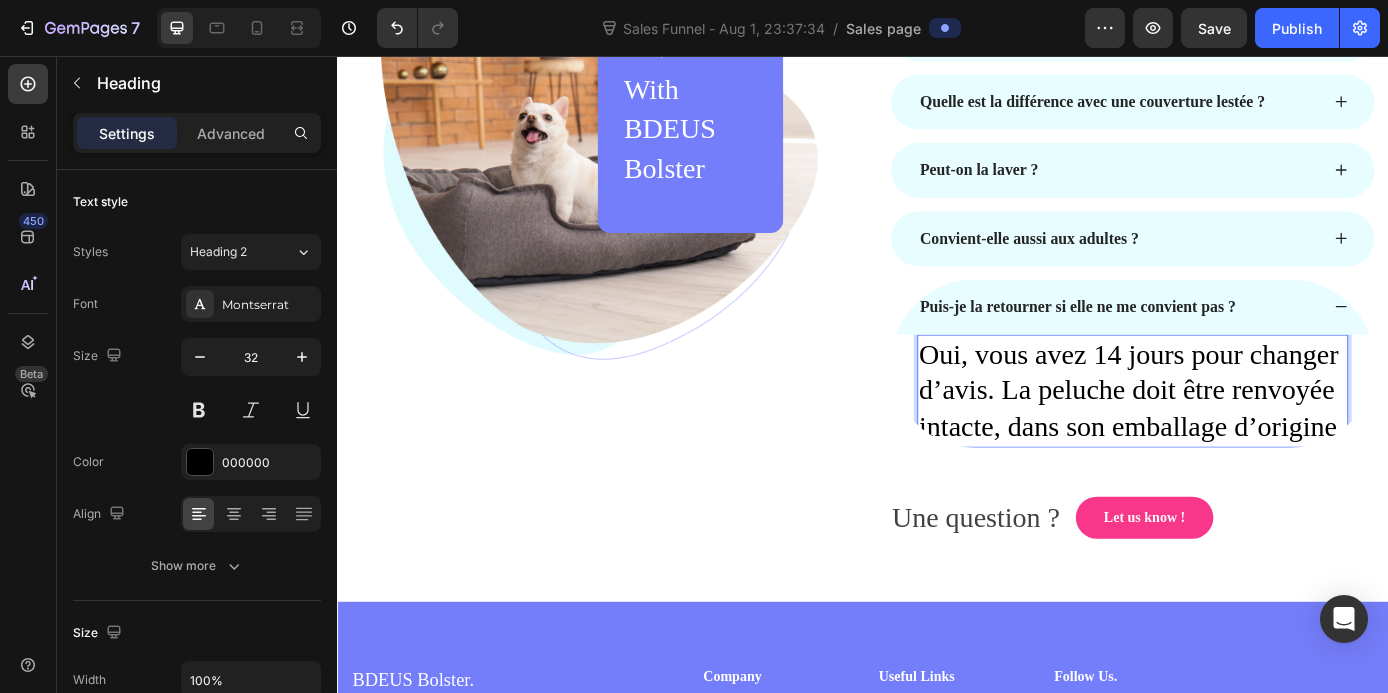 click on "Oui, vous avez 14 jours pour changer d’avis. La peluche doit être renvoyée intacte, dans son emballage d’origine." at bounding box center [1245, 438] 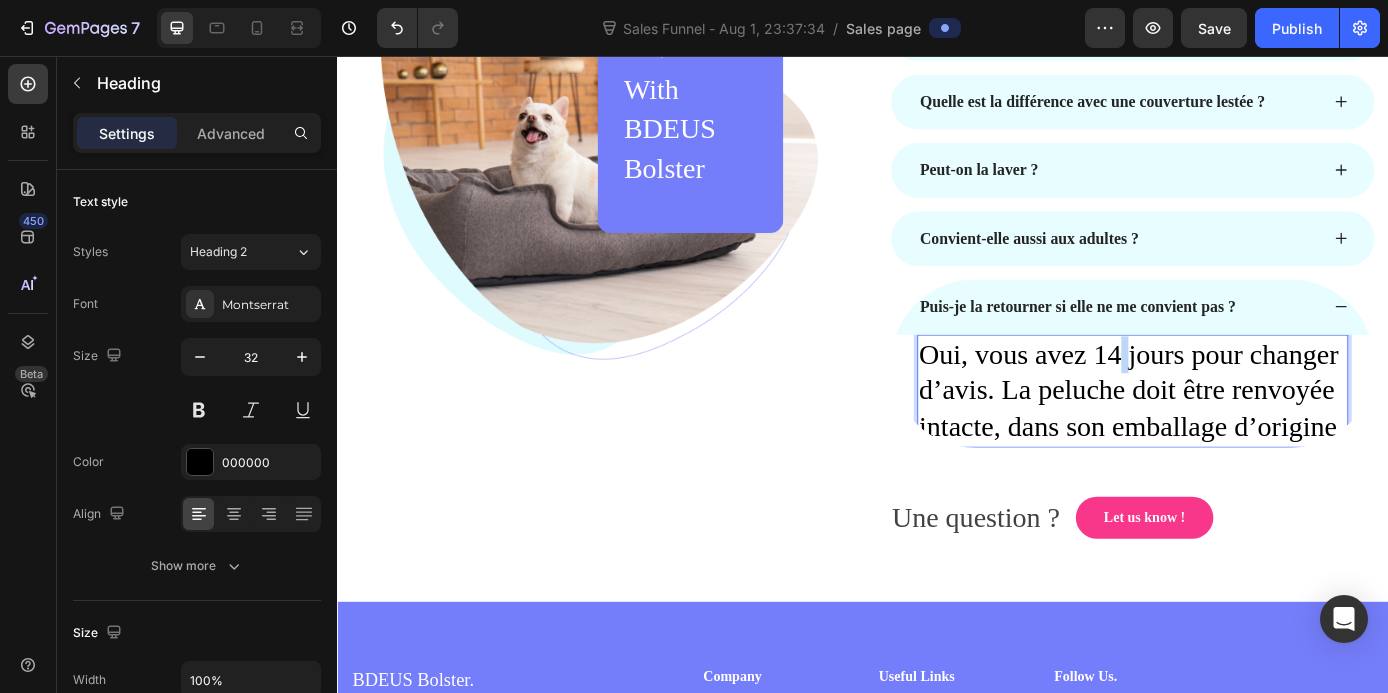 click on "Oui, vous avez 14 jours pour changer d’avis. La peluche doit être renvoyée intacte, dans son emballage d’origine." at bounding box center (1245, 438) 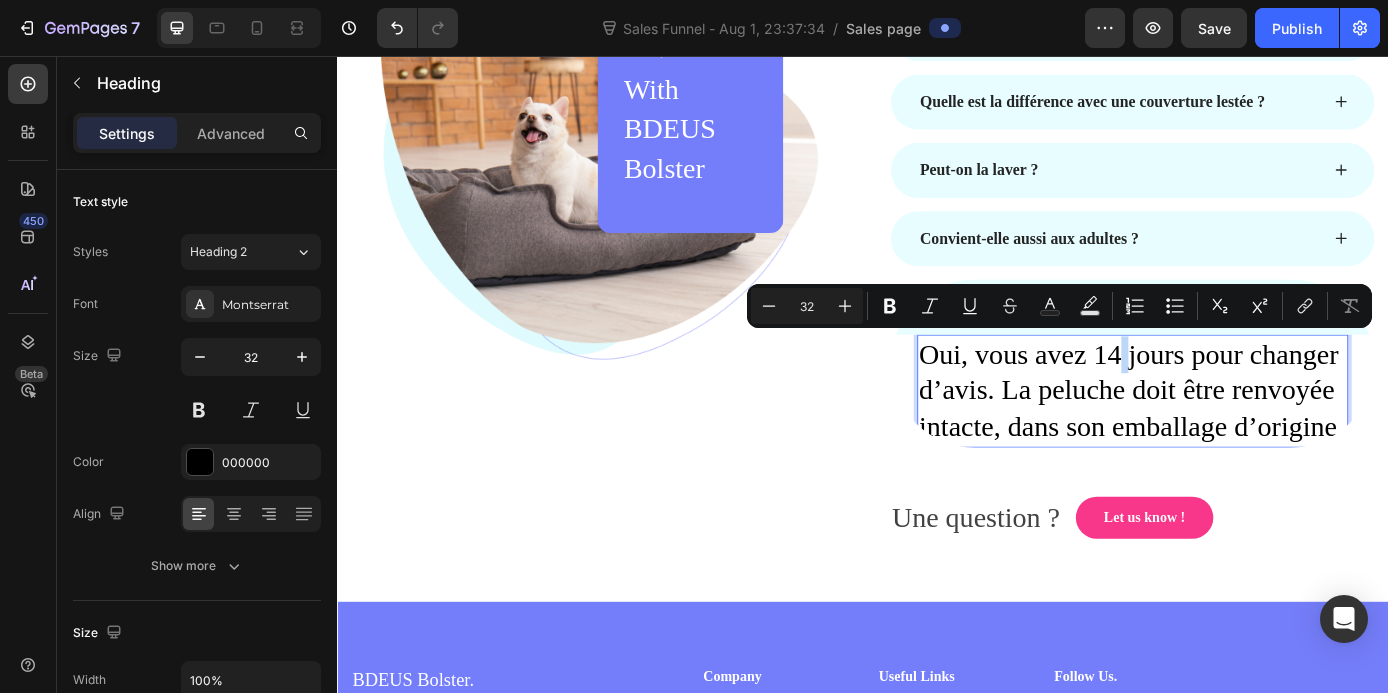click on "Oui, vous avez 14 jours pour changer d’avis. La peluche doit être renvoyée intacte, dans son emballage d’origine." at bounding box center [1245, 438] 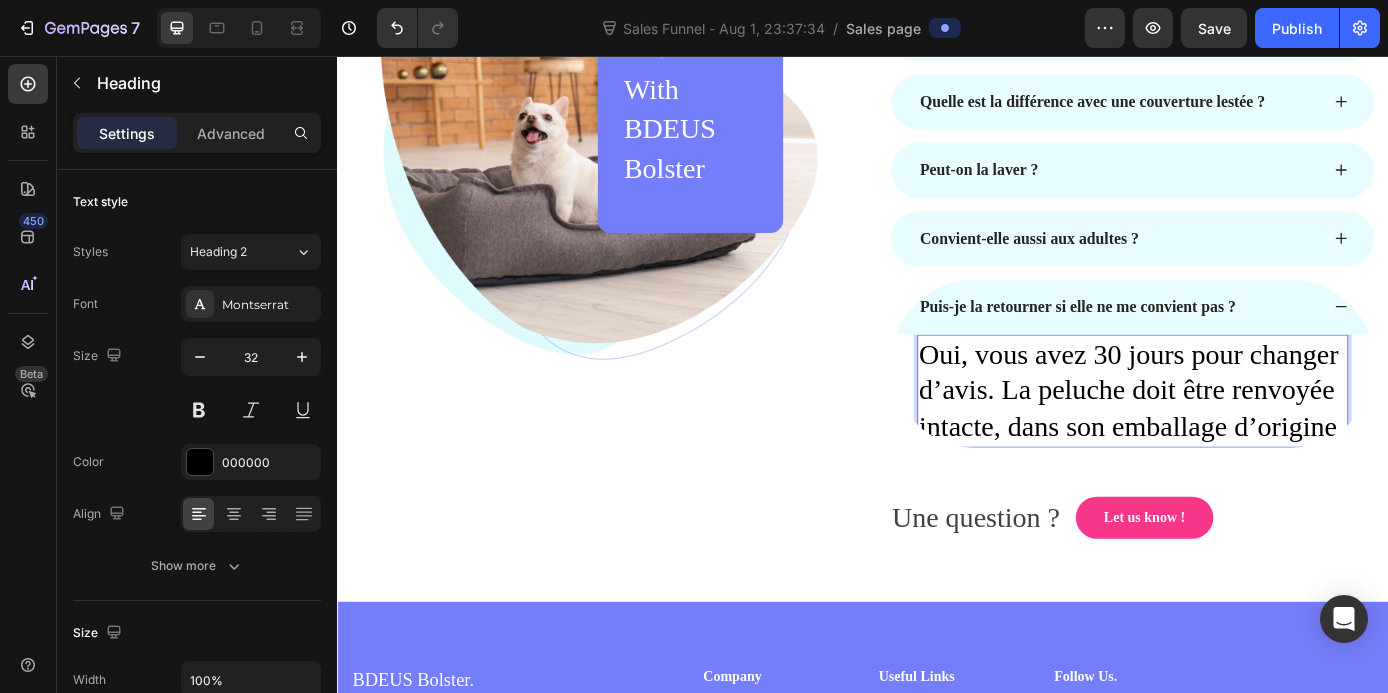 click on "Oui, vous avez 30 jours pour changer d’avis. La peluche doit être renvoyée intacte, dans son emballage d’origine." at bounding box center (1245, 438) 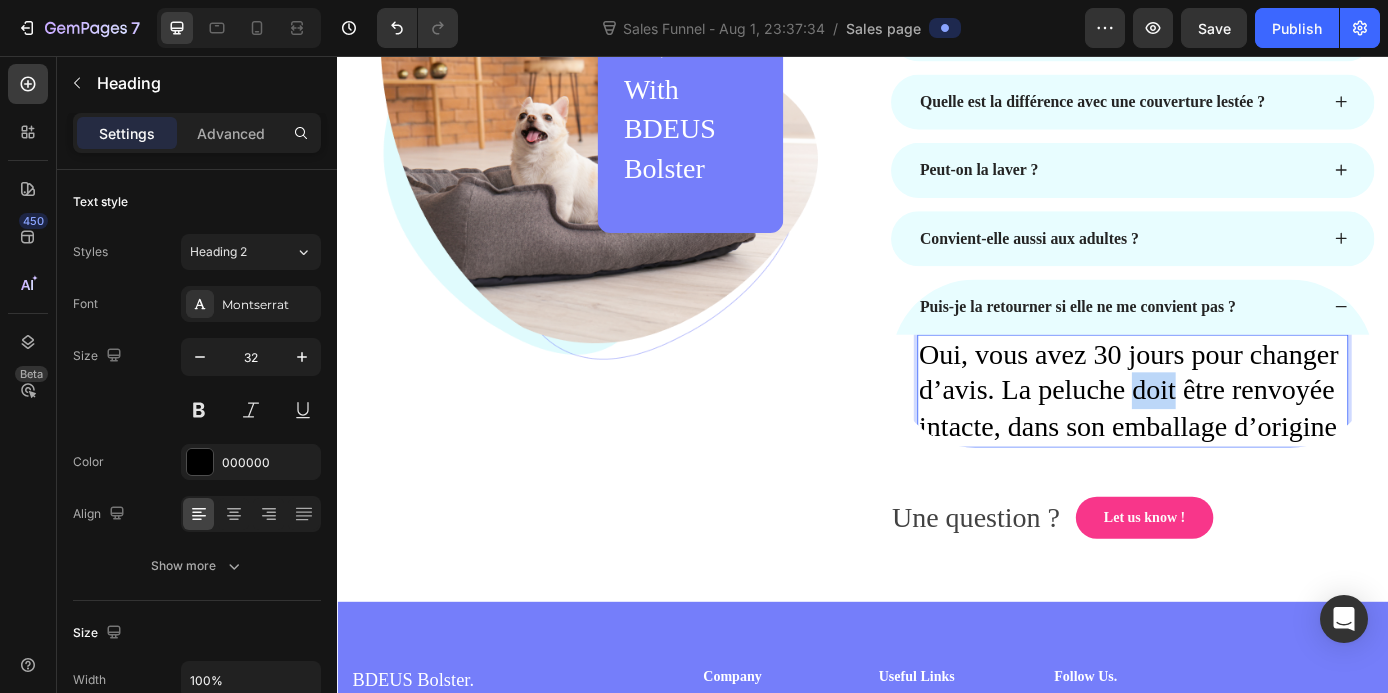 click on "Oui, vous avez 30 jours pour changer d’avis. La peluche doit être renvoyée intacte, dans son emballage d’origine." at bounding box center [1245, 438] 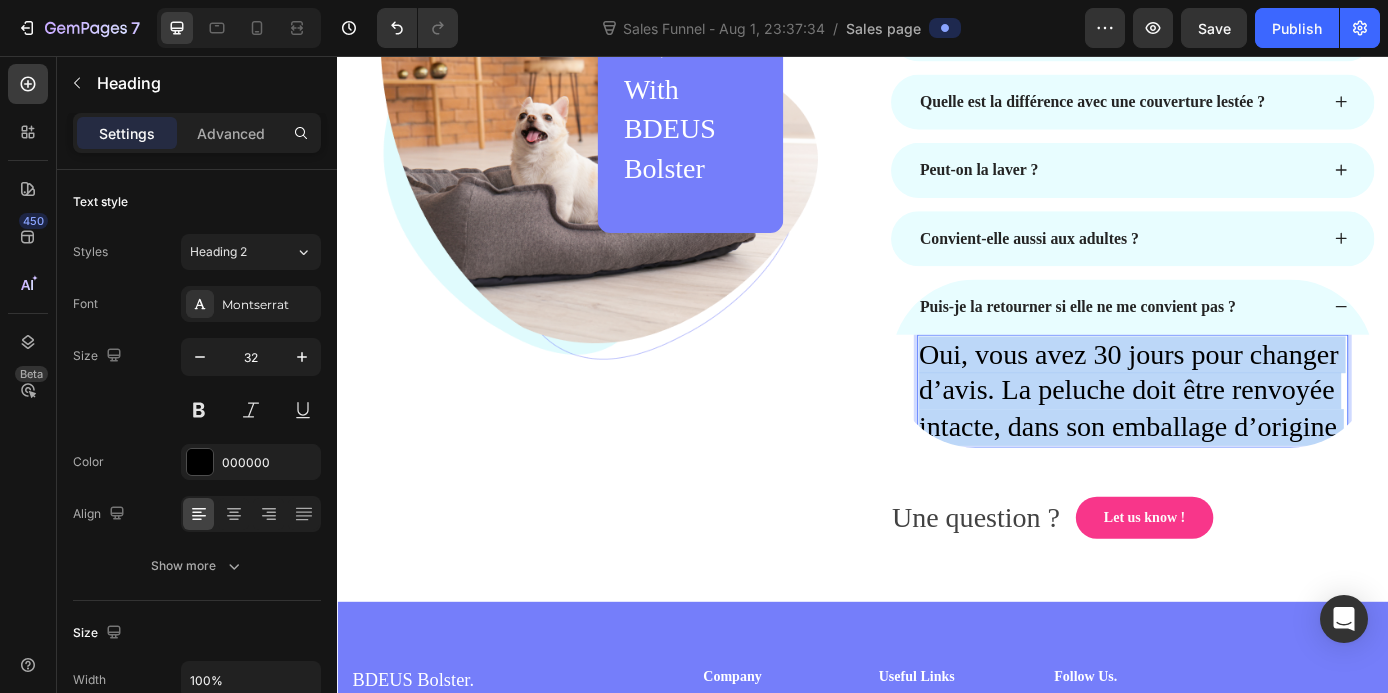 click on "Oui, vous avez 30 jours pour changer d’avis. La peluche doit être renvoyée intacte, dans son emballage d’origine." at bounding box center [1245, 438] 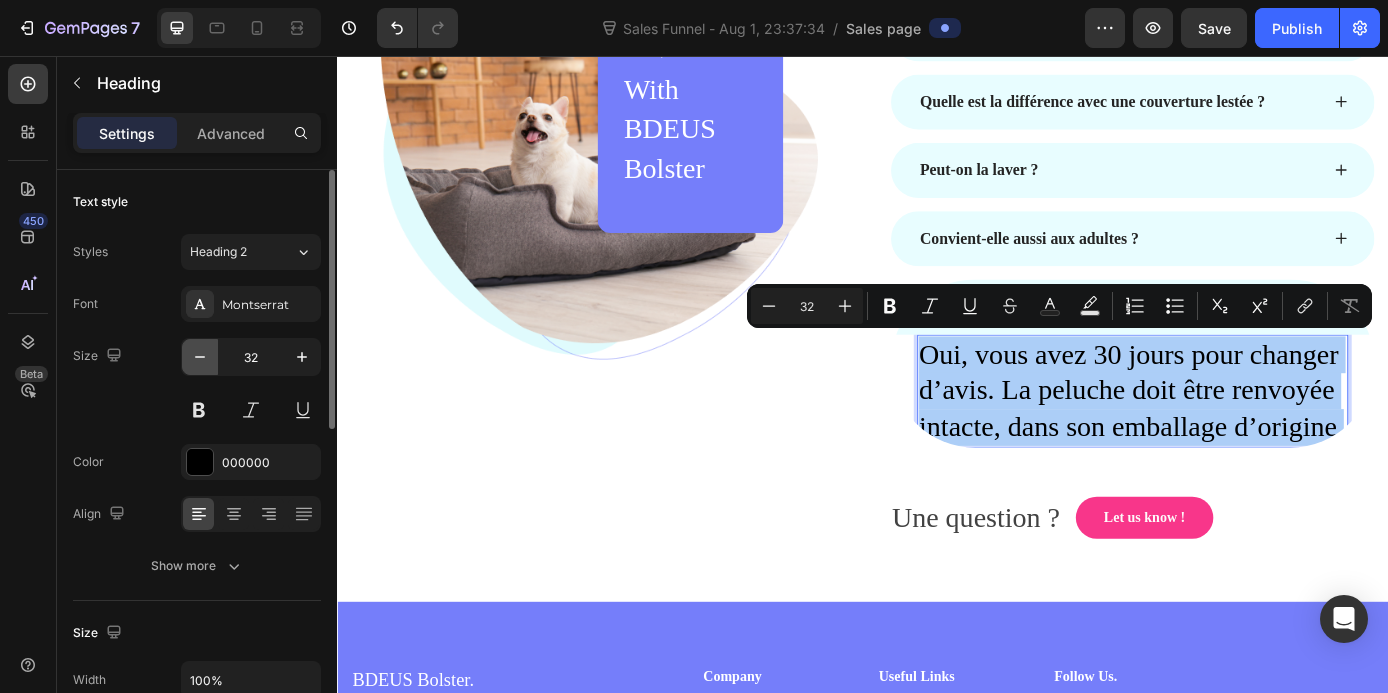 click 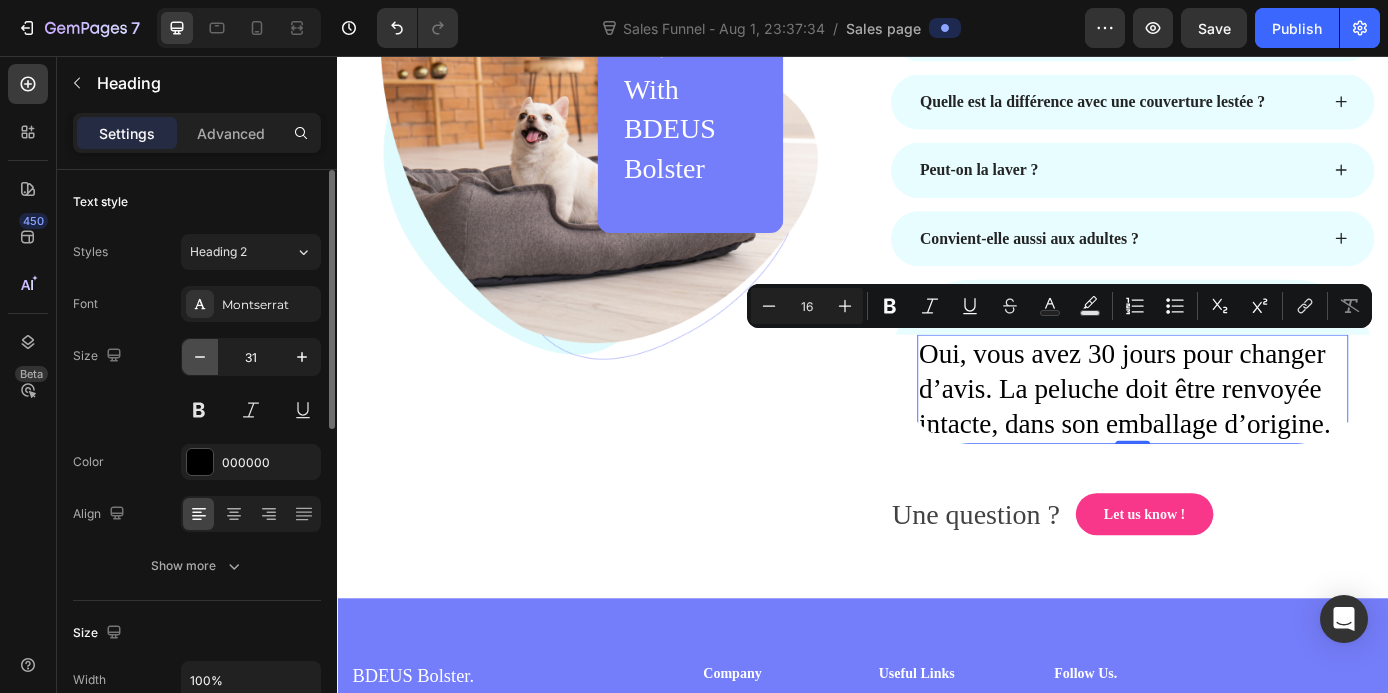 click 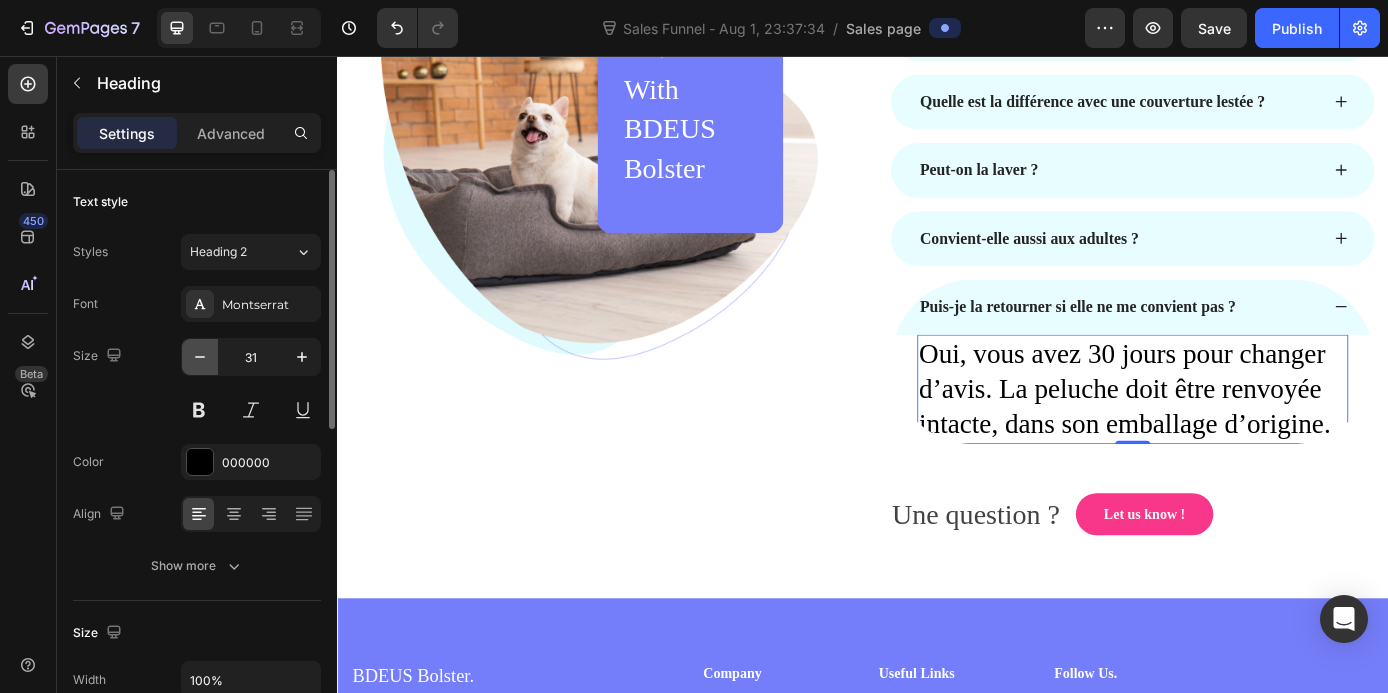 click 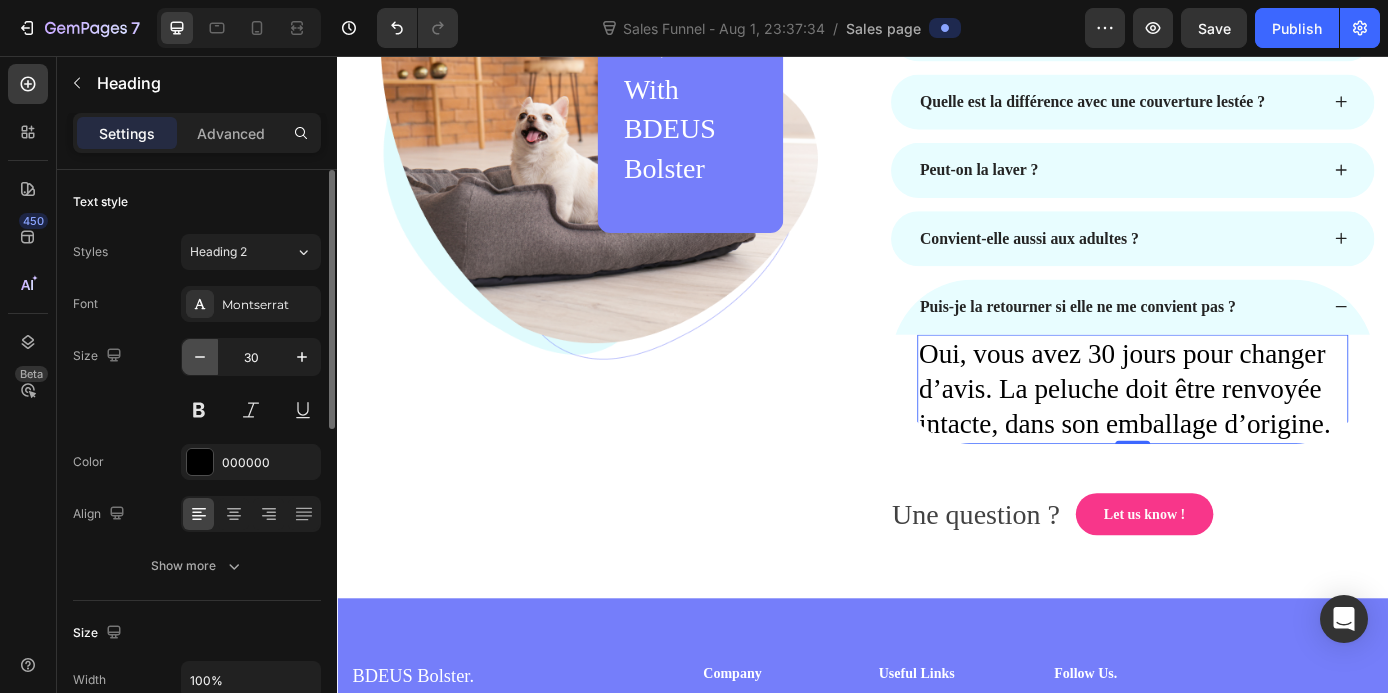 click 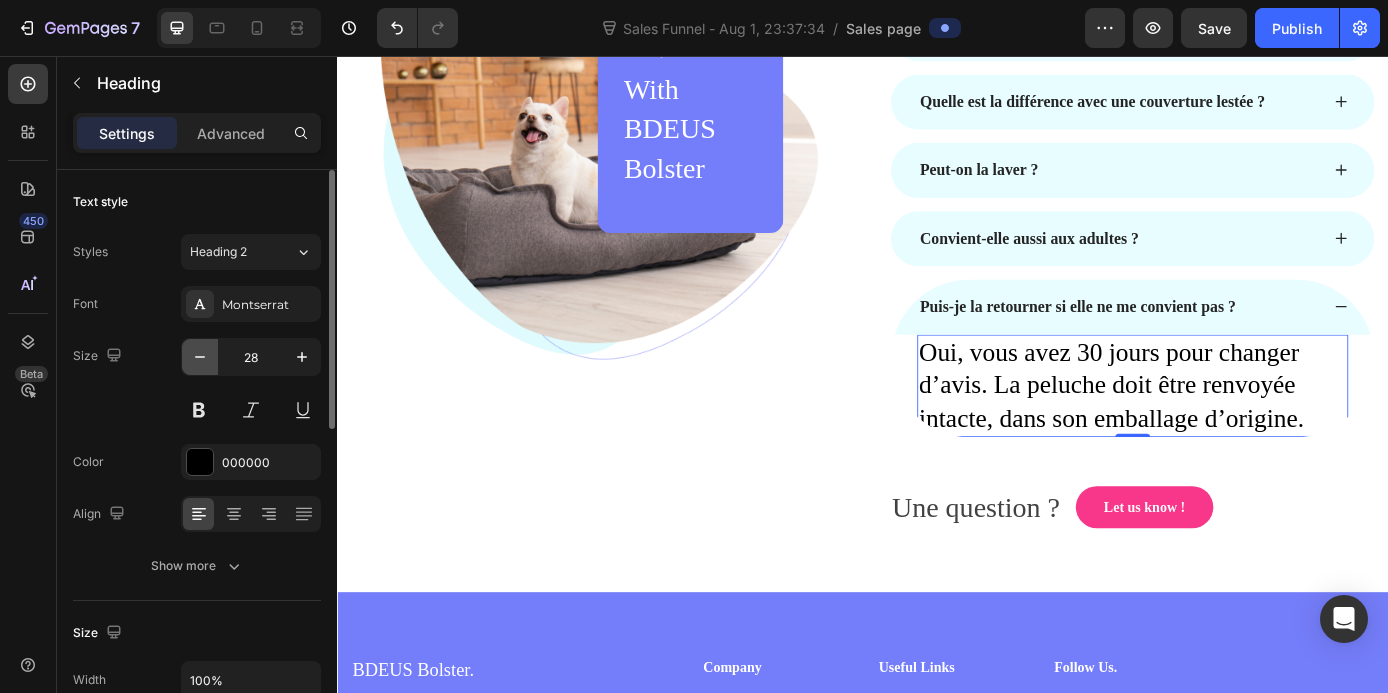 click 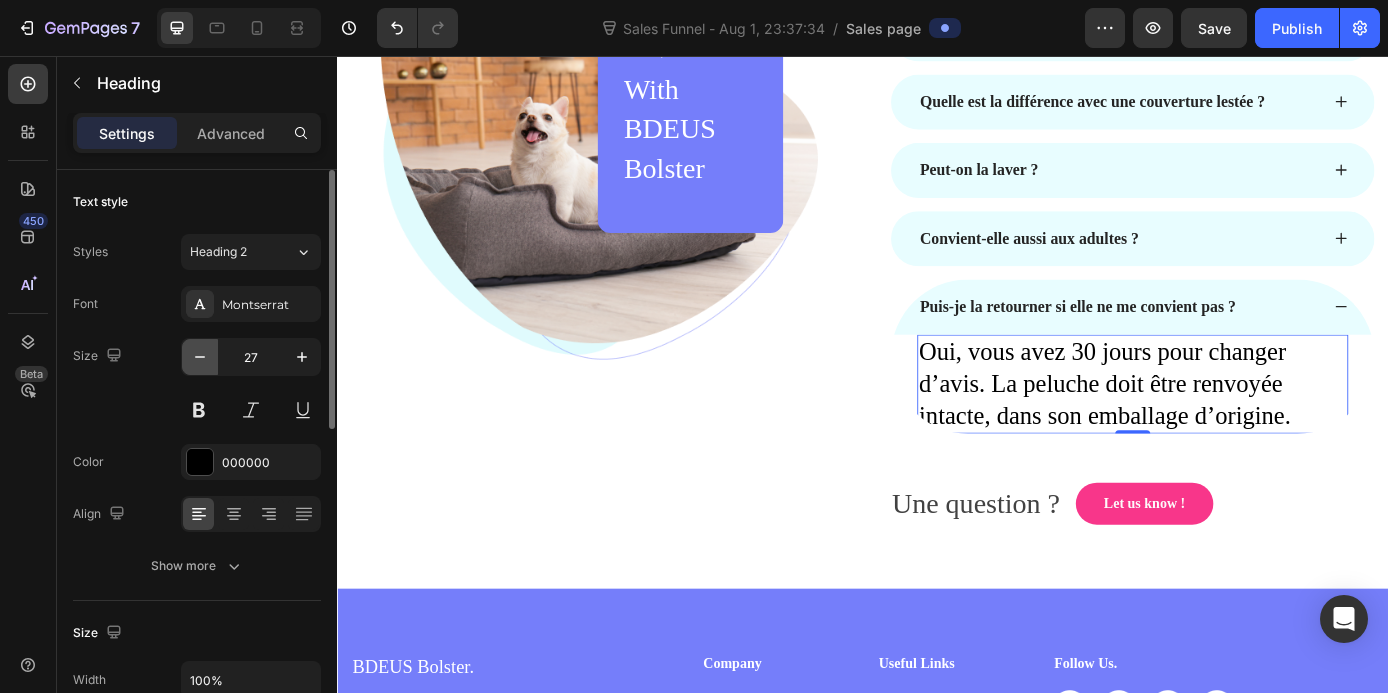 click 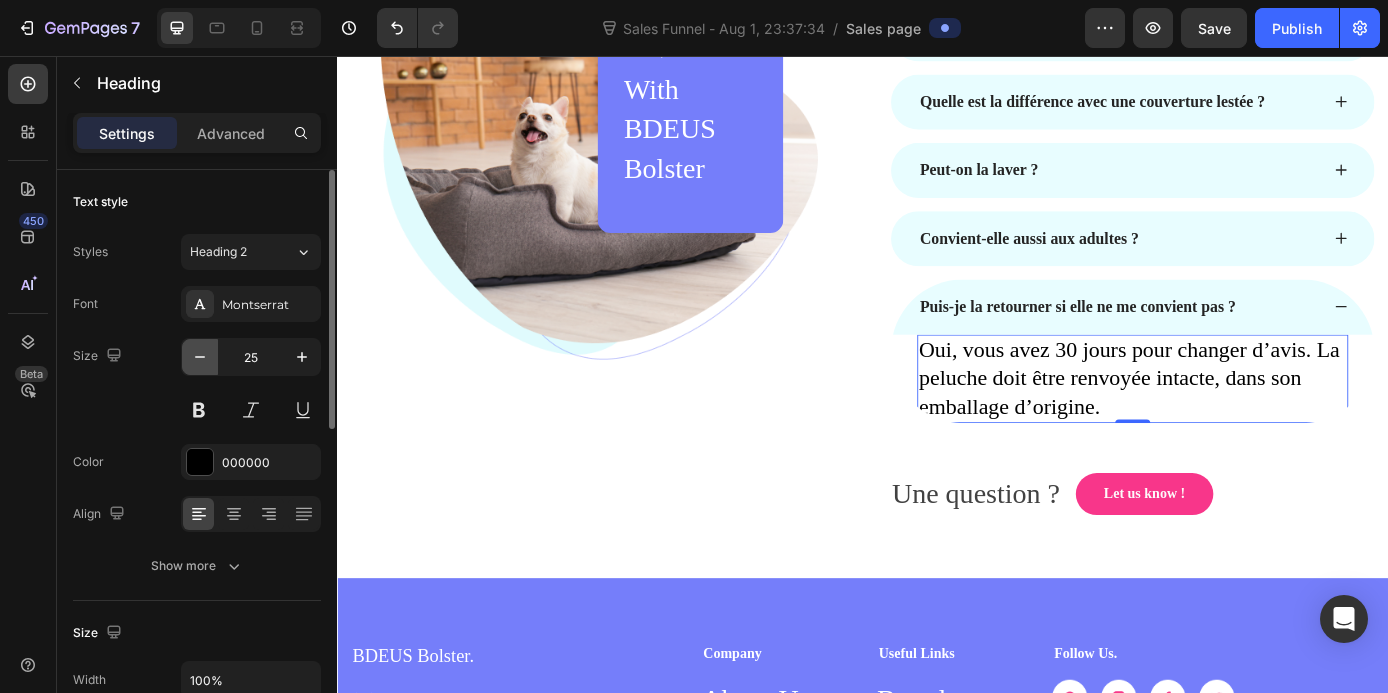 click 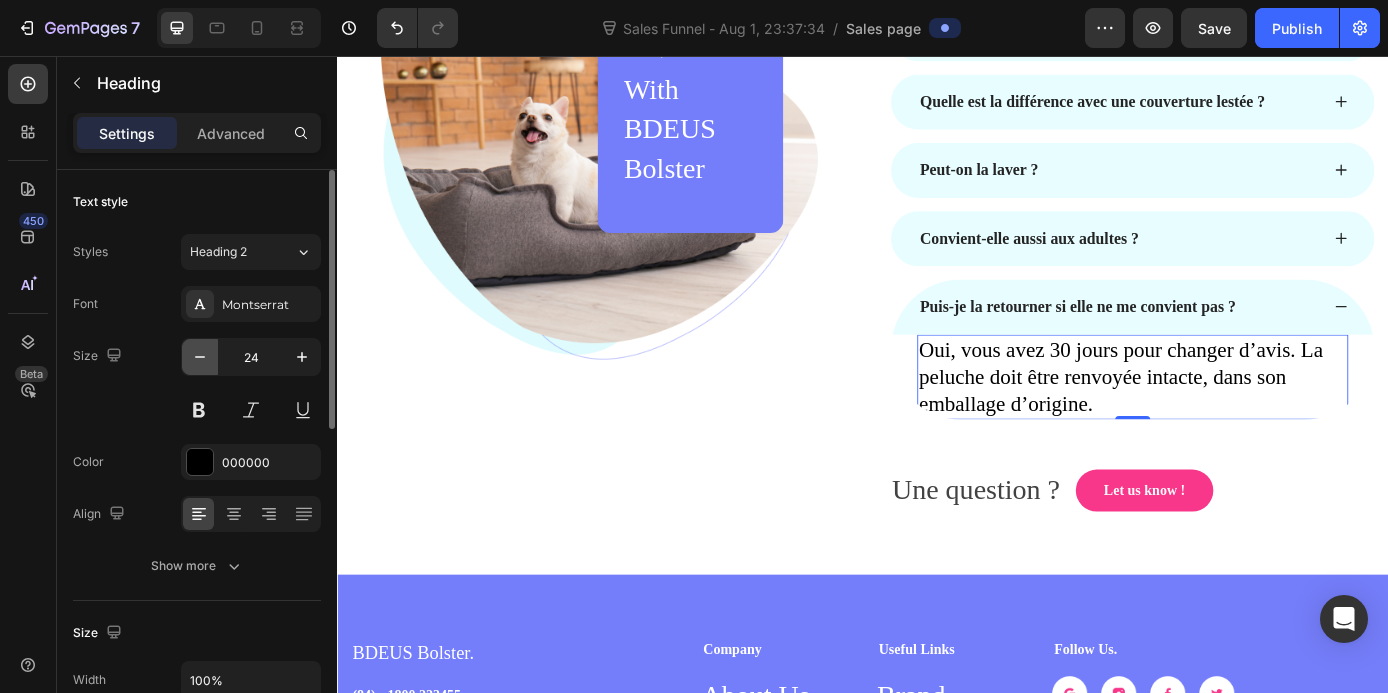 click 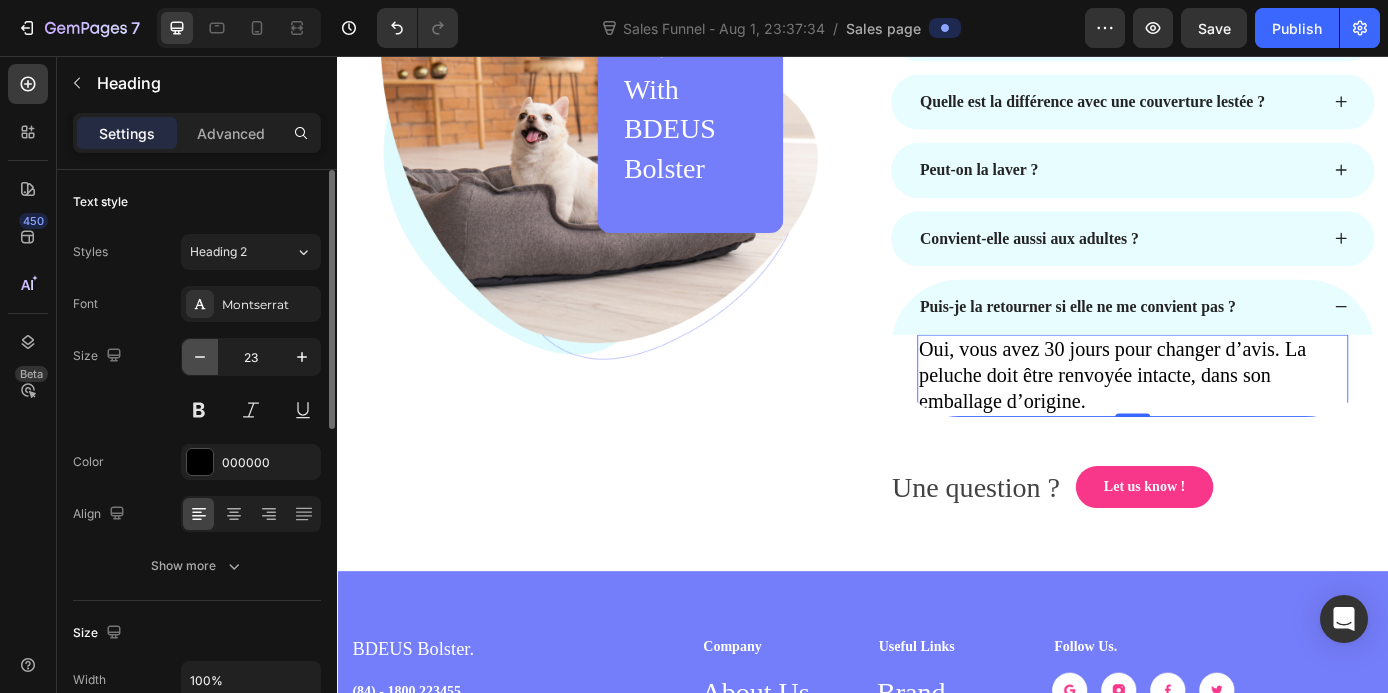 type on "22" 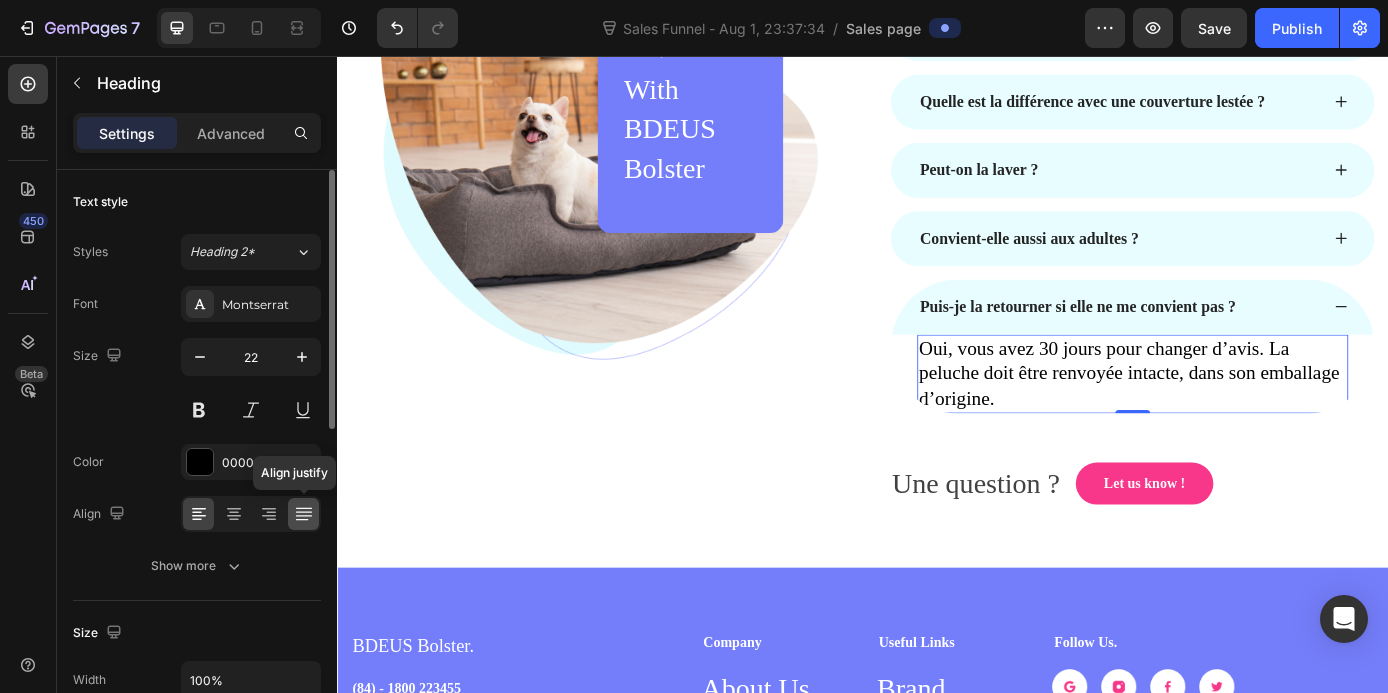 click 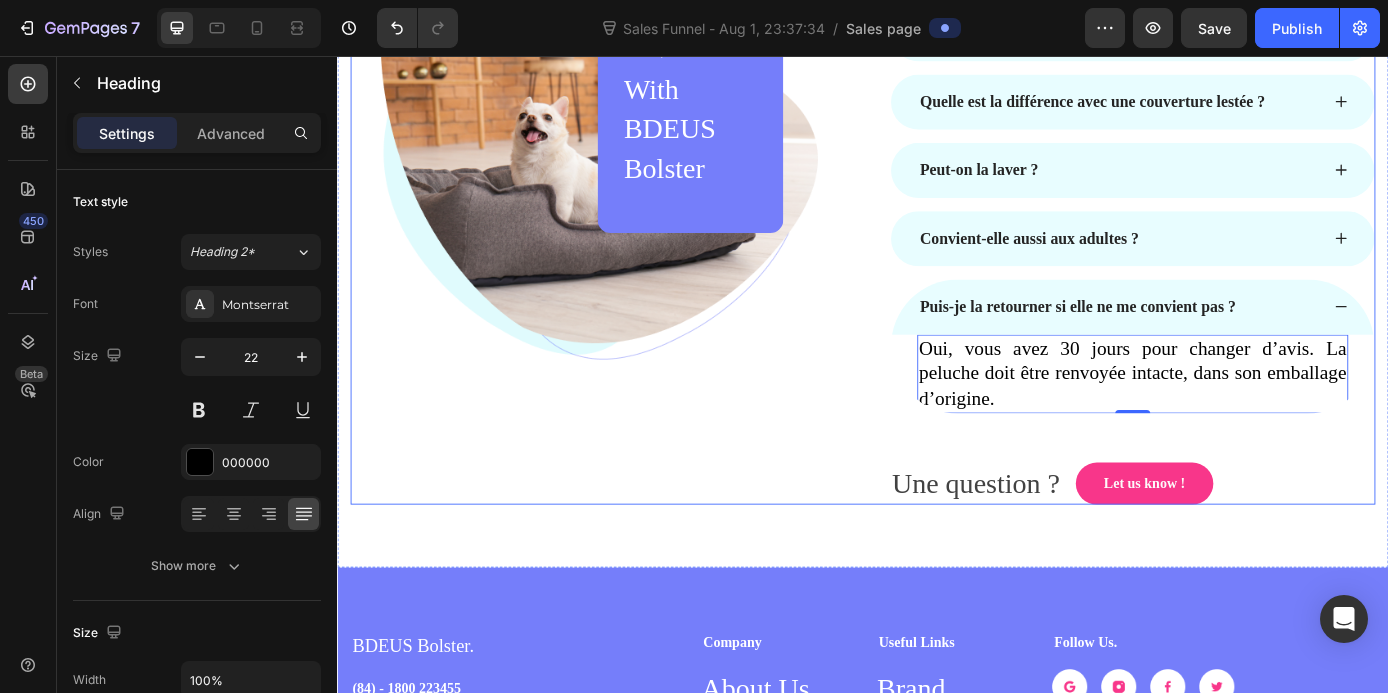 click on "Image 508,234+ Heading With BDEUS Bolster  Text block Row Row" at bounding box center (629, 232) 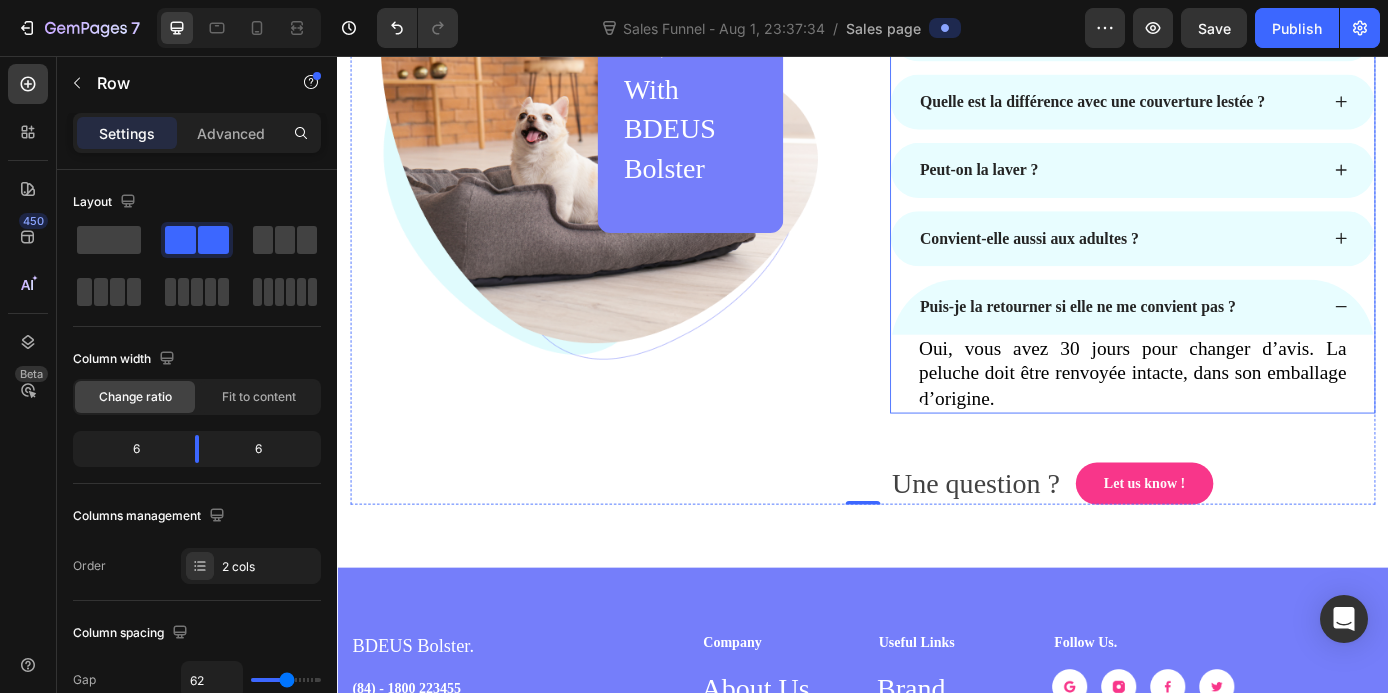 click on "Puis-je la retourner si elle ne me convient pas ? Oui, vous avez 30 jours pour changer d’avis. La peluche doit être renvoyée intacte, dans son emballage d’origine. Heading" at bounding box center [1245, 387] 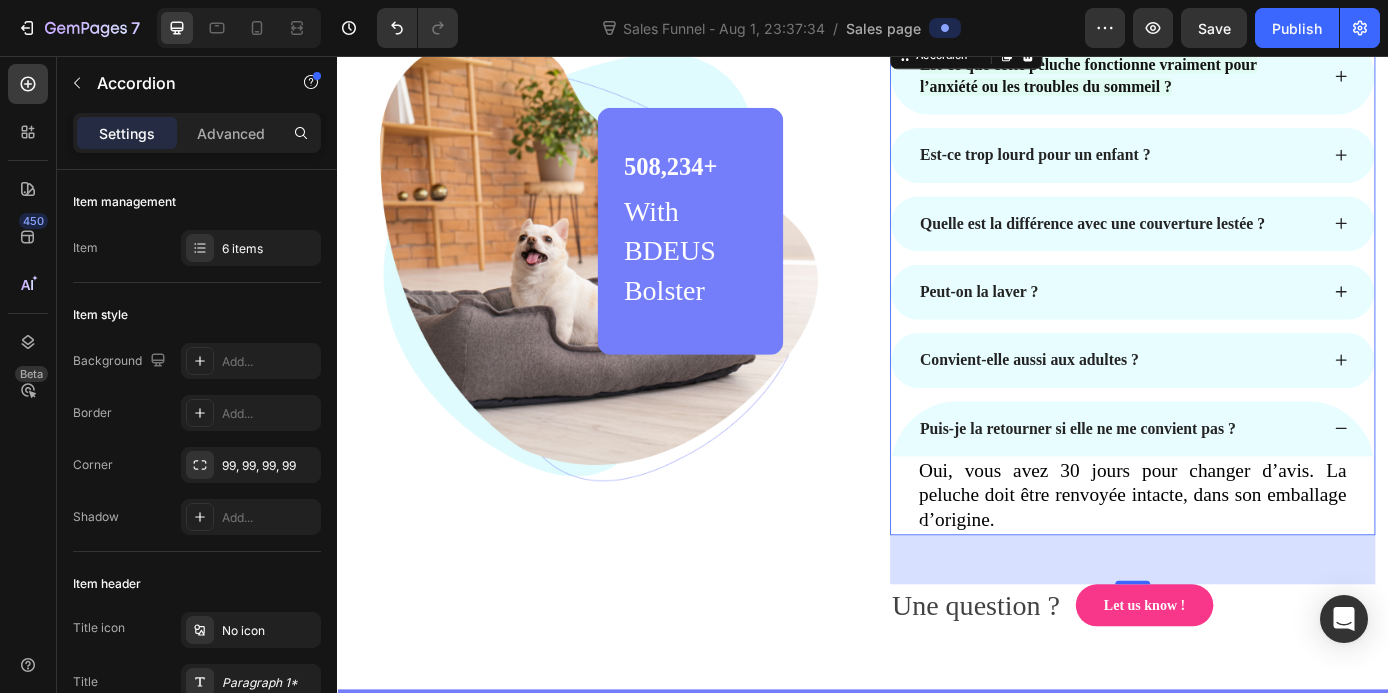 scroll, scrollTop: 6478, scrollLeft: 0, axis: vertical 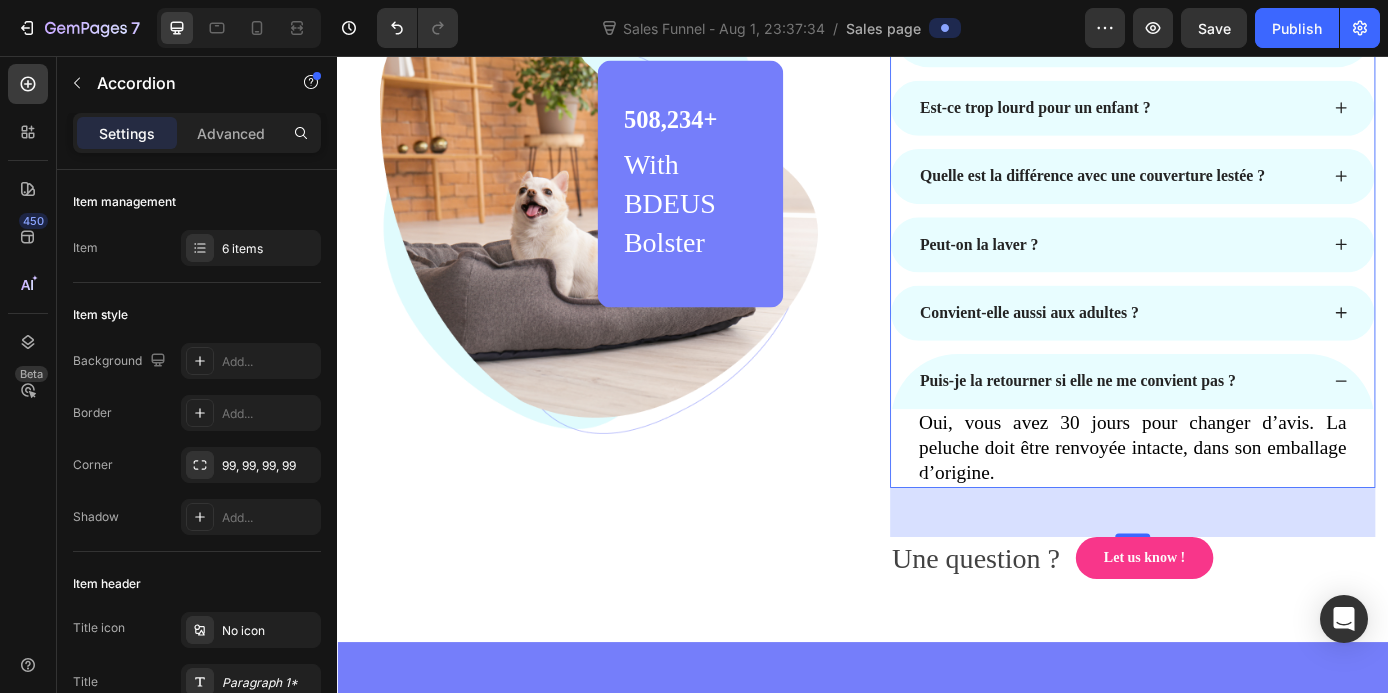 click 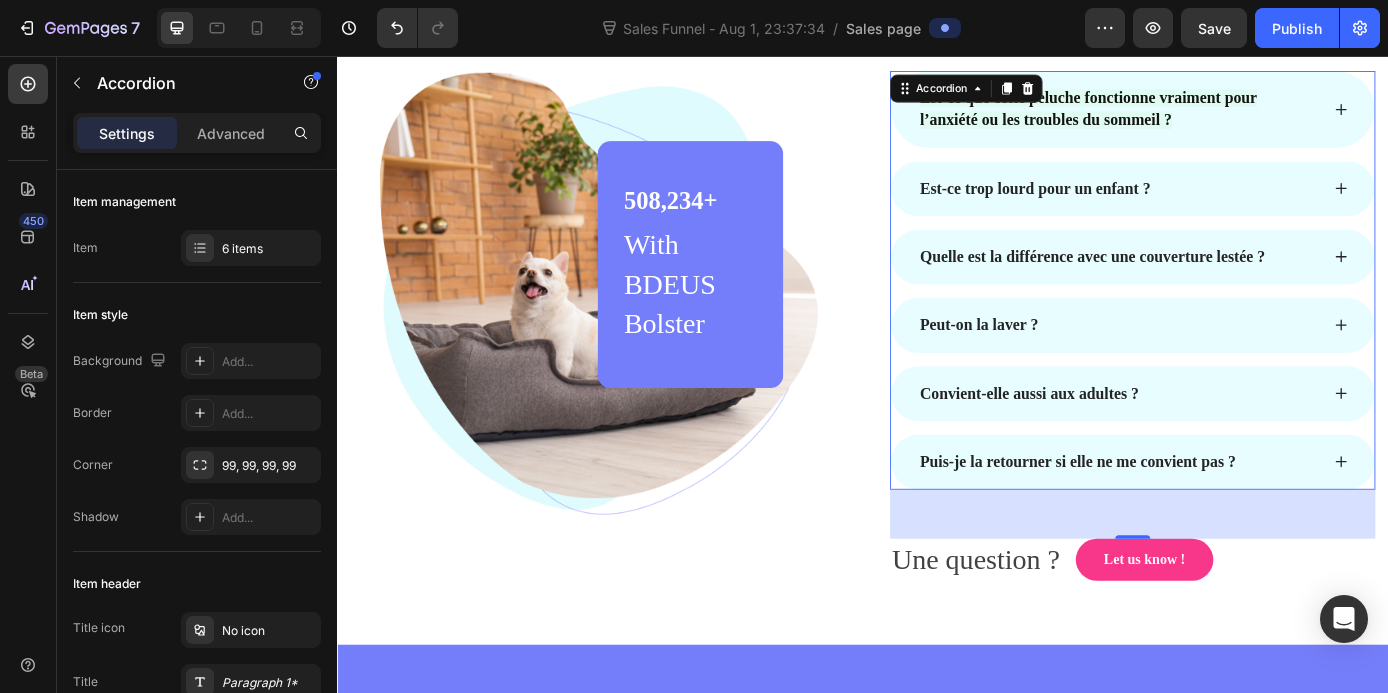scroll, scrollTop: 6349, scrollLeft: 0, axis: vertical 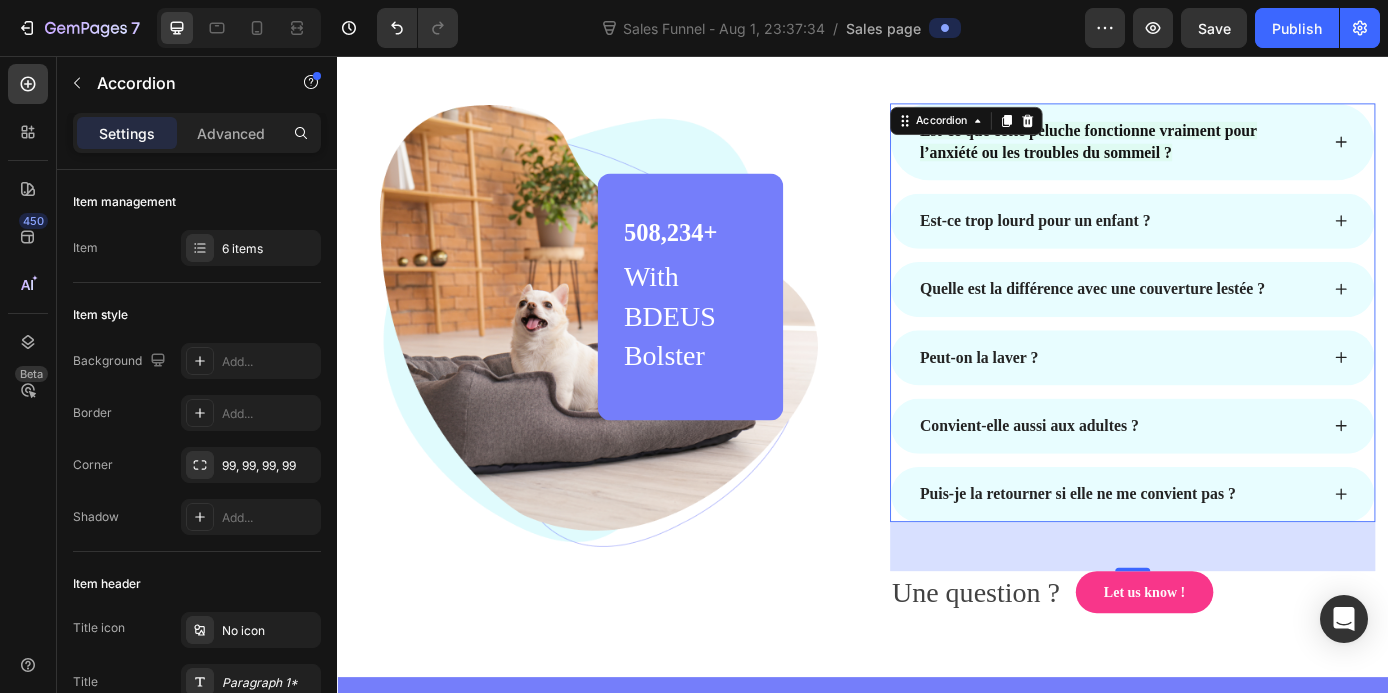 click 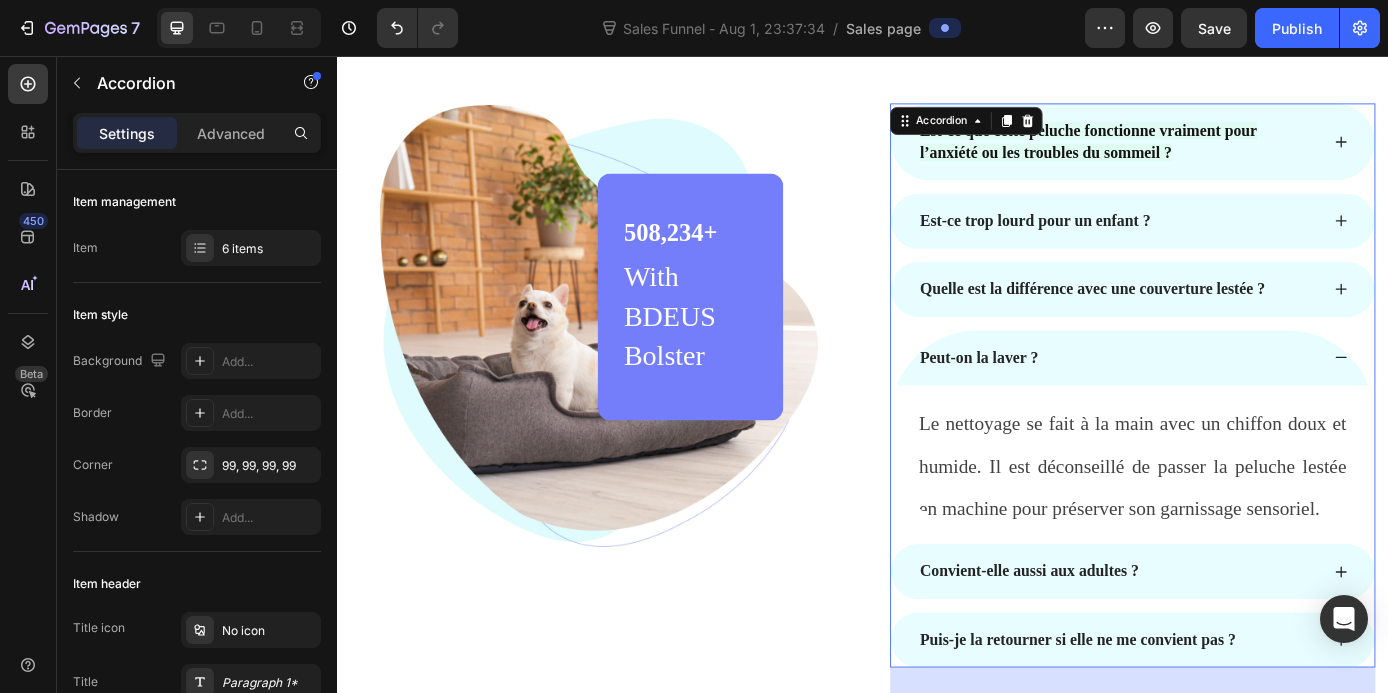 click 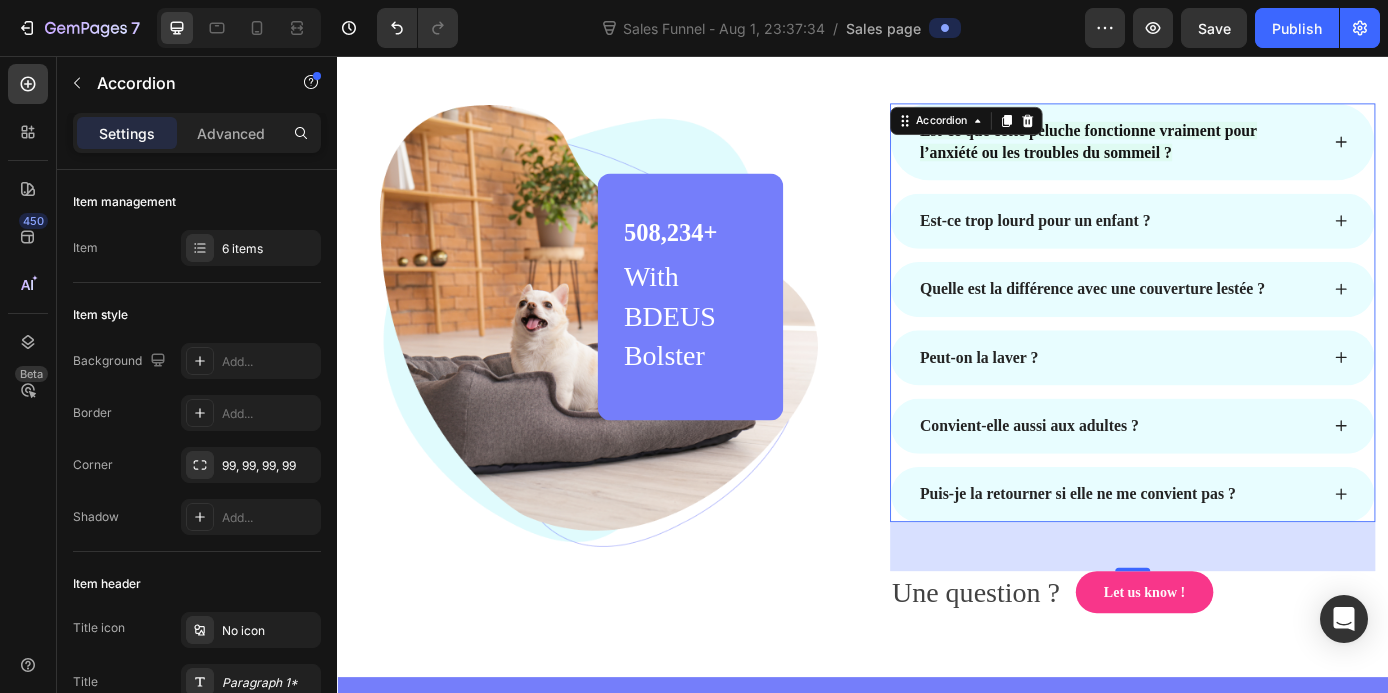 click 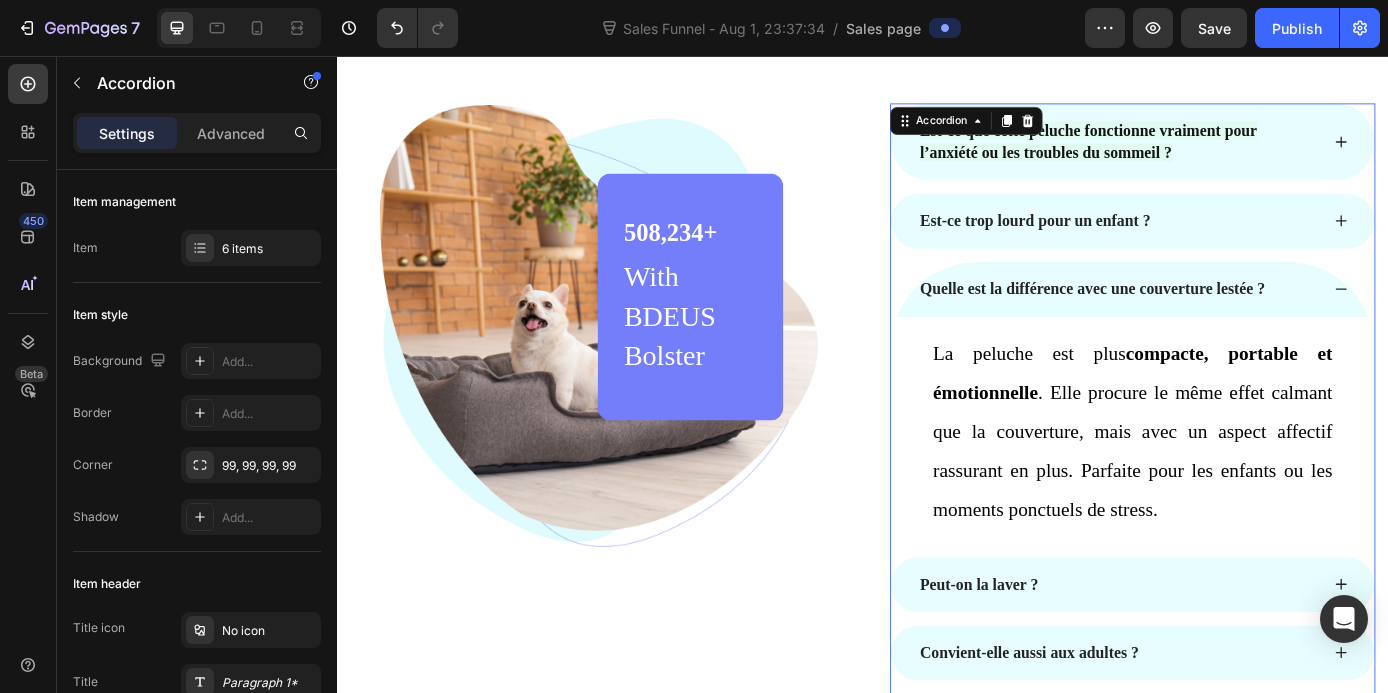 click 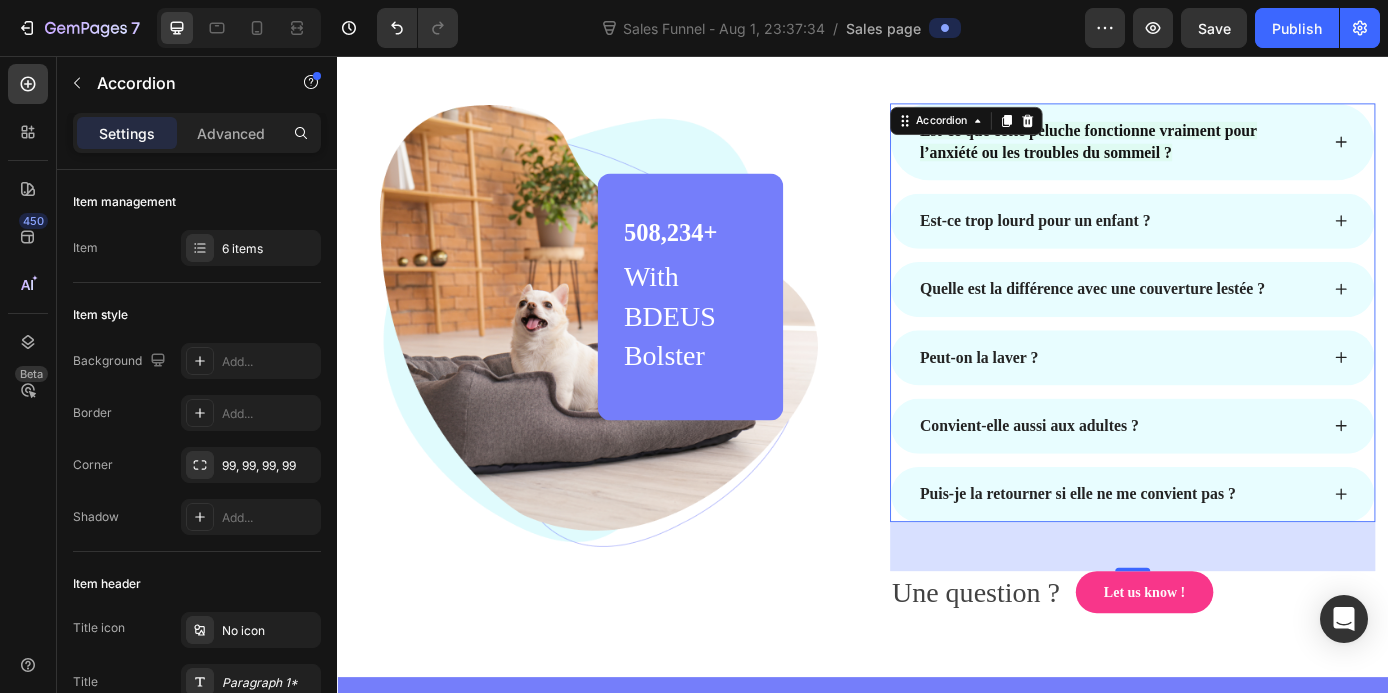 click on "Peut-on la laver ?" at bounding box center [1245, 400] 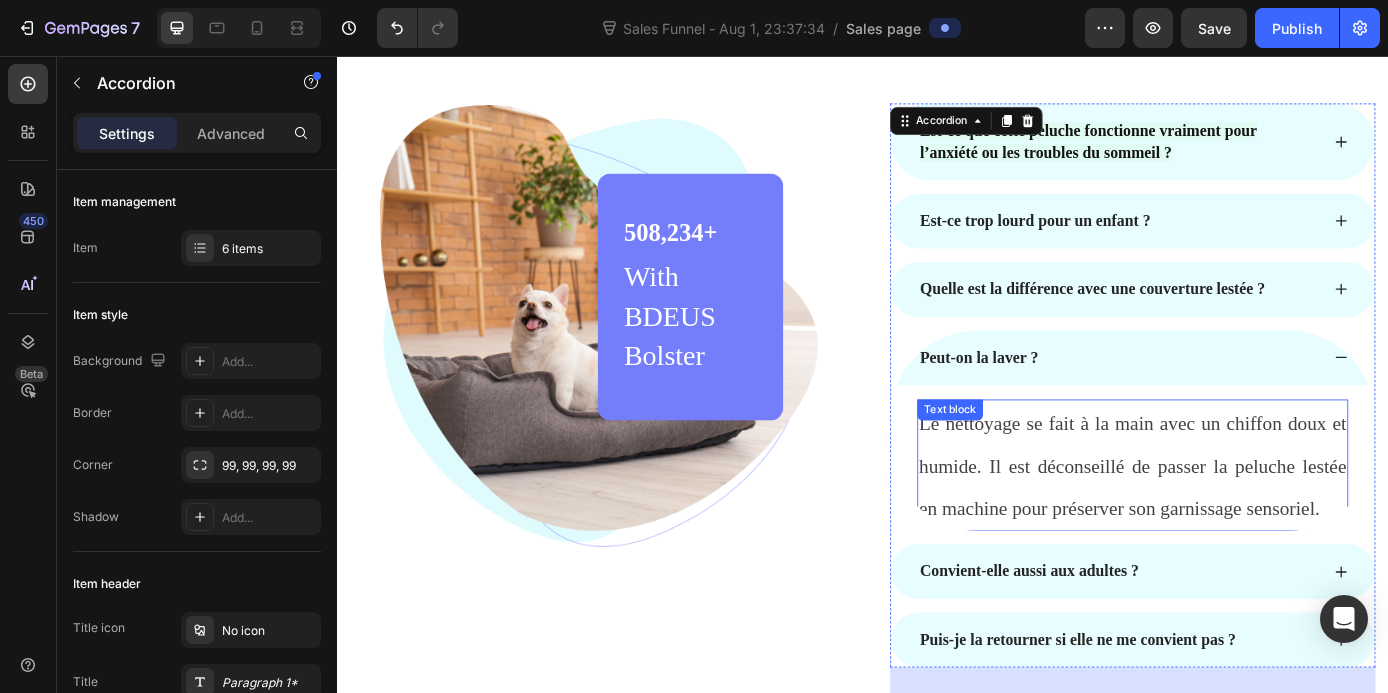 click on "Le nettoyage se fait à la main avec un chiffon doux et humide. Il est déconseillé de passer la peluche lestée en machine pour préserver son garnissage sensoriel." at bounding box center (1245, 524) 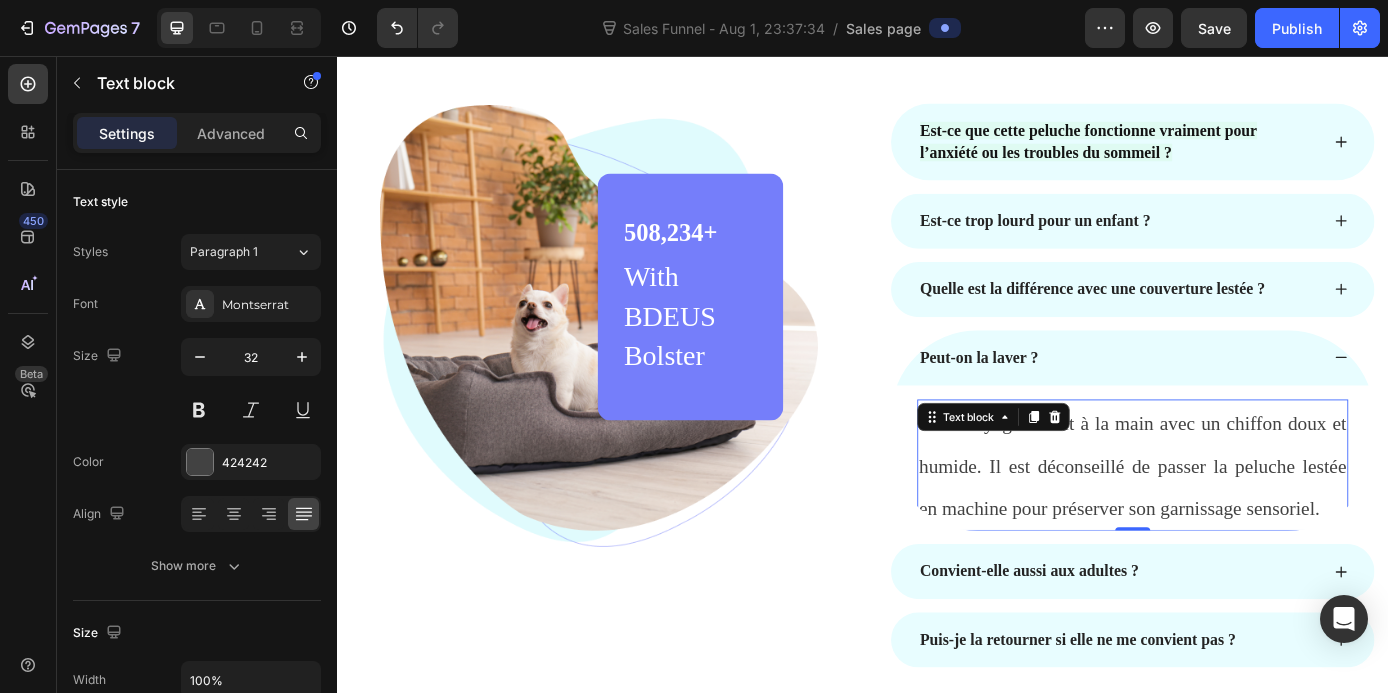 click on "Le nettoyage se fait à la main avec un chiffon doux et humide. Il est déconseillé de passer la peluche lestée en machine pour préserver son garnissage sensoriel." at bounding box center (1245, 524) 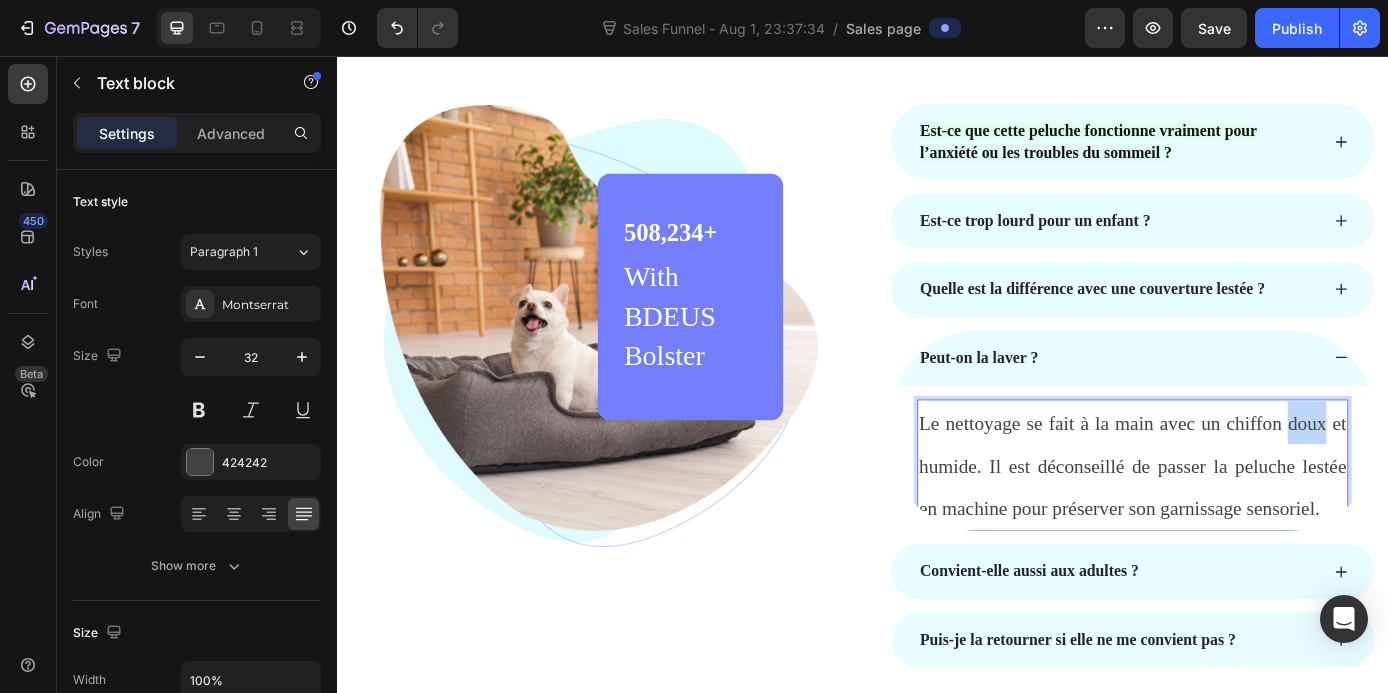 click on "Le nettoyage se fait à la main avec un chiffon doux et humide. Il est déconseillé de passer la peluche lestée en machine pour préserver son garnissage sensoriel." at bounding box center [1245, 524] 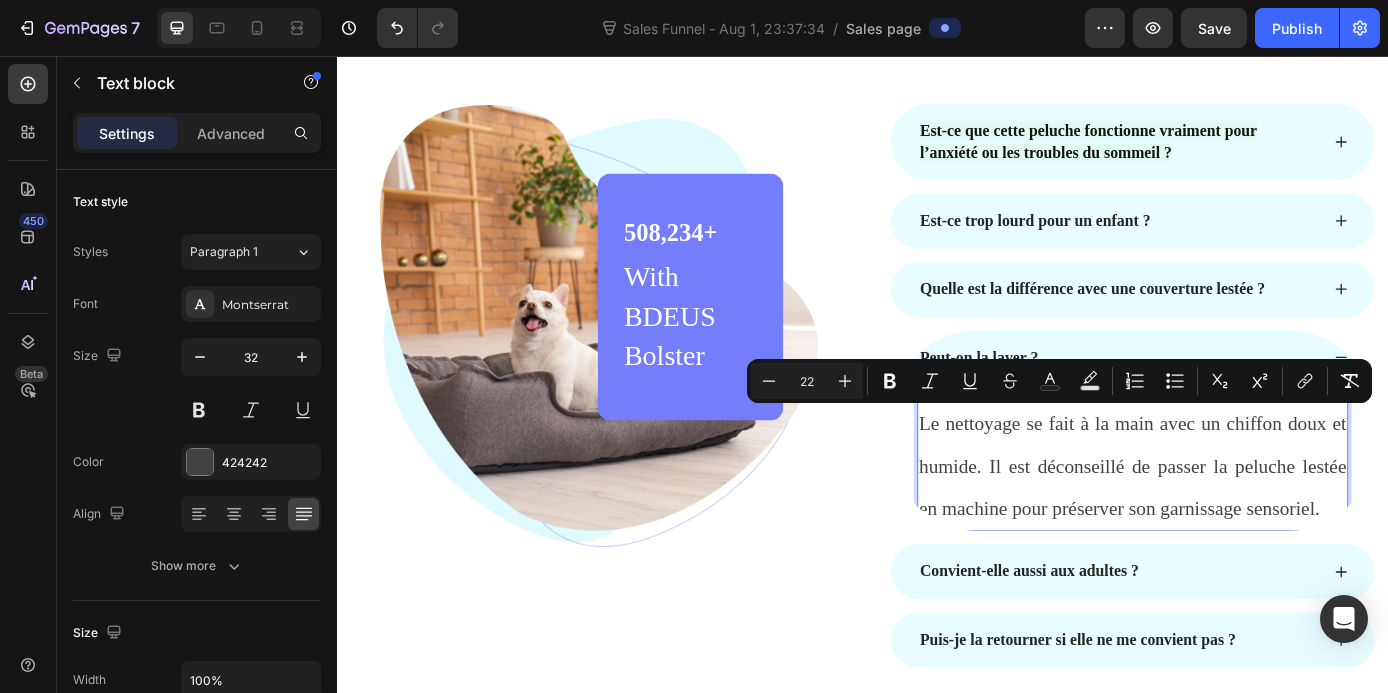 click on "Le nettoyage se fait à la main avec un chiffon doux et humide. Il est déconseillé de passer la peluche lestée en machine pour préserver son garnissage sensoriel." at bounding box center [1245, 523] 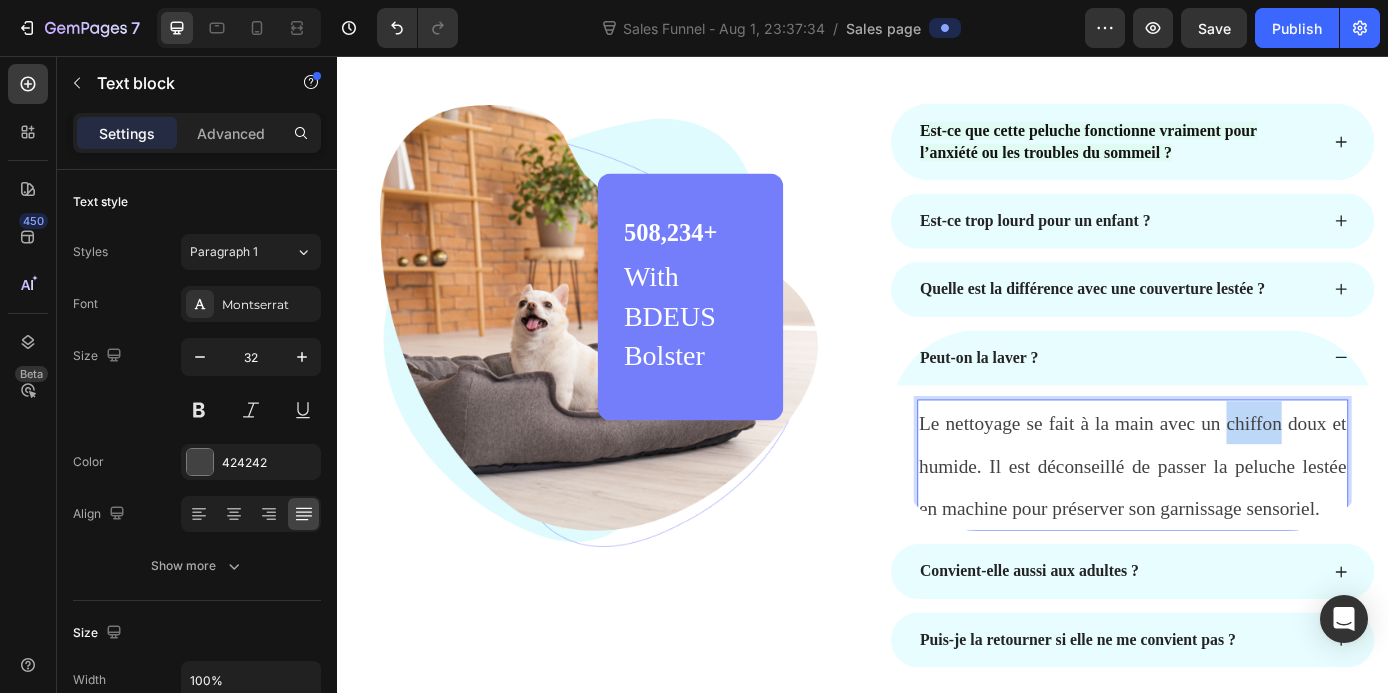 click on "Le nettoyage se fait à la main avec un chiffon doux et humide. Il est déconseillé de passer la peluche lestée en machine pour préserver son garnissage sensoriel." at bounding box center [1245, 523] 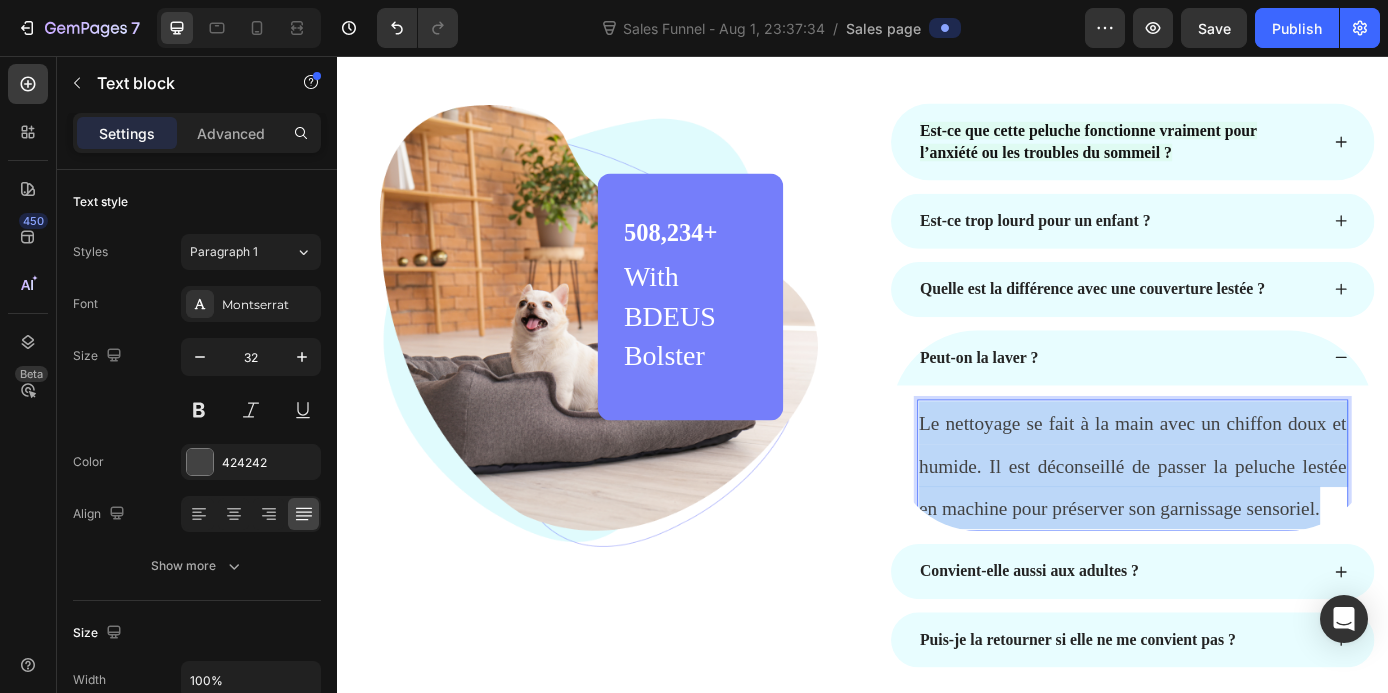 click on "Le nettoyage se fait à la main avec un chiffon doux et humide. Il est déconseillé de passer la peluche lestée en machine pour préserver son garnissage sensoriel." at bounding box center [1245, 523] 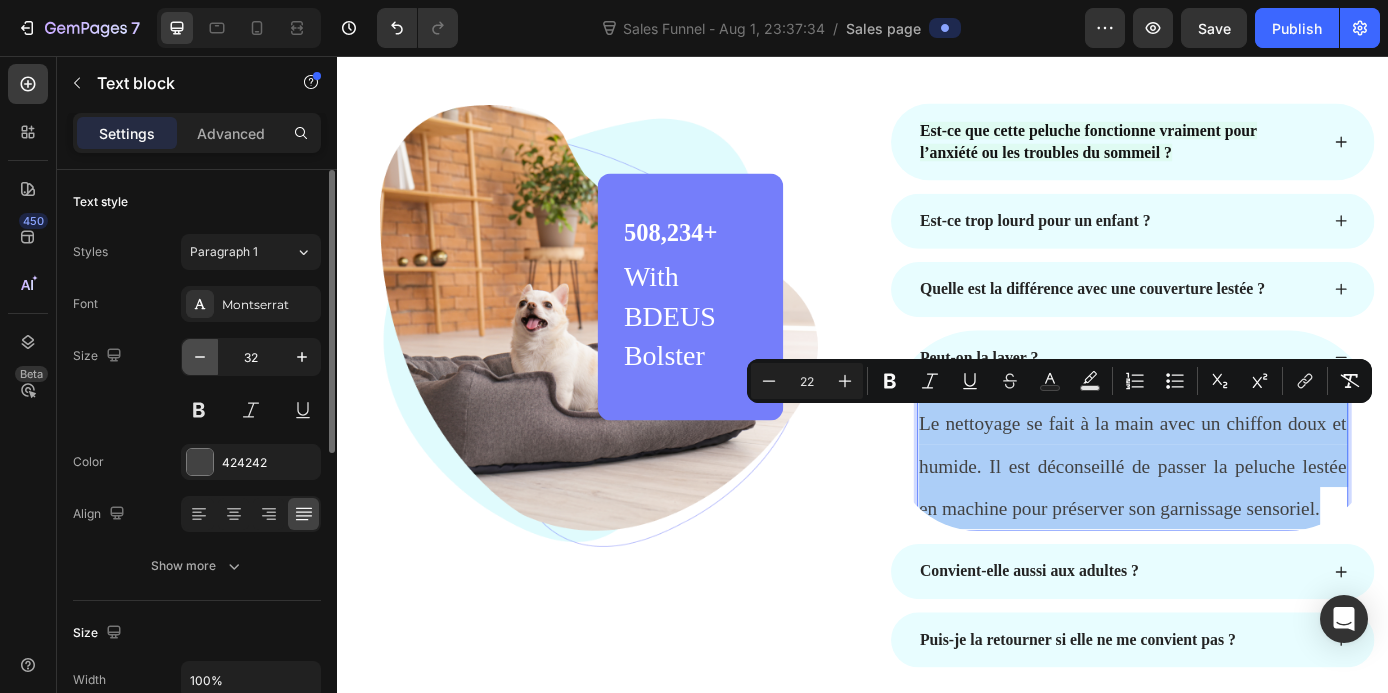 click 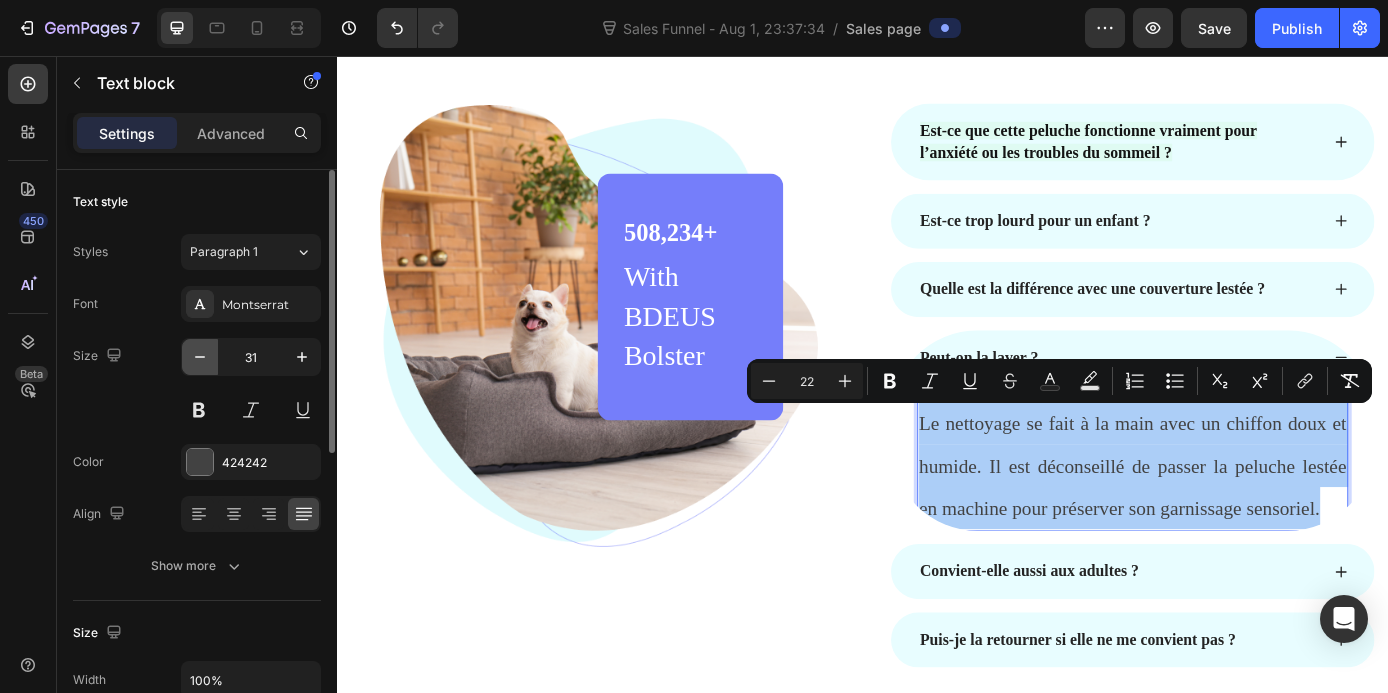 click 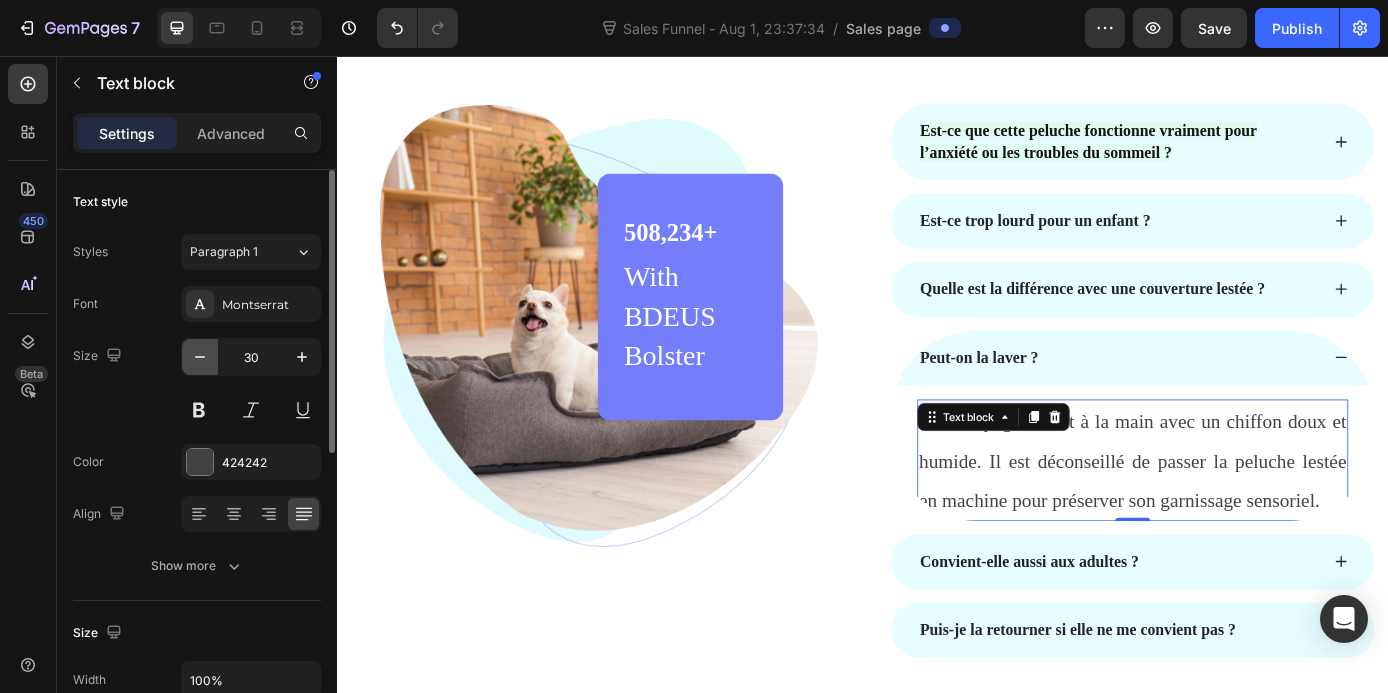 click 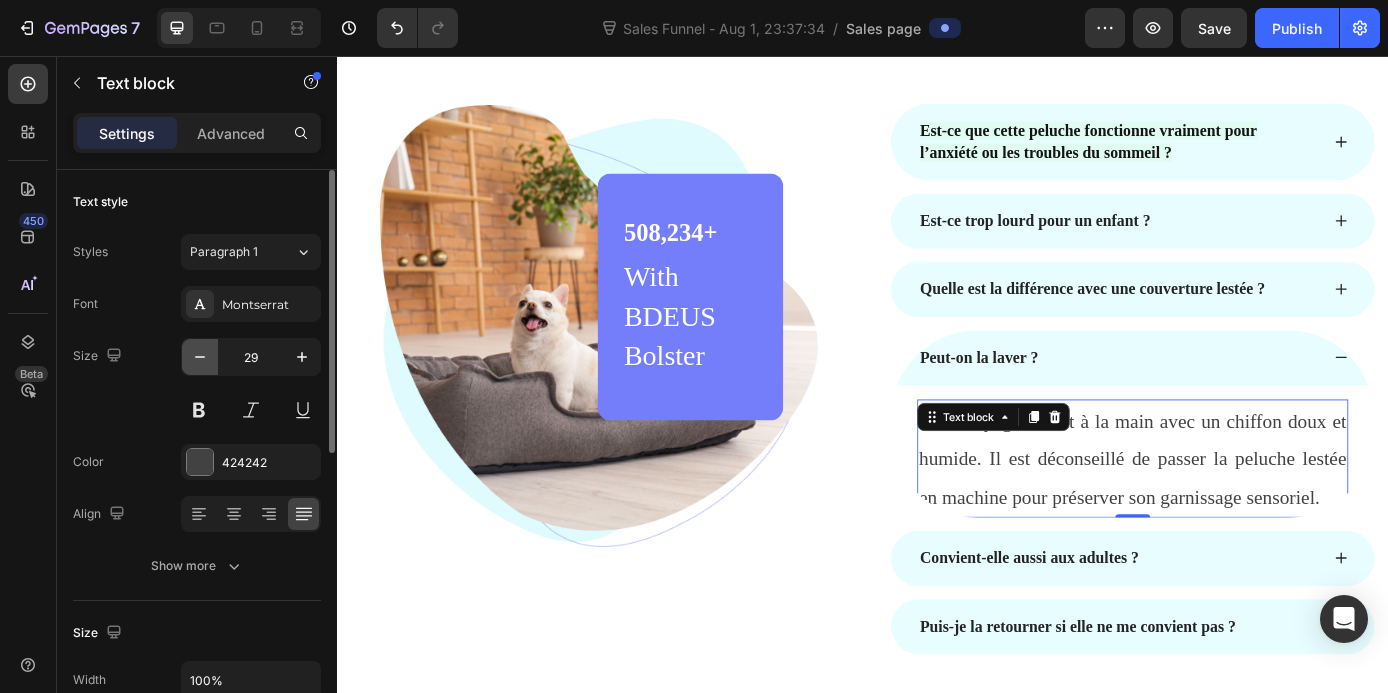 click 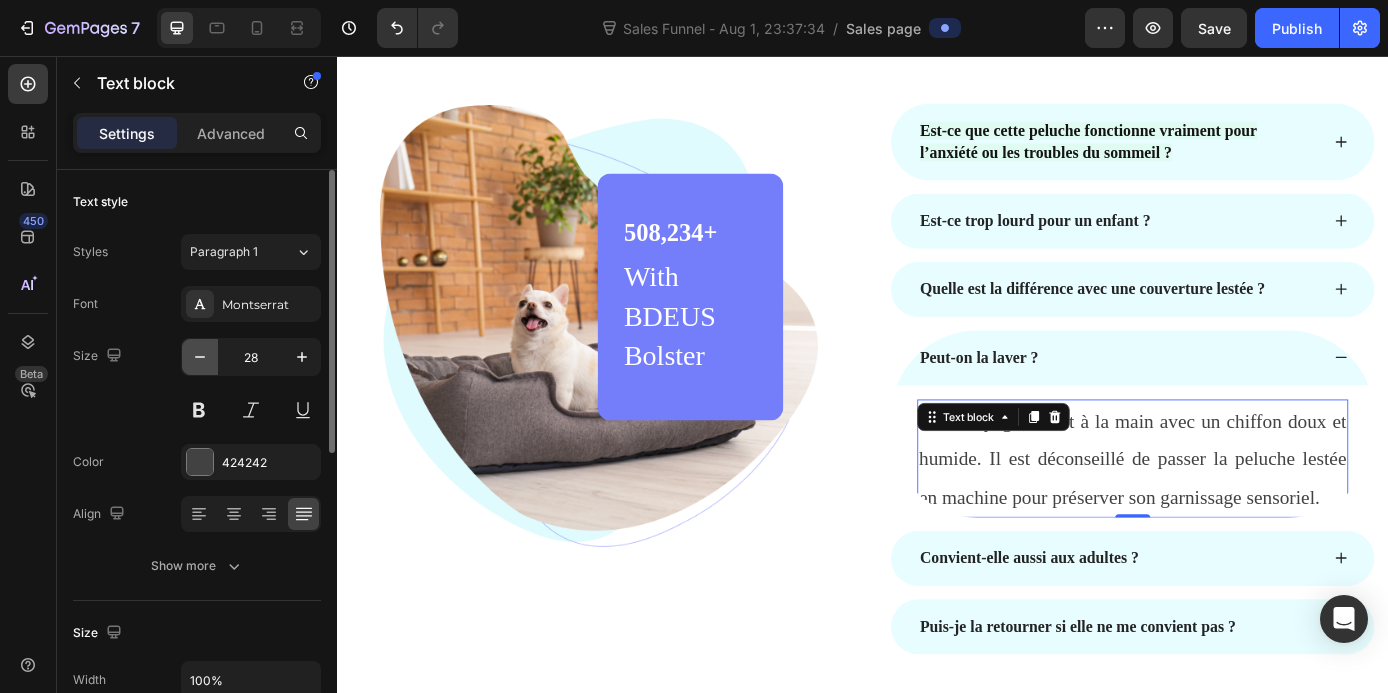 click 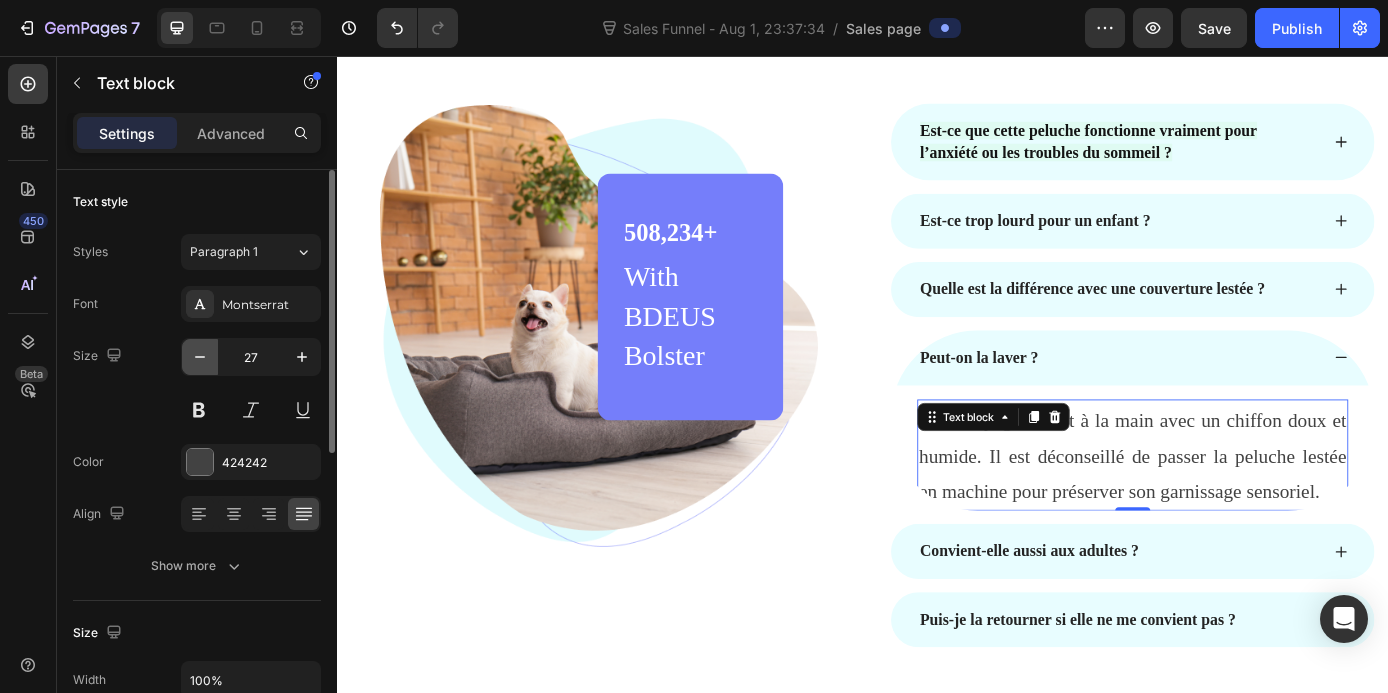 click 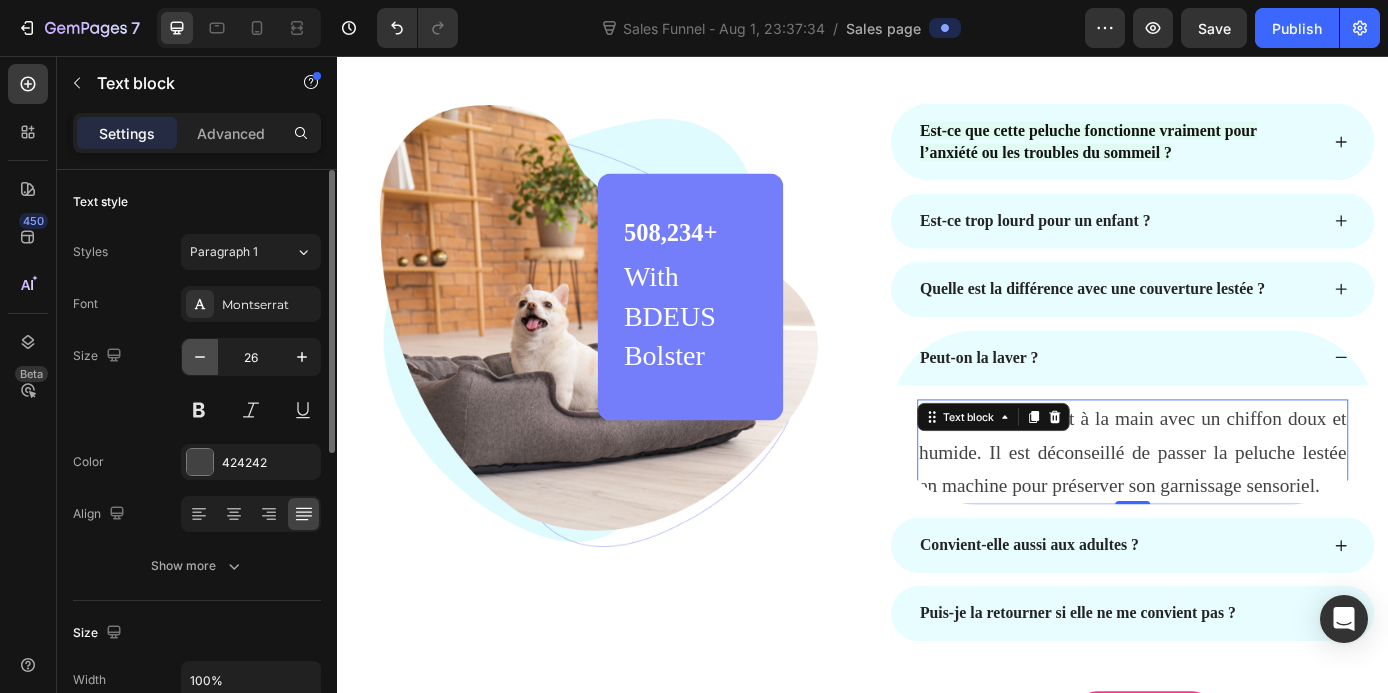 click 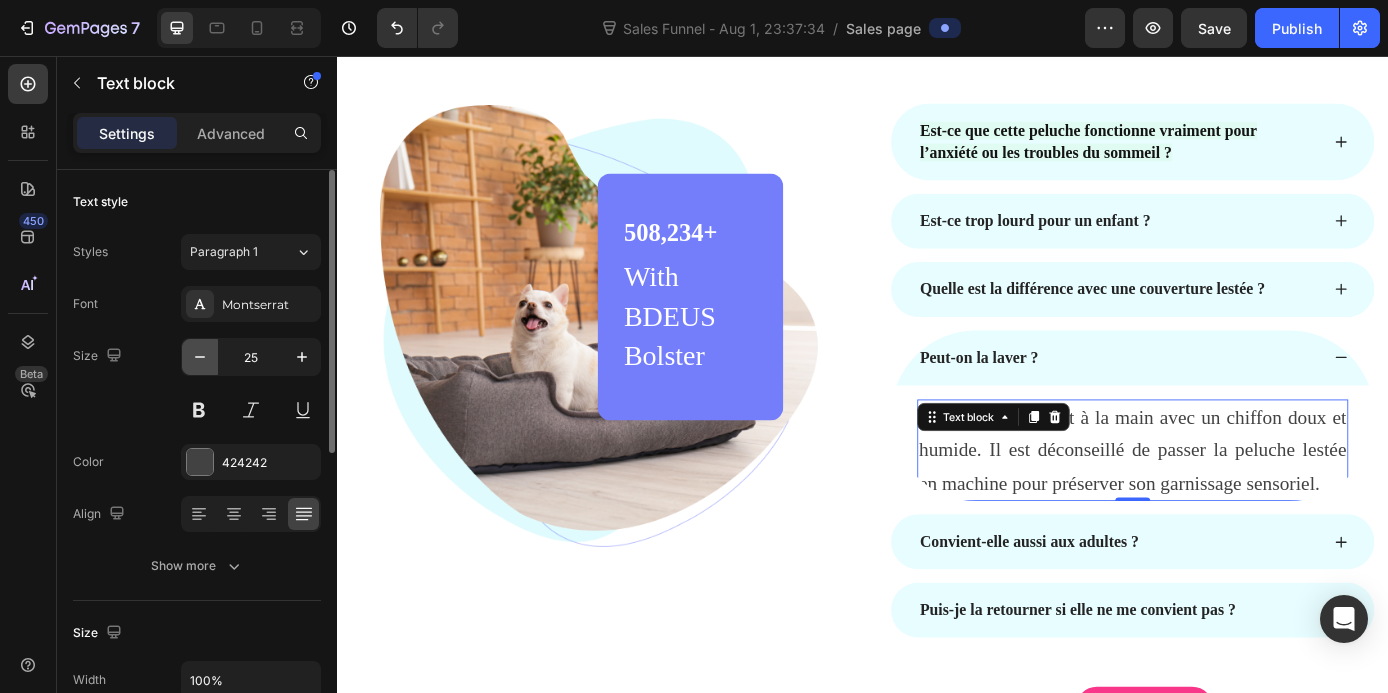 click 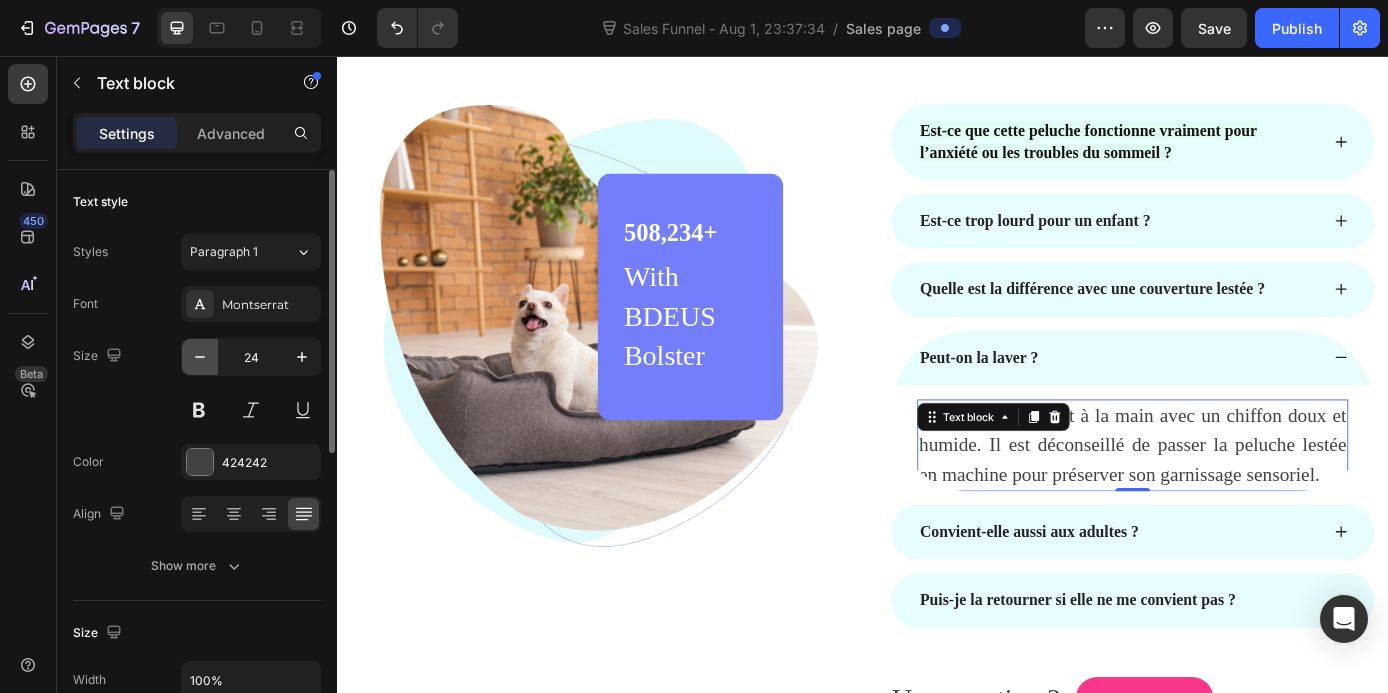 click 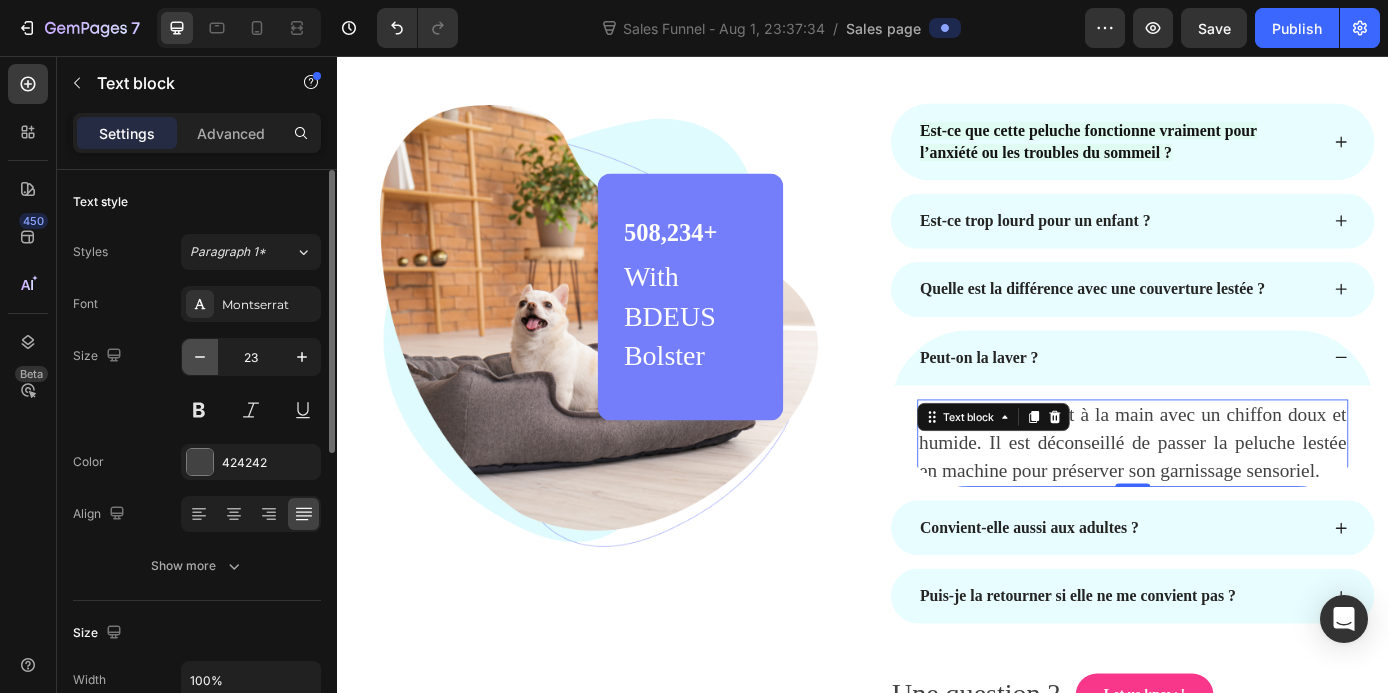 click 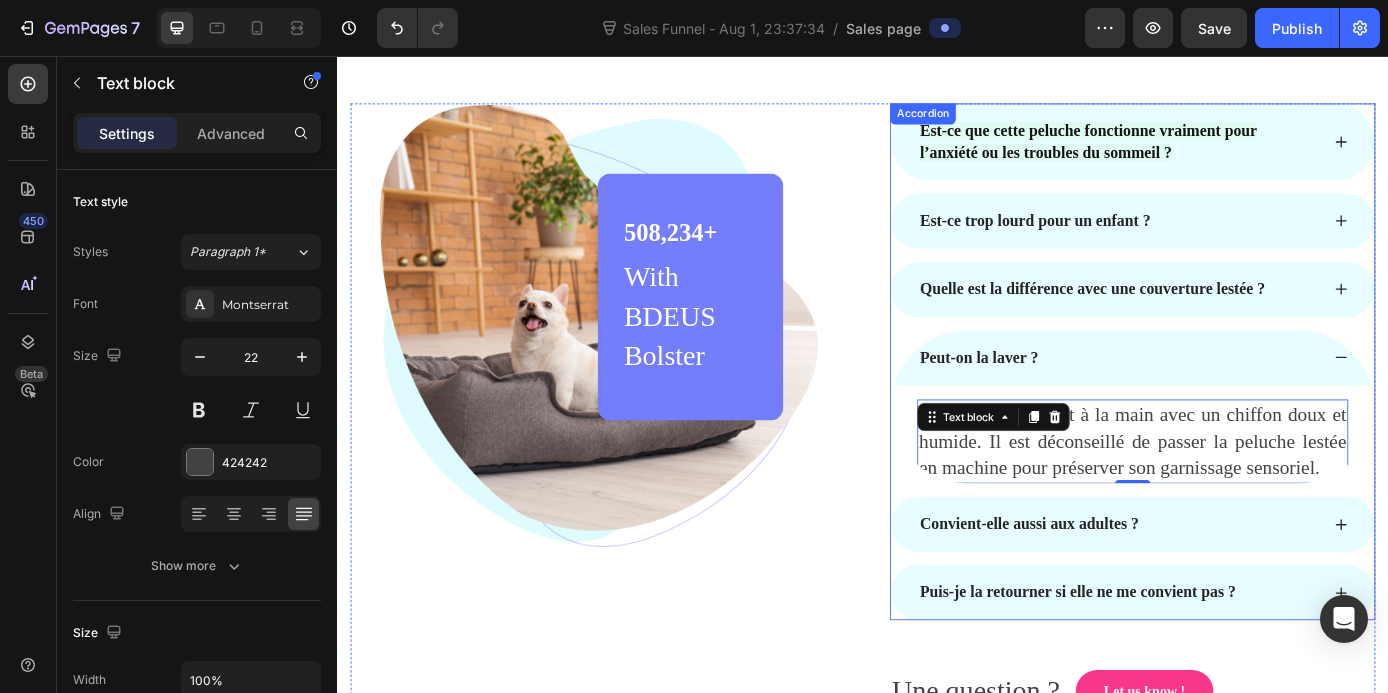 click 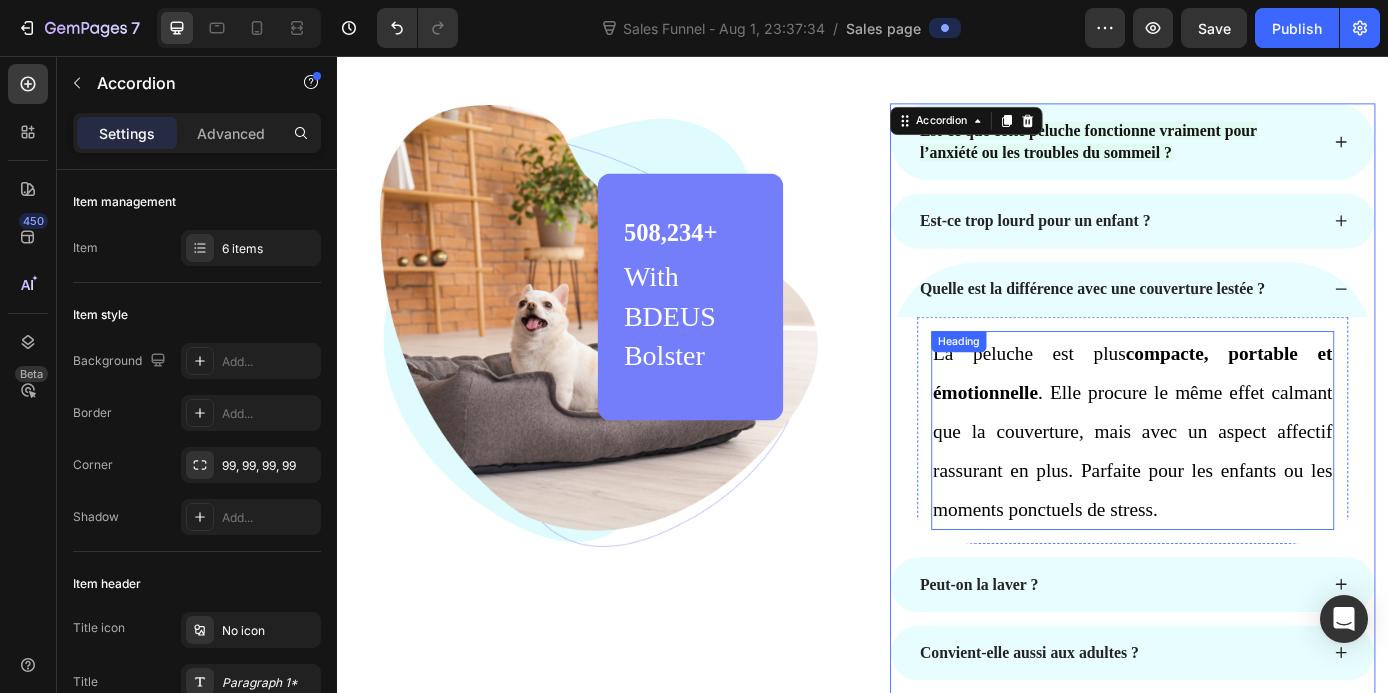click on "La peluche est plus  compacte, portable et émotionnelle . Elle procure le même effet calmant que la couverture, mais avec un aspect affectif rassurant en plus. Parfaite pour les enfants ou les moments ponctuels de stress." at bounding box center (1245, 483) 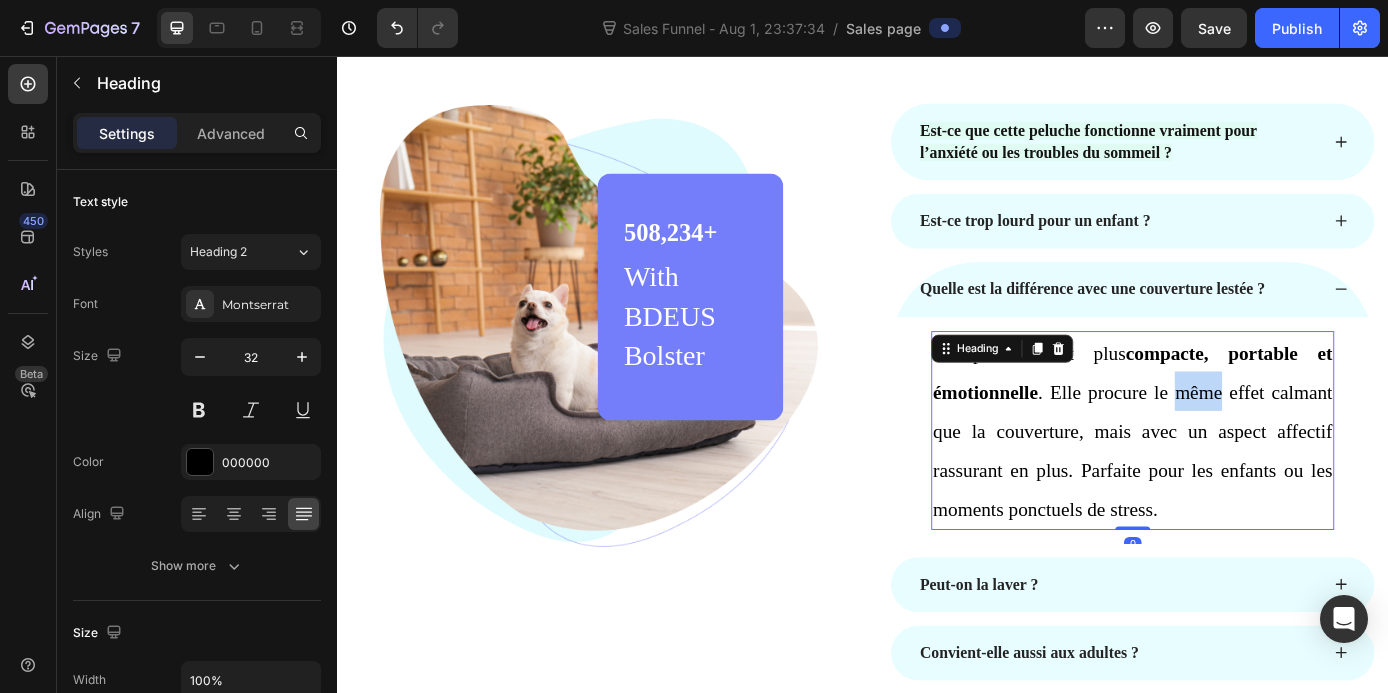 click on "La peluche est plus  compacte, portable et émotionnelle . Elle procure le même effet calmant que la couverture, mais avec un aspect affectif rassurant en plus. Parfaite pour les enfants ou les moments ponctuels de stress." at bounding box center (1245, 483) 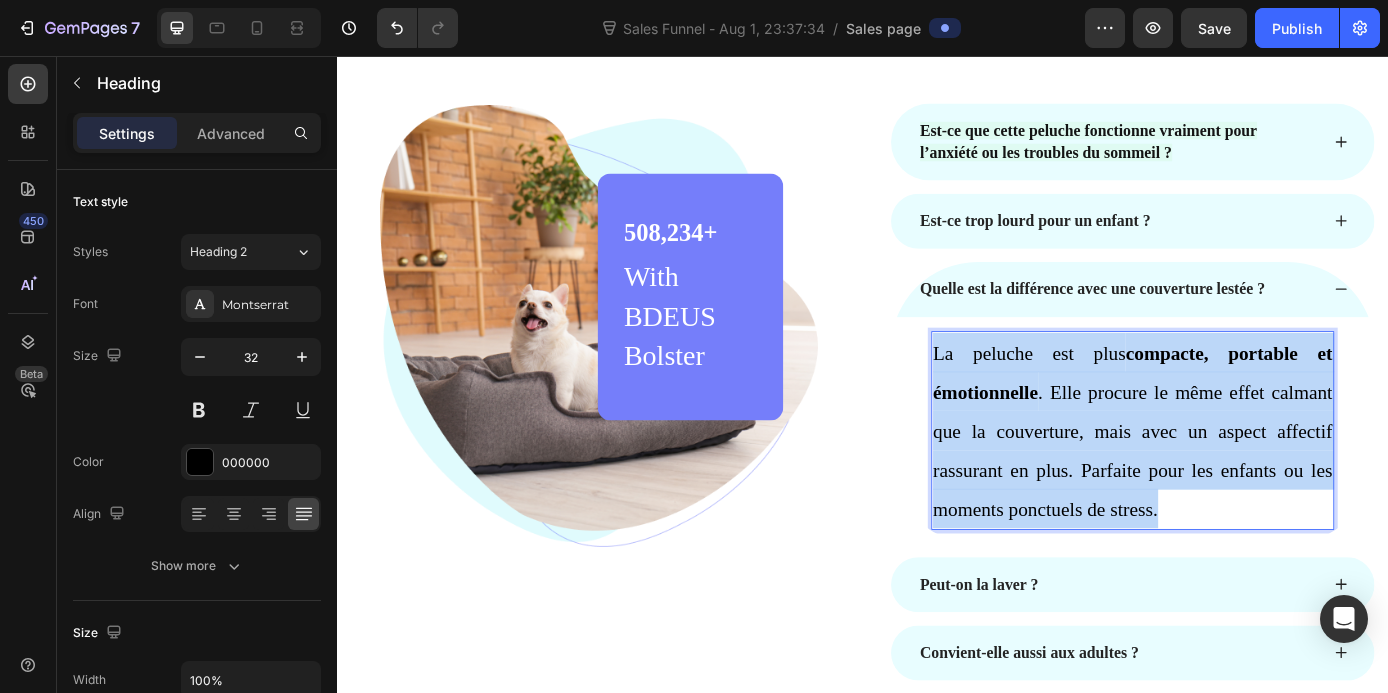 click on "La peluche est plus  compacte, portable et émotionnelle . Elle procure le même effet calmant que la couverture, mais avec un aspect affectif rassurant en plus. Parfaite pour les enfants ou les moments ponctuels de stress." at bounding box center (1245, 483) 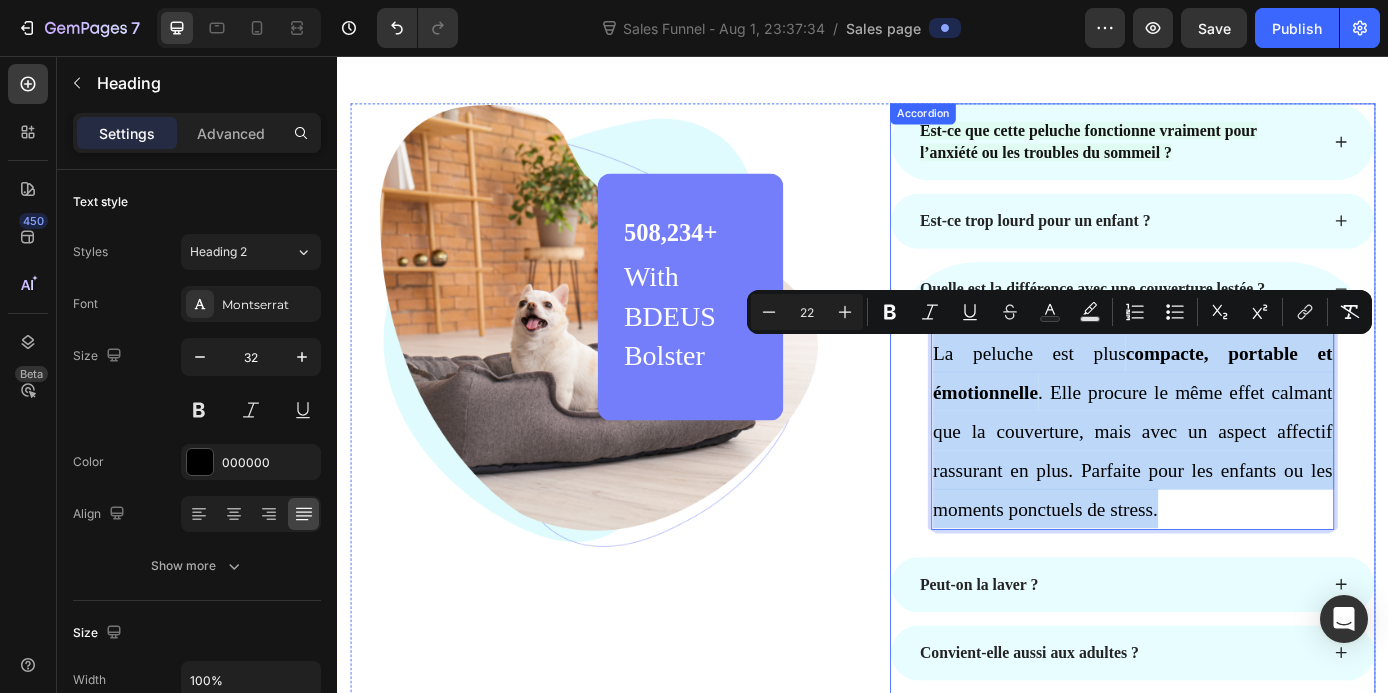 click 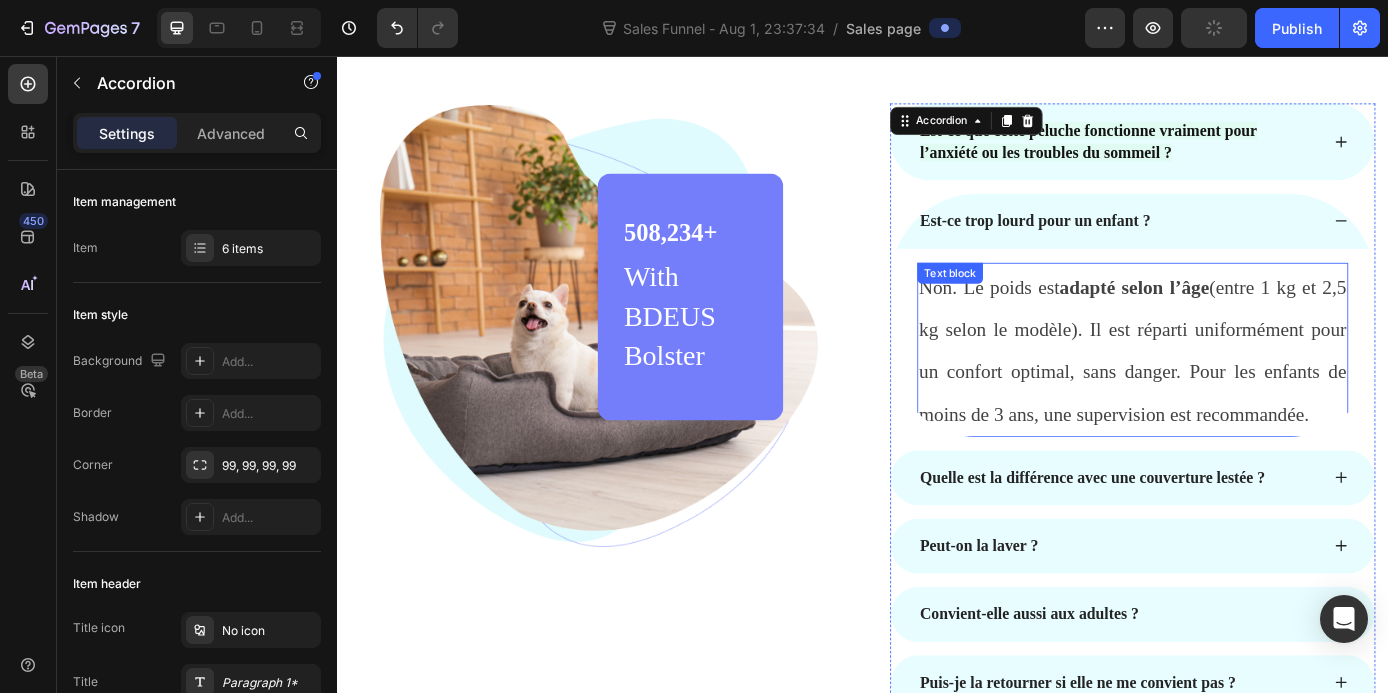 click on "Non. Le poids est  adapté selon l’âge  (entre 1 kg et 2,5 kg selon le modèle). Il est réparti uniformément pour un confort optimal, sans danger. Pour les enfants de moins de 3 ans, une supervision est recommandée." at bounding box center (1245, 391) 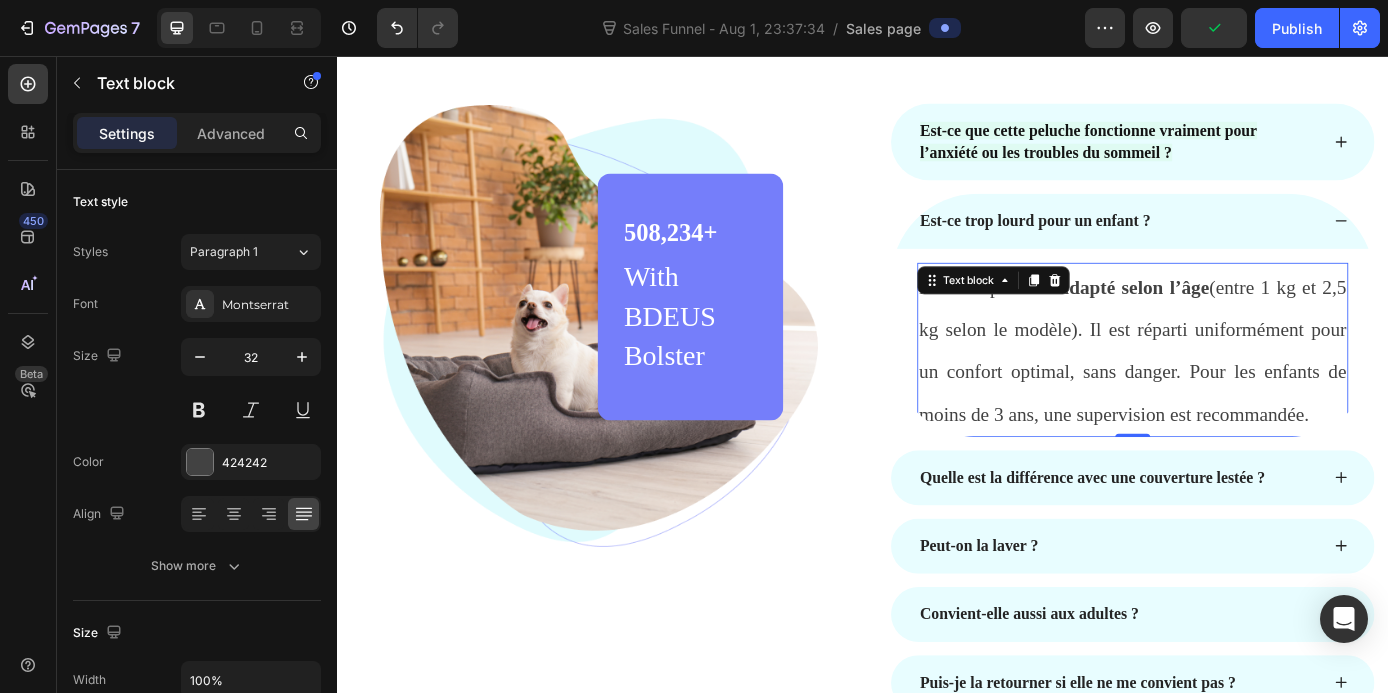 click on "Non. Le poids est  adapté selon l’âge  (entre 1 kg et 2,5 kg selon le modèle). Il est réparti uniformément pour un confort optimal, sans danger. Pour les enfants de moins de 3 ans, une supervision est recommandée." at bounding box center [1245, 391] 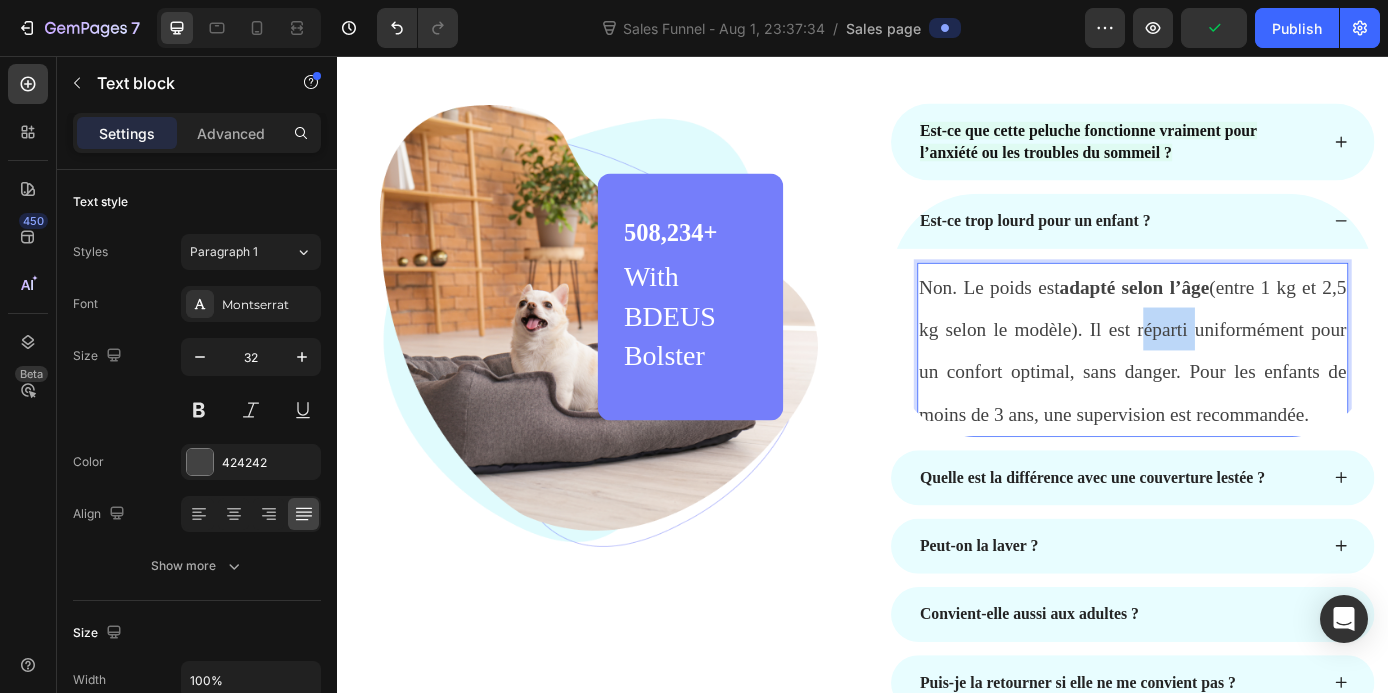click on "Non. Le poids est  adapté selon l’âge  (entre 1 kg et 2,5 kg selon le modèle). Il est réparti uniformément pour un confort optimal, sans danger. Pour les enfants de moins de 3 ans, une supervision est recommandée." at bounding box center (1245, 391) 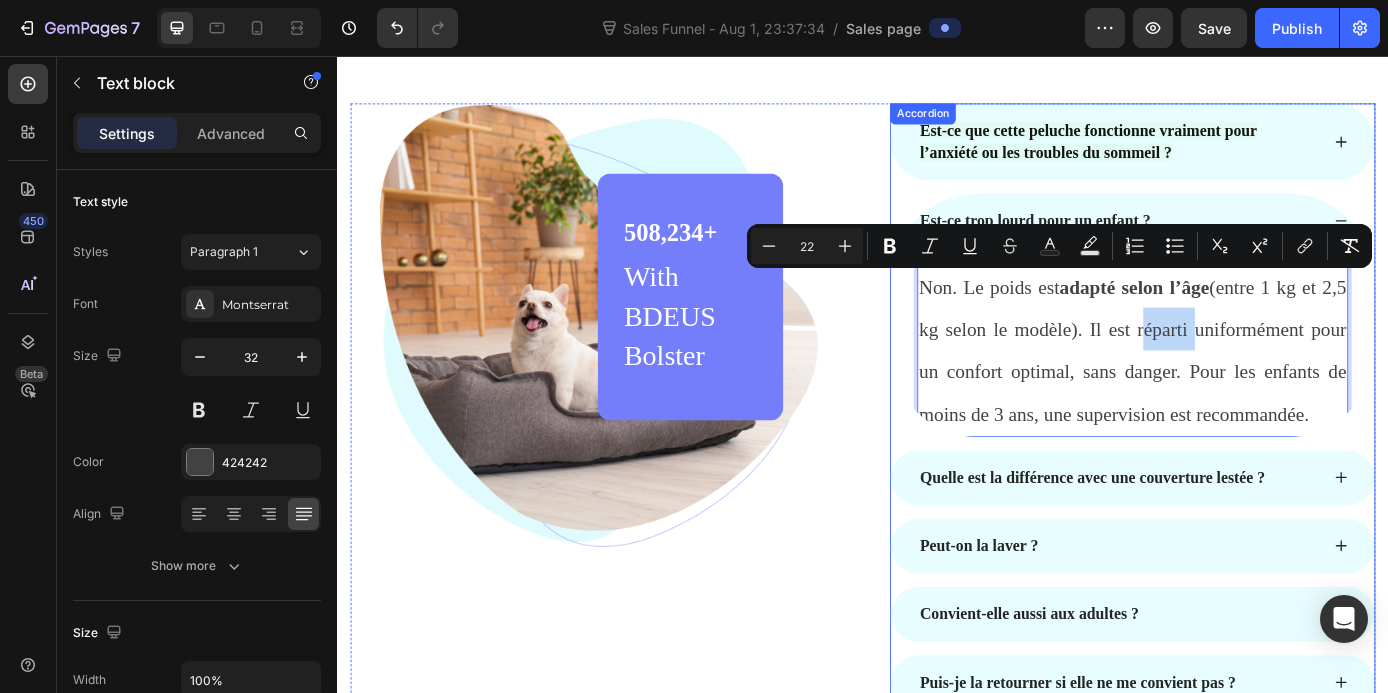 click on "Quelle est la différence avec une couverture lestée ?" at bounding box center (1245, 537) 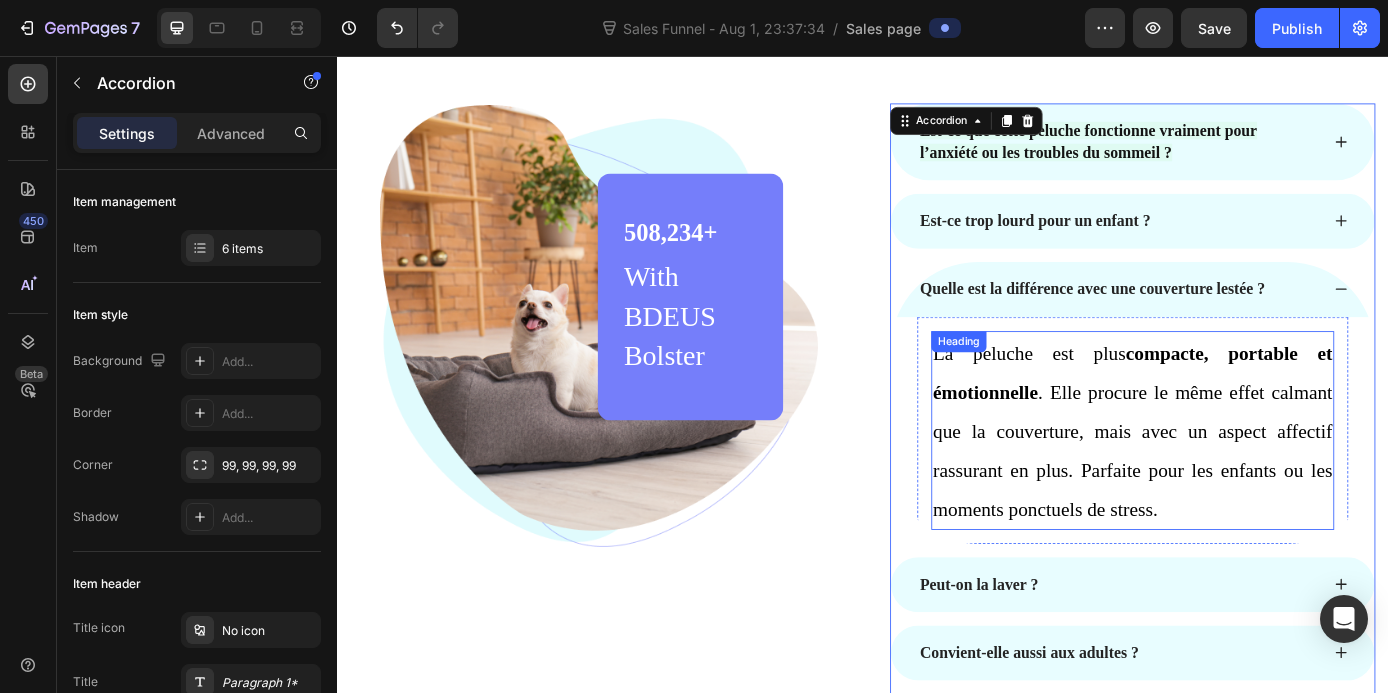 click on "La peluche est plus  compacte, portable et émotionnelle . Elle procure le même effet calmant que la couverture, mais avec un aspect affectif rassurant en plus. Parfaite pour les enfants ou les moments ponctuels de stress." at bounding box center (1245, 483) 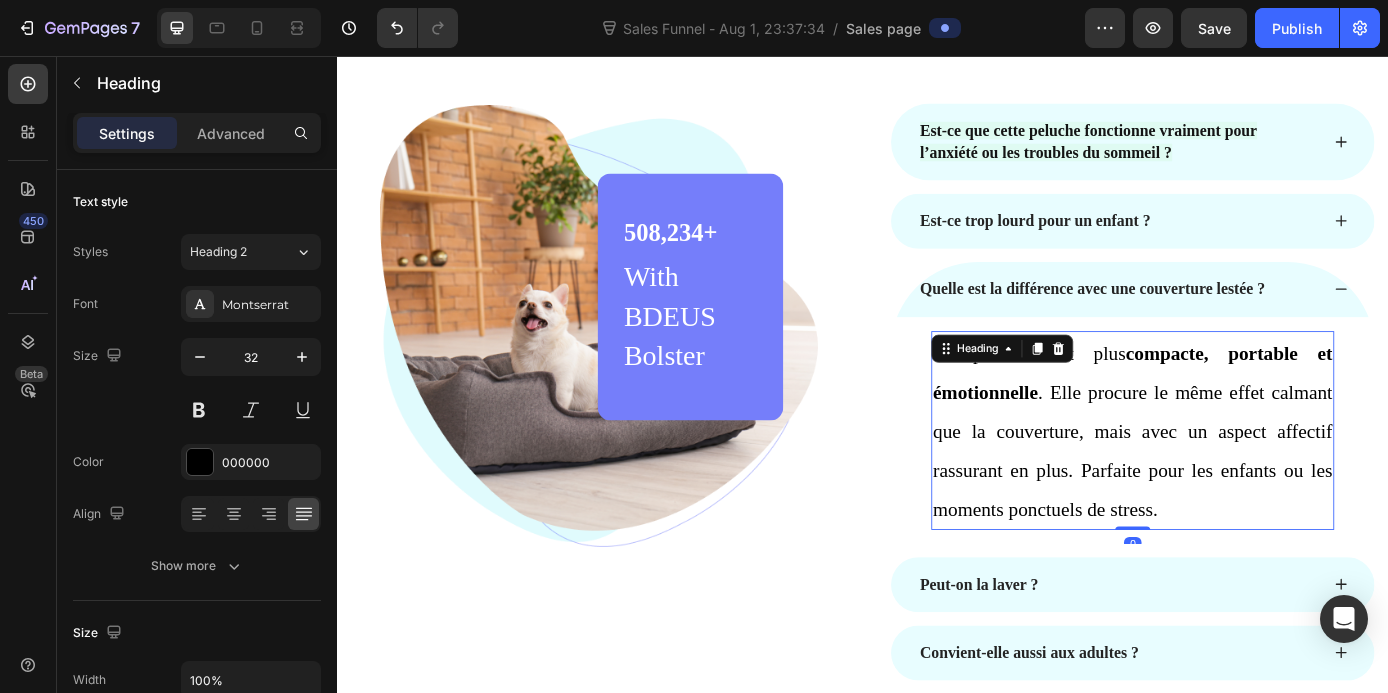 click on "La peluche est plus  compacte, portable et émotionnelle . Elle procure le même effet calmant que la couverture, mais avec un aspect affectif rassurant en plus. Parfaite pour les enfants ou les moments ponctuels de stress." at bounding box center [1245, 483] 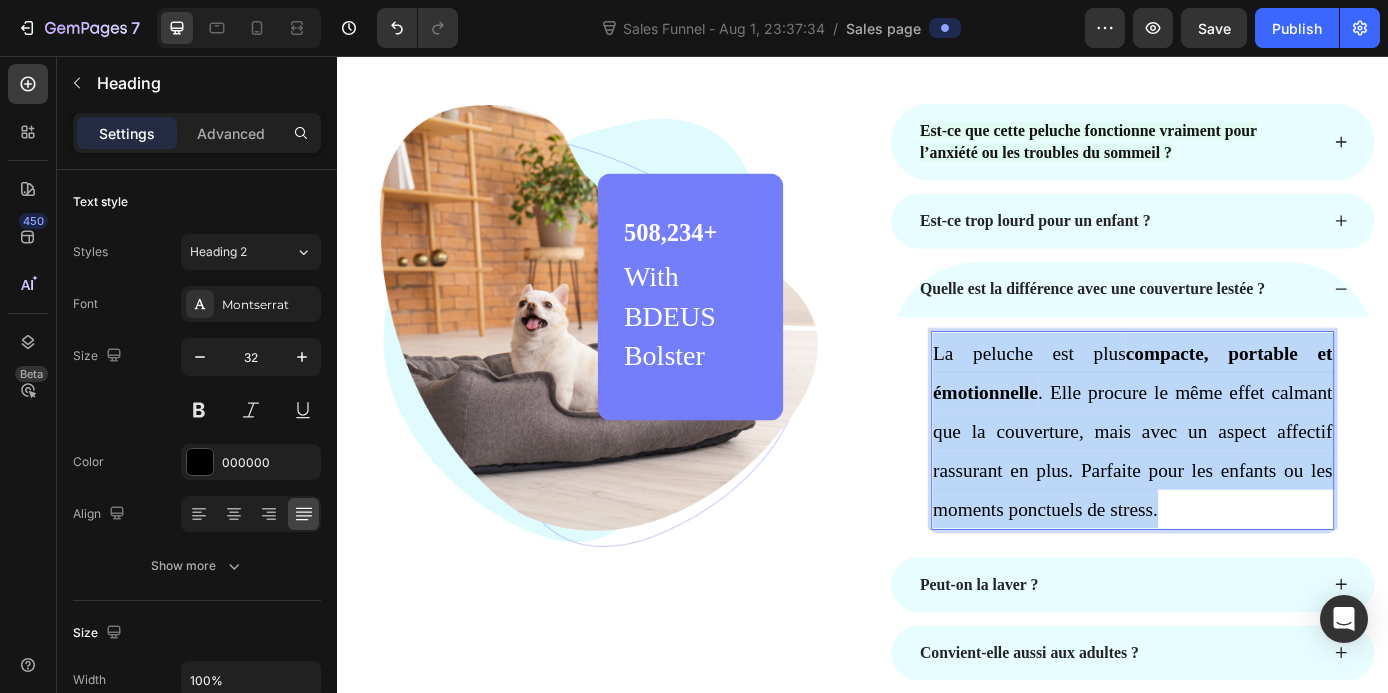 click on "La peluche est plus  compacte, portable et émotionnelle . Elle procure le même effet calmant que la couverture, mais avec un aspect affectif rassurant en plus. Parfaite pour les enfants ou les moments ponctuels de stress." at bounding box center (1245, 483) 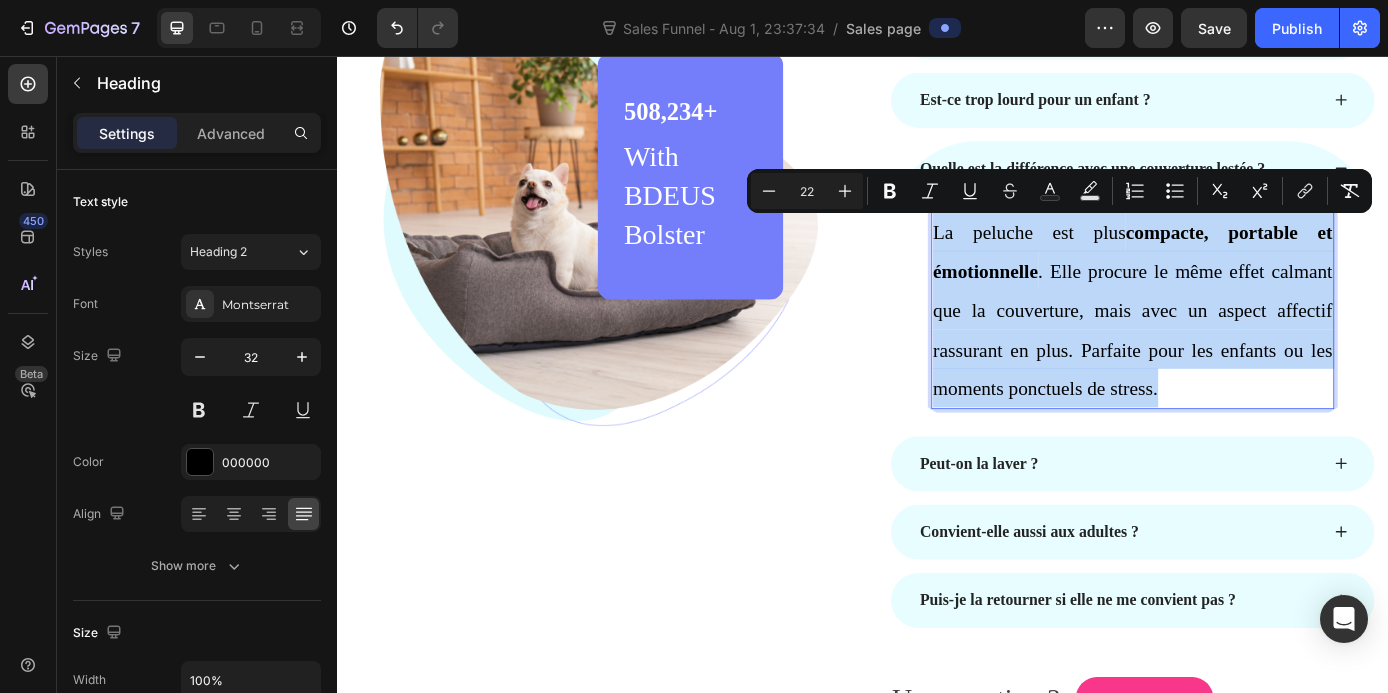 scroll, scrollTop: 6488, scrollLeft: 0, axis: vertical 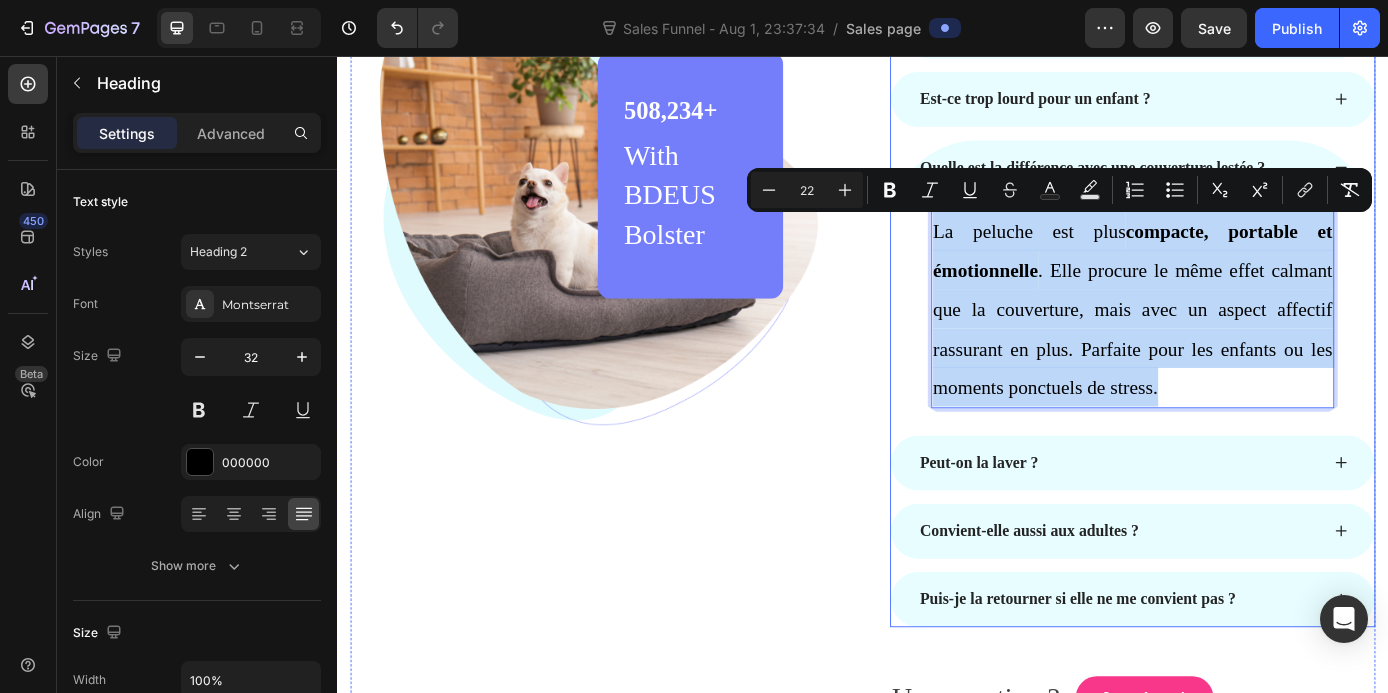 click on "Peut-on la laver ?" at bounding box center (1229, 520) 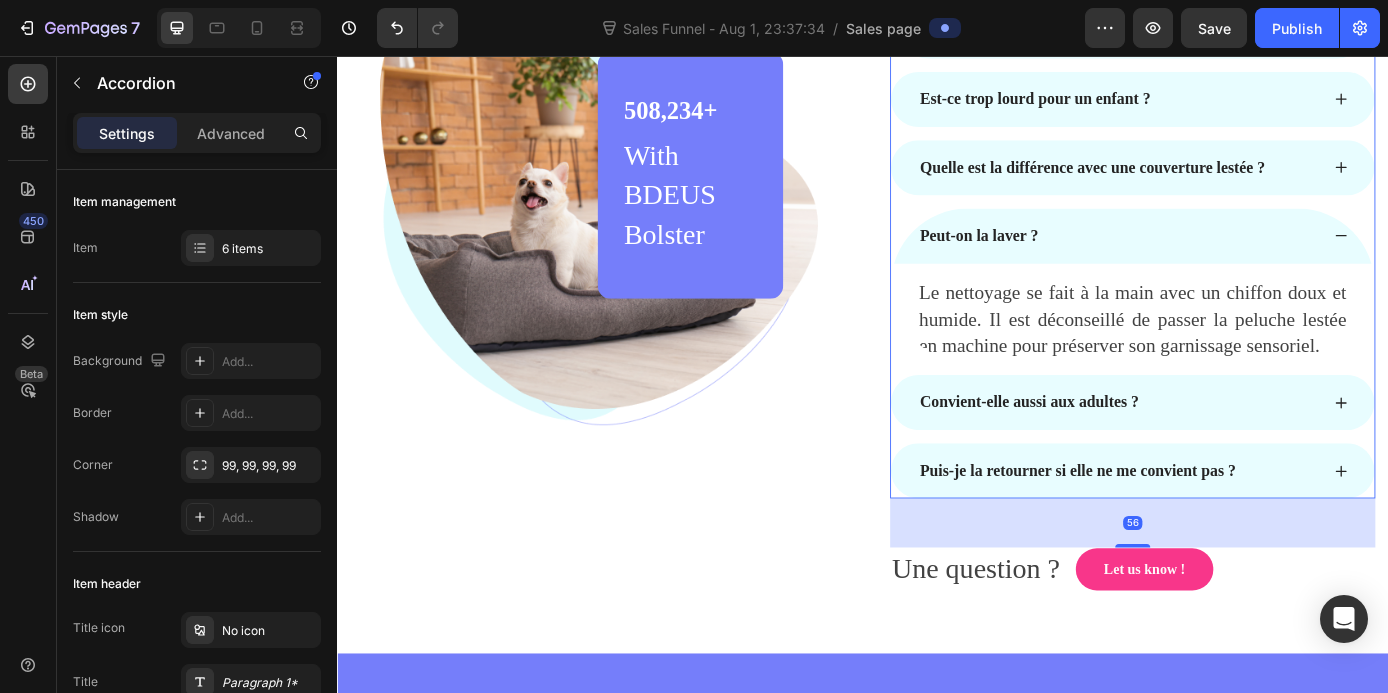 scroll, scrollTop: 6541, scrollLeft: 0, axis: vertical 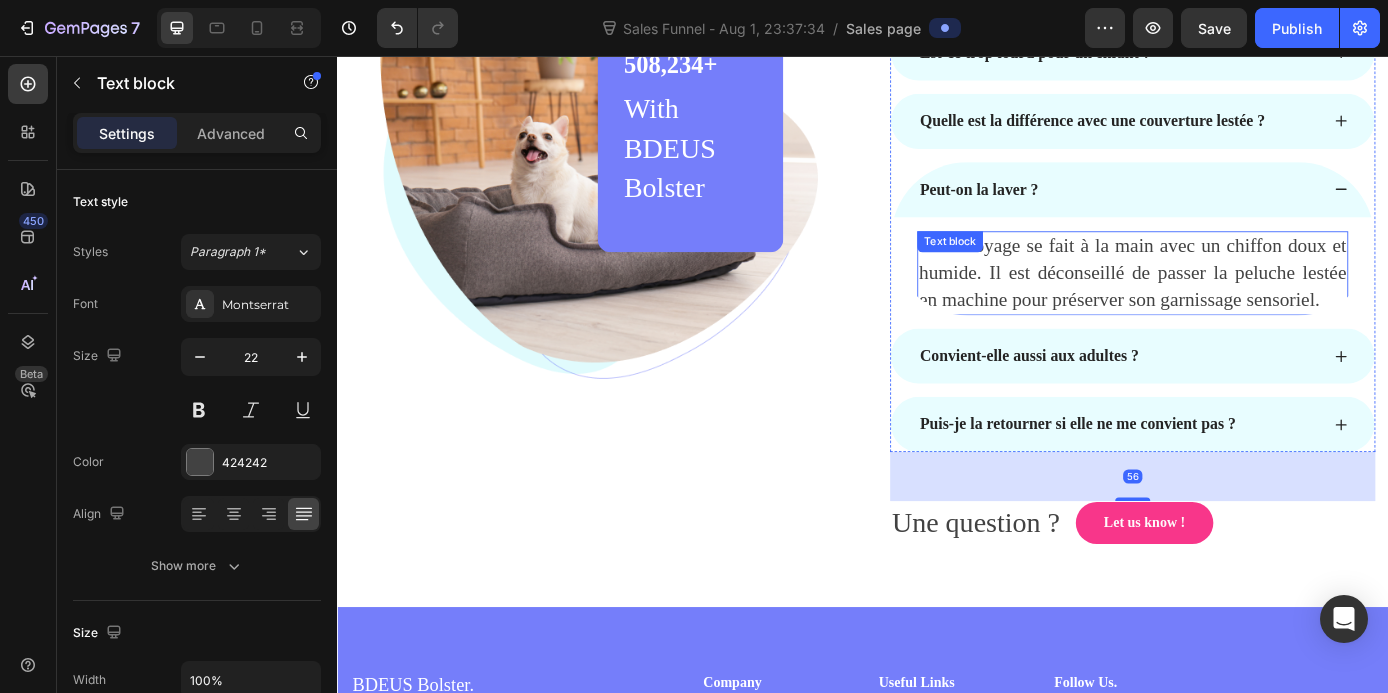 click on "Le nettoyage se fait à la main avec un chiffon doux et humide. Il est déconseillé de passer la peluche lestée en machine pour préserver son garnissage sensoriel." at bounding box center [1245, 303] 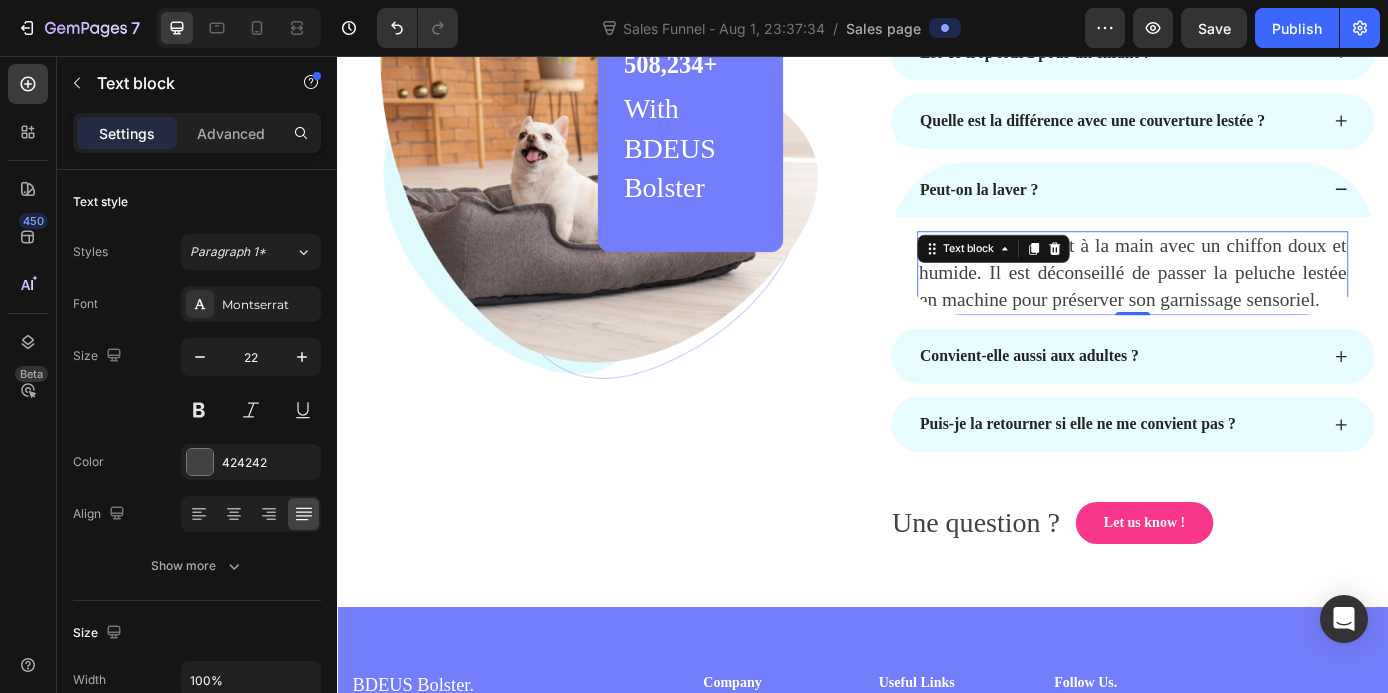 click on "Le nettoyage se fait à la main avec un chiffon doux et humide. Il est déconseillé de passer la peluche lestée en machine pour préserver son garnissage sensoriel." at bounding box center [1245, 303] 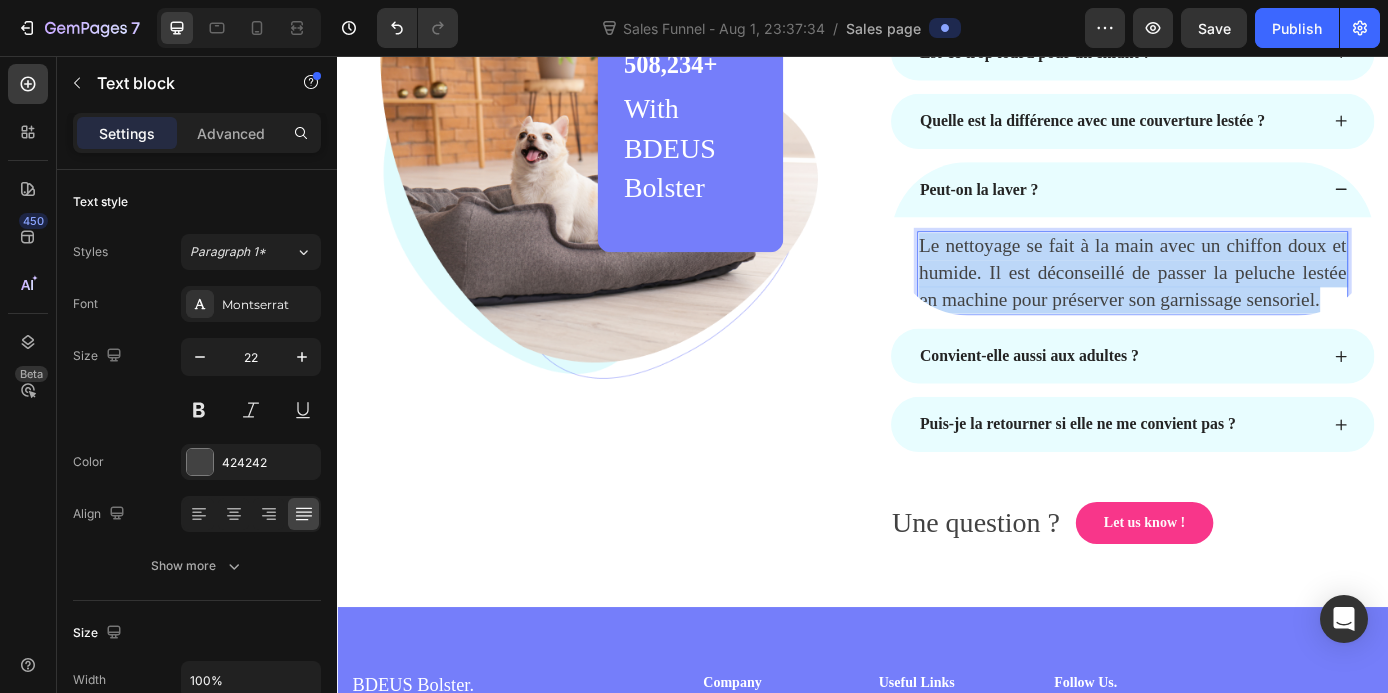 click on "Le nettoyage se fait à la main avec un chiffon doux et humide. Il est déconseillé de passer la peluche lestée en machine pour préserver son garnissage sensoriel." at bounding box center (1245, 303) 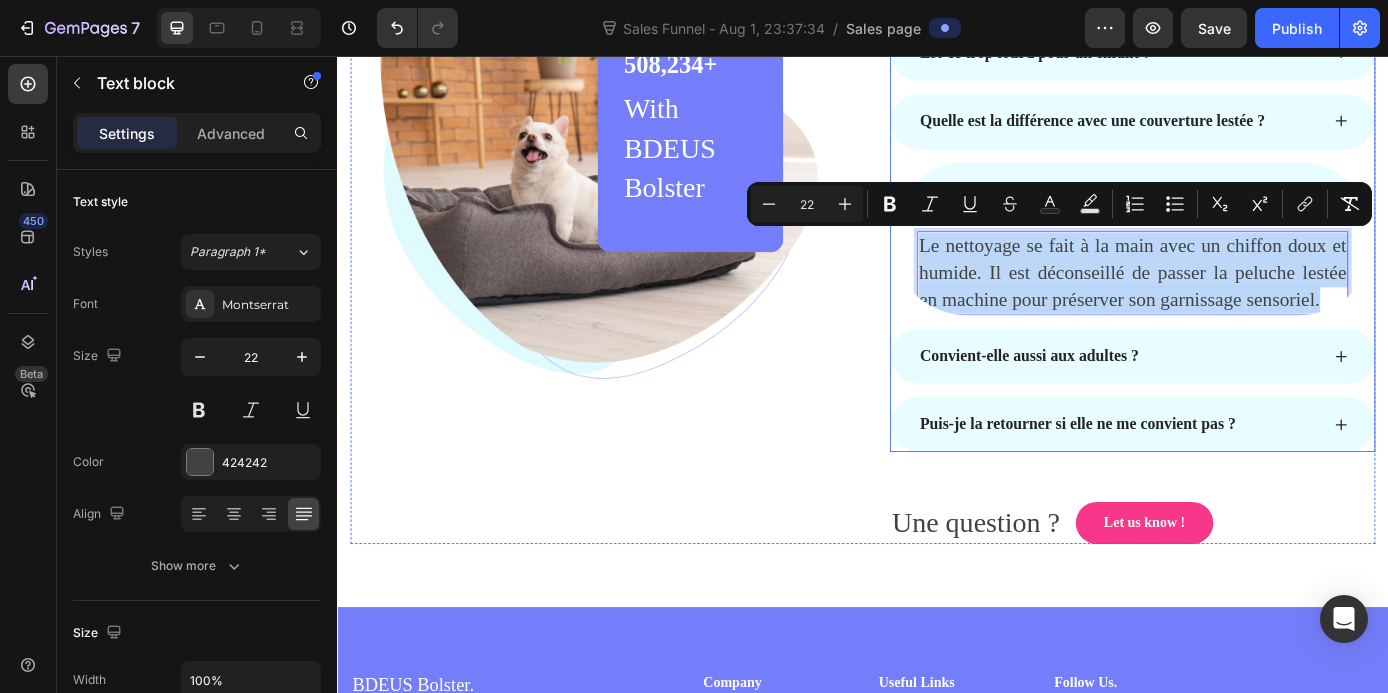 click on "Convient-elle aussi aux adultes ?" at bounding box center [1229, 398] 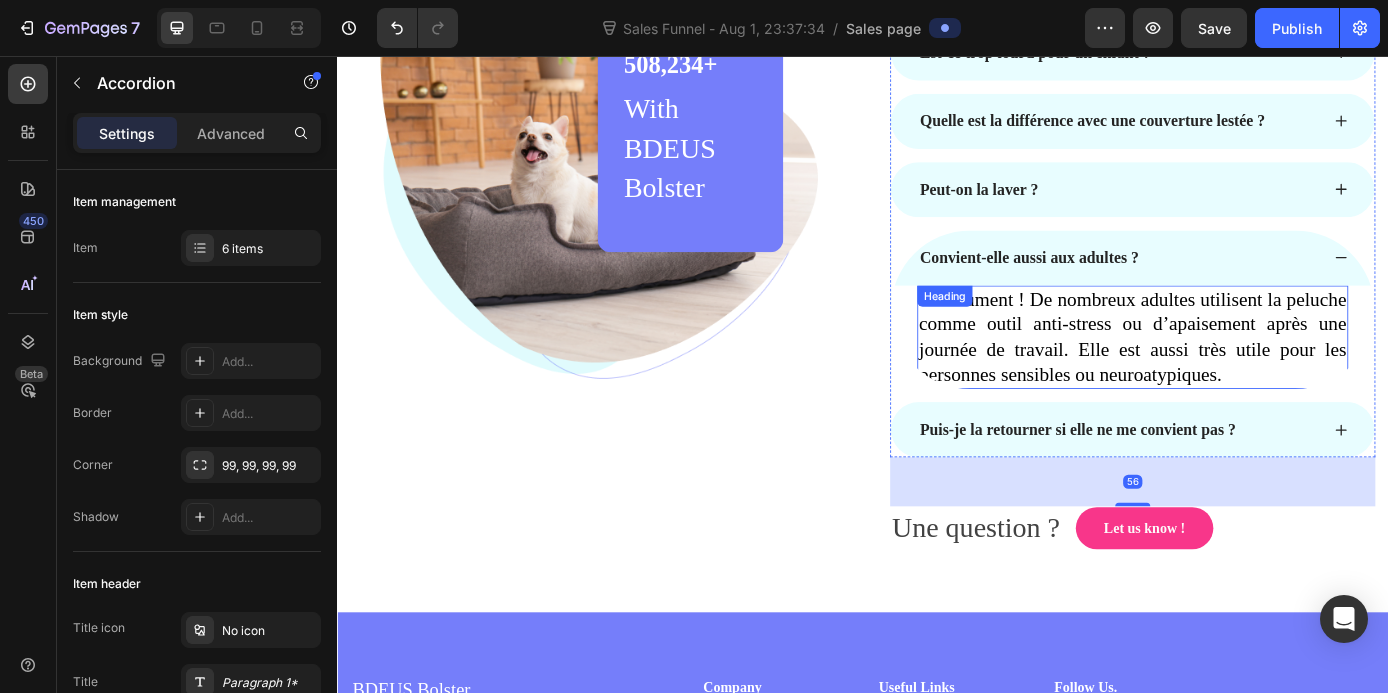 click on "Absolument ! De nombreux adultes utilisent la peluche comme outil anti-stress ou d’apaisement après une journée de travail. Elle est aussi très utile pour les personnes sensibles ou neuroatypiques." at bounding box center [1245, 377] 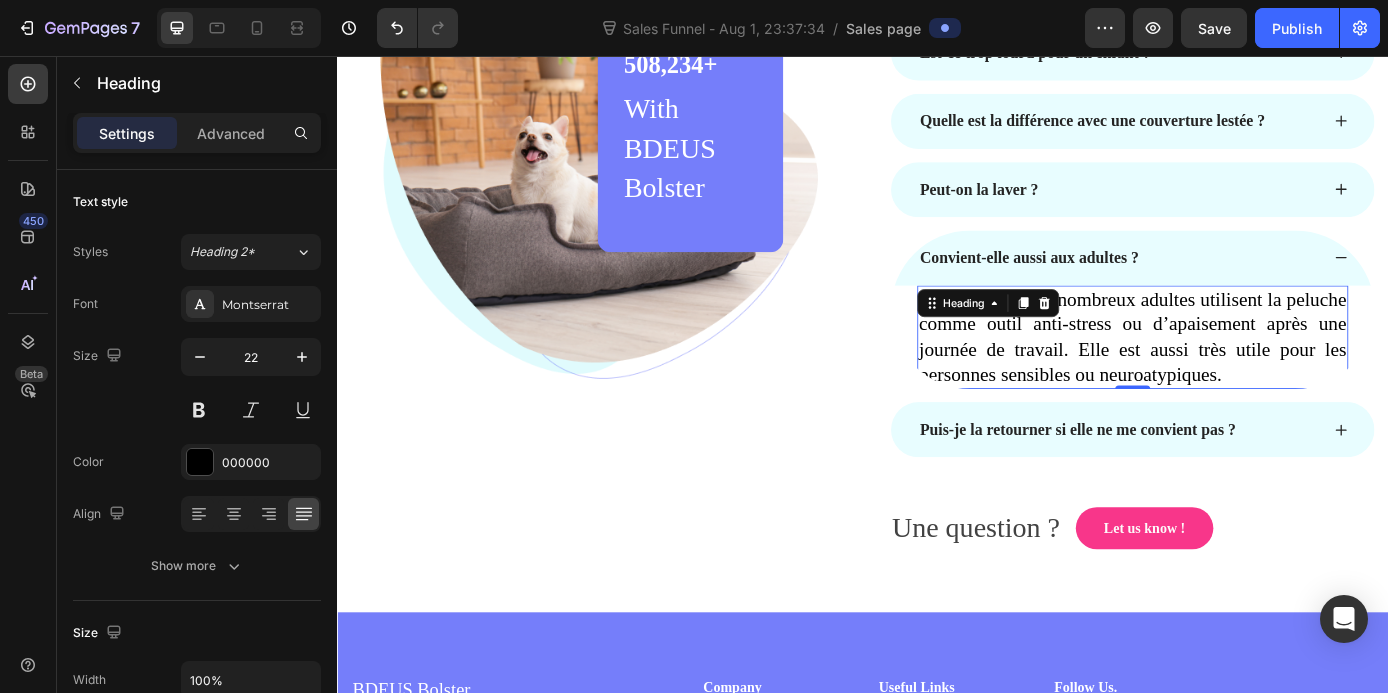 click on "Absolument ! De nombreux adultes utilisent la peluche comme outil anti-stress ou d’apaisement après une journée de travail. Elle est aussi très utile pour les personnes sensibles ou neuroatypiques." at bounding box center (1245, 377) 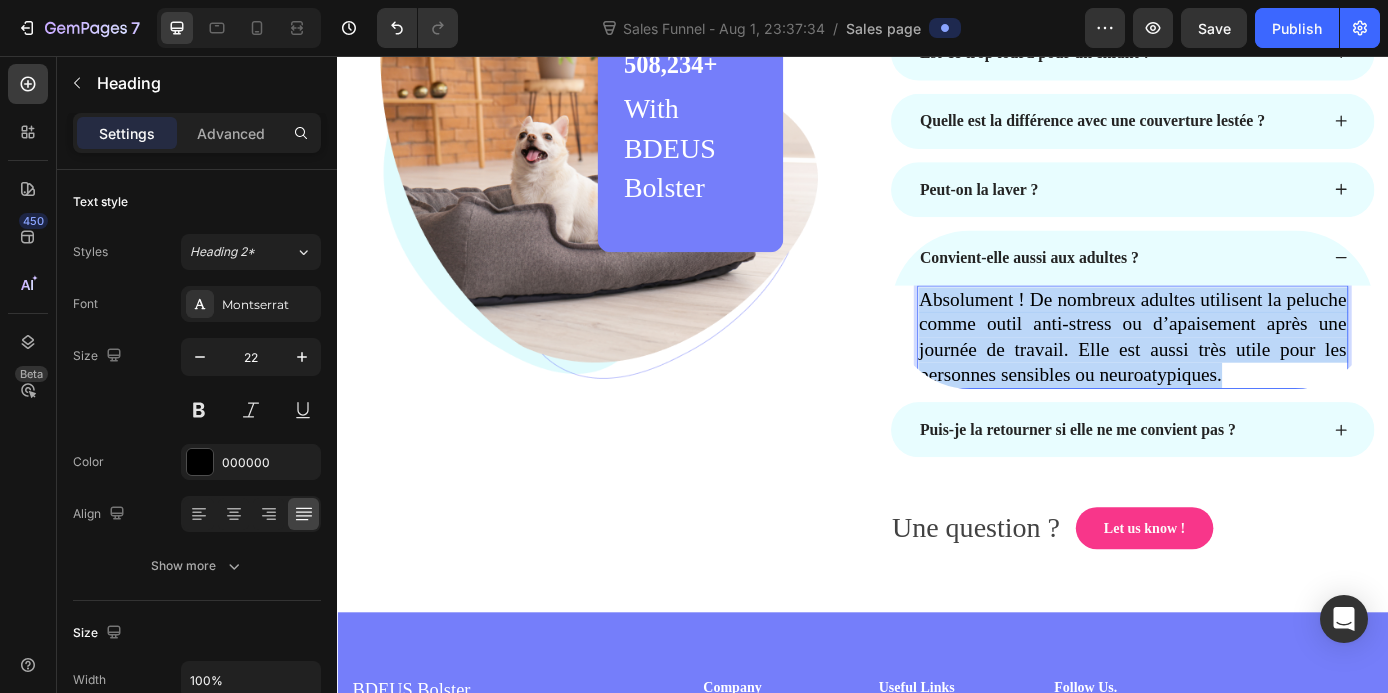 click on "Absolument ! De nombreux adultes utilisent la peluche comme outil anti-stress ou d’apaisement après une journée de travail. Elle est aussi très utile pour les personnes sensibles ou neuroatypiques." at bounding box center [1245, 377] 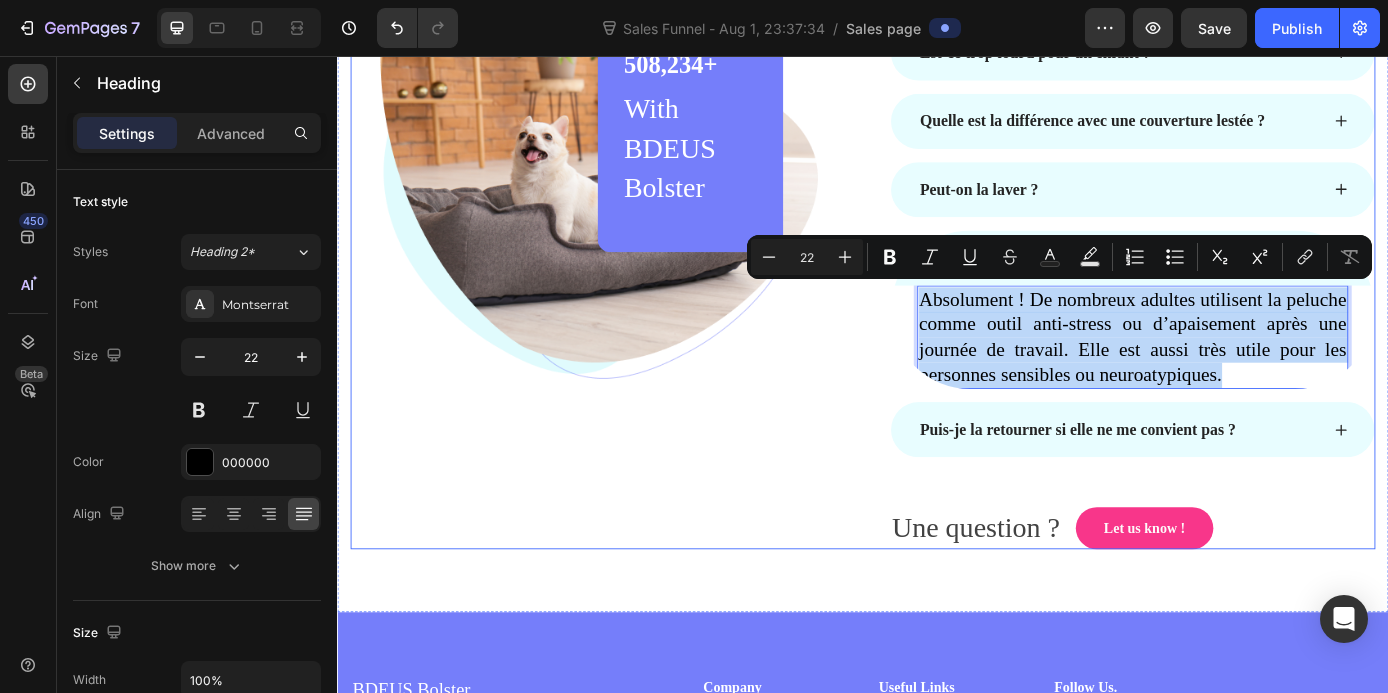 click on "Image 508,234+ Heading With BDEUS Bolster  Text block Row Row
Est-ce que cette peluche fonctionne vraiment pour l’anxiété ou les troubles du sommeil ?
Est-ce trop lourd pour un enfant ?
Quelle est la différence avec une couverture lestée ?
Peut-on la laver ?
Convient-elle aussi aux adultes ? Absolument ! De nombreux adultes utilisent la peluche comme outil anti-stress ou d’apaisement après une journée de travail. Elle est aussi très utile pour les personnes sensibles ou neuroatypiques. Heading   0
Puis-je la retourner si elle ne me convient pas ? Accordion Une question ?  Text block Let us know ! Button Row Row" at bounding box center (937, 268) 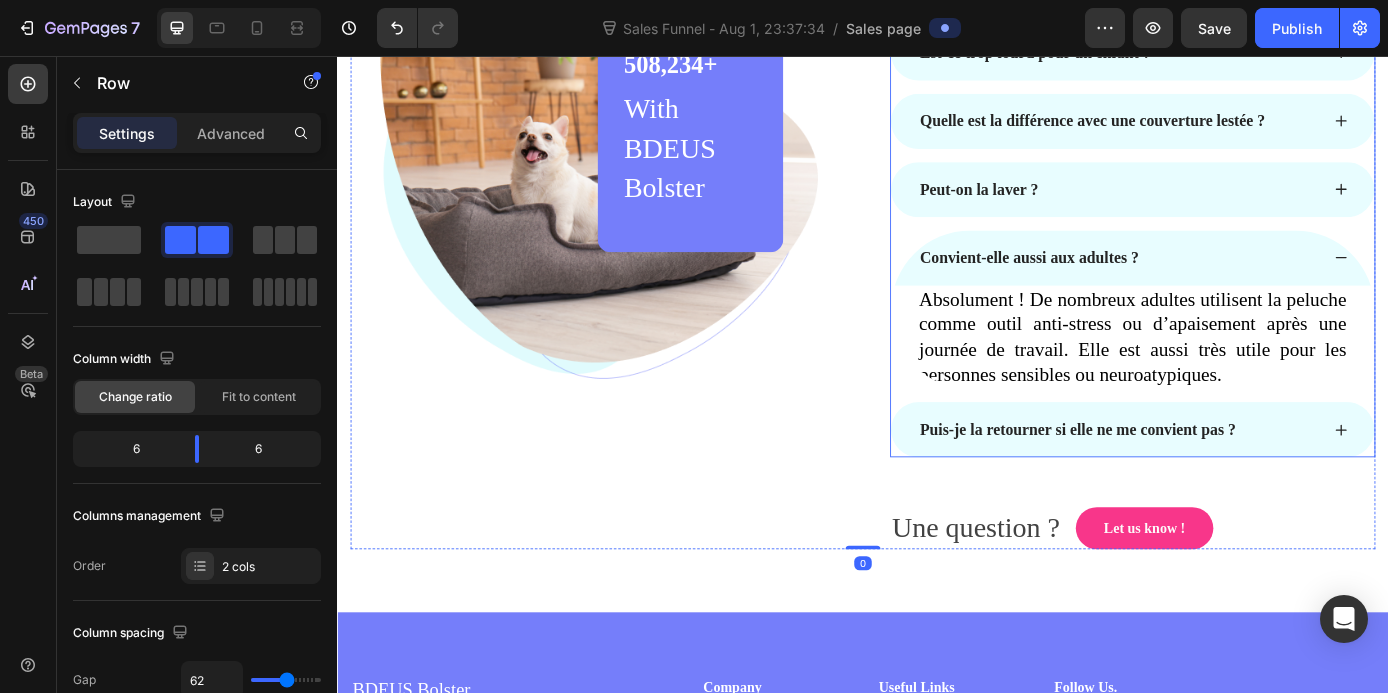 click on "Convient-elle aussi aux adultes ?" at bounding box center [1245, 286] 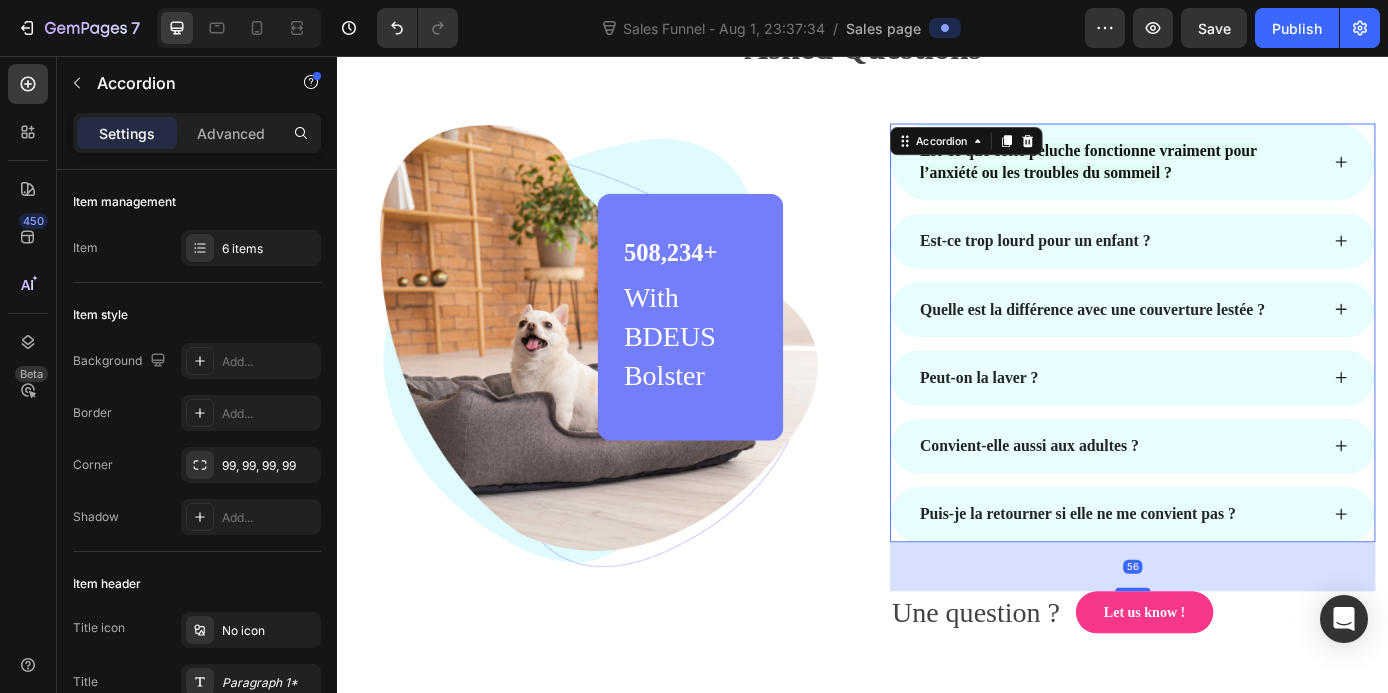 scroll, scrollTop: 6356, scrollLeft: 0, axis: vertical 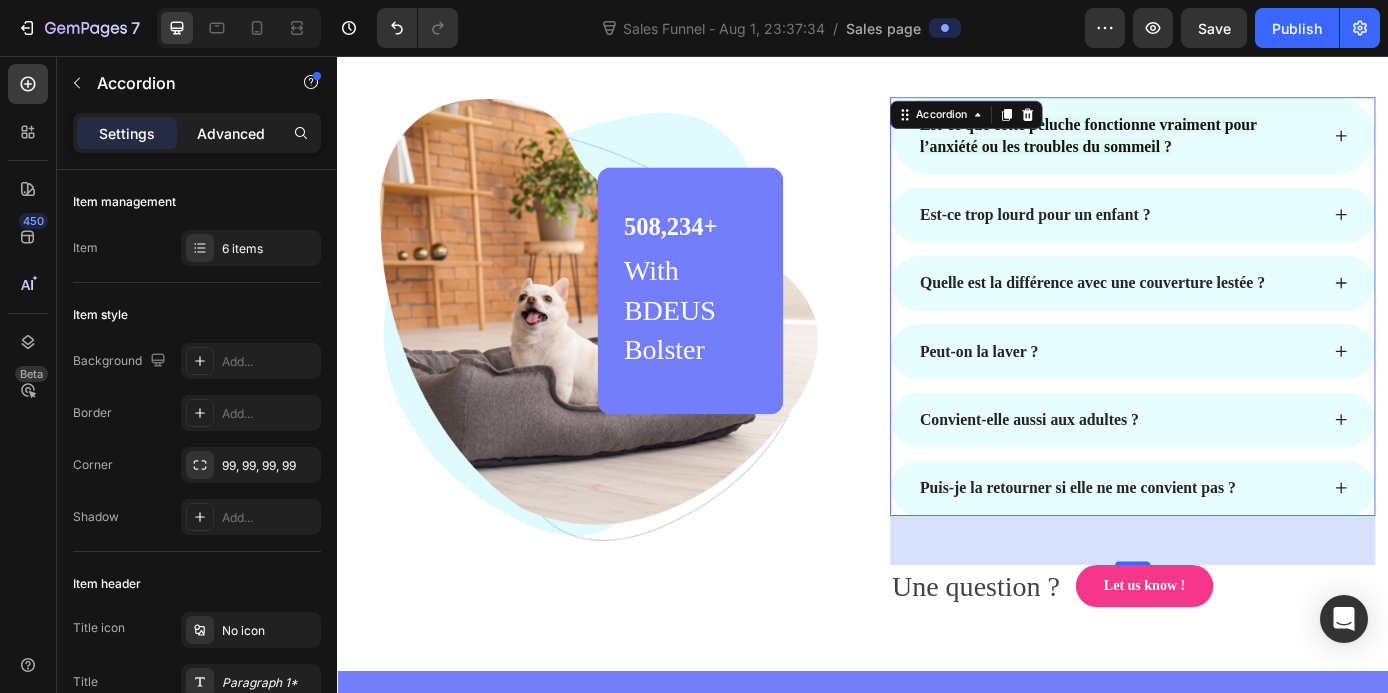 click on "Advanced" at bounding box center (231, 133) 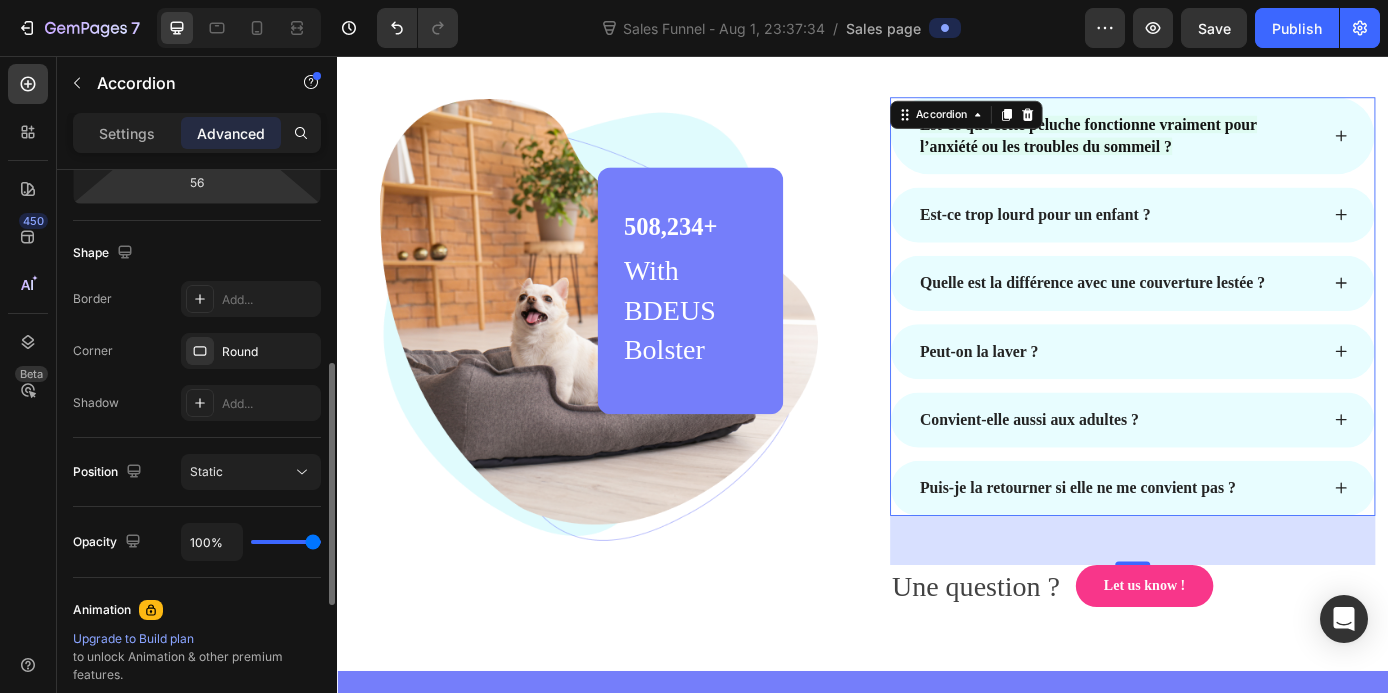 scroll, scrollTop: 433, scrollLeft: 0, axis: vertical 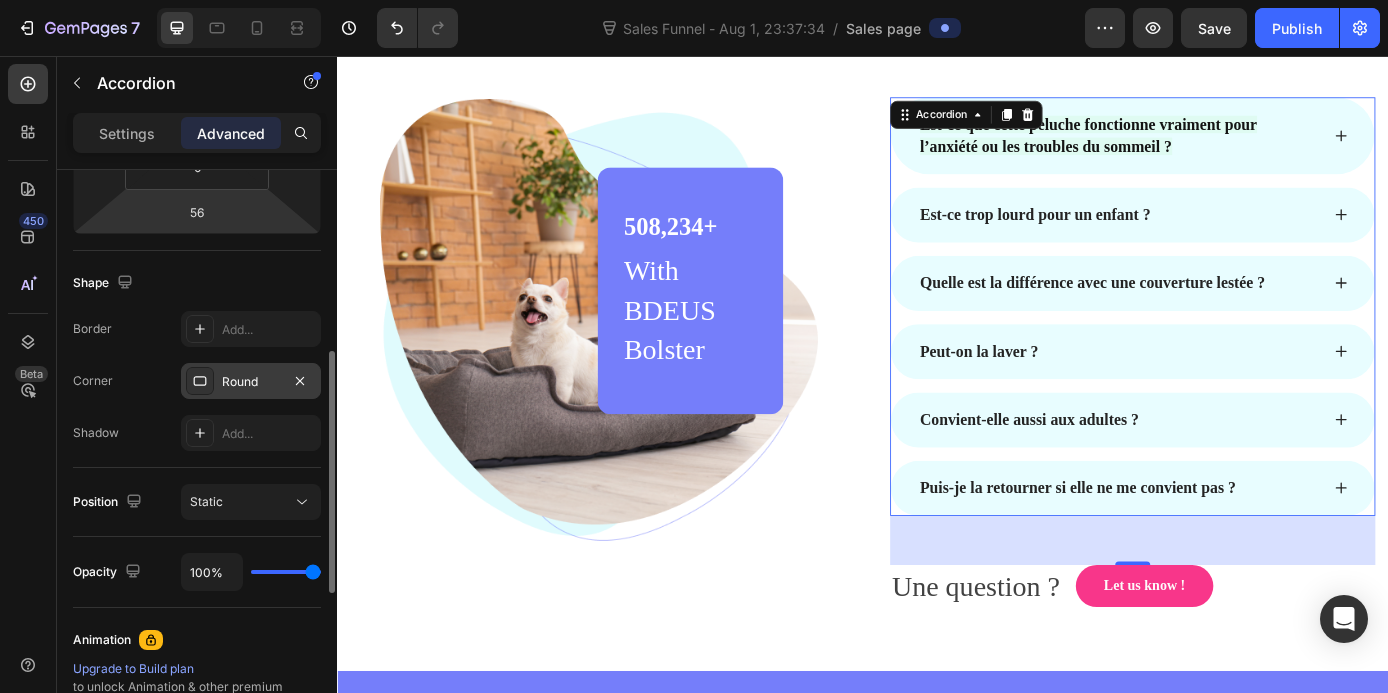 click on "Round" at bounding box center (251, 381) 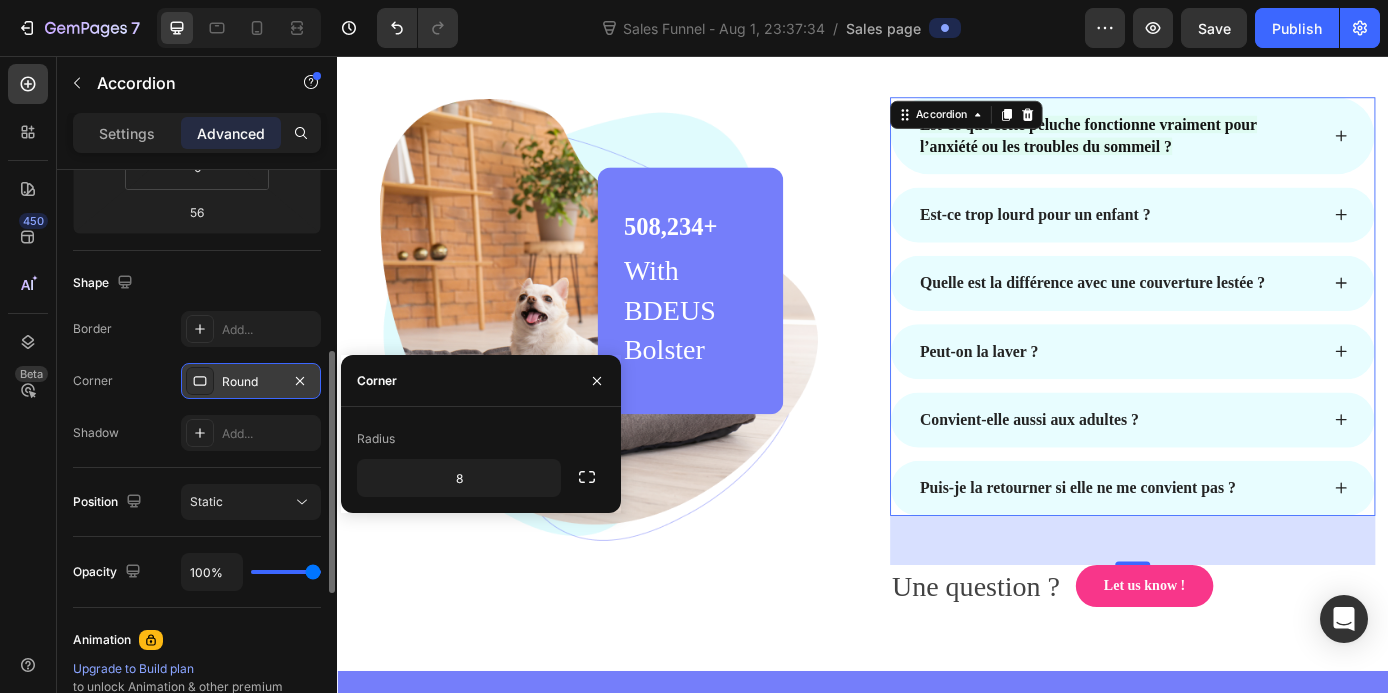 click on "Round" at bounding box center [251, 381] 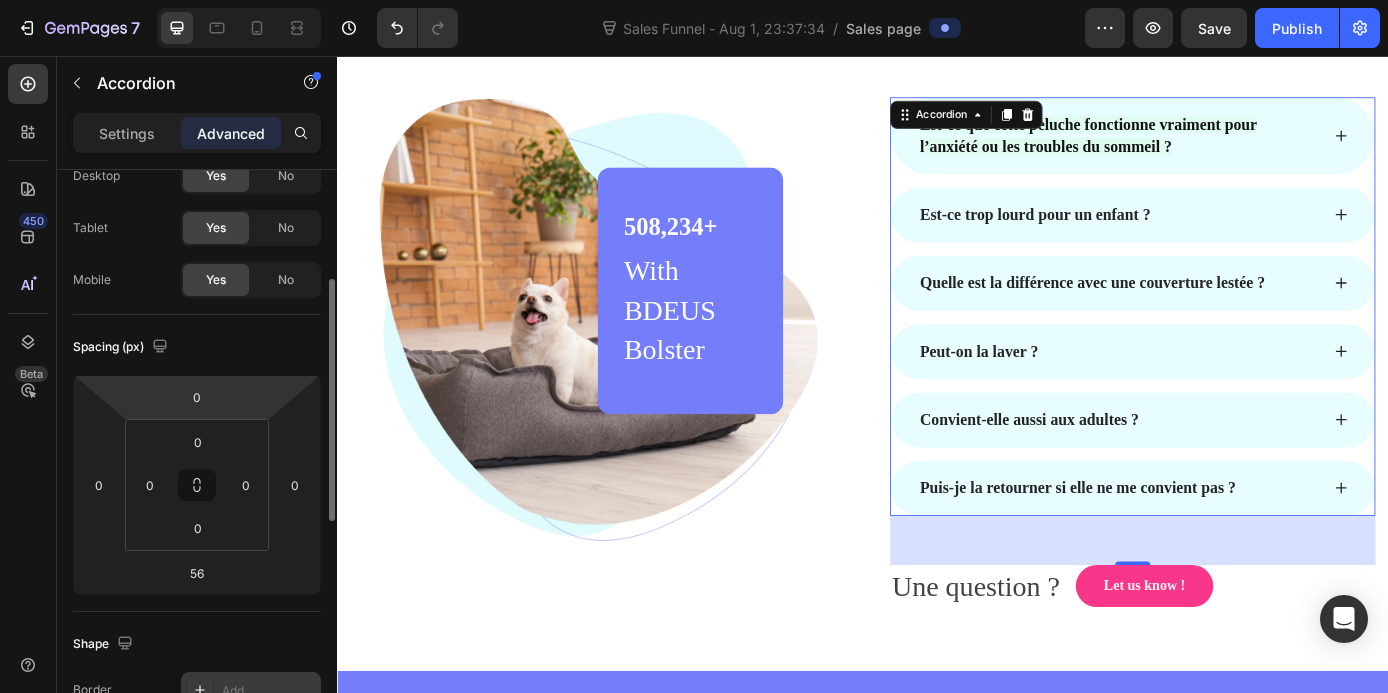 scroll, scrollTop: 0, scrollLeft: 0, axis: both 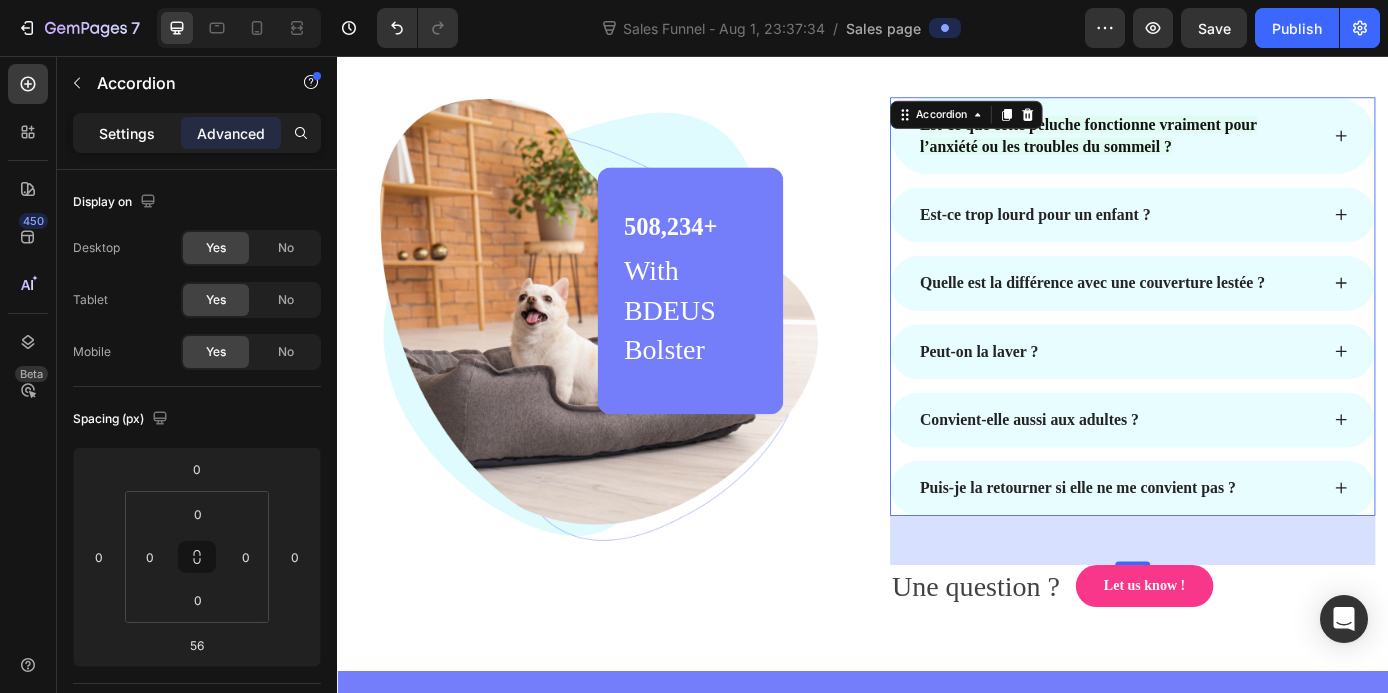 click on "Settings" at bounding box center (127, 133) 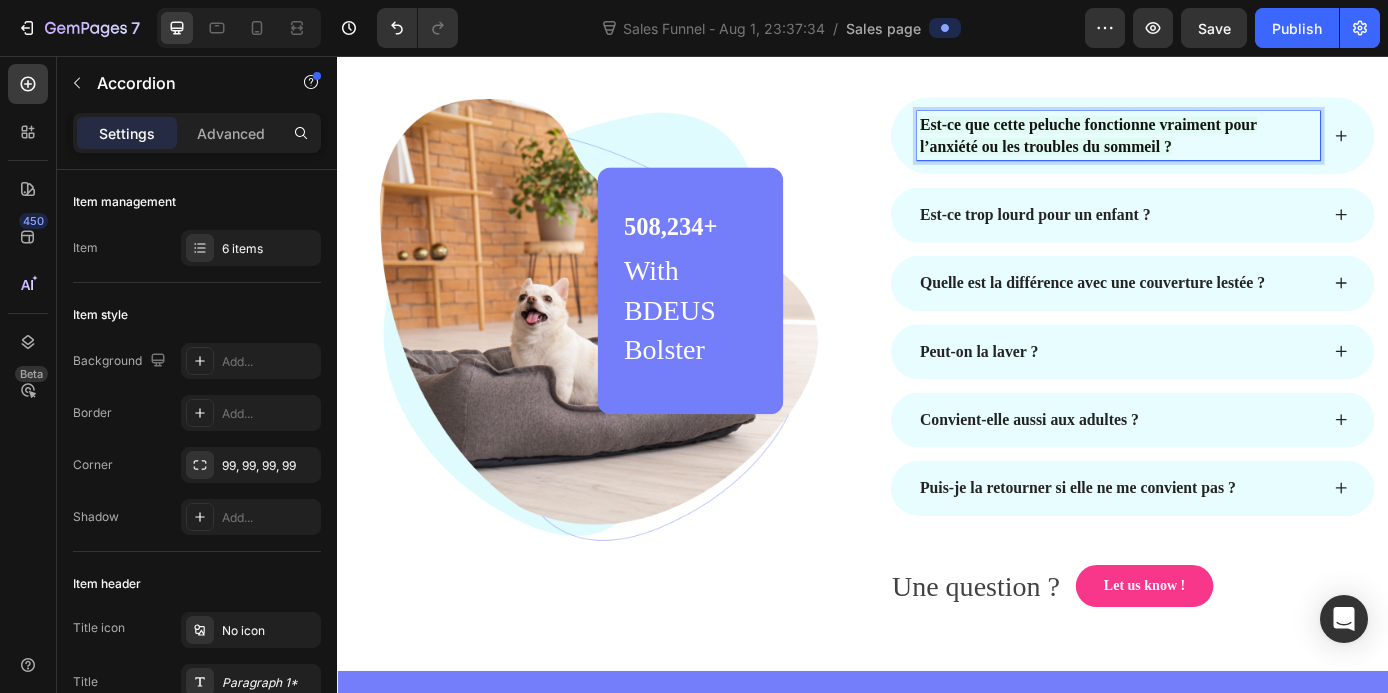 click on "Est-ce que cette peluche fonctionne vraiment pour l’anxiété ou les troubles du sommeil ?" at bounding box center [1229, 147] 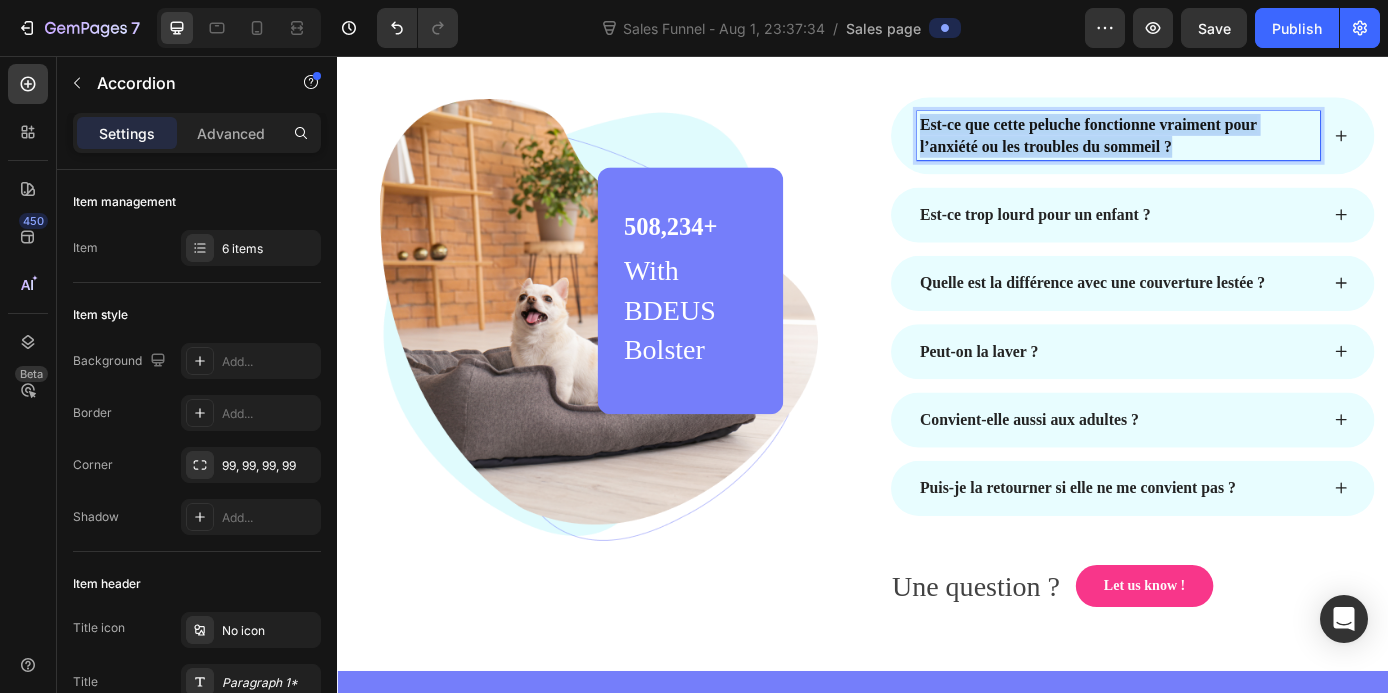 click on "Est-ce que cette peluche fonctionne vraiment pour l’anxiété ou les troubles du sommeil ?" at bounding box center (1229, 147) 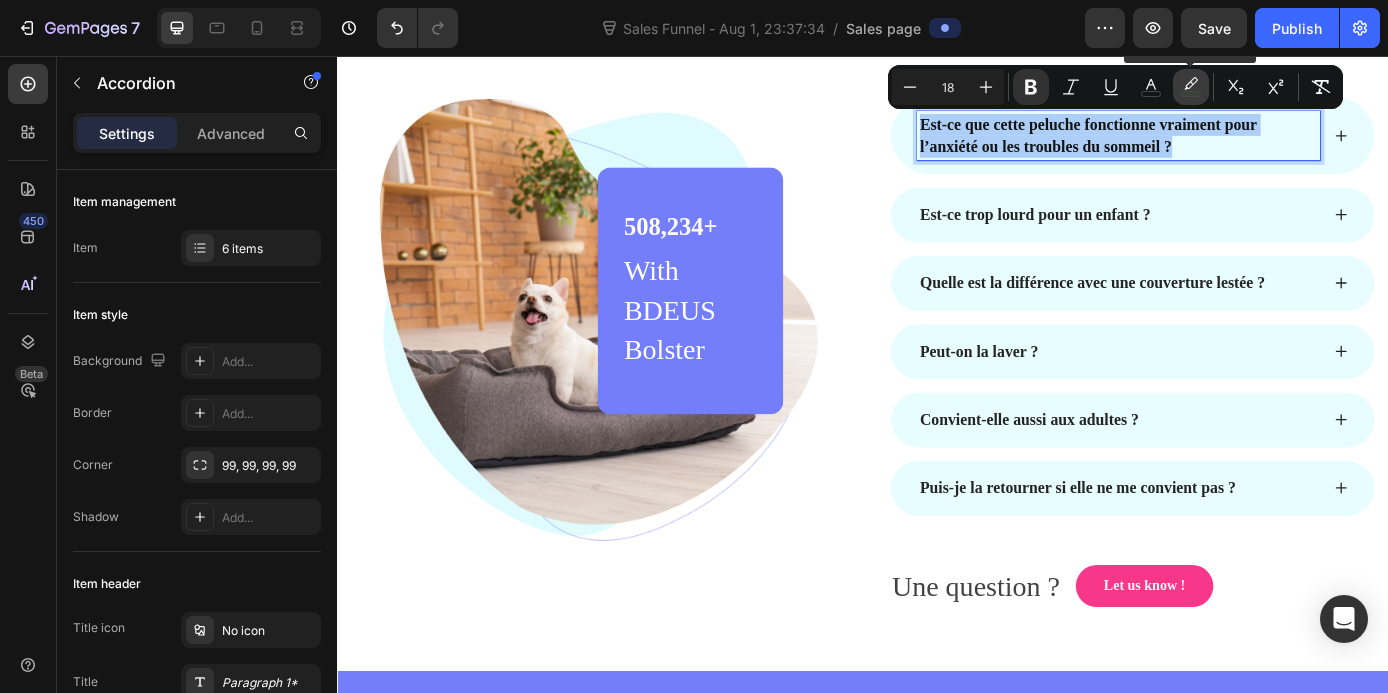 click 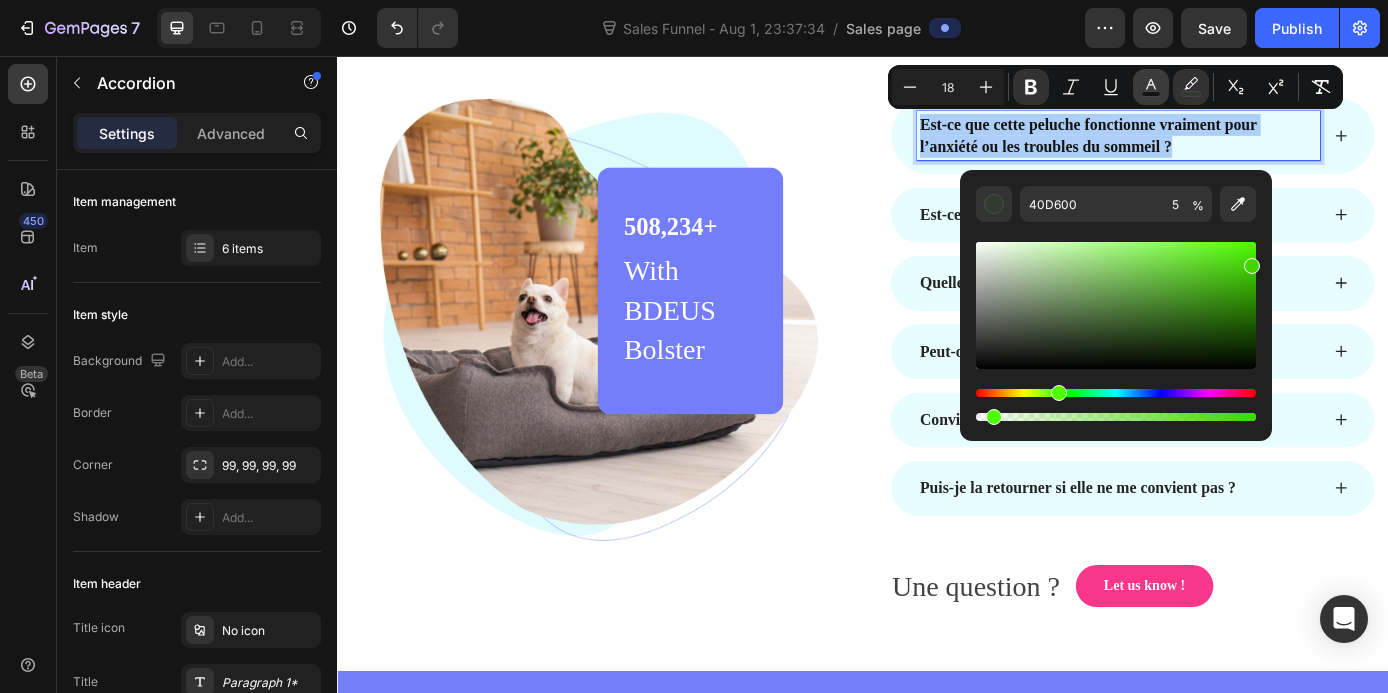 click 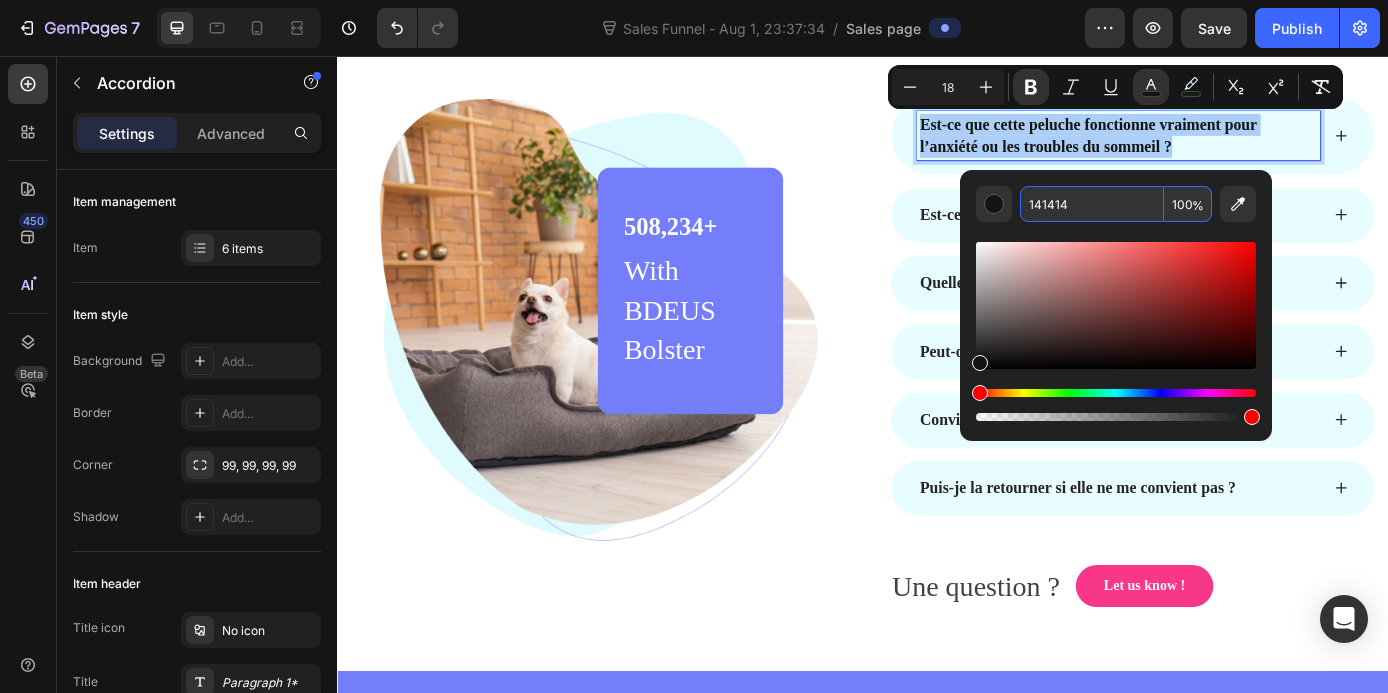 click on "141414" at bounding box center (1092, 204) 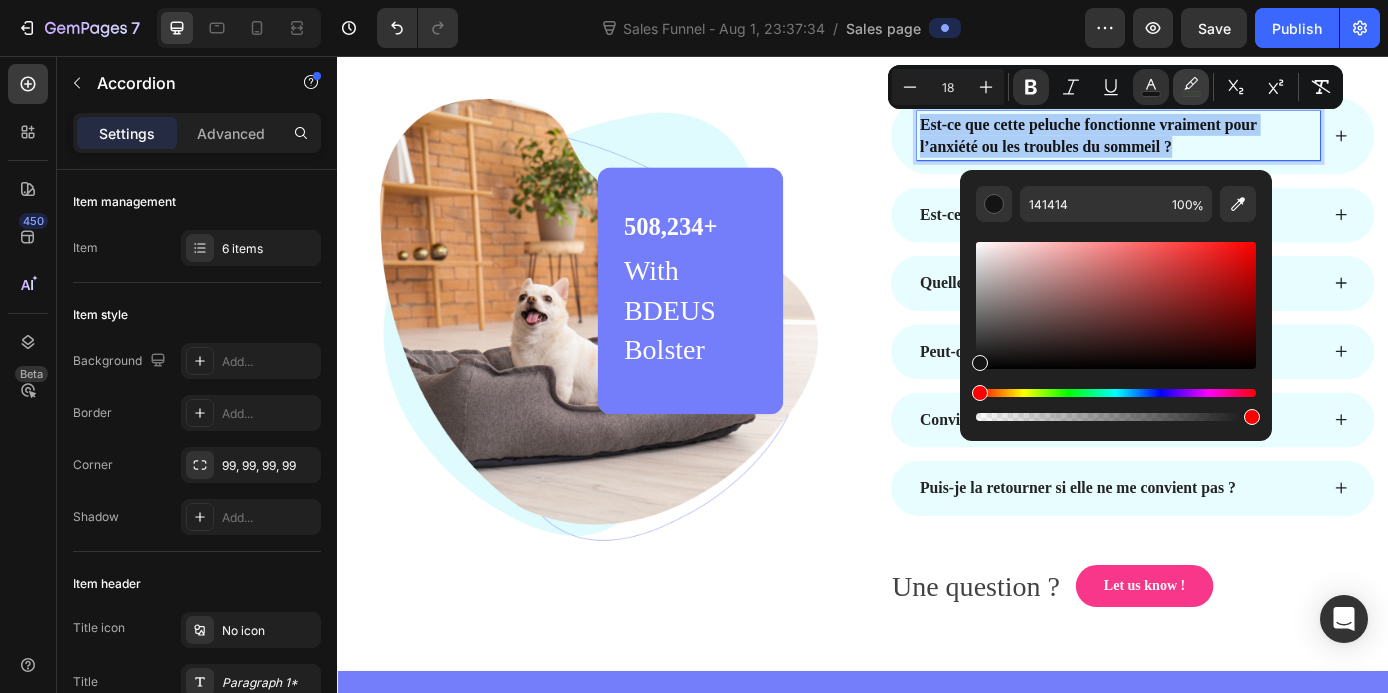 click 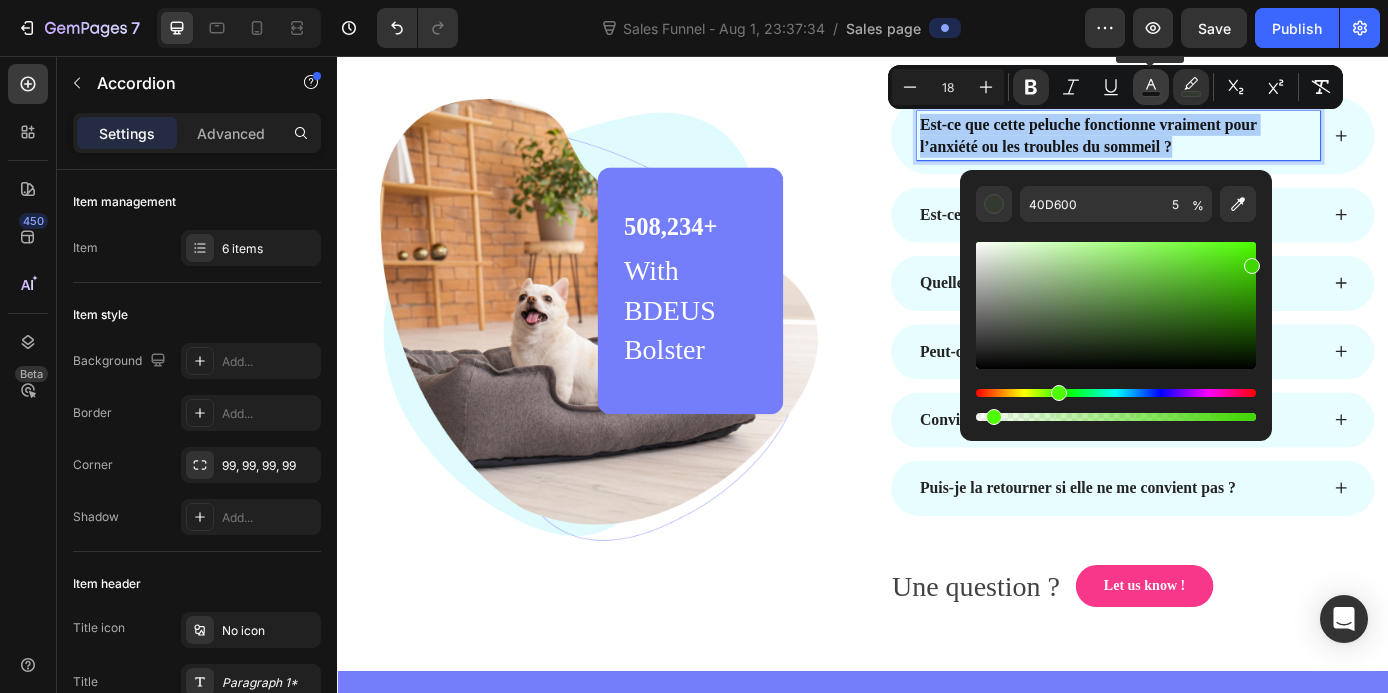click 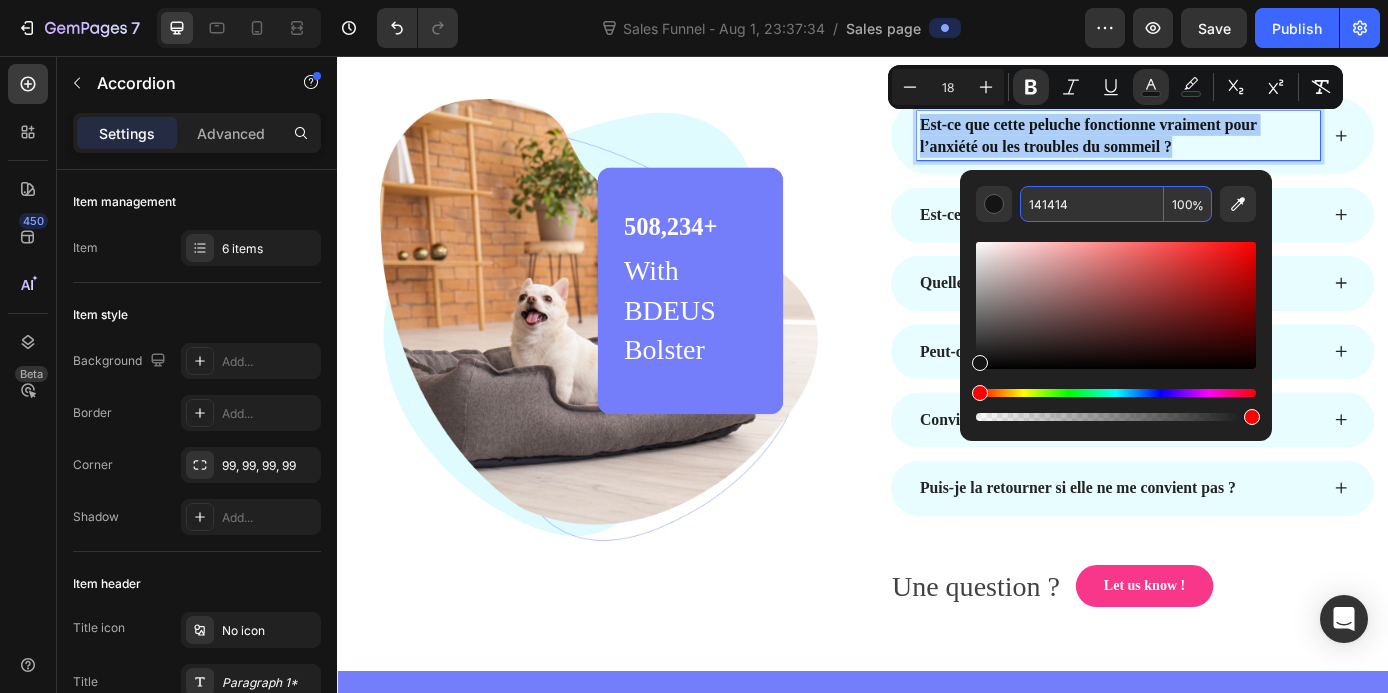 click on "141414" at bounding box center [1092, 204] 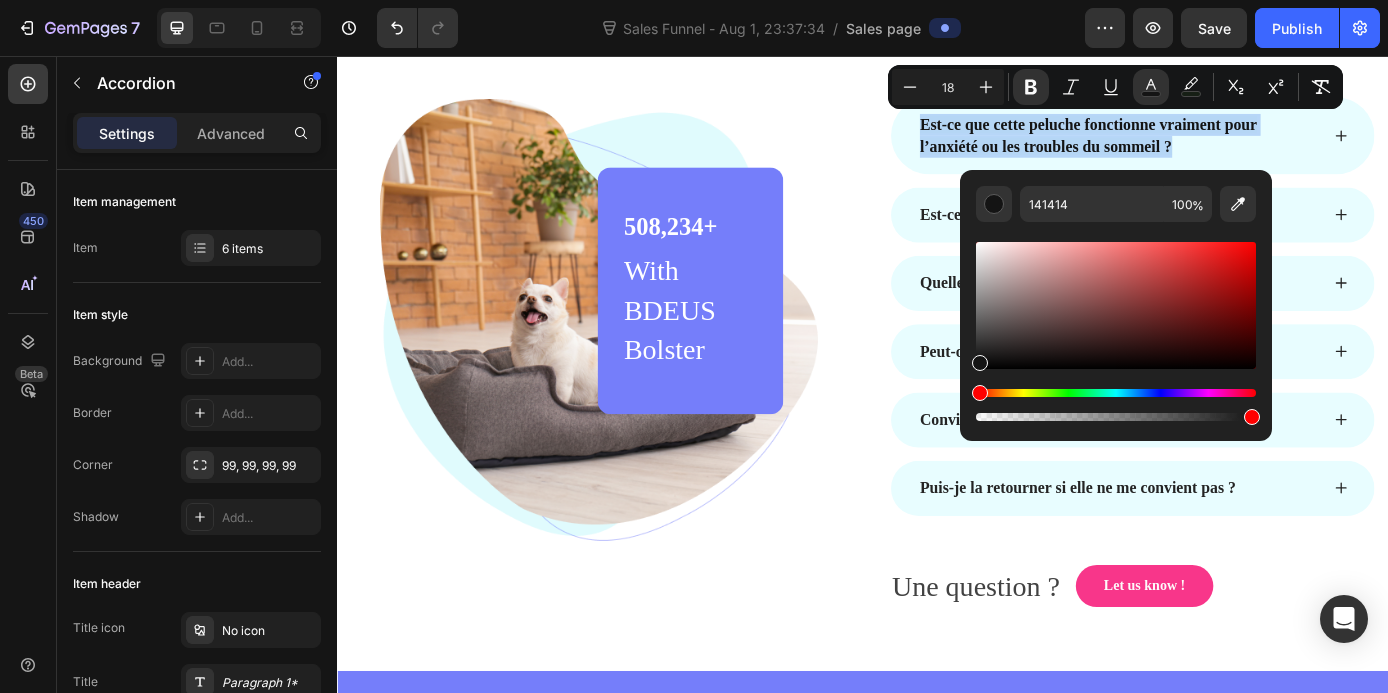 click on "Est-ce que cette peluche fonctionne vraiment pour l’anxiété ou les troubles du sommeil ?" at bounding box center (1245, 147) 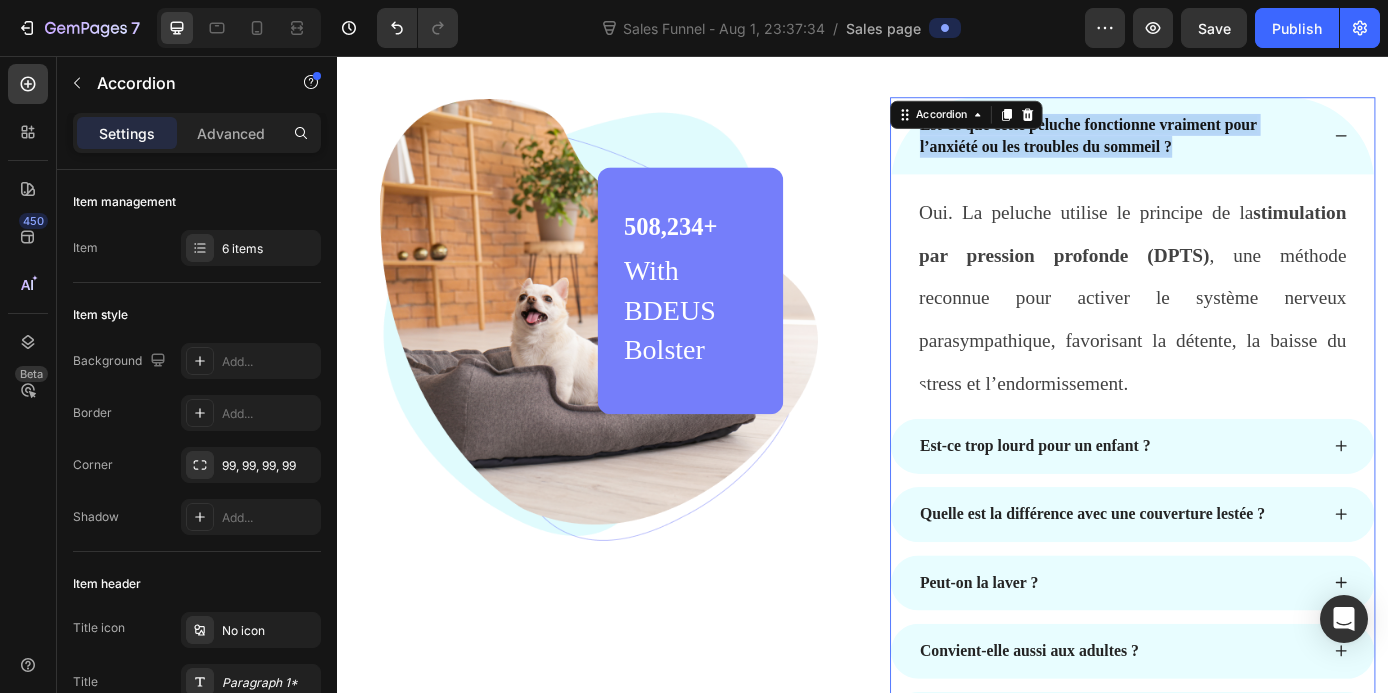 click on "Est-ce que cette peluche fonctionne vraiment pour l’anxiété ou les troubles du sommeil ?" at bounding box center [1245, 147] 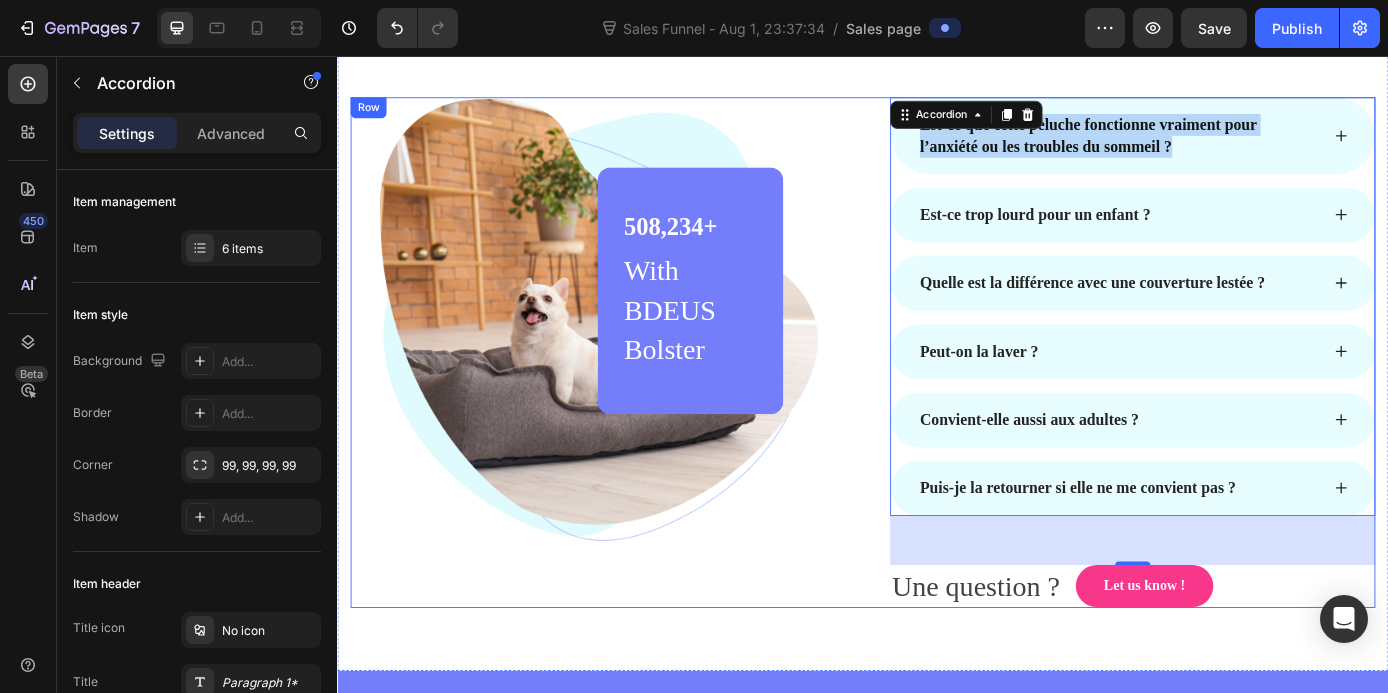 click on "Image 508,234+ Heading With BDEUS Bolster  Text block Row Row
Est-ce que cette peluche fonctionne vraiment pour l’anxiété ou les troubles du sommeil ?
Est-ce trop lourd pour un enfant ?
Quelle est la différence avec une couverture lestée ?
Peut-on la laver ?
Convient-elle aussi aux adultes ?
Puis-je la retourner si elle ne me convient pas ? Accordion   56 Une question ?  Text block Let us know ! Button Row Row" at bounding box center [937, 394] 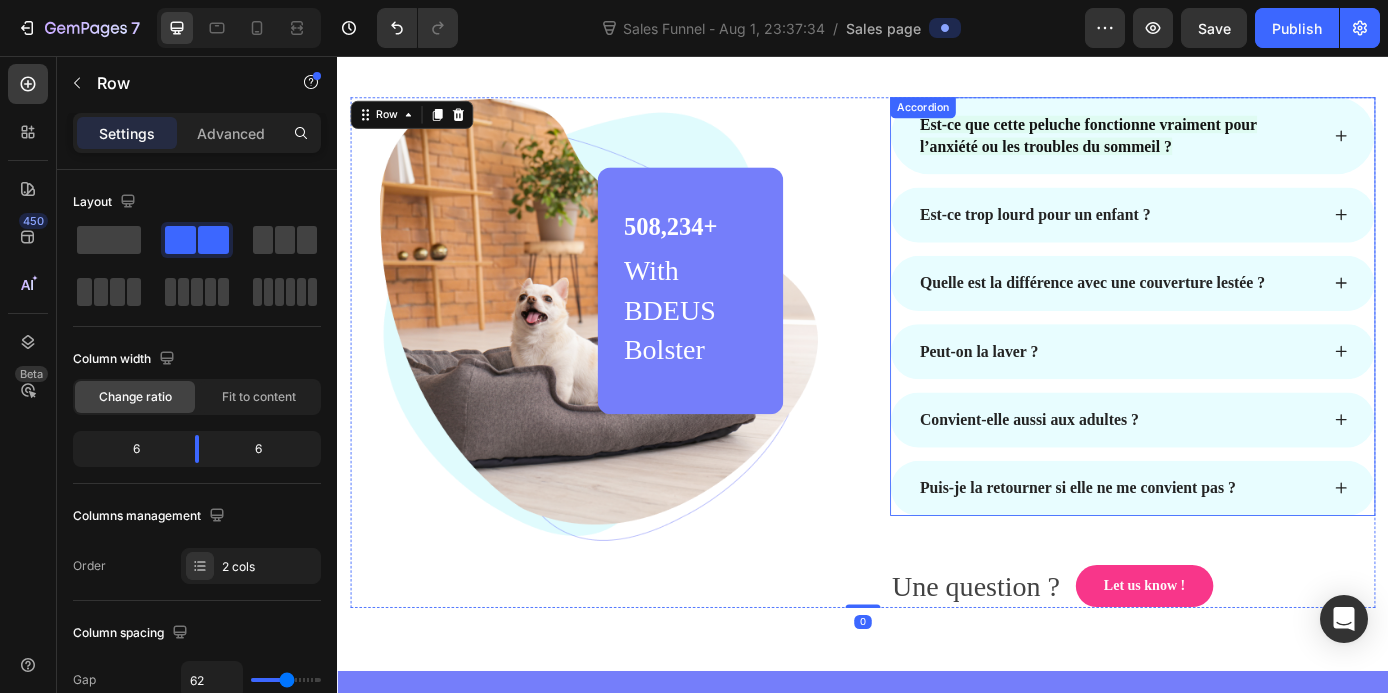 click on "Est-ce que cette peluche fonctionne vraiment pour l’anxiété ou les troubles du sommeil ?" at bounding box center [1194, 146] 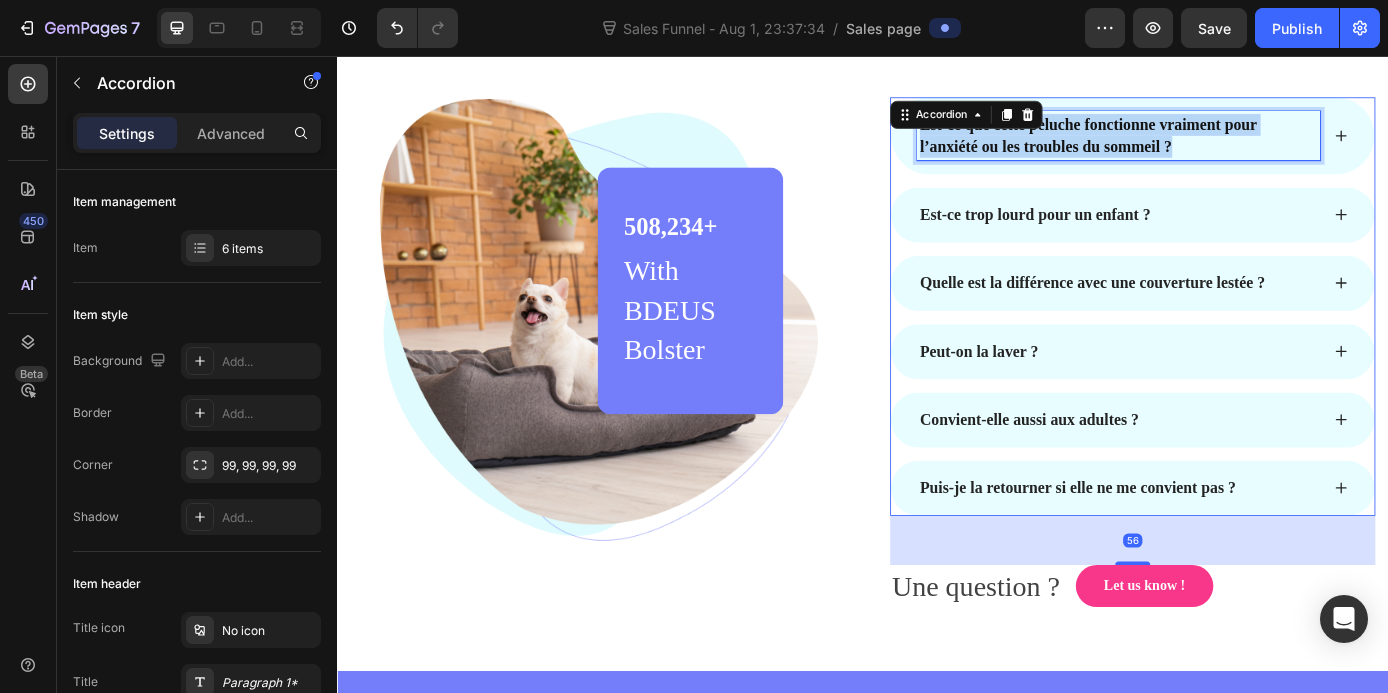 click on "Est-ce que cette peluche fonctionne vraiment pour l’anxiété ou les troubles du sommeil ?" at bounding box center [1194, 146] 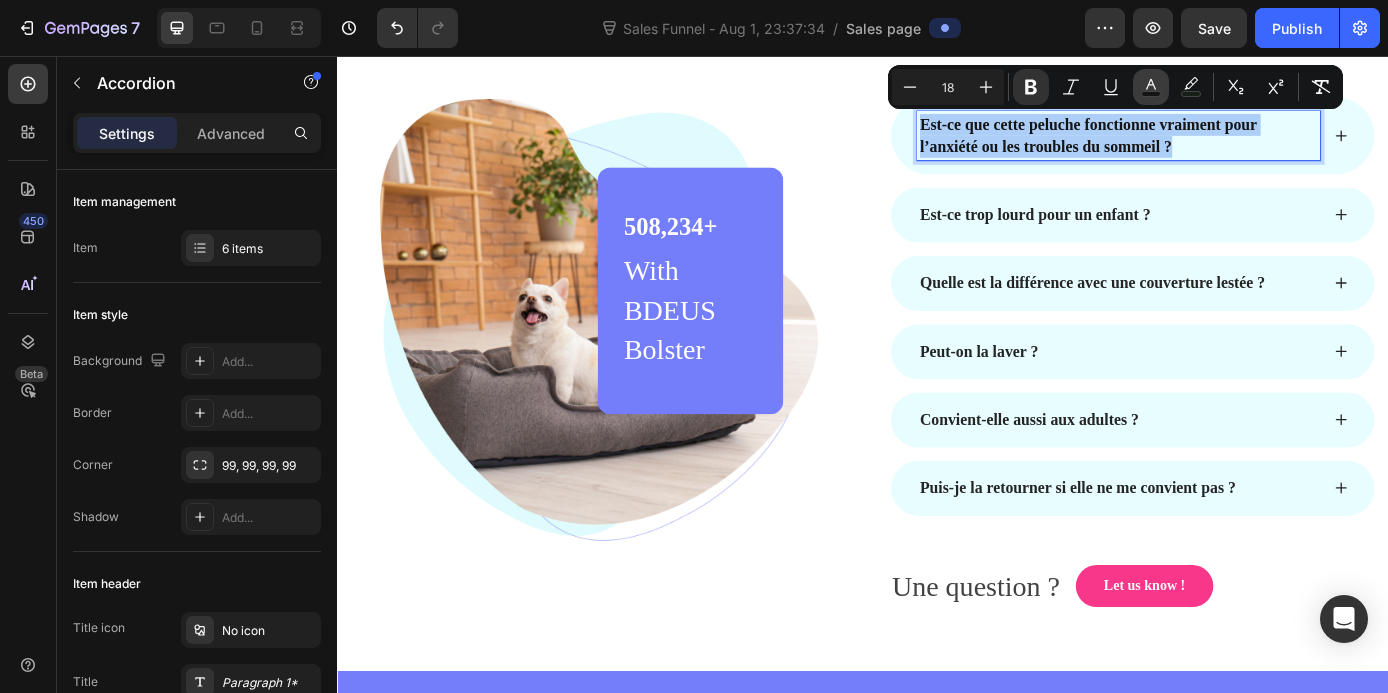 click 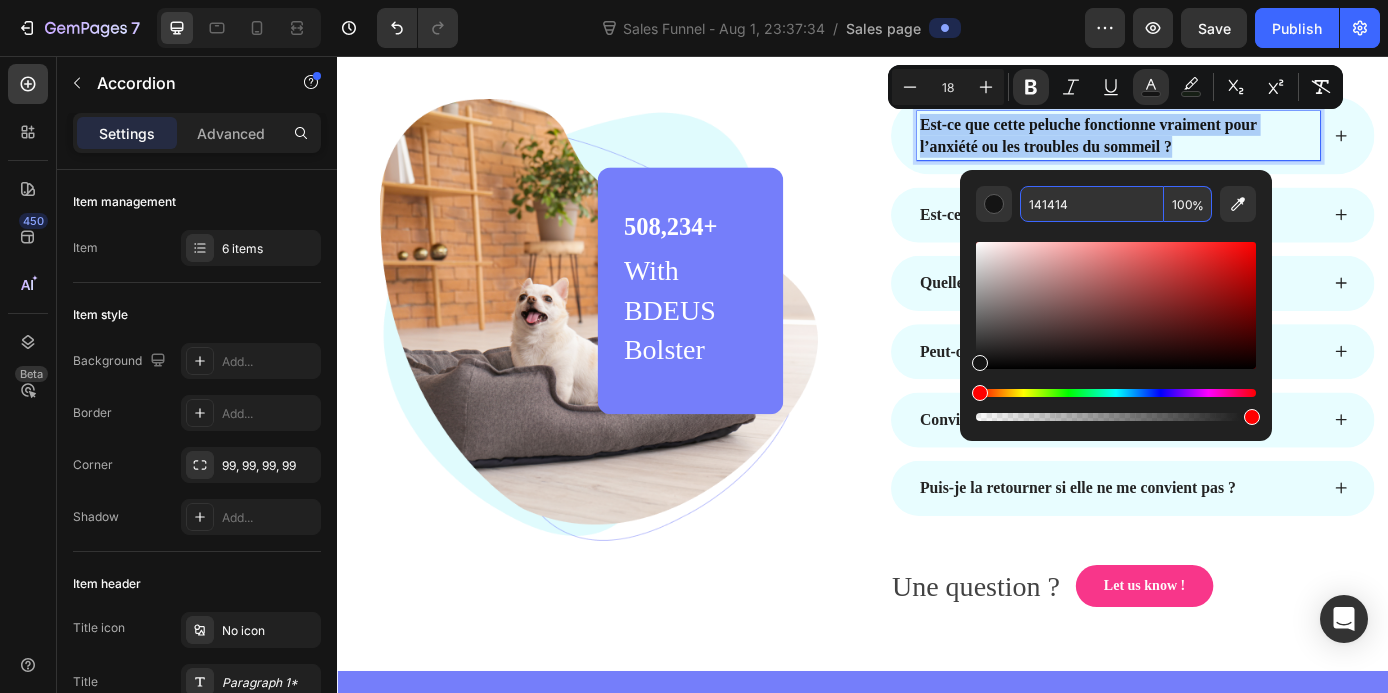 click on "141414" at bounding box center (1092, 204) 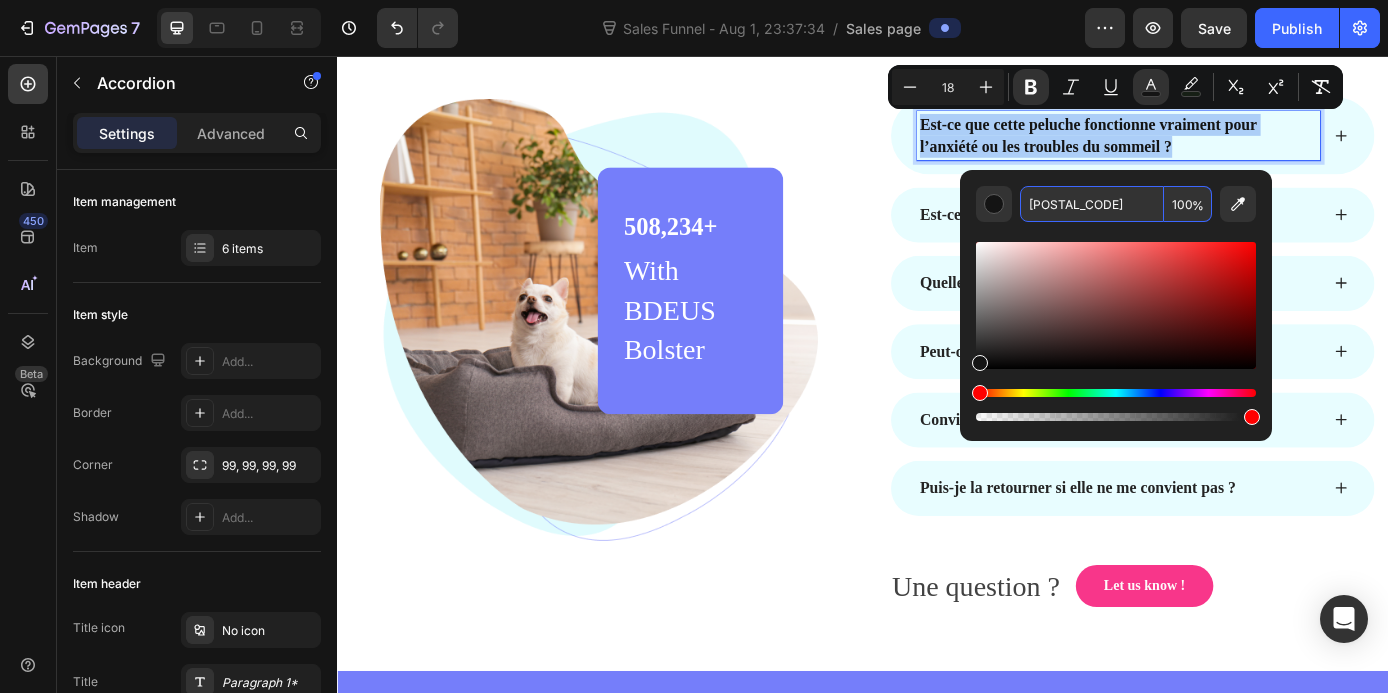 type on "3A4462" 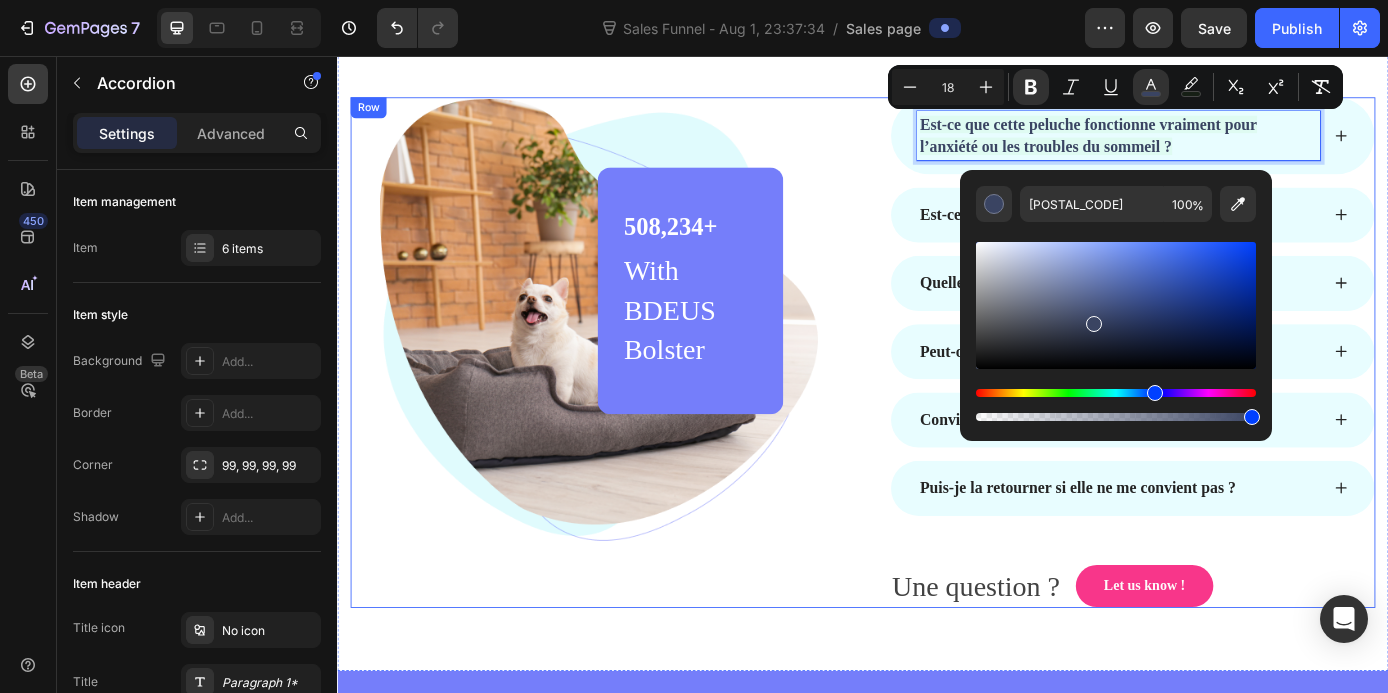click on "Image 508,234+ Heading With BDEUS Bolster  Text block Row Row
Est-ce que cette peluche fonctionne vraiment pour l’anxiété ou les troubles du sommeil ?
Est-ce trop lourd pour un enfant ?
Quelle est la différence avec une couverture lestée ?
Peut-on la laver ?
Convient-elle aussi aux adultes ?
Puis-je la retourner si elle ne me convient pas ? Accordion   56 Une question ?  Text block Let us know ! Button Row Row" at bounding box center [937, 394] 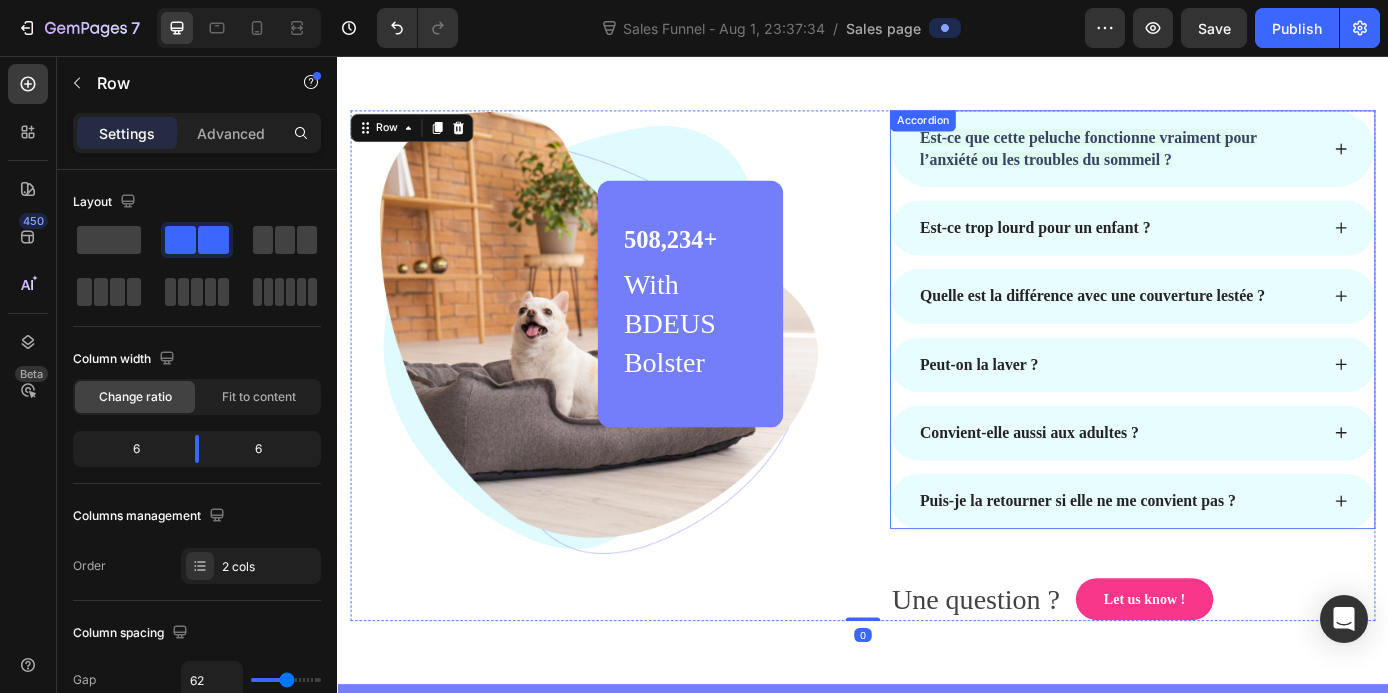 scroll, scrollTop: 6336, scrollLeft: 0, axis: vertical 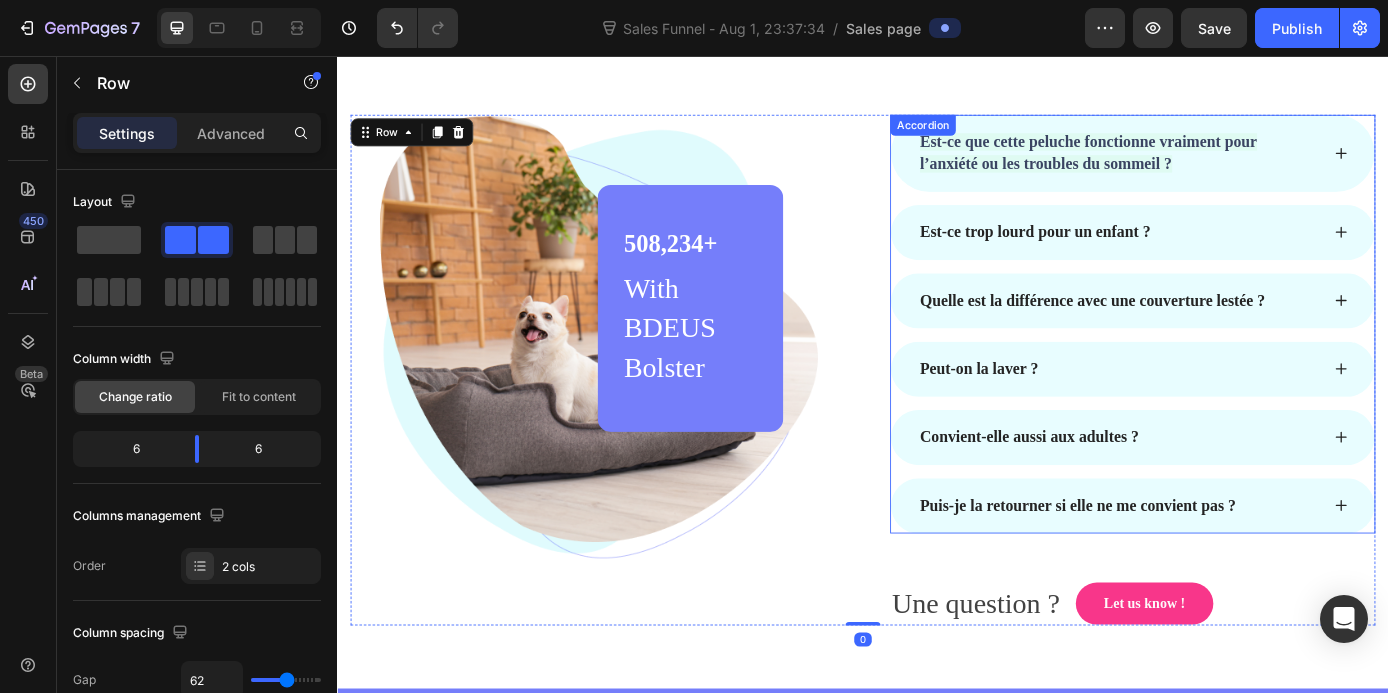 click on "Est-ce que cette peluche fonctionne vraiment pour l’anxiété ou les troubles du sommeil ?" at bounding box center [1194, 166] 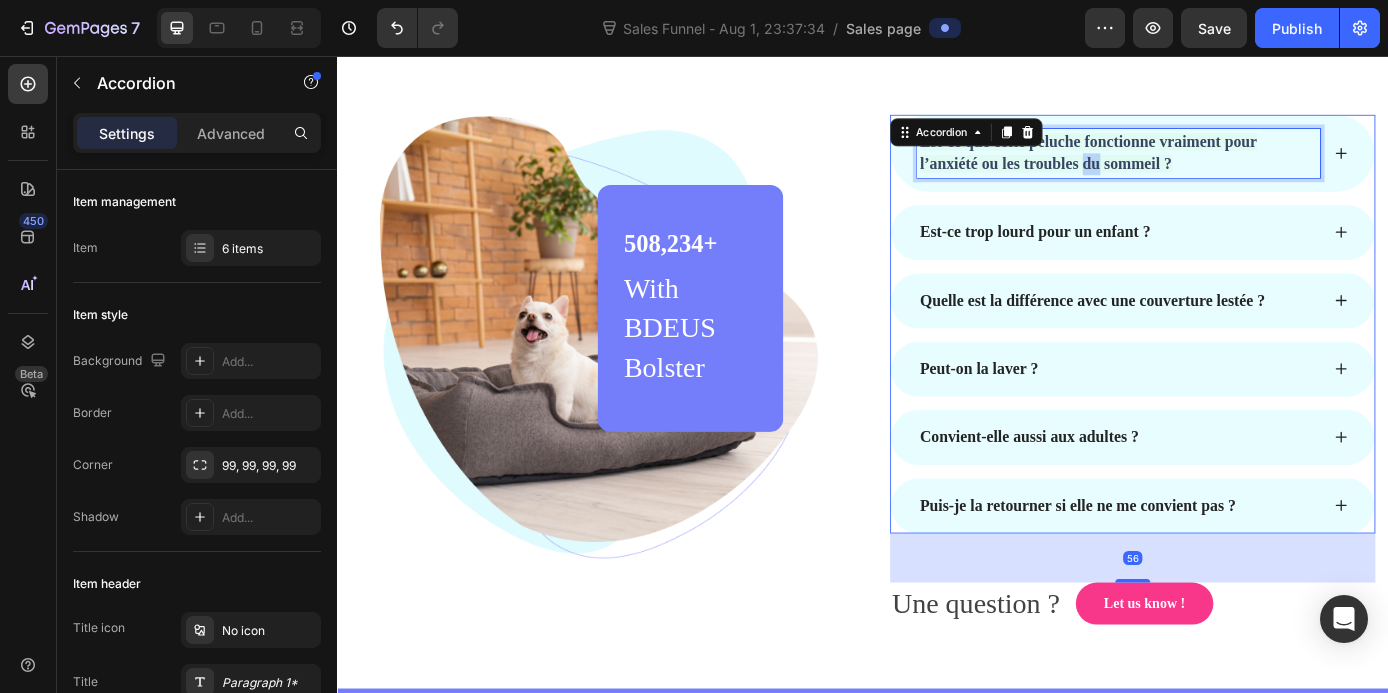 click on "Est-ce que cette peluche fonctionne vraiment pour l’anxiété ou les troubles du sommeil ?" at bounding box center [1194, 166] 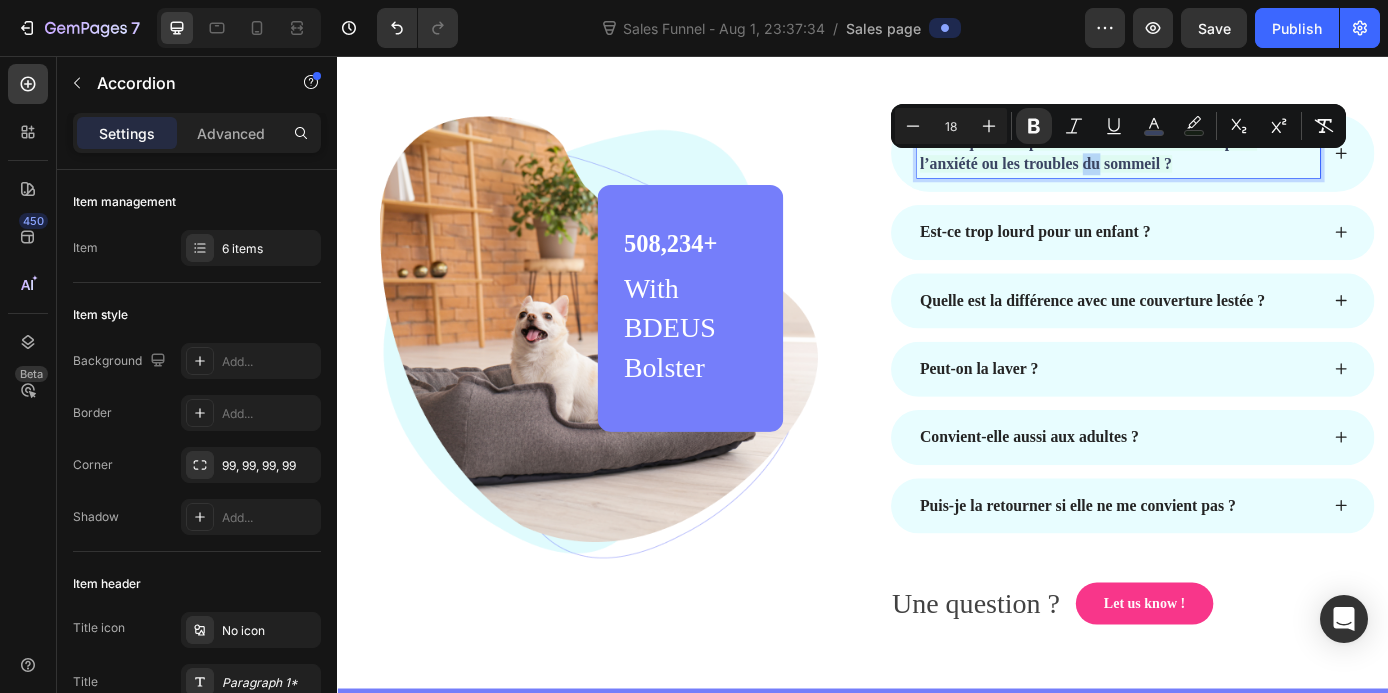click on "Est-ce que cette peluche fonctionne vraiment pour l’anxiété ou les troubles du sommeil ?" at bounding box center (1194, 166) 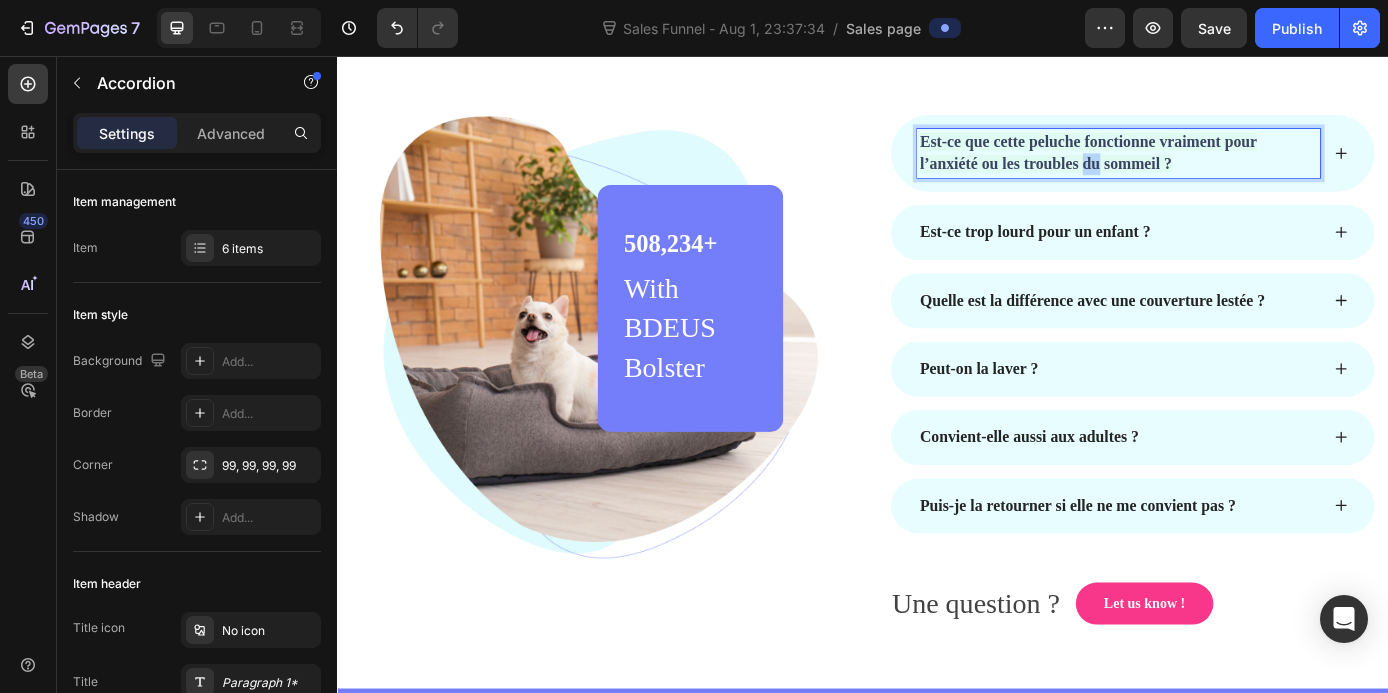 click on "Est-ce que cette peluche fonctionne vraiment pour l’anxiété ou les troubles du sommeil ?" at bounding box center [1194, 166] 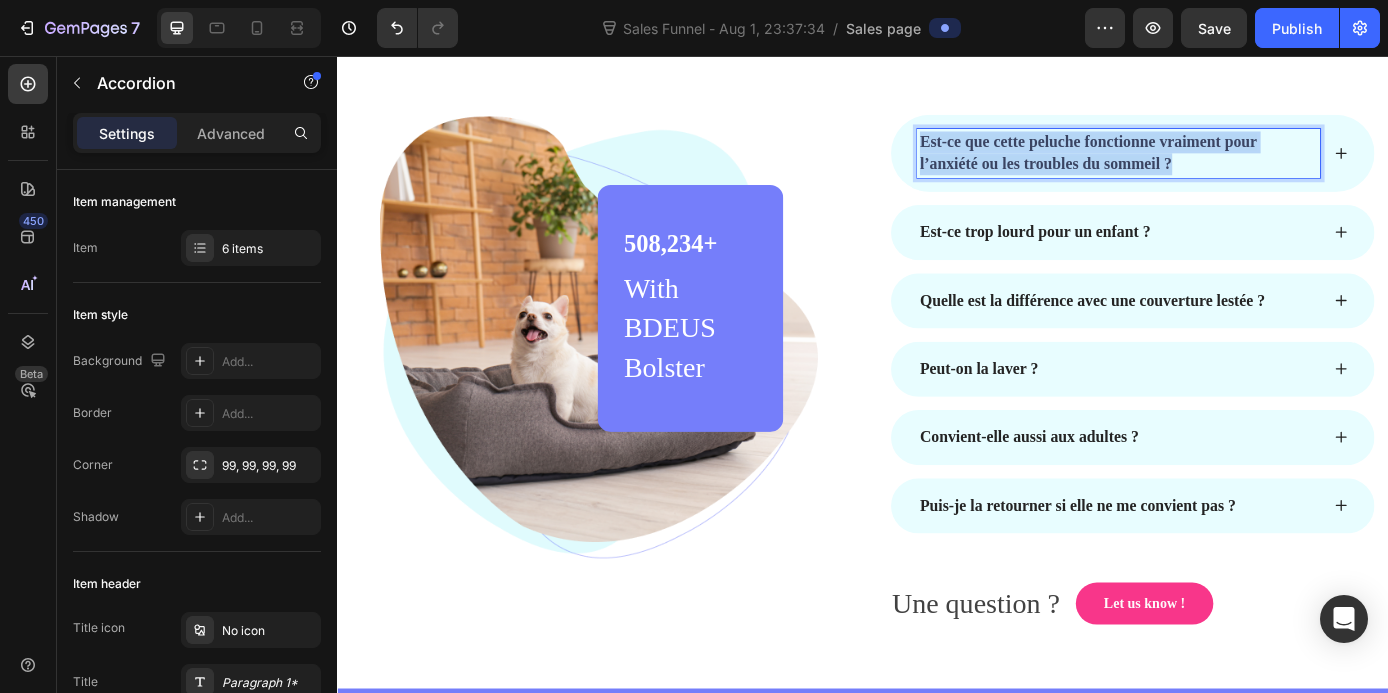 click on "Est-ce que cette peluche fonctionne vraiment pour l’anxiété ou les troubles du sommeil ?" at bounding box center [1194, 166] 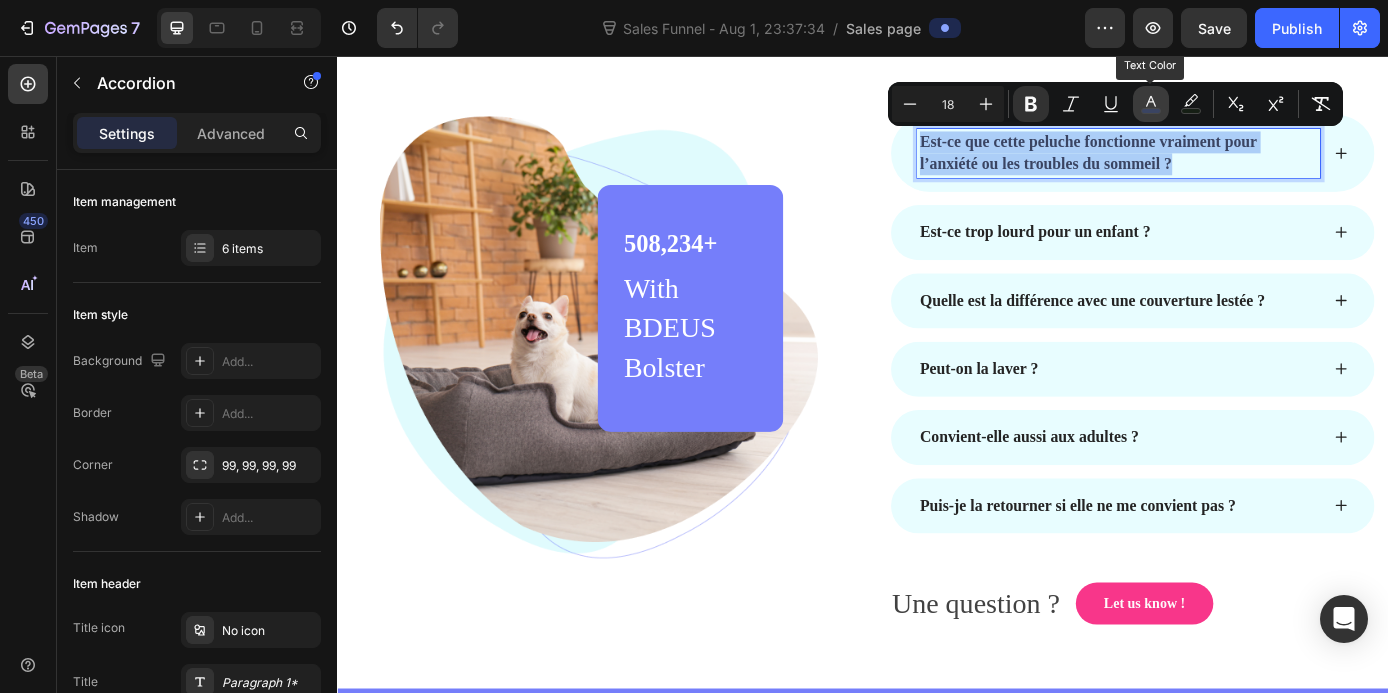 click 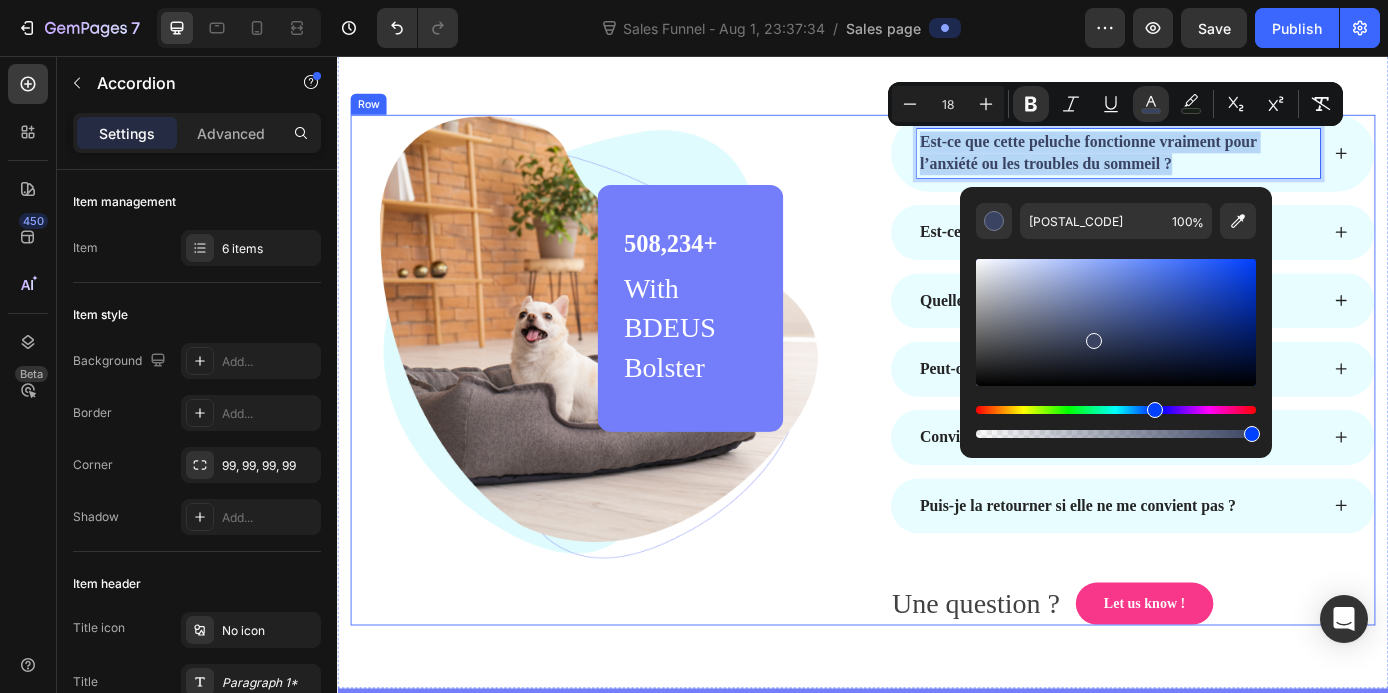 click on "Image 508,234+ Heading With BDEUS Bolster  Text block Row Row
Est-ce que cette peluche fonctionne vraiment pour l’anxiété ou les troubles du sommeil ?
Est-ce trop lourd pour un enfant ?
Quelle est la différence avec une couverture lestée ?
Peut-on la laver ?
Convient-elle aussi aux adultes ?
Puis-je la retourner si elle ne me convient pas ? Accordion   56 Une question ?  Text block Let us know ! Button Row Row" at bounding box center (937, 414) 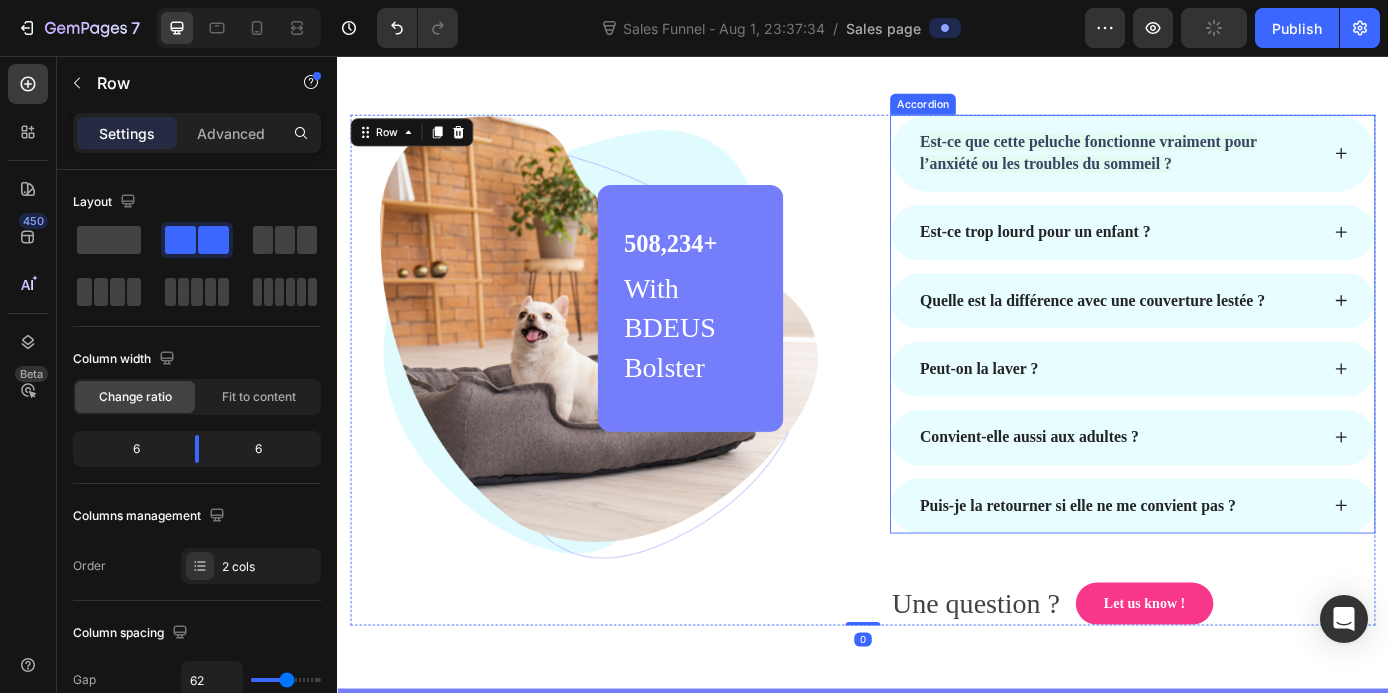 click on "Est-ce trop lourd pour un enfant ?" at bounding box center [1133, 257] 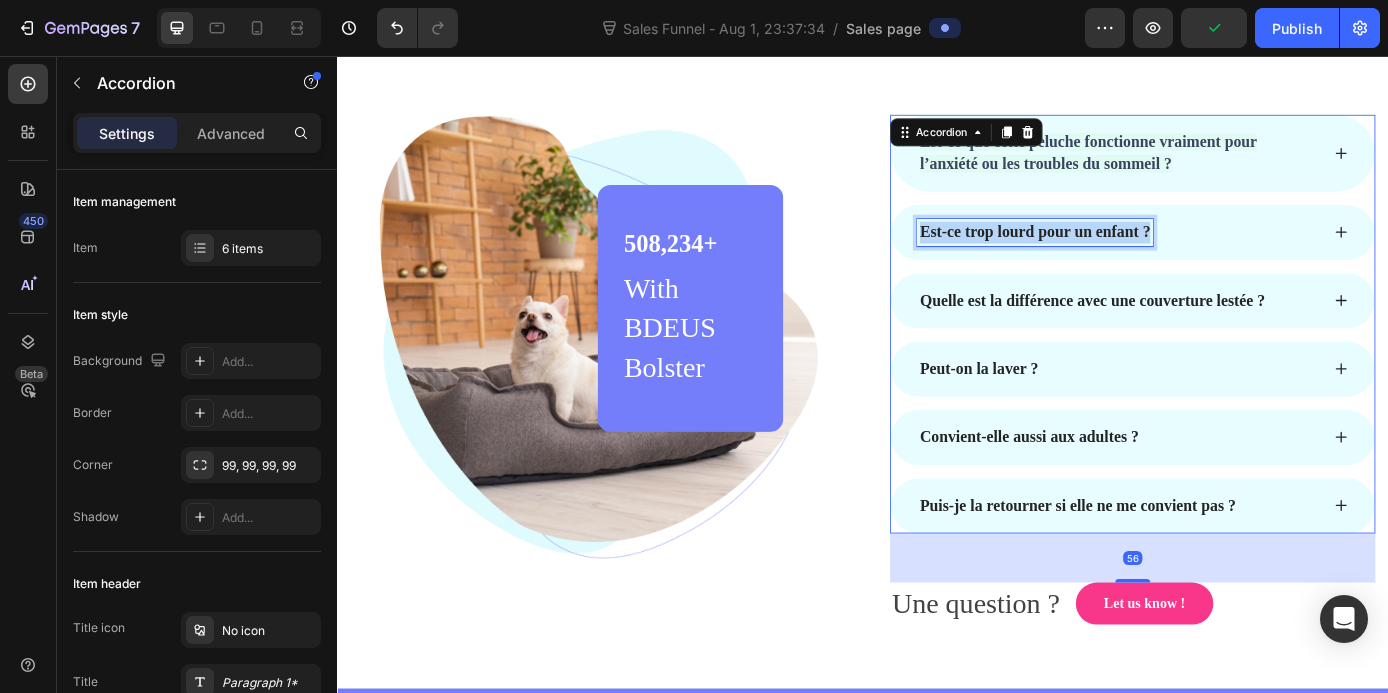click on "Est-ce trop lourd pour un enfant ?" at bounding box center [1133, 257] 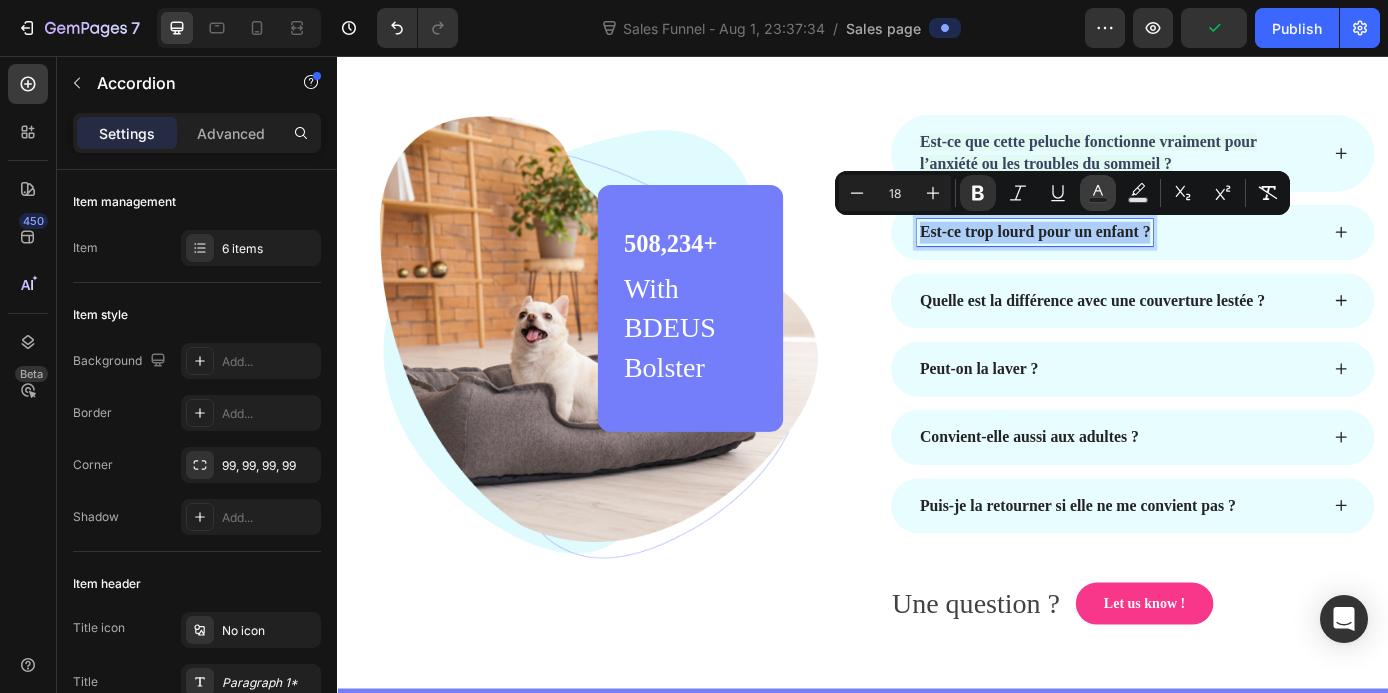click 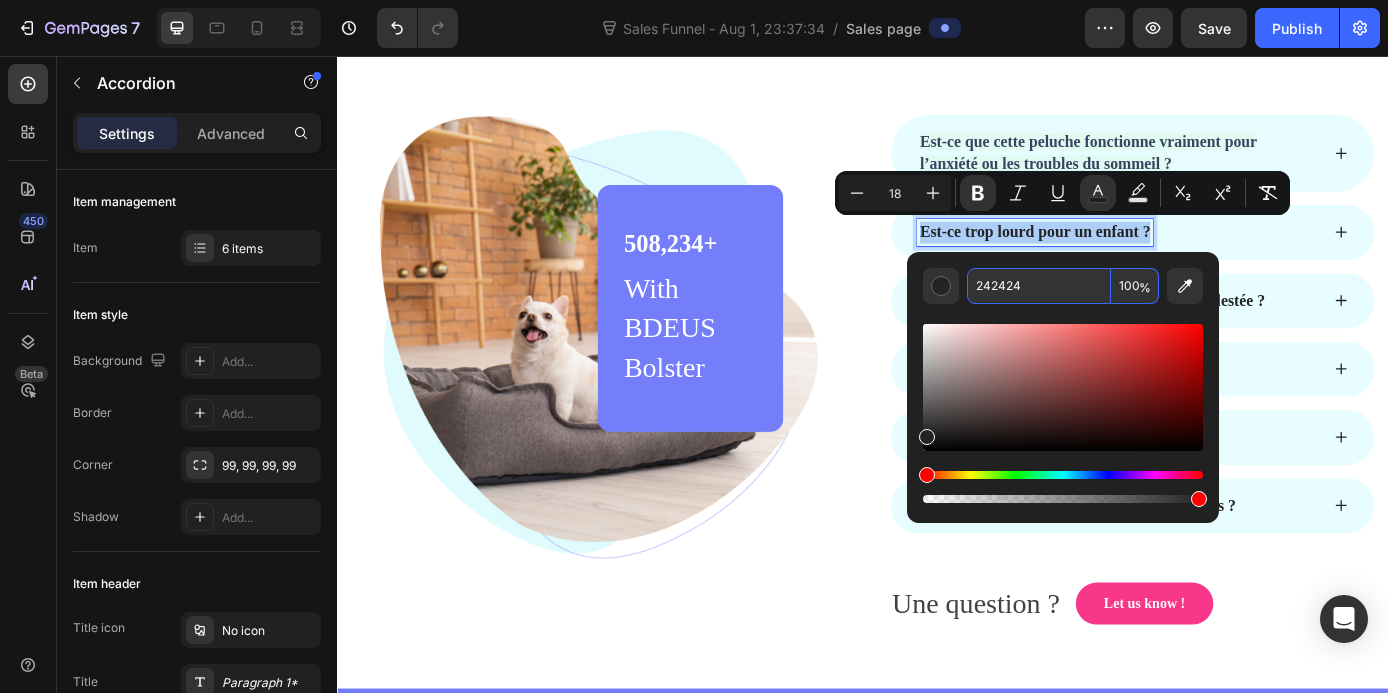 click on "242424" at bounding box center (1039, 286) 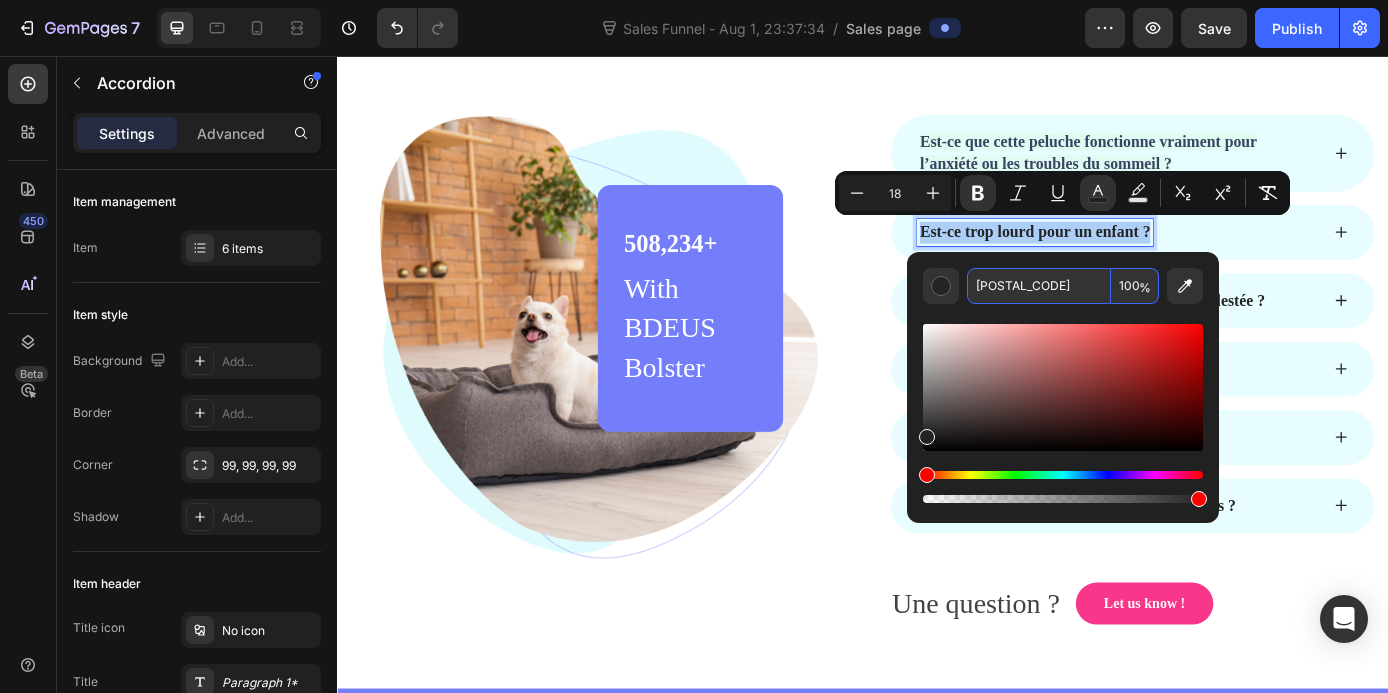 type on "3A4462" 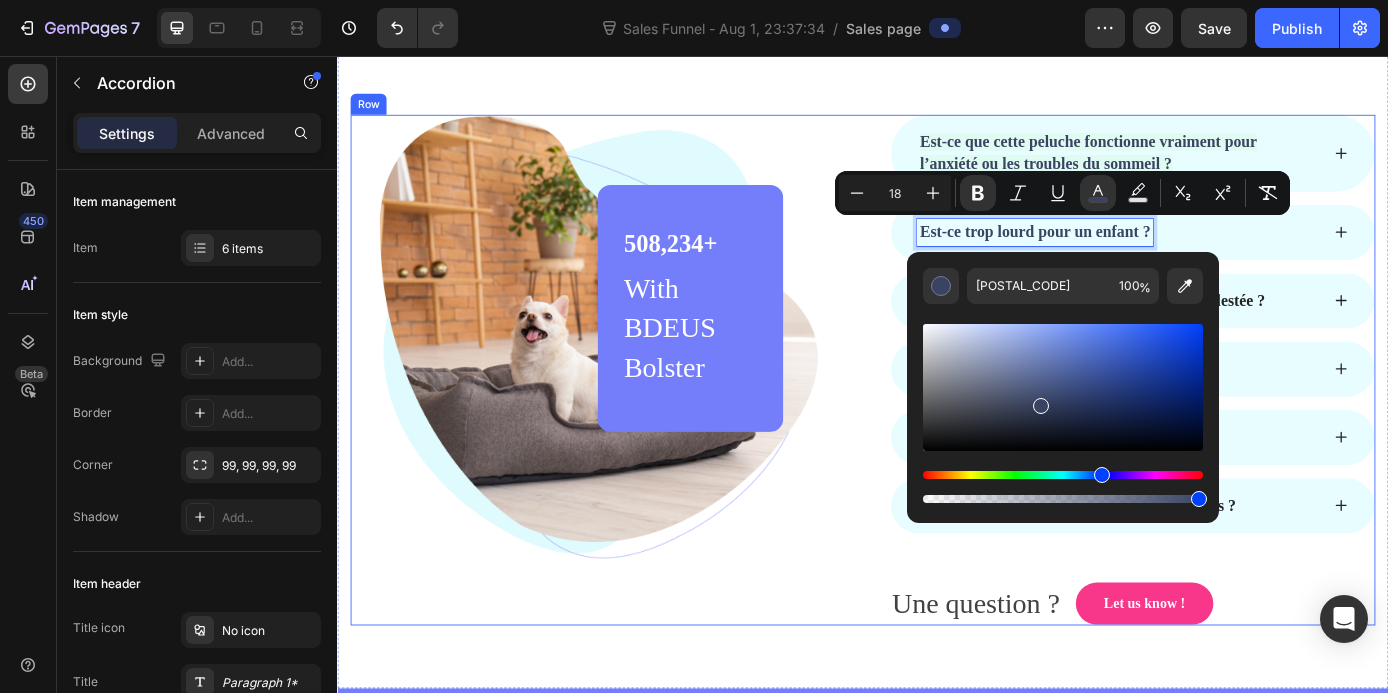 click on "Image 508,234+ Heading With BDEUS Bolster  Text block Row Row
Est-ce que cette peluche fonctionne vraiment pour l’anxiété ou les troubles du sommeil ?
Est-ce trop lourd pour un enfant ?
Quelle est la différence avec une couverture lestée ?
Peut-on la laver ?
Convient-elle aussi aux adultes ?
Puis-je la retourner si elle ne me convient pas ? Accordion   56 Une question ?  Text block Let us know ! Button Row Row" at bounding box center (937, 414) 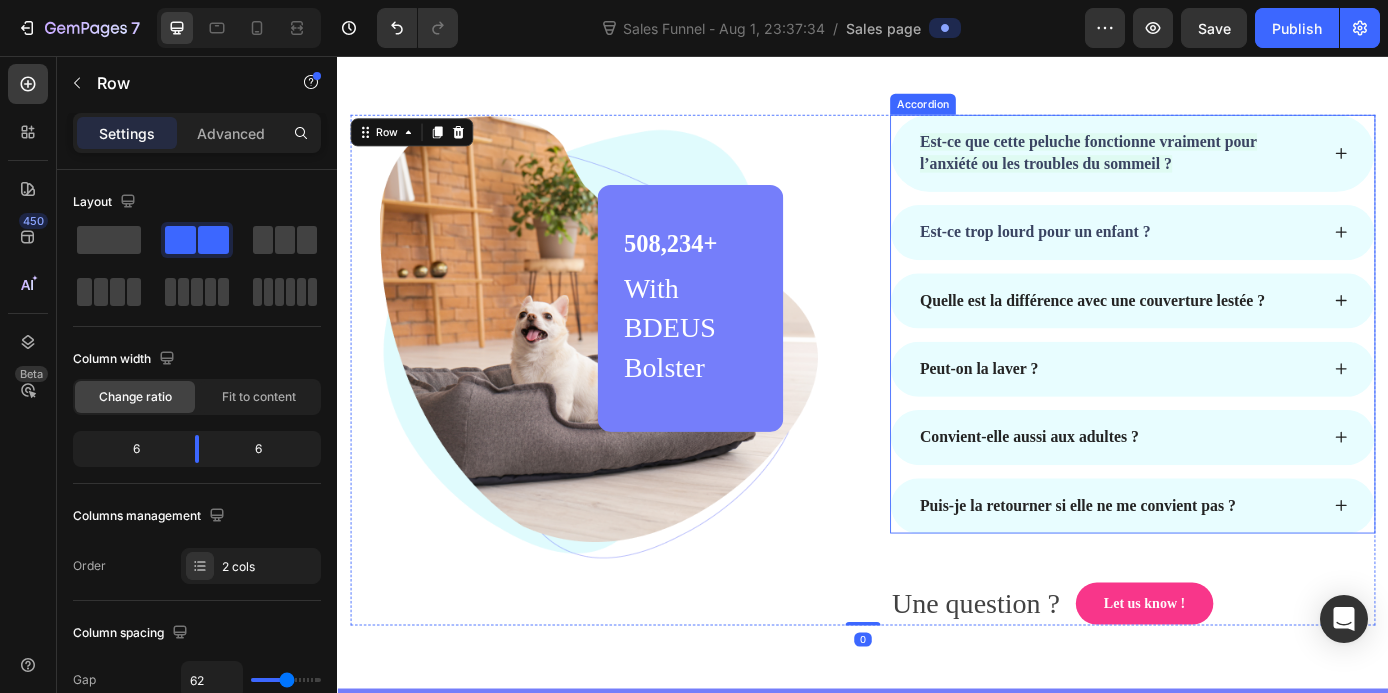 click on "Est-ce trop lourd pour un enfant ?" at bounding box center [1133, 257] 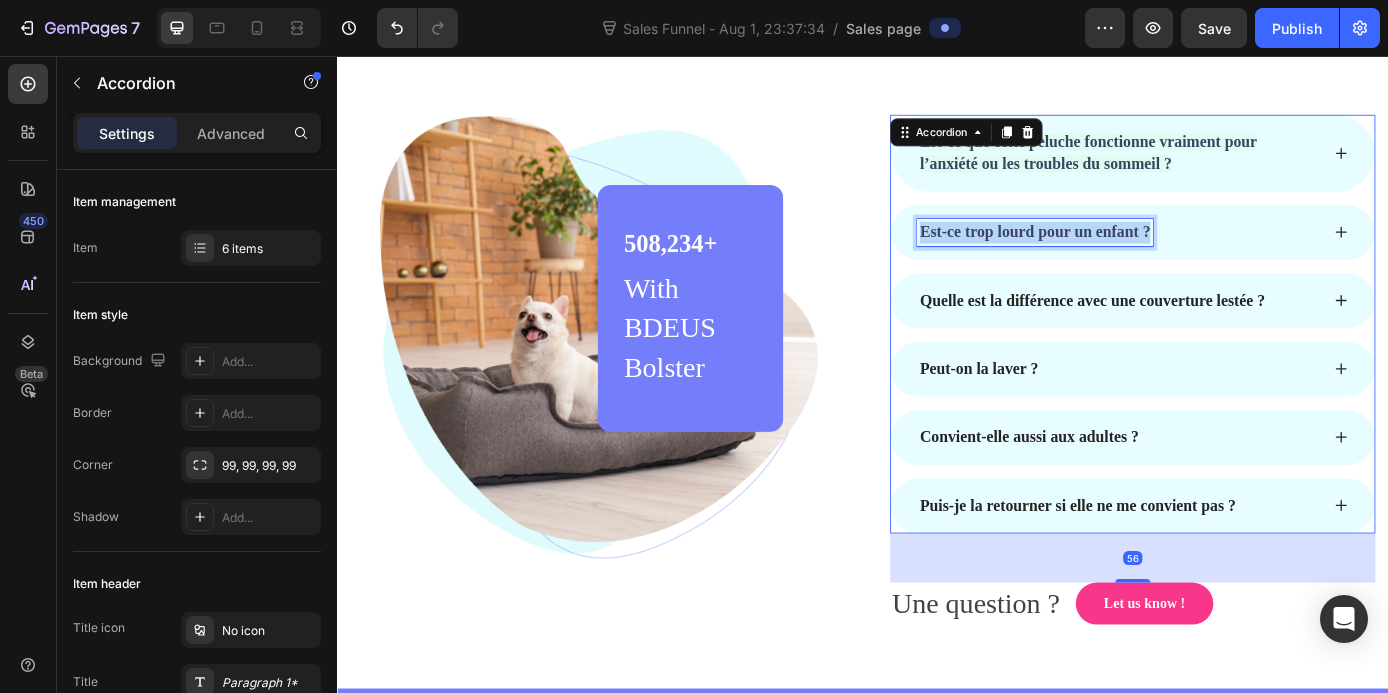 click on "Est-ce trop lourd pour un enfant ?" at bounding box center (1133, 257) 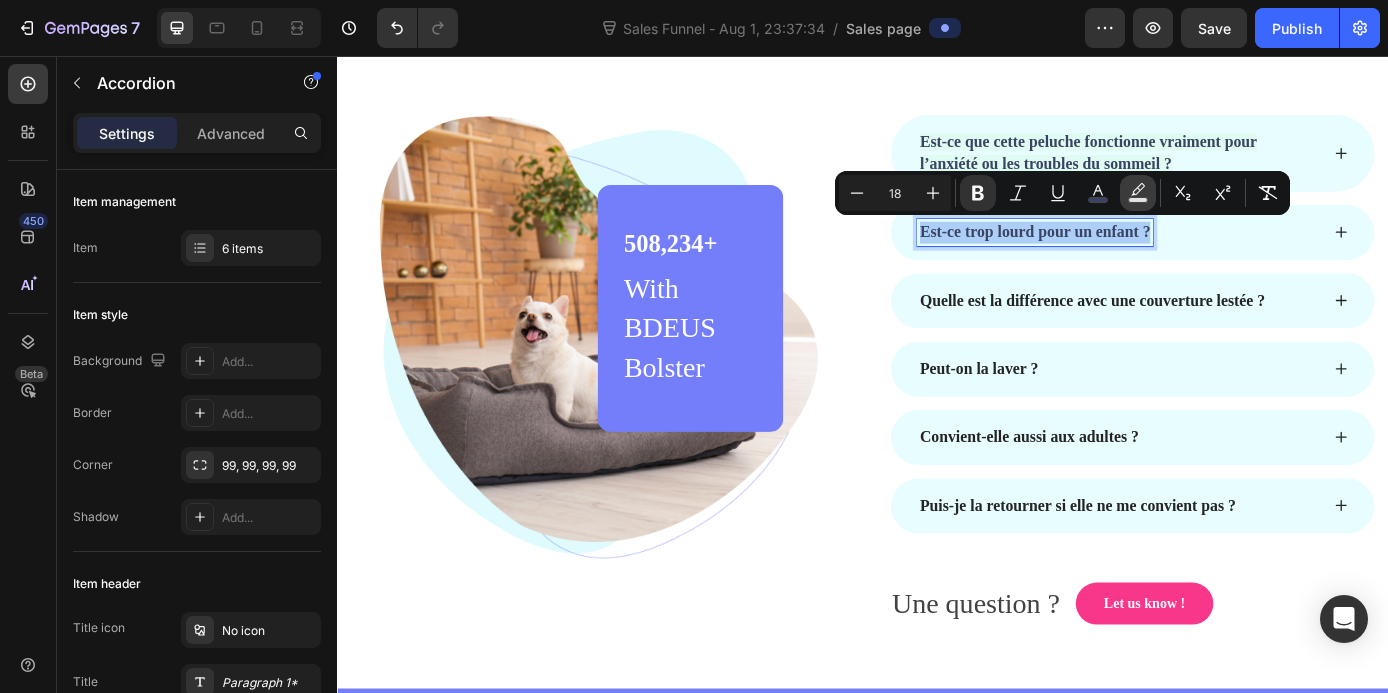 click 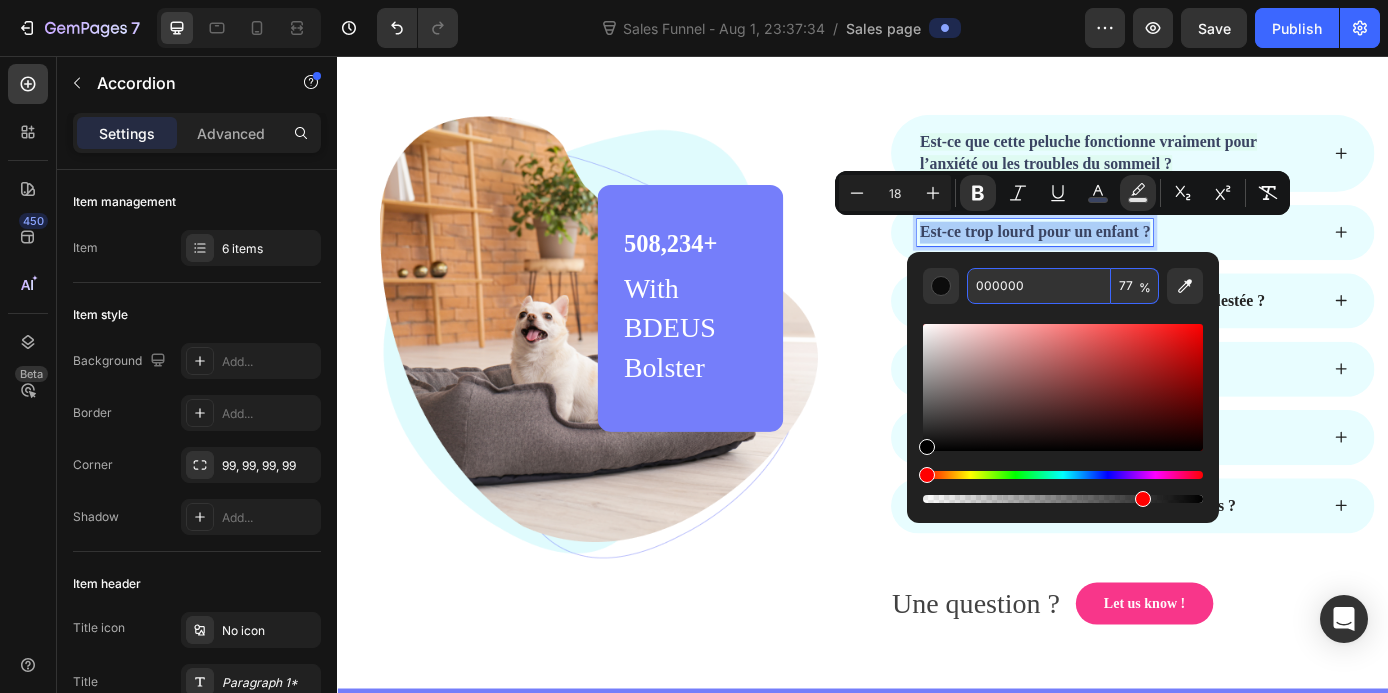 click on "000000" at bounding box center (1039, 286) 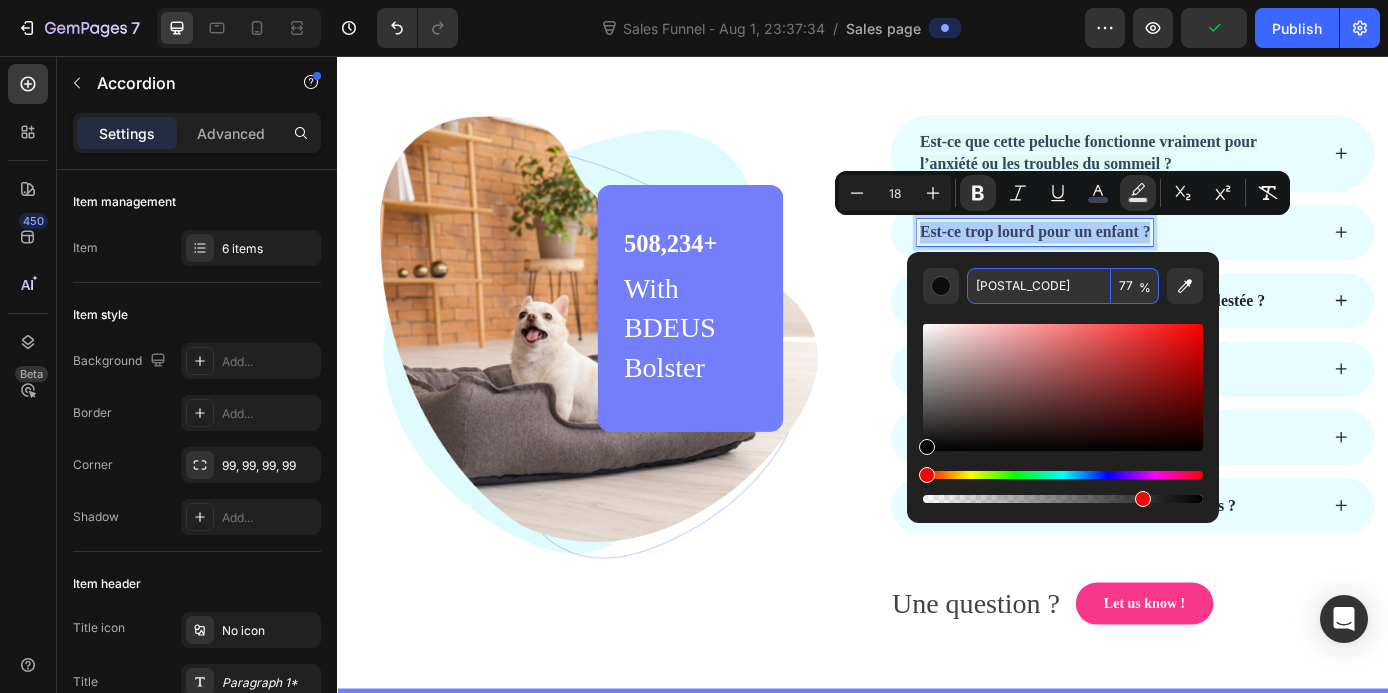 type on "3A4462" 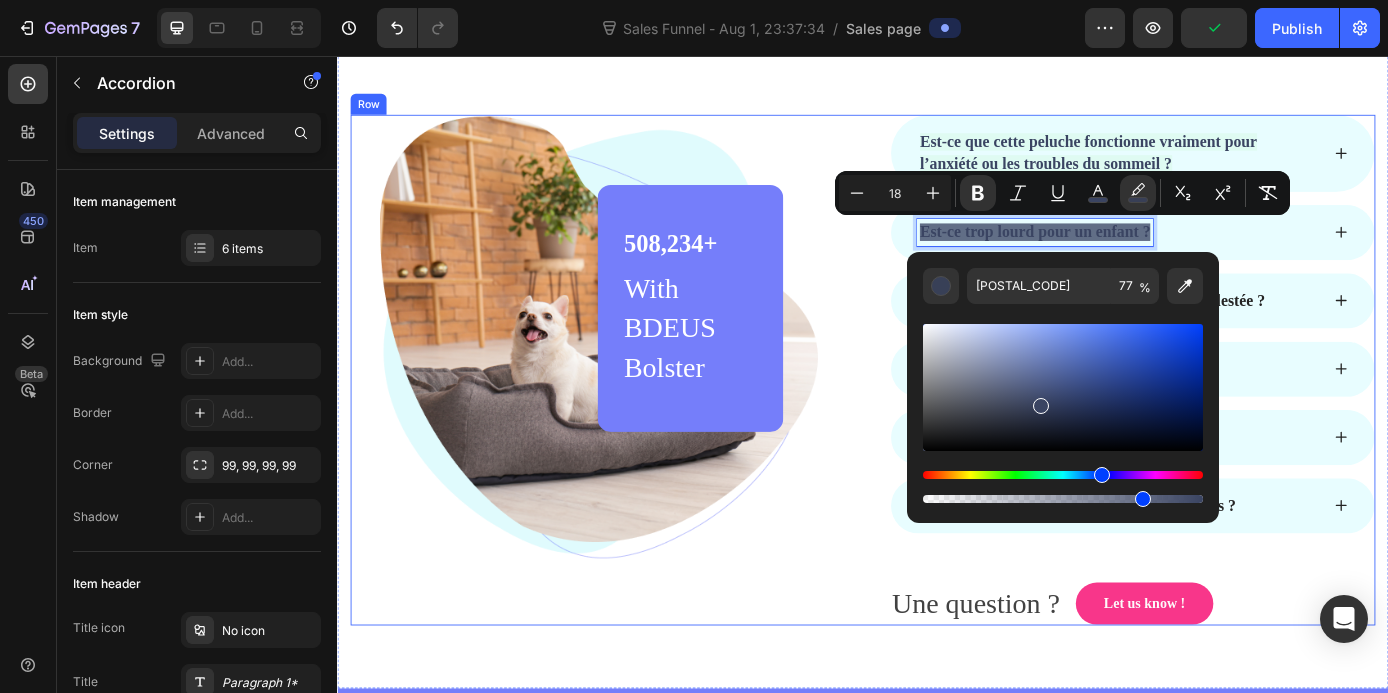 click on "Image 508,234+ Heading With BDEUS Bolster  Text block Row Row
Est-ce que cette peluche fonctionne vraiment pour l’anxiété ou les troubles du sommeil ?
Est-ce trop lourd pour un enfant ?
Quelle est la différence avec une couverture lestée ?
Peut-on la laver ?
Convient-elle aussi aux adultes ?
Puis-je la retourner si elle ne me convient pas ? Accordion   56 Une question ?  Text block Let us know ! Button Row Row" at bounding box center [937, 414] 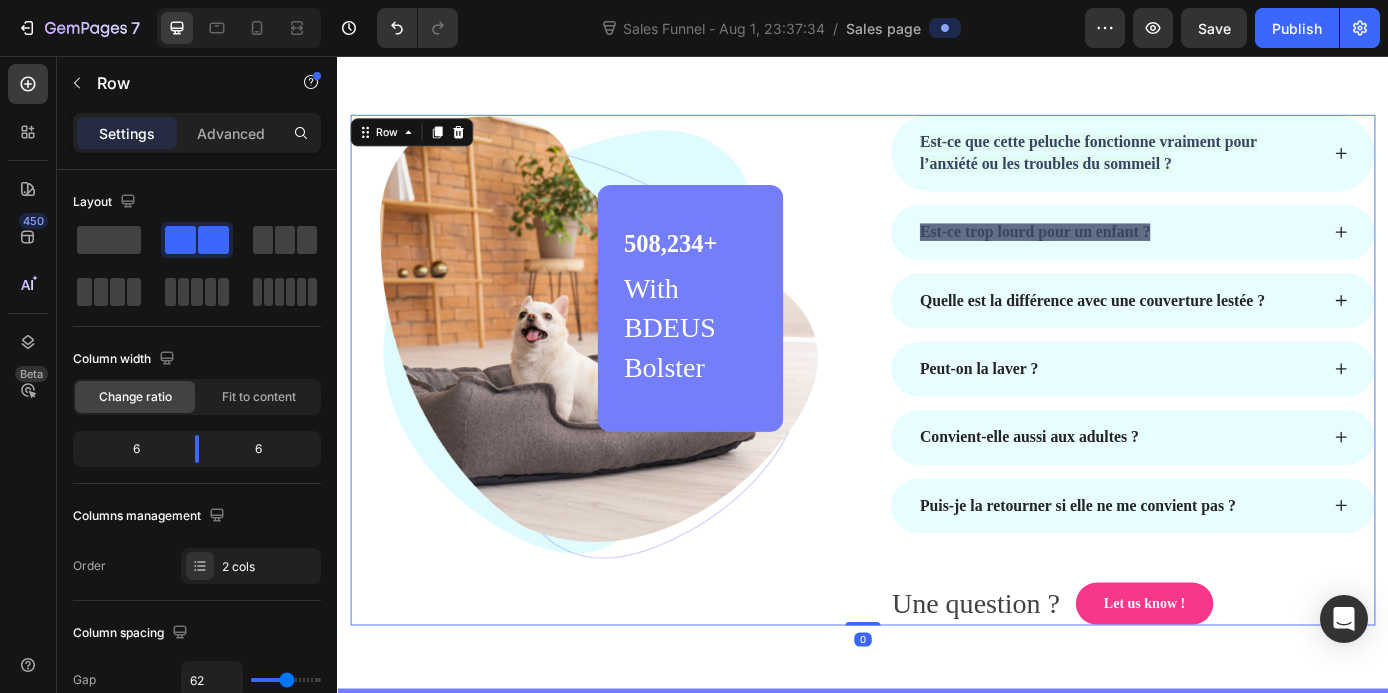 scroll, scrollTop: 6328, scrollLeft: 0, axis: vertical 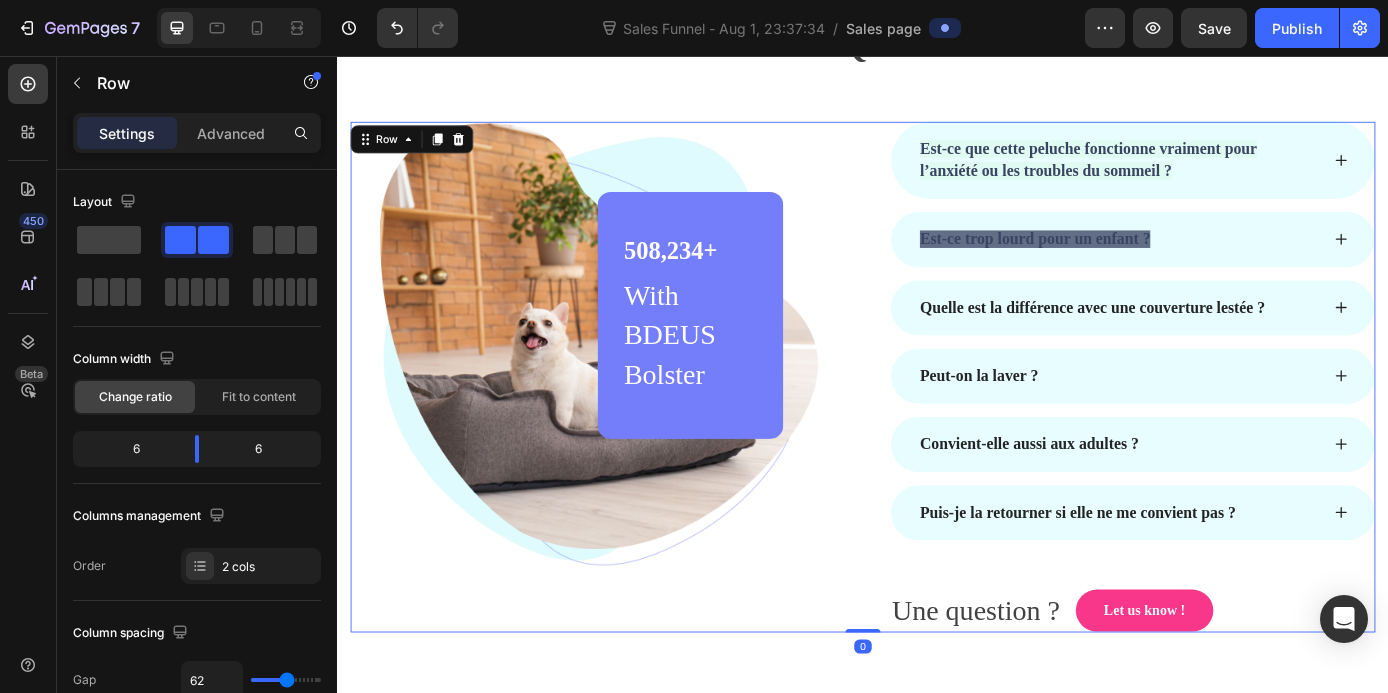 click on "Image 508,234+ Heading With BDEUS Bolster  Text block Row Row
Est-ce que cette peluche fonctionne vraiment pour l’anxiété ou les troubles du sommeil ?
Est-ce trop lourd pour un enfant ?
Quelle est la différence avec une couverture lestée ?
Peut-on la laver ?
Convient-elle aussi aux adultes ?
Puis-je la retourner si elle ne me convient pas ? Accordion Une question ?  Text block Let us know ! Button Row Row   0" at bounding box center [937, 422] 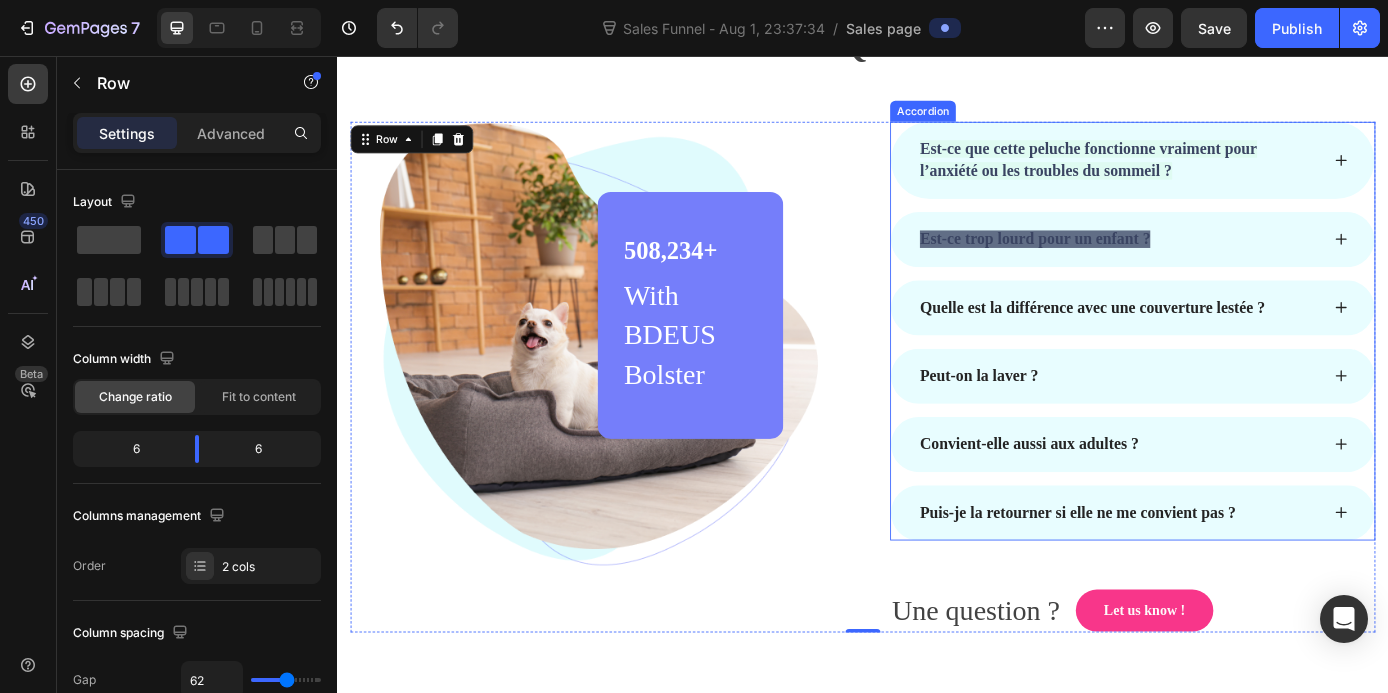 click on "Est-ce trop lourd pour un enfant ?" at bounding box center (1133, 265) 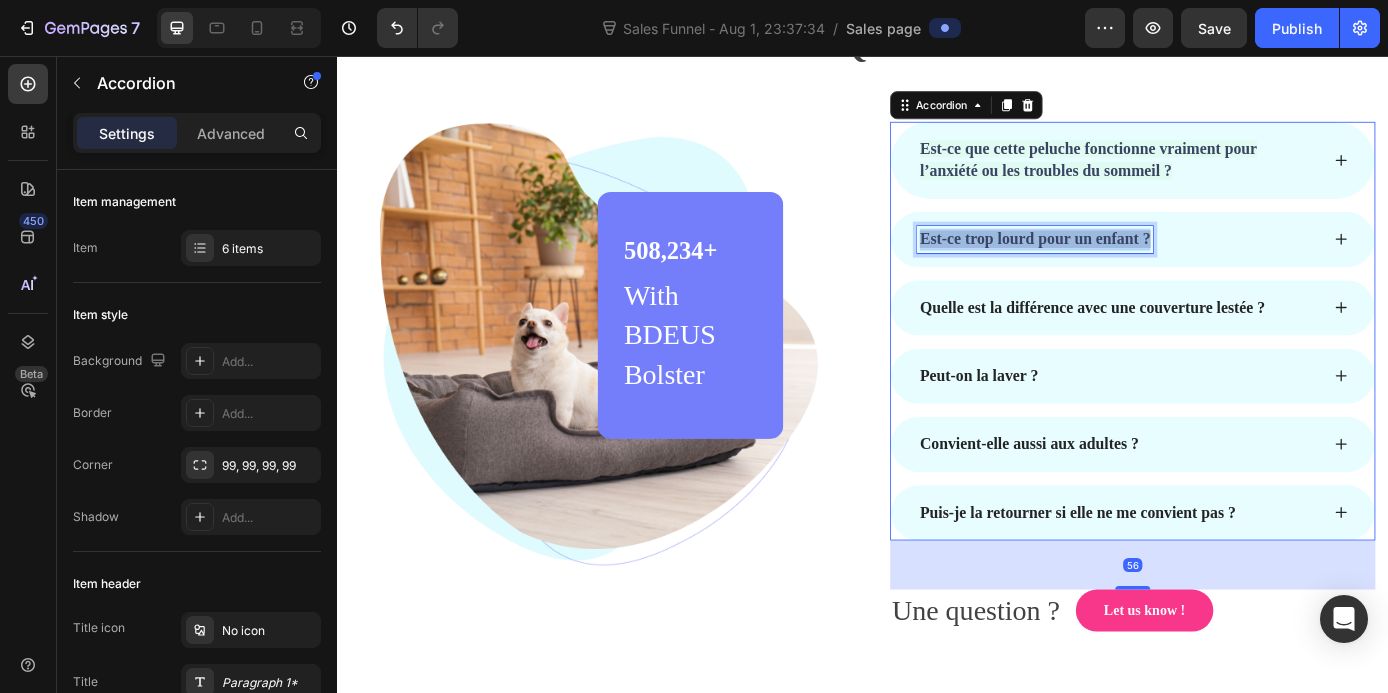 click on "Est-ce trop lourd pour un enfant ?" at bounding box center (1133, 265) 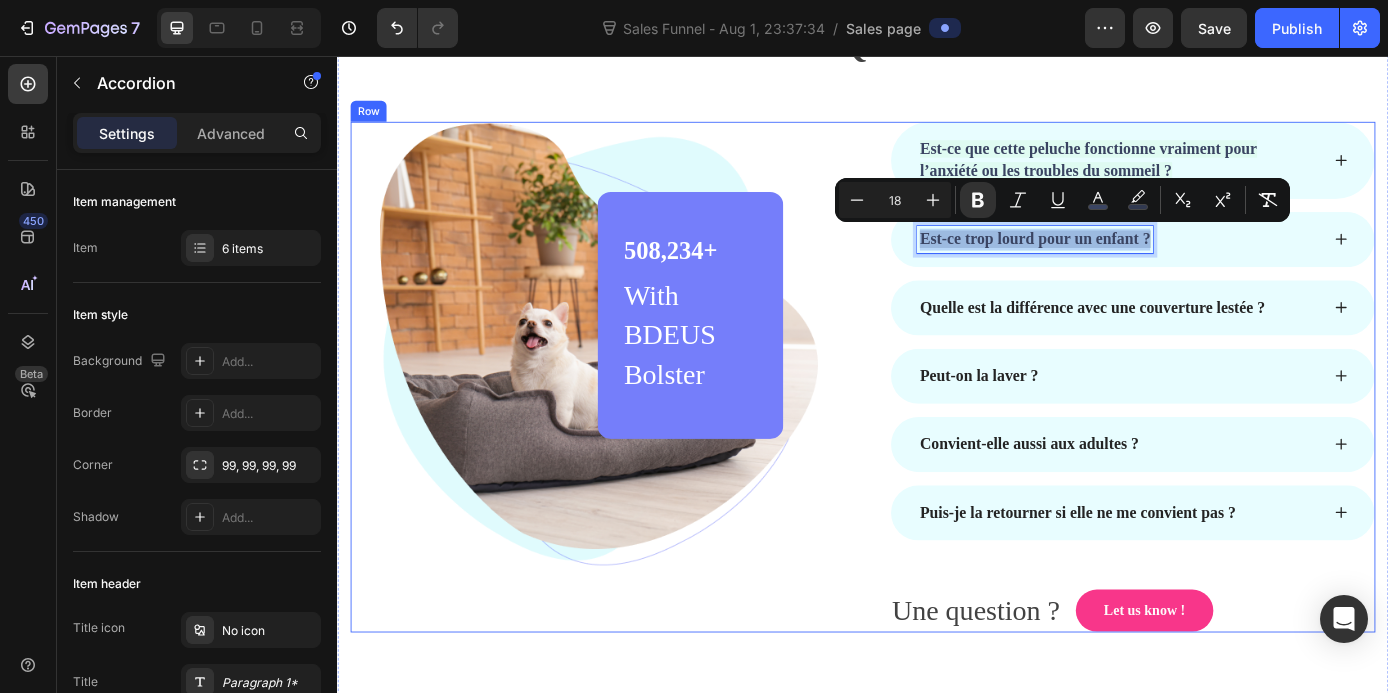 click on "Image 508,234+ Heading With BDEUS Bolster  Text block Row Row
Est-ce que cette peluche fonctionne vraiment pour l’anxiété ou les troubles du sommeil ?
Est-ce trop lourd pour un enfant ?
Quelle est la différence avec une couverture lestée ?
Peut-on la laver ?
Convient-elle aussi aux adultes ?
Puis-je la retourner si elle ne me convient pas ? Accordion   56 Une question ?  Text block Let us know ! Button Row Row" at bounding box center [937, 422] 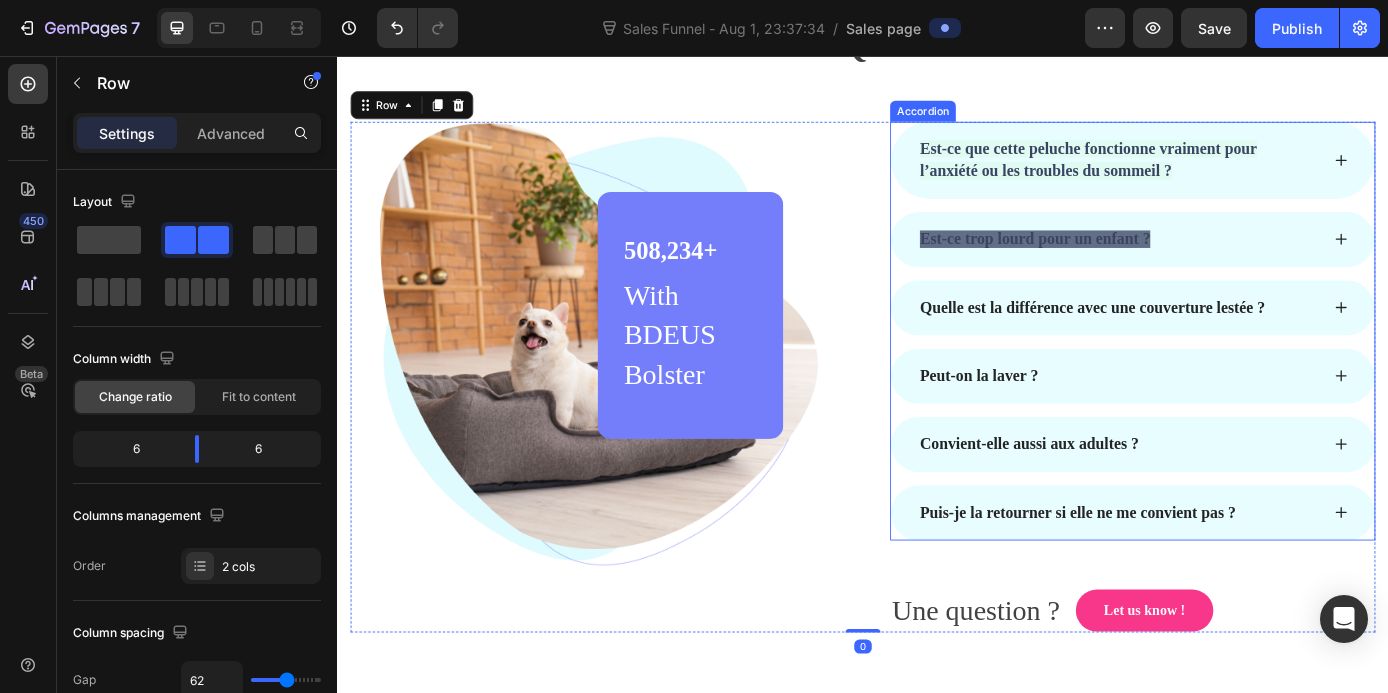 click on "Est-ce trop lourd pour un enfant ?" at bounding box center (1133, 265) 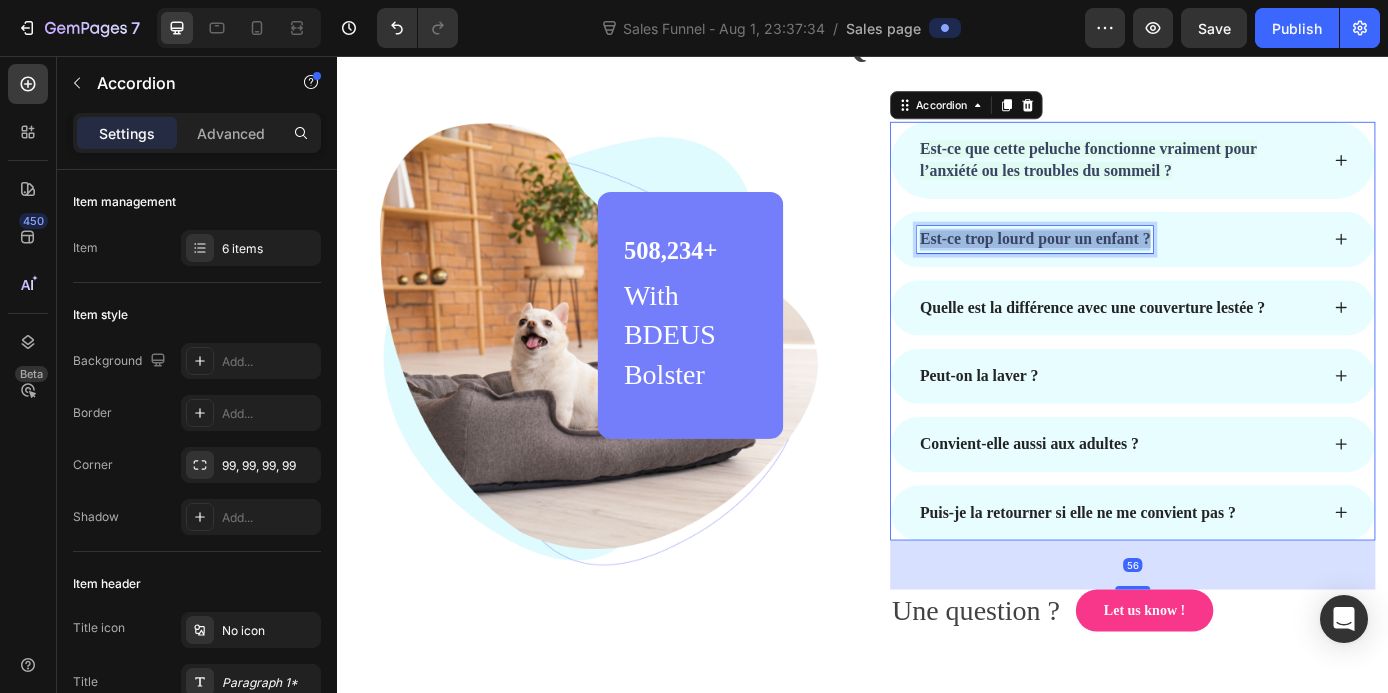 click on "Est-ce trop lourd pour un enfant ?" at bounding box center [1133, 265] 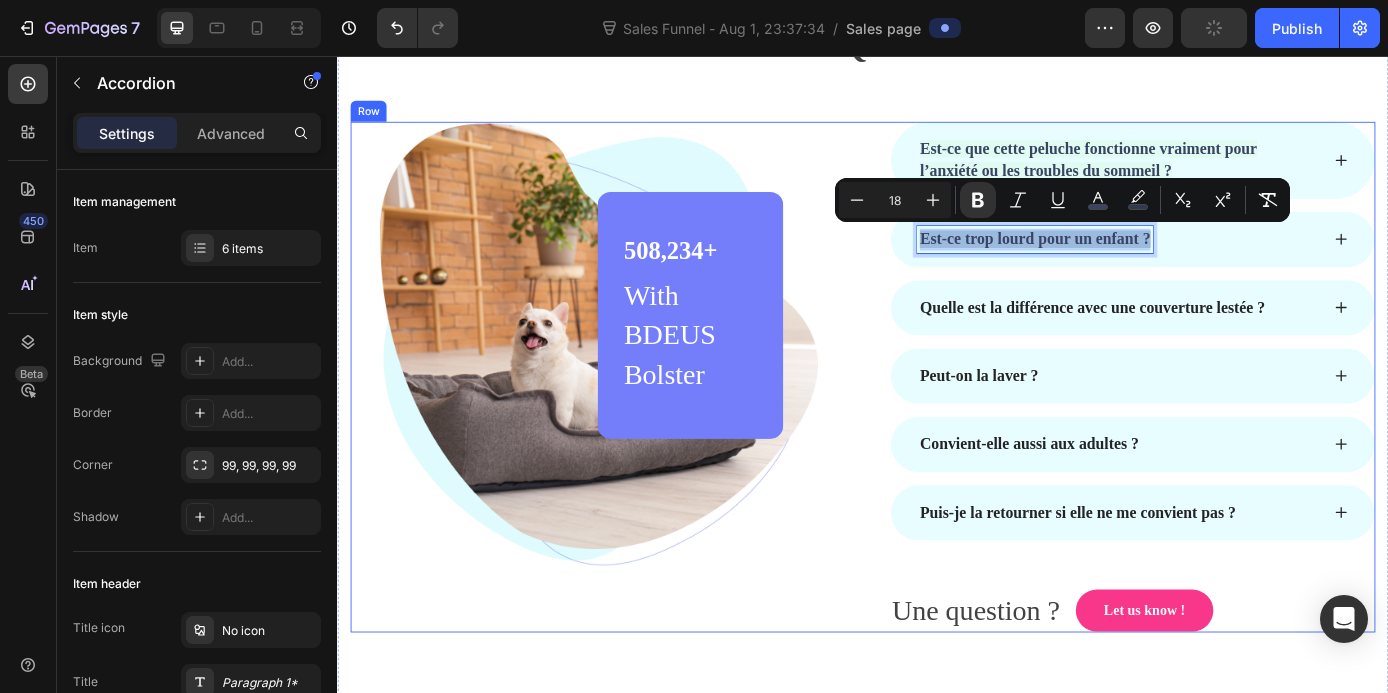 click on "Image 508,234+ Heading With BDEUS Bolster  Text block Row Row
Est-ce que cette peluche fonctionne vraiment pour l’anxiété ou les troubles du sommeil ?
Est-ce trop lourd pour un enfant ?
Quelle est la différence avec une couverture lestée ?
Peut-on la laver ?
Convient-elle aussi aux adultes ?
Puis-je la retourner si elle ne me convient pas ? Accordion   56 Une question ?  Text block Let us know ! Button Row Row" at bounding box center (937, 422) 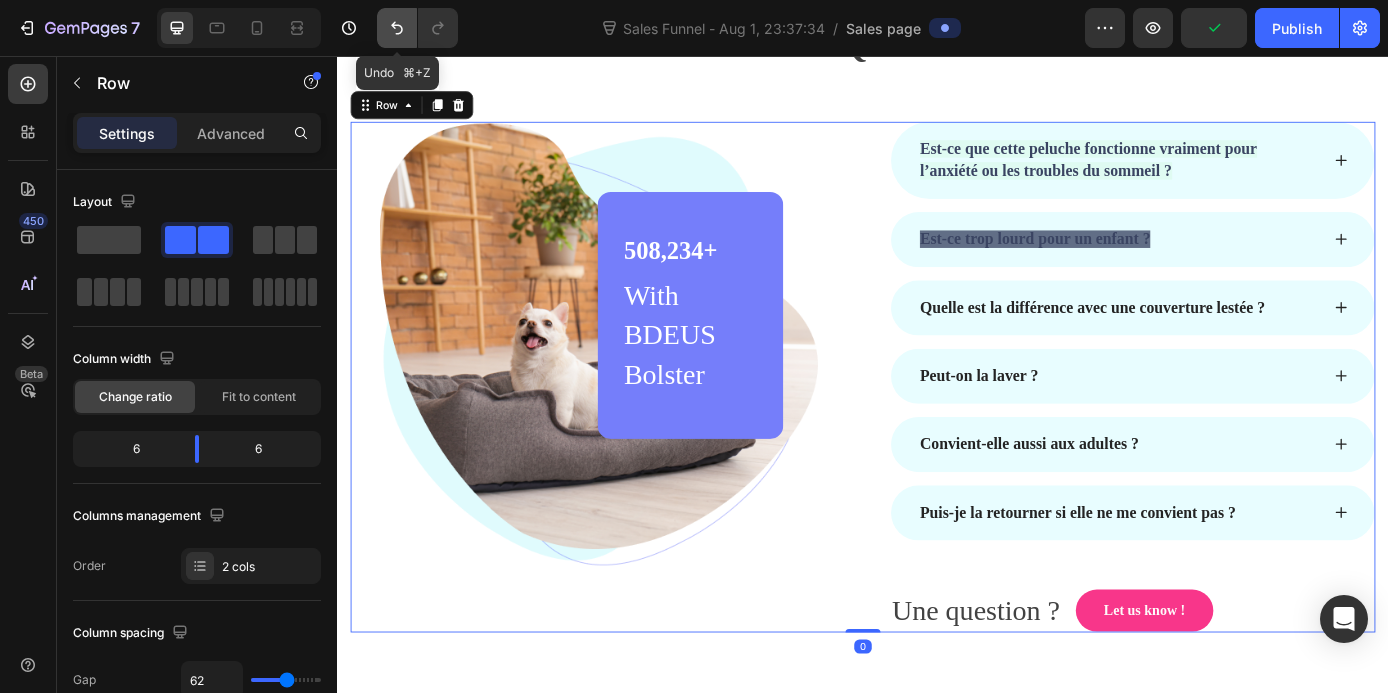 click 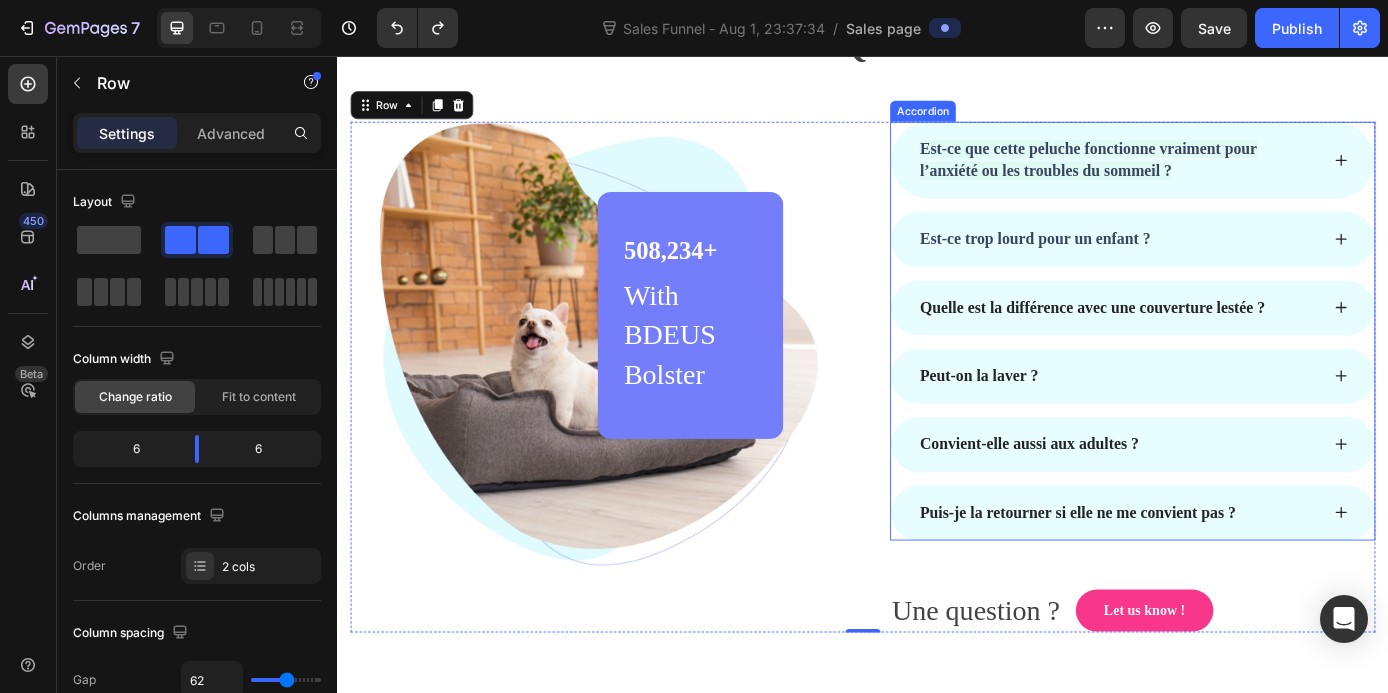 click on "Quelle est la différence avec une couverture lestée ?" at bounding box center [1199, 343] 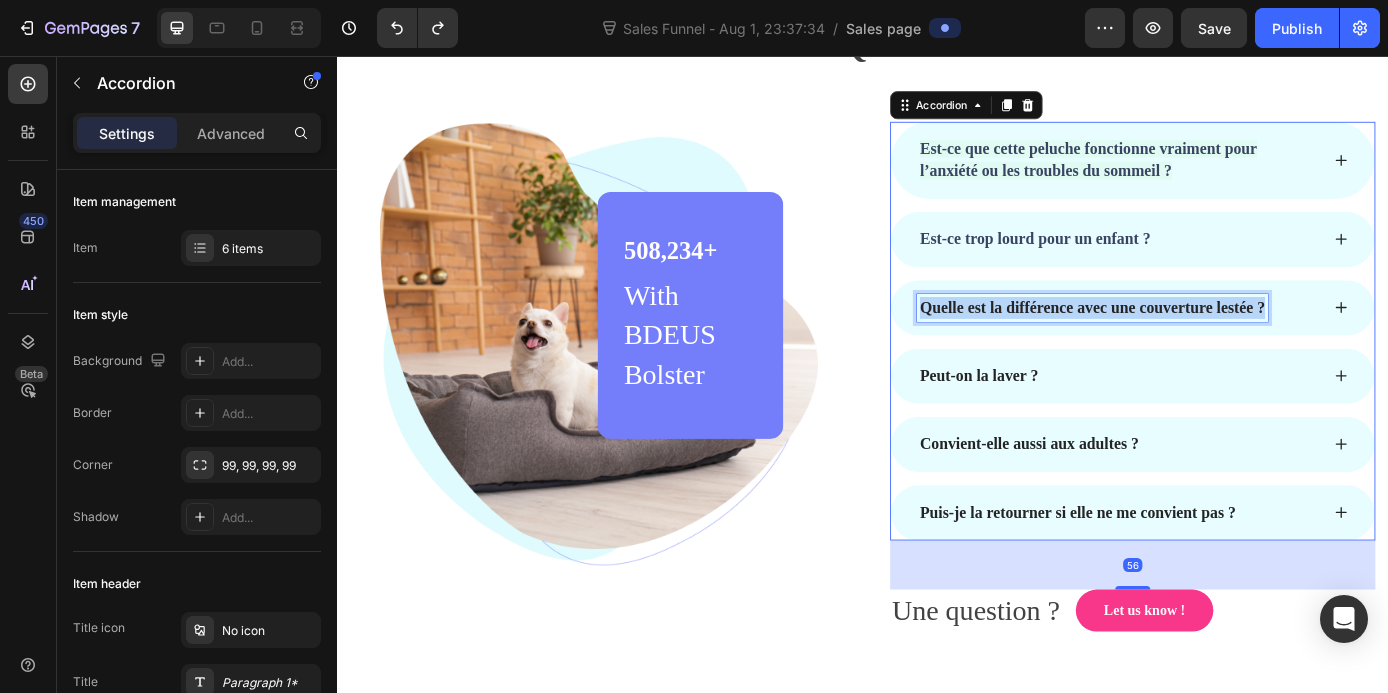 click on "Quelle est la différence avec une couverture lestée ?" at bounding box center (1199, 343) 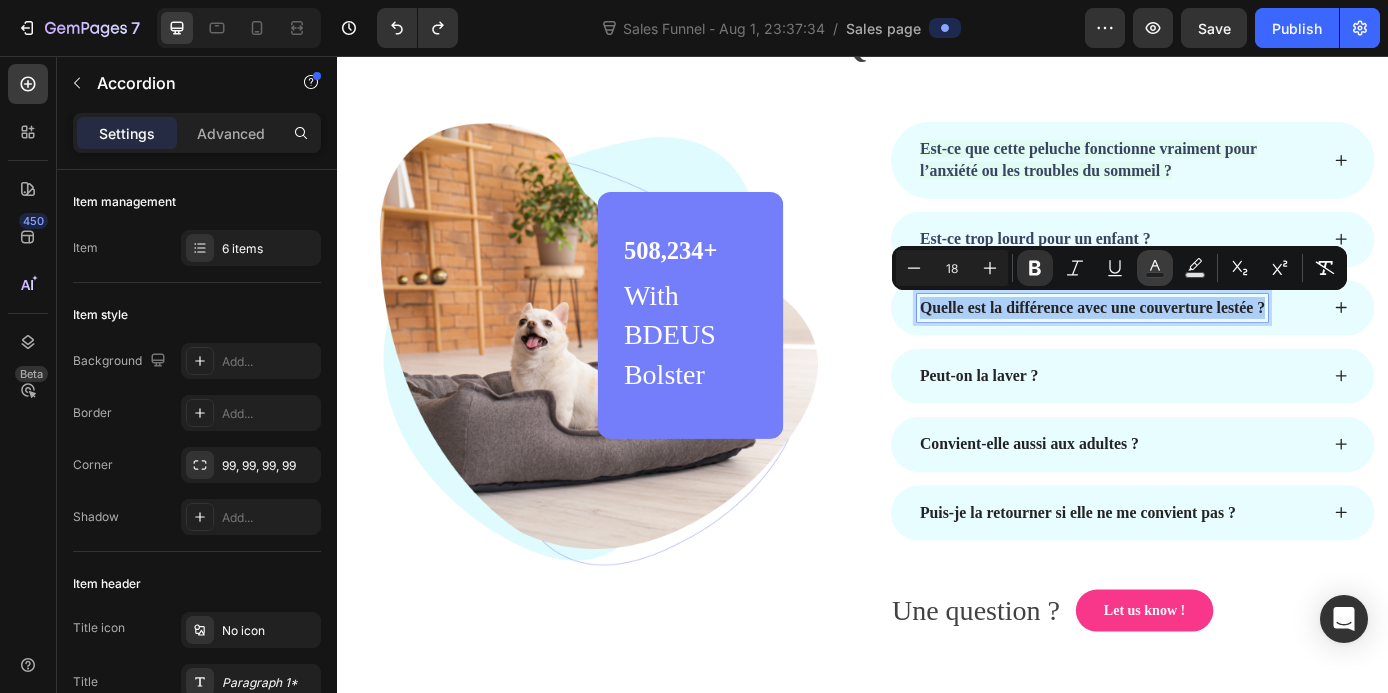 click 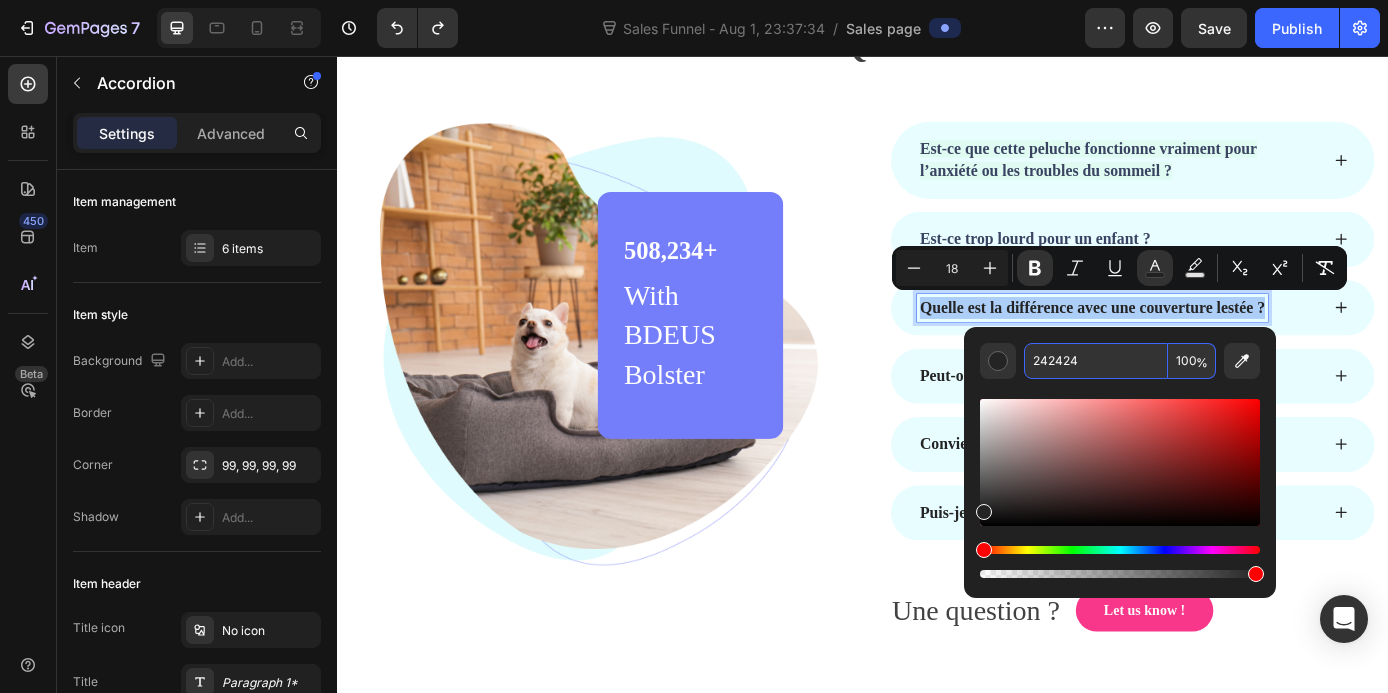 click on "242424" at bounding box center (1096, 361) 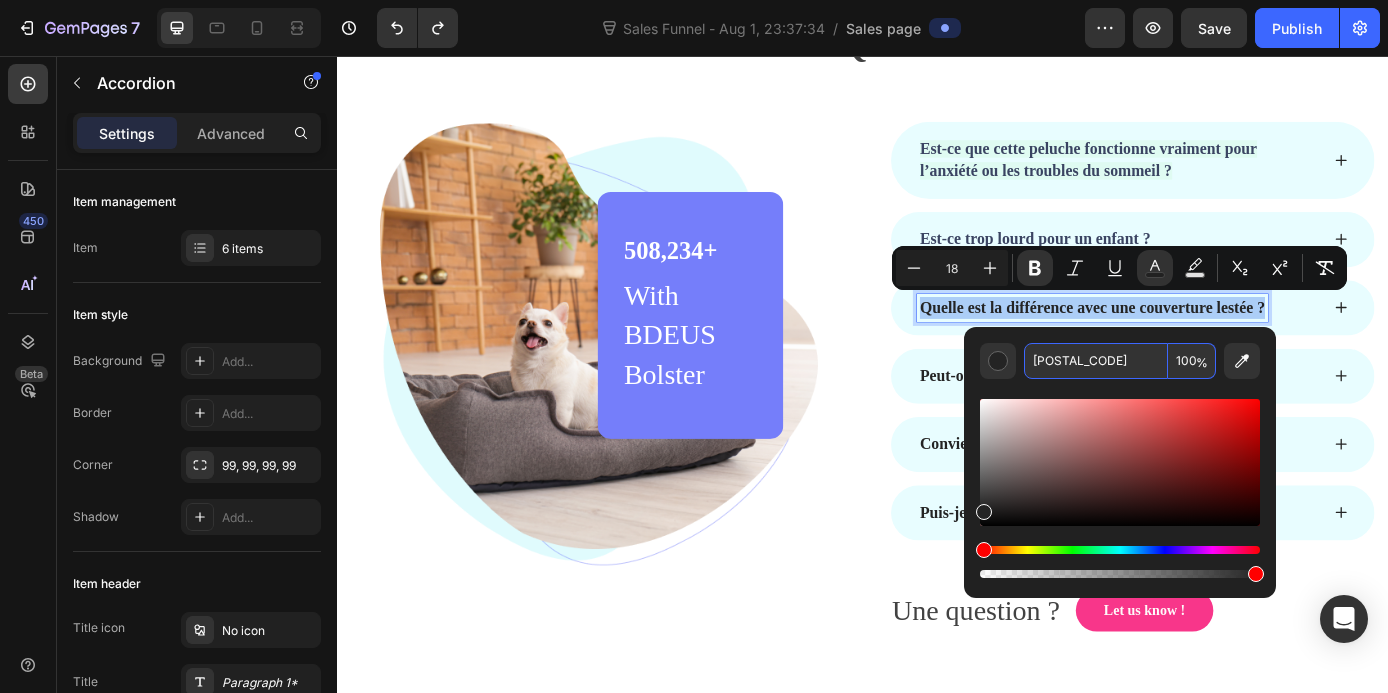type on "3A4462" 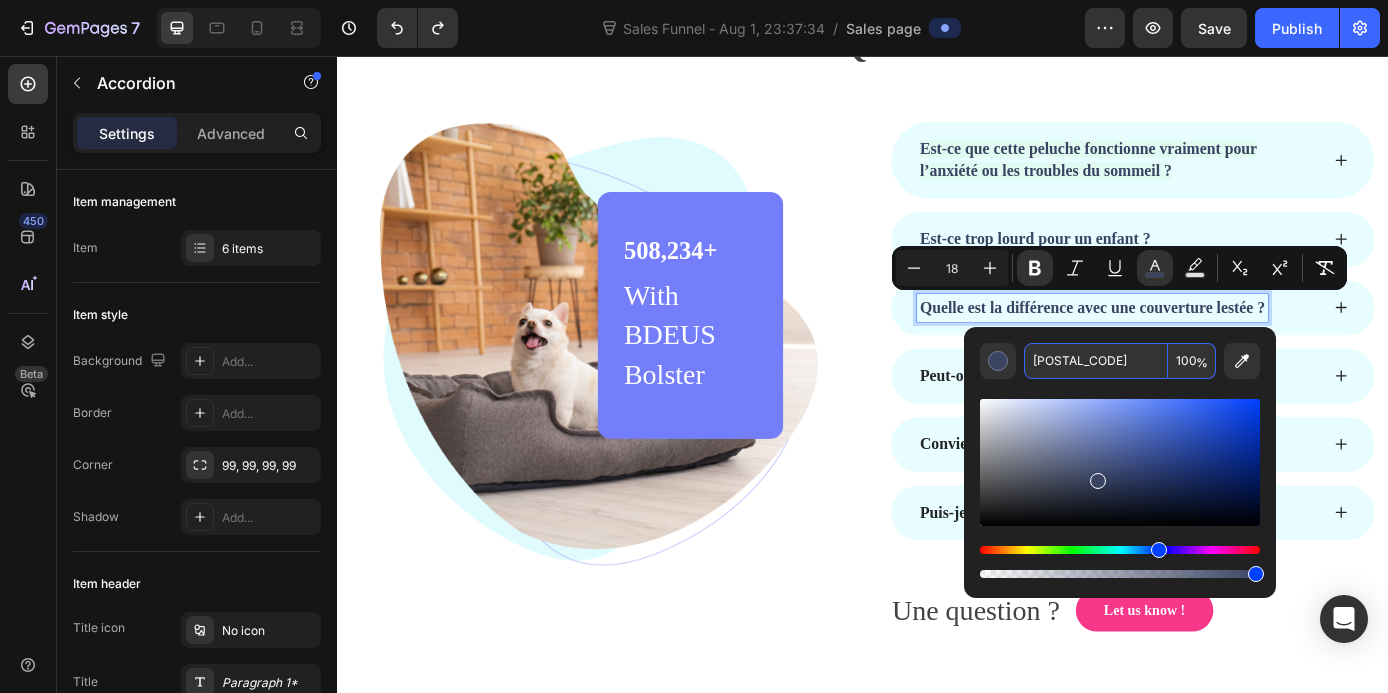 click on "3A4462" at bounding box center (1096, 361) 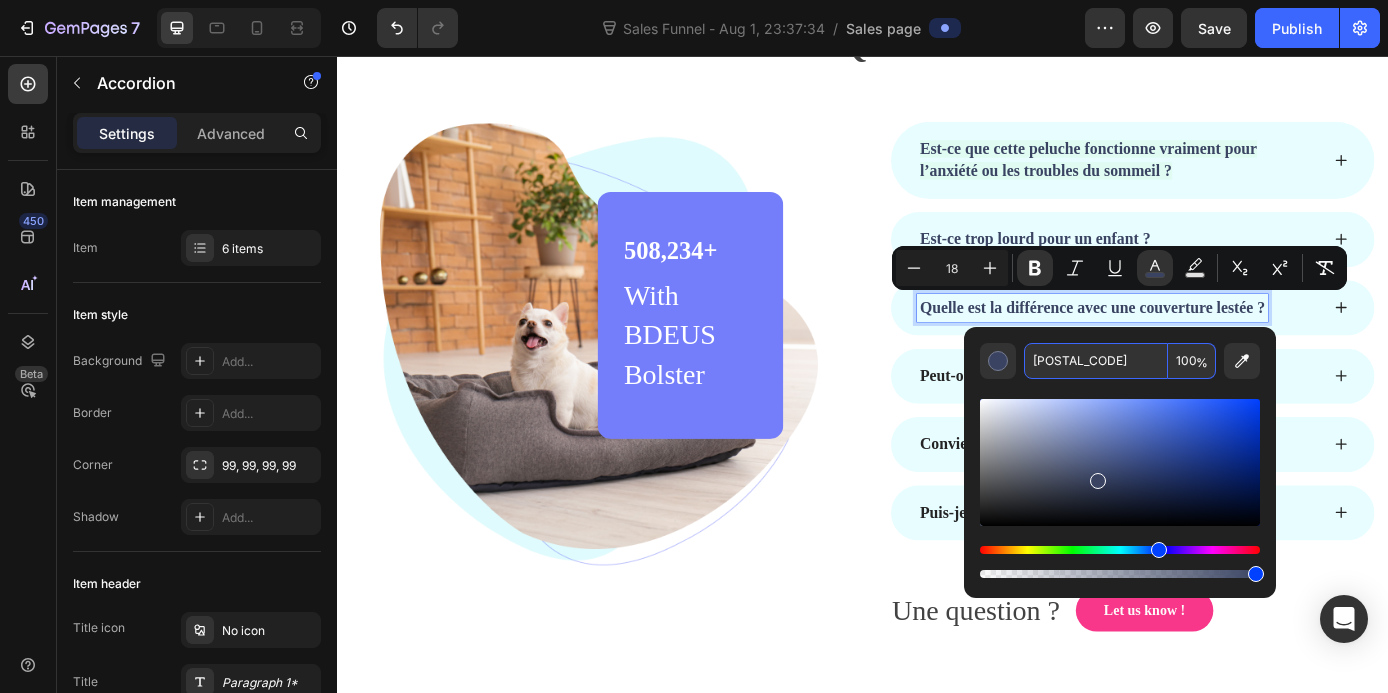 click on "3A4462" at bounding box center (1096, 361) 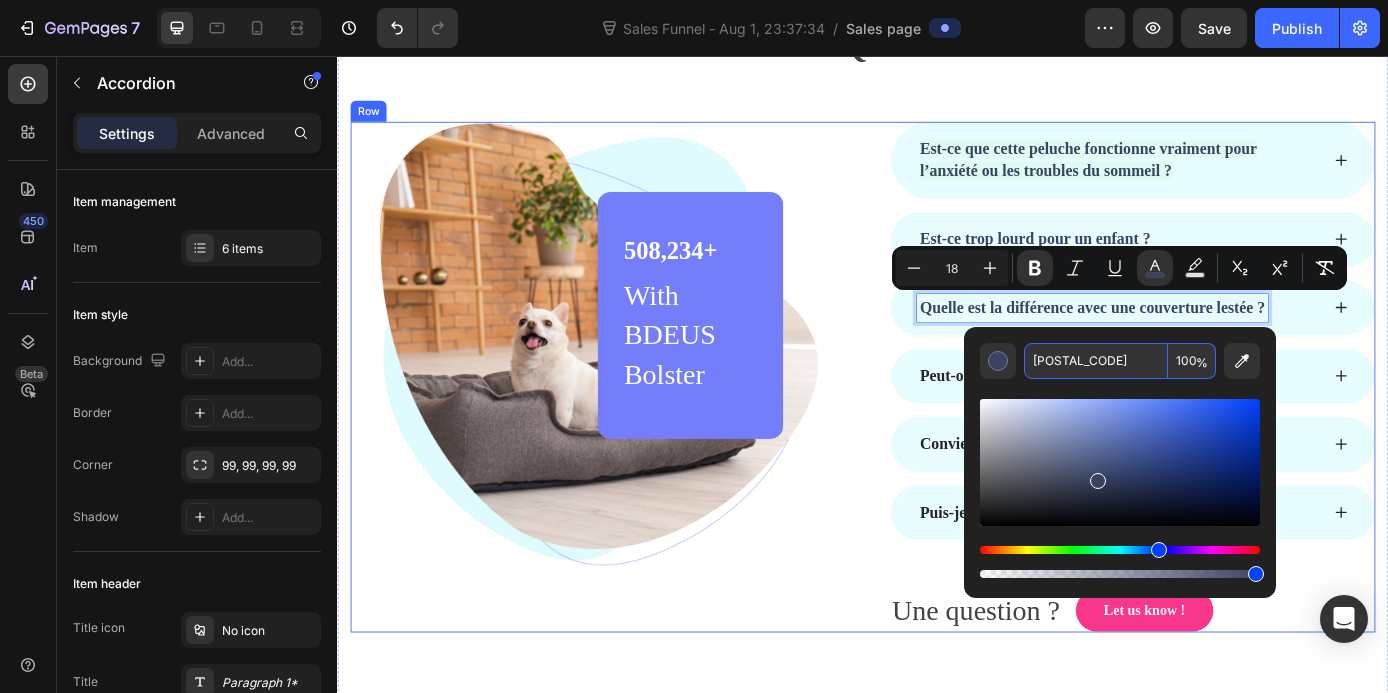 click on "Image 508,234+ Heading With BDEUS Bolster  Text block Row Row
Est-ce que cette peluche fonctionne vraiment pour l’anxiété ou les troubles du sommeil ?
Est-ce trop lourd pour un enfant ?
Quelle est la différence avec une couverture lestée ?
Peut-on la laver ?
Convient-elle aussi aux adultes ?
Puis-je la retourner si elle ne me convient pas ? Accordion   56 Une question ?  Text block Let us know ! Button Row Row" at bounding box center (937, 422) 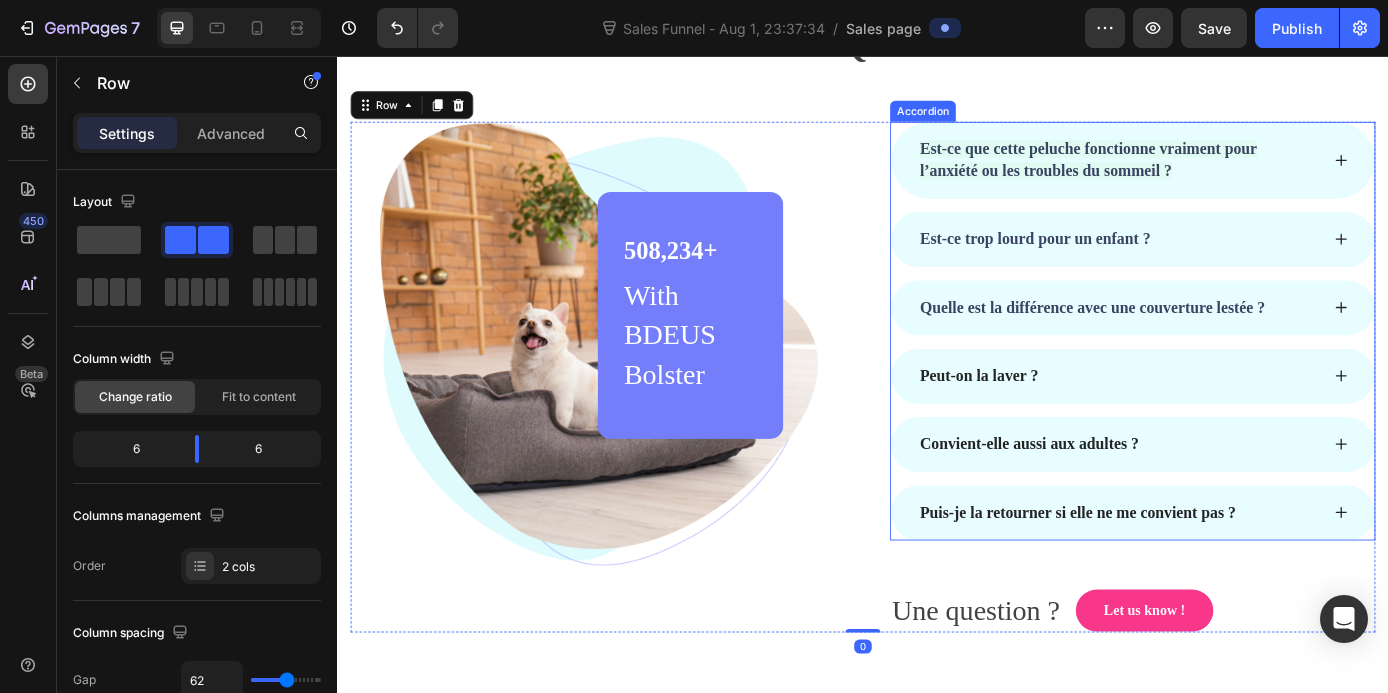click on "Peut-on la laver ?" at bounding box center (1069, 421) 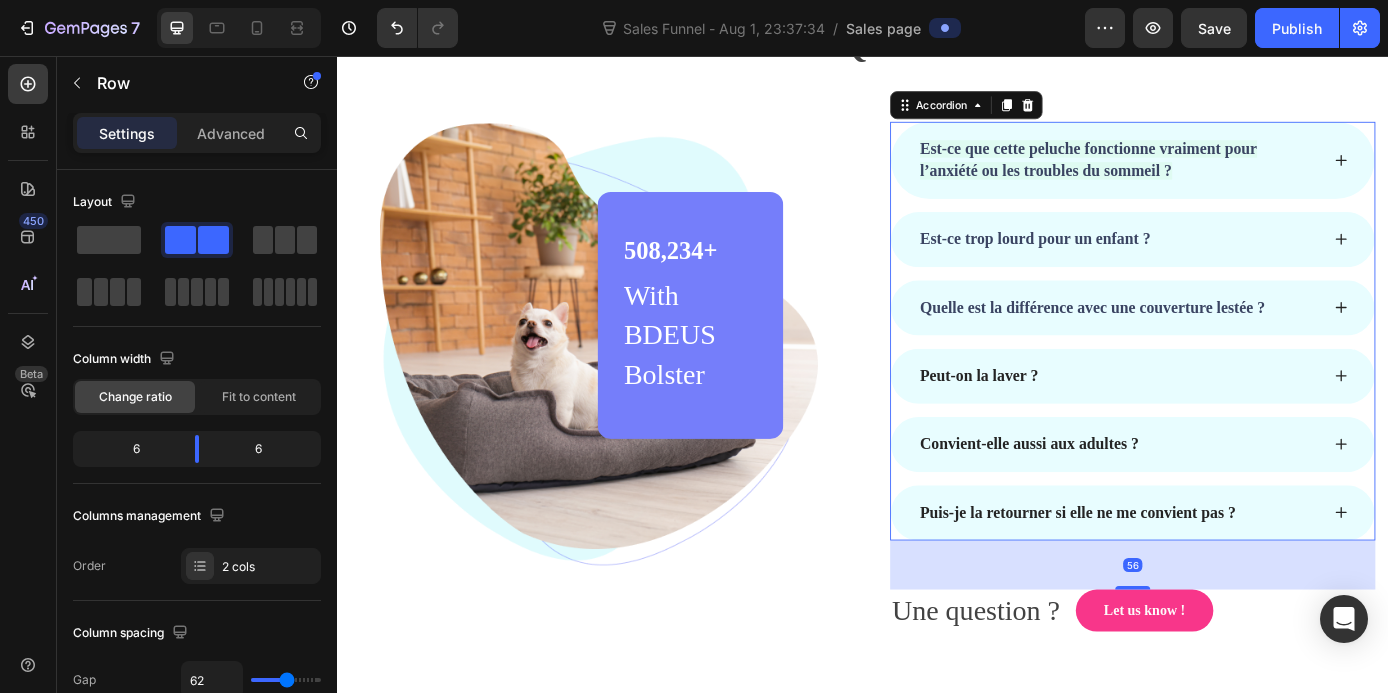 click on "Peut-on la laver ?" at bounding box center [1069, 421] 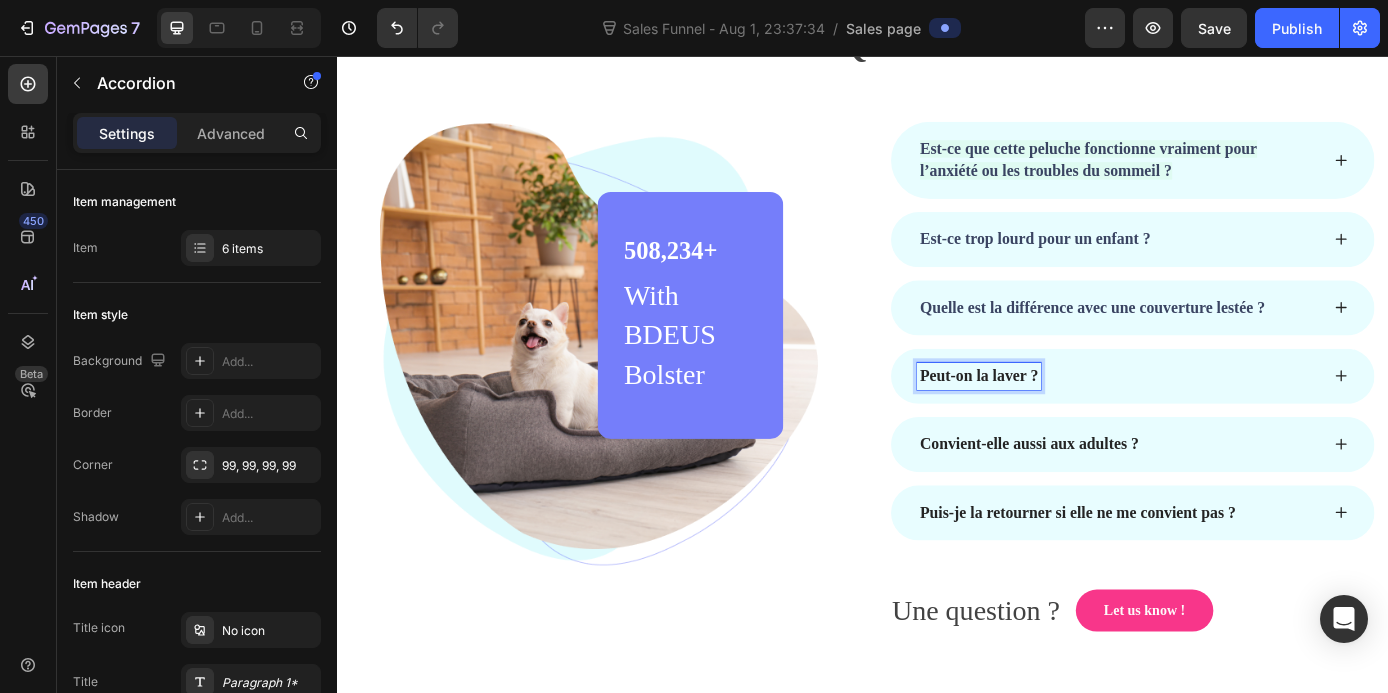 click on "Peut-on la laver ?" at bounding box center [1069, 421] 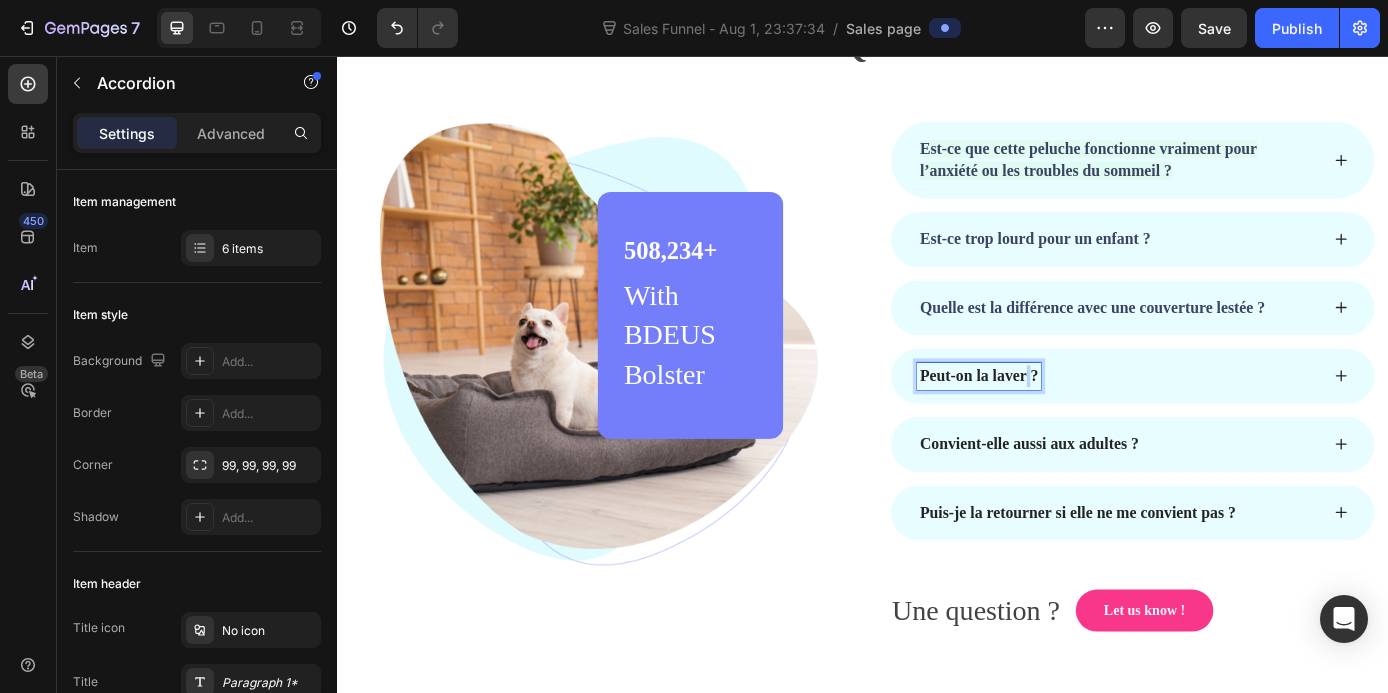 click on "Peut-on la laver ?" at bounding box center [1069, 421] 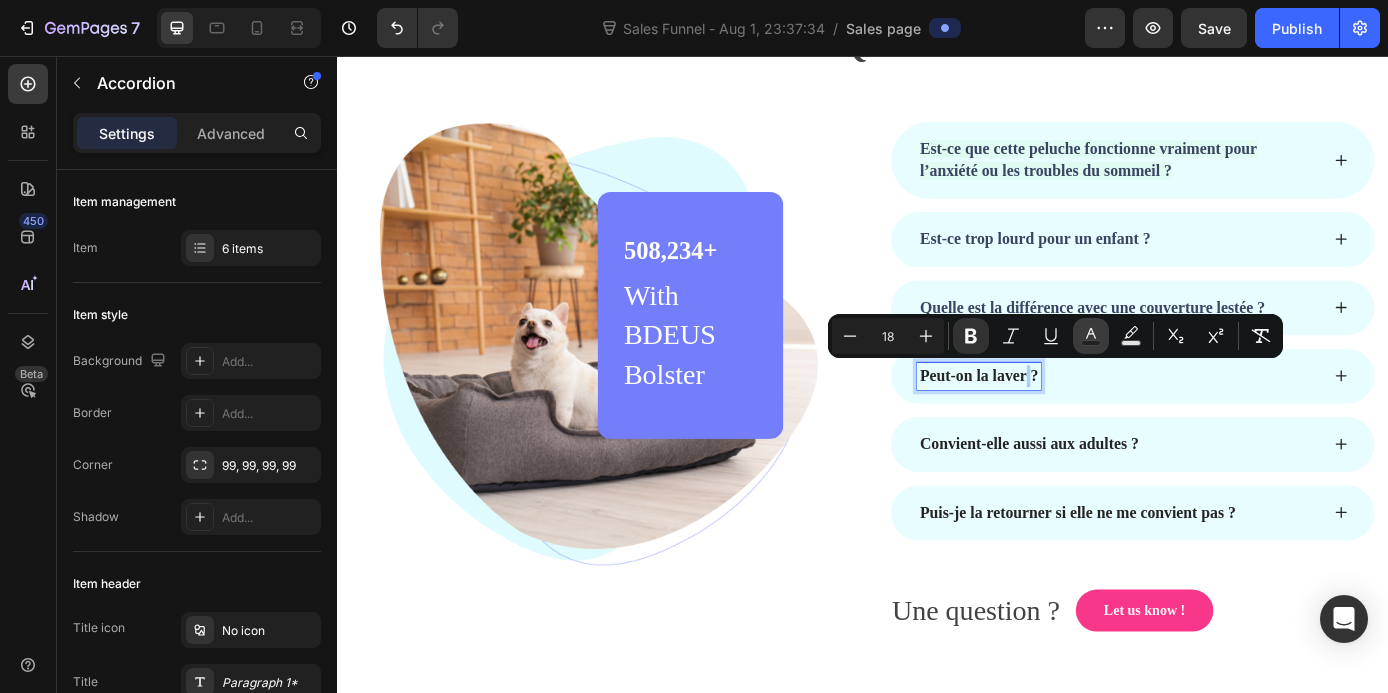 click 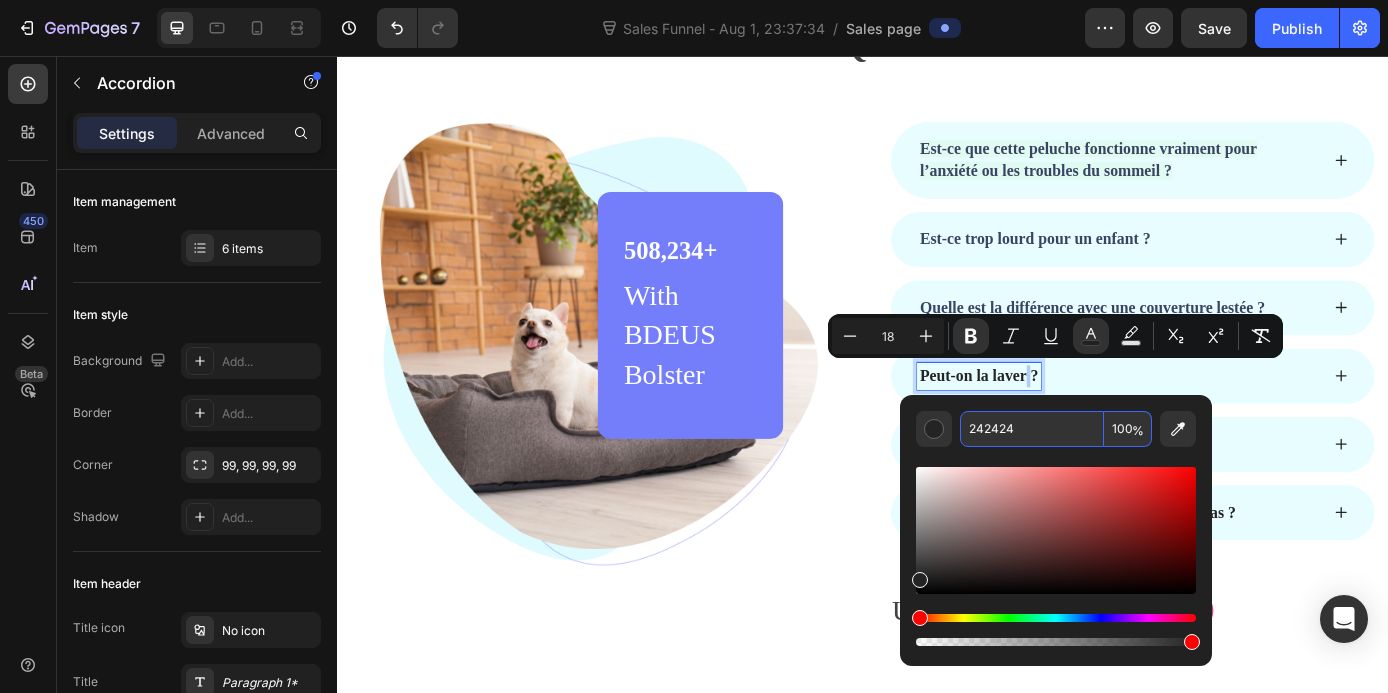 click on "242424" at bounding box center (1032, 429) 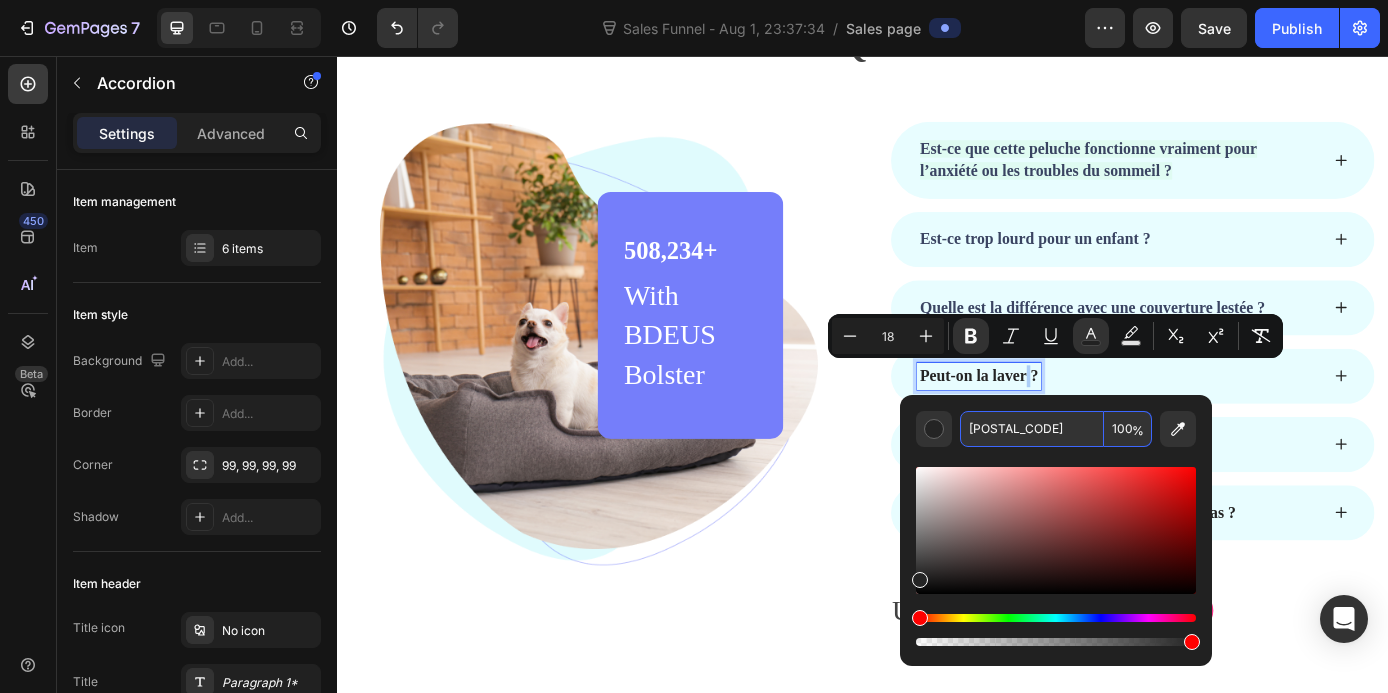 type on "3A4462" 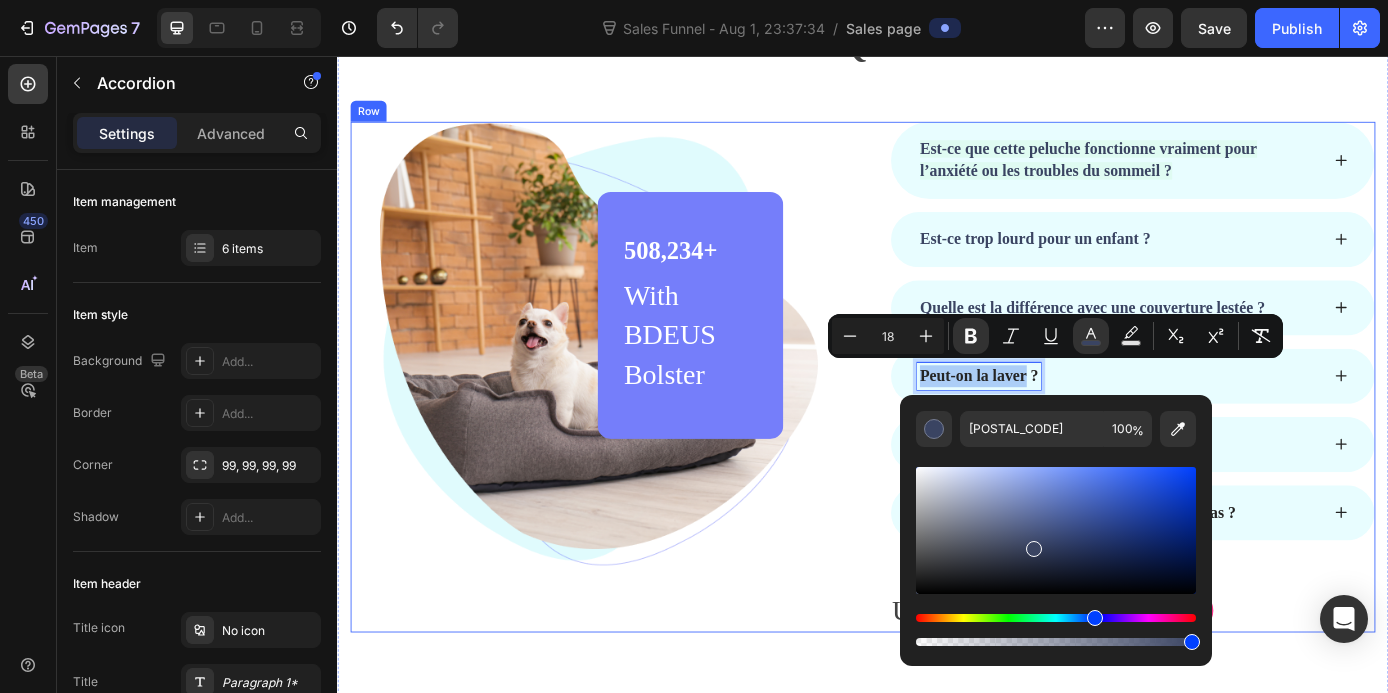 click on "Image 508,234+ Heading With BDEUS Bolster  Text block Row Row
Est-ce que cette peluche fonctionne vraiment pour l’anxiété ou les troubles du sommeil ?
Est-ce trop lourd pour un enfant ?
Quelle est la différence avec une couverture lestée ?
Peut-on la laver   ?
Convient-elle aussi aux adultes ?
Puis-je la retourner si elle ne me convient pas ? Accordion   56 Une question ?  Text block Let us know ! Button Row Row" at bounding box center (937, 422) 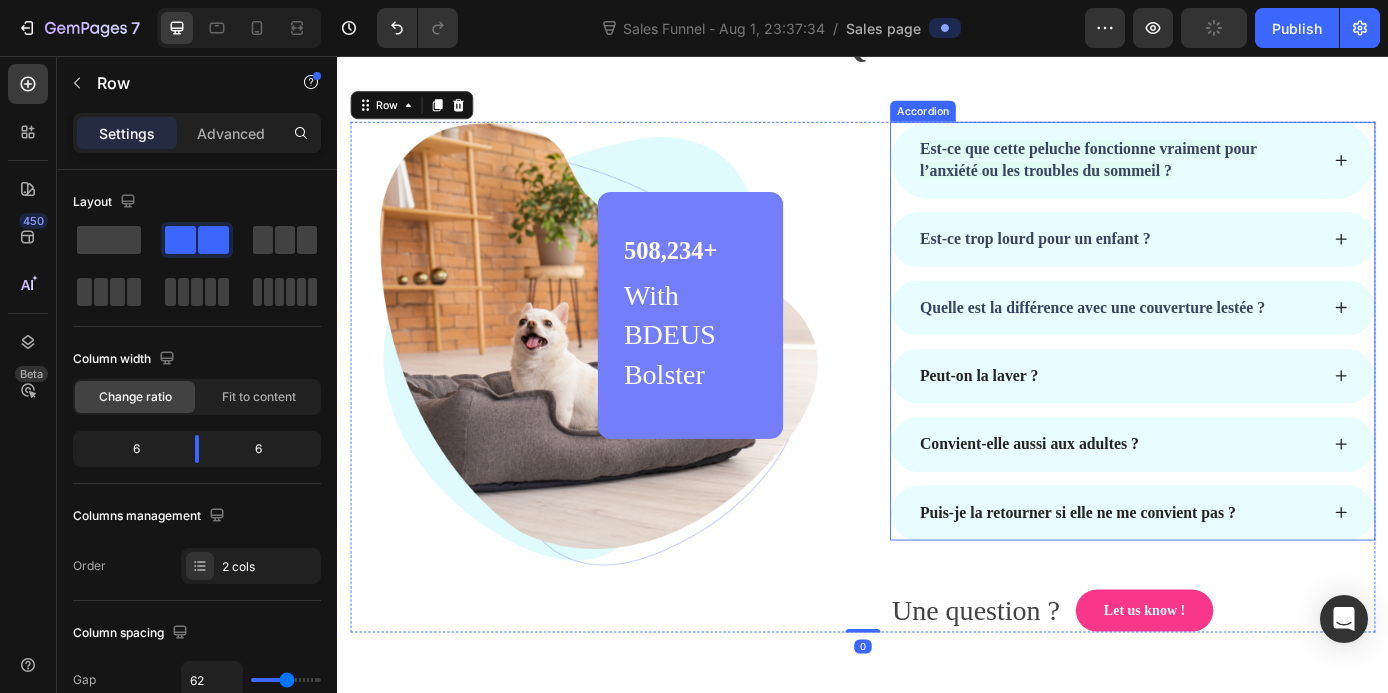 click on "Convient-elle aussi aux adultes ?" at bounding box center (1127, 499) 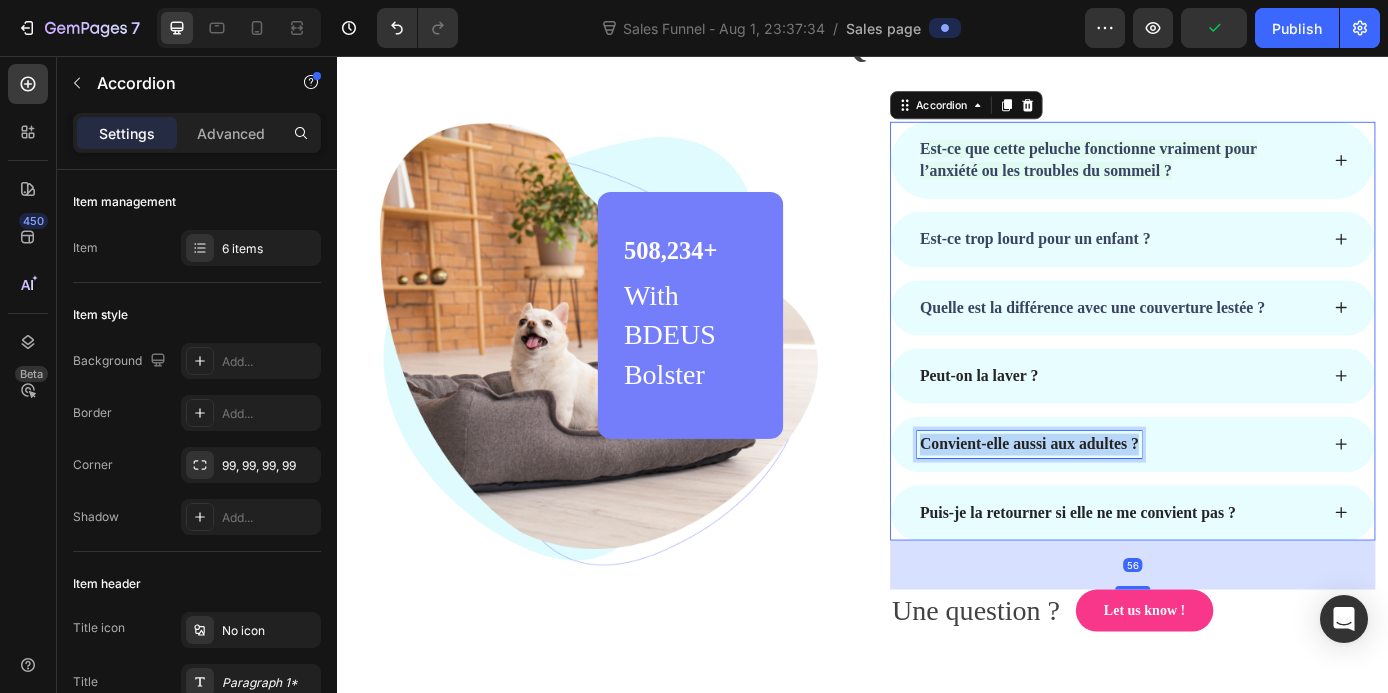 click on "Convient-elle aussi aux adultes ?" at bounding box center [1127, 499] 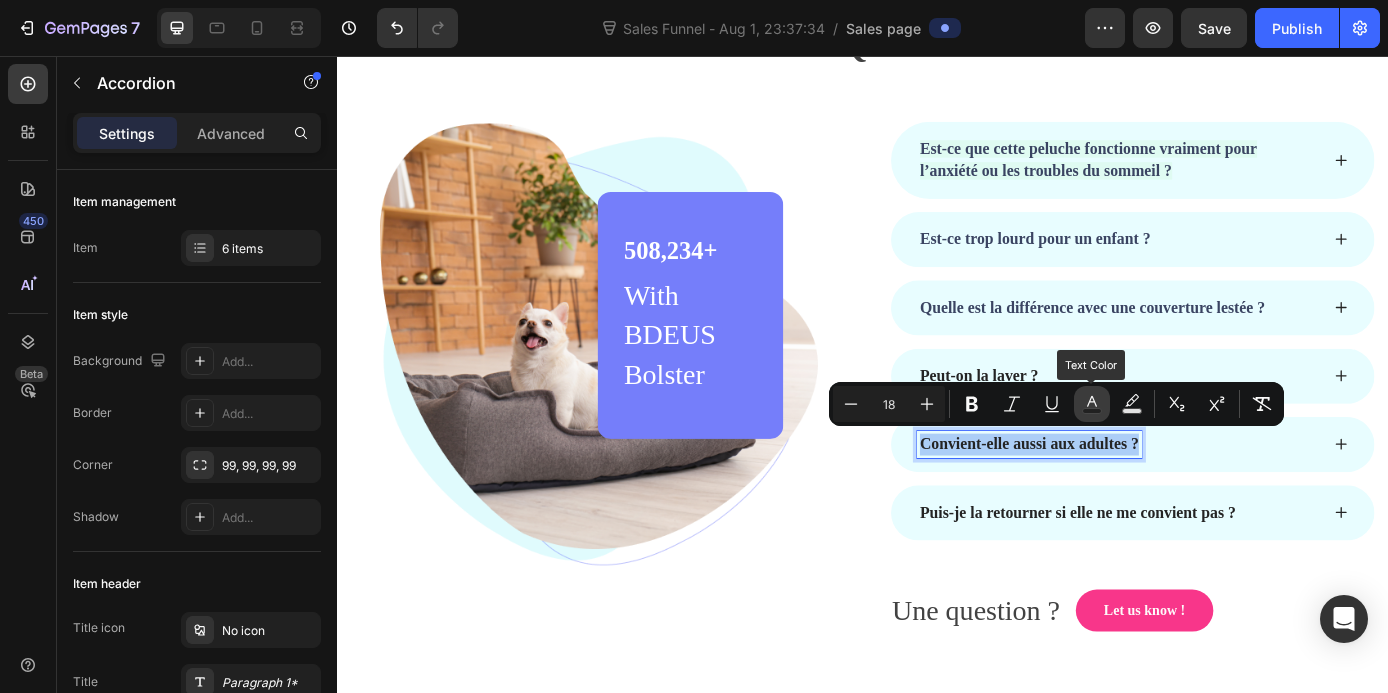 click on "Text Color" at bounding box center (1092, 404) 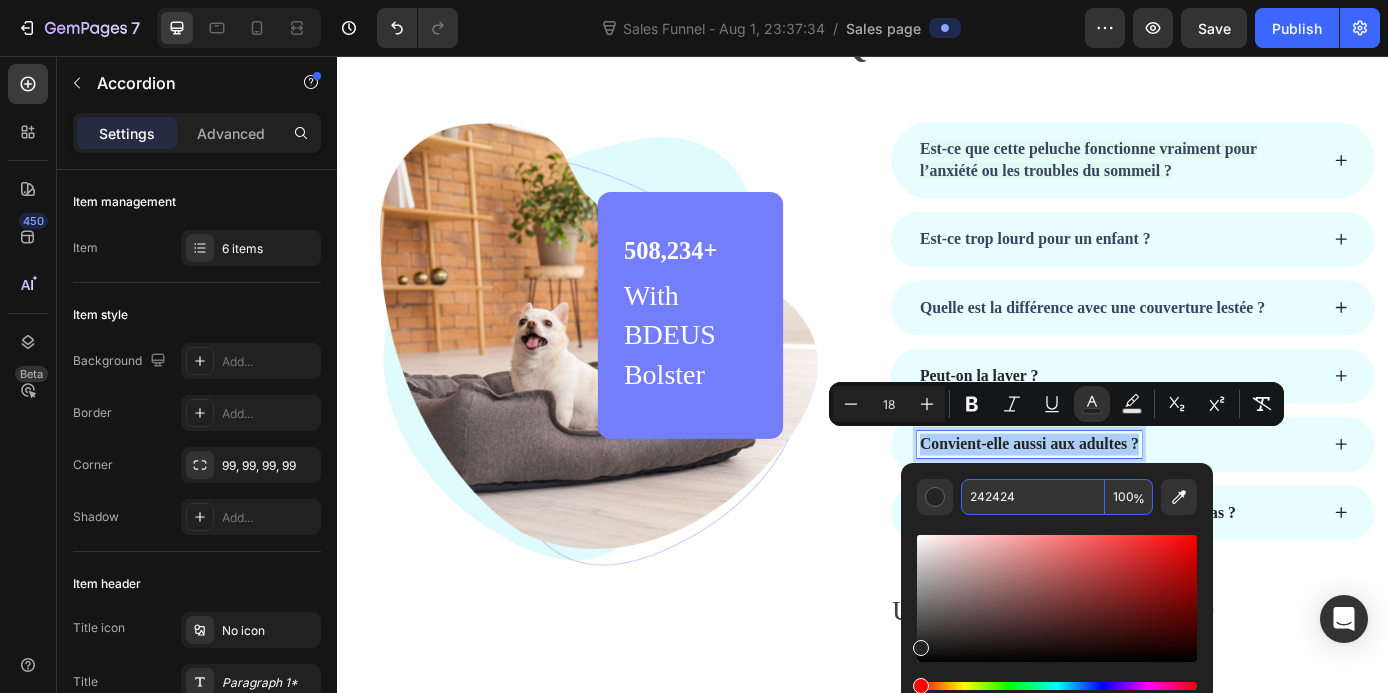 click on "242424" at bounding box center [1033, 497] 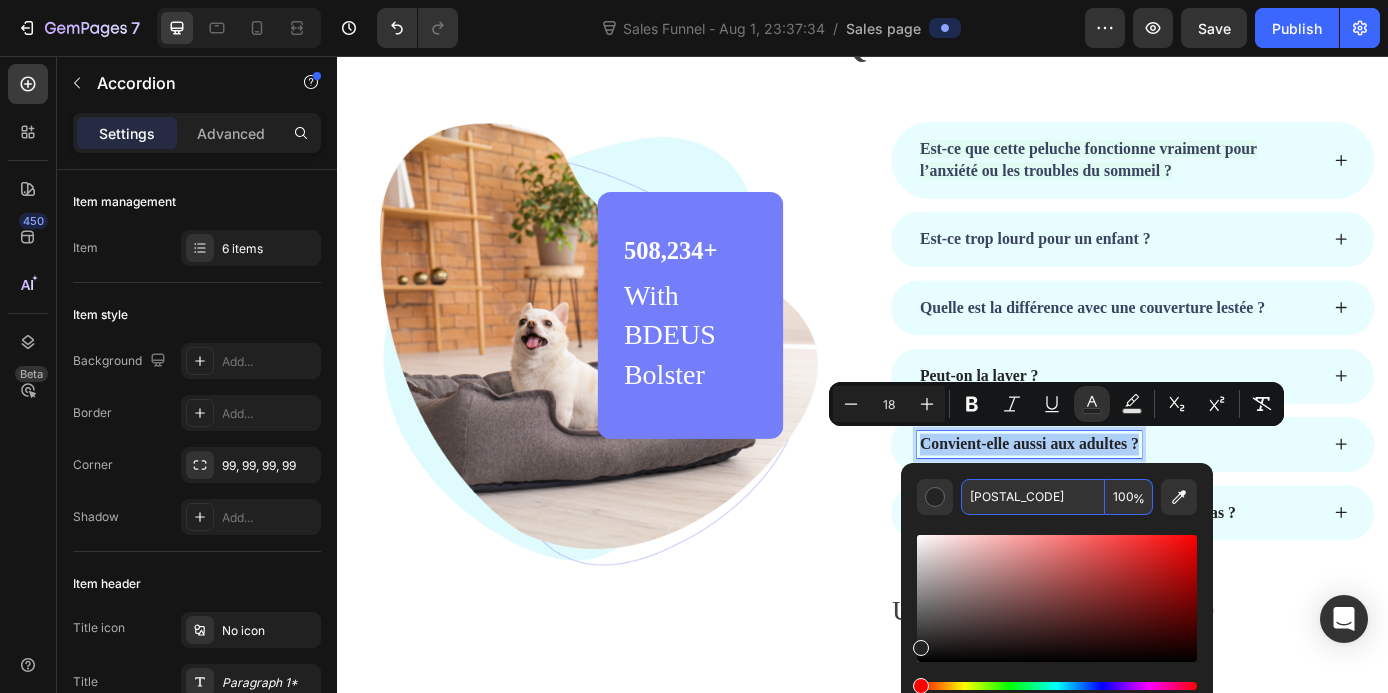 type on "3A4462" 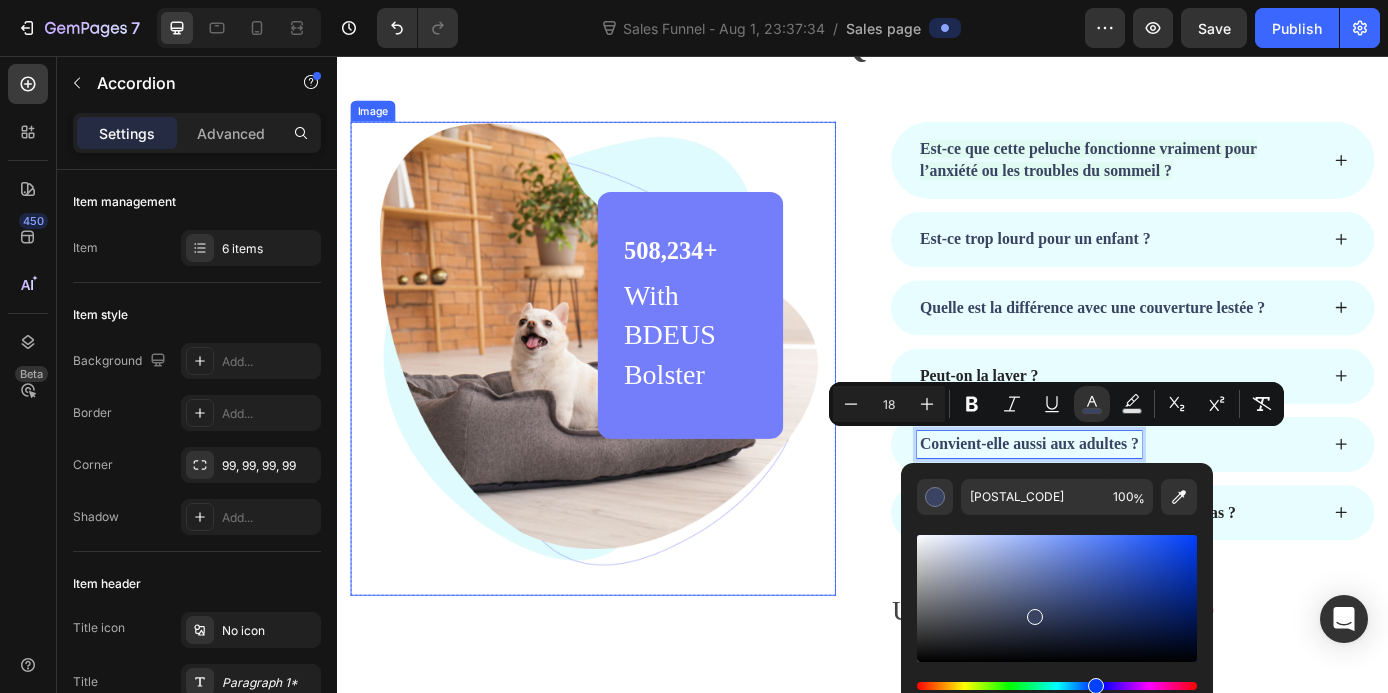 click at bounding box center (629, 401) 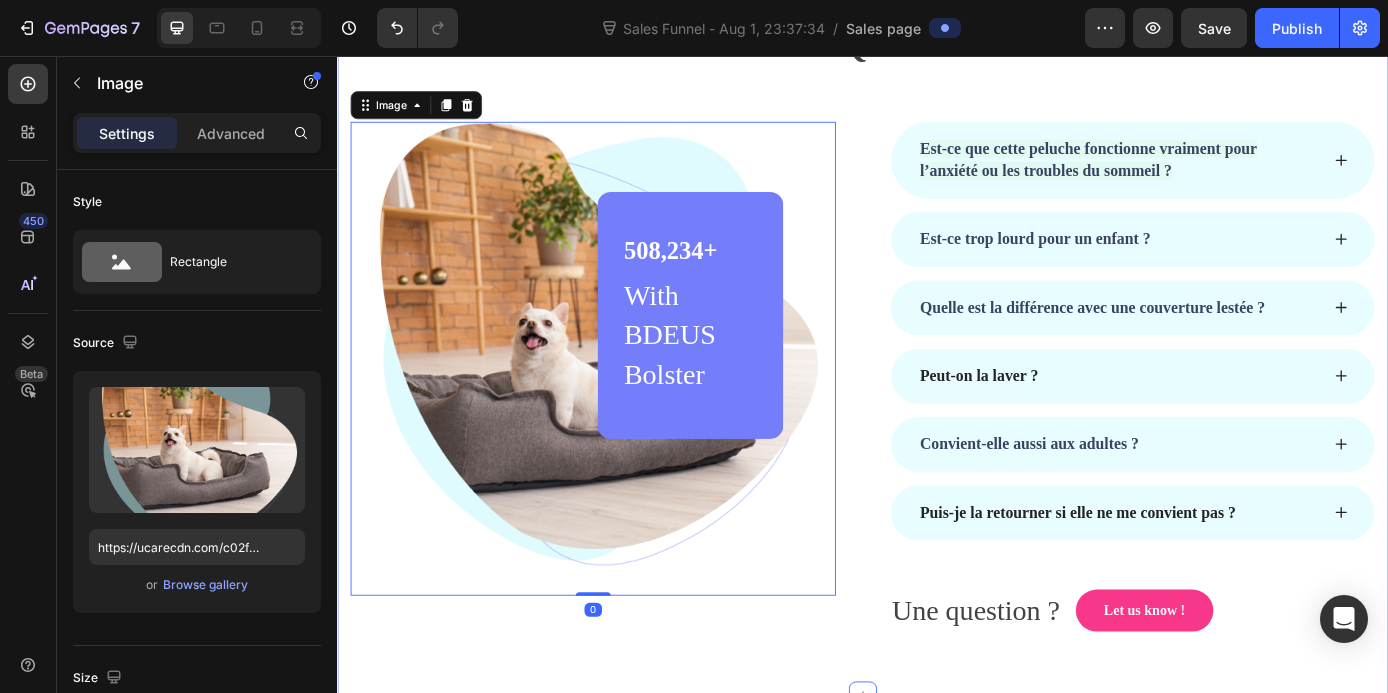 click on "Frequently Asked Questions    Heading Row Image   0 508,234+ Heading With BDEUS Bolster  Text block Row Row
Est-ce que cette peluche fonctionne vraiment pour l’anxiété ou les troubles du sommeil ?
Est-ce trop lourd pour un enfant ?
Quelle est la différence avec une couverture lestée ?
Peut-on la laver   ?
Convient-elle aussi aux adultes ?
Puis-je la retourner si elle ne me convient pas ? Accordion Une question ?  Text block Let us know ! Button Row Row Section 9" at bounding box center (937, 335) 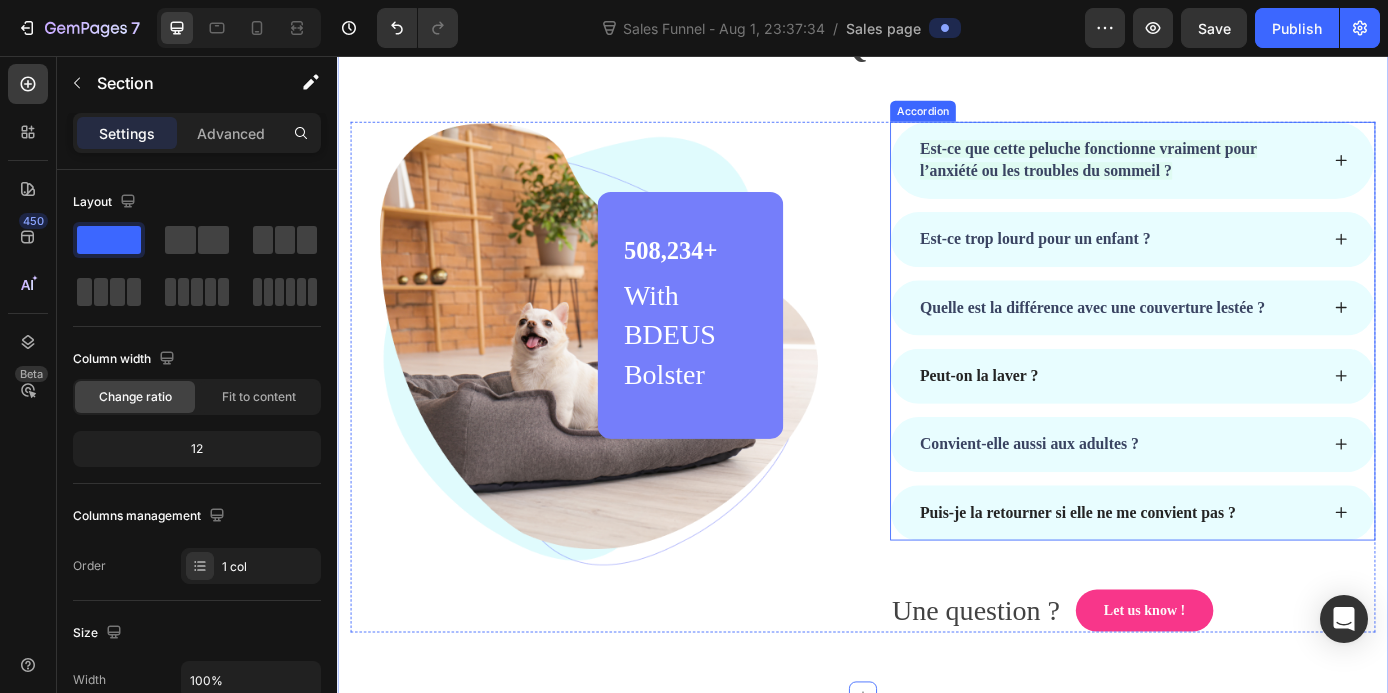 click on "Convient-elle aussi aux adultes ?" at bounding box center (1127, 499) 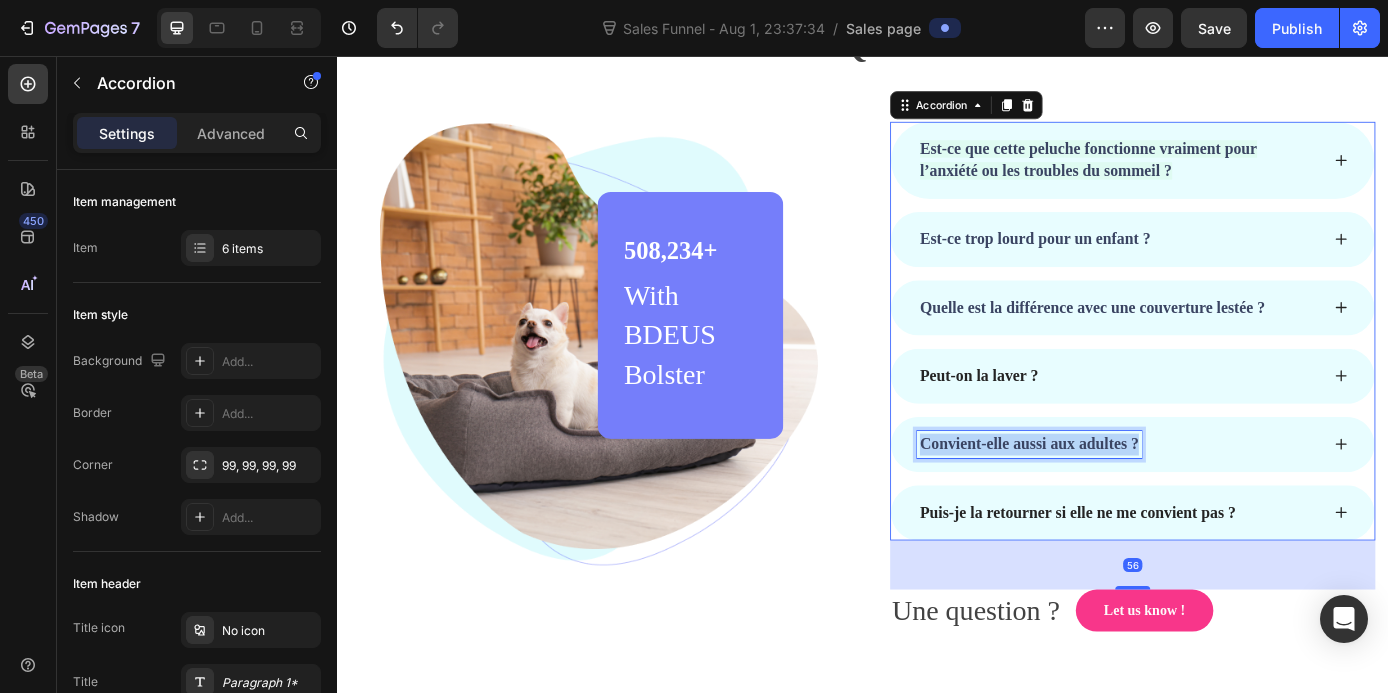 click on "Convient-elle aussi aux adultes ?" at bounding box center [1127, 499] 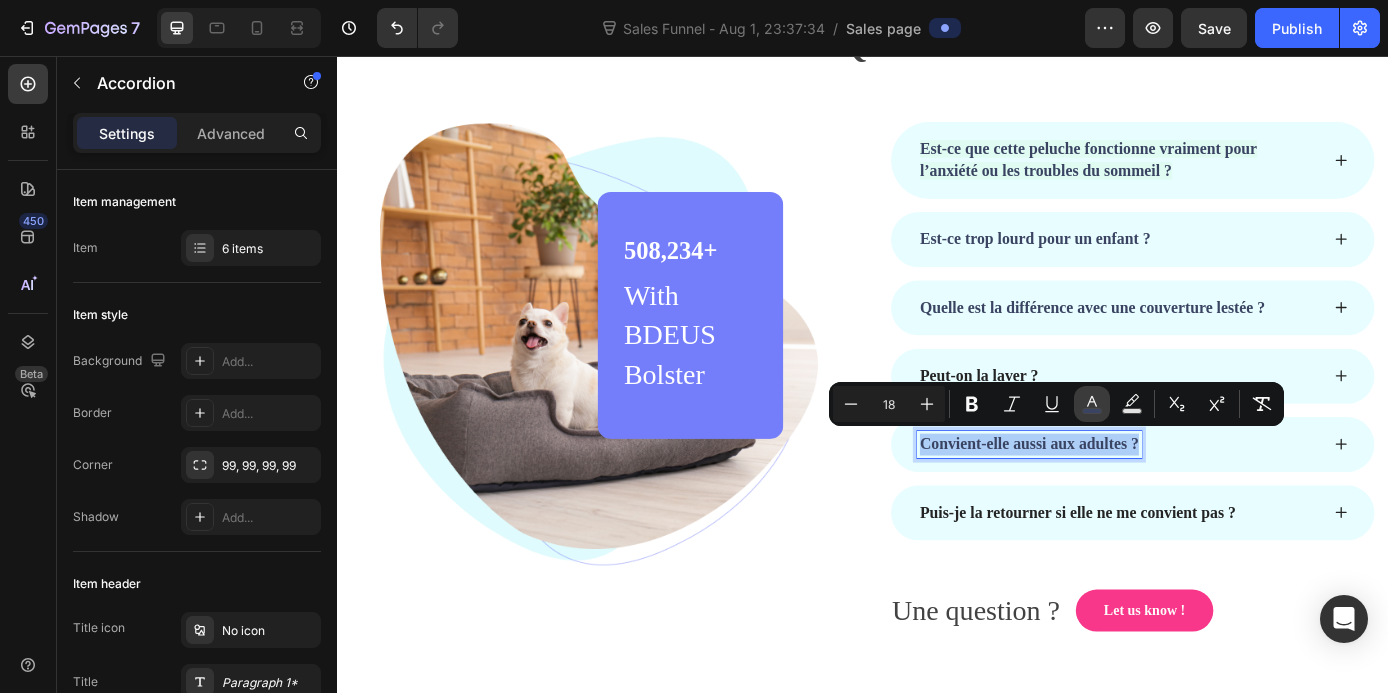 click 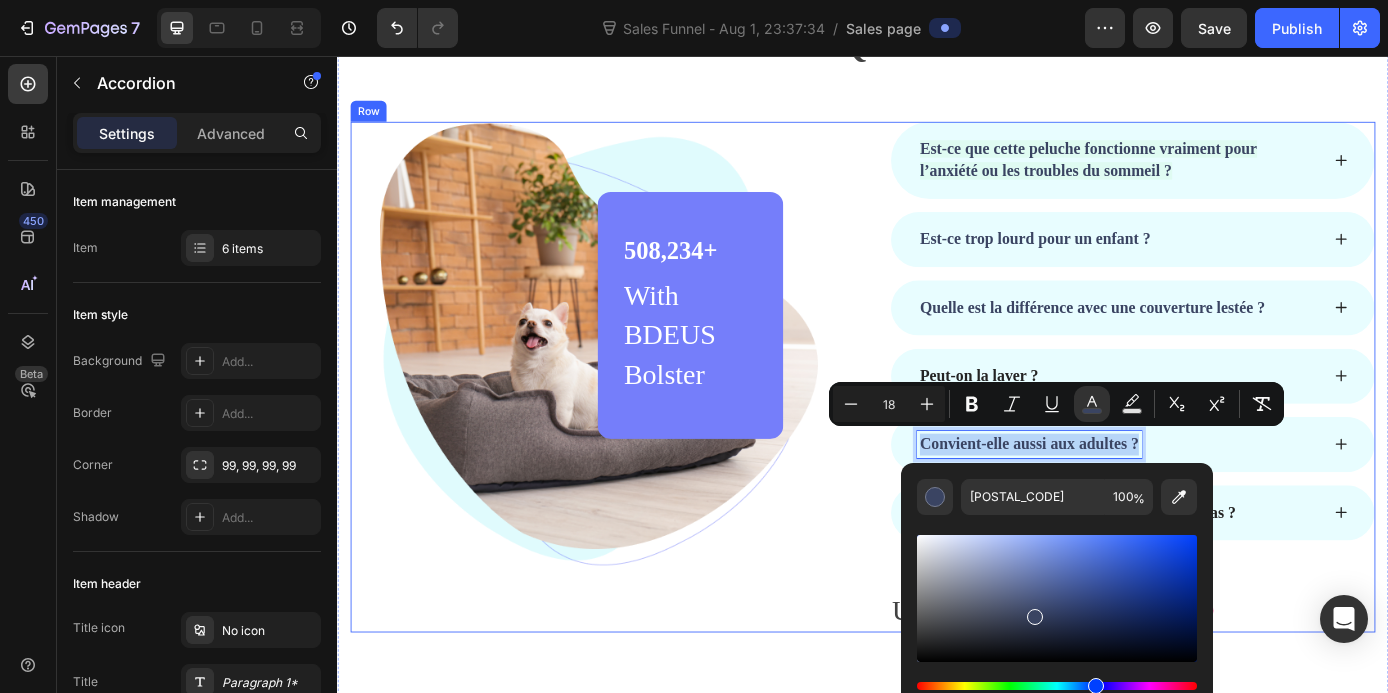 click at bounding box center [629, 401] 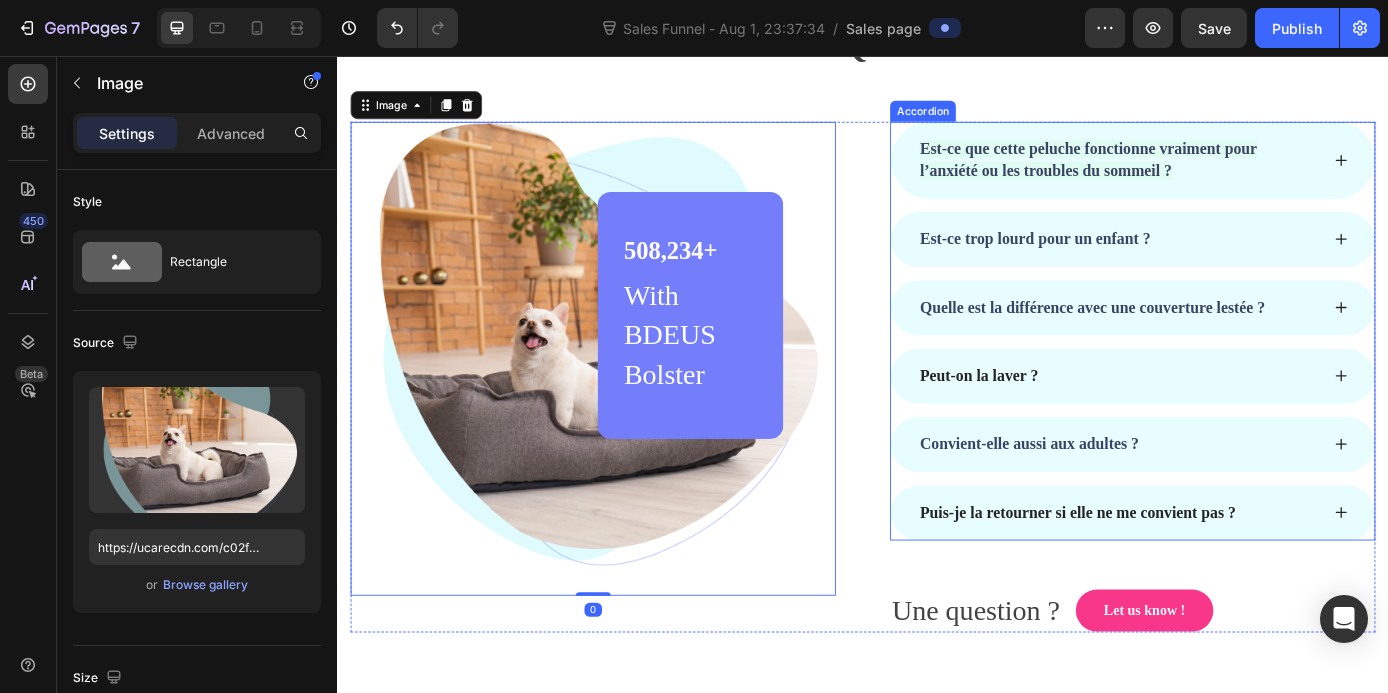 click on "Puis-je la retourner si elle ne me convient pas ?" at bounding box center [1182, 577] 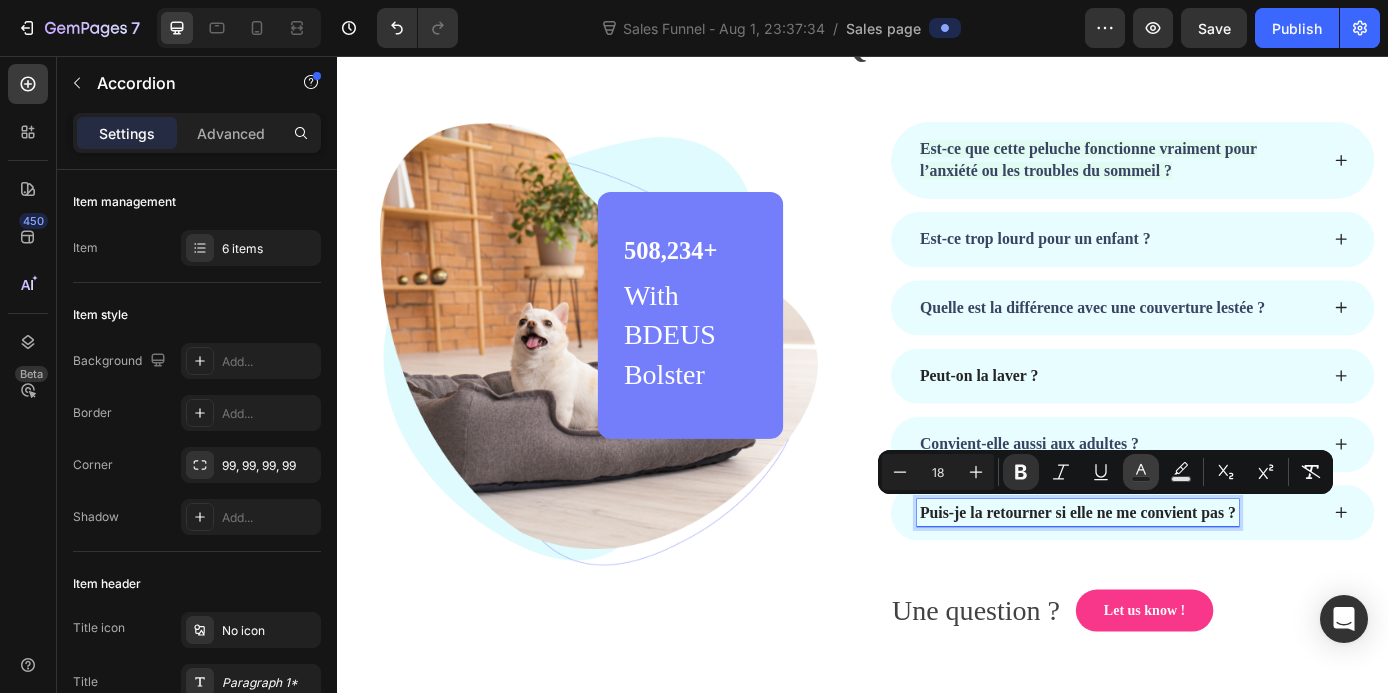 click 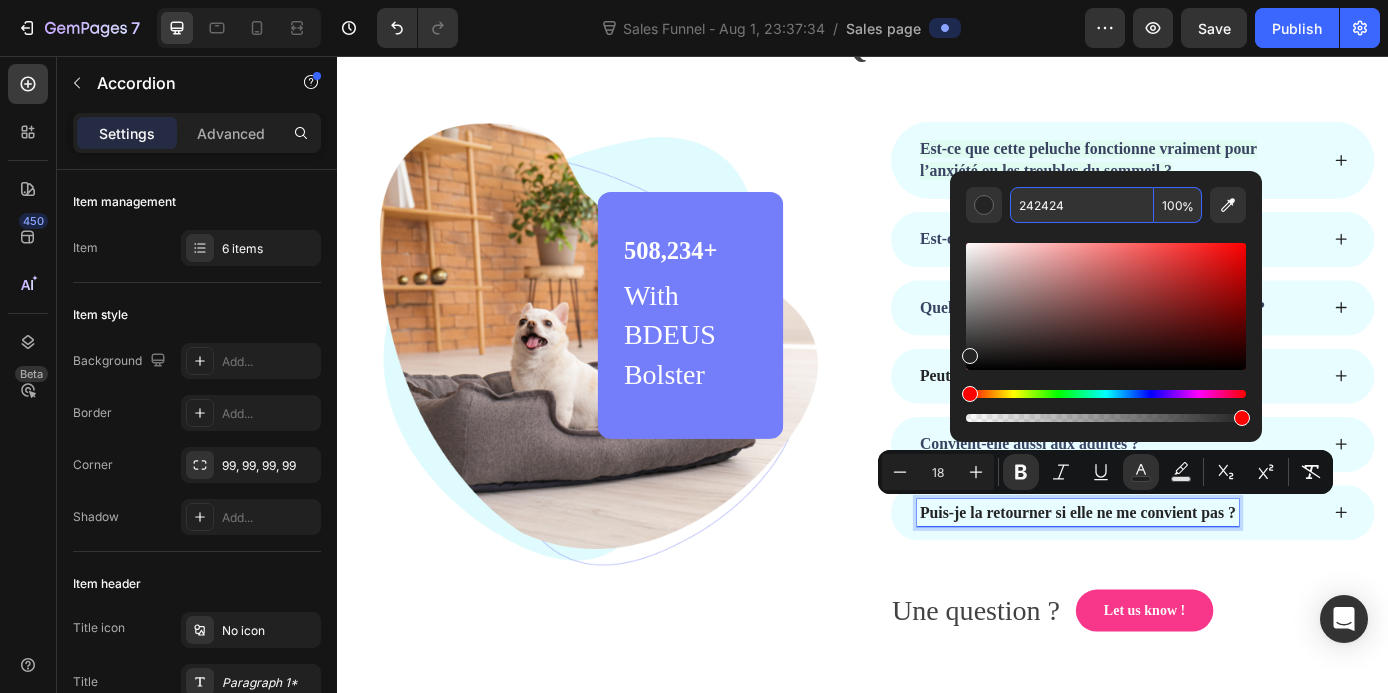 click on "242424" at bounding box center [1082, 205] 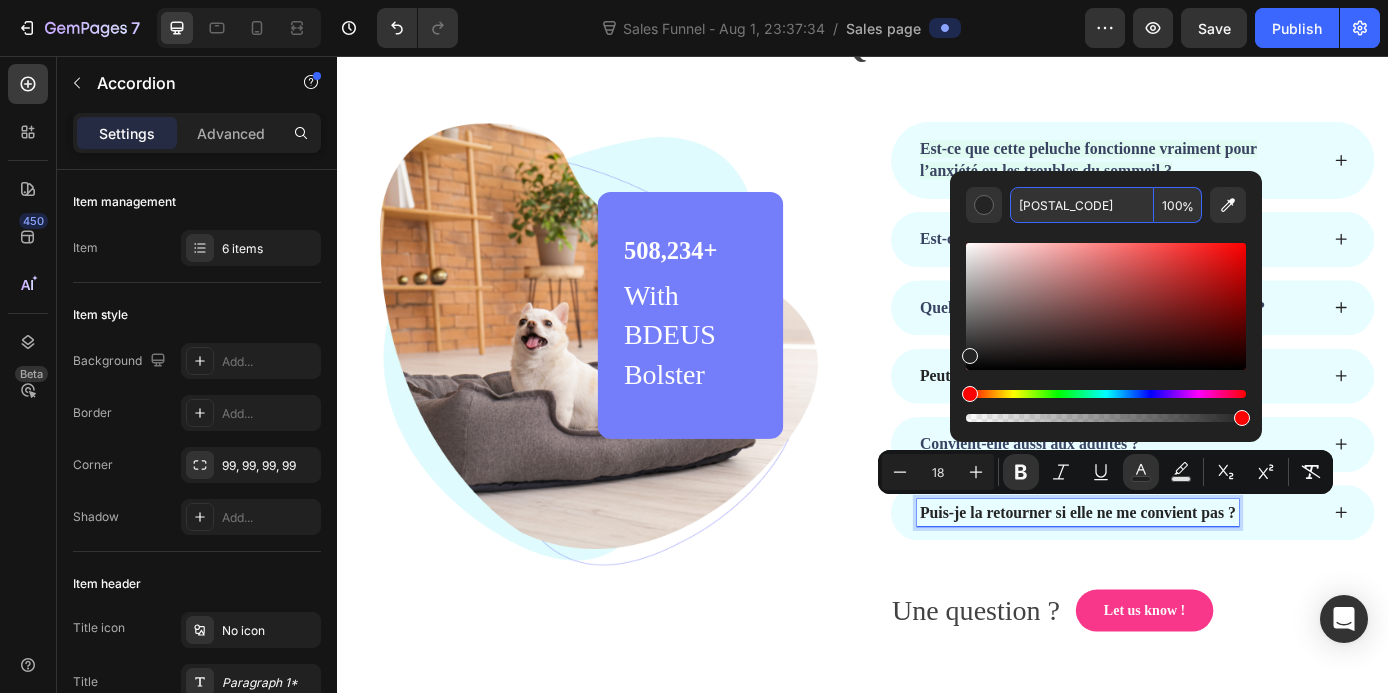 type on "3A4462" 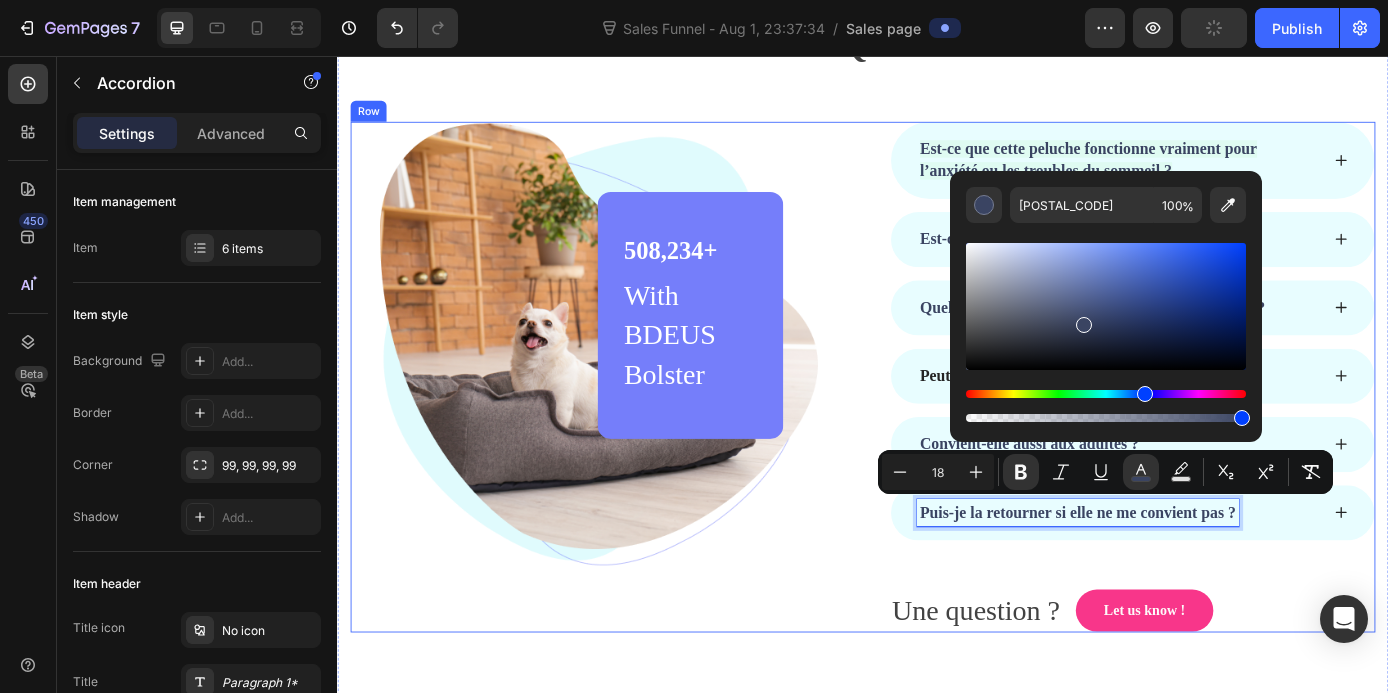 click on "Image 508,234+ Heading With BDEUS Bolster  Text block Row Row" at bounding box center (629, 422) 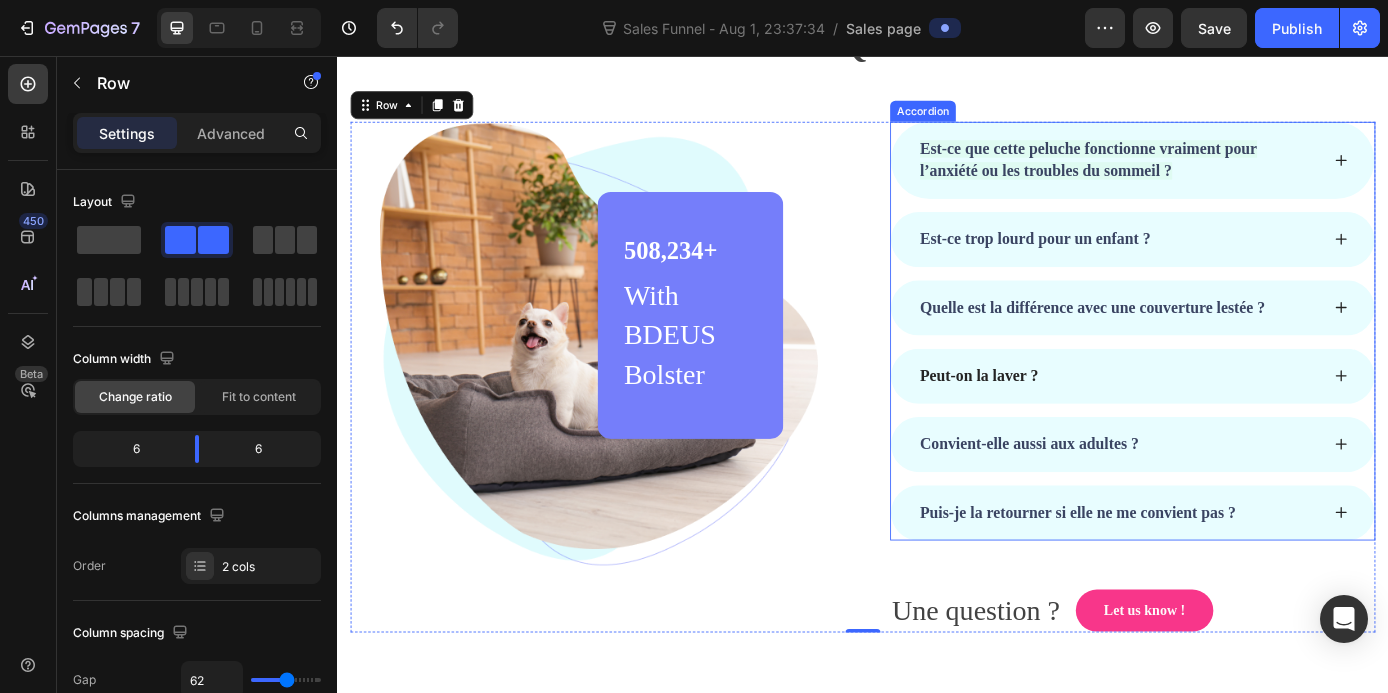 click 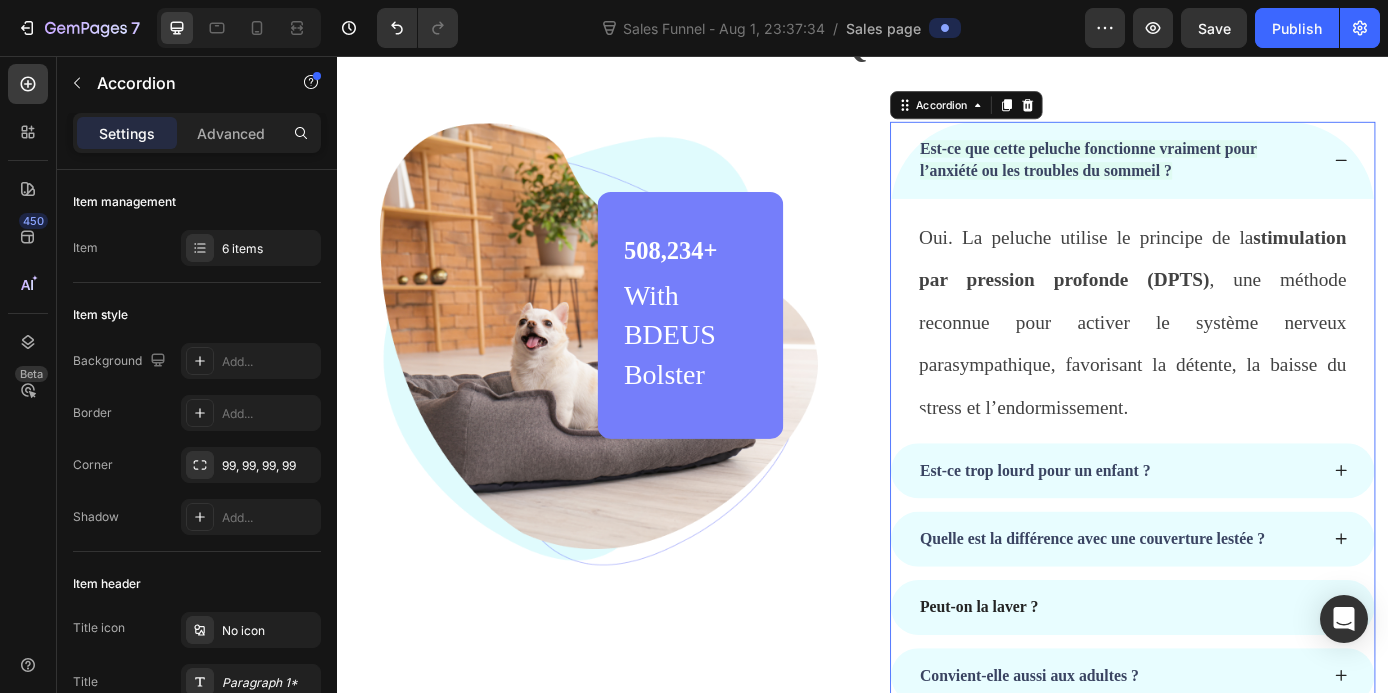 click 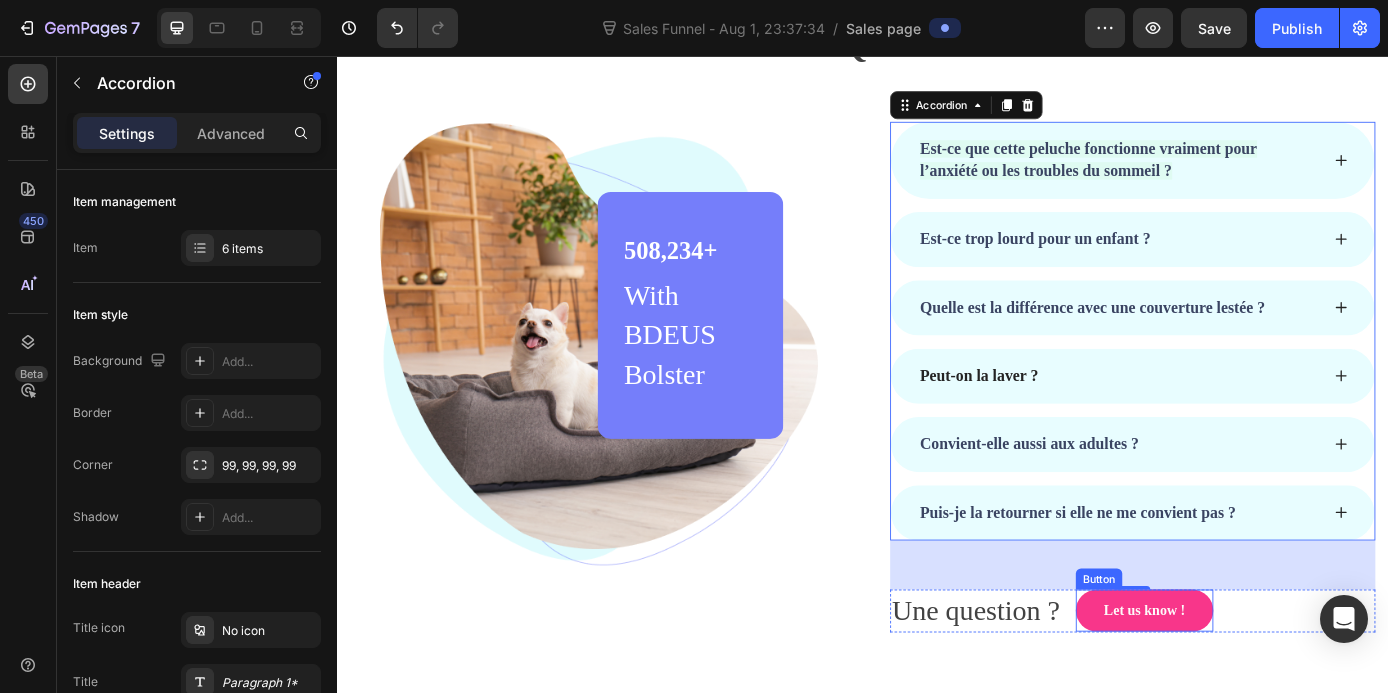 click on "Button" at bounding box center (1206, 653) 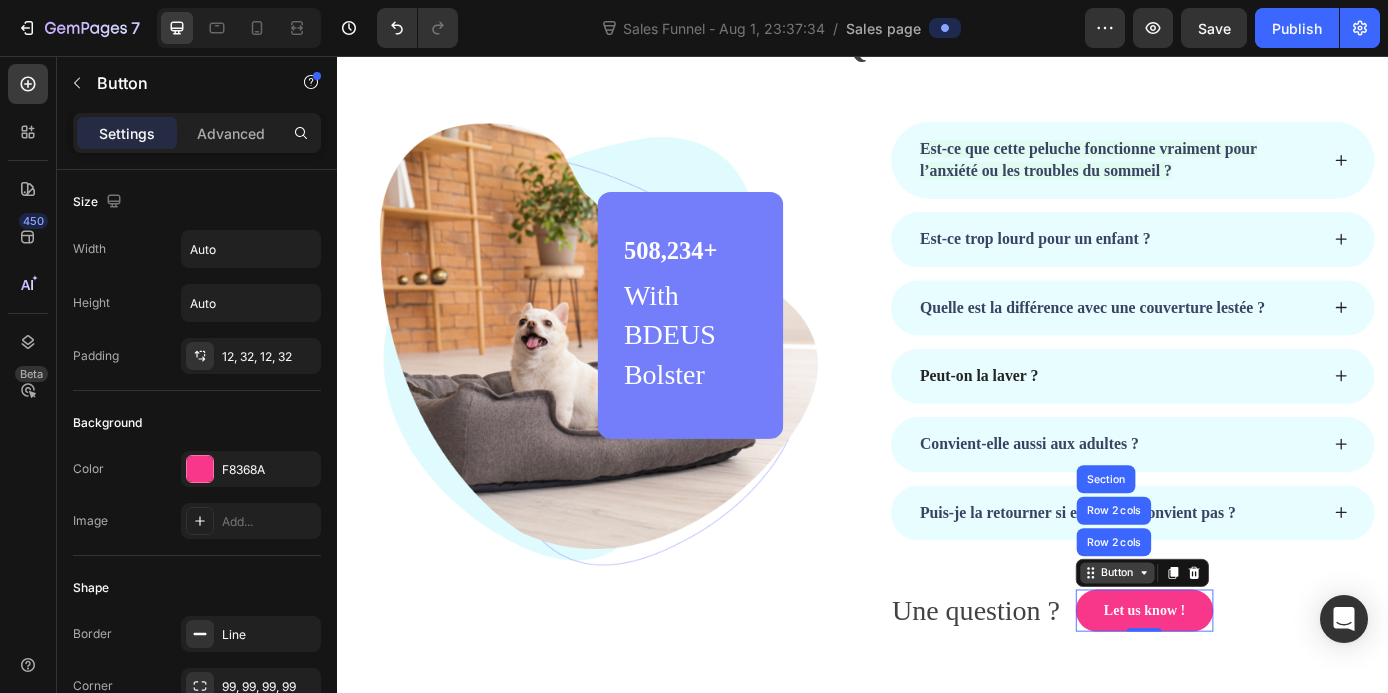 click 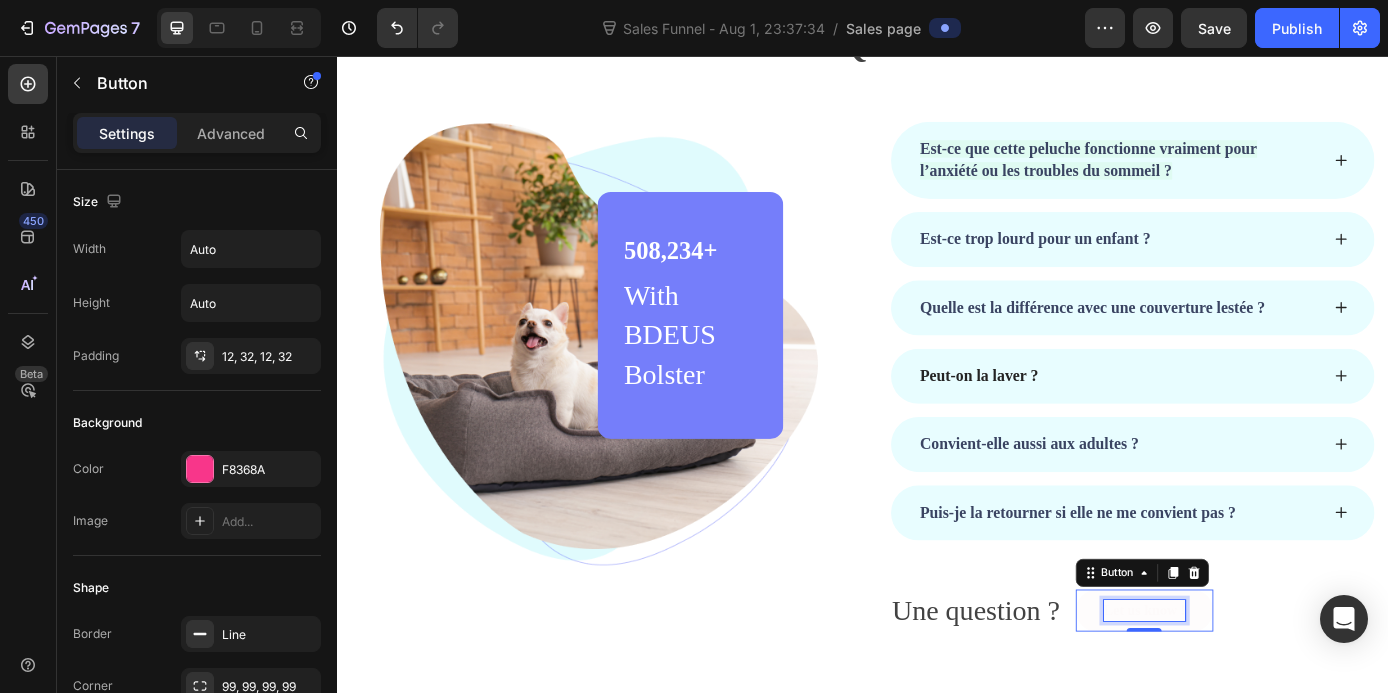click on "Let us know !" at bounding box center [1258, 689] 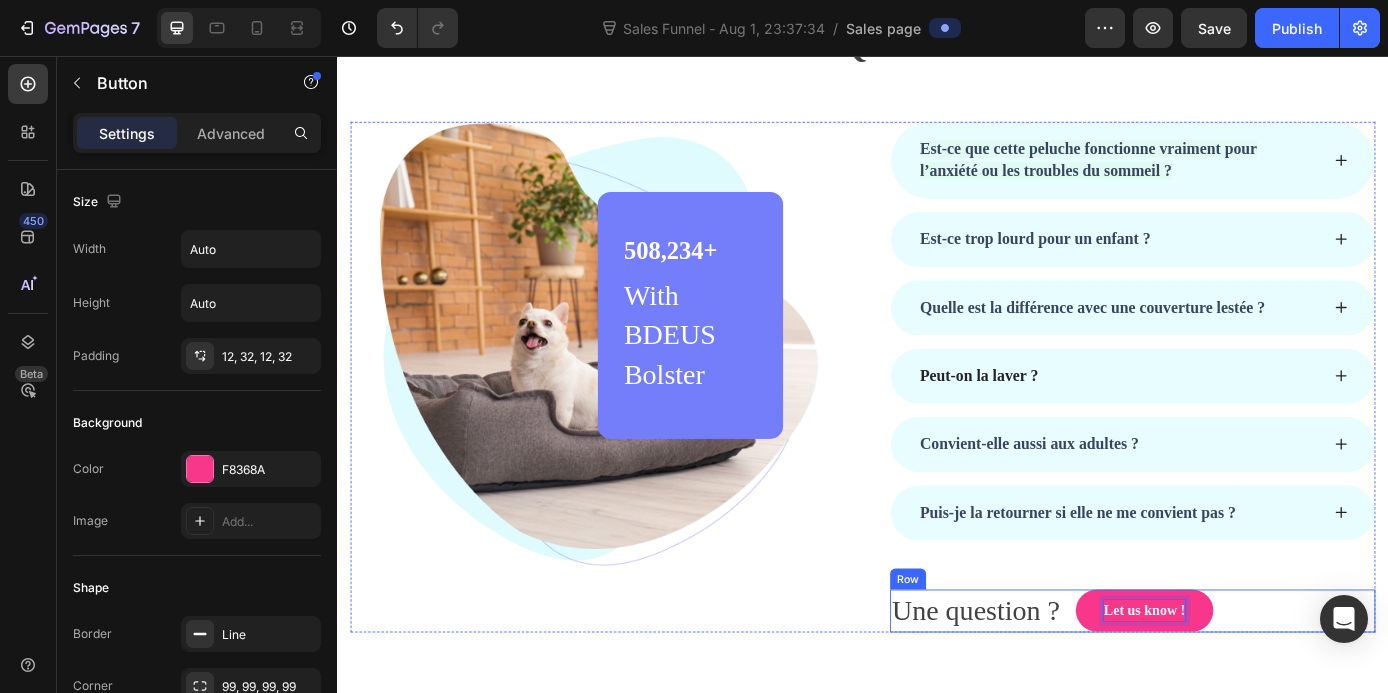 click on "Une question ?  Text block Let us know ! Button   0 Row" at bounding box center (1245, 689) 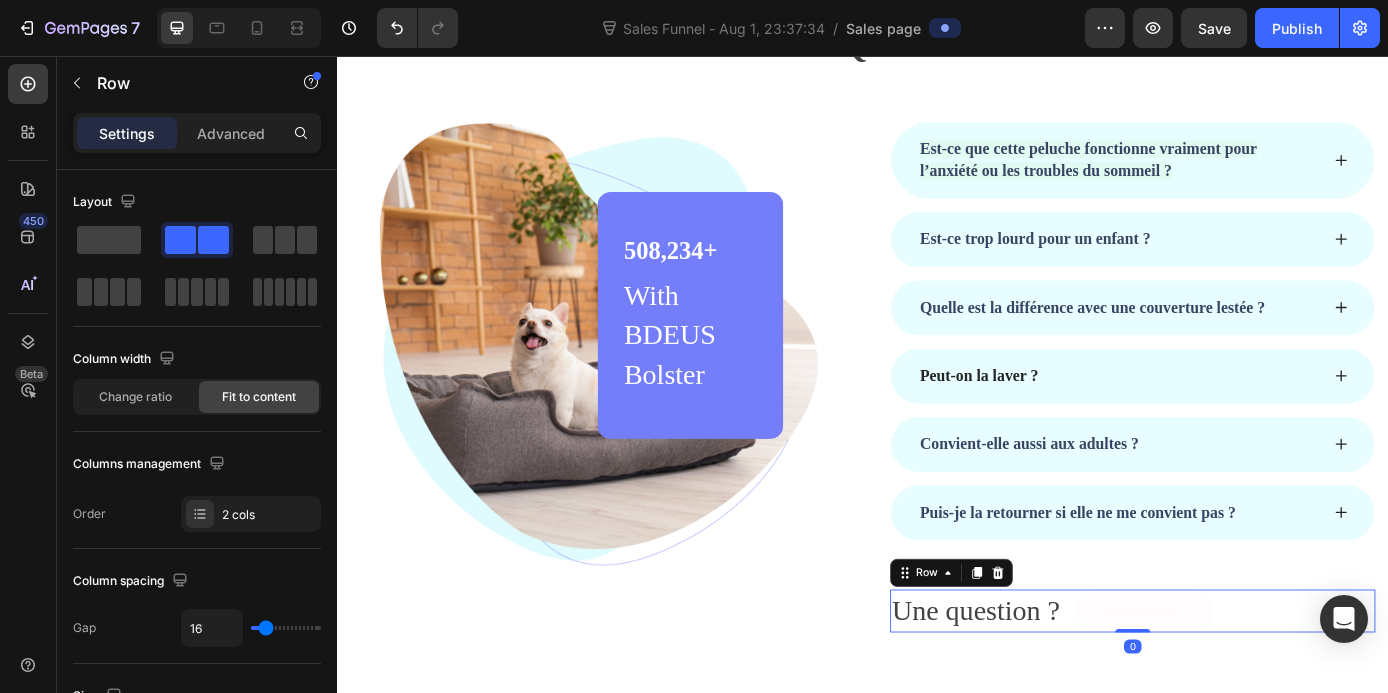 click on "Let us know !" at bounding box center (1258, 689) 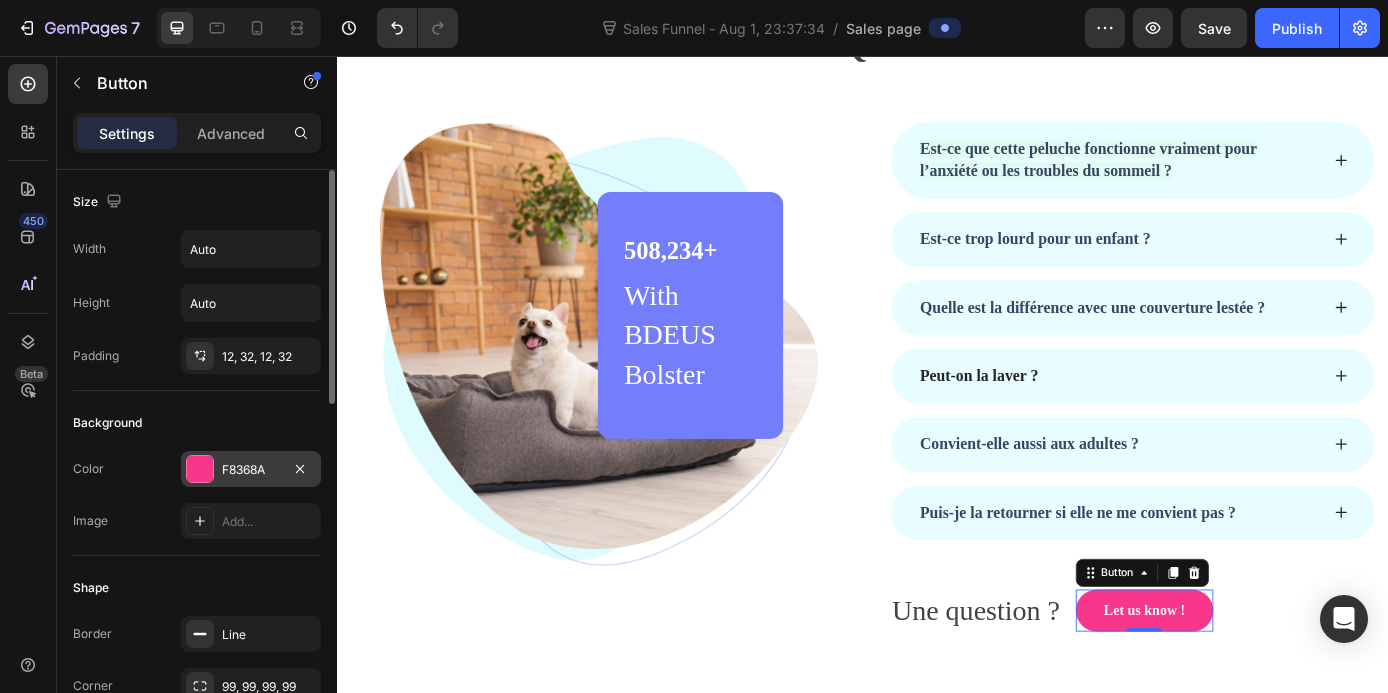 click on "F8368A" at bounding box center [251, 470] 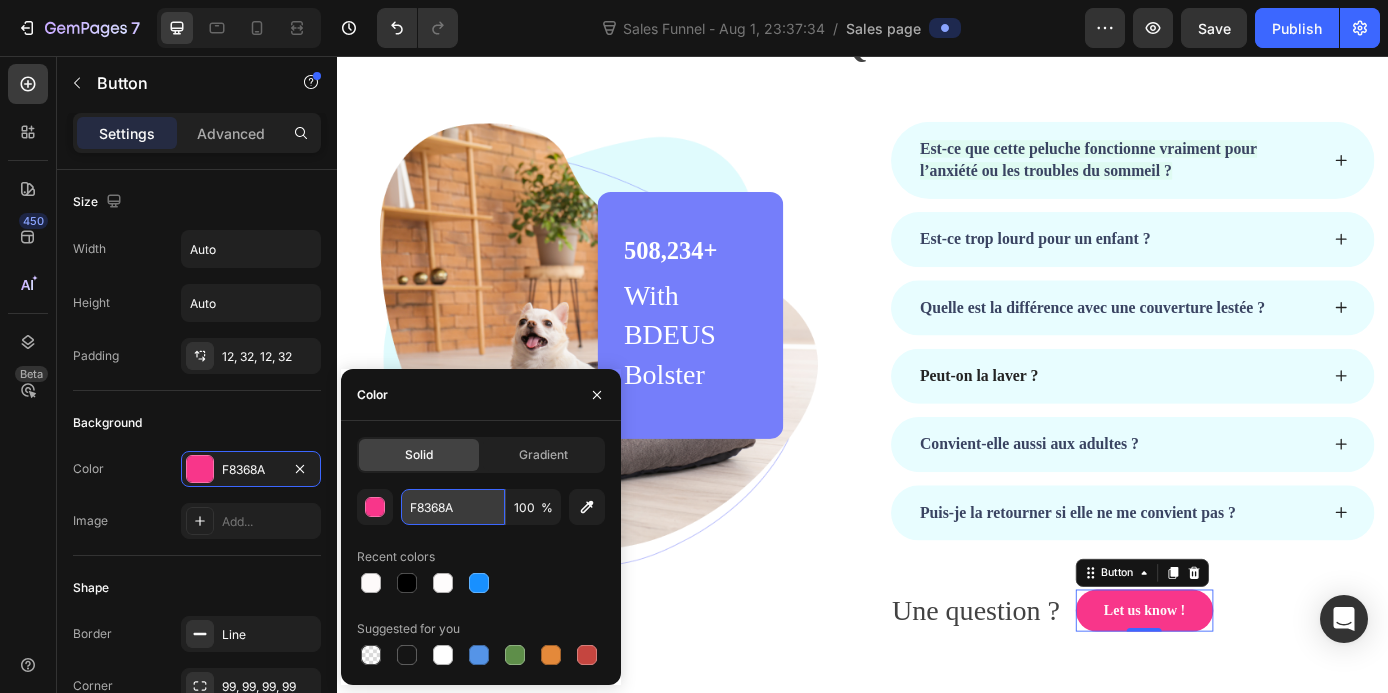 click on "F8368A" at bounding box center (453, 507) 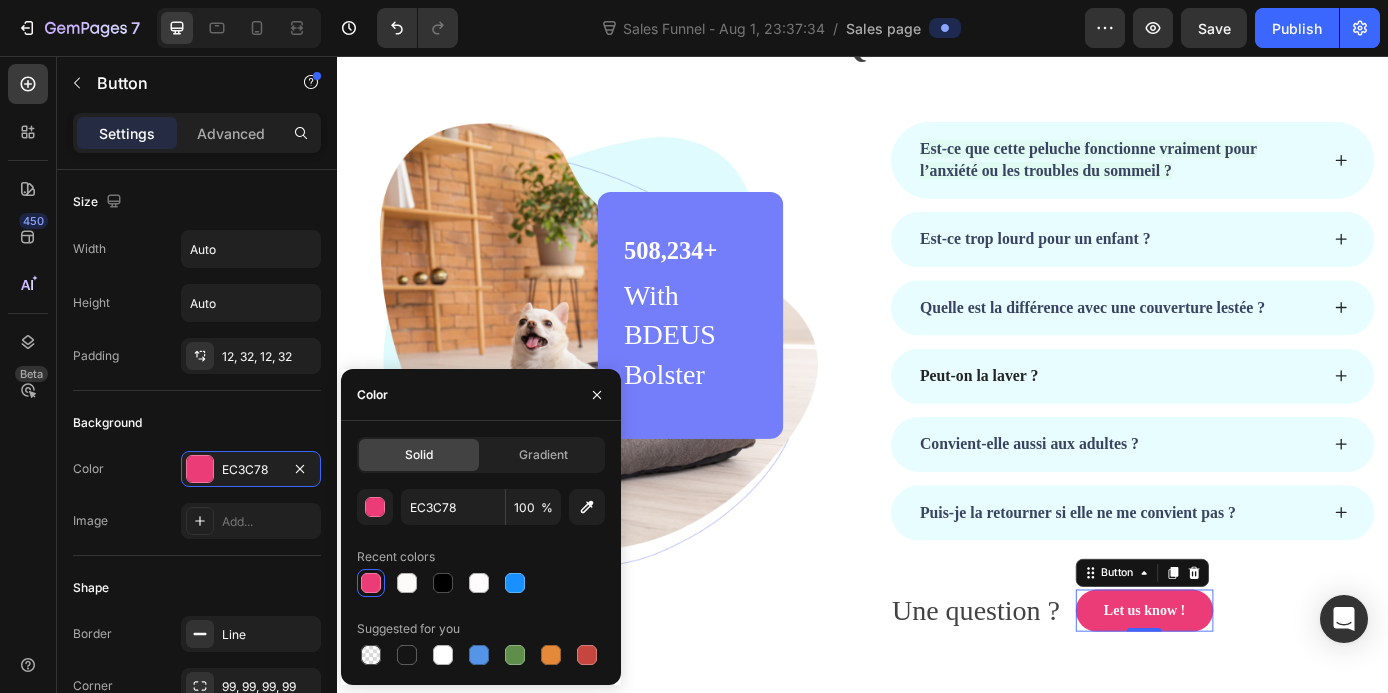 click 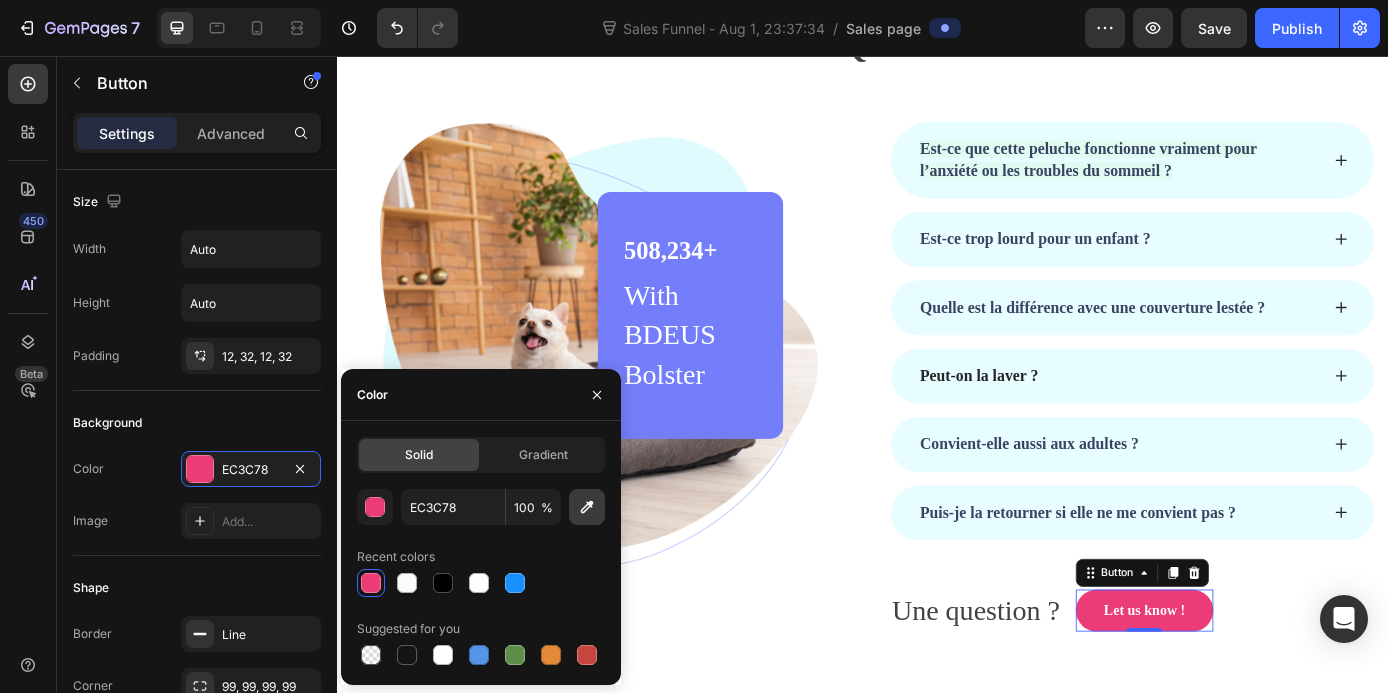 click 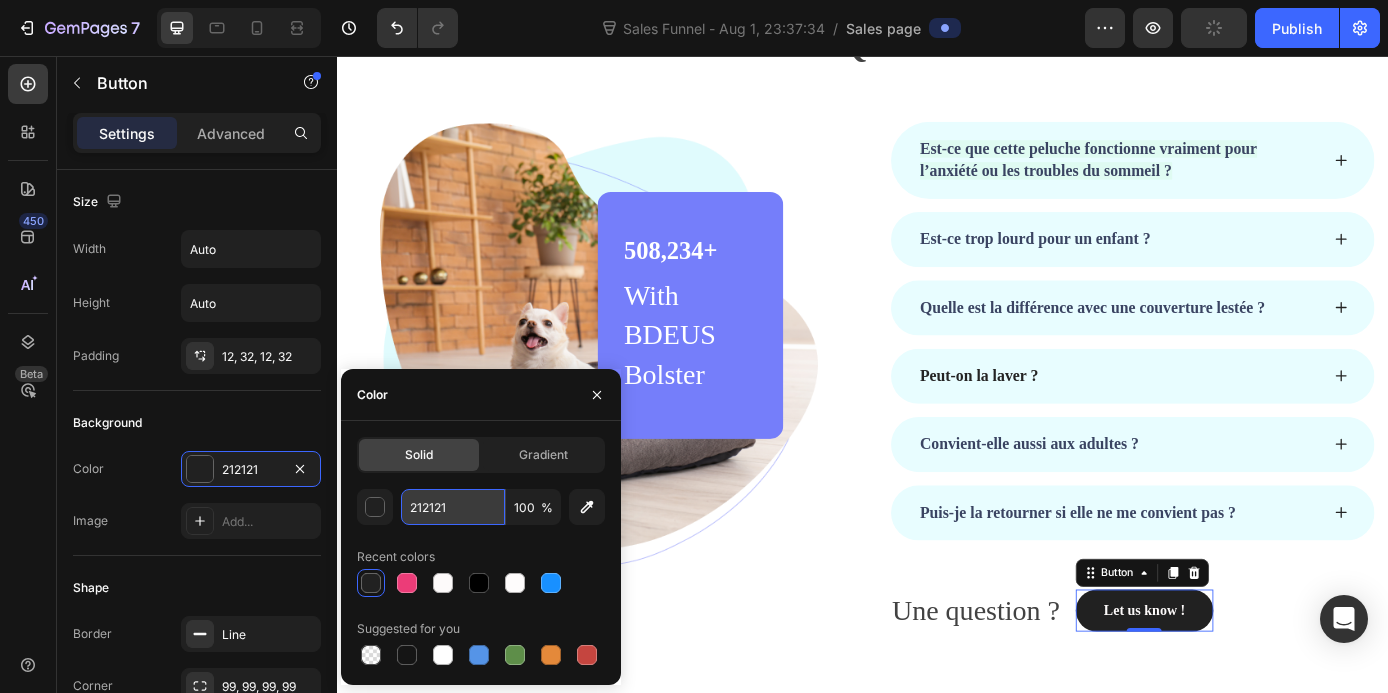 click on "212121" at bounding box center [453, 507] 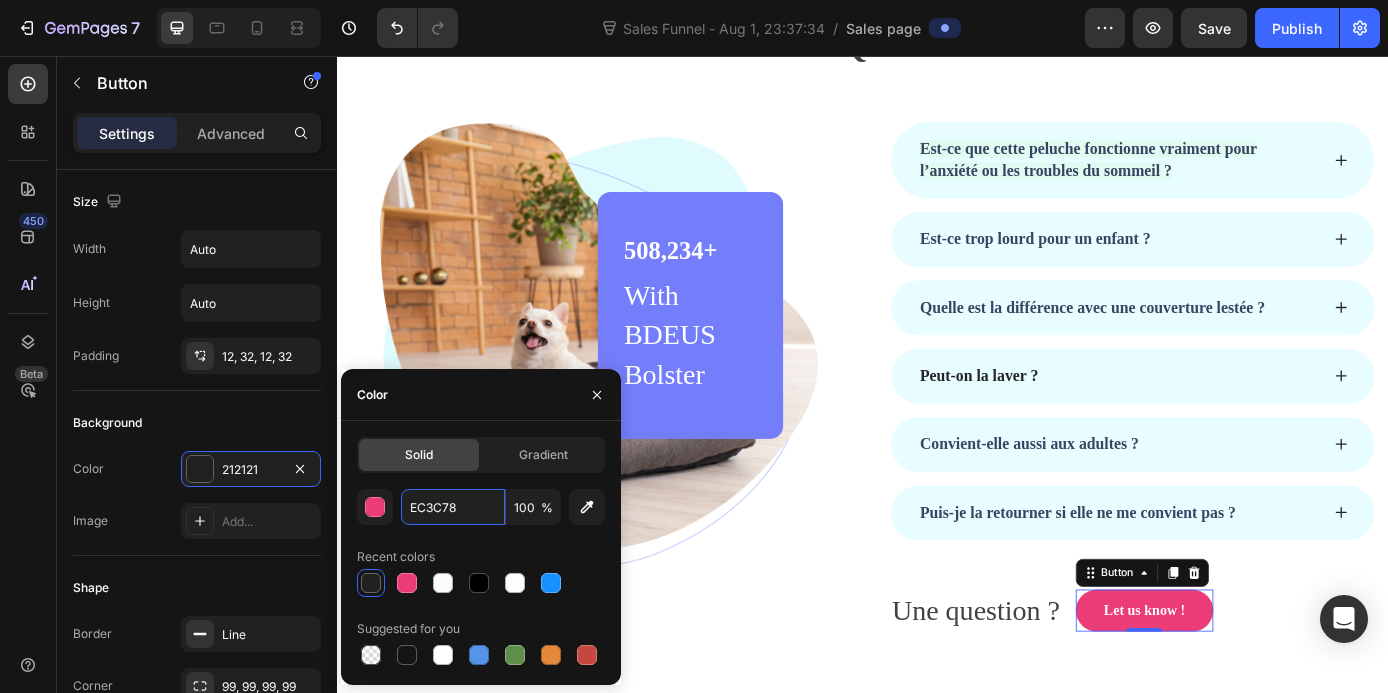 type on "EC3C78" 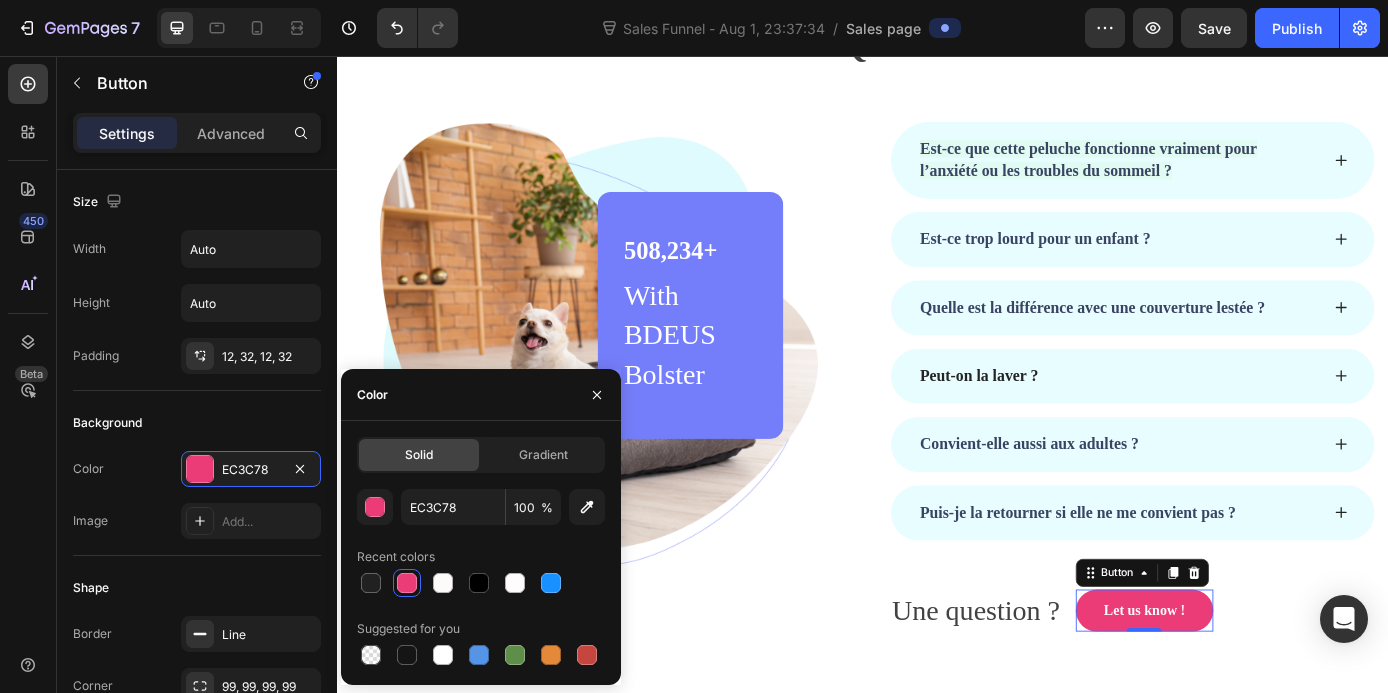 click 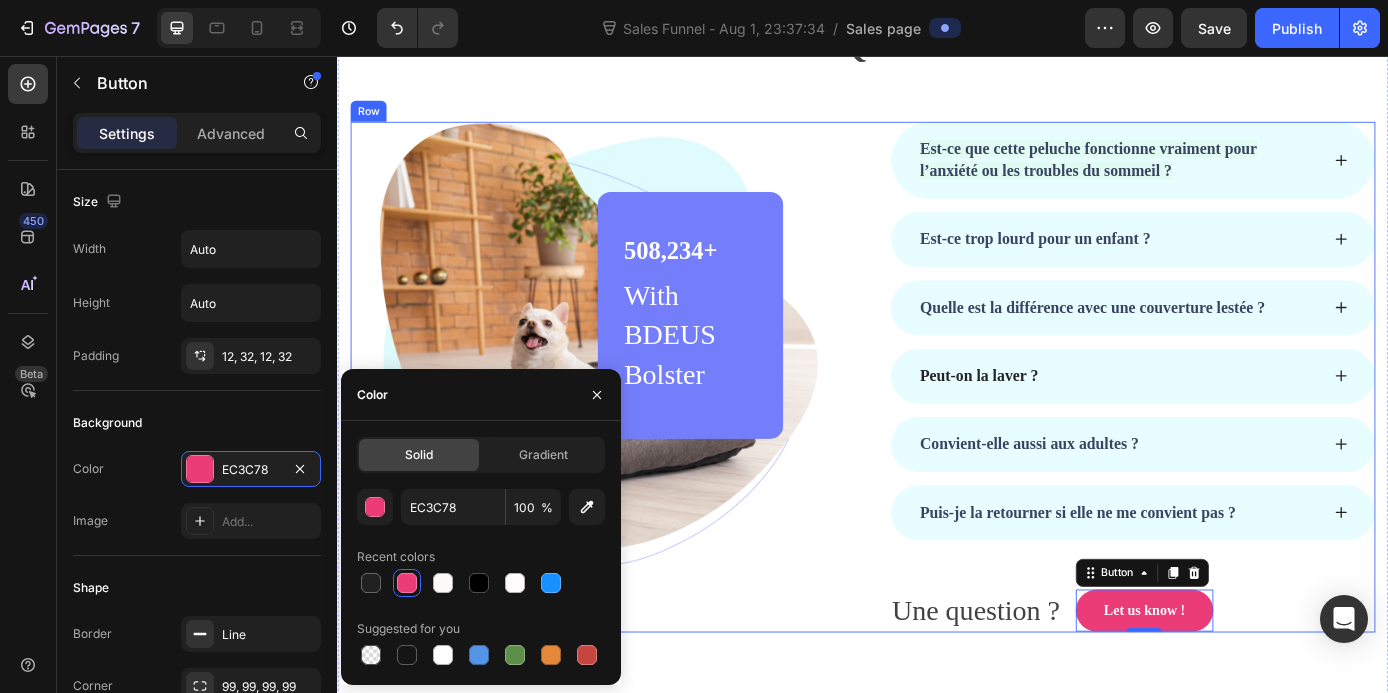 click on "Image 508,234+ Heading With BDEUS Bolster  Text block Row Row" at bounding box center (629, 422) 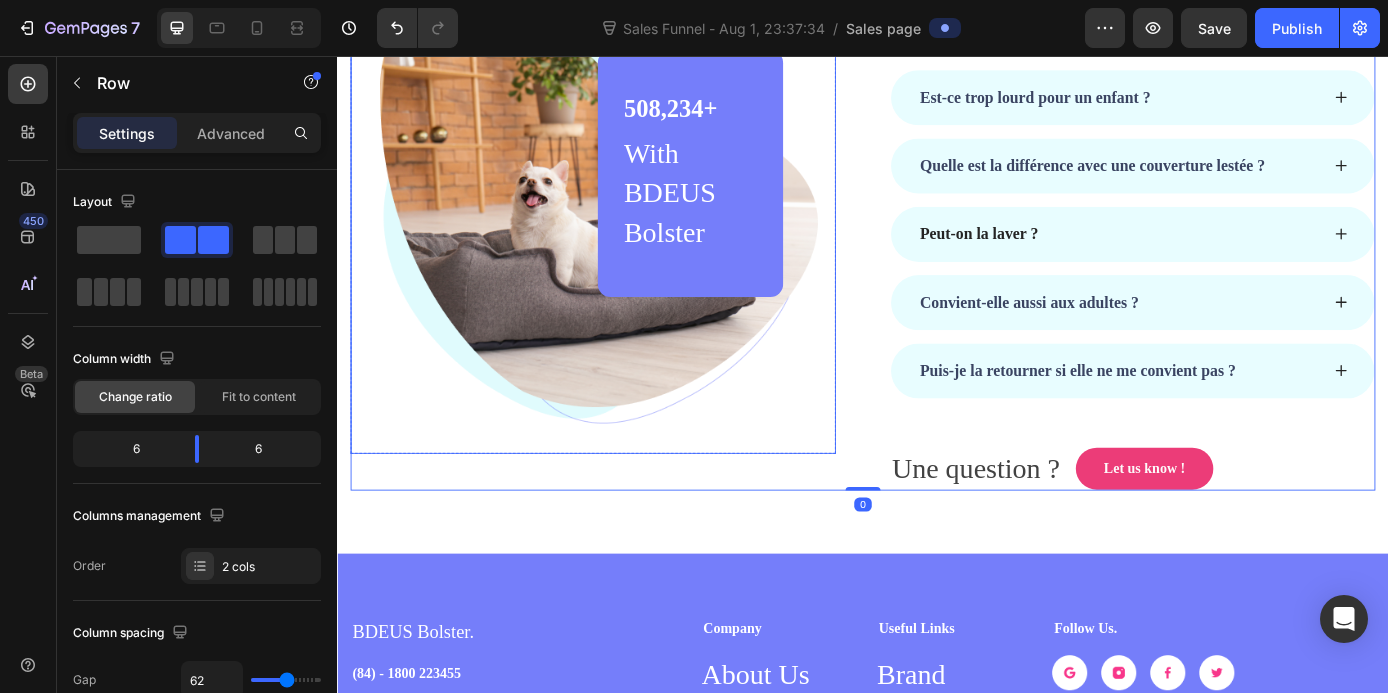 scroll, scrollTop: 6491, scrollLeft: 0, axis: vertical 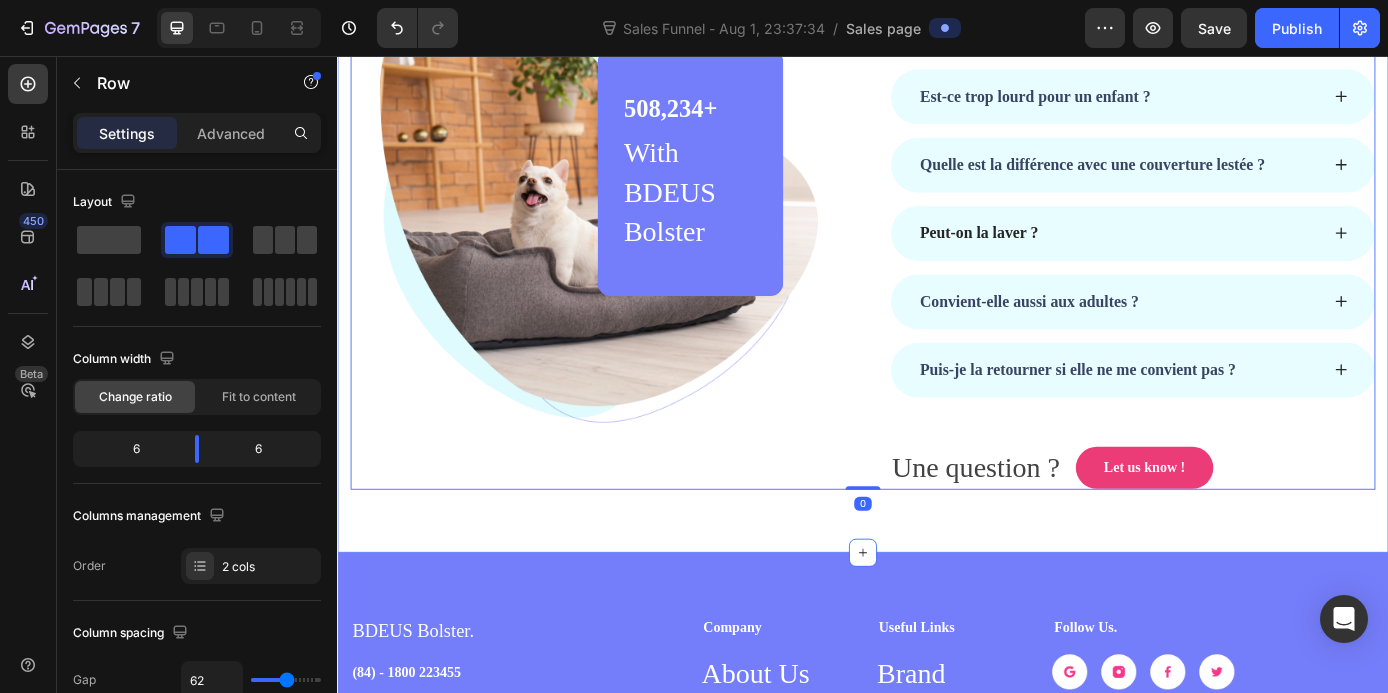 click on "Frequently Asked Questions    Heading Row Image 508,234+ Heading With BDEUS Bolster  Text block Row Row
Est-ce que cette peluche fonctionne vraiment pour l’anxiété ou les troubles du sommeil ?
Est-ce trop lourd pour un enfant ?
Quelle est la différence avec une couverture lestée ?
Peut-on la laver   ?
Convient-elle aussi aux adultes ?
Puis-je la retourner si elle ne me convient pas ? Accordion Une question ?  Text block Let us know ! Button Row Row   0 Section 9" at bounding box center (937, 172) 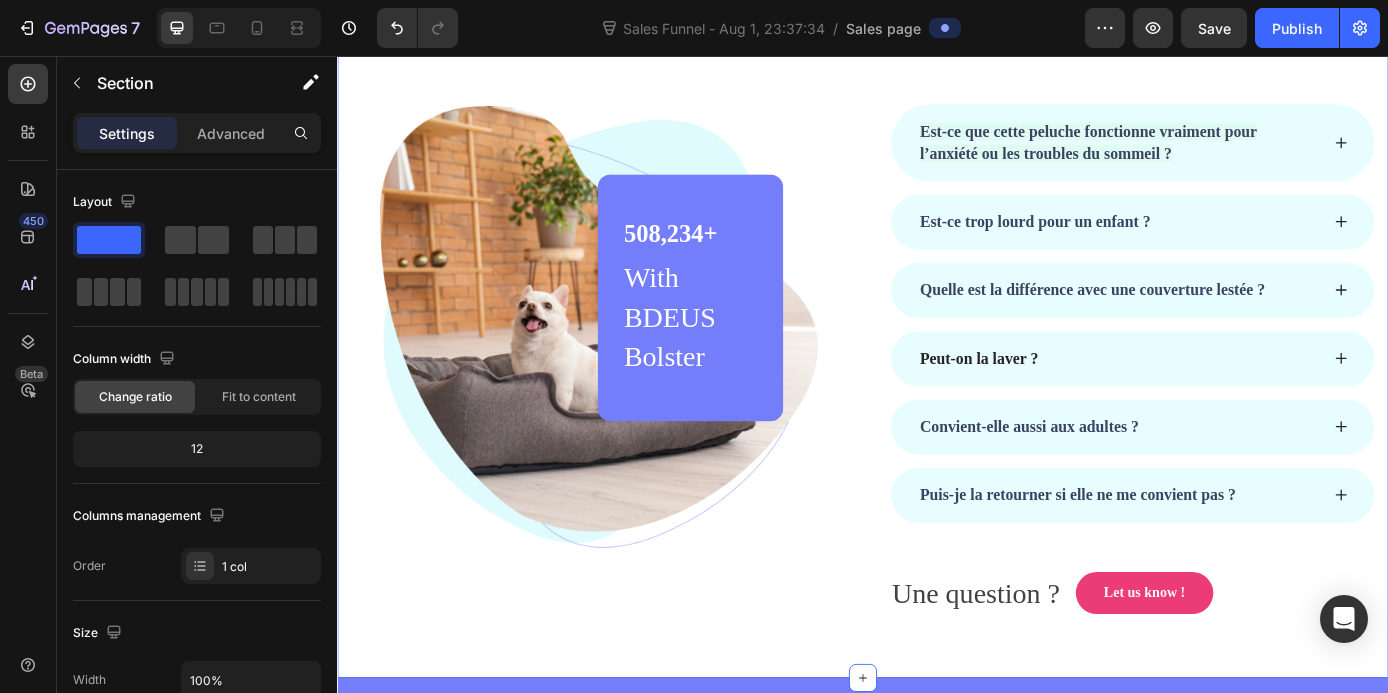 scroll, scrollTop: 6346, scrollLeft: 0, axis: vertical 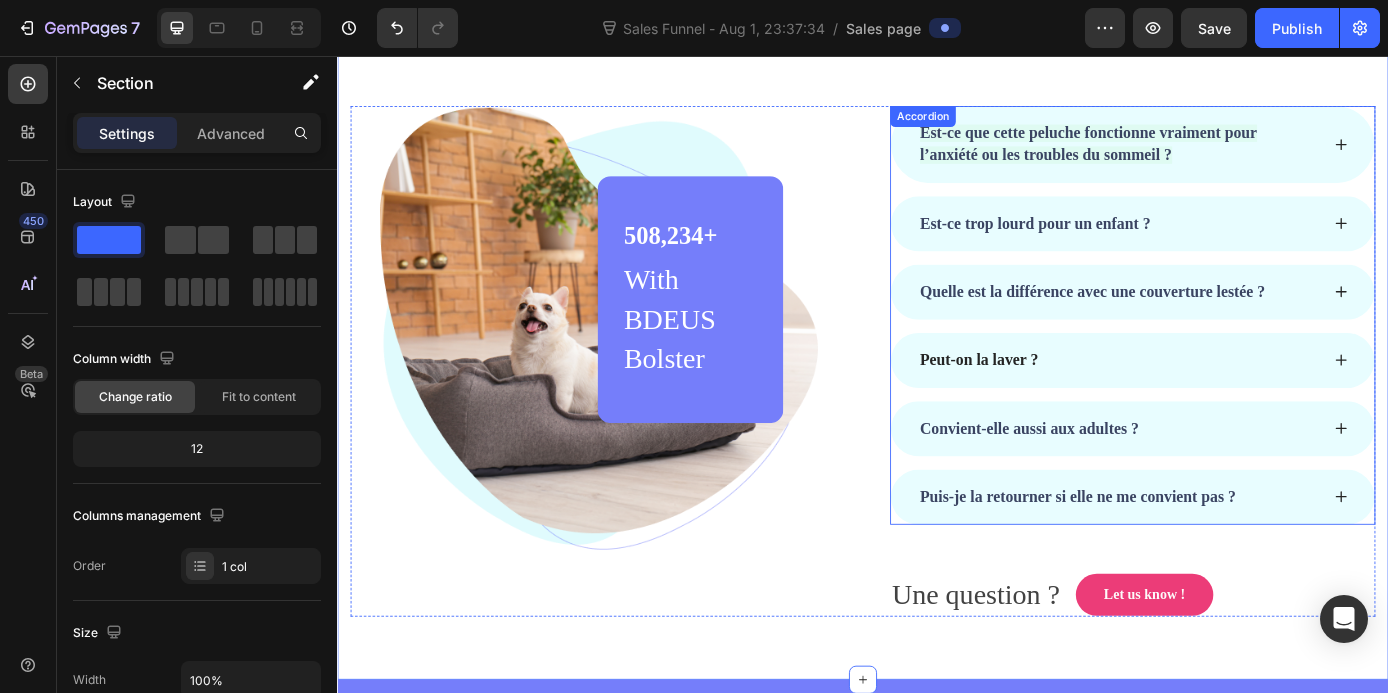 click on "Peut-on la laver   ?" at bounding box center (1229, 403) 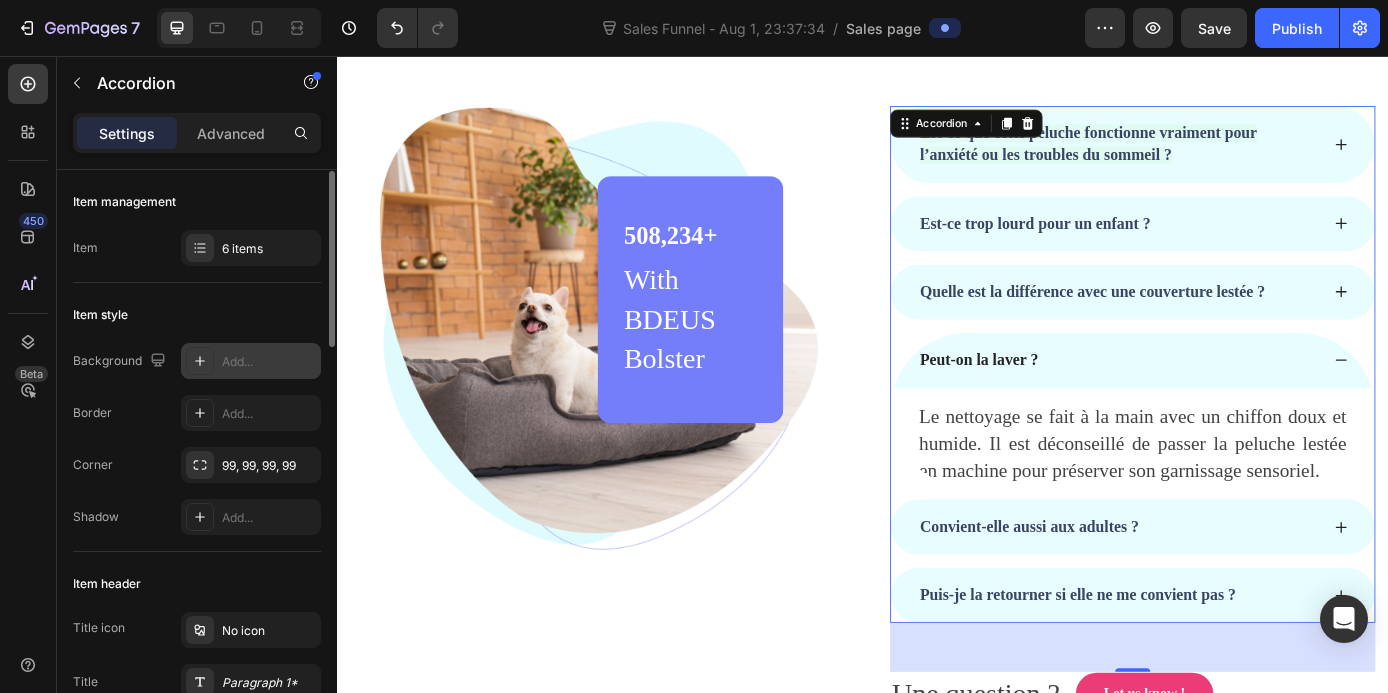 scroll, scrollTop: 15, scrollLeft: 0, axis: vertical 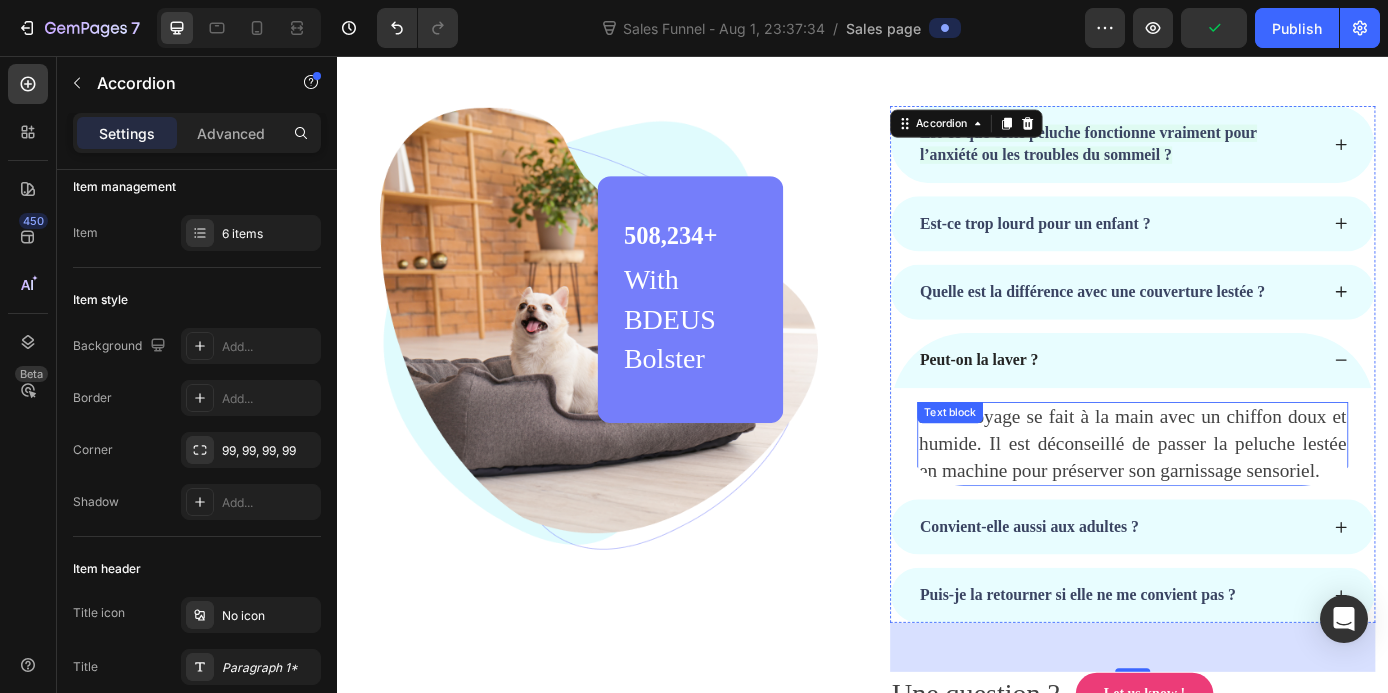 click on "Le nettoyage se fait à la main avec un chiffon doux et humide. Il est déconseillé de passer la peluche lestée en machine pour préserver son garnissage sensoriel." at bounding box center (1245, 498) 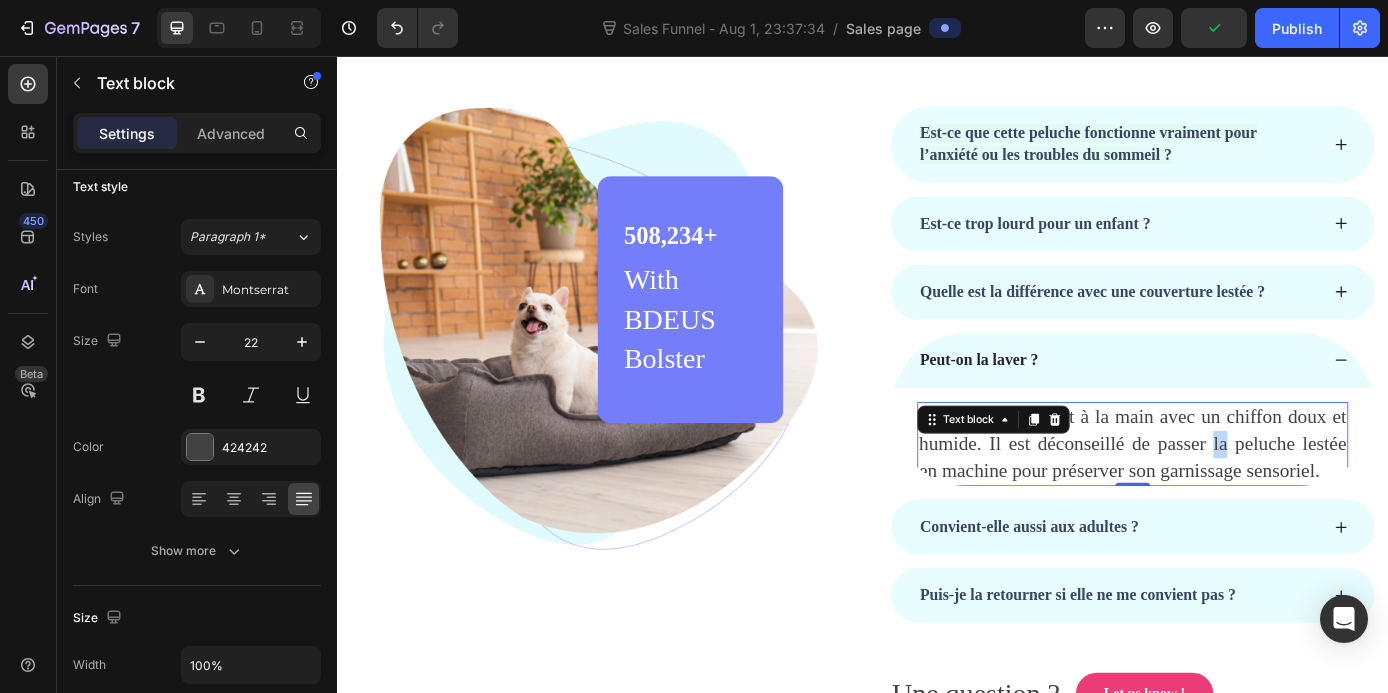 click on "Le nettoyage se fait à la main avec un chiffon doux et humide. Il est déconseillé de passer la peluche lestée en machine pour préserver son garnissage sensoriel." at bounding box center (1245, 498) 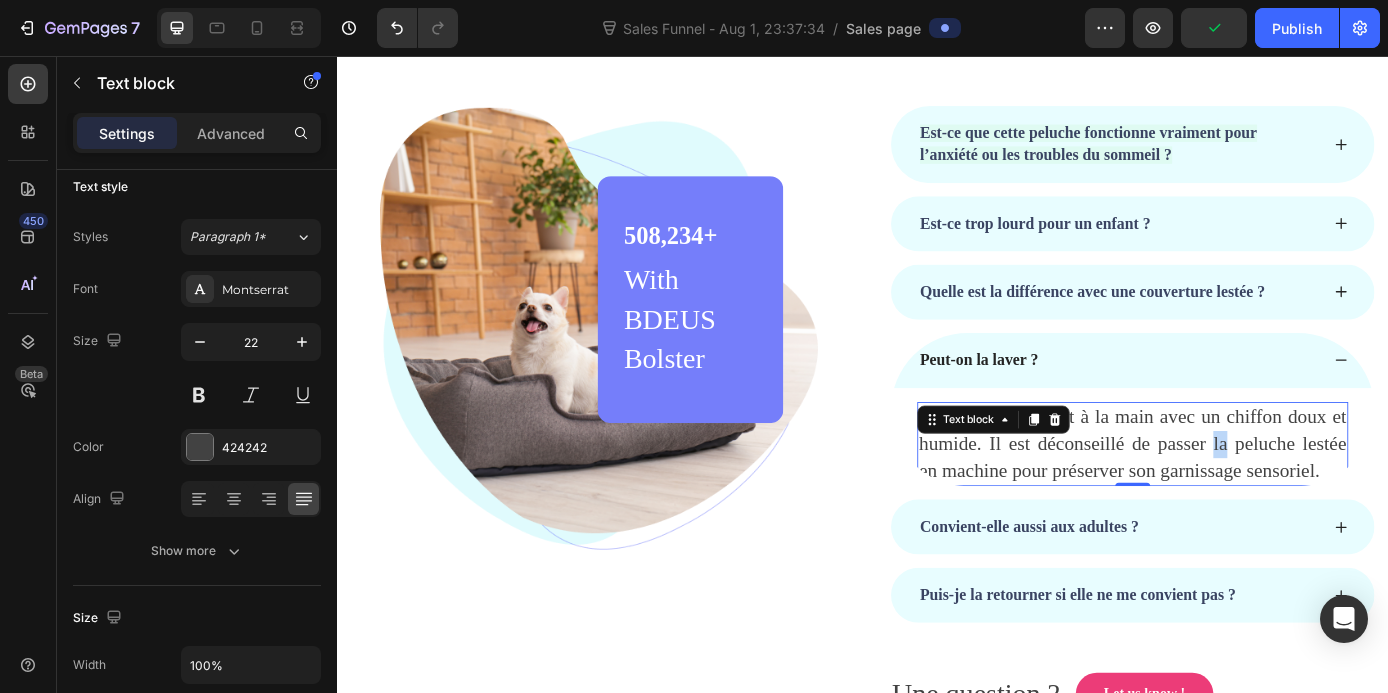 scroll, scrollTop: 0, scrollLeft: 0, axis: both 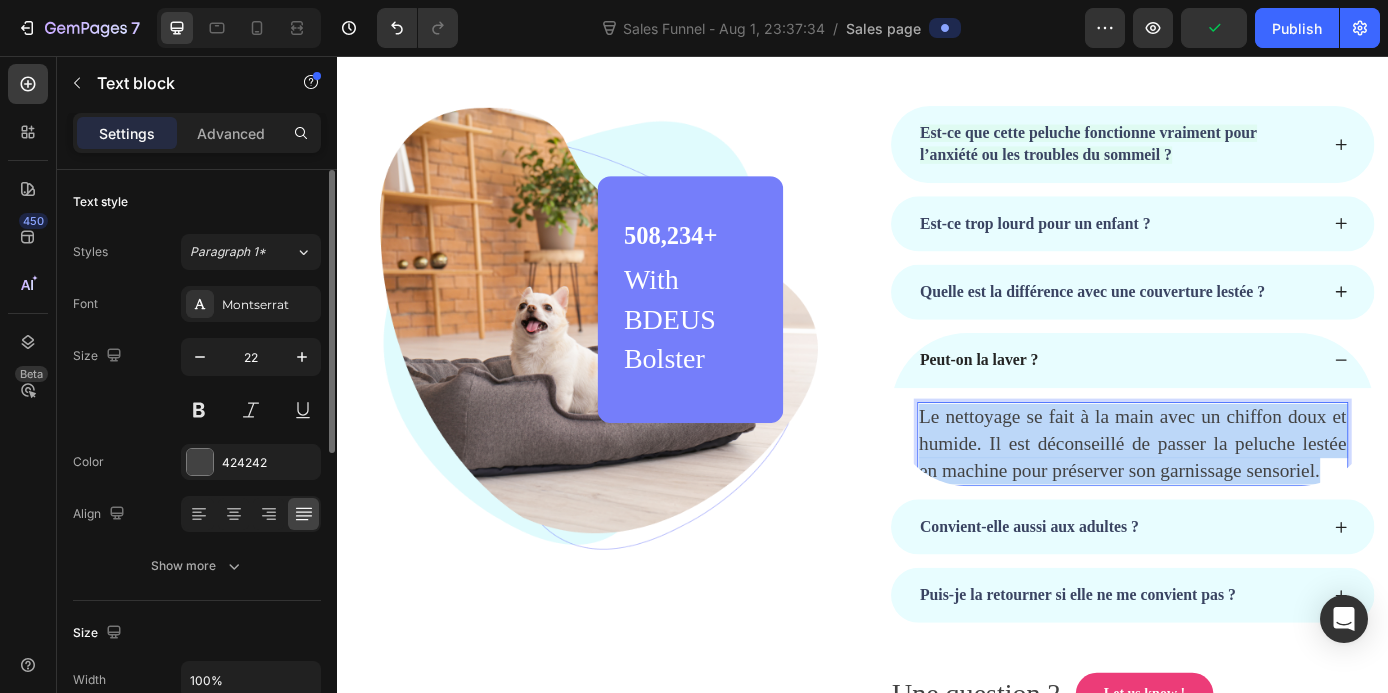 click on "Le nettoyage se fait à la main avec un chiffon doux et humide. Il est déconseillé de passer la peluche lestée en machine pour préserver son garnissage sensoriel." at bounding box center (1245, 498) 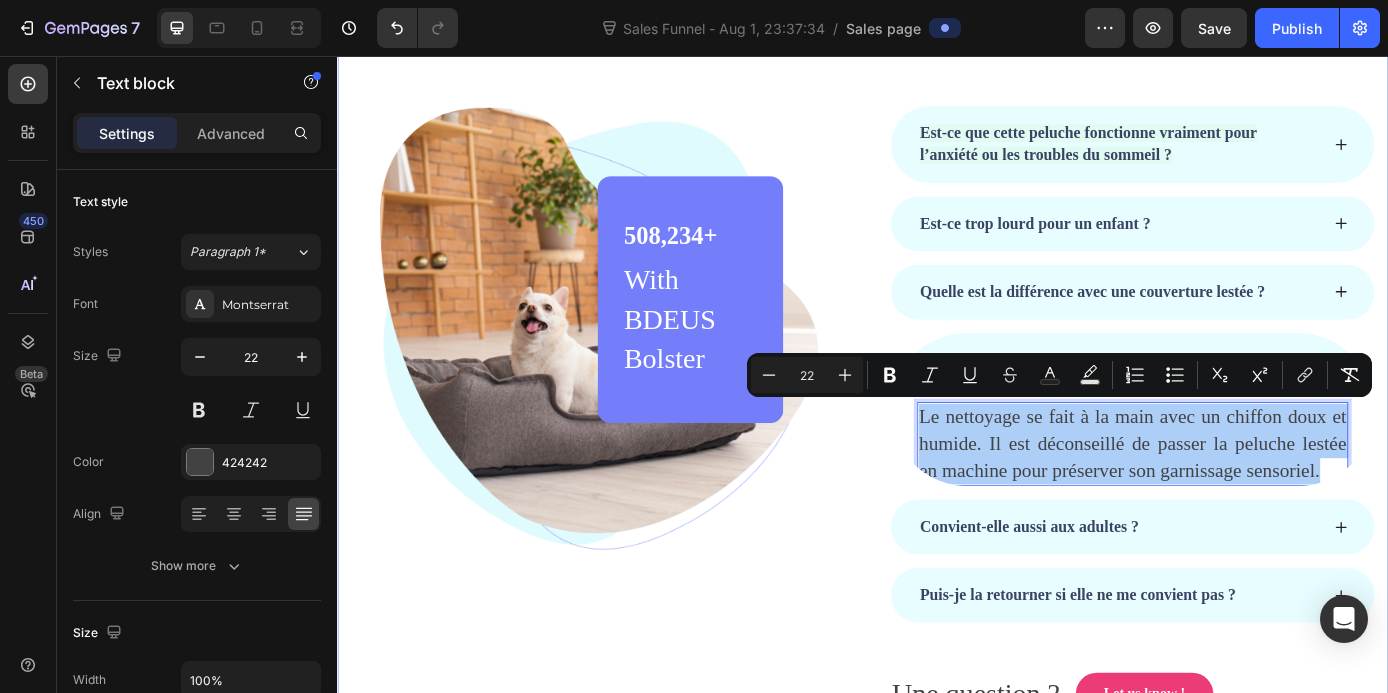 click on "Frequently Asked Questions    Heading Row Image 508,234+ Heading With BDEUS Bolster  Text block Row Row
Est-ce que cette peluche fonctionne vraiment pour l’anxiété ou les troubles du sommeil ?
Est-ce trop lourd pour un enfant ?
Quelle est la différence avec une couverture lestée ?
Peut-on la laver   ? Le nettoyage se fait à la main avec un chiffon doux et humide. Il est déconseillé de passer la peluche lestée en machine pour préserver son garnissage sensoriel. Text block   0
Convient-elle aussi aux adultes ?
Puis-je la retourner si elle ne me convient pas ? Accordion Une question ?  Text block Let us know ! Button Row Row" at bounding box center (937, 373) 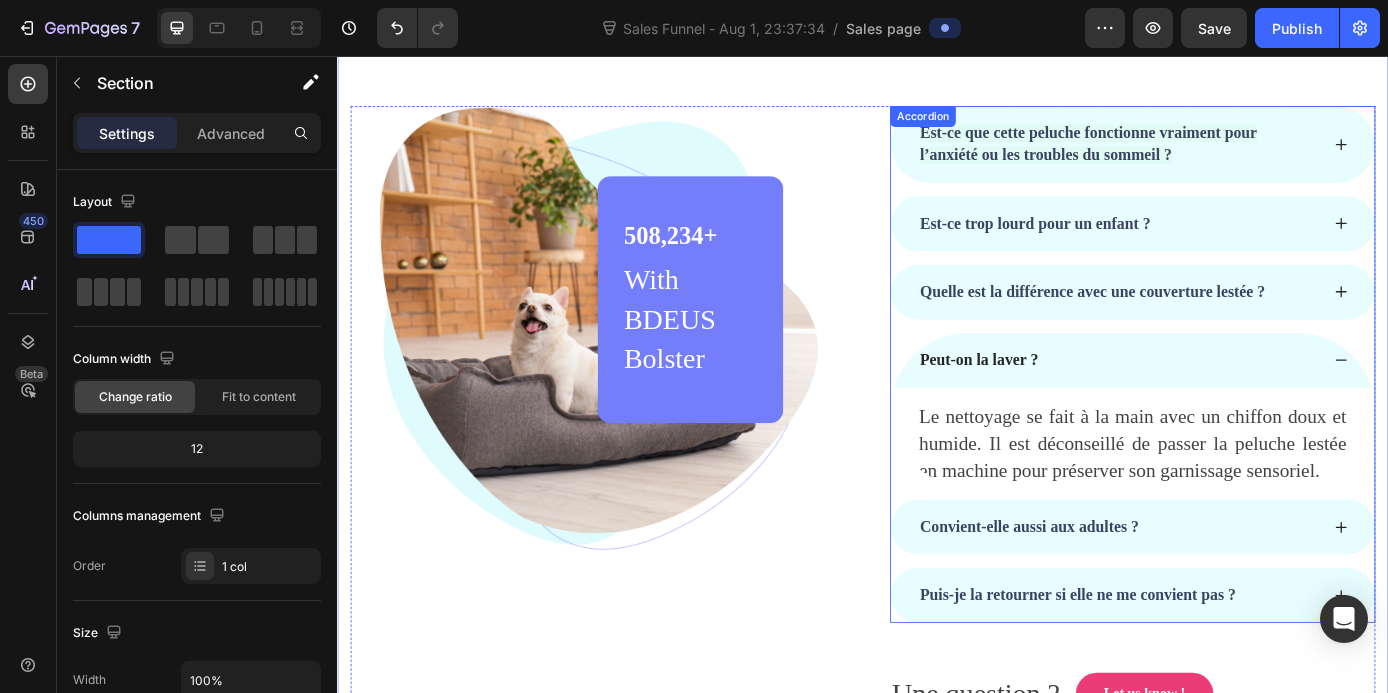 click 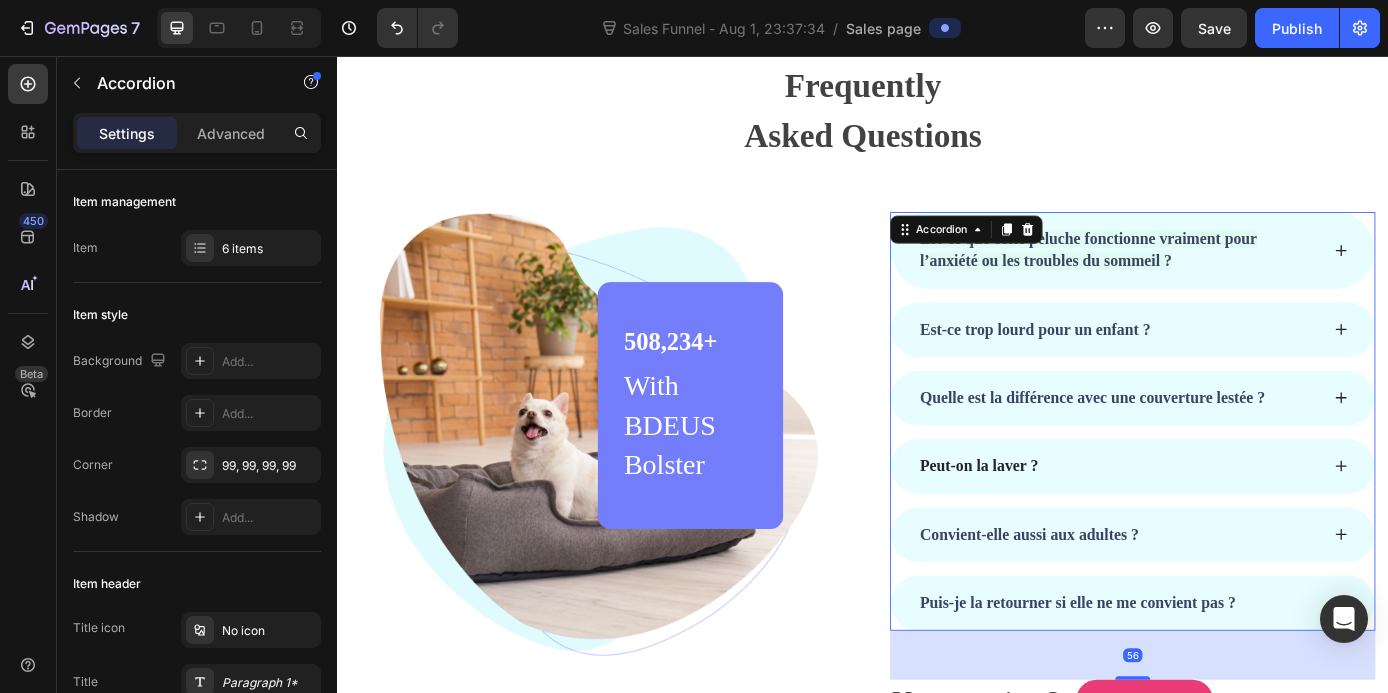 scroll, scrollTop: 6221, scrollLeft: 0, axis: vertical 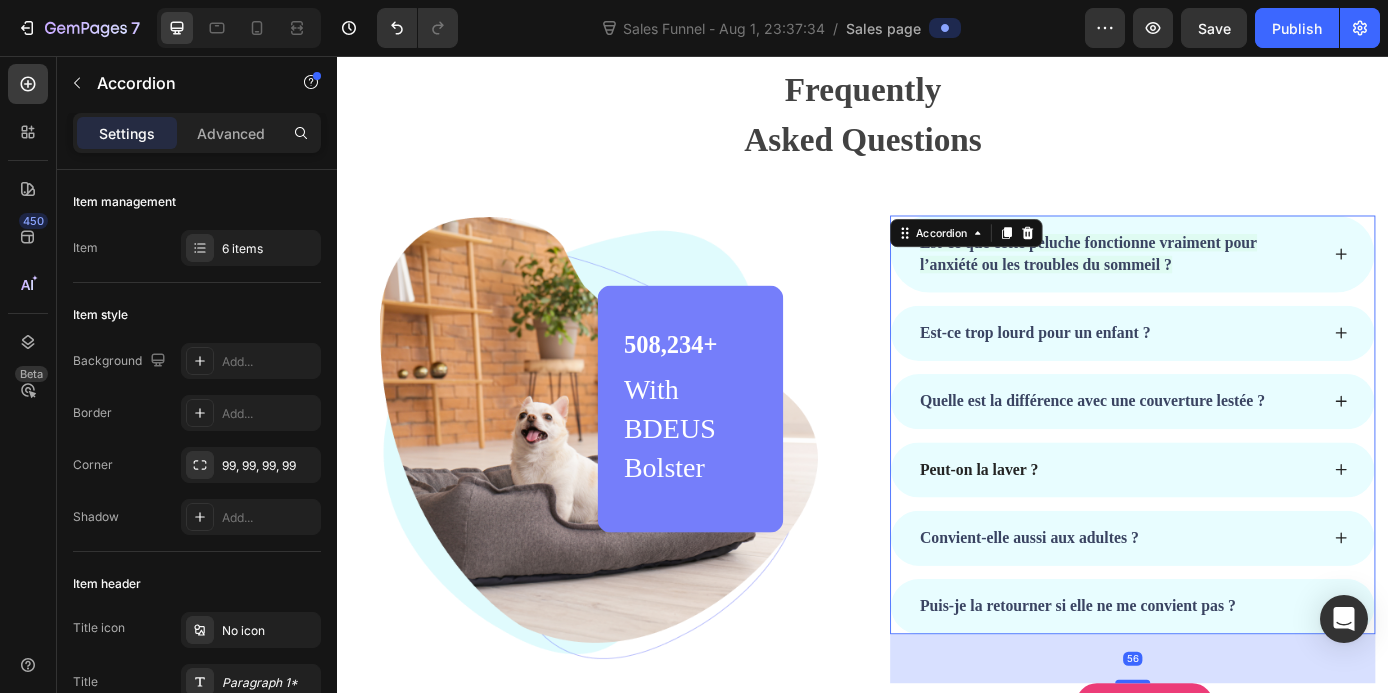 click 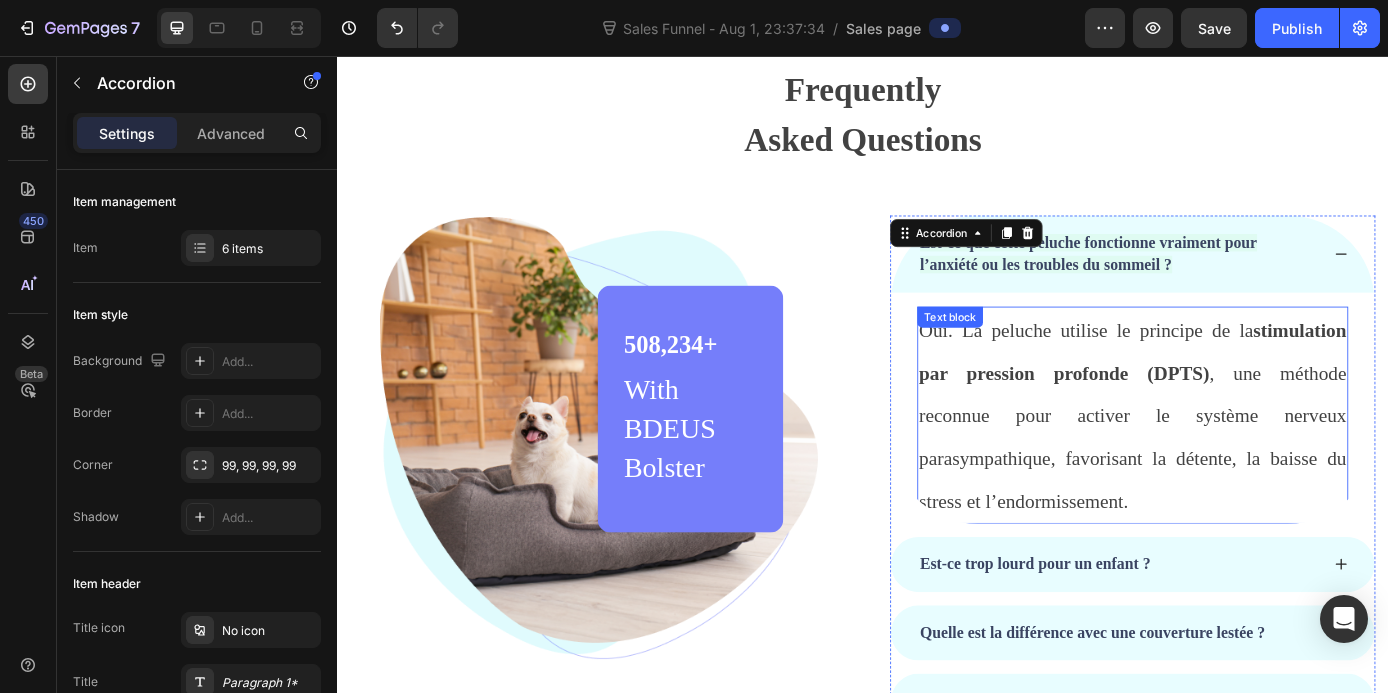 click on "stimulation par pression profonde (DPTS)" at bounding box center (1245, 394) 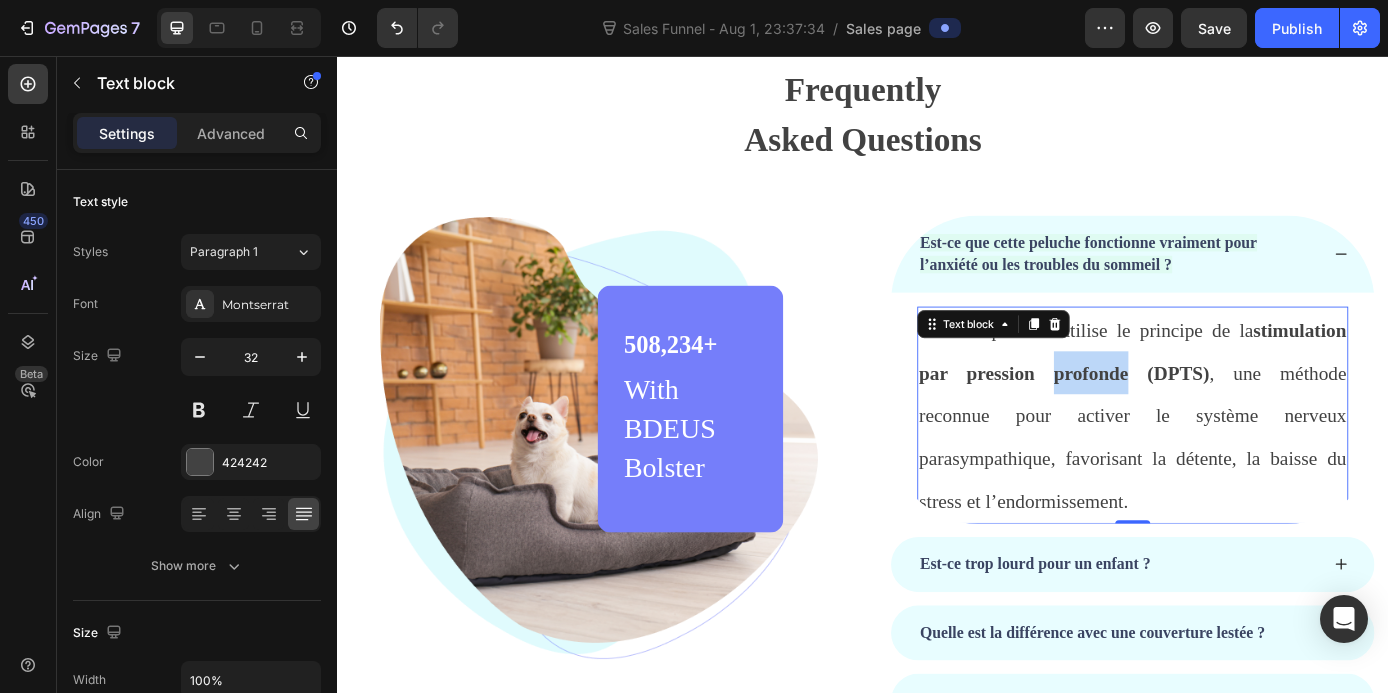click on "stimulation par pression profonde (DPTS)" at bounding box center [1245, 394] 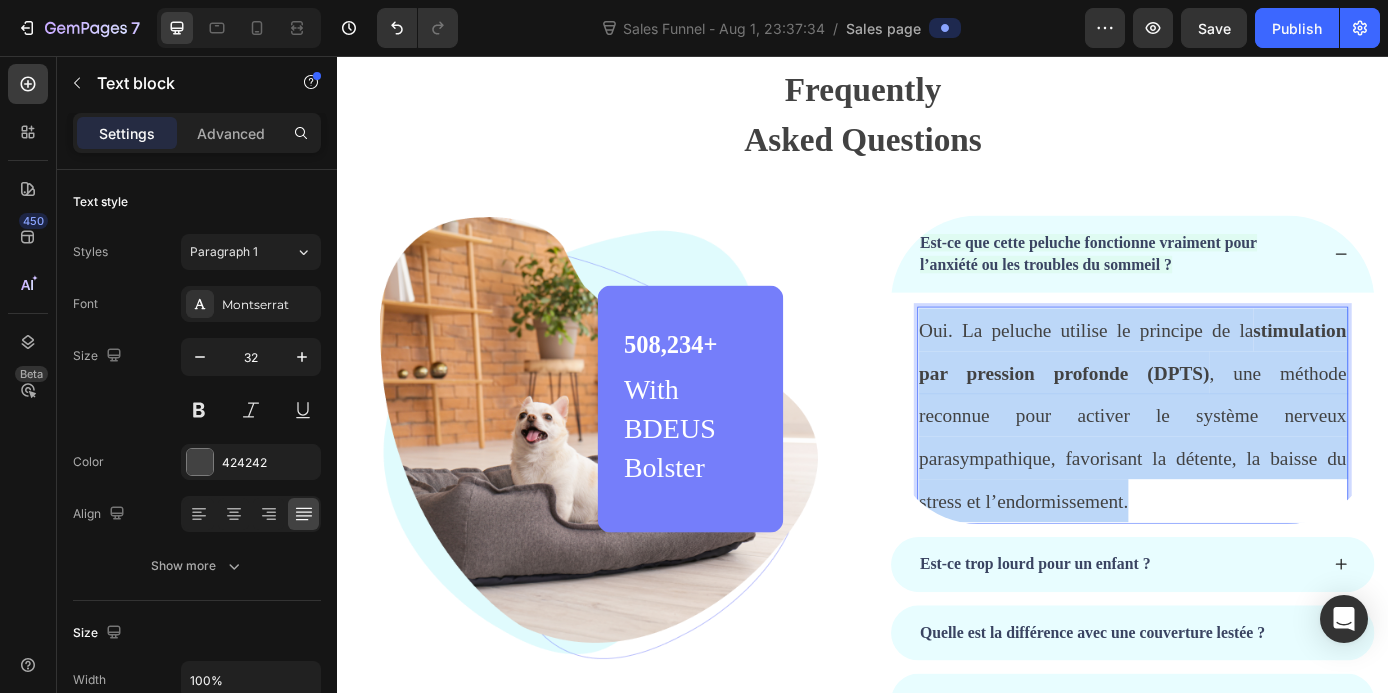 click on "stimulation par pression profonde (DPTS)" at bounding box center (1245, 394) 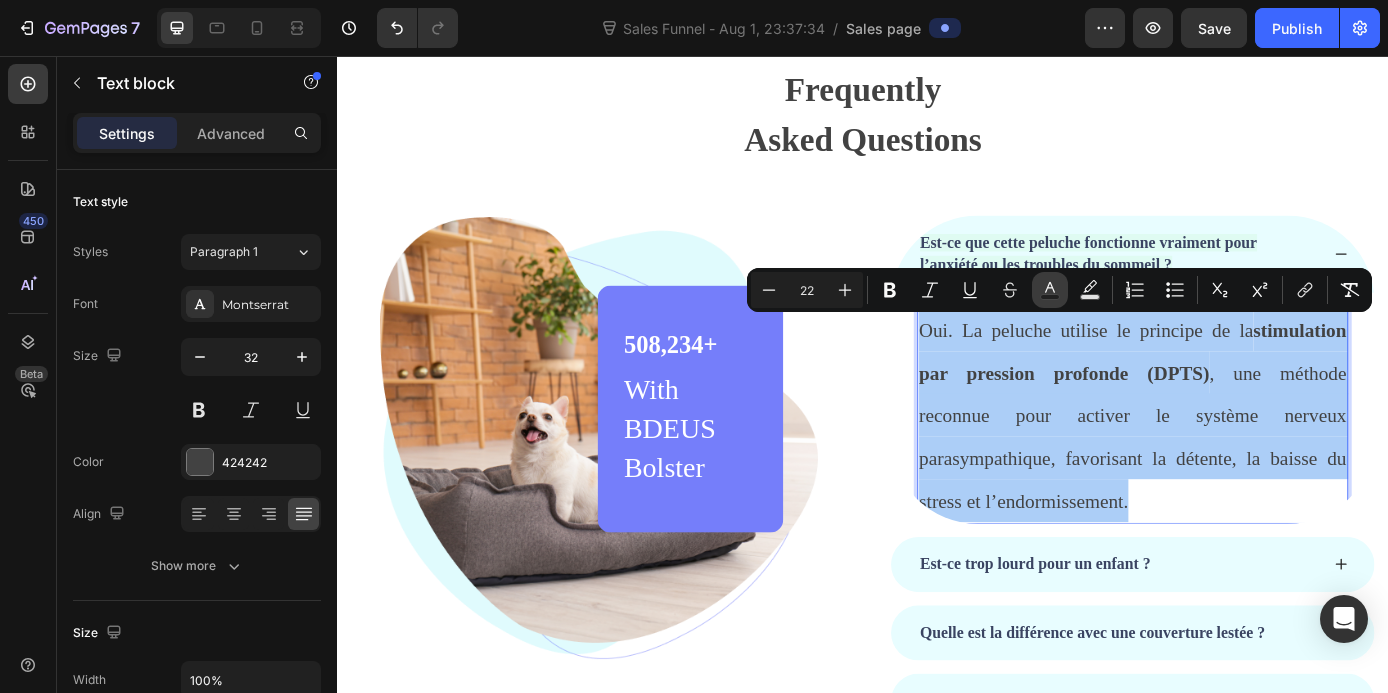 click 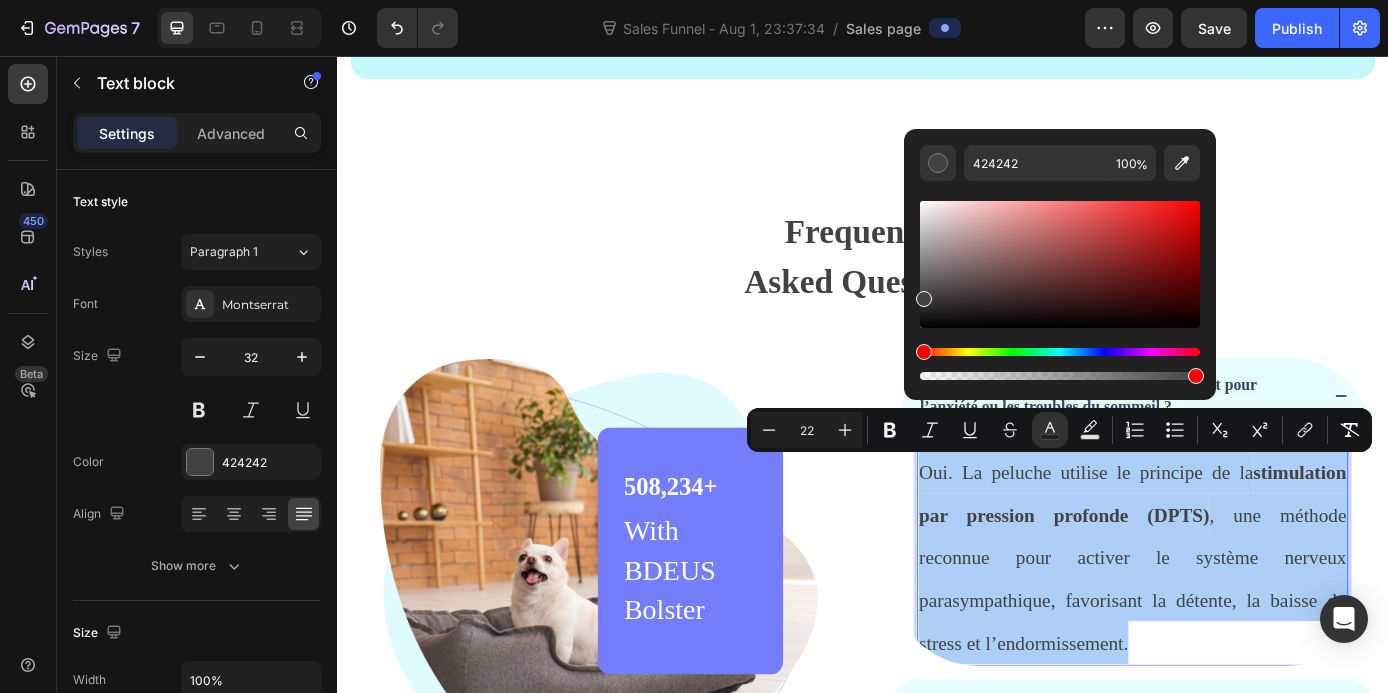 scroll, scrollTop: 6057, scrollLeft: 0, axis: vertical 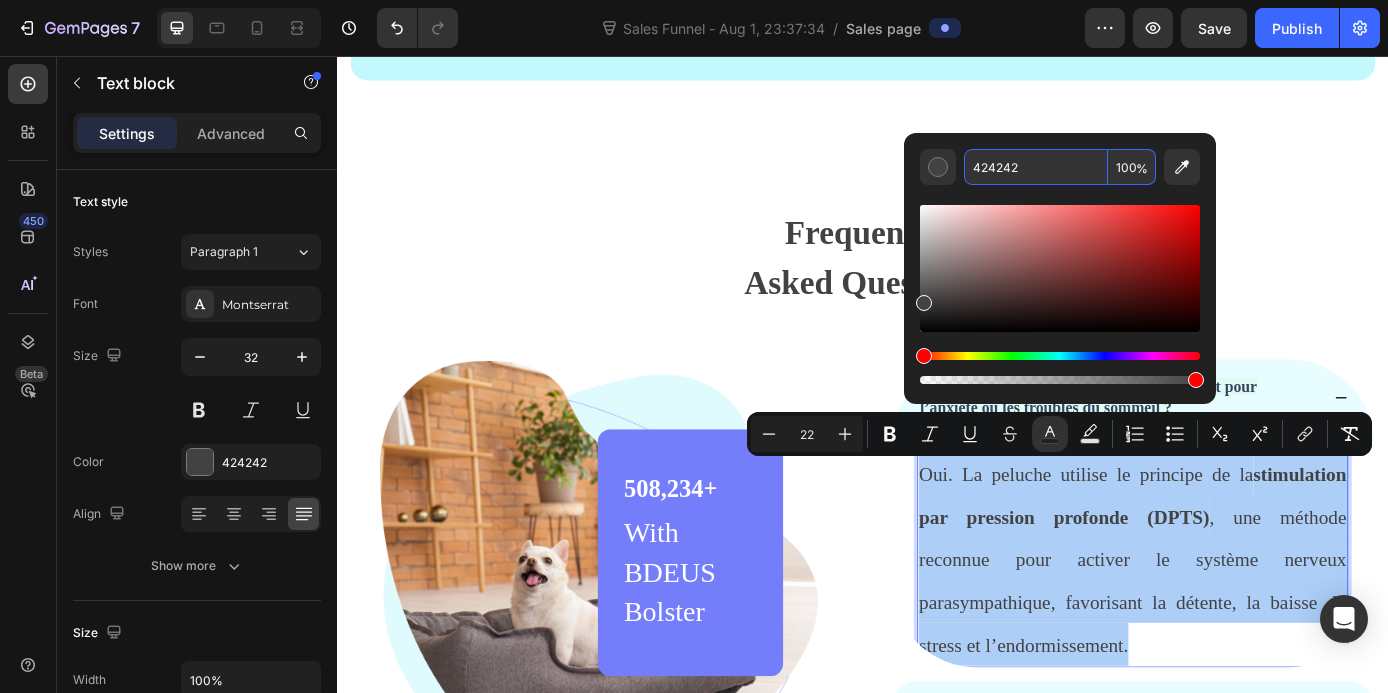 click on "424242" at bounding box center (1036, 167) 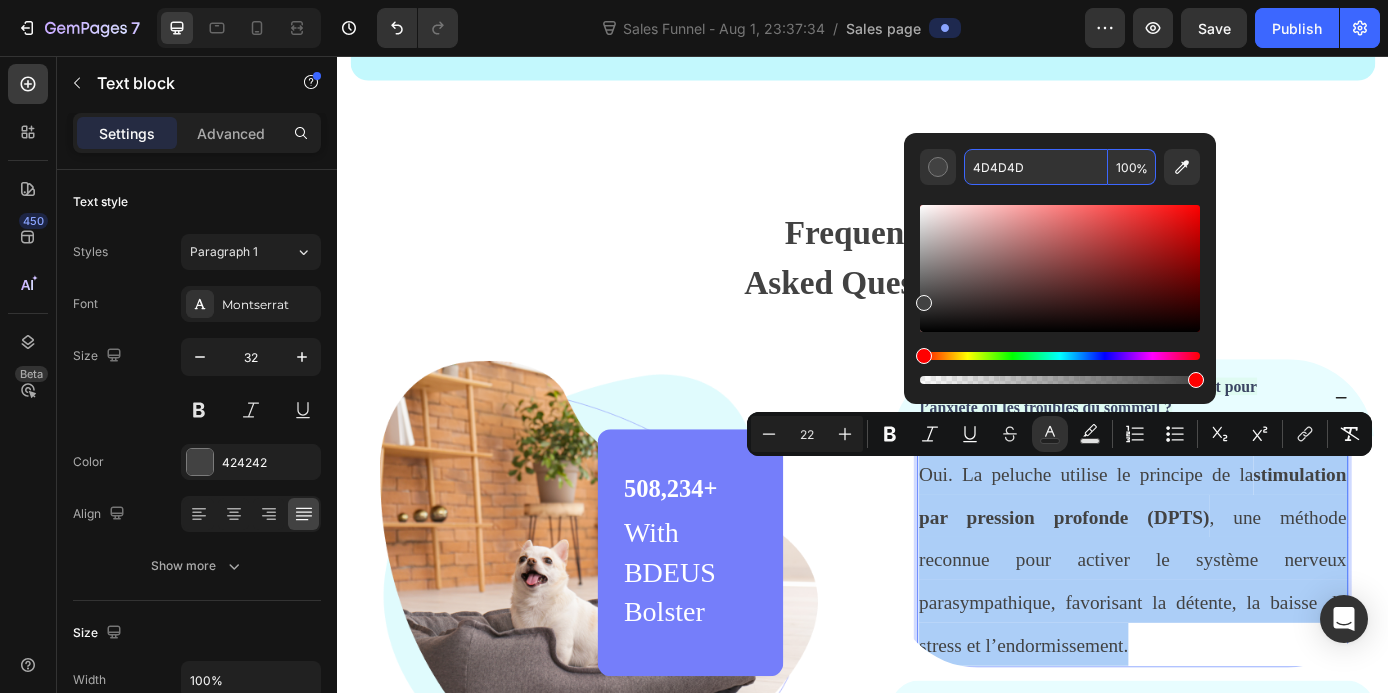 type on "4D4D4D" 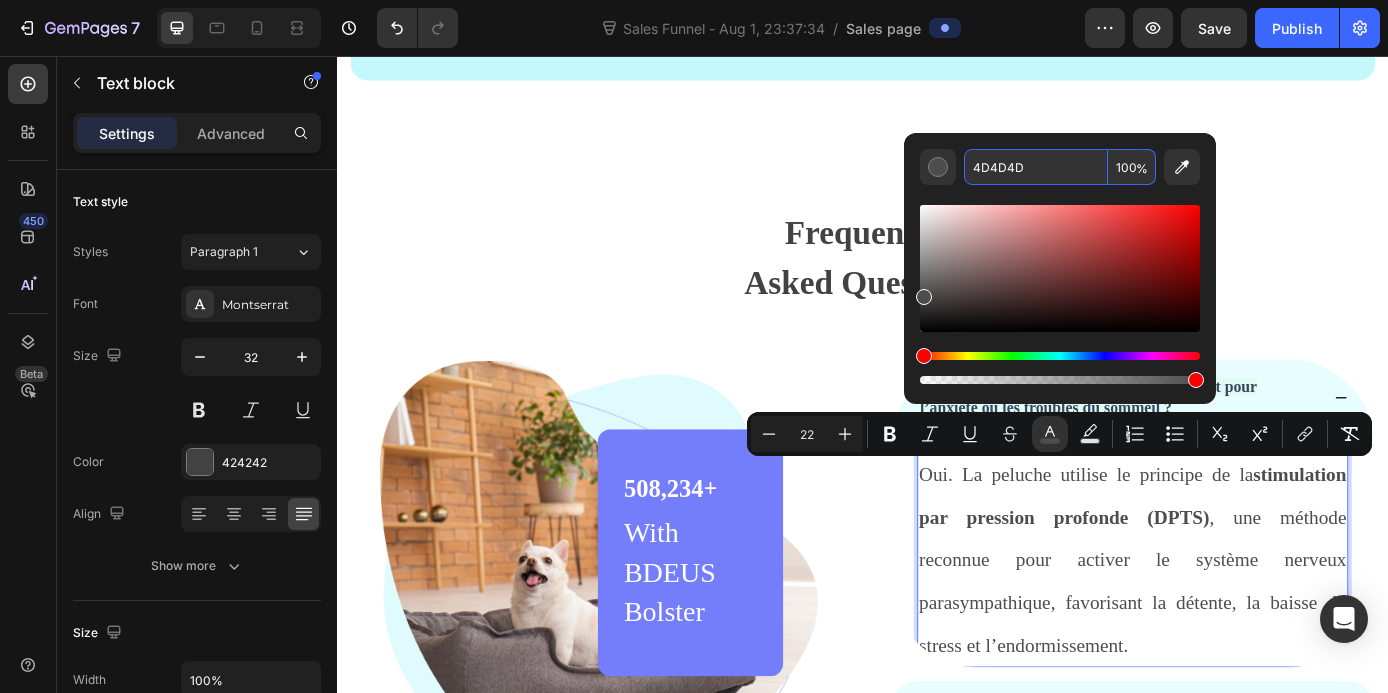 click on "4D4D4D" at bounding box center [1036, 167] 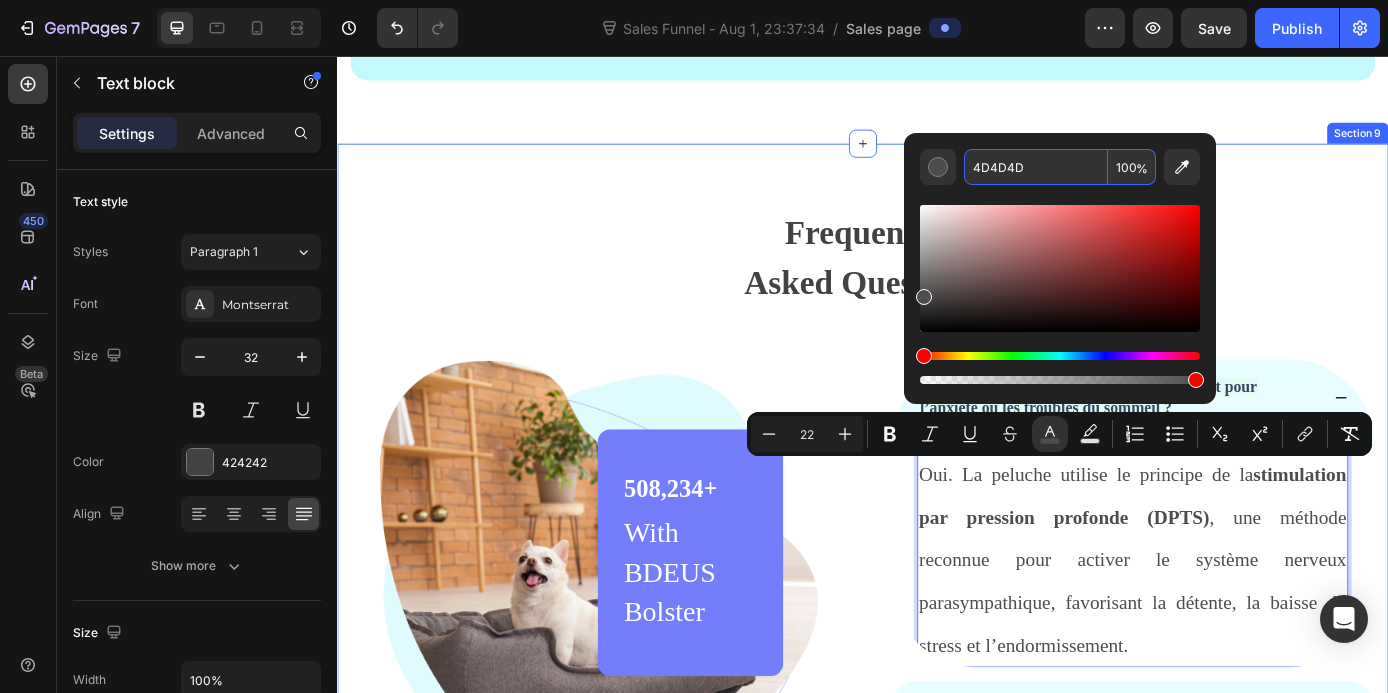 click on "Frequently Asked Questions    Heading Row Image 508,234+ Heading With BDEUS Bolster  Text block Row Row
Est-ce que cette peluche fonctionne vraiment pour l’anxiété ou les troubles du sommeil ? Oui. La peluche utilise le principe de la  stimulation par pression profonde (DPTS) , une méthode reconnue pour activer le système nerveux parasympathique, favorisant la détente, la baisse du stress et l’endormissement. Text block   0
Est-ce trop lourd pour un enfant ?
Quelle est la différence avec une couverture lestée ?
Peut-on la laver   ?
Convient-elle aussi aux adultes ?
Puis-je la retourner si elle ne me convient pas ? Accordion Une question ?  Text block Let us know ! Button Row Row Section 9" at bounding box center [937, 738] 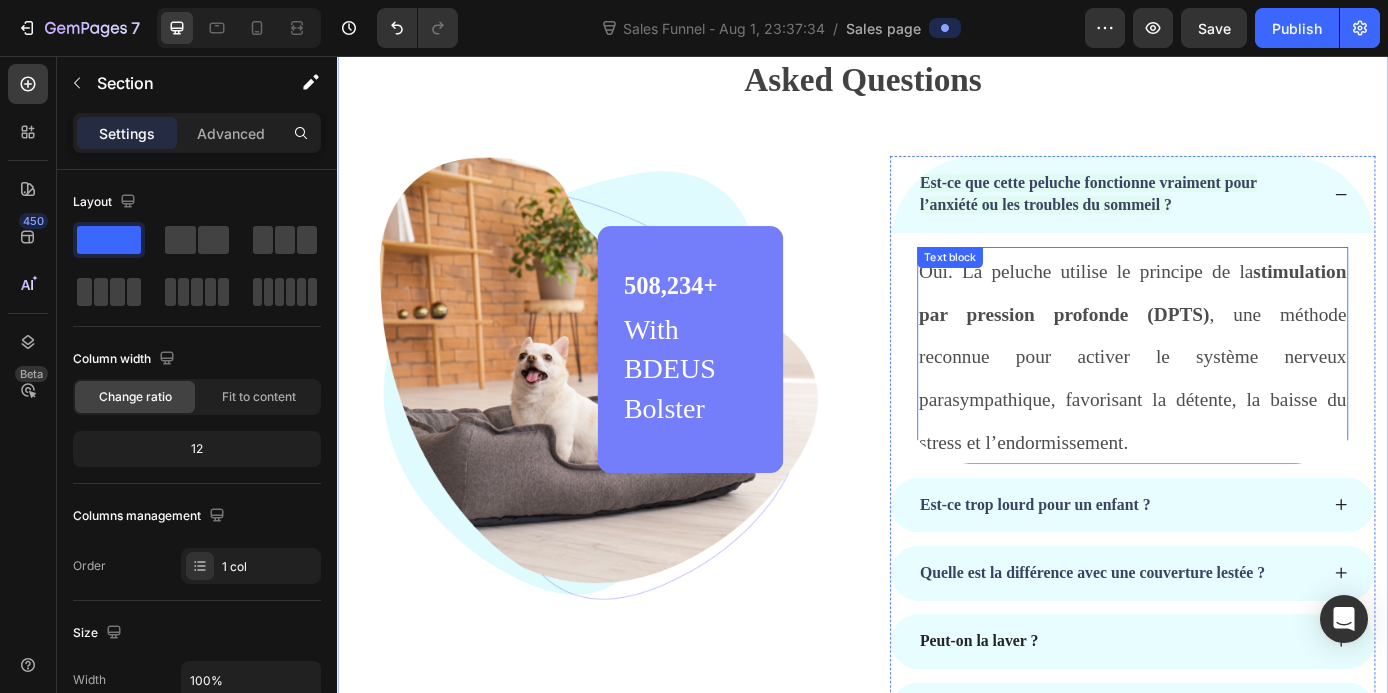 scroll, scrollTop: 6290, scrollLeft: 0, axis: vertical 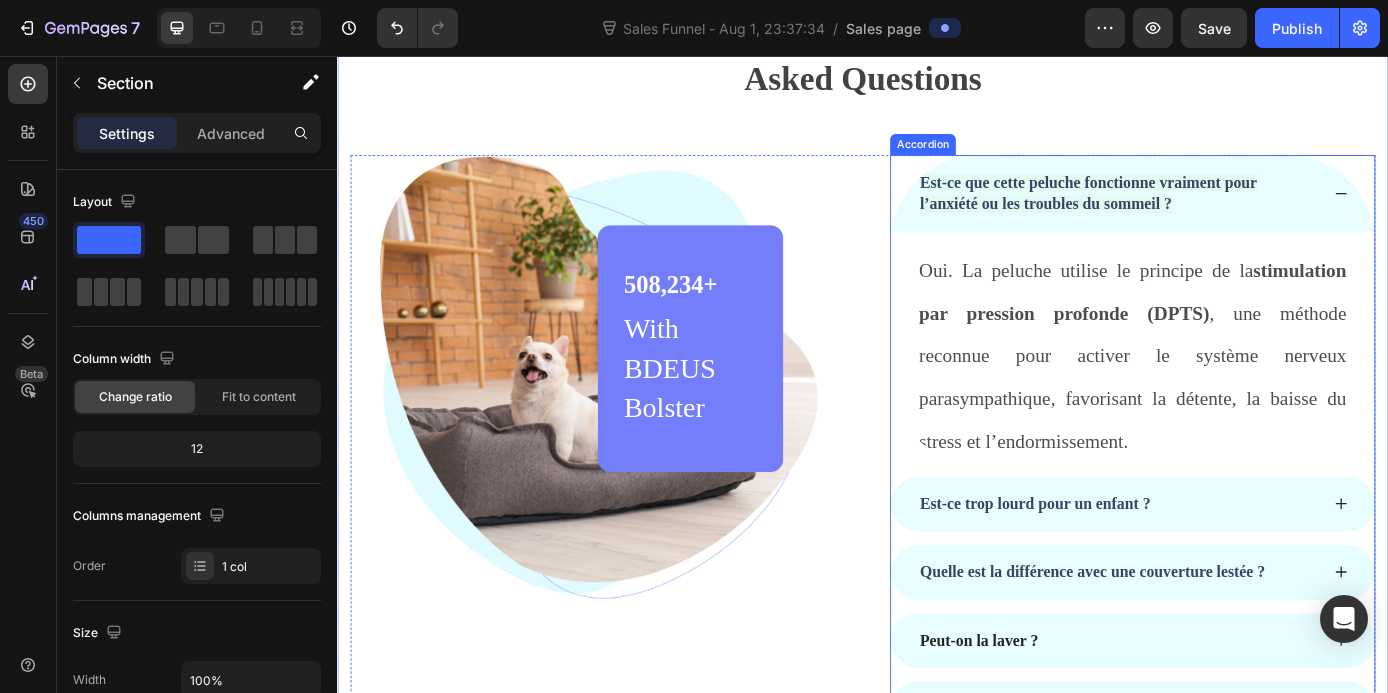click 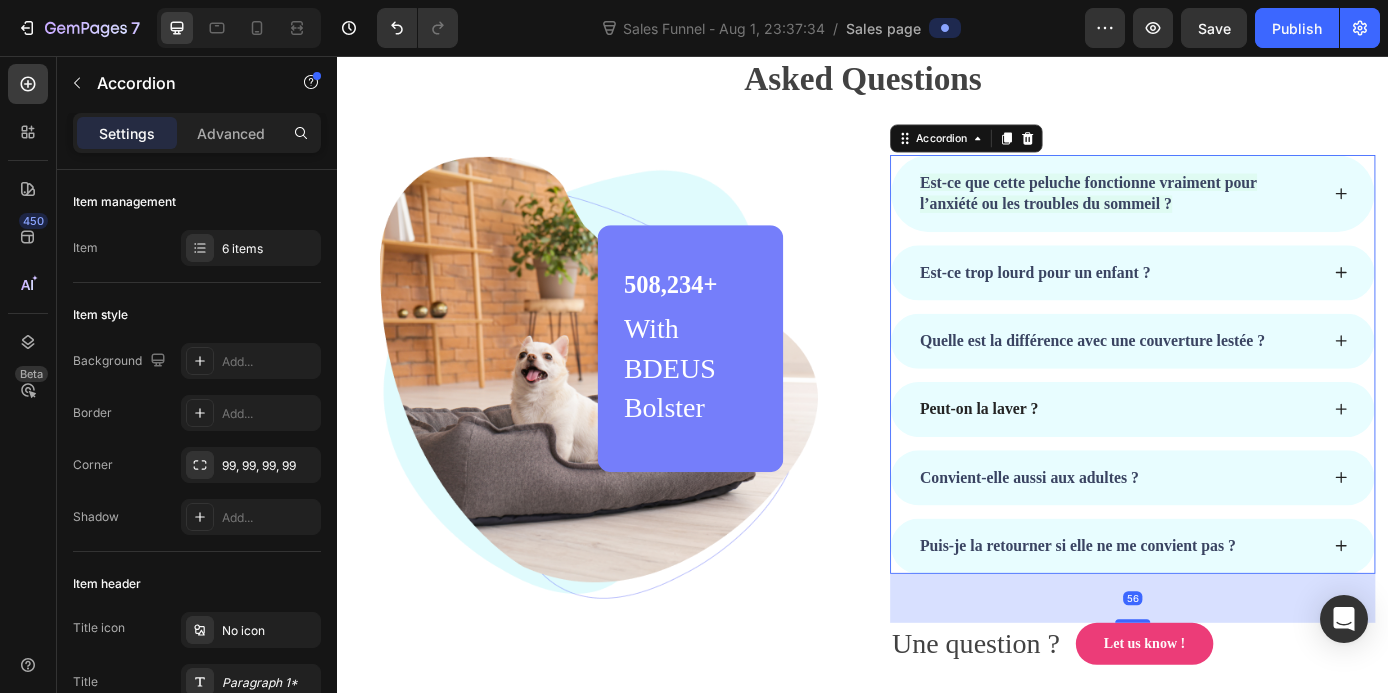 click on "Est-ce trop lourd pour un enfant ?" at bounding box center [1245, 303] 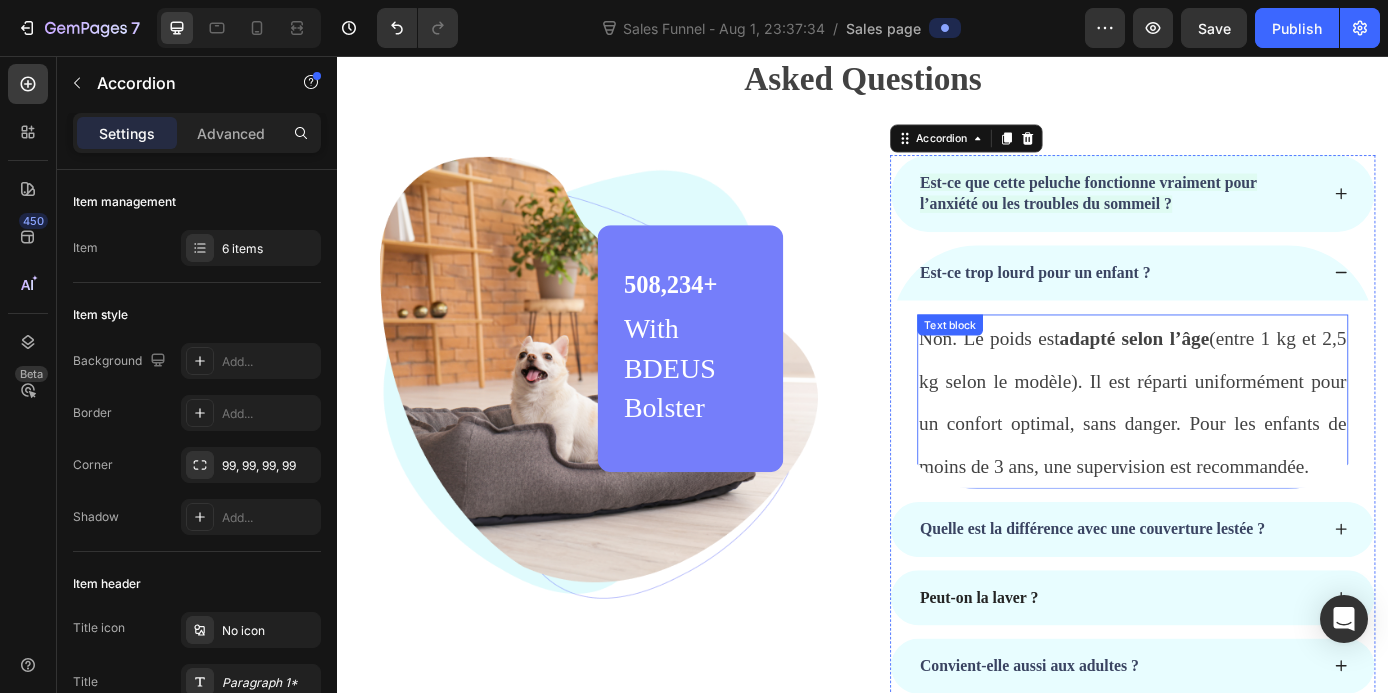 click on "Non. Le poids est  adapté selon l’âge  (entre 1 kg et 2,5 kg selon le modèle). Il est réparti uniformément pour un confort optimal, sans danger. Pour les enfants de moins de 3 ans, une supervision est recommandée." at bounding box center (1245, 450) 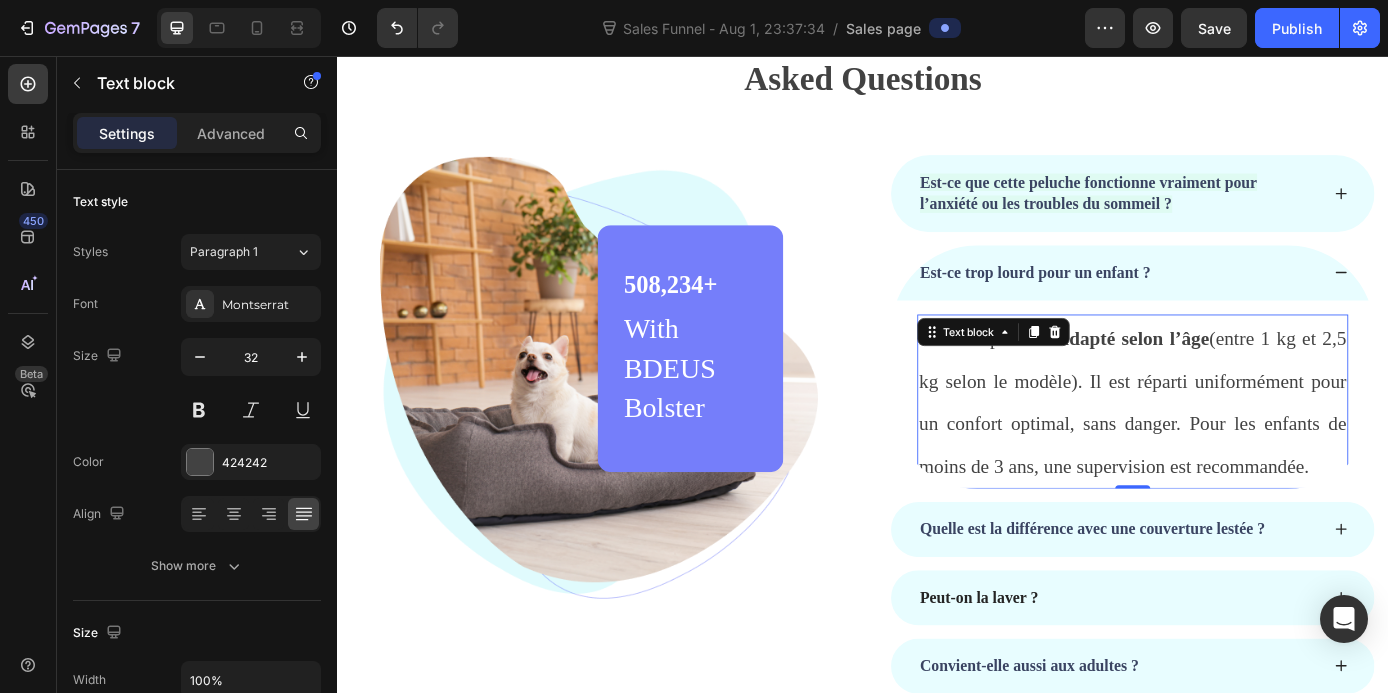 click on "Non. Le poids est  adapté selon l’âge  (entre 1 kg et 2,5 kg selon le modèle). Il est réparti uniformément pour un confort optimal, sans danger. Pour les enfants de moins de 3 ans, une supervision est recommandée." at bounding box center (1245, 450) 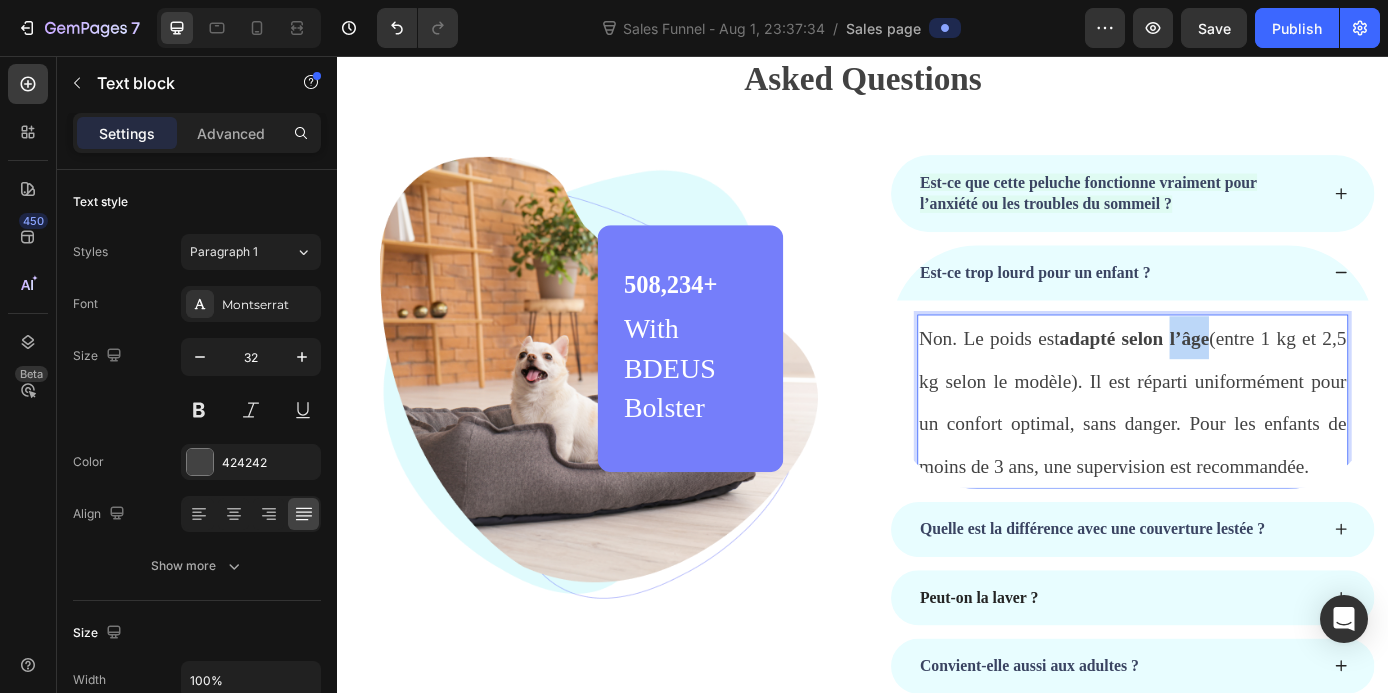 click on "Non. Le poids est  adapté selon l’âge  (entre 1 kg et 2,5 kg selon le modèle). Il est réparti uniformément pour un confort optimal, sans danger. Pour les enfants de moins de 3 ans, une supervision est recommandée." at bounding box center (1245, 450) 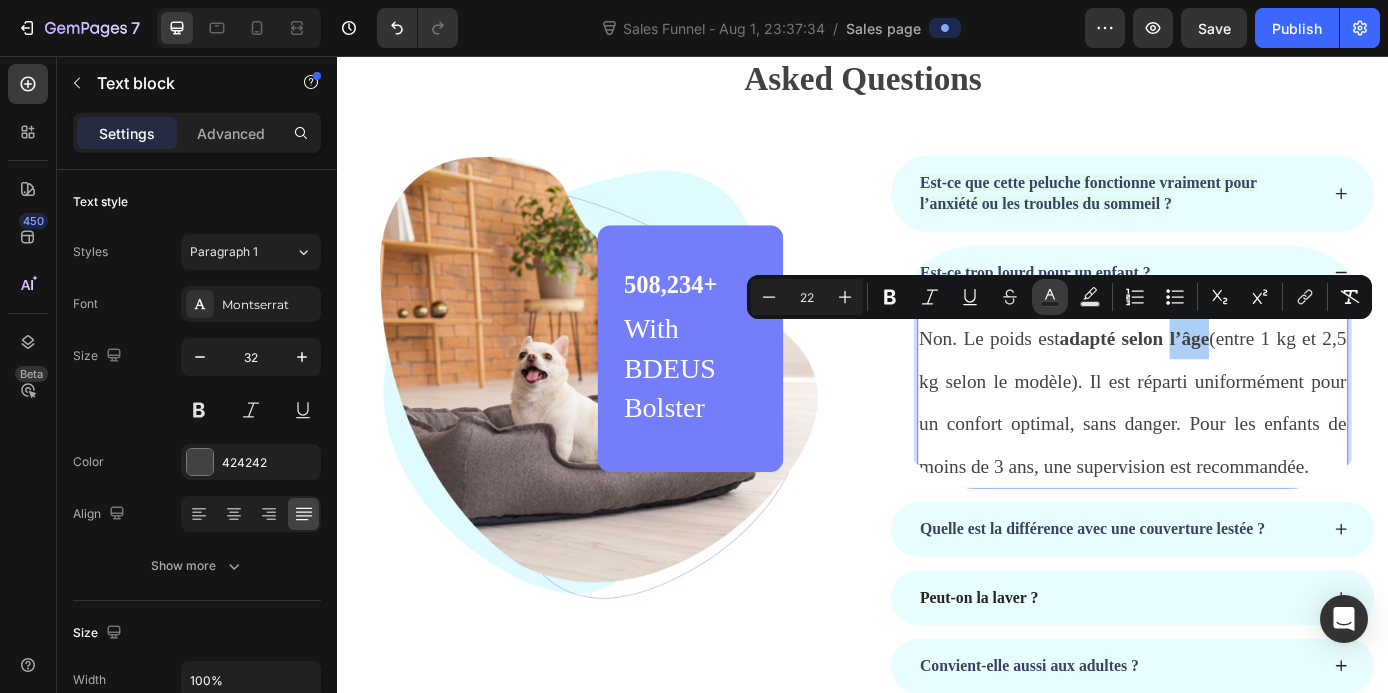 click 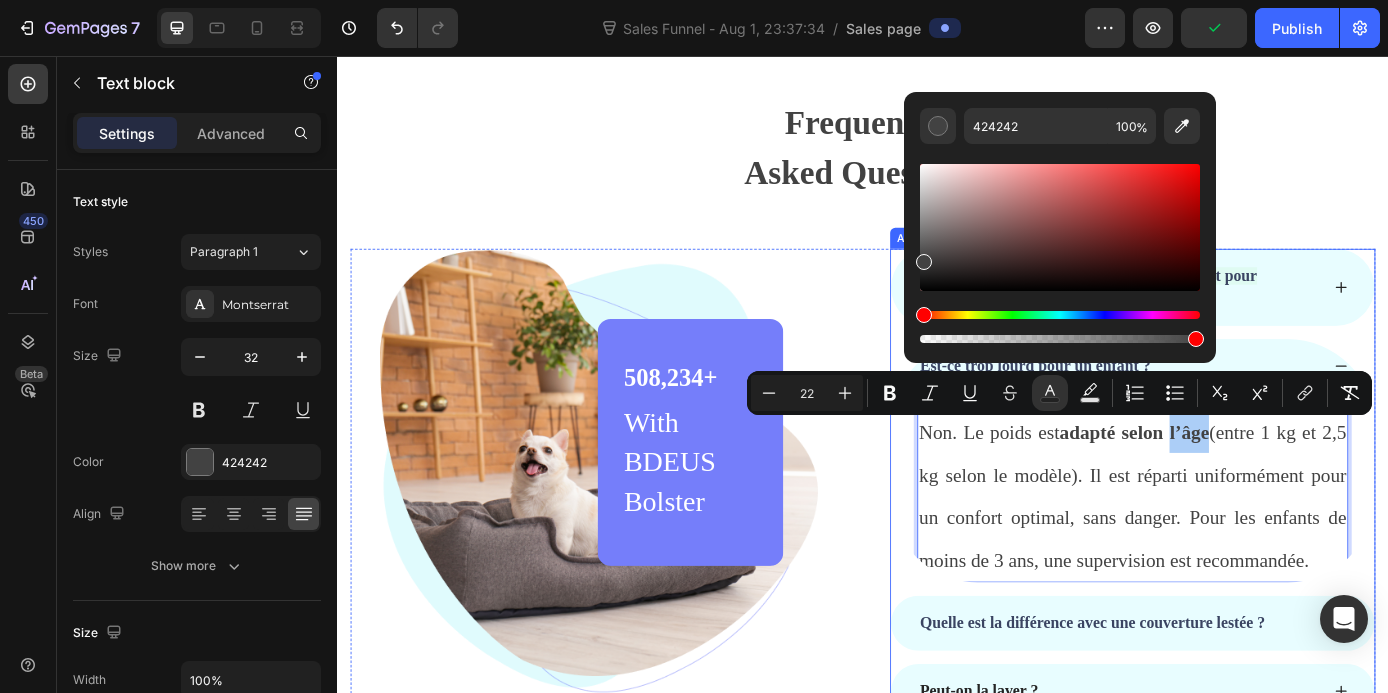 scroll, scrollTop: 6181, scrollLeft: 0, axis: vertical 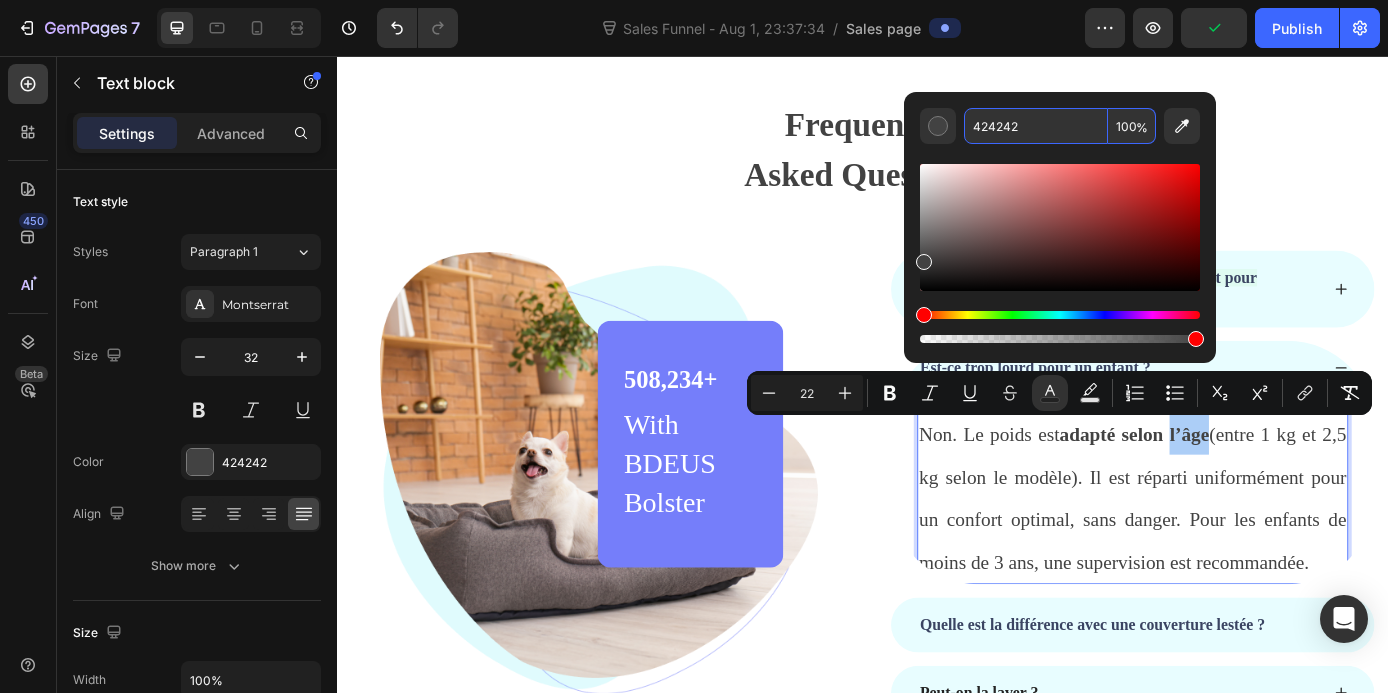 click on "424242" at bounding box center (1036, 126) 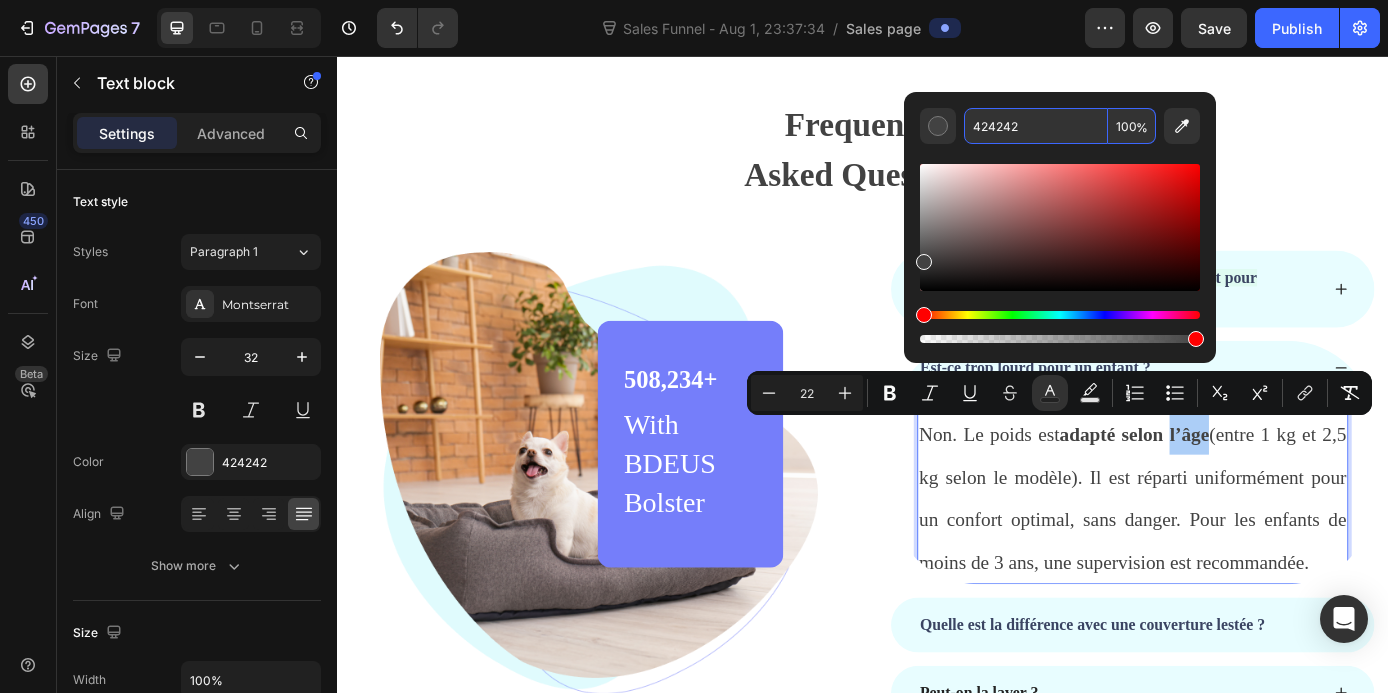 paste on "D4D4D" 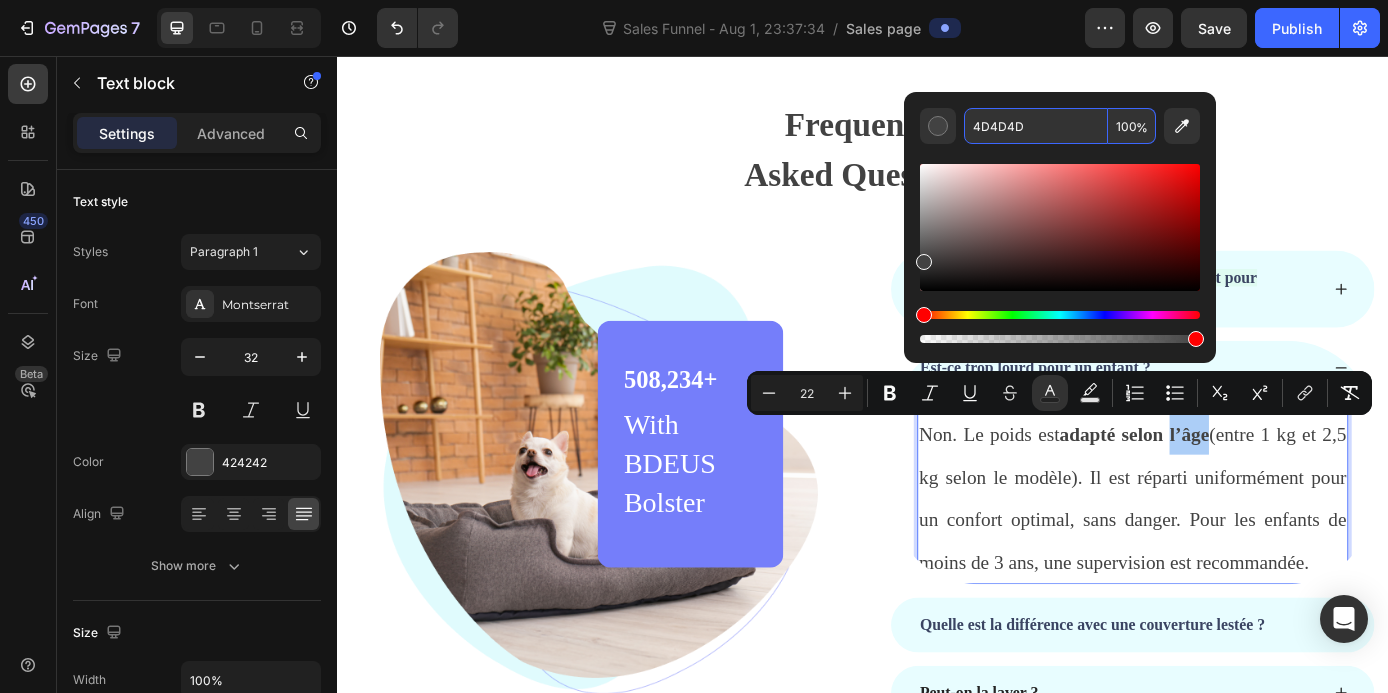 type on "4D4D4D" 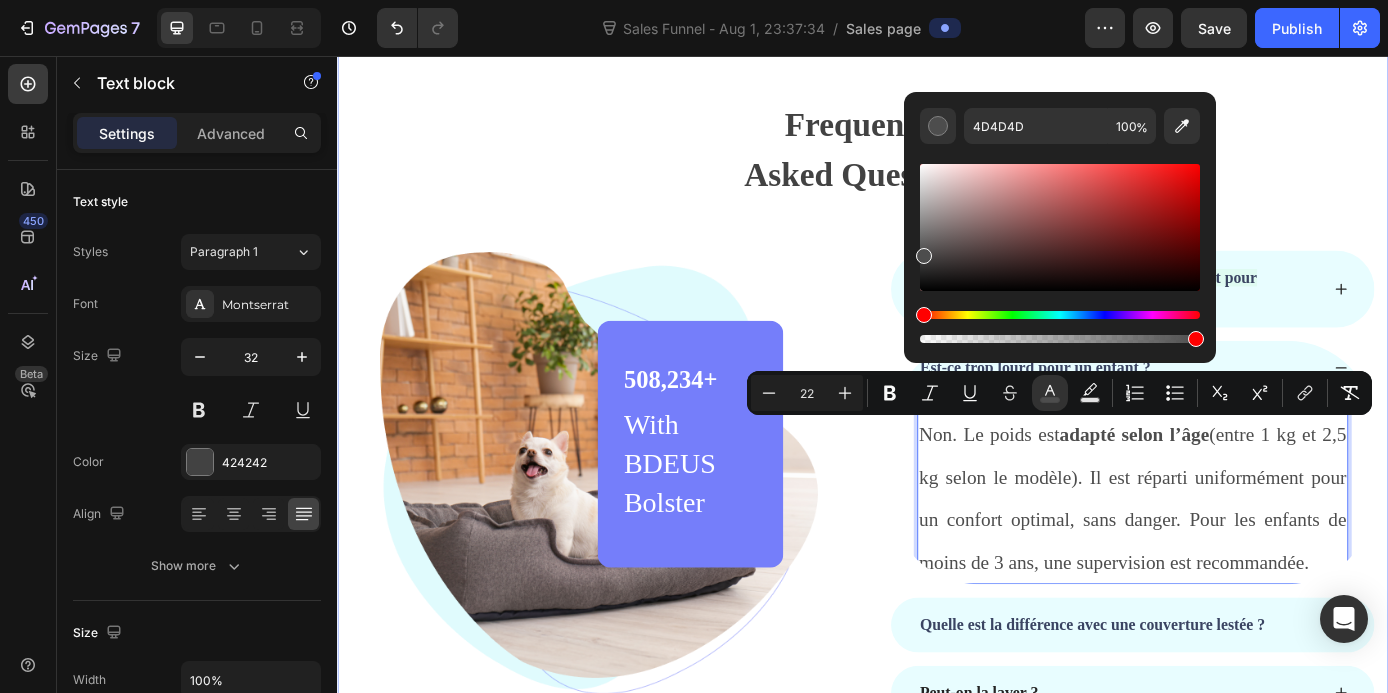 click on "Frequently Asked Questions    Heading Row Image 508,234+ Heading With BDEUS Bolster  Text block Row Row
Est-ce que cette peluche fonctionne vraiment pour l’anxiété ou les troubles du sommeil ?
Est-ce trop lourd pour un enfant ? Non. Le poids est  adapté selon l’âge  (entre 1 kg et 2,5 kg selon le modèle). Il est réparti uniformément pour un confort optimal, sans danger. Pour les enfants de moins de 3 ans, une supervision est recommandée. Text block   0
Quelle est la différence avec une couverture lestée ?
Peut-on la laver   ?
Convient-elle aussi aux adultes ?
Puis-je la retourner si elle ne me convient pas ? Accordion Une question ?  Text block Let us know ! Button Row Row" at bounding box center [937, 590] 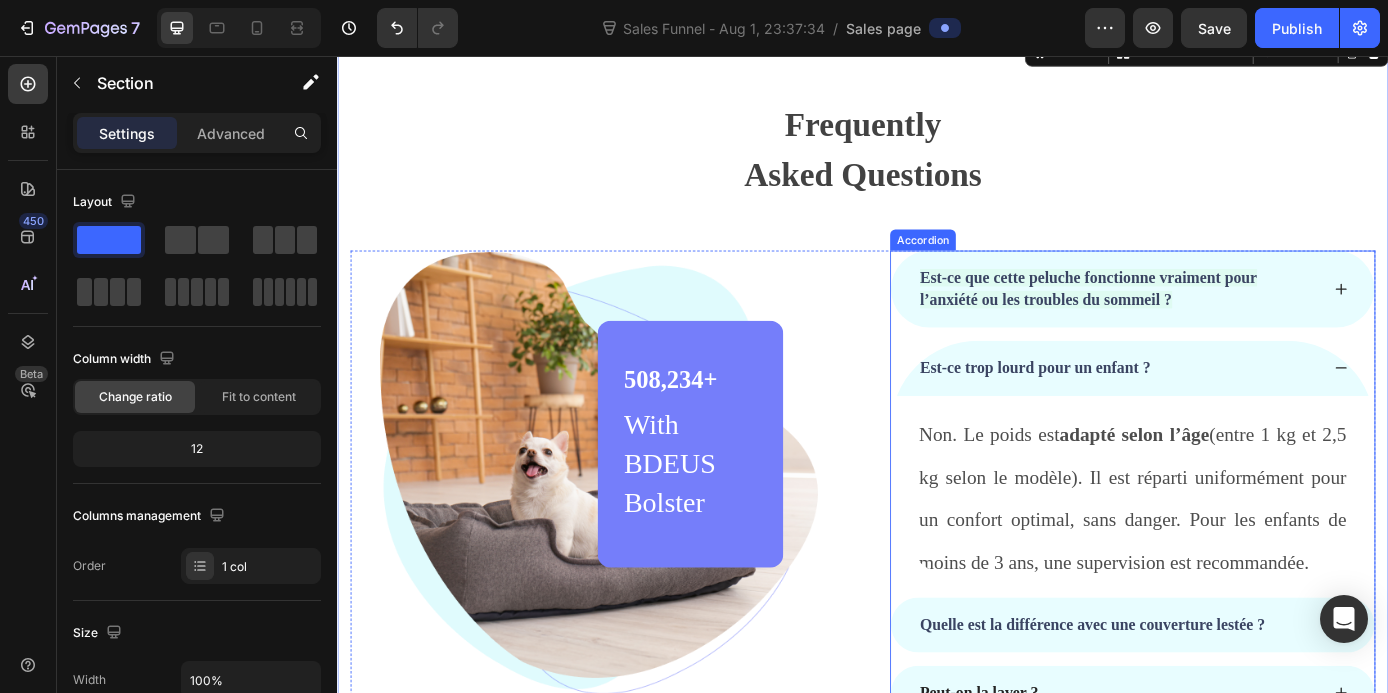 click on "Est-ce trop lourd pour un enfant ?" at bounding box center [1229, 412] 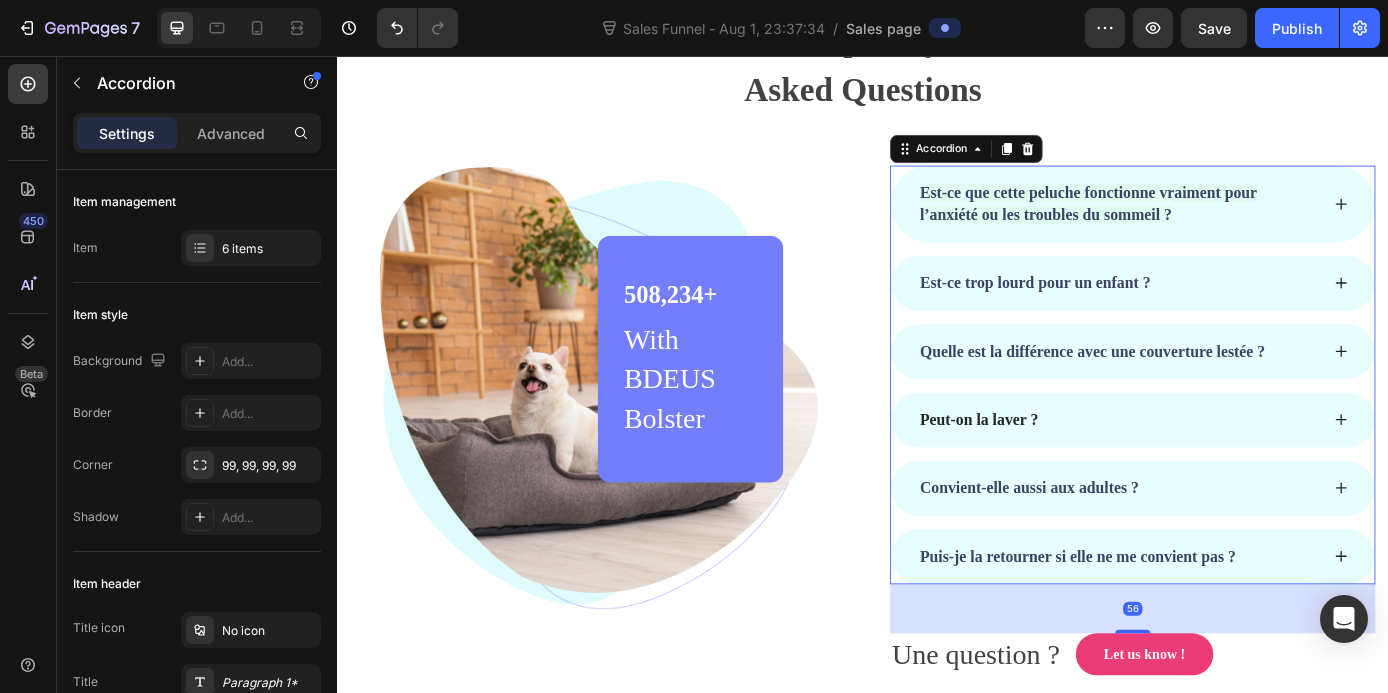 scroll, scrollTop: 6280, scrollLeft: 0, axis: vertical 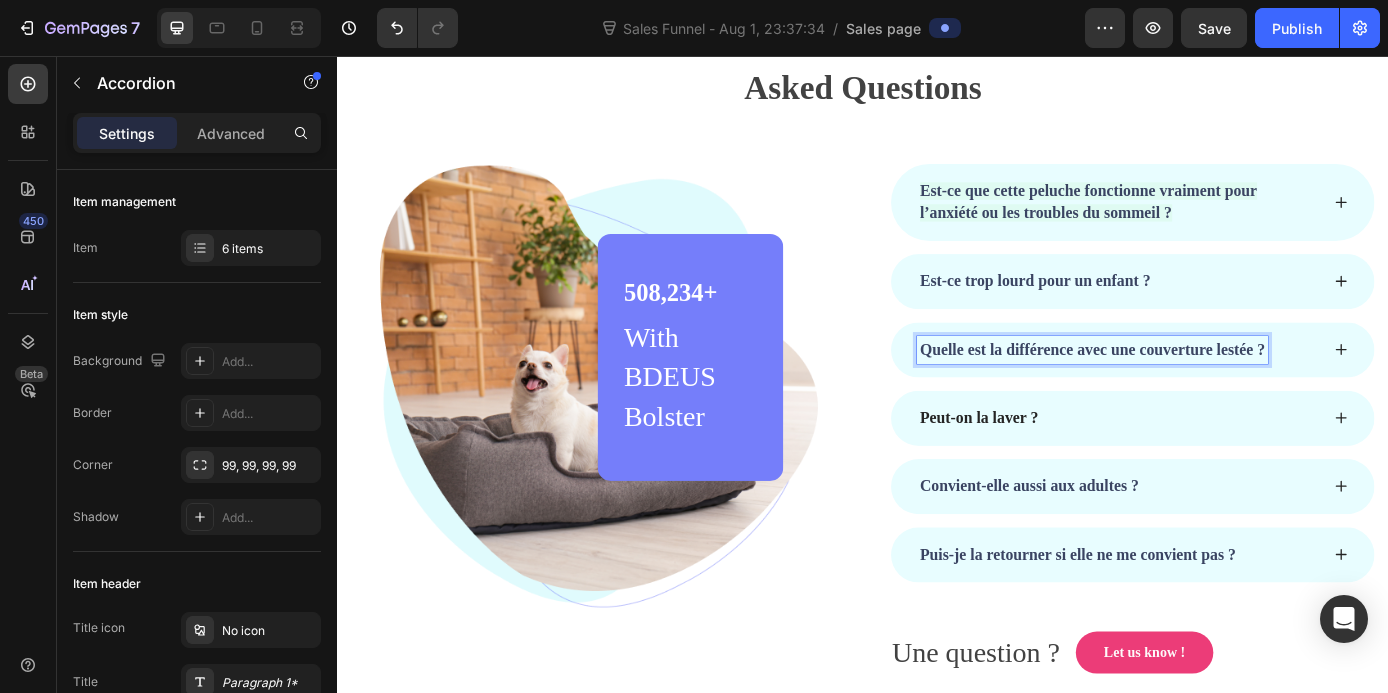 click on "Quelle est la différence avec une couverture lestée ?" at bounding box center [1229, 391] 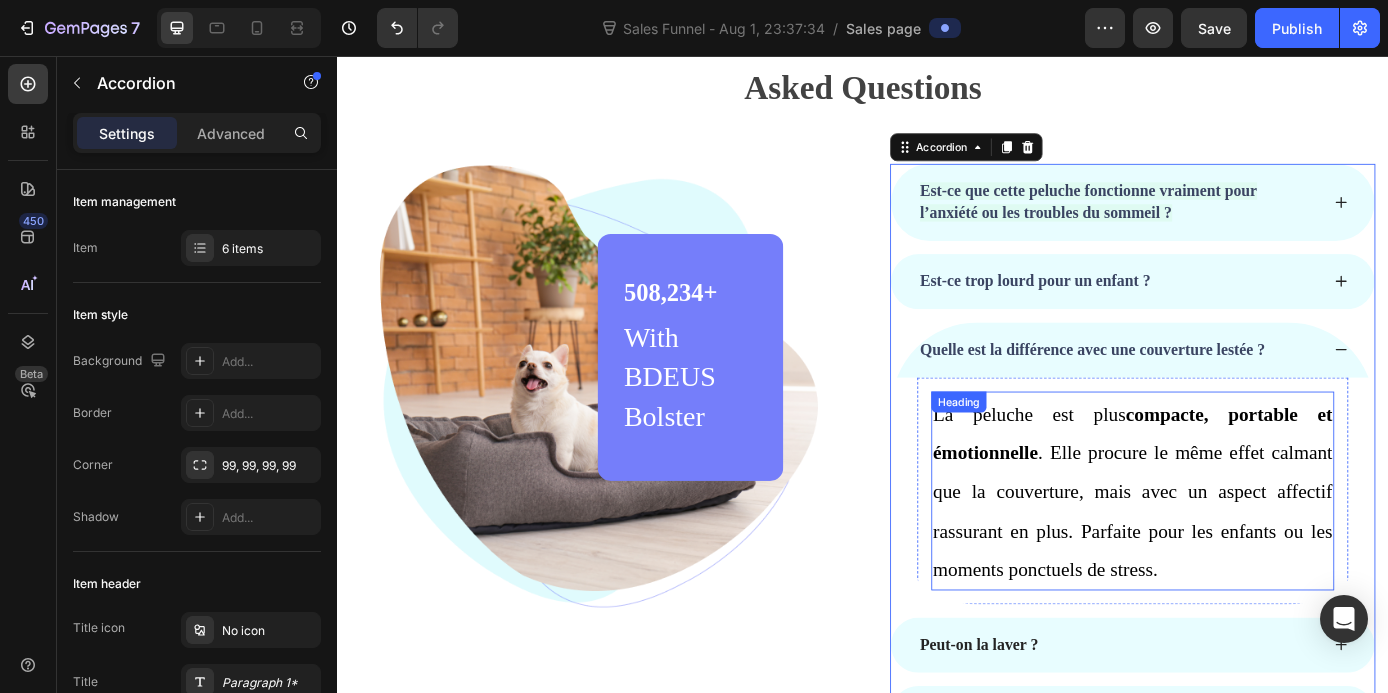 click on "La peluche est plus  compacte, portable et émotionnelle . Elle procure le même effet calmant que la couverture, mais avec un aspect affectif rassurant en plus. Parfaite pour les enfants ou les moments ponctuels de stress." at bounding box center [1245, 553] 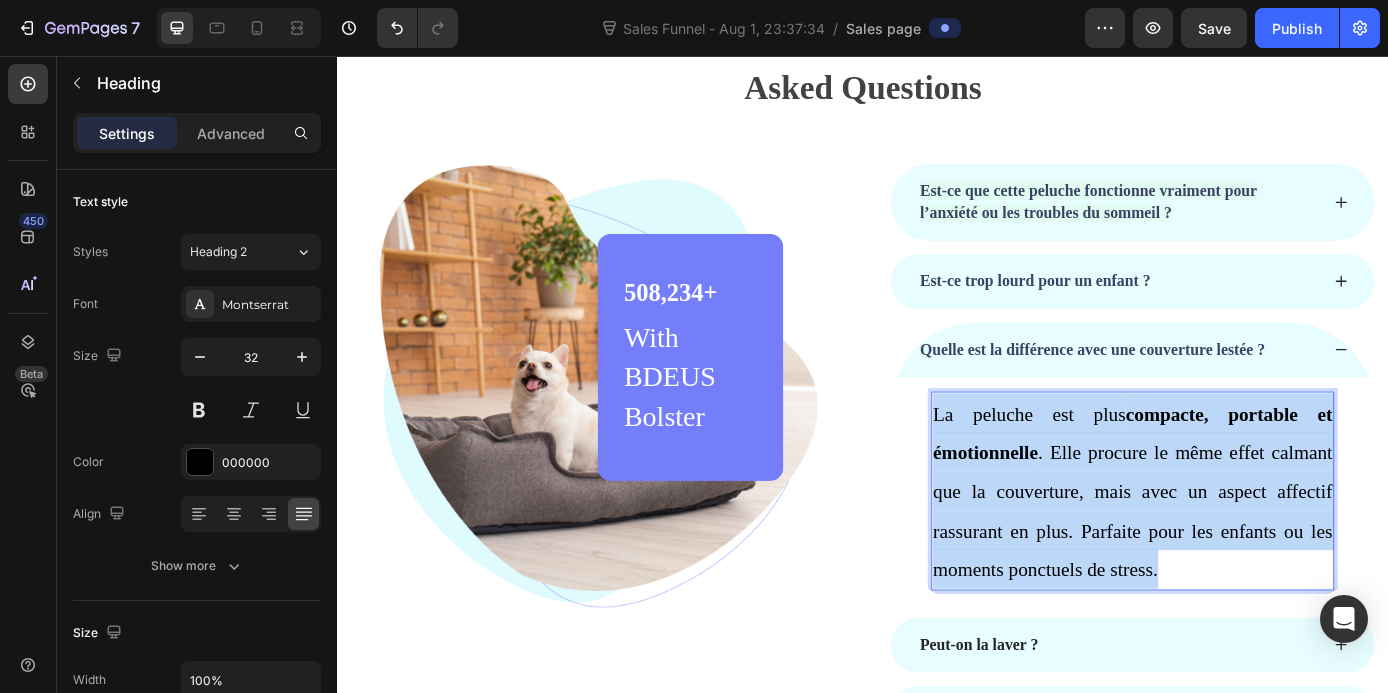 click on "La peluche est plus  compacte, portable et émotionnelle . Elle procure le même effet calmant que la couverture, mais avec un aspect affectif rassurant en plus. Parfaite pour les enfants ou les moments ponctuels de stress." at bounding box center (1245, 553) 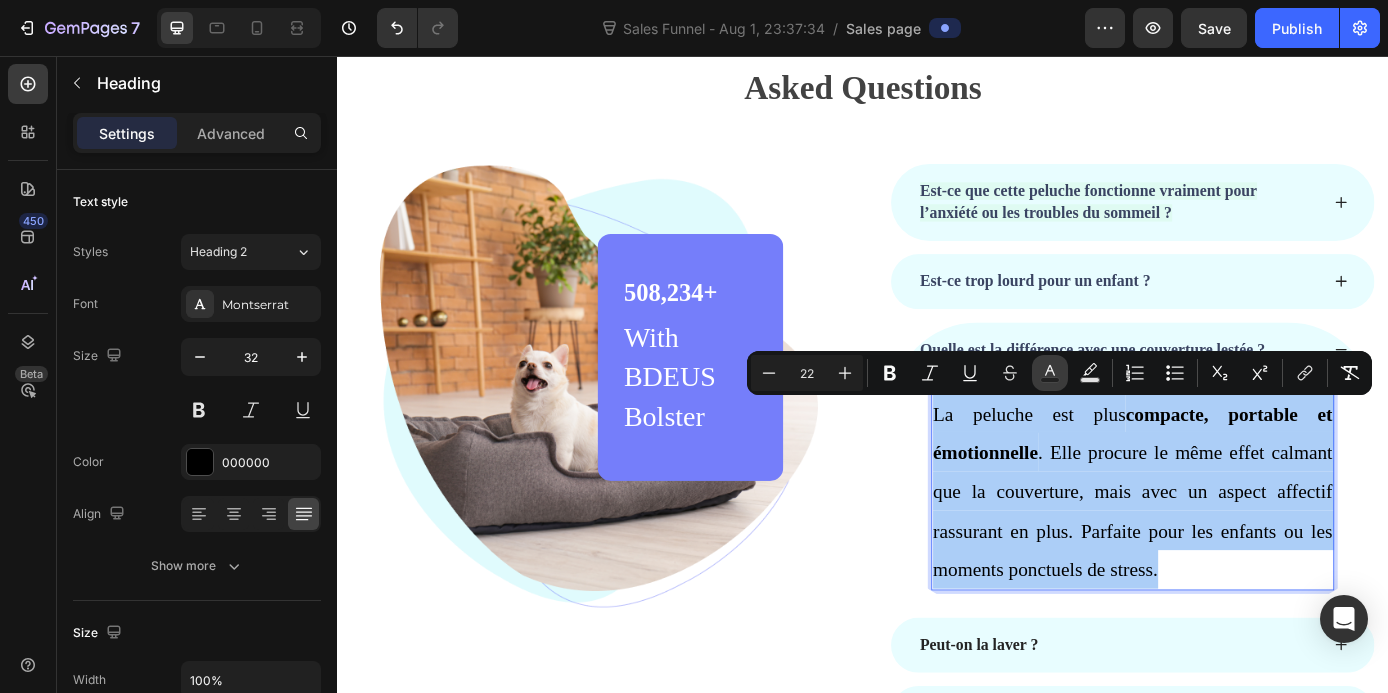 click 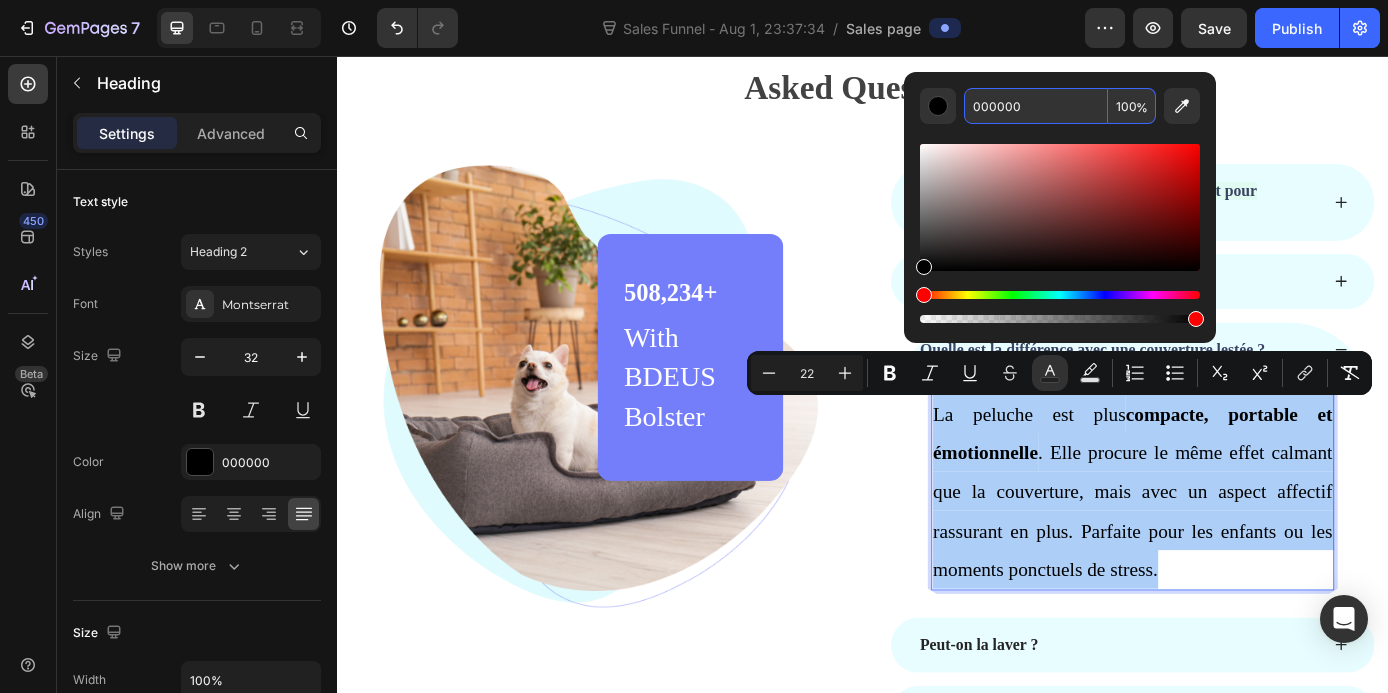 click on "000000" at bounding box center [1036, 106] 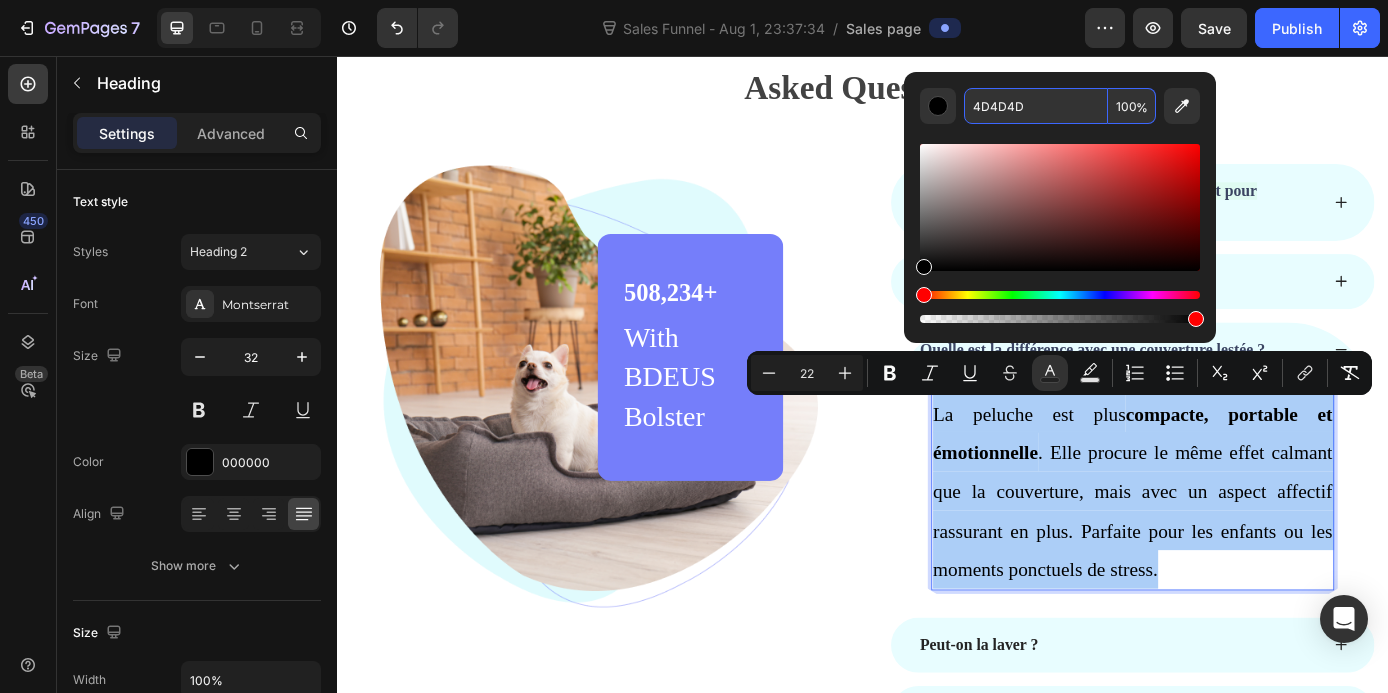 type on "4D4D4D" 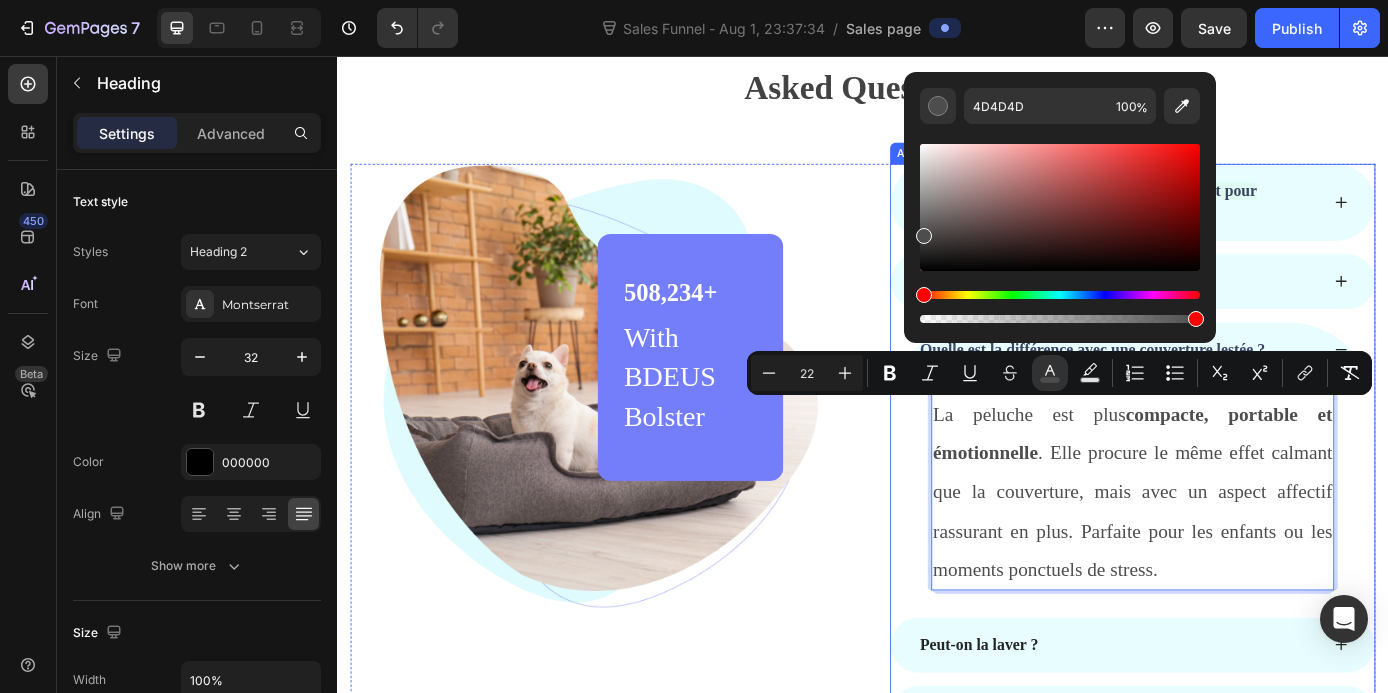 click on "Frequently Asked Questions    Heading" at bounding box center (937, 68) 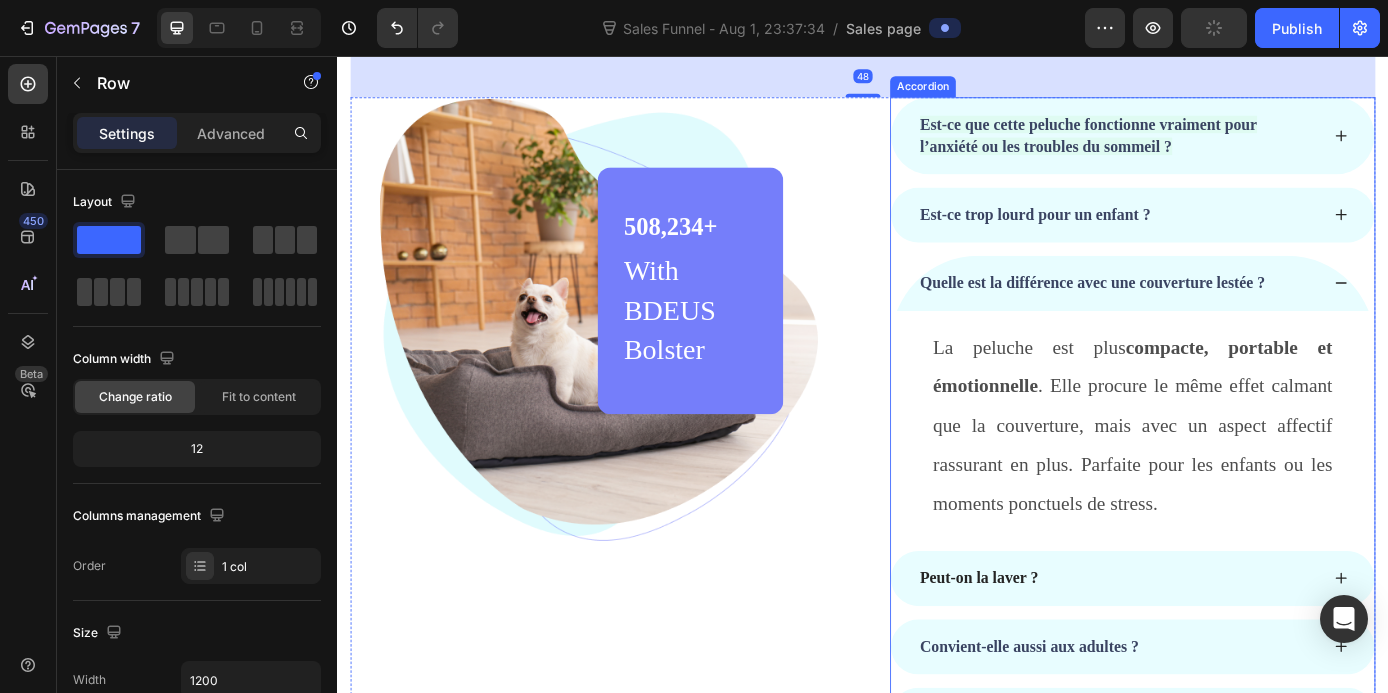 scroll, scrollTop: 6377, scrollLeft: 0, axis: vertical 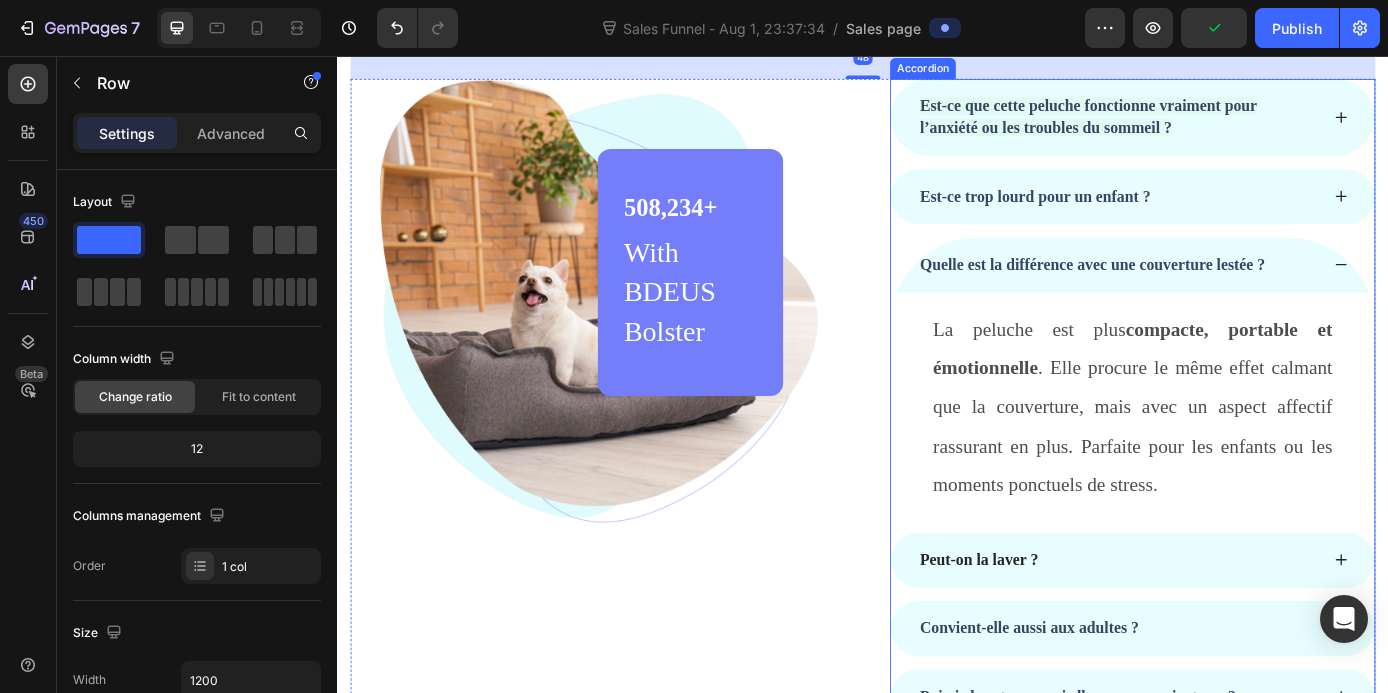 click on "Quelle est la différence avec une couverture lestée ?" at bounding box center [1245, 294] 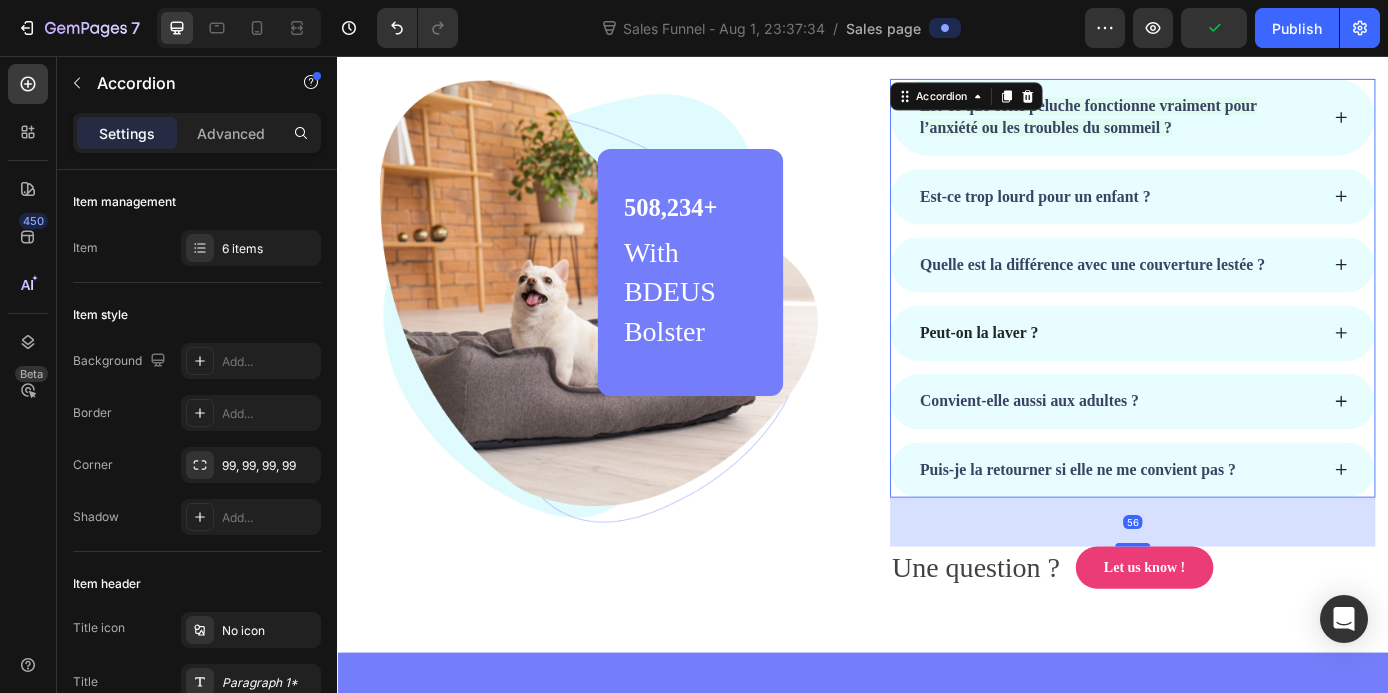 scroll, scrollTop: 6519, scrollLeft: 0, axis: vertical 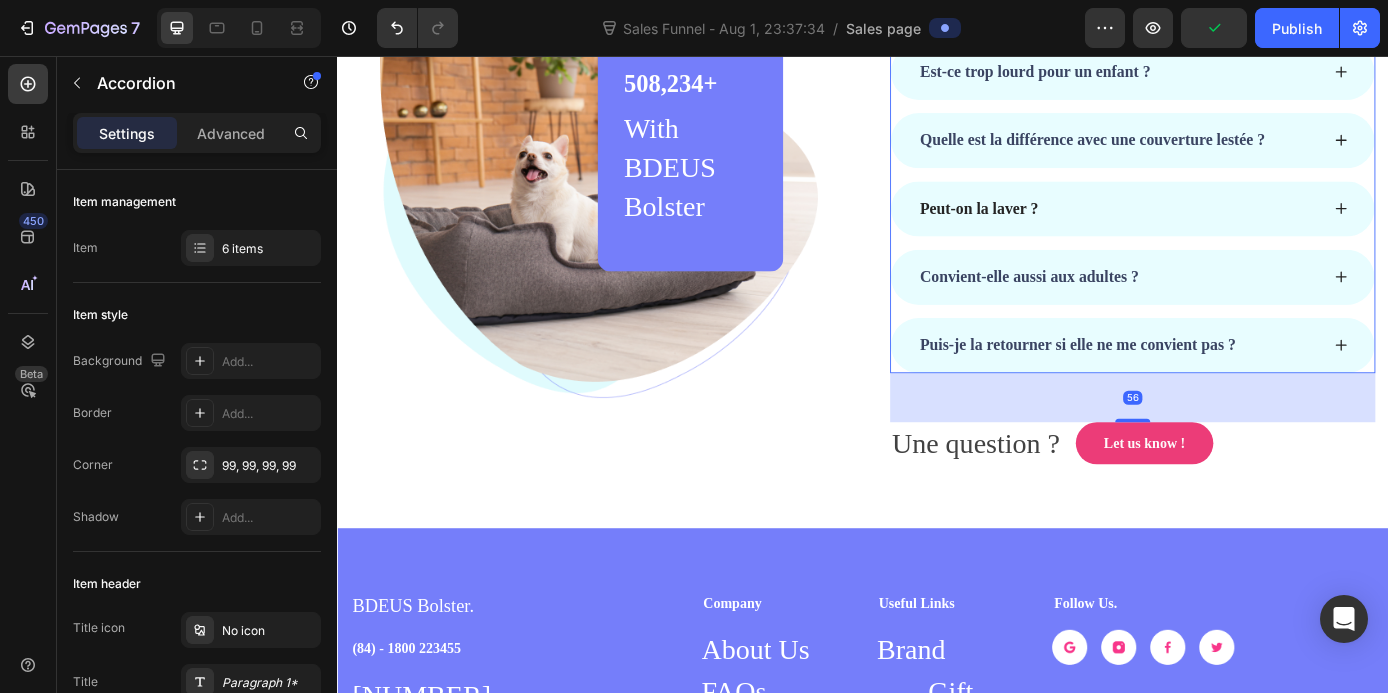 click on "Peut-on la laver   ?" at bounding box center [1245, 230] 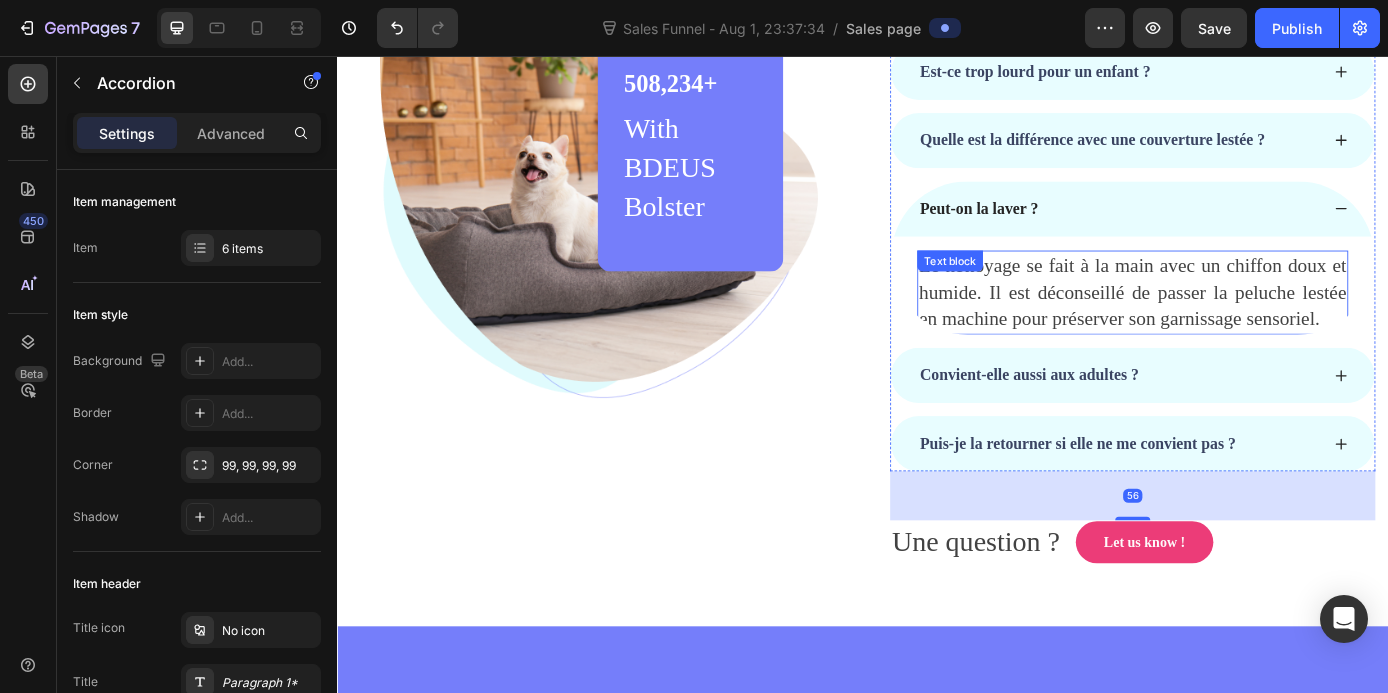 click on "Le nettoyage se fait à la main avec un chiffon doux et humide. Il est déconseillé de passer la peluche lestée en machine pour préserver son garnissage sensoriel." at bounding box center (1245, 325) 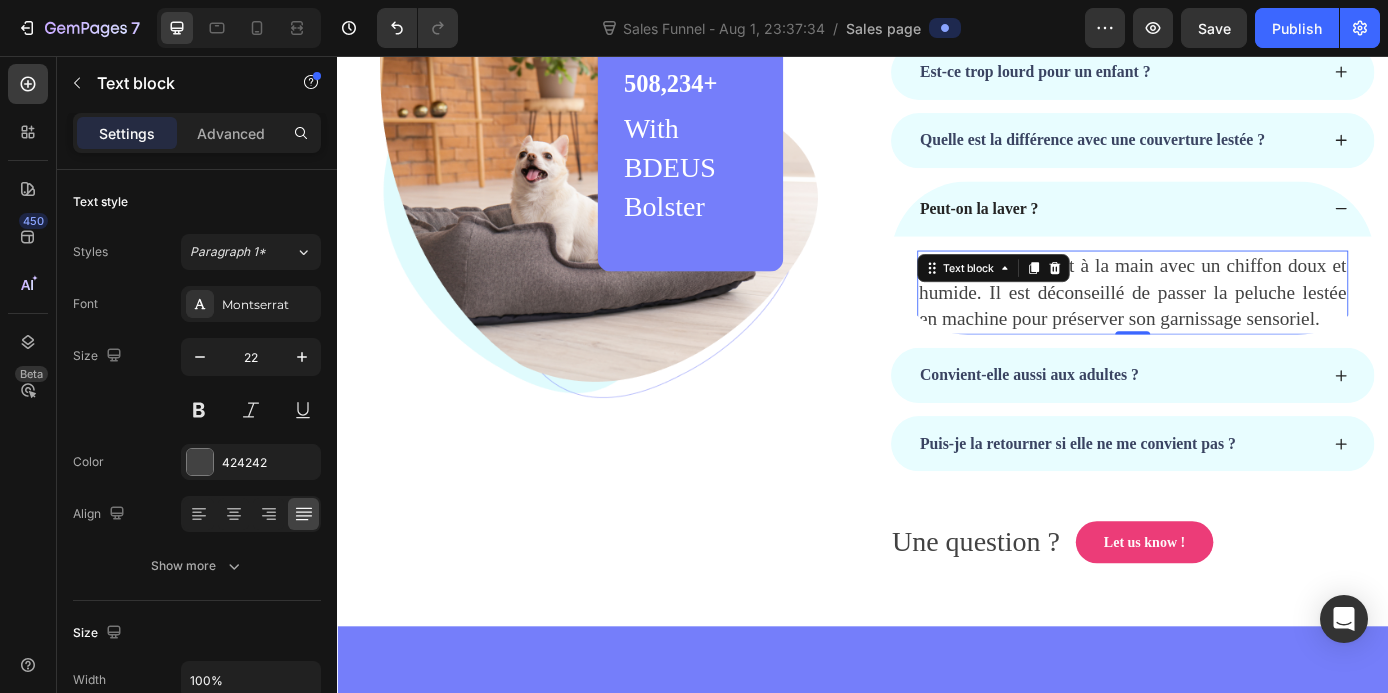 click on "Le nettoyage se fait à la main avec un chiffon doux et humide. Il est déconseillé de passer la peluche lestée en machine pour préserver son garnissage sensoriel." at bounding box center (1245, 325) 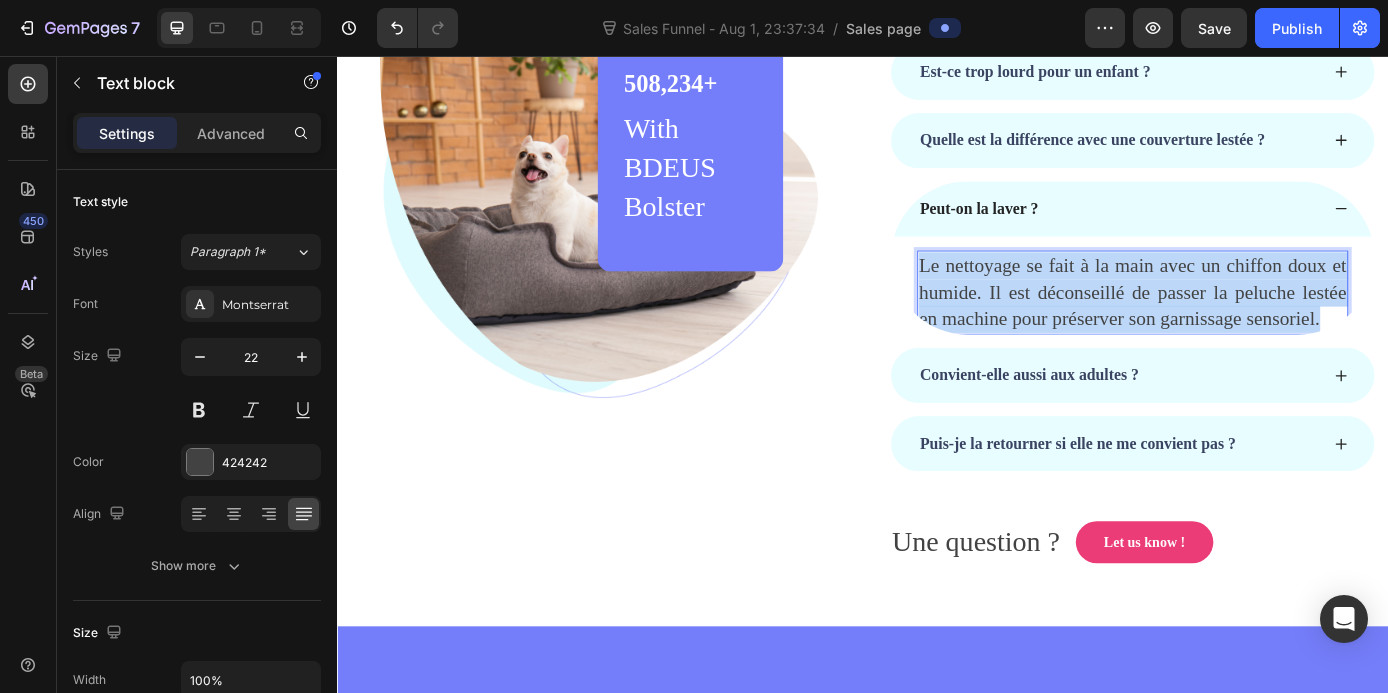 click on "Le nettoyage se fait à la main avec un chiffon doux et humide. Il est déconseillé de passer la peluche lestée en machine pour préserver son garnissage sensoriel." at bounding box center [1245, 325] 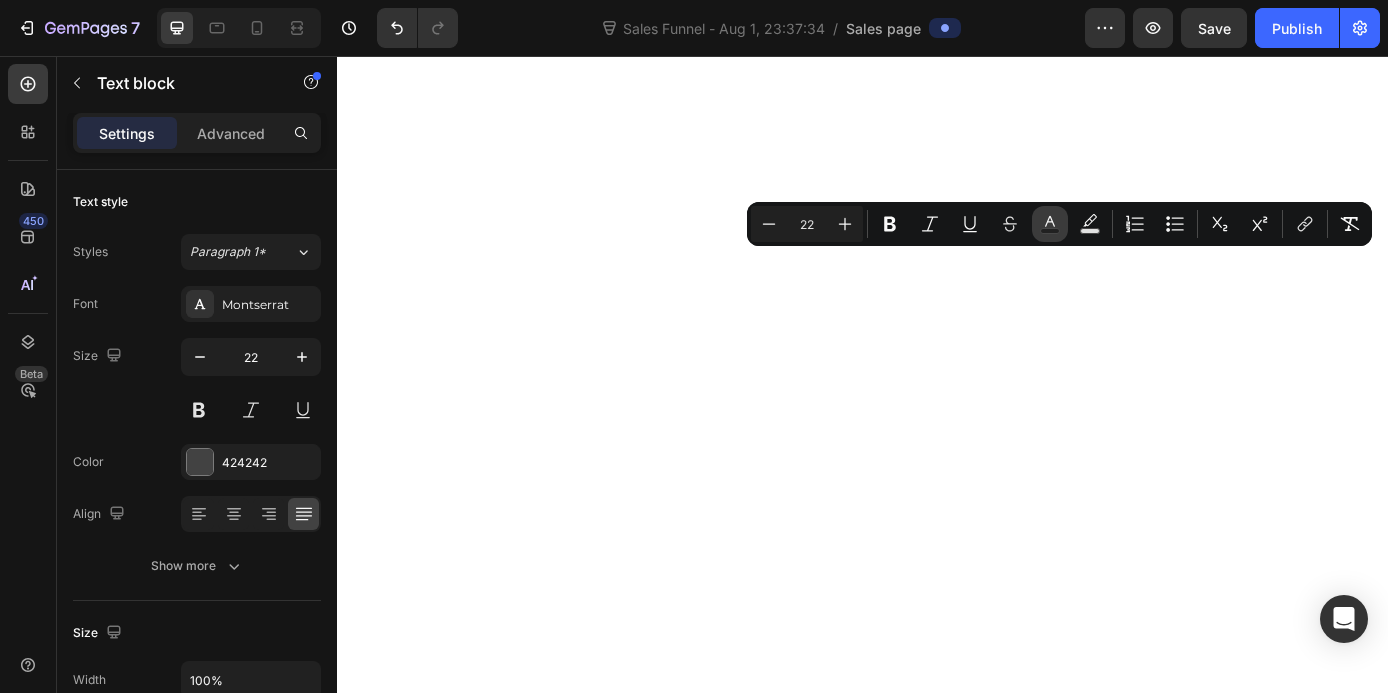 scroll, scrollTop: 0, scrollLeft: 0, axis: both 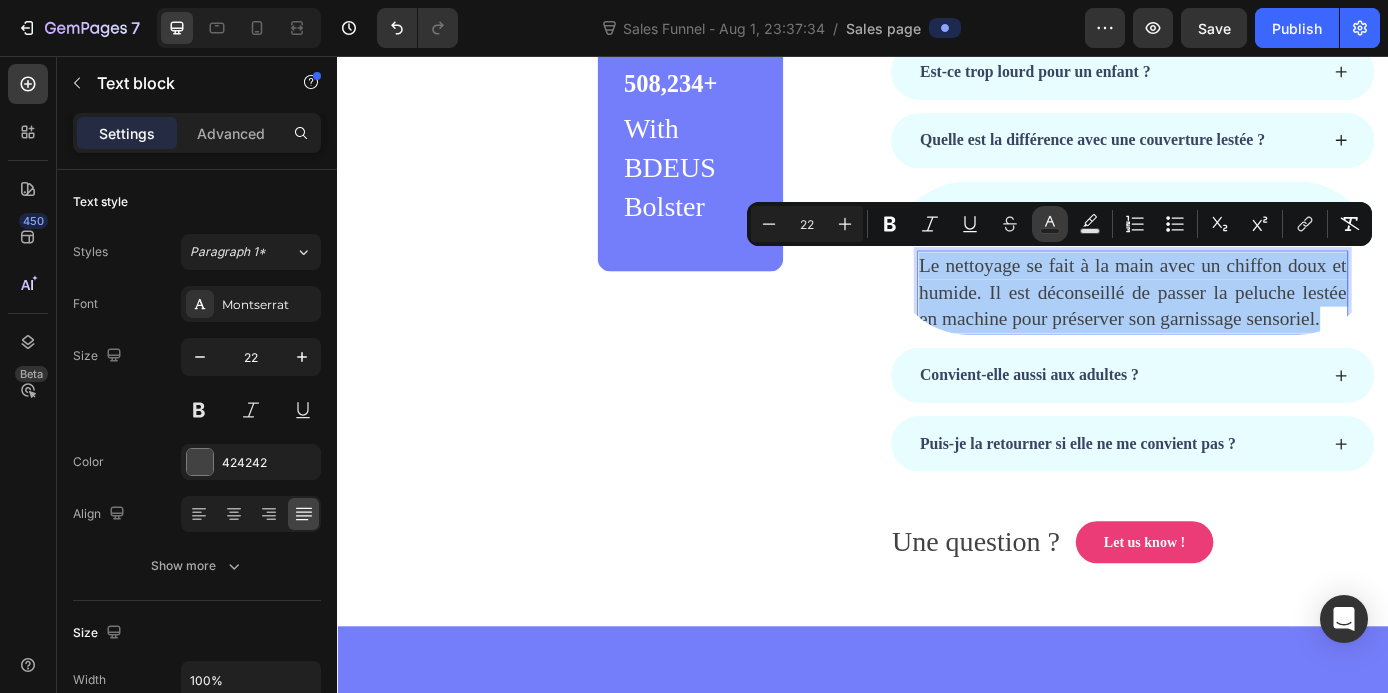 click 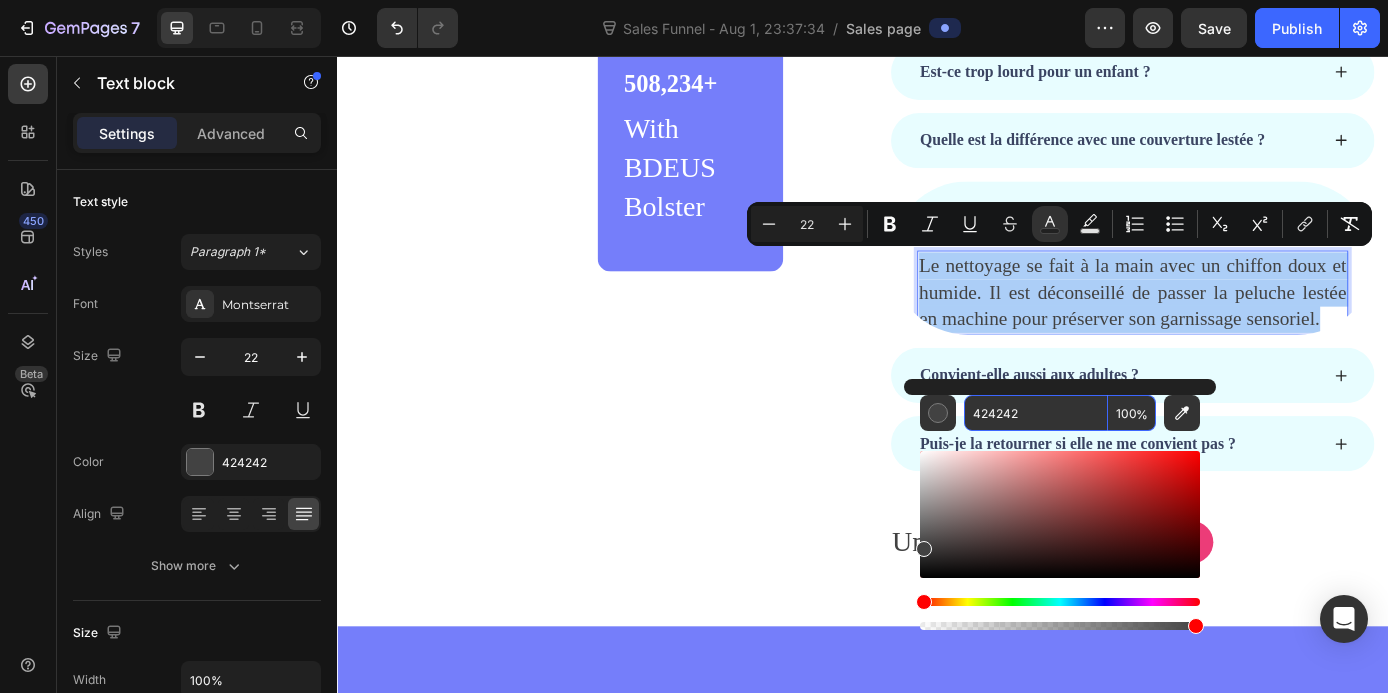 click on "424242" at bounding box center (1036, 413) 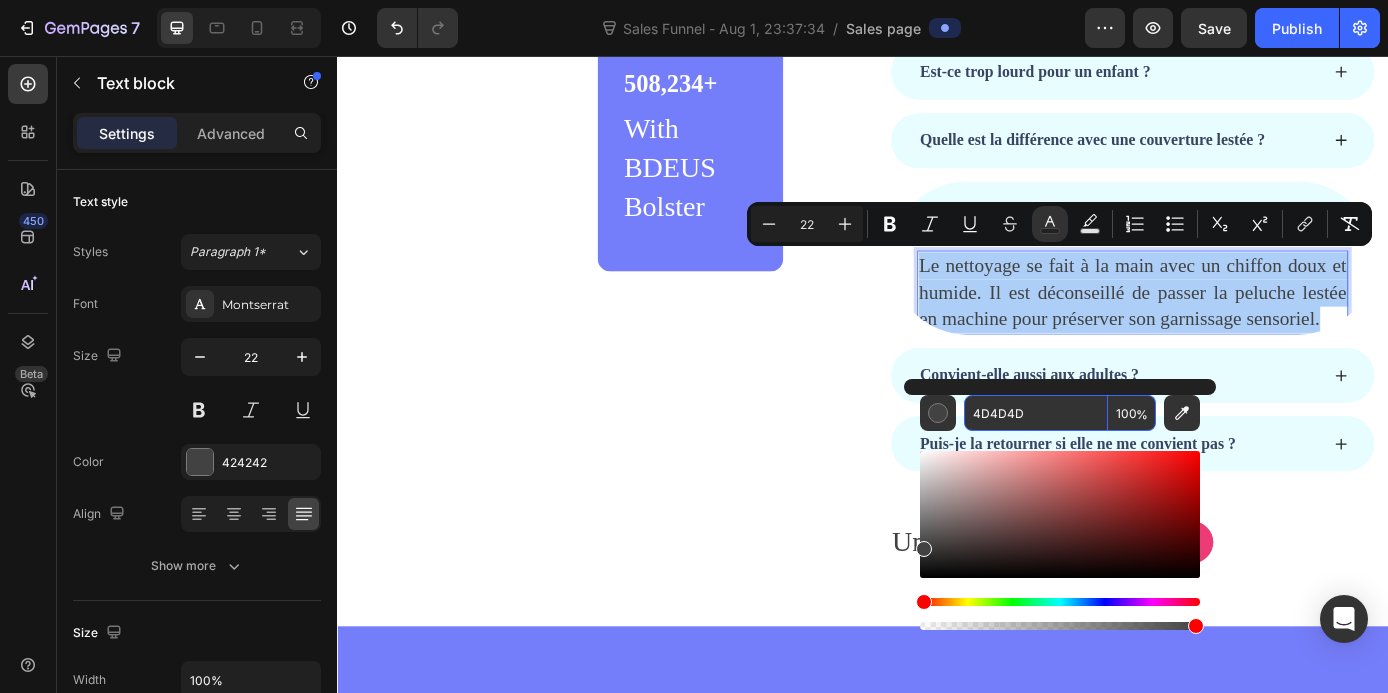 type on "4D4D4D" 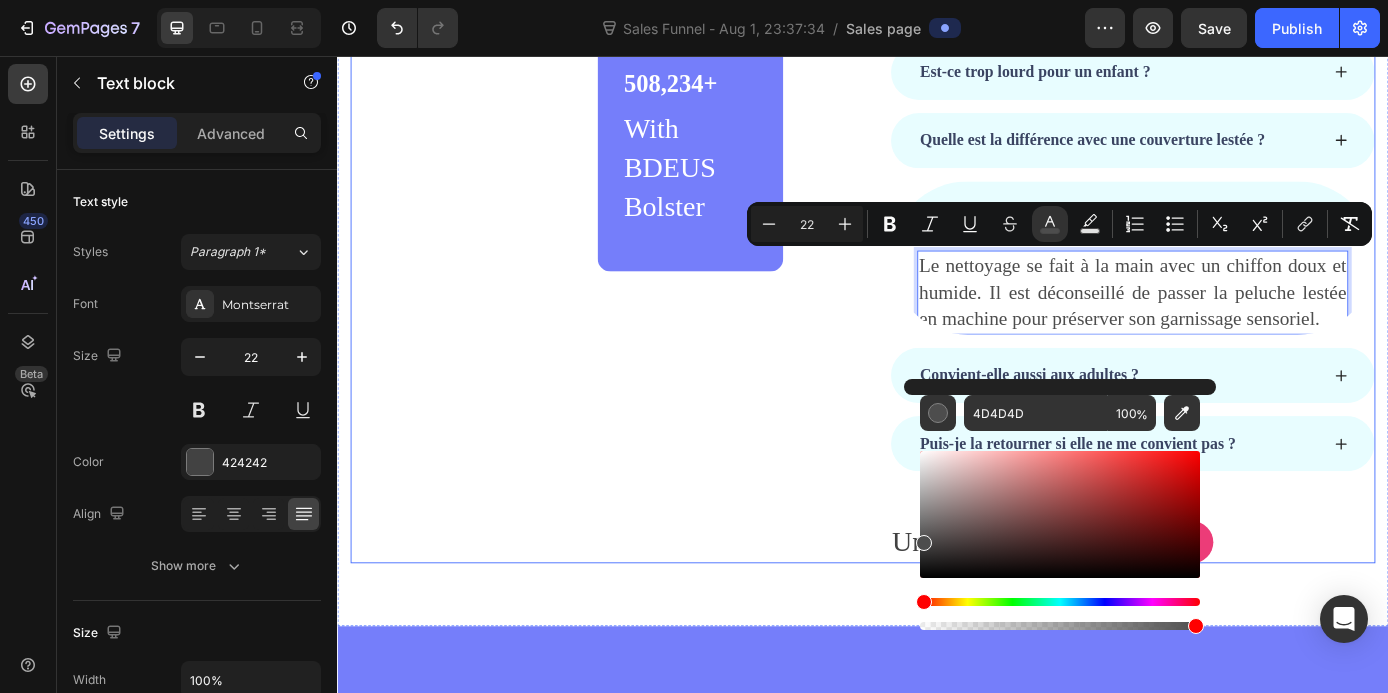 click on "Image 508,234+ Heading With BDEUS Bolster  Text block Row Row" at bounding box center (629, 287) 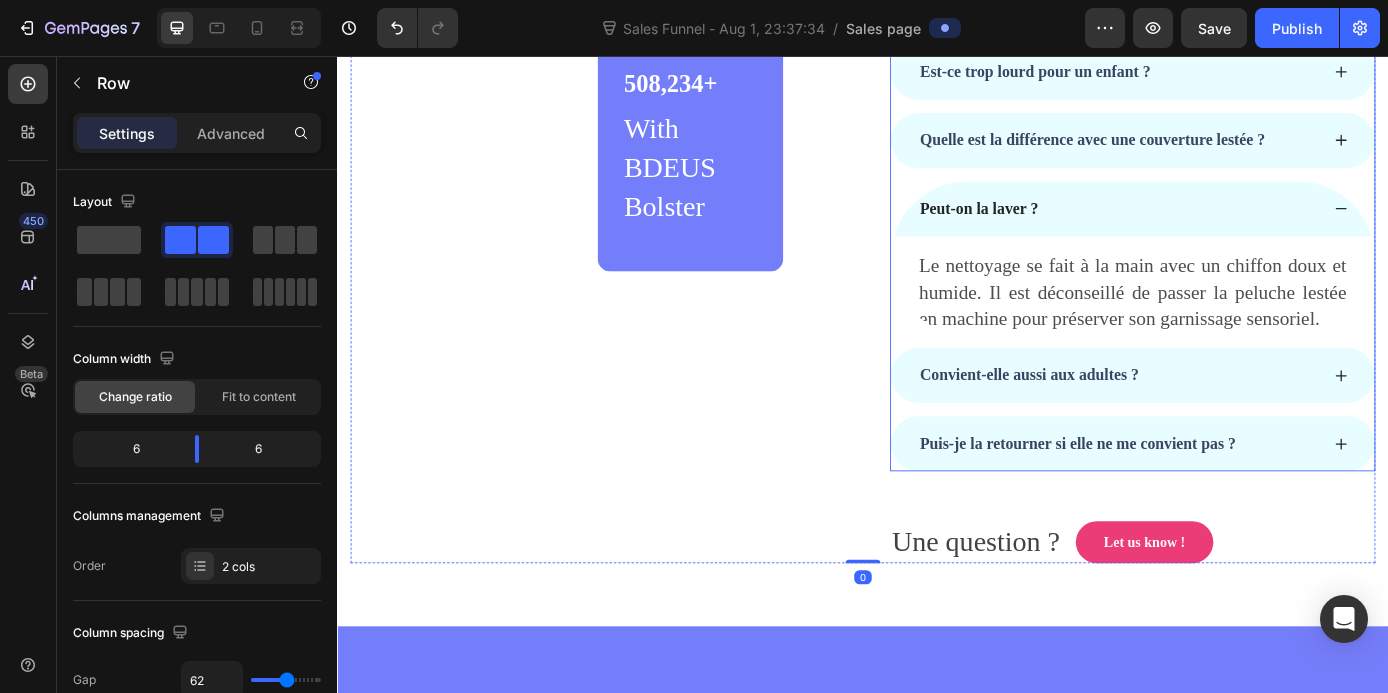 click on "Peut-on la laver   ?" at bounding box center (1229, 230) 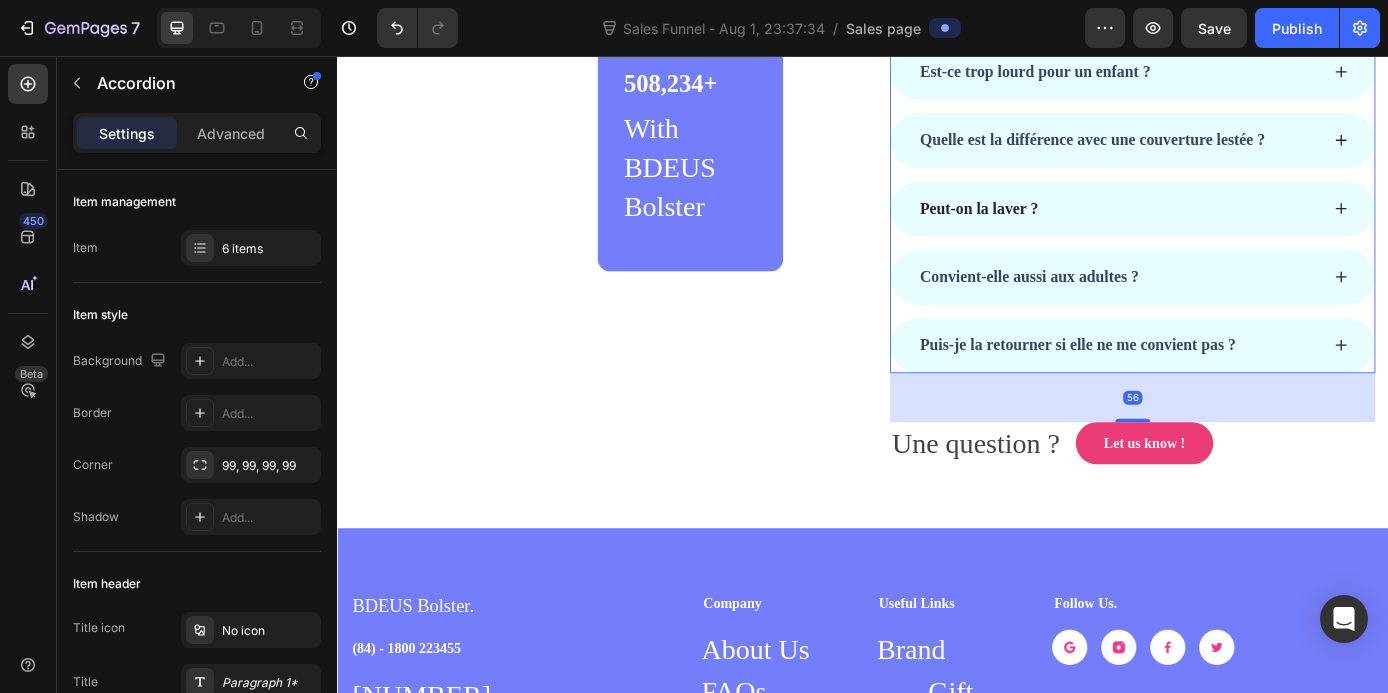 click on "Convient-elle aussi aux adultes ?" at bounding box center [1245, 308] 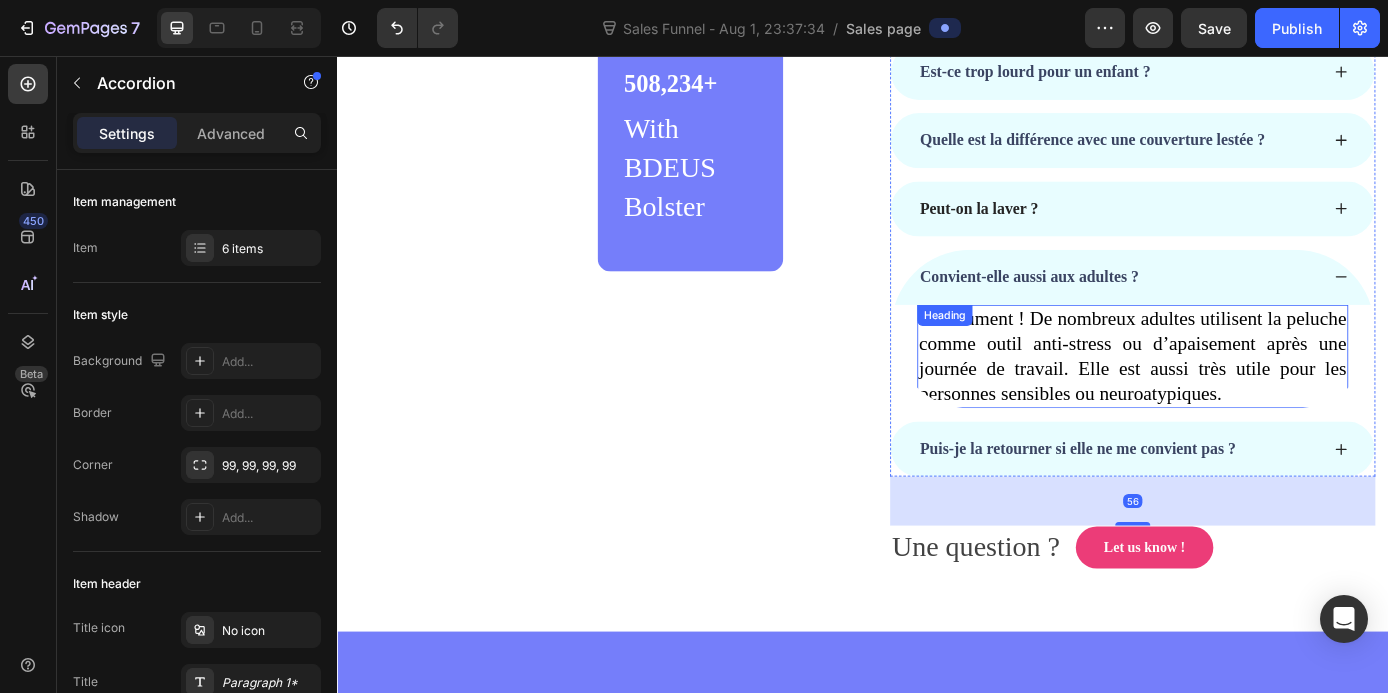 click on "Absolument ! De nombreux adultes utilisent la peluche comme outil anti-stress ou d’apaisement après une journée de travail. Elle est aussi très utile pour les personnes sensibles ou neuroatypiques." at bounding box center (1245, 399) 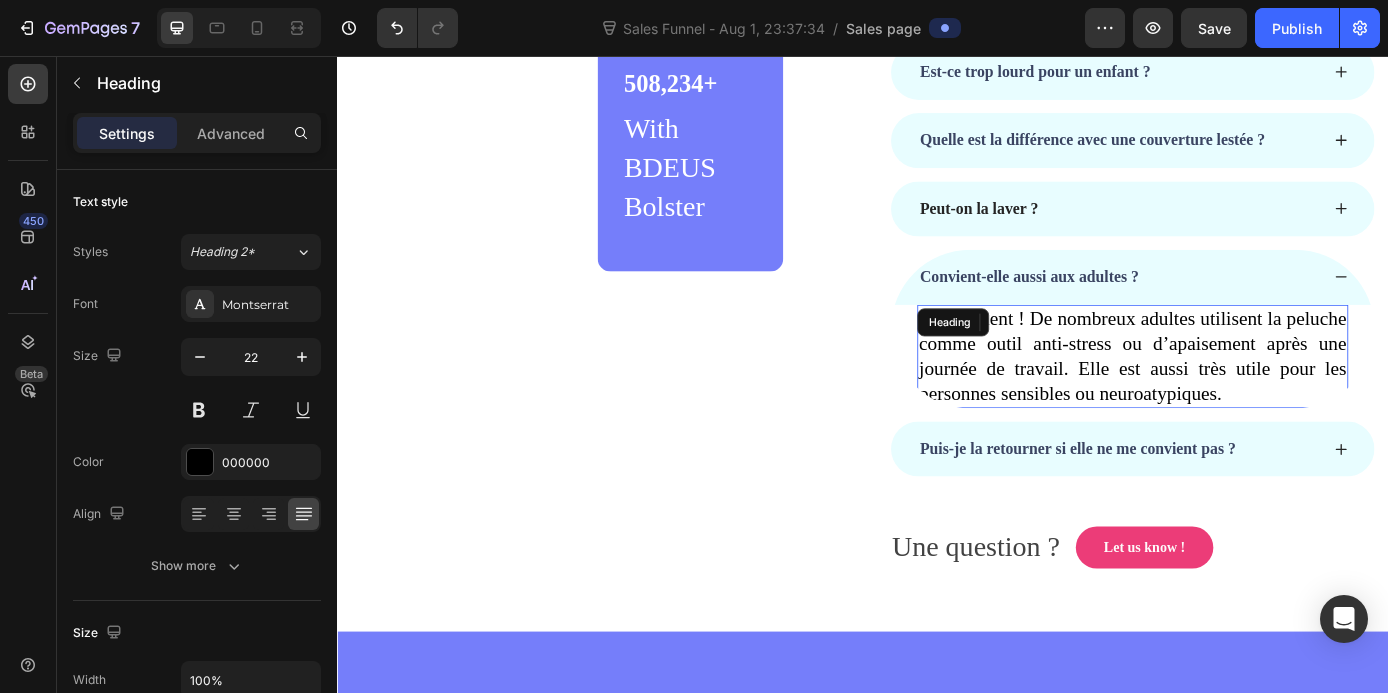 click on "Absolument ! De nombreux adultes utilisent la peluche comme outil anti-stress ou d’apaisement après une journée de travail. Elle est aussi très utile pour les personnes sensibles ou neuroatypiques." at bounding box center (1245, 399) 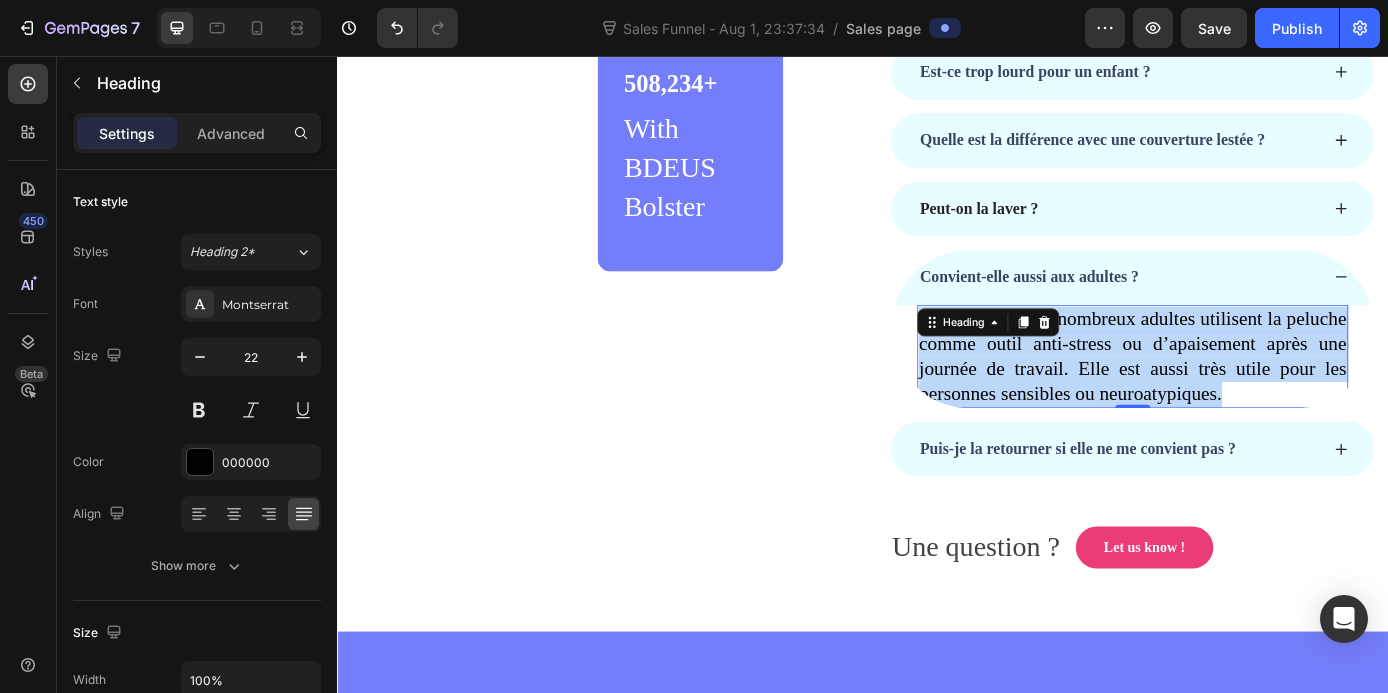 click on "Absolument ! De nombreux adultes utilisent la peluche comme outil anti-stress ou d’apaisement après une journée de travail. Elle est aussi très utile pour les personnes sensibles ou neuroatypiques." at bounding box center (1245, 399) 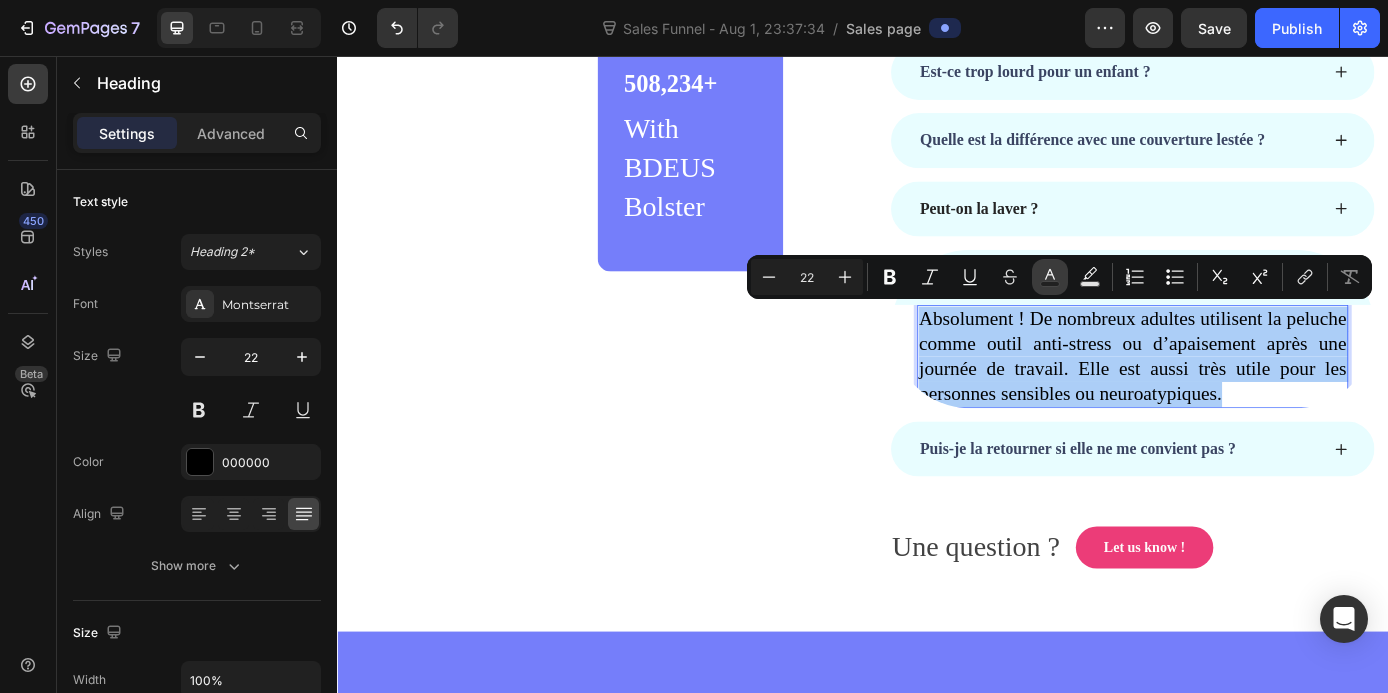 click 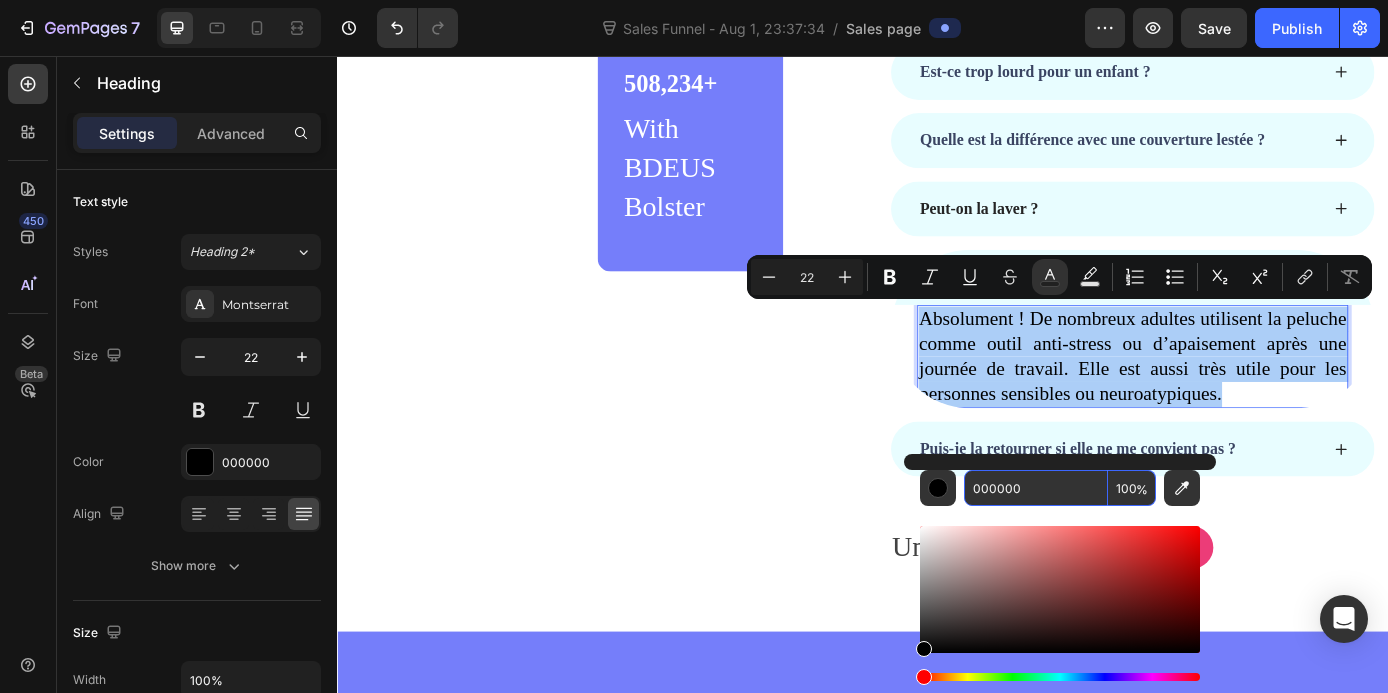 click on "000000" at bounding box center (1036, 488) 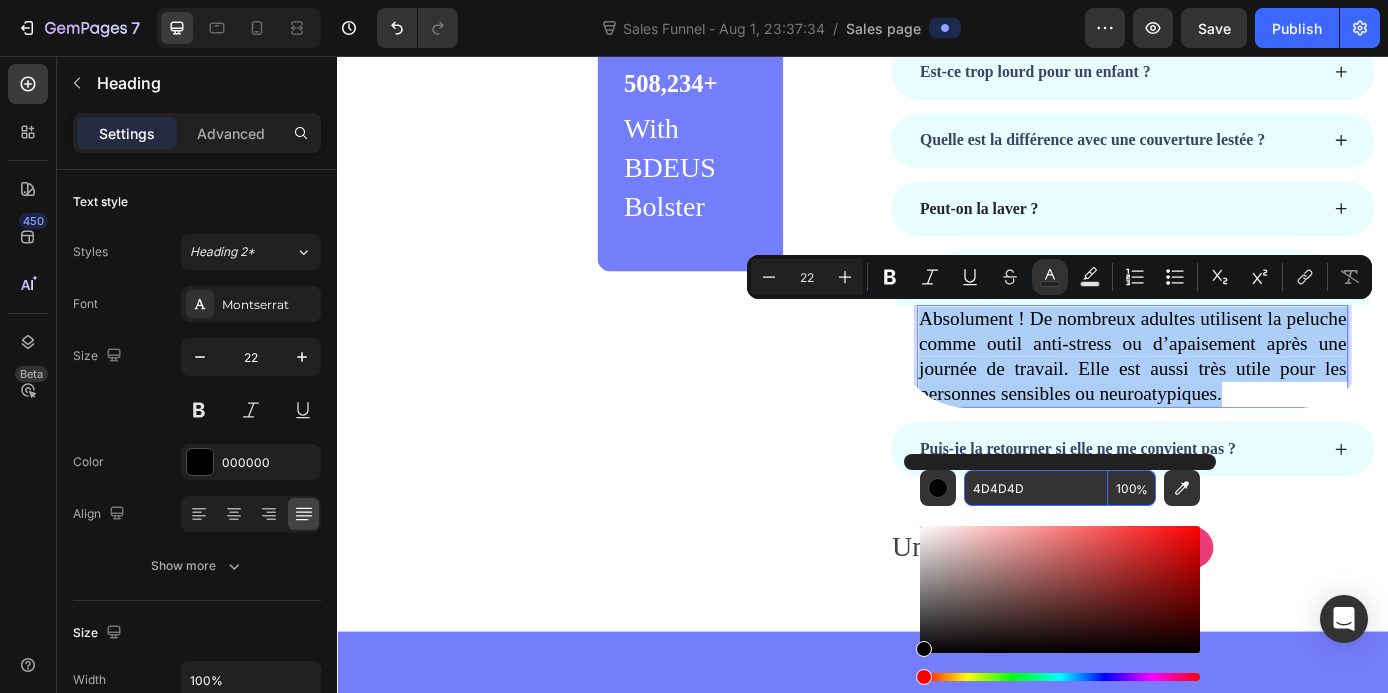 type on "4D4D4D" 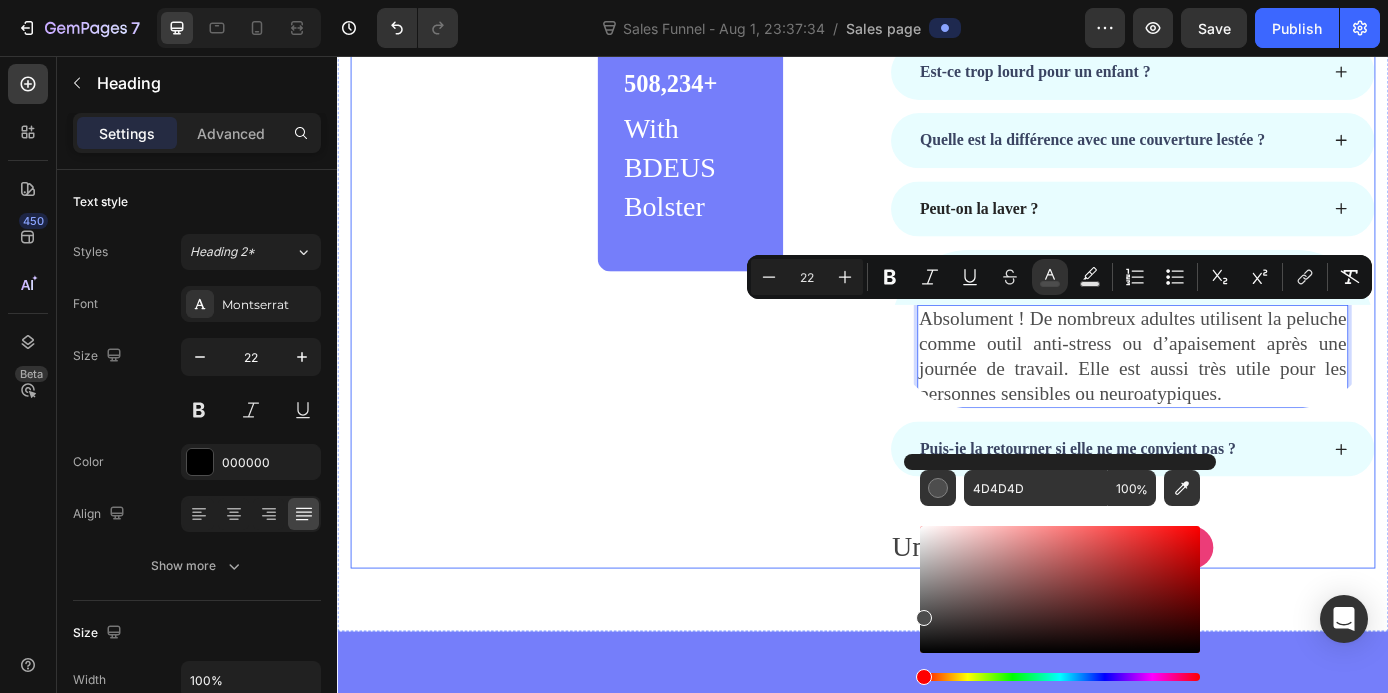 click on "Image 508,234+ Heading With BDEUS Bolster  Text block Row Row" at bounding box center (629, 290) 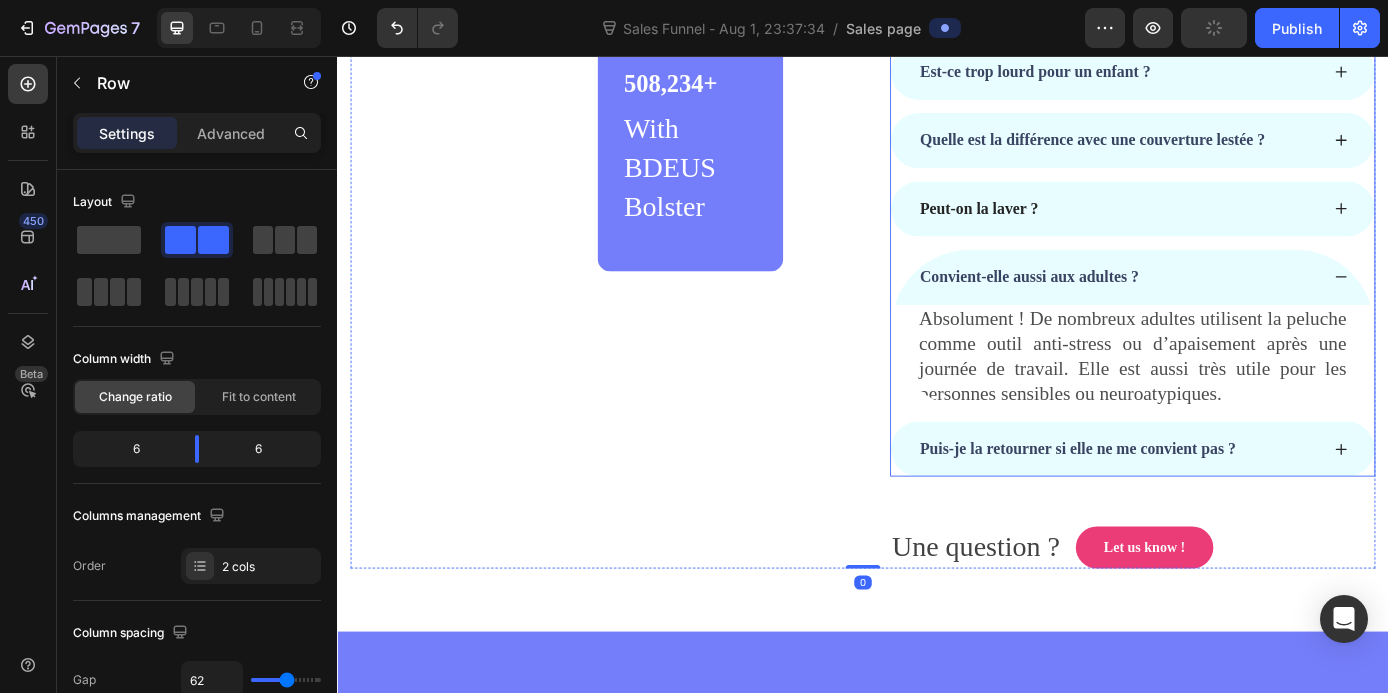 click on "Convient-elle aussi aux adultes ?" at bounding box center [1229, 308] 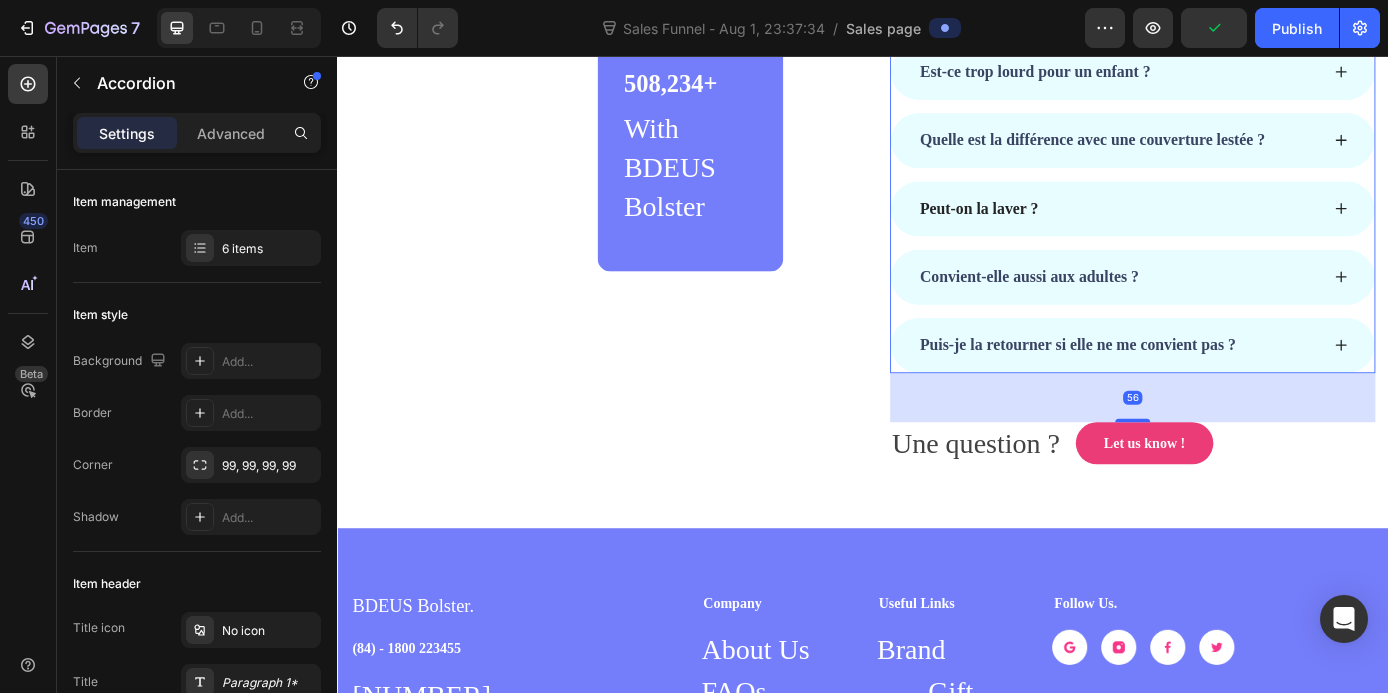 click on "Puis-je la retourner si elle ne me convient pas ?" at bounding box center (1229, 386) 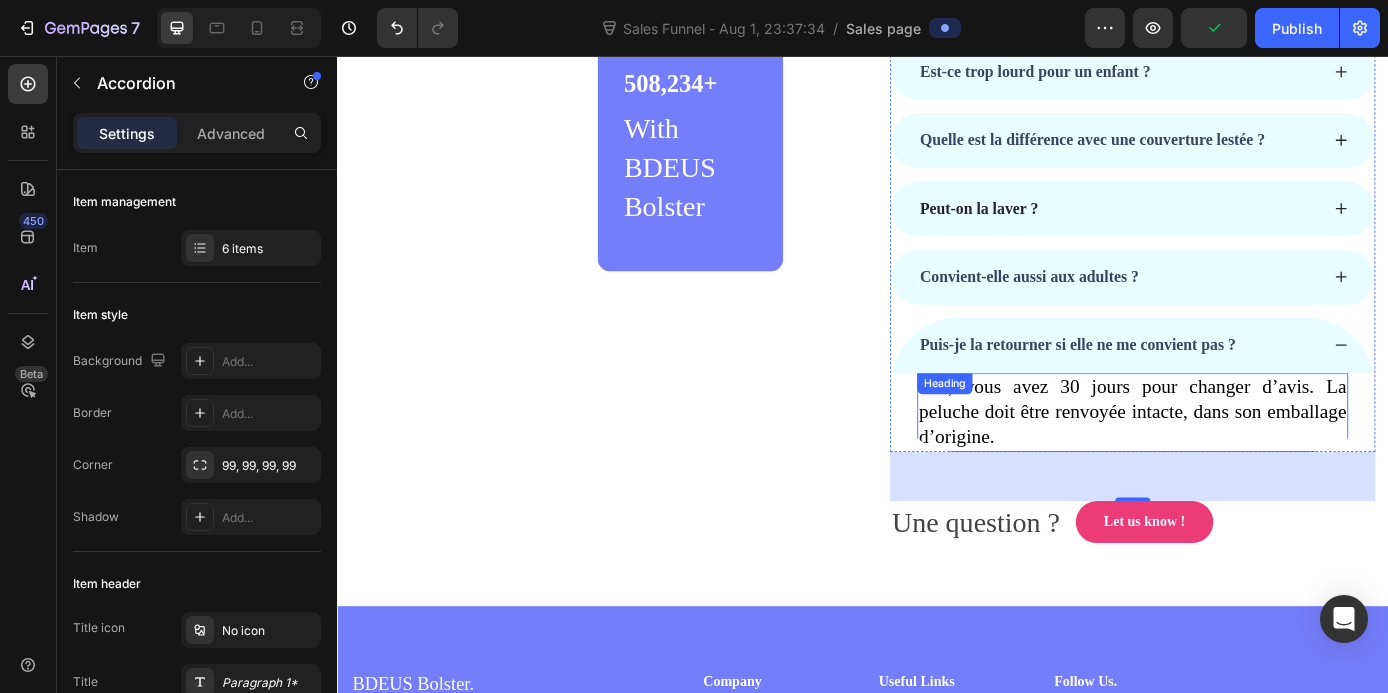 click on "Oui, vous avez 30 jours pour changer d’avis. La peluche doit être renvoyée intacte, dans son emballage d’origine." at bounding box center [1245, 463] 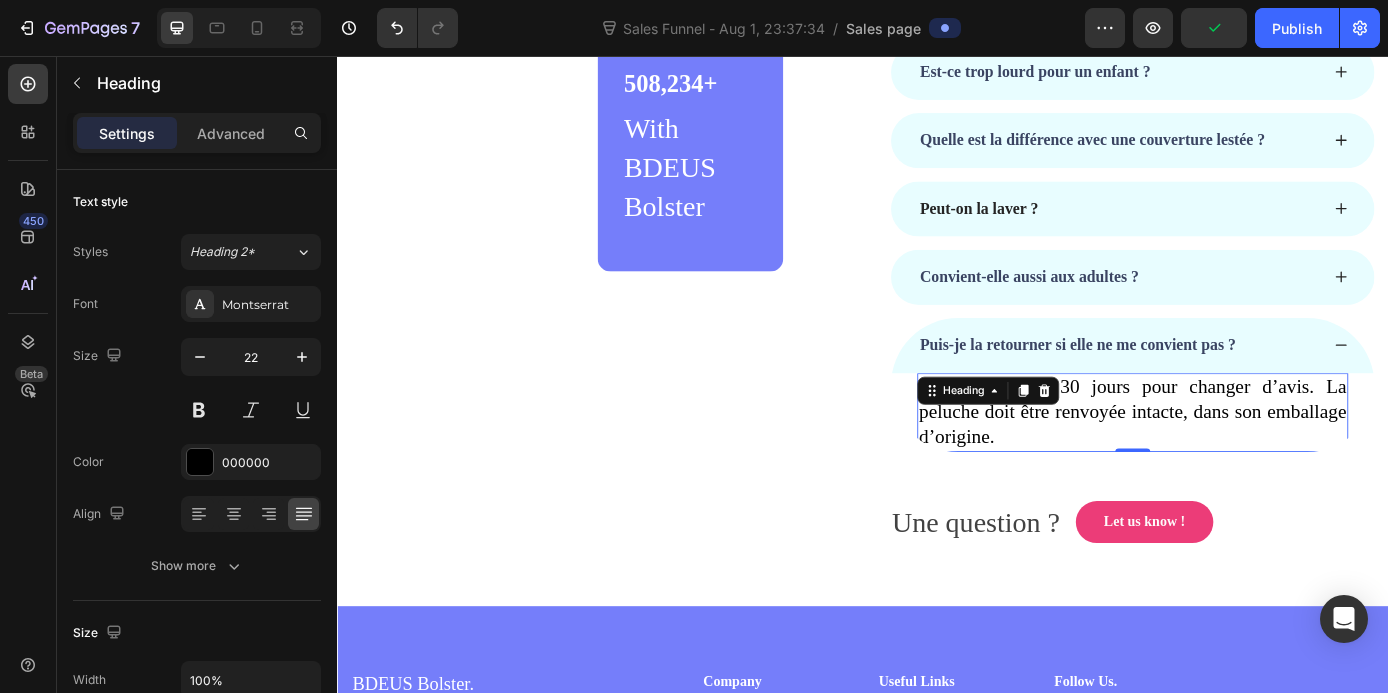 click on "Oui, vous avez 30 jours pour changer d’avis. La peluche doit être renvoyée intacte, dans son emballage d’origine." at bounding box center (1245, 463) 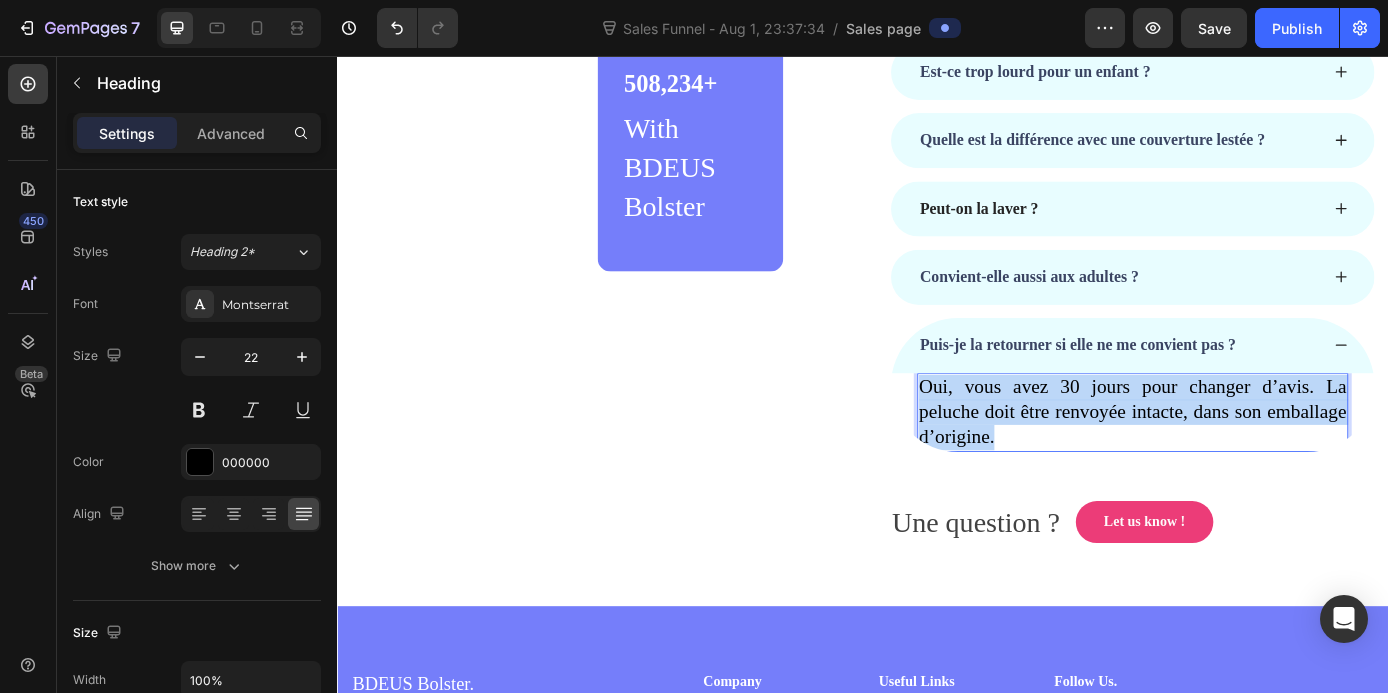 click on "Oui, vous avez 30 jours pour changer d’avis. La peluche doit être renvoyée intacte, dans son emballage d’origine." at bounding box center [1245, 463] 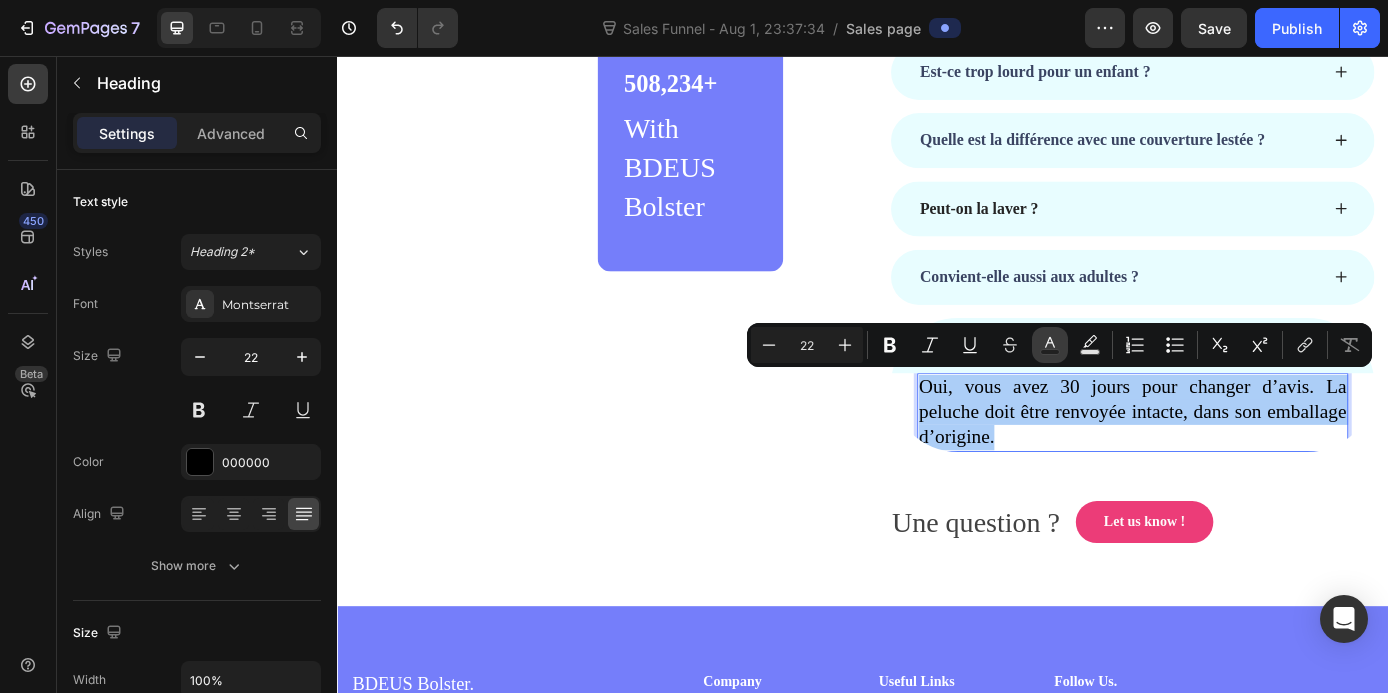 click 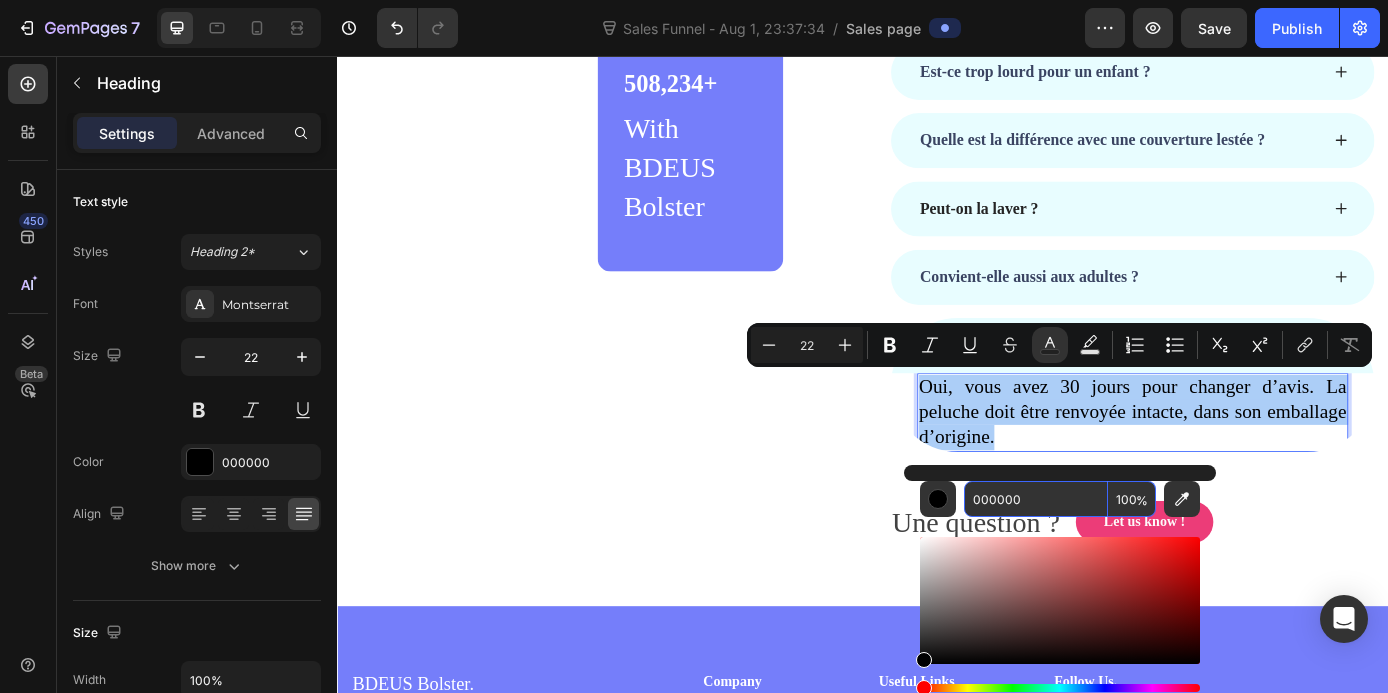 click on "000000" at bounding box center [1036, 499] 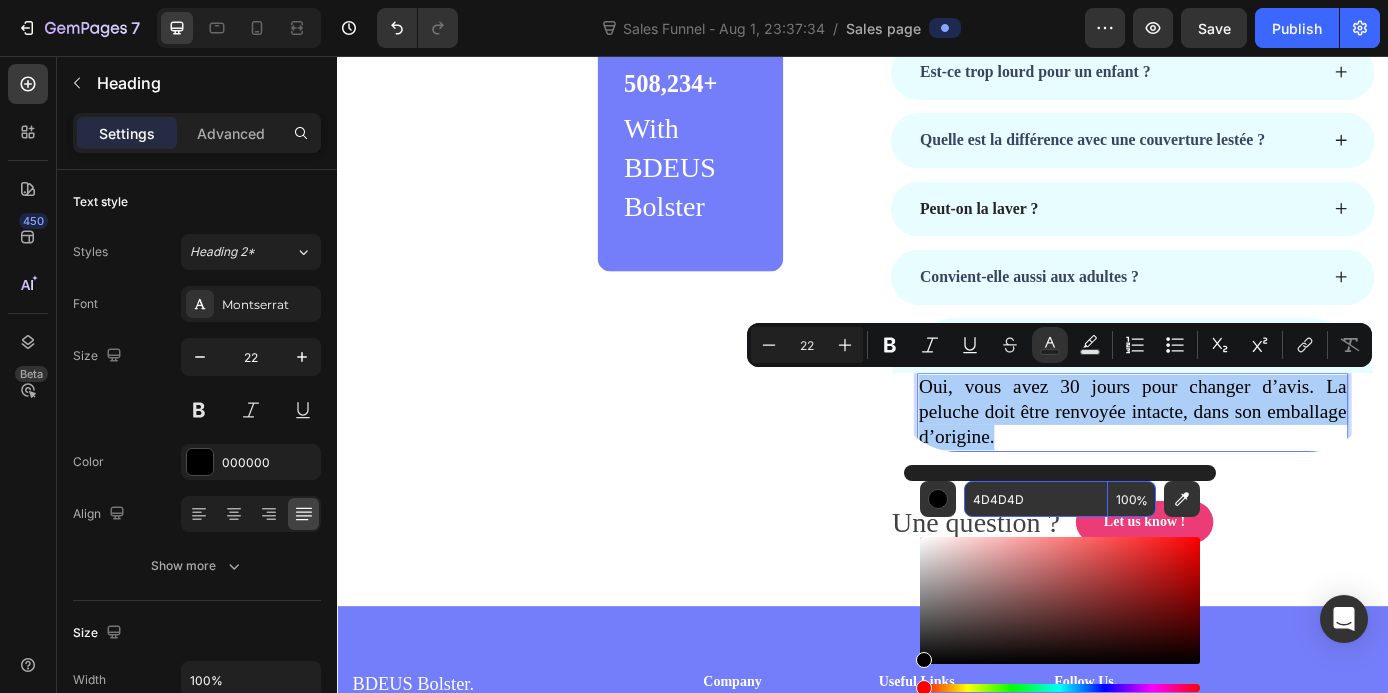 type on "4D4D4D" 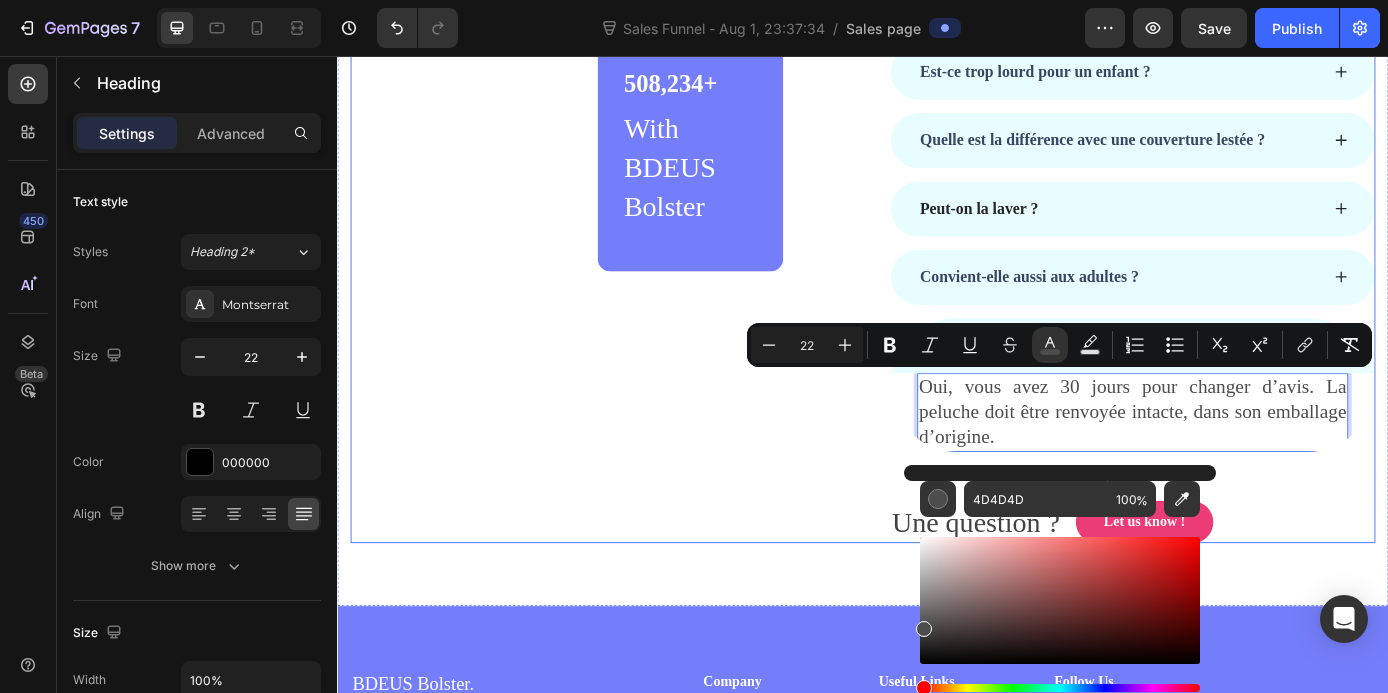 click on "Image 508,234+ Heading With BDEUS Bolster  Text block Row Row" at bounding box center [629, 276] 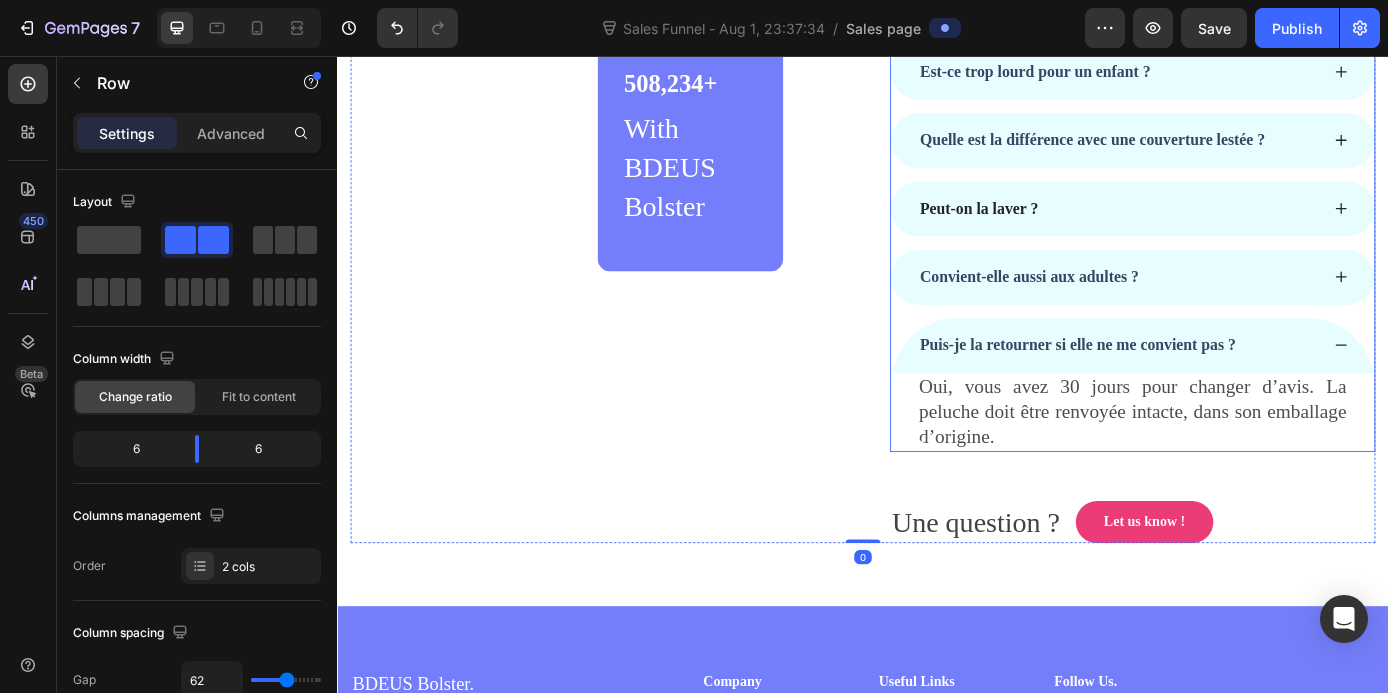 click on "Puis-je la retourner si elle ne me convient pas ?" at bounding box center [1245, 386] 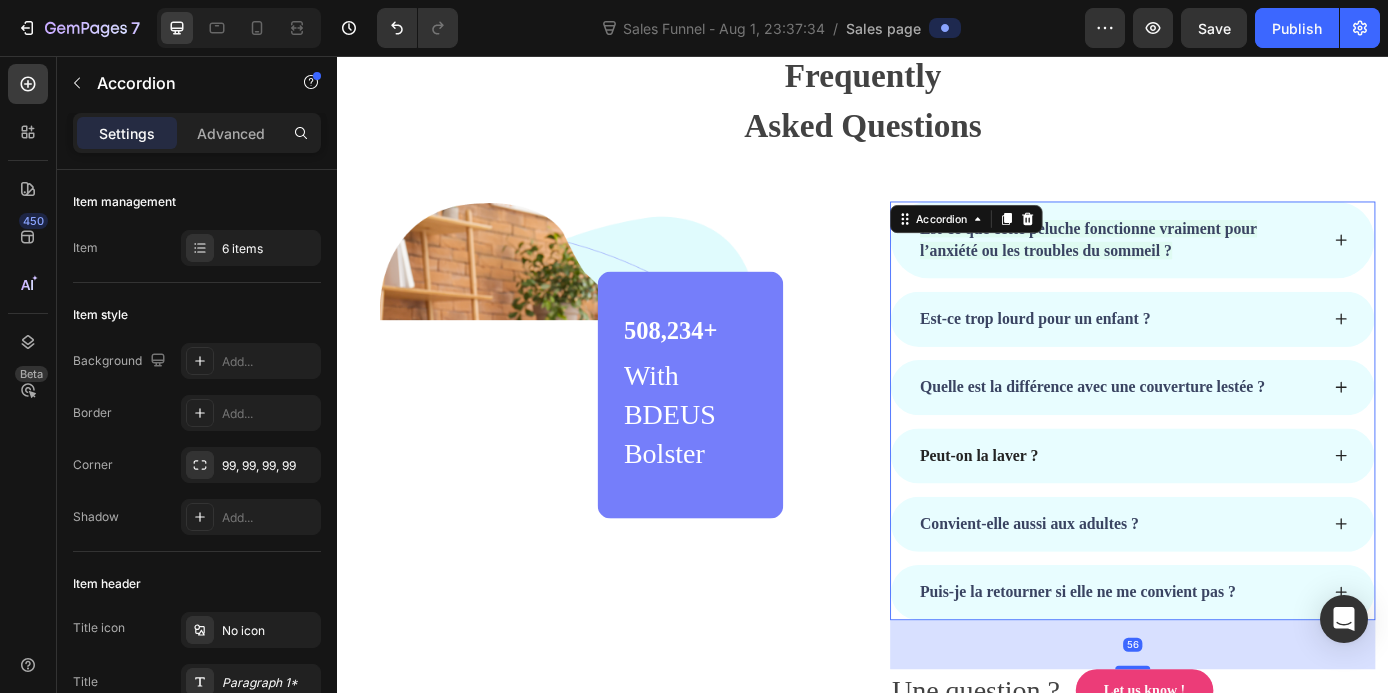 scroll, scrollTop: 6236, scrollLeft: 0, axis: vertical 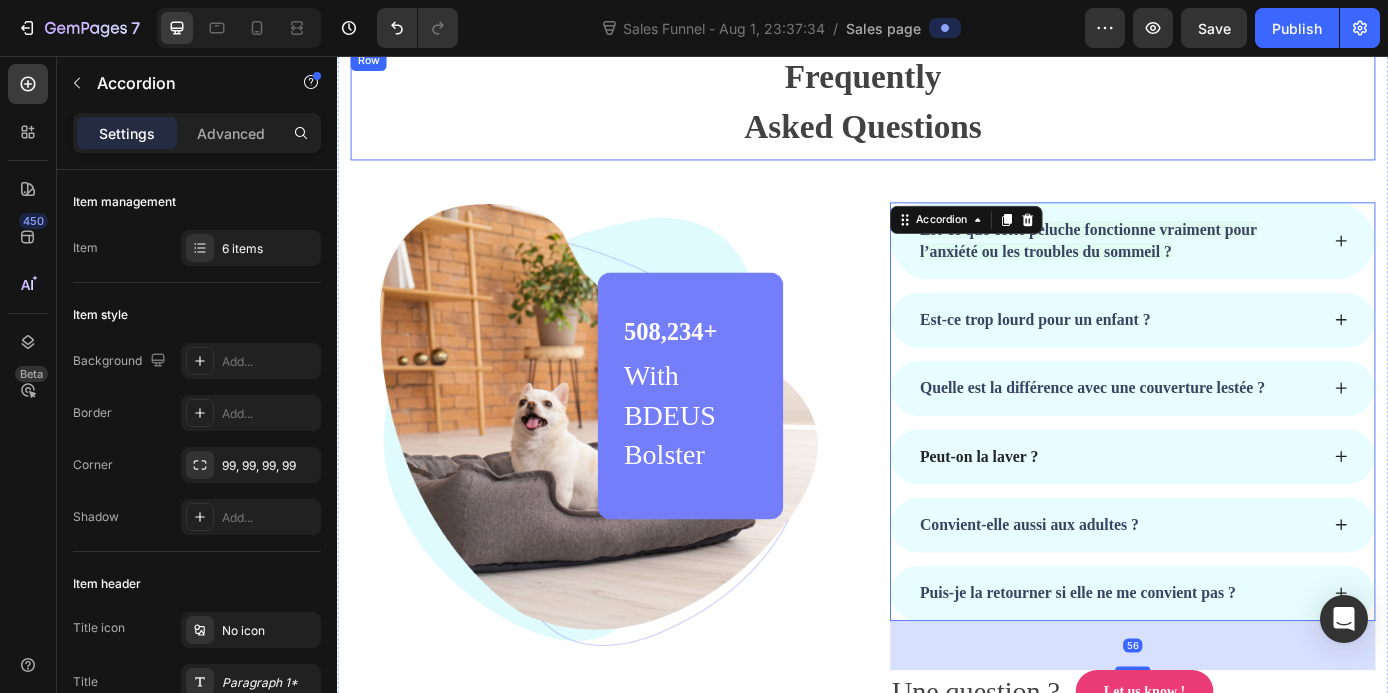 click on "Frequently Asked Questions    Heading" at bounding box center [937, 112] 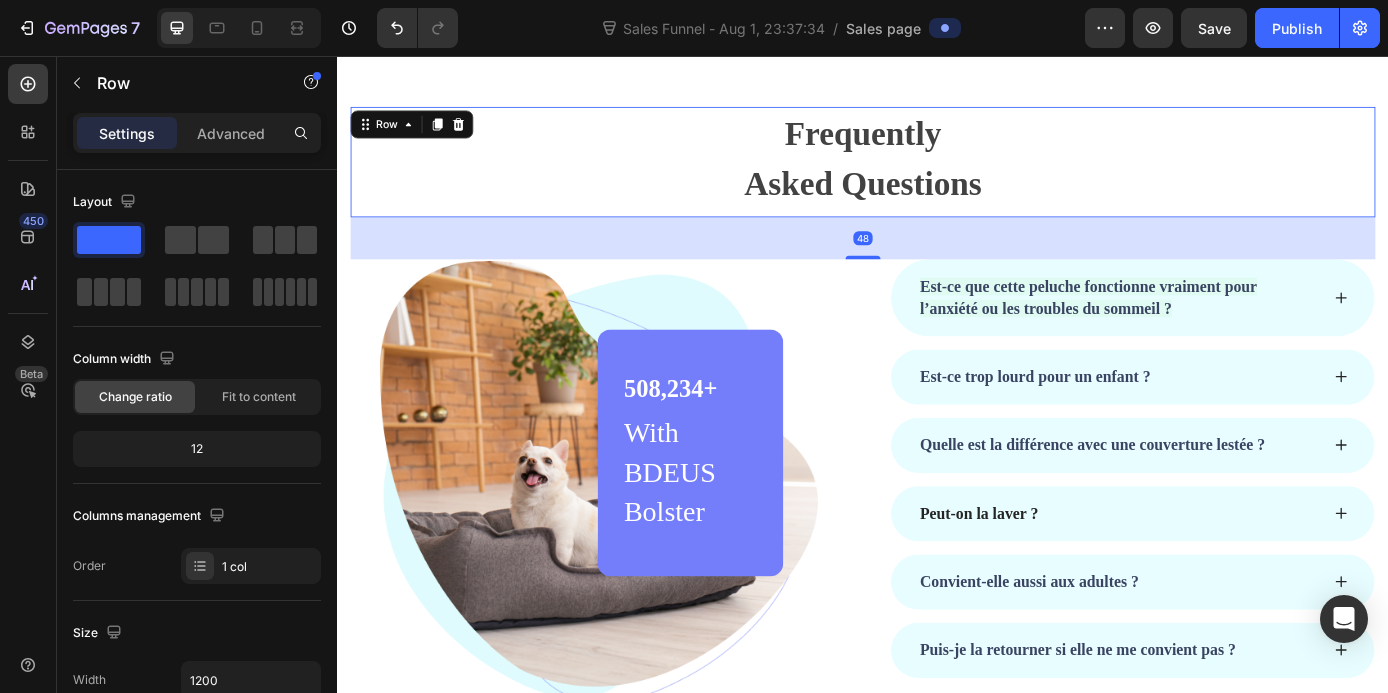 scroll, scrollTop: 6118, scrollLeft: 0, axis: vertical 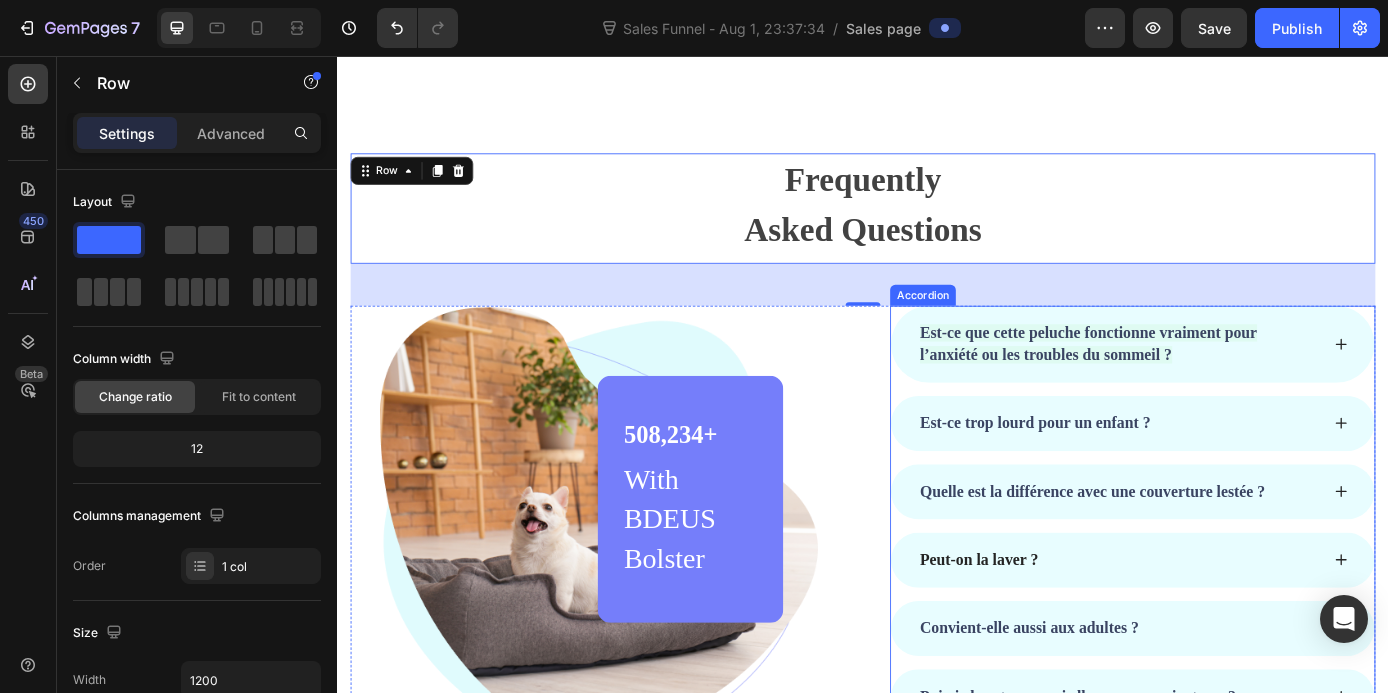 click on "Est-ce que cette peluche fonctionne vraiment pour l’anxiété ou les troubles du sommeil ?" at bounding box center [1194, 384] 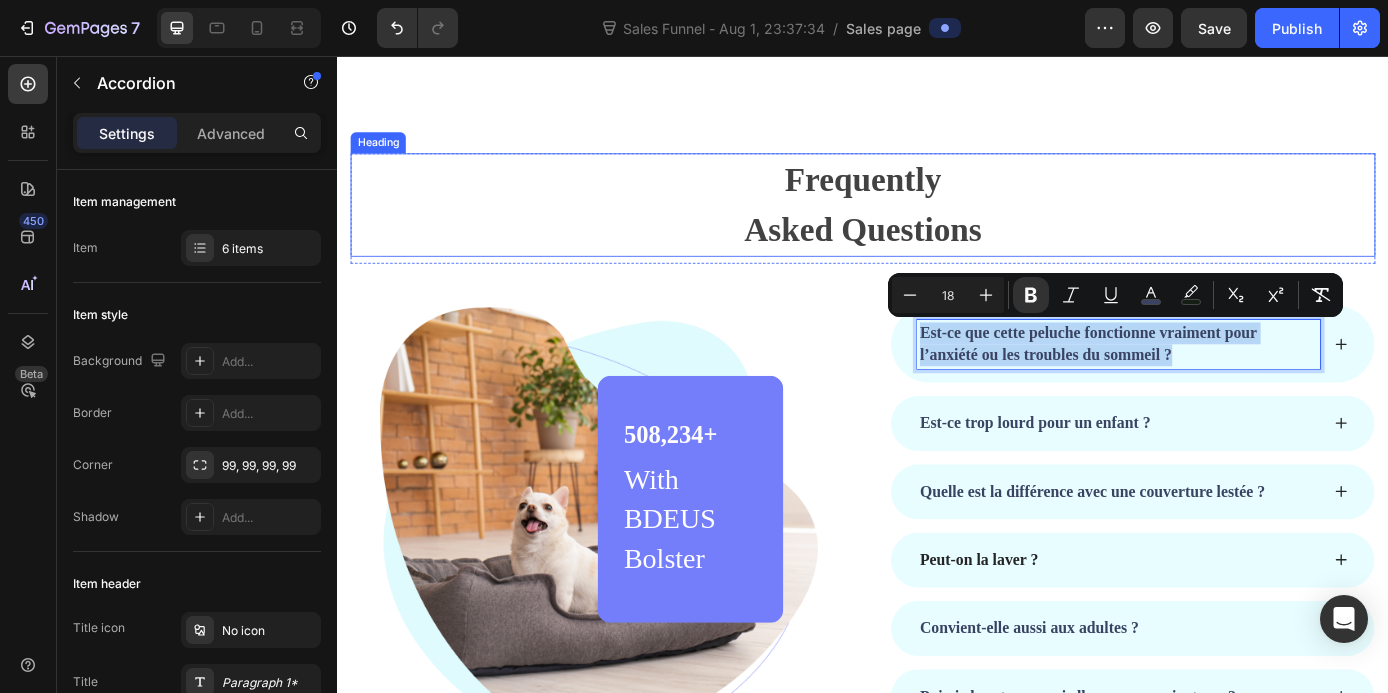 click on "Frequently Asked Questions" at bounding box center (937, 226) 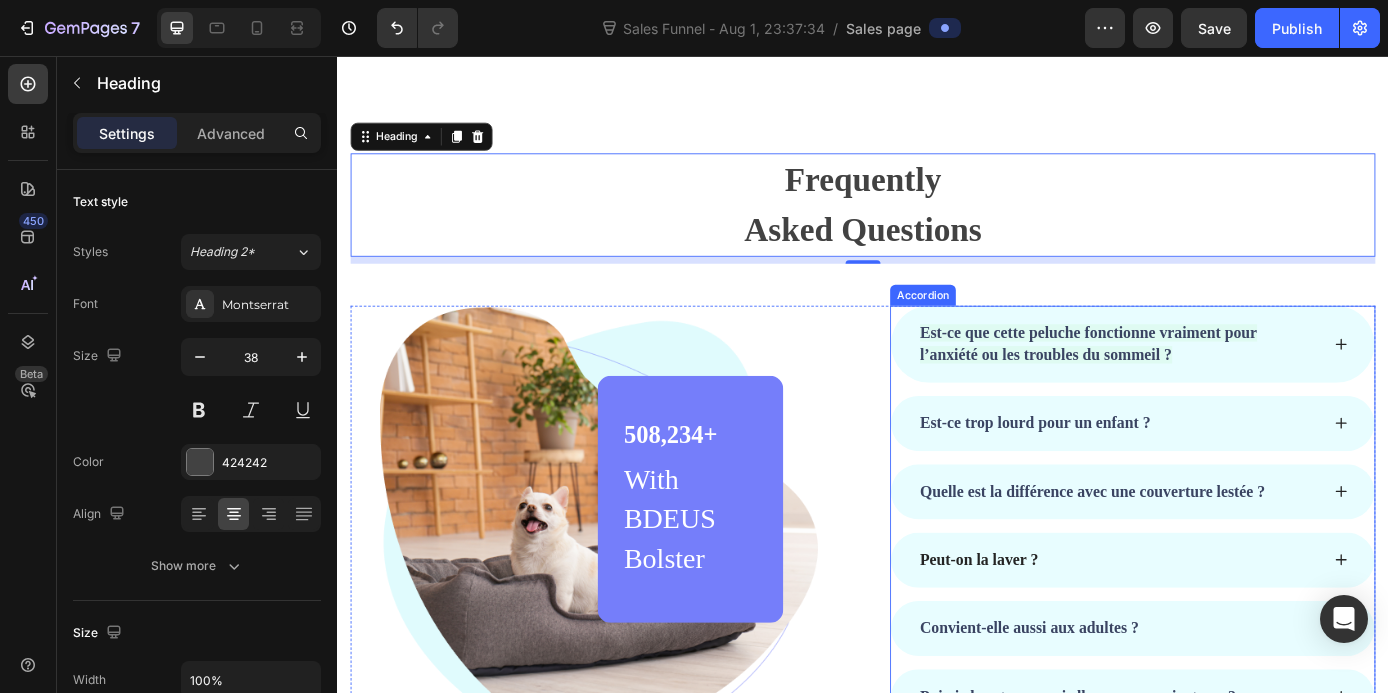 click on "Est-ce que cette peluche fonctionne vraiment pour l’anxiété ou les troubles du sommeil ?" at bounding box center [1245, 385] 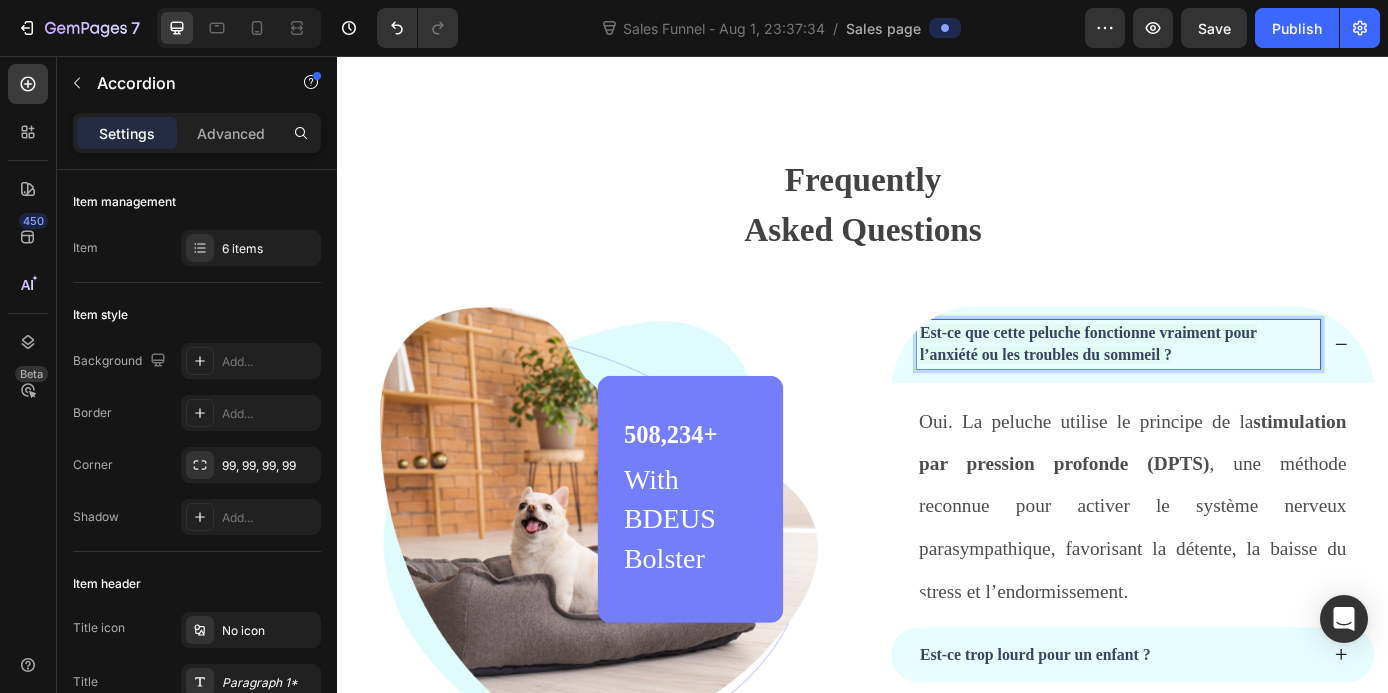 click on "Est-ce que cette peluche fonctionne vraiment pour l’anxiété ou les troubles du sommeil ?" at bounding box center [1229, 385] 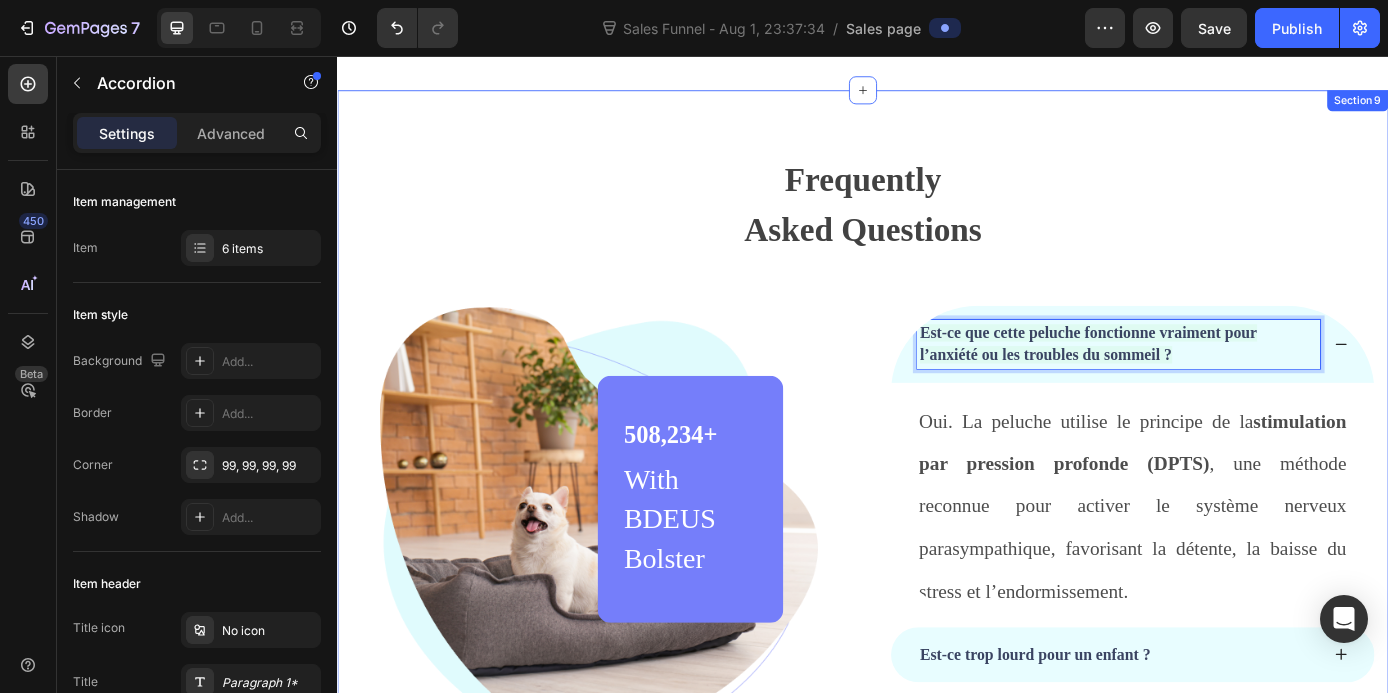 click on "Frequently Asked Questions" at bounding box center (937, 226) 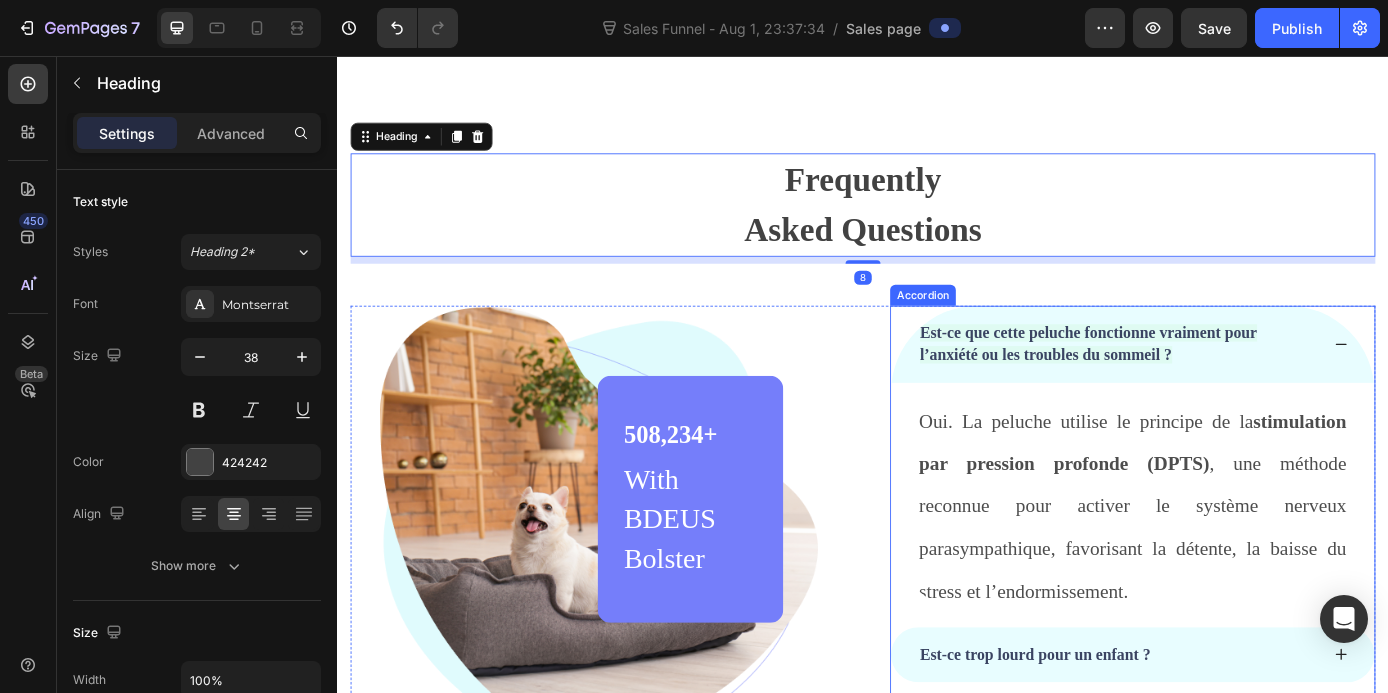 click on "Est-ce que cette peluche fonctionne vraiment pour l’anxiété ou les troubles du sommeil ?" at bounding box center (1229, 385) 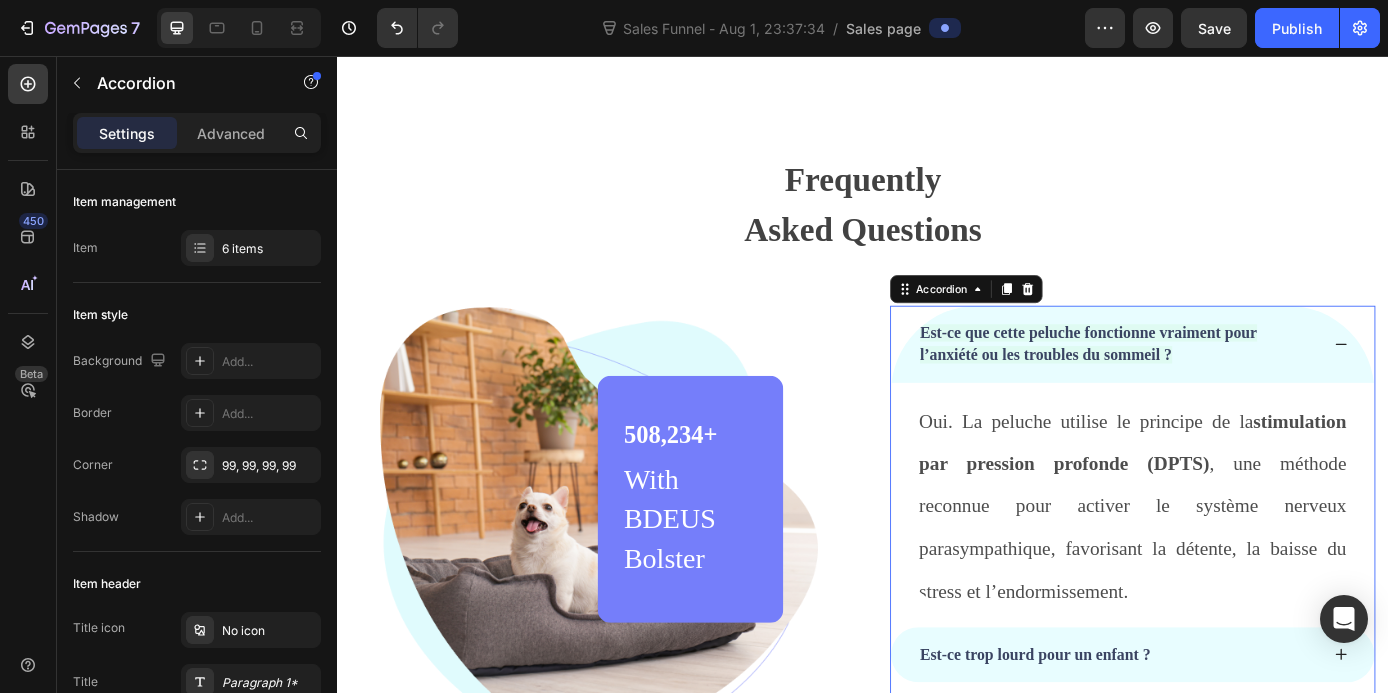 click on "Est-ce que cette peluche fonctionne vraiment pour l’anxiété ou les troubles du sommeil ?" at bounding box center [1245, 385] 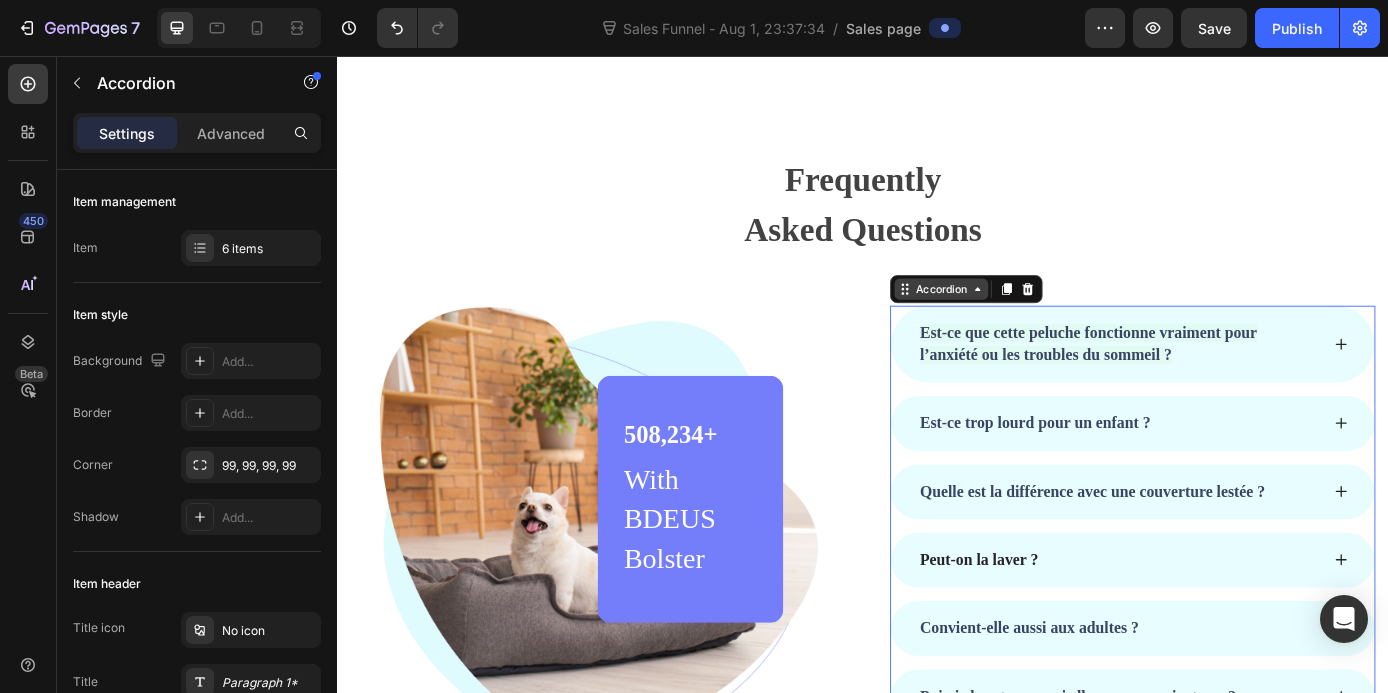 click 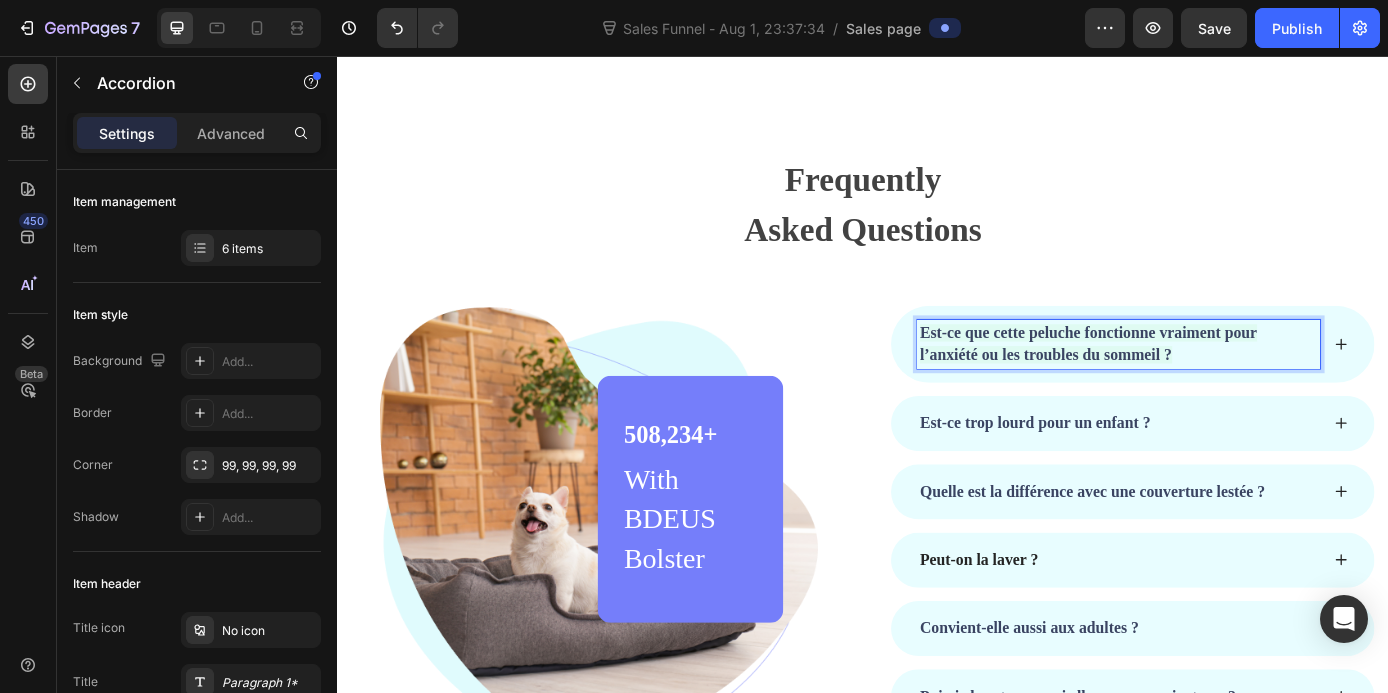 click on "Est-ce que cette peluche fonctionne vraiment pour l’anxiété ou les troubles du sommeil ?" at bounding box center (1245, 385) 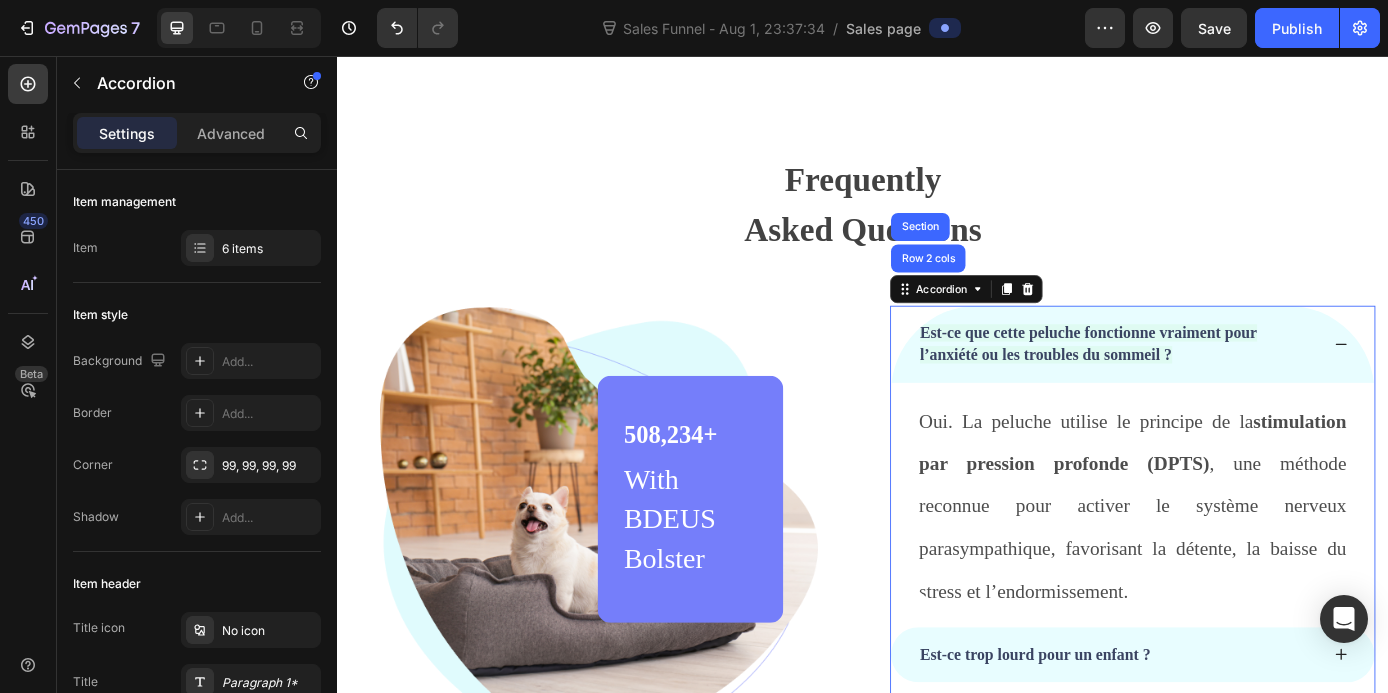 click on "Est-ce que cette peluche fonctionne vraiment pour l’anxiété ou les troubles du sommeil ?" at bounding box center [1245, 385] 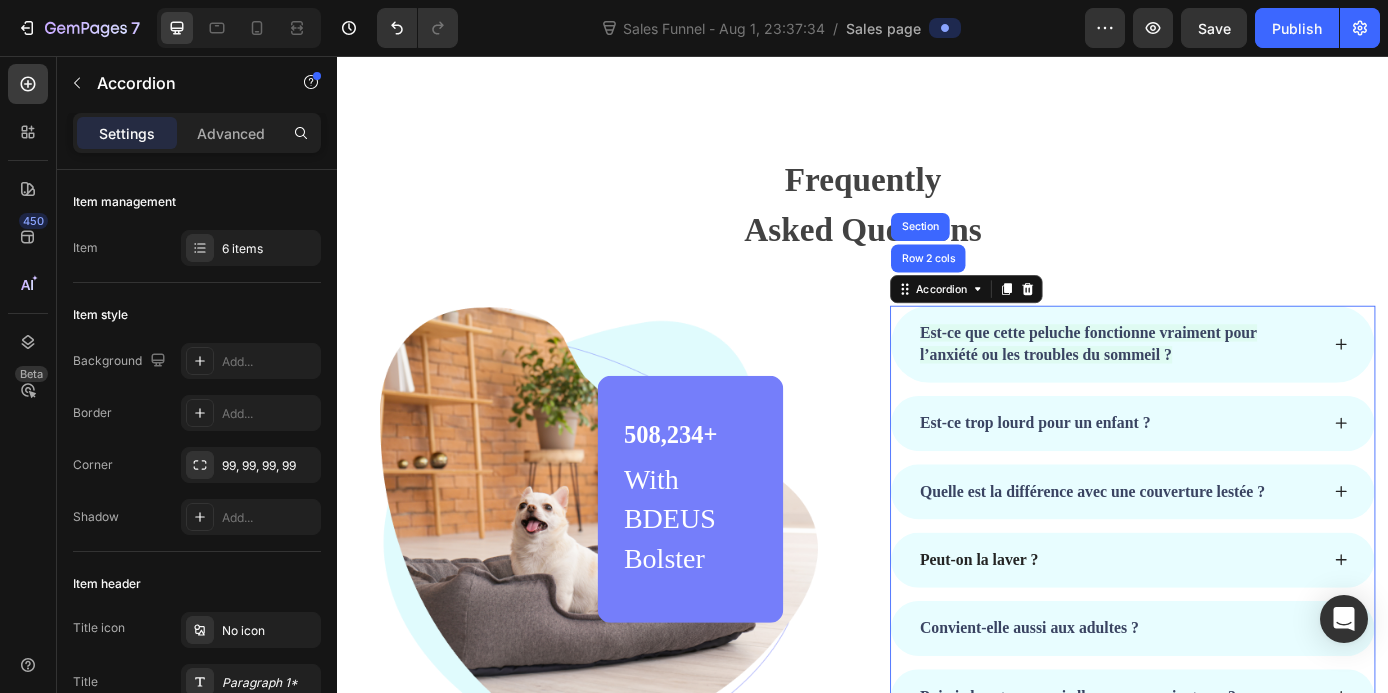 scroll, scrollTop: 6499, scrollLeft: 0, axis: vertical 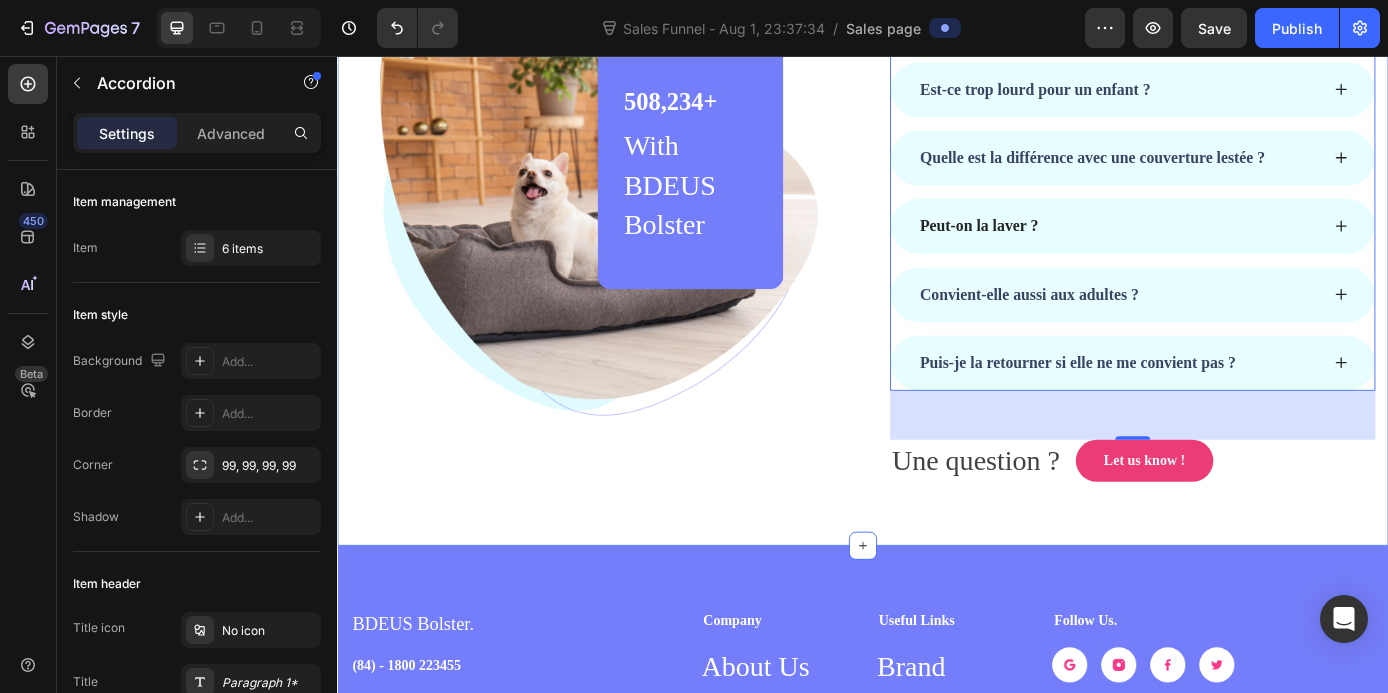 click on "Frequently Asked Questions    Heading Row Image 508,234+ Heading With BDEUS Bolster  Text block Row Row
Est-ce que cette peluche fonctionne vraiment pour l’anxiété ou les troubles du sommeil ?
Est-ce trop lourd pour un enfant ?
Quelle est la différence avec une couverture lestée ?
Peut-on la laver   ?
Convient-elle aussi aux adultes ?
Puis-je la retourner si elle ne me convient pas ? Accordion Row 2 cols Section   56 Une question ?  Text block Let us know ! Button Row Row Section 9" at bounding box center (937, 164) 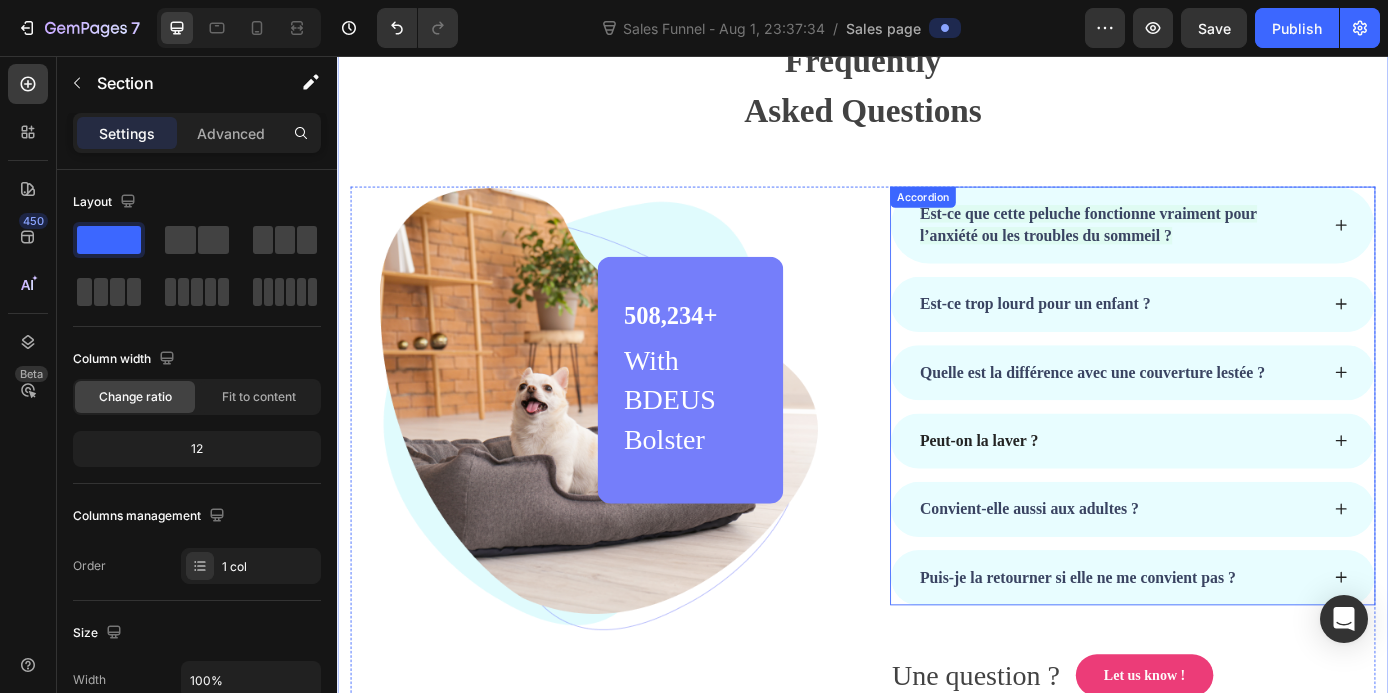 scroll, scrollTop: 6242, scrollLeft: 0, axis: vertical 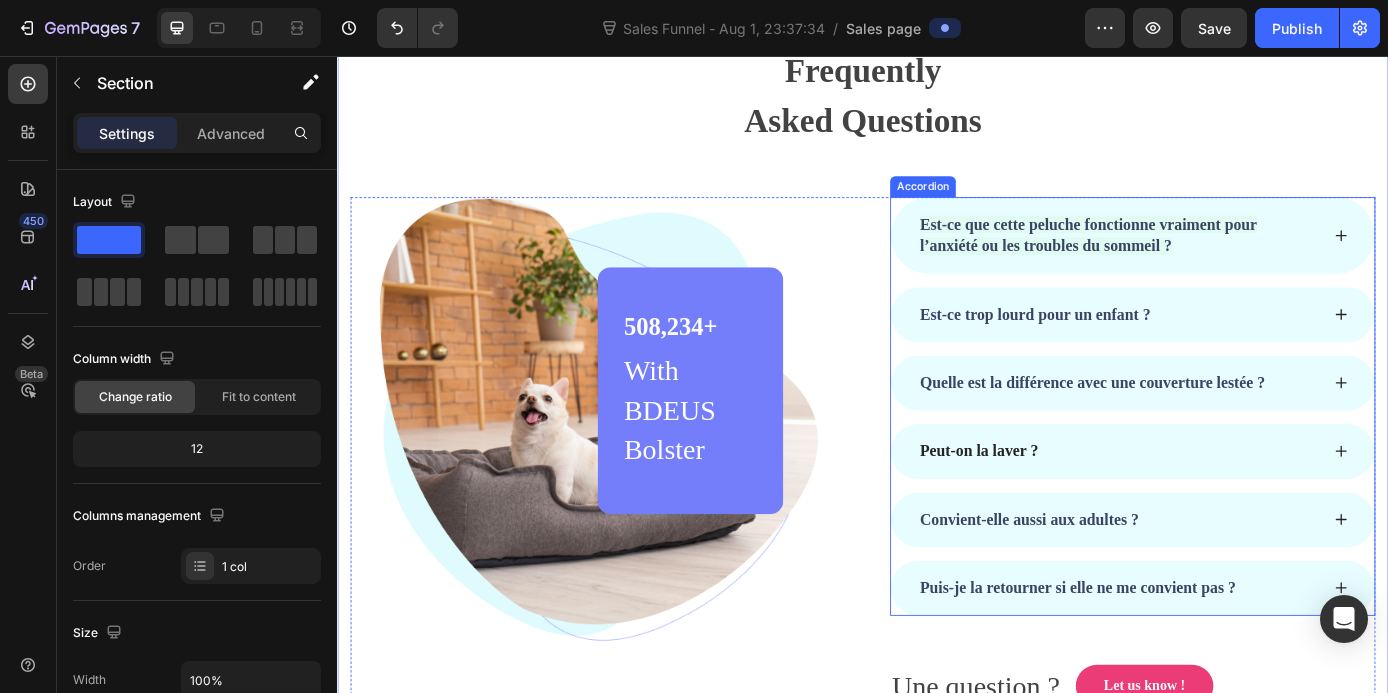 click 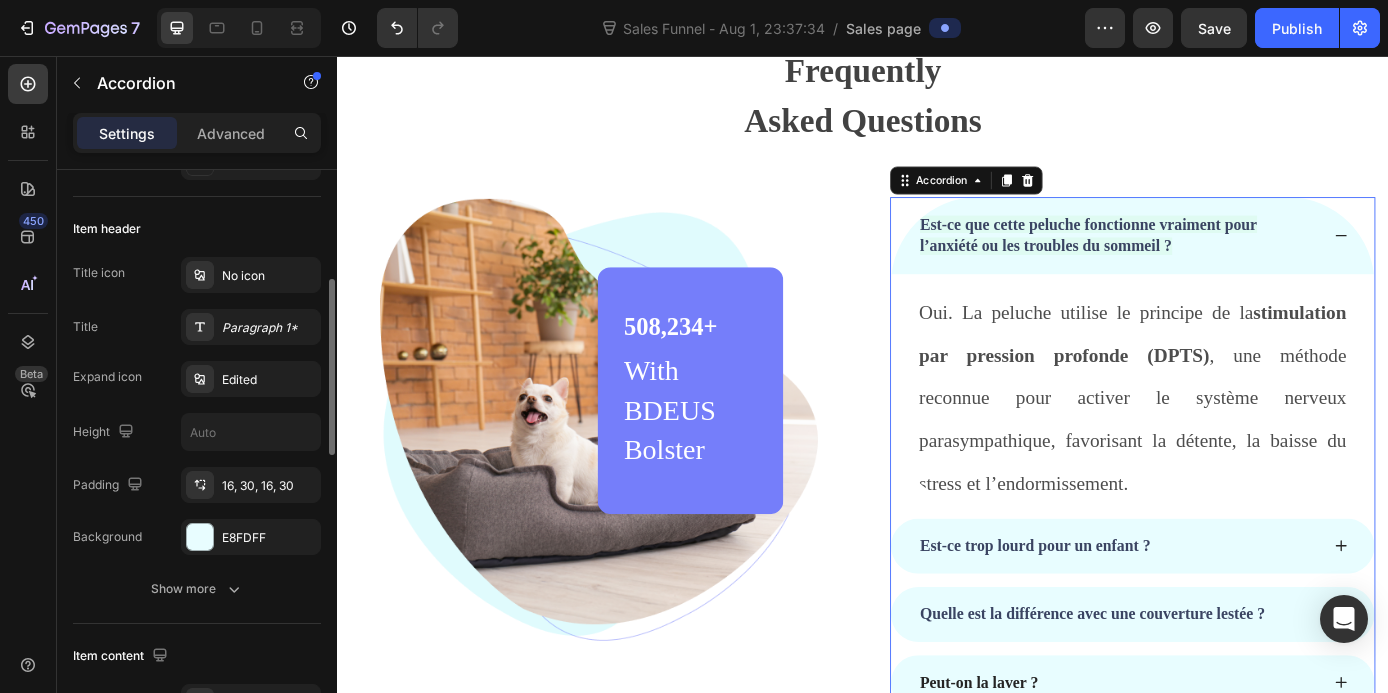 scroll, scrollTop: 362, scrollLeft: 0, axis: vertical 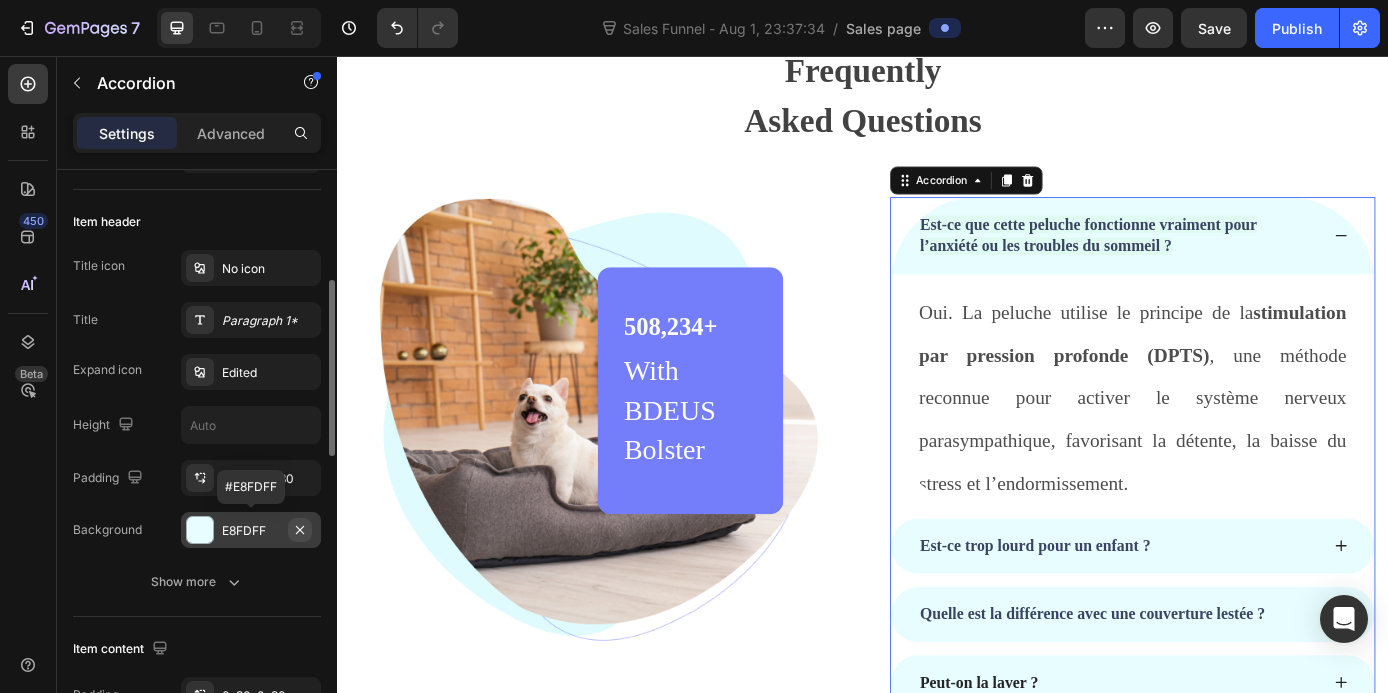 click 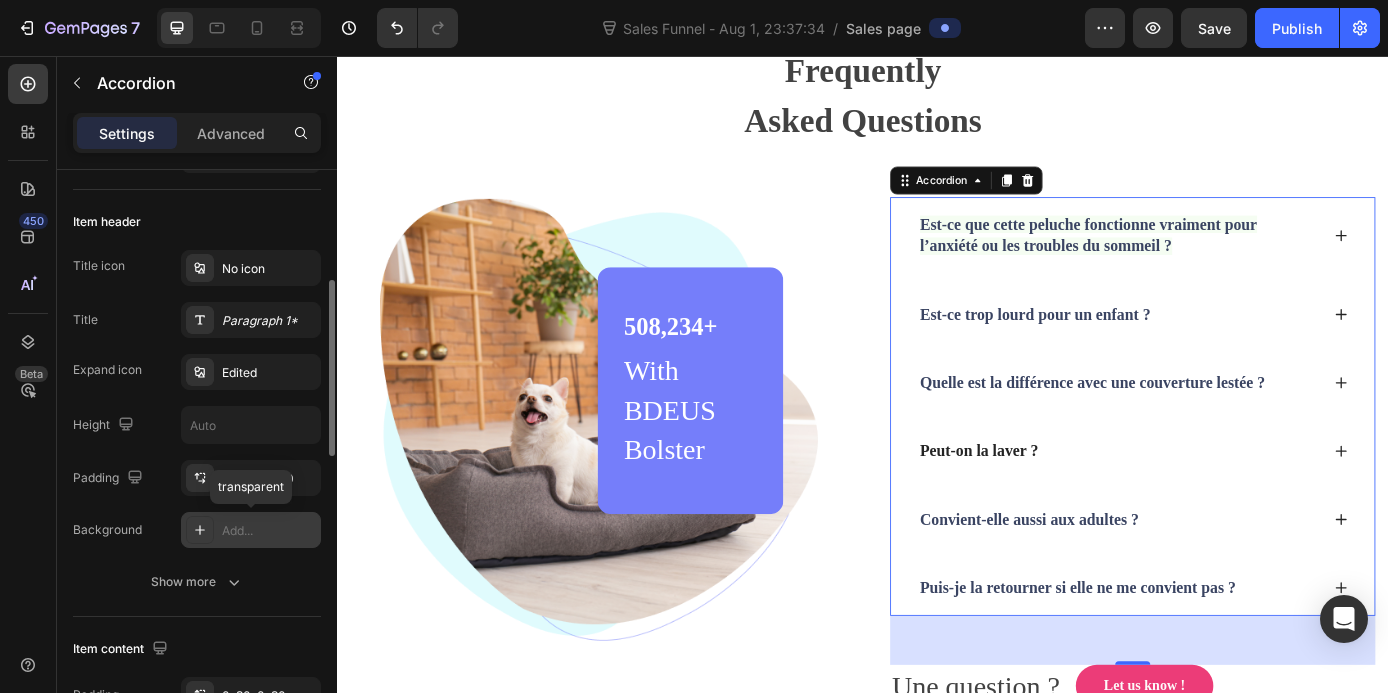 click on "Add..." at bounding box center [269, 531] 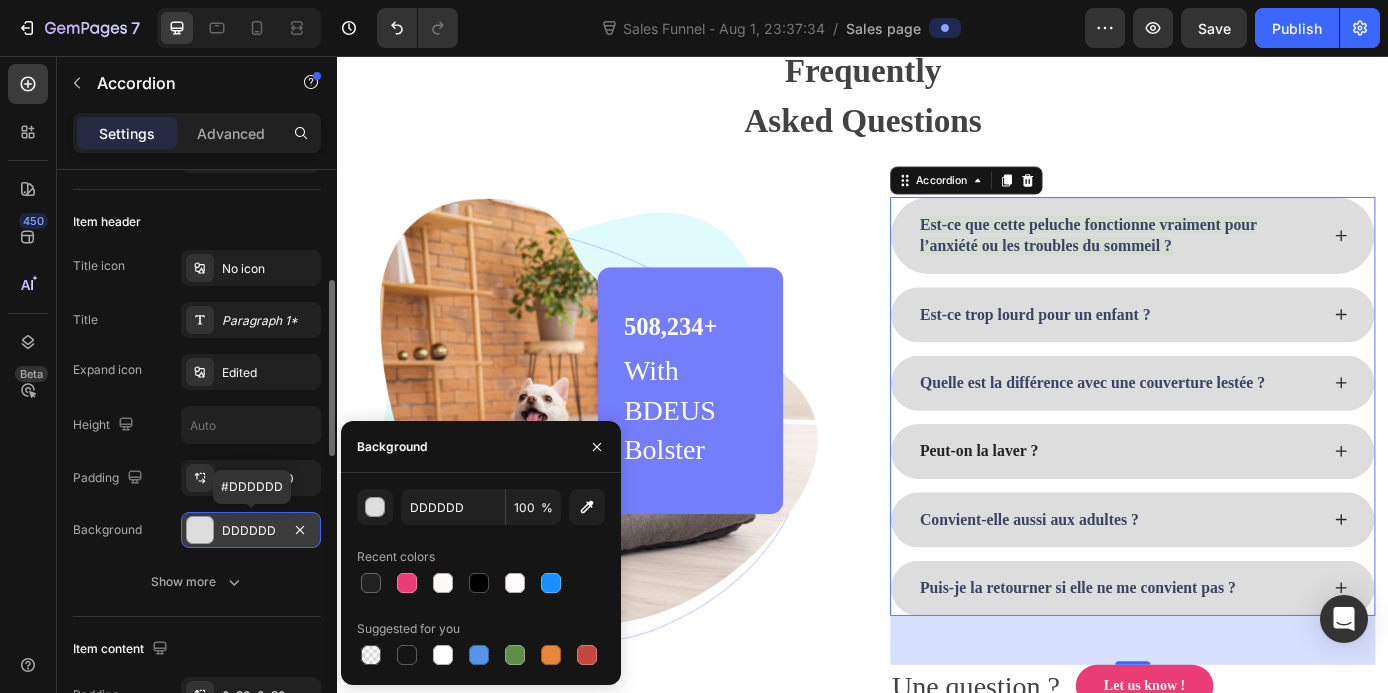 click on "DDDDDD" at bounding box center (251, 531) 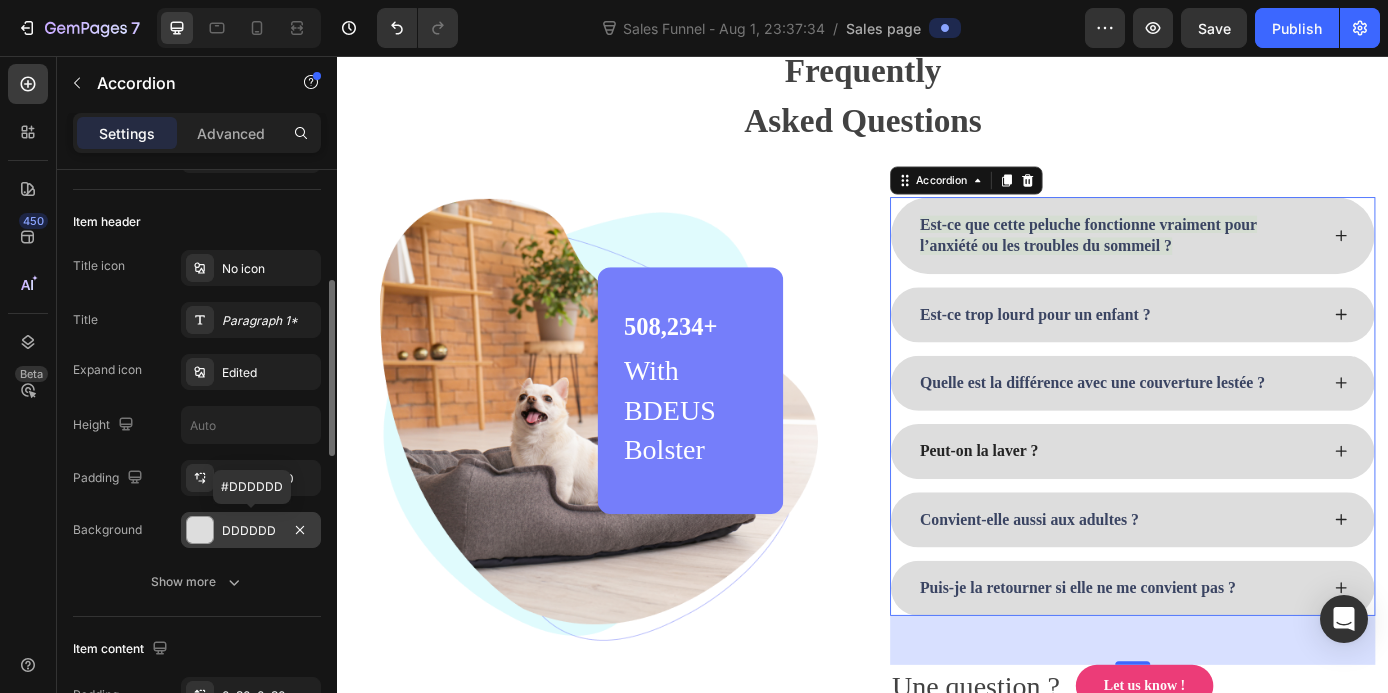 click on "DDDDDD" at bounding box center [251, 531] 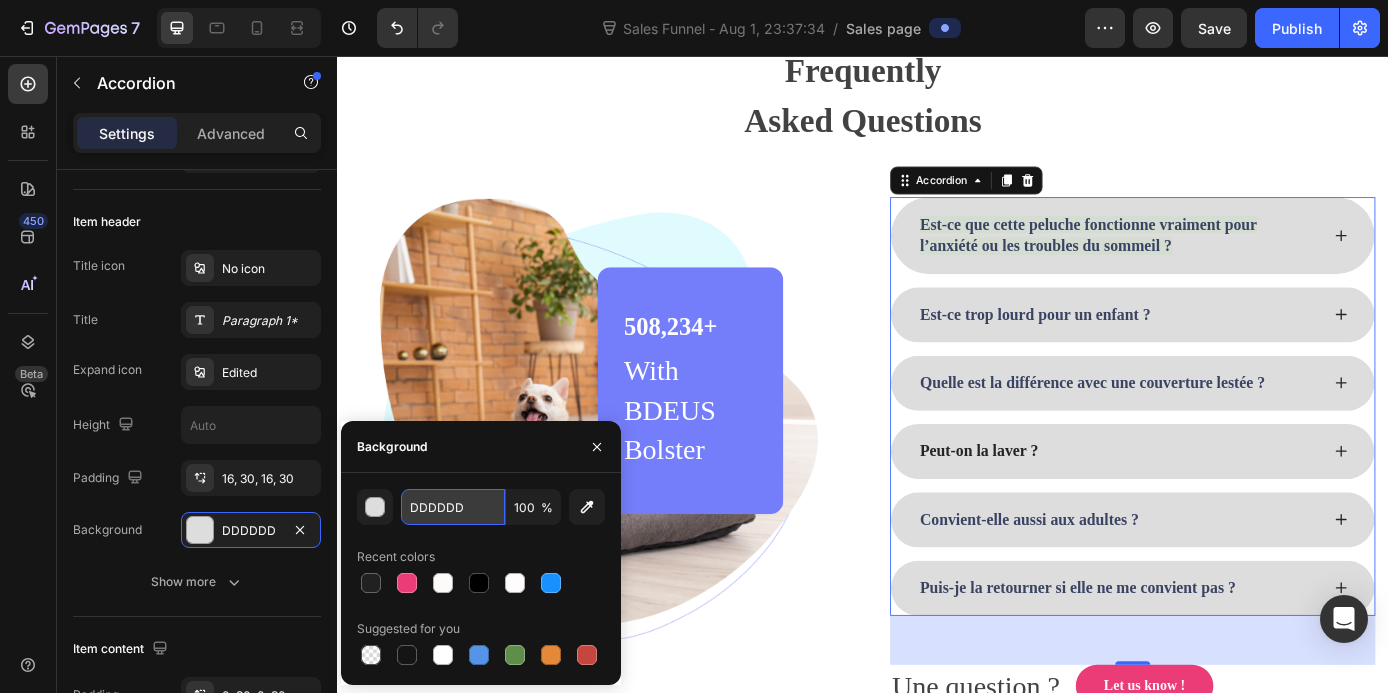 click on "DDDDDD" at bounding box center (453, 507) 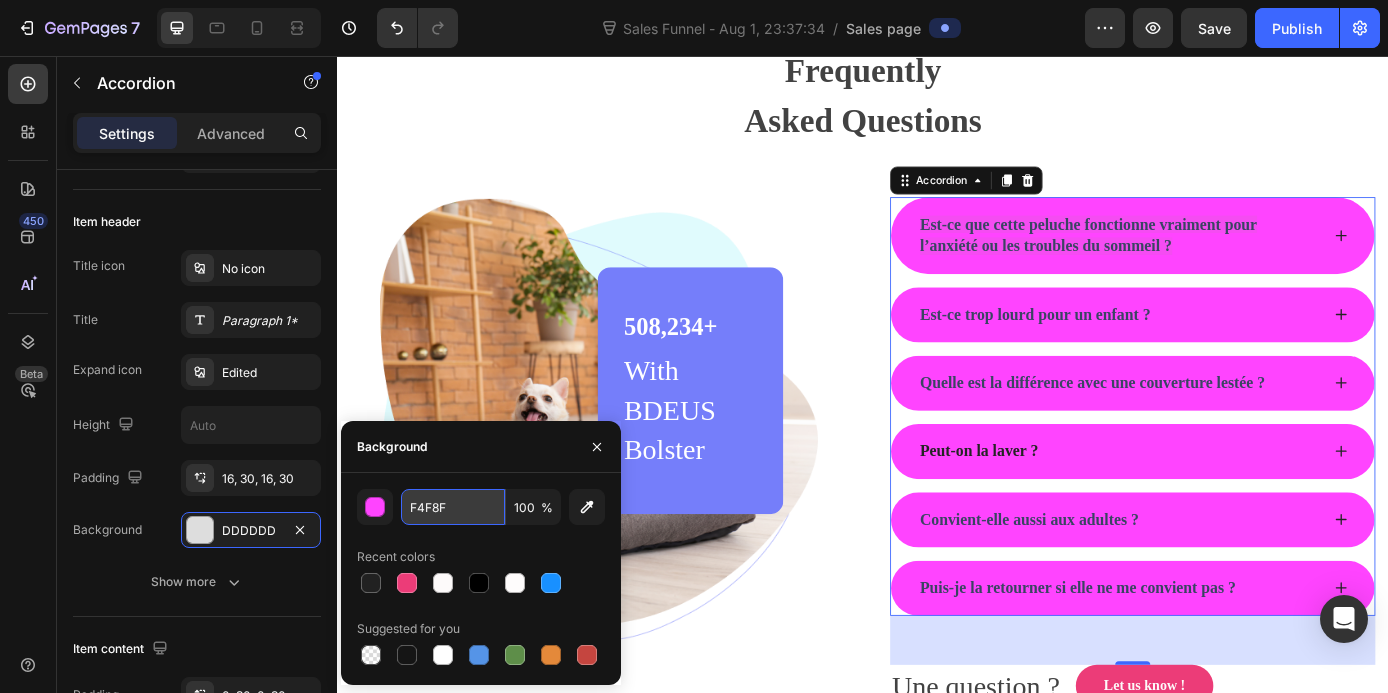 type on "F4F8FF" 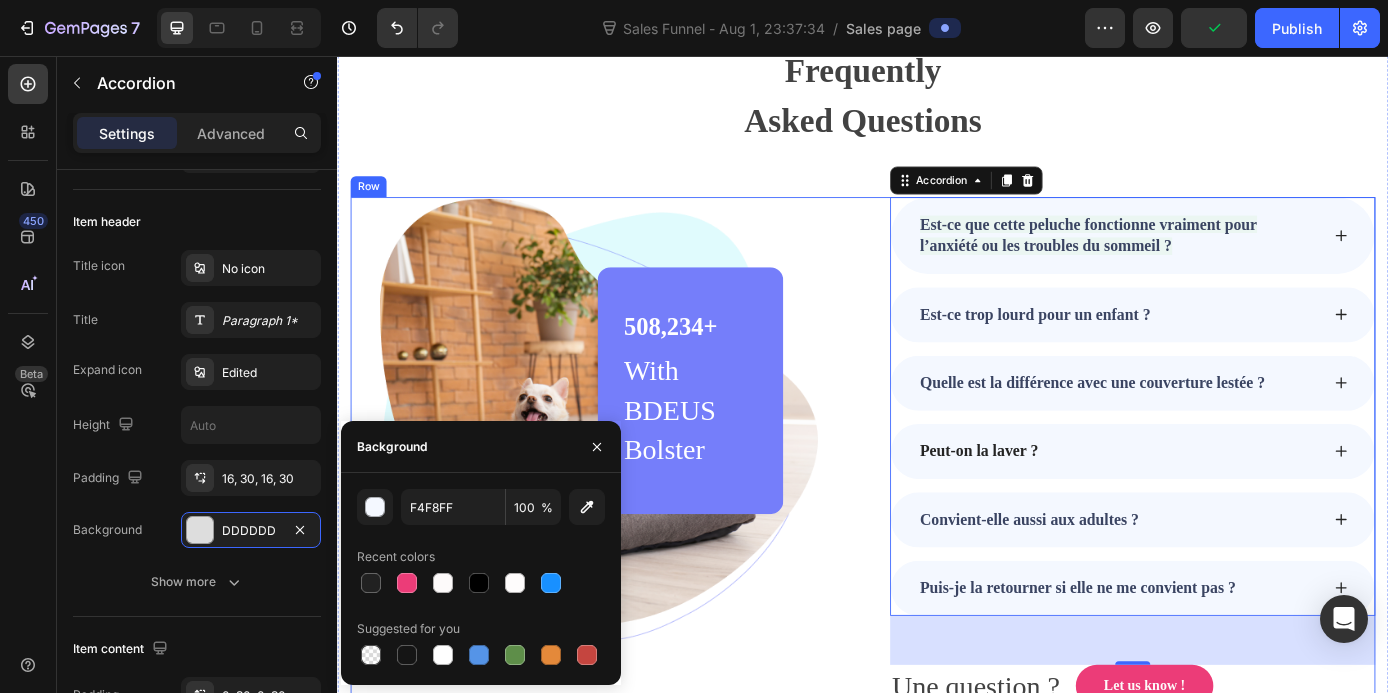 click on "Image 508,234+ Heading With BDEUS Bolster  Text block Row Row
Est-ce que cette peluche fonctionne vraiment pour l’anxiété ou les troubles du sommeil ?
Est-ce trop lourd pour un enfant ?
Quelle est la différence avec une couverture lestée ?
Peut-on la laver   ?
Convient-elle aussi aux adultes ?
Puis-je la retourner si elle ne me convient pas ? Accordion   56 Une question ?  Text block Let us know ! Button Row Row" at bounding box center [937, 508] 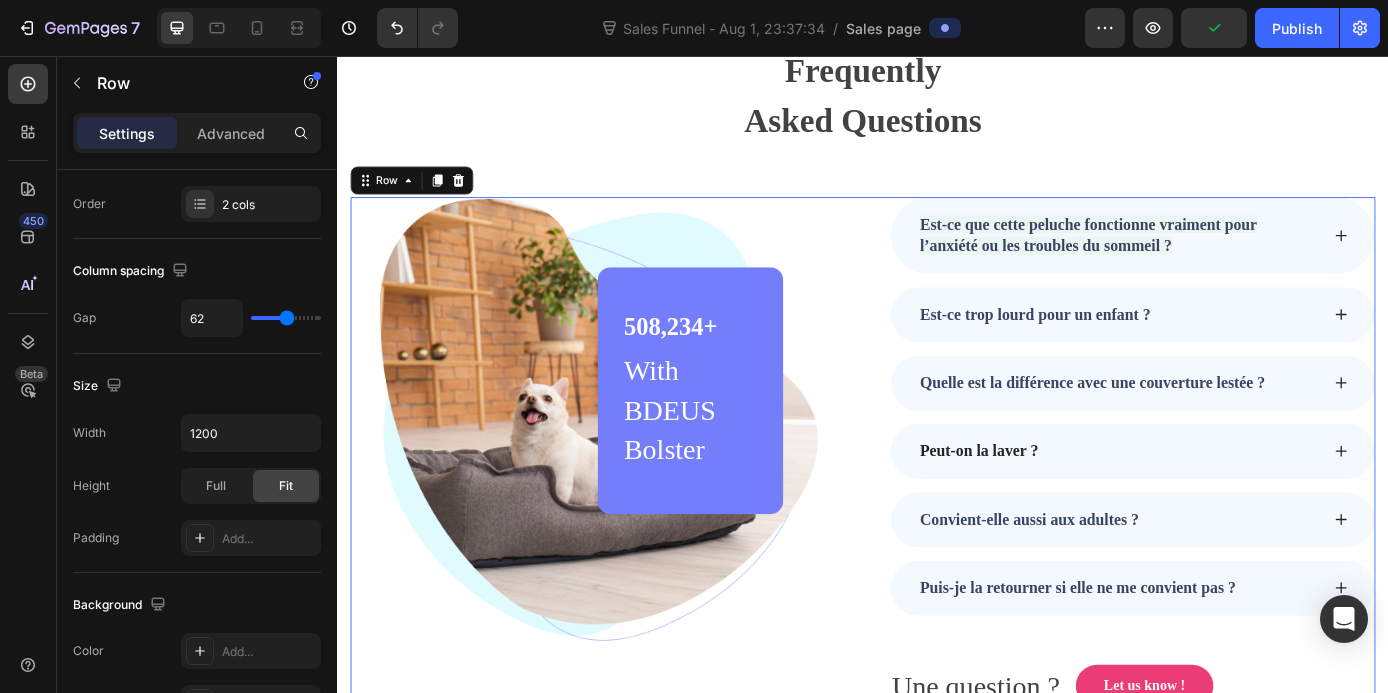 scroll, scrollTop: 0, scrollLeft: 0, axis: both 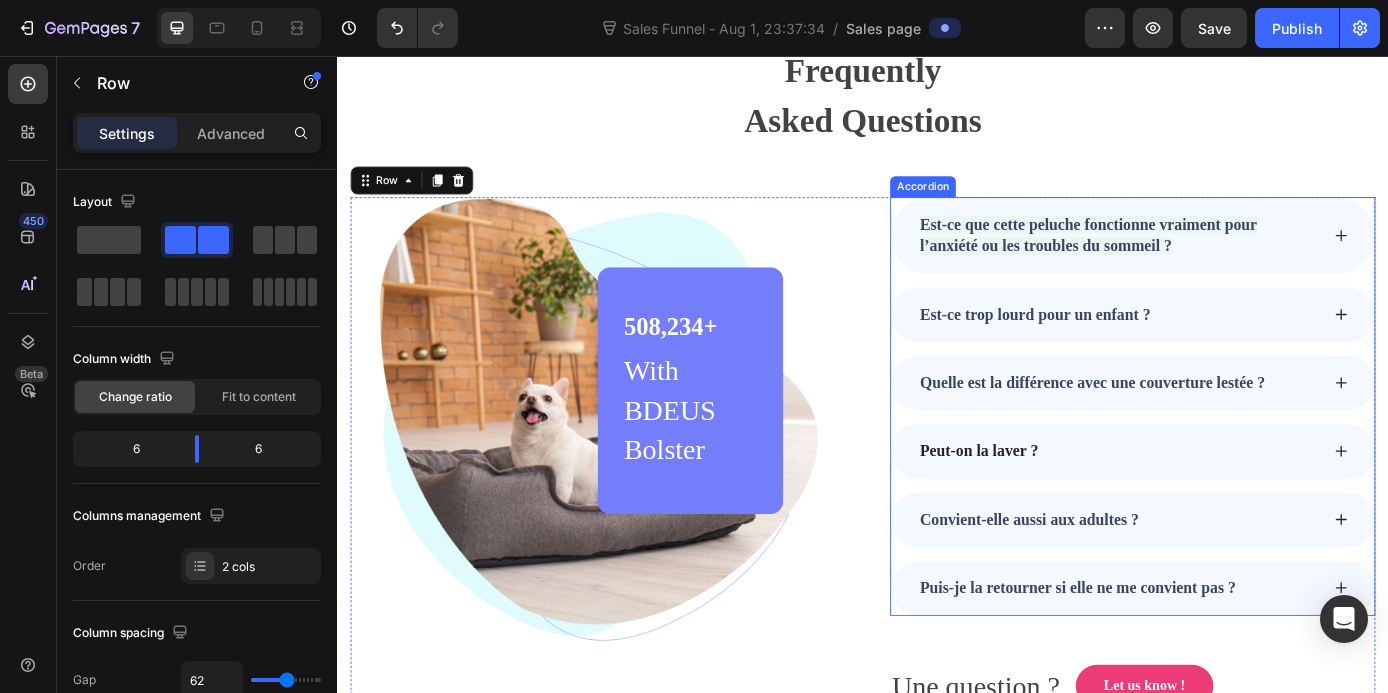 click 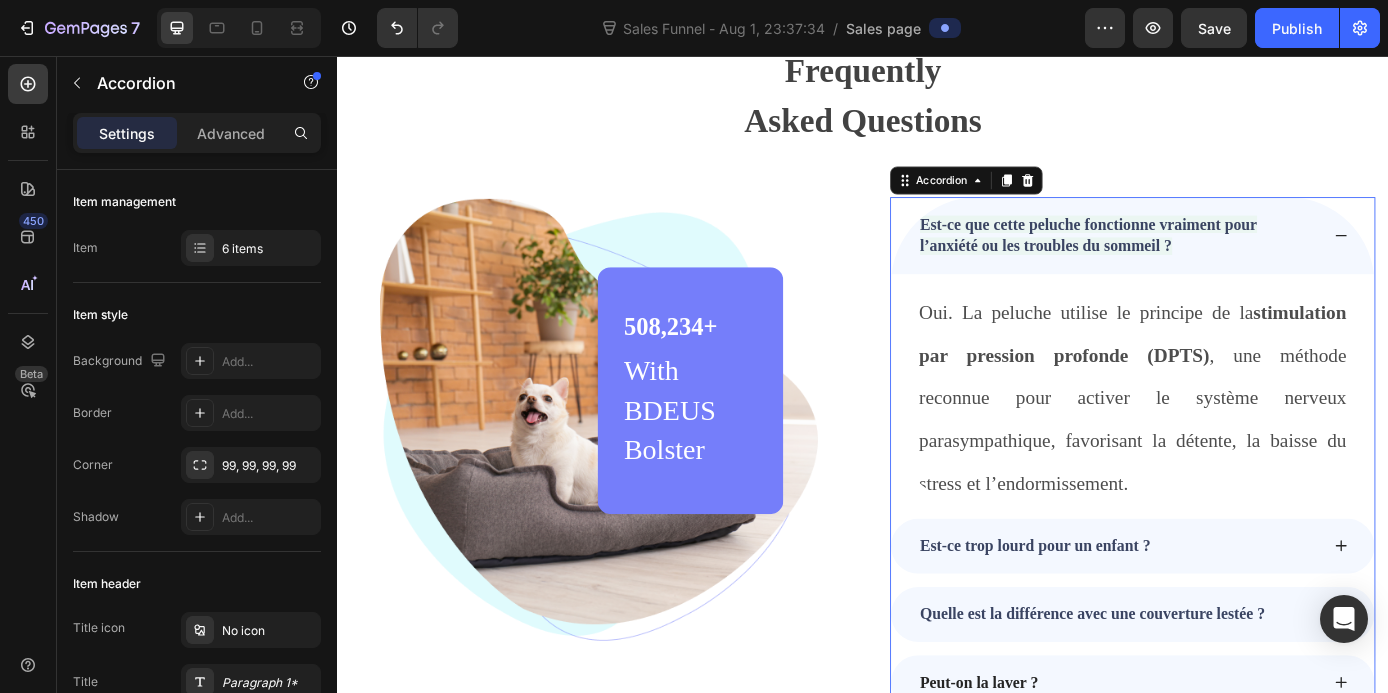 click 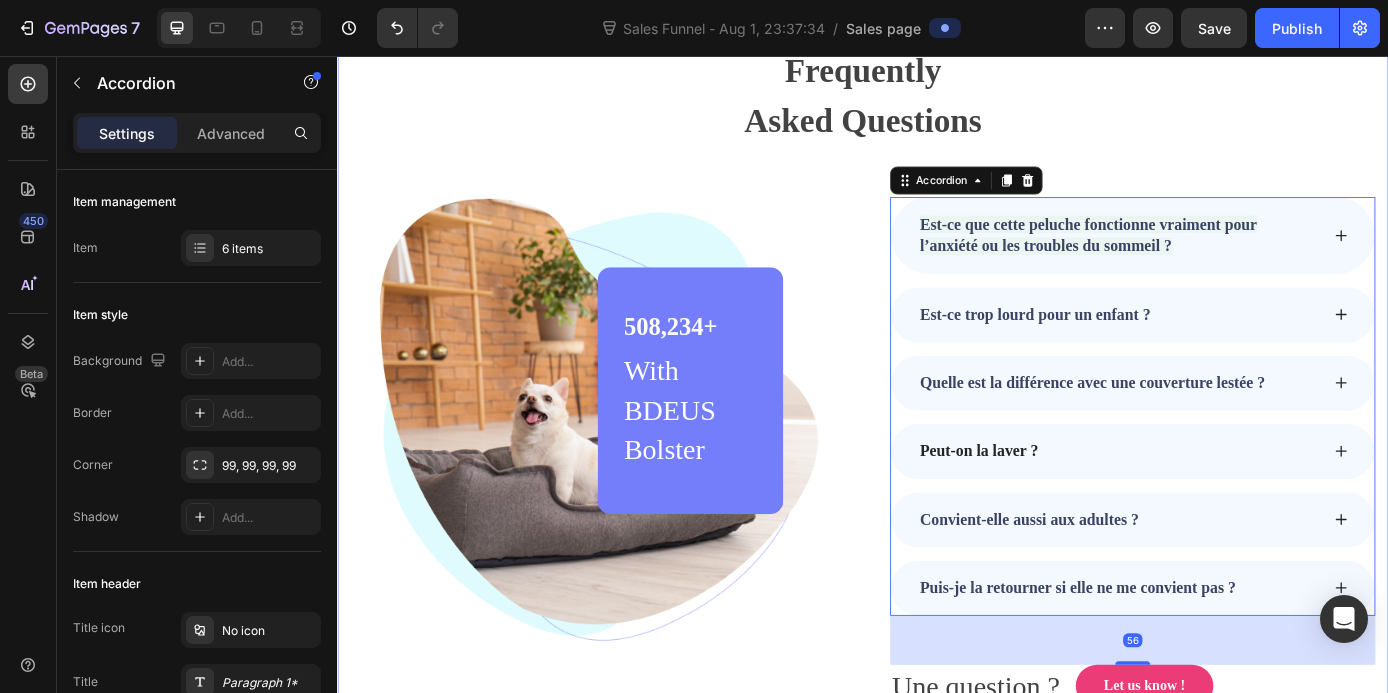 click on "Frequently Asked Questions    Heading Row Image 508,234+ Heading With BDEUS Bolster  Text block Row Row
Est-ce que cette peluche fonctionne vraiment pour l’anxiété ou les troubles du sommeil ?
Est-ce trop lourd pour un enfant ?
Quelle est la différence avec une couverture lestée ?
Peut-on la laver   ?
Convient-elle aussi aux adultes ?
Puis-je la retourner si elle ne me convient pas ? Accordion   56 Une question ?  Text block Let us know ! Button Row Row" at bounding box center [937, 421] 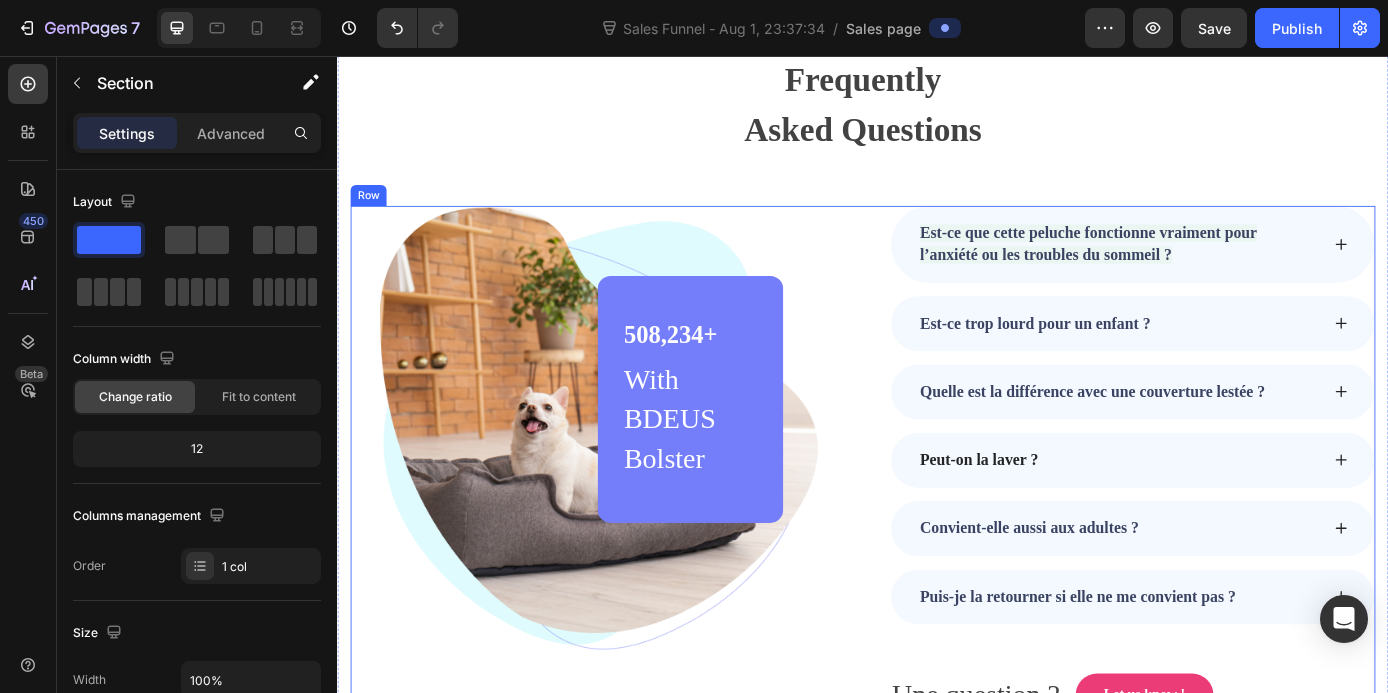 scroll, scrollTop: 6230, scrollLeft: 0, axis: vertical 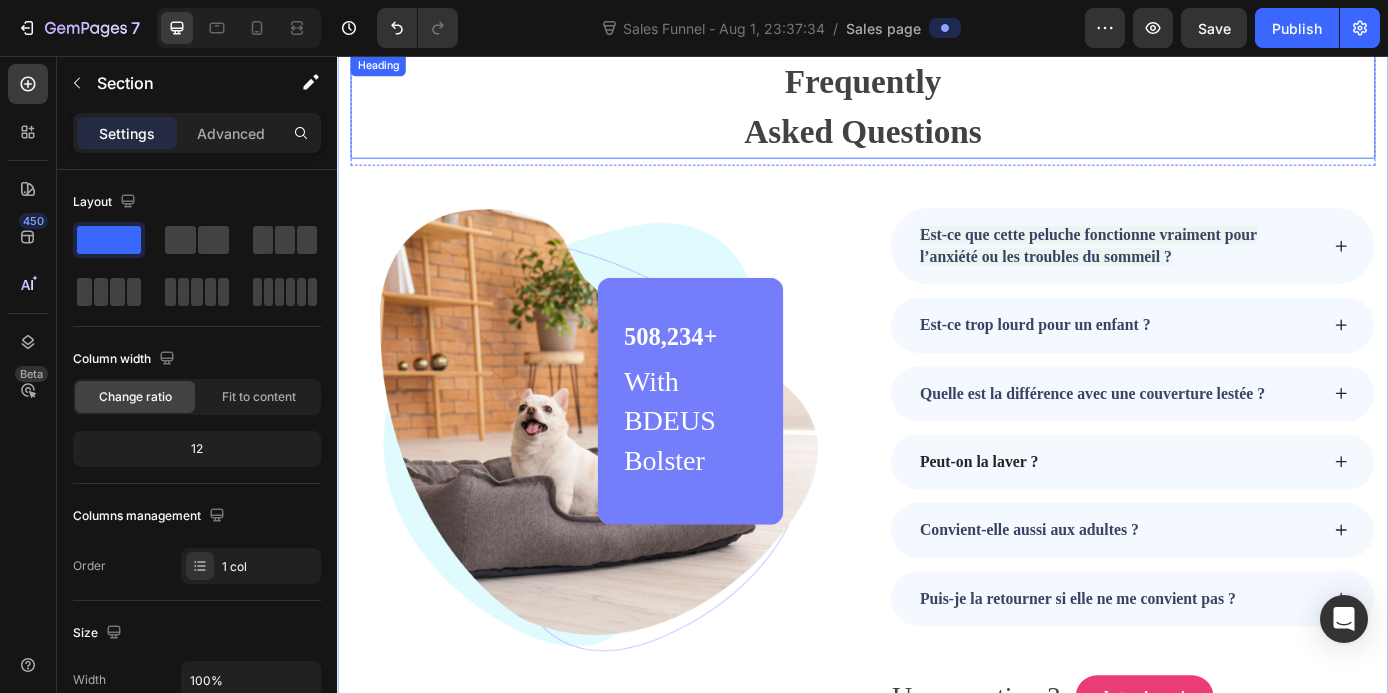 click on "Frequently Asked Questions" at bounding box center [937, 114] 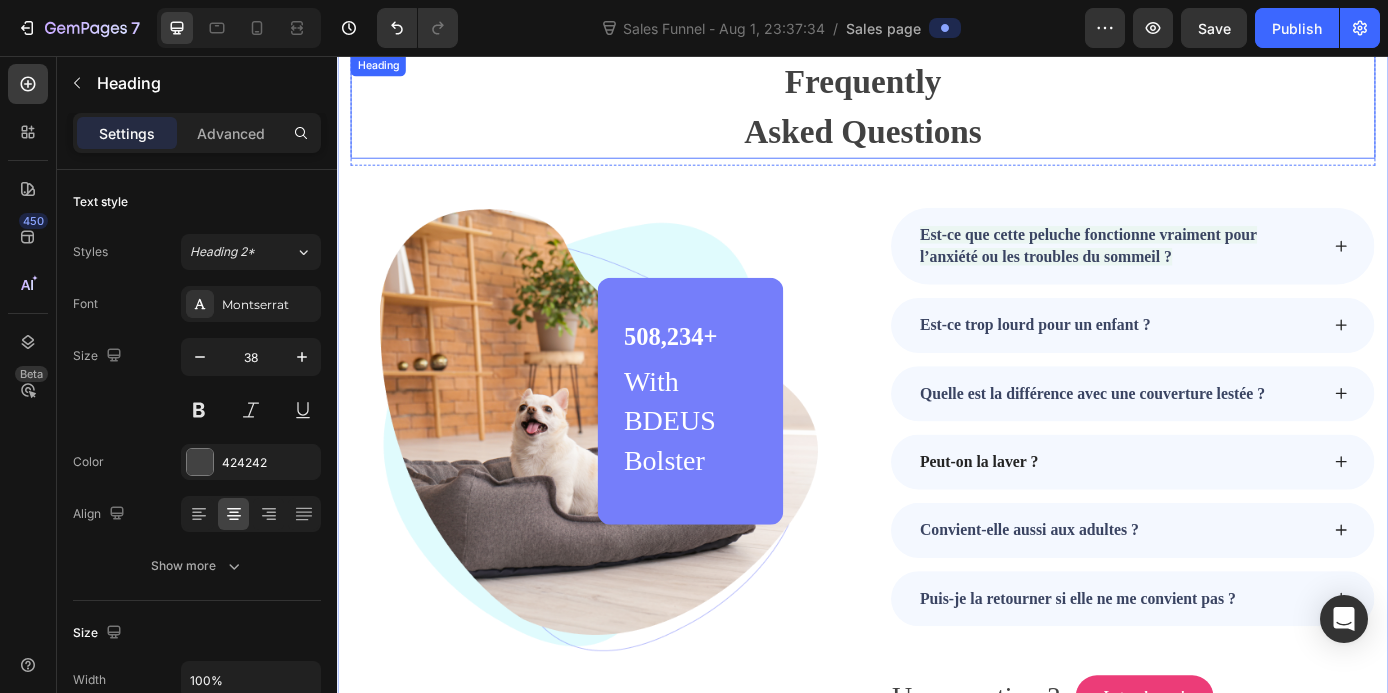 click on "Frequently Asked Questions" at bounding box center [937, 114] 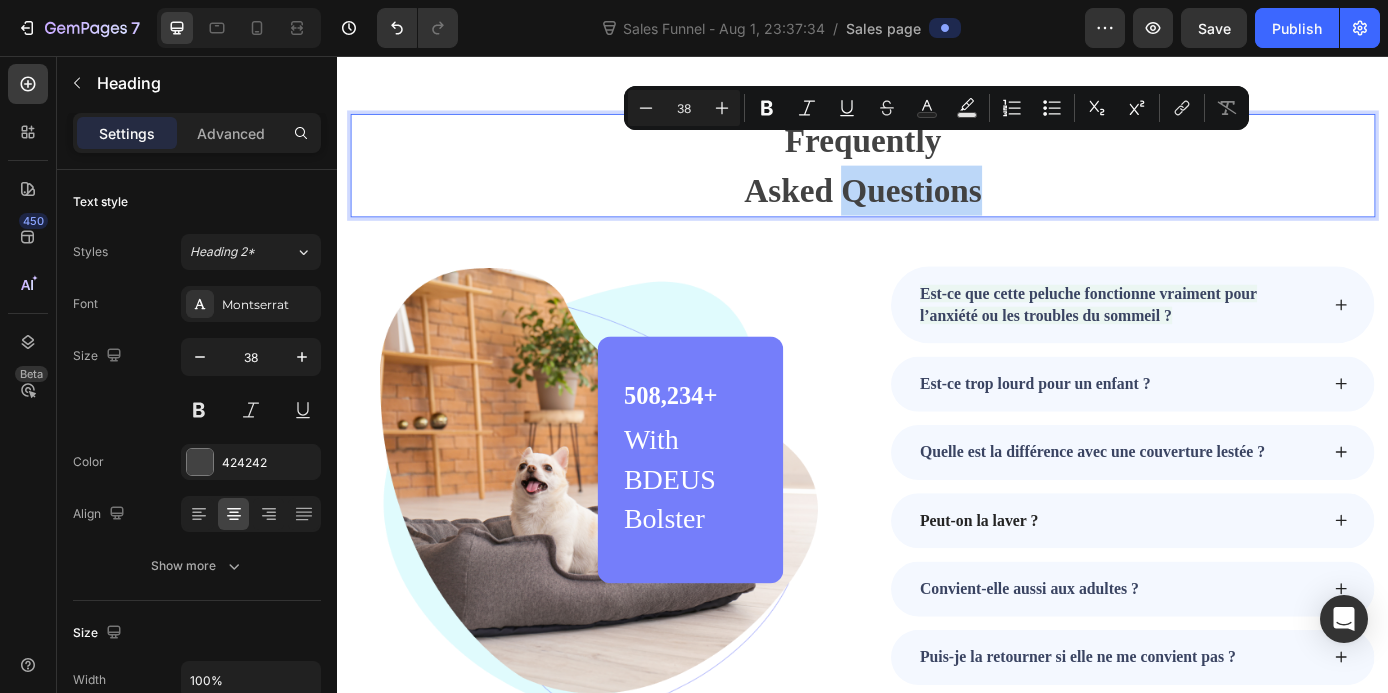 scroll, scrollTop: 6147, scrollLeft: 0, axis: vertical 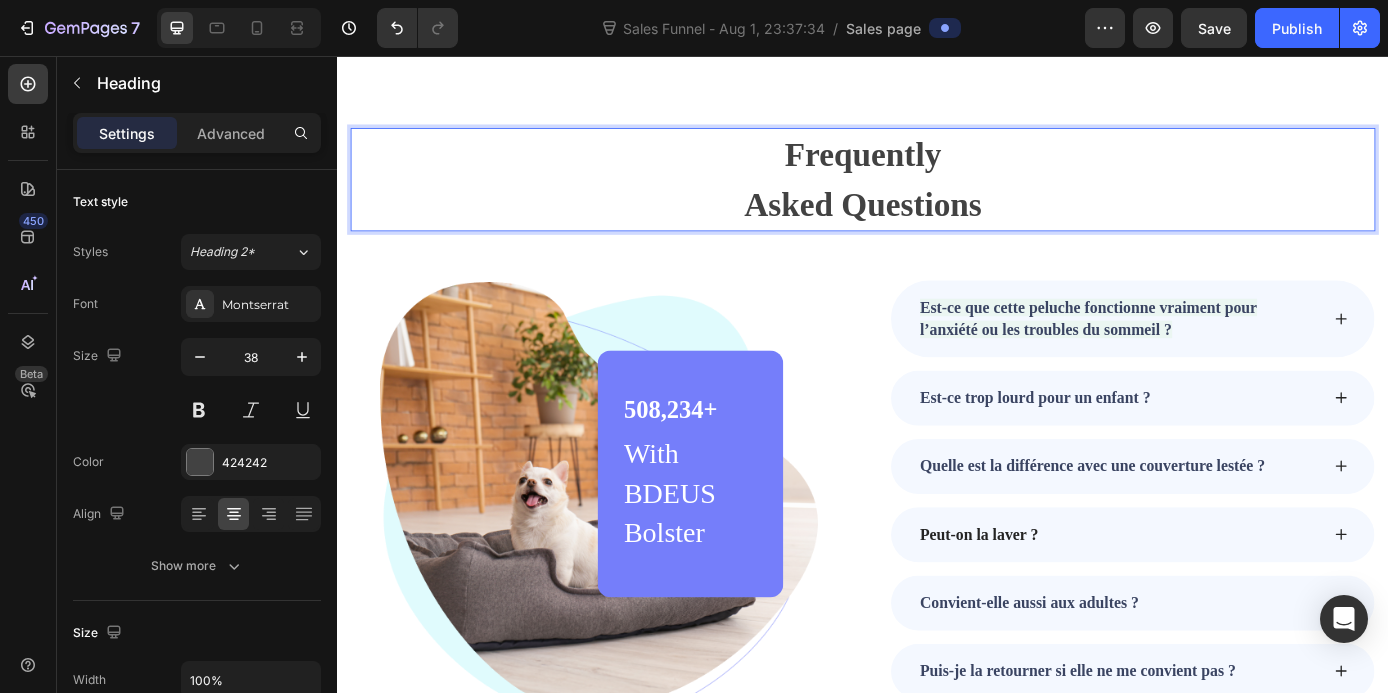 click on "Frequently Asked Questions" at bounding box center [937, 197] 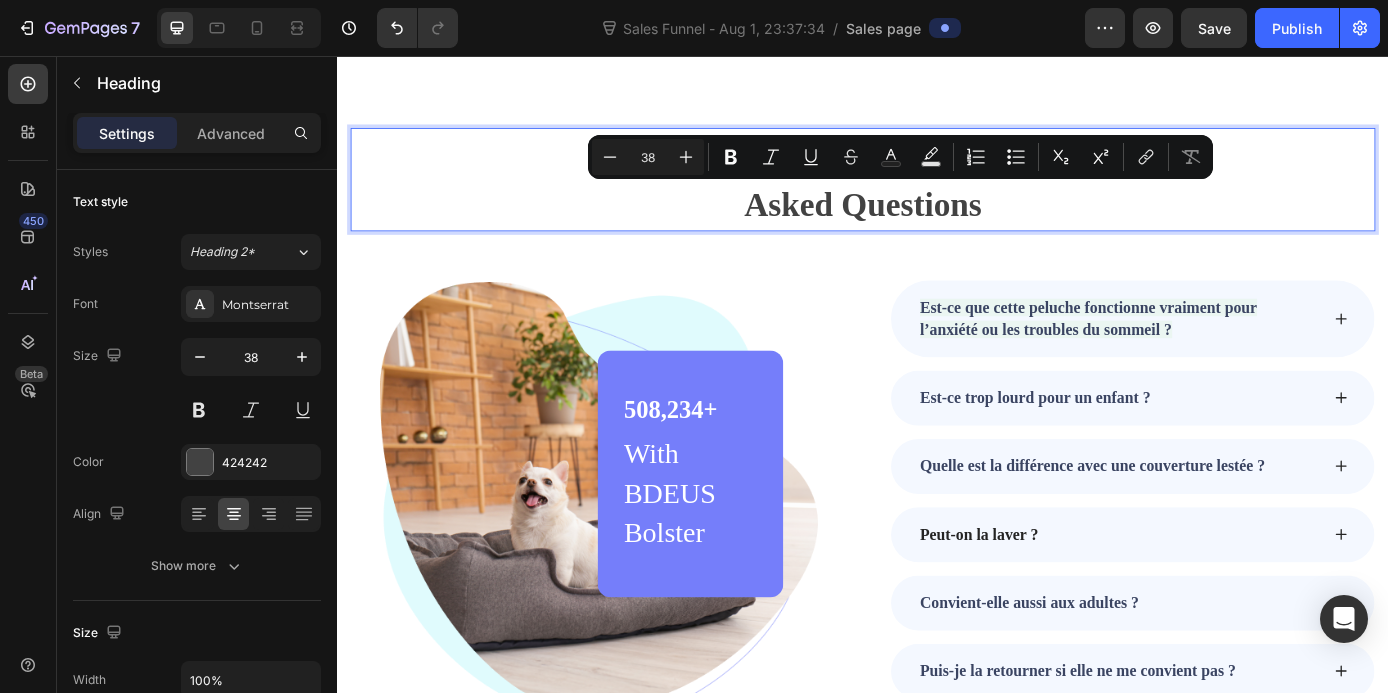 click on "Frequently Asked Questions" at bounding box center [937, 197] 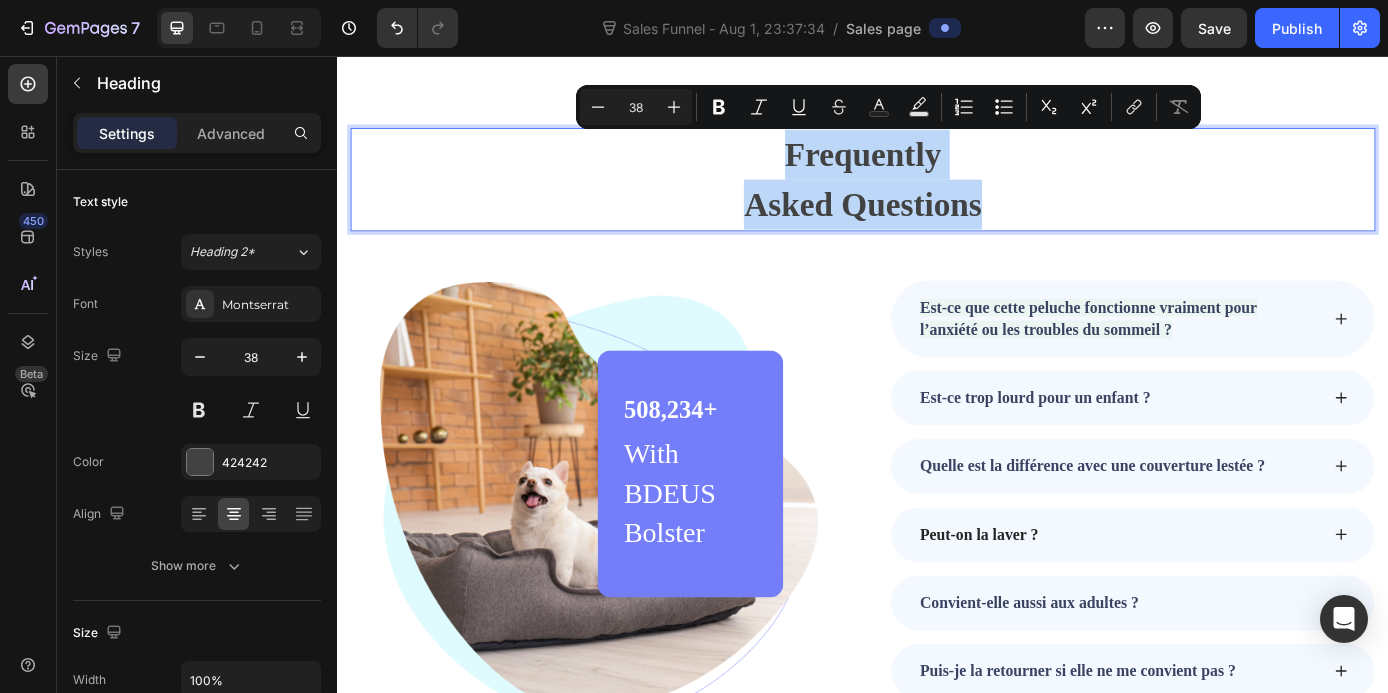 drag, startPoint x: 1061, startPoint y: 227, endPoint x: 834, endPoint y: 162, distance: 236.12285 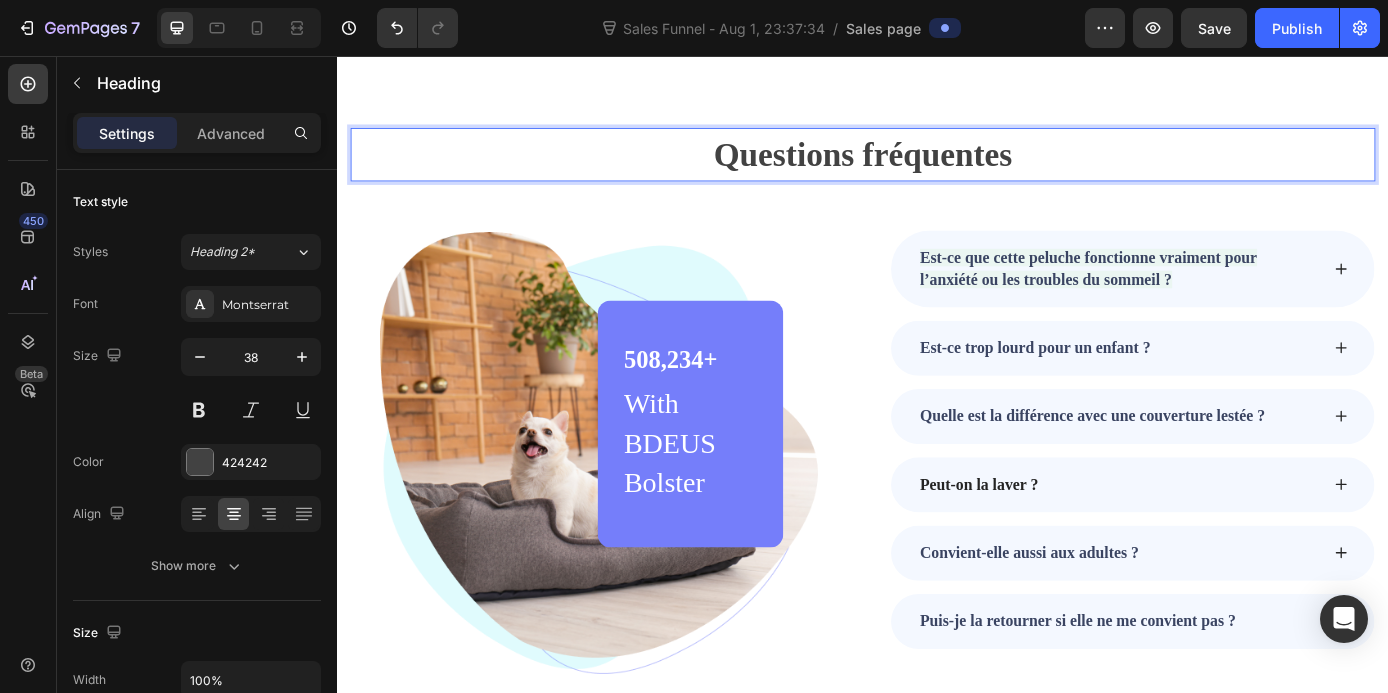 click on "Questions fréquentes" at bounding box center (937, 168) 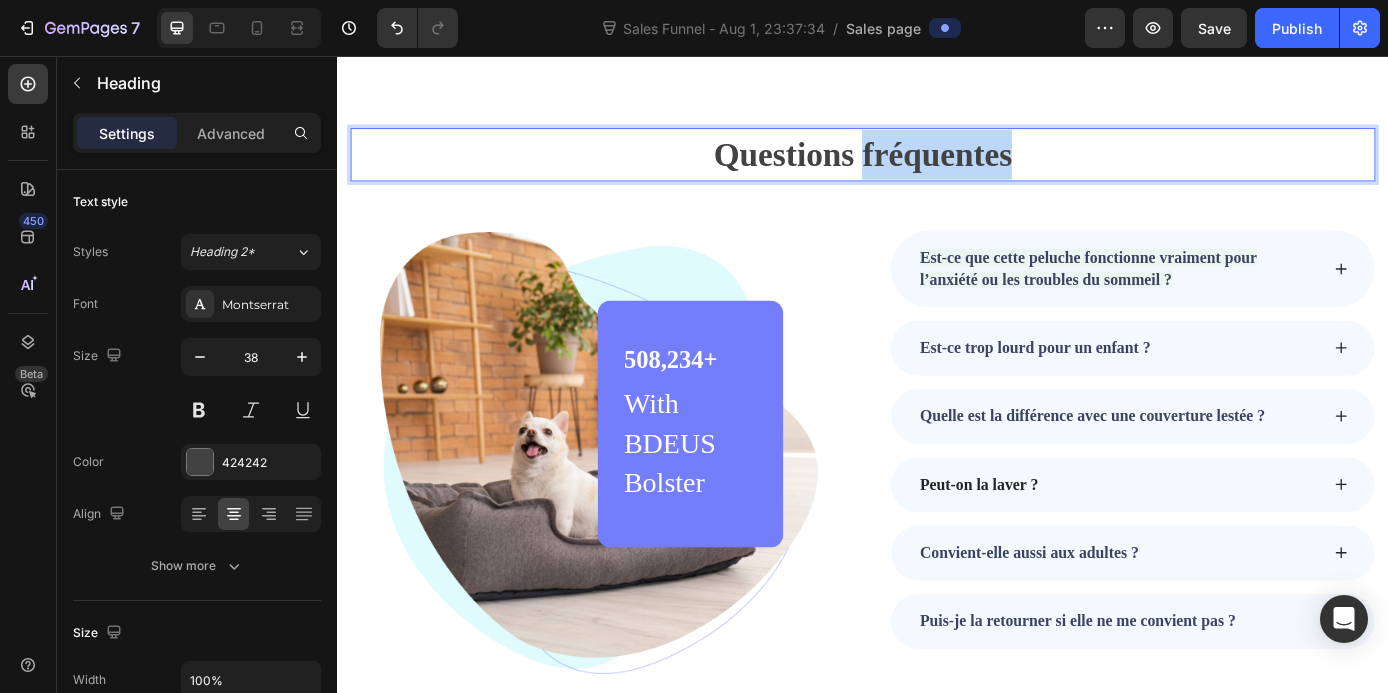 click on "Questions fréquentes" at bounding box center (937, 168) 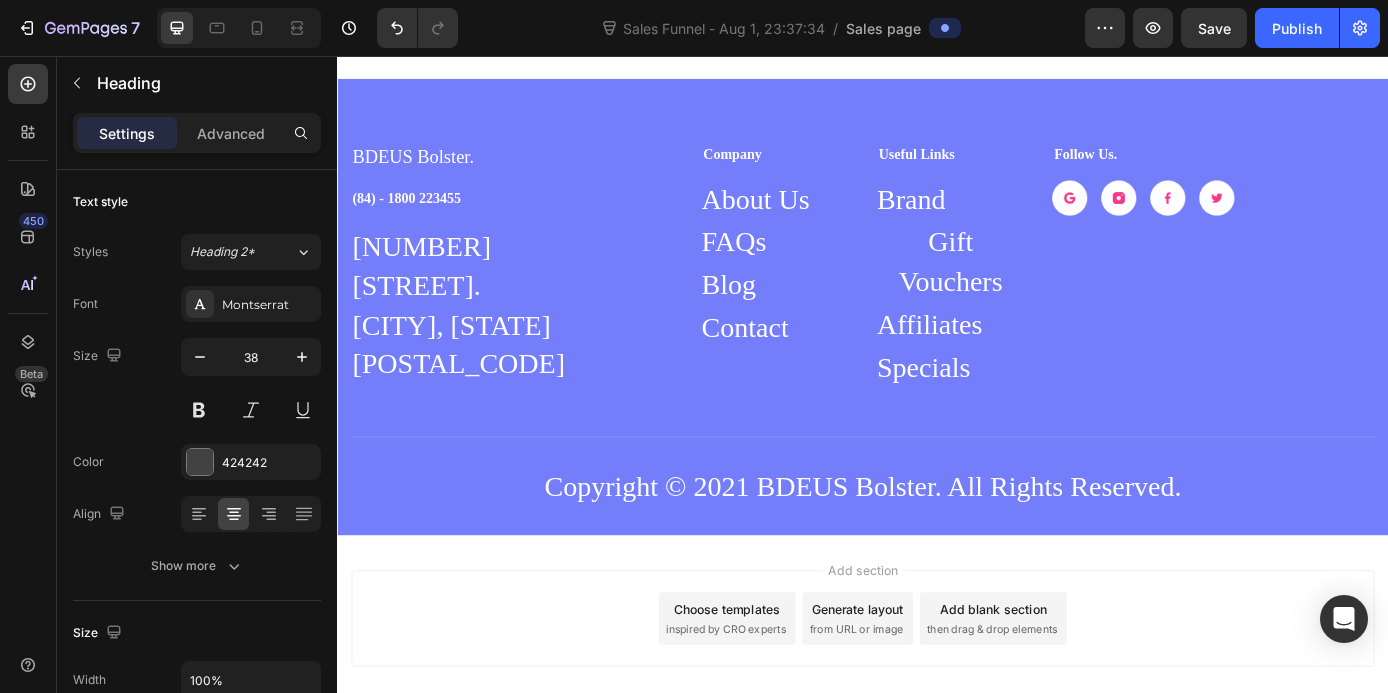type on "16" 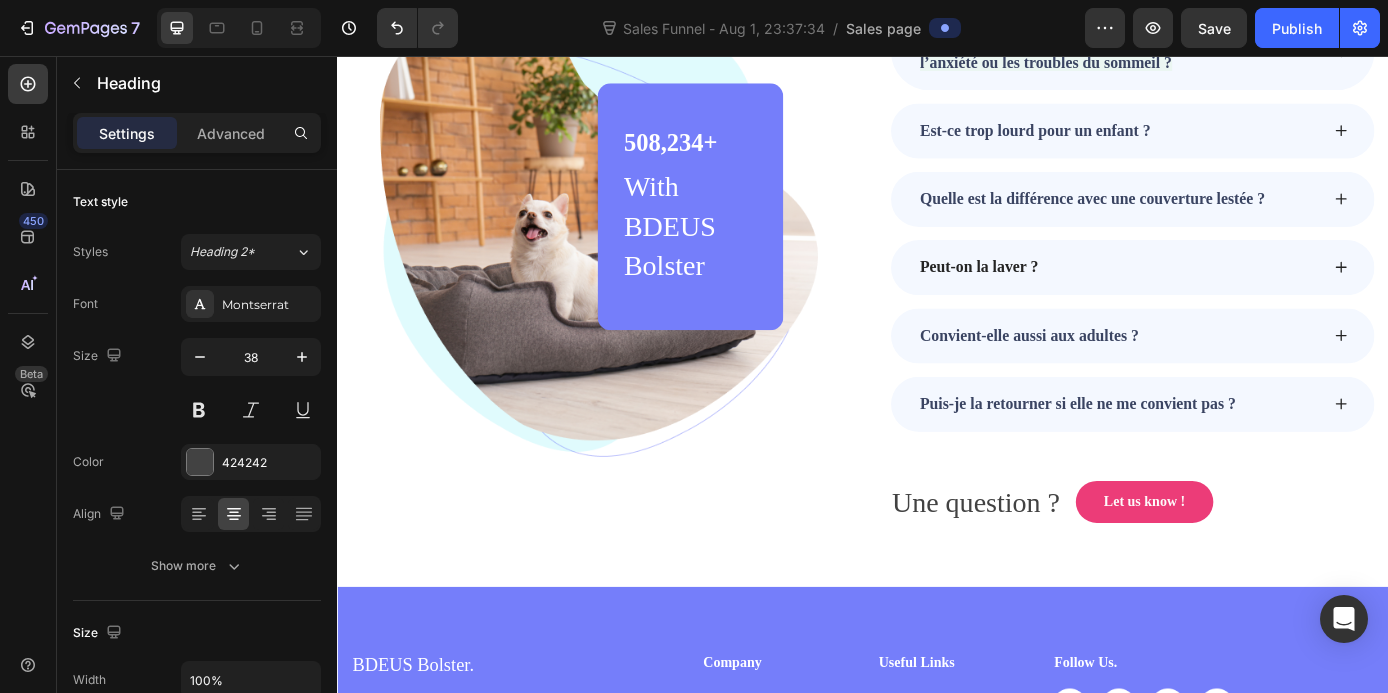 scroll, scrollTop: 6377, scrollLeft: 0, axis: vertical 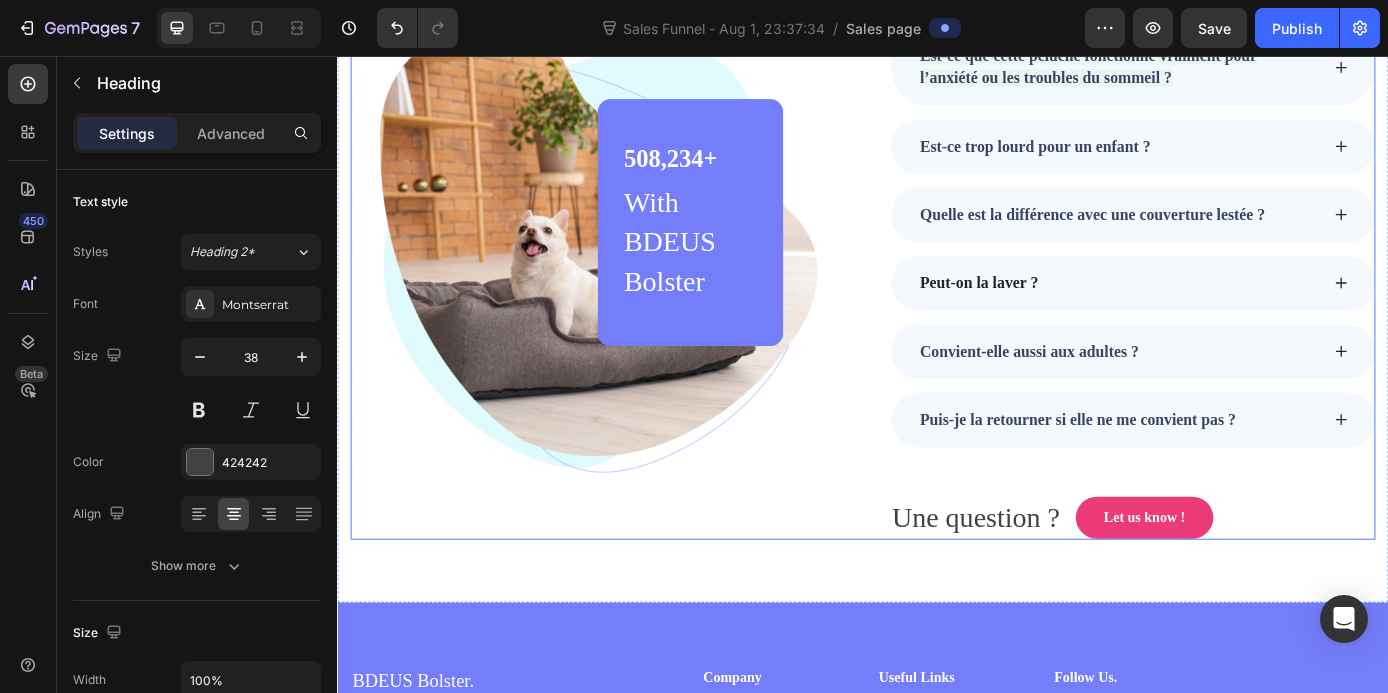 click on "Image 508,234+ Heading With BDEUS Bolster  Text block Row Row
Est-ce que cette peluche fonctionne vraiment pour l’anxiété ou les troubles du sommeil ?
Est-ce trop lourd pour un enfant ?
Quelle est la différence avec une couverture lestée ?
Peut-on la laver   ?
Convient-elle aussi aux adultes ?
Puis-je la retourner si elle ne me convient pas ? Accordion Une question ?  Text block Let us know ! Button Row Row" at bounding box center [937, 316] 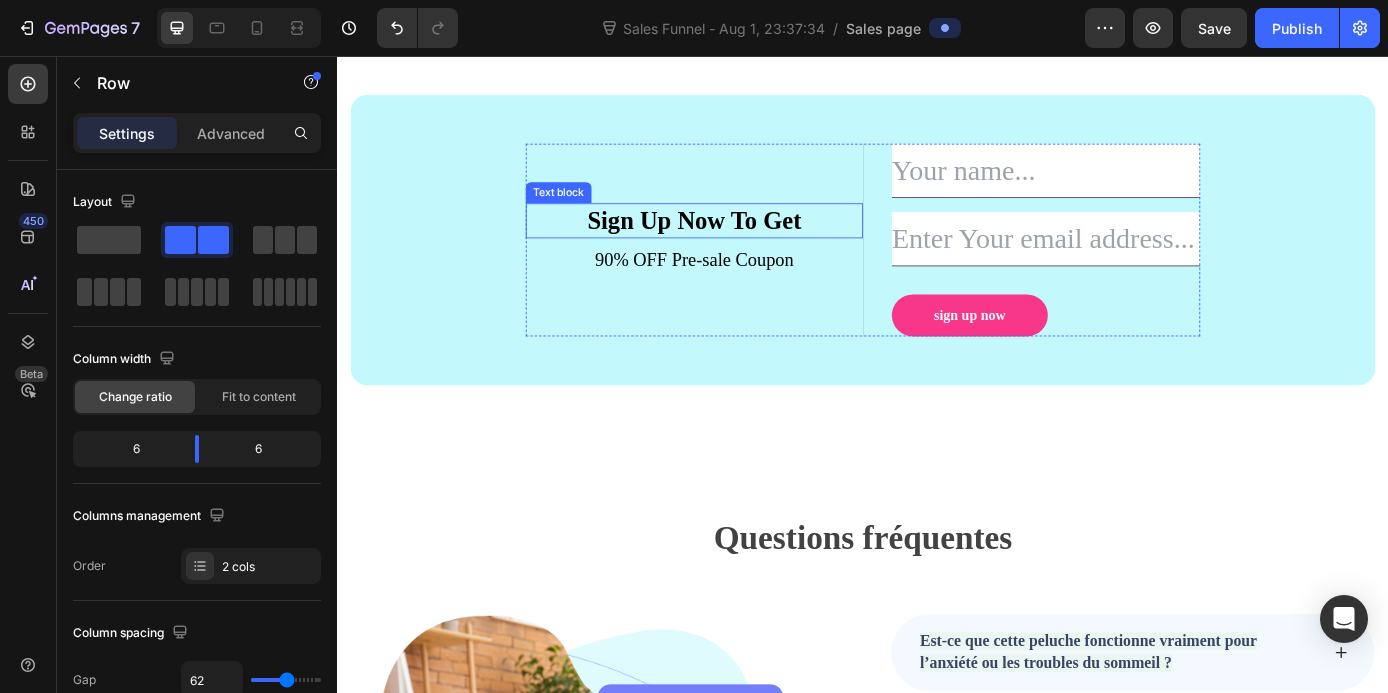 scroll, scrollTop: 5626, scrollLeft: 0, axis: vertical 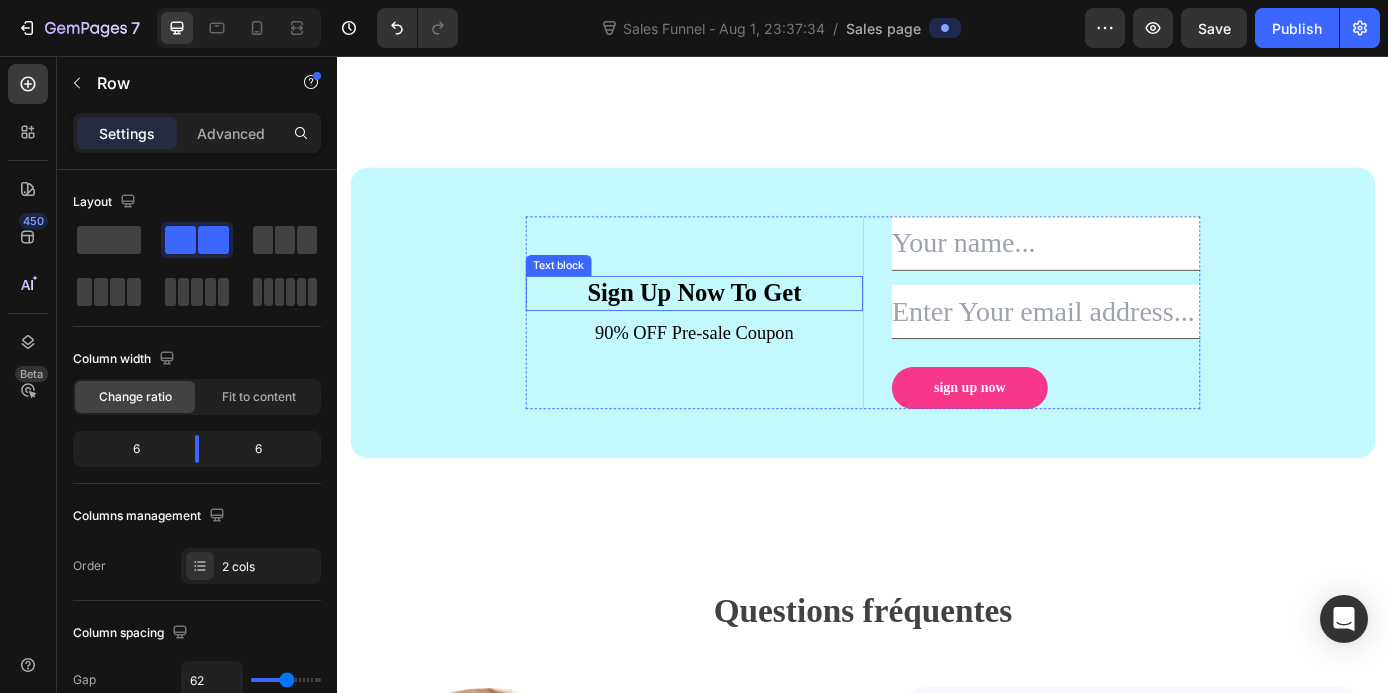 click on "Sign Up Now To Get" at bounding box center (744, 327) 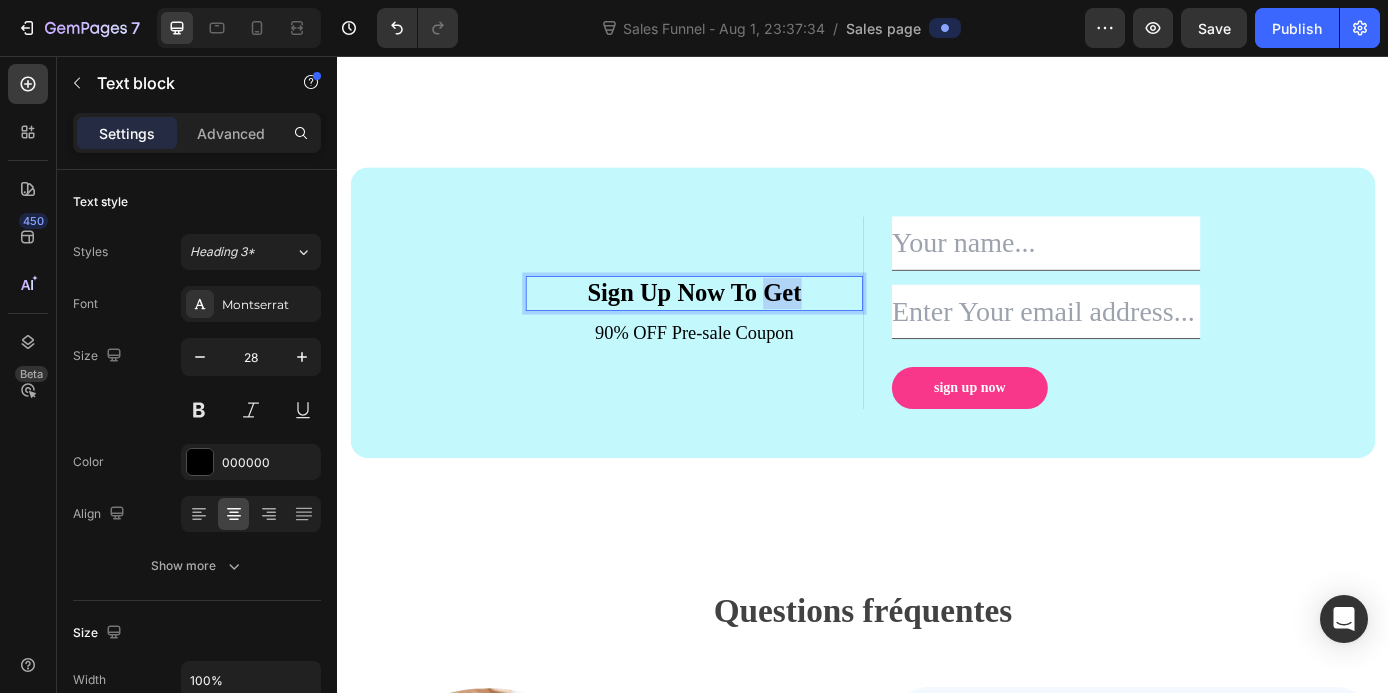 click on "Sign Up Now To Get" at bounding box center [744, 327] 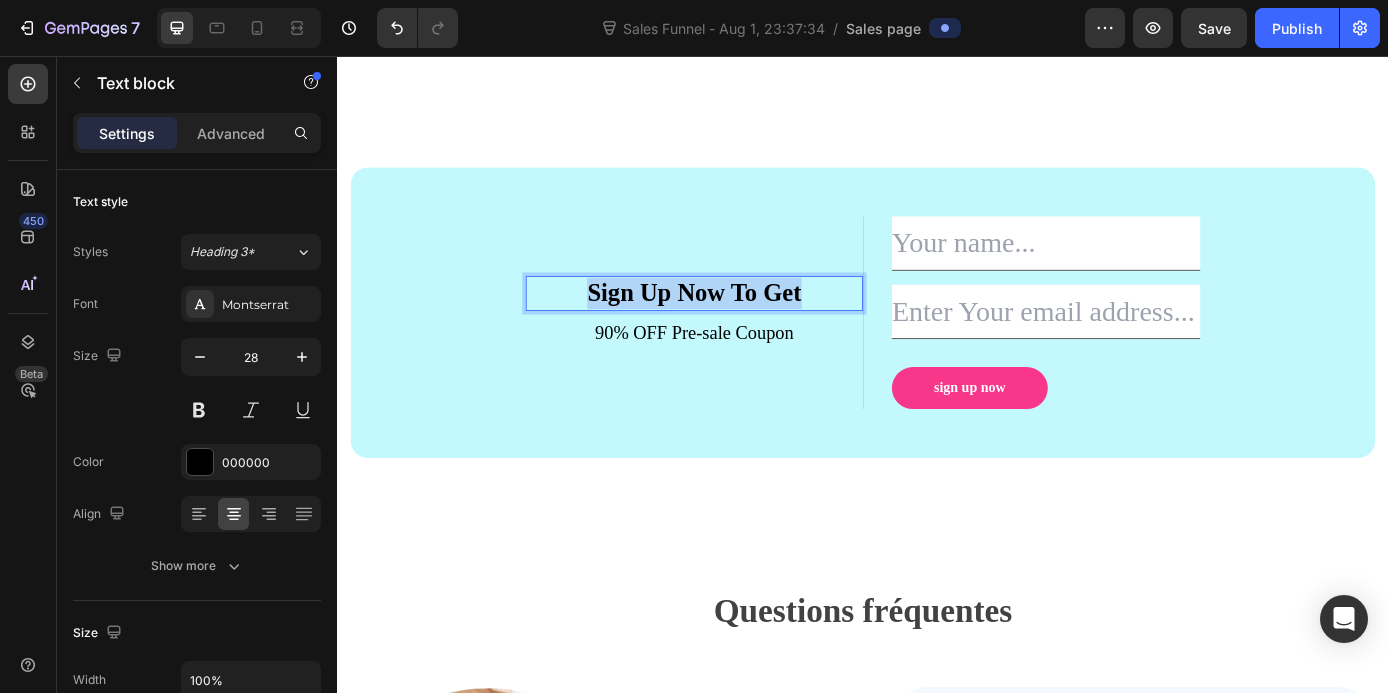 click on "Sign Up Now To Get" at bounding box center (744, 327) 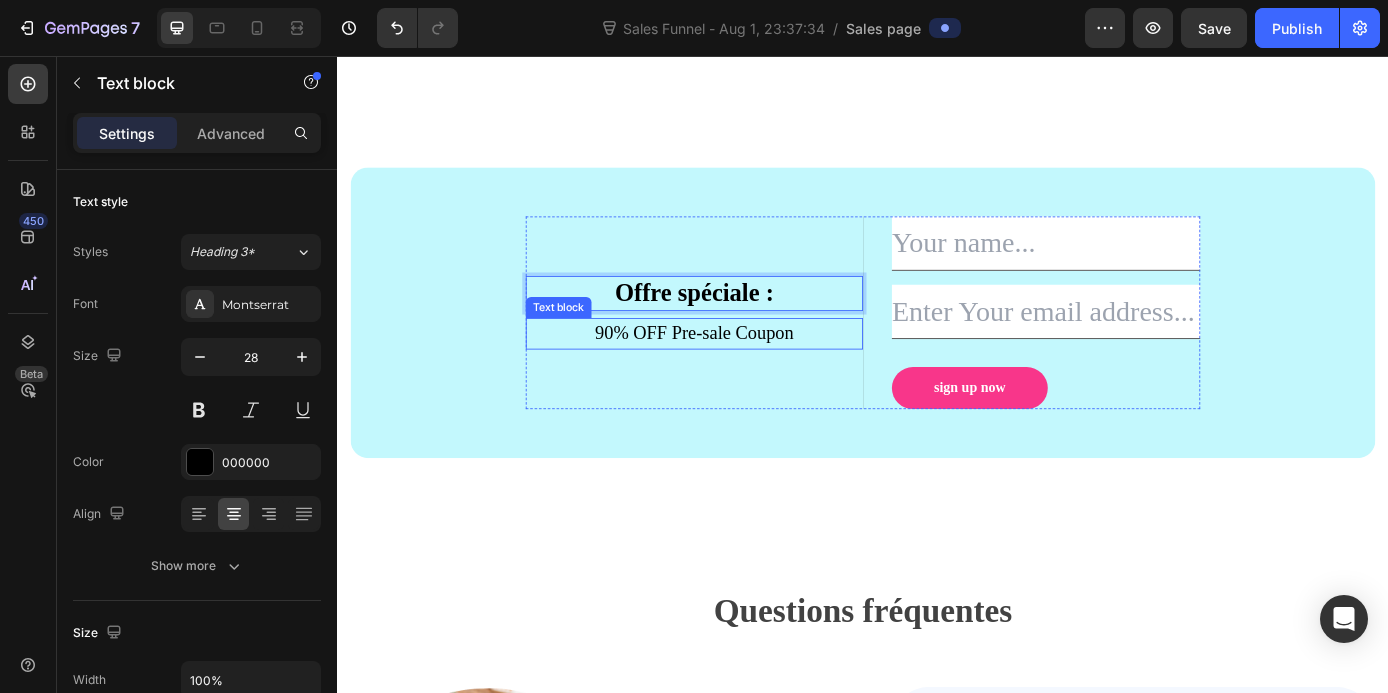 click on "90% OFF Pre-sale Coupon" at bounding box center (744, 373) 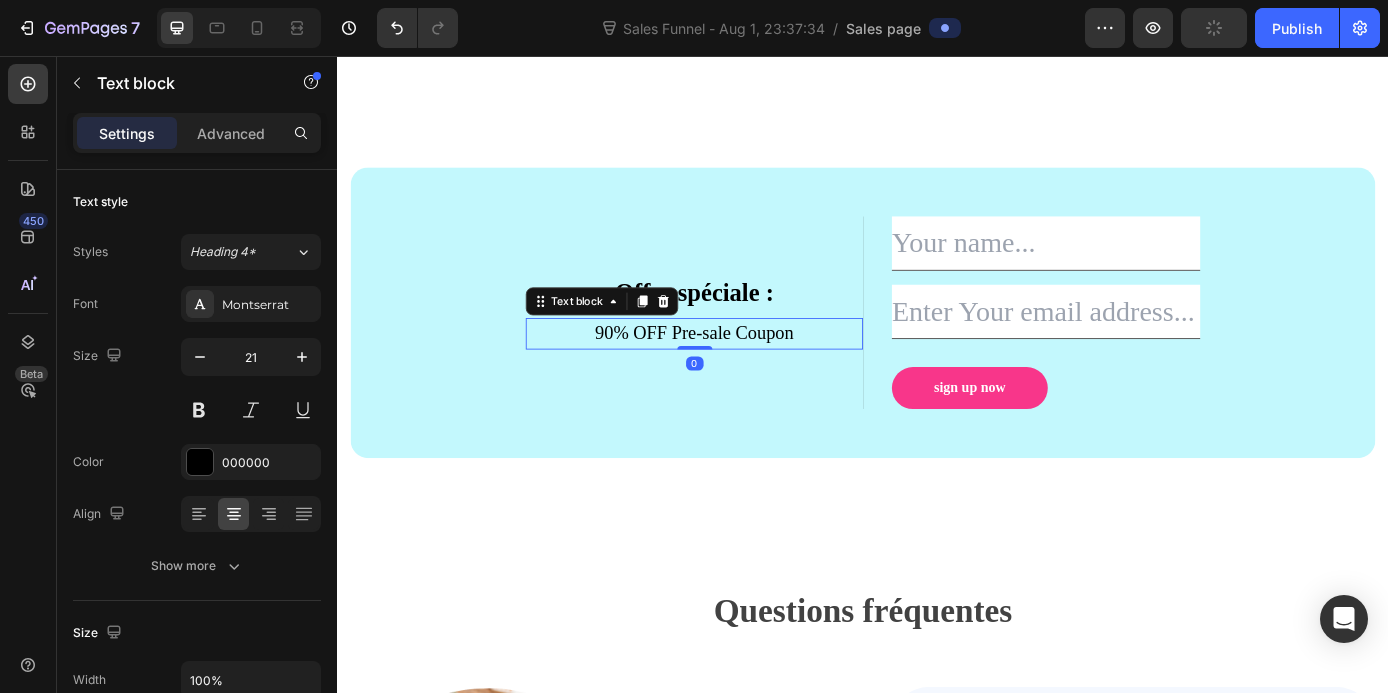 click on "90% OFF Pre-sale Coupon" at bounding box center (744, 373) 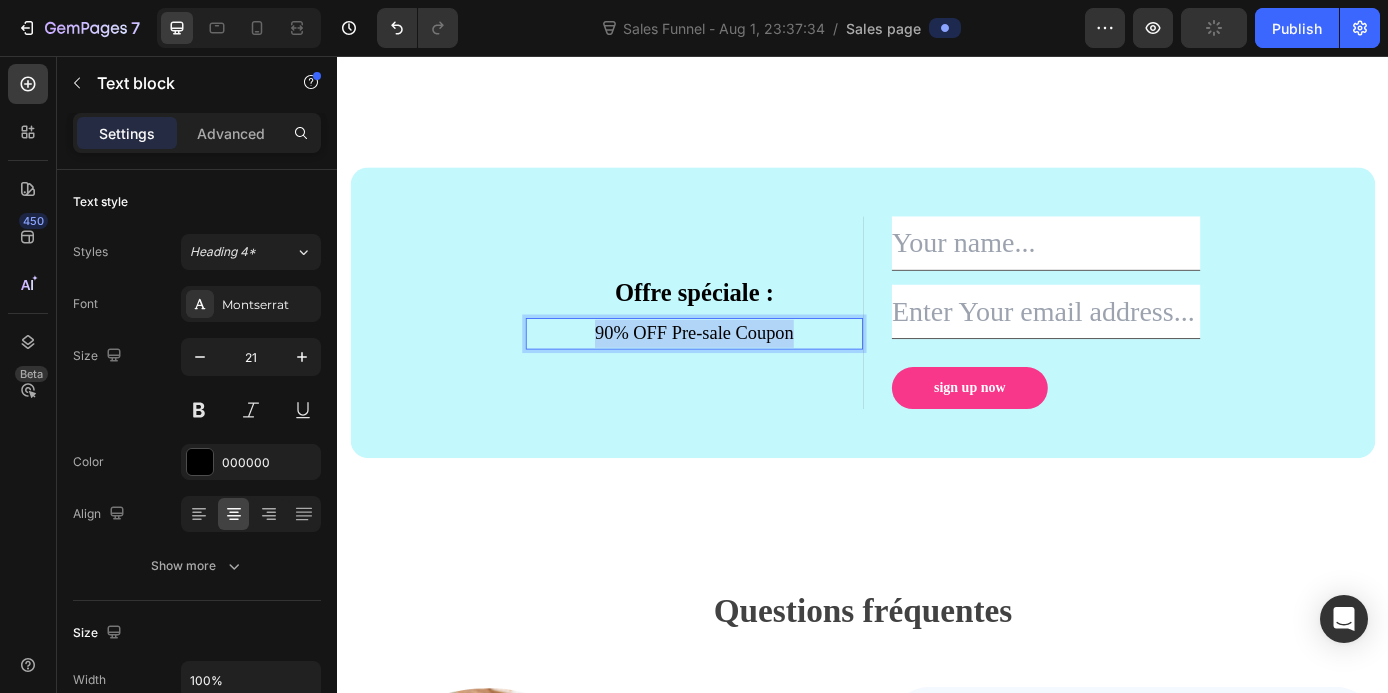 click on "90% OFF Pre-sale Coupon" at bounding box center [744, 373] 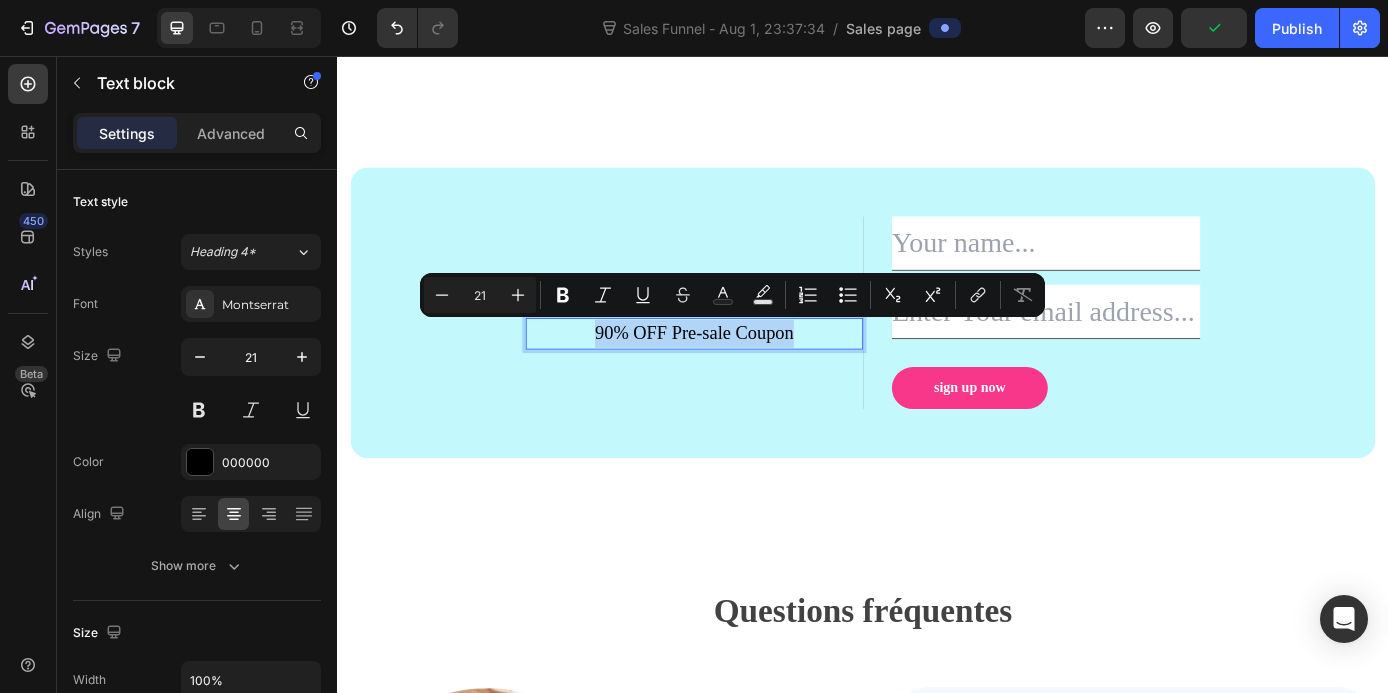 click on "90% OFF Pre-sale Coupon" at bounding box center (744, 373) 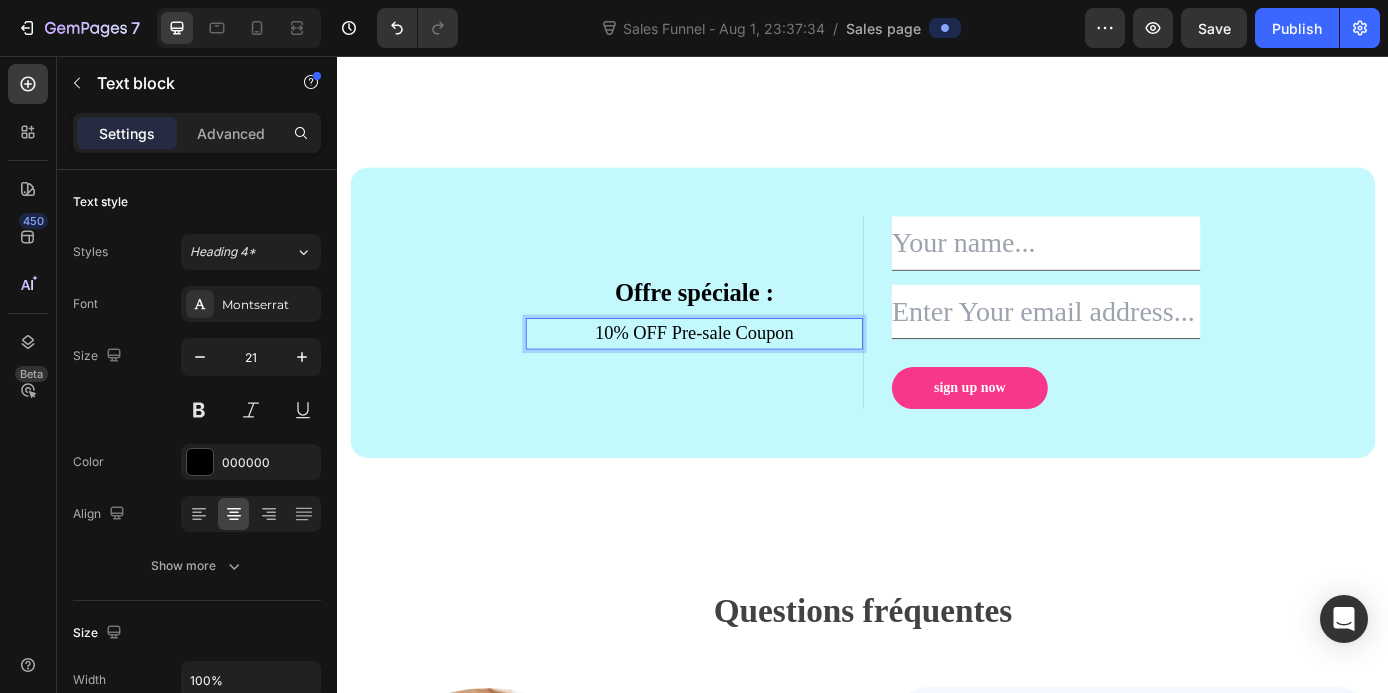 click on "10% OFF Pre-sale Coupon" at bounding box center [744, 373] 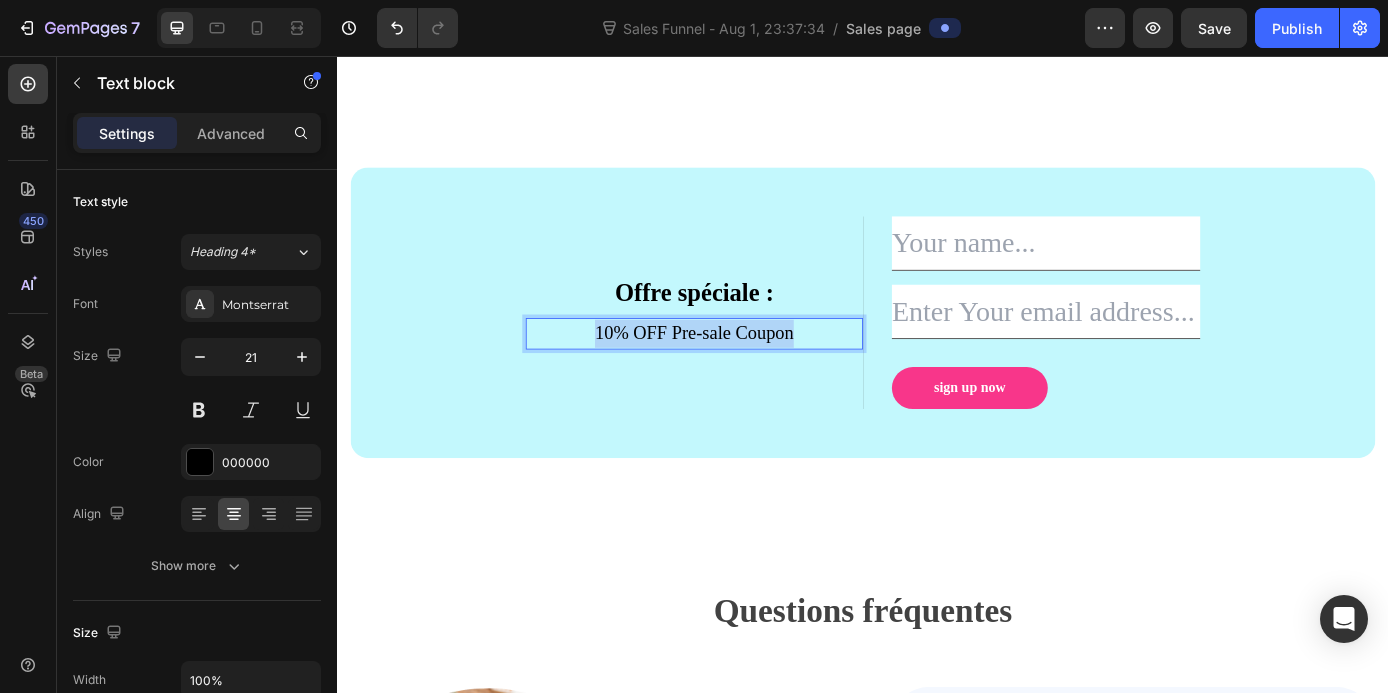click on "10% OFF Pre-sale Coupon" at bounding box center [744, 373] 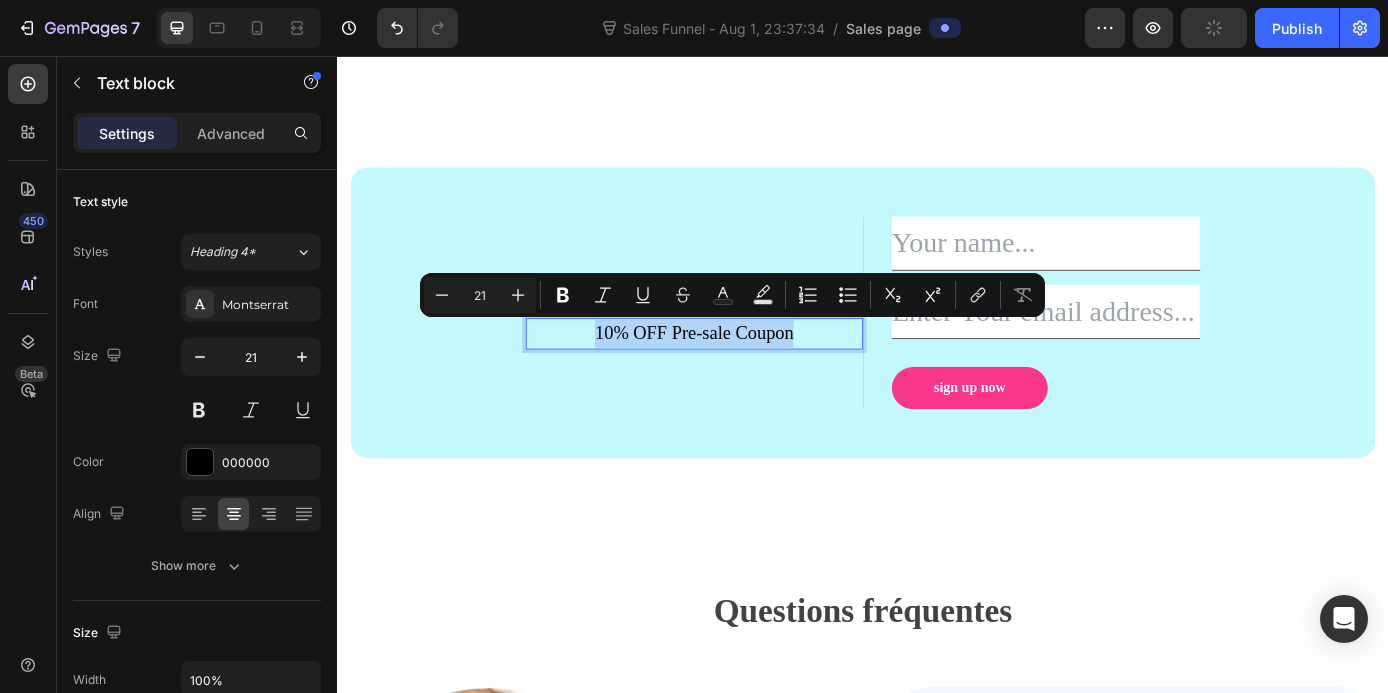 click on "10% OFF Pre-sale Coupon" at bounding box center [744, 373] 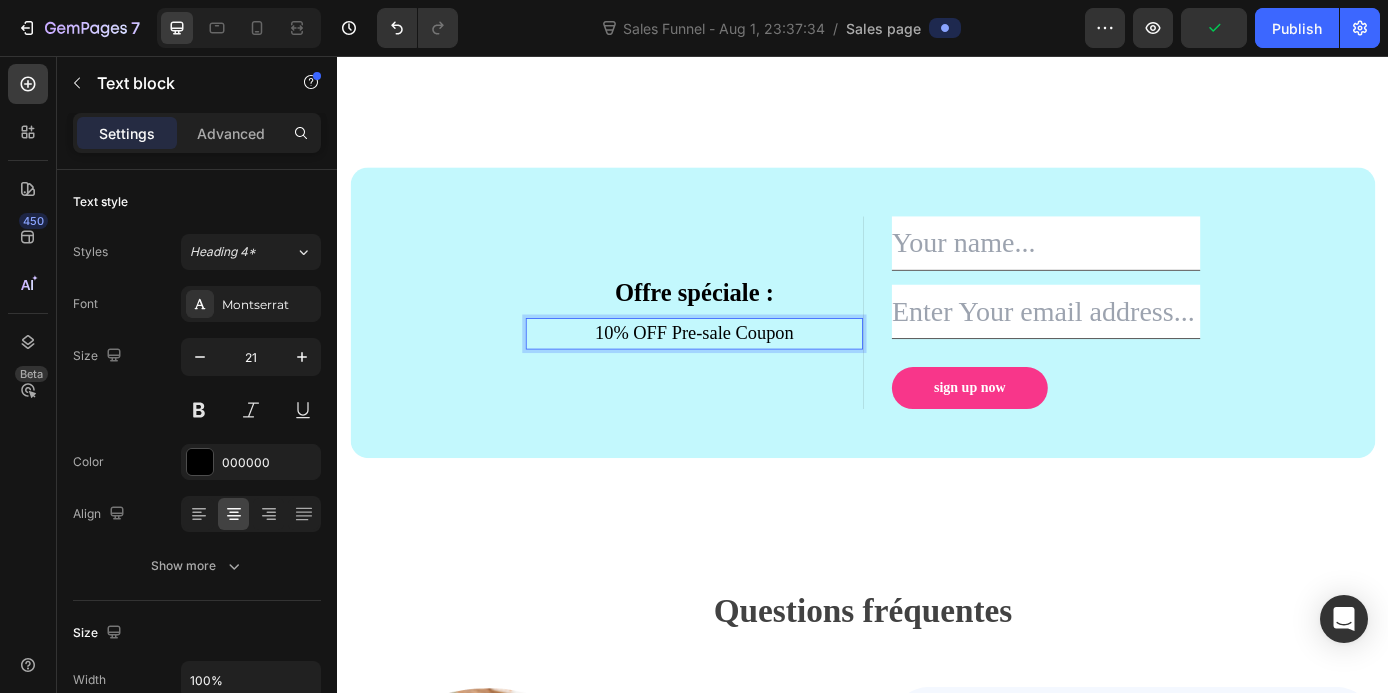 click on "10% OFF Pre-sale Coupon" at bounding box center [744, 373] 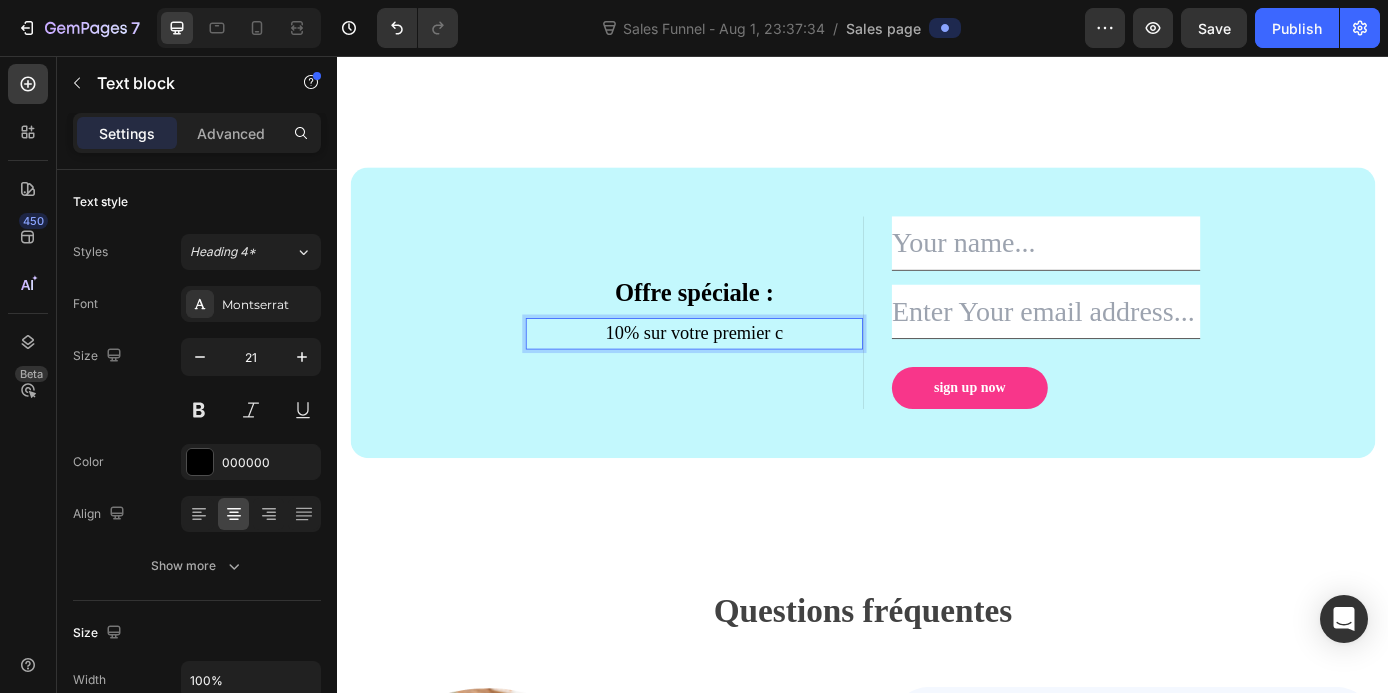 type 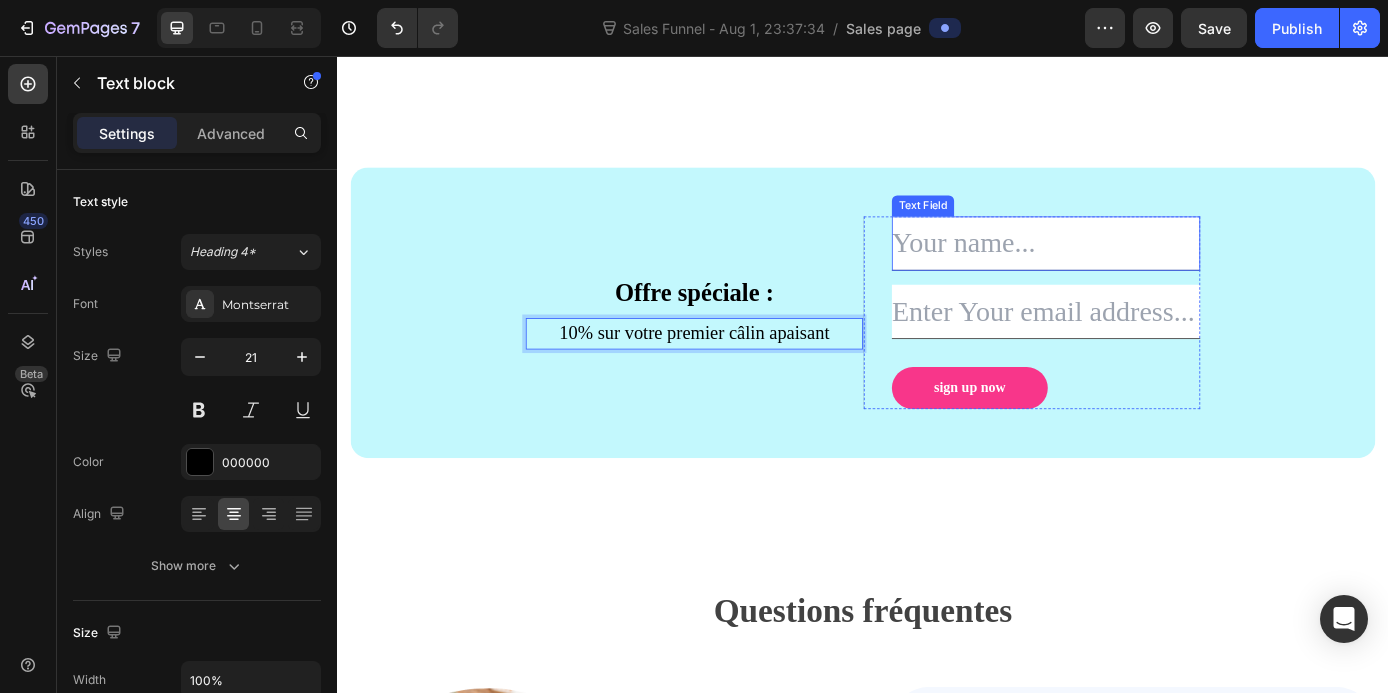 click at bounding box center [1146, 270] 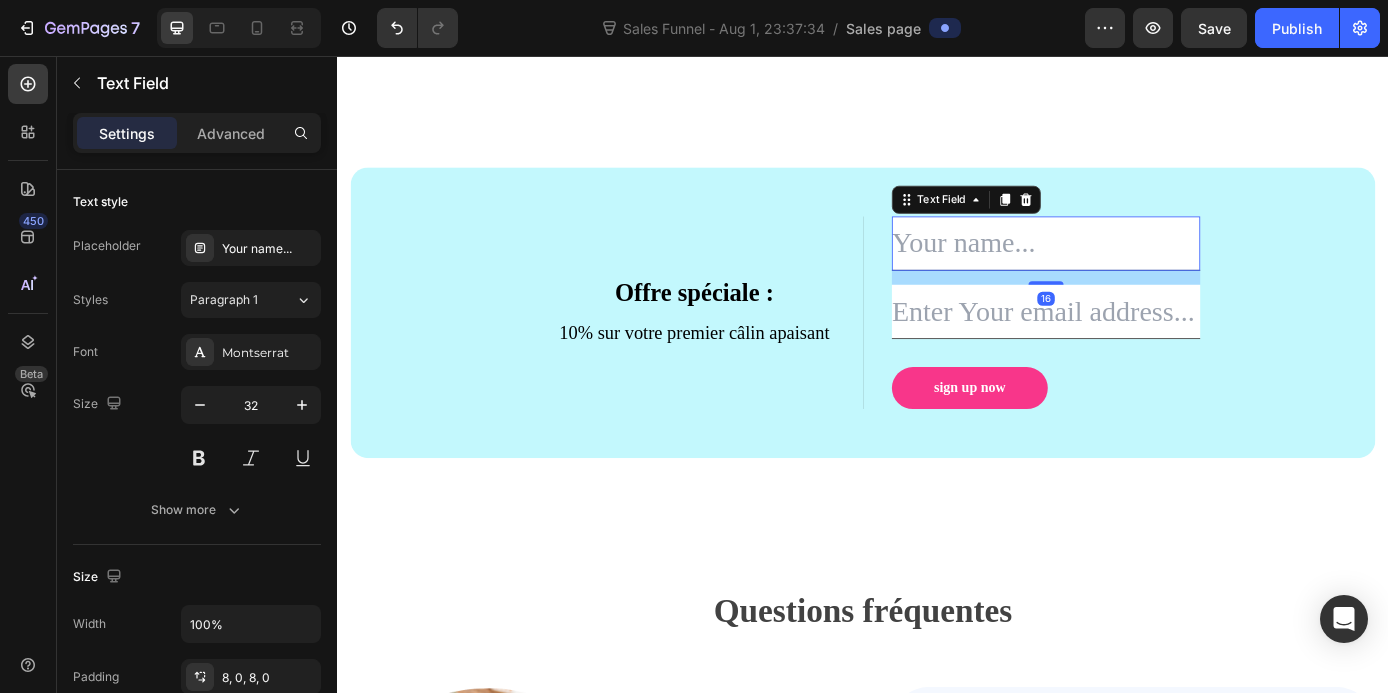 click at bounding box center (1146, 270) 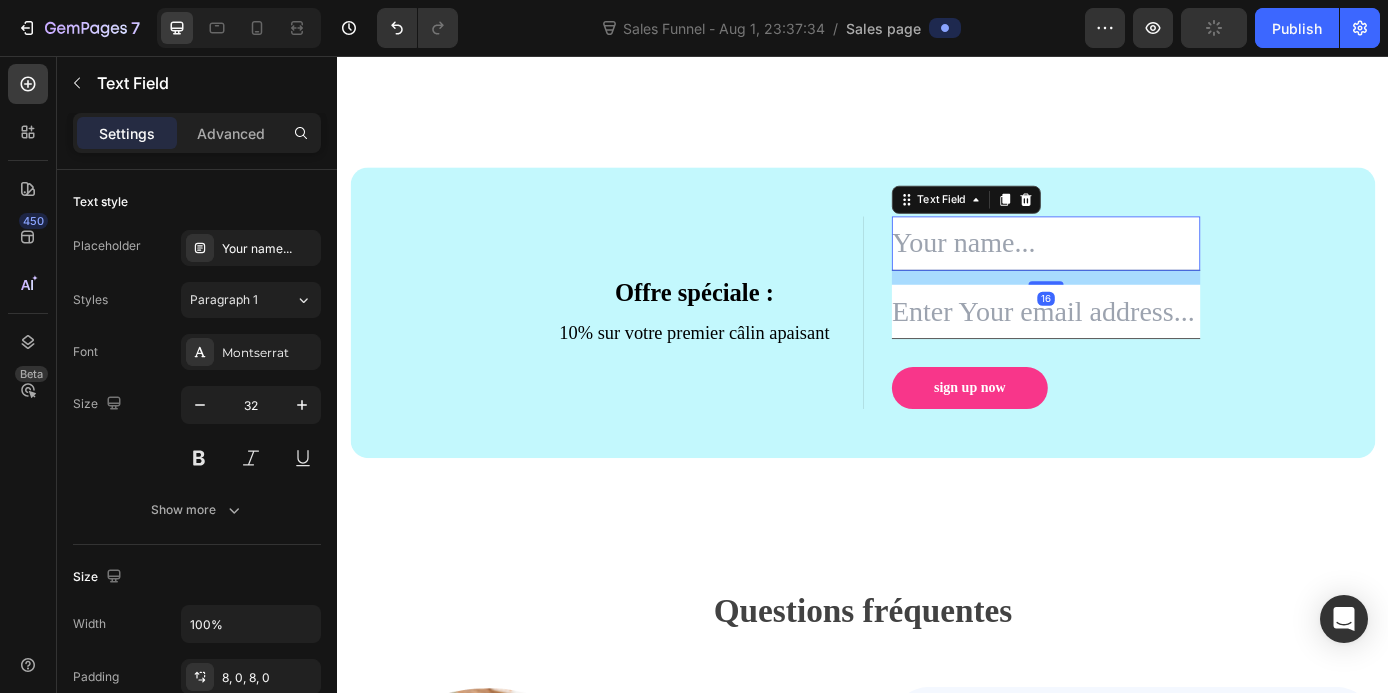click at bounding box center [1146, 270] 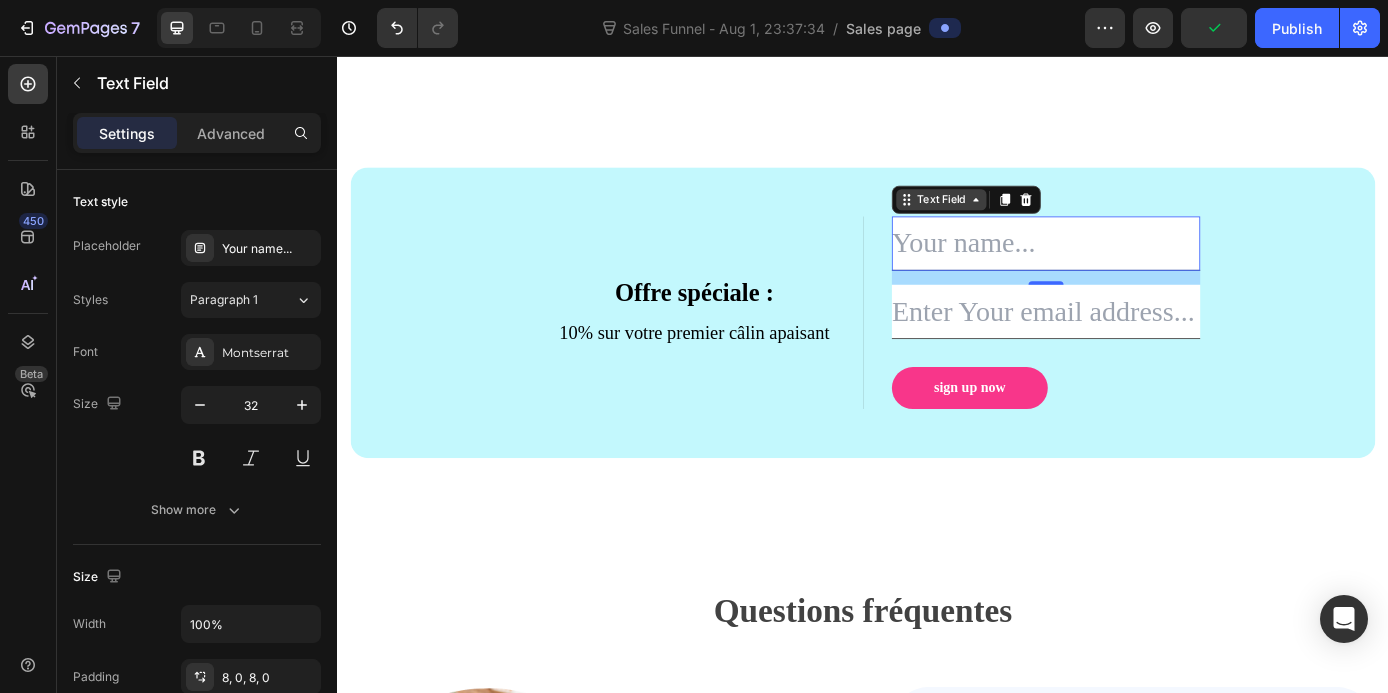 click on "Text Field" at bounding box center [1026, 220] 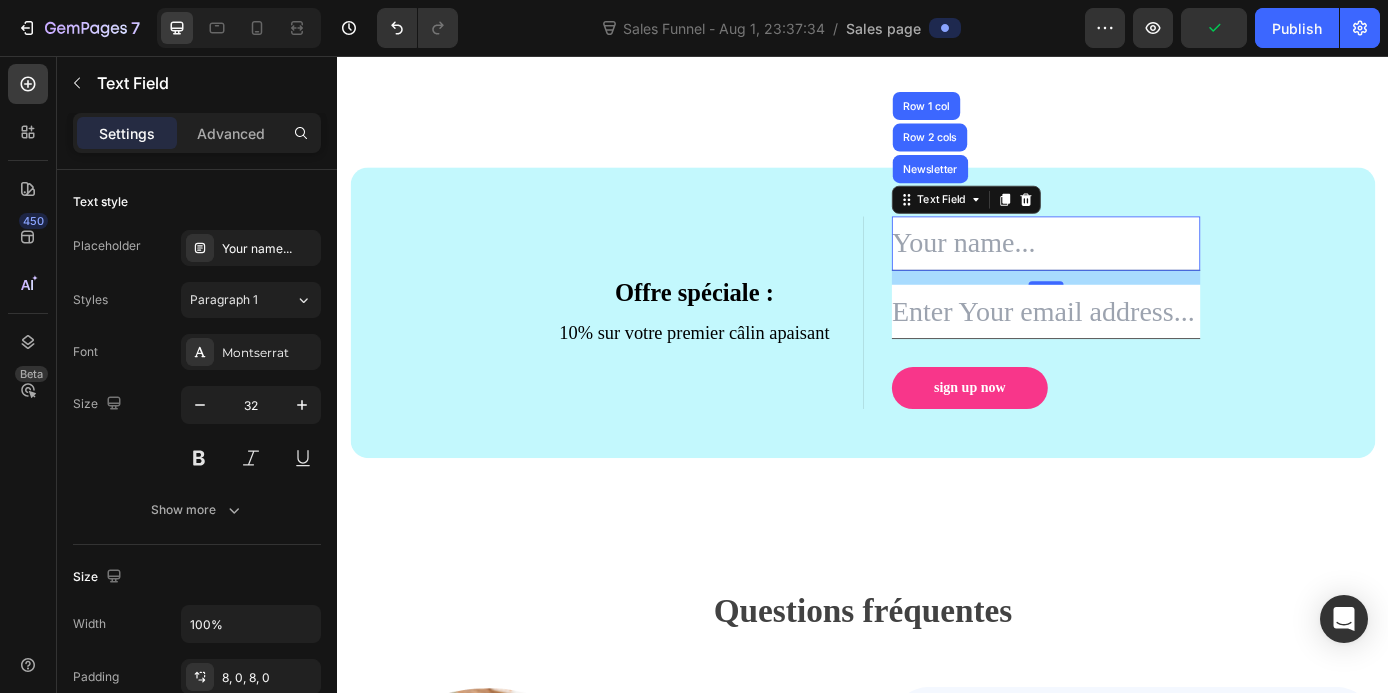 click at bounding box center (1146, 270) 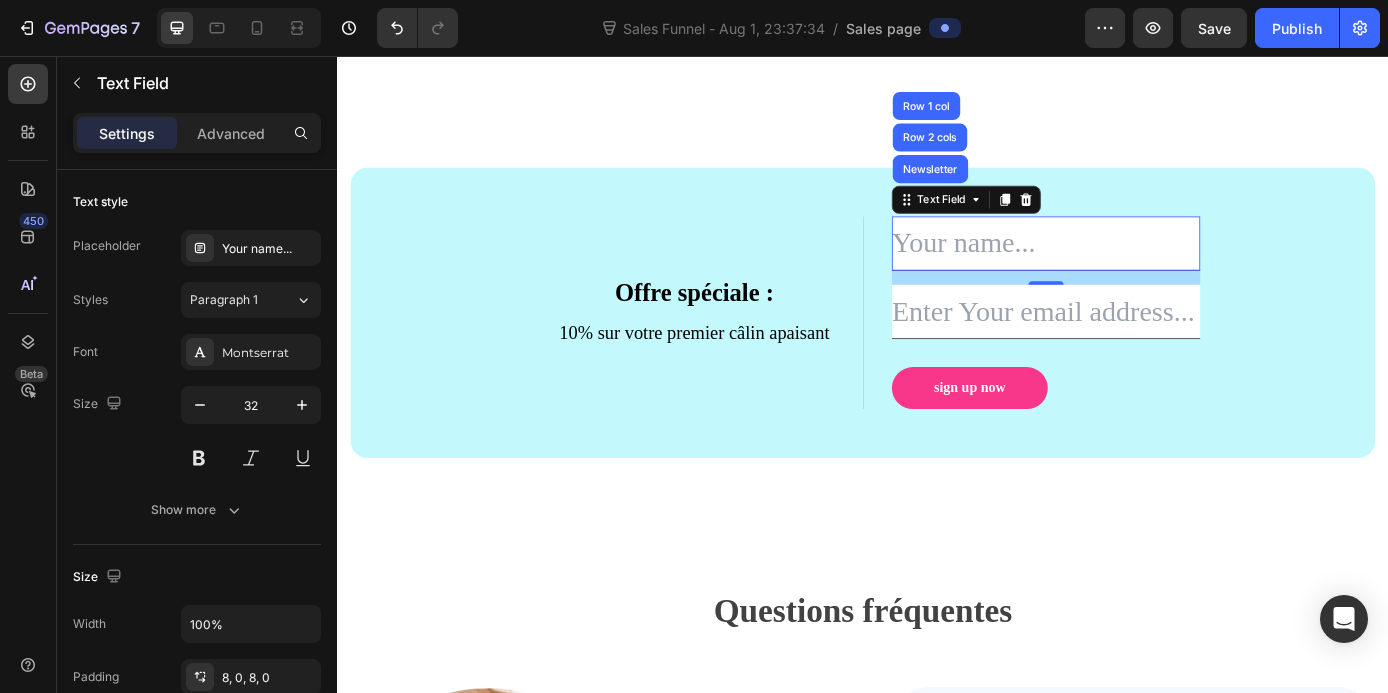click at bounding box center (1146, 270) 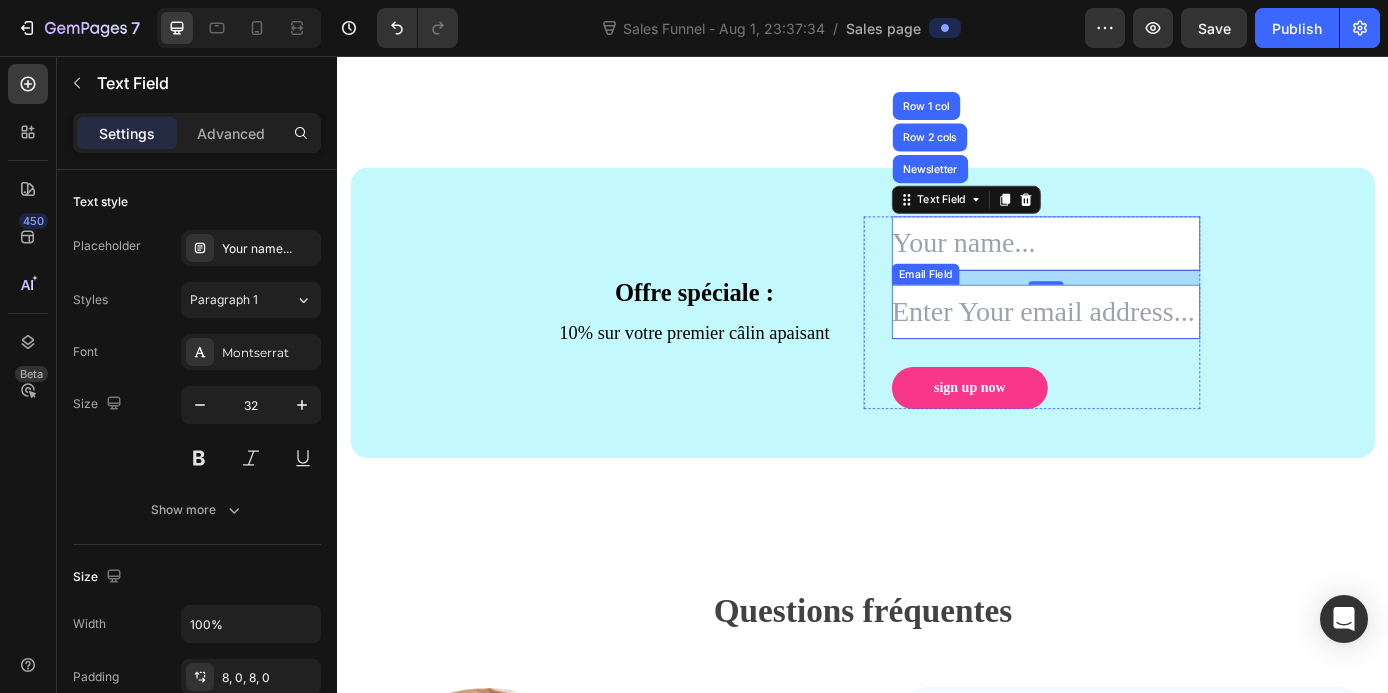 click at bounding box center [1146, 348] 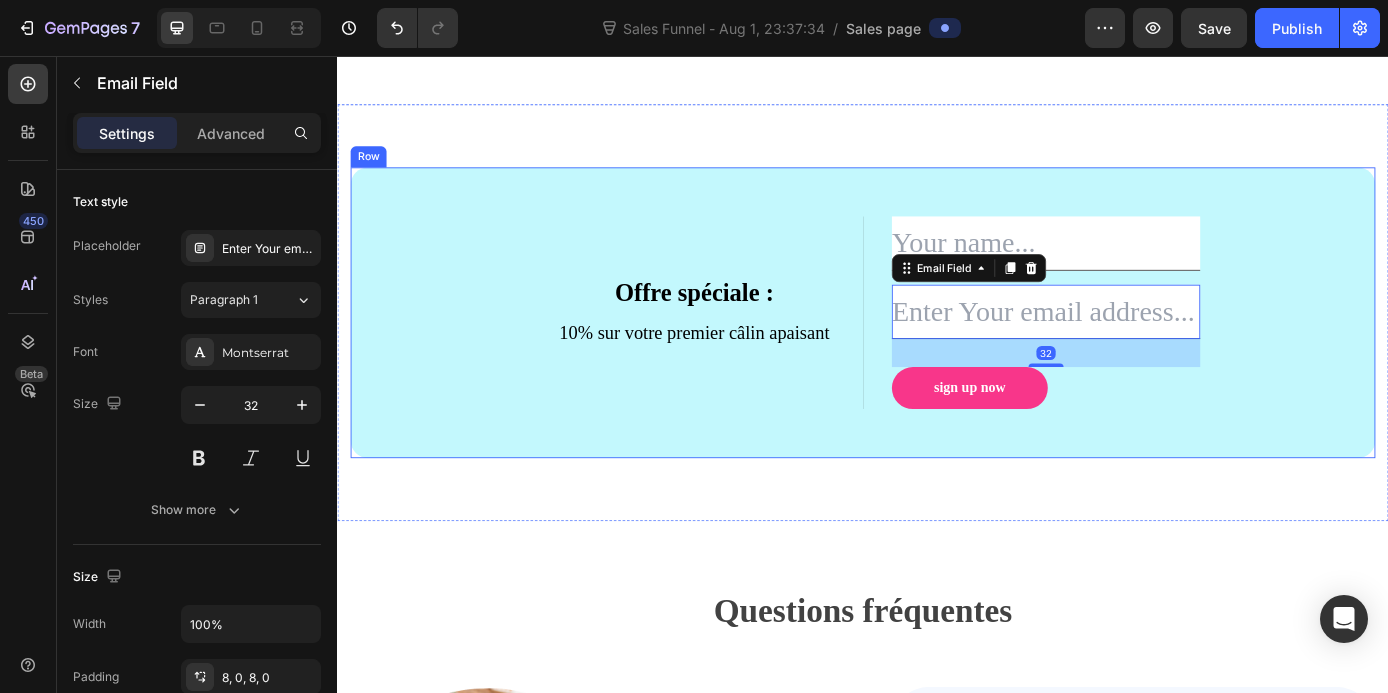 click on "Offre spéciale :  Text block 10% sur votre premier câlin apaisant Text block Text Field Email Field   32 sign up now Submit Button Newsletter Text Field Email Field sign up now Submit Button Newsletter Row" at bounding box center (937, 349) 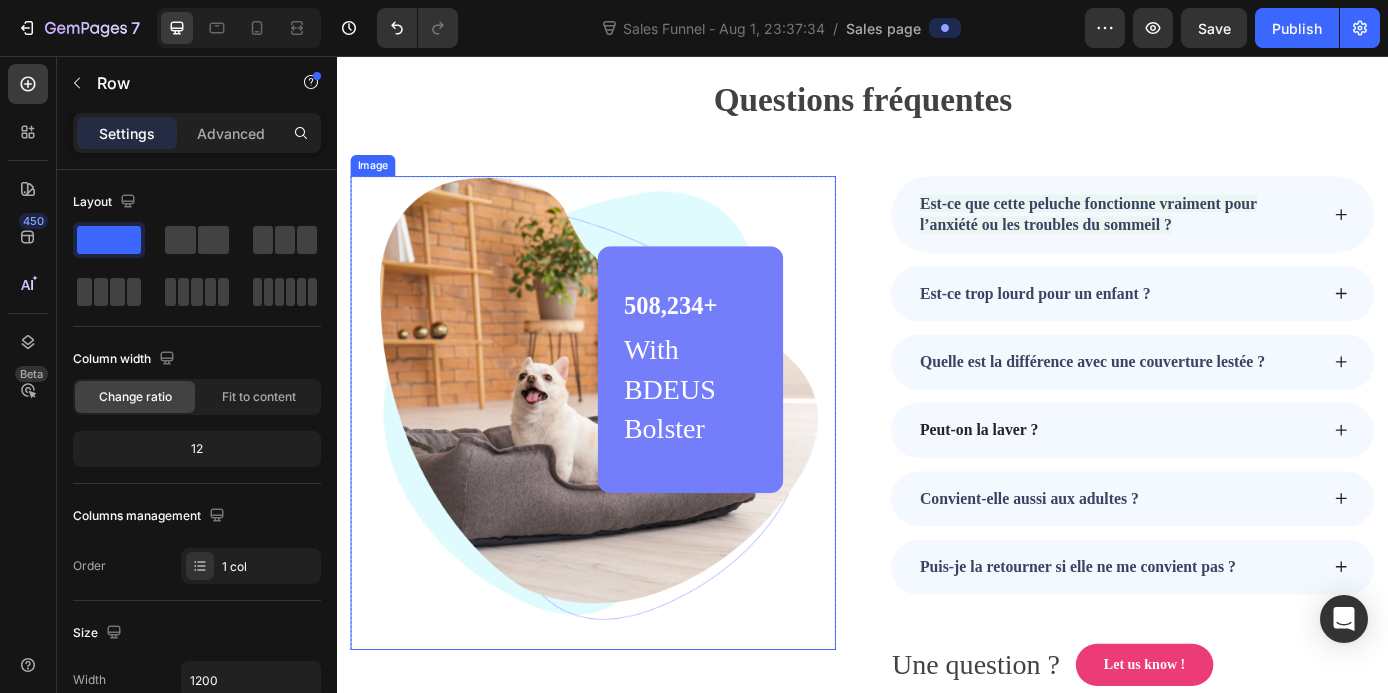 scroll, scrollTop: 6210, scrollLeft: 0, axis: vertical 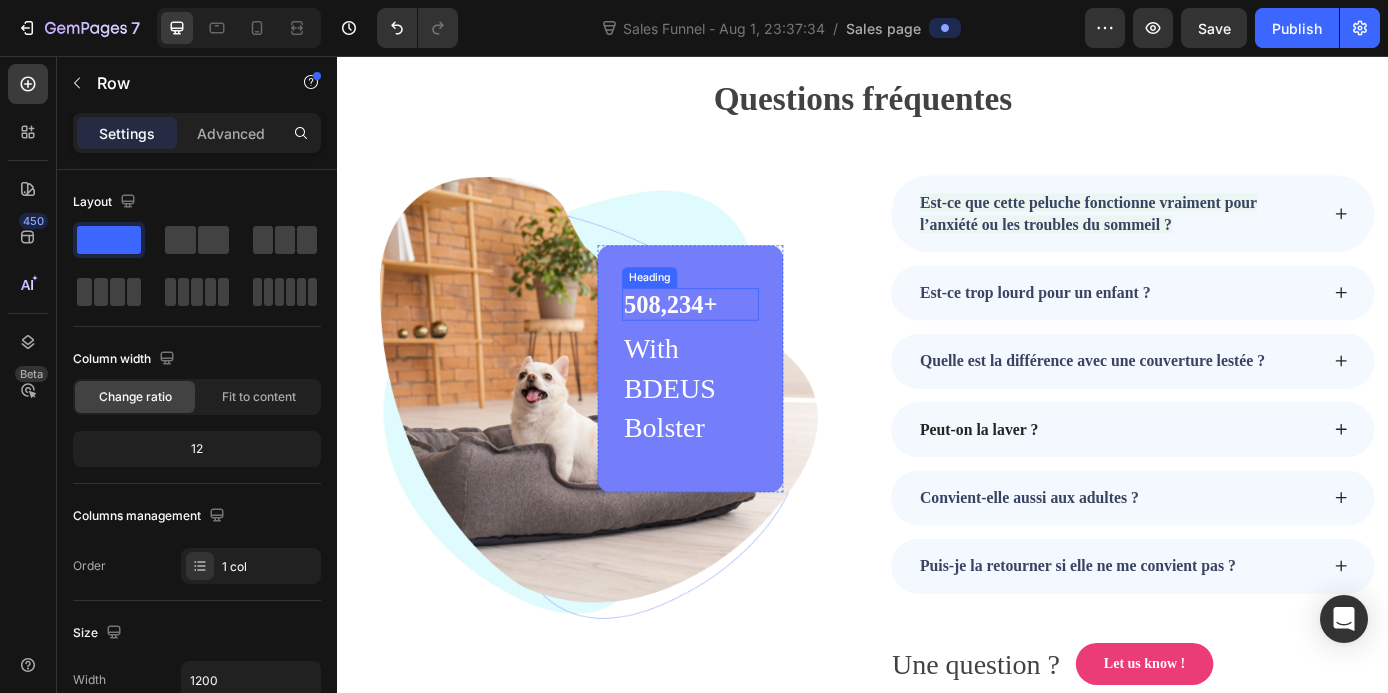 click on "508,234+" at bounding box center [740, 340] 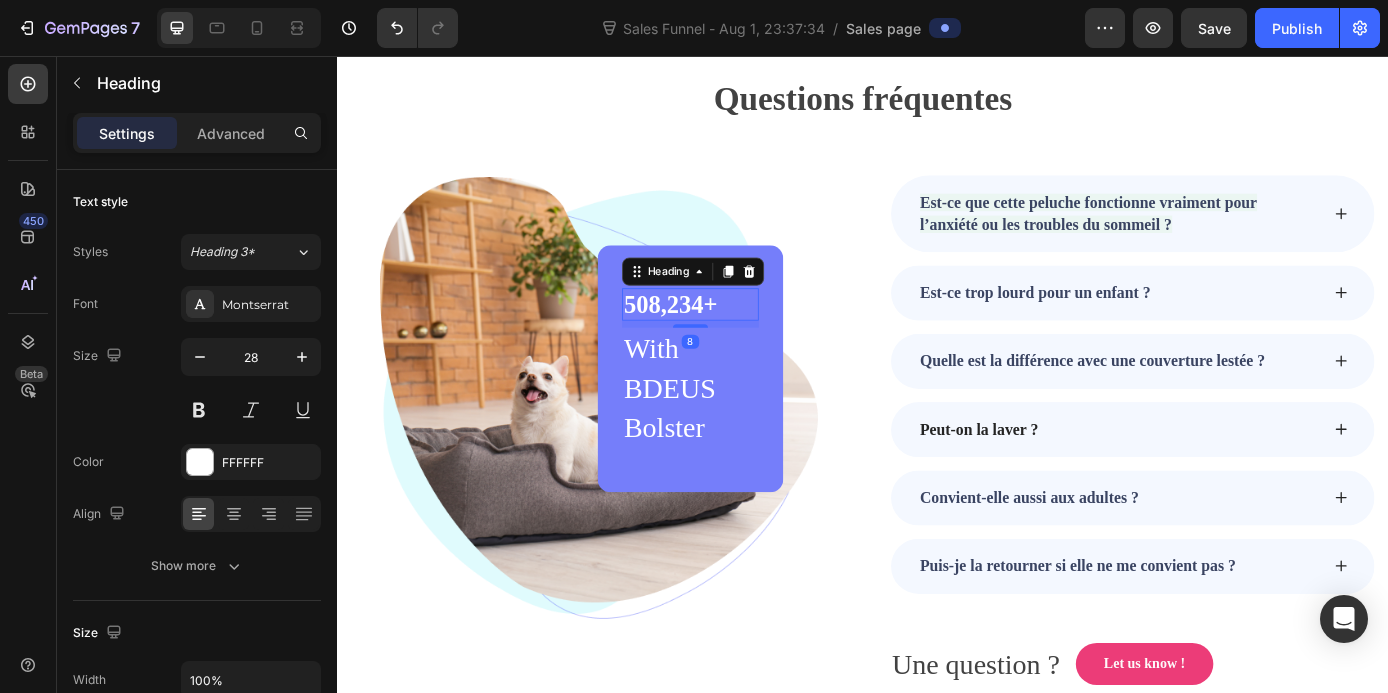 click on "508,234+" at bounding box center (740, 340) 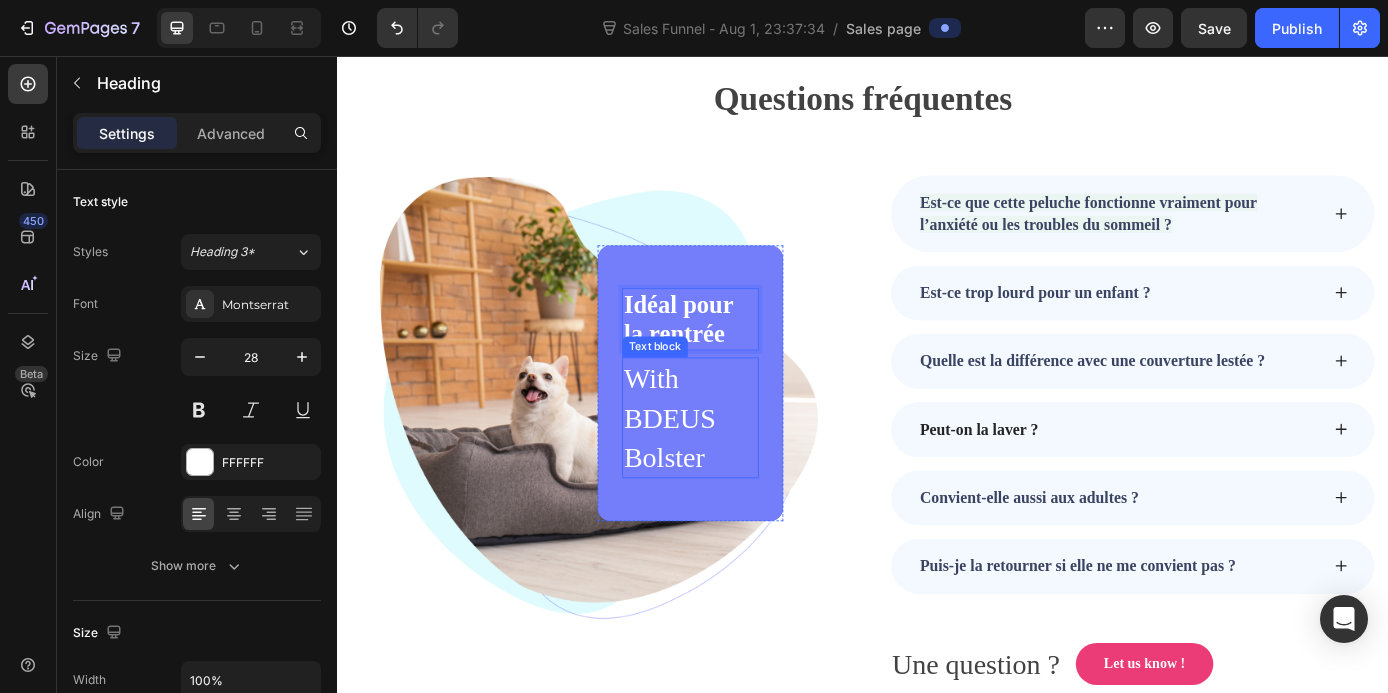 click on "With BDEUS Bolster" at bounding box center [740, 469] 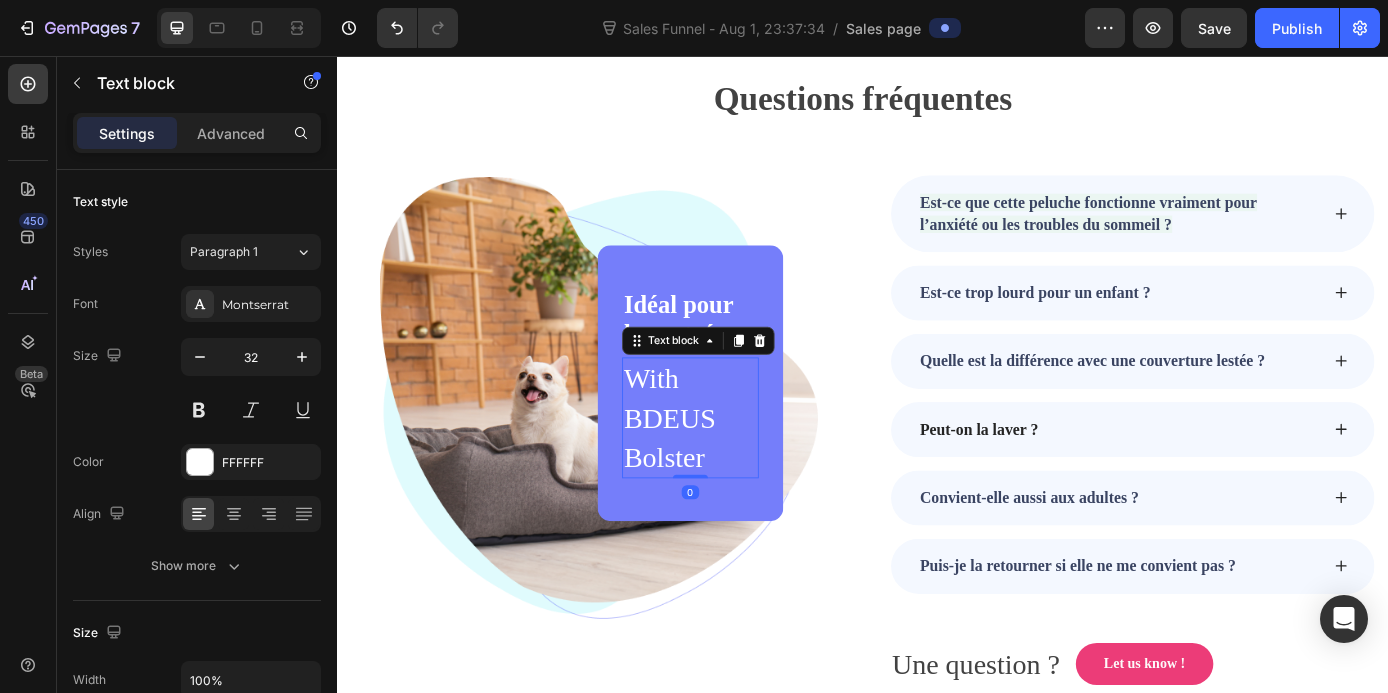 click on "With BDEUS Bolster" at bounding box center (740, 469) 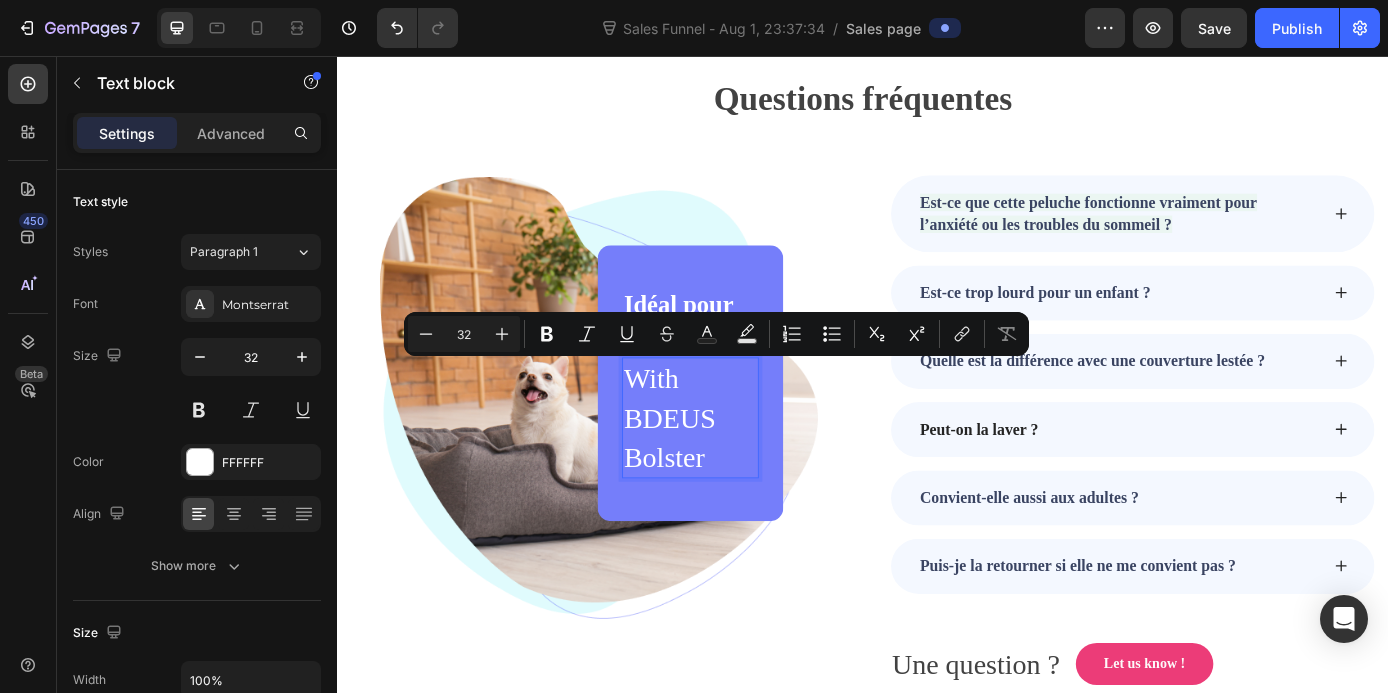 click on "With BDEUS Bolster" at bounding box center [740, 469] 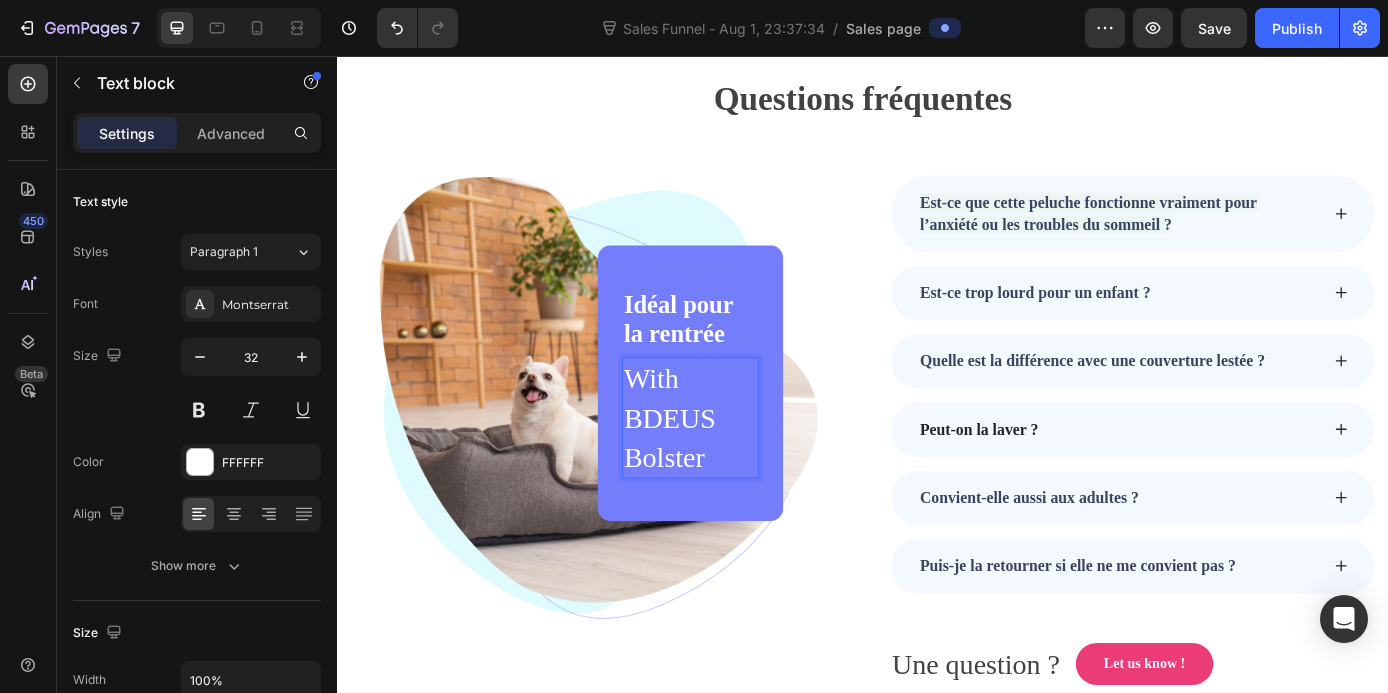 click on "With BDEUS Bolster" at bounding box center (740, 469) 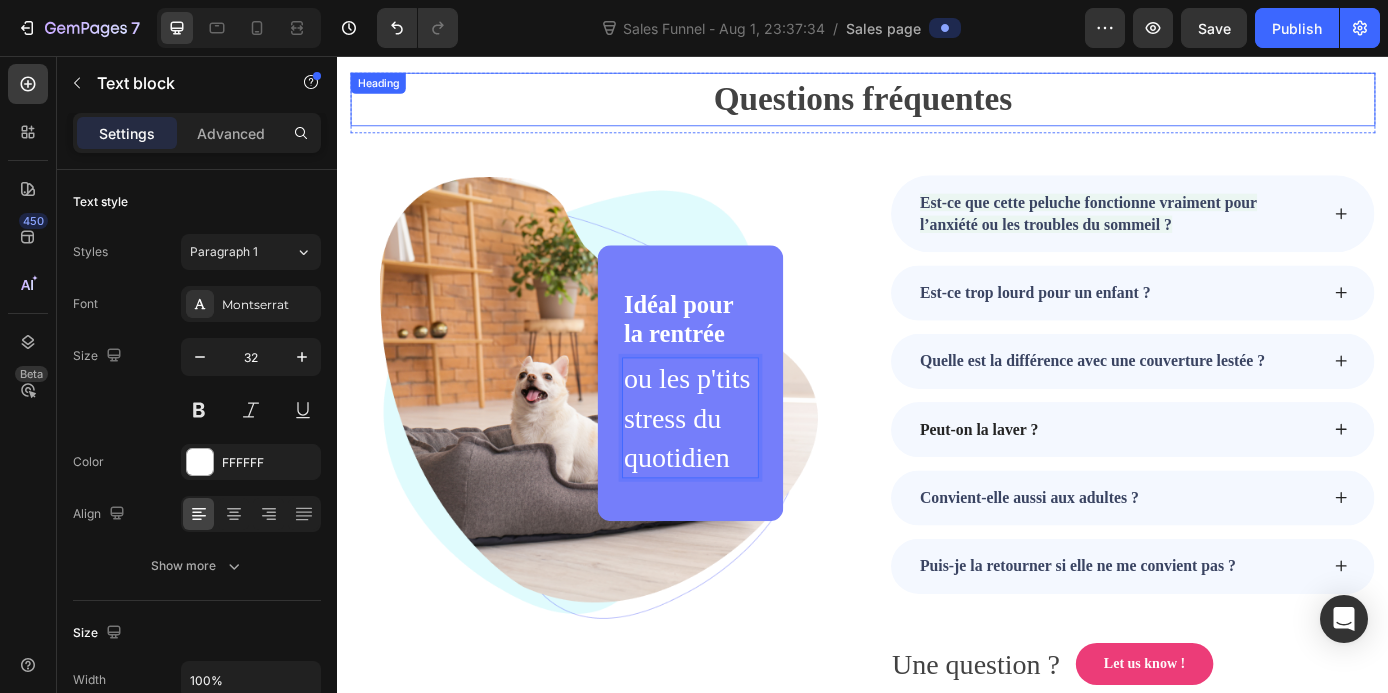 click on "Questions fréquentes" at bounding box center (937, 105) 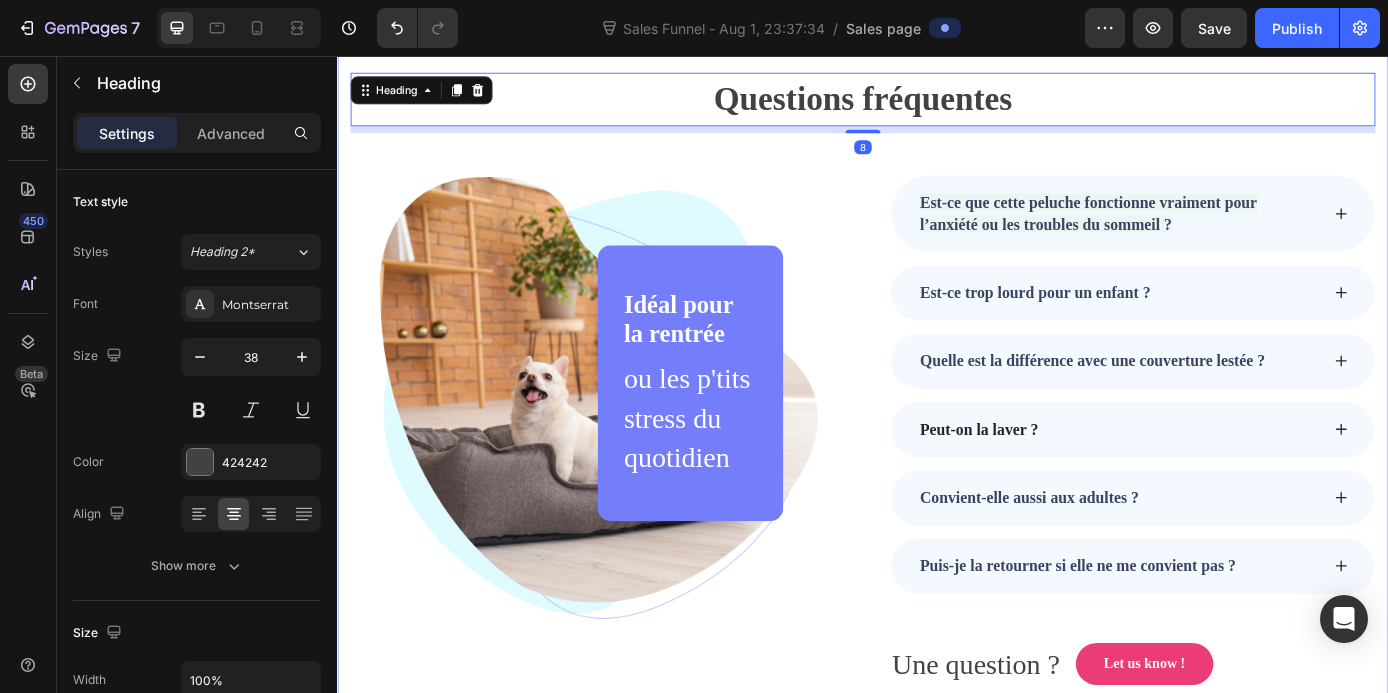 click on "Questions fréquentes     Heading   8 Row Image Idéal pour la rentrée Heading ou les p'tits stress du quotidien Text block Row Row
Est-ce que cette peluche fonctionne vraiment pour l’anxiété ou les troubles du sommeil ?
Est-ce trop lourd pour un enfant ?
Quelle est la différence avec une couverture lestée ?
Peut-on la laver   ?
Convient-elle aussi aux adultes ?
Puis-je la retourner si elle ne me convient pas ? Accordion Une question ?  Text block Let us know ! Button Row Row" at bounding box center (937, 425) 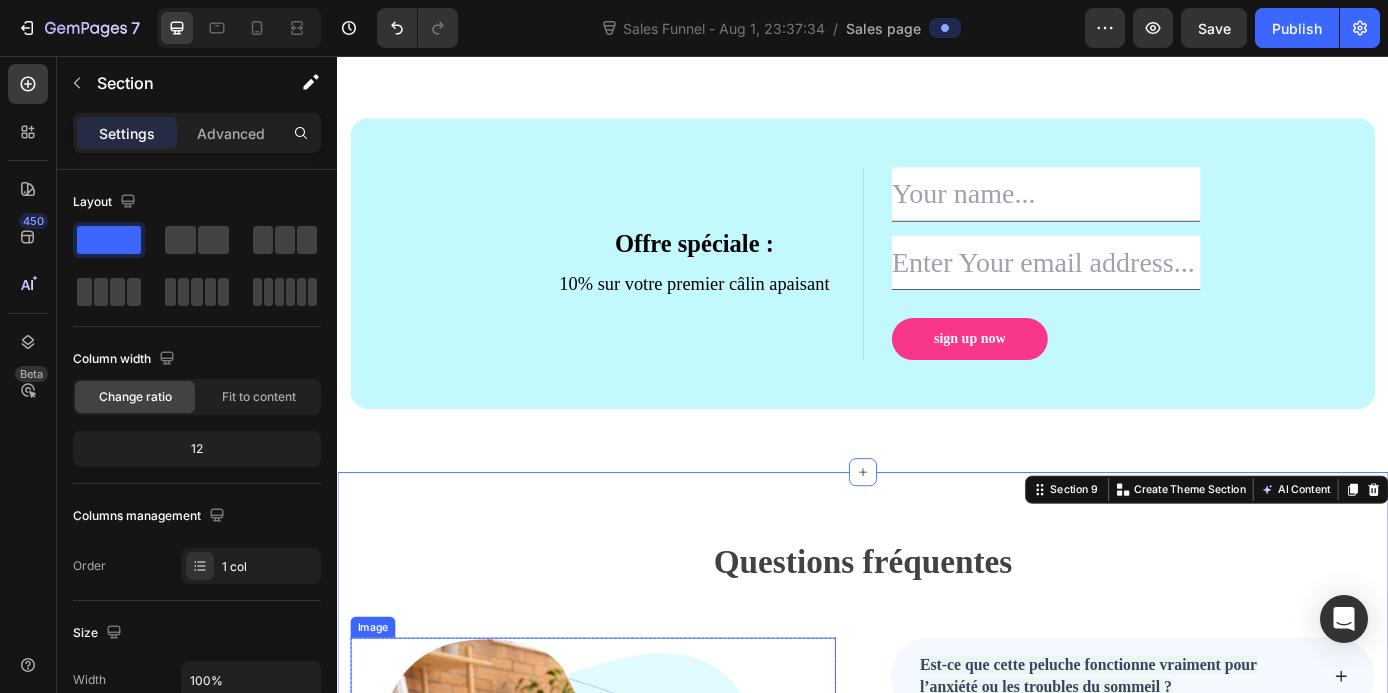 scroll, scrollTop: 5646, scrollLeft: 0, axis: vertical 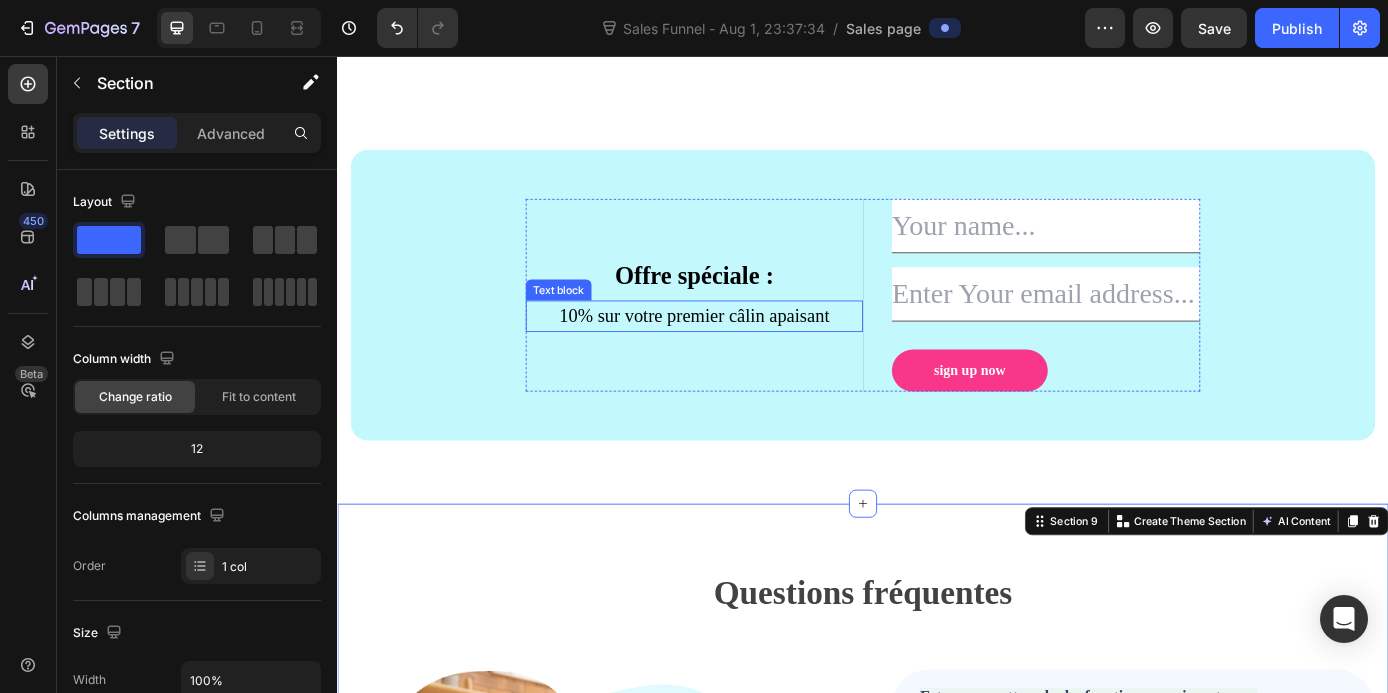 click on "10% sur votre premier câlin apaisant" at bounding box center [744, 353] 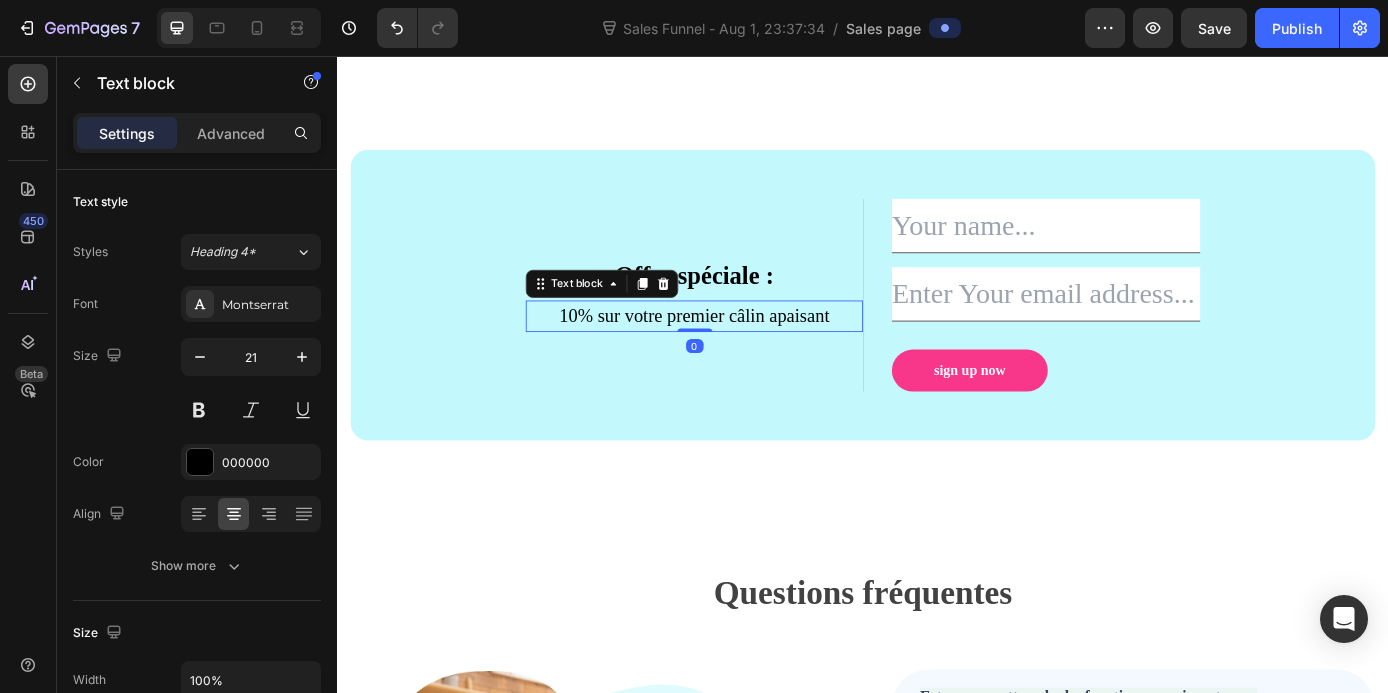 click on "10% sur votre premier câlin apaisant" at bounding box center (744, 353) 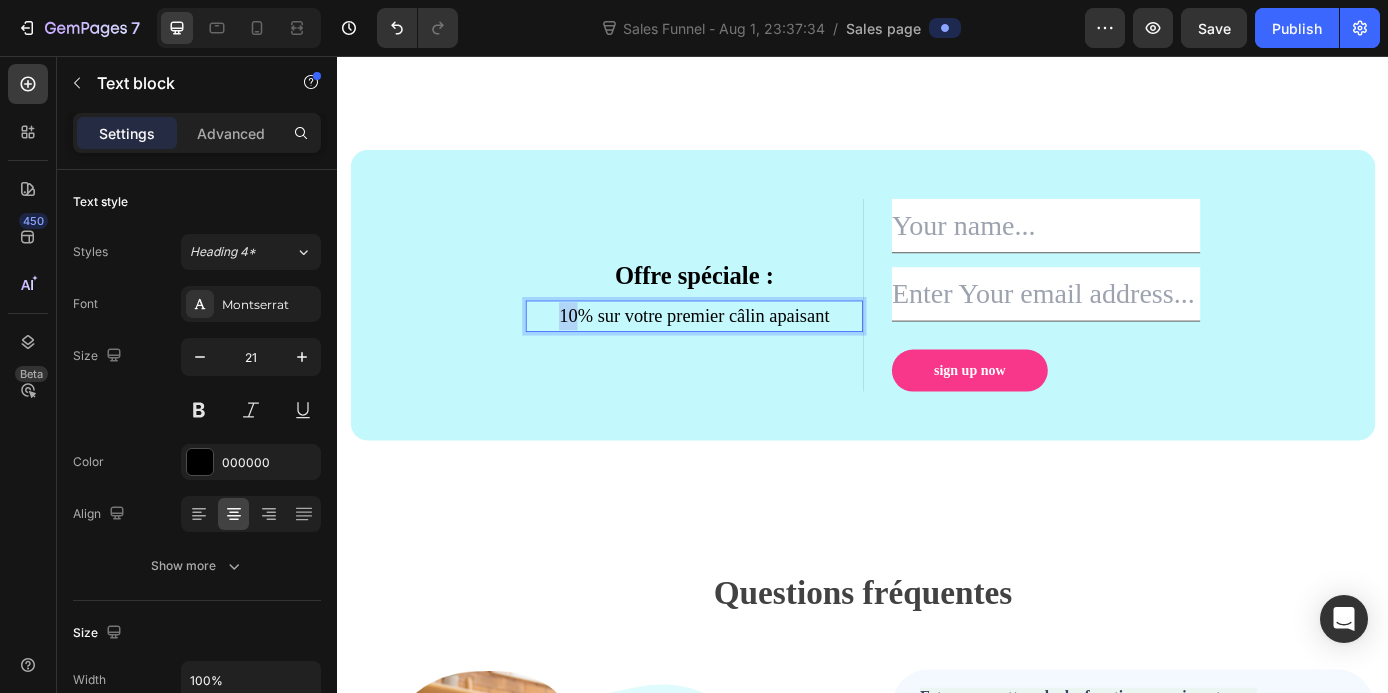 click on "10% sur votre premier câlin apaisant" at bounding box center (744, 353) 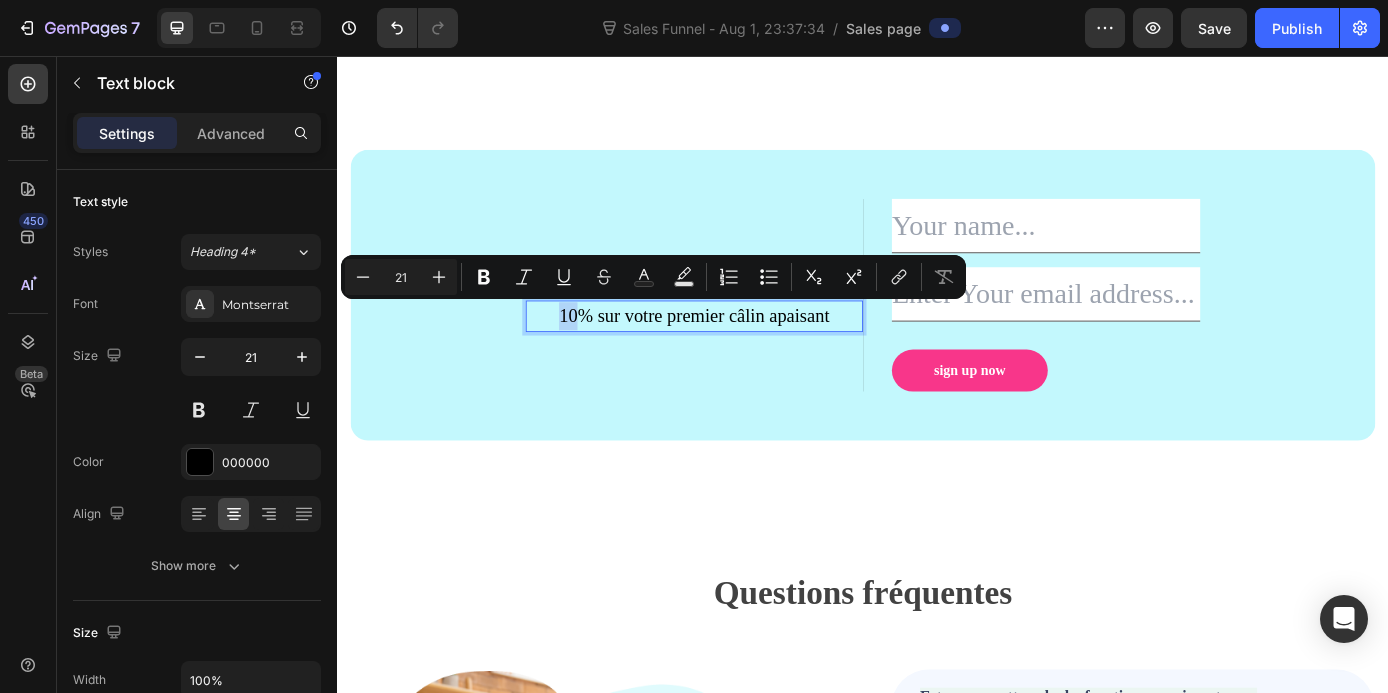 click on "10% sur votre premier câlin apaisant" at bounding box center [744, 353] 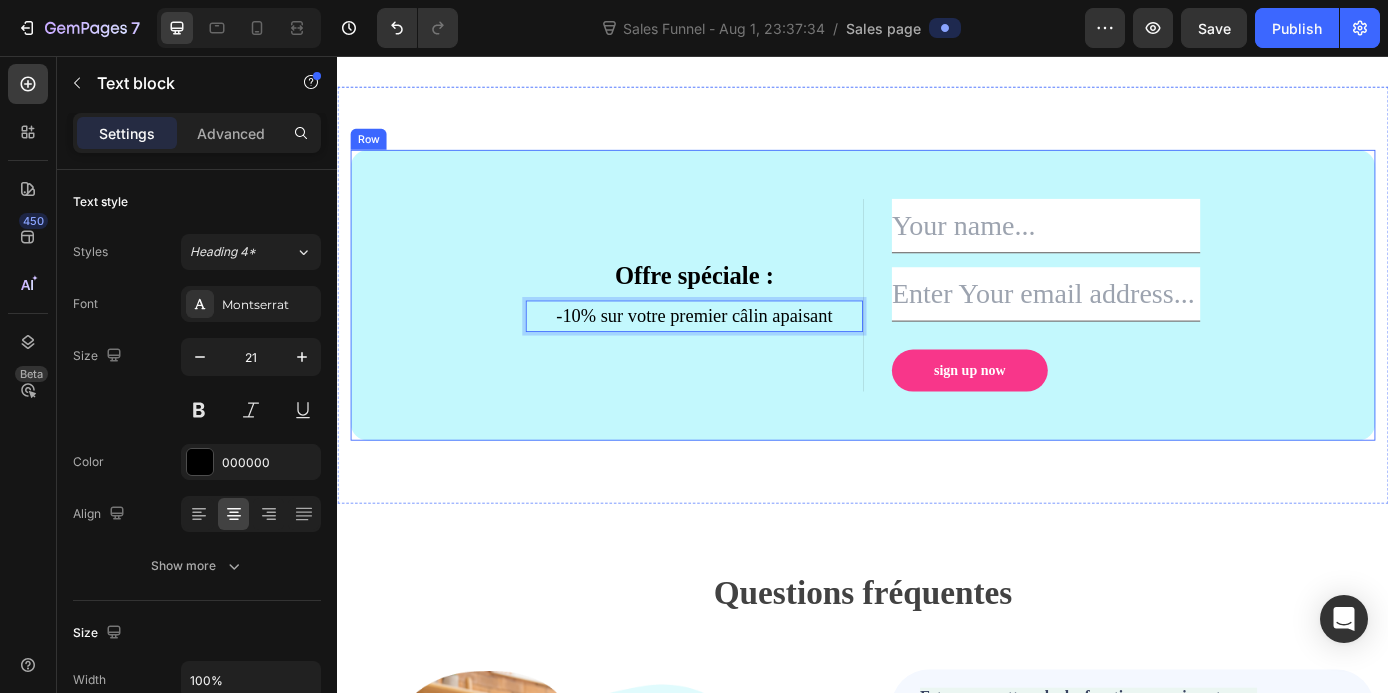 scroll, scrollTop: 5590, scrollLeft: 0, axis: vertical 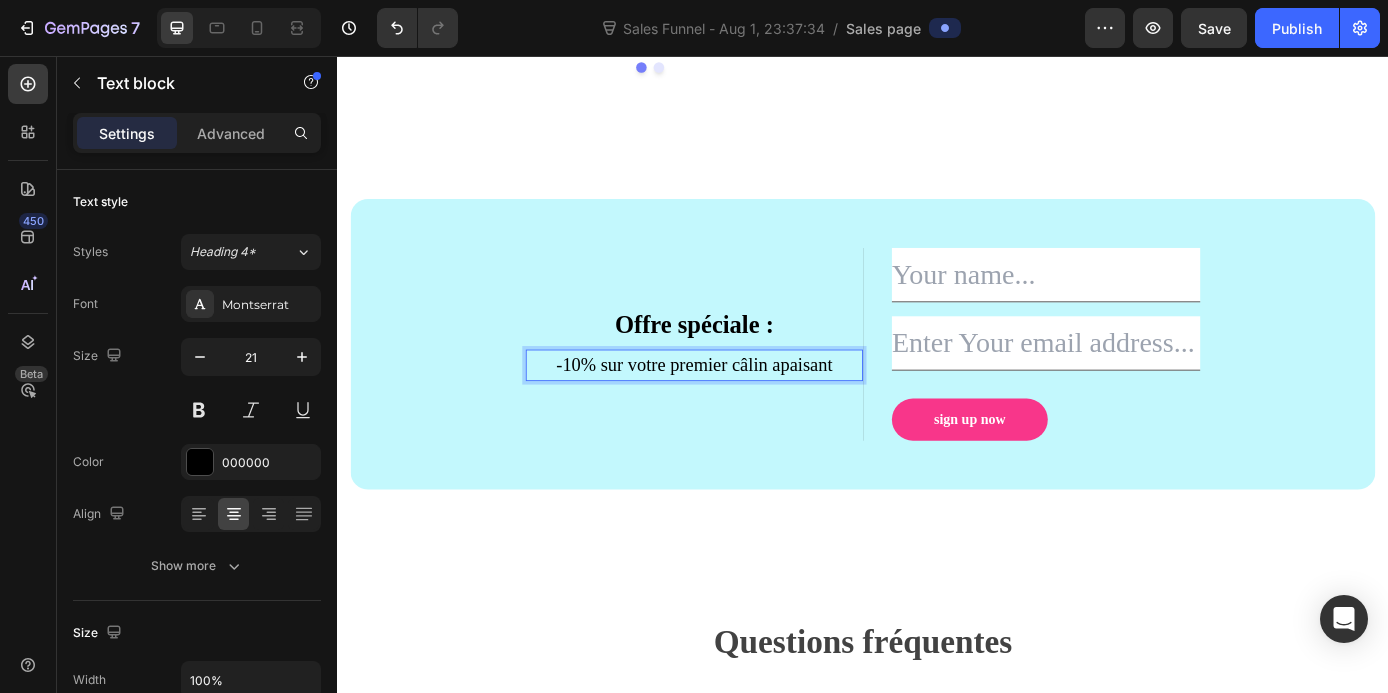 click on "-10% sur votre premier câlin apaisant" at bounding box center (744, 409) 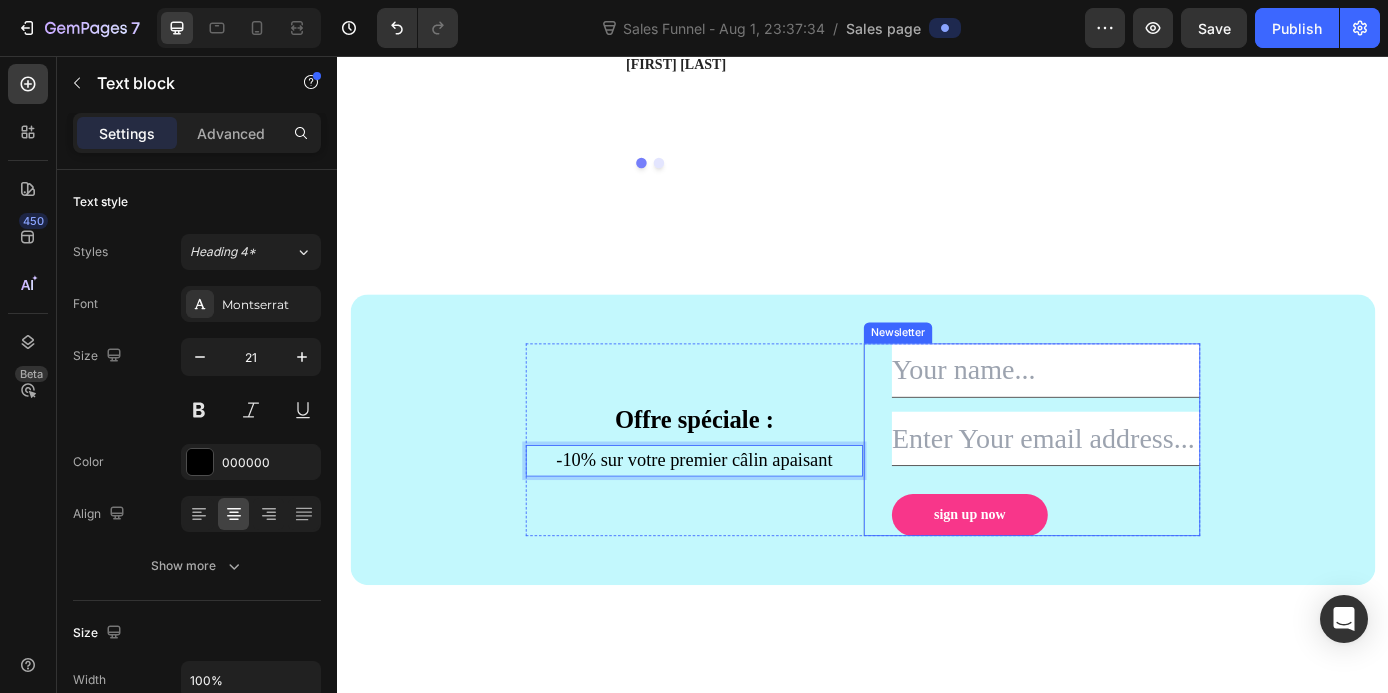 scroll, scrollTop: 5408, scrollLeft: 0, axis: vertical 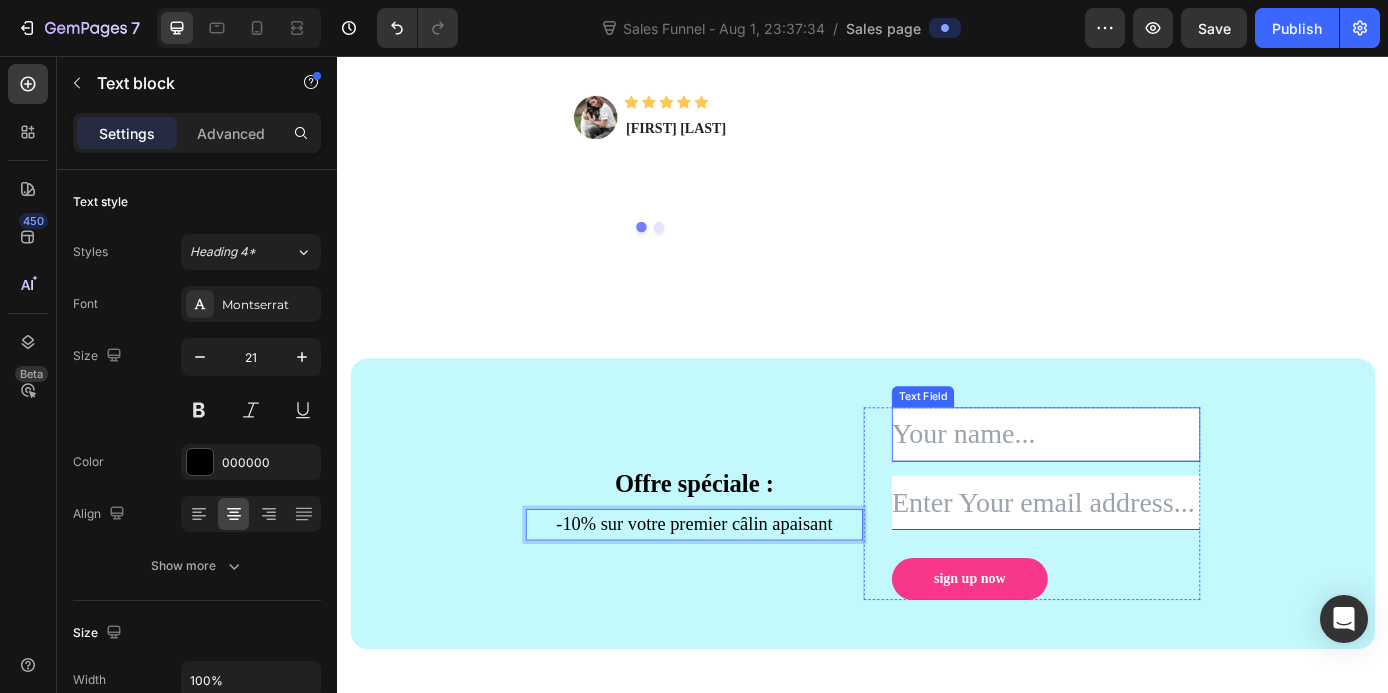 click on "Text Field" at bounding box center [1005, 445] 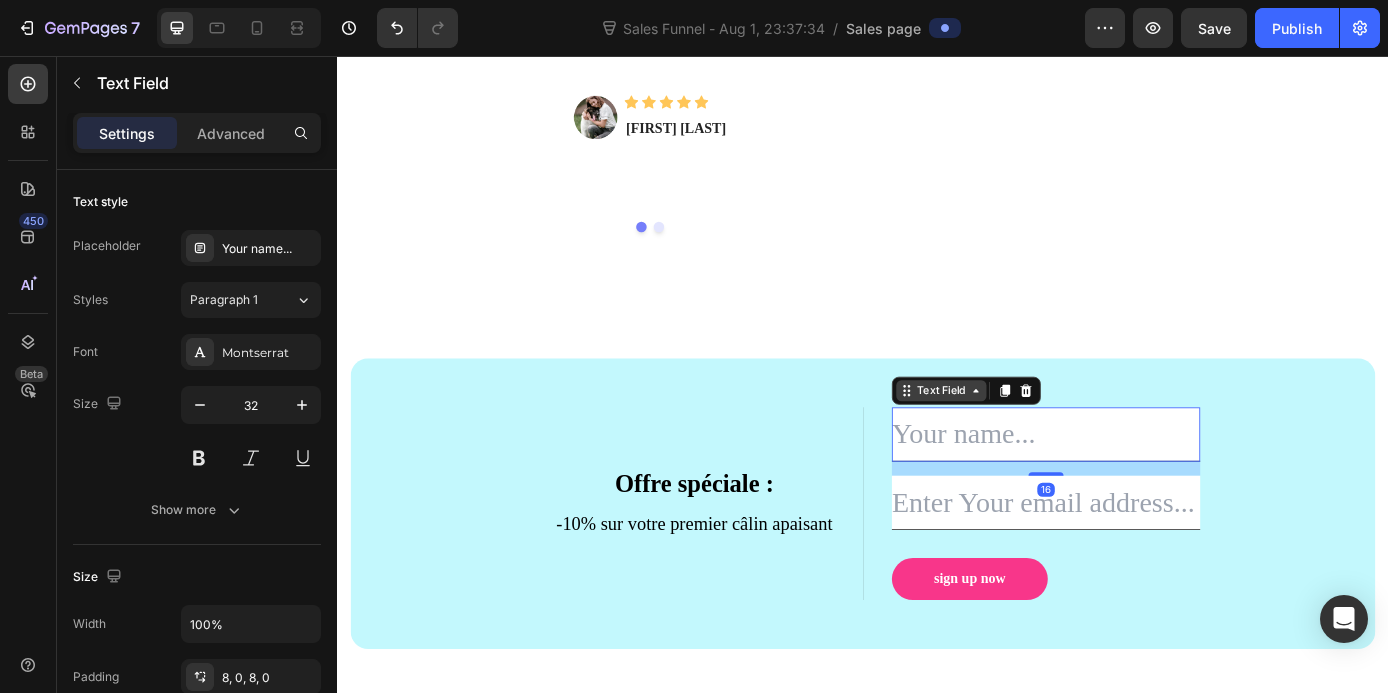 click on "Text Field" at bounding box center [1026, 438] 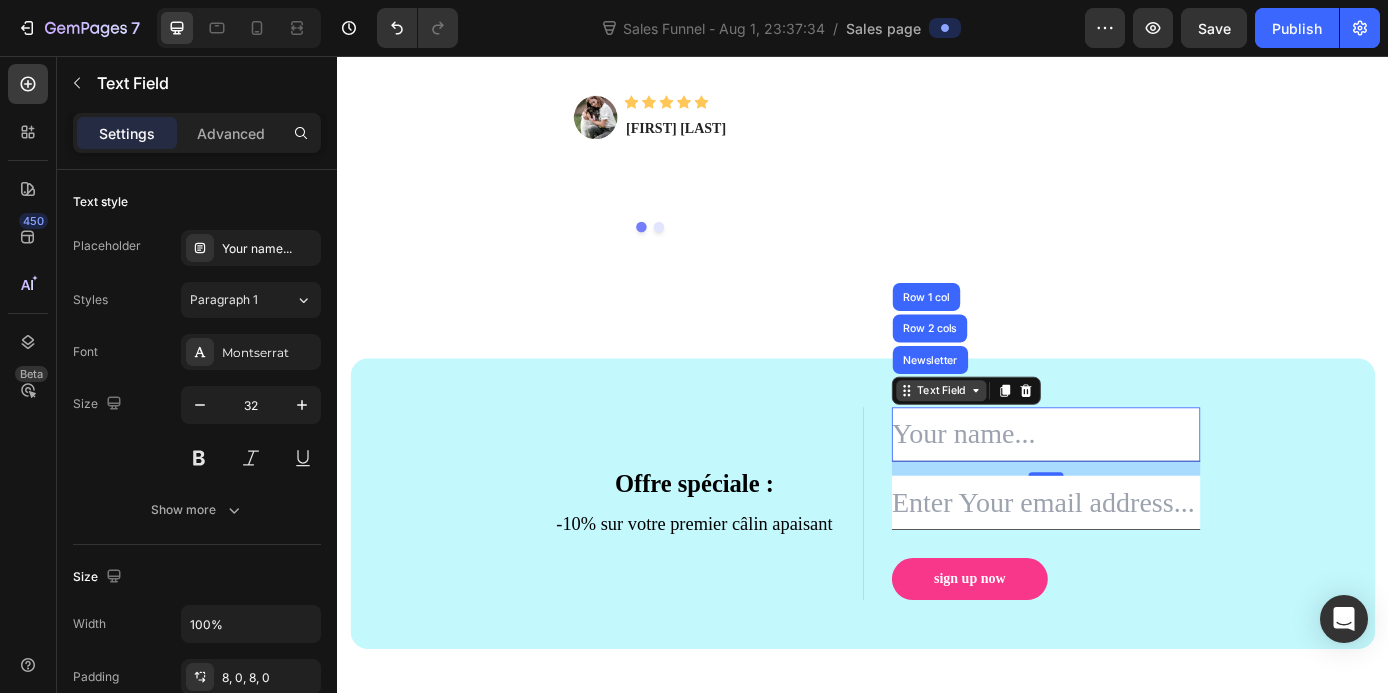 click on "Text Field" at bounding box center (1026, 438) 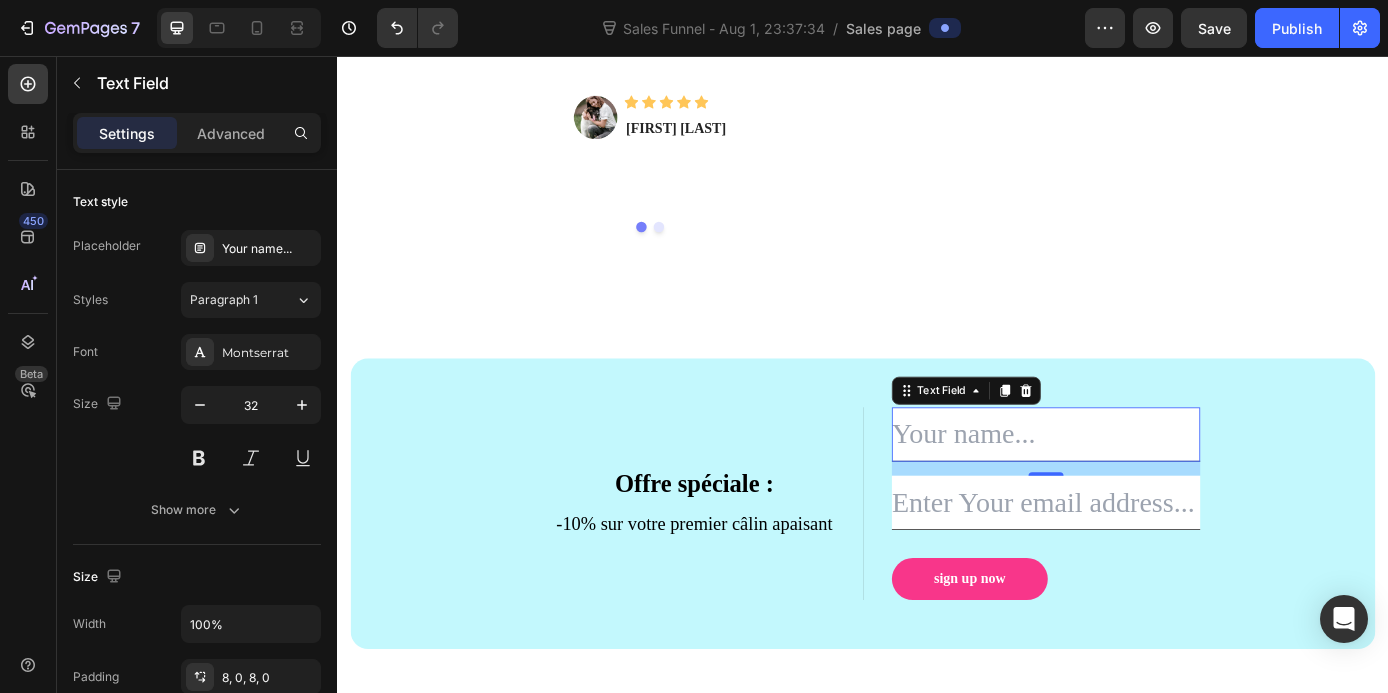click at bounding box center [1146, 488] 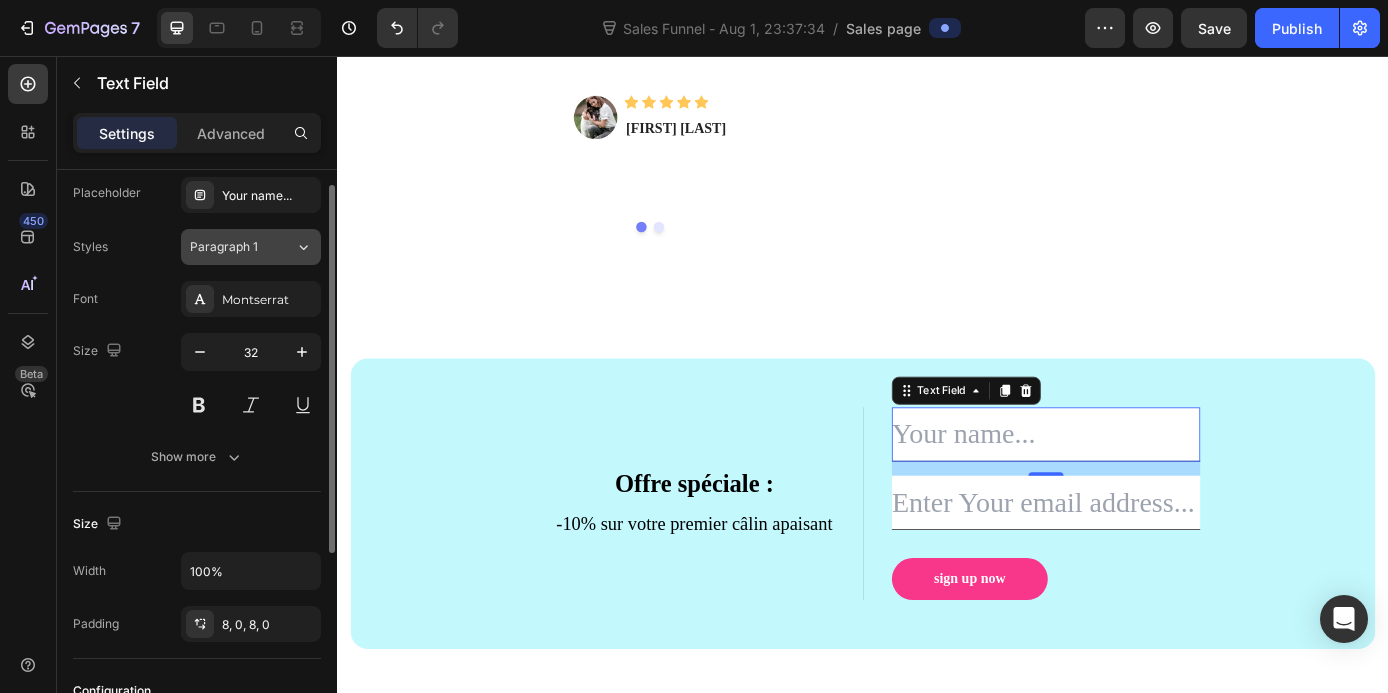 scroll, scrollTop: 0, scrollLeft: 0, axis: both 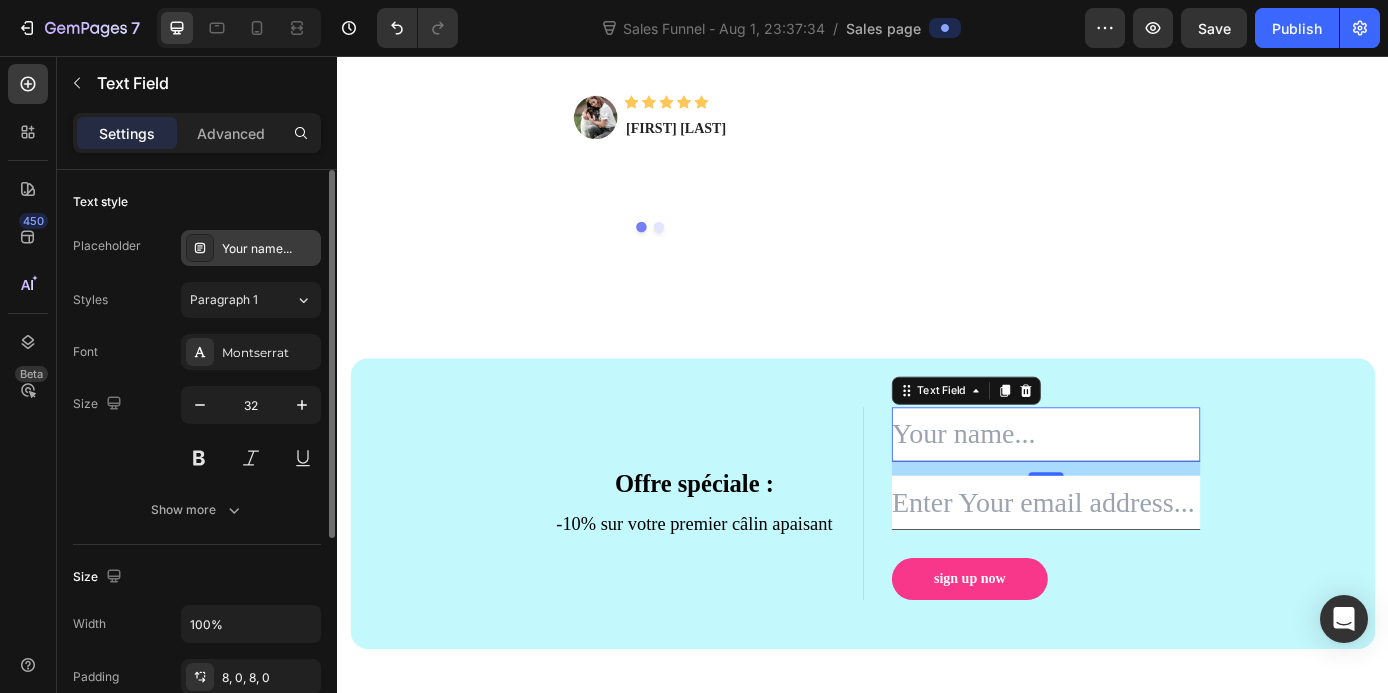 click on "Your name..." at bounding box center (251, 248) 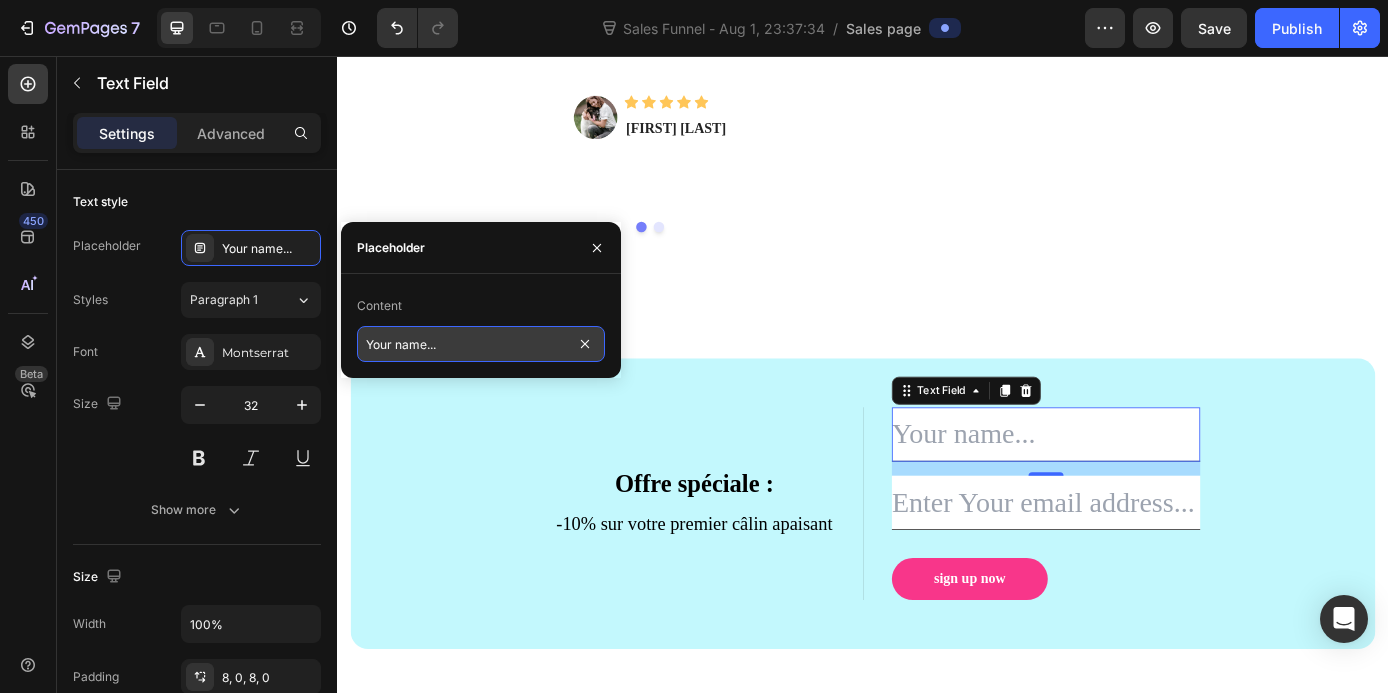 click on "Your name..." at bounding box center [481, 344] 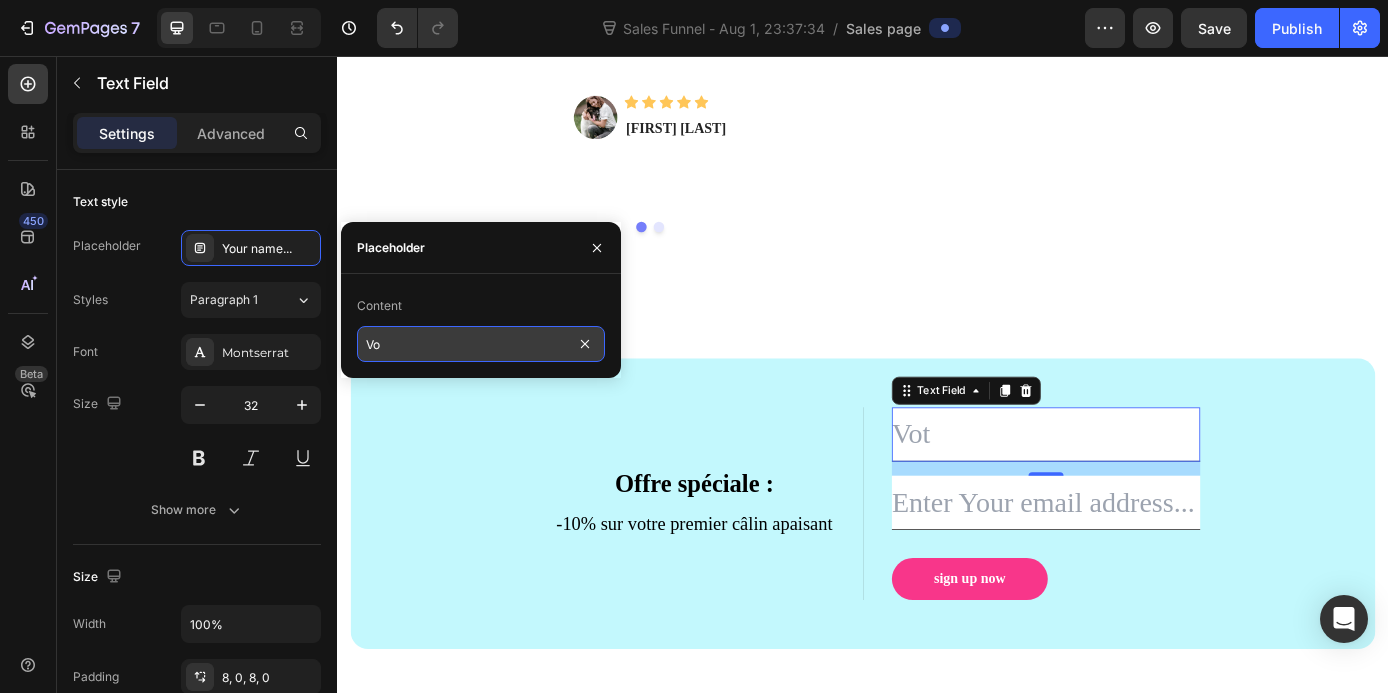type on "V" 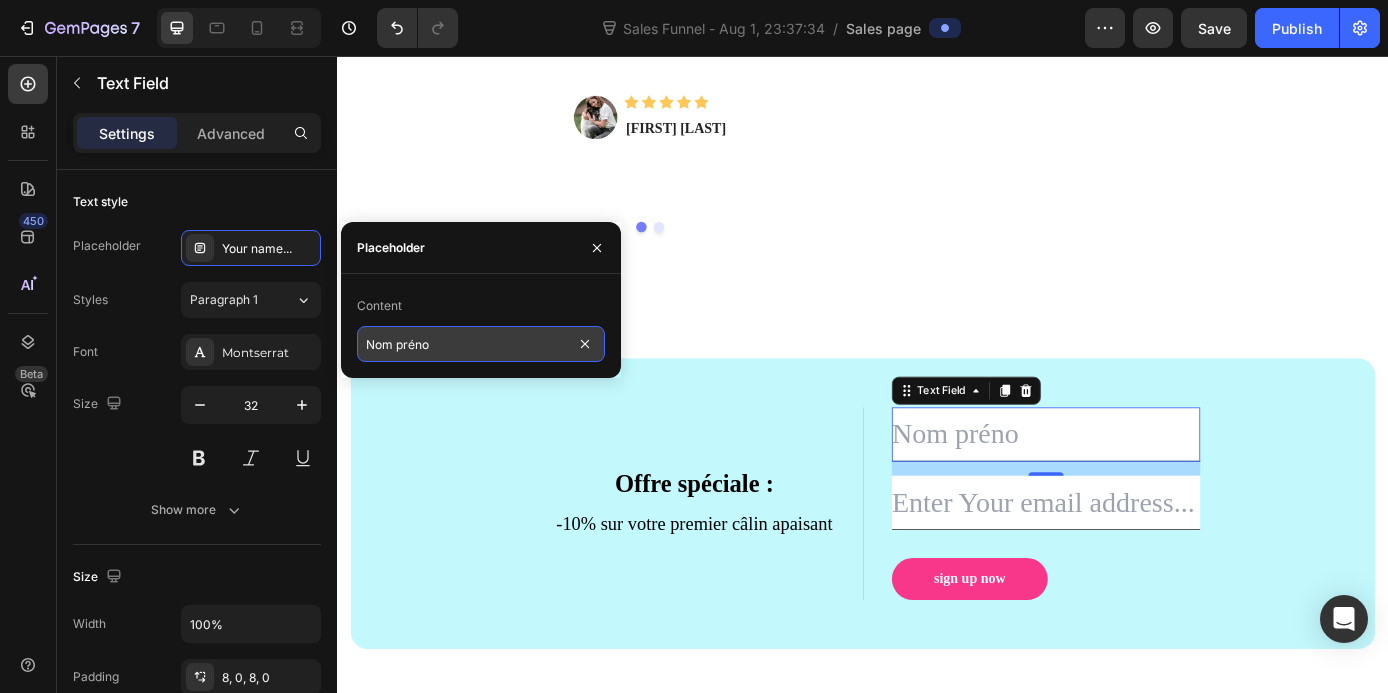 type on "[LAST] [LAST]" 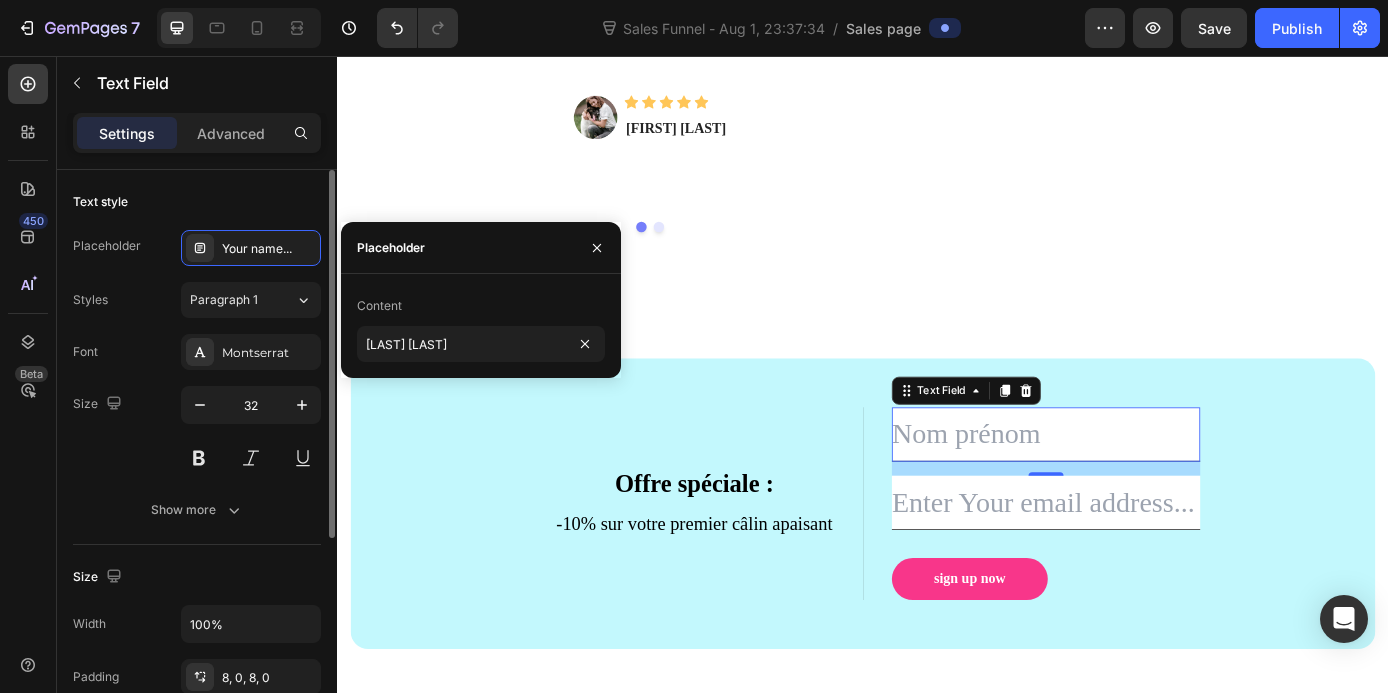click on "Size 32" at bounding box center (197, 431) 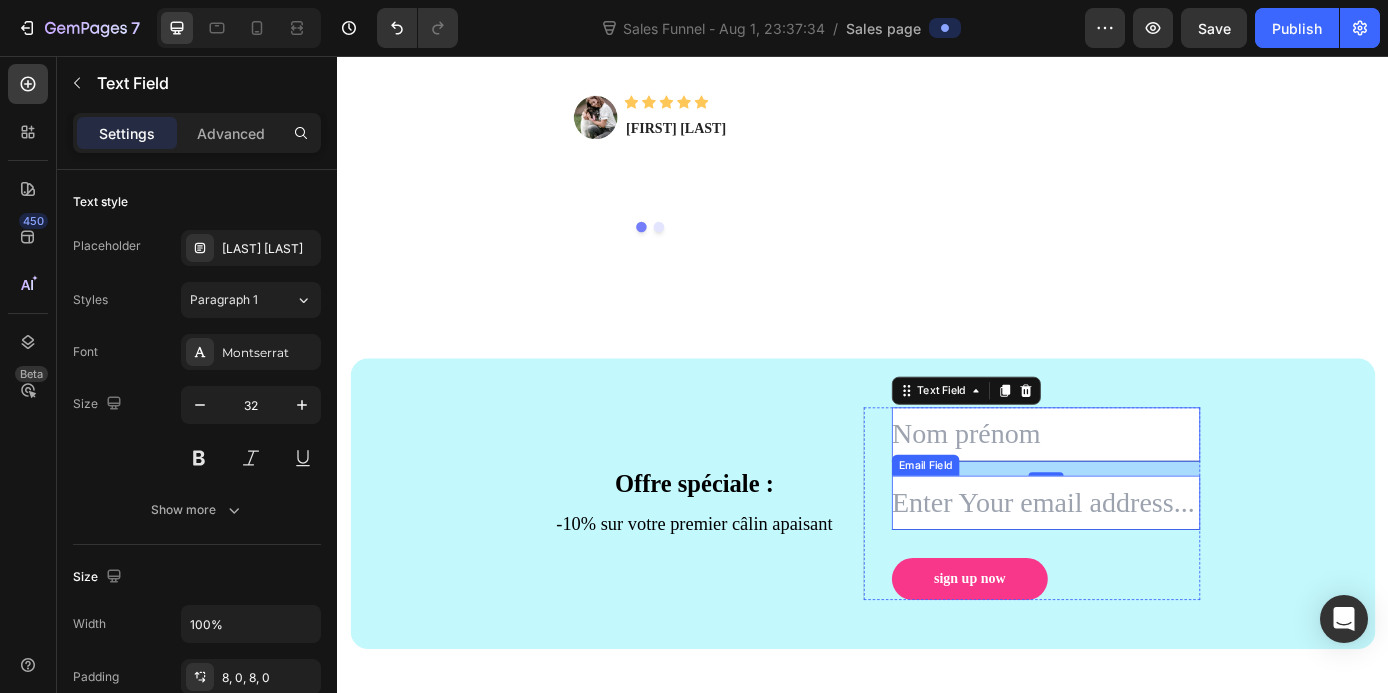 click at bounding box center (1146, 566) 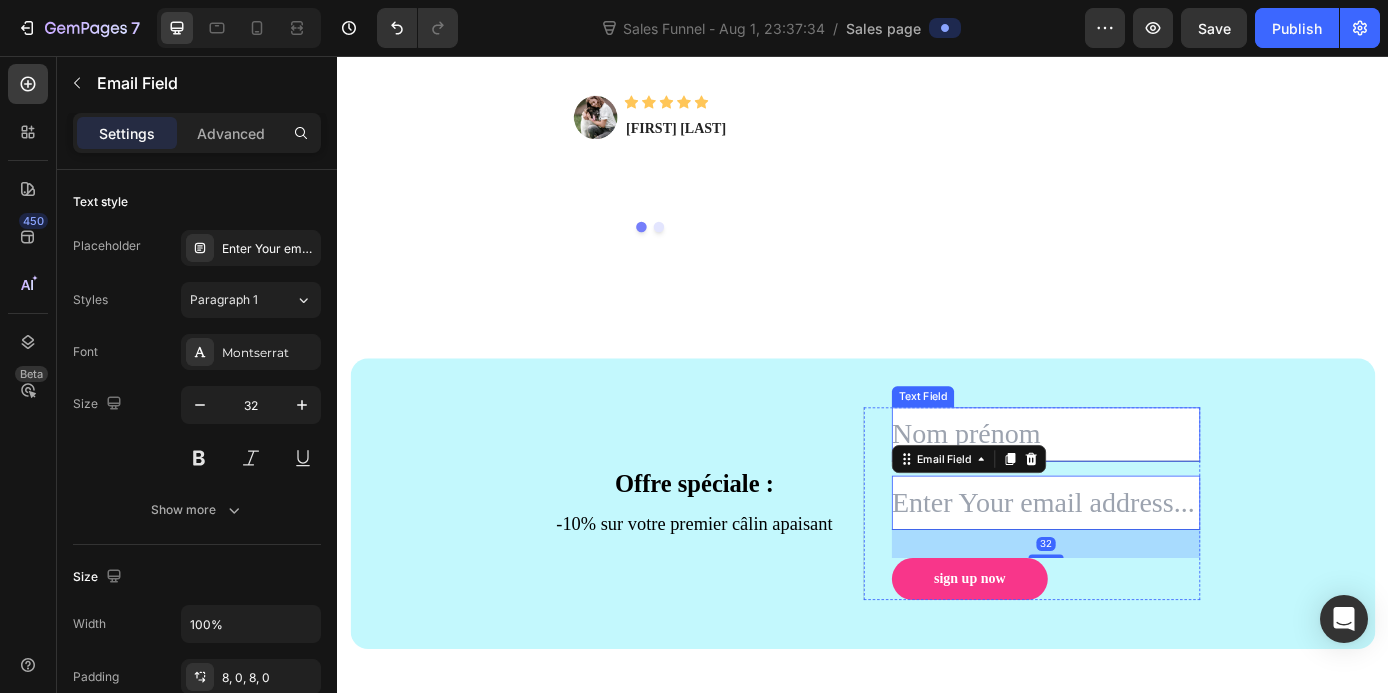 click at bounding box center [1146, 488] 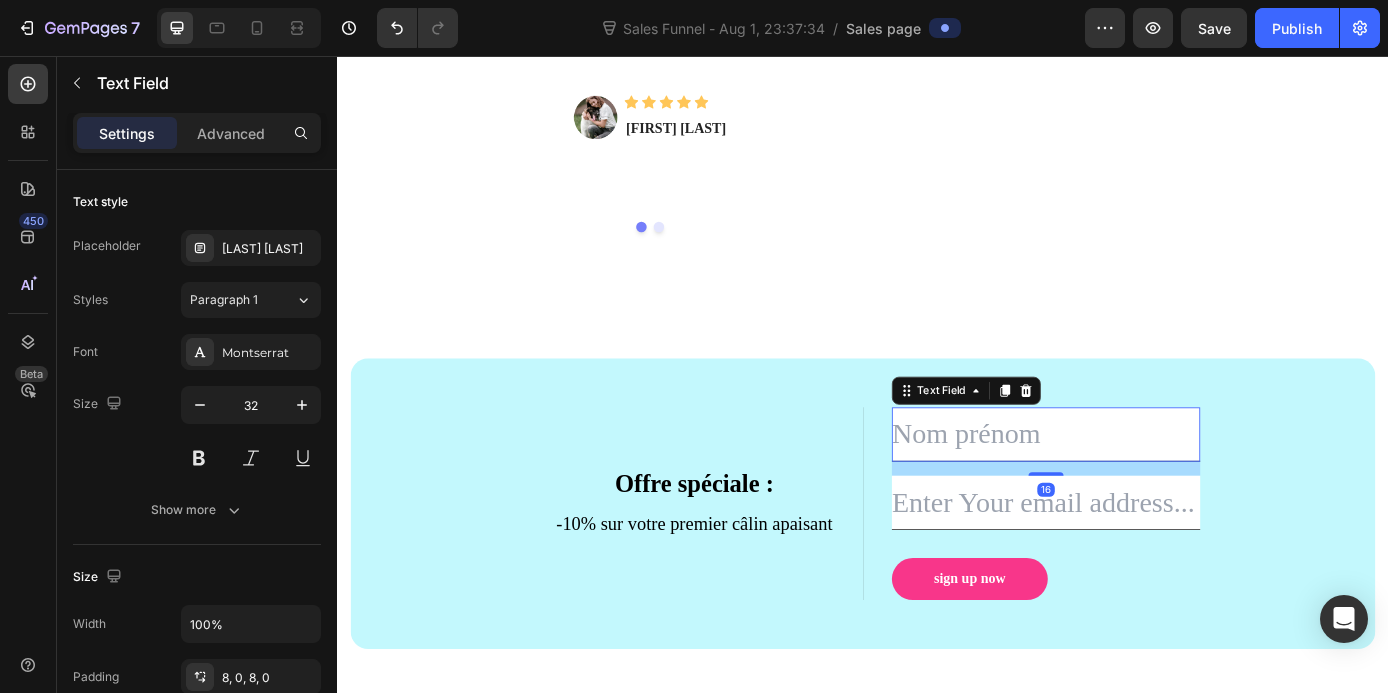 click at bounding box center (1146, 488) 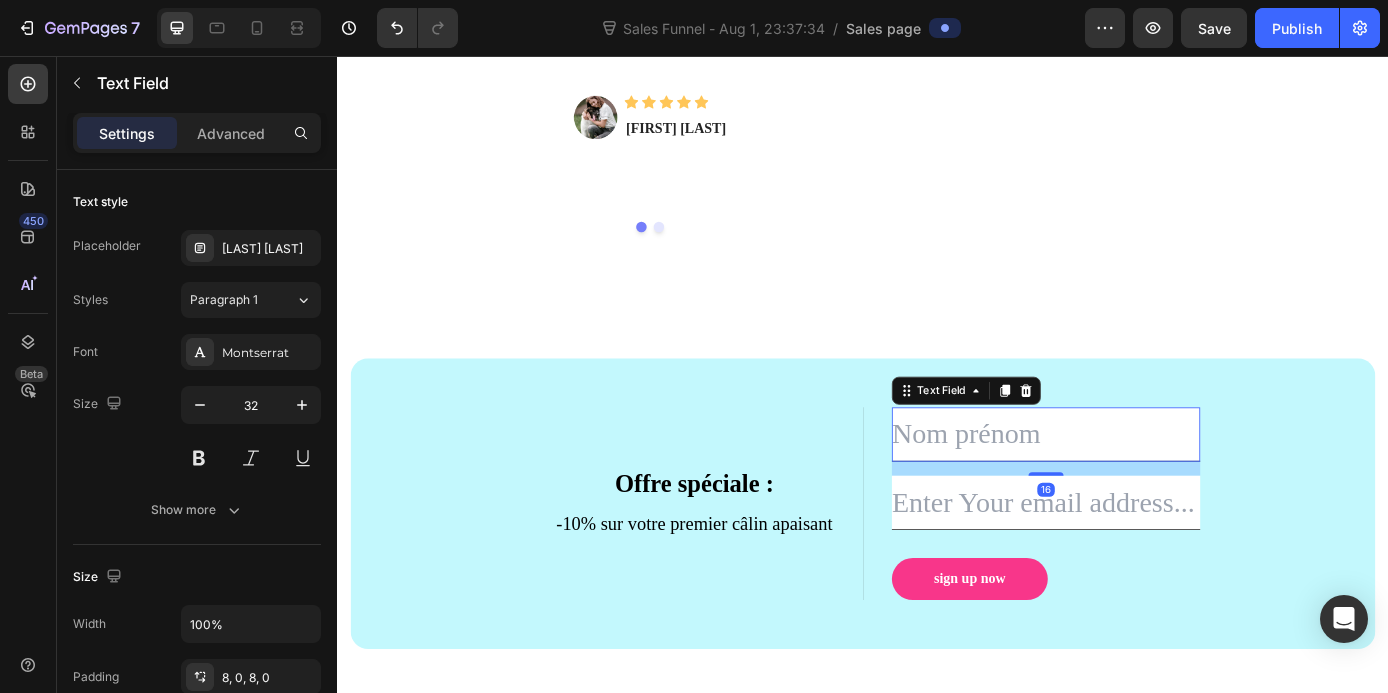 click at bounding box center [1146, 488] 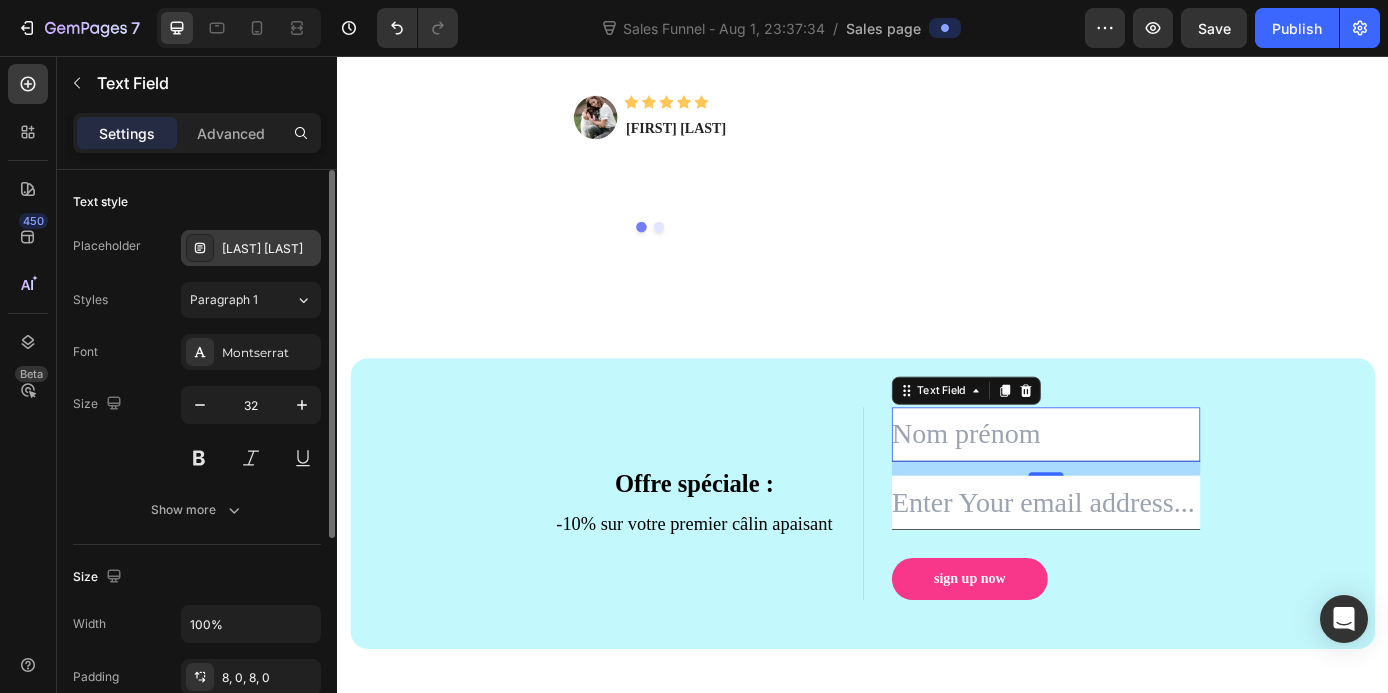 click on "[LAST] [LAST]" at bounding box center [269, 249] 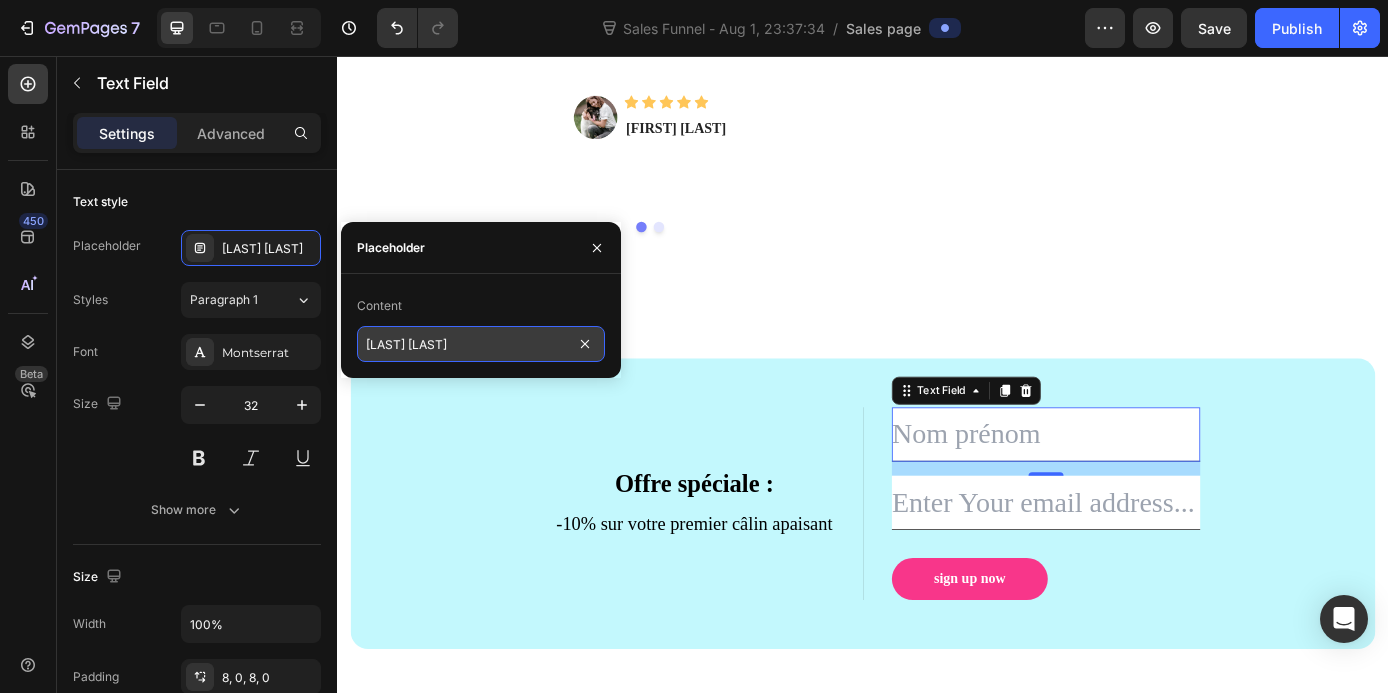 click on "[LAST] [LAST]" at bounding box center [481, 344] 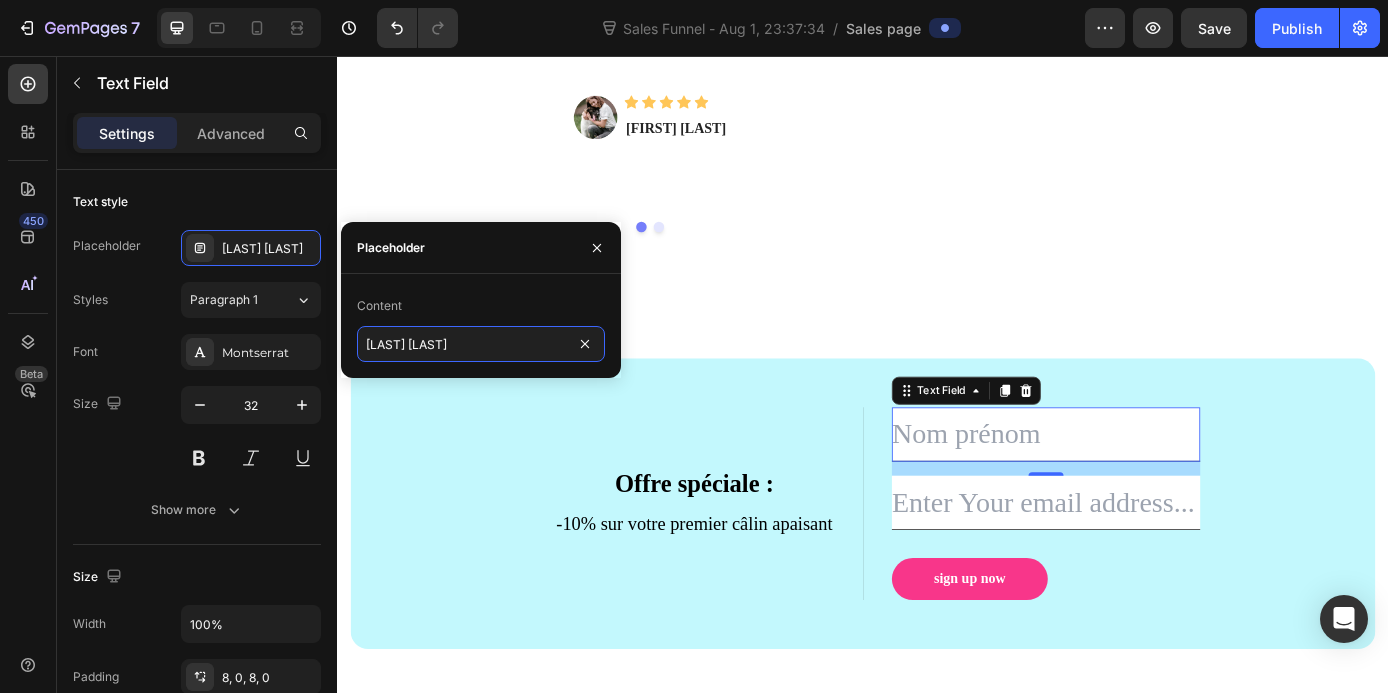 drag, startPoint x: 453, startPoint y: 349, endPoint x: 354, endPoint y: 348, distance: 99.00505 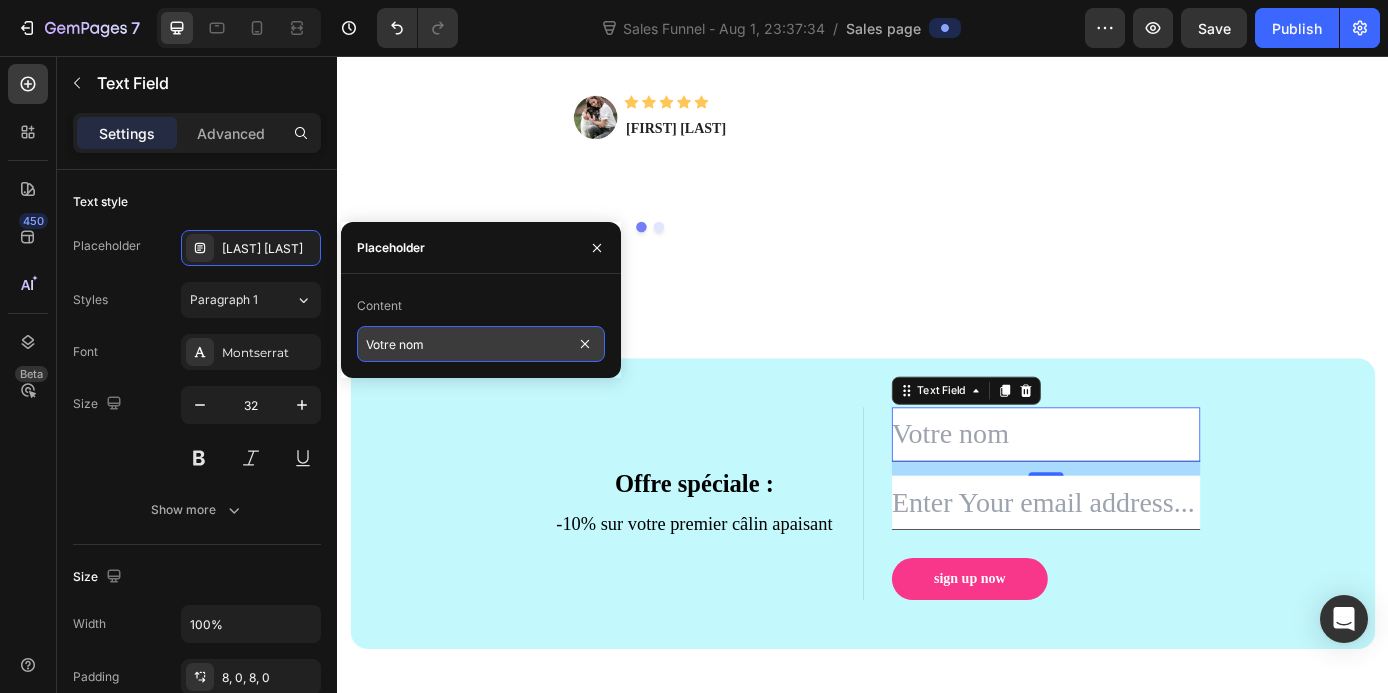 drag, startPoint x: 406, startPoint y: 345, endPoint x: 362, endPoint y: 345, distance: 44 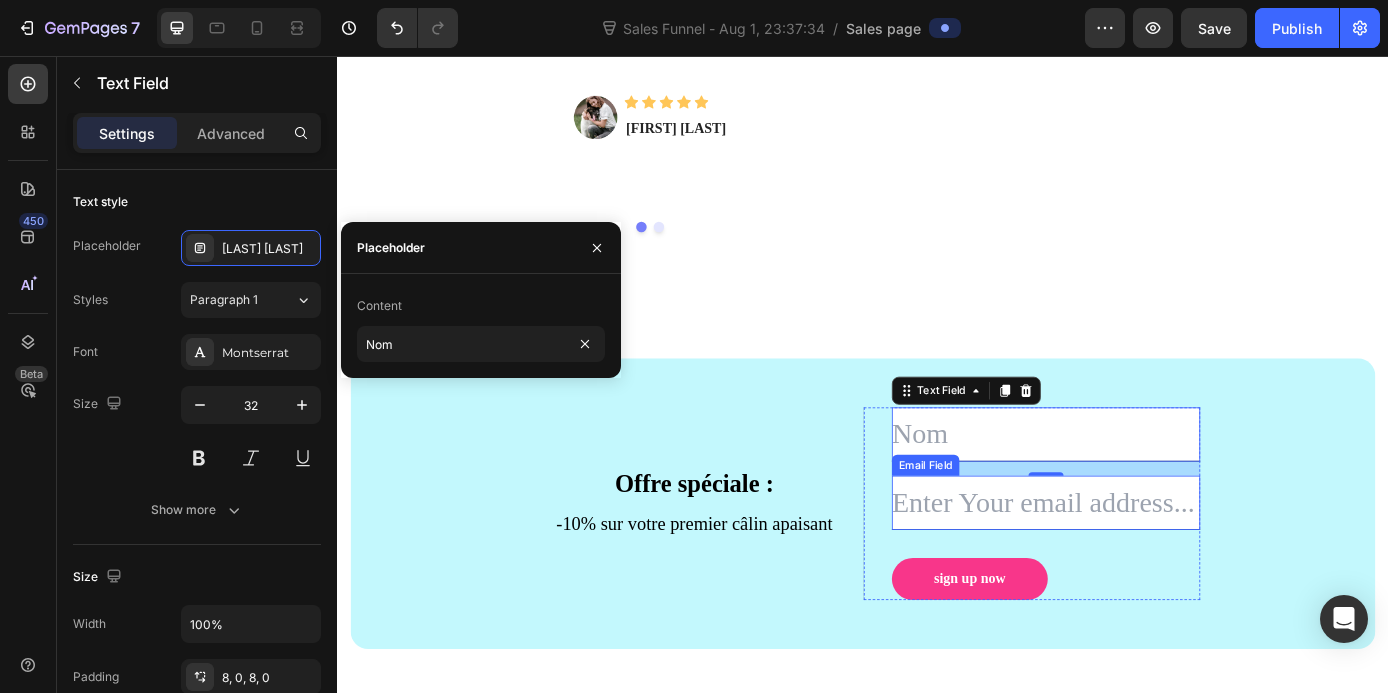 click at bounding box center [1146, 566] 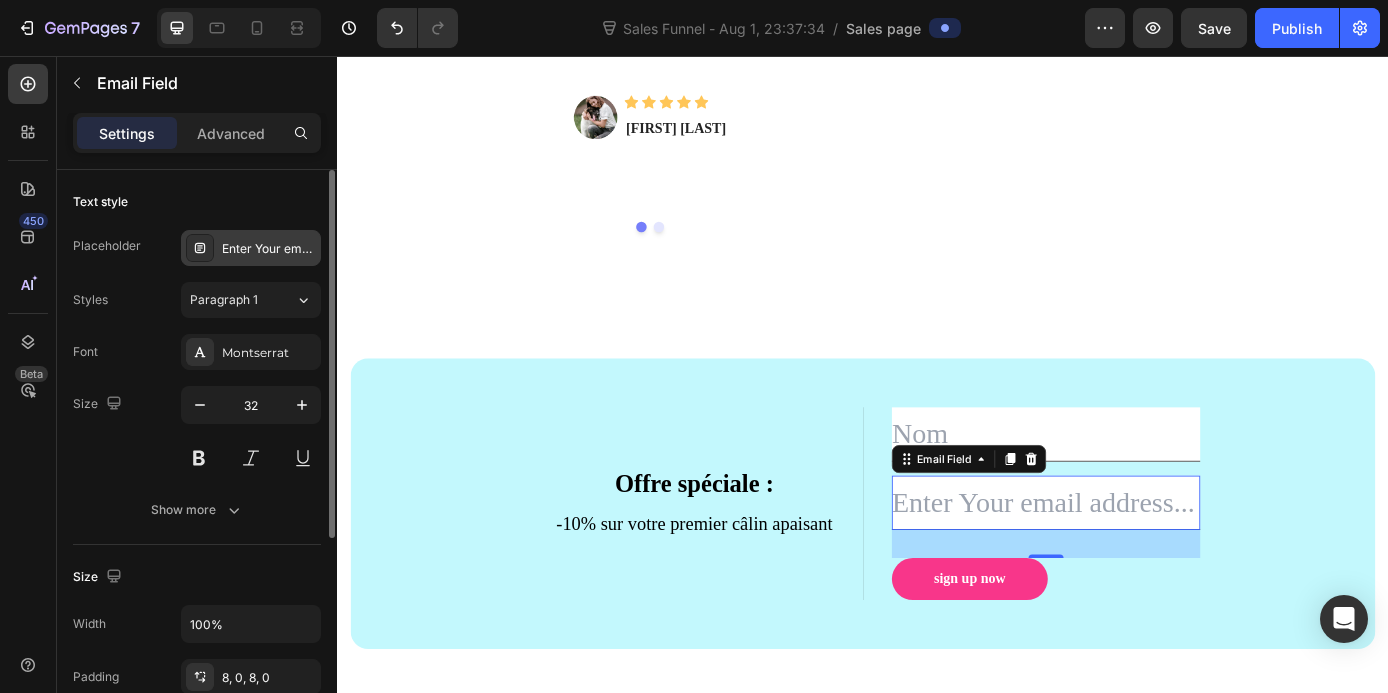 click on "Enter Your email address..." at bounding box center [269, 249] 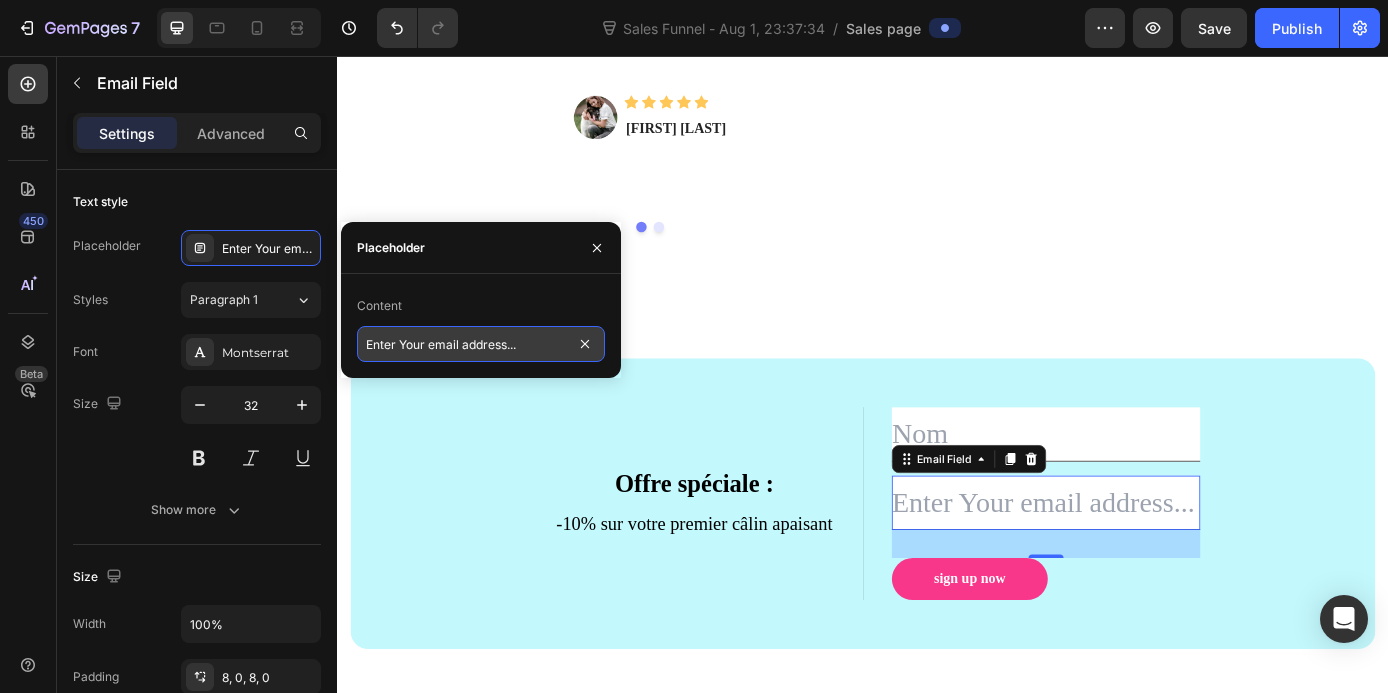 click on "Enter Your email address..." at bounding box center [481, 344] 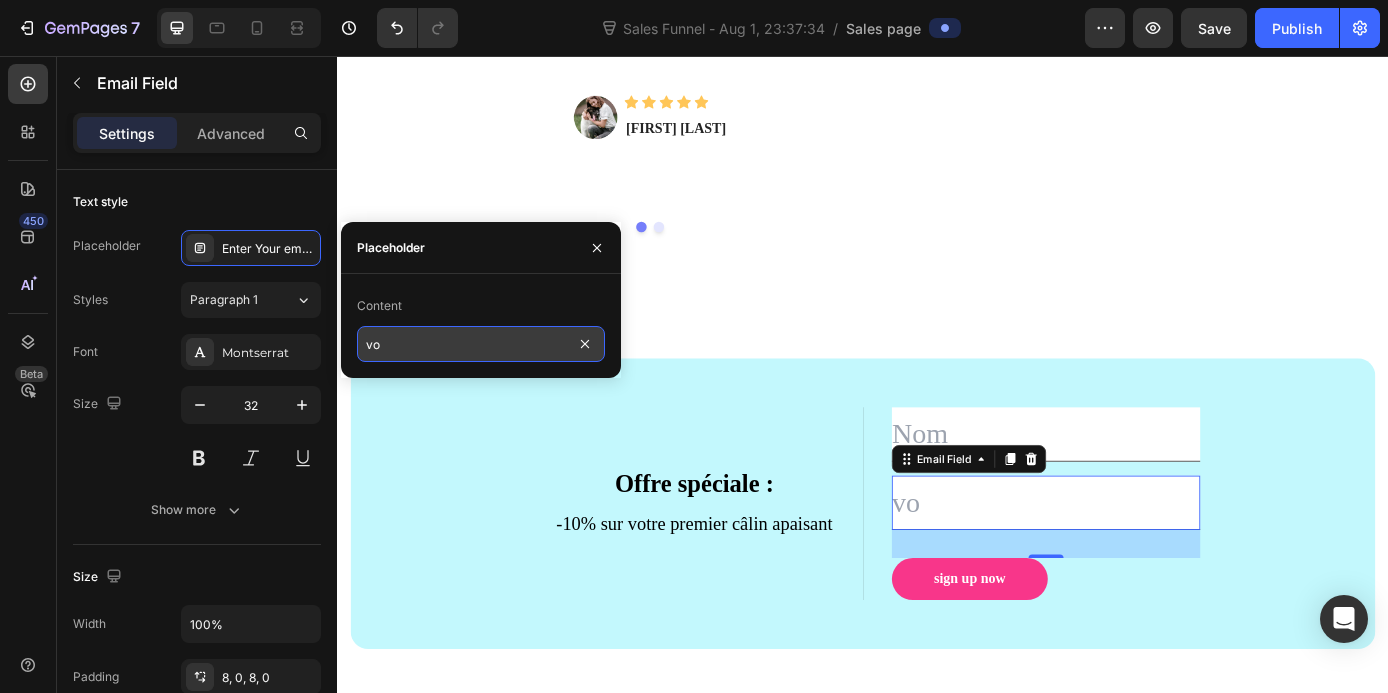 type on "v" 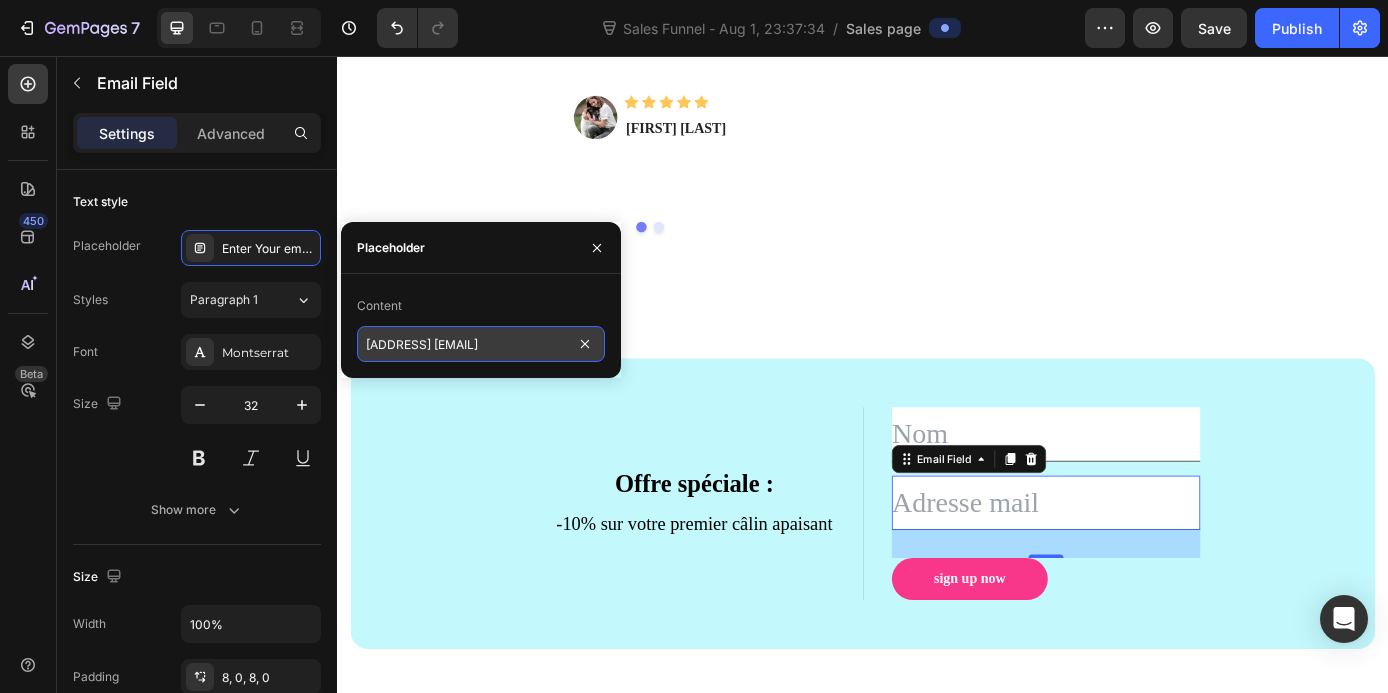 click on "[ADDRESS] [EMAIL]" at bounding box center [481, 344] 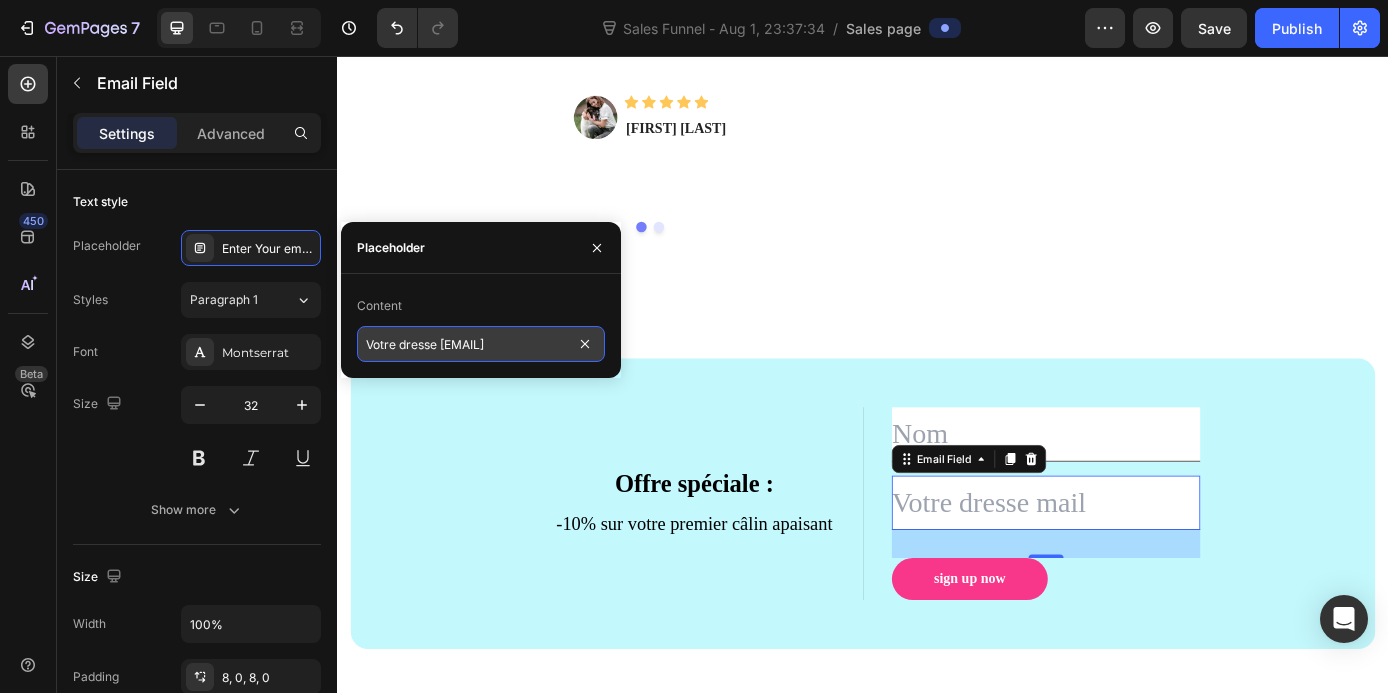 type on "Votre adresse mail" 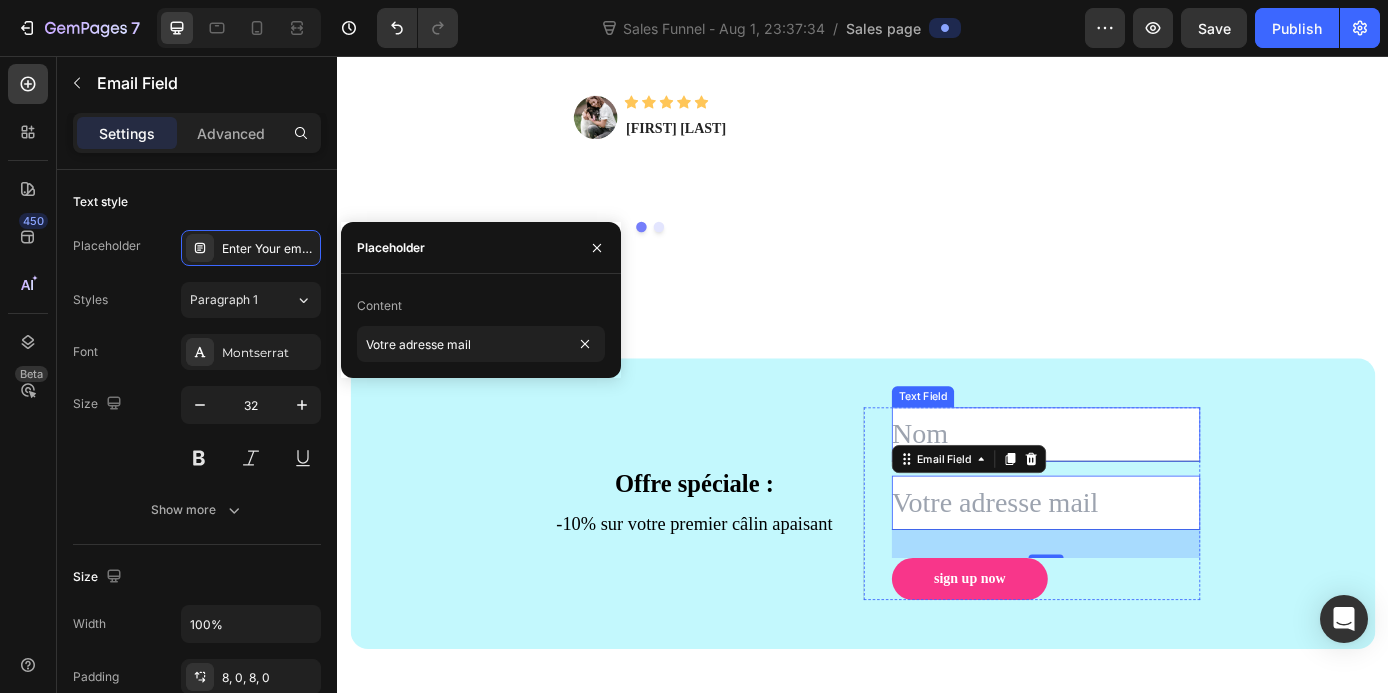 click at bounding box center (1146, 488) 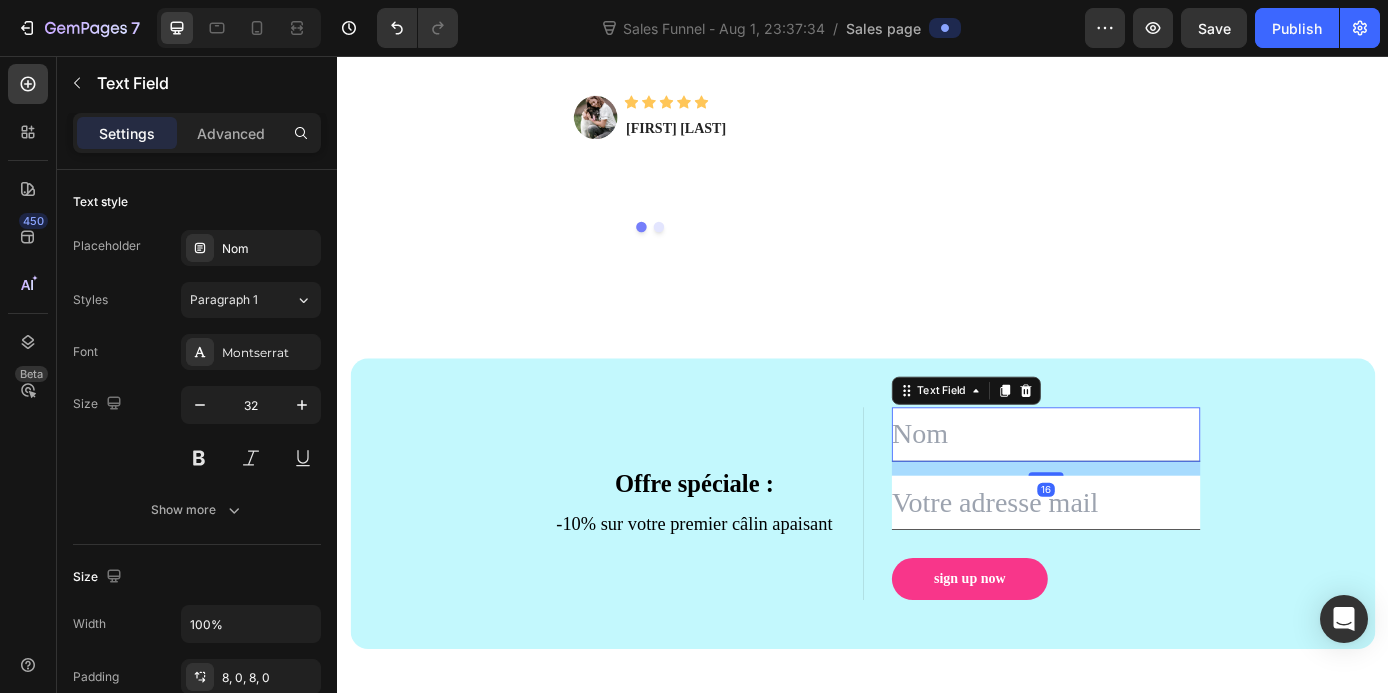 click at bounding box center (1146, 488) 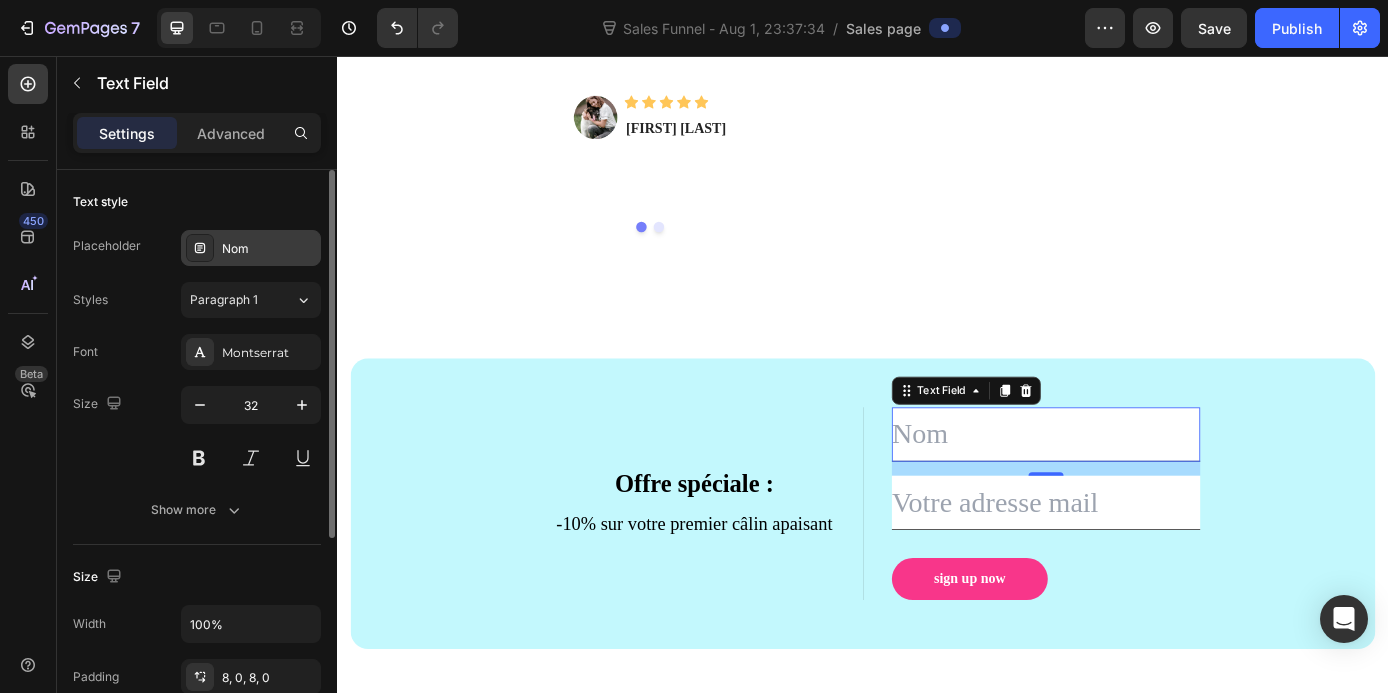 click on "Nom" at bounding box center (269, 249) 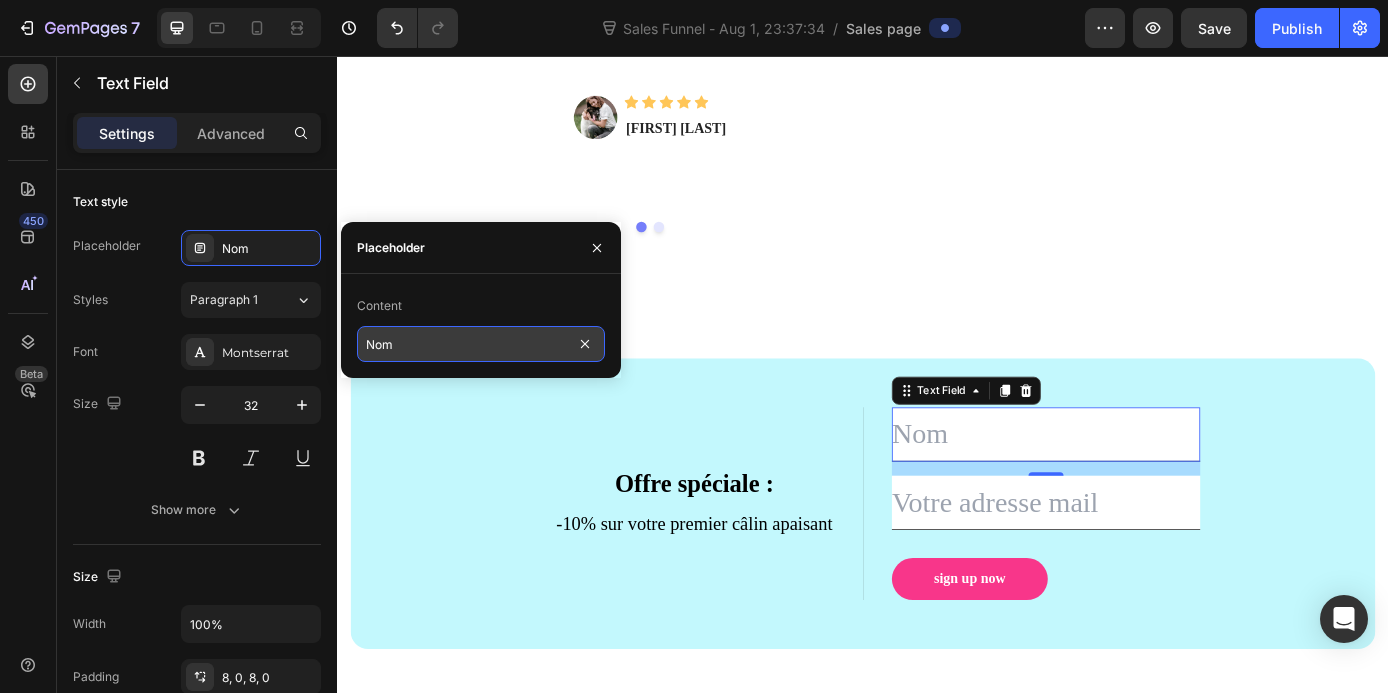 click on "Nom" at bounding box center [481, 344] 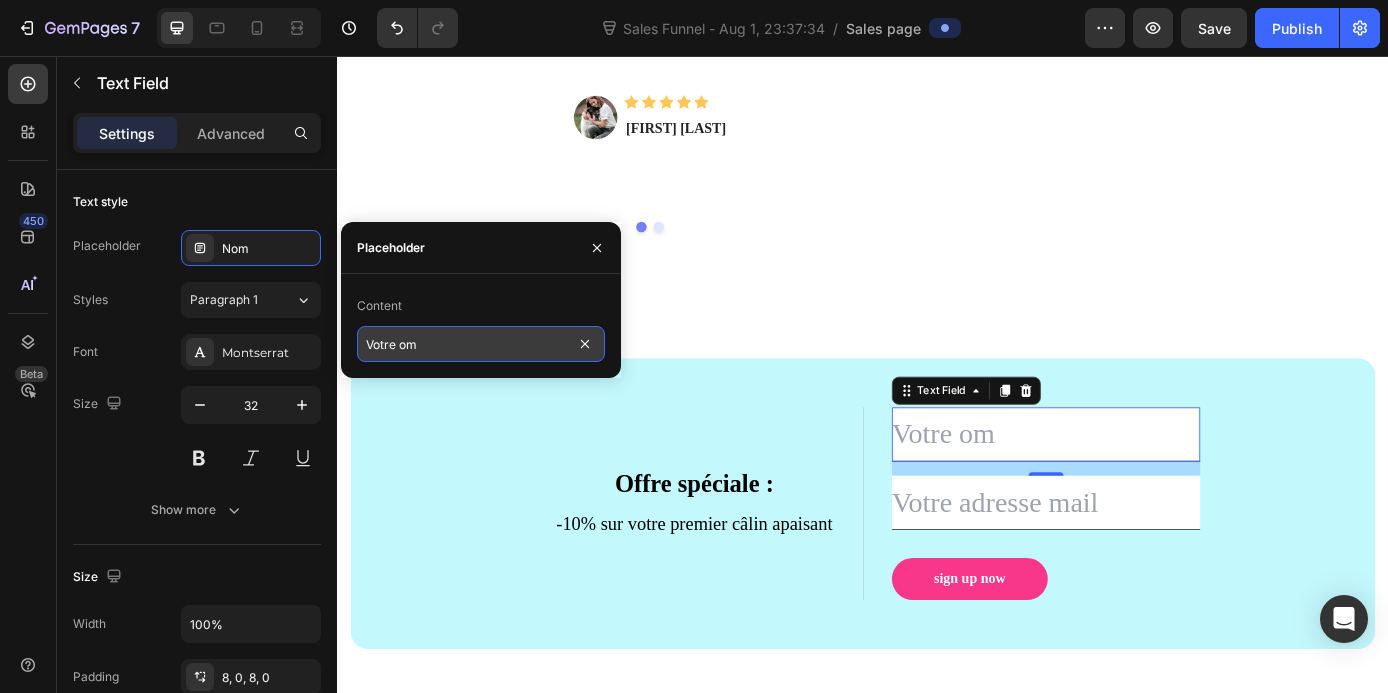 type on "Votre nom" 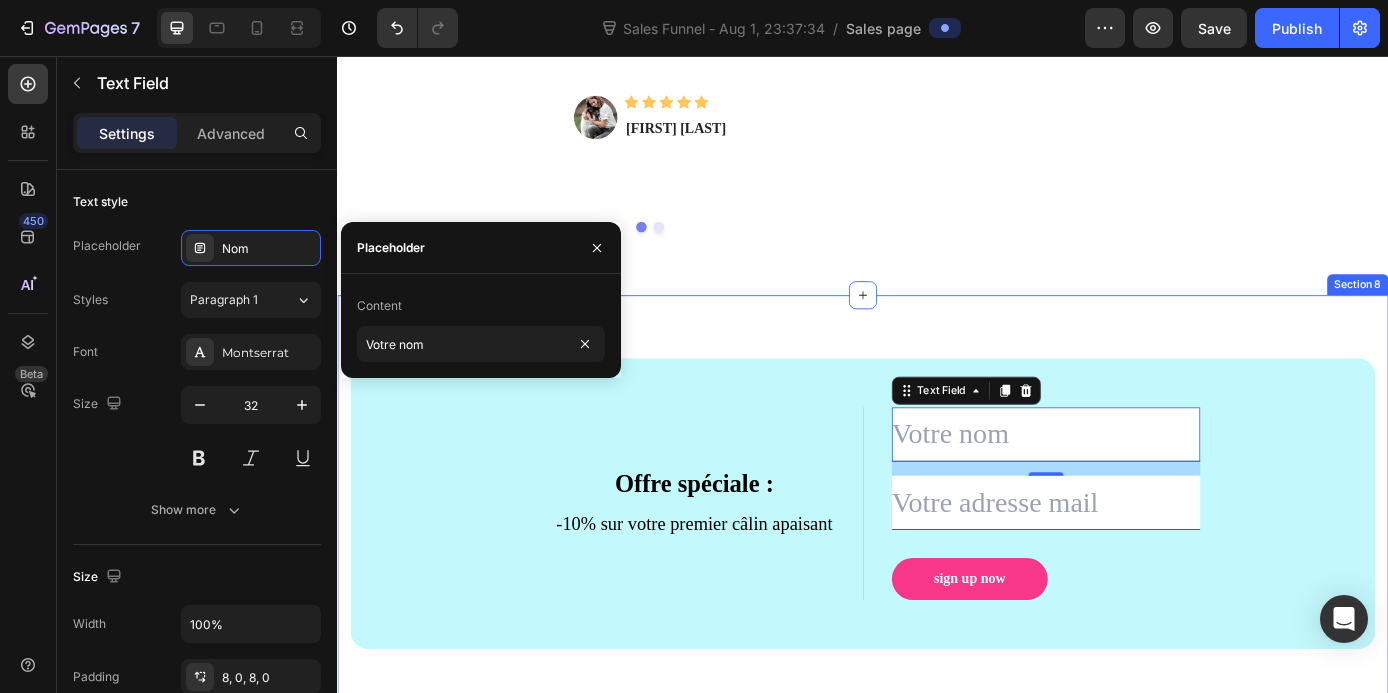 click on "Offre spéciale :  Text block -10% sur votre premier câlin apaisant  Text block Text Field   16 Email Field sign up now Submit Button Newsletter Text Field Email Field sign up now Submit Button Newsletter Row Row Section 8" at bounding box center (937, 567) 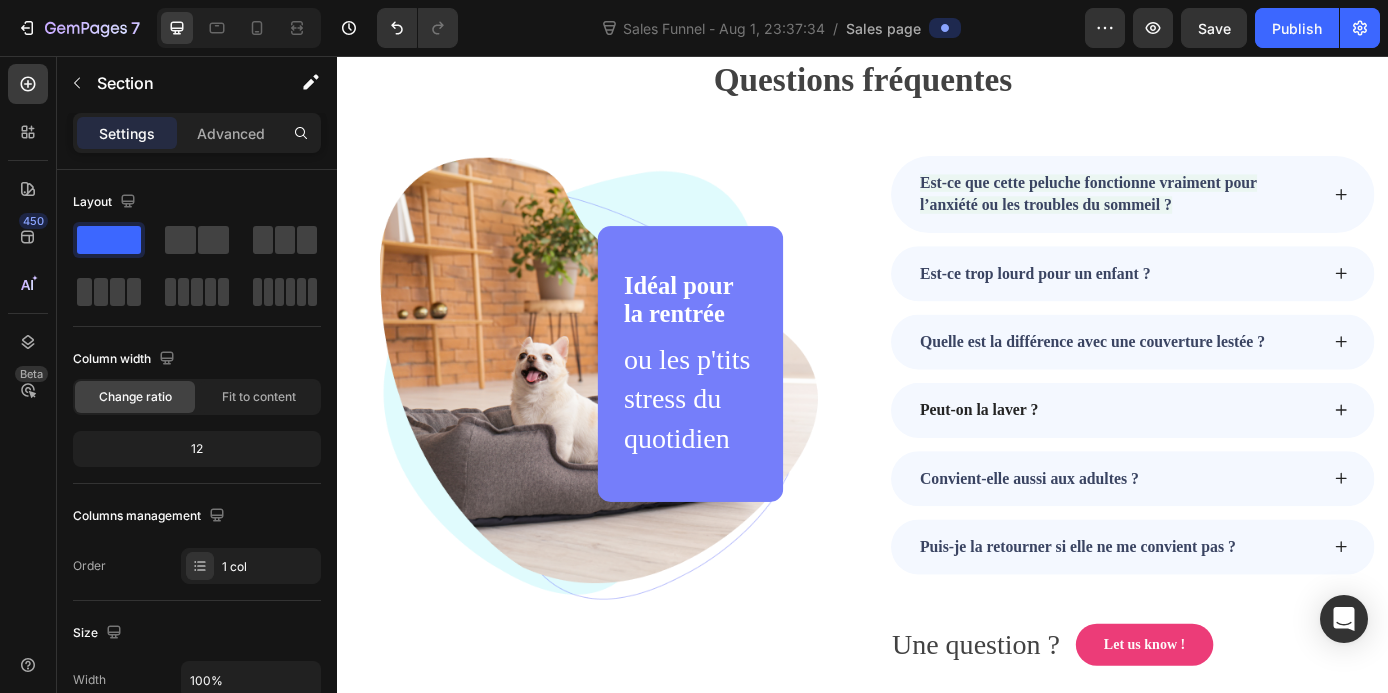 scroll, scrollTop: 6243, scrollLeft: 0, axis: vertical 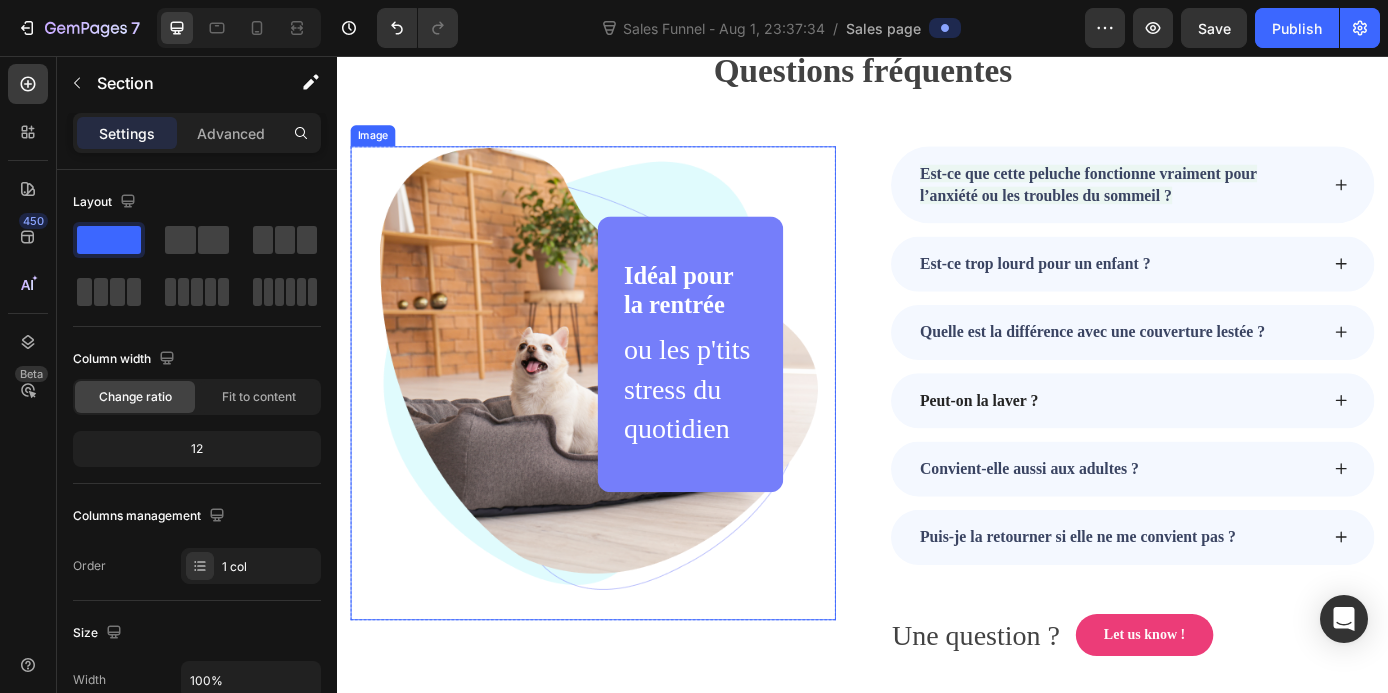 click at bounding box center [629, 429] 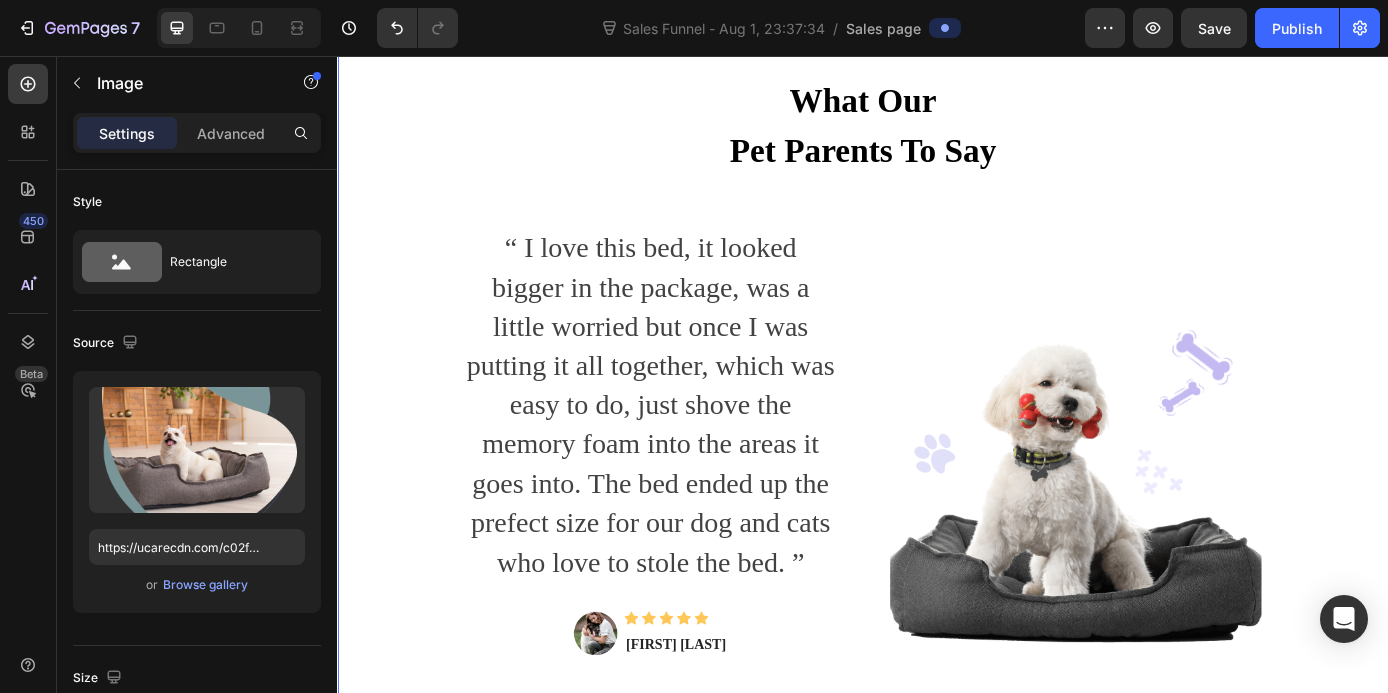 scroll, scrollTop: 4814, scrollLeft: 0, axis: vertical 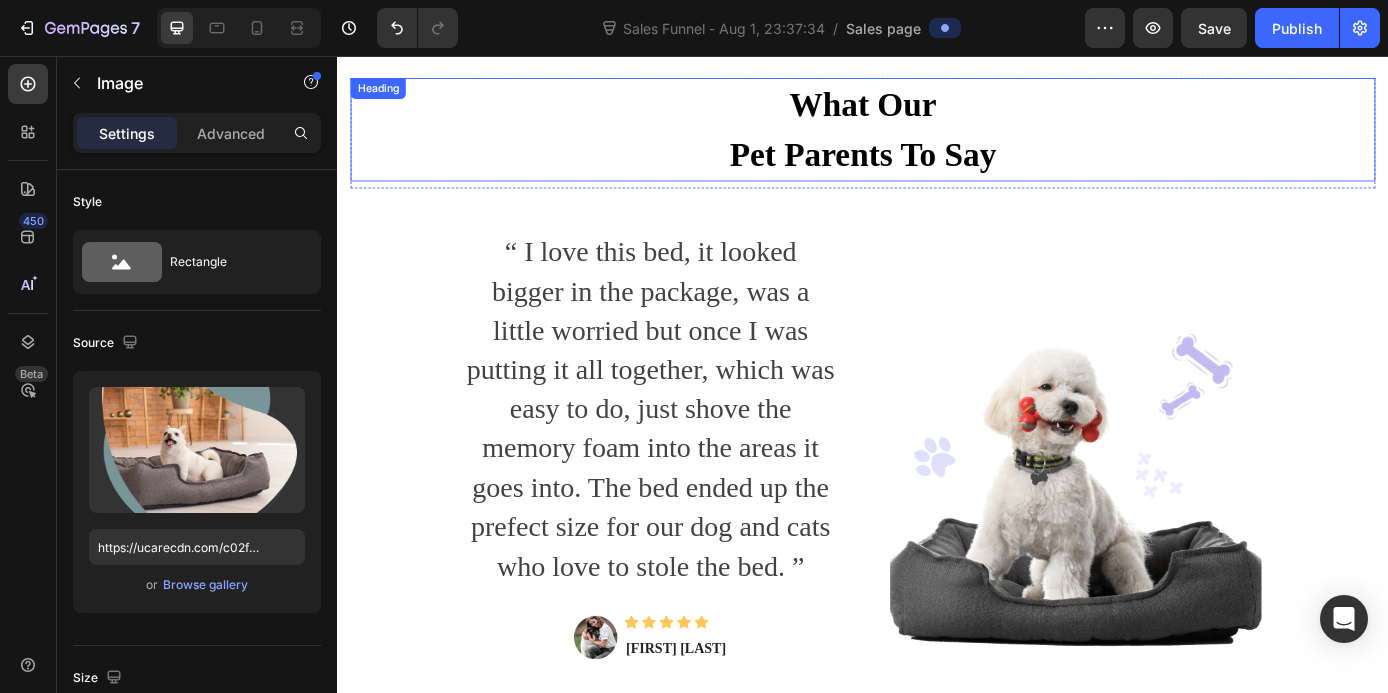 click on "What Our Pet Parents To Say" at bounding box center (937, 140) 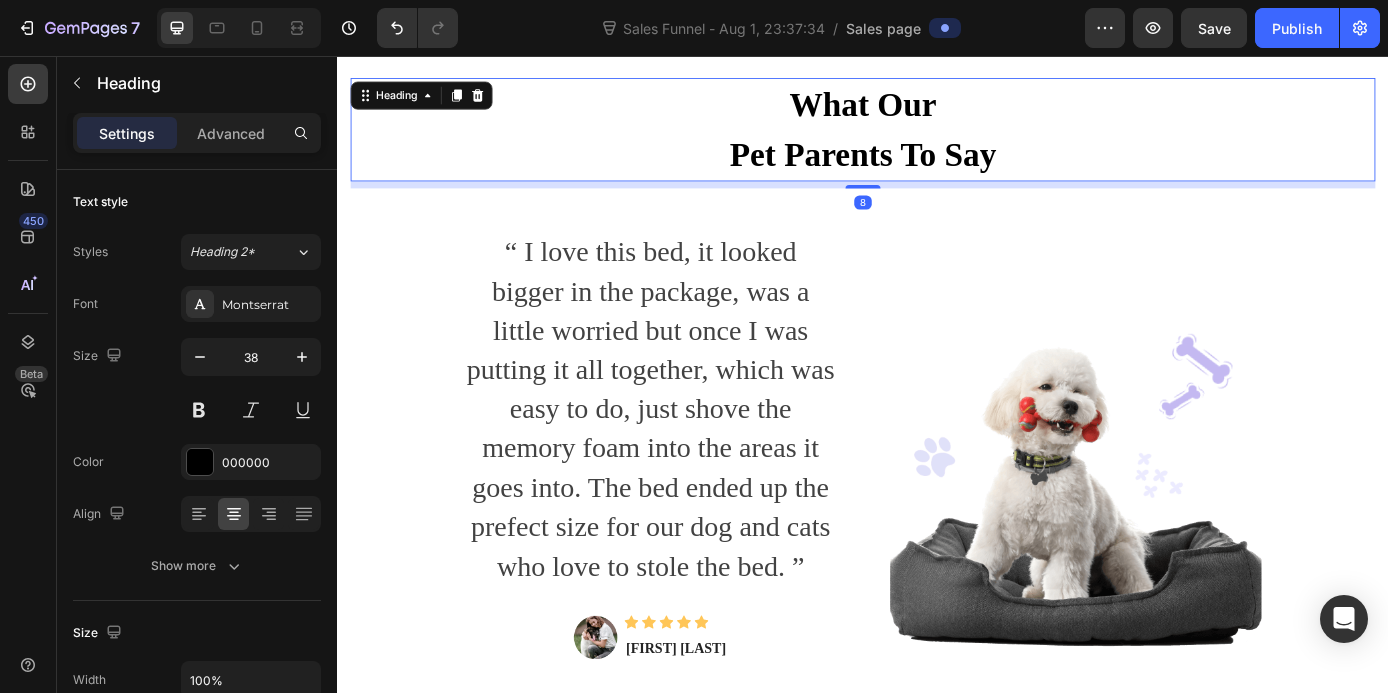 click on "What Our Pet Parents To Say" at bounding box center (937, 140) 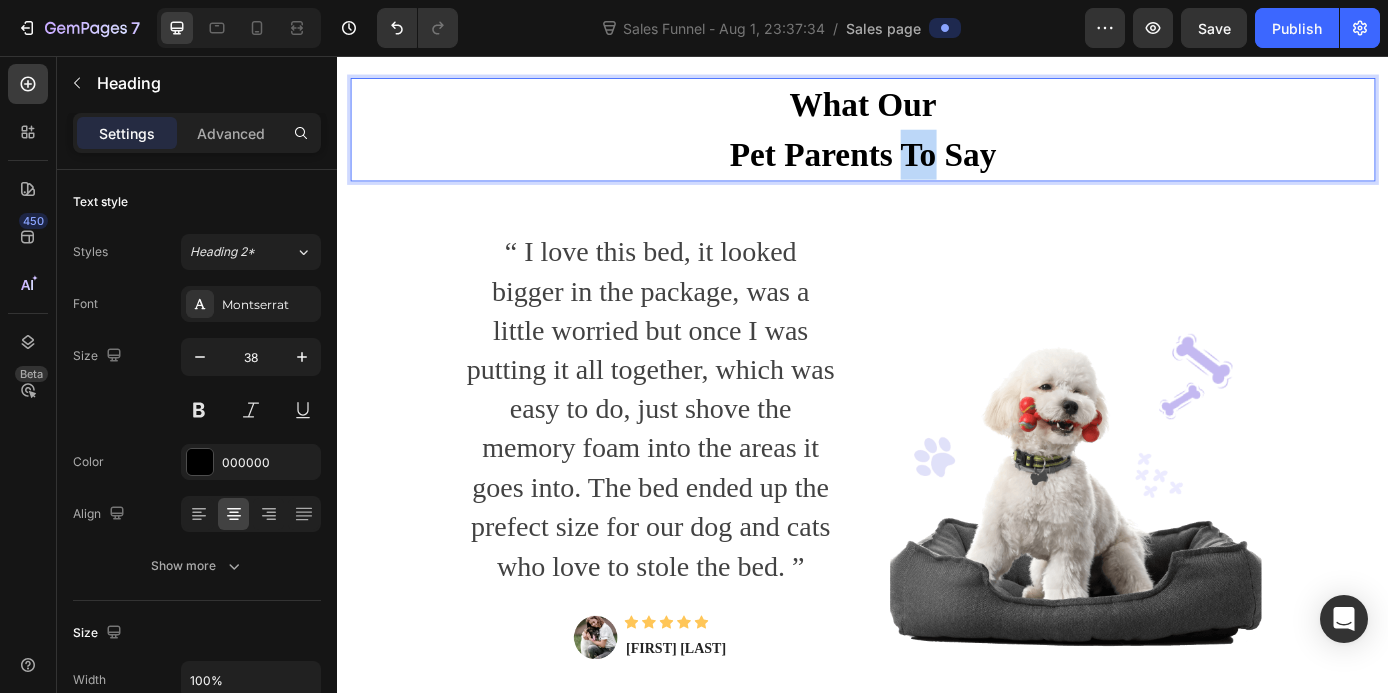 click on "What Our Pet Parents To Say" at bounding box center [937, 140] 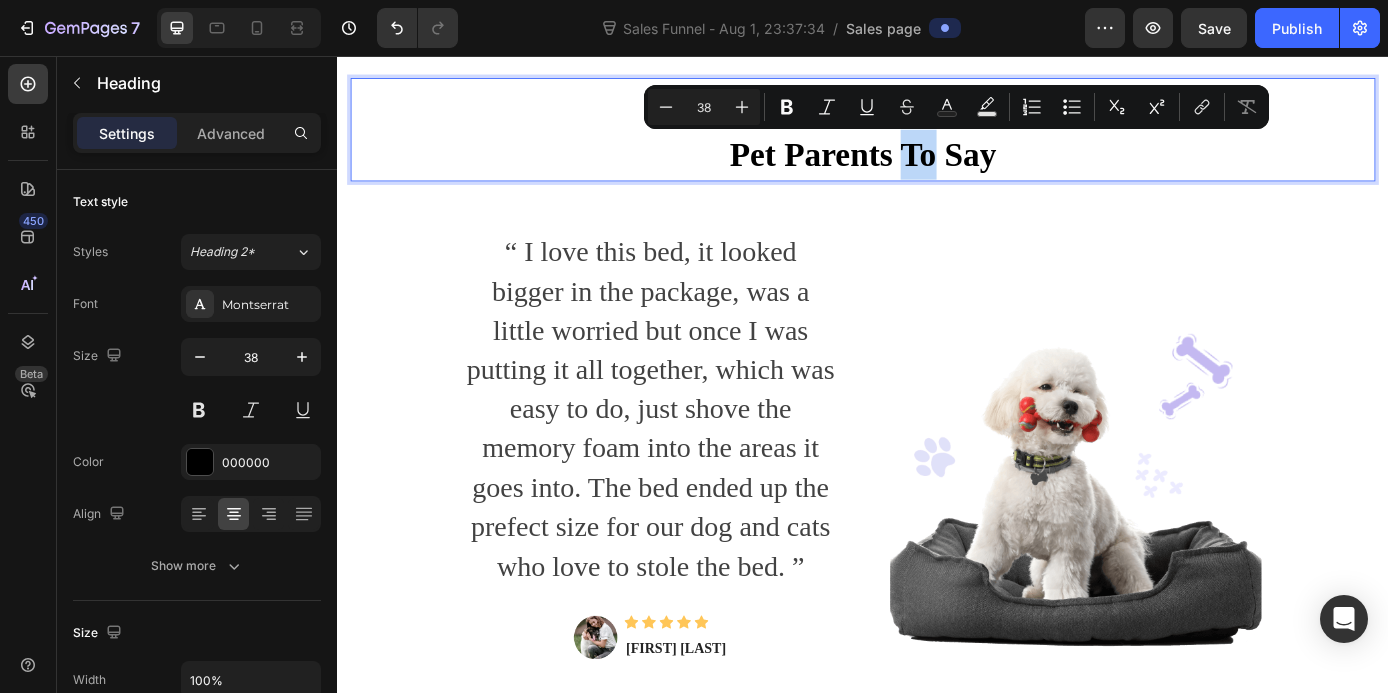 click on "What Our Pet Parents To Say" at bounding box center [937, 140] 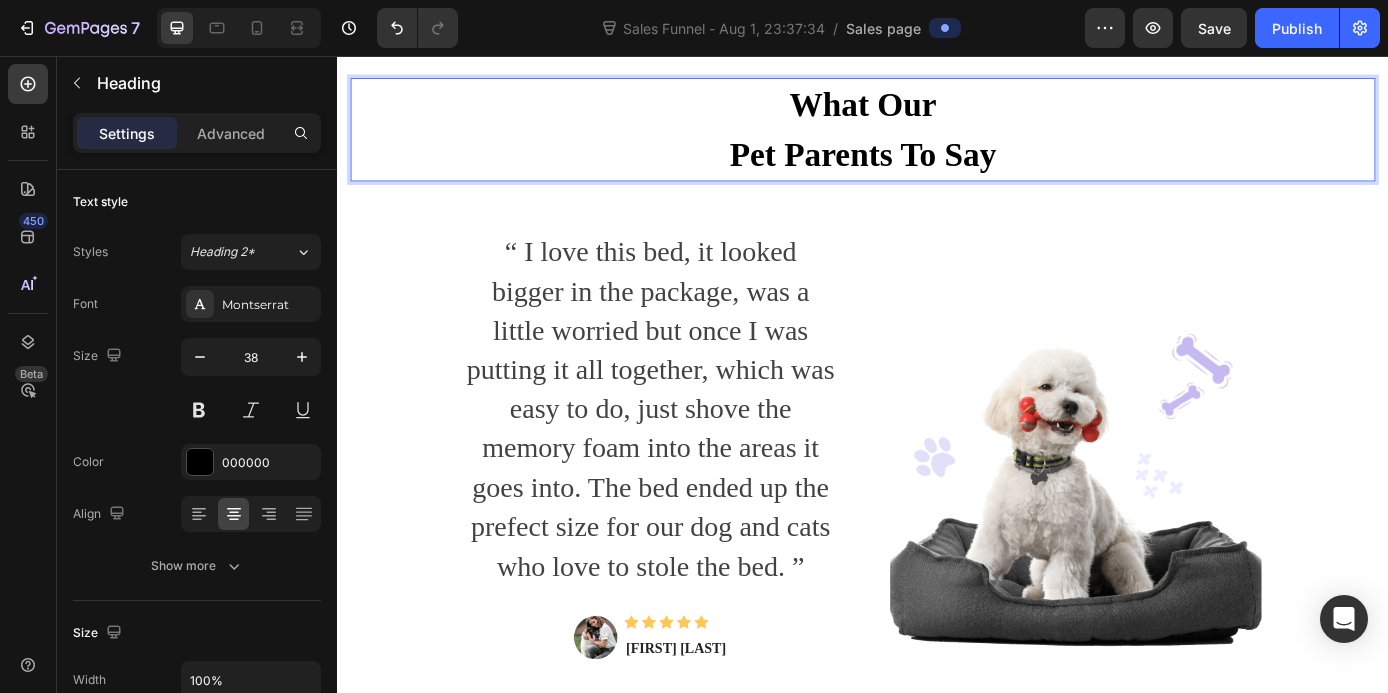 click on "What Our Pet Parents To Say" at bounding box center (937, 140) 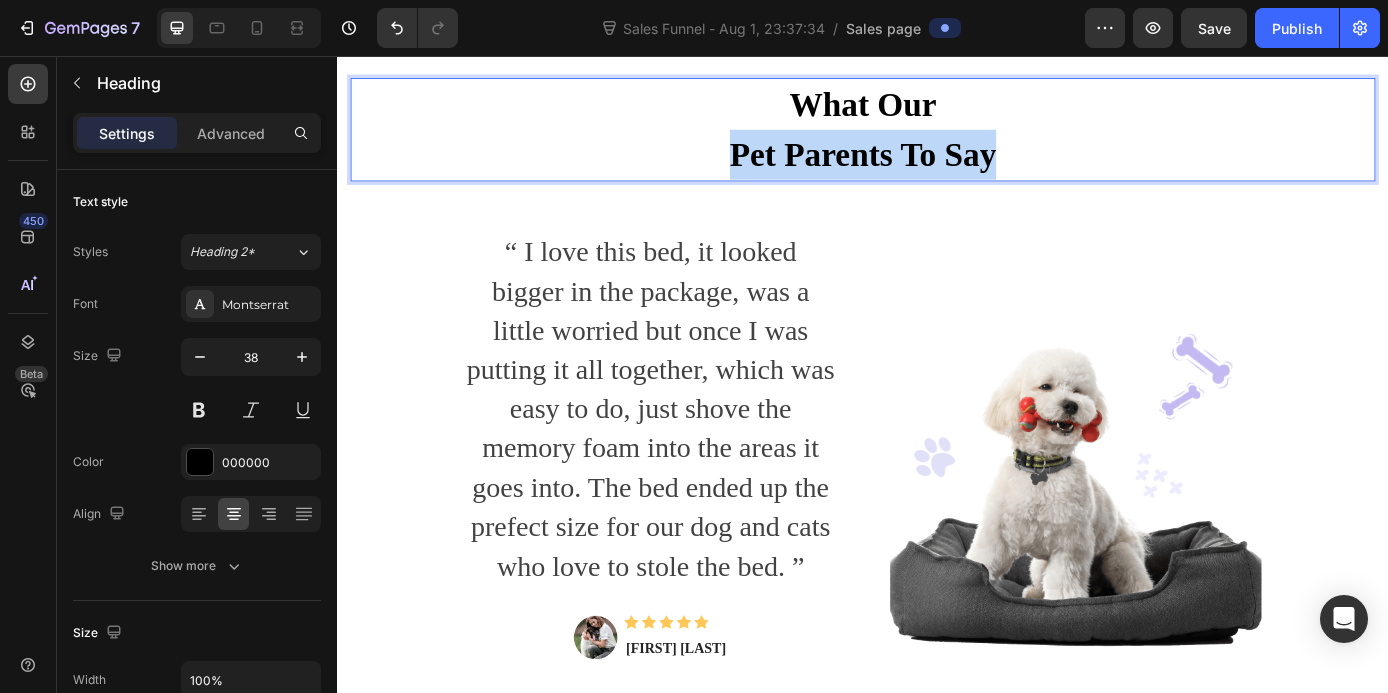 click on "What Our Pet Parents To Say" at bounding box center (937, 140) 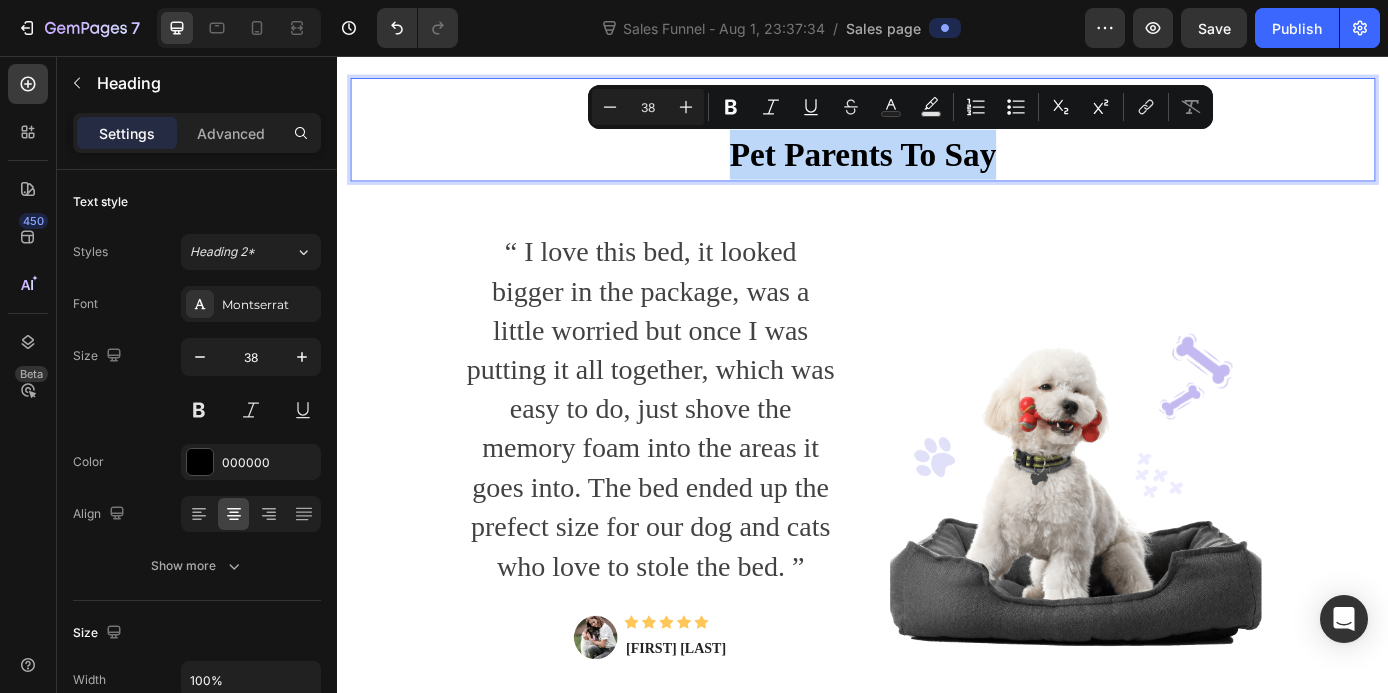 click on "What Our Pet Parents To Say" at bounding box center [937, 140] 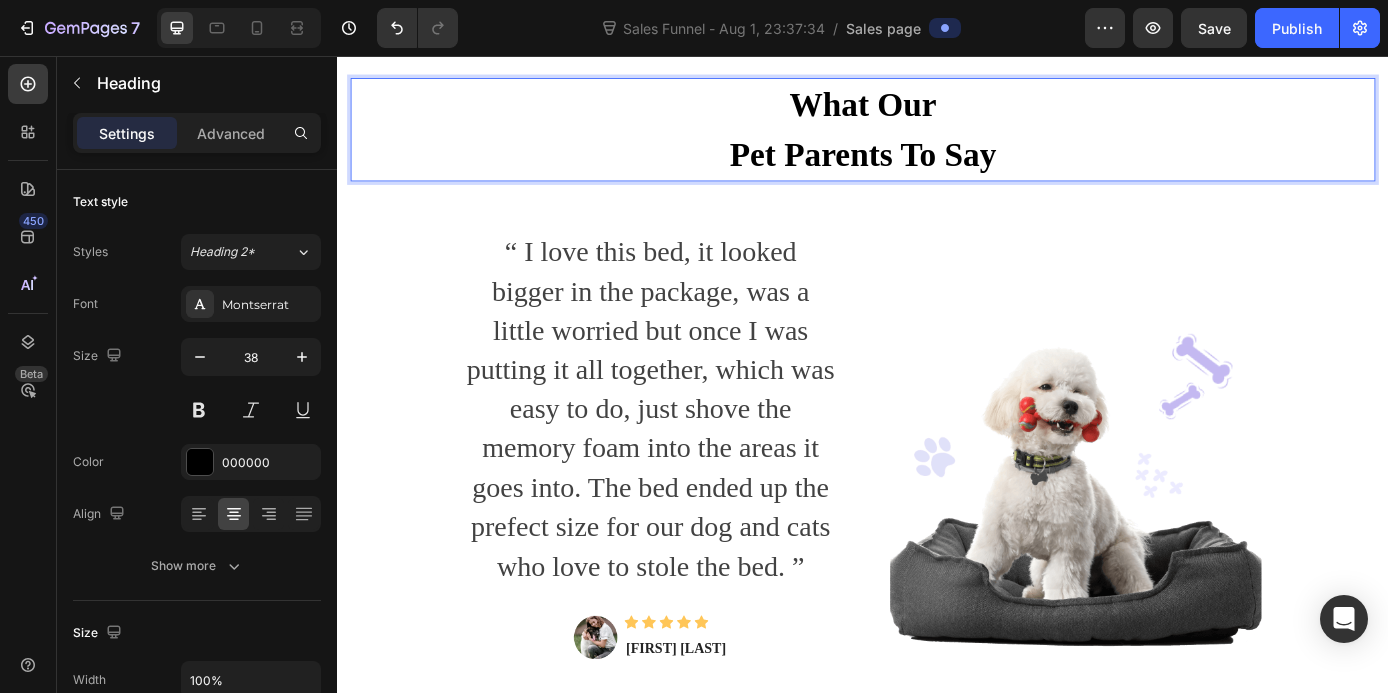 click on "What Our Pet Parents To Say" at bounding box center (937, 140) 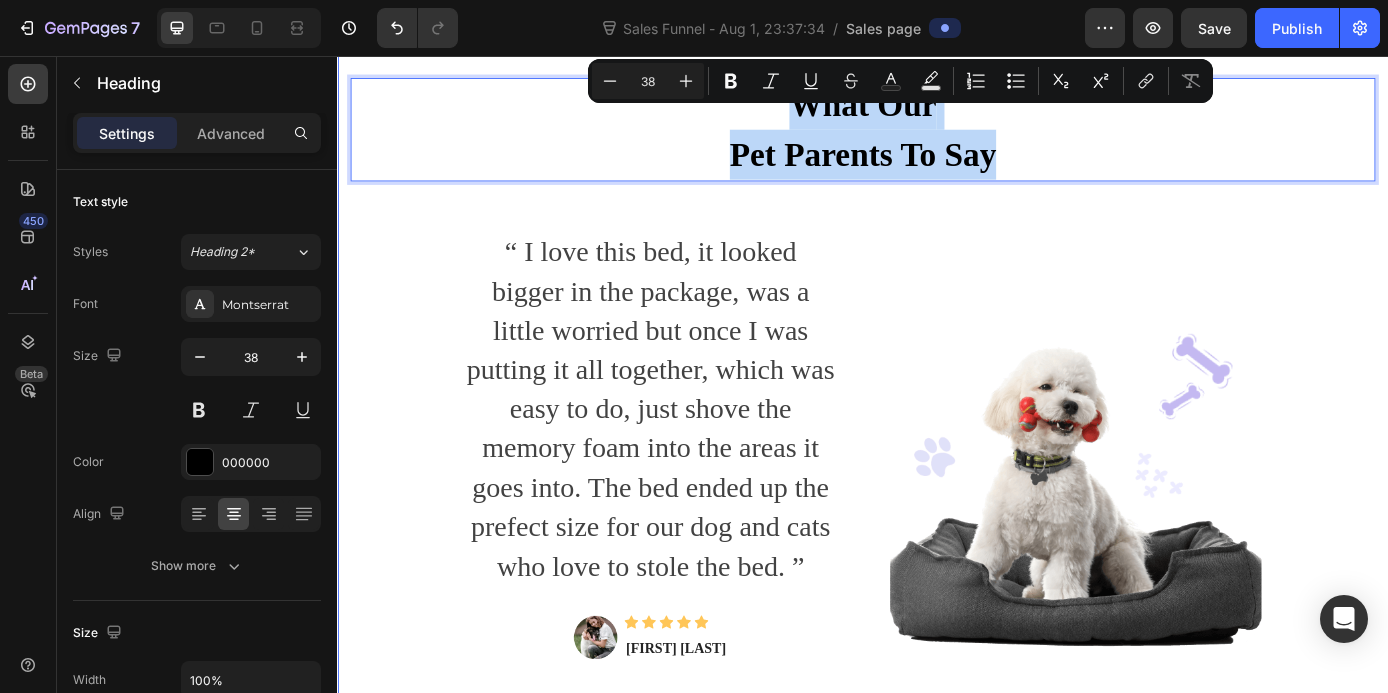 drag, startPoint x: 862, startPoint y: 105, endPoint x: 1112, endPoint y: 213, distance: 272.3307 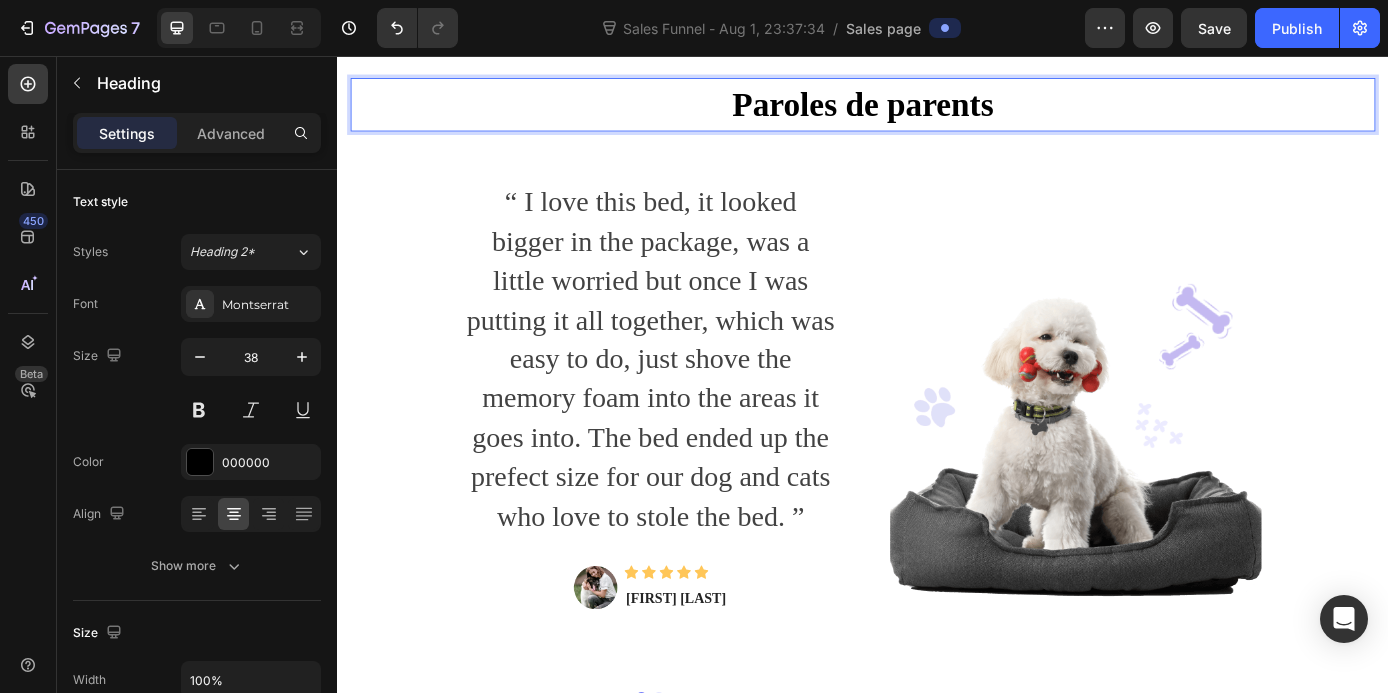 click on "Paroles de parents" at bounding box center (937, 111) 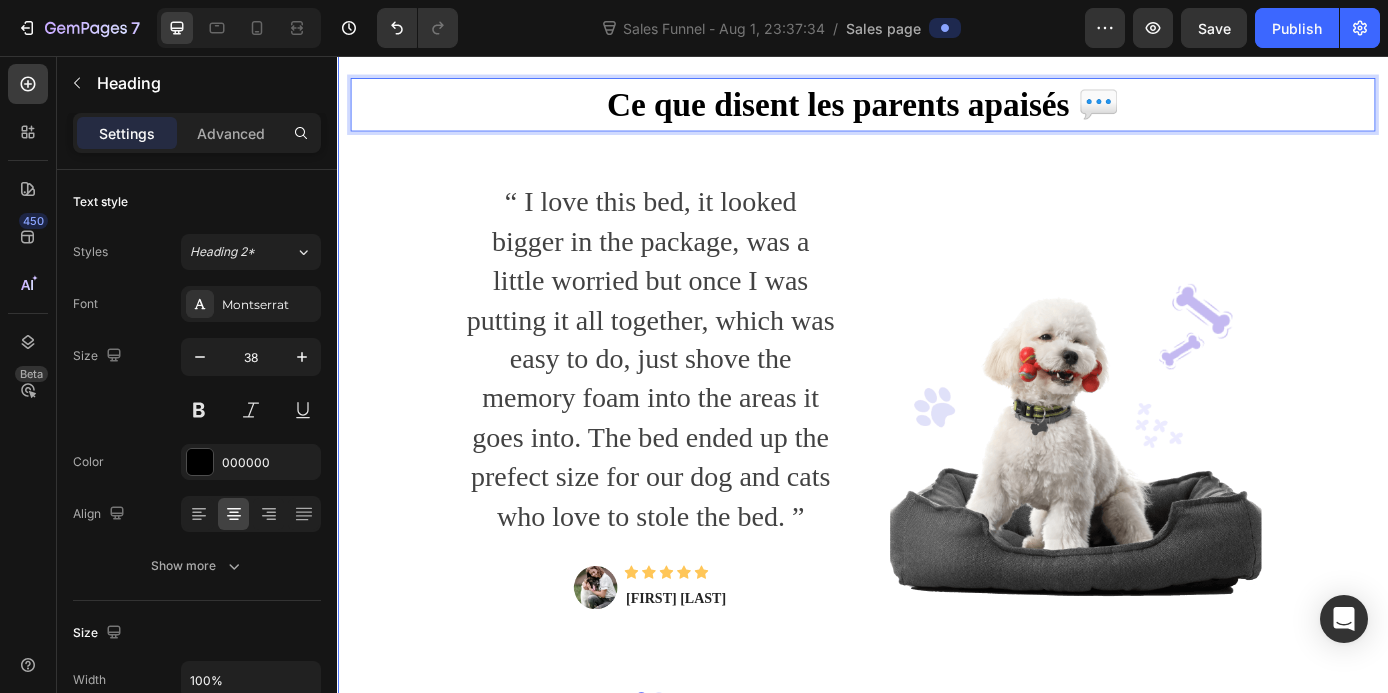 click on "Ce que disent les parents apaisés 💬 Heading   8 Row “ I love this bed, it looked bigger in the package, was a little worried but once I was putting it all together, which was easy to do, just shove the memory foam into the areas it goes into. The bed ended up the prefect size for our dog and cats who love to stole the bed. ” Text block Image                Icon                Icon                Icon                Icon                Icon Icon List Hoz [FIRST] [LAST] Text block Row “ This is definitely a premium dog bed, but it’s worth it! The gel inserts are so soft and my dogs love it! And my dogs are super picky!I’m thrilled to have a removable cushion that I can finally wash. It comes in 5 pieces that are inserted into the cushion. There’s a video explaining how. “ Text block Image                Icon                Icon                Icon                Icon                Icon Icon List Hoz [FIRST] [LAST] Text block Row Carousel Image Row" at bounding box center (937, 437) 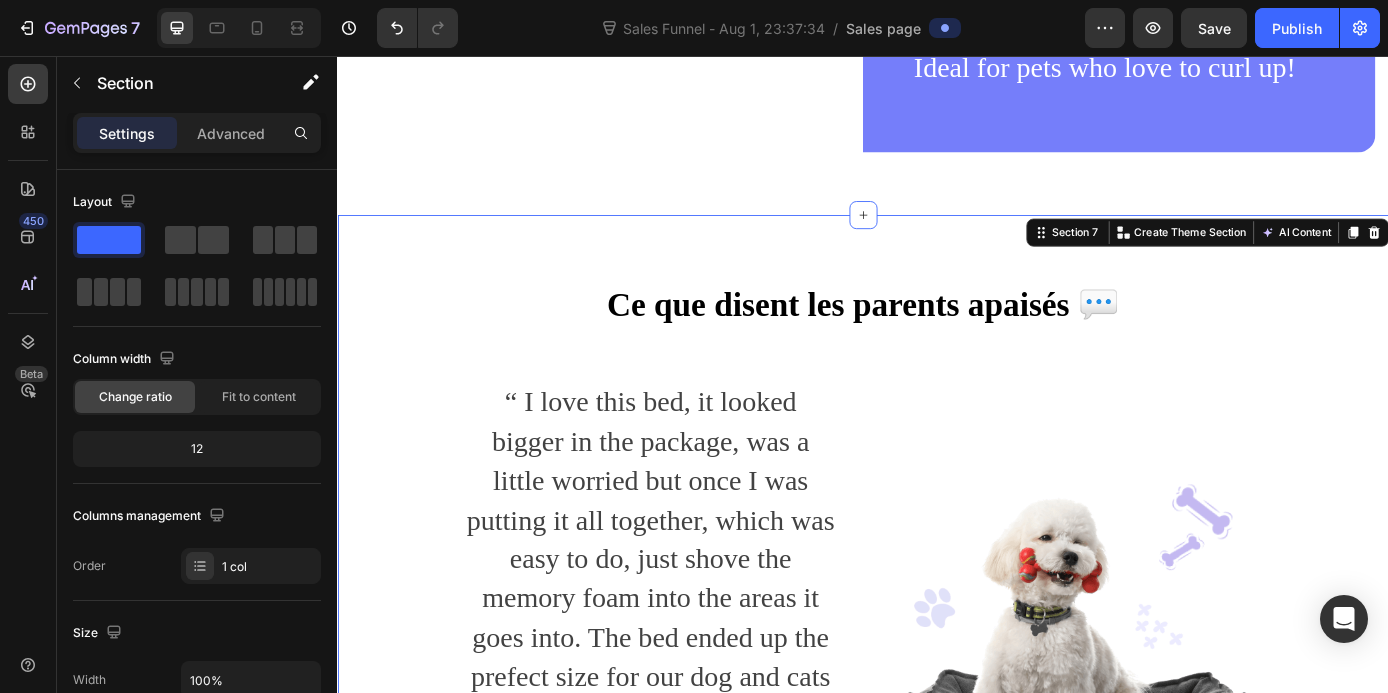 scroll, scrollTop: 4578, scrollLeft: 0, axis: vertical 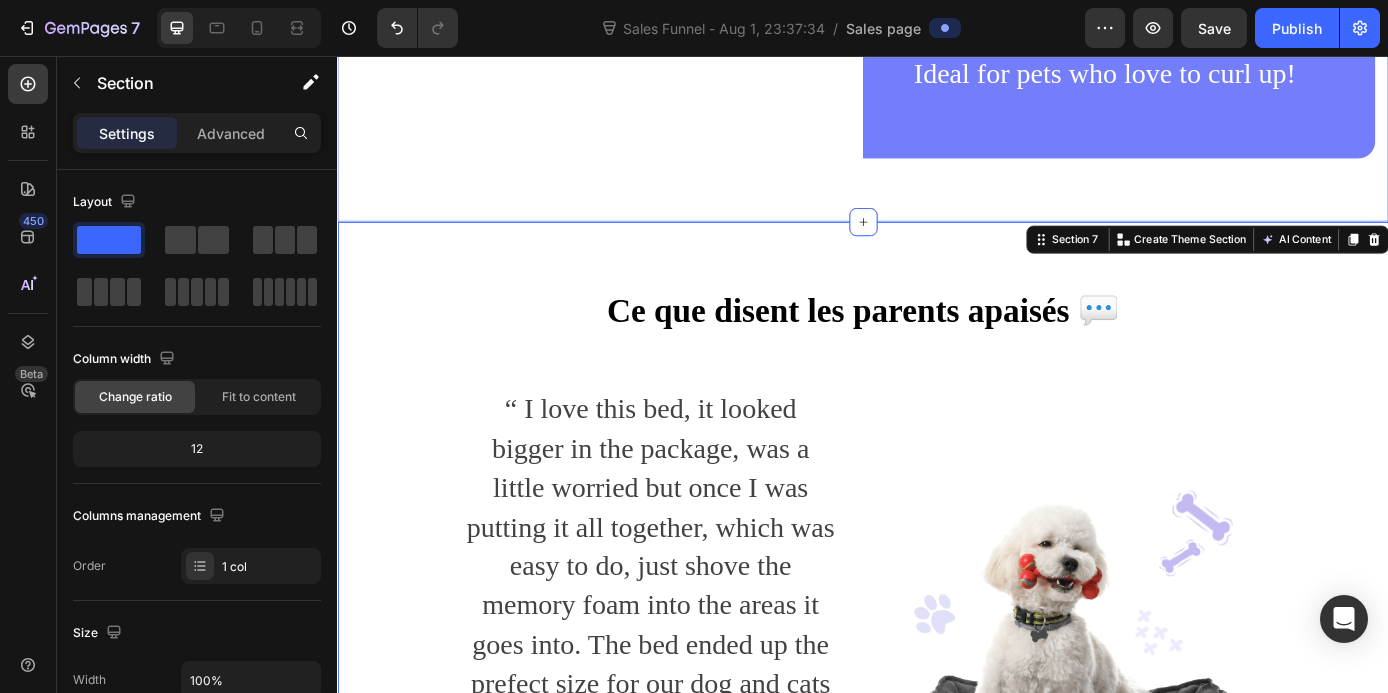 click on "Essential For Healthy Growth Text block The average dog needs 12 to 14 hours of sleep a day. Puppies need closer to 18 for optimal growth. It's safe to say that your pet will spend the majority of their life sleeping. So why not give them the most comfortable experience ever? Text block Row Image Row Image Superior Comfort Text block Your pet's comfort is as important to us as it is to you. That's why The BDEUS Bolster™ was designed to mimic the warmth of a mother's fur coat. The raised rim creates a sense of security and provides head and neck support, while the soft filling offers joint and muscle pain relief. Ideal for pets who love to curl up! Text block Row Row Section 6" at bounding box center [937, -408] 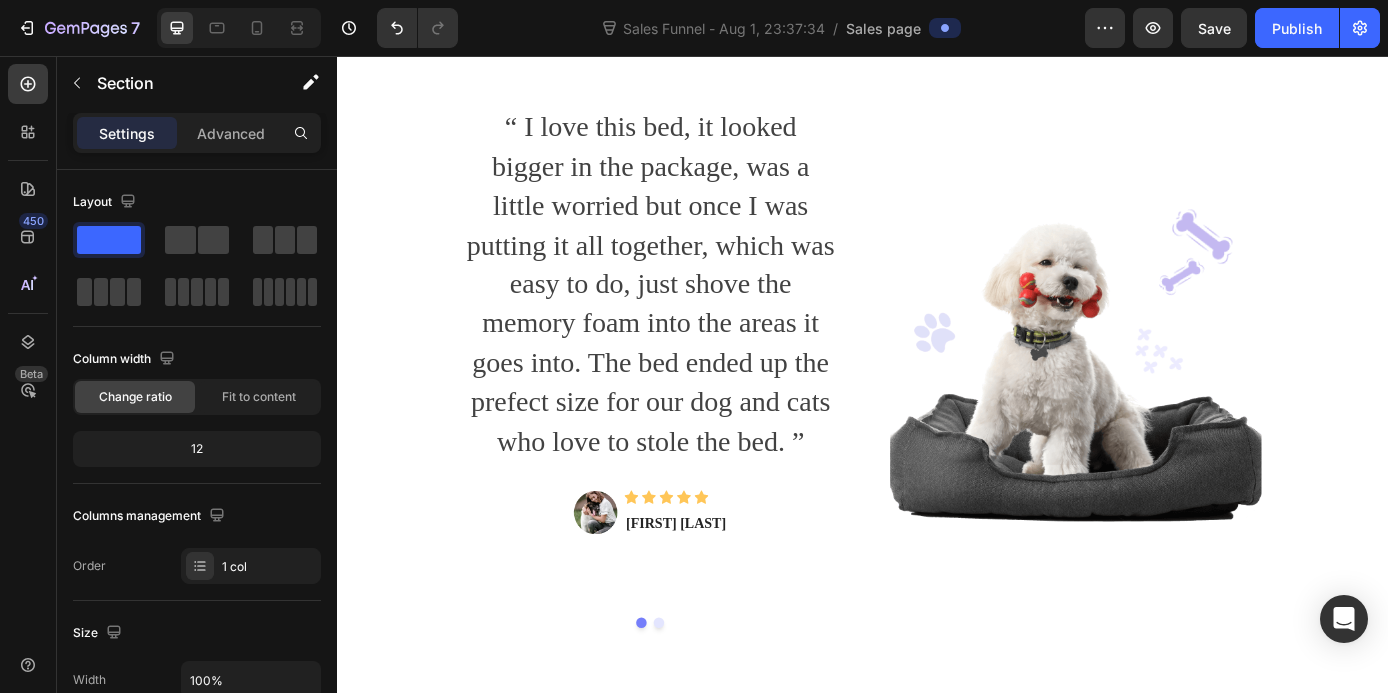 scroll, scrollTop: 4897, scrollLeft: 0, axis: vertical 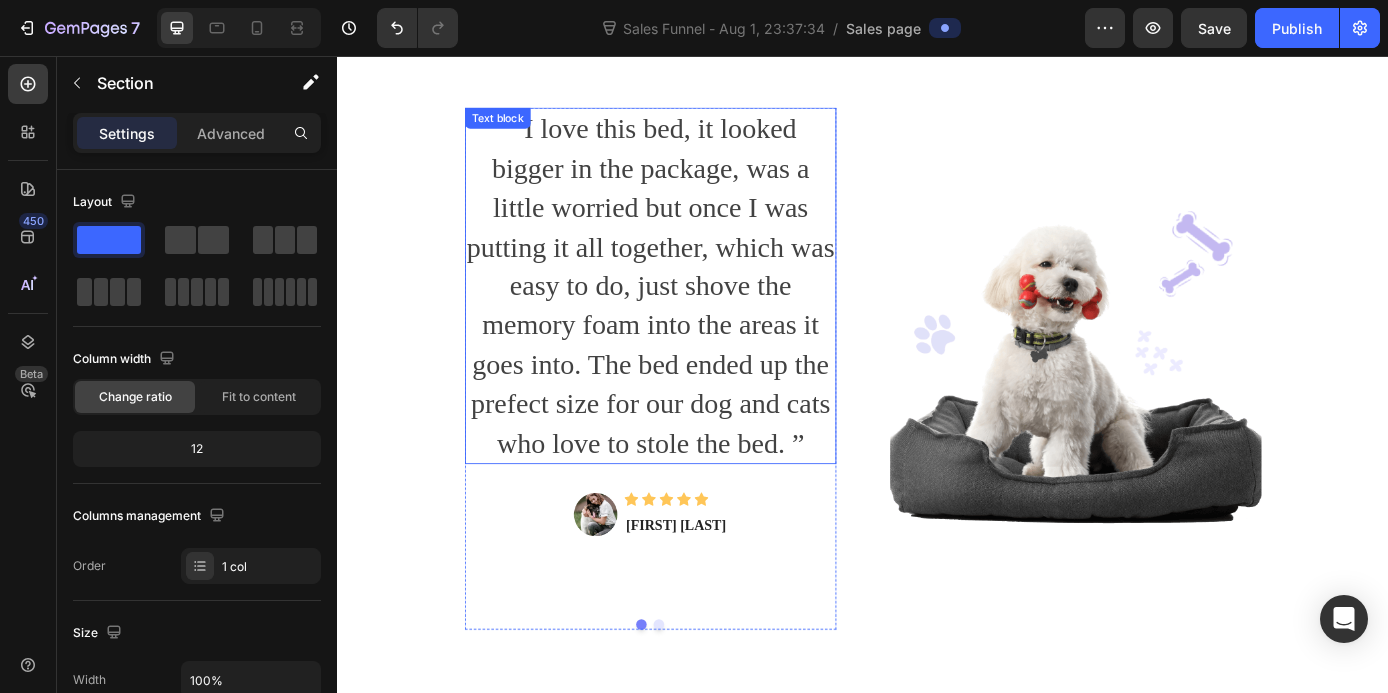 click on "“ I love this bed, it looked bigger in the package, was a little worried but once I was putting it all together, which was easy to do, just shove the memory foam into the areas it goes into. The bed ended up the prefect size for our dog and cats who love to stole the bed. ”" at bounding box center [694, 318] 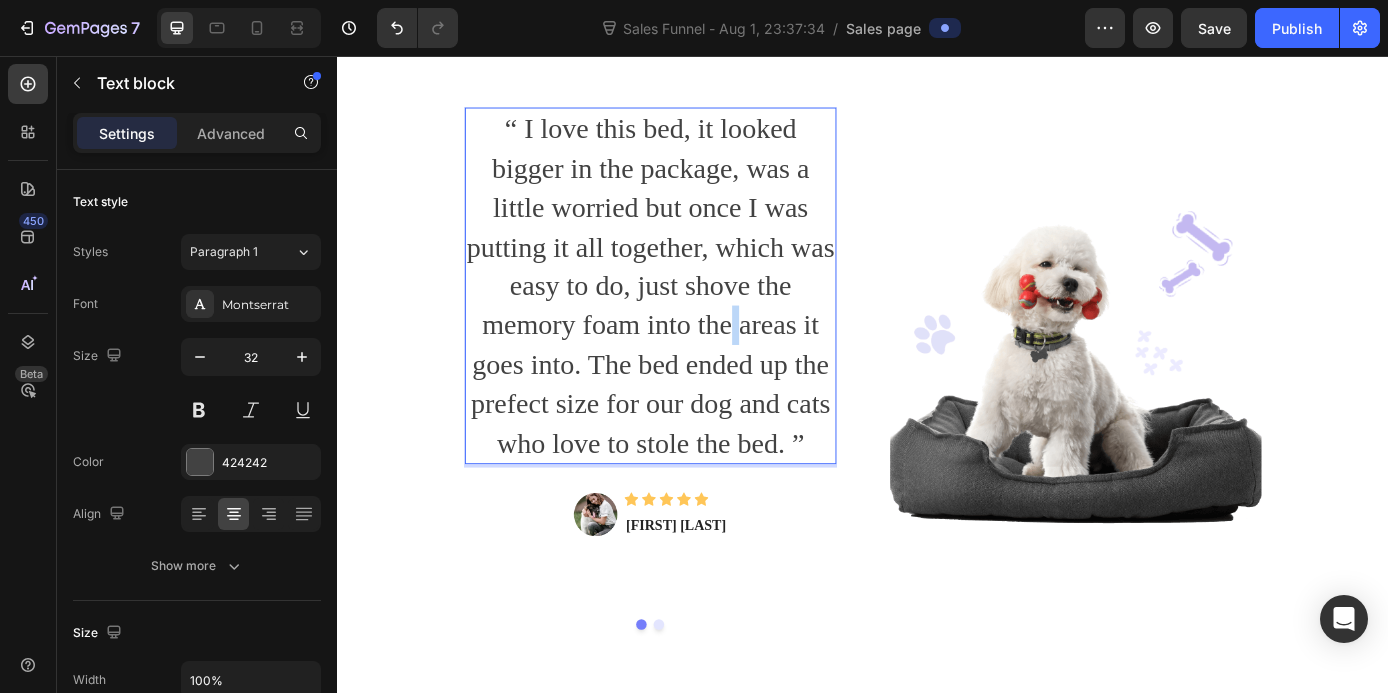 click on "“ I love this bed, it looked bigger in the package, was a little worried but once I was putting it all together, which was easy to do, just shove the memory foam into the areas it goes into. The bed ended up the prefect size for our dog and cats who love to stole the bed. ”" at bounding box center [694, 318] 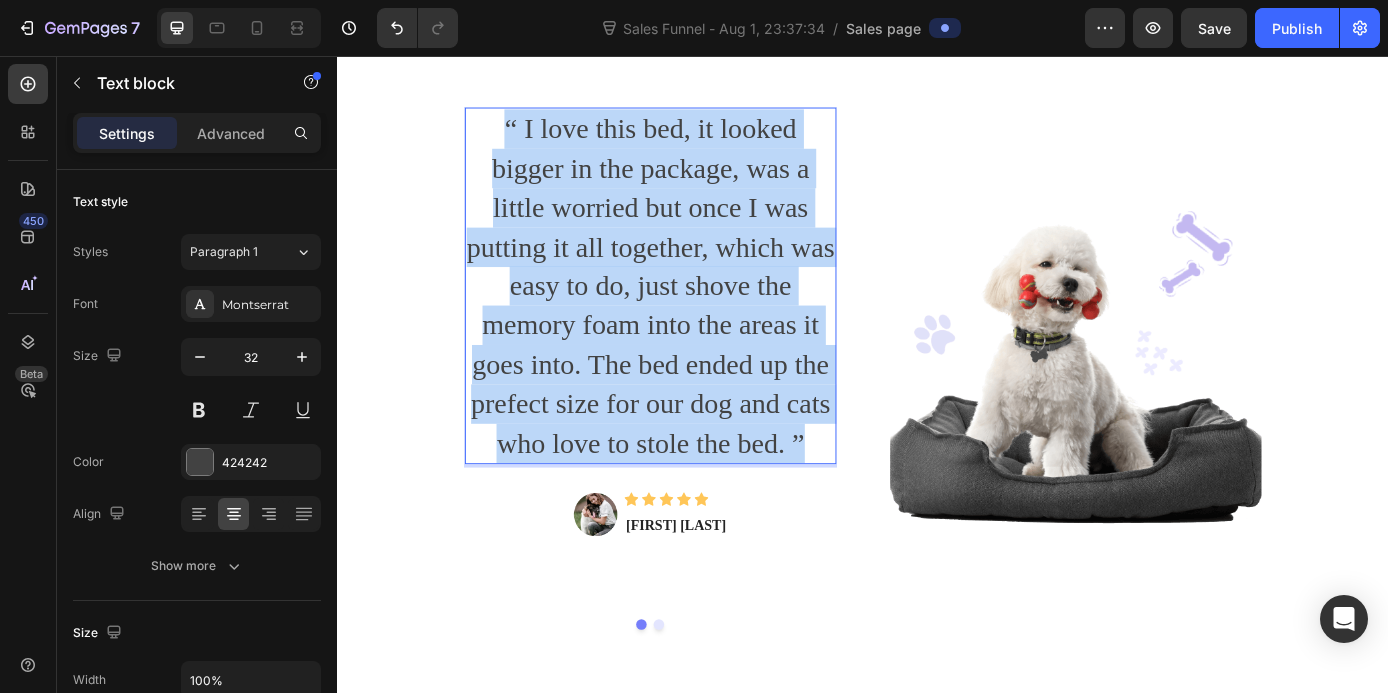 click on "“ I love this bed, it looked bigger in the package, was a little worried but once I was putting it all together, which was easy to do, just shove the memory foam into the areas it goes into. The bed ended up the prefect size for our dog and cats who love to stole the bed. ”" at bounding box center (694, 318) 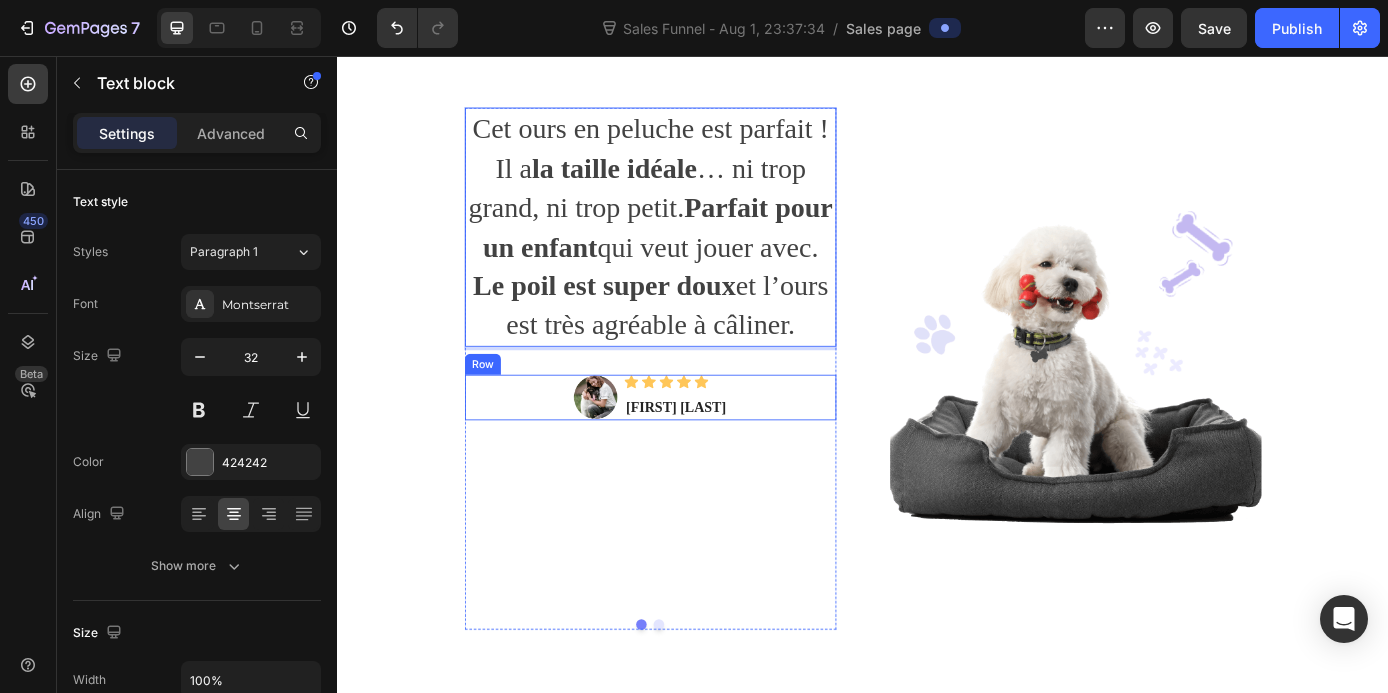 click on "Image                Icon                Icon                Icon                Icon                Icon Icon List Hoz [FIRST] [LAST] Text block Row" at bounding box center (694, 446) 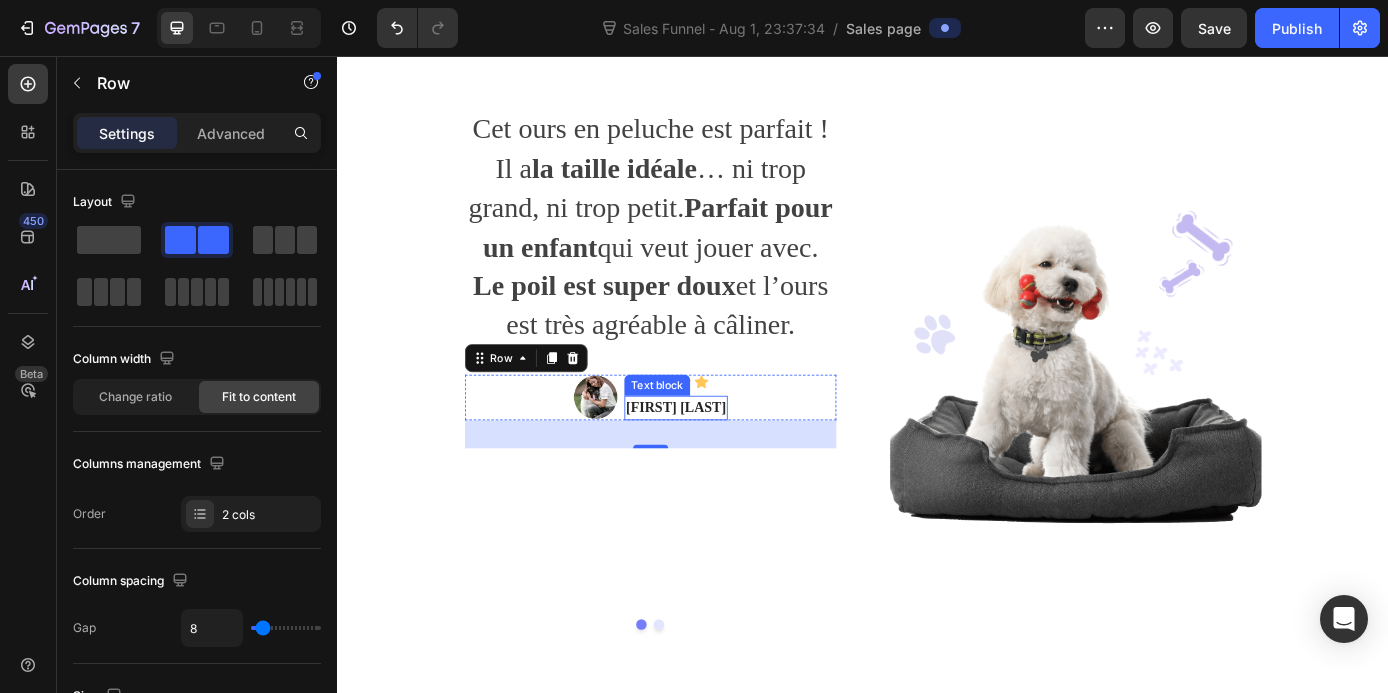click on "[FIRST] [LAST]" at bounding box center [723, 458] 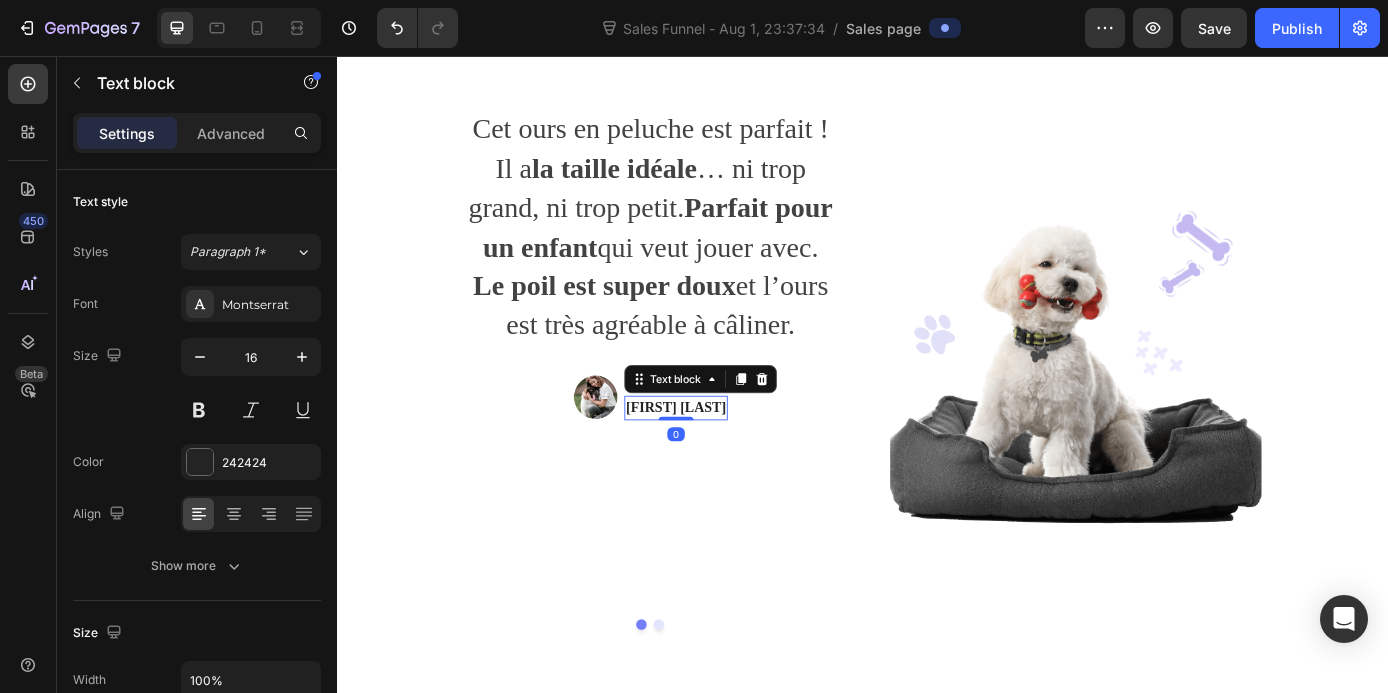 click on "[FIRST] [LAST]" at bounding box center [723, 458] 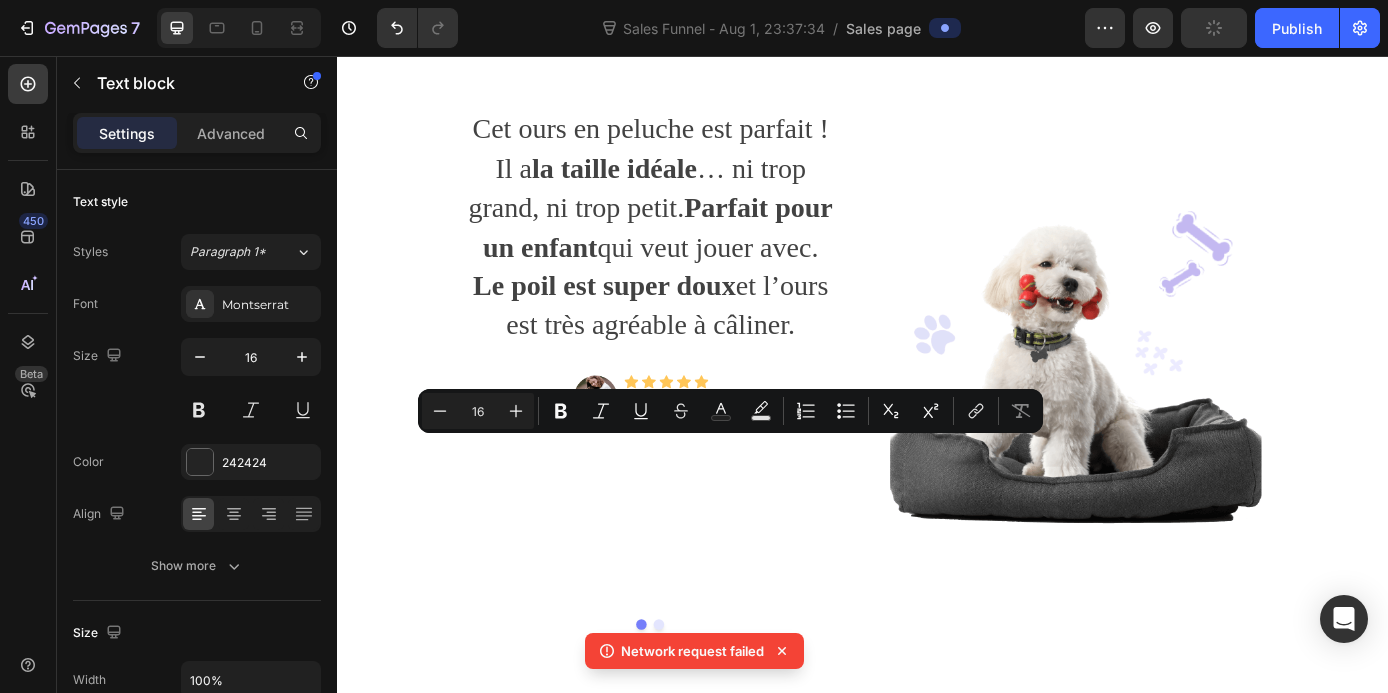 click on "[FIRST] [LAST]" at bounding box center (723, 458) 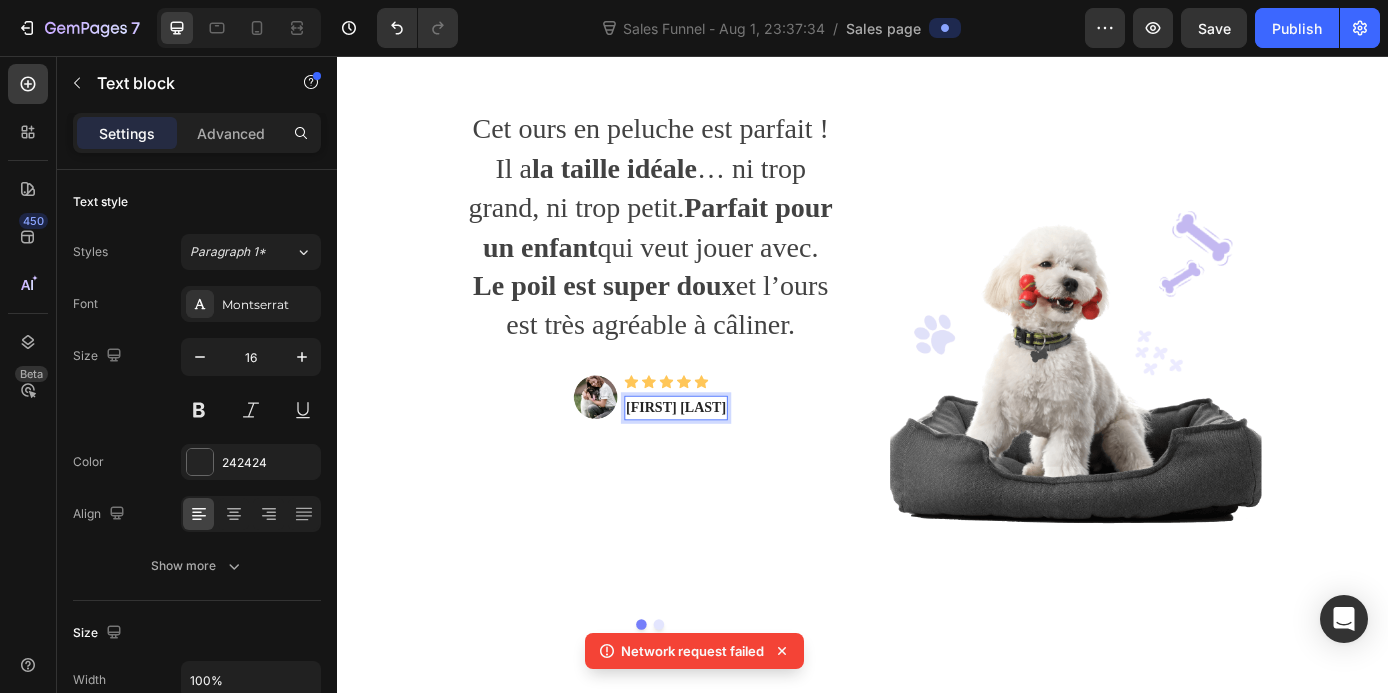 click on "[FIRST] [LAST]" at bounding box center (723, 458) 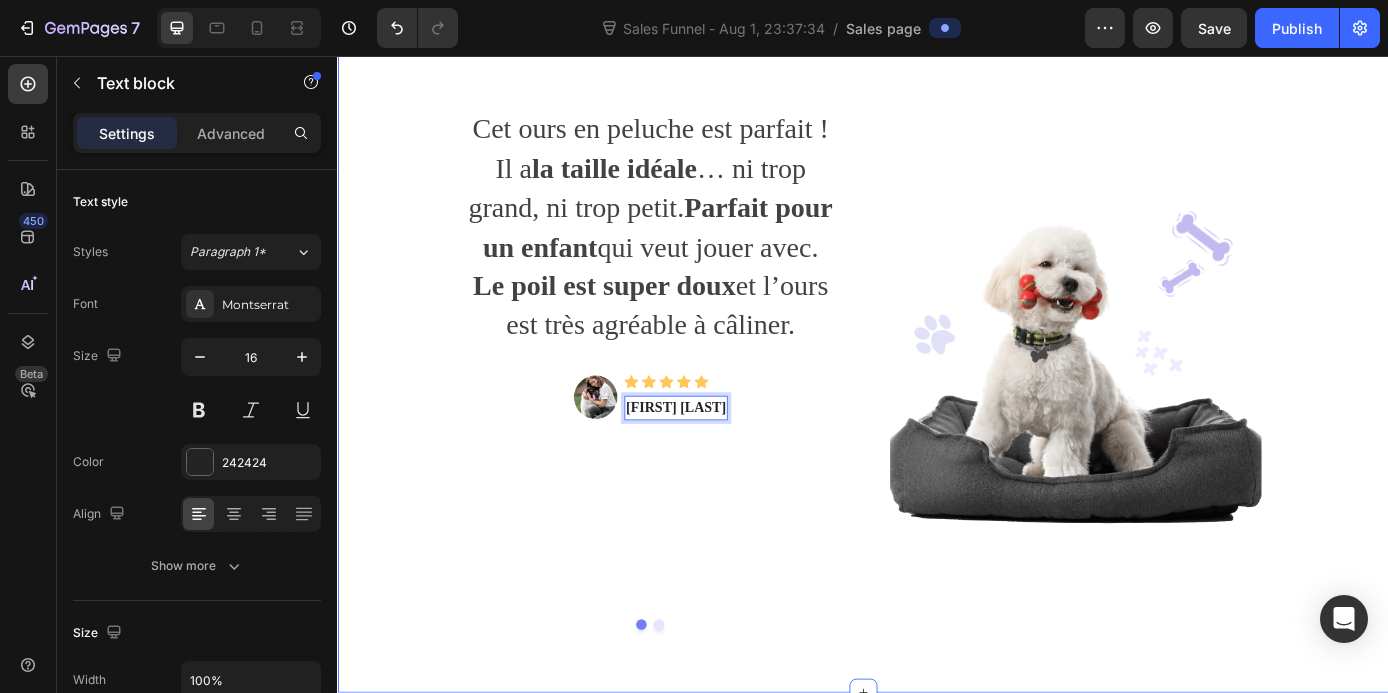 click on "Ce que disent les parents apaisés 💬 Heading Row Cet ours en peluche est parfait ! Il a  la taille idéale … ni trop grand, ni trop petit.  Parfait pour un enfant  qui veut jouer avec. Le poil est super doux  et l’ours est très agréable à câliner. Text block Image                Icon                Icon                Icon                Icon                Icon Icon List Hoz [FIRST] [LAST] Text block   0 Row “ This is definitely a premium dog bed, but it’s worth it! The gel inserts are so soft and my dogs love it! And my dogs are super picky!I’m thrilled to have a removable cushion that I can finally wash. It comes in 5 pieces that are inserted into the cushion. There’s a video explaining how. “ Text block Image                Icon                Icon                Icon                Icon                Icon Icon List Hoz [FIRST] [LAST] Text block Row Carousel Image Row" at bounding box center [937, 354] 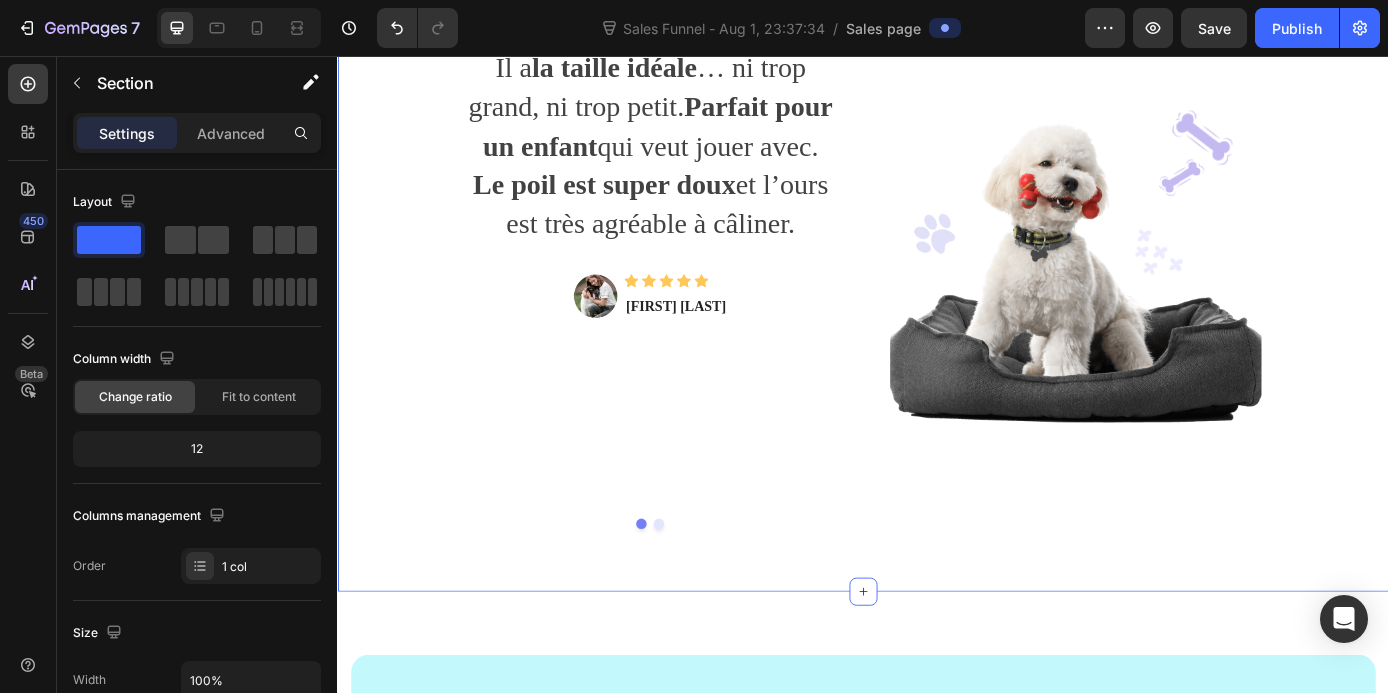scroll, scrollTop: 5023, scrollLeft: 0, axis: vertical 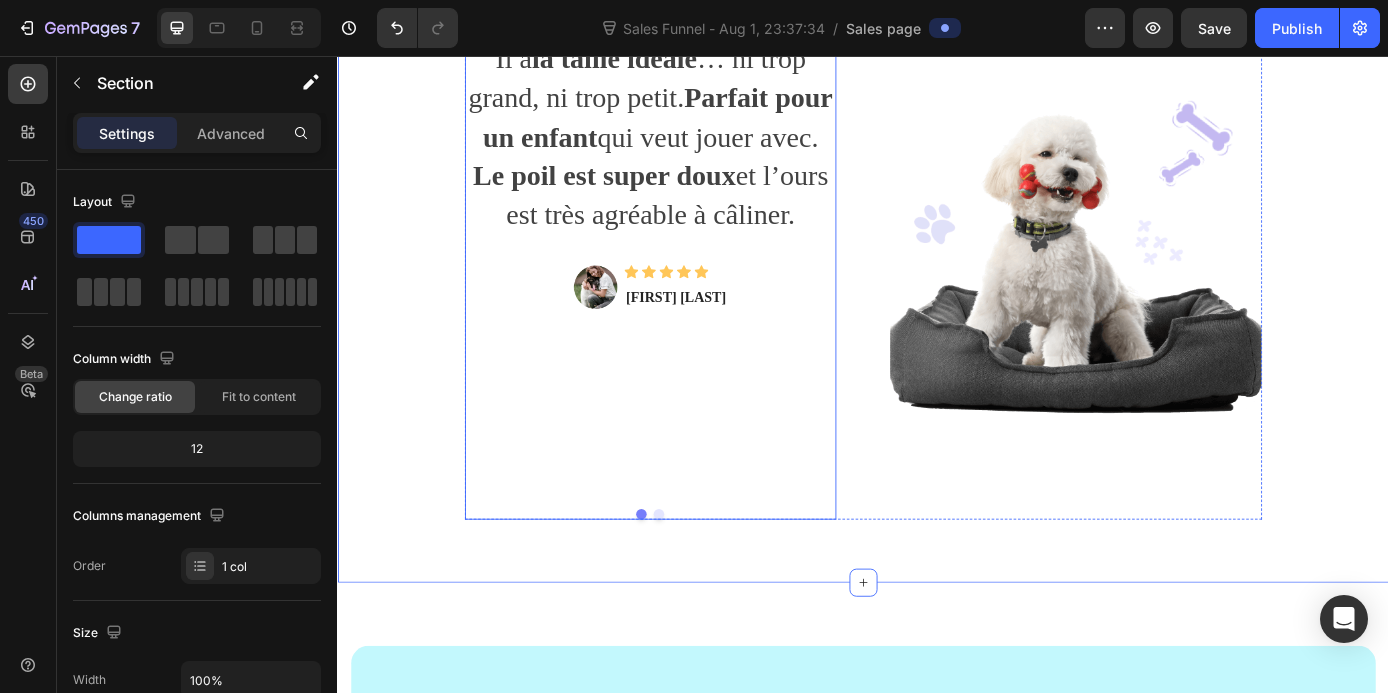 click on "Cet ours en peluche est parfait ! Il a  la taille idéale … ni trop grand, ni trop petit.  Parfait pour un enfant  qui veut jouer avec. Le poil est super doux  et l’ours est très agréable à câliner. Text block Image                Icon                Icon                Icon                Icon                Icon Icon List Hoz [FIRST] [LAST] Text block Row “ This is definitely a premium dog bed, but it’s worth it! The gel inserts are so soft and my dogs love it! And my dogs are super picky!I’m thrilled to have a removable cushion that I can finally wash. It comes in 5 pieces that are inserted into the cushion. There’s a video explaining how. “ Text block Image                Icon                Icon                Icon                Icon                Icon Icon List Hoz [FIRST] [LAST] Text block Row Carousel" at bounding box center [694, 287] 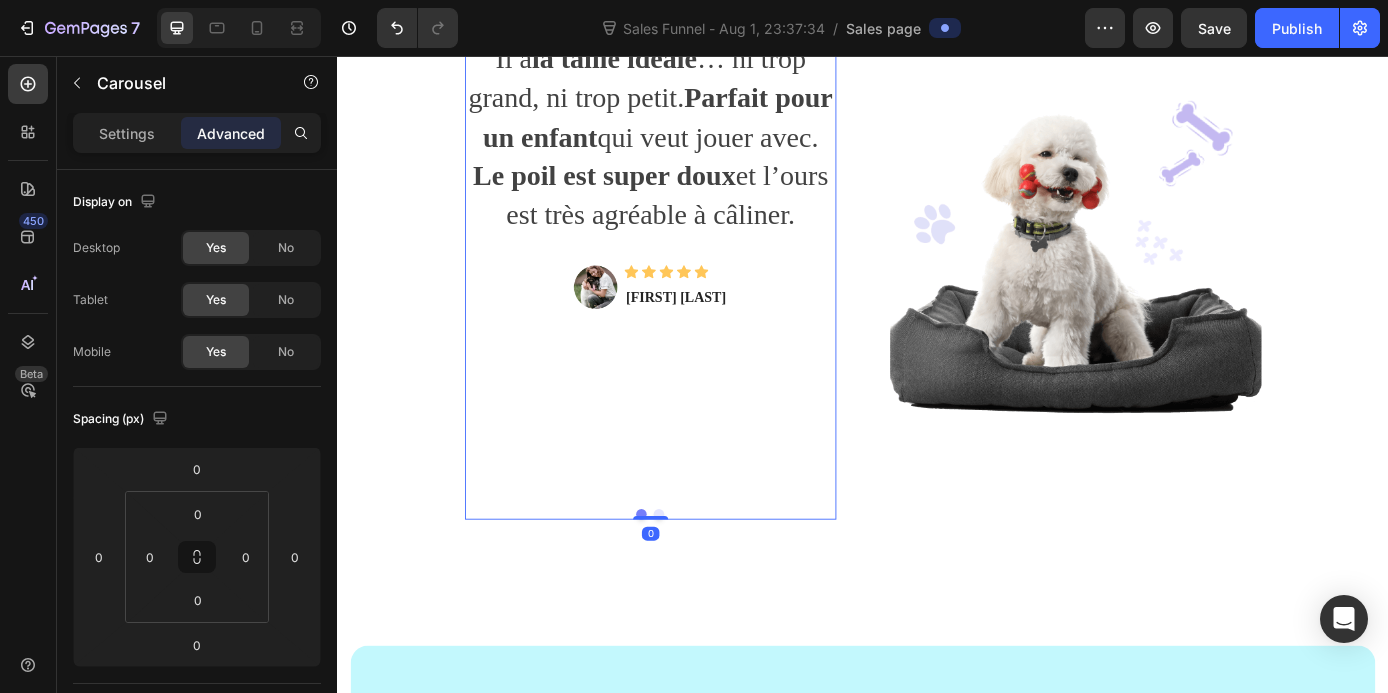 click at bounding box center [704, 579] 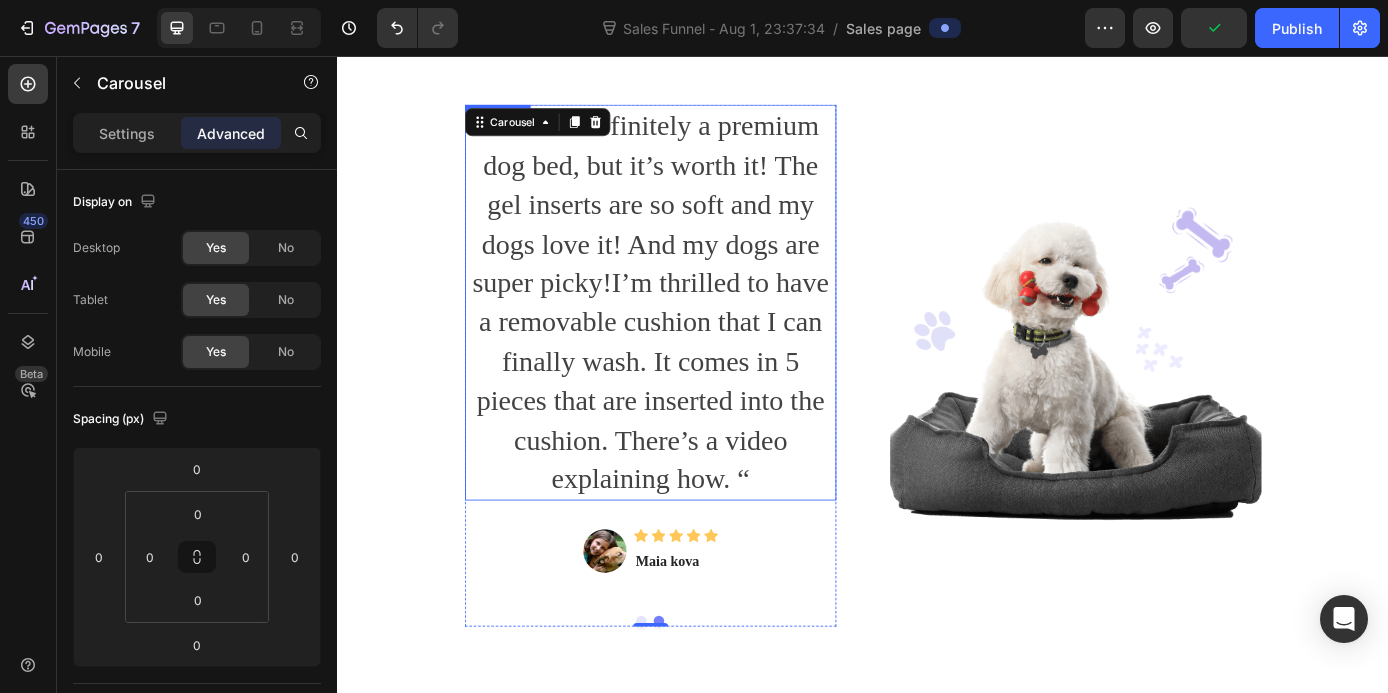 scroll, scrollTop: 4896, scrollLeft: 0, axis: vertical 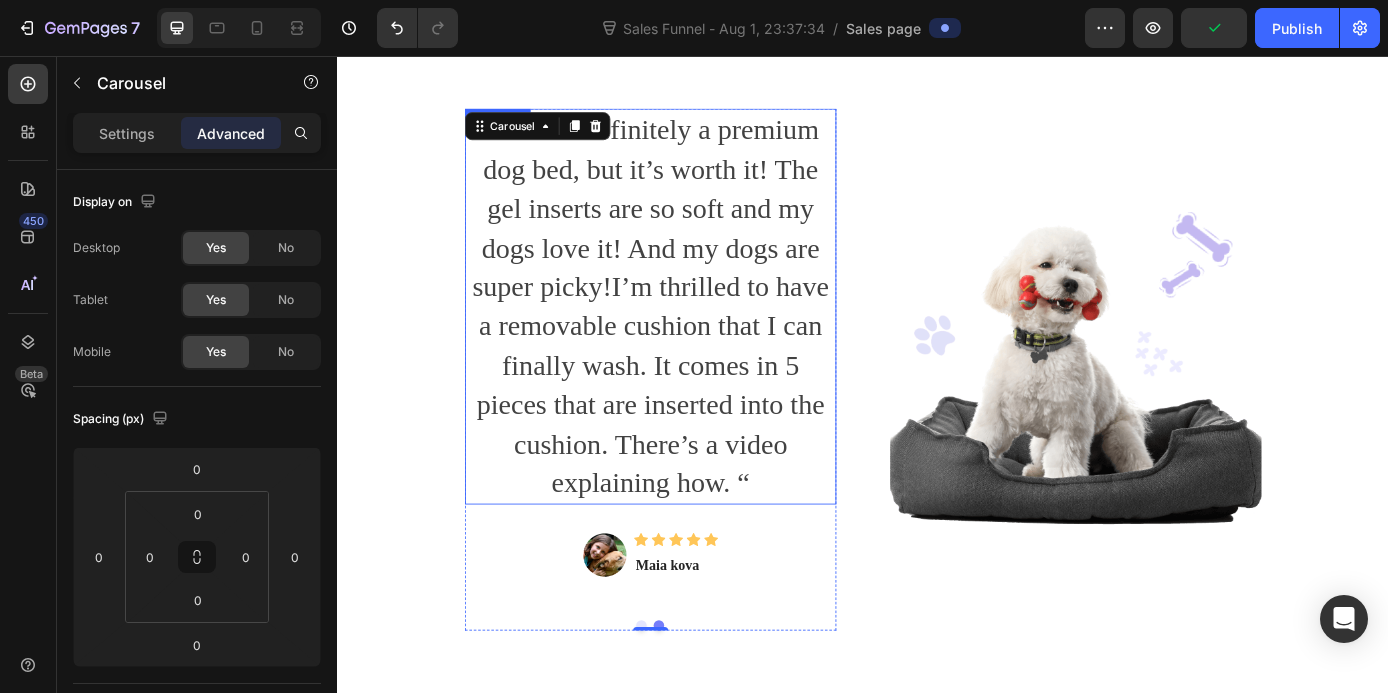 click on "“ This is definitely a premium dog bed, but it’s worth it! The gel inserts are so soft and my dogs love it! And my dogs are super picky!I’m thrilled to have a removable cushion that I can finally wash. It comes in 5 pieces that are inserted into the cushion. There’s a video explaining how. “" at bounding box center (694, 342) 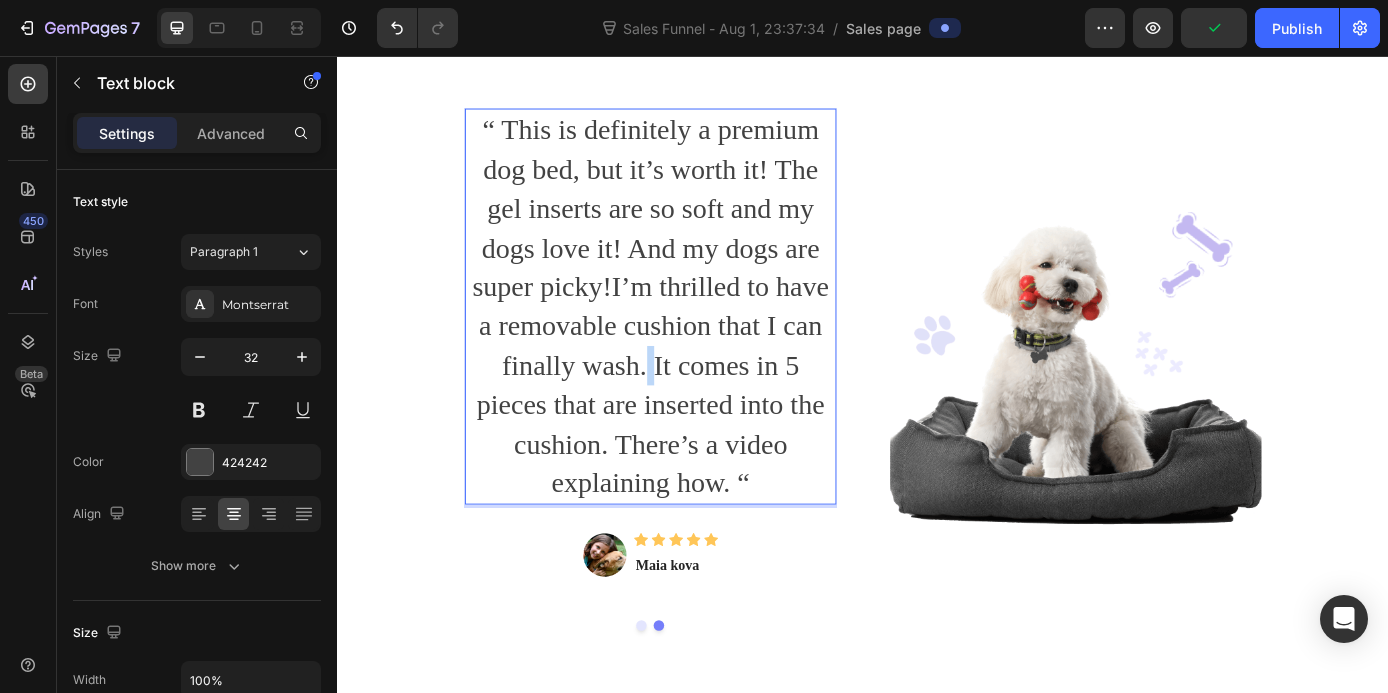 click on "“ This is definitely a premium dog bed, but it’s worth it! The gel inserts are so soft and my dogs love it! And my dogs are super picky!I’m thrilled to have a removable cushion that I can finally wash. It comes in 5 pieces that are inserted into the cushion. There’s a video explaining how. “" at bounding box center (694, 342) 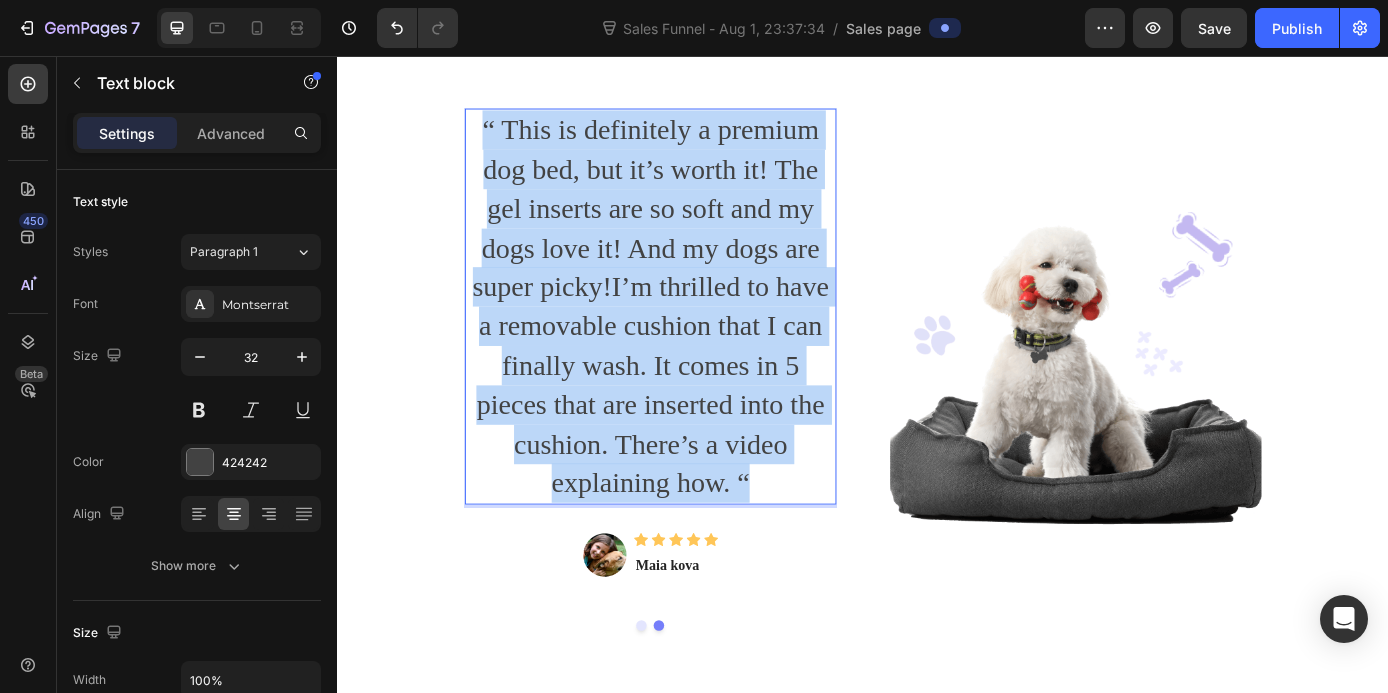 click on "“ This is definitely a premium dog bed, but it’s worth it! The gel inserts are so soft and my dogs love it! And my dogs are super picky!I’m thrilled to have a removable cushion that I can finally wash. It comes in 5 pieces that are inserted into the cushion. There’s a video explaining how. “" at bounding box center [694, 342] 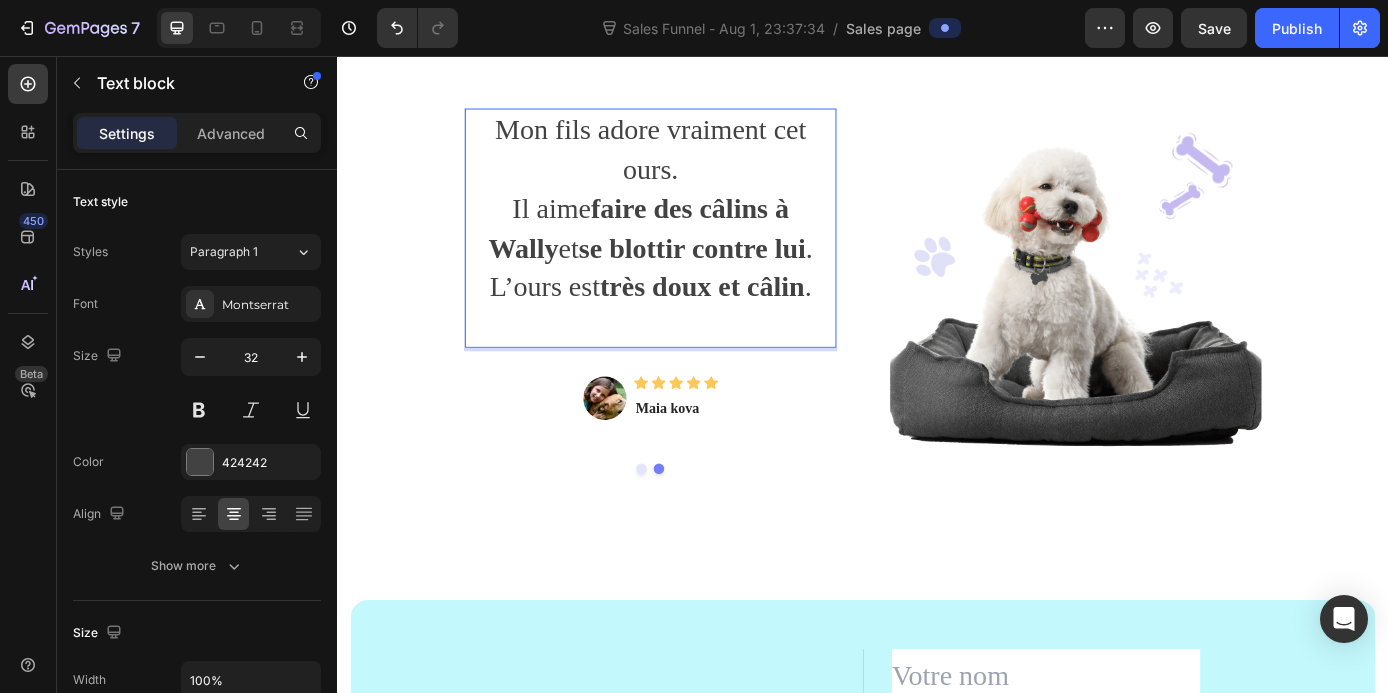 scroll, scrollTop: 4787, scrollLeft: 0, axis: vertical 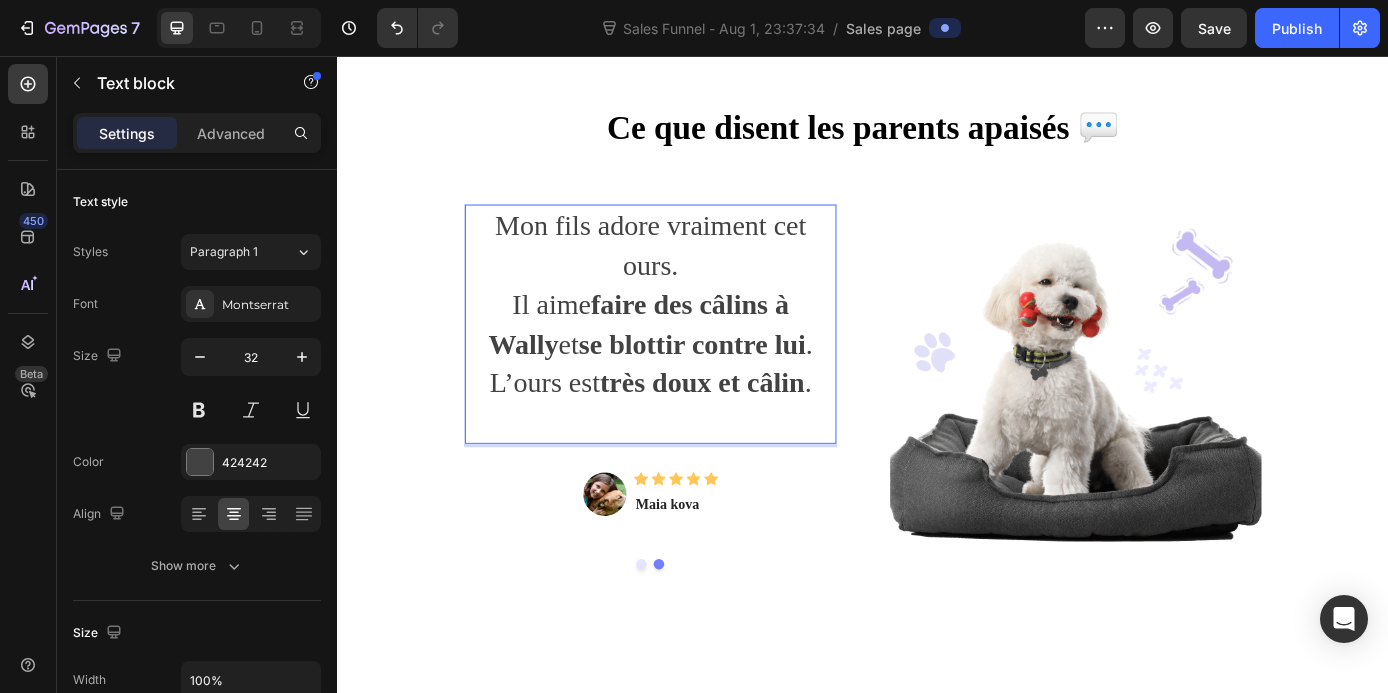 click on "faire des câlins à Wally" at bounding box center [680, 361] 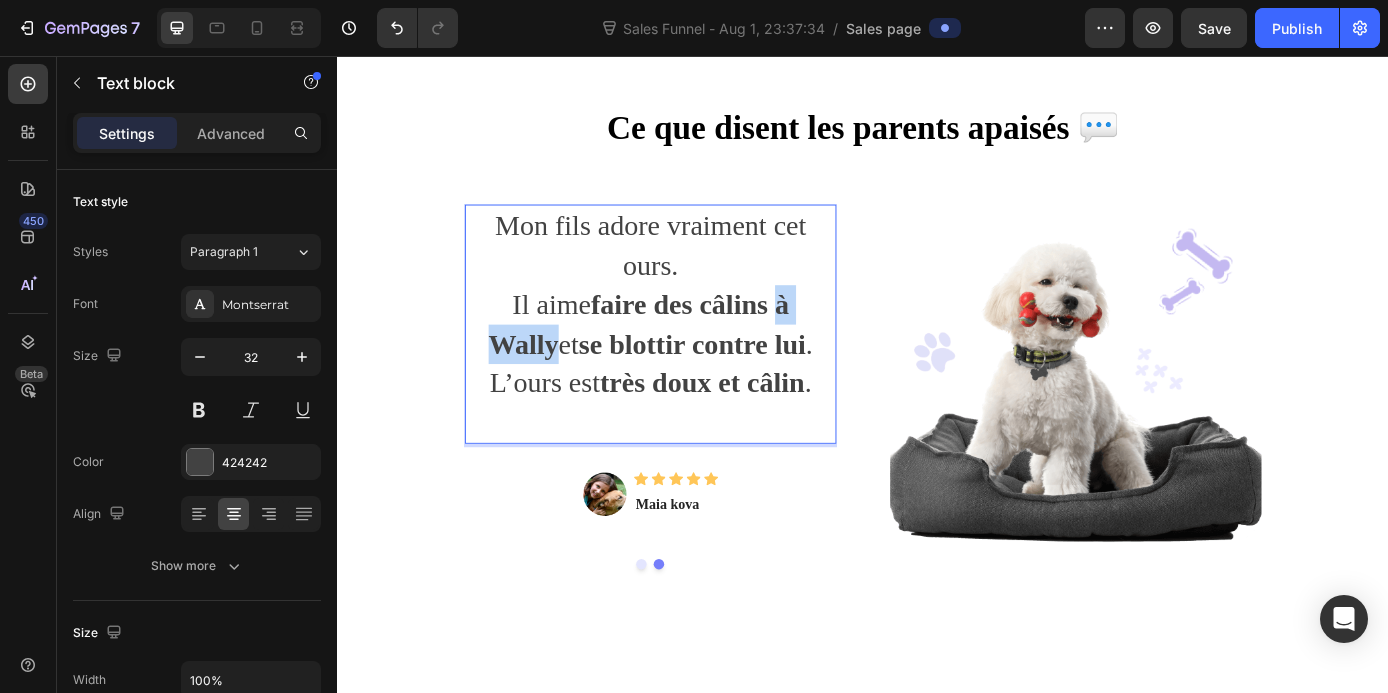 drag, startPoint x: 801, startPoint y: 343, endPoint x: 892, endPoint y: 344, distance: 91.00549 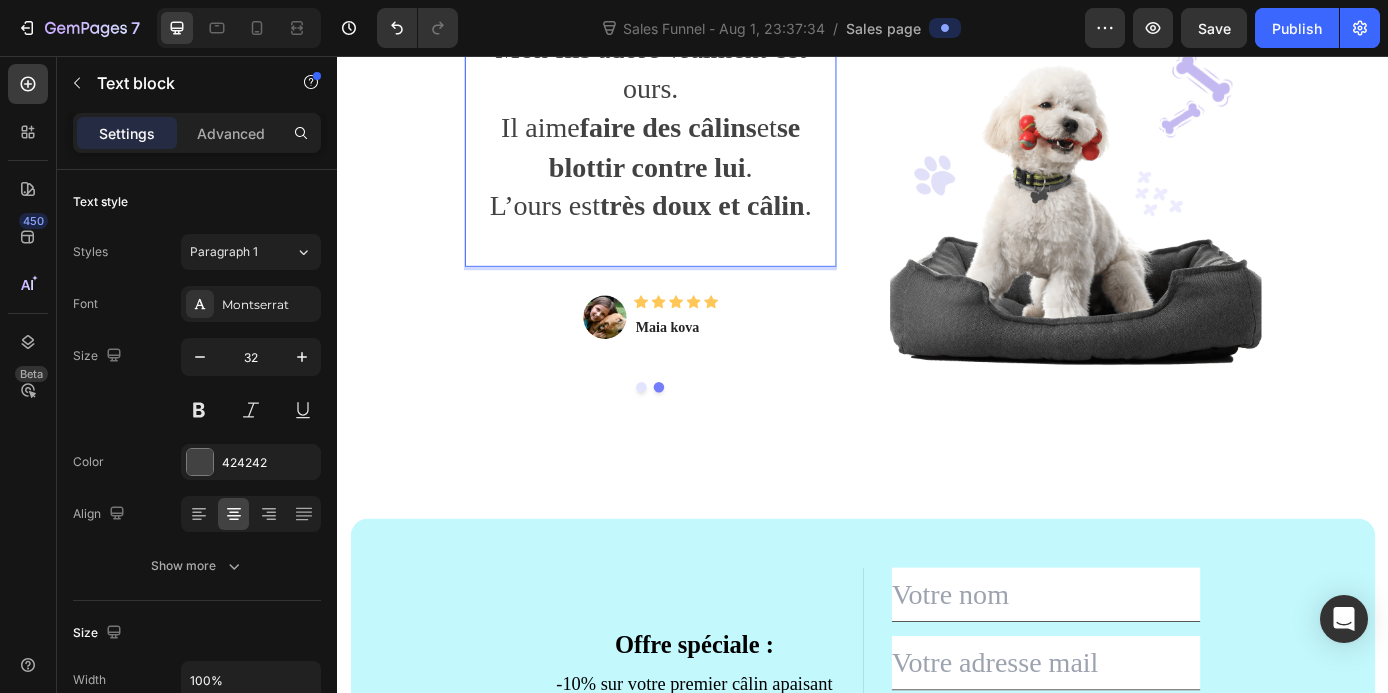 scroll, scrollTop: 5001, scrollLeft: 0, axis: vertical 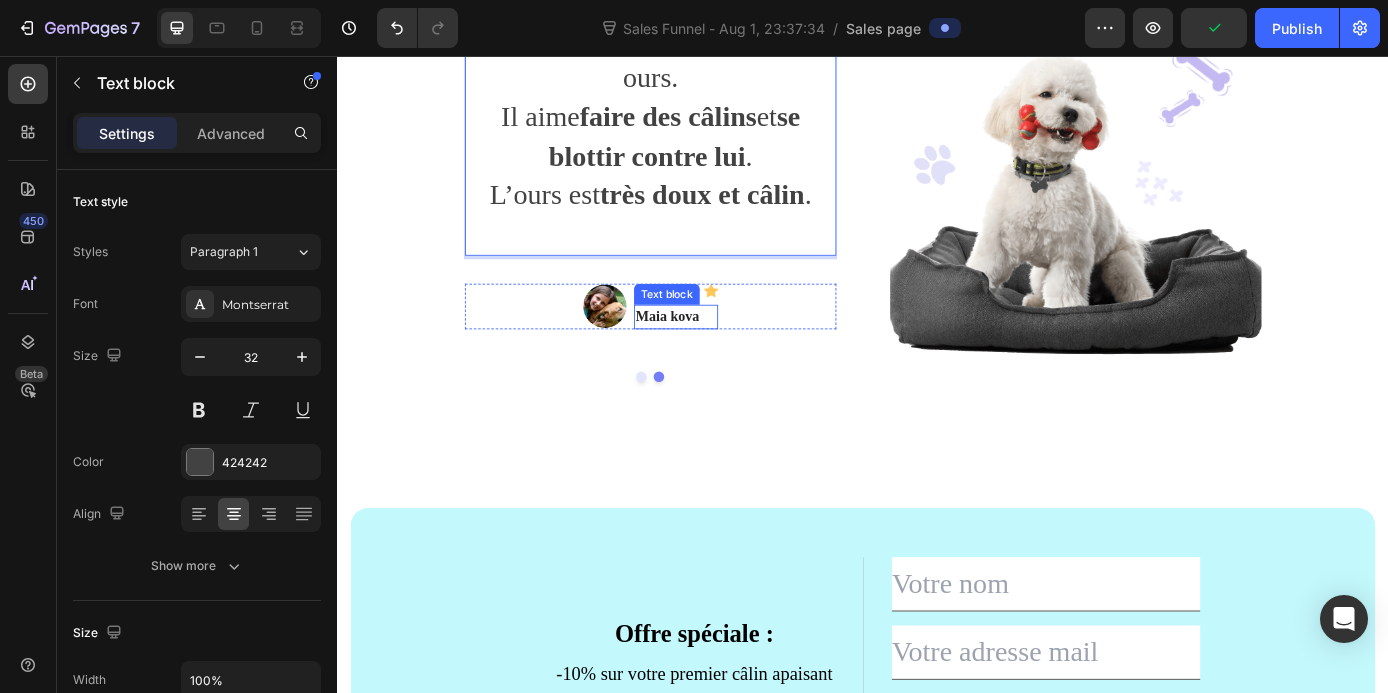 click on "Maia kova" at bounding box center [723, 354] 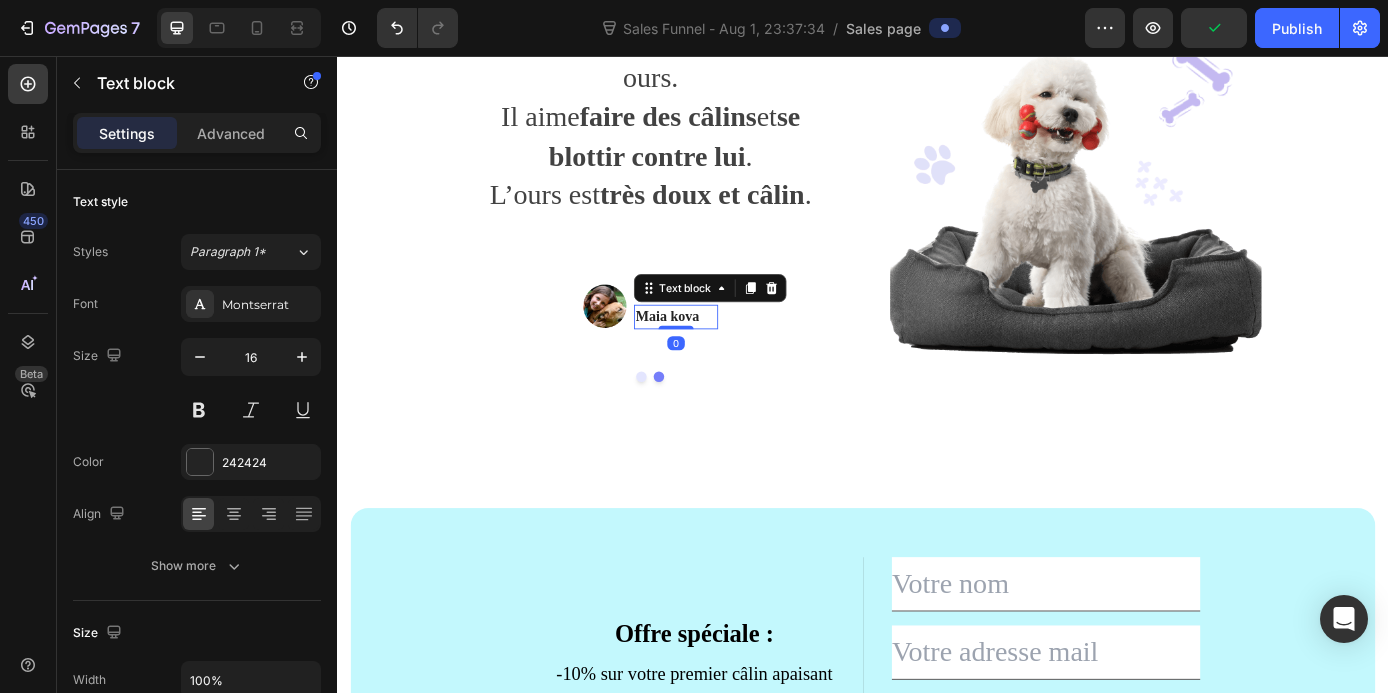 click on "Maia kova" at bounding box center [723, 354] 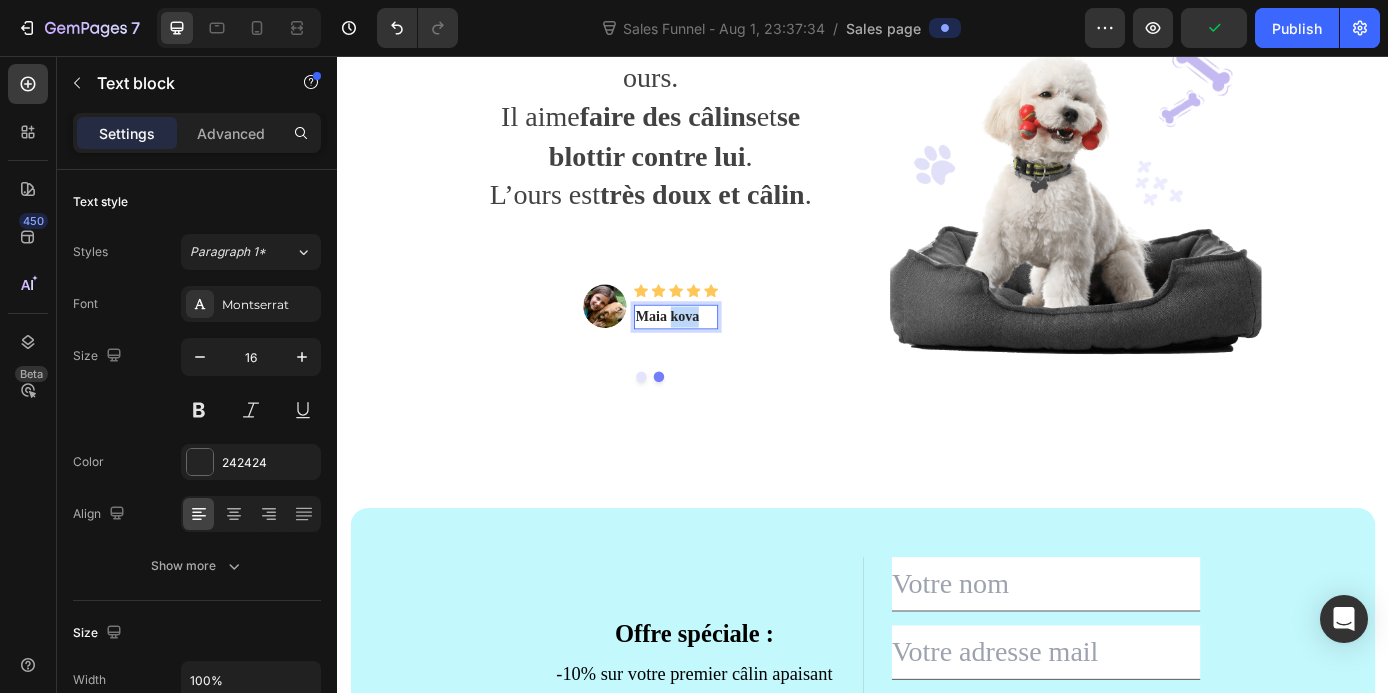 click on "Maia kova" at bounding box center [723, 354] 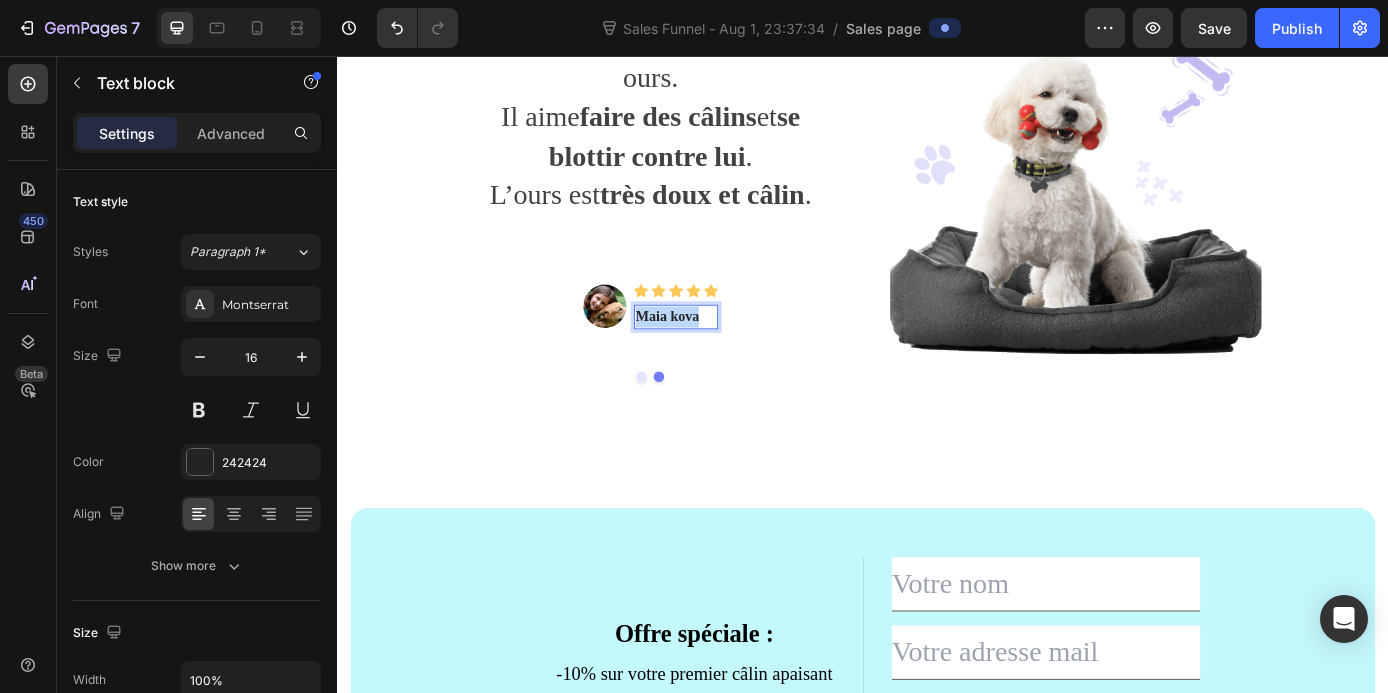 click on "Maia kova" at bounding box center (723, 354) 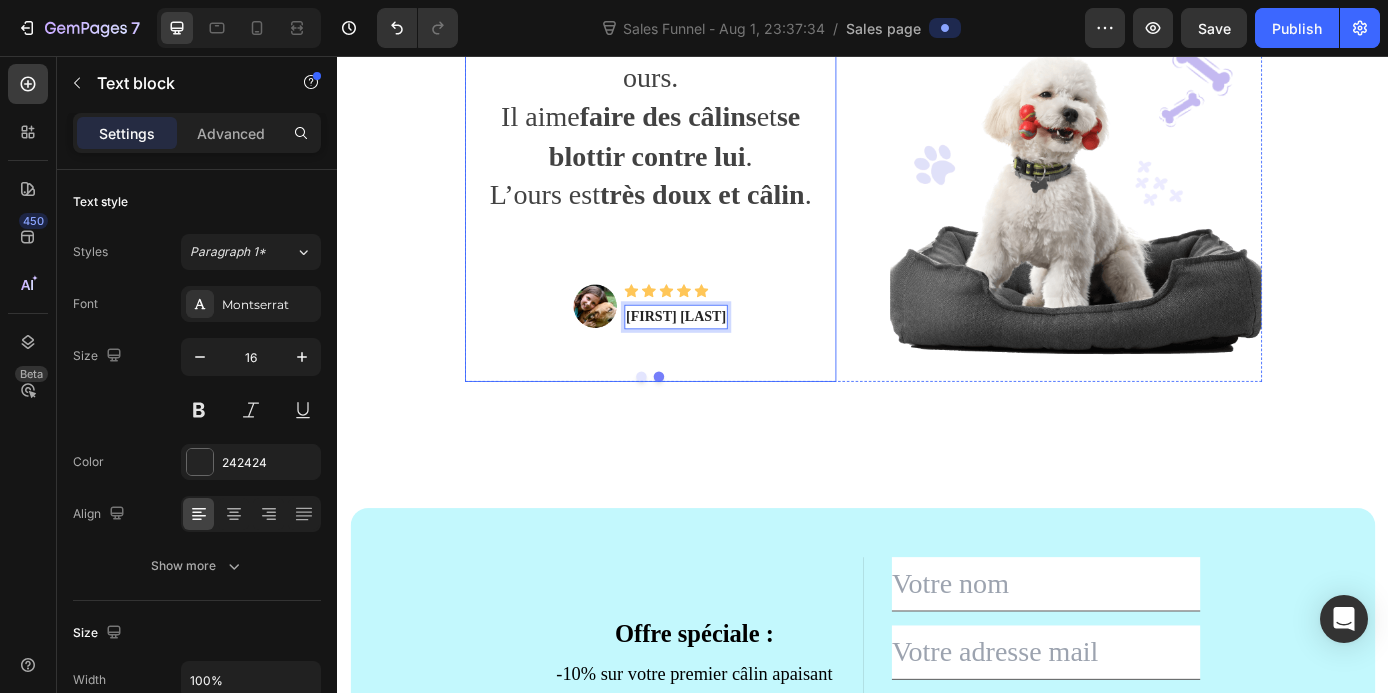 click at bounding box center (684, 422) 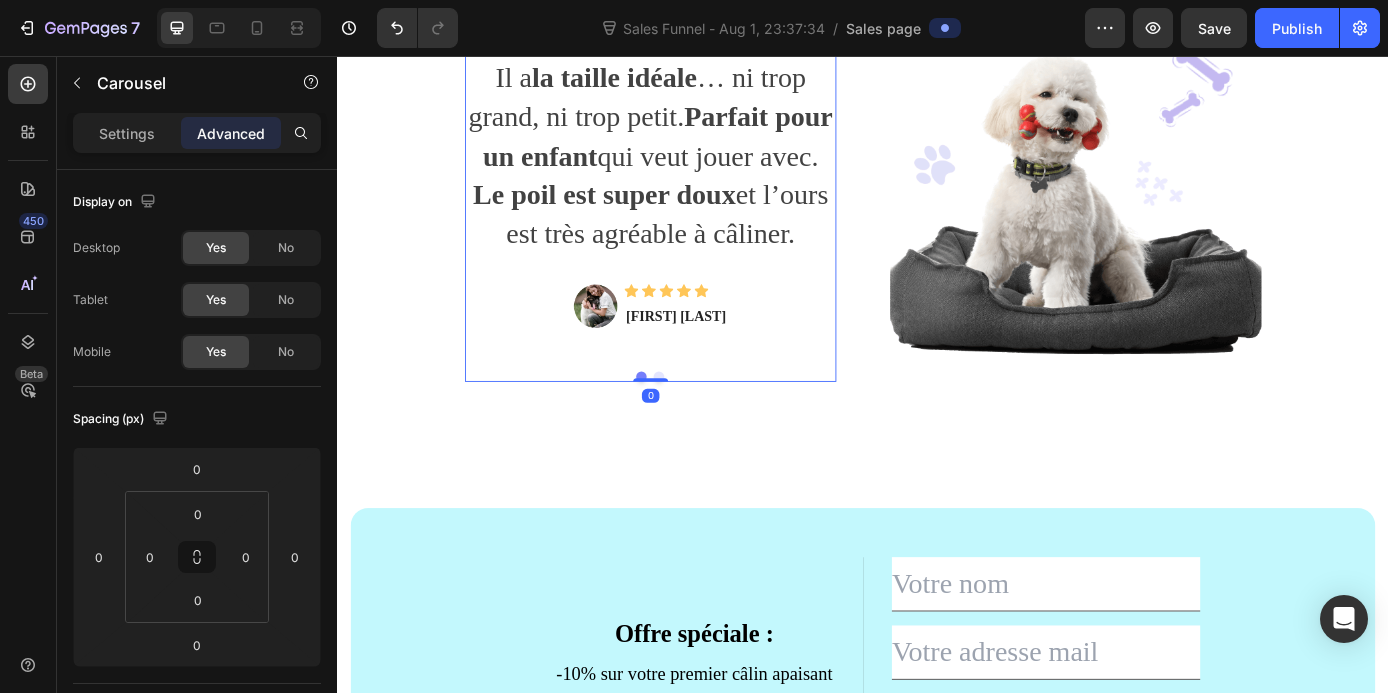 click on "[FIRST] [LAST]" at bounding box center [723, 354] 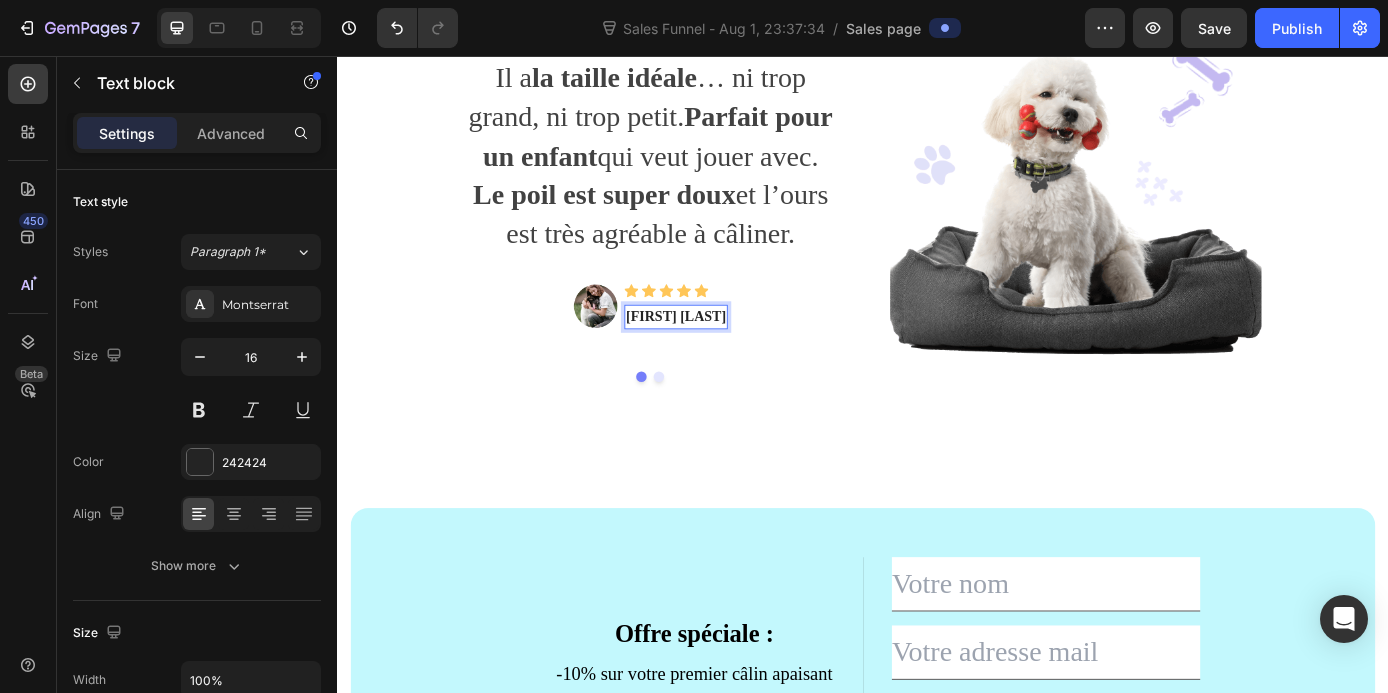 click on "[FIRST] [LAST]" at bounding box center [723, 354] 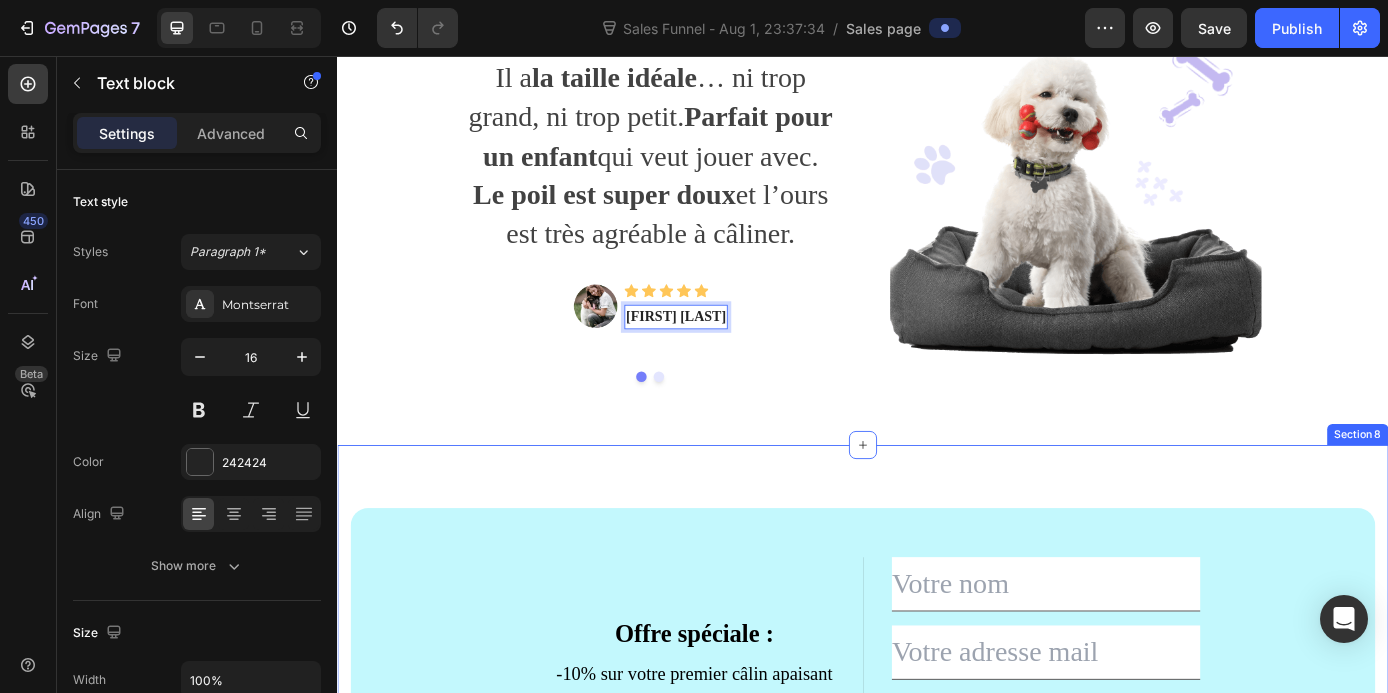 click on "Offre spéciale :  Text block -10% sur votre premier câlin apaisant  Text block Text Field Email Field sign up now Submit Button Newsletter Text Field Email Field sign up now Submit Button Newsletter Row Row Section 8" at bounding box center [937, 738] 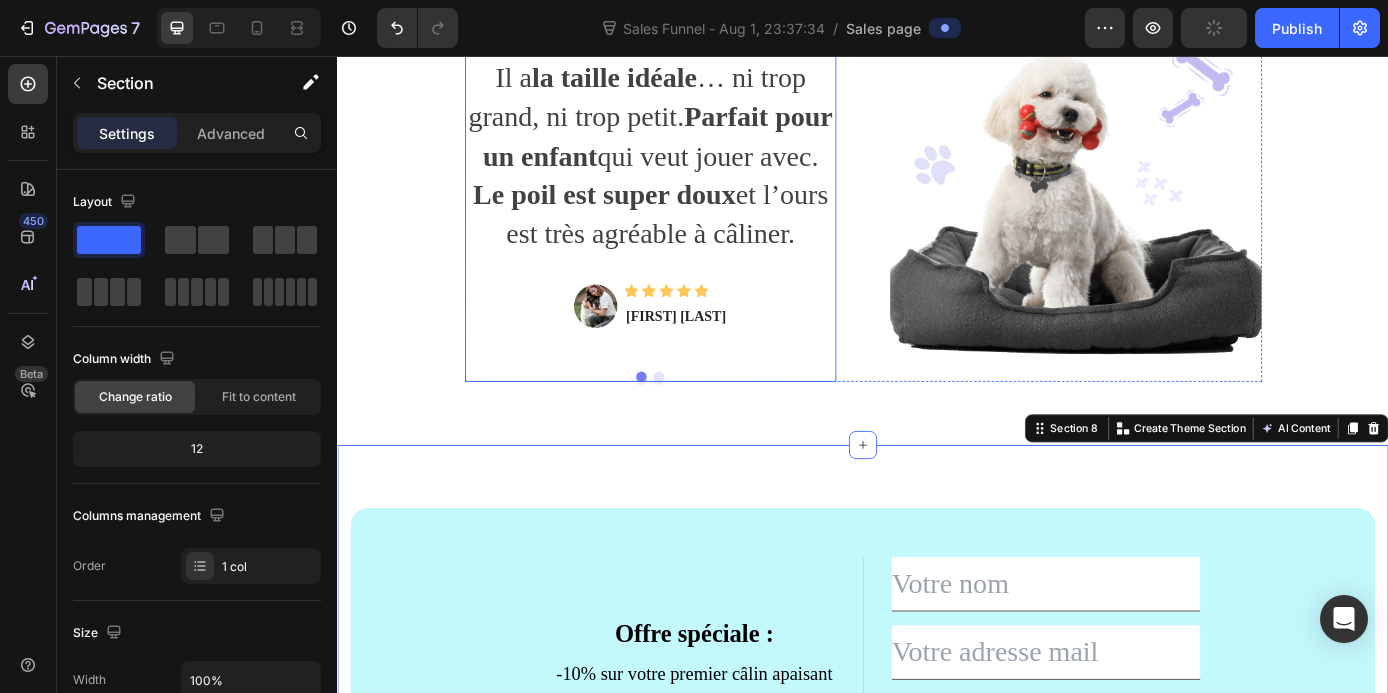 click at bounding box center [704, 422] 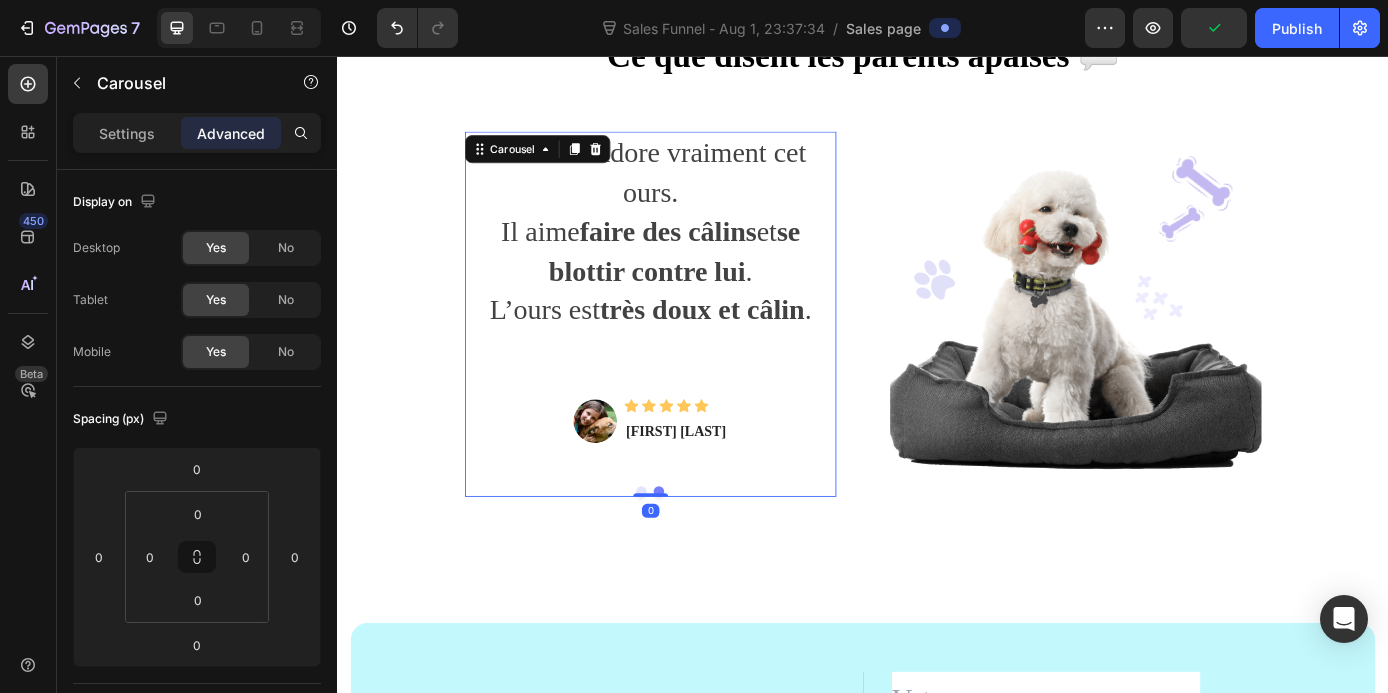 scroll, scrollTop: 4859, scrollLeft: 0, axis: vertical 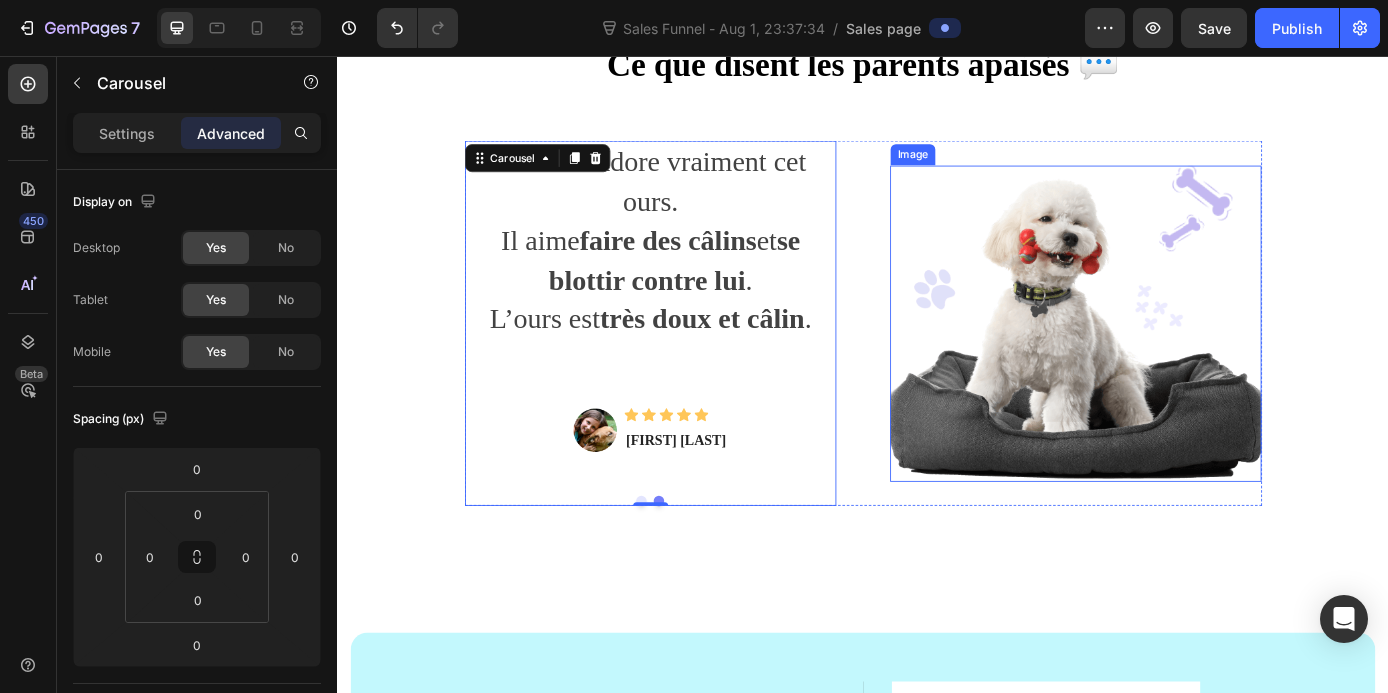 click at bounding box center (1180, 361) 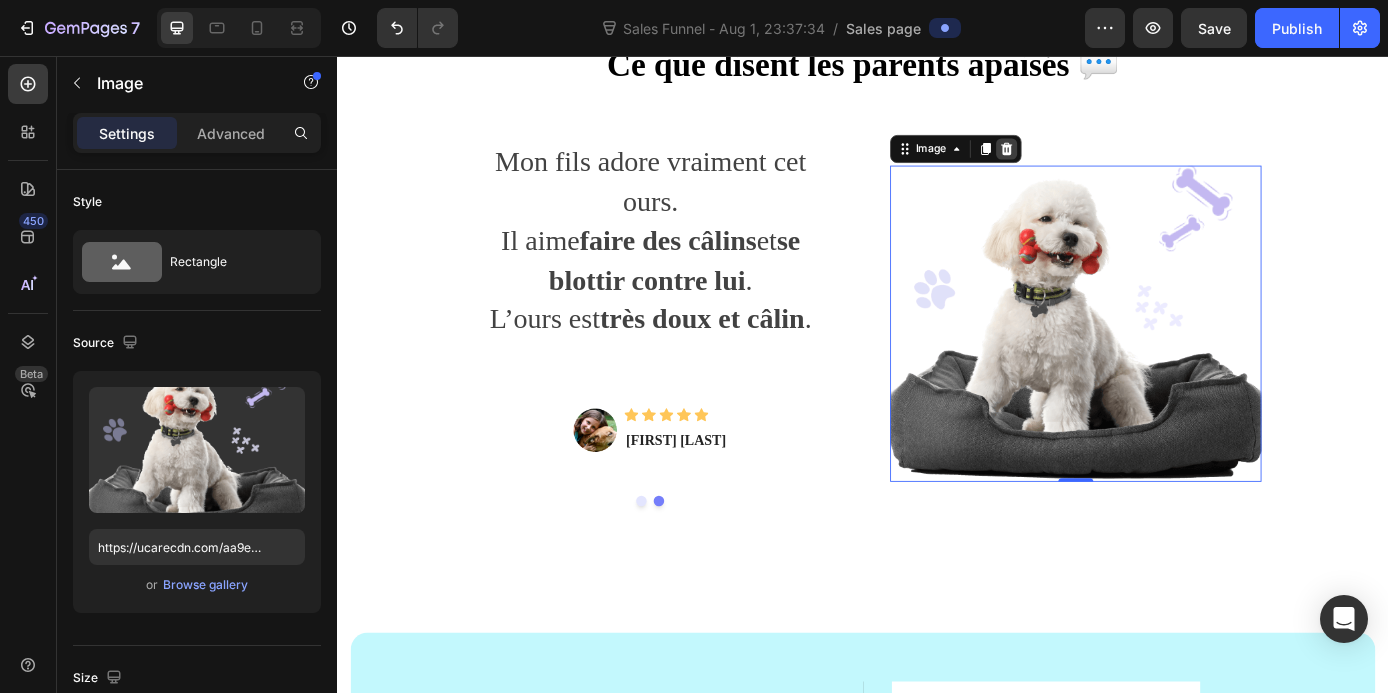 click 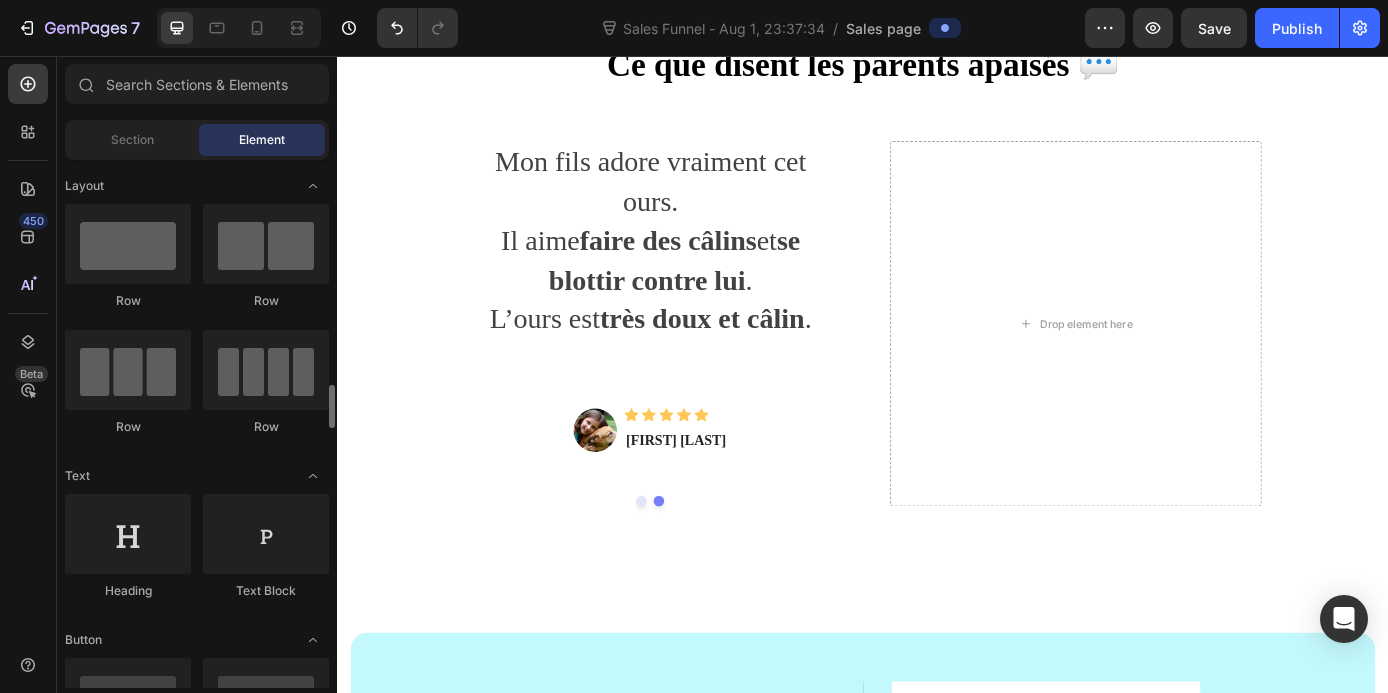scroll, scrollTop: 0, scrollLeft: 0, axis: both 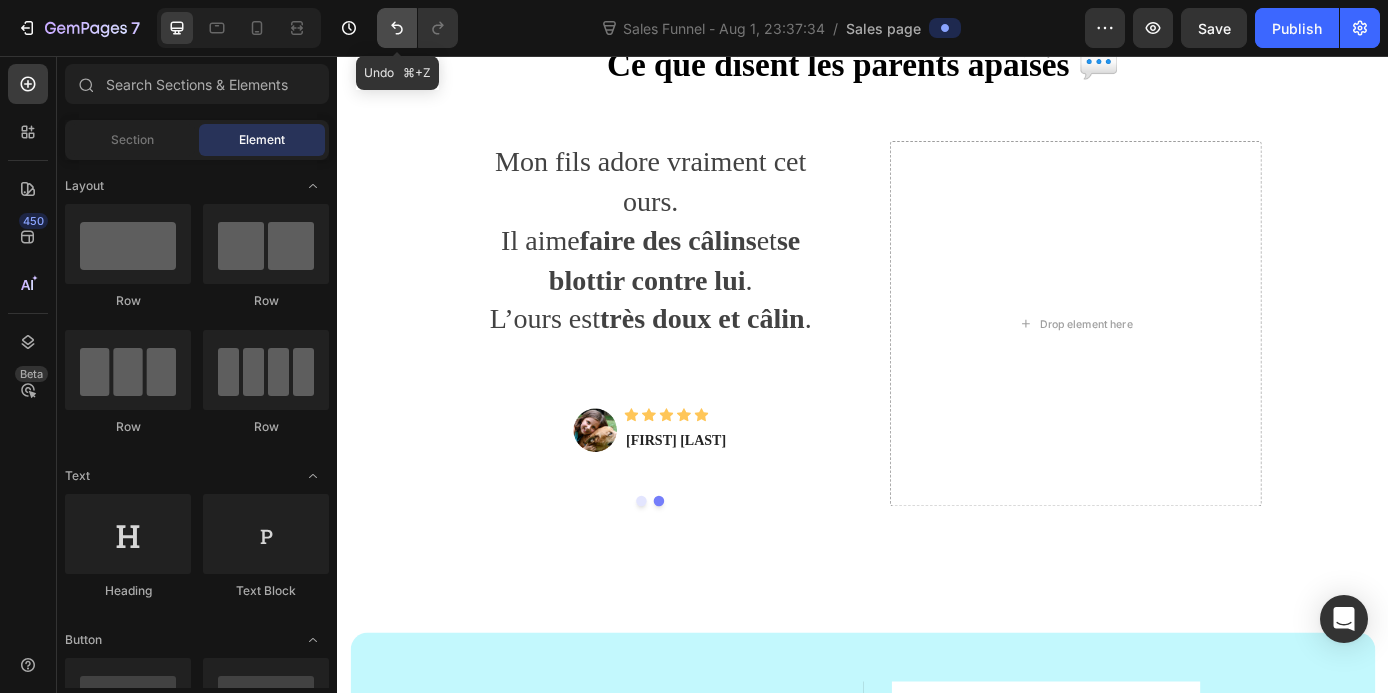 click 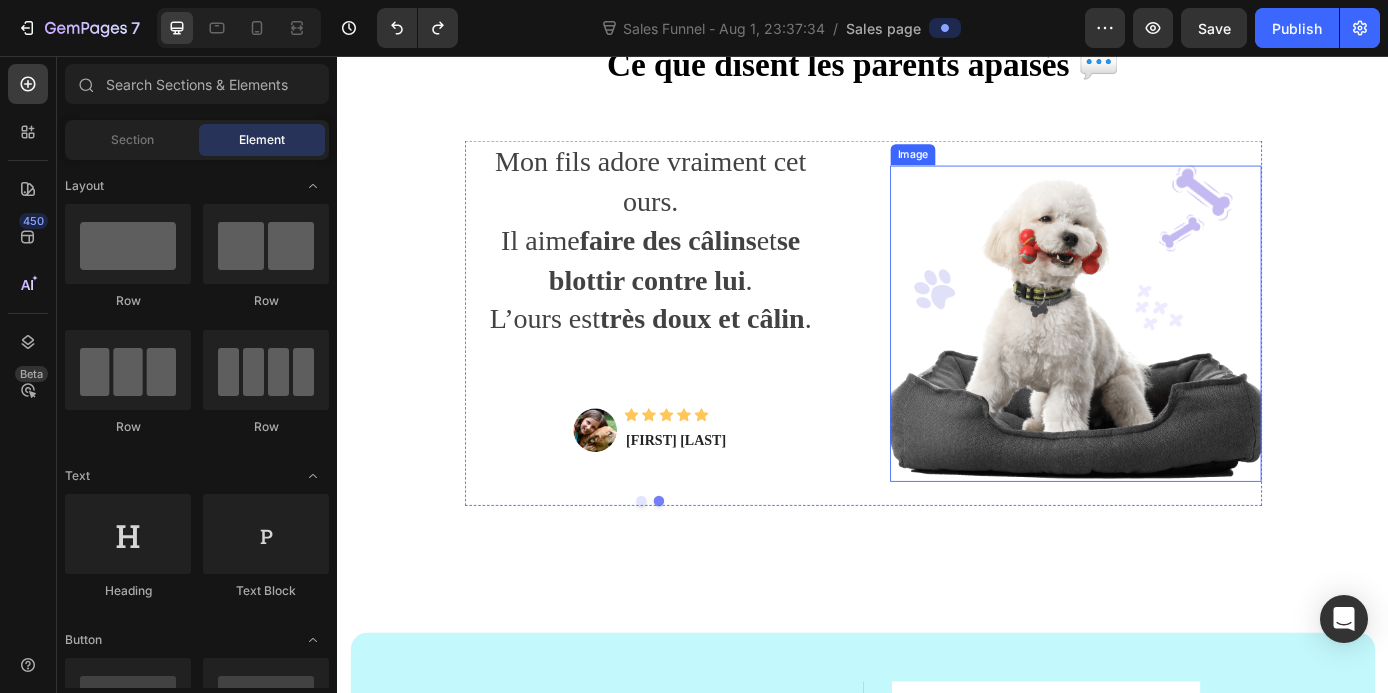 click at bounding box center [1180, 361] 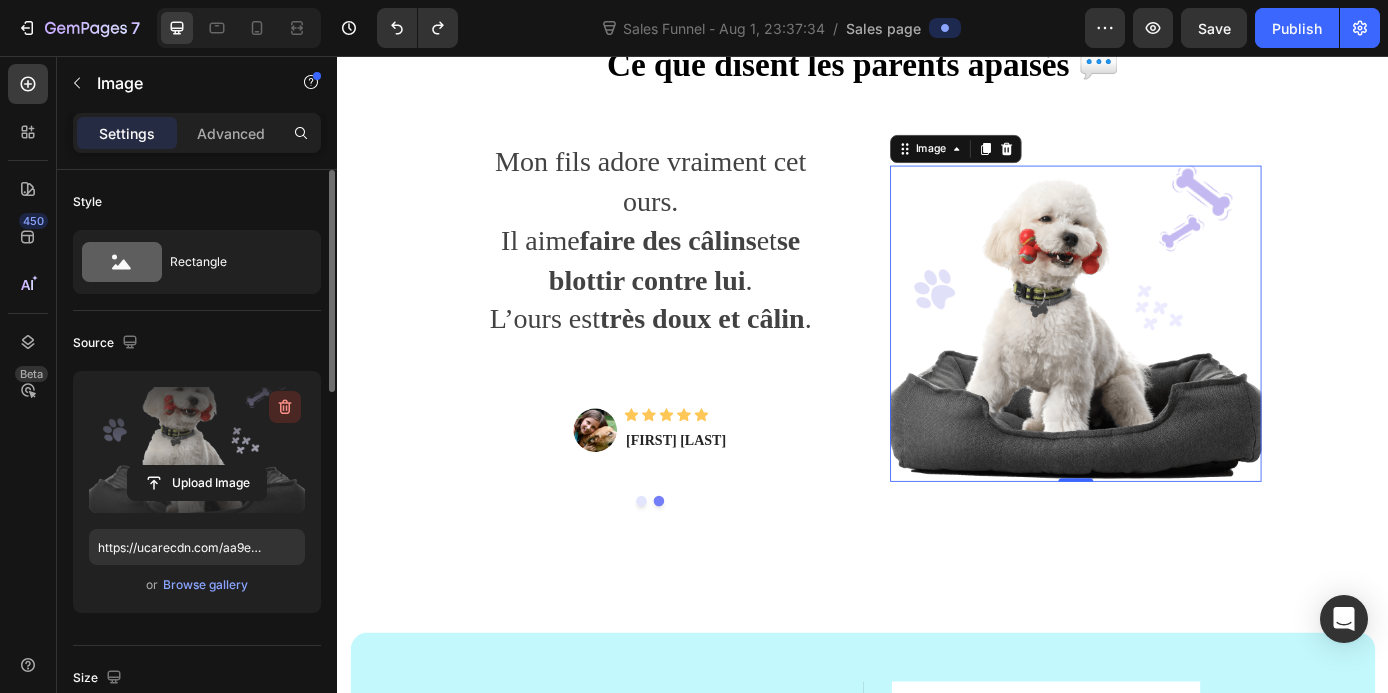click 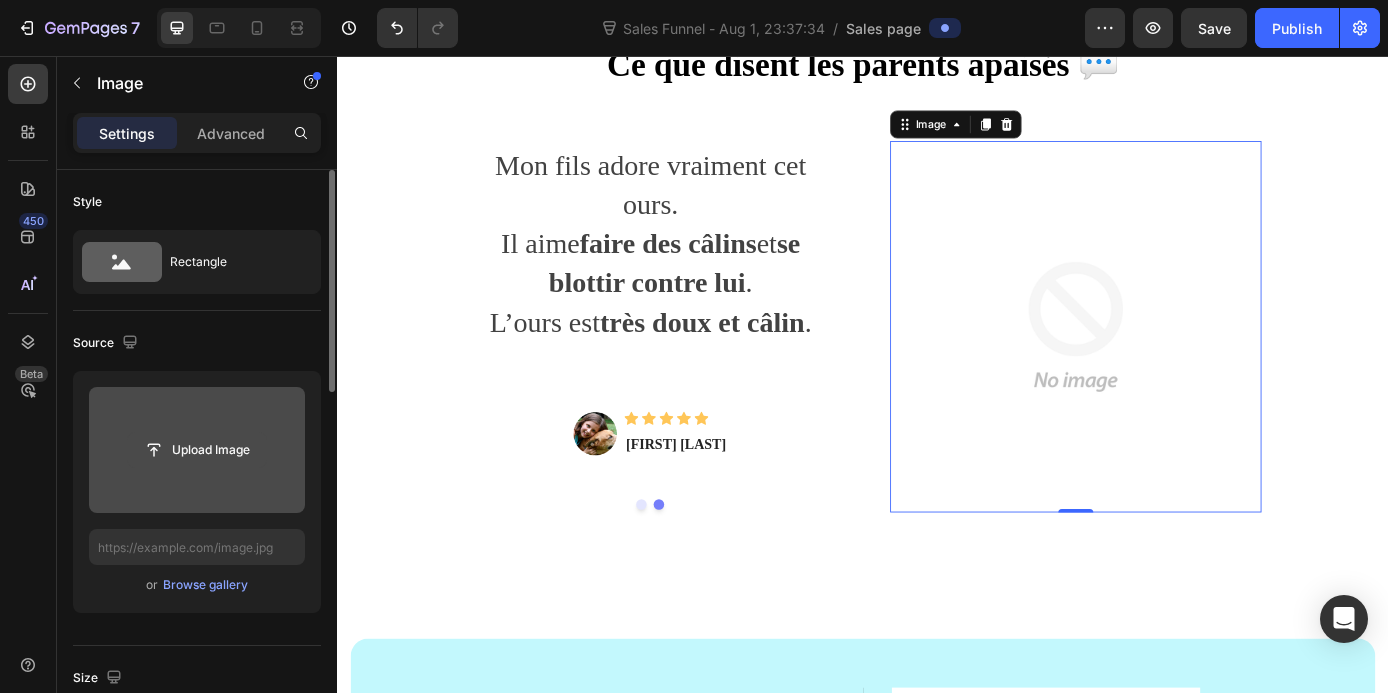 click 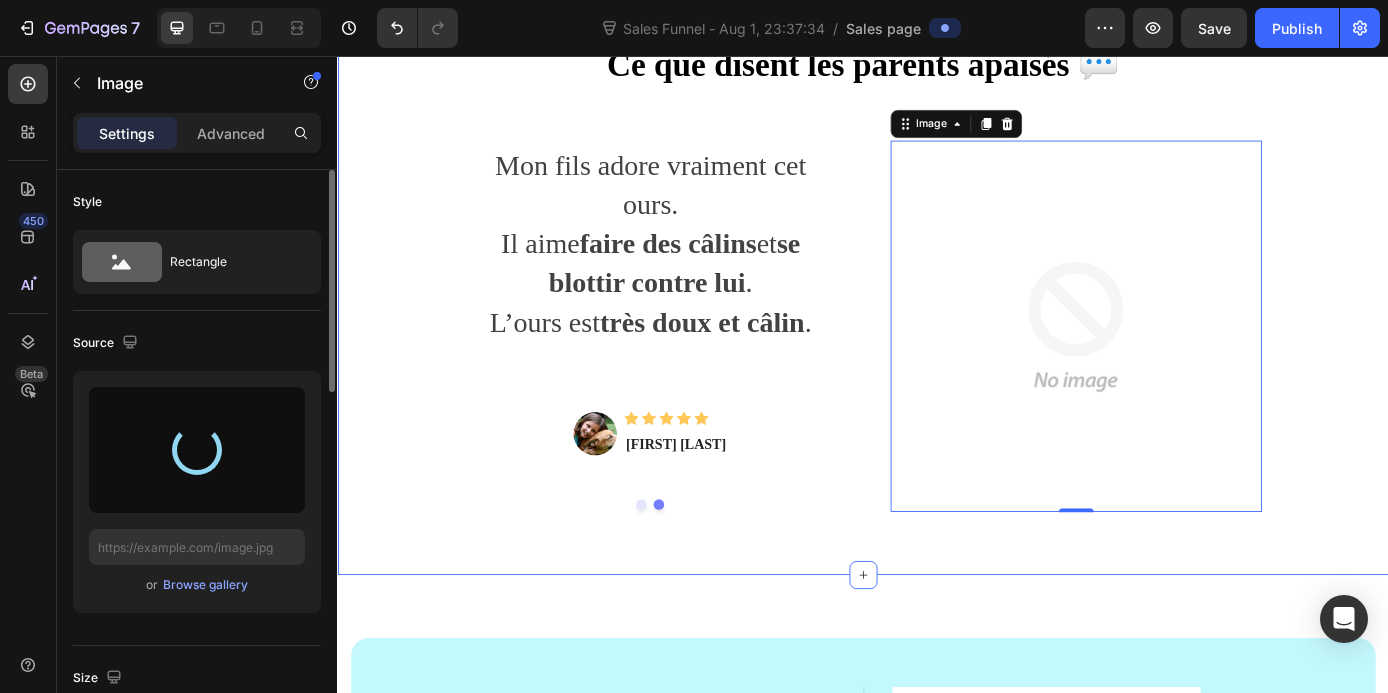 type on "https://cdn.shopify.com/s/files/1/0933/8539/2471/files/gempages_577575898434241212-01a2fa14-6b39-4136-a30e-6f34e161a7d3.png" 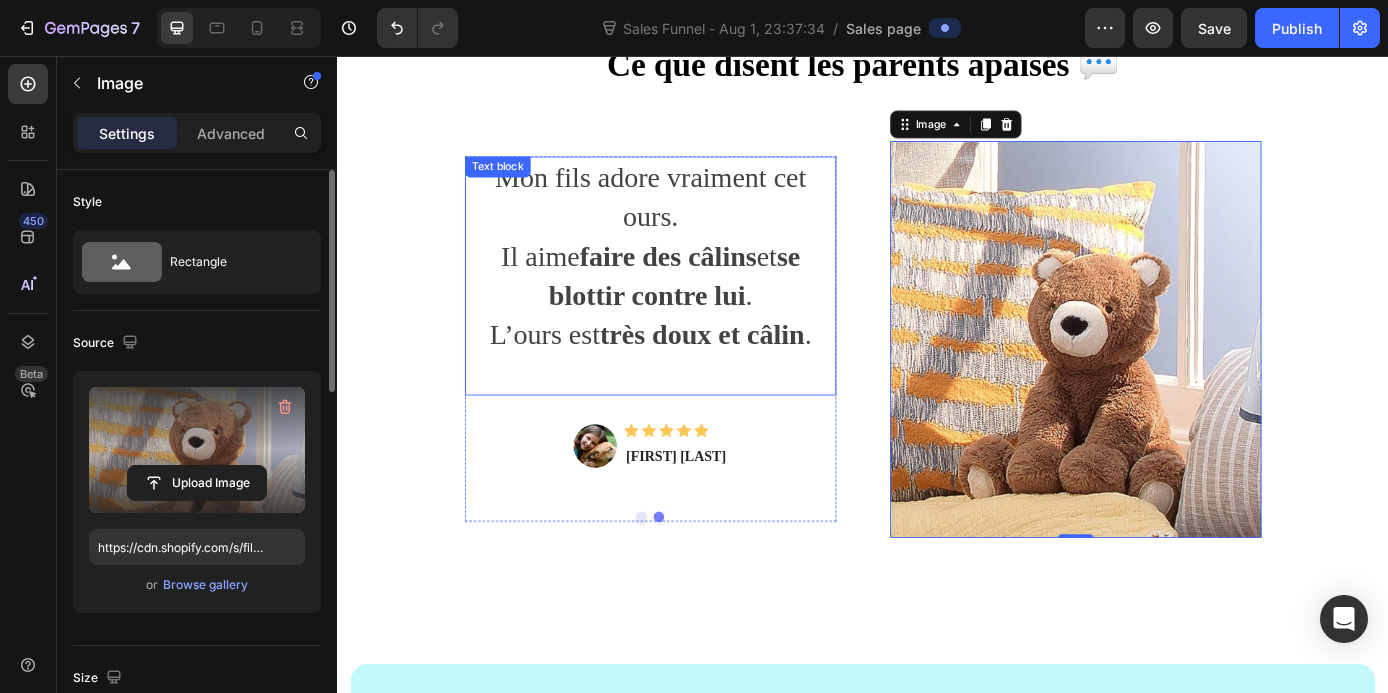 click on "très doux et câlin" at bounding box center [753, 374] 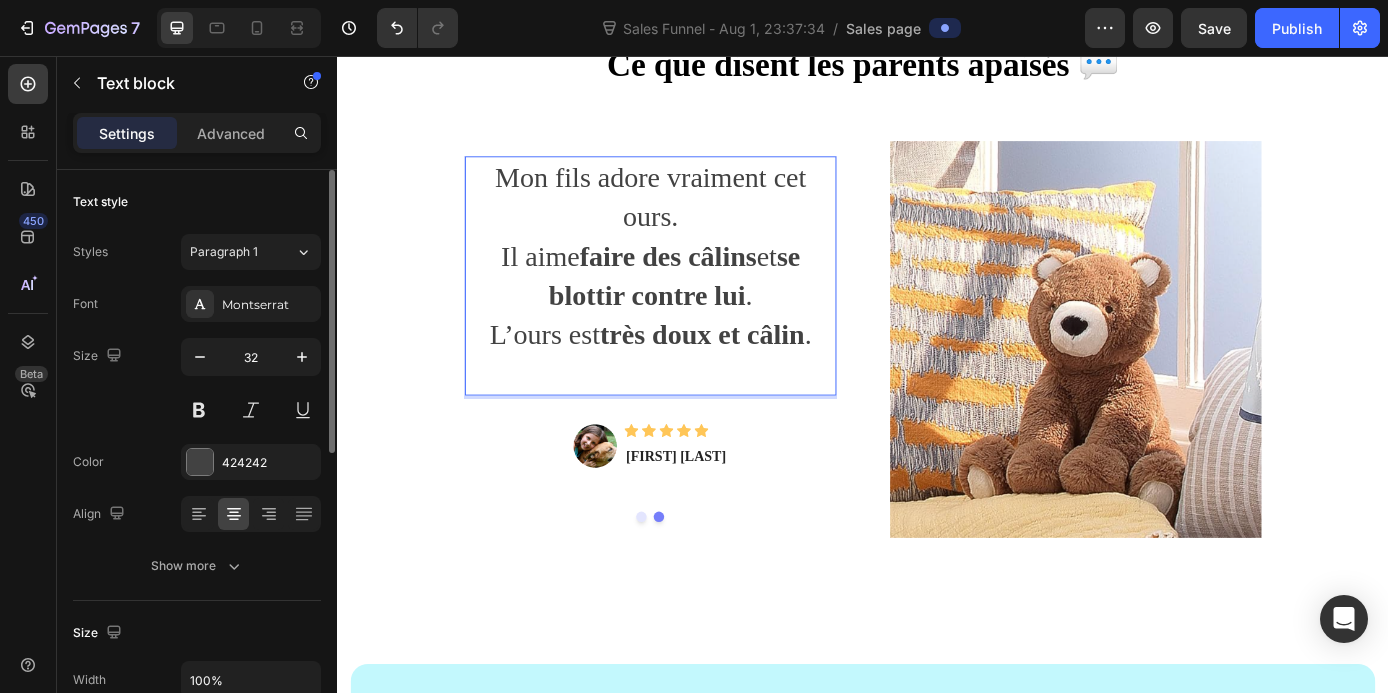 click on "très doux et câlin" at bounding box center [753, 374] 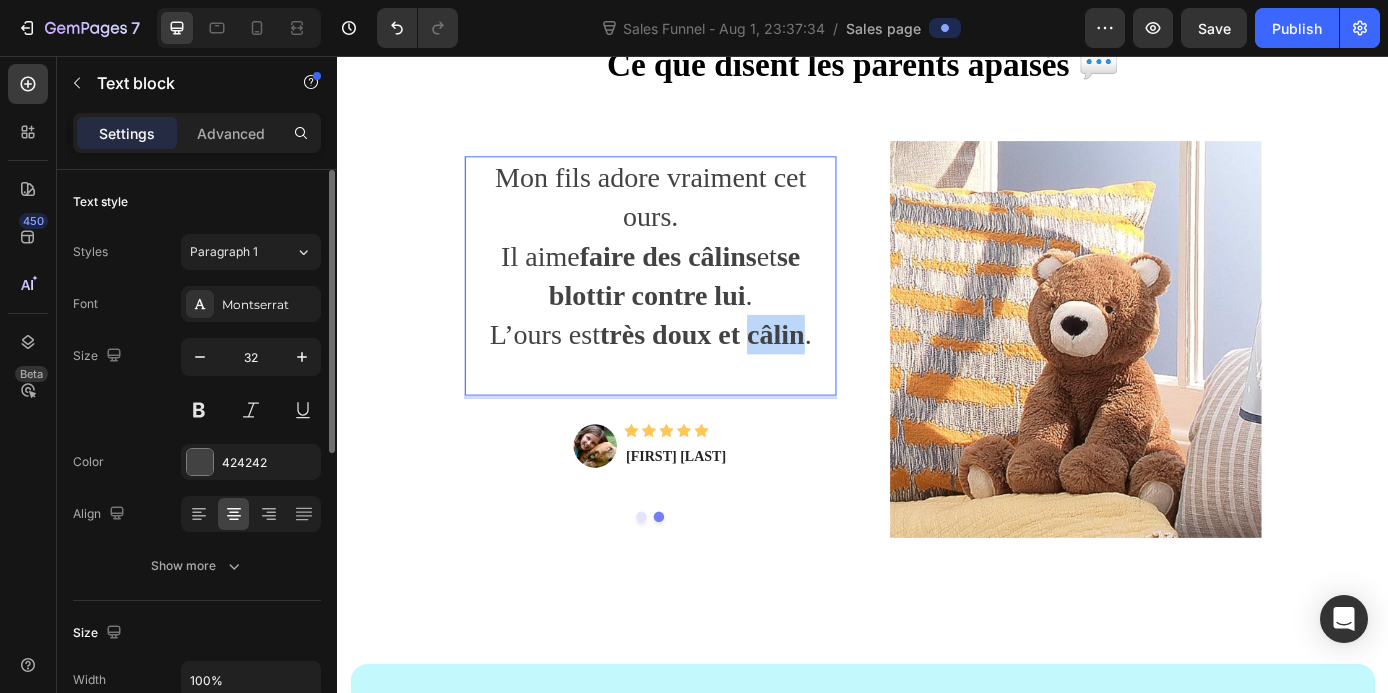 click on "très doux et câlin" at bounding box center (753, 374) 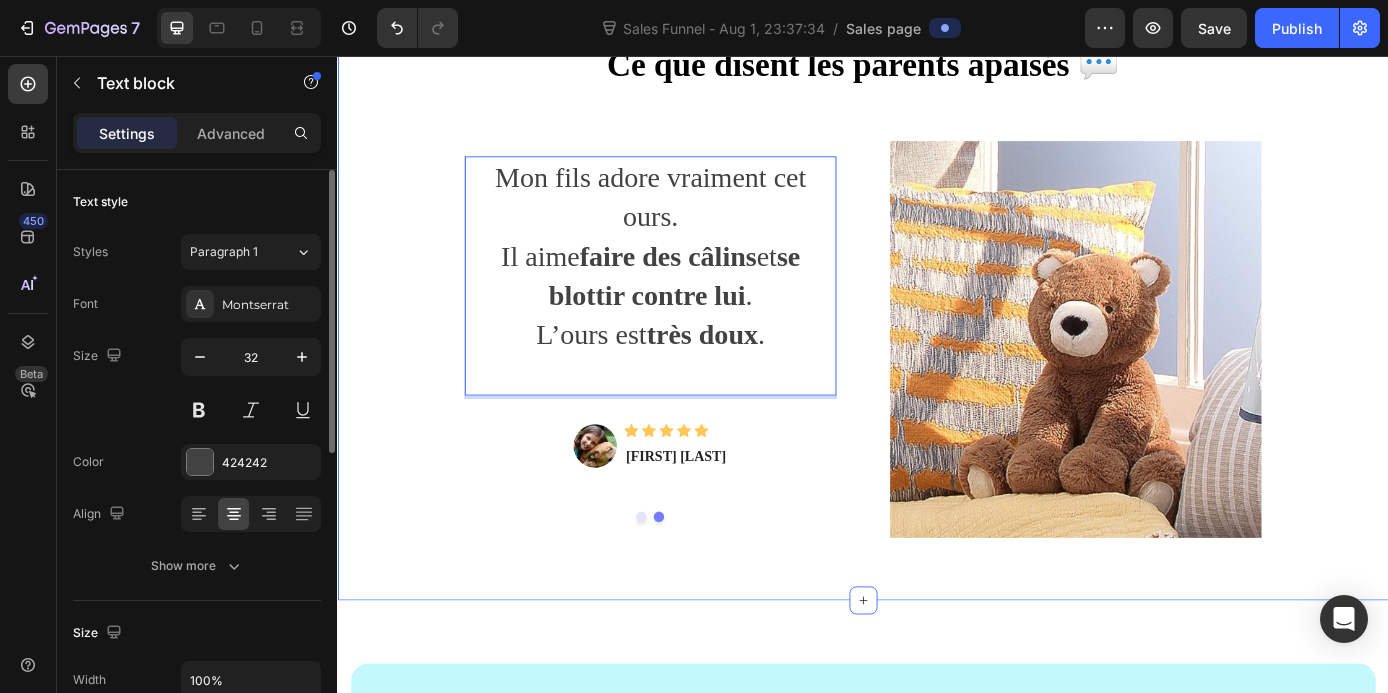 click on "Ce que disent les parents apaisés 💬 Heading Row Cet ours en peluche est parfait ! Il a  la taille idéale … ni trop grand, ni trop petit.  Parfait pour un enfant  qui veut jouer avec. Le poil est super doux  et l’ours est très agréable à câliner. Text block Image                Icon                Icon                Icon                Icon                Icon Icon List Hoz [FIRST] [LAST] Text block Row Mon fils adore vraiment cet ours. Il aime  faire des câlins  et  se blottir contre lui . L’ours est  très doux . Text block   32 Image                Icon                Icon                Icon                Icon                Icon Icon List Hoz [FIRST] [LAST] Text block Row Carousel Image Row" at bounding box center [937, 321] 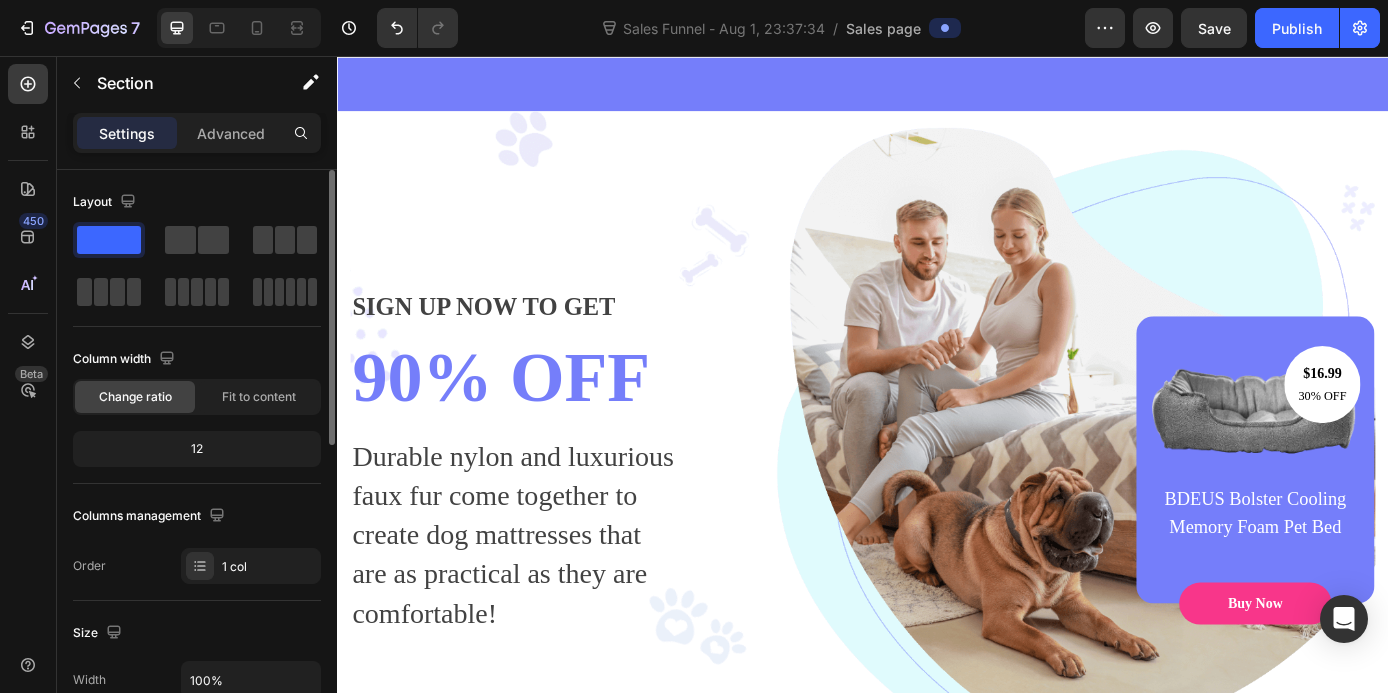 scroll, scrollTop: 0, scrollLeft: 0, axis: both 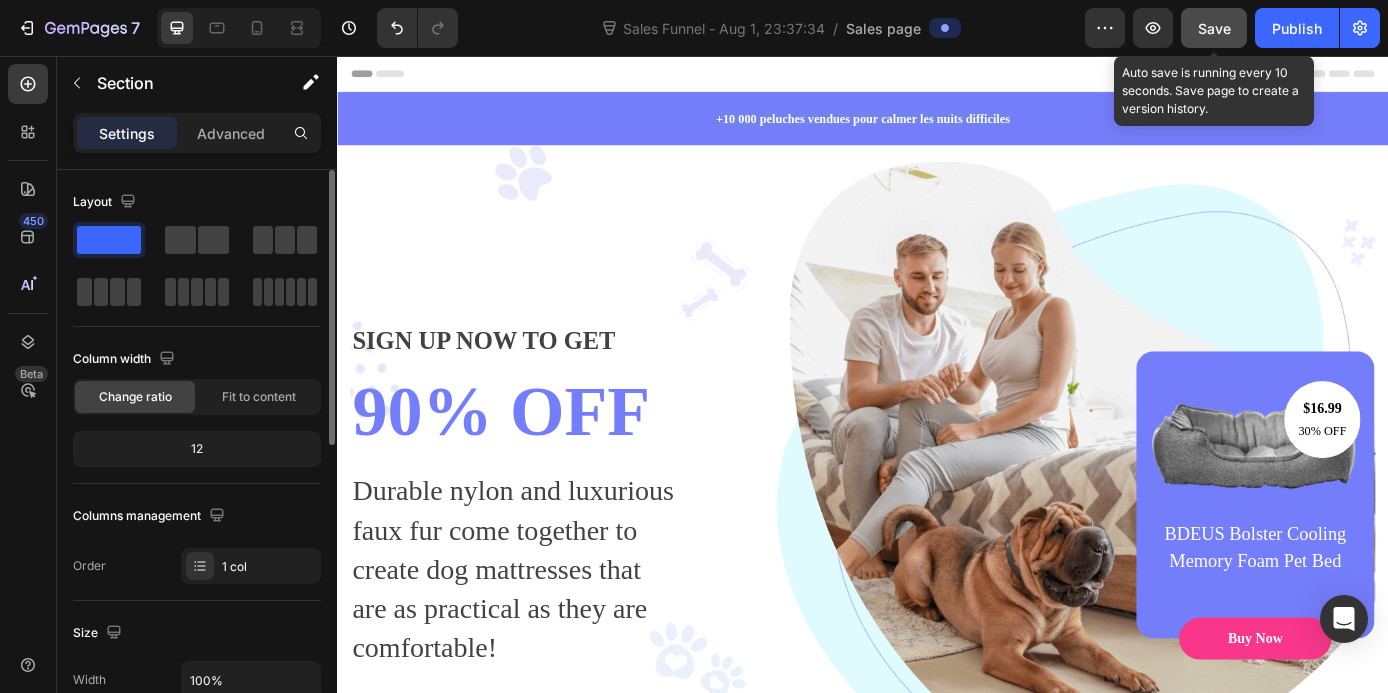 click on "Save" at bounding box center (1214, 28) 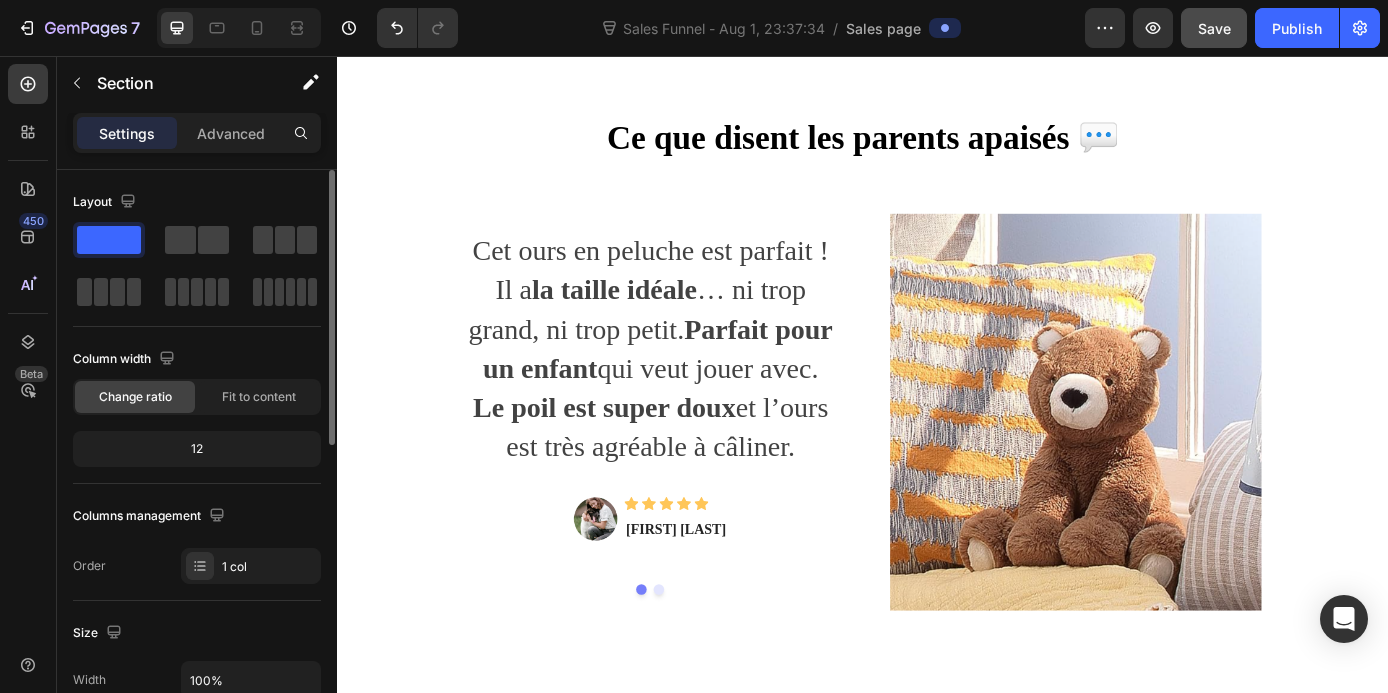 scroll, scrollTop: 4756, scrollLeft: 0, axis: vertical 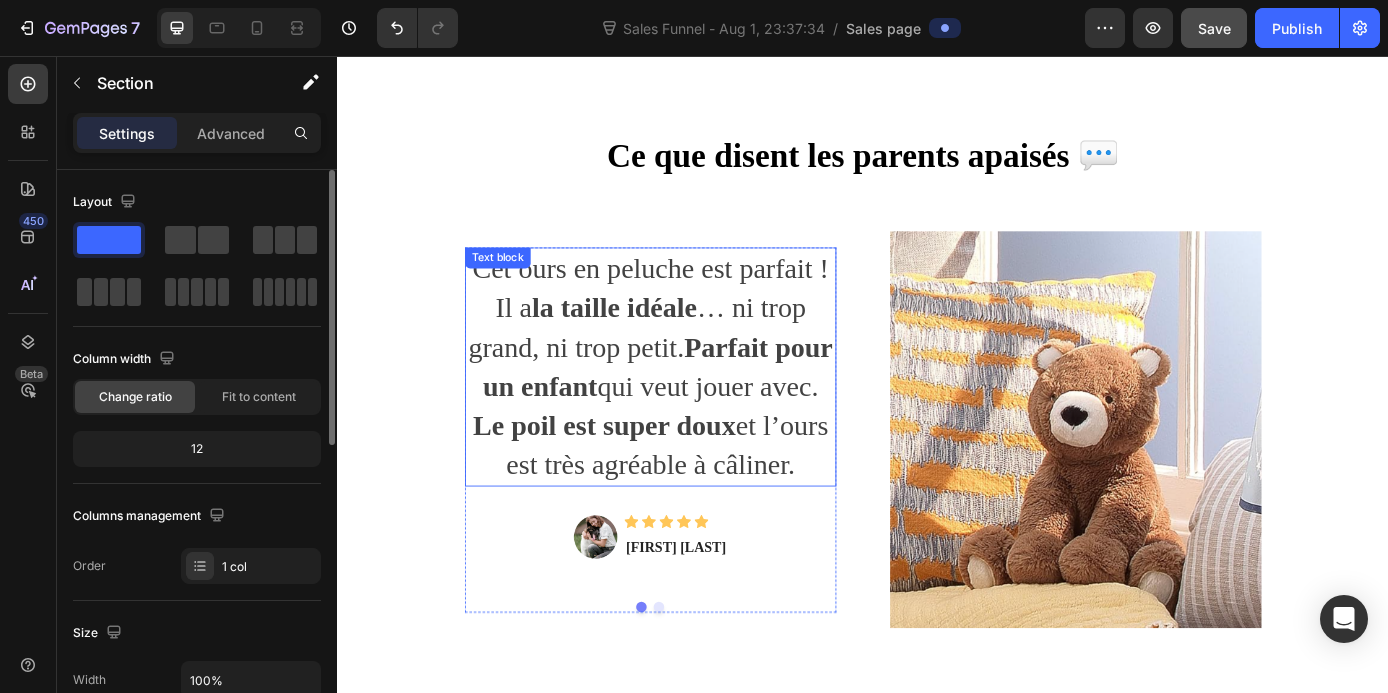 click on "Cet ours en peluche est parfait ! Il a  la taille idéale … ni trop grand, ni trop petit.  Parfait pour un enfant  qui veut jouer avec." at bounding box center (694, 365) 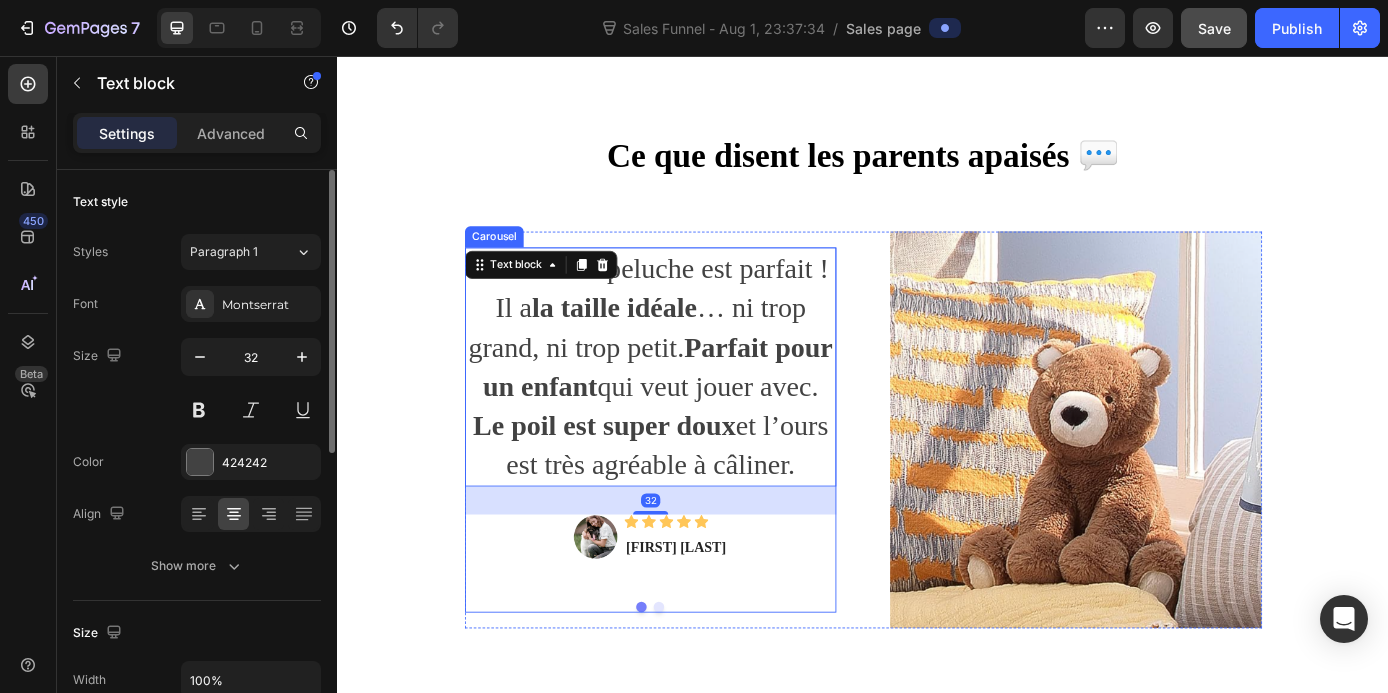 click on "Cet ours en peluche est parfait ! Il a  la taille idéale … ni trop grand, ni trop petit.  Parfait pour un enfant  qui veut jouer avec. Le poil est super doux  et l’ours est très agréable à câliner. Text block   32 Image                Icon                Icon                Icon                Icon                Icon Icon List Hoz Anne Guerin Text block Row" at bounding box center [694, 468] 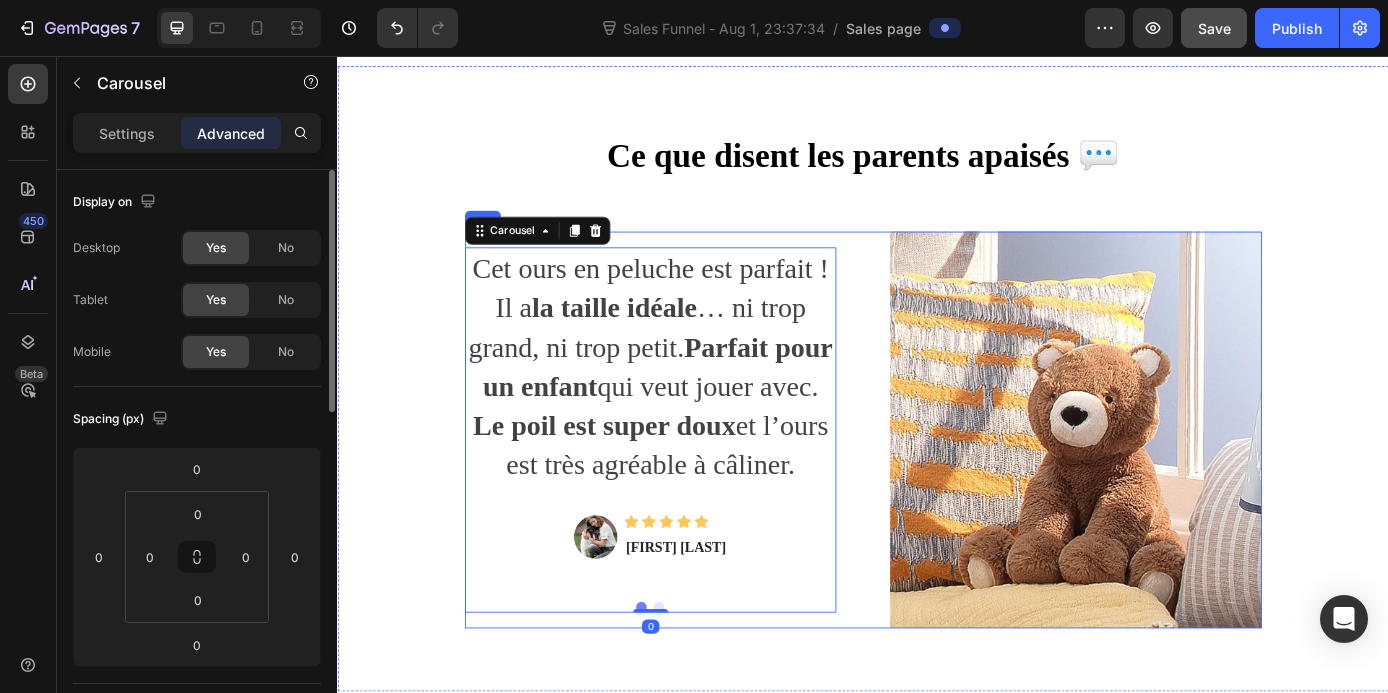 click on "Cet ours en peluche est parfait ! Il a  la taille idéale … ni trop grand, ni trop petit.  Parfait pour un enfant  qui veut jouer avec. Le poil est super doux  et l’ours est très agréable à câliner. Text block Image                Icon                Icon                Icon                Icon                Icon Icon List Hoz [FIRST] [LAST] Text block Row Mon fils adore vraiment cet ours. Il aime  faire des câlins  et  se blottir contre lui . L’ours est  très doux .   Text block Image                Icon                Icon                Icon                Icon                Icon Icon List Hoz [FIRST] [LAST] Text block Row Carousel   0 Image Row" at bounding box center (937, 482) 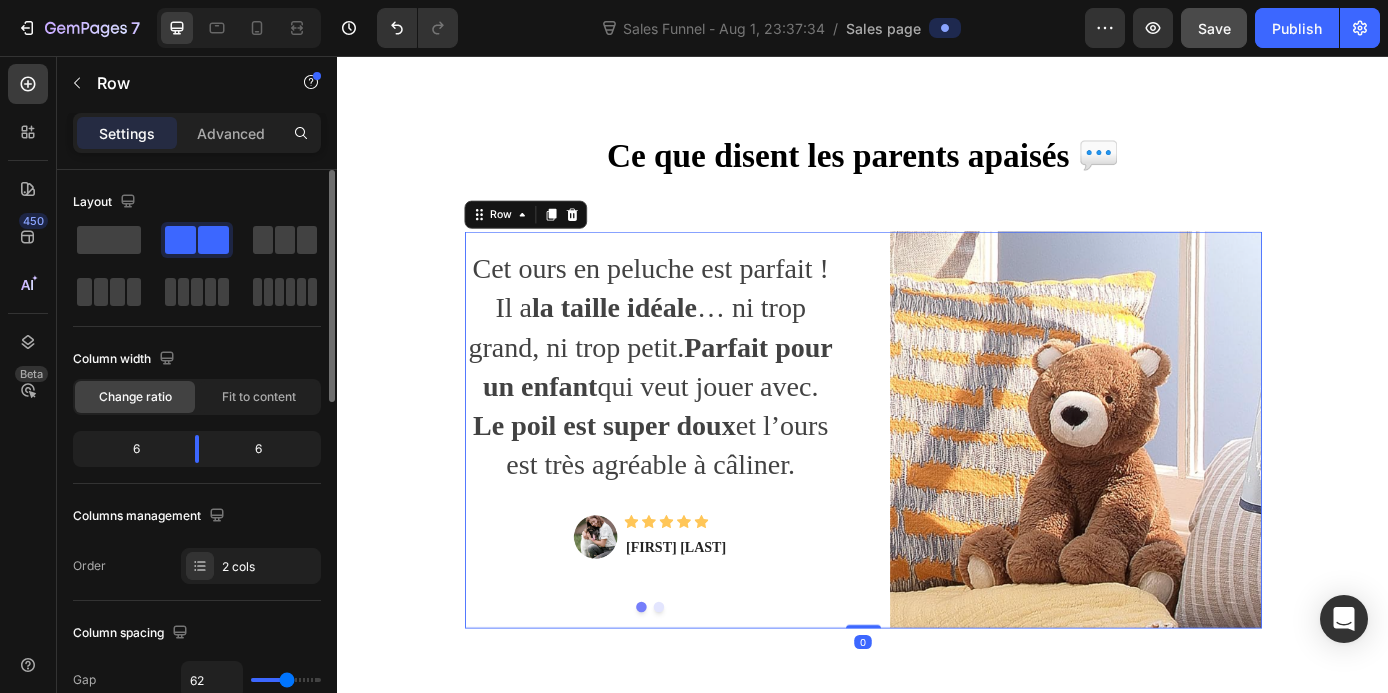 click on "Le poil est super doux  et l’ours est très agréable à câliner." at bounding box center [694, 500] 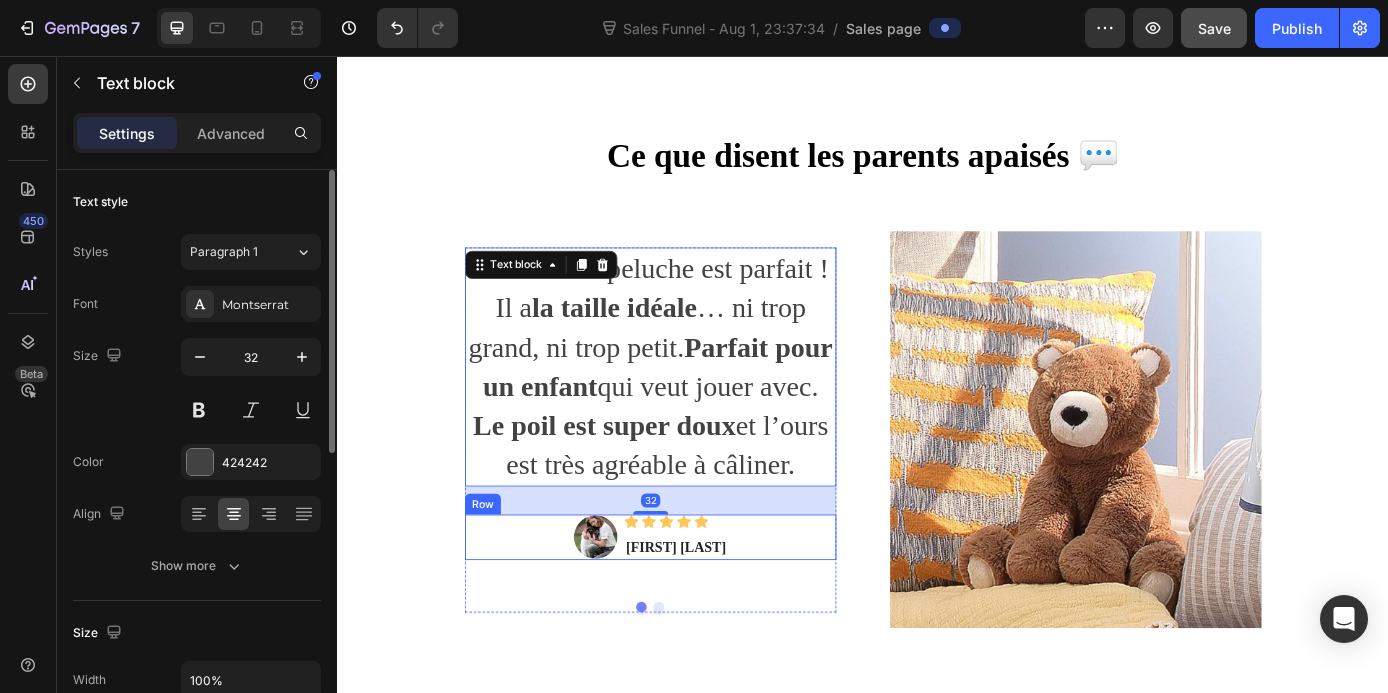 click on "Image                Icon                Icon                Icon                Icon                Icon Icon List Hoz [FIRST] [LAST] Text block Row" at bounding box center [694, 605] 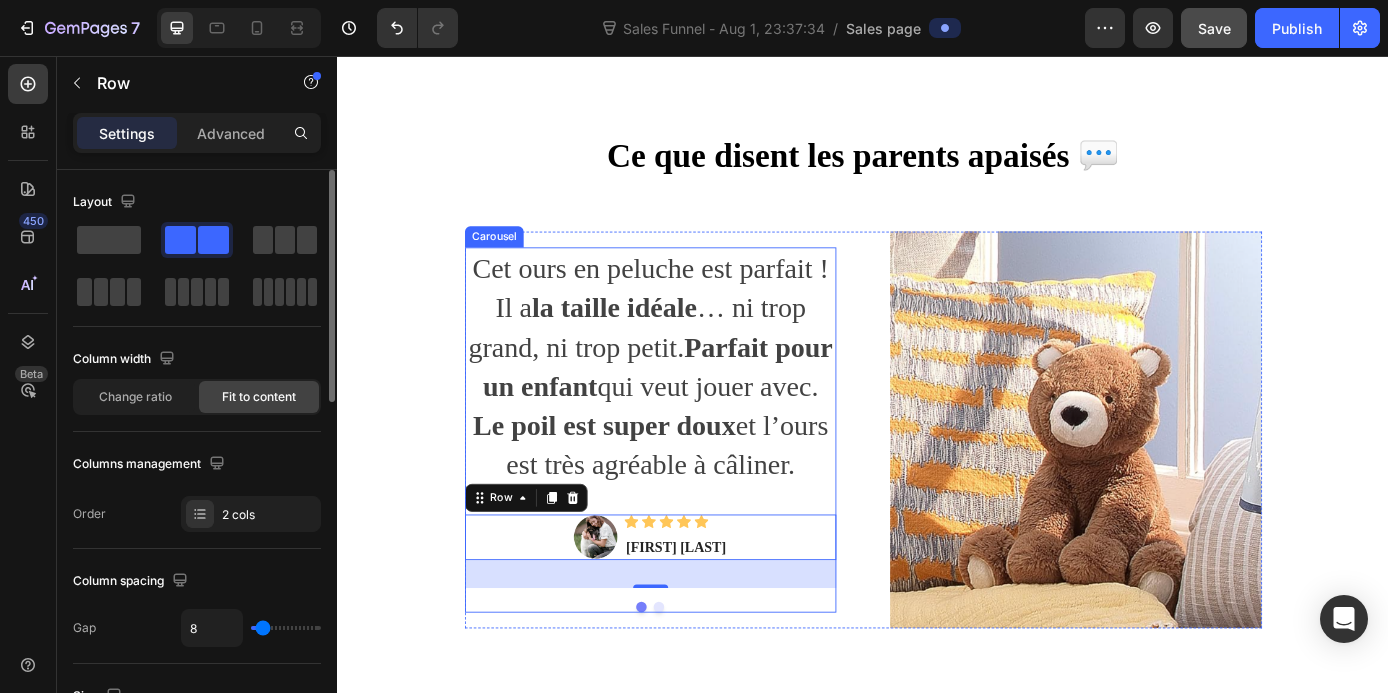 click at bounding box center [694, 685] 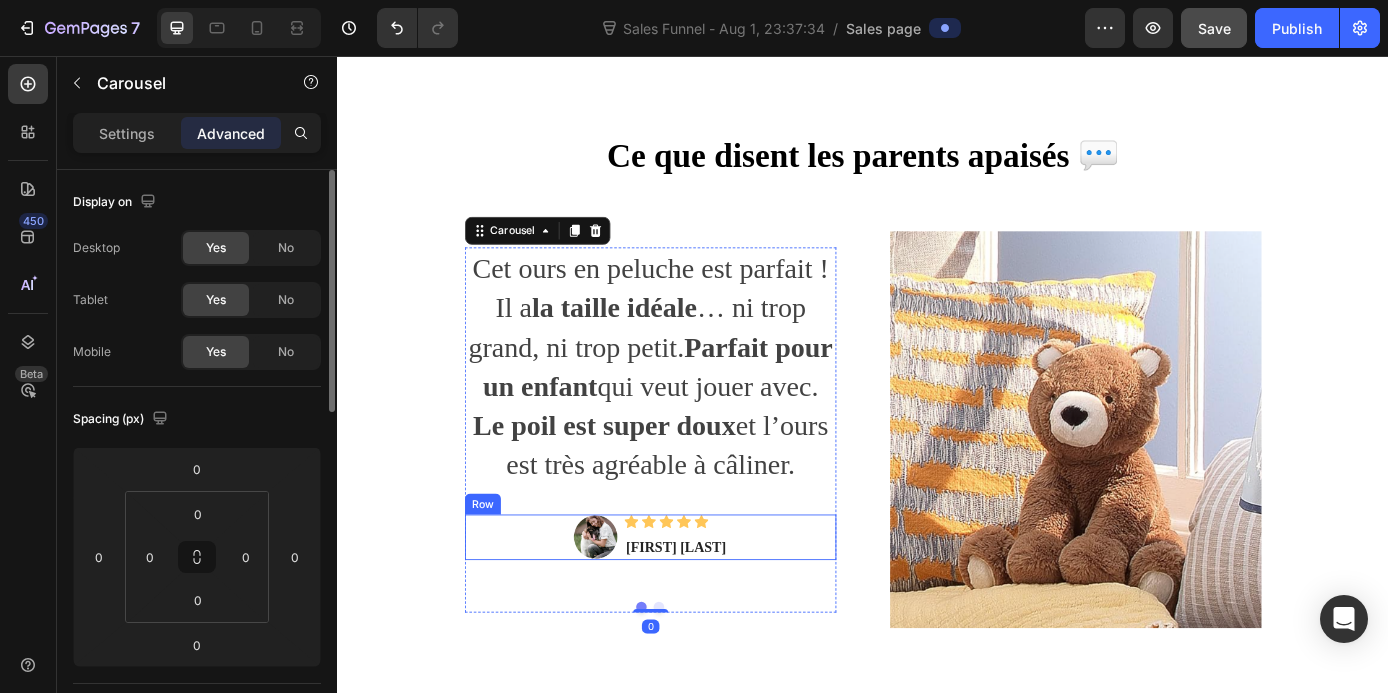 click on "Image                Icon                Icon                Icon                Icon                Icon Icon List Hoz [FIRST] [LAST] Text block Row" at bounding box center [694, 605] 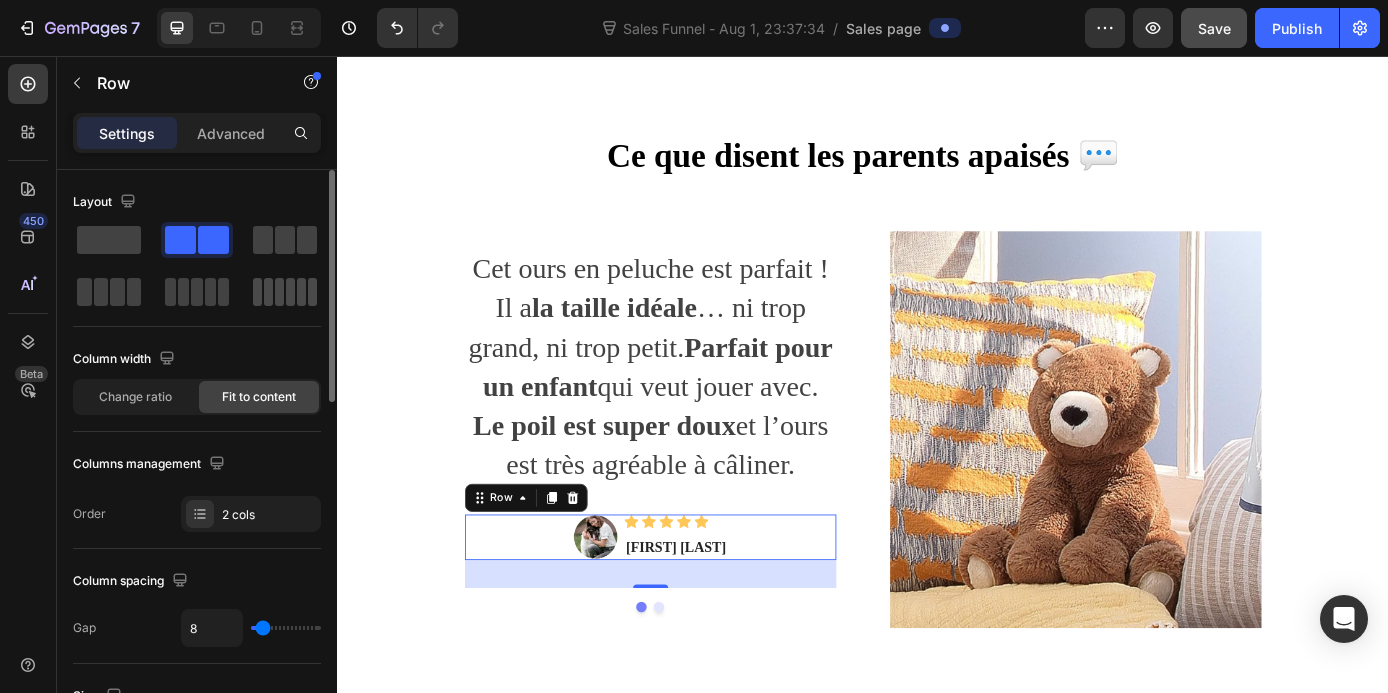 click 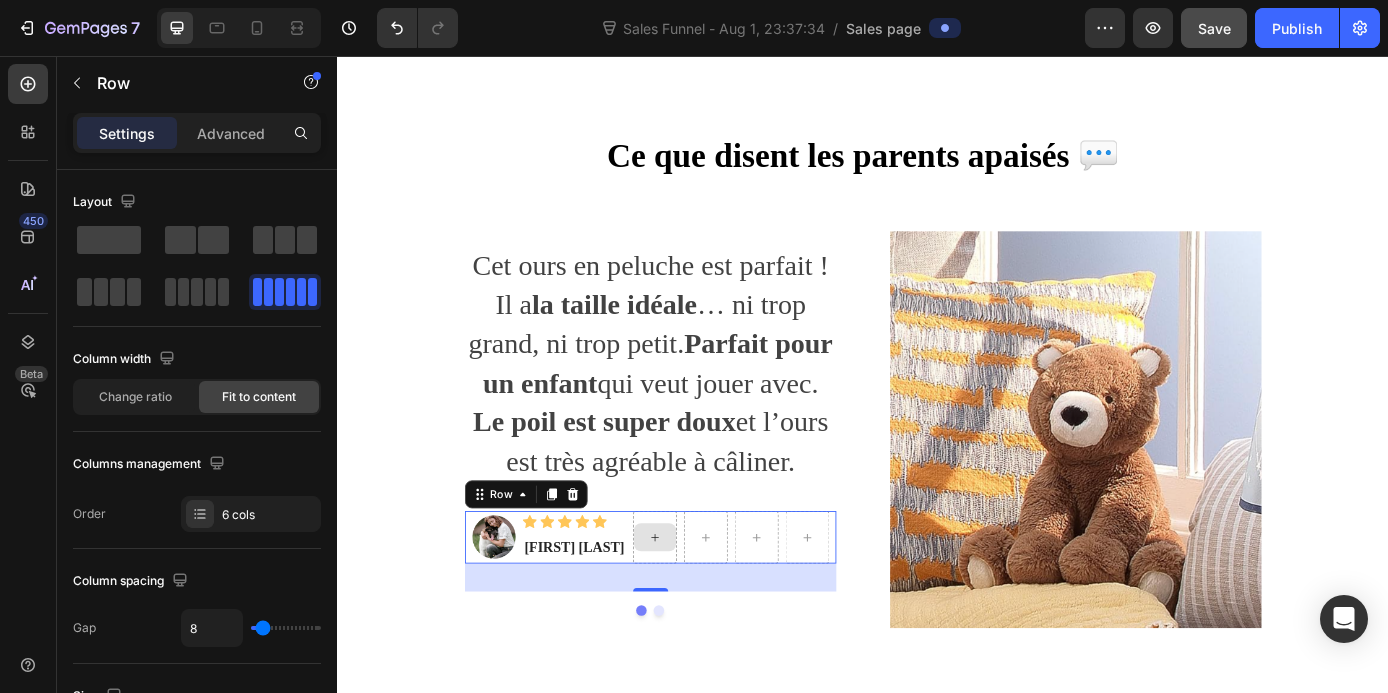 click 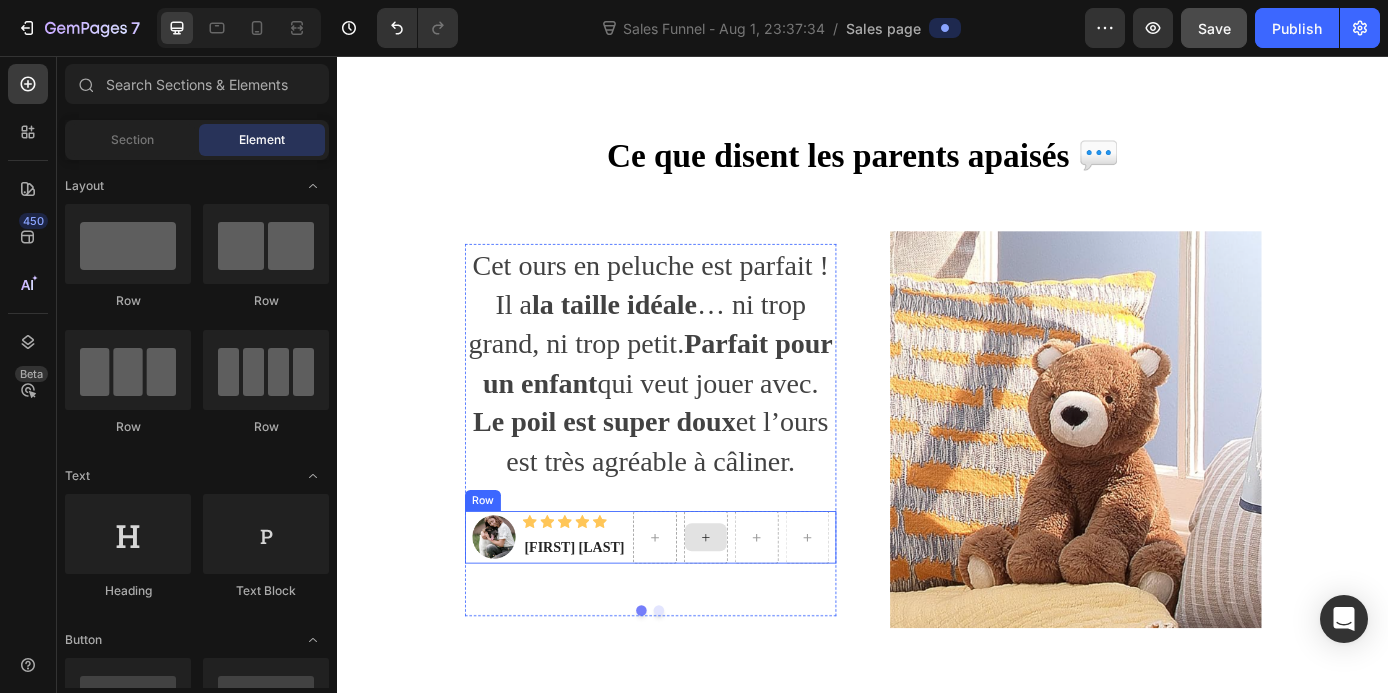 click at bounding box center (757, 605) 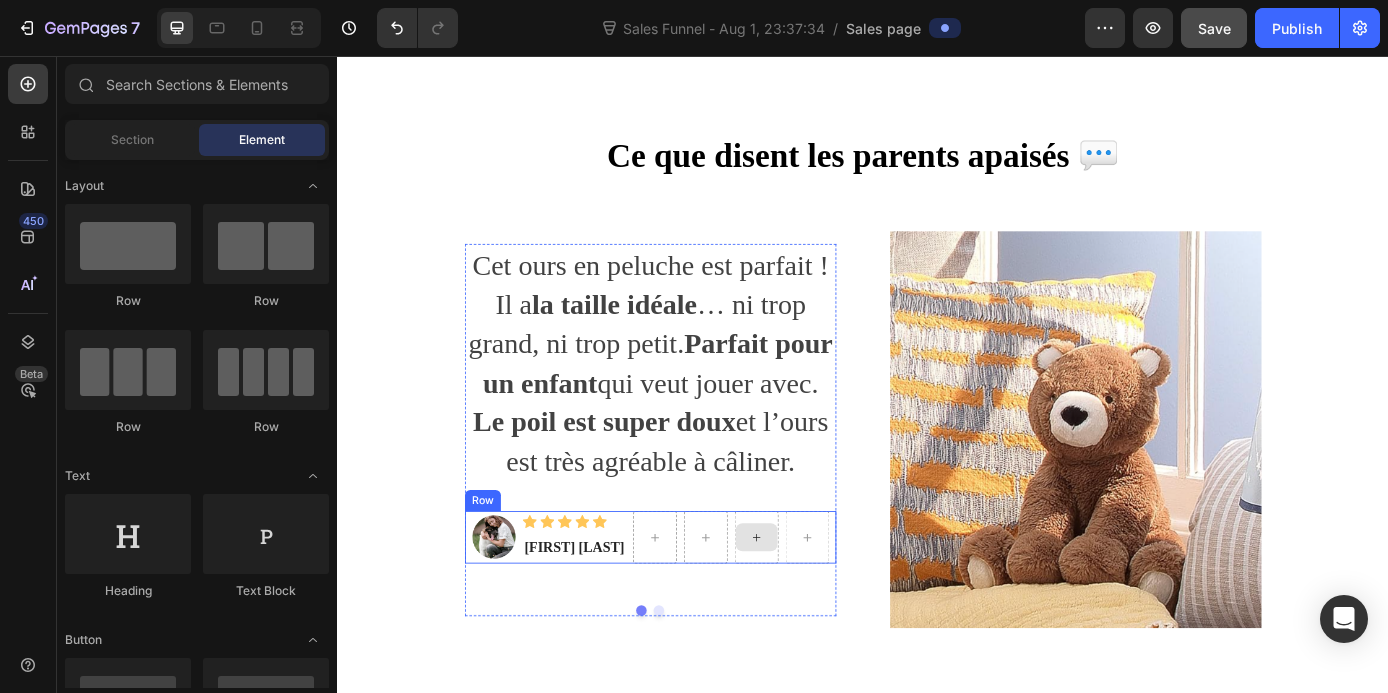 click at bounding box center [815, 605] 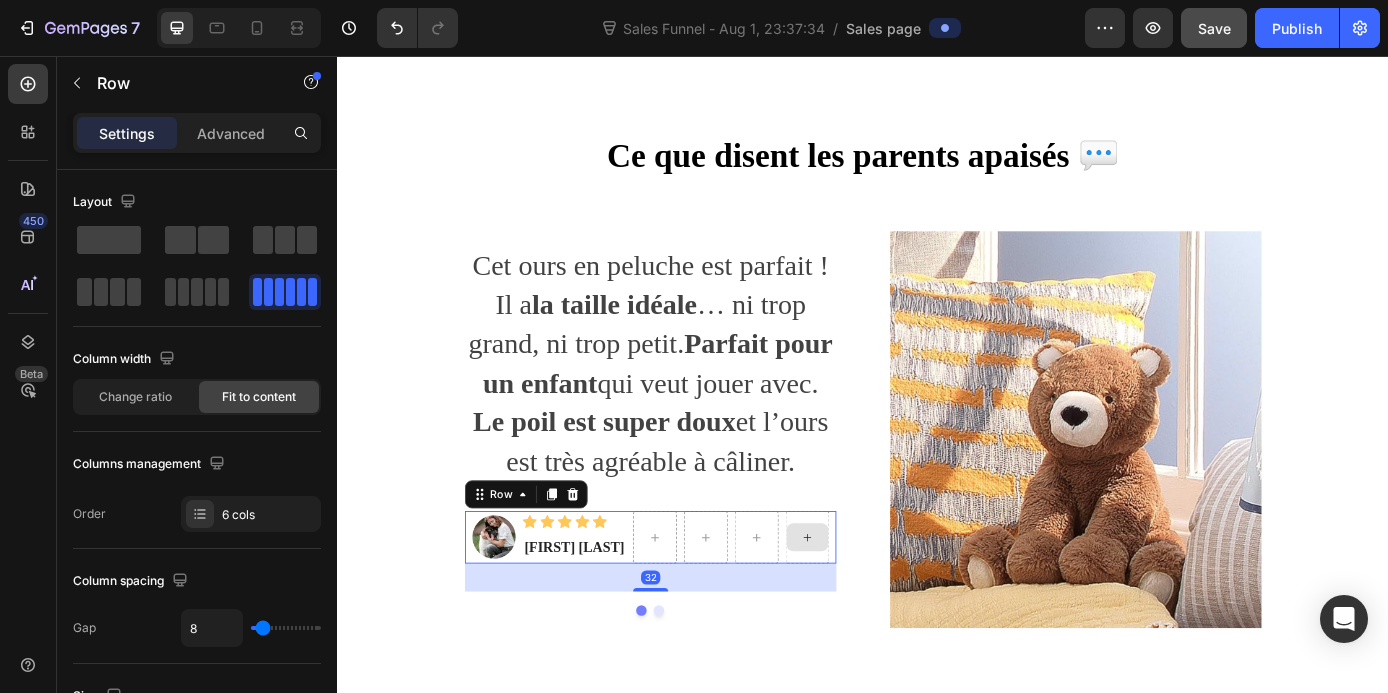click at bounding box center (873, 605) 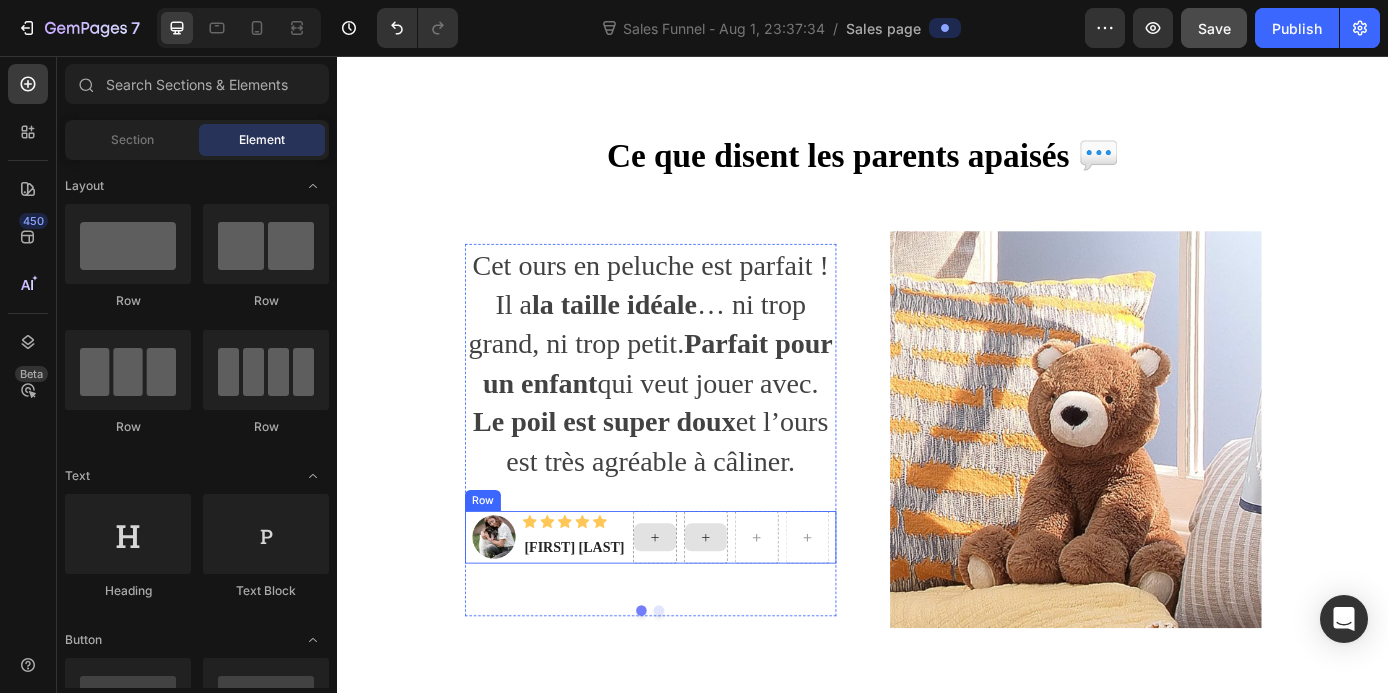 click 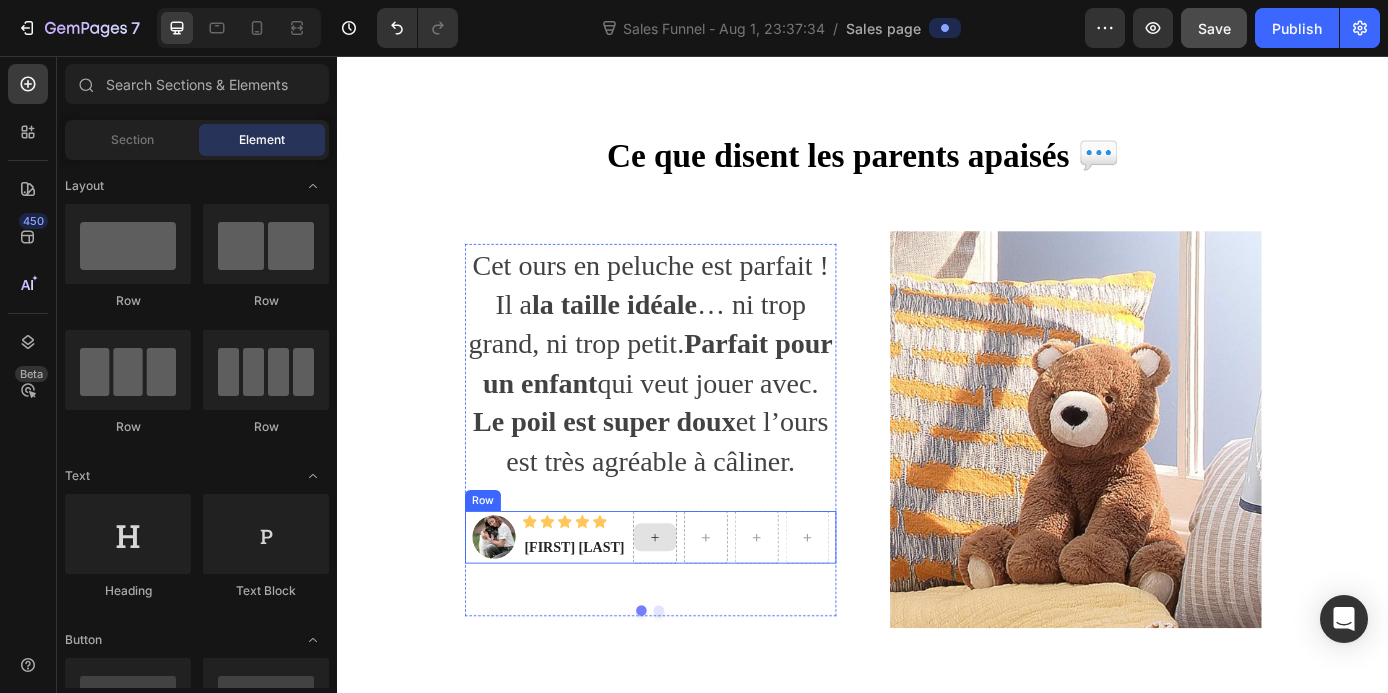 click 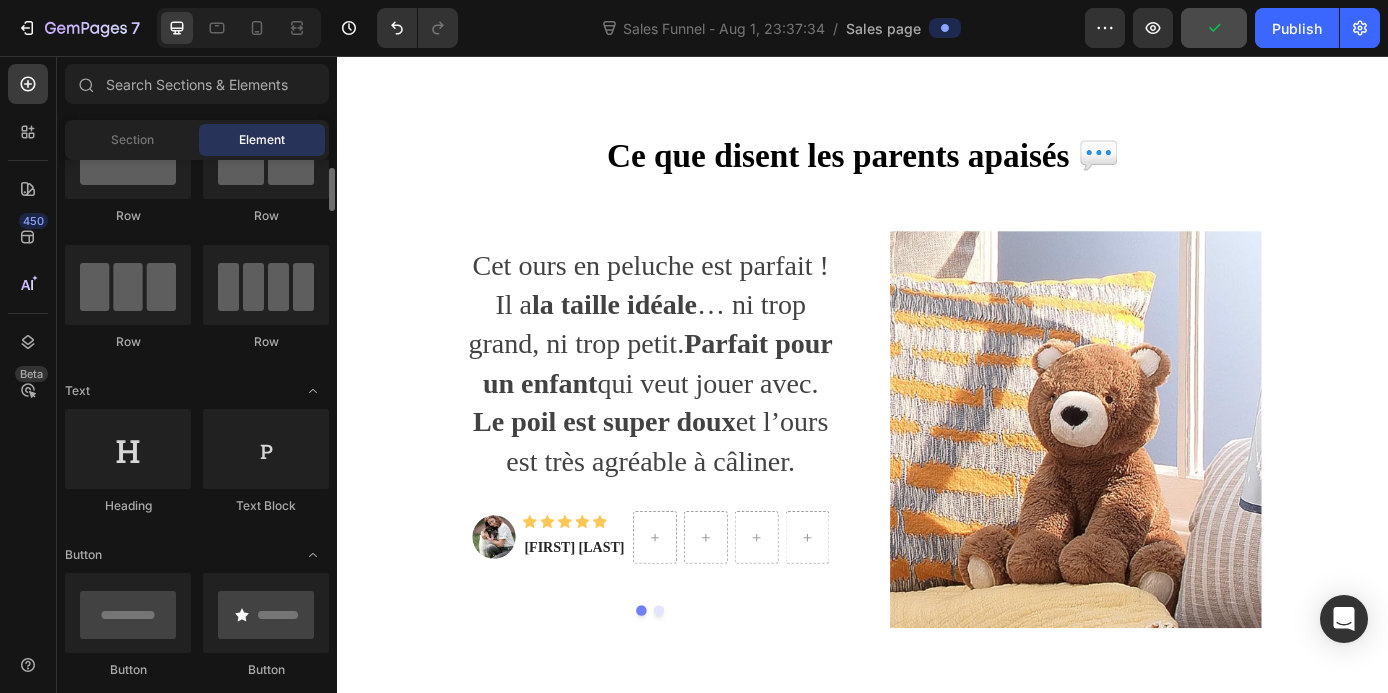scroll, scrollTop: 88, scrollLeft: 0, axis: vertical 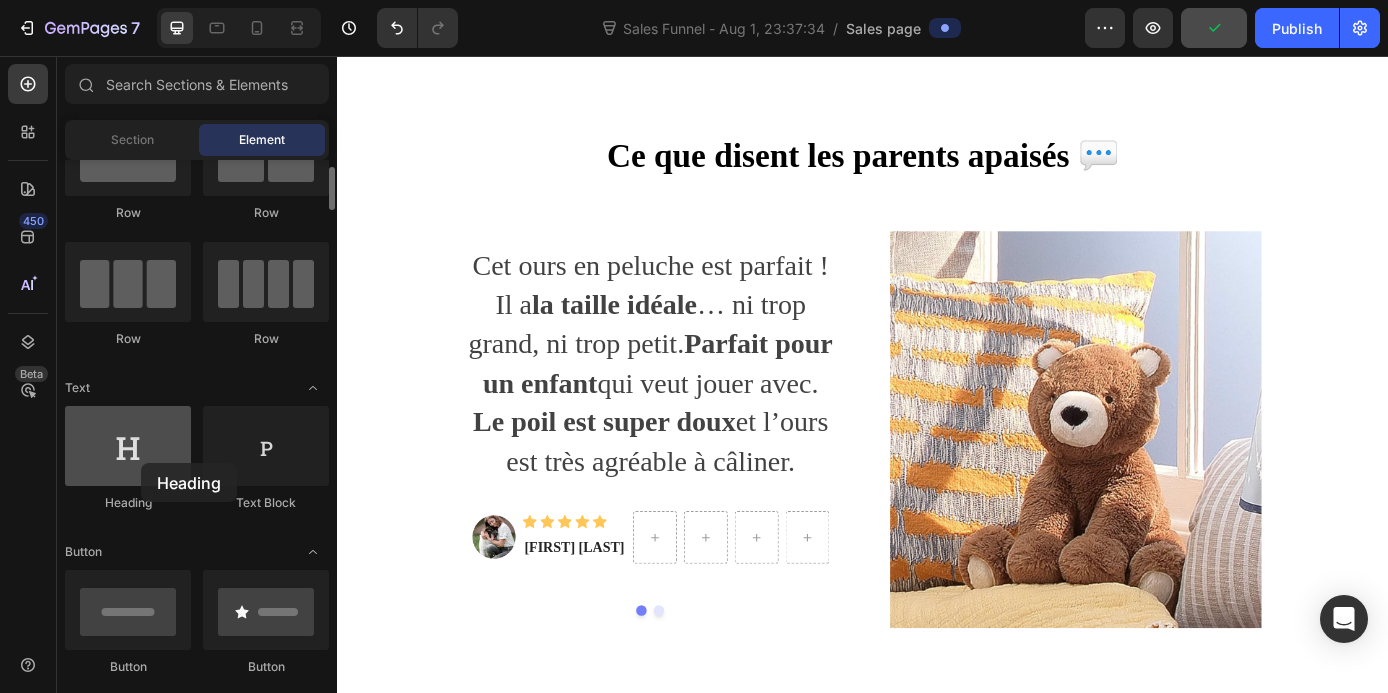 click at bounding box center (128, 446) 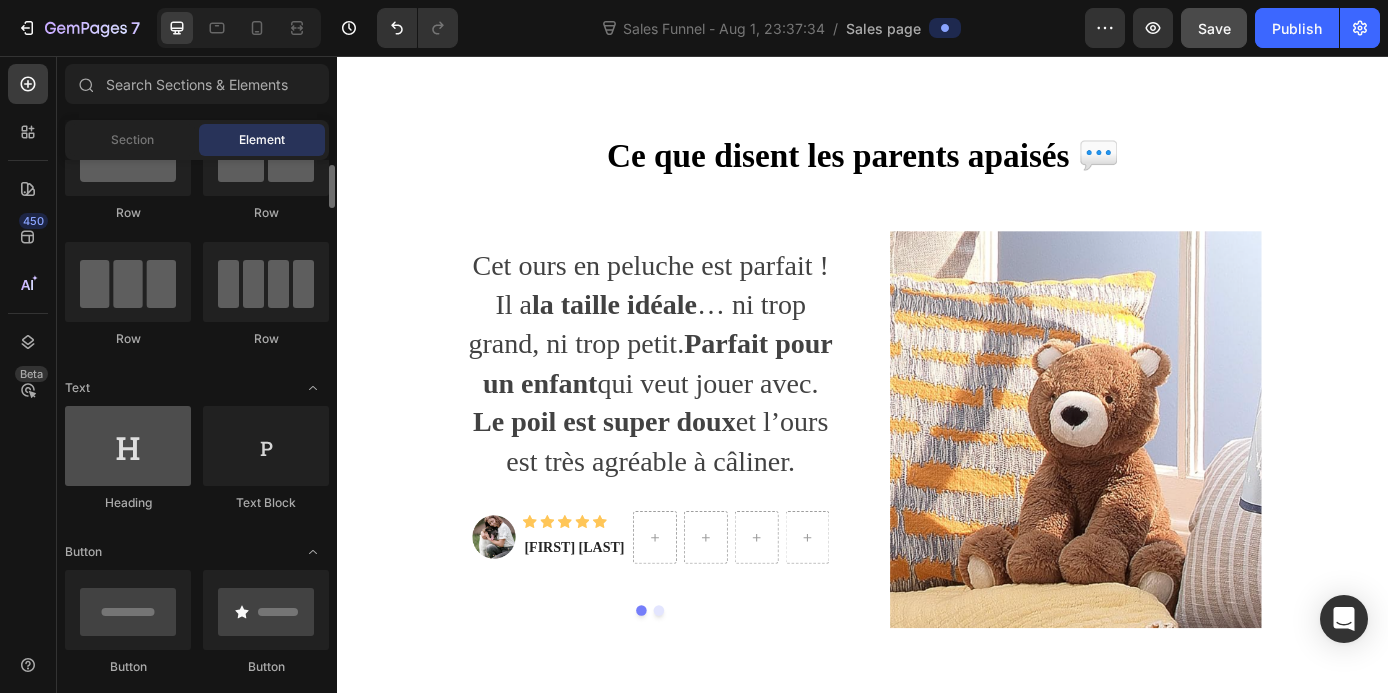 scroll, scrollTop: 86, scrollLeft: 0, axis: vertical 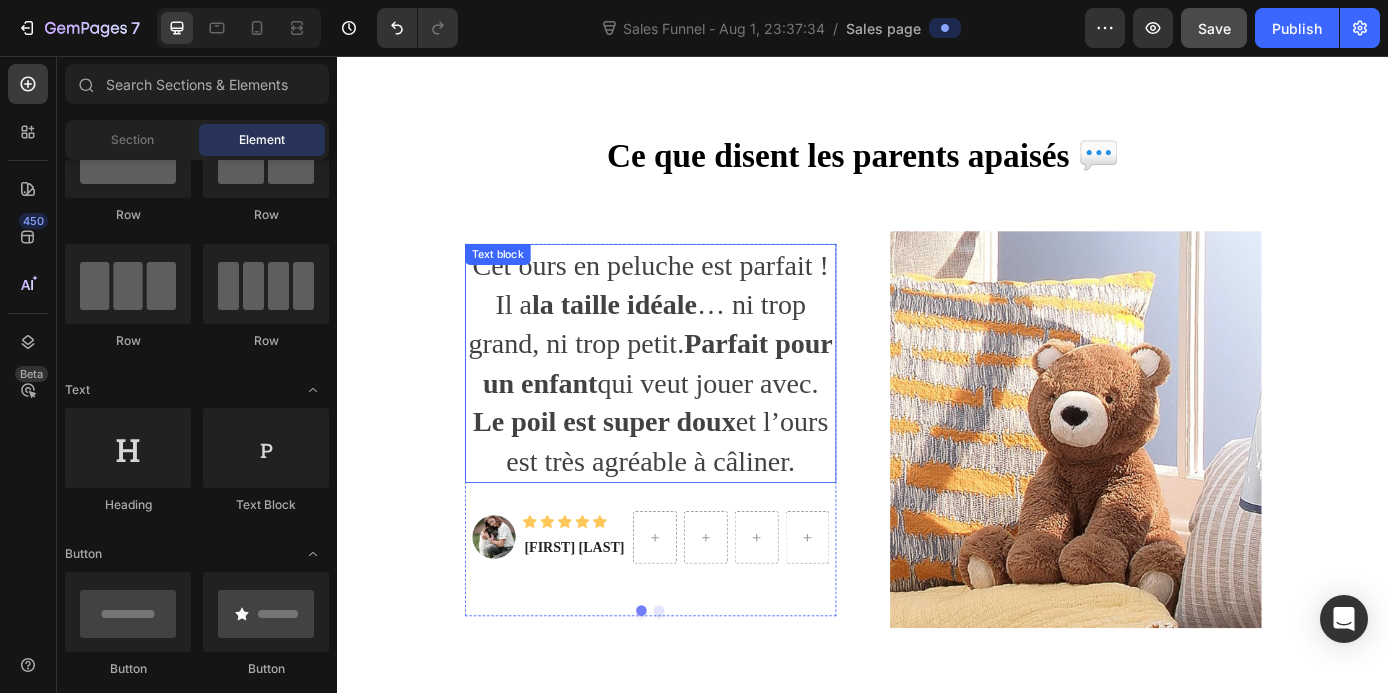 click on "Cet ours en peluche est parfait ! Il a  la taille idéale … ni trop grand, ni trop petit.  Parfait pour un enfant  qui veut jouer avec." at bounding box center [694, 361] 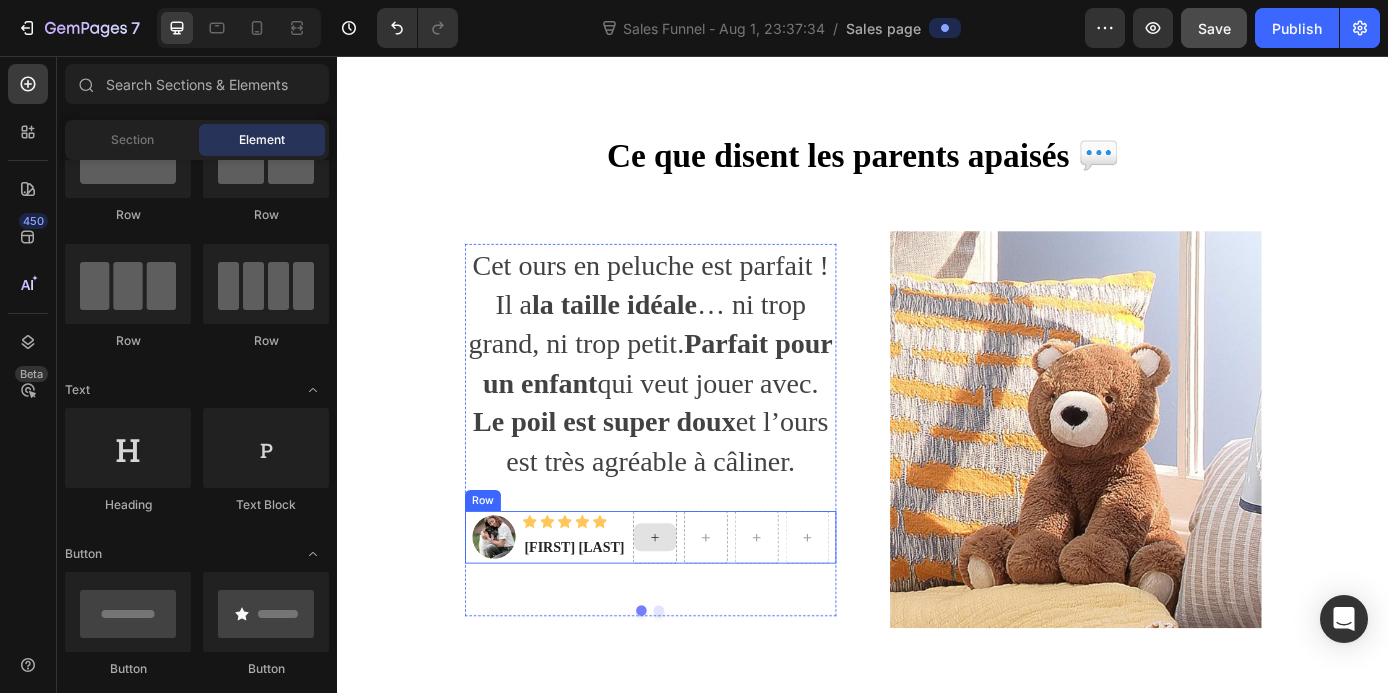 click at bounding box center (699, 605) 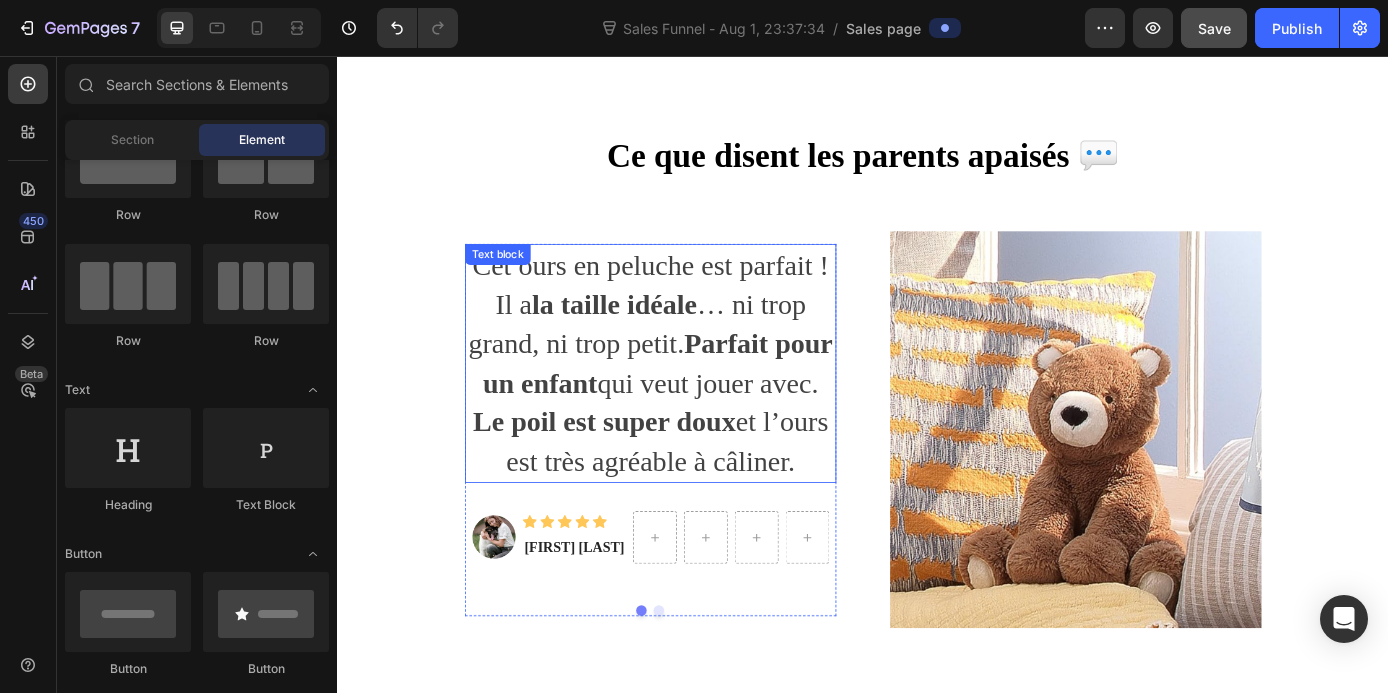 click on "Cet ours en peluche est parfait ! Il a  la taille idéale … ni trop grand, ni trop petit.  Parfait pour un enfant  qui veut jouer avec." at bounding box center [694, 361] 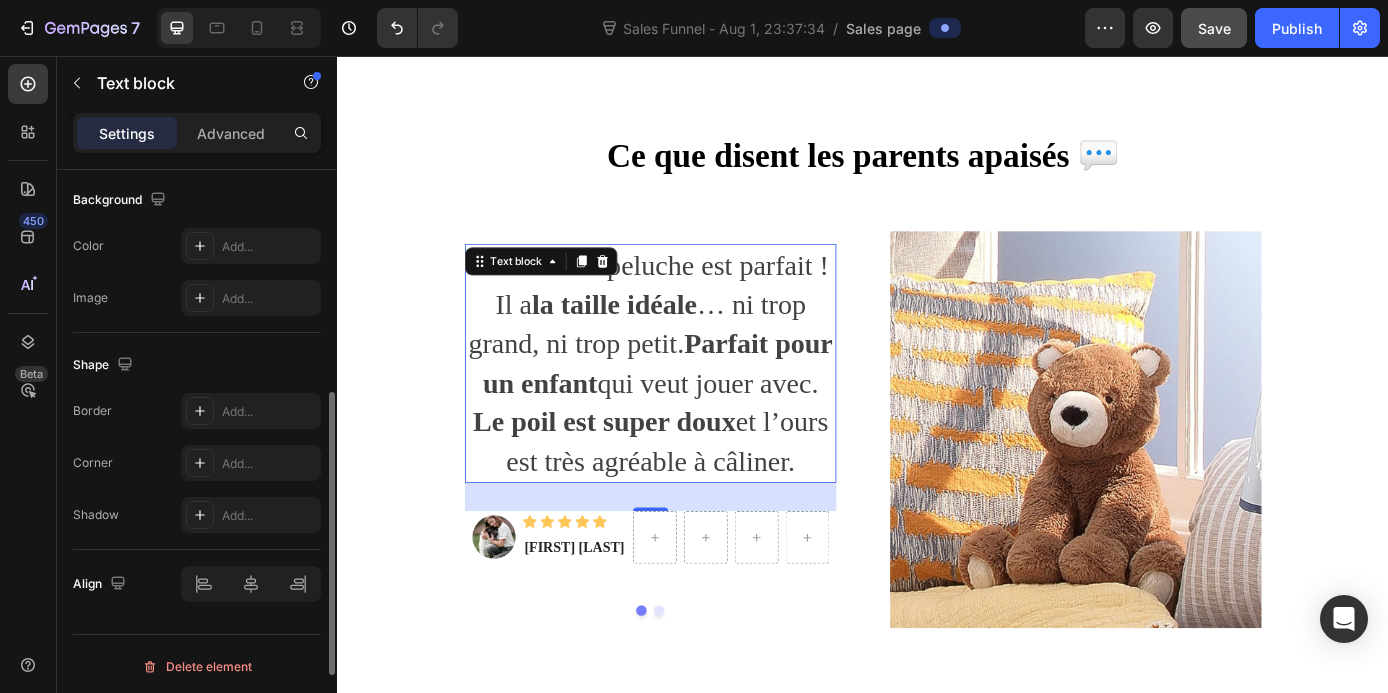 scroll, scrollTop: 0, scrollLeft: 0, axis: both 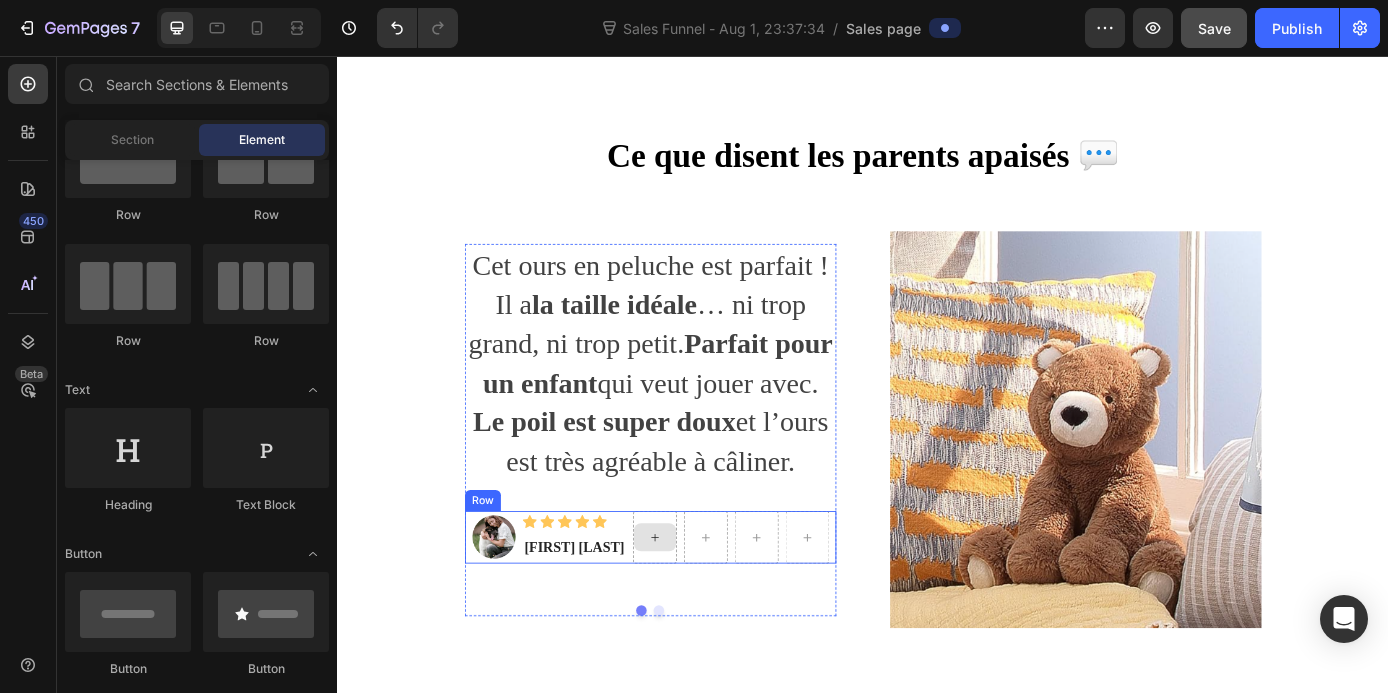 click at bounding box center (699, 605) 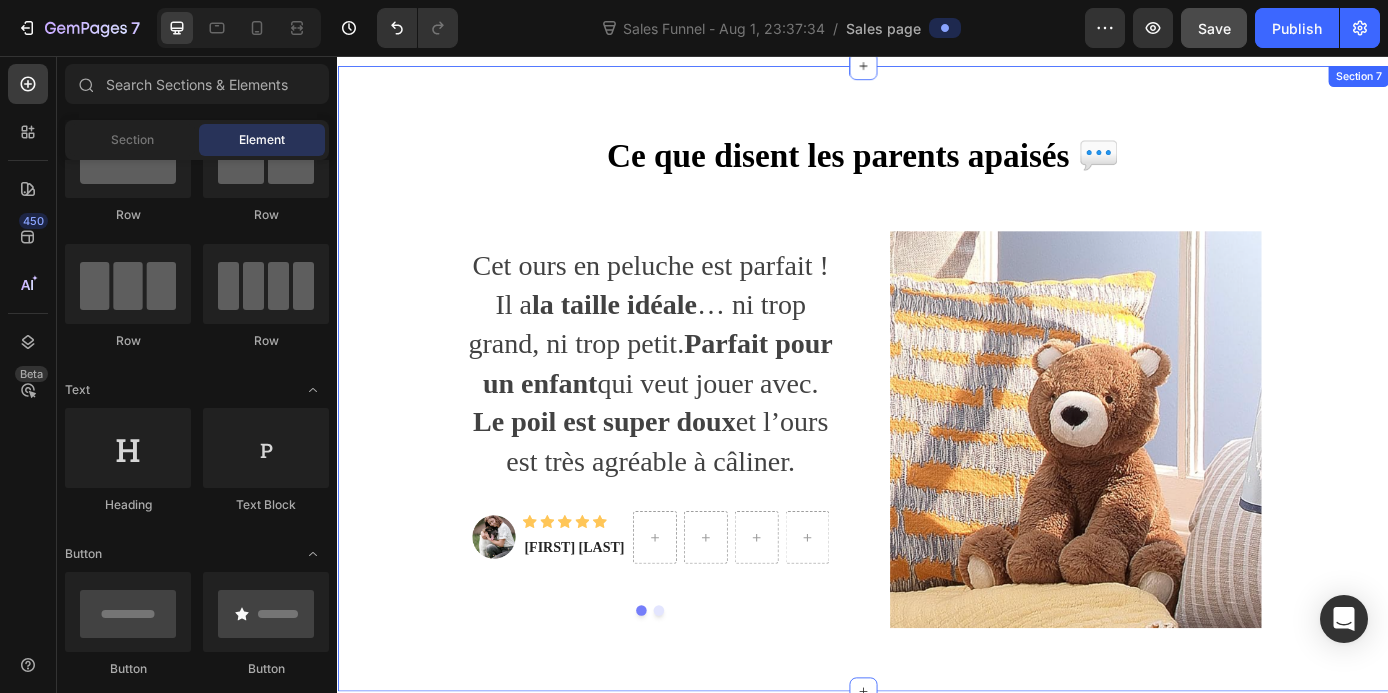 click on "Ce que disent les parents apaisés 💬 Heading Row Cet ours en peluche est parfait ! Il a  la taille idéale … ni trop grand, ni trop petit.  Parfait pour un enfant  qui veut jouer avec. Le poil est super doux  et l’ours est très agréable à câliner. Text block Image                Icon                Icon                Icon                Icon                Icon Icon List Hoz [FIRST] [LAST] Text block
Row Mon fils adore vraiment cet ours. Il aime  faire des câlins  et  se blottir contre lui . L’ours est  très doux .   Text block Image                Icon                Icon                Icon                Icon                Icon Icon List Hoz [FIRST] [LAST] Text block Row Carousel Image Row" at bounding box center [937, 424] 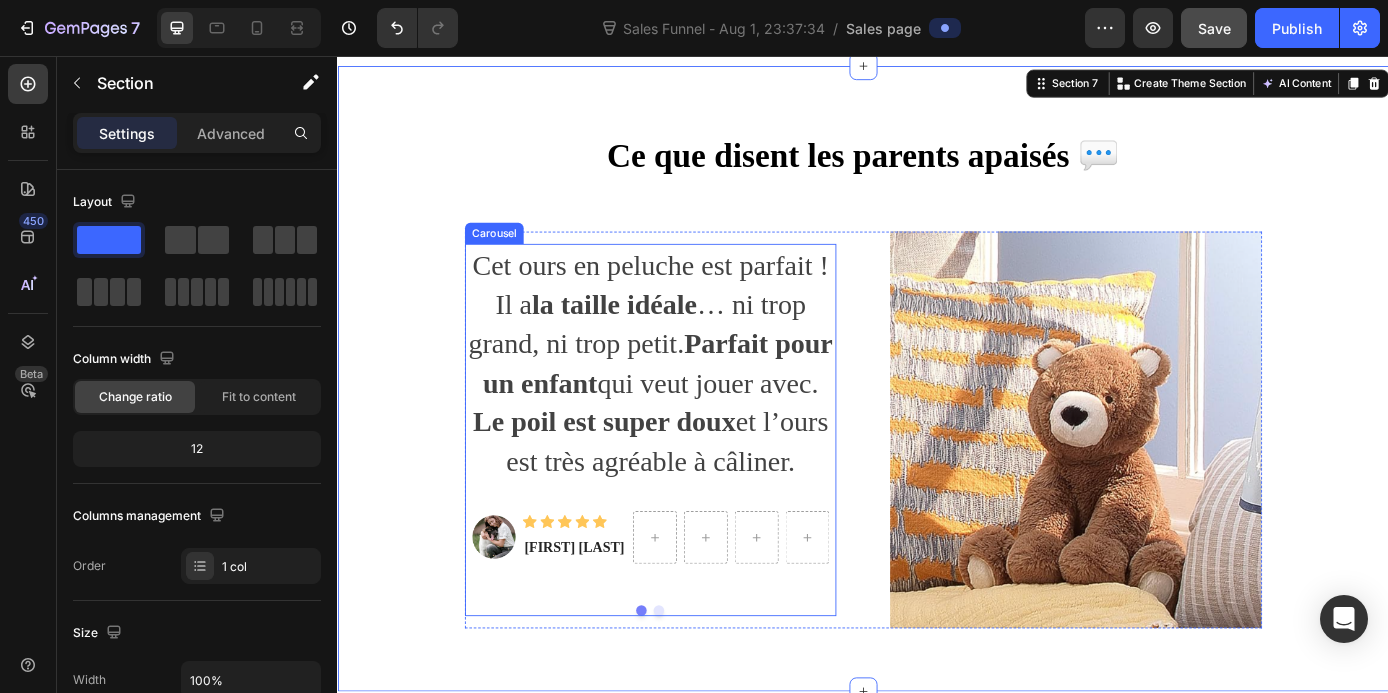 click at bounding box center [704, 689] 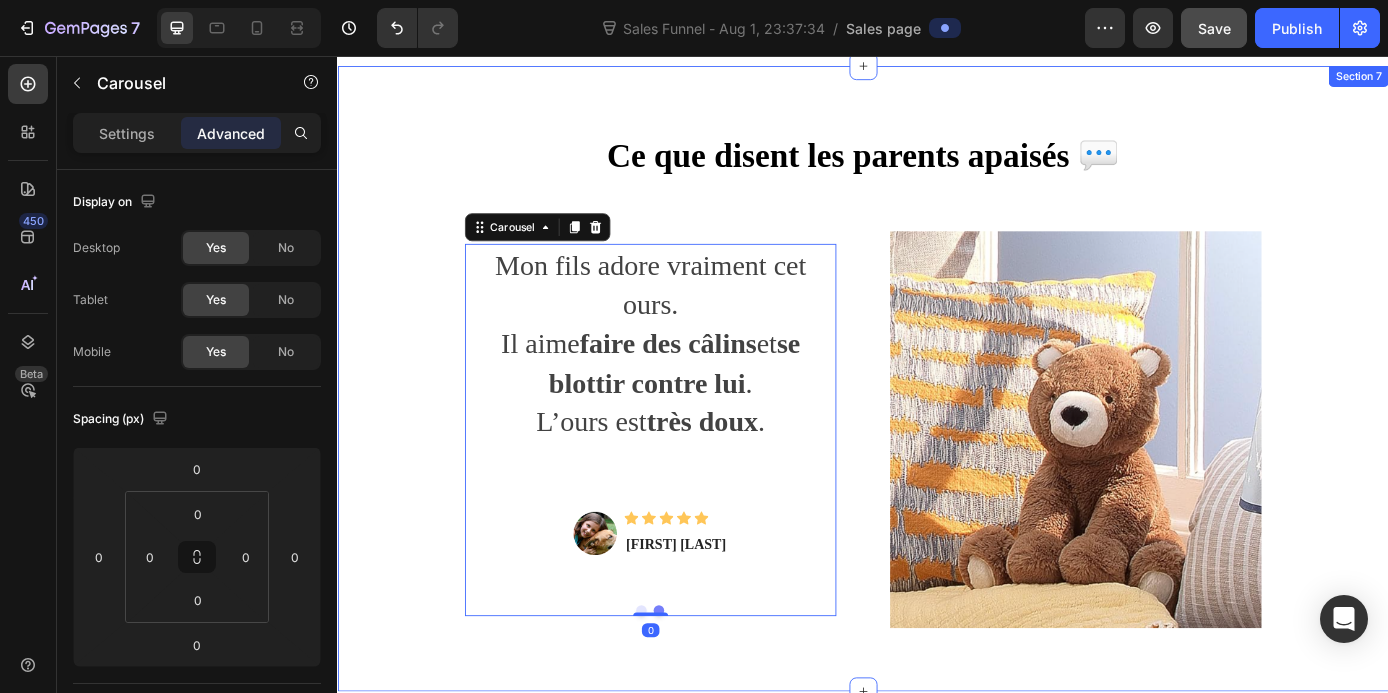 click on "Ce que disent les parents apaisés 💬 Heading Row Cet ours en peluche est parfait ! Il a  la taille idéale … ni trop grand, ni trop petit.  Parfait pour un enfant  qui veut jouer avec. Le poil est super doux  et l’ours est très agréable à câliner. Text block Image                Icon                Icon                Icon                Icon                Icon Icon List Hoz [FIRST] [LAST] Text block
Row Mon fils adore vraiment cet ours. Il aime  faire des câlins  et  se blottir contre lui . L’ours est  très doux .   Text block Image                Icon                Icon                Icon                Icon                Icon Icon List Hoz [FIRST] [LAST] Text block Row Carousel   0 Image Row" at bounding box center (937, 424) 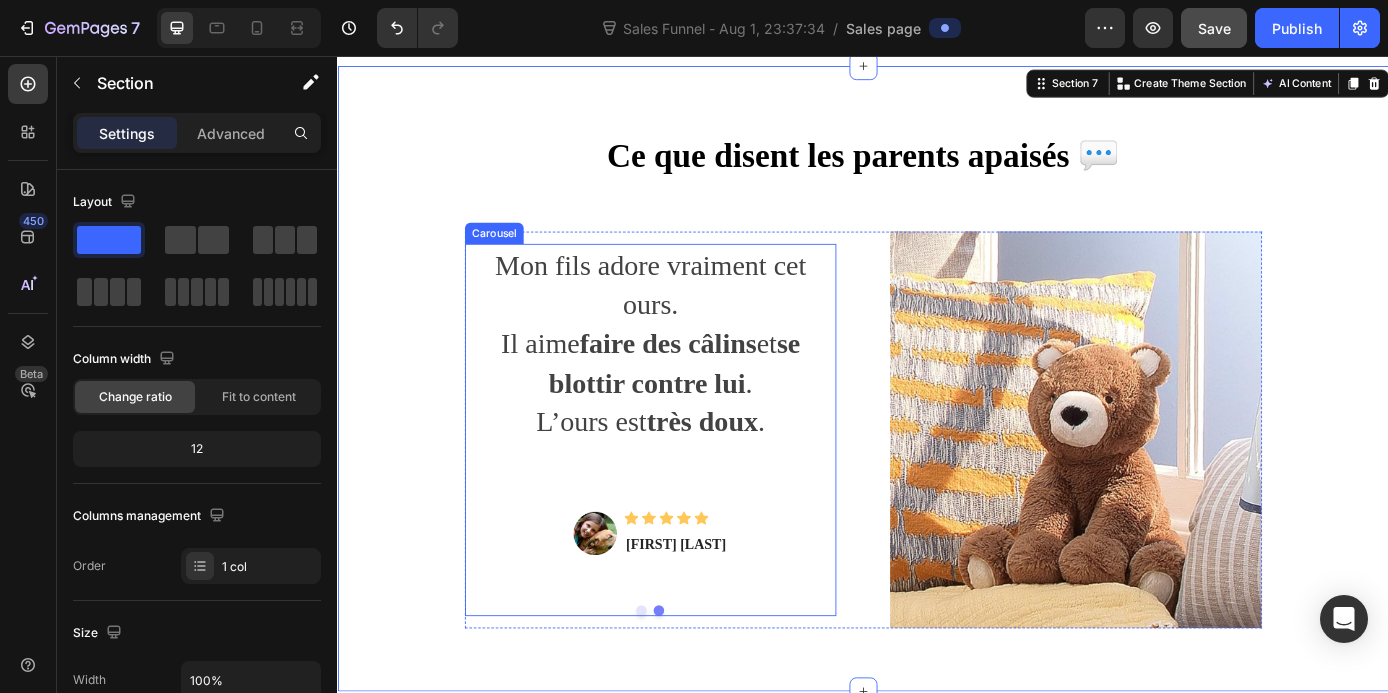 click at bounding box center [684, 689] 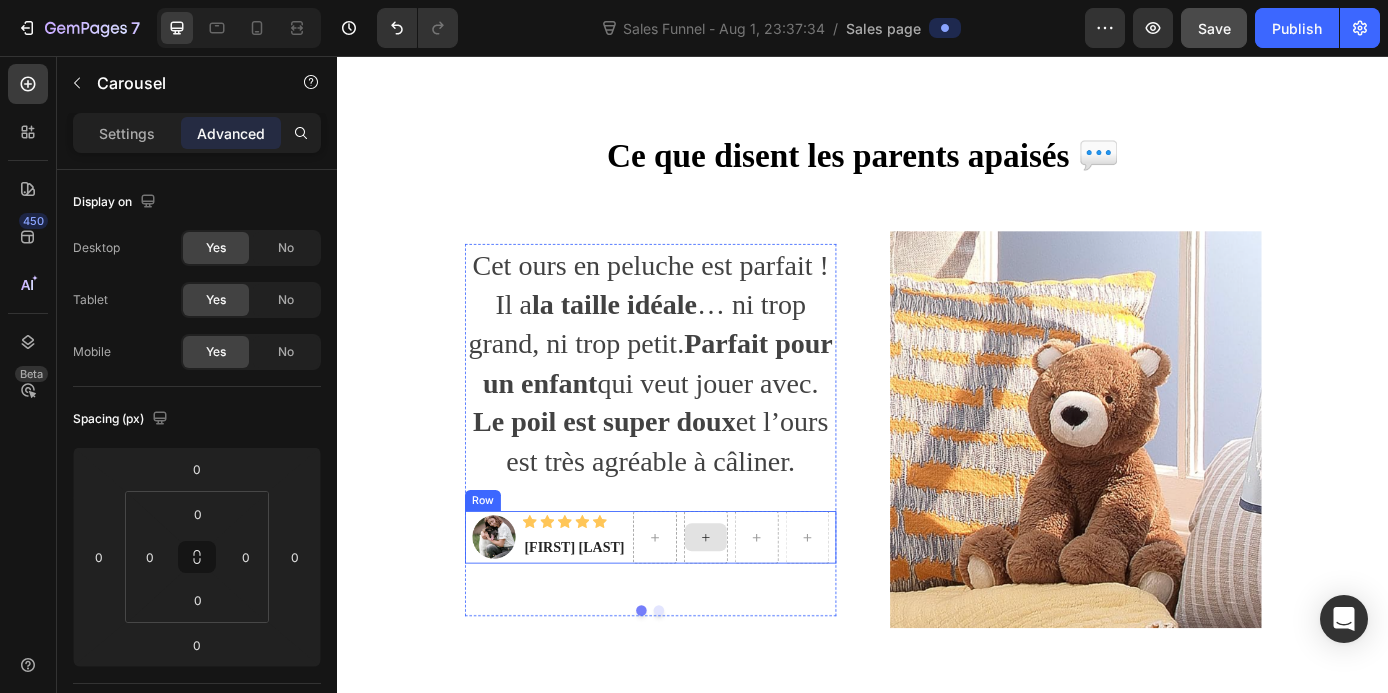click 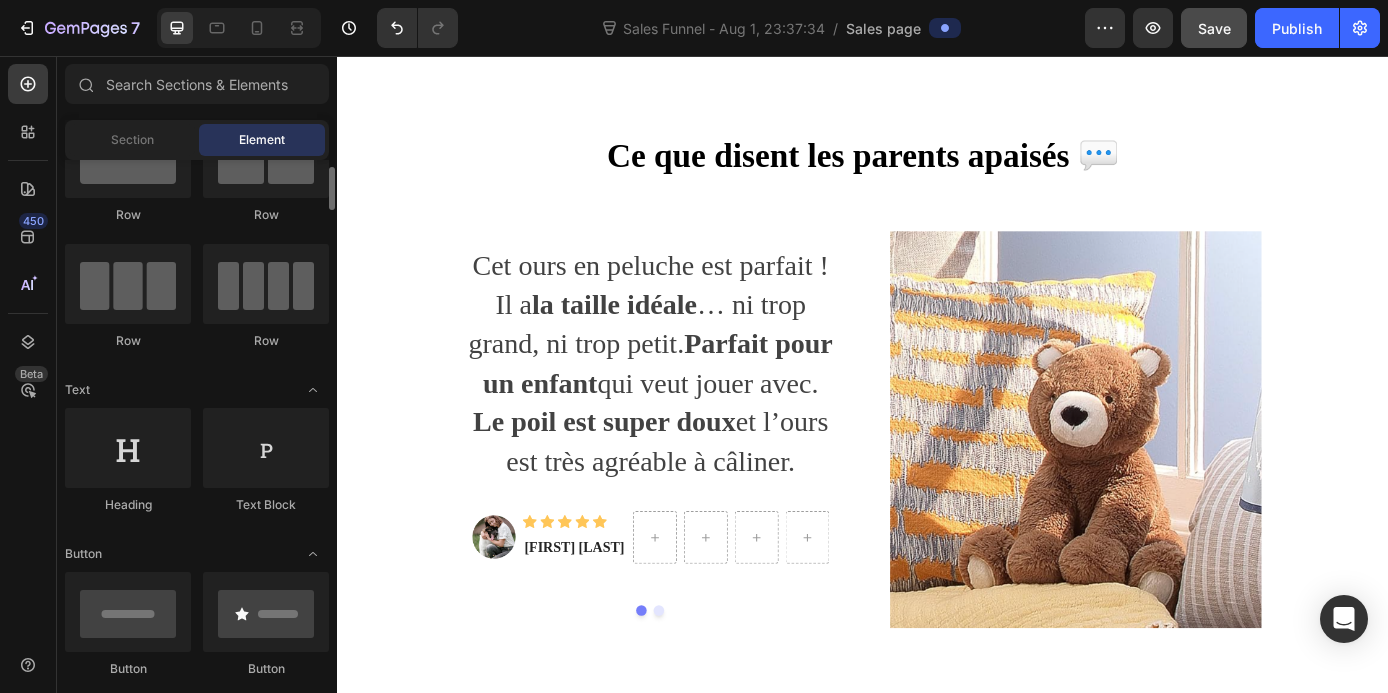 scroll, scrollTop: 0, scrollLeft: 0, axis: both 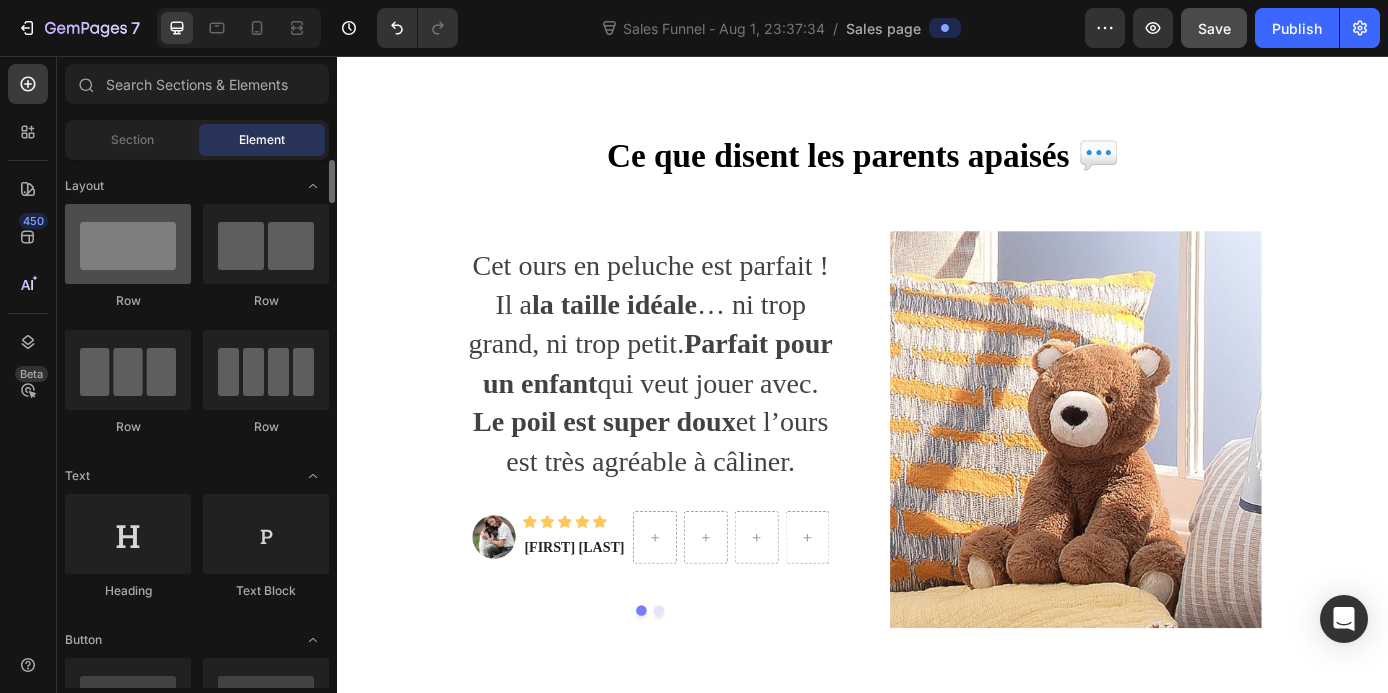 click at bounding box center [128, 244] 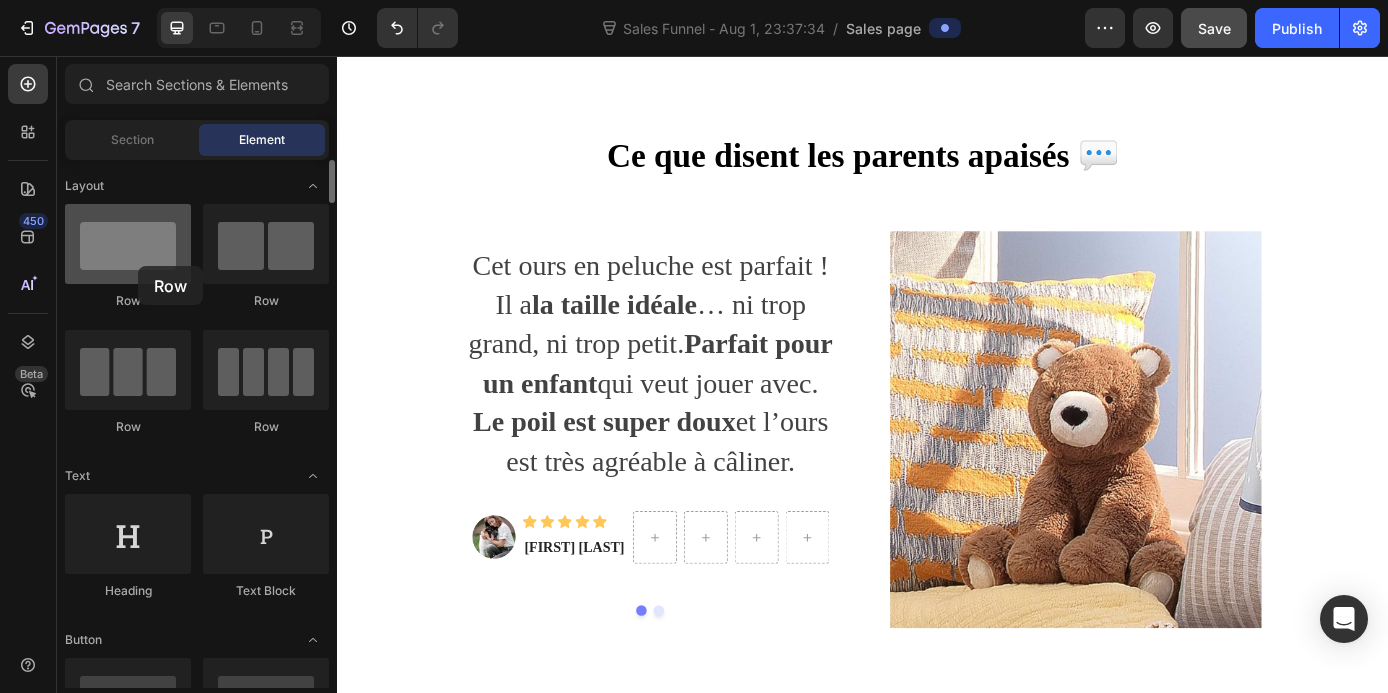click at bounding box center (128, 244) 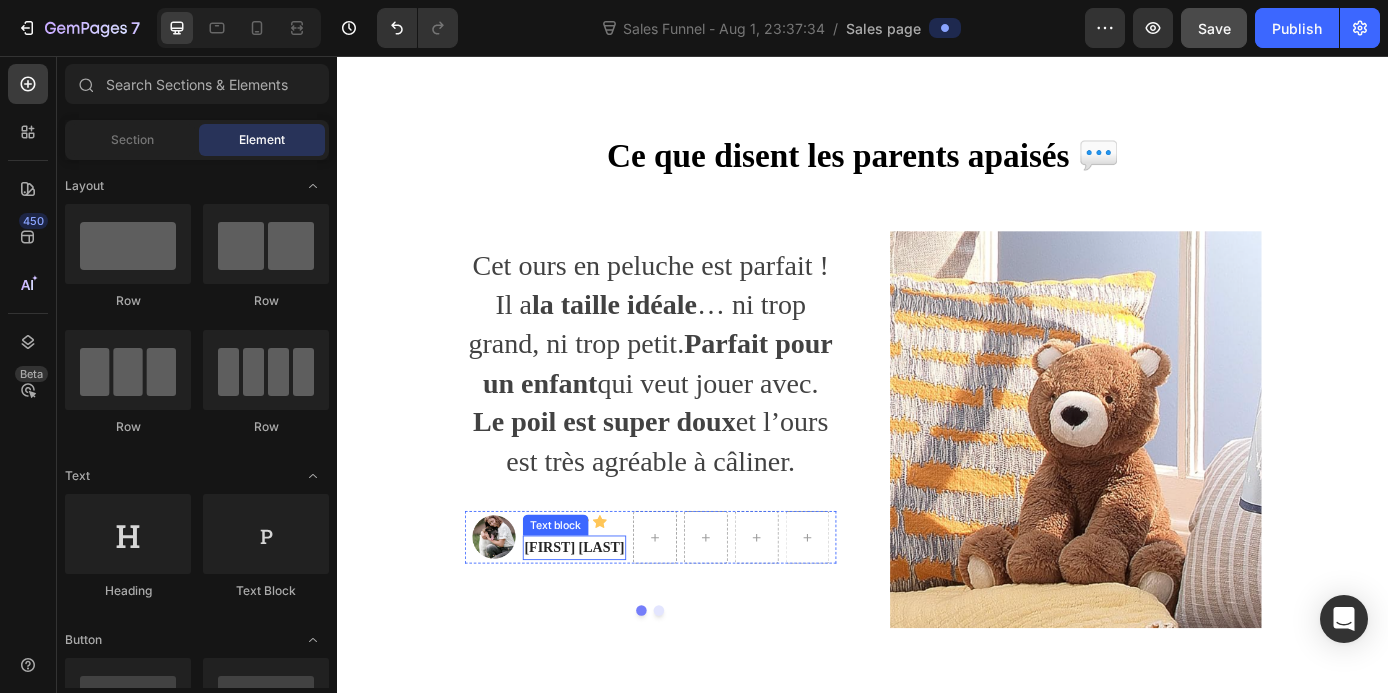 click at bounding box center (757, 605) 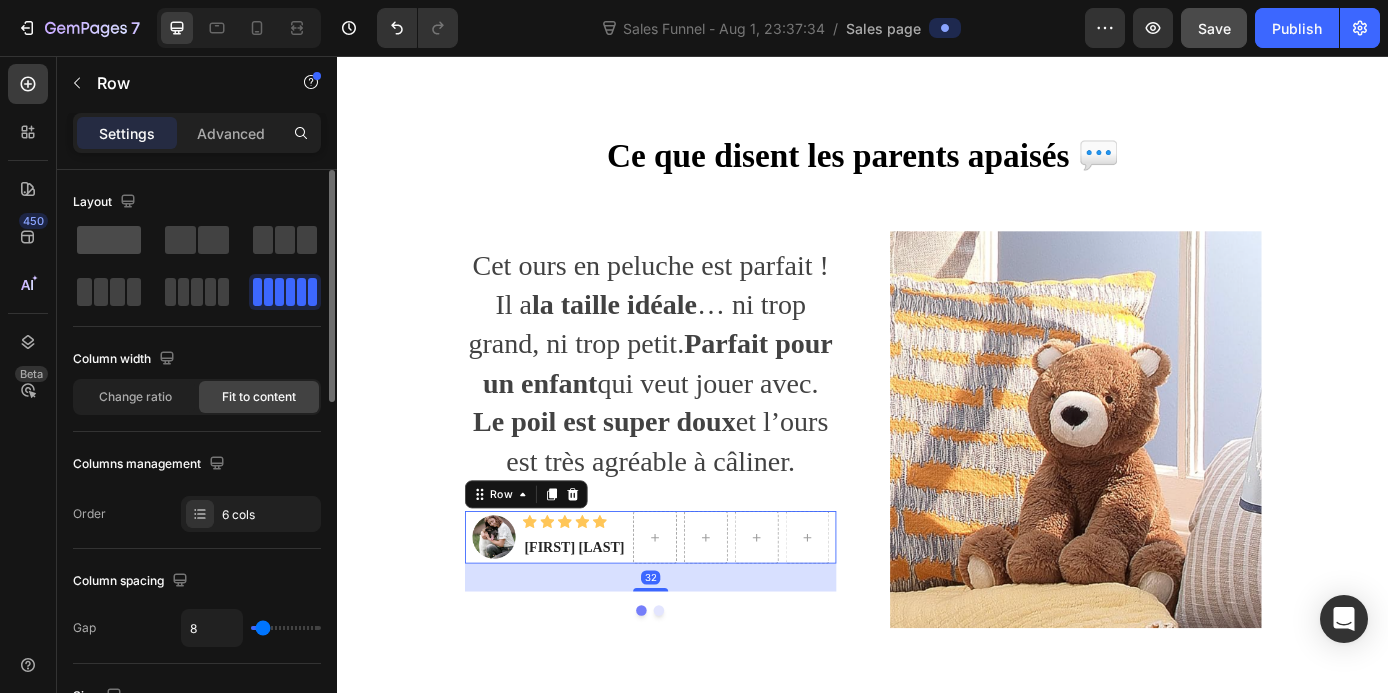 click 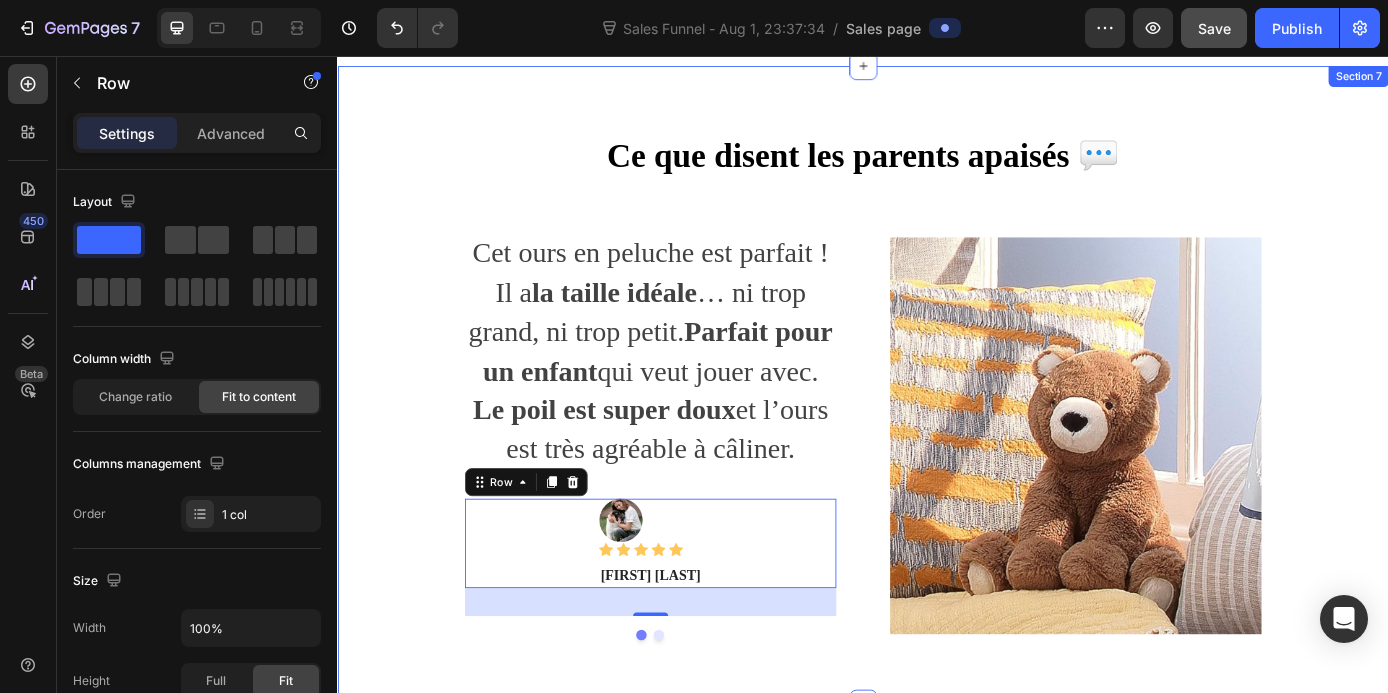 click on "Ce que disent les parents apaisés 💬 Heading Row Cet ours en peluche est parfait ! Il a  la taille idéale … ni trop grand, ni trop petit.  Parfait pour un enfant  qui veut jouer avec. Le poil est super doux  et l’ours est très agréable à câliner. Text block Image                Icon                Icon                Icon                Icon                Icon Icon List Hoz Anne Guerin Text block Row   32 Mon fils adore vraiment cet ours. Il aime  faire des câlins  et  se blottir contre lui . L’ours est  très doux .   Text block Image                Icon                Icon                Icon                Icon                Icon Icon List Hoz Coralie Mascret Text block Row Carousel Image Row" at bounding box center (937, 431) 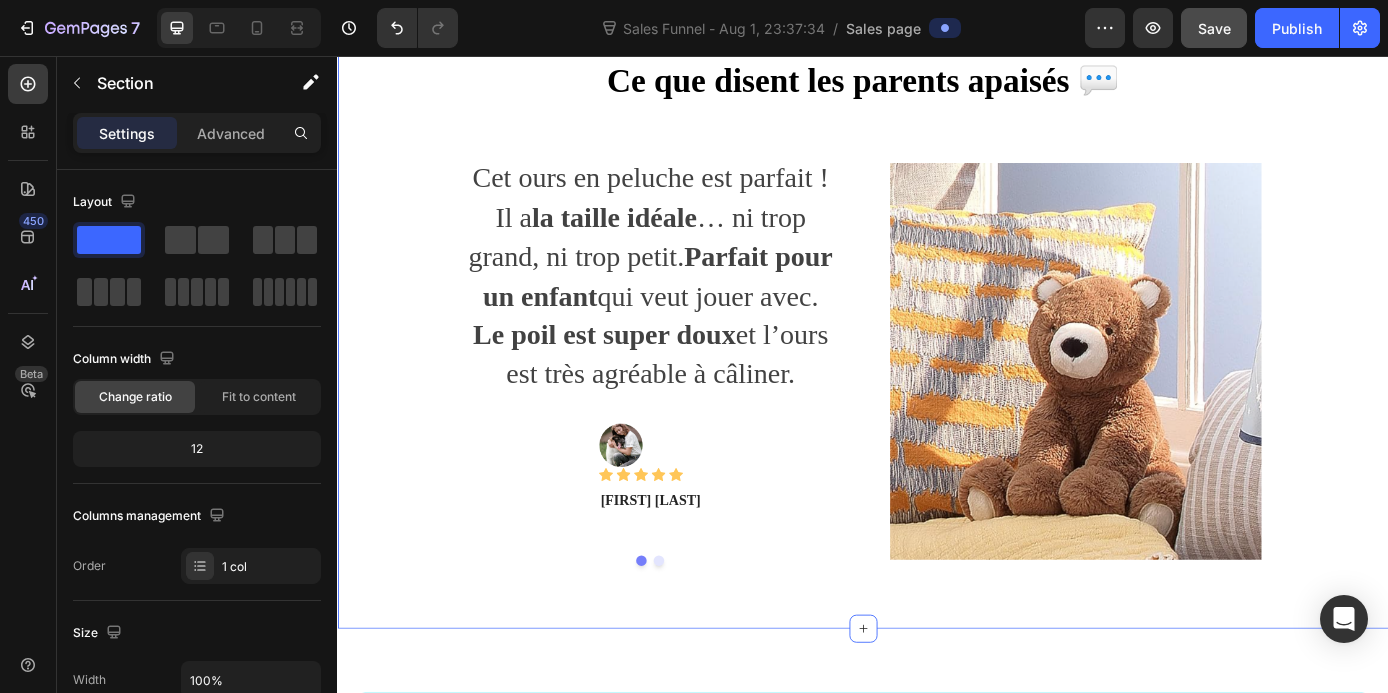 scroll, scrollTop: 4894, scrollLeft: 0, axis: vertical 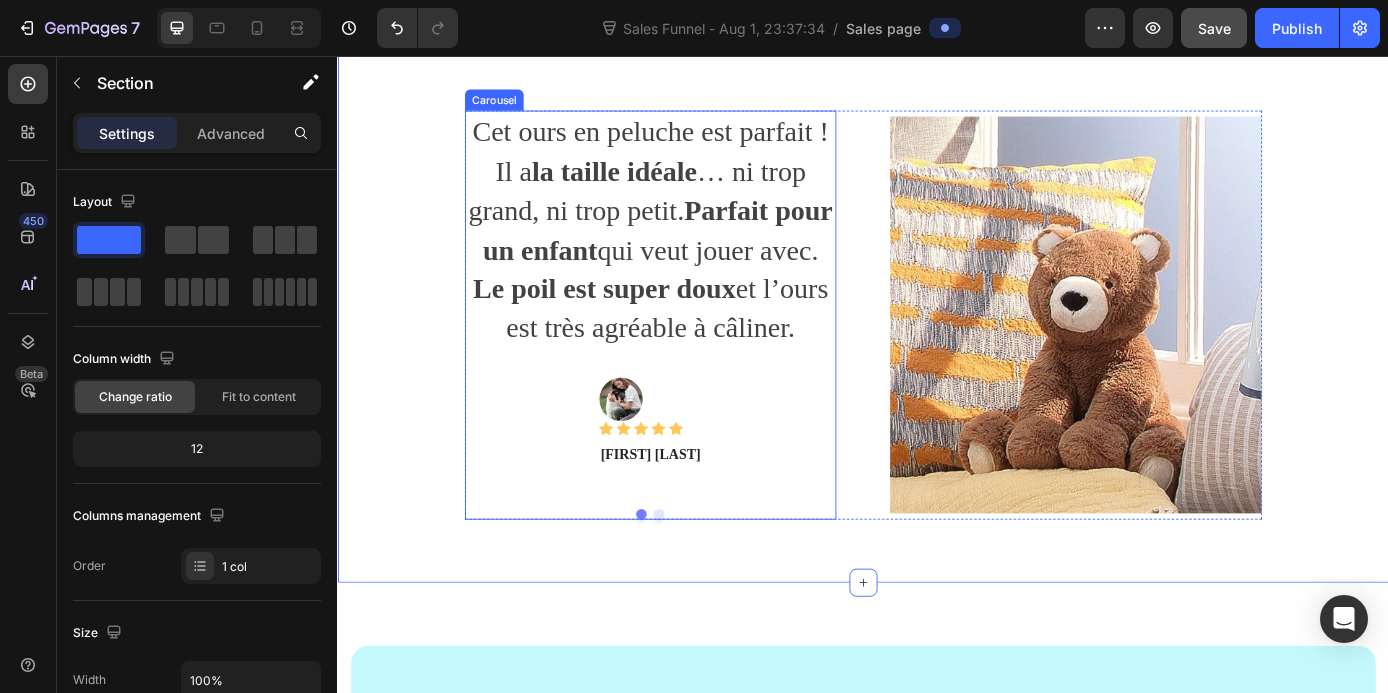 click at bounding box center [704, 579] 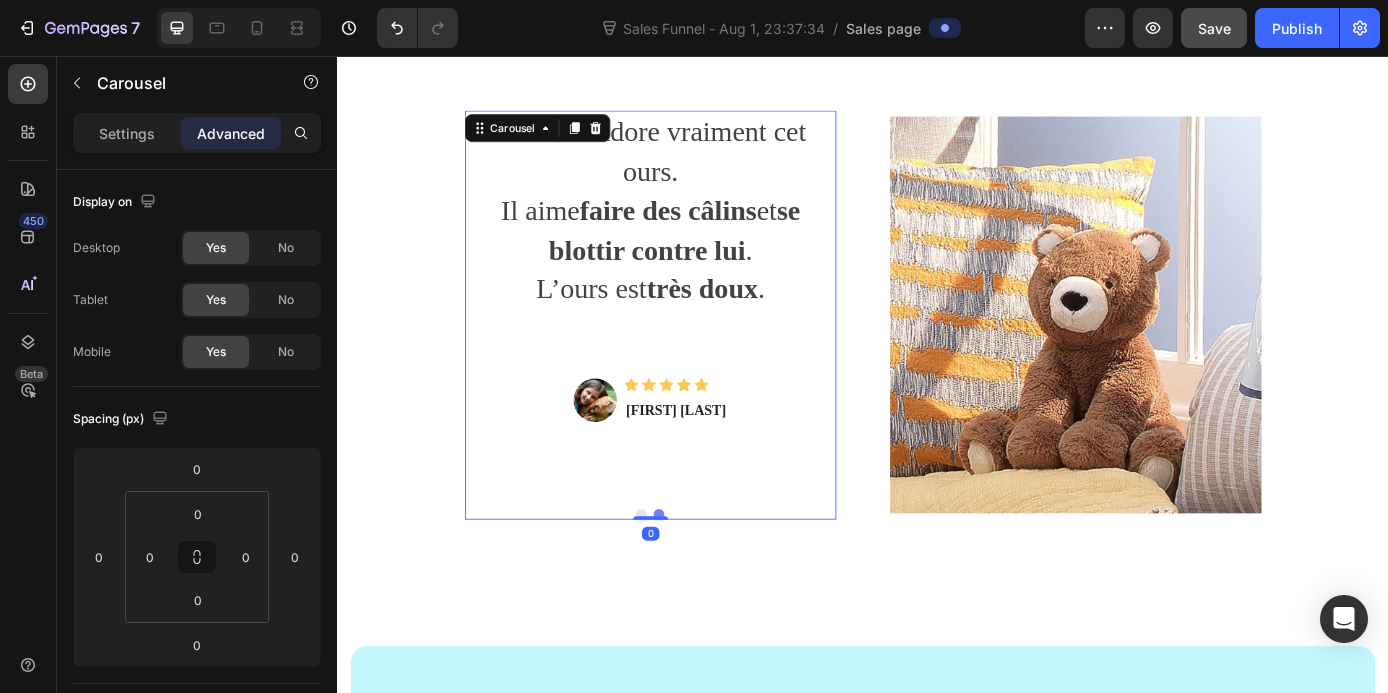 click on "Mon fils adore vraiment cet ours. Il aime  faire des câlins  et  se blottir contre lui . L’ours est  très doux .   Text block   32 Image                Icon                Icon                Icon                Icon                Icon Icon List Hoz [FIRST] [LAST] Text block Row" at bounding box center [694, 337] 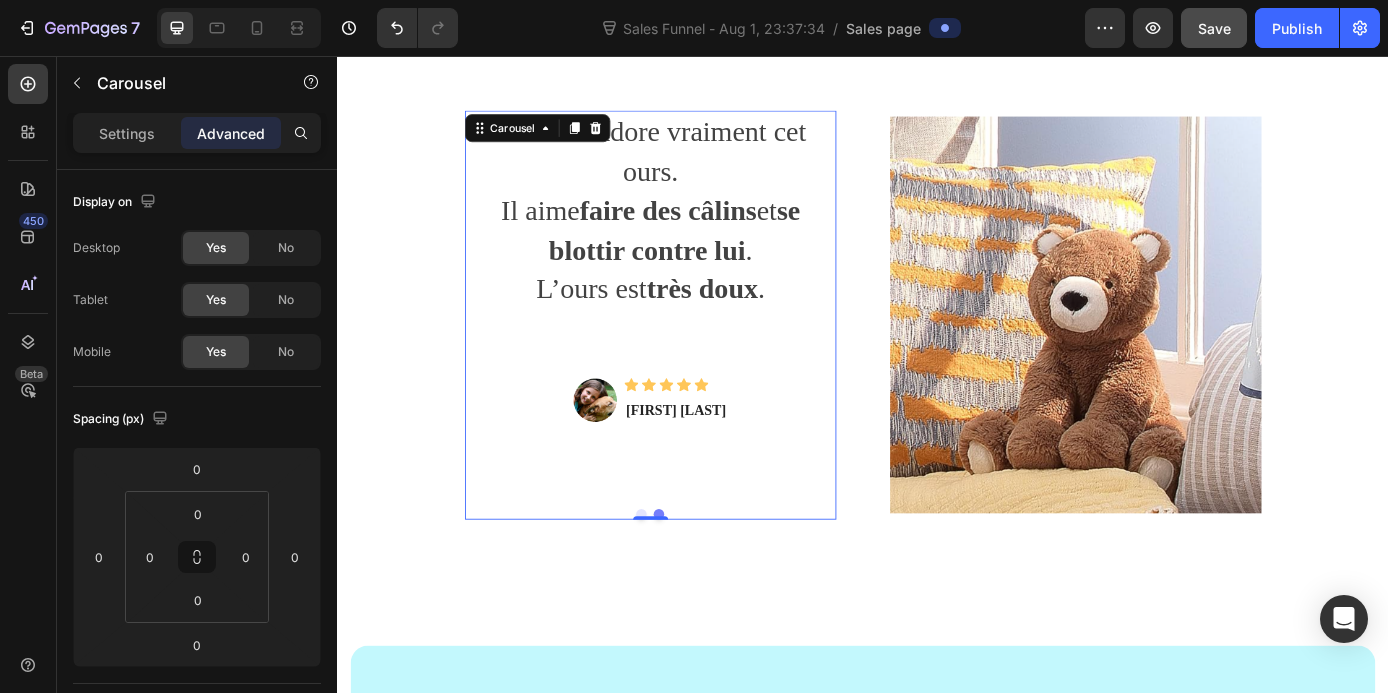 click on "Mon fils adore vraiment cet ours. Il aime  faire des câlins  et  se blottir contre lui . L’ours est  très doux .   Text block   32 Image                Icon                Icon                Icon                Icon                Icon Icon List Hoz [FIRST] [LAST] Text block Row" at bounding box center (694, 337) 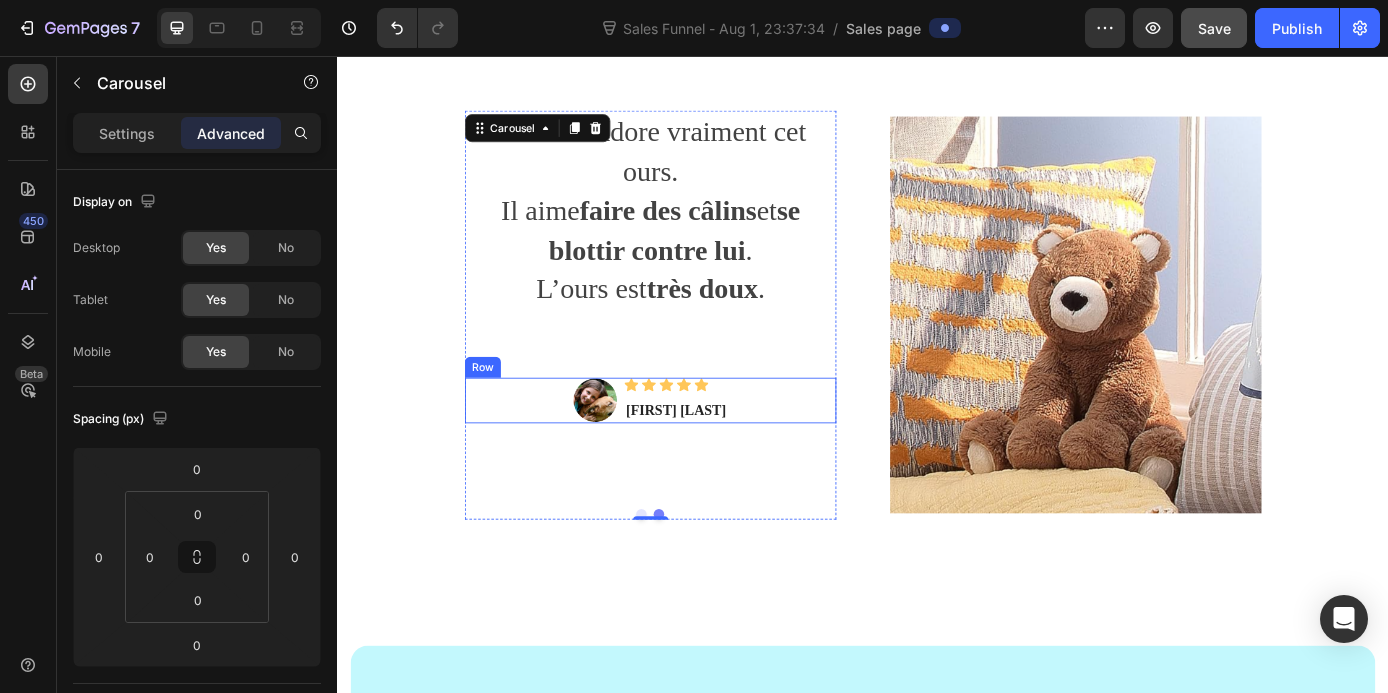 click on "Icon                Icon                Icon                Icon                Icon Icon List Hoz [FIRST] [LAST] Text block" at bounding box center [723, 449] 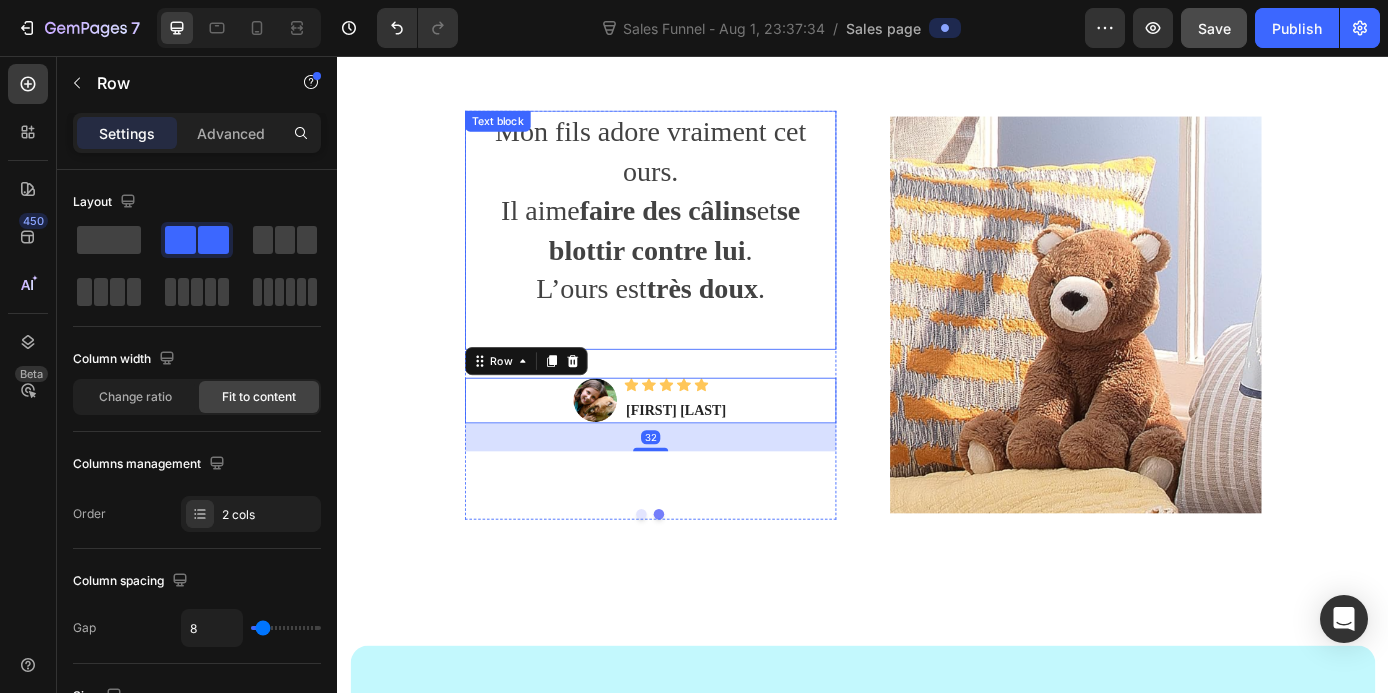 click on "très doux" at bounding box center (752, 321) 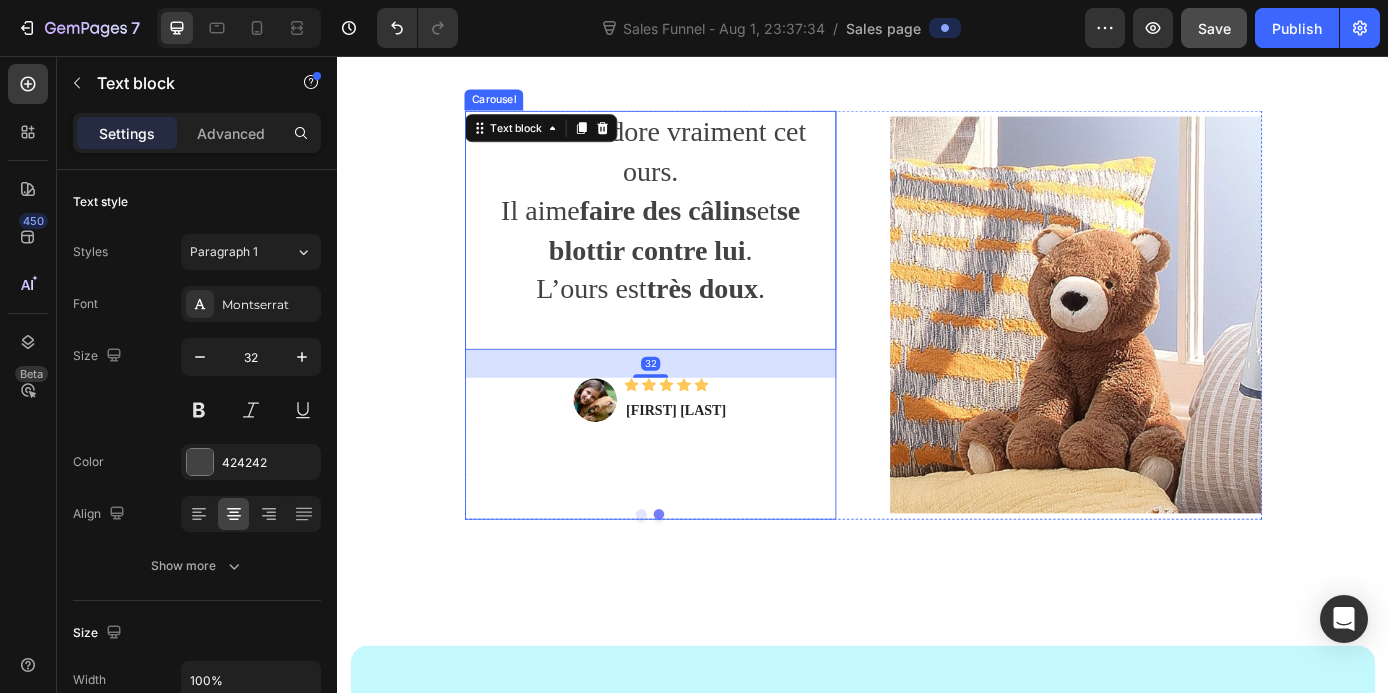 click on "Mon fils adore vraiment cet ours. Il aime  faire des câlins  et  se blottir contre lui . L’ours est  très doux .   Text block   32 Image                Icon                Icon                Icon                Icon                Icon Icon List Hoz [FIRST] [LAST] Text block Row" at bounding box center (694, 337) 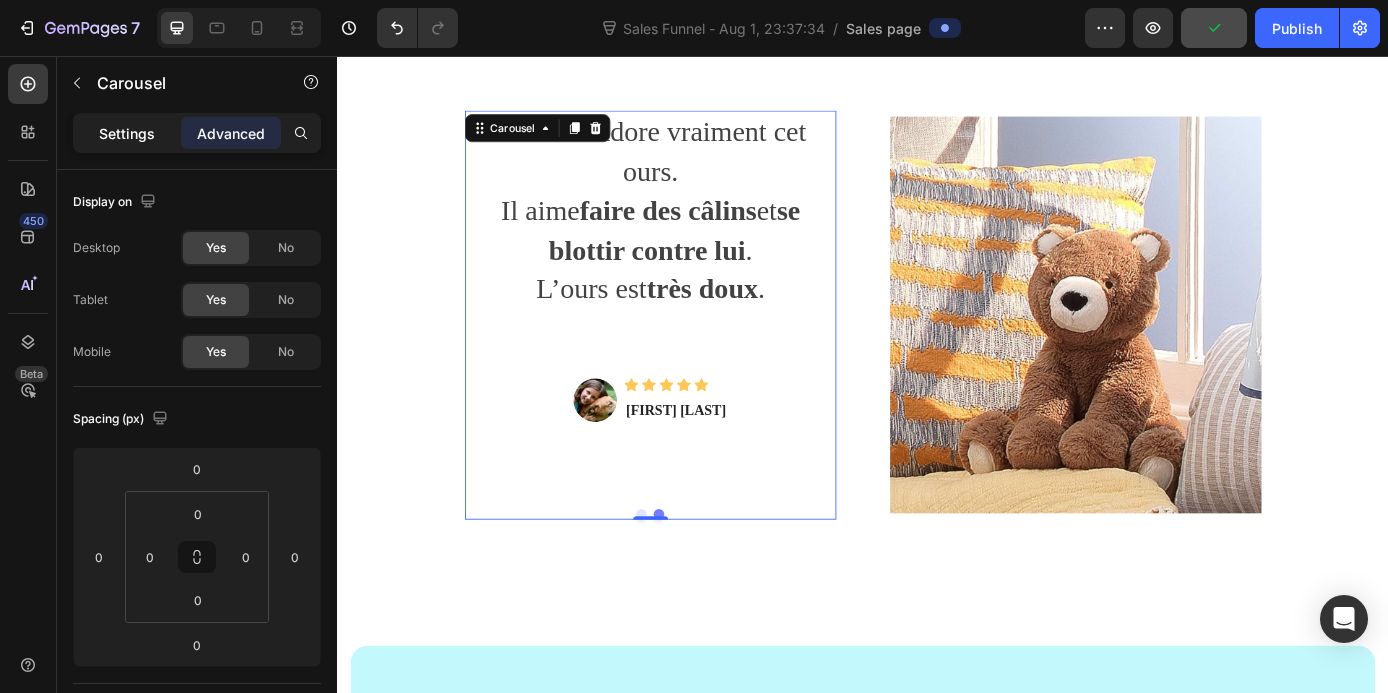 click on "Settings" 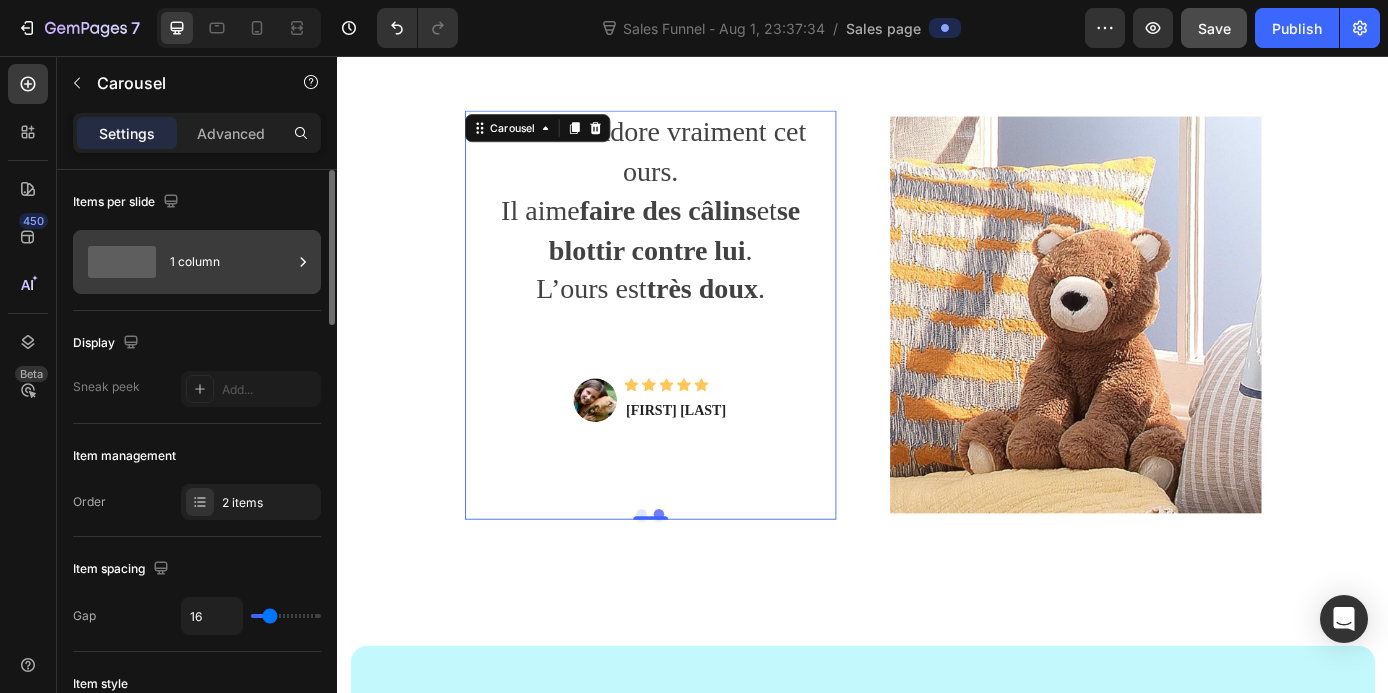 click on "1 column" at bounding box center (231, 262) 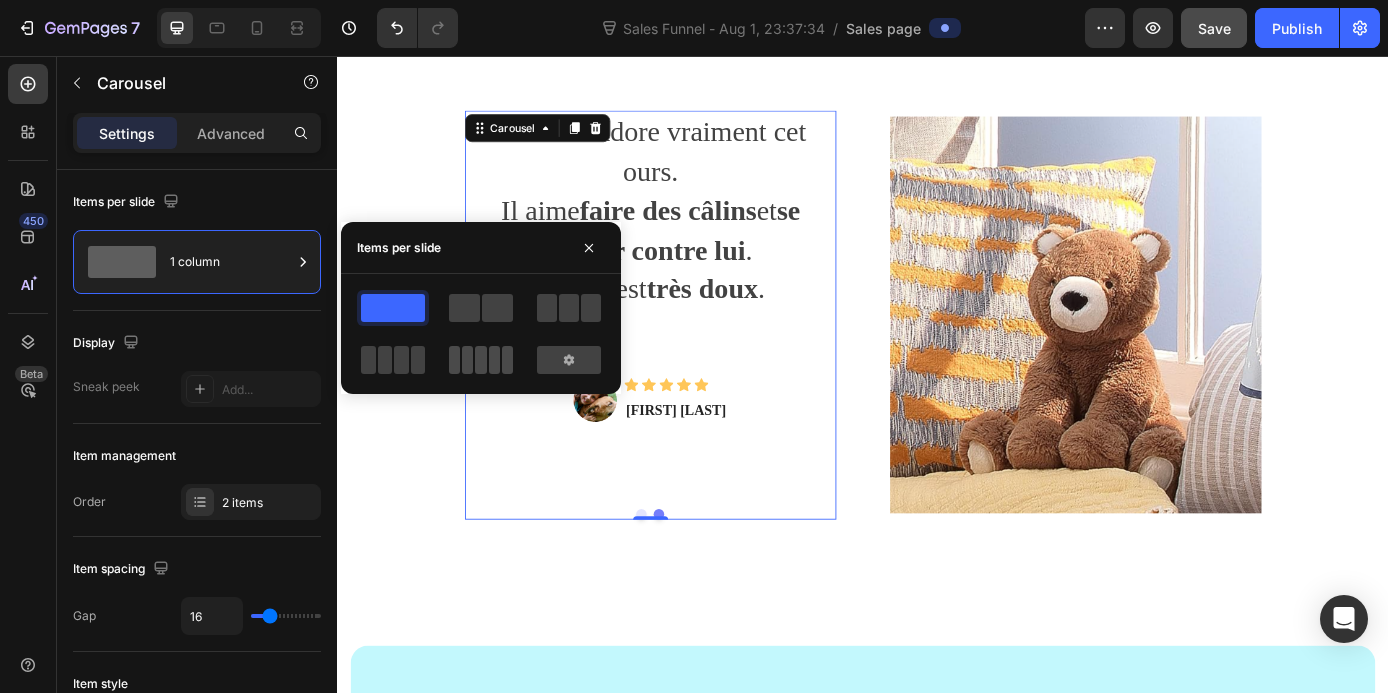click 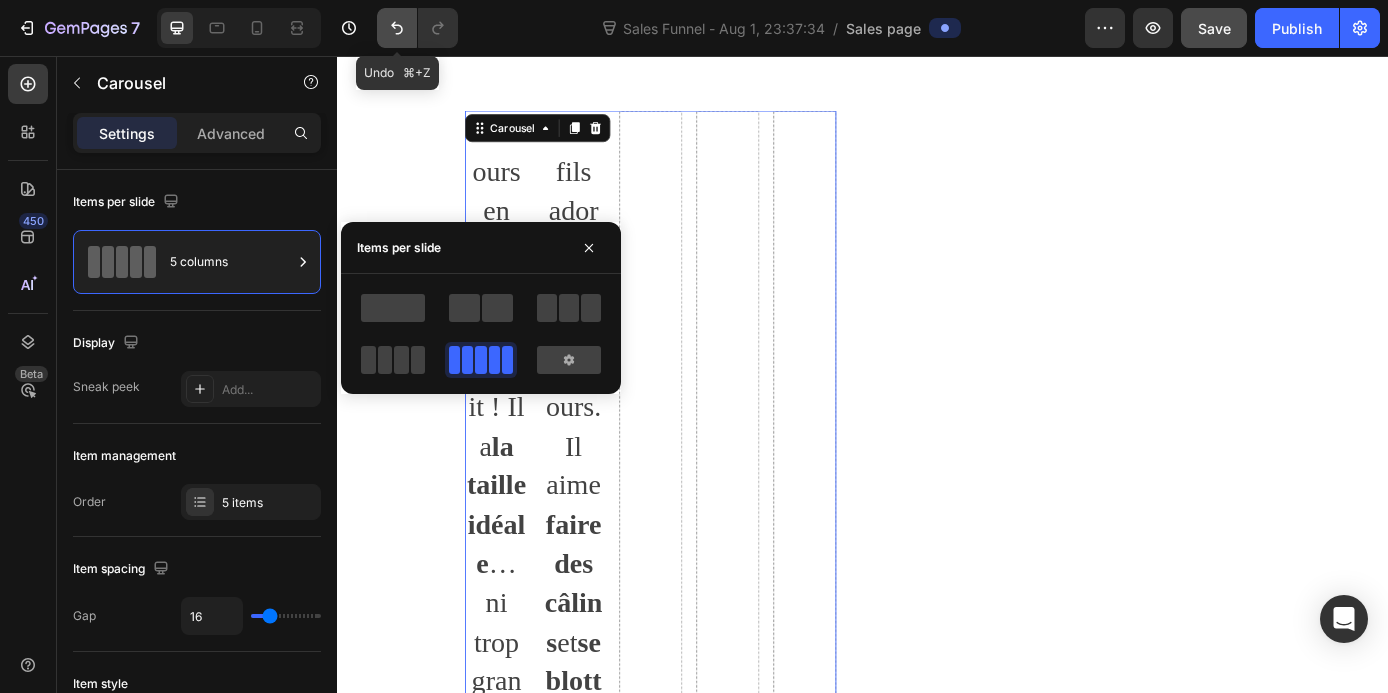 click 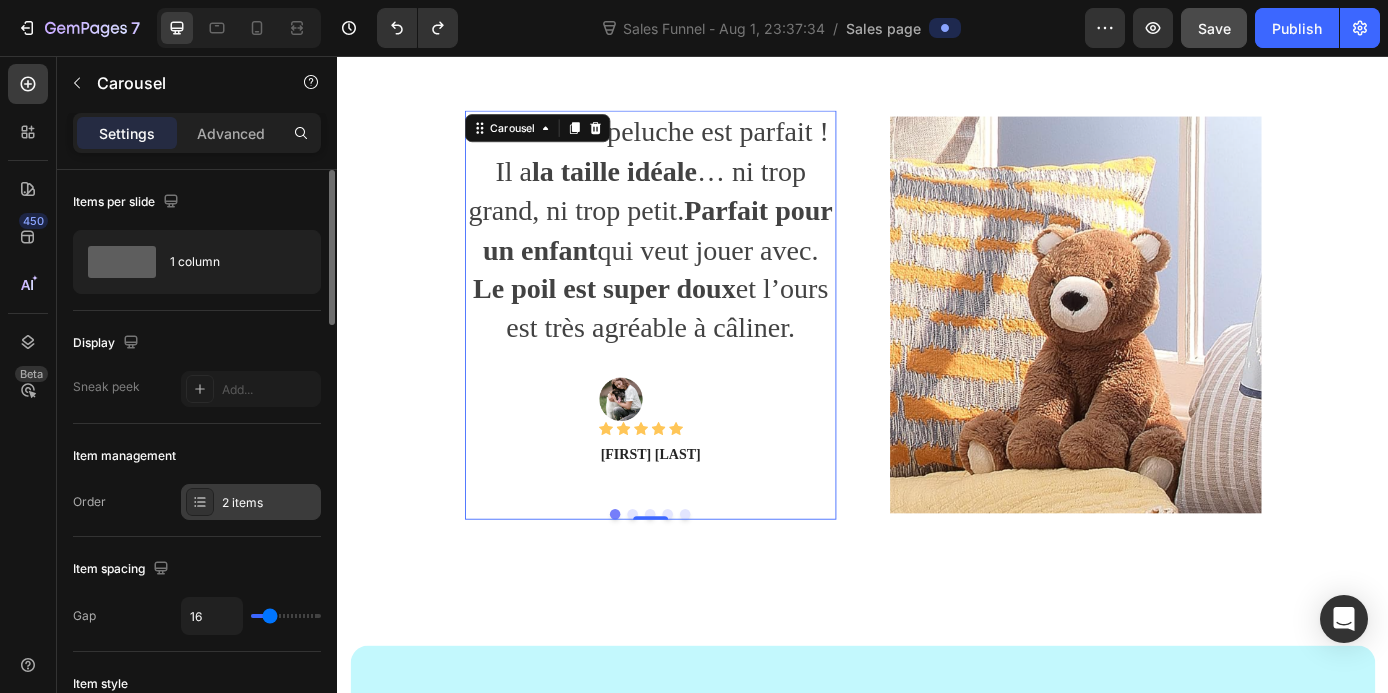 click on "2 items" at bounding box center (251, 502) 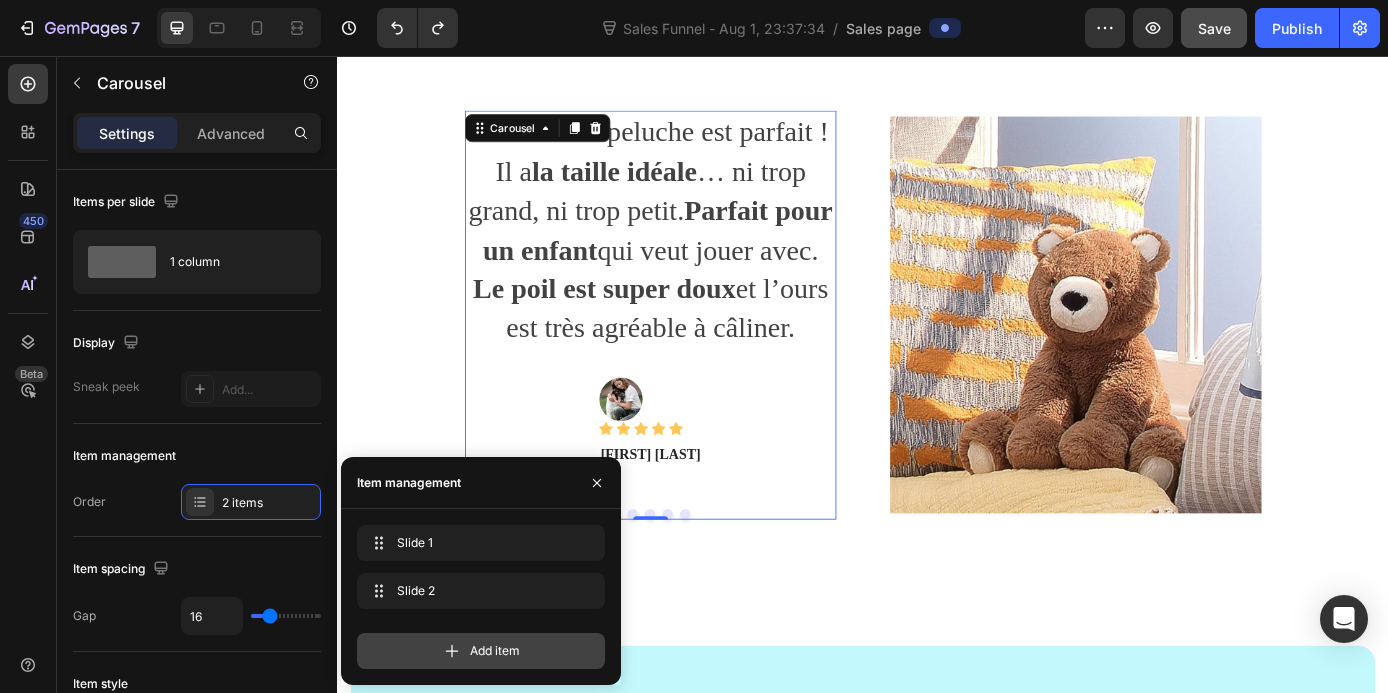 click on "Add item" at bounding box center [495, 651] 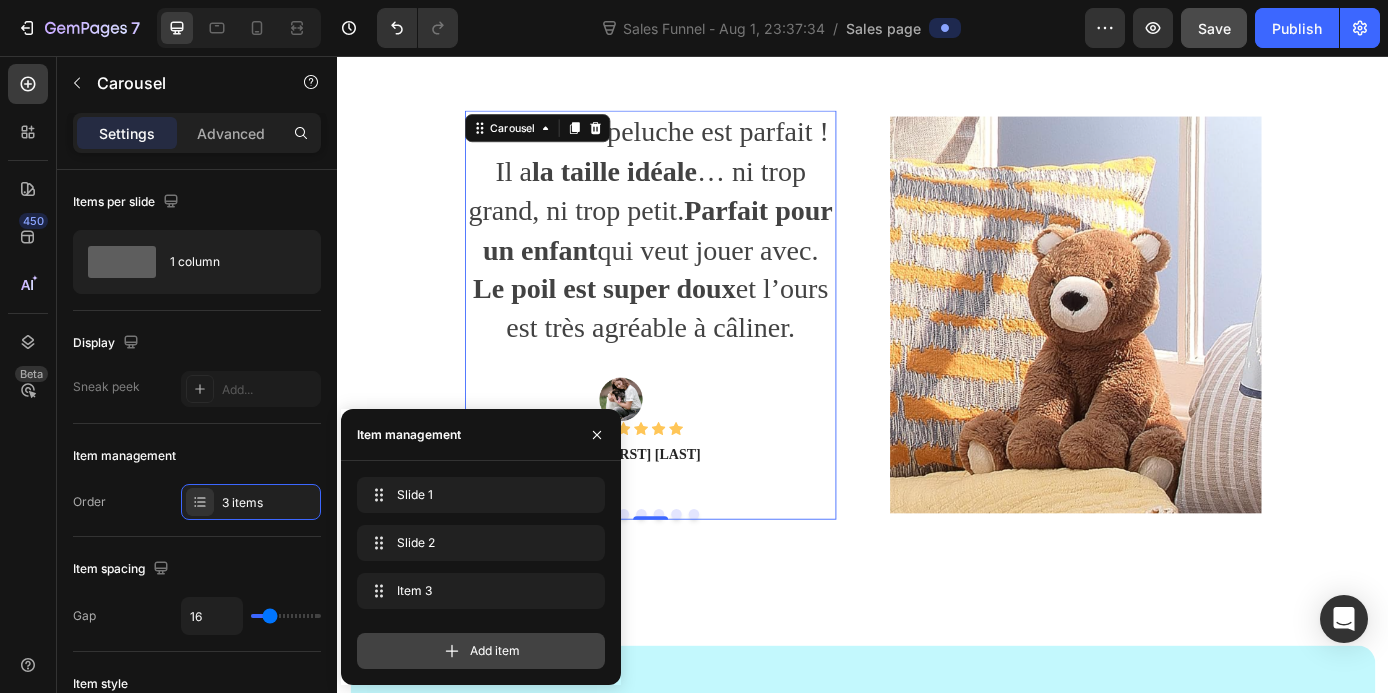 click on "Add item" at bounding box center (495, 651) 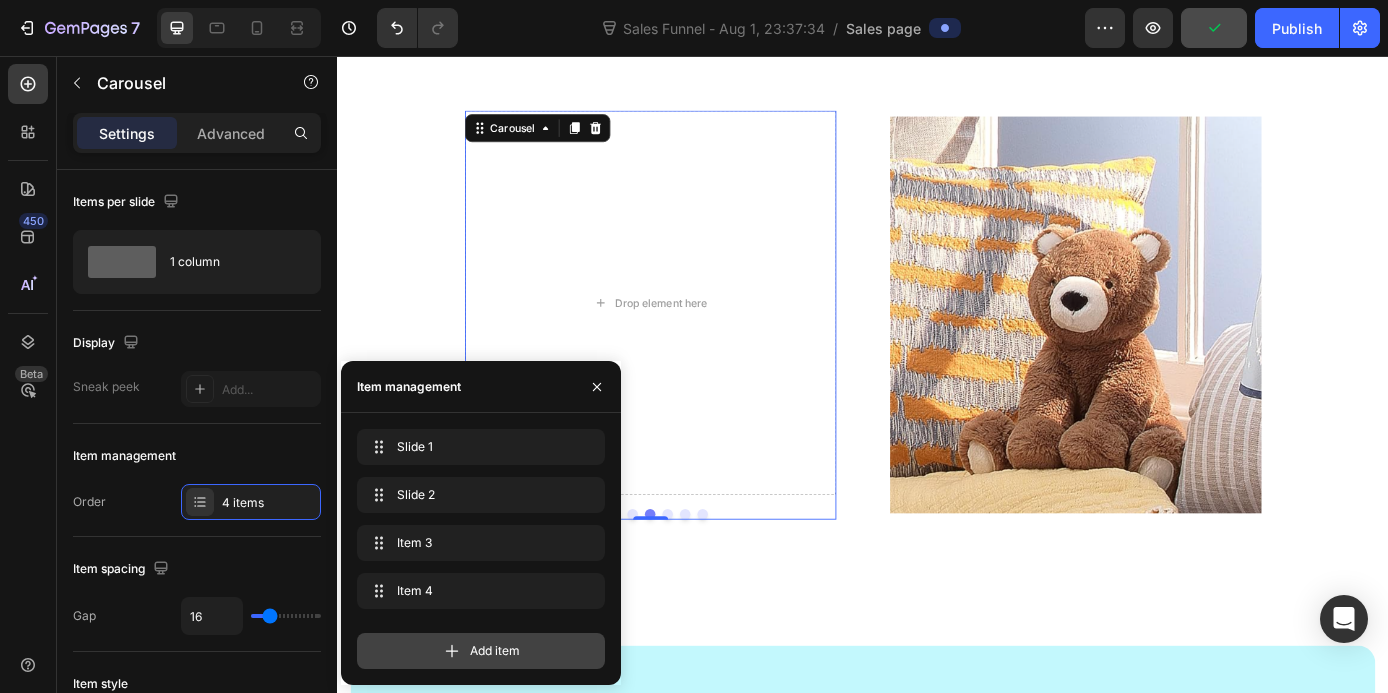 click on "Add item" at bounding box center (495, 651) 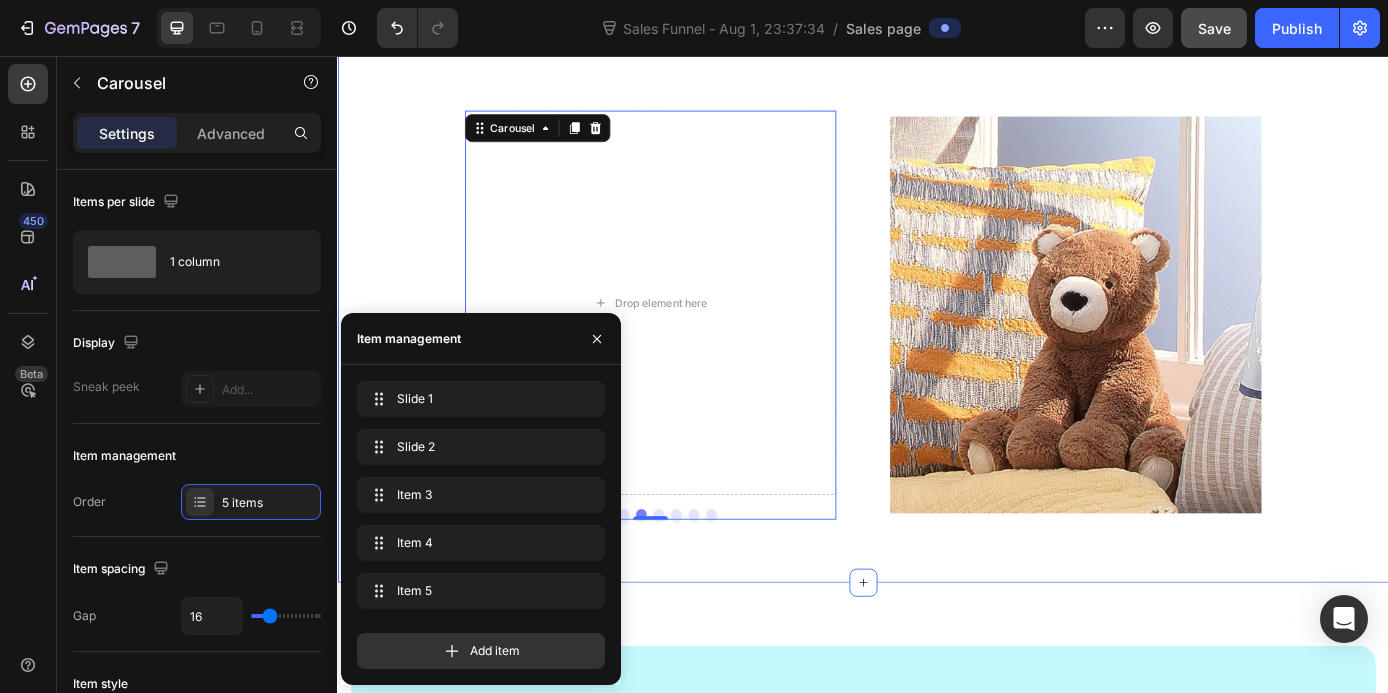 click on "Ce que disent les parents apaisés 💬 Heading Row Cet ours en peluche est parfait ! Il a  la taille idéale … ni trop grand, ni trop petit.  Parfait pour un enfant  qui veut jouer avec. Le poil est super doux  et l’ours est très agréable à câliner. Text block Image                Icon                Icon                Icon                Icon                Icon Icon List Hoz [FIRST] [LAST] Text block Row Mon fils adore vraiment cet ours. Il aime  faire des câlins  et  se blottir contre lui . L’ours est  très doux .   Text block Image                Icon                Icon                Icon                Icon                Icon Icon List Hoz [FIRST] [LAST] Text block Row
Drop element here
Drop element here
Drop element here
Drop element here
Drop element here
Drop element here Carousel   0 Image Row Section 7" at bounding box center [937, 293] 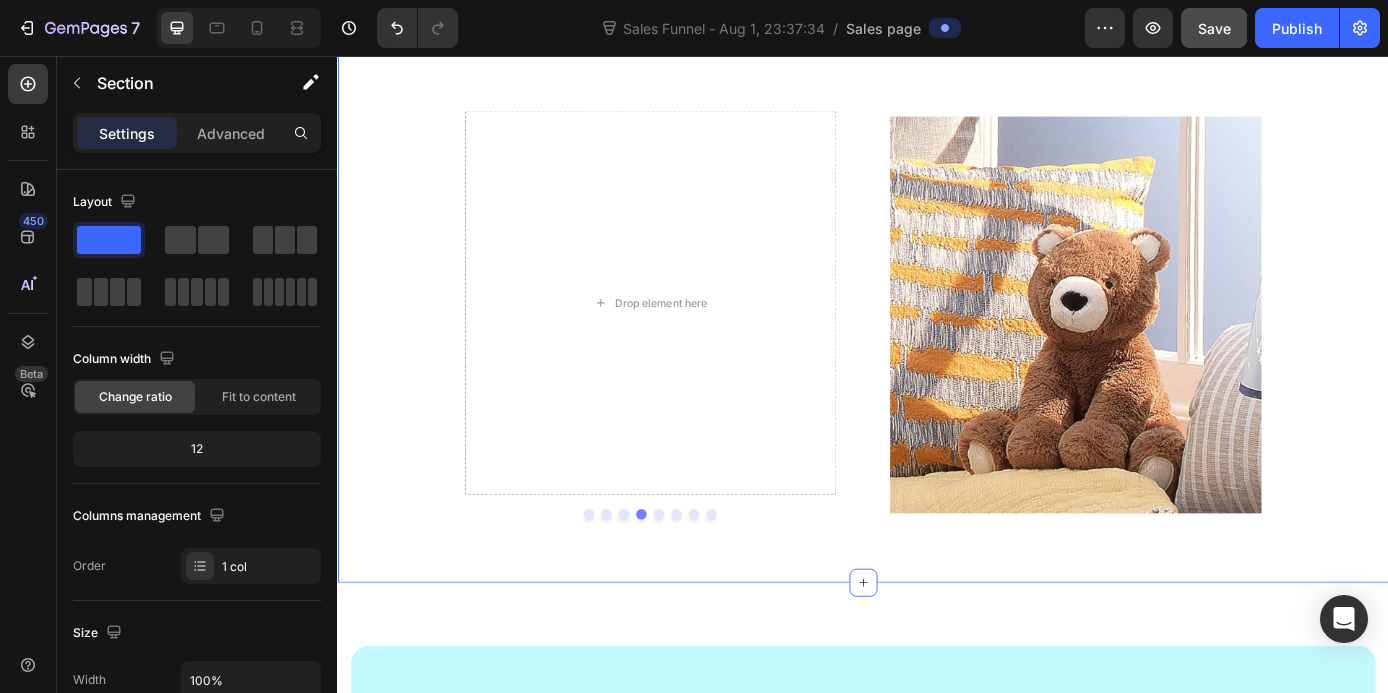 click on "Ce que disent les parents apaisés 💬 Heading Row Cet ours en peluche est parfait ! Il a  la taille idéale … ni trop grand, ni trop petit.  Parfait pour un enfant  qui veut jouer avec. Le poil est super doux  et l’ours est très agréable à câliner. Text block Image                Icon                Icon                Icon                Icon                Icon Icon List Hoz [FIRST] [LAST] Text block Row Mon fils adore vraiment cet ours. Il aime  faire des câlins  et  se blottir contre lui . L’ours est  très doux .   Text block Image                Icon                Icon                Icon                Icon                Icon Icon List Hoz [FIRST] [LAST] Text block Row
Drop element here
Drop element here
Drop element here
Drop element here
Drop element here
Drop element here Carousel Image Row" at bounding box center [937, 293] 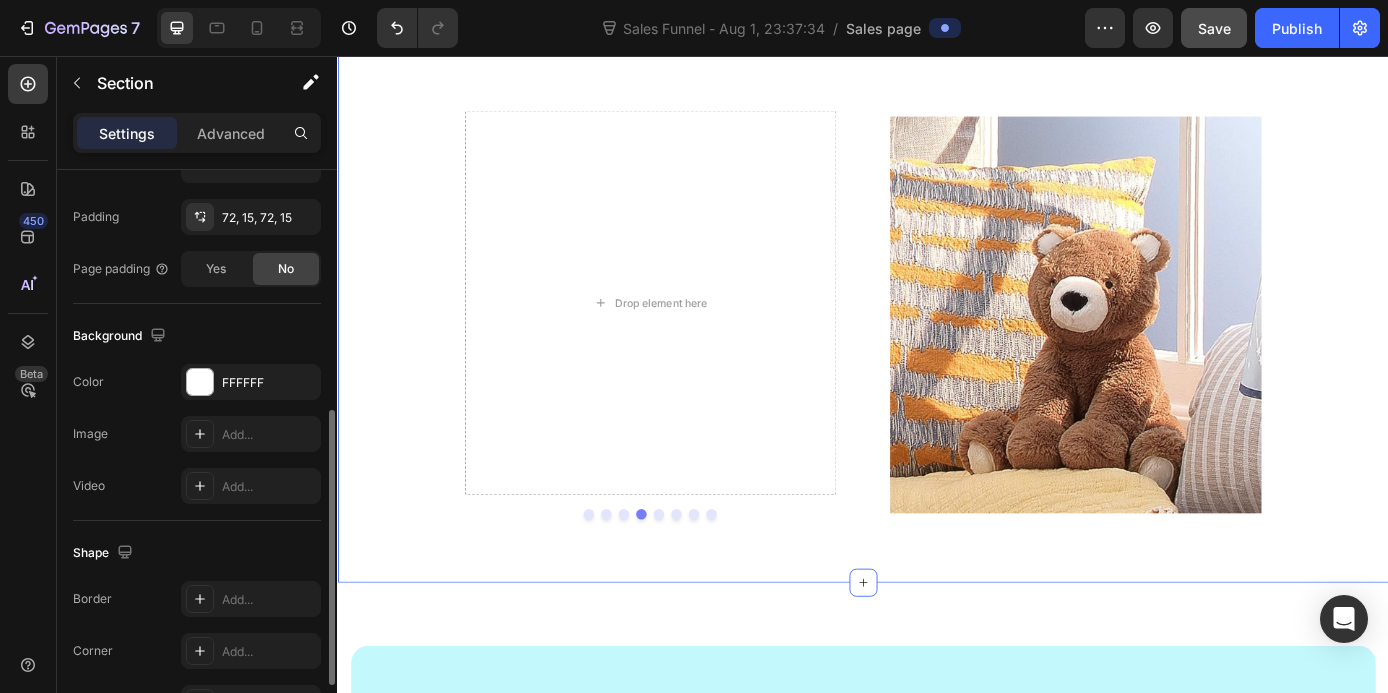 scroll, scrollTop: 524, scrollLeft: 0, axis: vertical 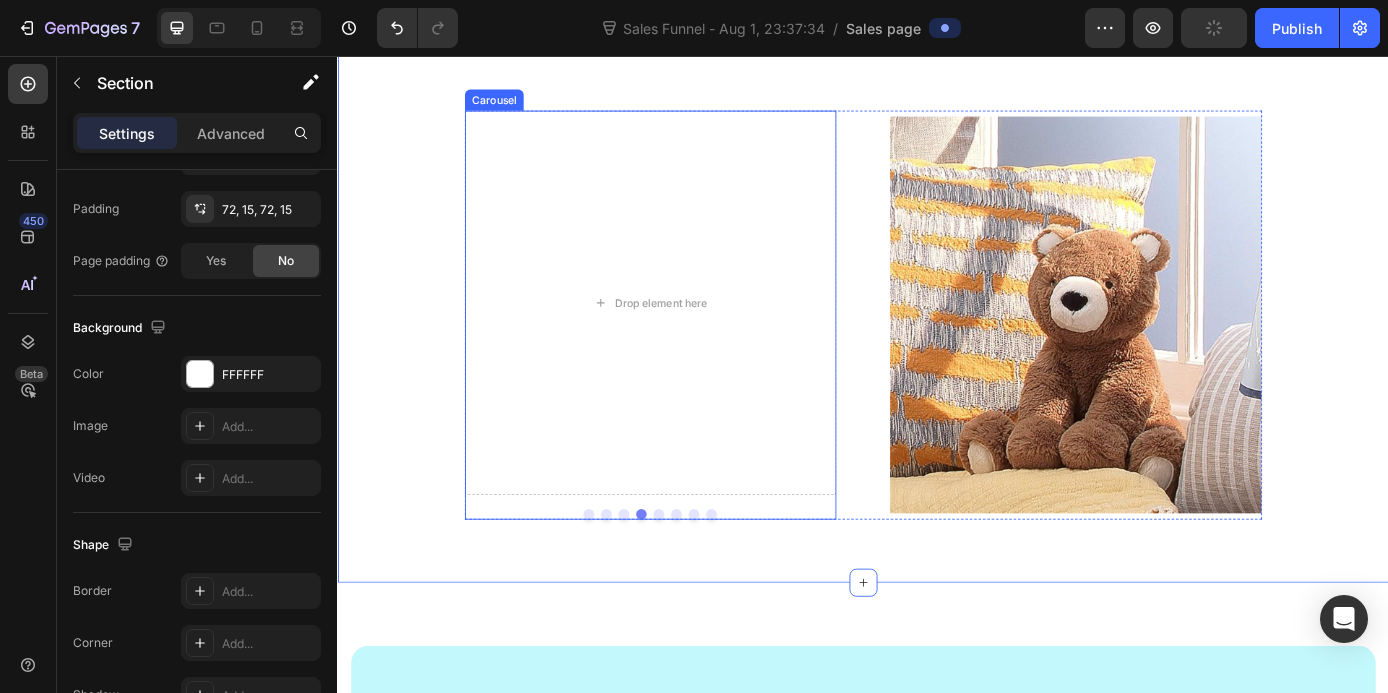 click at bounding box center (624, 579) 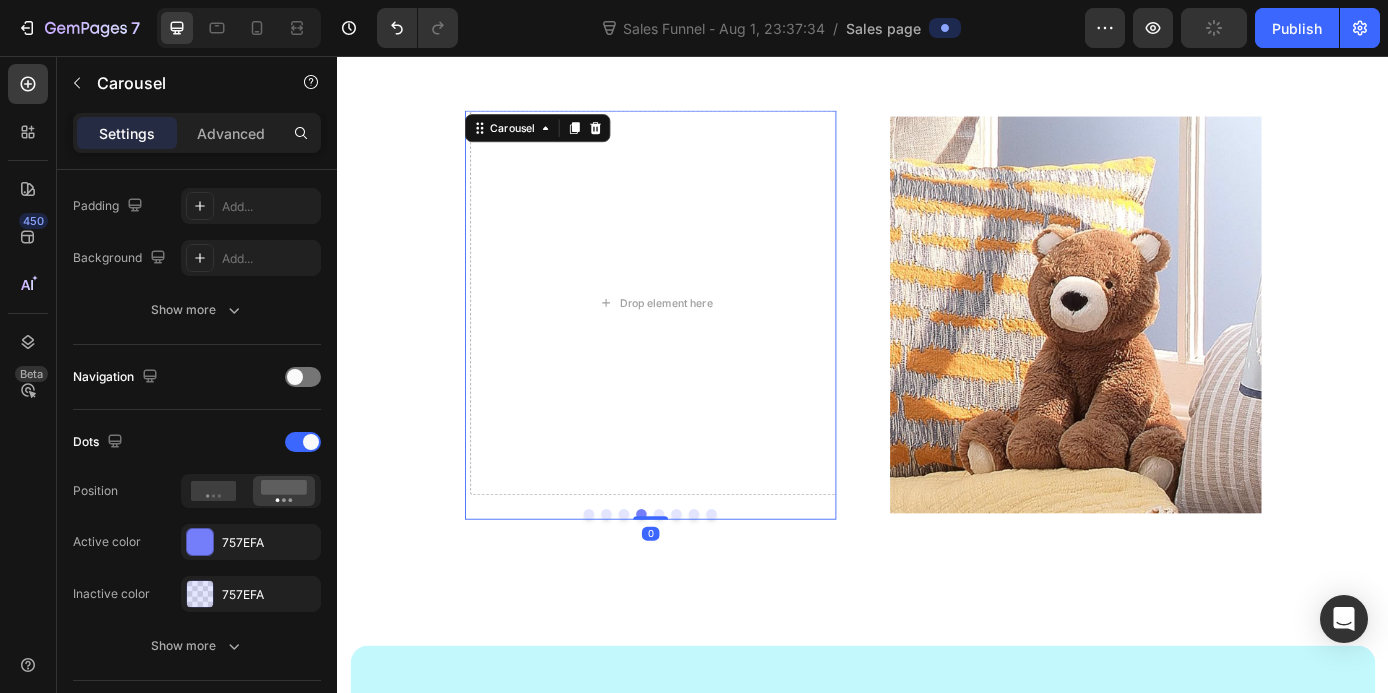 scroll, scrollTop: 0, scrollLeft: 0, axis: both 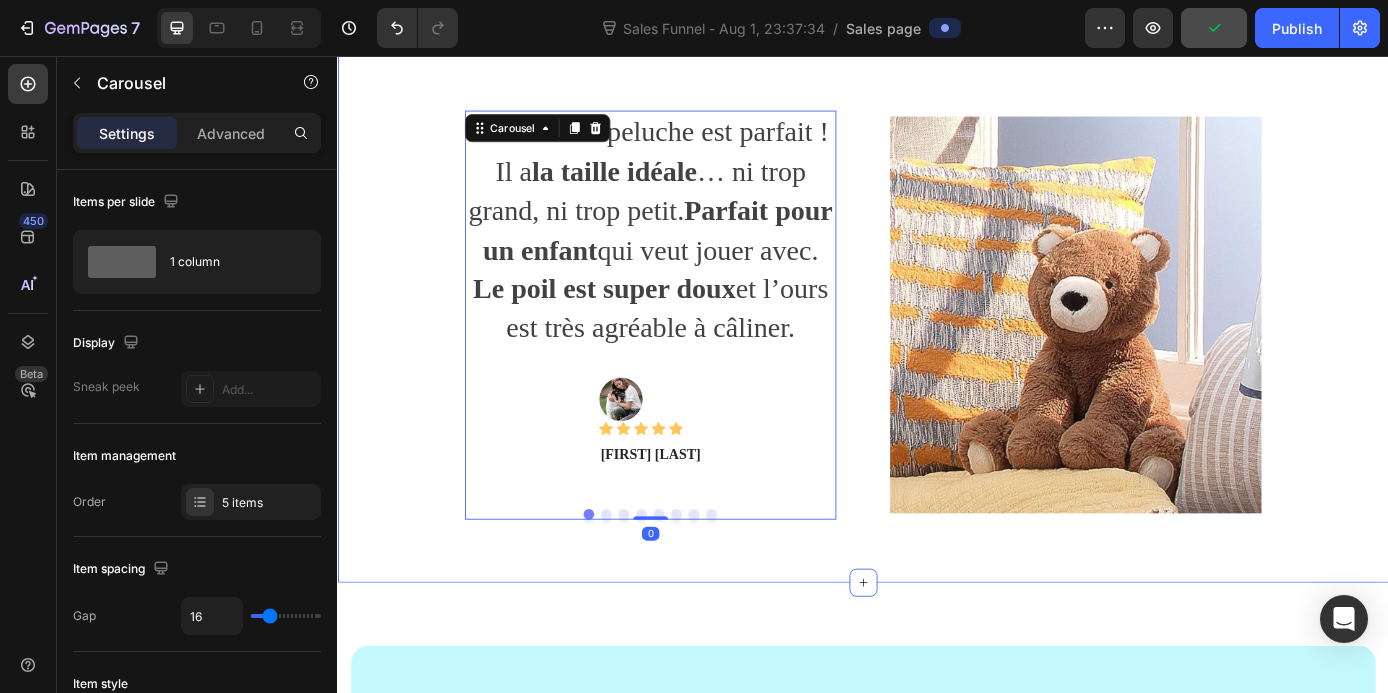 click on "Ce que disent les parents apaisés 💬 Heading Row Cet ours en peluche est parfait ! Il a  la taille idéale … ni trop grand, ni trop petit.  Parfait pour un enfant  qui veut jouer avec. Le poil est super doux  et l’ours est très agréable à câliner. Text block Image                Icon                Icon                Icon                Icon                Icon Icon List Hoz [FIRST] [LAST] Text block Row Mon fils adore vraiment cet ours. Il aime  faire des câlins  et  se blottir contre lui . L’ours est  très doux .   Text block Image                Icon                Icon                Icon                Icon                Icon Icon List Hoz [FIRST] [LAST] Text block Row
Drop element here
Drop element here
Drop element here
Drop element here
Drop element here
Drop element here Carousel   0 Image Row" at bounding box center (937, 293) 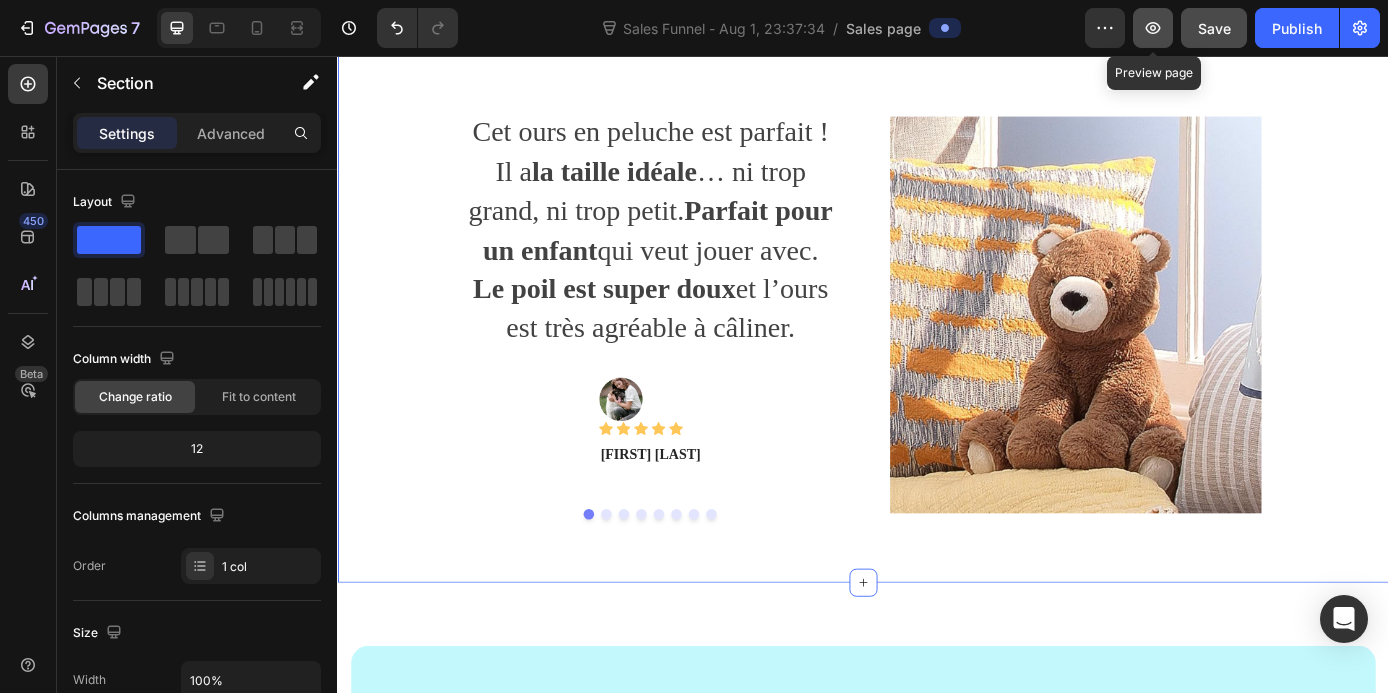 click 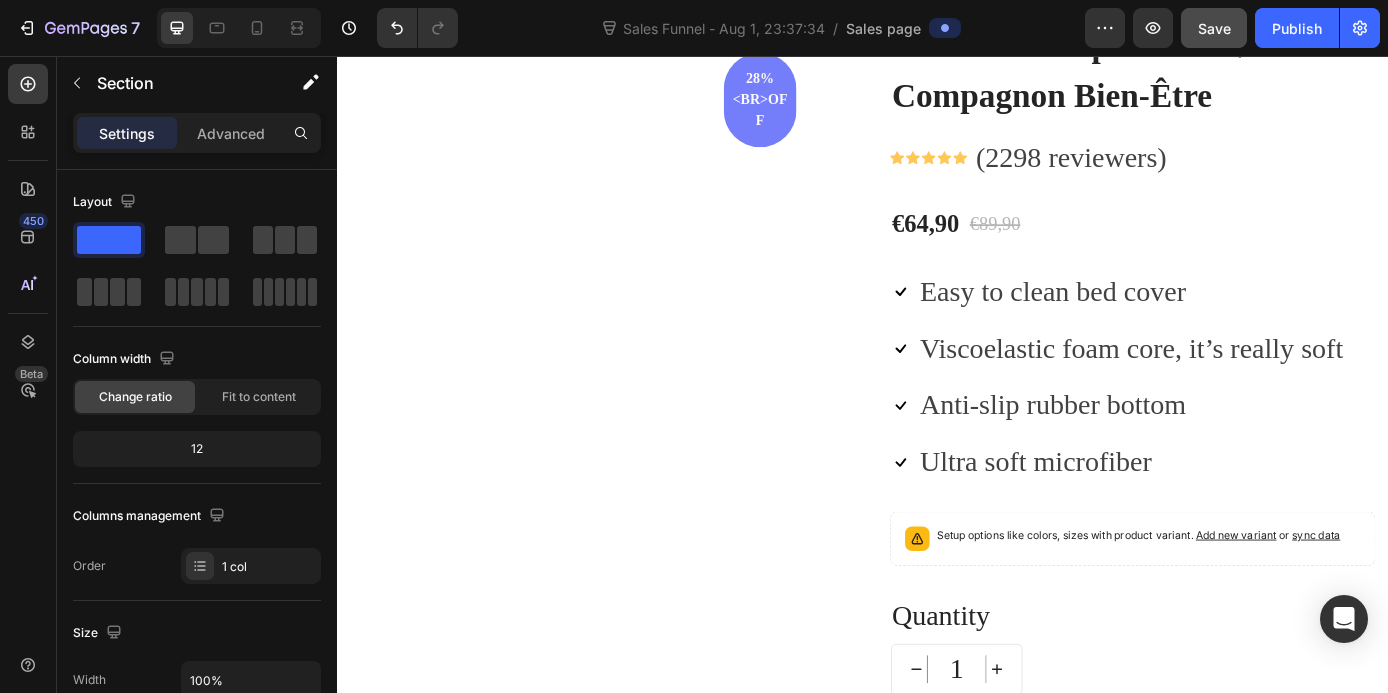 scroll, scrollTop: 2470, scrollLeft: 0, axis: vertical 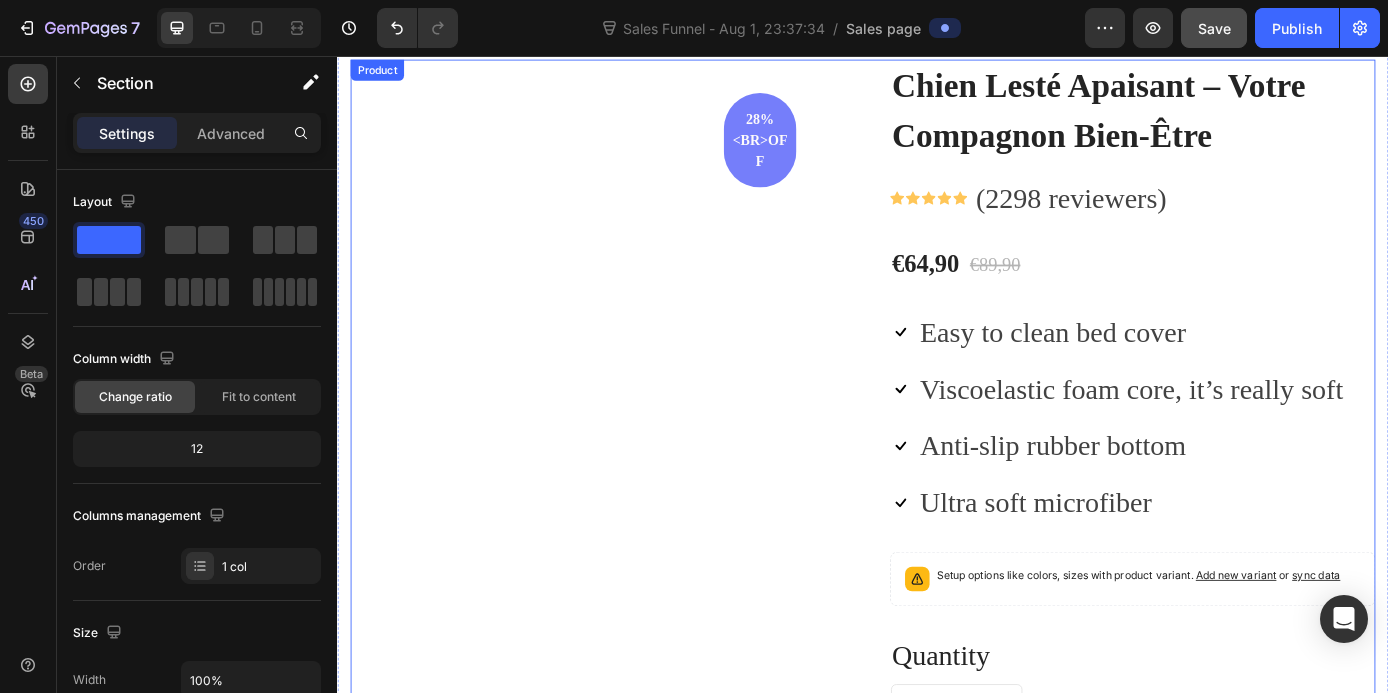 click on "Chien Lesté Apaisant – Votre Compagnon Bien-Être (P) Title                Icon                Icon                Icon                Icon                Icon Icon List Hoz (2298 reviewers) Text block Row 28%<br>off Product Badge Row Row" at bounding box center (629, 502) 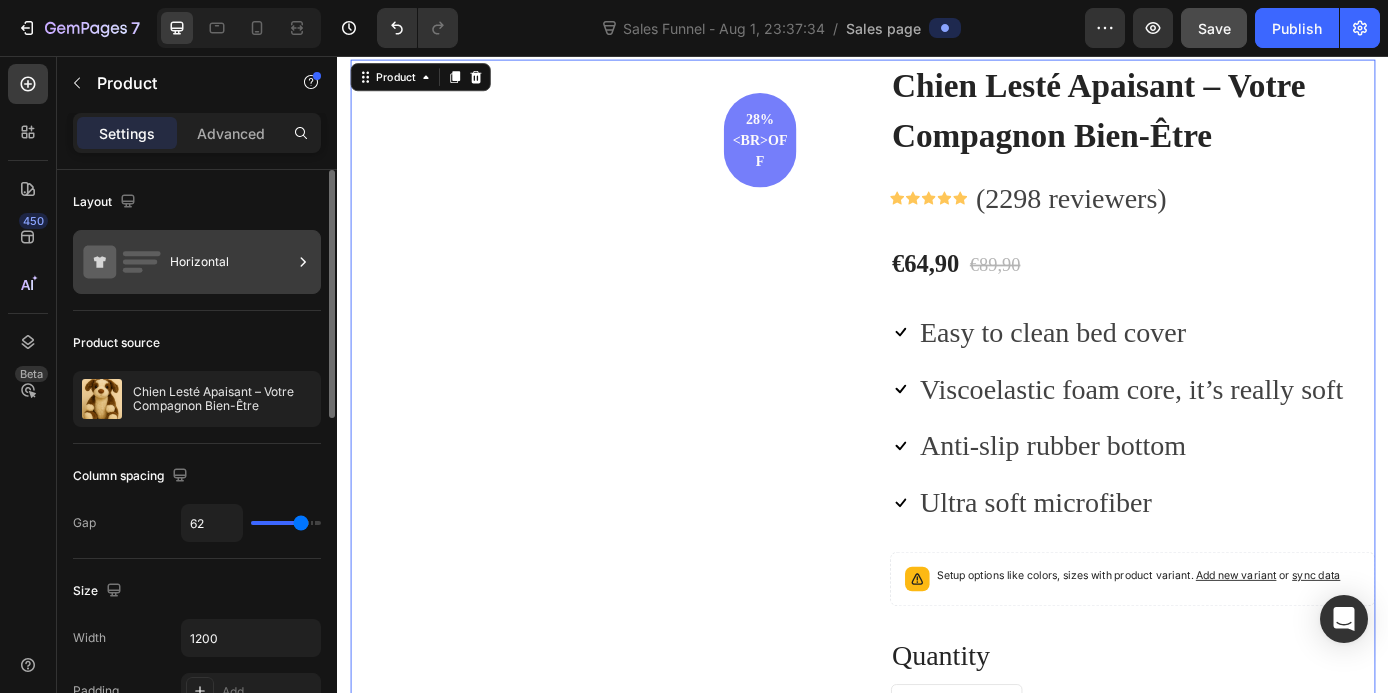 click at bounding box center [303, 262] 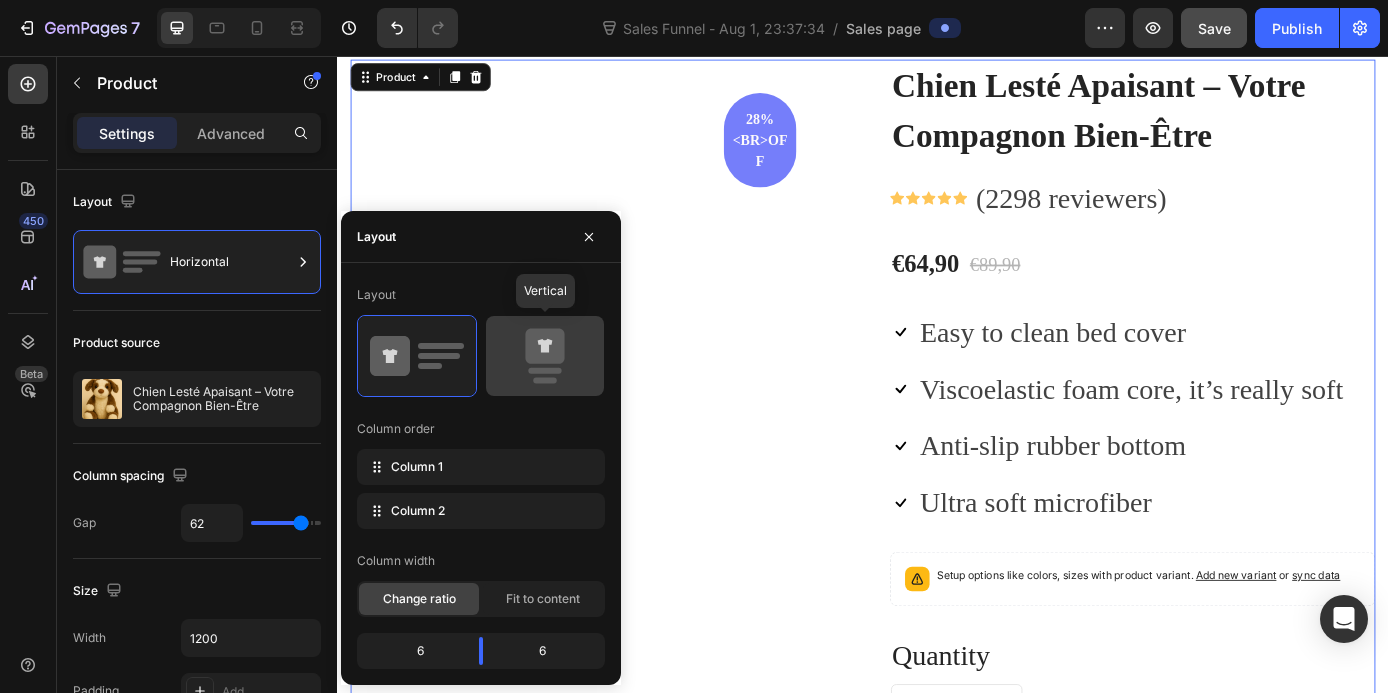 click 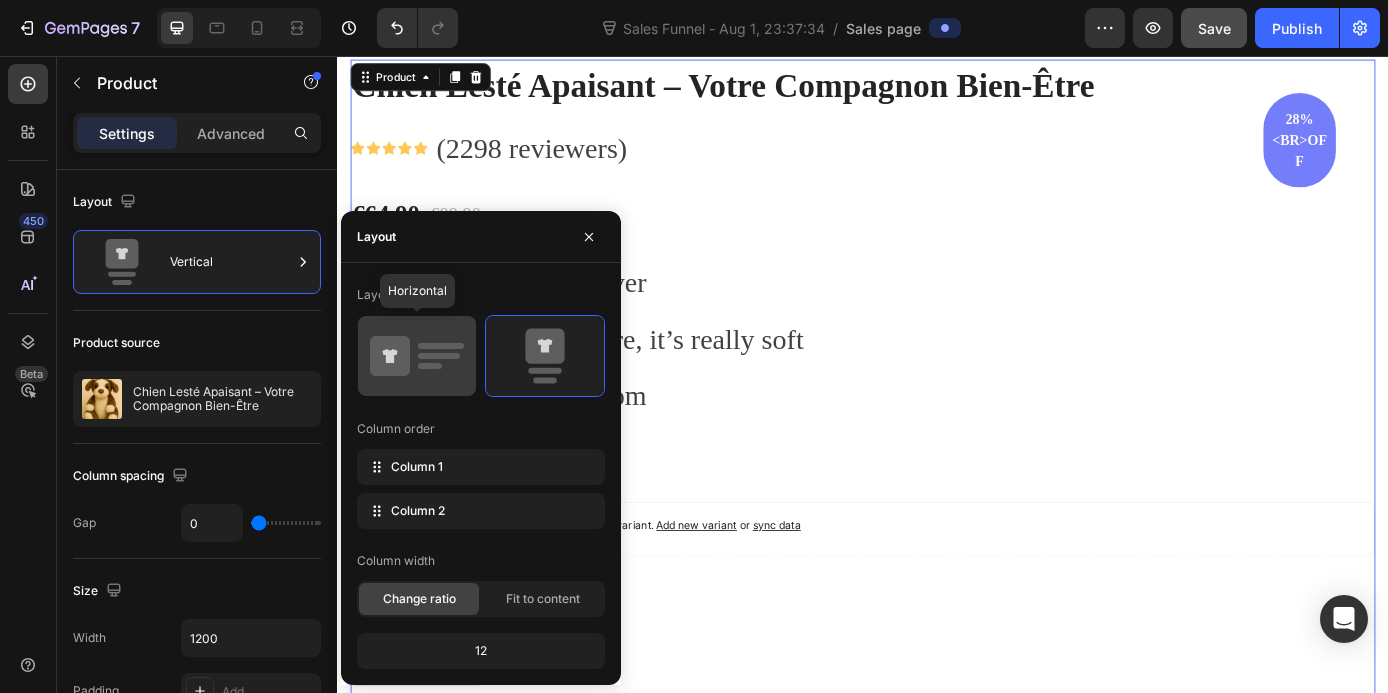 click 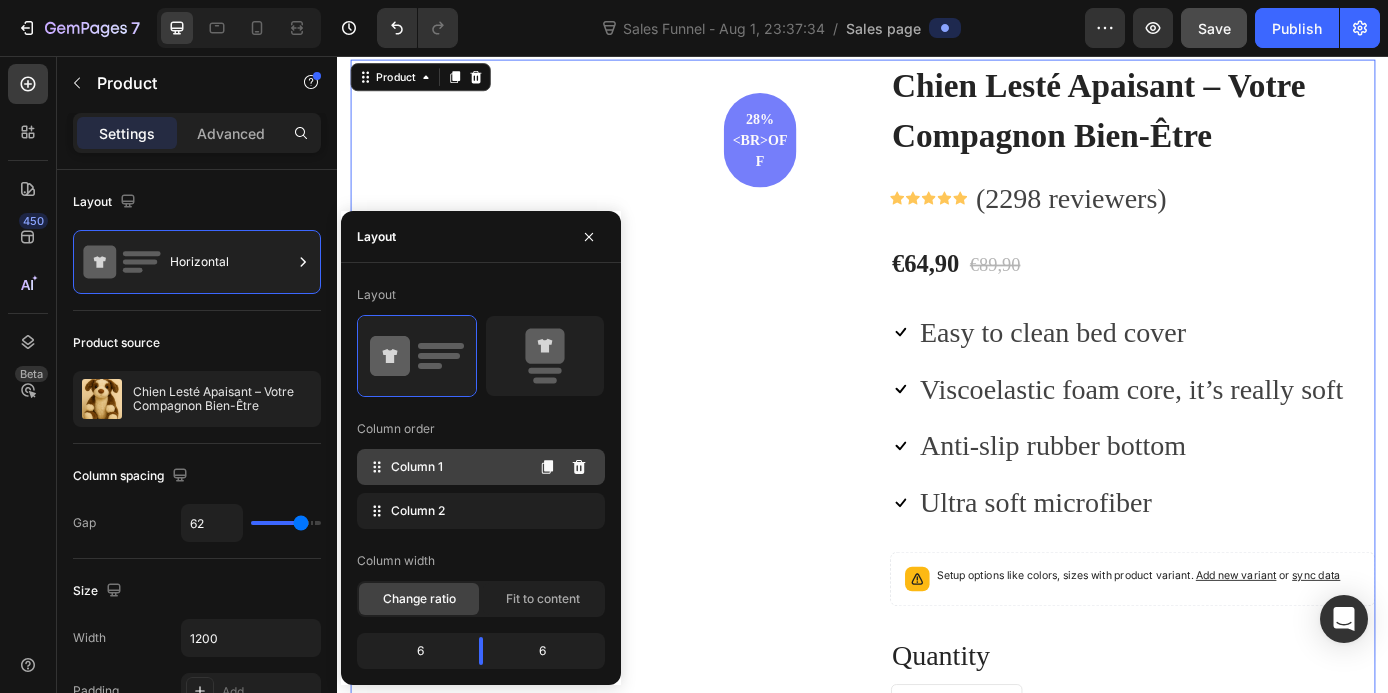click on "Column 1" 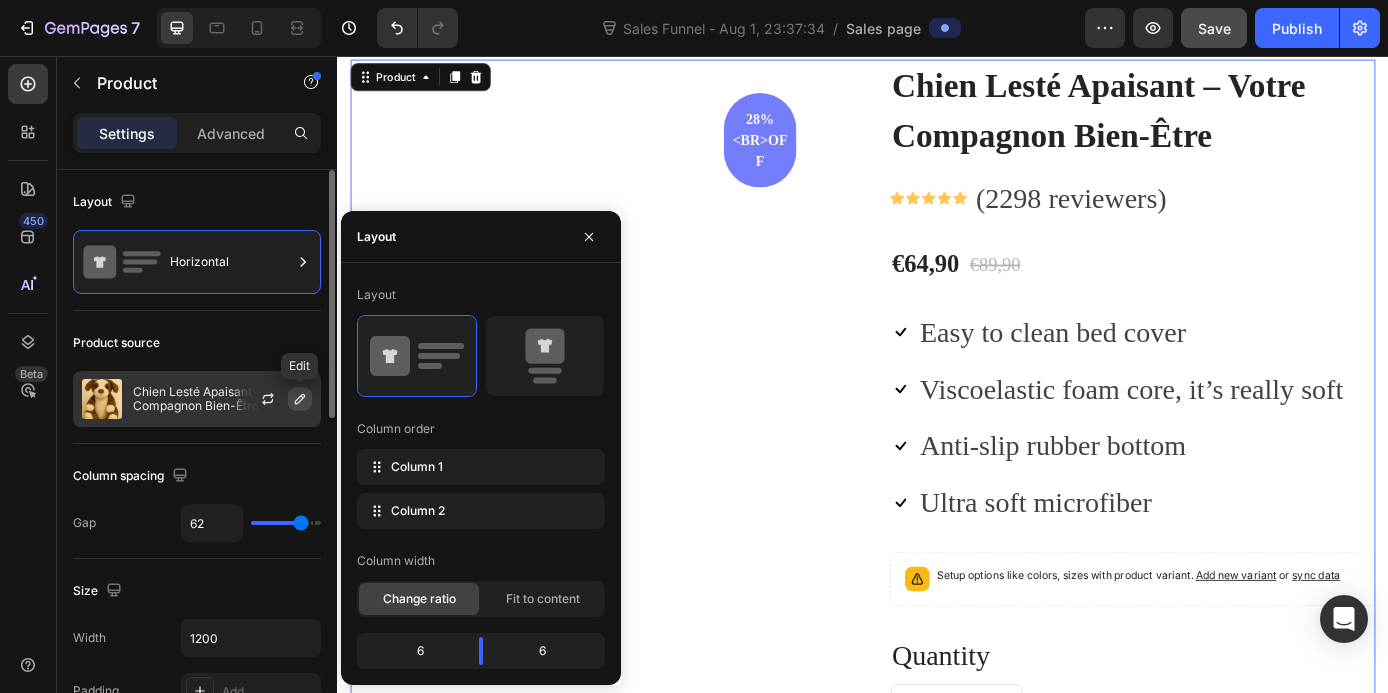 click 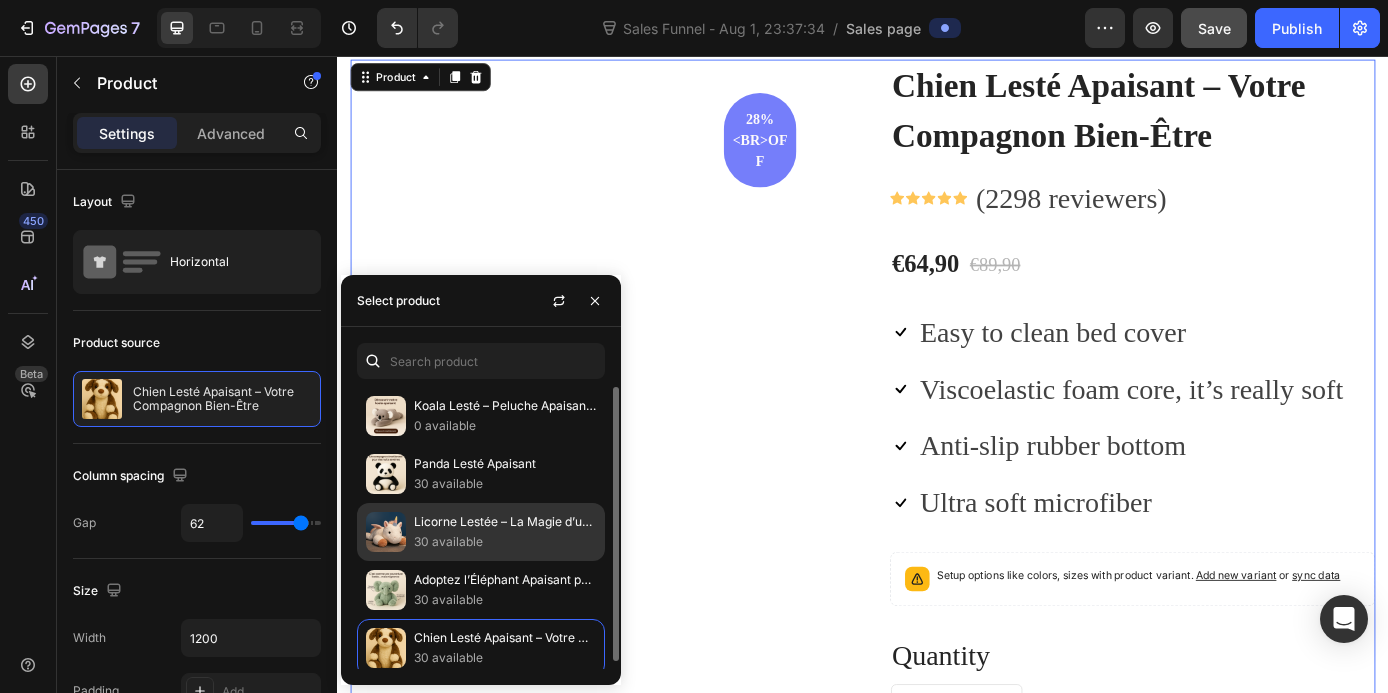 scroll, scrollTop: 8, scrollLeft: 0, axis: vertical 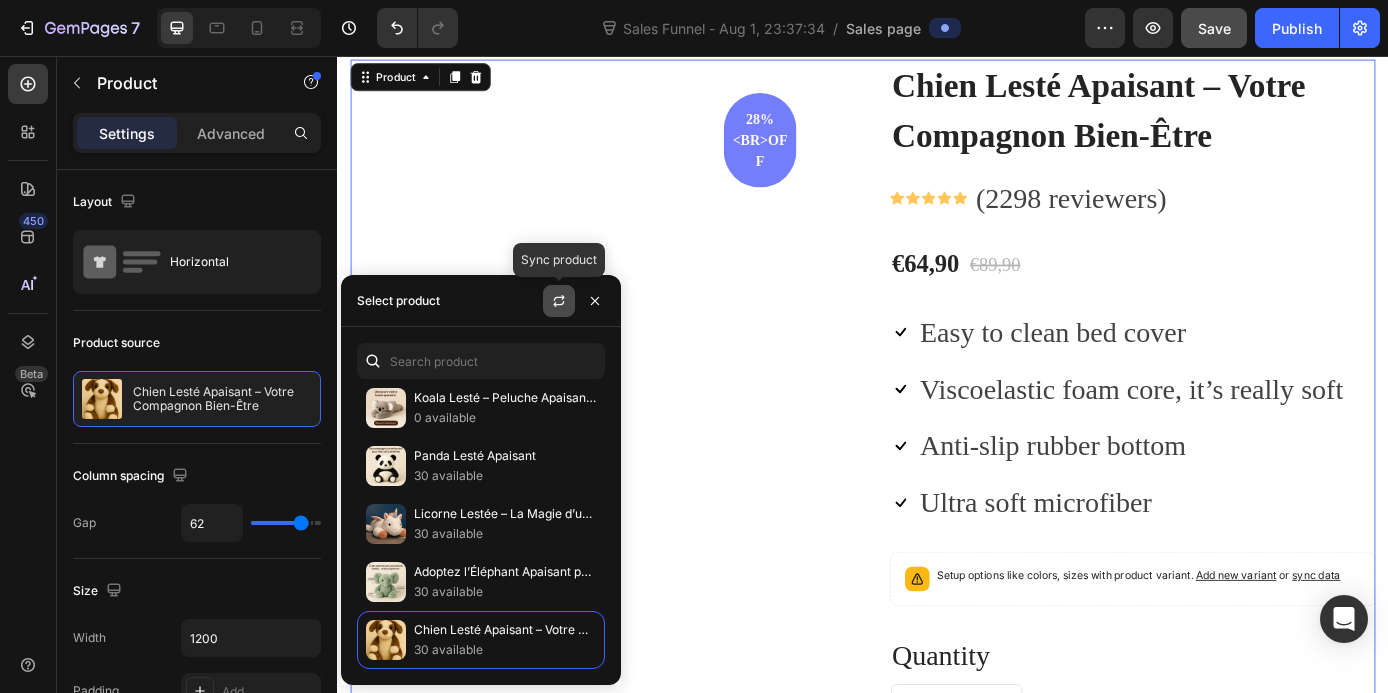 click 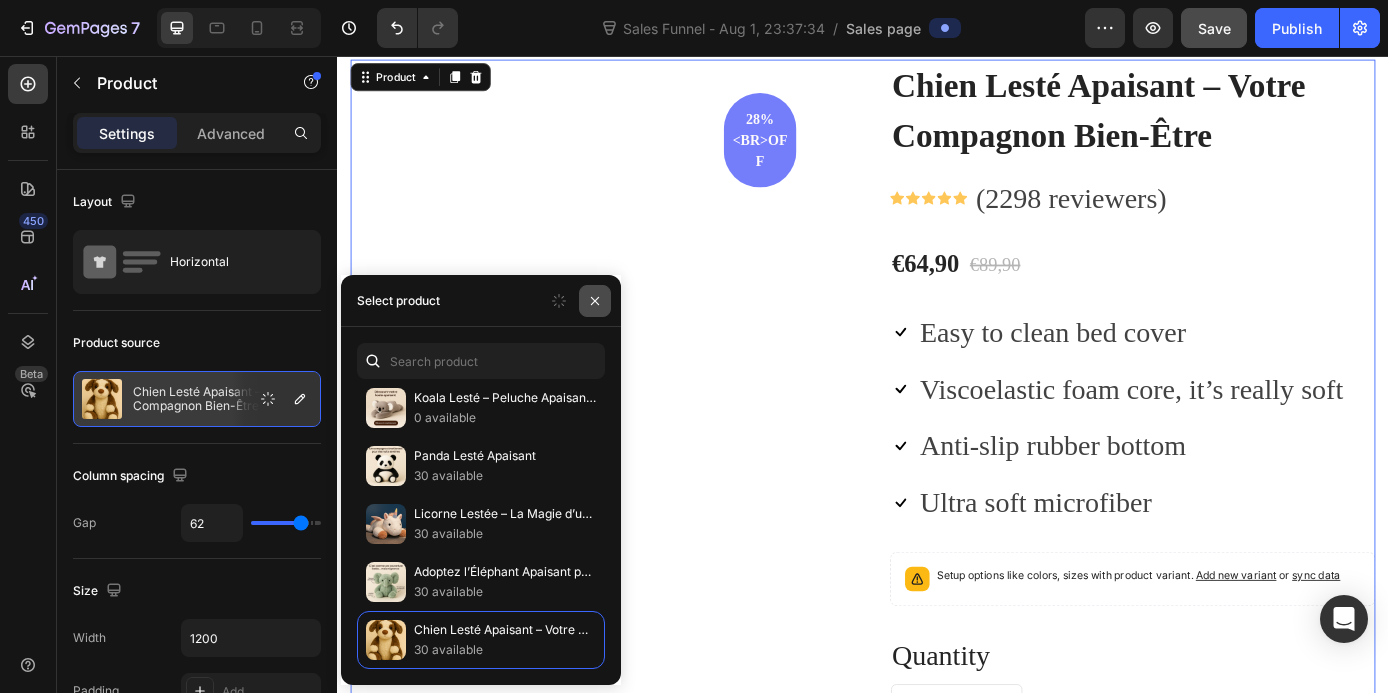 click 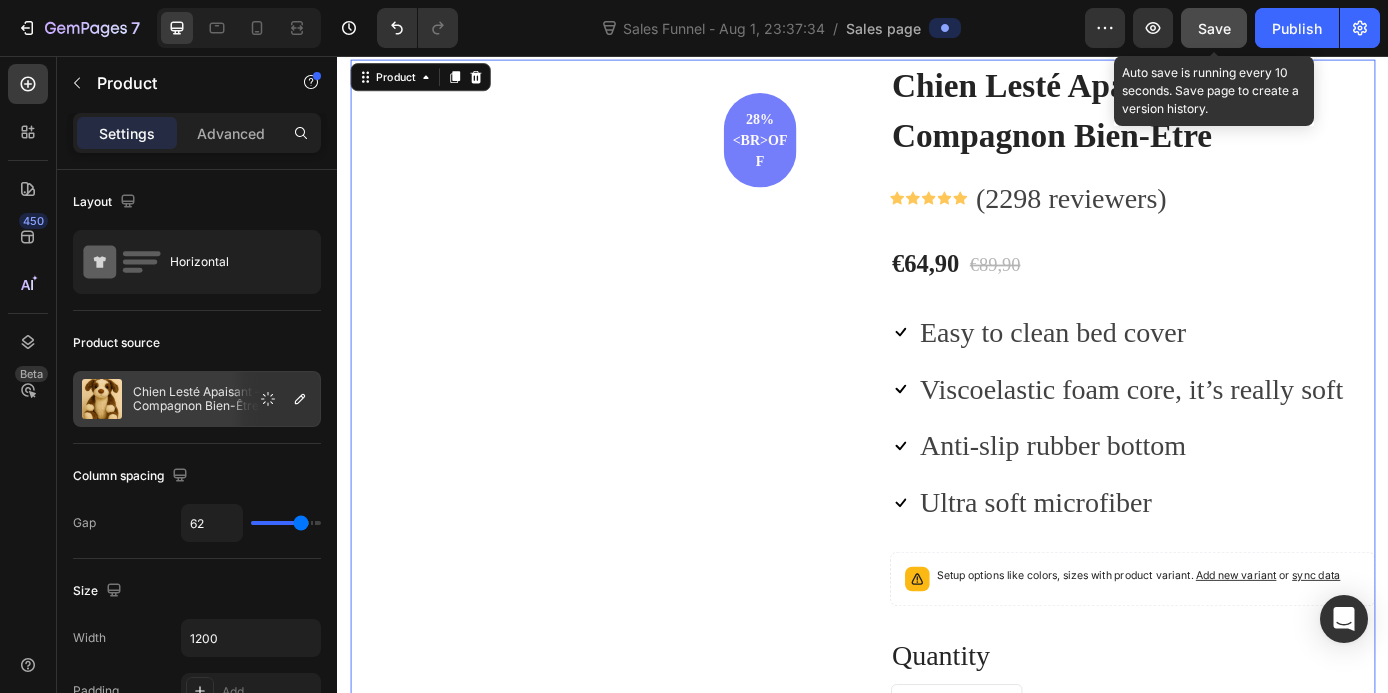 click on "Save" at bounding box center [1214, 28] 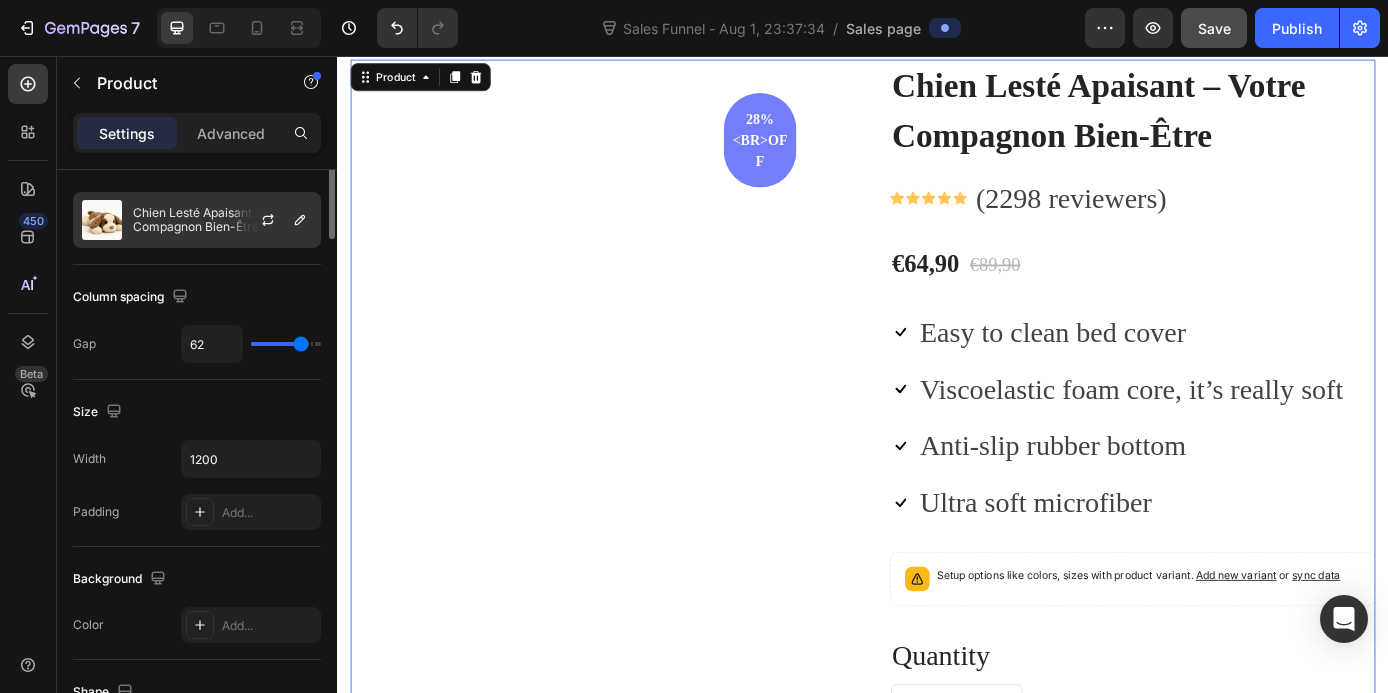 scroll, scrollTop: 0, scrollLeft: 0, axis: both 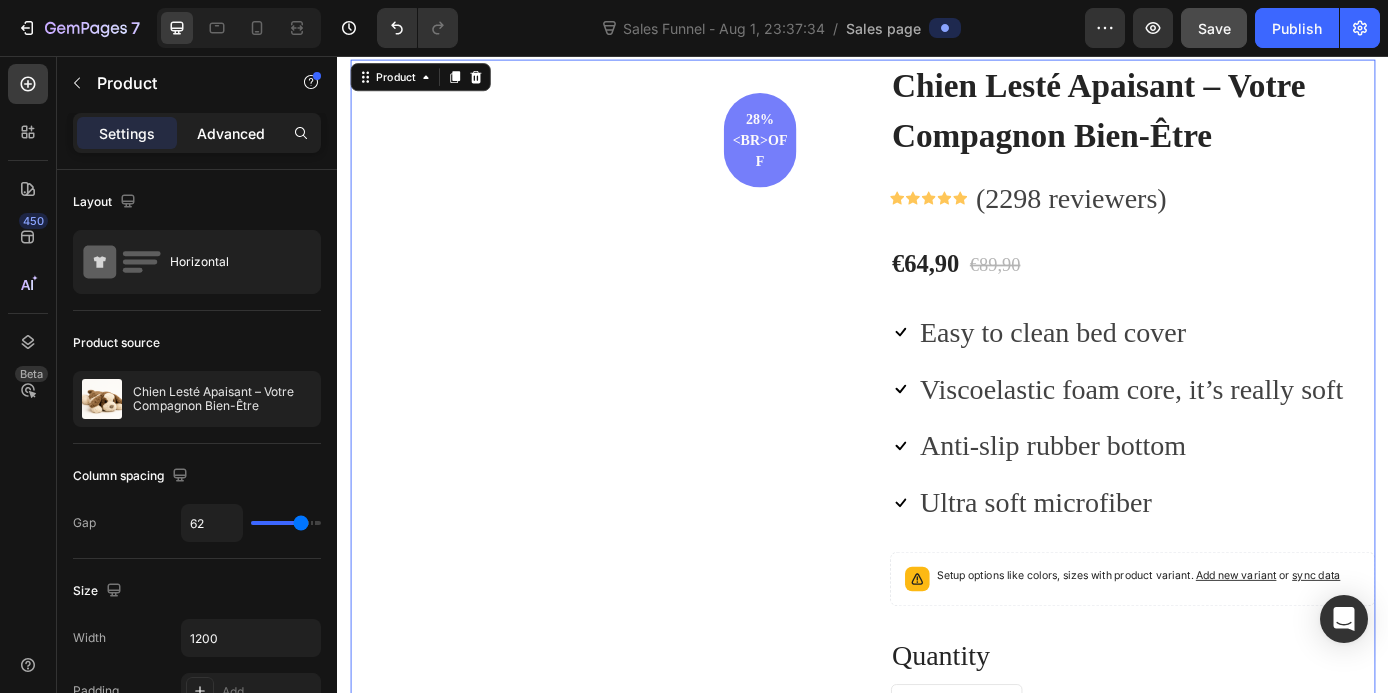click on "Advanced" at bounding box center [231, 133] 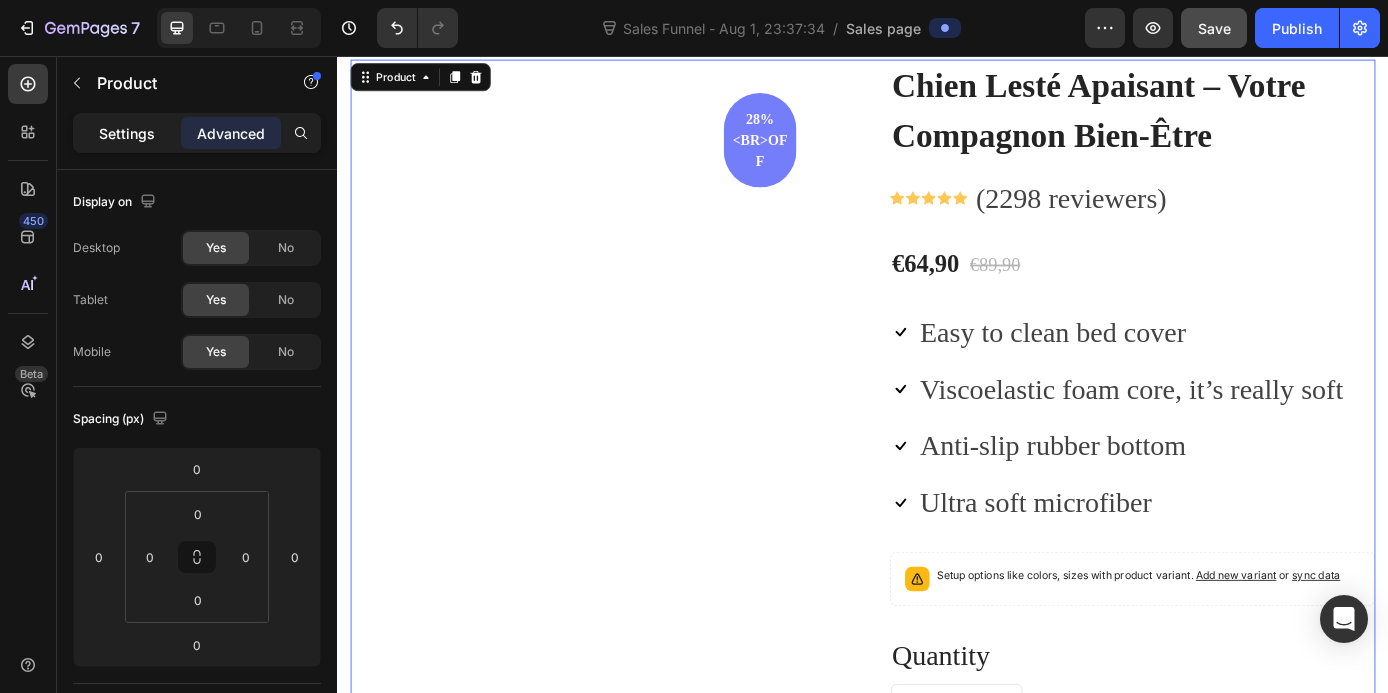 click on "Settings" at bounding box center (127, 133) 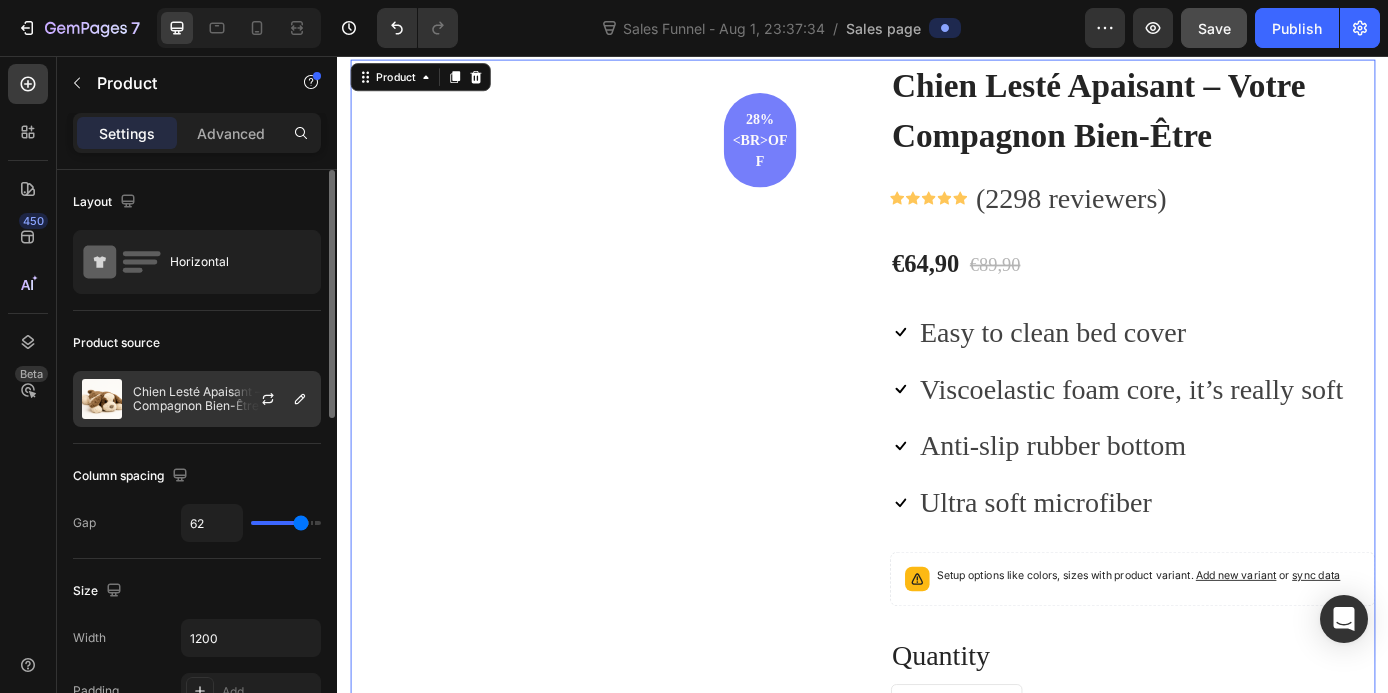 click on "Chien Lesté Apaisant – Votre Compagnon Bien-Être" 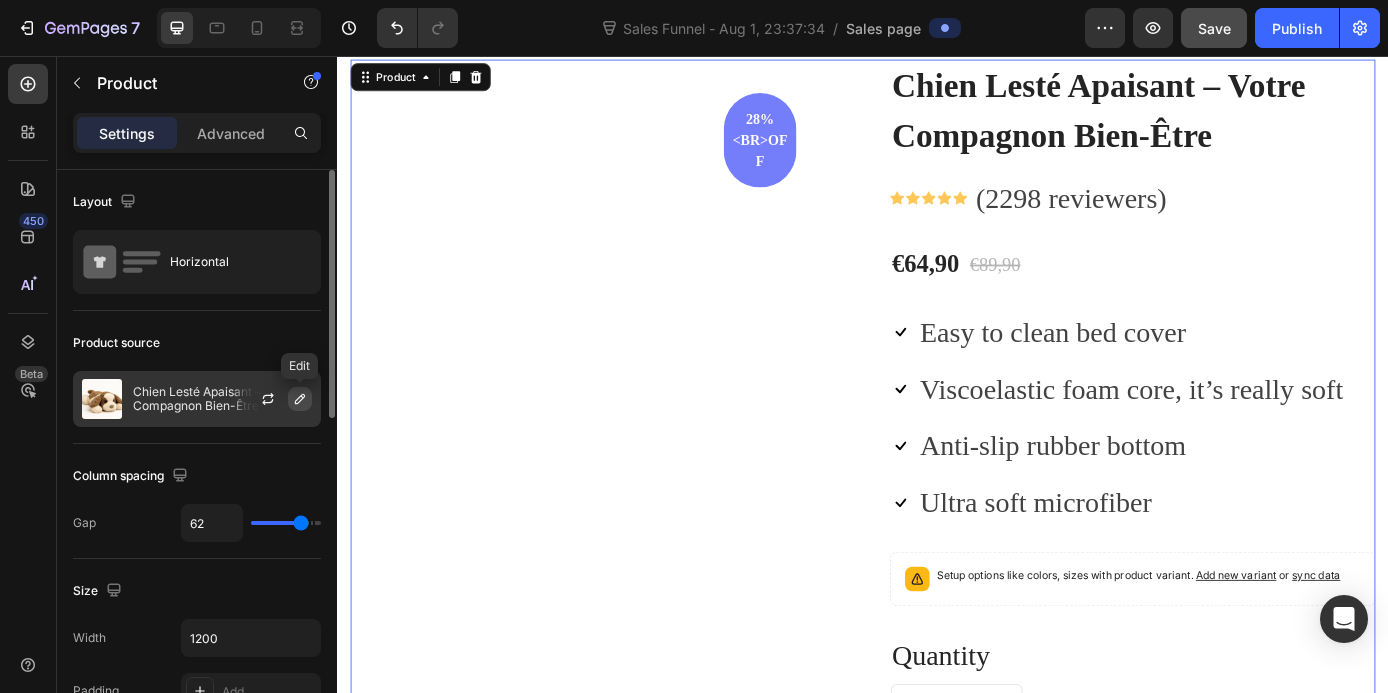 click 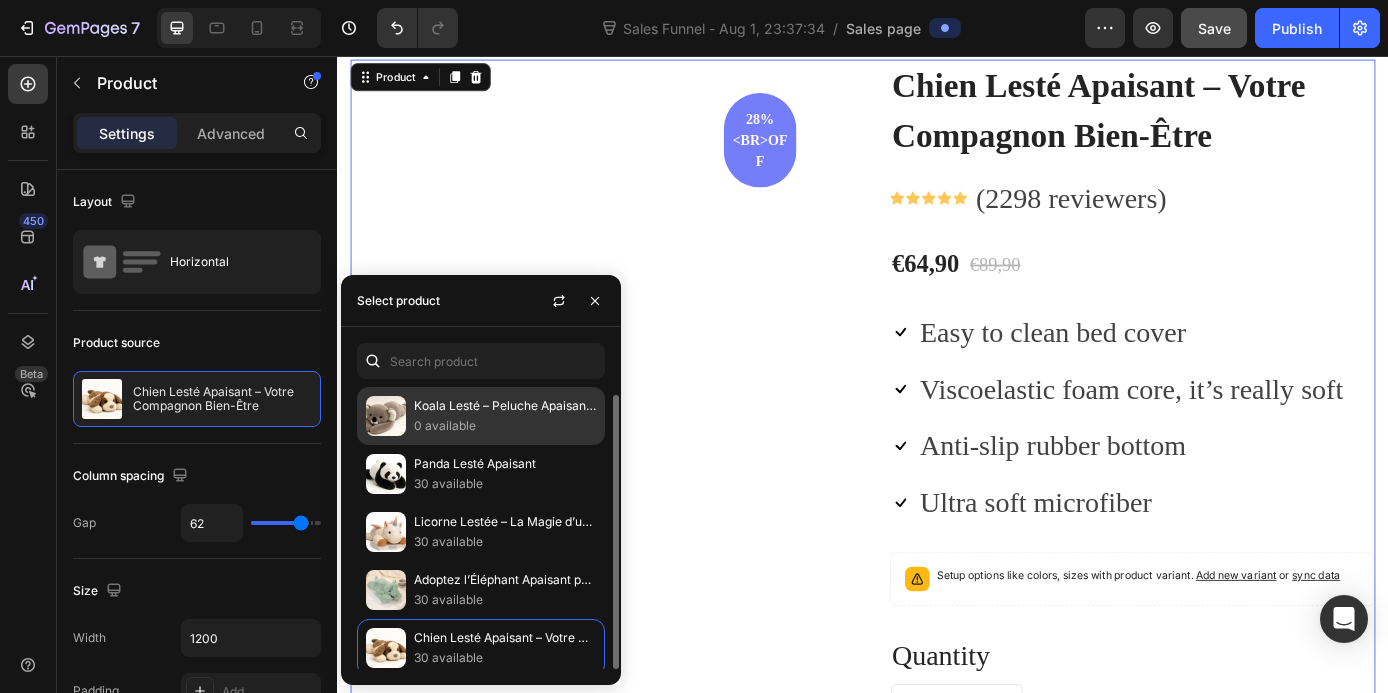 scroll, scrollTop: 8, scrollLeft: 0, axis: vertical 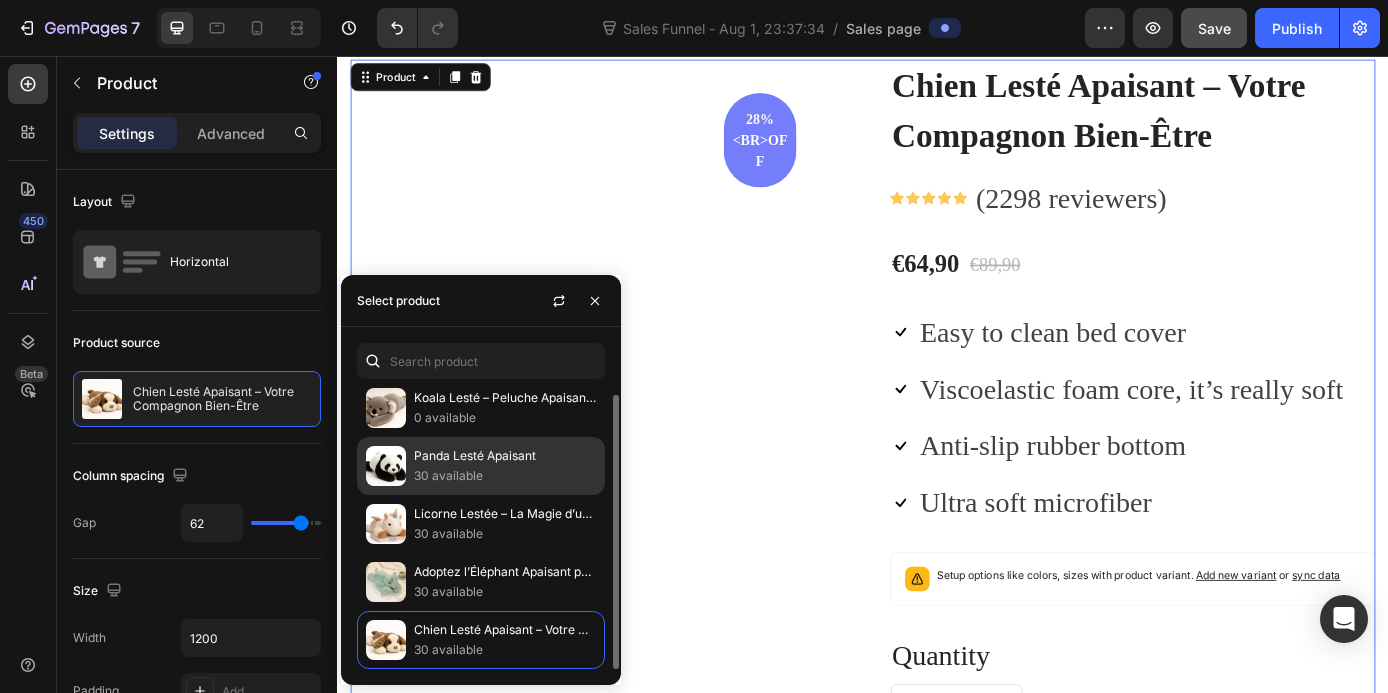 click on "30 available" at bounding box center [505, 476] 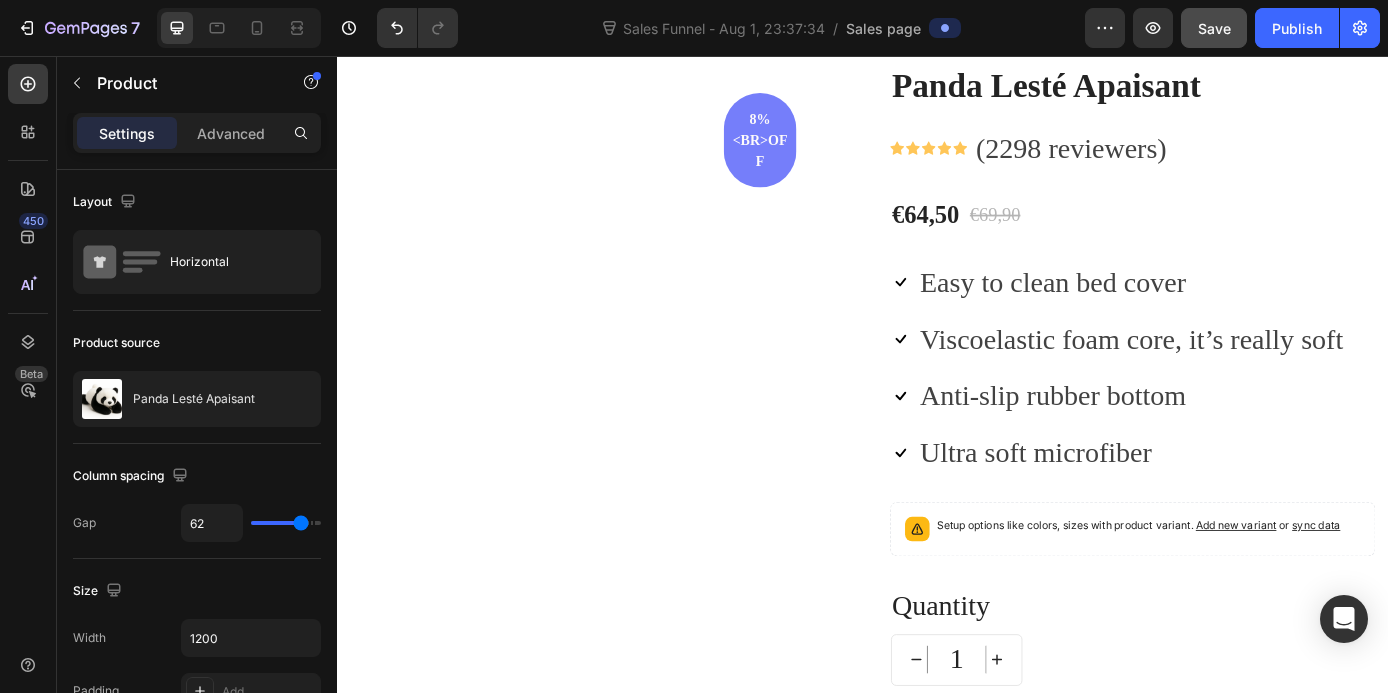 click on "Panda Lesté Apaisant (P) Title                Icon                Icon                Icon                Icon                Icon Icon List Hoz (2298 reviewers) Text block Row 8%<br>off Product Badge Row Row" at bounding box center (629, 473) 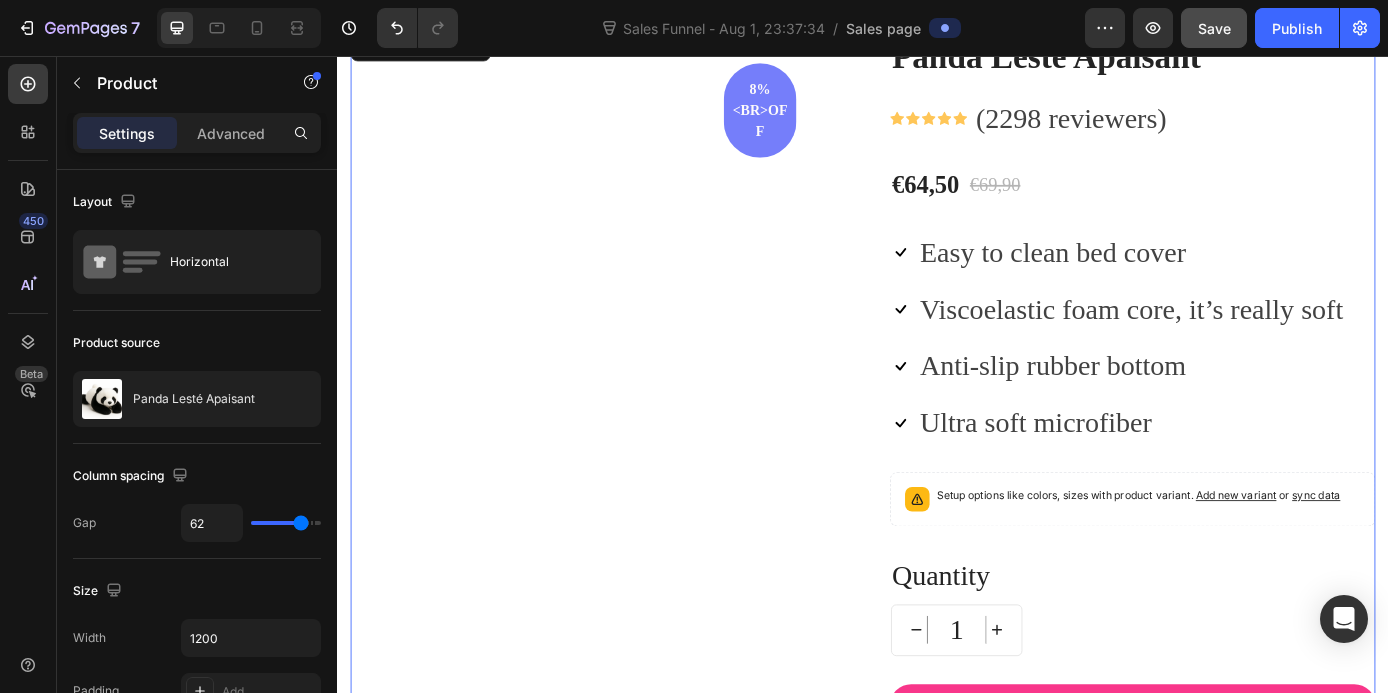click on "Panda Lesté Apaisant (P) Title                Icon                Icon                Icon                Icon                Icon Icon List Hoz (2298 reviewers) Text block Row 8%<br>off Product Badge Row Row" at bounding box center [629, 439] 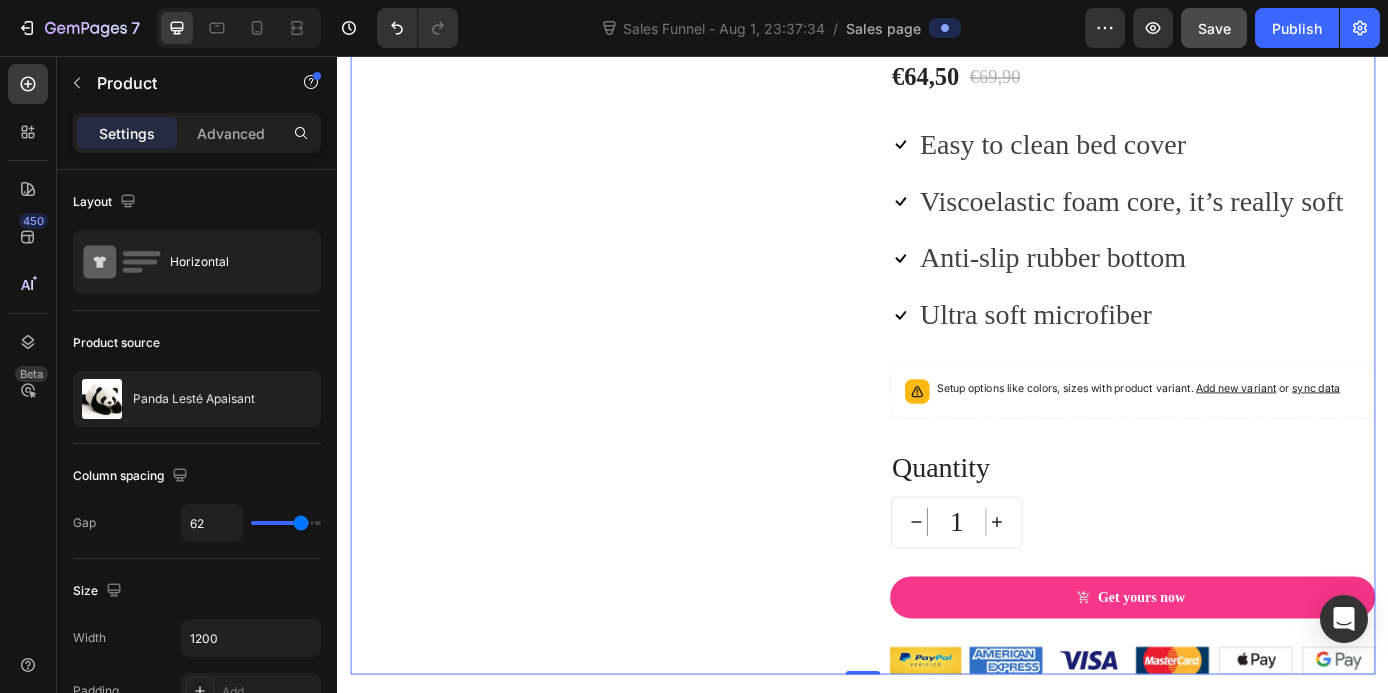 scroll, scrollTop: 2628, scrollLeft: 0, axis: vertical 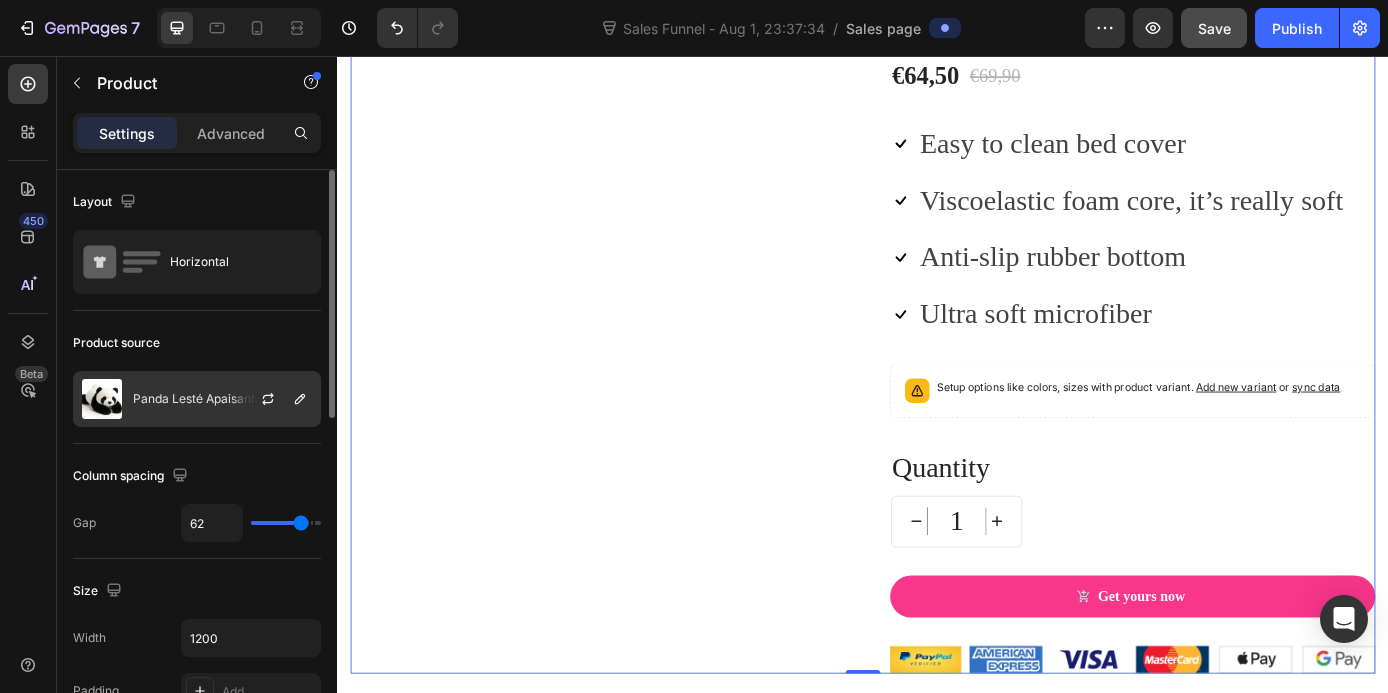 click on "Panda Lesté Apaisant" 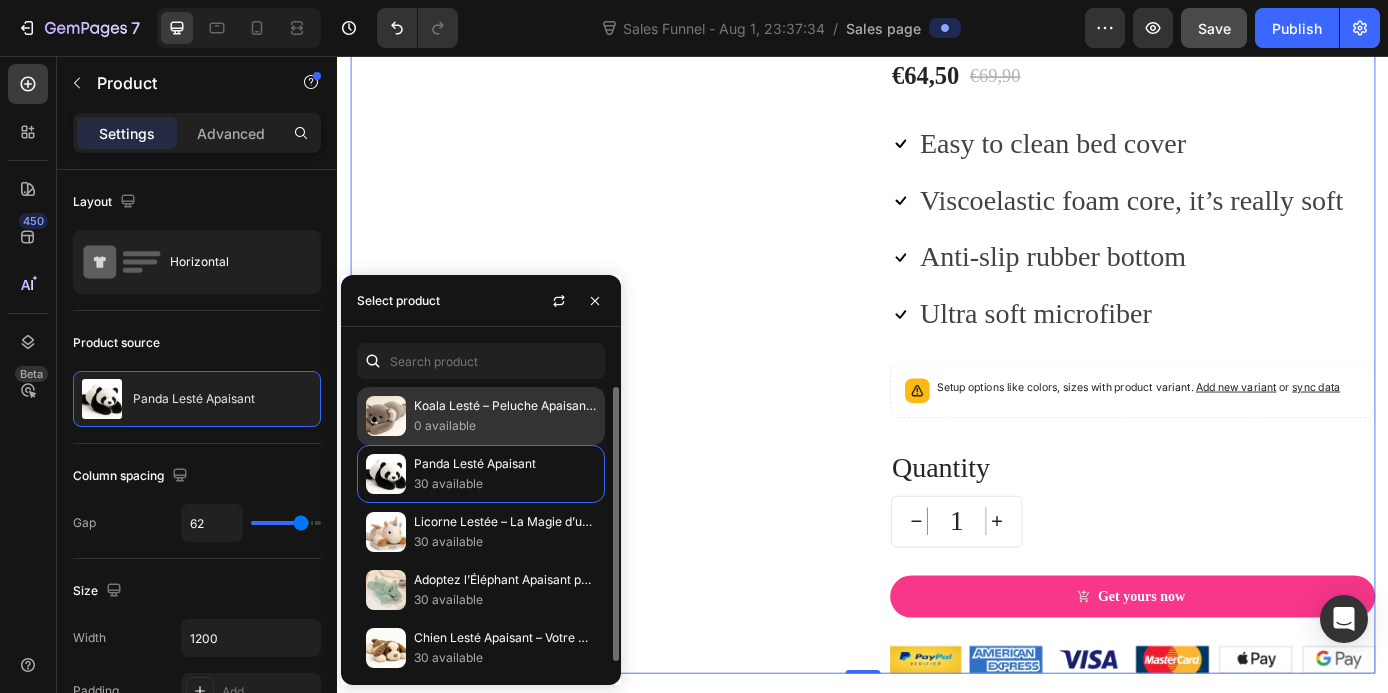 click on "0 available" at bounding box center (505, 426) 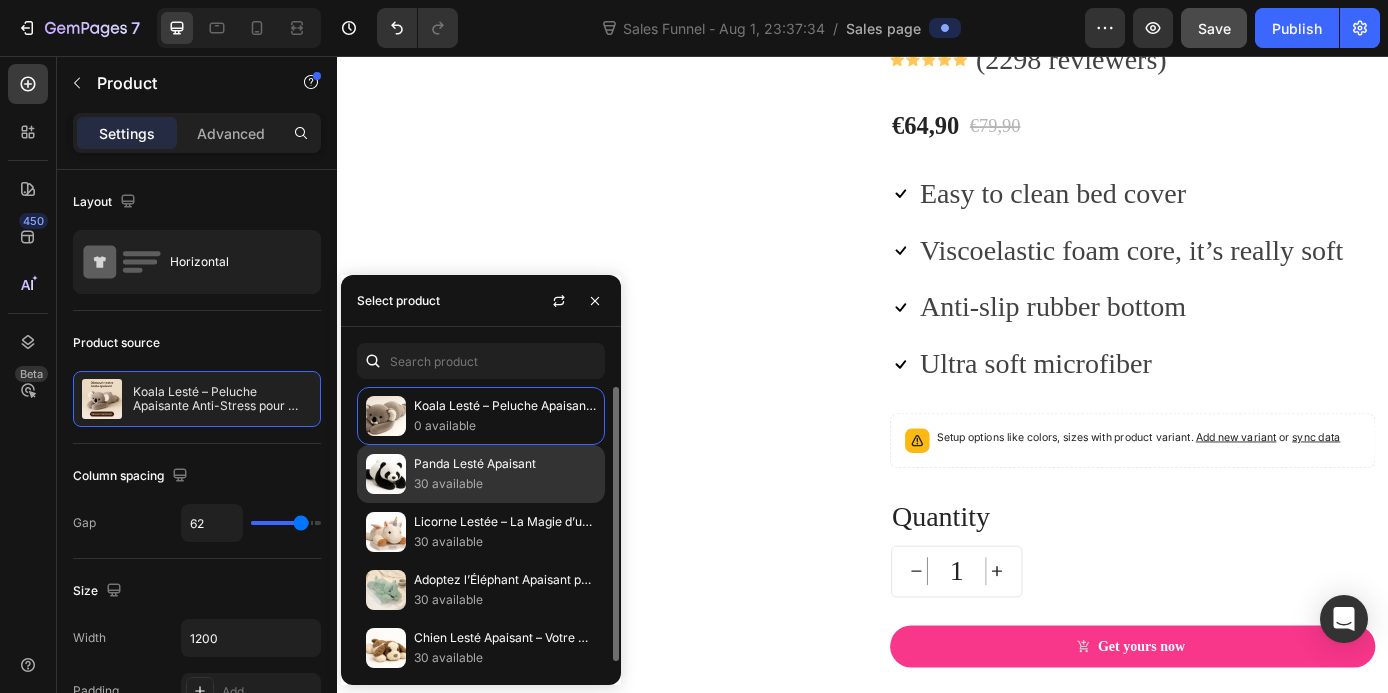 click on "Panda Lesté Apaisant" at bounding box center [505, 464] 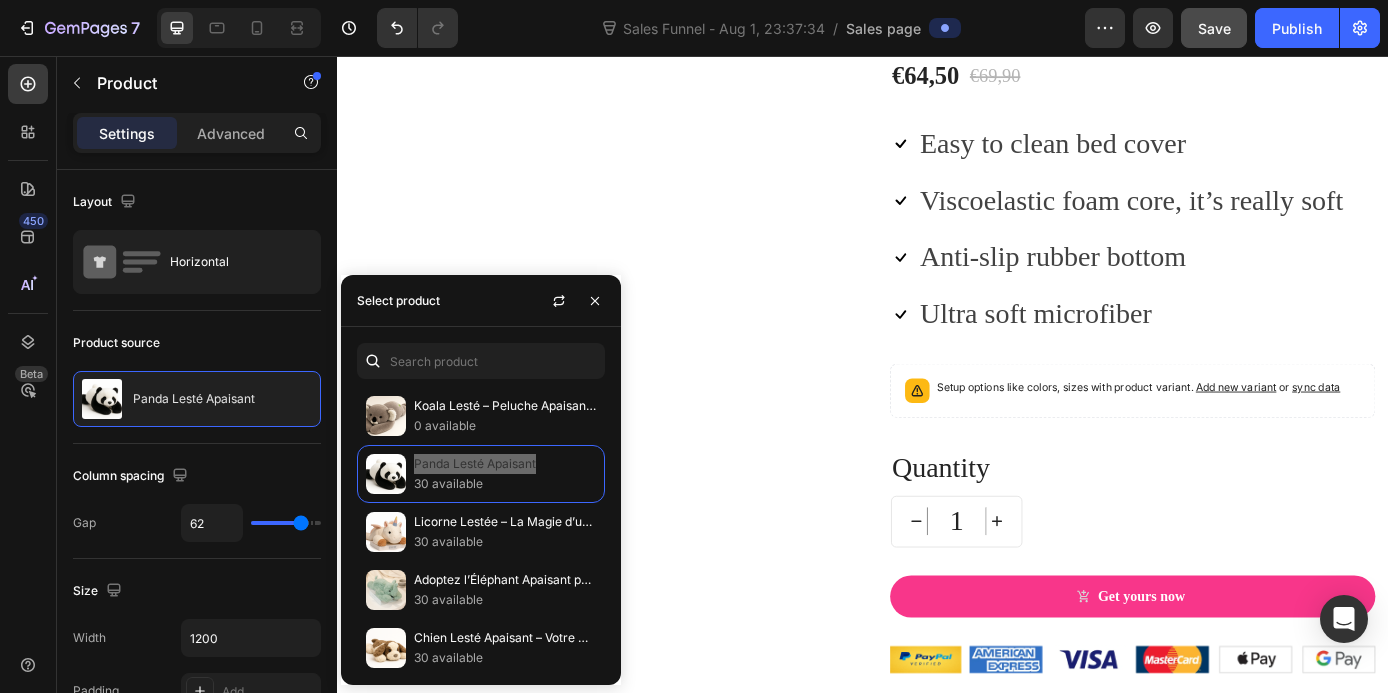 click on "Panda Lesté Apaisant (P) Title                Icon                Icon                Icon                Icon                Icon Icon List Hoz (2298 reviewers) Text block Row 8%<br>off Product Badge Row Row" at bounding box center (629, 331) 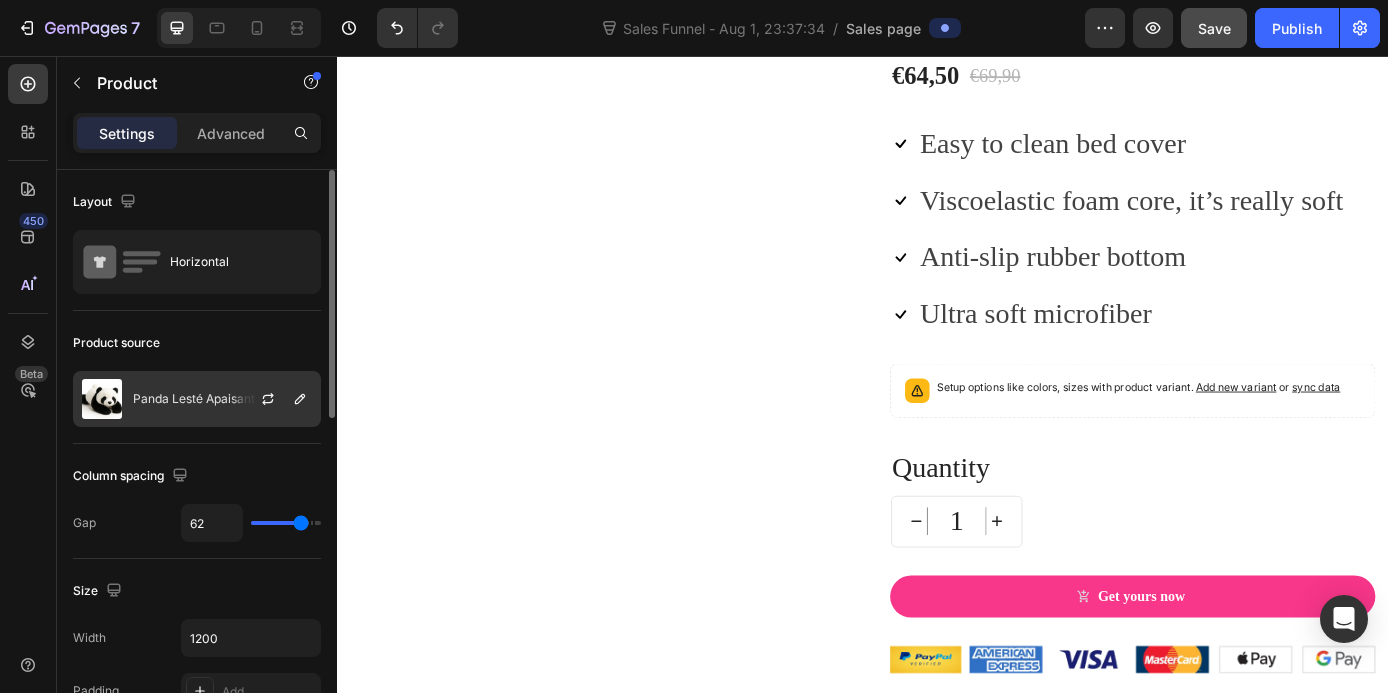 click on "Panda Lesté Apaisant" 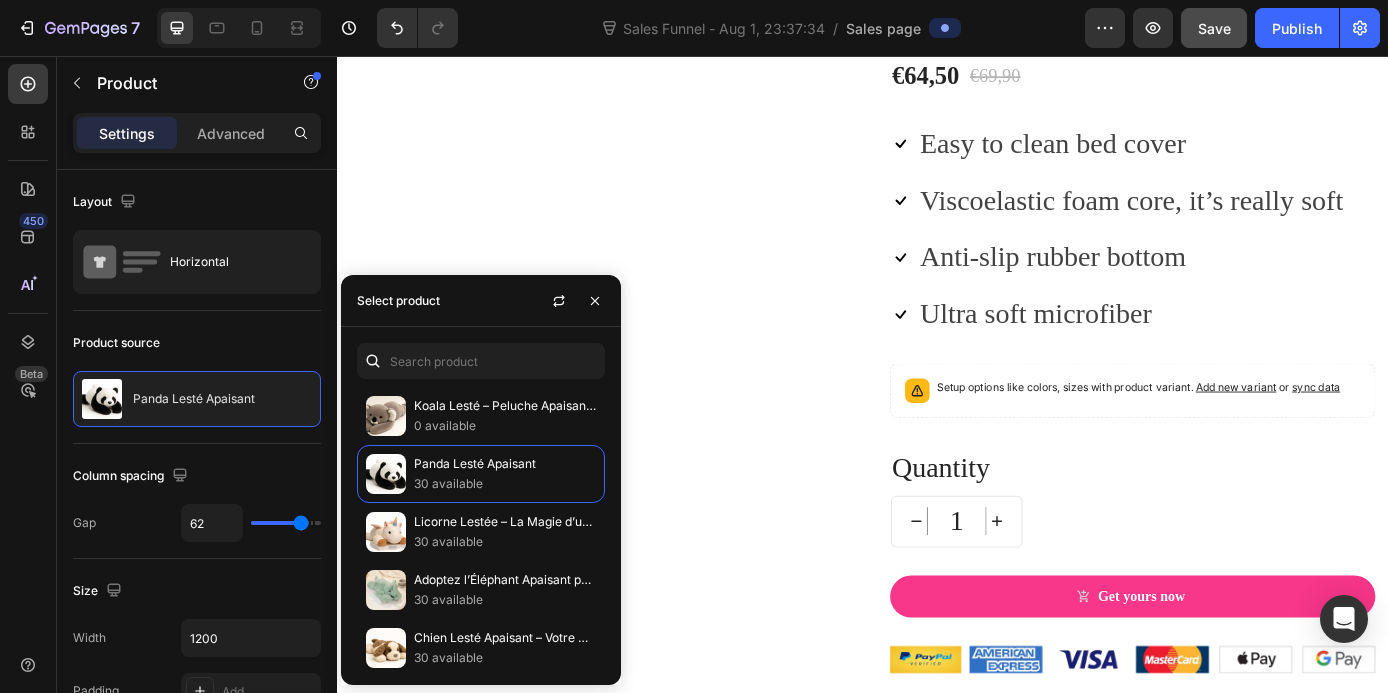 click on "Panda Lesté Apaisant (P) Title                Icon                Icon                Icon                Icon                Icon Icon List Hoz (2298 reviewers) Text block Row 8%<br>off Product Badge Row Row" at bounding box center (629, 331) 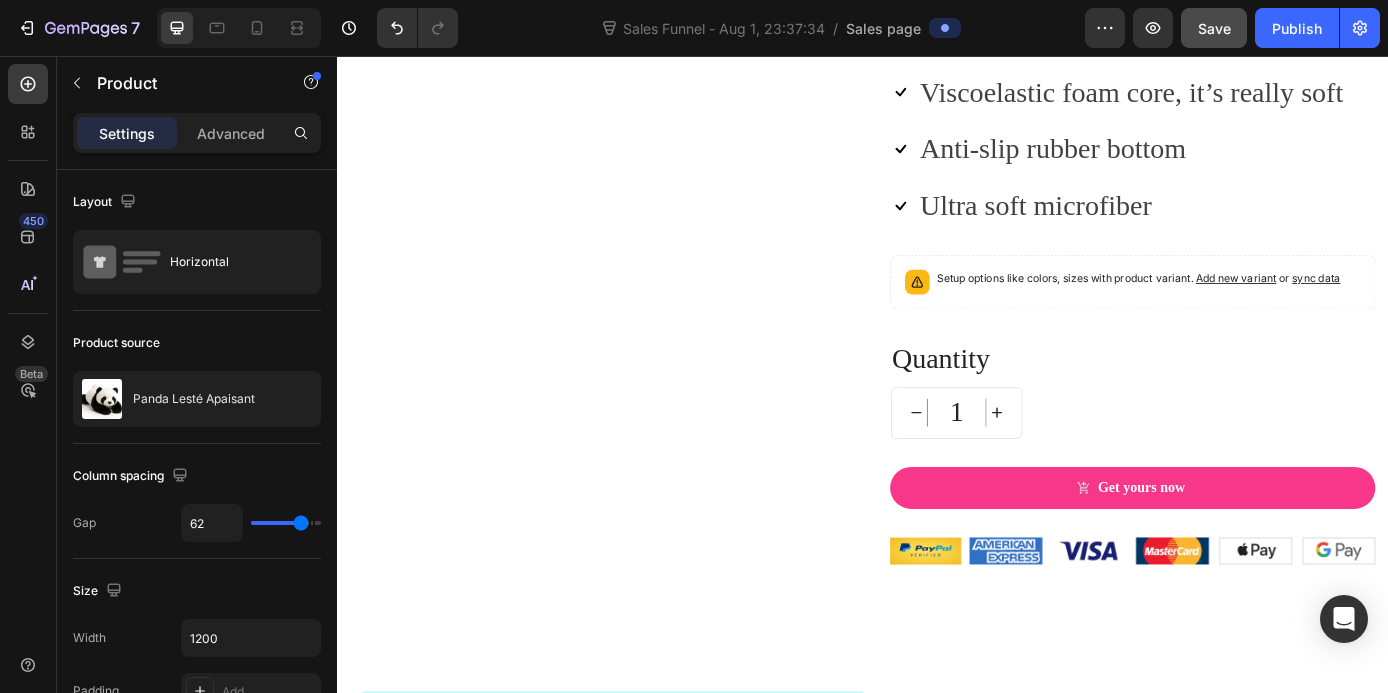 scroll, scrollTop: 2753, scrollLeft: 0, axis: vertical 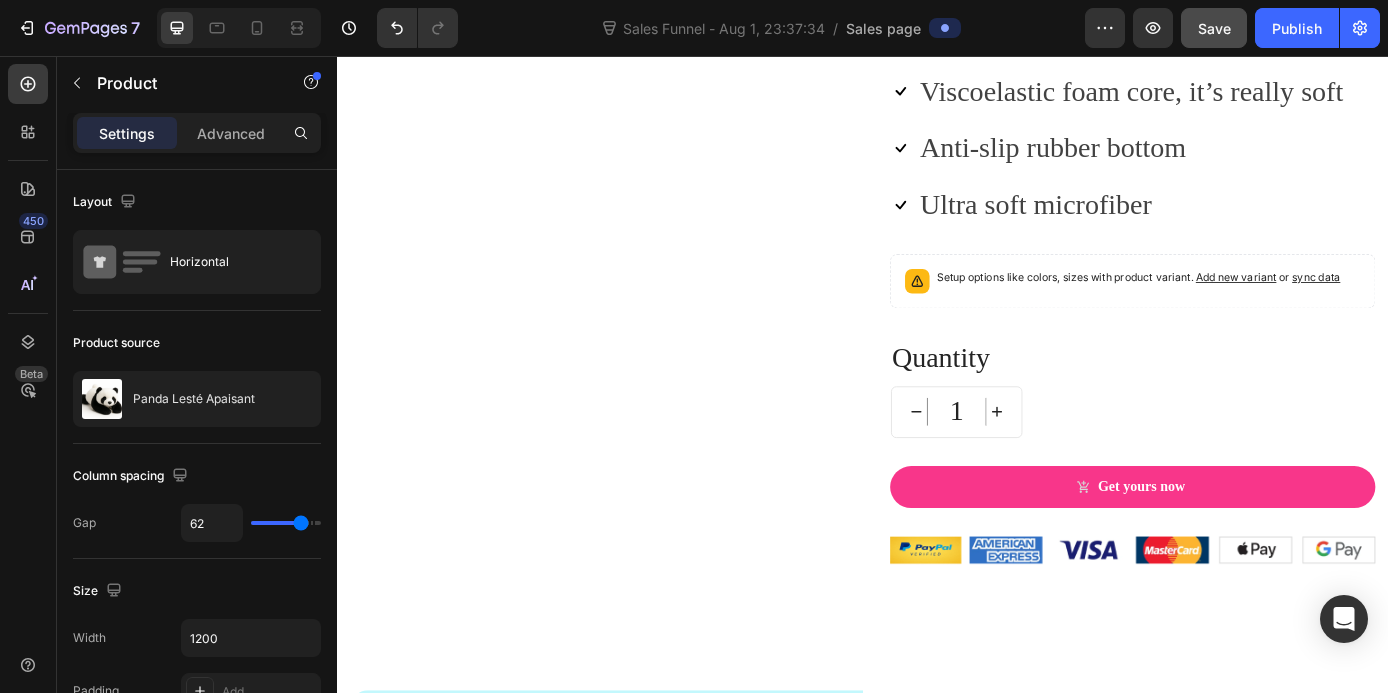 click on "Panda Lesté Apaisant (P) Title                Icon                Icon                Icon                Icon                Icon Icon List Hoz (2298 reviewers) Text block Row 8%<br>off Product Badge Row Row" at bounding box center (629, 206) 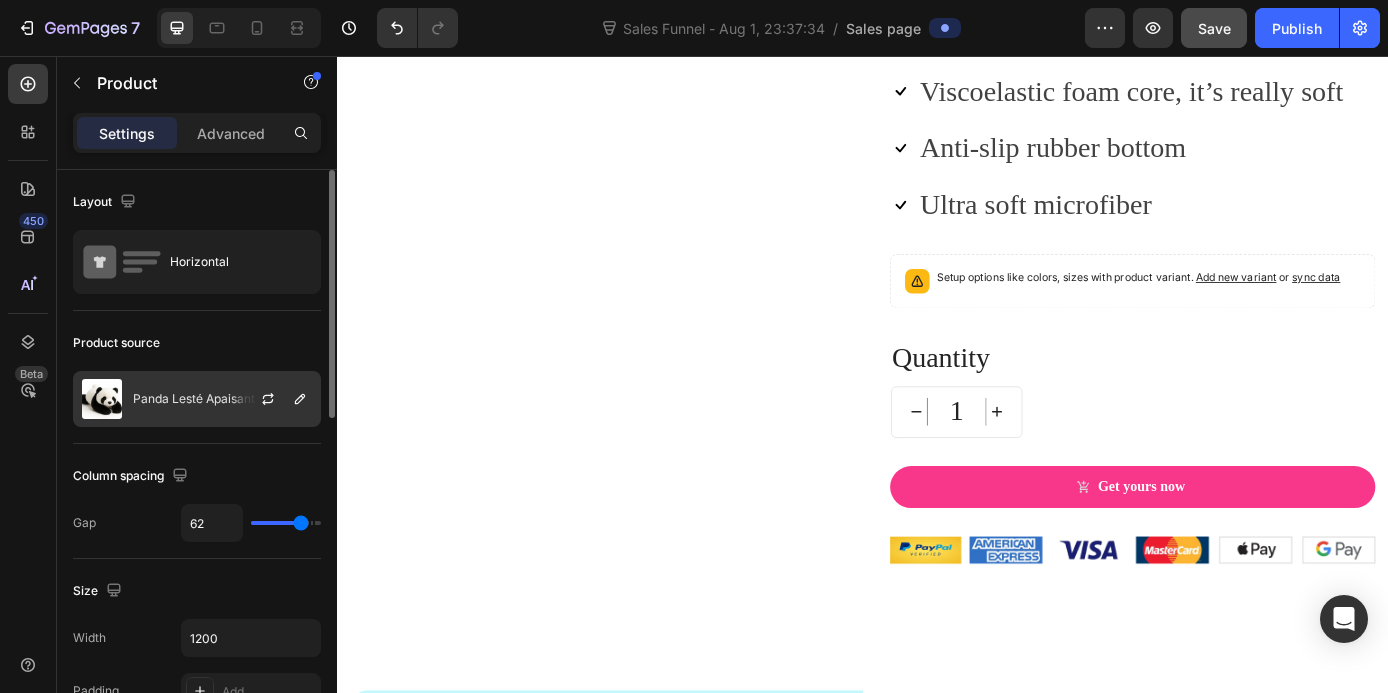 click at bounding box center [102, 399] 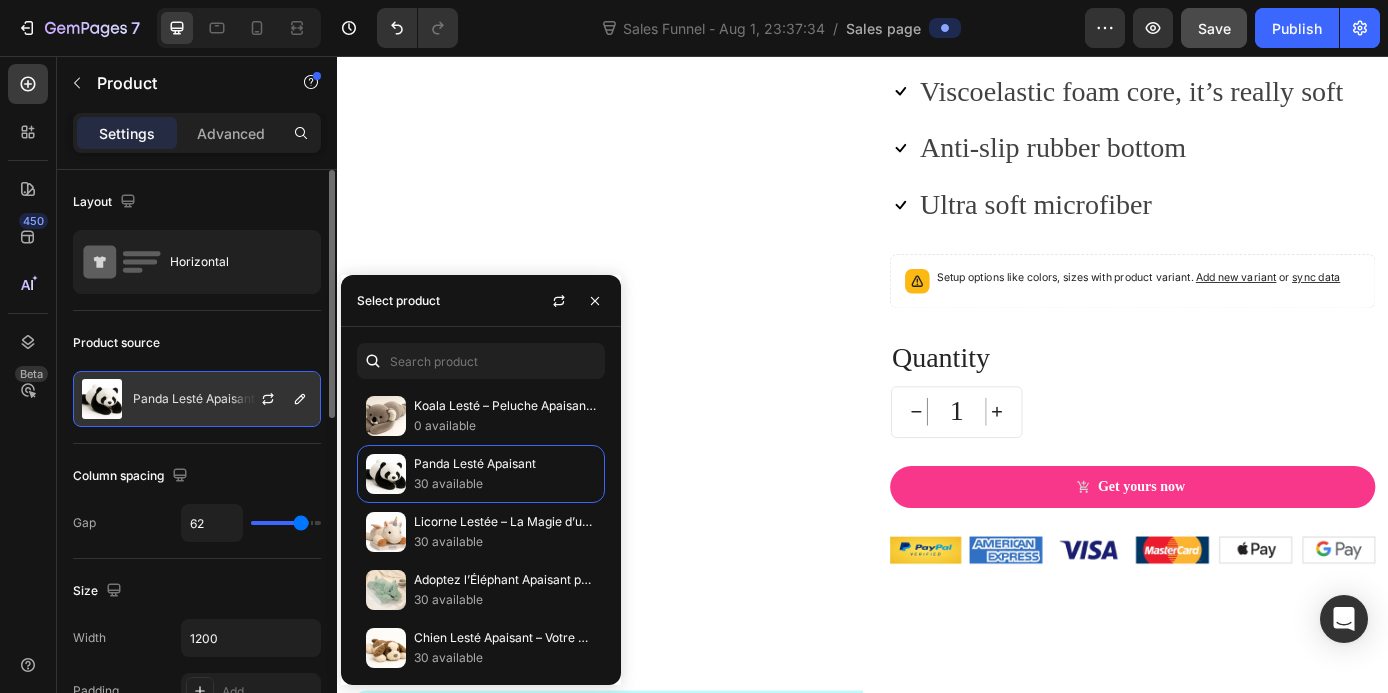click at bounding box center [102, 399] 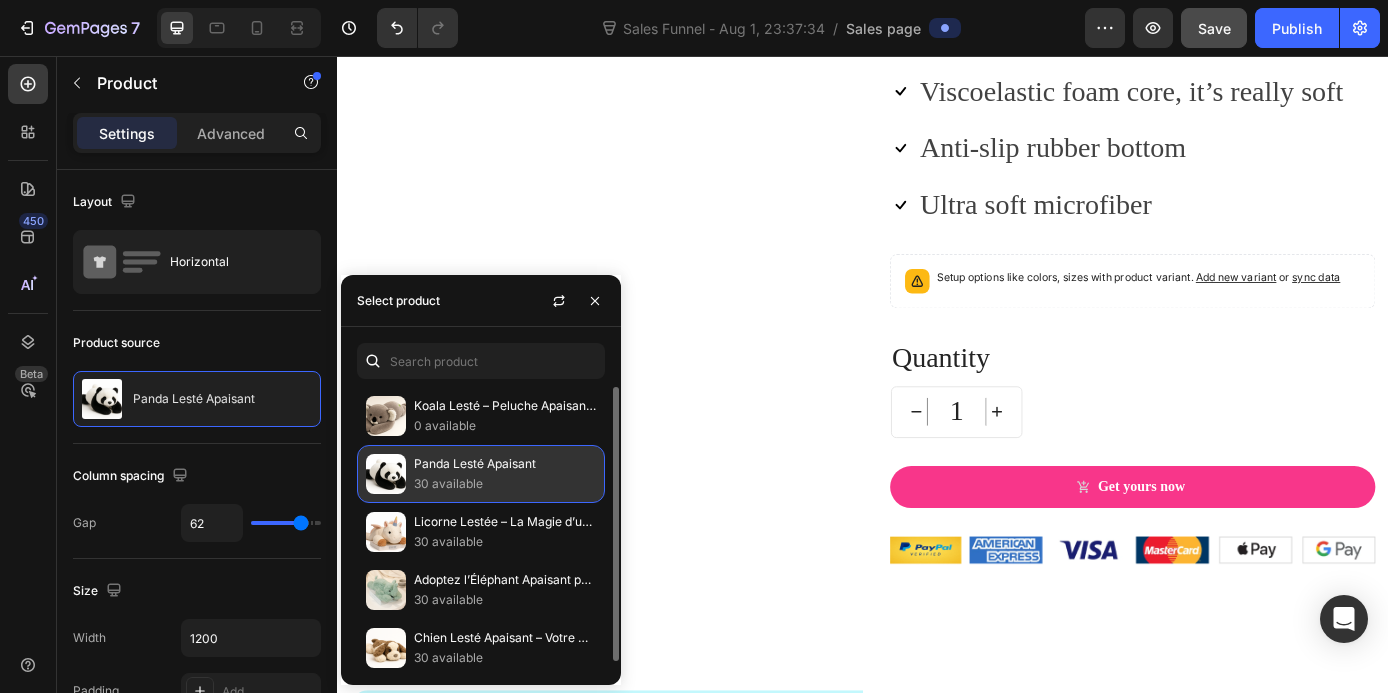 click at bounding box center [386, 474] 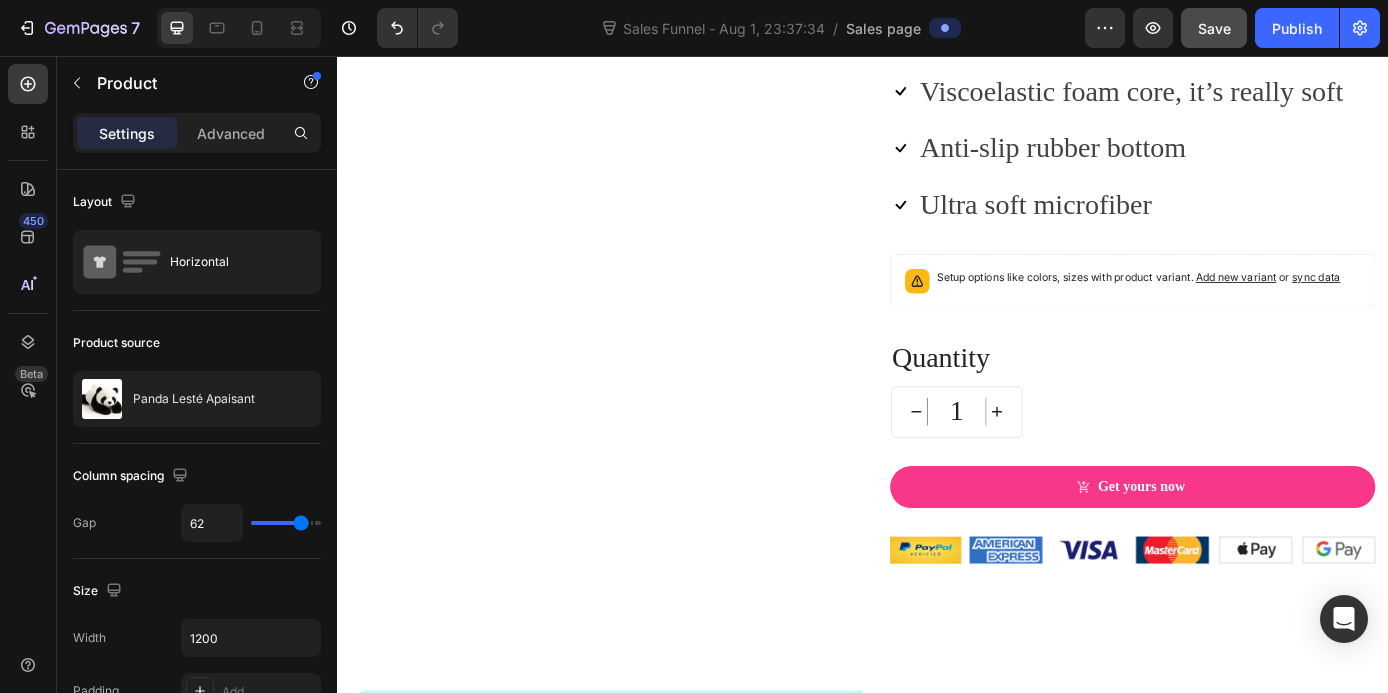 click on "Panda Lesté Apaisant (P) Title                Icon                Icon                Icon                Icon                Icon Icon List Hoz (2298 reviewers) Text block Row 8%<br>off Product Badge Row Row" at bounding box center [629, 206] 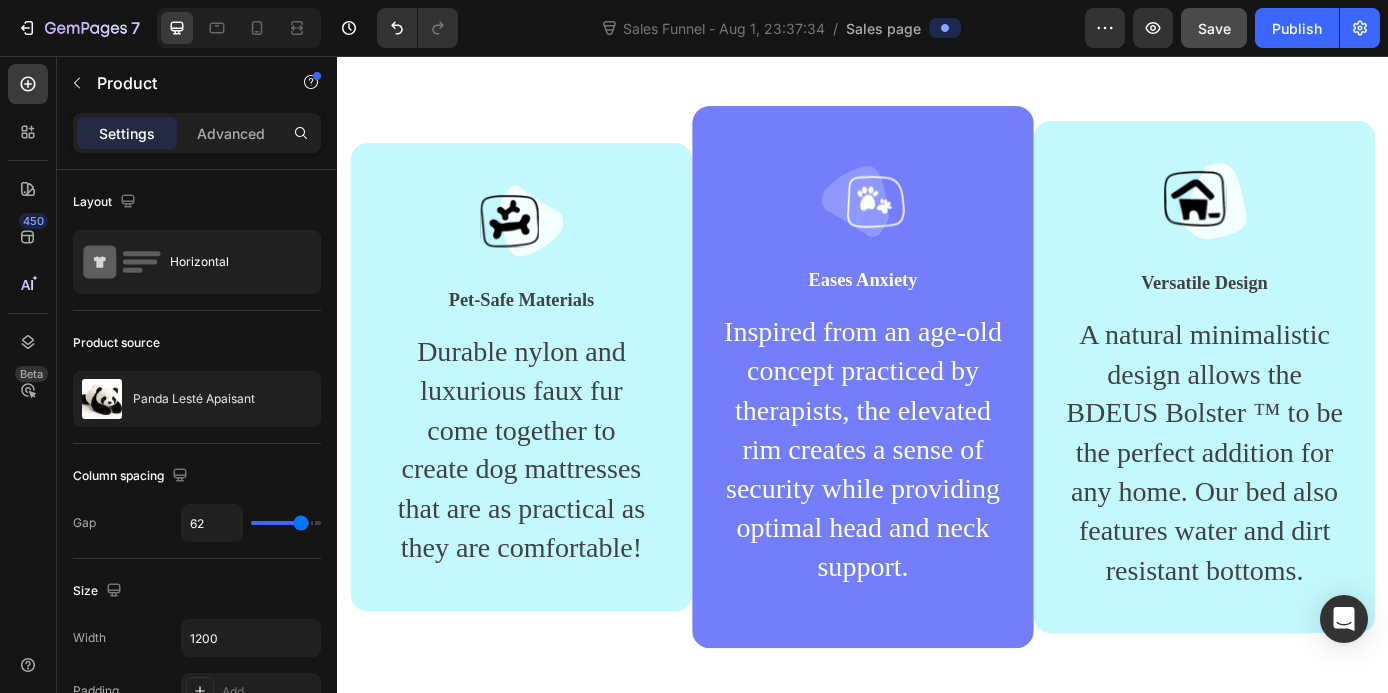 scroll, scrollTop: 1657, scrollLeft: 0, axis: vertical 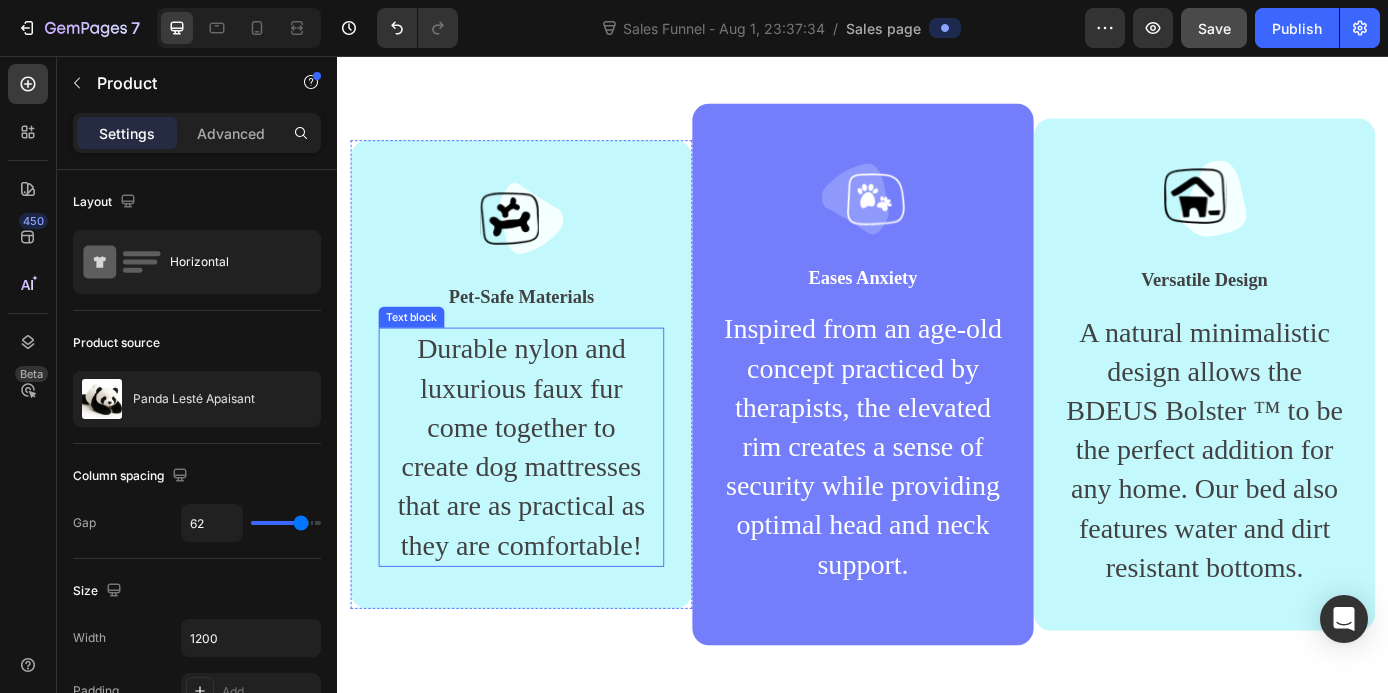 click on "Durable nylon and luxurious faux fur come together to create dog mattresses that are as practical as they are comfortable!" at bounding box center [547, 502] 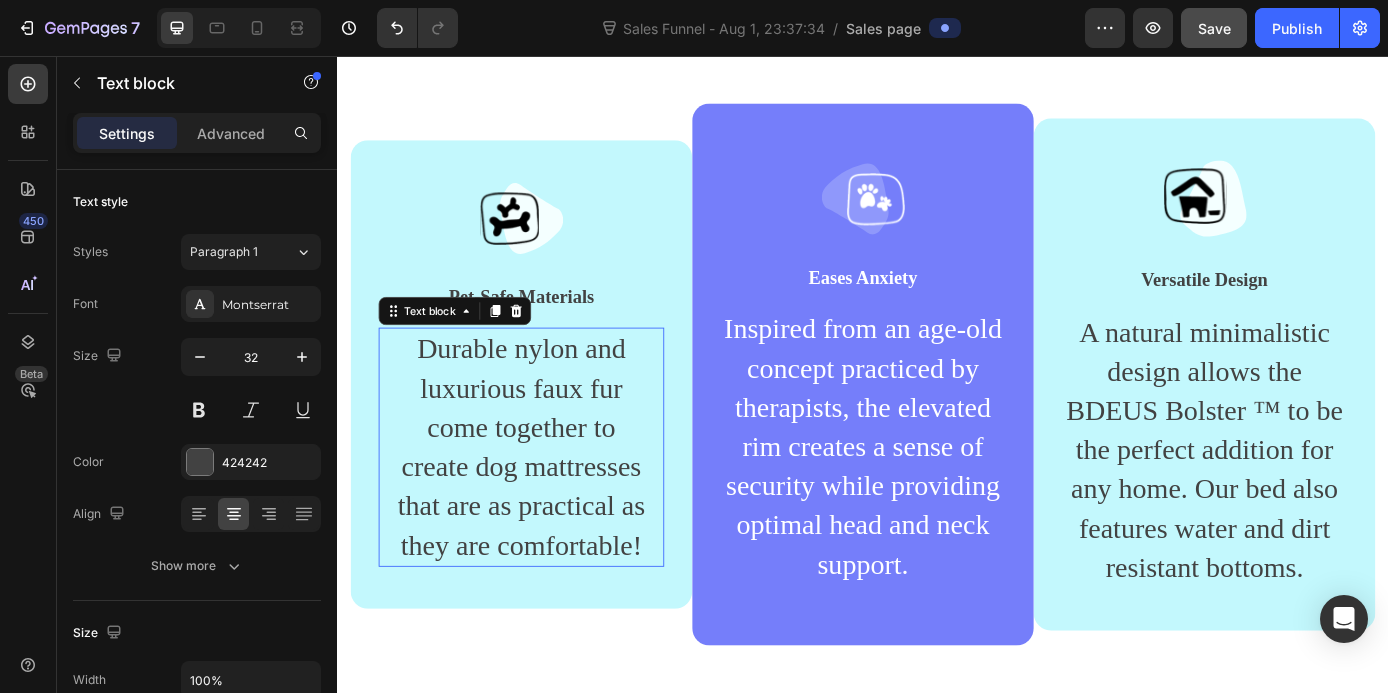 click on "Durable nylon and luxurious faux fur come together to create dog mattresses that are as practical as they are comfortable!" at bounding box center [547, 502] 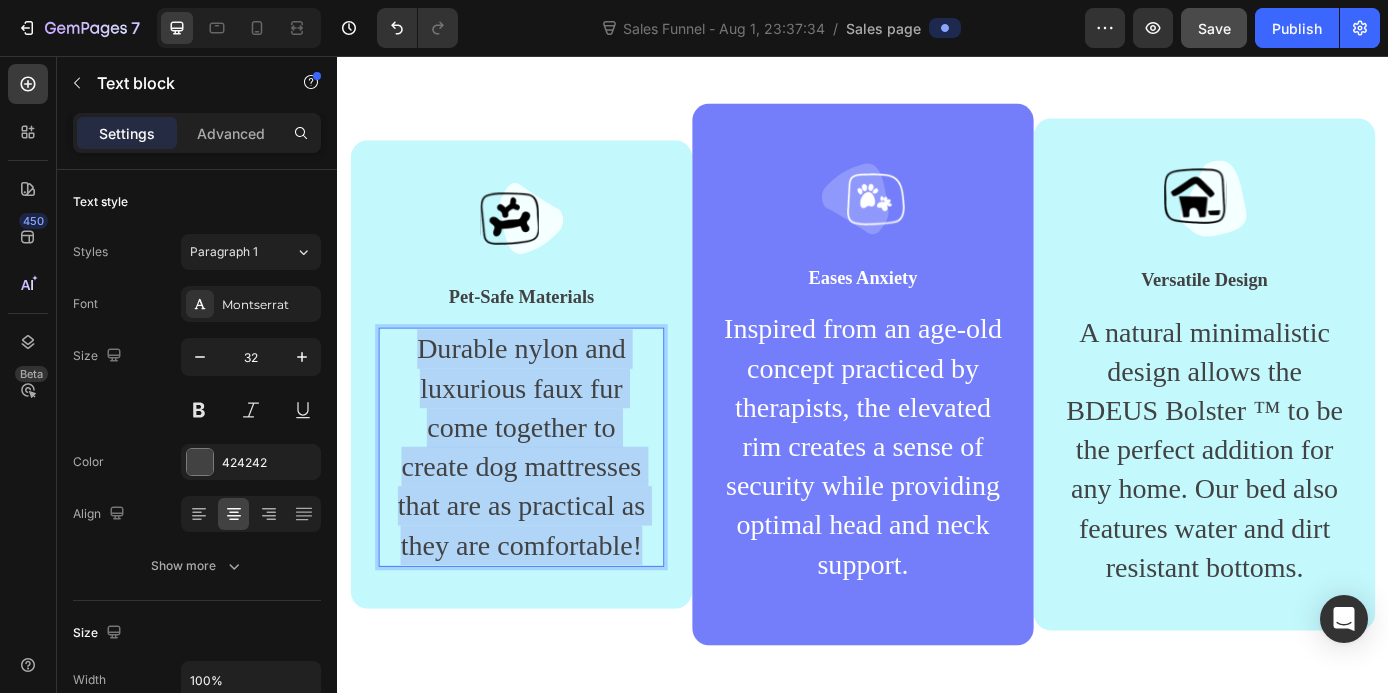 click on "Durable nylon and luxurious faux fur come together to create dog mattresses that are as practical as they are comfortable!" at bounding box center (547, 502) 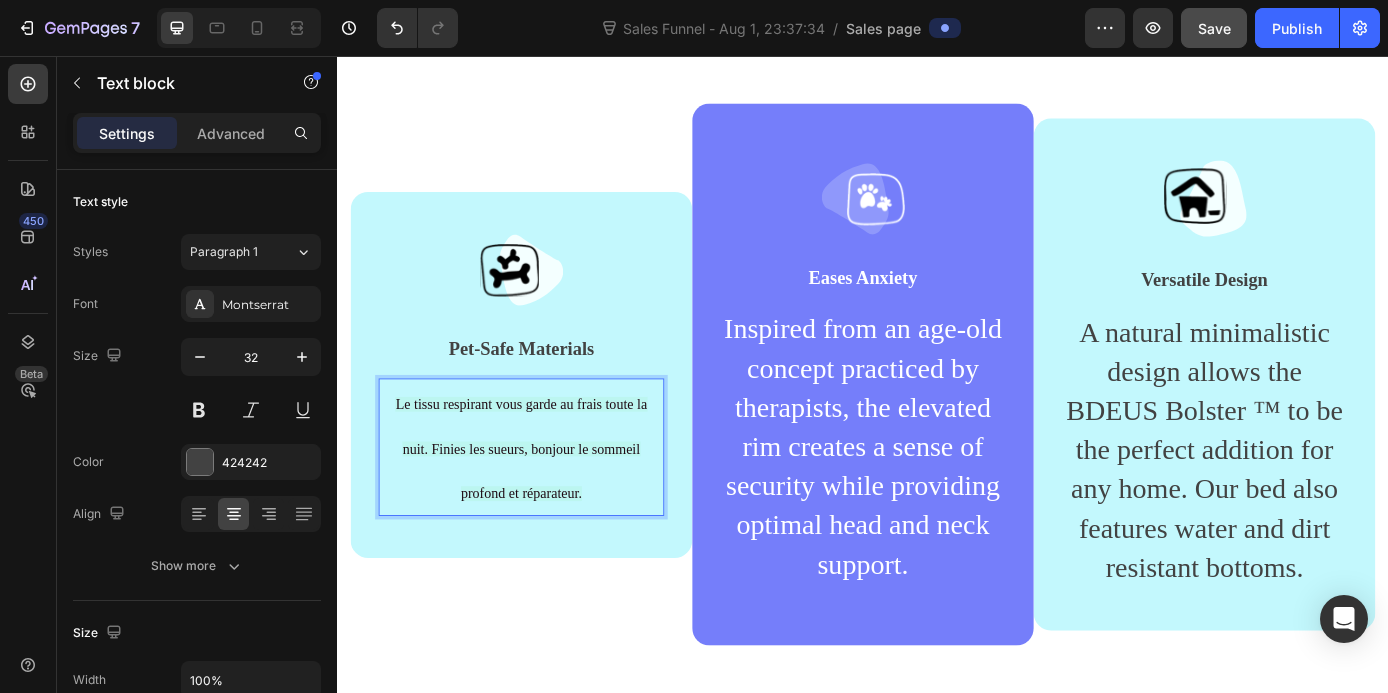scroll, scrollTop: 1716, scrollLeft: 0, axis: vertical 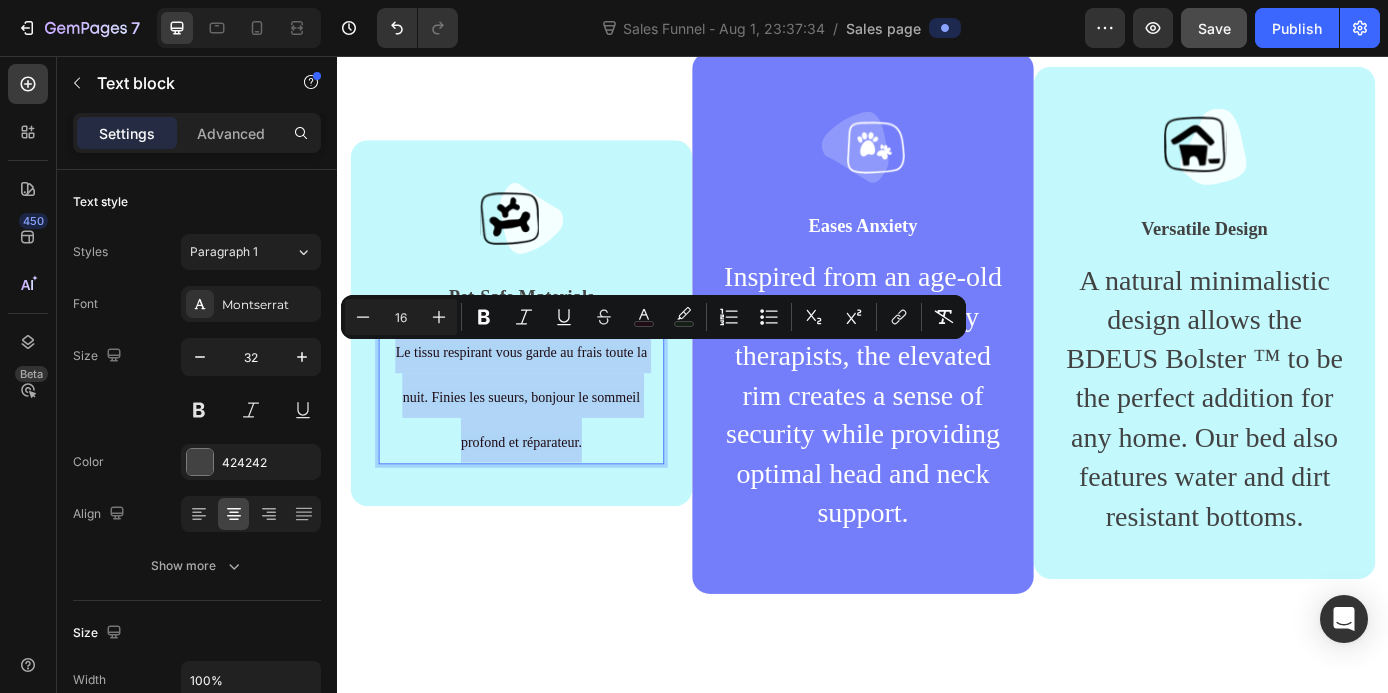 drag, startPoint x: 628, startPoint y: 491, endPoint x: 388, endPoint y: 374, distance: 267 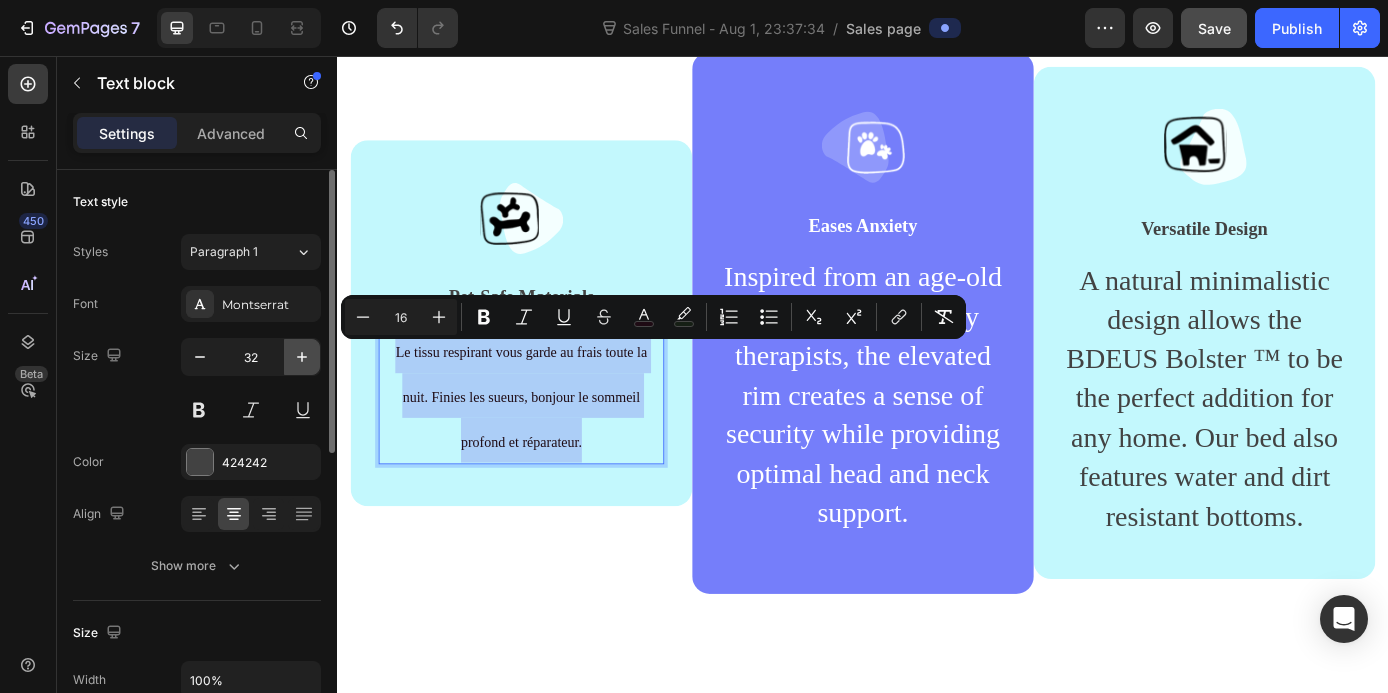 click 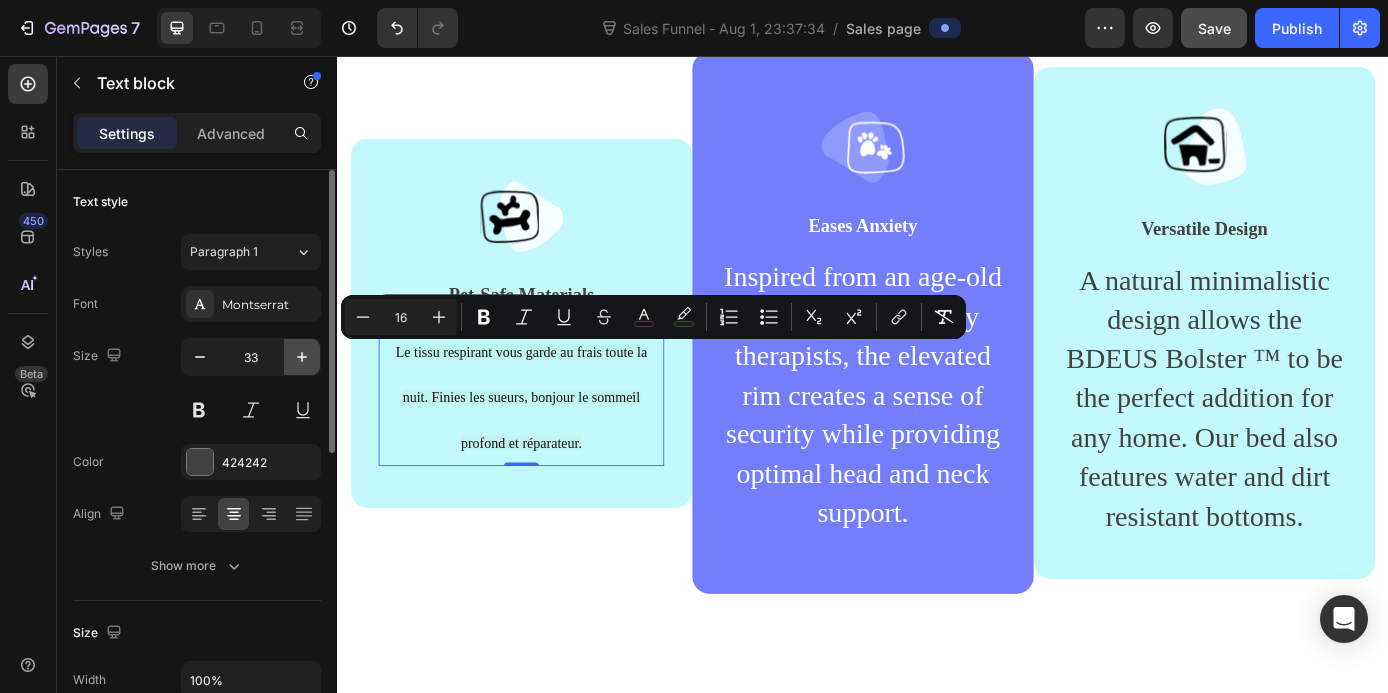 click 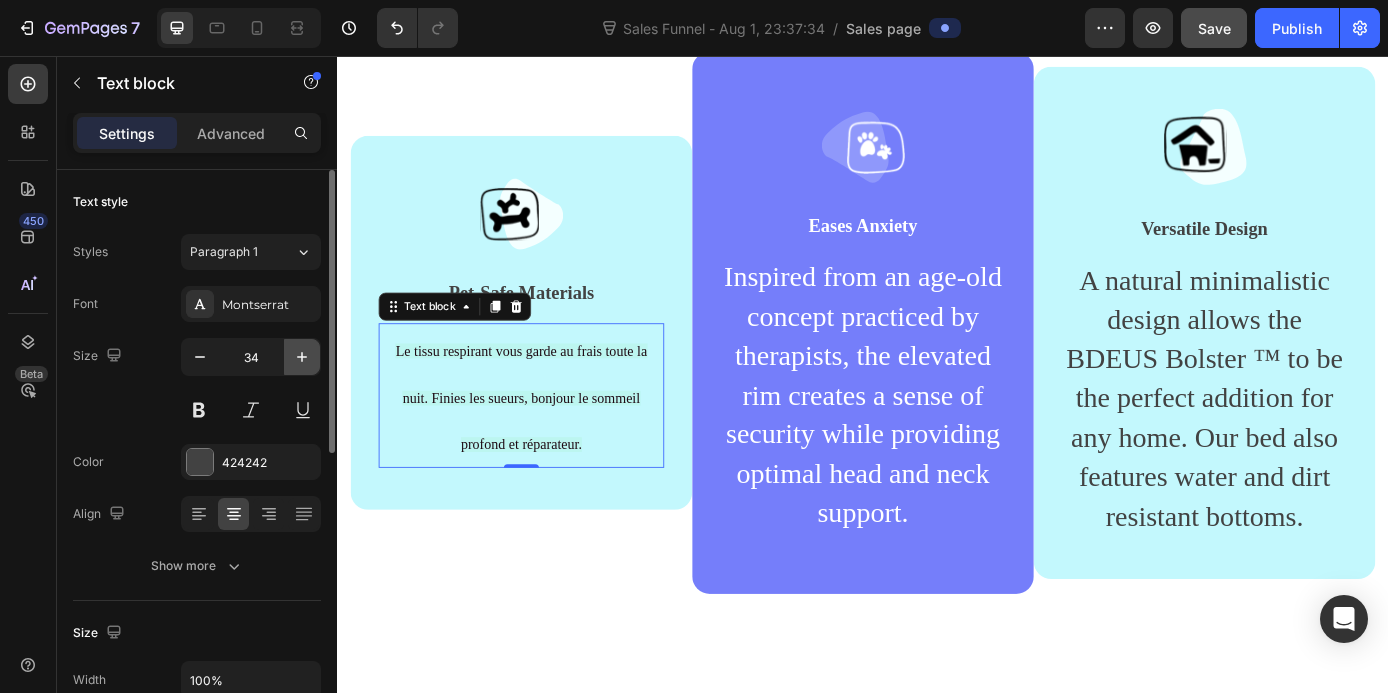 click 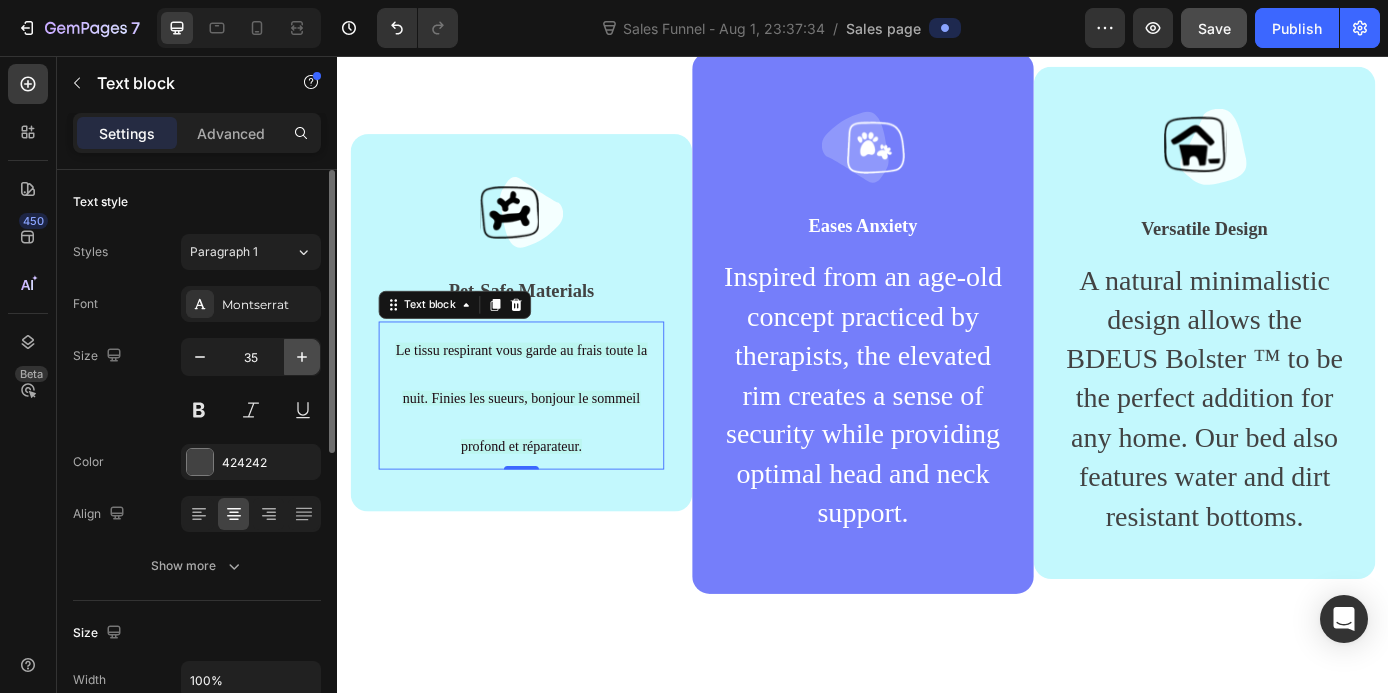 click 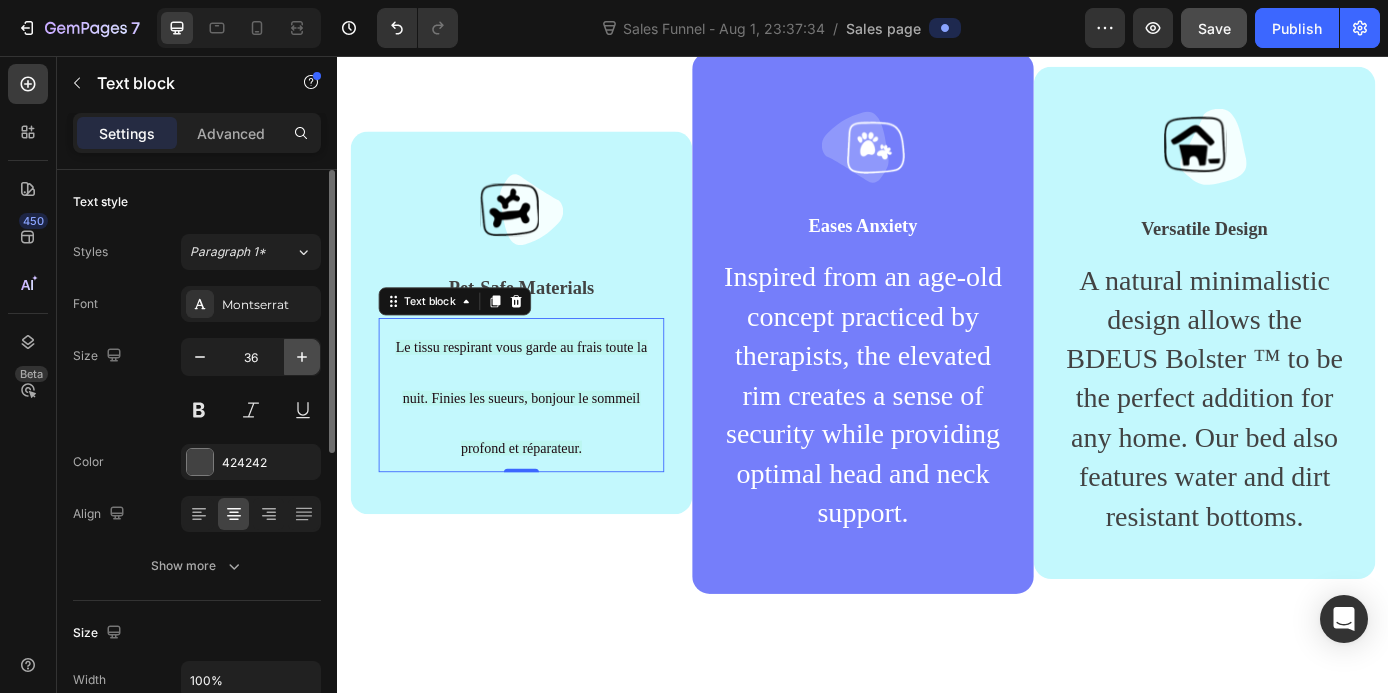 click 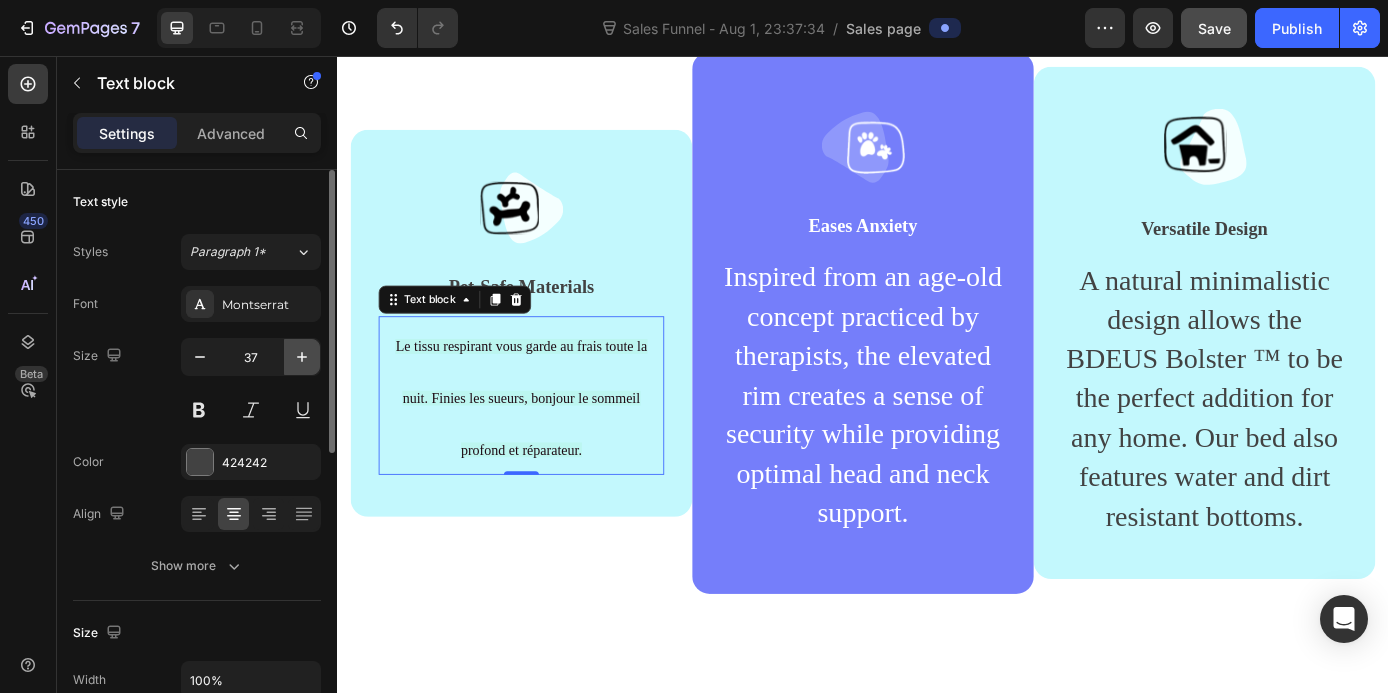 click 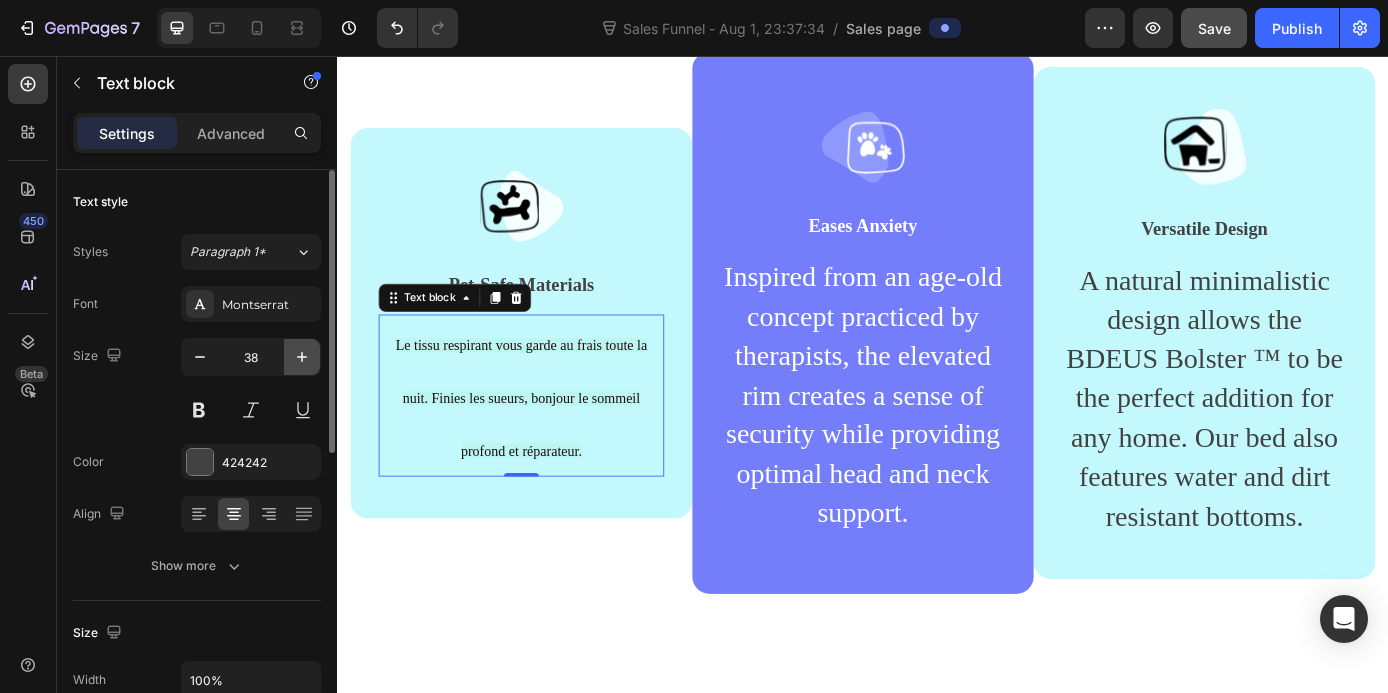 click 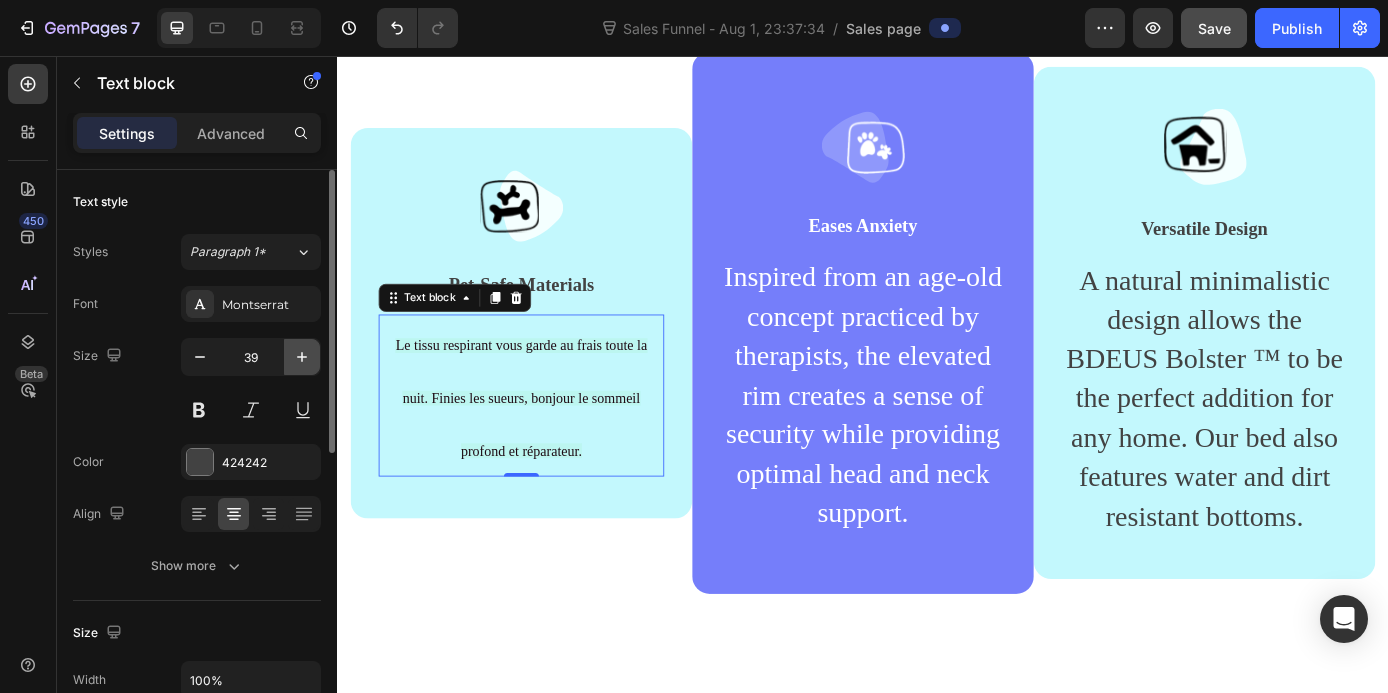 click 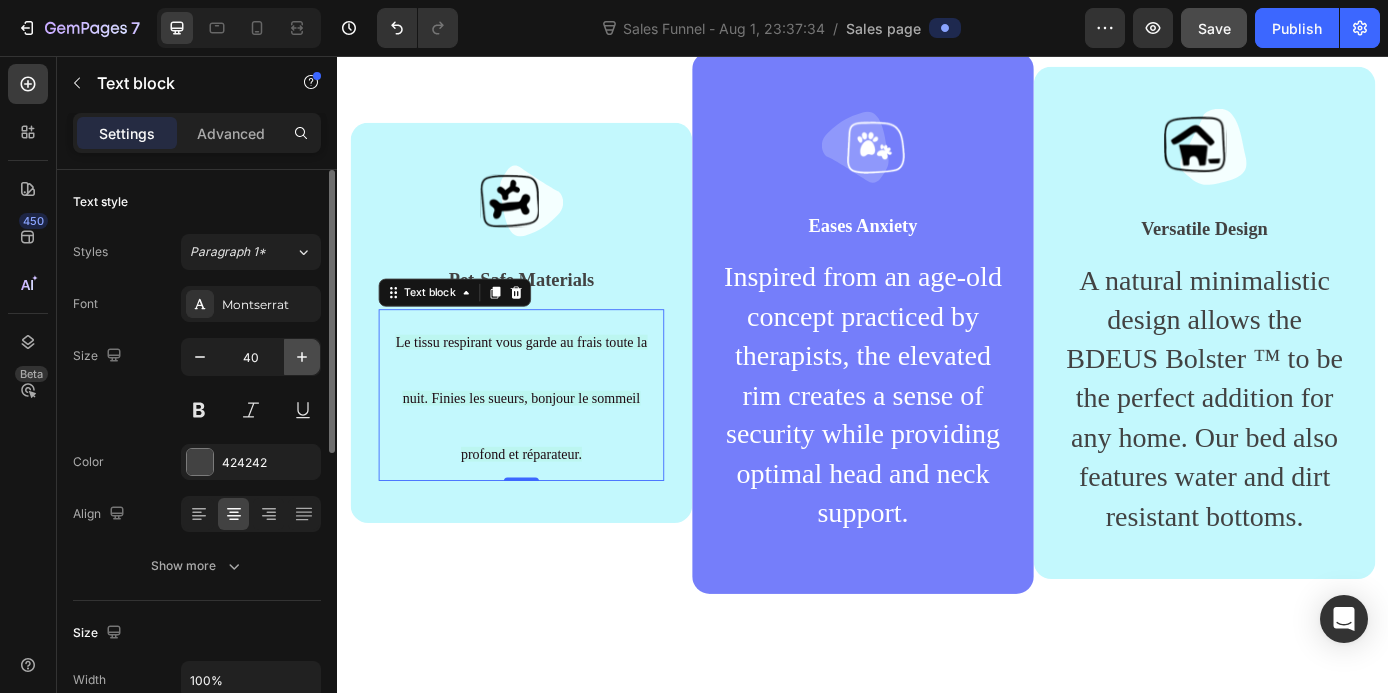 click 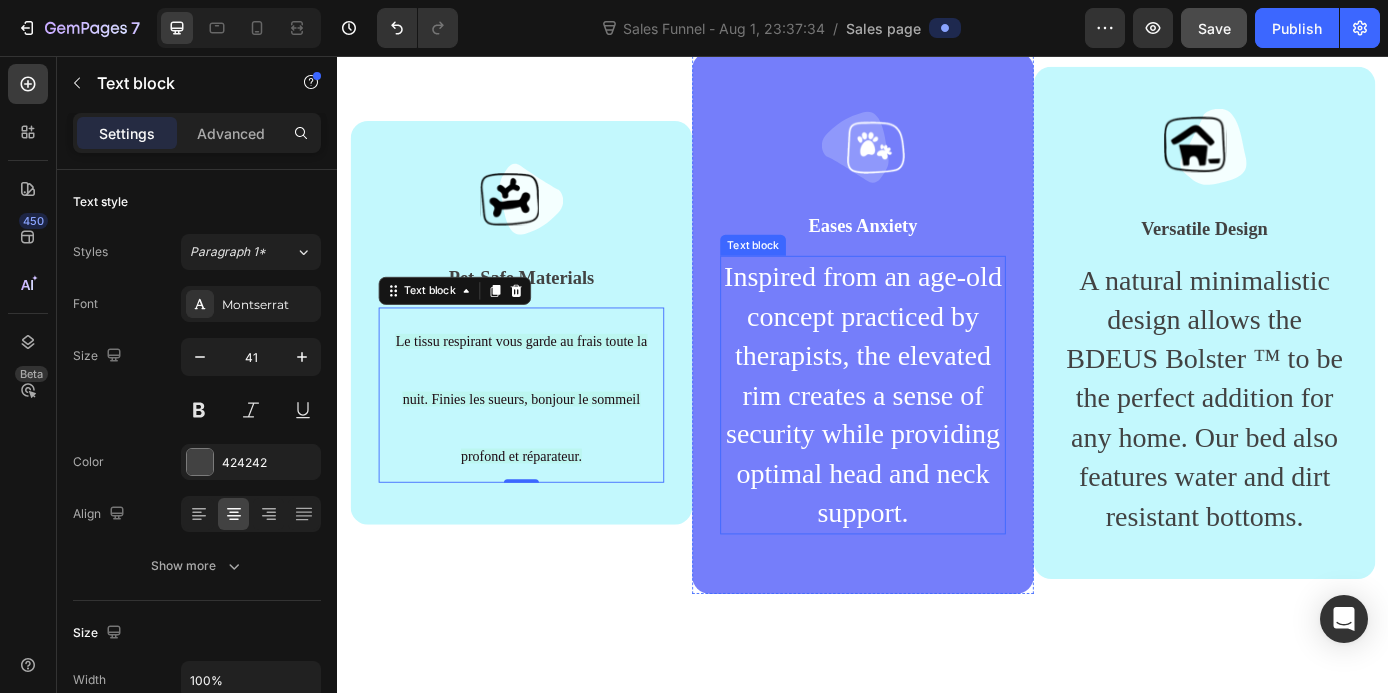 click on "Inspired from an age-old concept practiced by therapists, the elevated rim creates a sense of security while providing optimal head and neck support." at bounding box center (937, 443) 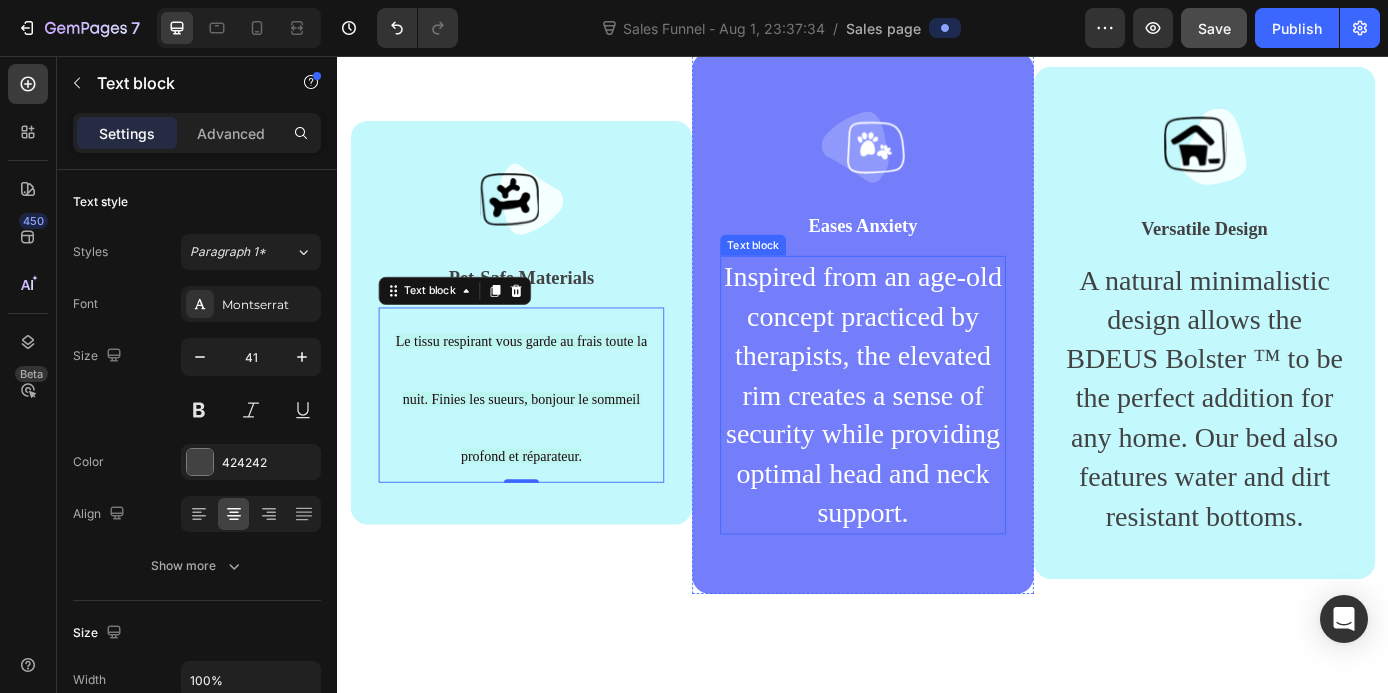 click on "Inspired from an age-old concept practiced by therapists, the elevated rim creates a sense of security while providing optimal head and neck support." at bounding box center (937, 443) 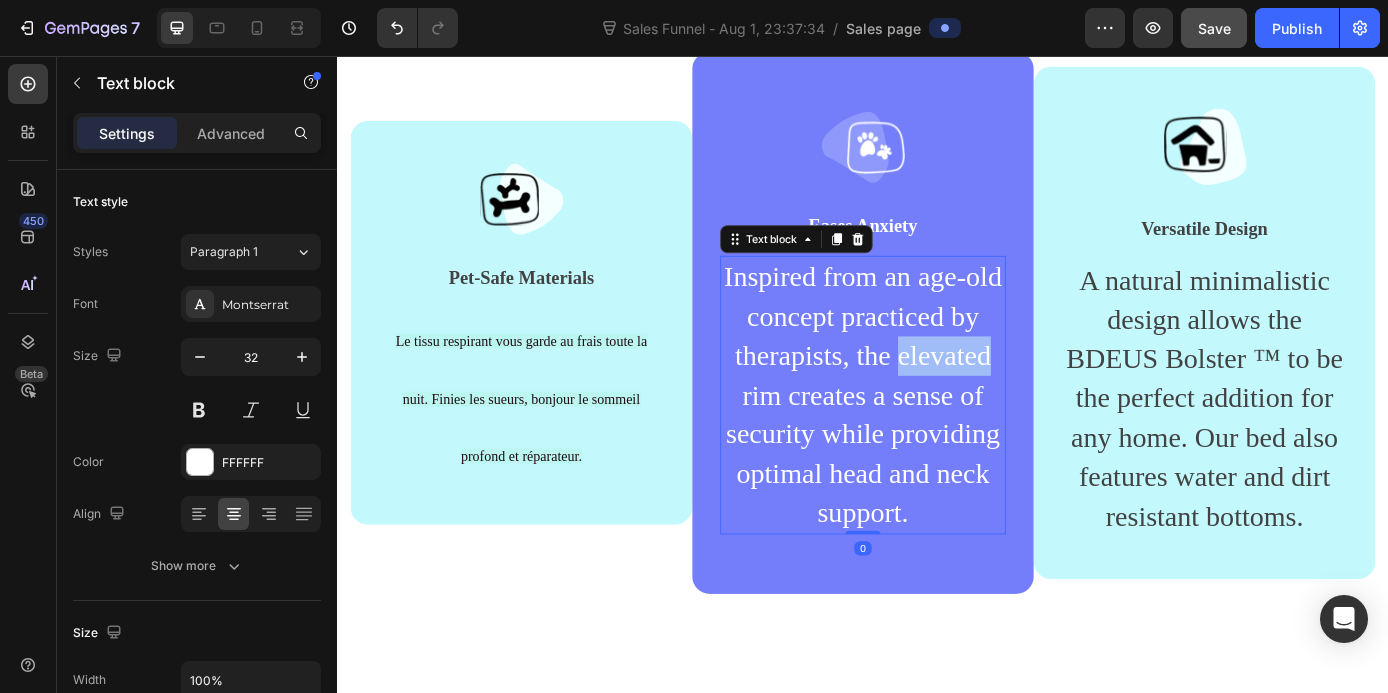 click on "Inspired from an age-old concept practiced by therapists, the elevated rim creates a sense of security while providing optimal head and neck support." at bounding box center [937, 443] 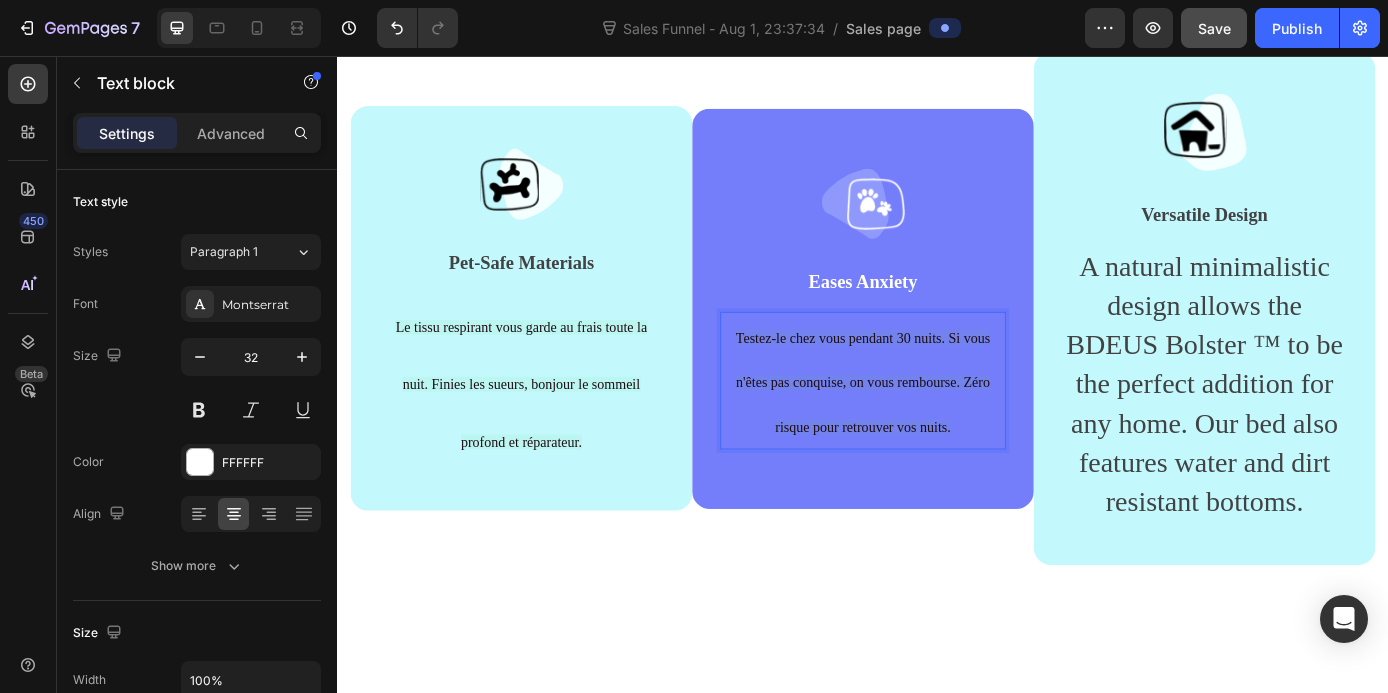 scroll, scrollTop: 1782, scrollLeft: 0, axis: vertical 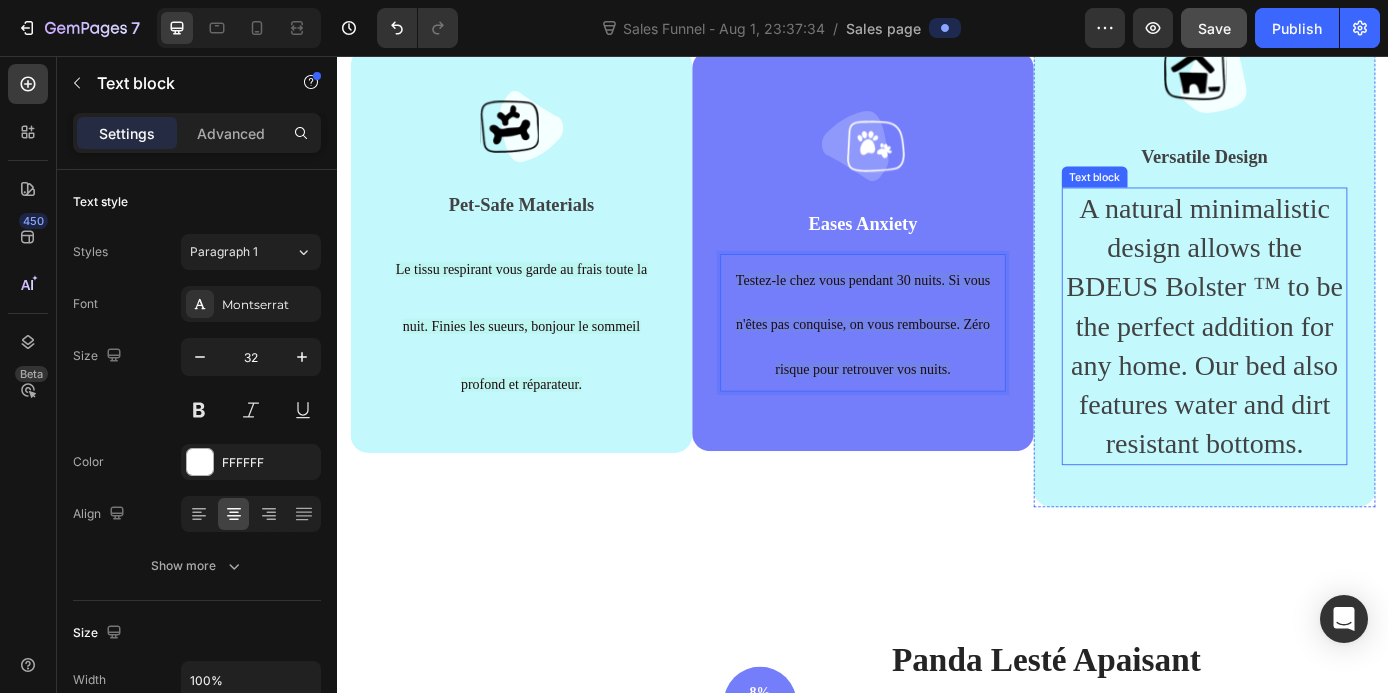 click on "A natural minimalistic design allows the BDEUS Bolster ™ to be the perfect addition for any home. Our bed also features water and dirt resistant bottoms." at bounding box center (1327, 365) 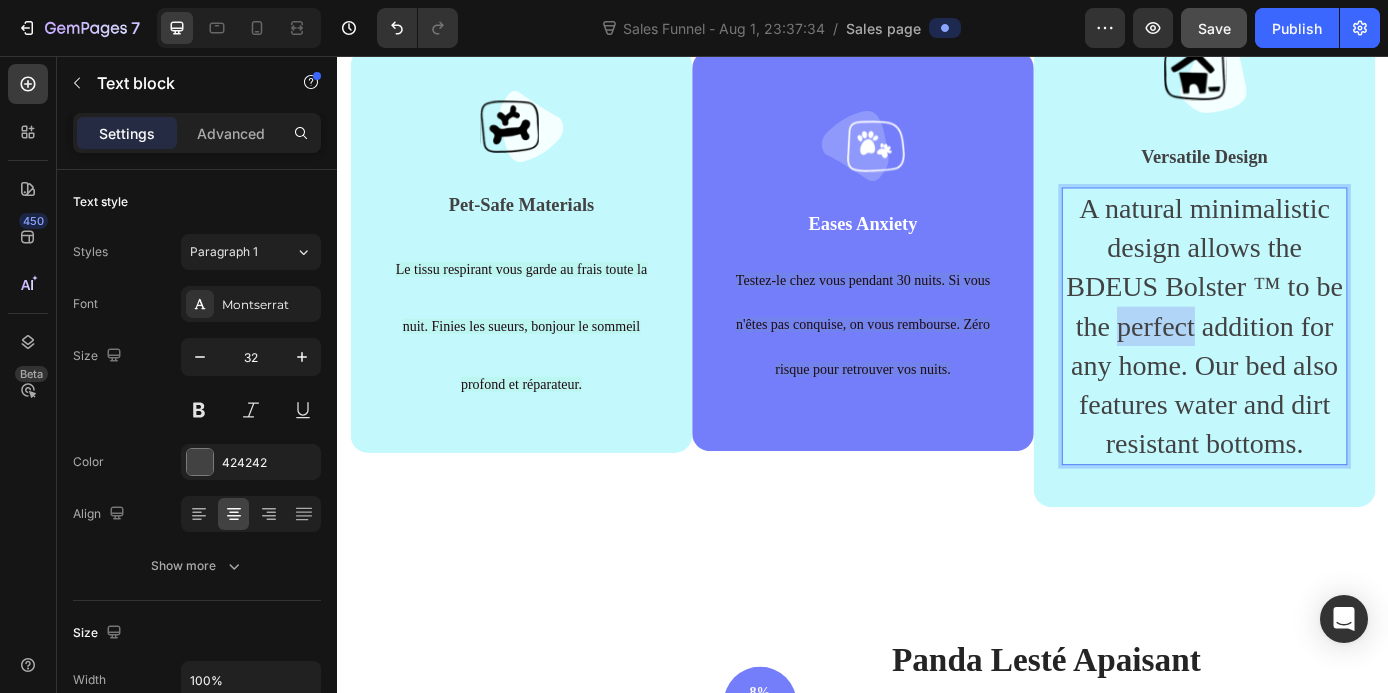 click on "A natural minimalistic design allows the BDEUS Bolster ™ to be the perfect addition for any home. Our bed also features water and dirt resistant bottoms." at bounding box center (1327, 365) 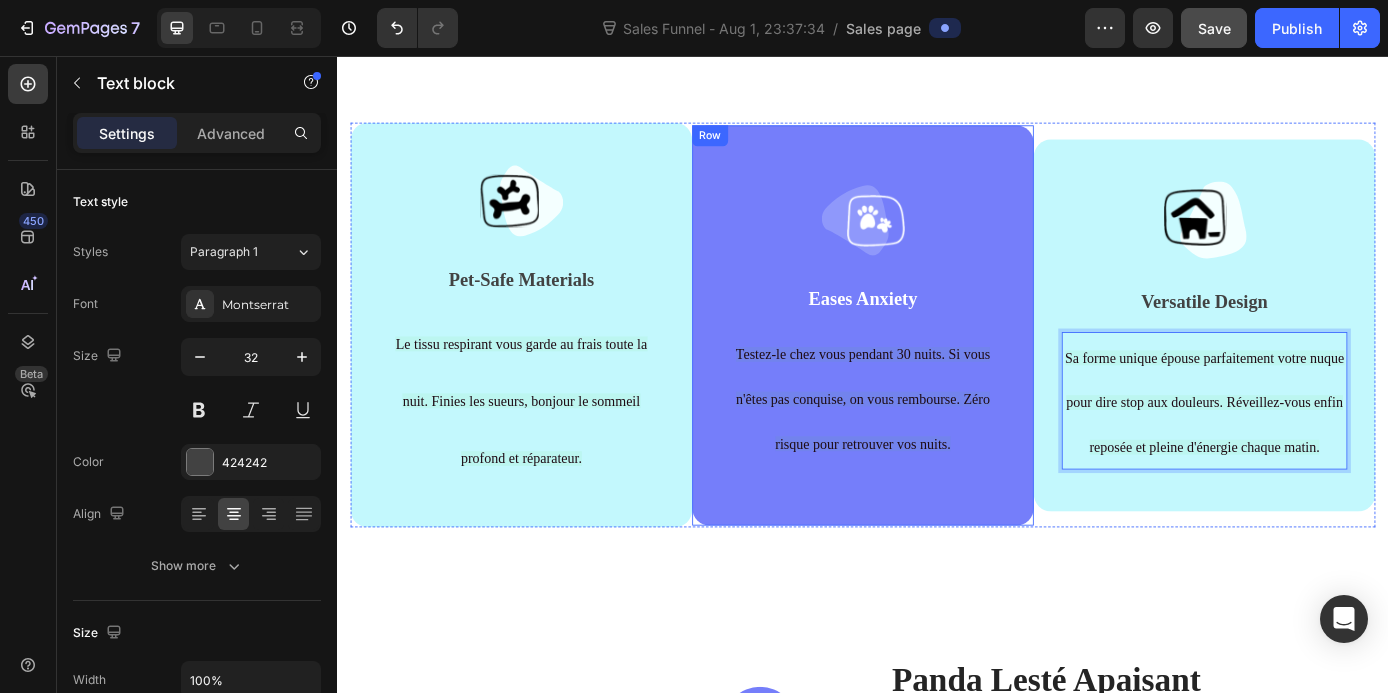 scroll, scrollTop: 1628, scrollLeft: 0, axis: vertical 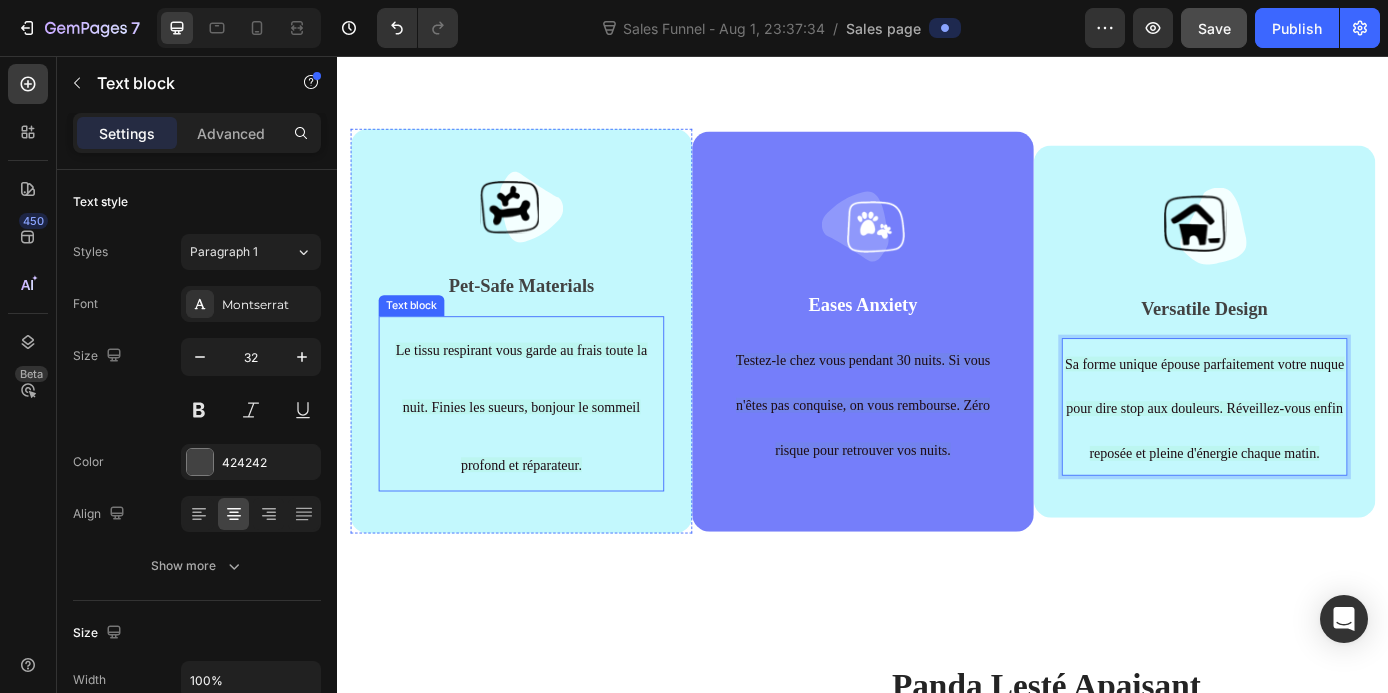 click on "Le tissu respirant vous garde au frais toute la nuit. Finies les sueurs, bonjour le sommeil profond et réparateur." at bounding box center (547, 453) 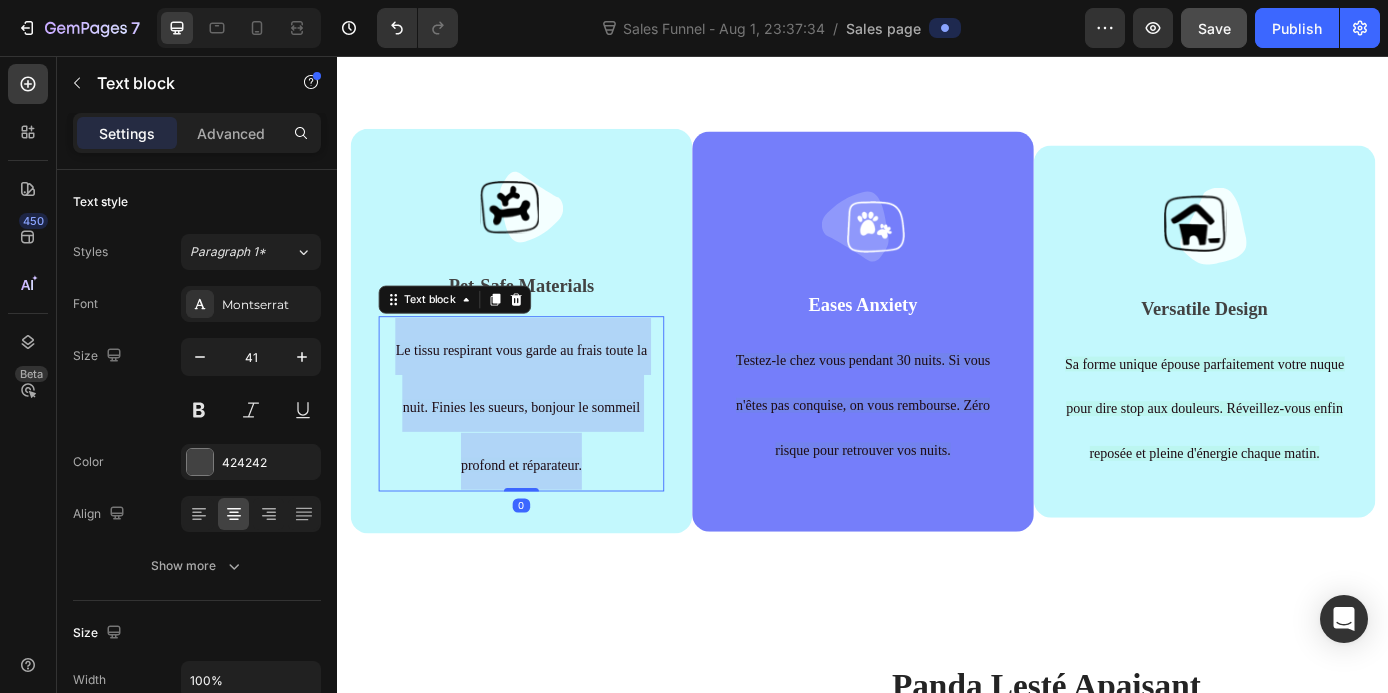 click on "Le tissu respirant vous garde au frais toute la nuit. Finies les sueurs, bonjour le sommeil profond et réparateur." at bounding box center (547, 453) 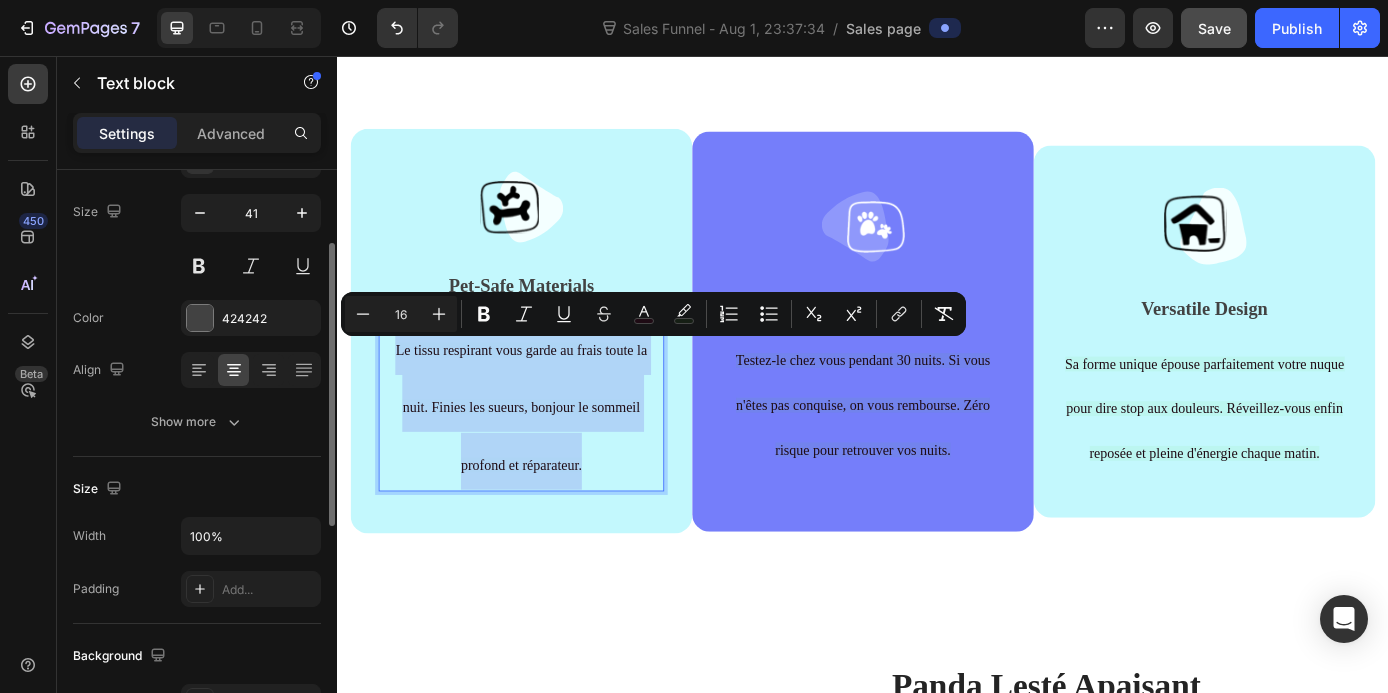 scroll, scrollTop: 141, scrollLeft: 0, axis: vertical 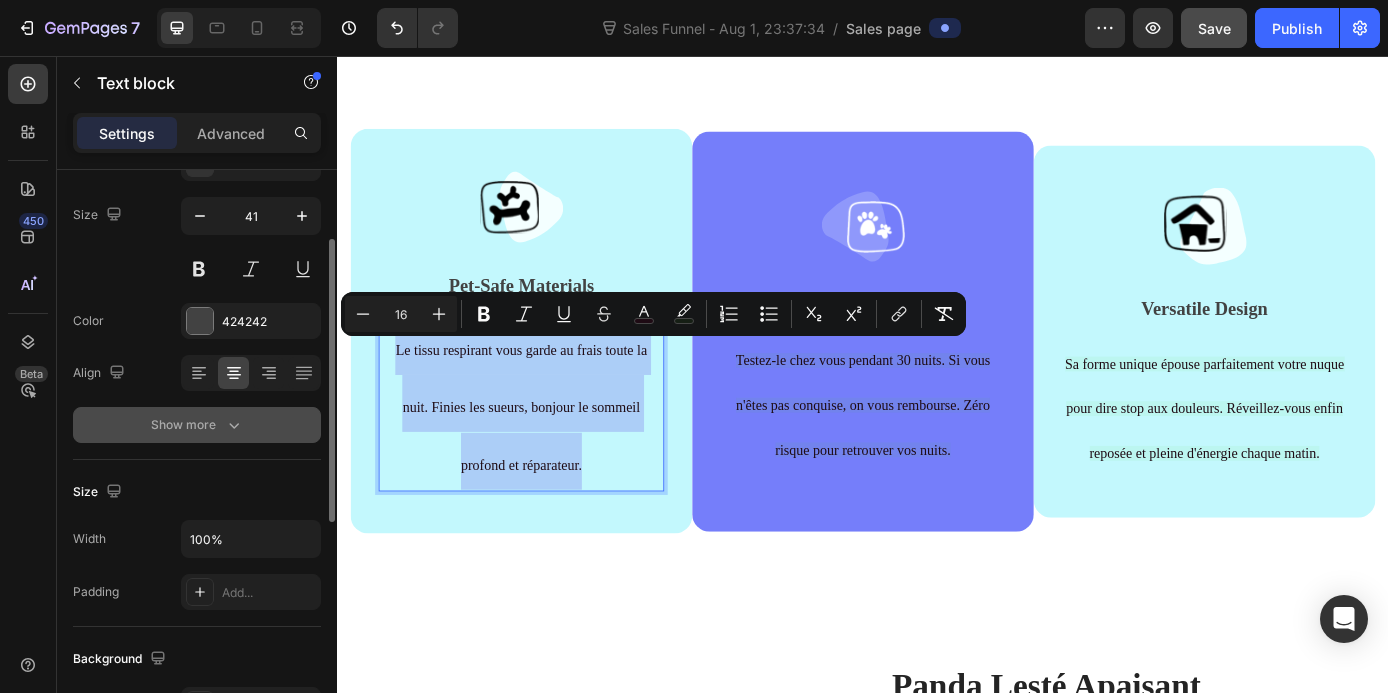 click 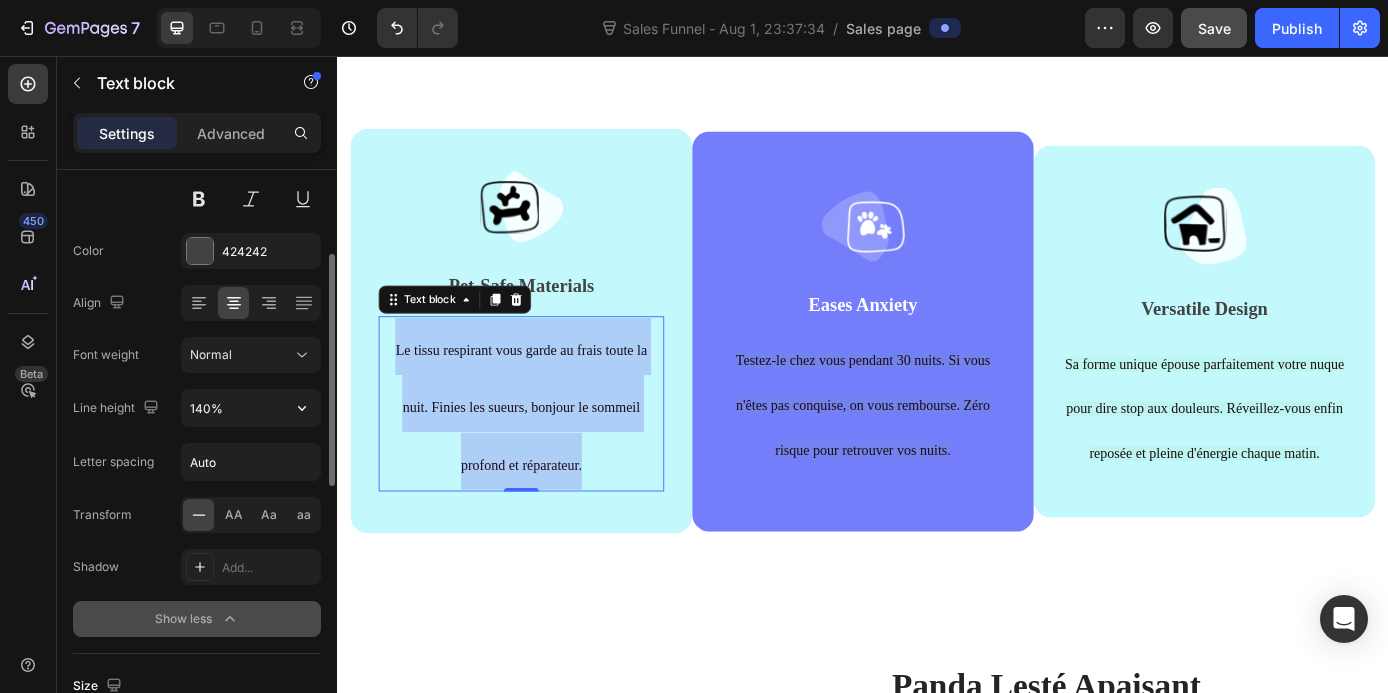 scroll, scrollTop: 235, scrollLeft: 0, axis: vertical 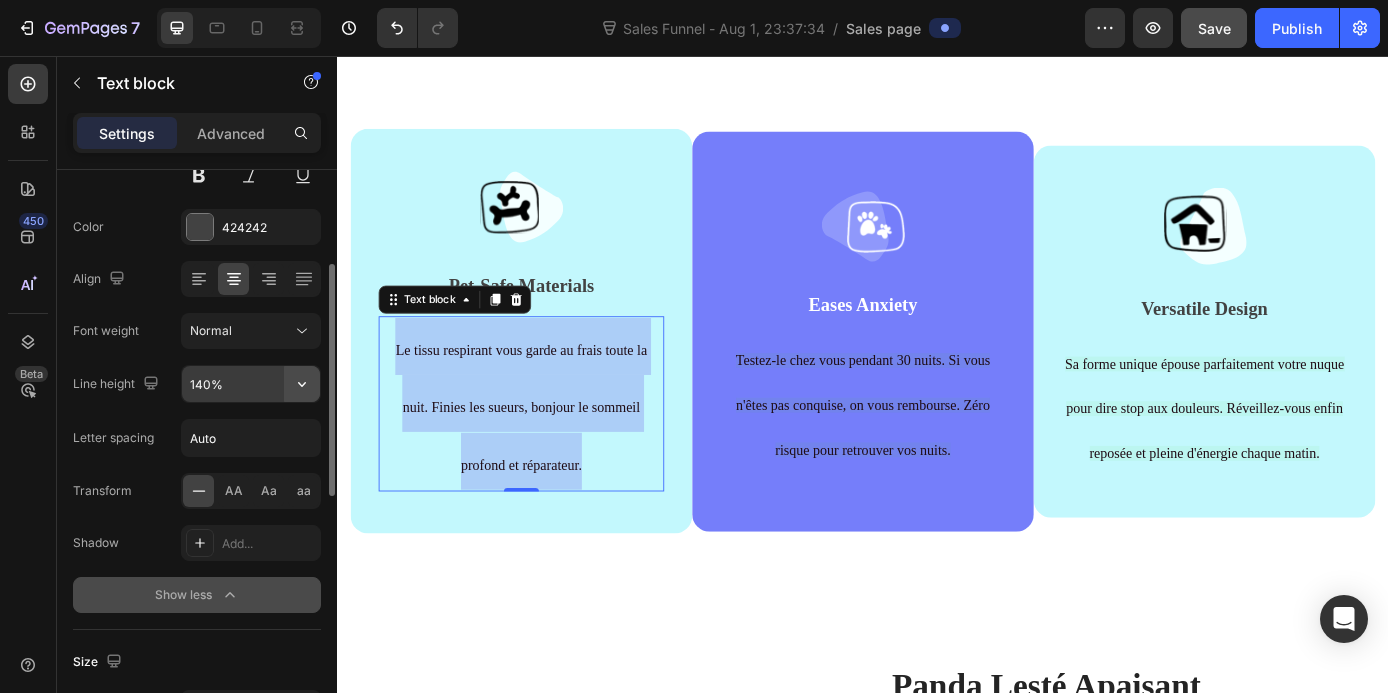 click 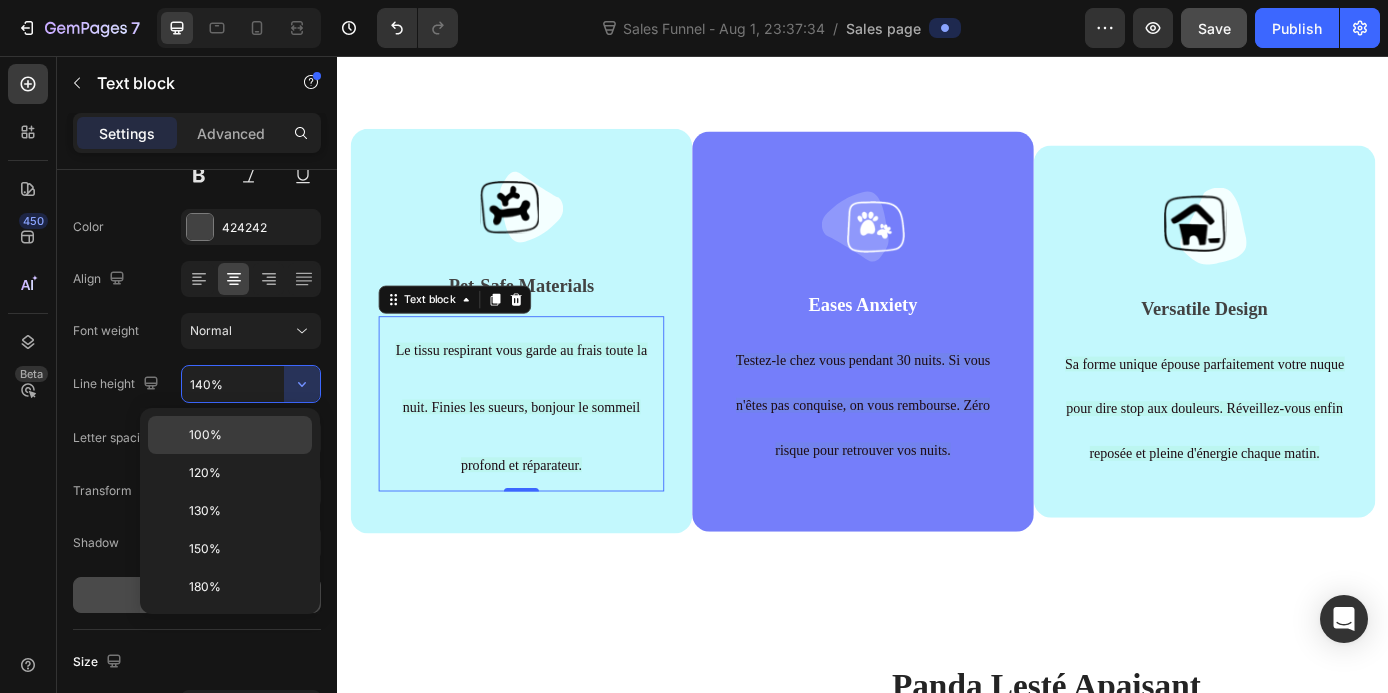 click on "100%" at bounding box center (246, 435) 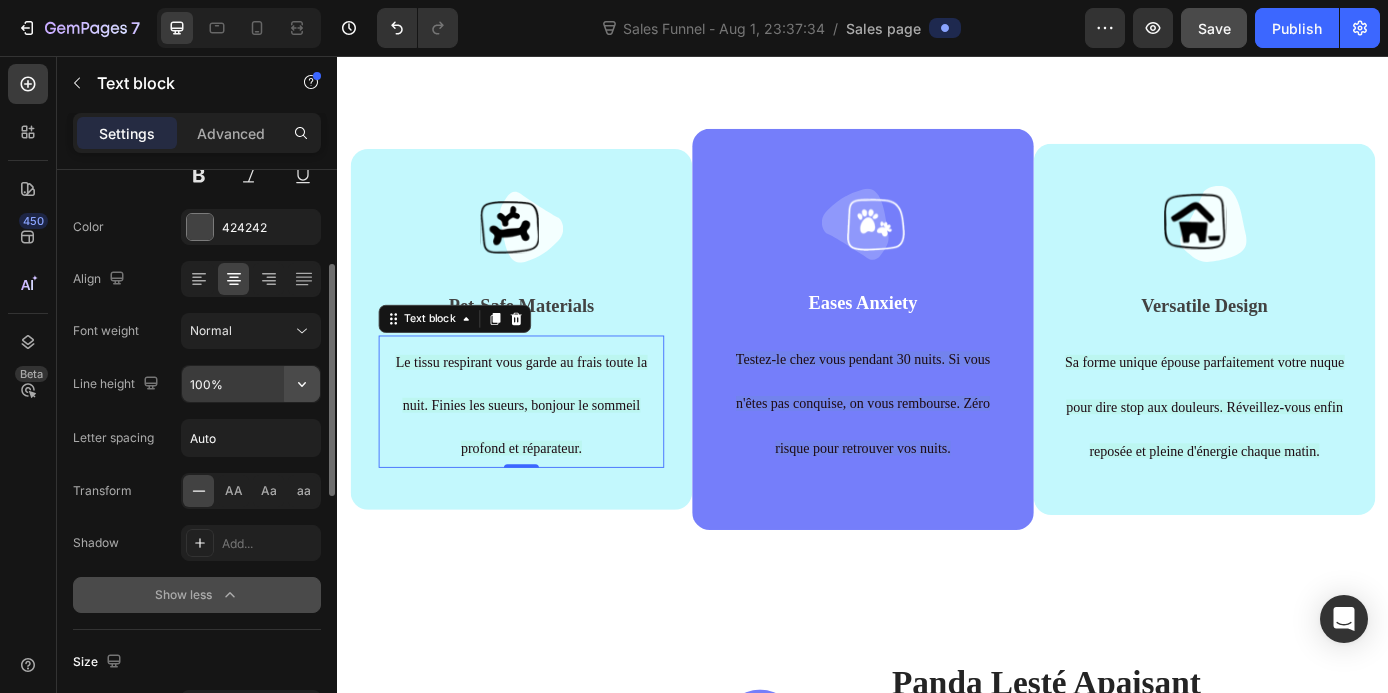 click 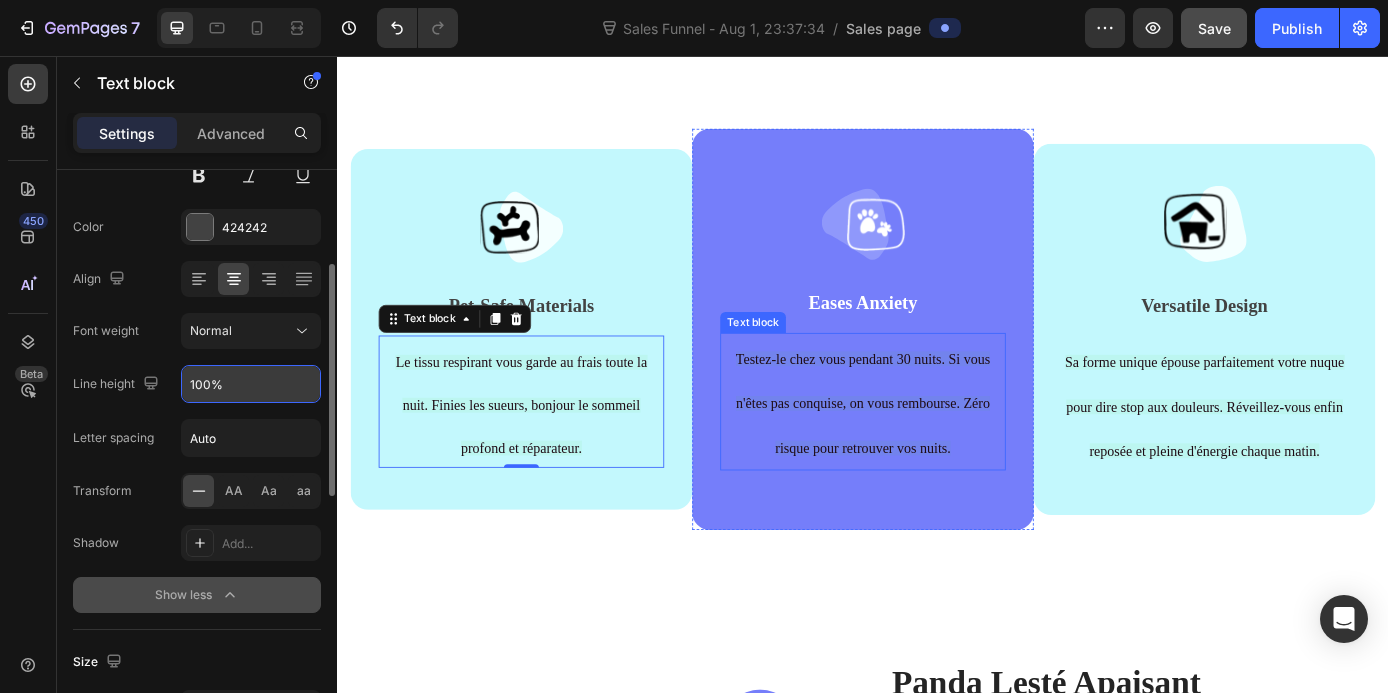 click on "Testez-le chez vous pendant 30 nuits. Si vous n'êtes pas conquise, on vous rembourse. Zéro risque pour retrouver vos nuits." at bounding box center (937, 450) 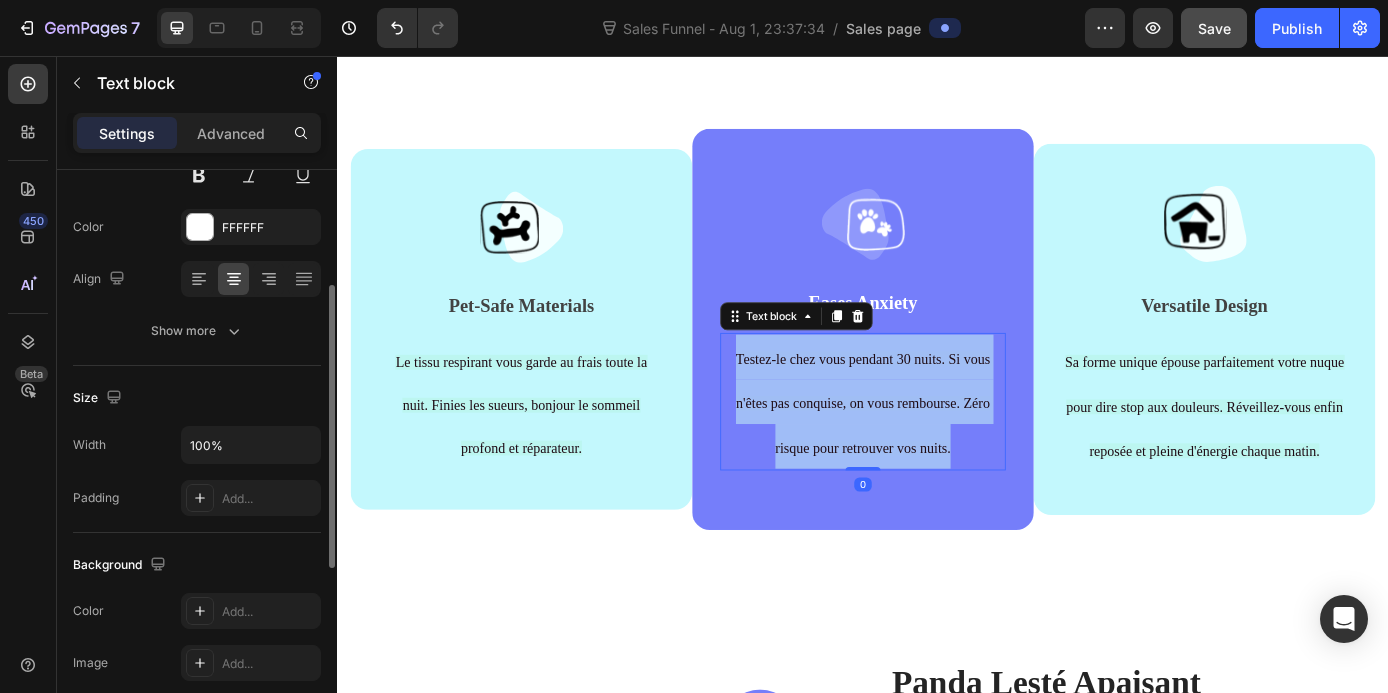 click on "Testez-le chez vous pendant 30 nuits. Si vous n'êtes pas conquise, on vous rembourse. Zéro risque pour retrouver vos nuits." at bounding box center (937, 450) 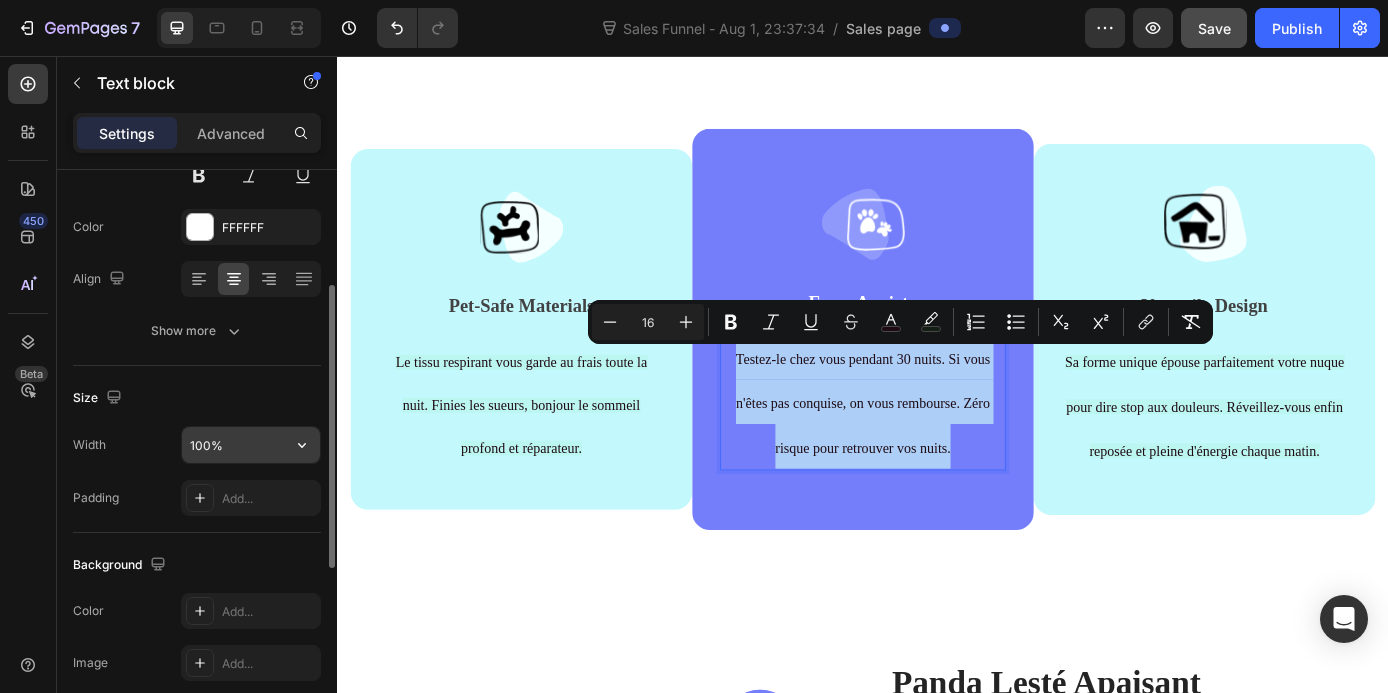 click on "100%" at bounding box center [251, 445] 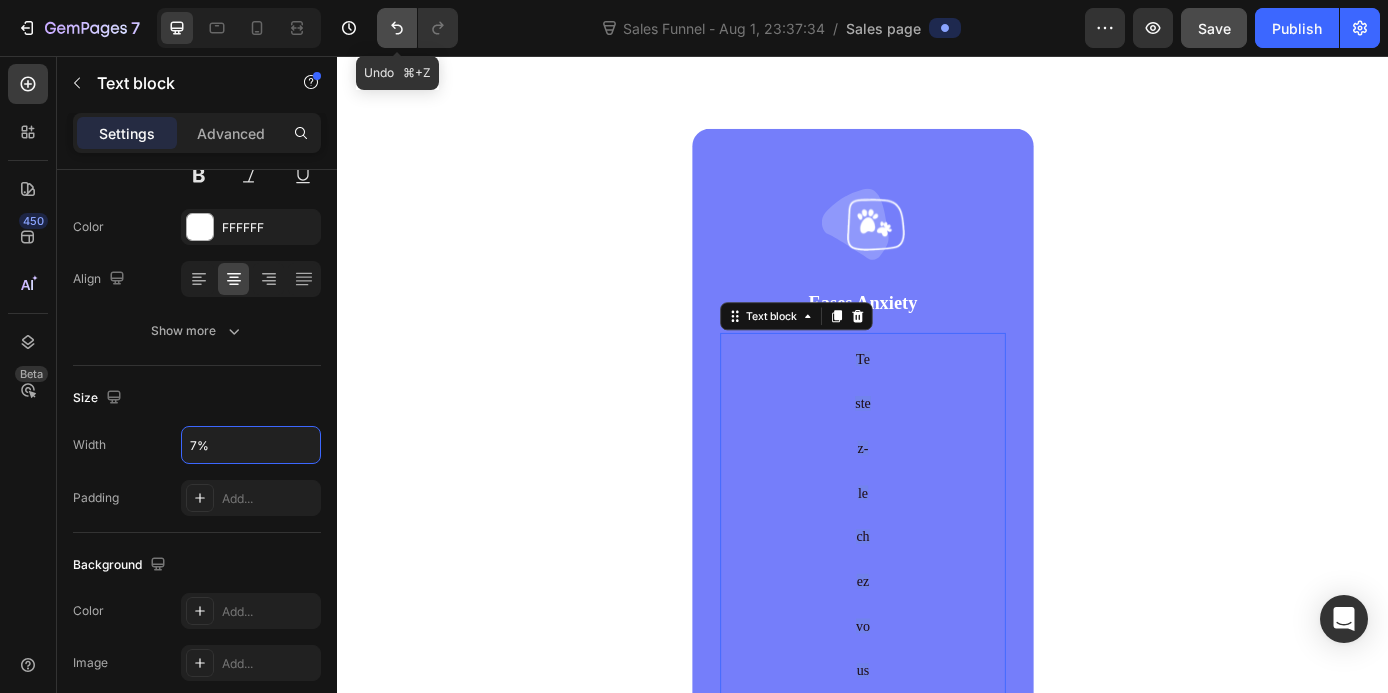 type on "70%" 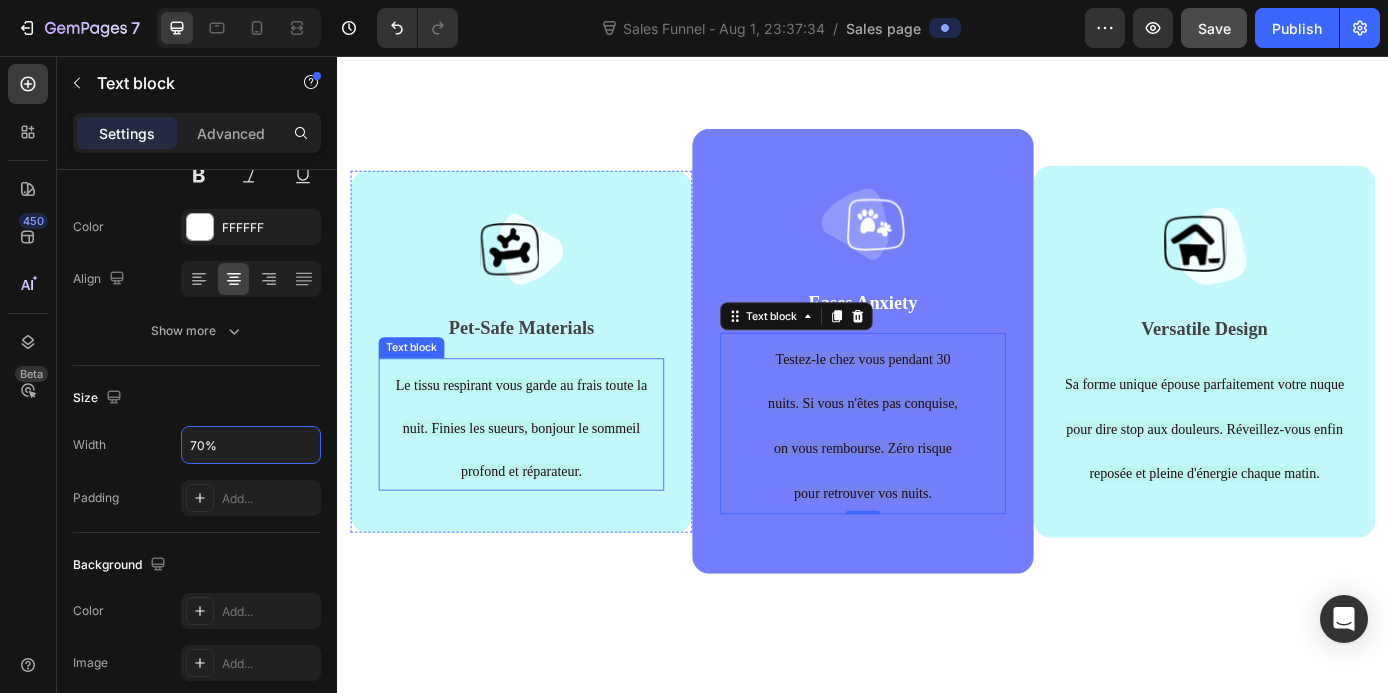 click on "Le tissu respirant vous garde au frais toute la nuit. Finies les sueurs, bonjour le sommeil profond et réparateur." at bounding box center (546, 480) 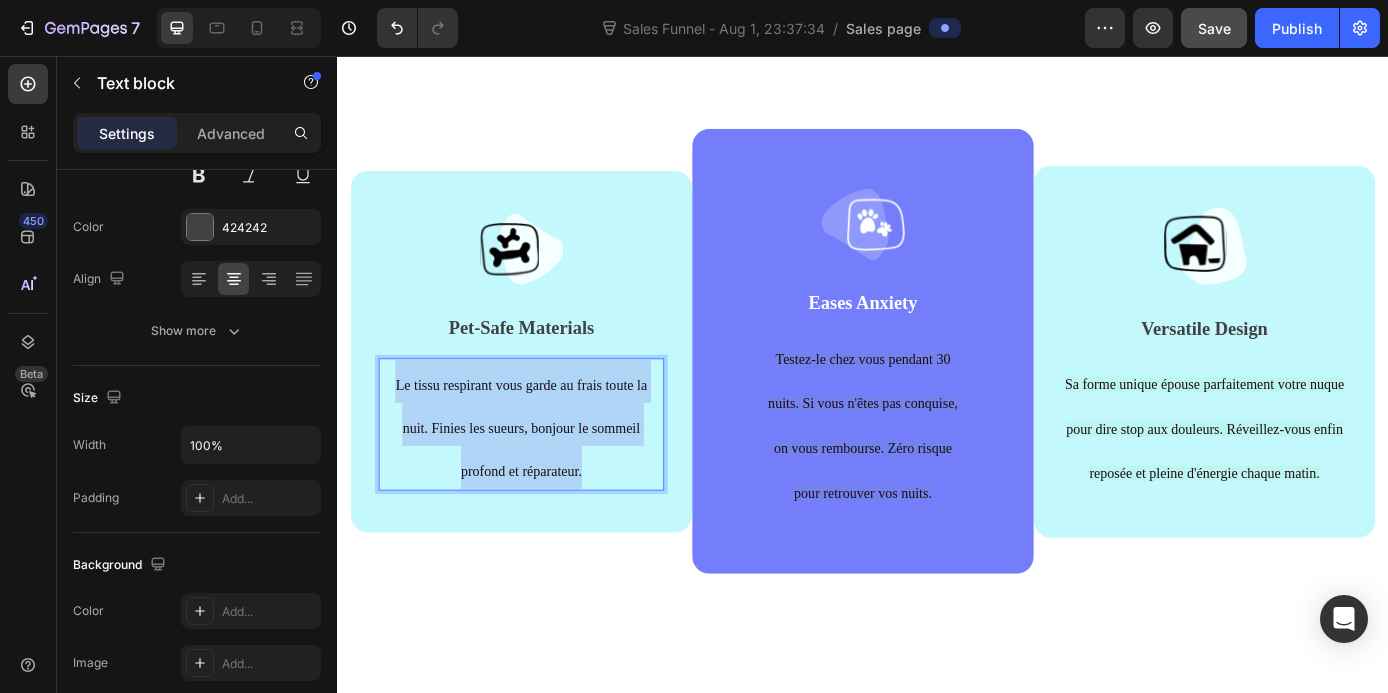 click on "Le tissu respirant vous garde au frais toute la nuit. Finies les sueurs, bonjour le sommeil profond et réparateur." at bounding box center (546, 480) 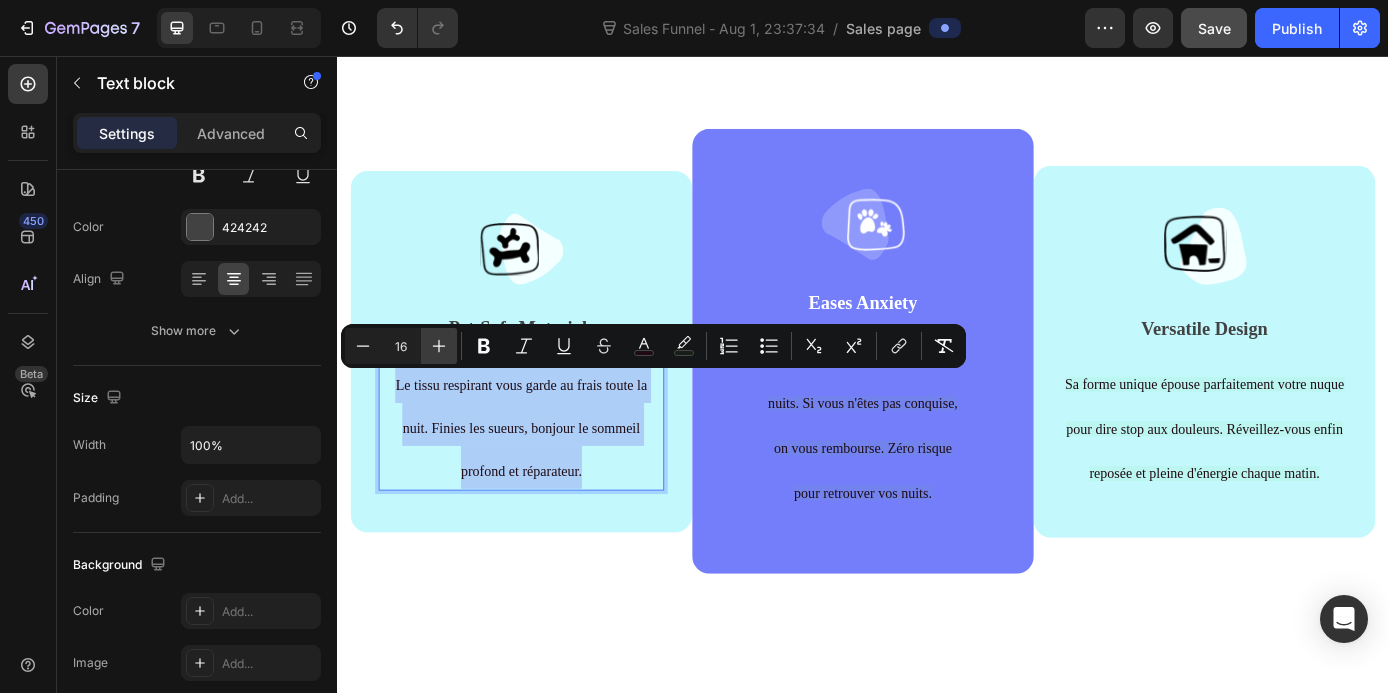 click 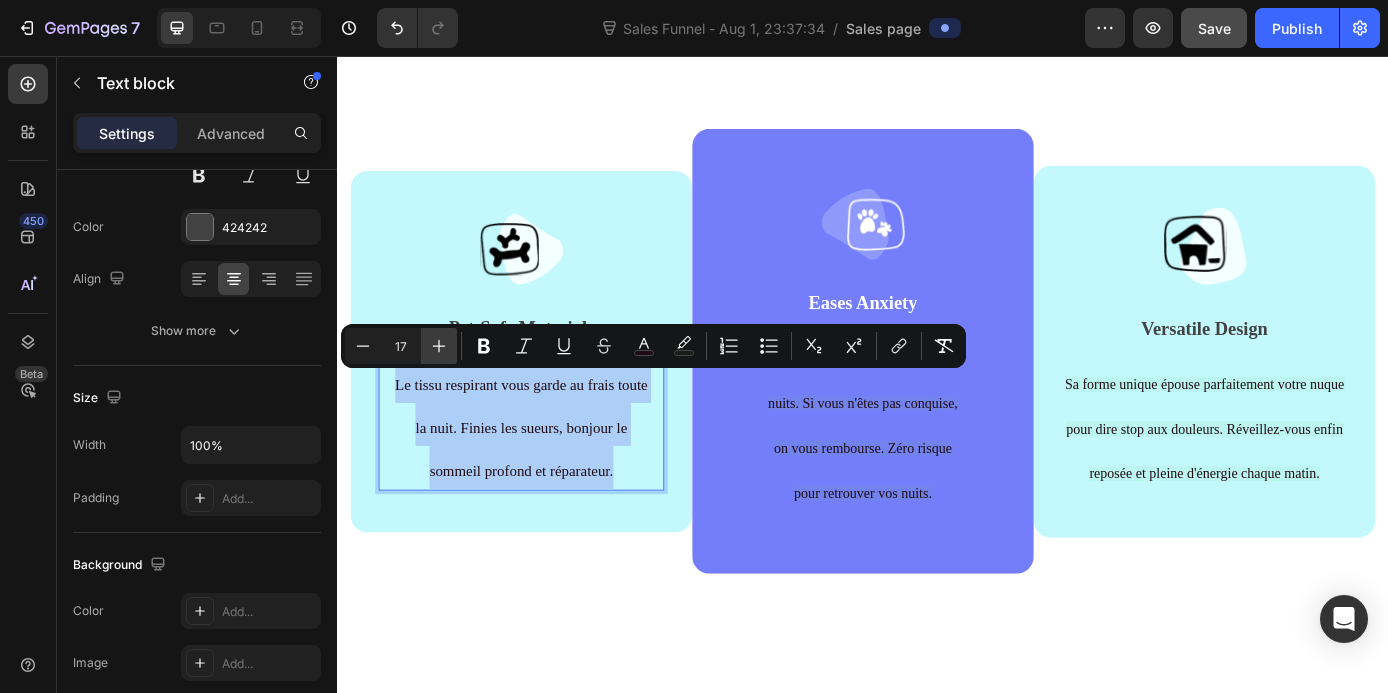click 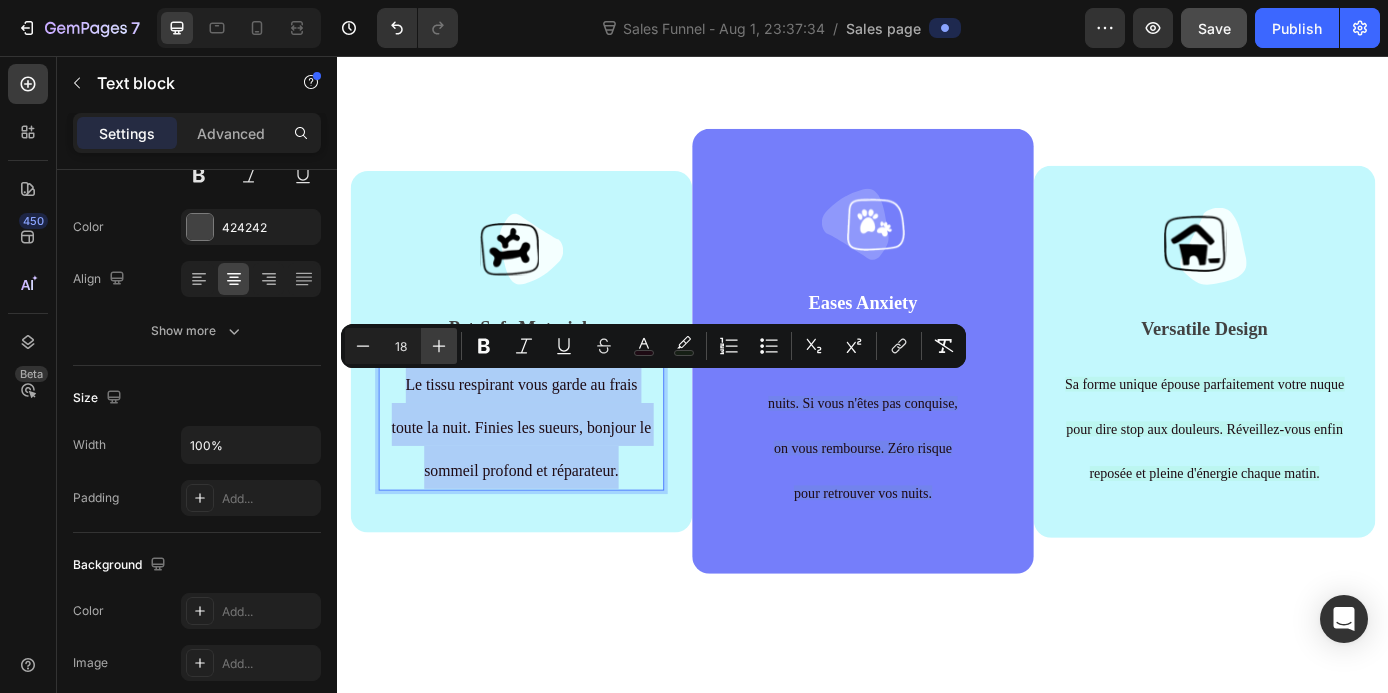 click 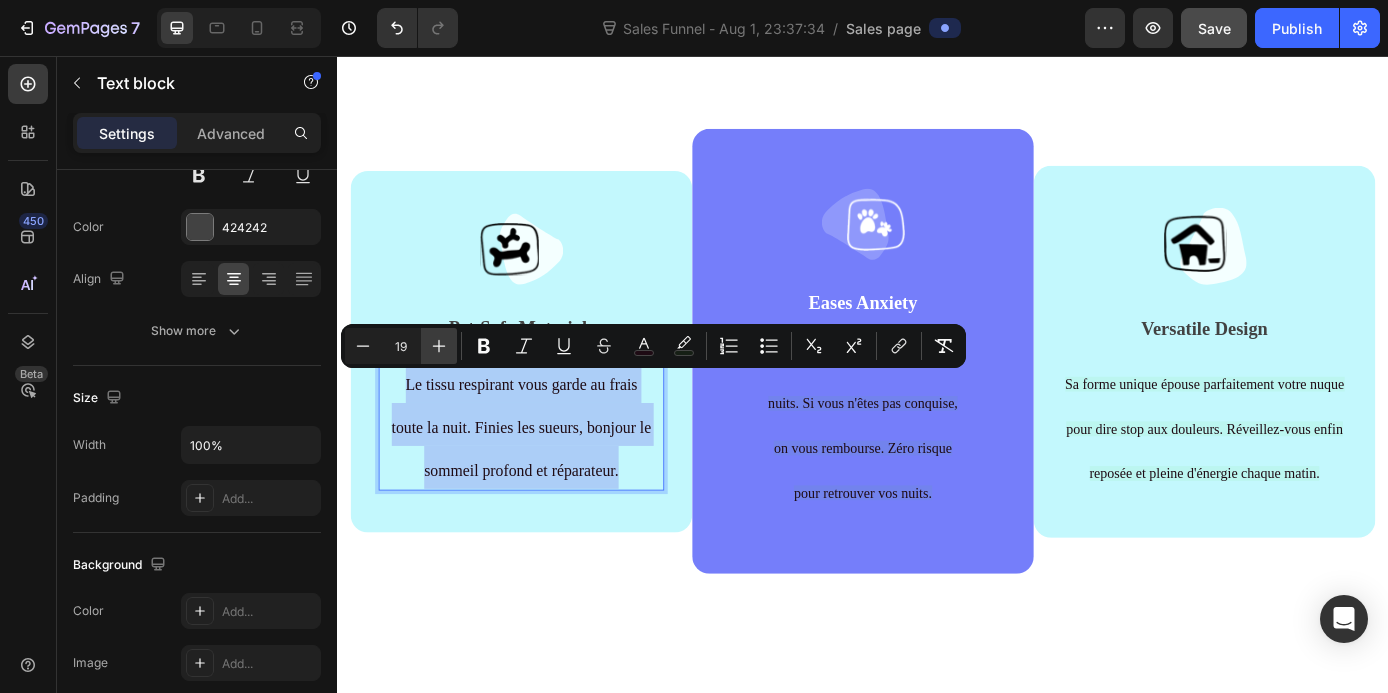click 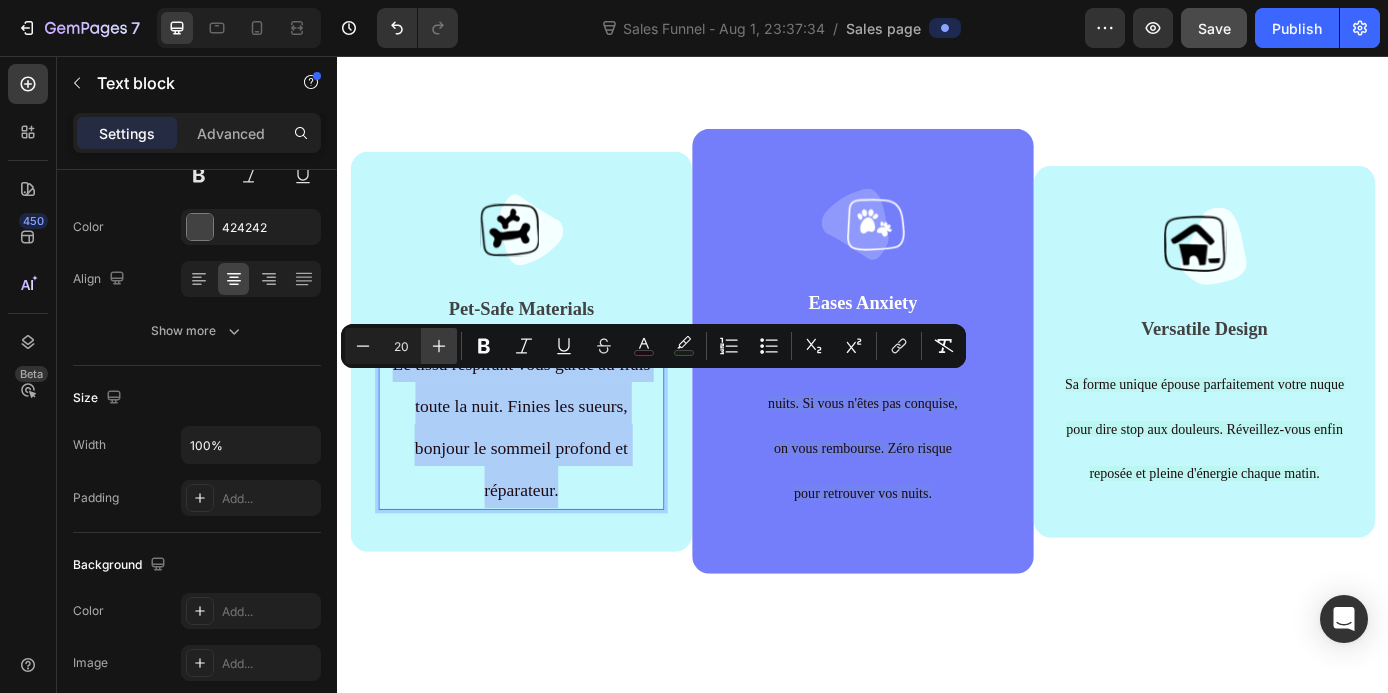 click 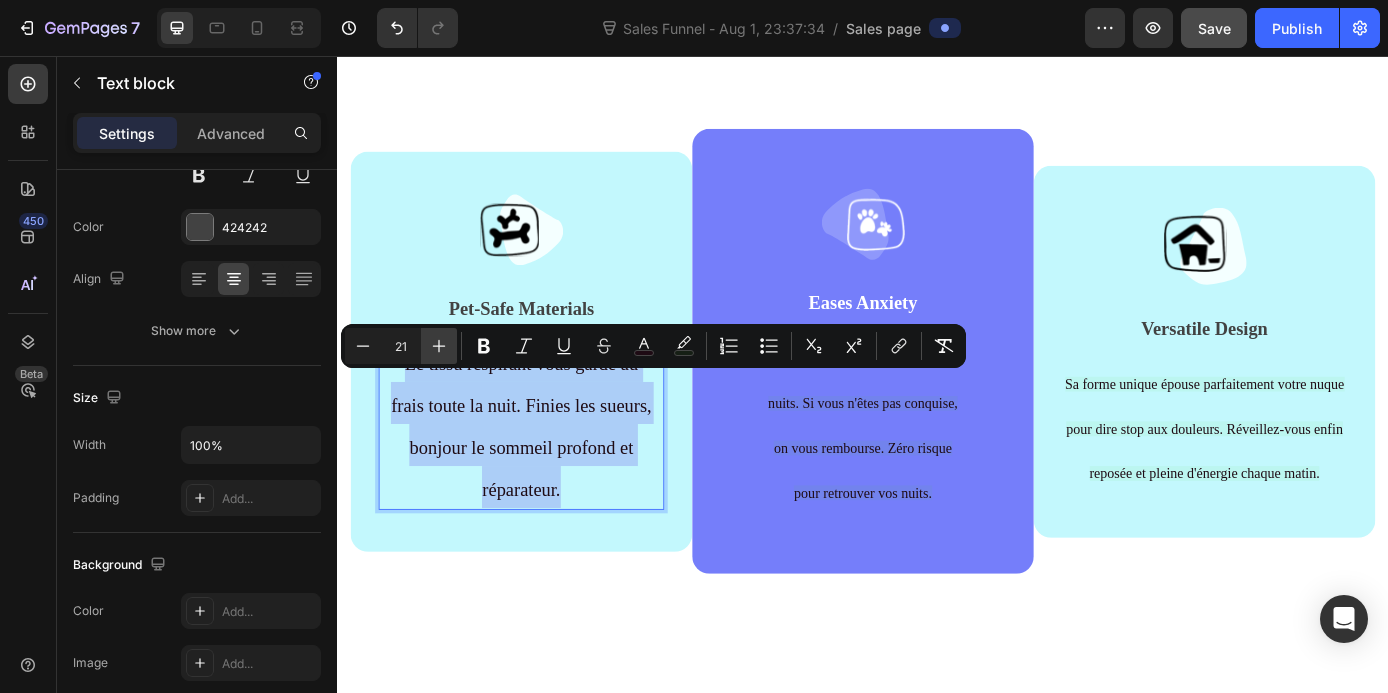 click 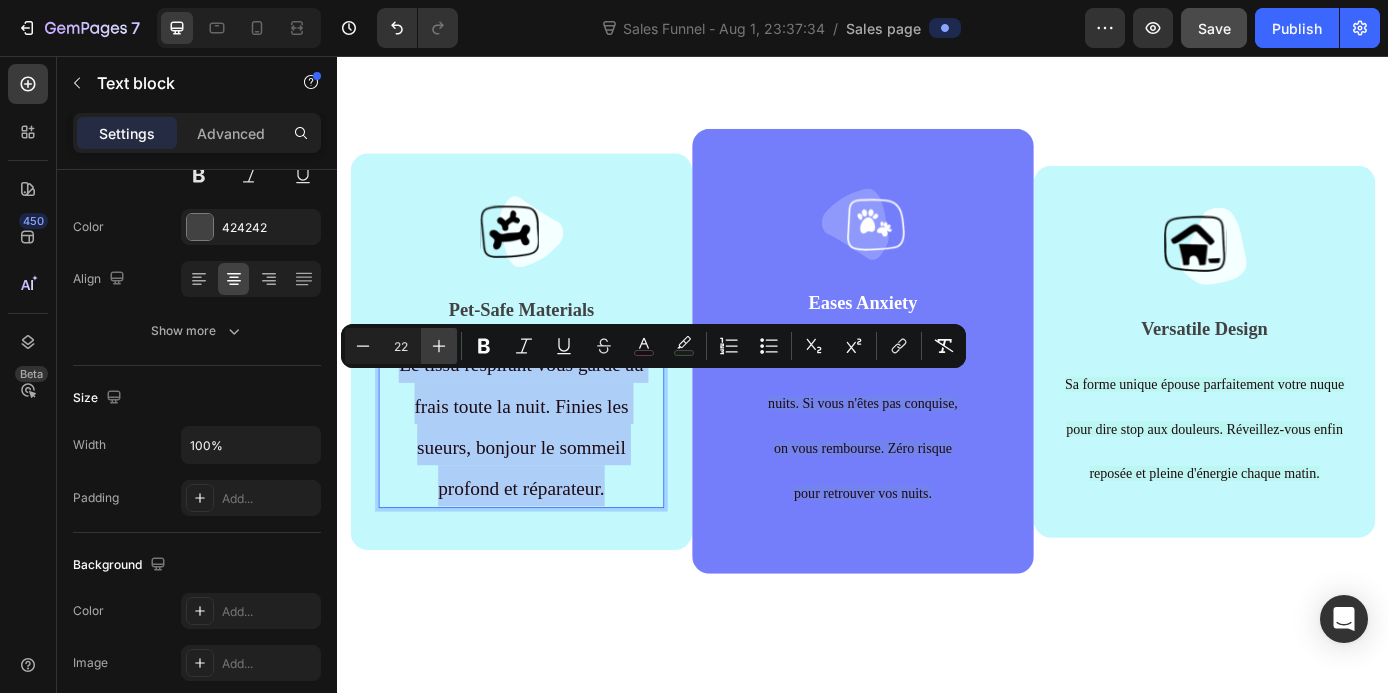 click 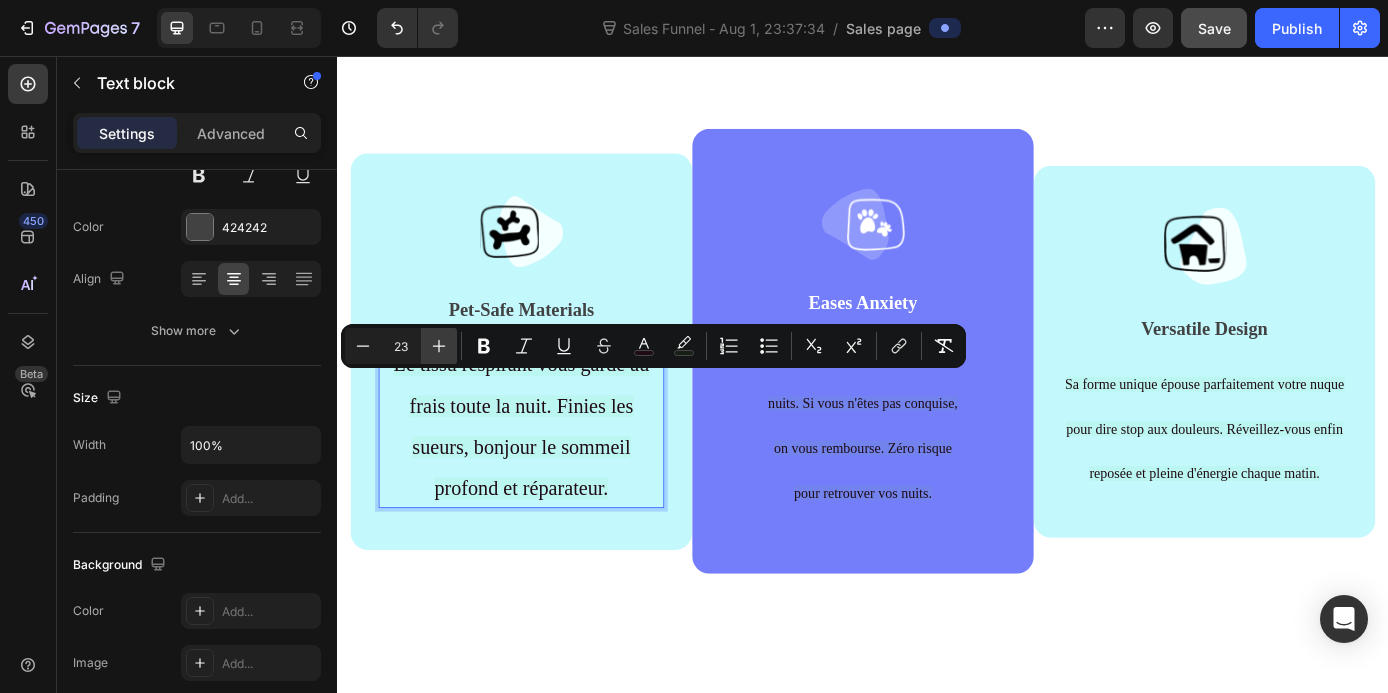 click 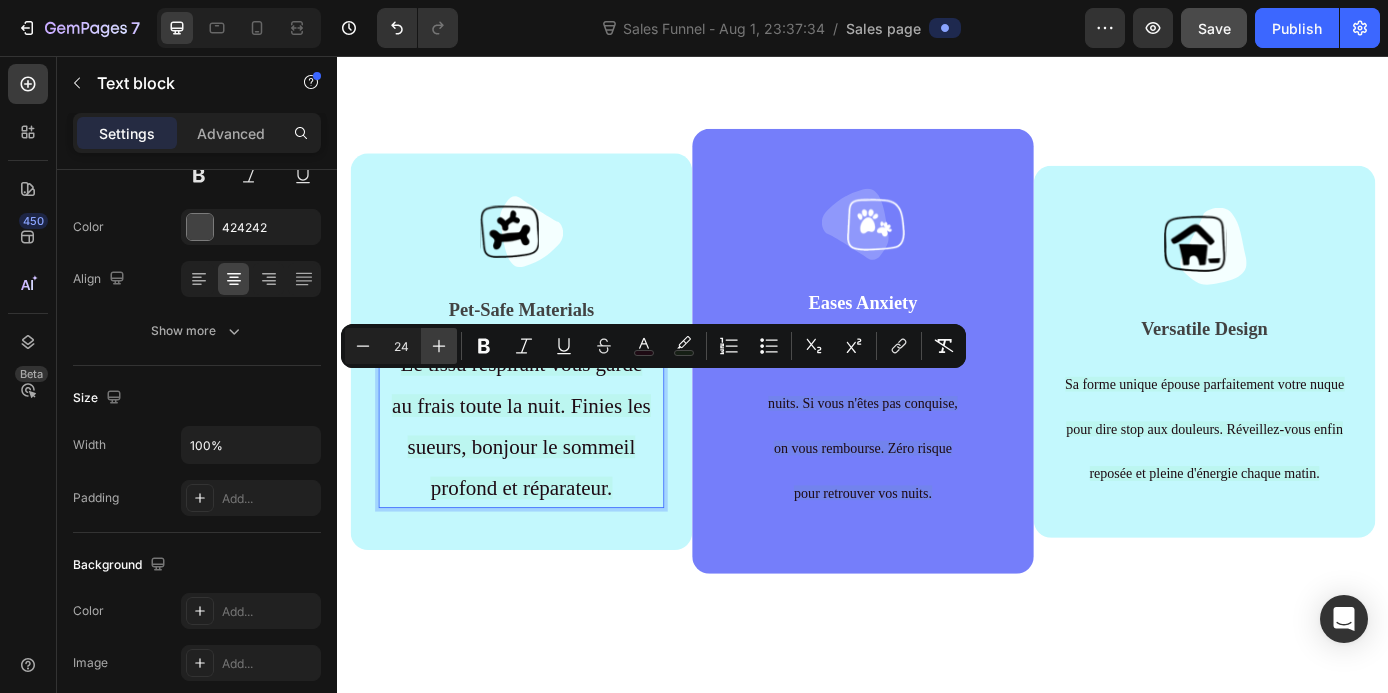 click 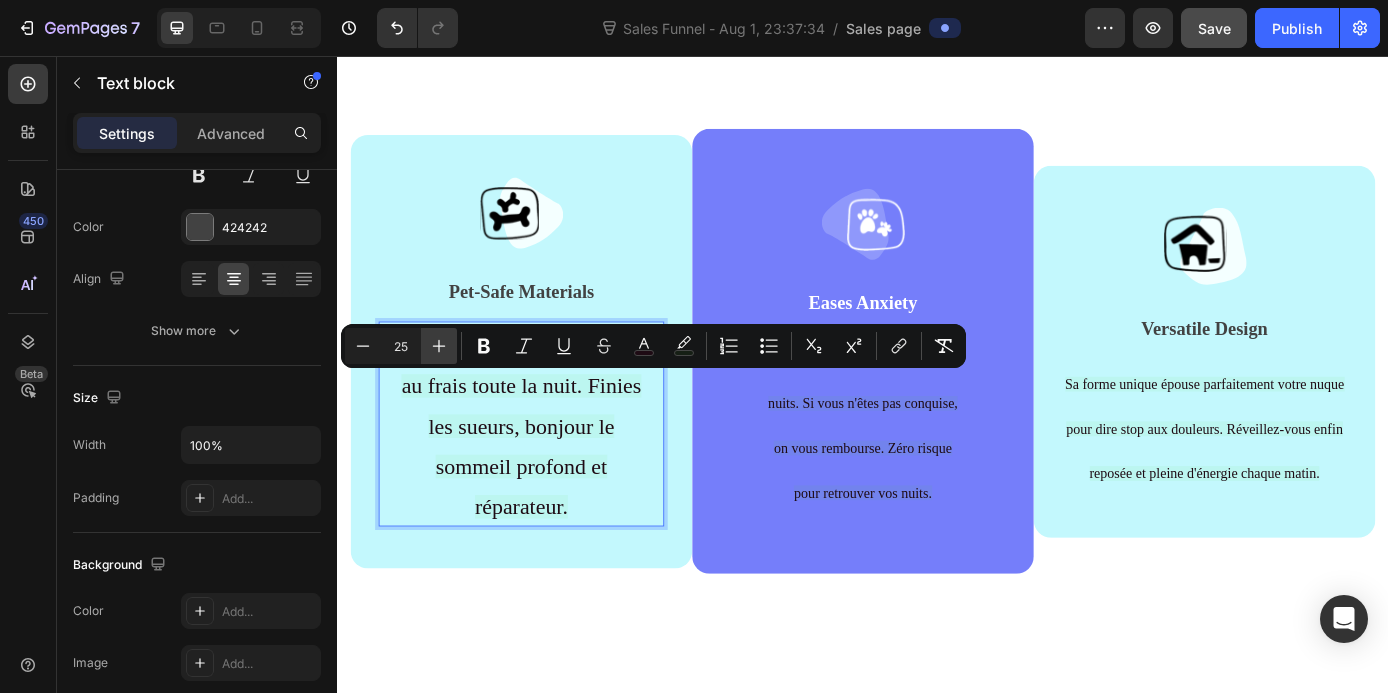 click 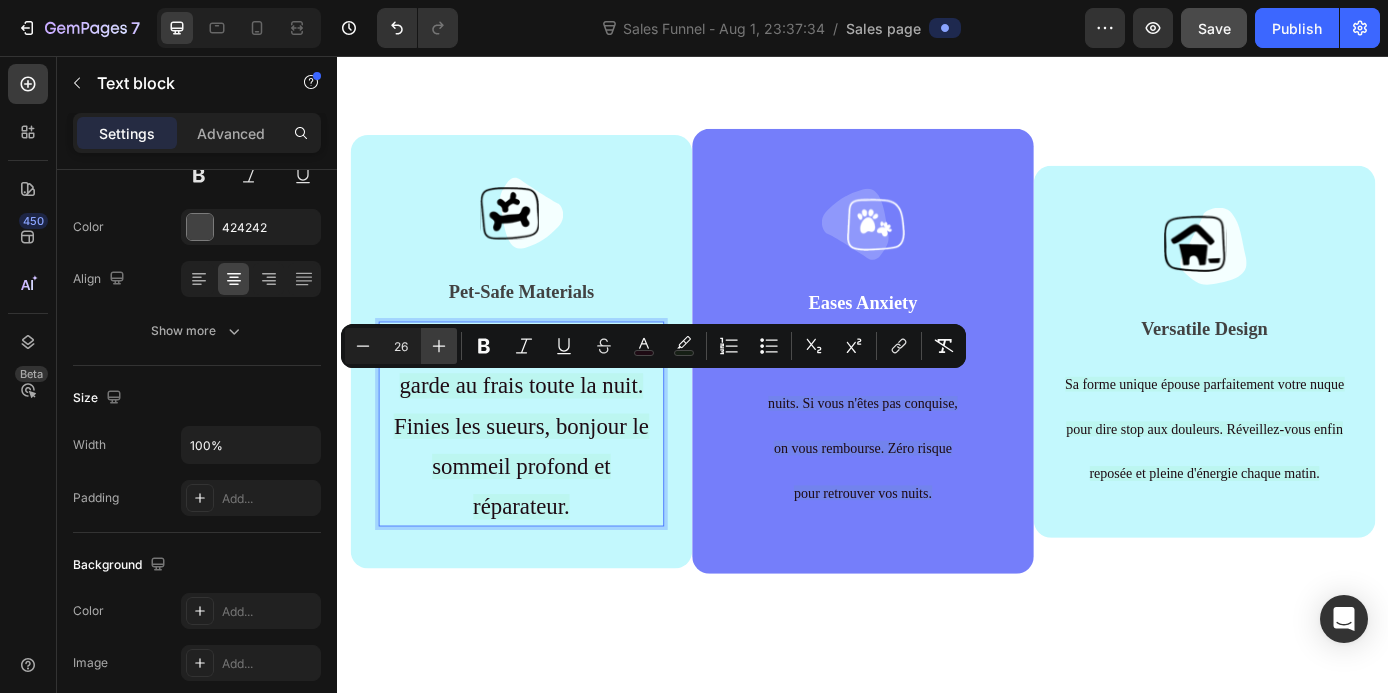 click 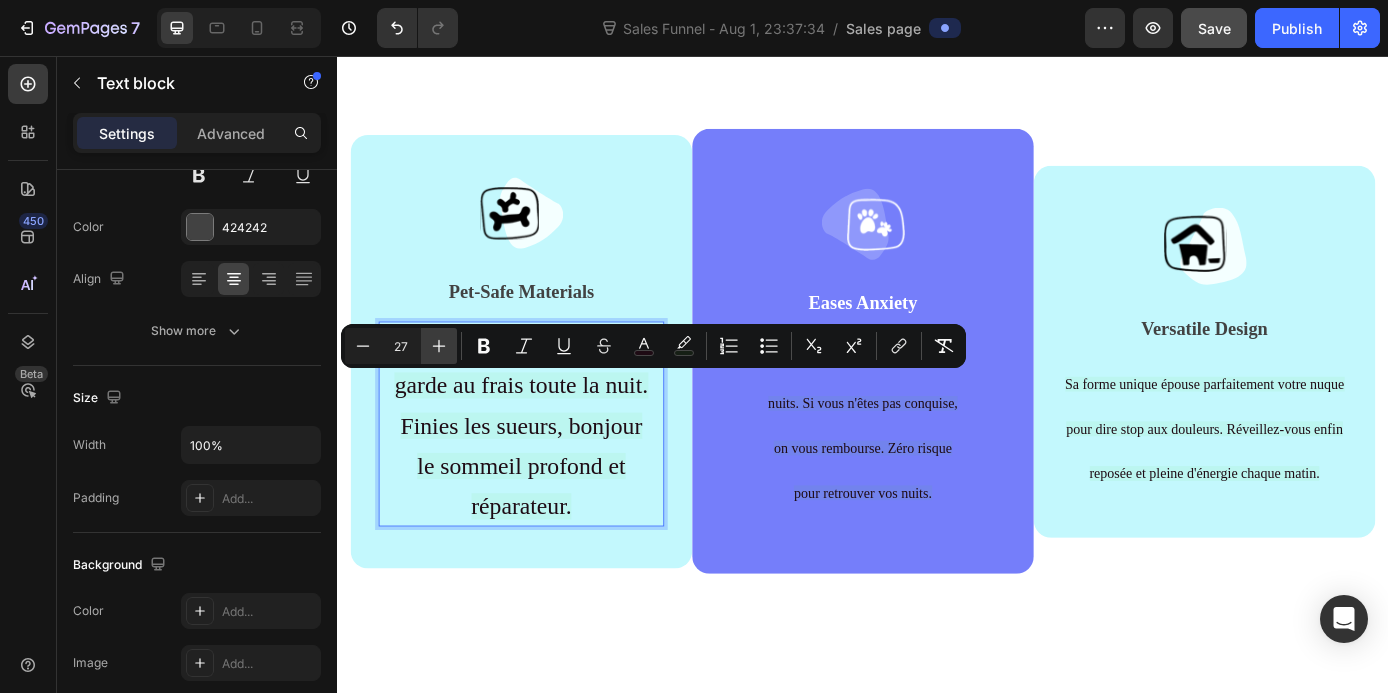 click 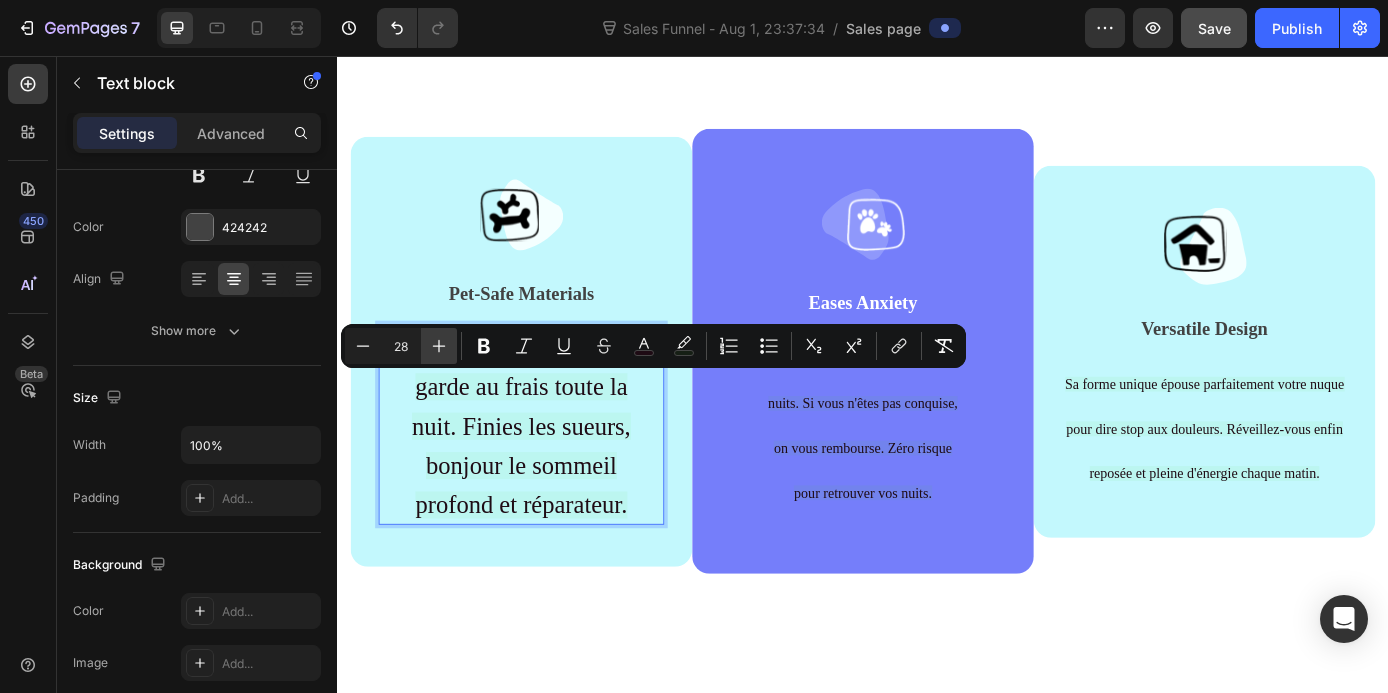 click 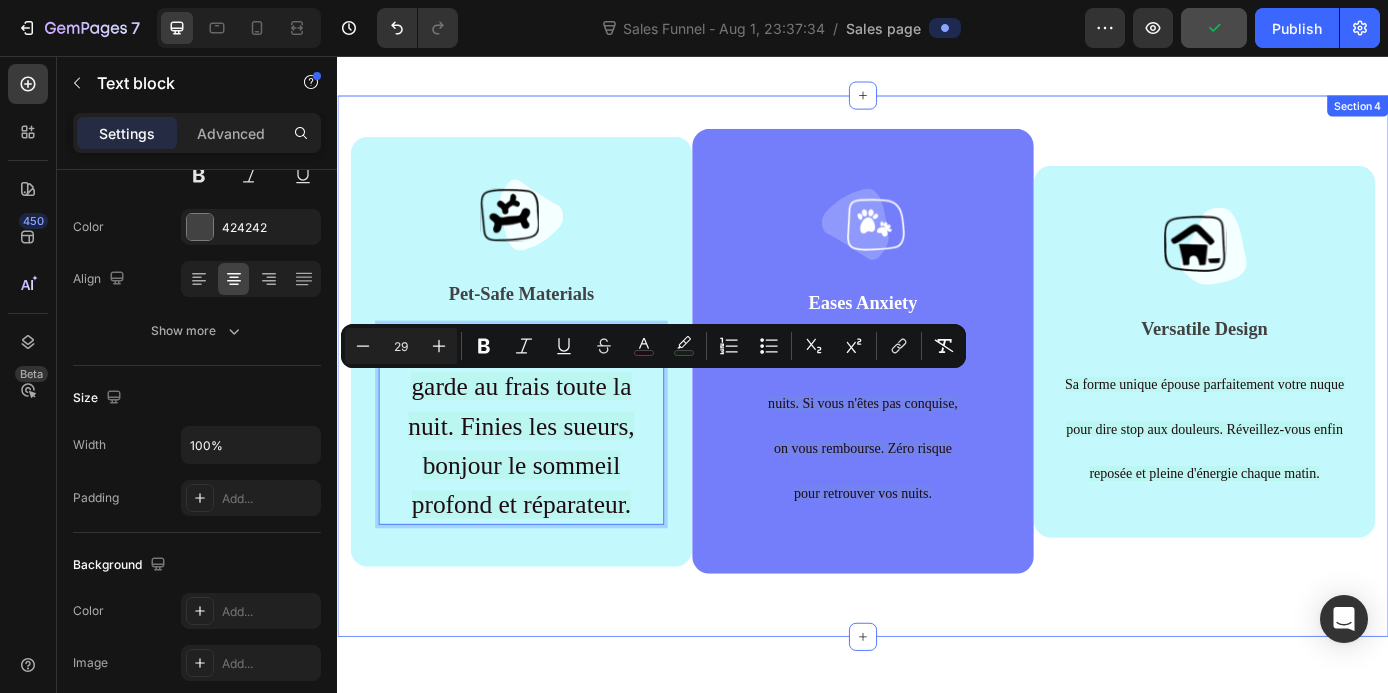 click on "Image Pet-Safe Materials Text block Le tissu respirant vous garde au frais toute la nuit. Finies les sueurs, bonjour le sommeil profond et réparateur. Text block   0 Row Image Eases Anxiety Text block Testez-le chez vous pendant 30 nuits. Si vous n'êtes pas conquise, on vous rembourse. Zéro risque pour retrouver vos nuits. Text block Row Image Versatile Design Text block Sa forme unique épouse parfaitement votre nuque pour dire stop aux douleurs. Réveillez-vous enfin reposée et pleine d'énergie chaque matin. Text block Row Row Section 4" at bounding box center (937, 410) 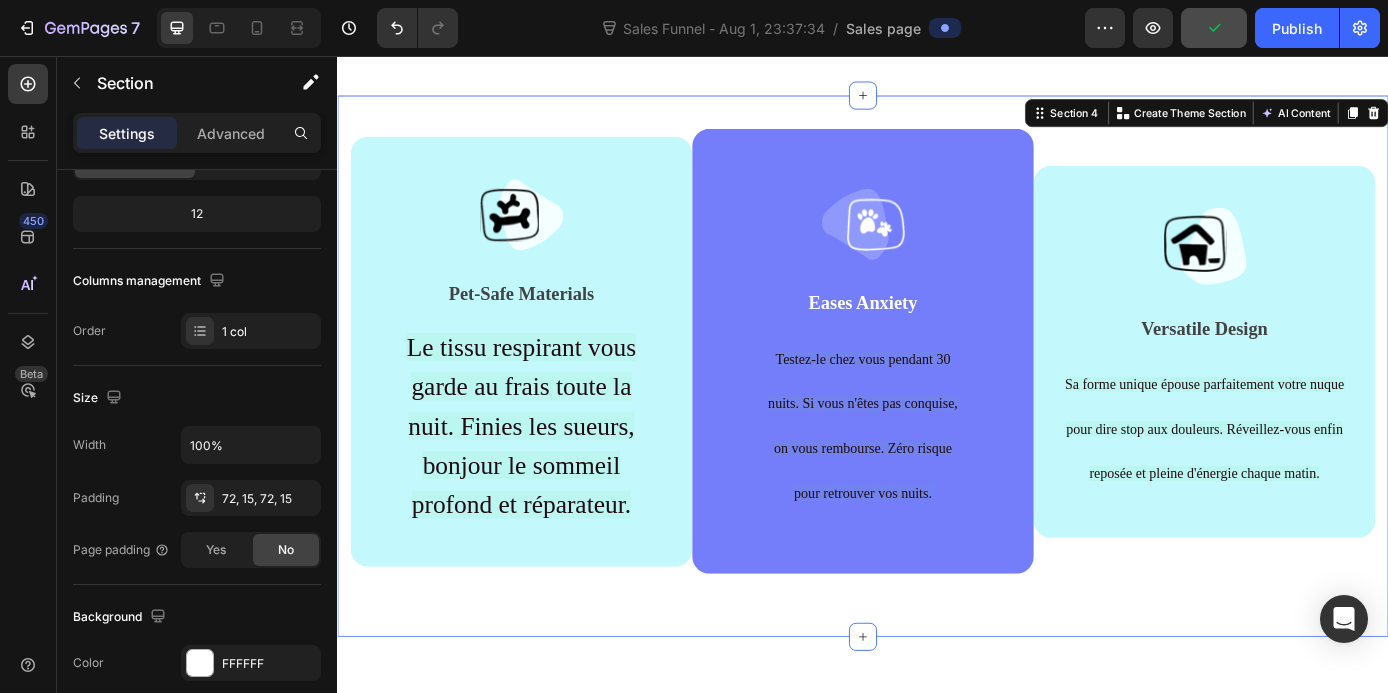 scroll, scrollTop: 0, scrollLeft: 0, axis: both 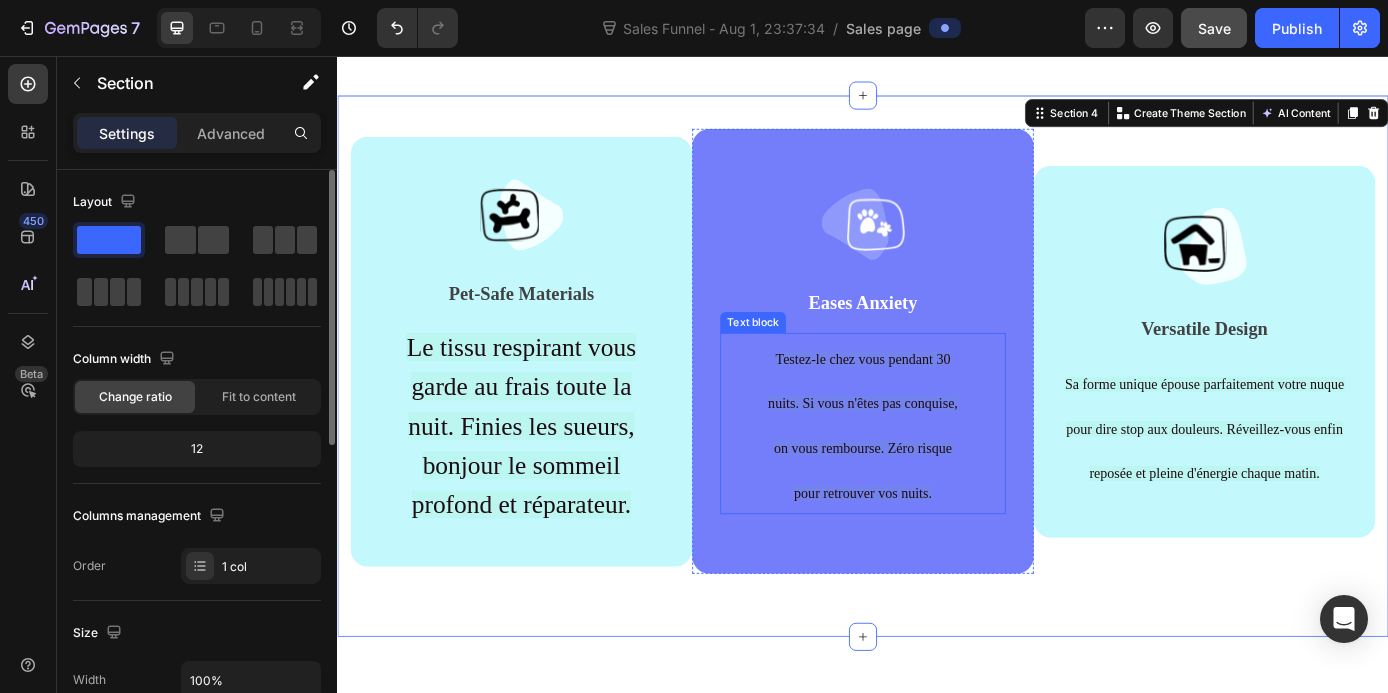 click on "Testez-le chez vous pendant 30 nuits. Si vous n'êtes pas conquise, on vous rembourse. Zéro risque pour retrouver vos nuits." at bounding box center [937, 475] 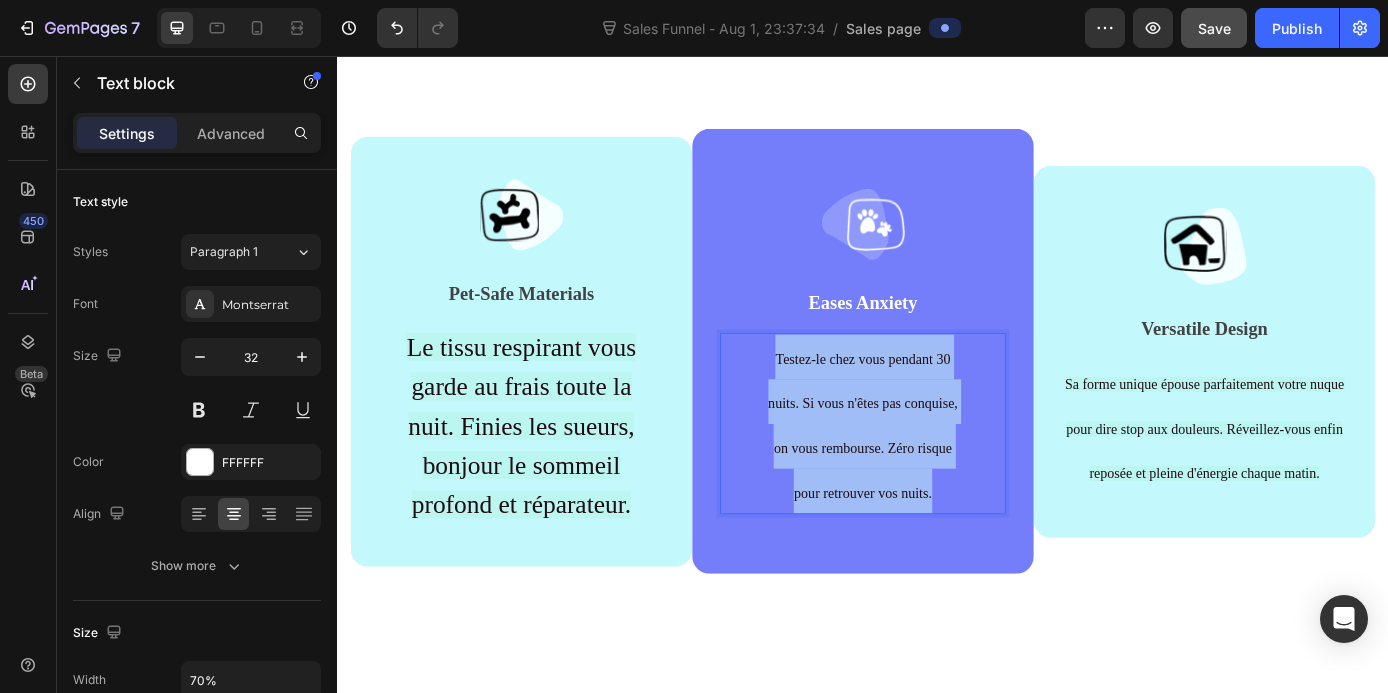 click on "Testez-le chez vous pendant 30 nuits. Si vous n'êtes pas conquise, on vous rembourse. Zéro risque pour retrouver vos nuits." at bounding box center (937, 475) 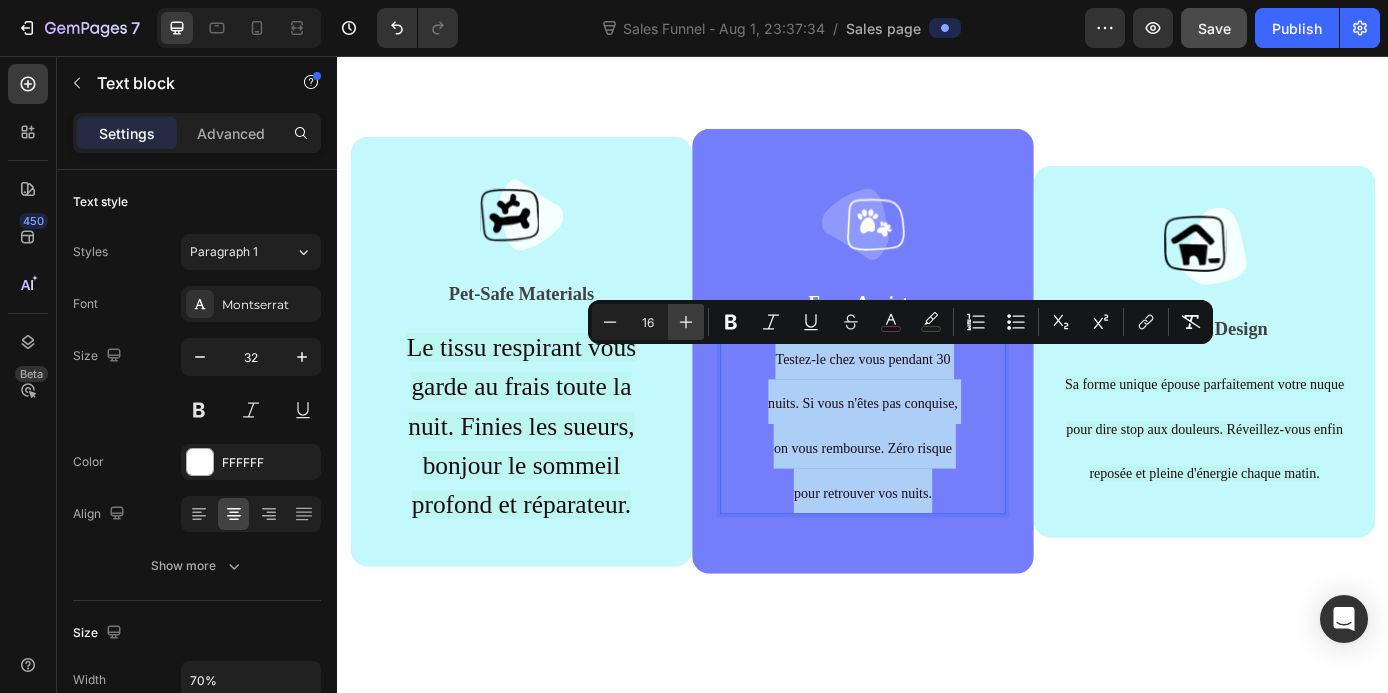 click 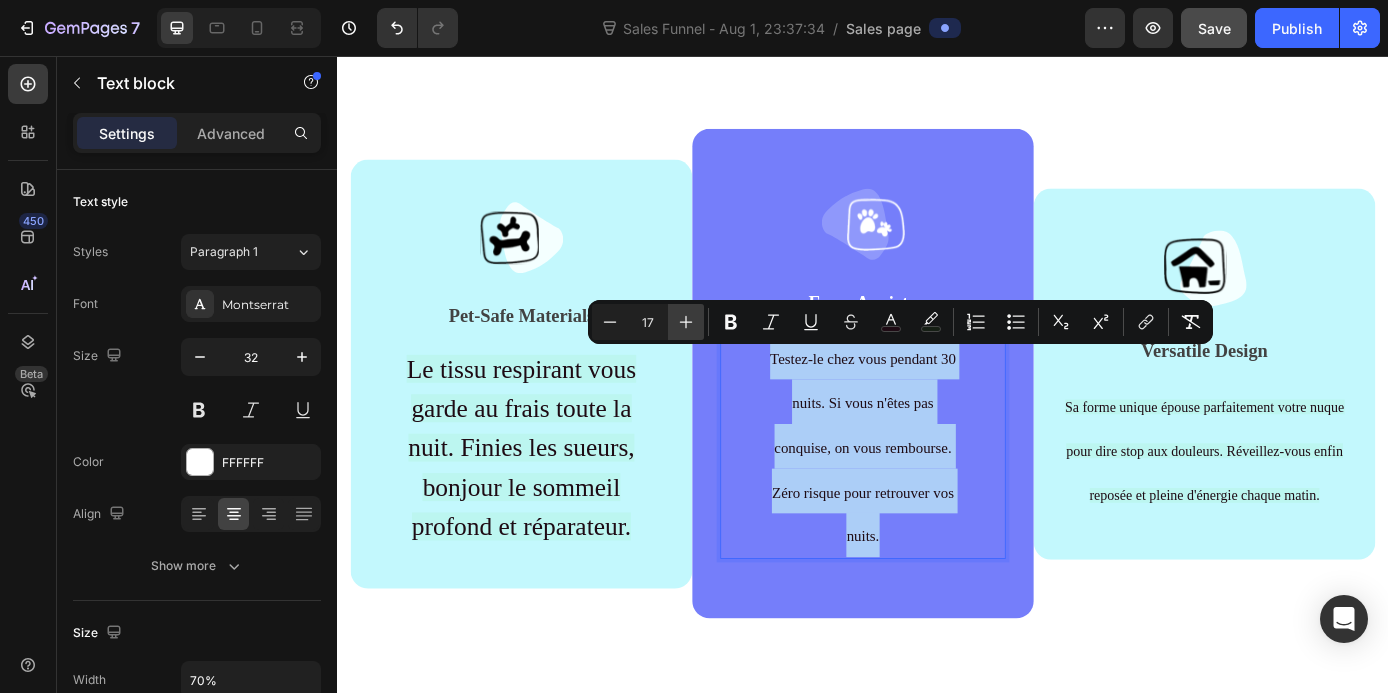 click 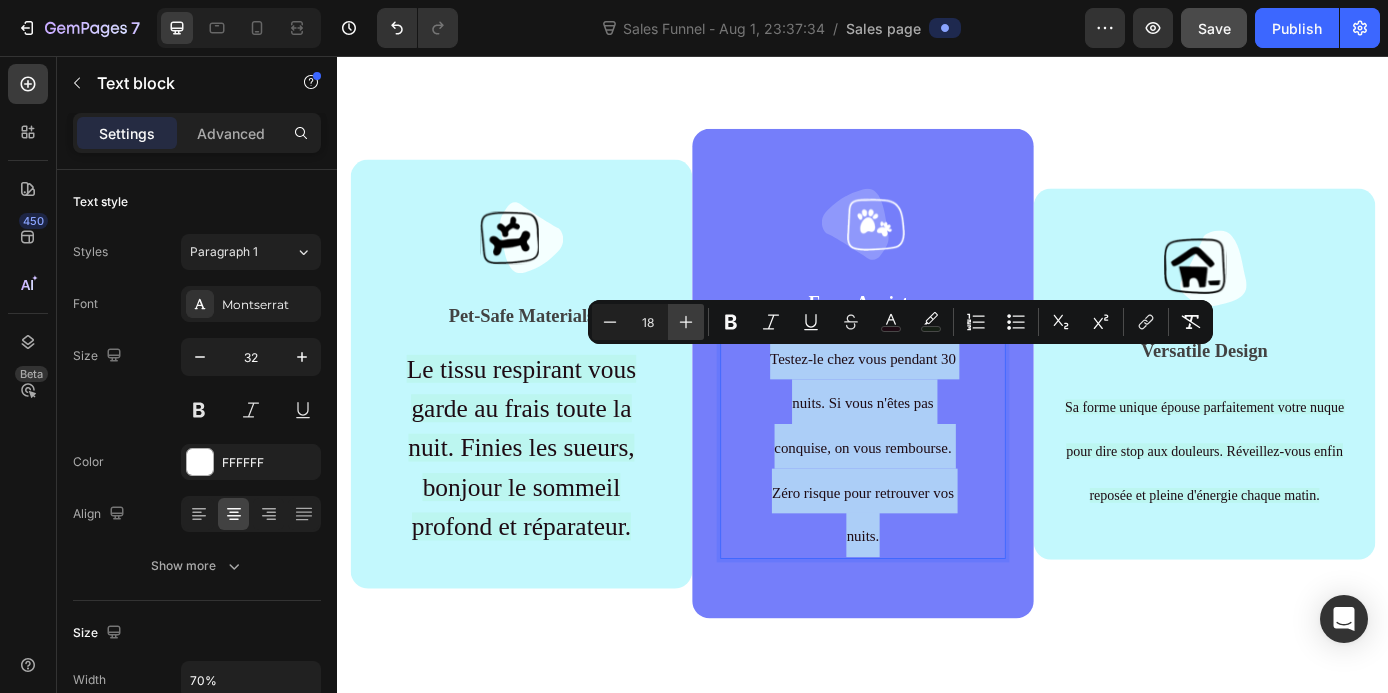 click 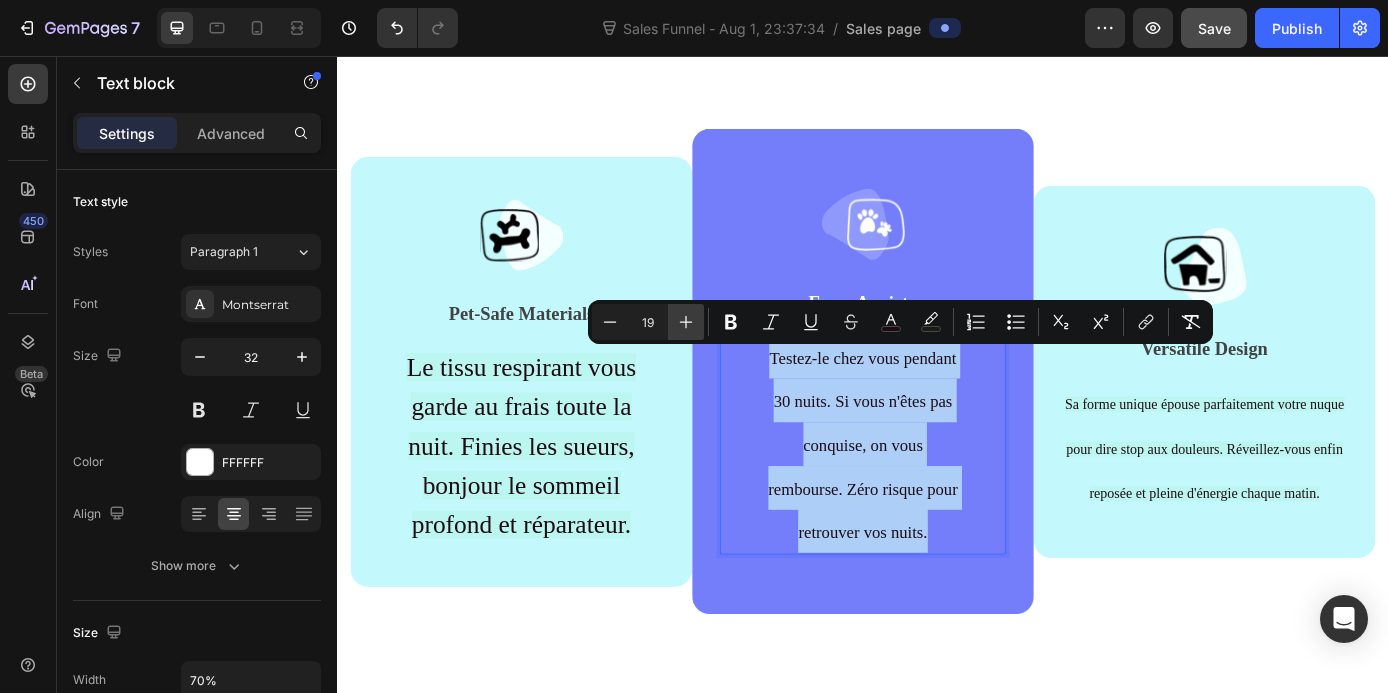 click 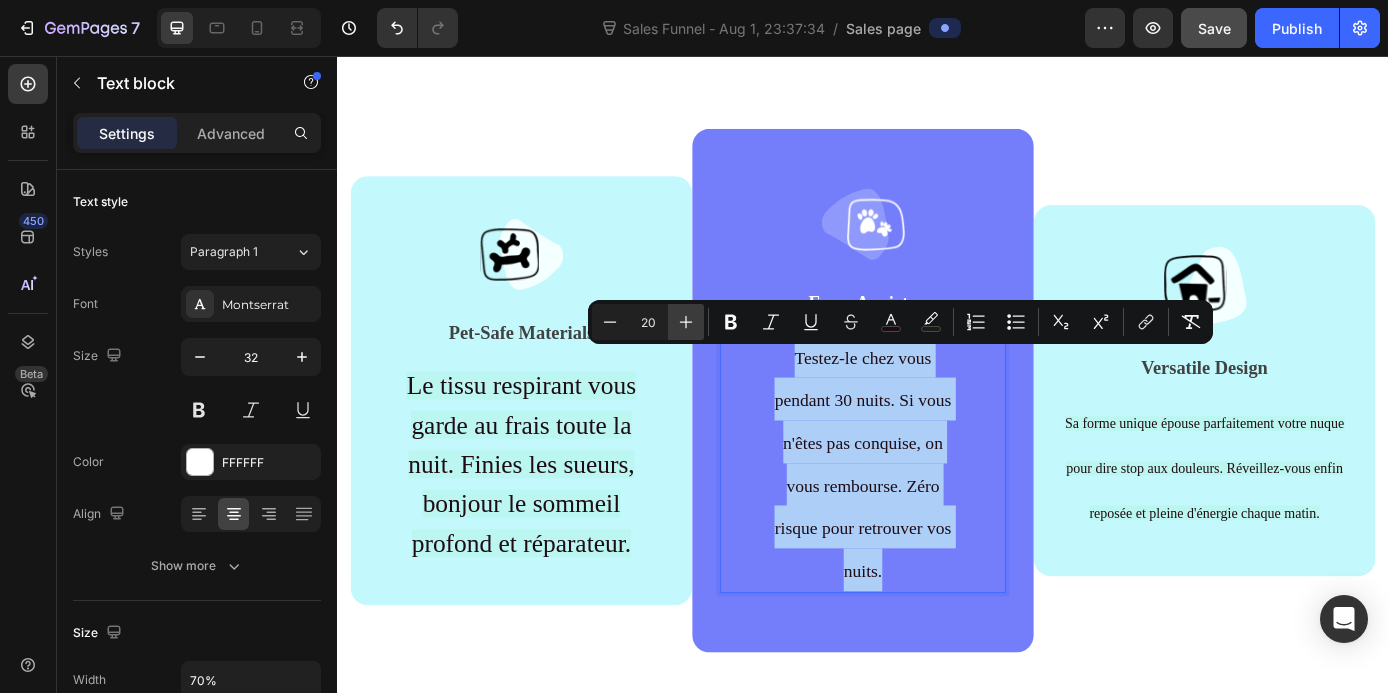 click 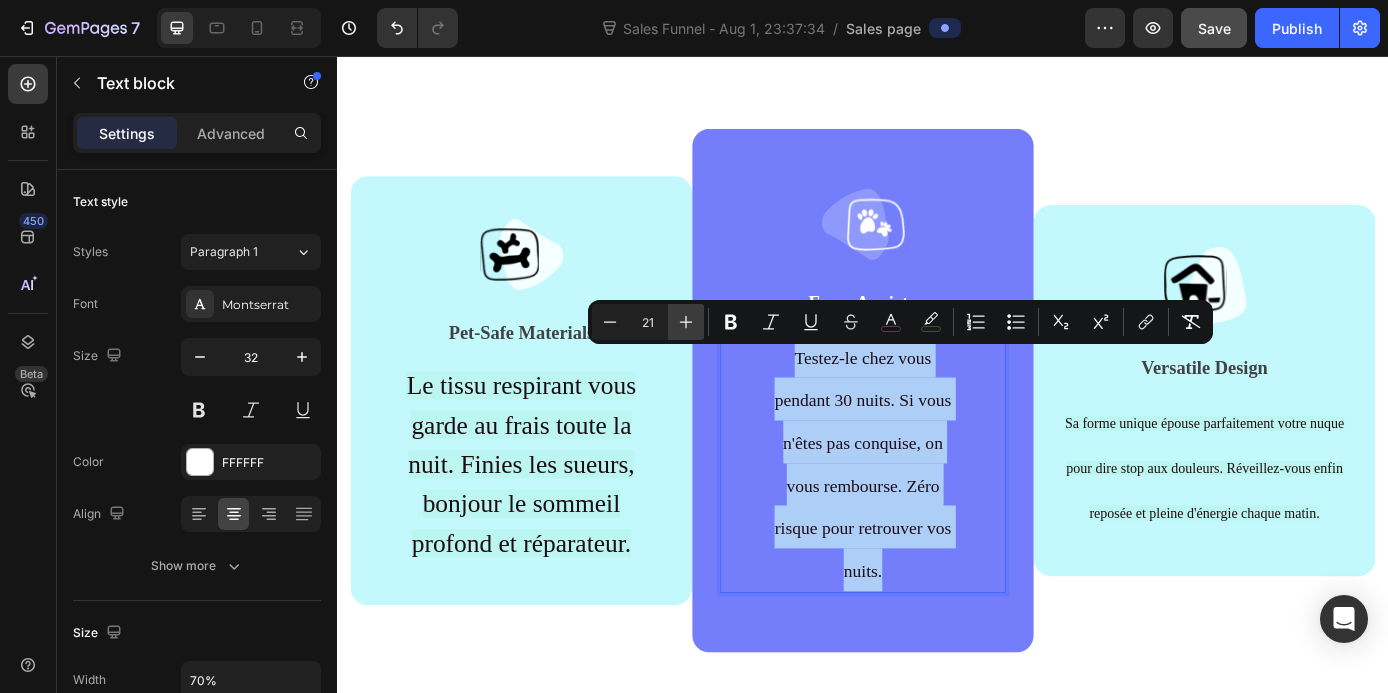 click 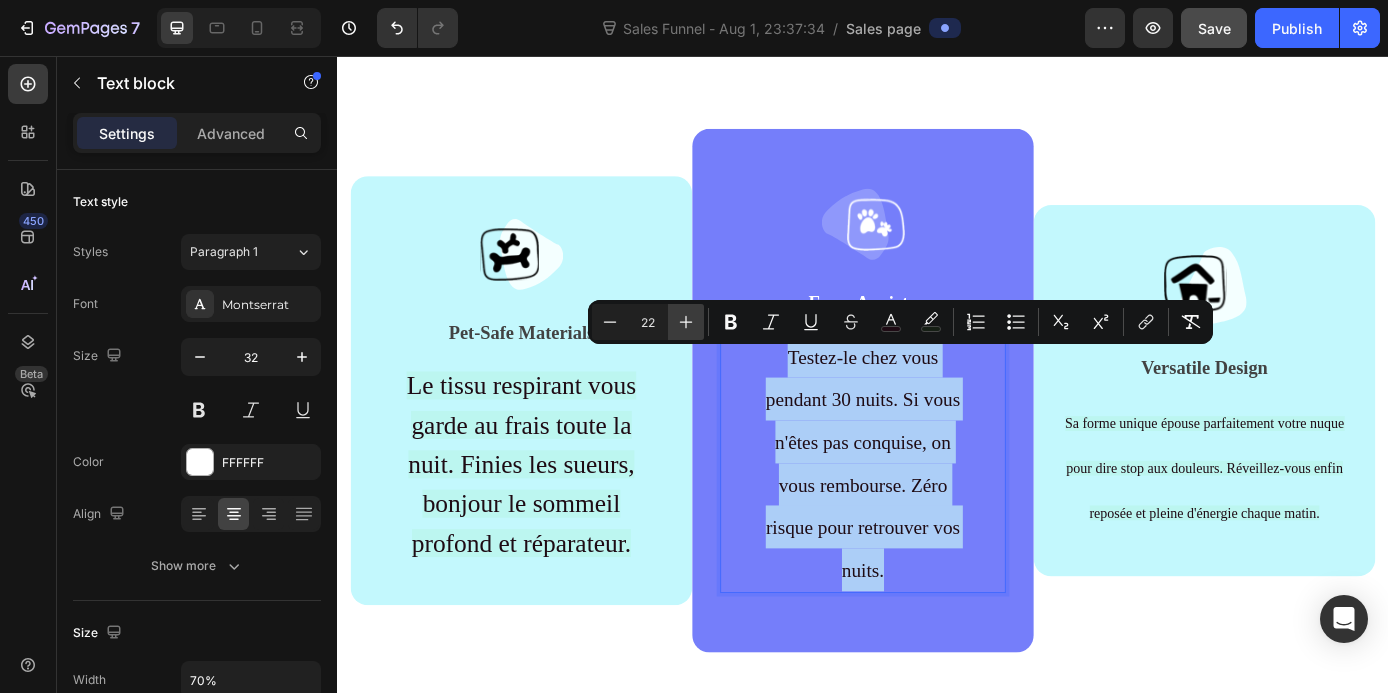 click 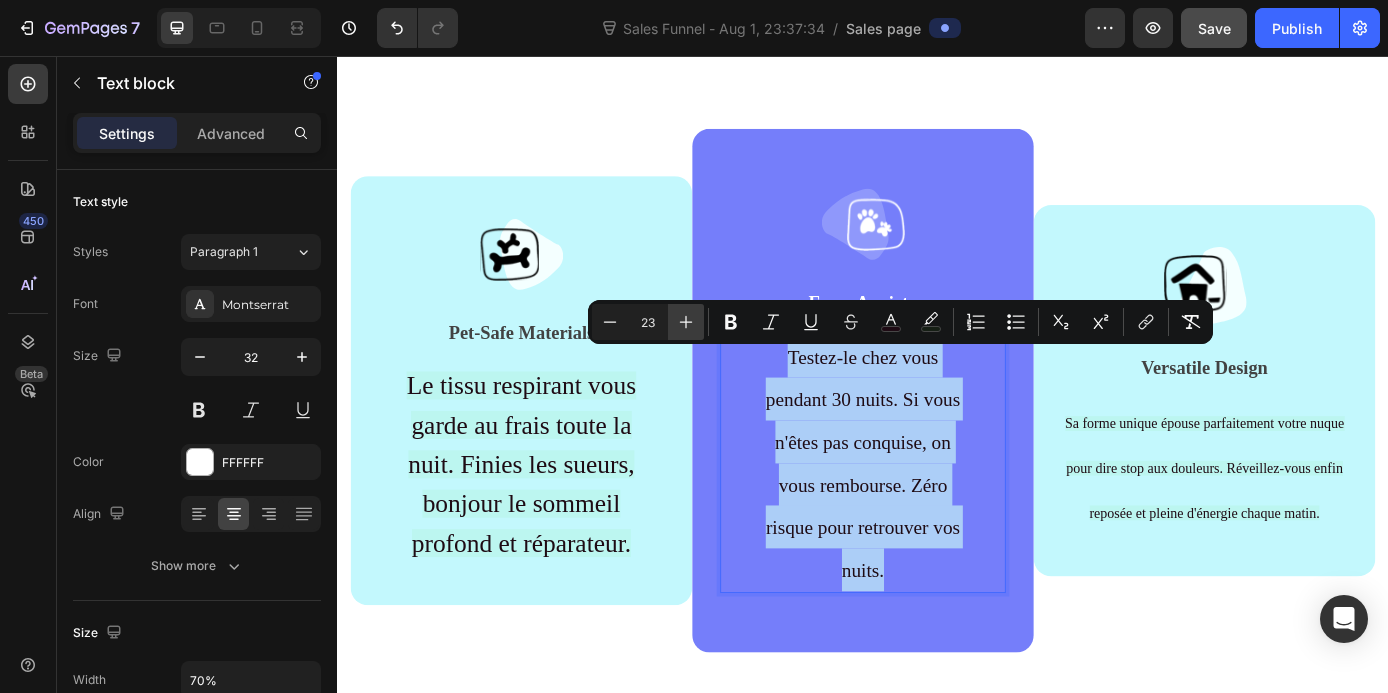 click 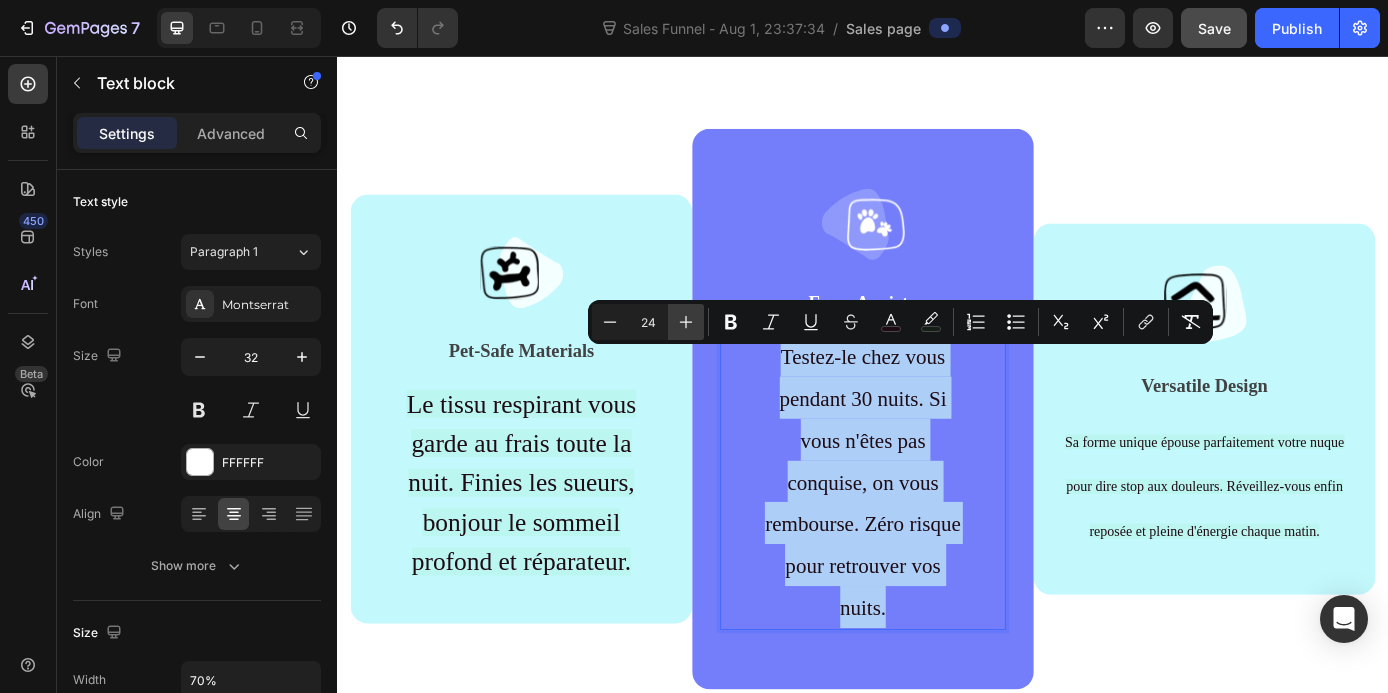 click 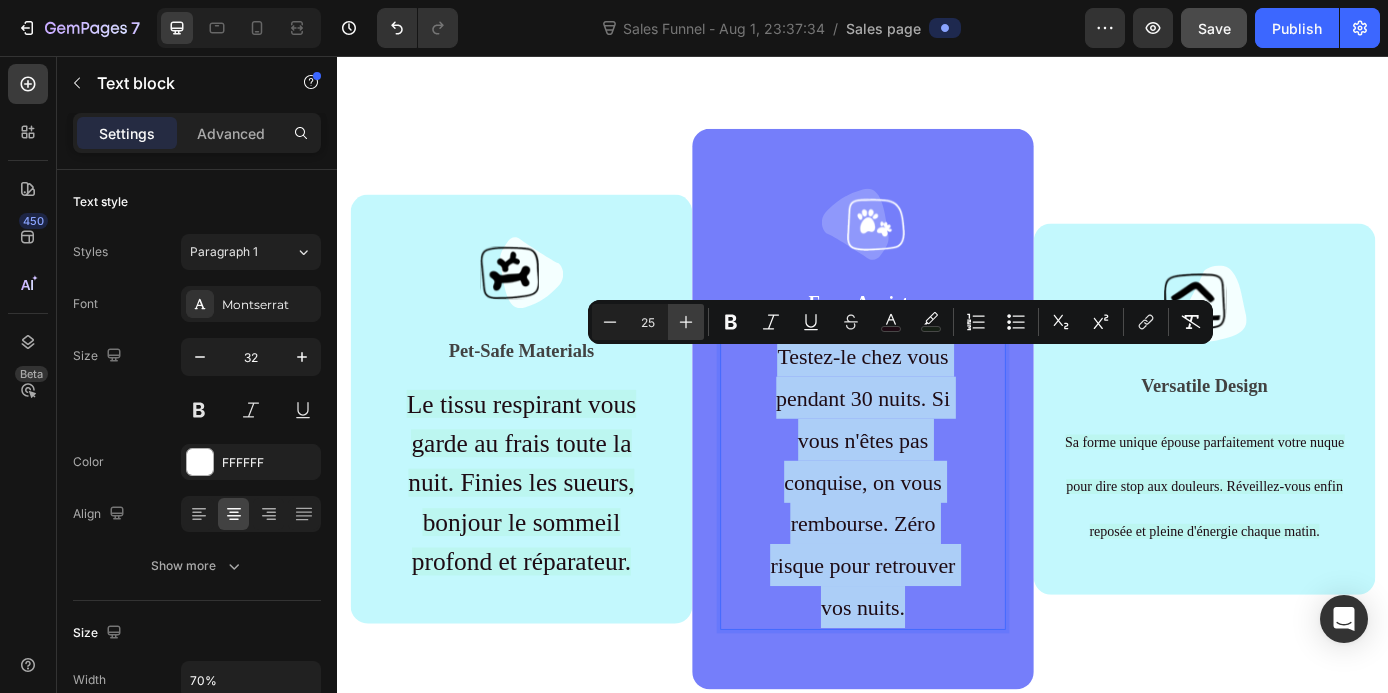 click 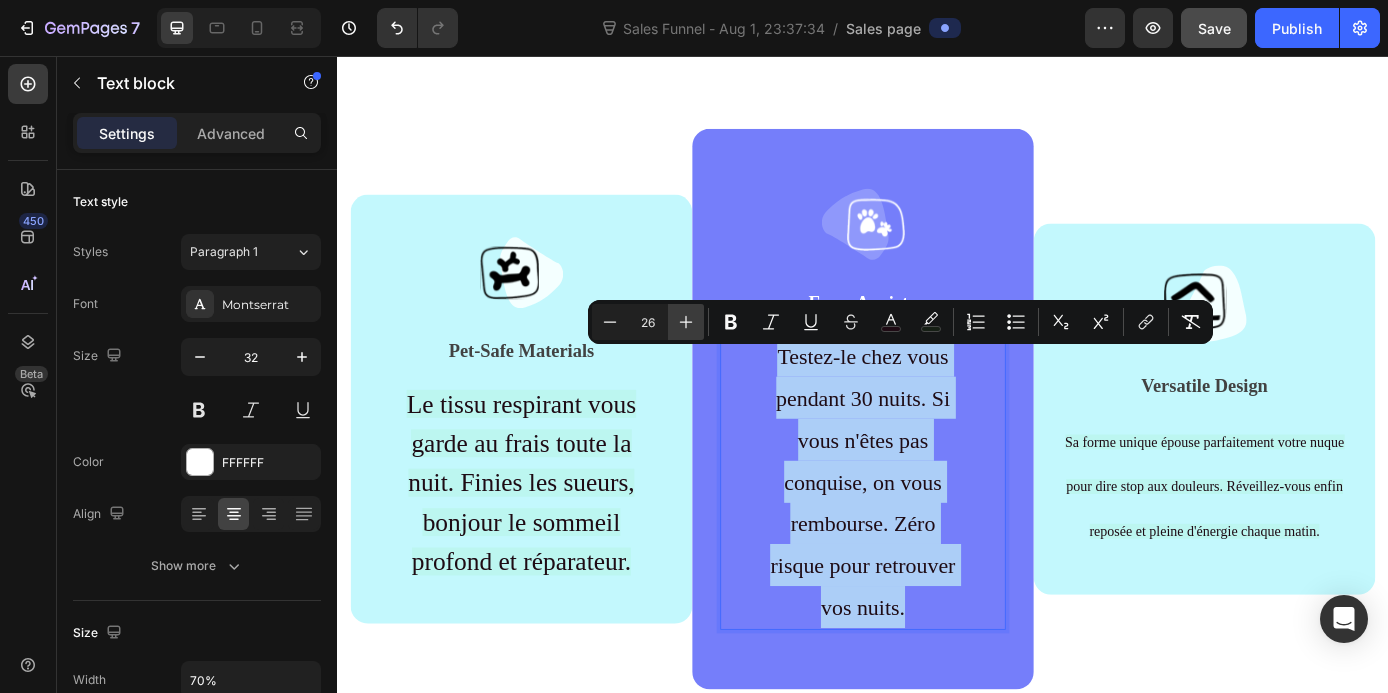 click 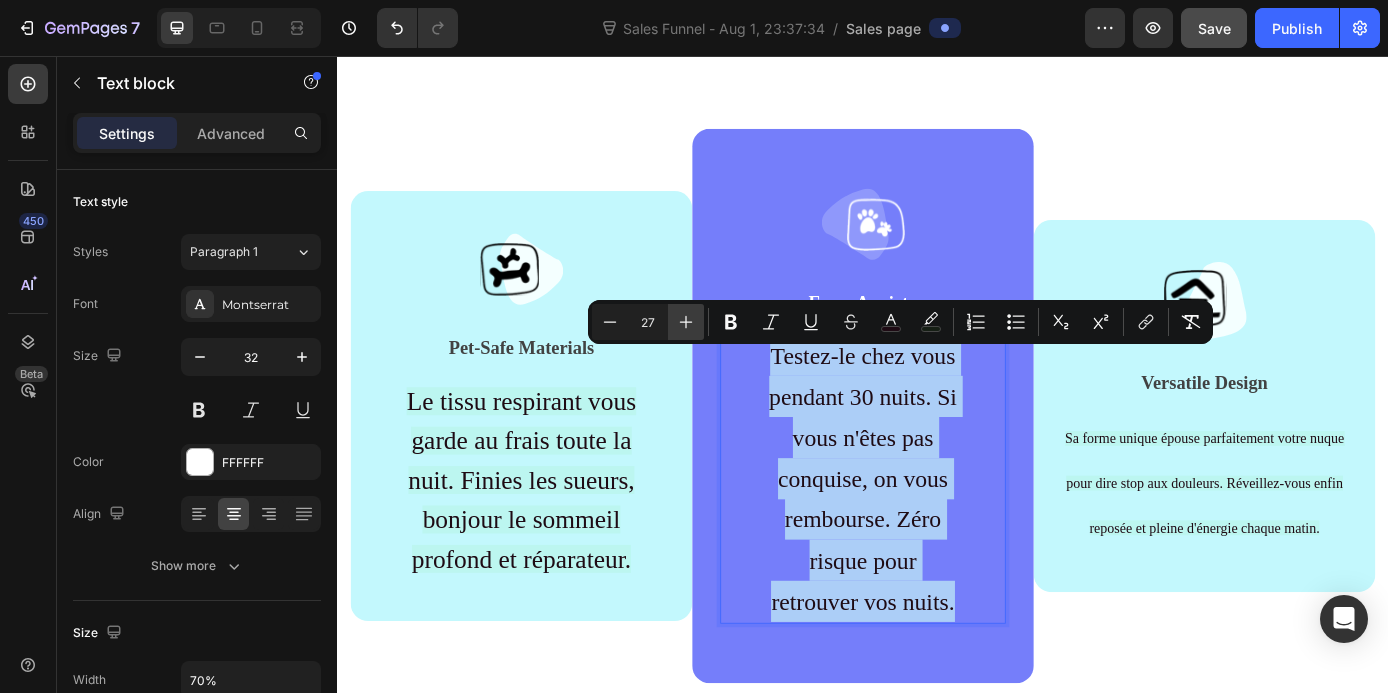 click 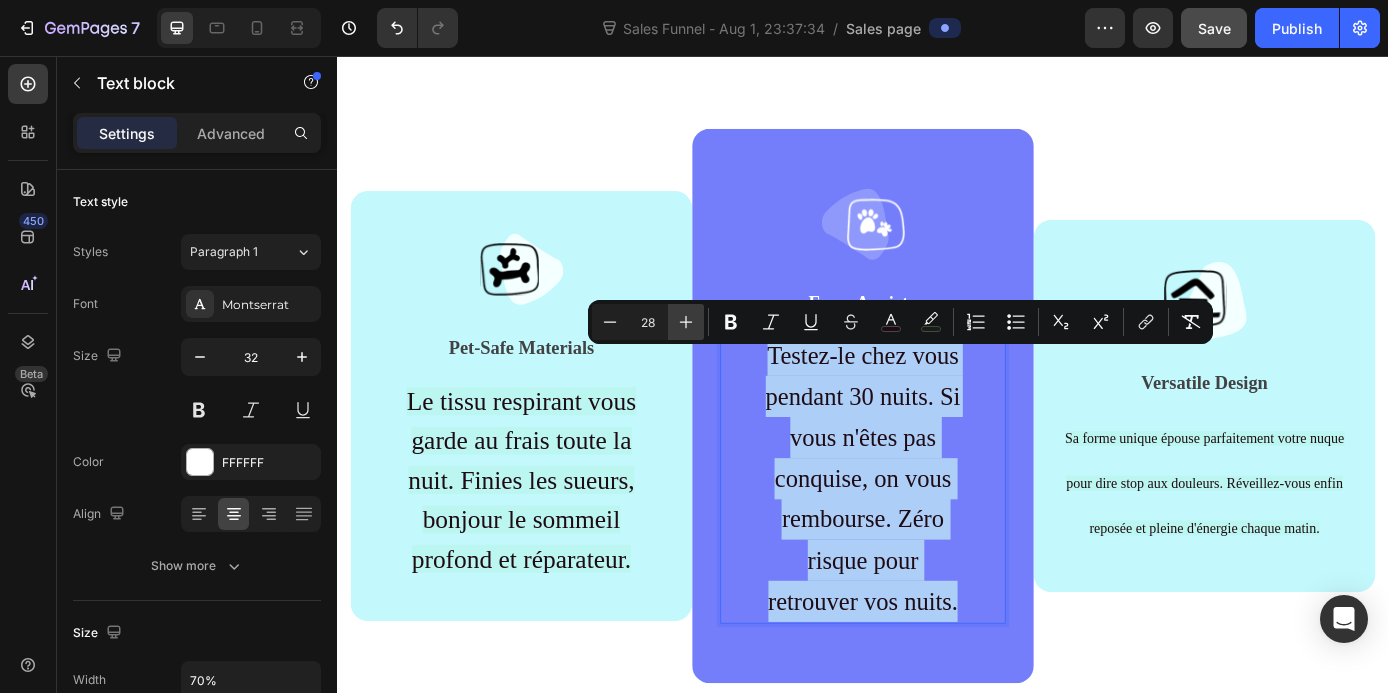 click 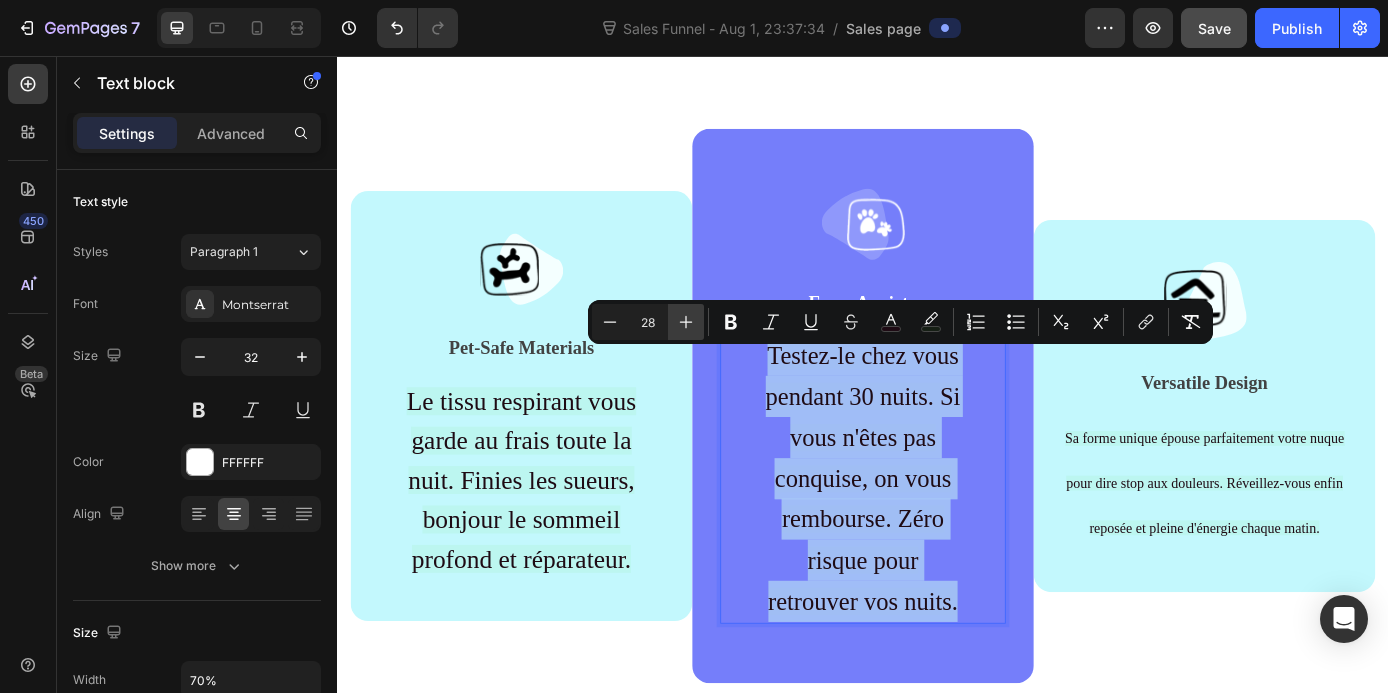 type on "29" 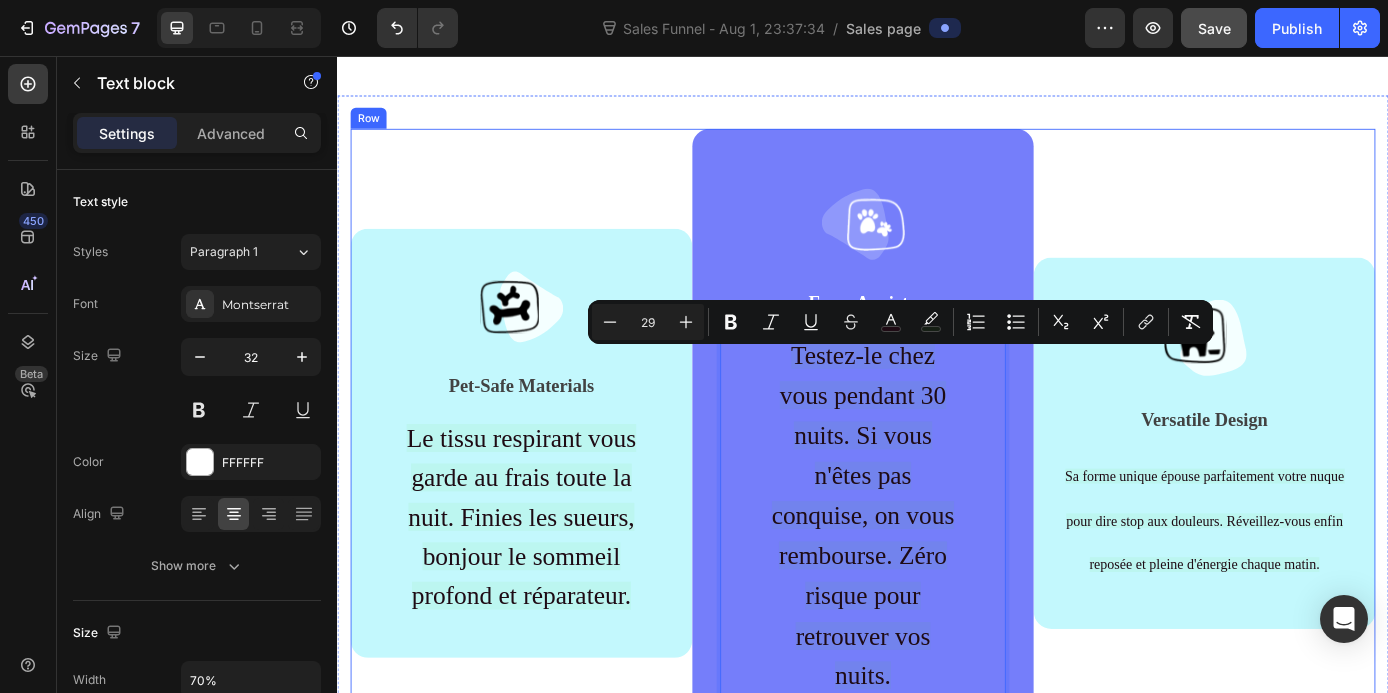 click on "Image Pet-Safe Materials Text block Le tissu respirant vous garde au frais toute la nuit. Finies les sueurs, bonjour le sommeil profond et réparateur. Text block Row" at bounding box center [547, 497] 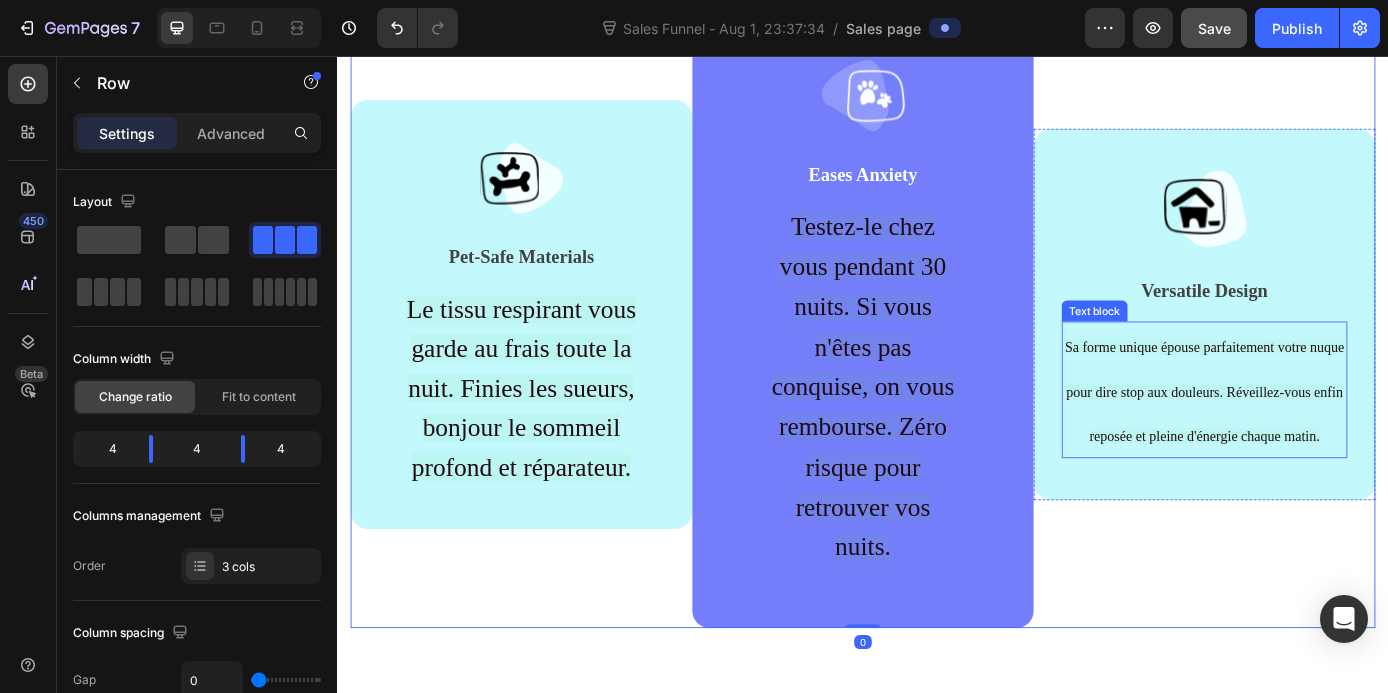 scroll, scrollTop: 1789, scrollLeft: 0, axis: vertical 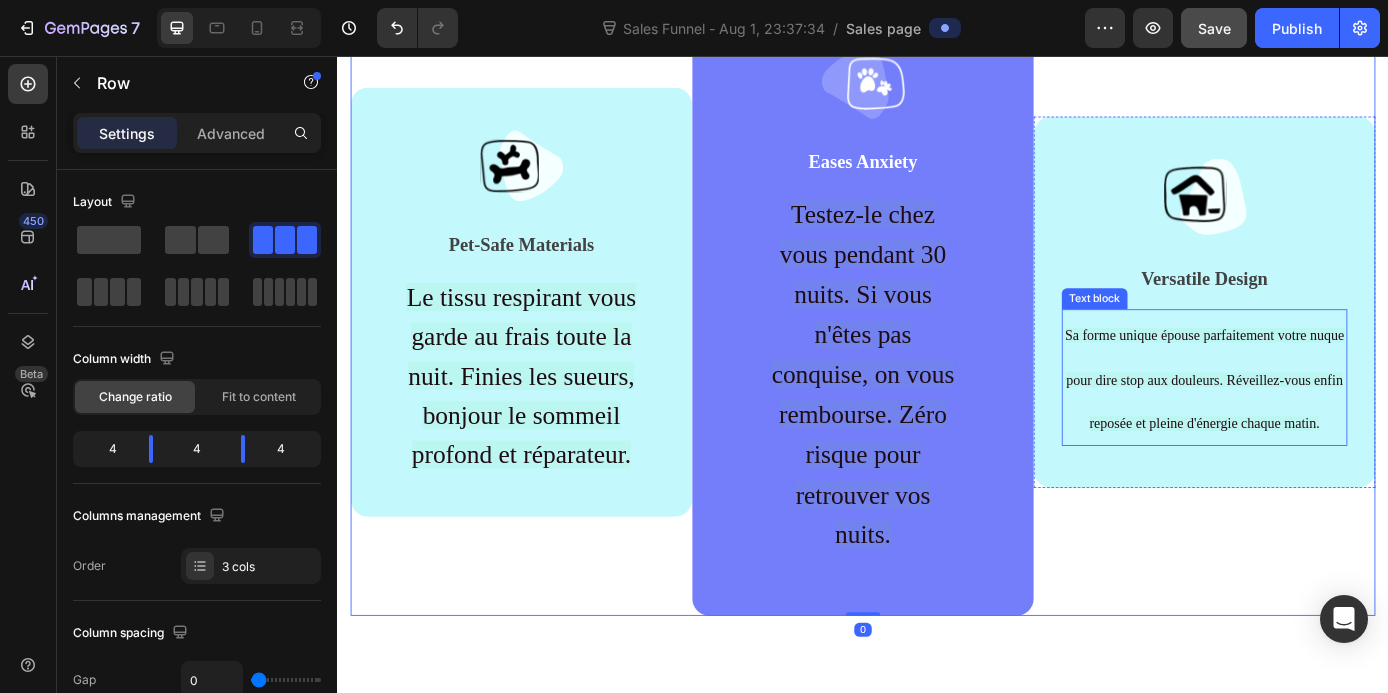 click on "Sa forme unique épouse parfaitement votre nuque pour dire stop aux douleurs. Réveillez-vous enfin reposée et pleine d'énergie chaque matin." at bounding box center (1327, 425) 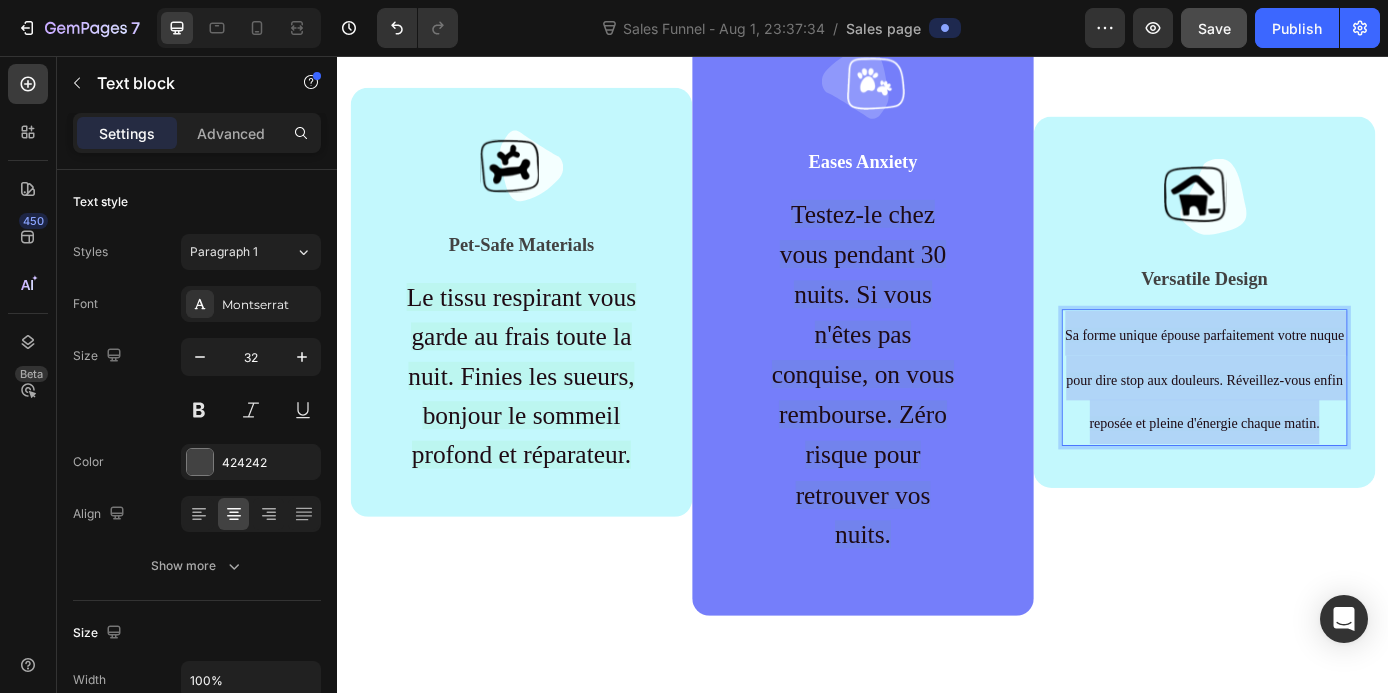 click on "Sa forme unique épouse parfaitement votre nuque pour dire stop aux douleurs. Réveillez-vous enfin reposée et pleine d'énergie chaque matin." at bounding box center [1327, 425] 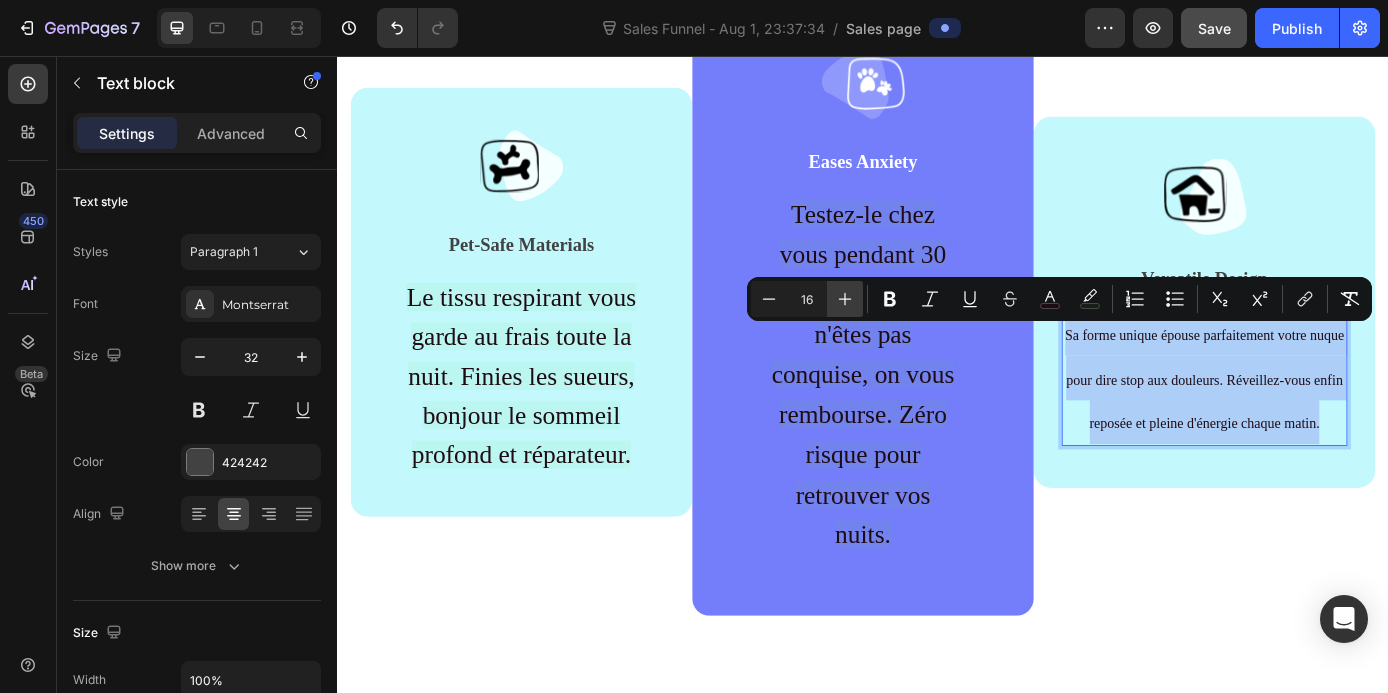 click 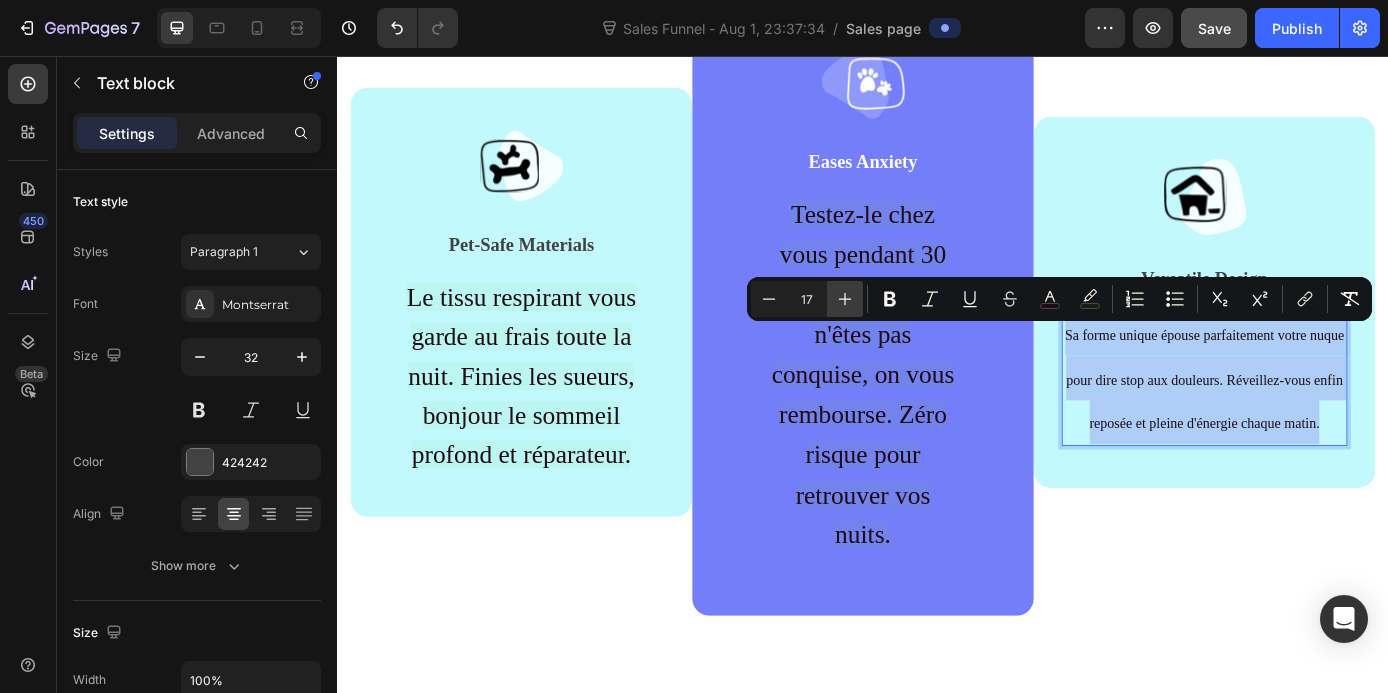 click 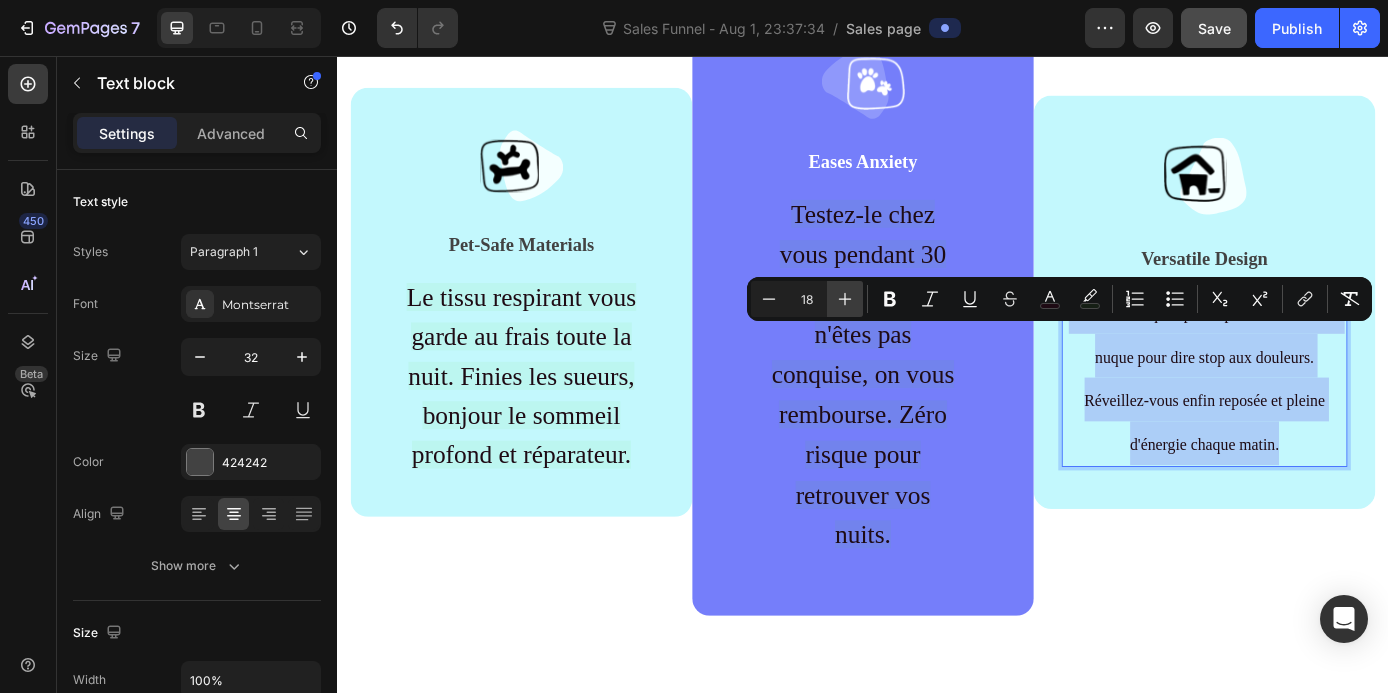 click 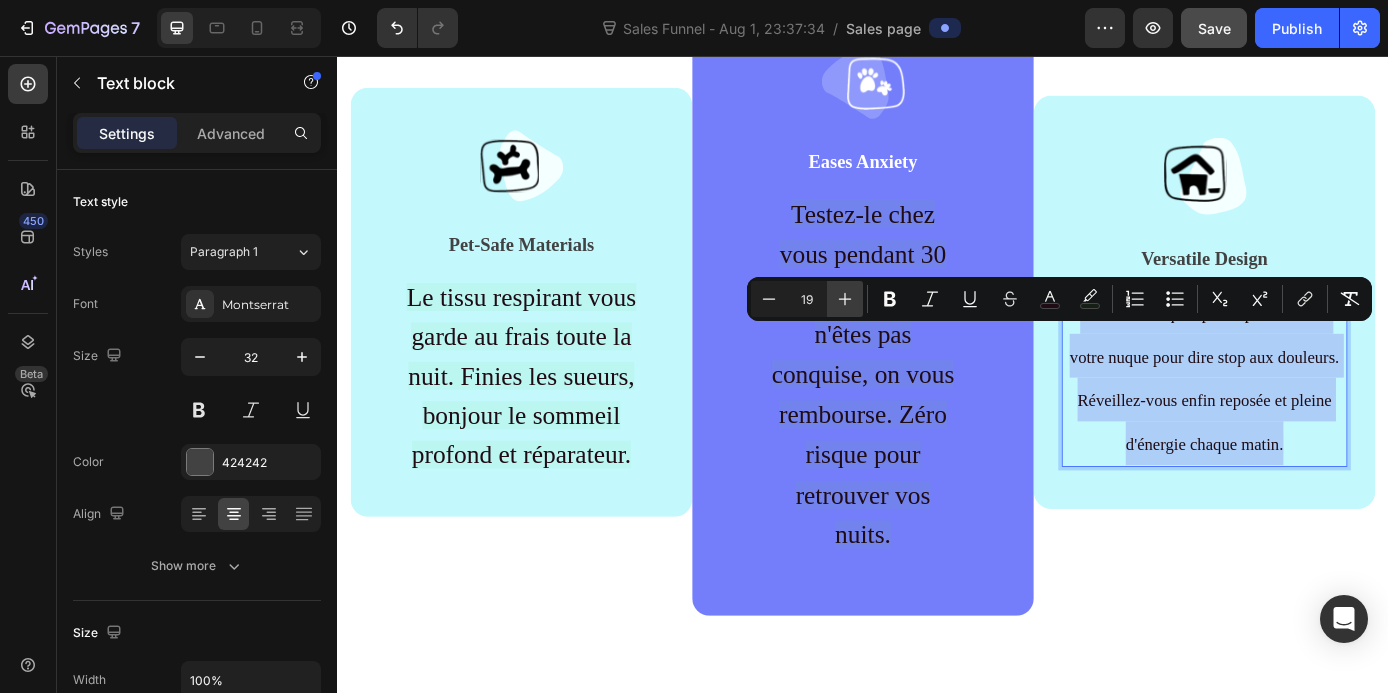 click 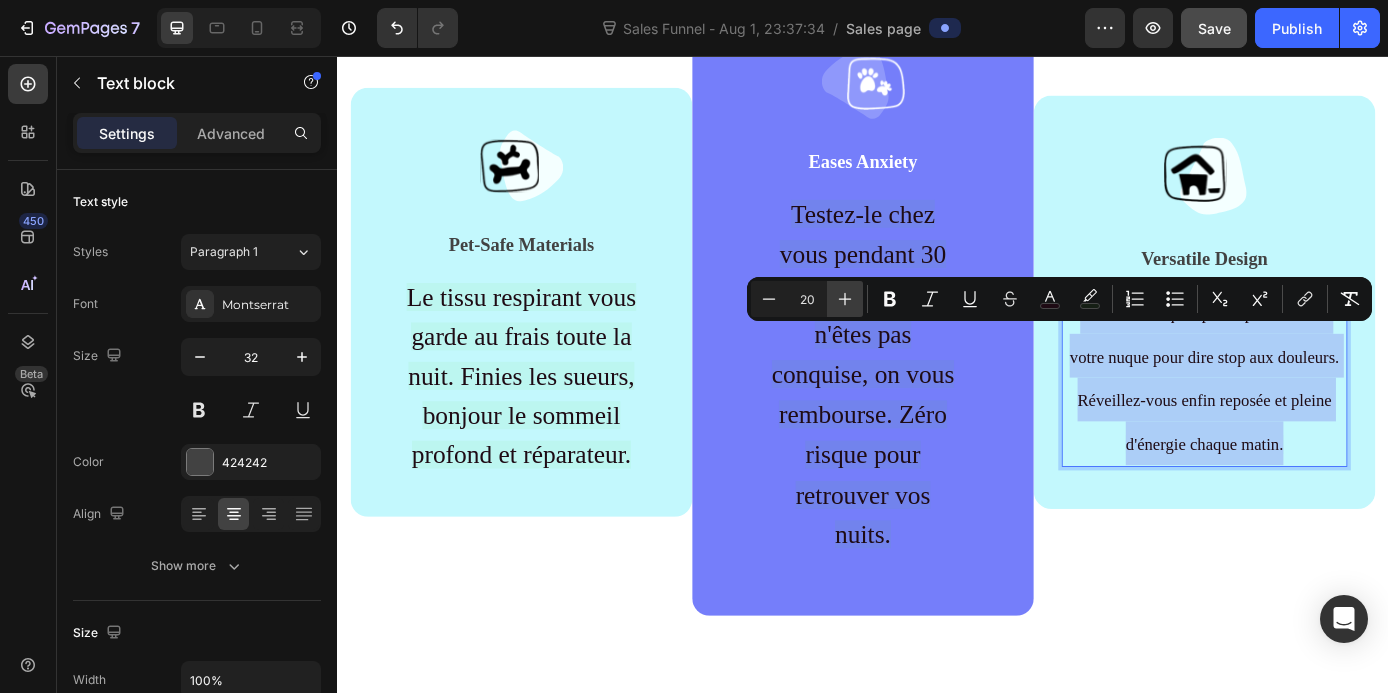 click 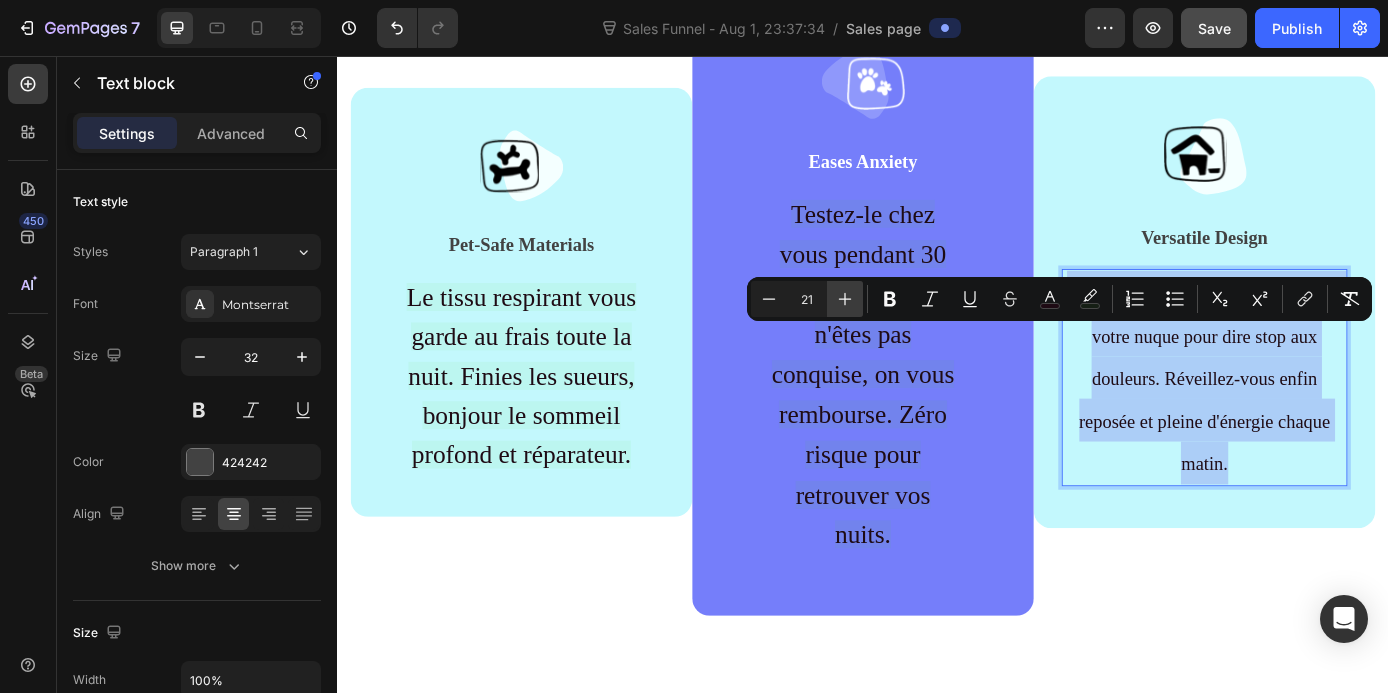 click 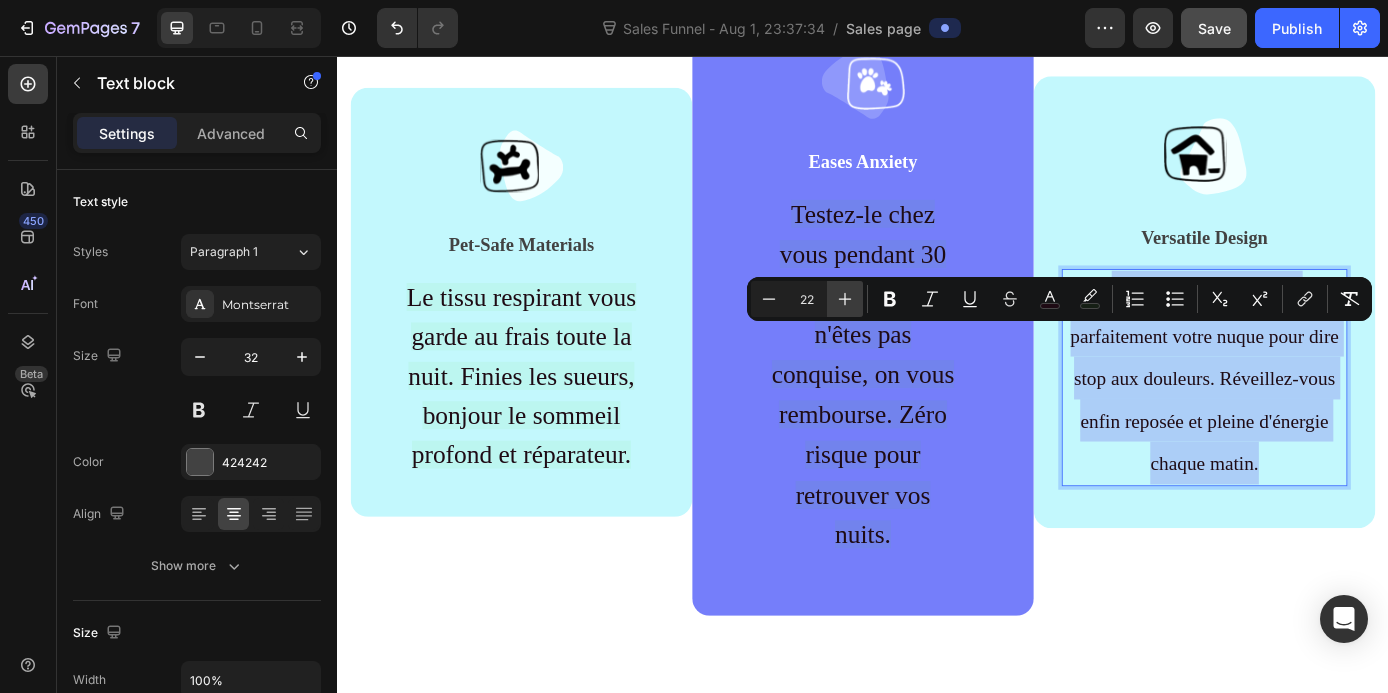 click 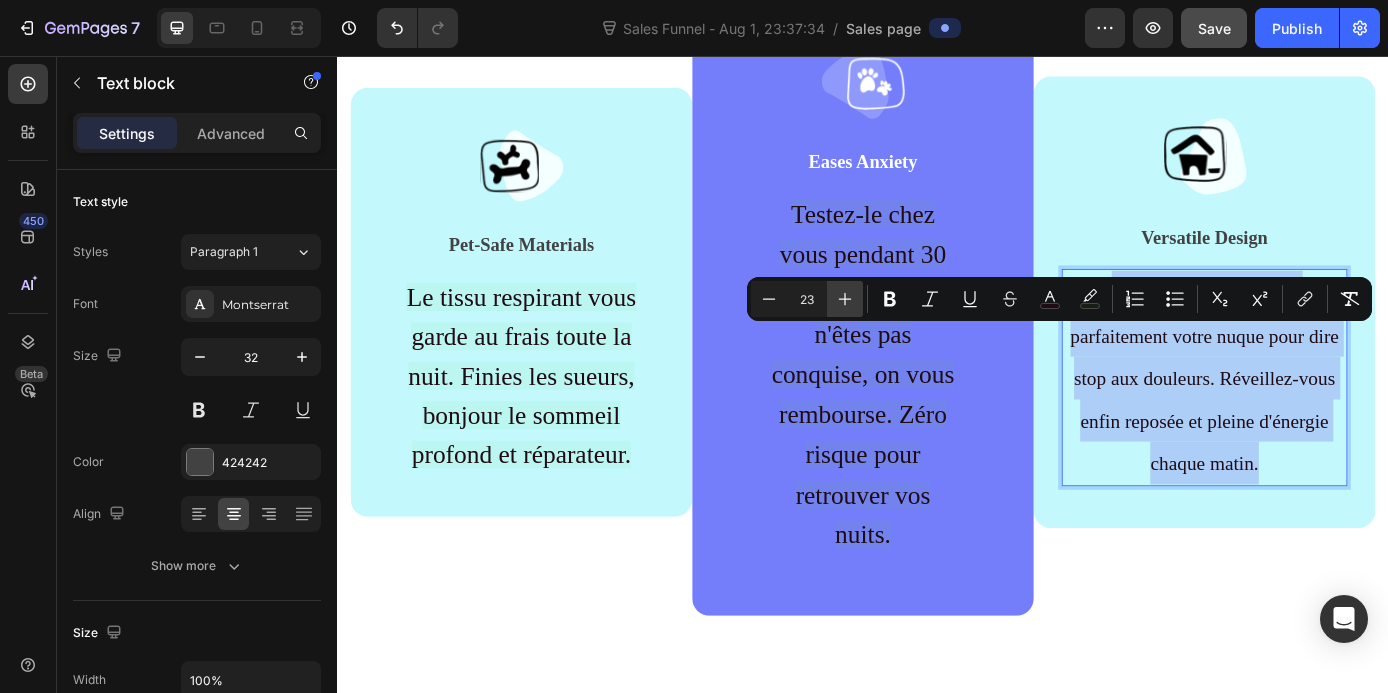 click 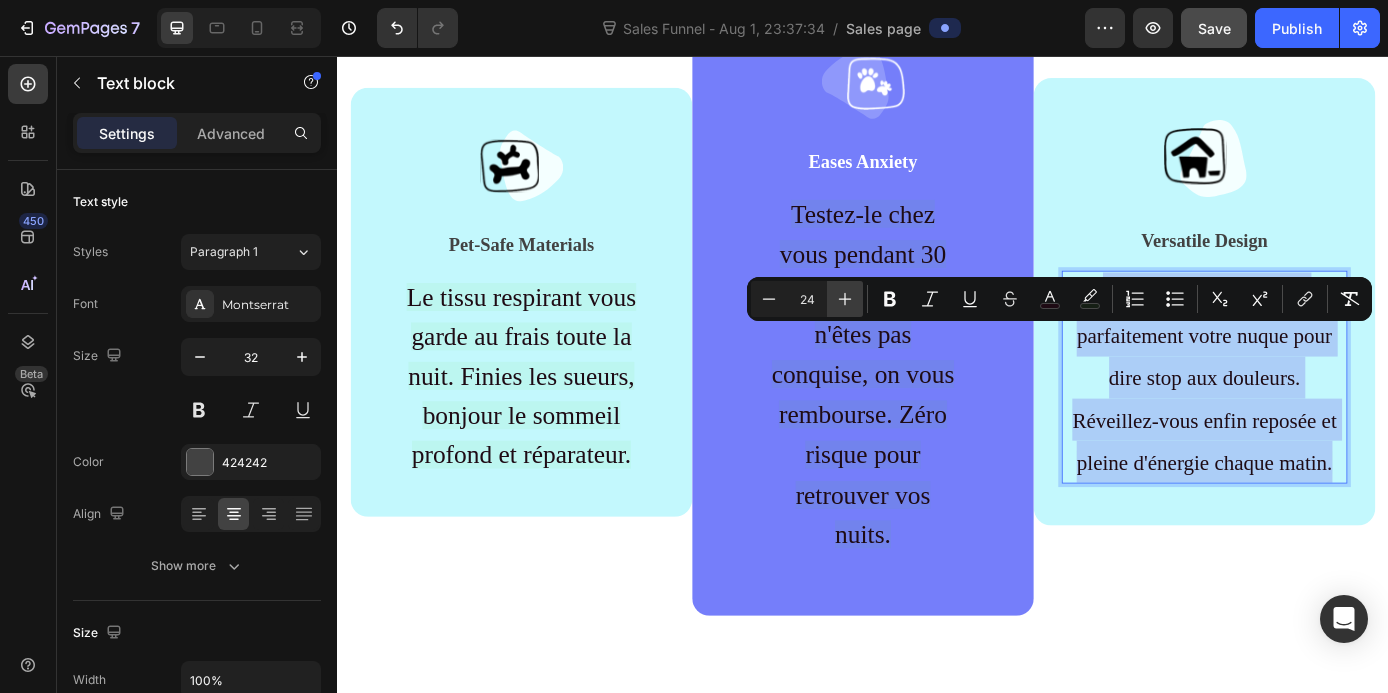 click 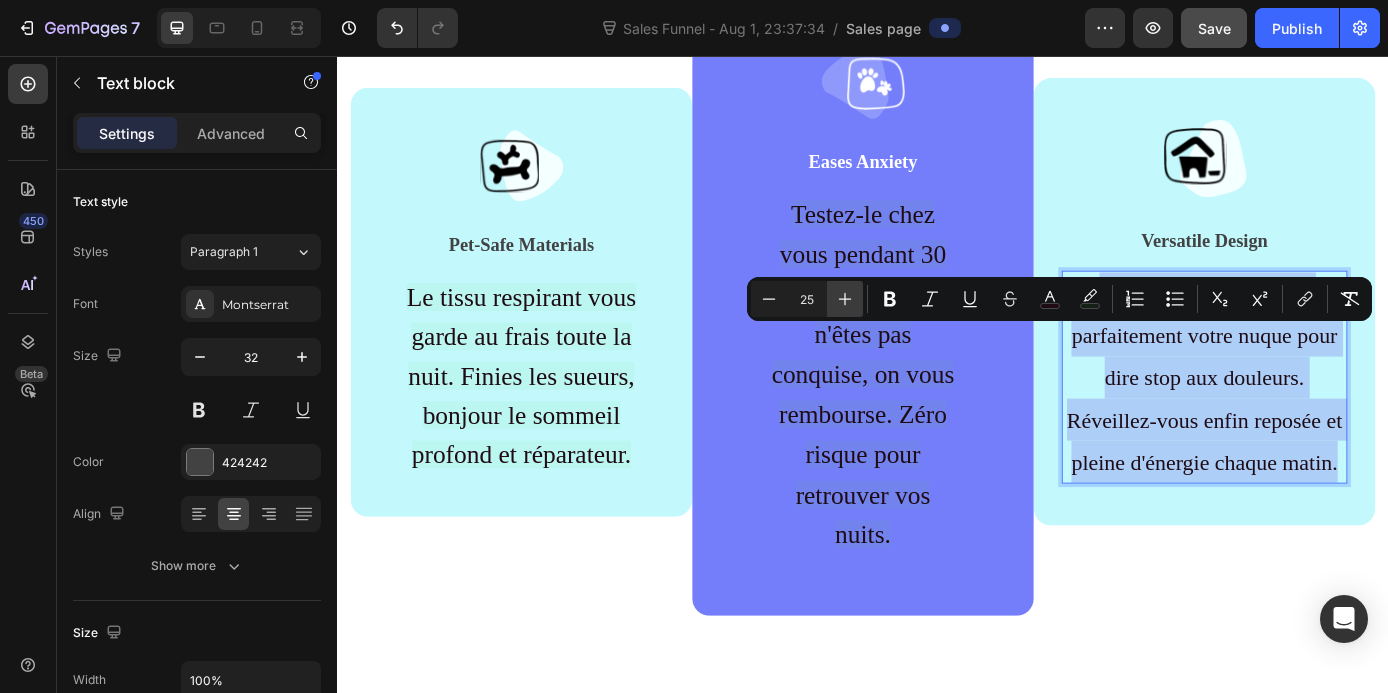 click 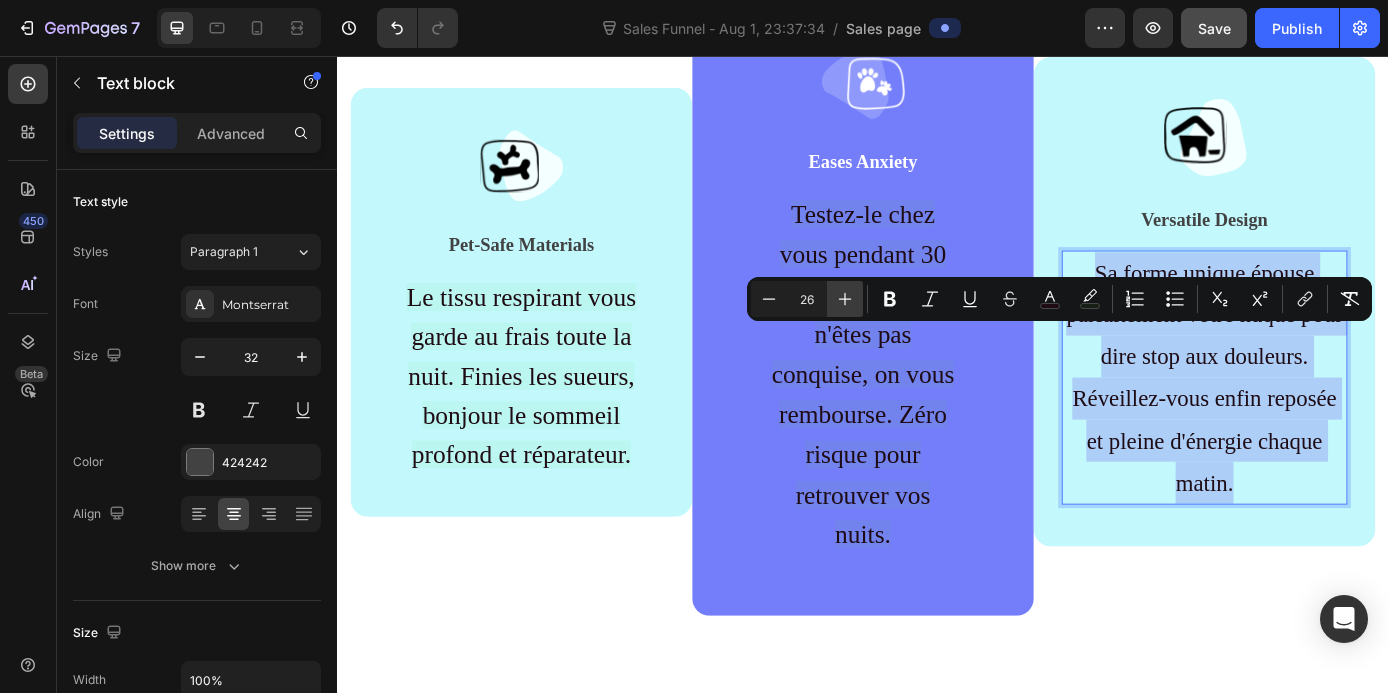 click 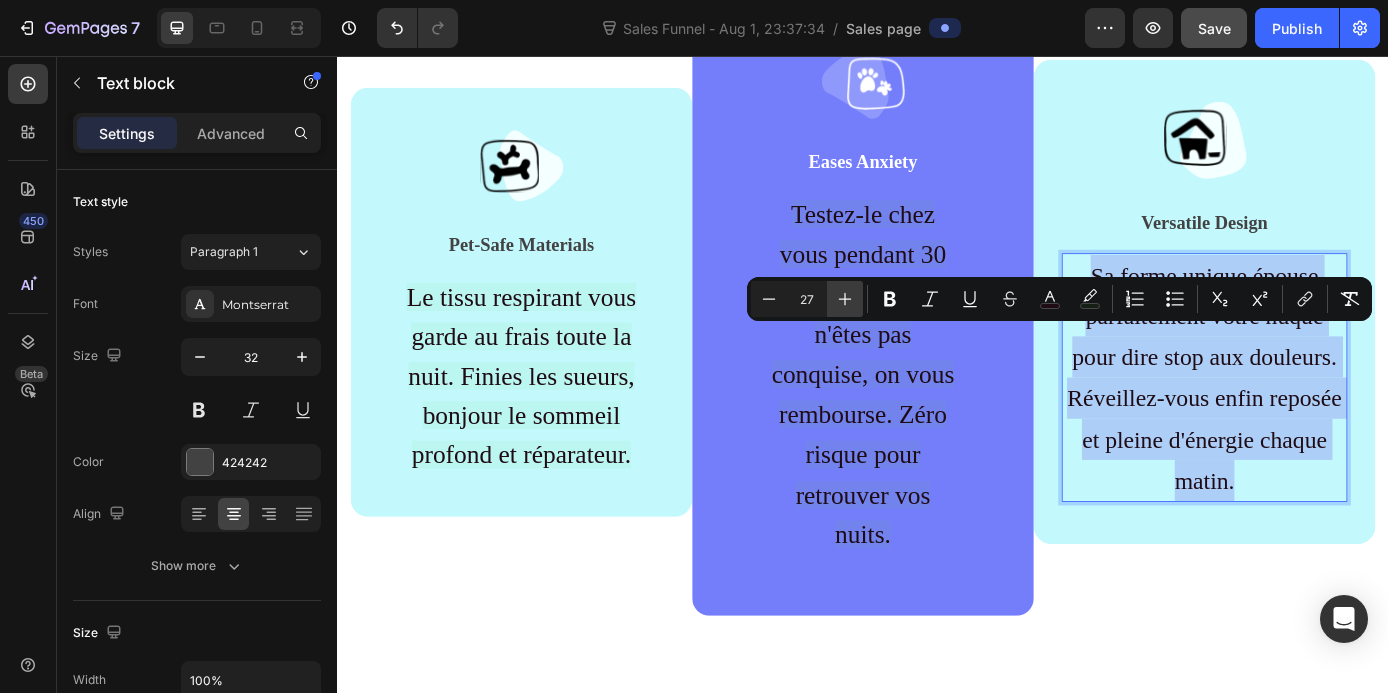 click 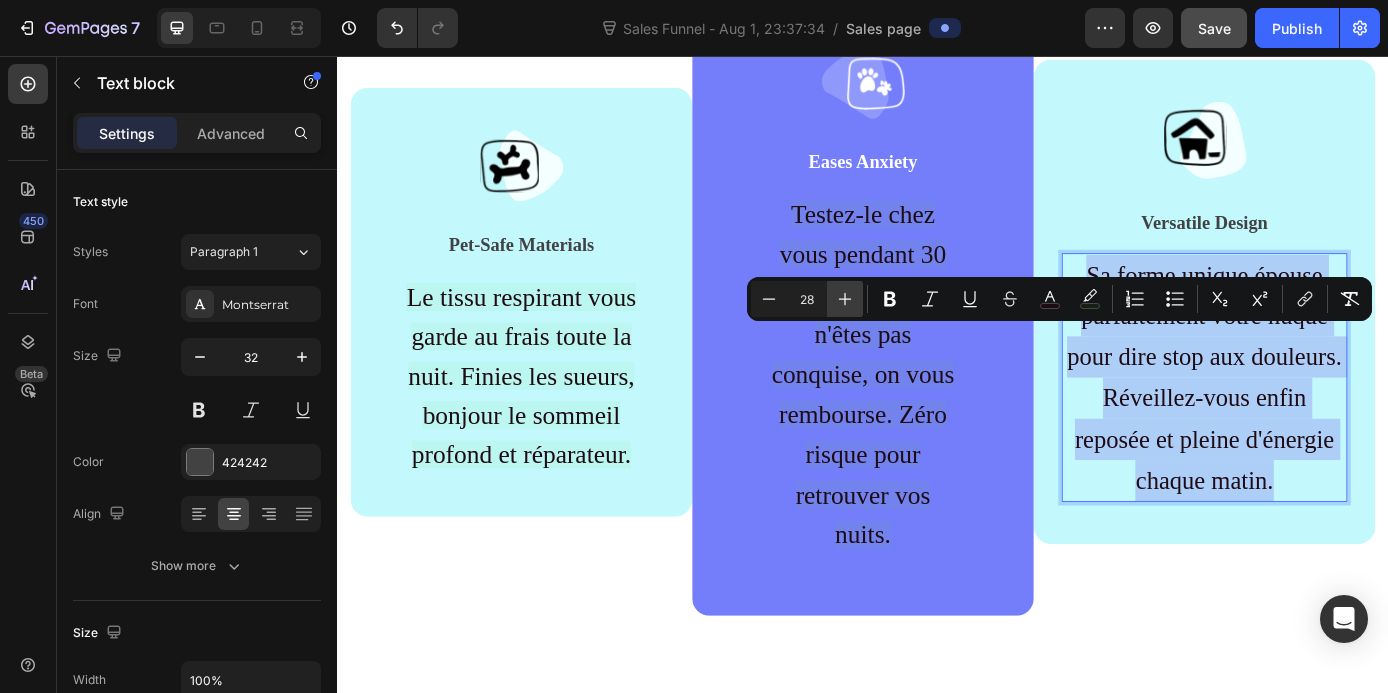 click 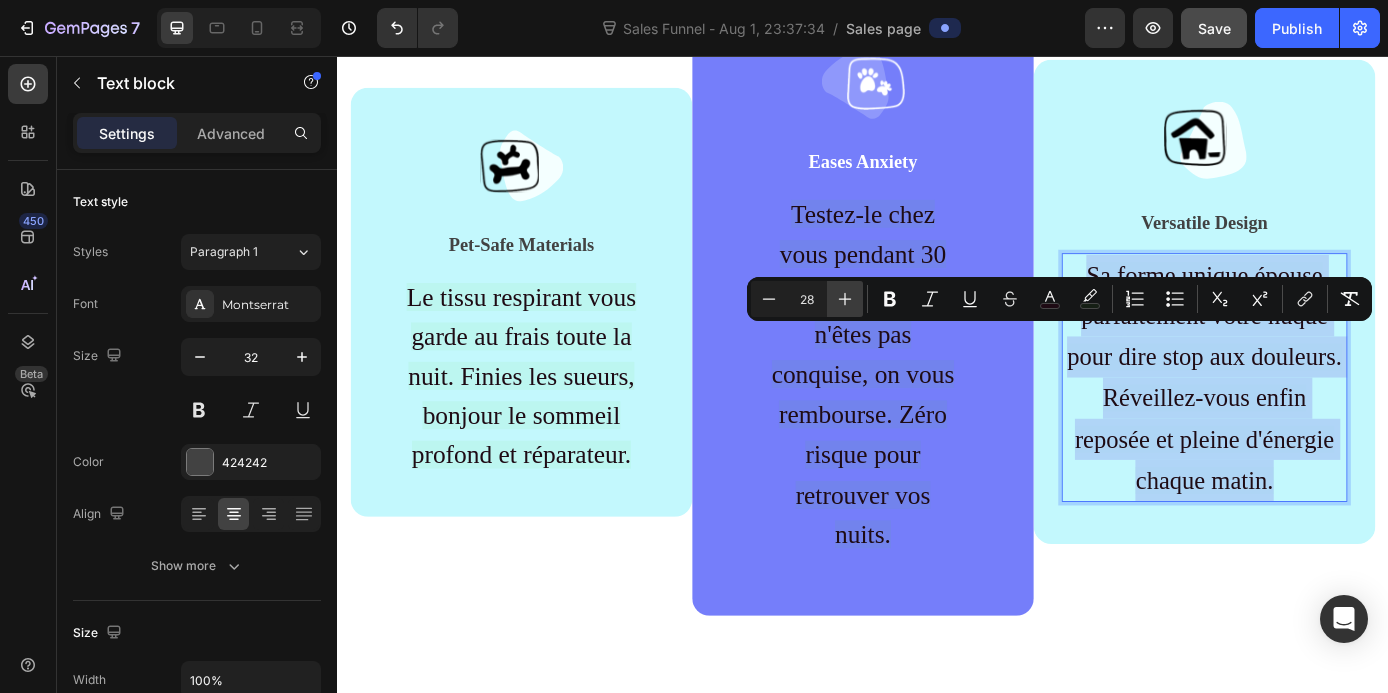 type on "29" 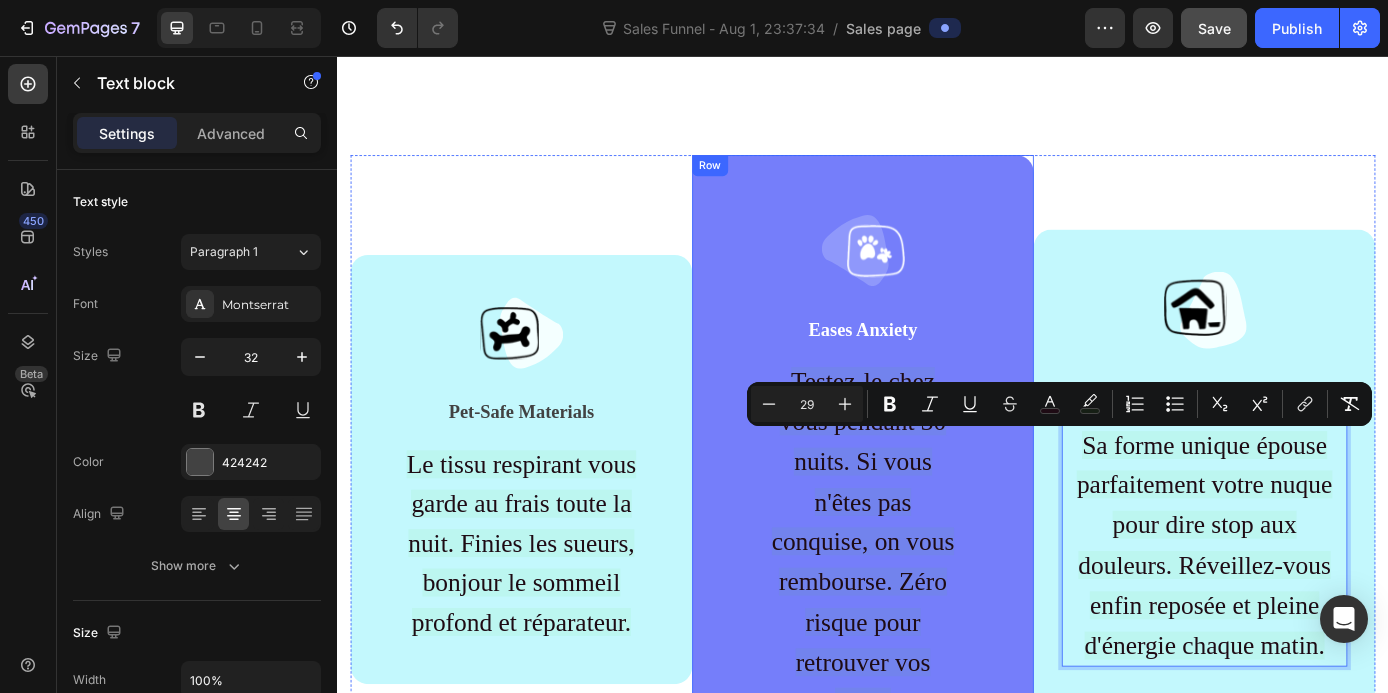 scroll, scrollTop: 1595, scrollLeft: 0, axis: vertical 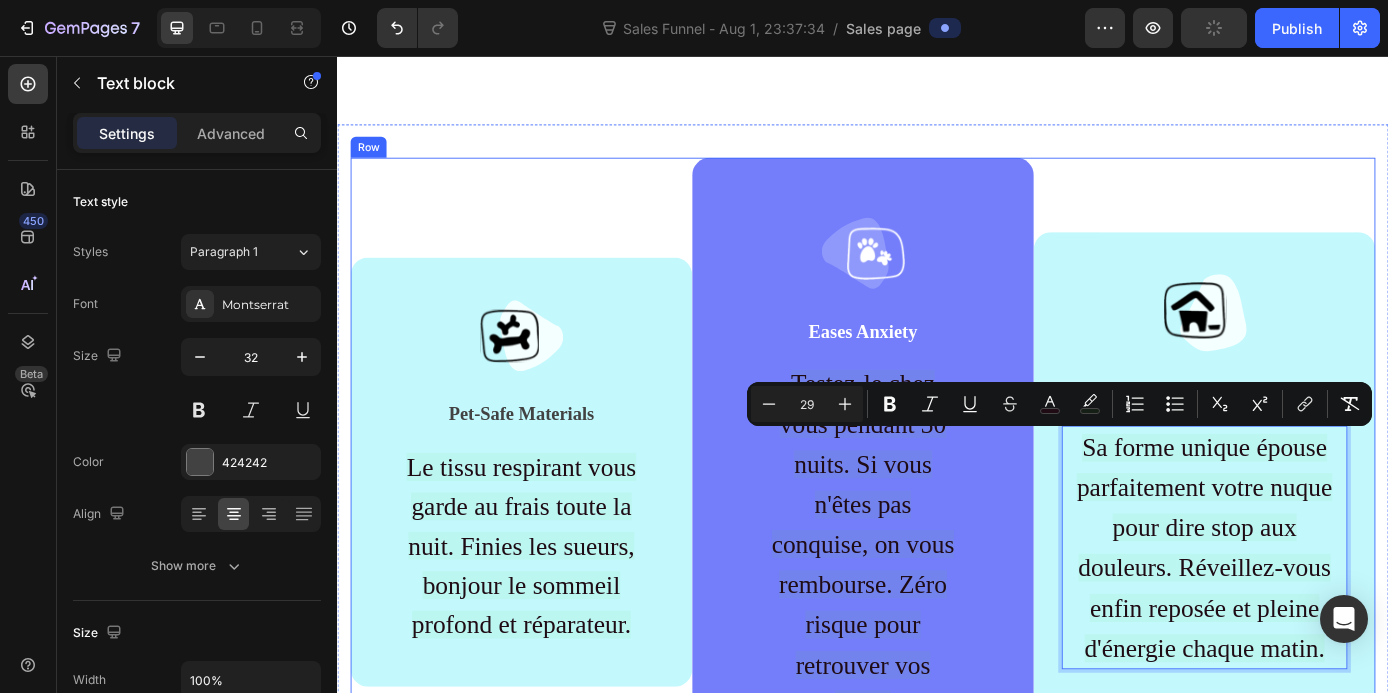 click on "Image Pet-Safe Materials Text block Le tissu respirant vous garde au frais toute la nuit. Finies les sueurs, bonjour le sommeil profond et réparateur. Text block Row" at bounding box center [547, 530] 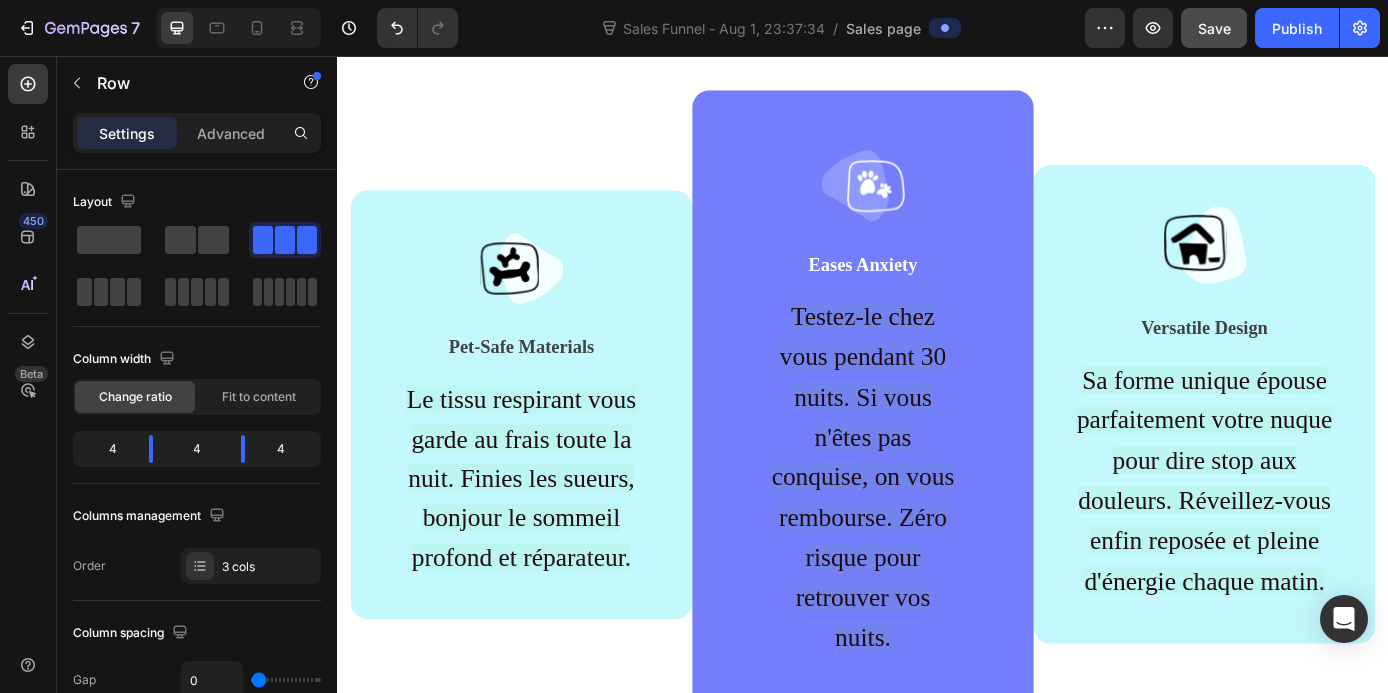scroll, scrollTop: 1671, scrollLeft: 0, axis: vertical 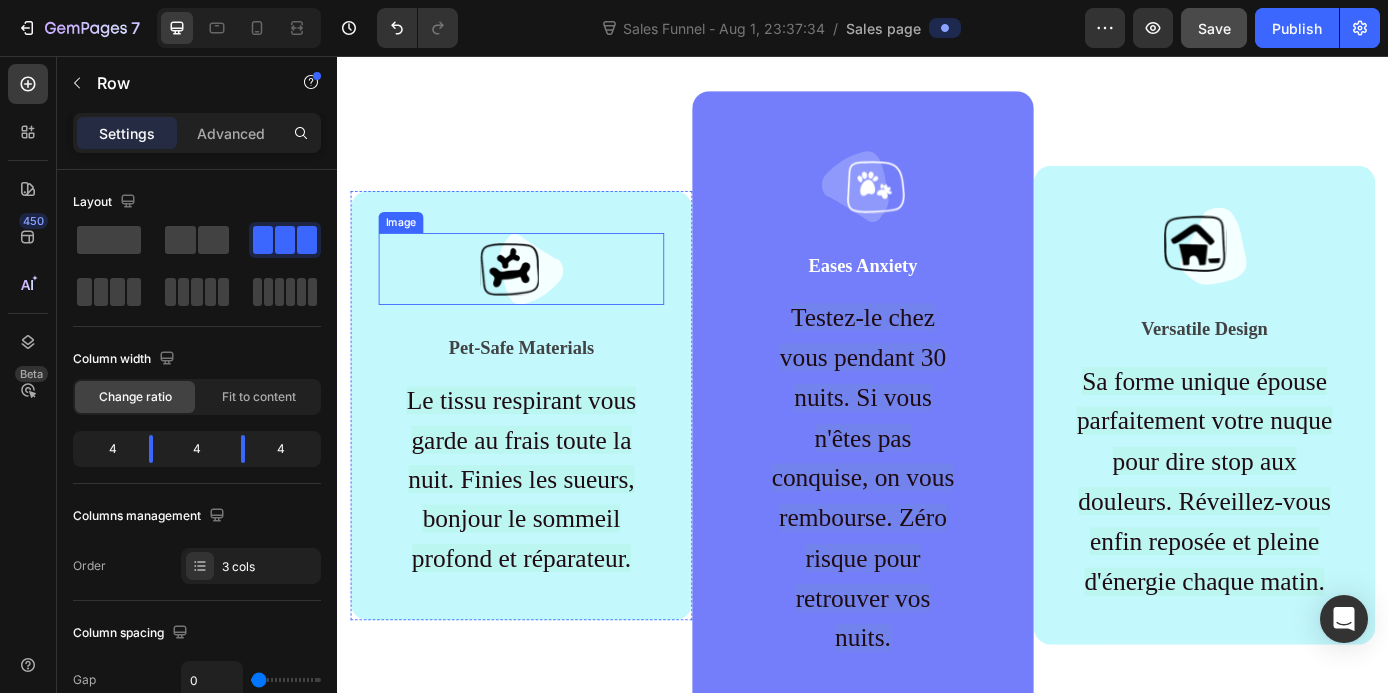 click at bounding box center [547, 299] 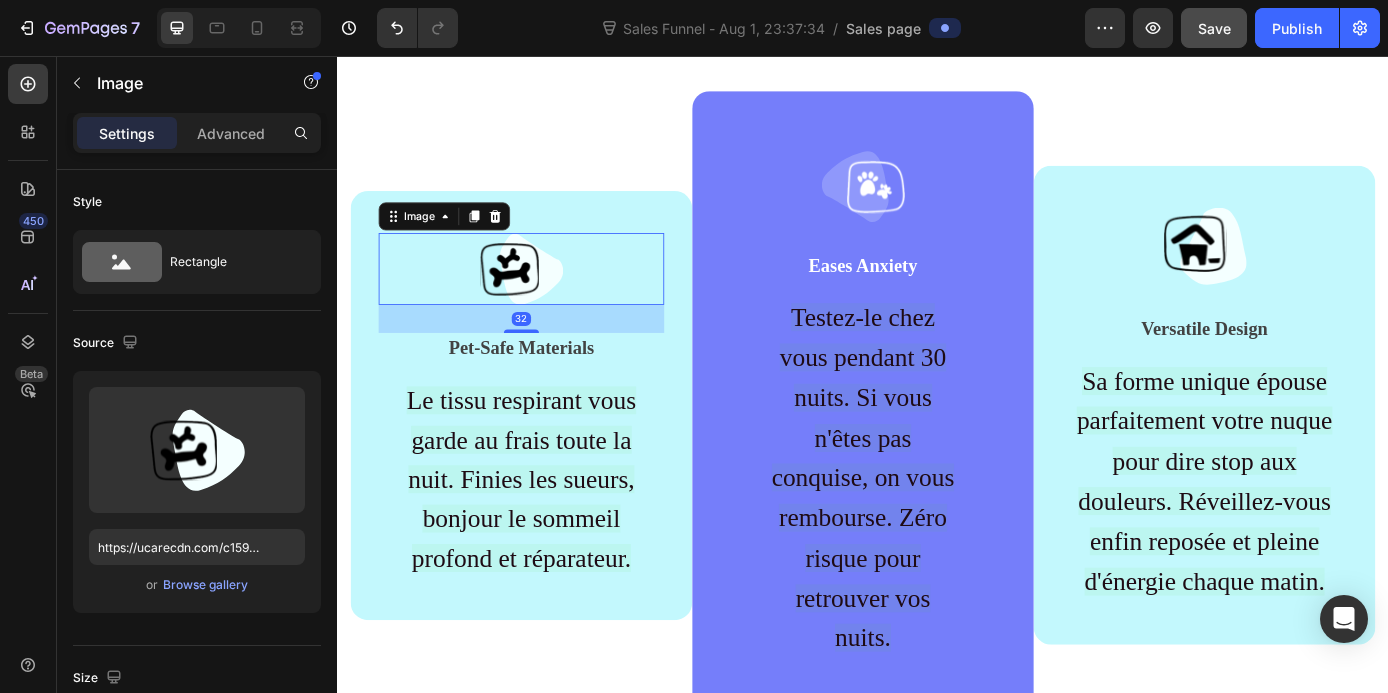 click at bounding box center [547, 299] 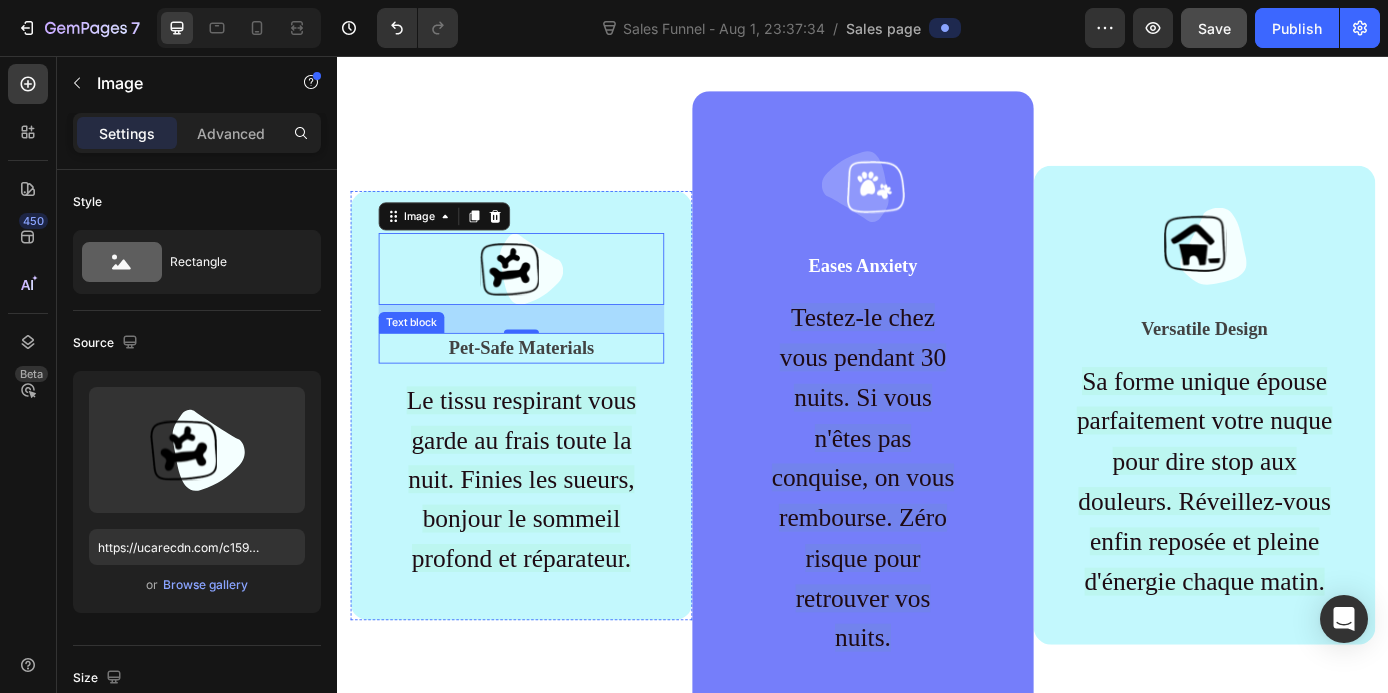 click on "Pet-Safe Materials" at bounding box center (547, 390) 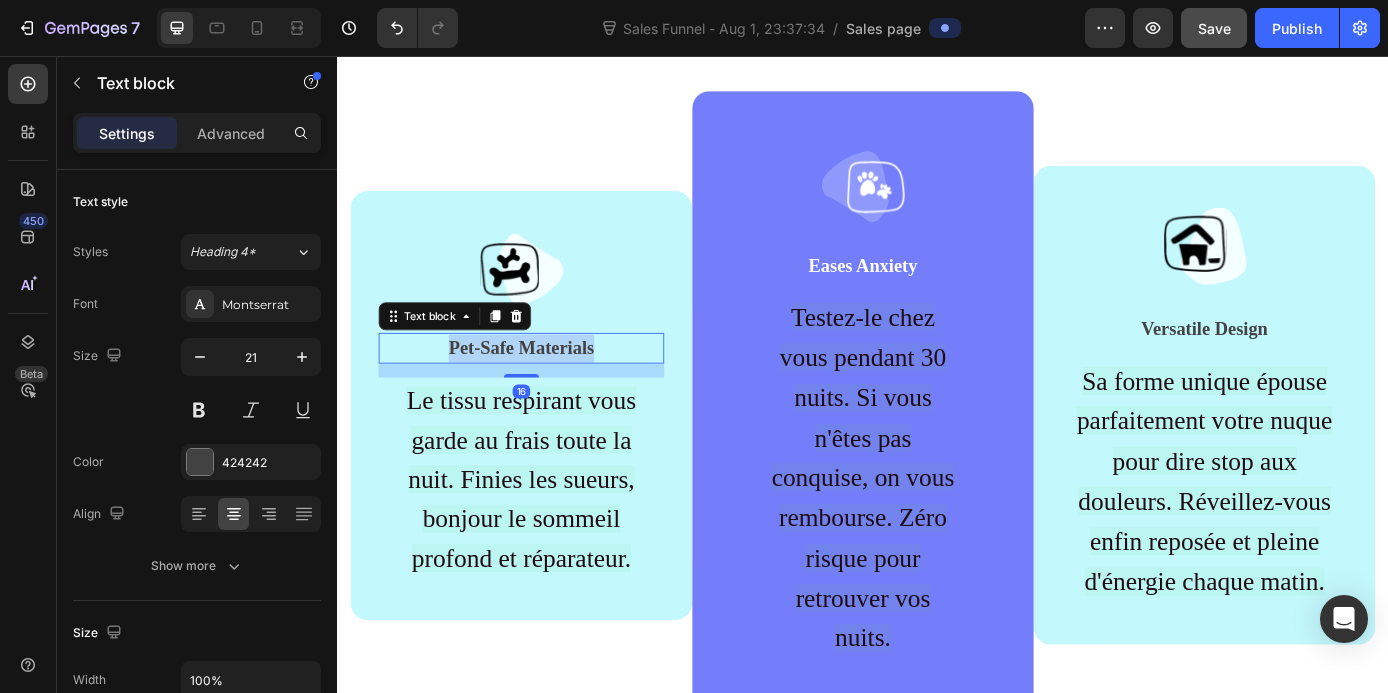 click on "Pet-Safe Materials" at bounding box center (547, 390) 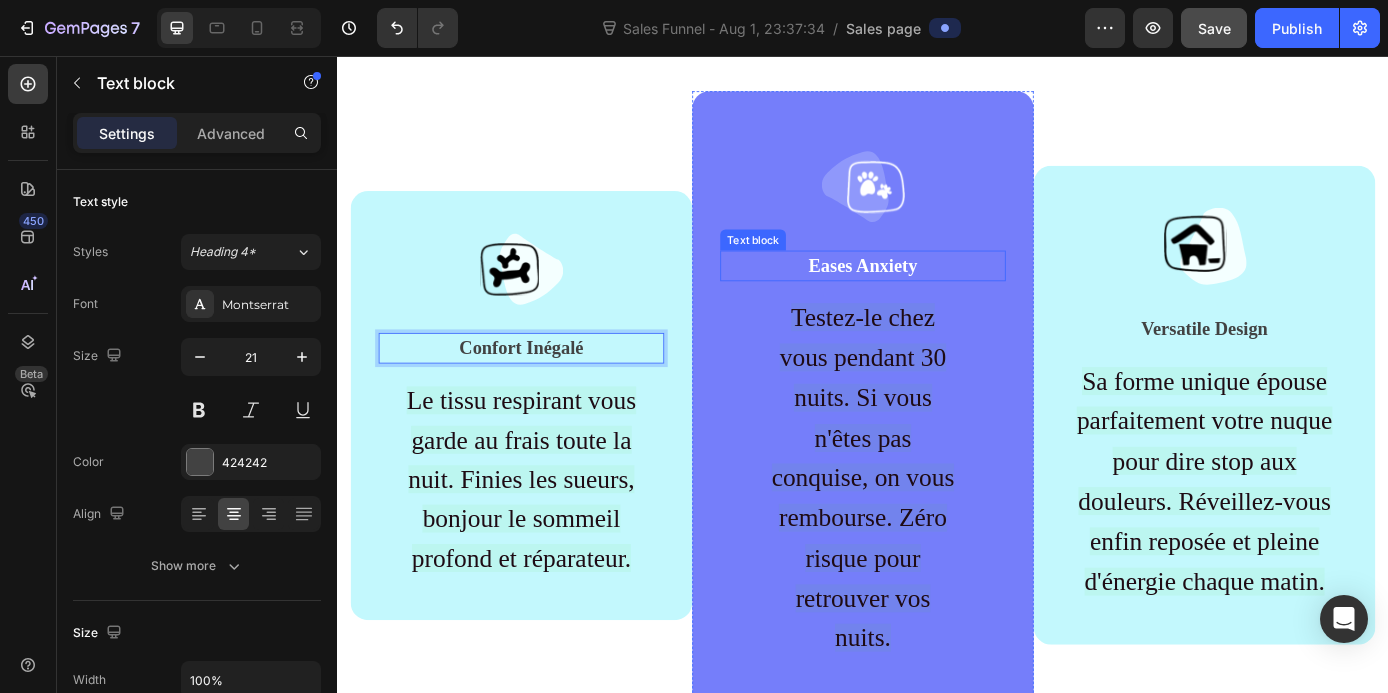 click on "Eases Anxiety" at bounding box center (937, 296) 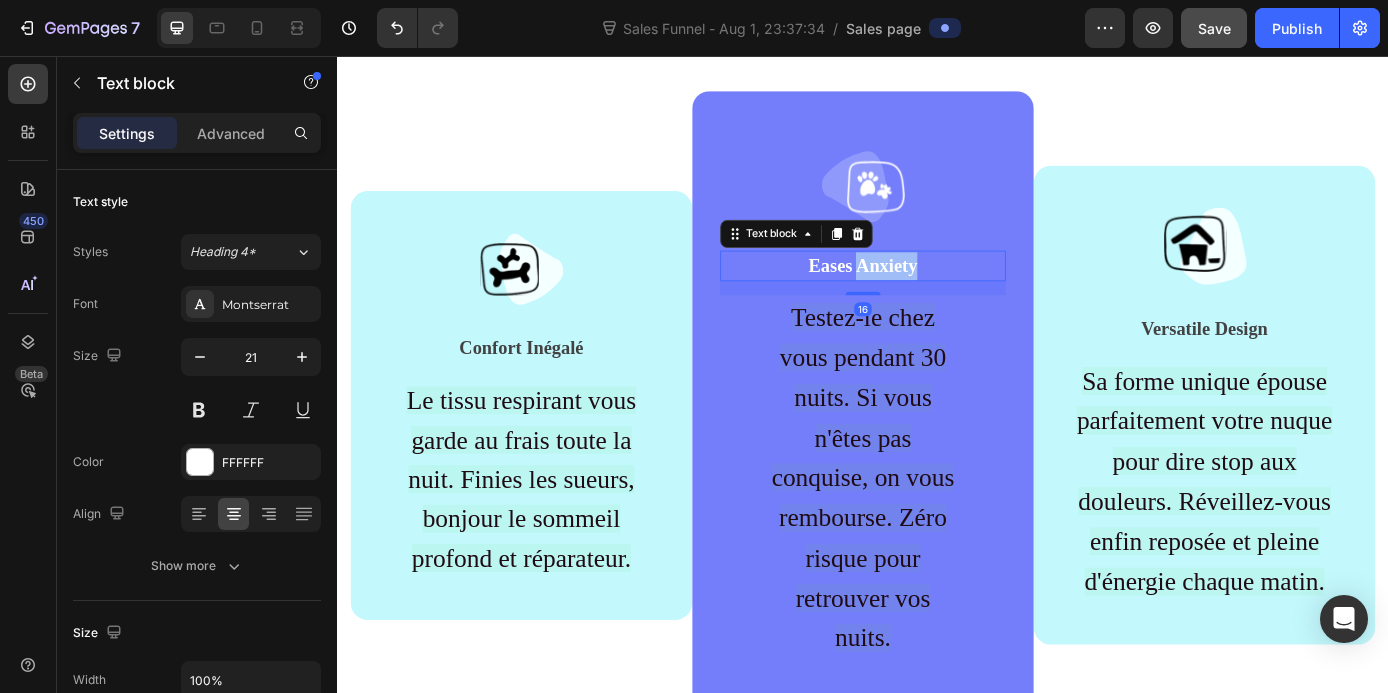 click on "Eases Anxiety" at bounding box center (937, 296) 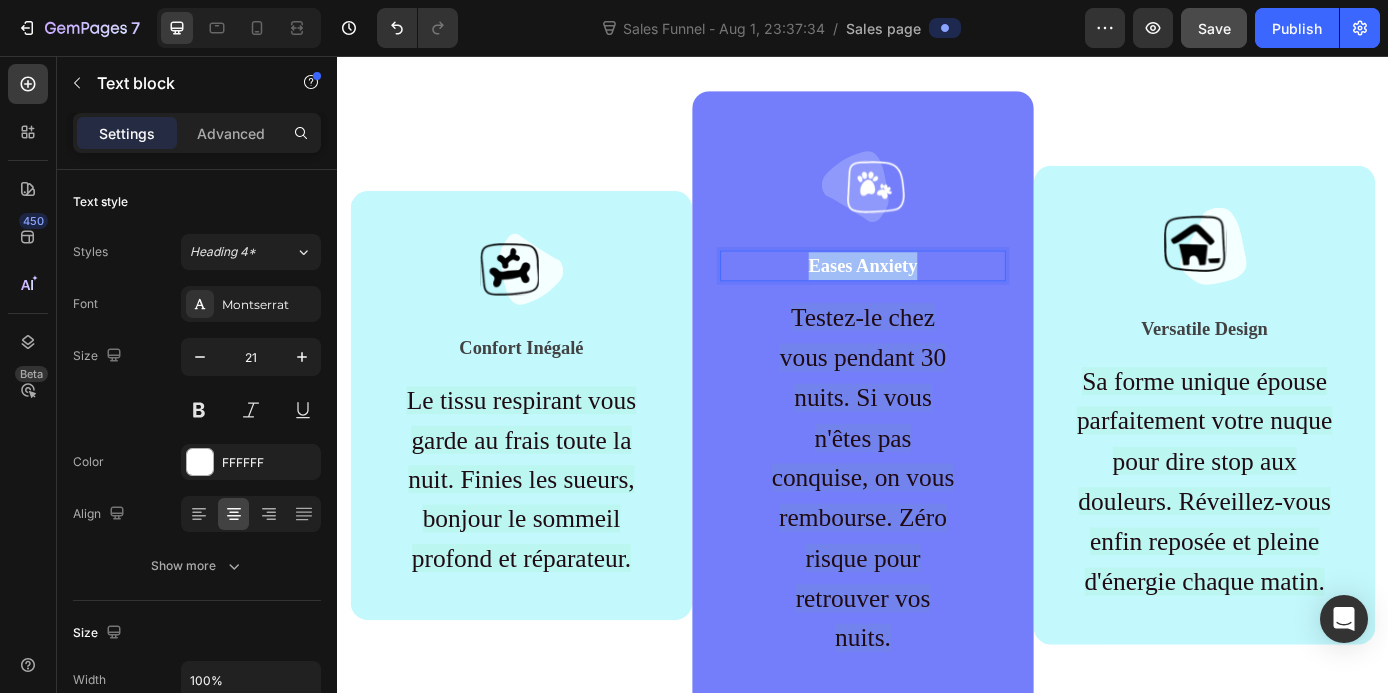 click on "Eases Anxiety" at bounding box center (937, 296) 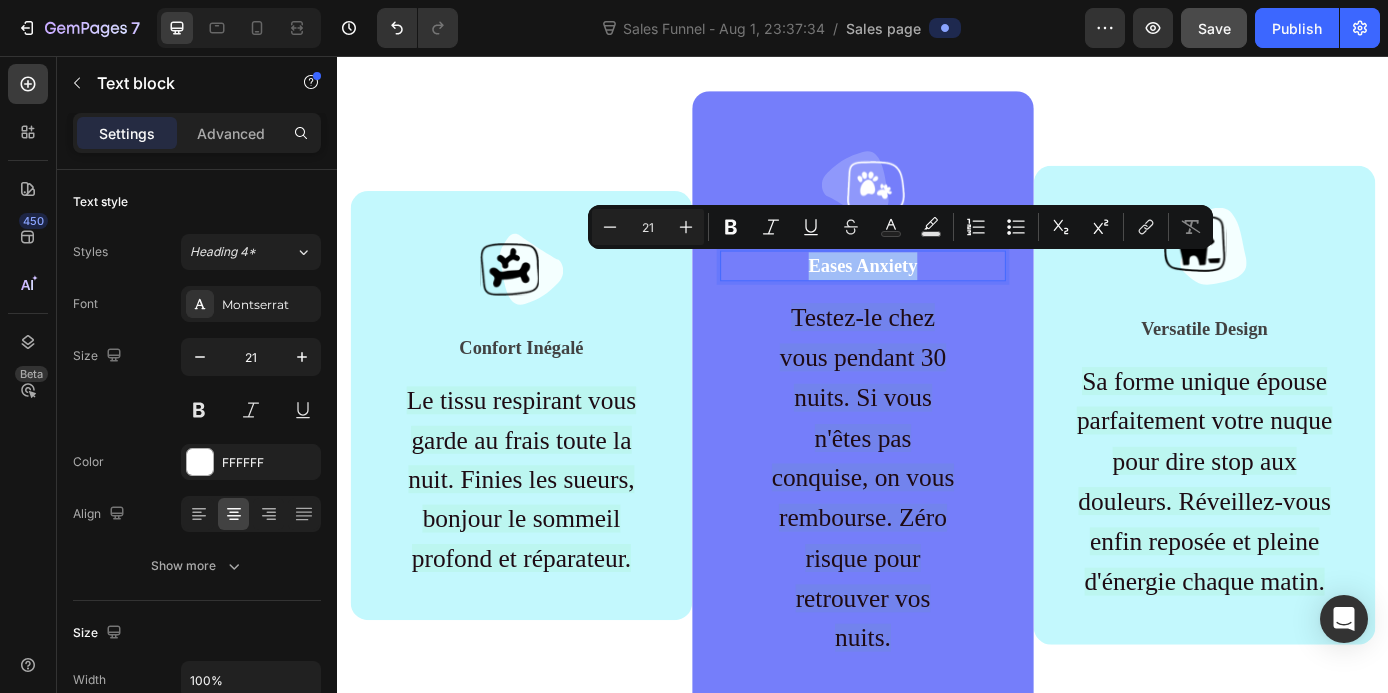 click on "Eases Anxiety" at bounding box center [937, 296] 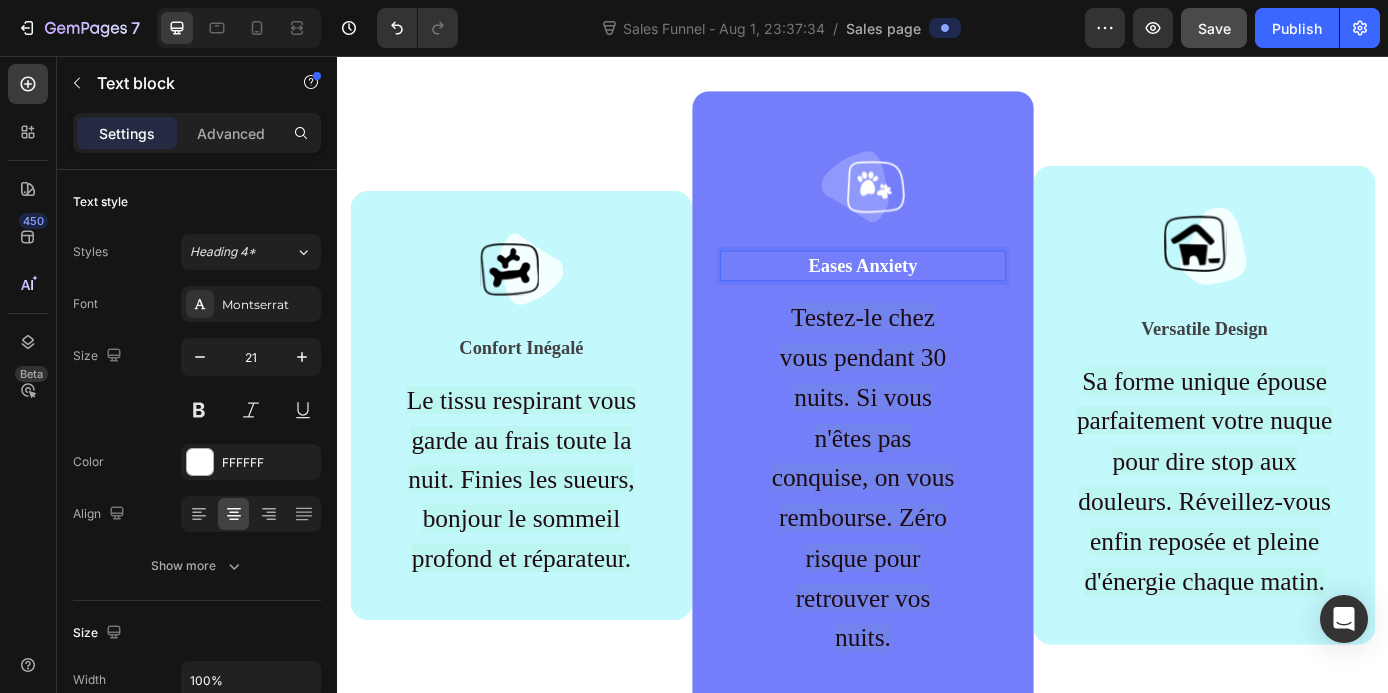 click on "Eases Anxiety" at bounding box center [937, 296] 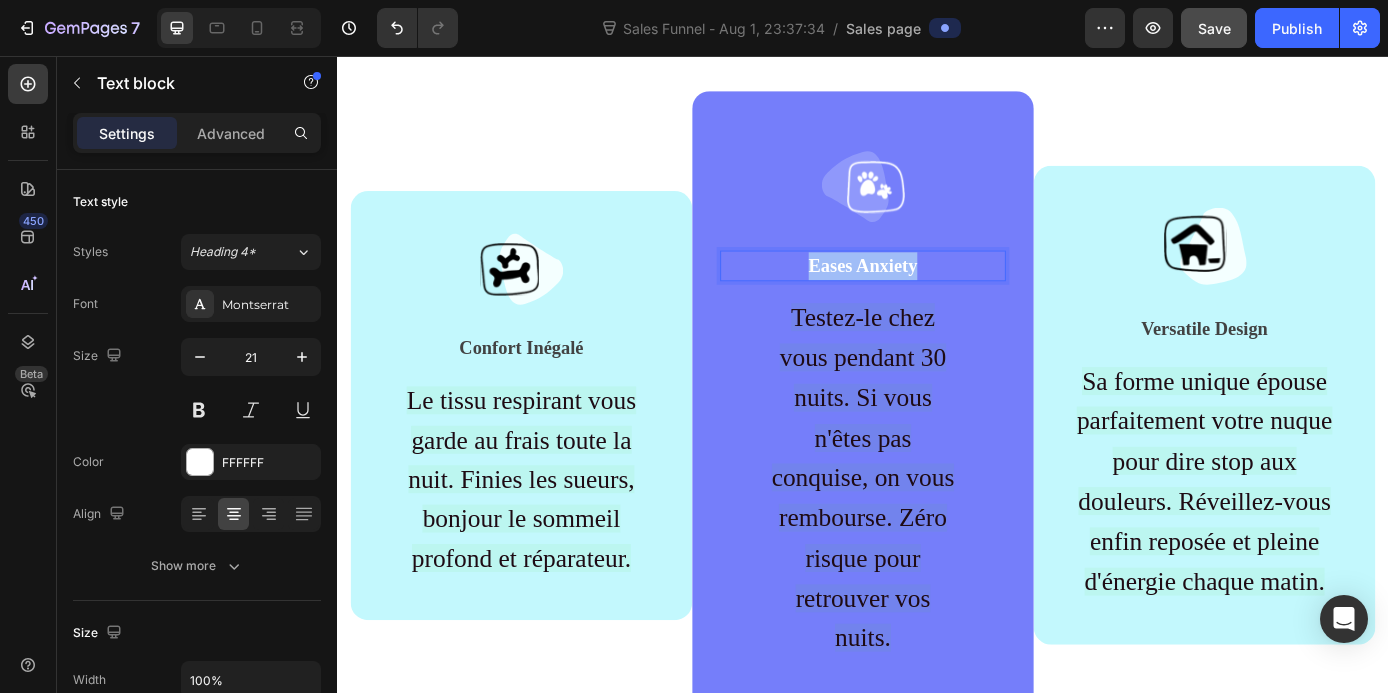 click on "Eases Anxiety" at bounding box center [937, 296] 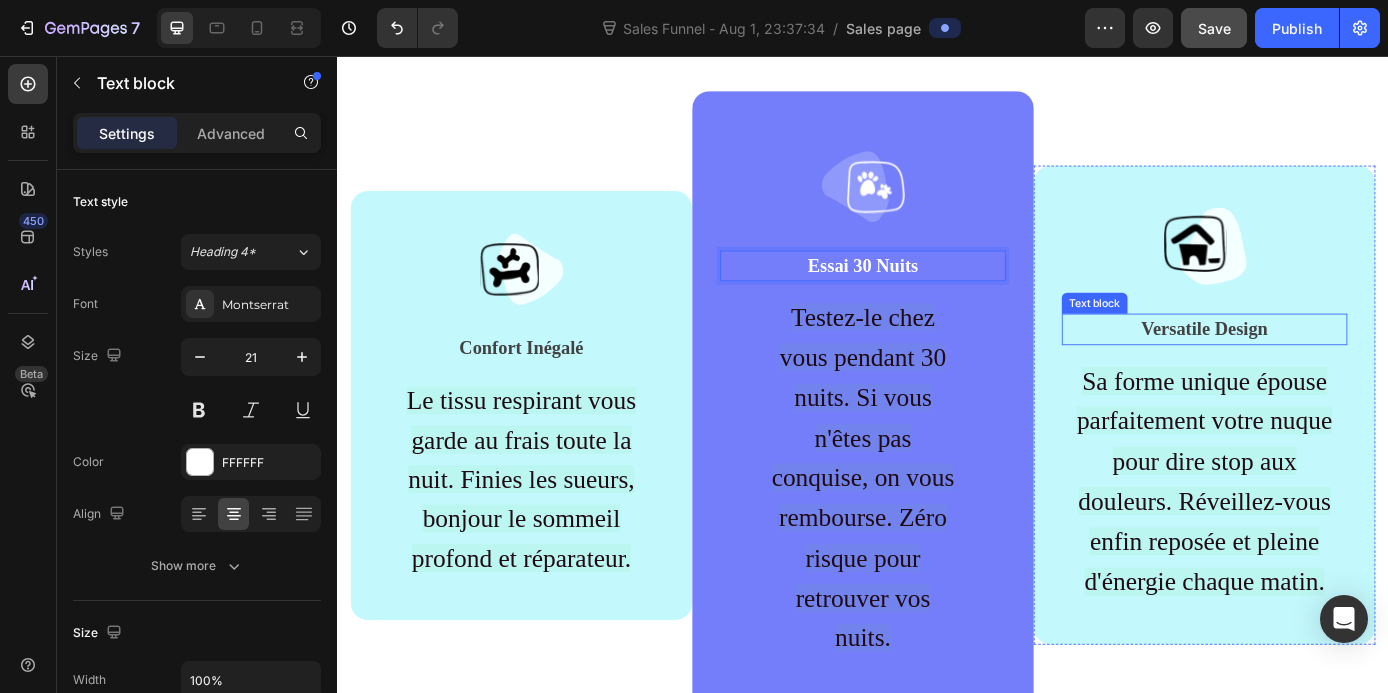 click on "Versatile Design" at bounding box center (1327, 368) 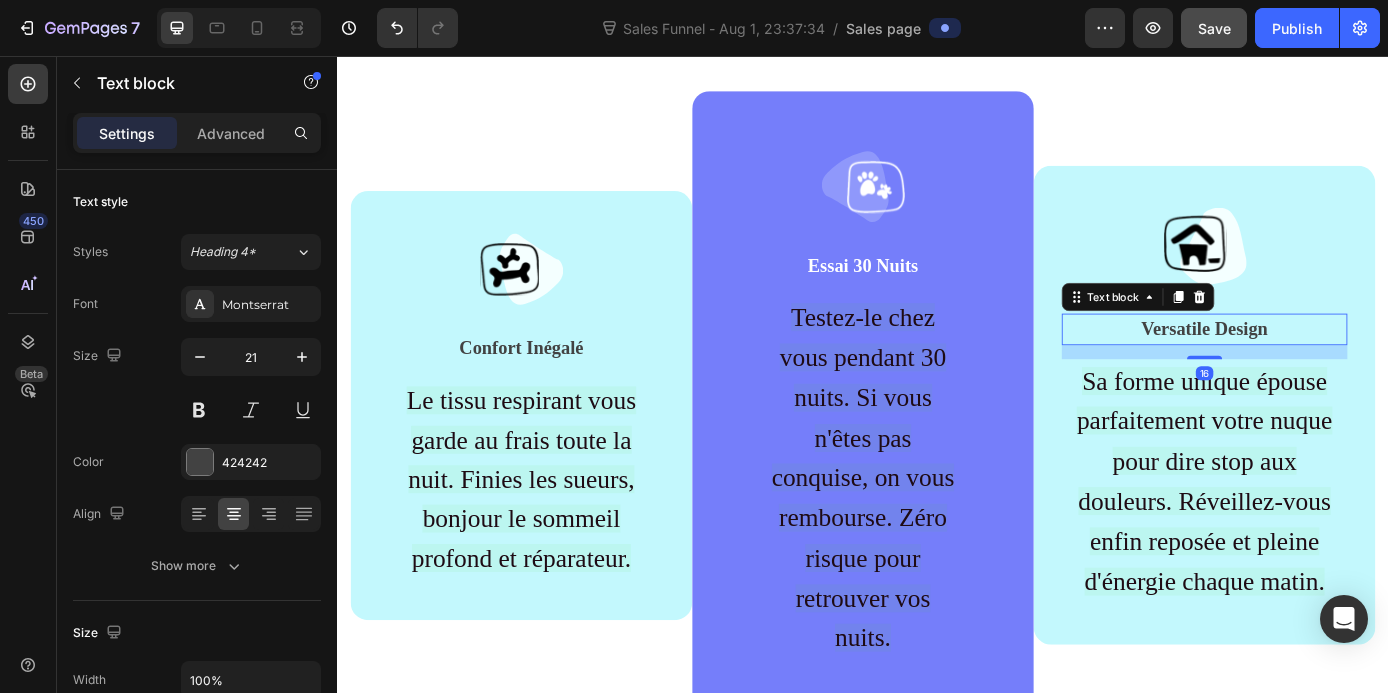 click on "Versatile Design" at bounding box center [1327, 368] 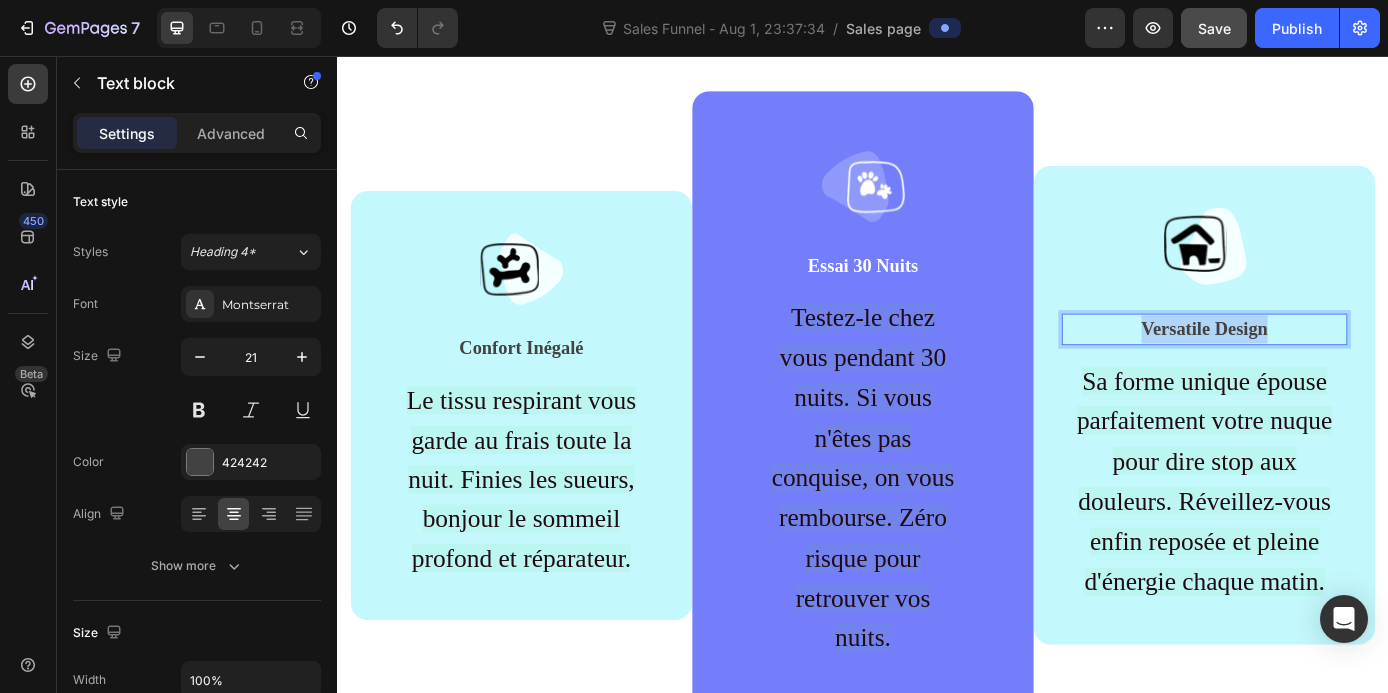 click on "Versatile Design" at bounding box center [1327, 368] 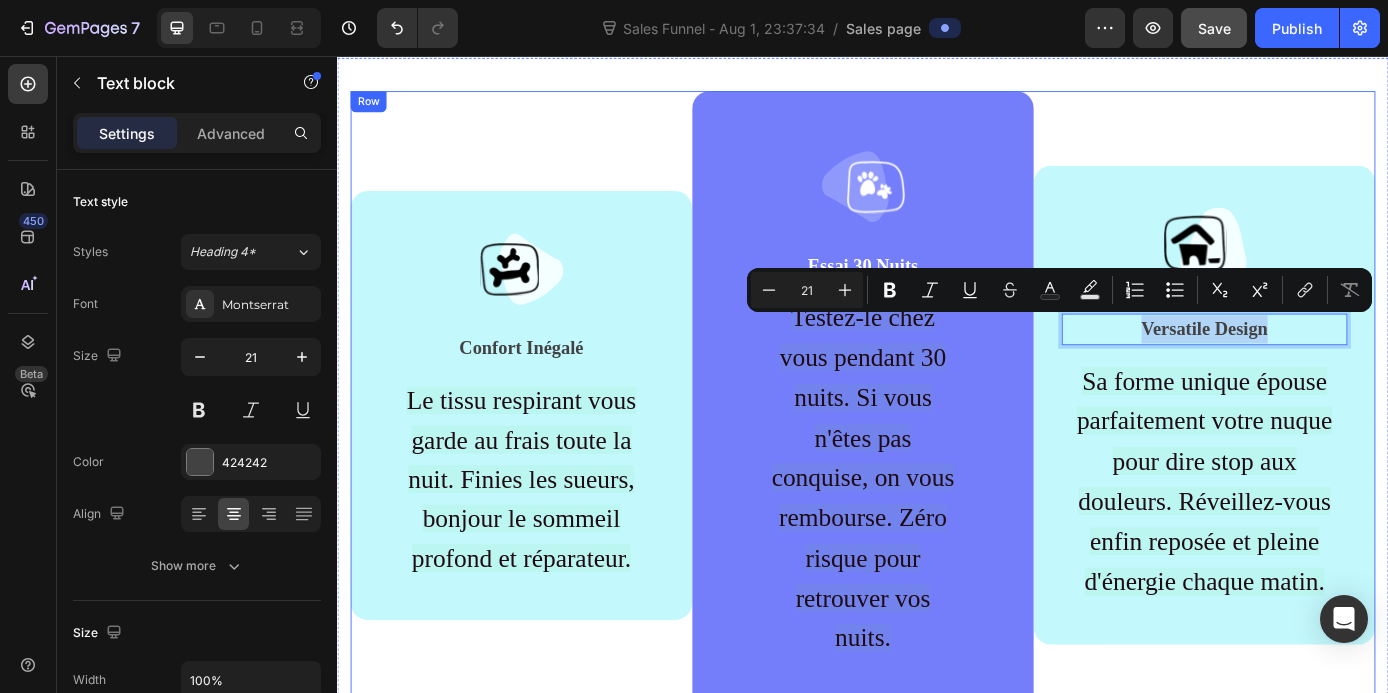 click on "Image Versatile Design Text block   16 Sa forme unique épouse parfaitement votre nuque pour dire stop aux douleurs. Réveillez-vous enfin reposée et pleine d'énergie chaque matin. Text block Row" at bounding box center (1327, 454) 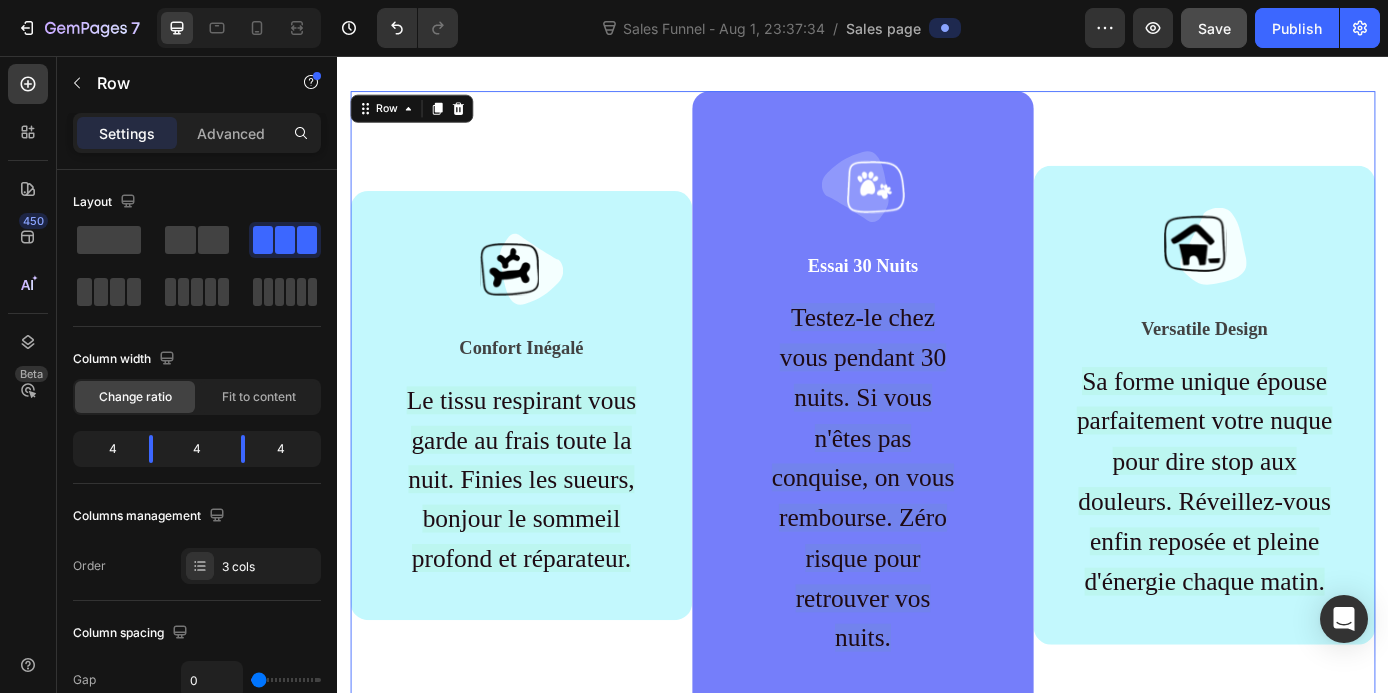 scroll, scrollTop: 1579, scrollLeft: 0, axis: vertical 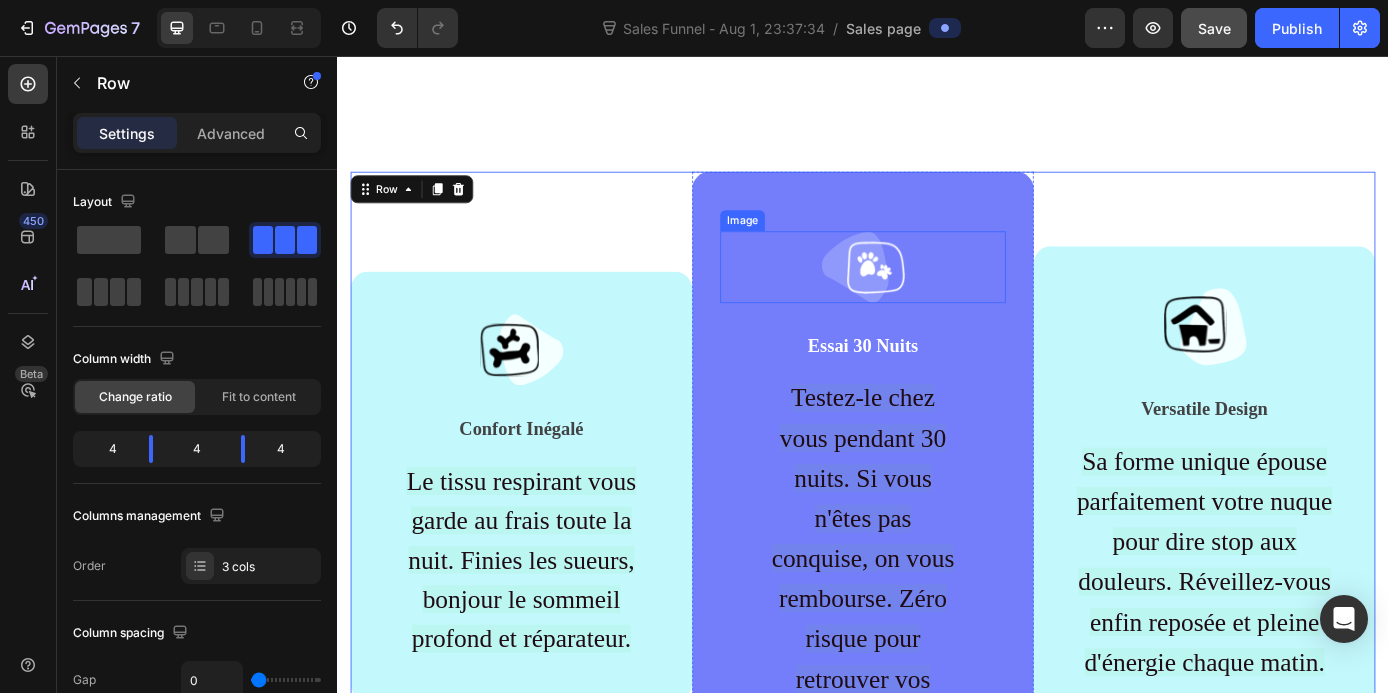 click at bounding box center (937, 296) 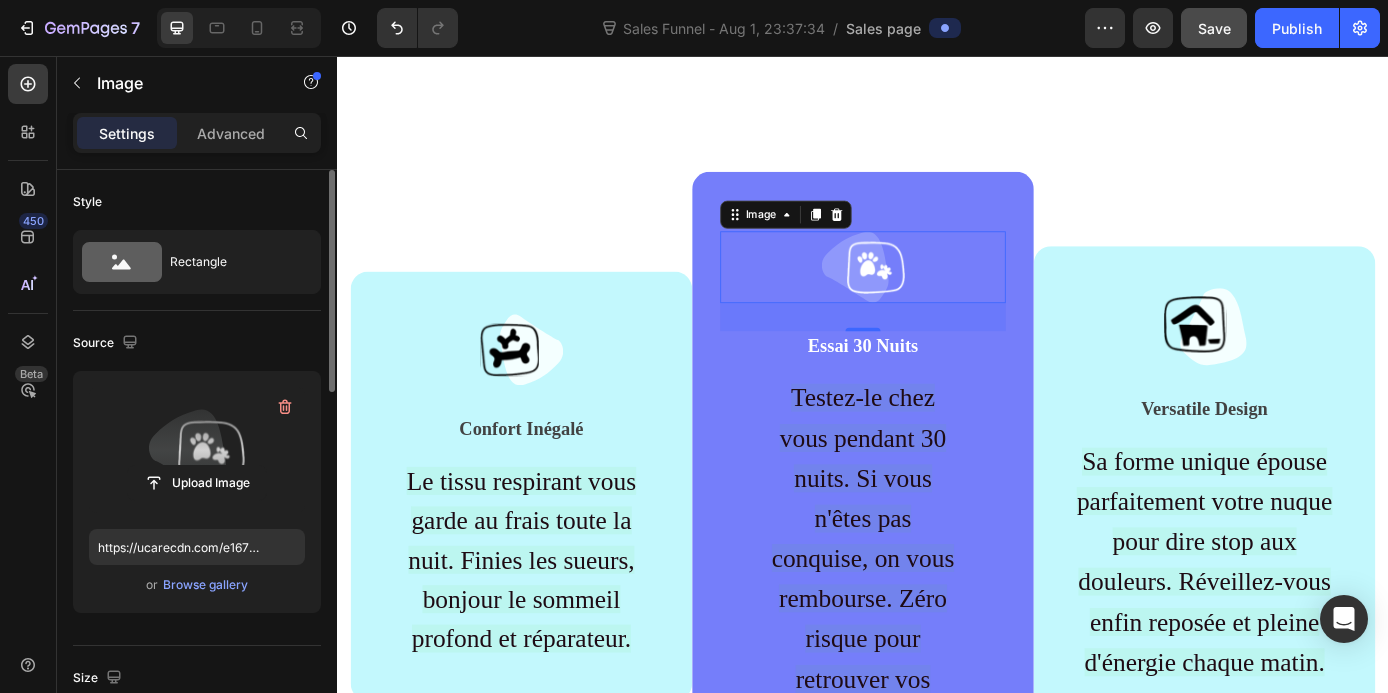 click at bounding box center [197, 450] 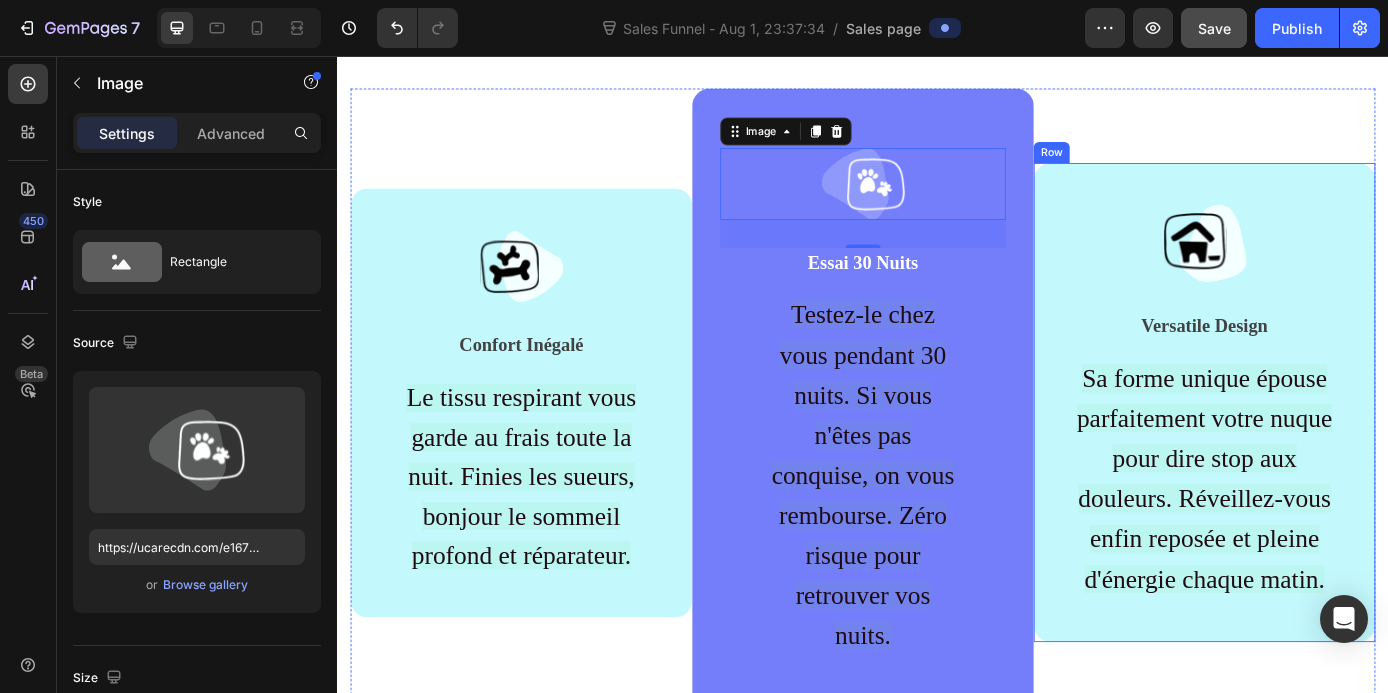 scroll, scrollTop: 1678, scrollLeft: 0, axis: vertical 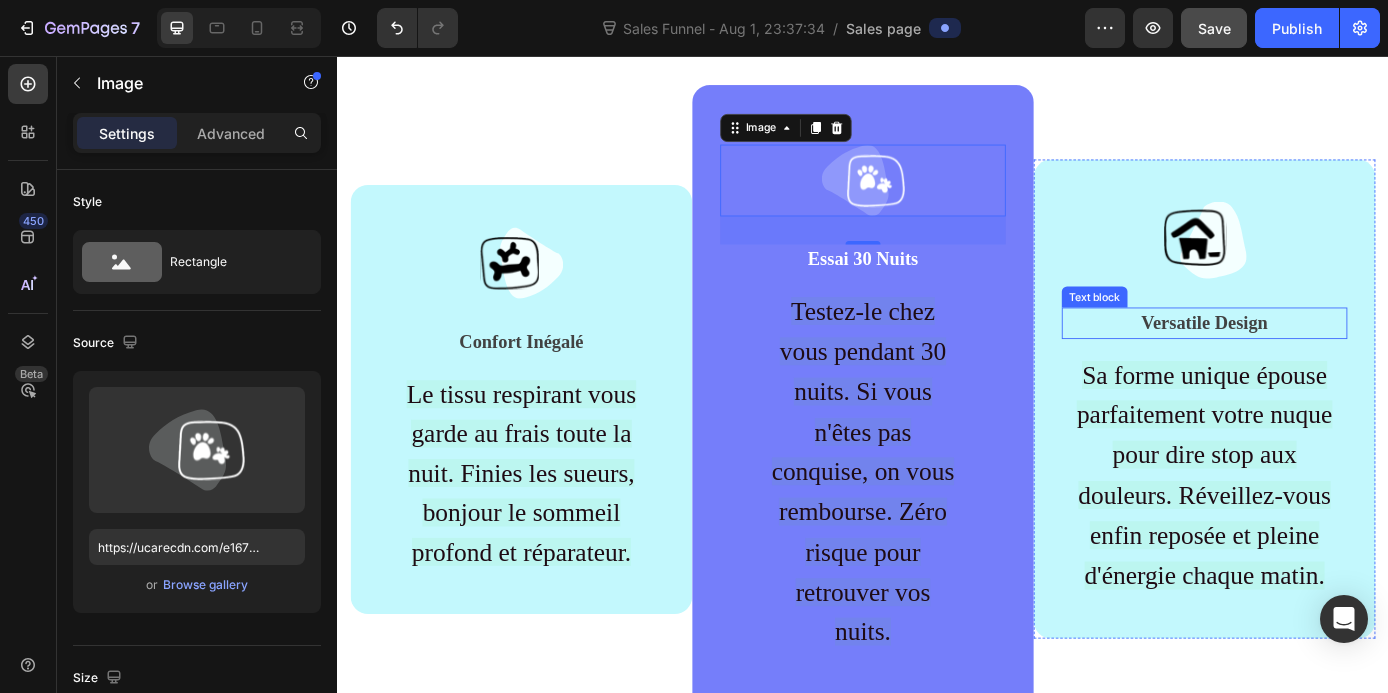 click on "Versatile Design" at bounding box center [1327, 361] 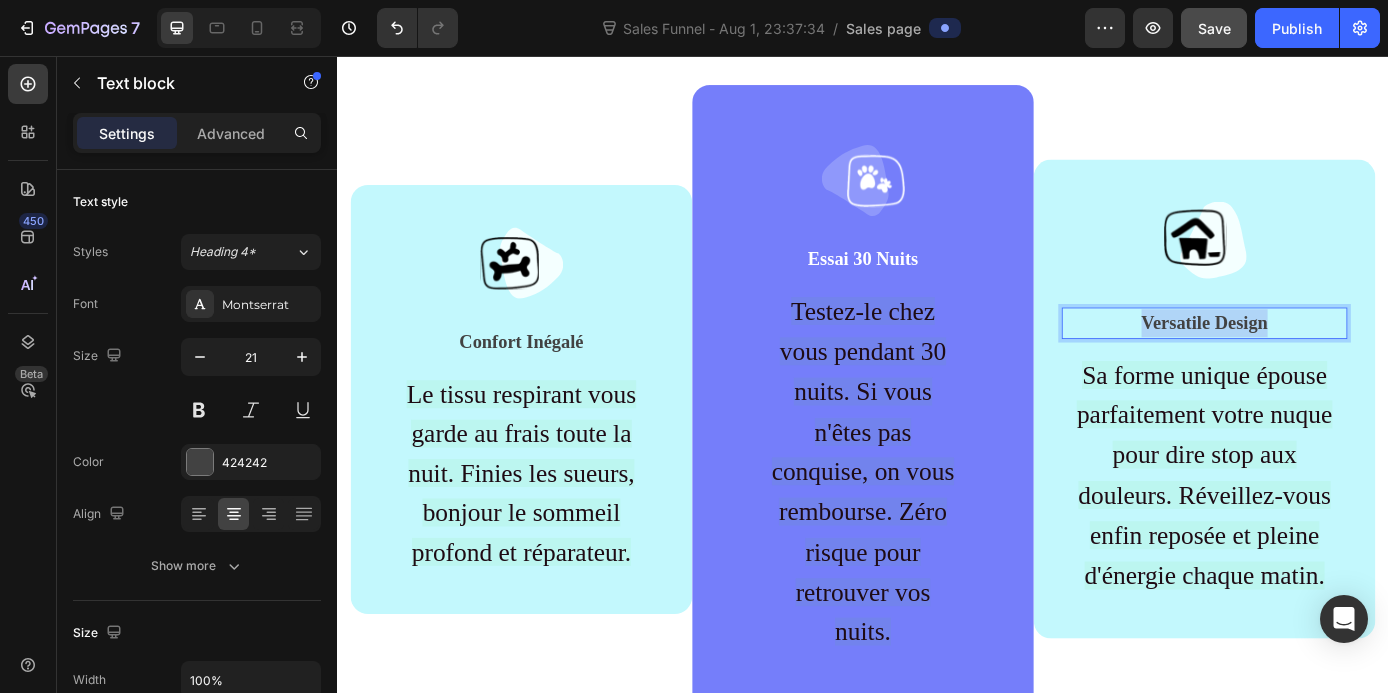 click on "Versatile Design" at bounding box center (1327, 361) 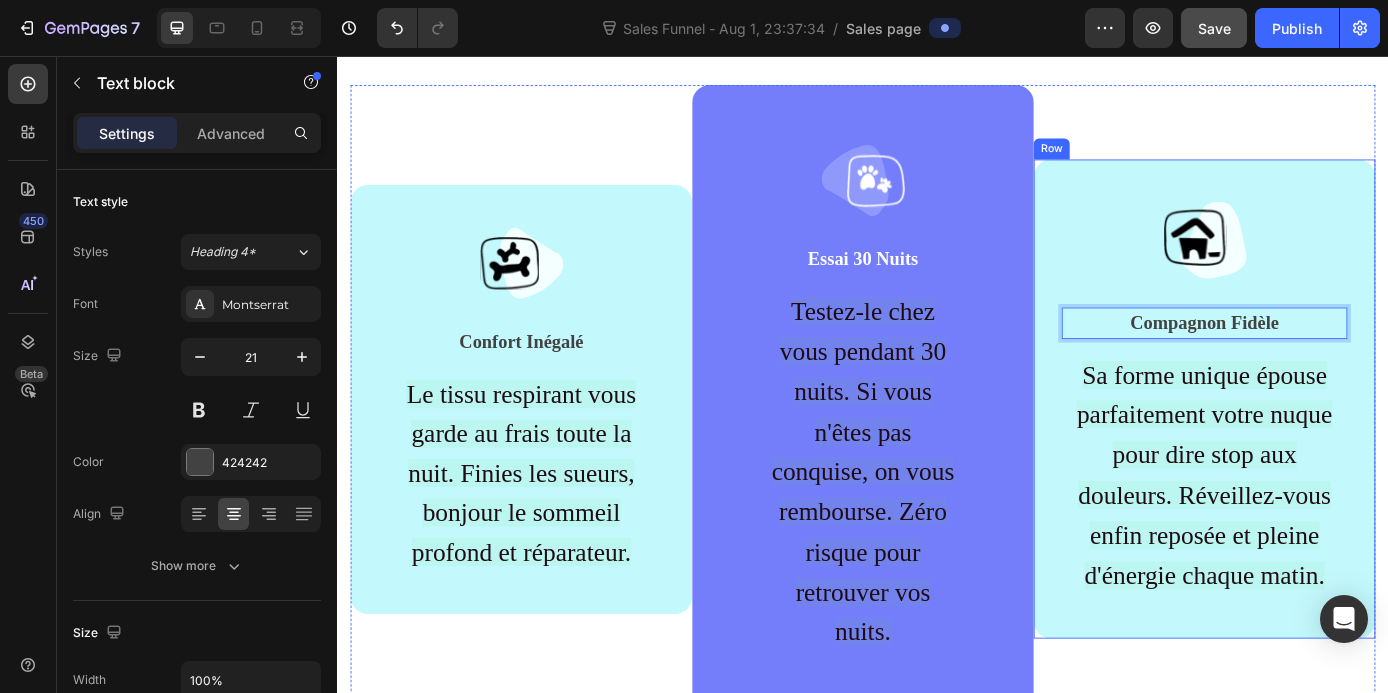 click on "Sa forme unique épouse parfaitement votre nuque pour dire stop aux douleurs. Réveillez-vous enfin reposée et pleine d'énergie chaque matin." at bounding box center [1327, 534] 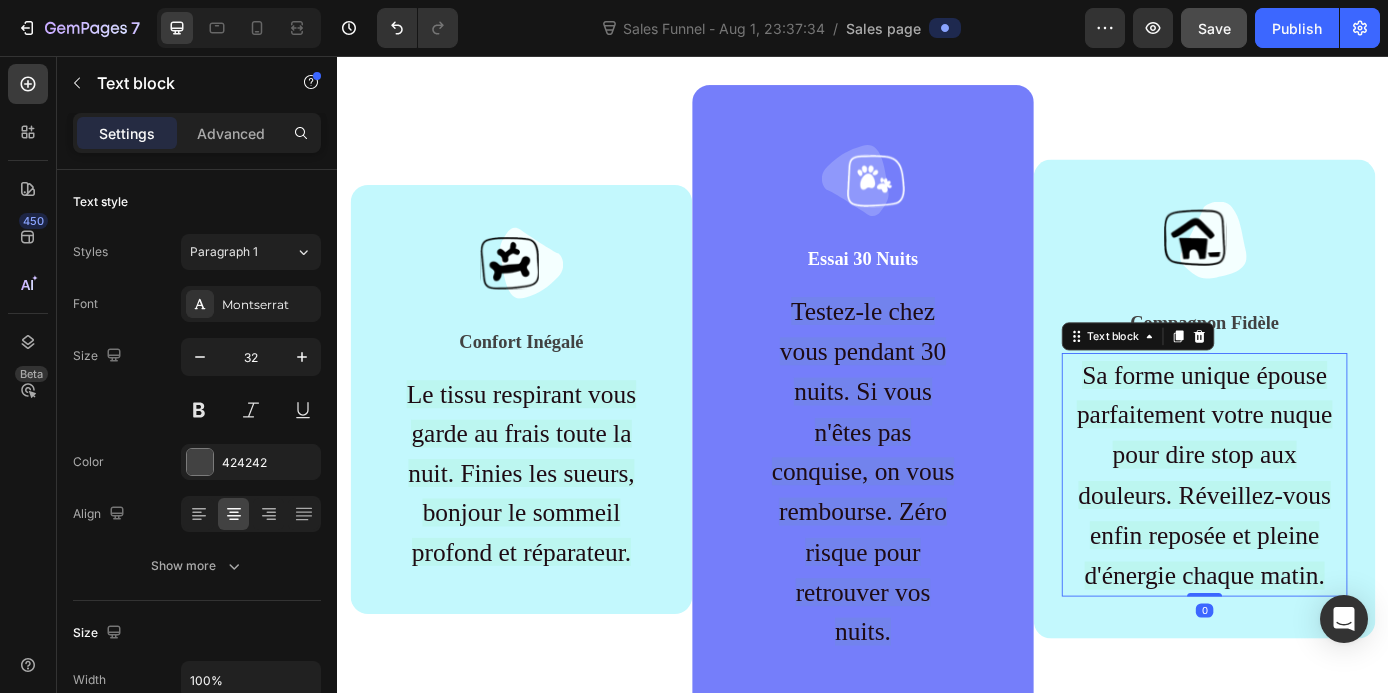 click on "Sa forme unique épouse parfaitement votre nuque pour dire stop aux douleurs. Réveillez-vous enfin reposée et pleine d'énergie chaque matin." at bounding box center [1327, 534] 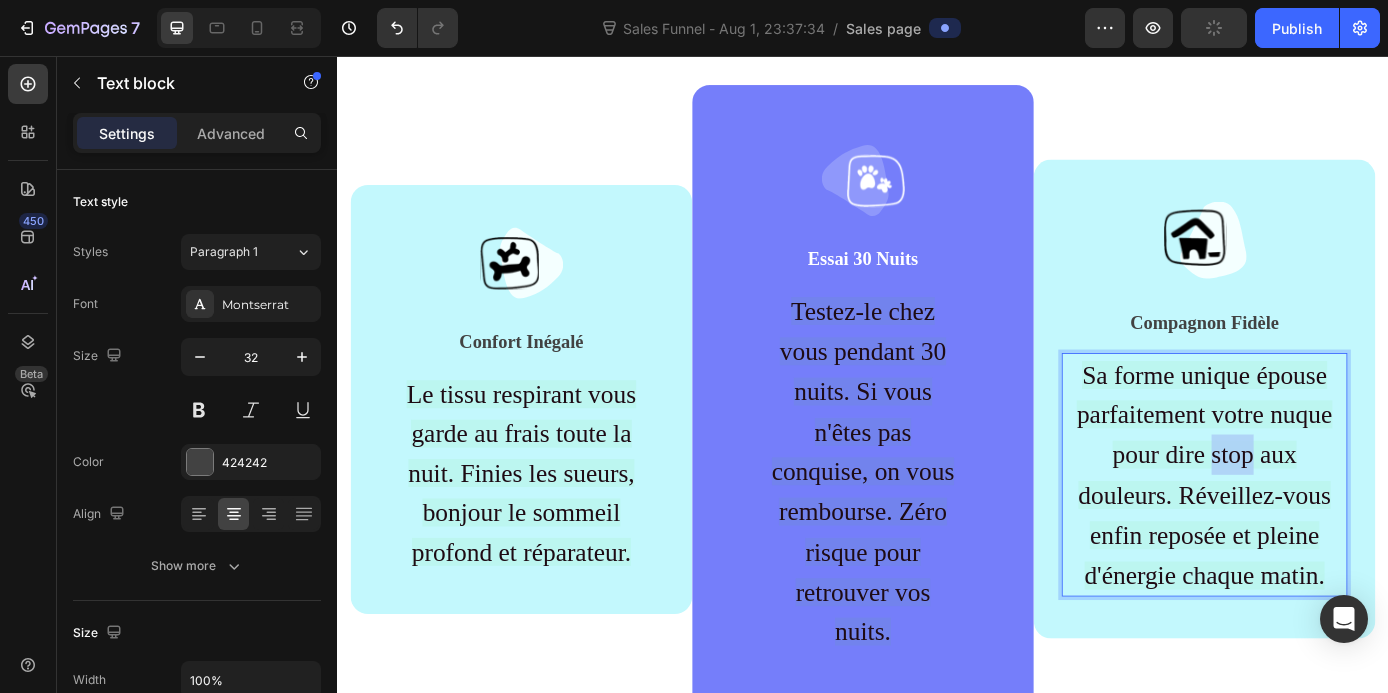 click on "Sa forme unique épouse parfaitement votre nuque pour dire stop aux douleurs. Réveillez-vous enfin reposée et pleine d'énergie chaque matin." at bounding box center (1327, 534) 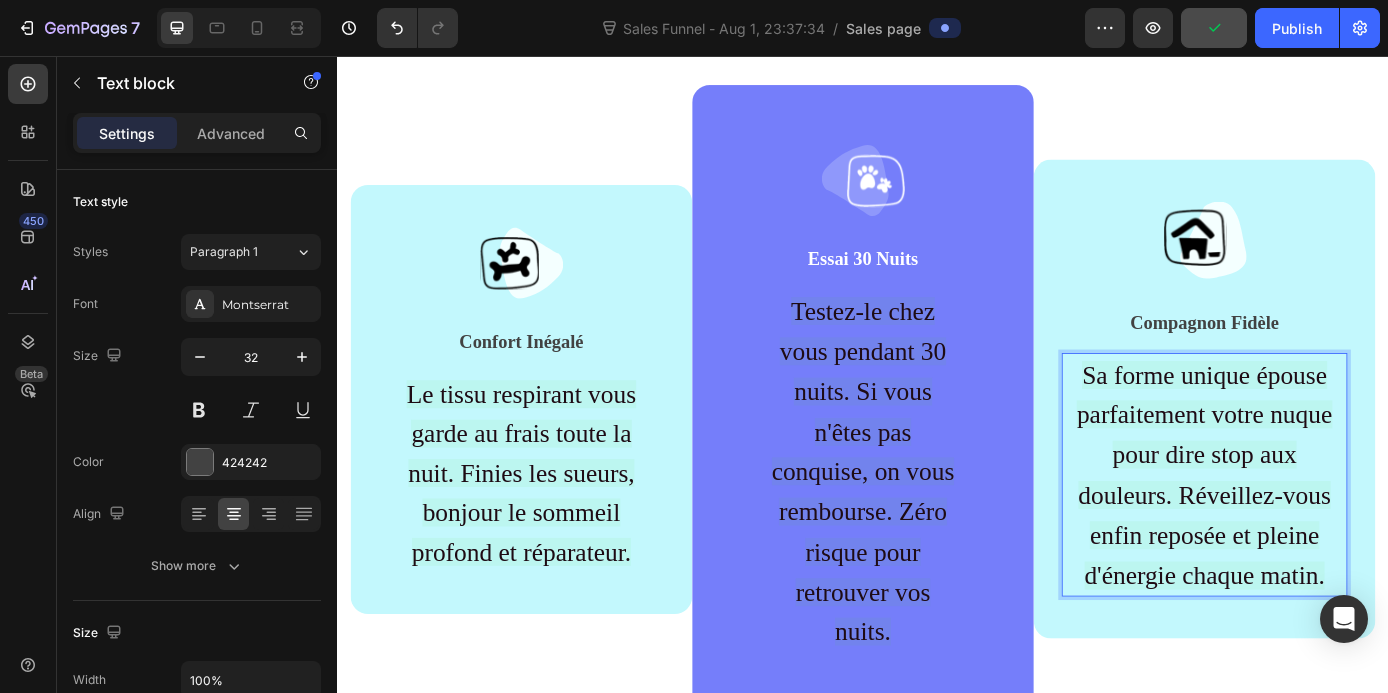 click on "Sa forme unique épouse parfaitement votre nuque pour dire stop aux douleurs. Réveillez-vous enfin reposée et pleine d'énergie chaque matin." at bounding box center [1327, 534] 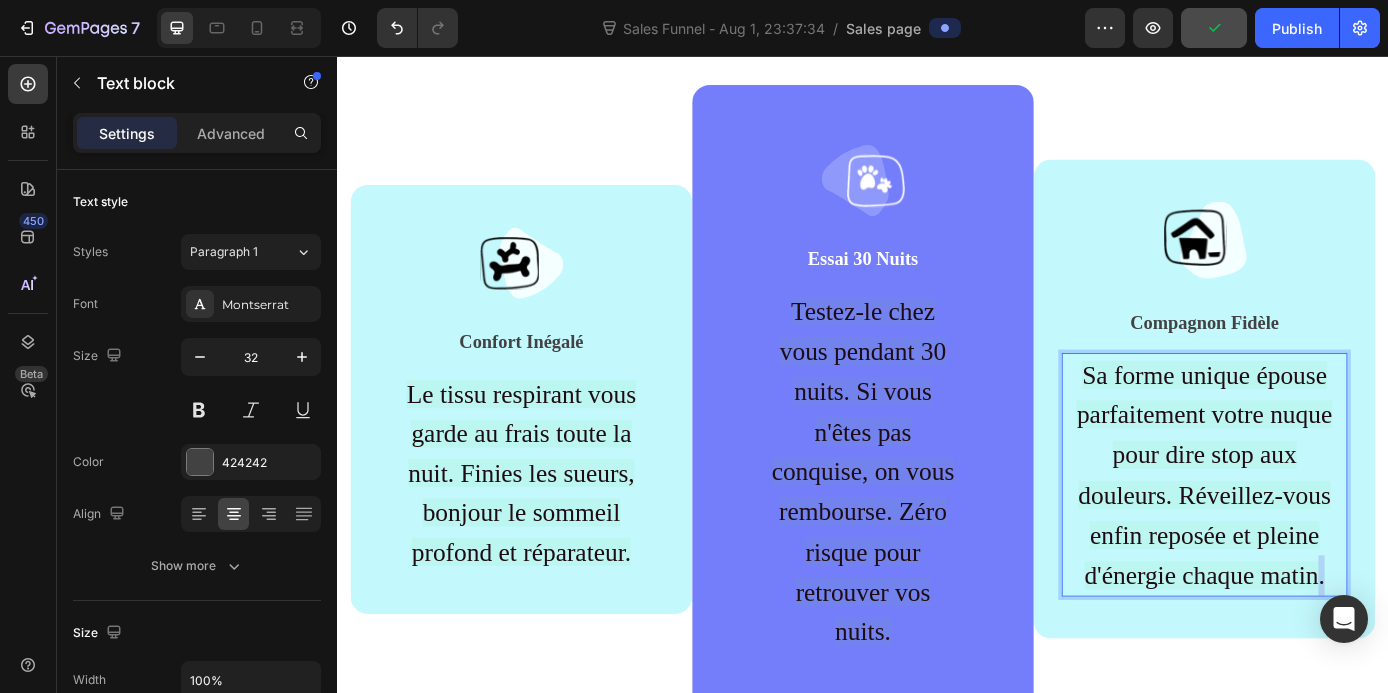 click on "Sa forme unique épouse parfaitement votre nuque pour dire stop aux douleurs. Réveillez-vous enfin reposée et pleine d'énergie chaque matin." at bounding box center [1327, 534] 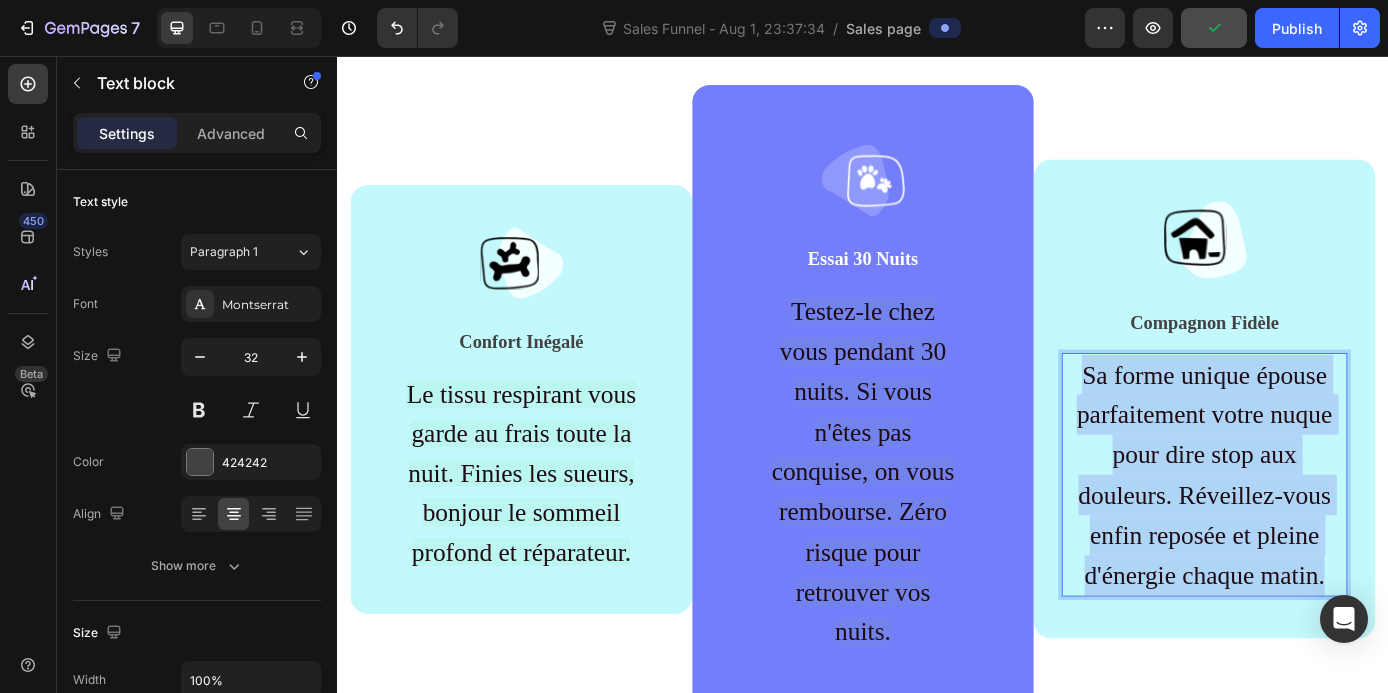 click on "Sa forme unique épouse parfaitement votre nuque pour dire stop aux douleurs. Réveillez-vous enfin reposée et pleine d'énergie chaque matin." at bounding box center [1327, 534] 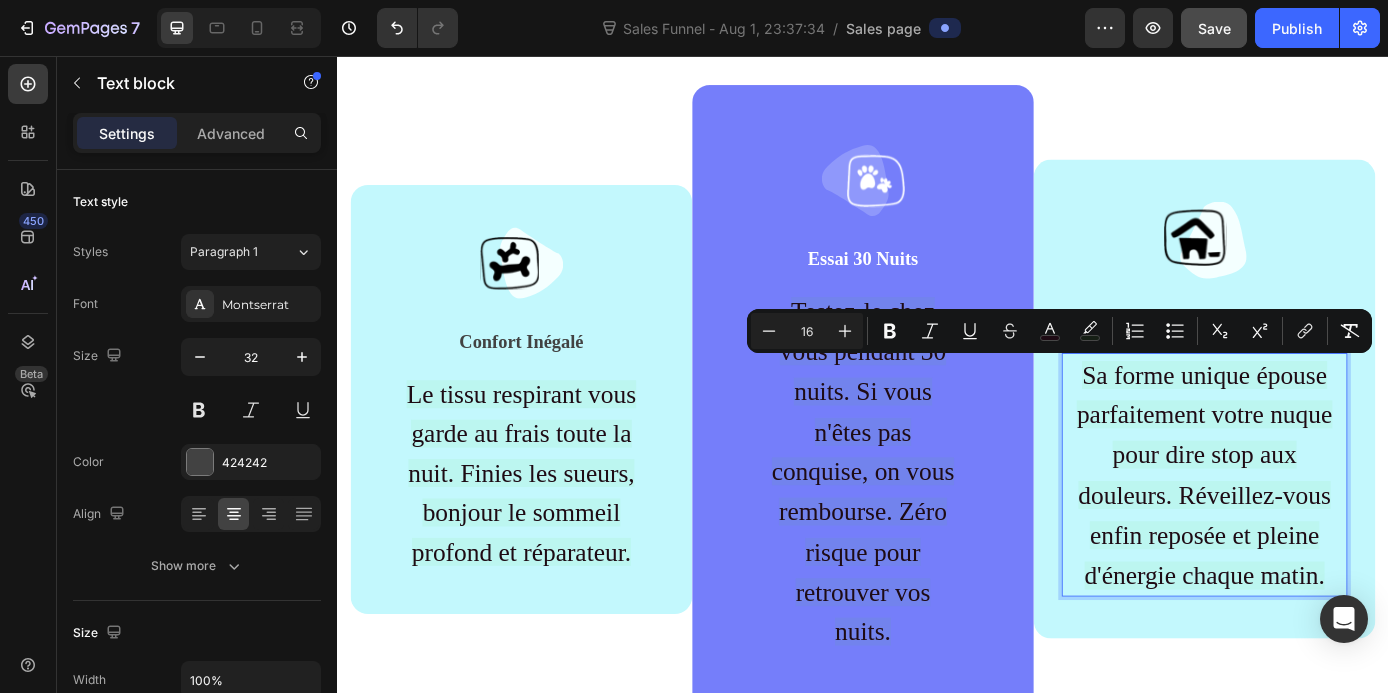 scroll, scrollTop: 1766, scrollLeft: 0, axis: vertical 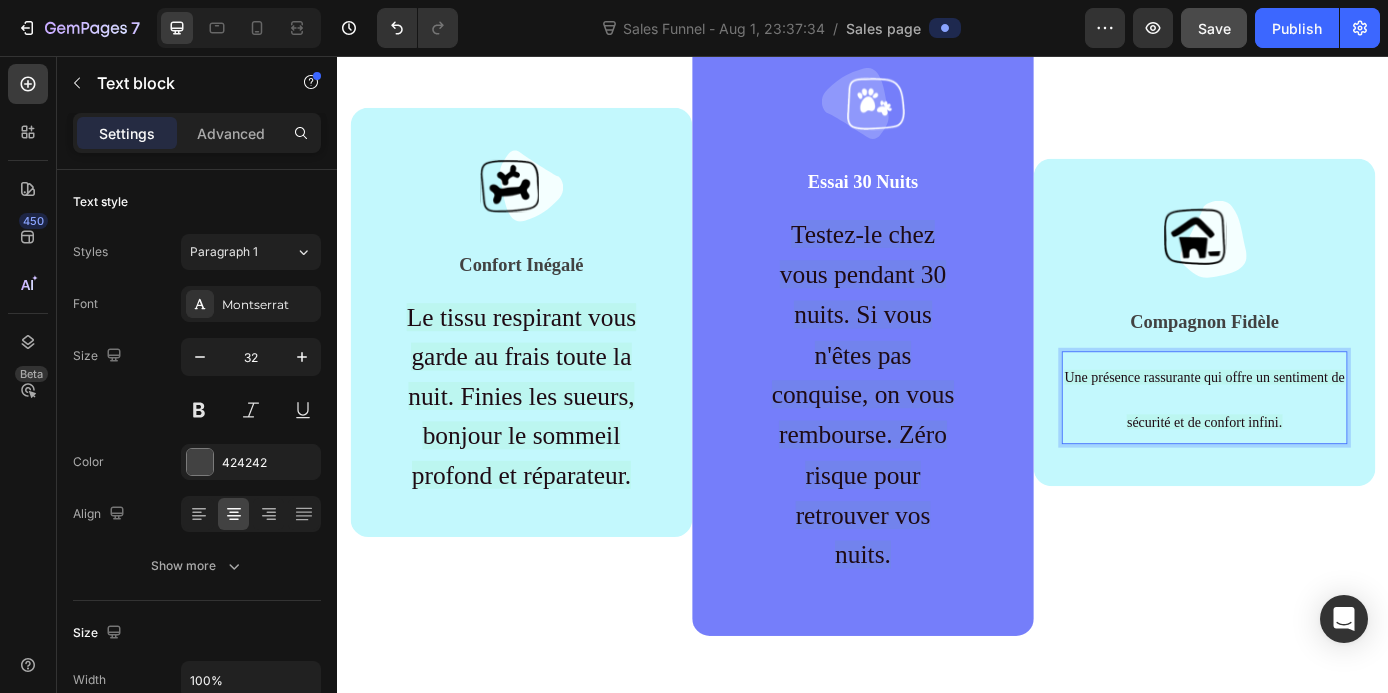 click on "Une présence rassurante qui offre un sentiment de sécurité et de confort infini." at bounding box center [1327, 446] 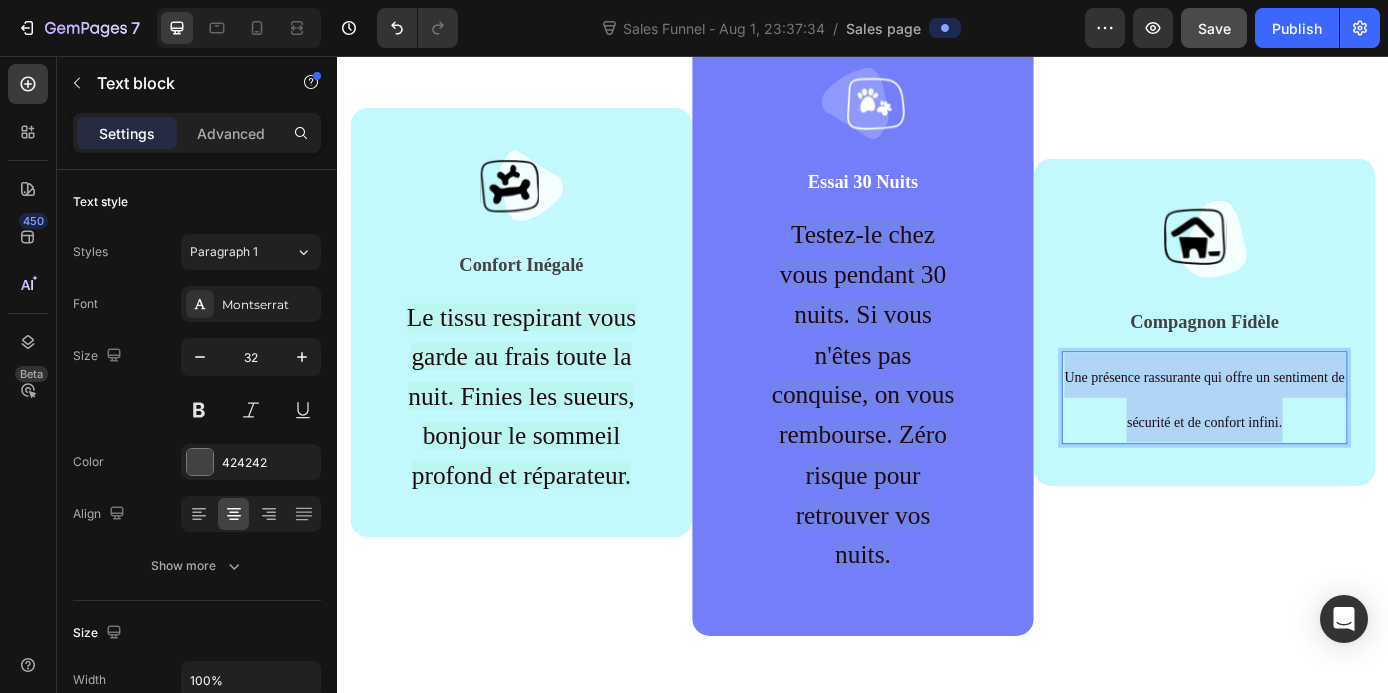 click on "Une présence rassurante qui offre un sentiment de sécurité et de confort infini." at bounding box center [1327, 446] 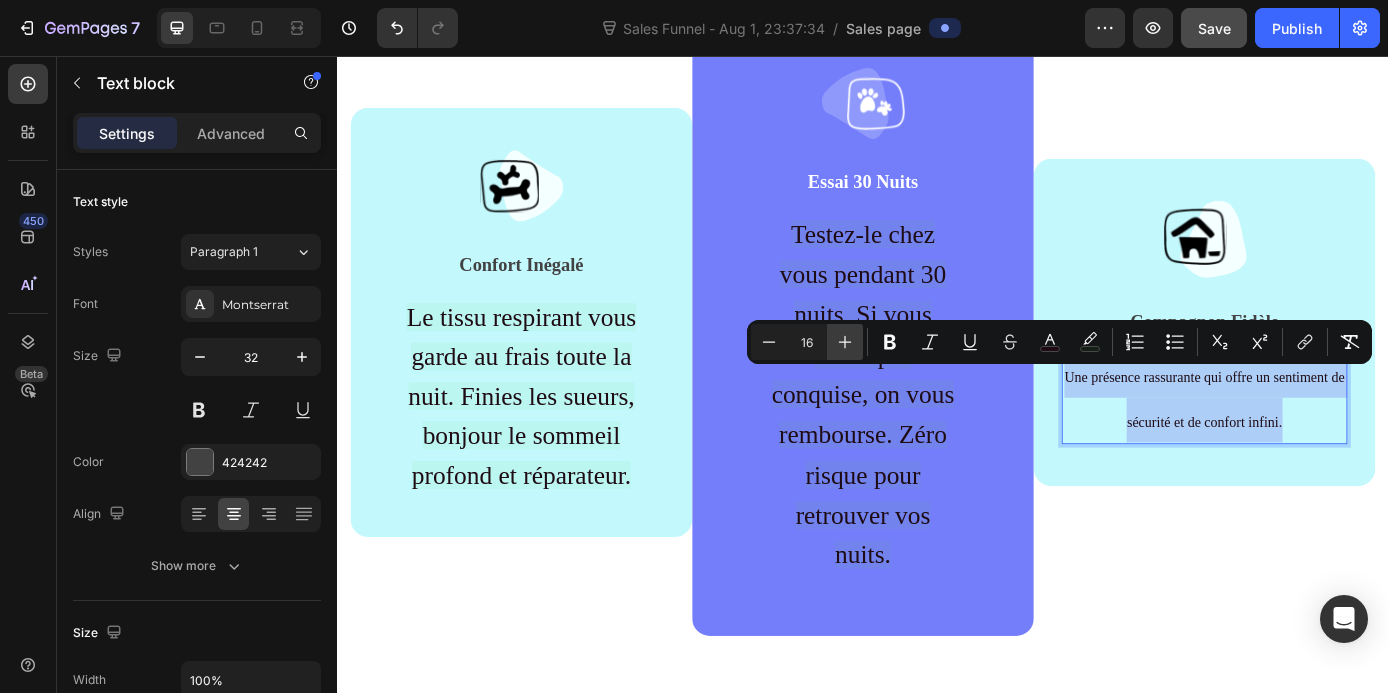 click 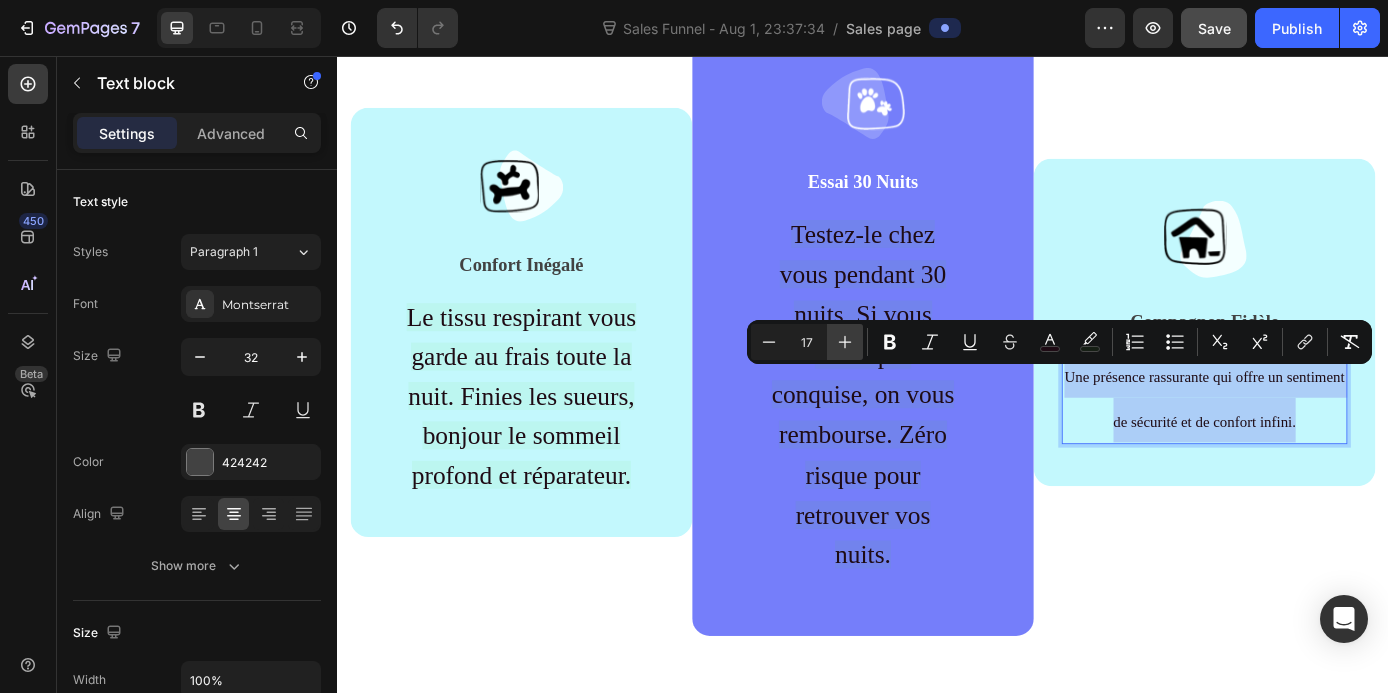 click 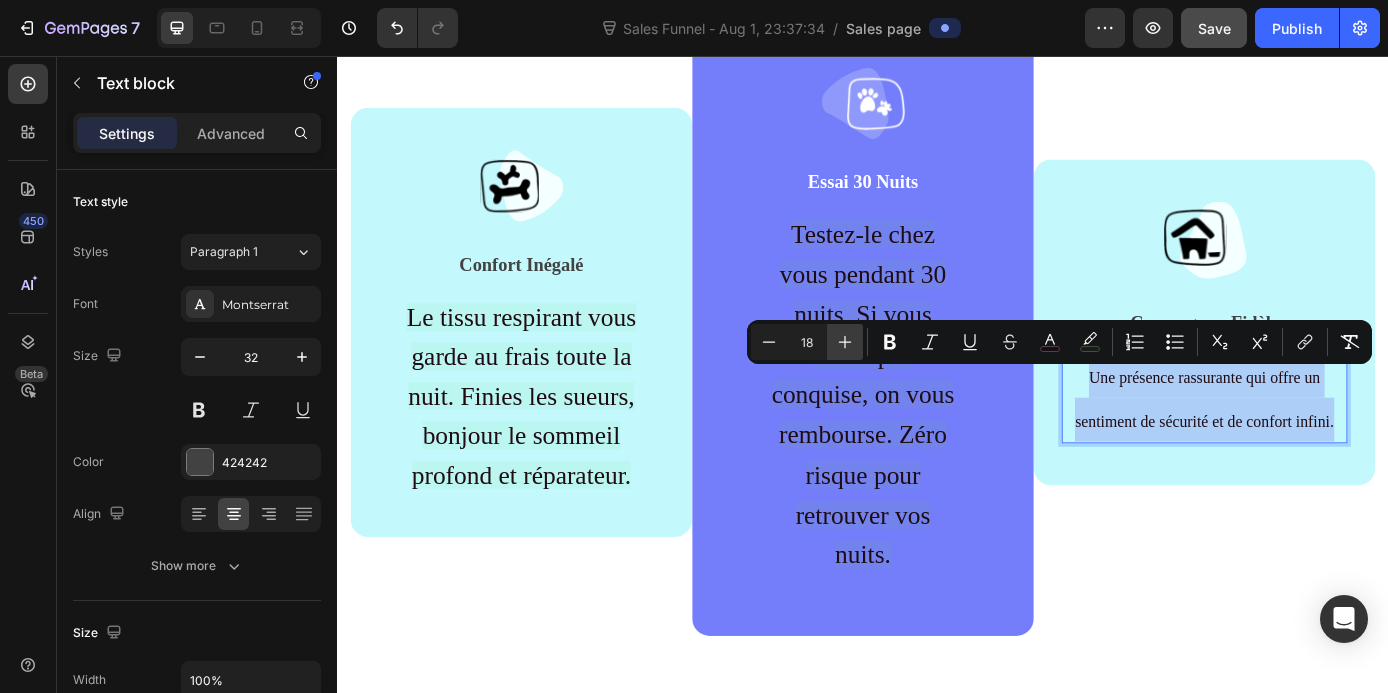 click 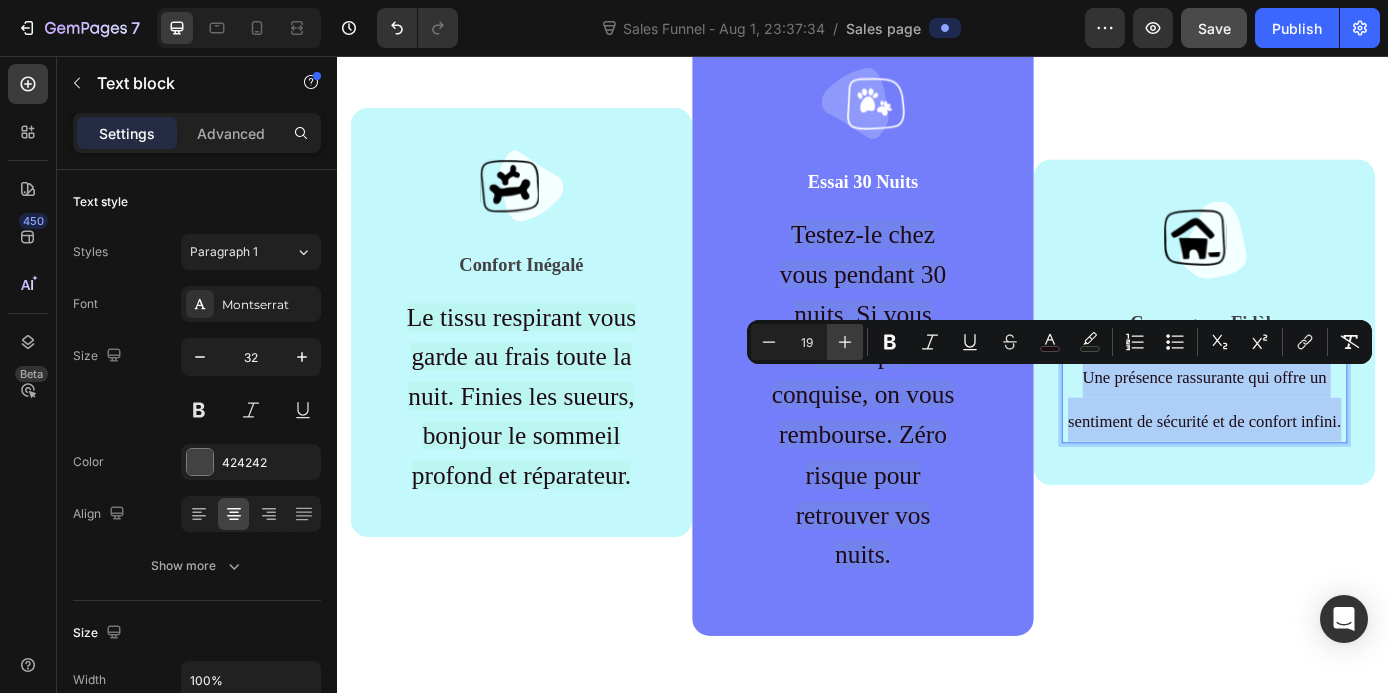 click 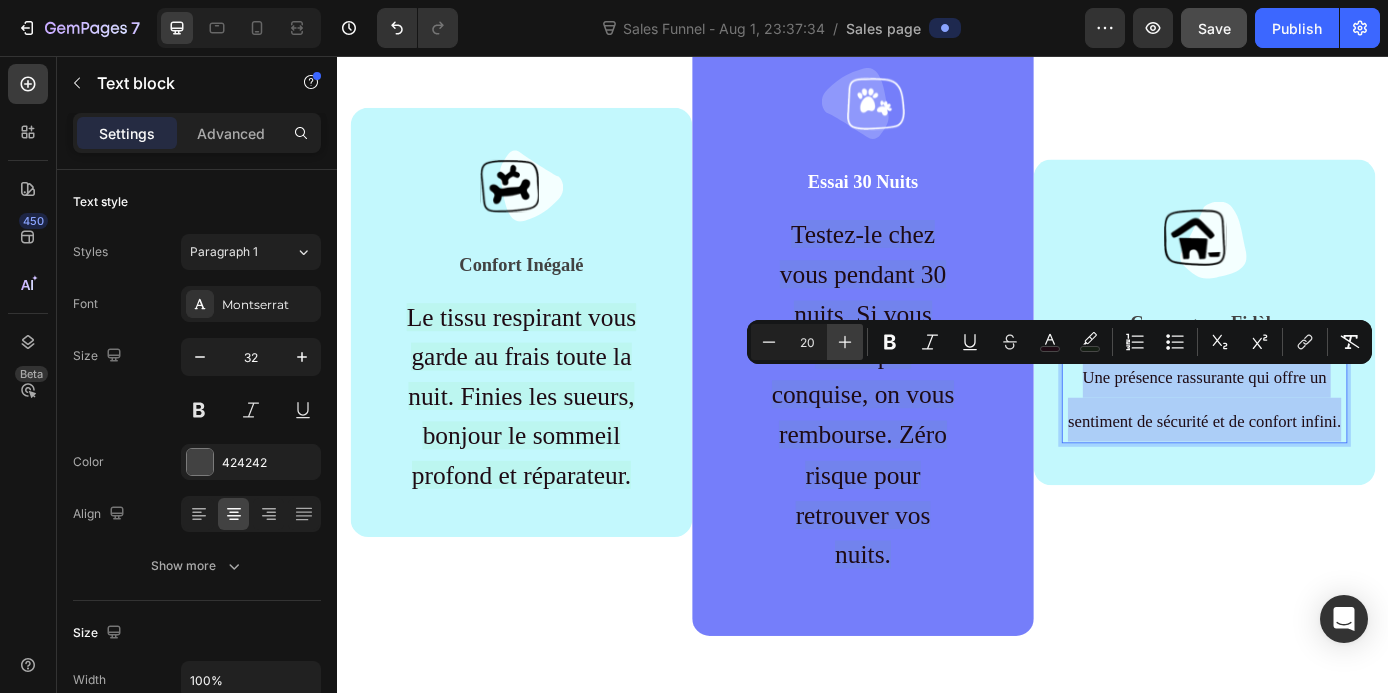 click 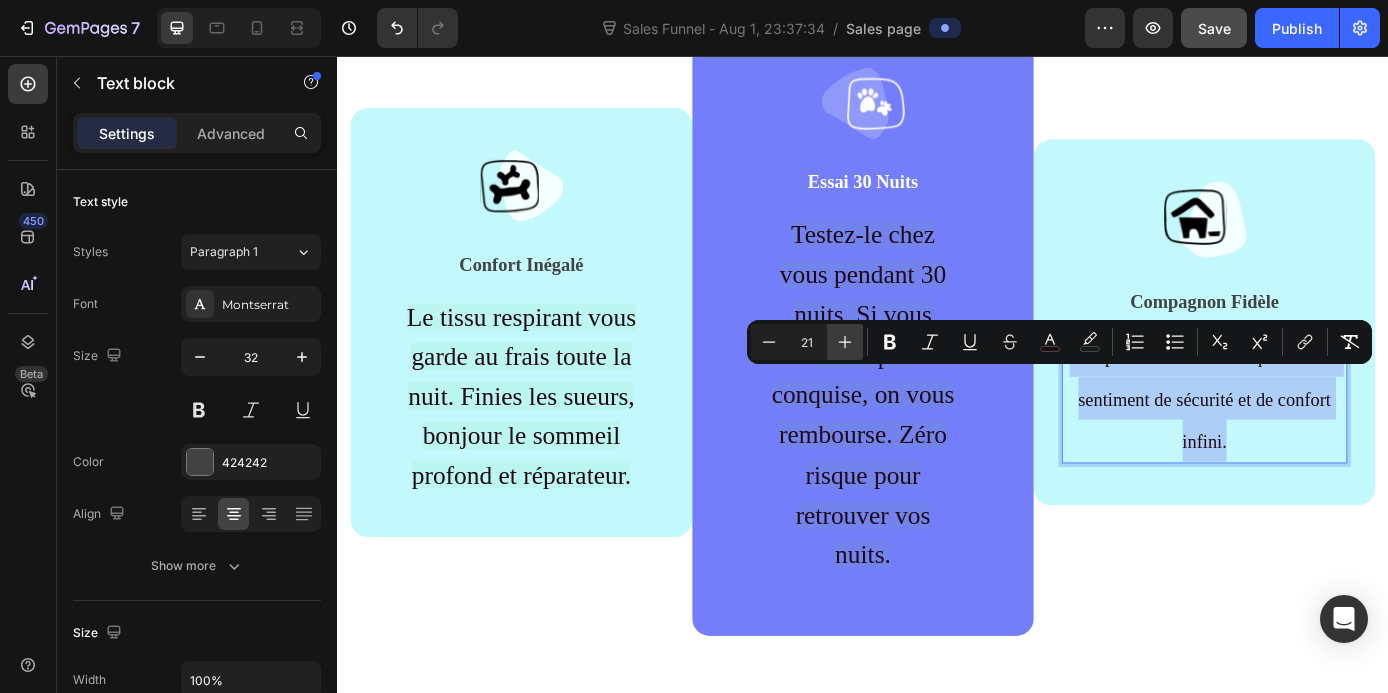 click 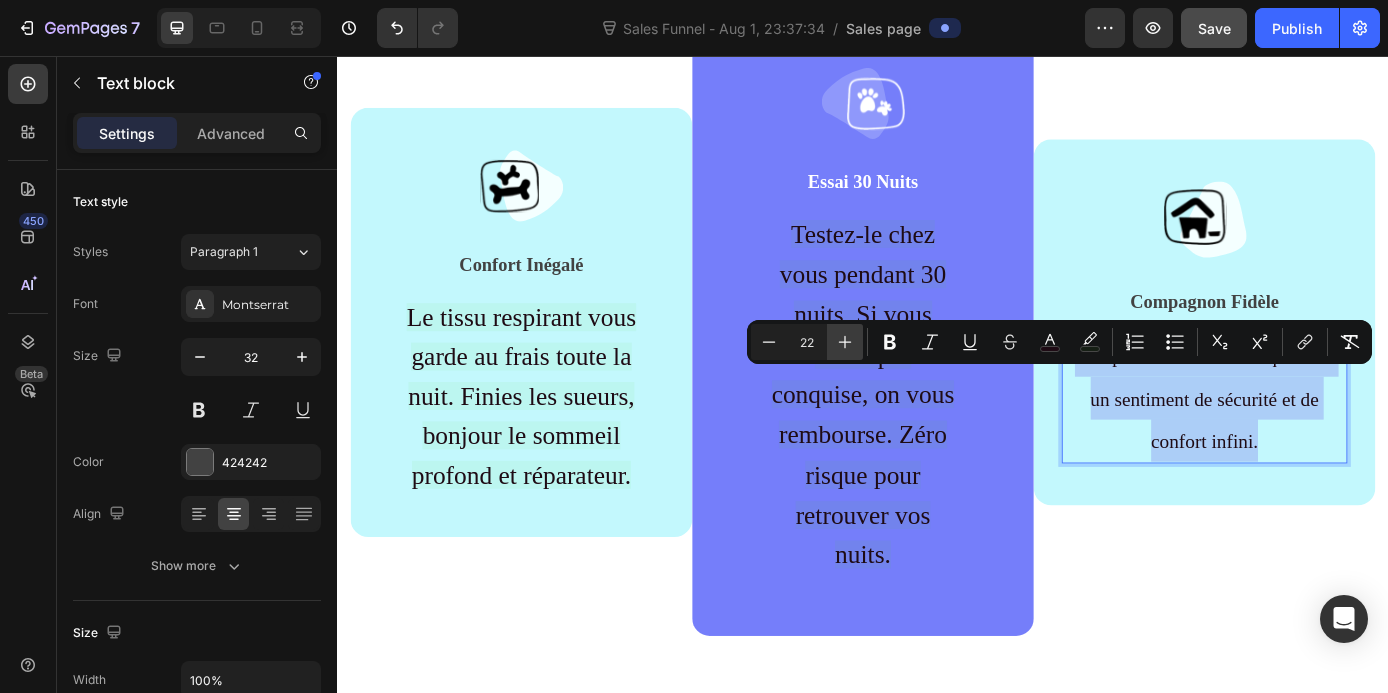 click 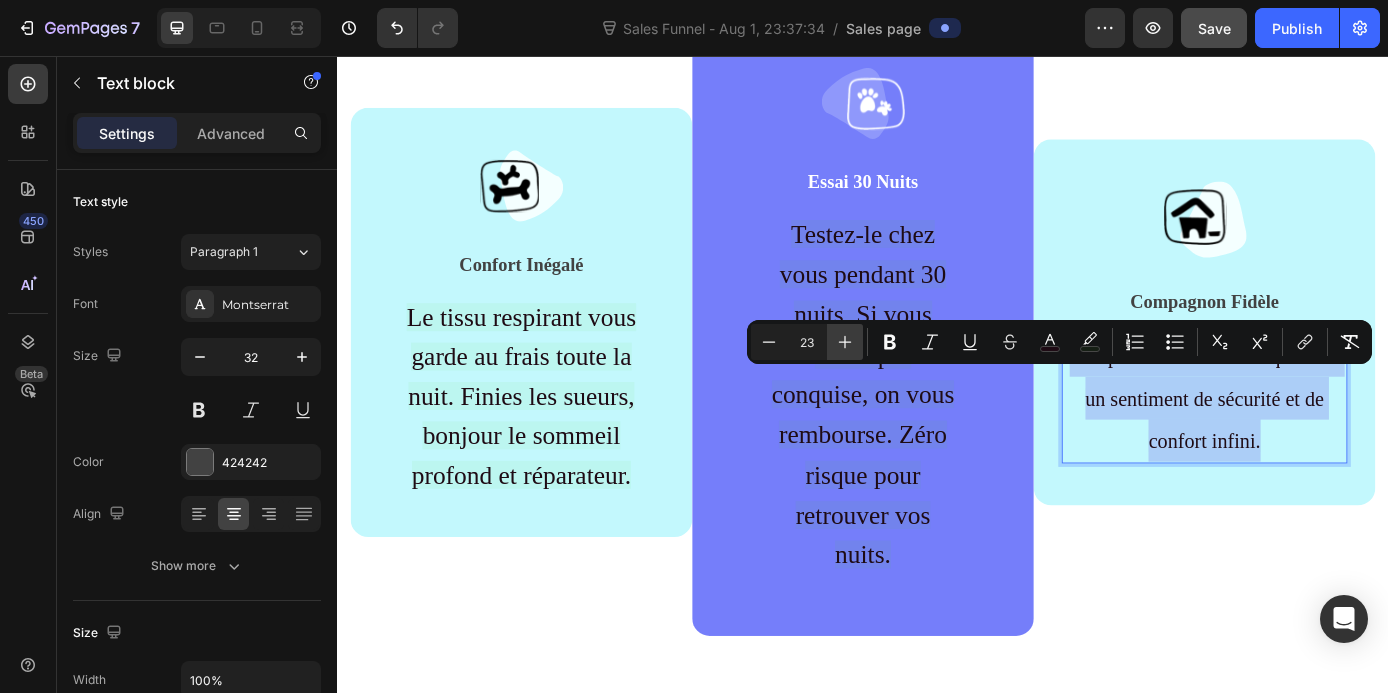 click 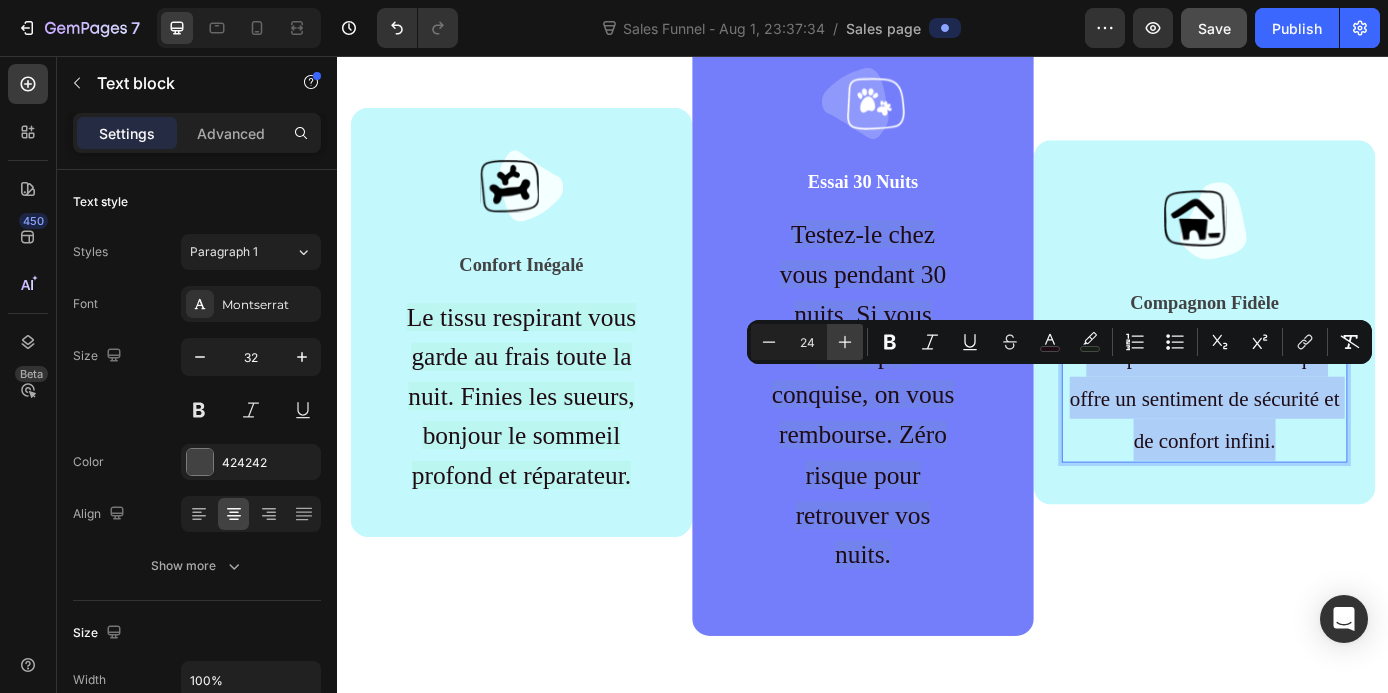 click 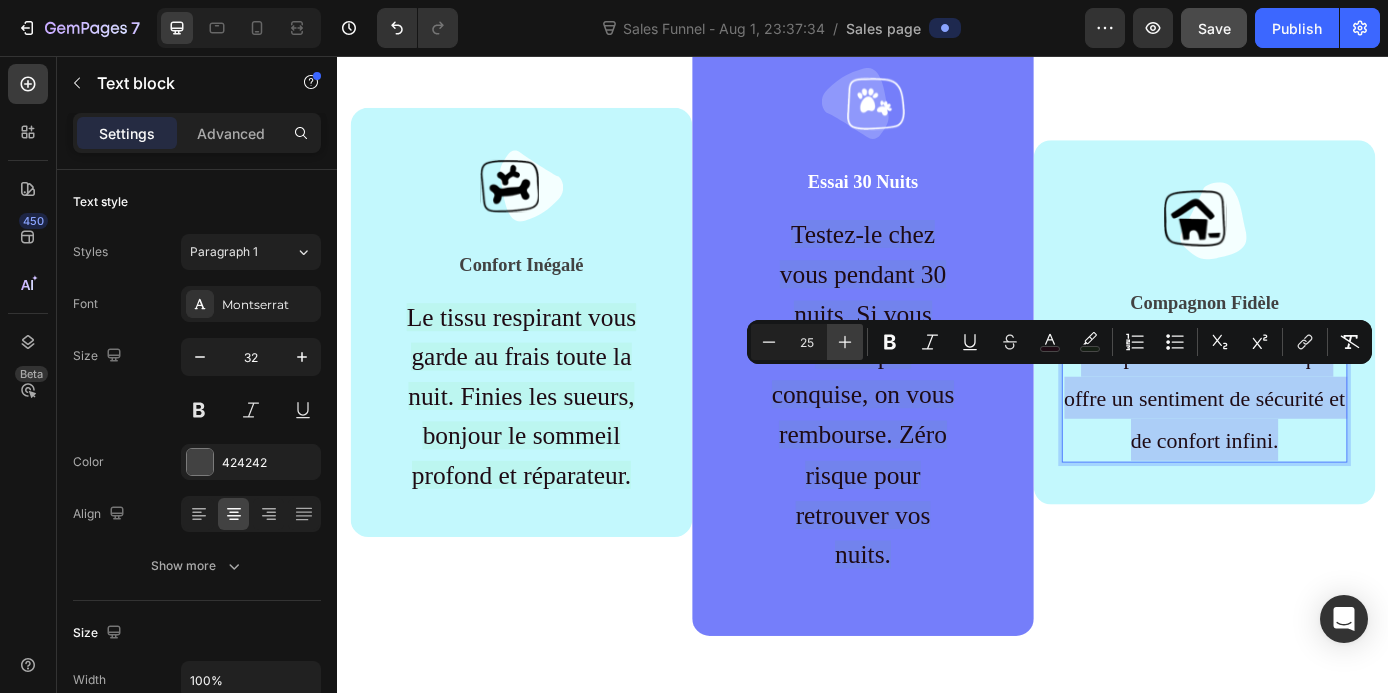 click 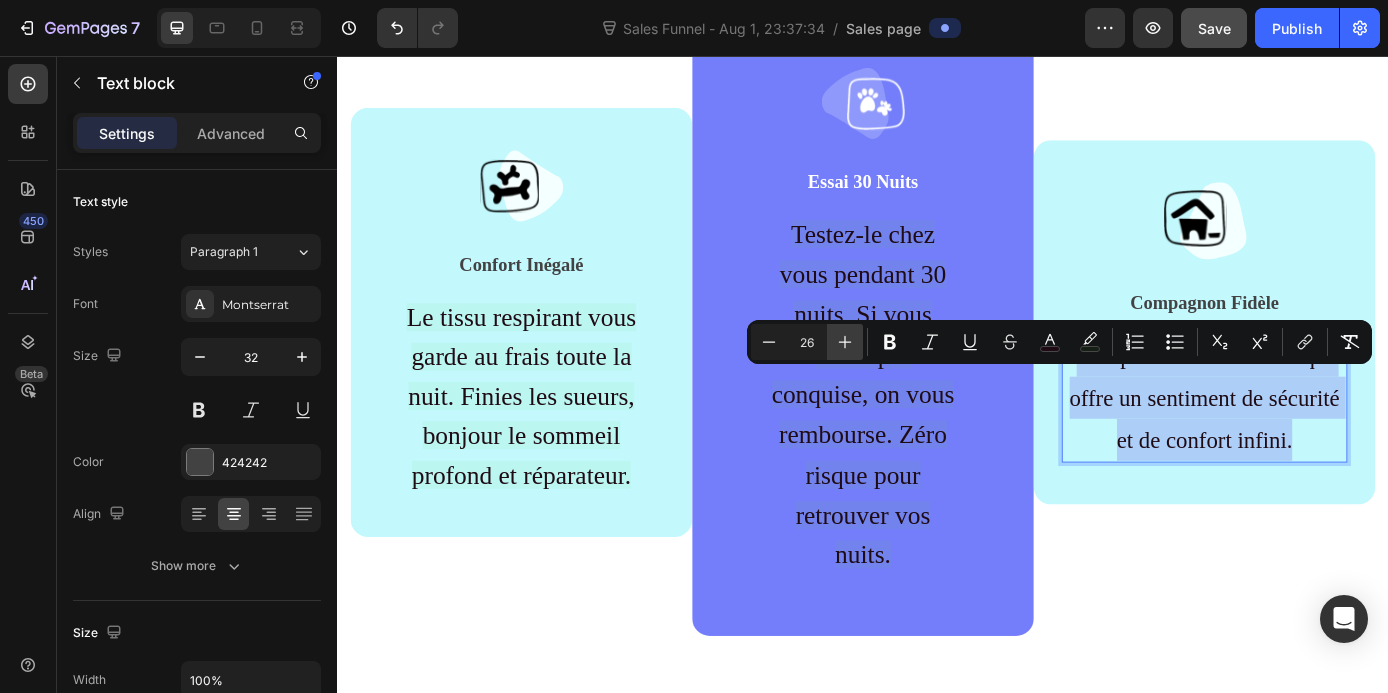 click 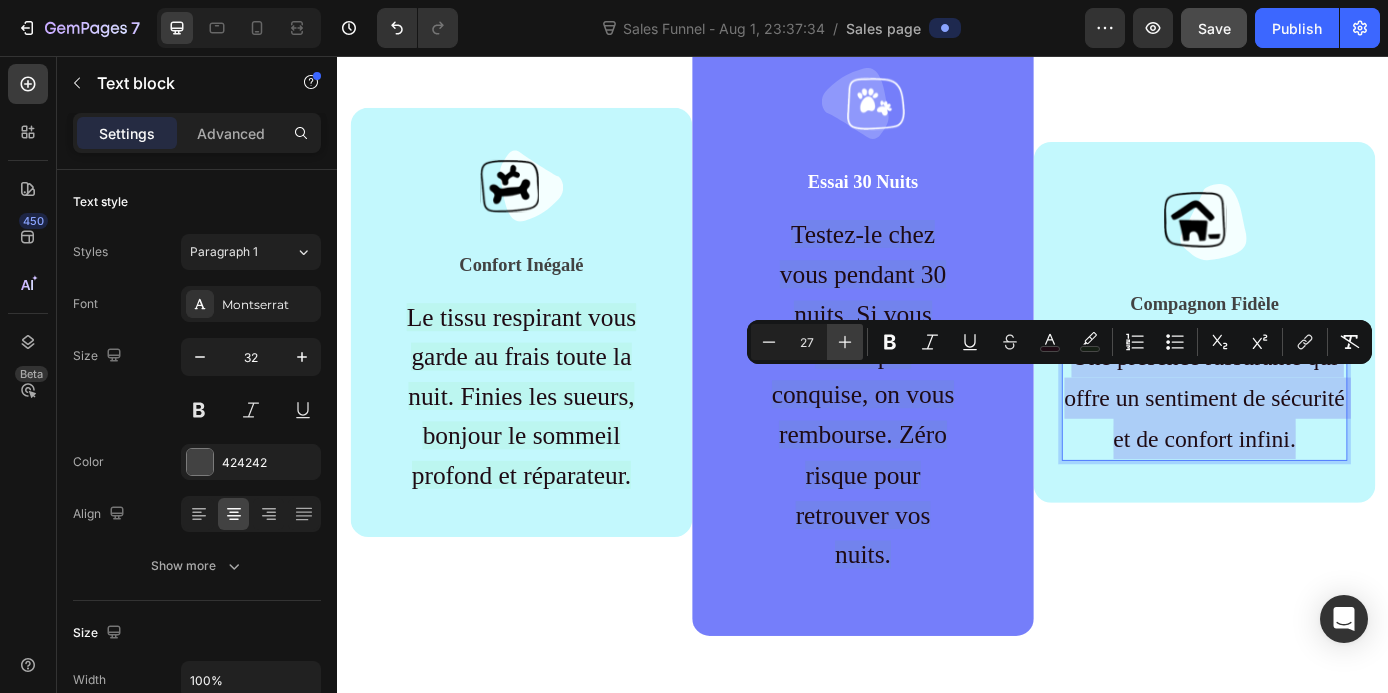 click 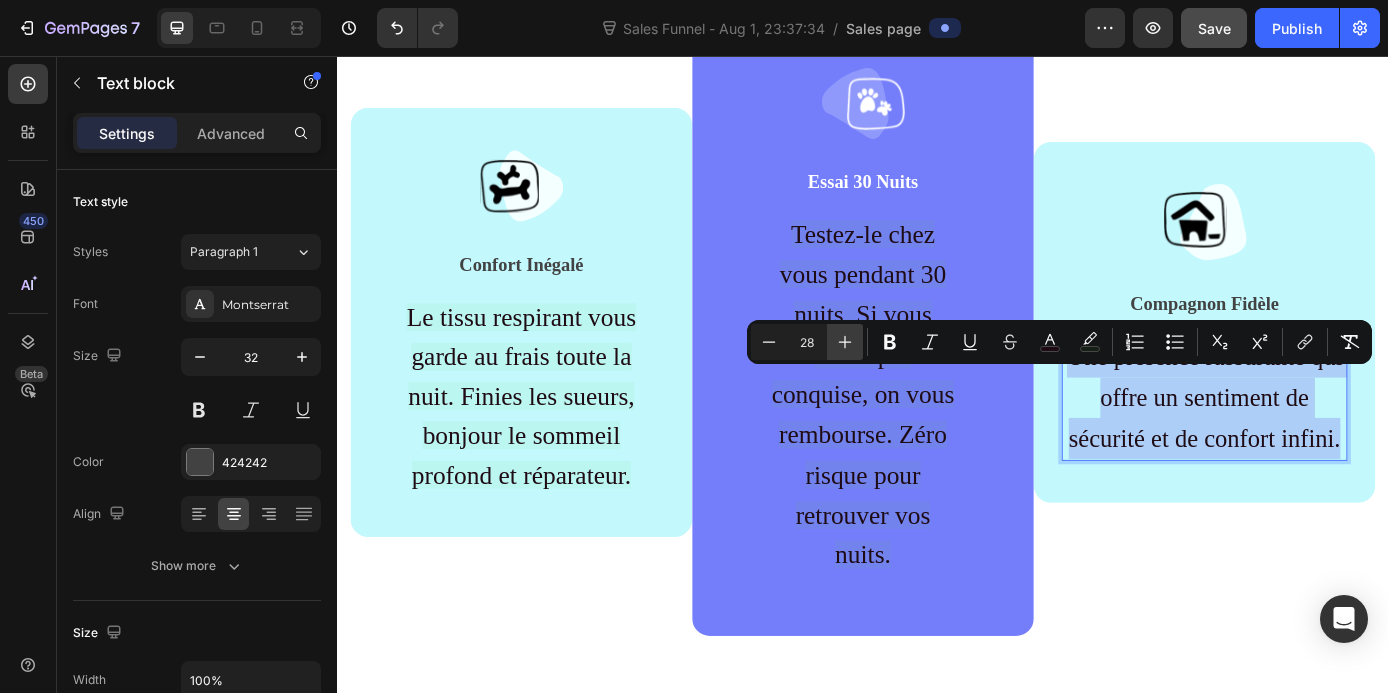 click 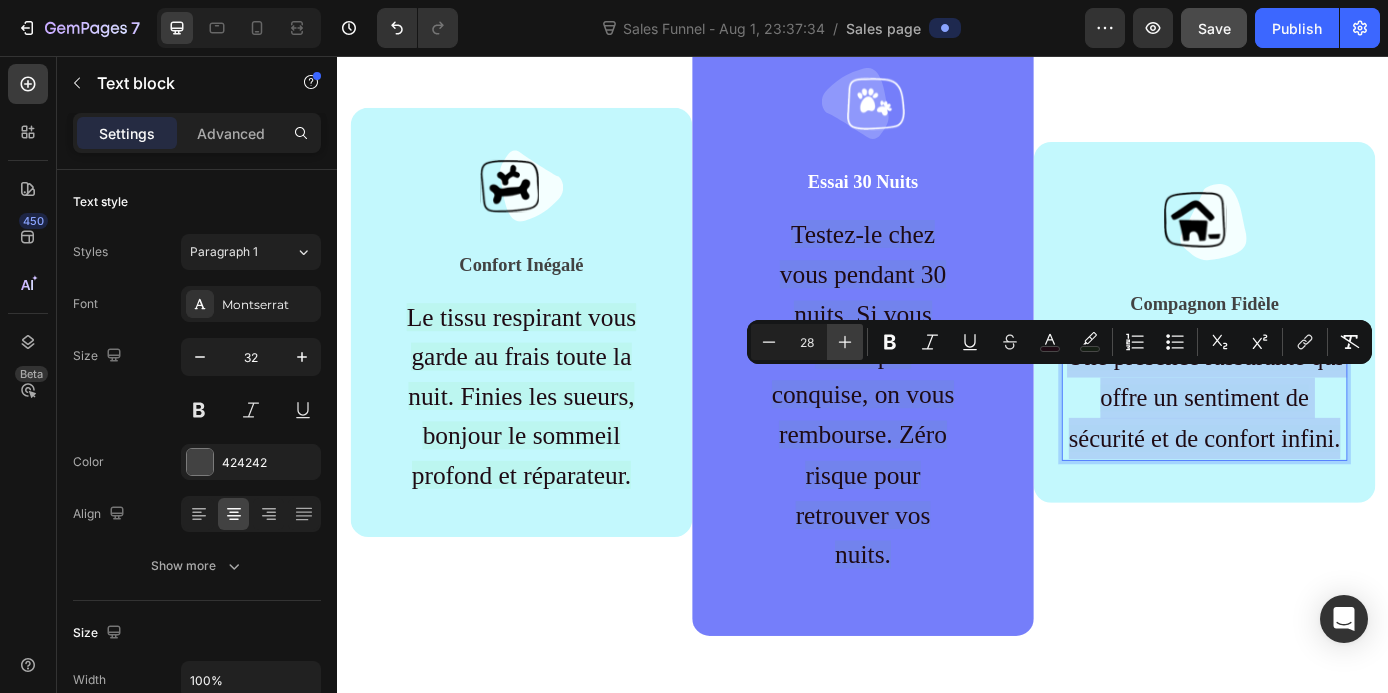 type on "29" 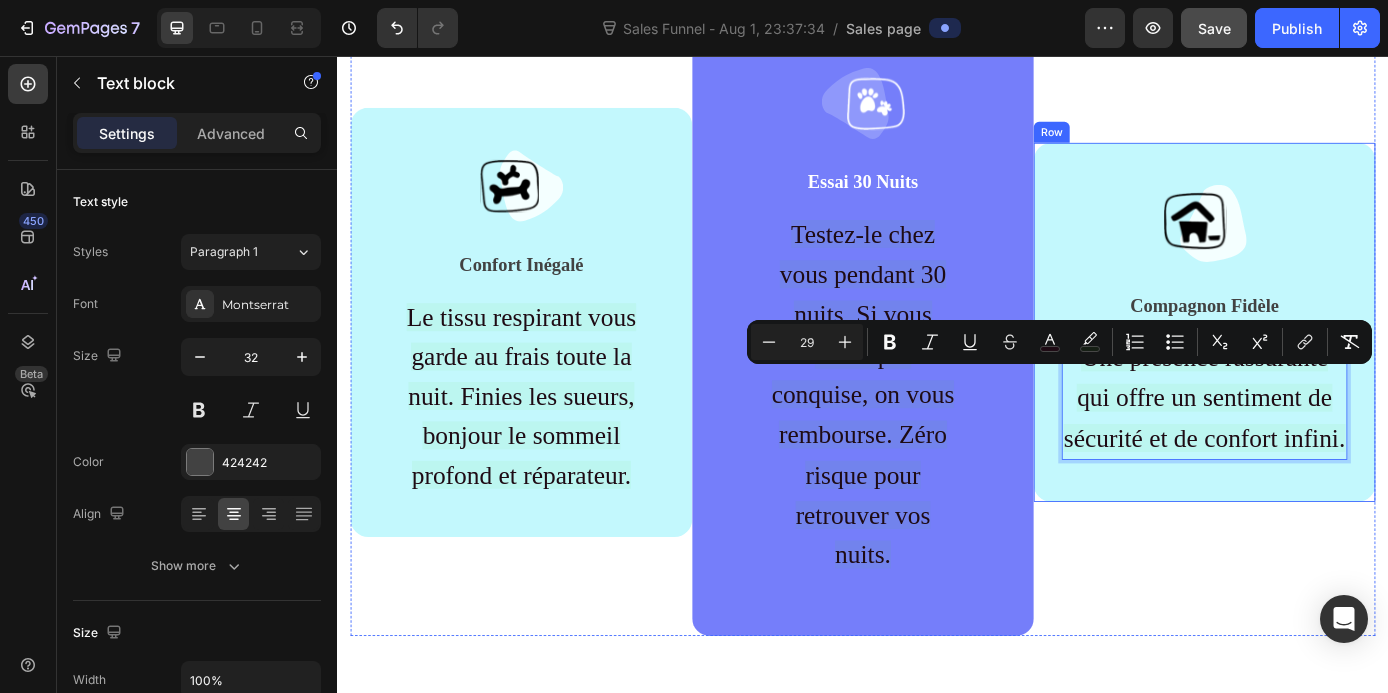 click on "Image Compagnon Fidèle Text block Une présence rassurante qui offre un sentiment de sécurité et de confort infini. Text block   0 Row" at bounding box center (1327, 359) 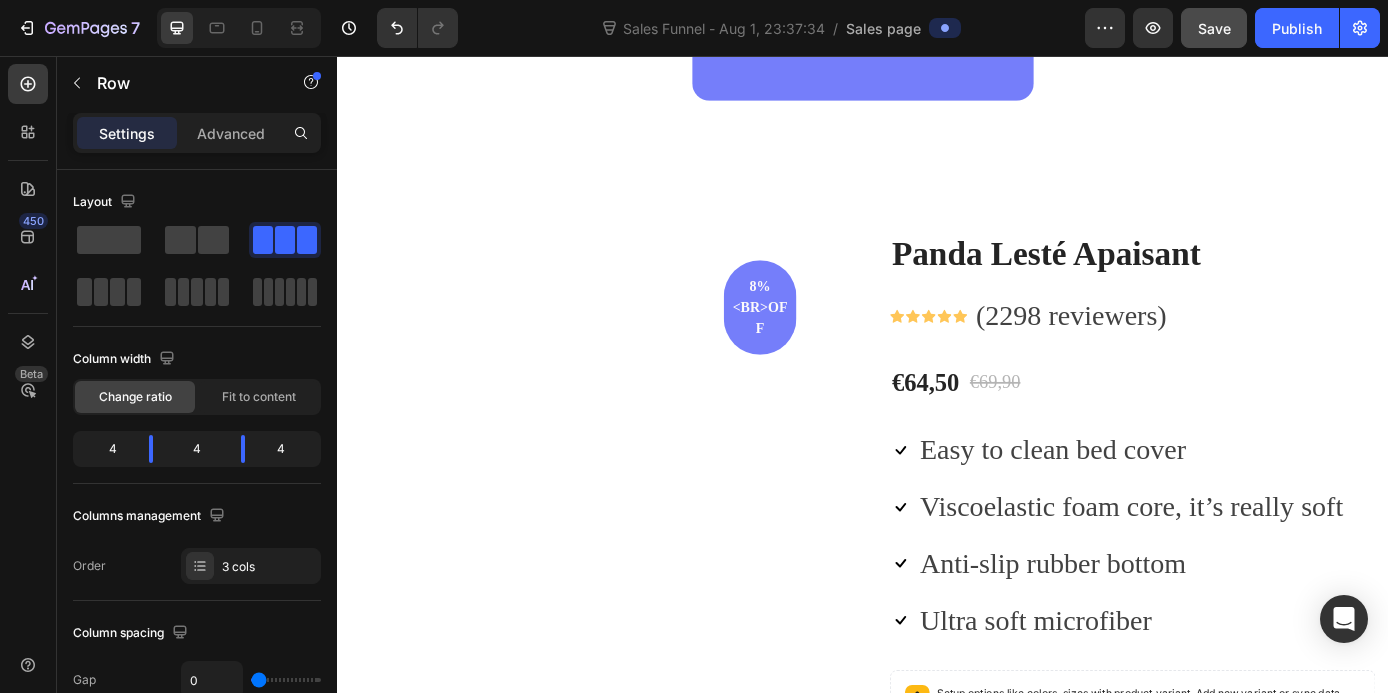 scroll, scrollTop: 2249, scrollLeft: 0, axis: vertical 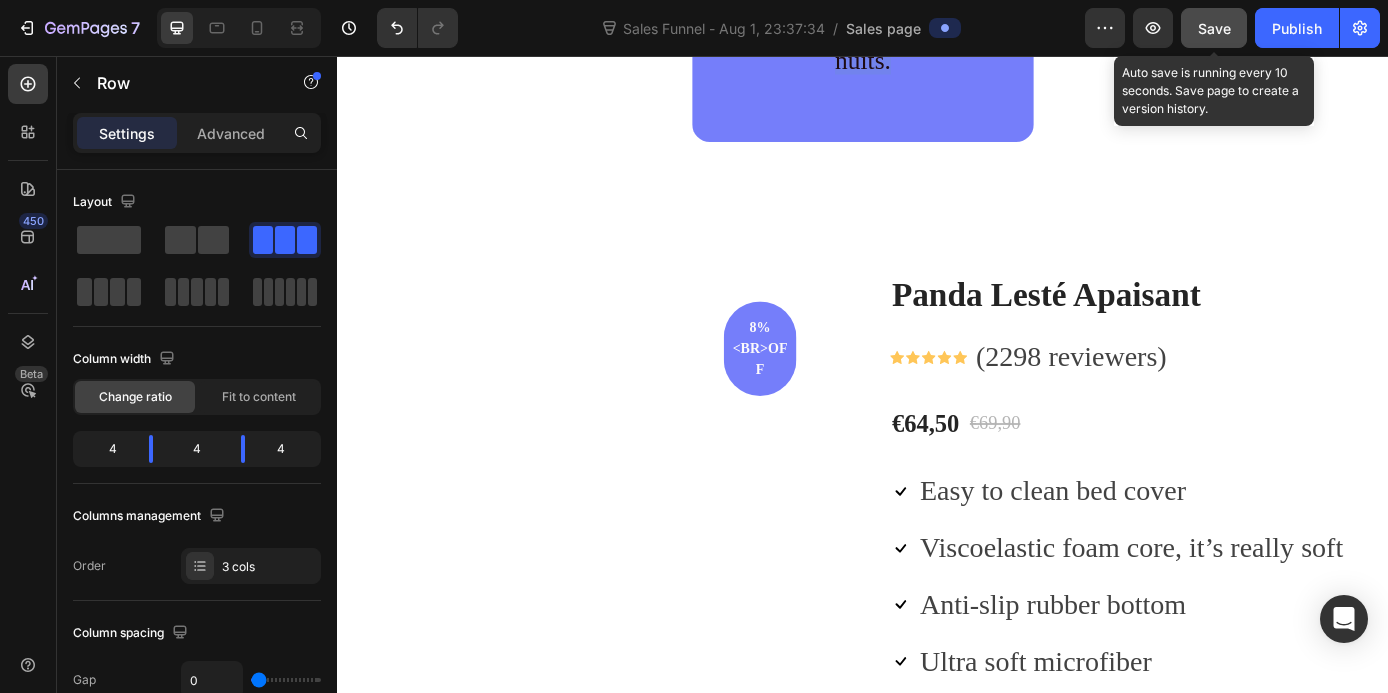 click on "Save" at bounding box center [1214, 28] 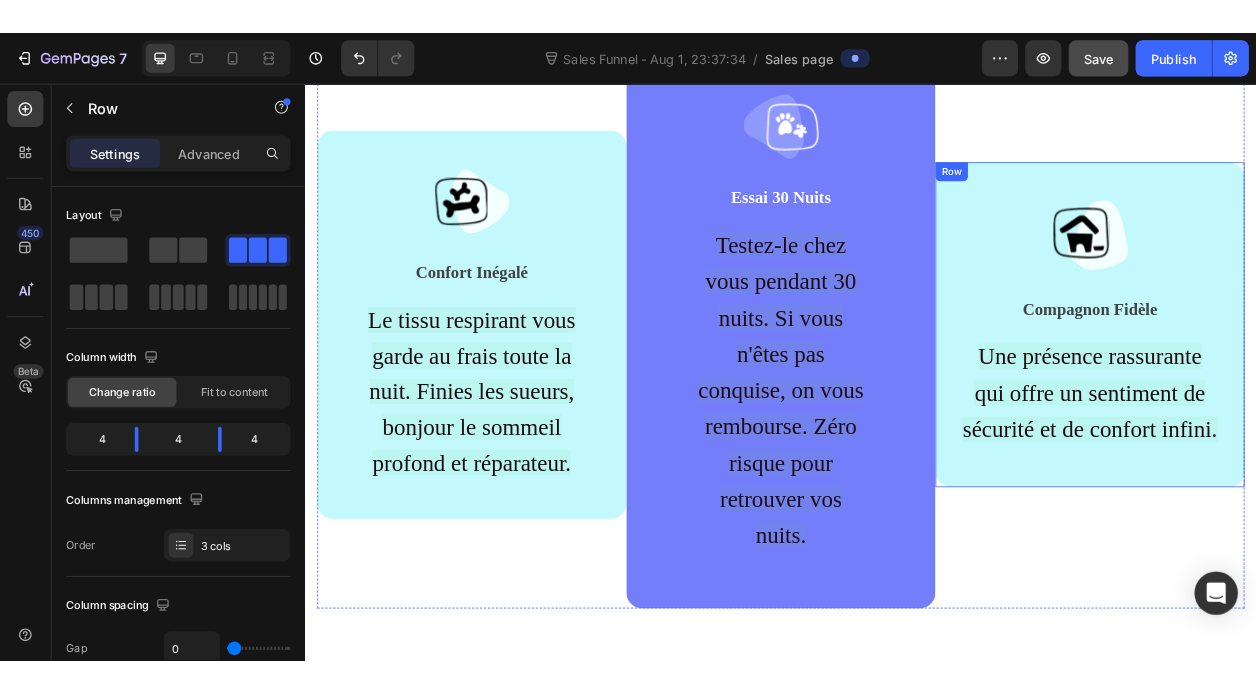 scroll, scrollTop: 1739, scrollLeft: 0, axis: vertical 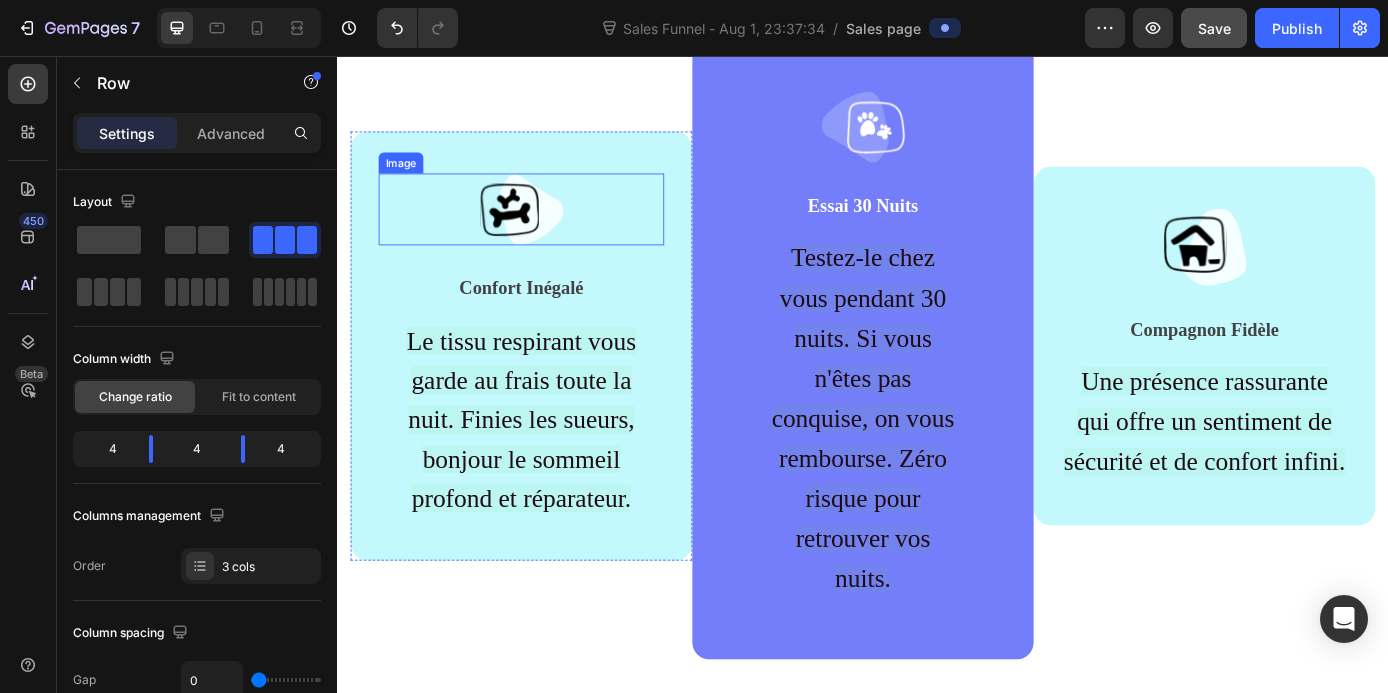 click at bounding box center (547, 231) 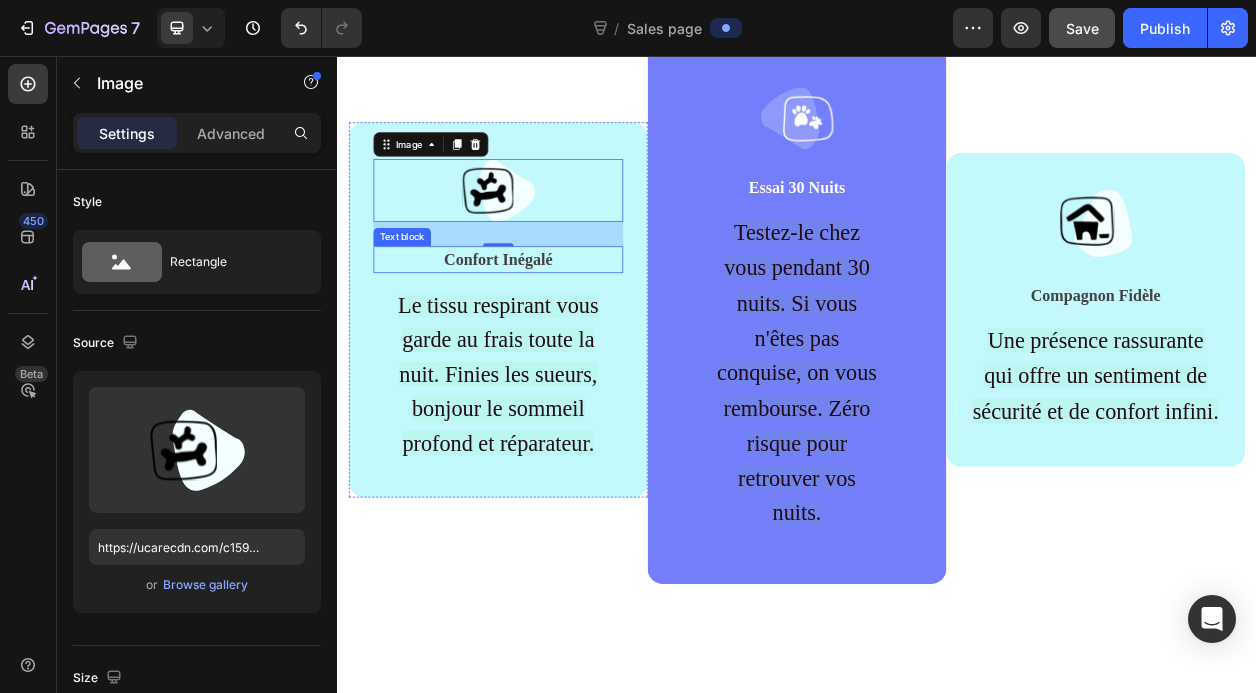 click on "Confort Inégalé" at bounding box center (547, 321) 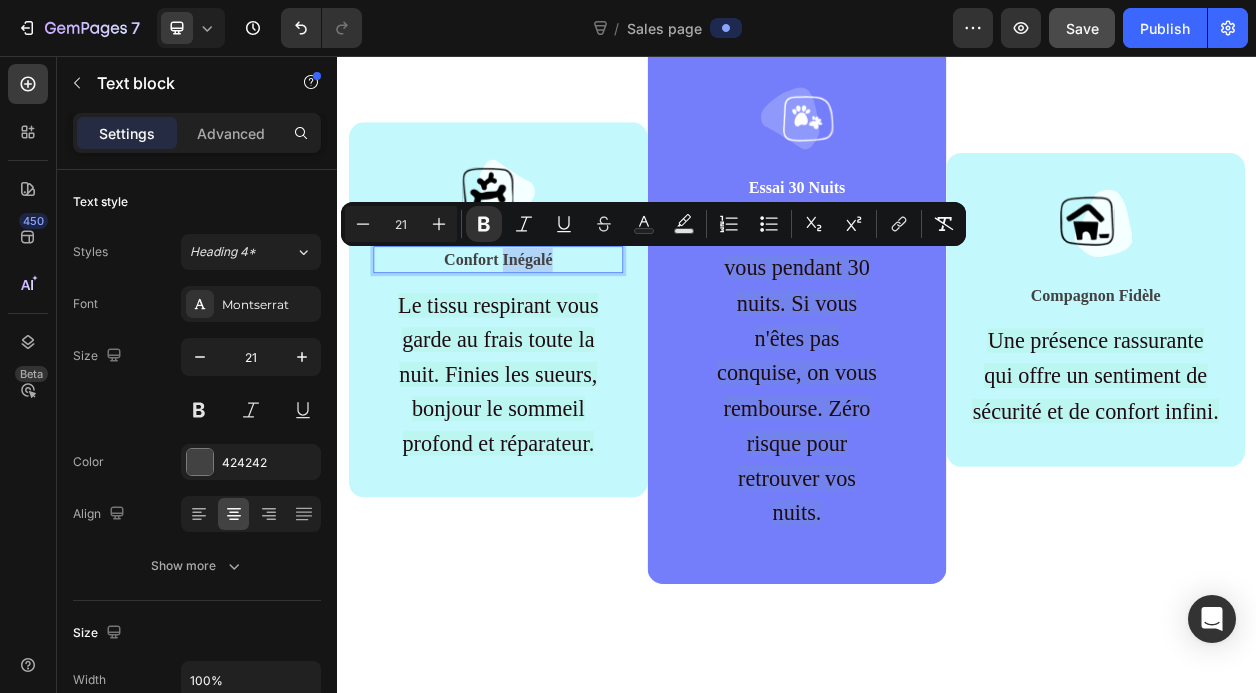 click on "Le tissu respirant vous garde au frais toute la nuit. Finies les sueurs, bonjour le sommeil profond et réparateur." at bounding box center [547, 471] 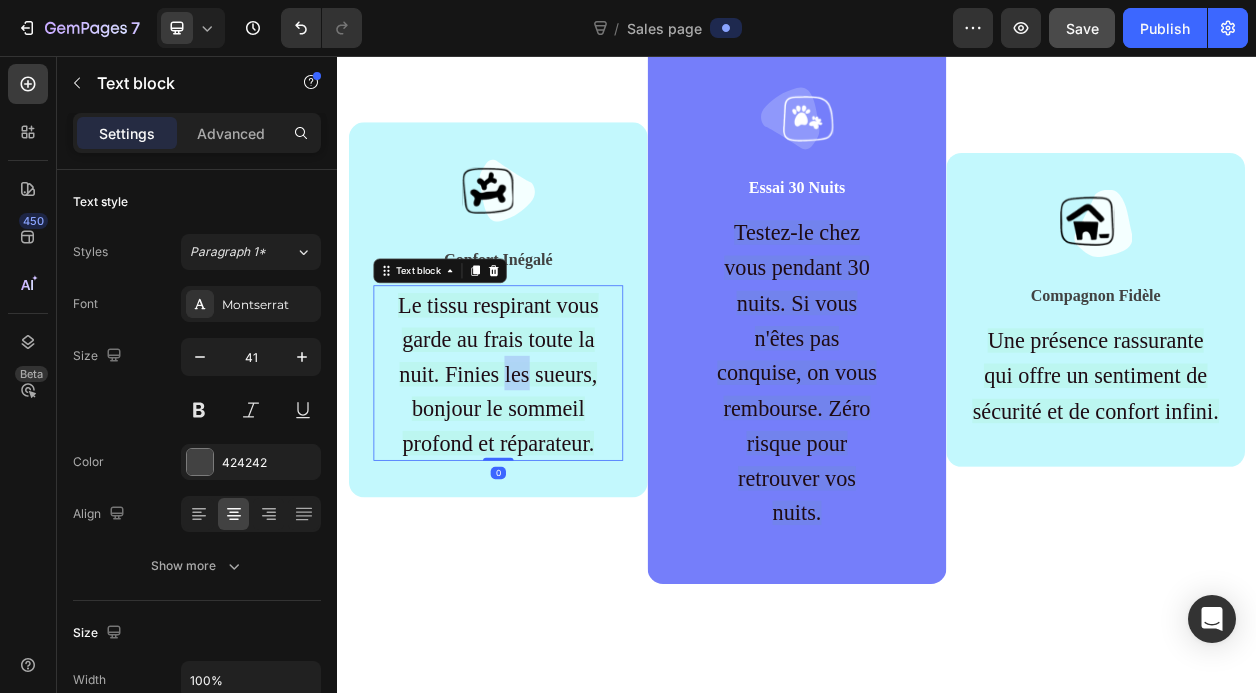 click on "Le tissu respirant vous garde au frais toute la nuit. Finies les sueurs, bonjour le sommeil profond et réparateur." at bounding box center (547, 471) 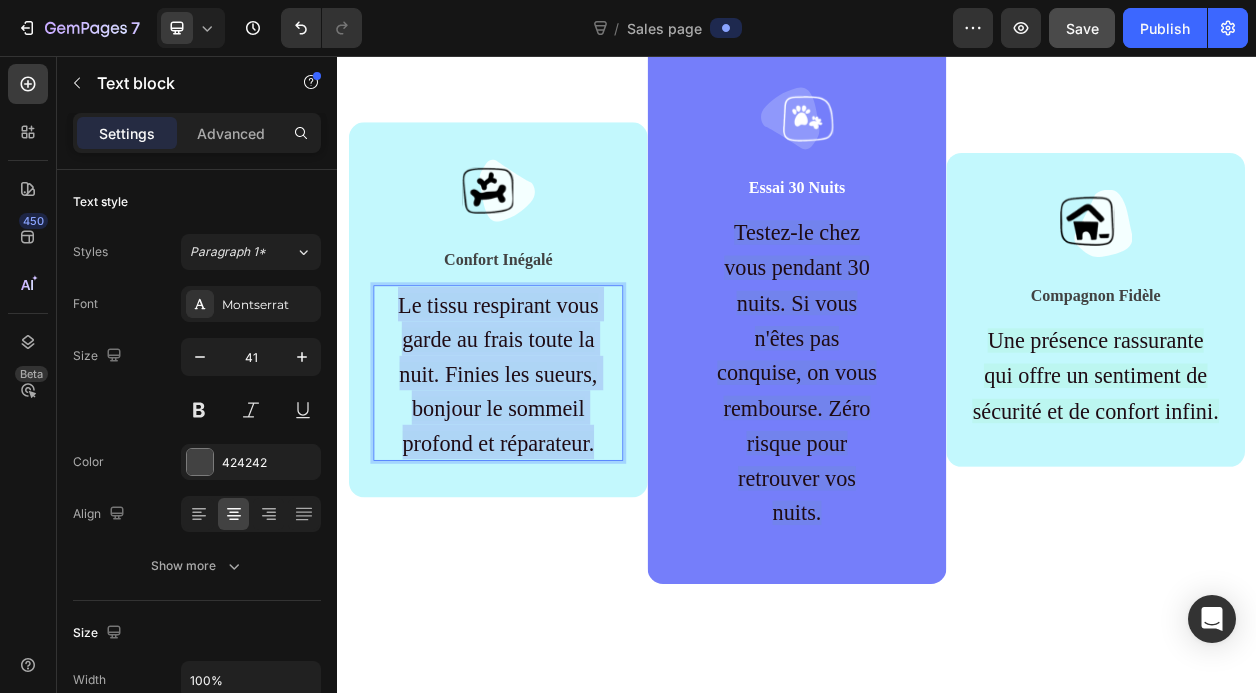 click on "Le tissu respirant vous garde au frais toute la nuit. Finies les sueurs, bonjour le sommeil profond et réparateur." at bounding box center [547, 471] 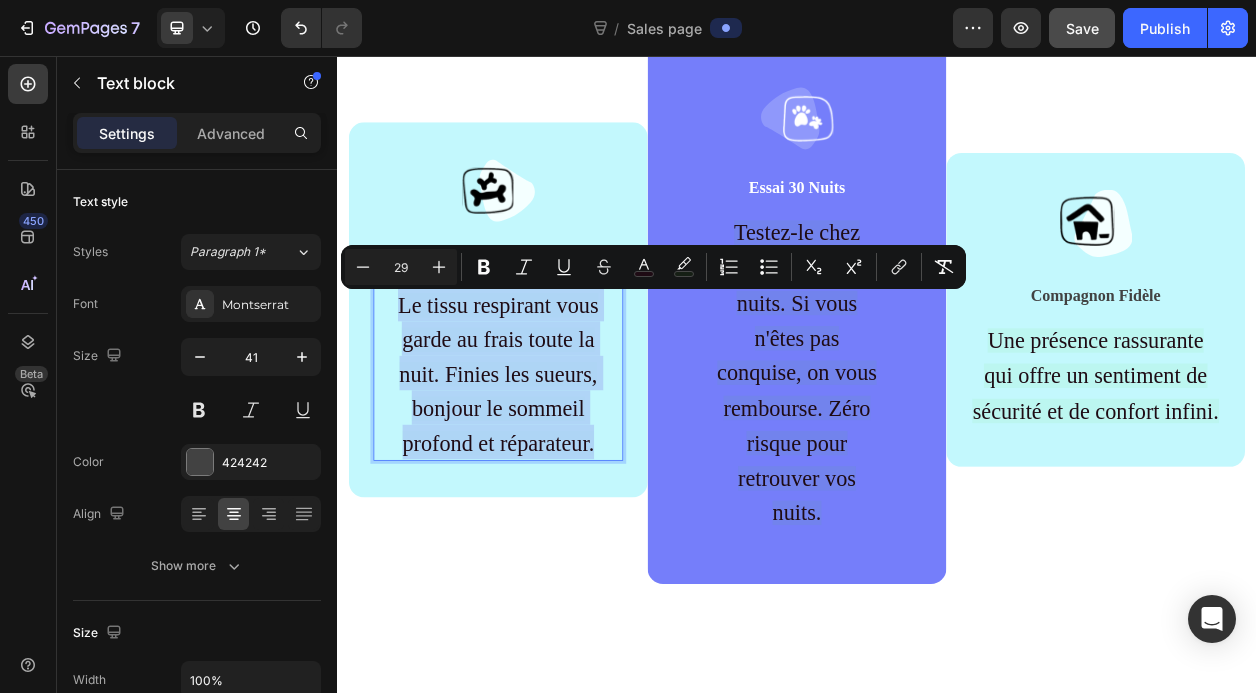 type on "16" 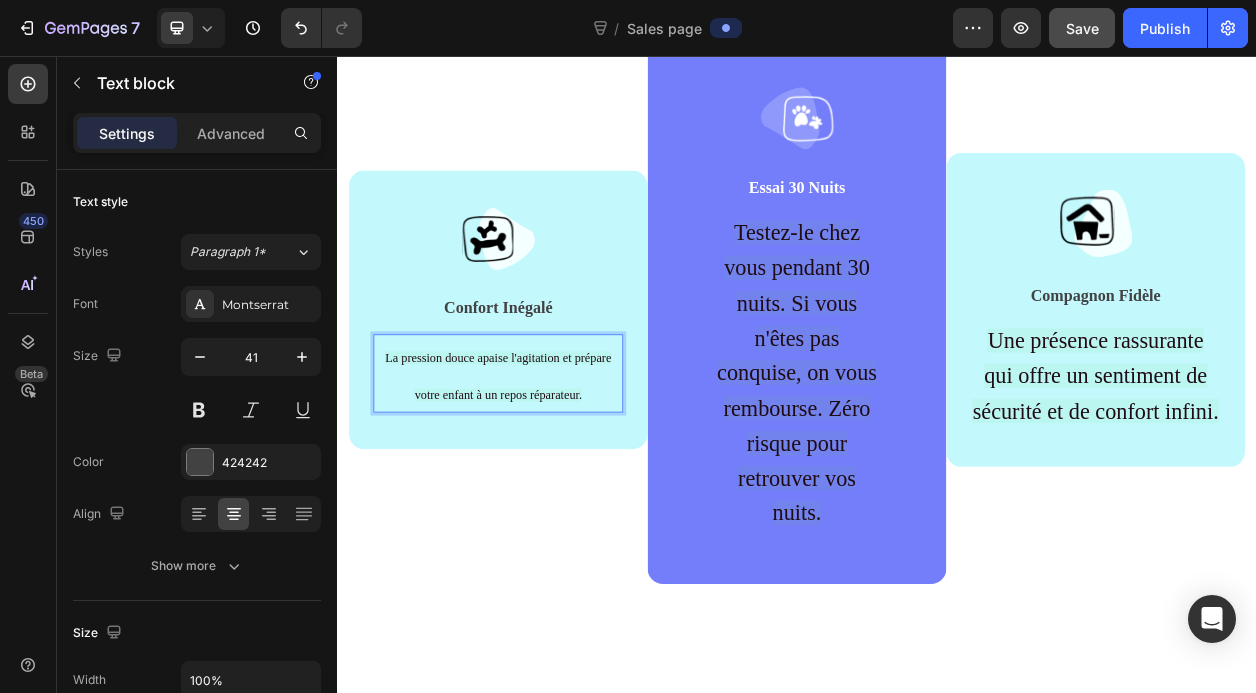 scroll, scrollTop: 1777, scrollLeft: 0, axis: vertical 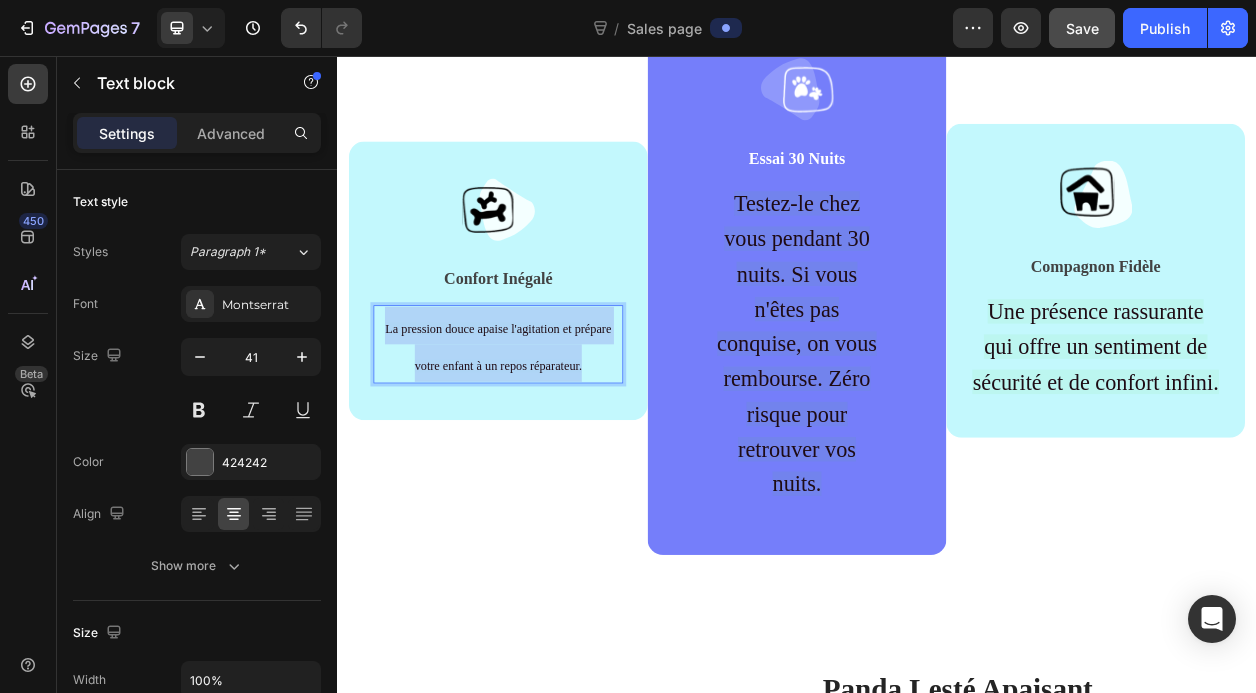 drag, startPoint x: 597, startPoint y: 473, endPoint x: 395, endPoint y: 376, distance: 224.08258 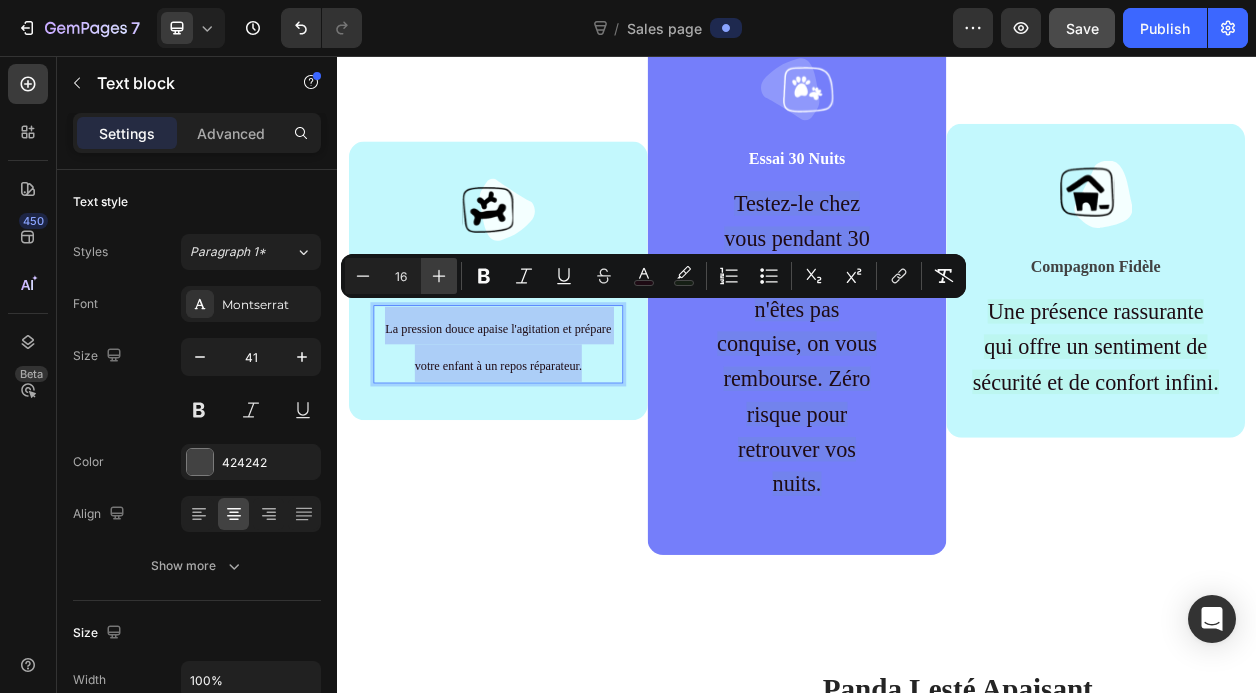 click 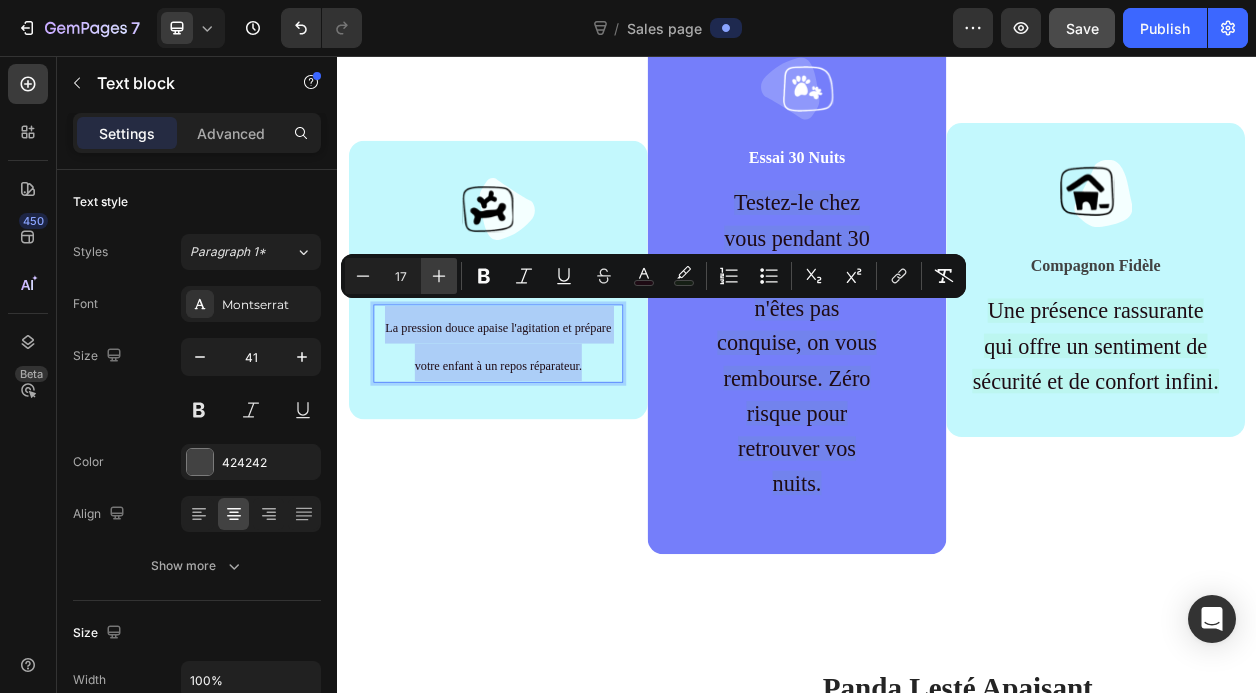 click 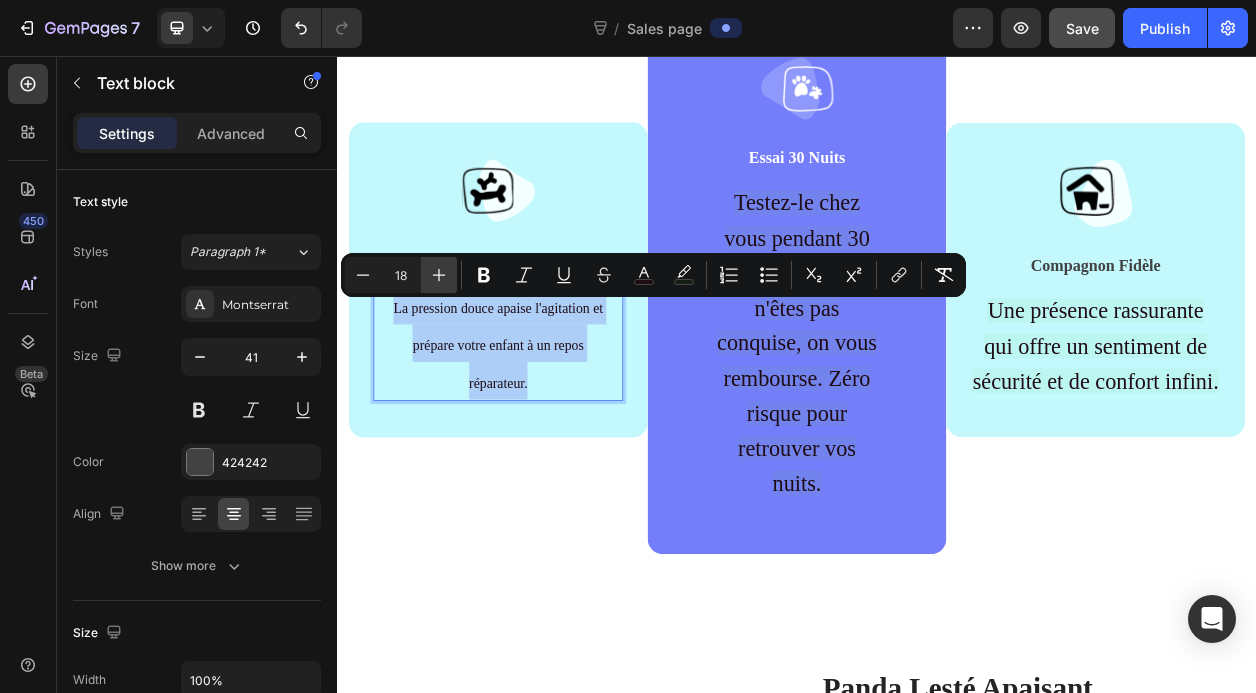 click 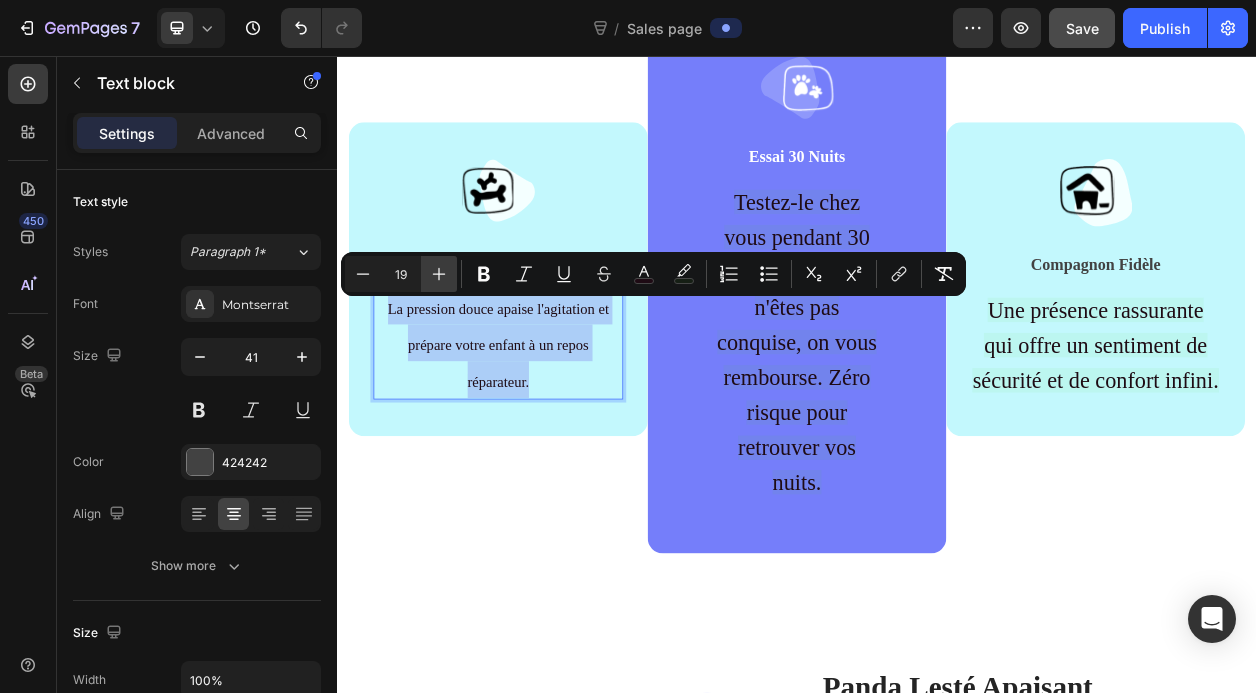 click 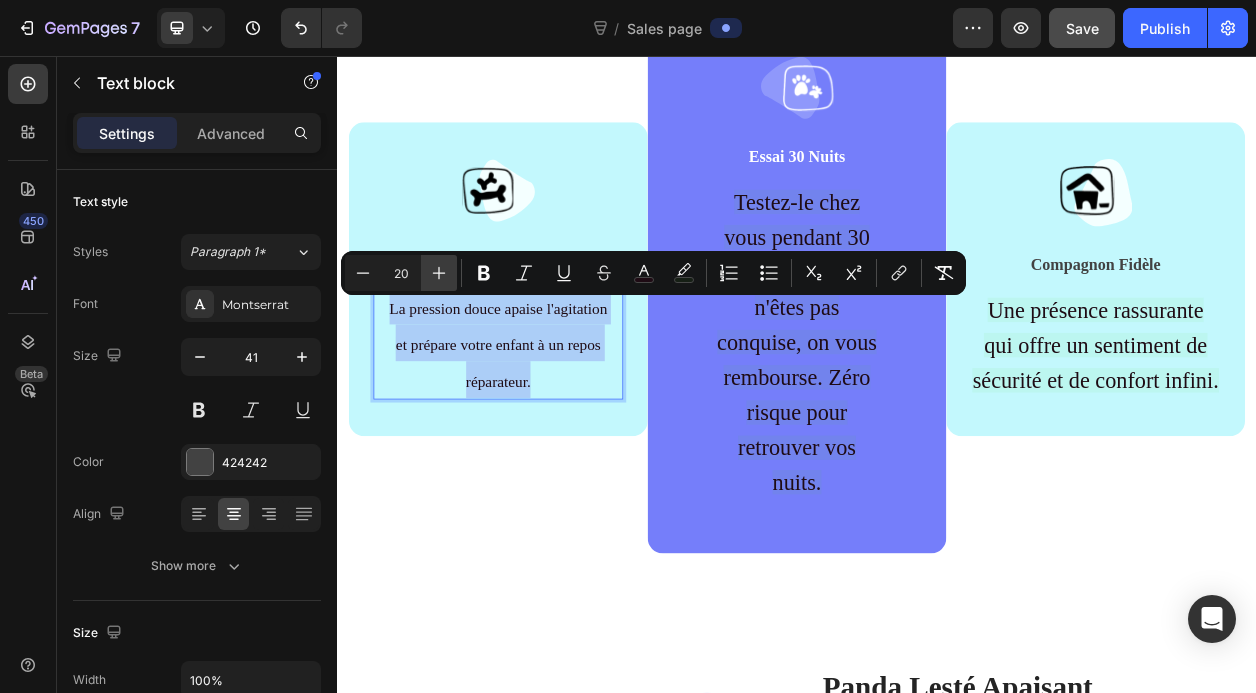 click 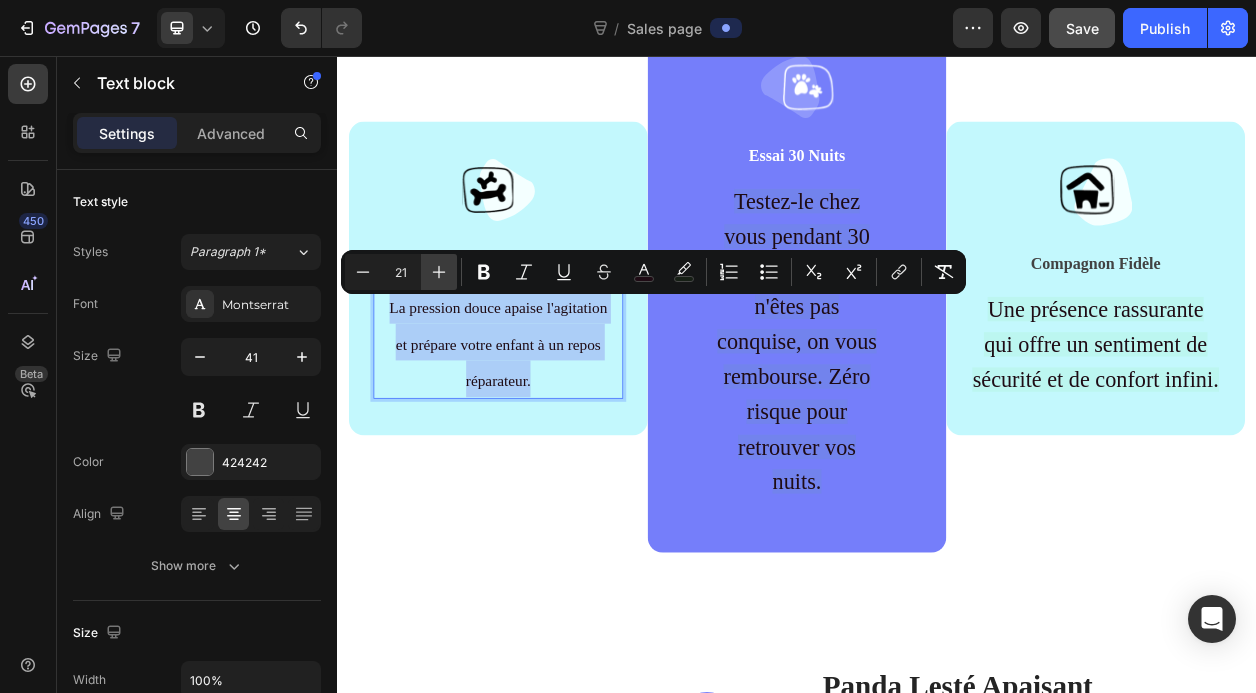 click 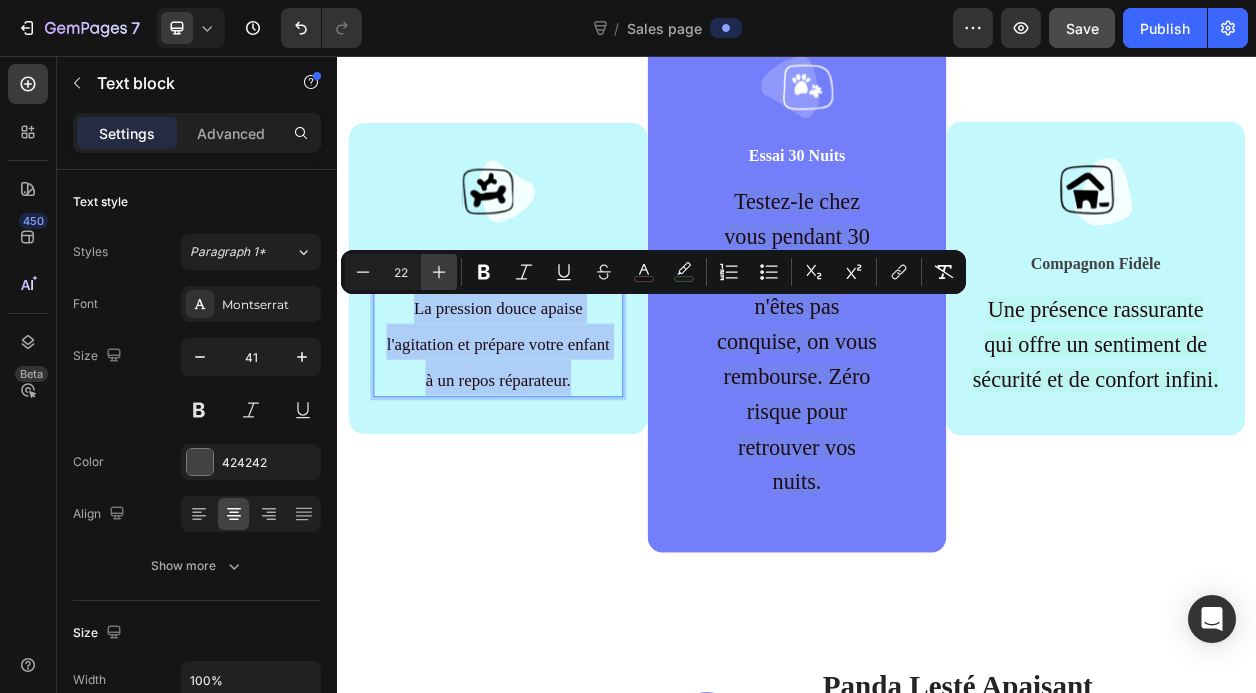 click 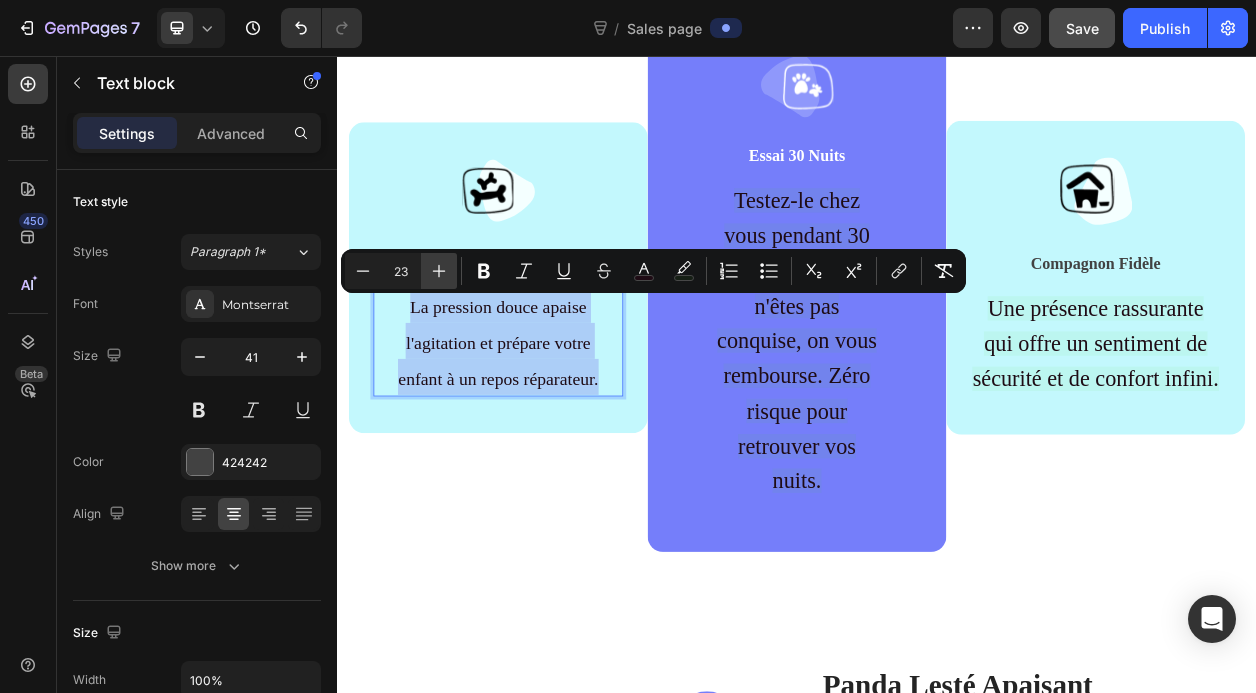 click on "Plus" at bounding box center [439, 271] 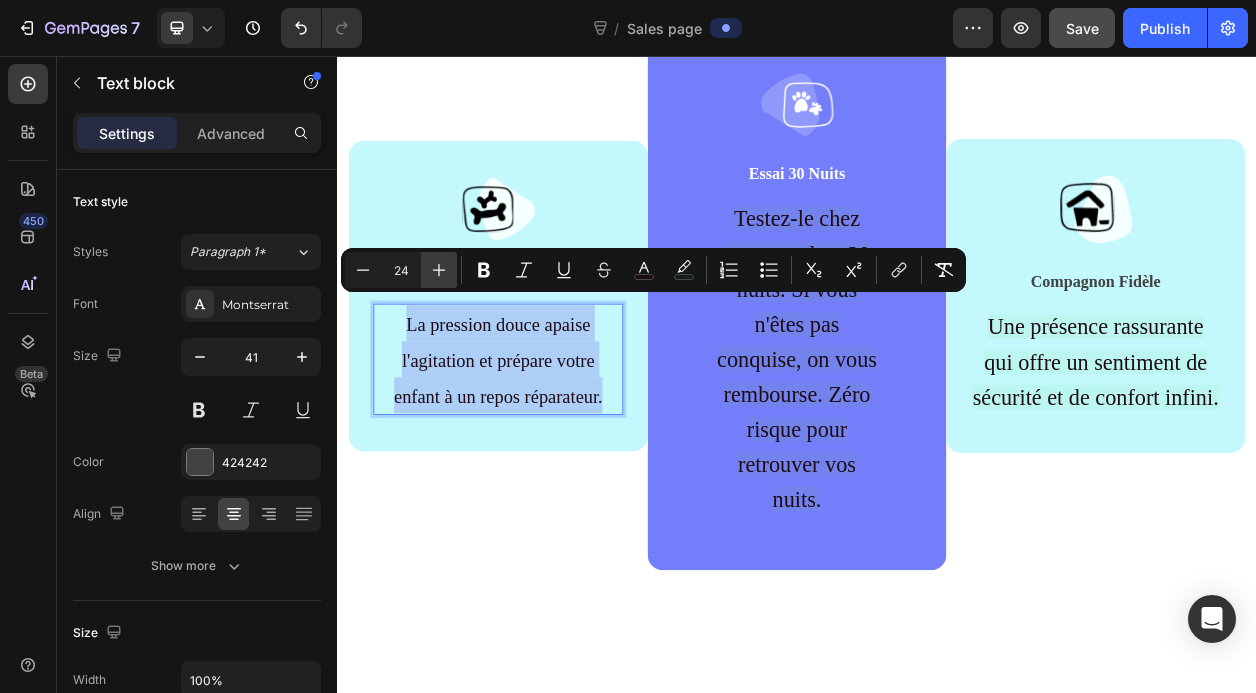 click on "Plus" at bounding box center (439, 270) 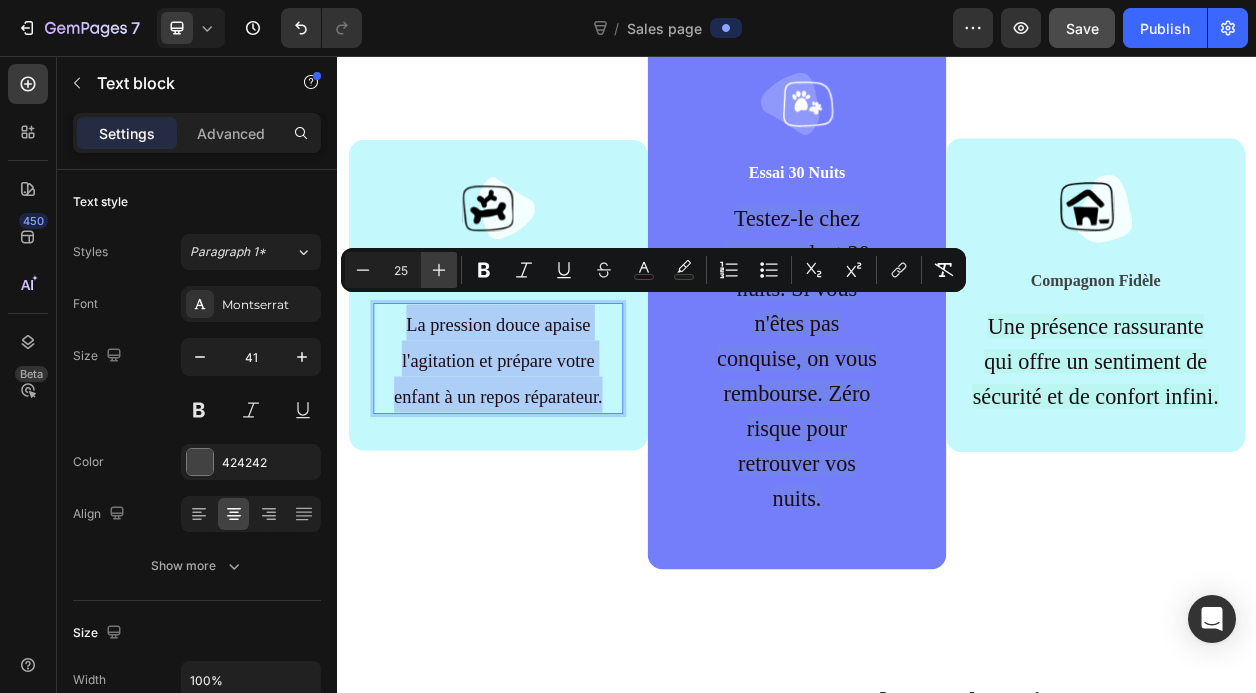 click on "Plus" at bounding box center [439, 270] 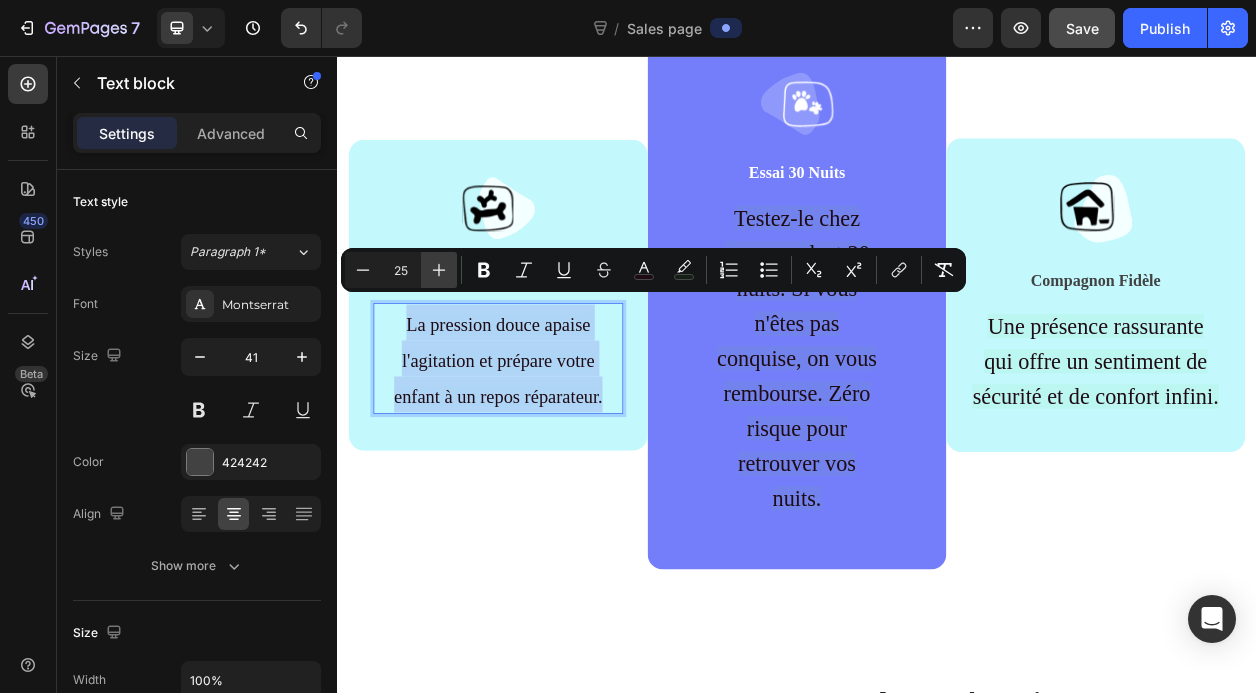 type on "26" 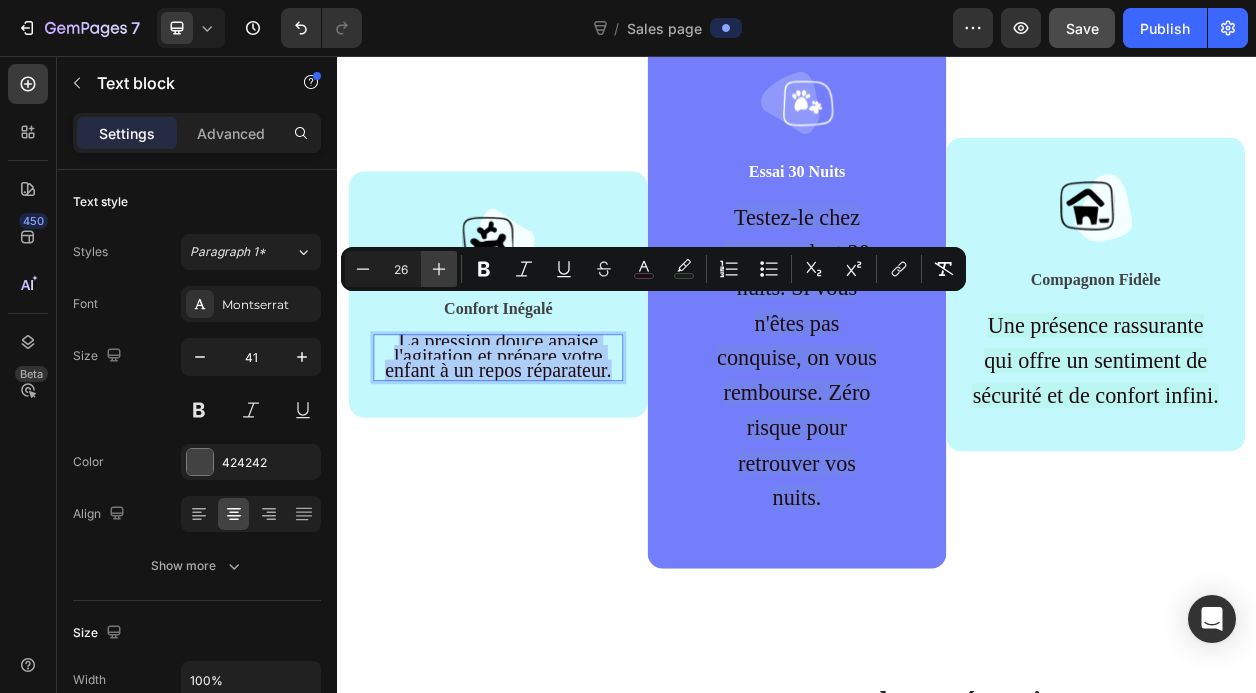 scroll, scrollTop: 1812, scrollLeft: 0, axis: vertical 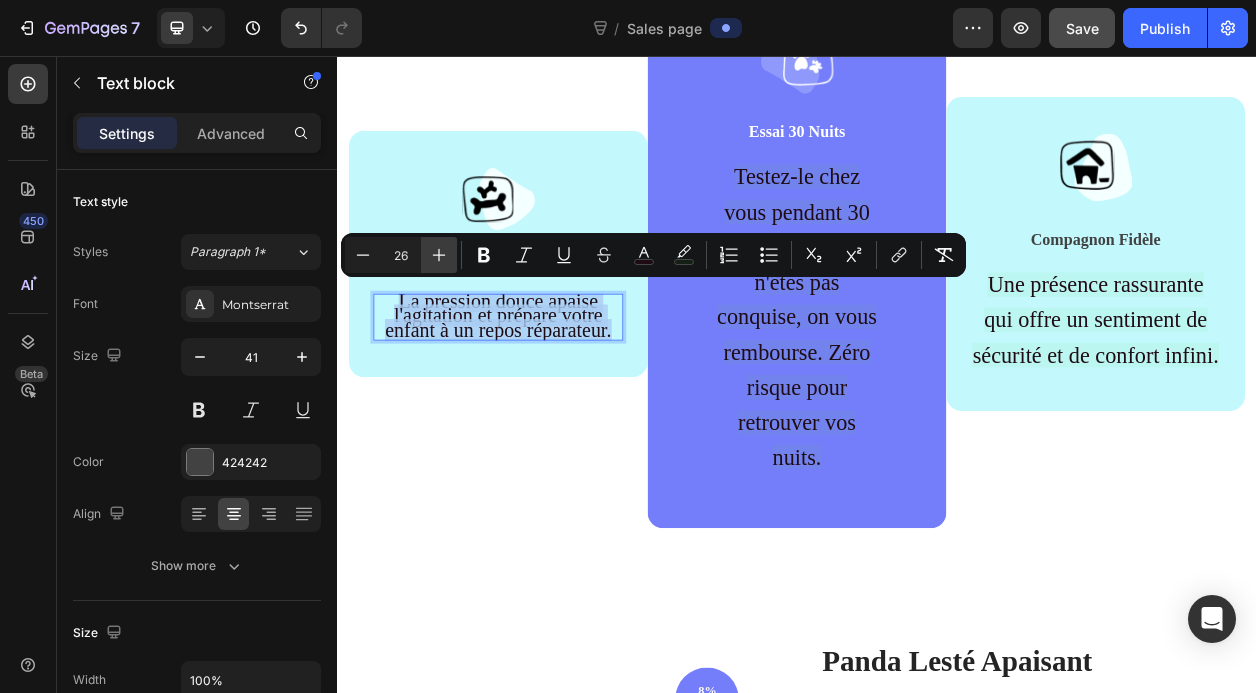 click on "Image Confort Inégalé Text block La pression douce apaise l'agitation et prépare votre enfant à un repos réparateur. Text block   0" at bounding box center [547, 314] 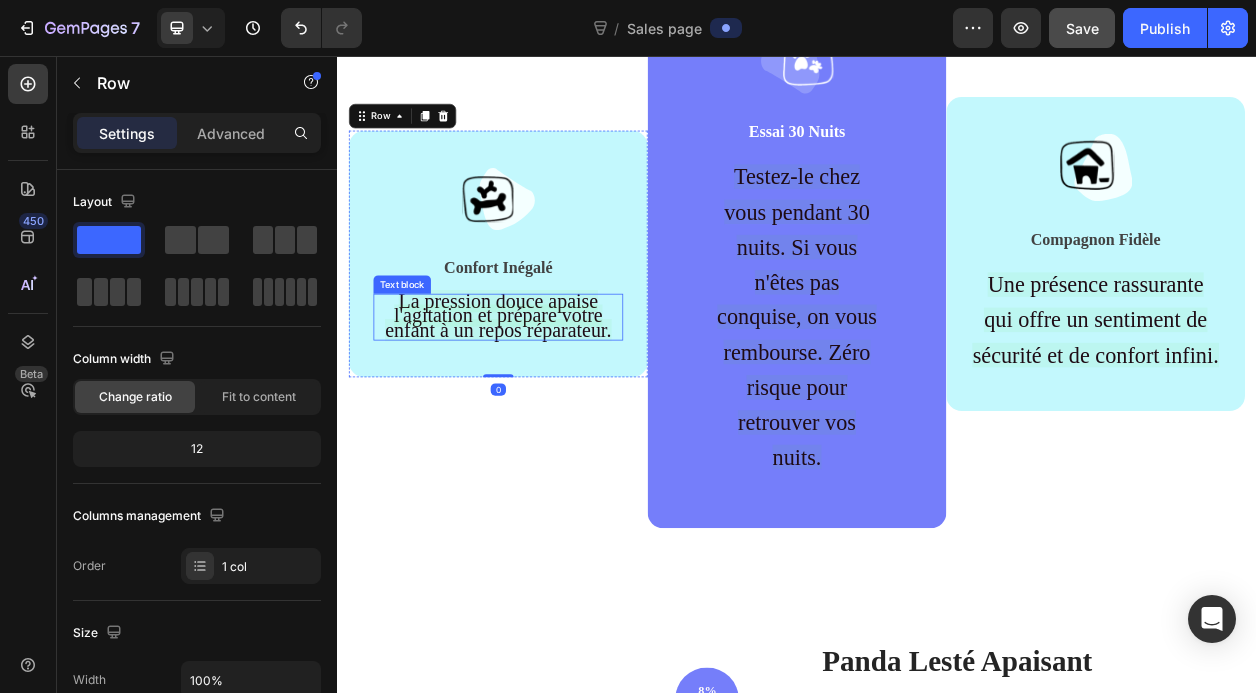 click on "La pression douce apaise l'agitation et prépare votre enfant à un repos réparateur." at bounding box center (546, 394) 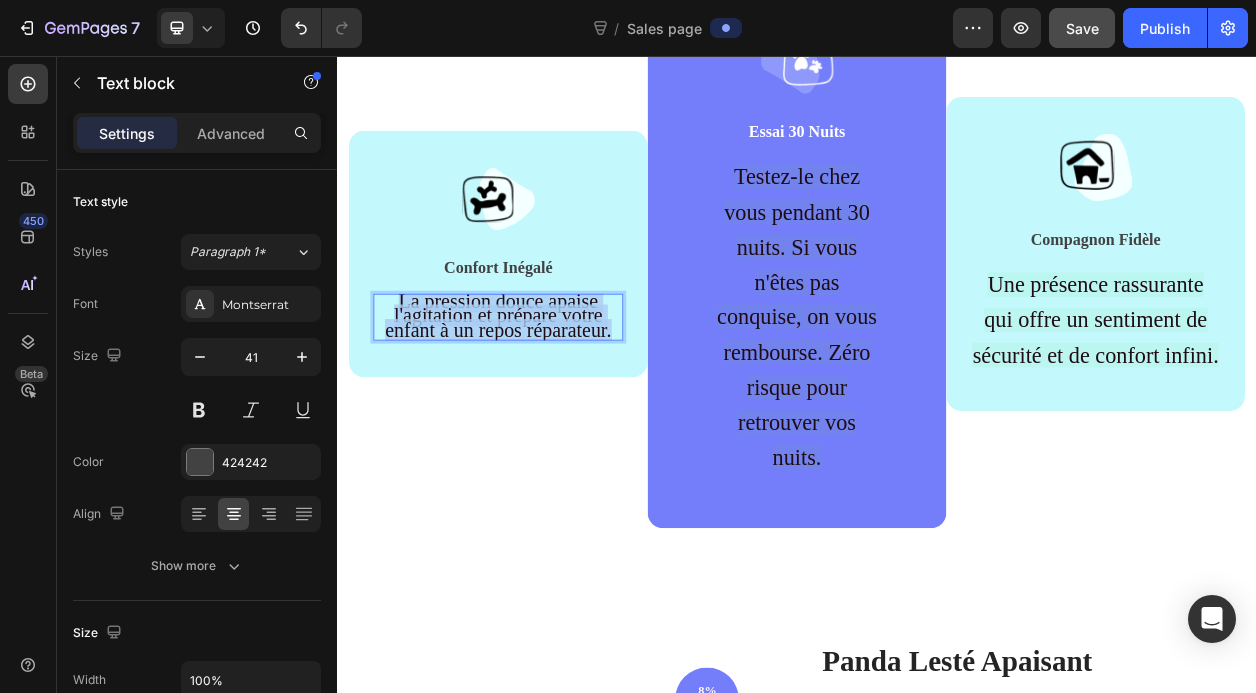 click on "La pression douce apaise l'agitation et prépare votre enfant à un repos réparateur." at bounding box center (546, 394) 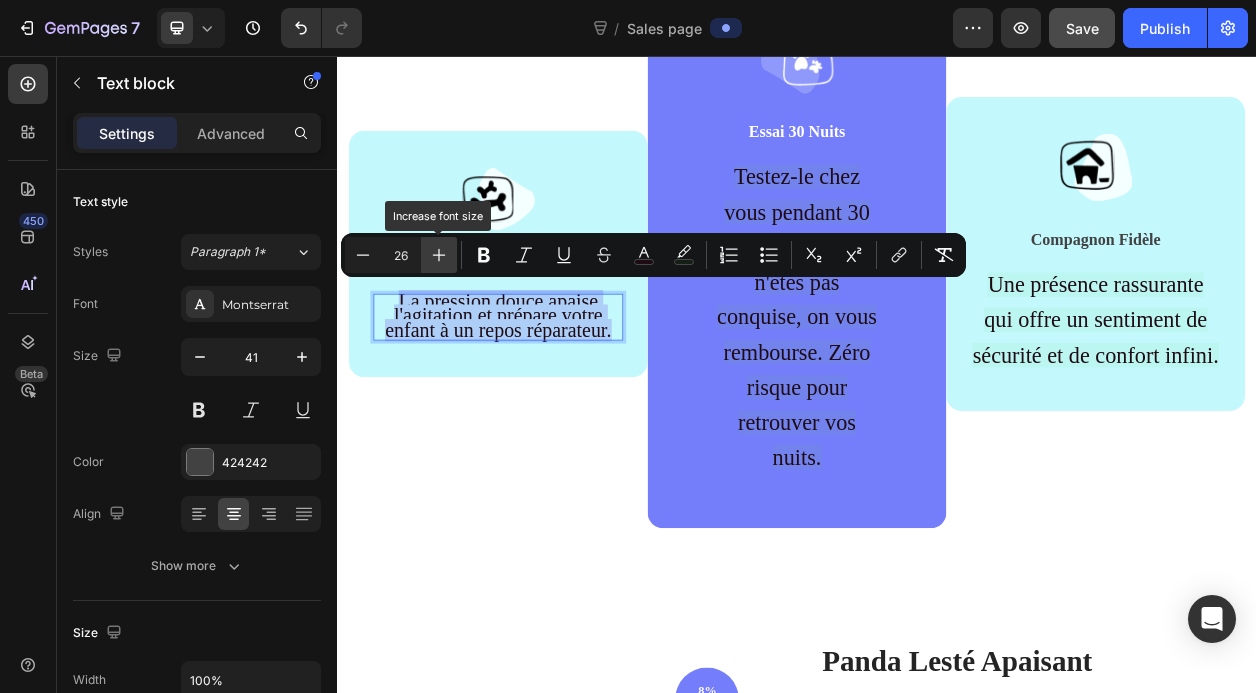 click 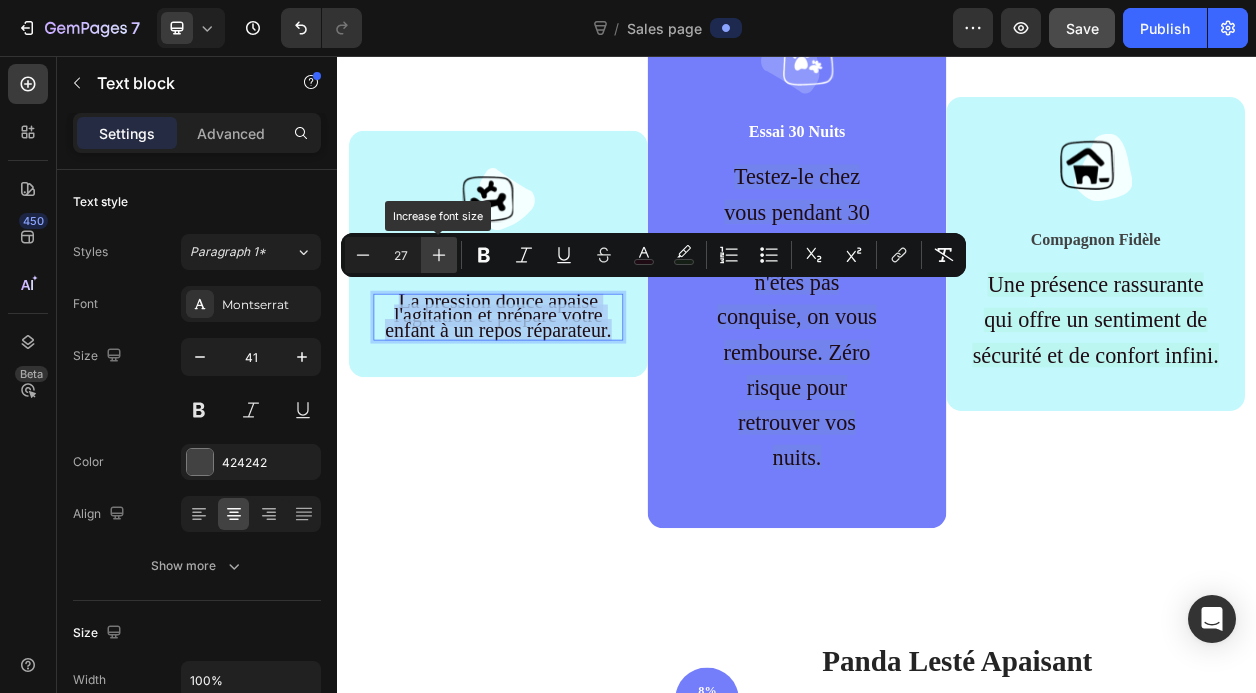 scroll, scrollTop: 1811, scrollLeft: 0, axis: vertical 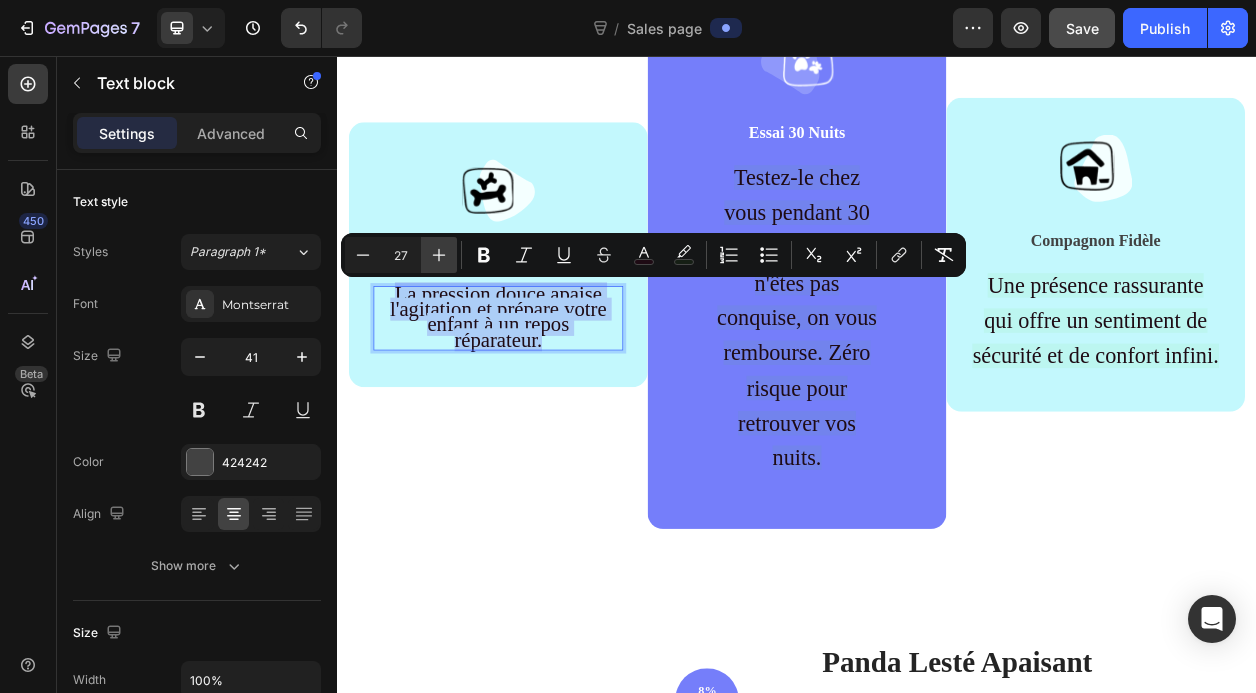 click 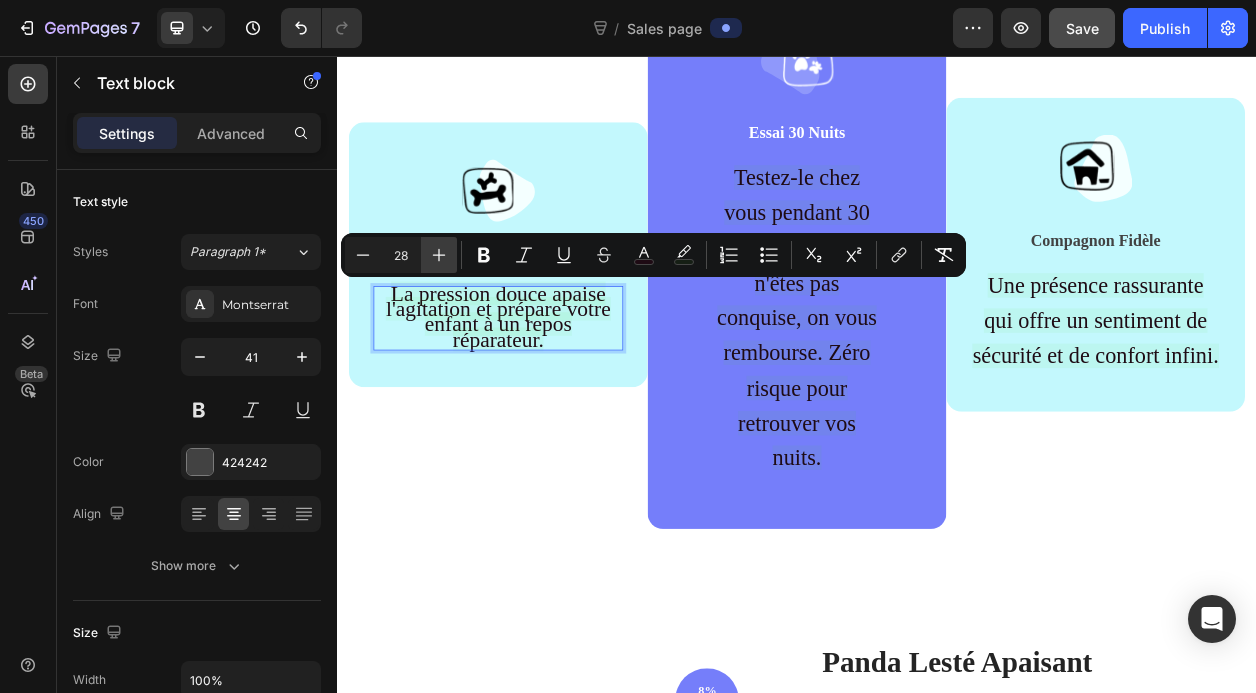 click 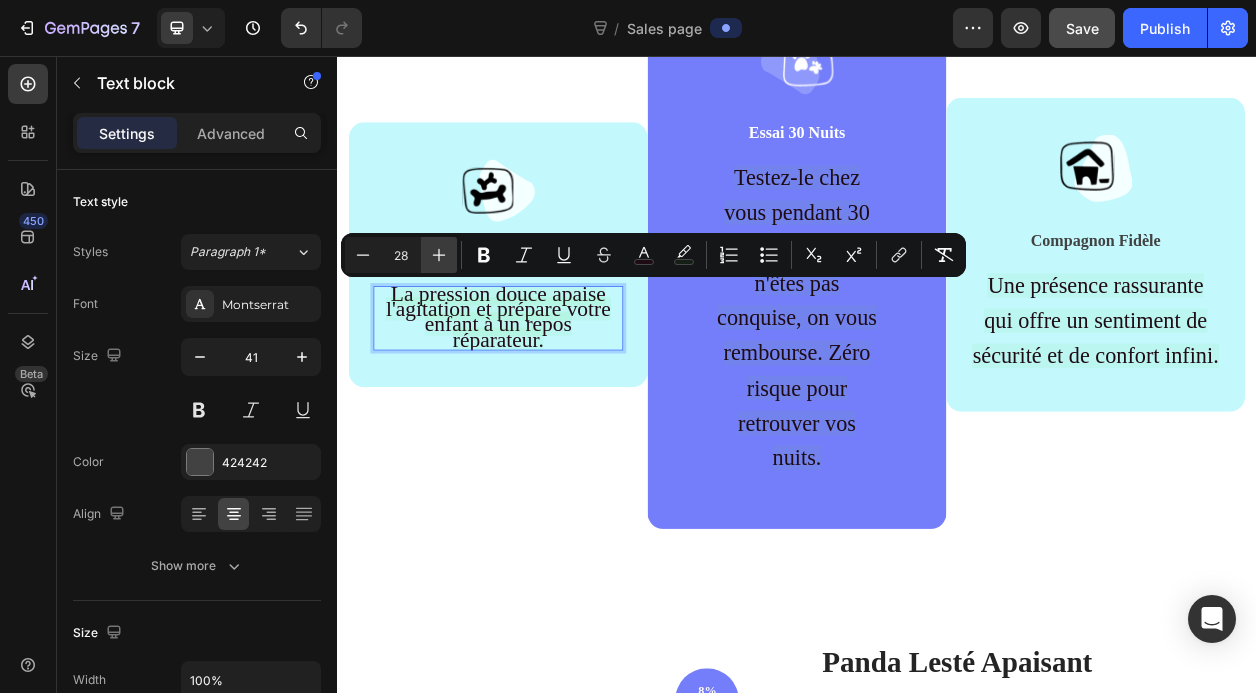 type on "29" 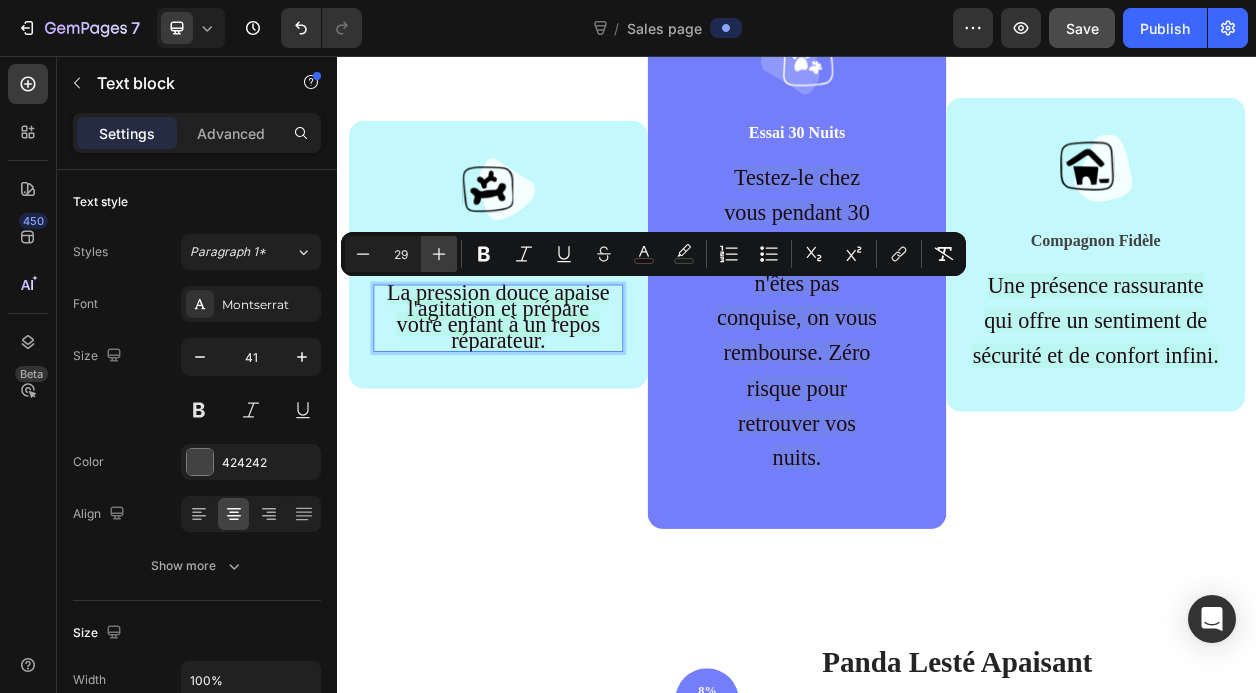 scroll, scrollTop: 1810, scrollLeft: 0, axis: vertical 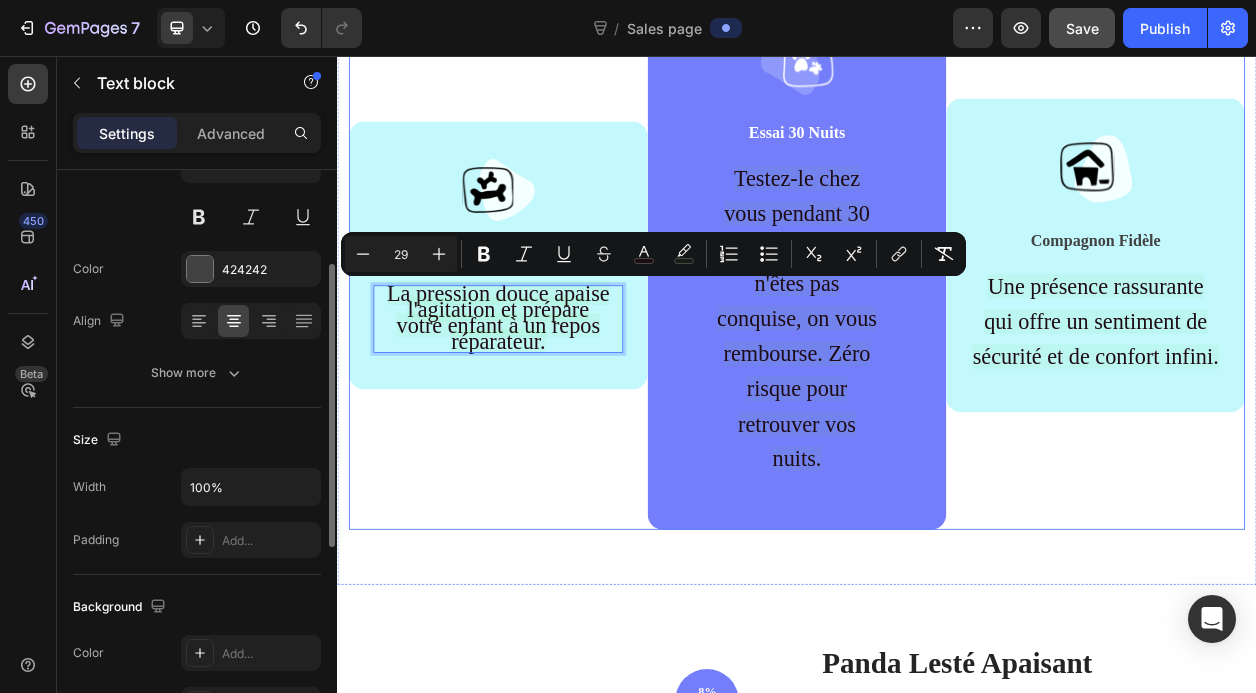 click on "Image Confort Inégalé Text block La pression douce apaise l'agitation et prépare votre enfant à un repos réparateur. Text block   0 Row" at bounding box center (547, 315) 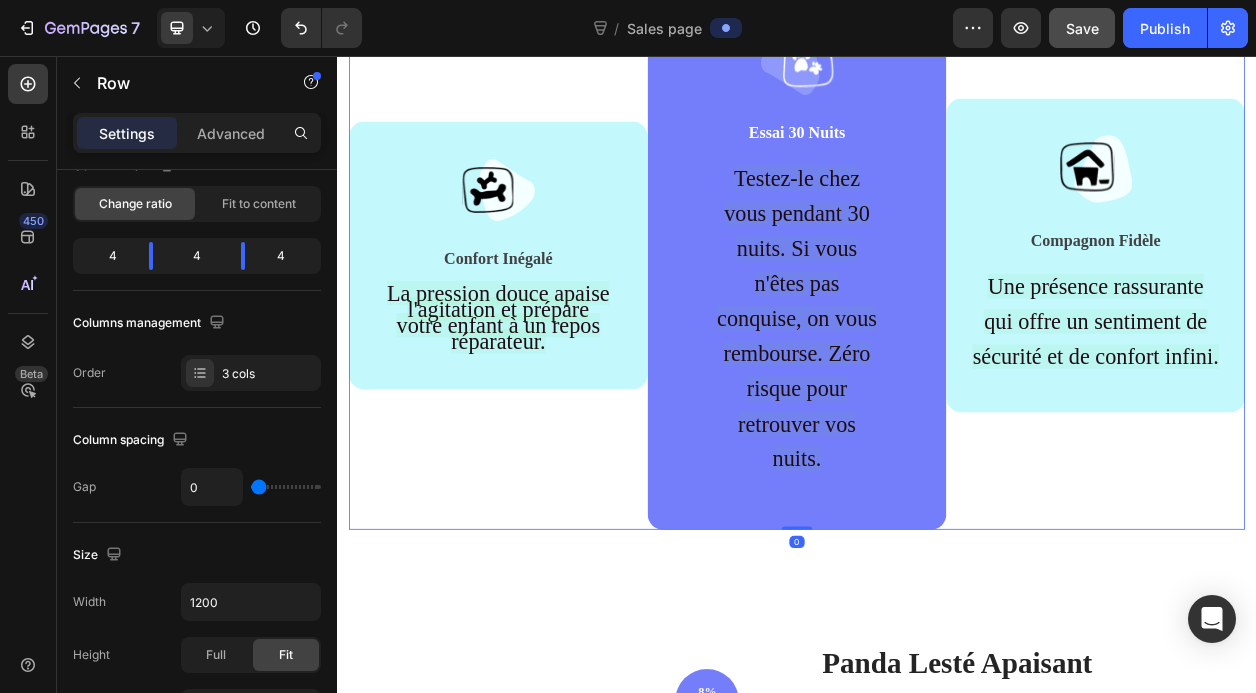 scroll, scrollTop: 0, scrollLeft: 0, axis: both 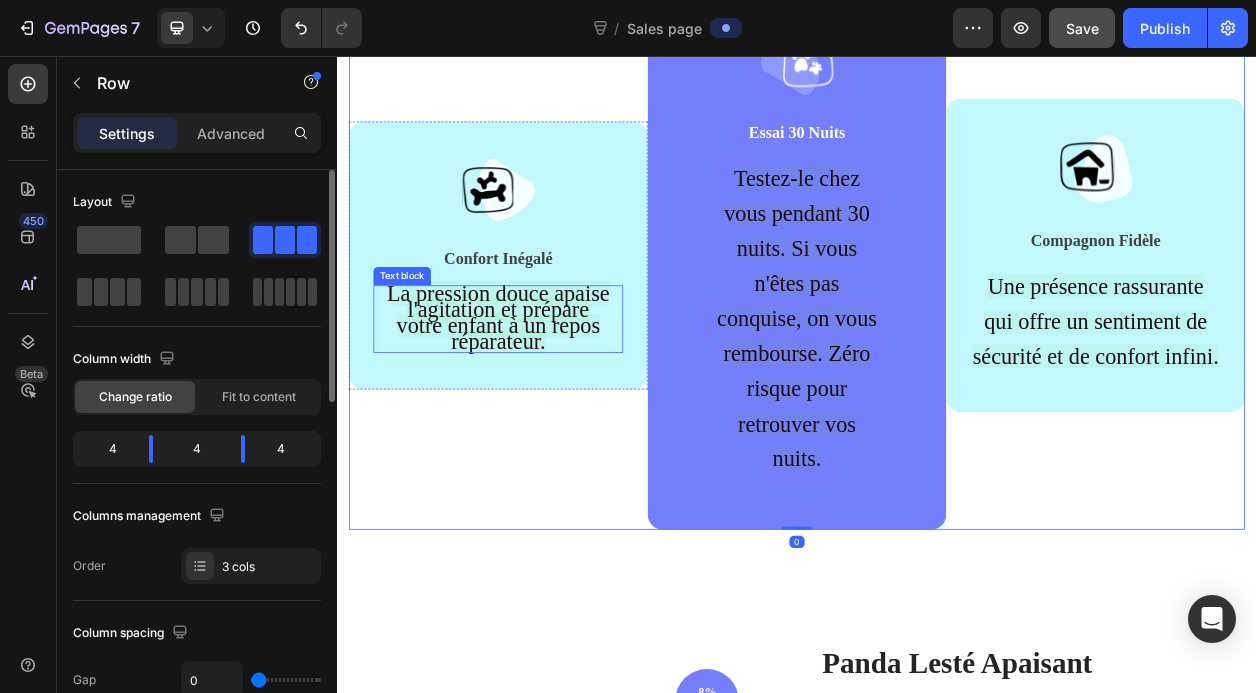 click on "La pression douce apaise l'agitation et prépare votre enfant à un repos réparateur." at bounding box center [547, 396] 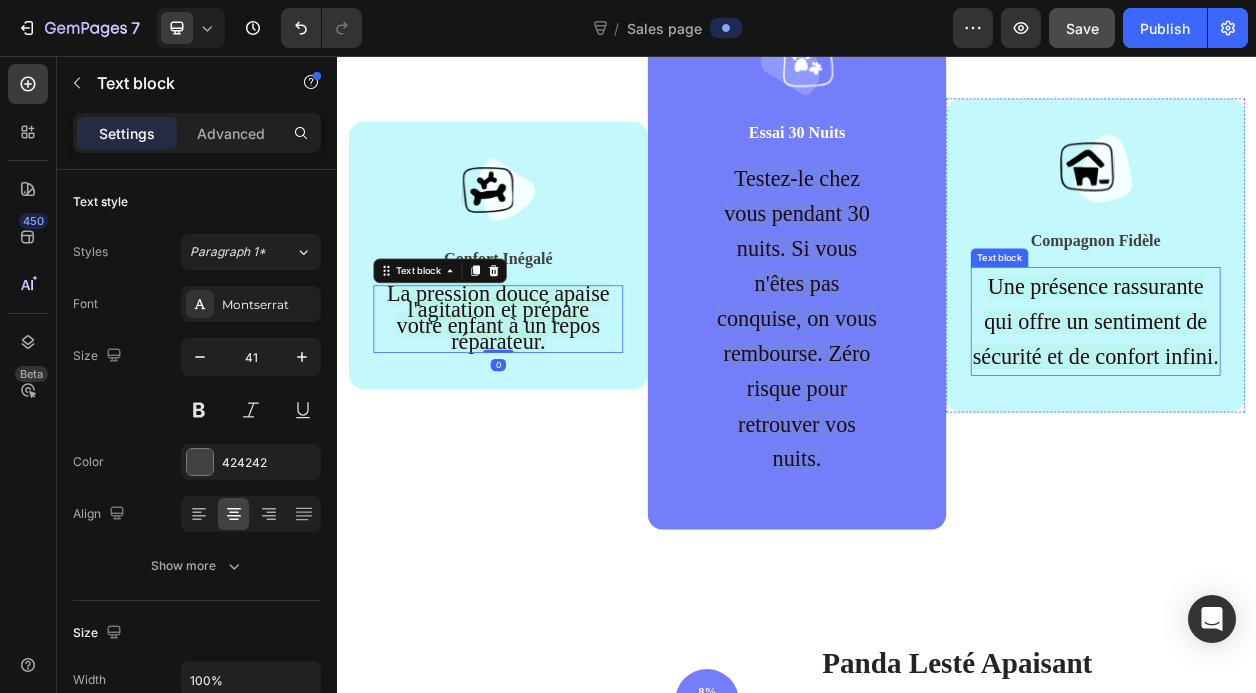 click on "Une présence rassurante qui offre un sentiment de sécurité et de confort infini." at bounding box center (1326, 402) 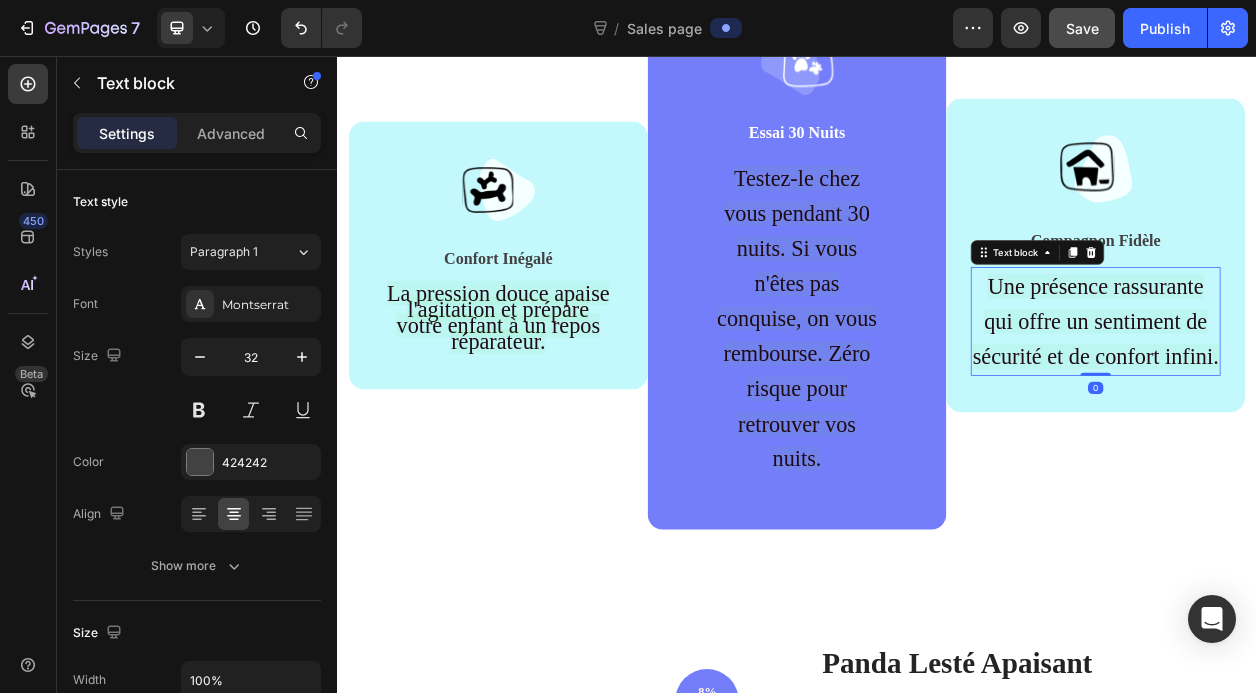 click on "Une présence rassurante qui offre un sentiment de sécurité et de confort infini." at bounding box center (1326, 402) 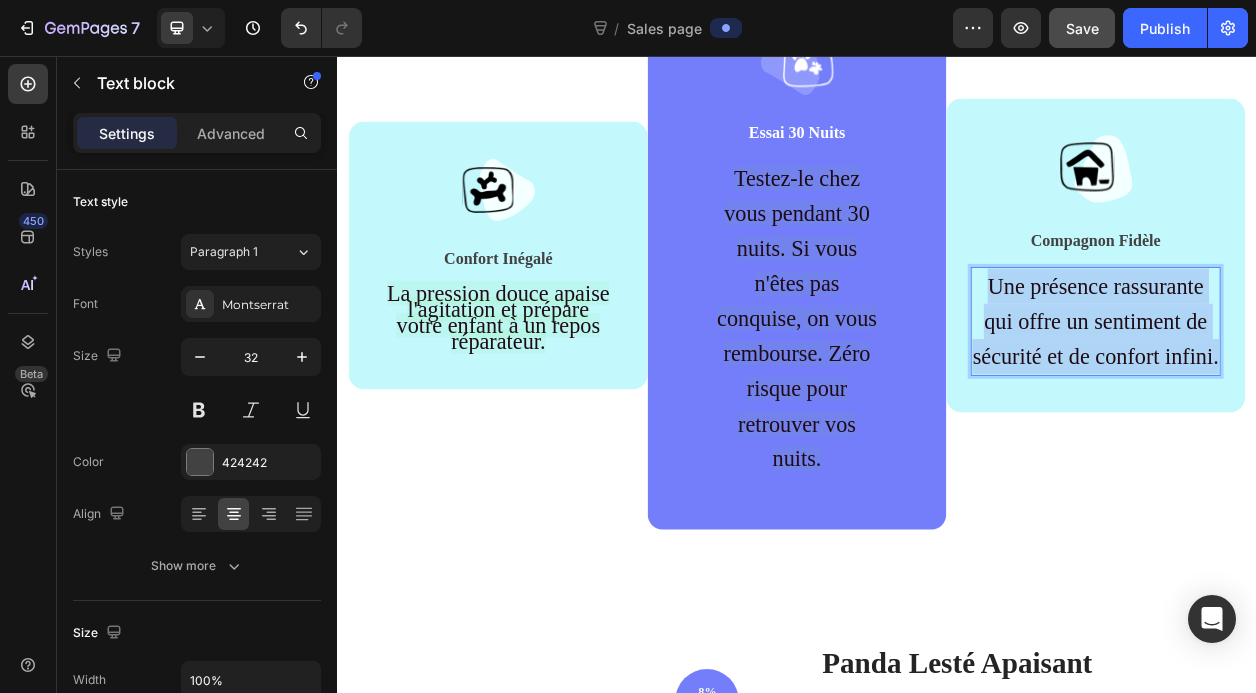 click on "Une présence rassurante qui offre un sentiment de sécurité et de confort infini." at bounding box center [1326, 402] 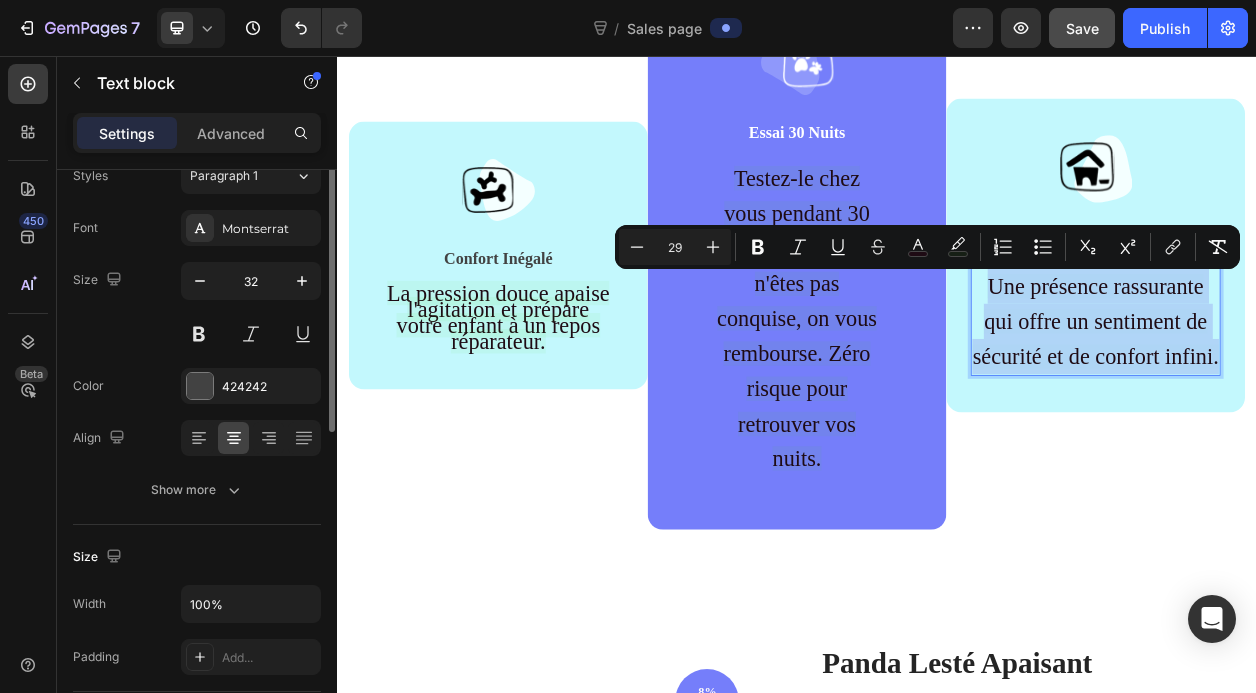 scroll, scrollTop: 0, scrollLeft: 0, axis: both 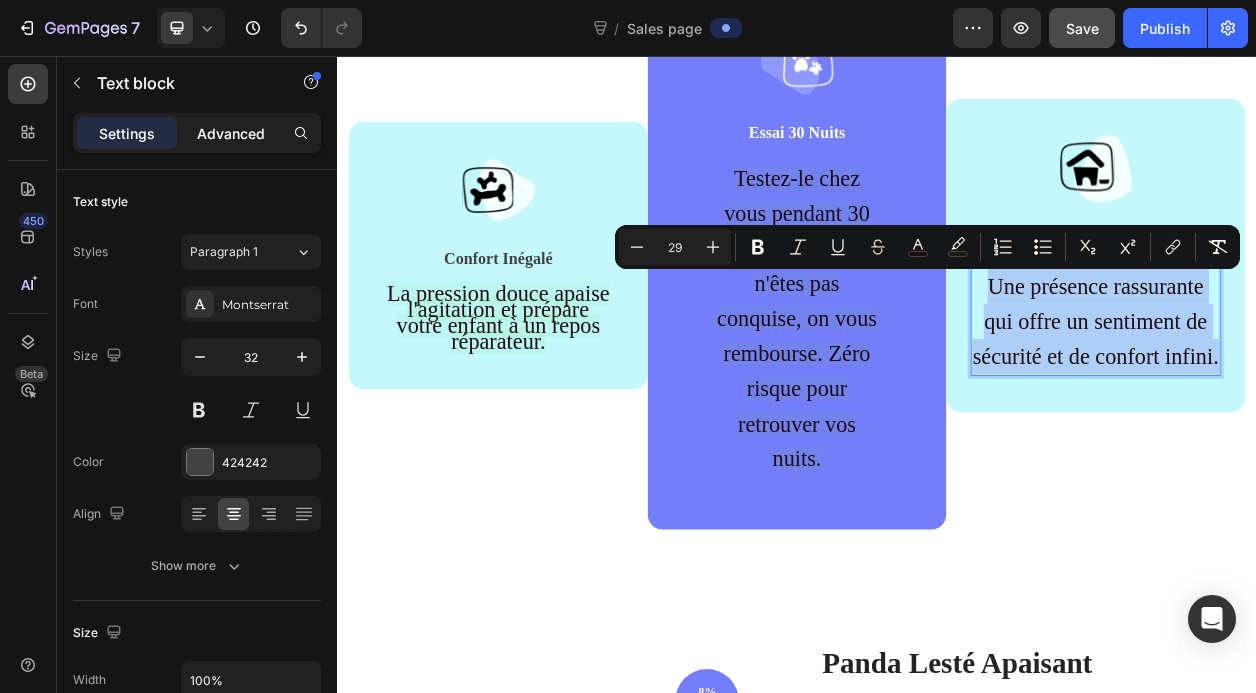 click on "Advanced" at bounding box center [231, 133] 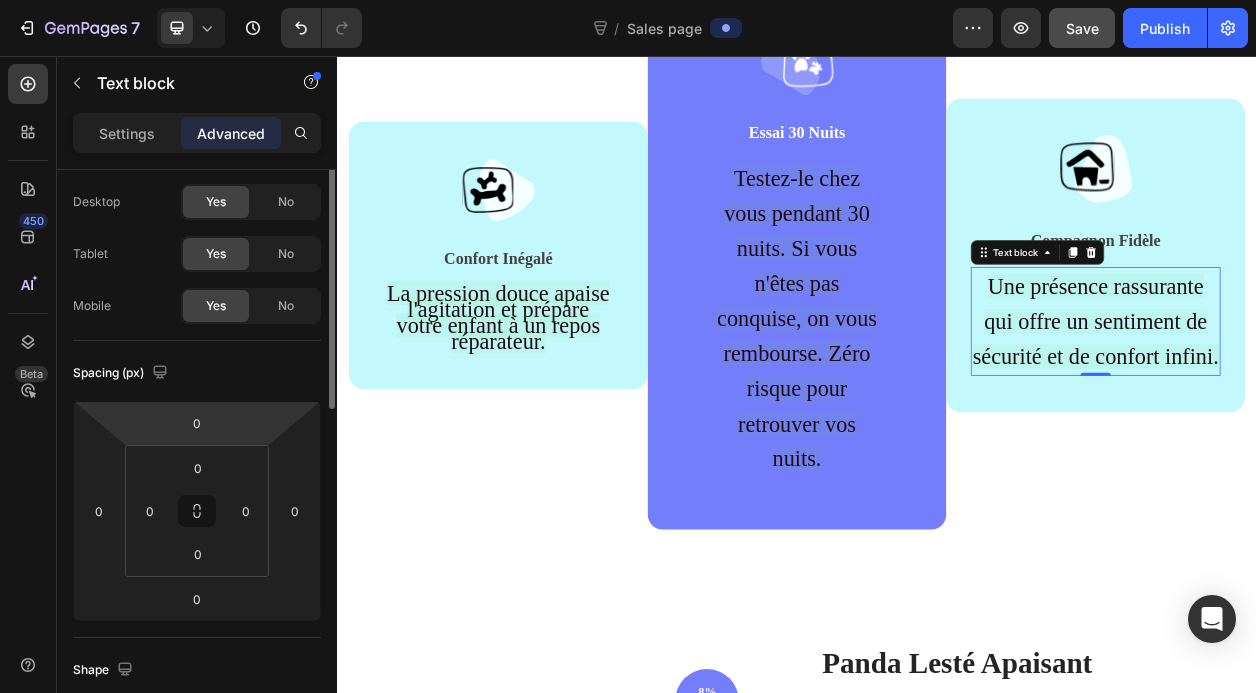 scroll, scrollTop: 0, scrollLeft: 0, axis: both 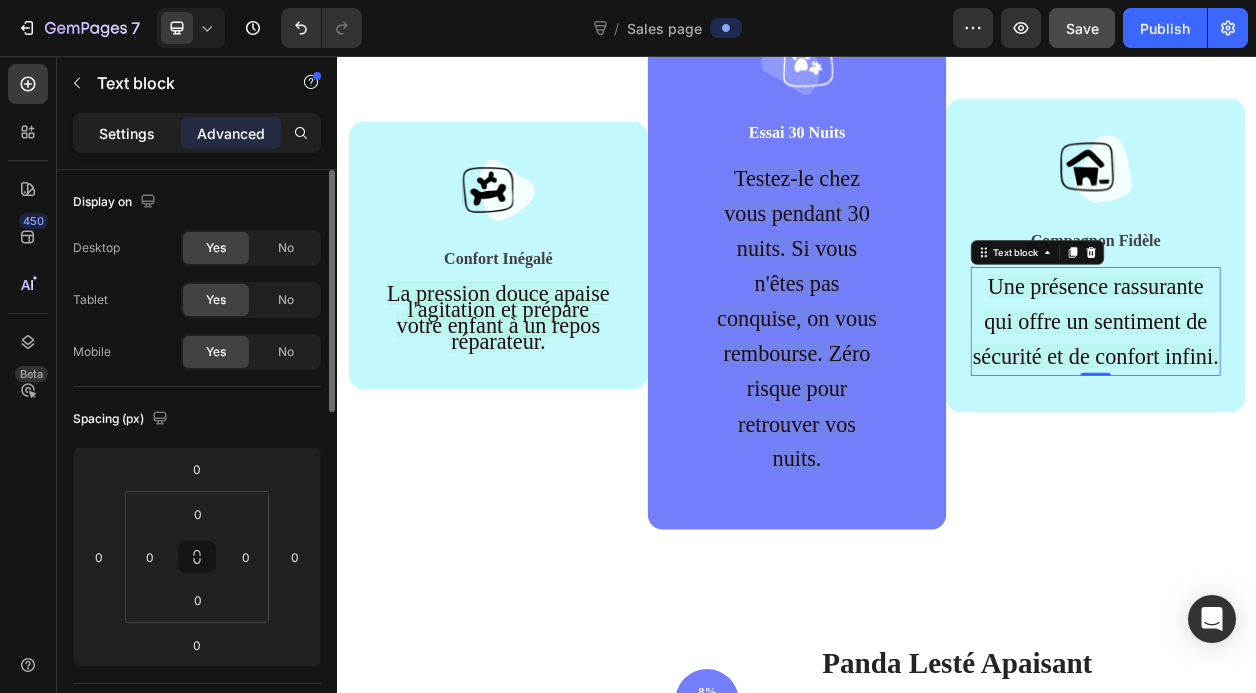 click on "Settings" at bounding box center [127, 133] 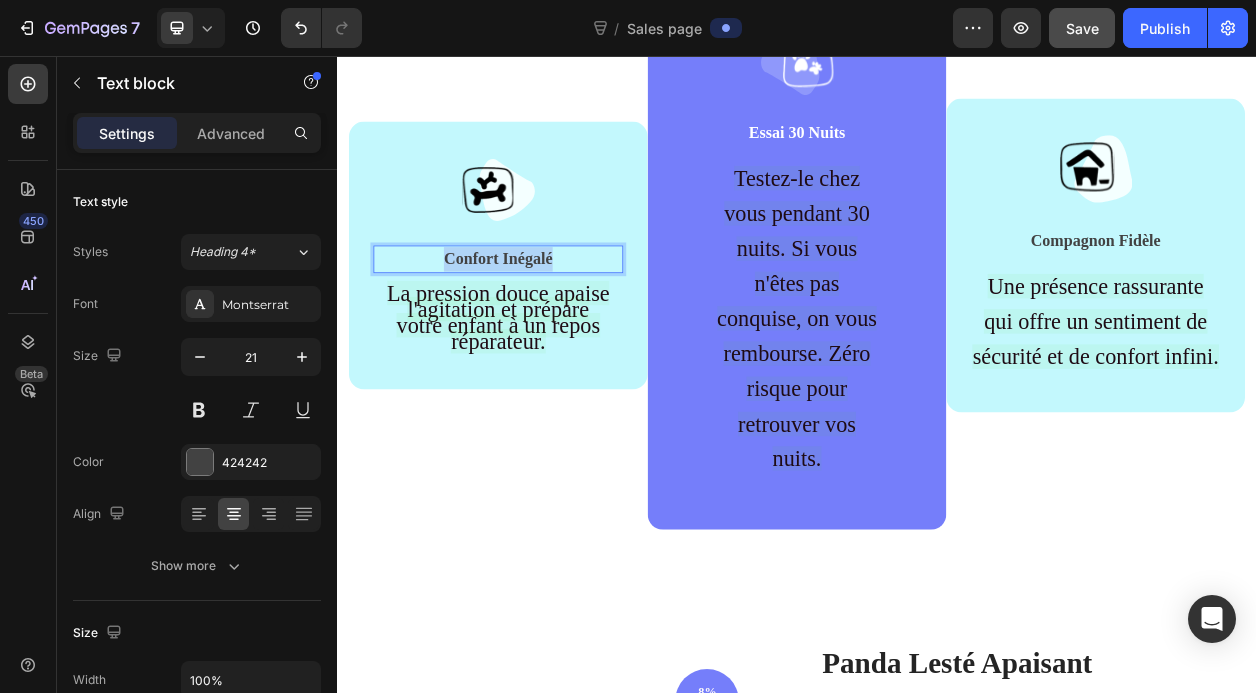 click on "Confort Inégalé" at bounding box center [547, 320] 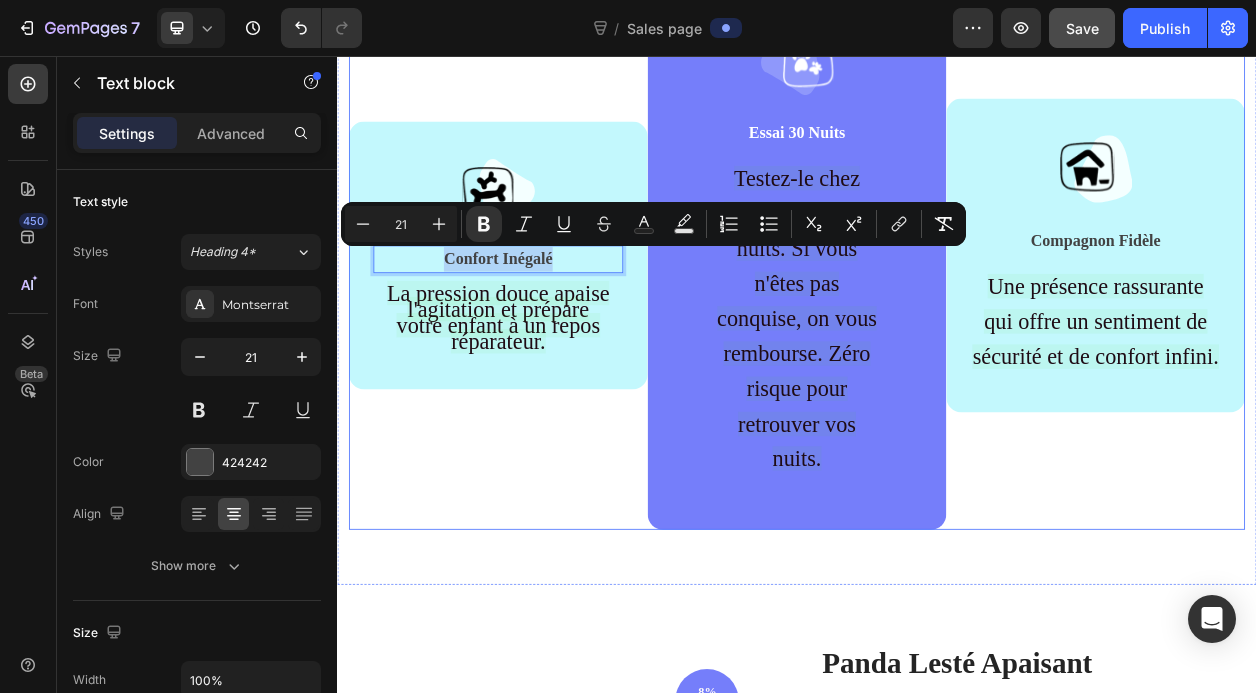 click on "Image Confort Inégalé Text block   16 La pression douce apaise l'agitation et prépare votre enfant à un repos réparateur. Text block Row" at bounding box center [547, 315] 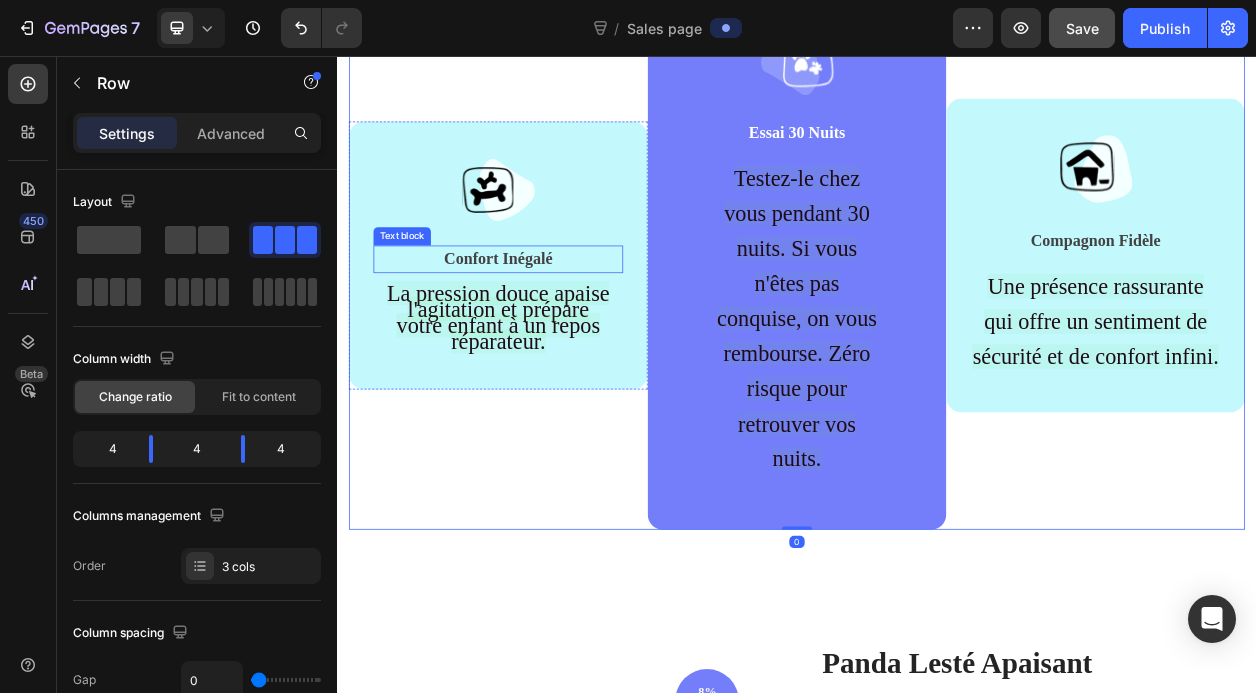 click on "Confort Inégalé" at bounding box center [547, 320] 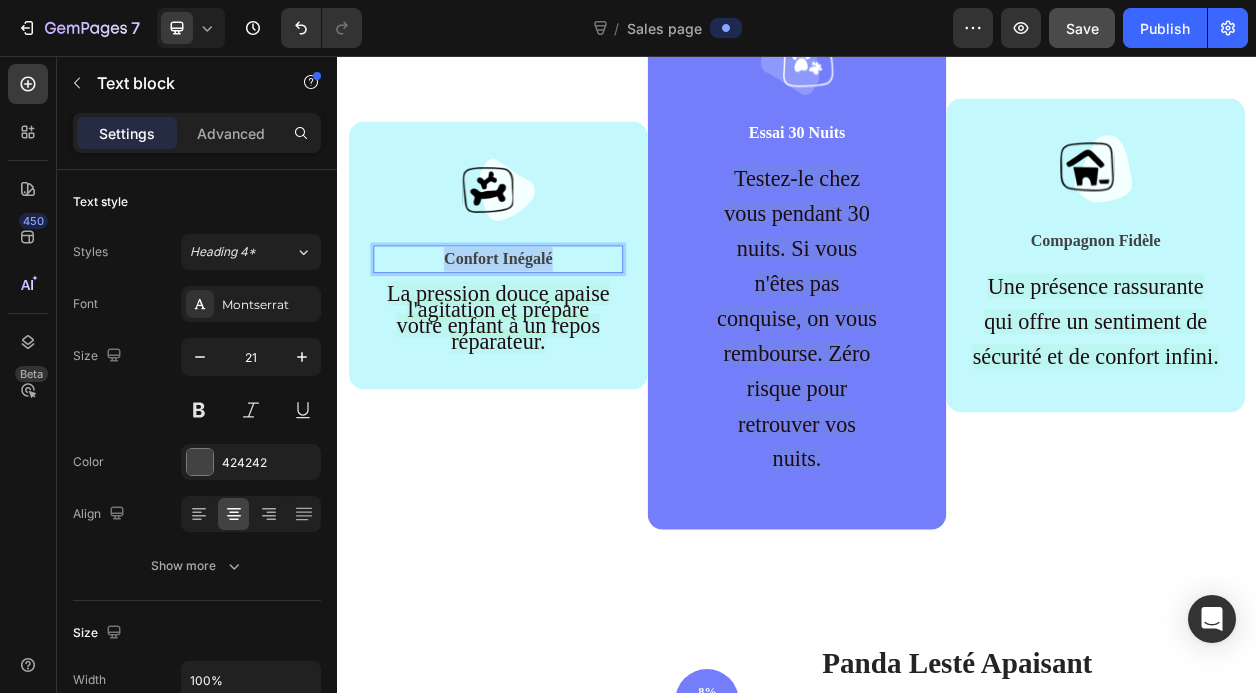 click on "Confort Inégalé" at bounding box center [547, 320] 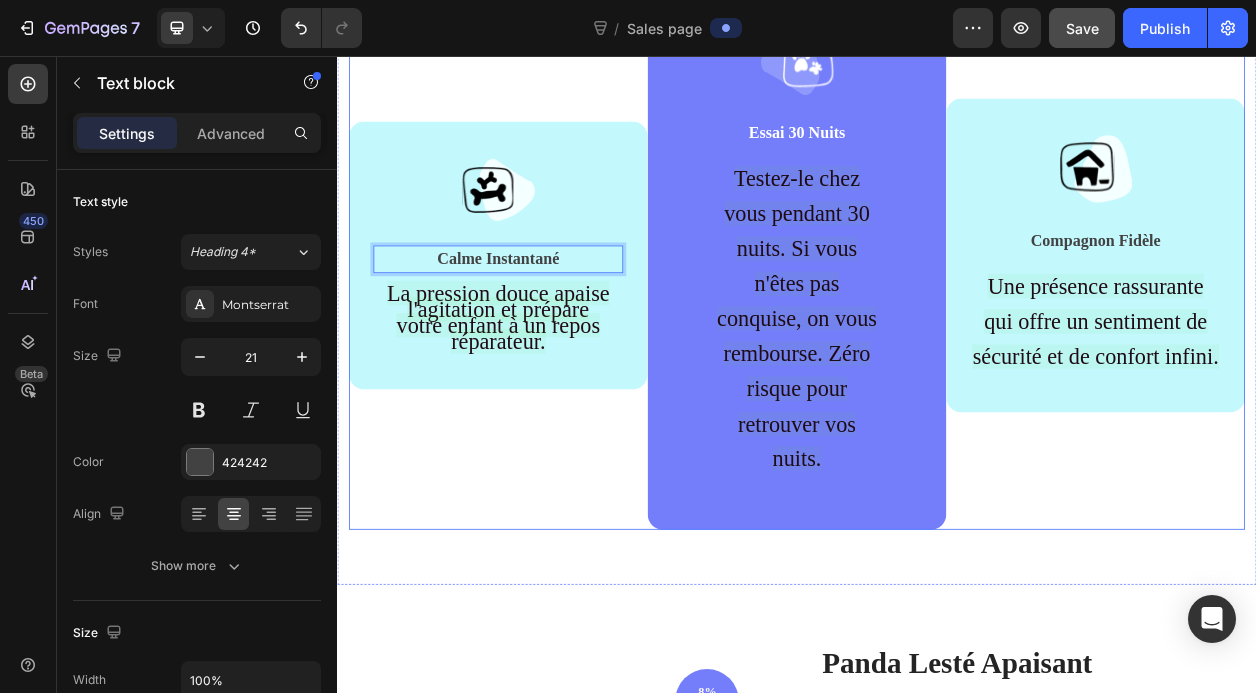click on "Image Calme Instantané Text block   16 La pression douce apaise l'agitation et prépare votre enfant à un repos réparateur. Text block Row" at bounding box center (547, 315) 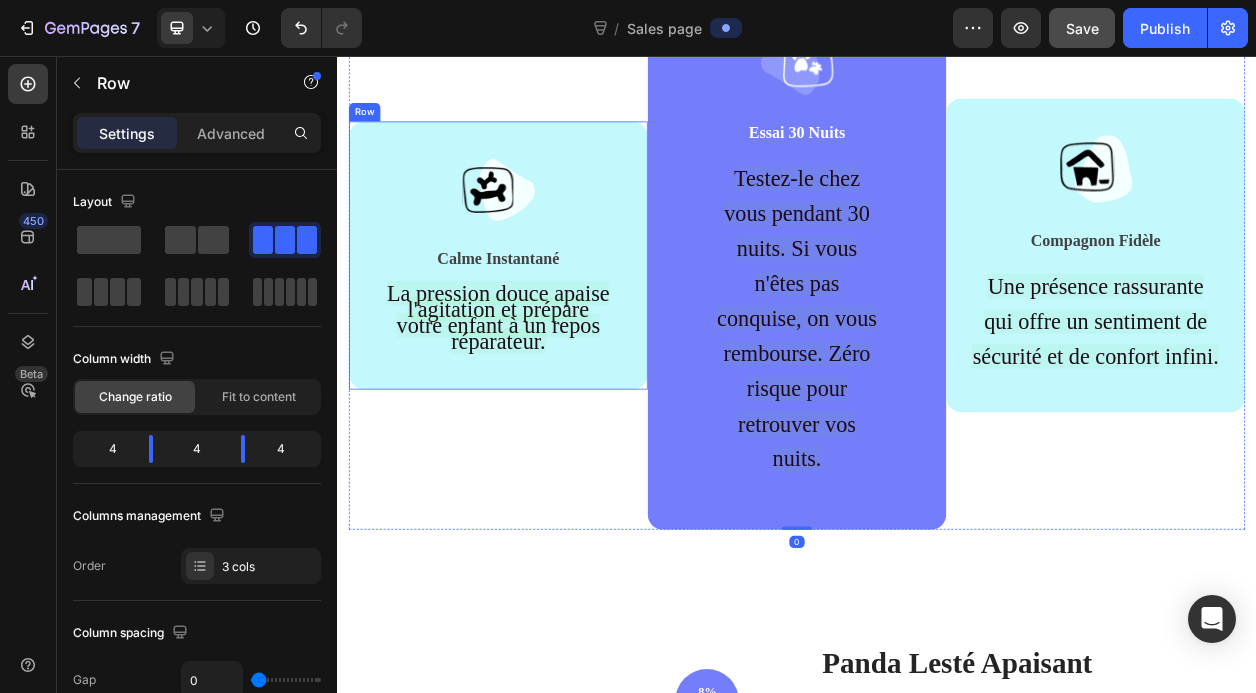 click on "La pression douce apaise l'agitation et prépare votre enfant à un repos réparateur." at bounding box center [547, 396] 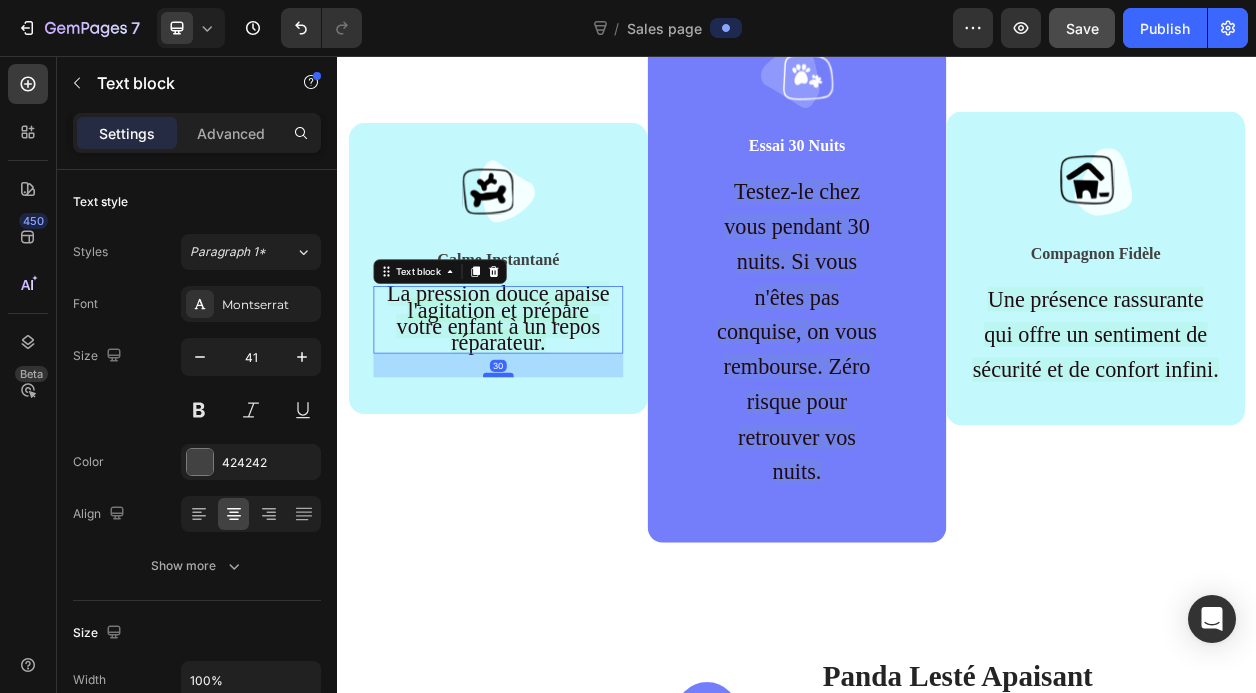 scroll, scrollTop: 1793, scrollLeft: 0, axis: vertical 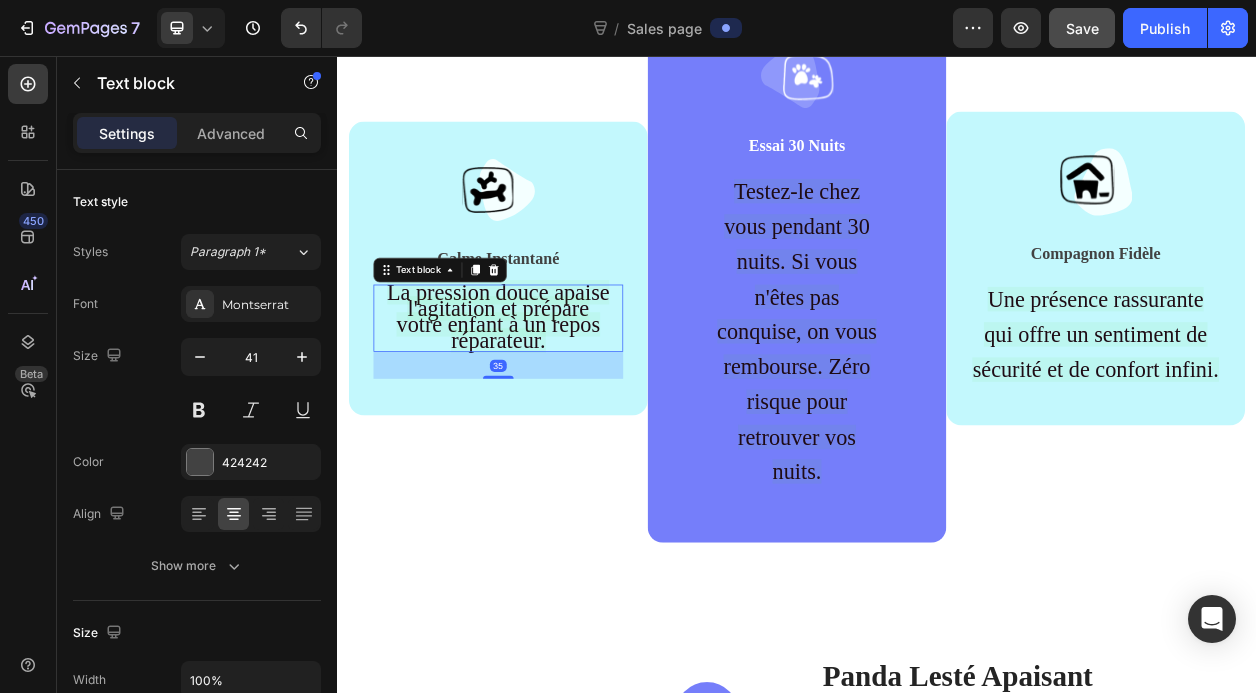 drag, startPoint x: 549, startPoint y: 435, endPoint x: 547, endPoint y: 467, distance: 32.06244 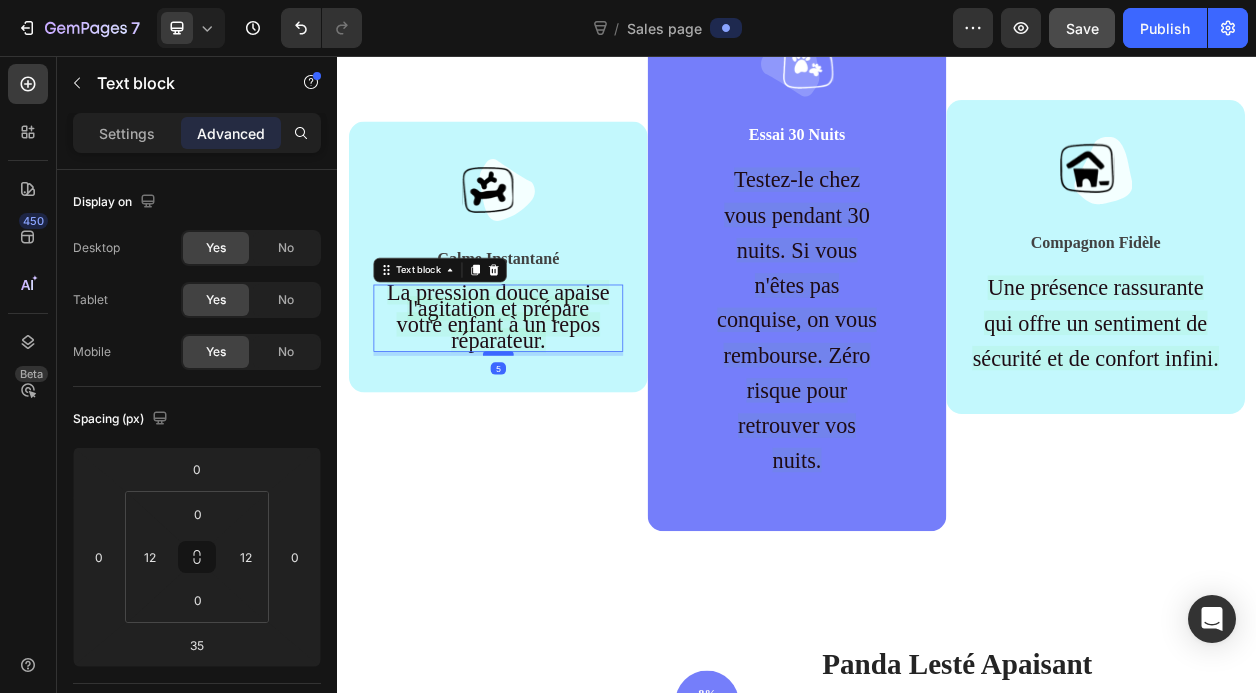 scroll, scrollTop: 1808, scrollLeft: 0, axis: vertical 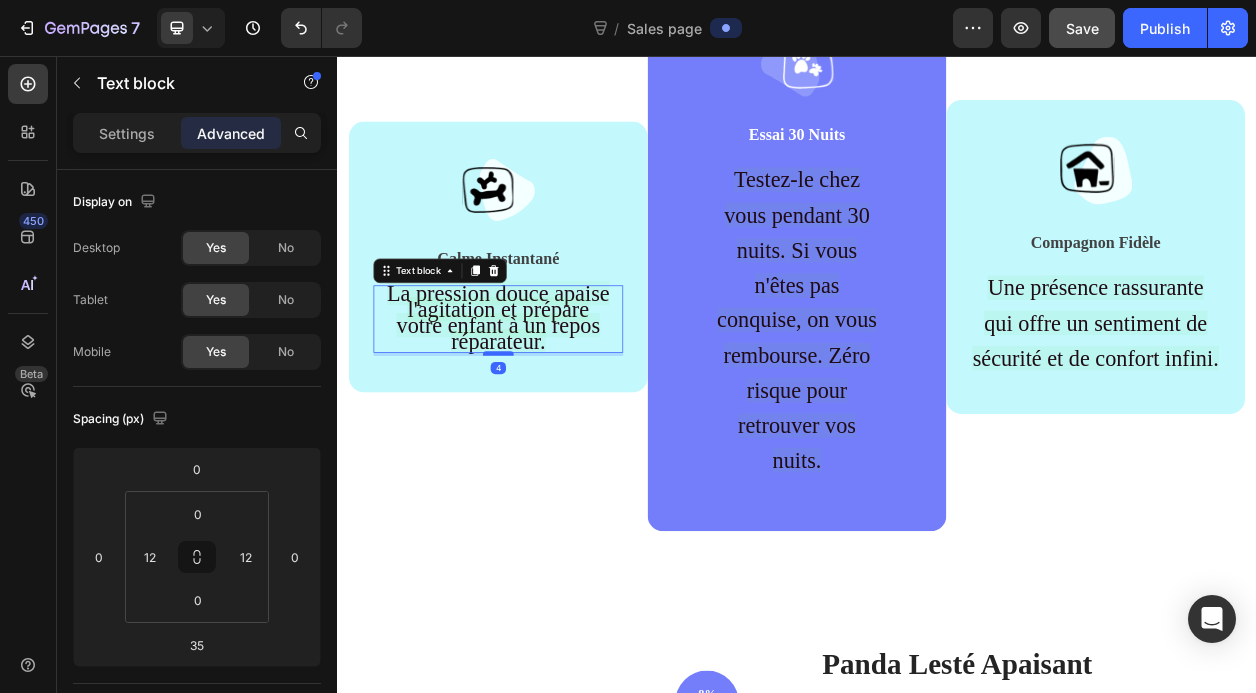 drag, startPoint x: 547, startPoint y: 472, endPoint x: 554, endPoint y: 441, distance: 31.780497 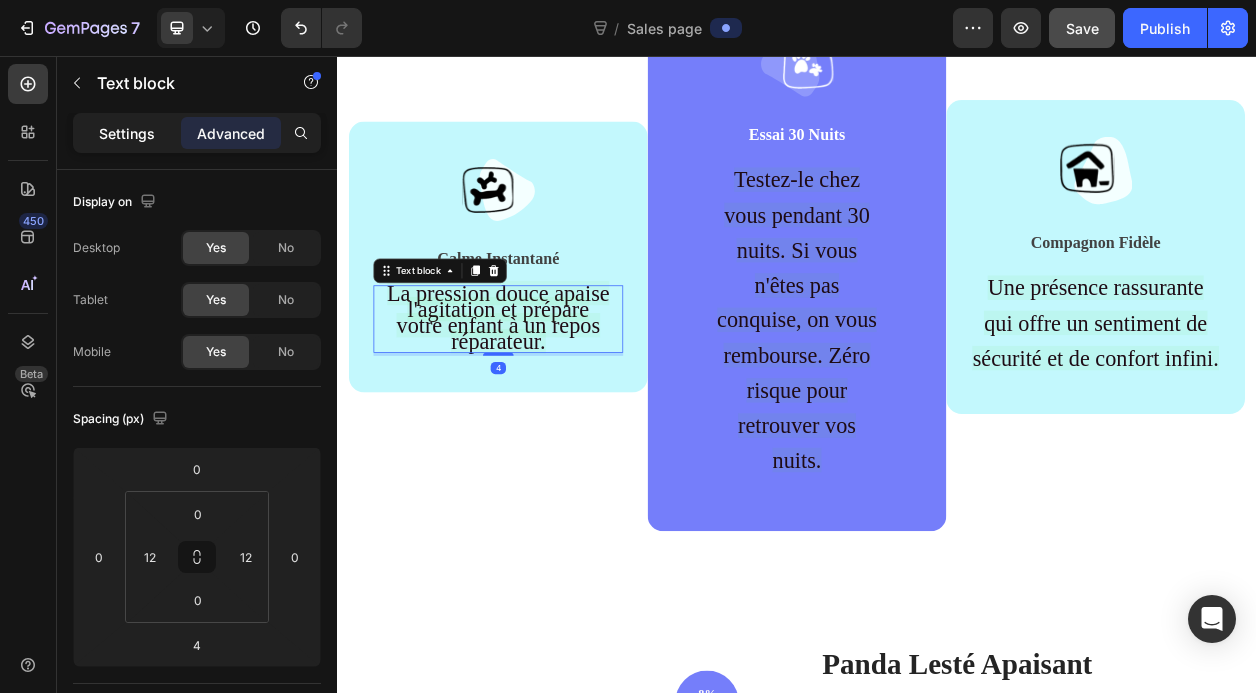 click on "Settings" at bounding box center (127, 133) 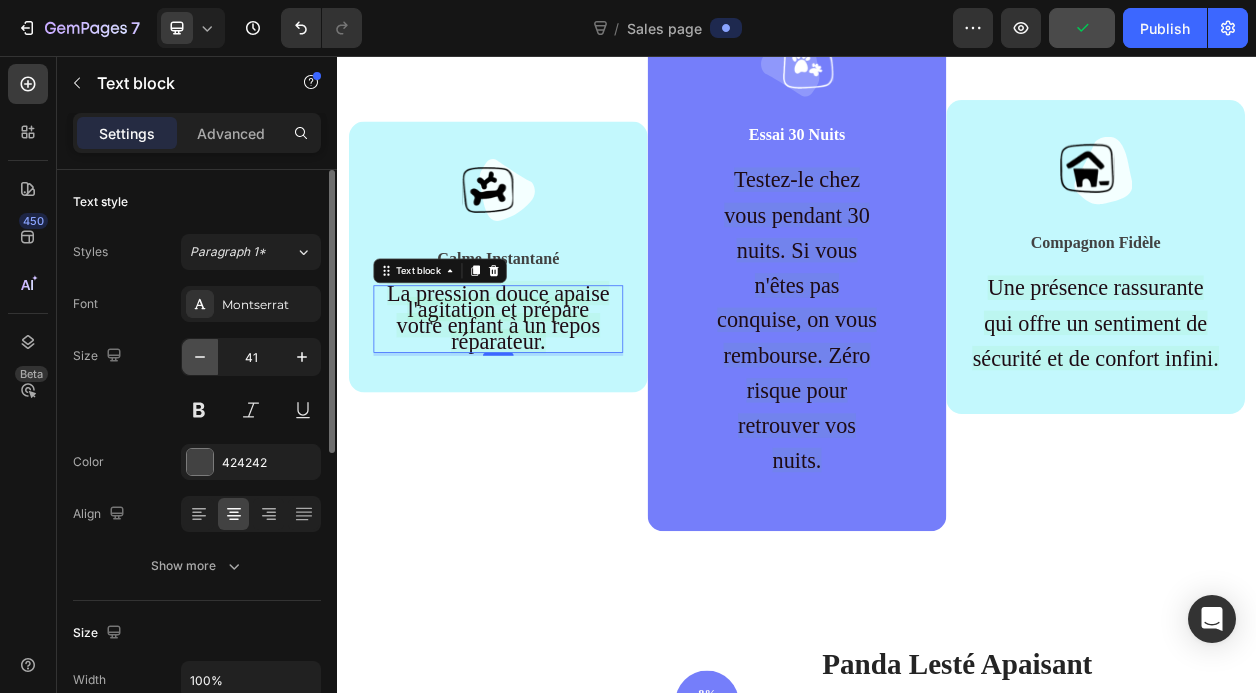 click 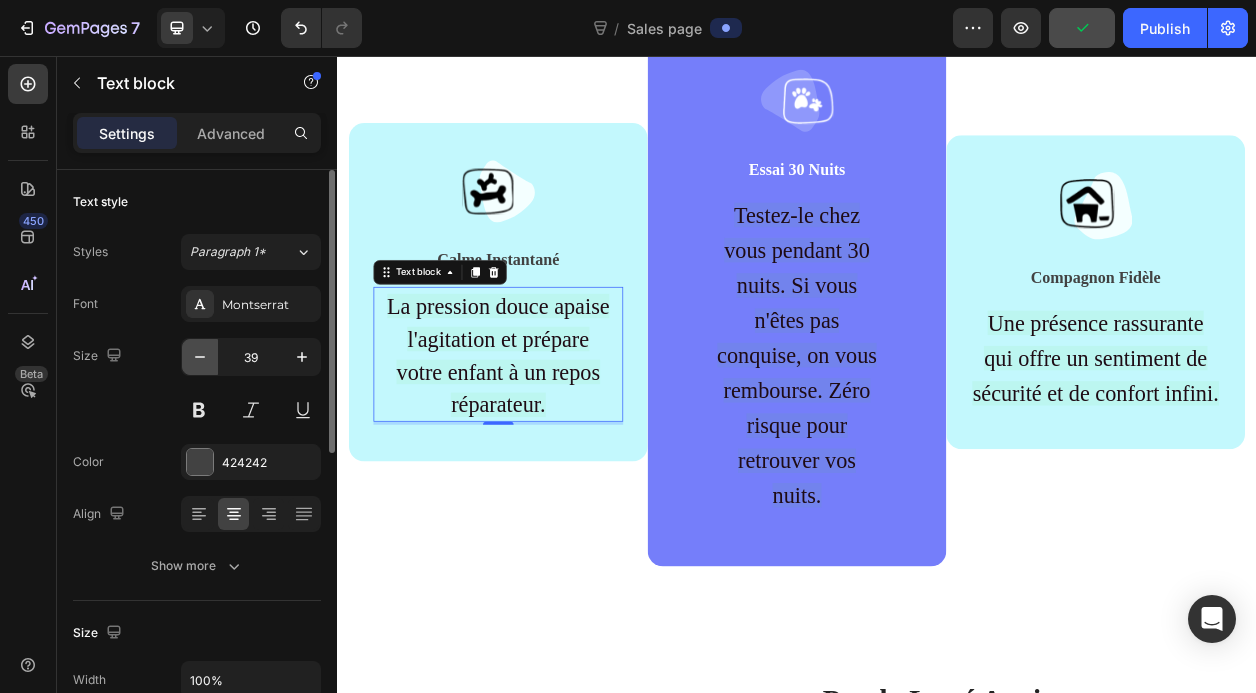 click 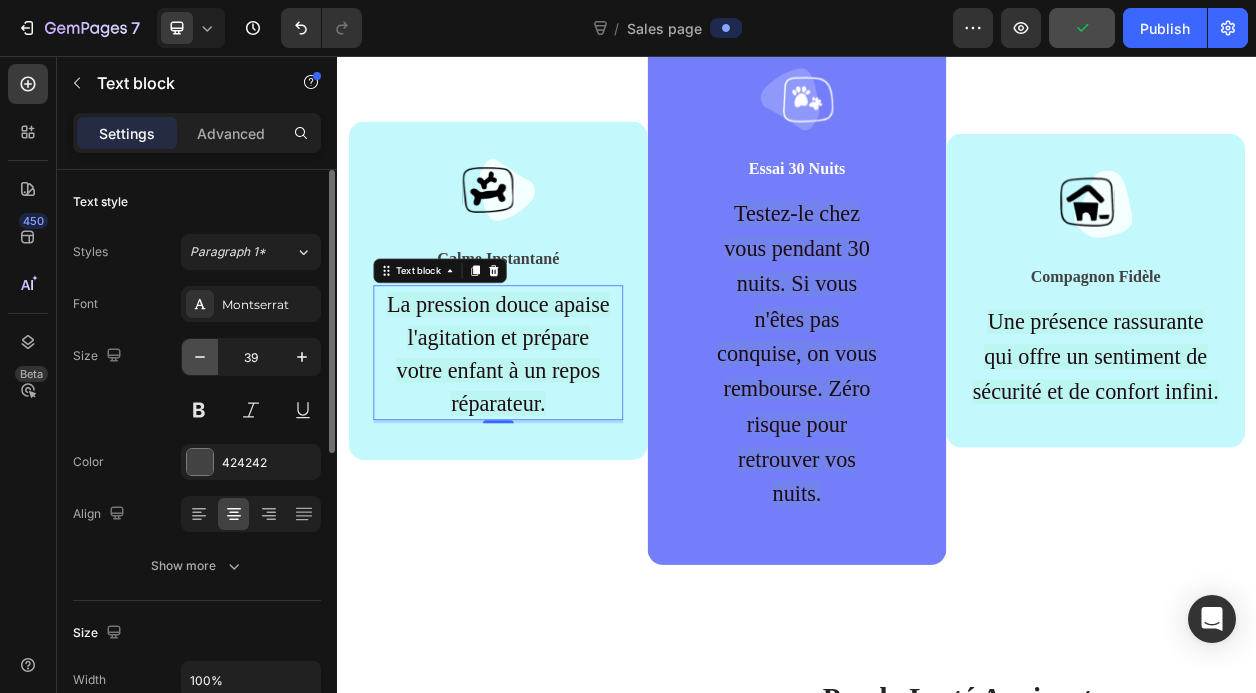 type on "38" 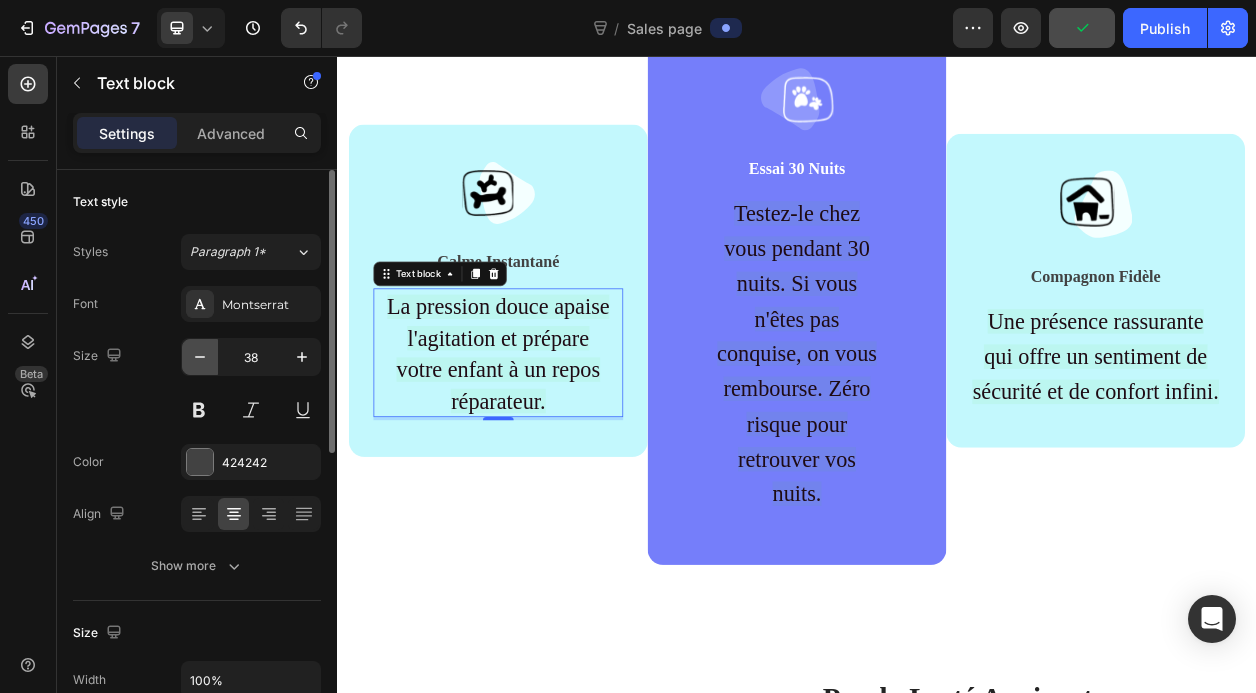 scroll, scrollTop: 1767, scrollLeft: 0, axis: vertical 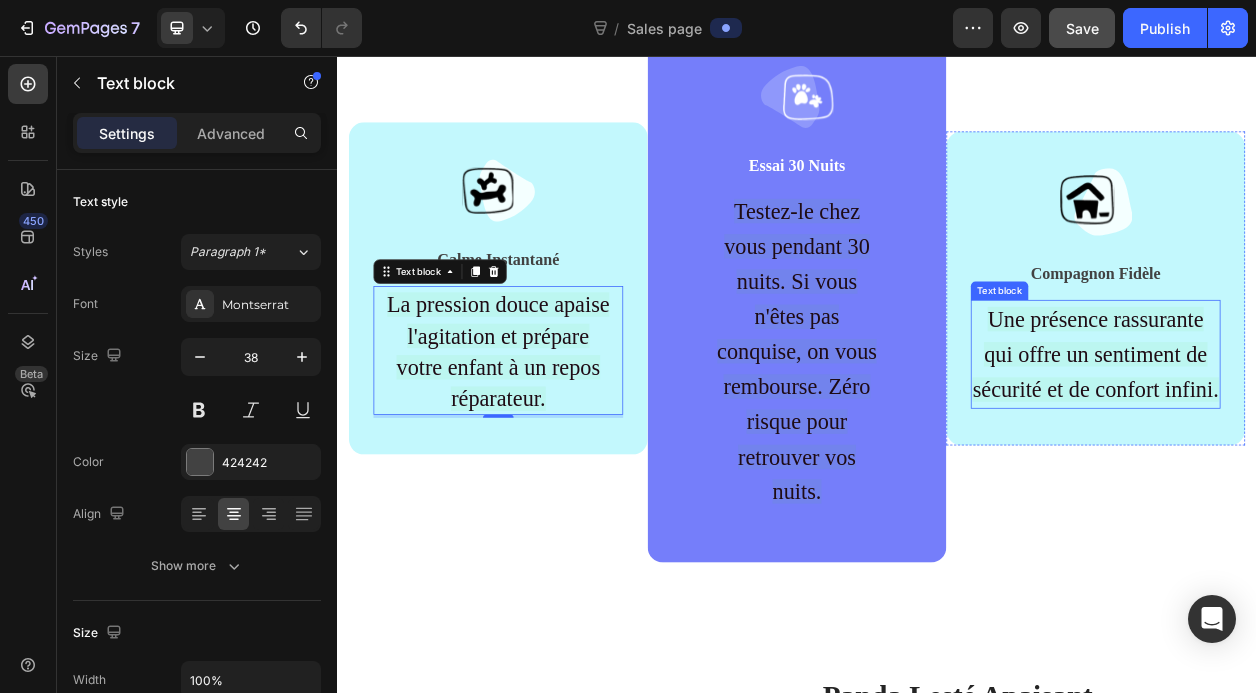 click on "Une présence rassurante qui offre un sentiment de sécurité et de confort infini." at bounding box center (1326, 445) 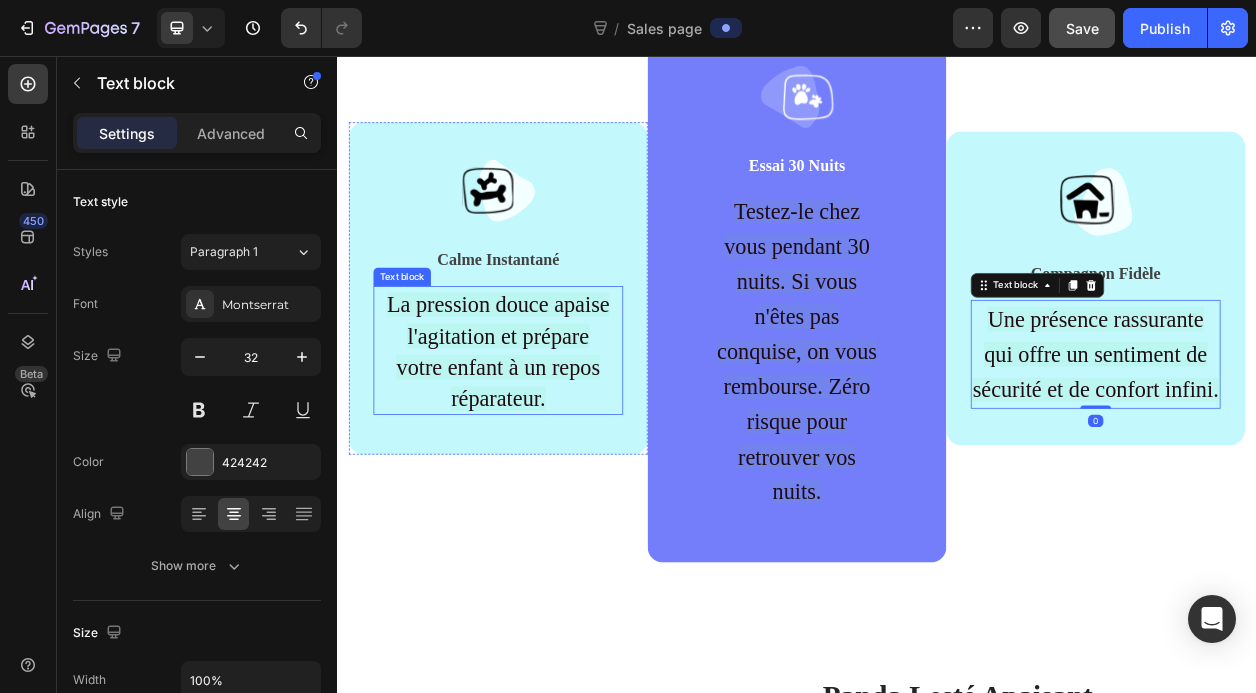 click on "La pression douce apaise l'agitation et prépare votre enfant à un repos réparateur." at bounding box center [547, 441] 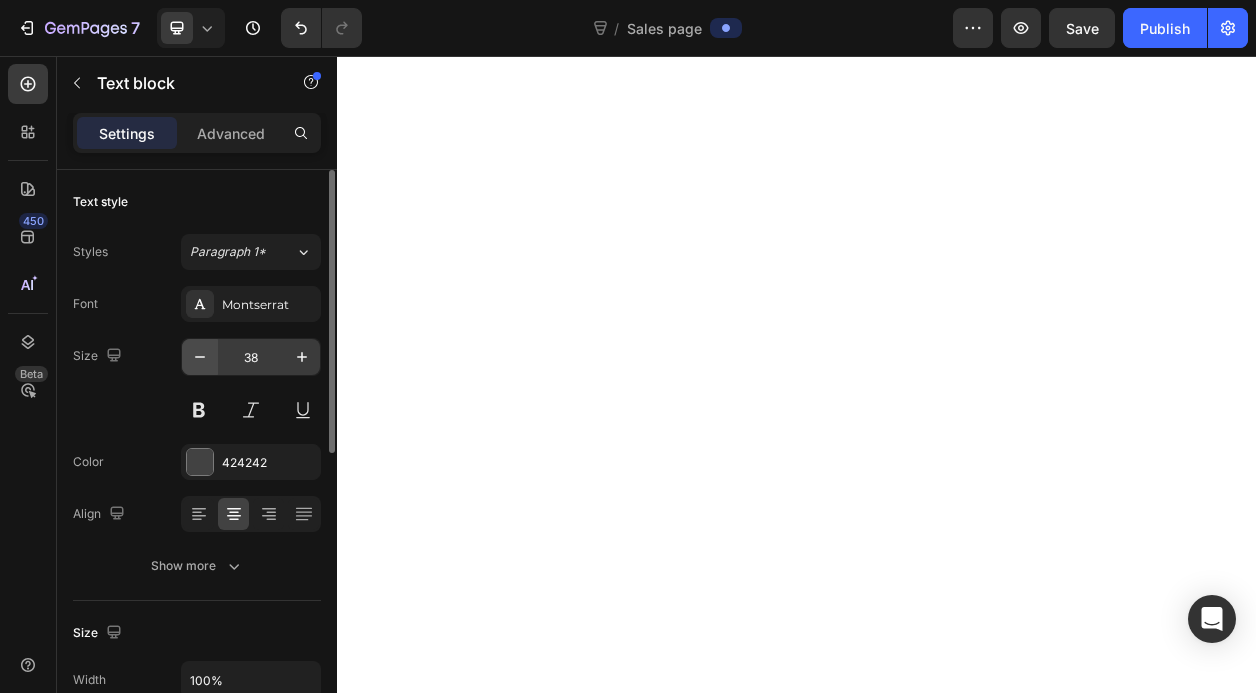 scroll, scrollTop: 0, scrollLeft: 0, axis: both 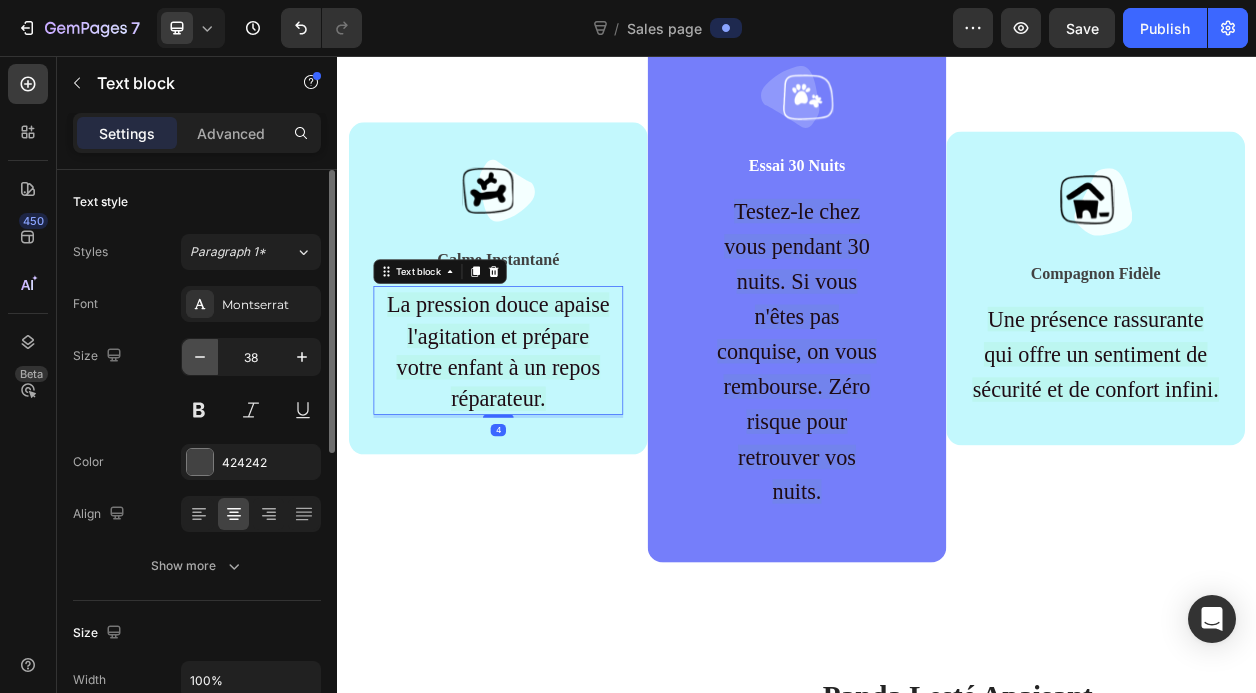 click 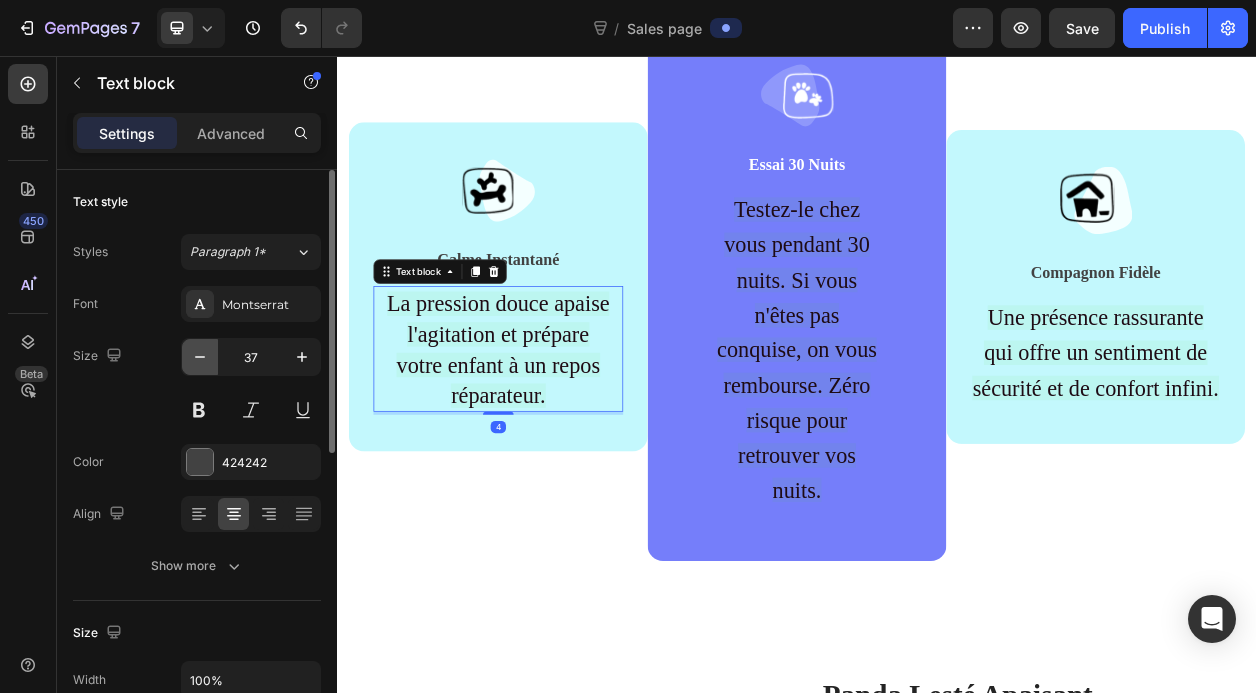 click 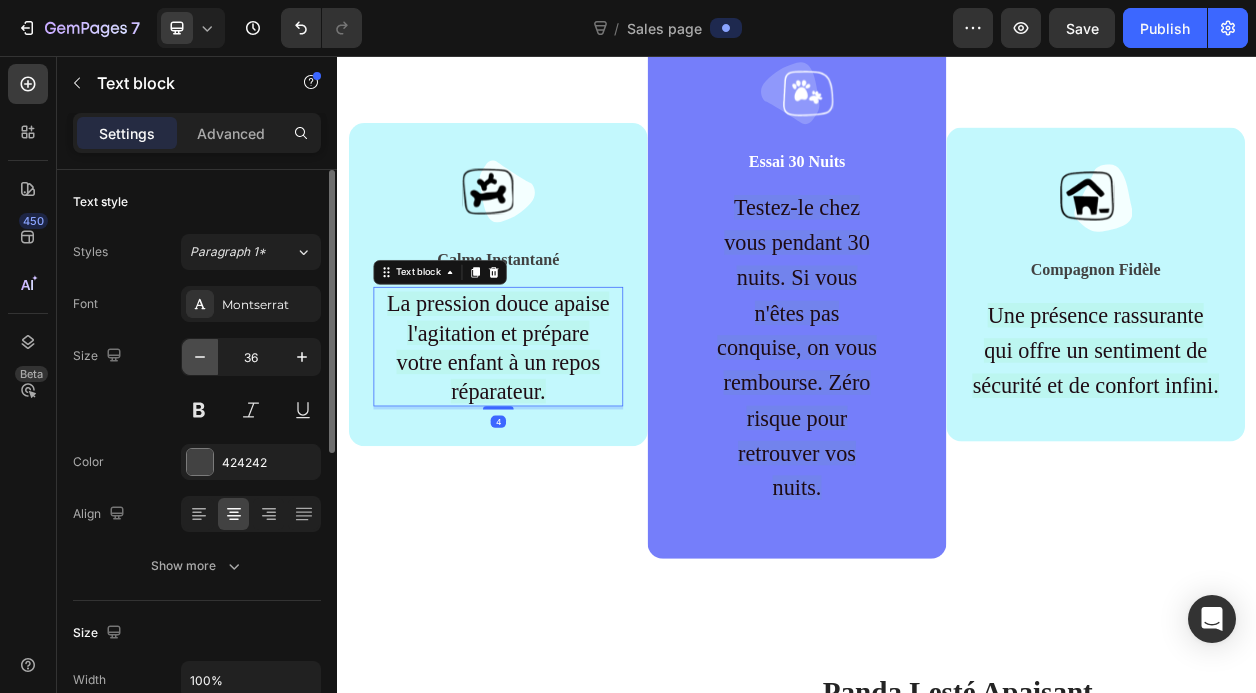 click 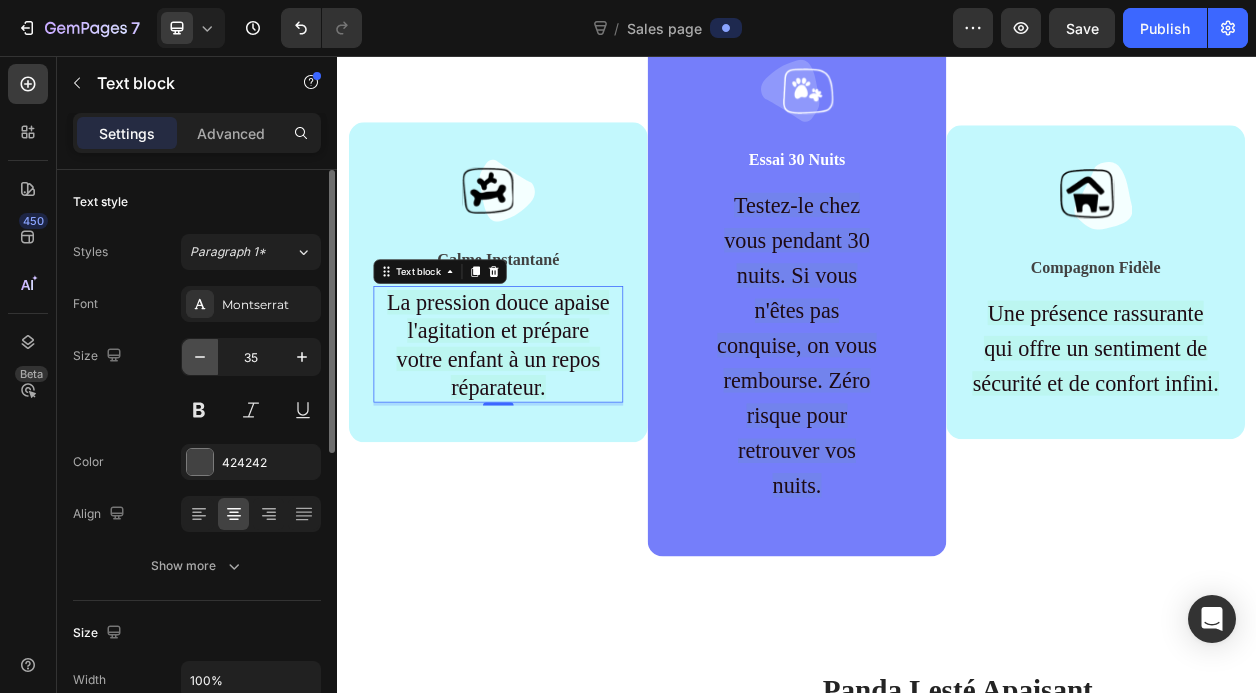 click 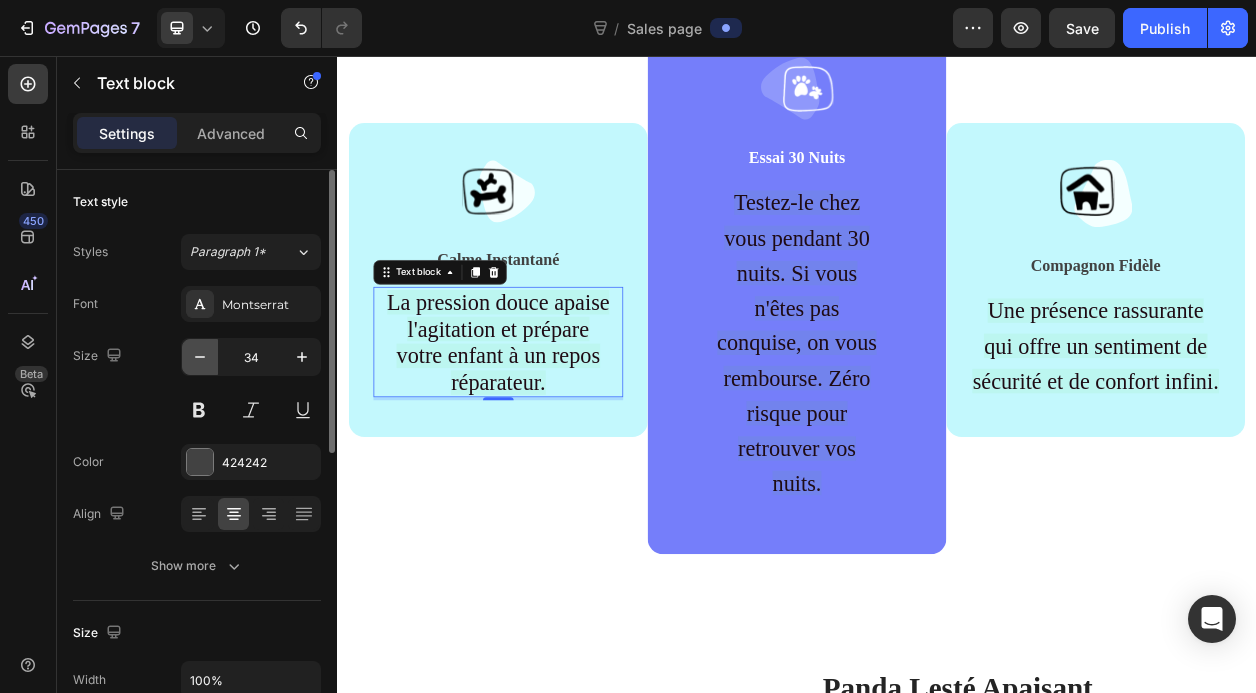 click 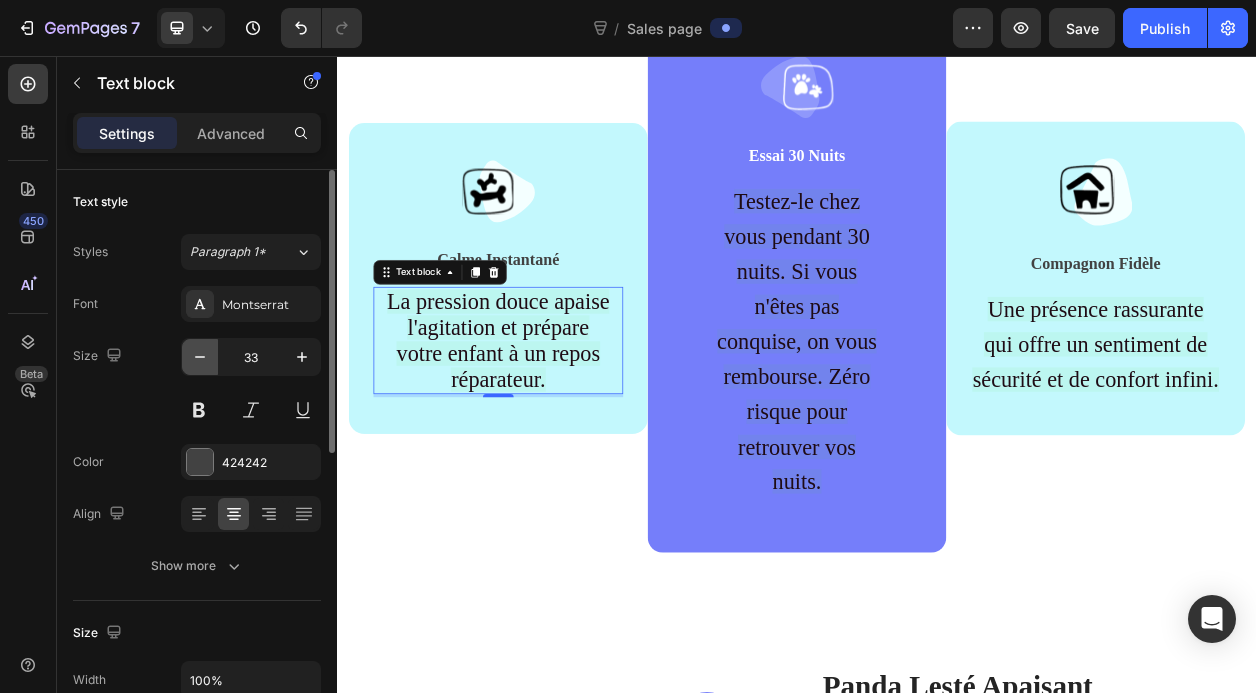 click 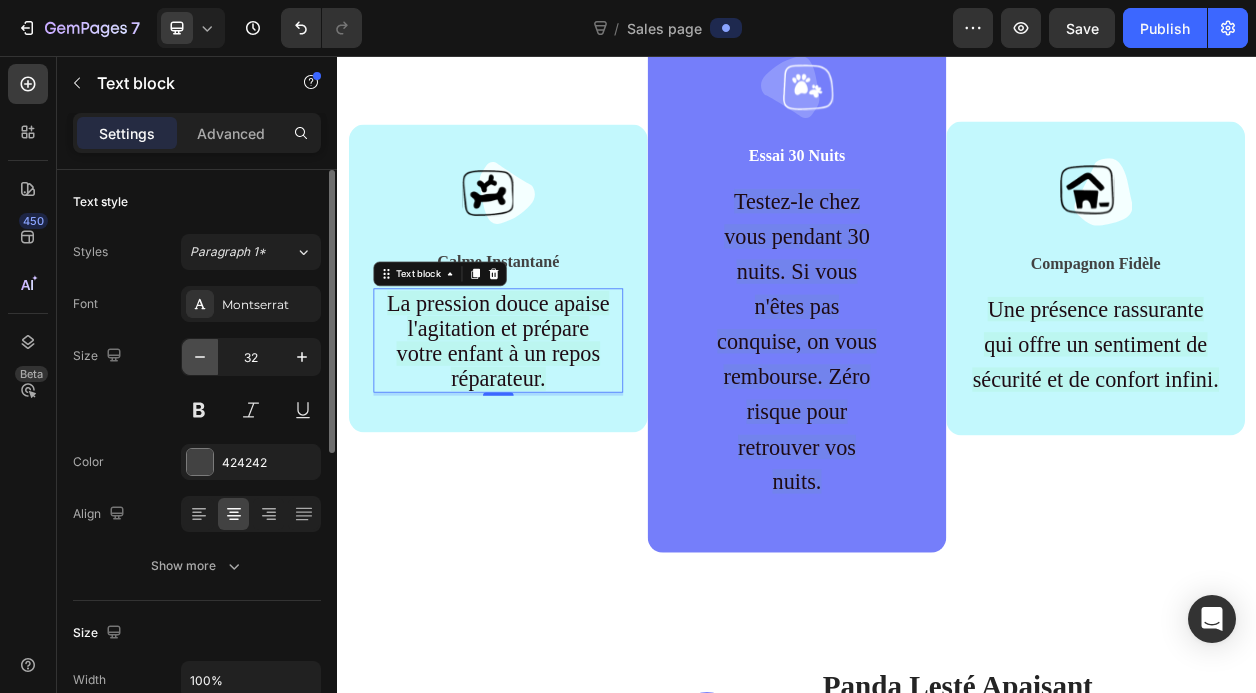 scroll, scrollTop: 1783, scrollLeft: 0, axis: vertical 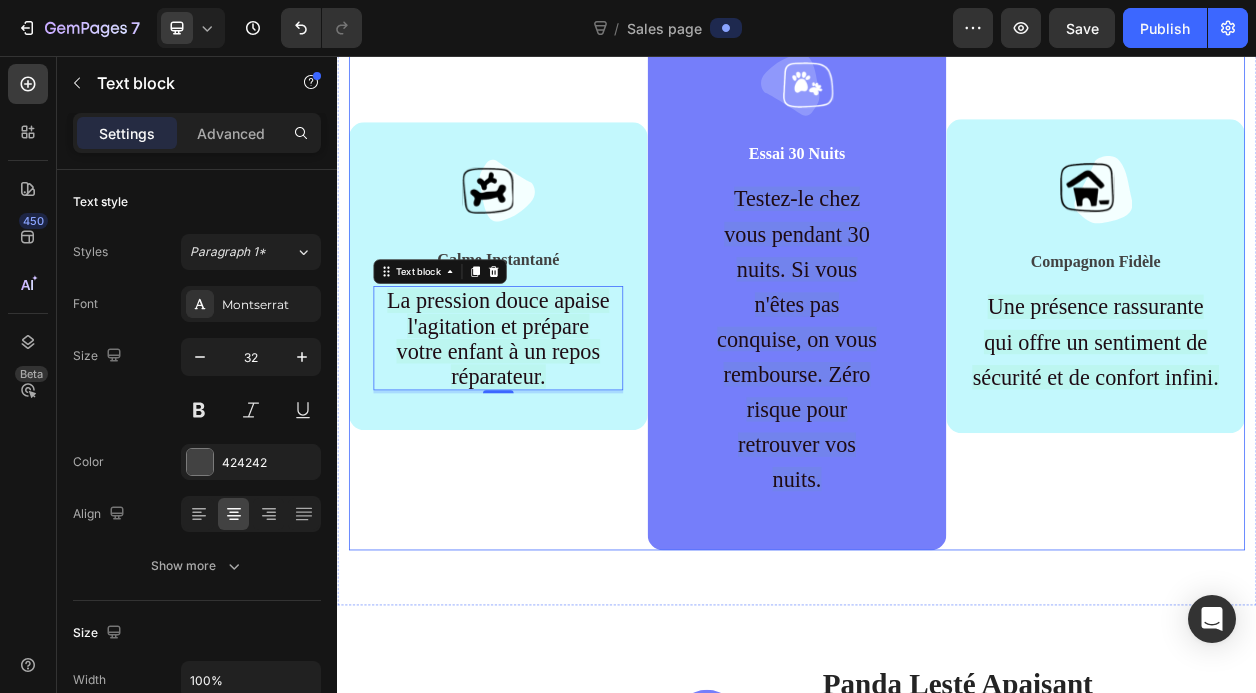 click on "Image Calme Instantané Text block La pression douce apaise l'agitation et prépare votre enfant à un repos réparateur. Text block   4 Row" at bounding box center [547, 342] 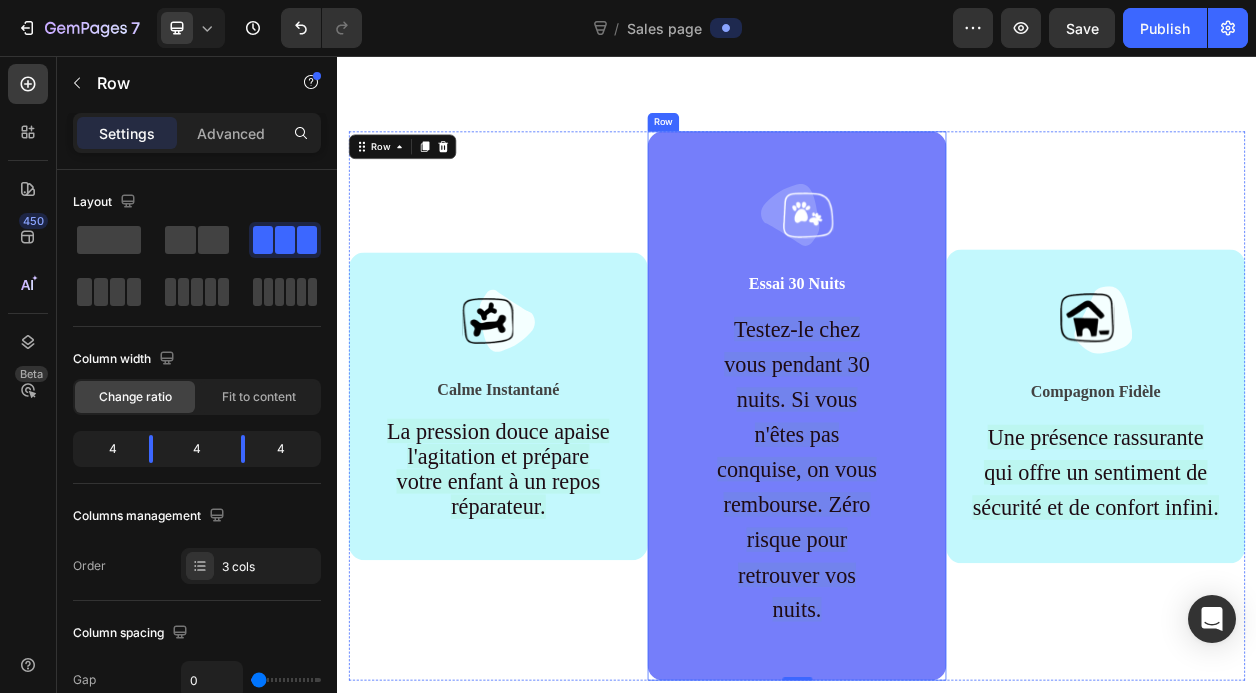 scroll, scrollTop: 1606, scrollLeft: 0, axis: vertical 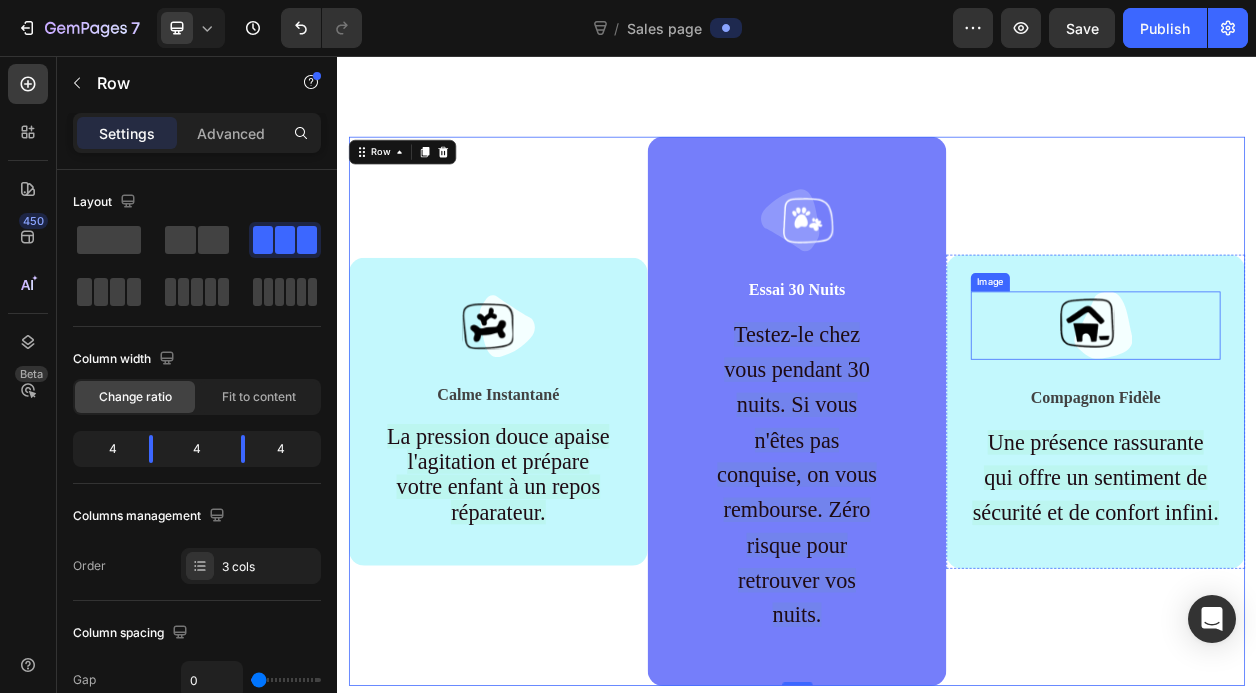 click at bounding box center [1327, 407] 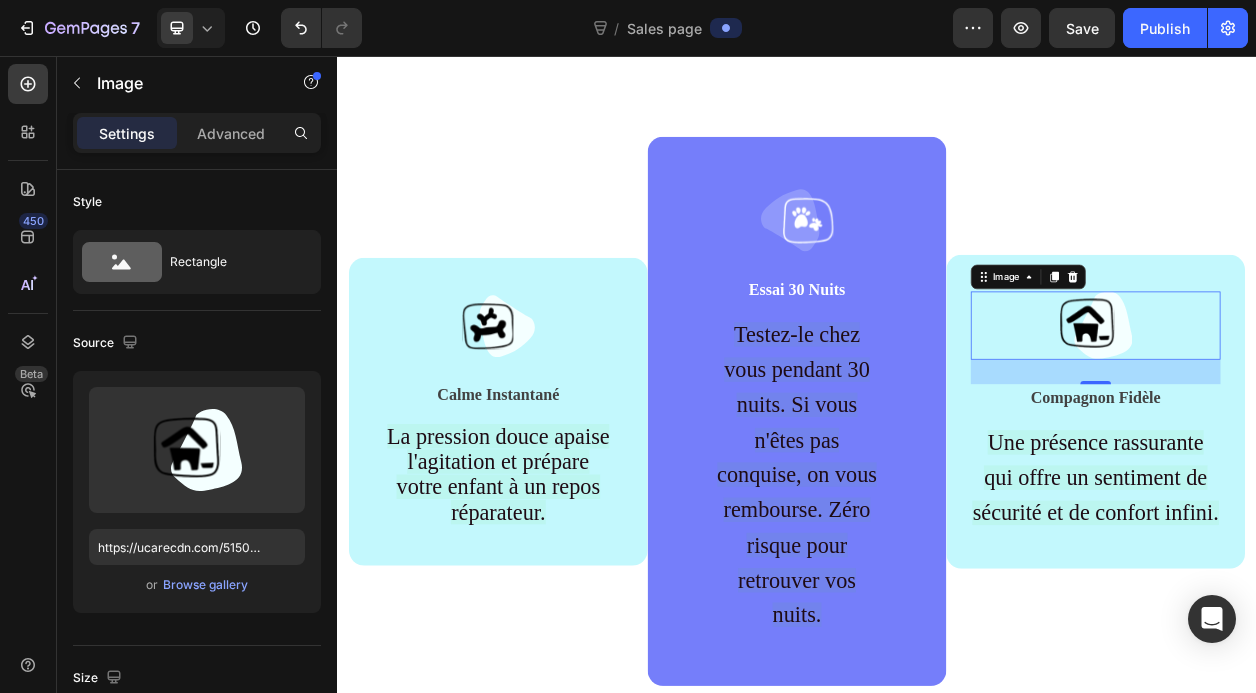 click at bounding box center (1327, 407) 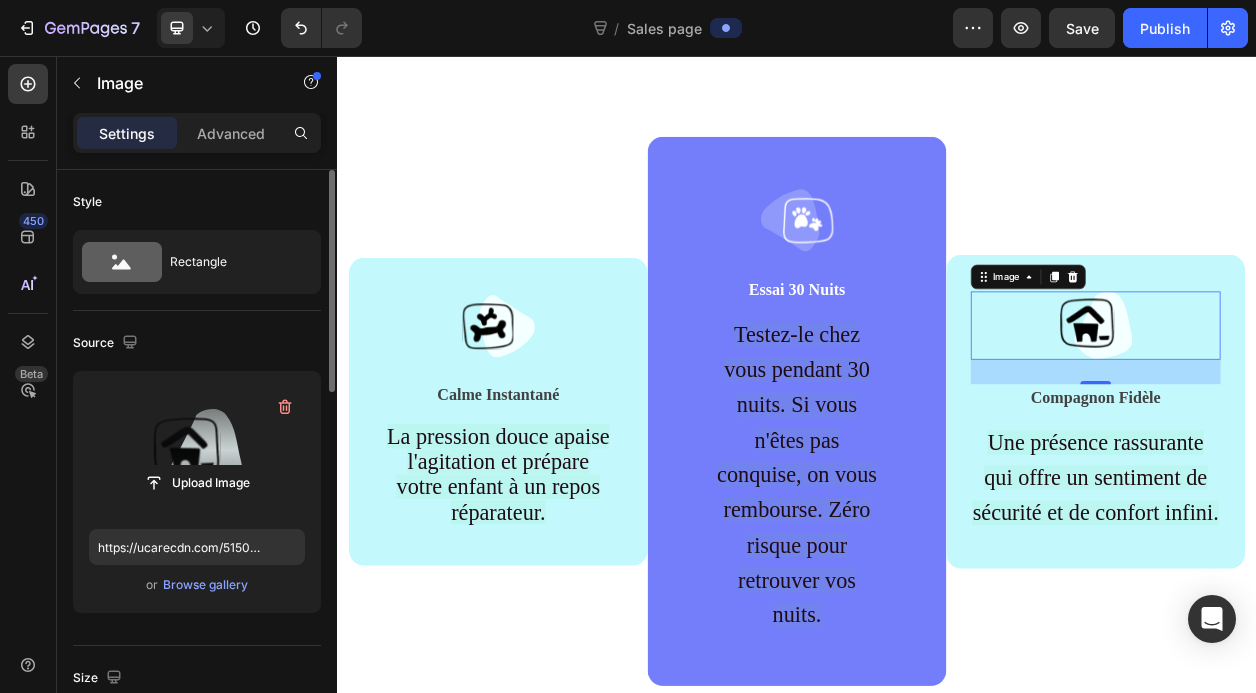 click at bounding box center [197, 450] 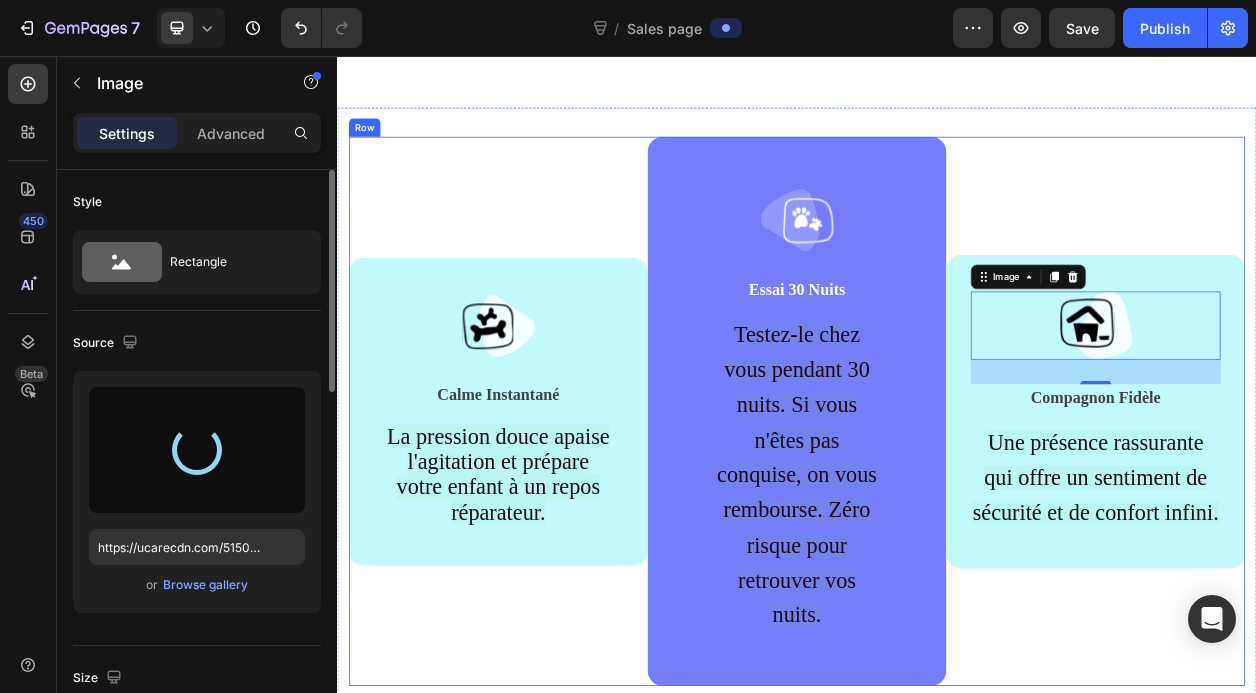 type on "https://cdn.shopify.com/s/files/1/0933/8539/2471/files/gempages_577575898434241212-a367b281-4b20-4bca-8f35-5acc24084f09.jpg" 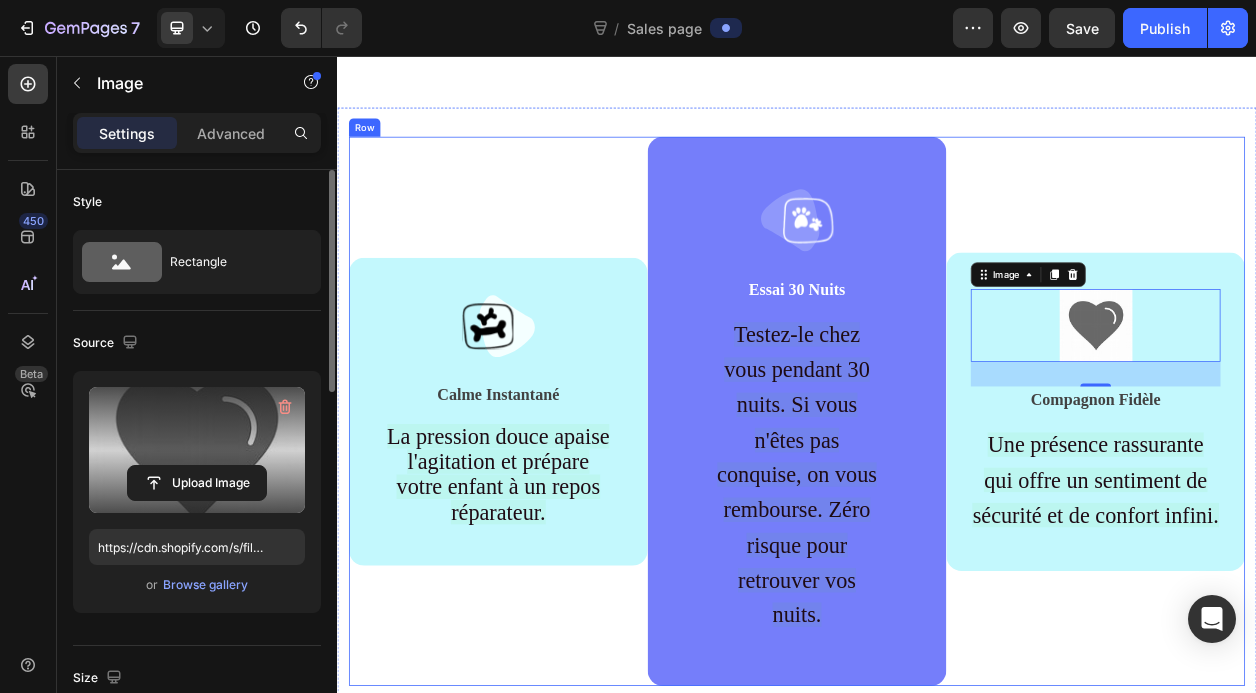 click on "Image   32 Compagnon Fidèle Text block Une présence rassurante qui offre un sentiment de sécurité et de confort infini. Text block Row" at bounding box center (1327, 519) 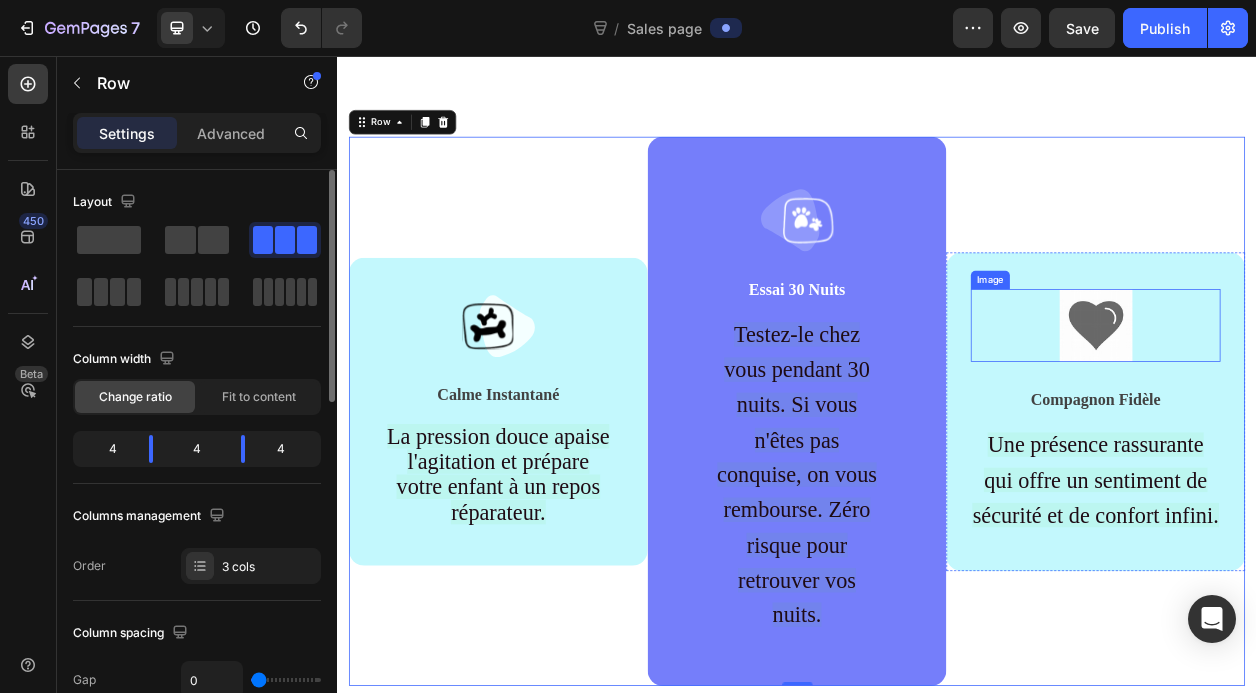 click at bounding box center (1327, 407) 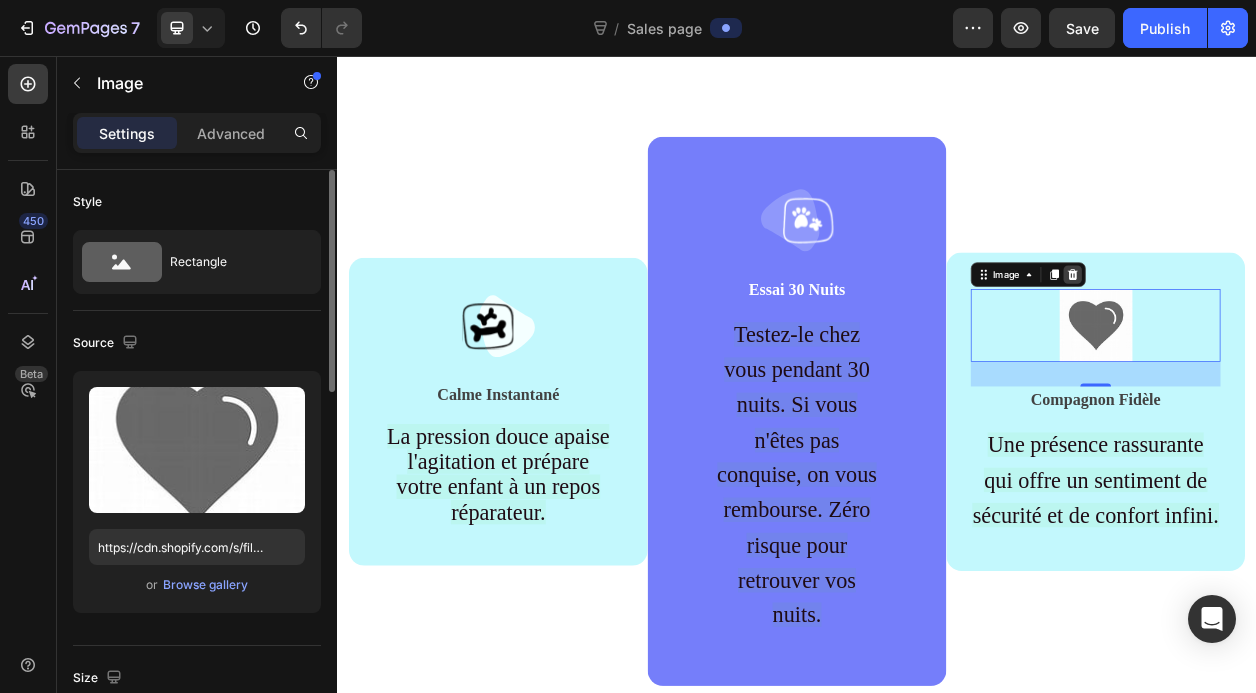 click 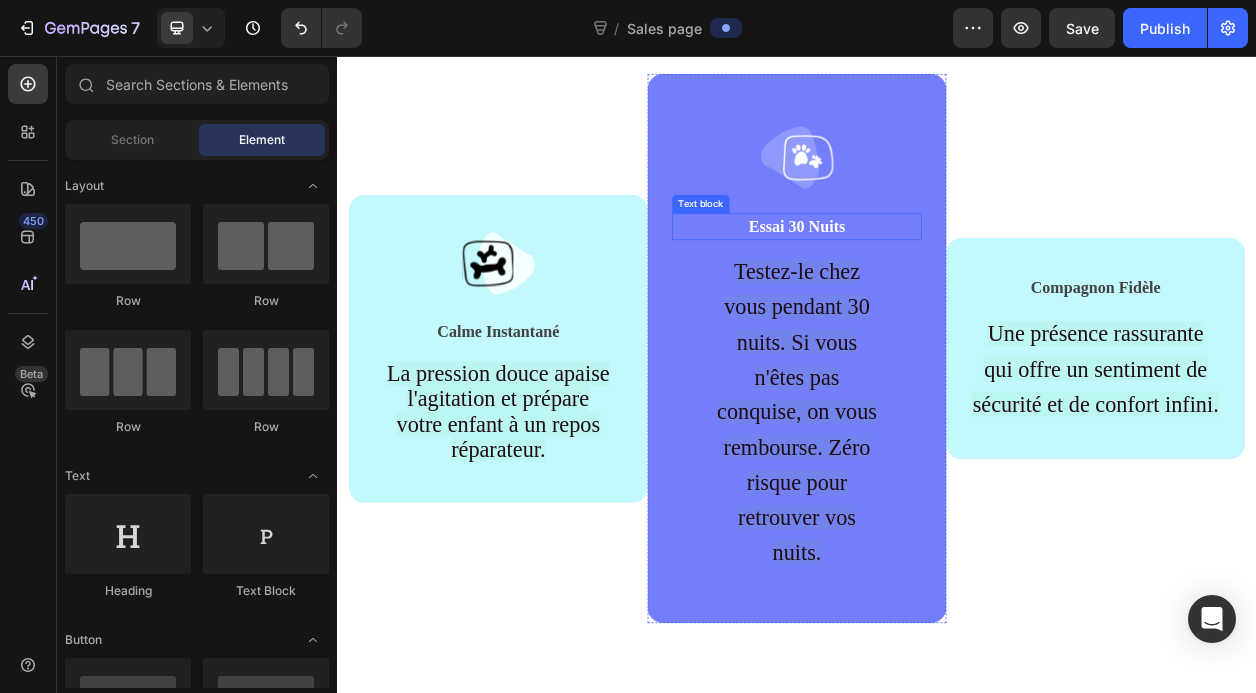 scroll, scrollTop: 1698, scrollLeft: 0, axis: vertical 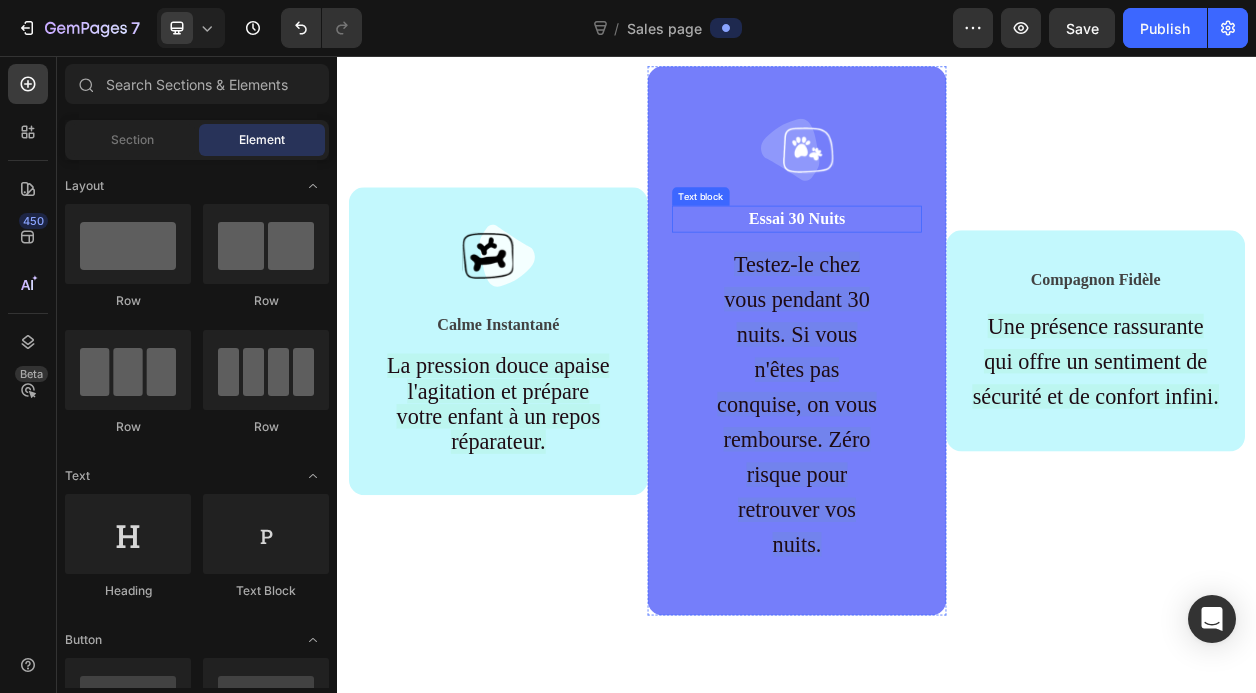 click on "Testez-le chez vous pendant 30 nuits. Si vous n'êtes pas conquise, on vous rembourse. Zéro risque pour retrouver vos nuits." at bounding box center [937, 510] 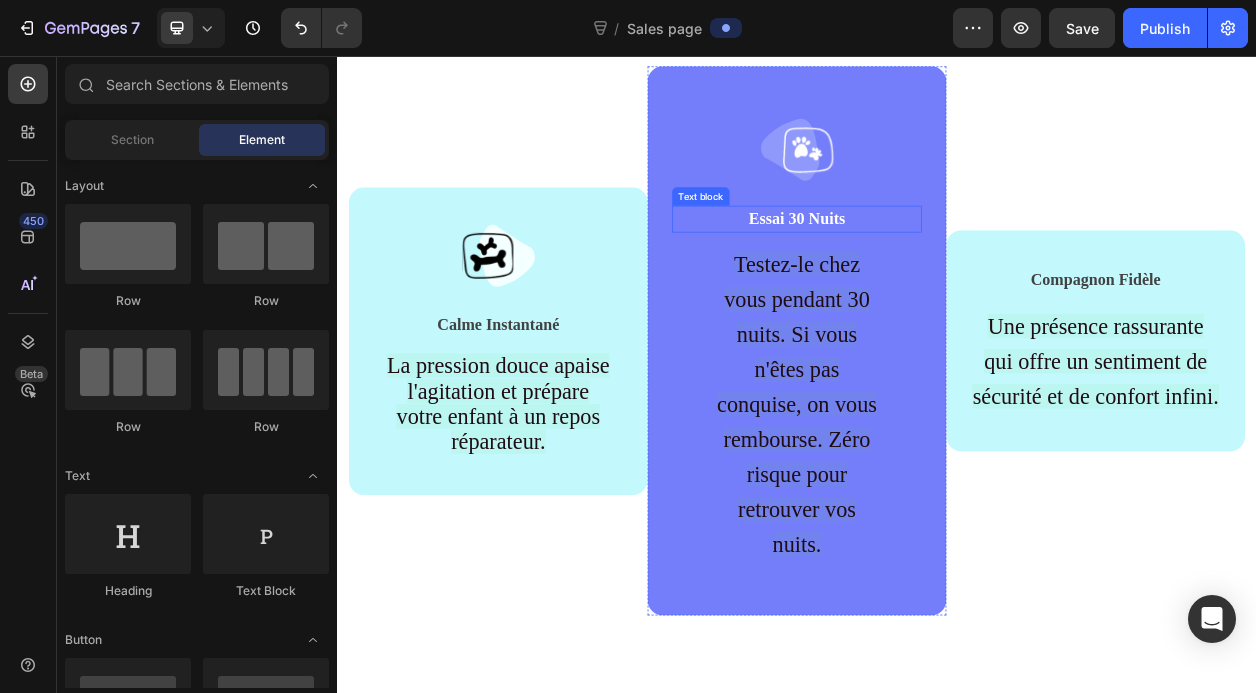 click on "Testez-le chez vous pendant 30 nuits. Si vous n'êtes pas conquise, on vous rembourse. Zéro risque pour retrouver vos nuits." at bounding box center (937, 510) 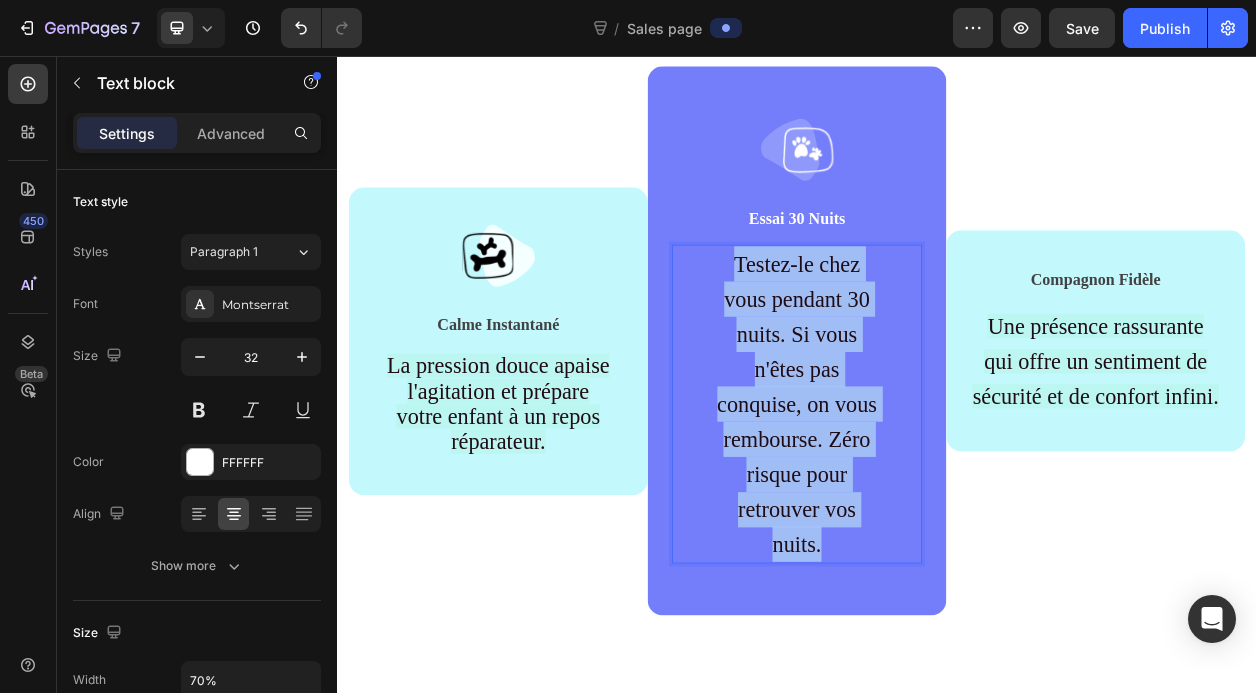 click on "Testez-le chez vous pendant 30 nuits. Si vous n'êtes pas conquise, on vous rembourse. Zéro risque pour retrouver vos nuits." at bounding box center [937, 510] 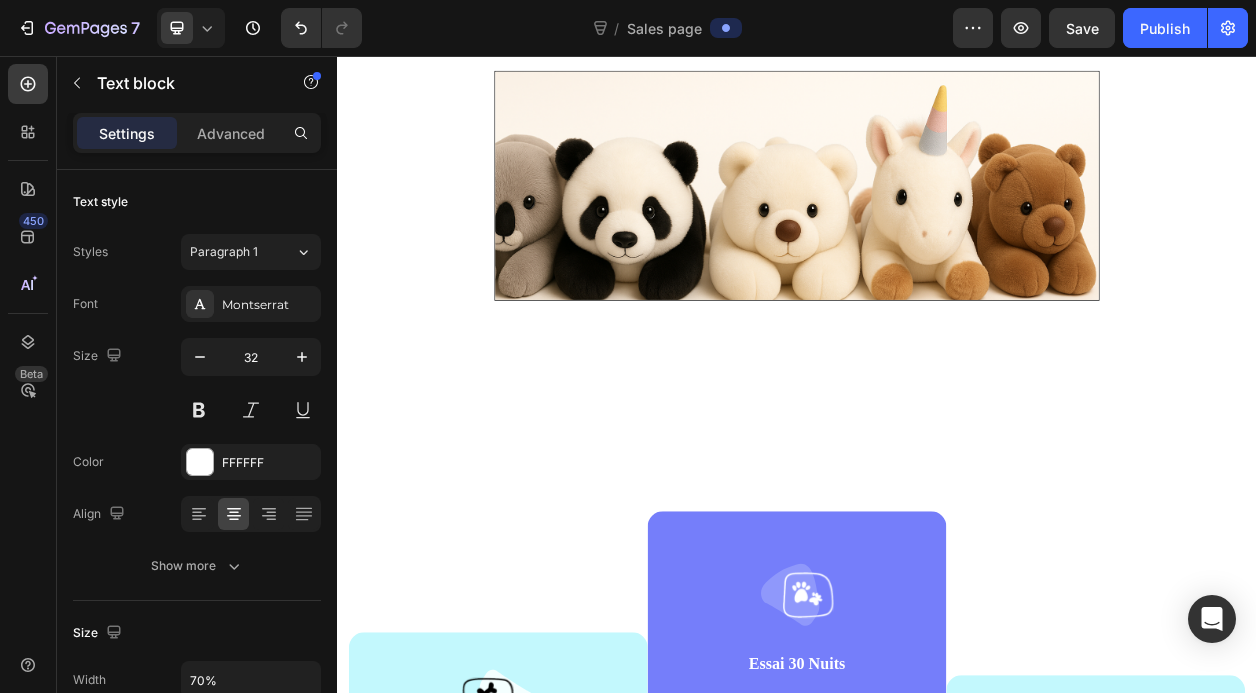 scroll, scrollTop: 1114, scrollLeft: 0, axis: vertical 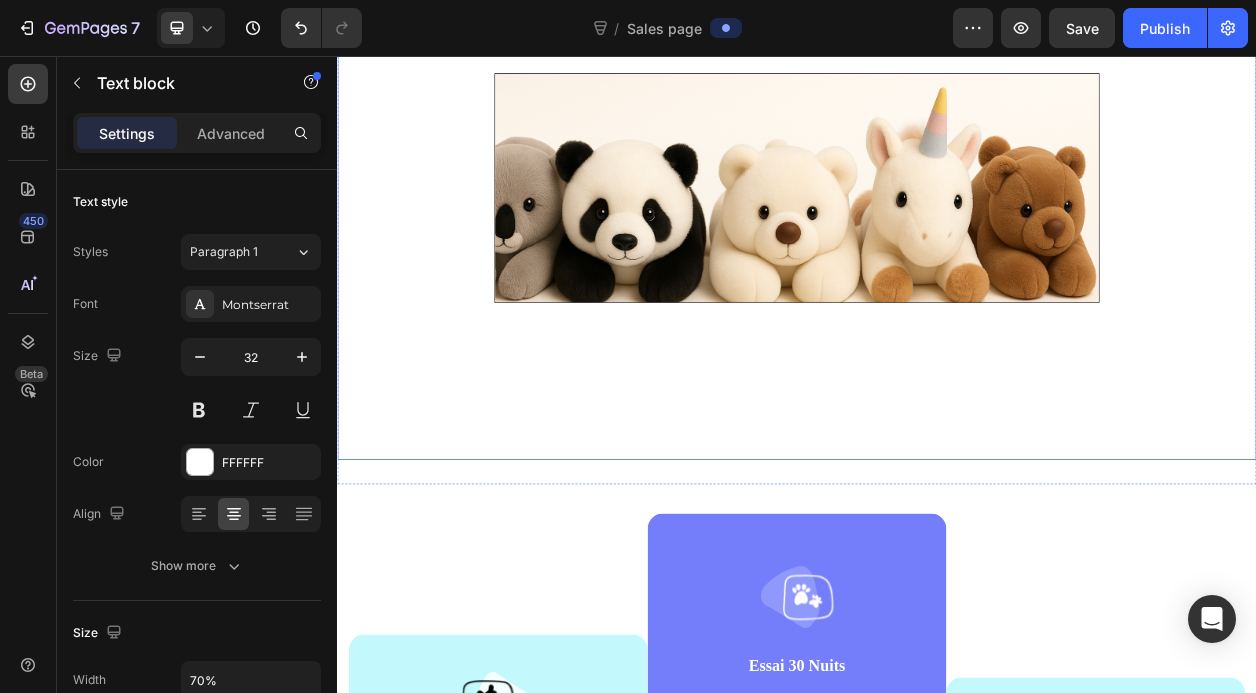 click at bounding box center [937, 228] 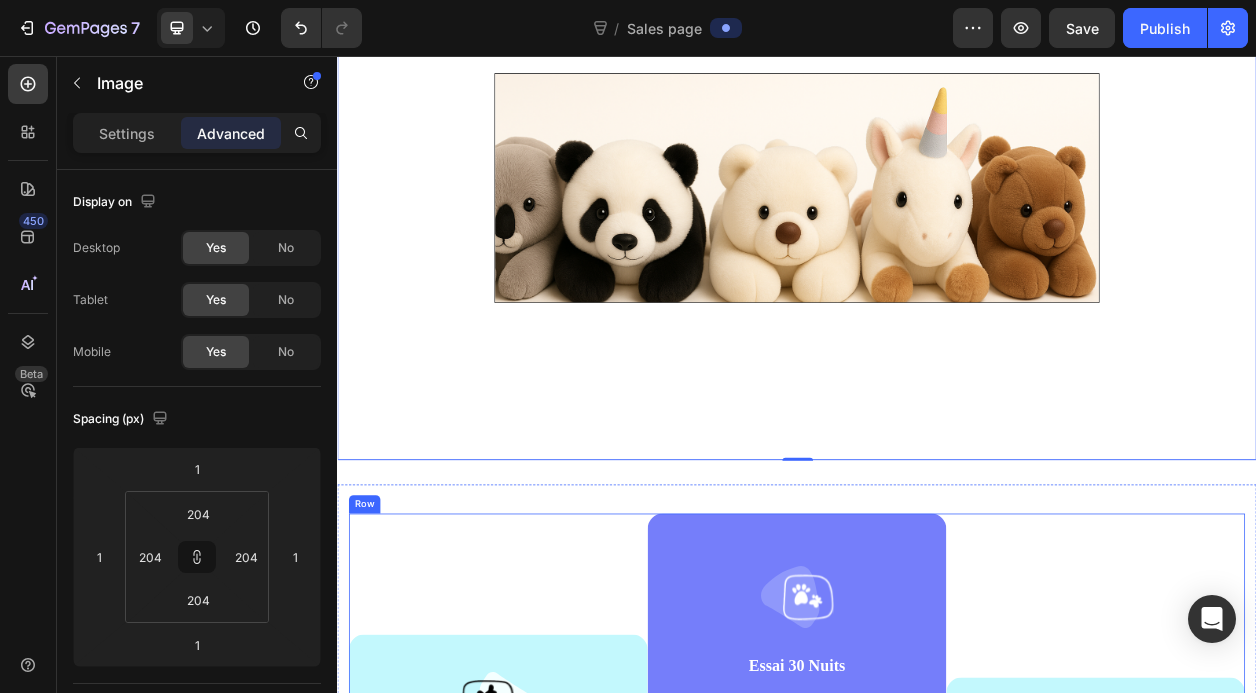 click on "Image Calme Instantané Text block La pression douce apaise l'agitation et prépare votre enfant à un repos réparateur. Text block Row" at bounding box center (547, 1011) 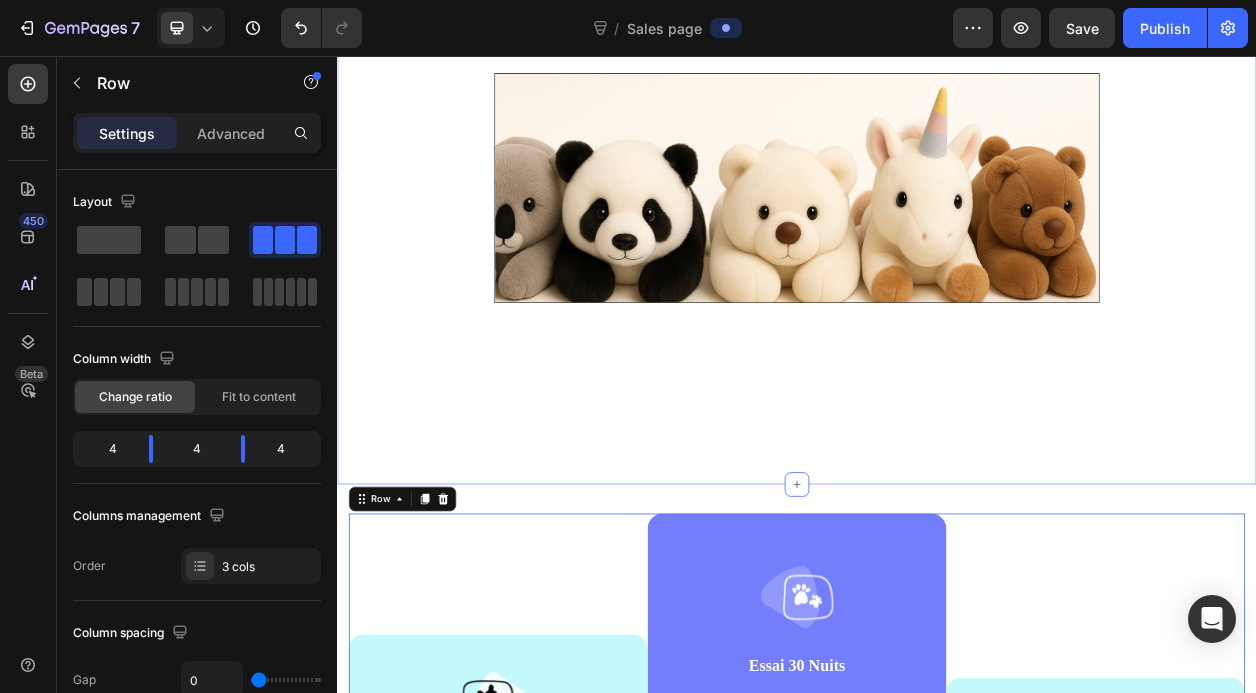 click on "Image Section 3" at bounding box center (937, 228) 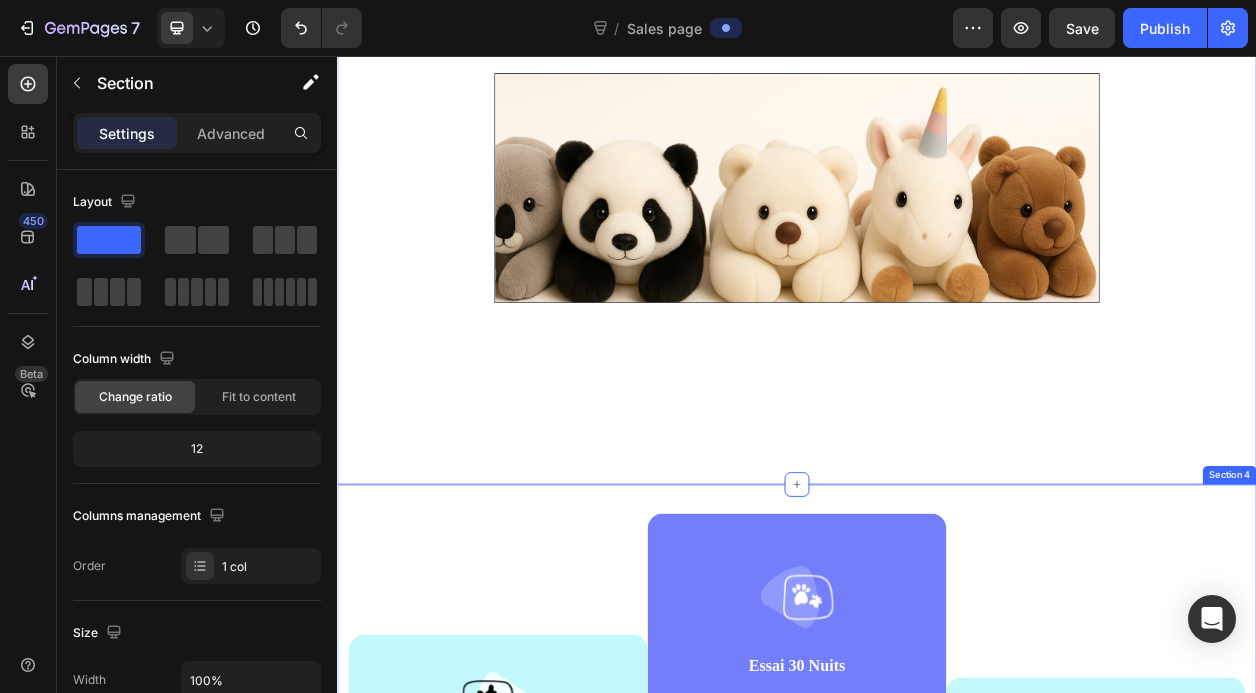 click on "Image Calme Instantané Text block La pression douce apaise l'agitation et prépare votre enfant à un repos réparateur. Text block Row Image Essai 30 Nuits Text block Testez-le chez vous pendant 30 nuits. Si vous n'êtes pas conquise, on vous rembourse. Zéro risque pour retrouver vos nuits. Text block Row Compagnon Fidèle Text block Une présence rassurante qui offre un sentiment de sécurité et de confort infini. Text block Row Row Section 4" at bounding box center [937, 1028] 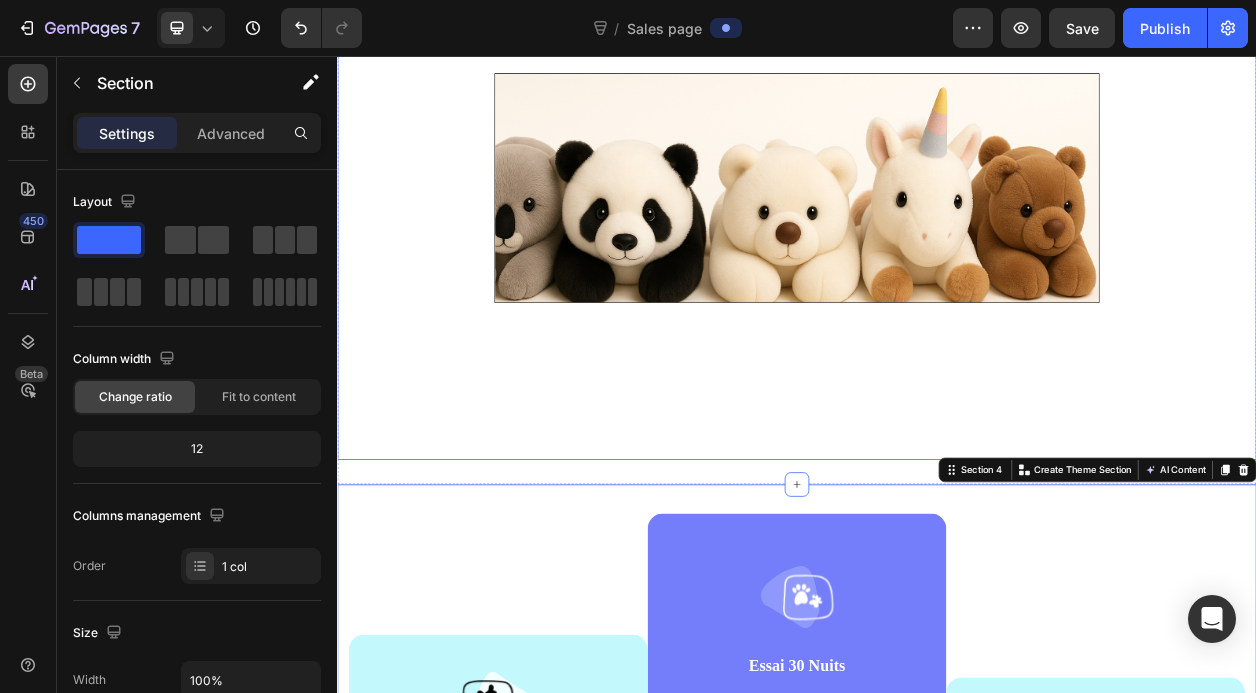 drag, startPoint x: 934, startPoint y: 615, endPoint x: 941, endPoint y: 460, distance: 155.15799 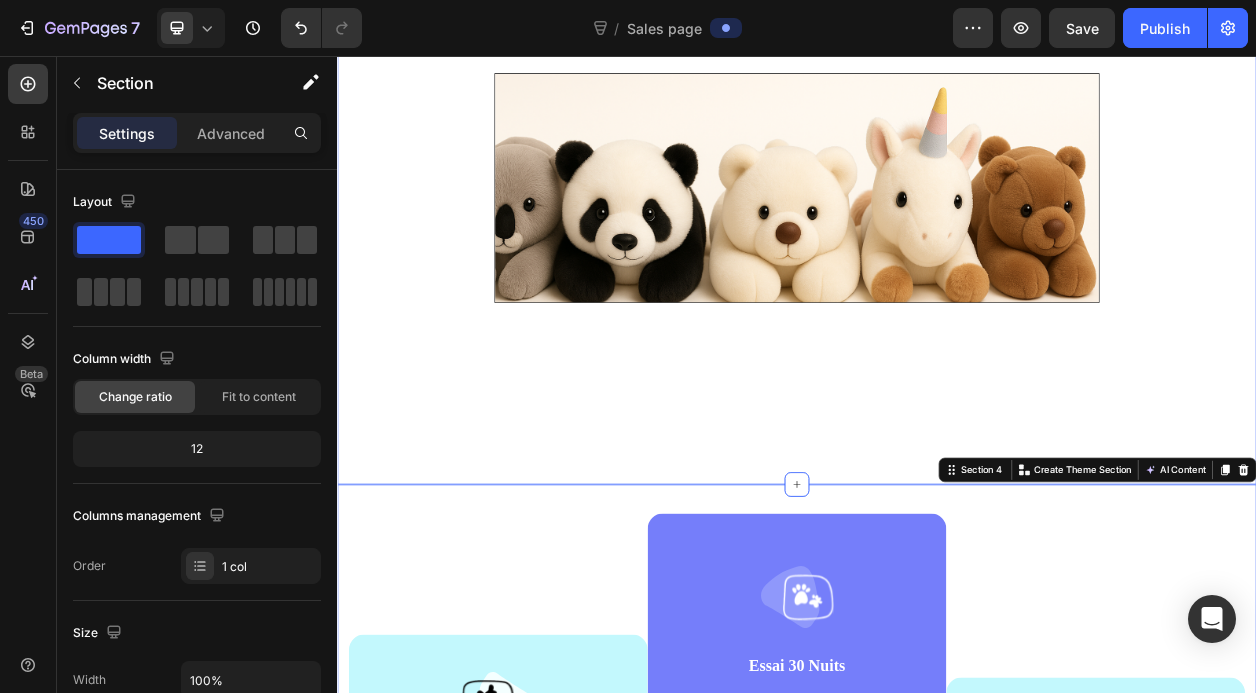click on "Image Section 3" at bounding box center (937, 228) 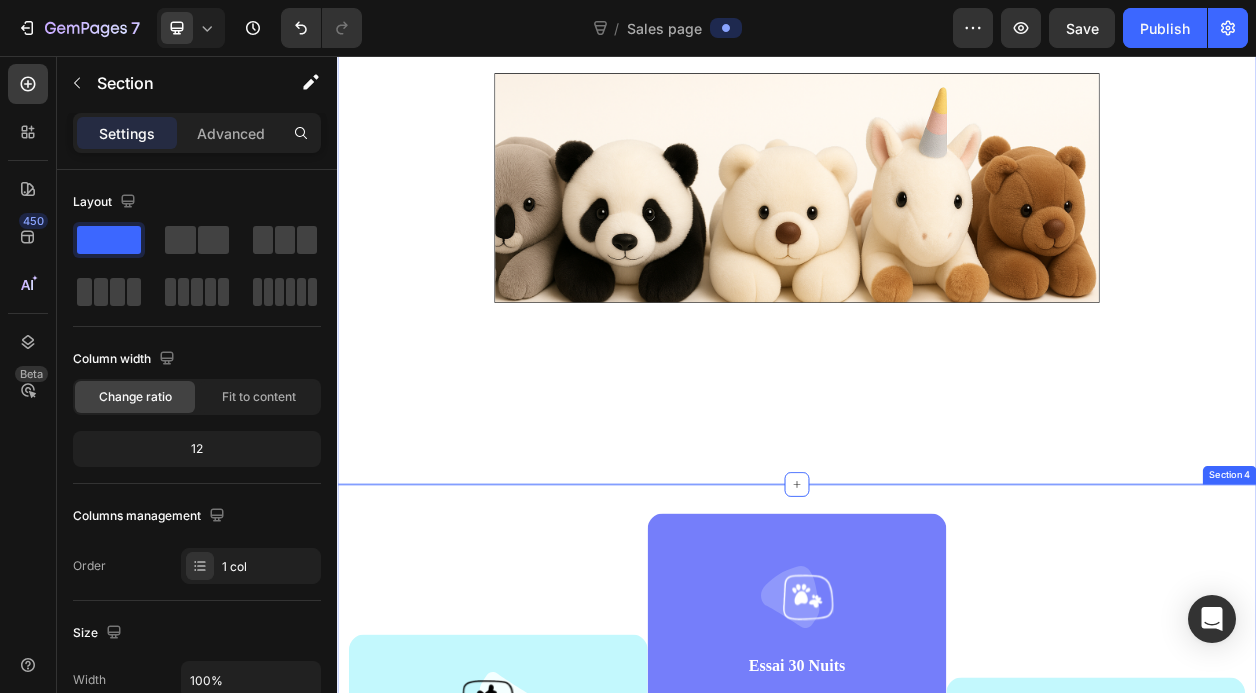 click on "Image Calme Instantané Text block La pression douce apaise l'agitation et prépare votre enfant à un repos réparateur. Text block Row Image Essai 30 Nuits Text block Testez-le chez vous pendant 30 nuits. Si vous n'êtes pas conquise, on vous rembourse. Zéro risque pour retrouver vos nuits. Text block Row Compagnon Fidèle Text block Une présence rassurante qui offre un sentiment de sécurité et de confort infini. Text block Row Row Section 4" at bounding box center (937, 1028) 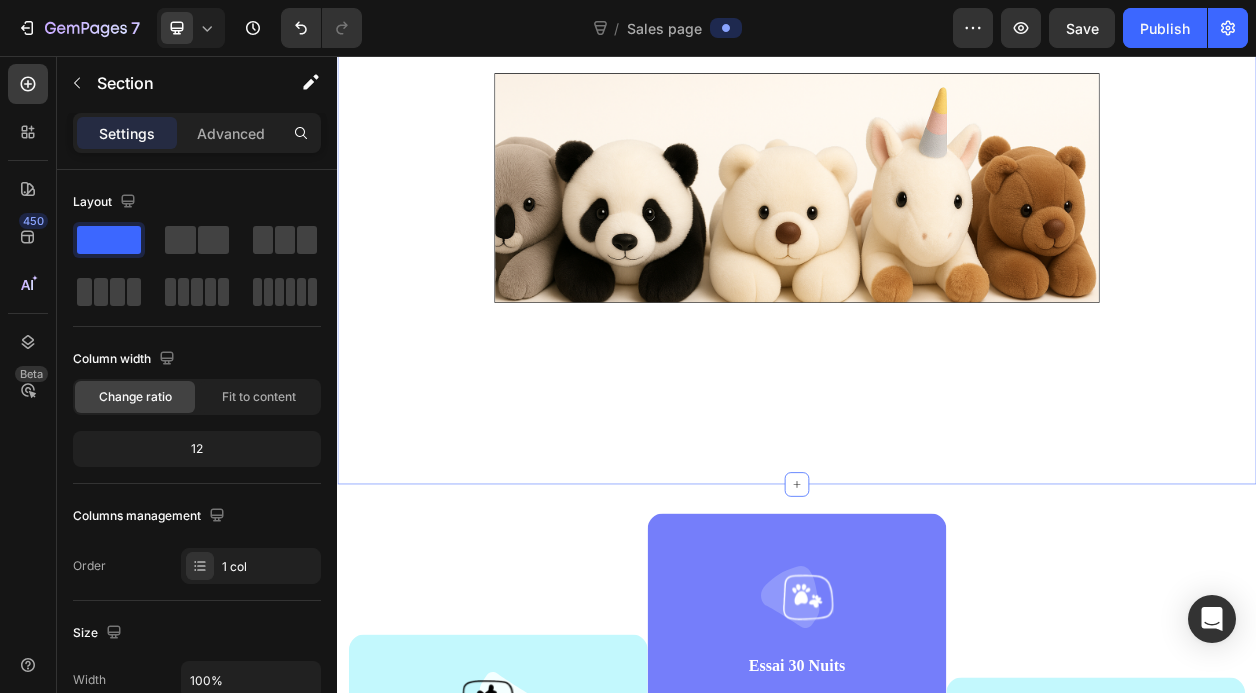 click on "Image" at bounding box center [937, 228] 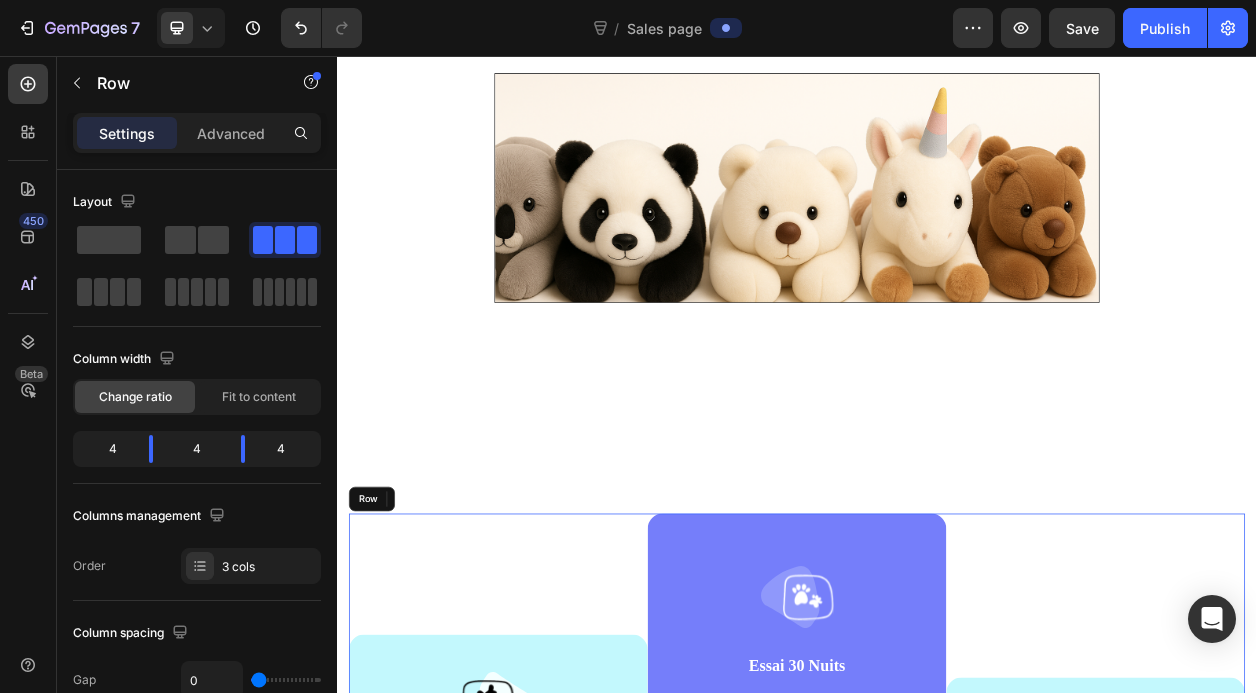 click on "Image Calme Instantané Text block La pression douce apaise l'agitation et prépare votre enfant à un repos réparateur. Text block Row" at bounding box center [547, 1011] 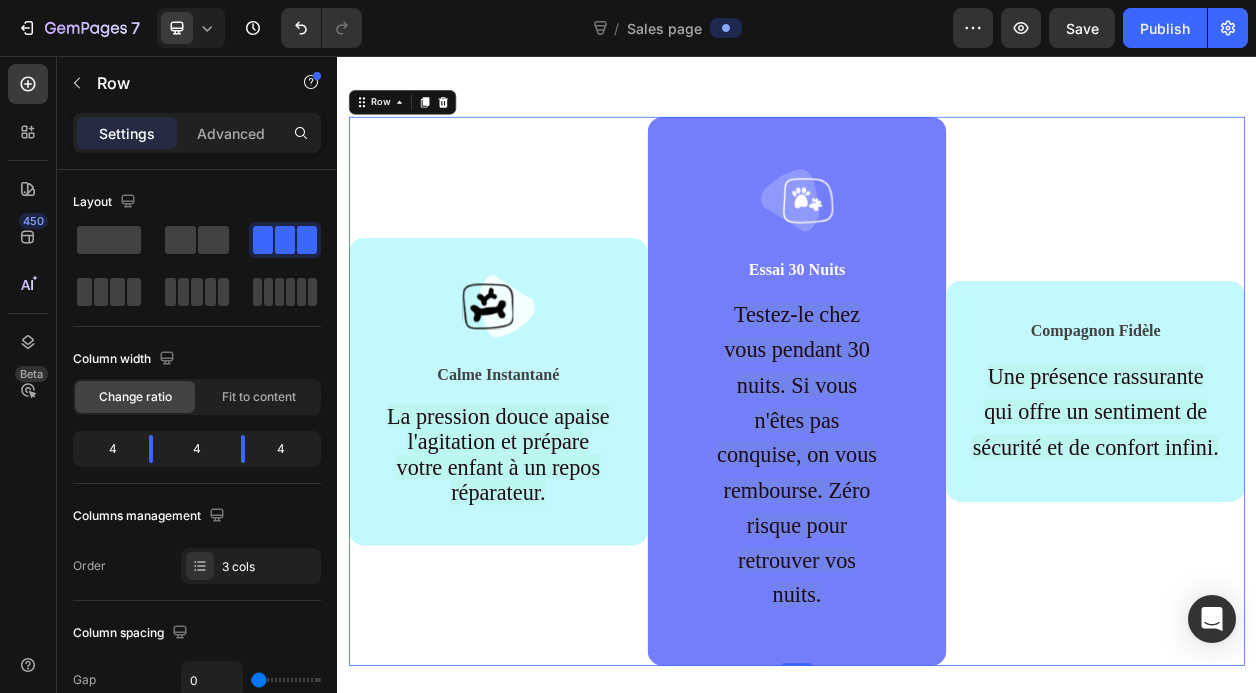 scroll, scrollTop: 1703, scrollLeft: 0, axis: vertical 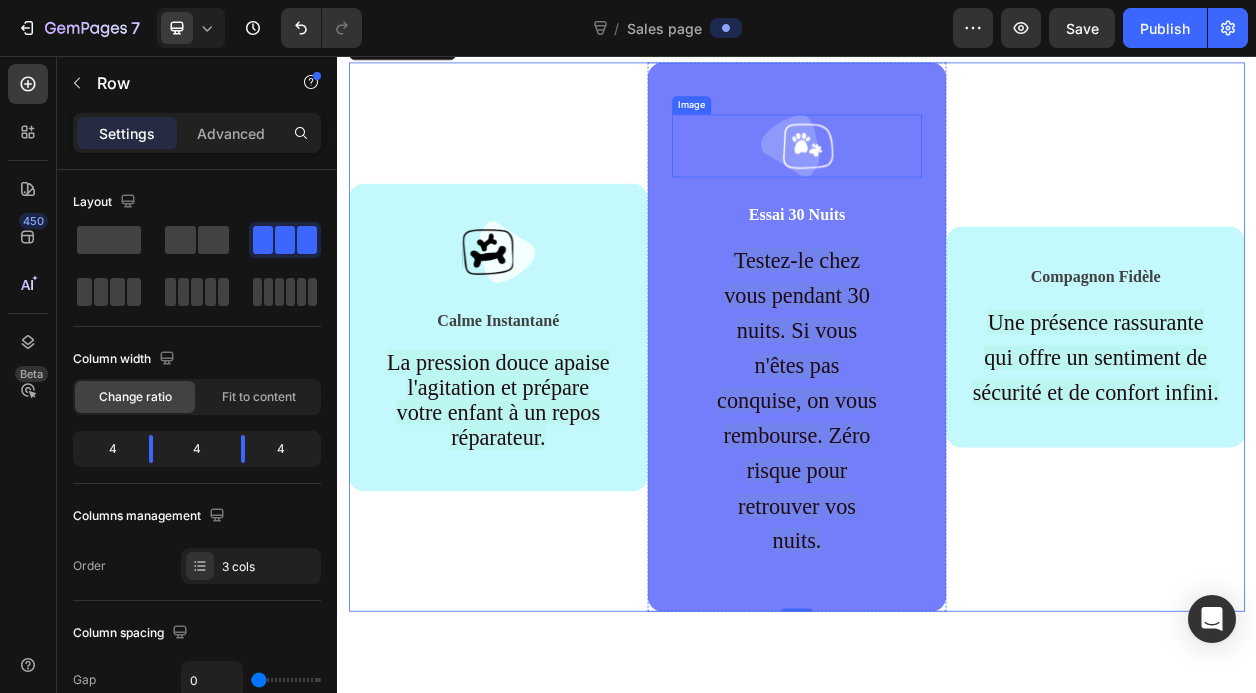 click at bounding box center [937, 172] 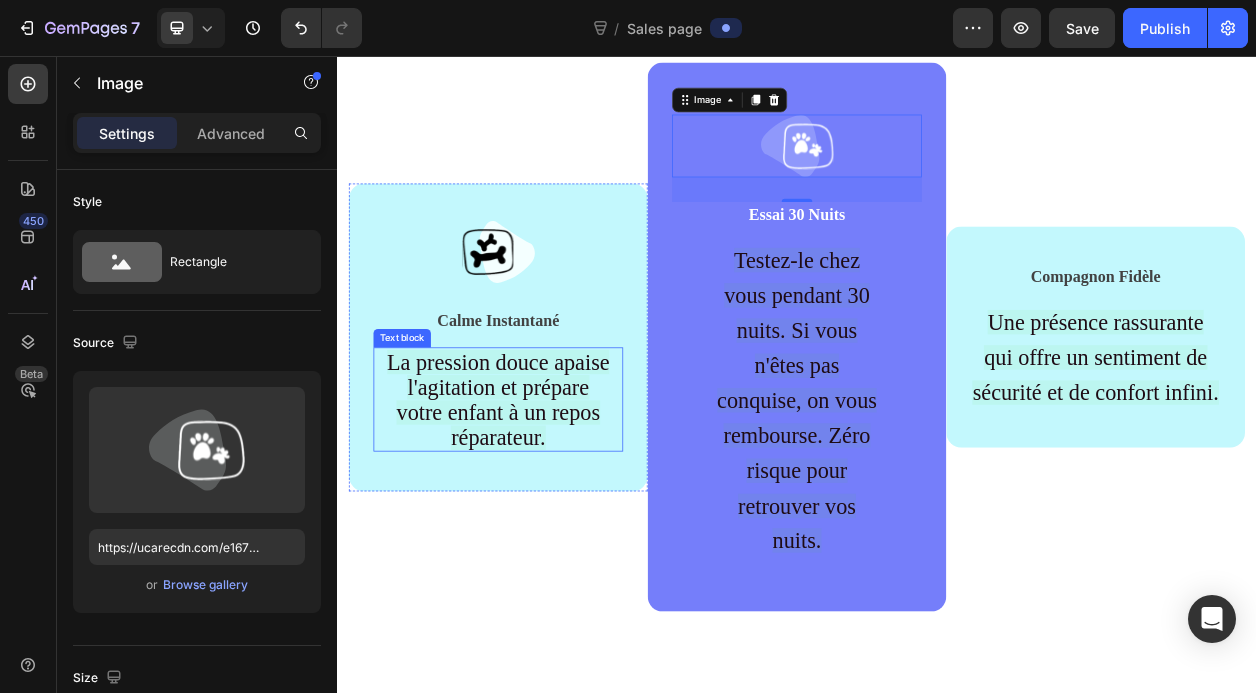 click on "La pression douce apaise l'agitation et prépare votre enfant à un repos réparateur." at bounding box center (547, 504) 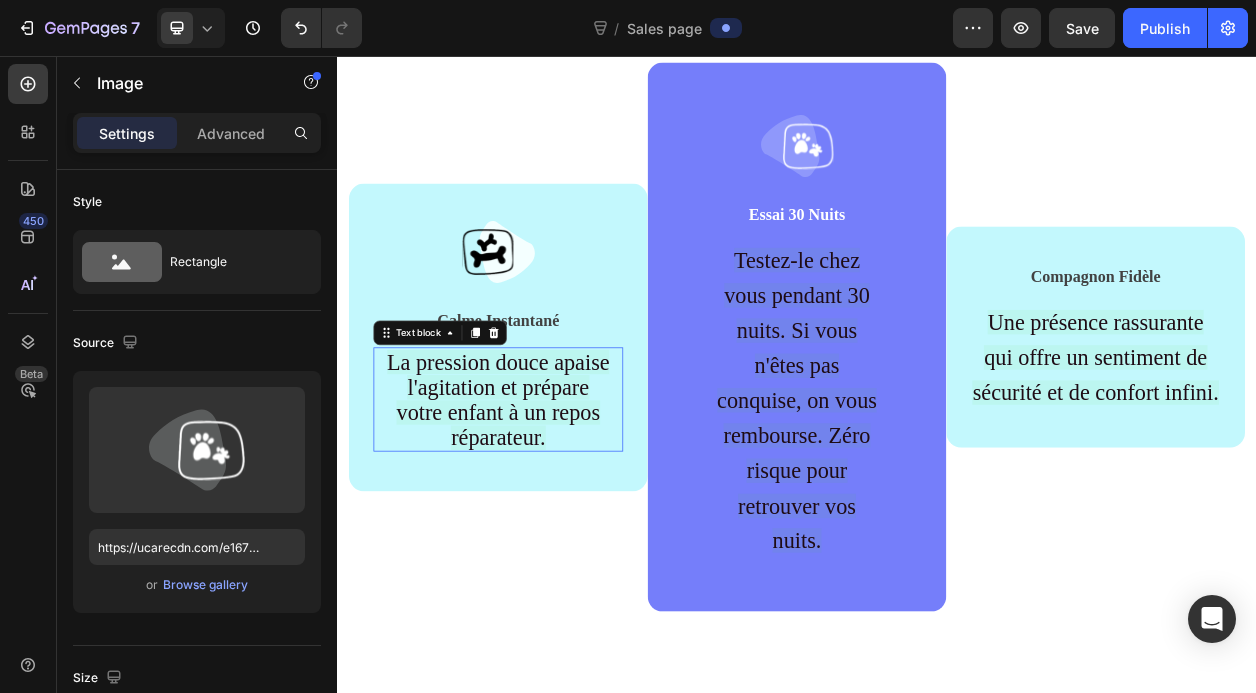 click on "La pression douce apaise l'agitation et prépare votre enfant à un repos réparateur." at bounding box center [547, 504] 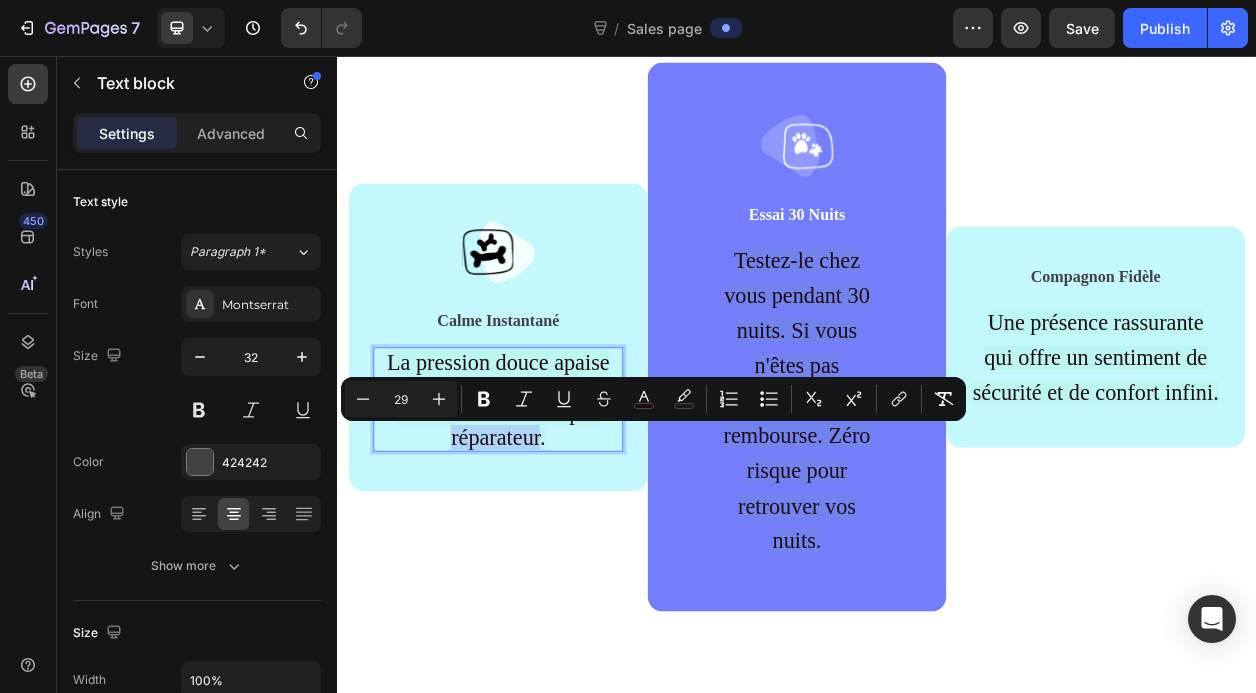 click on "La pression douce apaise l'agitation et prépare votre enfant à un repos réparateur." at bounding box center [547, 504] 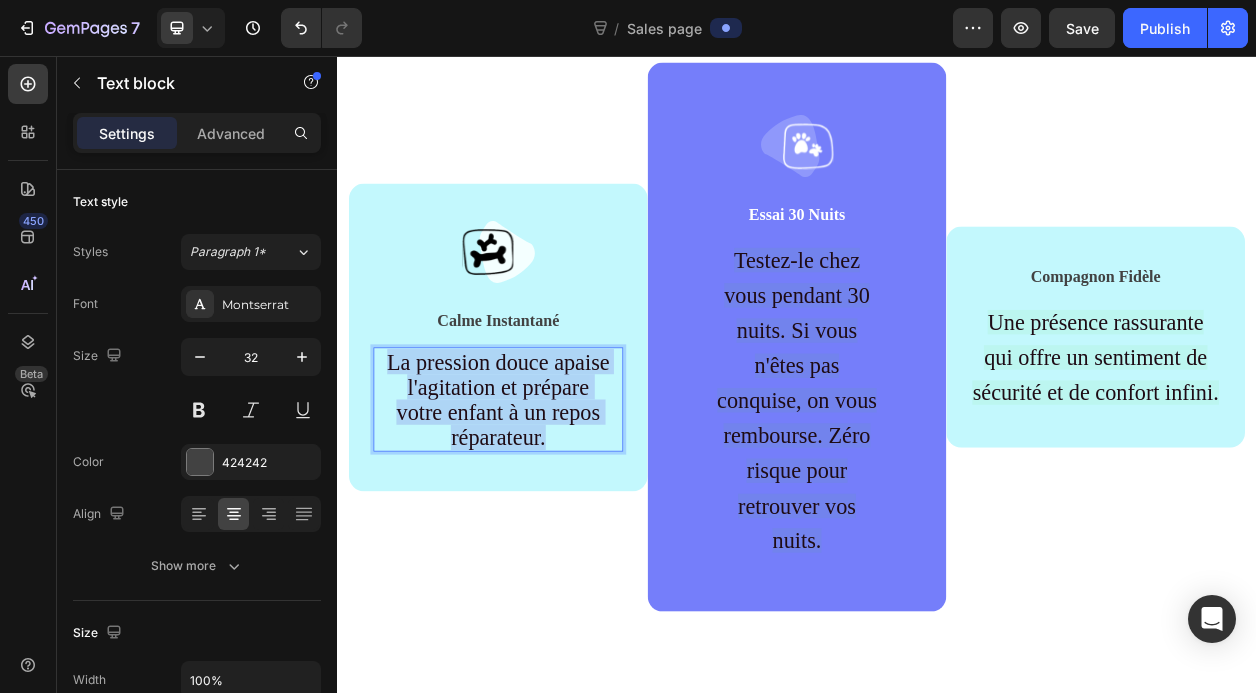 click on "La pression douce apaise l'agitation et prépare votre enfant à un repos réparateur." at bounding box center [547, 504] 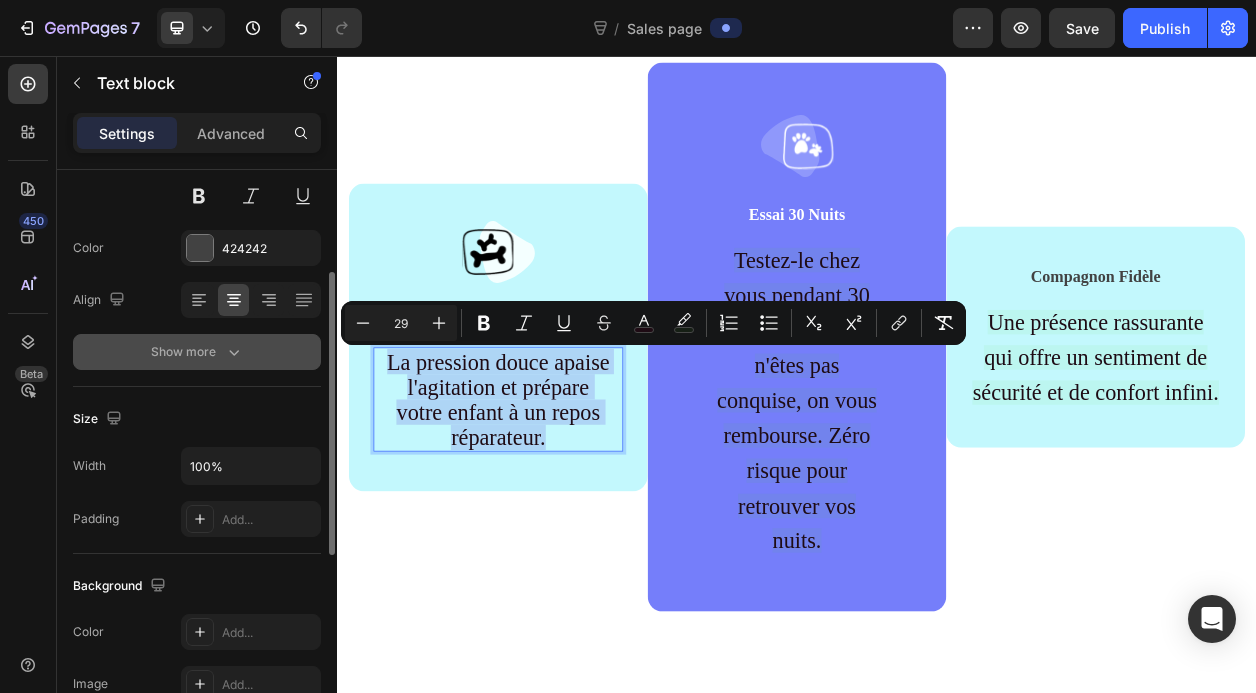 scroll, scrollTop: 216, scrollLeft: 0, axis: vertical 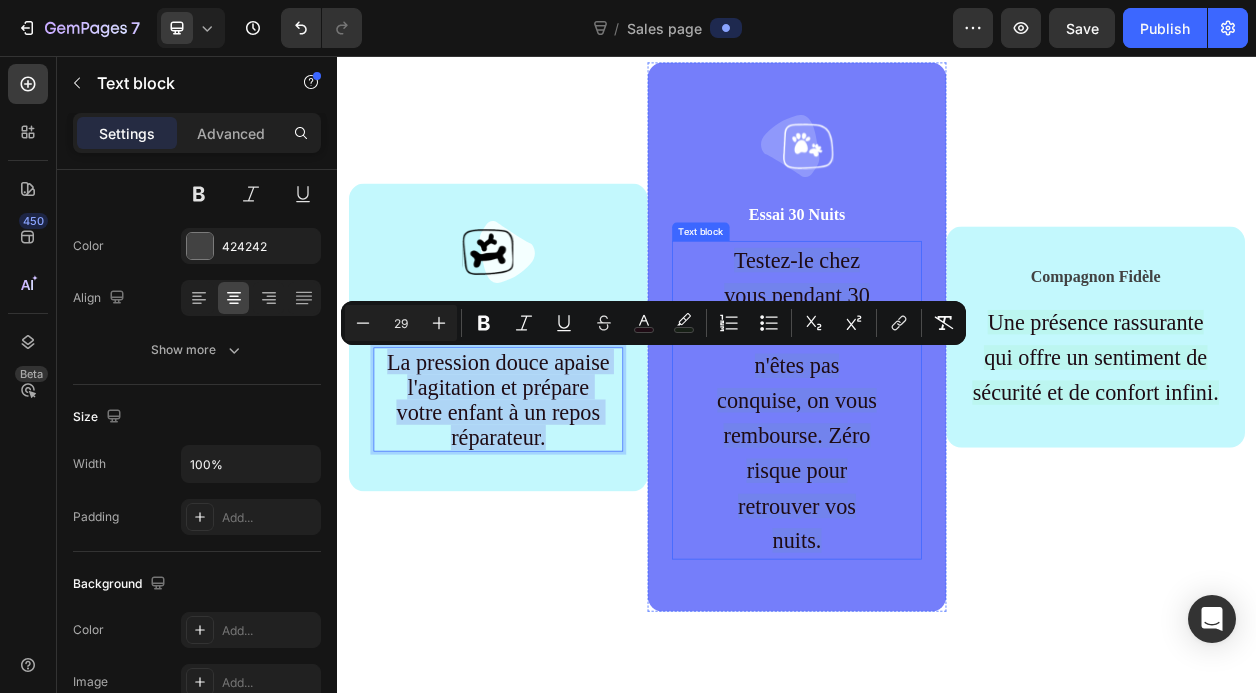 click on "Testez-le chez vous pendant 30 nuits. Si vous n'êtes pas conquise, on vous rembourse. Zéro risque pour retrouver vos nuits." at bounding box center [937, 505] 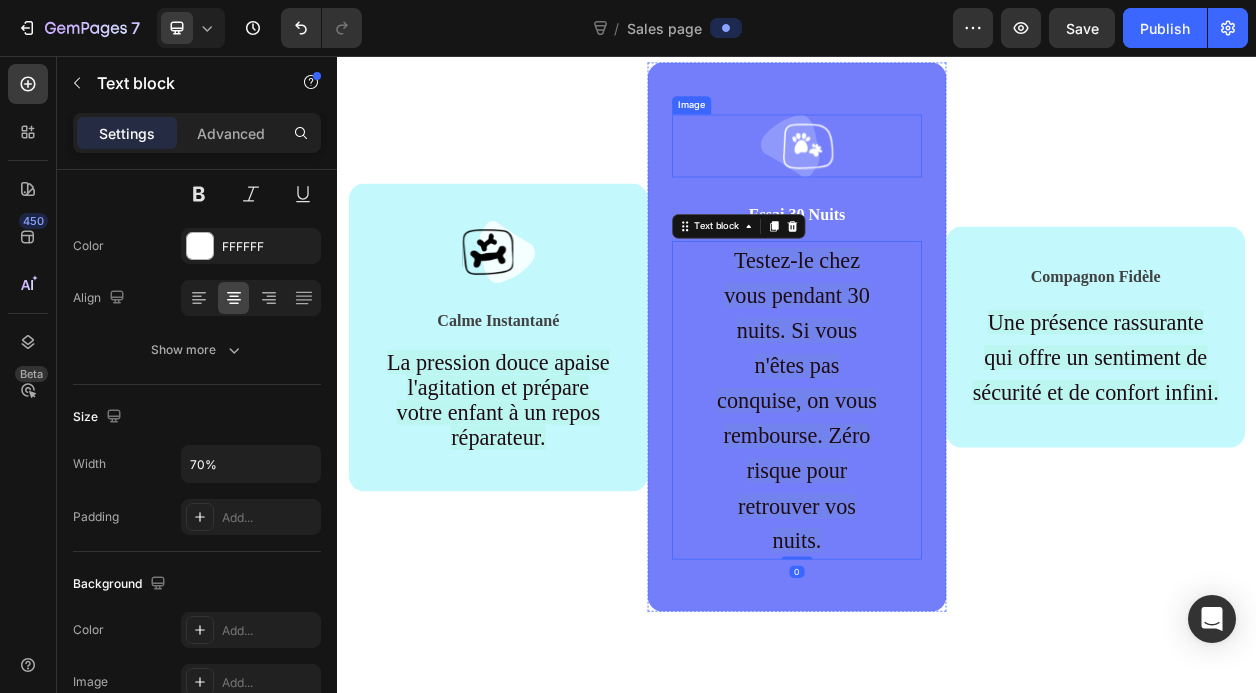 click at bounding box center (937, 172) 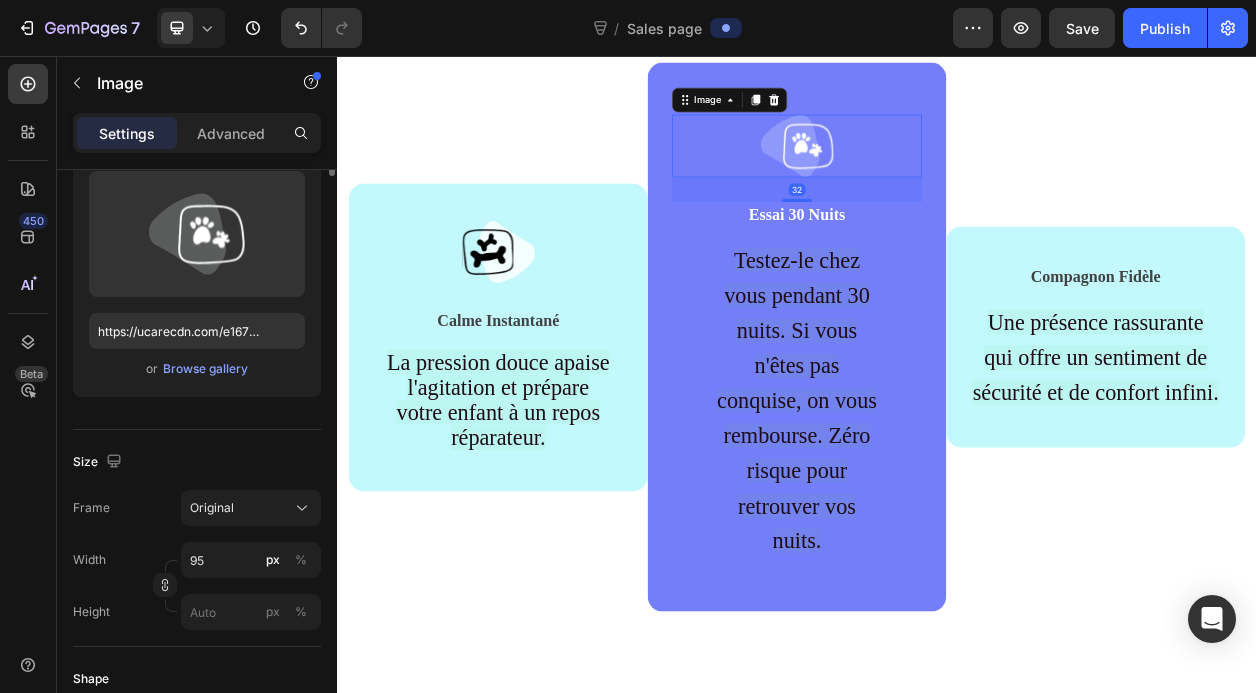 scroll, scrollTop: 0, scrollLeft: 0, axis: both 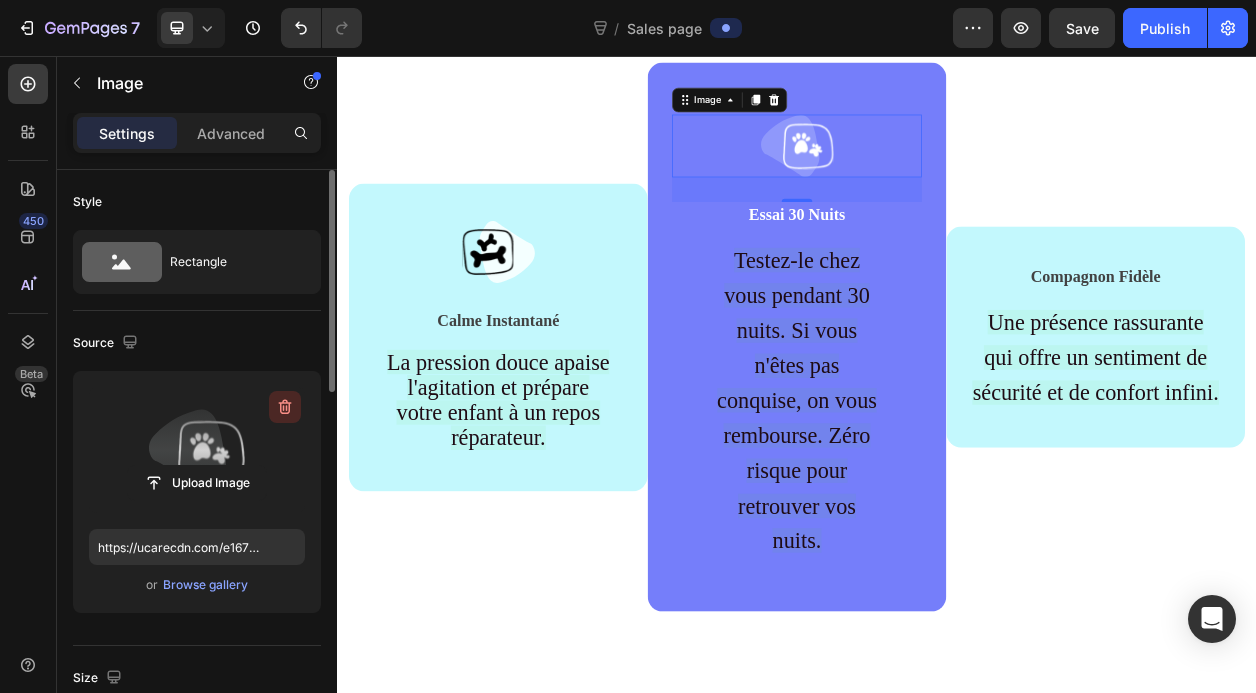 click 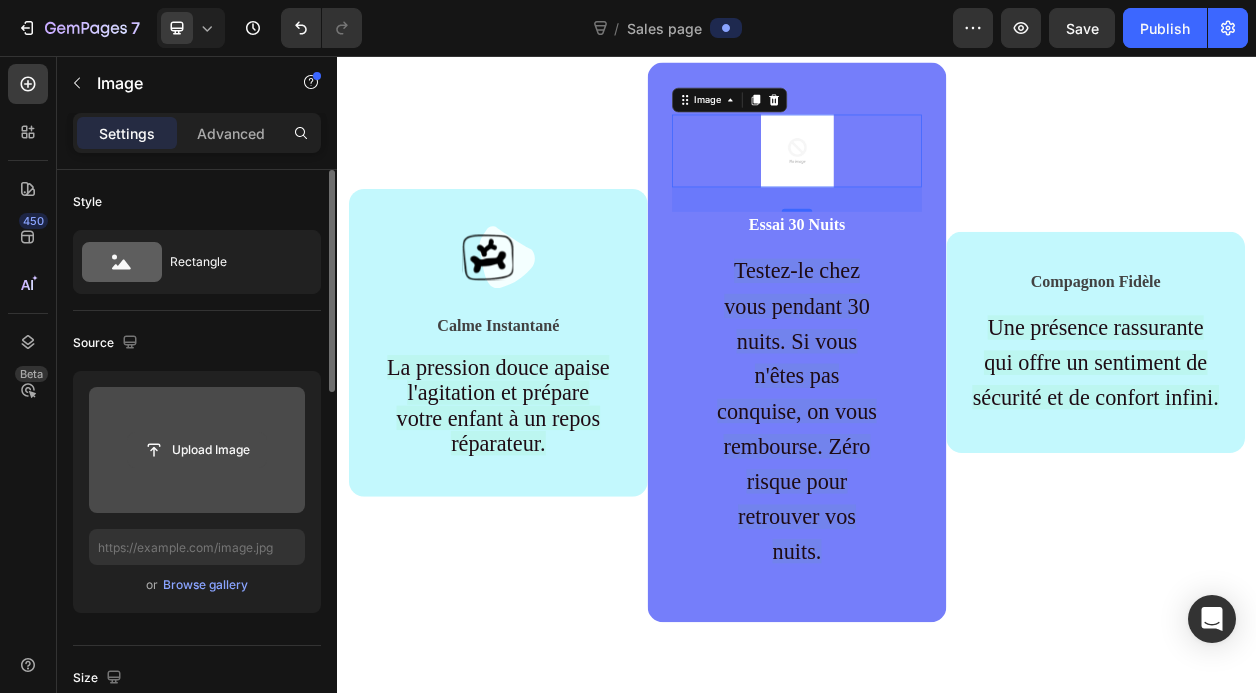 click 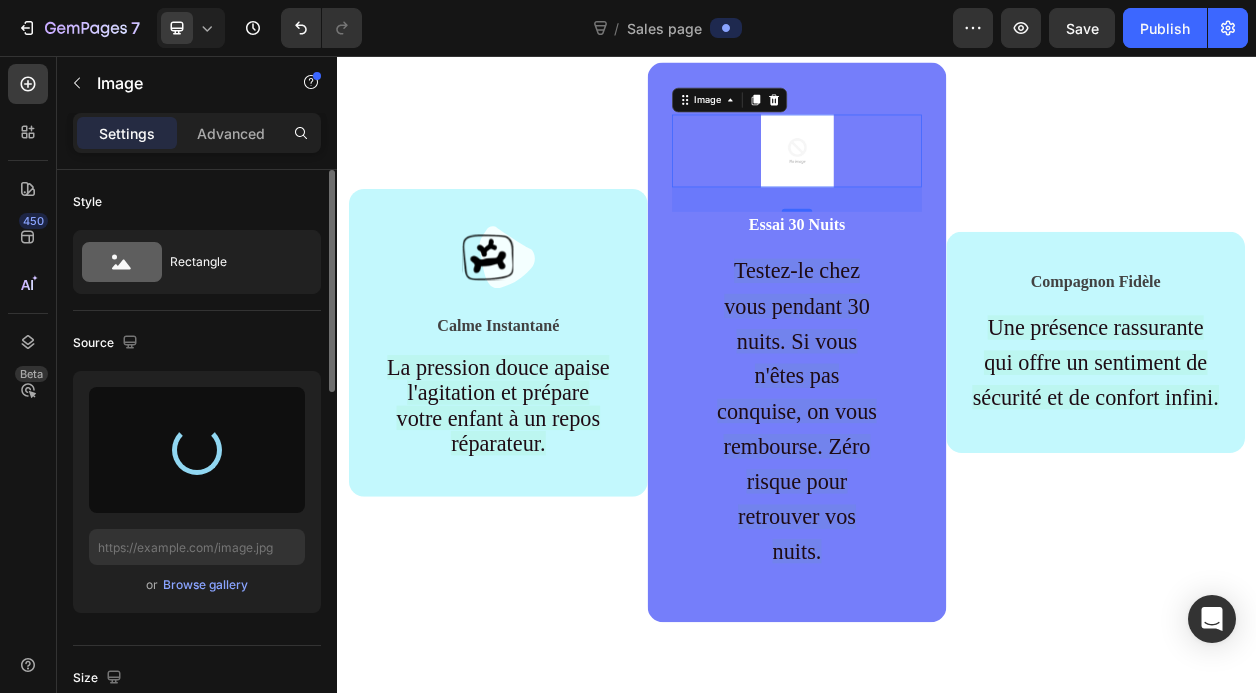 type on "https://cdn.shopify.com/s/files/1/0933/8539/2471/files/gempages_577575898434241212-dc8ce050-63ae-4c17-a76a-6dd47583f84e.png" 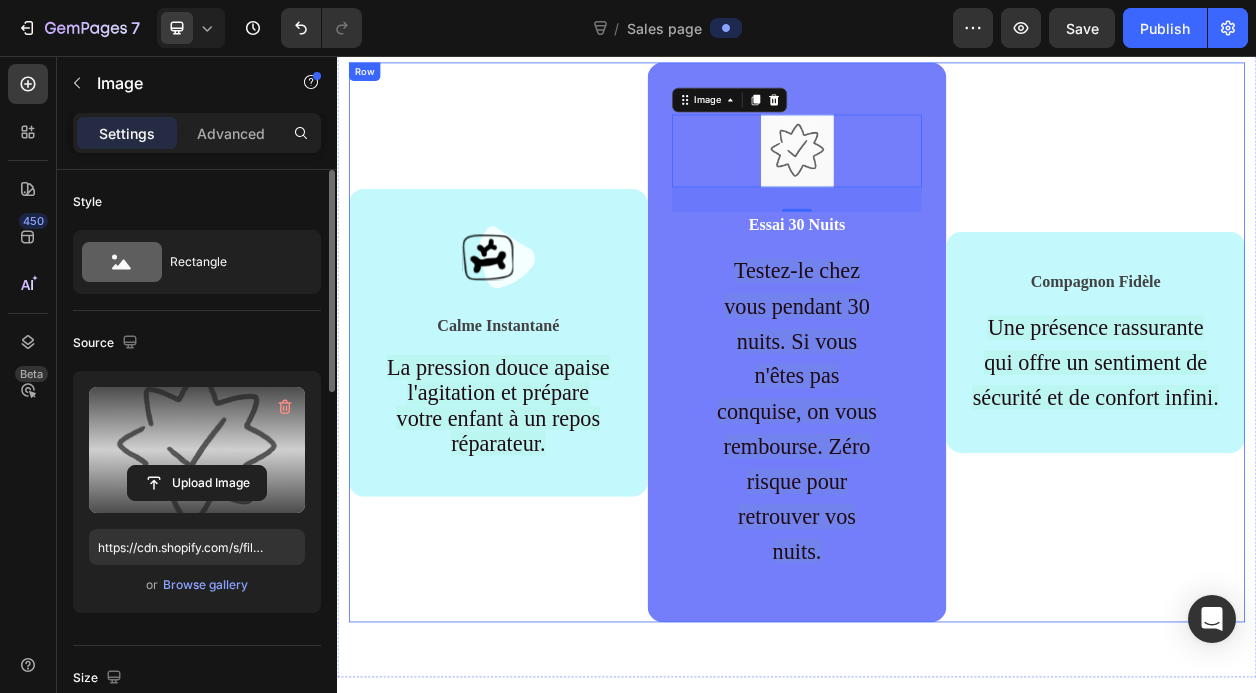 click on "Compagnon Fidèle Text block Une présence rassurante qui offre un sentiment de sécurité et de confort infini. Text block Row" at bounding box center (1327, 429) 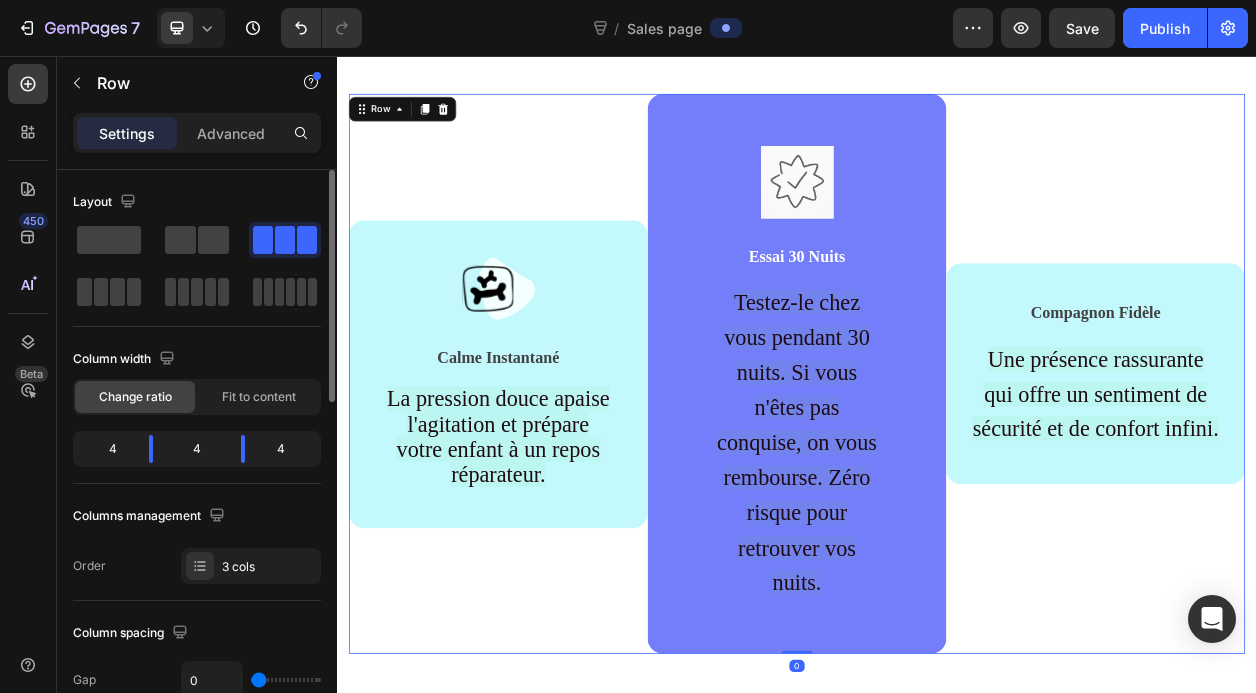 scroll, scrollTop: 1660, scrollLeft: 0, axis: vertical 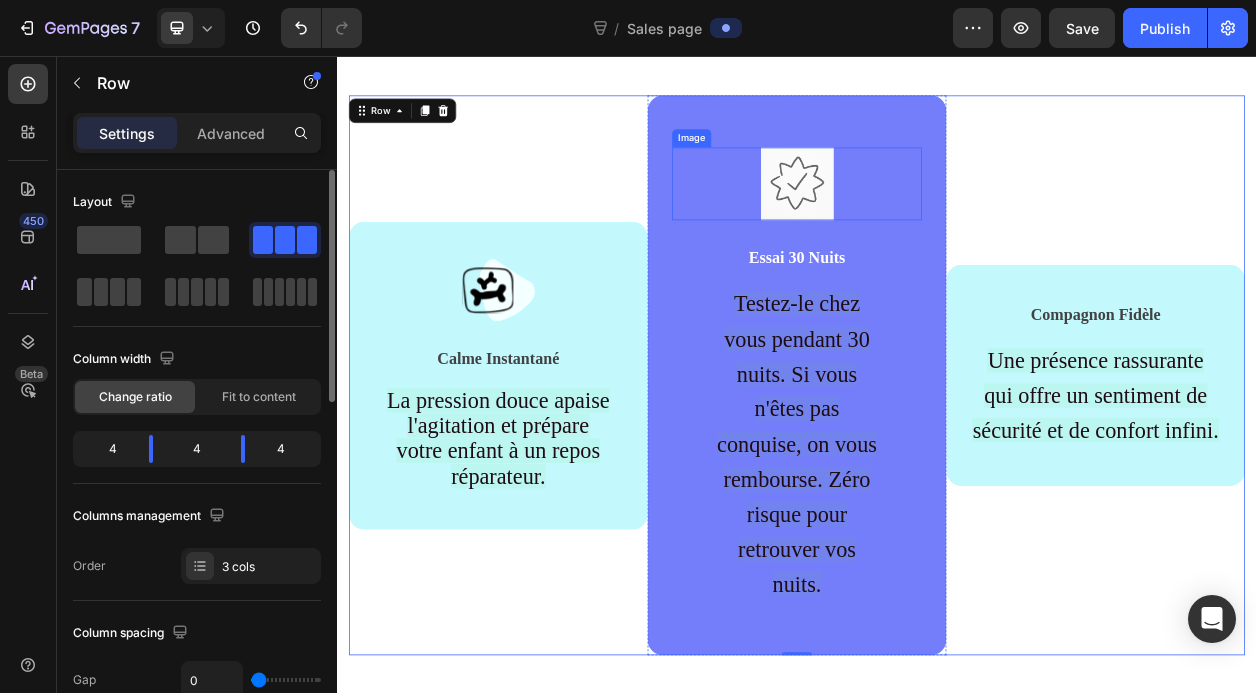 click at bounding box center [937, 222] 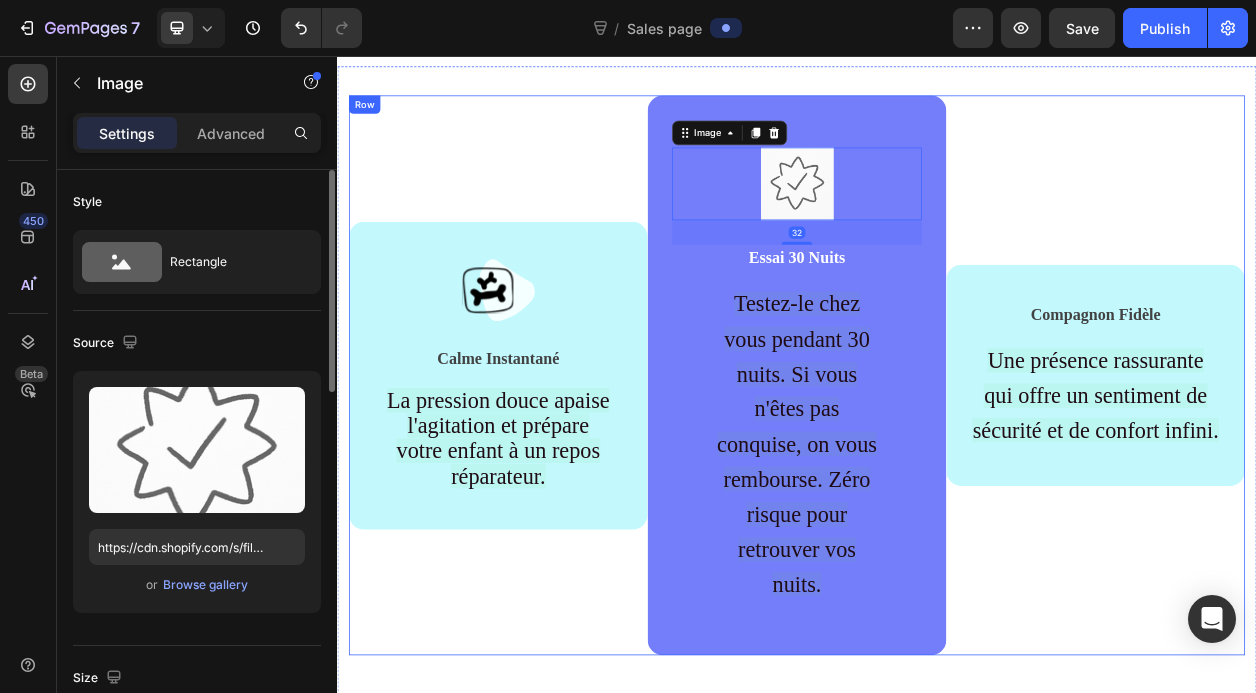 click on "Compagnon Fidèle Text block Une présence rassurante qui offre un sentiment de sécurité et de confort infini. Text block Row" at bounding box center (1327, 472) 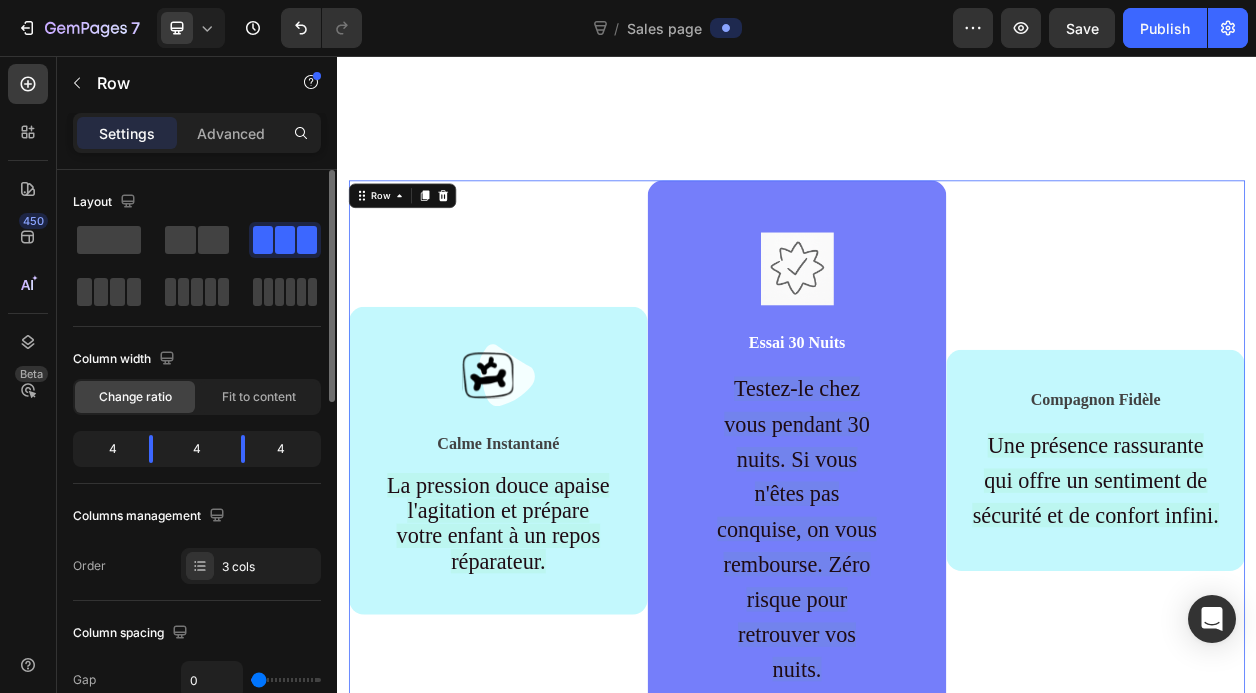 scroll, scrollTop: 1557, scrollLeft: 0, axis: vertical 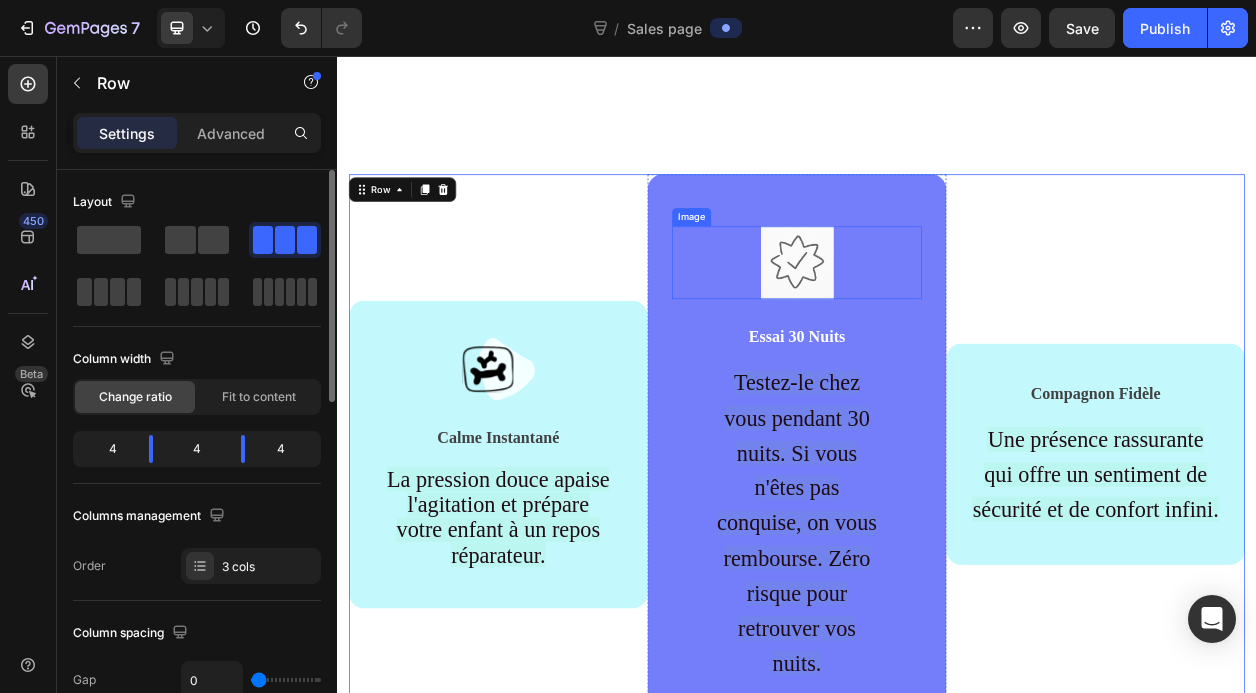 click at bounding box center (937, 325) 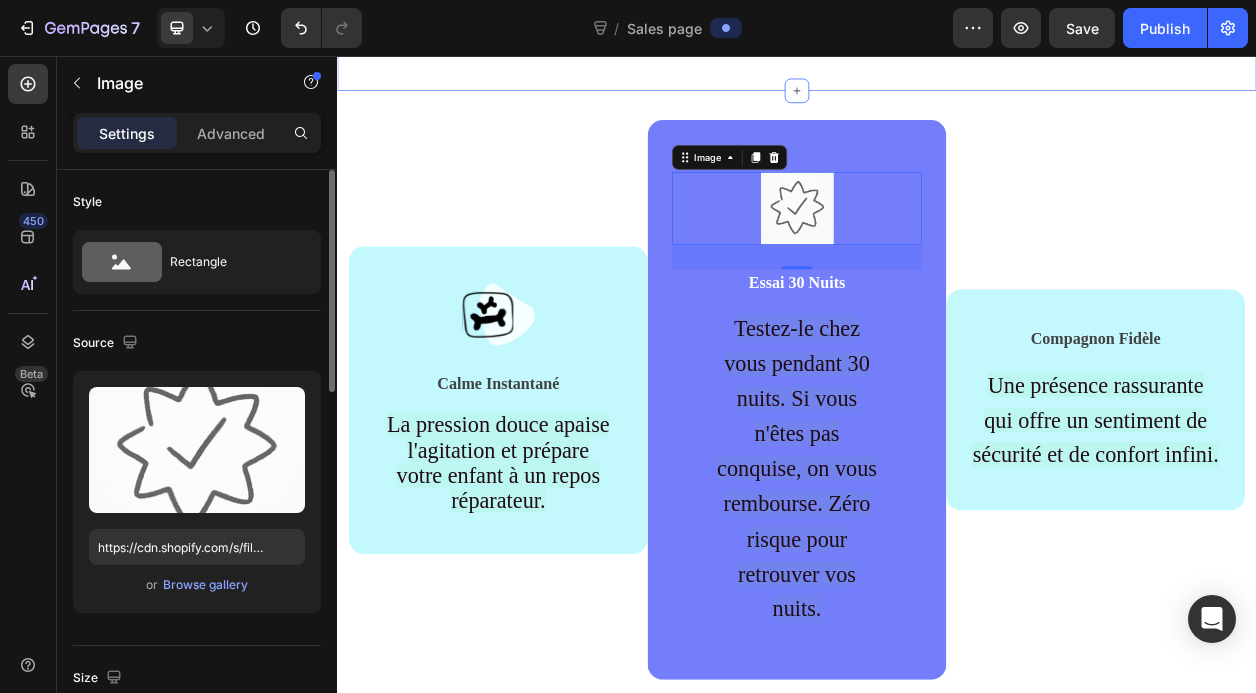 scroll, scrollTop: 1634, scrollLeft: 0, axis: vertical 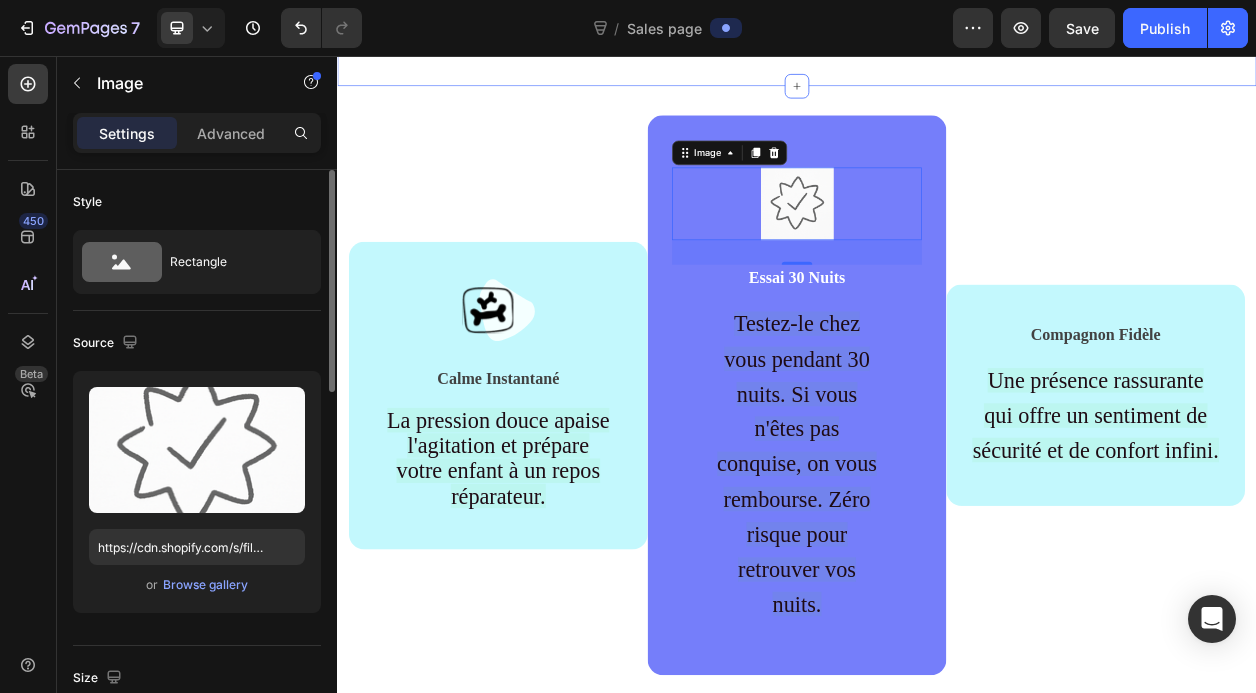 click on "Compagnon Fidèle Text block Une présence rassurante qui offre un sentiment de sécurité et de confort infini. Text block Row" at bounding box center [1327, 498] 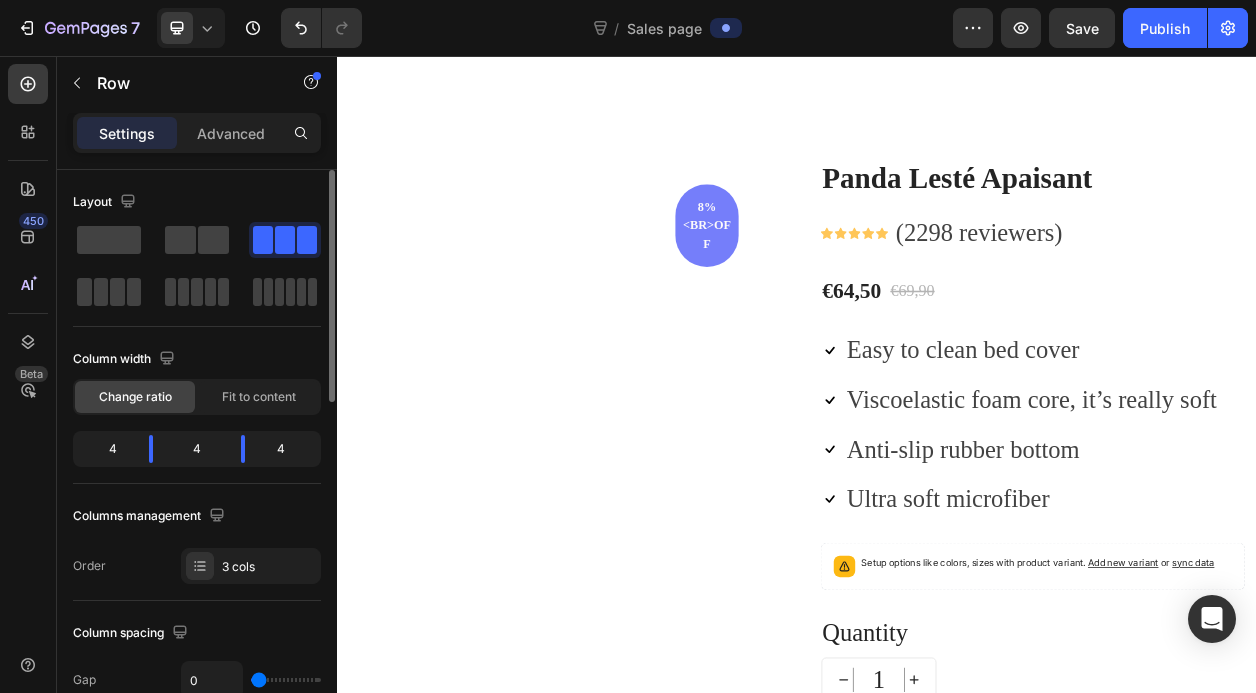 scroll, scrollTop: 2459, scrollLeft: 0, axis: vertical 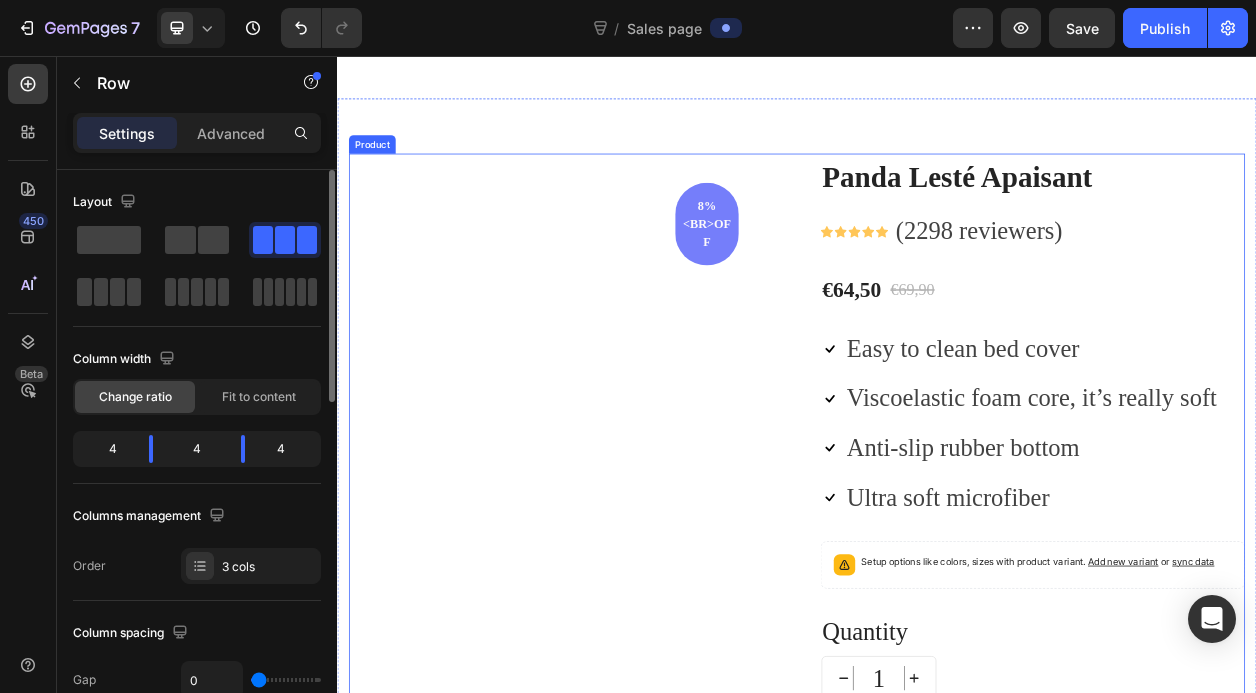 click on "Panda Lesté Apaisant (P) Title                Icon                Icon                Icon                Icon                Icon Icon List Hoz (2298 reviewers) Text block Row 8%<br>off Product Badge Row Row" at bounding box center (629, 596) 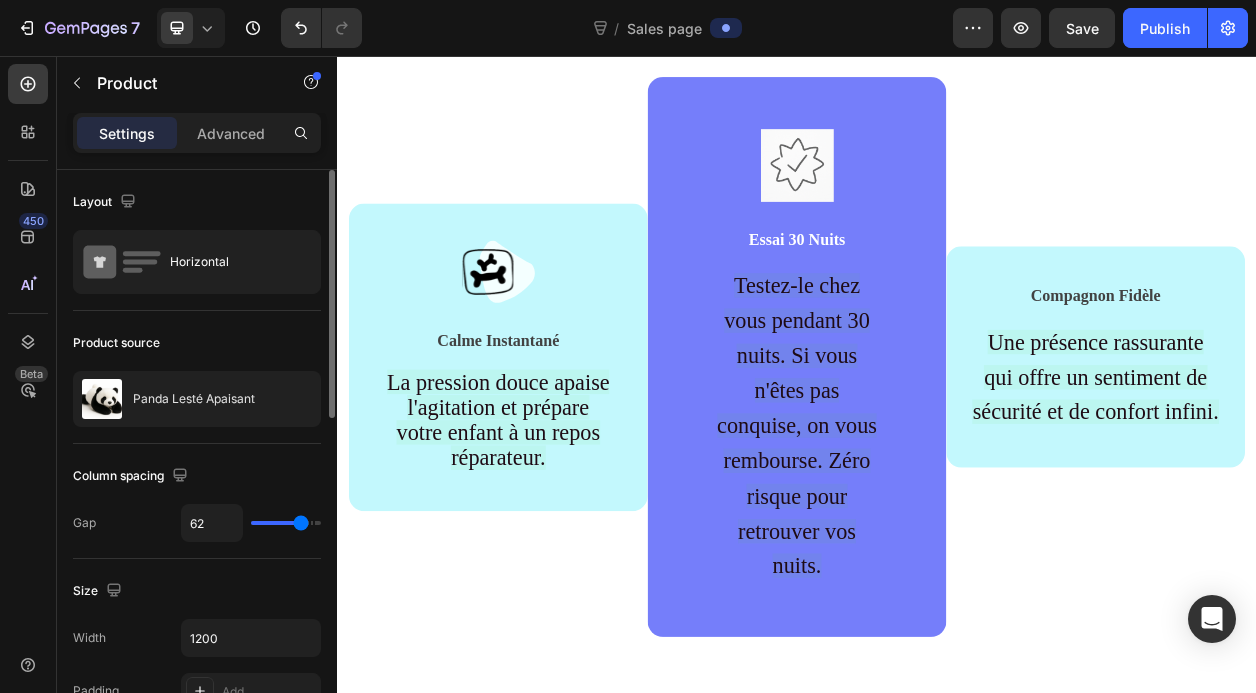 scroll, scrollTop: 1649, scrollLeft: 0, axis: vertical 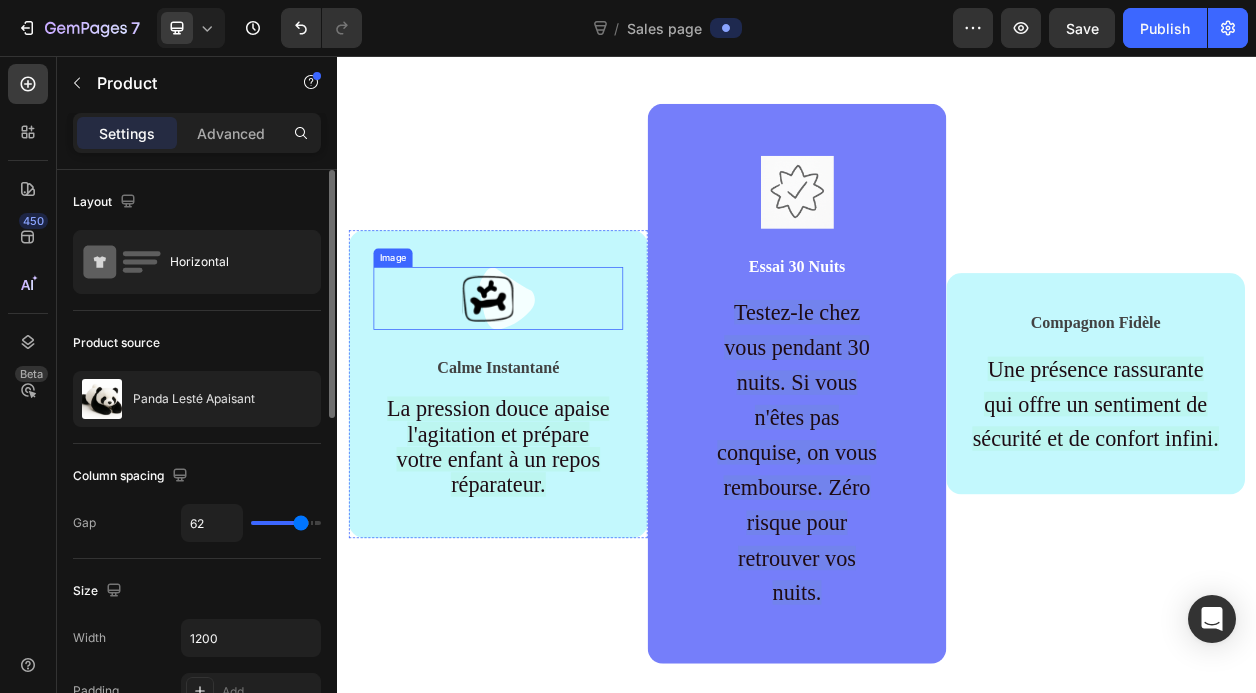 click at bounding box center (547, 372) 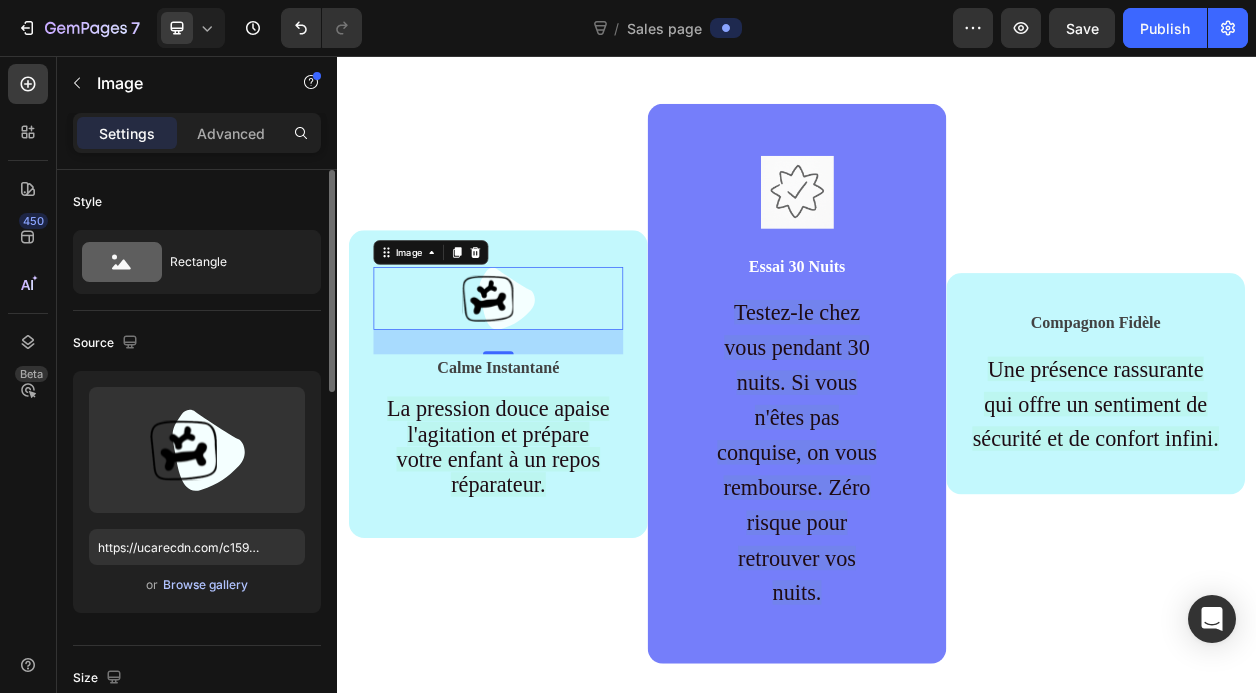 click on "Browse gallery" at bounding box center (205, 585) 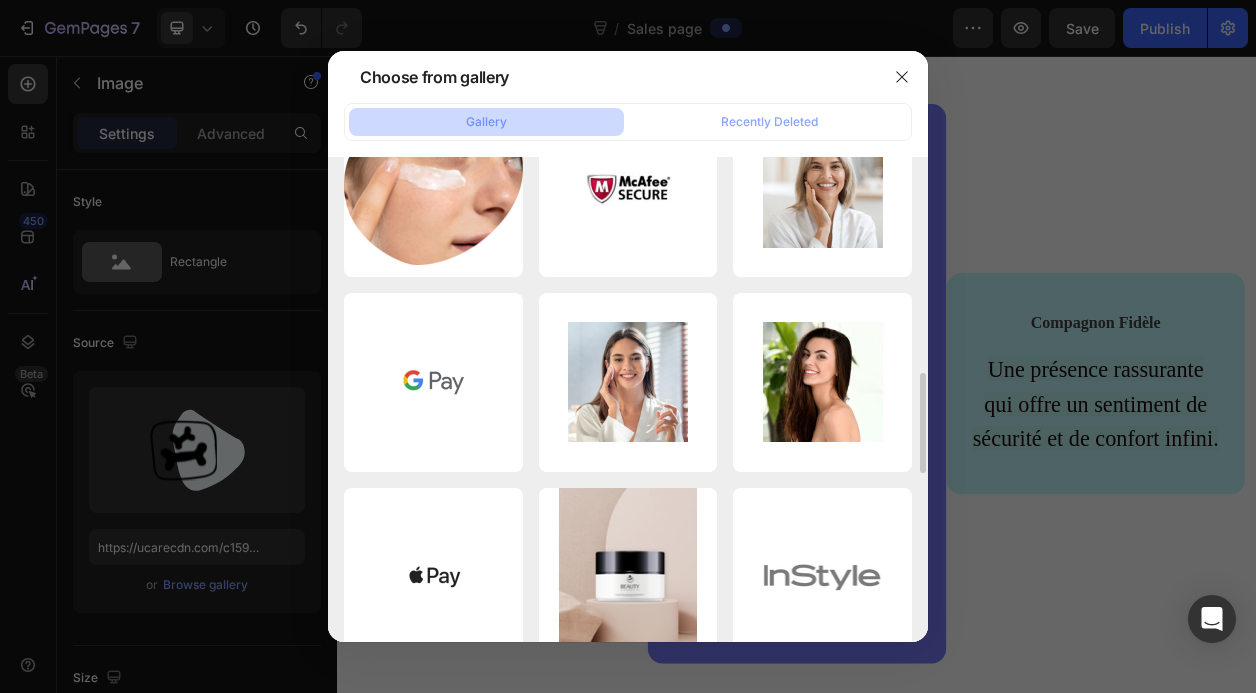 scroll, scrollTop: 0, scrollLeft: 0, axis: both 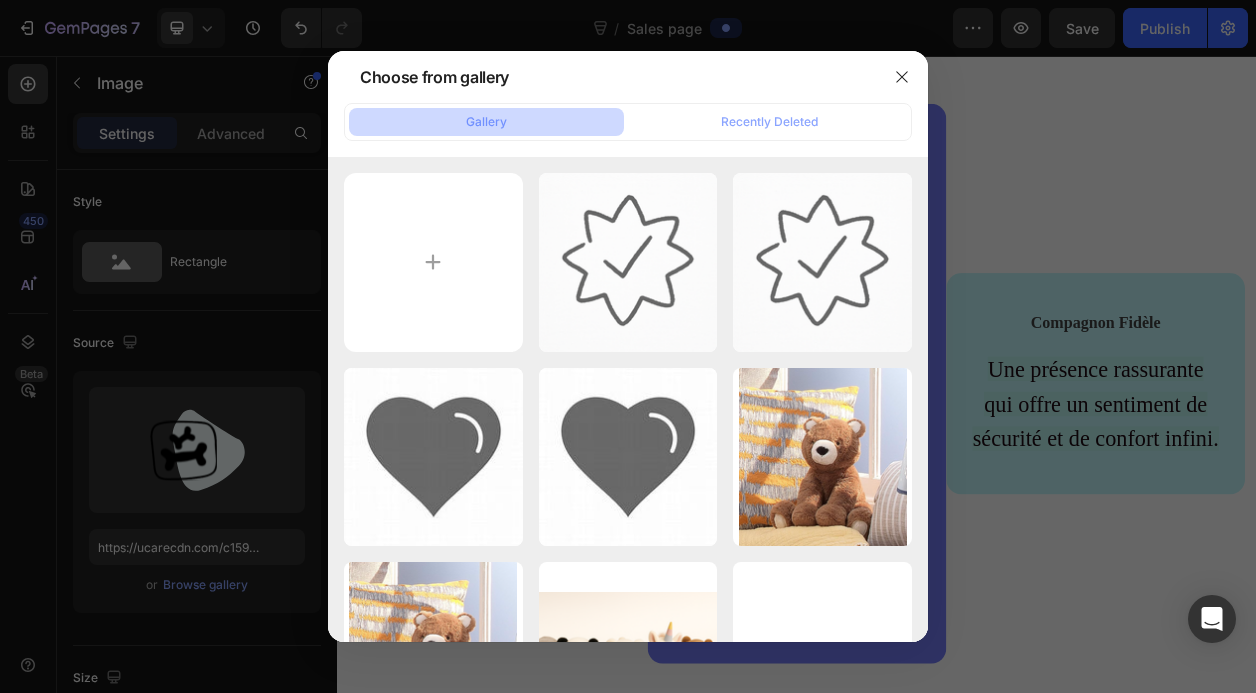 click on "Gallery" at bounding box center [486, 122] 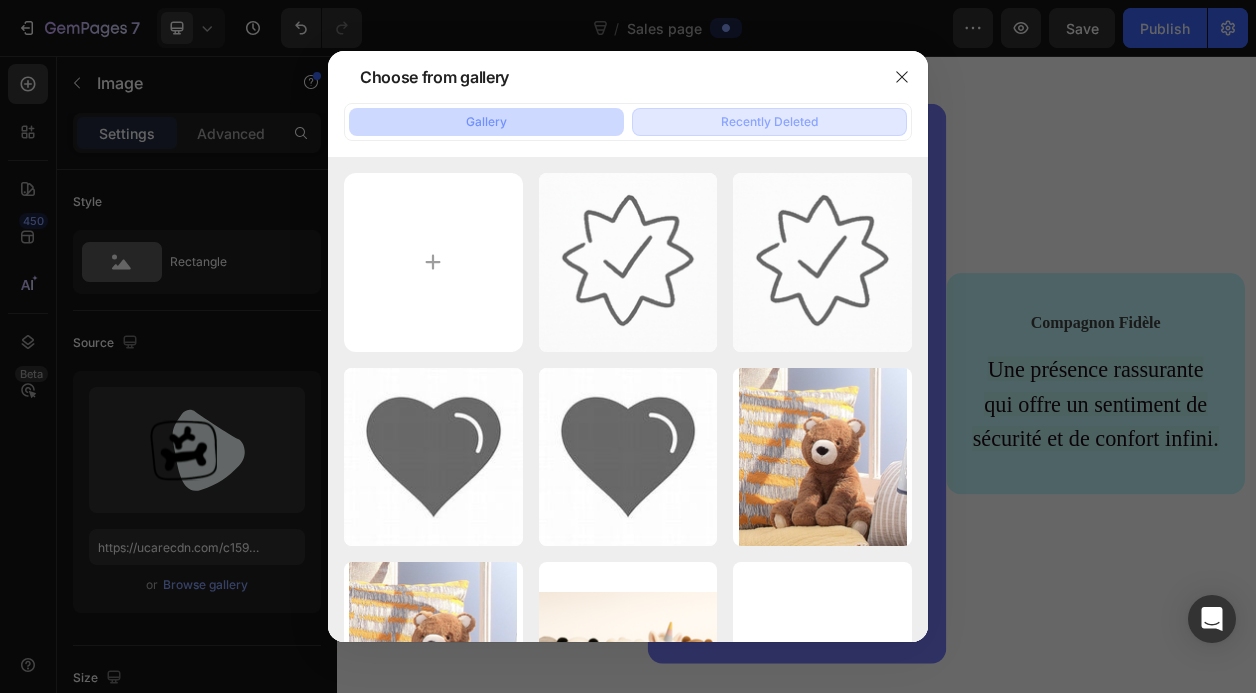 click on "Recently Deleted" 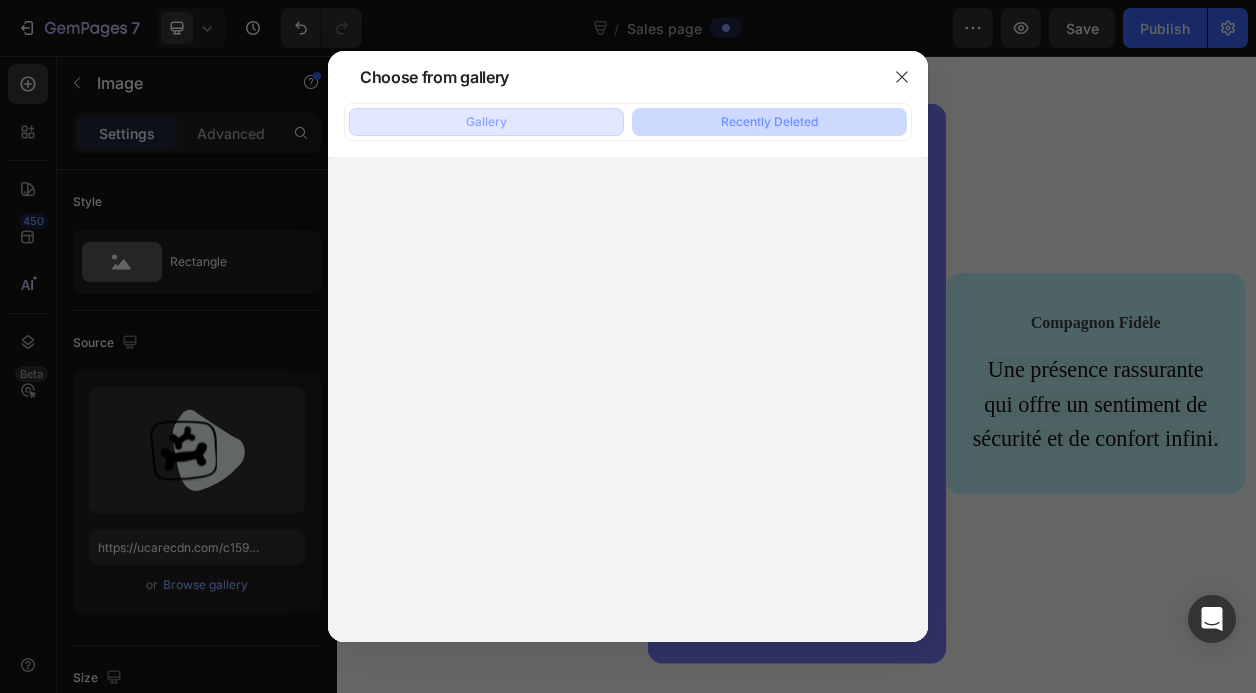 click on "Gallery" 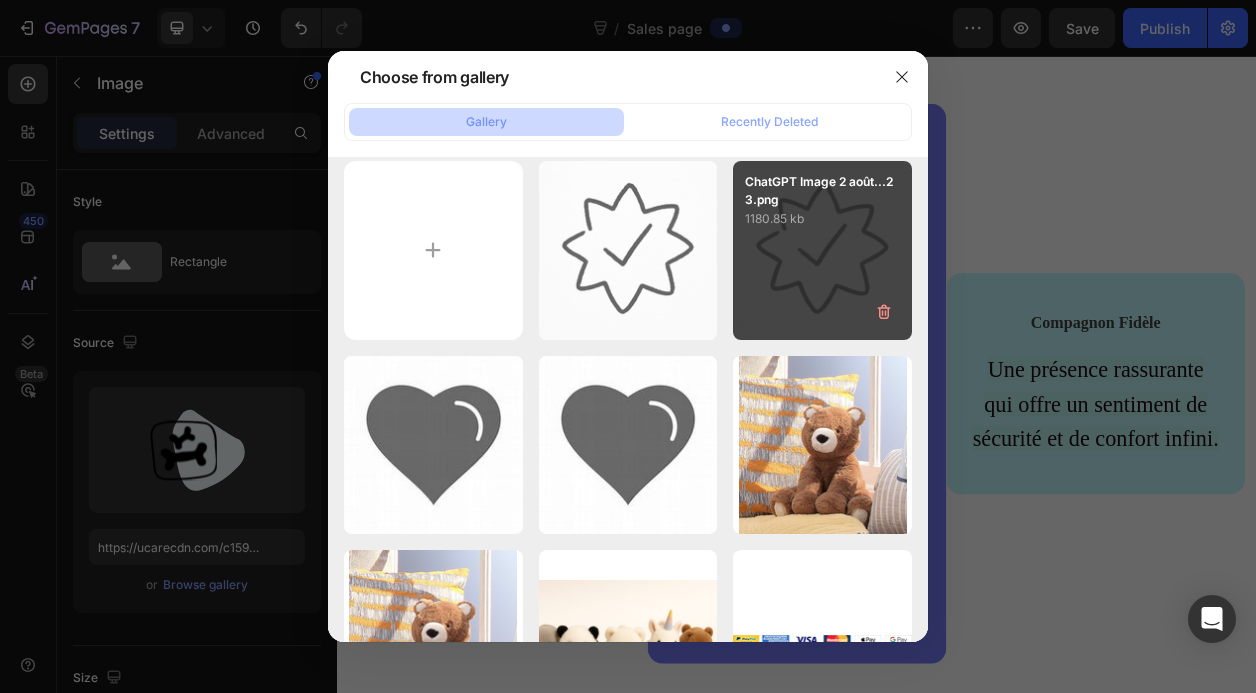 scroll, scrollTop: 0, scrollLeft: 0, axis: both 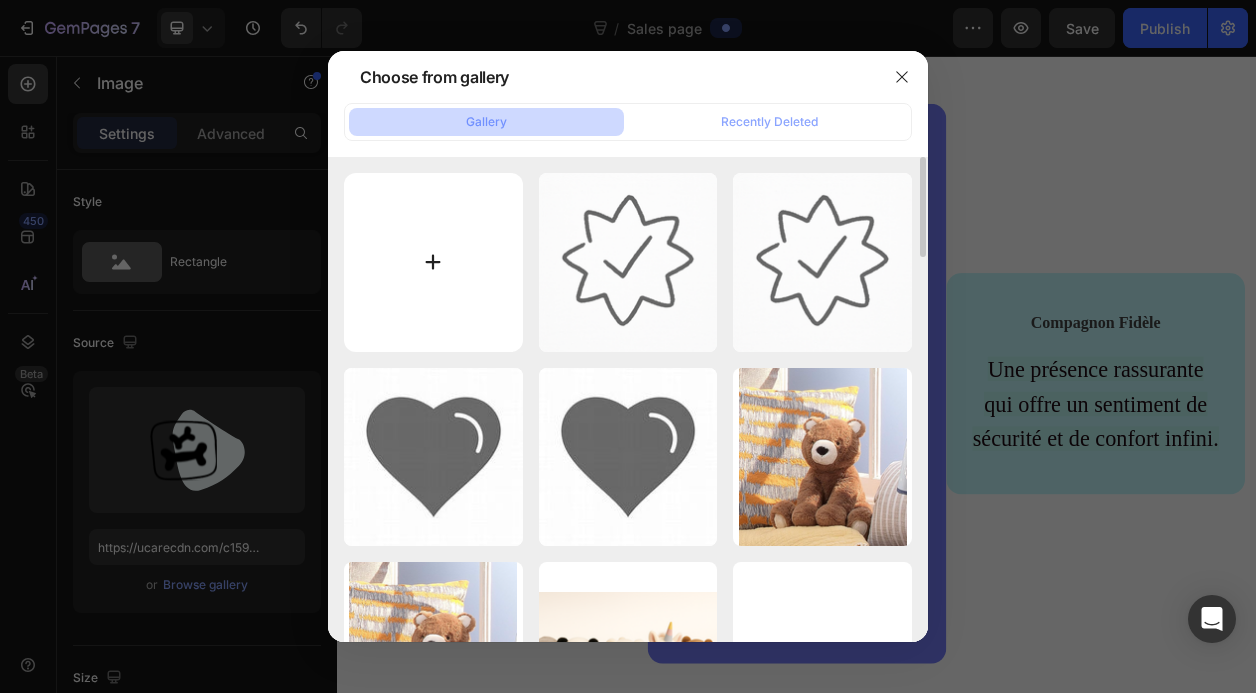 click at bounding box center (433, 262) 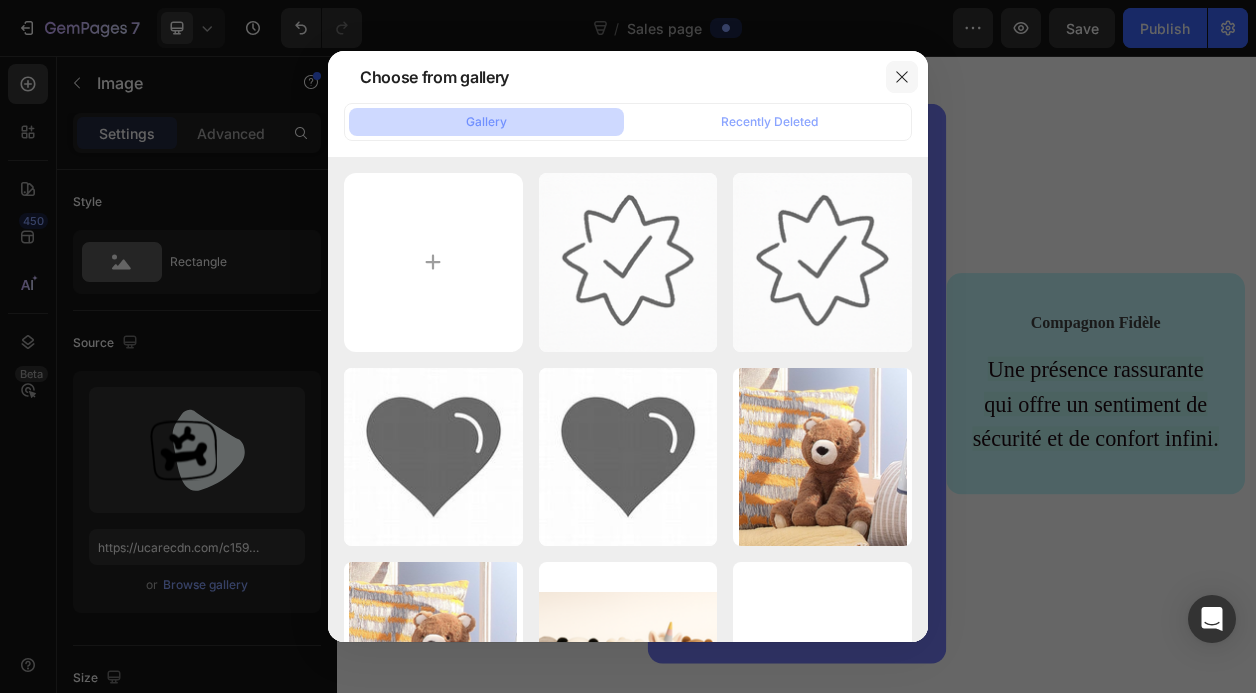 click 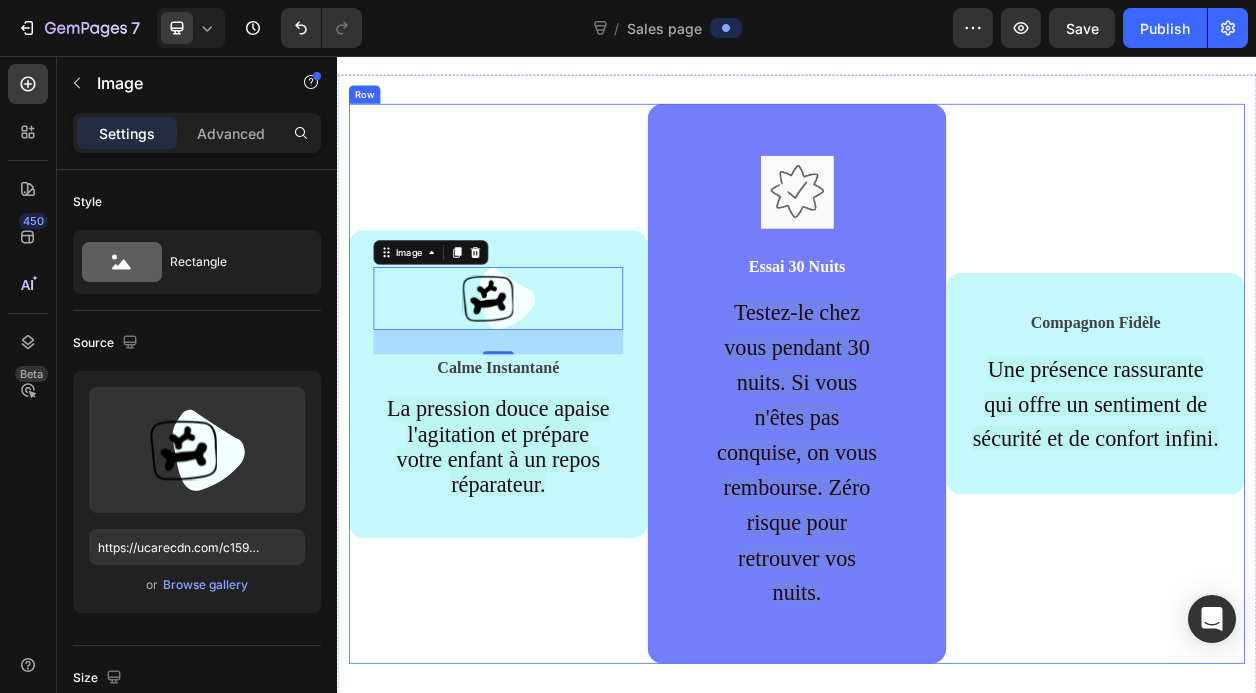 click on "Image   32 Calme Instantané Text block La pression douce apaise l'agitation et prépare votre enfant à un repos réparateur. Text block Row" at bounding box center [547, 483] 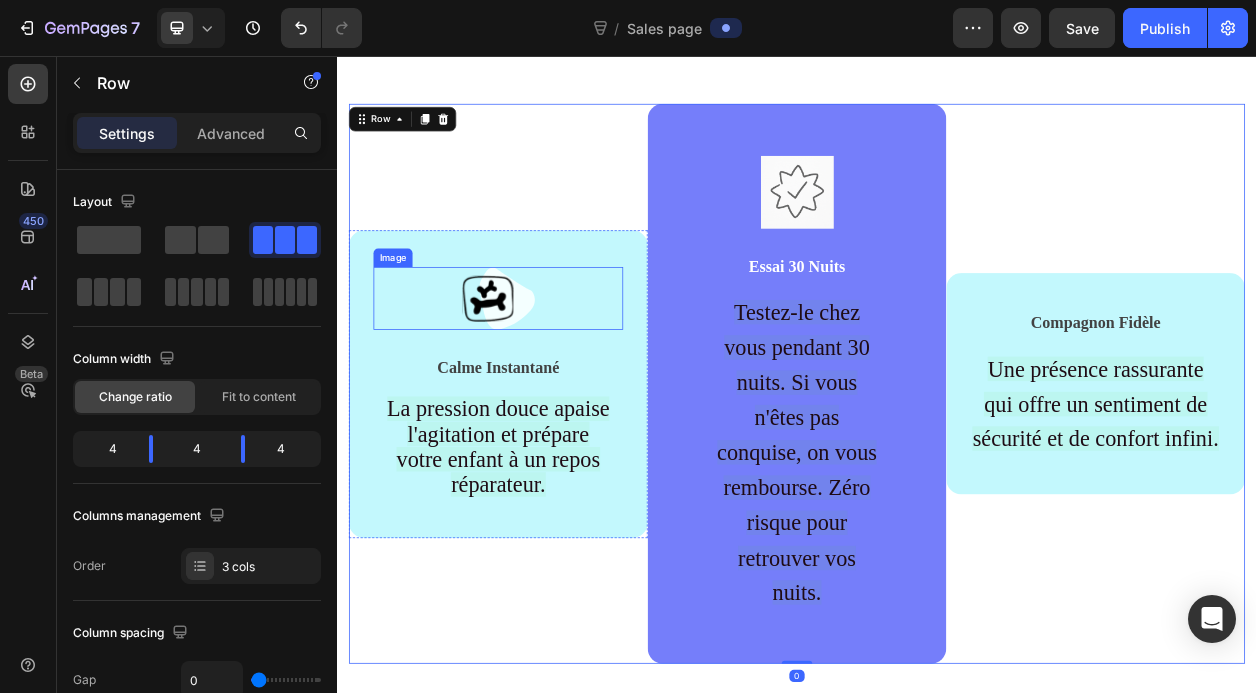 click at bounding box center (547, 372) 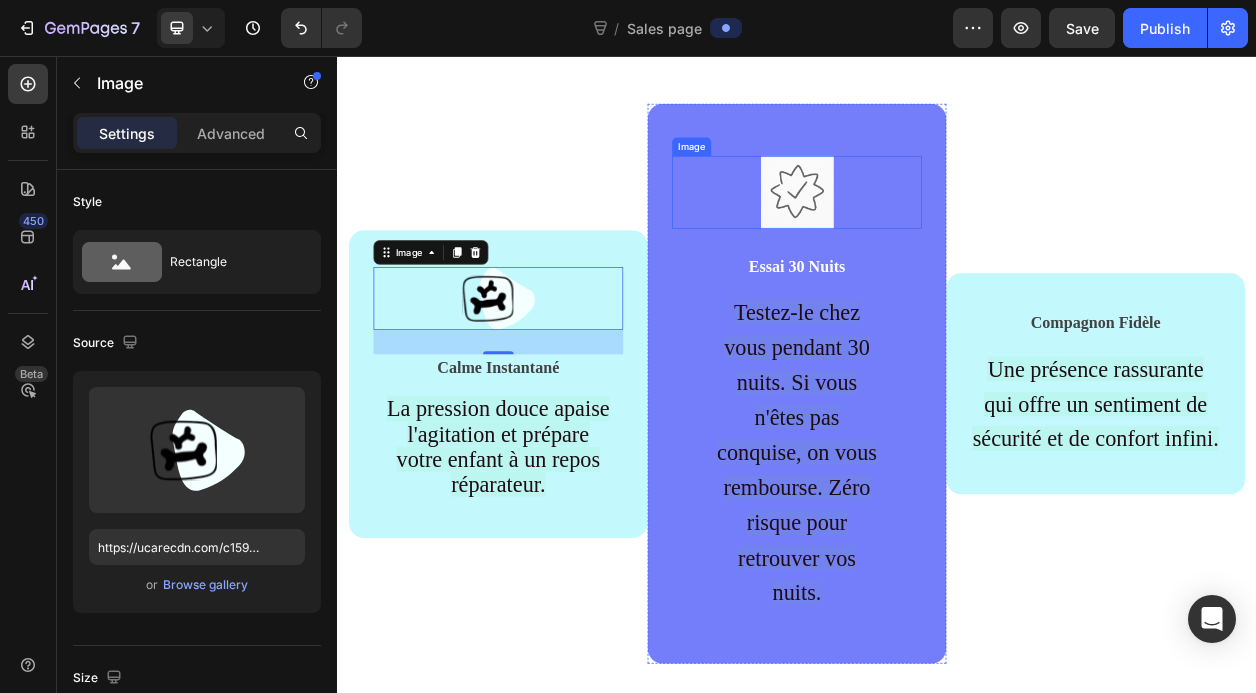 click at bounding box center (937, 233) 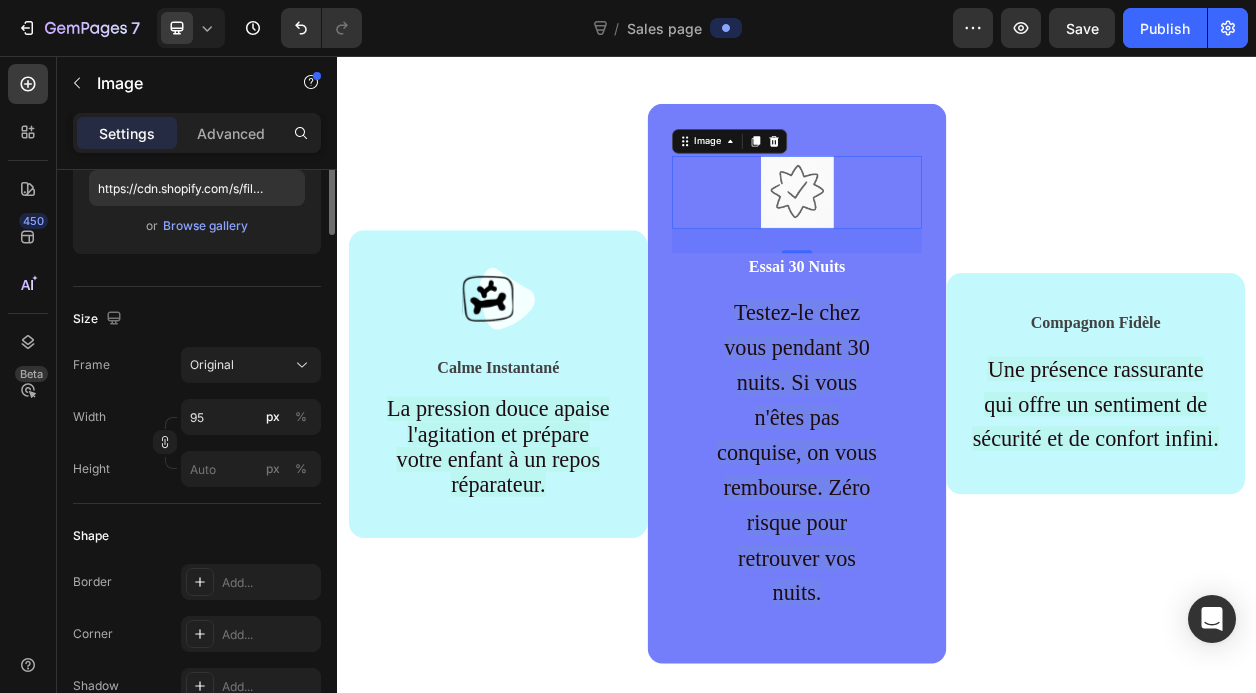 scroll, scrollTop: 491, scrollLeft: 0, axis: vertical 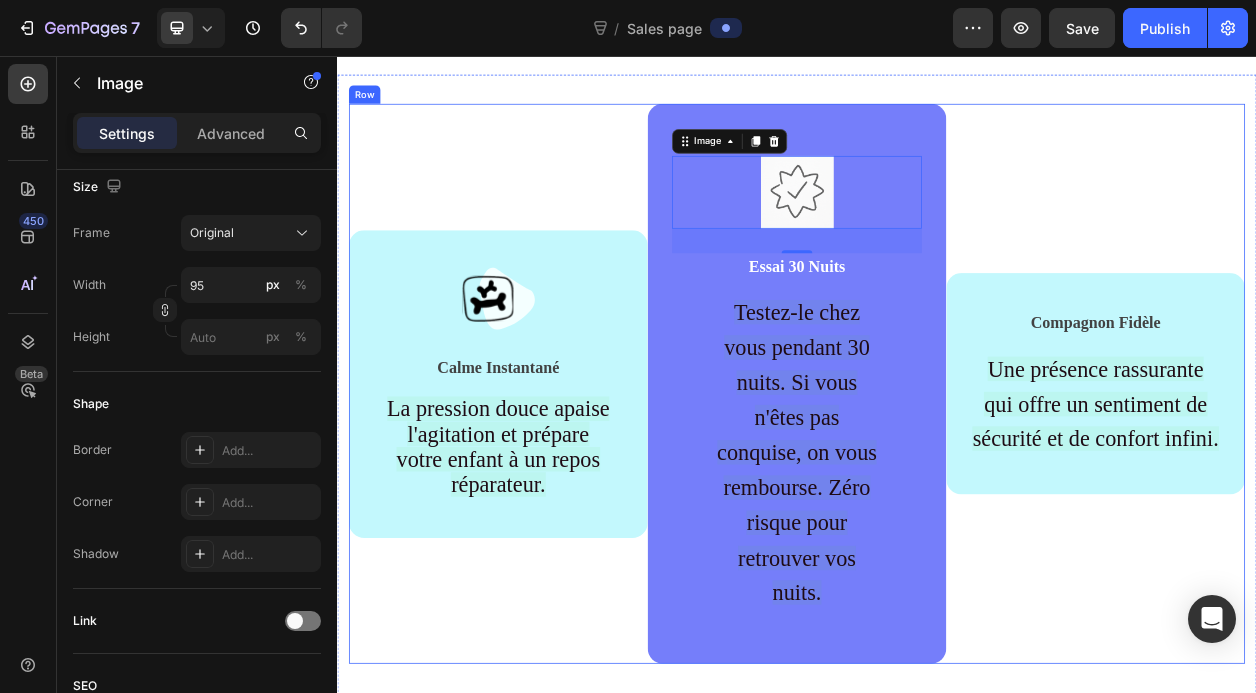click on "Compagnon Fidèle Text block Une présence rassurante qui offre un sentiment de sécurité et de confort infini. Text block Row" at bounding box center [1327, 483] 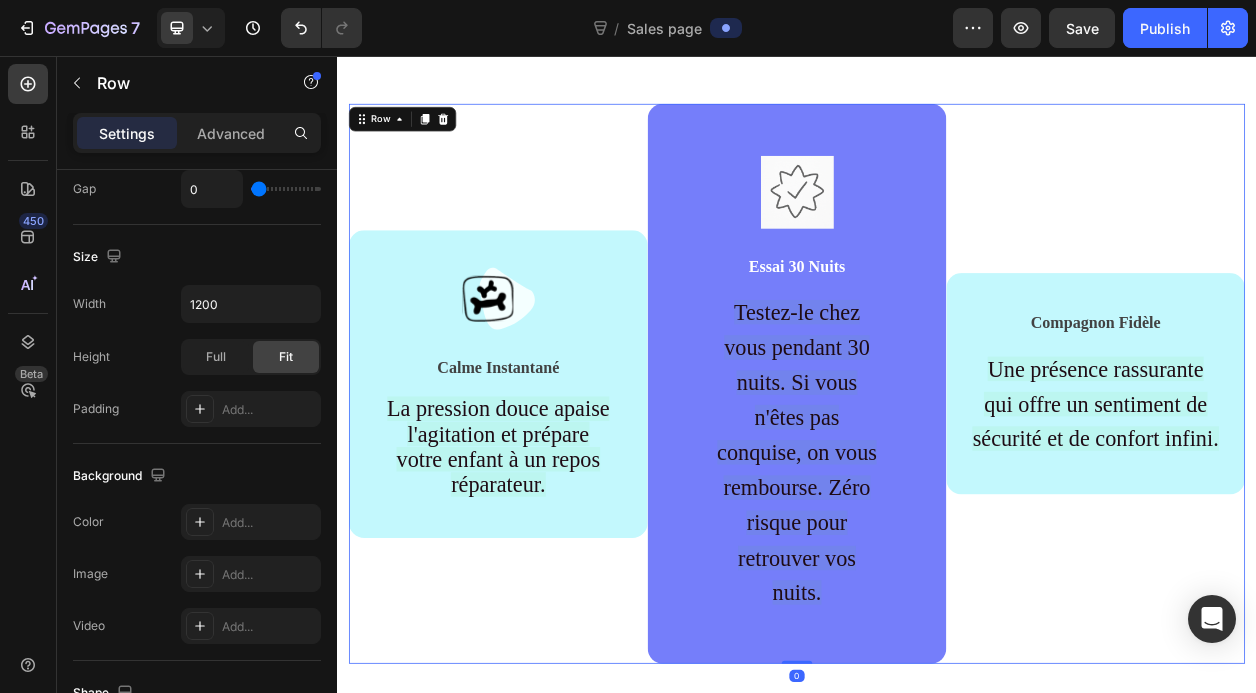 scroll, scrollTop: 0, scrollLeft: 0, axis: both 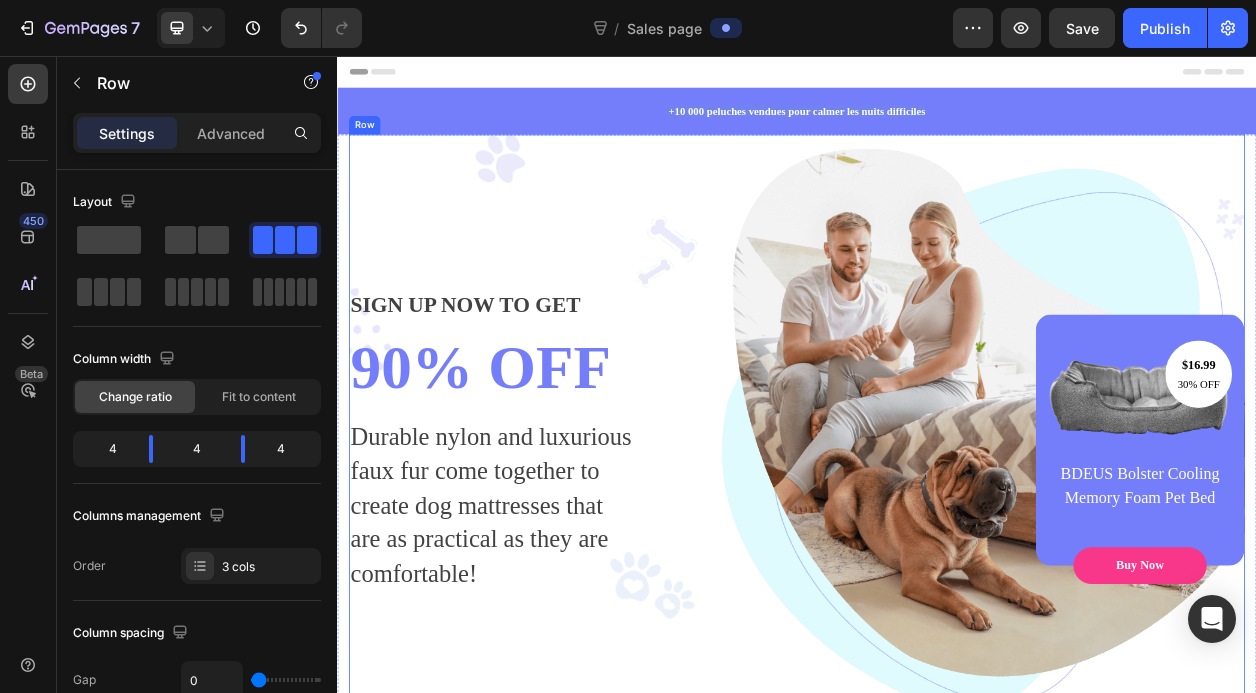 click on "SIGN UP NOW TO GET Text block 90% OFF Heading Durable nylon and luxurious faux fur come together to create dog mattresses that are as practical as they are comfortable! Text block $16.99 Text block 30% OFF Text block Row Image BDEUS Bolster Cooling Memory Foam Pet Bed Text block Buy Now Button Row Row" at bounding box center [937, 557] 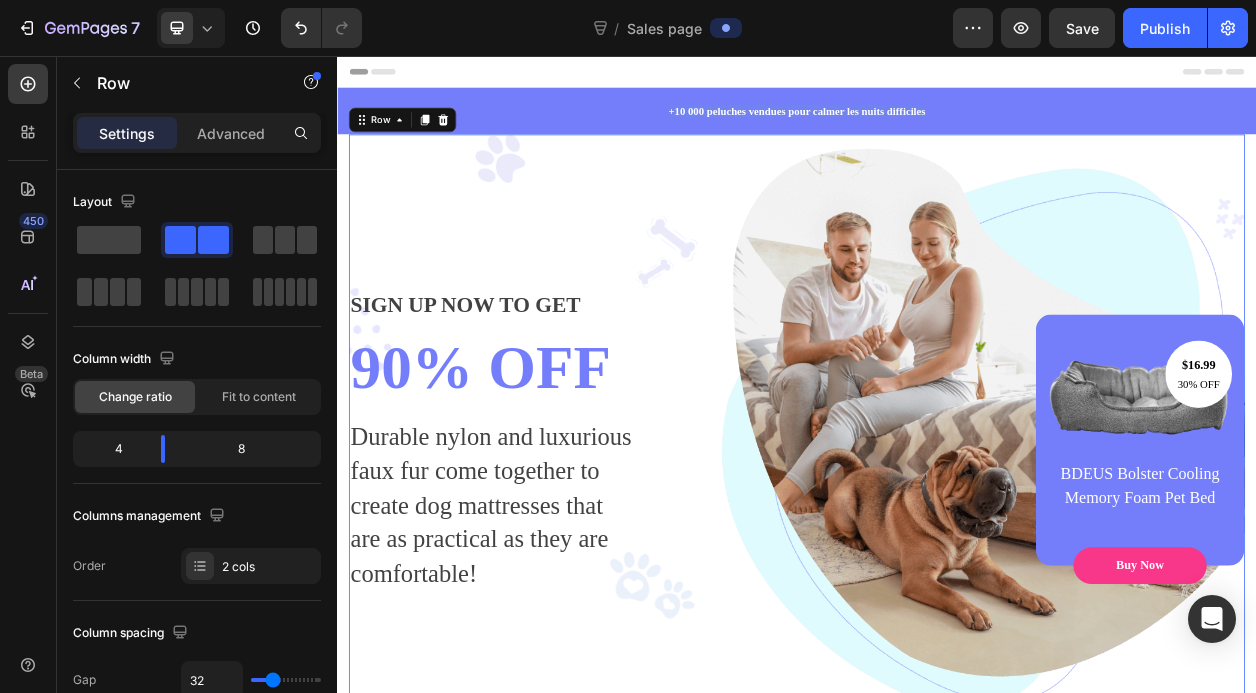 click on "SIGN UP NOW TO GET Text block 90% OFF Heading Durable nylon and luxurious faux fur come together to create dog mattresses that are as practical as they are comfortable! Text block $16.99 Text block 30% OFF Text block Row Image BDEUS Bolster Cooling Memory Foam Pet Bed Text block Buy Now Button Row Row   0" at bounding box center [937, 557] 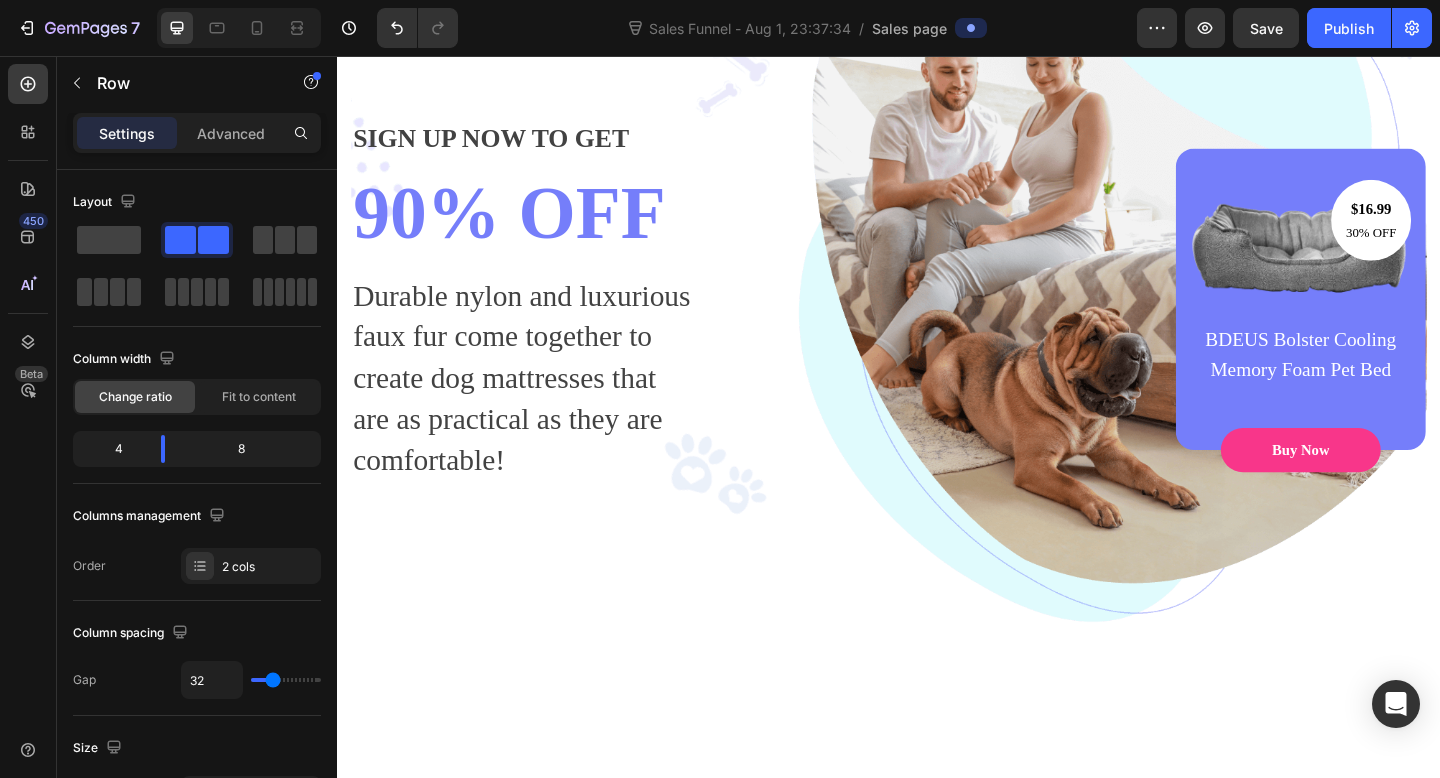 scroll, scrollTop: 0, scrollLeft: 0, axis: both 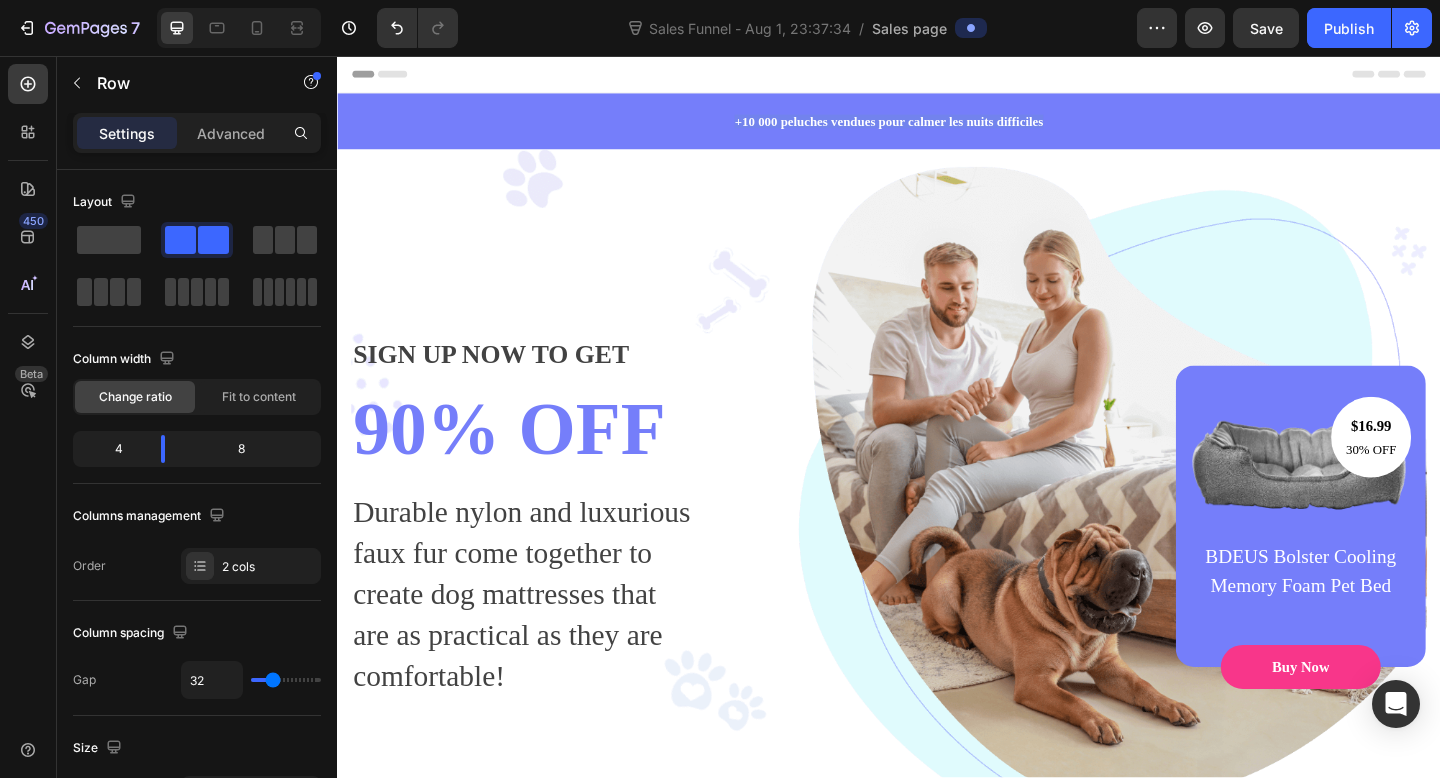 click on "SIGN UP NOW TO GET Text block 90% OFF Heading Durable nylon and luxurious faux fur come together to create dog mattresses that are as practical as they are comfortable! Text block $16.99 Text block 30% OFF Text block Row Image BDEUS Bolster Cooling Memory Foam Pet Bed Text block Buy Now Button Row Row" at bounding box center [937, 557] 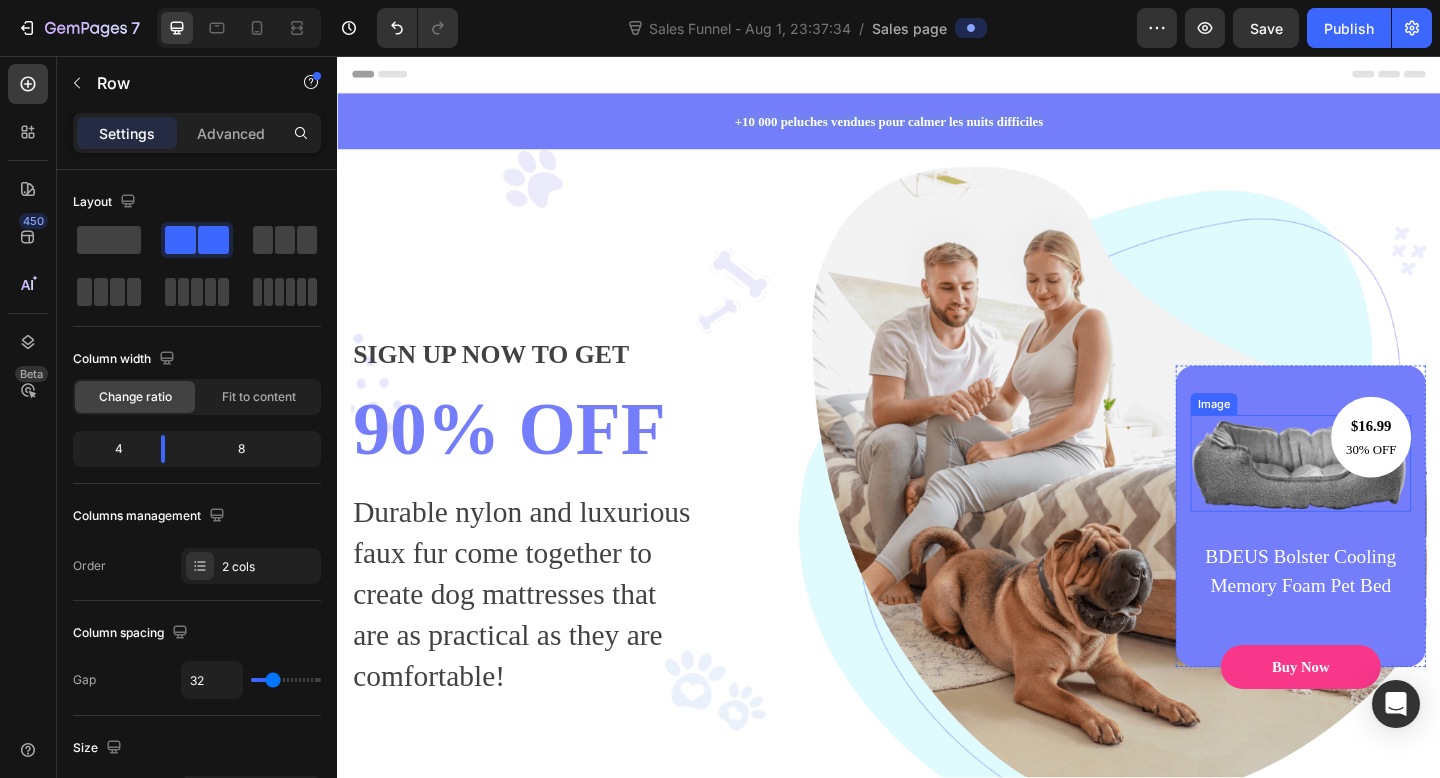 click at bounding box center [1385, 499] 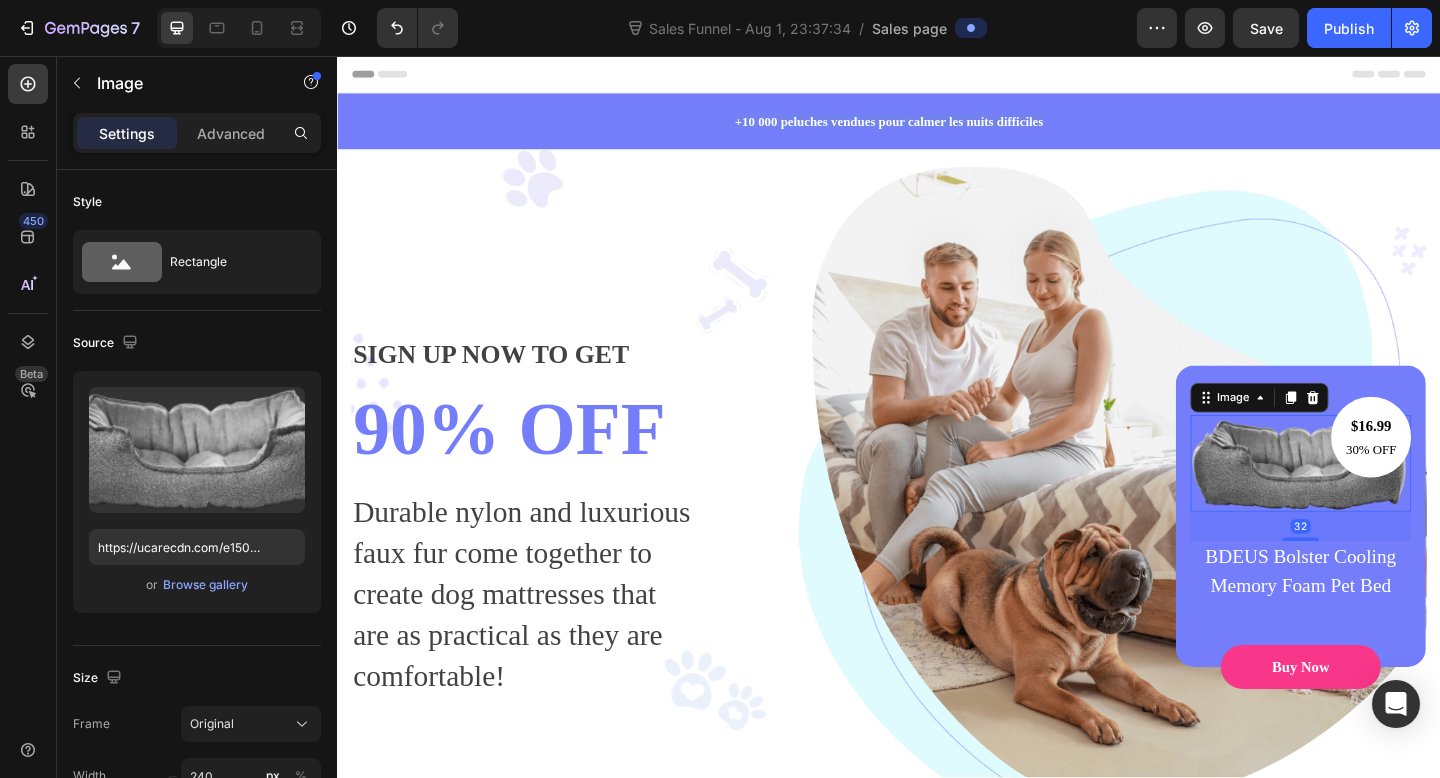 click on "$16.99 Text block 30% OFF Text block Row Image   32 BDEUS Bolster Cooling Memory Foam Pet Bed Text block Buy Now Button Row" at bounding box center [1142, 557] 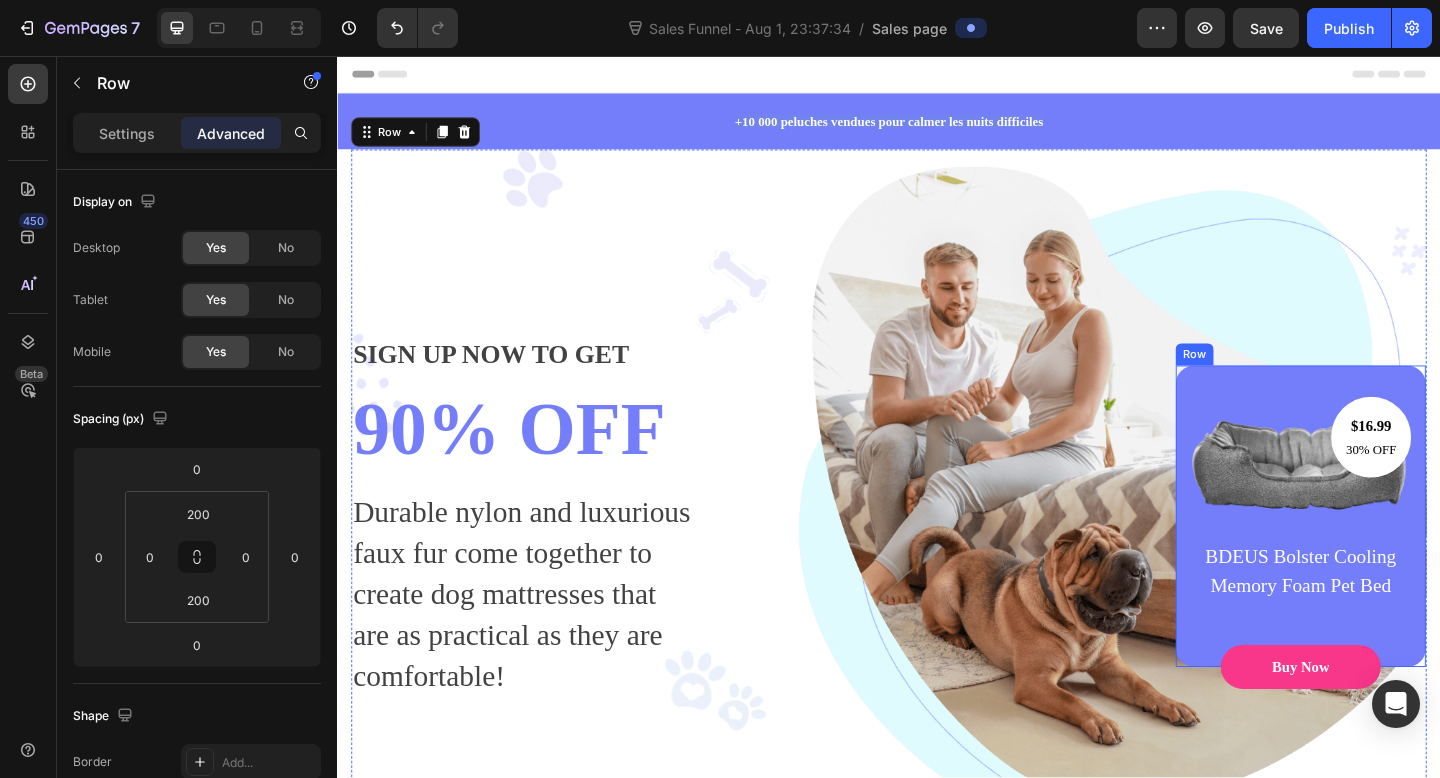 click on "$16.99 Text block 30% OFF Text block Row Image BDEUS Bolster Cooling Memory Foam Pet Bed Text block Buy Now Button" at bounding box center (1385, 557) 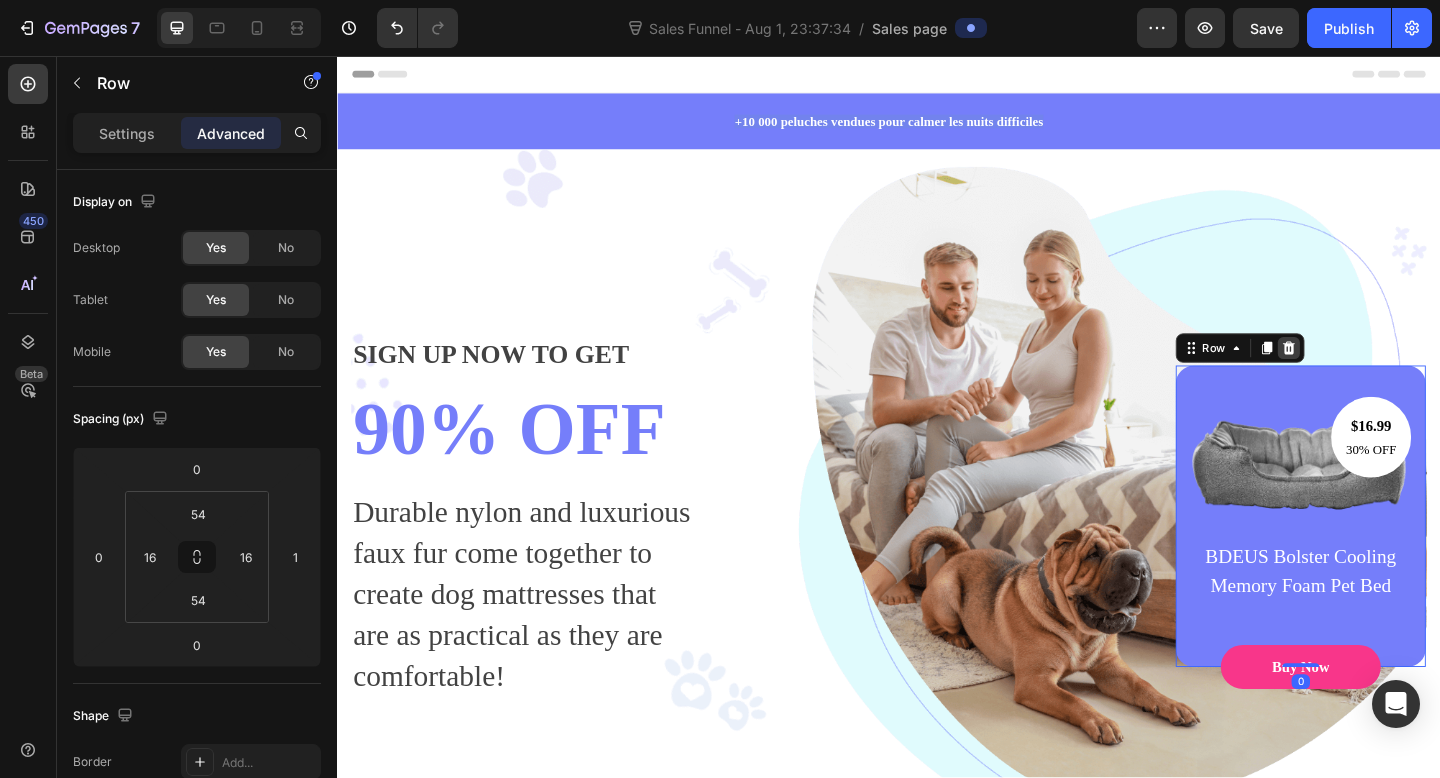 click 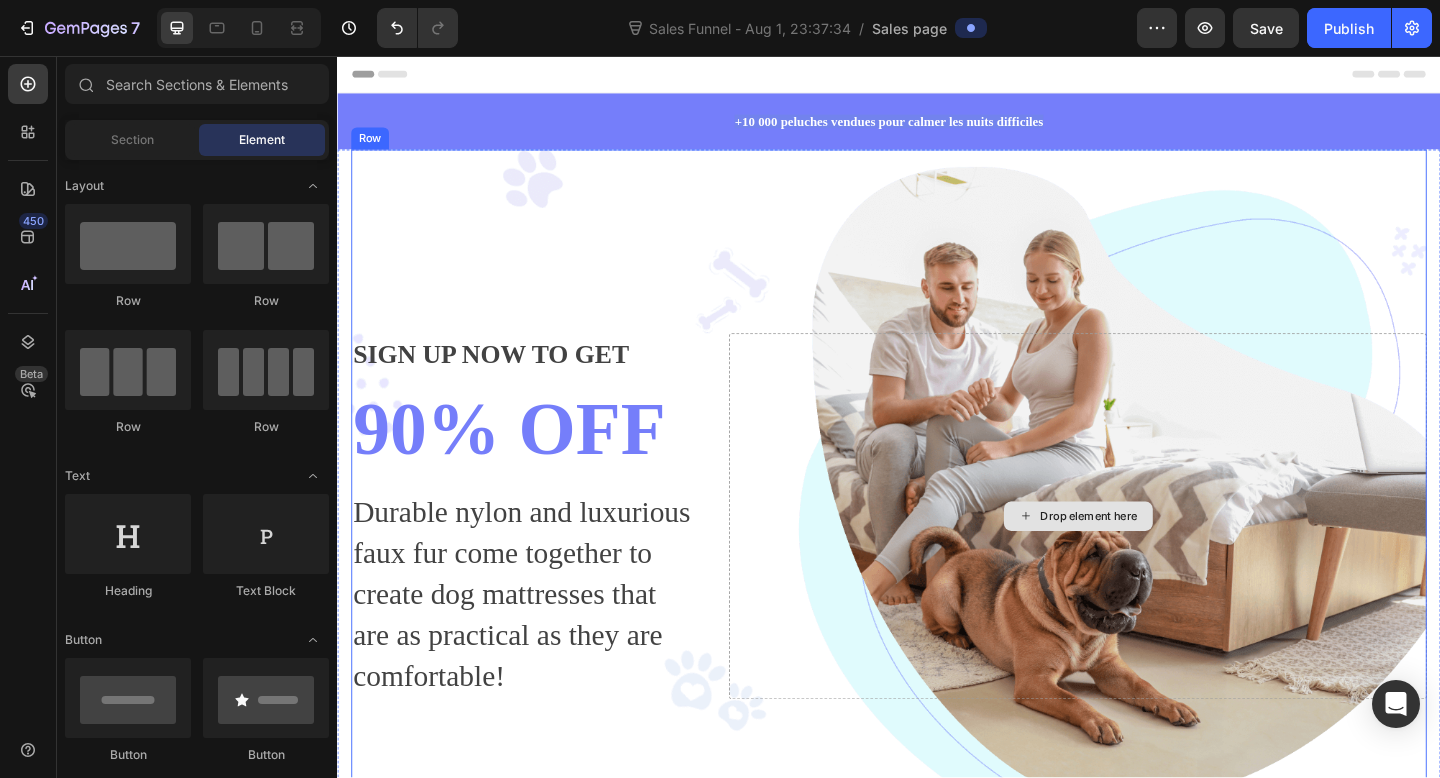 click on "Drop element here" at bounding box center [1142, 557] 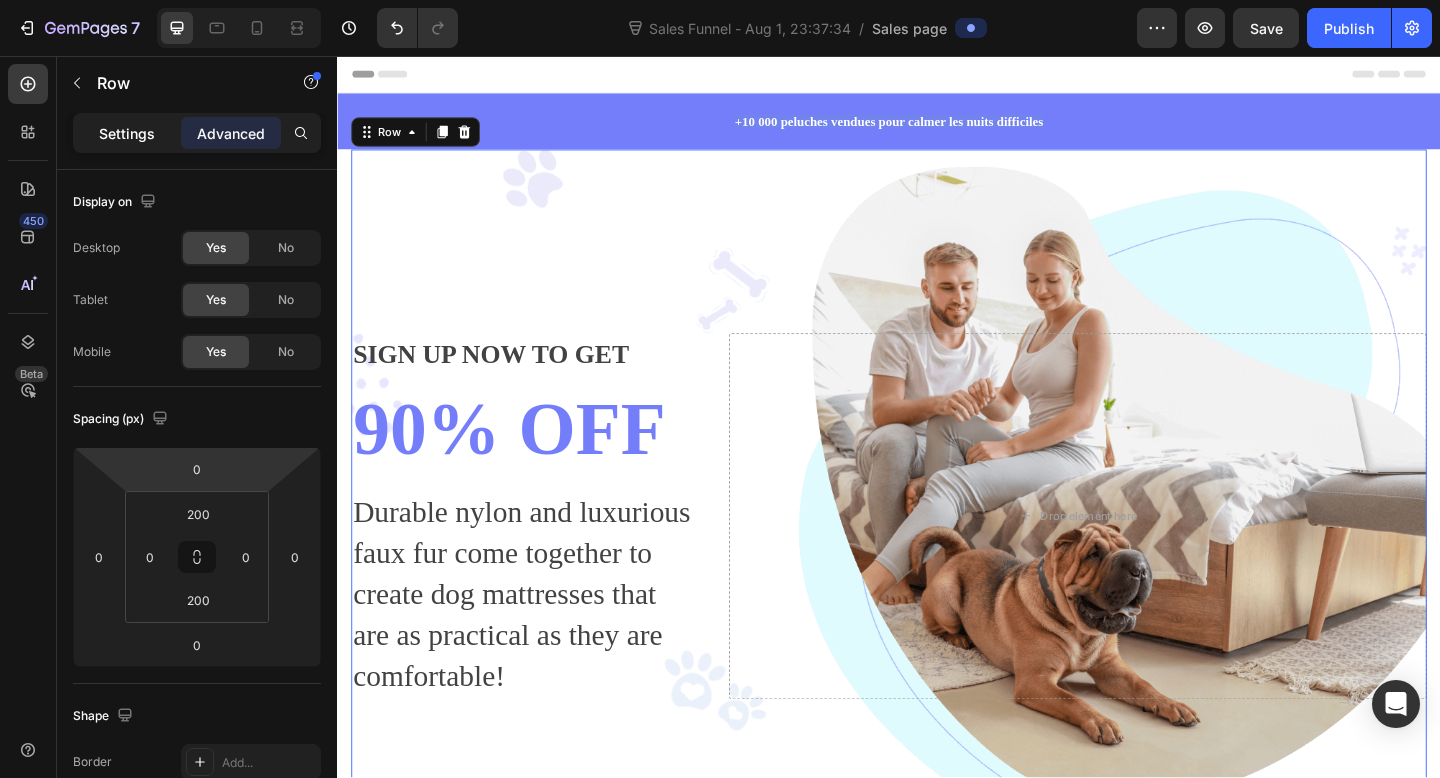 click on "Settings" at bounding box center (127, 133) 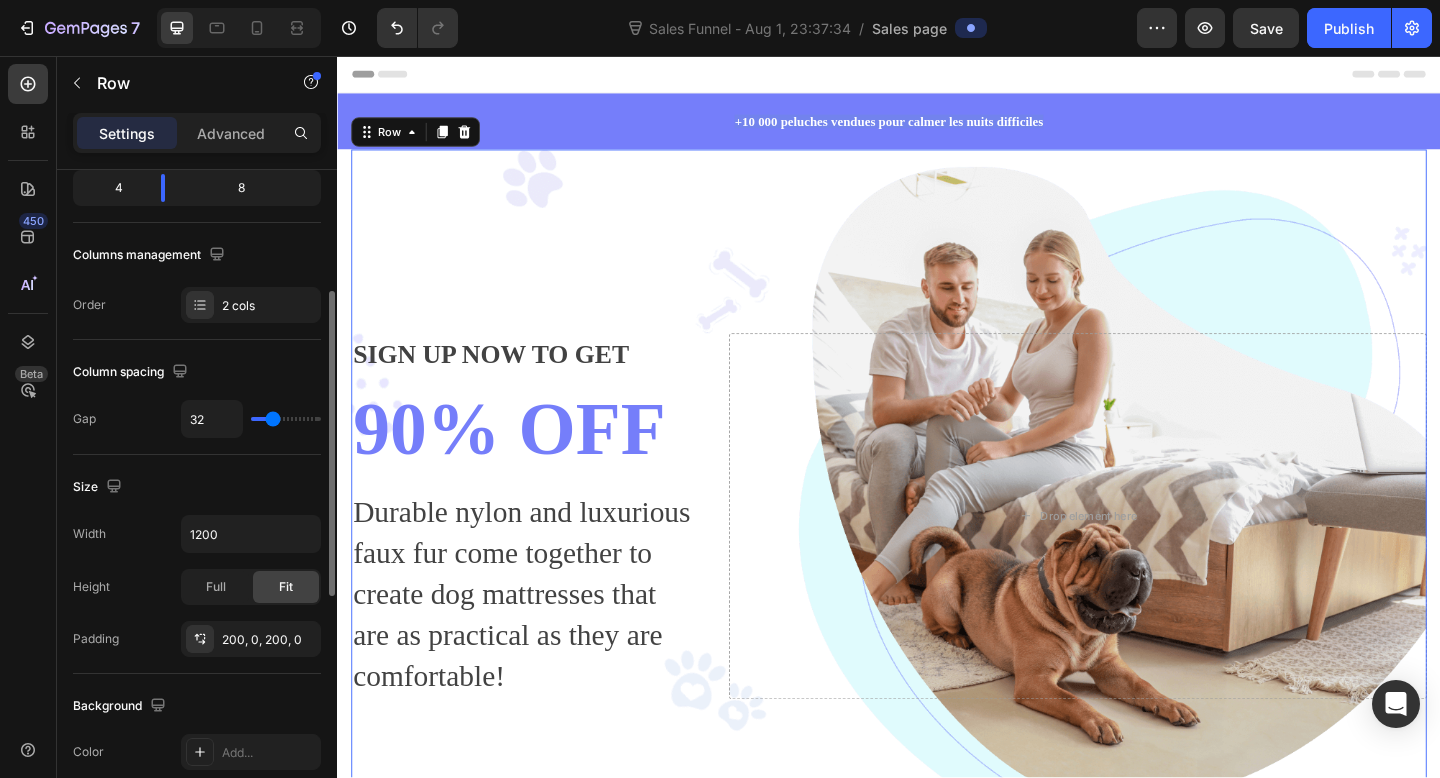 scroll, scrollTop: 262, scrollLeft: 0, axis: vertical 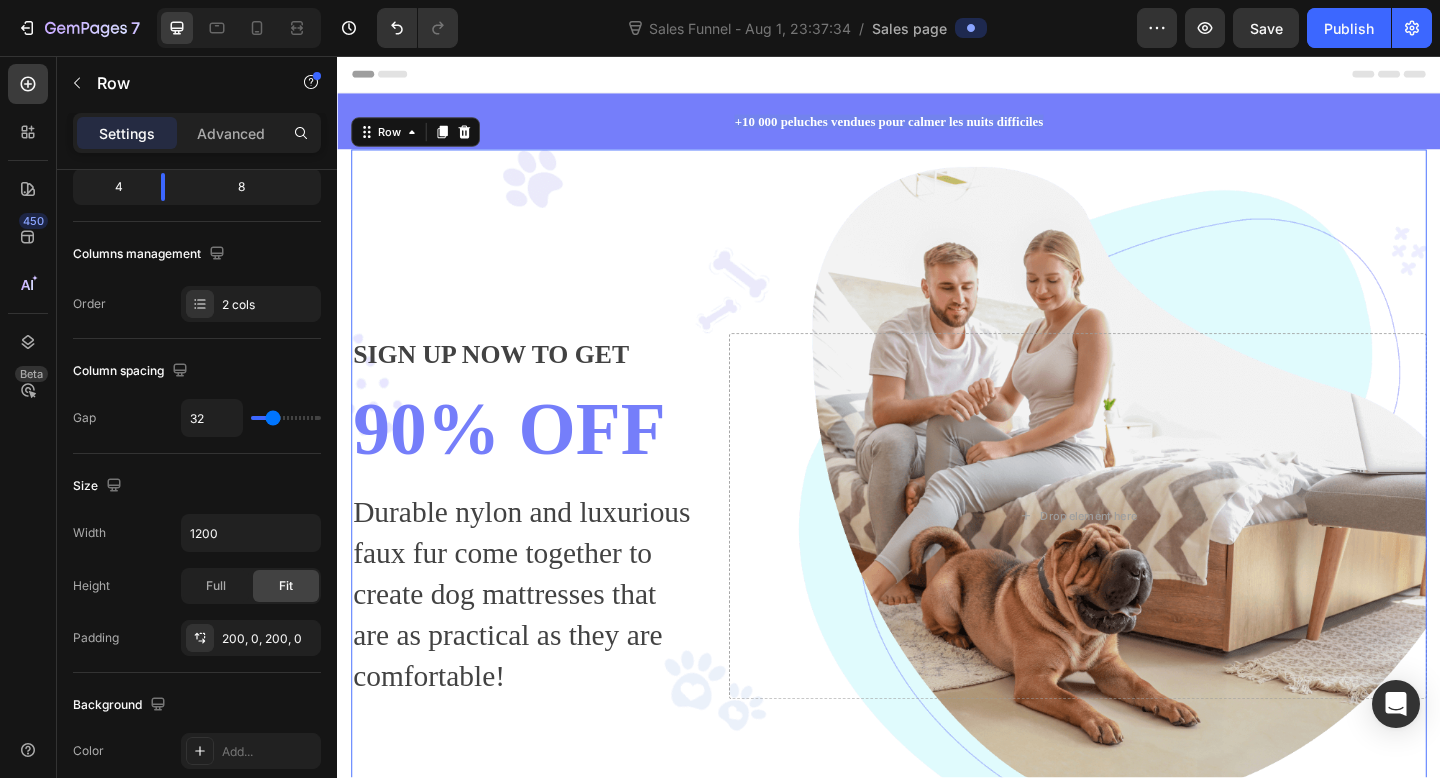 click on "Drop element here" at bounding box center [1142, 557] 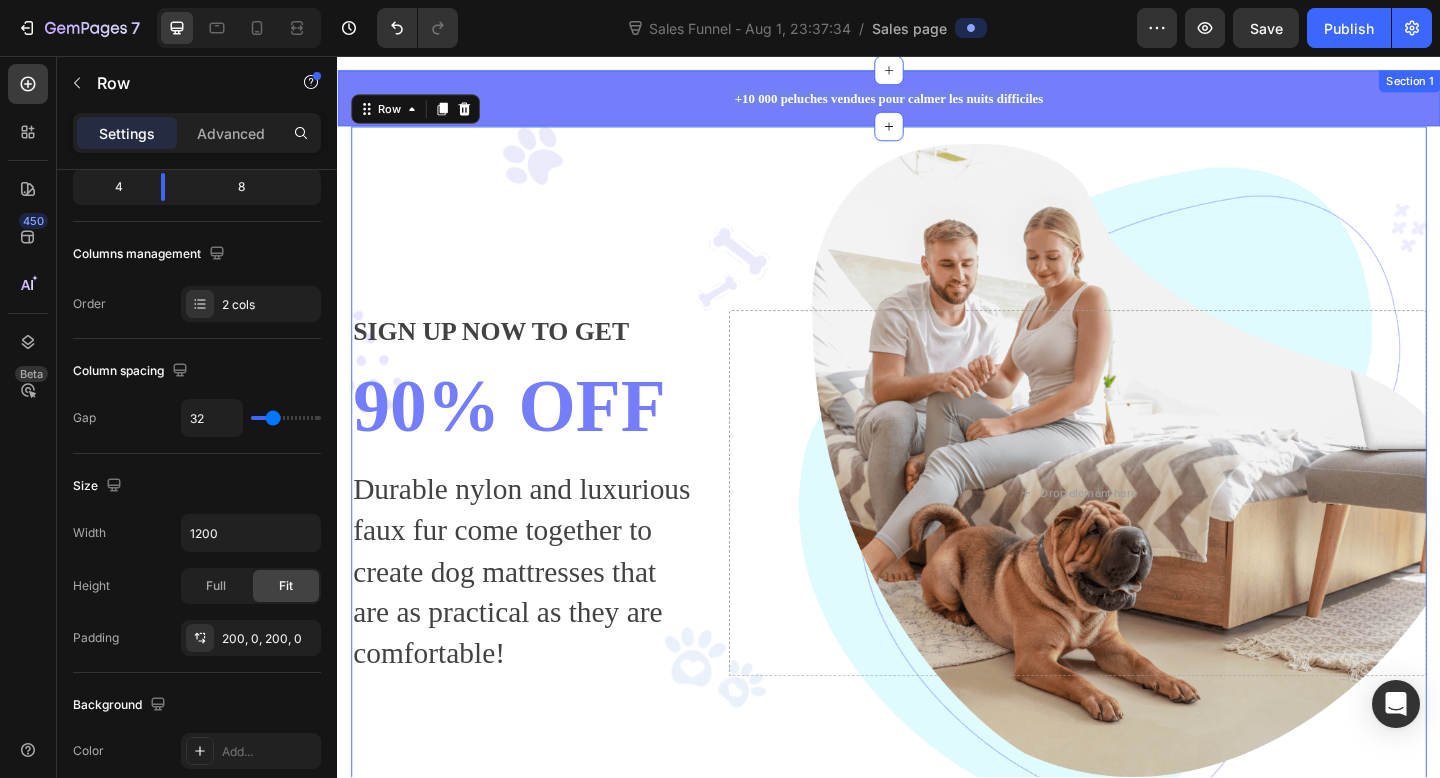 scroll, scrollTop: 32, scrollLeft: 0, axis: vertical 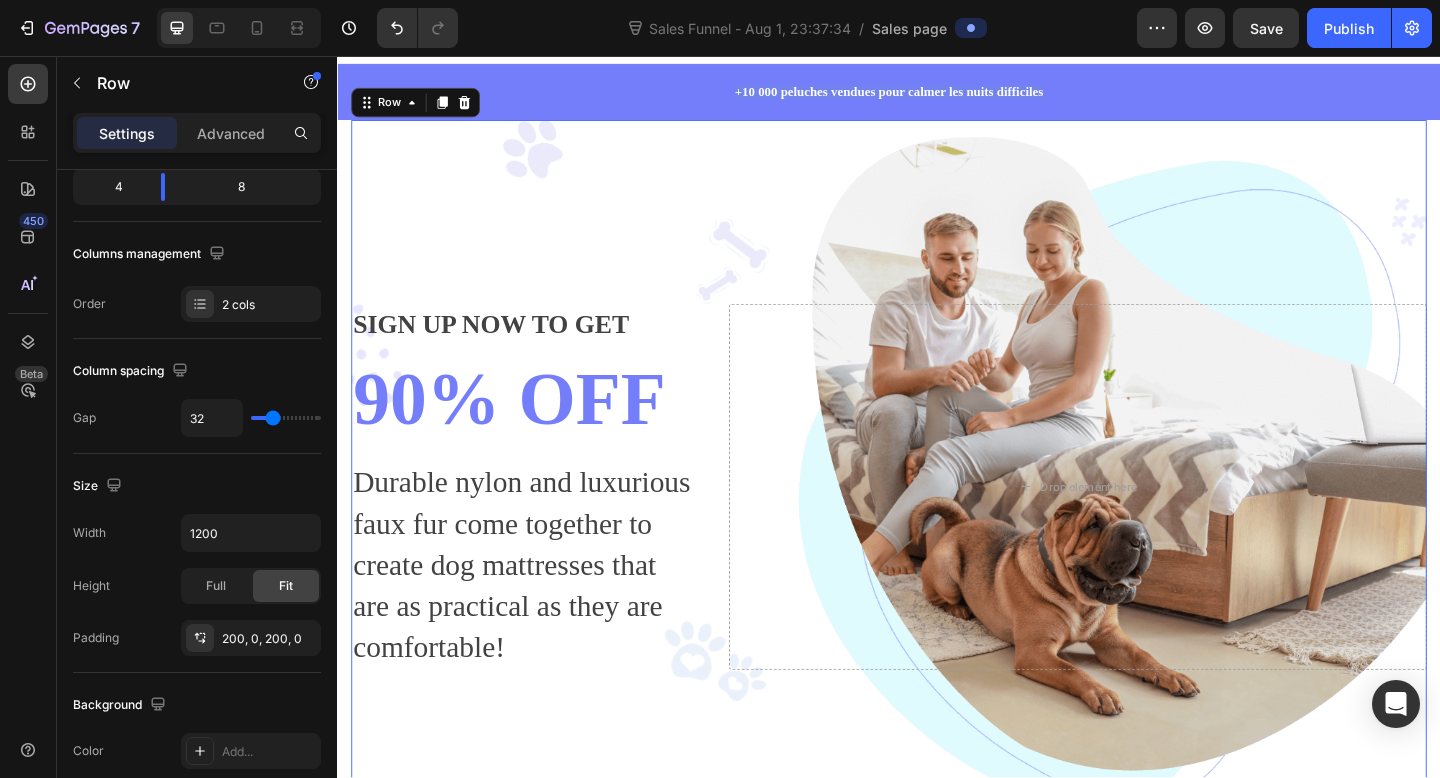 click on "SIGN UP NOW TO GET Text block 90% OFF Heading Durable nylon and luxurious faux fur come together to create dog mattresses that are as practical as they are comfortable! Text block
Drop element here Row   0" at bounding box center [937, 525] 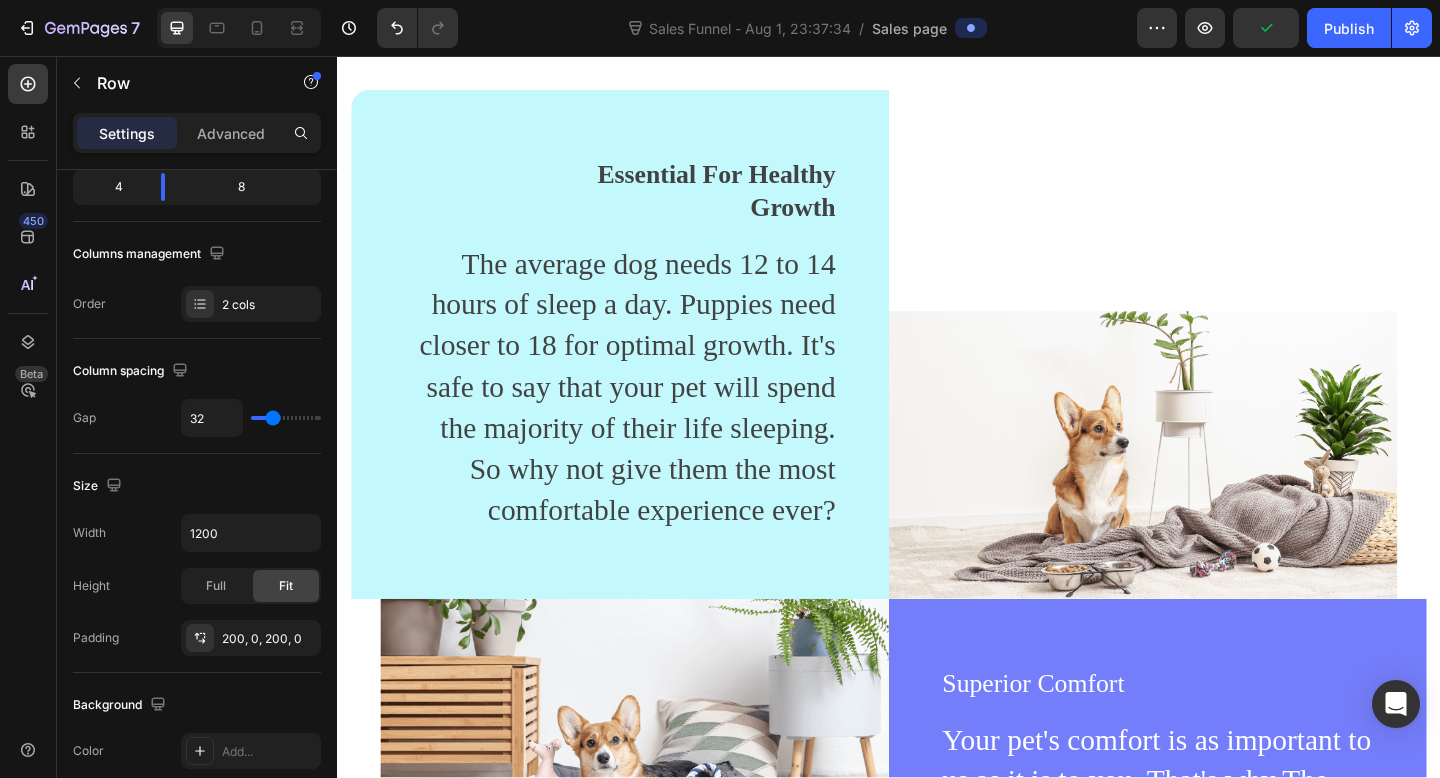 scroll, scrollTop: 3556, scrollLeft: 0, axis: vertical 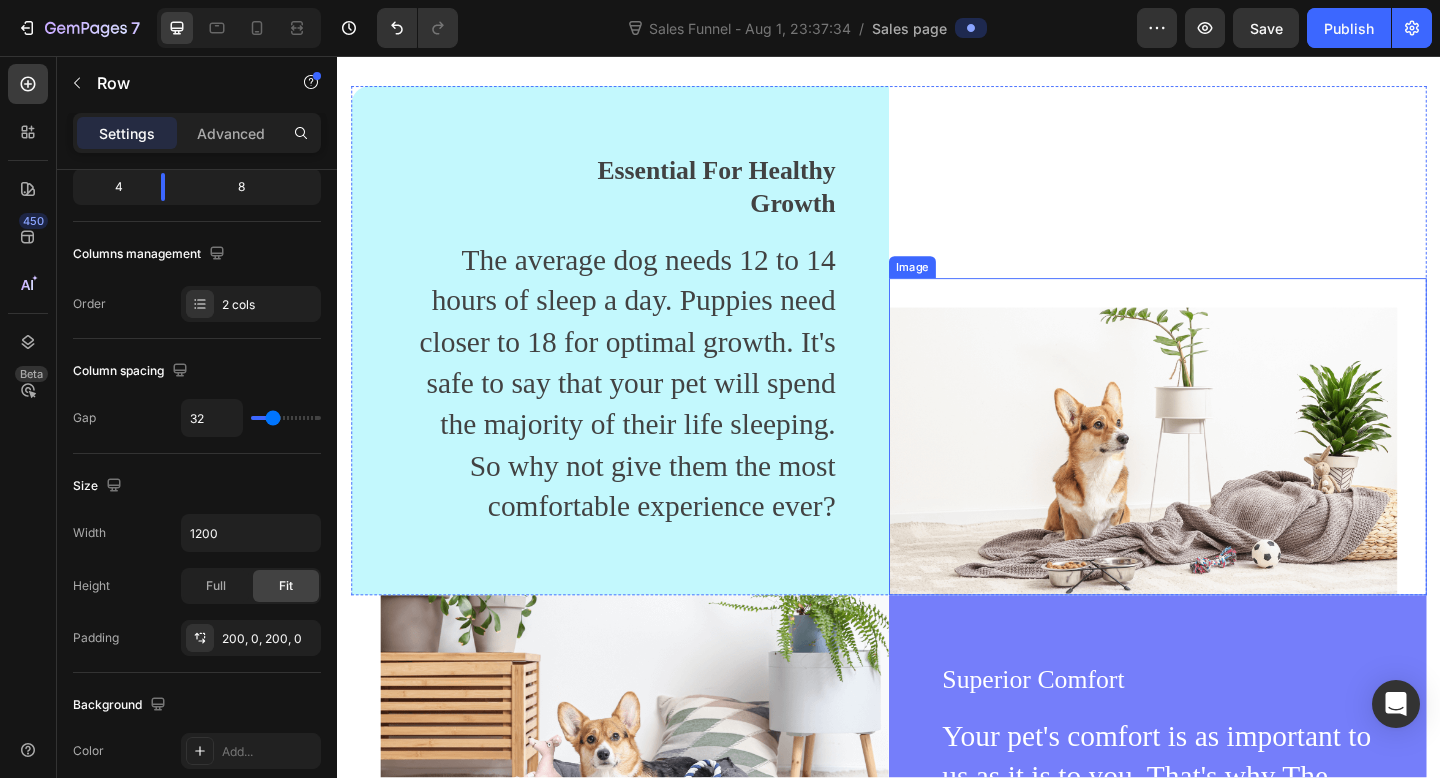 click at bounding box center (1213, 486) 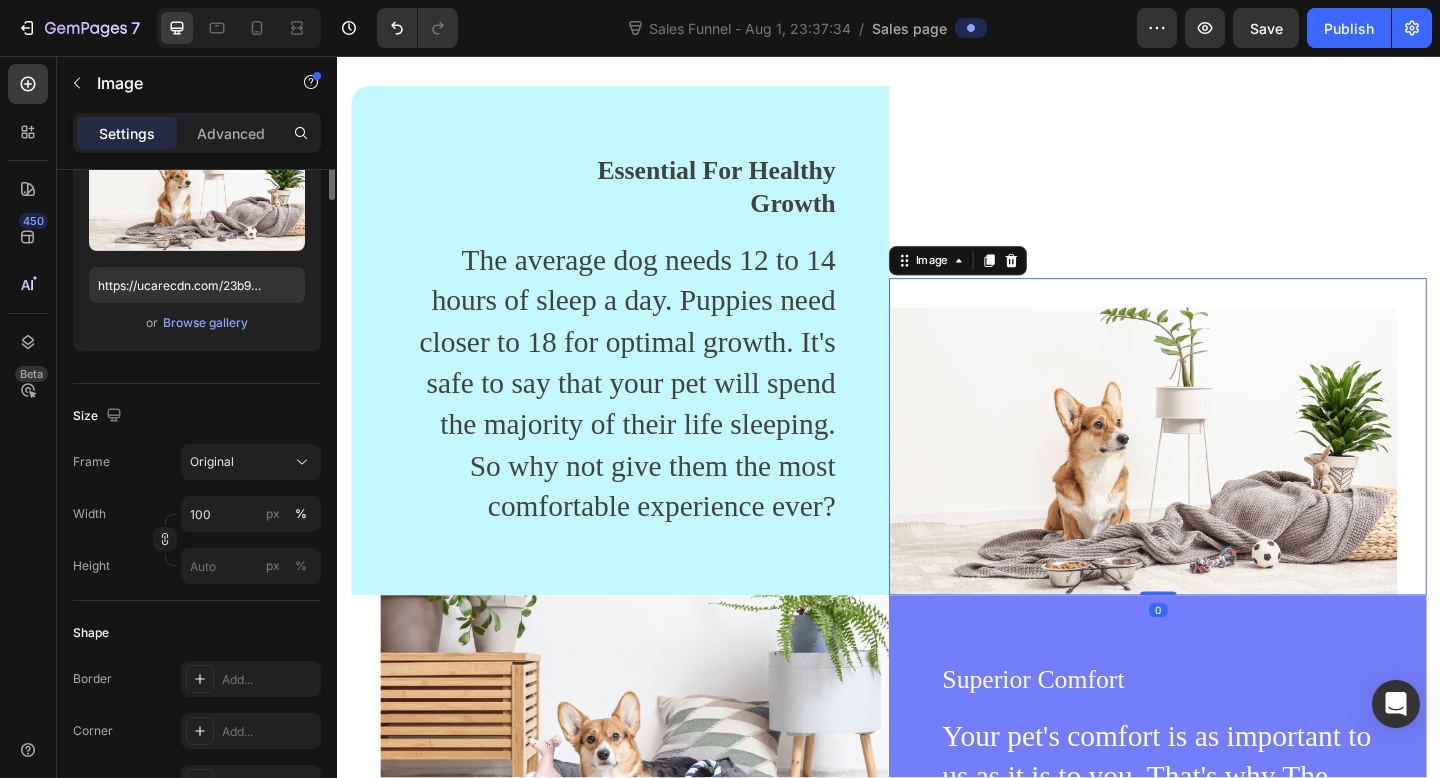 scroll, scrollTop: 0, scrollLeft: 0, axis: both 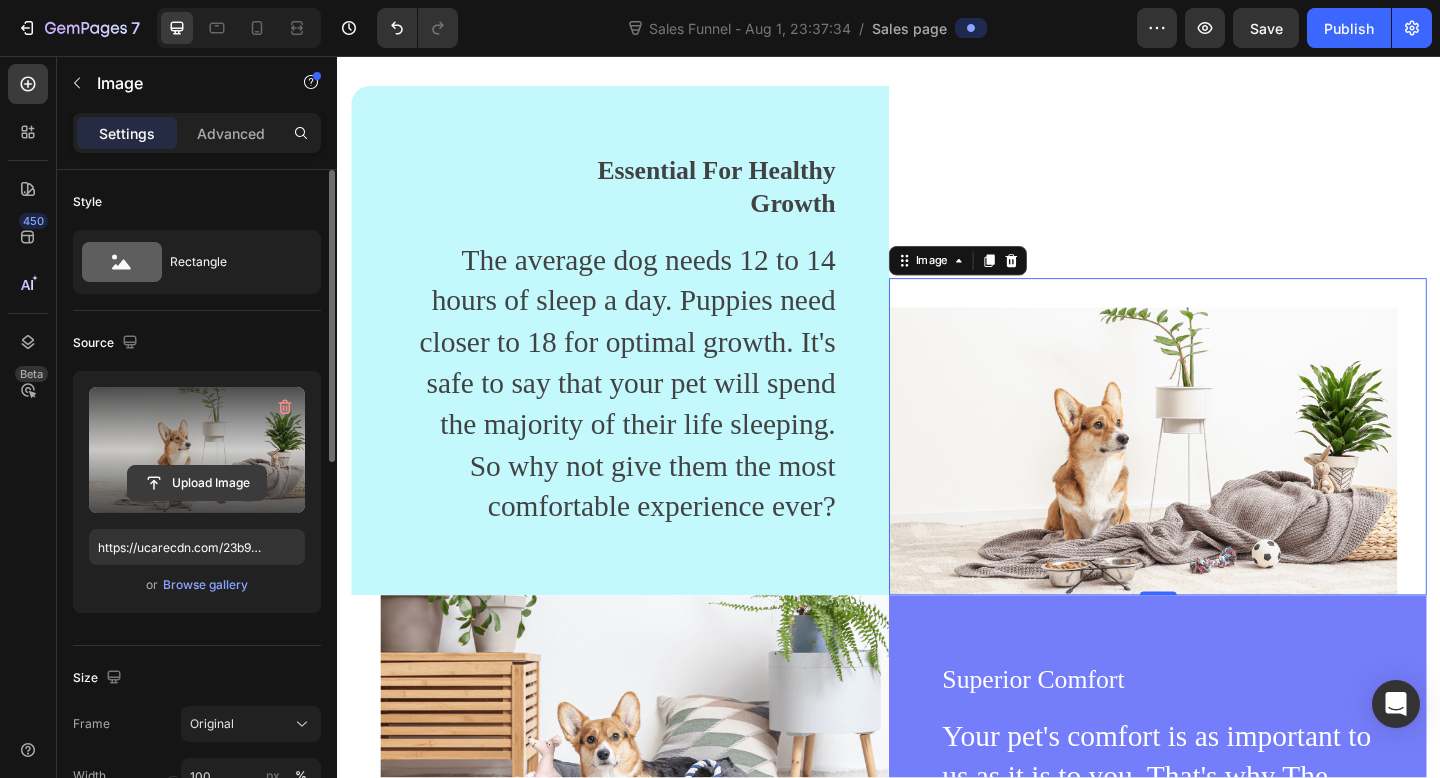 click 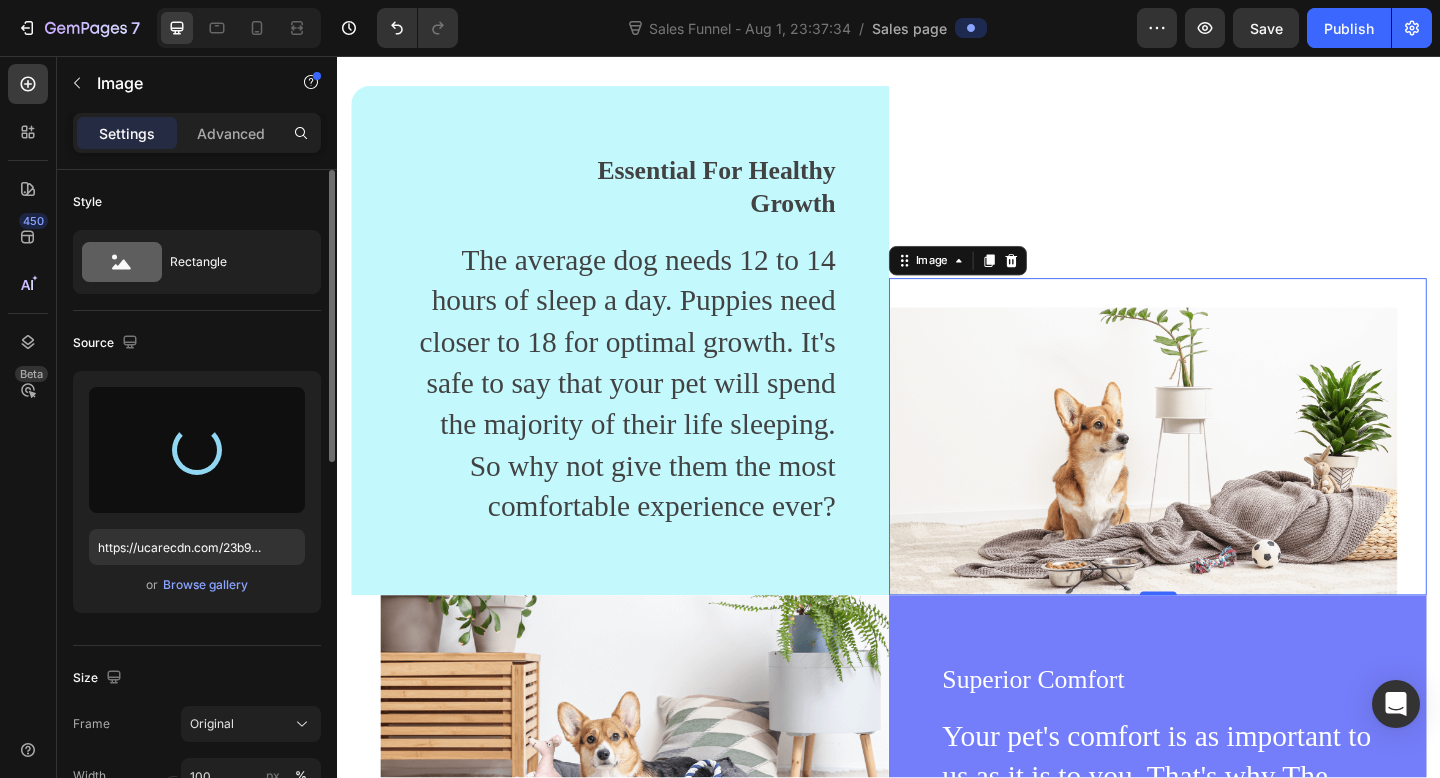 type on "https://cdn.shopify.com/s/files/1/0933/8539/2471/files/gempages_577575898434241212-a681dd04-e6a4-43be-b66c-a72038a42762.png" 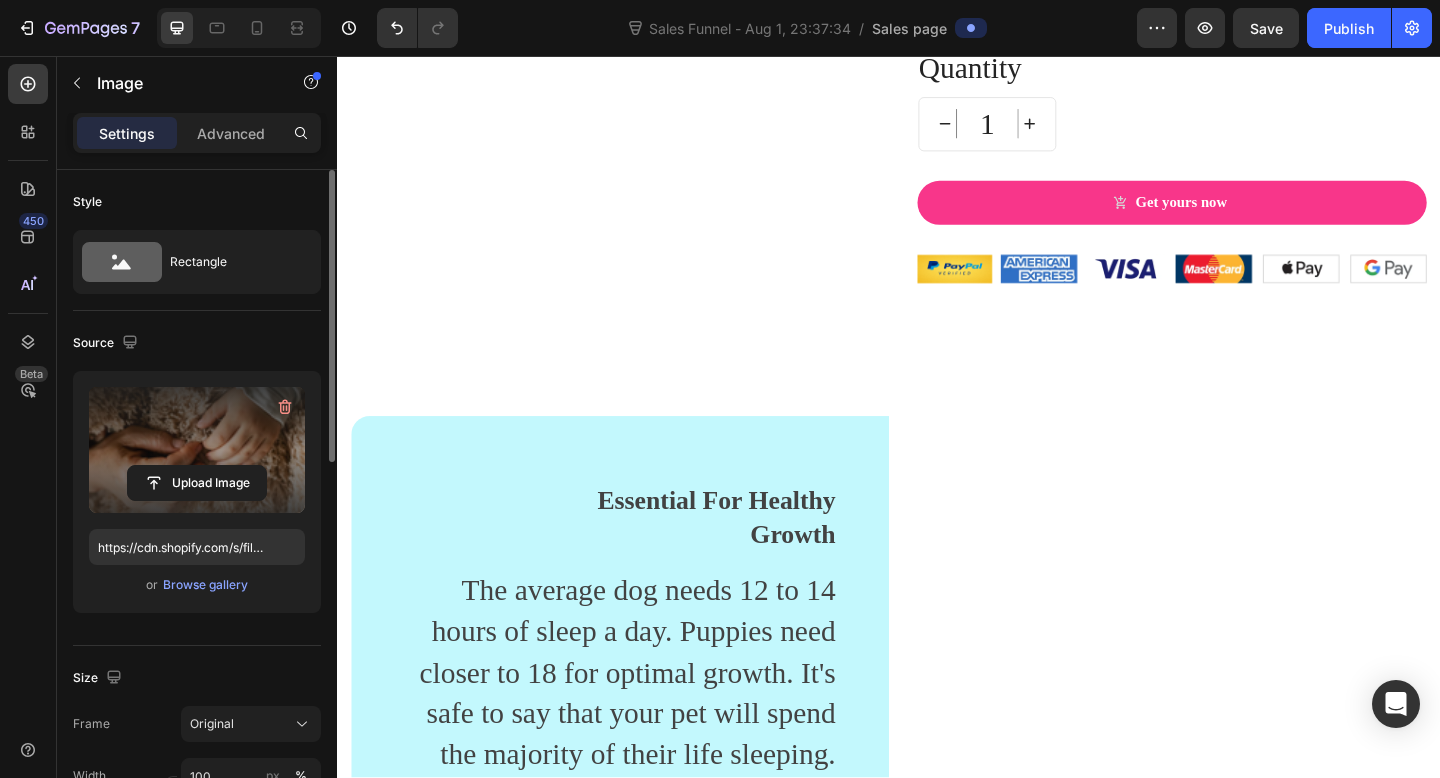 scroll, scrollTop: 3211, scrollLeft: 0, axis: vertical 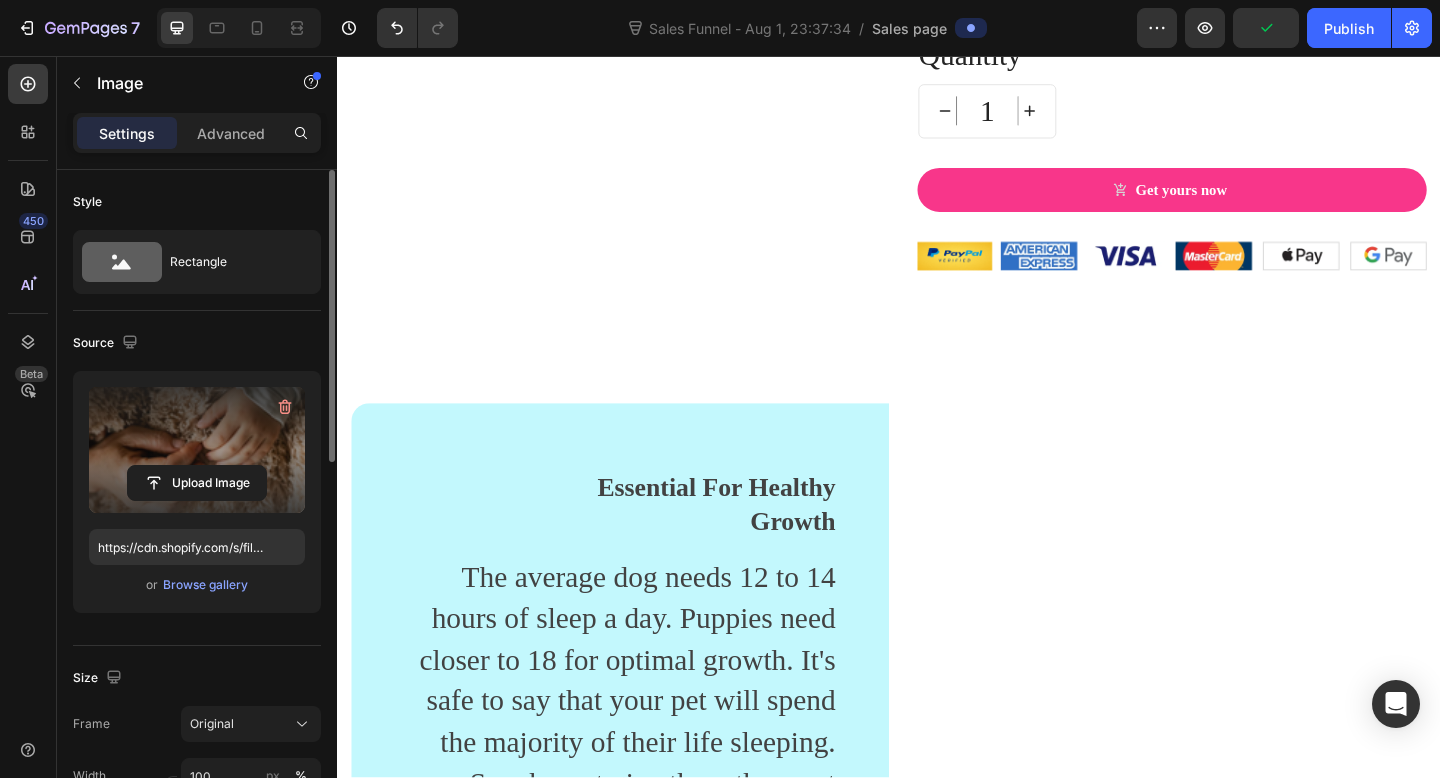 click at bounding box center [1213, 989] 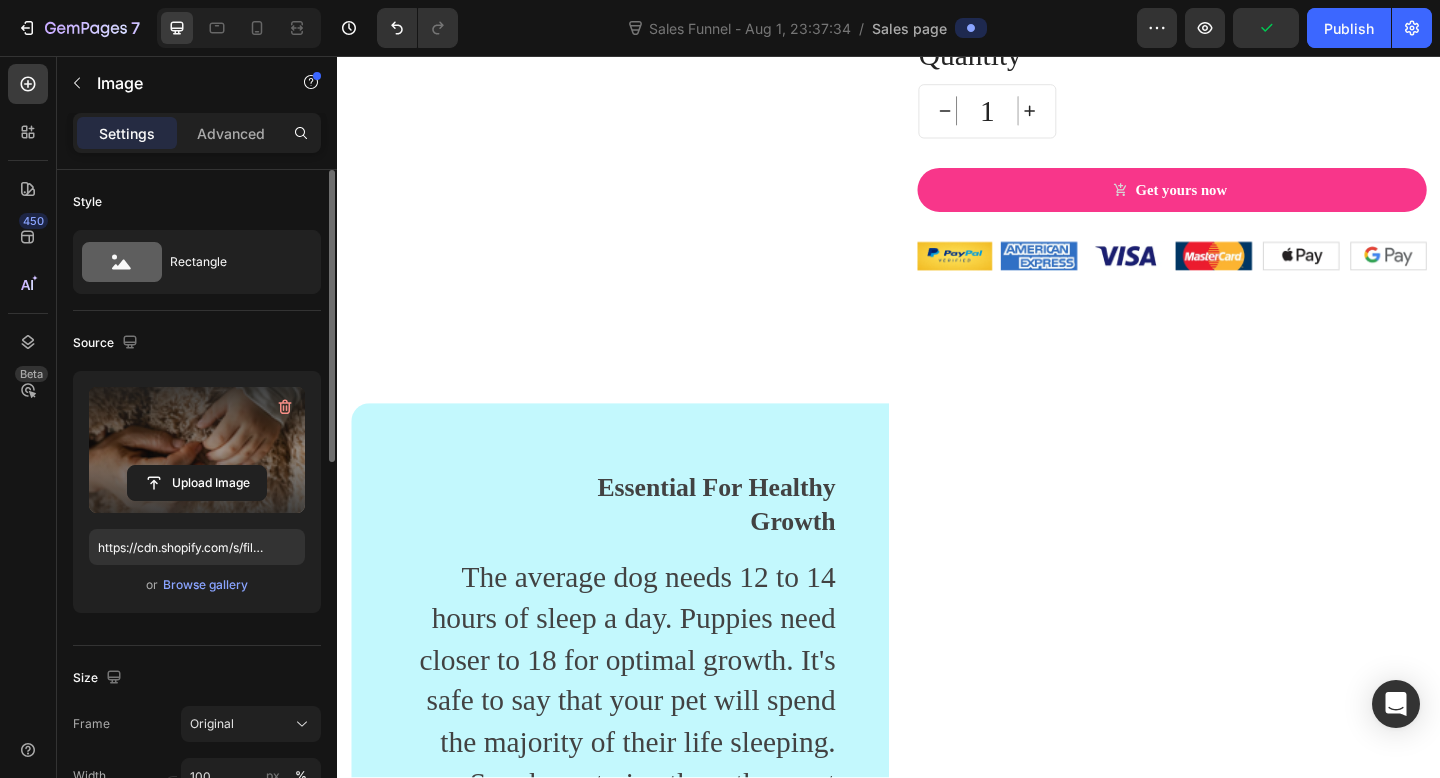 click at bounding box center (1213, 989) 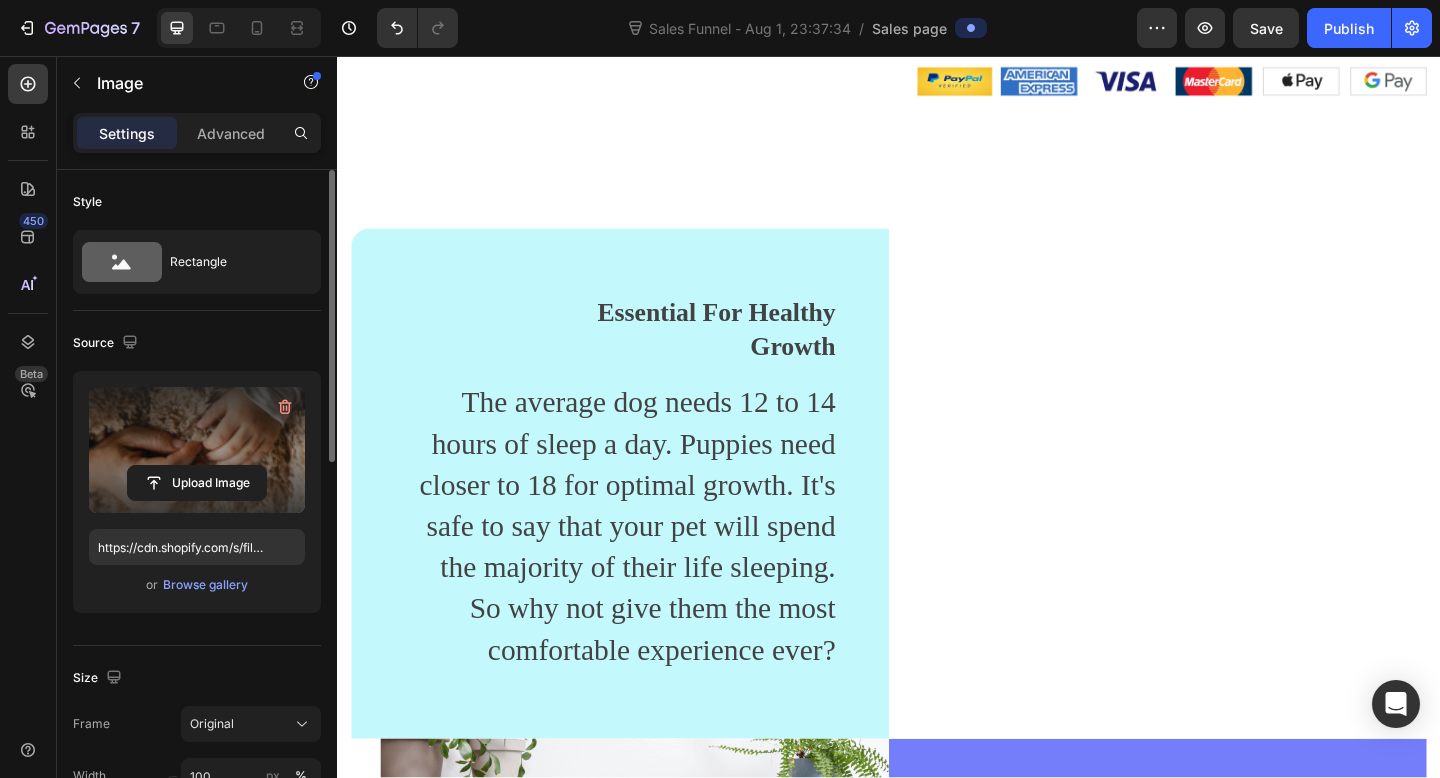 scroll, scrollTop: 3412, scrollLeft: 0, axis: vertical 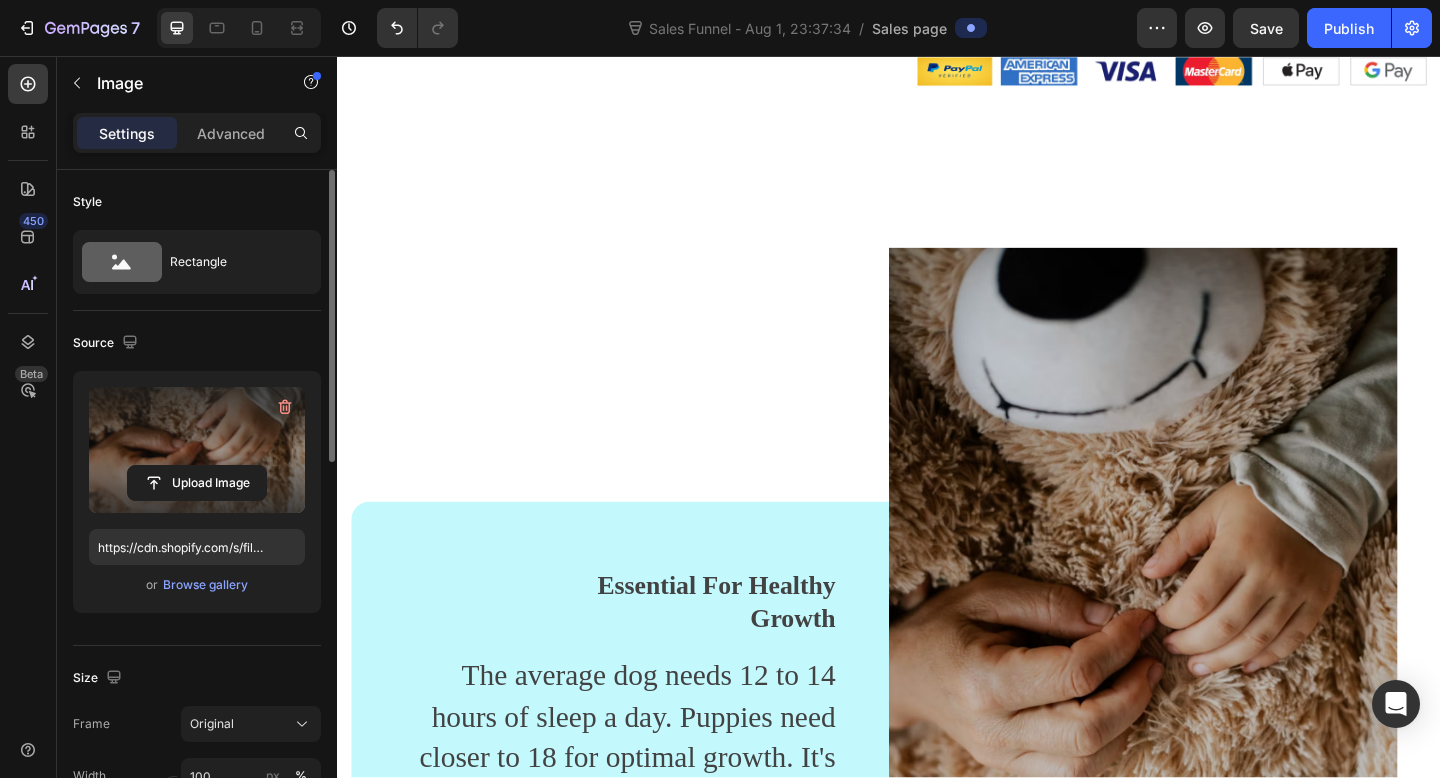 click at bounding box center (1213, 680) 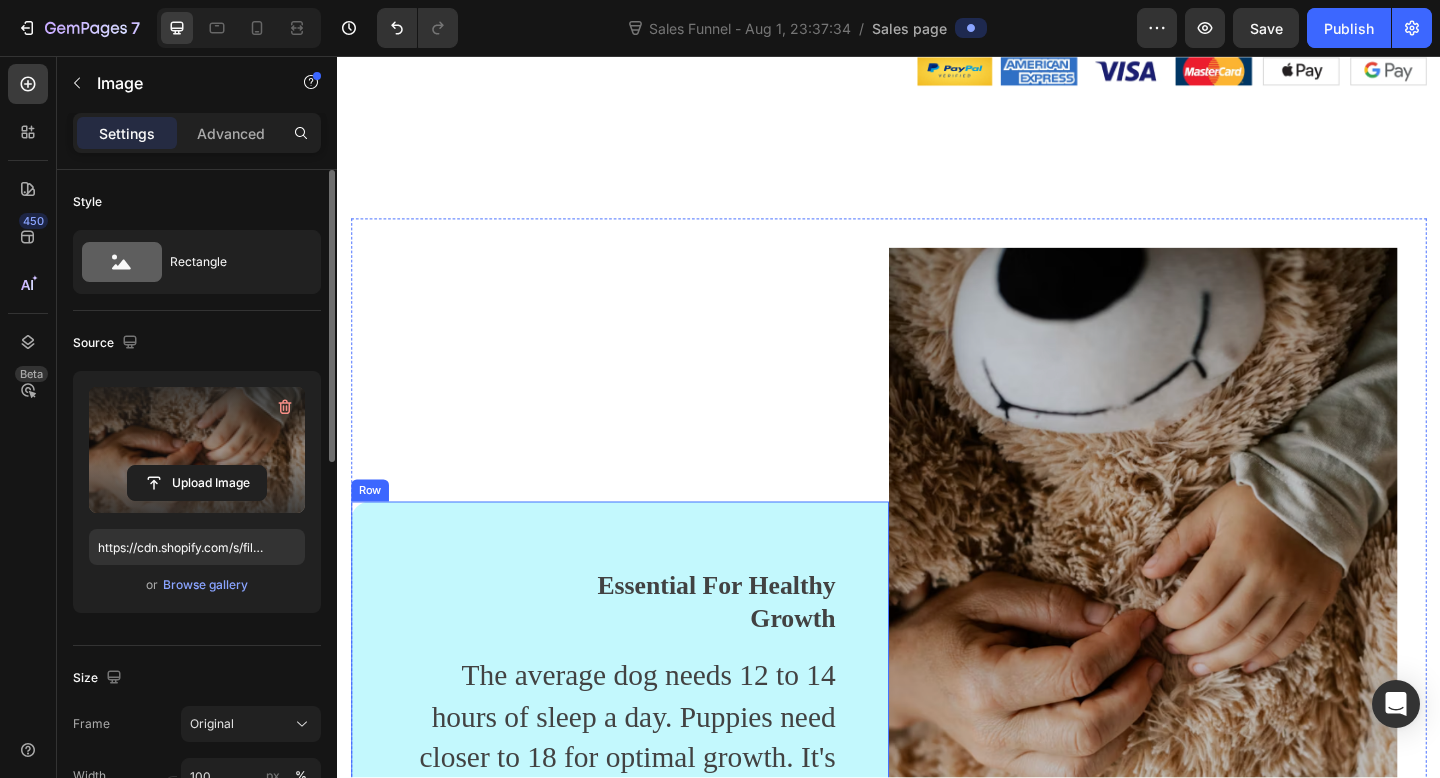 click on "Essential For Healthy Growth Text block The average dog needs 12 to 14 hours of sleep a day. Puppies need closer to 18 for optimal growth. It's safe to say that your pet will spend the majority of their life sleeping. So why not give them the most comfortable experience ever? Text block Row" at bounding box center (644, 818) 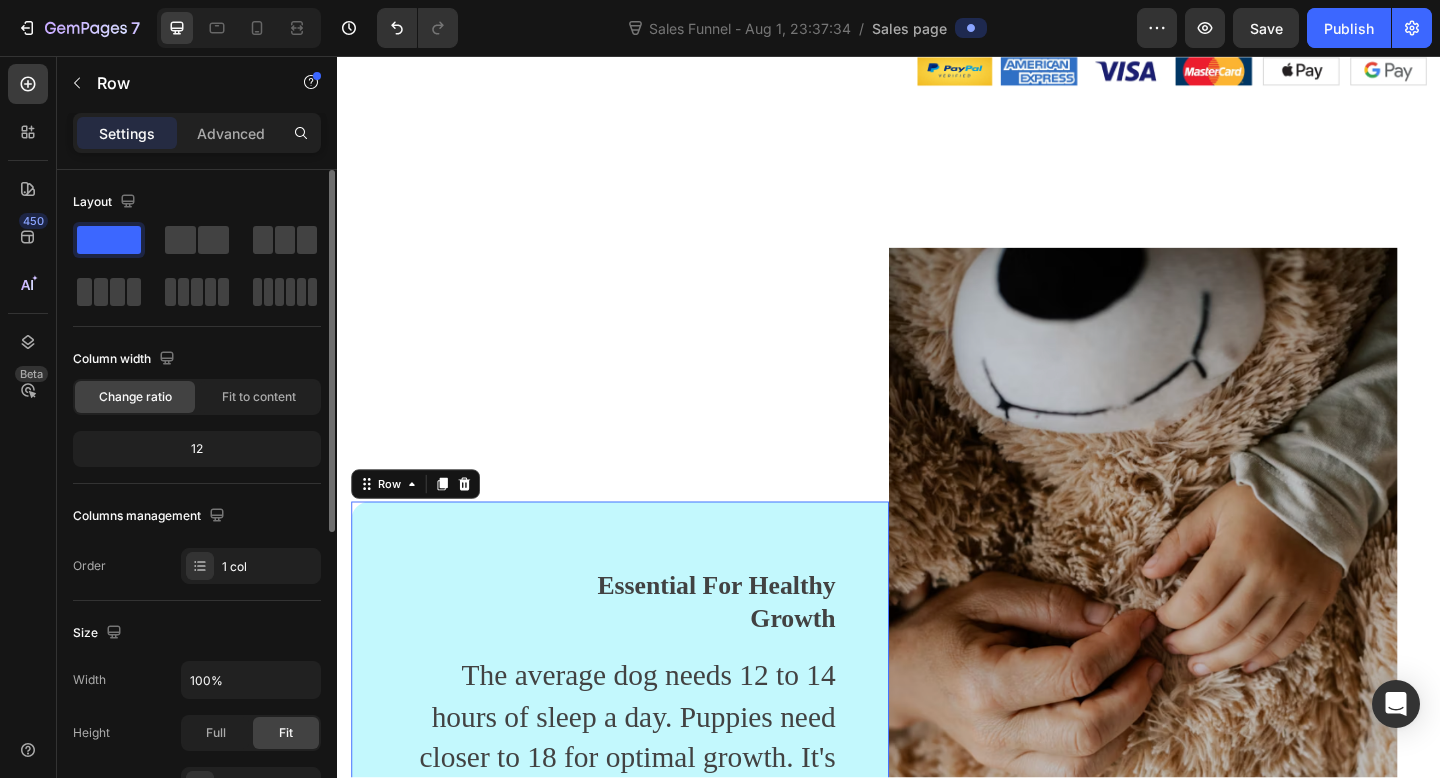 click at bounding box center [1213, 680] 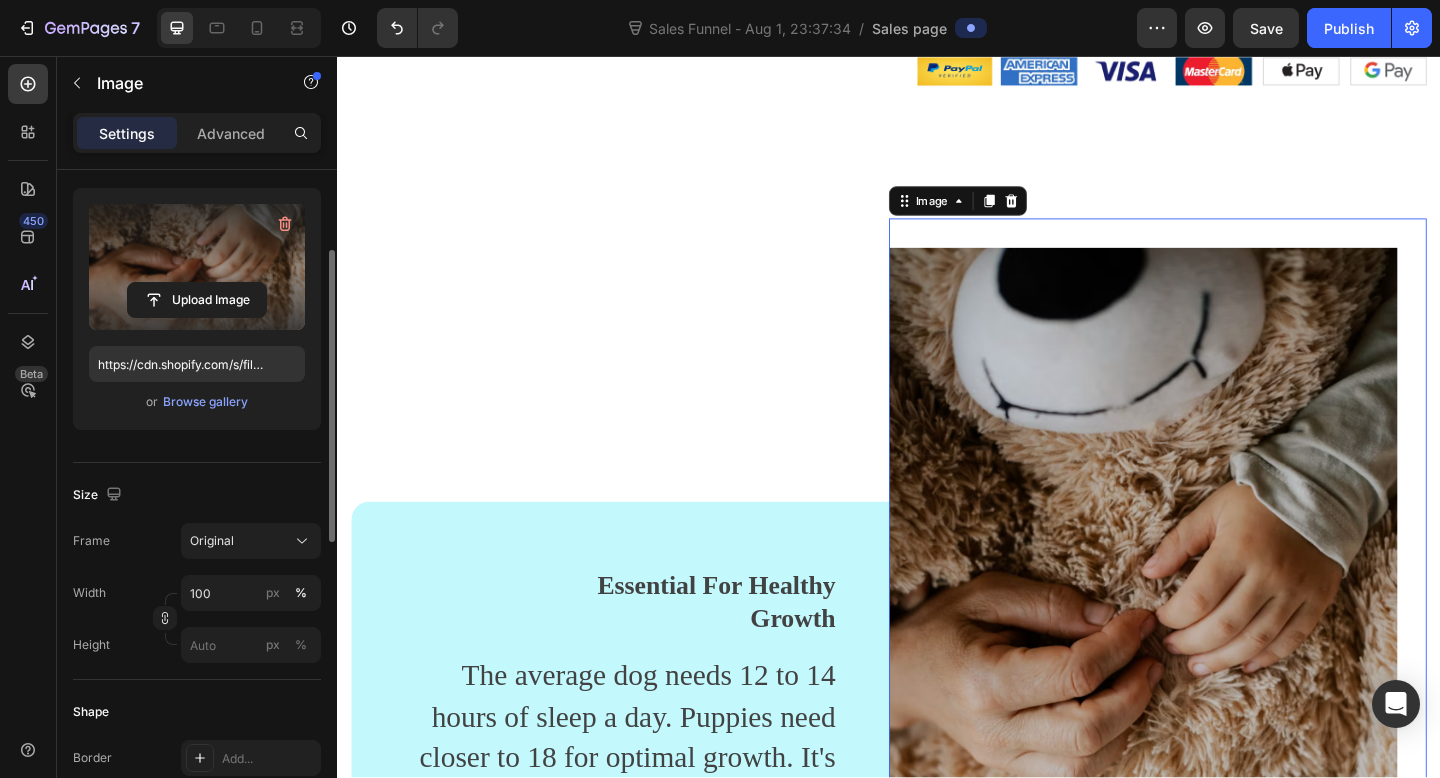scroll, scrollTop: 250, scrollLeft: 0, axis: vertical 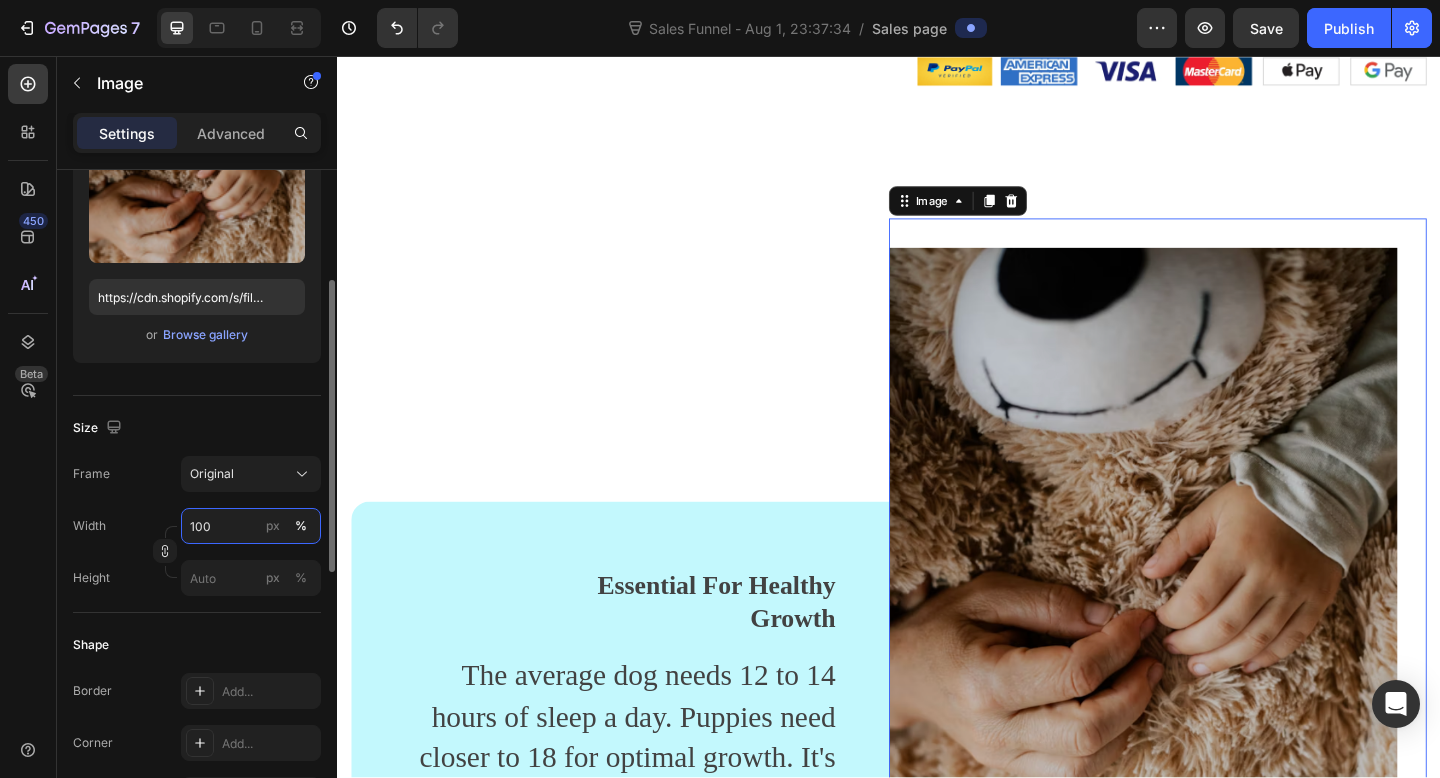 click on "100" at bounding box center [251, 526] 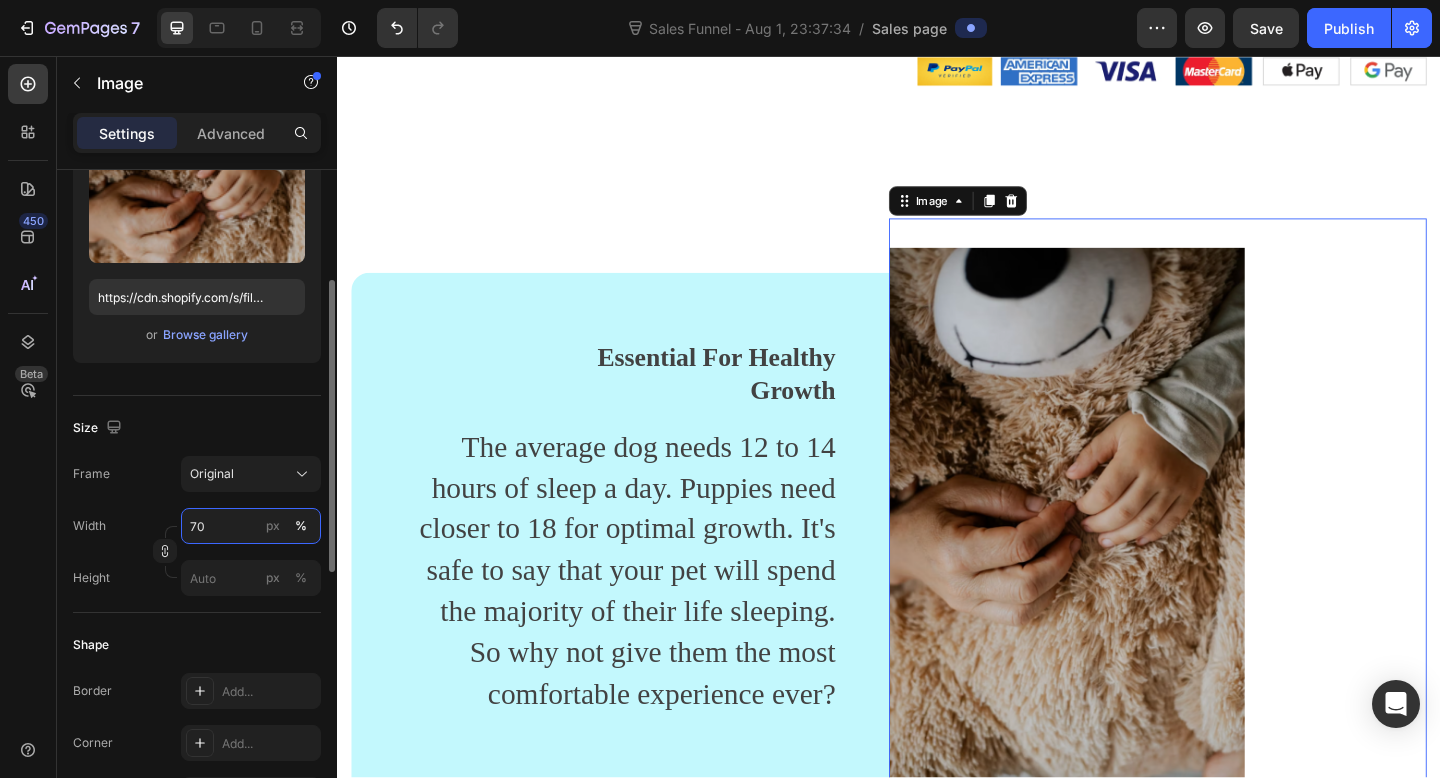 type on "7" 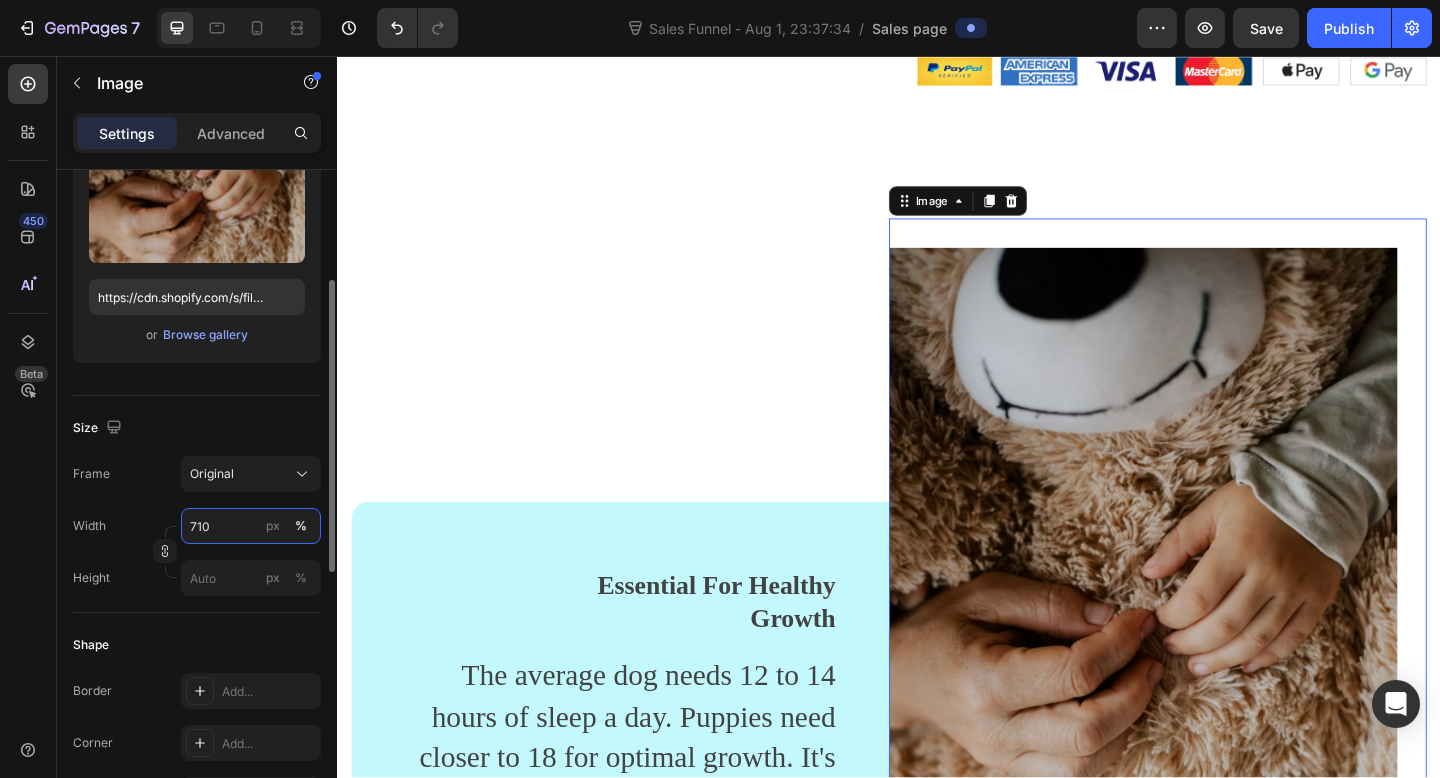 type on "7100" 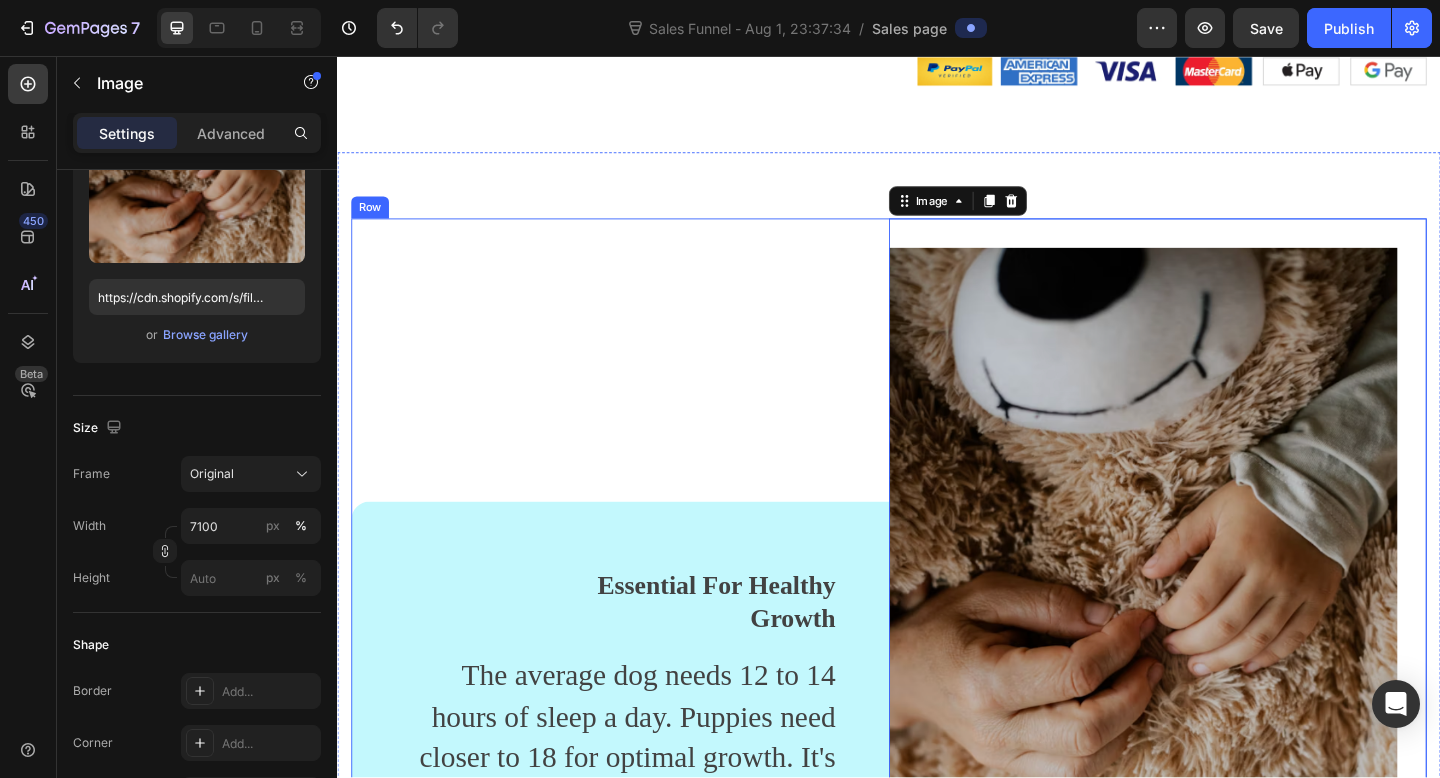 click on "Essential For Healthy Growth Text block The average dog needs 12 to 14 hours of sleep a day. Puppies need closer to 18 for optimal growth. It's safe to say that your pet will spend the majority of their life sleeping. So why not give them the most comfortable experience ever? Text block Row" at bounding box center (644, 664) 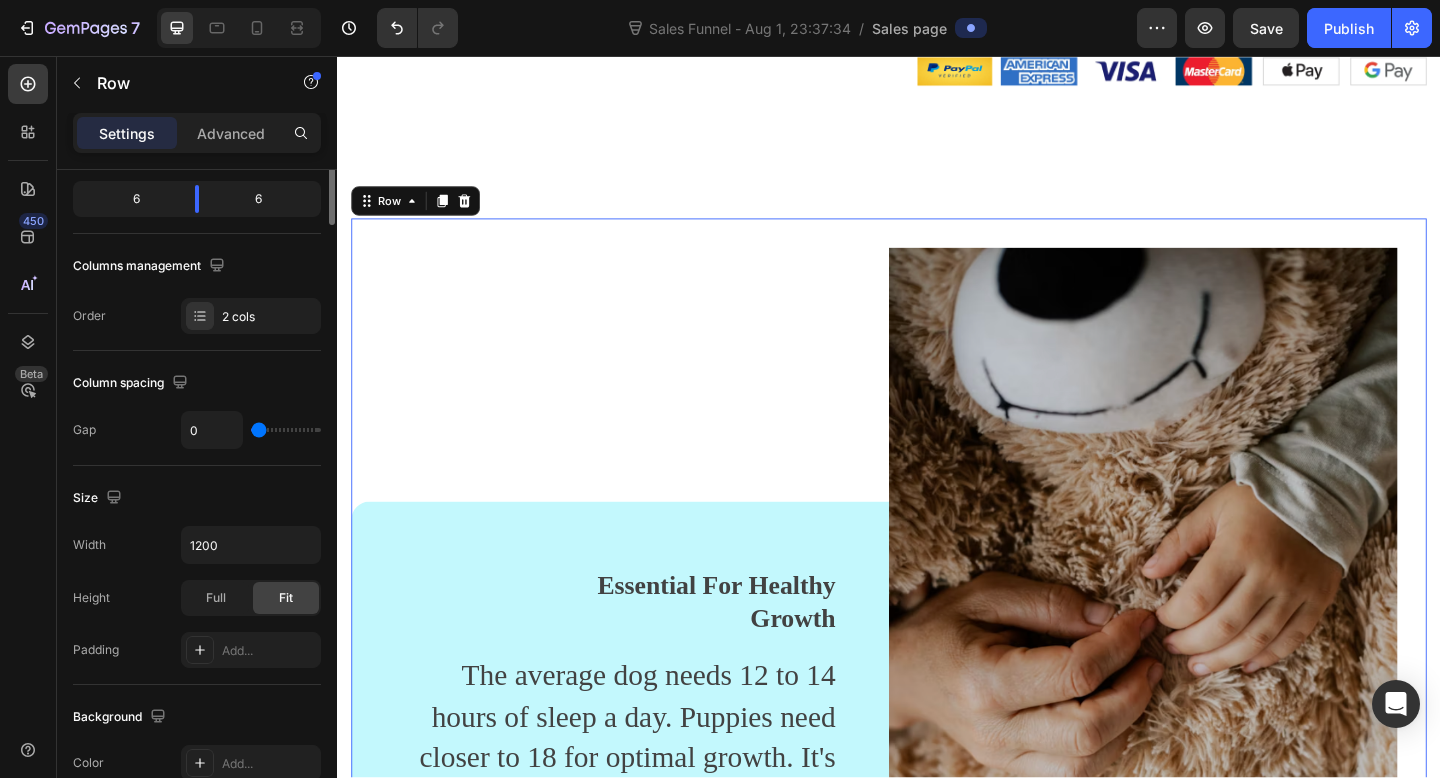 scroll, scrollTop: 0, scrollLeft: 0, axis: both 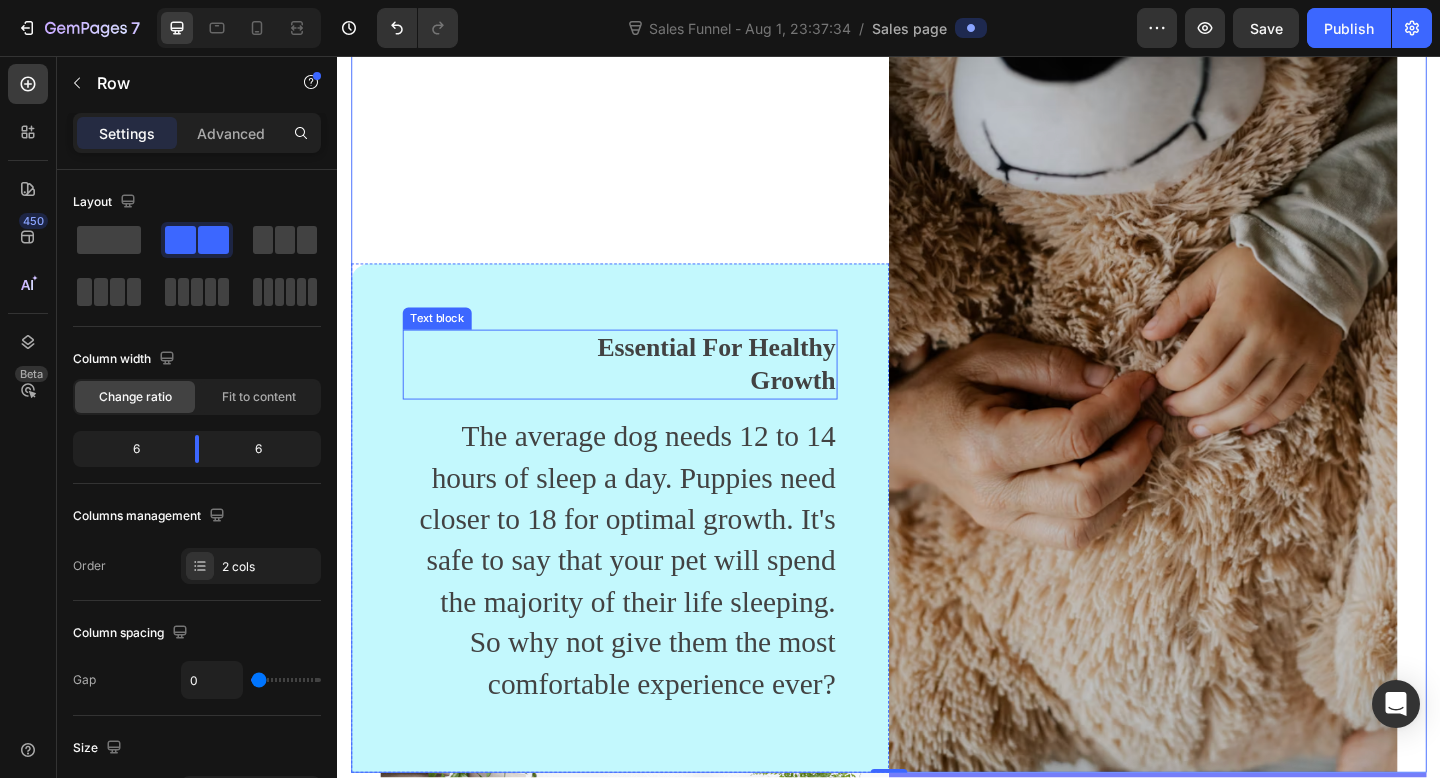 click on "Essential For Healthy Growth" at bounding box center [744, 392] 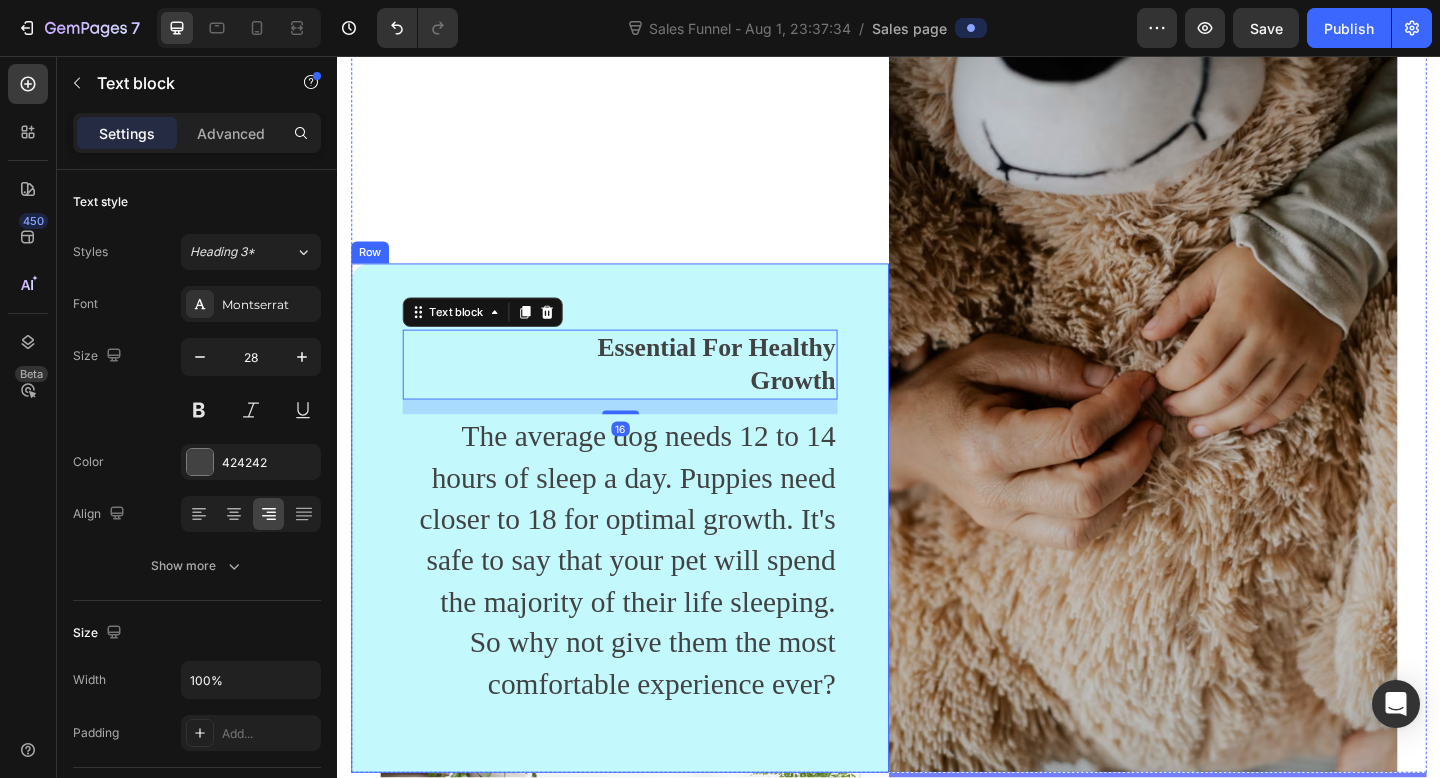 click on "Essential For Healthy Growth Text block   16 The average dog needs 12 to 14 hours of sleep a day. Puppies need closer to 18 for optimal growth. It's safe to say that your pet will spend the majority of their life sleeping. So why not give them the most comfortable experience ever? Text block Row" at bounding box center [644, 559] 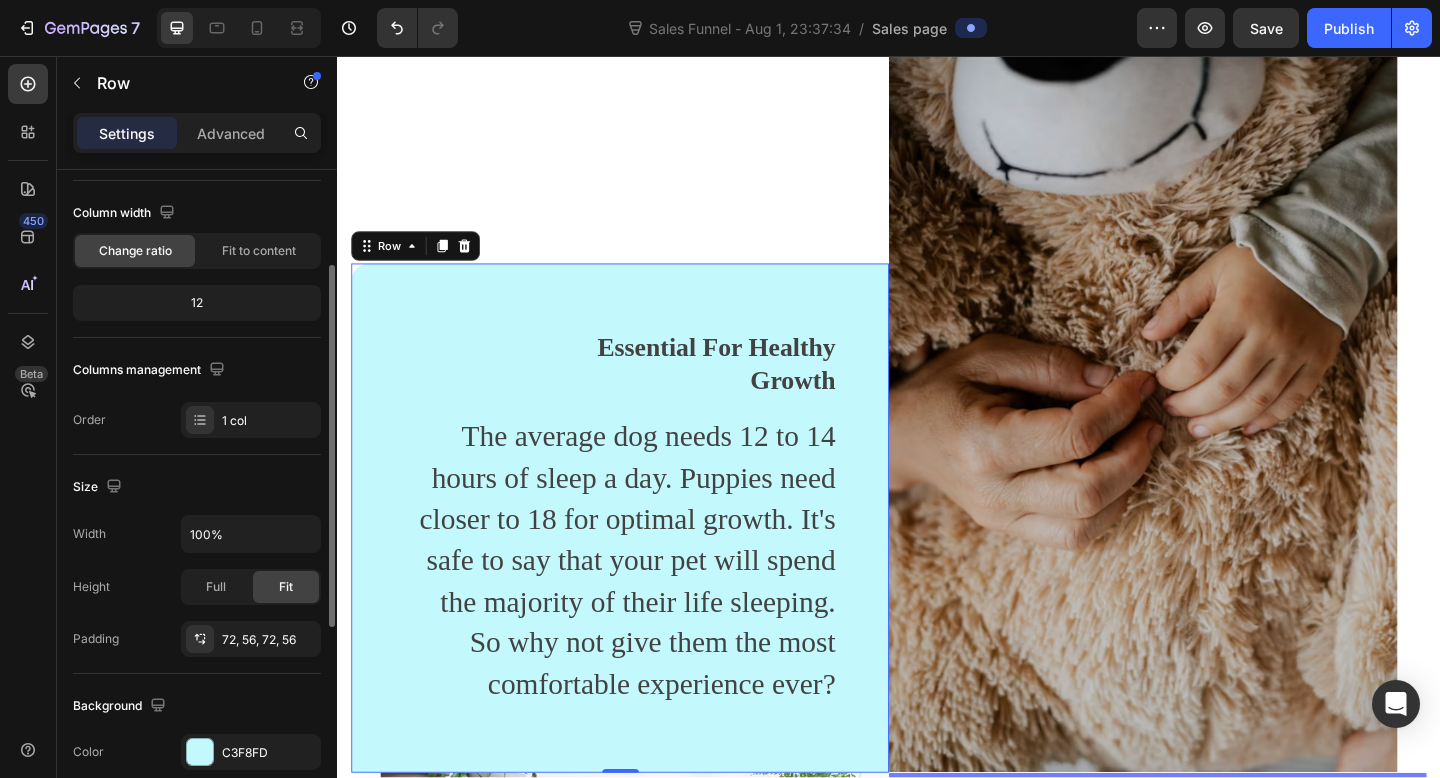 scroll, scrollTop: 250, scrollLeft: 0, axis: vertical 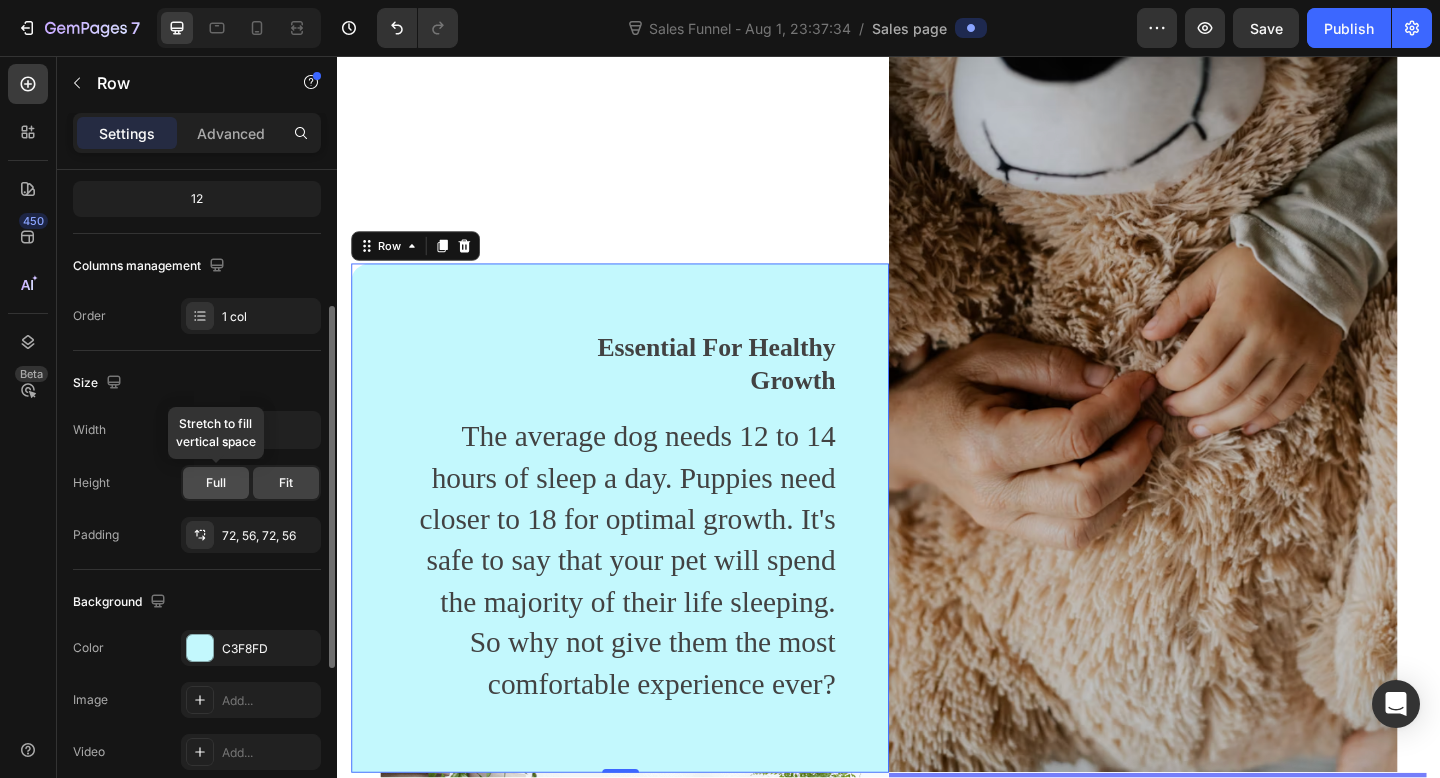 click on "Full" 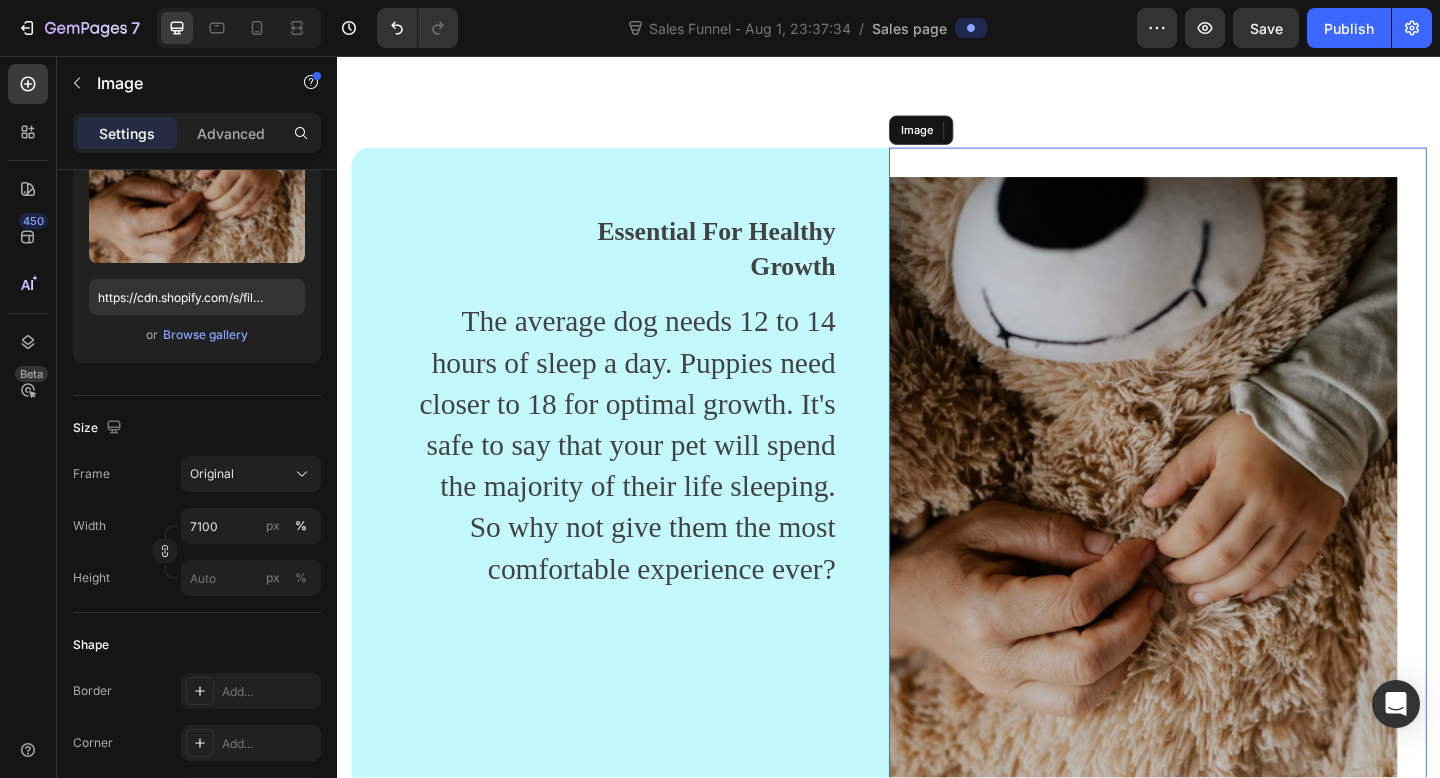 click at bounding box center (1213, 603) 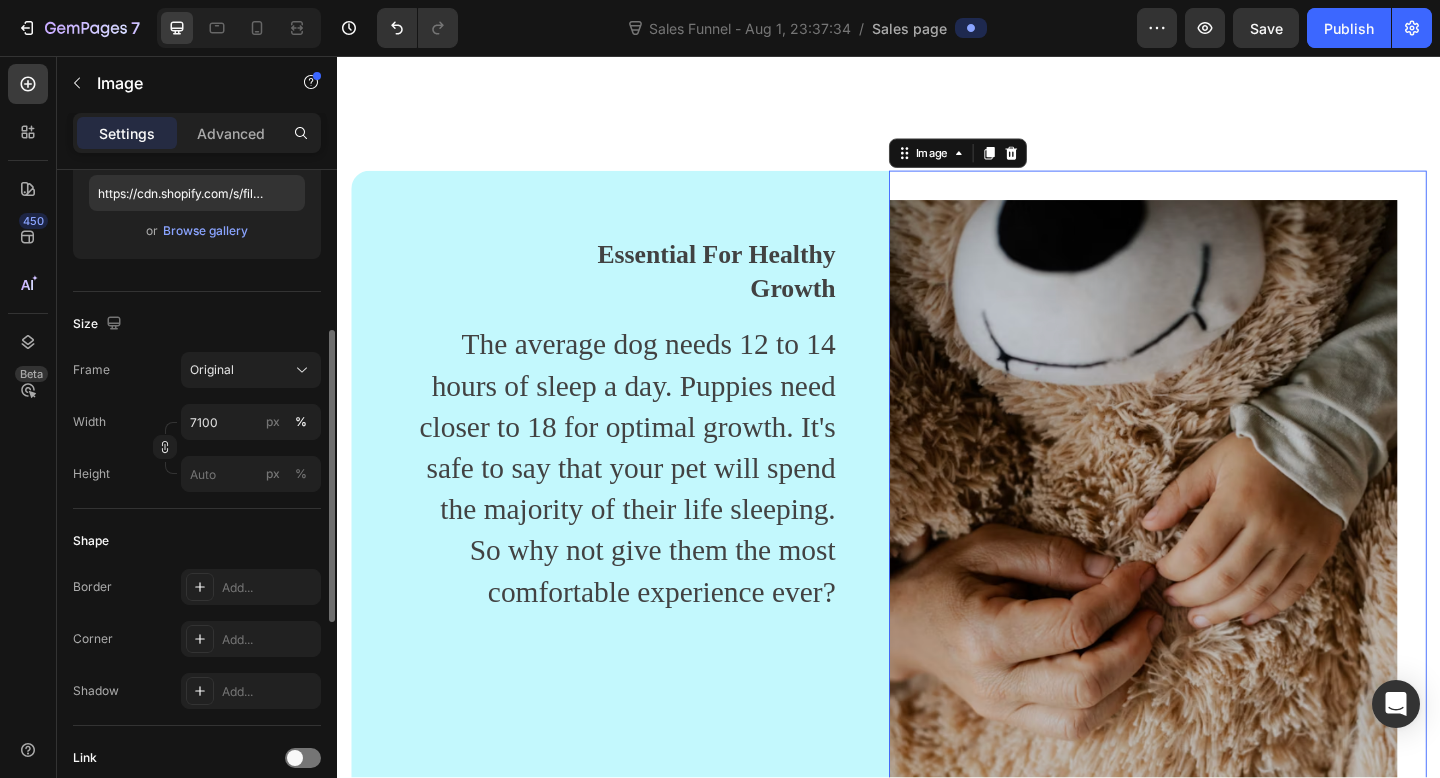 scroll, scrollTop: 358, scrollLeft: 0, axis: vertical 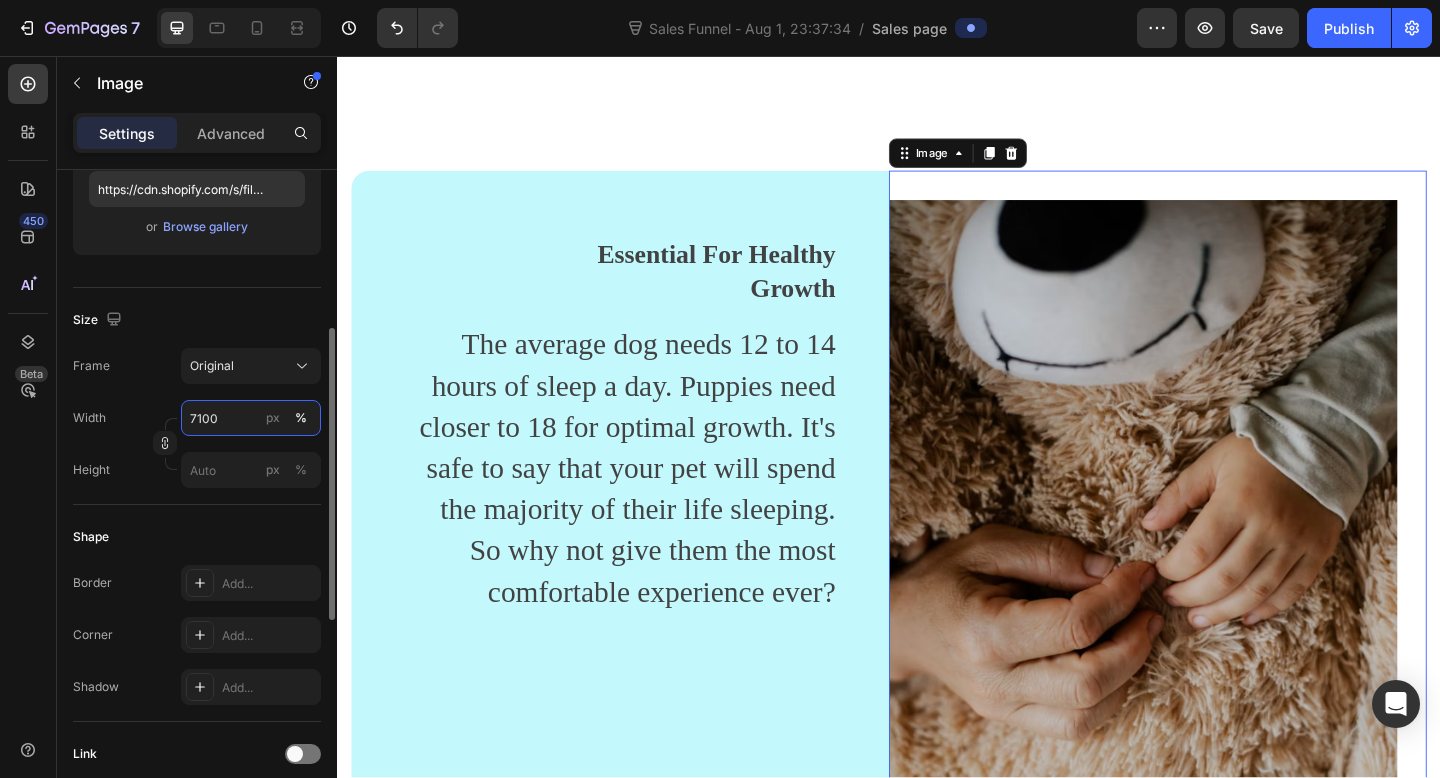 click on "7100" at bounding box center [251, 418] 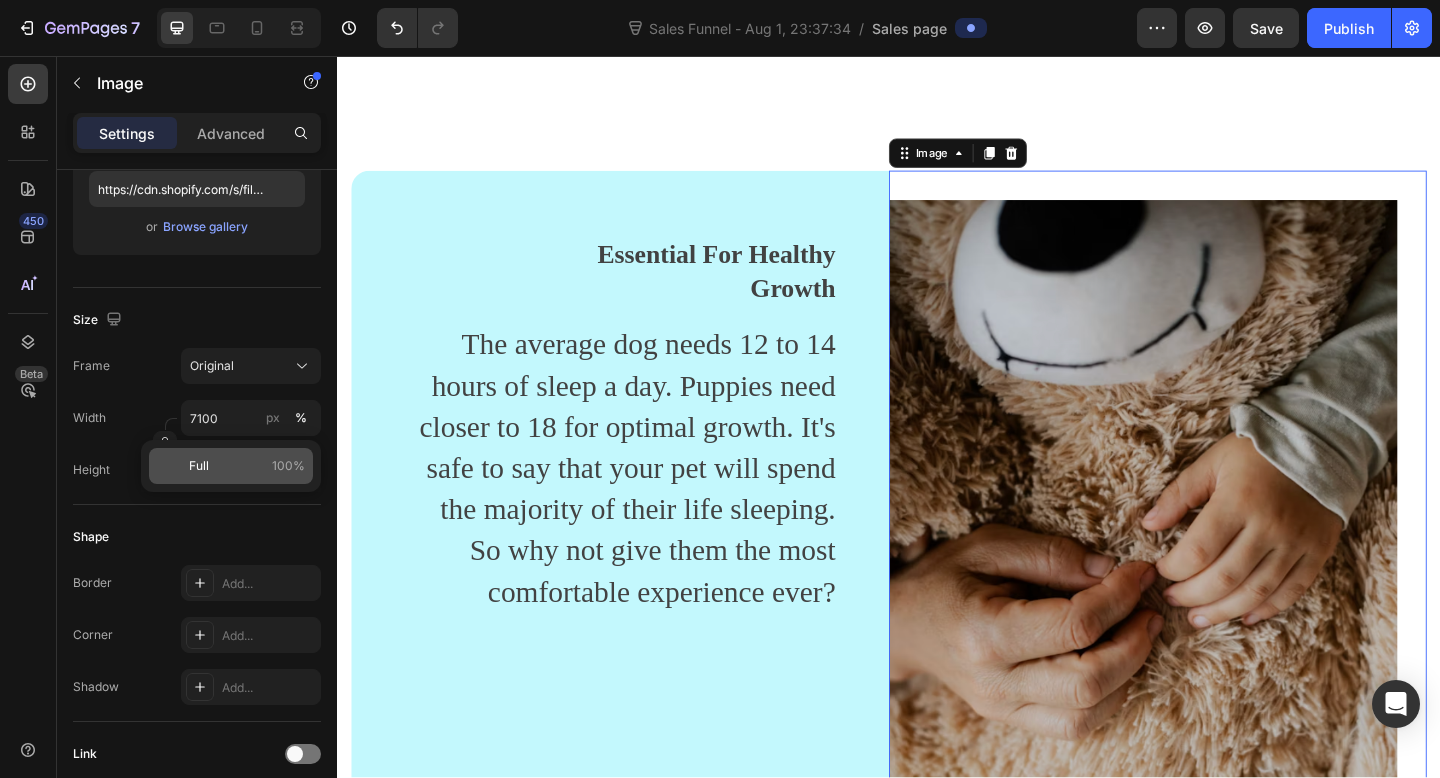 click on "Full 100%" at bounding box center [247, 466] 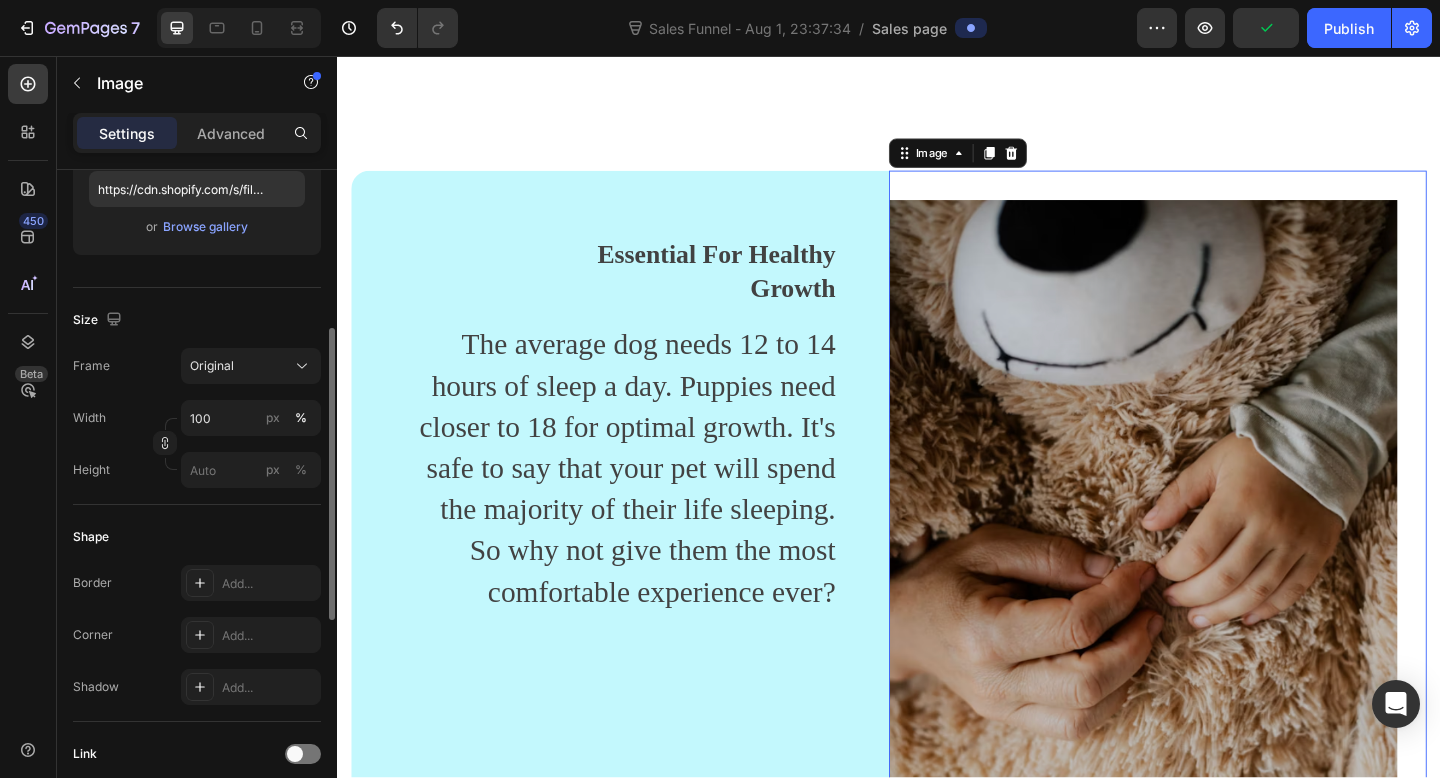 click on "Shape Border Add... Corner Add... Shadow Add..." 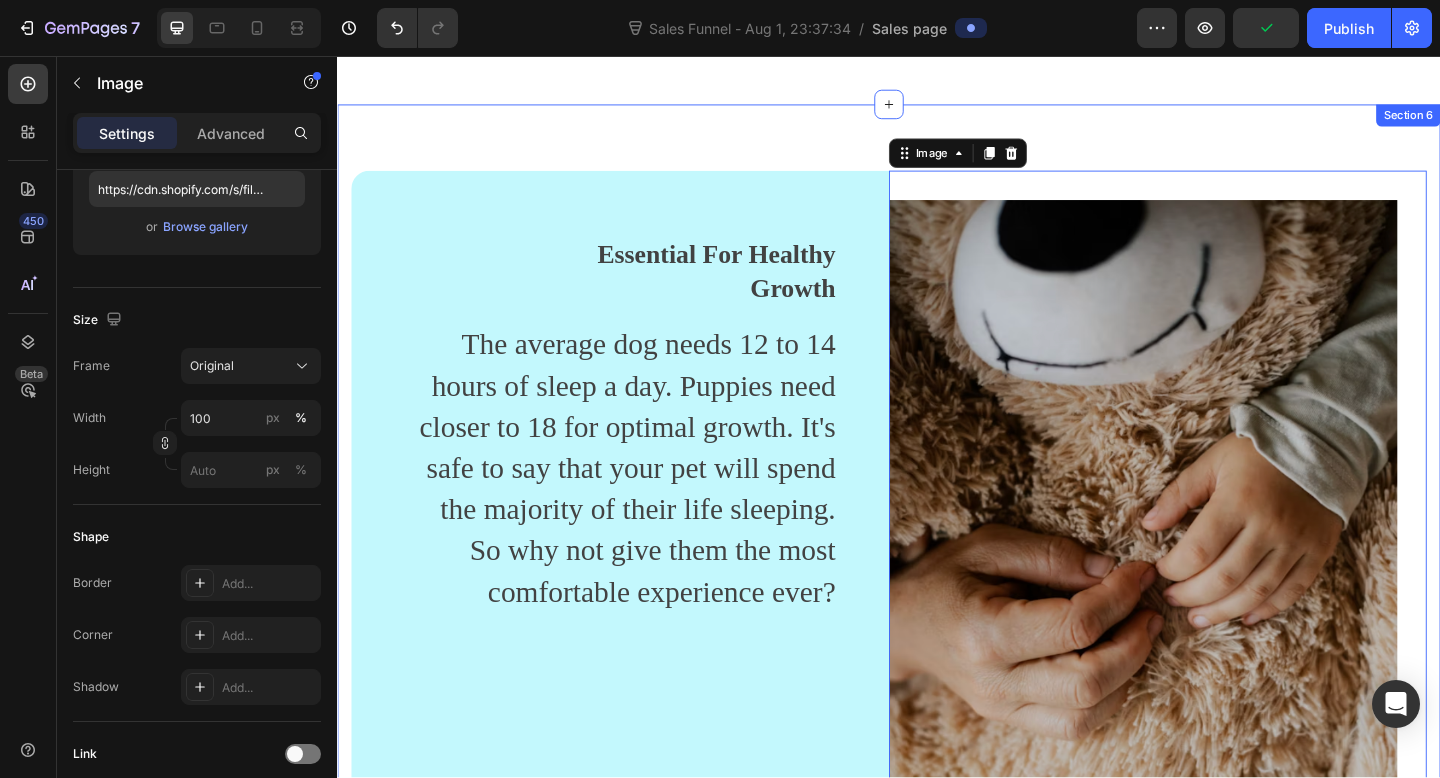 click on "Essential For Healthy Growth Text block The average dog needs 12 to 14 hours of sleep a day. Puppies need closer to 18 for optimal growth. It's safe to say that your pet will spend the majority of their life sleeping. So why not give them the most comfortable experience ever? Text block Row Image   0 Row Image Superior Comfort Text block Your pet's comfort is as important to us as it is to you. That's why The BDEUS Bolster™ was designed to mimic the warmth of a mother's fur coat. The raised rim creates a sense of security and provides head and neck support, while the soft filling offers joint and muscle pain relief. Ideal for pets who love to curl up! Text block Row Row Section 6" at bounding box center (937, 916) 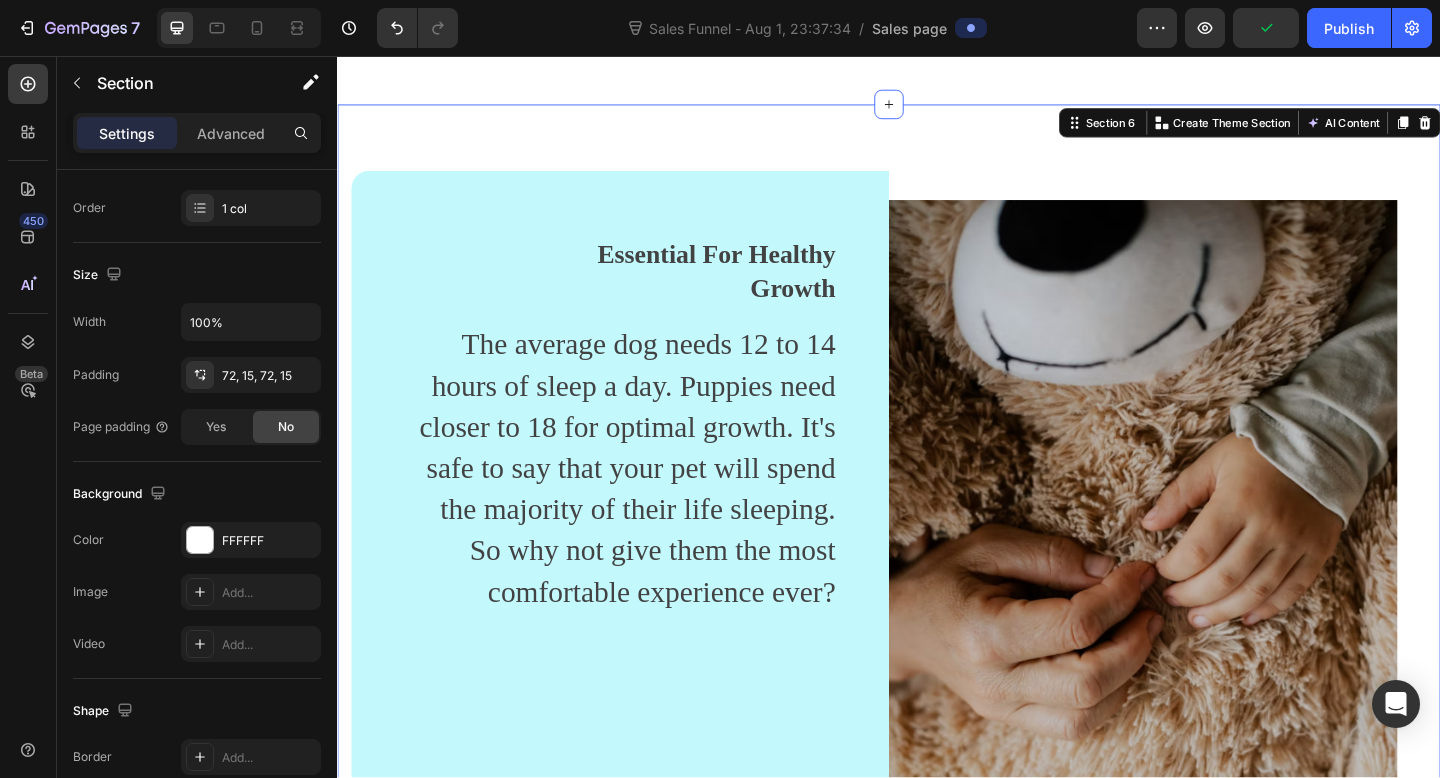 scroll, scrollTop: 0, scrollLeft: 0, axis: both 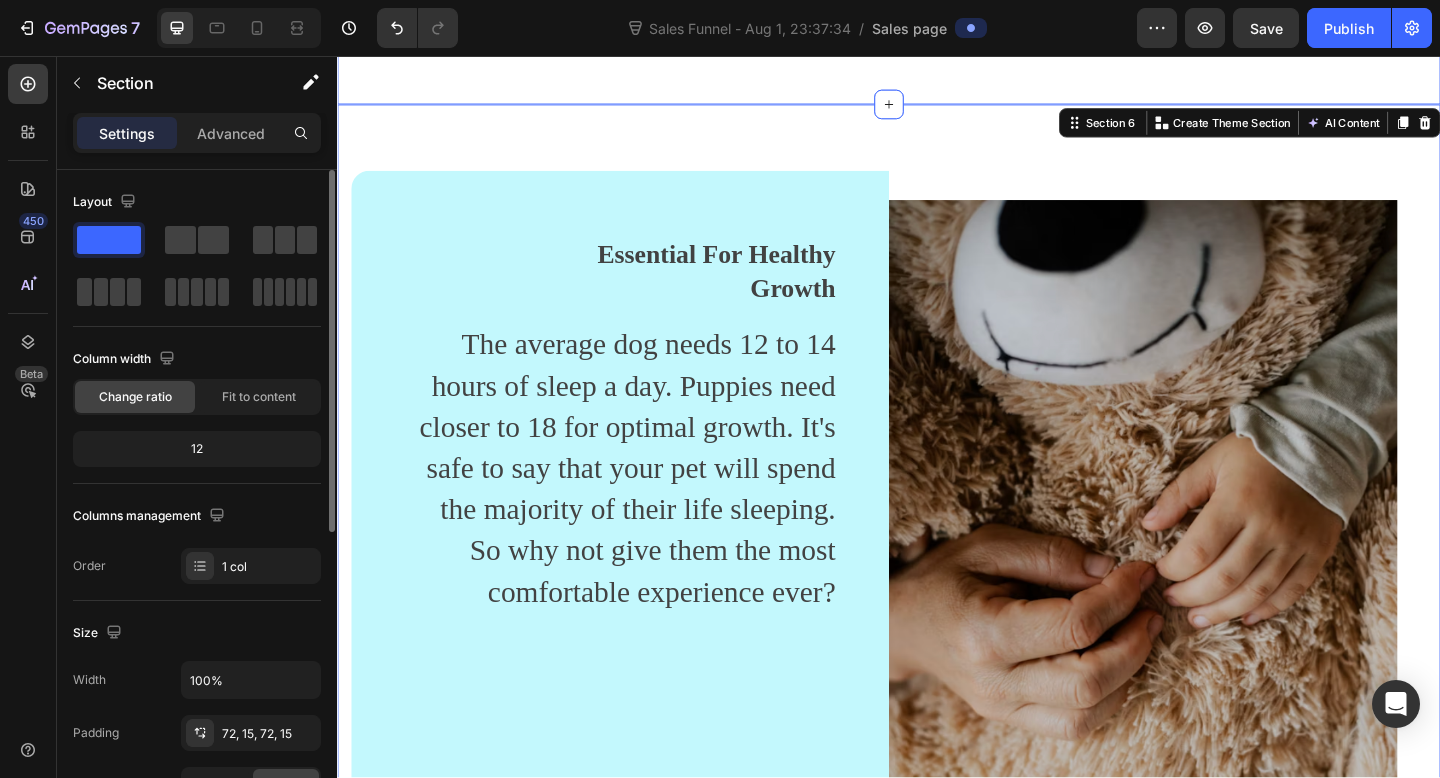 click on "Panda Lesté Apaisant (P) Title                Icon                Icon                Icon                Icon                Icon Icon List Hoz (2298 reviewers) Text block Row 8%<br>off Product Badge Row Row Panda Lesté Apaisant (P) Title                Icon                Icon                Icon                Icon                Icon Icon List Hoz (2298 reviewers) Text block Row €64,50 (P) Price (P) Price €69,90 (P) Price (P) Price Row
Icon Easy to clean bed cover Text block
Icon Viscoelastic foam core, it’s really soft Text block
Icon Anti-slip rubber bottom Text block
Icon Ultra soft microfiber Text block Icon List Setup options like colors, sizes with product variant.       Add new variant   or   sync data (P) Variants & Swatches Quantity Text block
1
Product Quantity Row Get yours now (P) Cart Button Image Product Section 5" at bounding box center (937, -393) 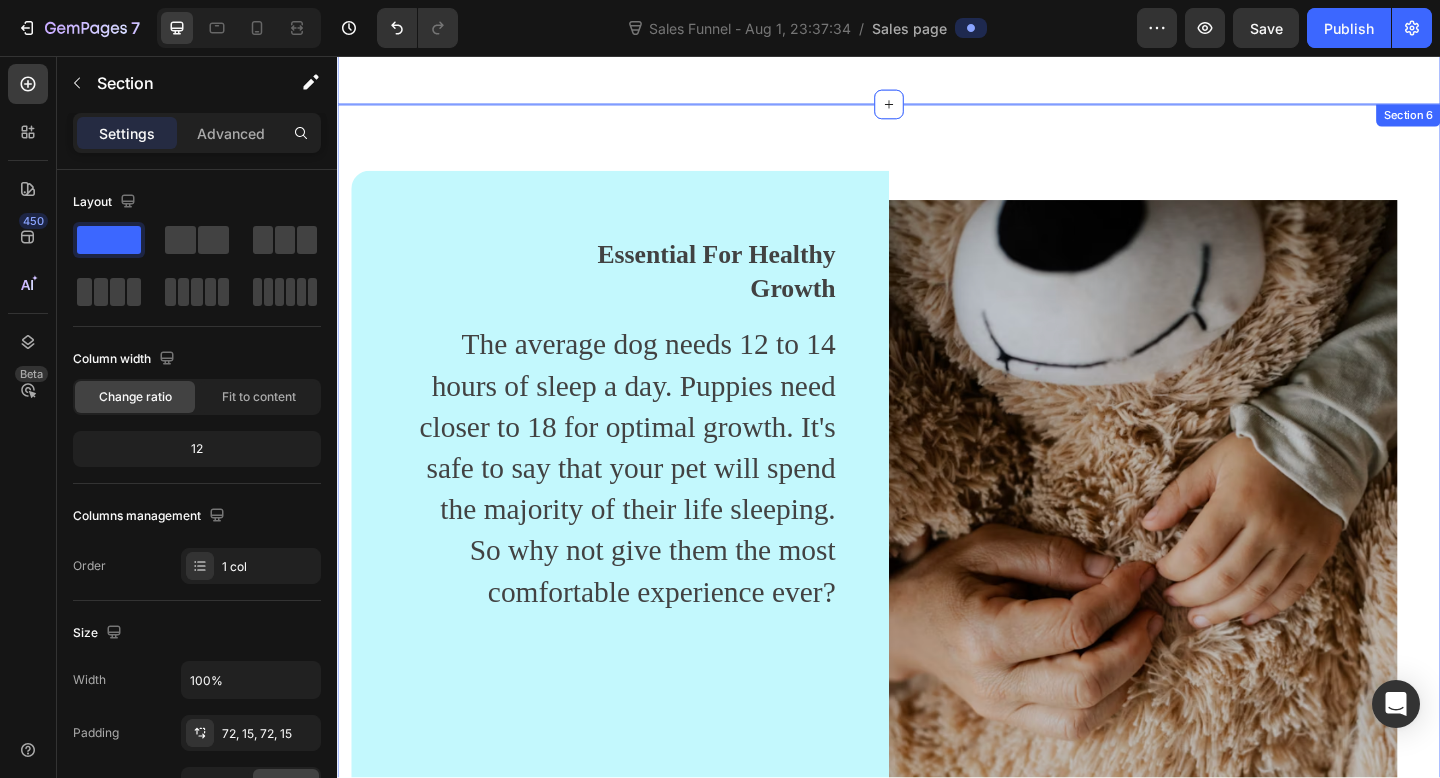 click on "Essential For Healthy Growth Text block The average dog needs 12 to 14 hours of sleep a day. Puppies need closer to 18 for optimal growth. It's safe to say that your pet will spend the majority of their life sleeping. So why not give them the most comfortable experience ever? Text block Row" at bounding box center [644, 612] 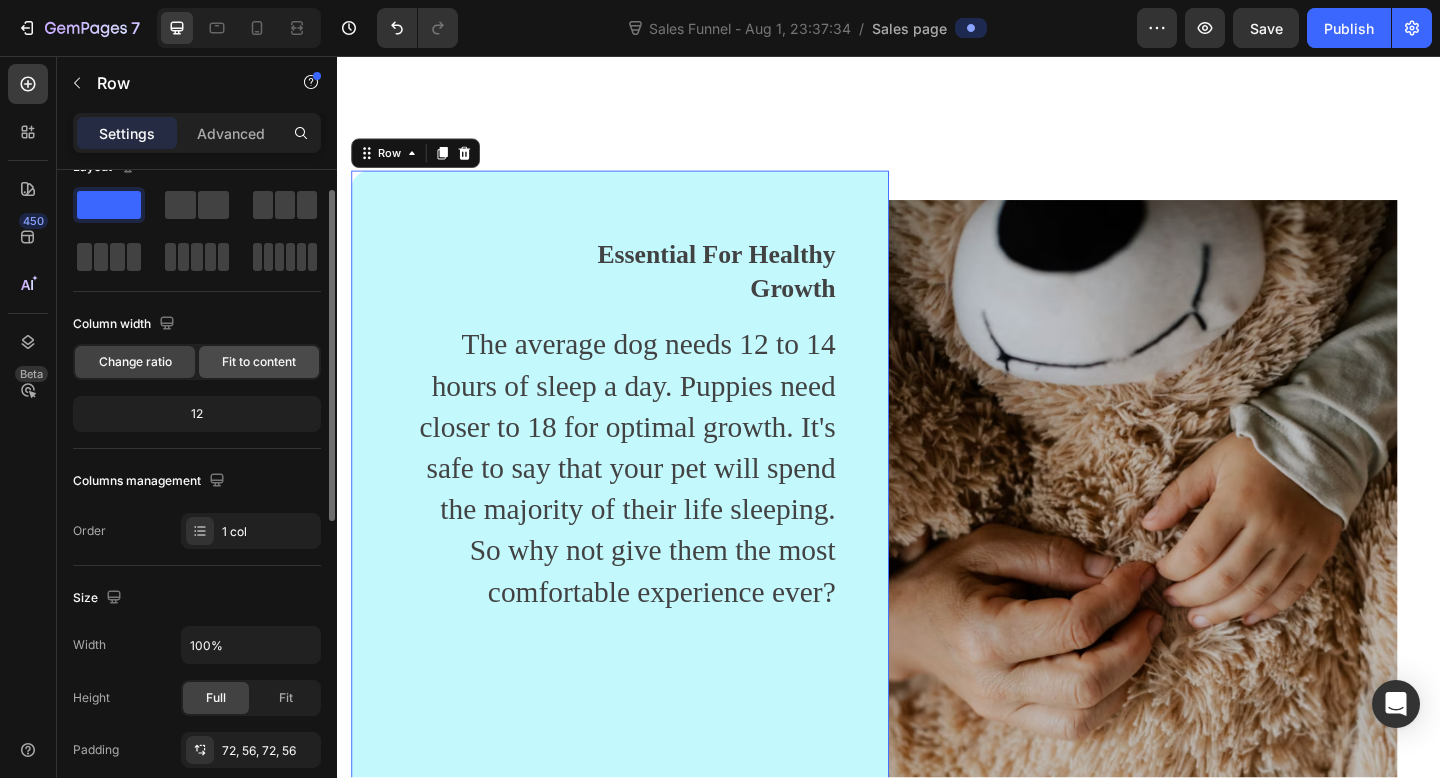 scroll, scrollTop: 39, scrollLeft: 0, axis: vertical 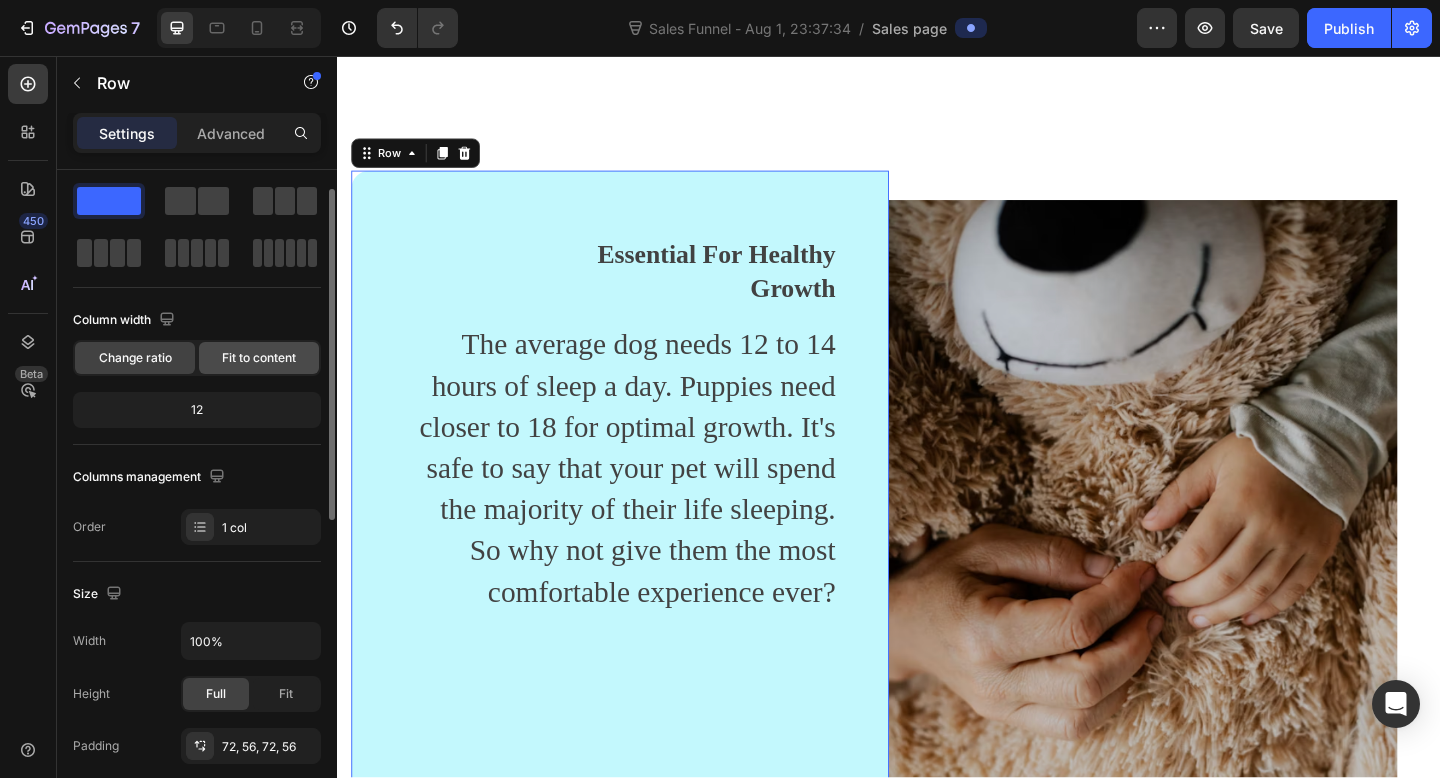 click on "Fit to content" 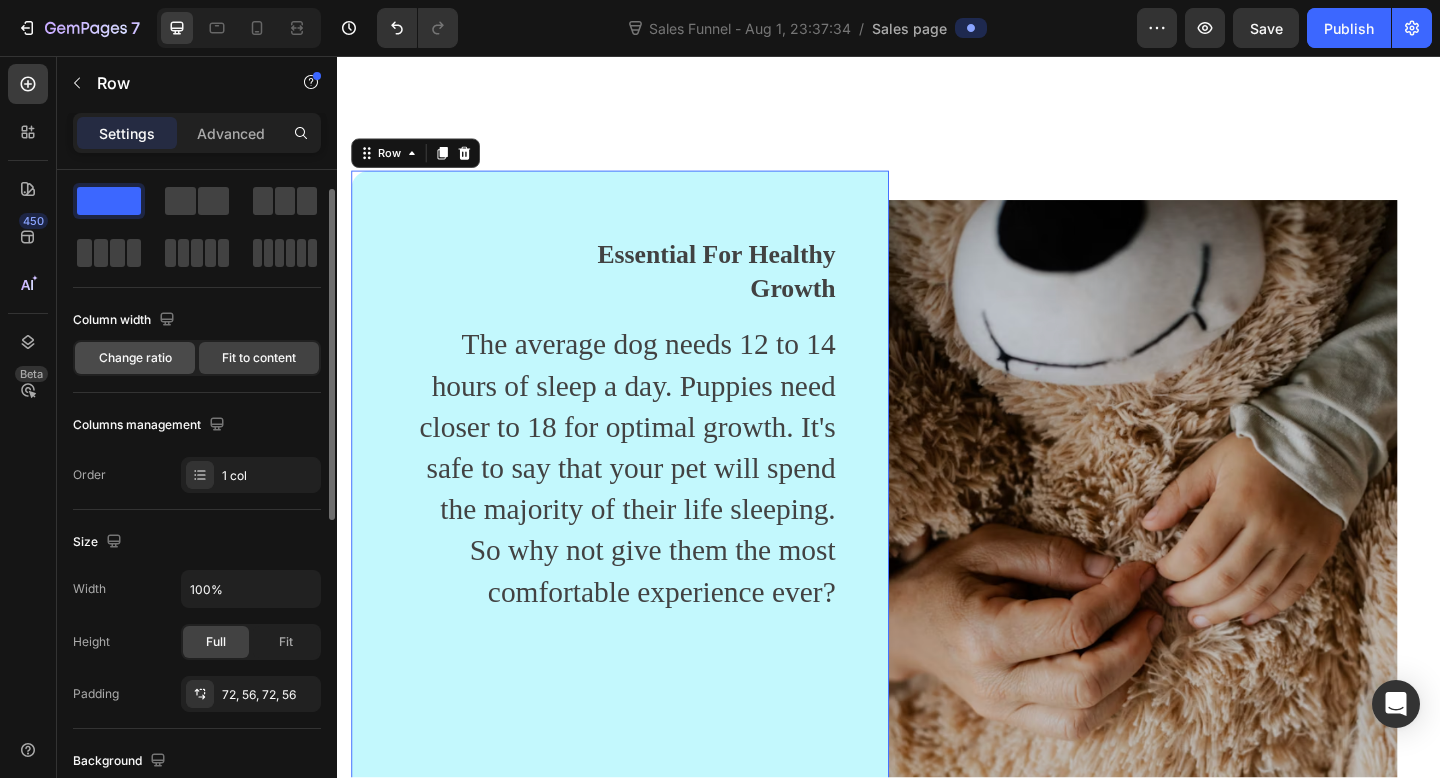 click on "Change ratio" 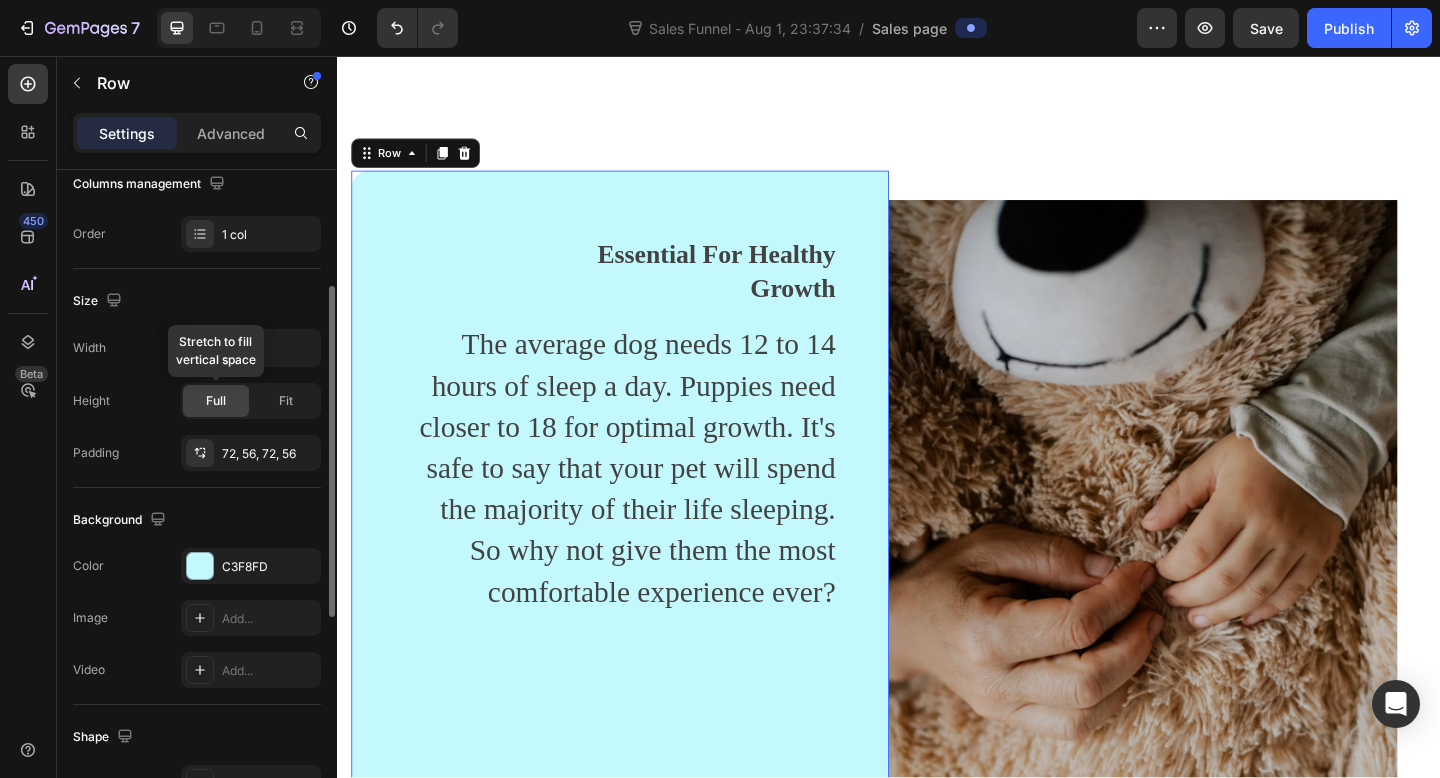 scroll, scrollTop: 668, scrollLeft: 0, axis: vertical 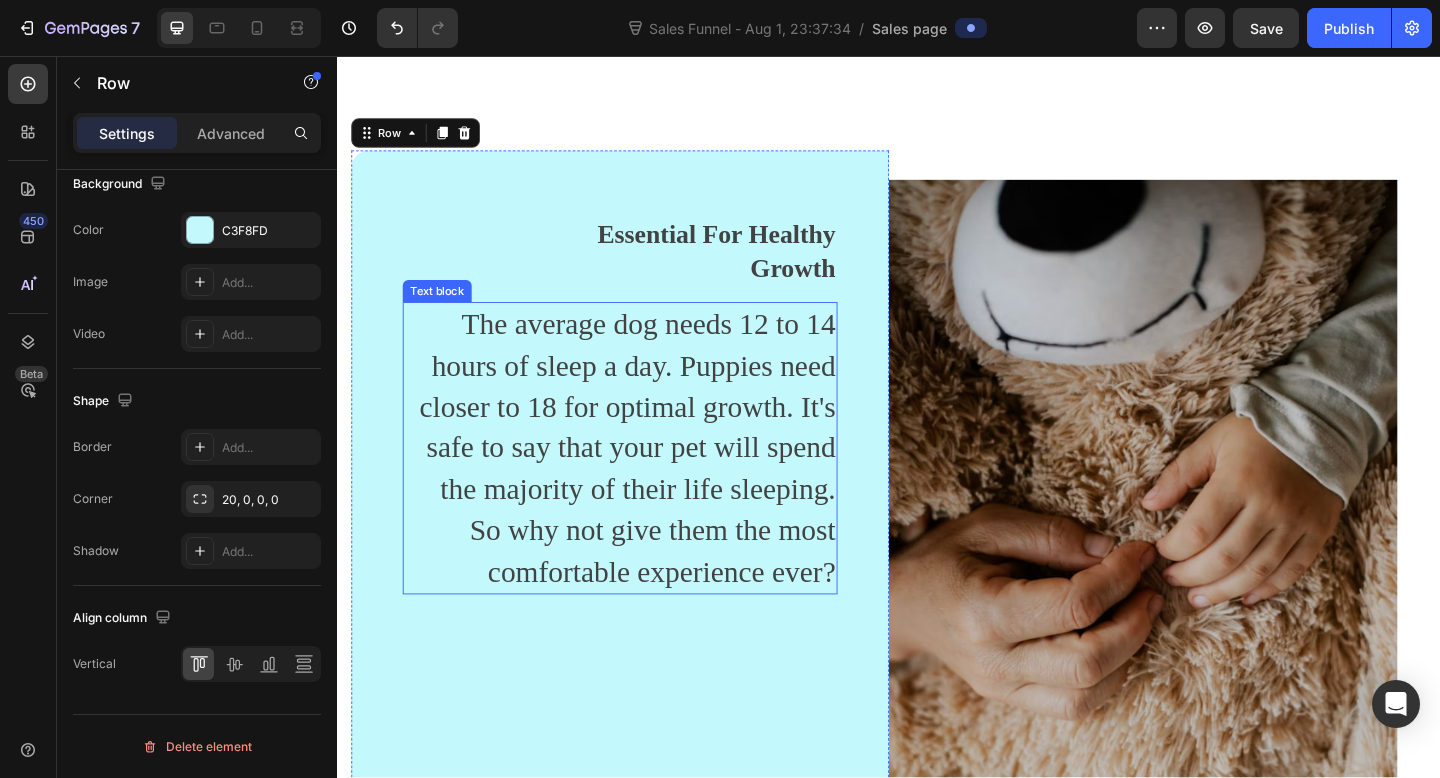 click on "The average dog needs 12 to 14 hours of sleep a day. Puppies need closer to 18 for optimal growth. It's safe to say that your pet will spend the majority of their life sleeping. So why not give them the most comfortable experience ever?" at bounding box center [644, 483] 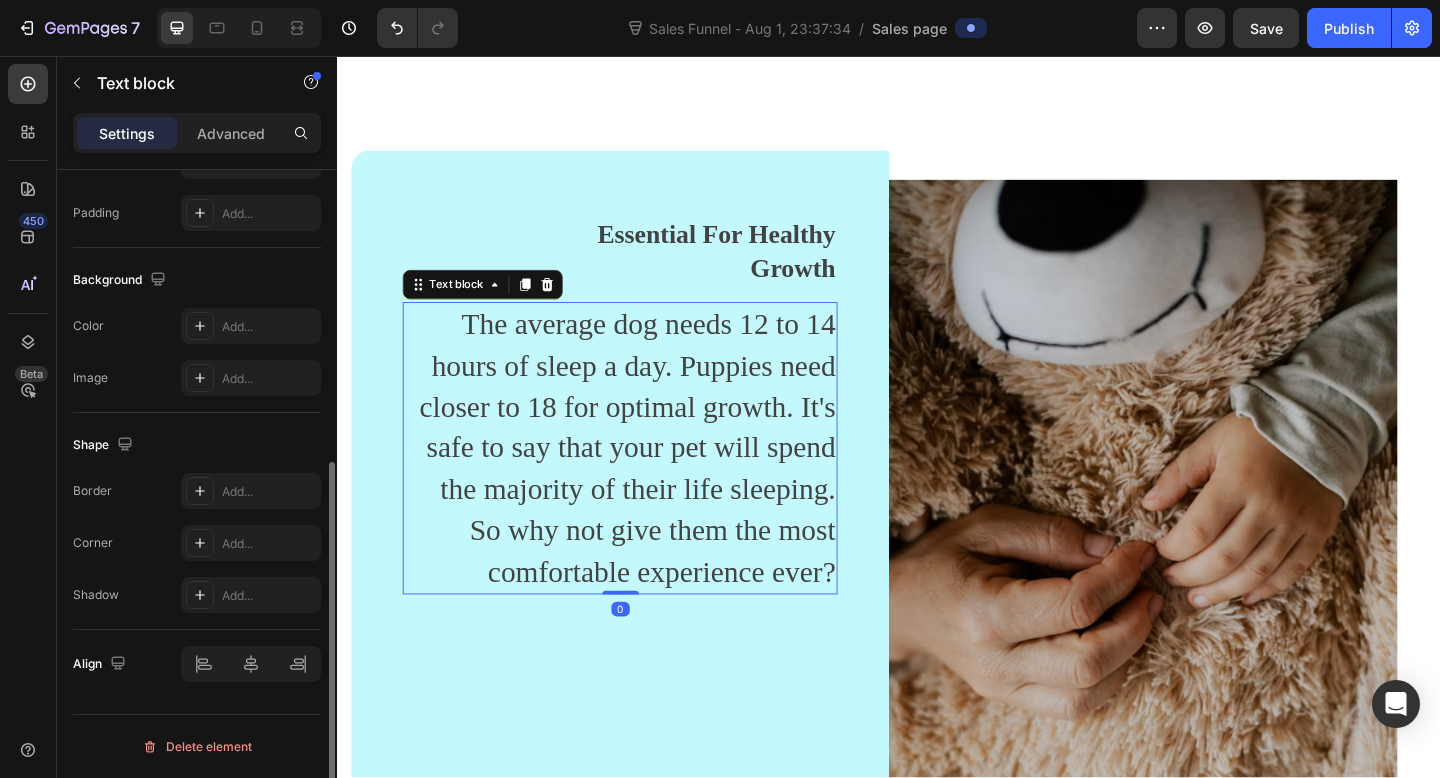 scroll, scrollTop: 0, scrollLeft: 0, axis: both 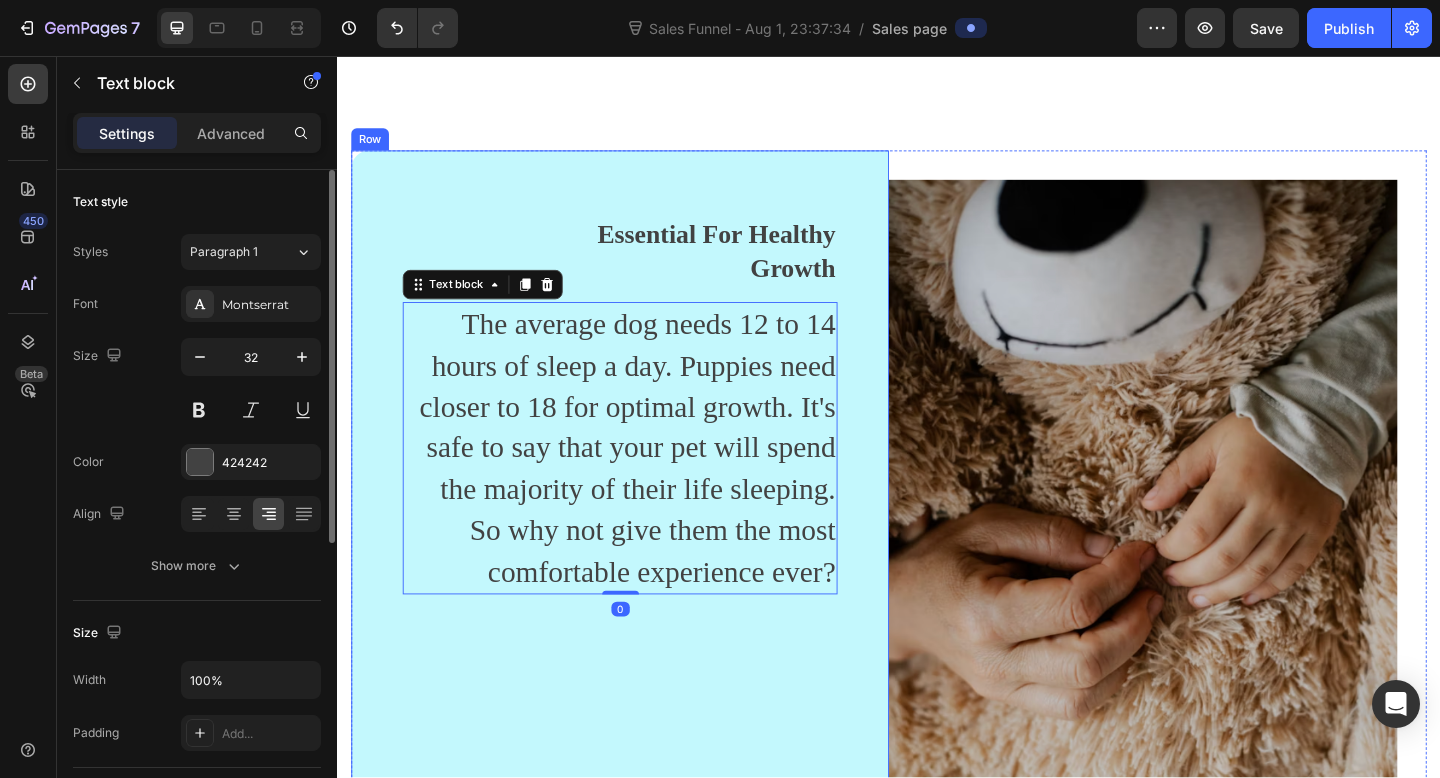 click on "Essential For Healthy Growth Text block The average dog needs 12 to 14 hours of sleep a day. Puppies need closer to 18 for optimal growth. It's safe to say that your pet will spend the majority of their life sleeping. So why not give them the most comfortable experience ever? Text block   0 Row" at bounding box center [644, 590] 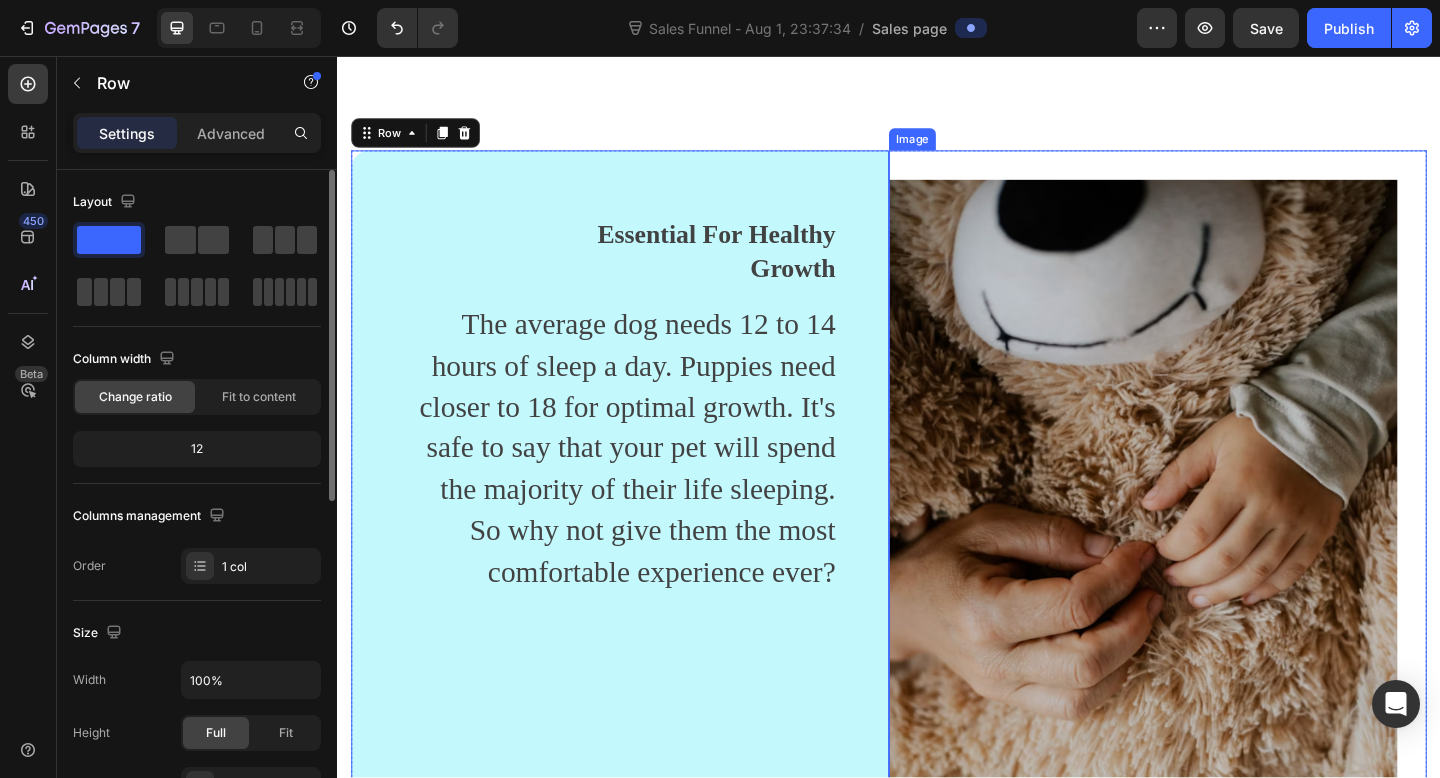 click at bounding box center (1213, 606) 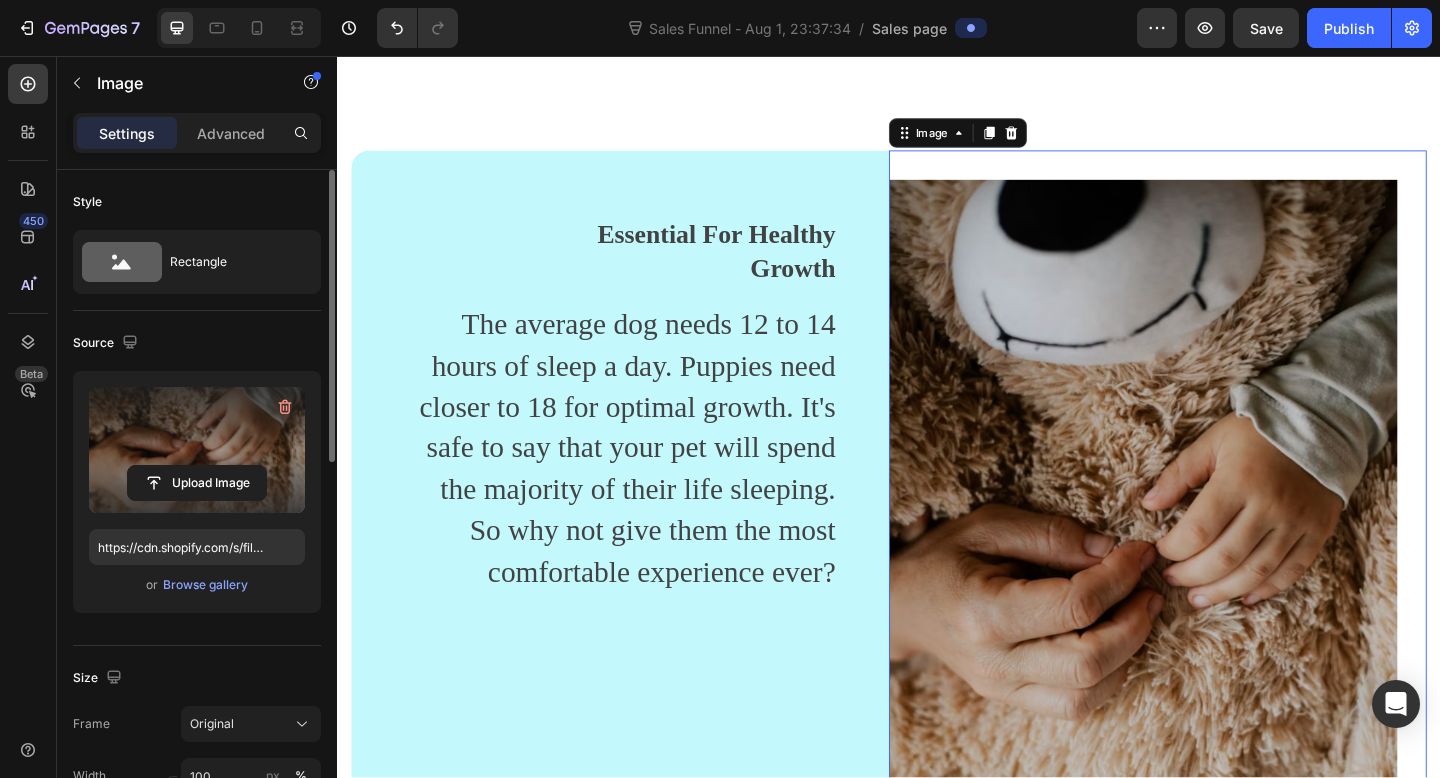 drag, startPoint x: 192, startPoint y: 423, endPoint x: 192, endPoint y: 446, distance: 23 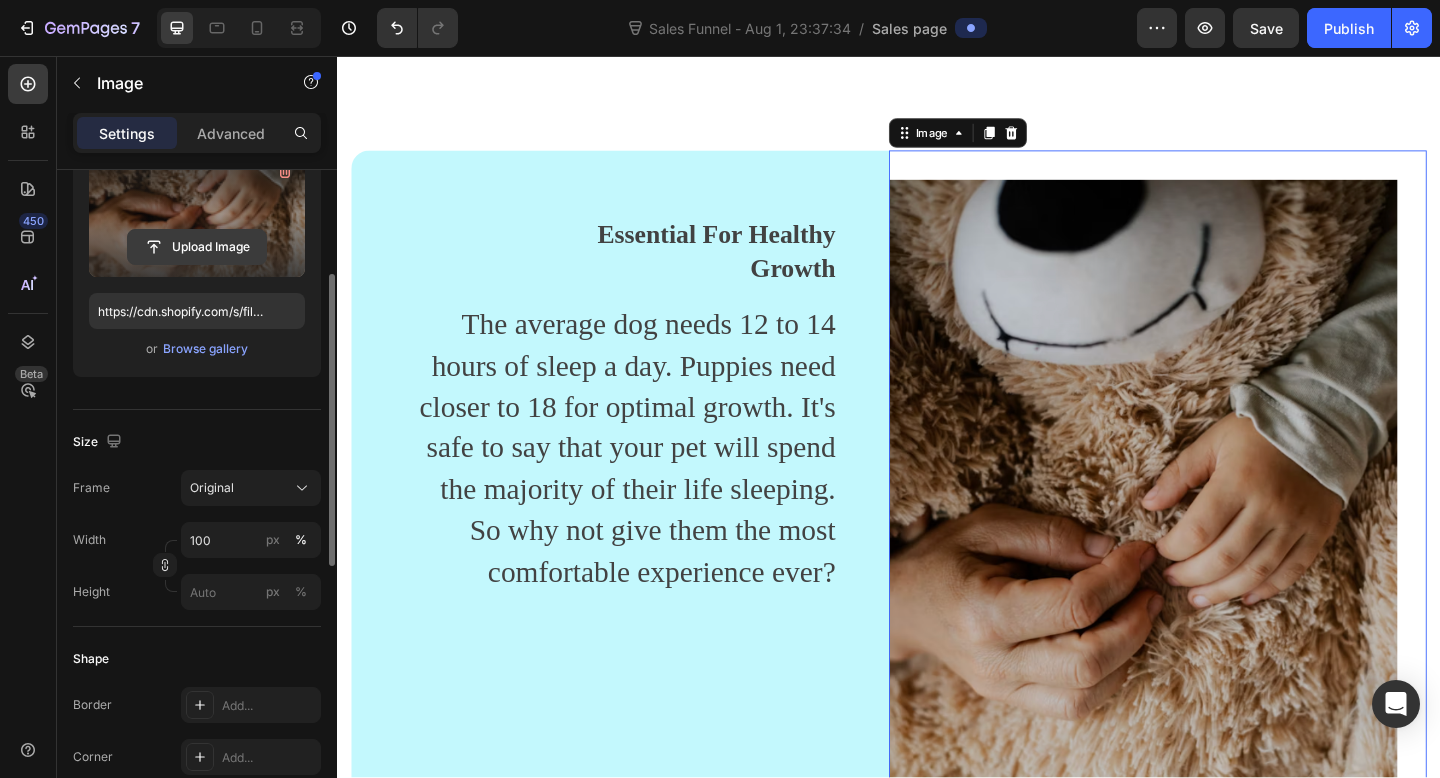 scroll, scrollTop: 238, scrollLeft: 0, axis: vertical 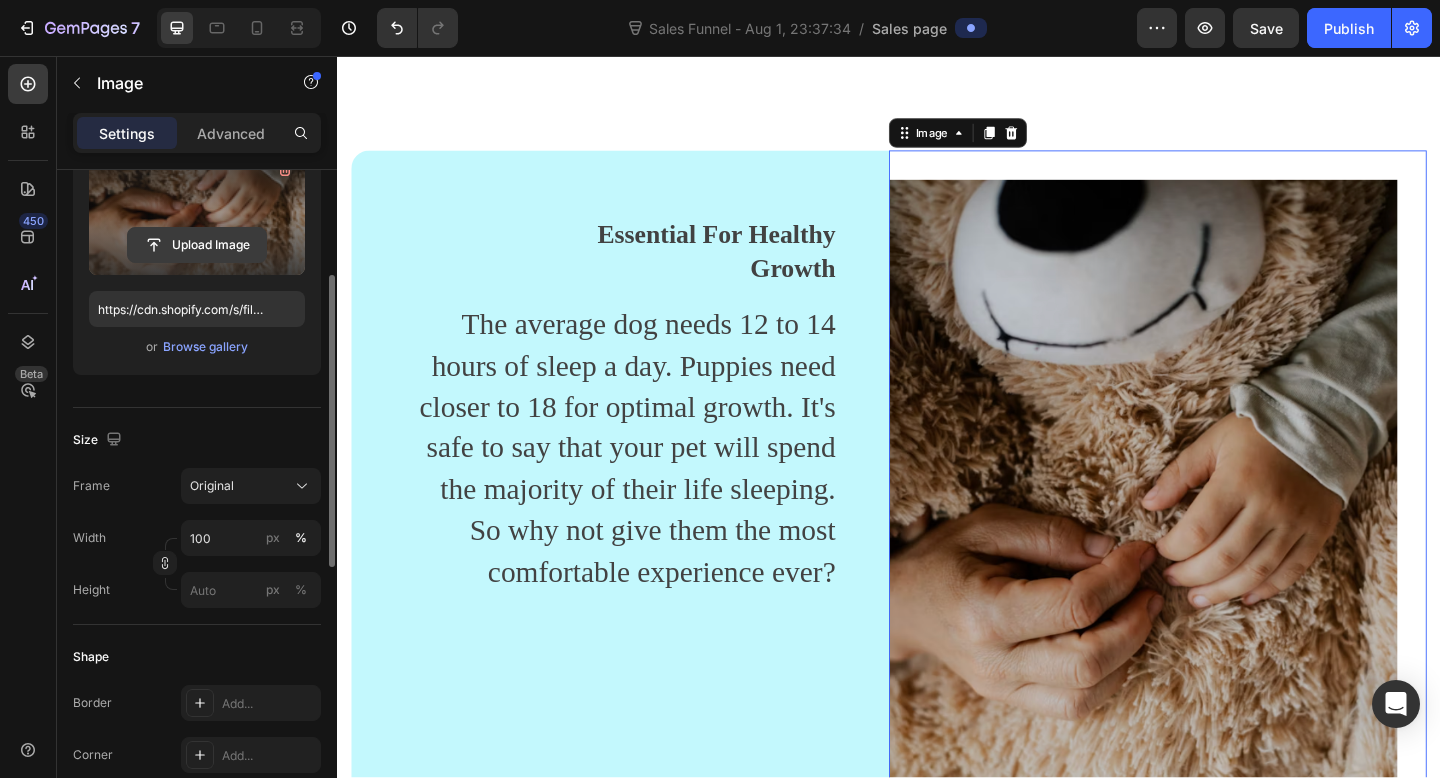 click on "Original" at bounding box center (251, 486) 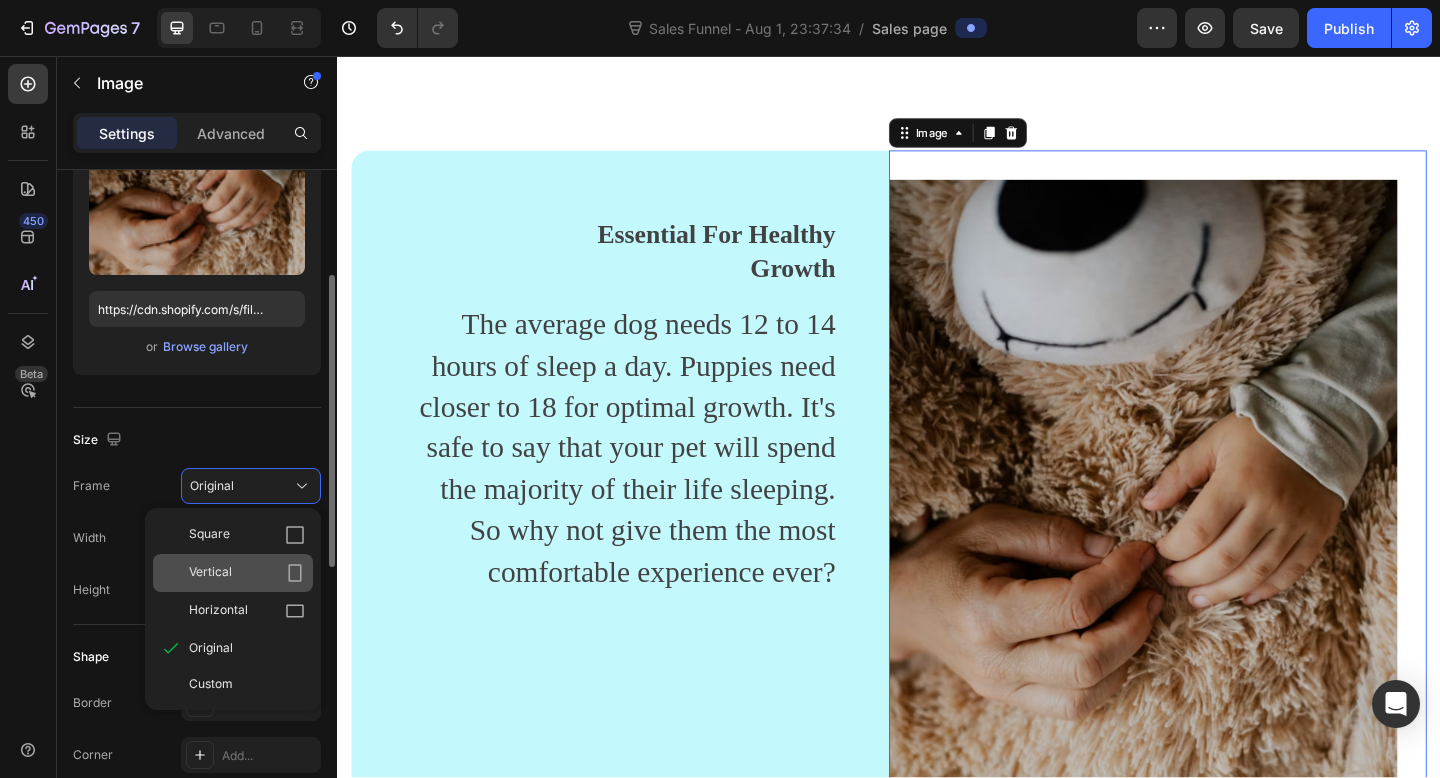 click on "Vertical" at bounding box center (247, 573) 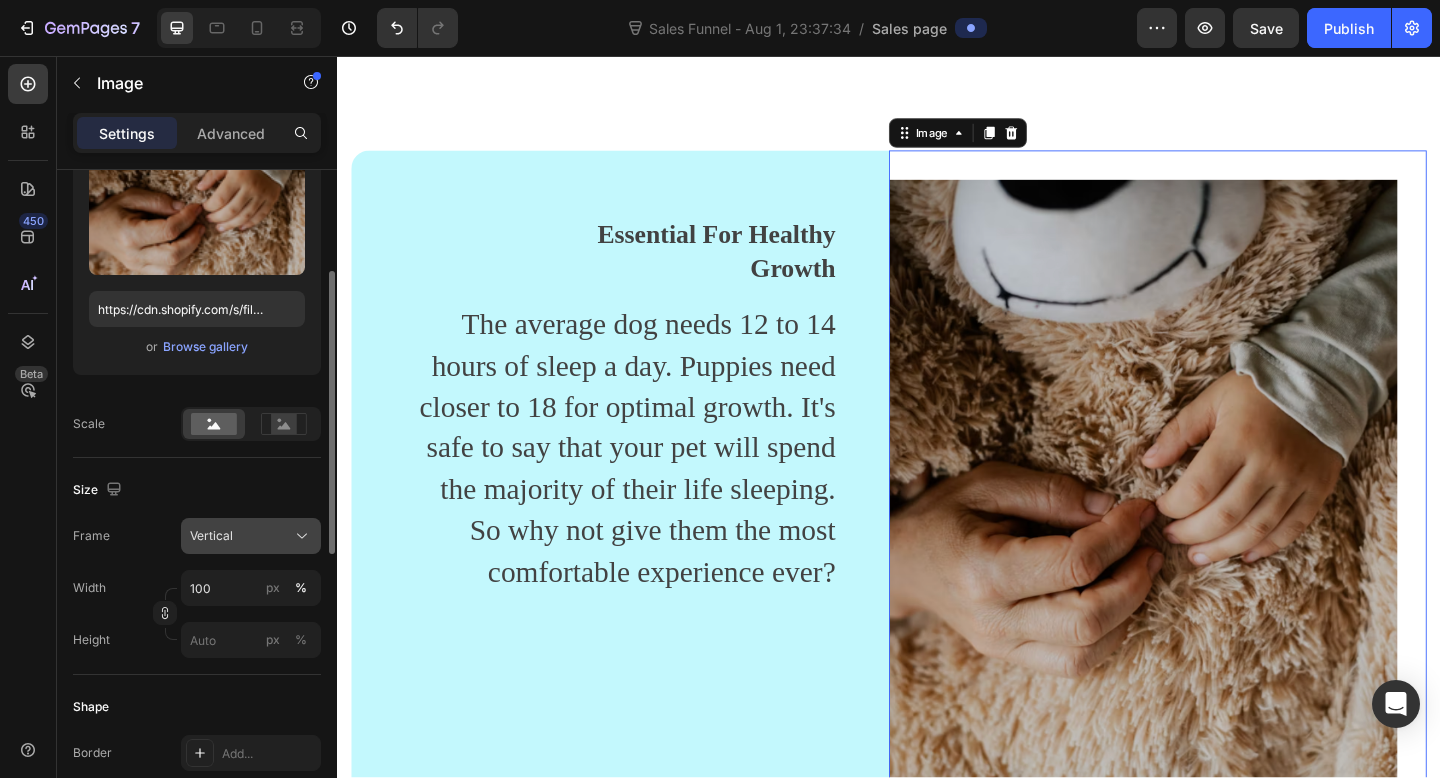 click on "Vertical" 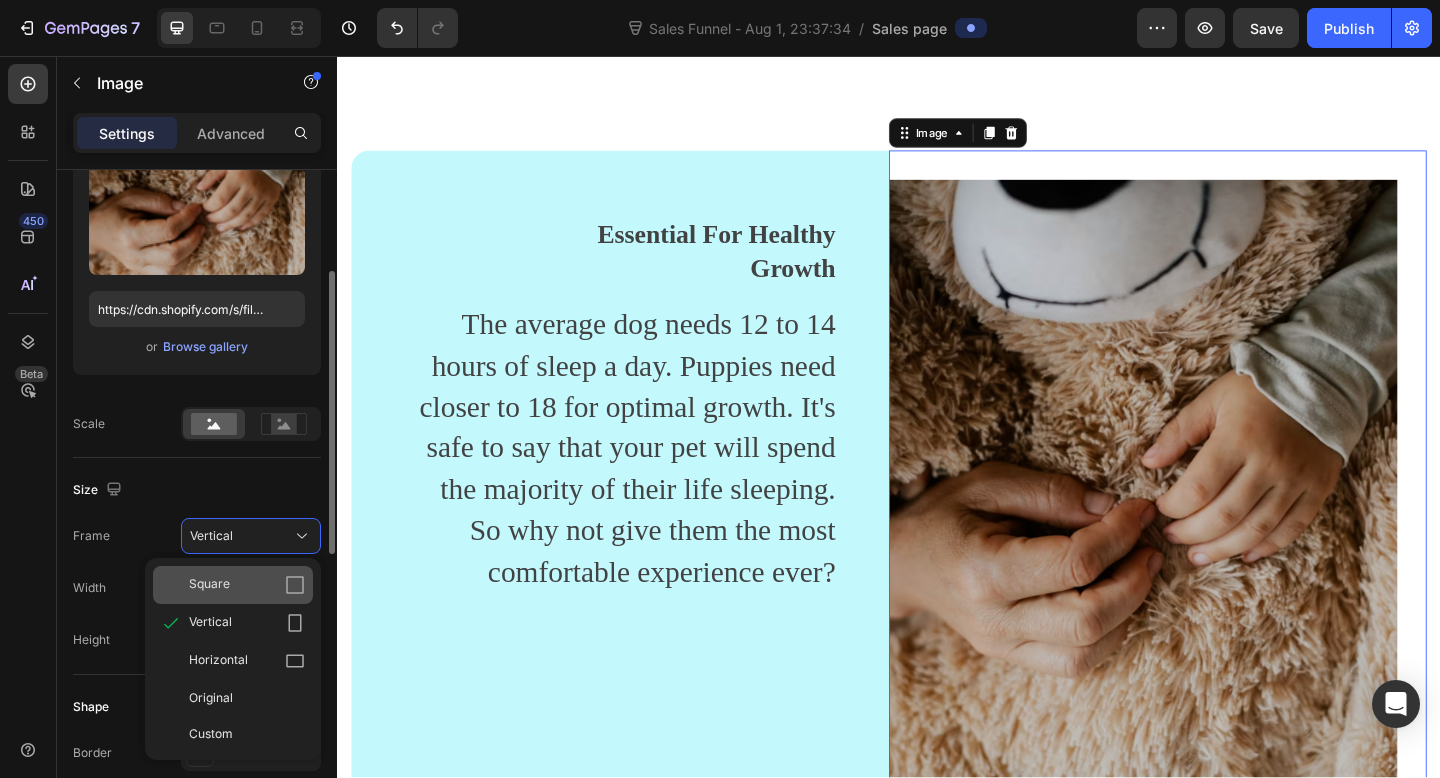 click on "Square" at bounding box center (247, 585) 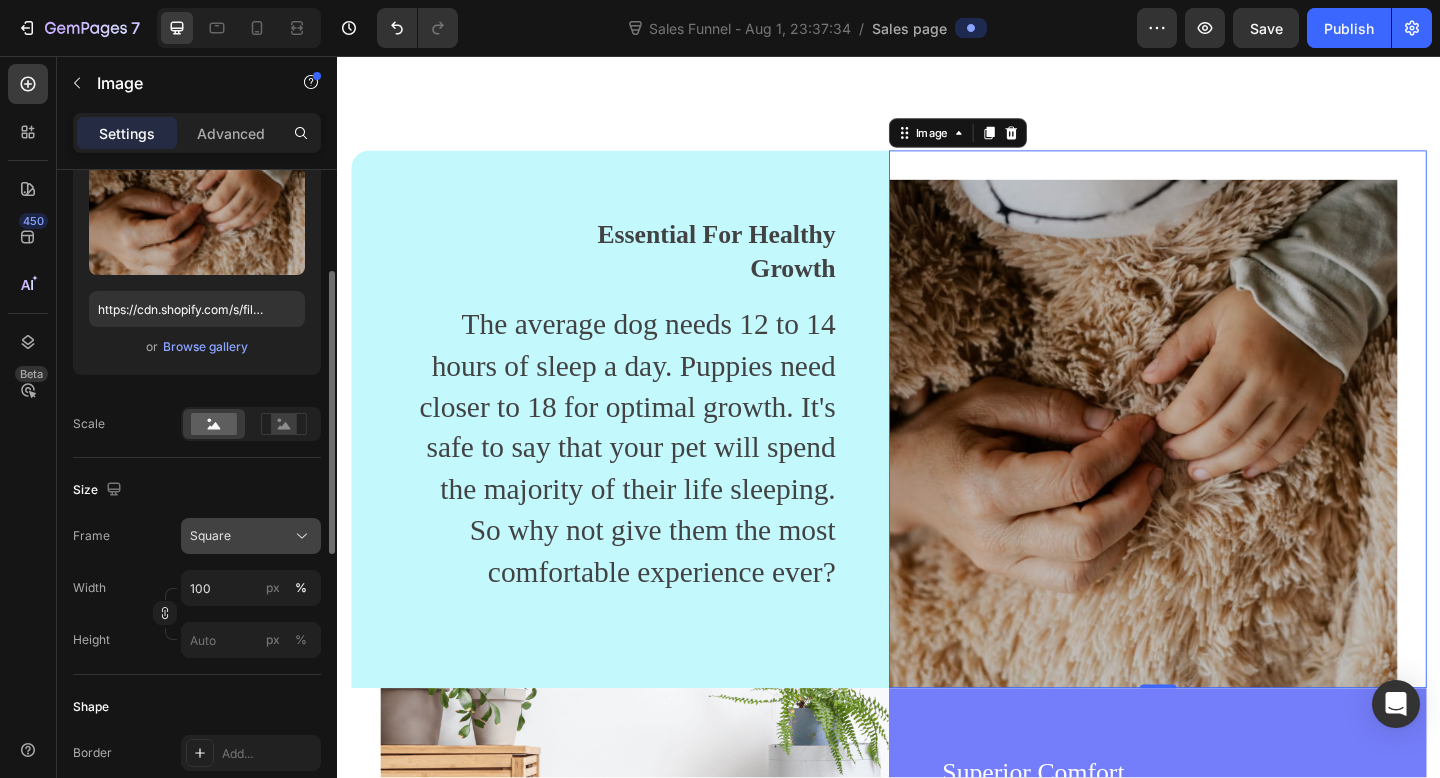 click on "Square" 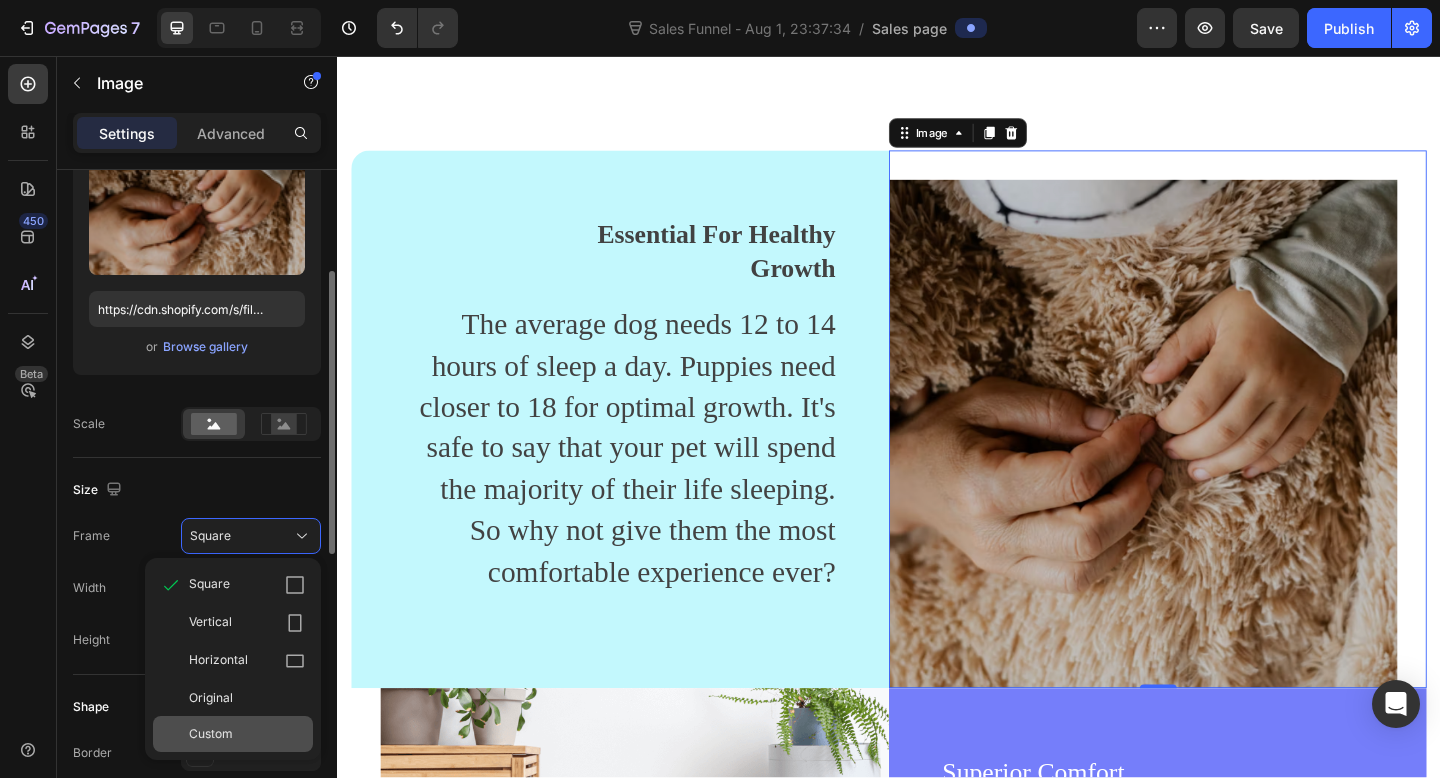 click on "Custom" 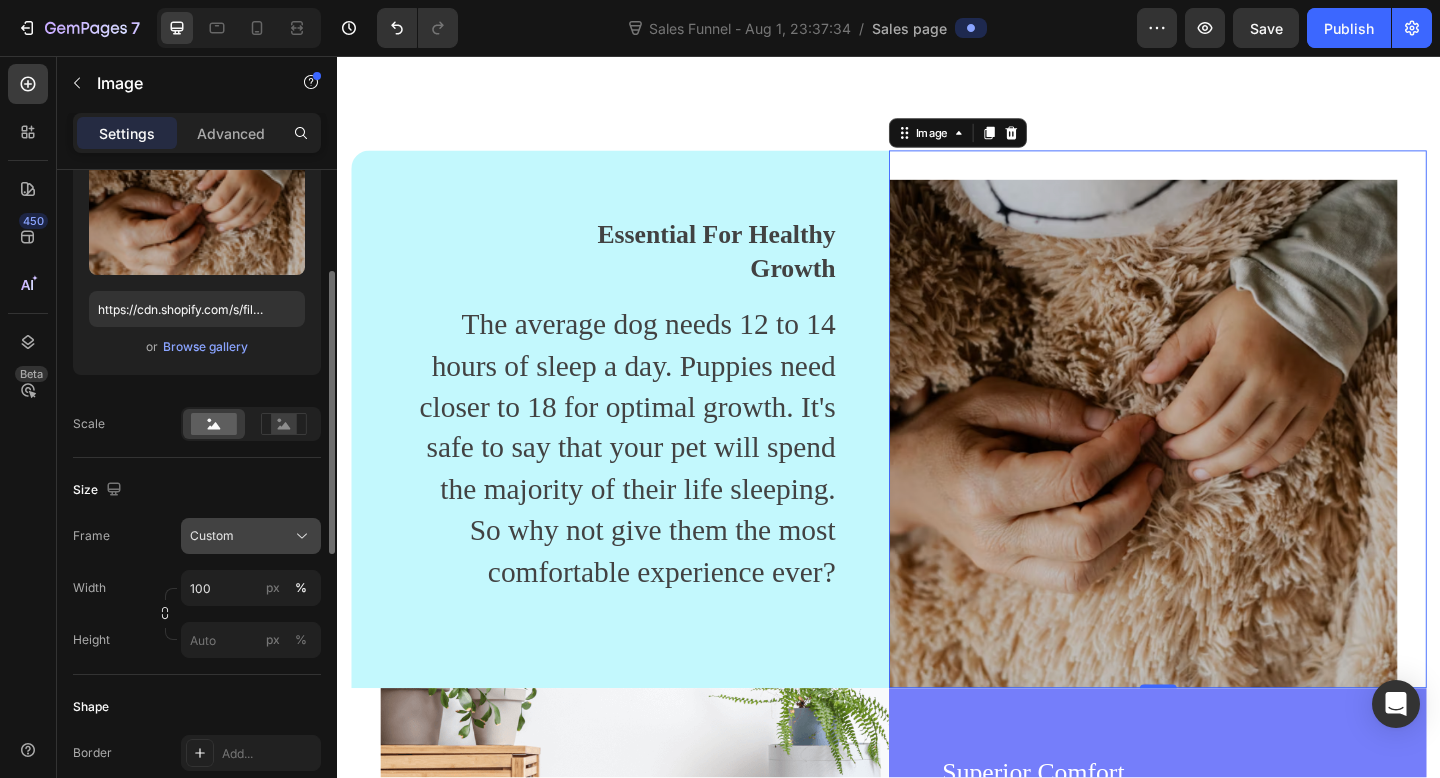 click 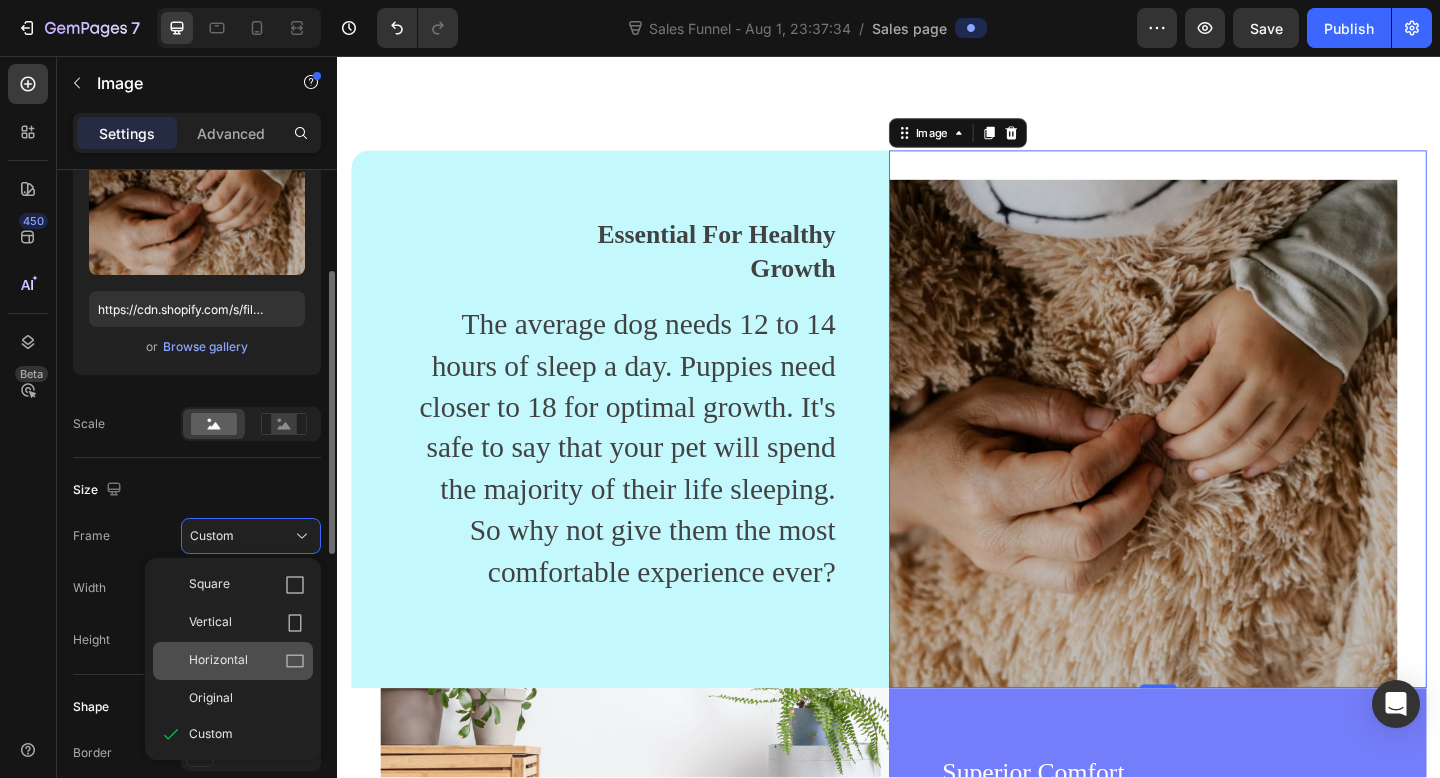 click on "Horizontal" at bounding box center (247, 661) 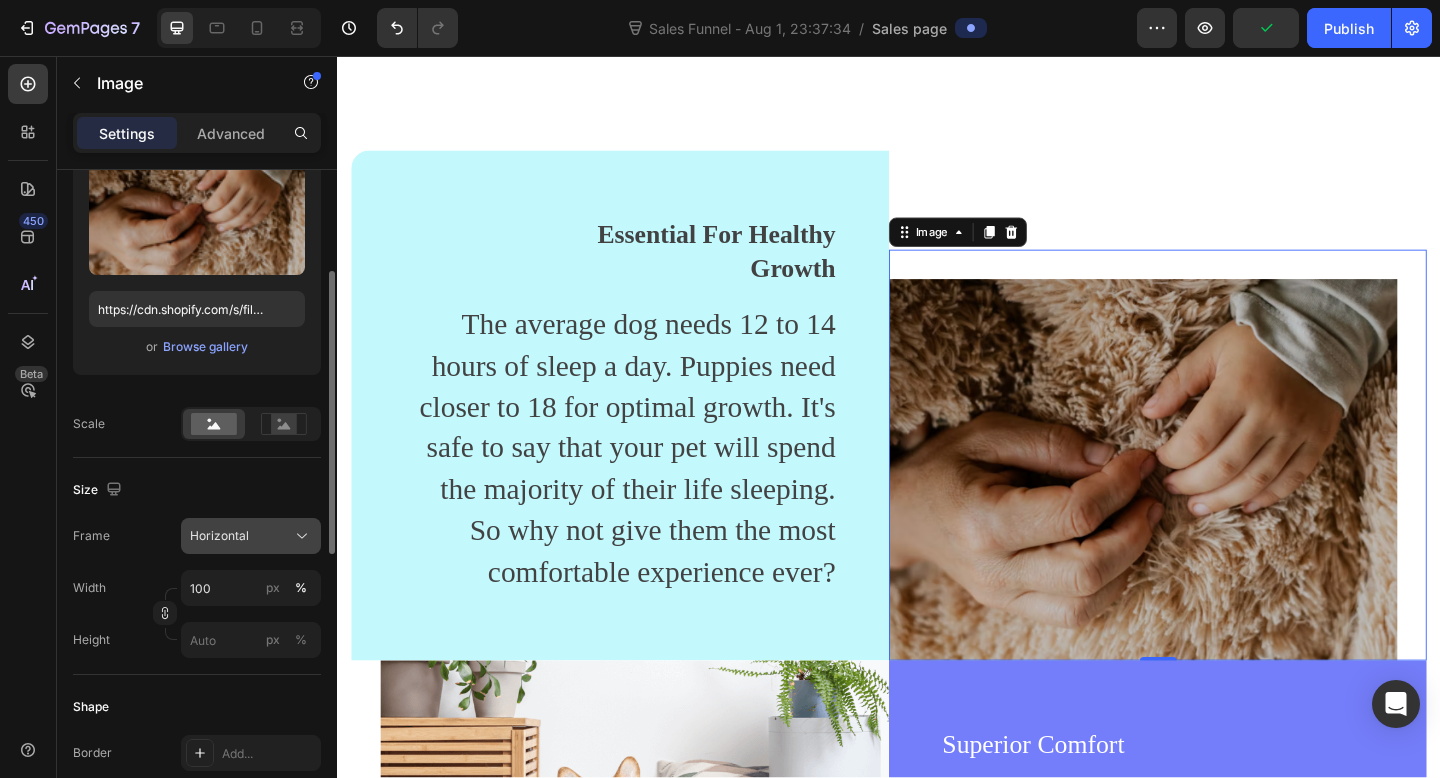 click on "Horizontal" 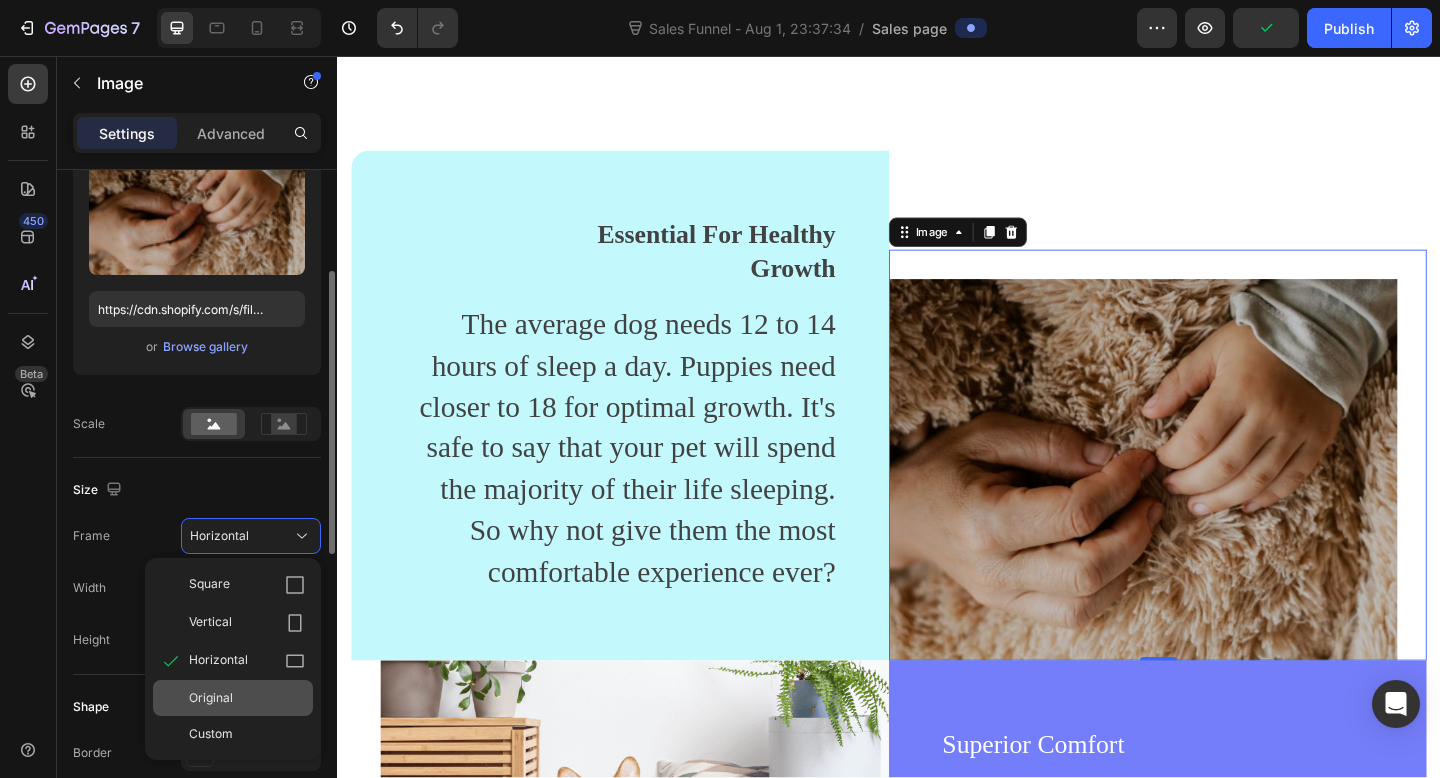 click on "Original" at bounding box center (247, 698) 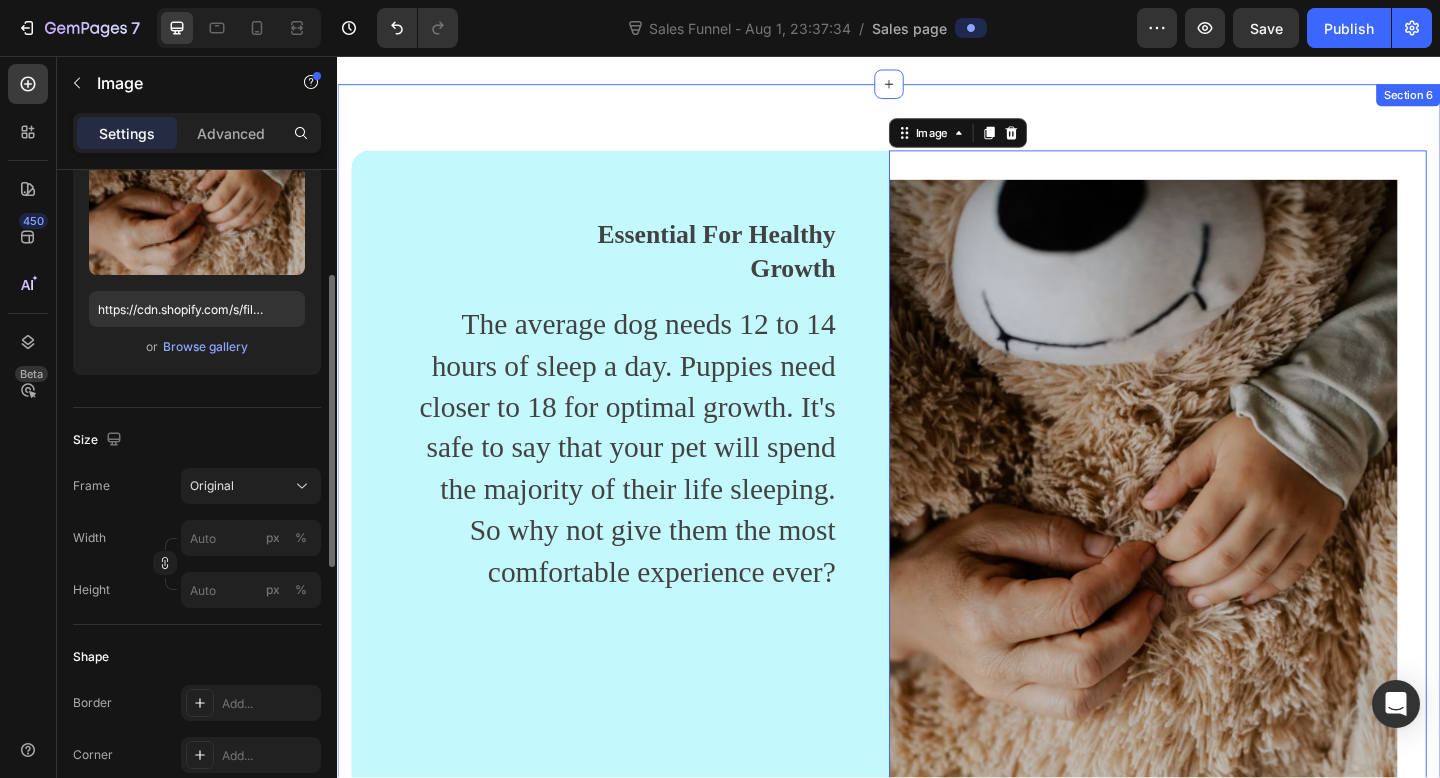 click on "Essential For Healthy Growth Text block The average dog needs 12 to 14 hours of sleep a day. Puppies need closer to 18 for optimal growth. It's safe to say that your pet will spend the majority of their life sleeping. So why not give them the most comfortable experience ever? Text block Row Image   0 Row Image Superior Comfort Text block Your pet's comfort is as important to us as it is to you. That's why The BDEUS Bolster™ was designed to mimic the warmth of a mother's fur coat. The raised rim creates a sense of security and provides head and neck support, while the soft filling offers joint and muscle pain relief. Ideal for pets who love to curl up! Text block Row Row Section 6" at bounding box center [937, 894] 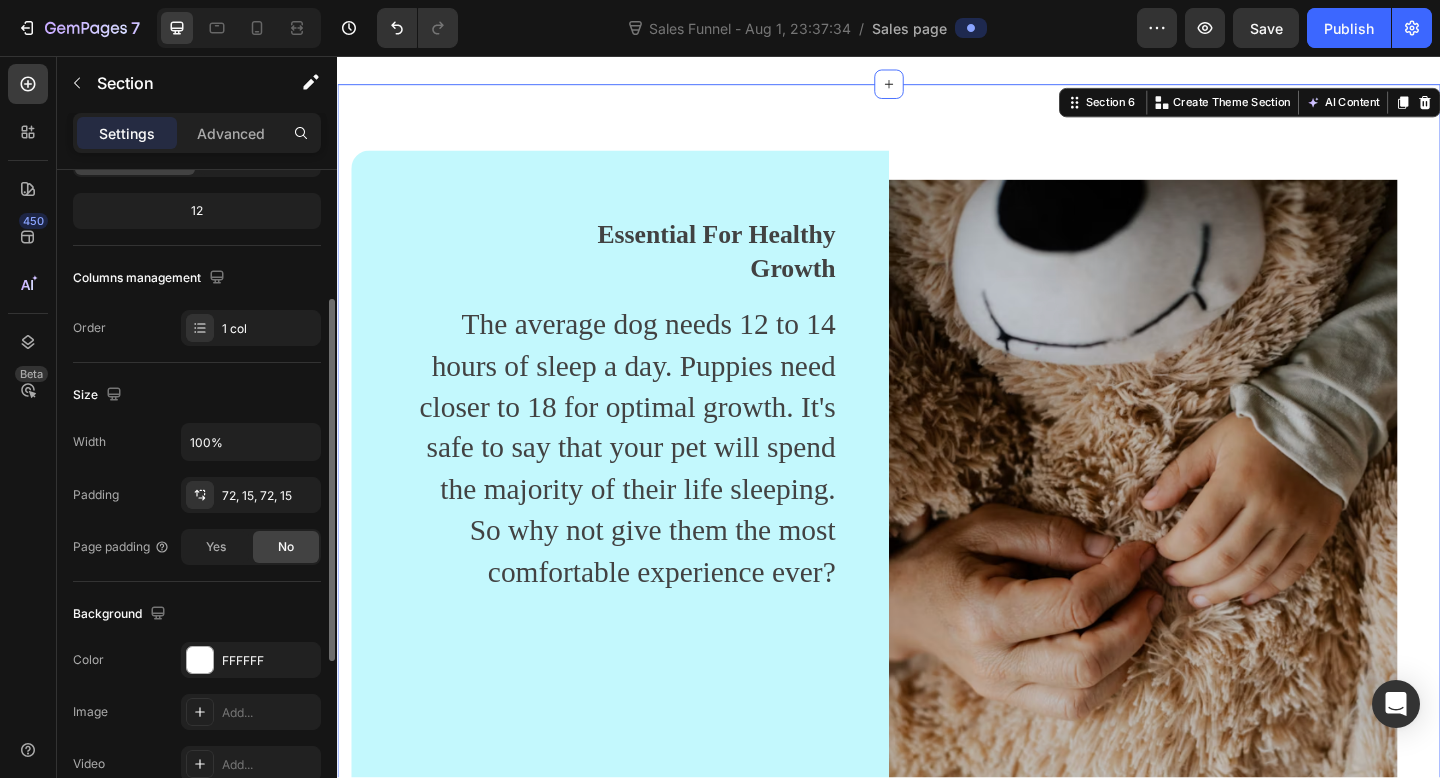 scroll, scrollTop: 0, scrollLeft: 0, axis: both 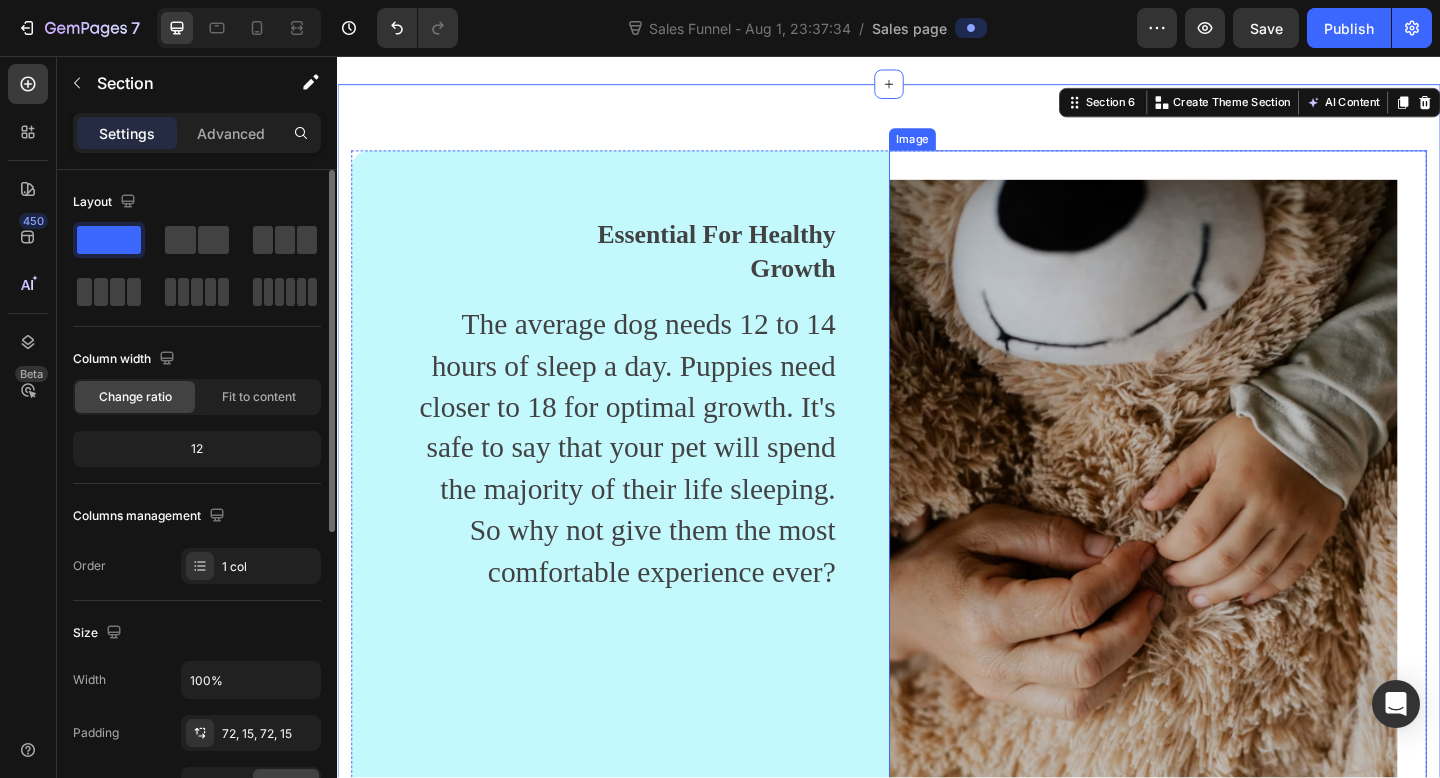 click at bounding box center (1213, 606) 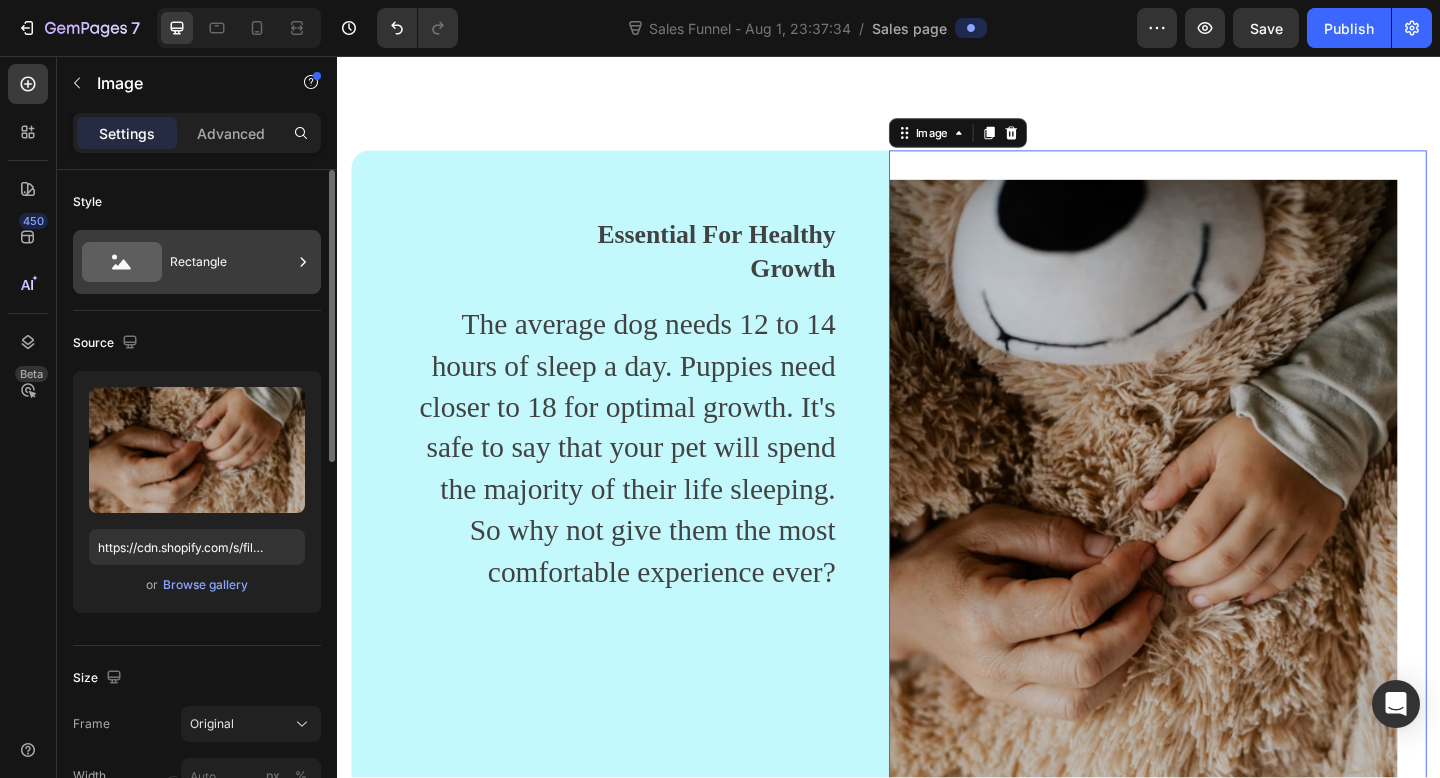 click on "Rectangle" at bounding box center (231, 262) 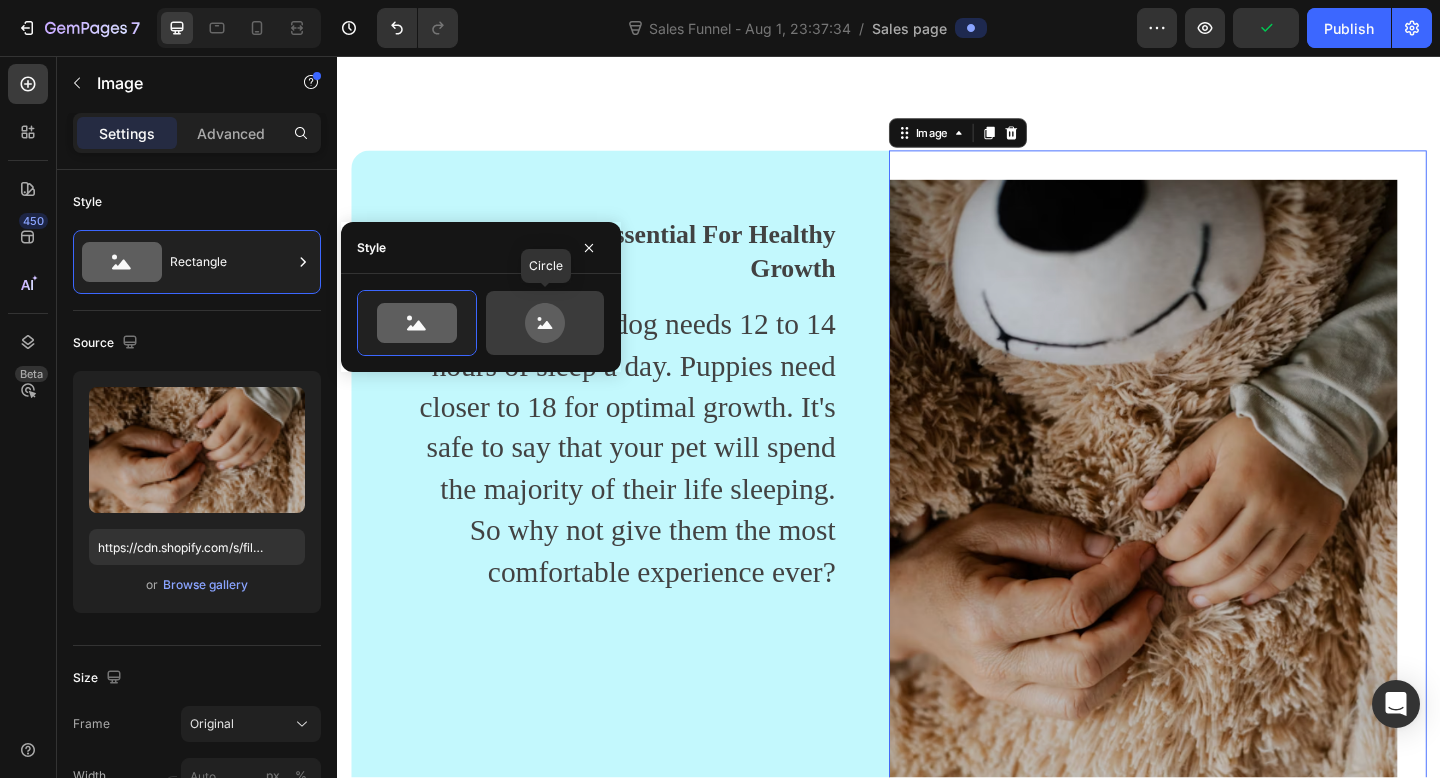 click 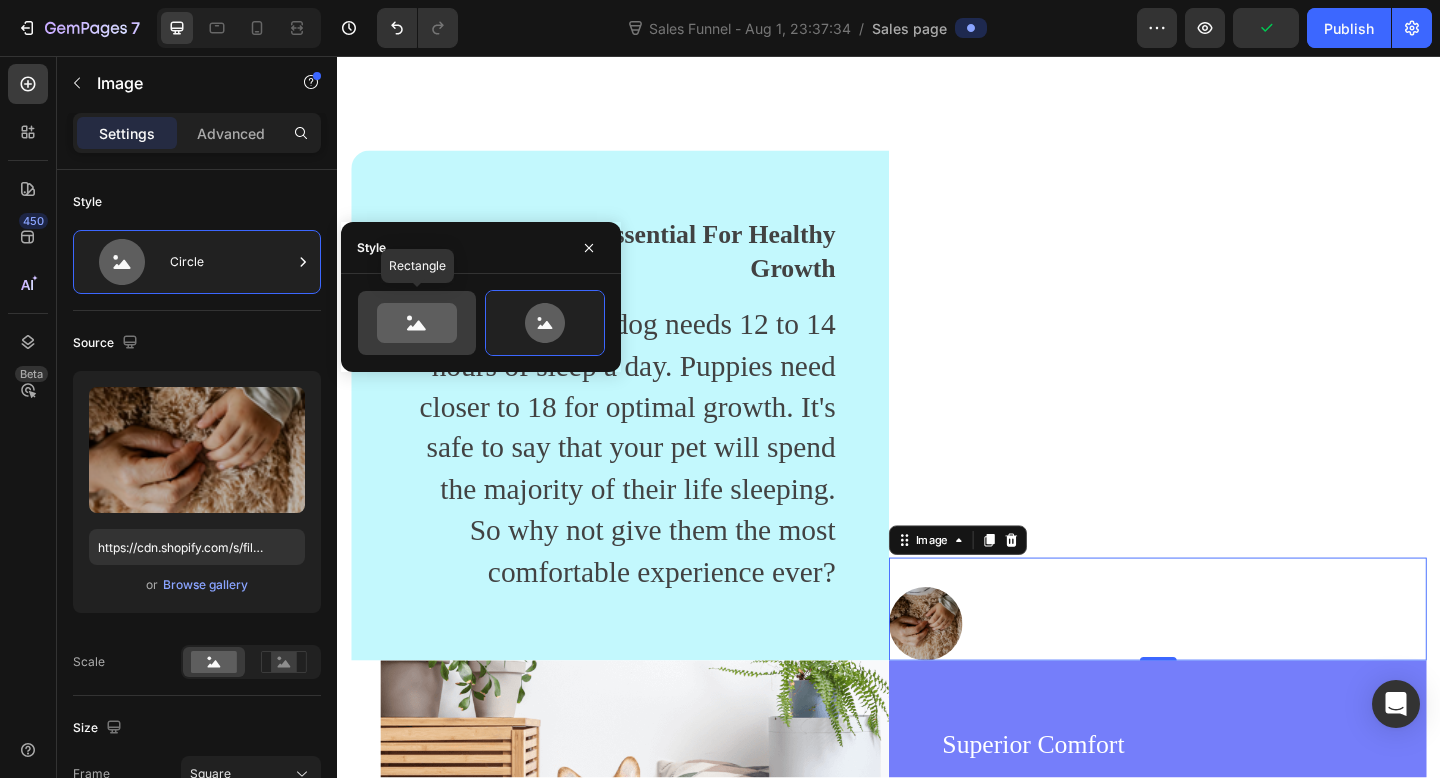 click 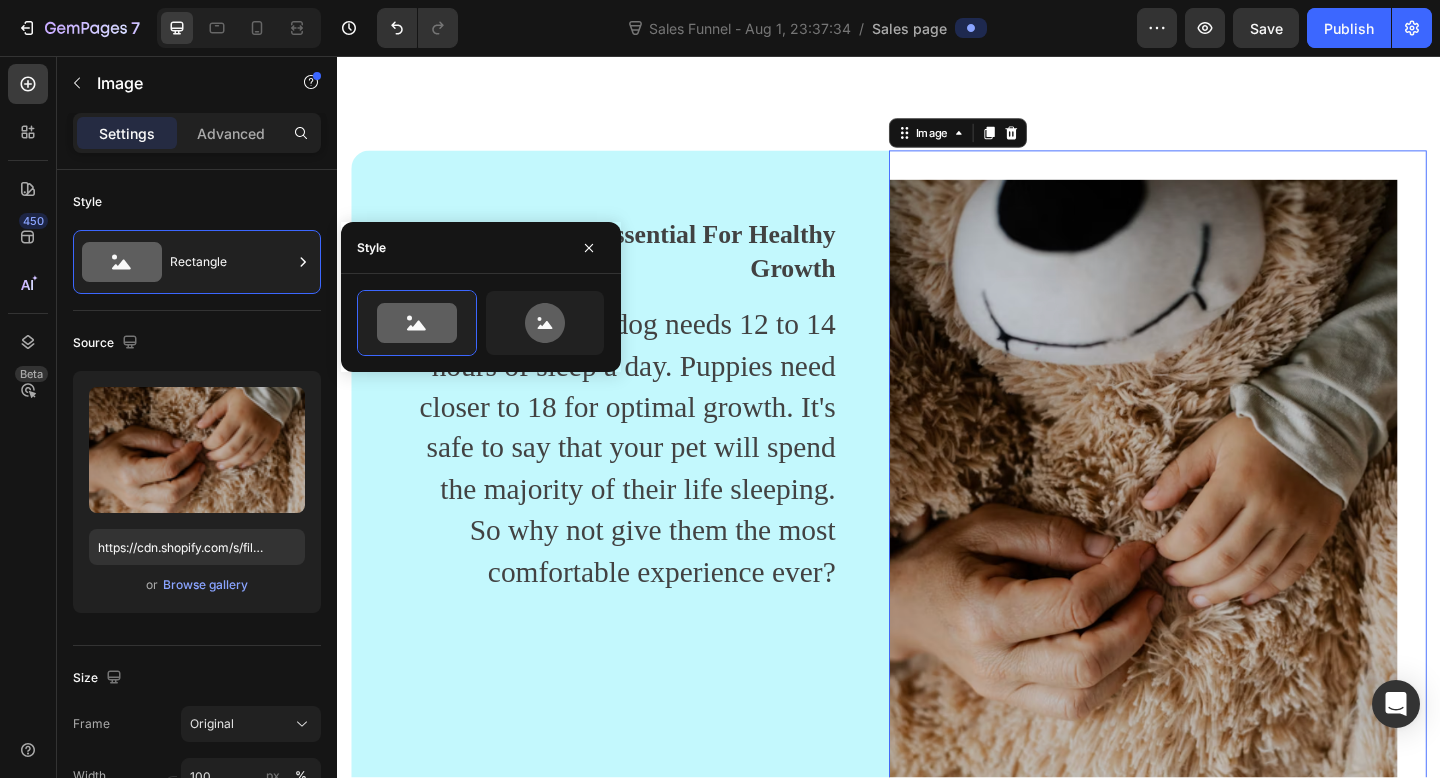 click on "Style" at bounding box center (481, 248) 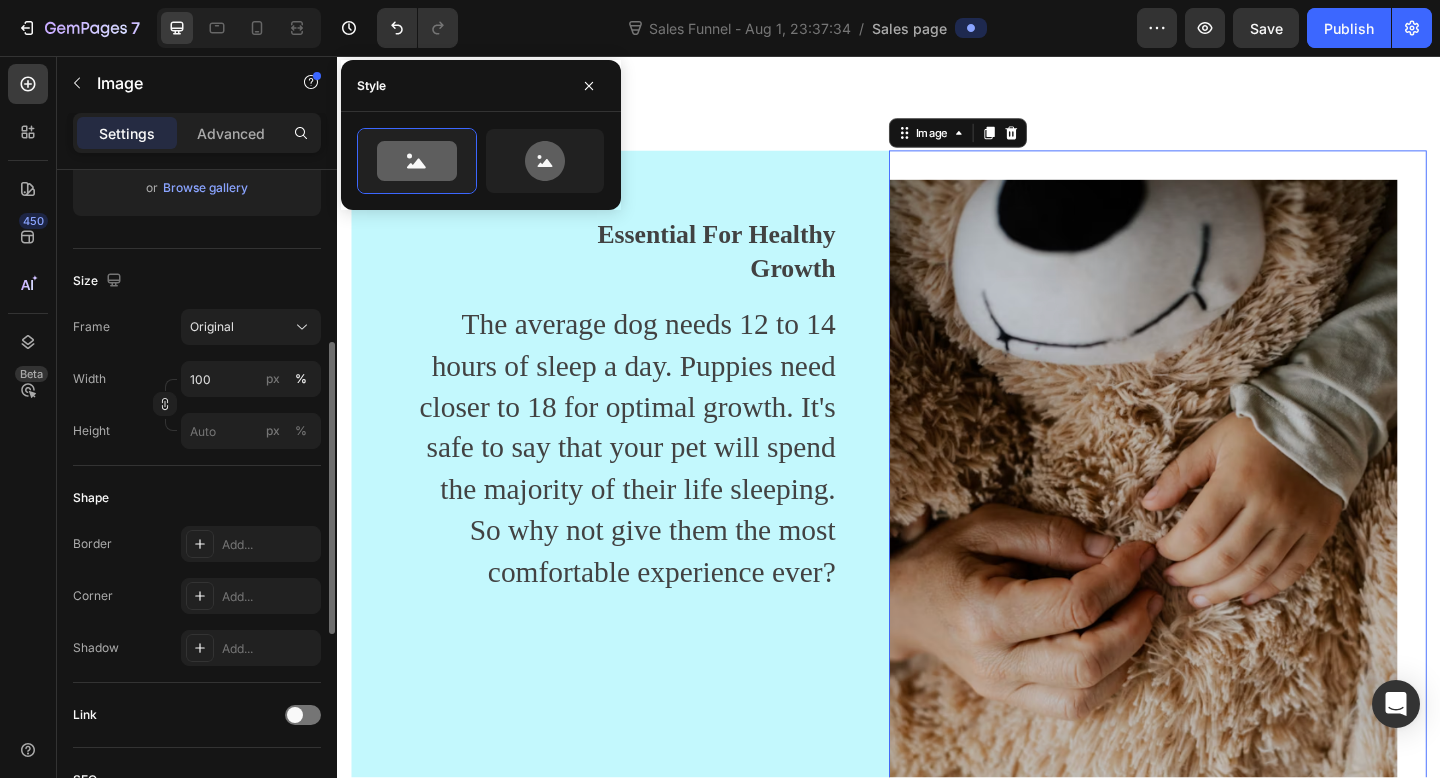 scroll, scrollTop: 402, scrollLeft: 0, axis: vertical 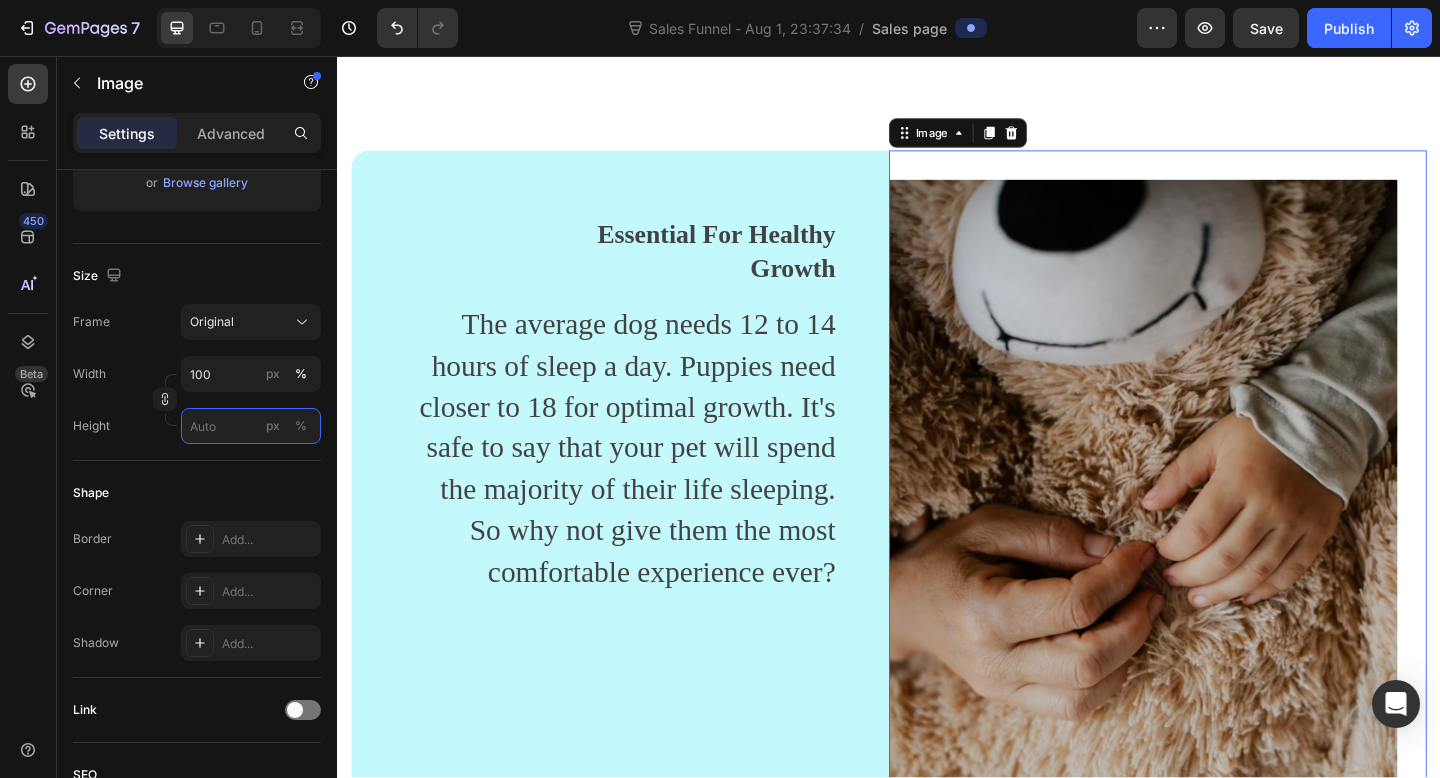 click on "px %" at bounding box center [251, 426] 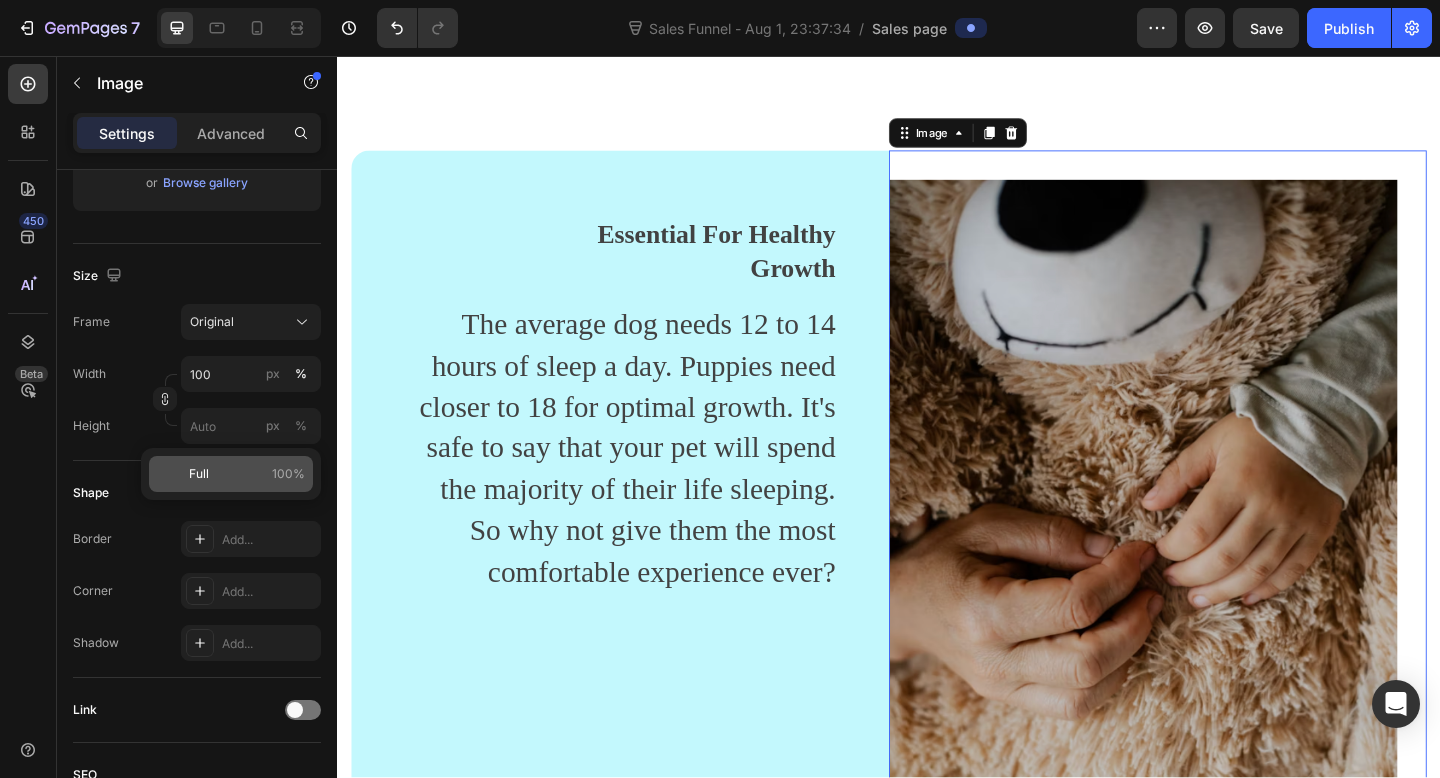 click on "Full" at bounding box center (199, 474) 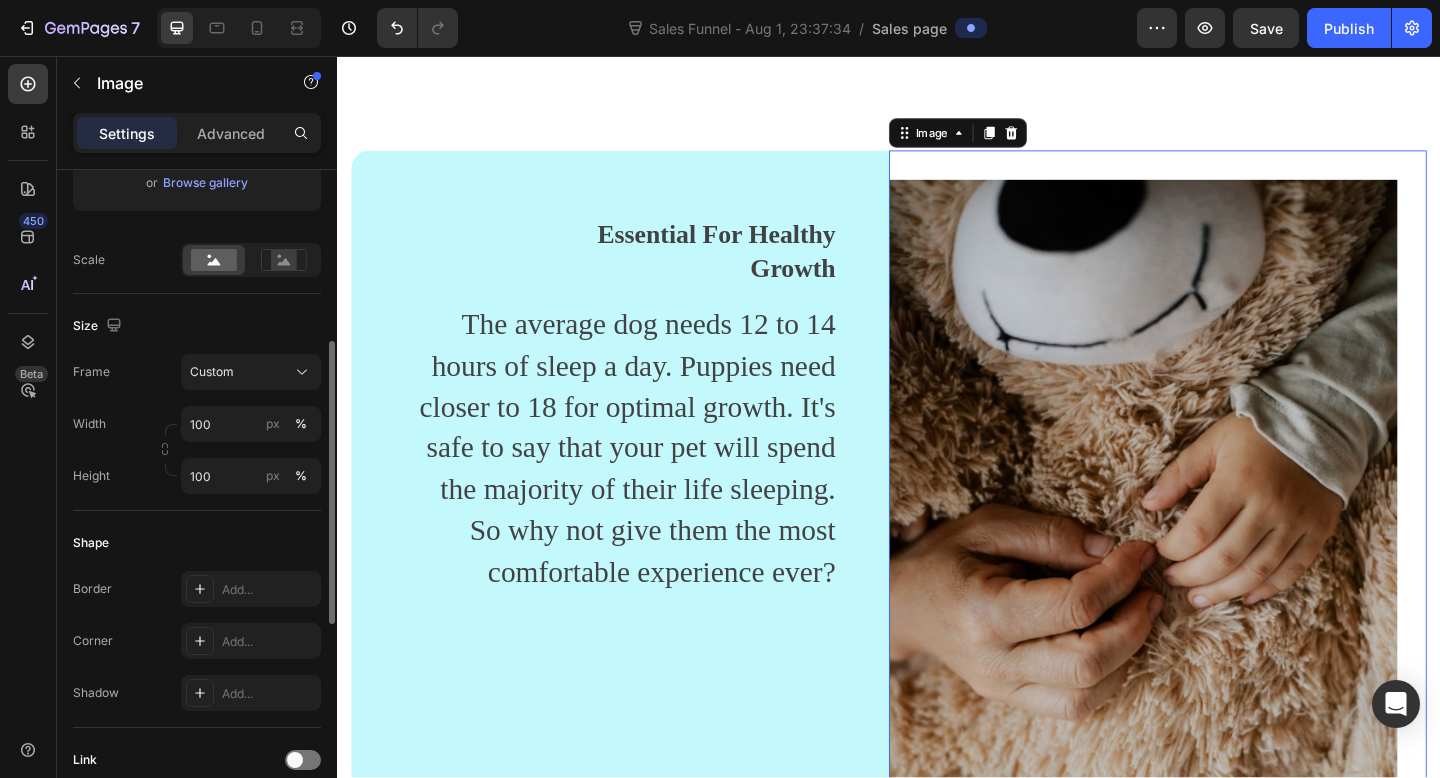 click on "Size Frame Custom Width 100 px % Height 100 px %" 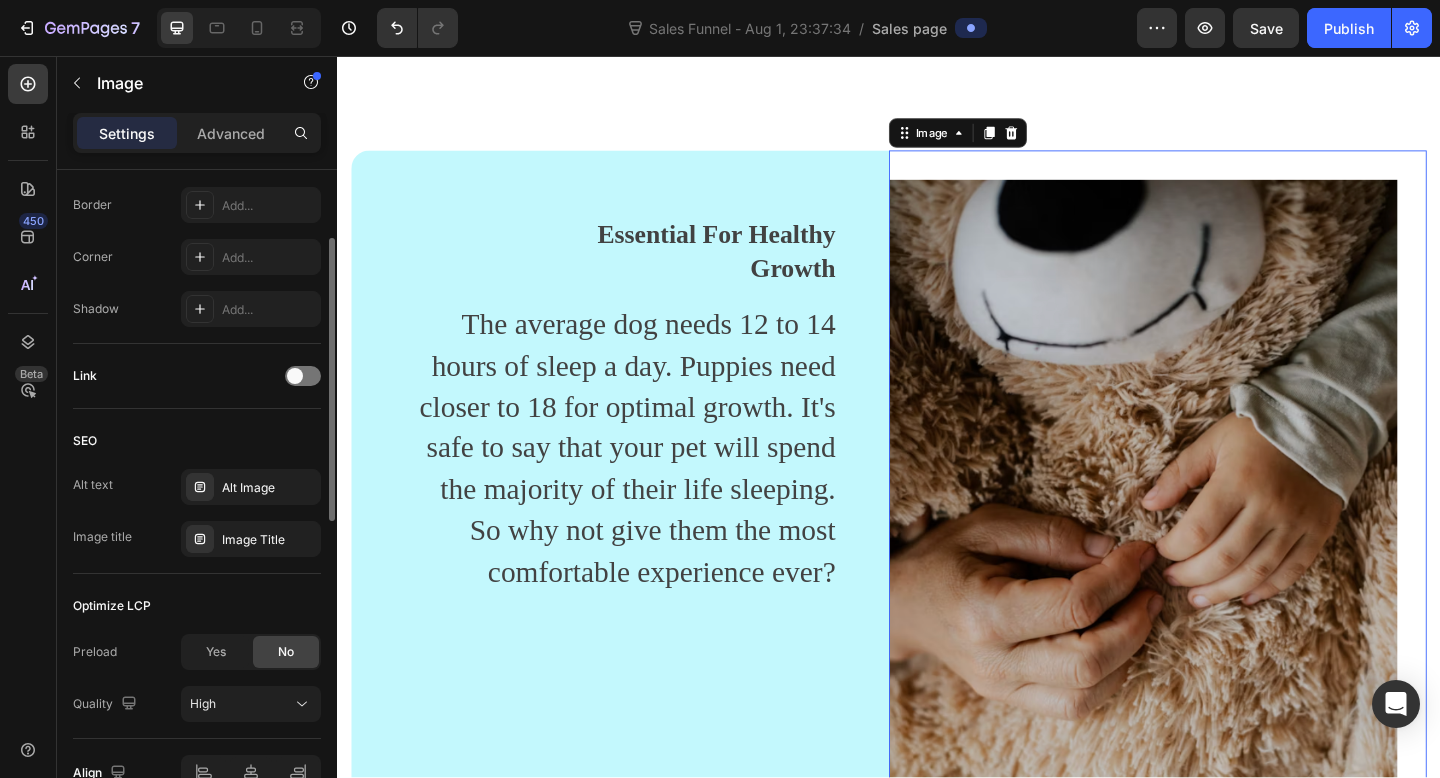 scroll, scrollTop: 895, scrollLeft: 0, axis: vertical 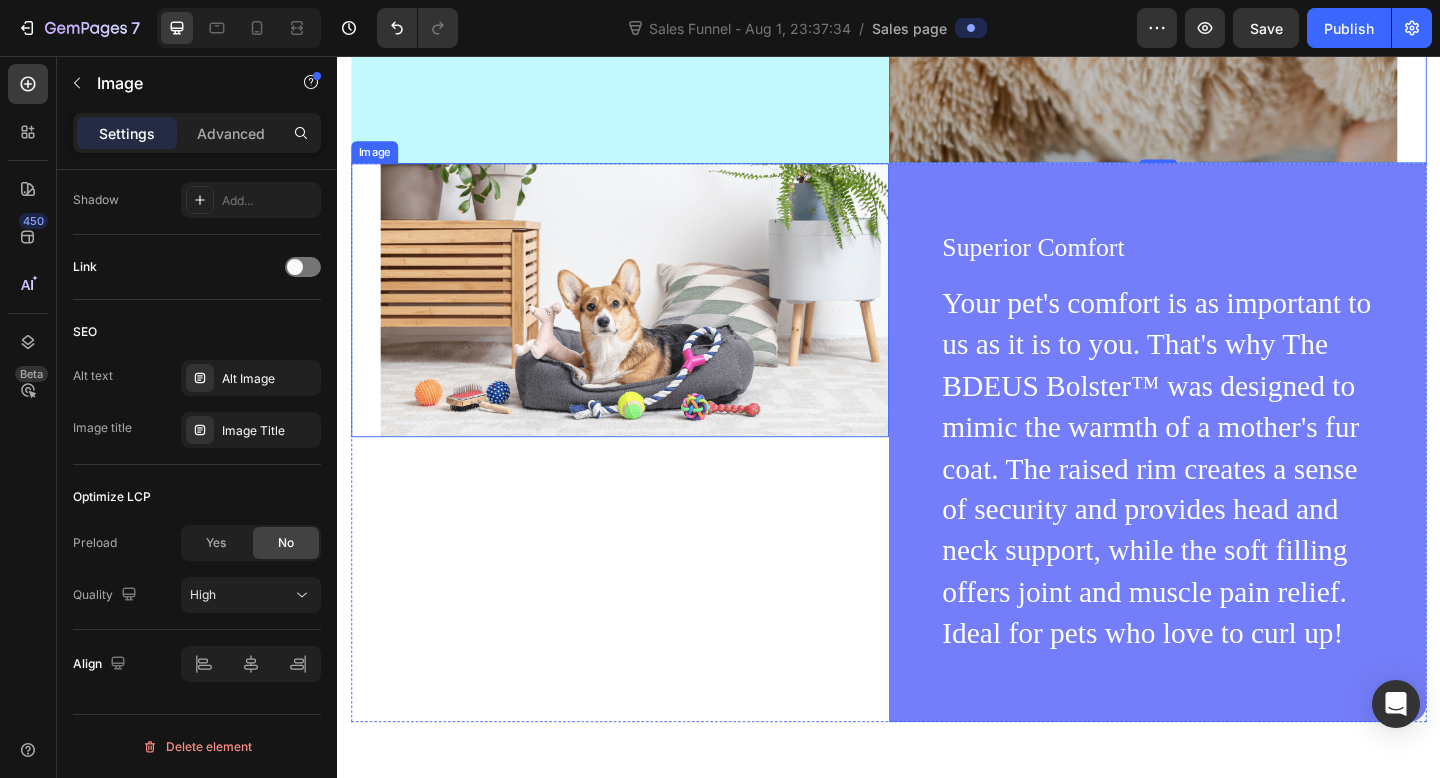 click at bounding box center [660, 322] 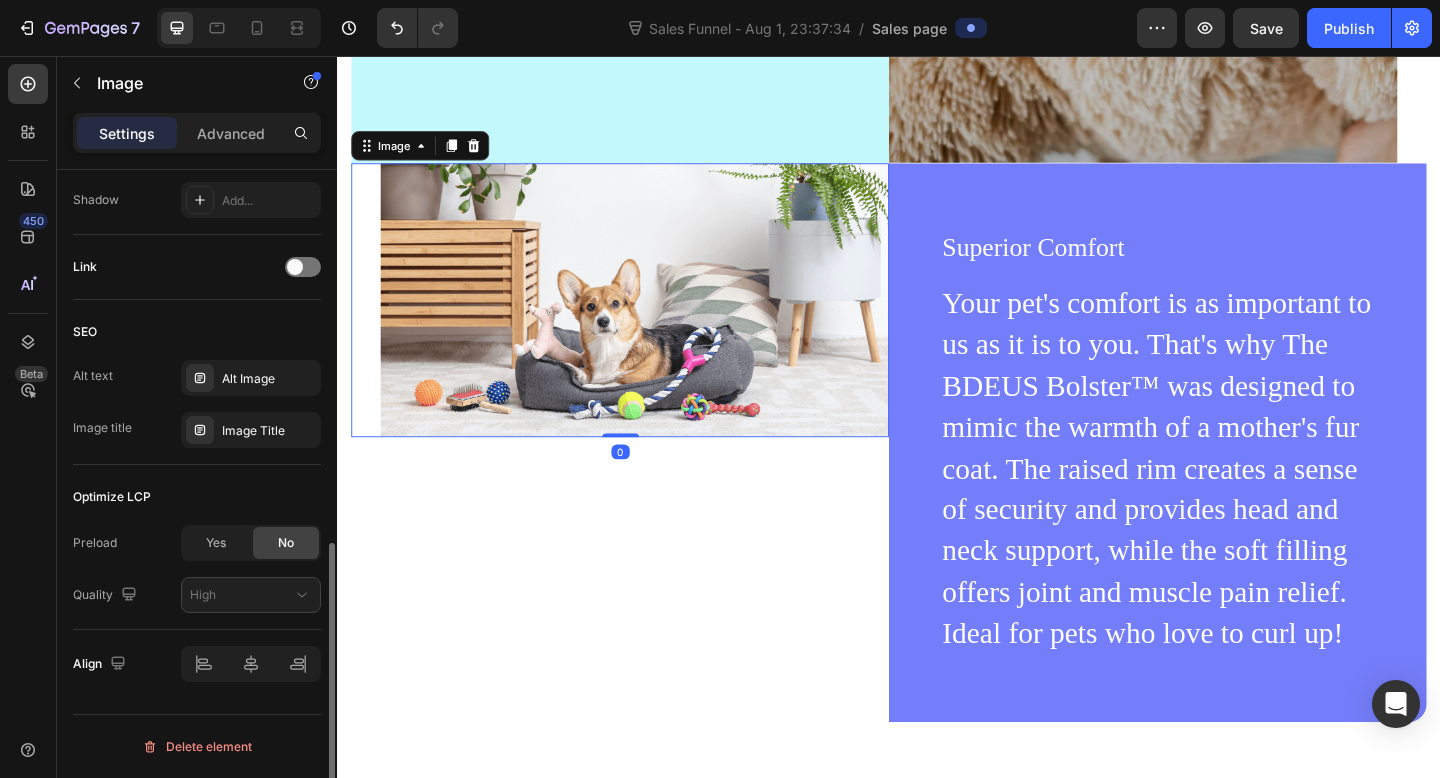 scroll, scrollTop: 845, scrollLeft: 0, axis: vertical 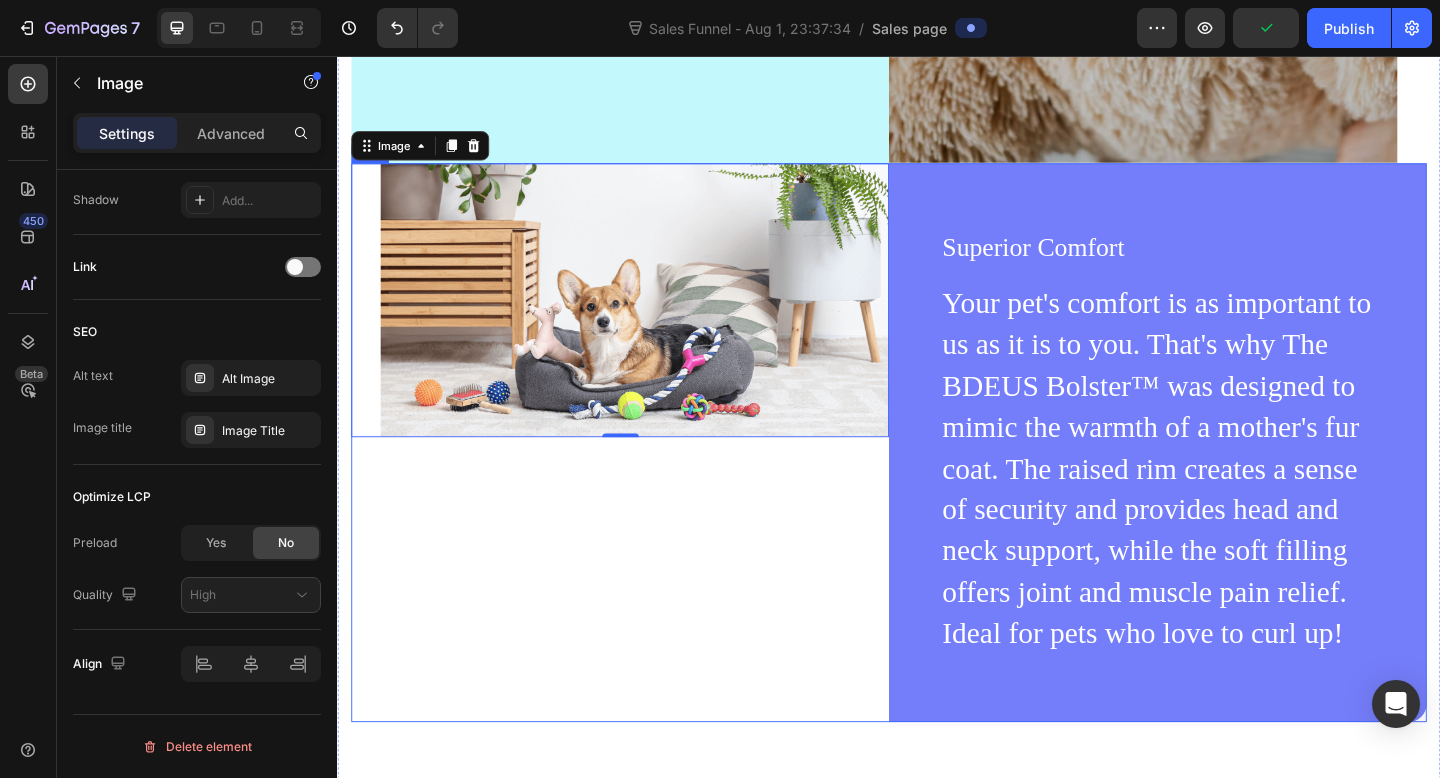 click on "Image   0" at bounding box center [644, 477] 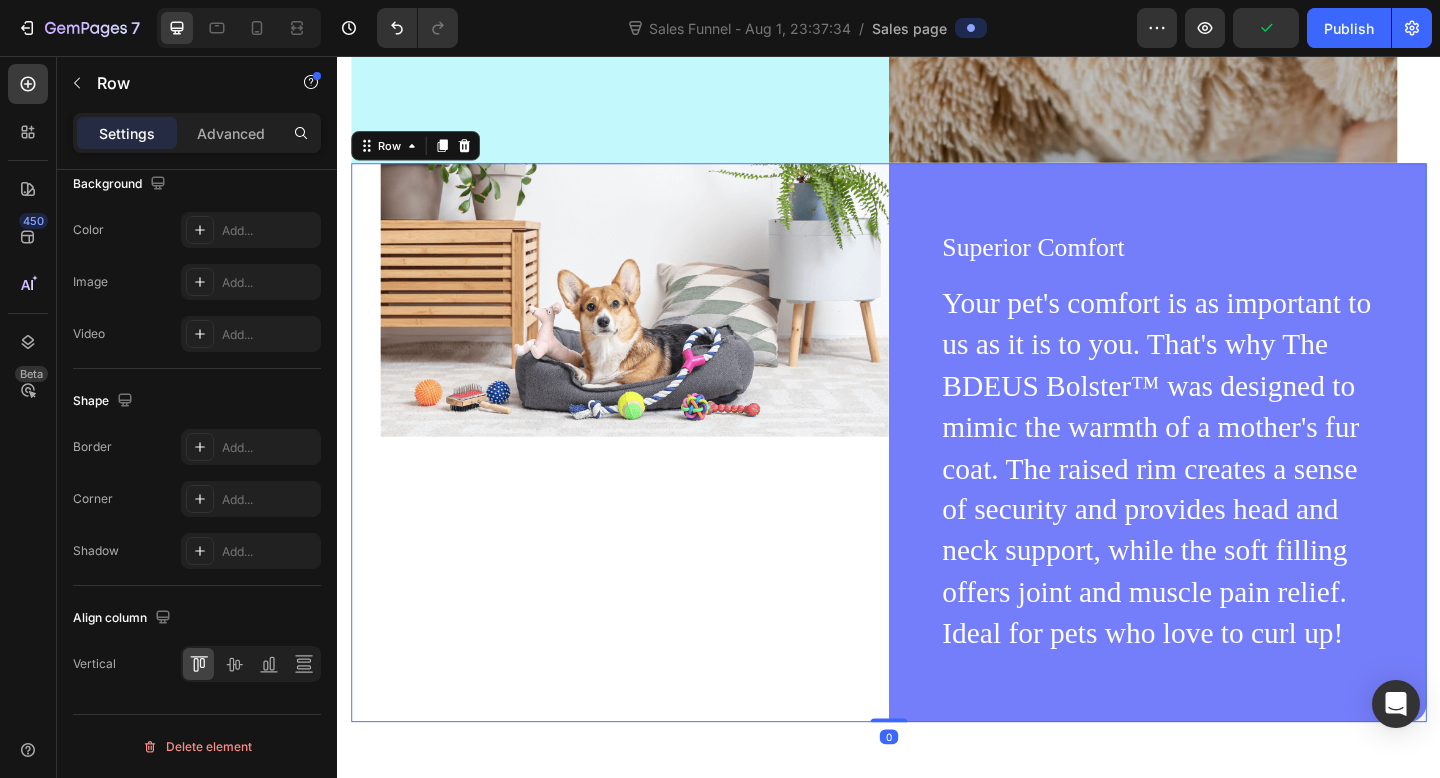 scroll, scrollTop: 0, scrollLeft: 0, axis: both 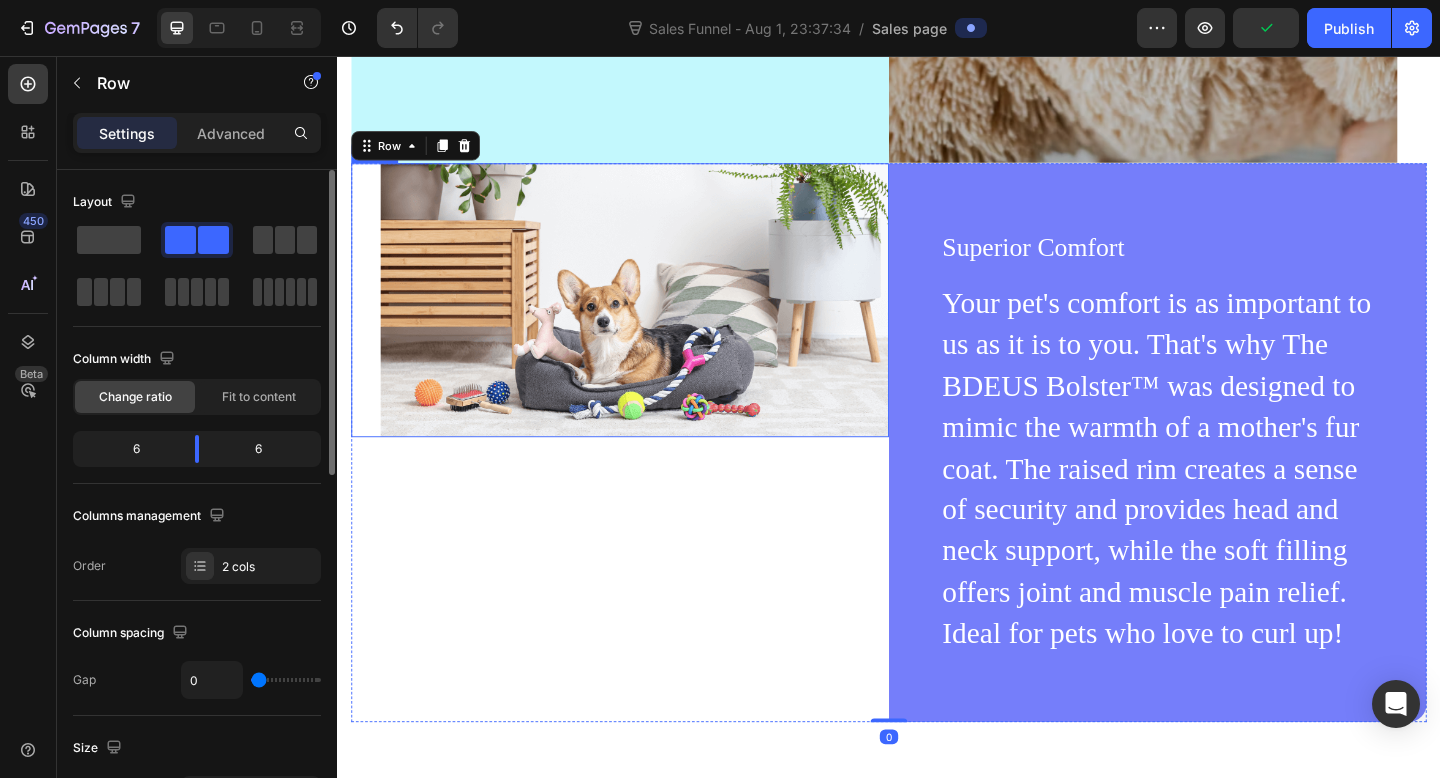 click at bounding box center (660, 322) 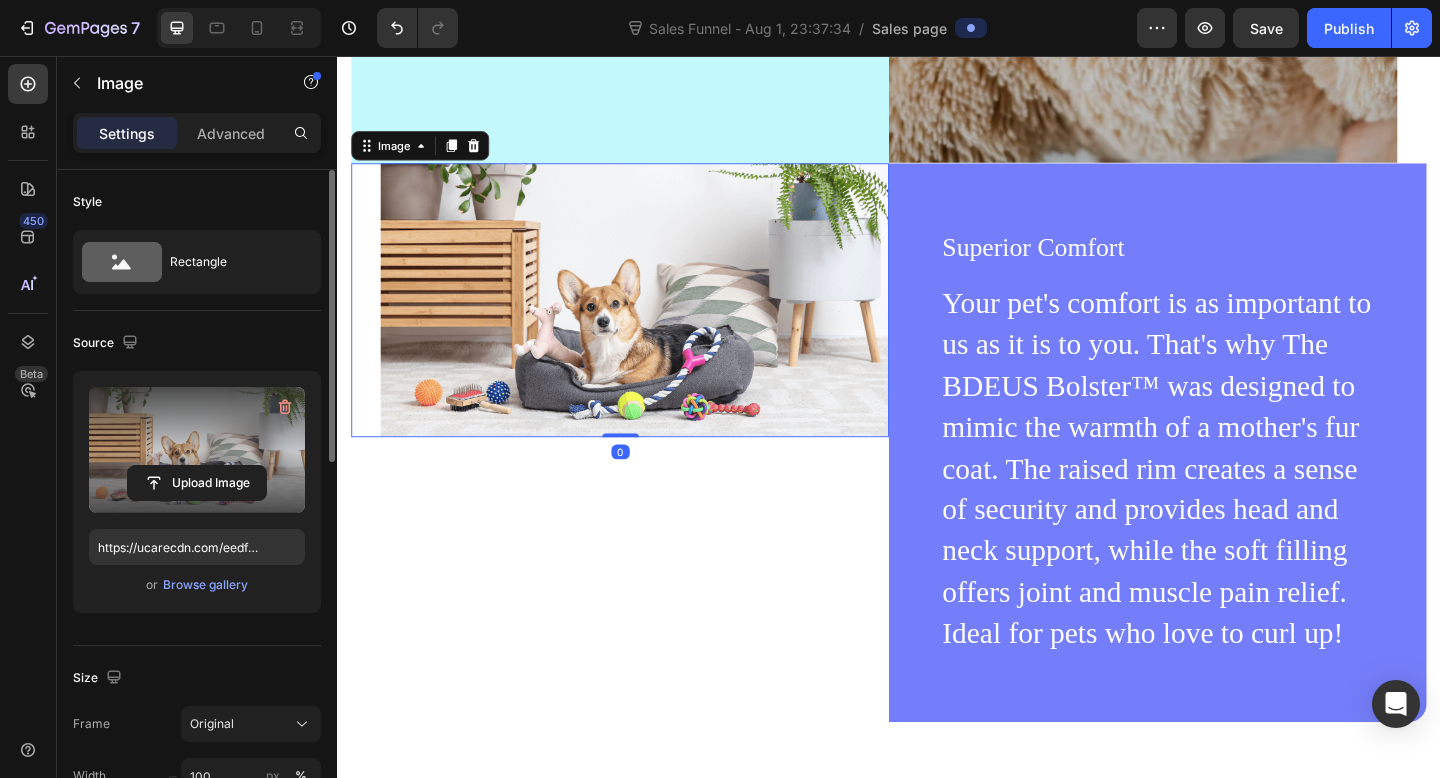 click at bounding box center (197, 450) 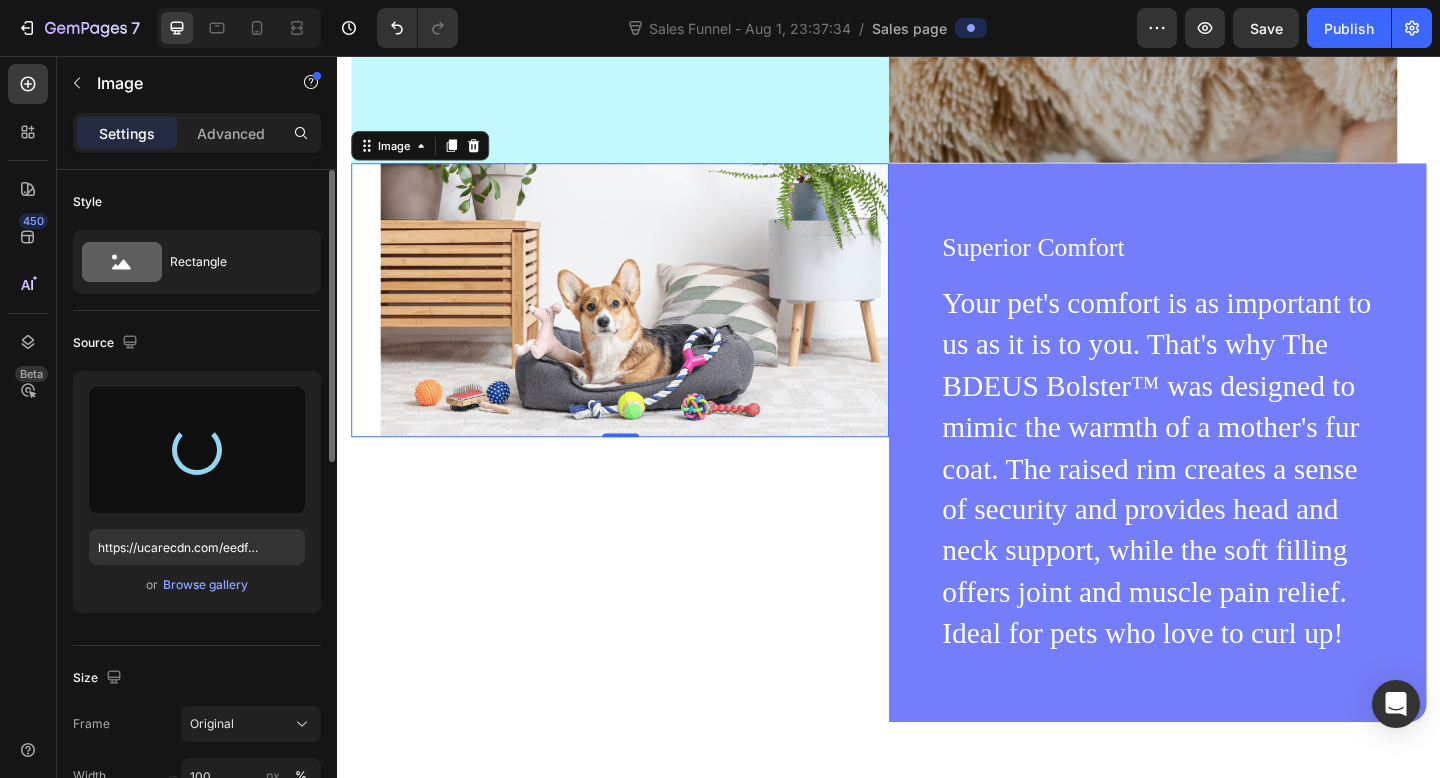 type on "https://cdn.shopify.com/s/files/1/0933/8539/2471/files/gempages_577575898434241212-535288dc-76df-4a33-aaff-1fef64c2606f.jpg" 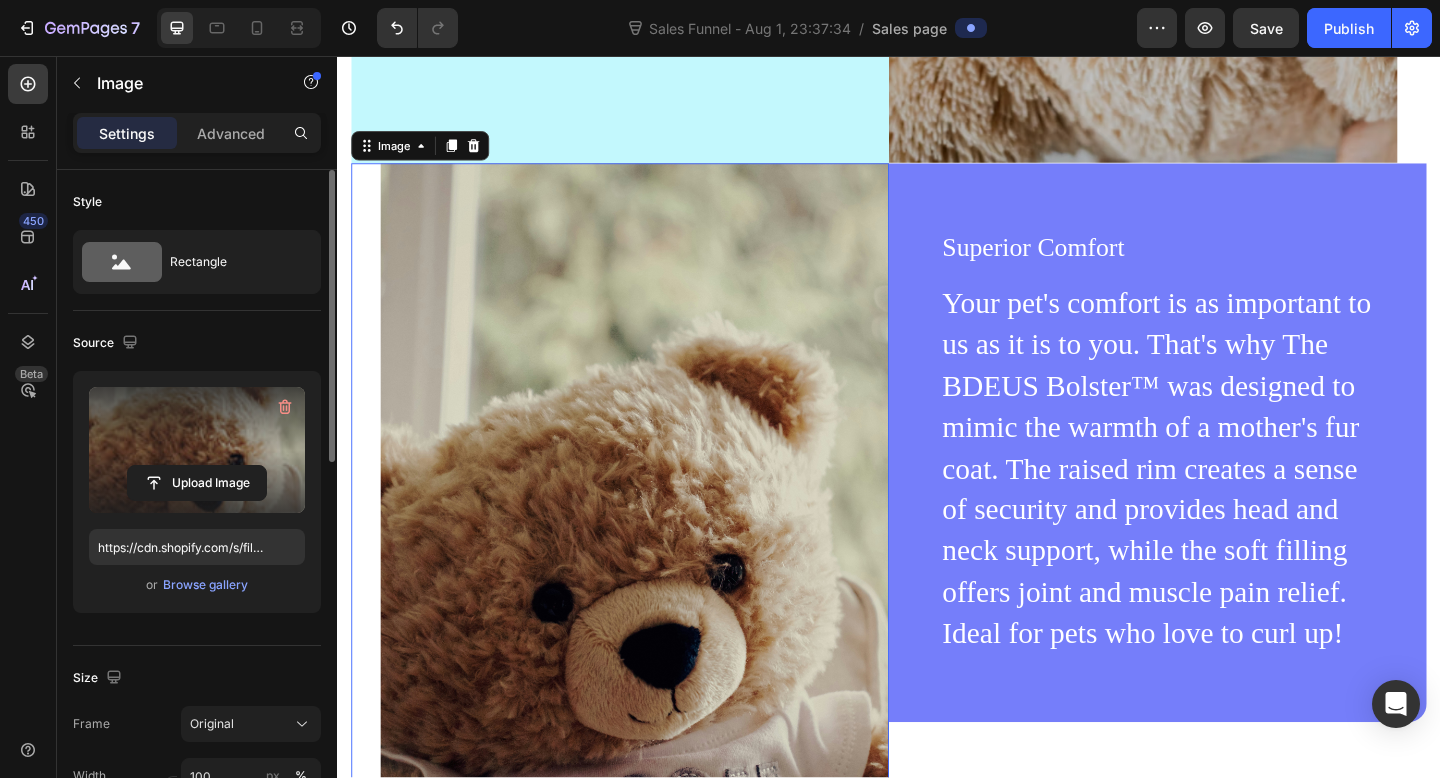 click at bounding box center [197, 450] 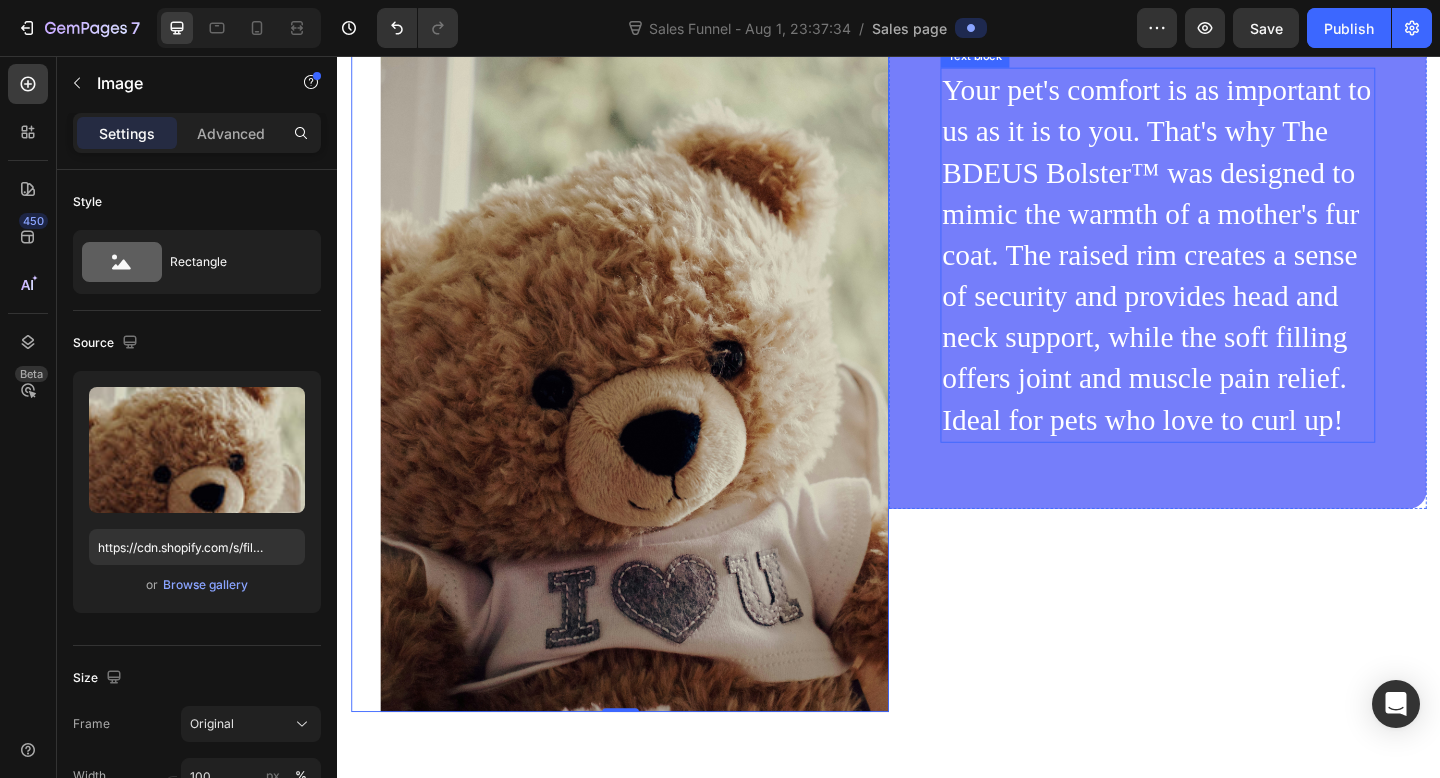 scroll, scrollTop: 4596, scrollLeft: 0, axis: vertical 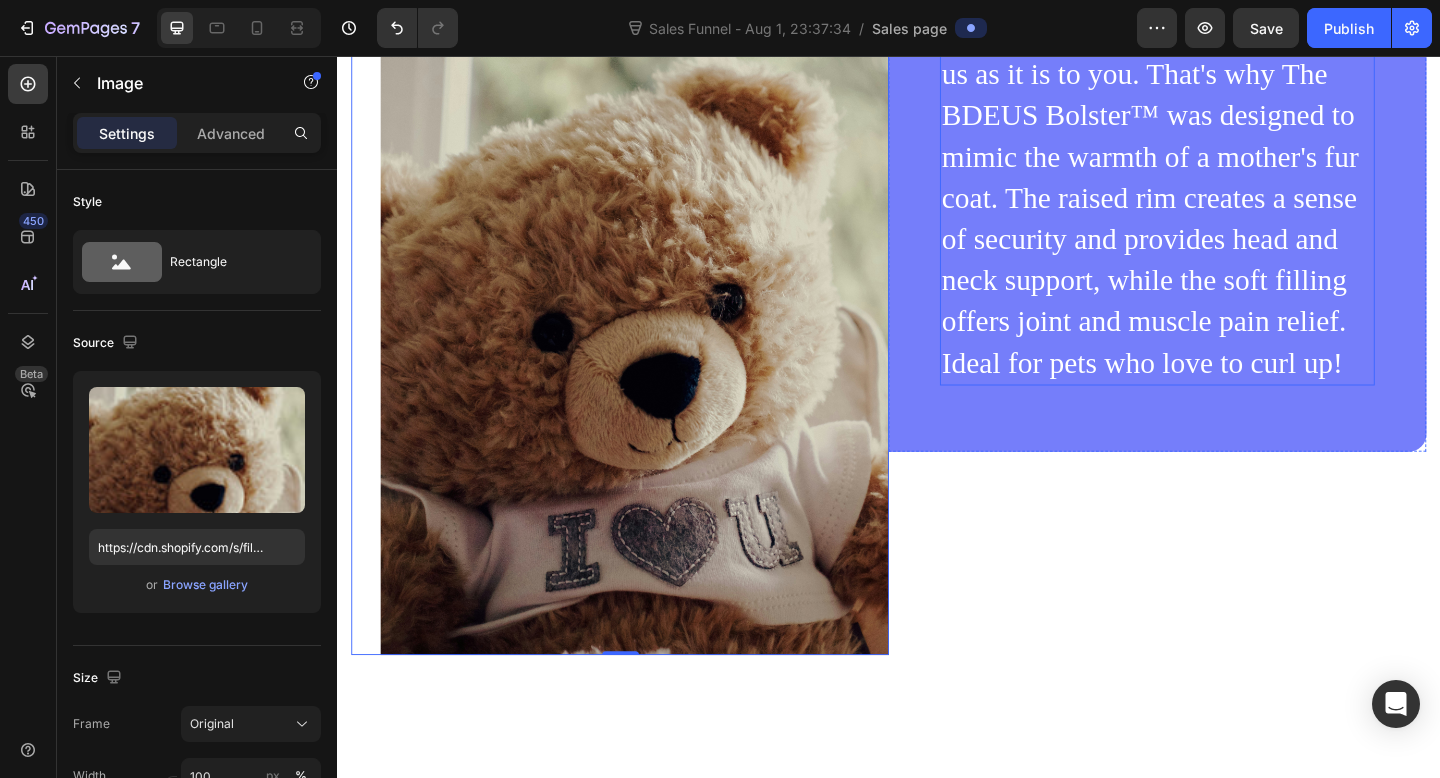 click on "Your pet's comfort is as important to us as it is to you. That's why The BDEUS Bolster™ was designed to mimic the warmth of a mother's fur coat. The raised rim creates a sense of security and provides head and neck support, while the soft filling offers joint and muscle pain relief. Ideal for pets who love to curl up!" at bounding box center [1229, 210] 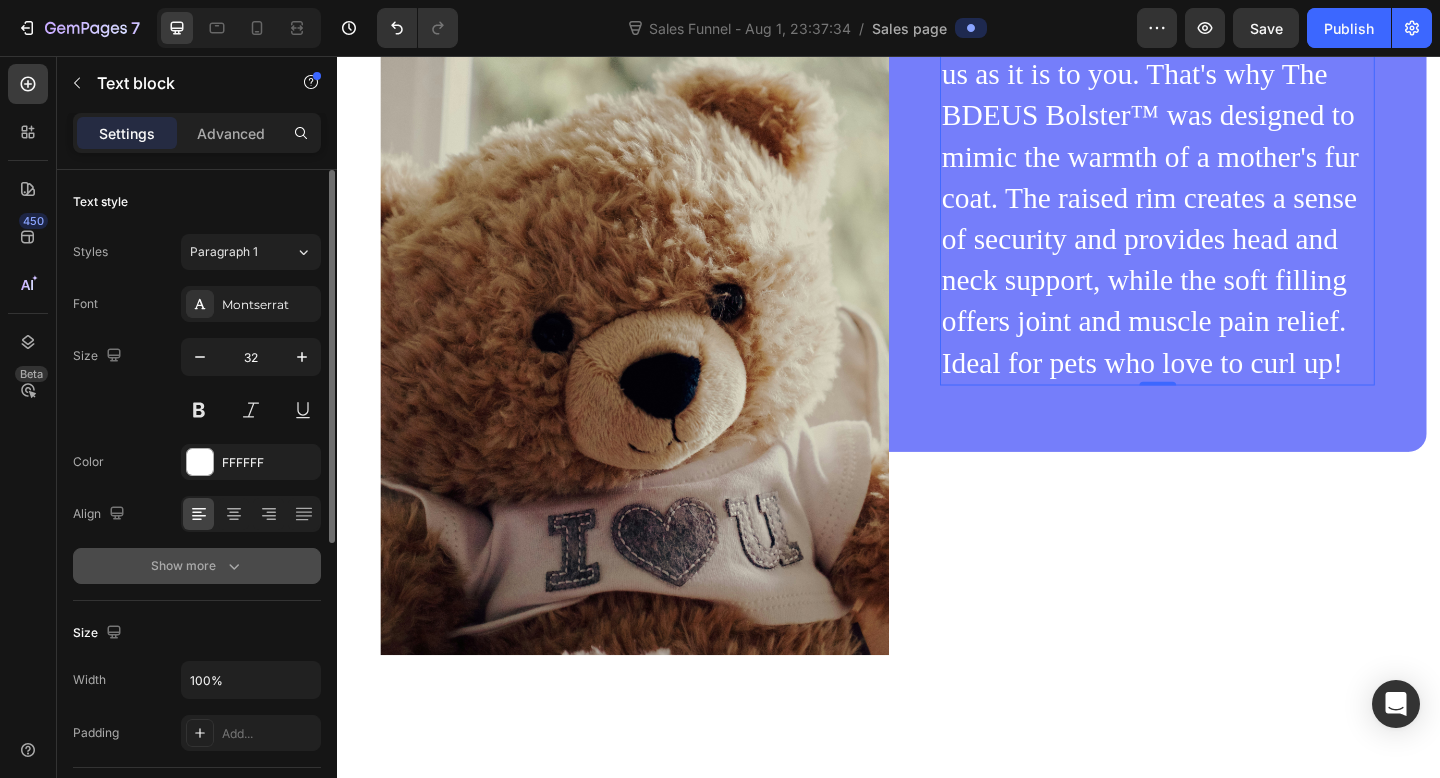 click on "Show more" at bounding box center [197, 566] 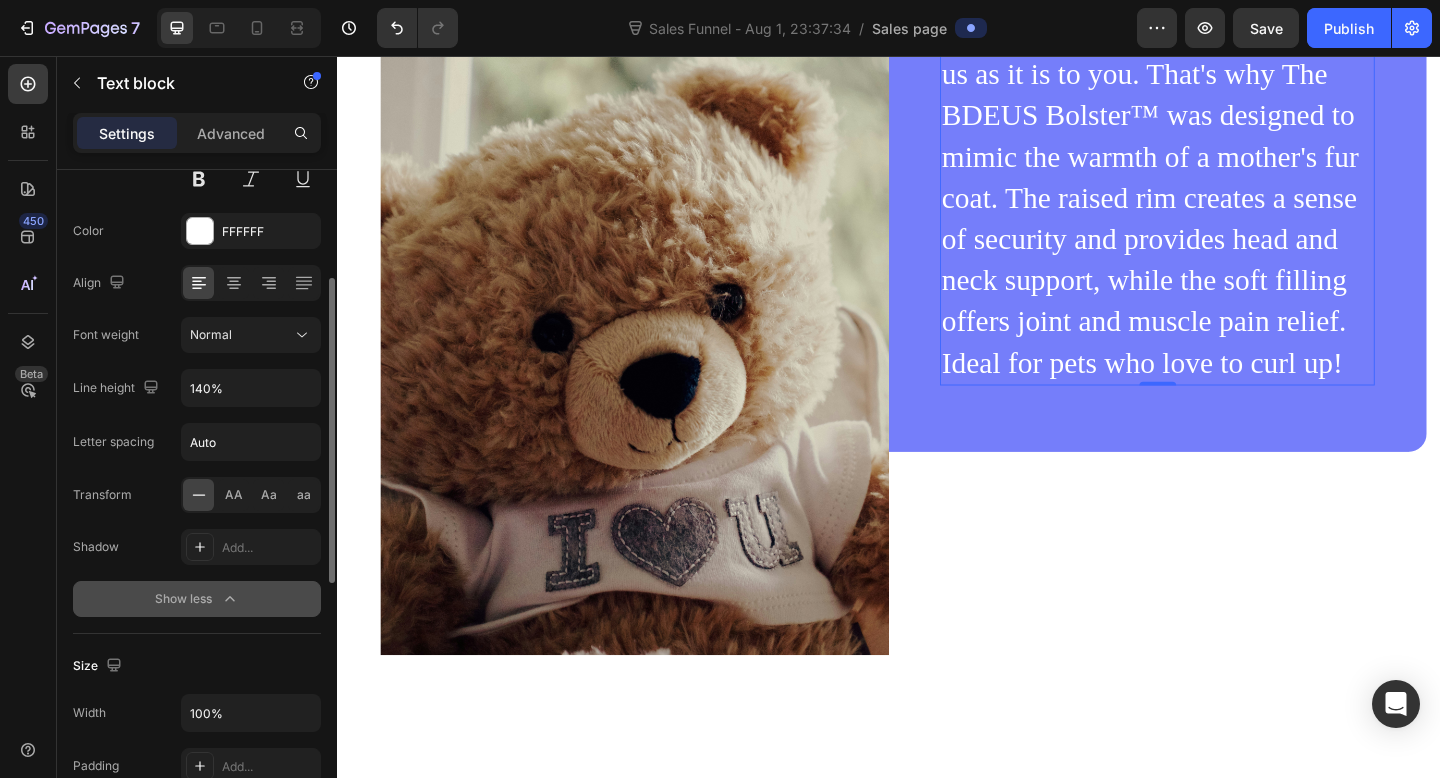 scroll, scrollTop: 233, scrollLeft: 0, axis: vertical 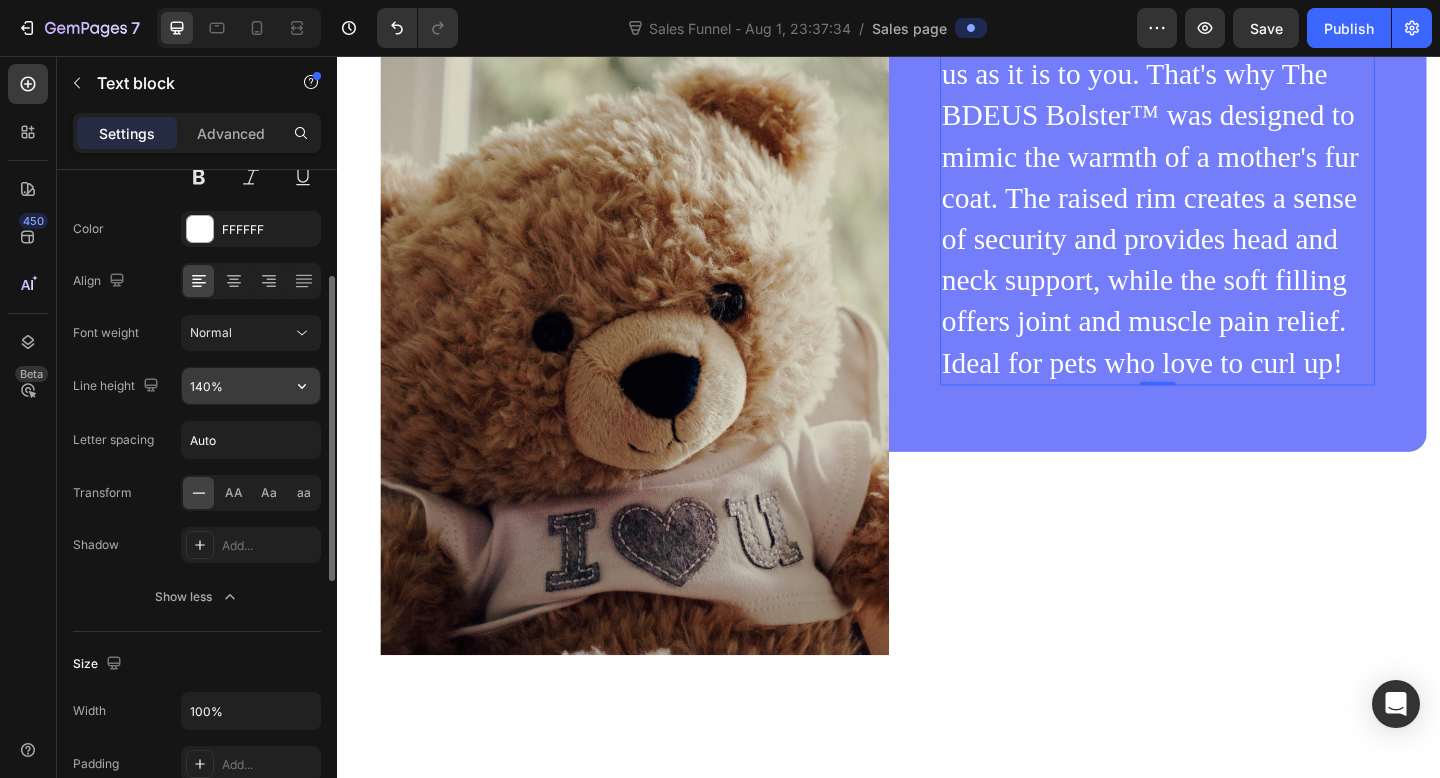 click on "140%" at bounding box center [251, 386] 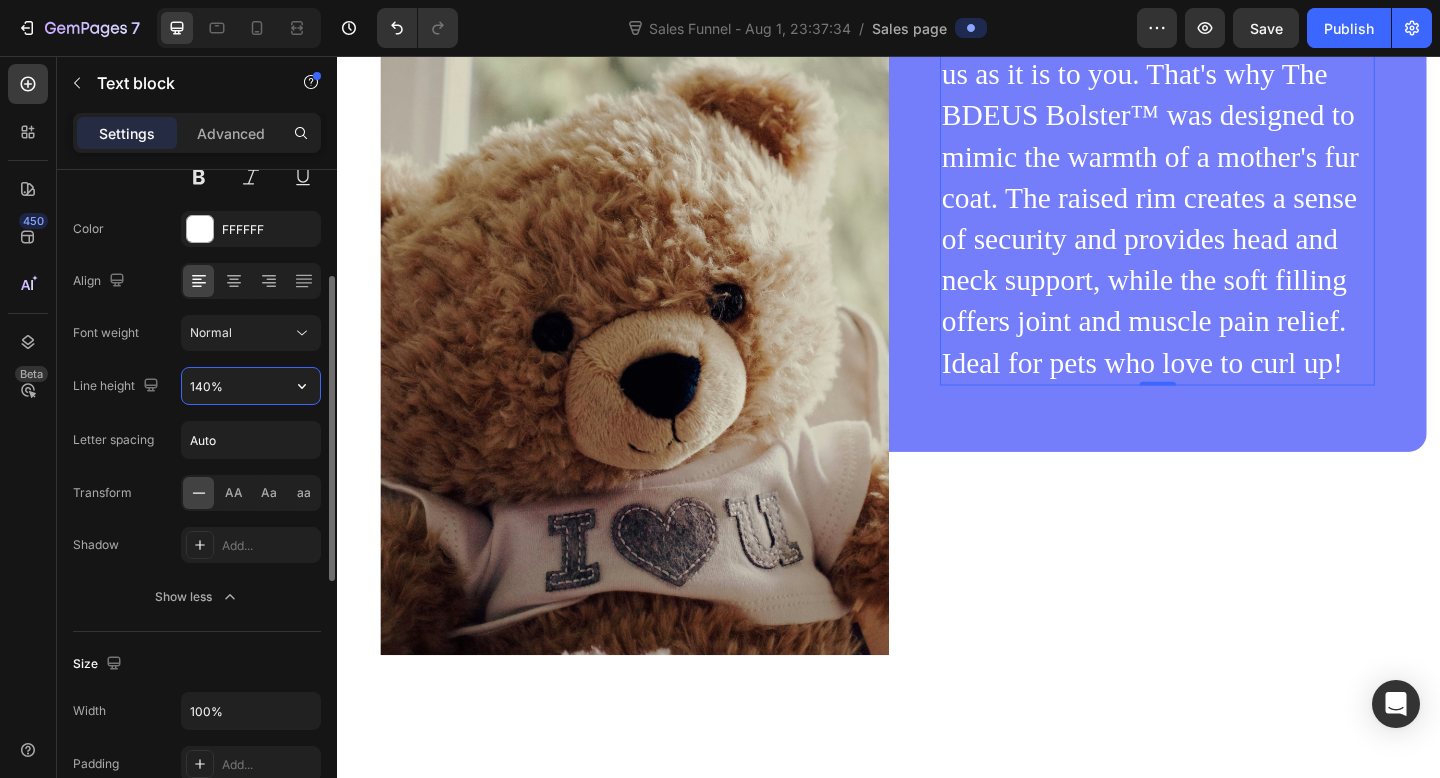 click on "140%" at bounding box center [251, 386] 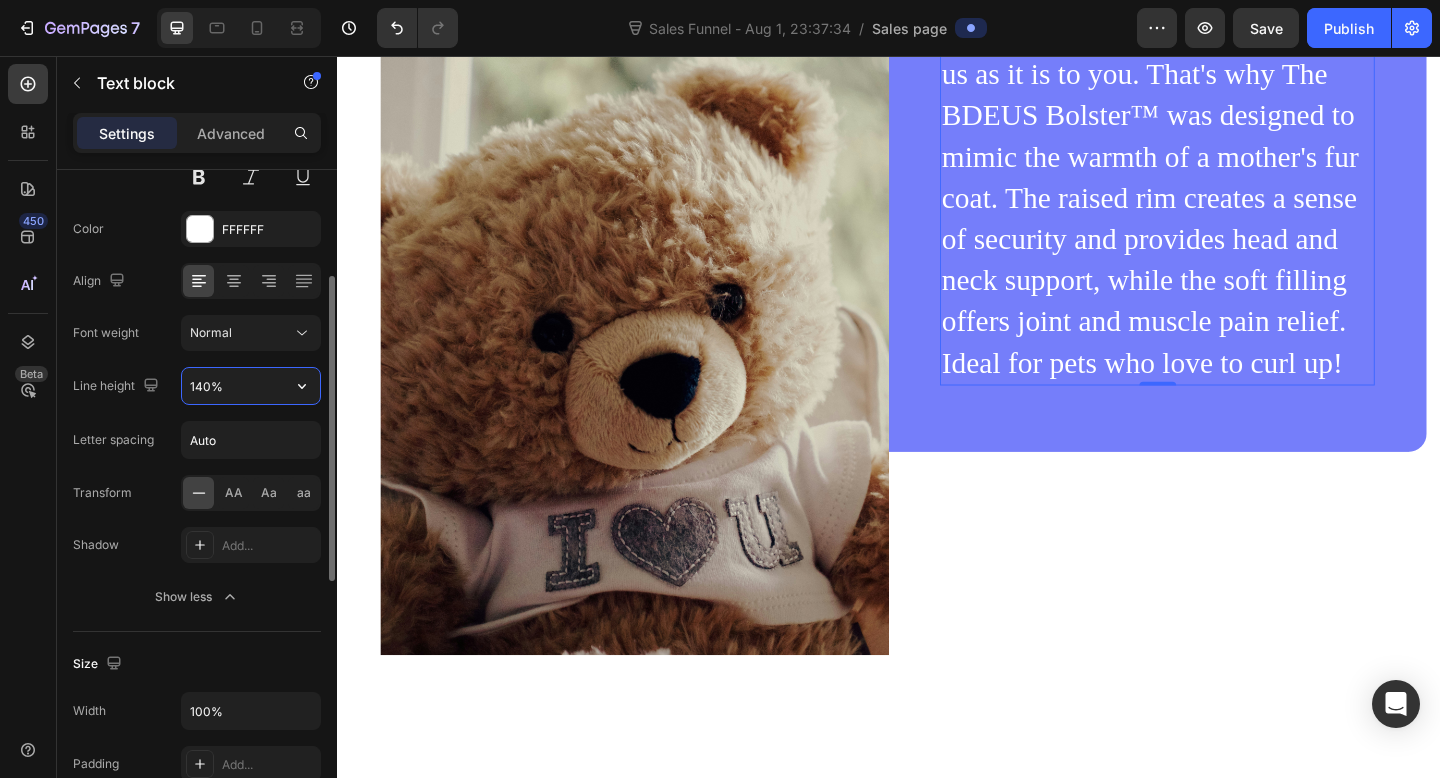 click on "140%" at bounding box center [251, 386] 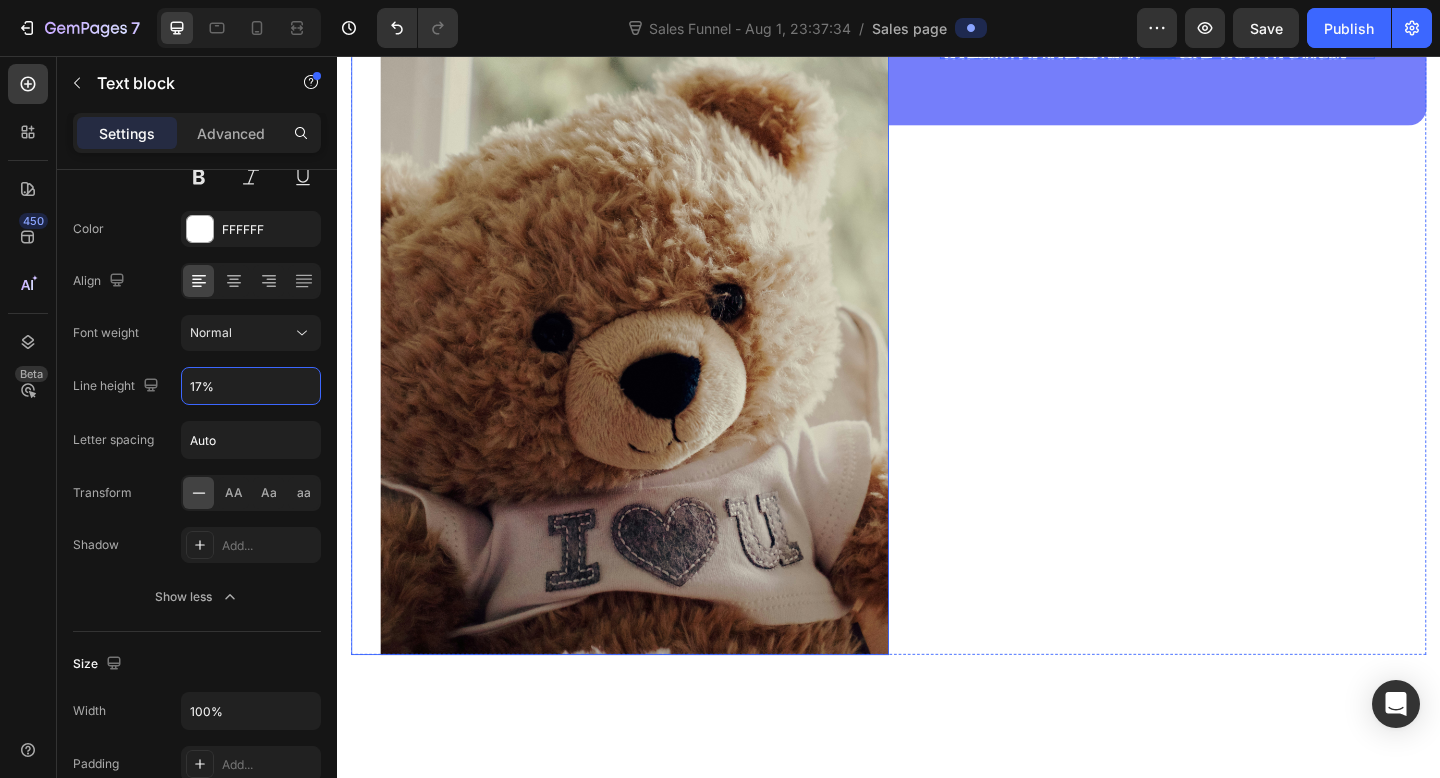 type on "178%" 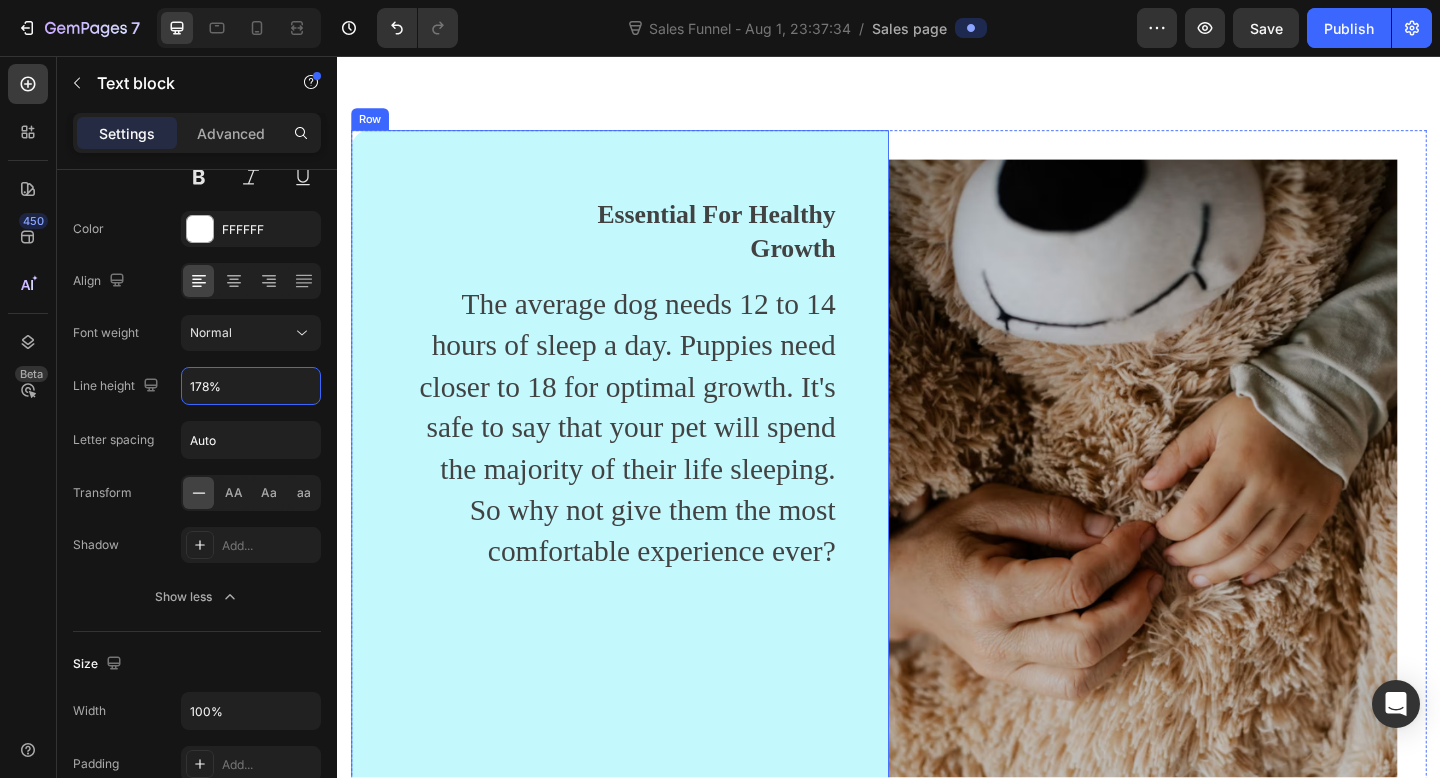 scroll, scrollTop: 3472, scrollLeft: 0, axis: vertical 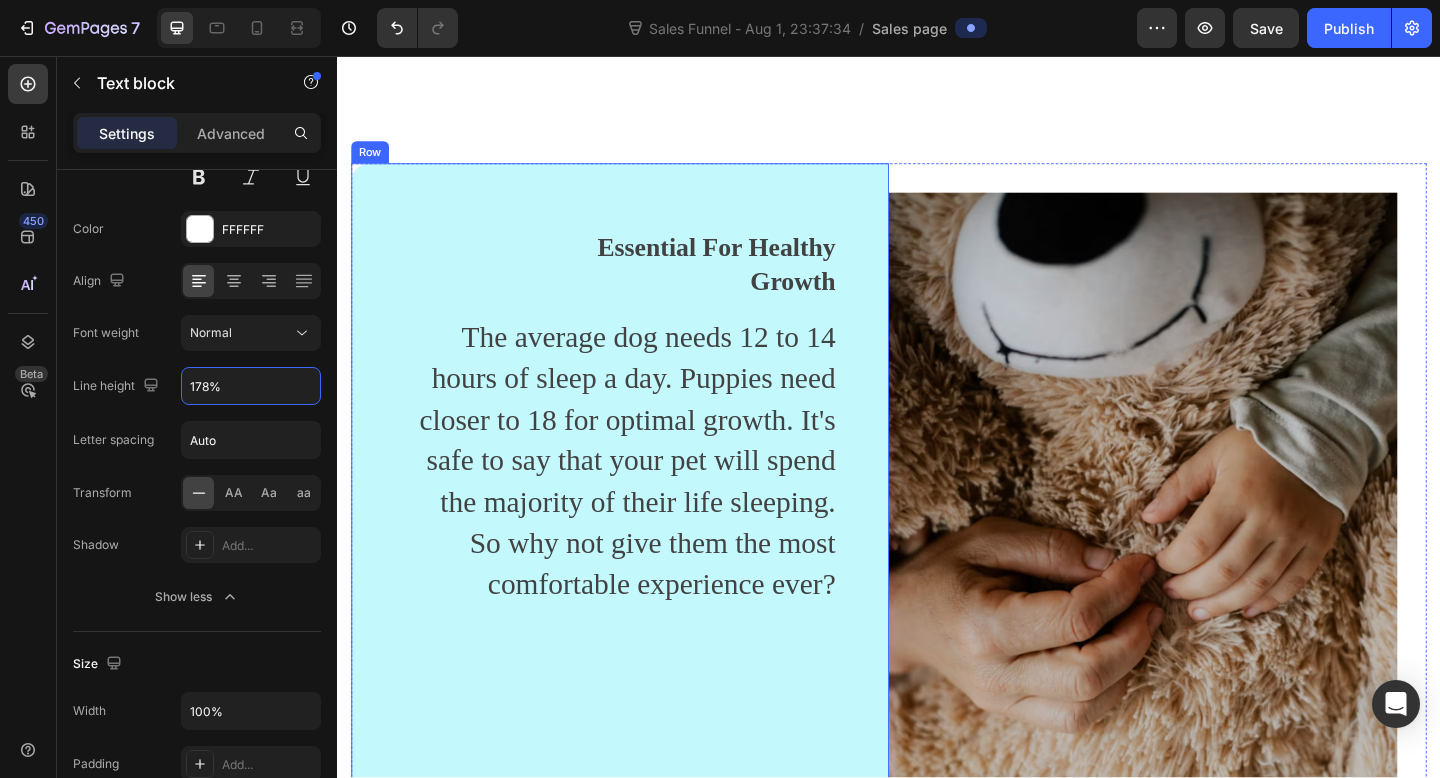 click on "Essential For Healthy Growth Text block The average dog needs 12 to 14 hours of sleep a day. Puppies need closer to 18 for optimal growth. It's safe to say that your pet will spend the majority of their life sleeping. So why not give them the most comfortable experience ever? Text block Row" at bounding box center (644, 604) 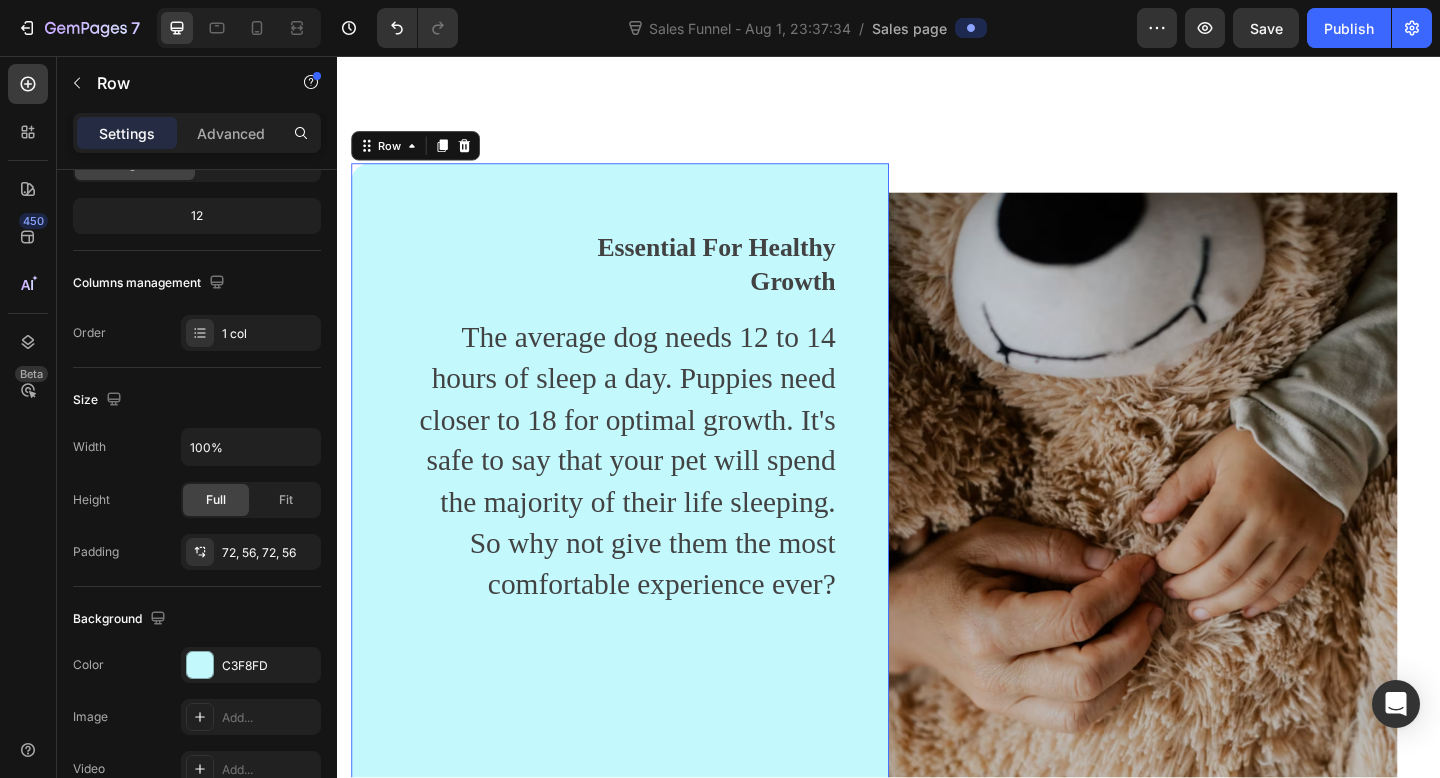 scroll, scrollTop: 0, scrollLeft: 0, axis: both 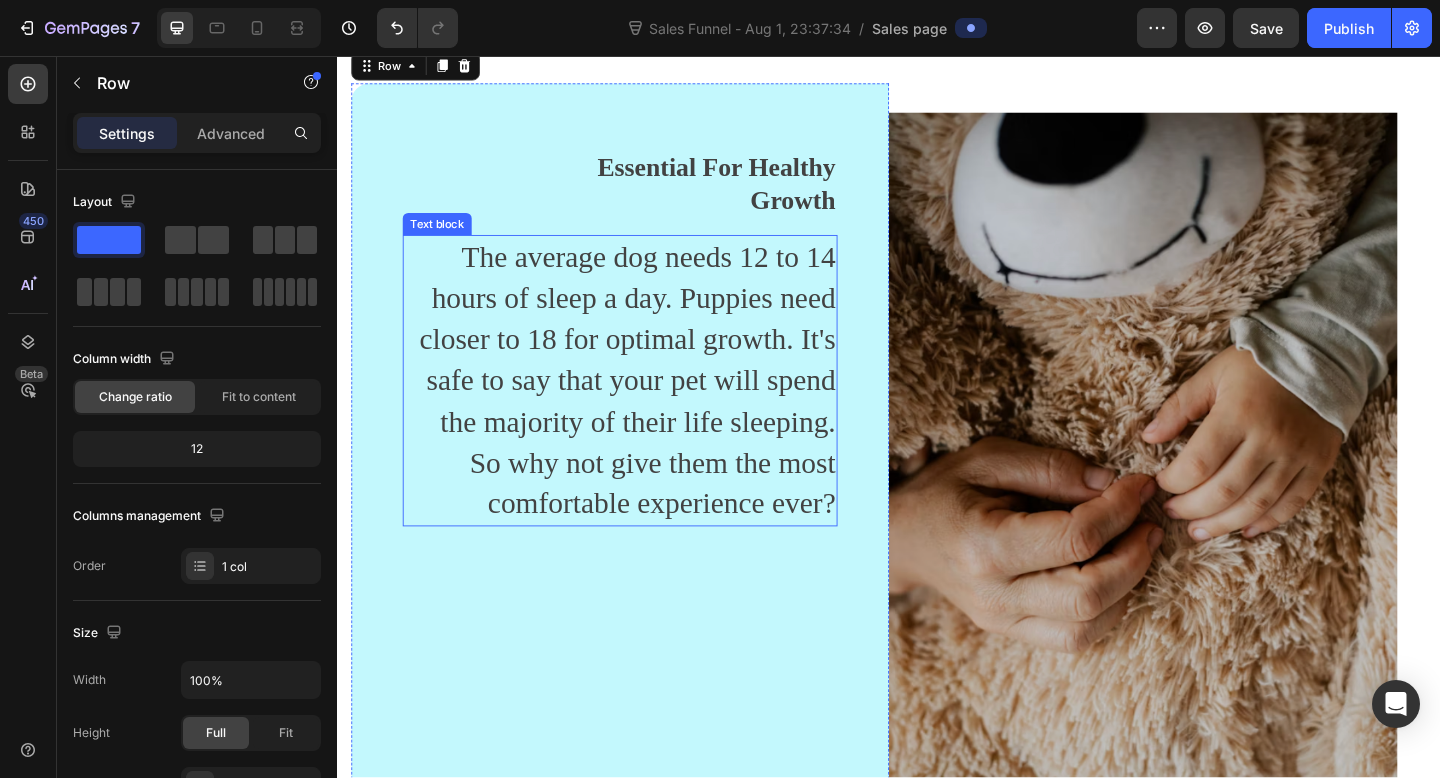 click on "The average dog needs 12 to 14 hours of sleep a day. Puppies need closer to 18 for optimal growth. It's safe to say that your pet will spend the majority of their life sleeping. So why not give them the most comfortable experience ever?" at bounding box center (644, 410) 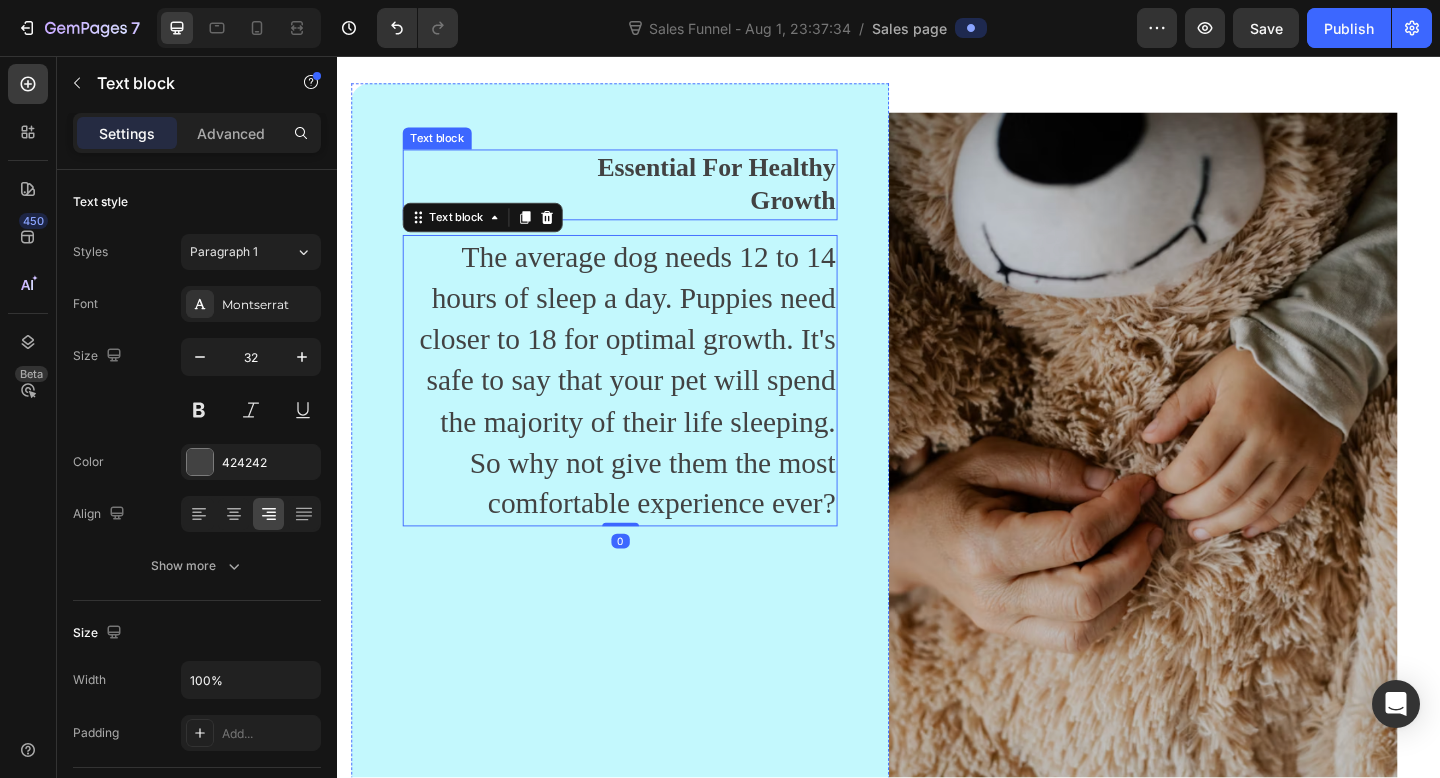 click on "Essential For Healthy Growth Text block The average dog needs 12 to 14 hours of sleep a day. Puppies need closer to 18 for optimal growth. It's safe to say that your pet will spend the majority of their life sleeping. So why not give them the most comfortable experience ever? Text block   0 Row" at bounding box center (644, 517) 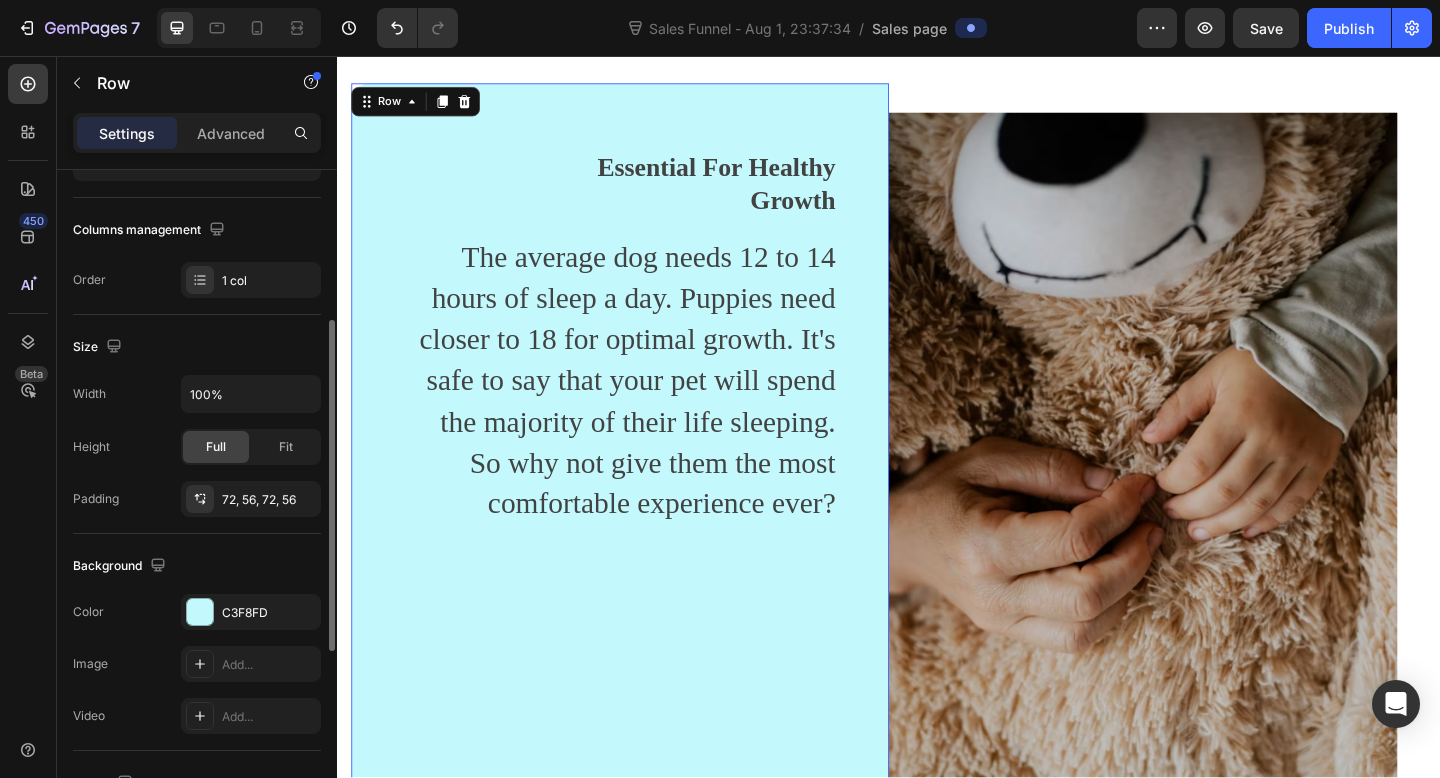 scroll, scrollTop: 293, scrollLeft: 0, axis: vertical 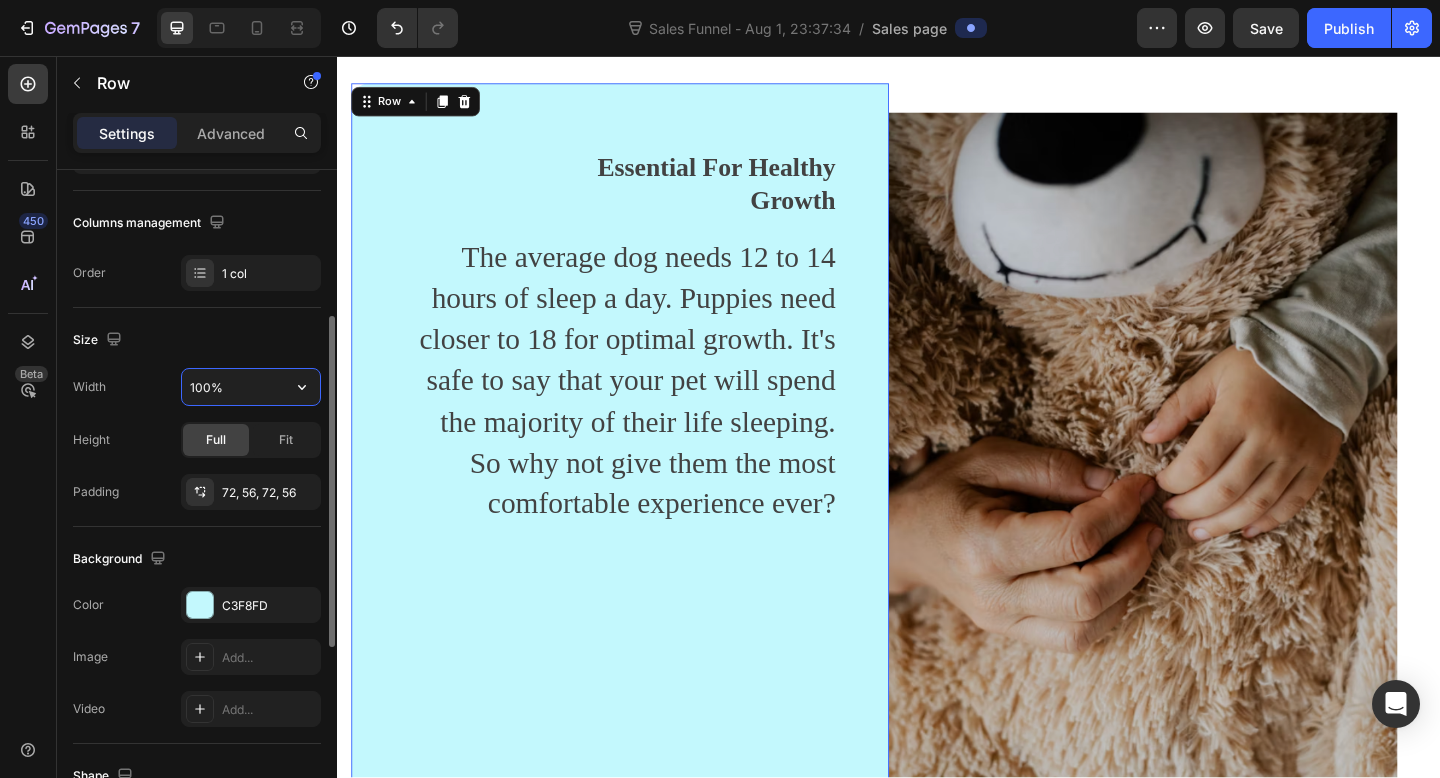 click on "100%" at bounding box center (251, 387) 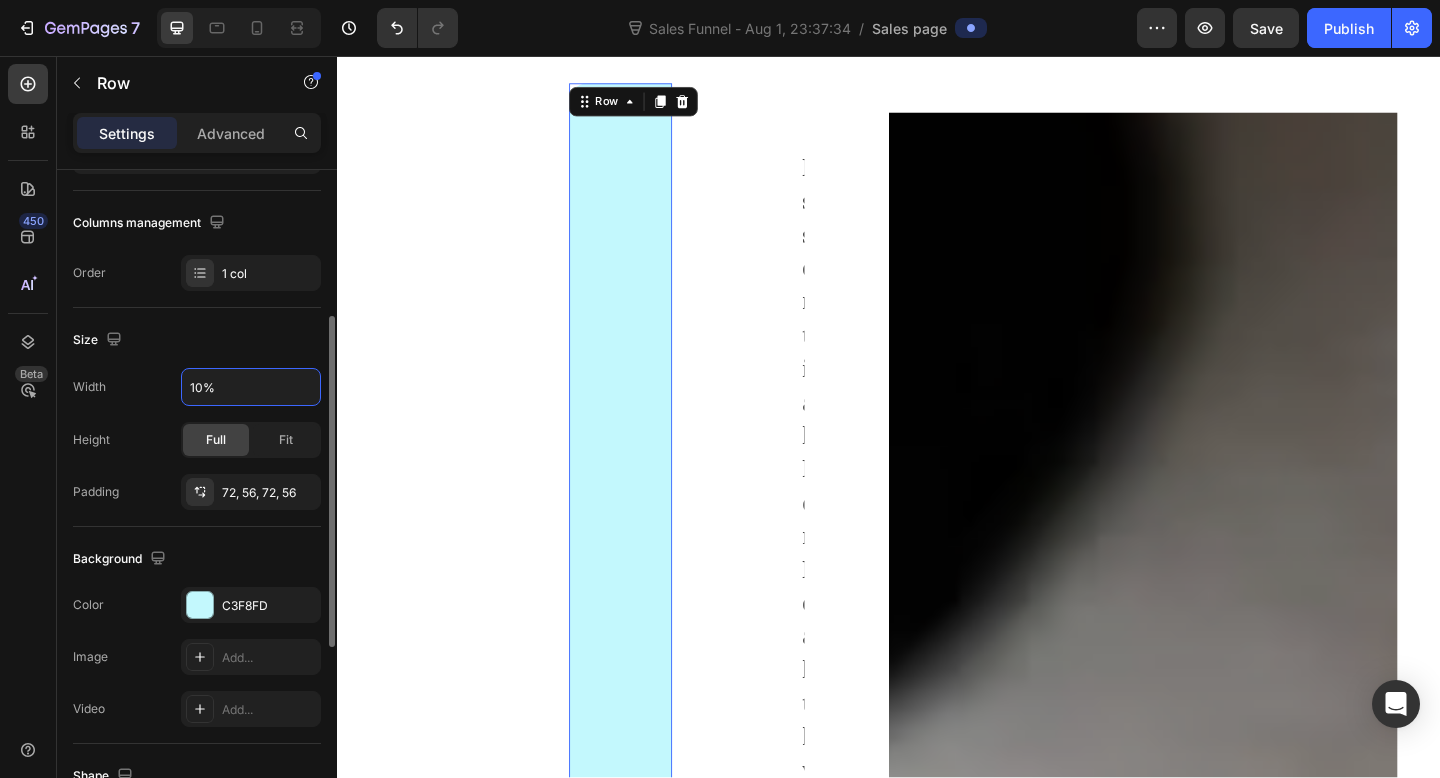 type on "100%" 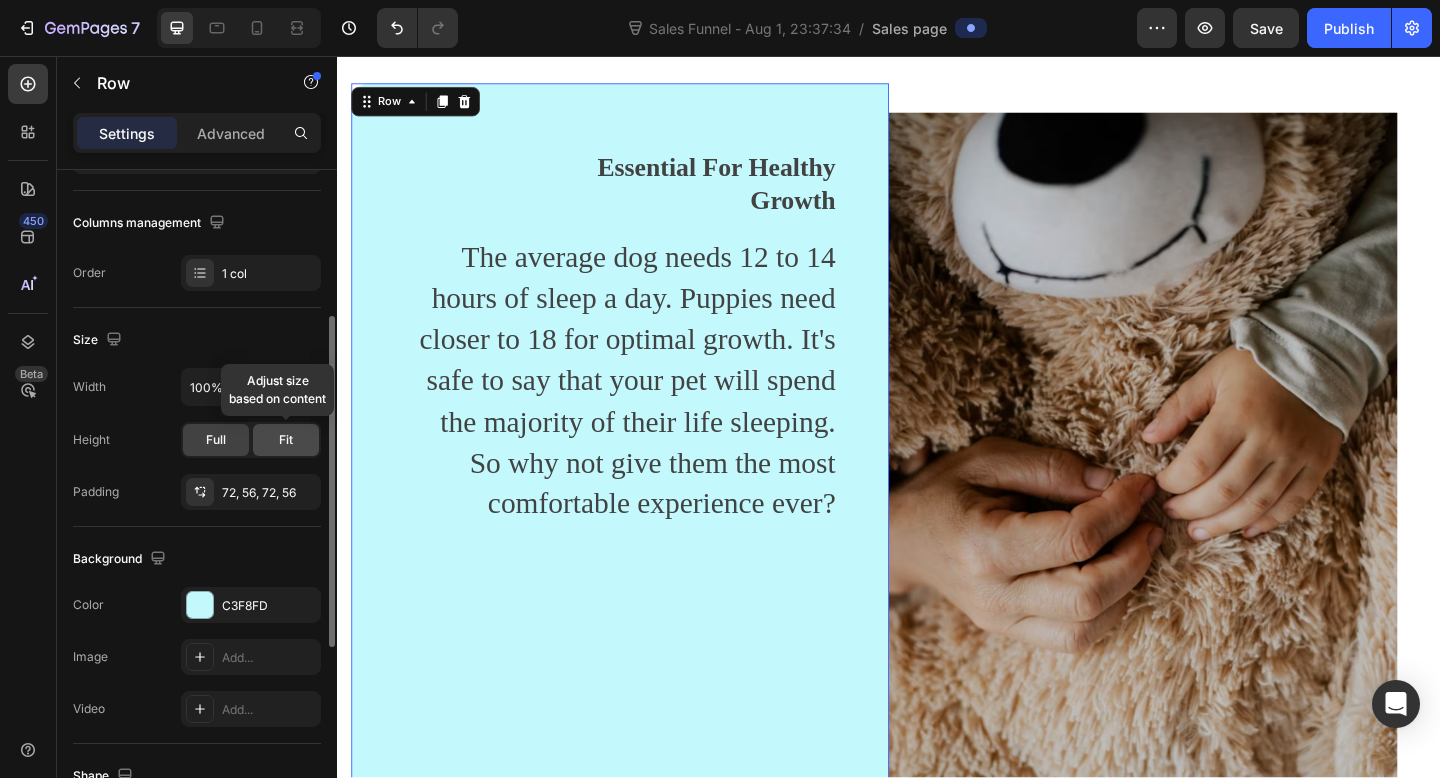 click on "Fit" 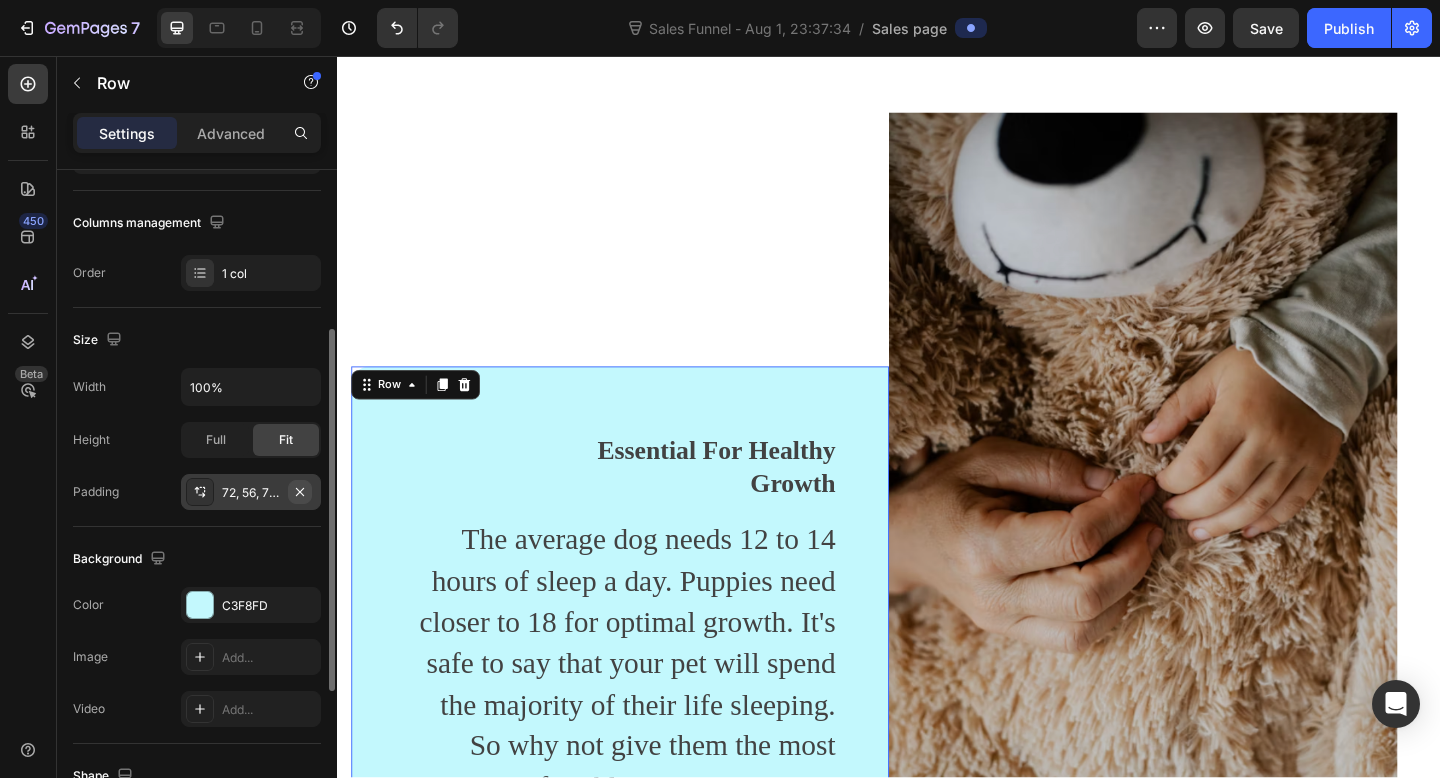 click 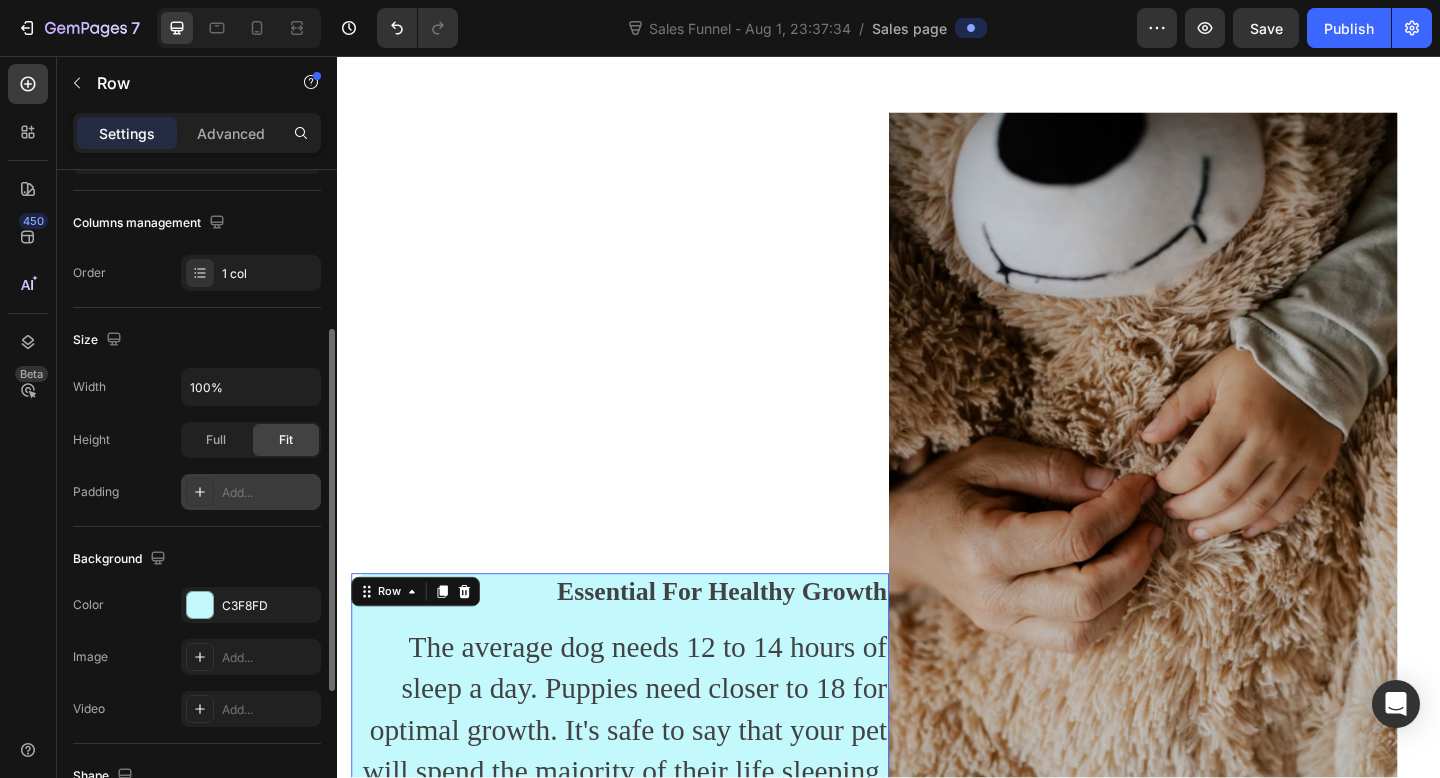 click on "Add..." at bounding box center (269, 493) 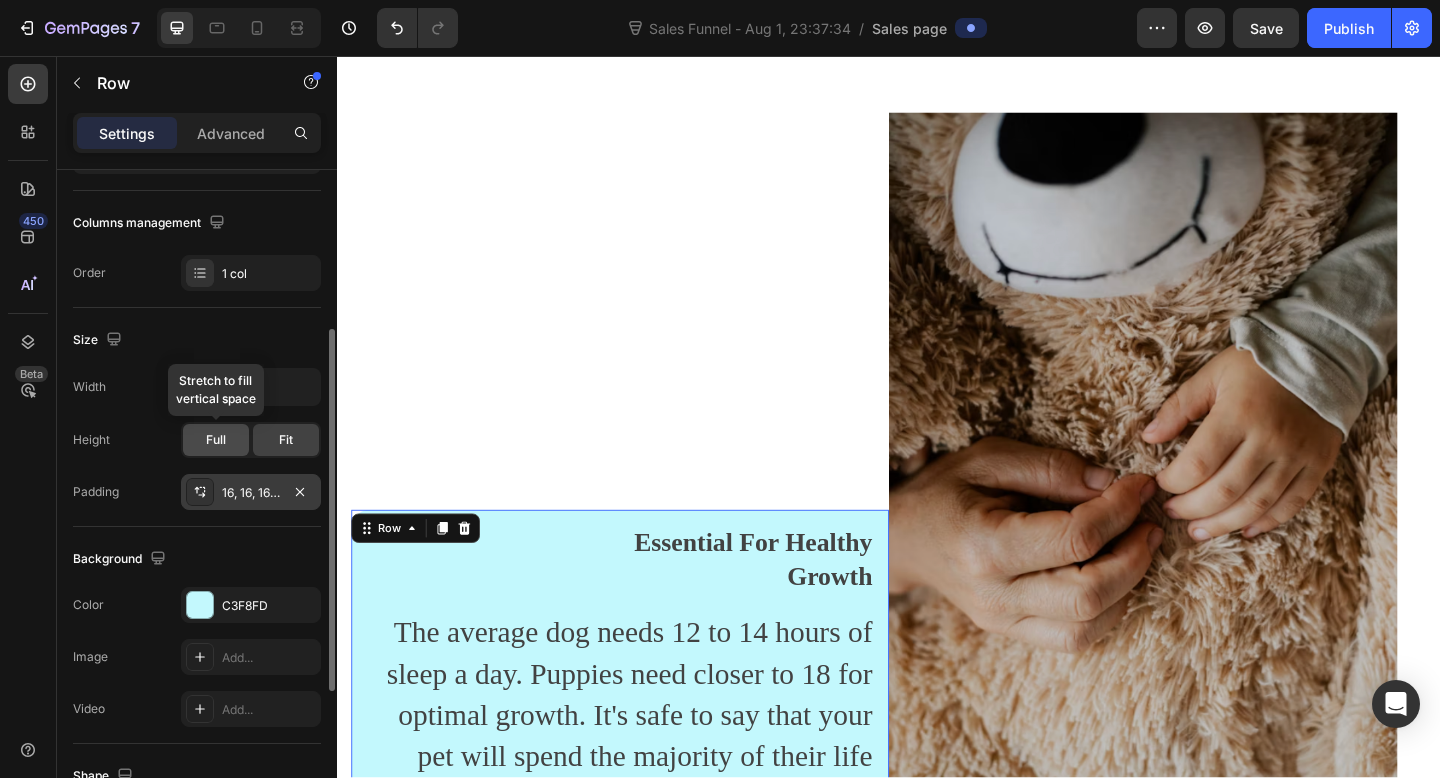 click on "Full" 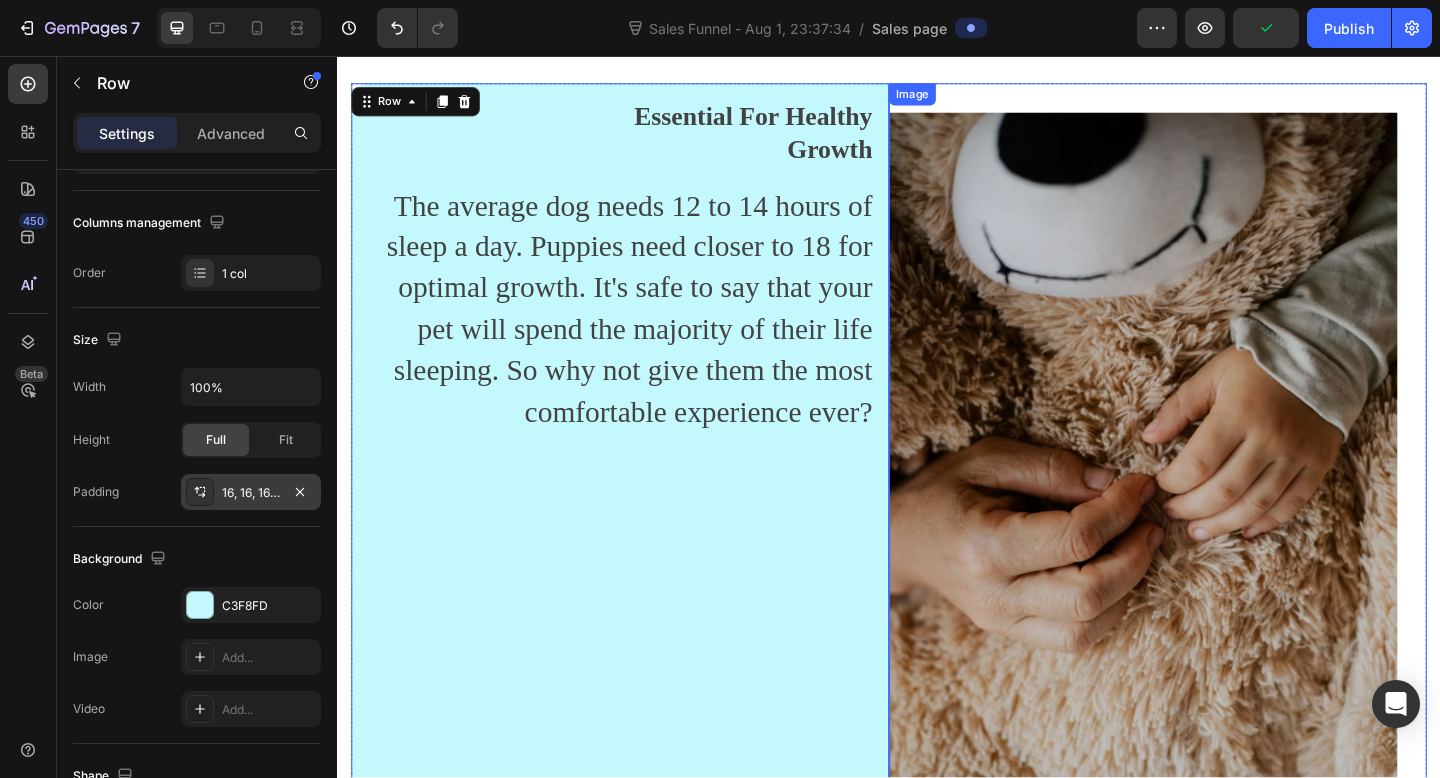 click at bounding box center [1213, 533] 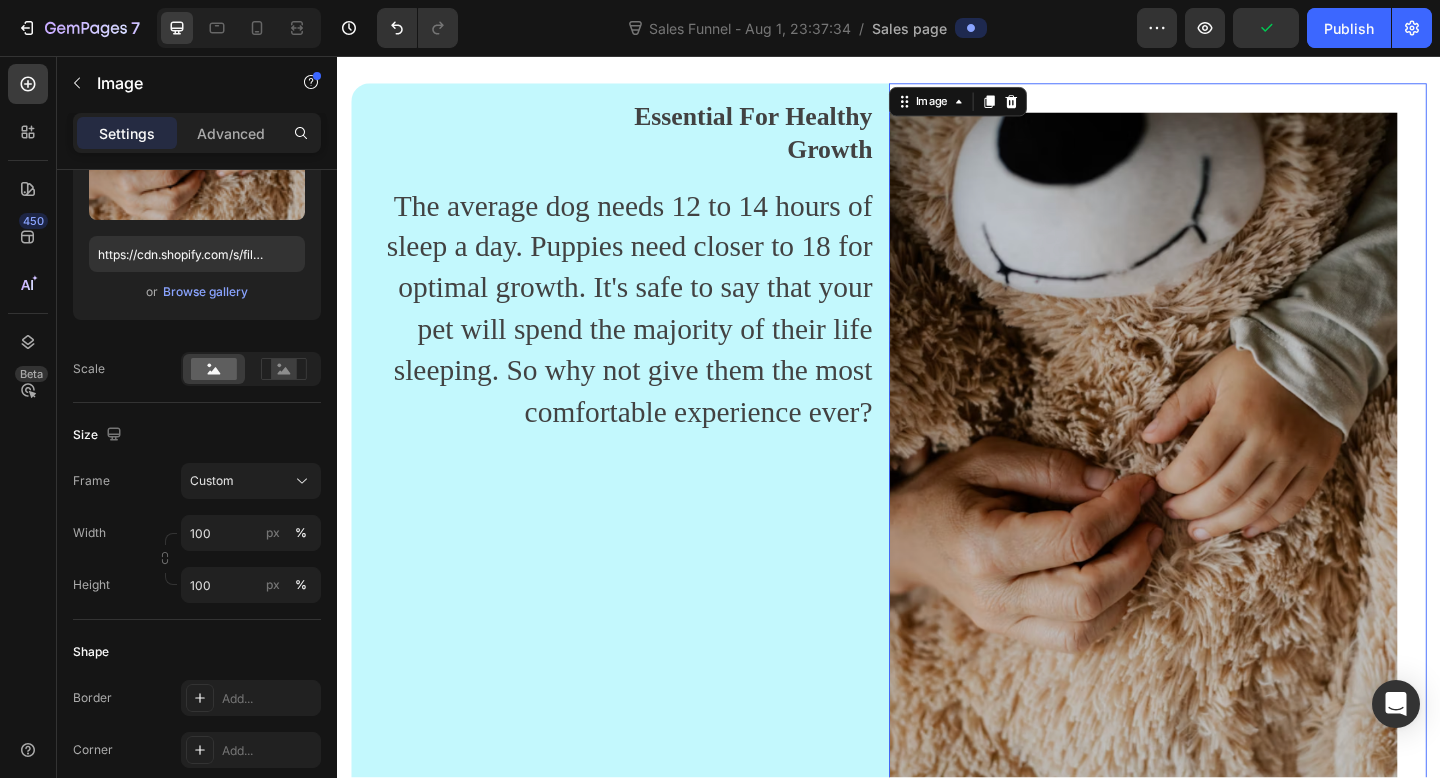scroll, scrollTop: 0, scrollLeft: 0, axis: both 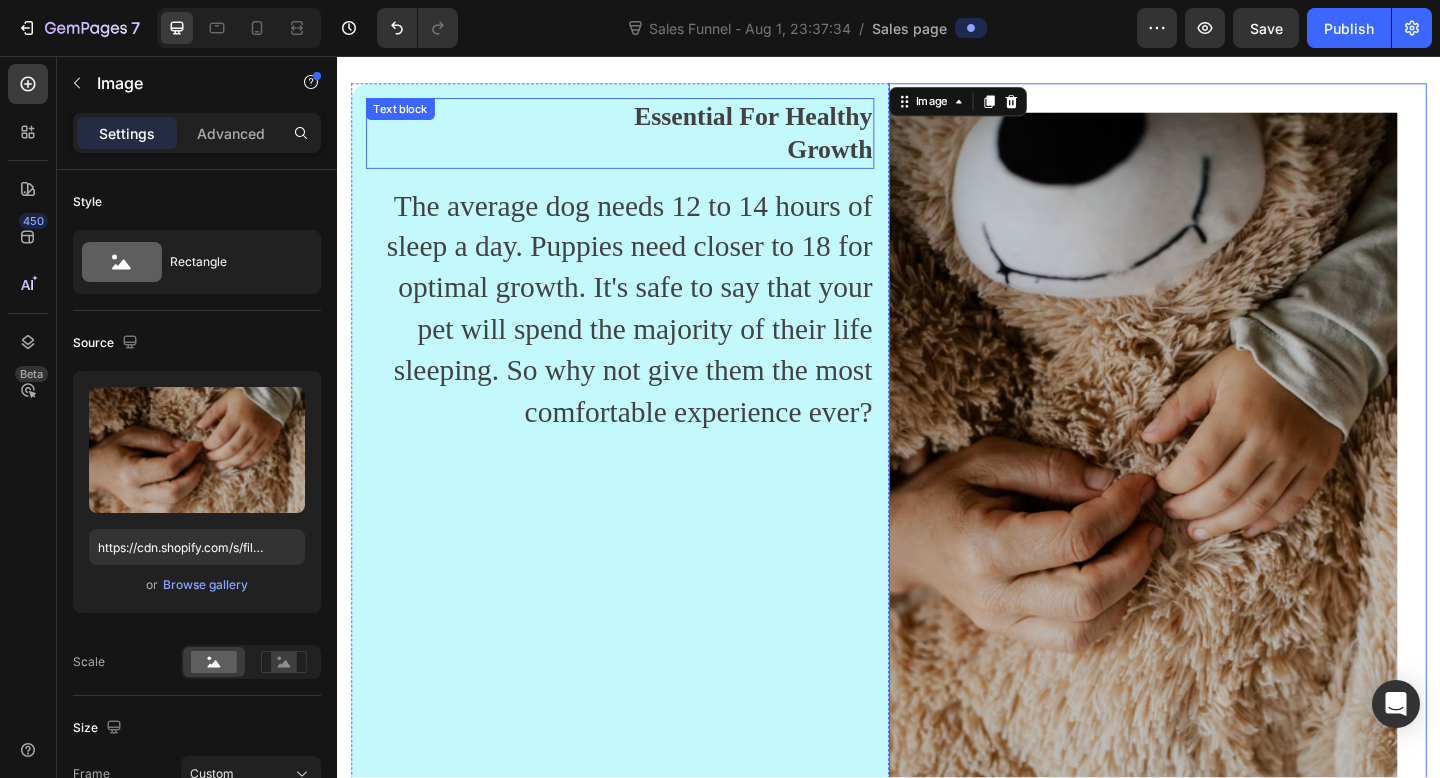 click on "Essential For Healthy Growth Text block" at bounding box center (644, 140) 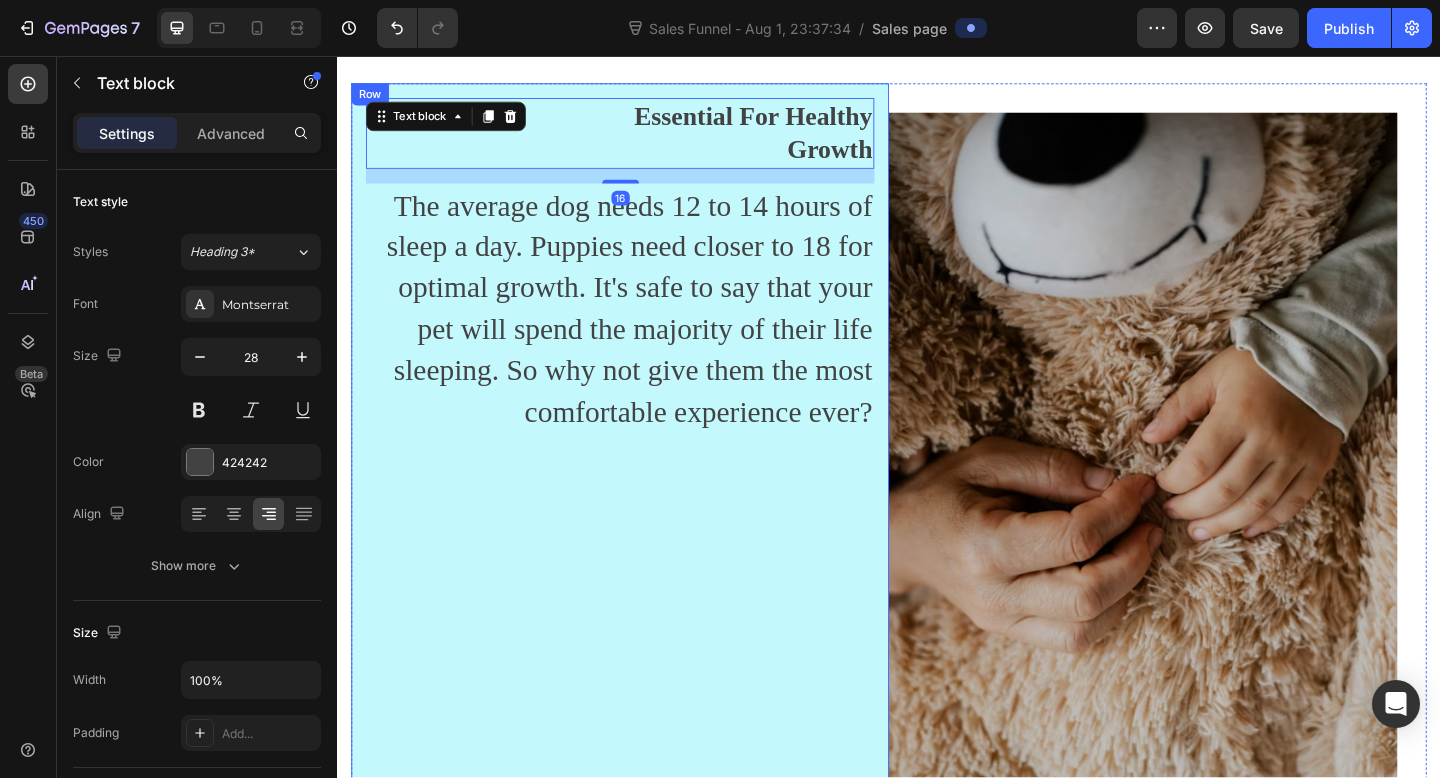 click on "Essential For Healthy Growth Text block   16 The average dog needs 12 to 14 hours of sleep a day. Puppies need closer to 18 for optimal growth. It's safe to say that your pet will spend the majority of their life sleeping. So why not give them the most comfortable experience ever? Text block" at bounding box center (644, 517) 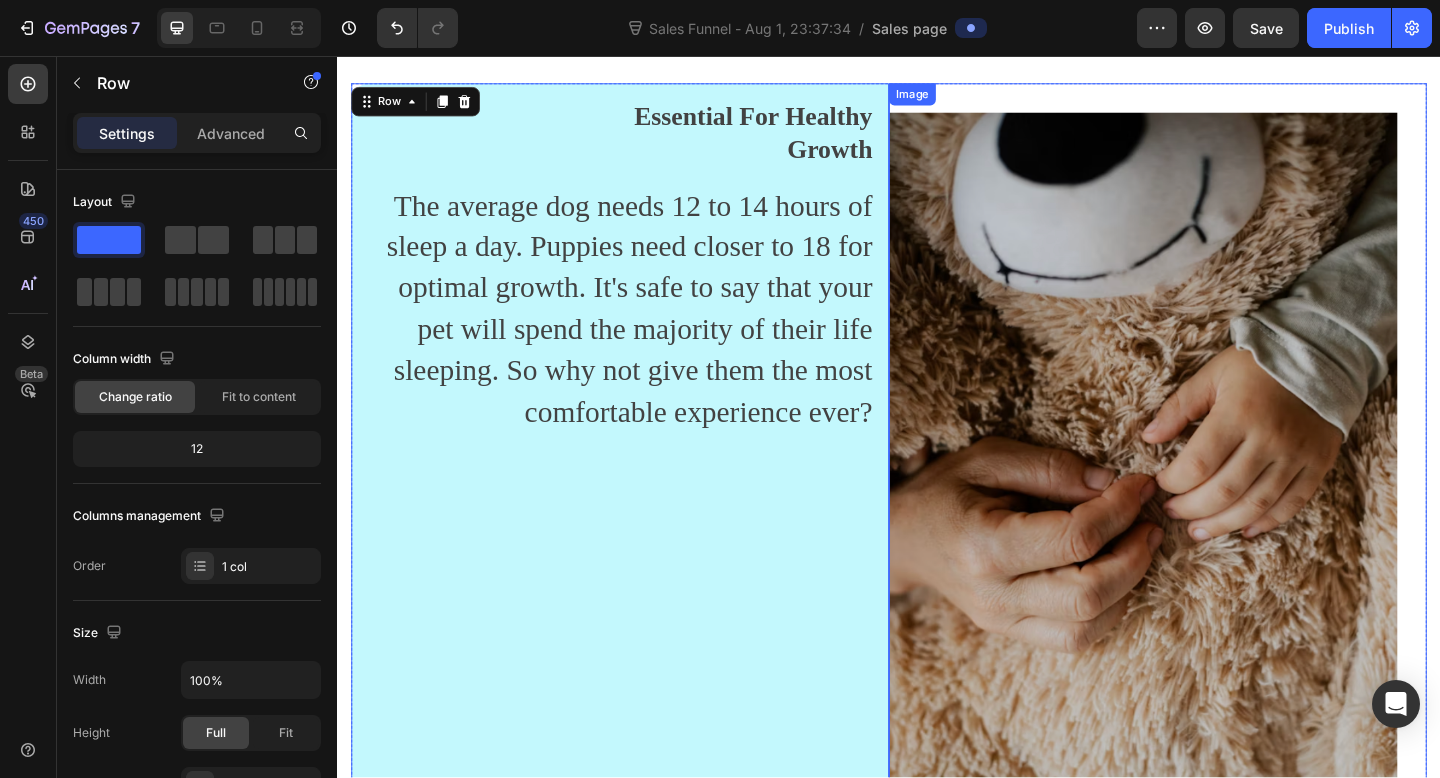 click at bounding box center [1213, 533] 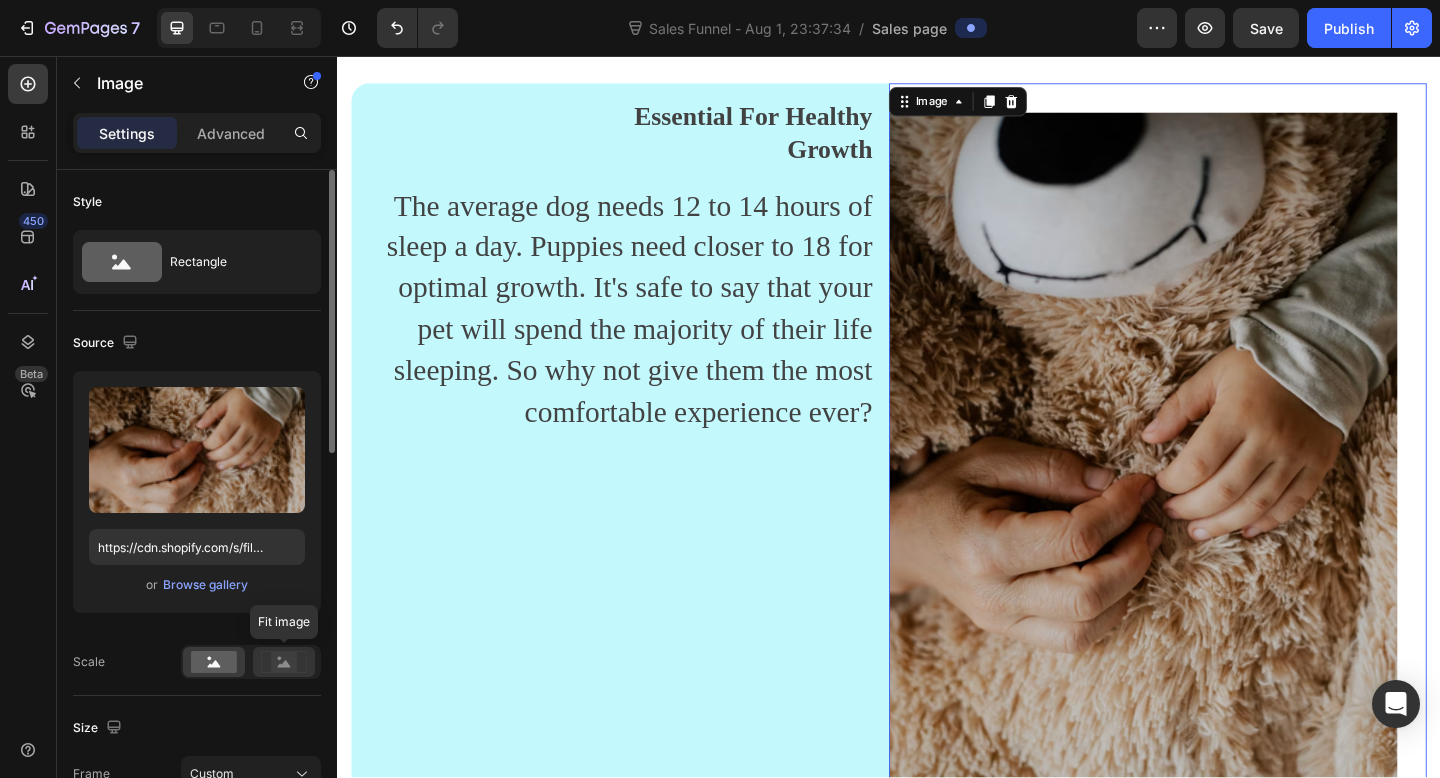 click 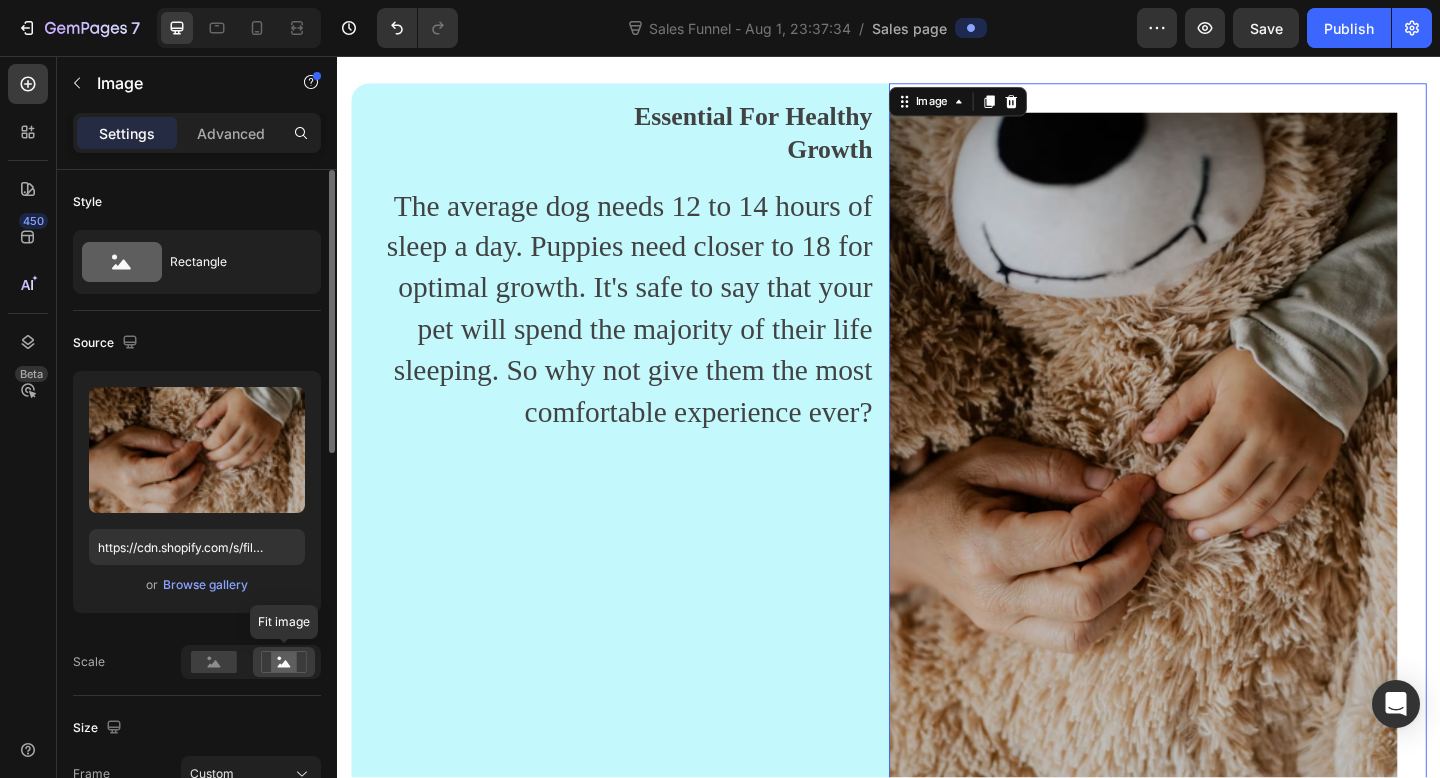 click 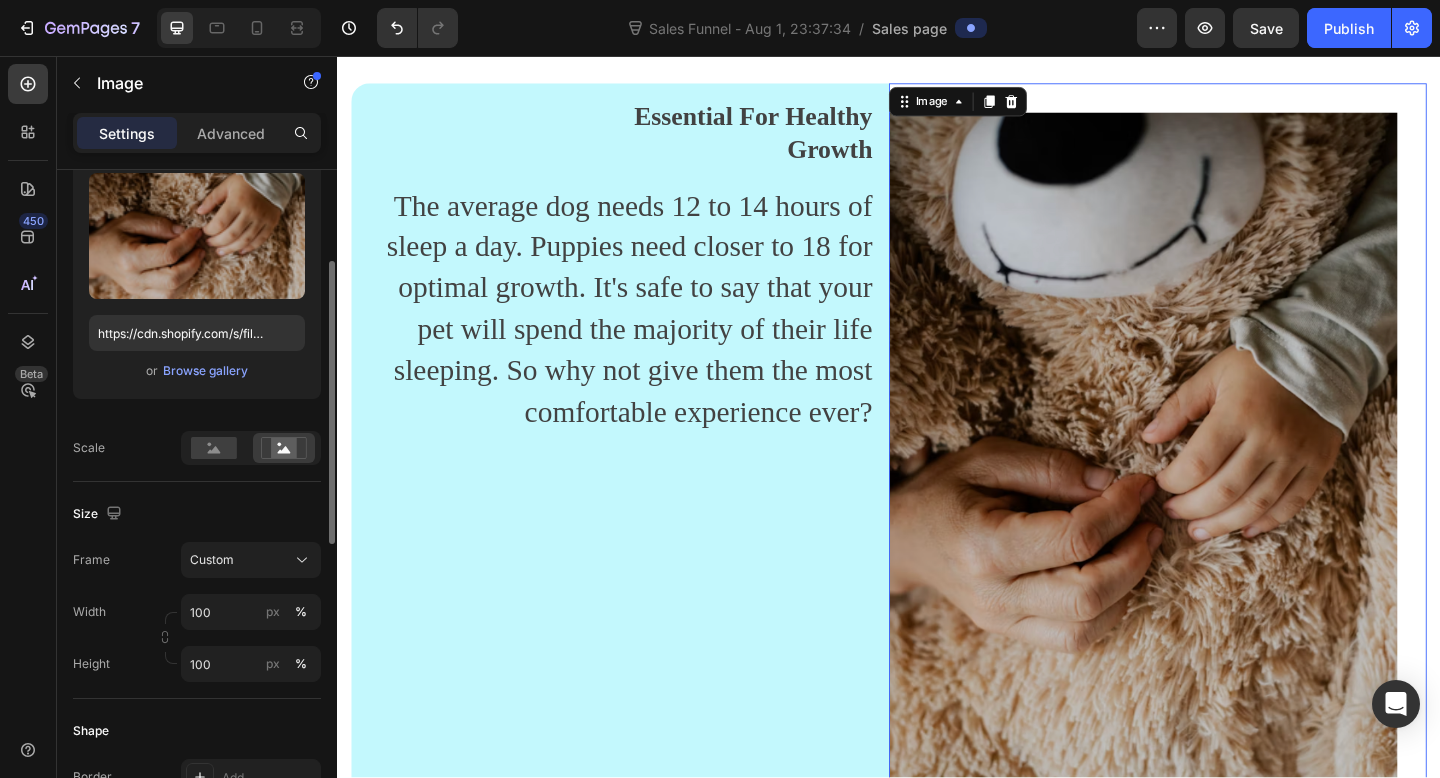 scroll, scrollTop: 212, scrollLeft: 0, axis: vertical 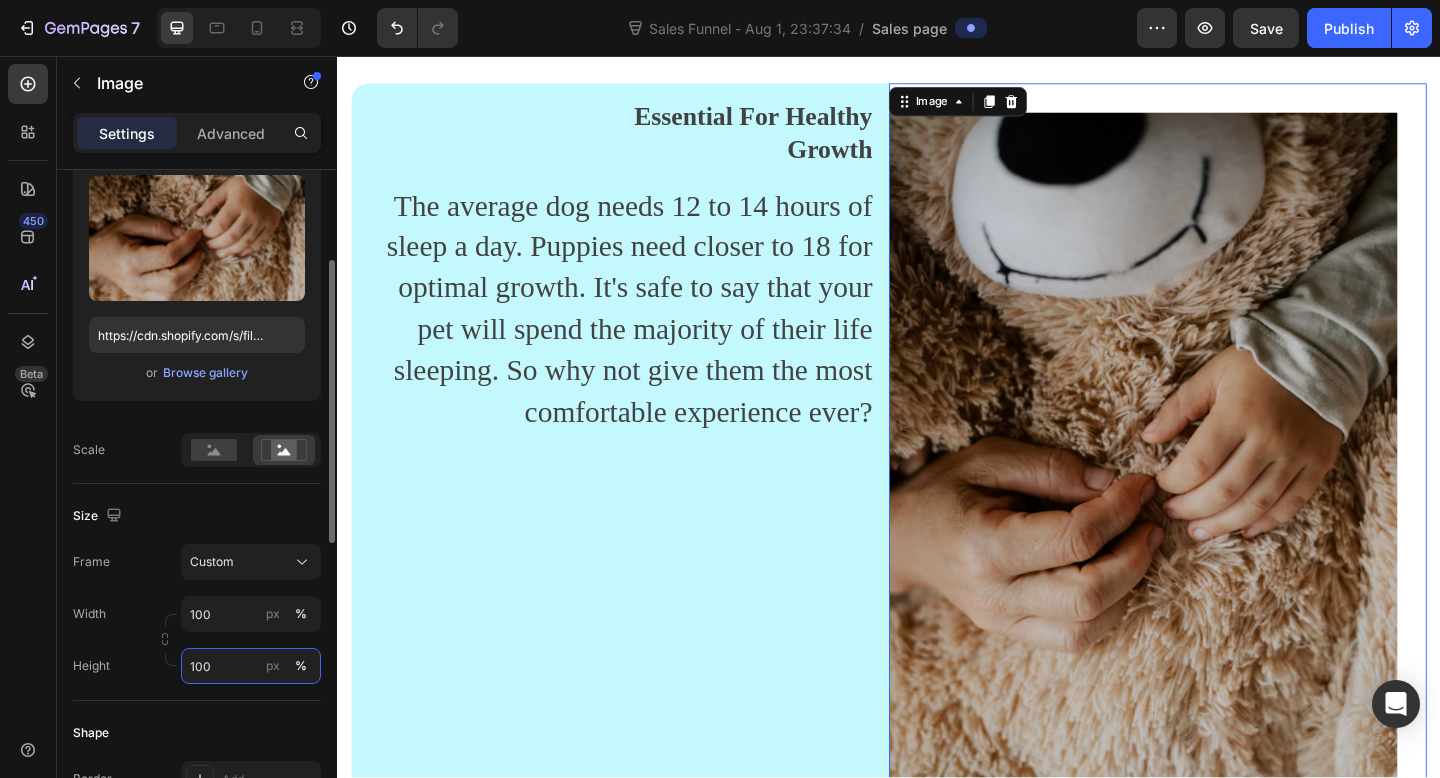 click on "100" at bounding box center (251, 666) 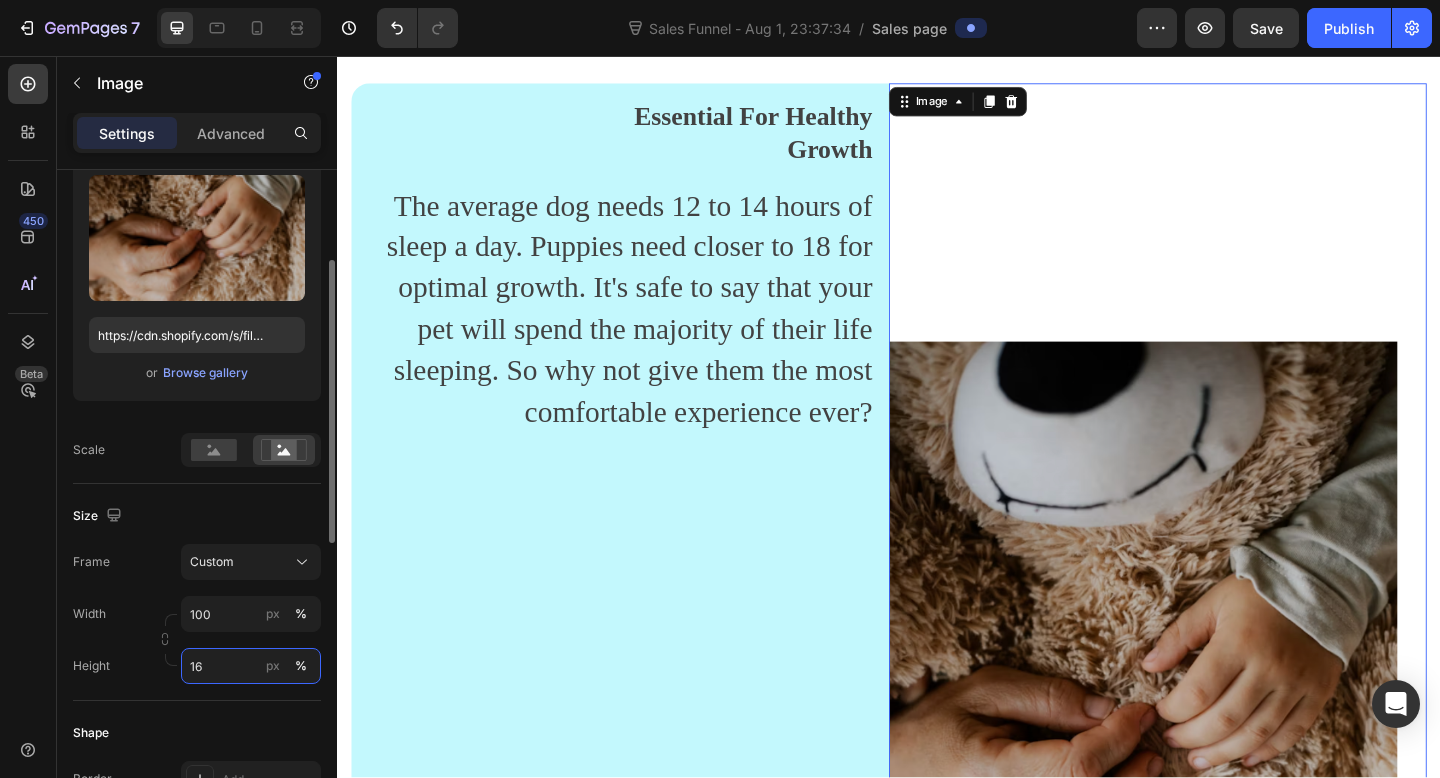 type on "1" 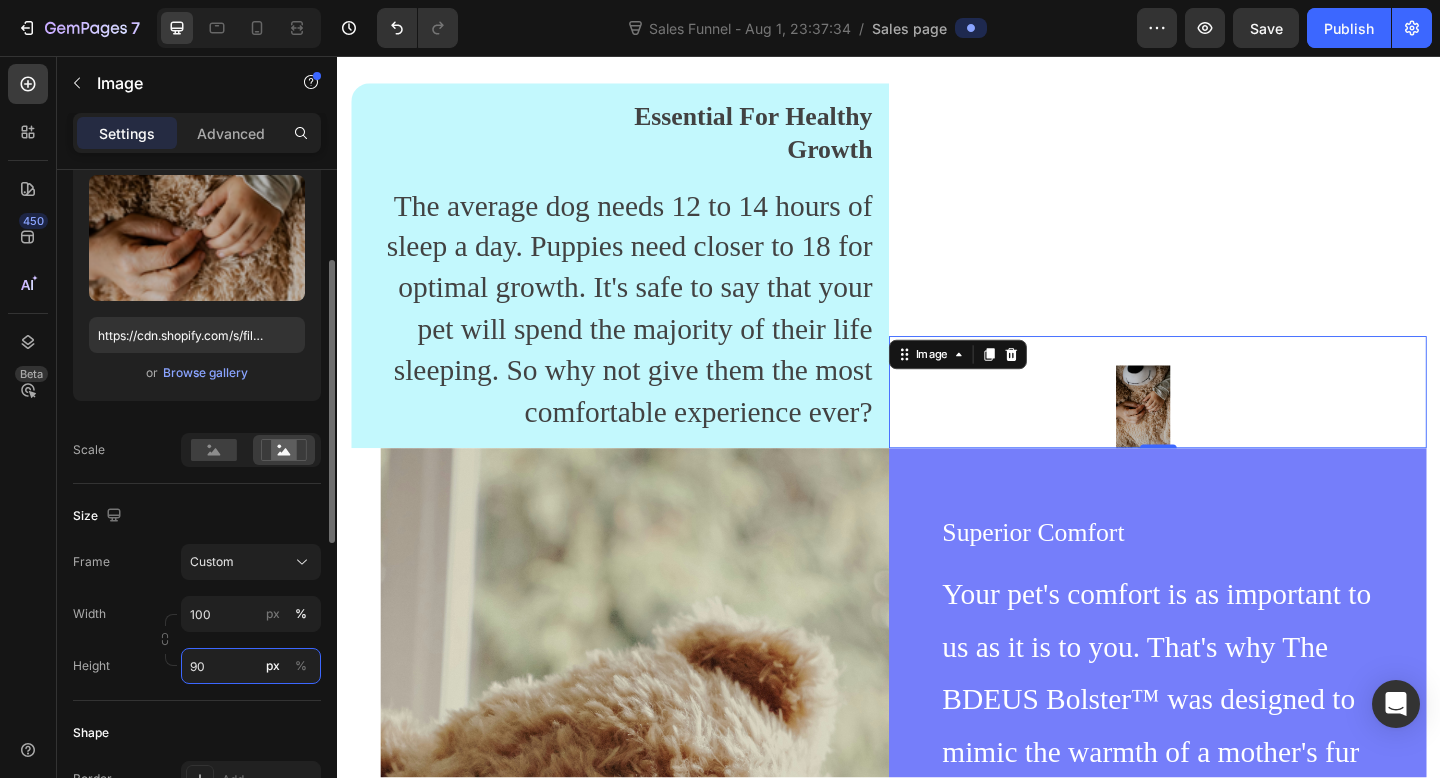 type on "9" 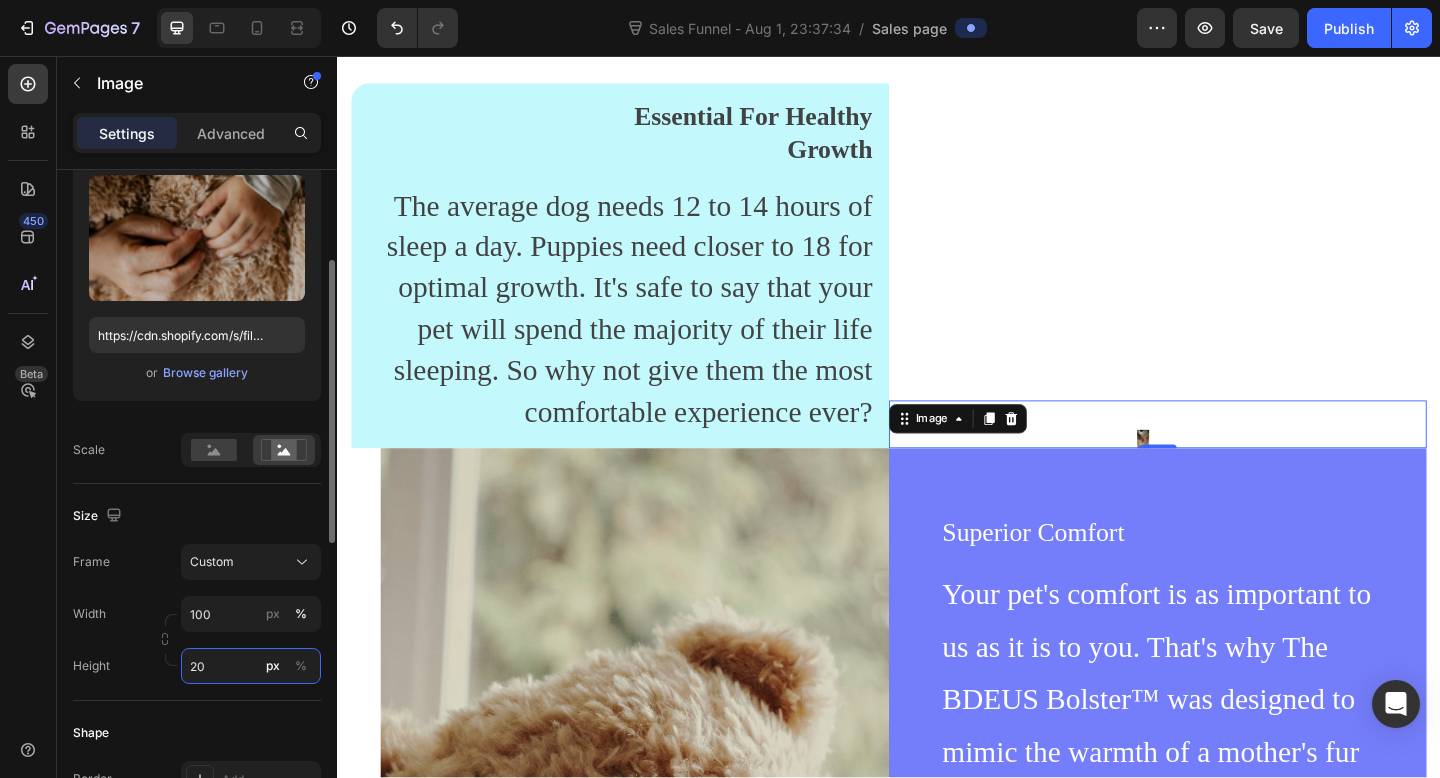type on "2" 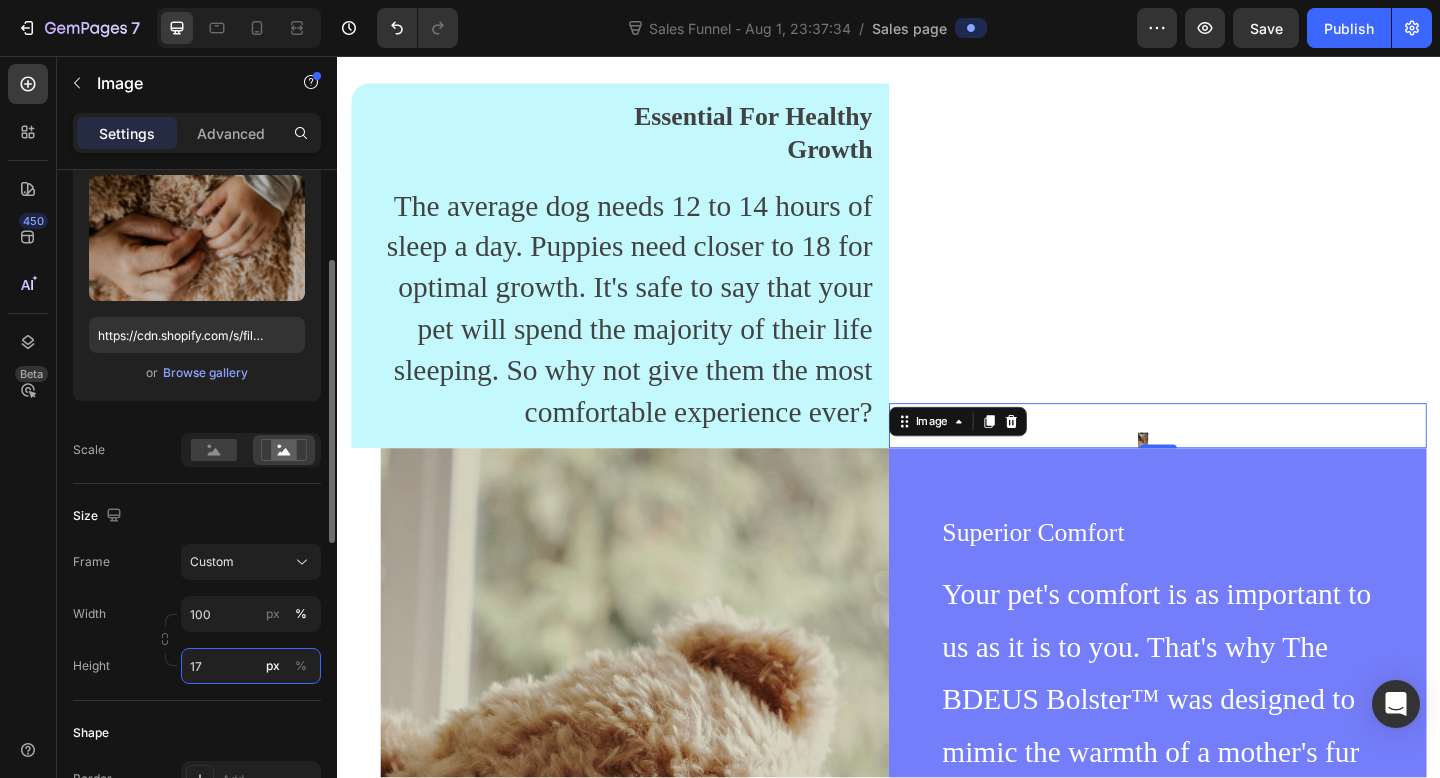 type on "1" 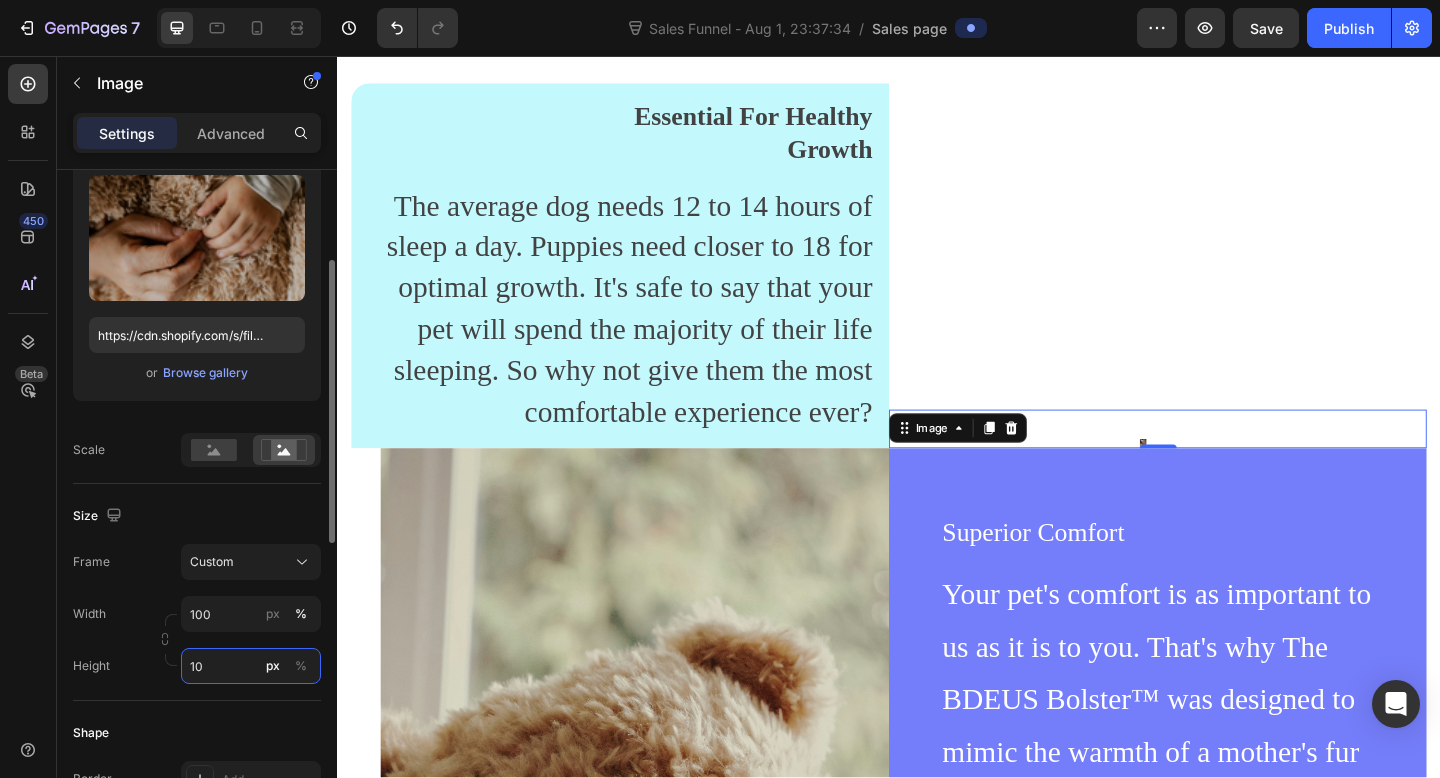 type on "100" 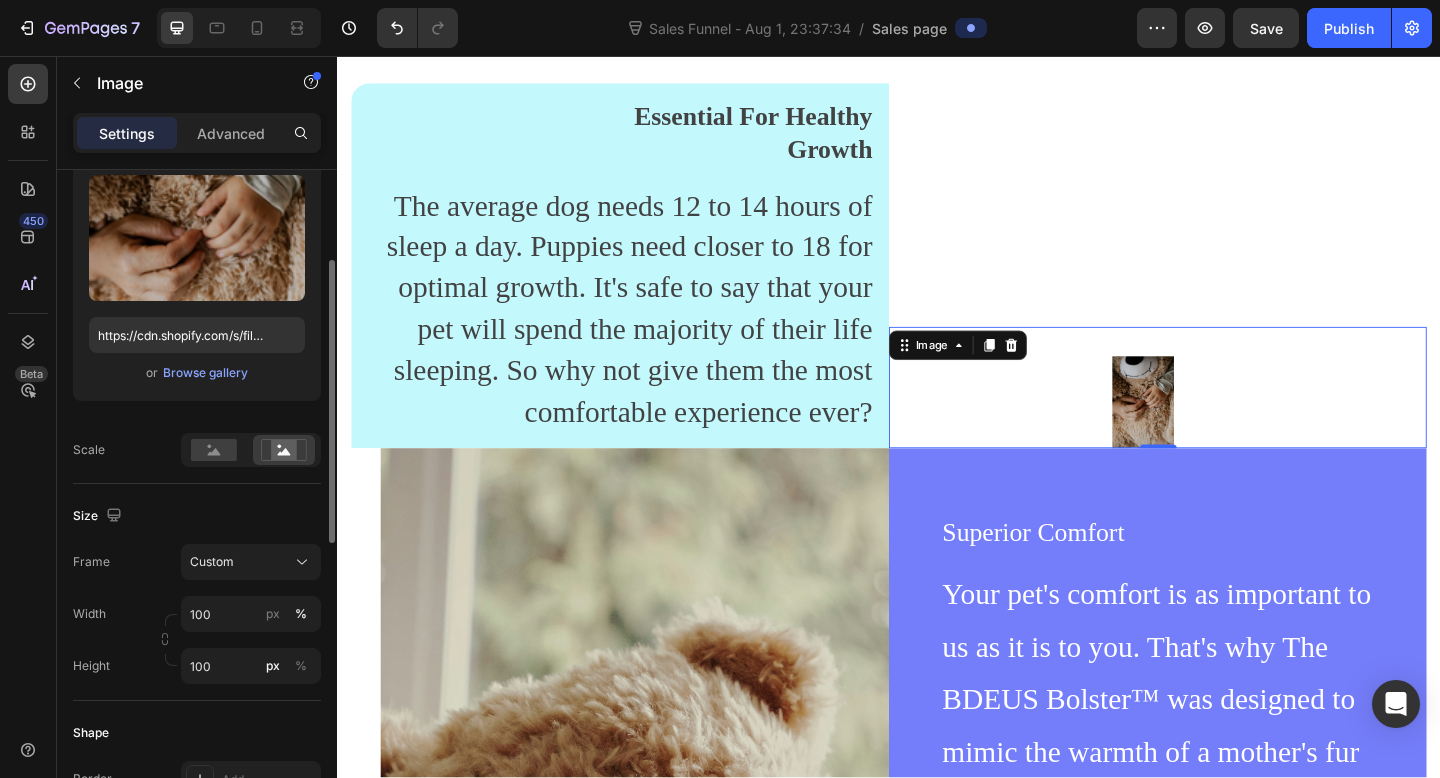 click on "Shape Border Add... Corner Add... Shadow Add..." 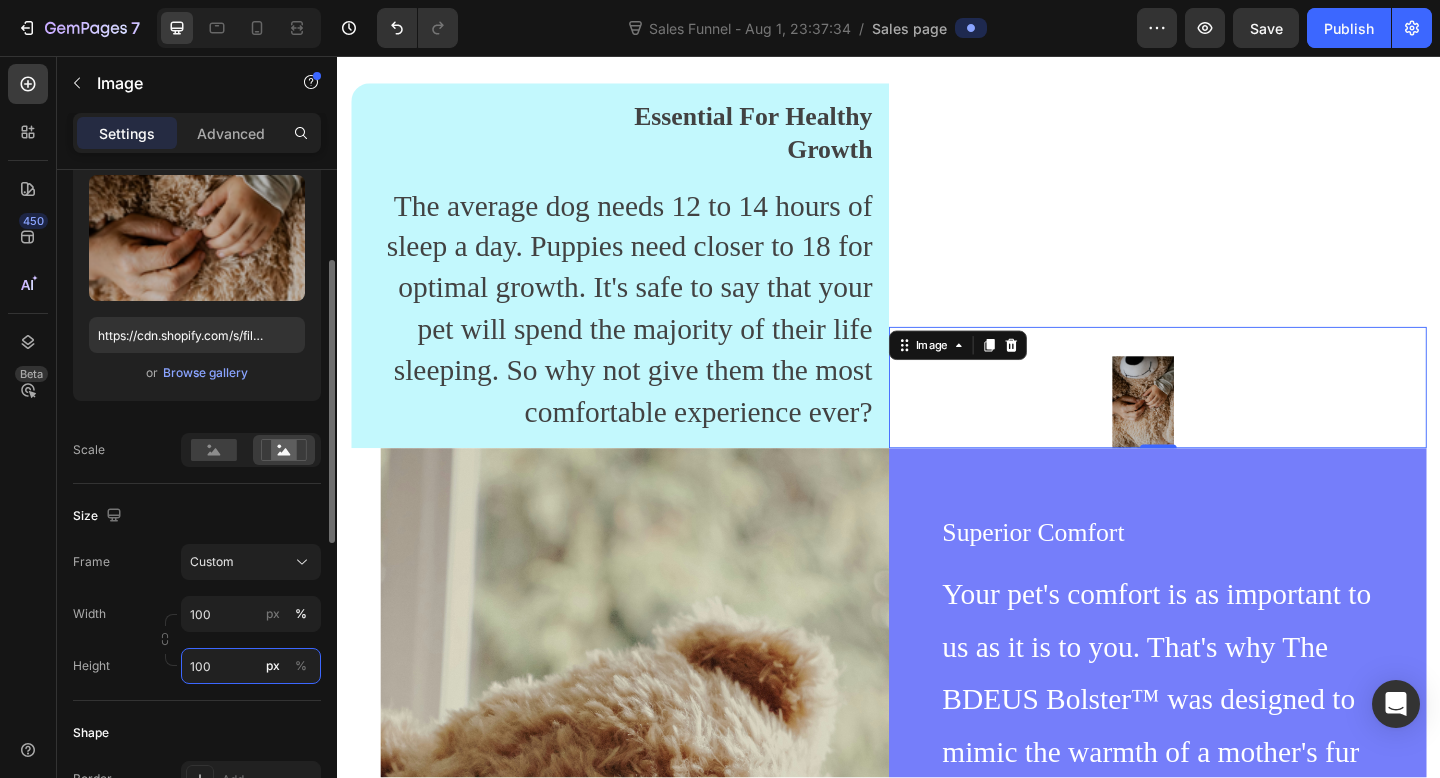 click on "100" at bounding box center [251, 666] 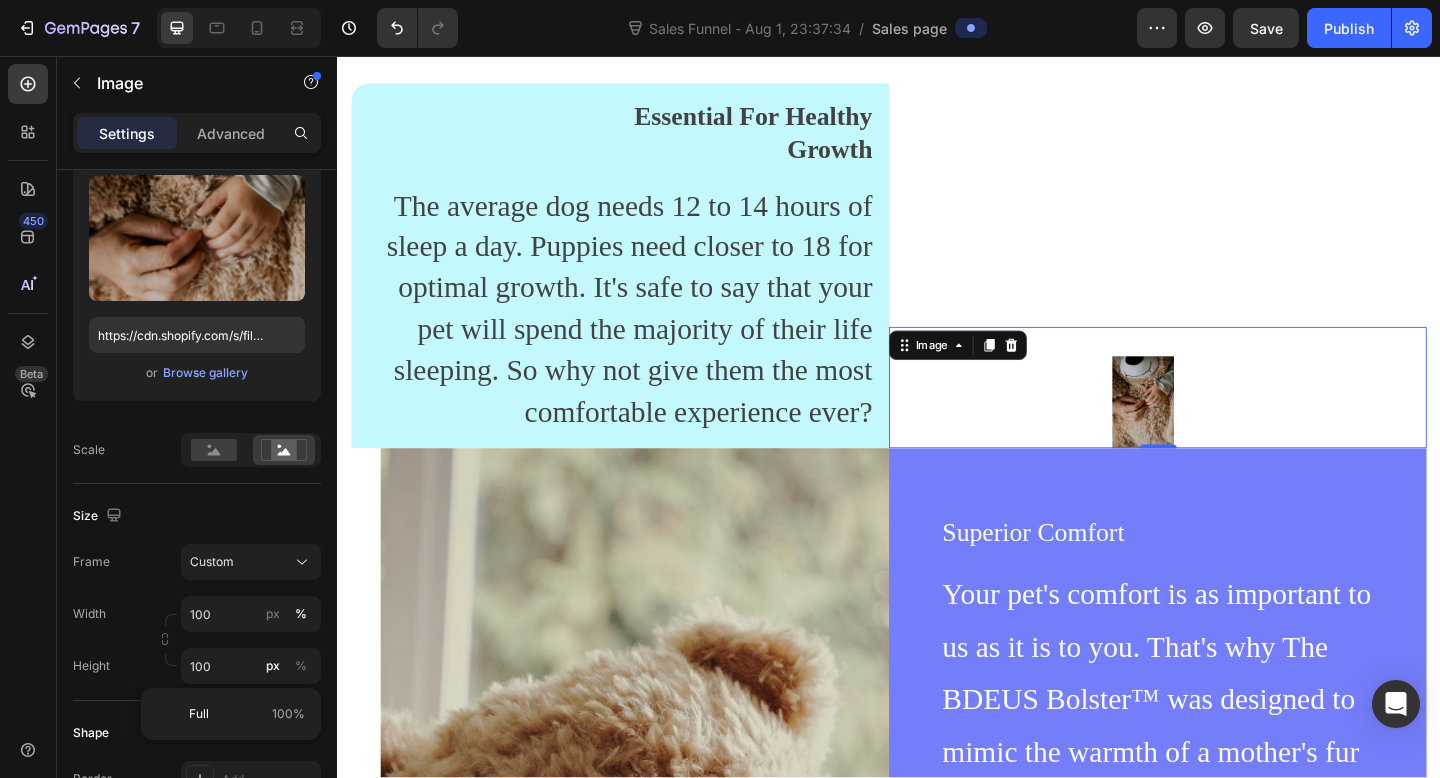 click at bounding box center (1213, 433) 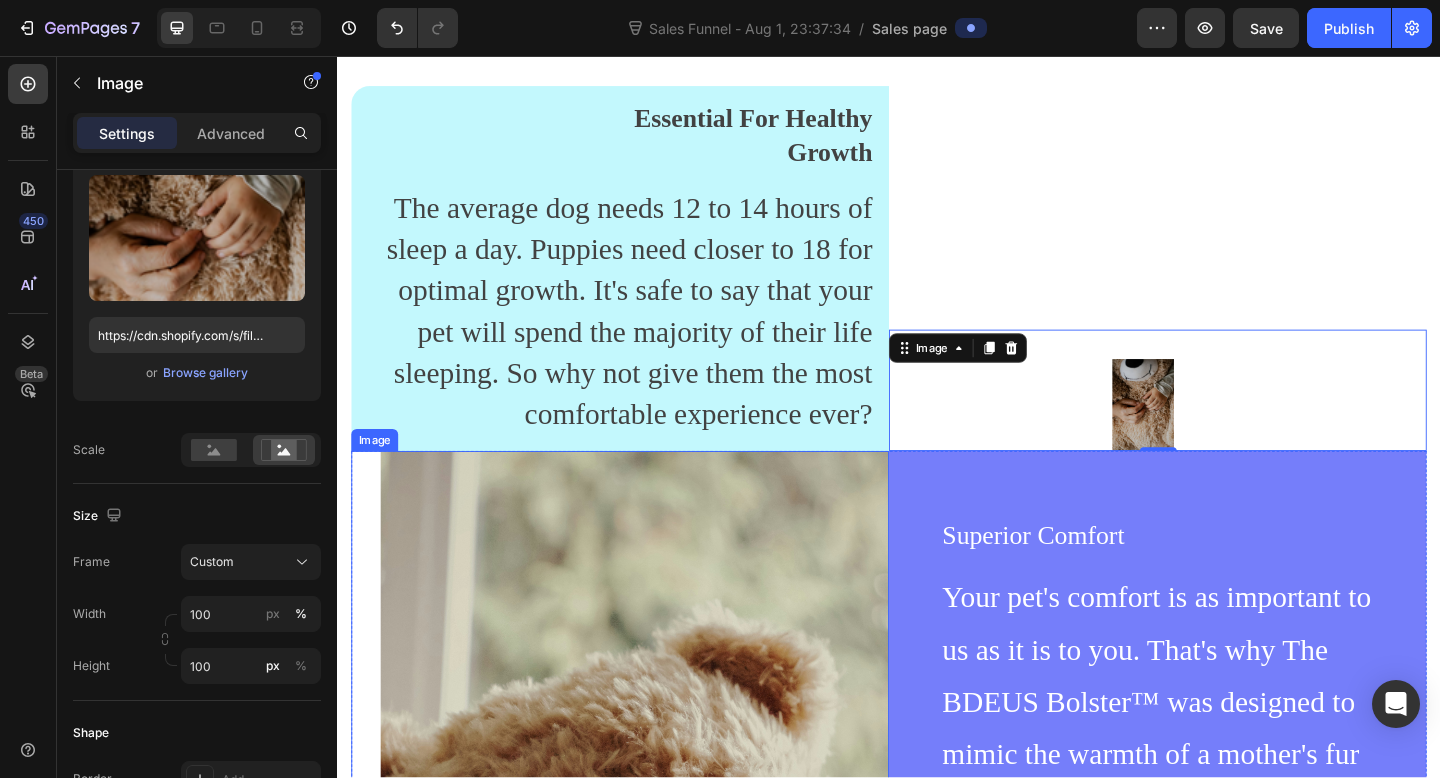 scroll, scrollTop: 3555, scrollLeft: 0, axis: vertical 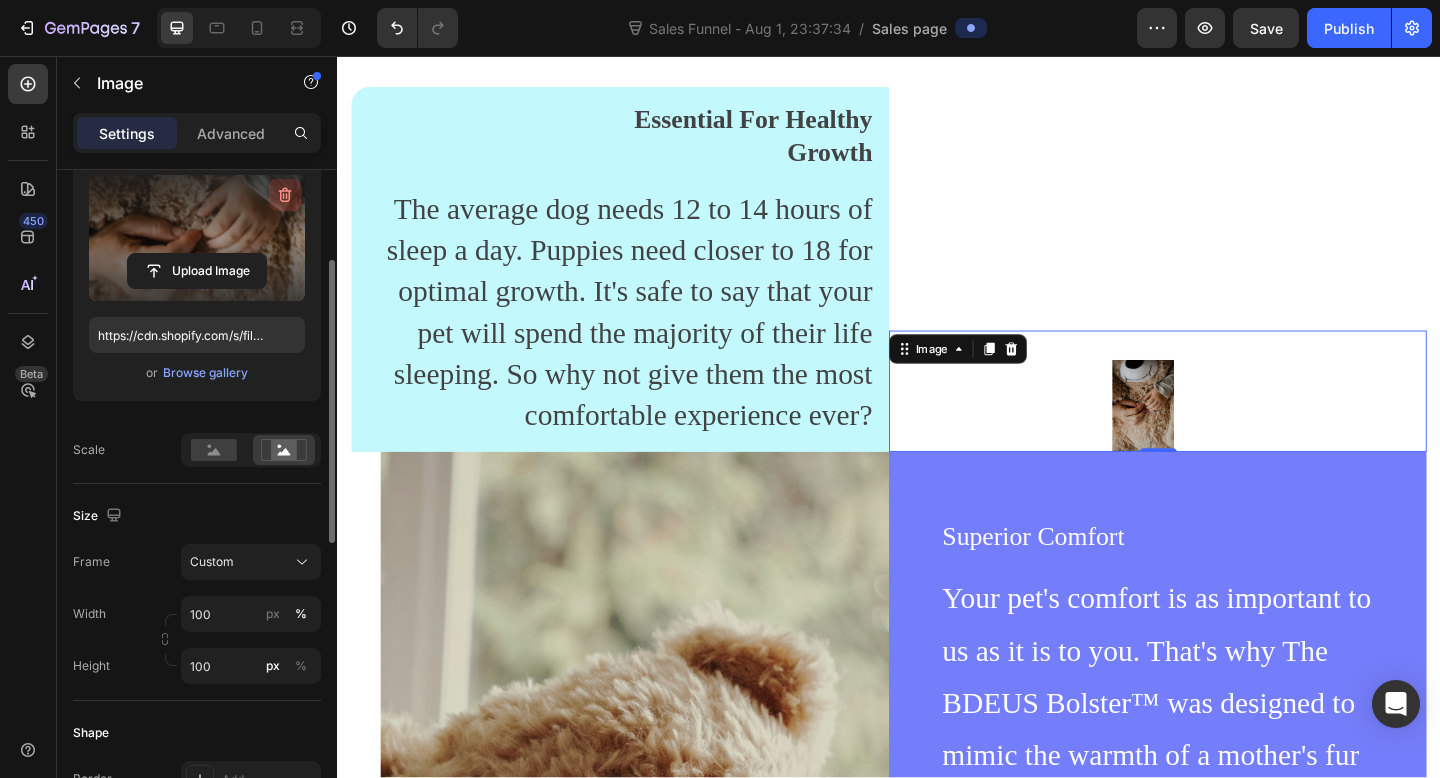 click 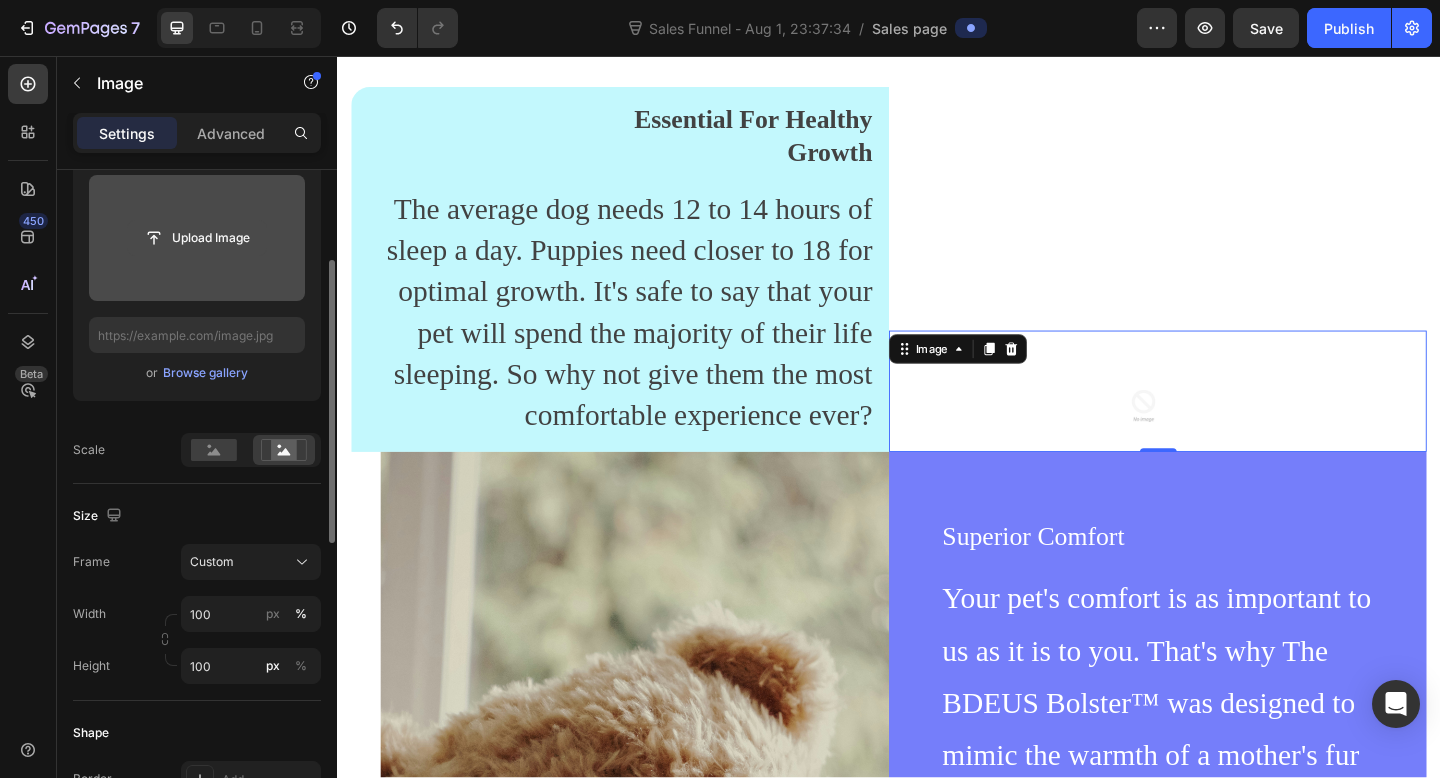 click 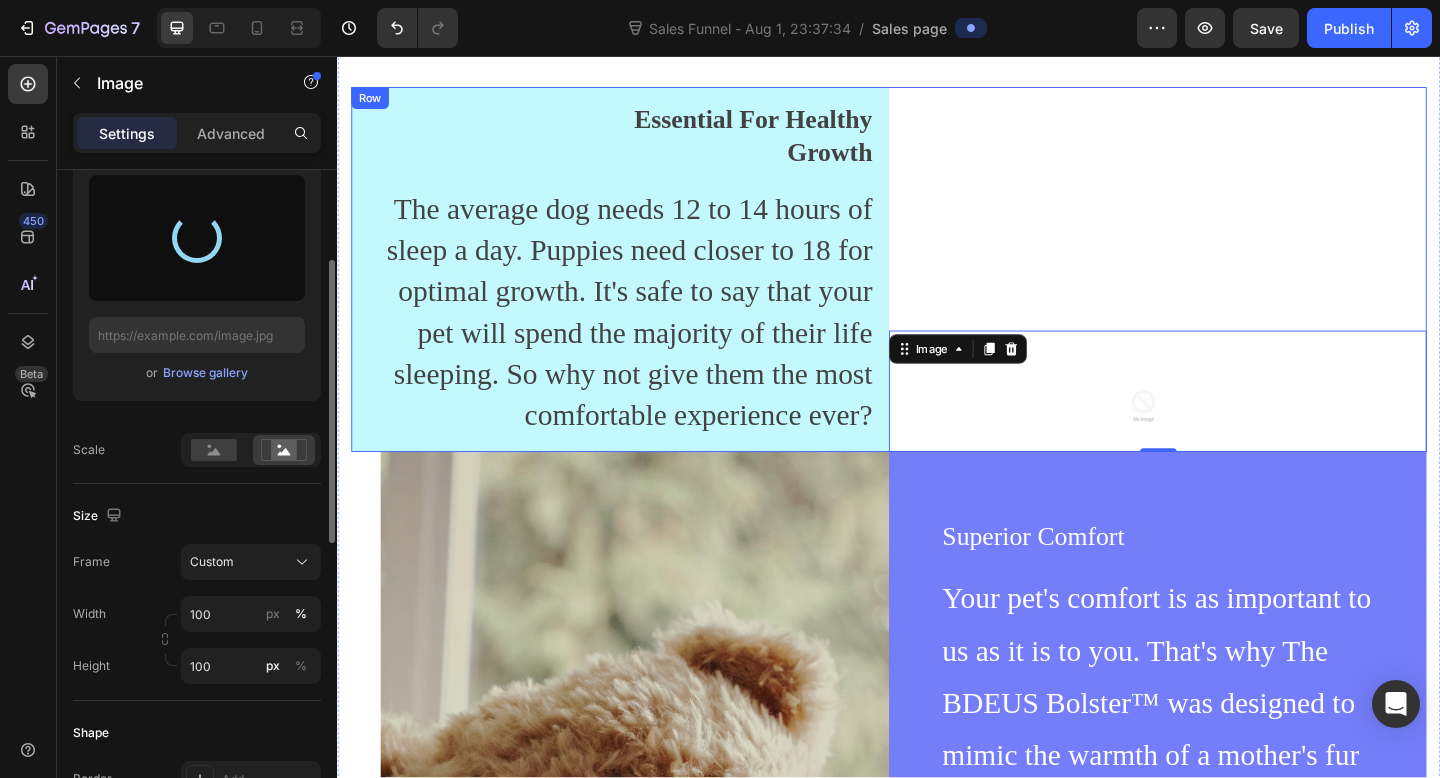 type on "https://cdn.shopify.com/s/files/1/0933/8539/2471/files/gempages_577575898434241212-1c899c8f-65e2-43ff-a1cd-b7505c119ddb.jpg" 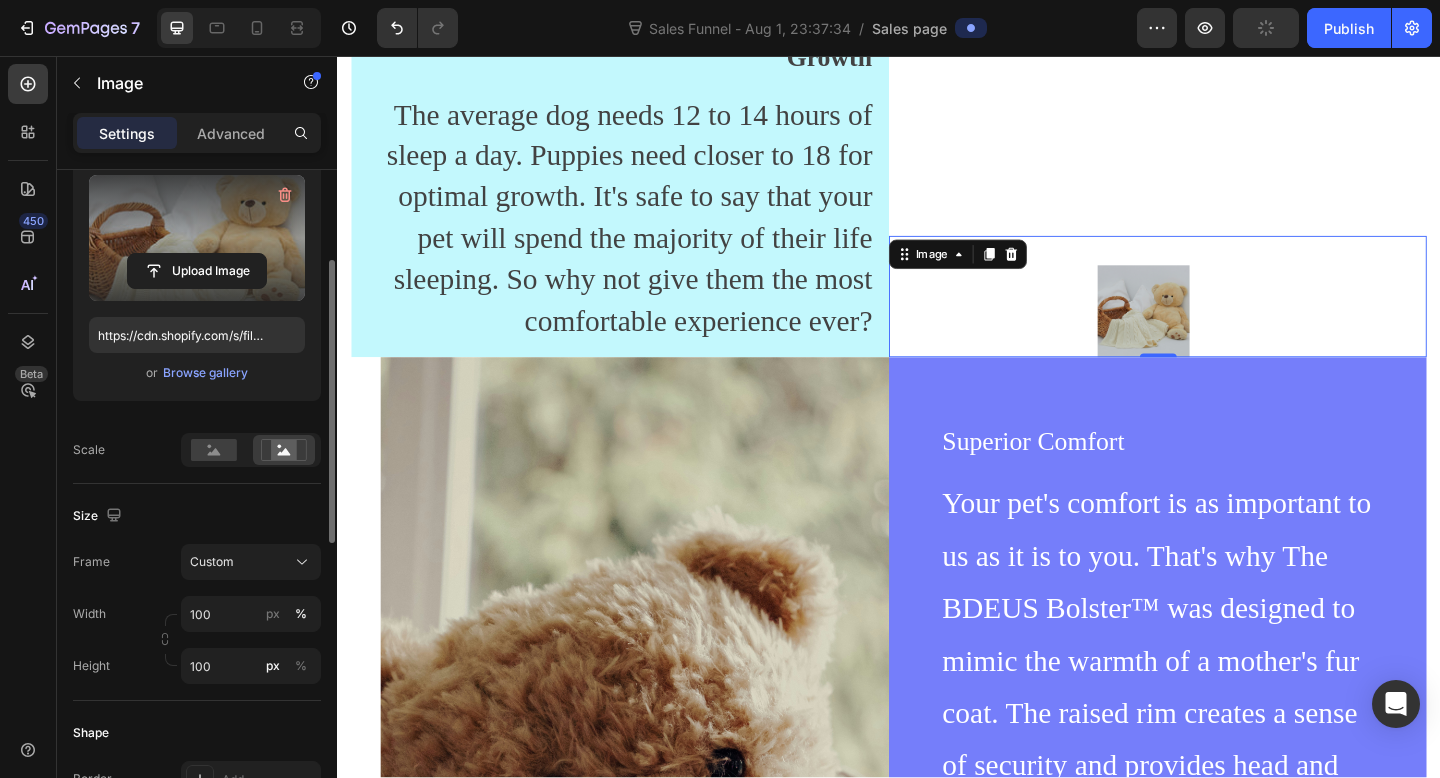 scroll, scrollTop: 3649, scrollLeft: 0, axis: vertical 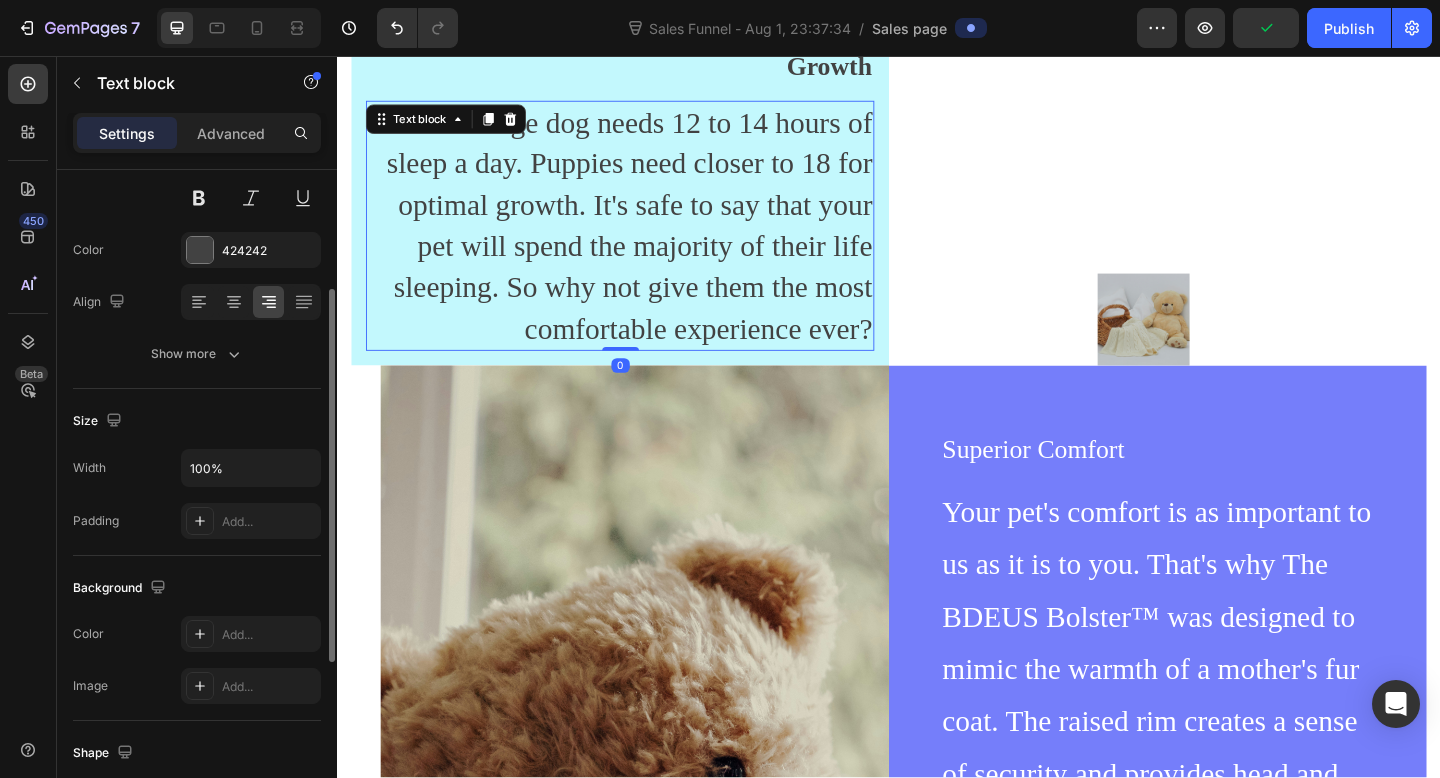 click on "The average dog needs 12 to 14 hours of sleep a day. Puppies need closer to 18 for optimal growth. It's safe to say that your pet will spend the majority of their life sleeping. So why not give them the most comfortable experience ever?" at bounding box center [644, 241] 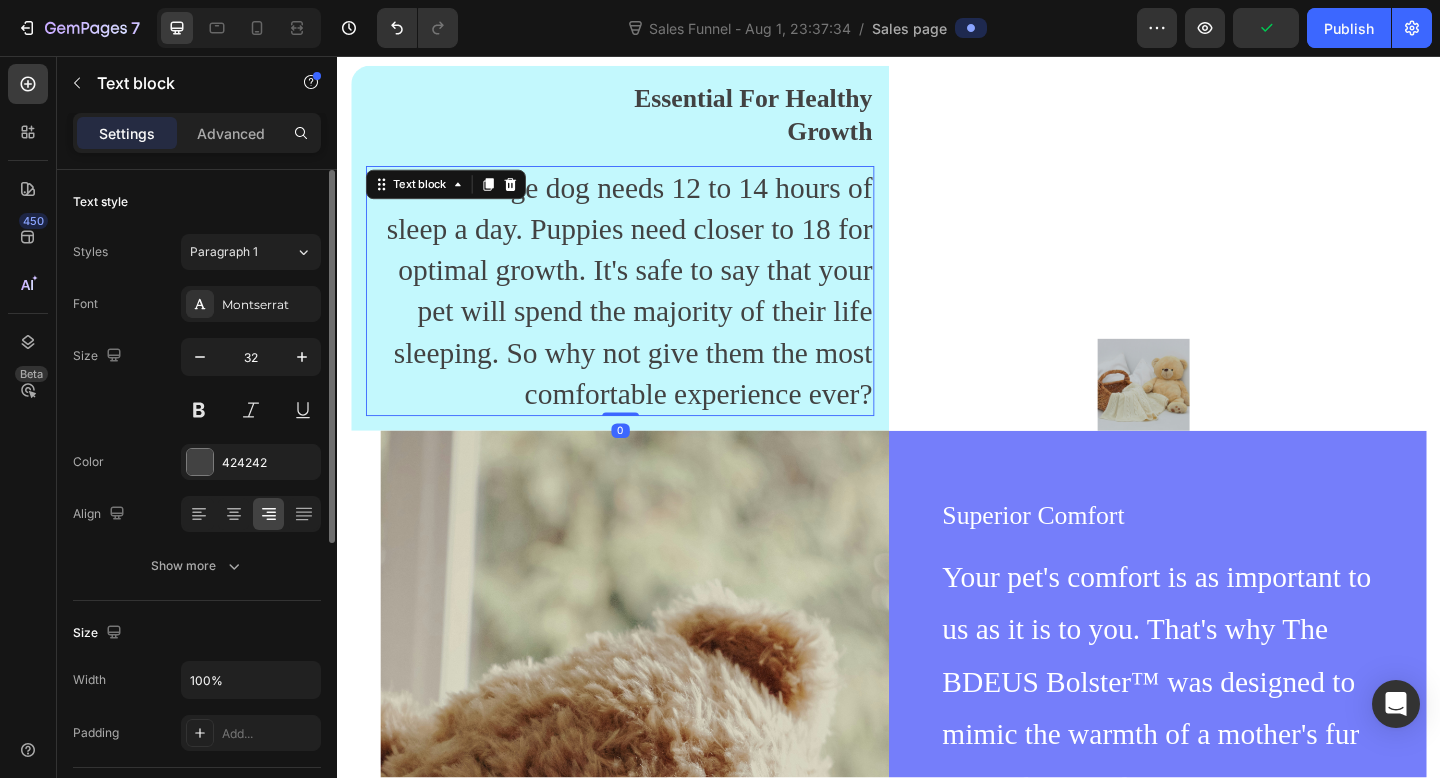 scroll, scrollTop: 3538, scrollLeft: 0, axis: vertical 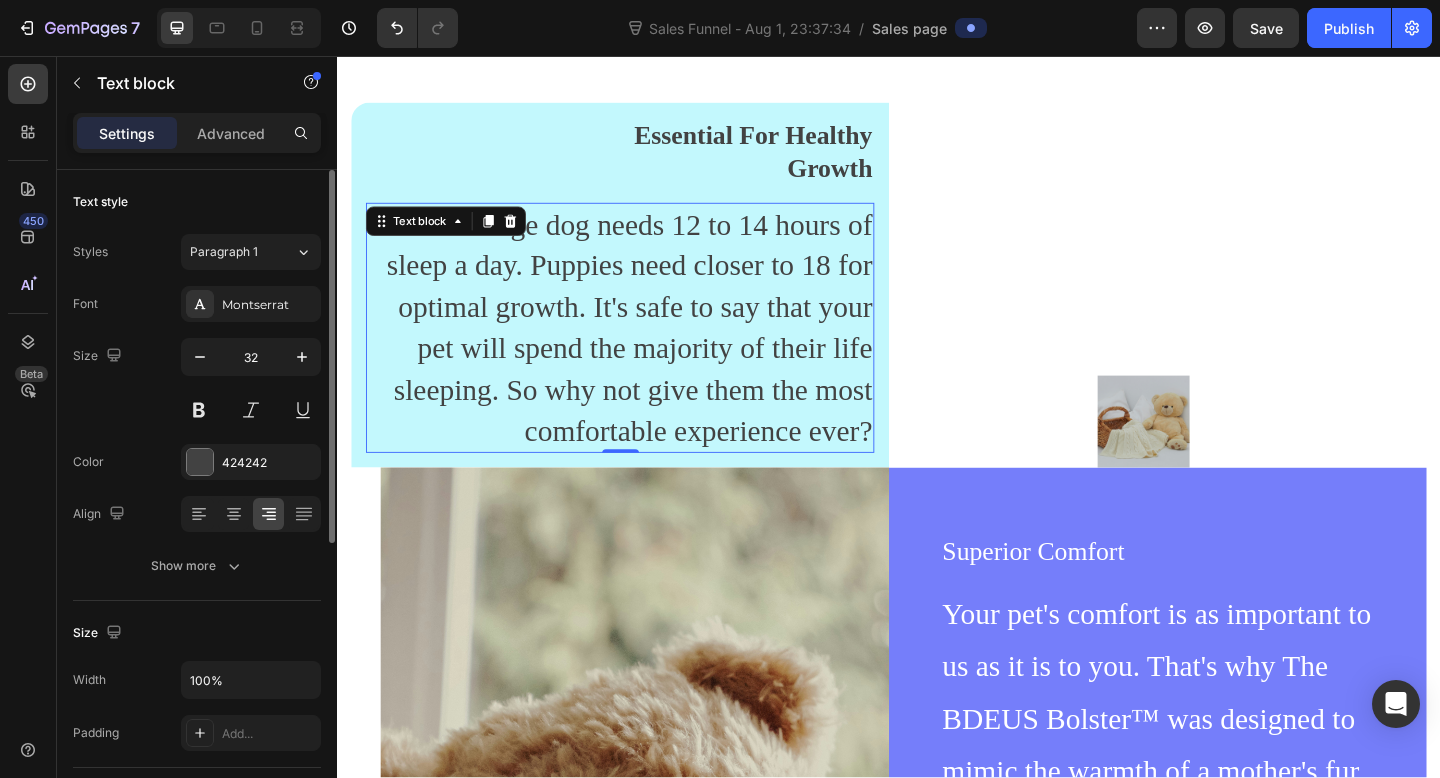 click at bounding box center [660, 918] 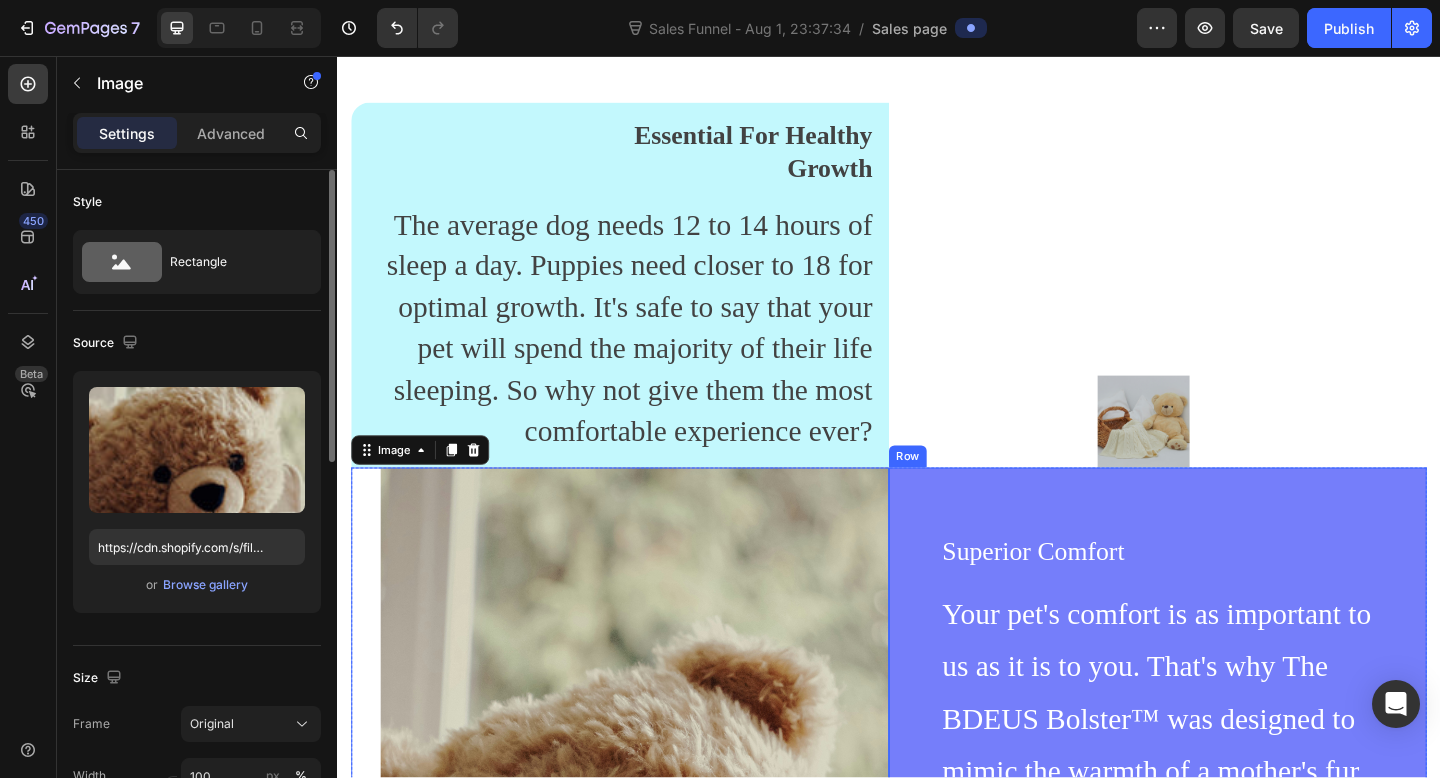 click on "Superior Comfort Text block Your pet's comfort is as important to us as it is to you. That's why The BDEUS Bolster™ was designed to mimic the warmth of a mother's fur coat. The raised rim creates a sense of security and provides head and neck support, while the soft filling offers joint and muscle pain relief. Ideal for pets who love to curl up! Text block Row" at bounding box center [1229, 862] 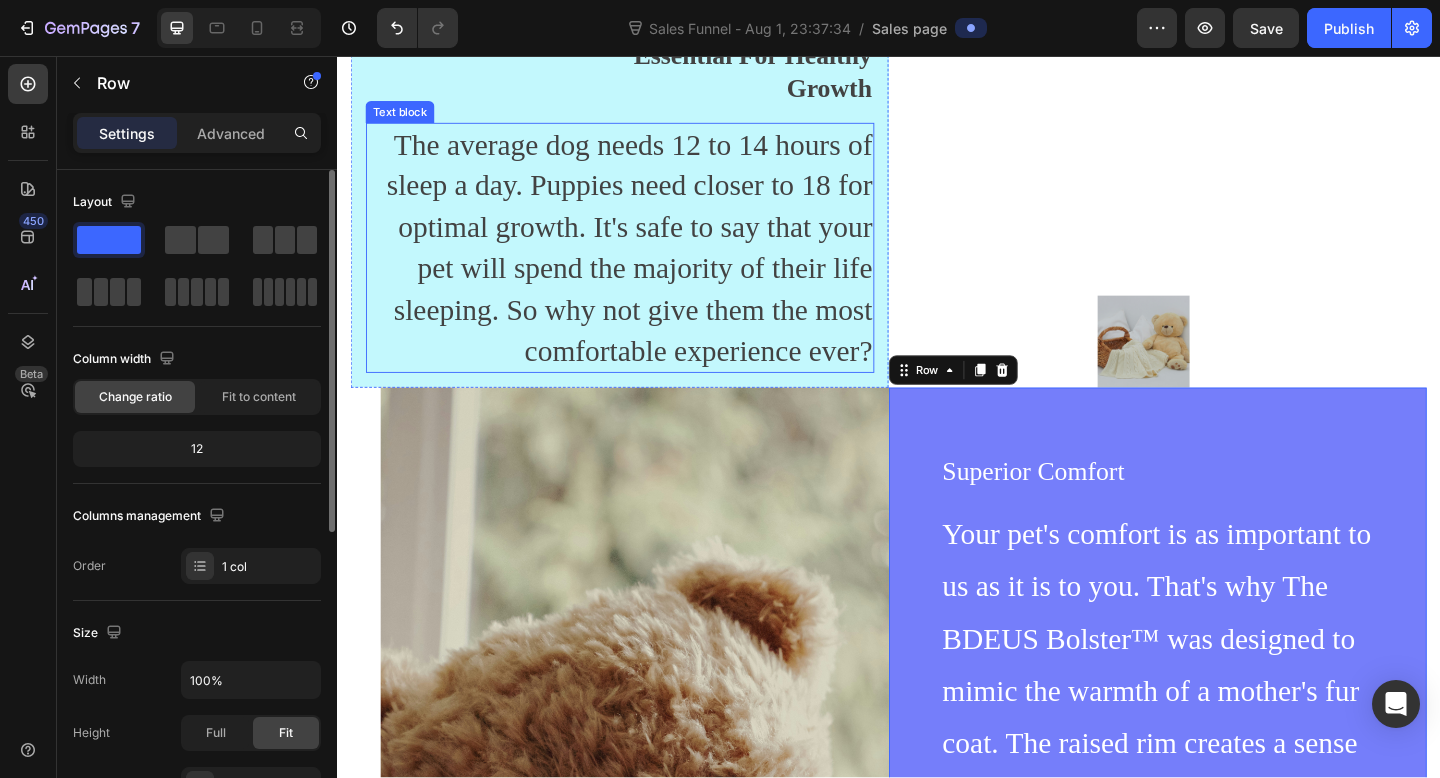 scroll, scrollTop: 3553, scrollLeft: 0, axis: vertical 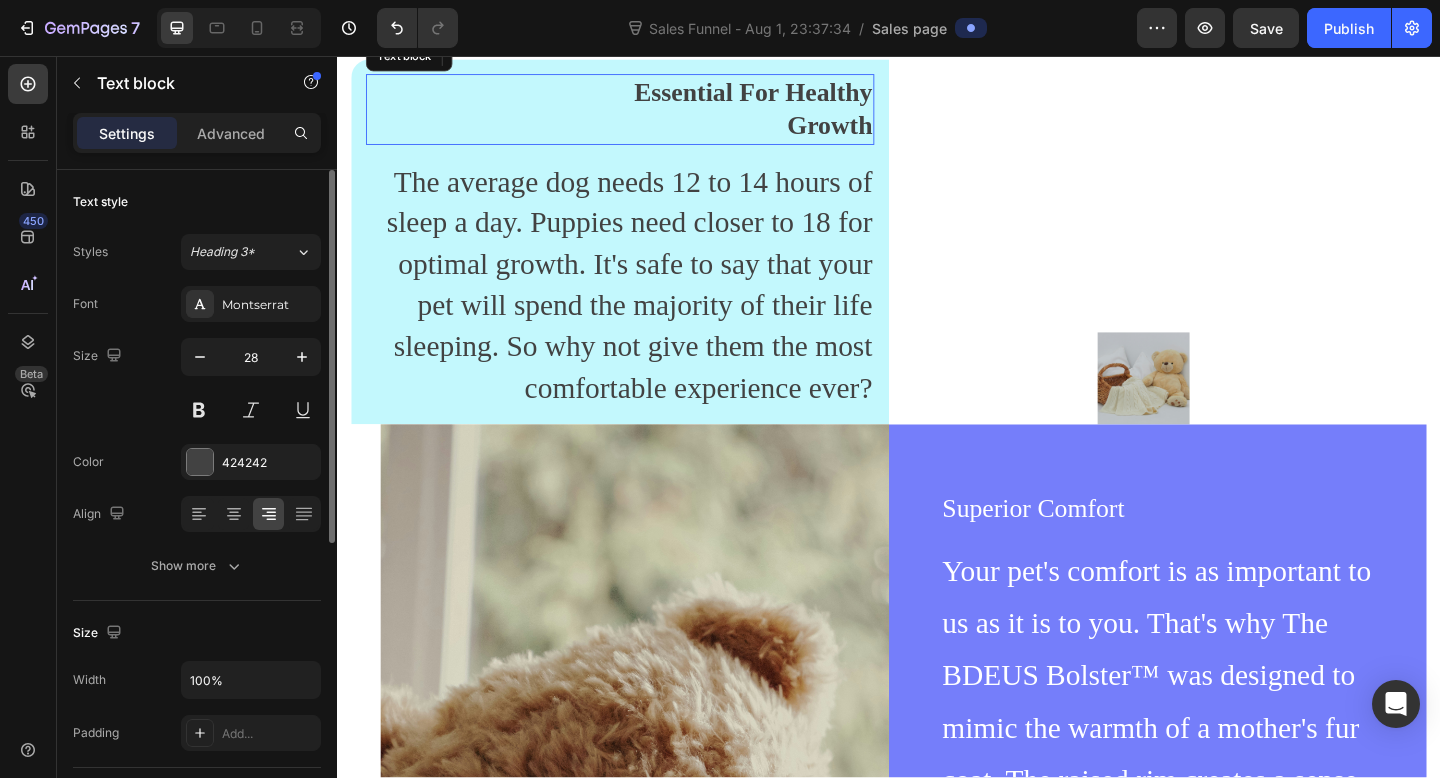 click on "Essential For Healthy Growth" at bounding box center [744, 114] 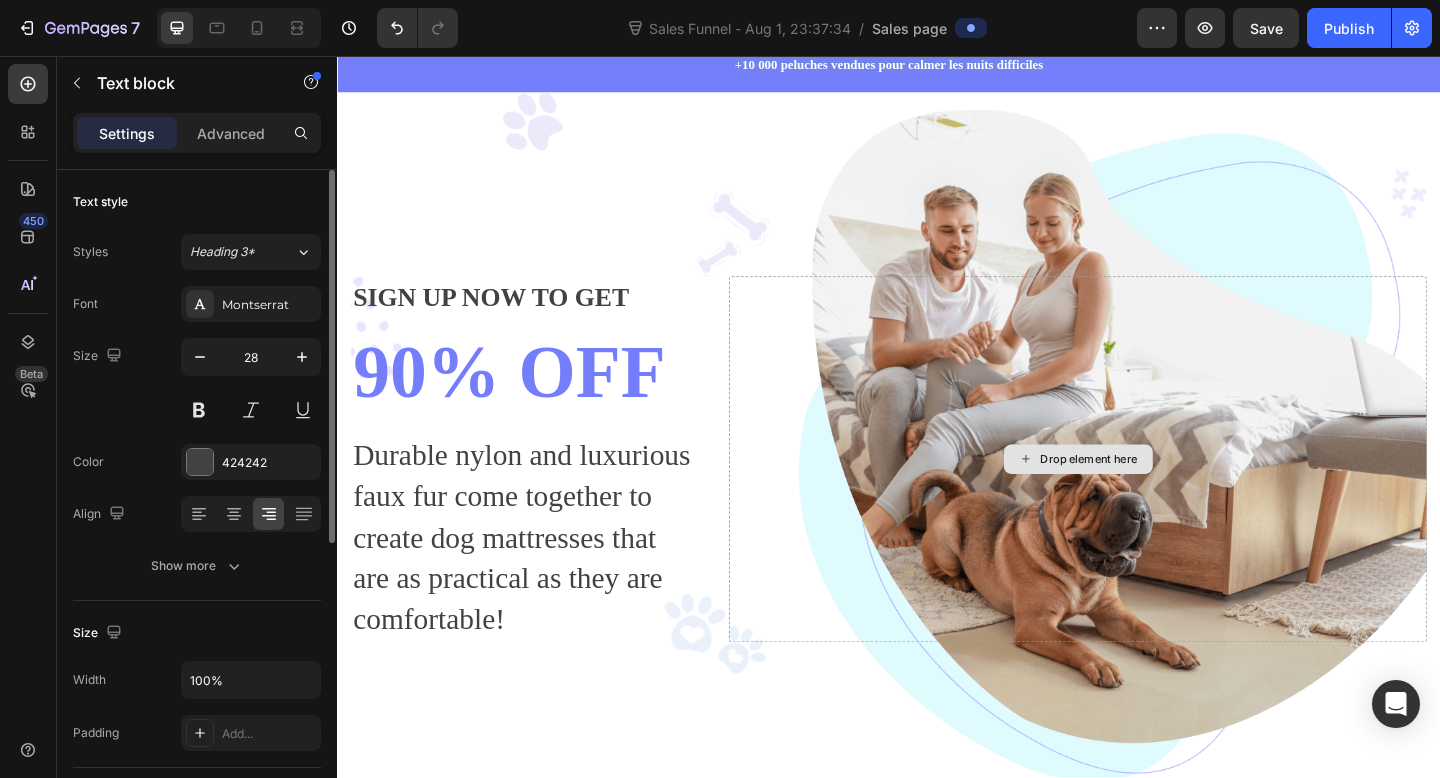 scroll, scrollTop: 63, scrollLeft: 0, axis: vertical 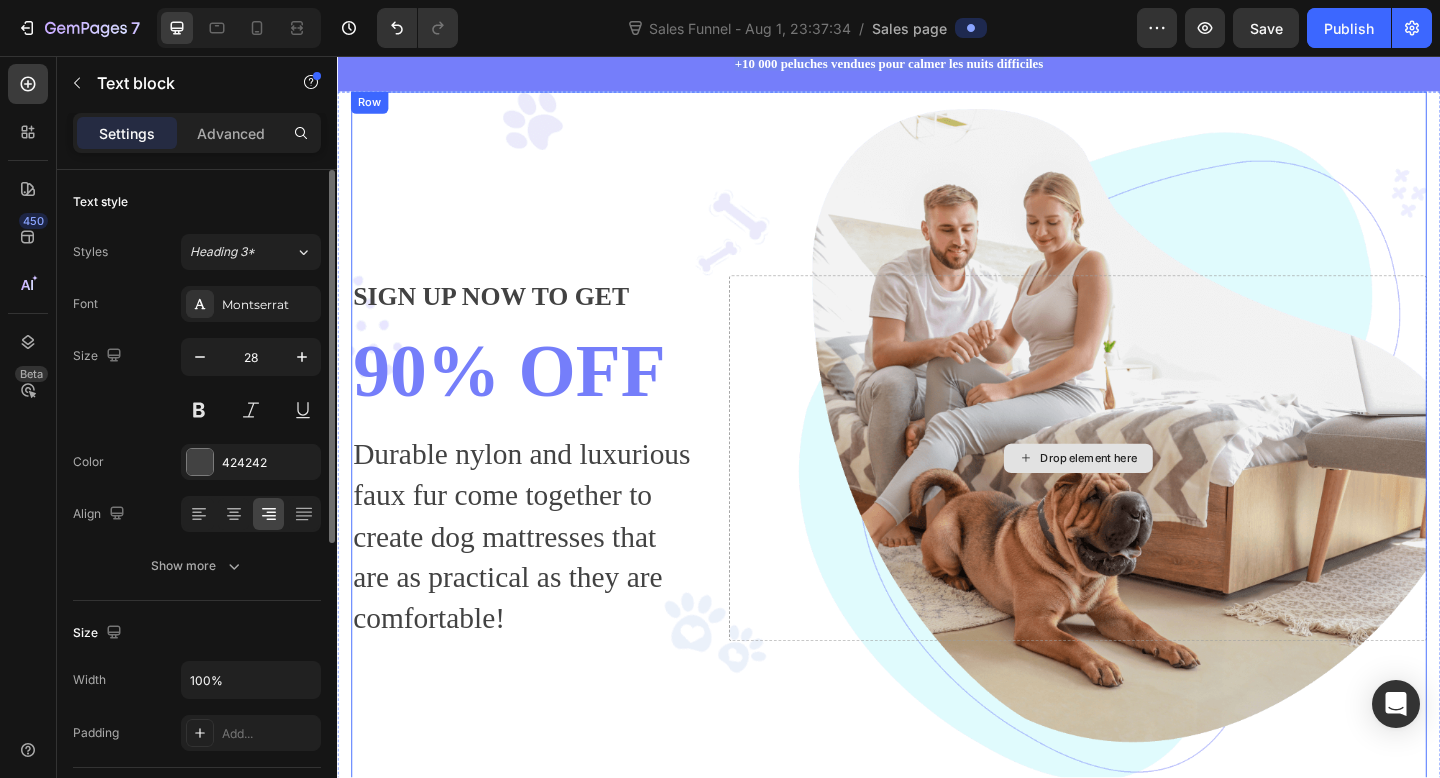 click on "Drop element here" at bounding box center [1142, 494] 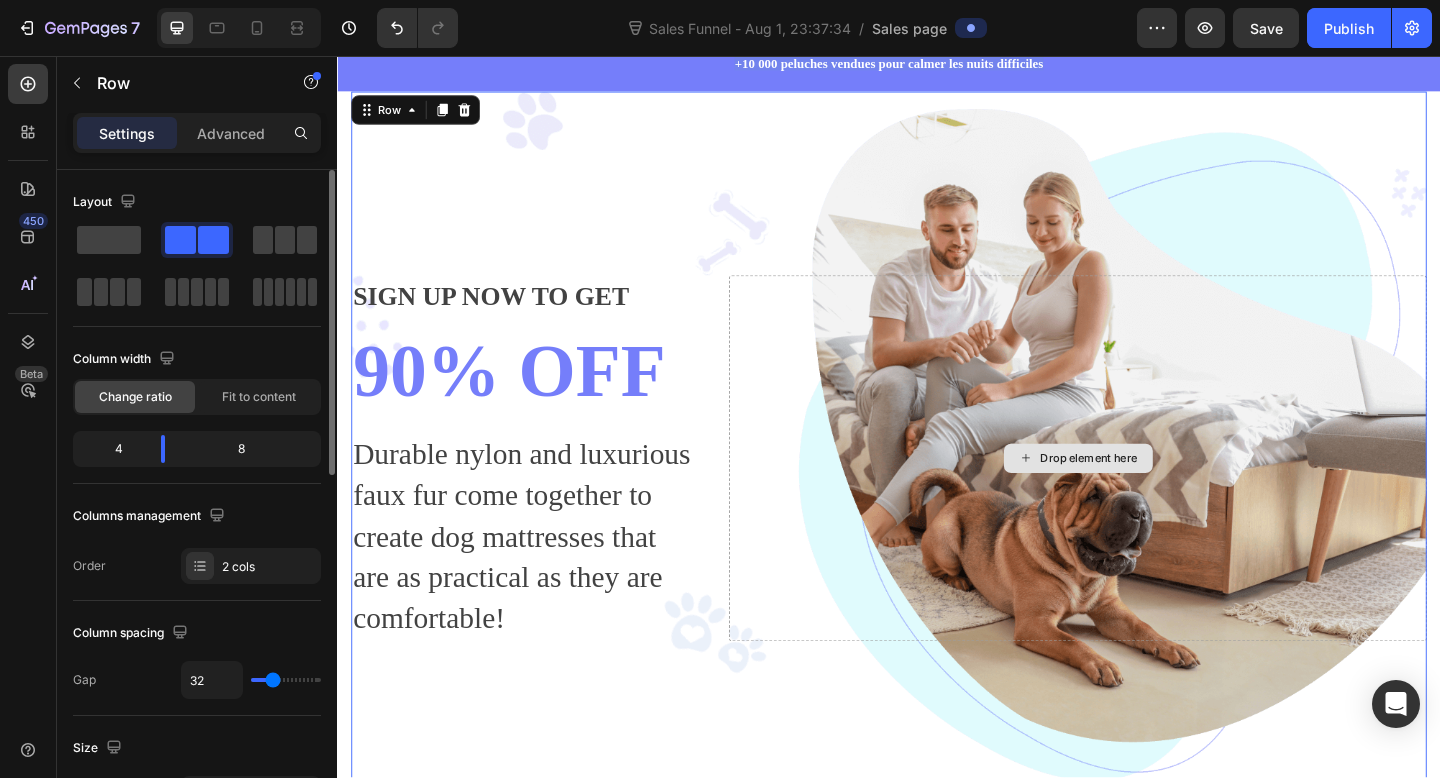 click on "Drop element here" at bounding box center [1142, 494] 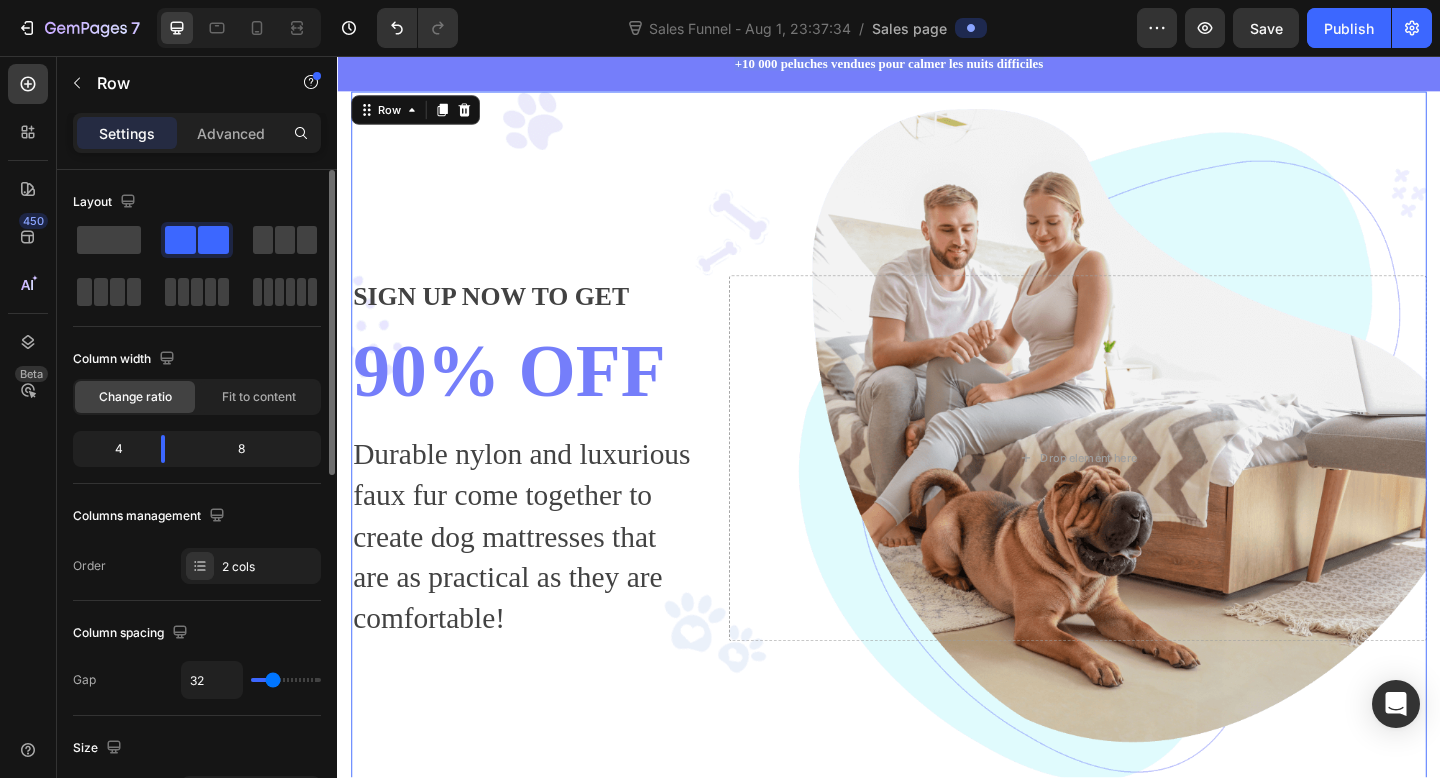 click on "SIGN UP NOW TO GET Text block 90% OFF Heading Durable nylon and luxurious faux fur come together to create dog mattresses that are as practical as they are comfortable! Text block
Drop element here Row   0" at bounding box center [937, 494] 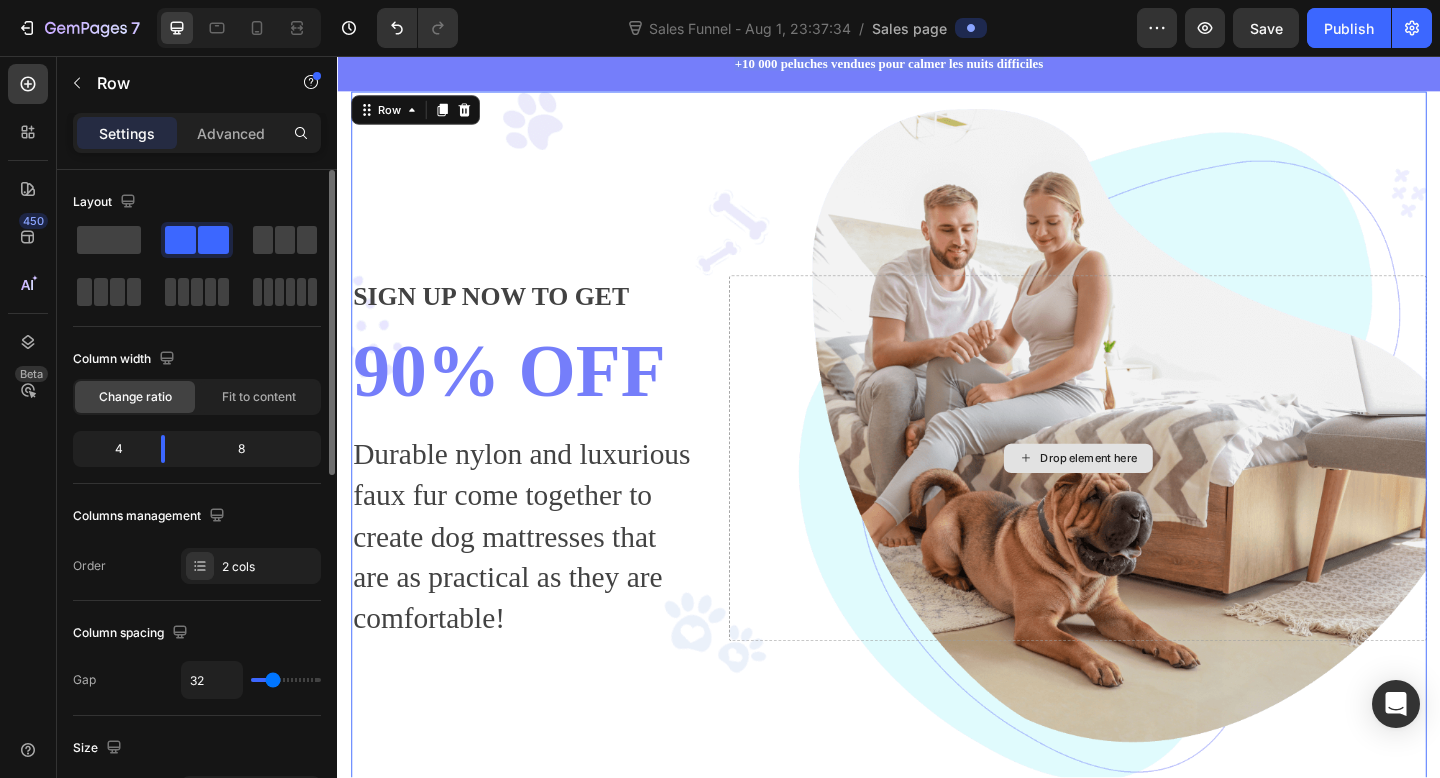 click on "Drop element here" at bounding box center [1142, 494] 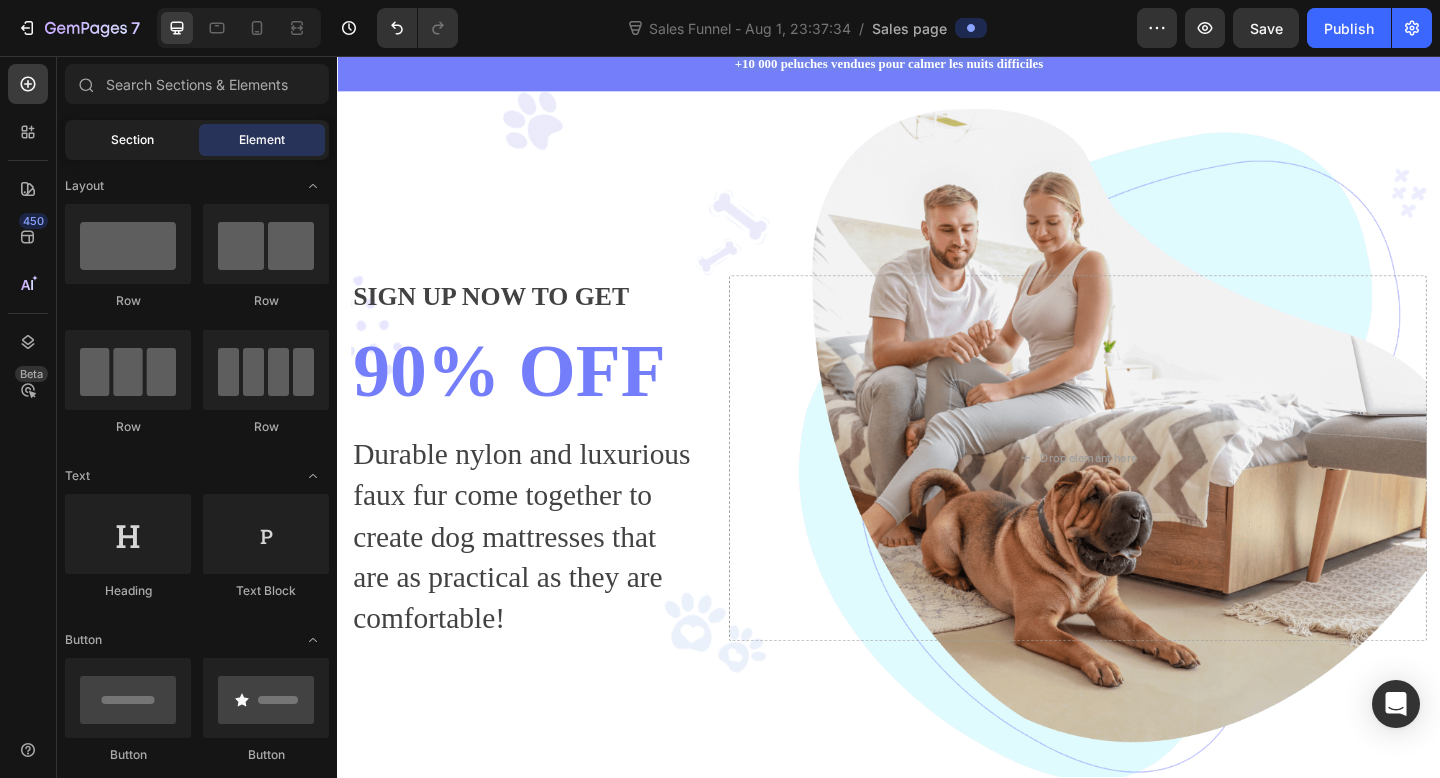 click on "Section" at bounding box center [132, 140] 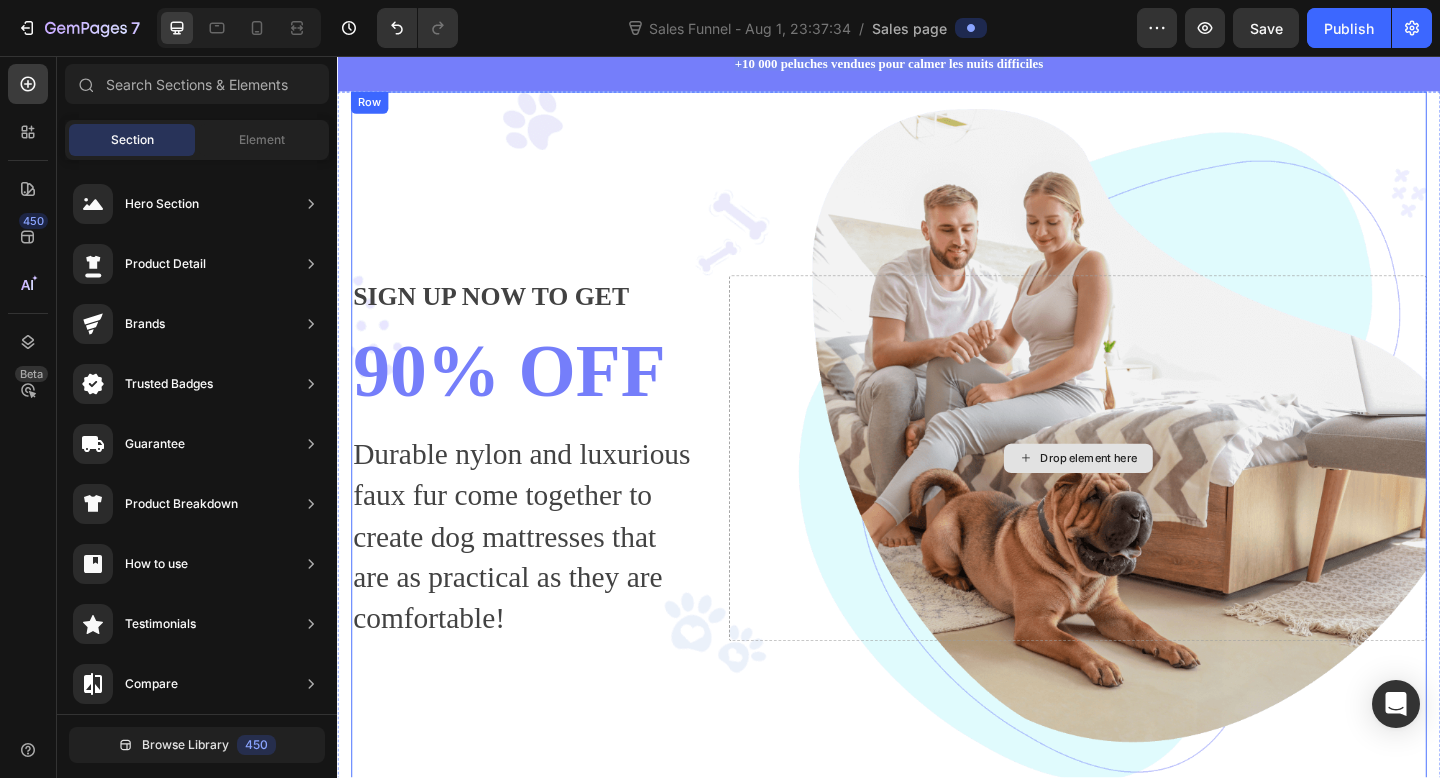 click on "Drop element here" at bounding box center (1142, 494) 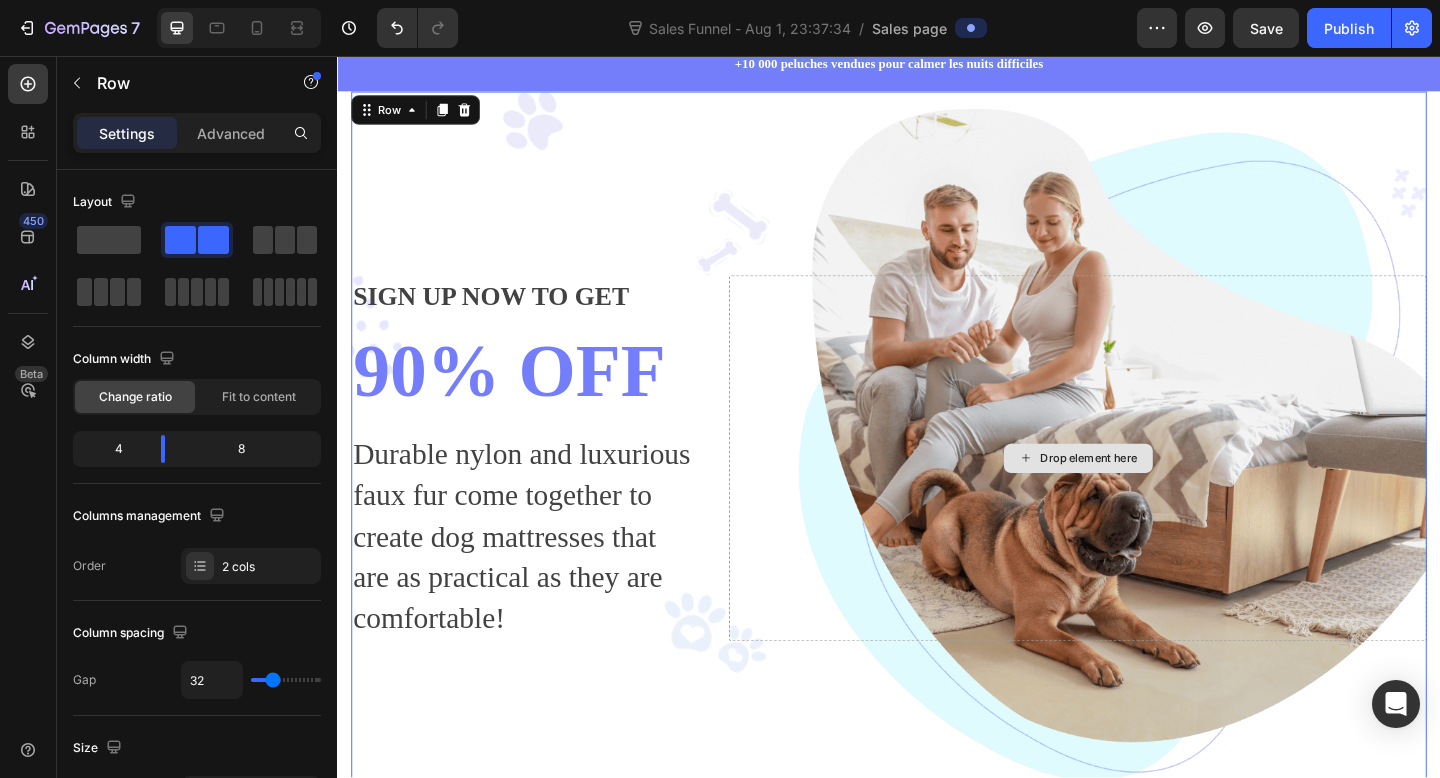 click on "Drop element here" at bounding box center [1142, 494] 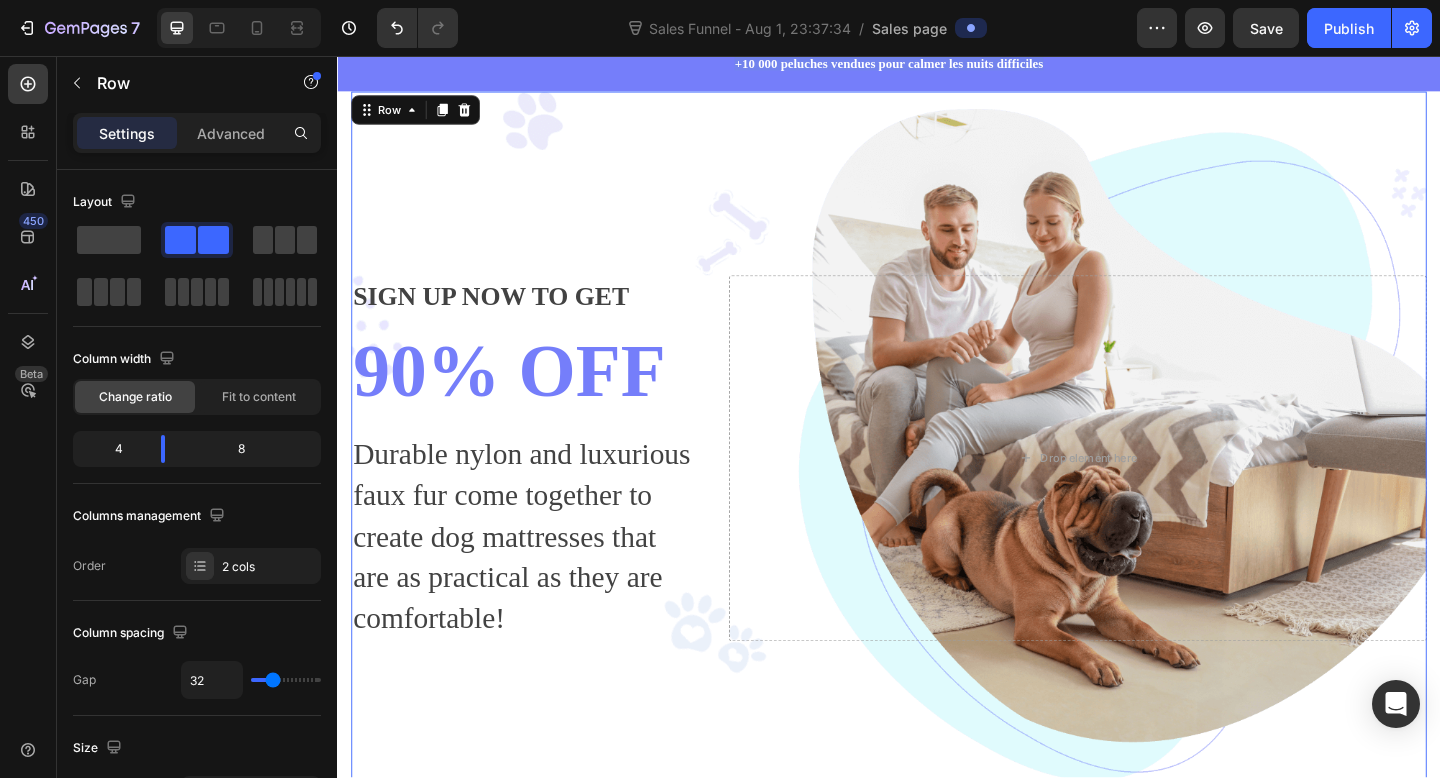 click on "SIGN UP NOW TO GET Text block 90% OFF Heading Durable nylon and luxurious faux fur come together to create dog mattresses that are as practical as they are comfortable! Text block
Drop element here Row   0" at bounding box center [937, 494] 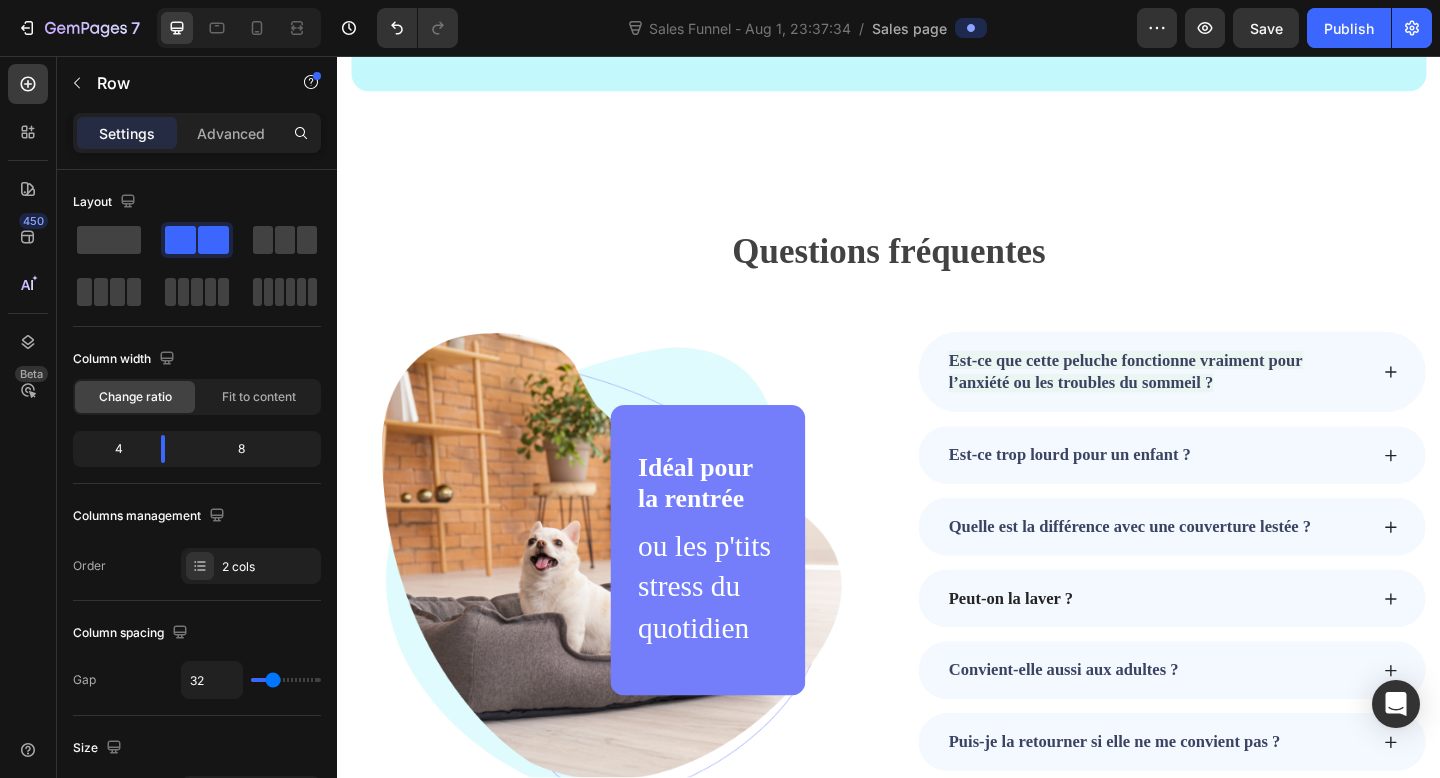 scroll, scrollTop: 6159, scrollLeft: 0, axis: vertical 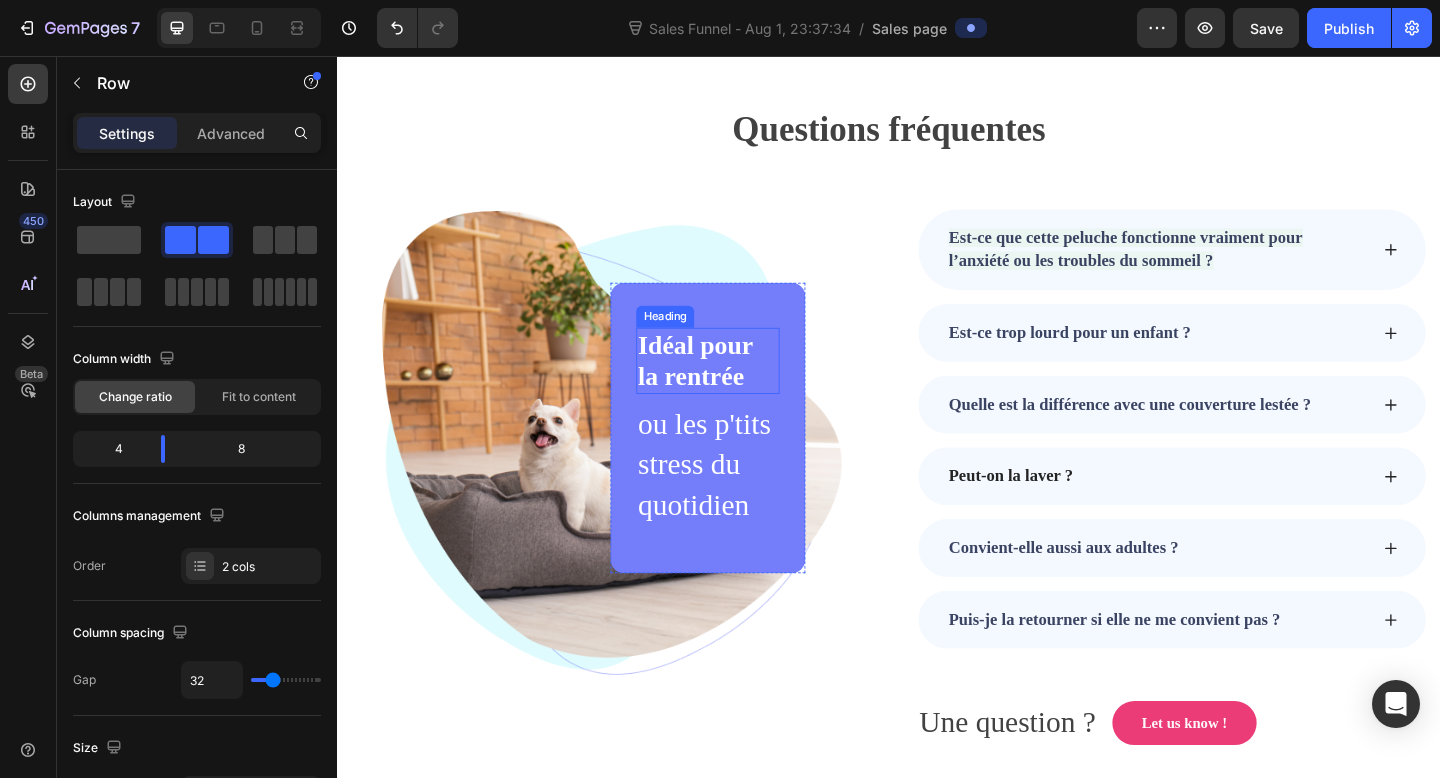 click at bounding box center (629, 493) 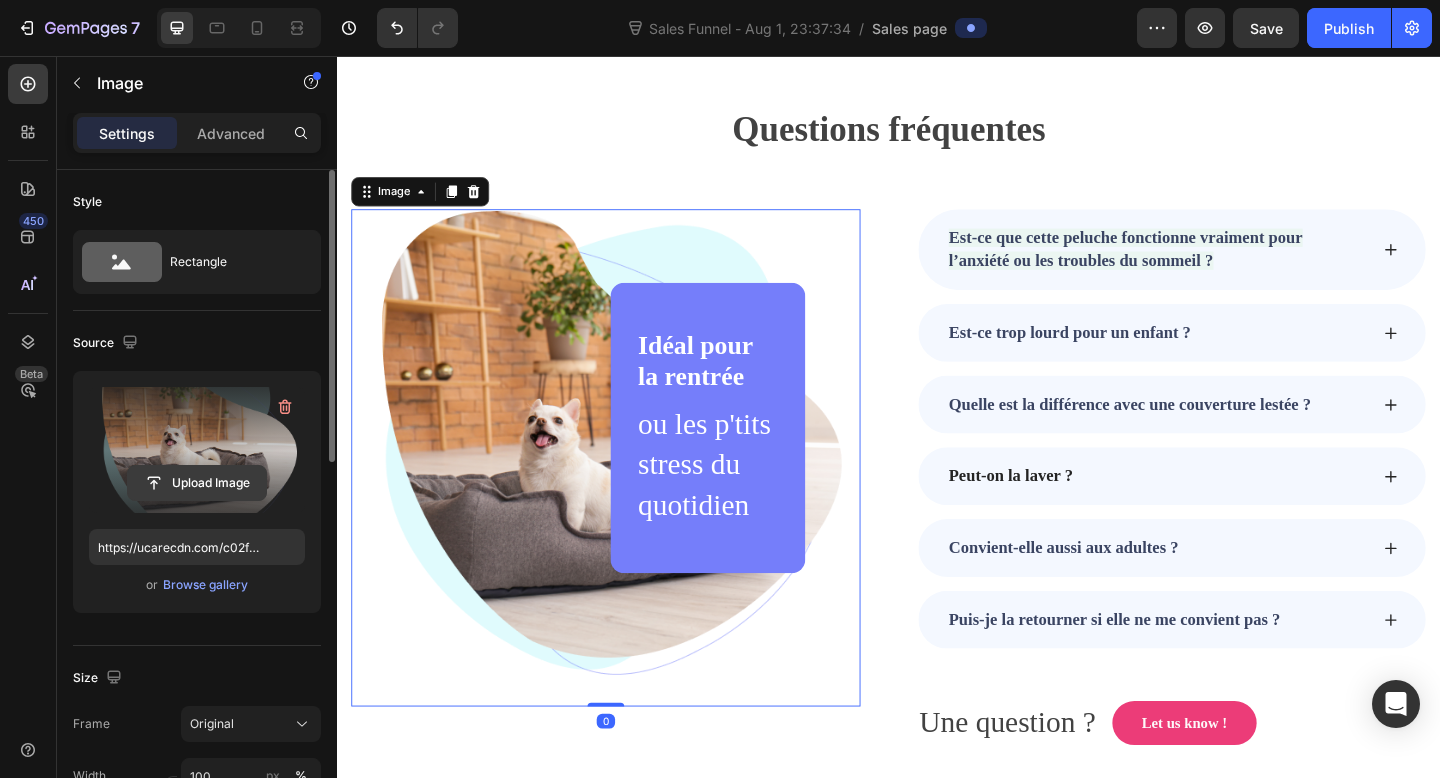 click 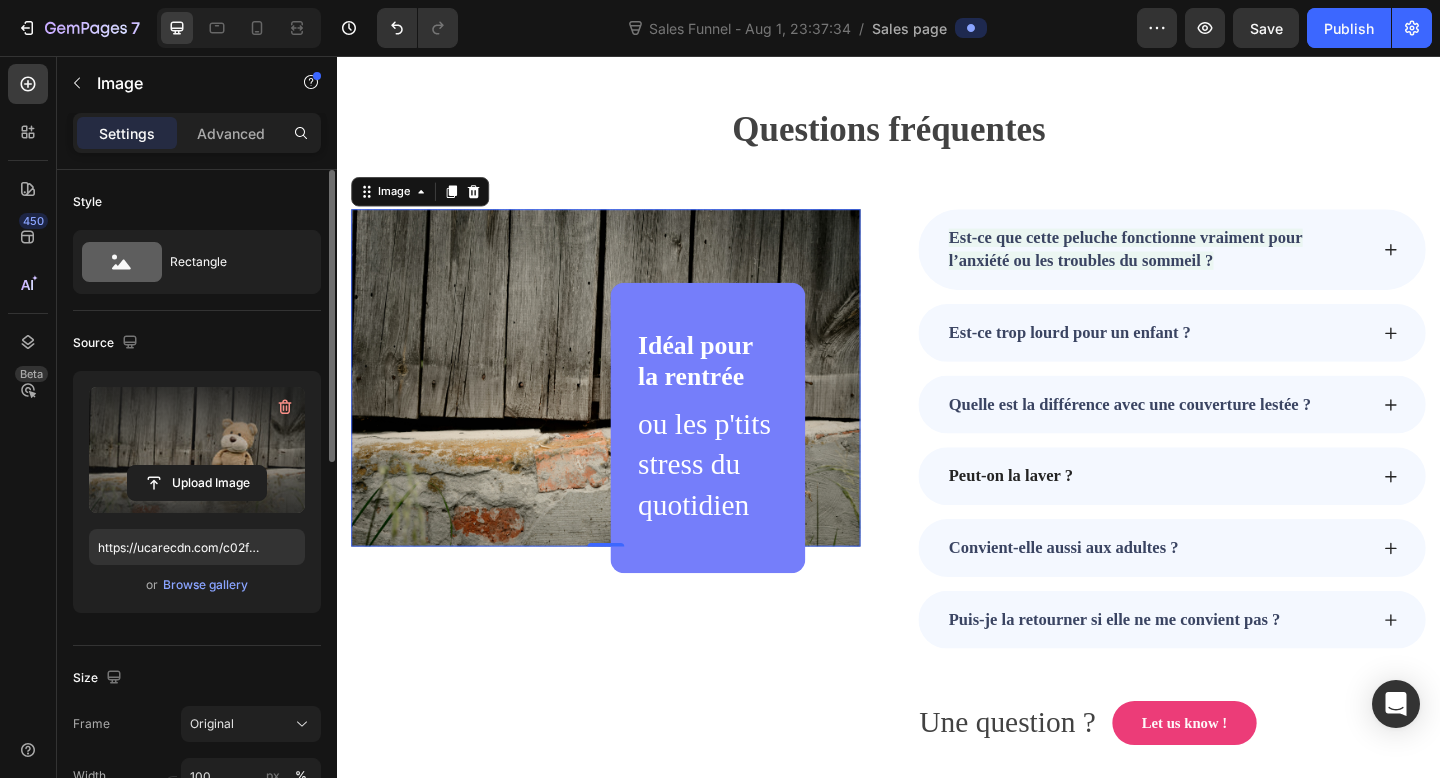 type on "https://cdn.shopify.com/s/files/1/0933/8539/2471/files/gempages_577575898434241212-7225d1e0-812a-4471-931e-da9bf7797e5d.jpg" 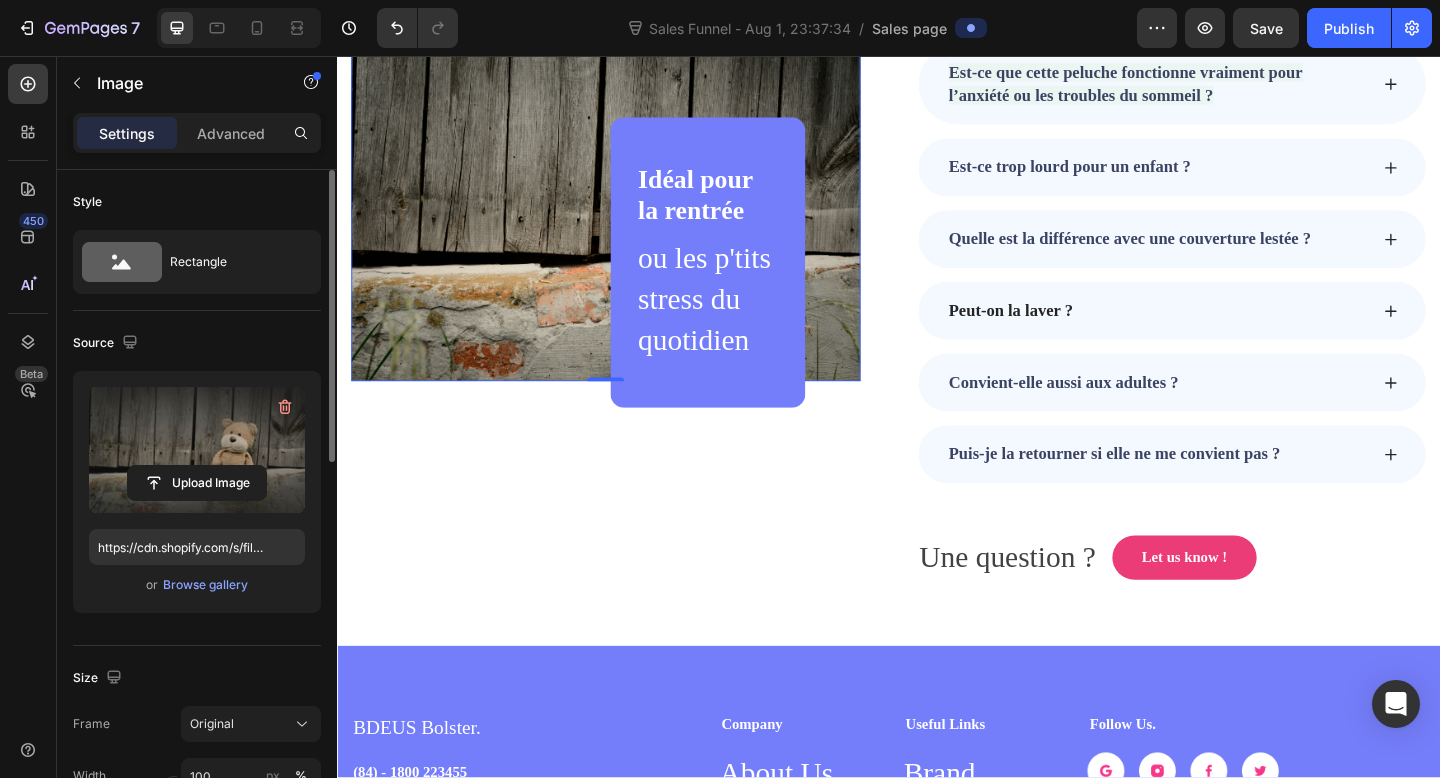 scroll, scrollTop: 6267, scrollLeft: 0, axis: vertical 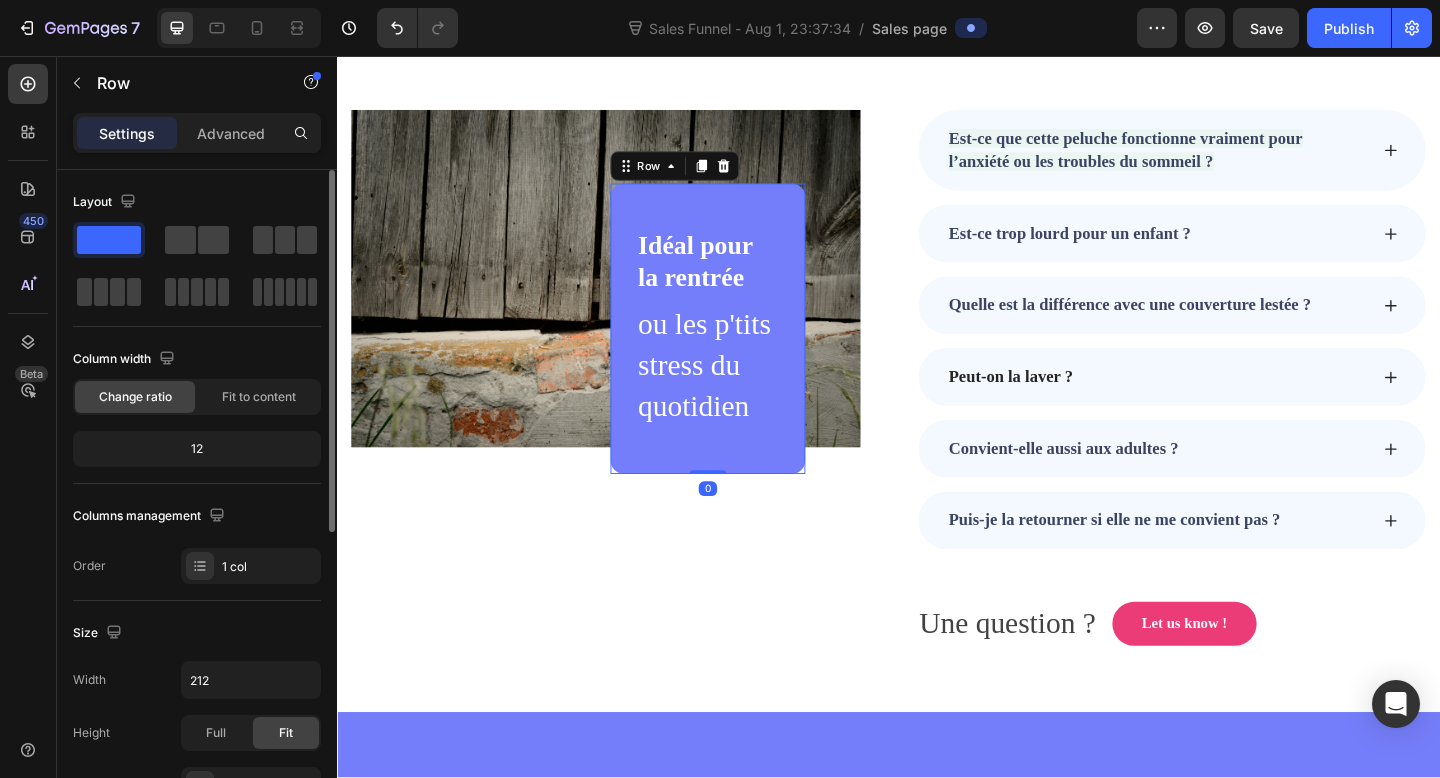 click on "Idéal pour la rentrée Heading ou les p'tits stress du quotidien Text block Row   0" at bounding box center (740, 353) 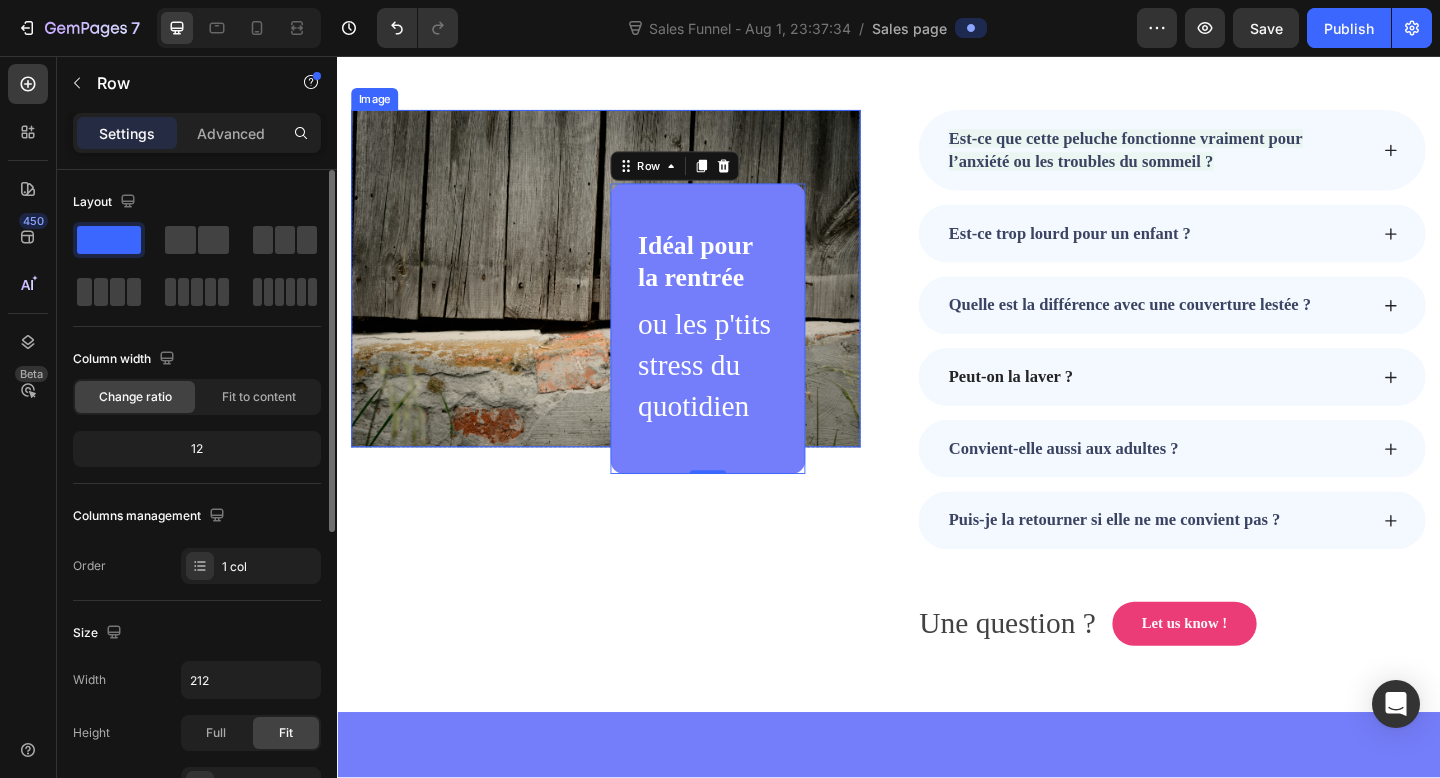 click at bounding box center (629, 298) 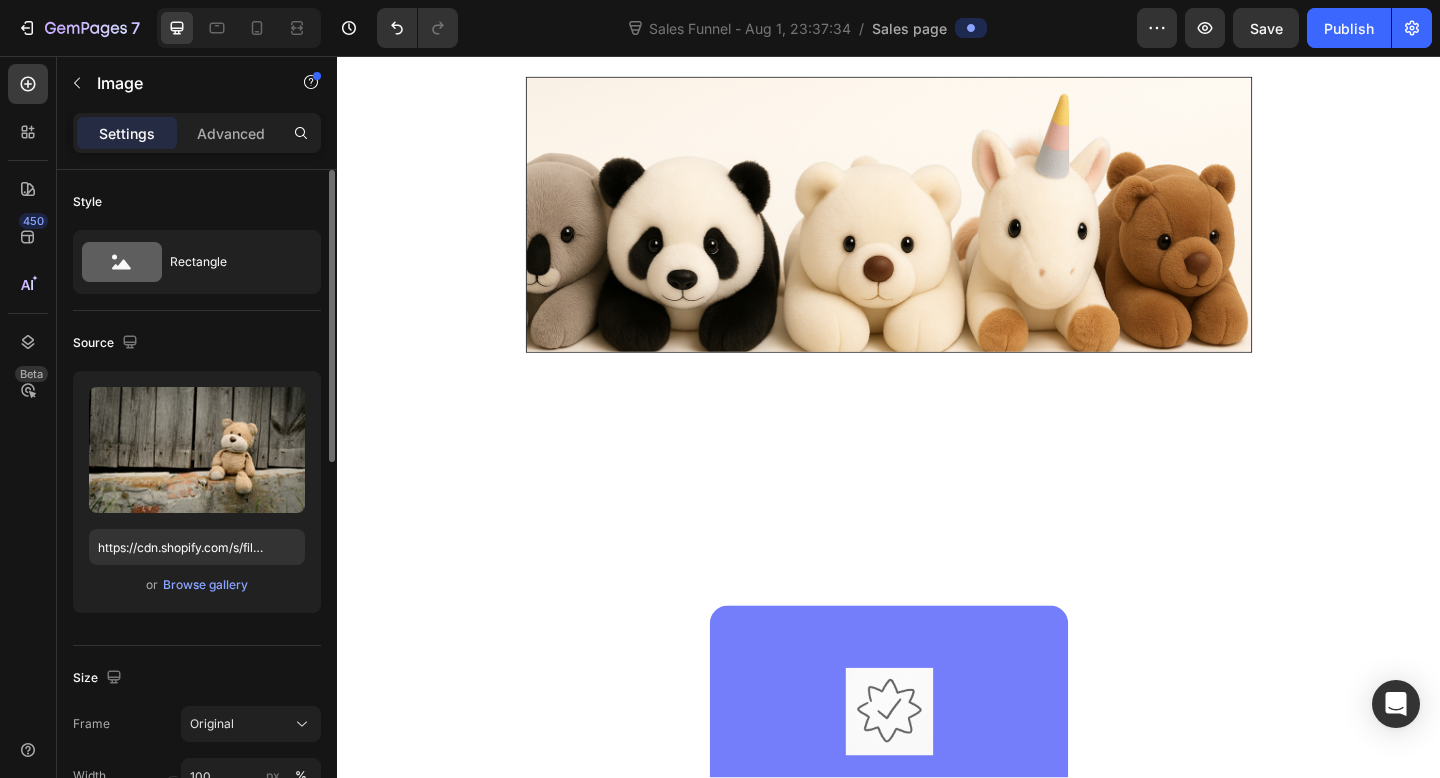 scroll, scrollTop: 1119, scrollLeft: 0, axis: vertical 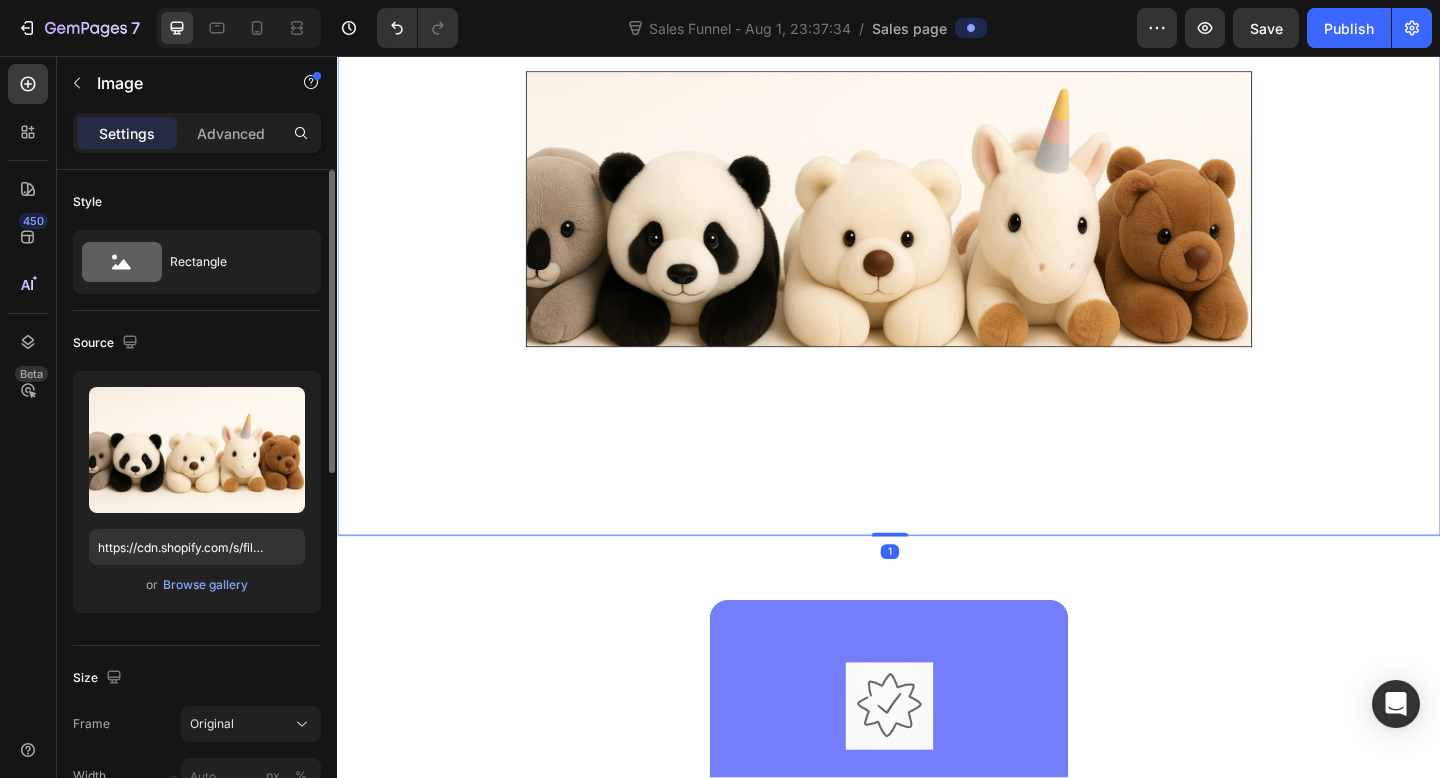 click at bounding box center [937, 223] 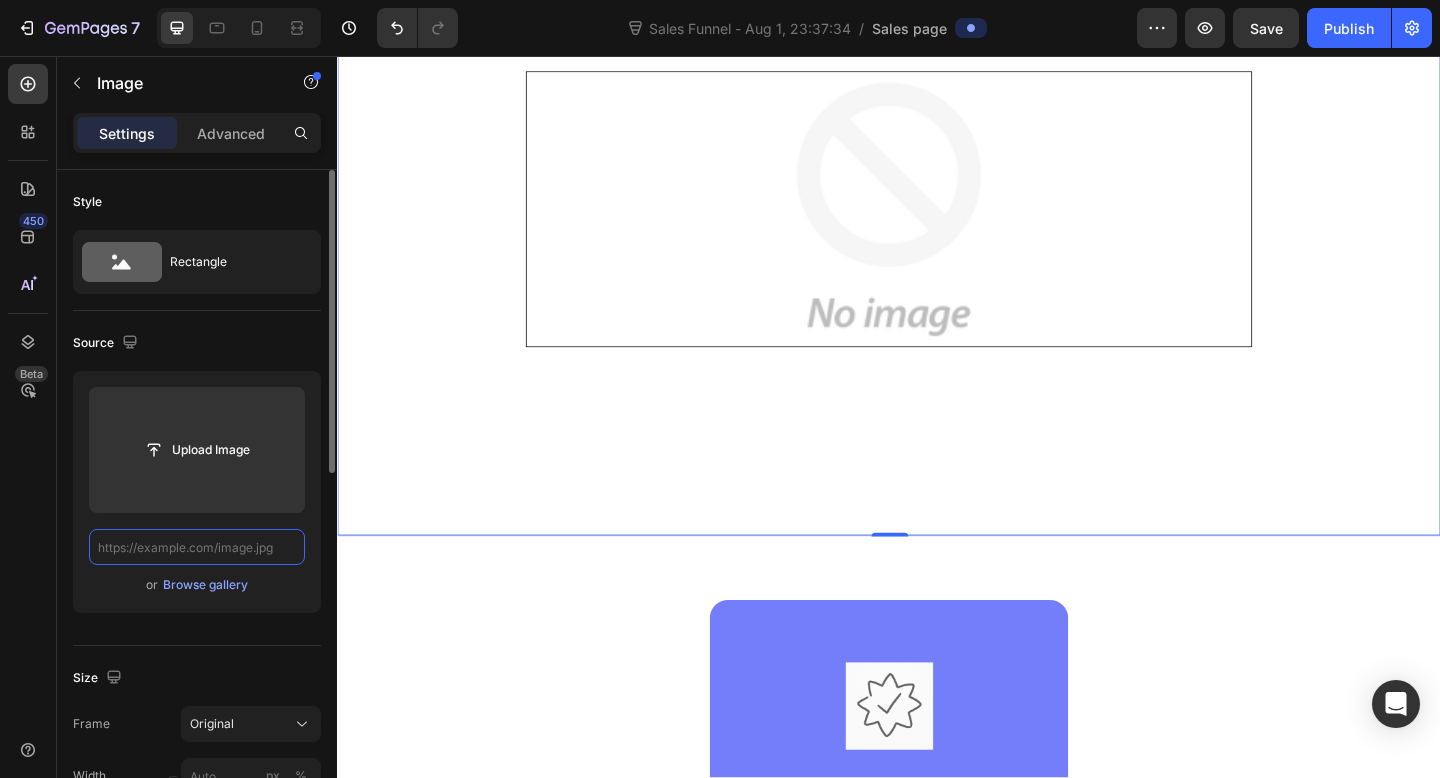 scroll, scrollTop: 0, scrollLeft: 0, axis: both 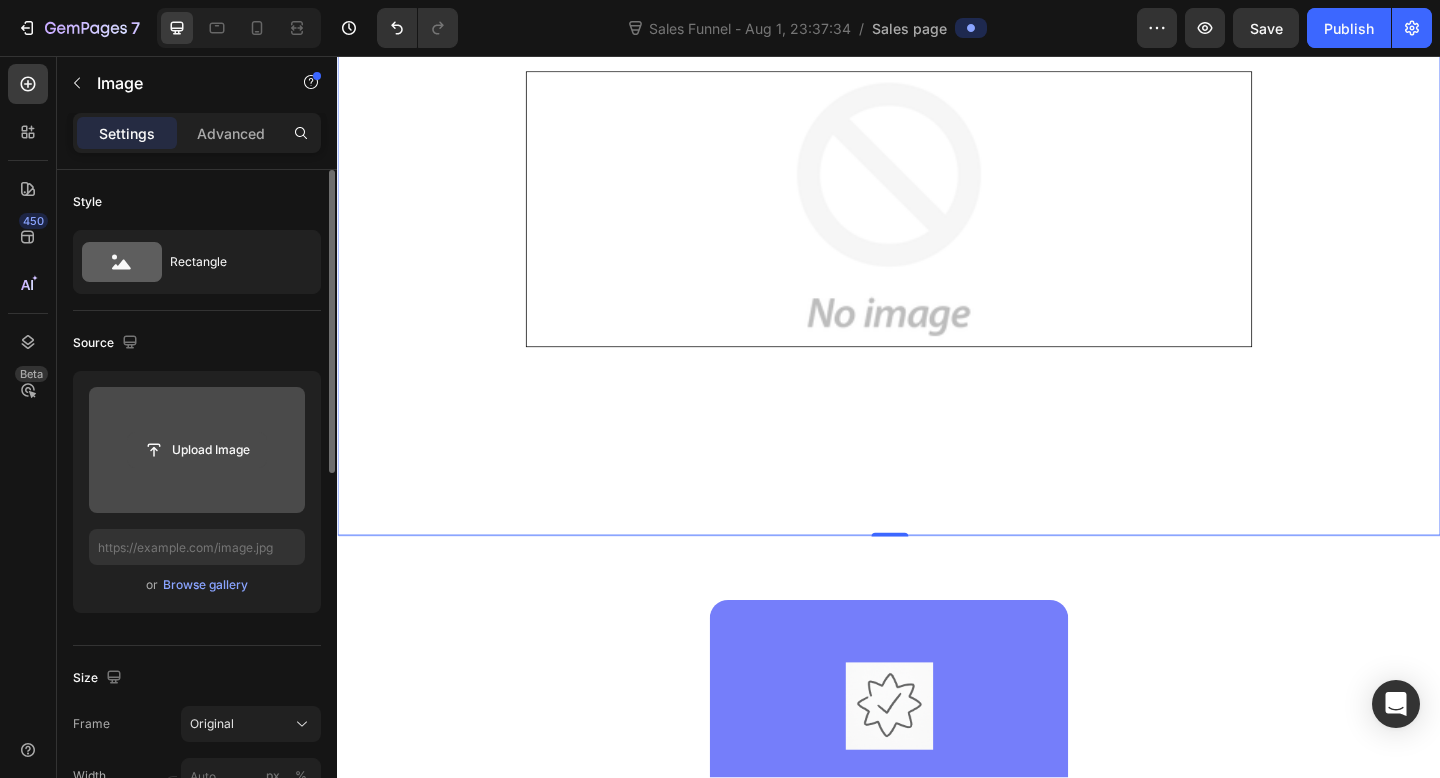 click 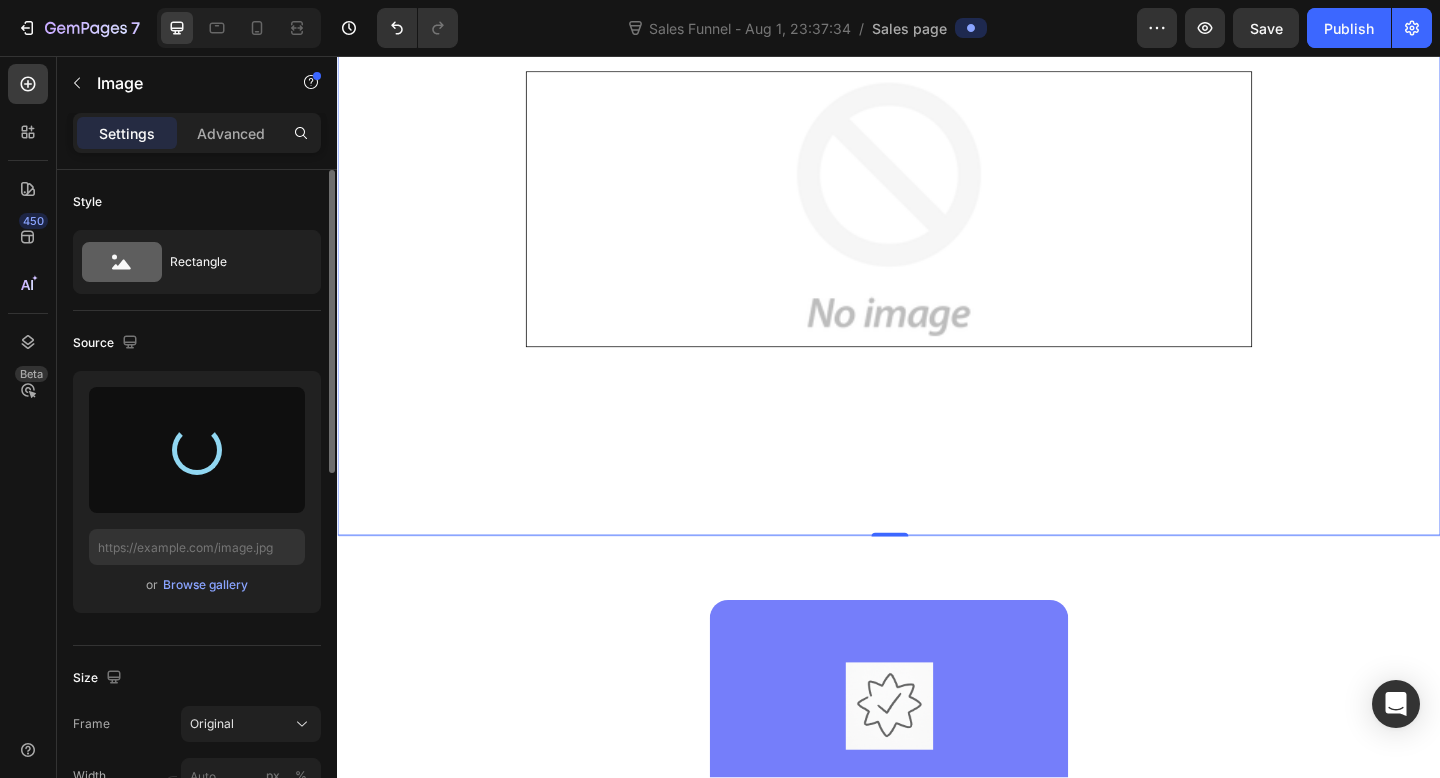 type on "https://cdn.shopify.com/s/files/1/0933/8539/2471/files/gempages_577575898434241212-7225d1e0-812a-4471-931e-da9bf7797e5d.jpg" 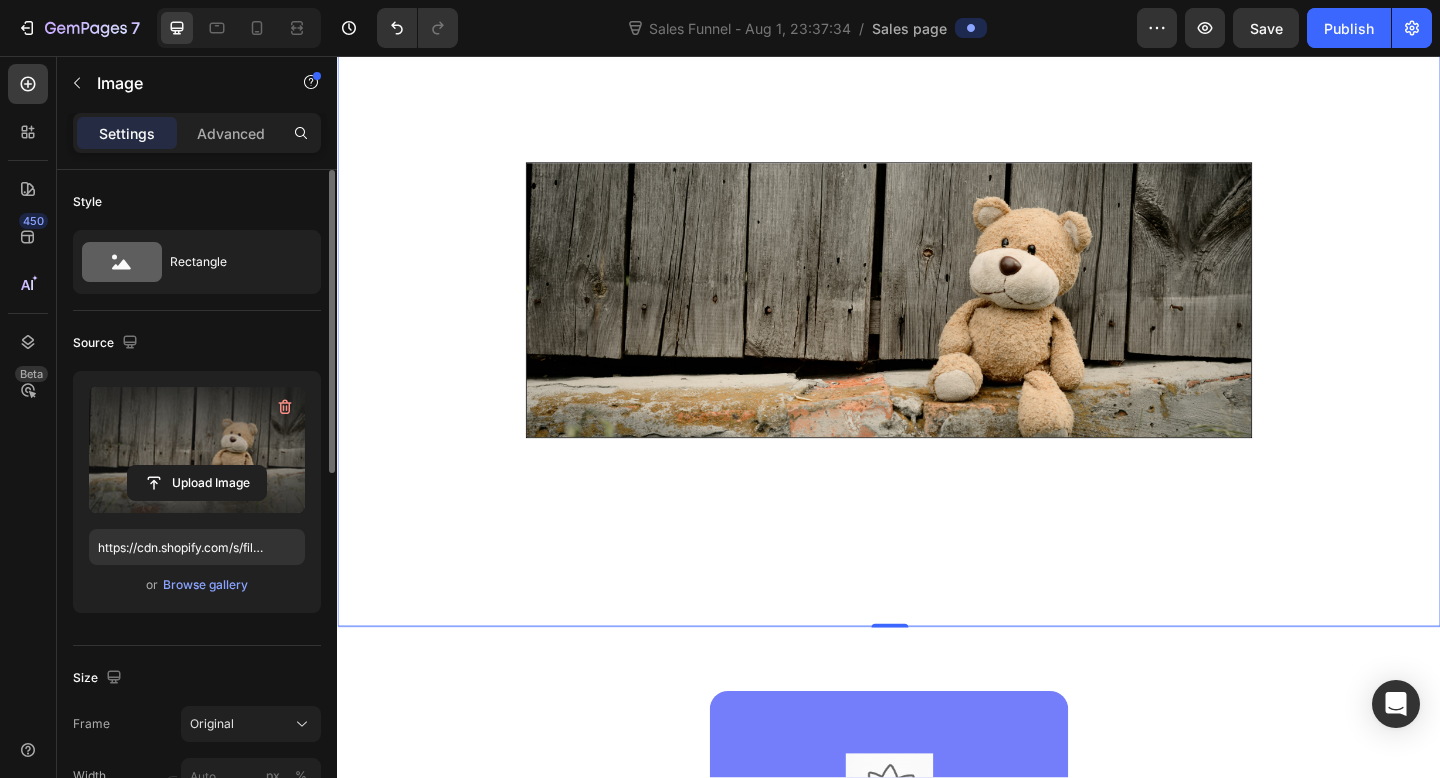 scroll, scrollTop: 1018, scrollLeft: 0, axis: vertical 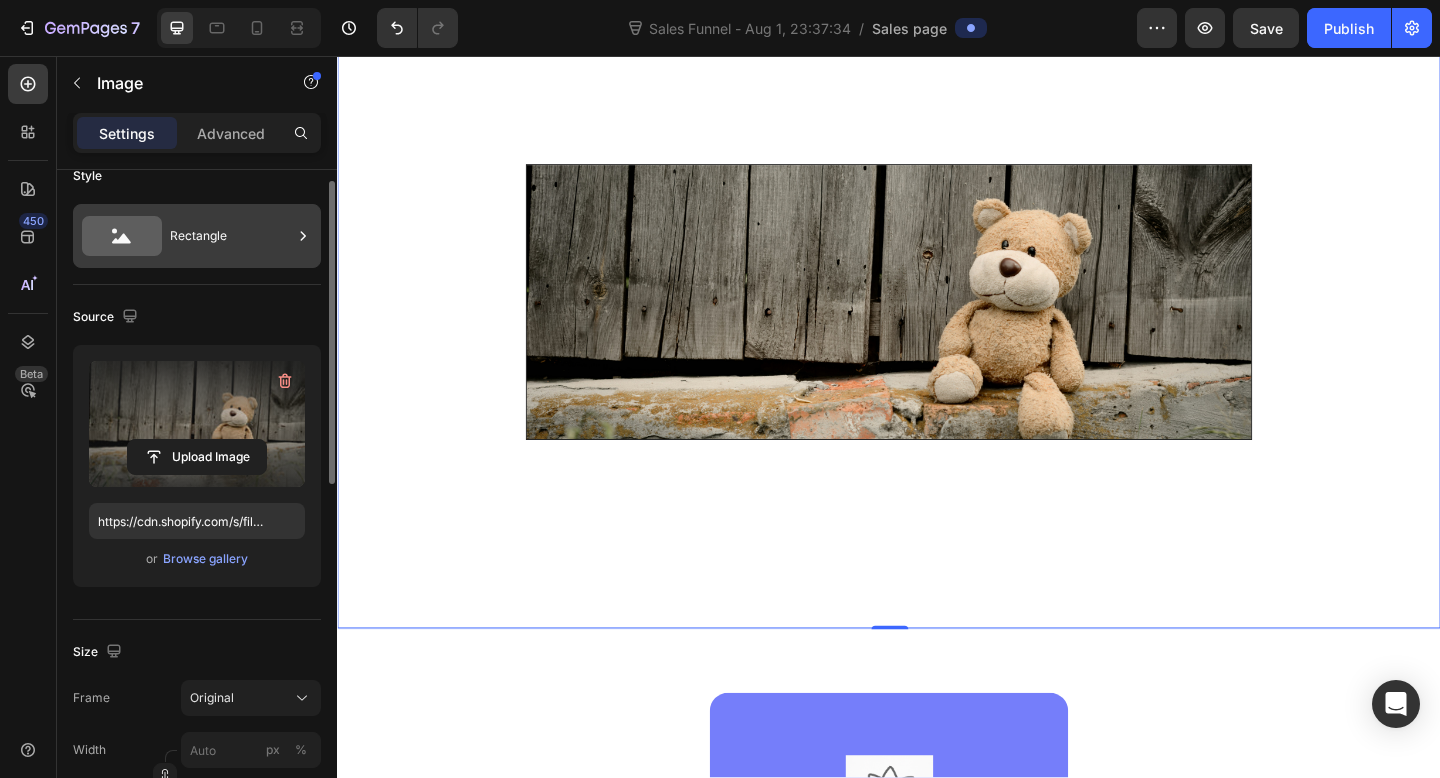 click on "Rectangle" at bounding box center [231, 236] 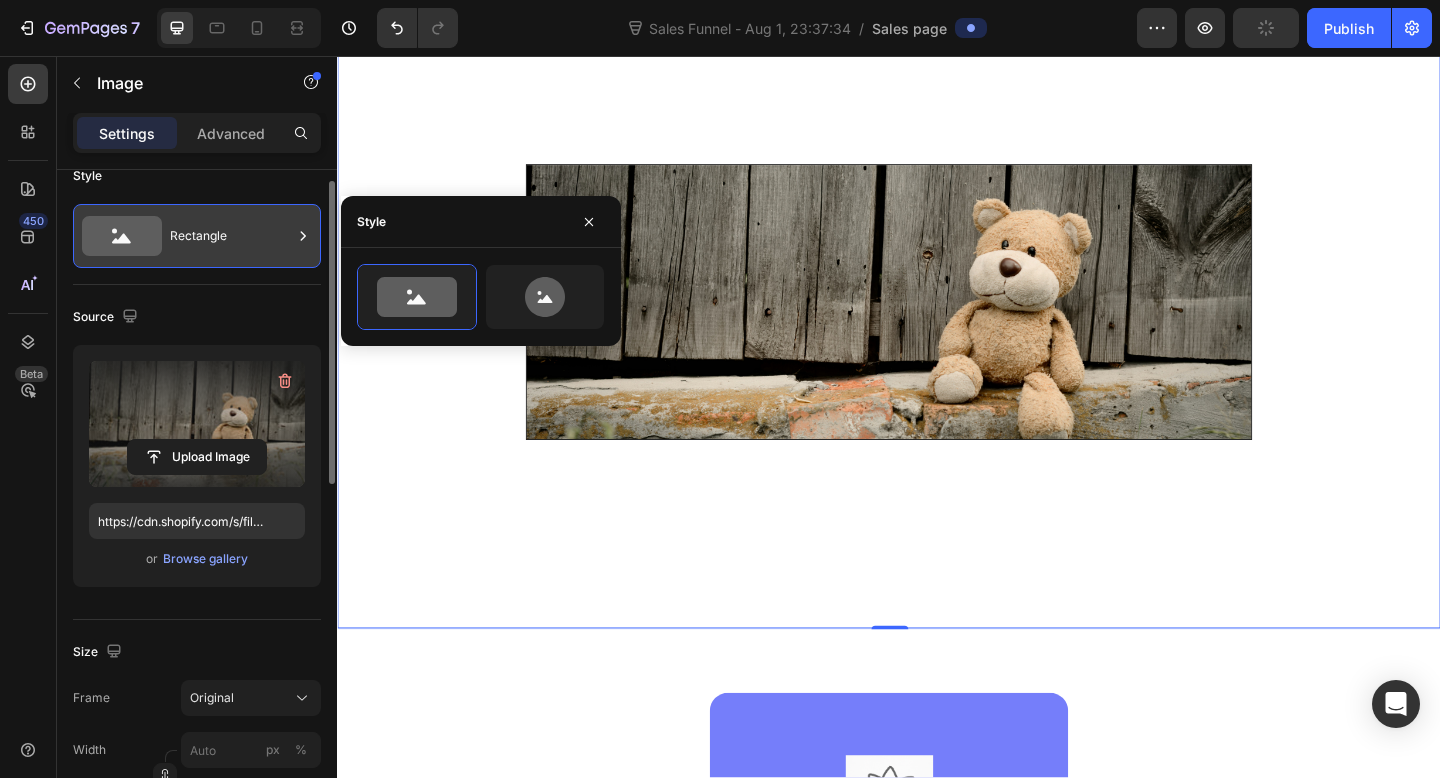 click on "Rectangle" at bounding box center [231, 236] 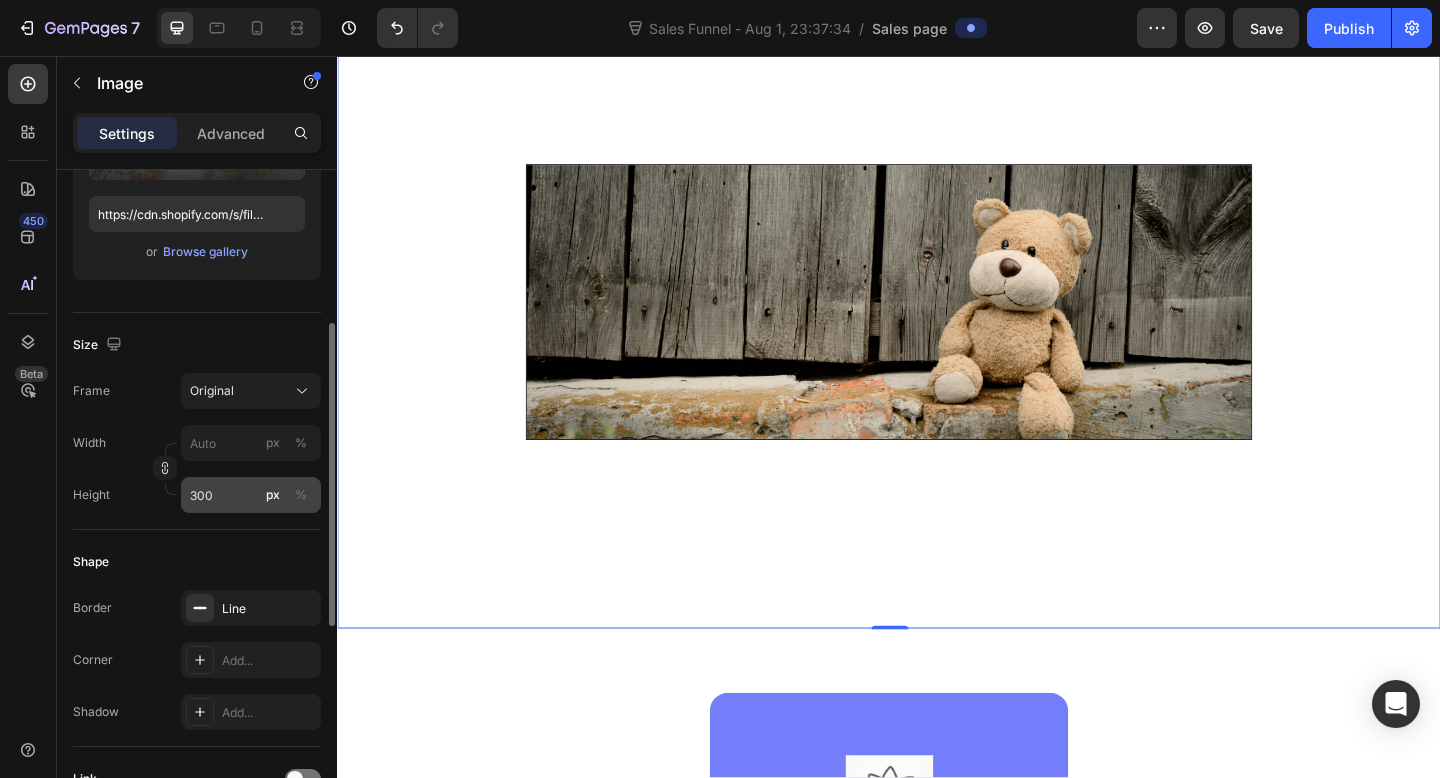 scroll, scrollTop: 339, scrollLeft: 0, axis: vertical 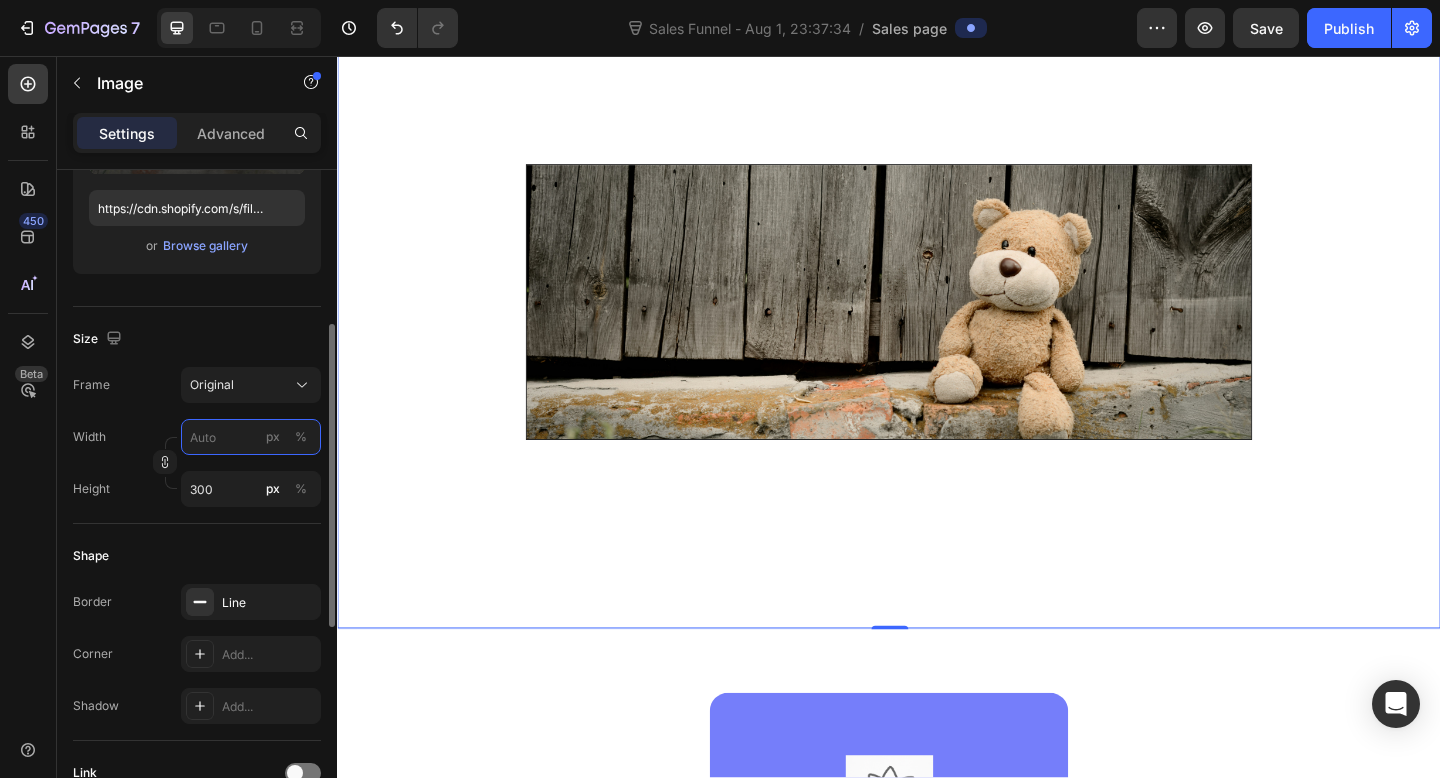 click on "px %" at bounding box center (251, 437) 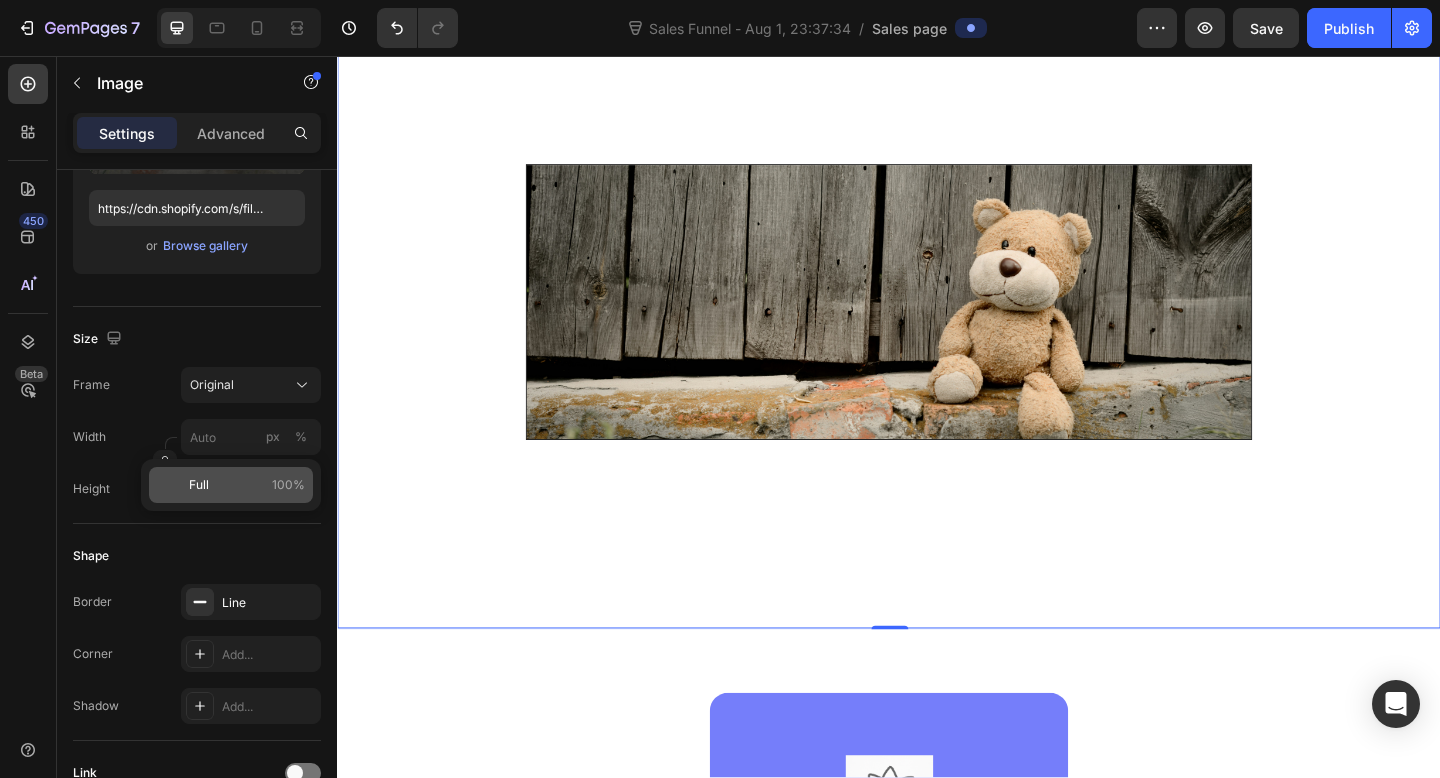 click on "Full" at bounding box center (199, 485) 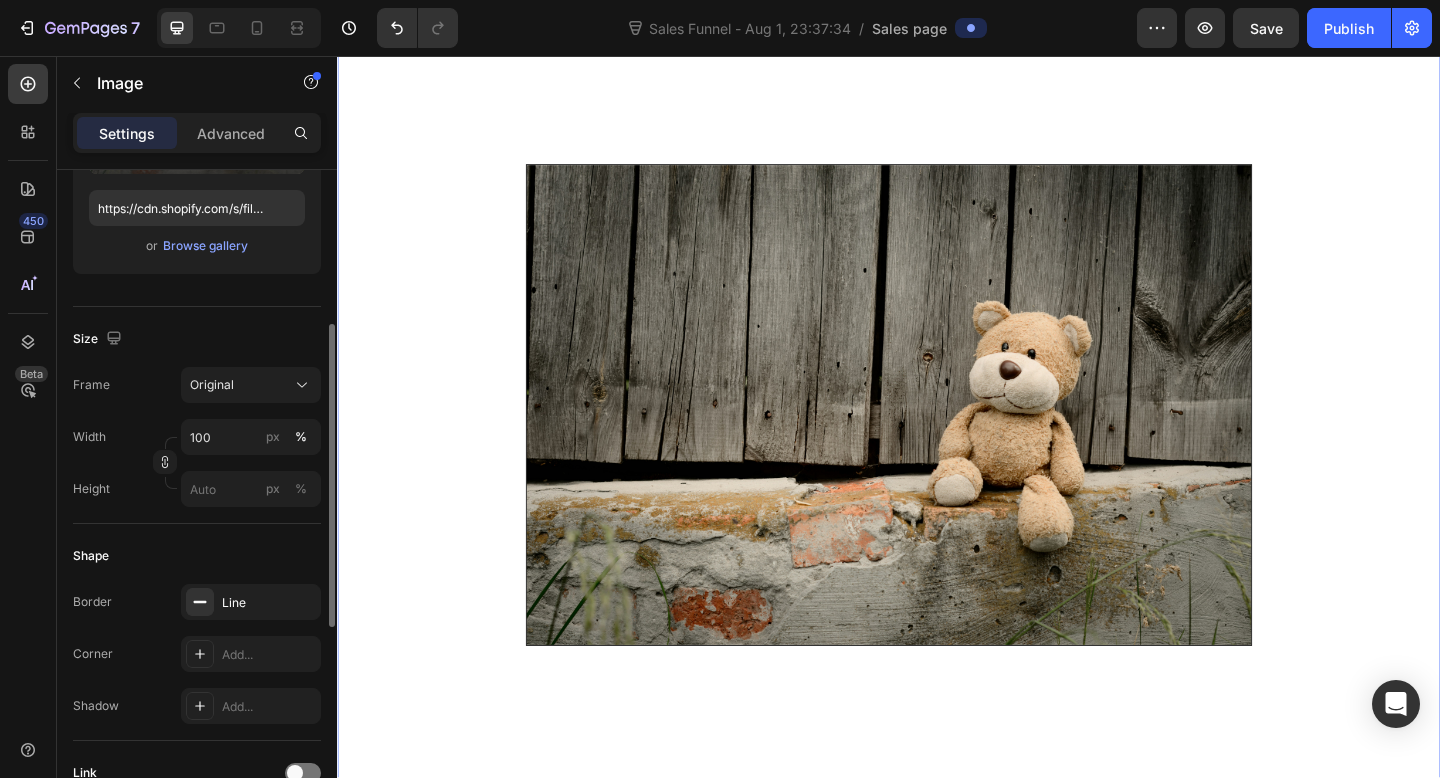 click on "Shape" at bounding box center (197, 556) 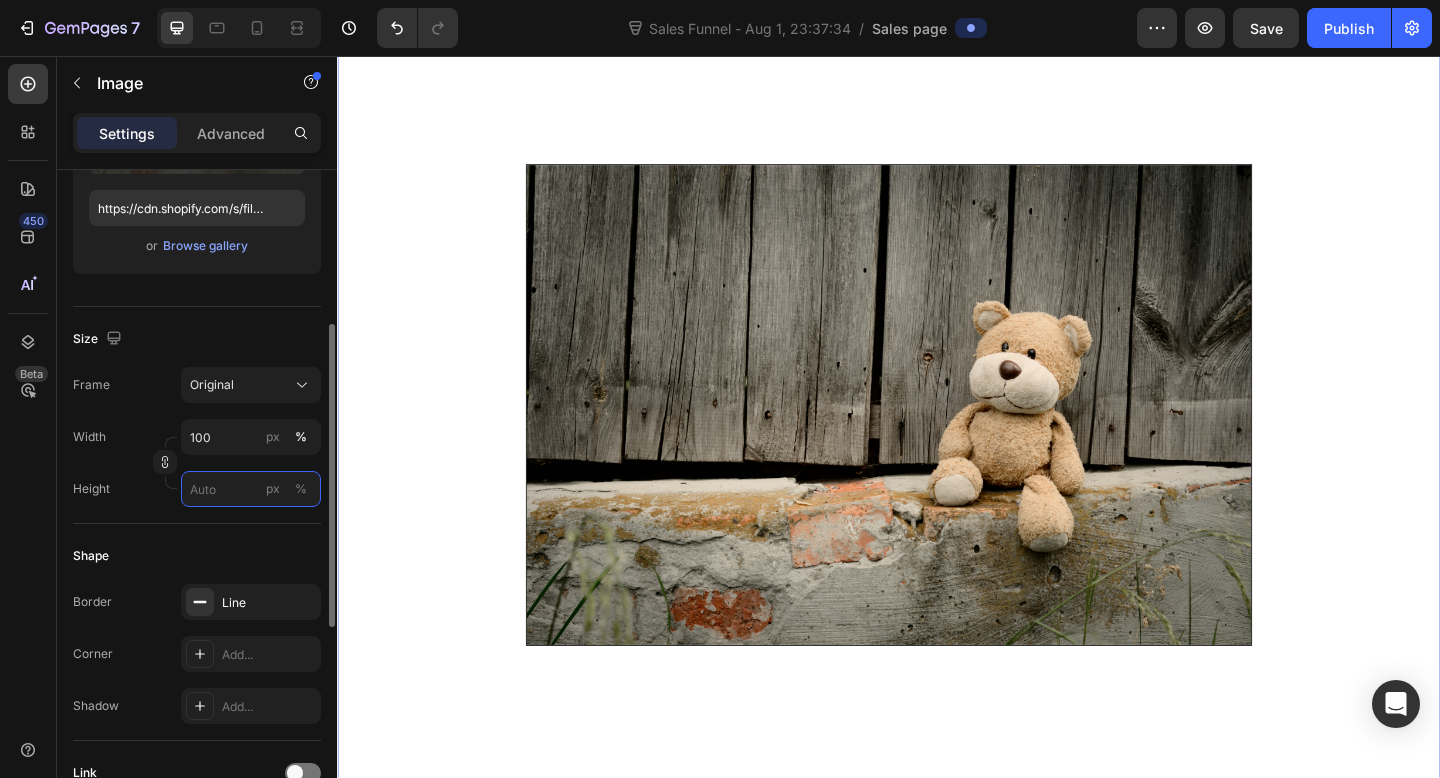 click on "px %" at bounding box center (251, 489) 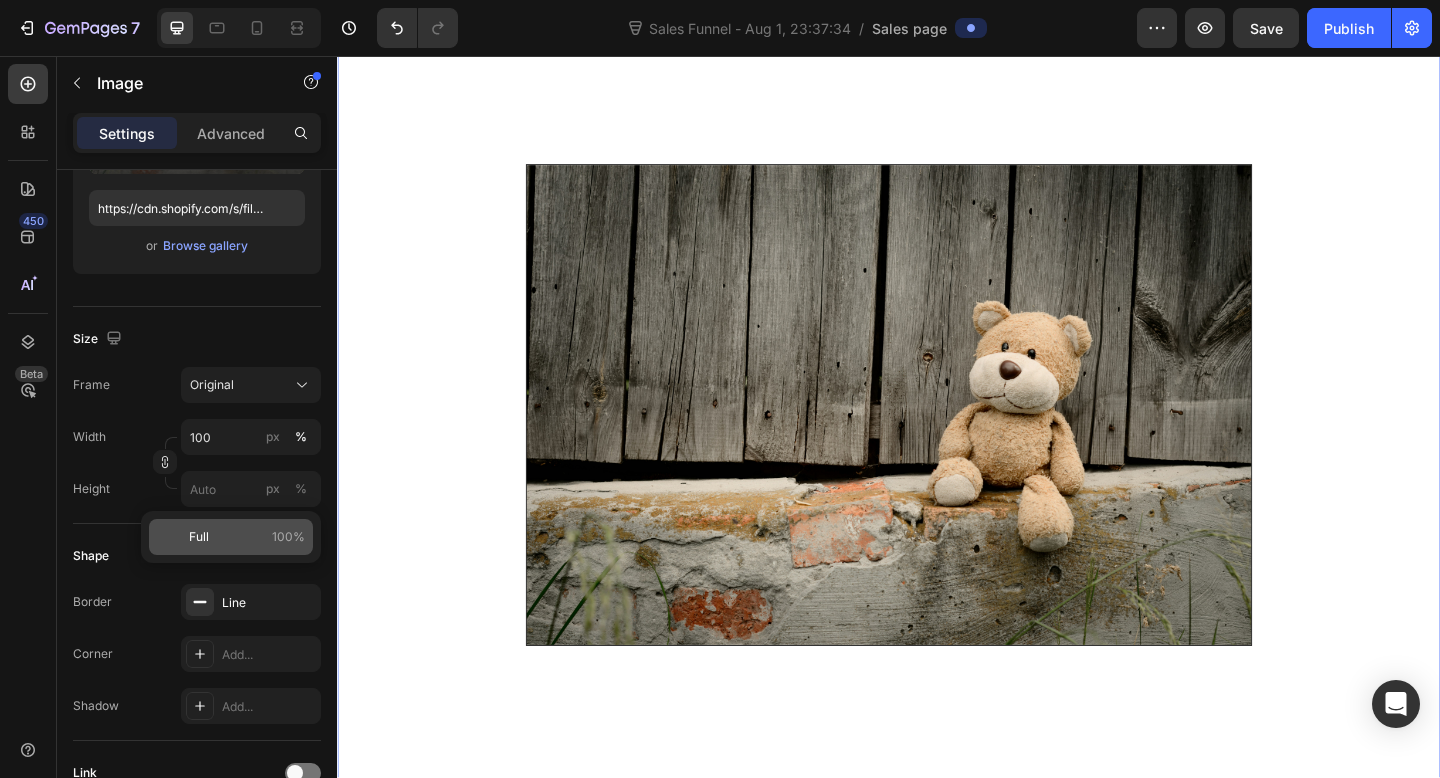 click on "Full" at bounding box center (199, 537) 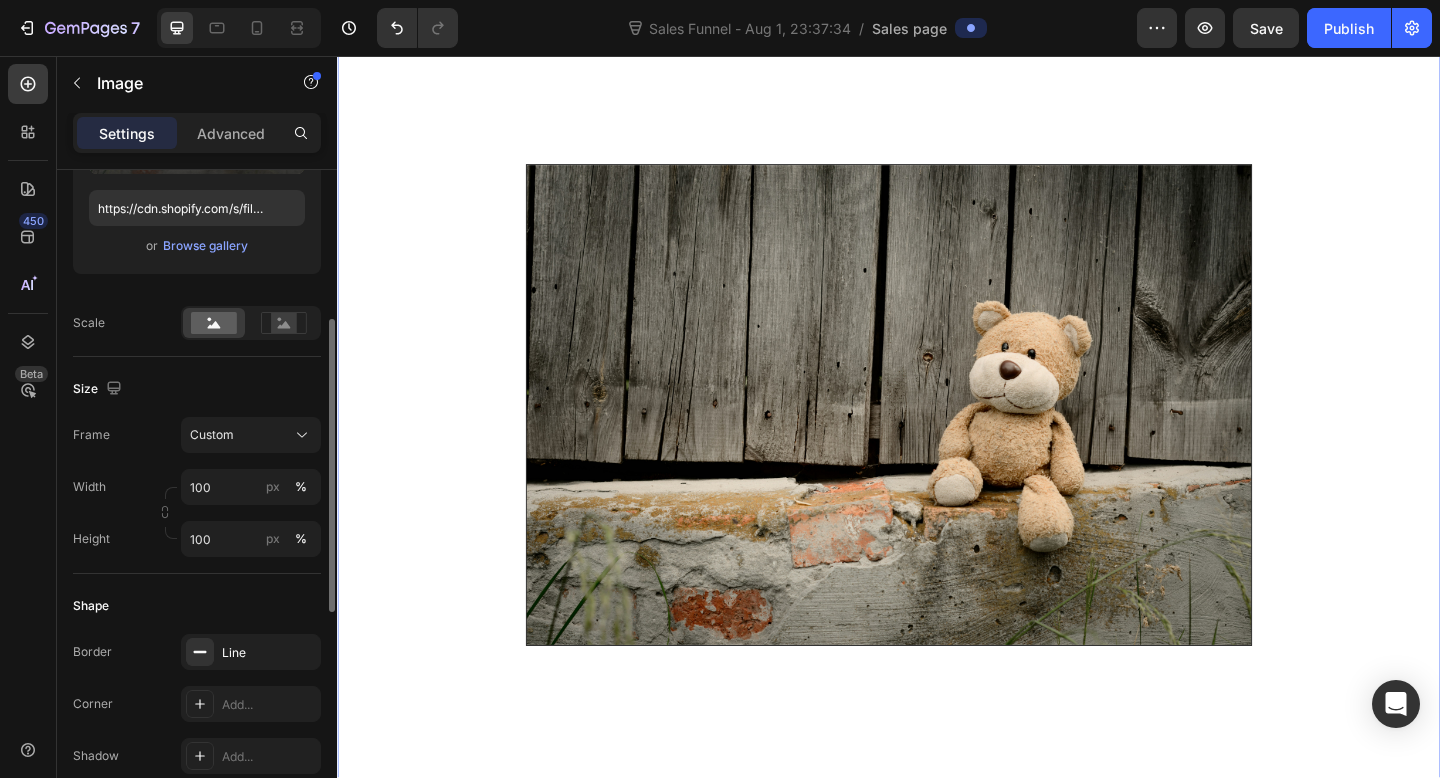 click on "Shape" at bounding box center (197, 606) 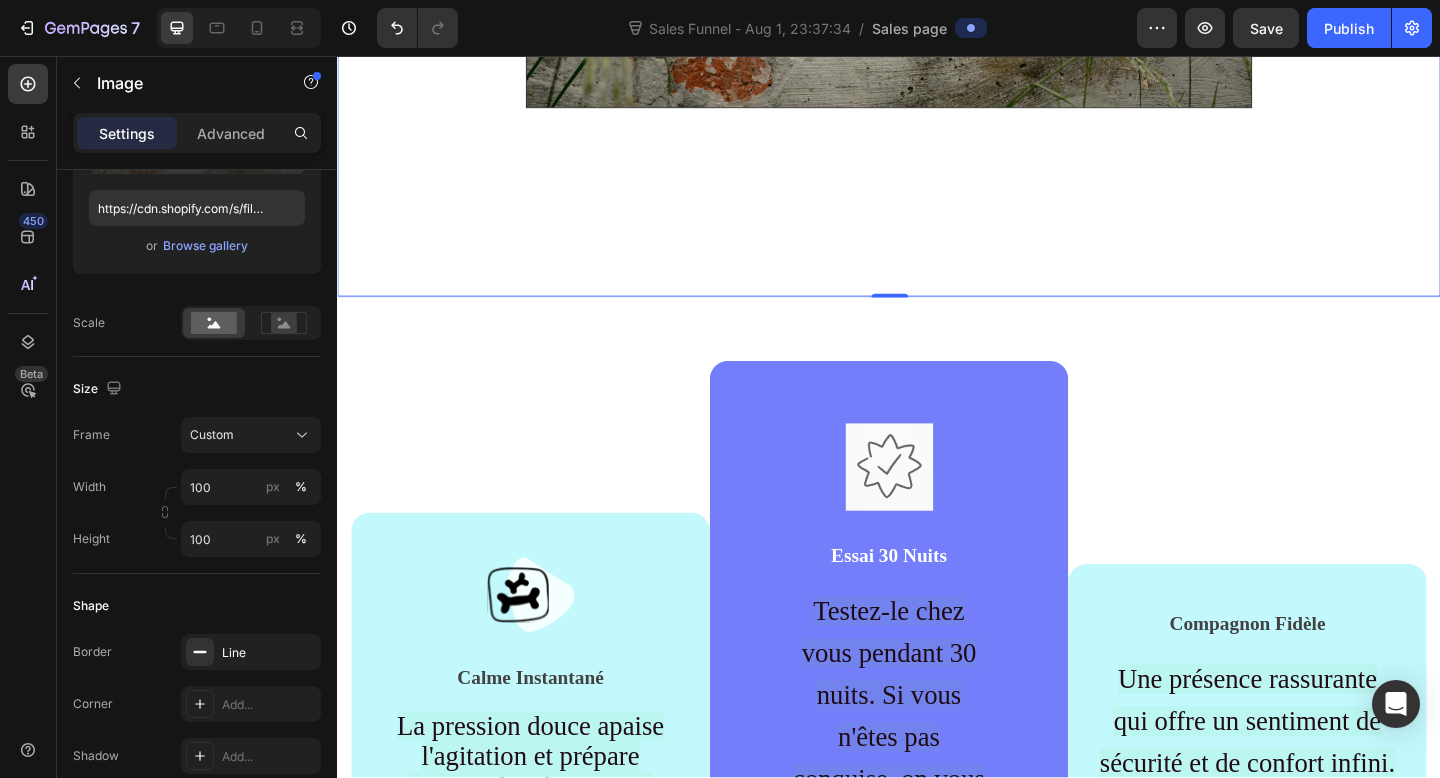scroll, scrollTop: 1285, scrollLeft: 0, axis: vertical 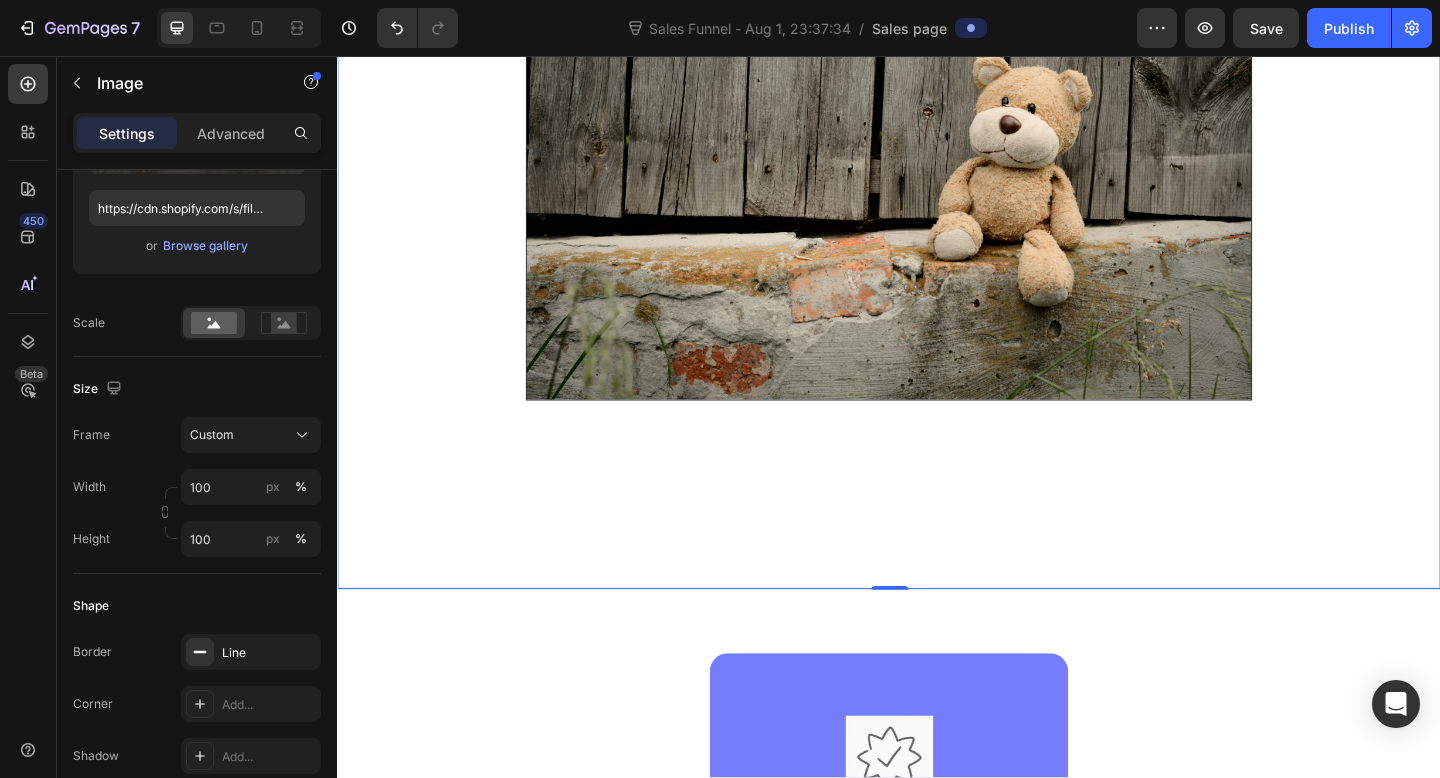 click at bounding box center (937, 169) 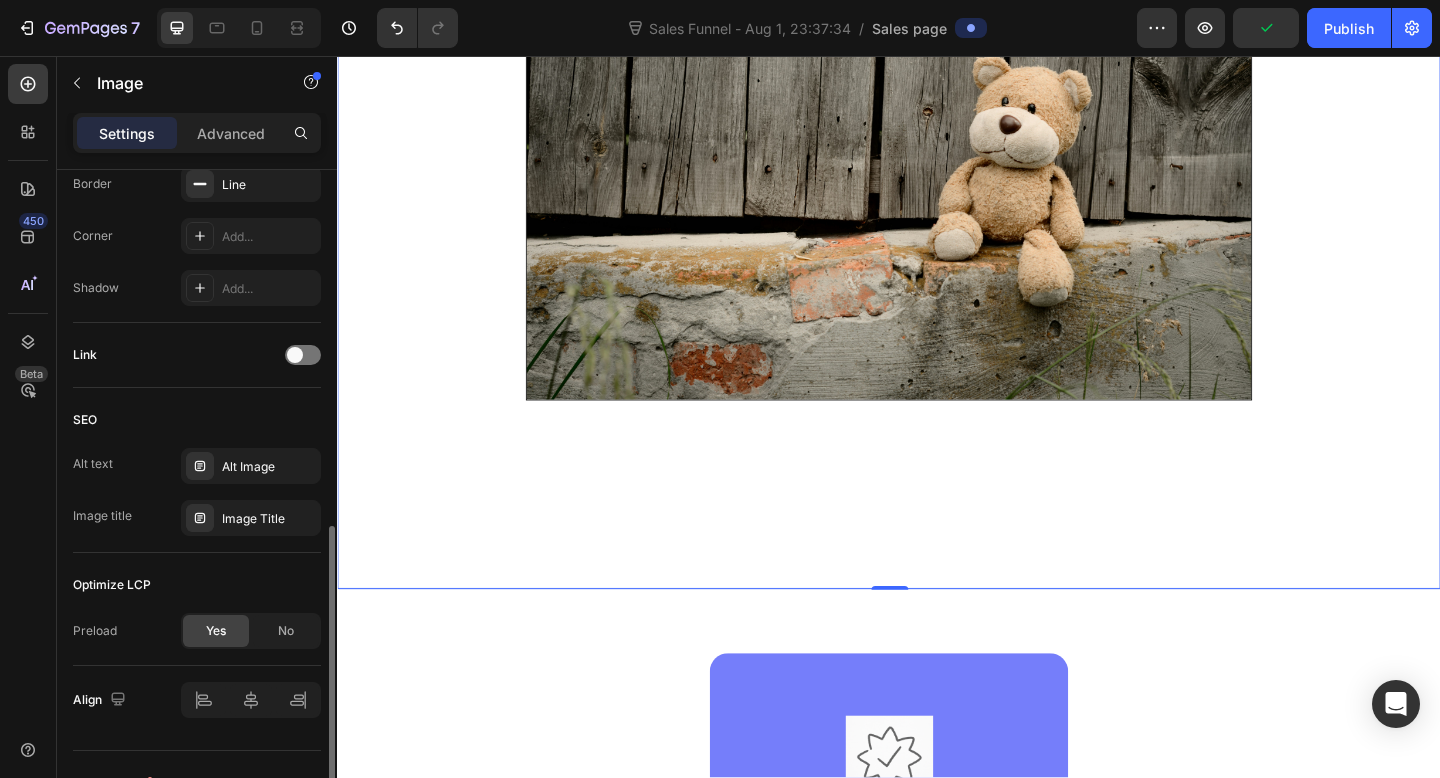 scroll, scrollTop: 843, scrollLeft: 0, axis: vertical 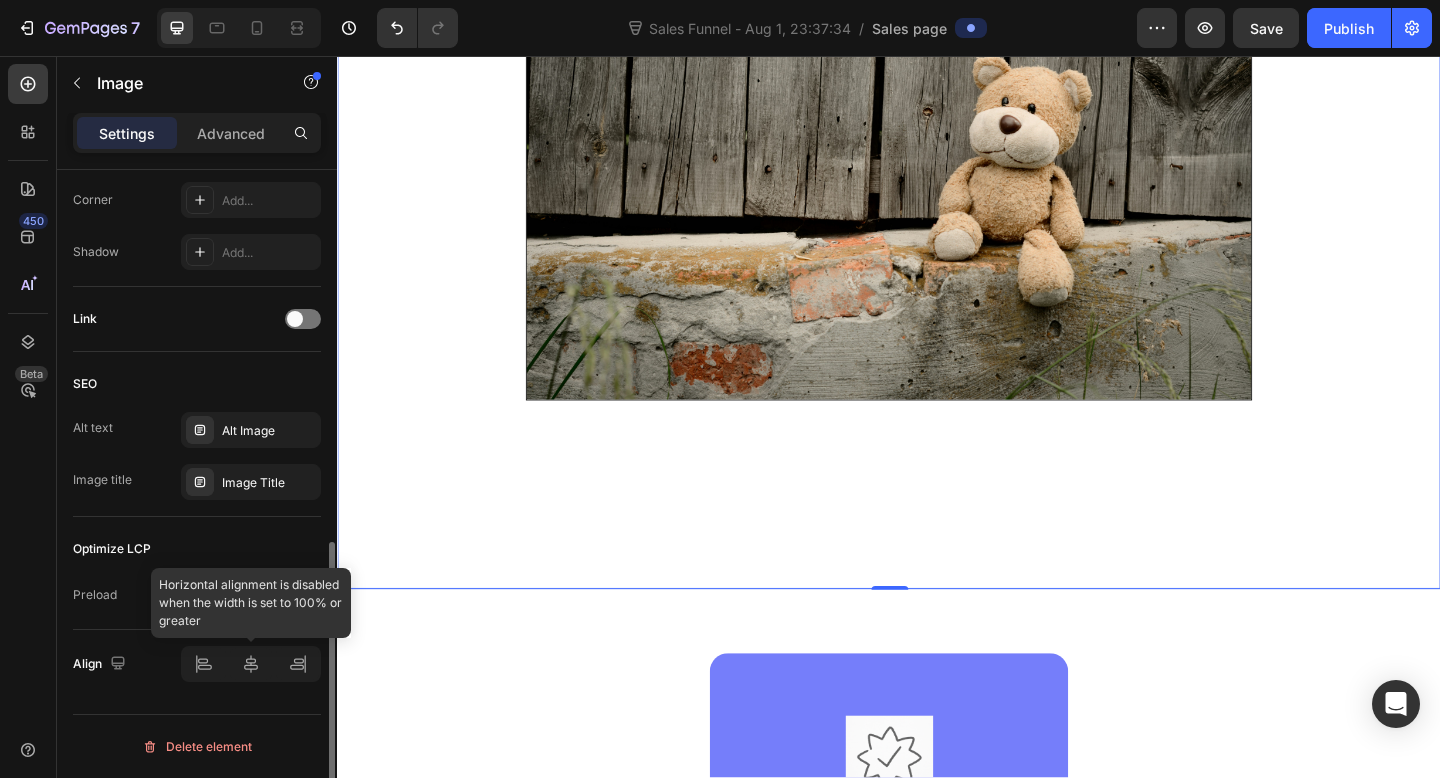 click 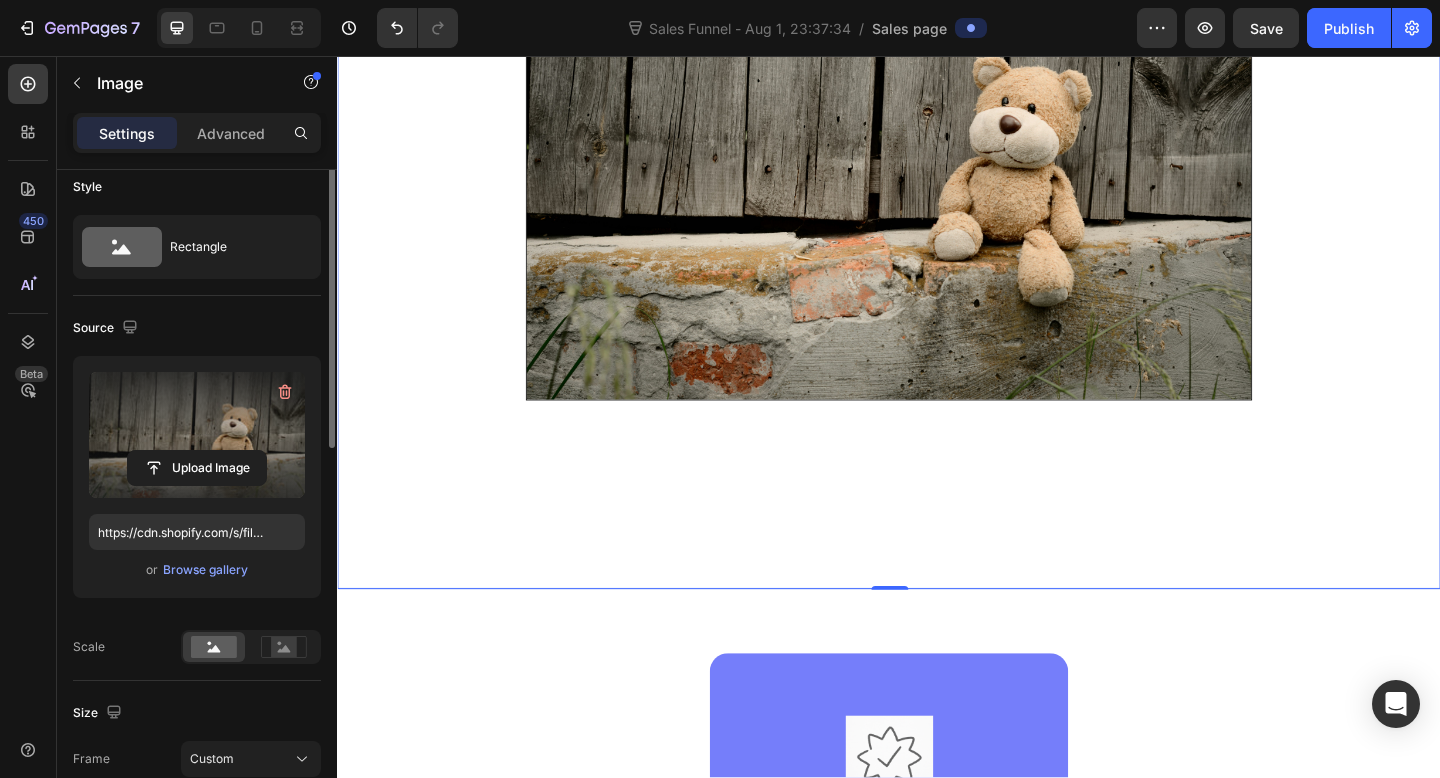 scroll, scrollTop: 0, scrollLeft: 0, axis: both 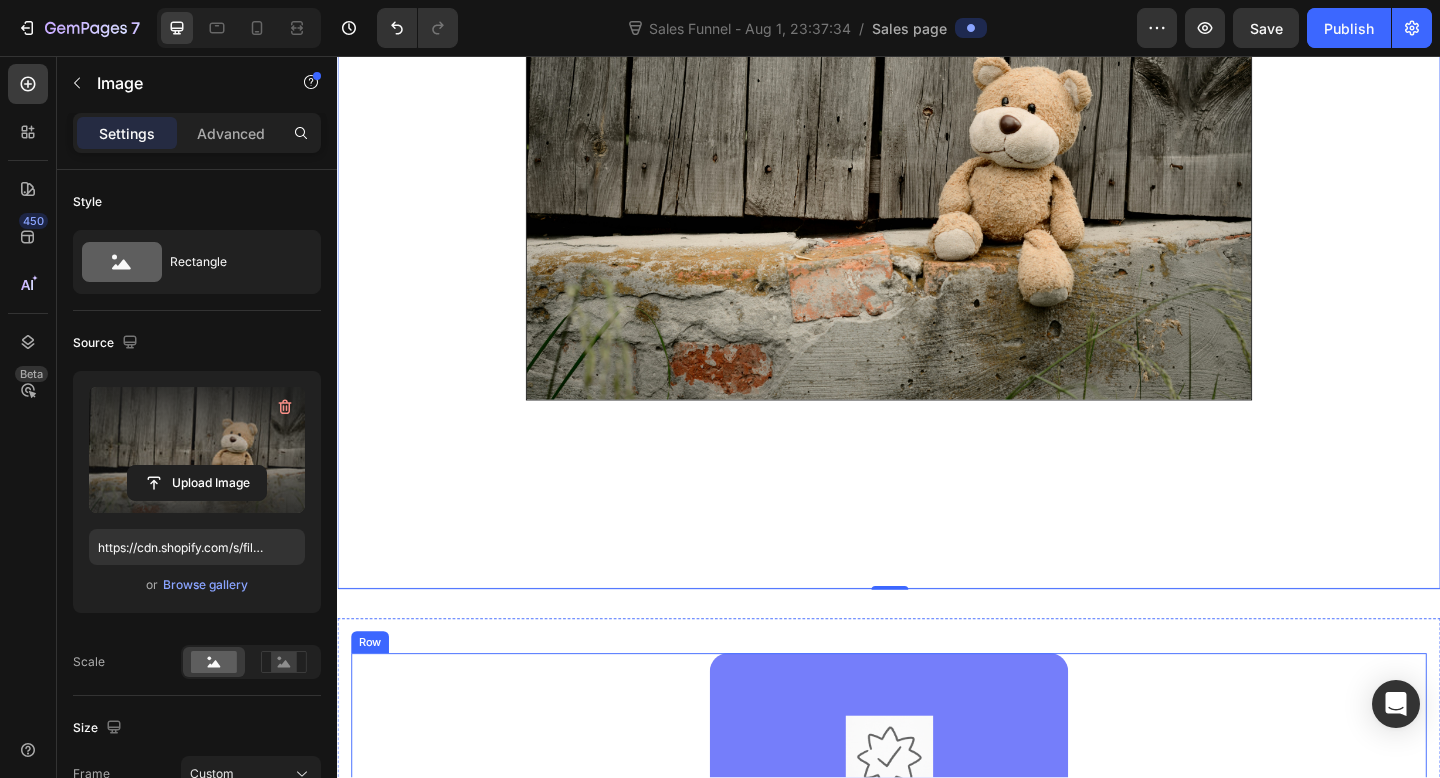 click on "Image Calme Instantané Text block La pression douce apaise l'agitation et prépare votre enfant à un repos réparateur. Text block Row" at bounding box center [547, 1071] 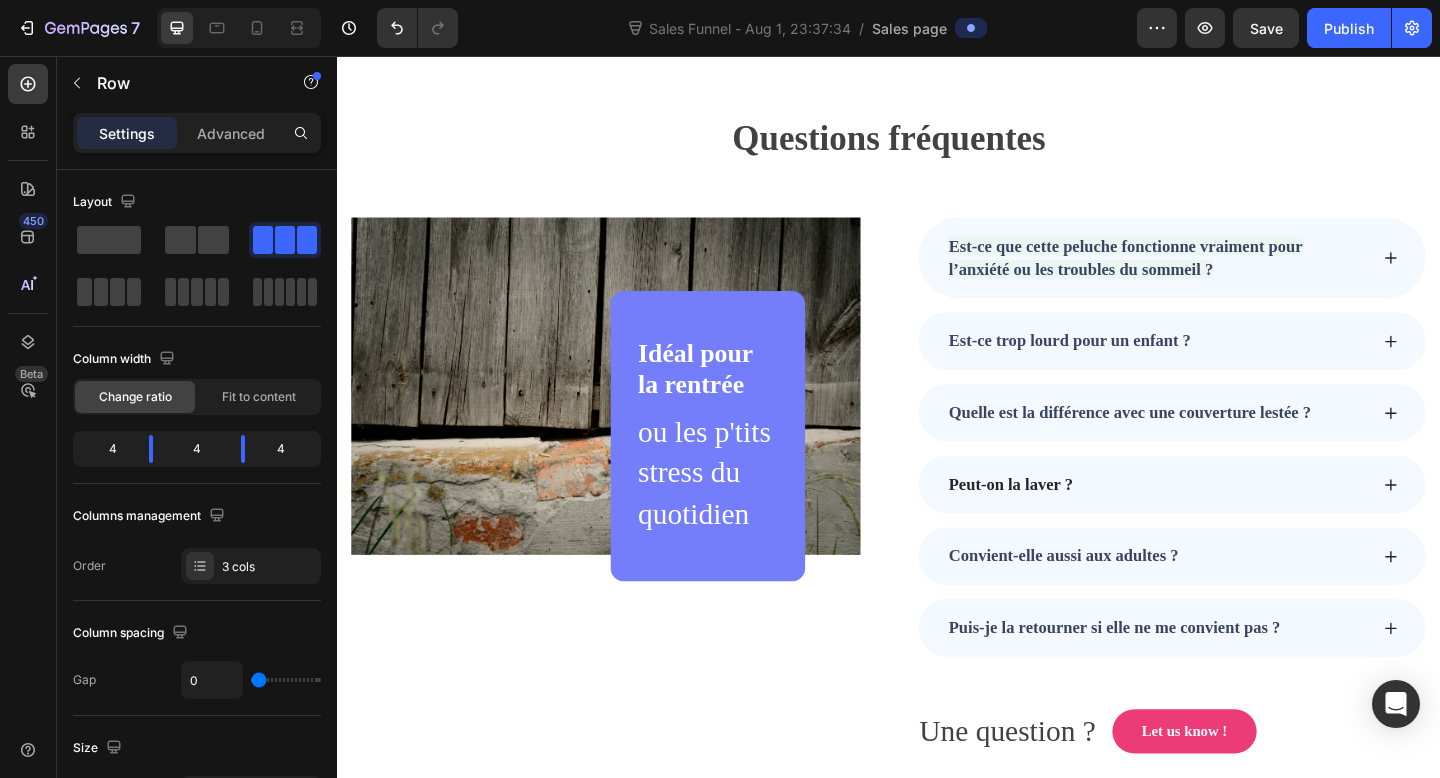 scroll, scrollTop: 6372, scrollLeft: 0, axis: vertical 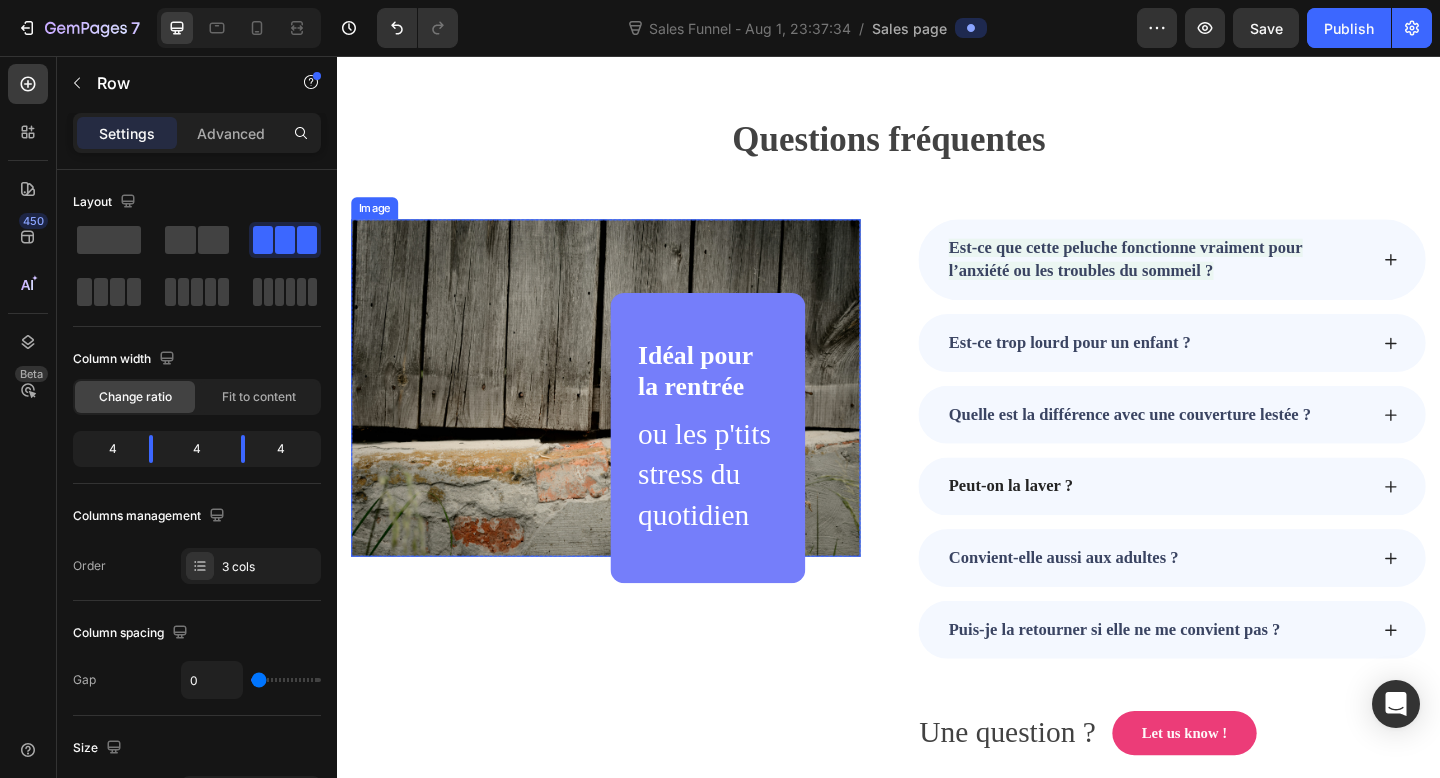 click at bounding box center [629, 417] 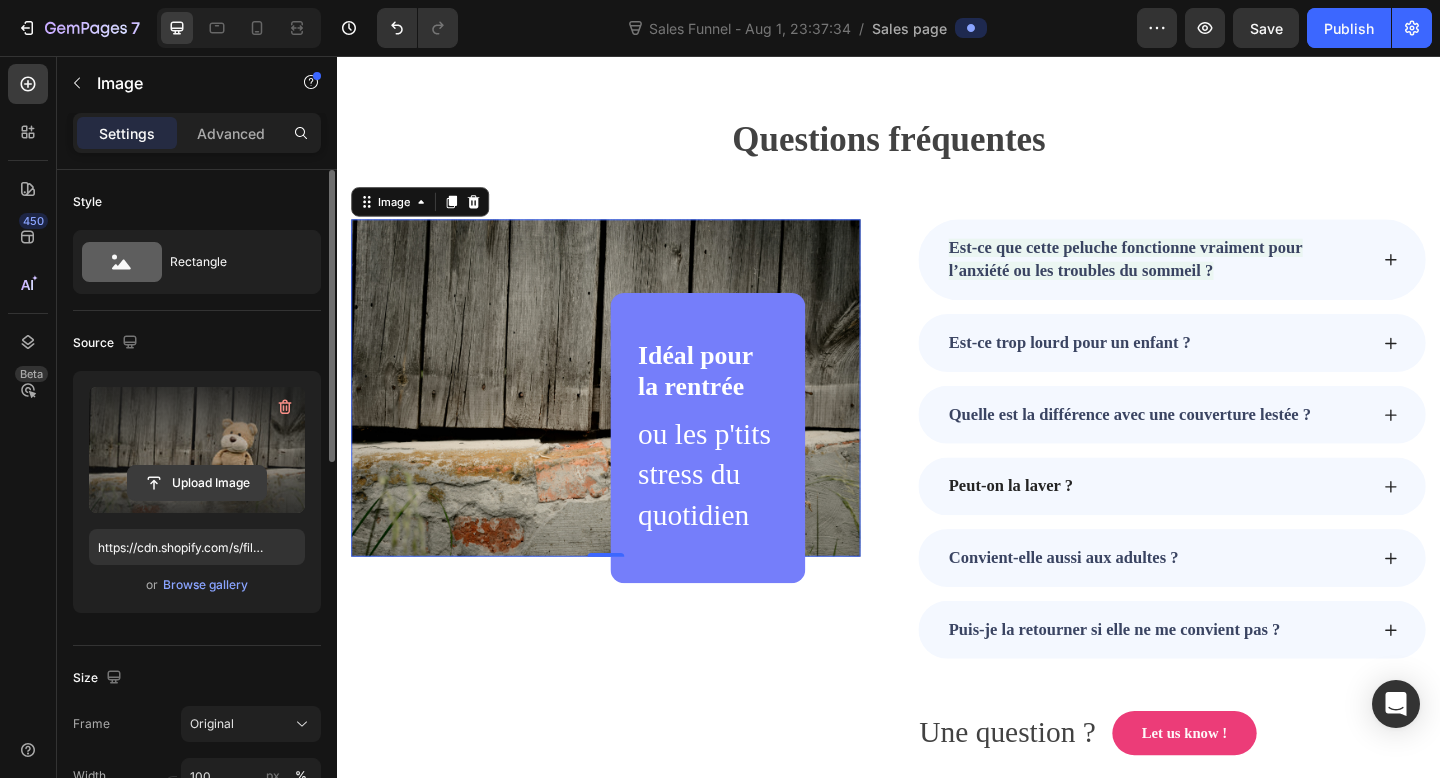 click 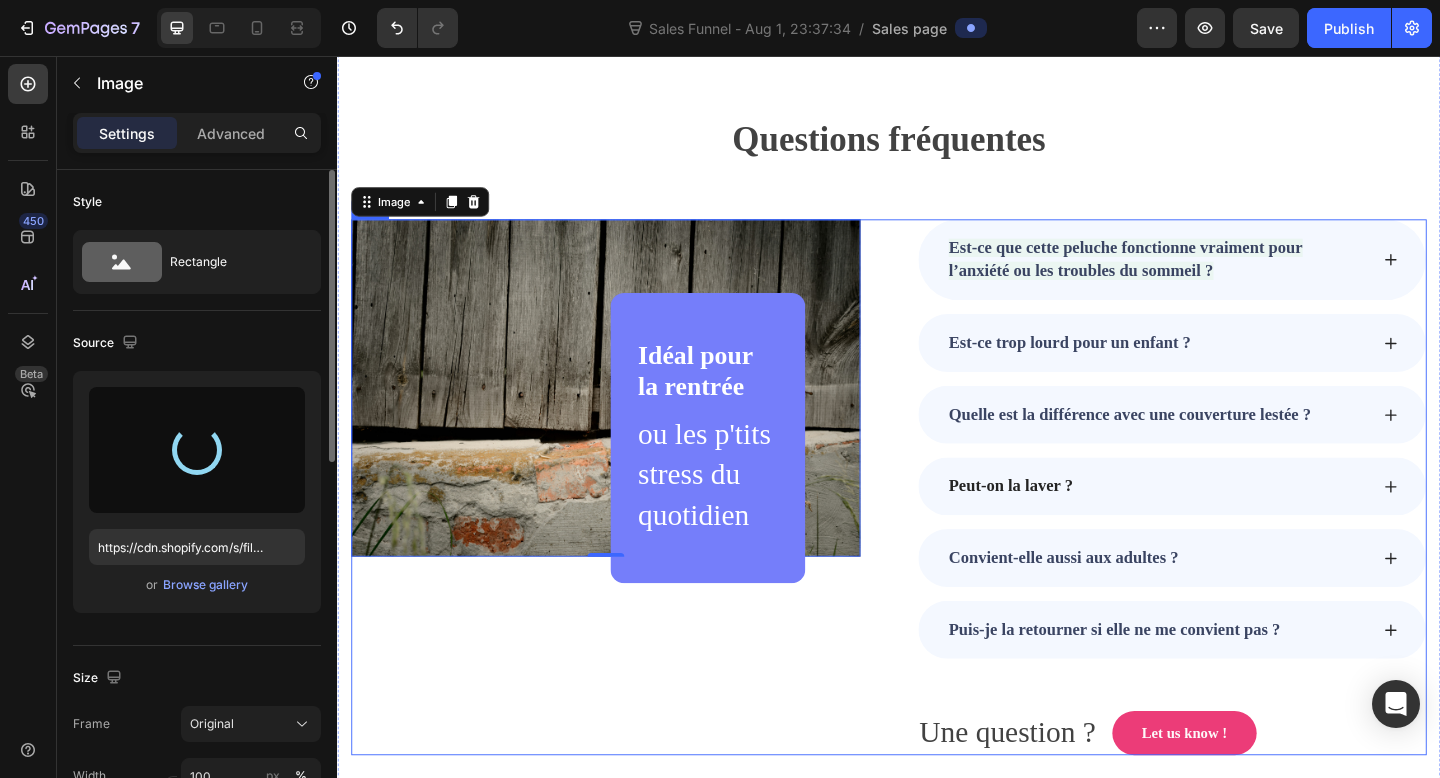 type on "https://cdn.shopify.com/s/files/1/0933/8539/2471/files/gempages_577575898434241212-1c899c8f-65e2-43ff-a1cd-b7505c119ddb.jpg" 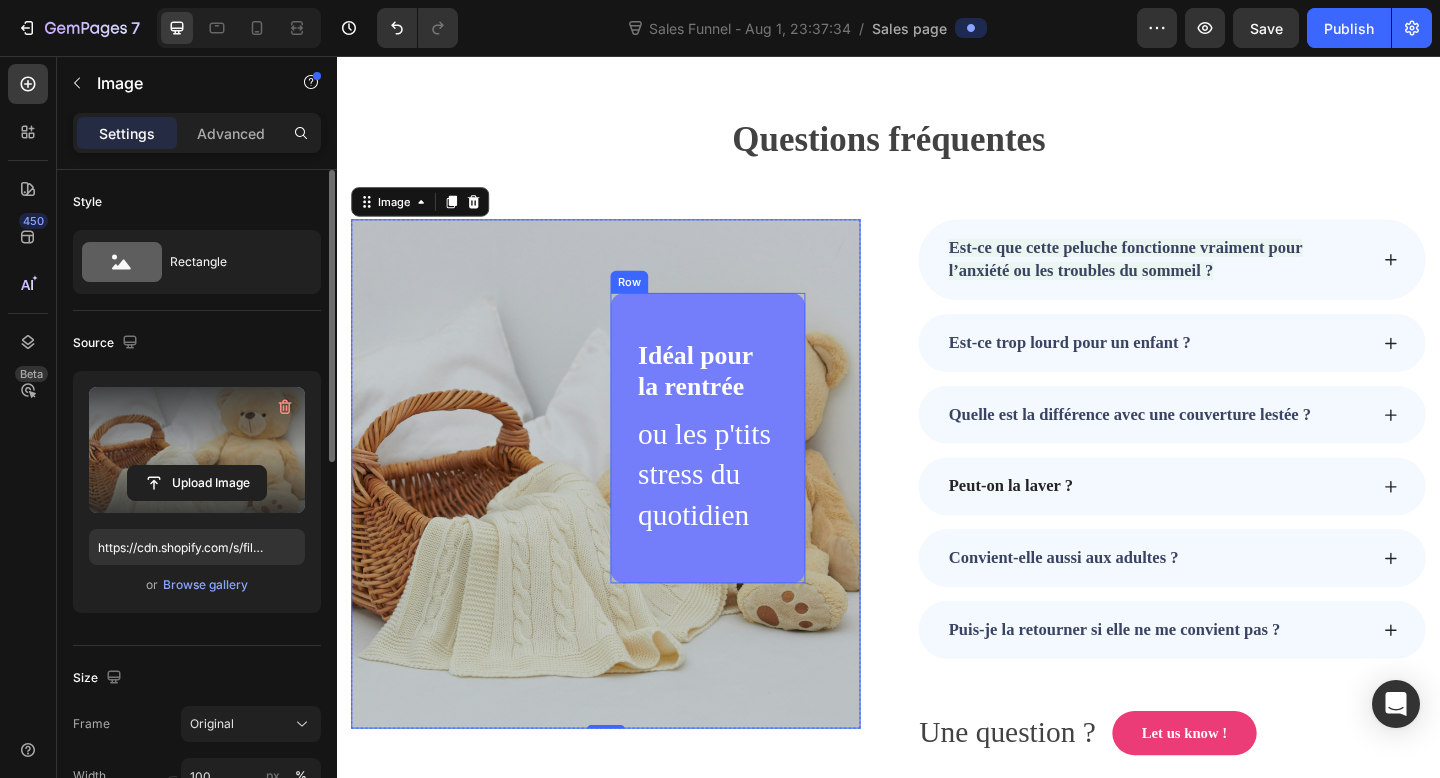 click on "Idéal pour la rentrée Heading ou les p'tits stress du quotidien Text block Row" at bounding box center [740, 472] 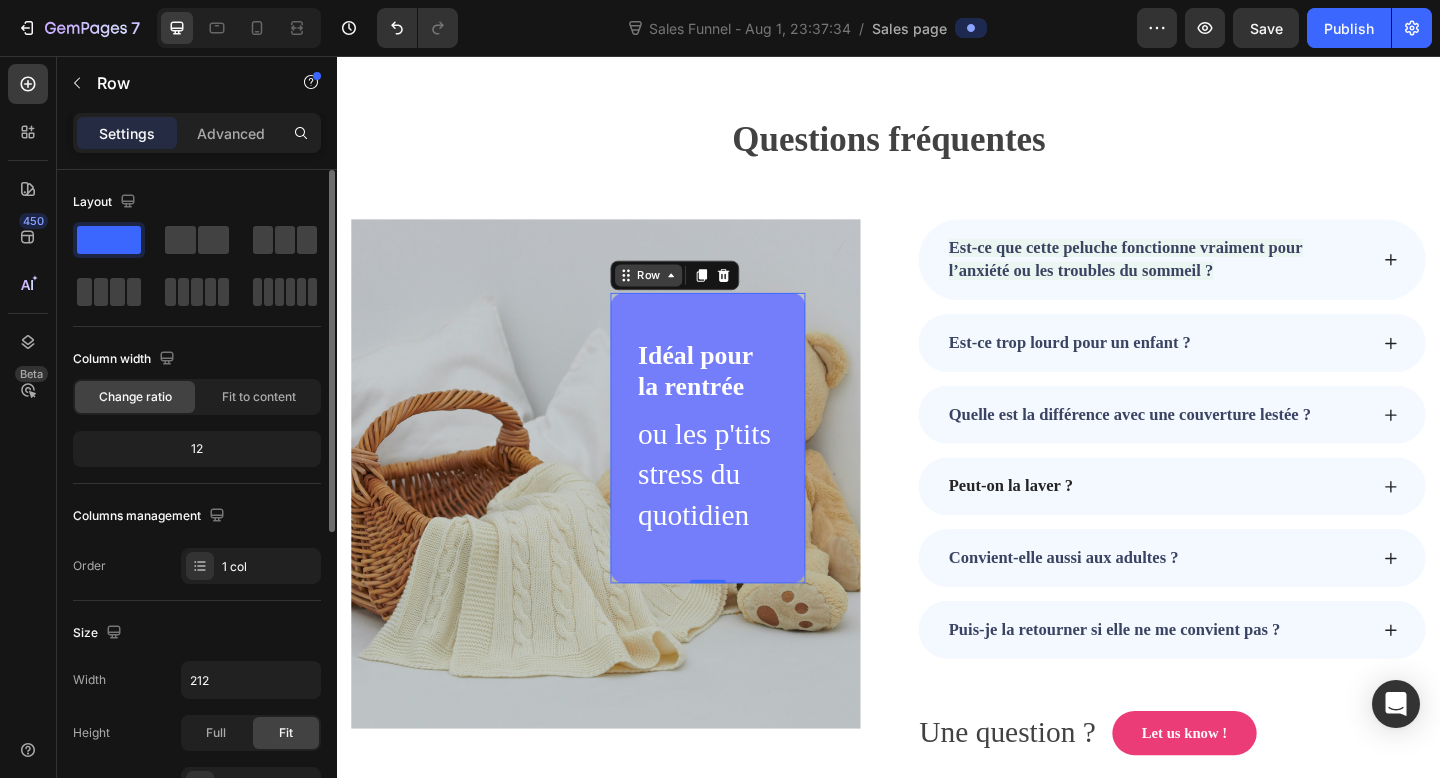 click 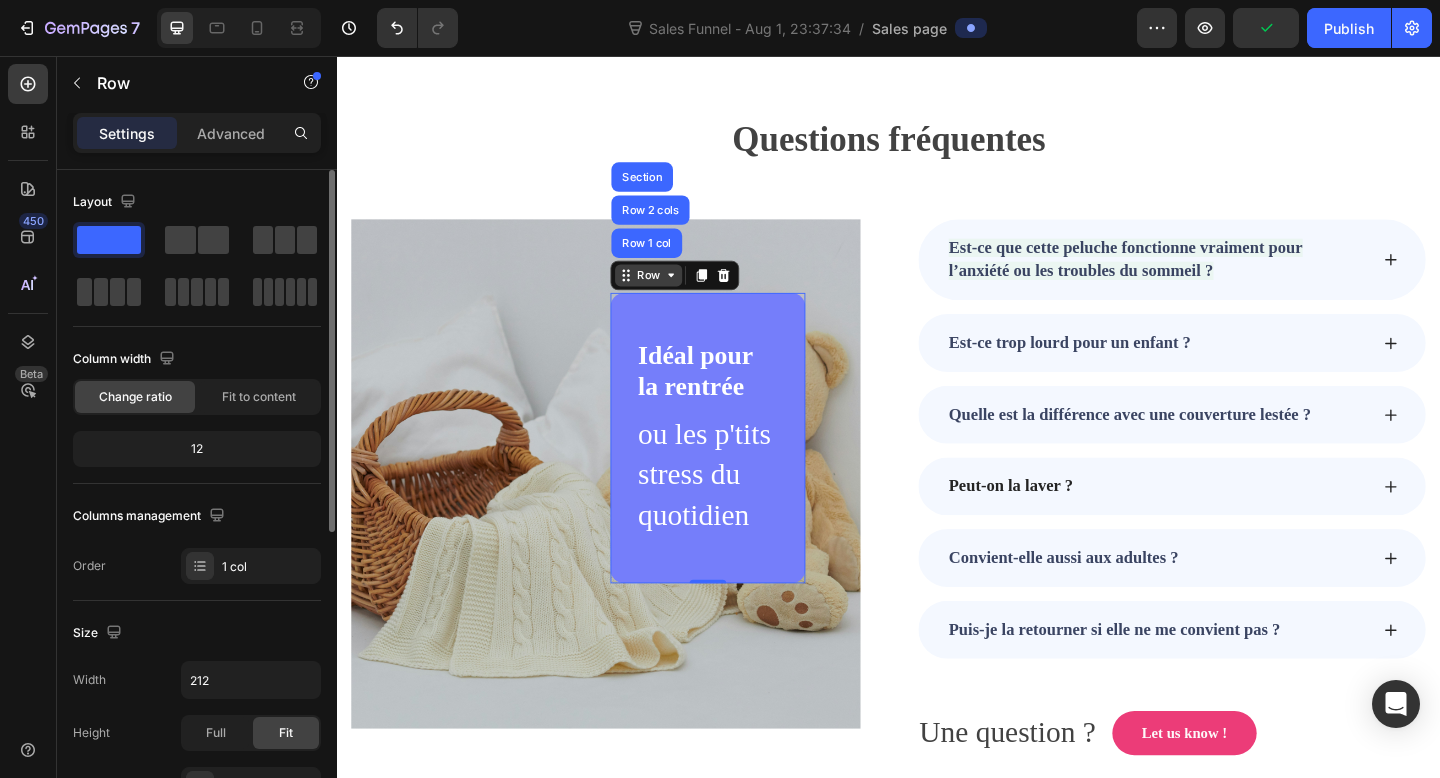click 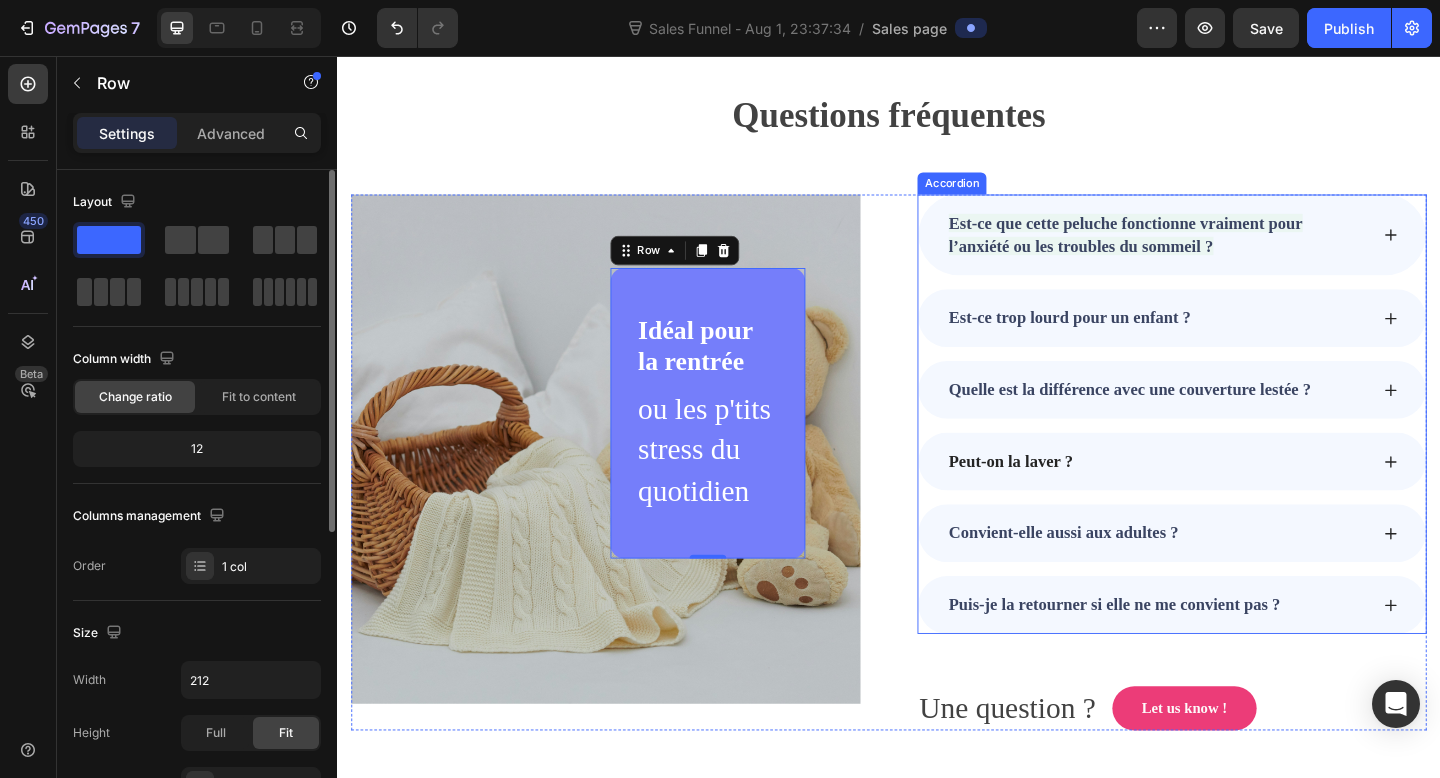 scroll, scrollTop: 6392, scrollLeft: 0, axis: vertical 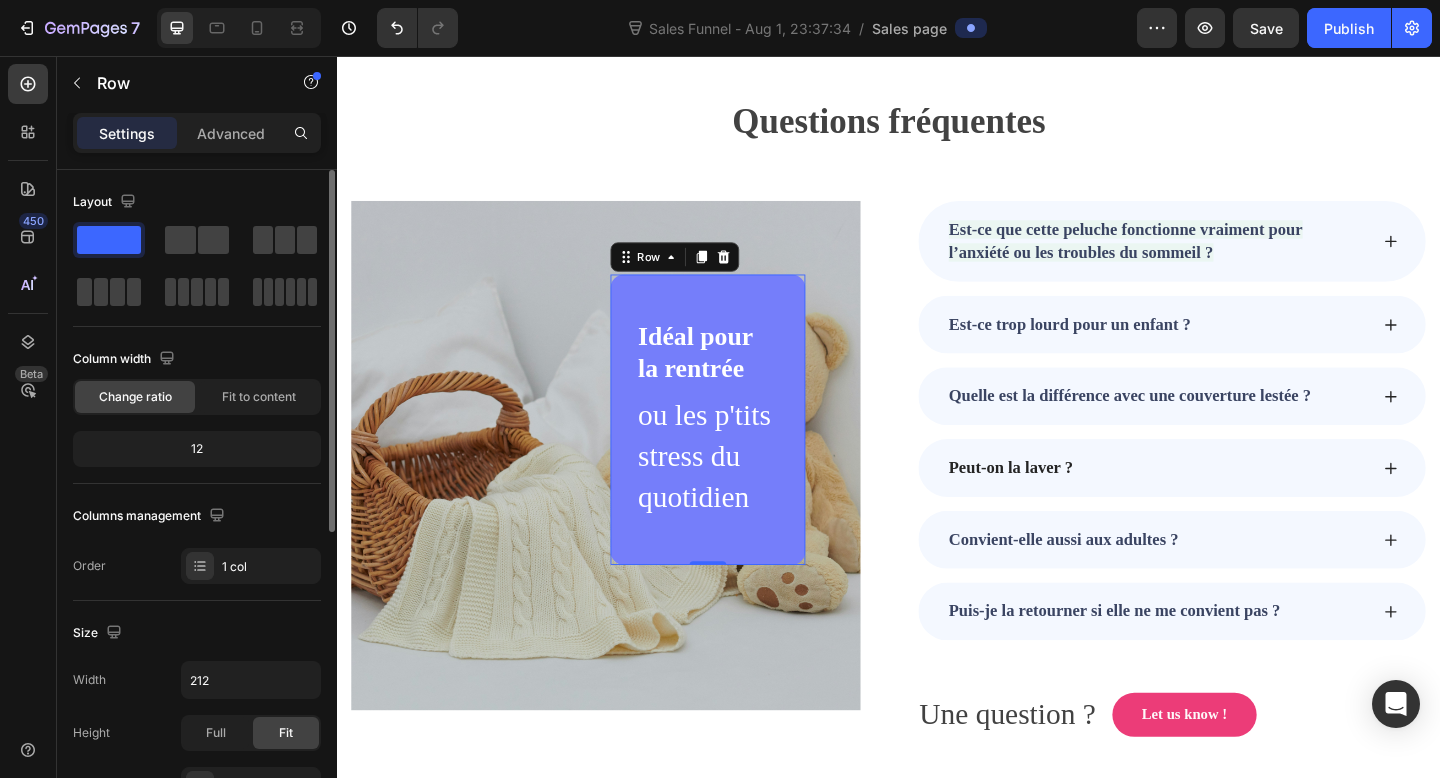 click on "12" 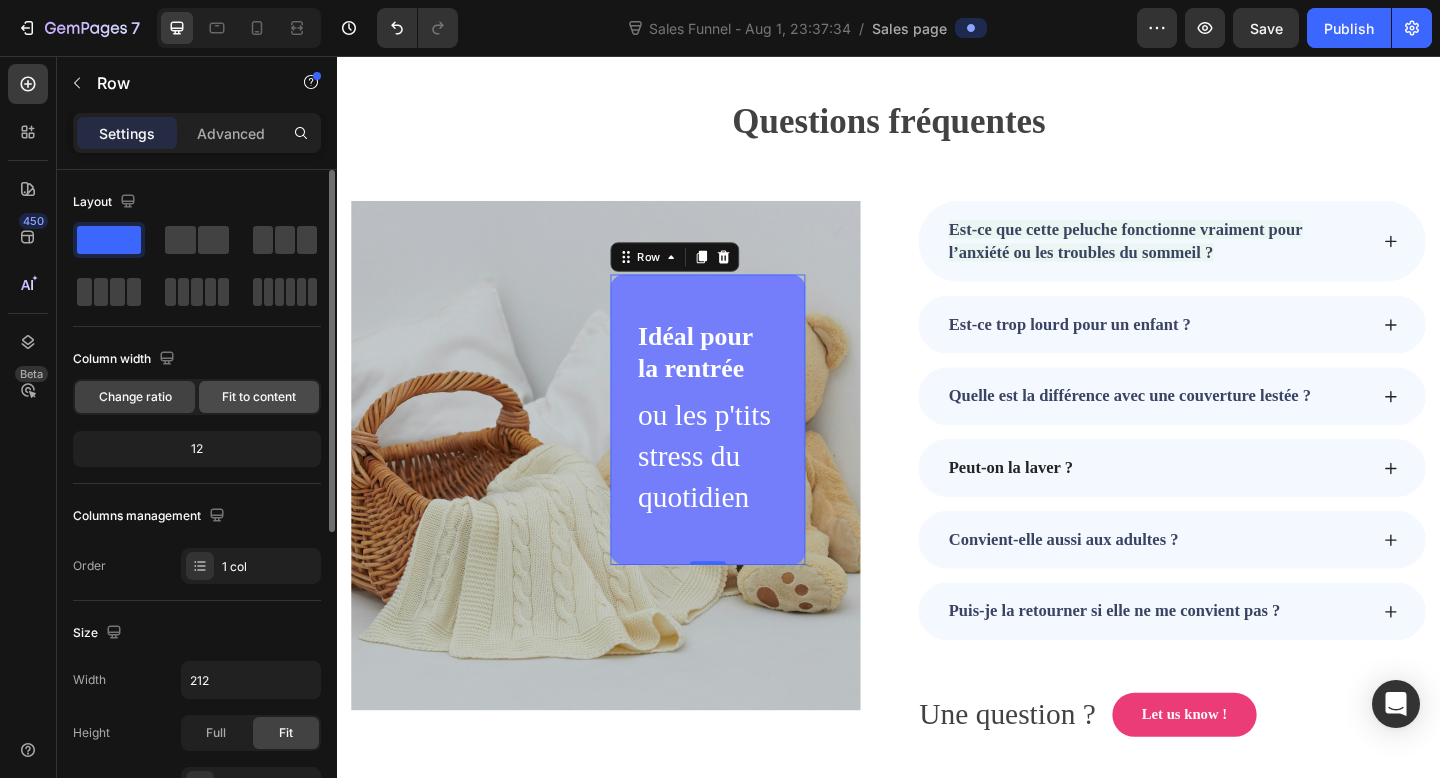 click on "Fit to content" 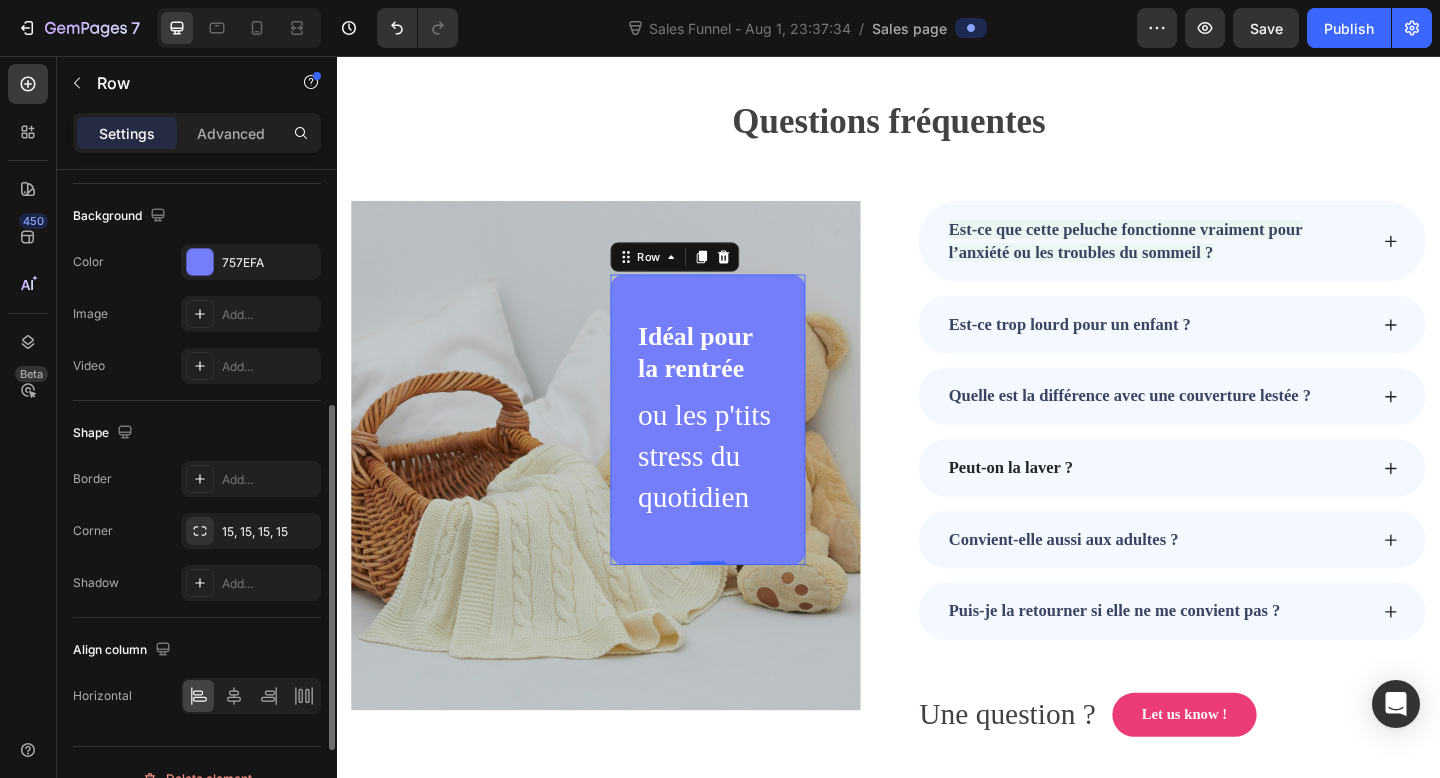 scroll, scrollTop: 616, scrollLeft: 0, axis: vertical 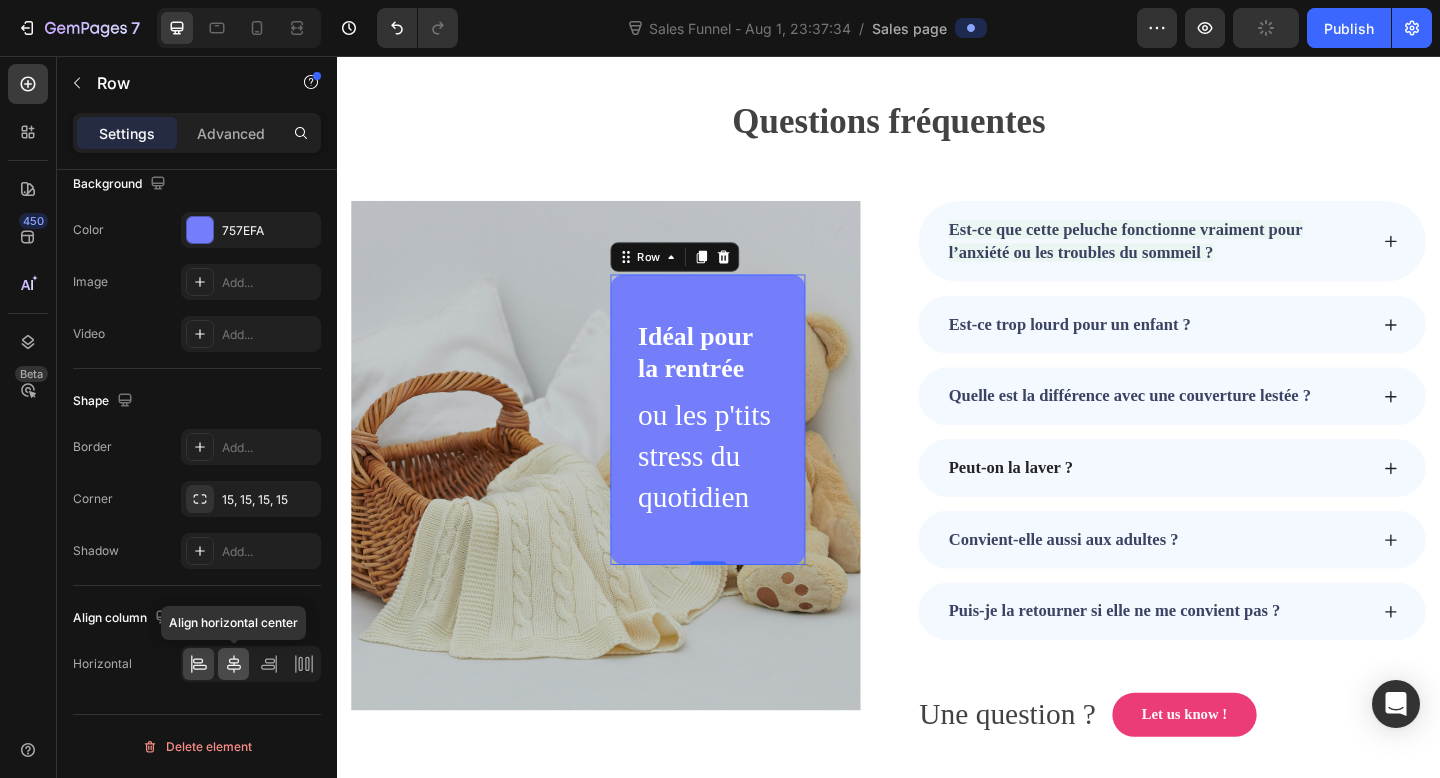 click 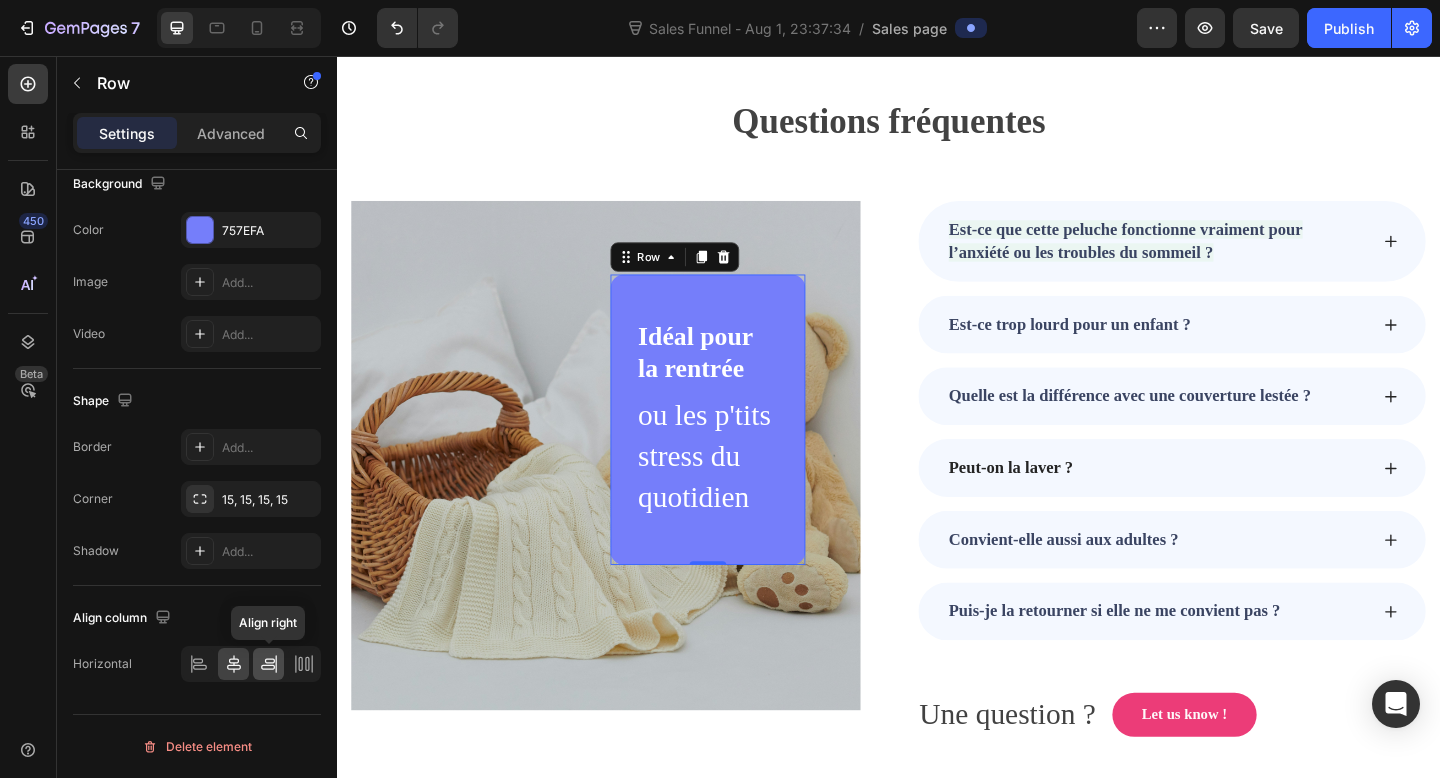 click 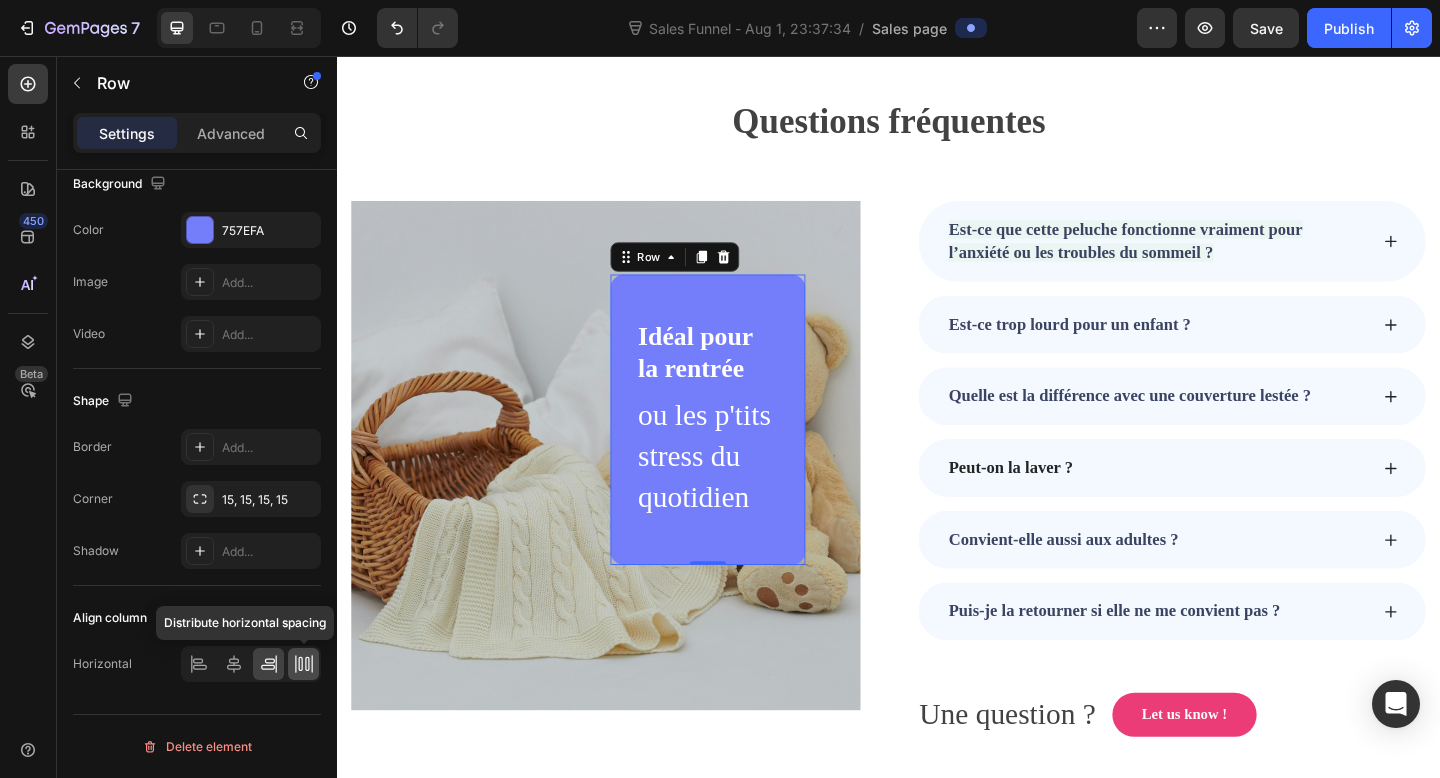 click 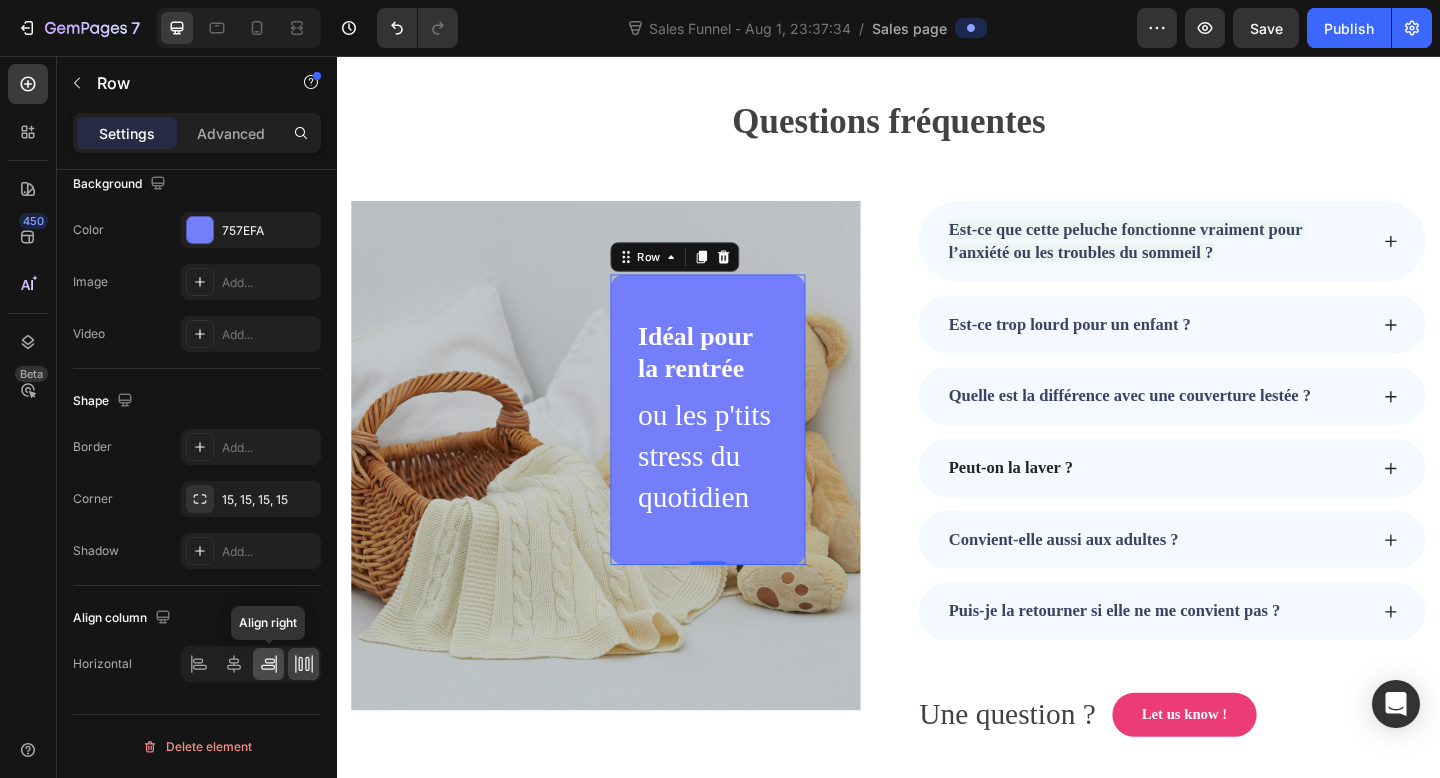 click 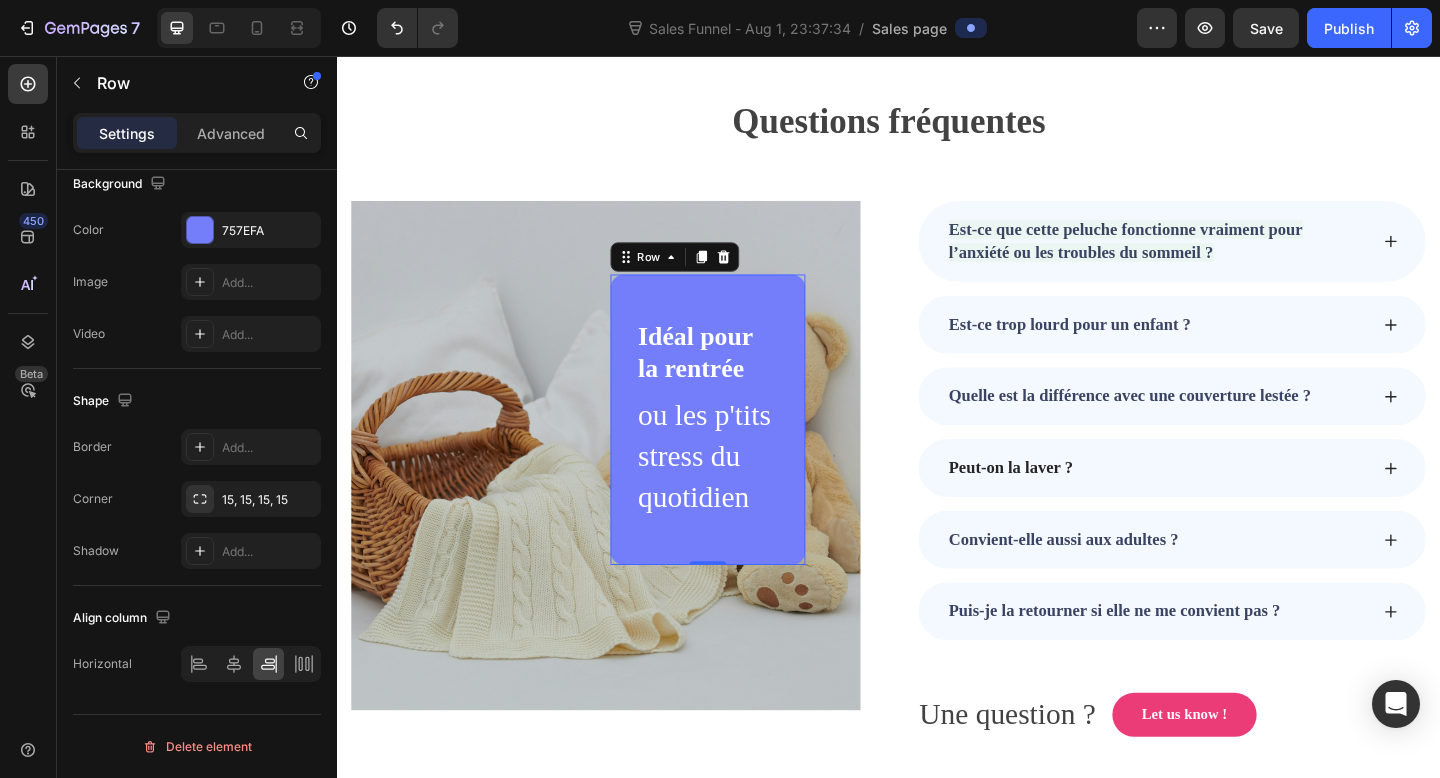 click on "Idéal pour la rentrée Heading ou les p'tits stress du quotidien Text block Row   0" at bounding box center (740, 452) 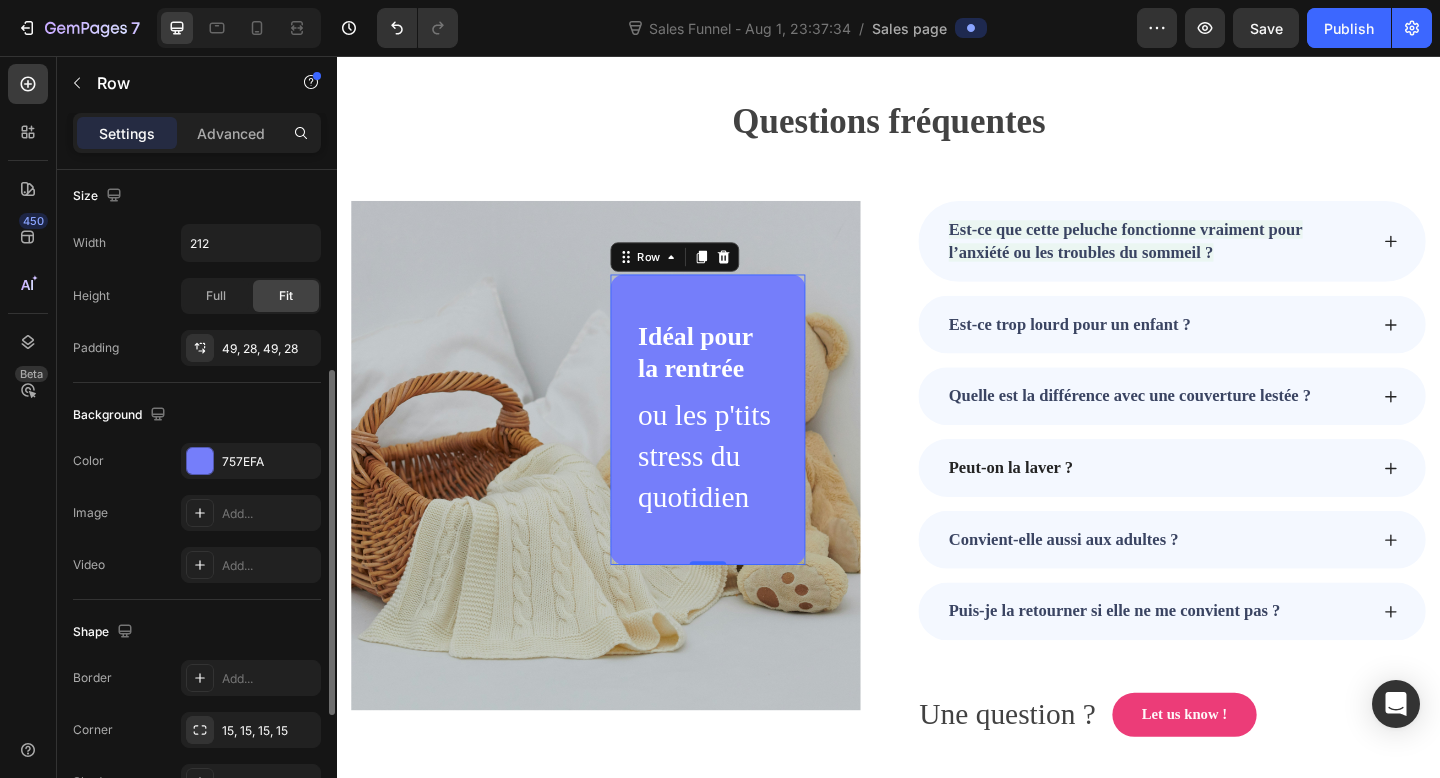 scroll, scrollTop: 241, scrollLeft: 0, axis: vertical 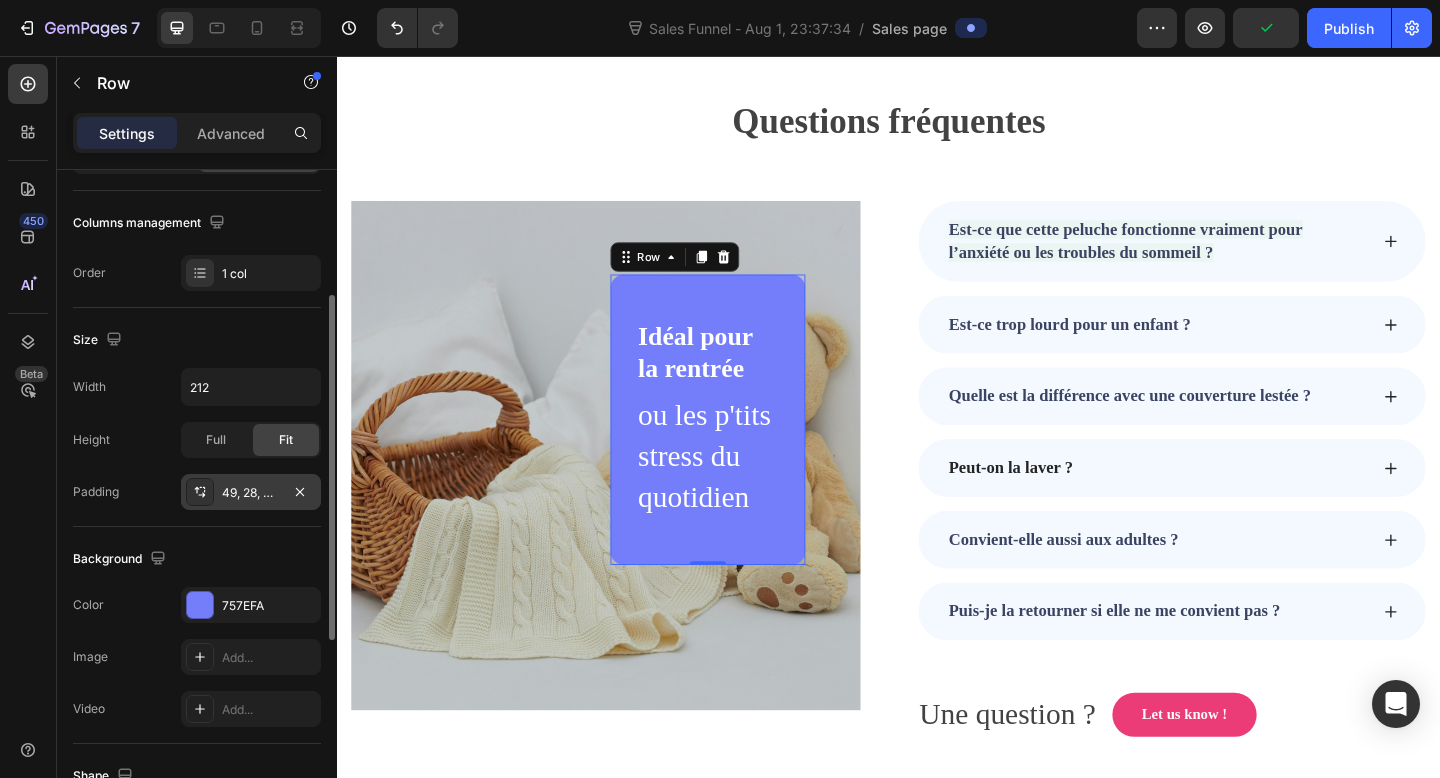 click 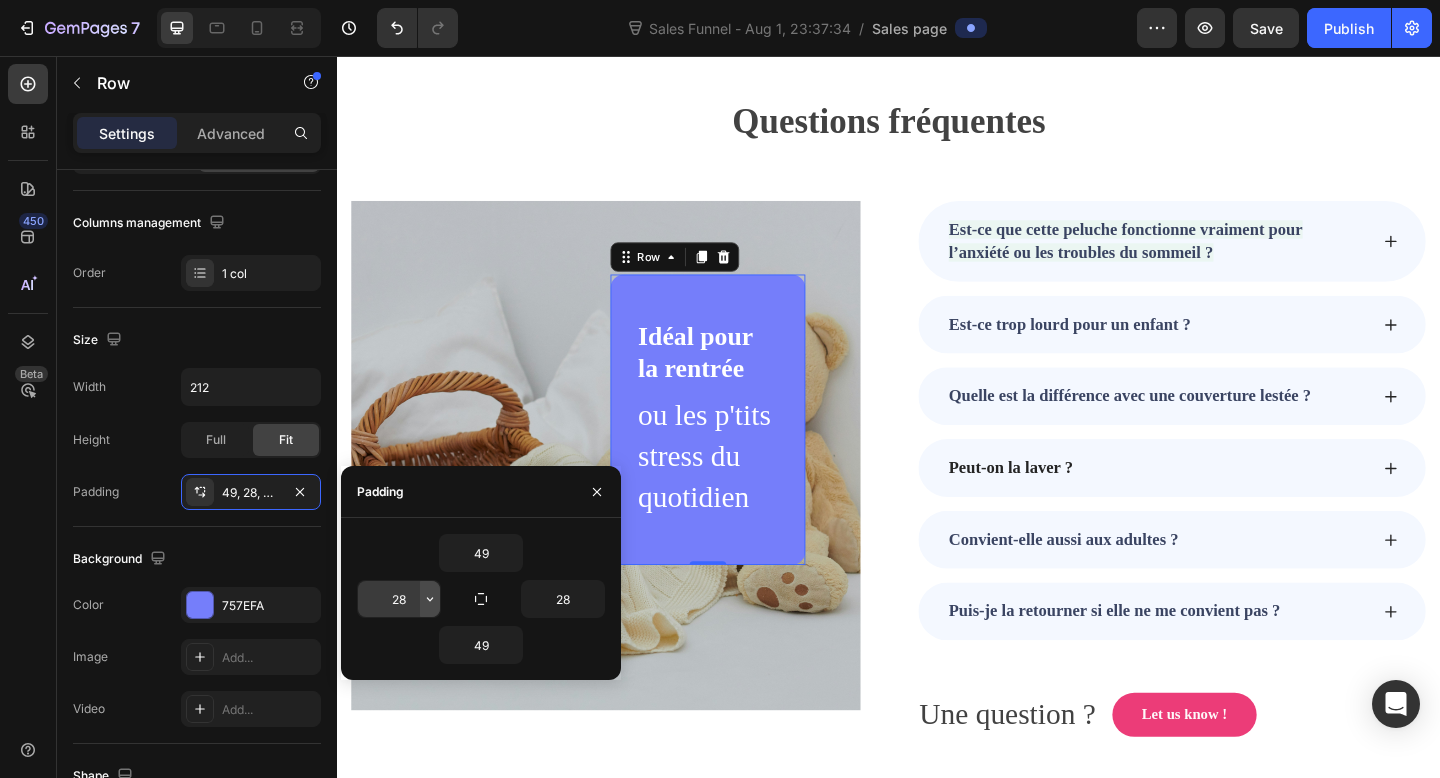 click 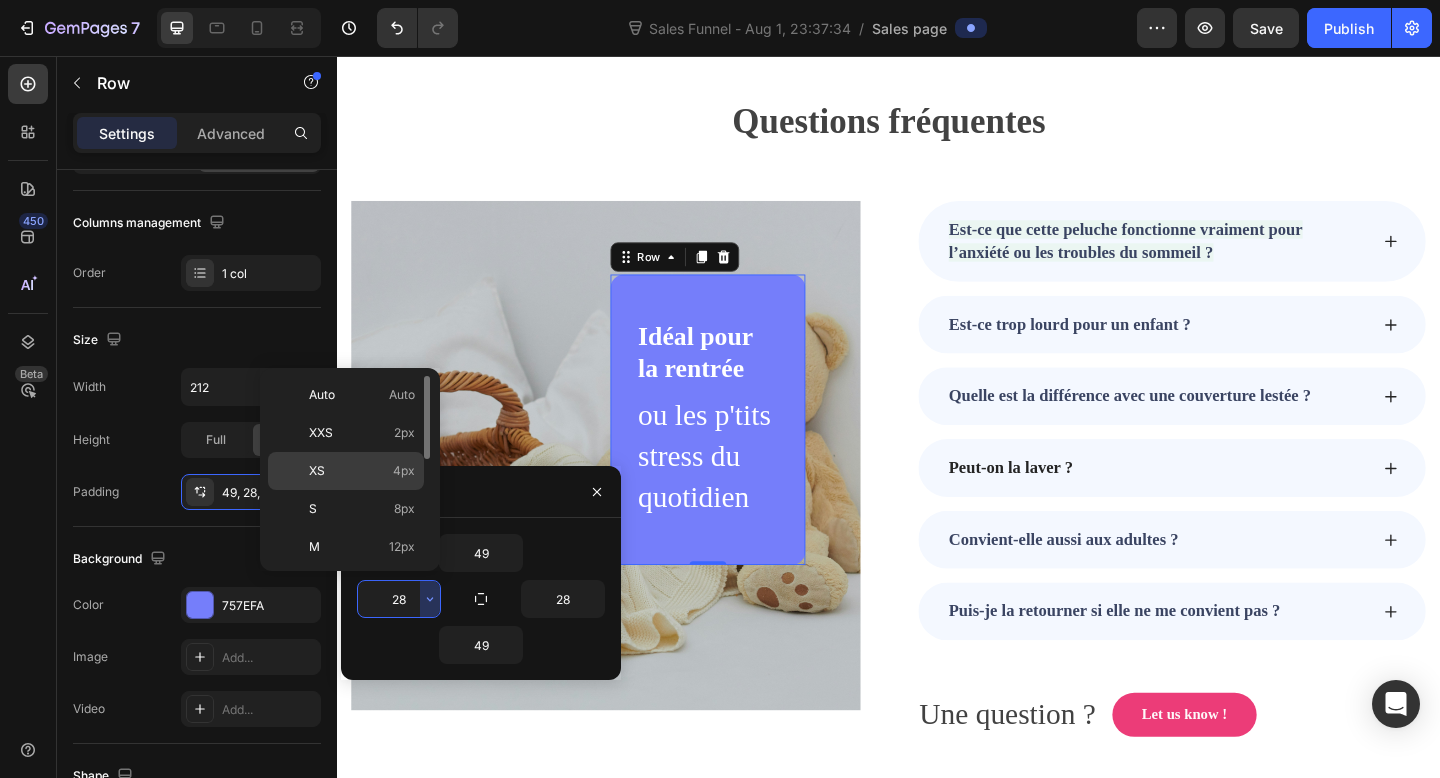 click on "XS 4px" at bounding box center (362, 471) 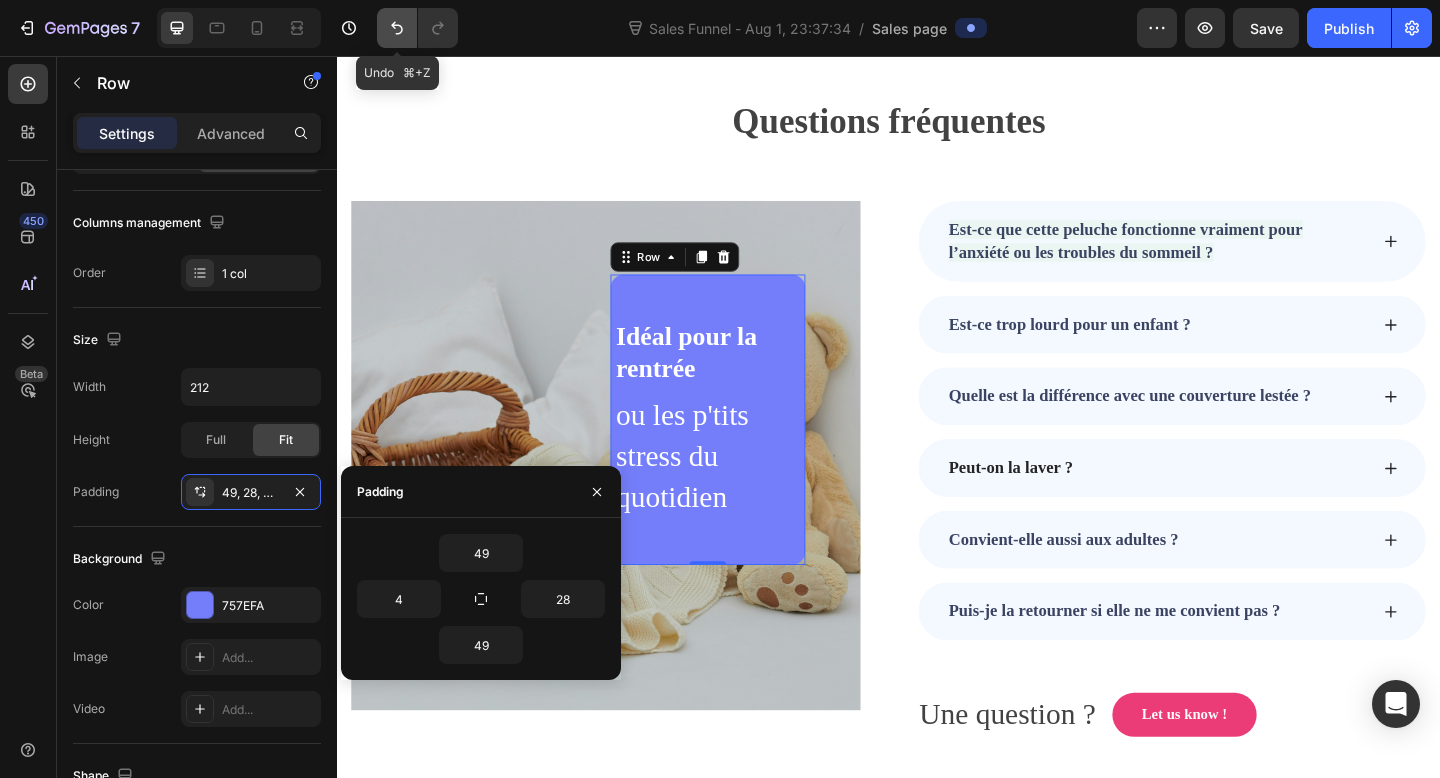 click 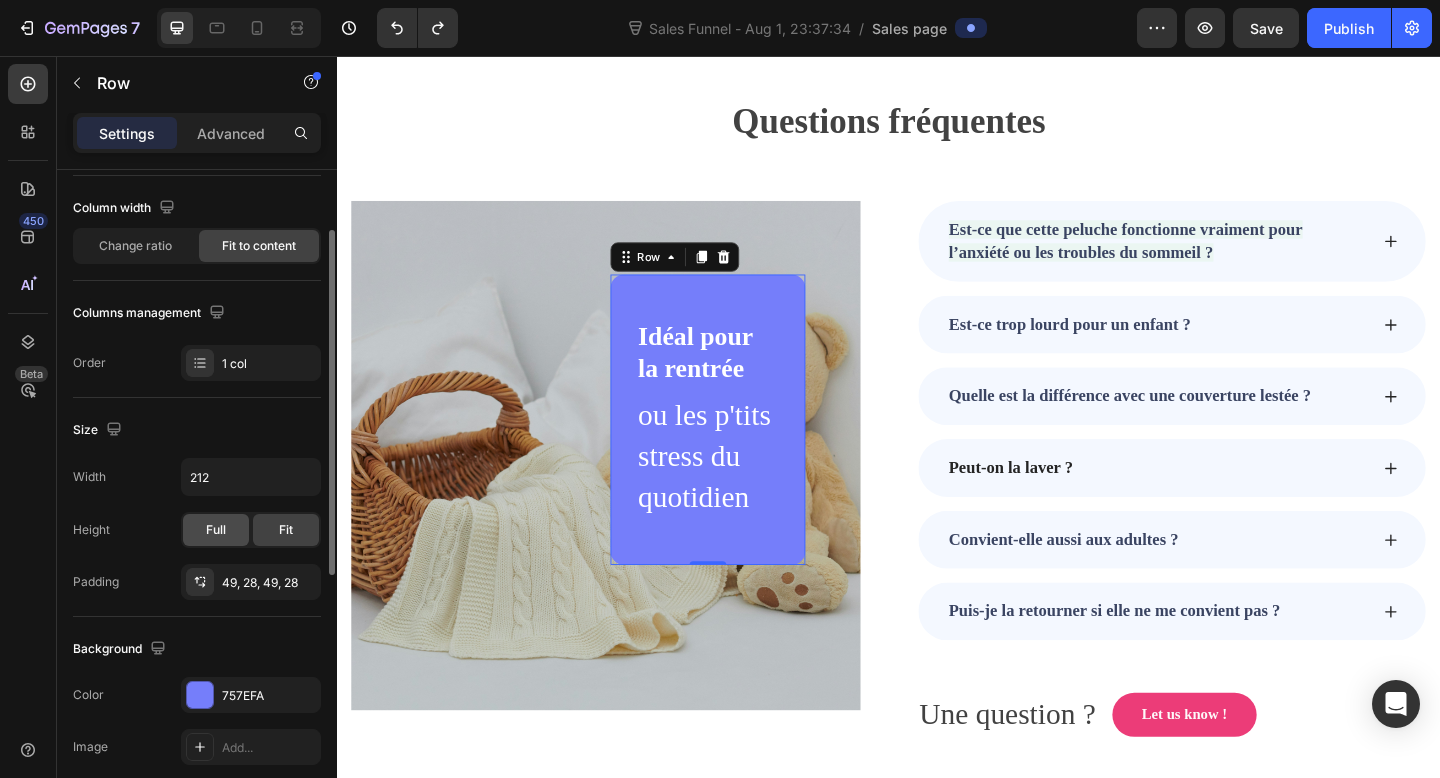 scroll, scrollTop: 138, scrollLeft: 0, axis: vertical 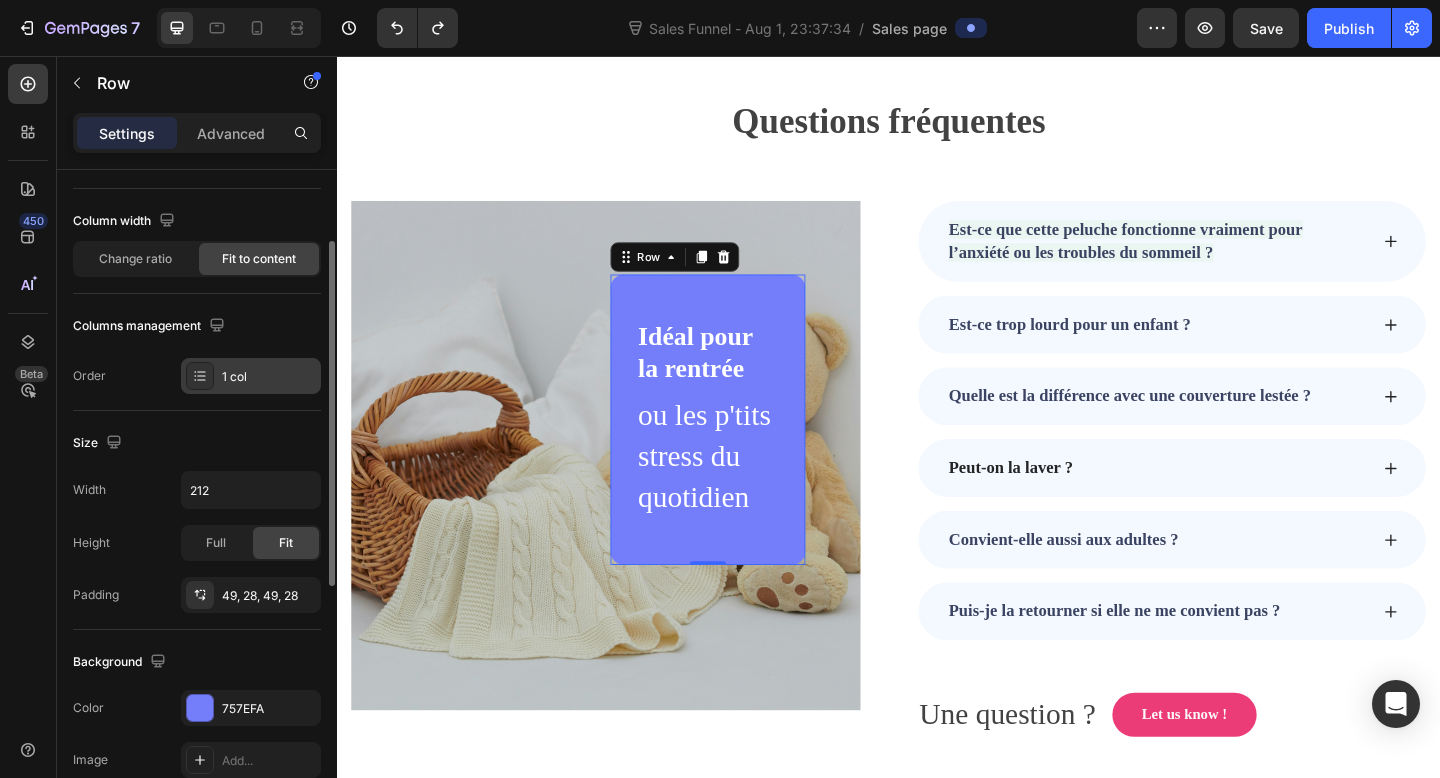 click on "1 col" at bounding box center (269, 377) 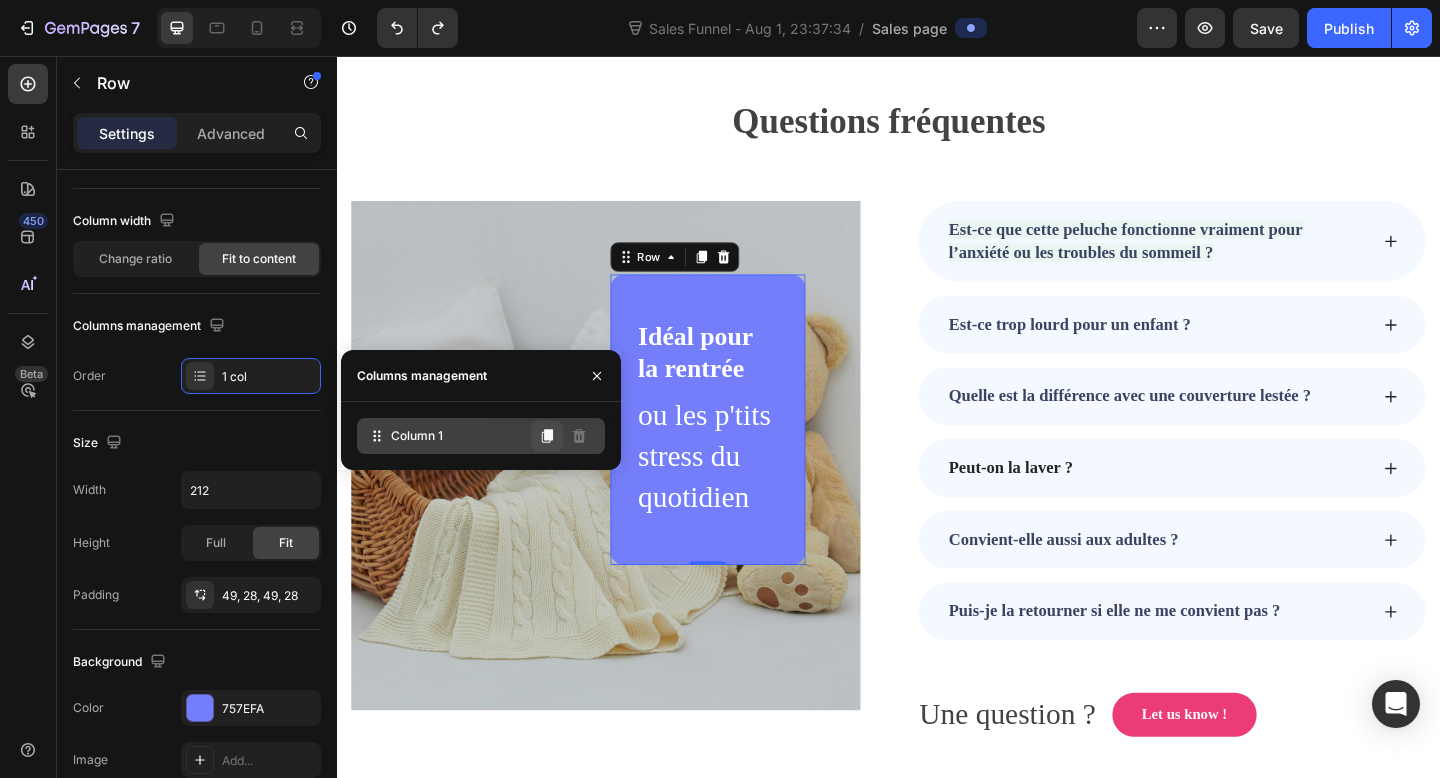 click 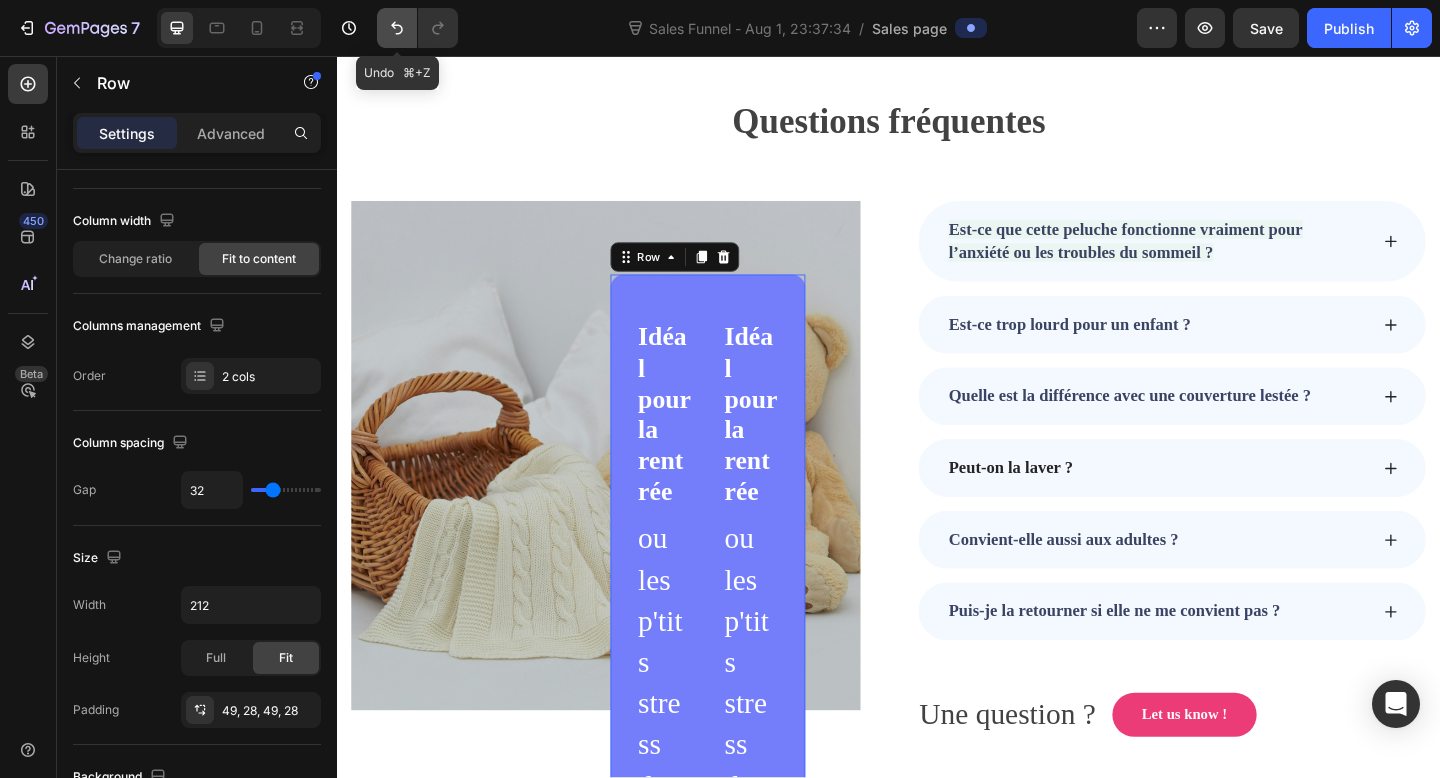 click 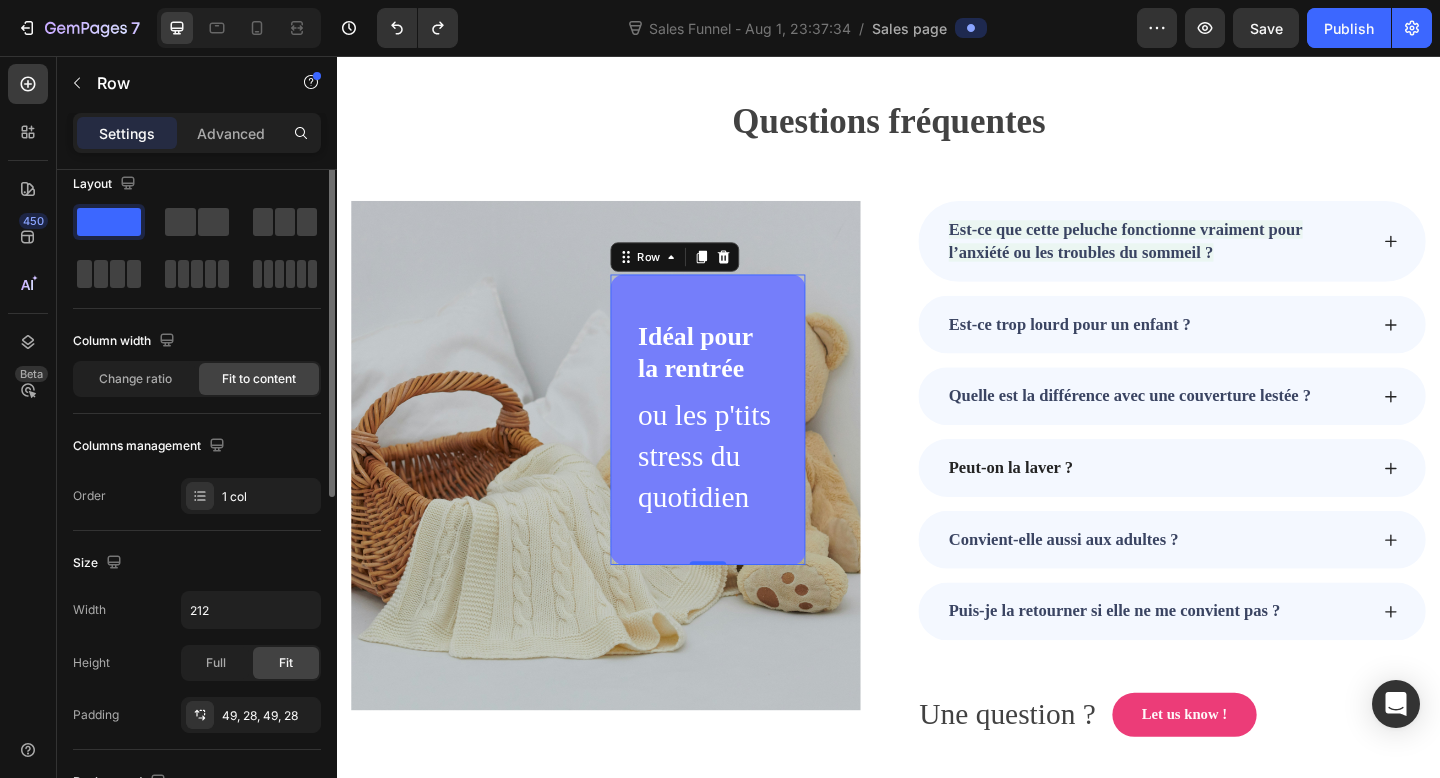 scroll, scrollTop: 0, scrollLeft: 0, axis: both 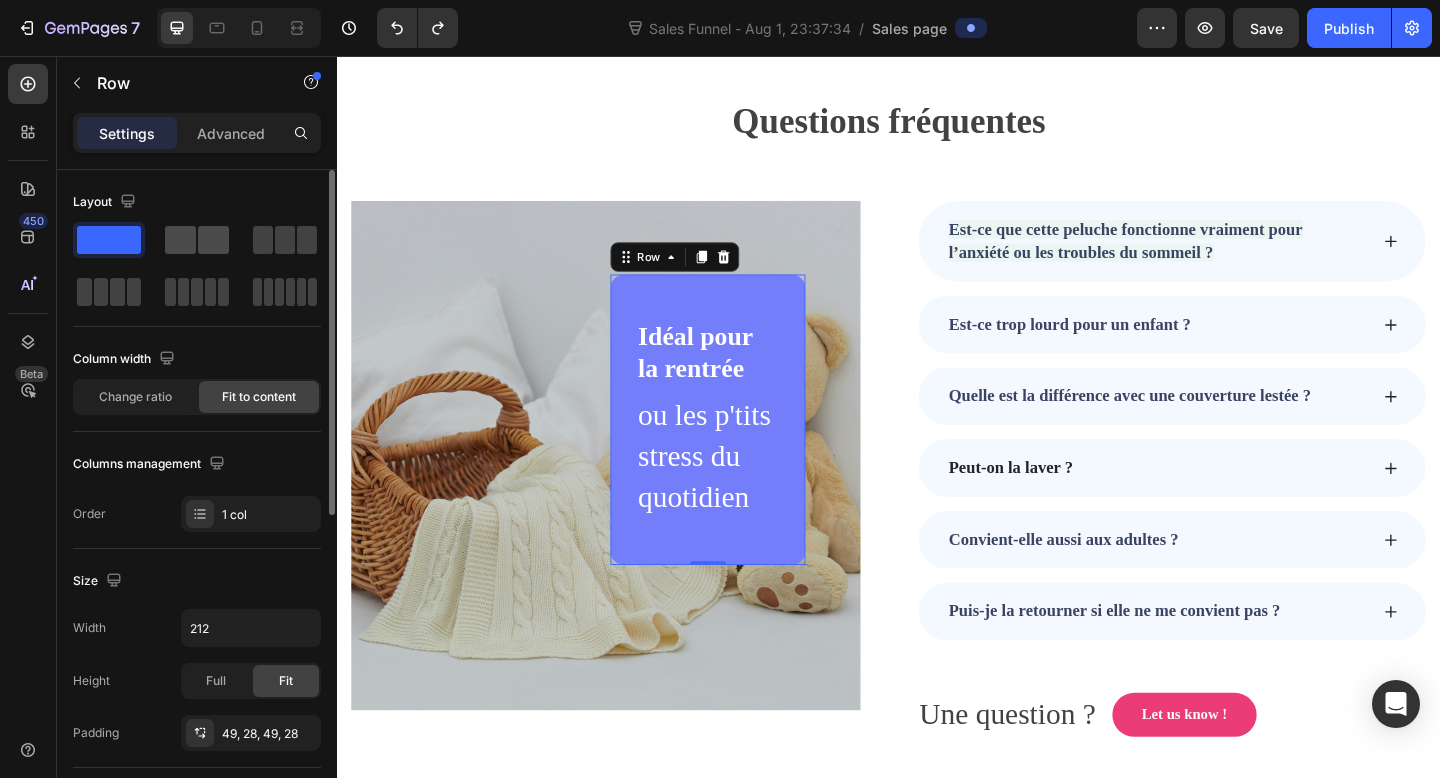 click 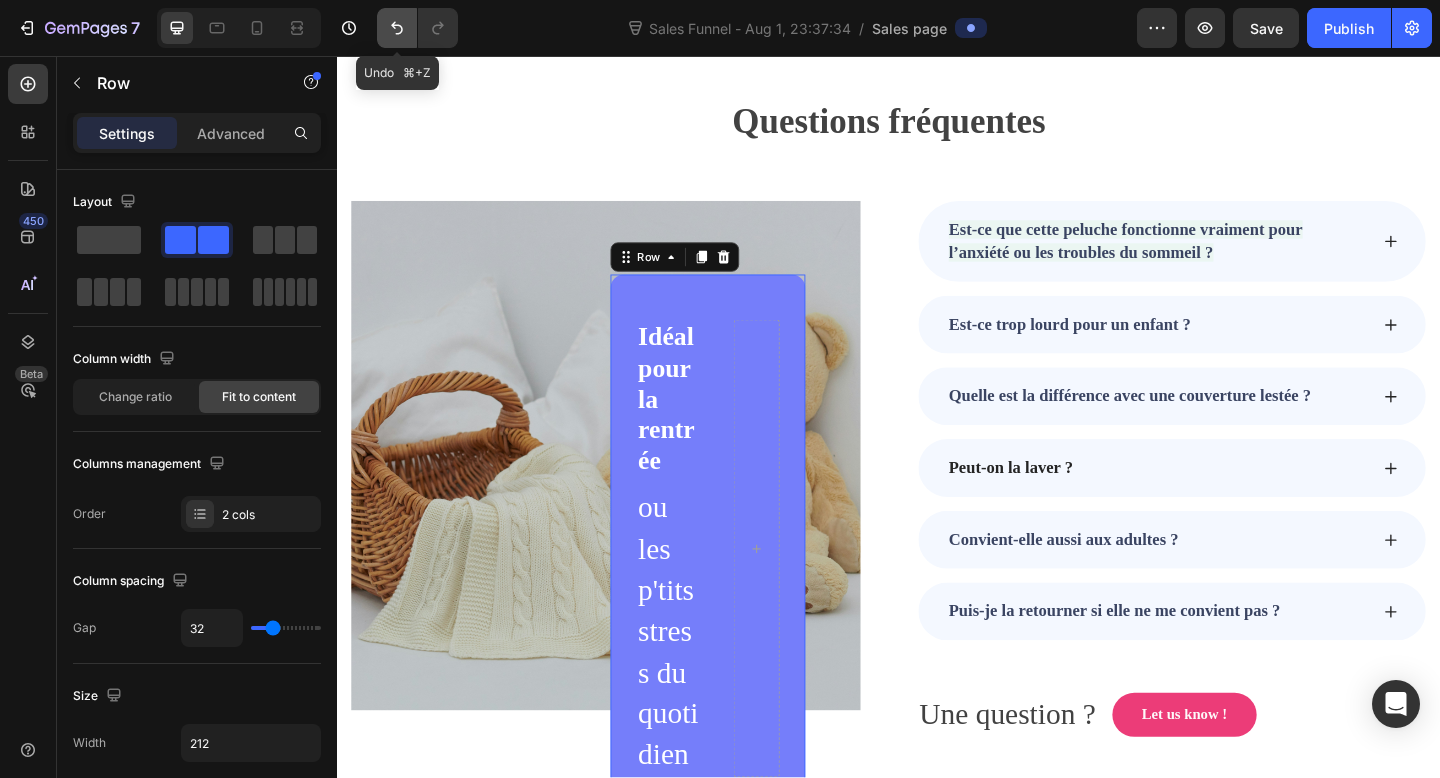 click 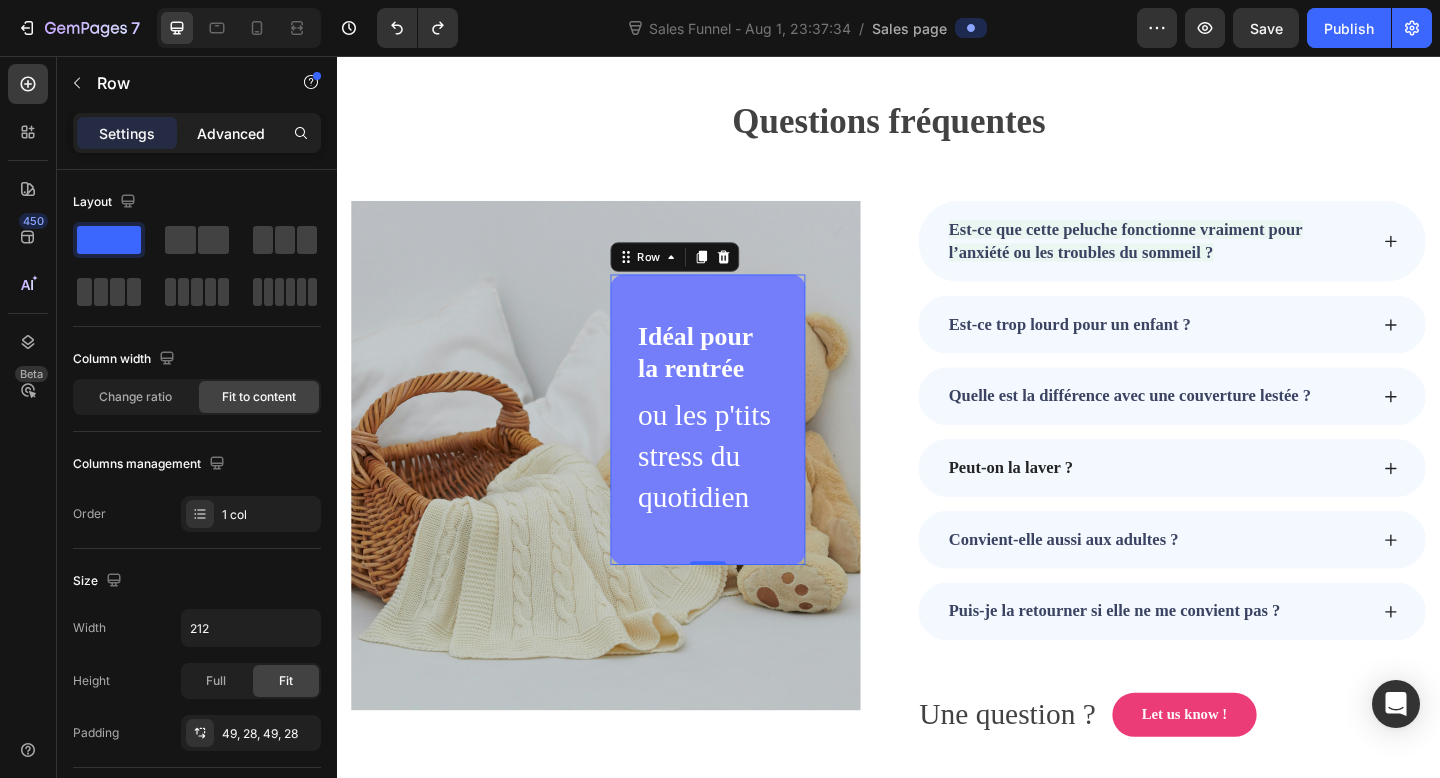 click on "Advanced" at bounding box center [231, 133] 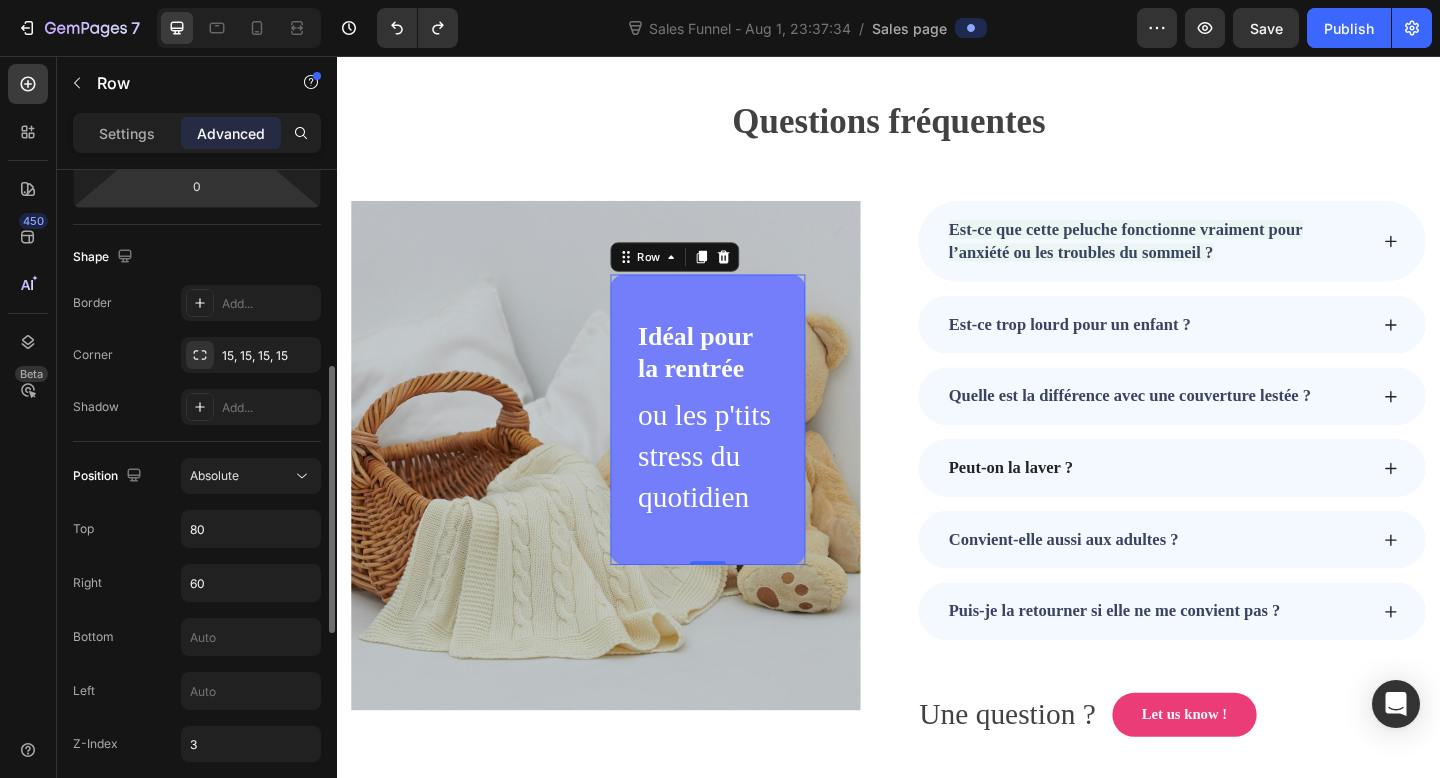 scroll, scrollTop: 559, scrollLeft: 0, axis: vertical 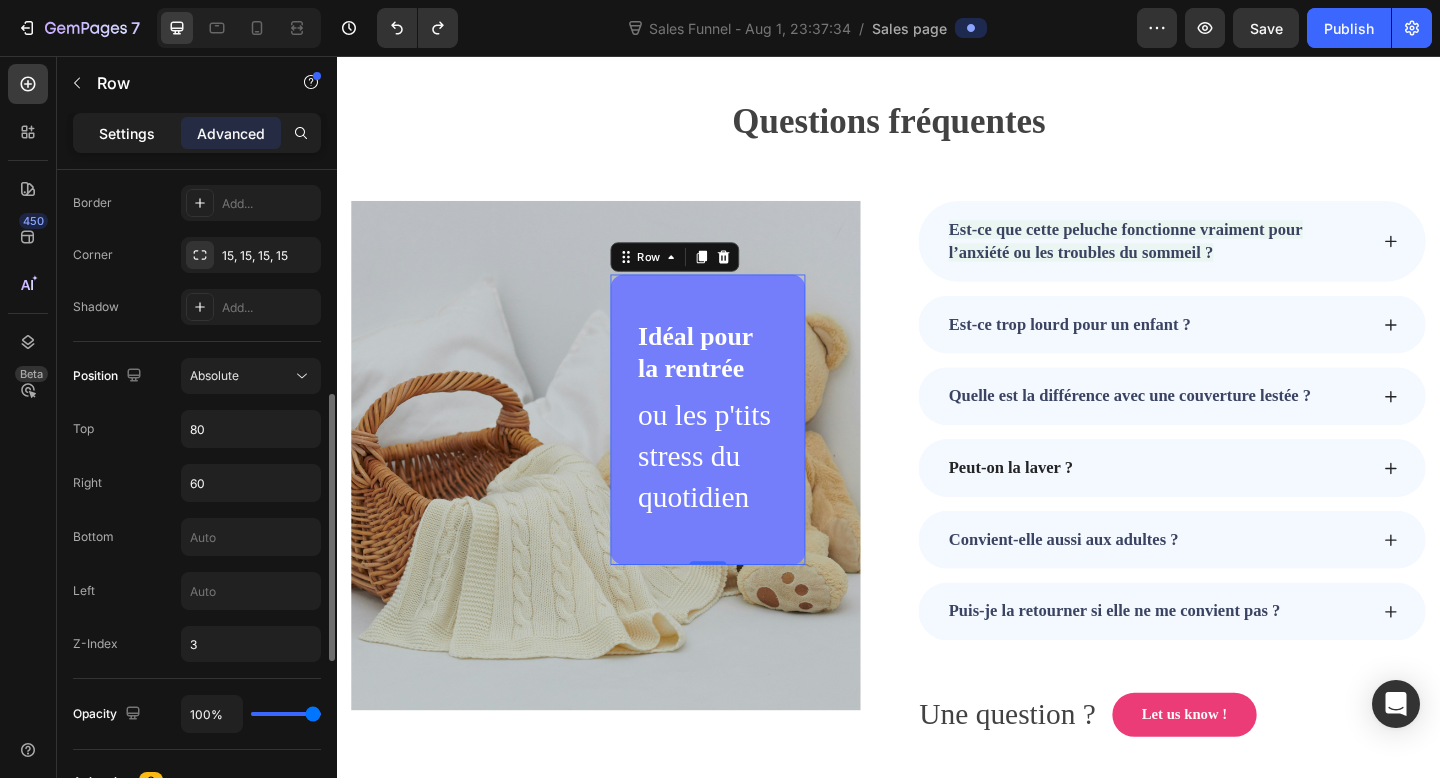click on "Settings" at bounding box center (127, 133) 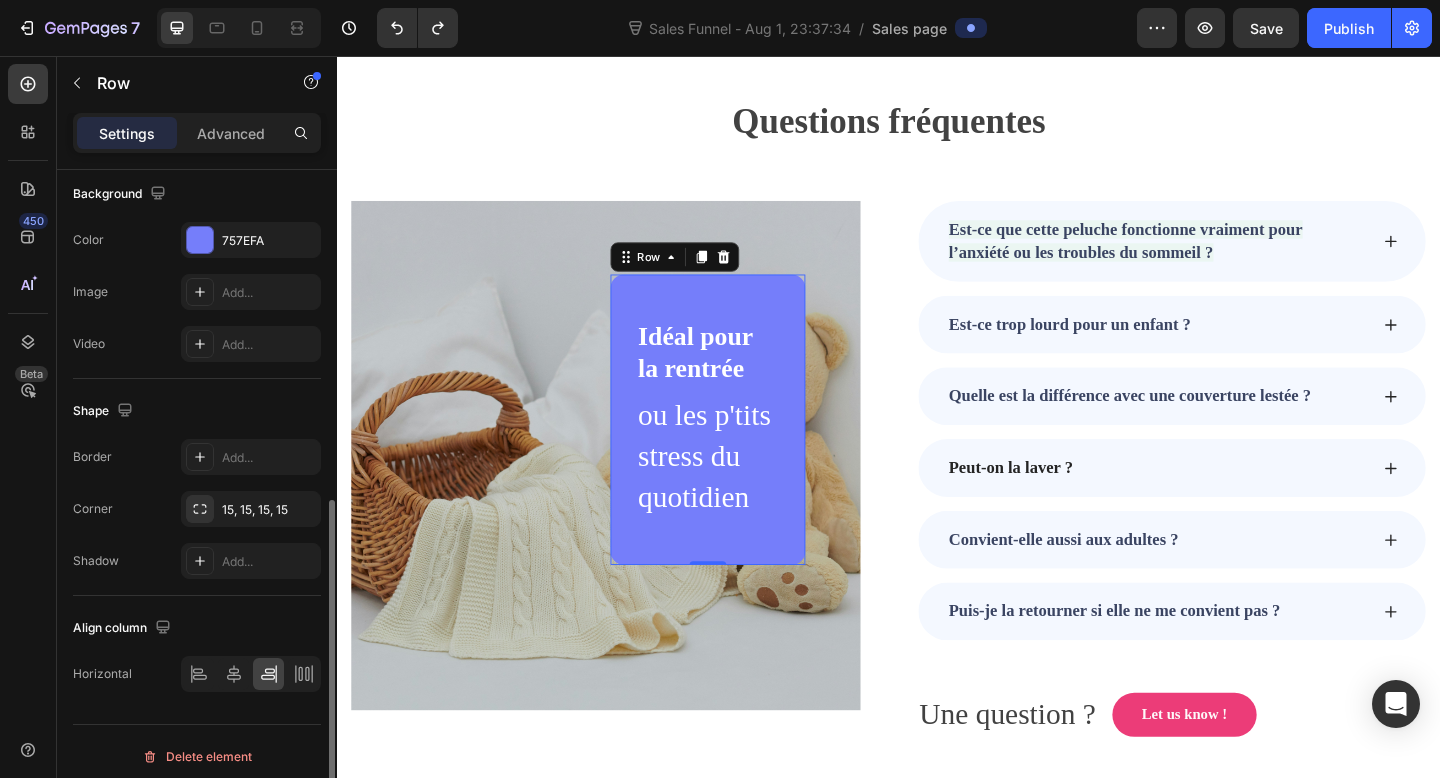 scroll, scrollTop: 616, scrollLeft: 0, axis: vertical 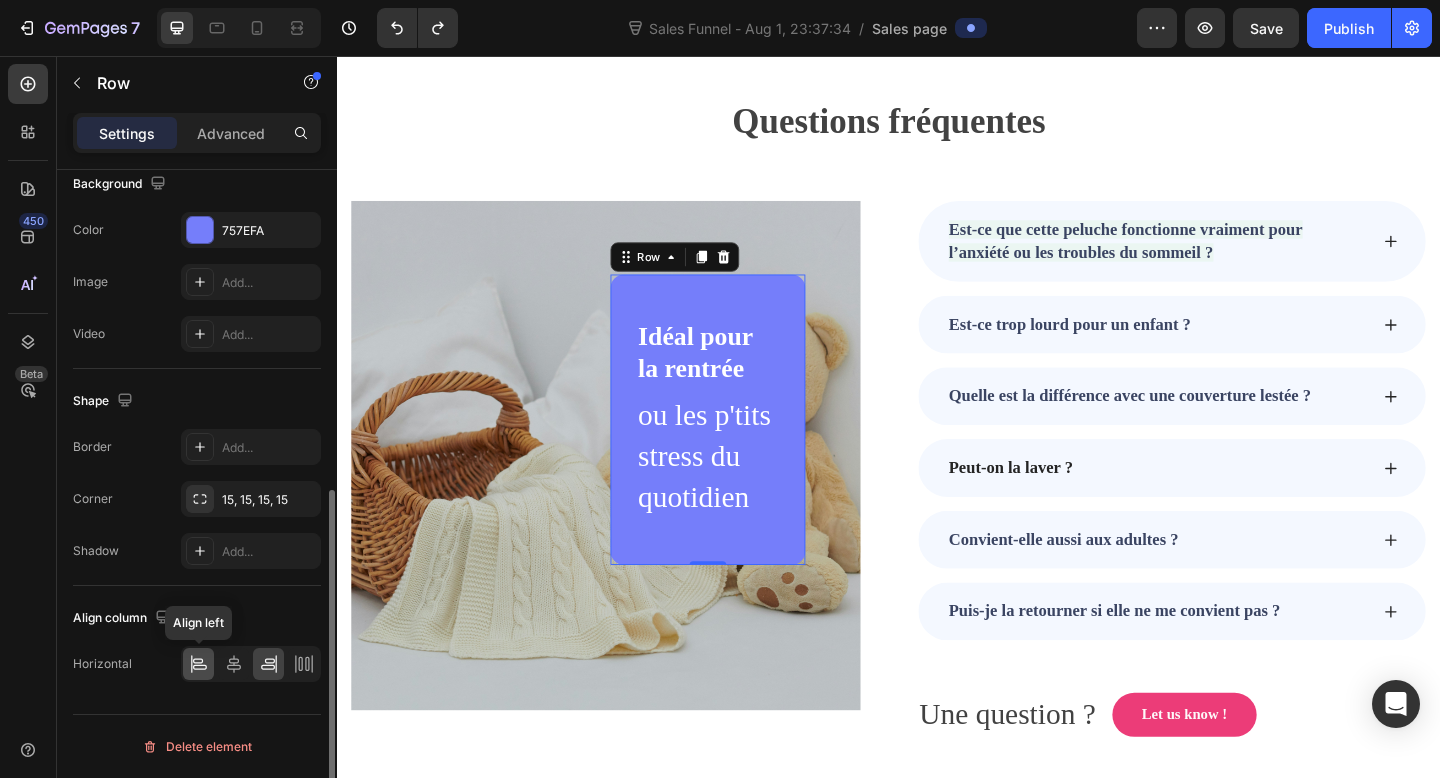 click 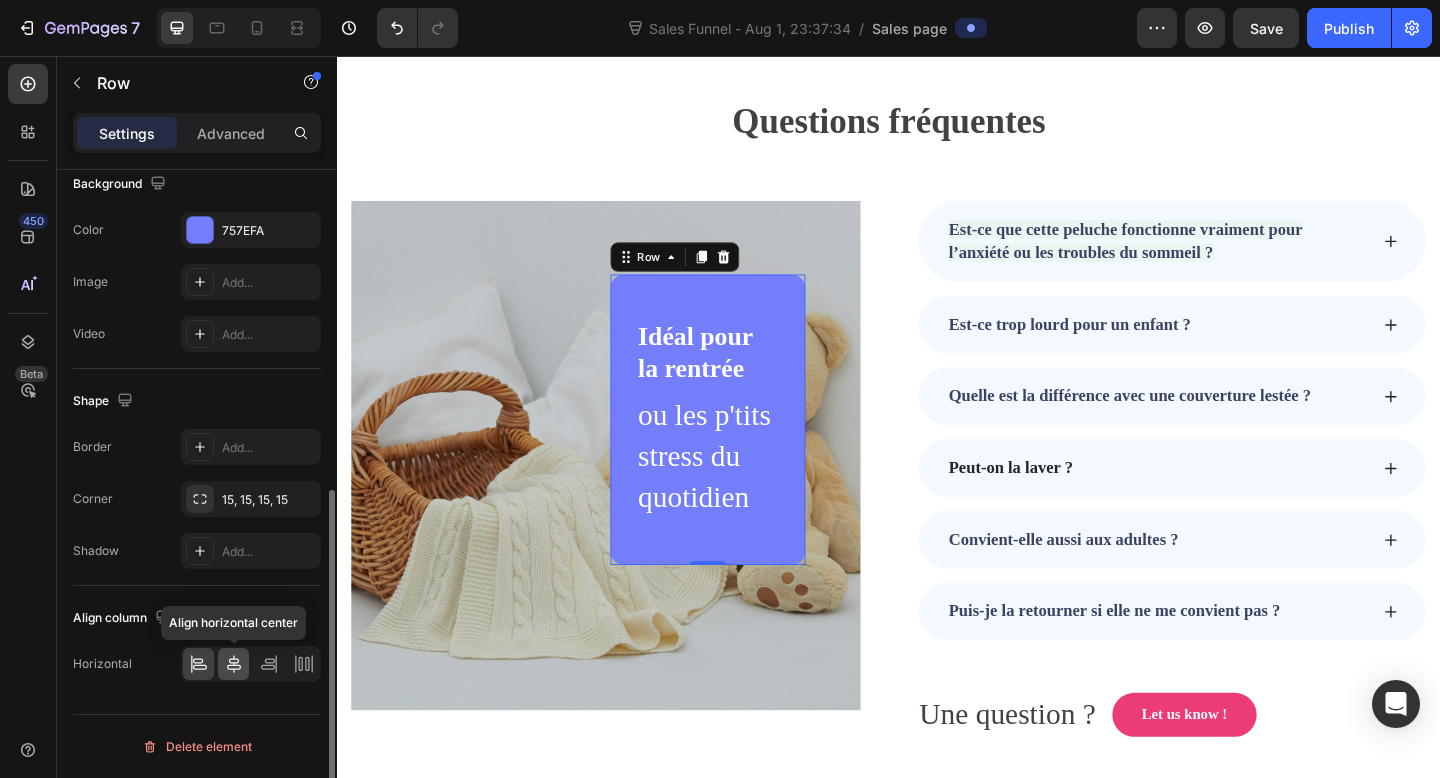 click 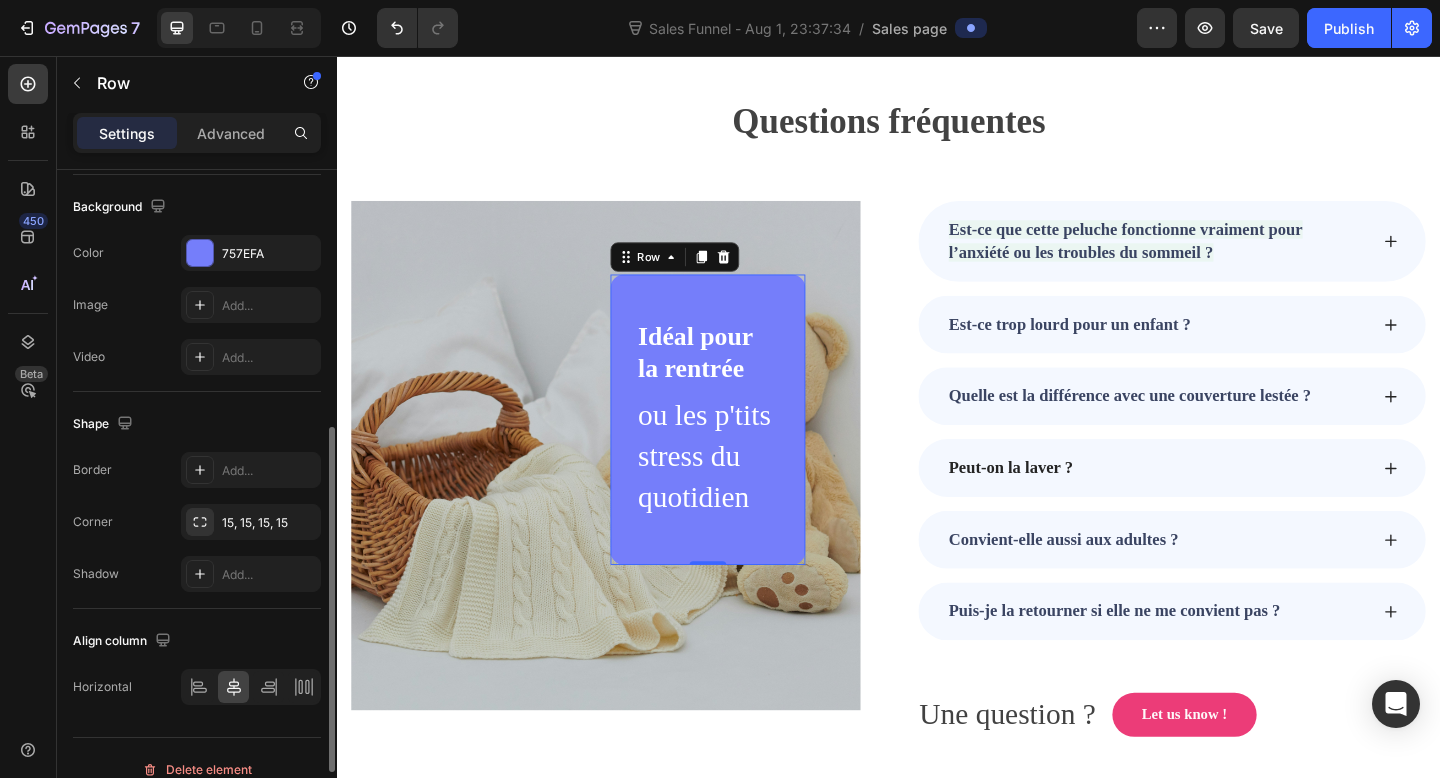 scroll, scrollTop: 558, scrollLeft: 0, axis: vertical 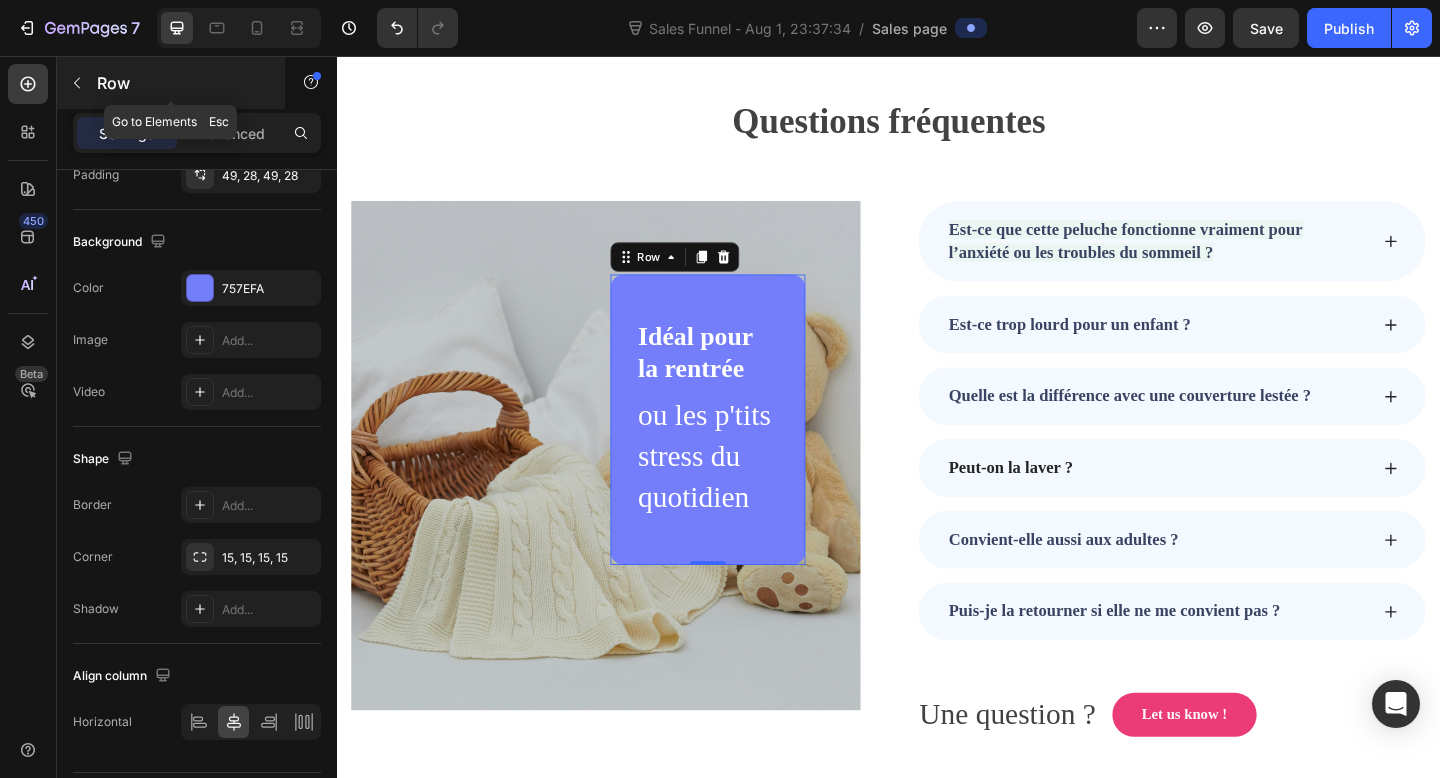 click 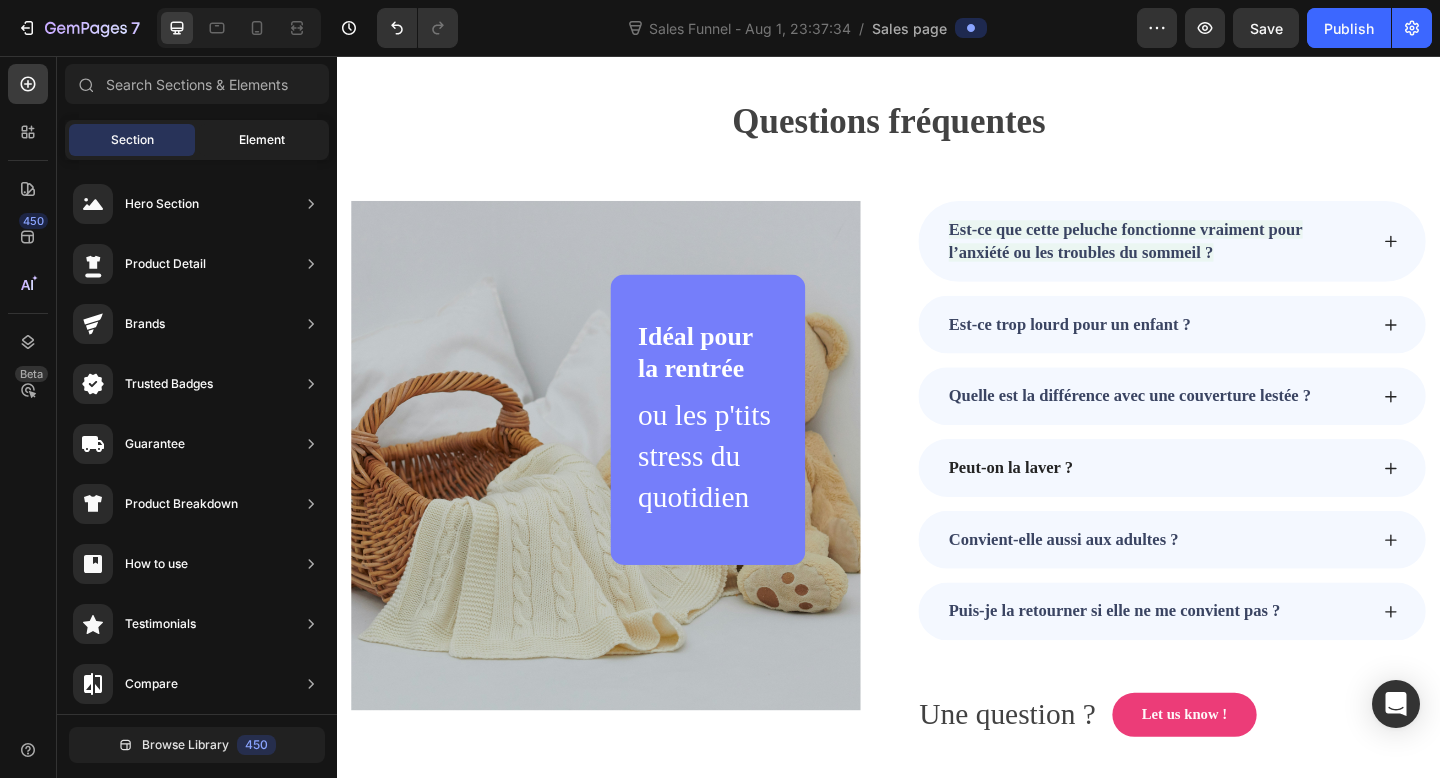 click on "Element" at bounding box center [262, 140] 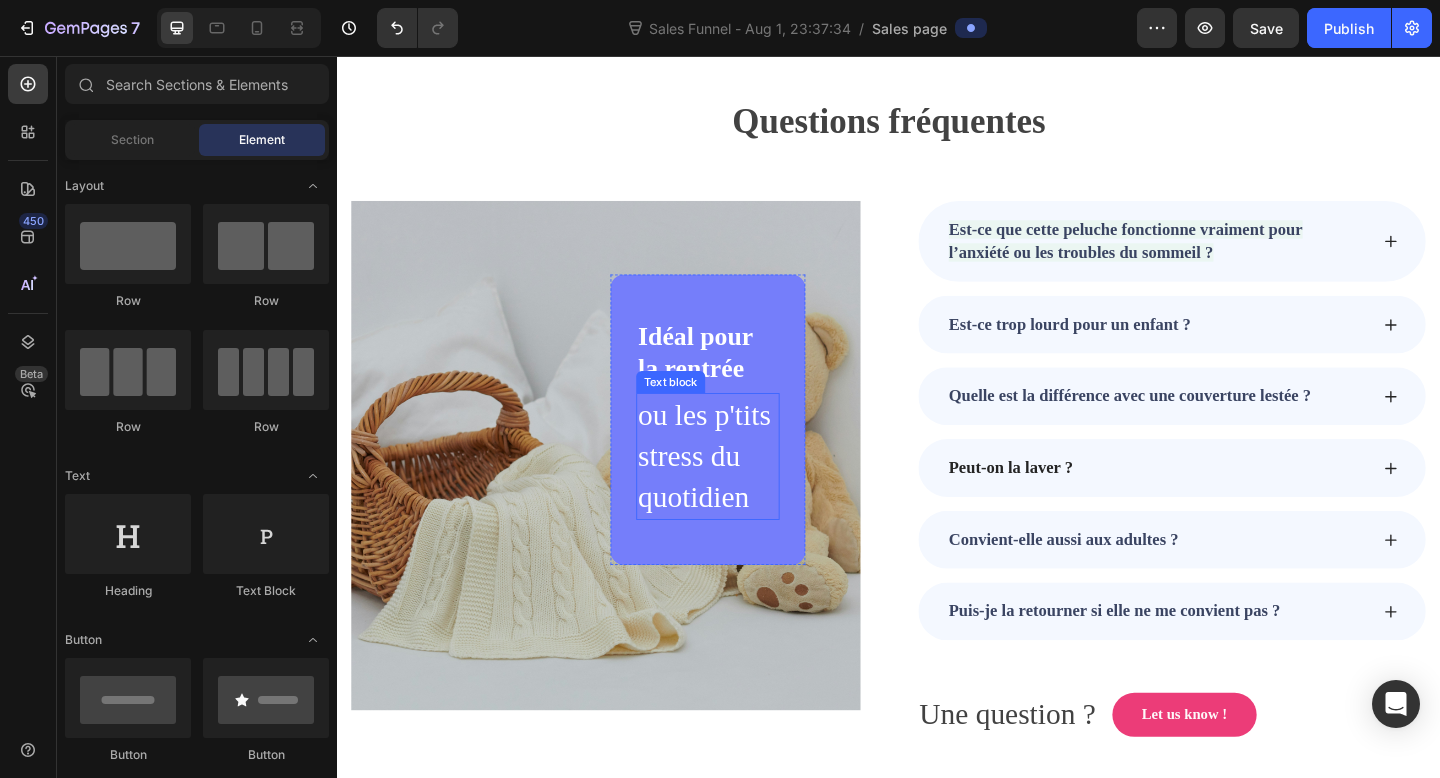 click on "ou les p'tits stress du quotidien" at bounding box center (740, 492) 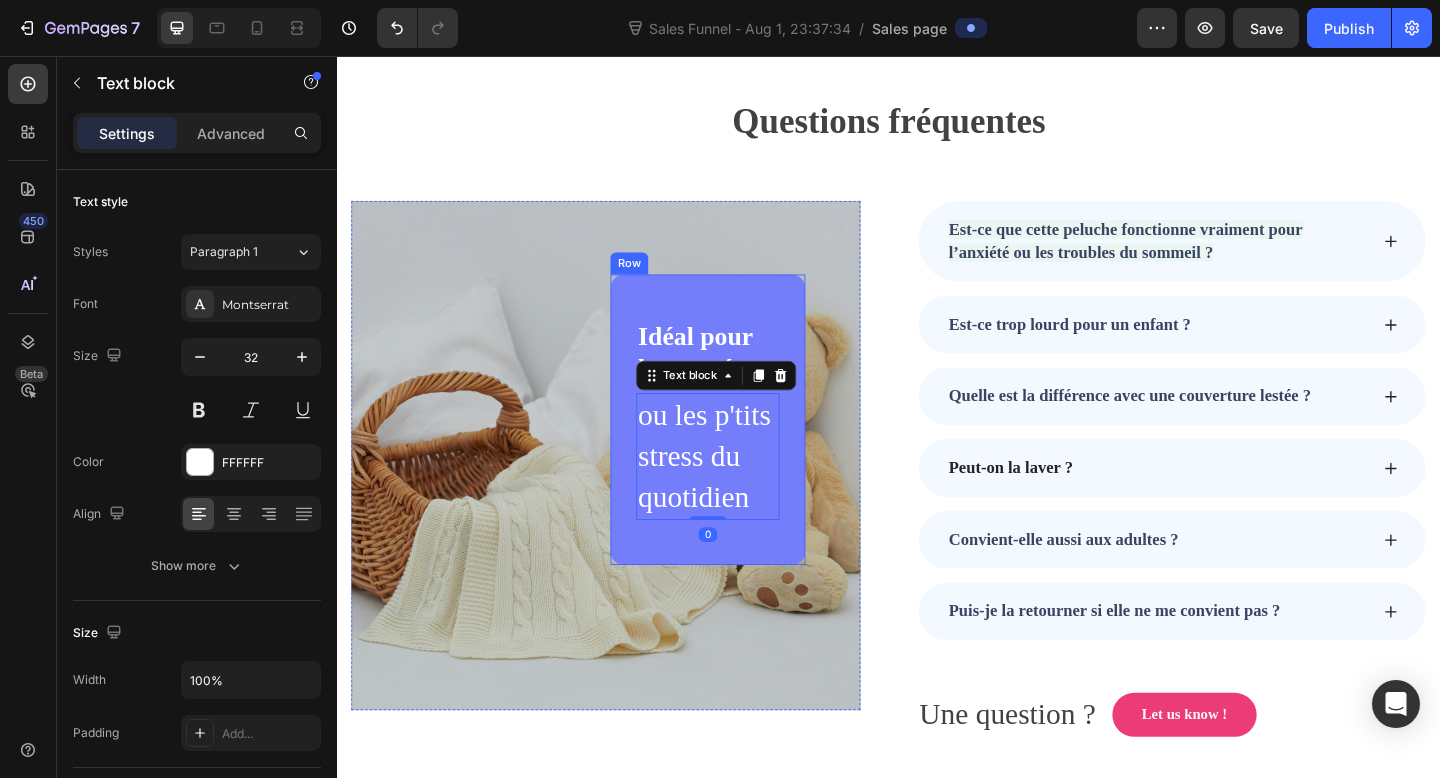 click on "Idéal pour la rentrée Heading ou les p'tits stress du quotidien Text block   0 Row" at bounding box center (740, 452) 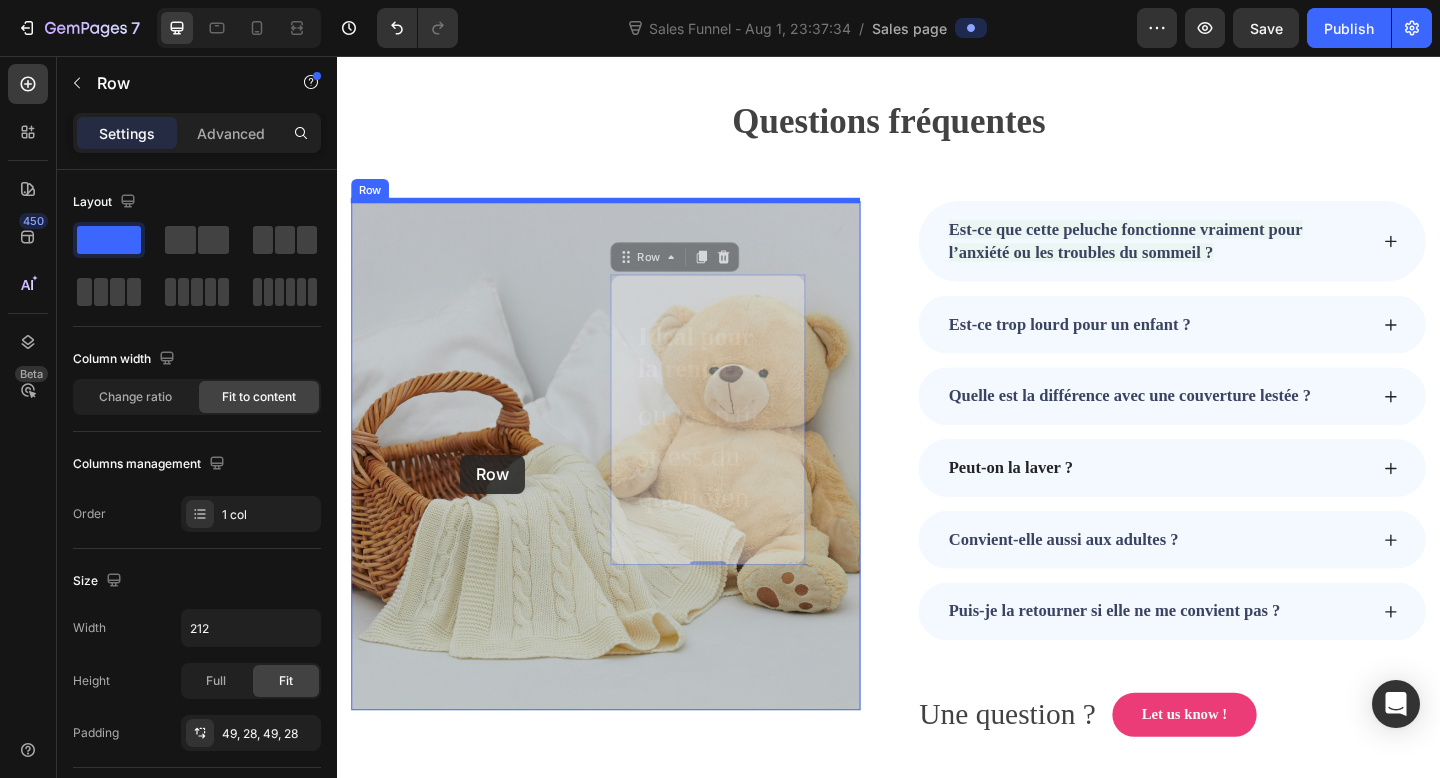 drag, startPoint x: 818, startPoint y: 577, endPoint x: 471, endPoint y: 490, distance: 357.74014 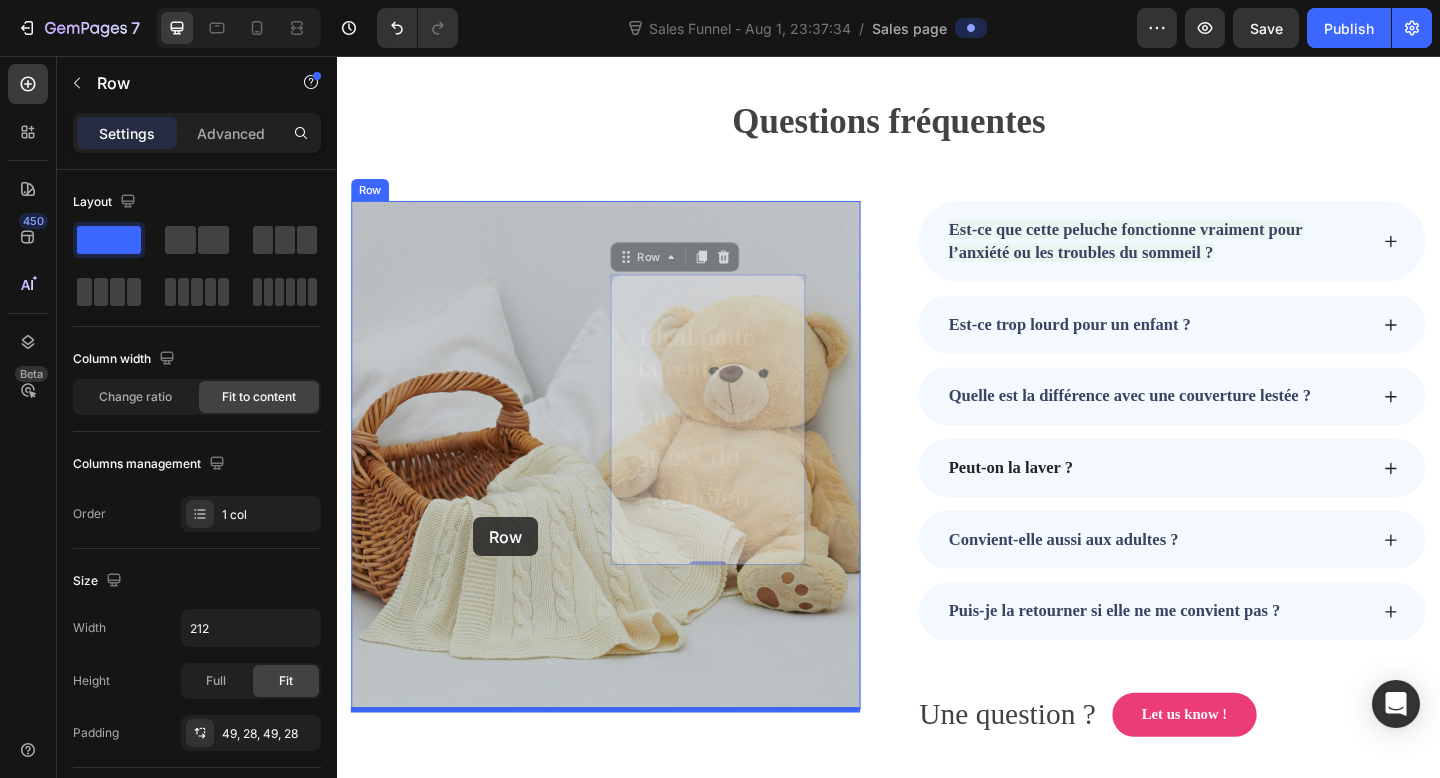 drag, startPoint x: 774, startPoint y: 581, endPoint x: 485, endPoint y: 558, distance: 289.9138 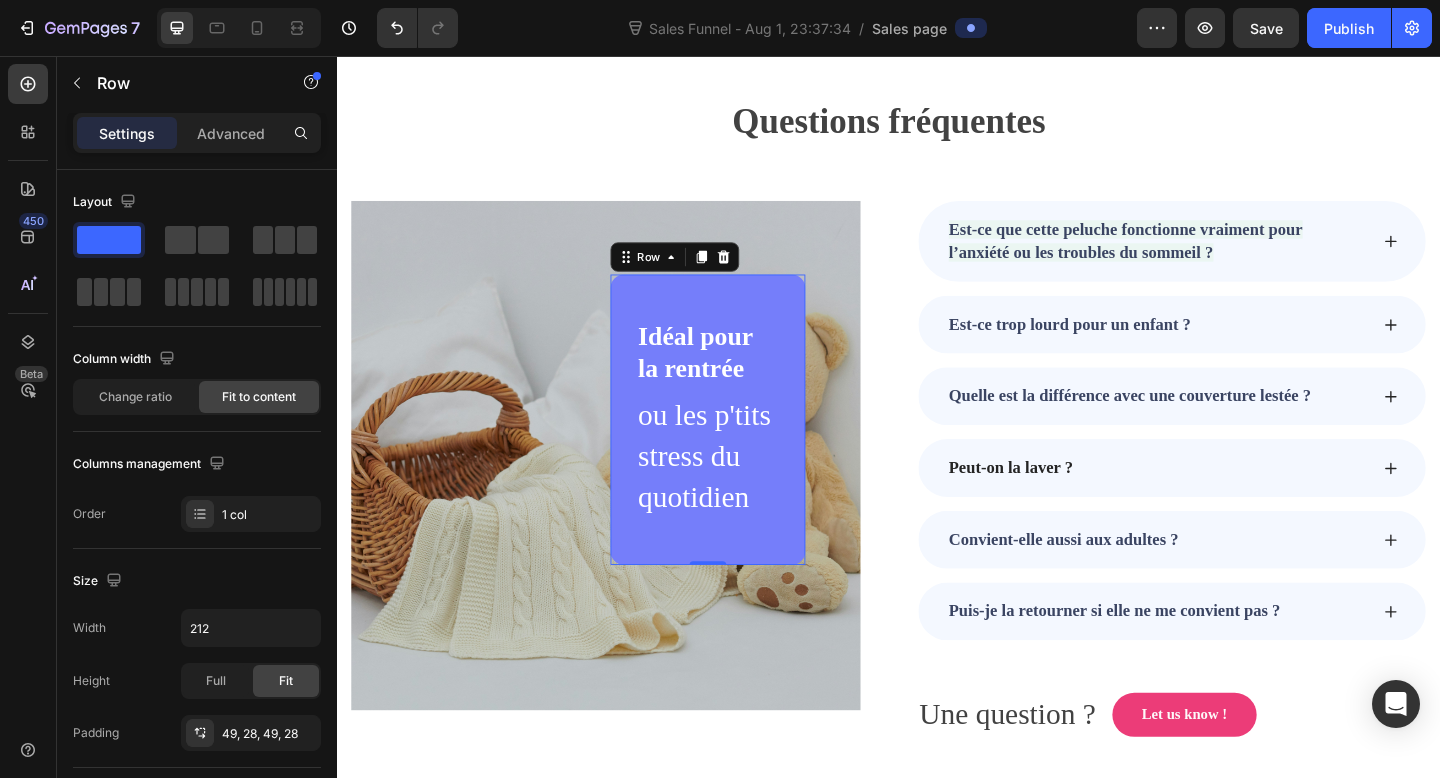 click on "Idéal pour la rentrée Heading ou les p'tits stress du quotidien Text block Row   0" at bounding box center [740, 452] 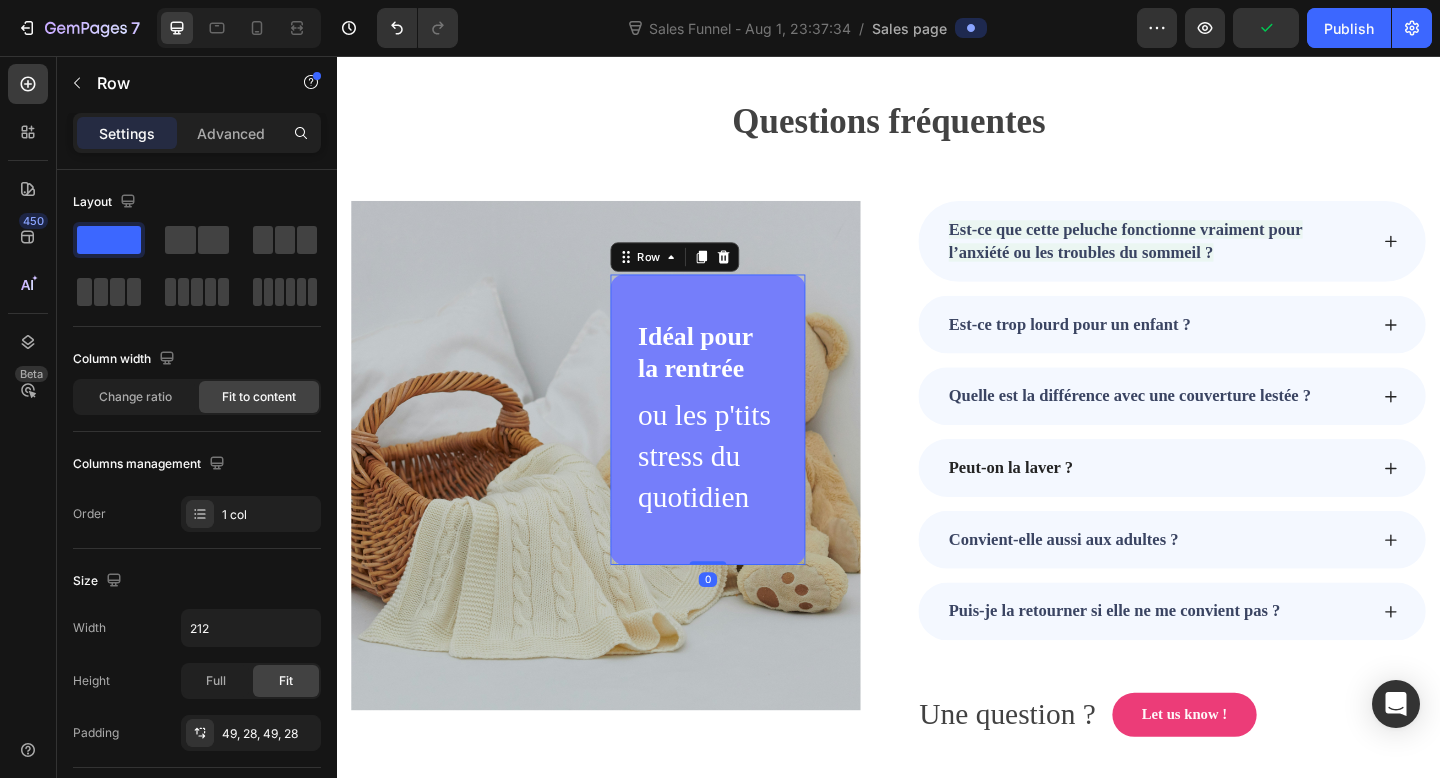 click on "Idéal pour la rentrée Heading ou les p'tits stress du quotidien Text block Row   0" at bounding box center [740, 452] 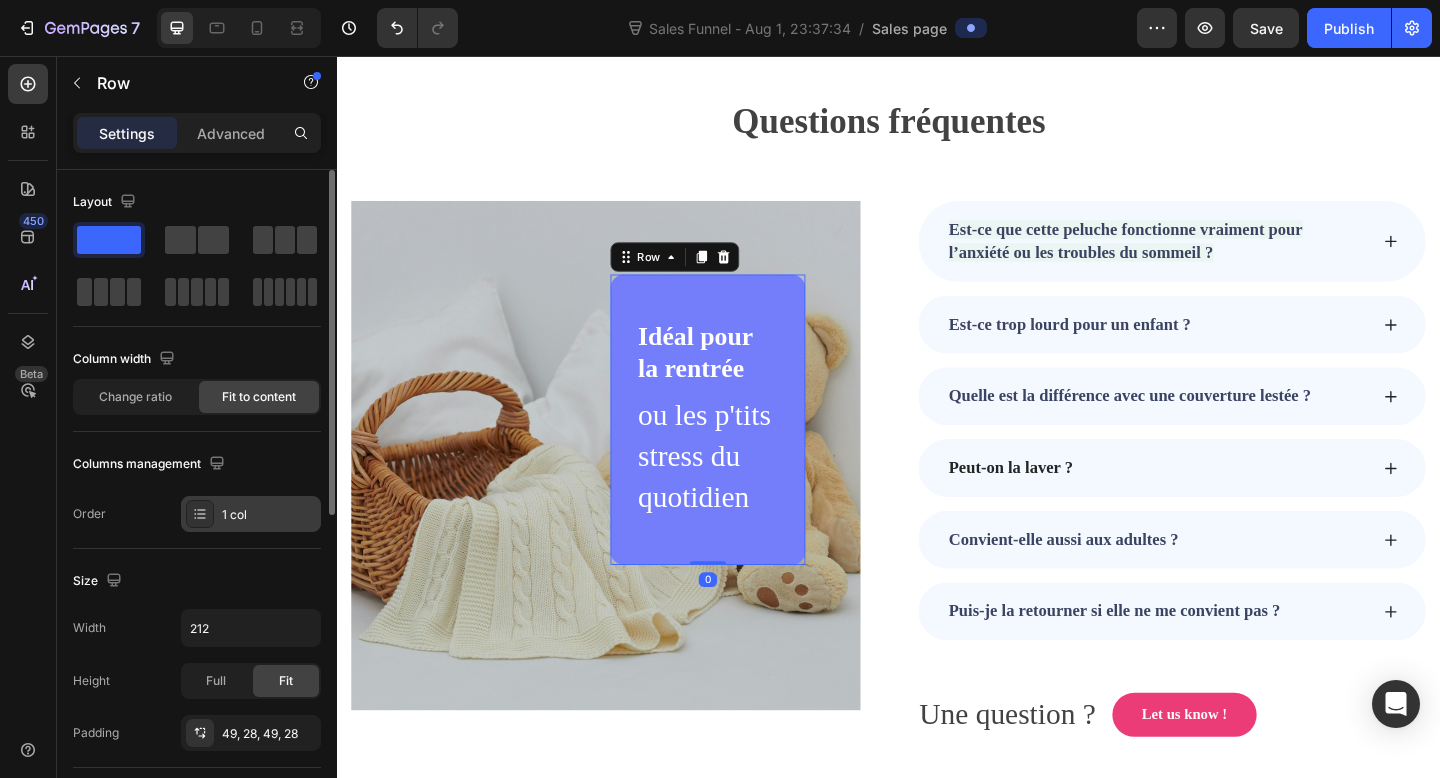 click at bounding box center (200, 514) 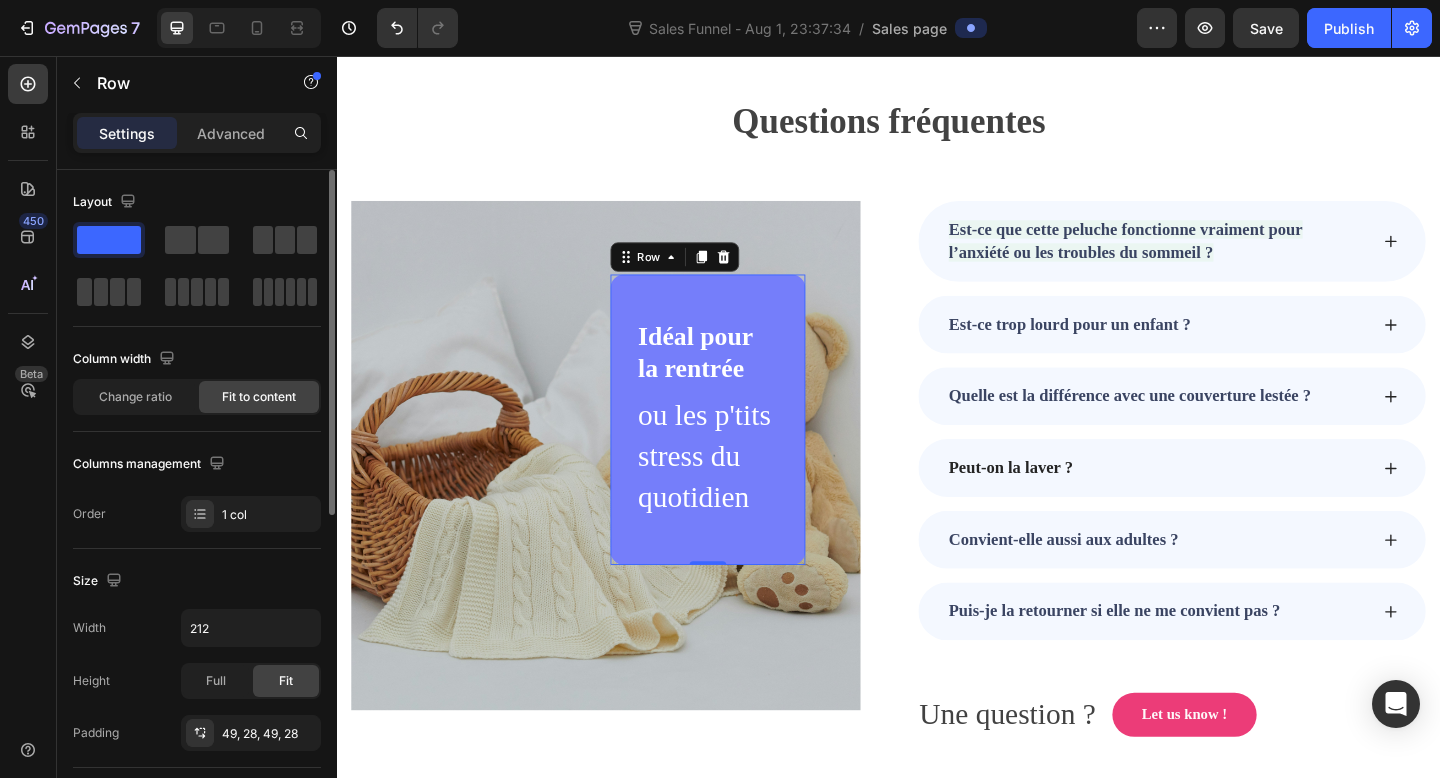 click on "Order 1 col" at bounding box center [197, 514] 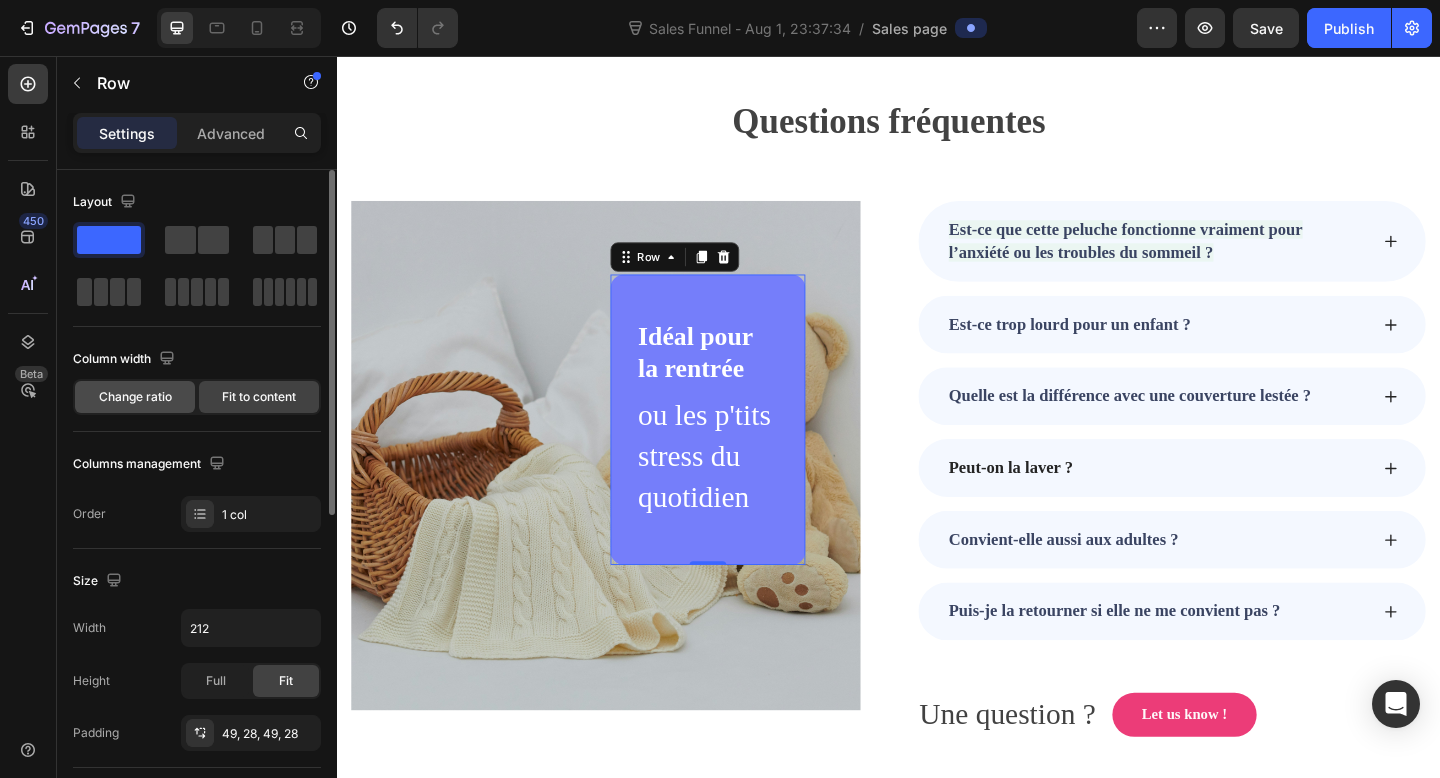 click on "Change ratio" 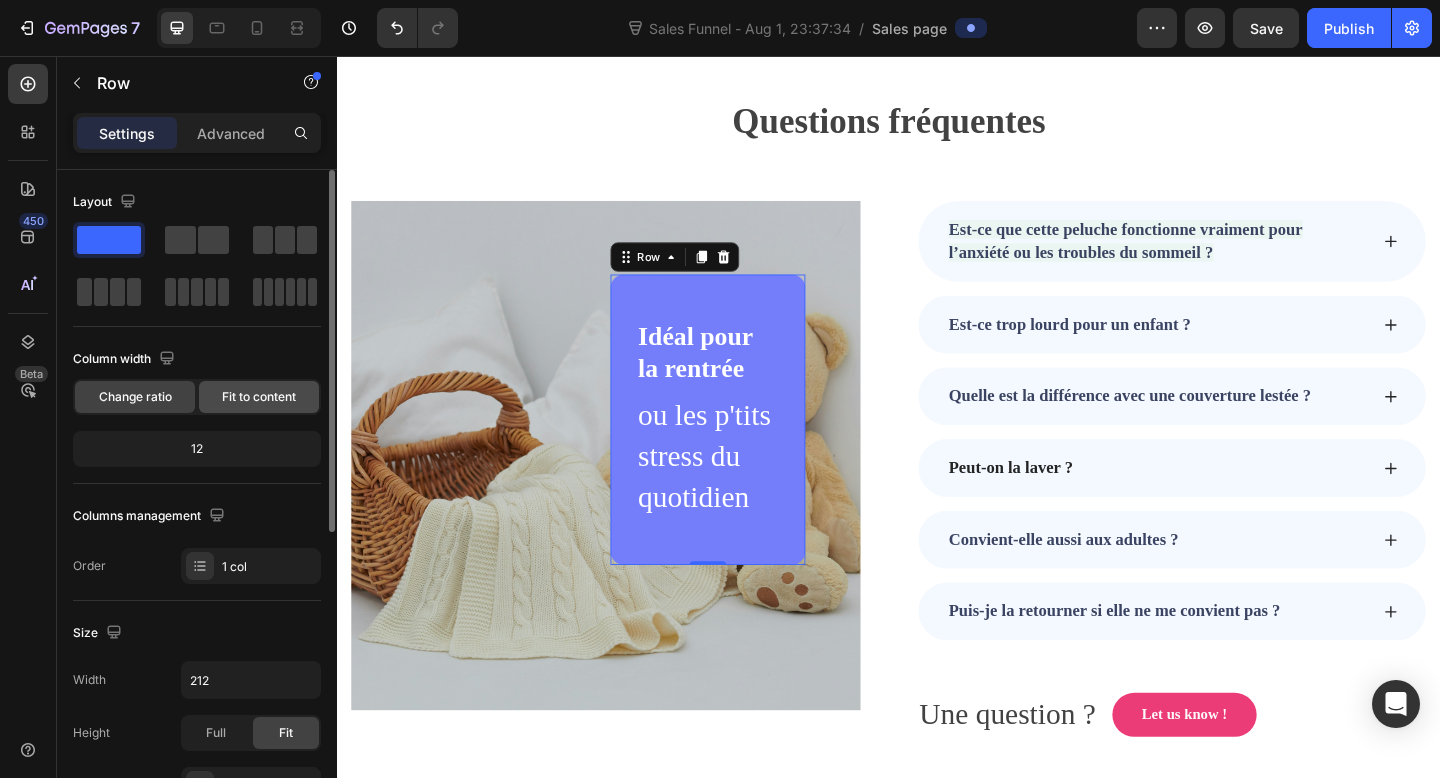 click on "Fit to content" 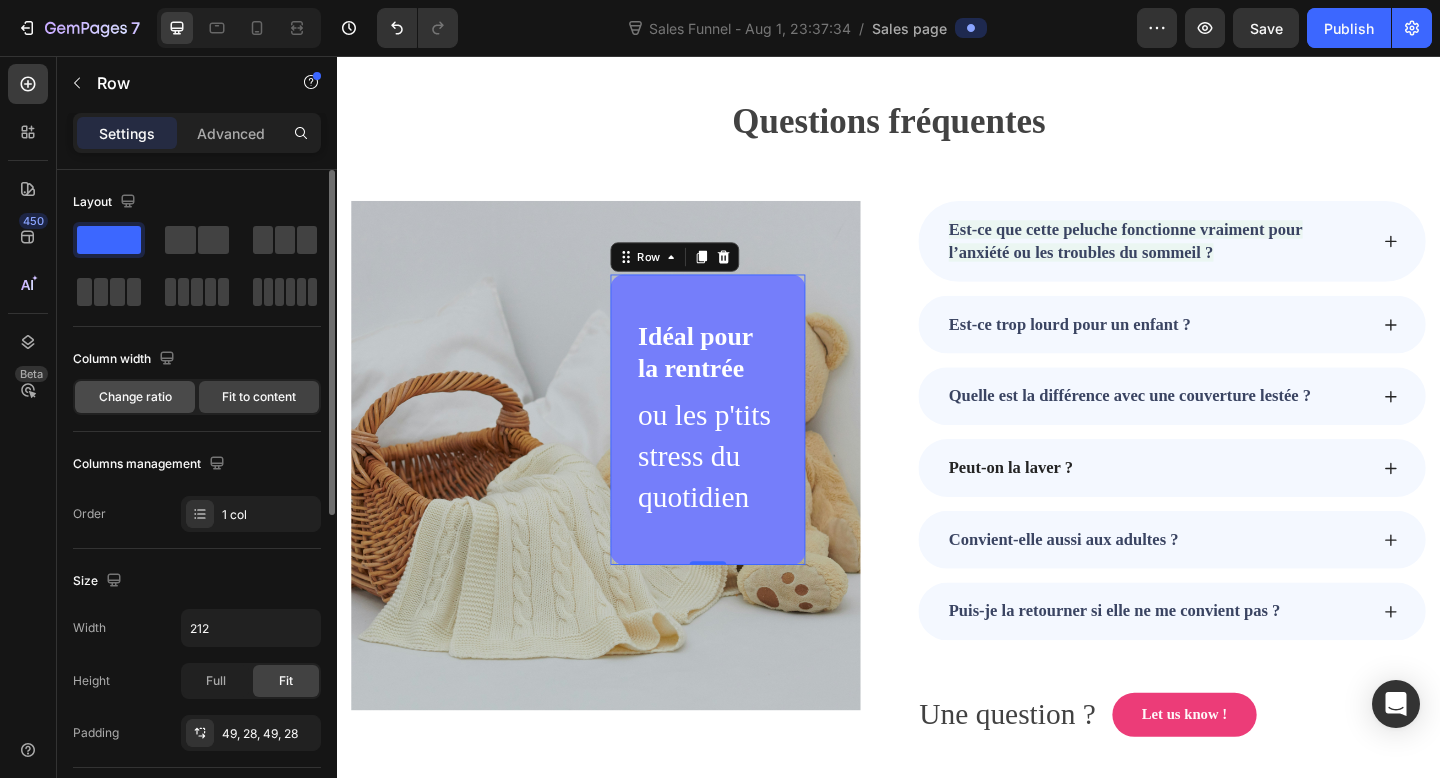 click on "Change ratio" 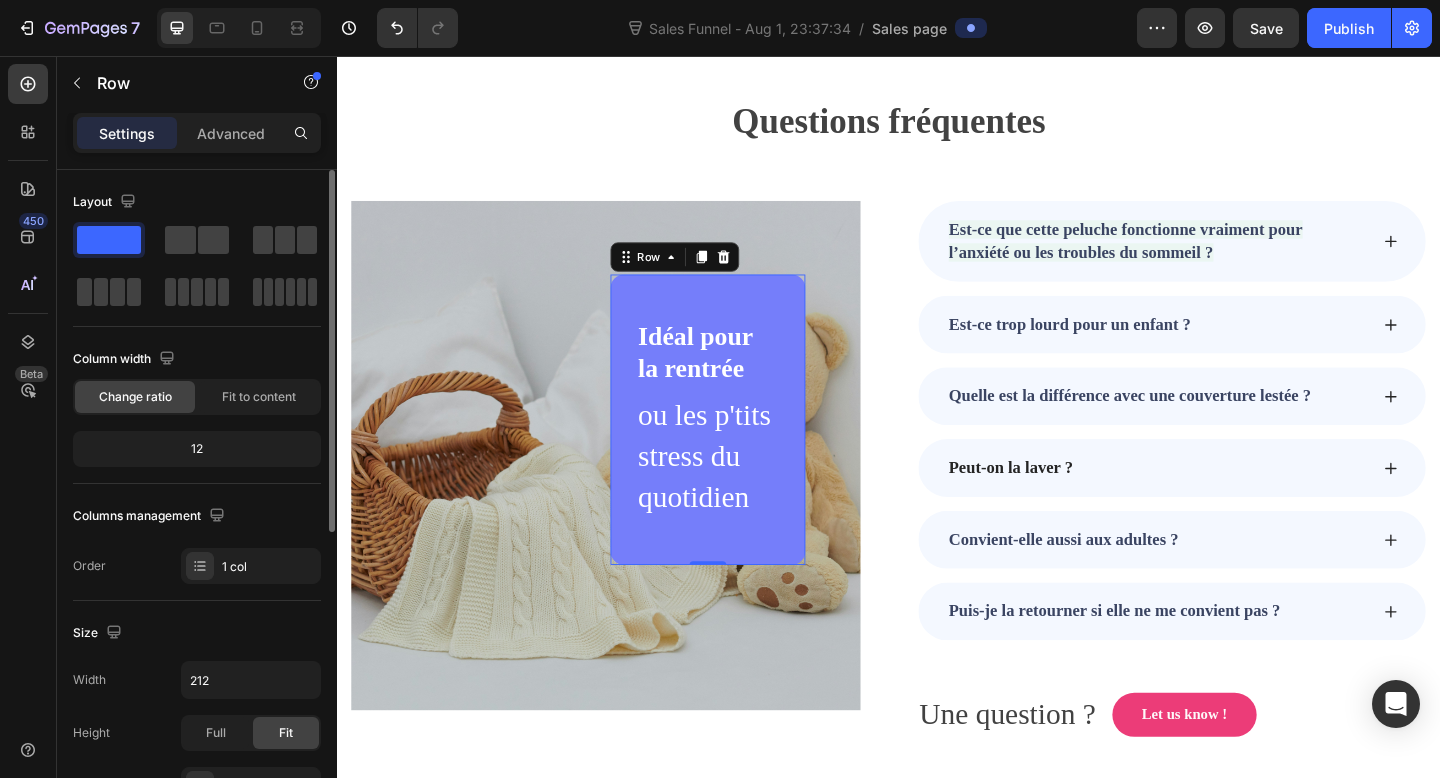 click on "12" 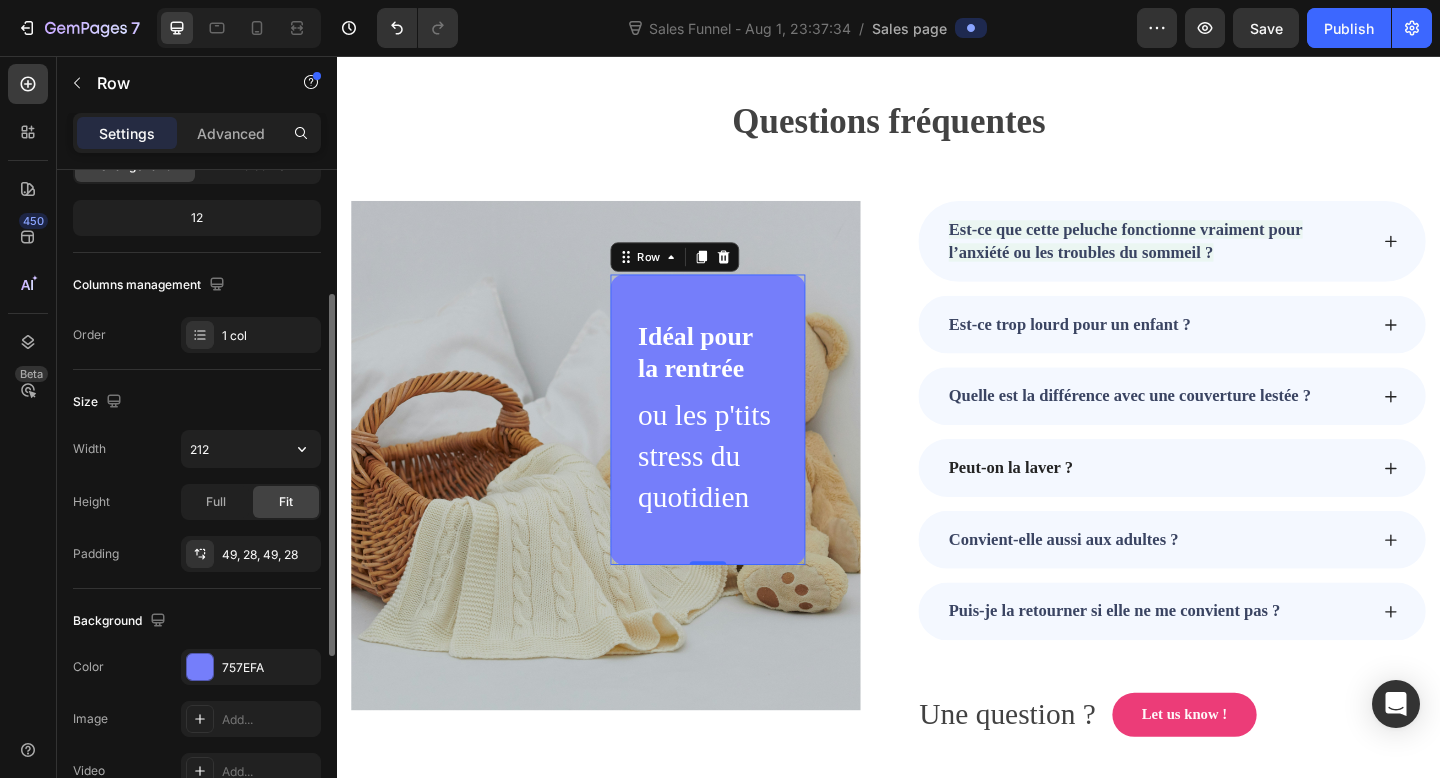 scroll, scrollTop: 232, scrollLeft: 0, axis: vertical 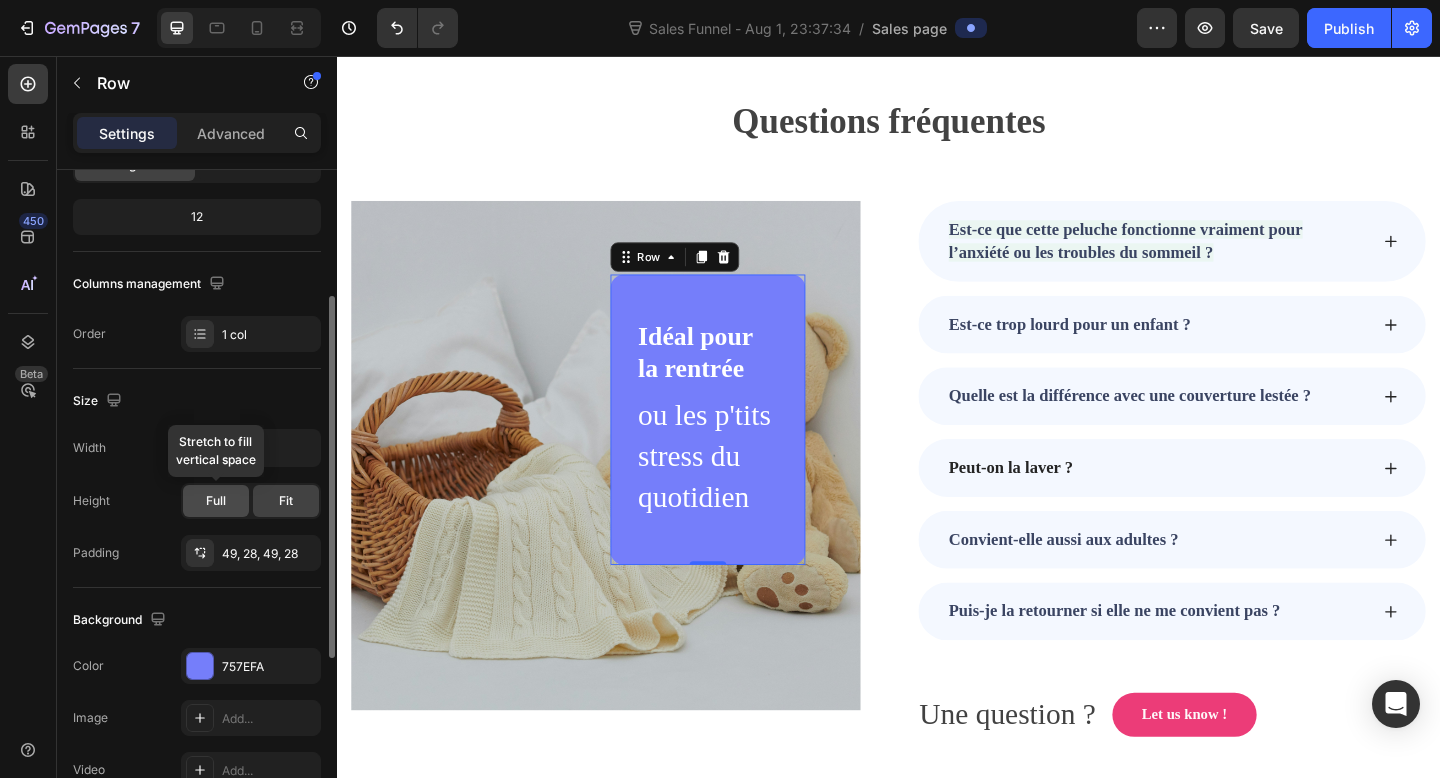 click on "Full" 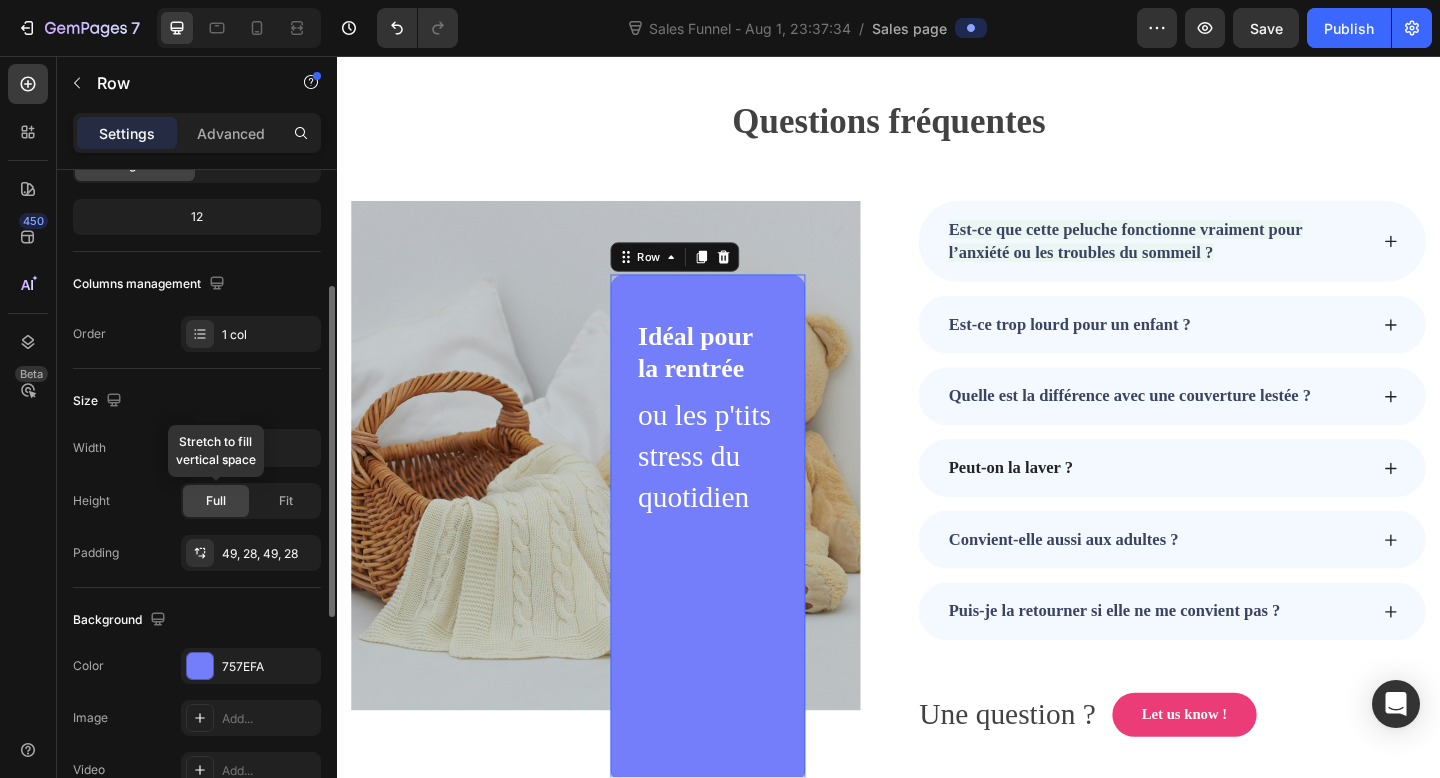 click on "Full" 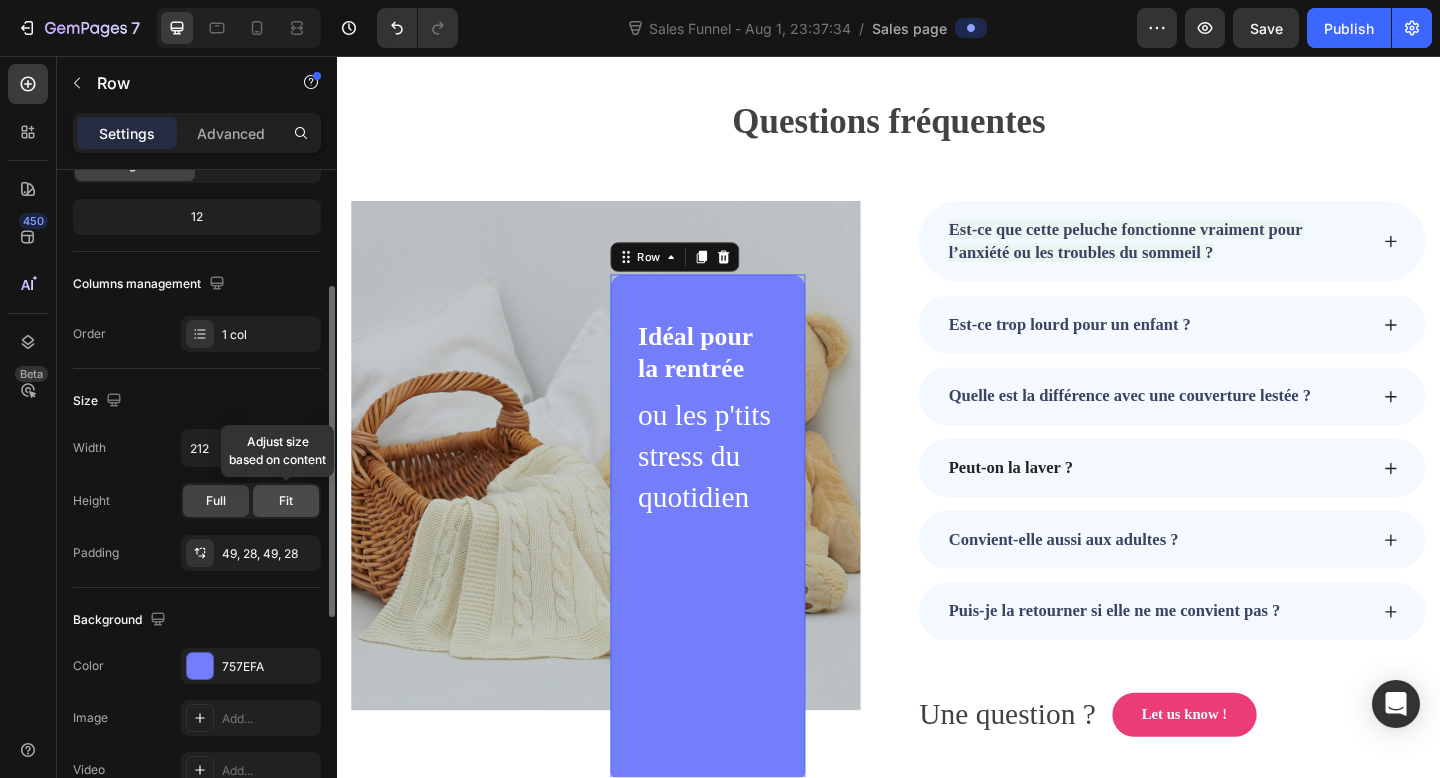 click on "Fit" 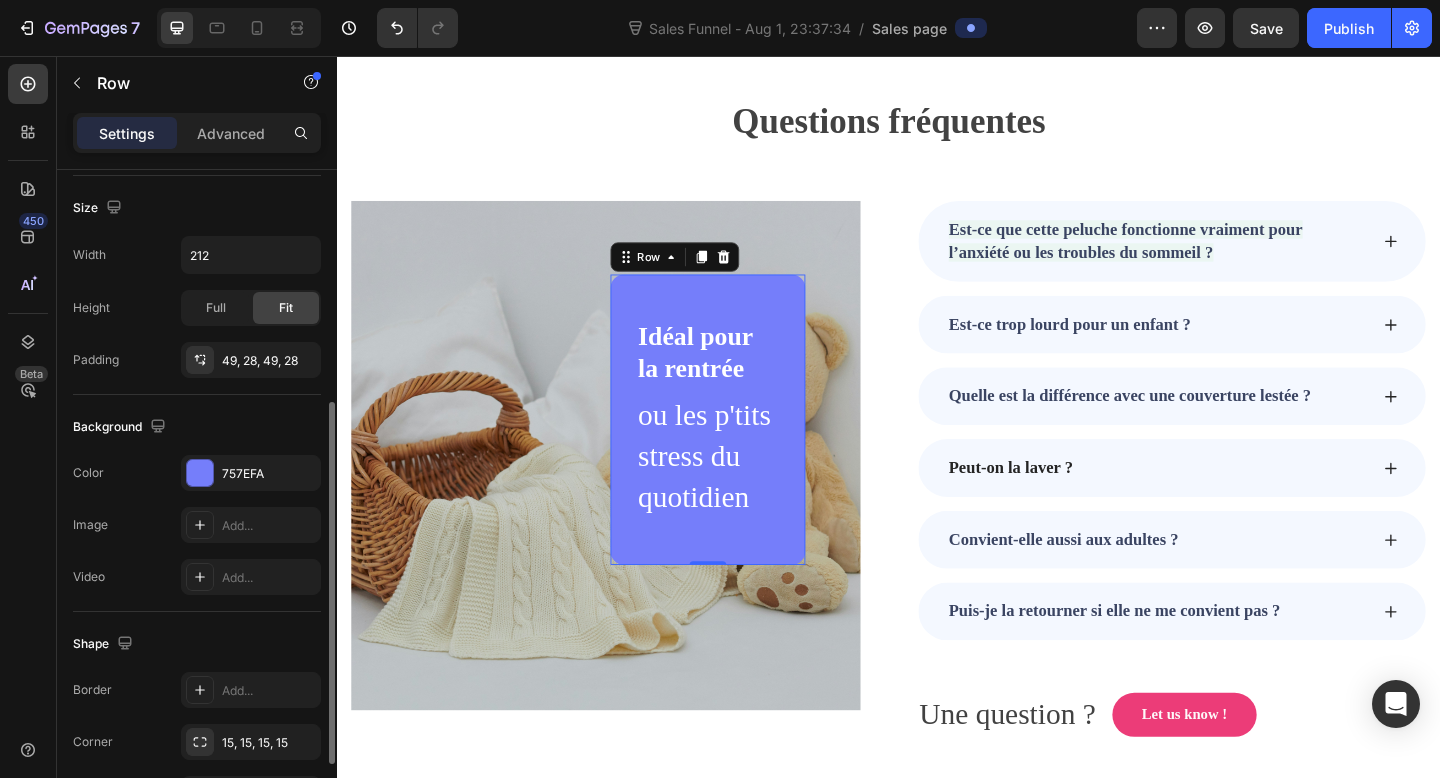 scroll, scrollTop: 427, scrollLeft: 0, axis: vertical 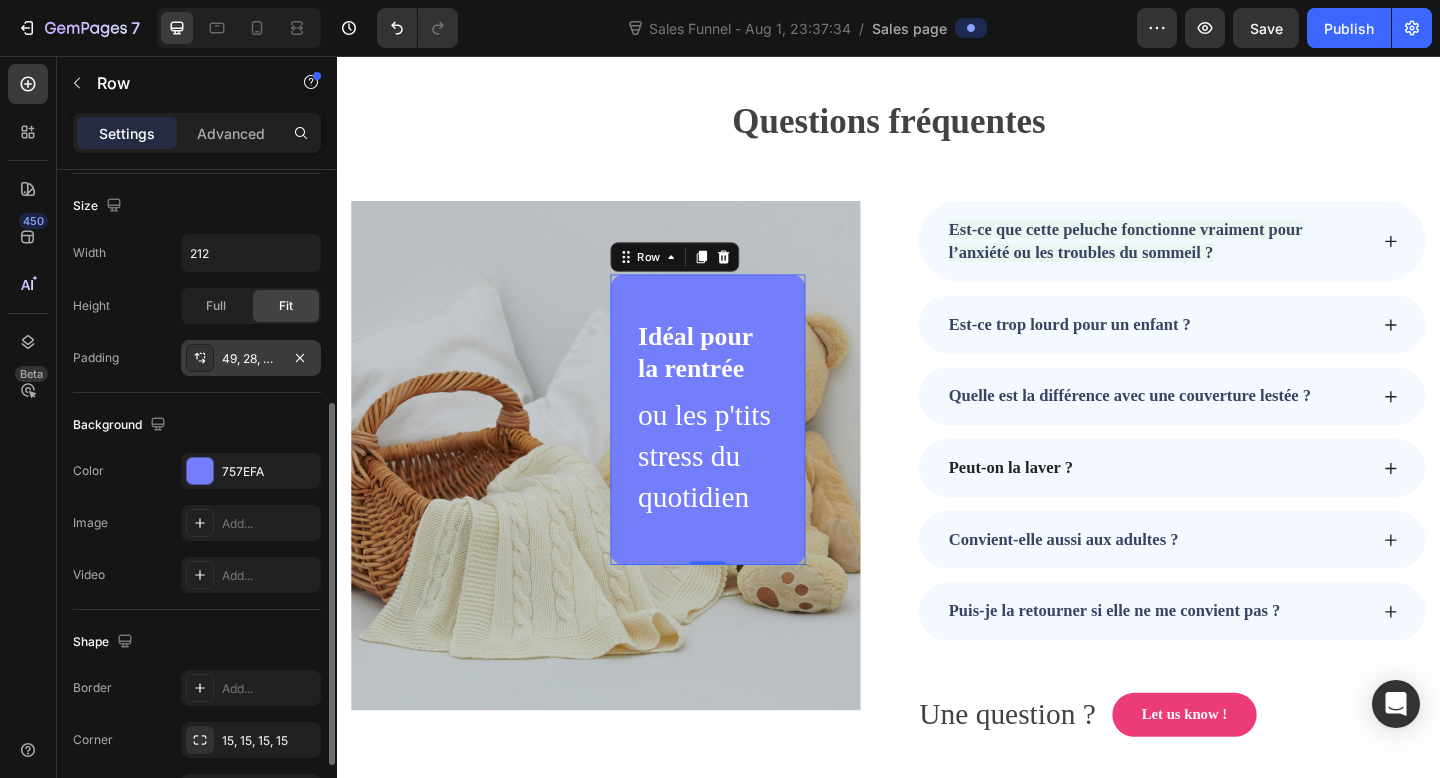 click on "49, 28, 49, 28" at bounding box center [251, 359] 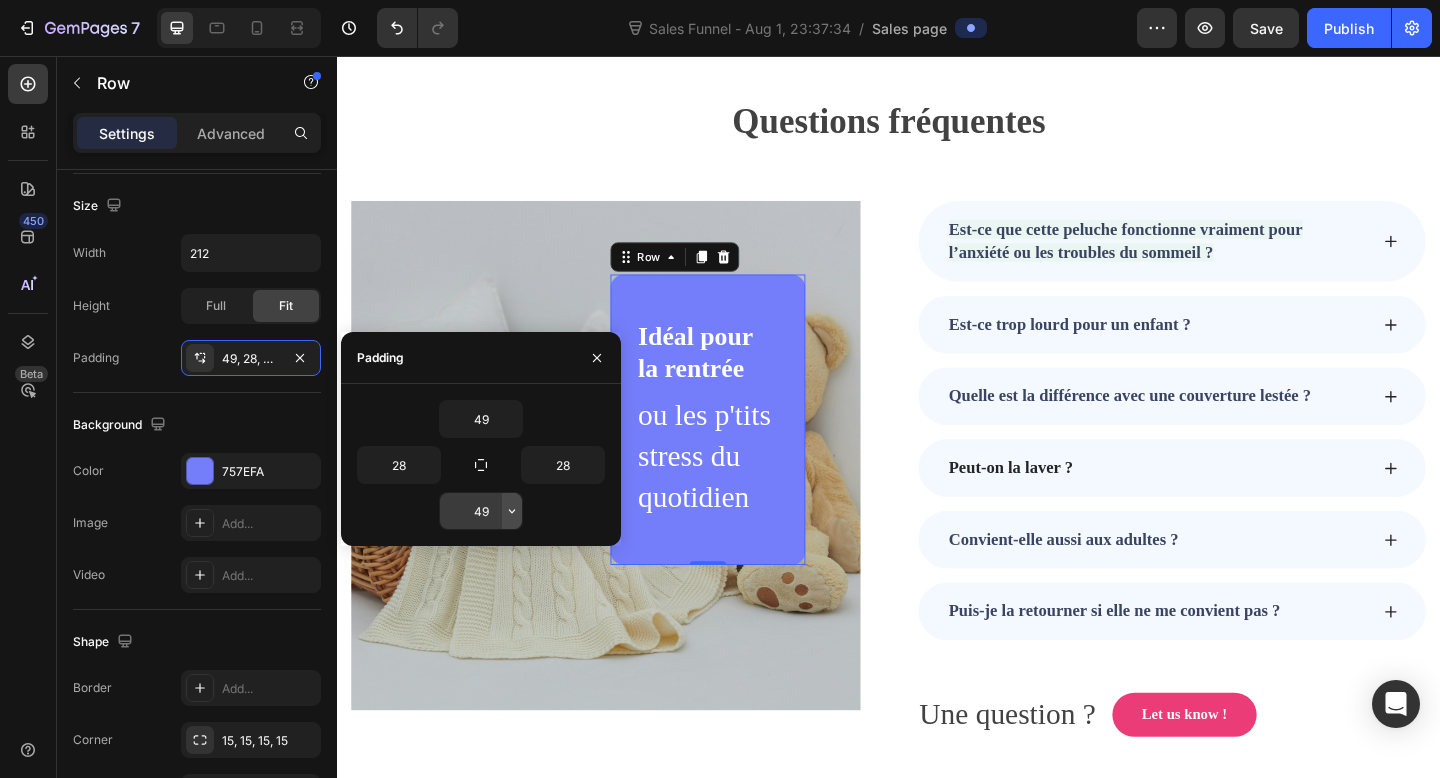 click 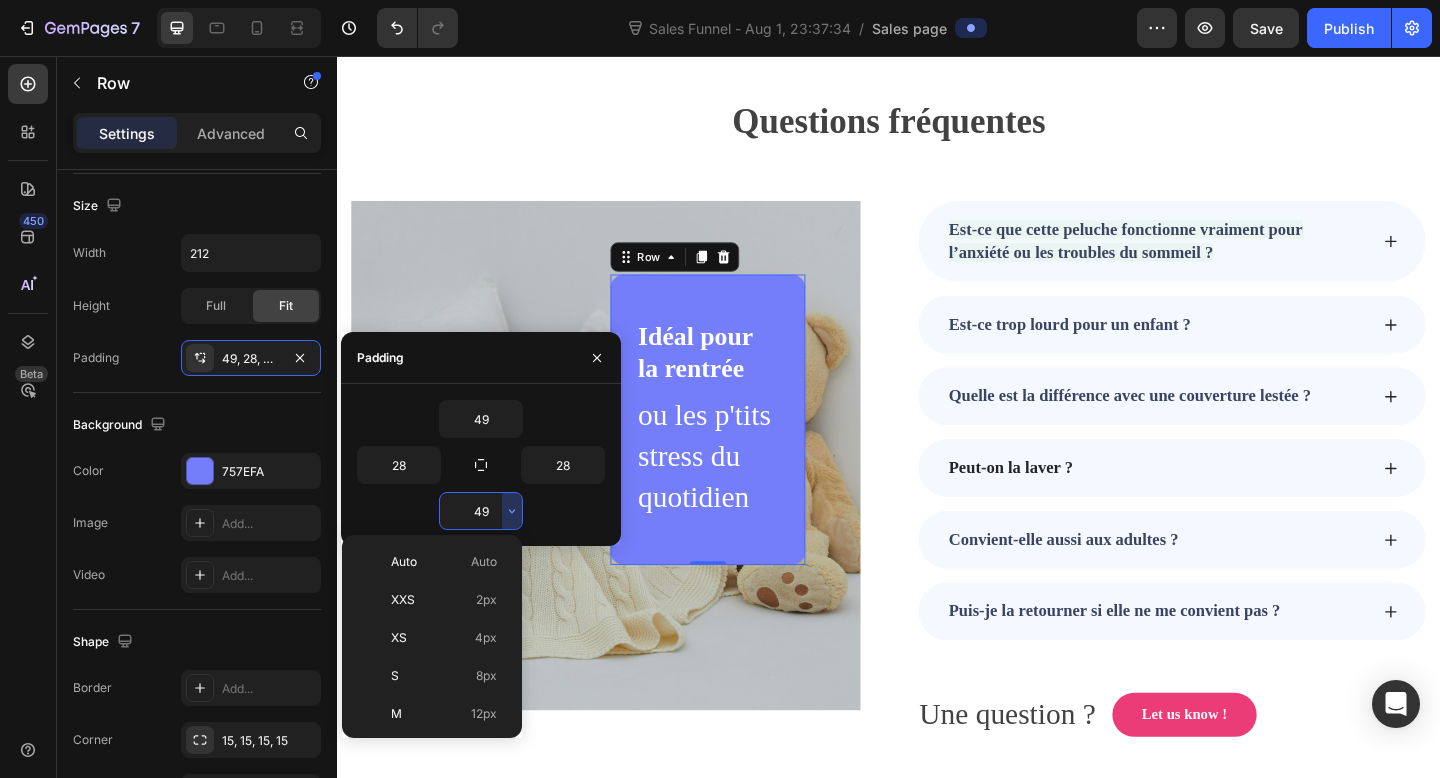 click on "49" at bounding box center [481, 511] 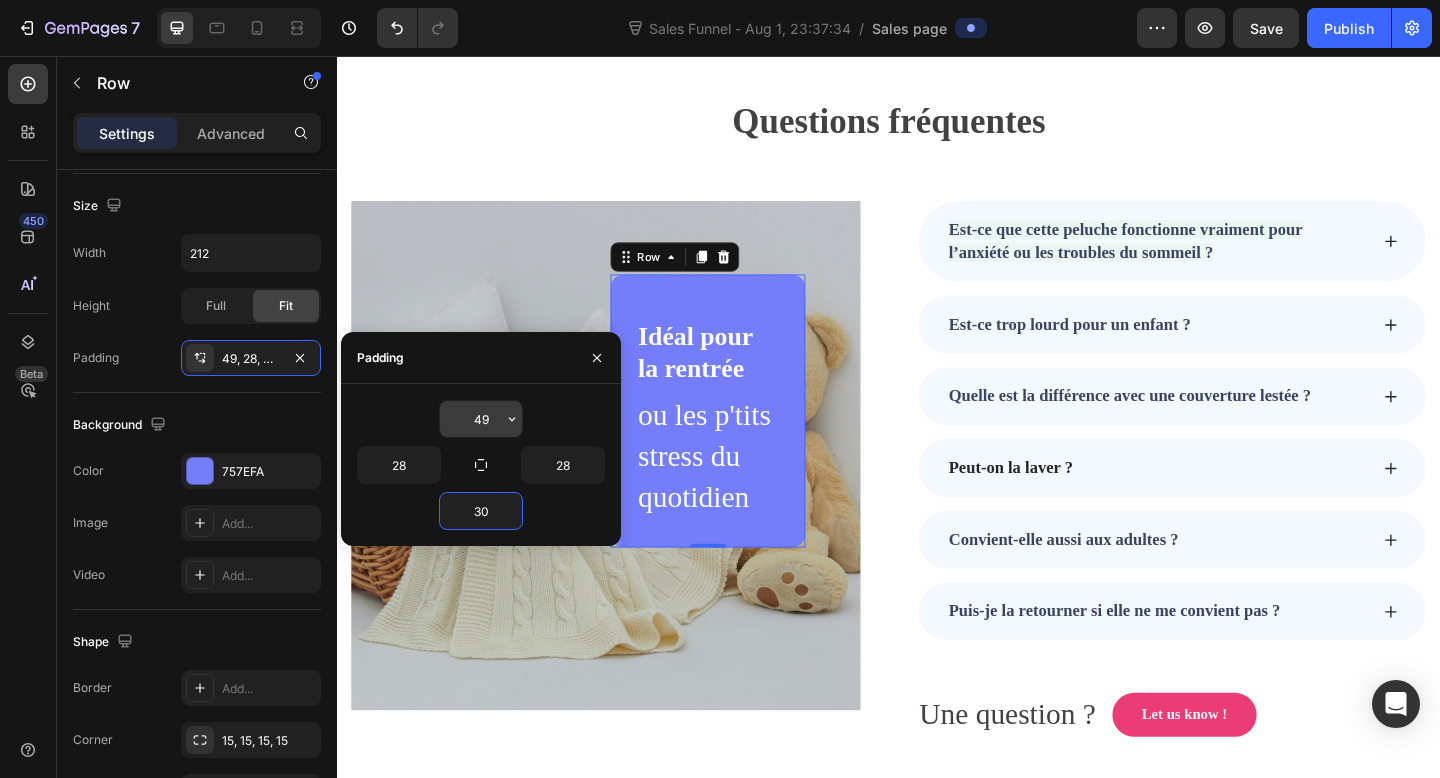 type on "30" 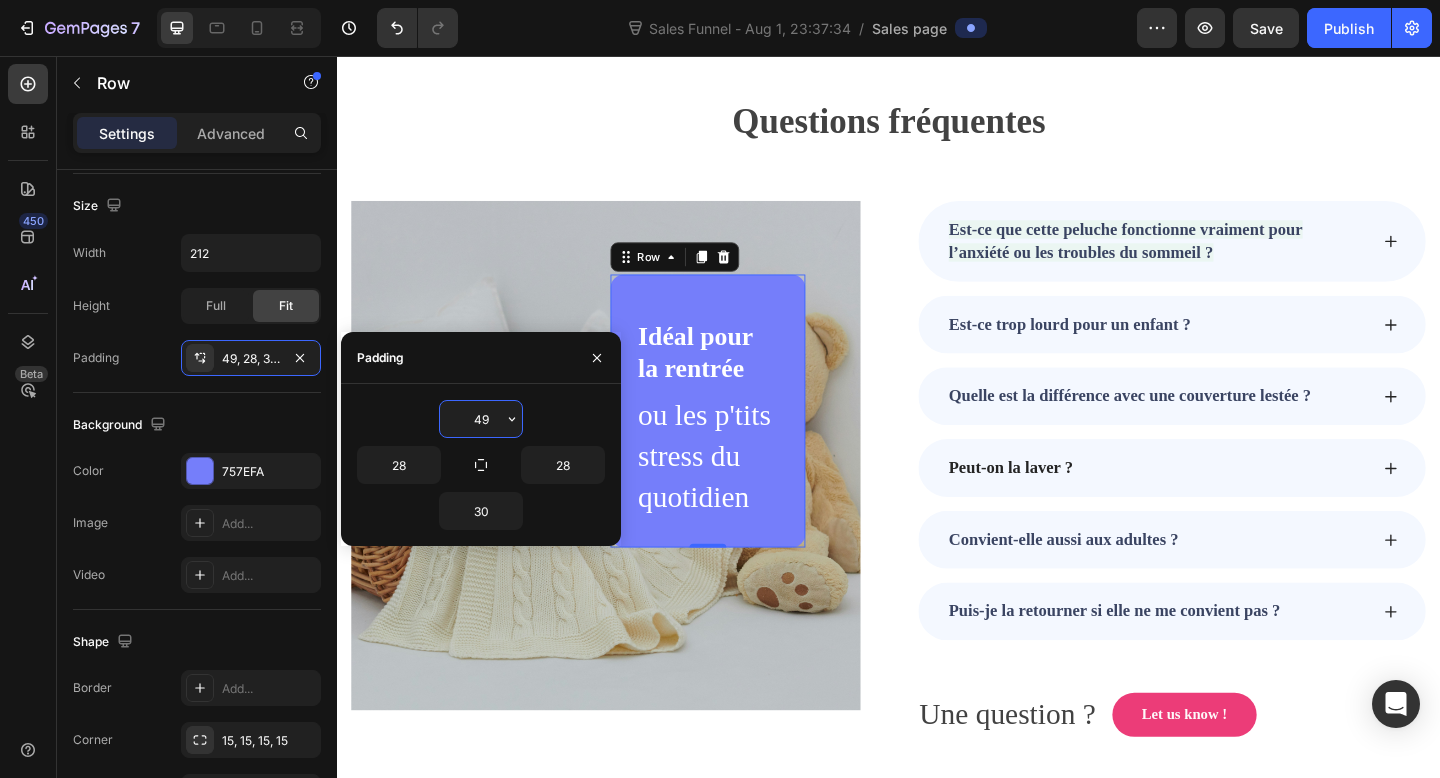 click on "49" at bounding box center [481, 419] 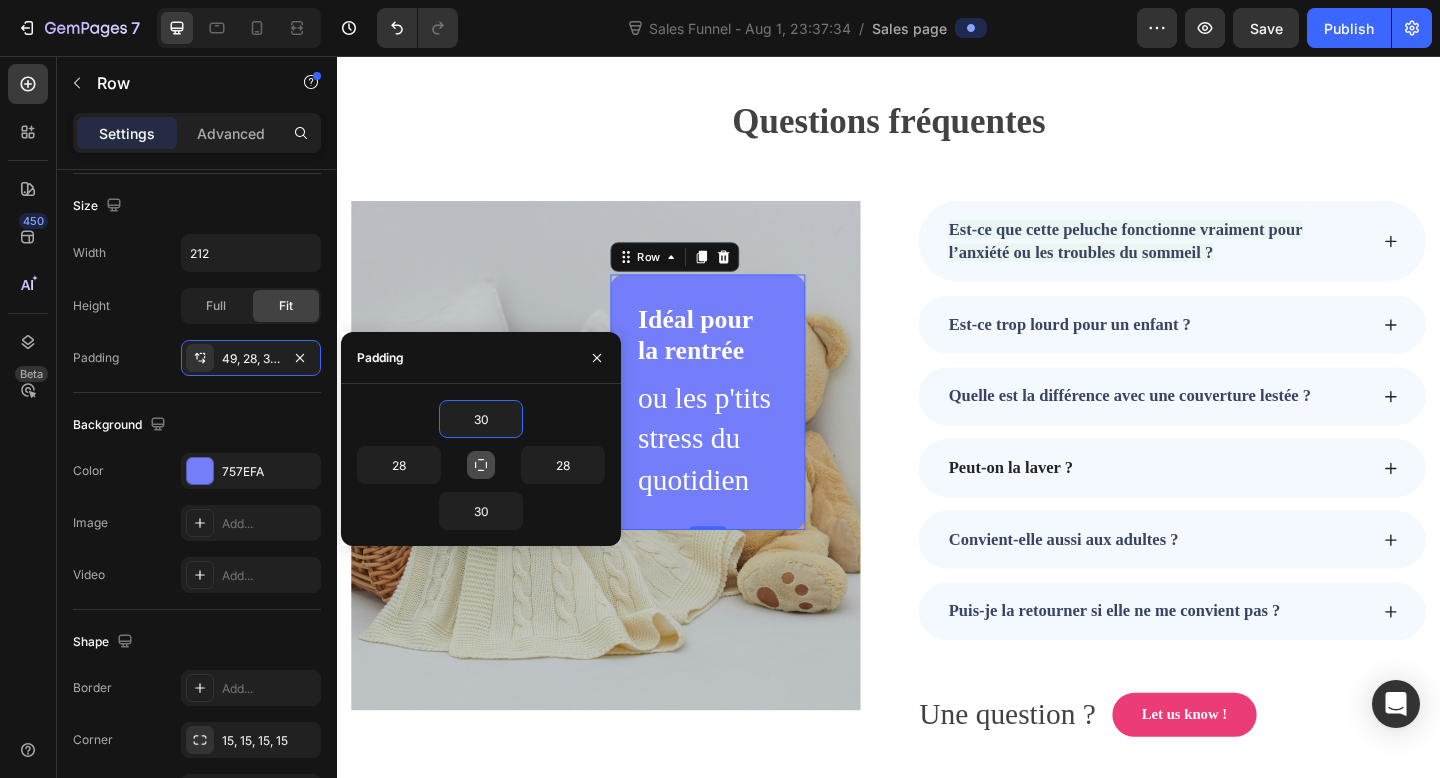 type on "30" 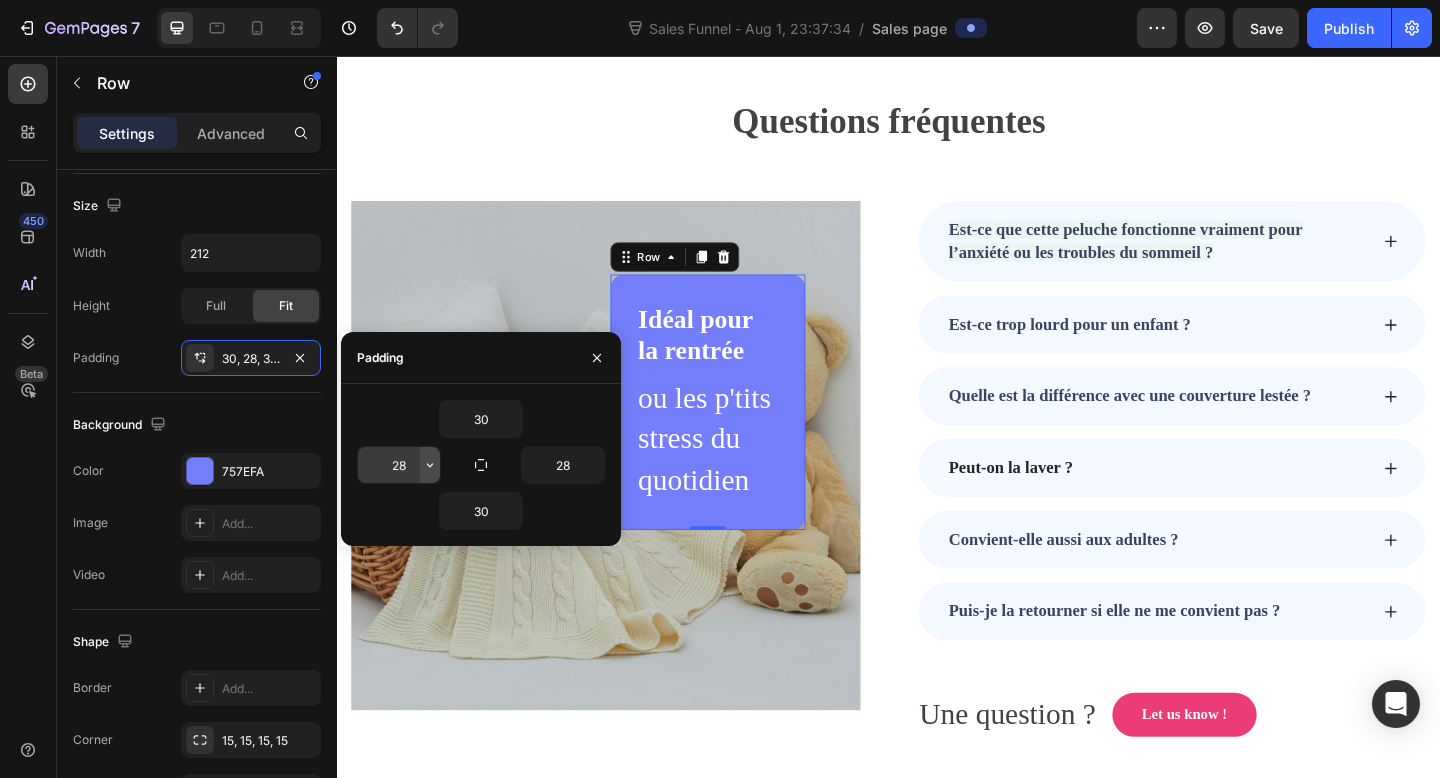 drag, startPoint x: 476, startPoint y: 473, endPoint x: 437, endPoint y: 474, distance: 39.012817 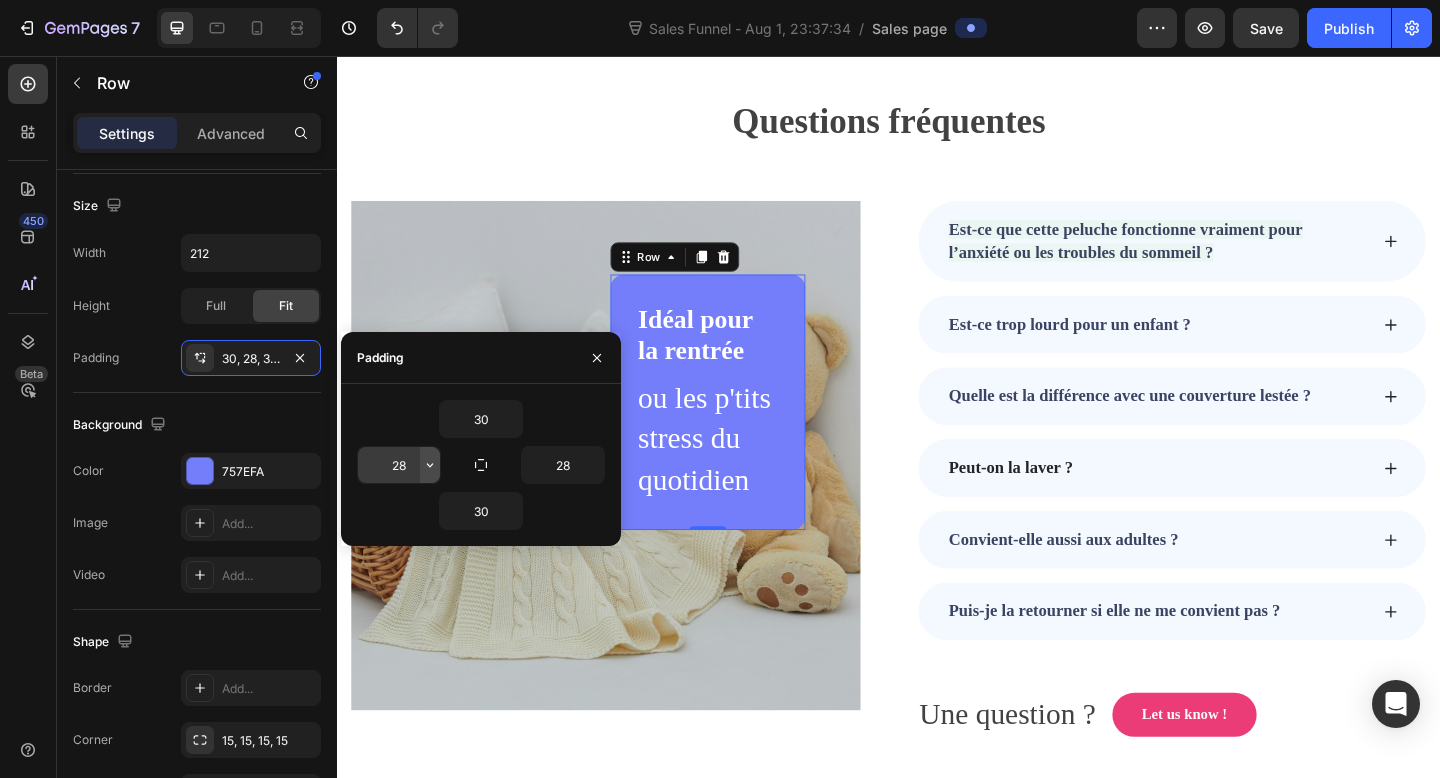 click on "30 28 28 30" at bounding box center (481, 465) 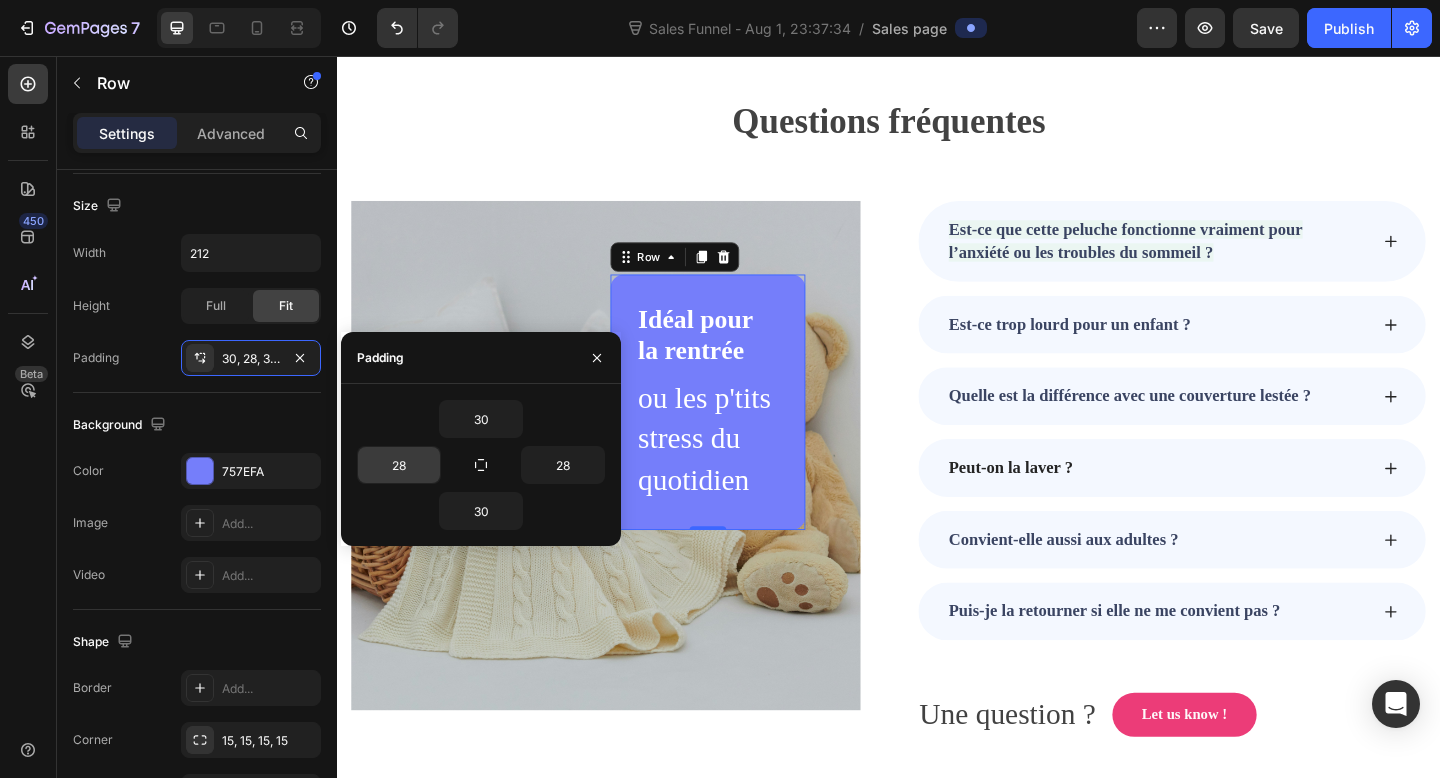 drag, startPoint x: 478, startPoint y: 465, endPoint x: 463, endPoint y: 467, distance: 15.132746 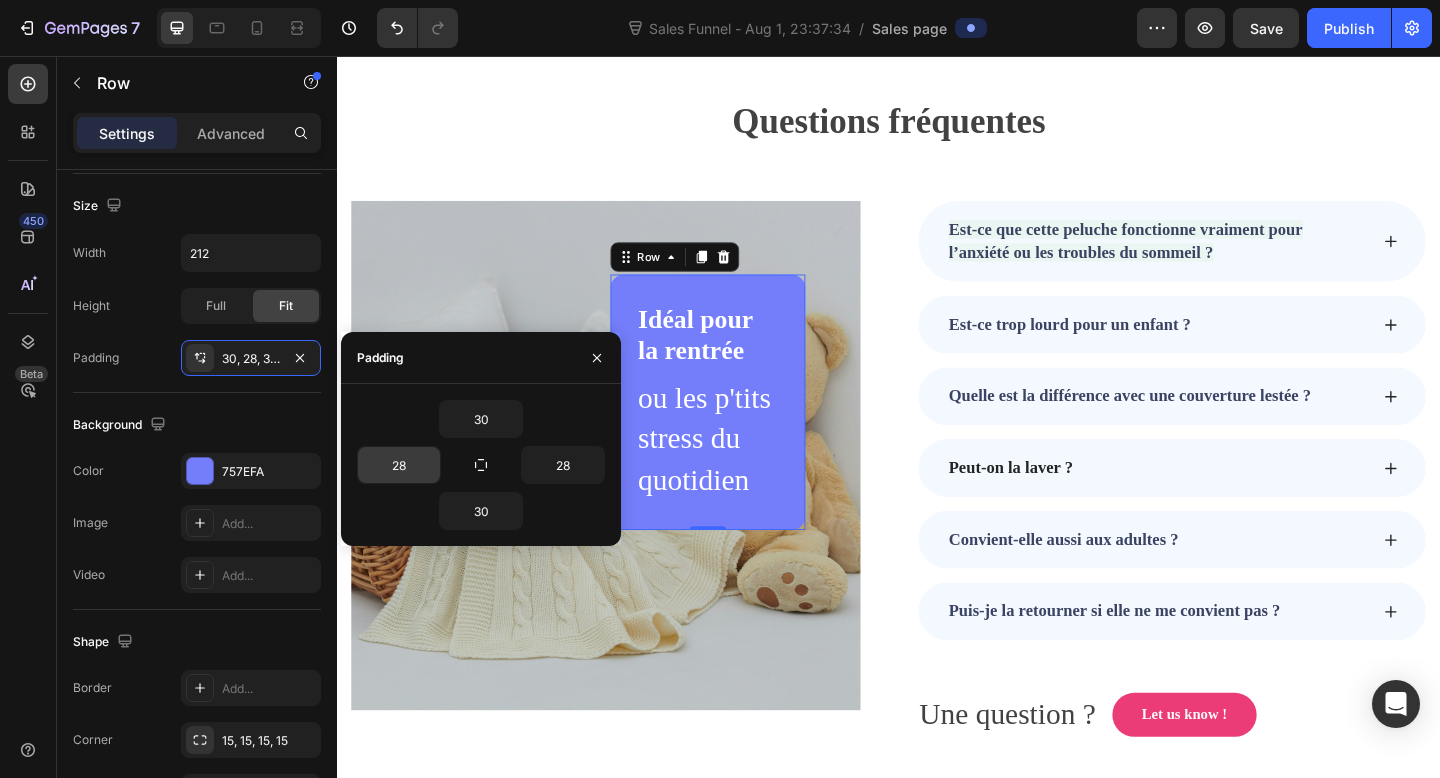 click on "30 28 28 30" at bounding box center [481, 465] 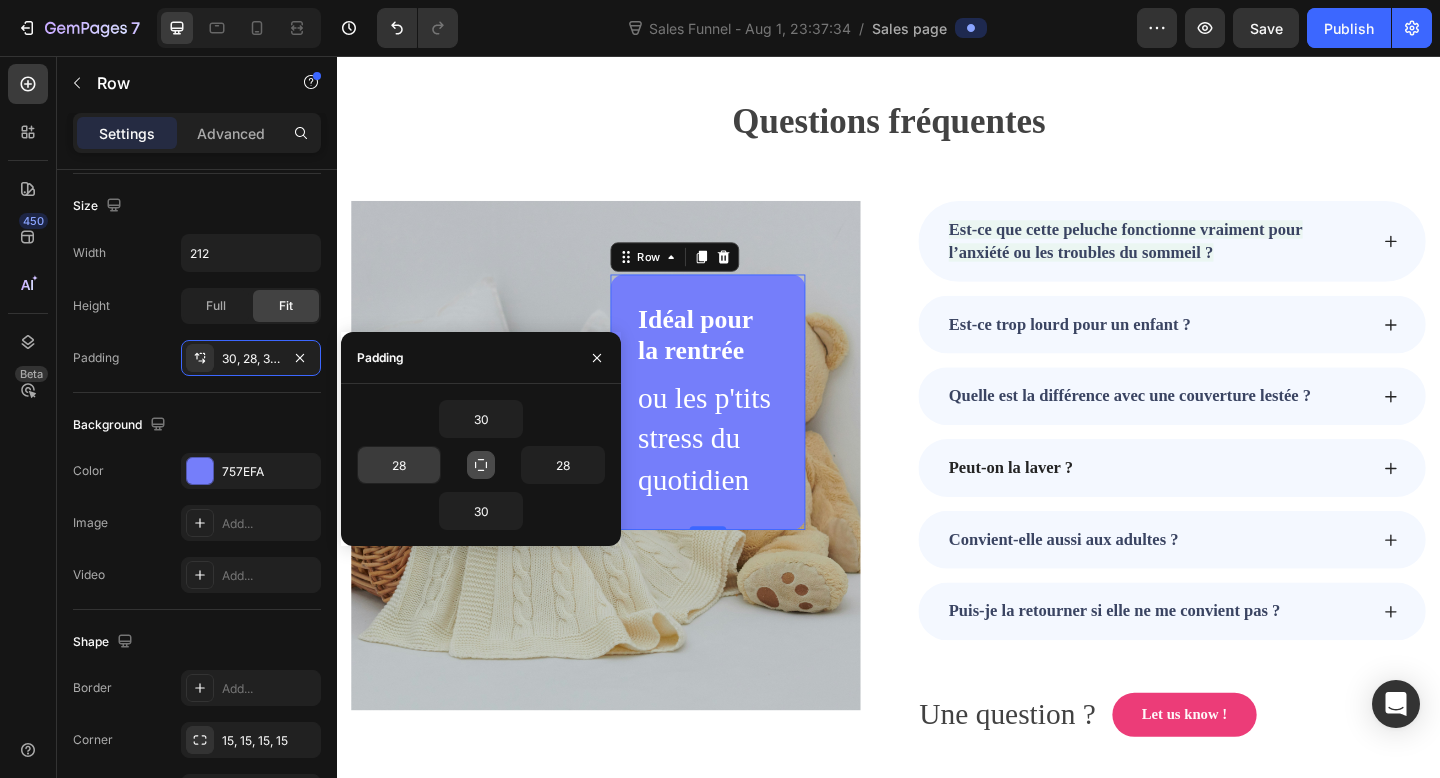 click 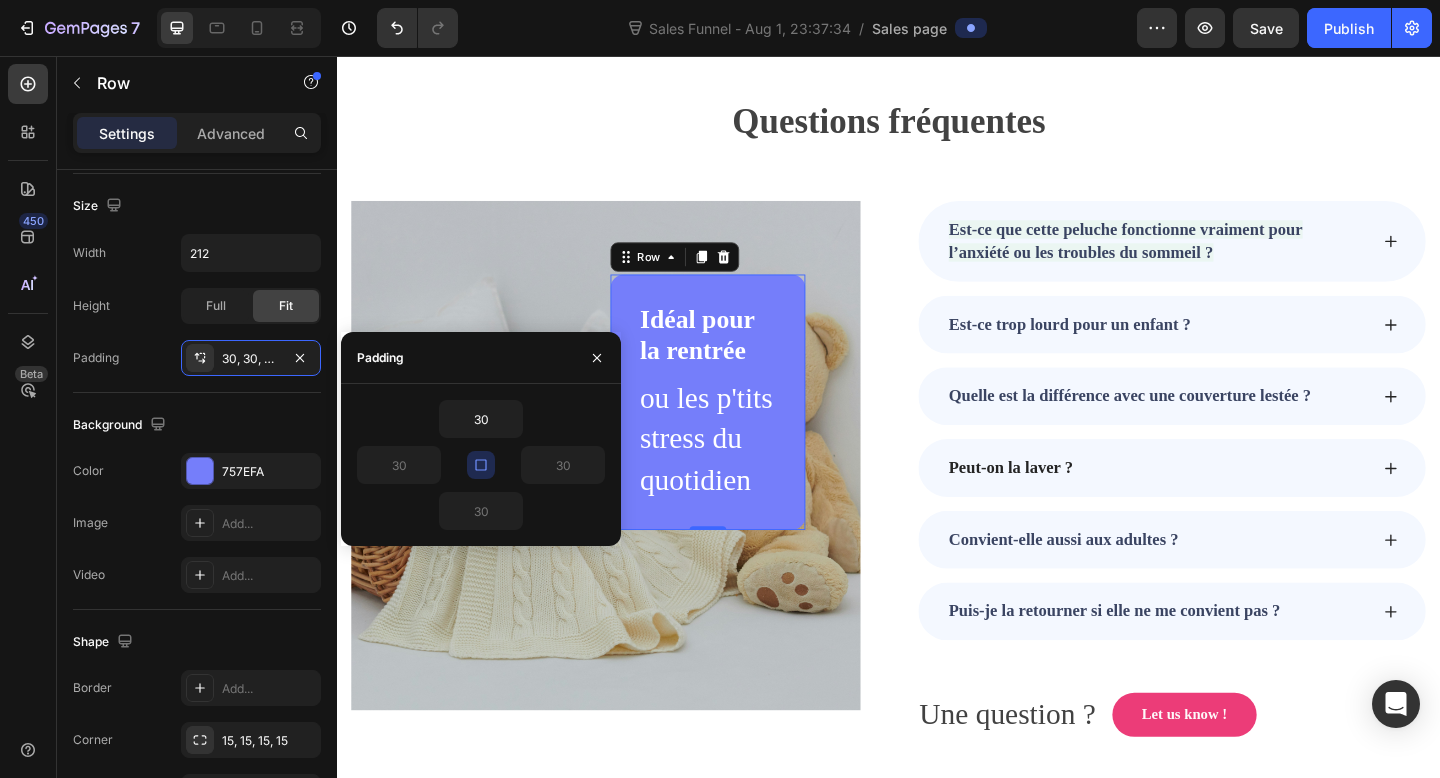 click on "30 30 30 30" at bounding box center [481, 465] 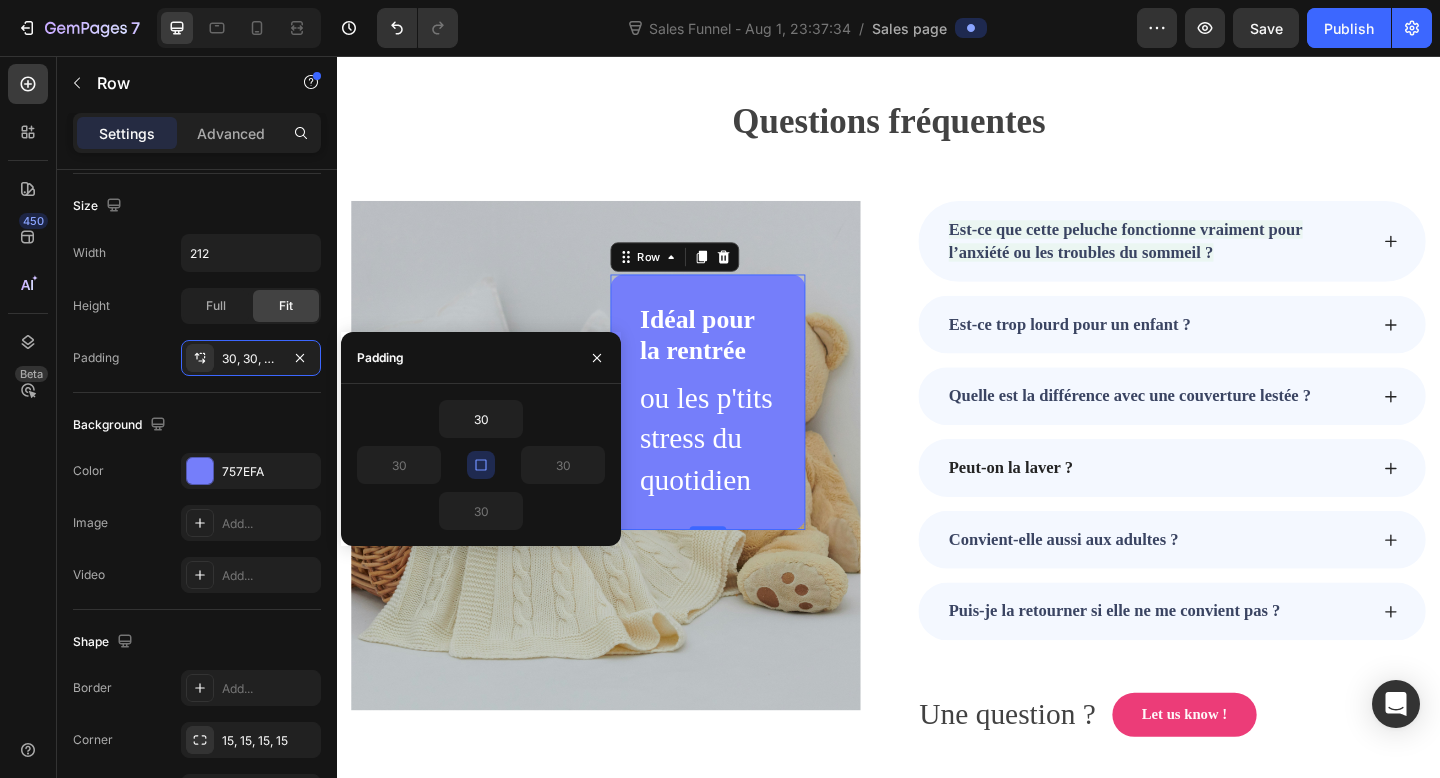 click on "30" at bounding box center (481, 511) 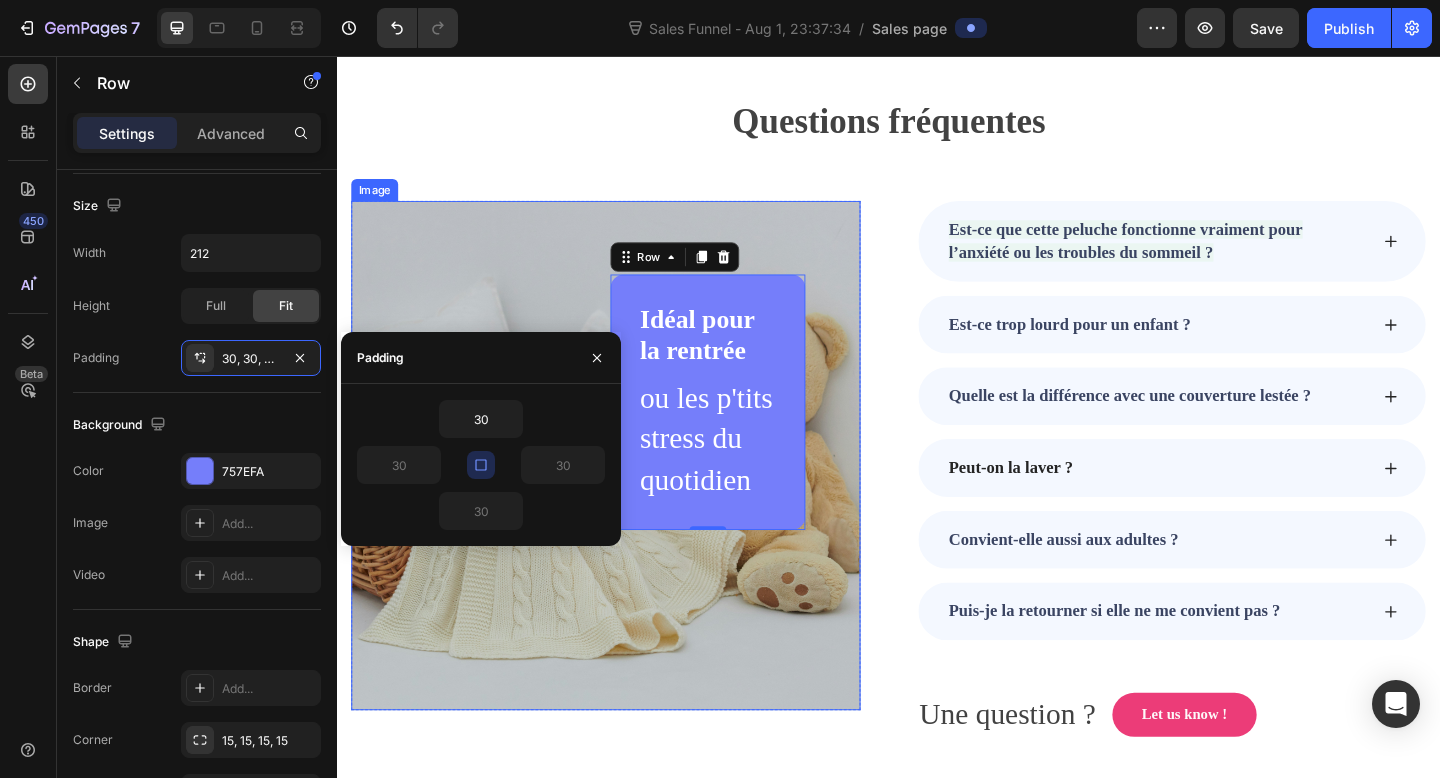 click at bounding box center [629, 491] 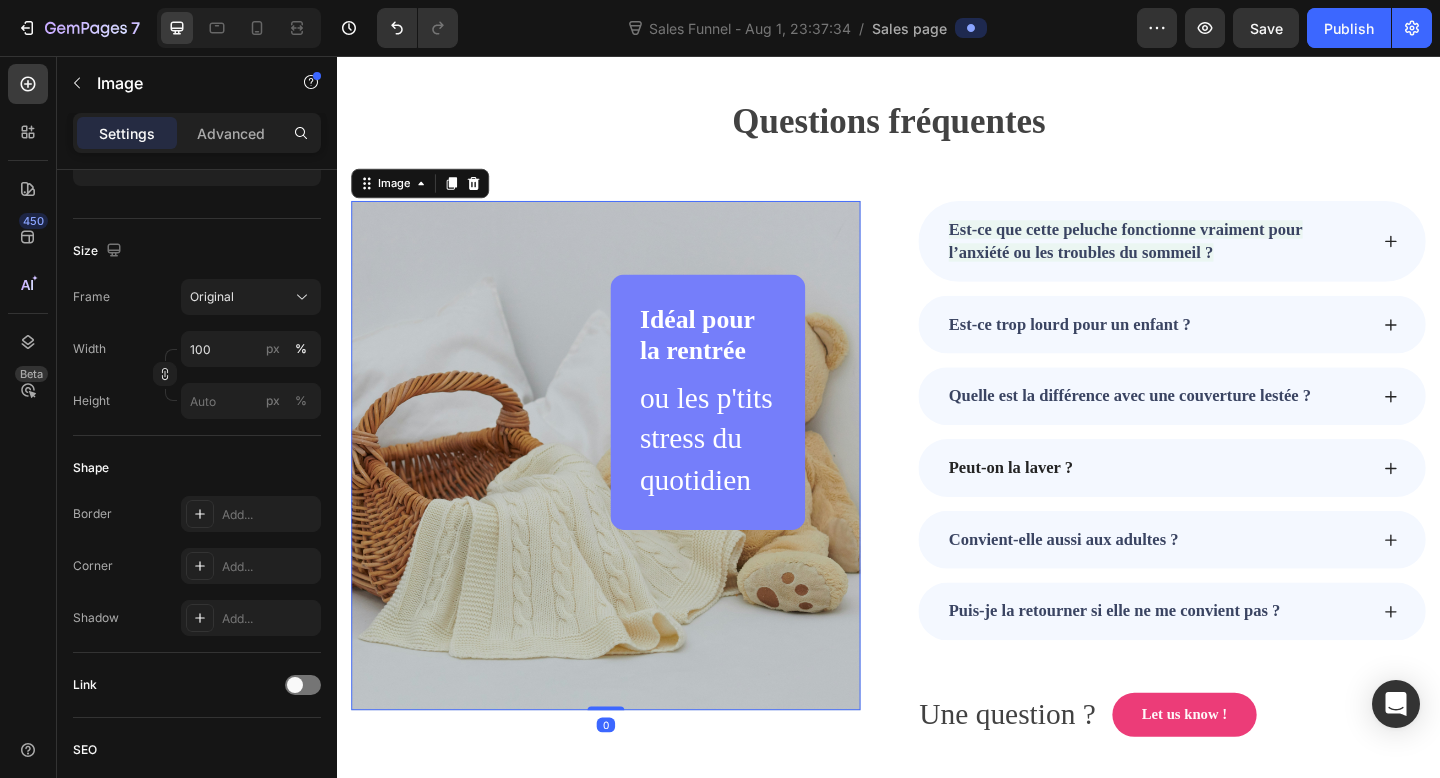 scroll, scrollTop: 0, scrollLeft: 0, axis: both 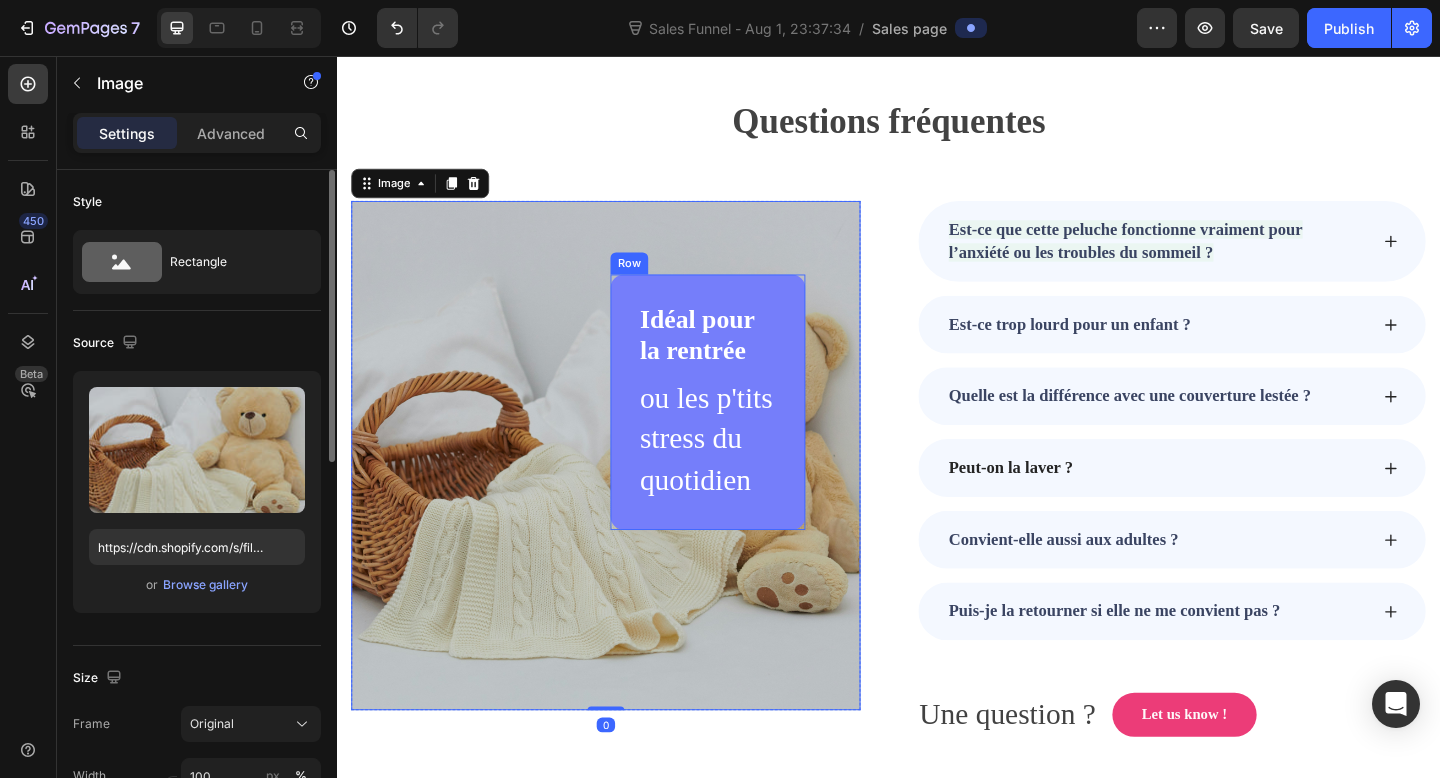 click on "Idéal pour la rentrée Heading ou les p'tits stress du quotidien Text block Row" at bounding box center [740, 433] 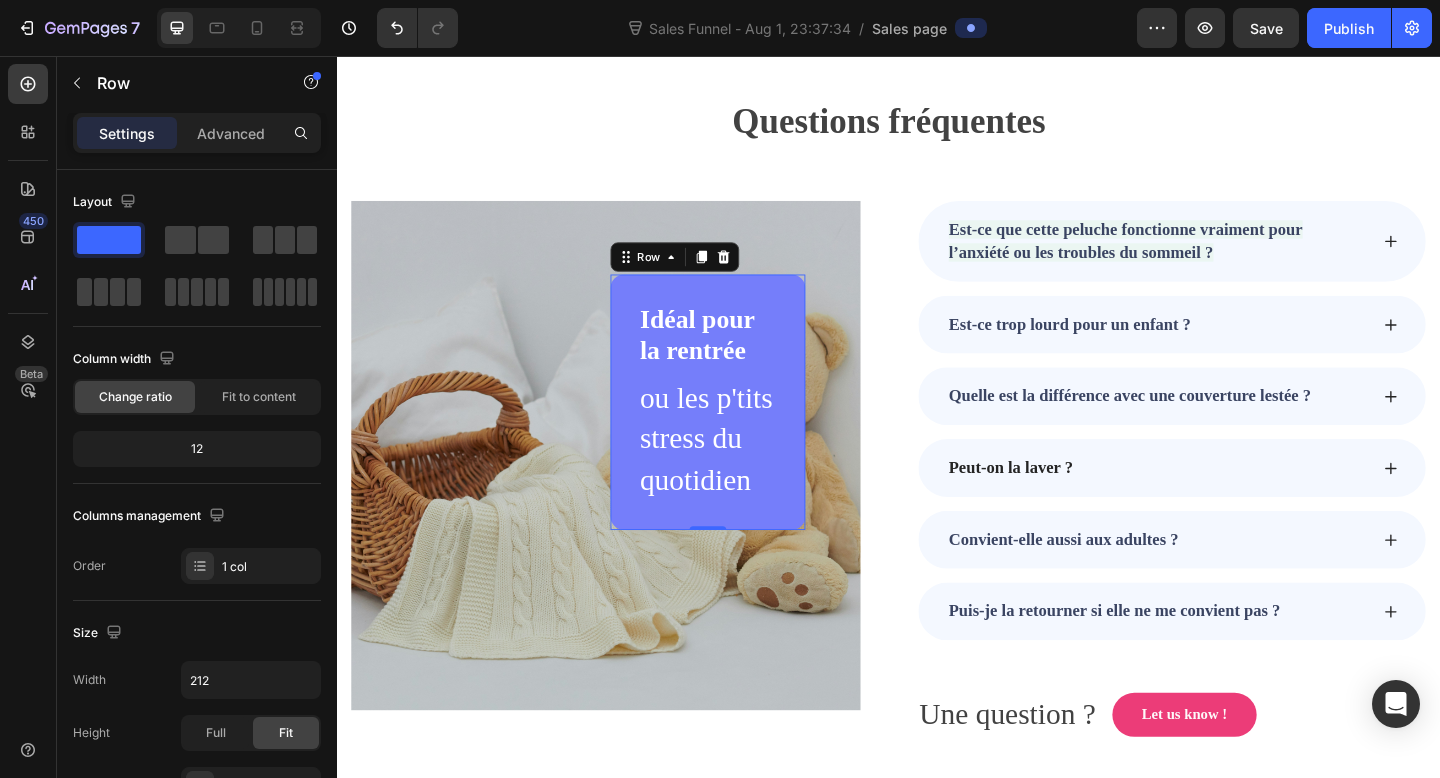 click on "Idéal pour la rentrée Heading ou les p'tits stress du quotidien Text block Row   0" at bounding box center [740, 433] 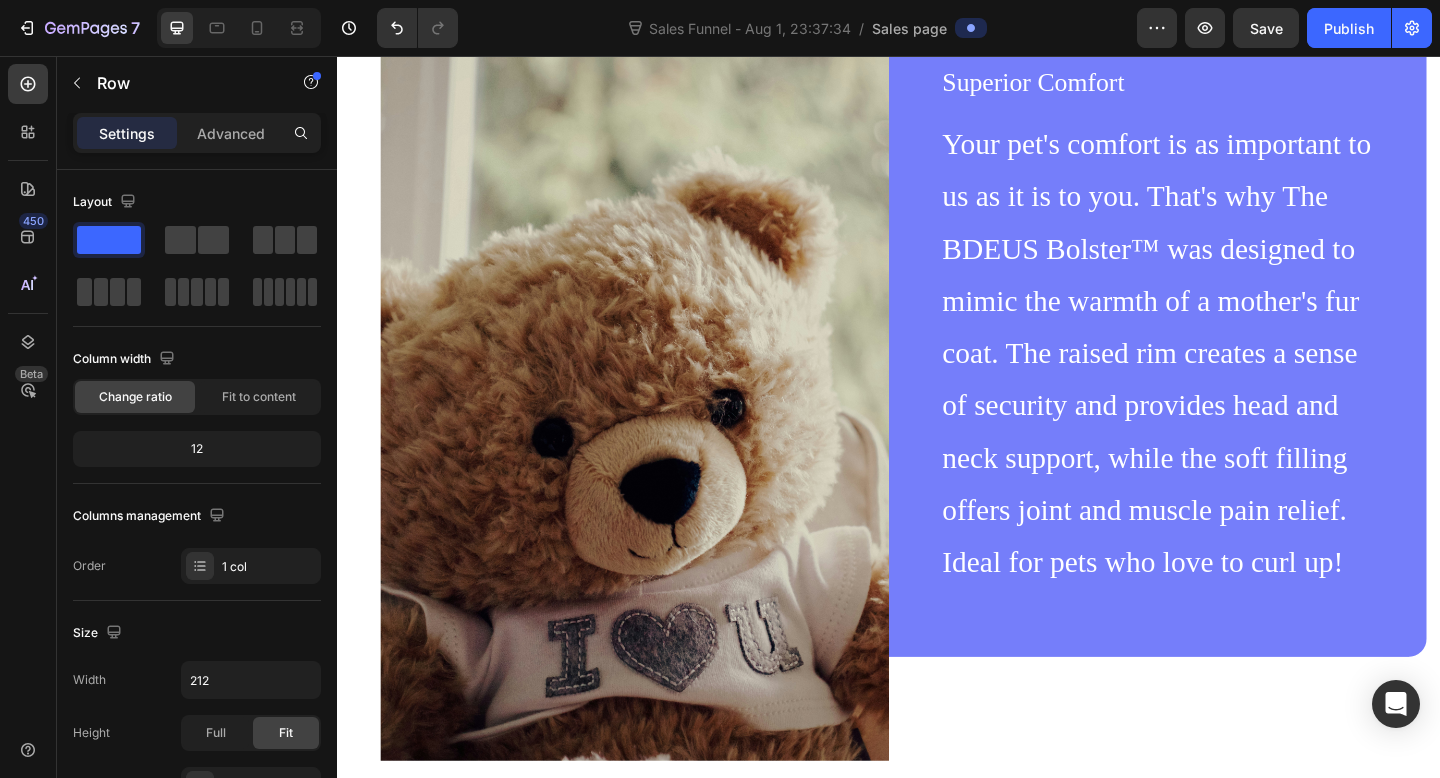 scroll, scrollTop: 4271, scrollLeft: 0, axis: vertical 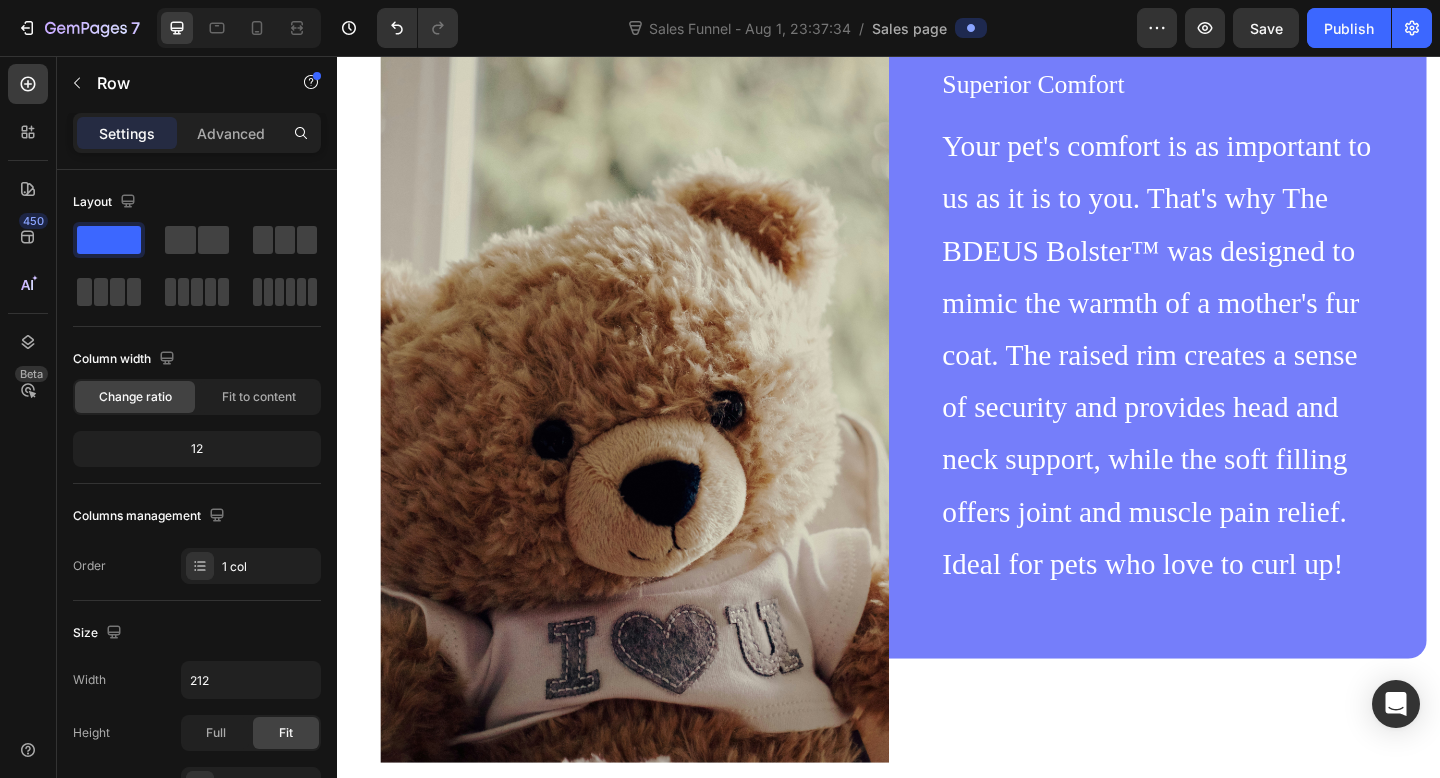 click at bounding box center (660, 409) 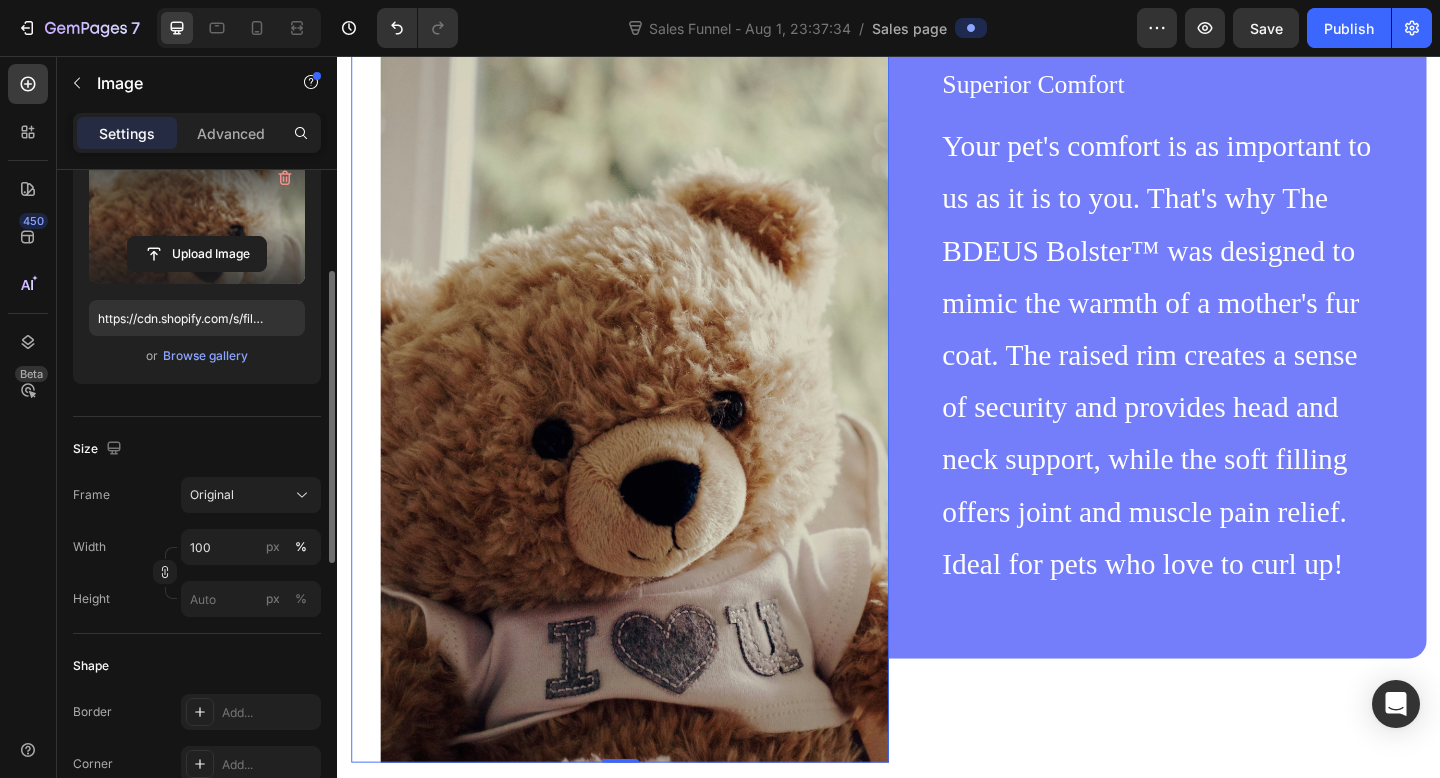 scroll, scrollTop: 233, scrollLeft: 0, axis: vertical 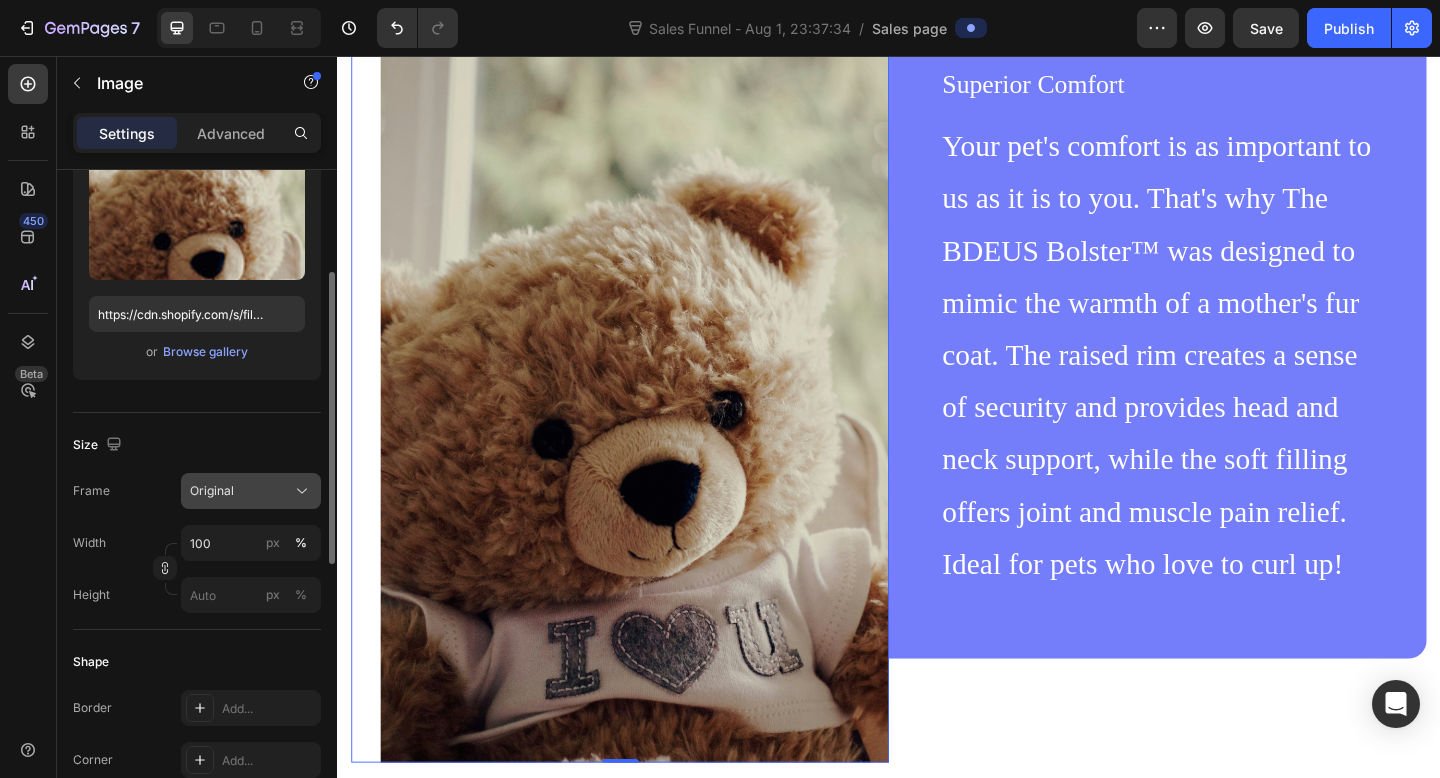 click 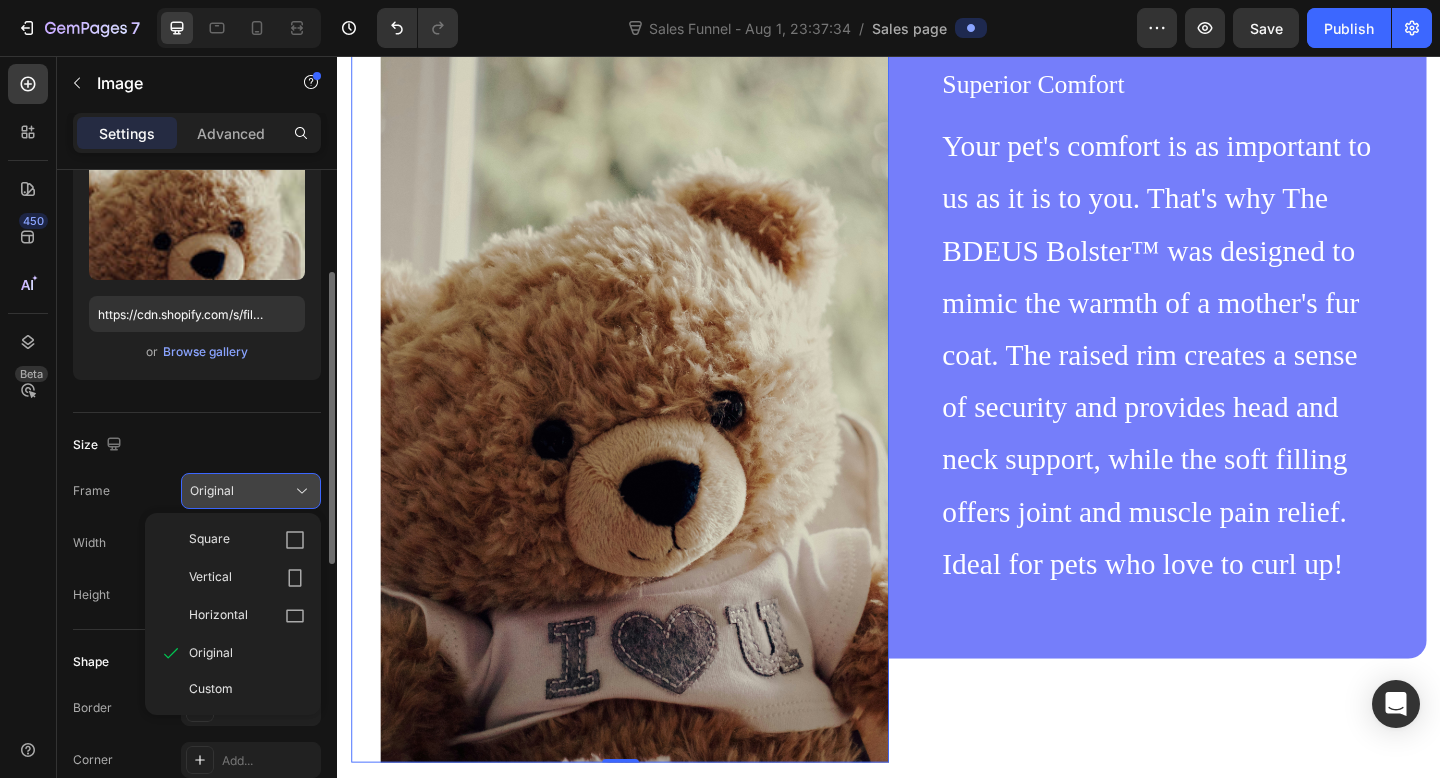 click 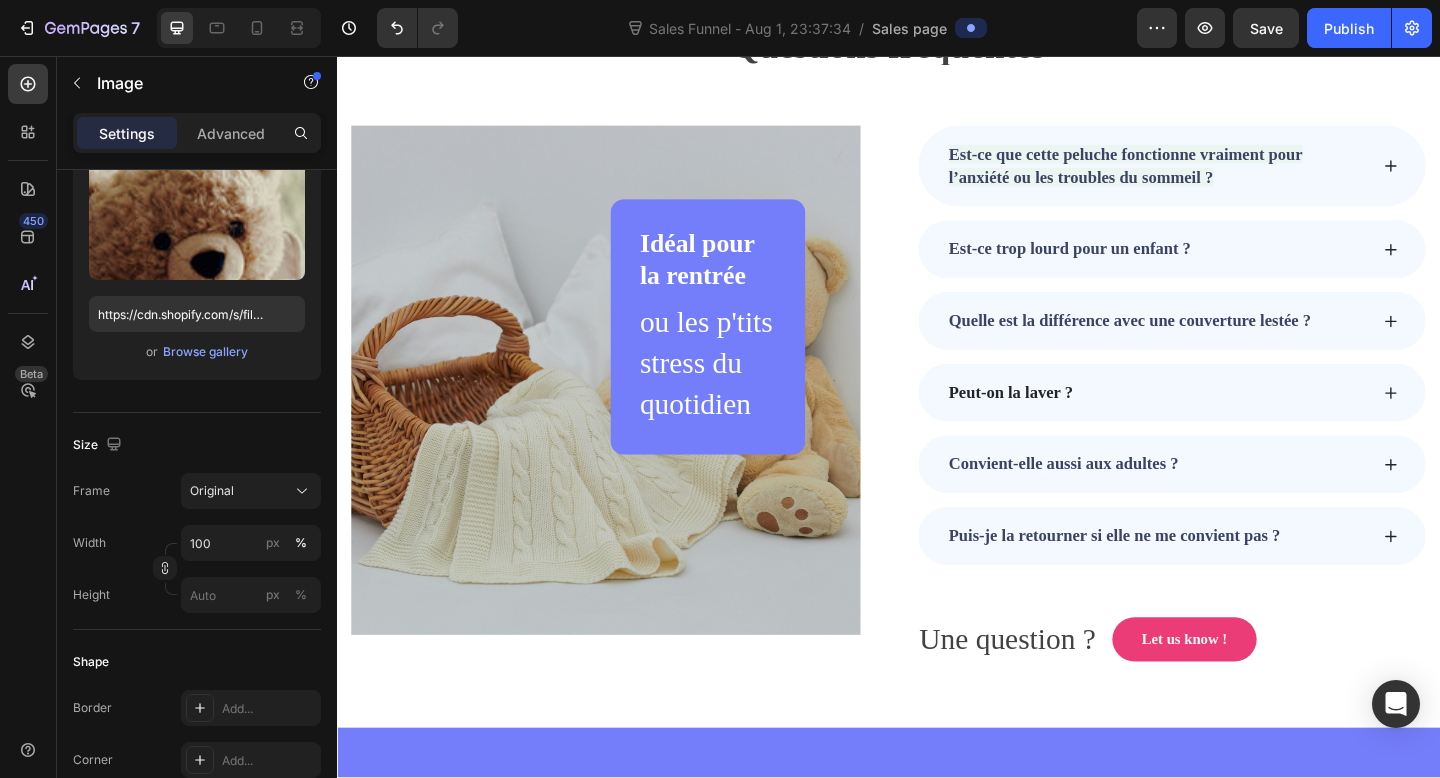 scroll, scrollTop: 6479, scrollLeft: 0, axis: vertical 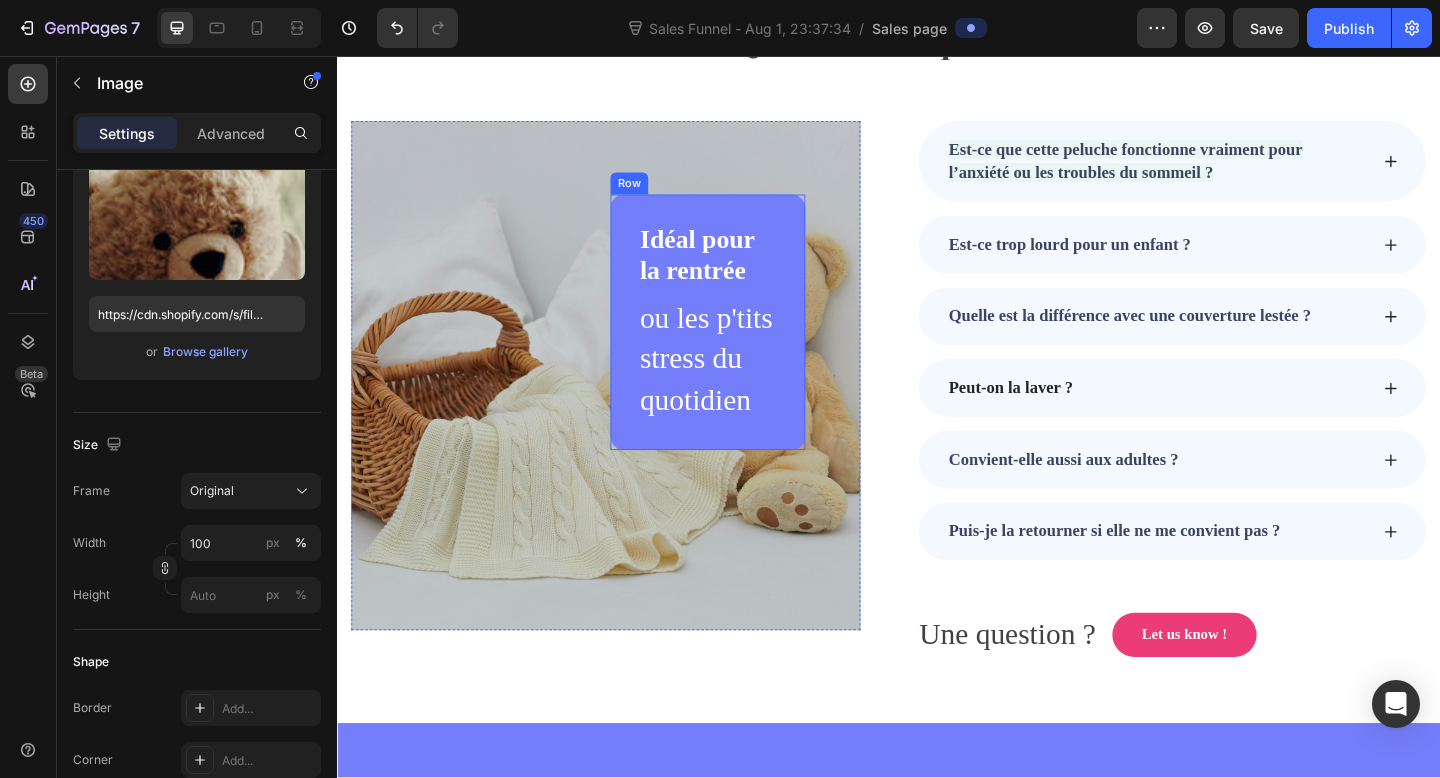 click on "Idéal pour la rentrée Heading ou les p'tits stress du quotidien Text block Row" at bounding box center [740, 346] 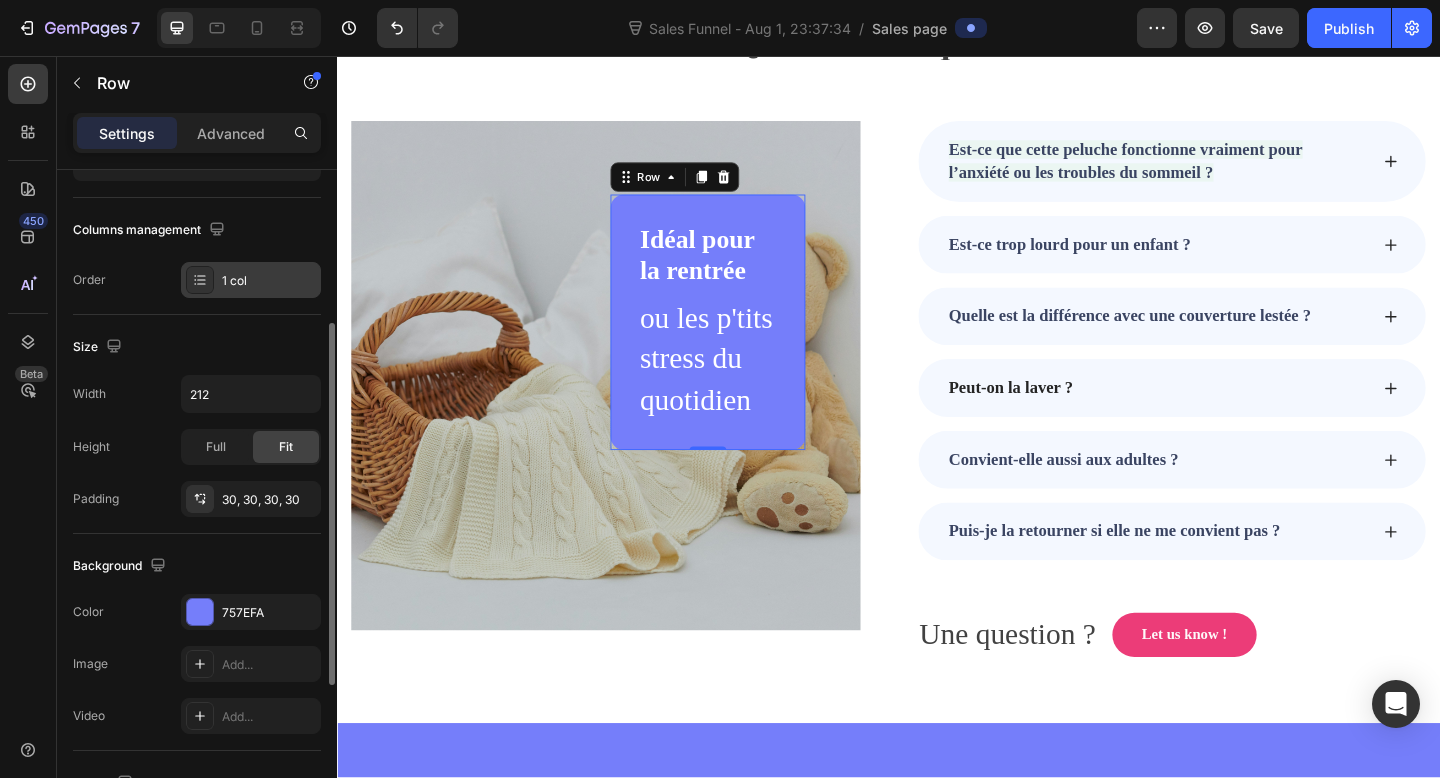 scroll, scrollTop: 288, scrollLeft: 0, axis: vertical 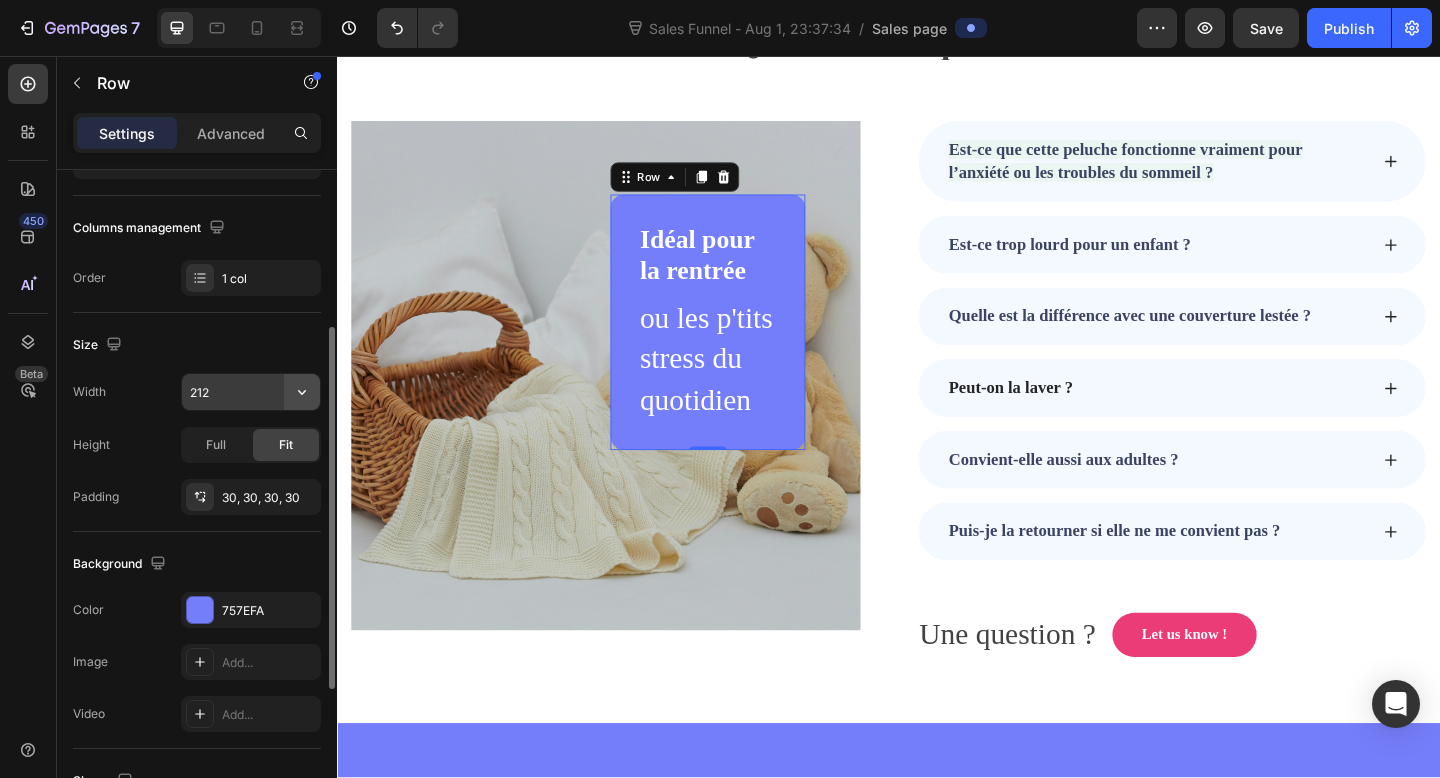 click 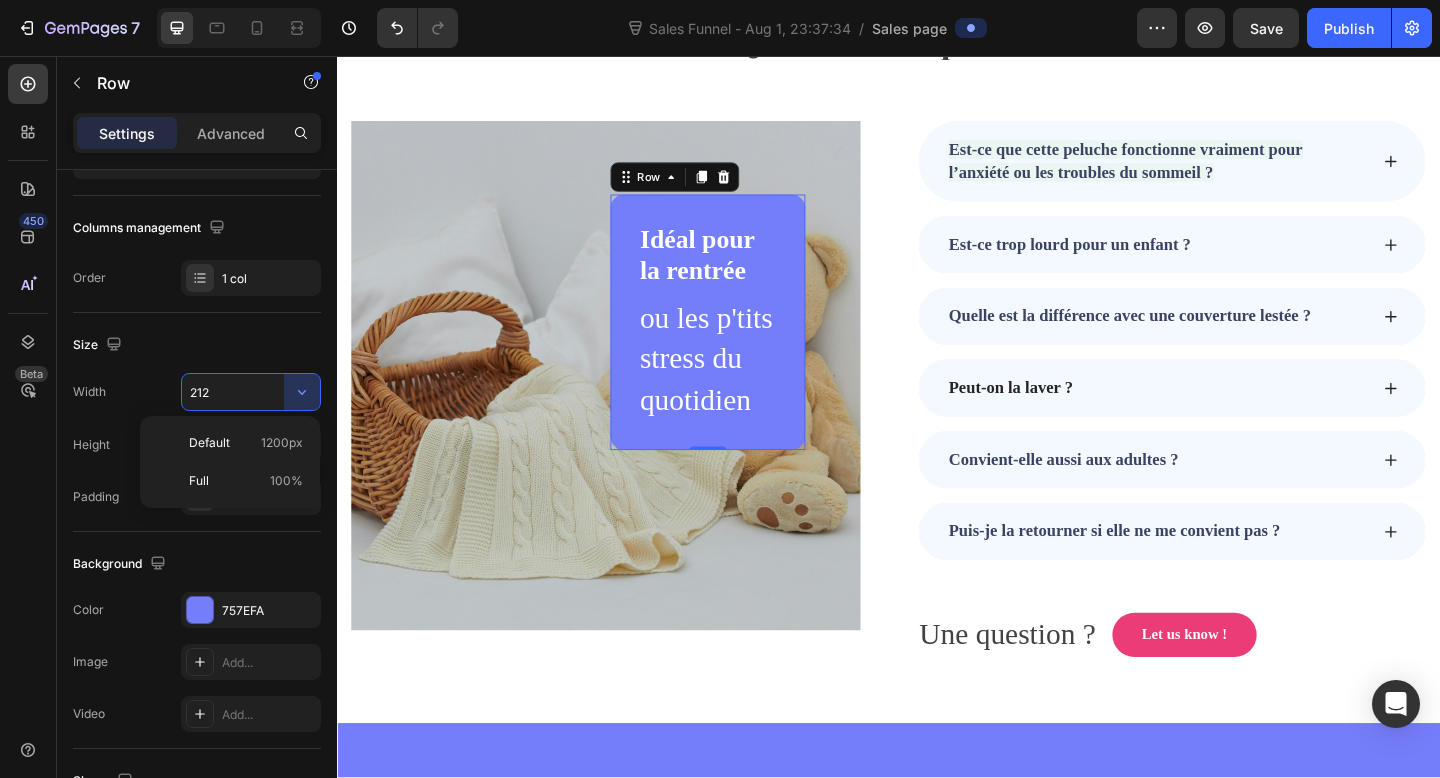 click on "Default 1200px Full 100%" 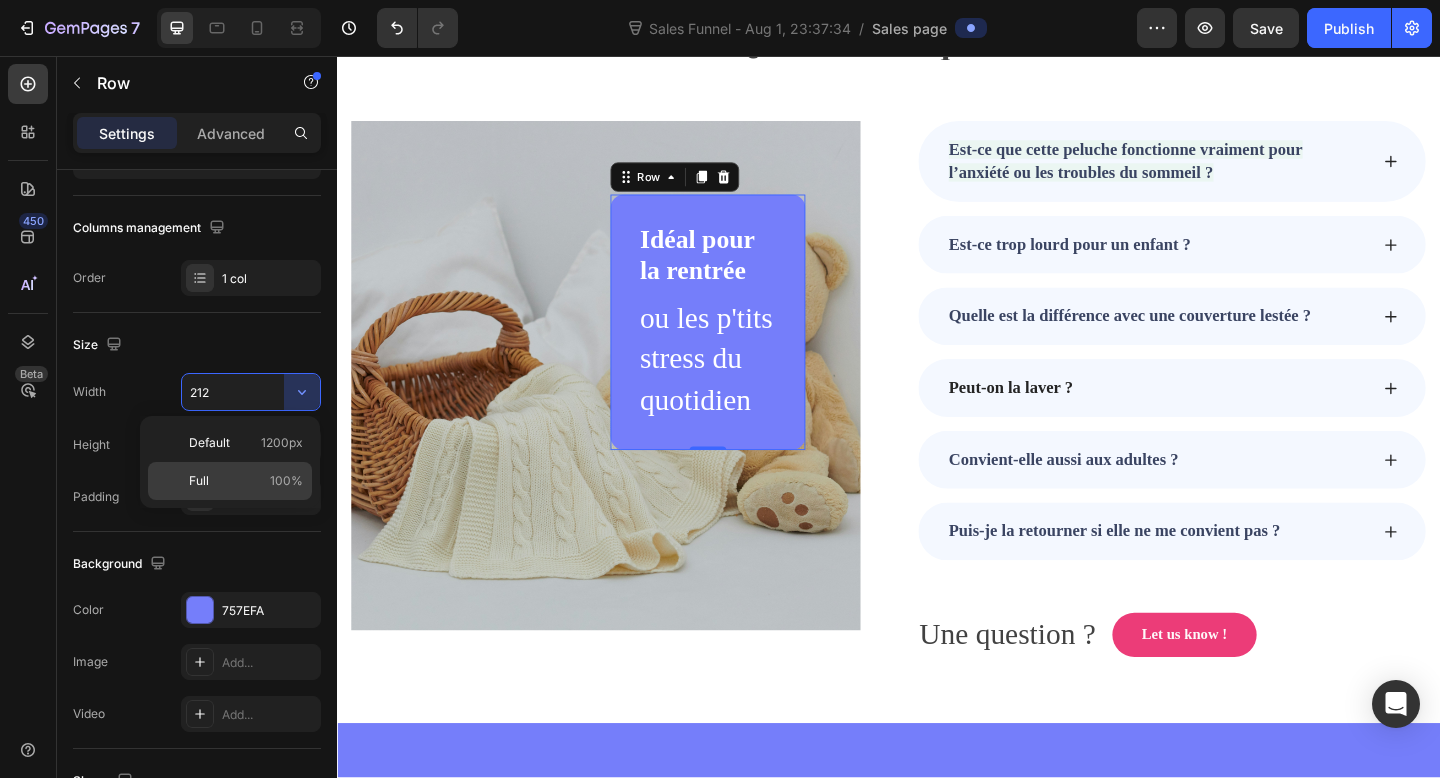 click on "Full 100%" at bounding box center [246, 481] 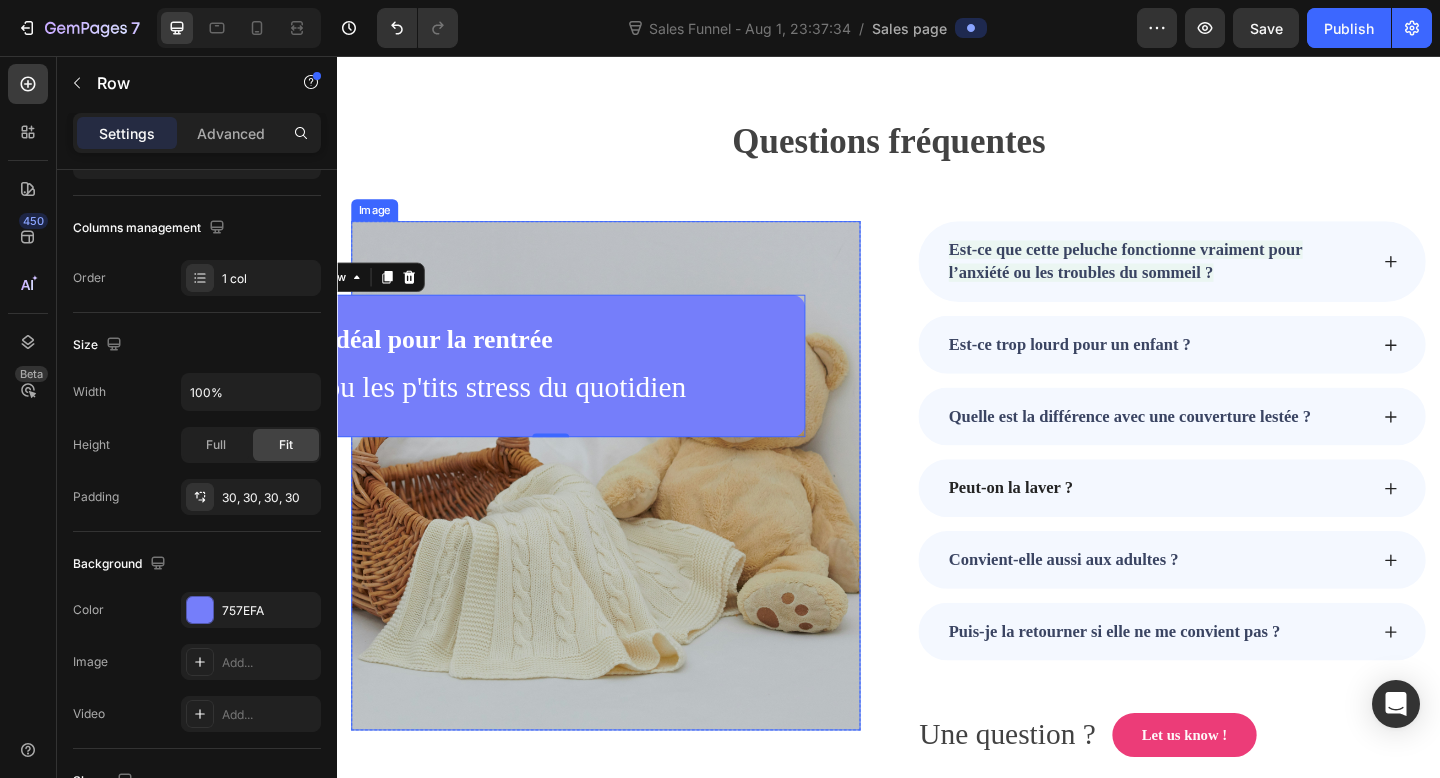 scroll, scrollTop: 6342, scrollLeft: 0, axis: vertical 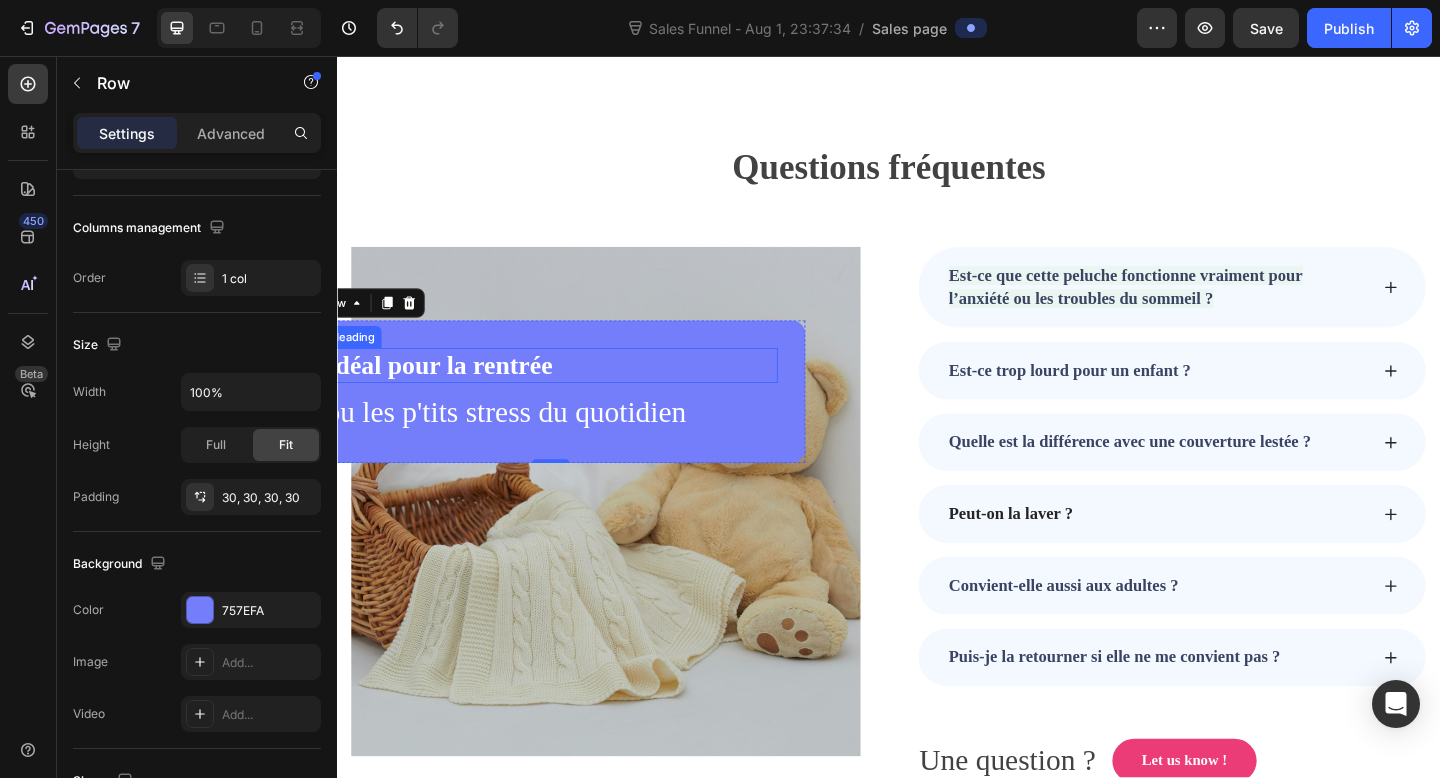 click on "Idéal pour la rentrée" at bounding box center (569, 393) 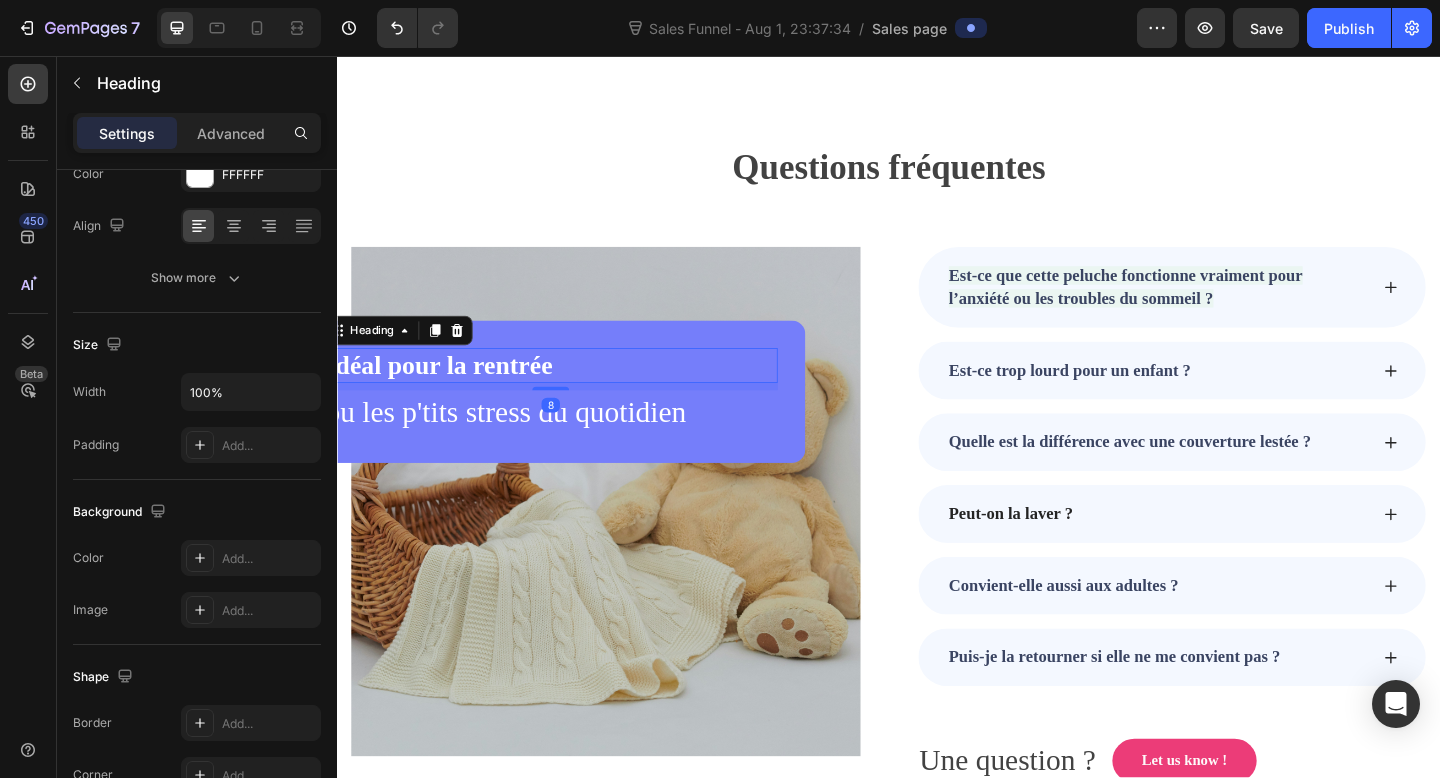 scroll, scrollTop: 0, scrollLeft: 0, axis: both 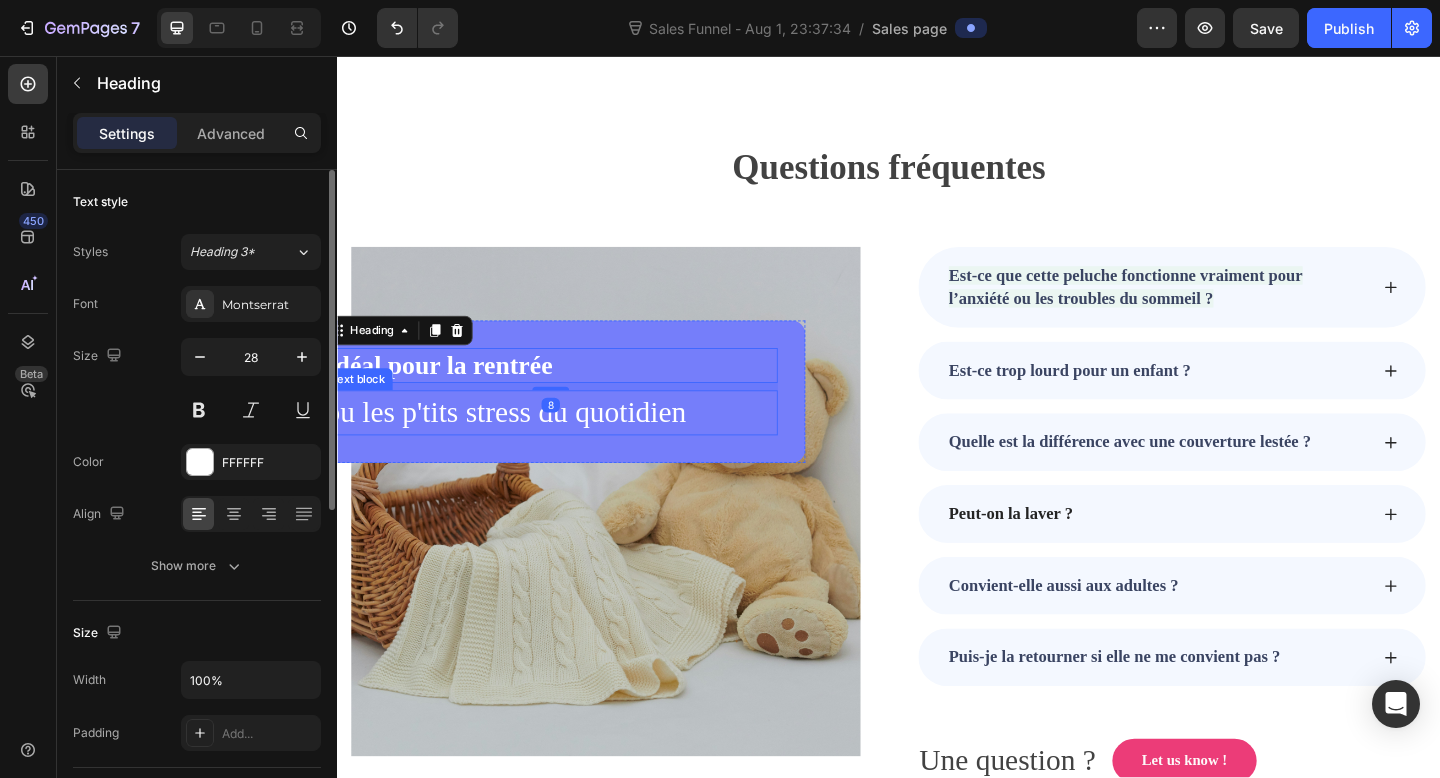 click on "ou les p'tits stress du quotidien" at bounding box center [569, 444] 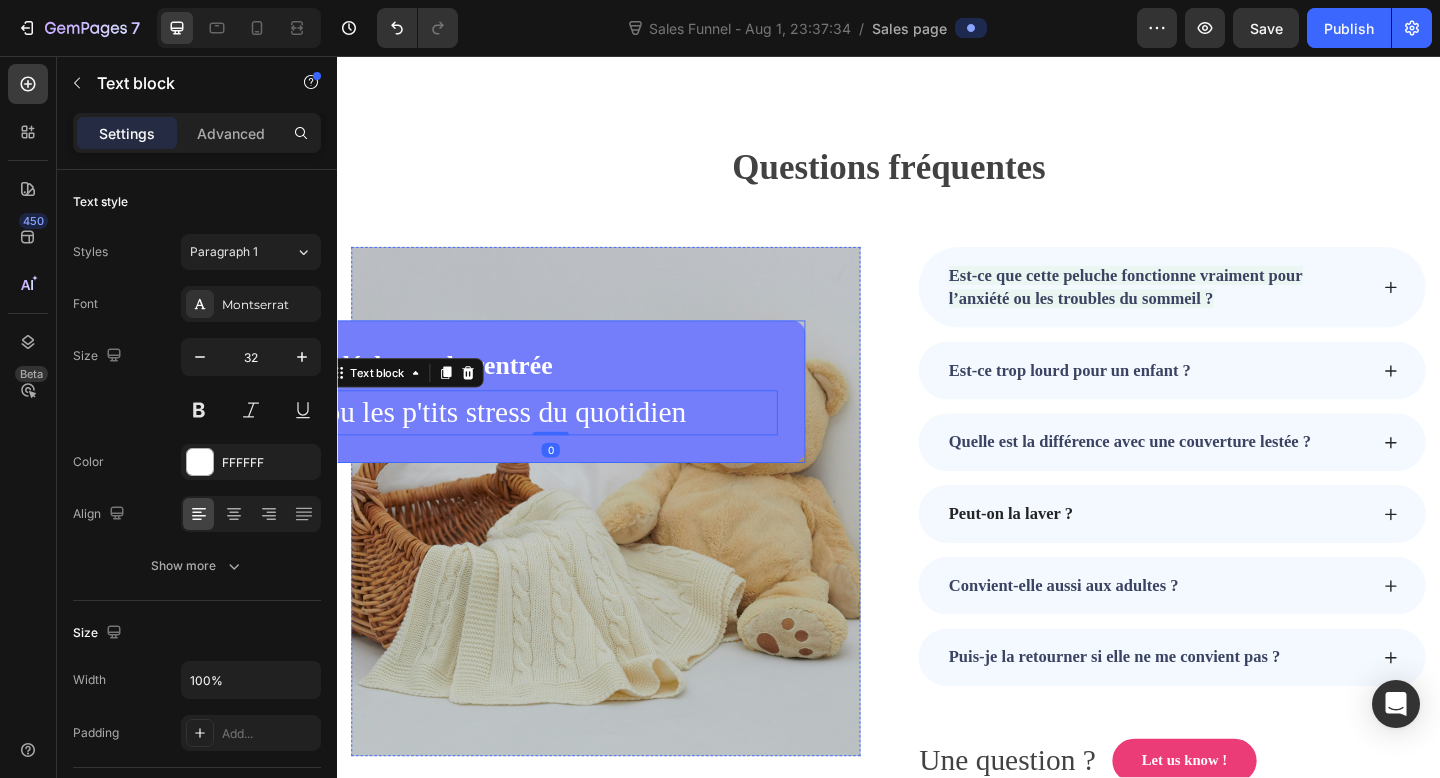 click on "Idéal pour la rentrée Heading ou les p'tits stress du quotidien Text block   0 Row" at bounding box center (569, 421) 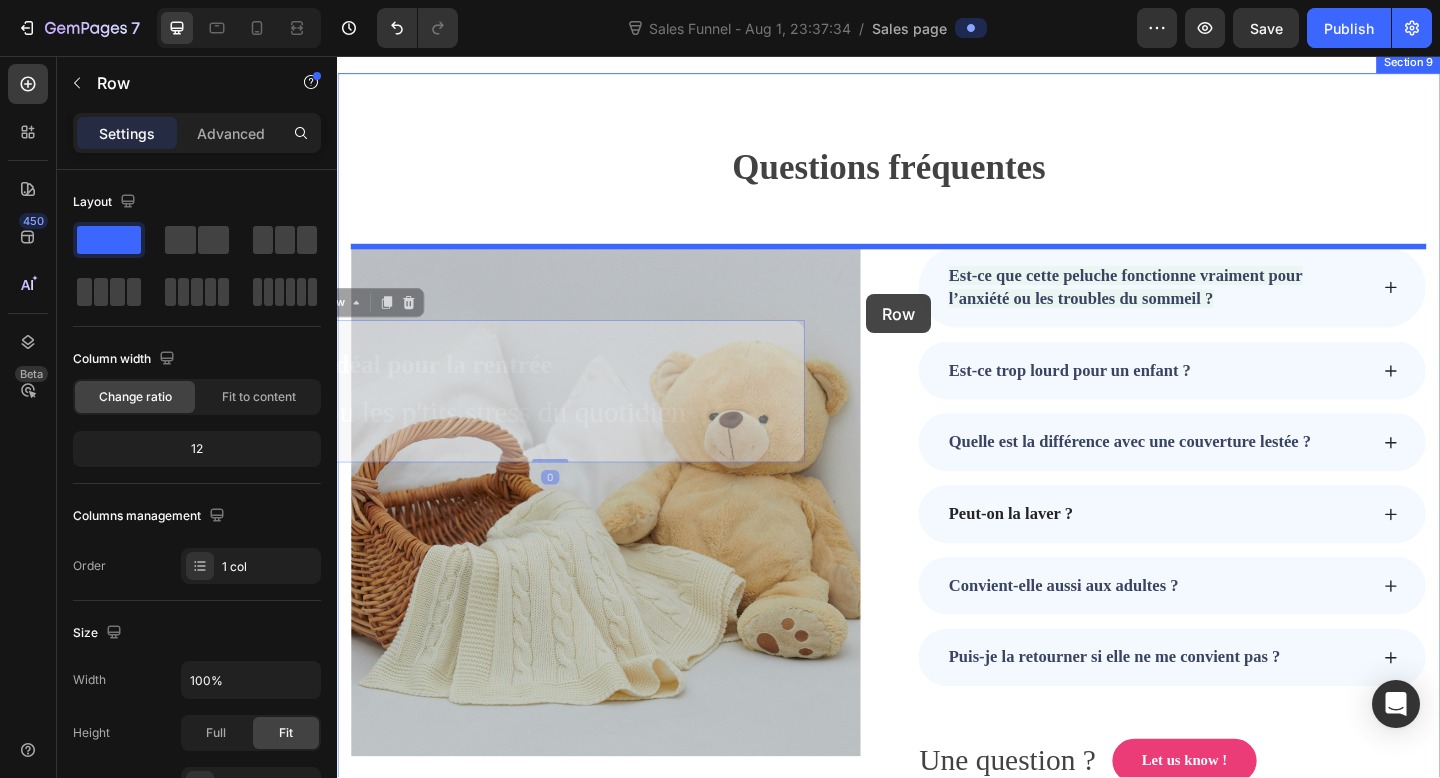 drag, startPoint x: 837, startPoint y: 368, endPoint x: 913, endPoint y: 315, distance: 92.65527 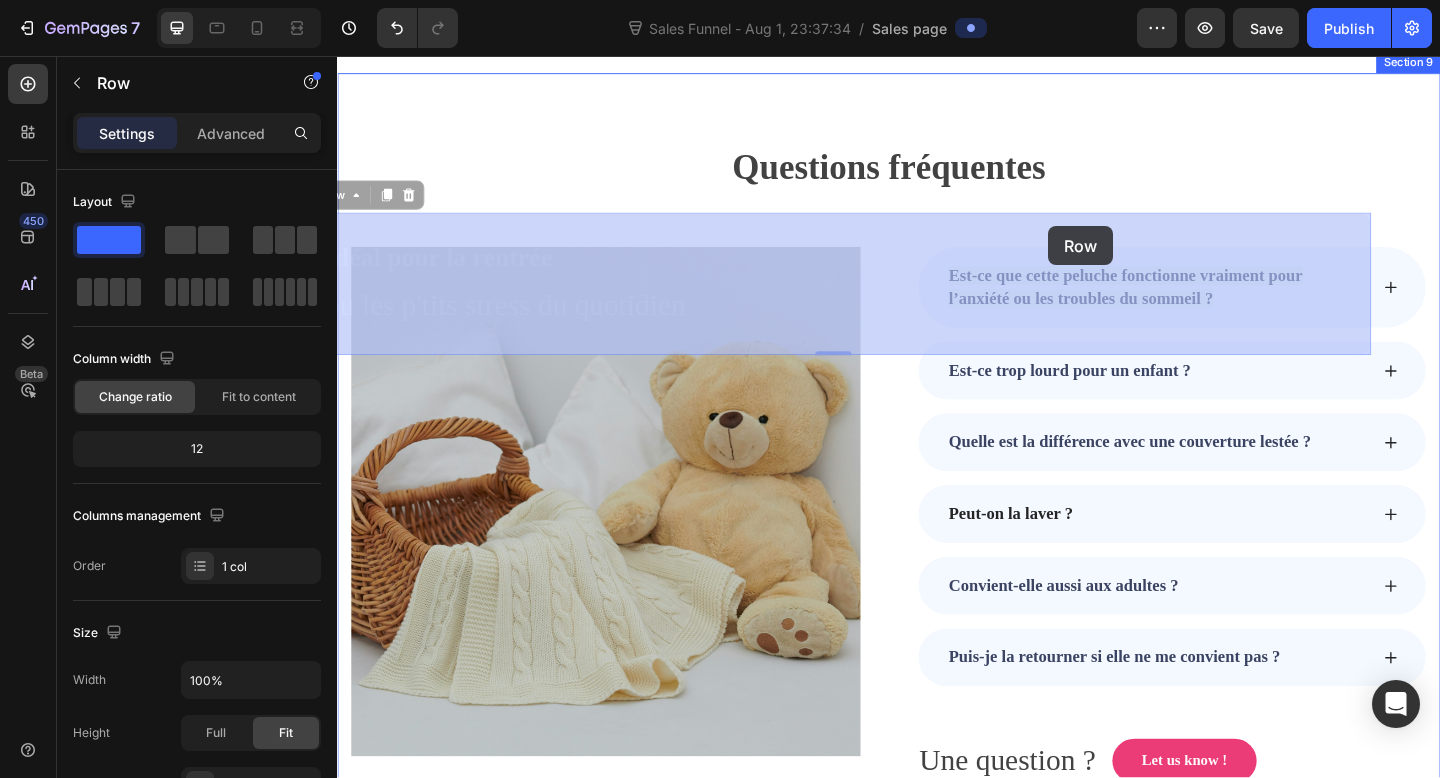 drag, startPoint x: 1070, startPoint y: 233, endPoint x: 1110, endPoint y: 241, distance: 40.792156 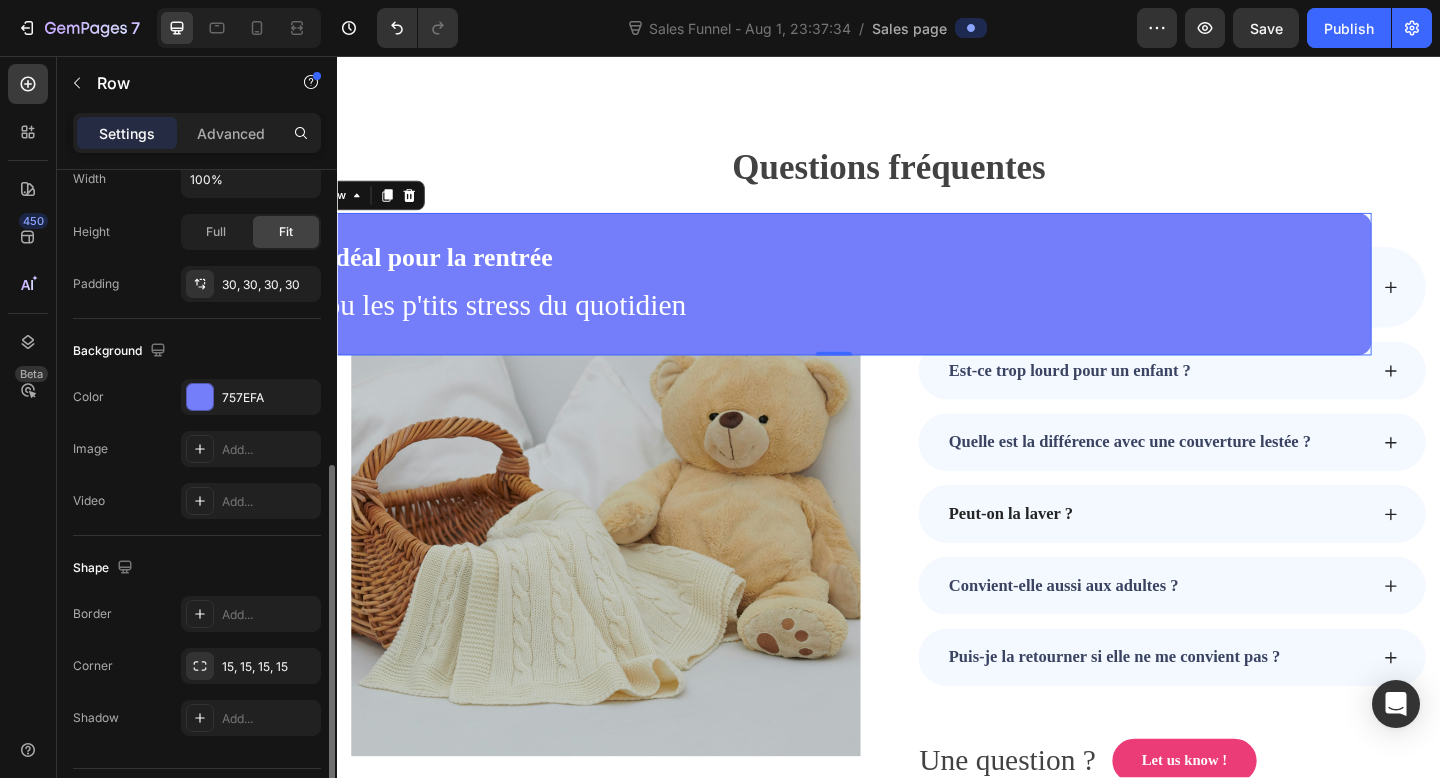 scroll, scrollTop: 555, scrollLeft: 0, axis: vertical 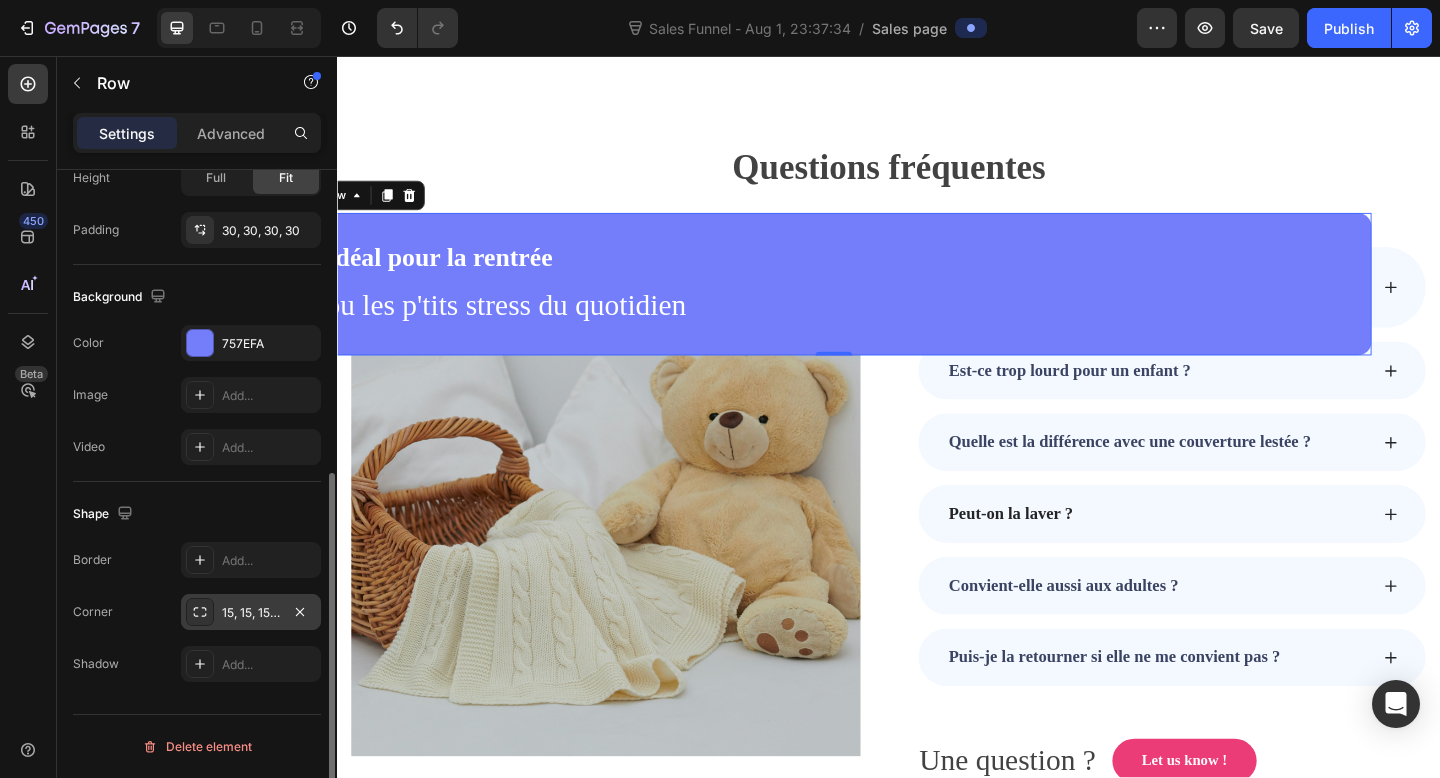 click at bounding box center [200, 612] 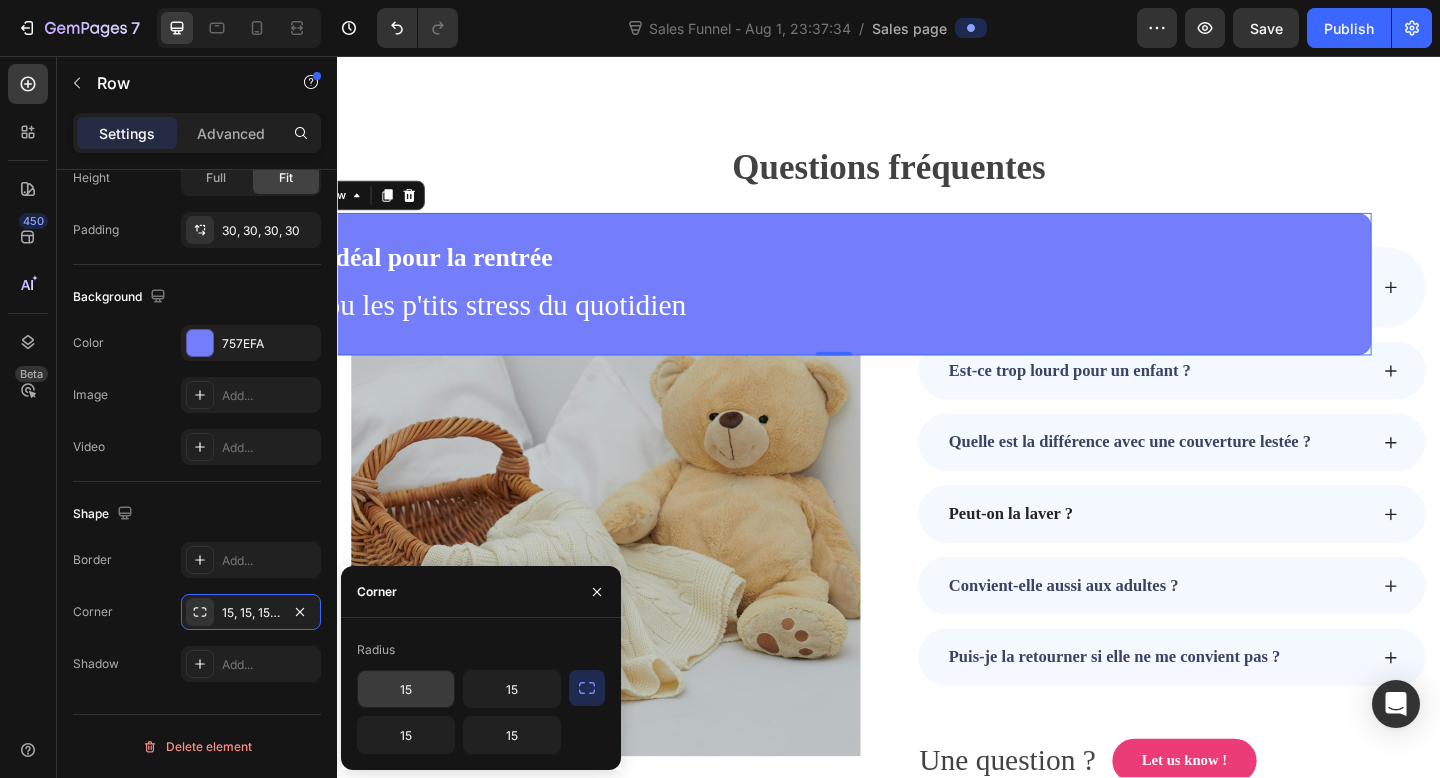 click on "15" at bounding box center (406, 689) 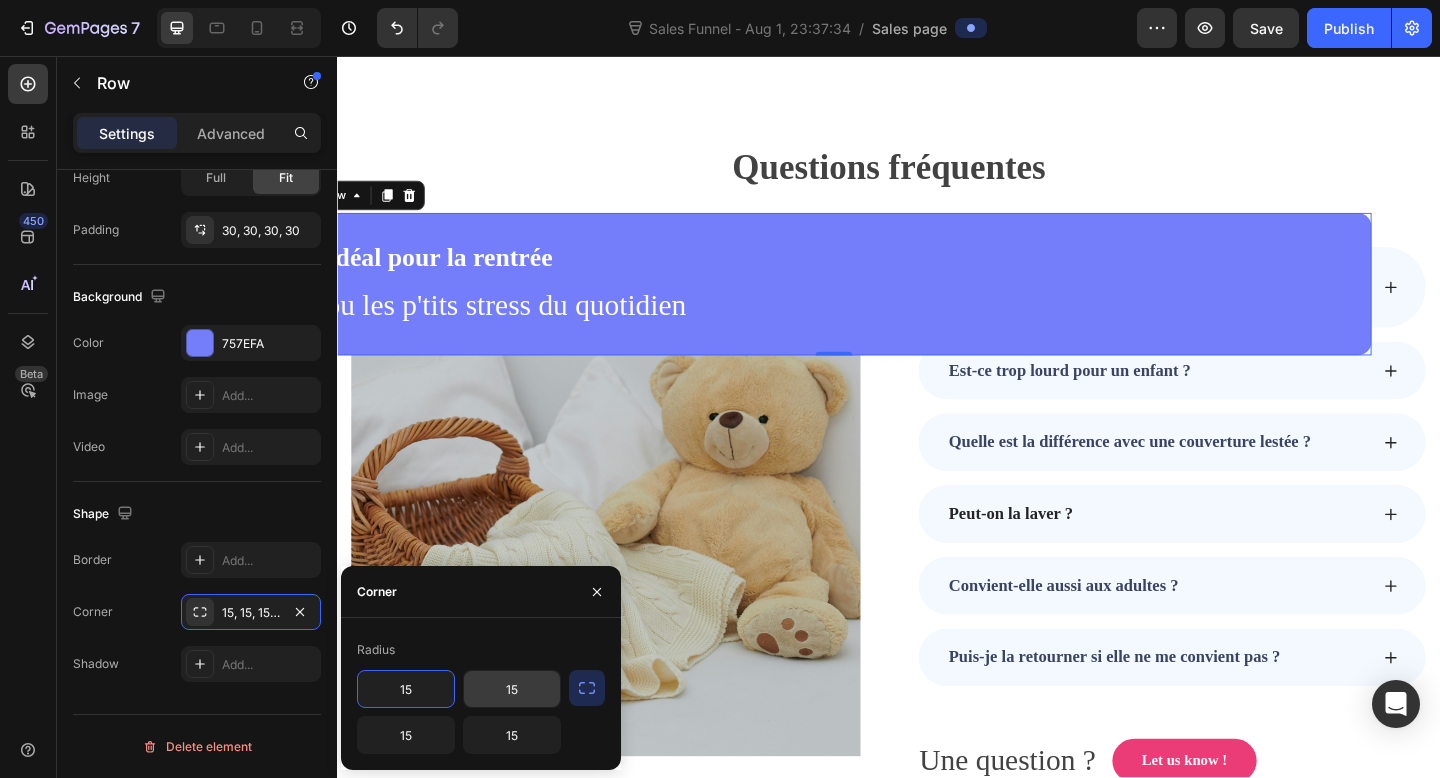 click on "15" 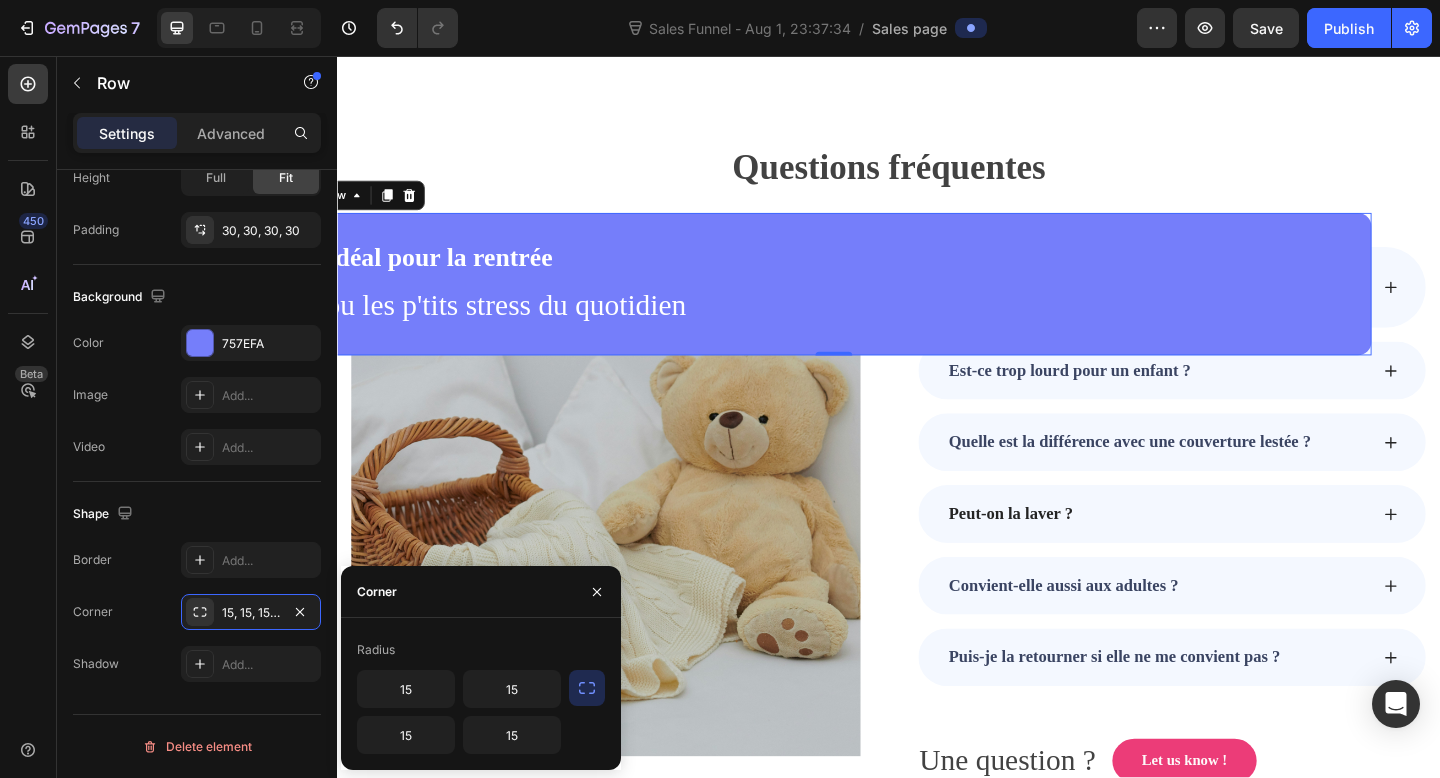 click 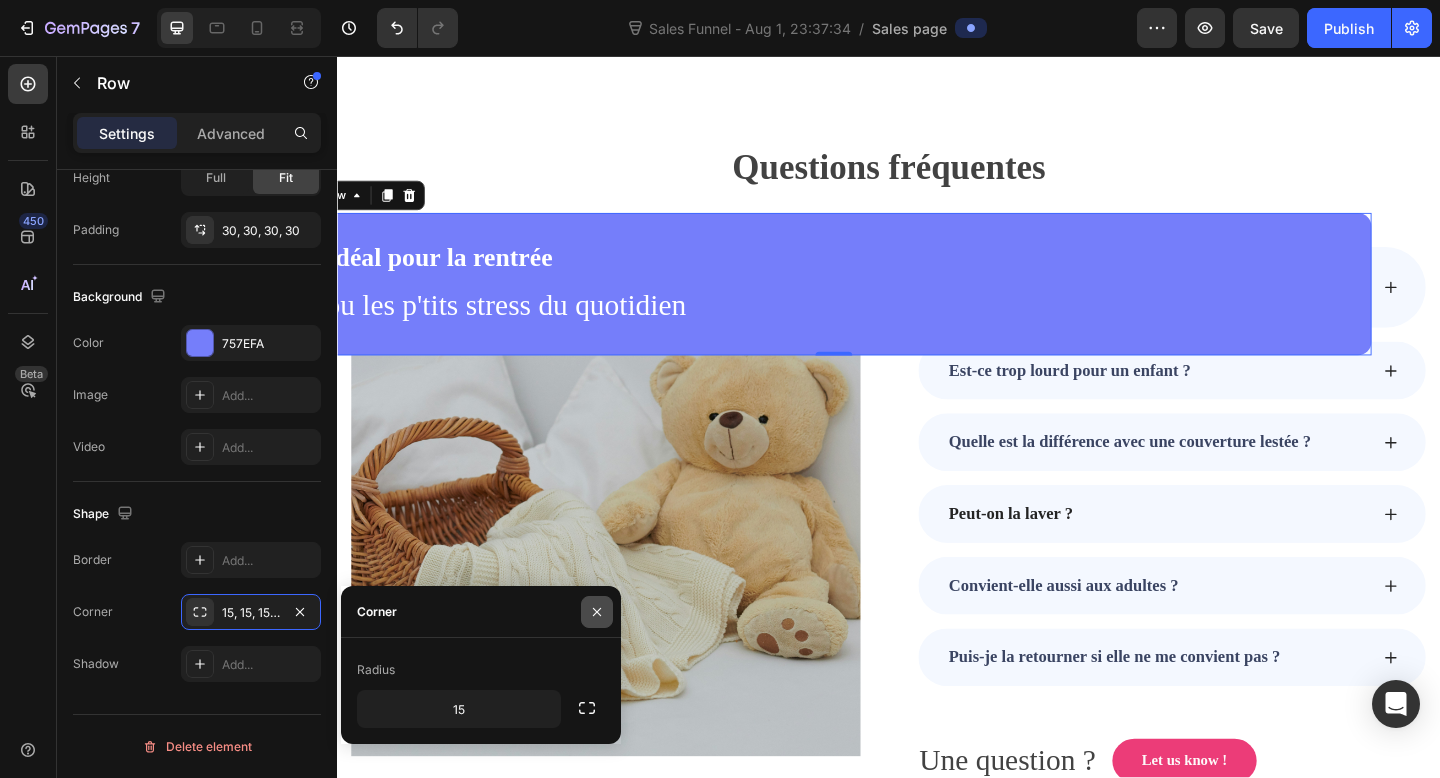 click 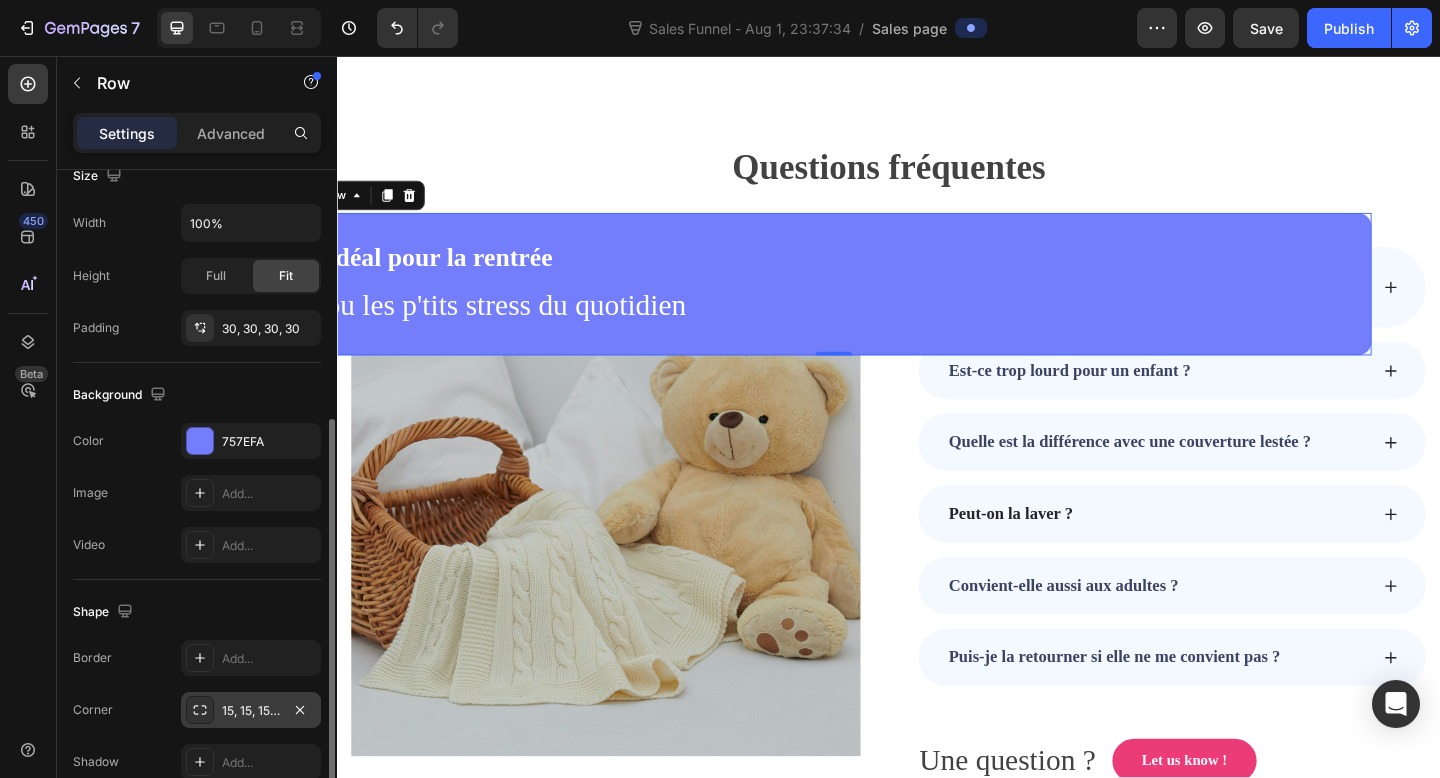 scroll, scrollTop: 555, scrollLeft: 0, axis: vertical 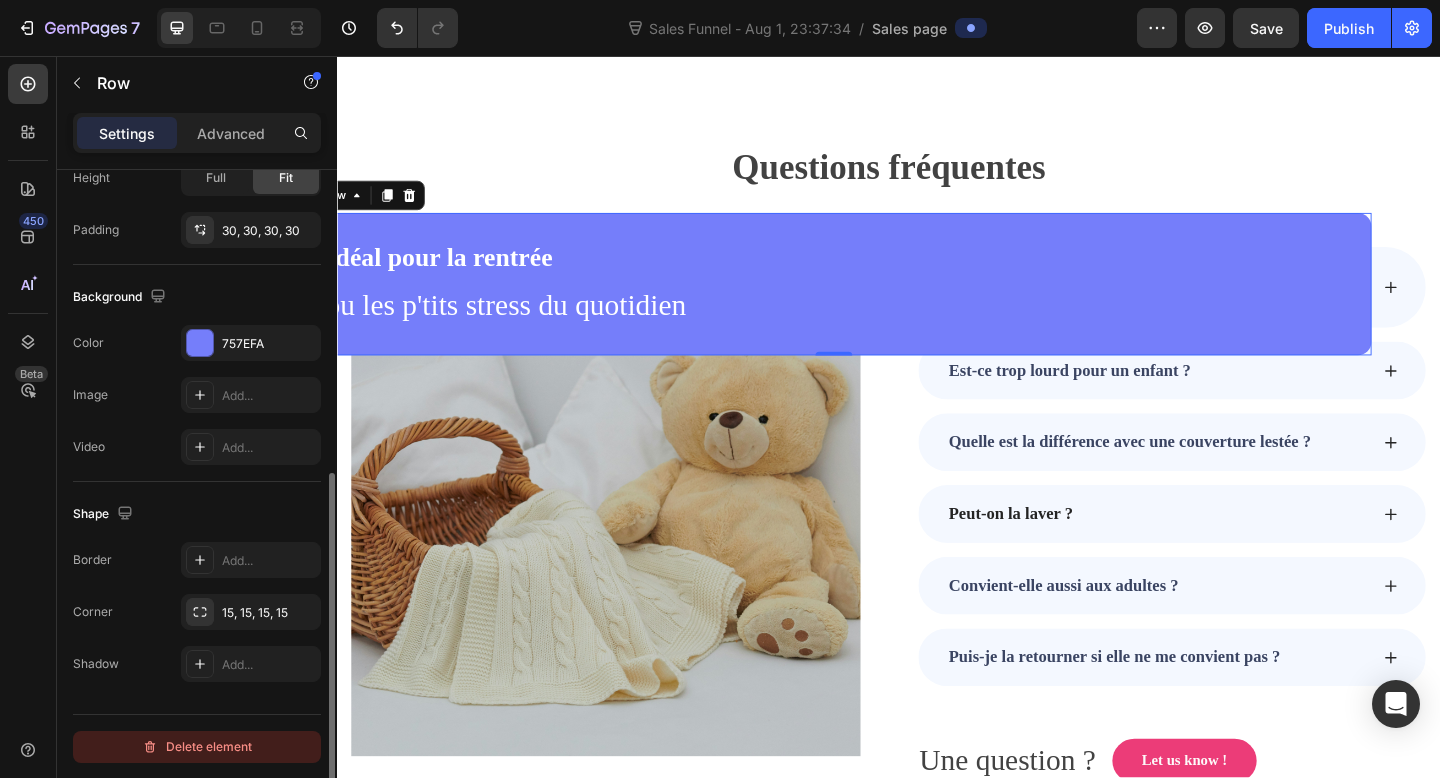 click on "Delete element" at bounding box center [197, 747] 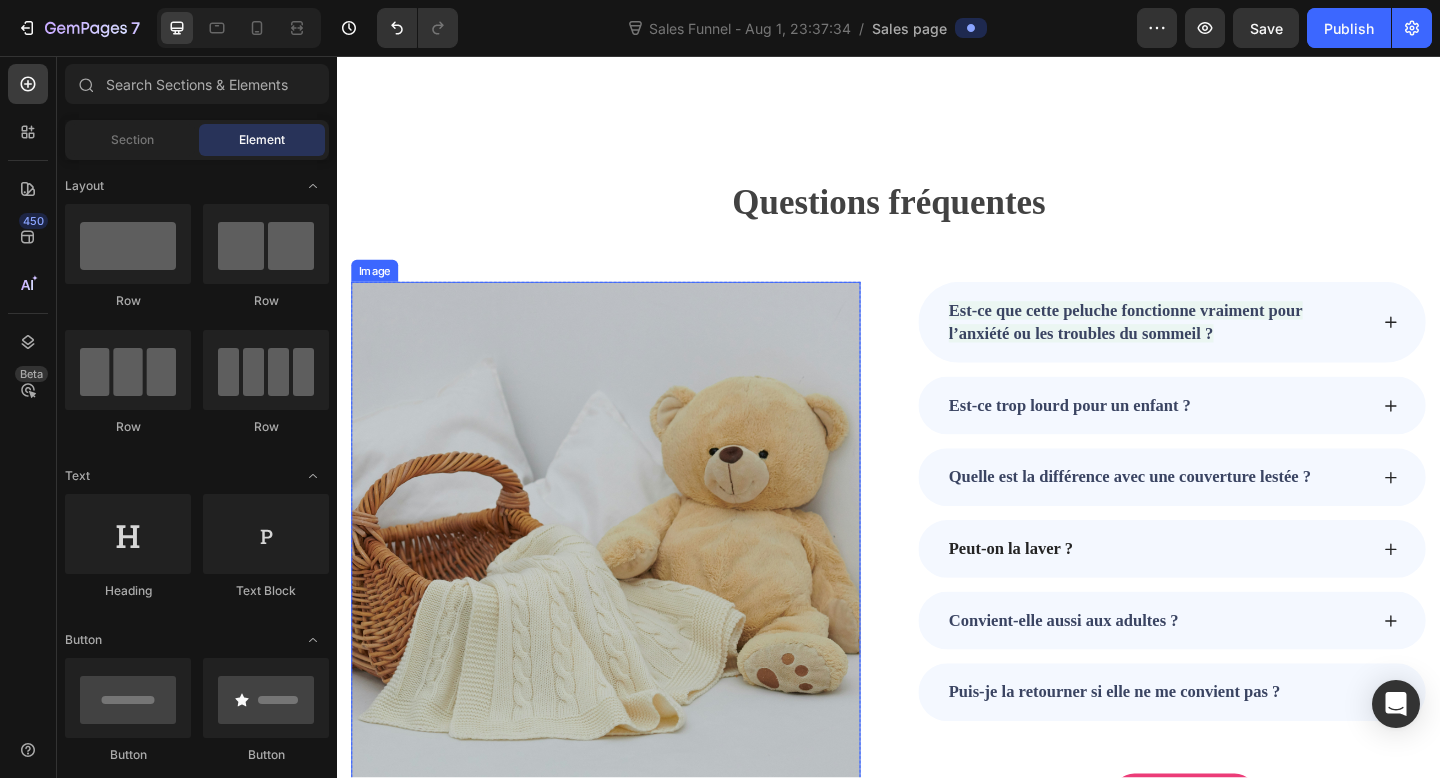 scroll, scrollTop: 6283, scrollLeft: 0, axis: vertical 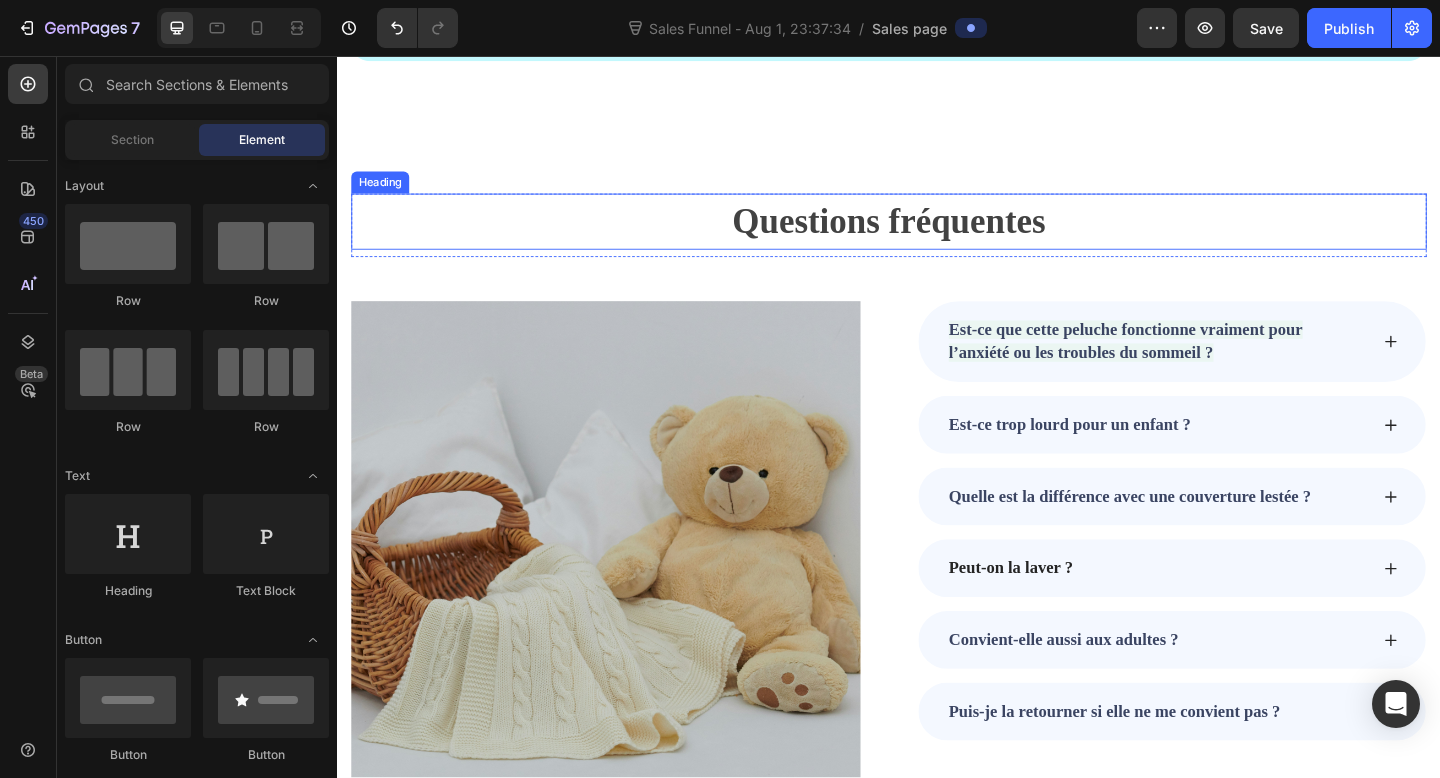 click on "Questions fréquentes" at bounding box center [937, 236] 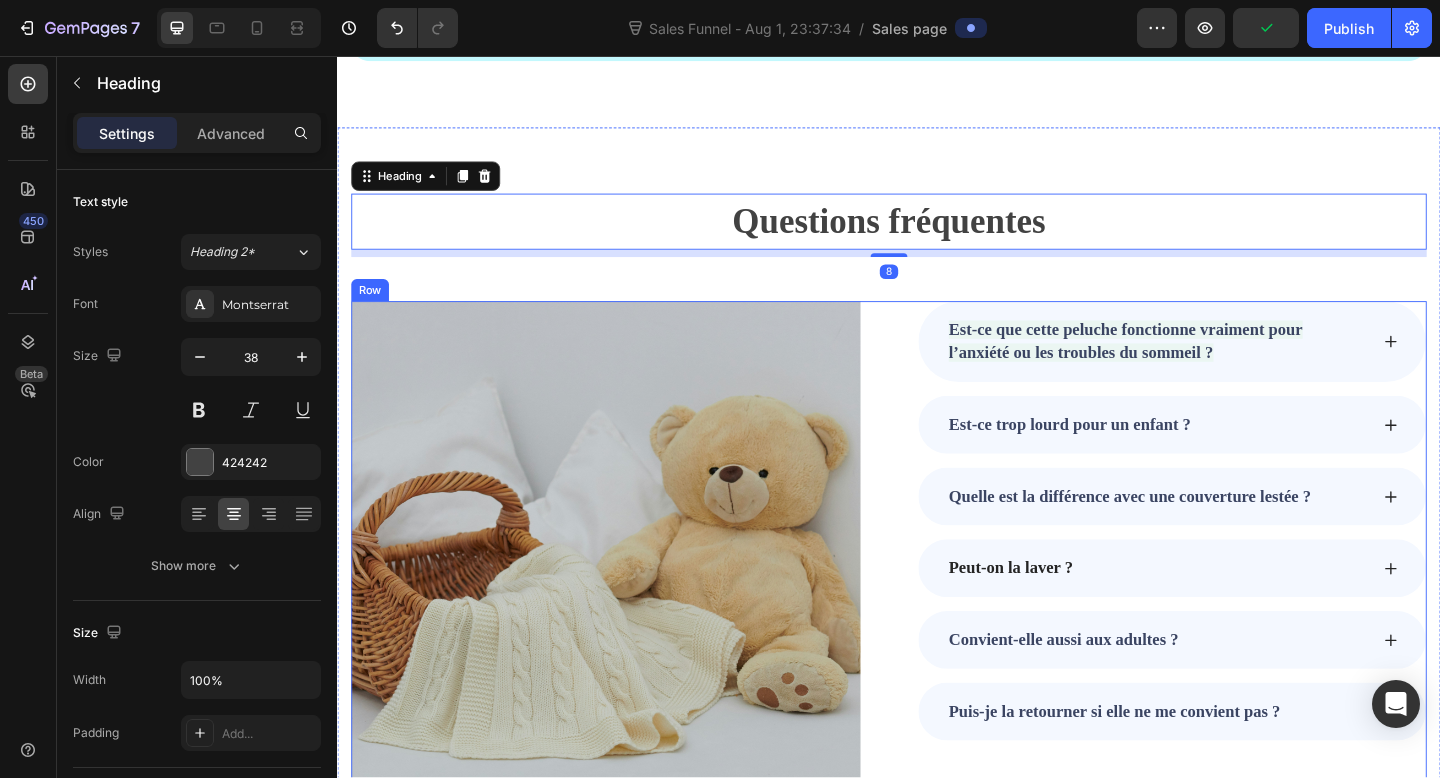 click on "Image Row
Est-ce que cette peluche fonctionne vraiment pour l’anxiété ou les troubles du sommeil ?
Est-ce trop lourd pour un enfant ?
Quelle est la différence avec une couverture lestée ?
Peut-on la laver   ?
Convient-elle aussi aux adultes ?
Puis-je la retourner si elle ne me convient pas ? Accordion Une question ?  Text block Let us know ! Button Row Row" at bounding box center (937, 614) 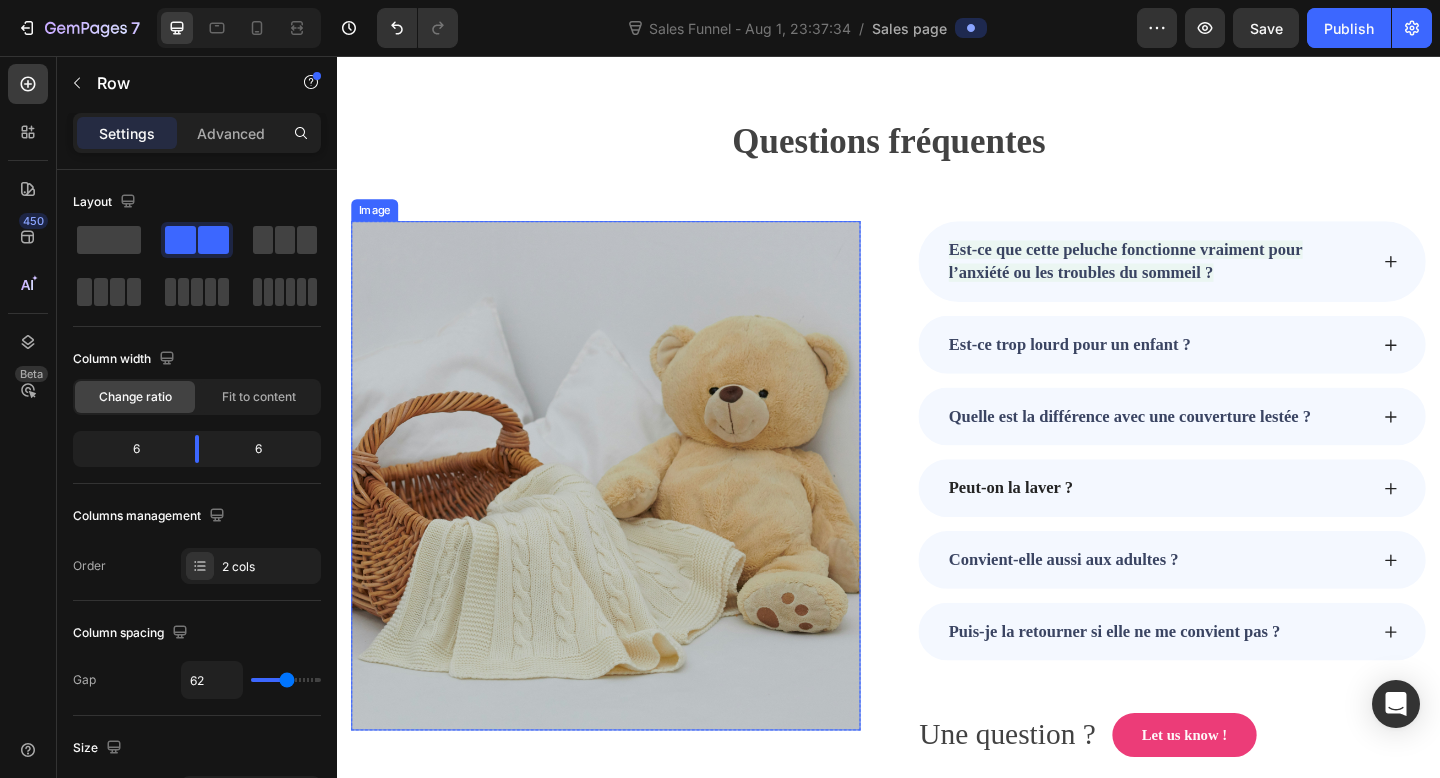 scroll, scrollTop: 6368, scrollLeft: 0, axis: vertical 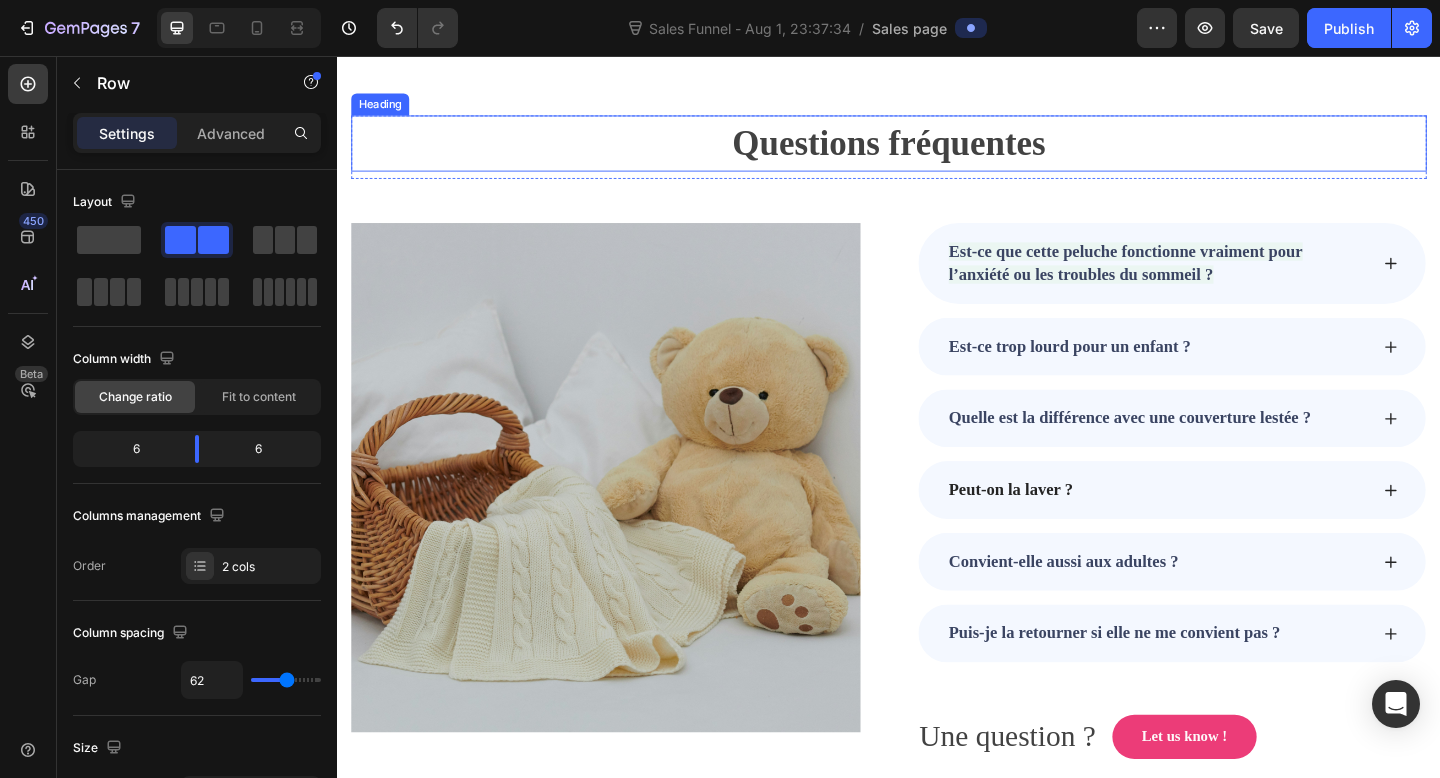 click on "Questions fréquentes" at bounding box center [937, 151] 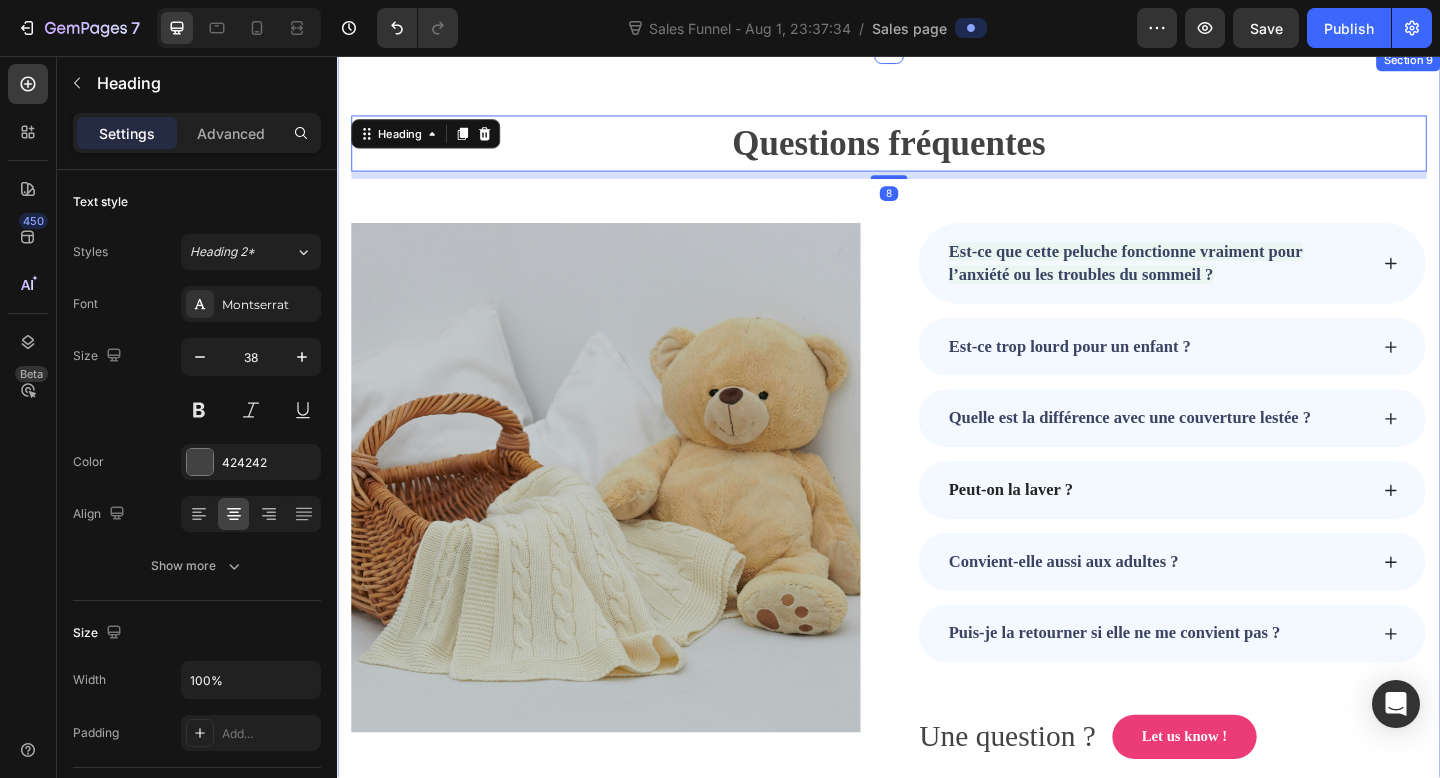click on "Questions fréquentes     Heading   8 Row Image Row
Est-ce que cette peluche fonctionne vraiment pour l’anxiété ou les troubles du sommeil ?
Est-ce trop lourd pour un enfant ?
Quelle est la différence avec une couverture lestée ?
Peut-on la laver   ?
Convient-elle aussi aux adultes ?
Puis-je la retourner si elle ne me convient pas ? Accordion Une question ?  Text block Let us know ! Button Row Row" at bounding box center (937, 471) 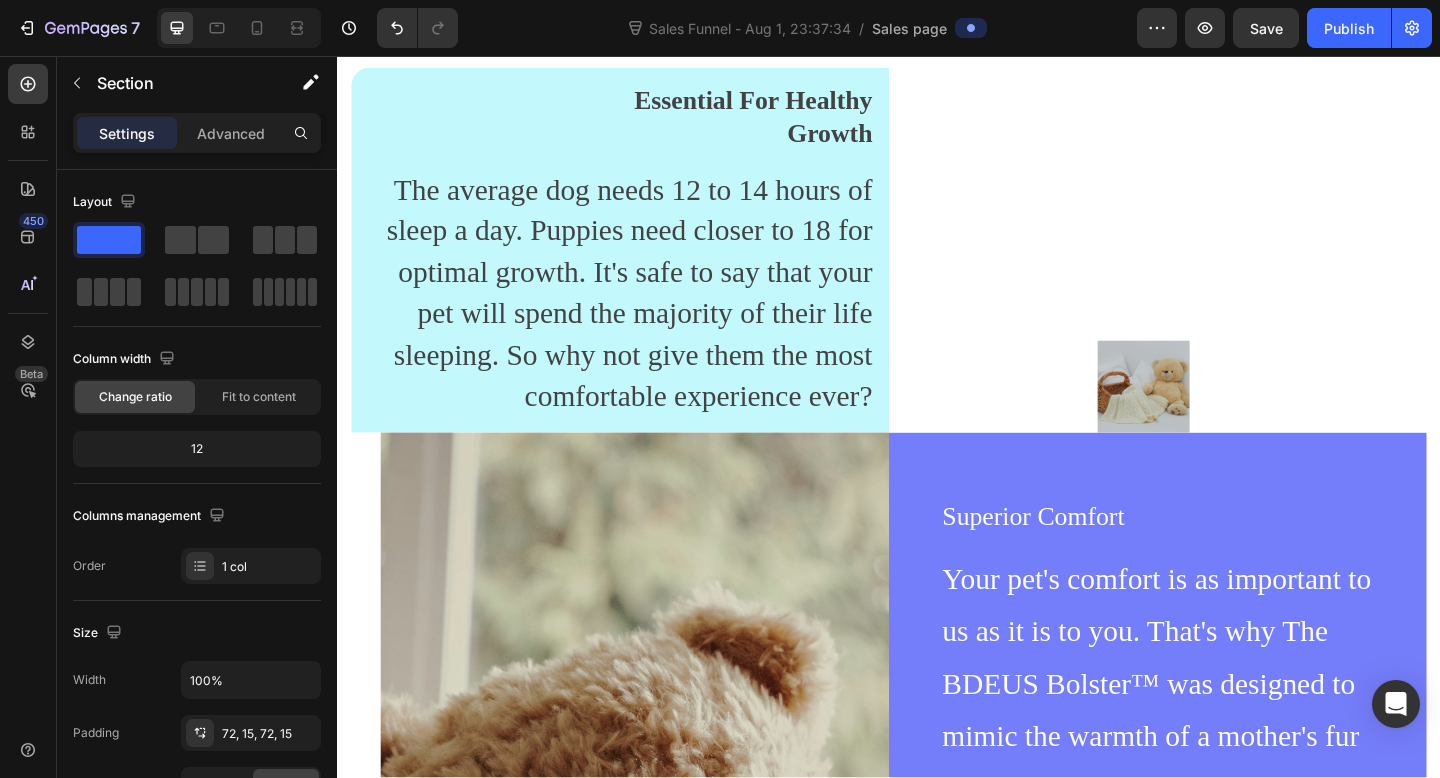 scroll, scrollTop: 3792, scrollLeft: 0, axis: vertical 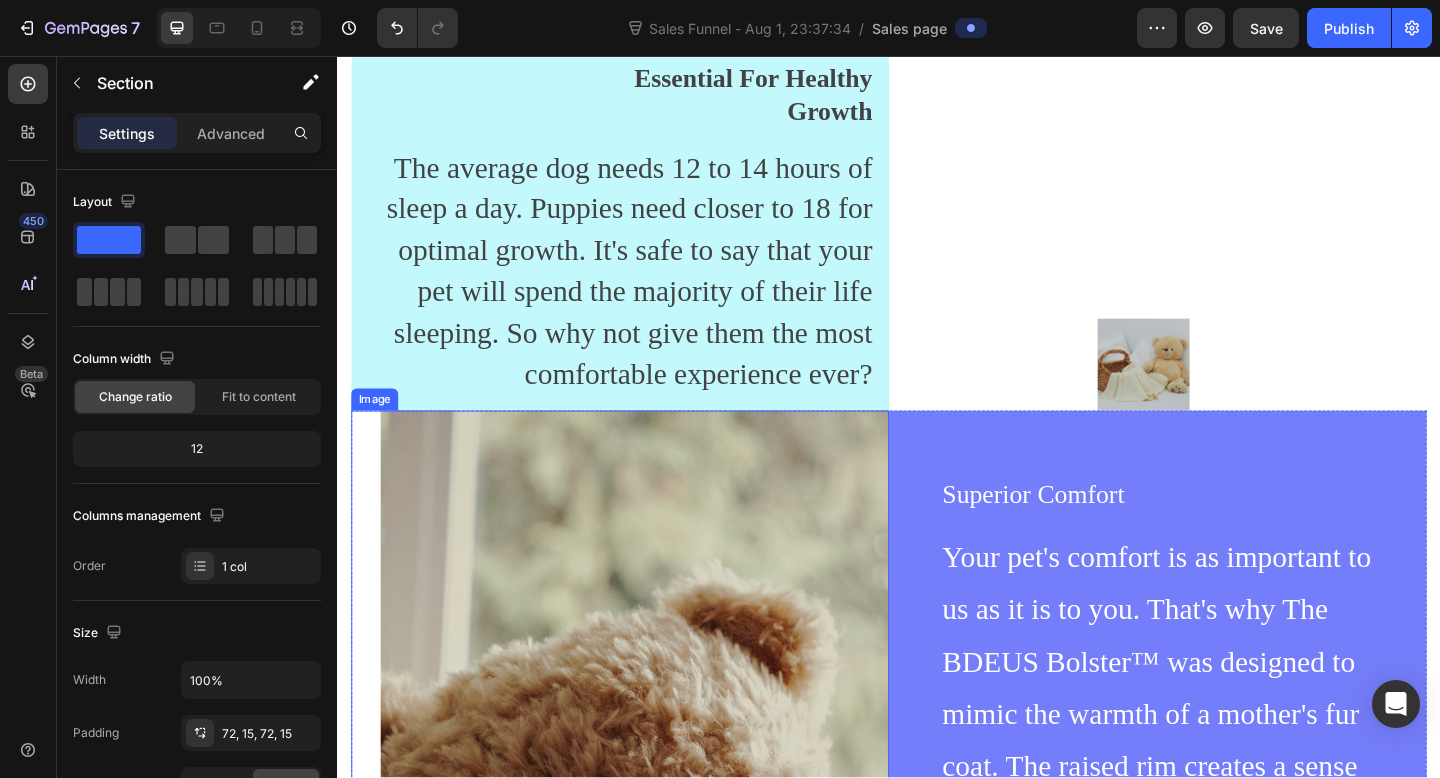 click at bounding box center [660, 856] 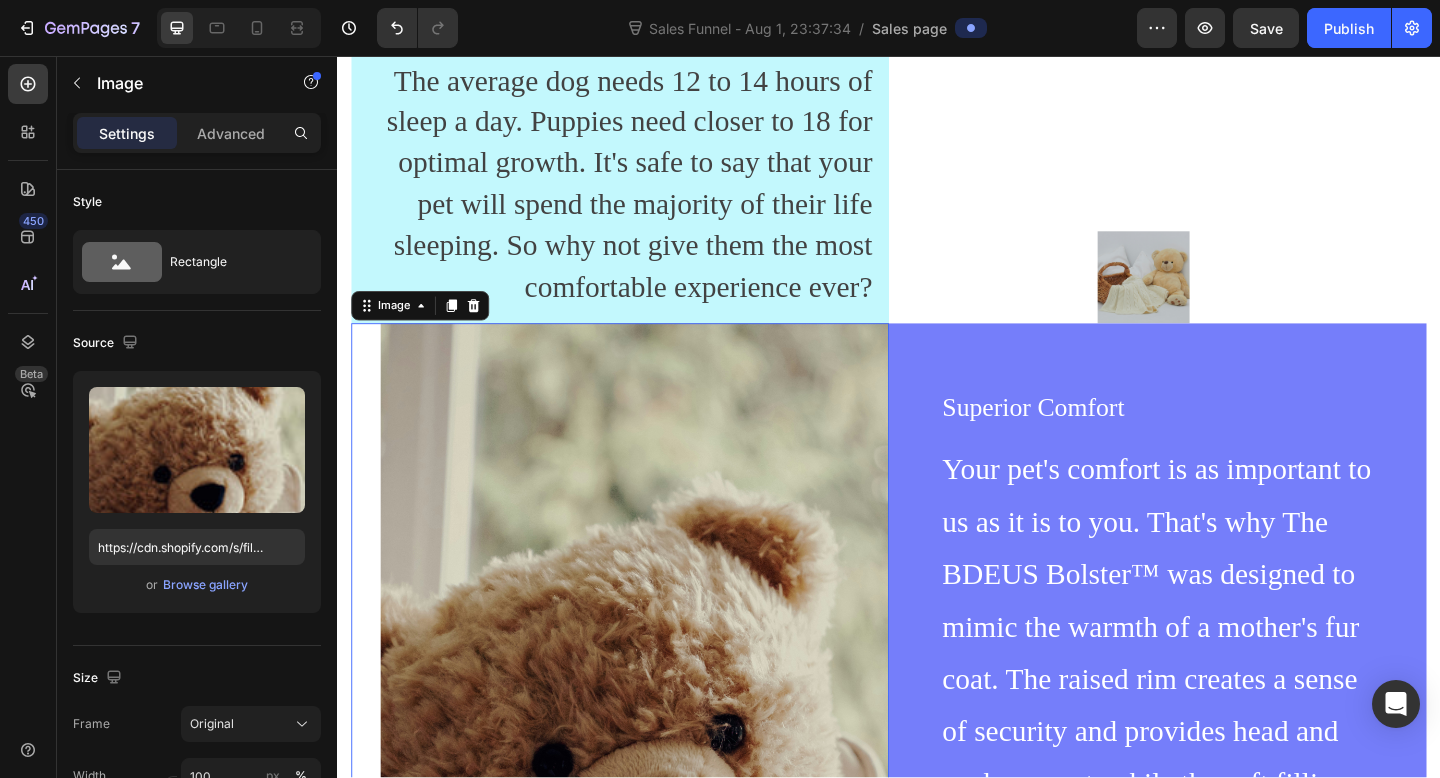scroll, scrollTop: 3889, scrollLeft: 0, axis: vertical 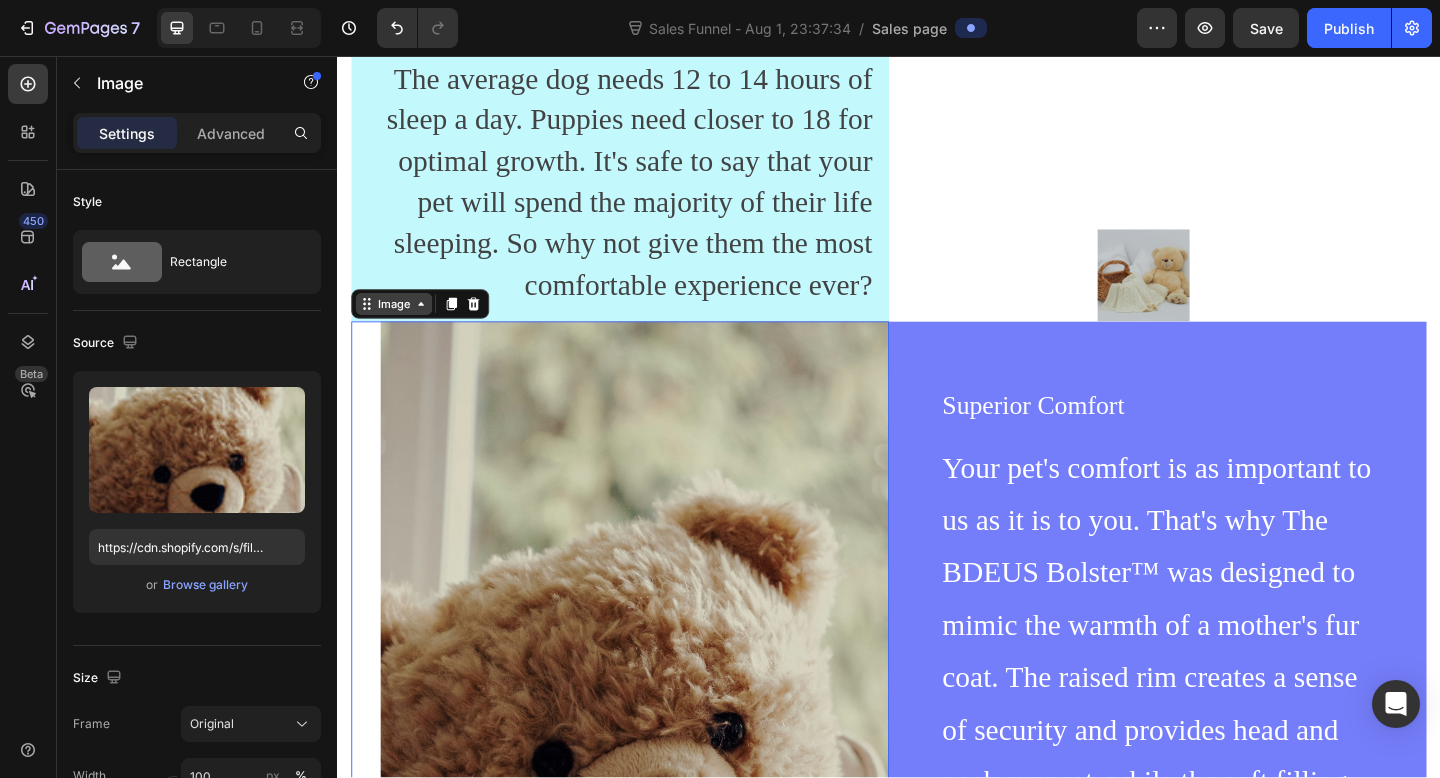 click 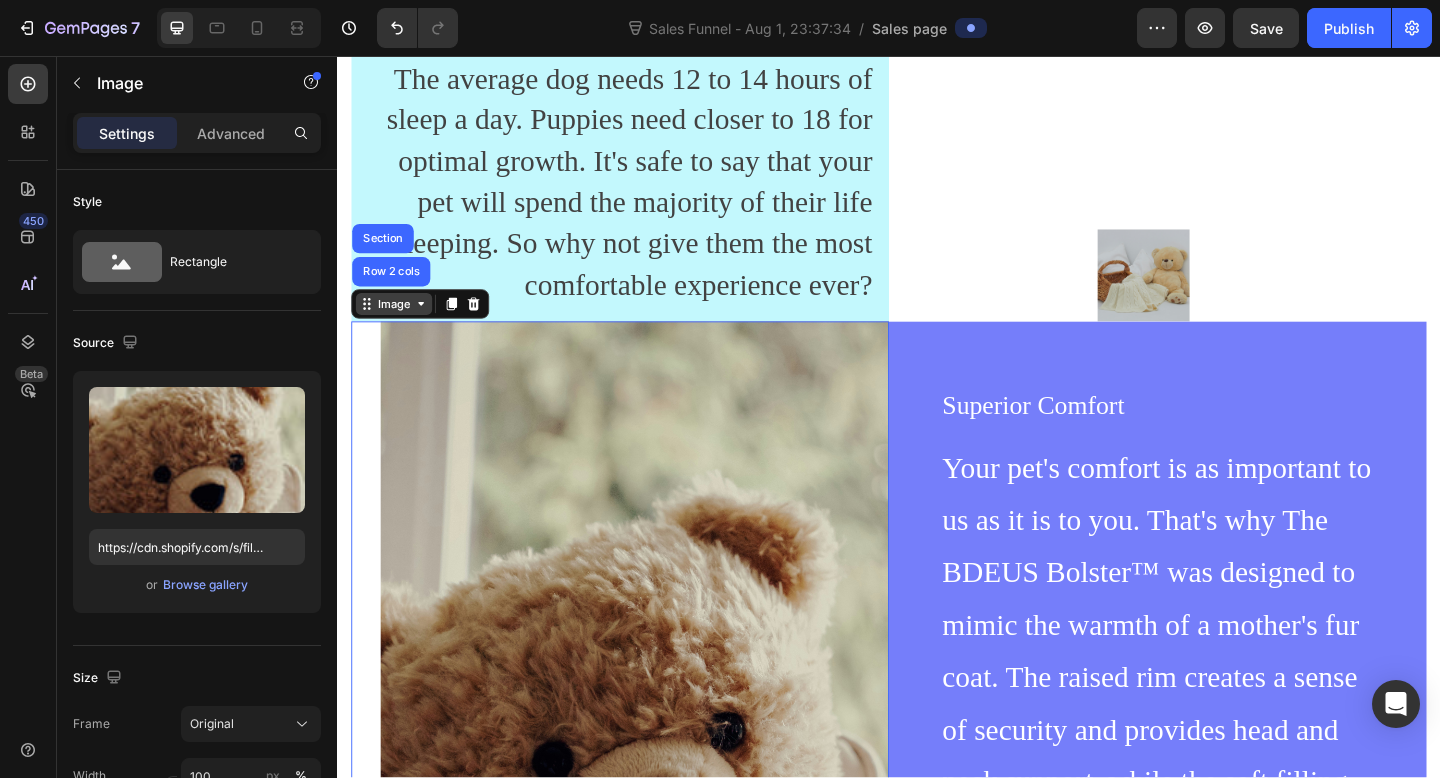 click 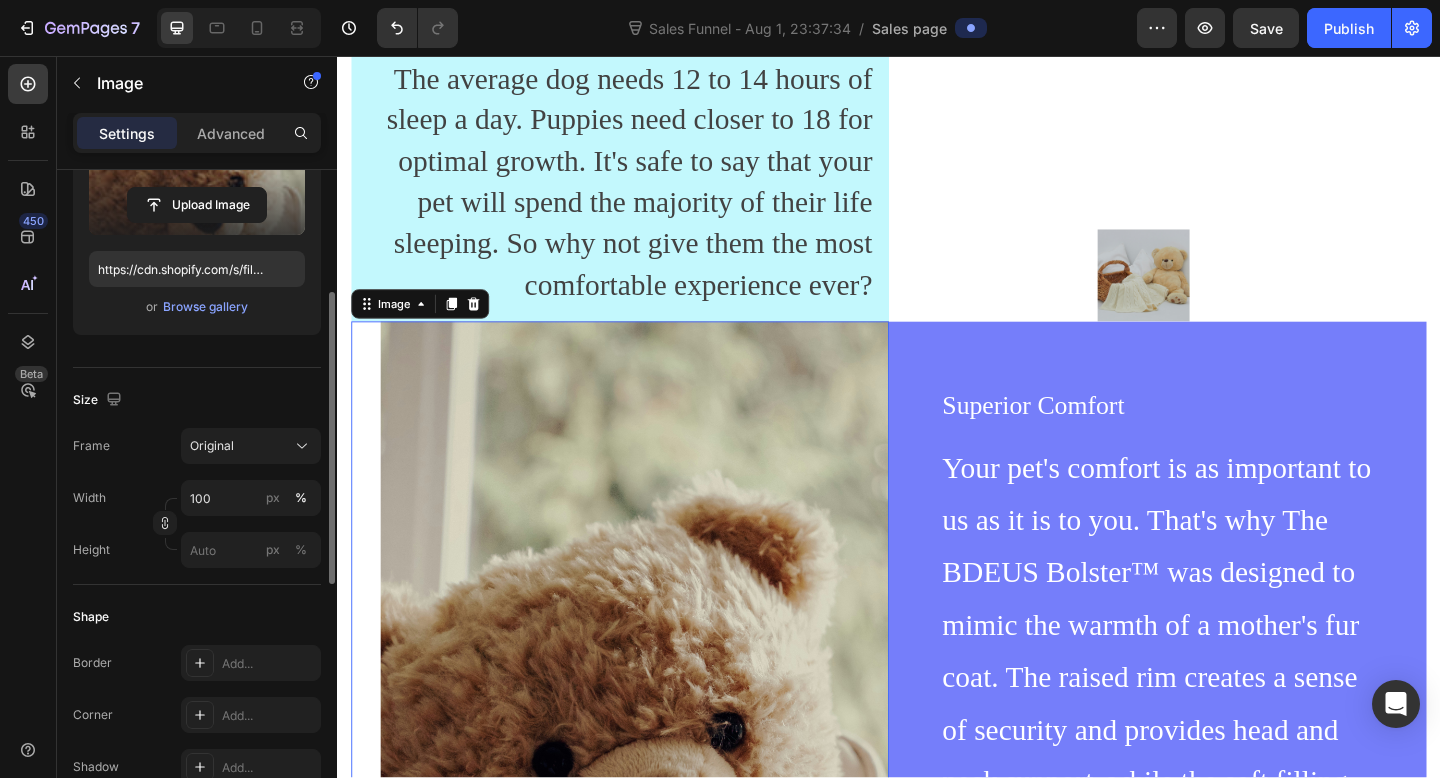 scroll, scrollTop: 279, scrollLeft: 0, axis: vertical 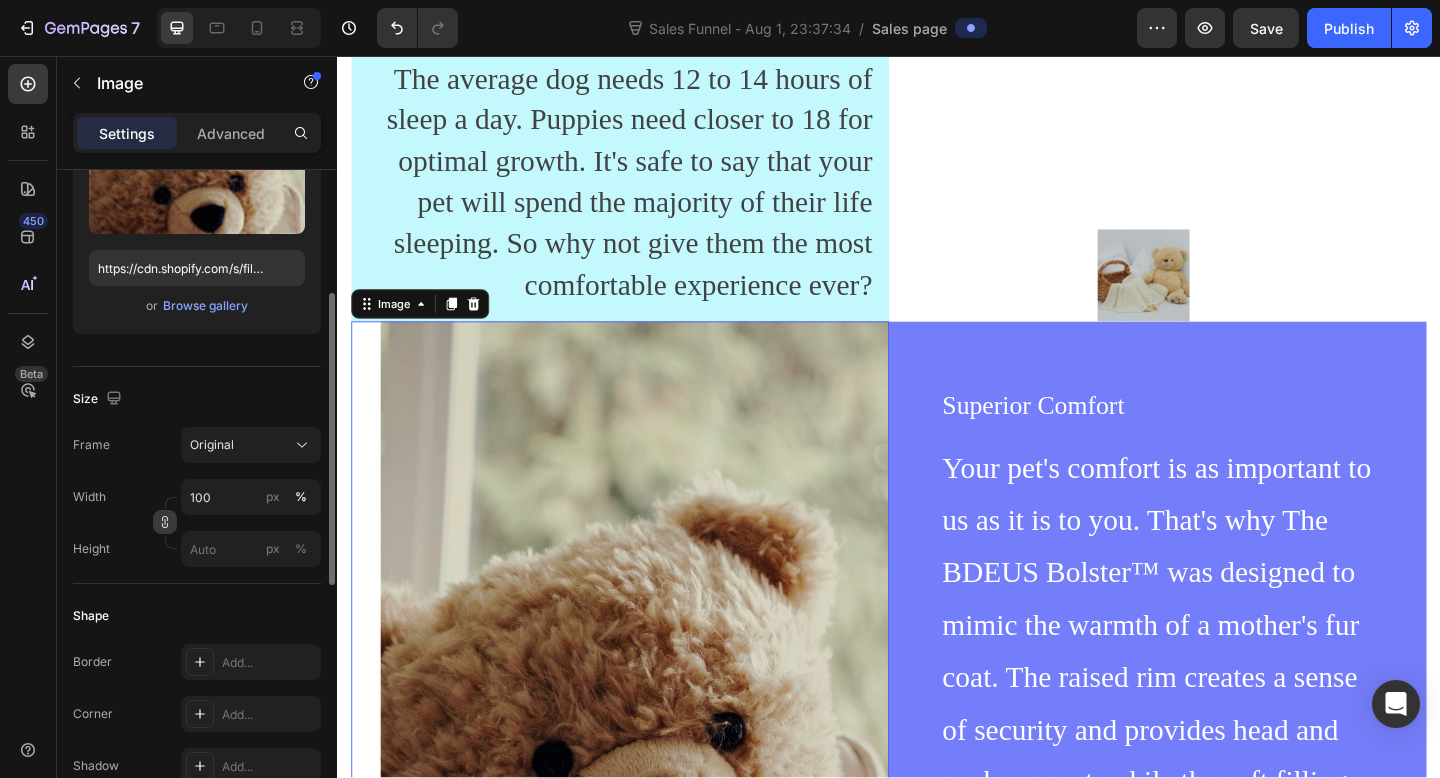 click 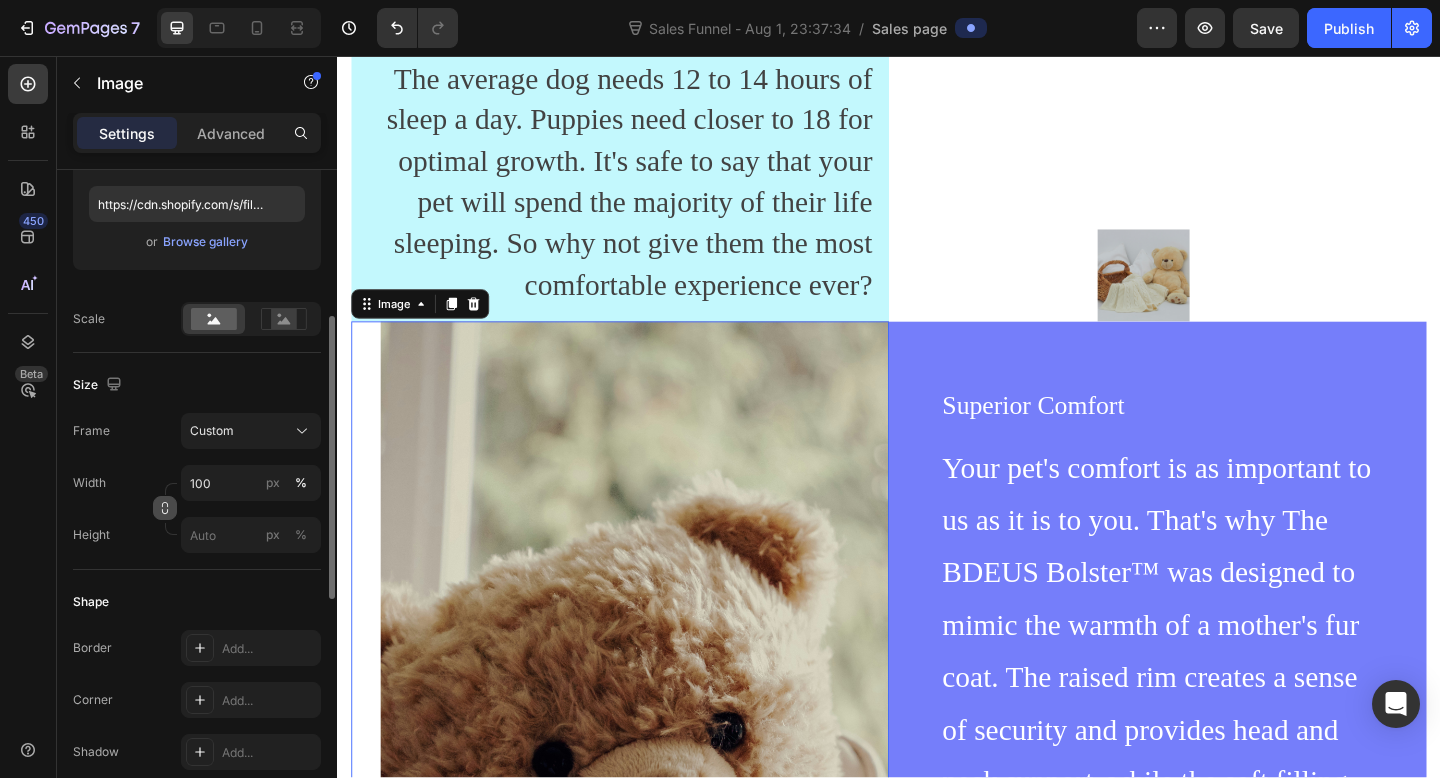 scroll, scrollTop: 344, scrollLeft: 0, axis: vertical 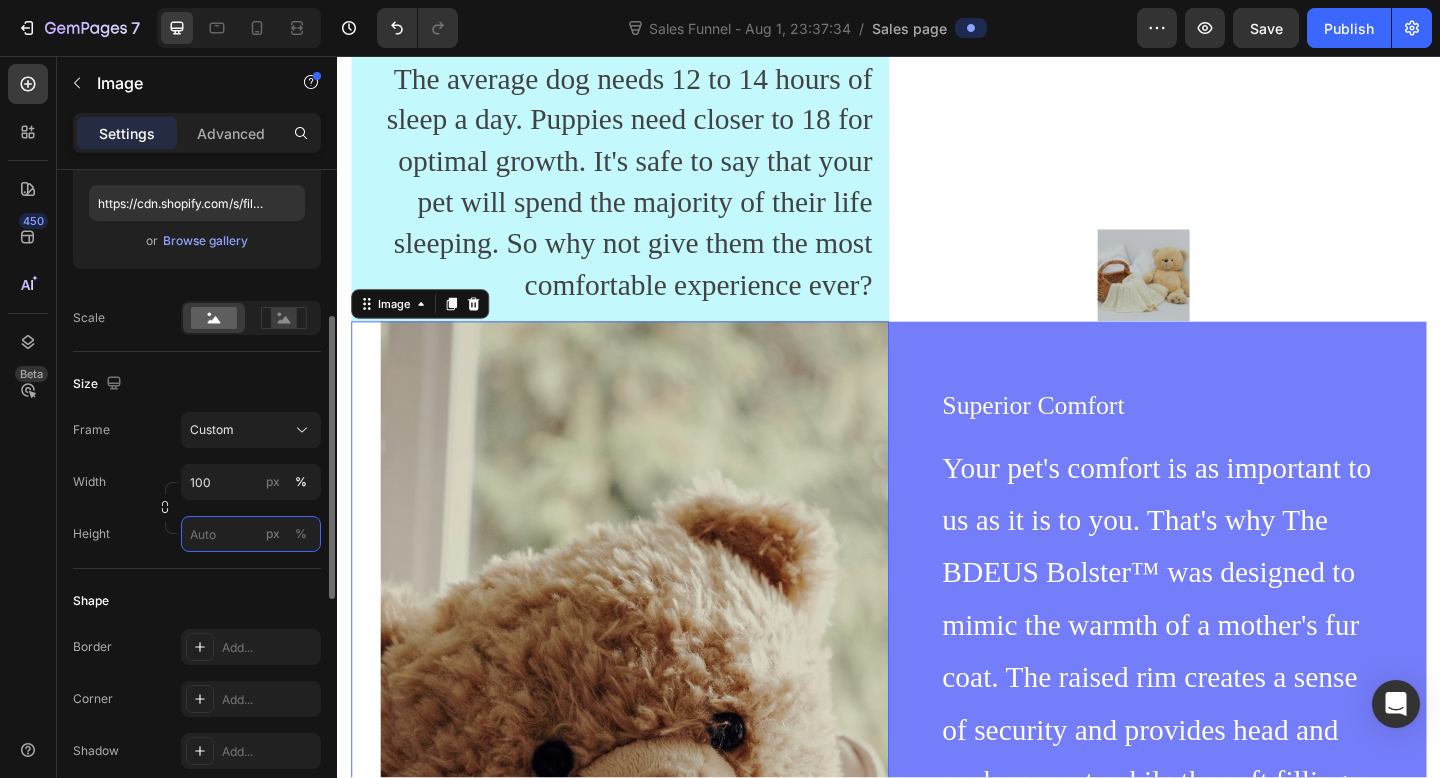click on "px %" at bounding box center (251, 534) 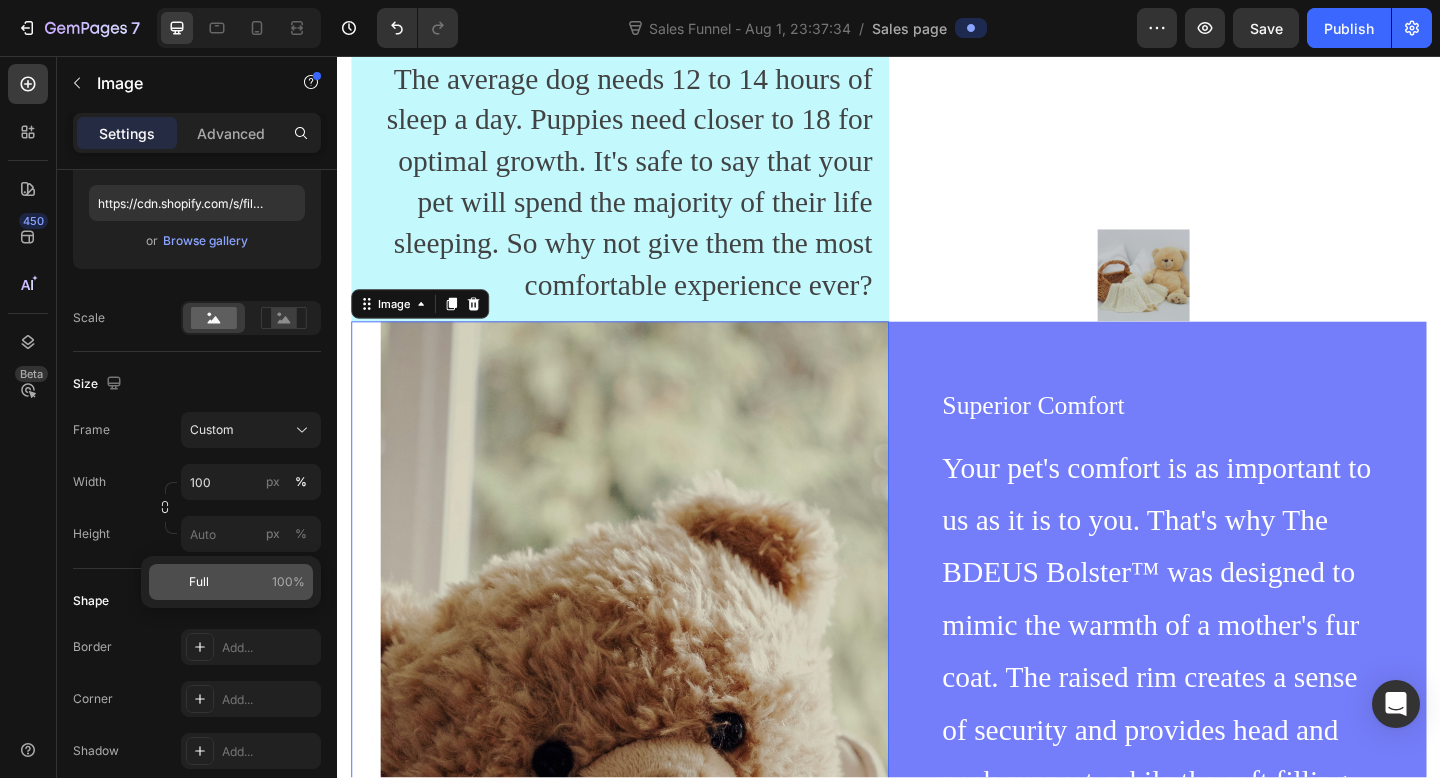 click on "Full" at bounding box center (199, 582) 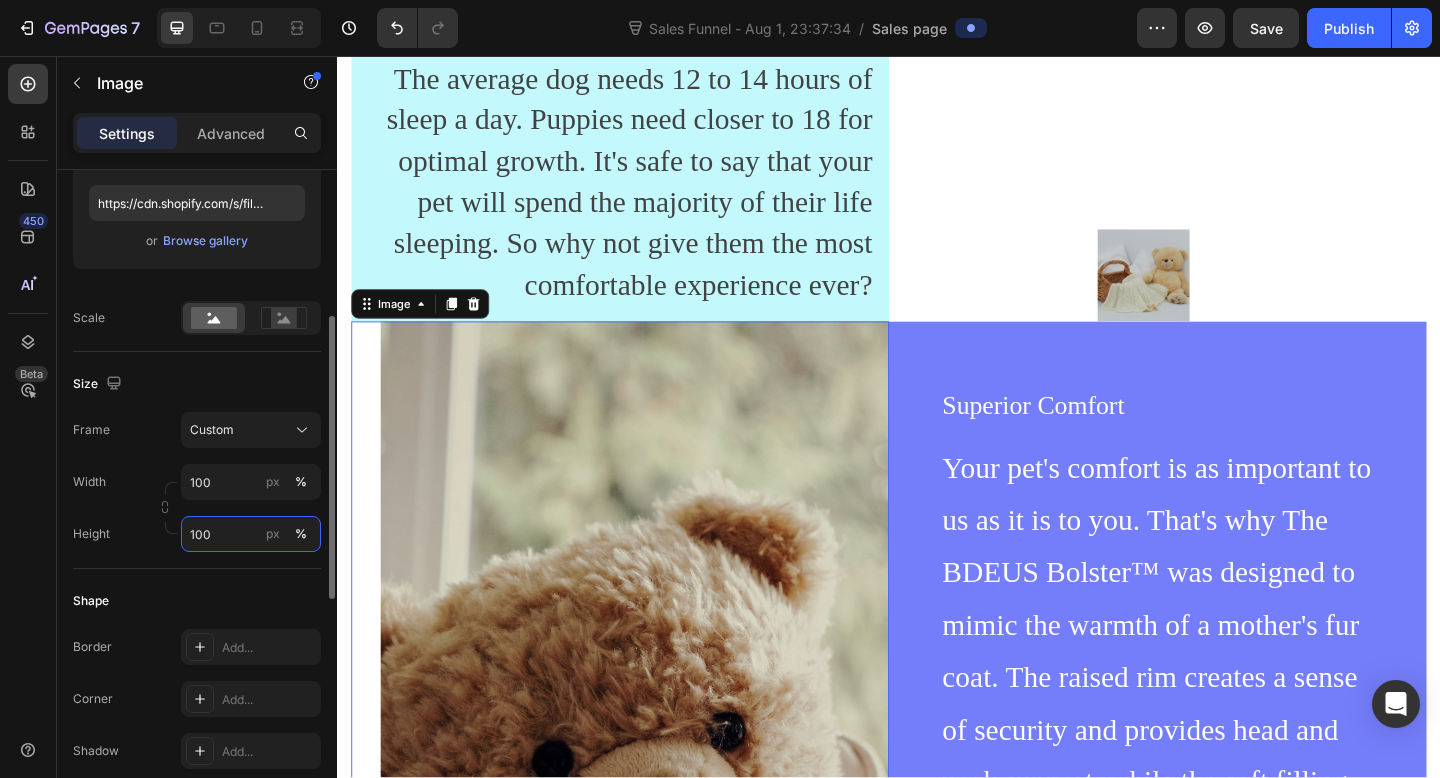 click on "100" at bounding box center (251, 534) 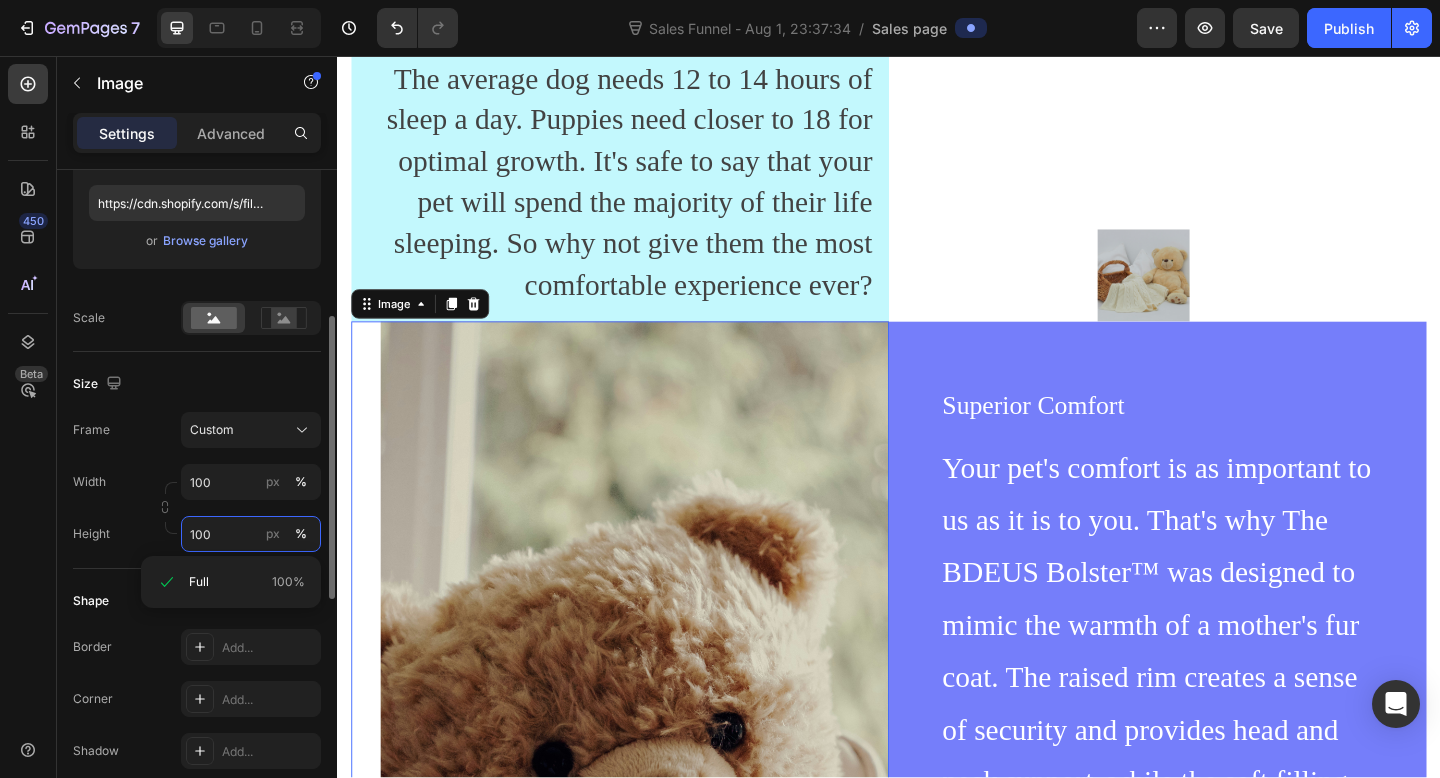 click on "100" at bounding box center (251, 534) 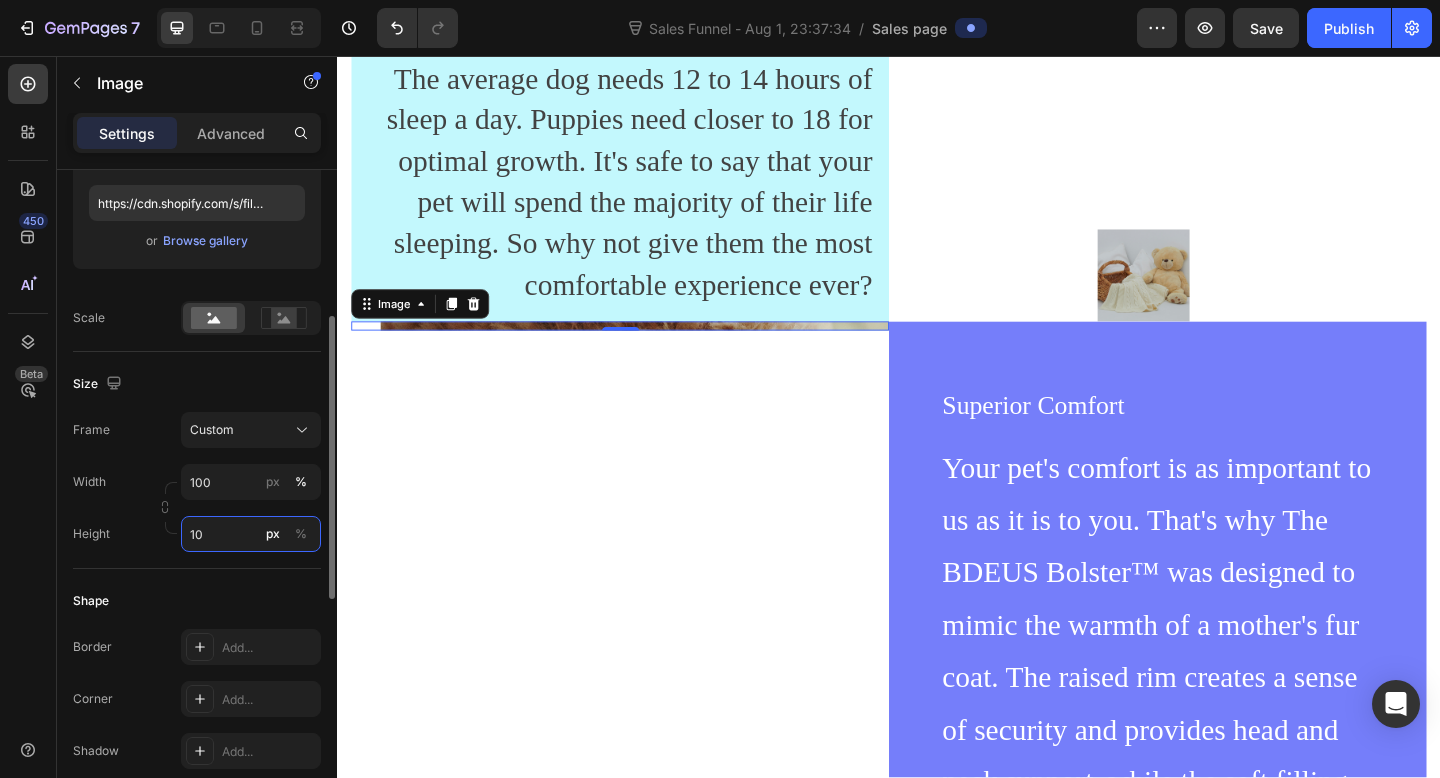 type on "100" 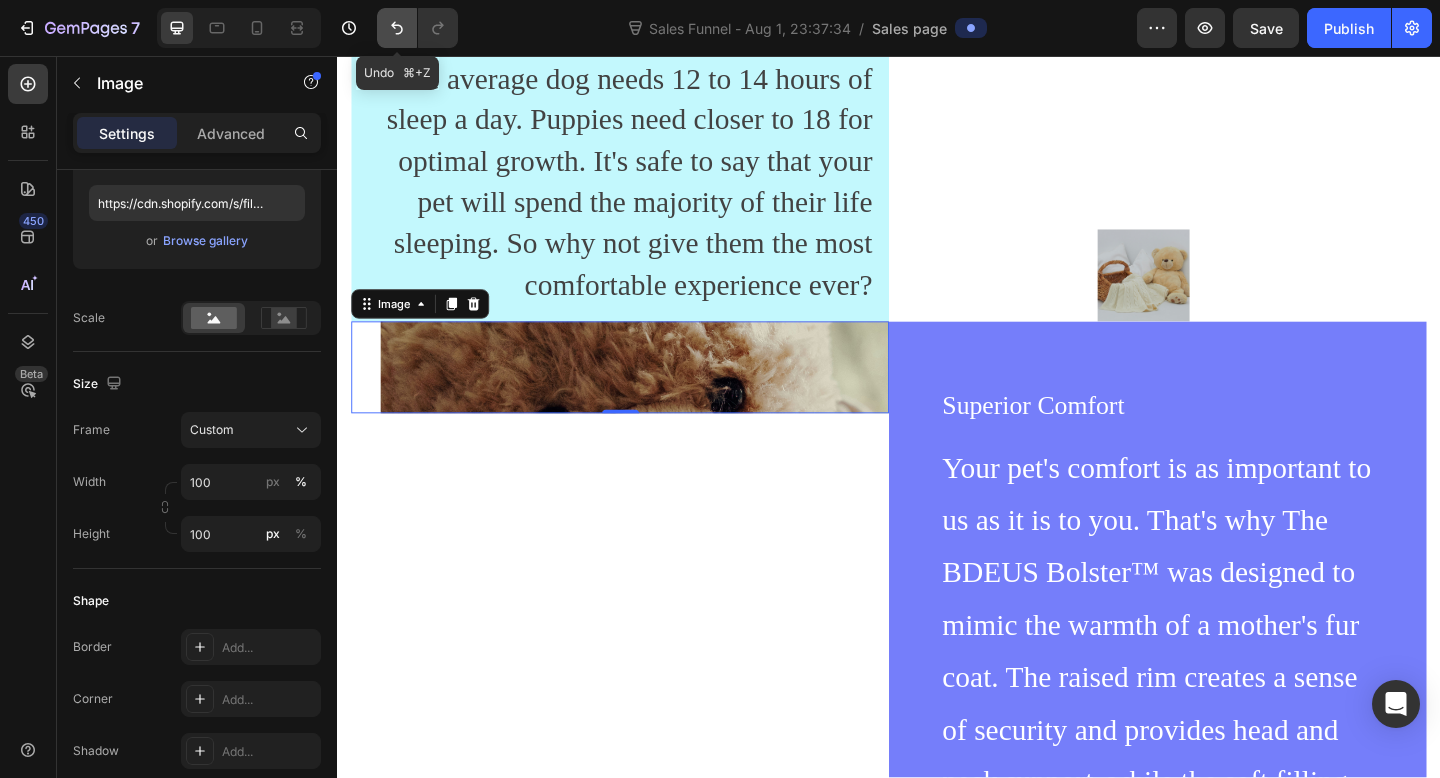 click 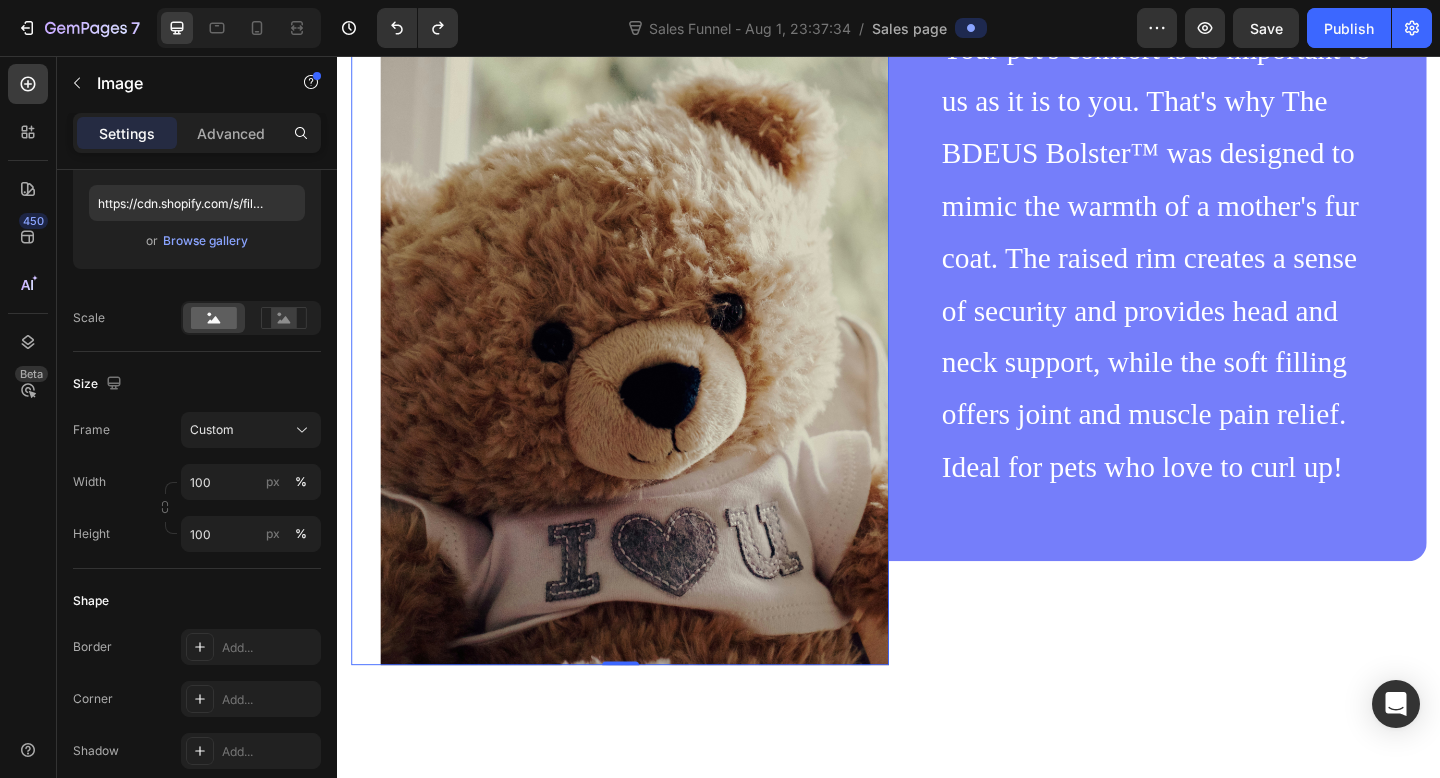 scroll, scrollTop: 4347, scrollLeft: 0, axis: vertical 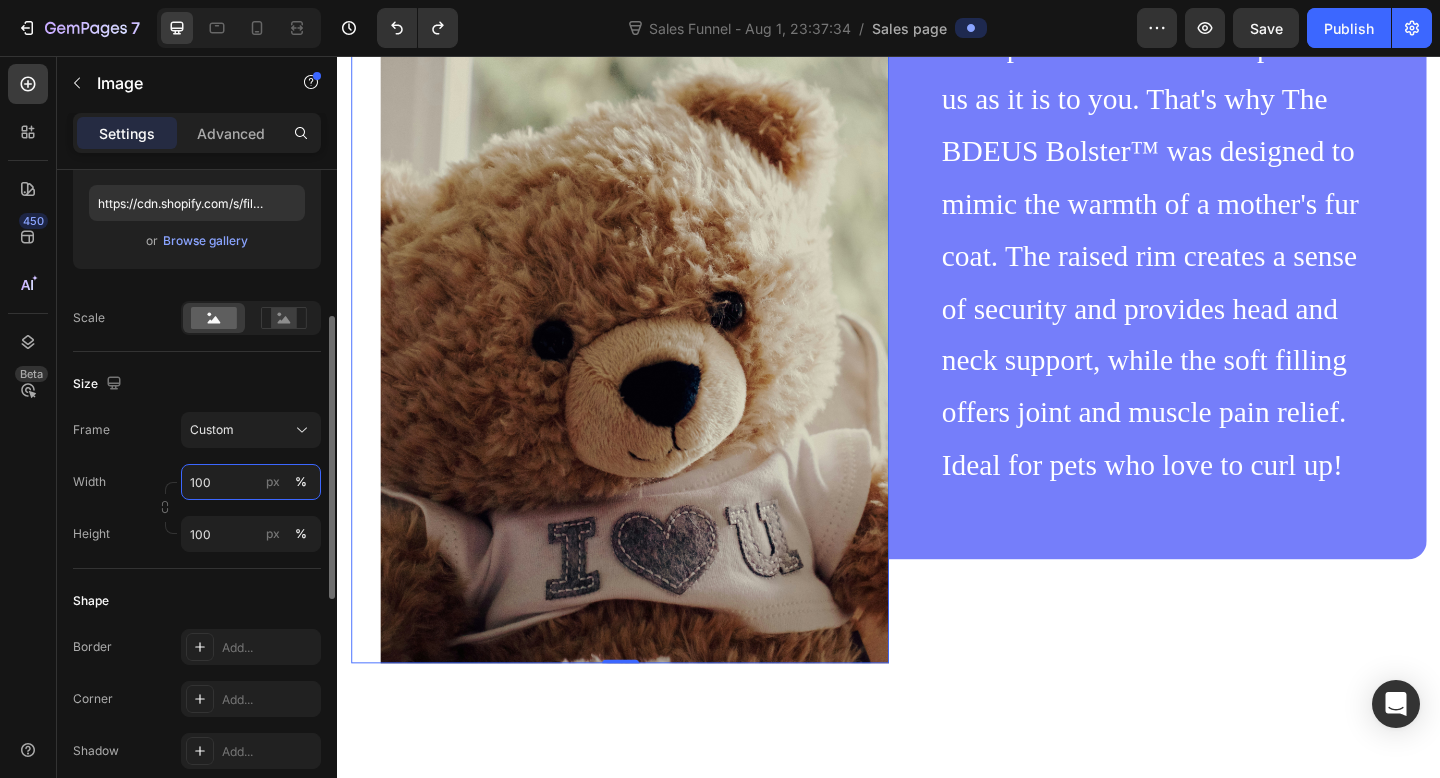click on "100" at bounding box center (251, 482) 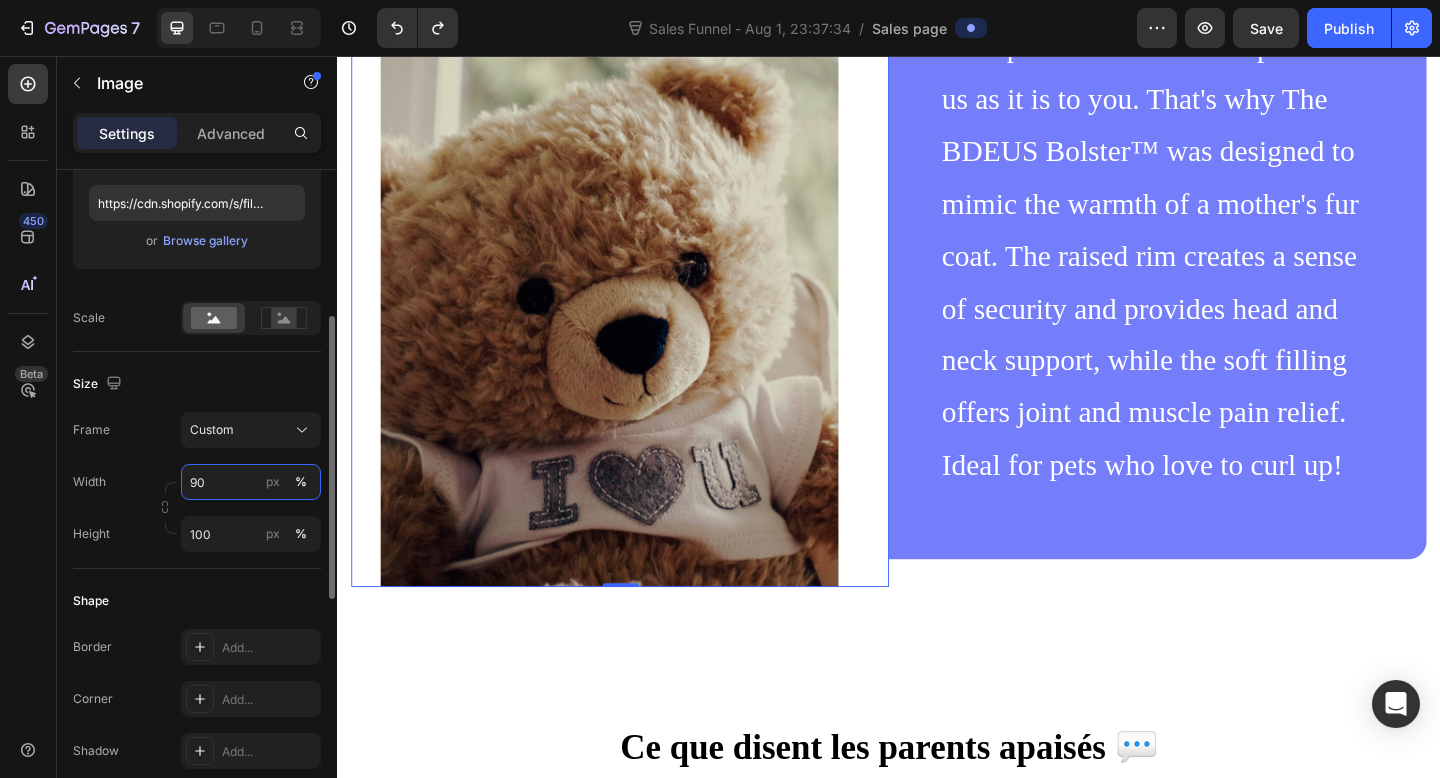 click on "90" at bounding box center [251, 482] 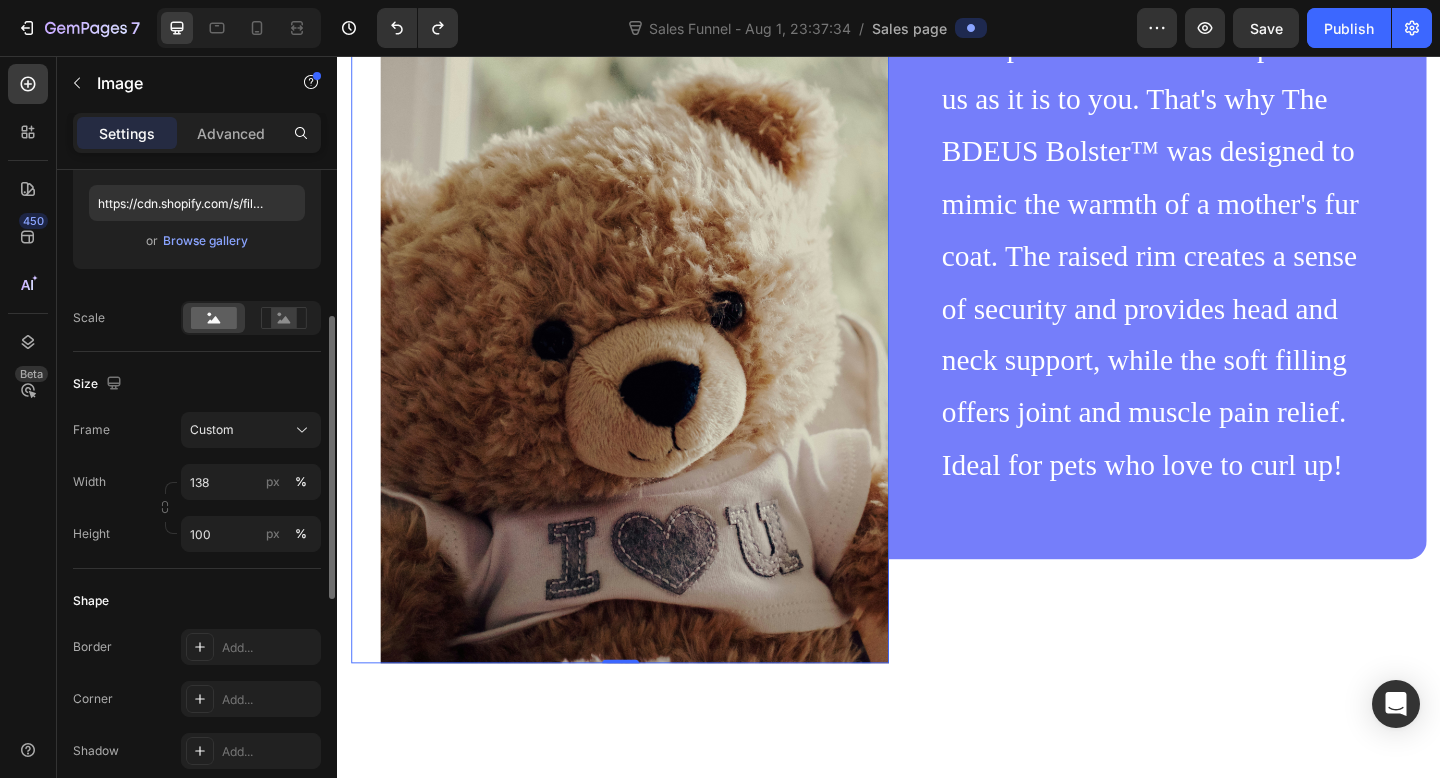 click on "Width 138 px %" at bounding box center [197, 482] 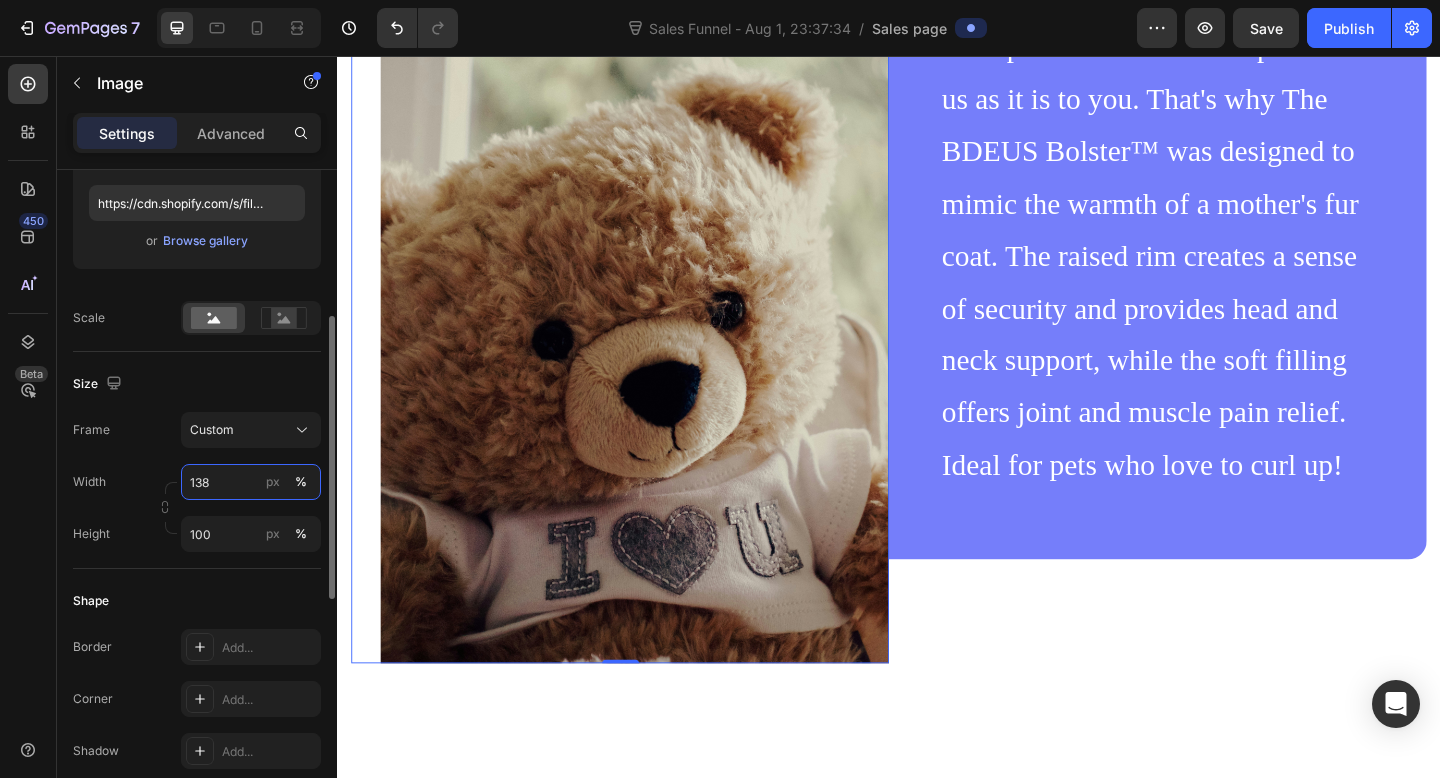 click on "138" at bounding box center (251, 482) 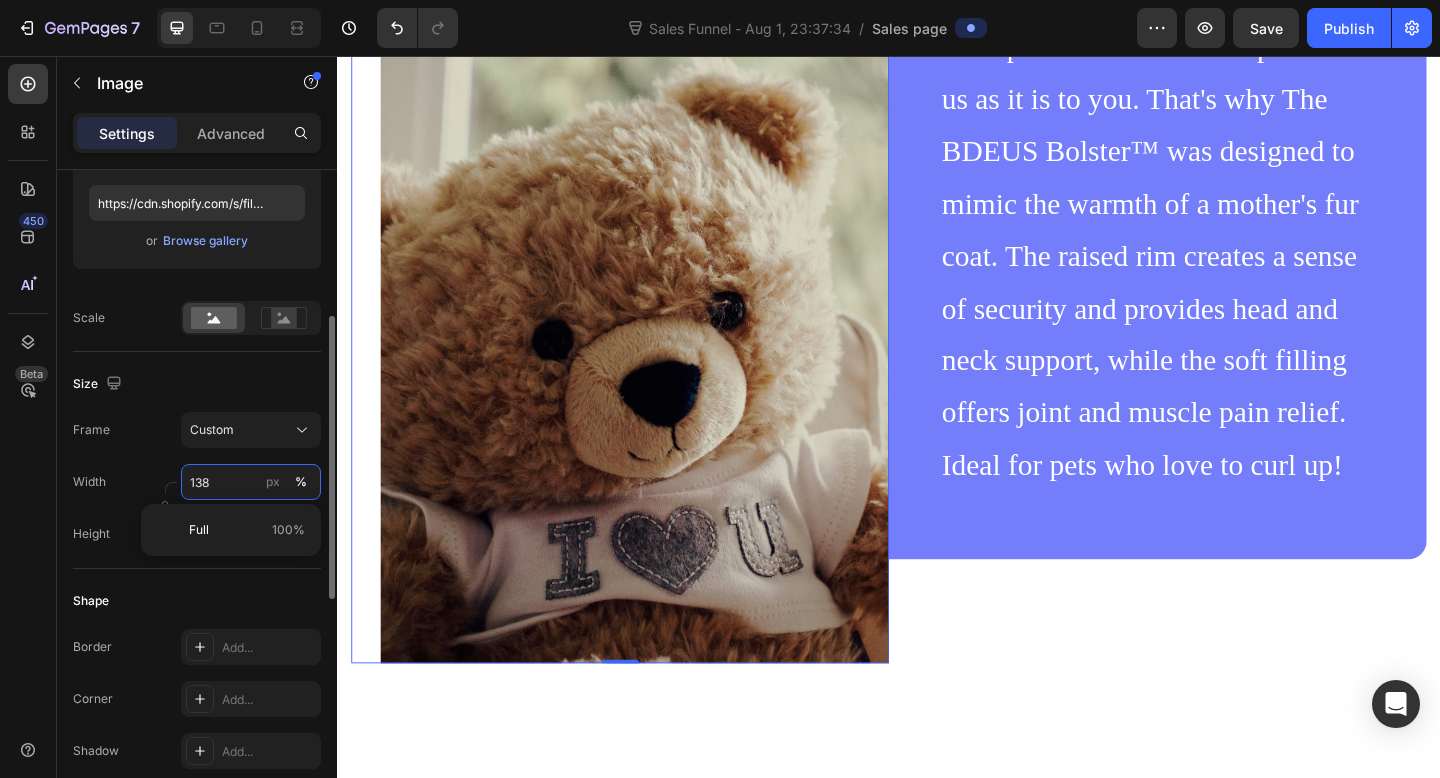 click on "138" at bounding box center [251, 482] 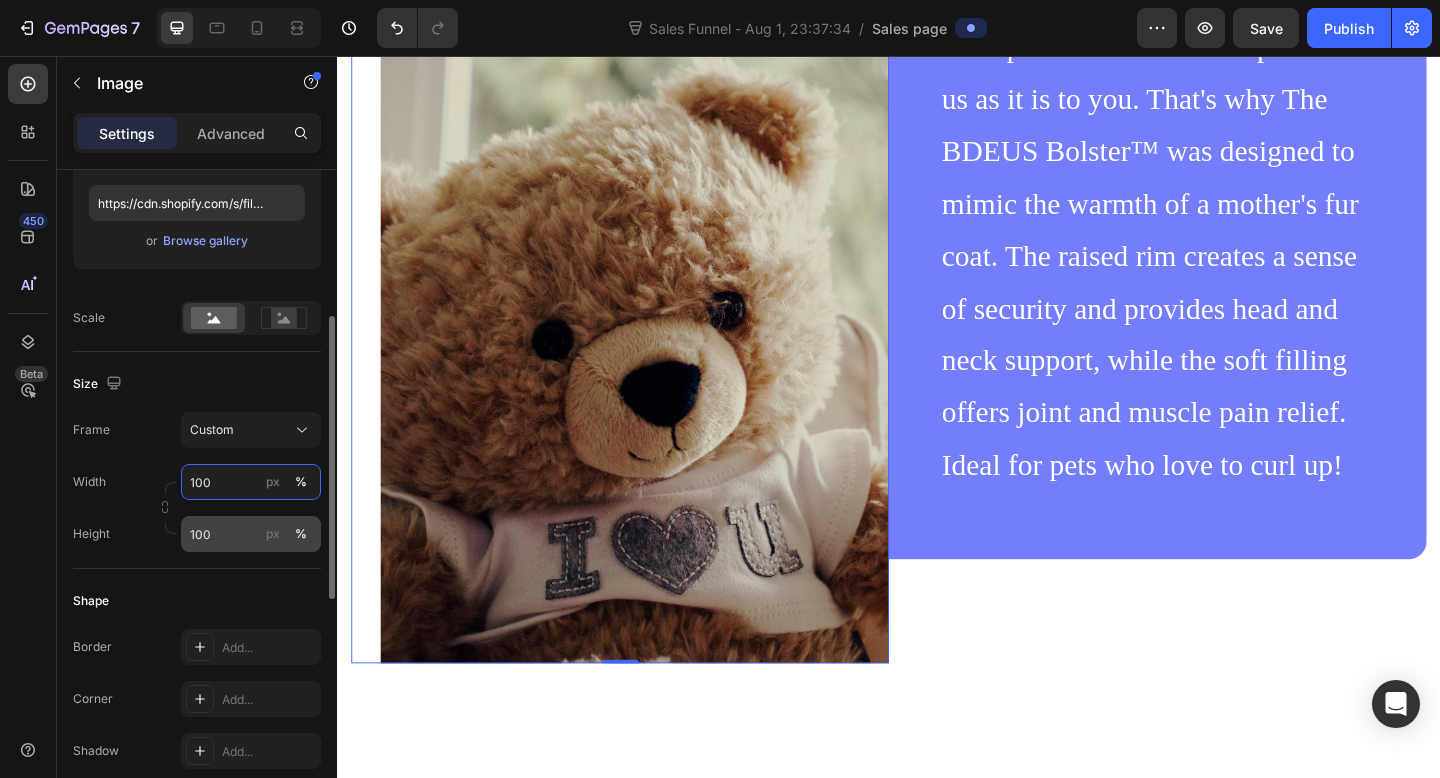 type on "100" 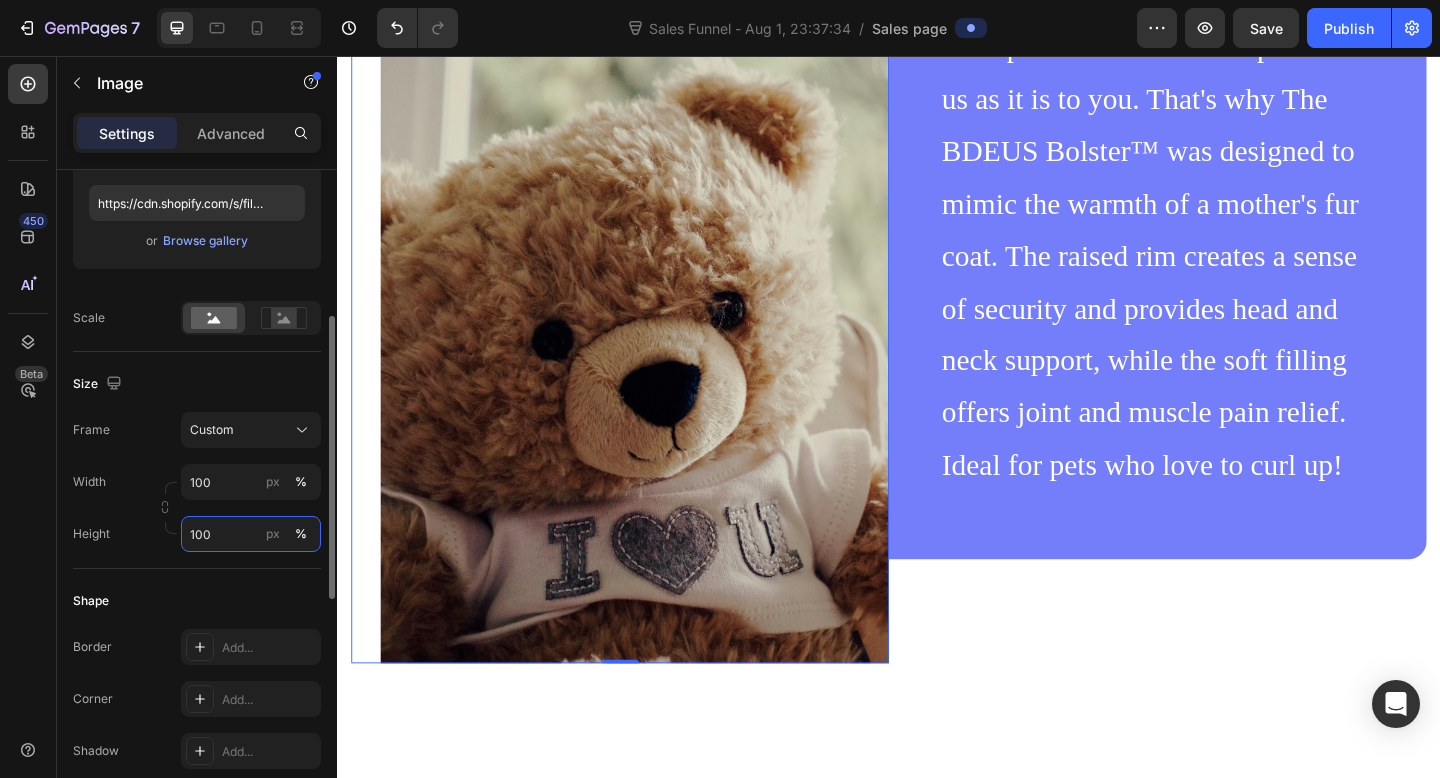 click on "100" at bounding box center (251, 534) 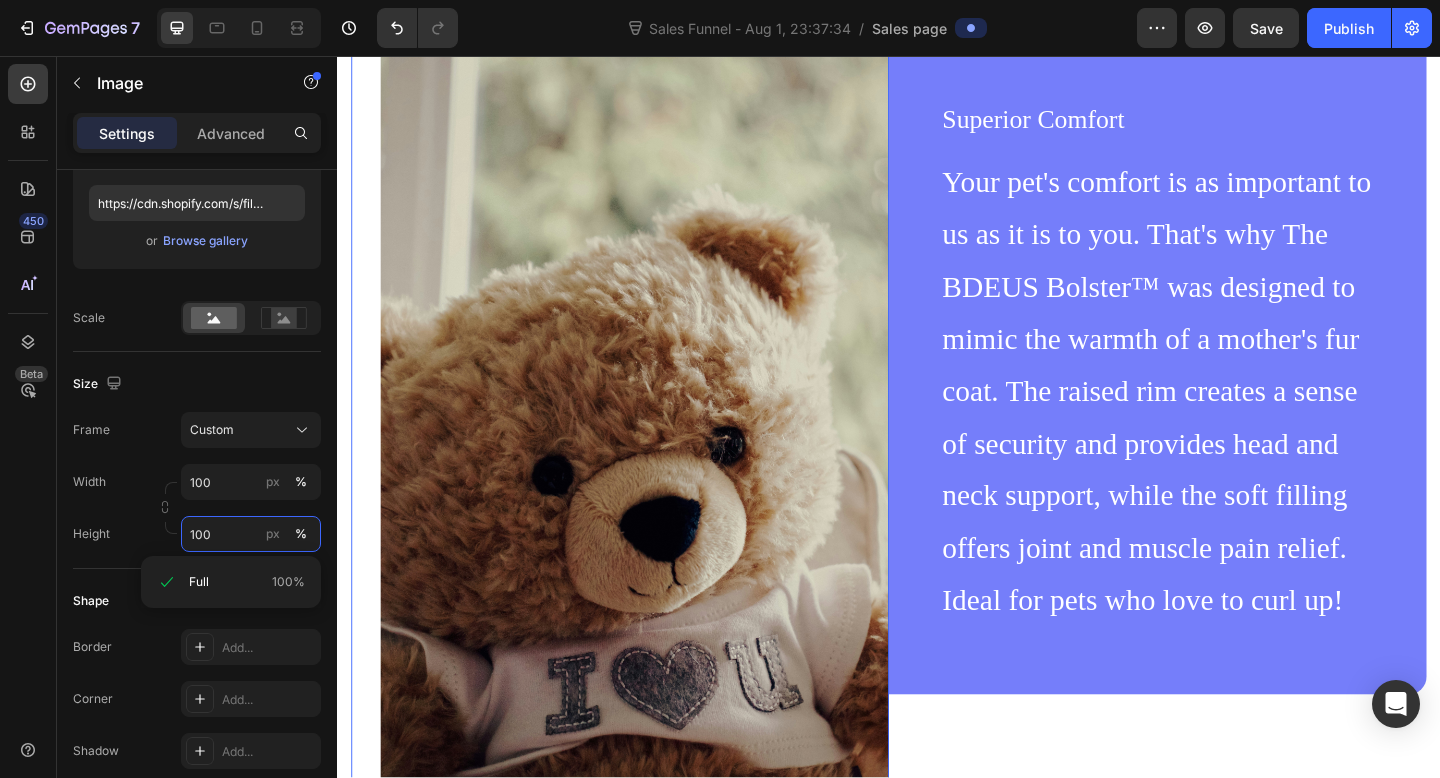 scroll, scrollTop: 3999, scrollLeft: 0, axis: vertical 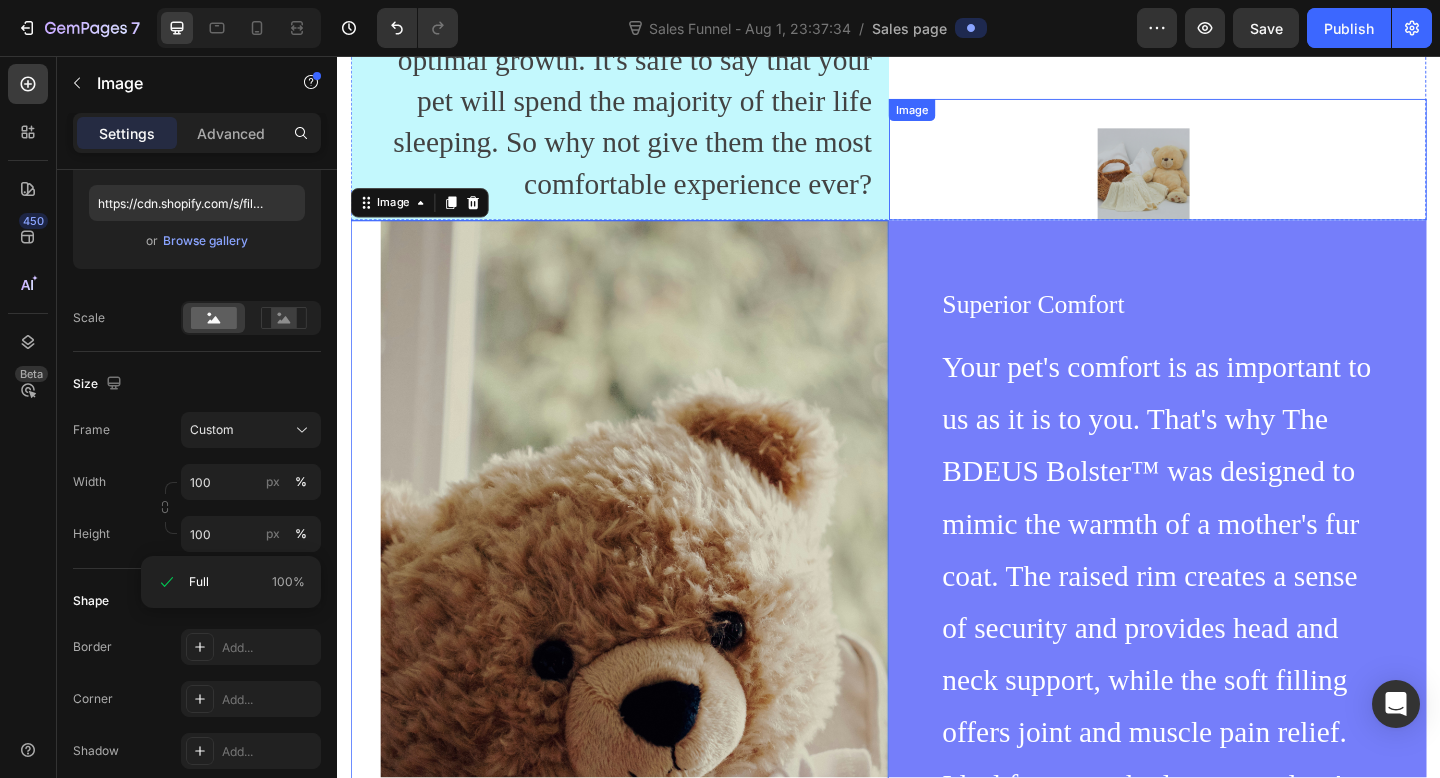 click at bounding box center [1213, 185] 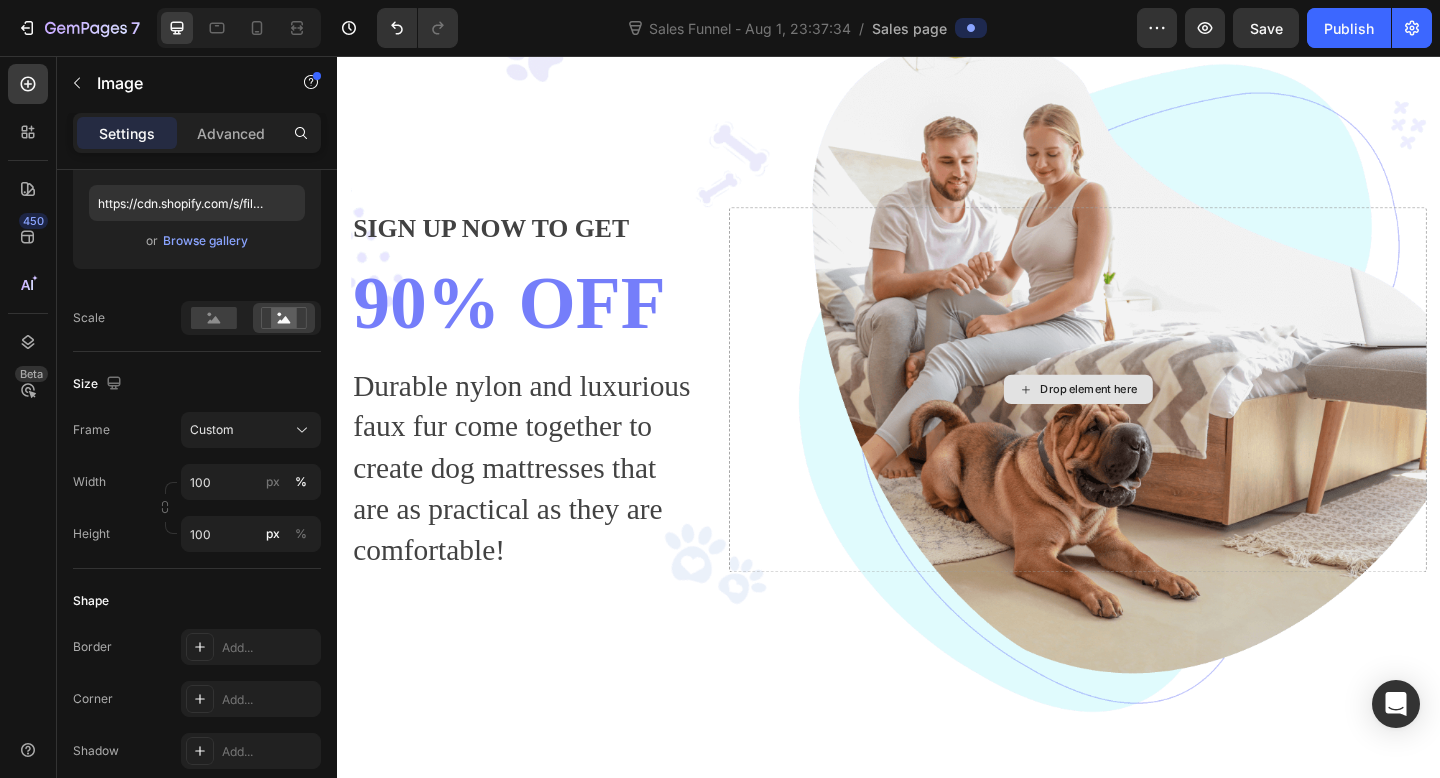 scroll, scrollTop: 132, scrollLeft: 0, axis: vertical 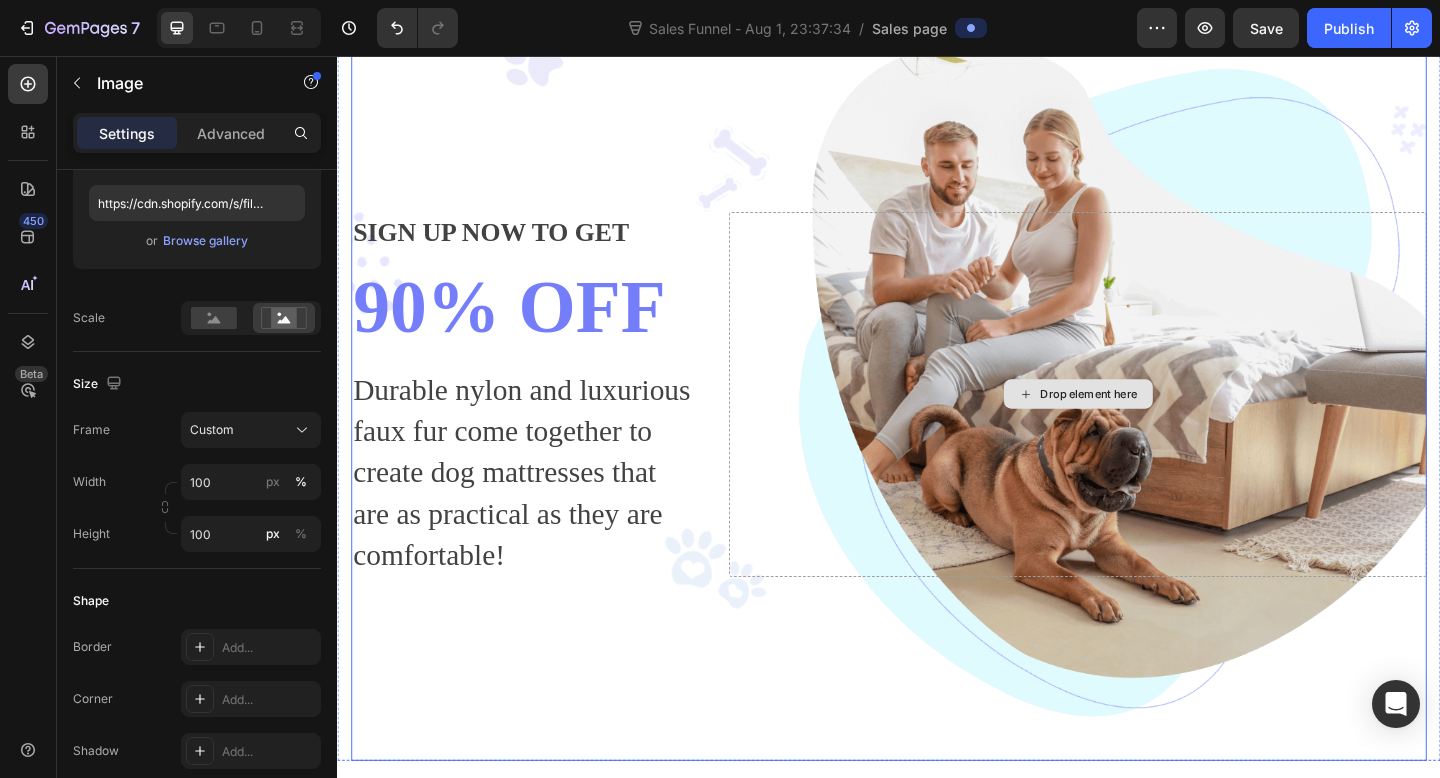 click on "Drop element here" at bounding box center [1142, 425] 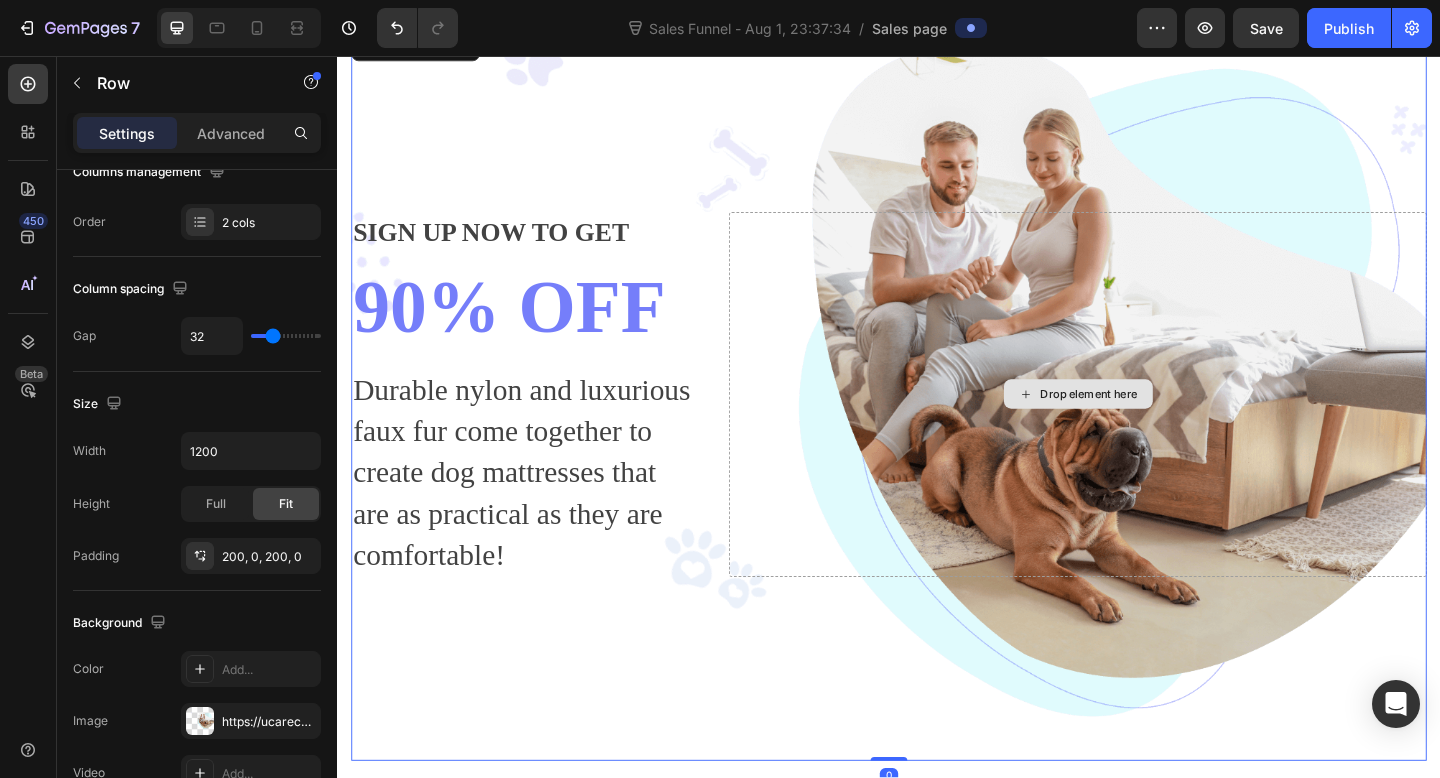 scroll, scrollTop: 0, scrollLeft: 0, axis: both 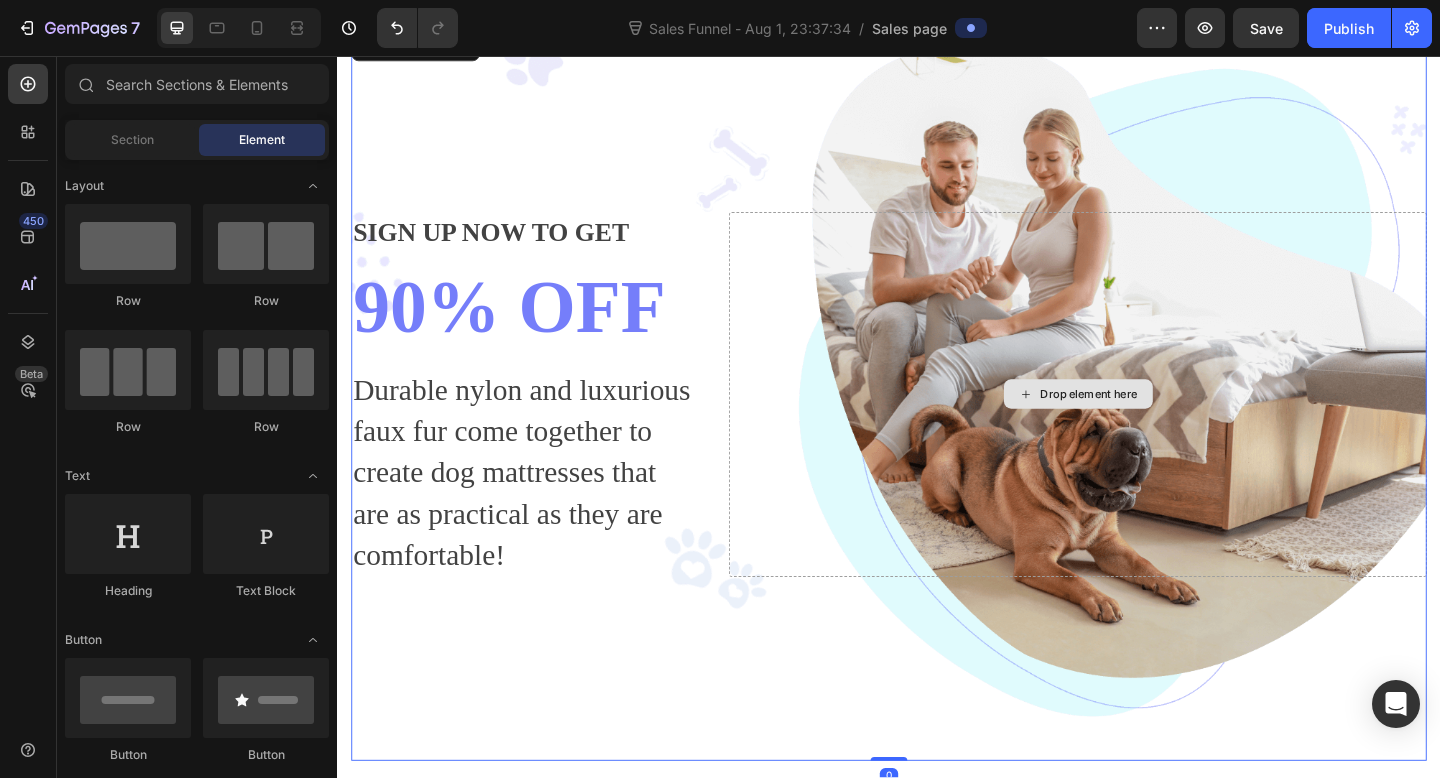 click on "Drop element here" at bounding box center [1155, 424] 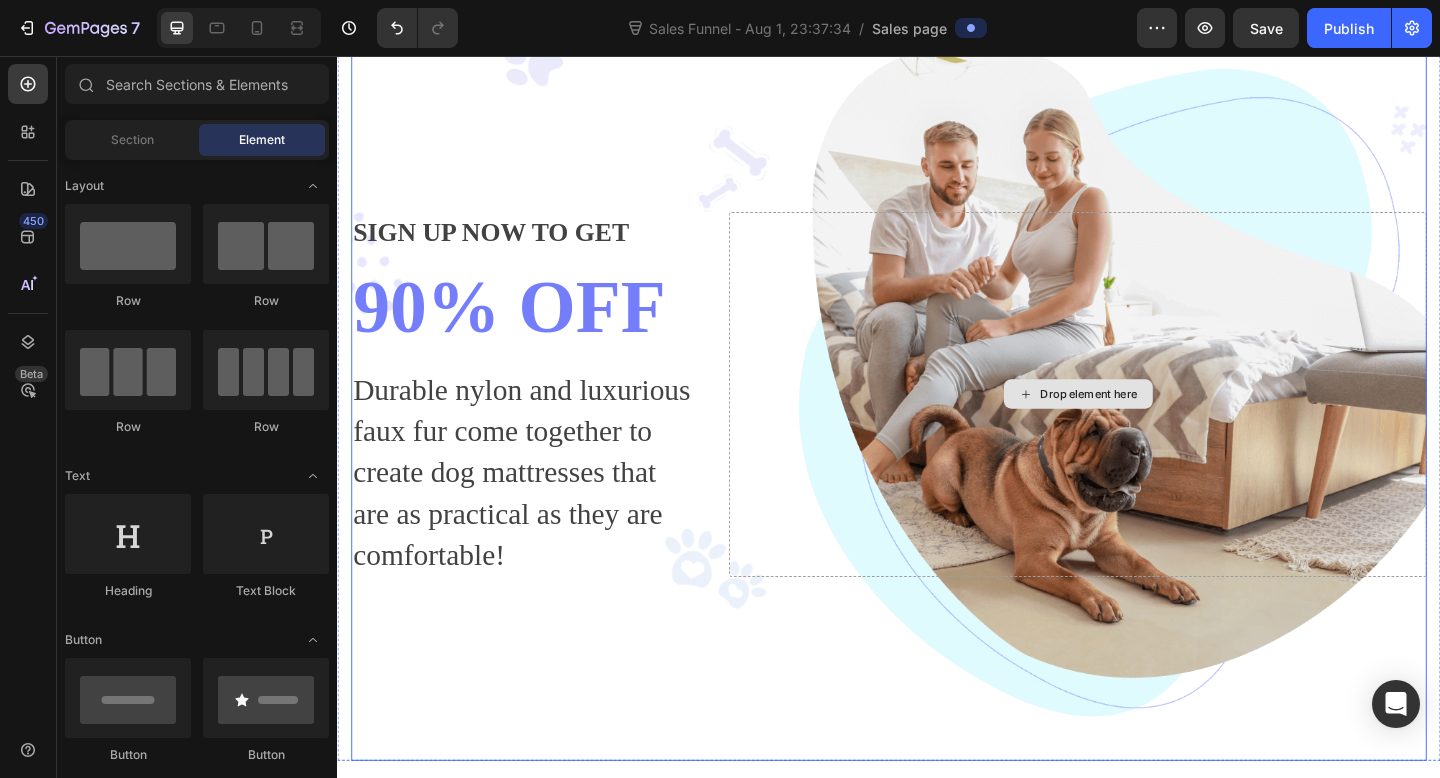 click on "Drop element here" at bounding box center [1142, 425] 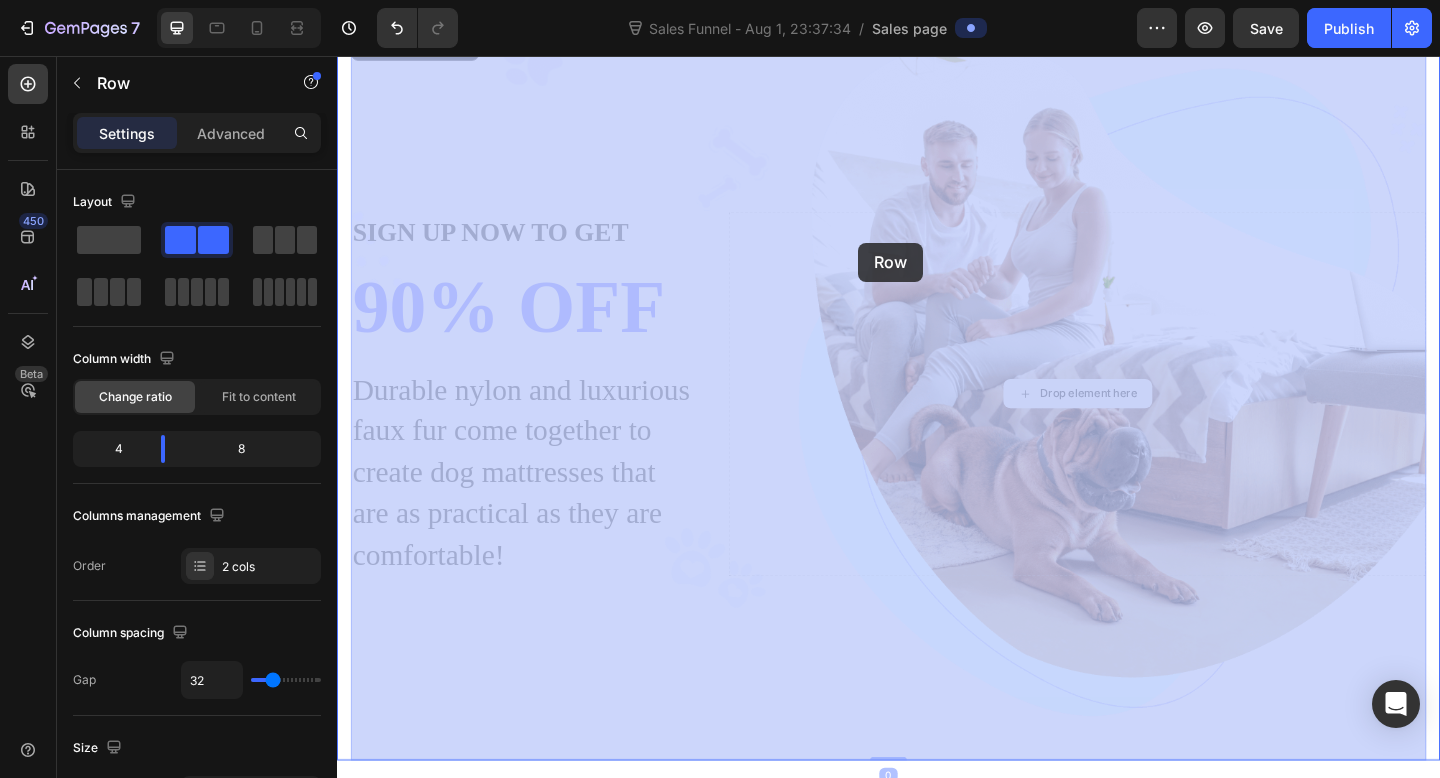 drag, startPoint x: 850, startPoint y: 259, endPoint x: 867, endPoint y: 259, distance: 17 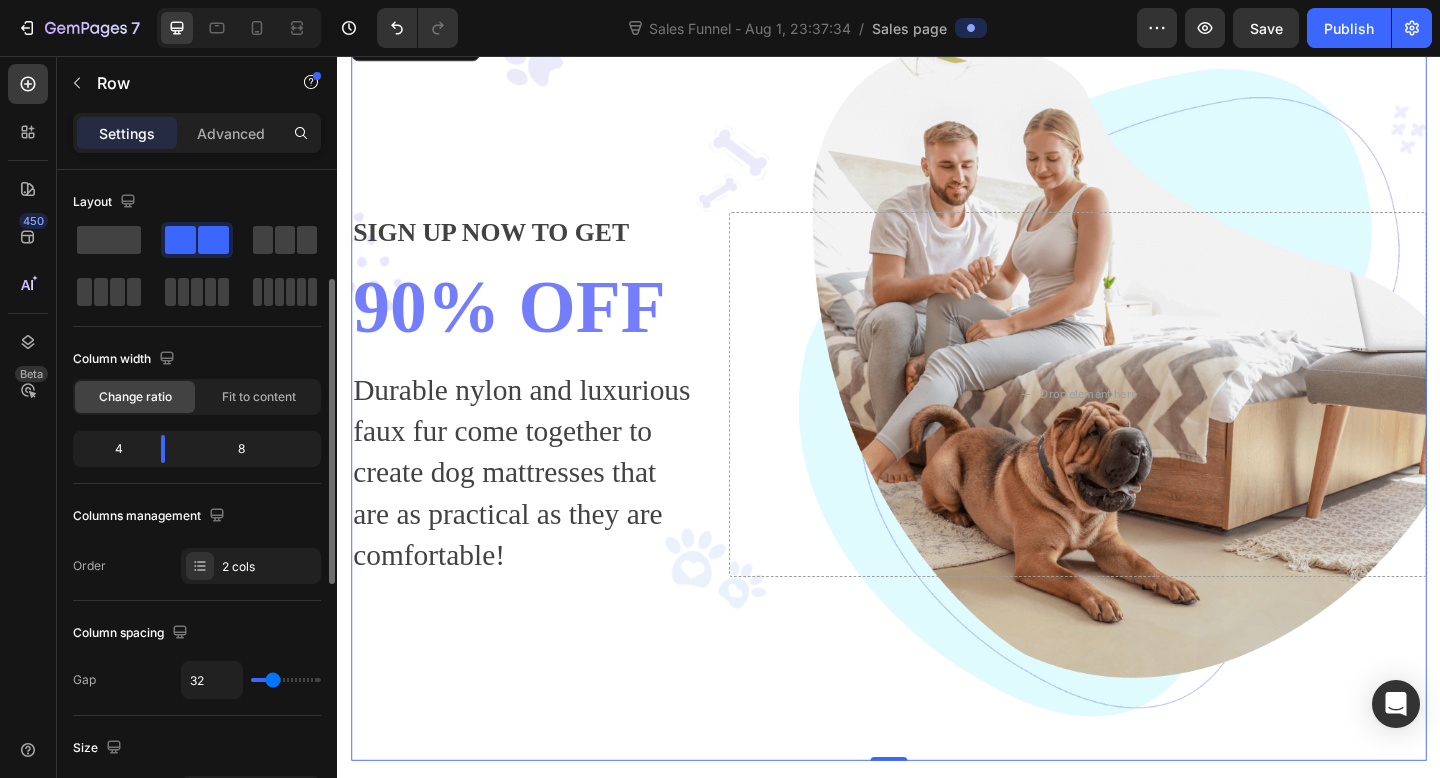 scroll, scrollTop: 783, scrollLeft: 0, axis: vertical 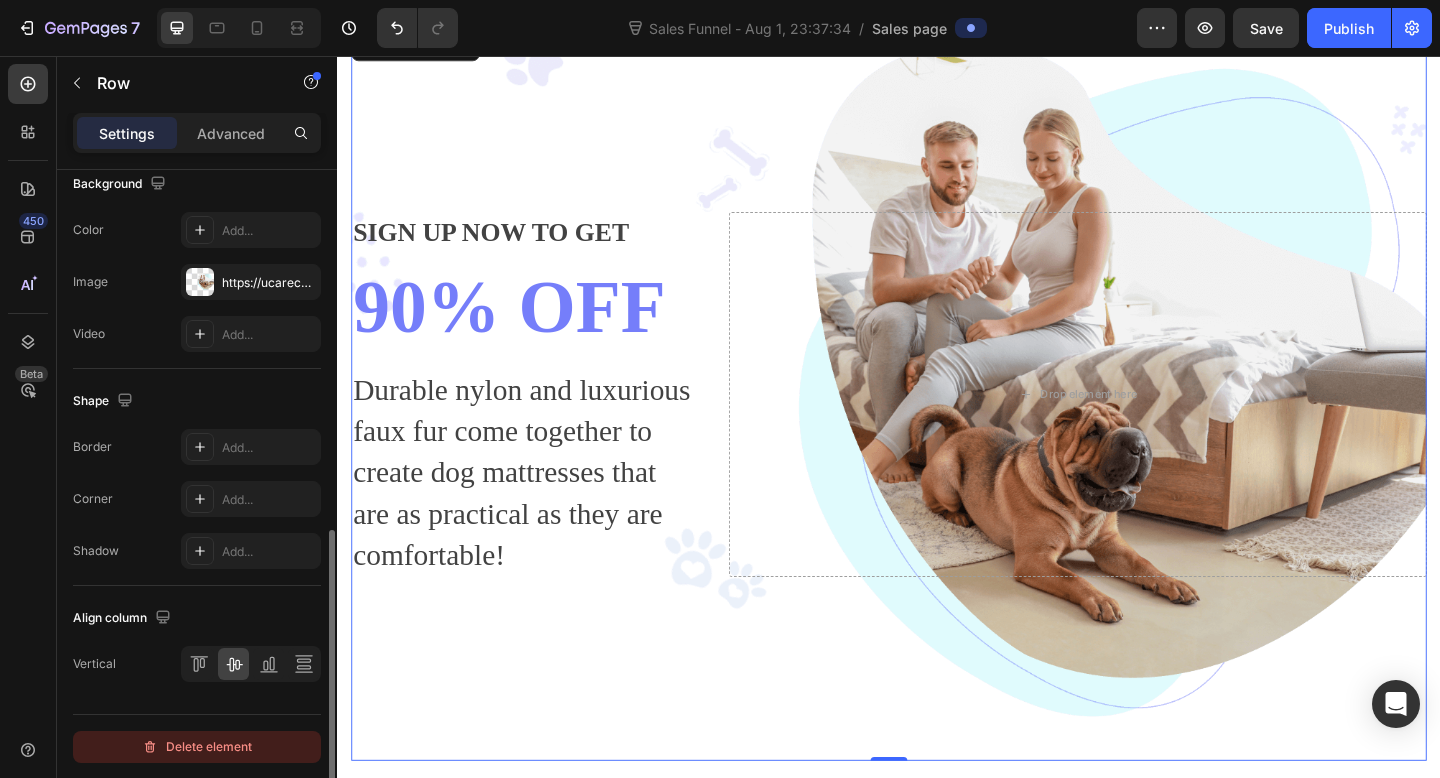 click on "Delete element" at bounding box center [197, 747] 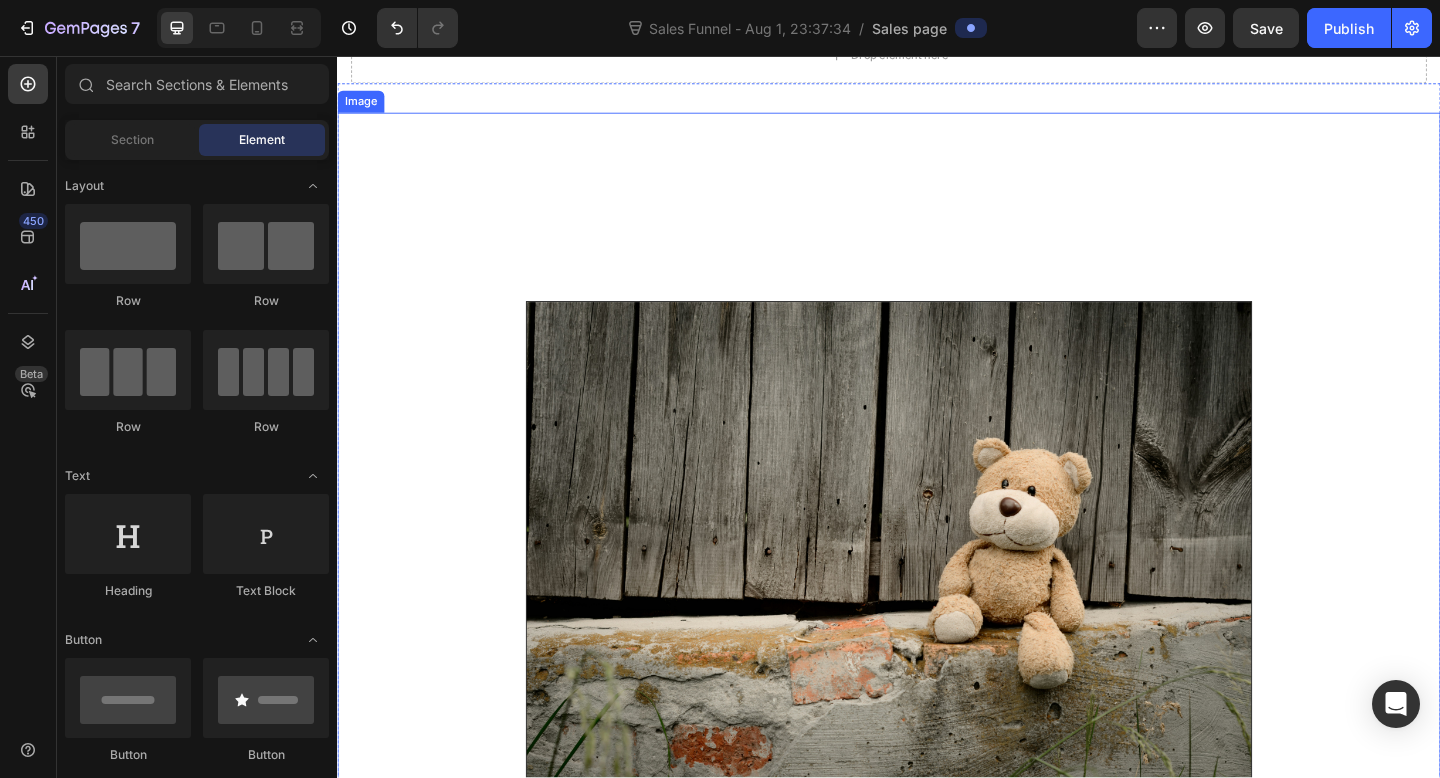 scroll, scrollTop: 0, scrollLeft: 0, axis: both 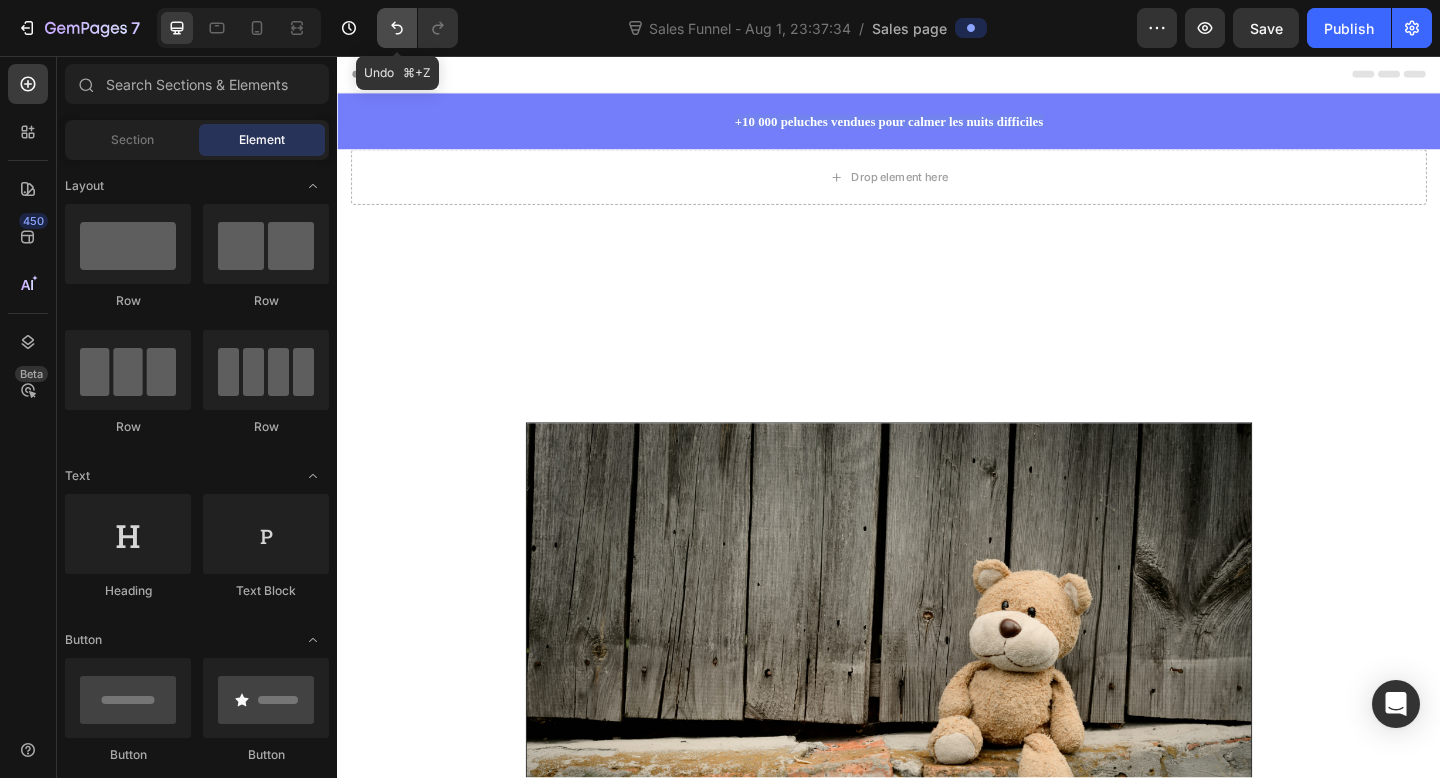 click 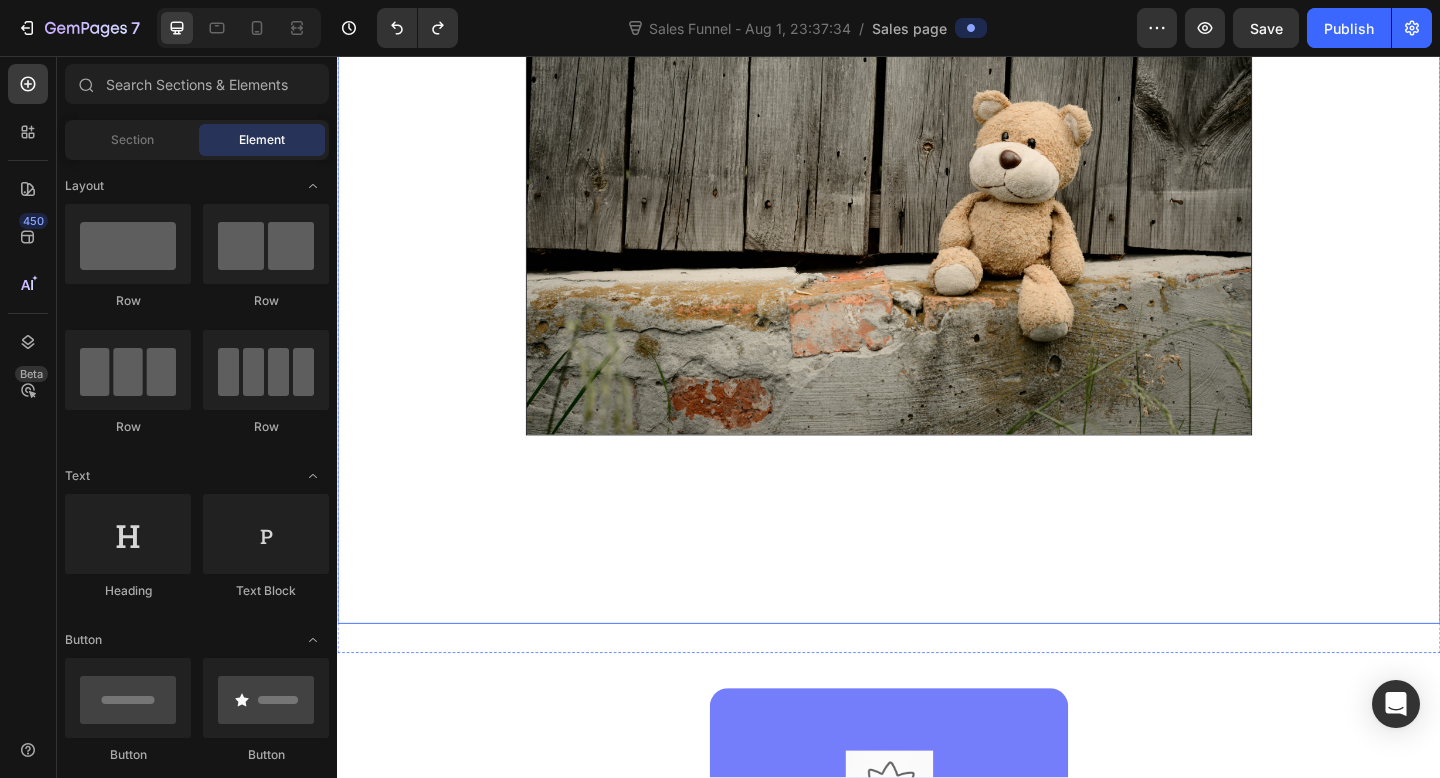 scroll, scrollTop: 1245, scrollLeft: 0, axis: vertical 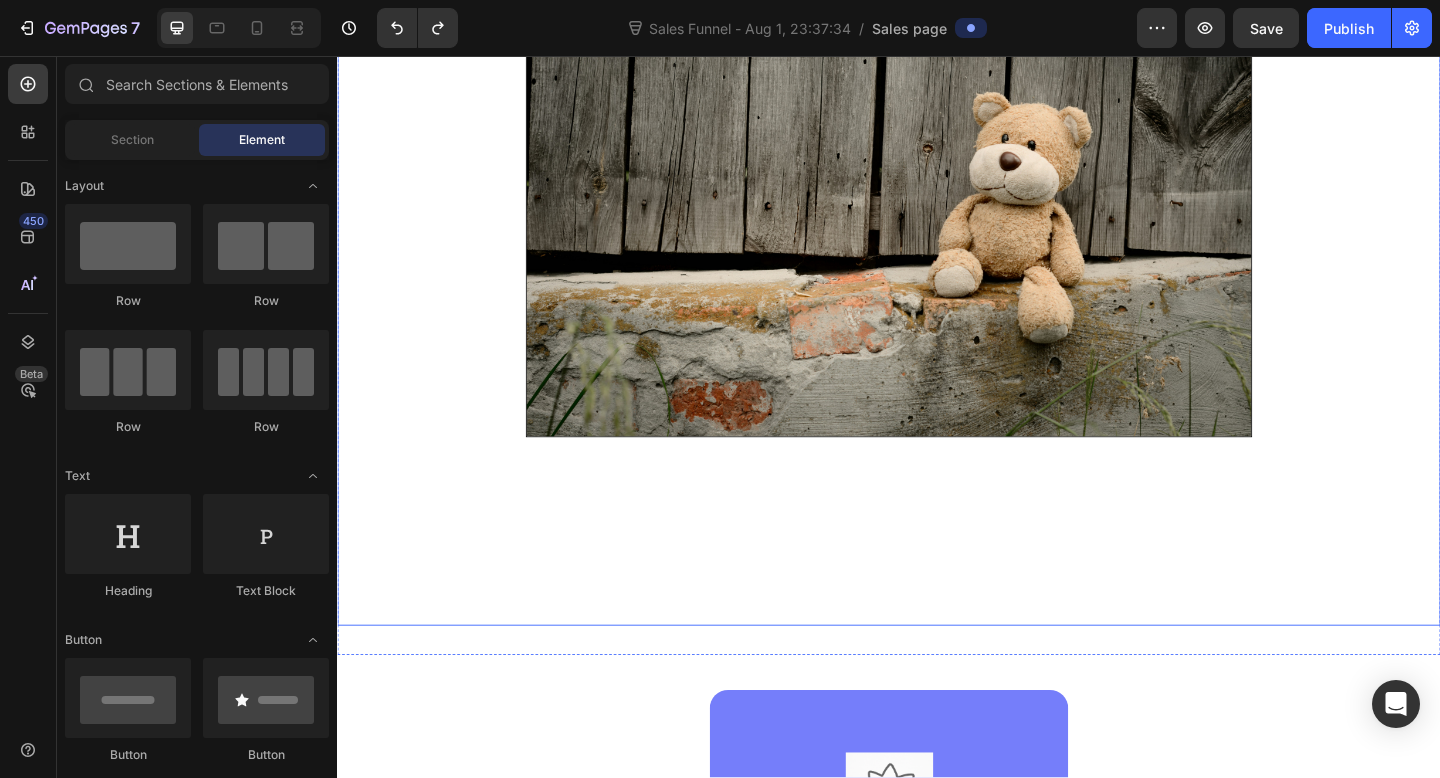 click at bounding box center (937, 209) 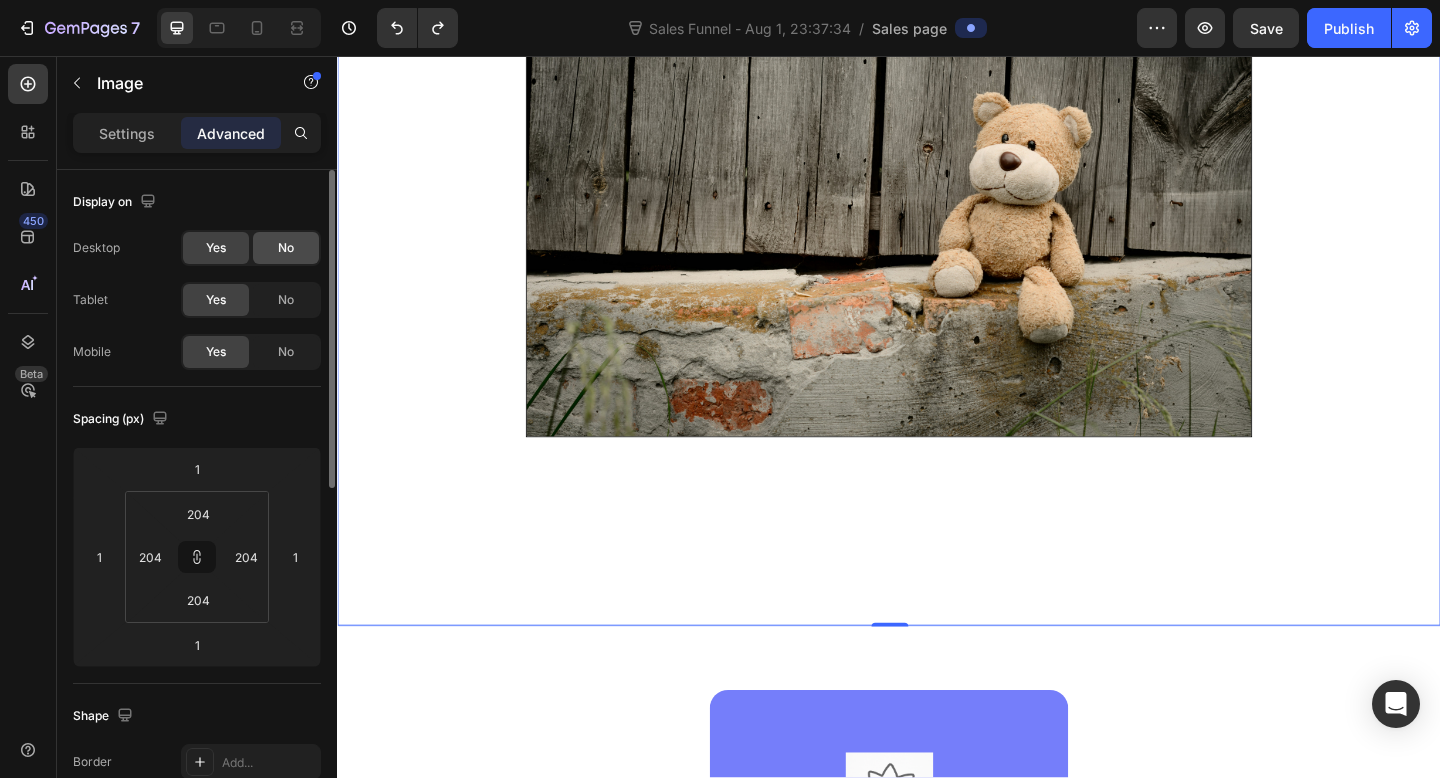 click on "No" 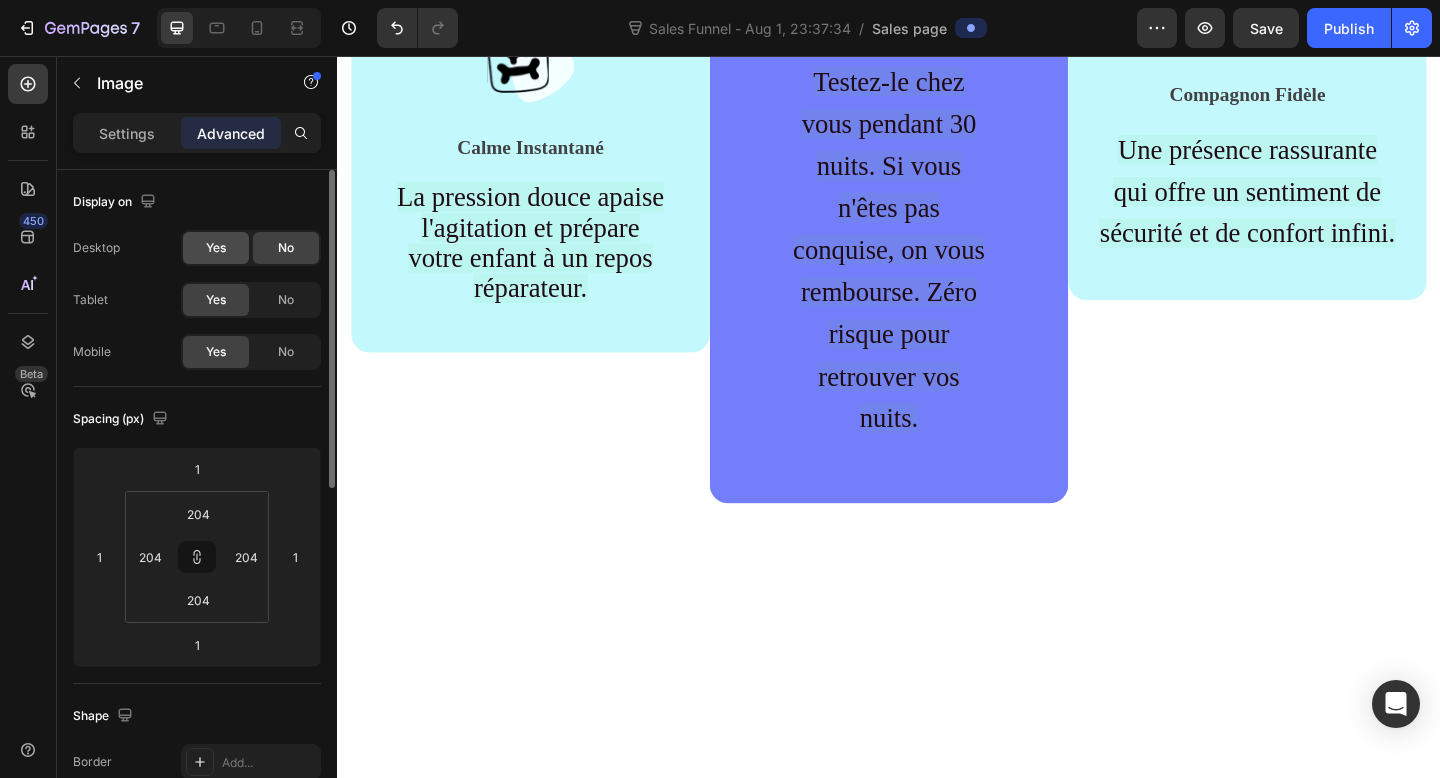 click on "Yes" 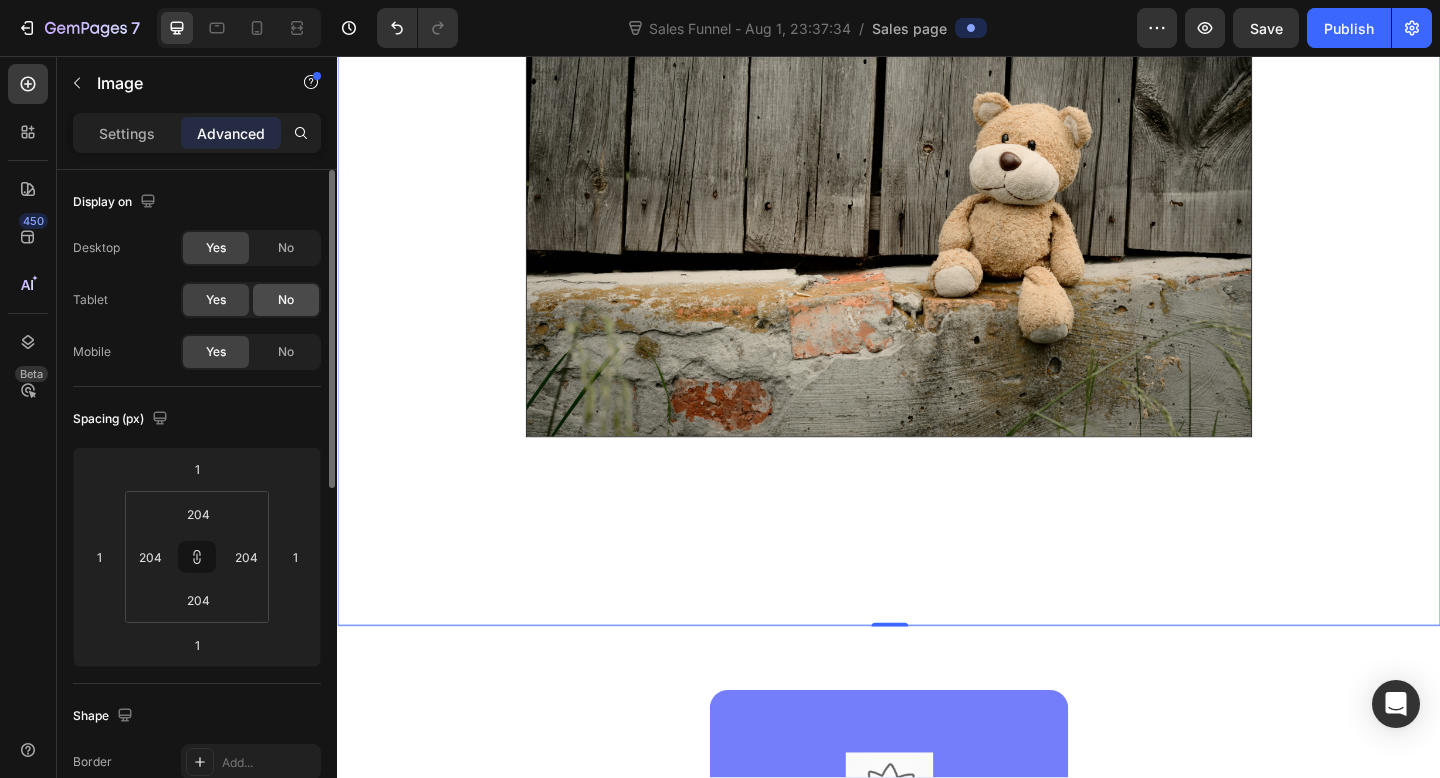 click on "No" 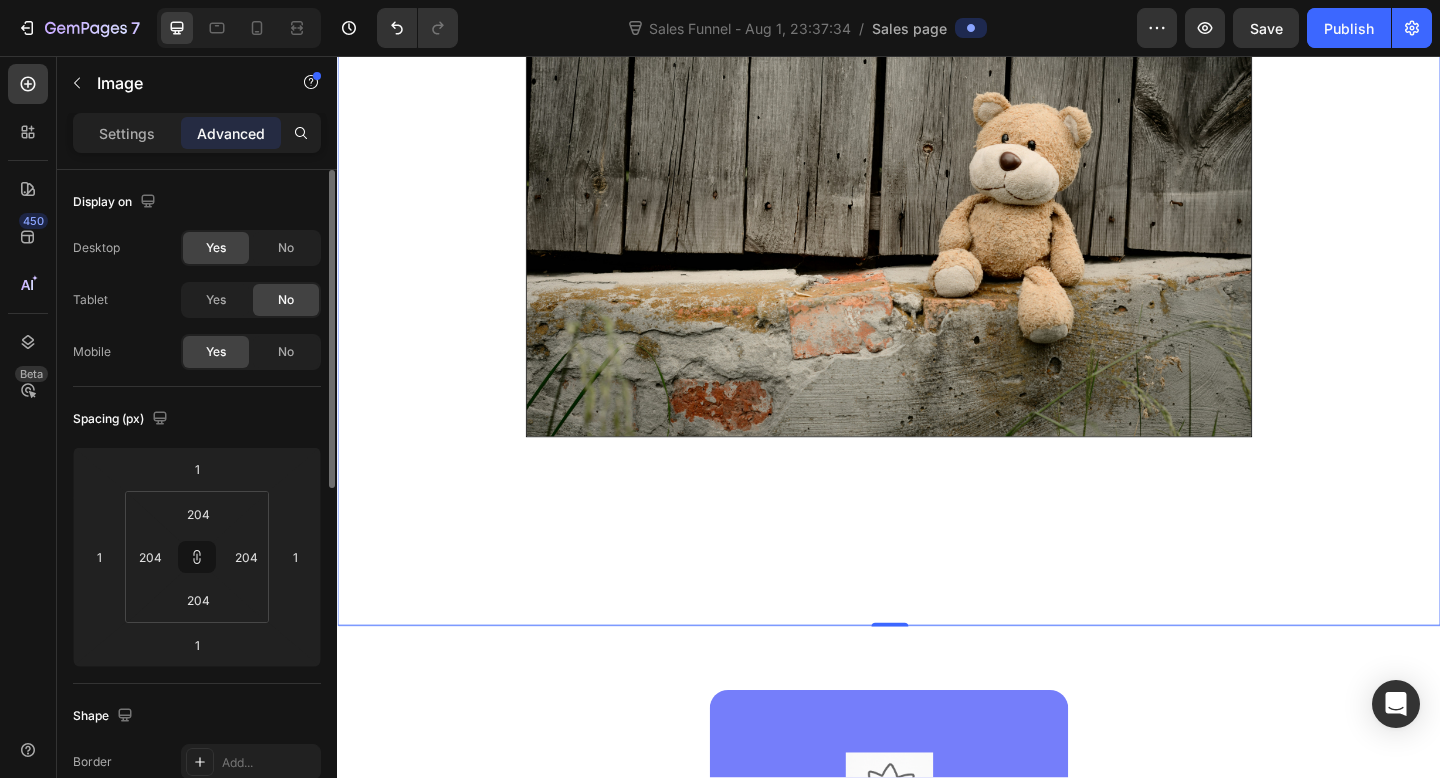click on "Desktop Yes No Tablet Yes No Mobile Yes No" at bounding box center (197, 300) 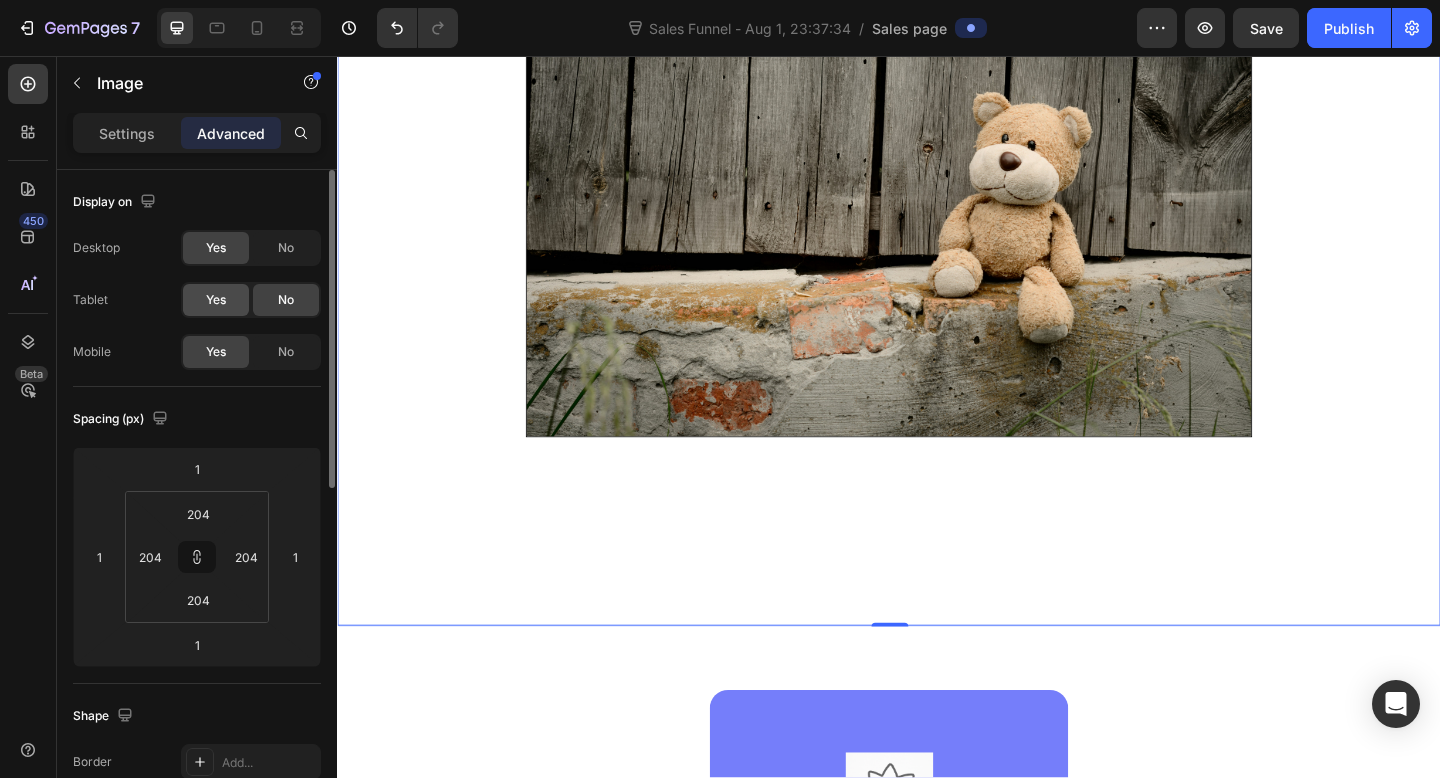 click on "Yes" 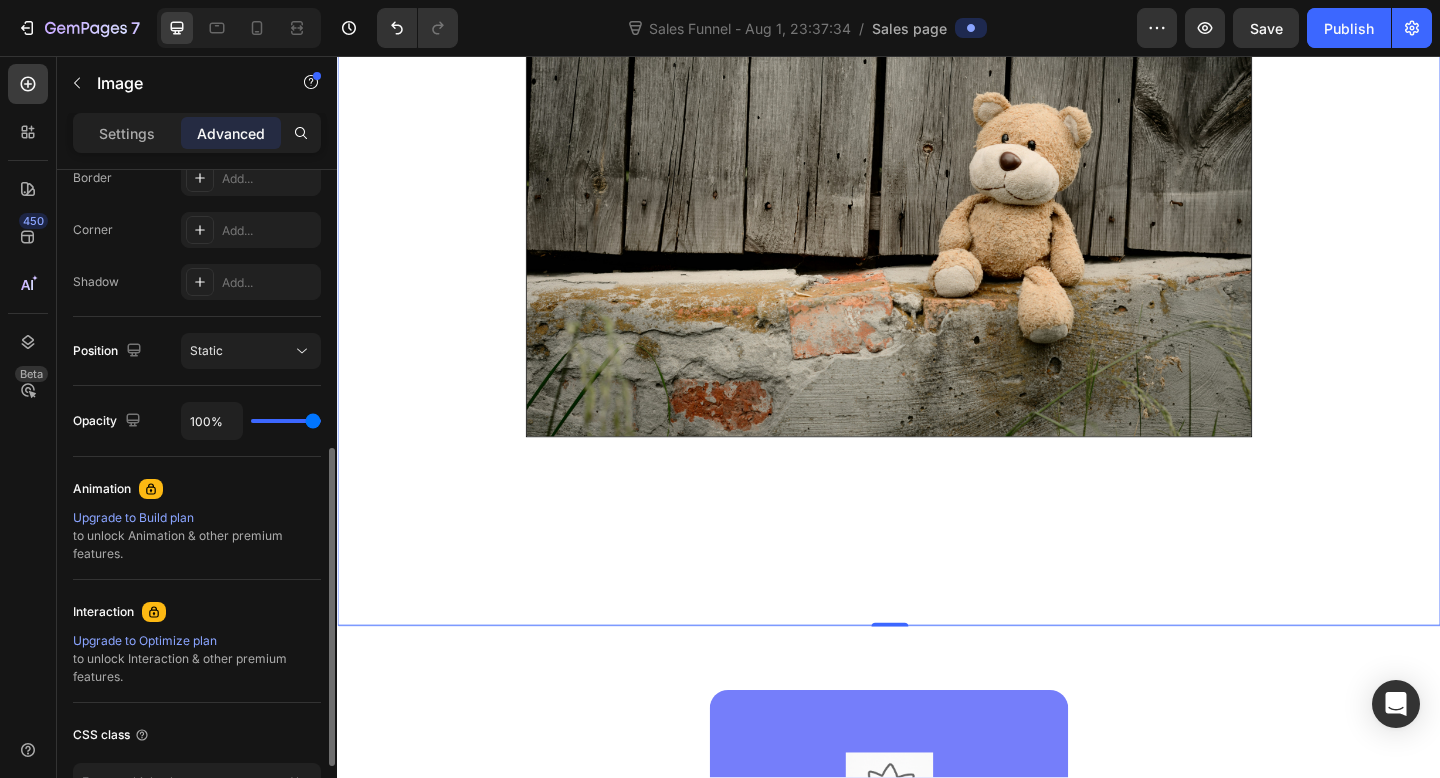 scroll, scrollTop: 586, scrollLeft: 0, axis: vertical 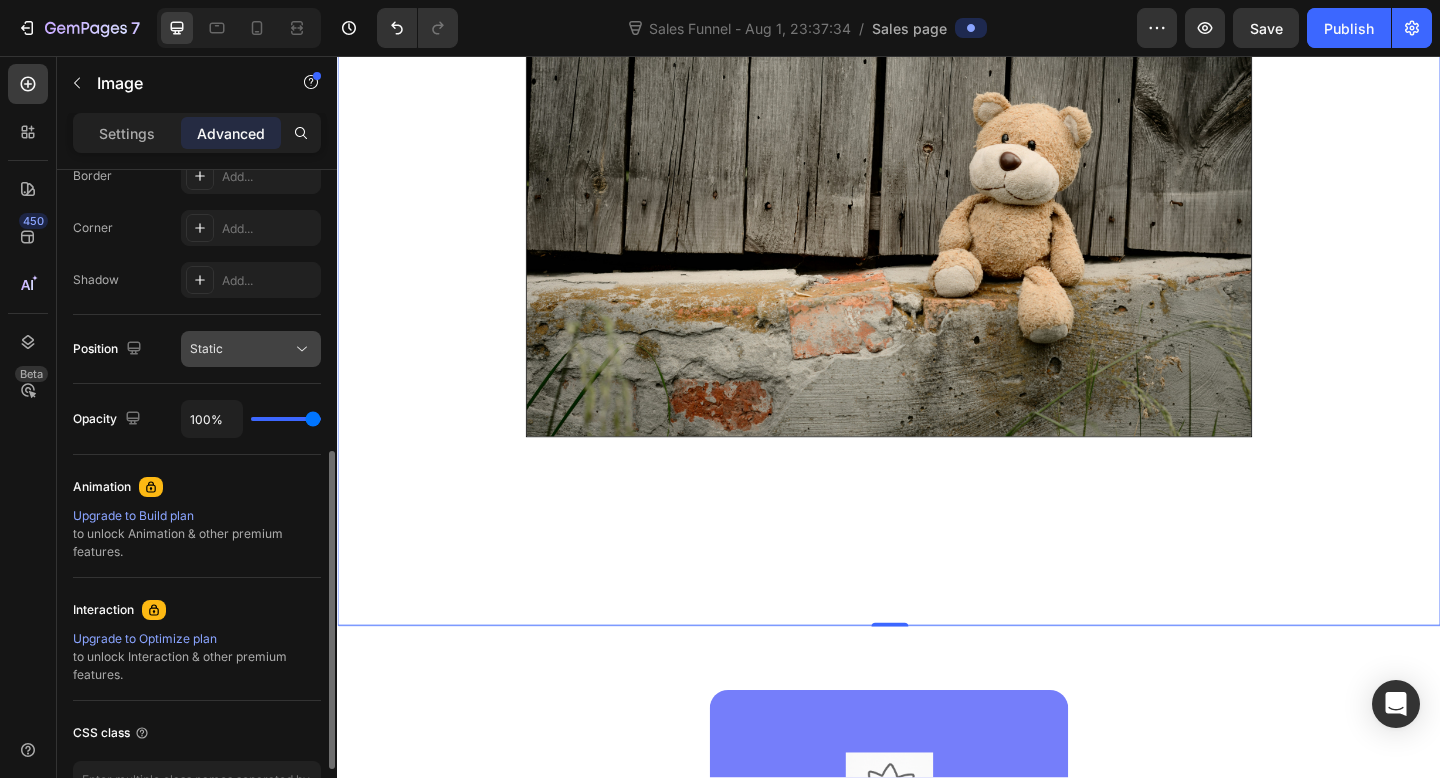 click on "Static" 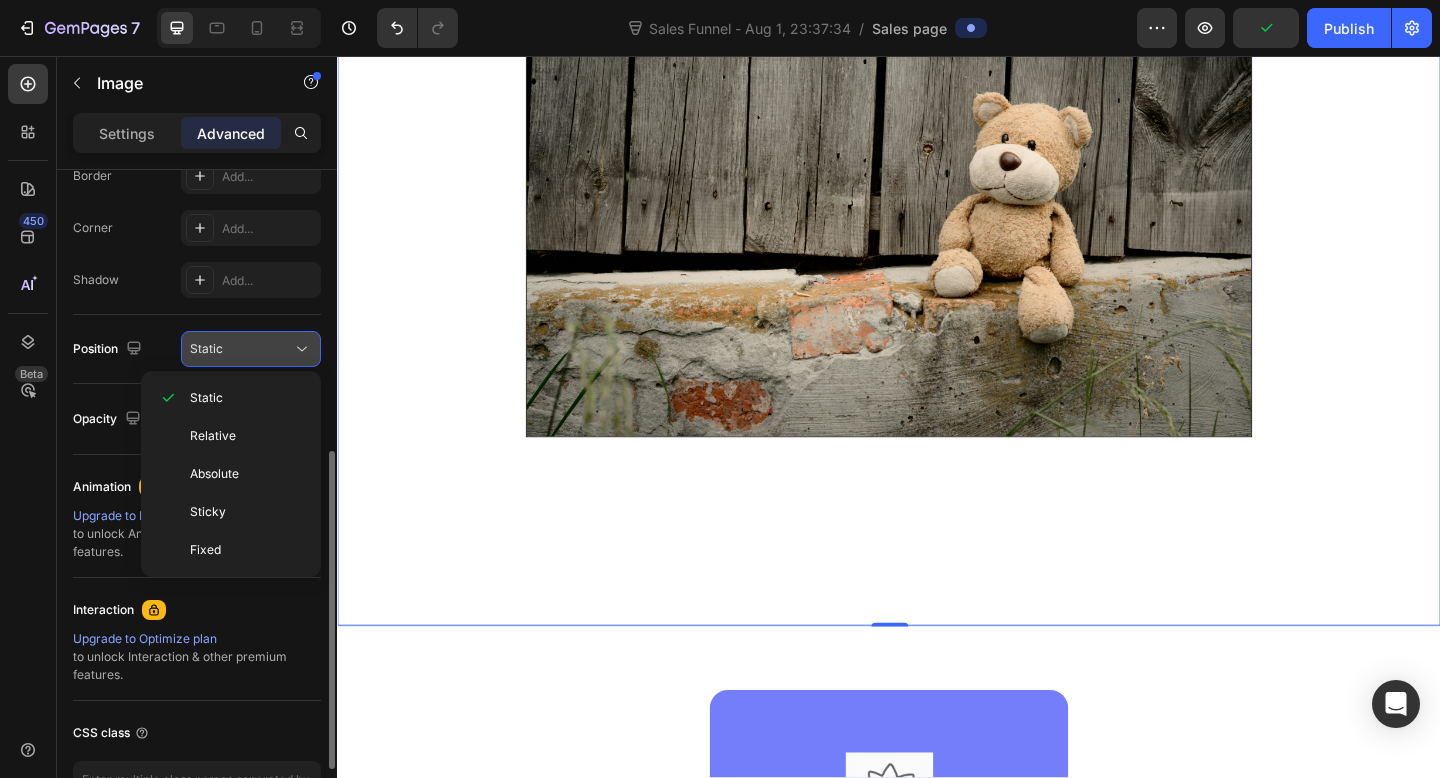 click on "Static" 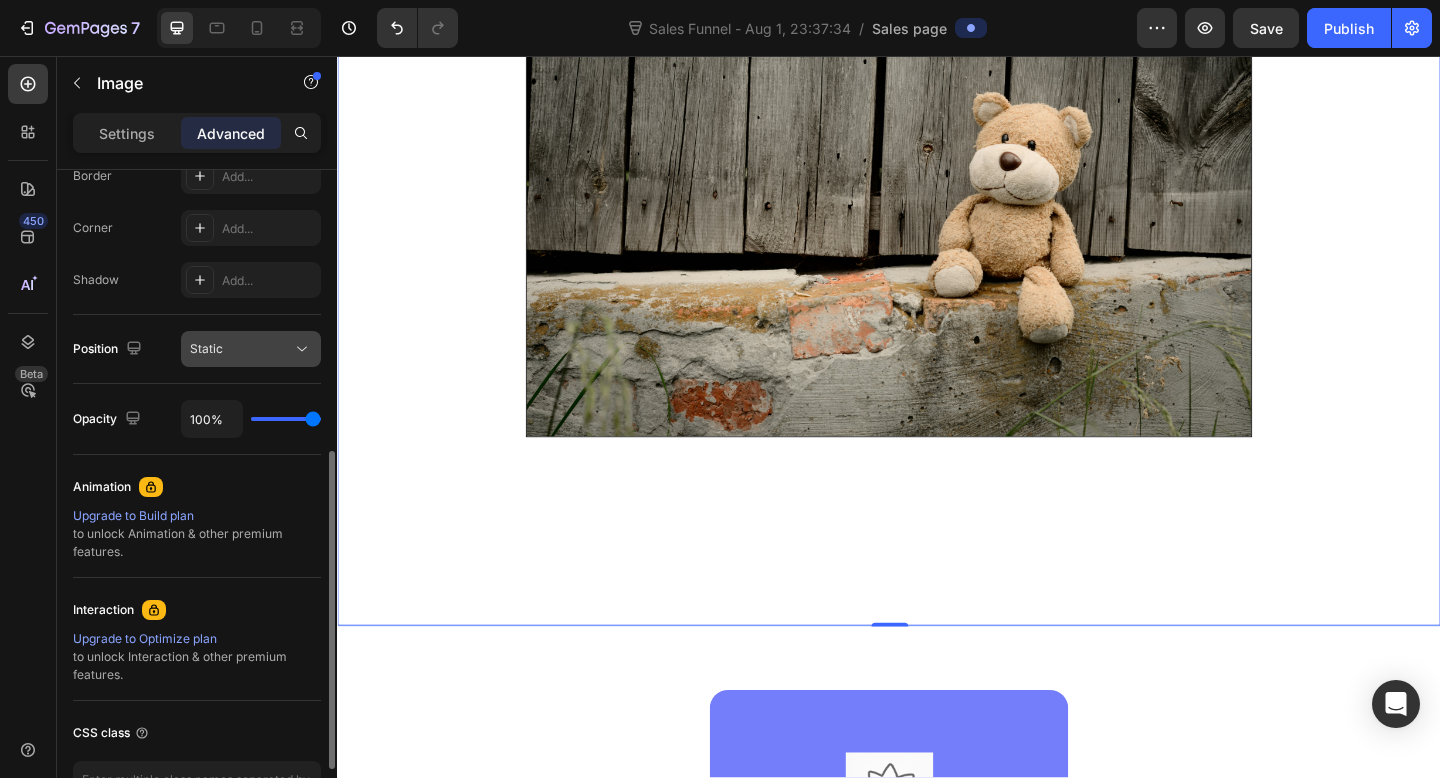 click on "Static" 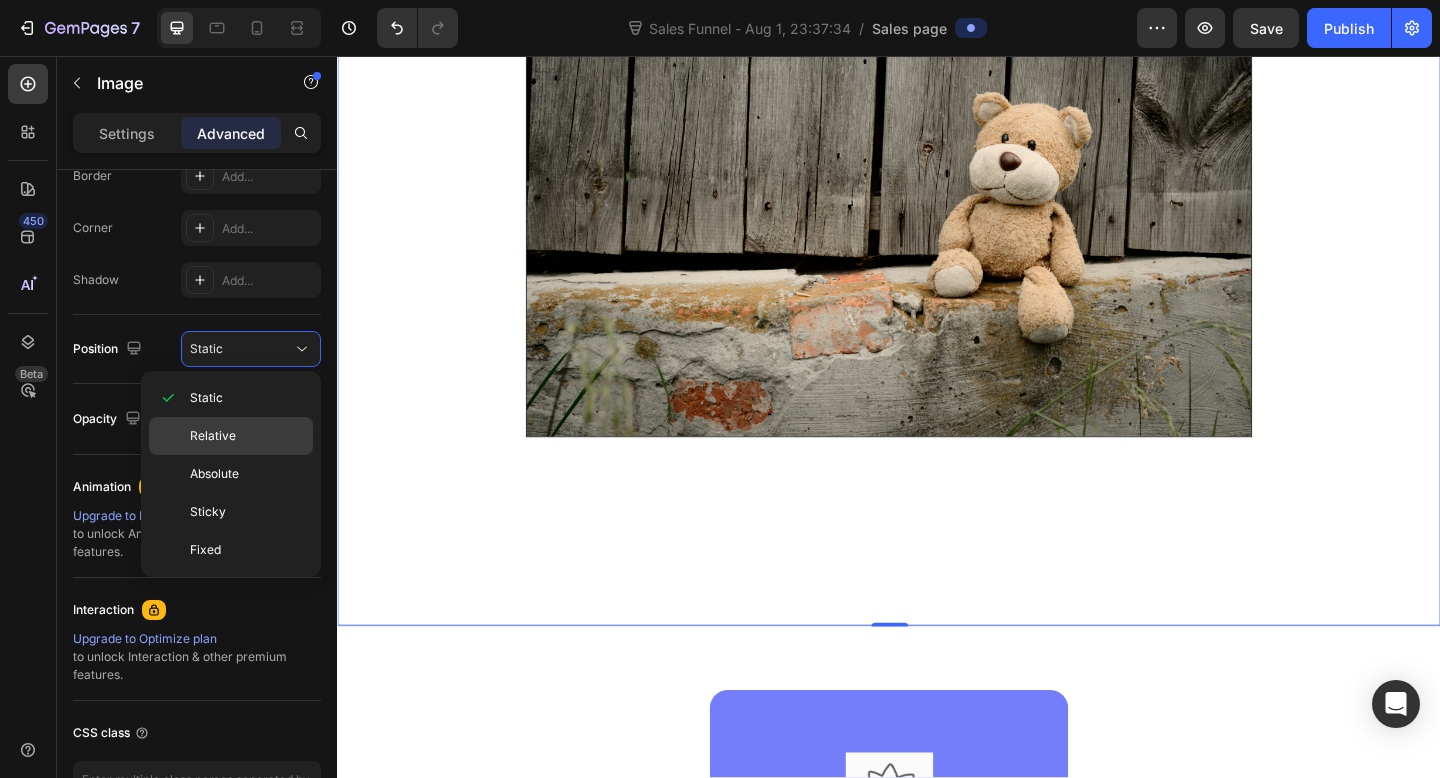 click on "Relative" at bounding box center (247, 436) 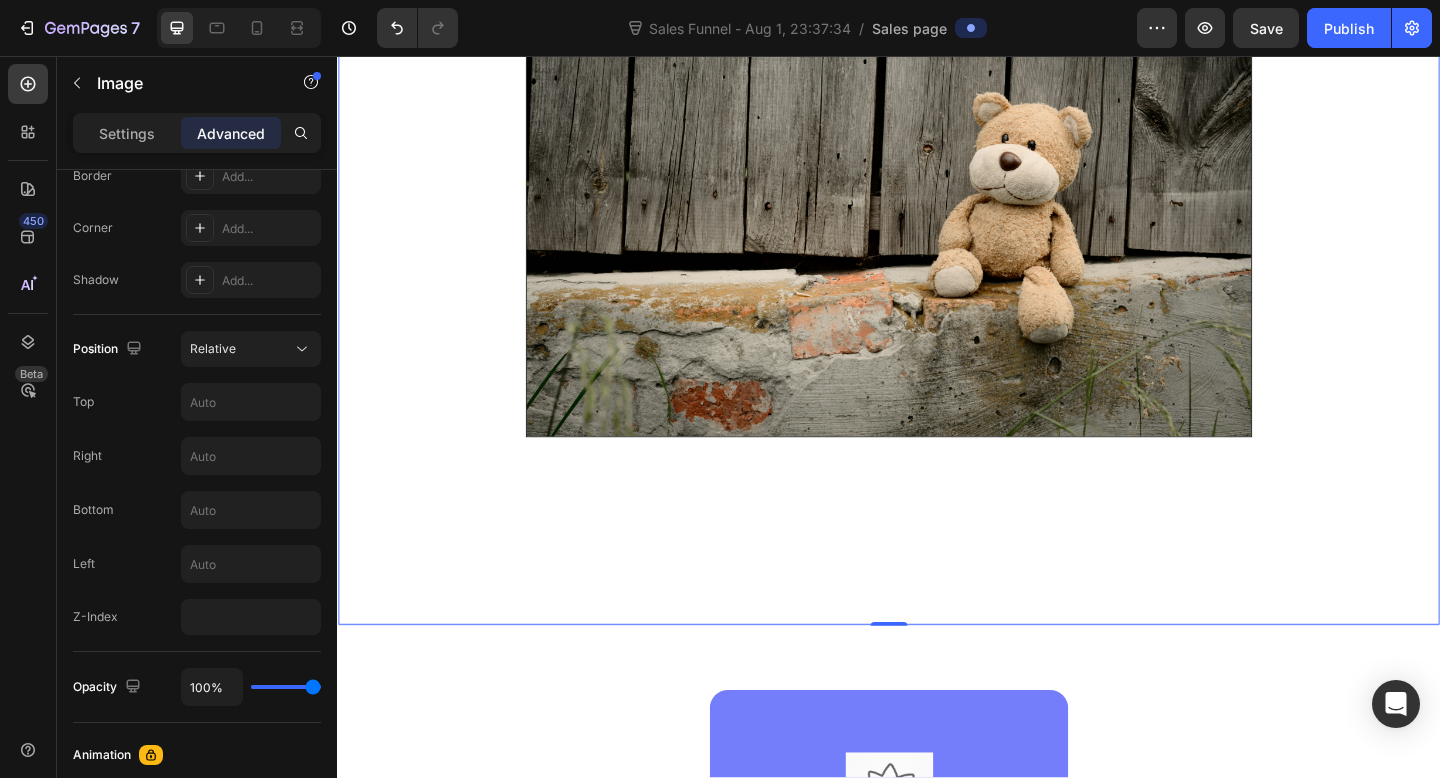 click at bounding box center (937, 209) 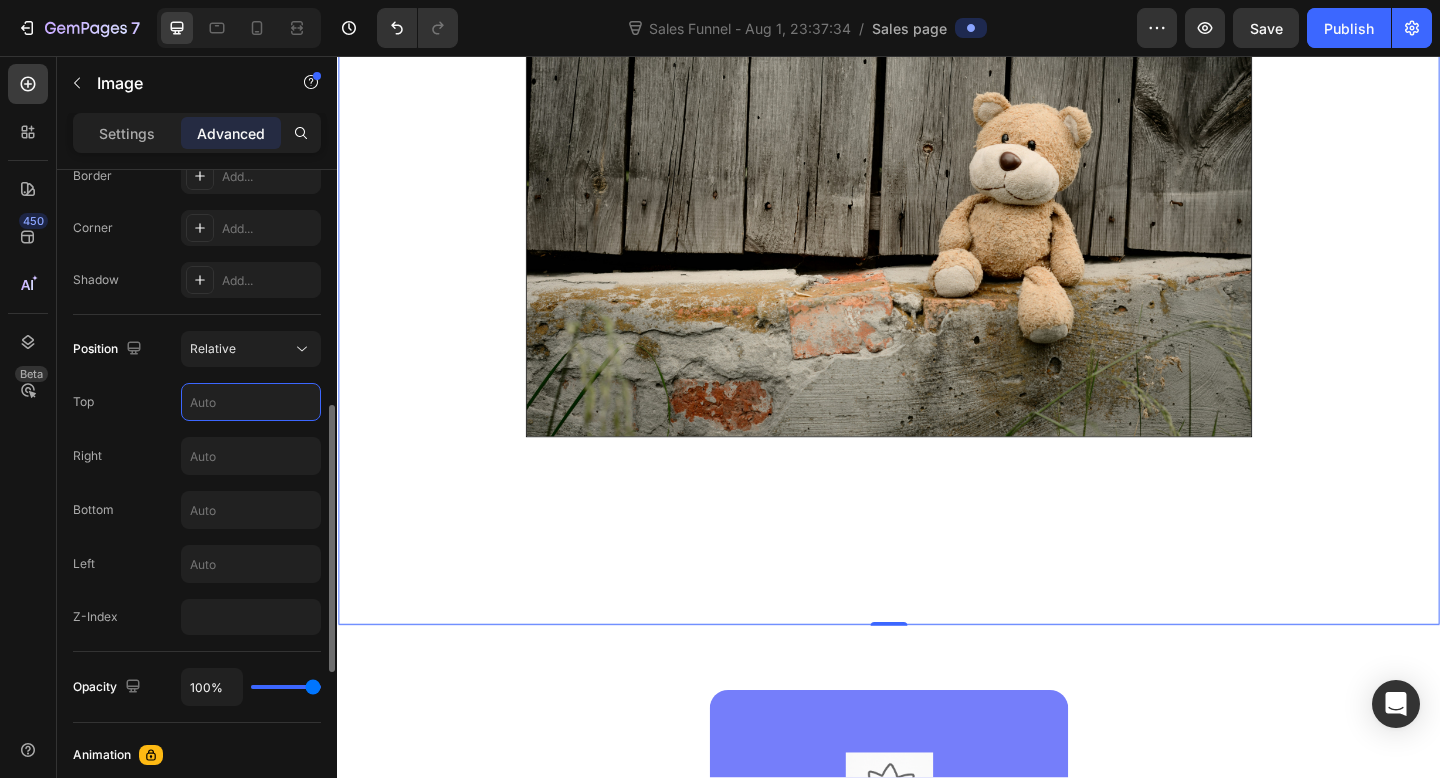 click at bounding box center [251, 402] 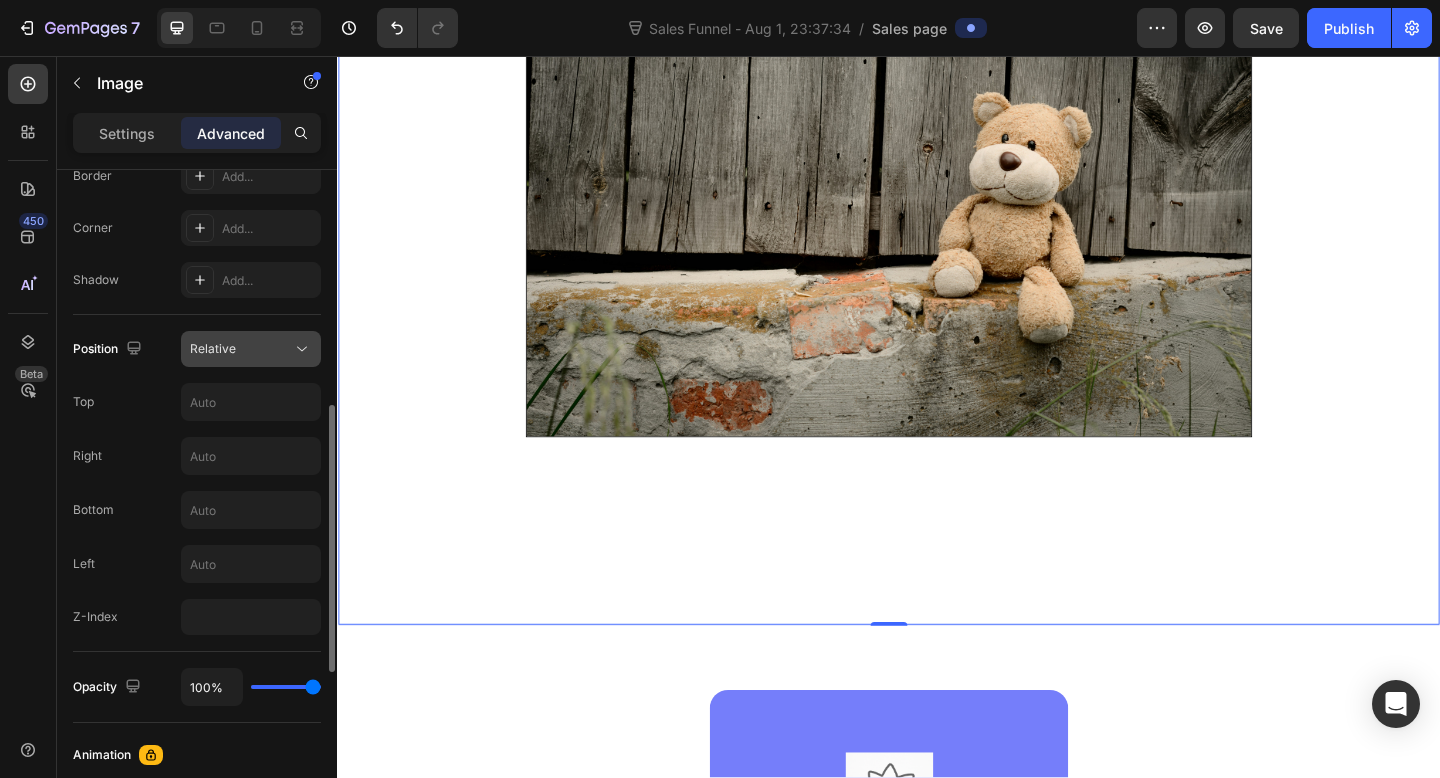 click 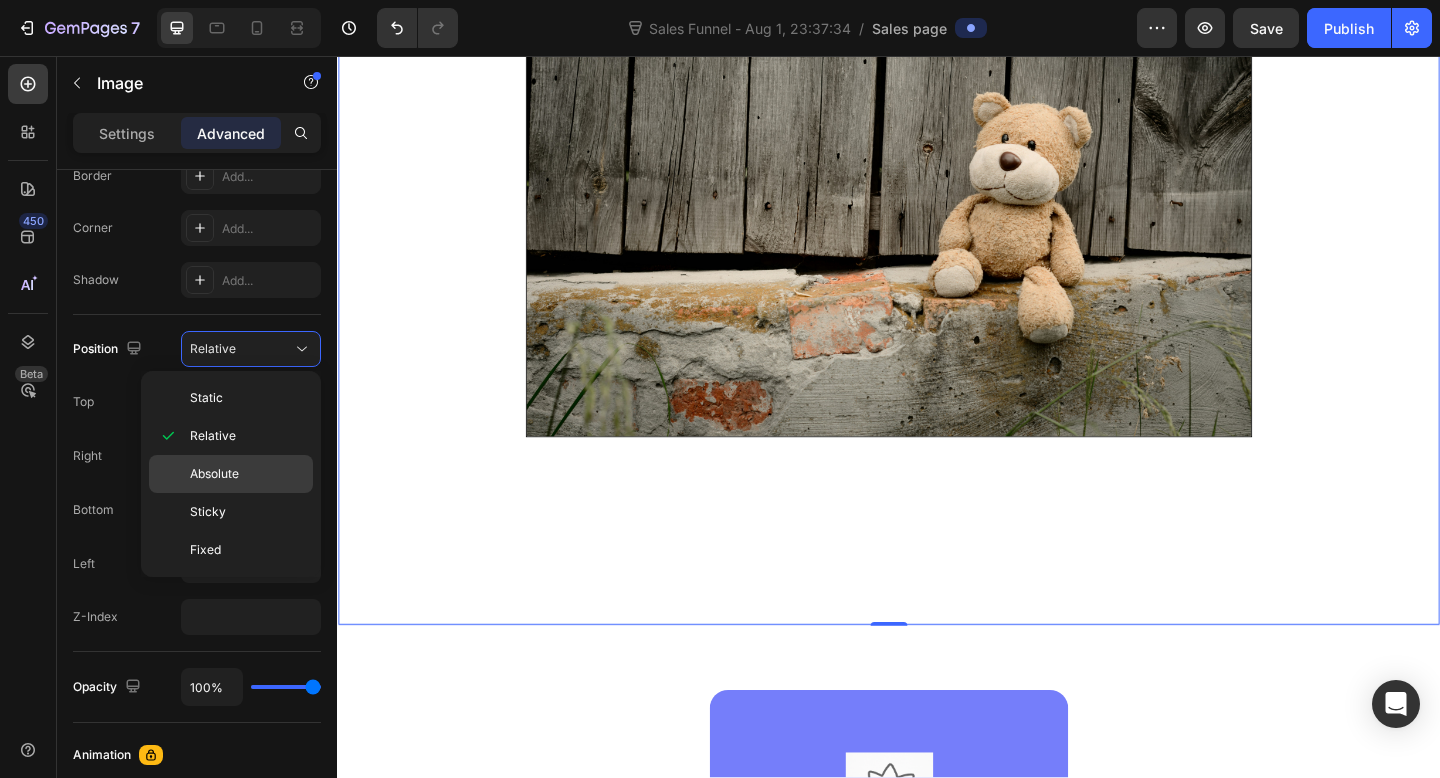 click on "Absolute" at bounding box center (247, 474) 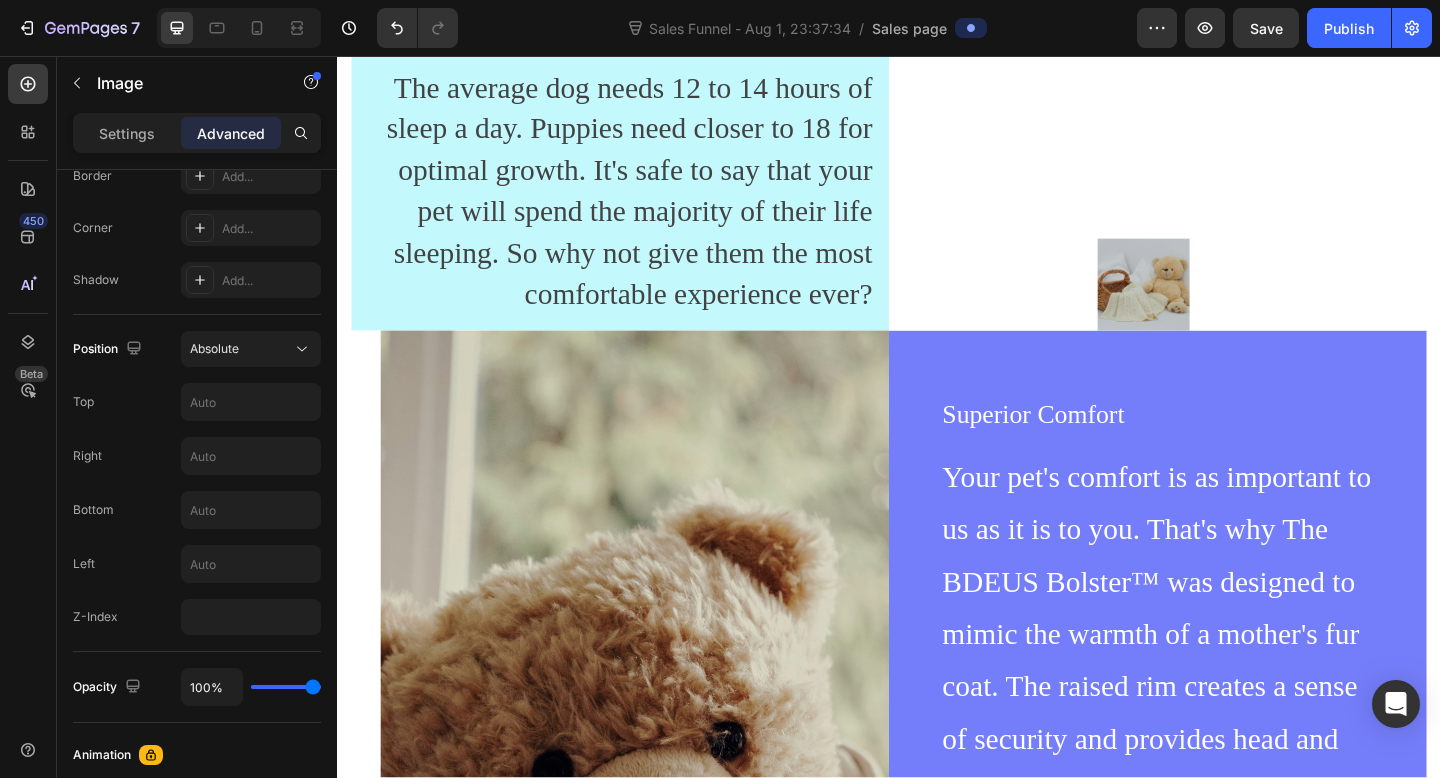 scroll, scrollTop: 2976, scrollLeft: 0, axis: vertical 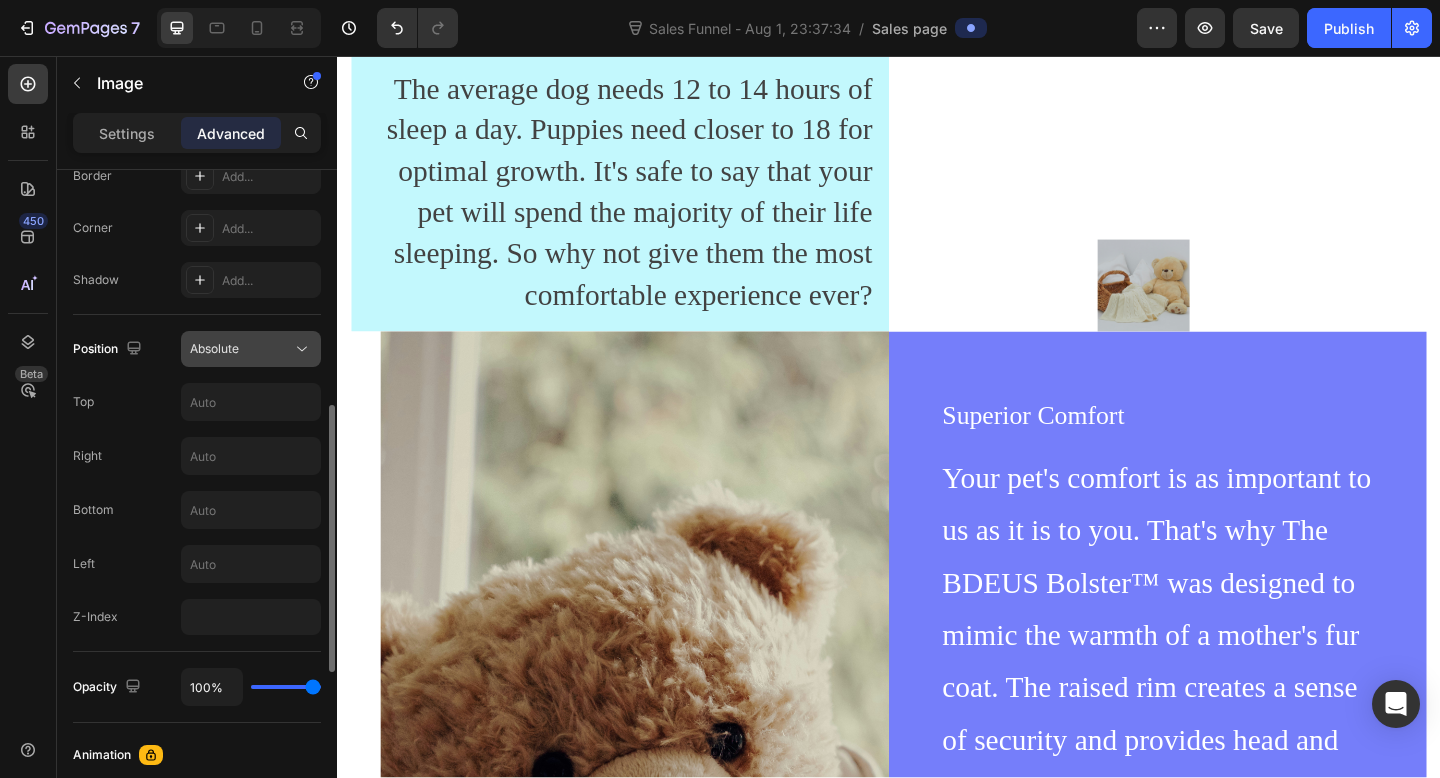 click 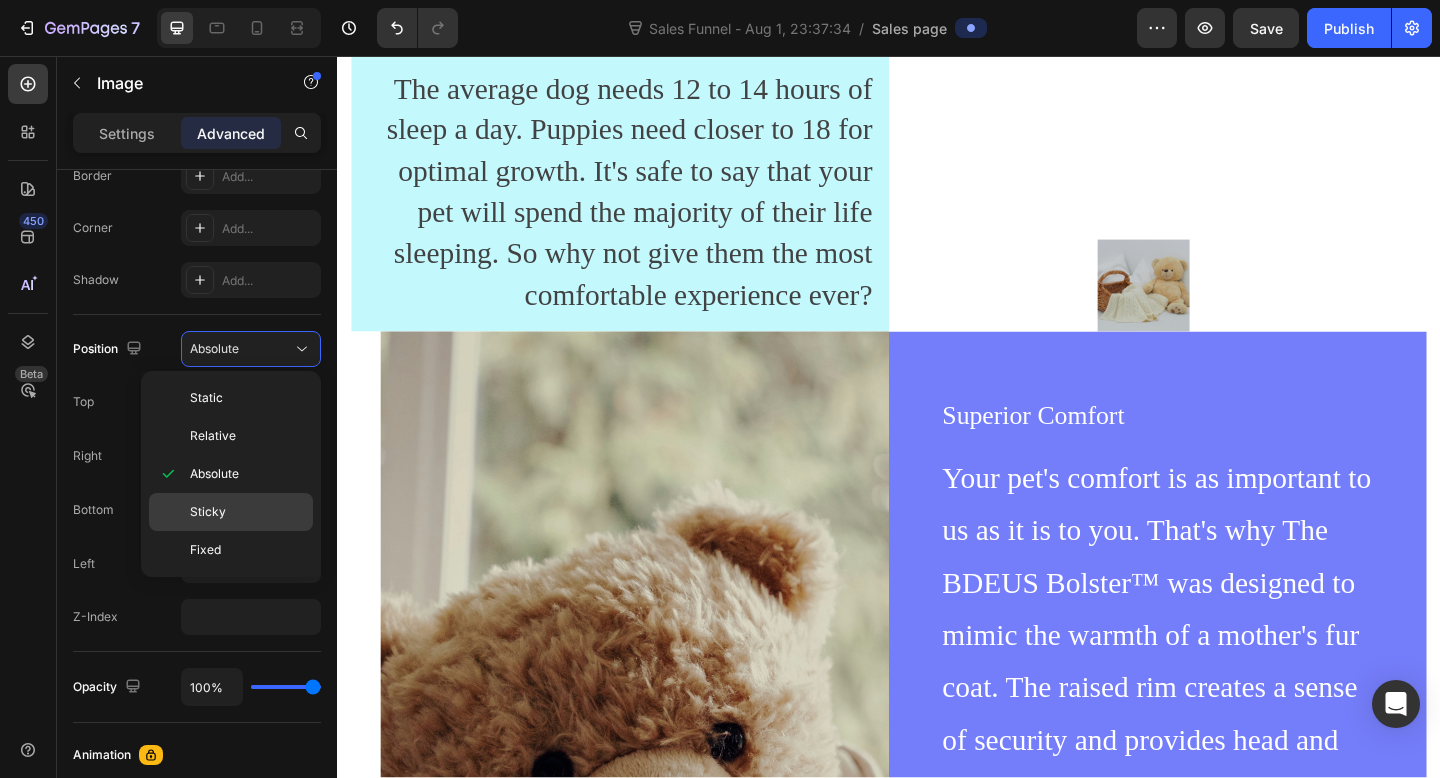 click on "Sticky" at bounding box center [247, 512] 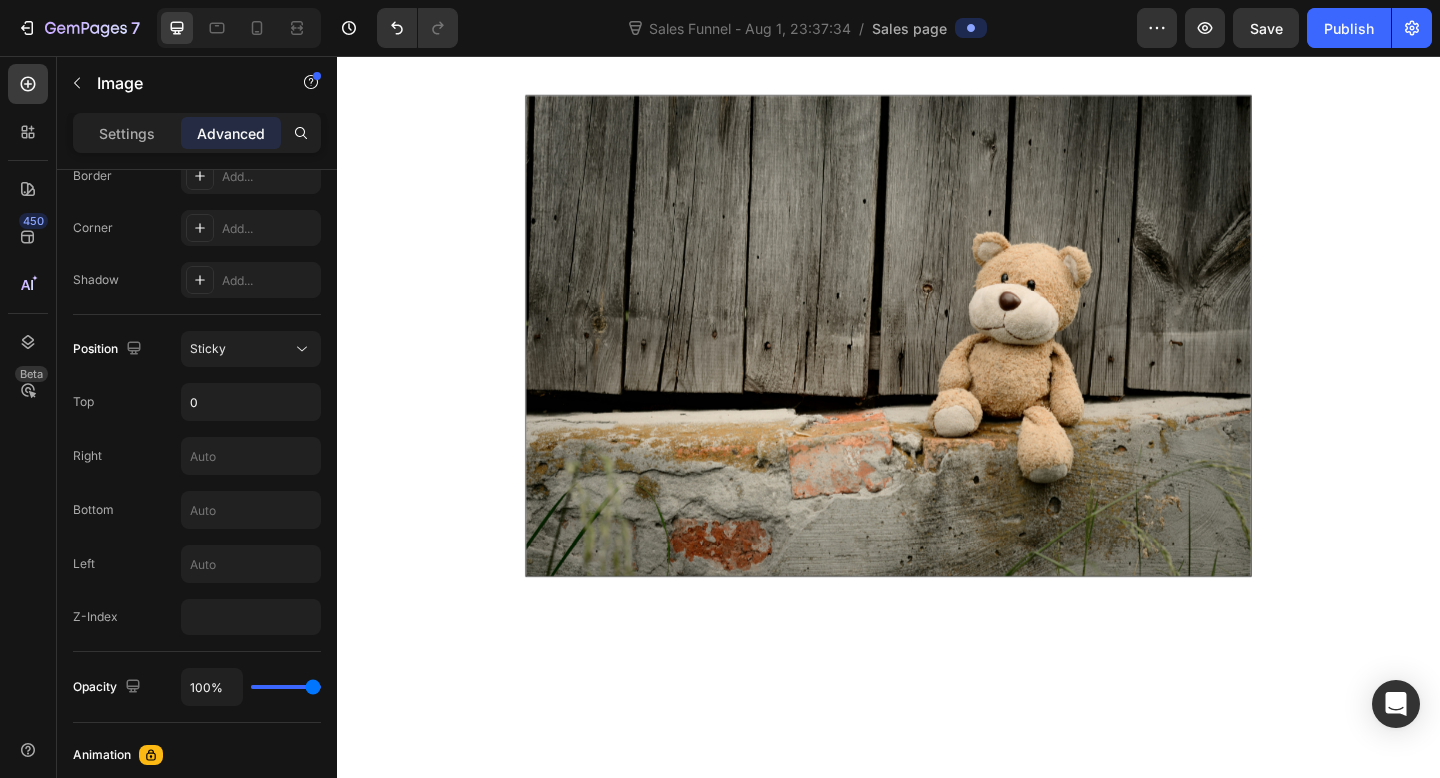 scroll, scrollTop: 1173, scrollLeft: 0, axis: vertical 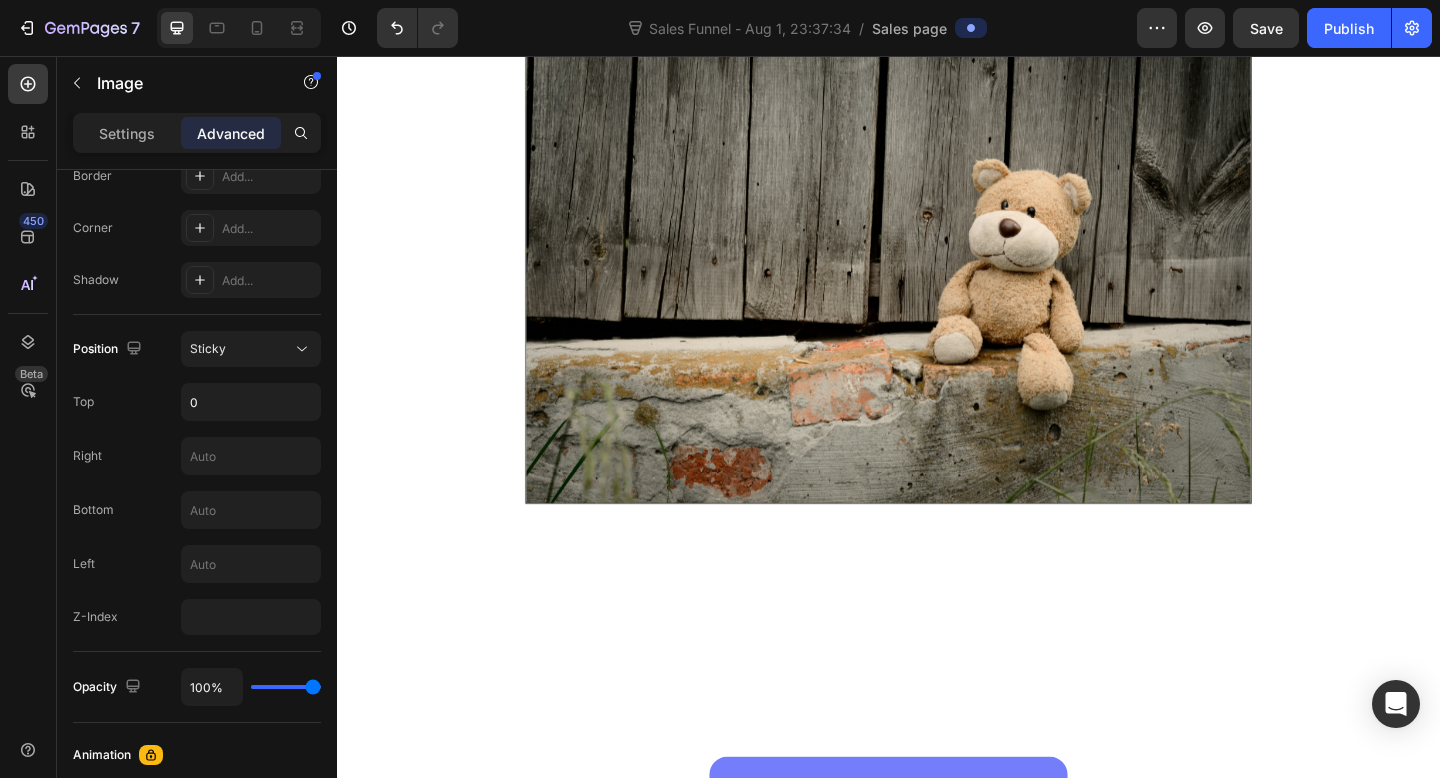 click at bounding box center [937, 281] 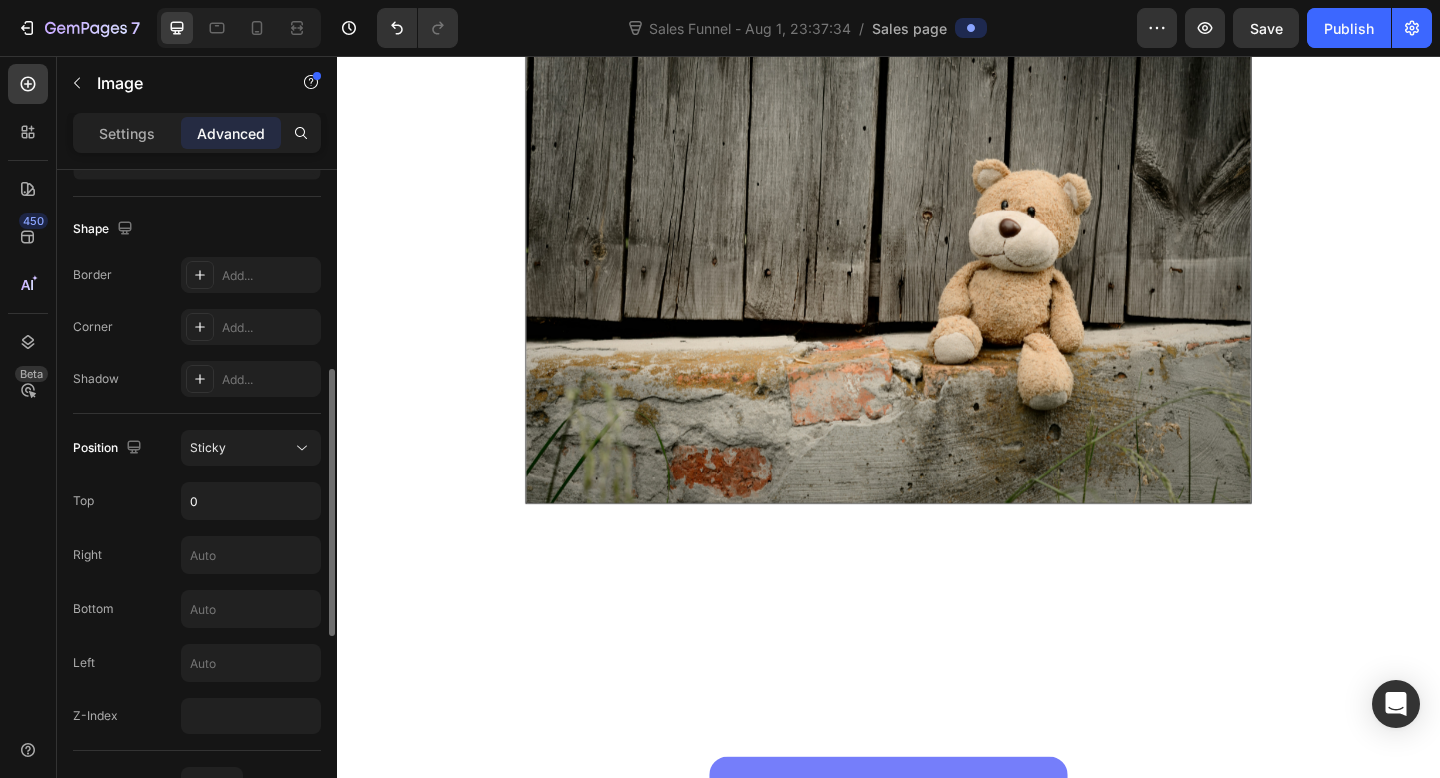 scroll, scrollTop: 482, scrollLeft: 0, axis: vertical 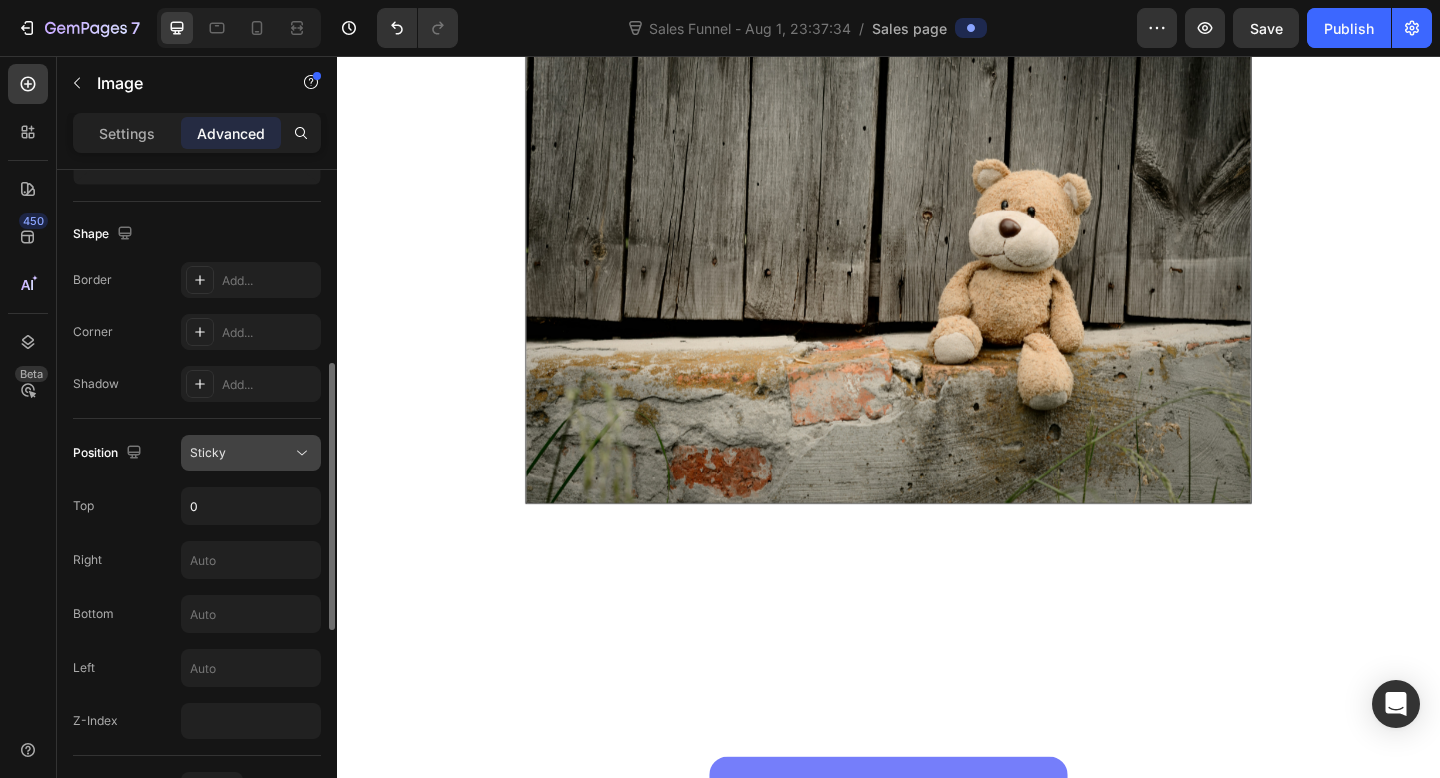 click on "Sticky" at bounding box center (241, 453) 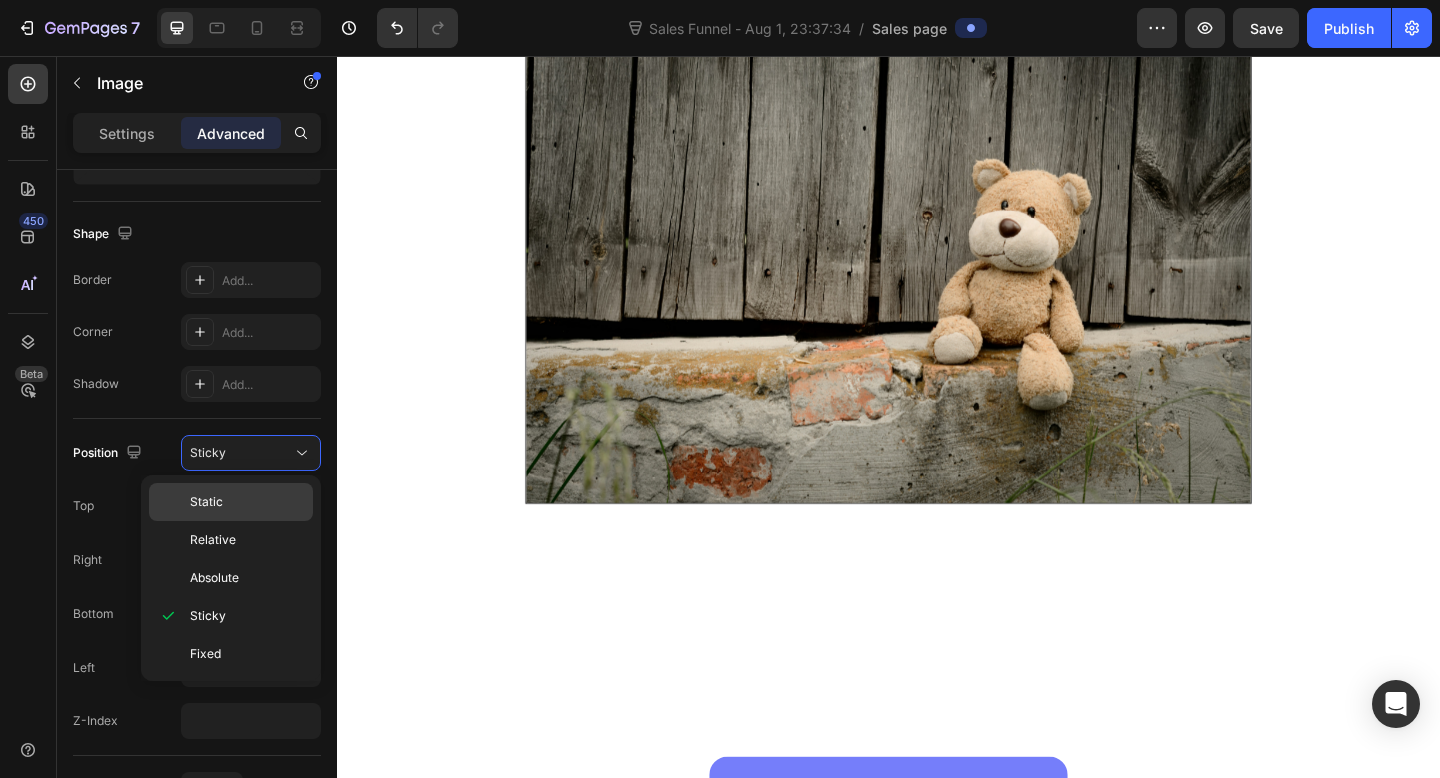click on "Static" at bounding box center (247, 502) 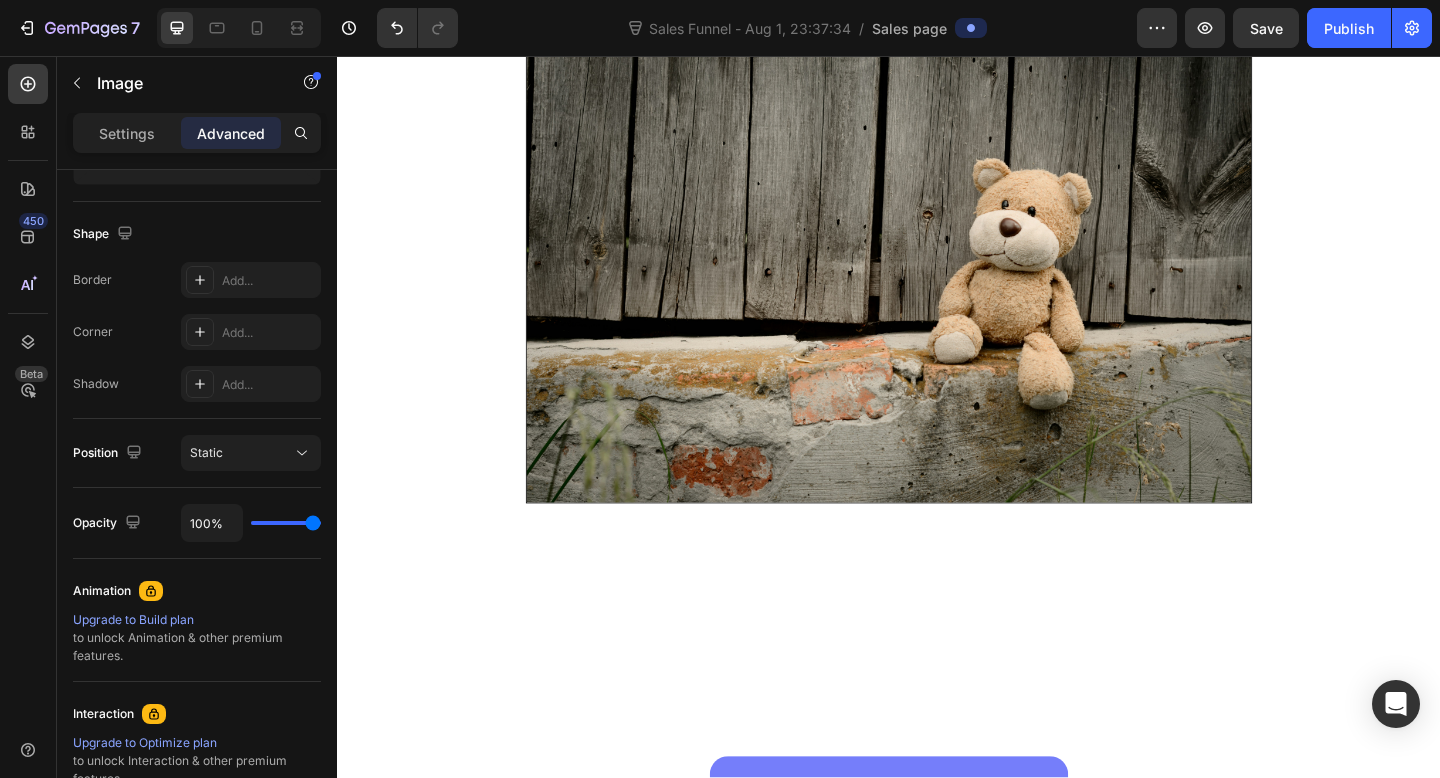 click on "Image" at bounding box center [937, 281] 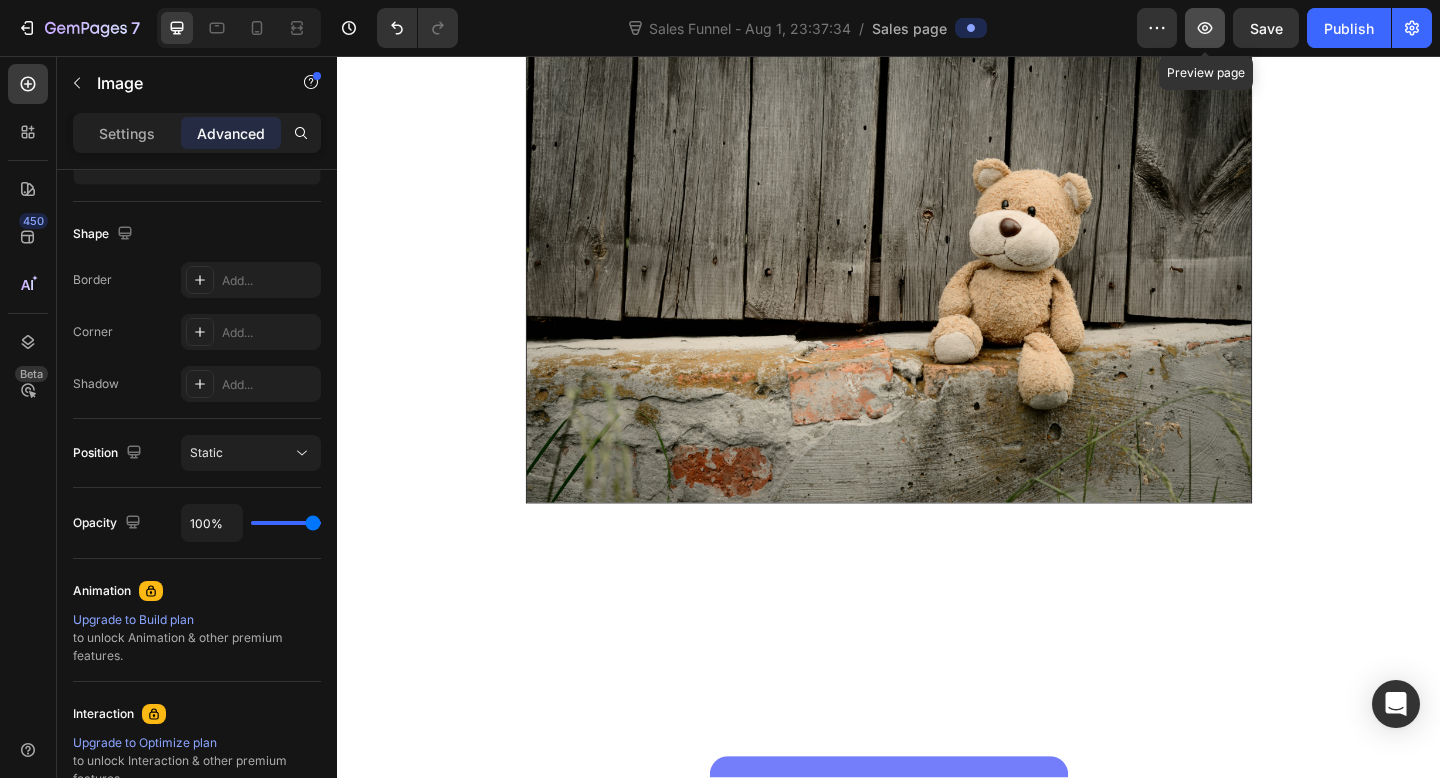 click 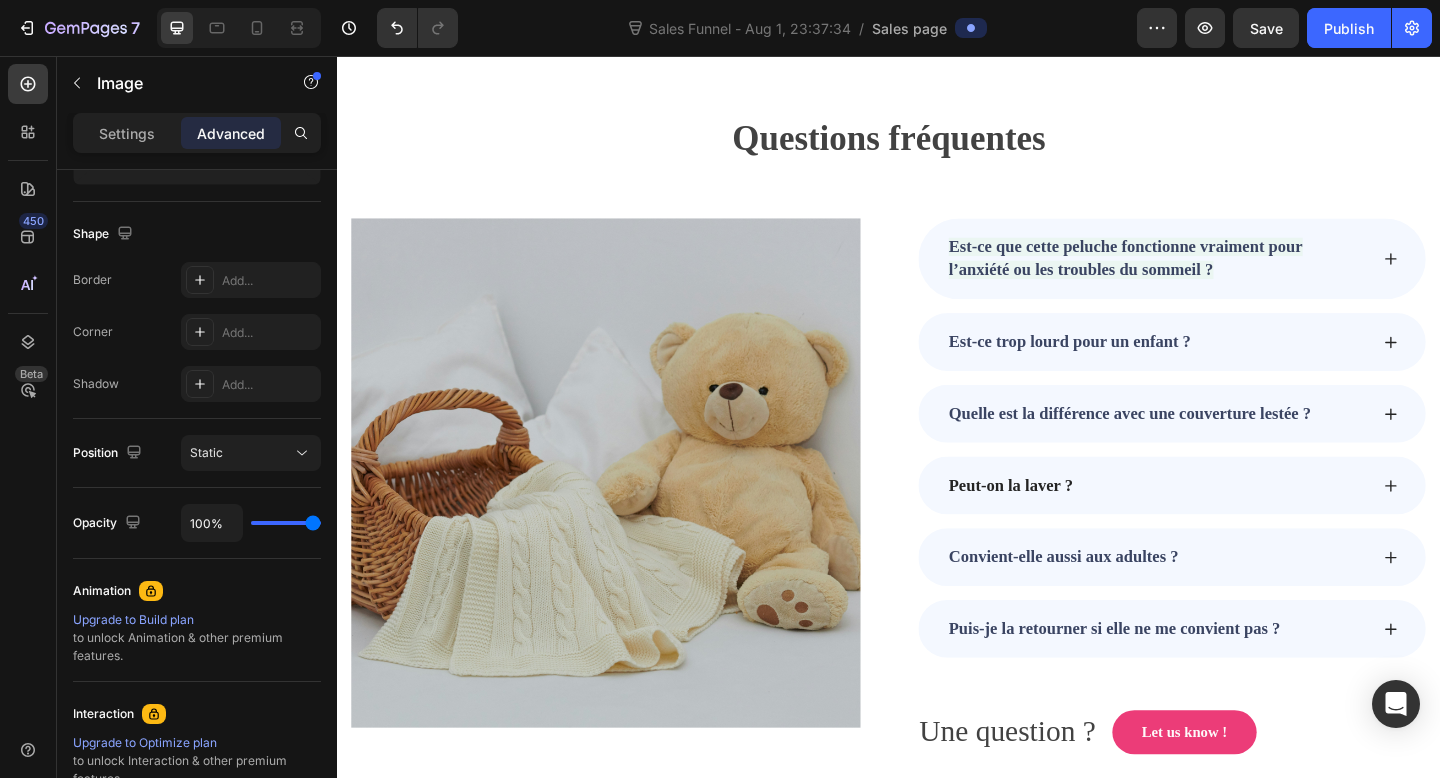 scroll, scrollTop: 6612, scrollLeft: 0, axis: vertical 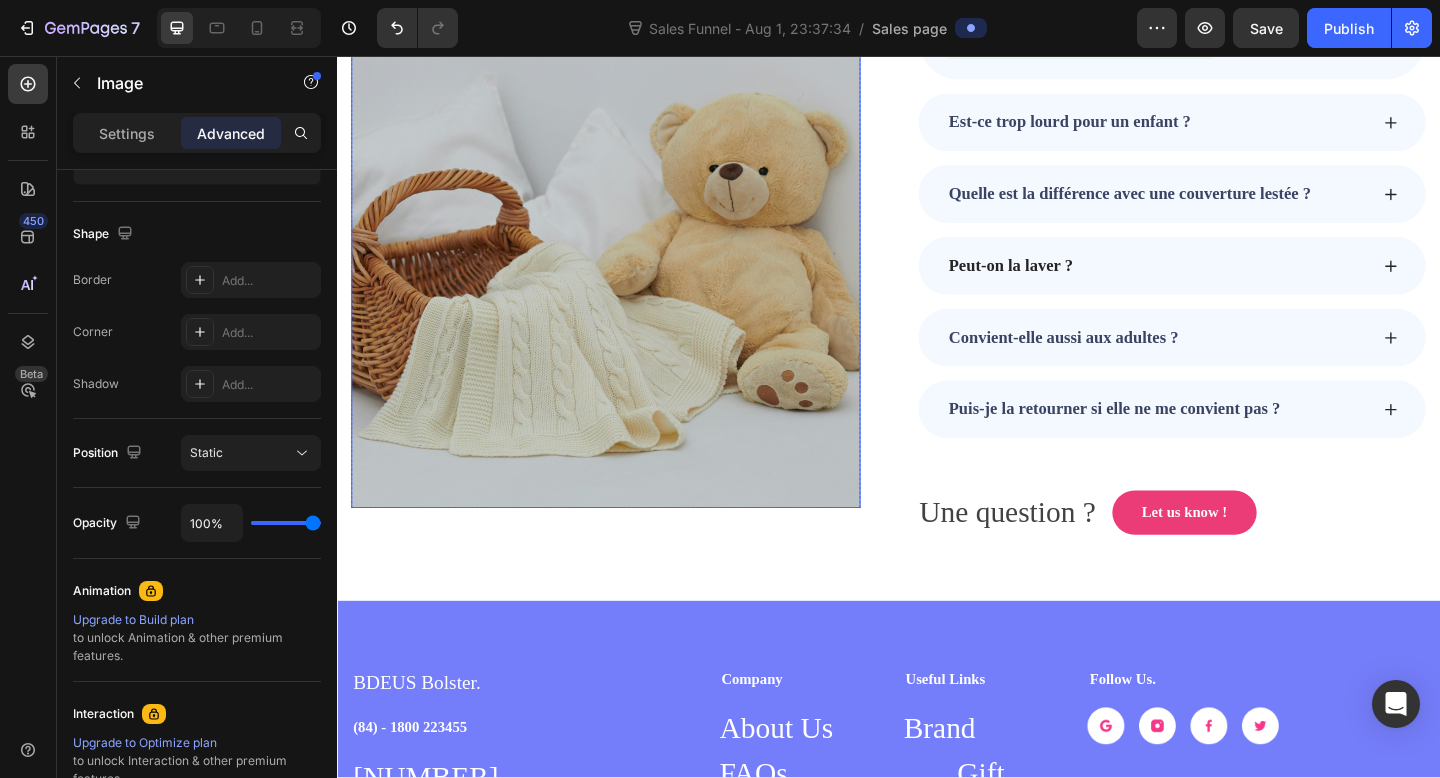 click at bounding box center [629, 271] 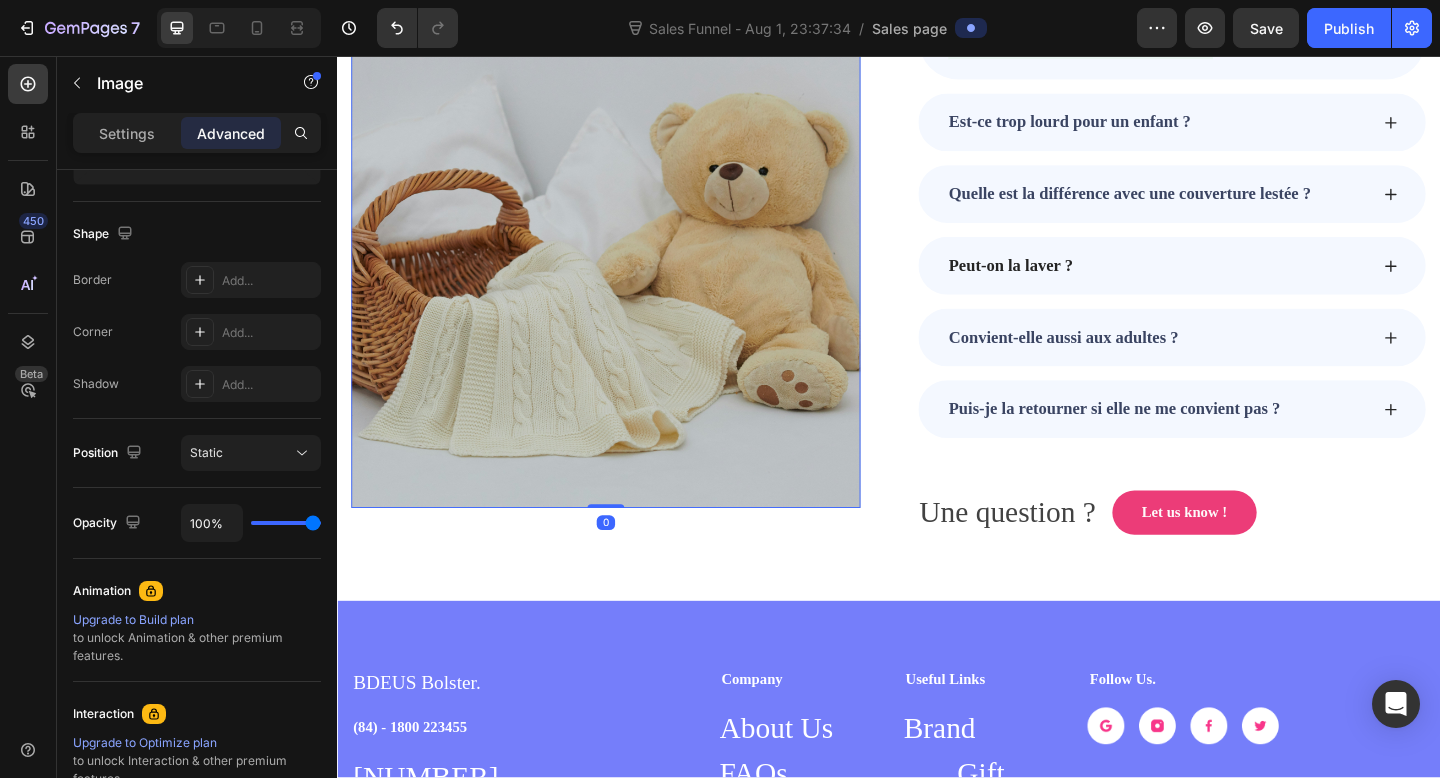 drag, startPoint x: 635, startPoint y: 544, endPoint x: 637, endPoint y: 513, distance: 31.06445 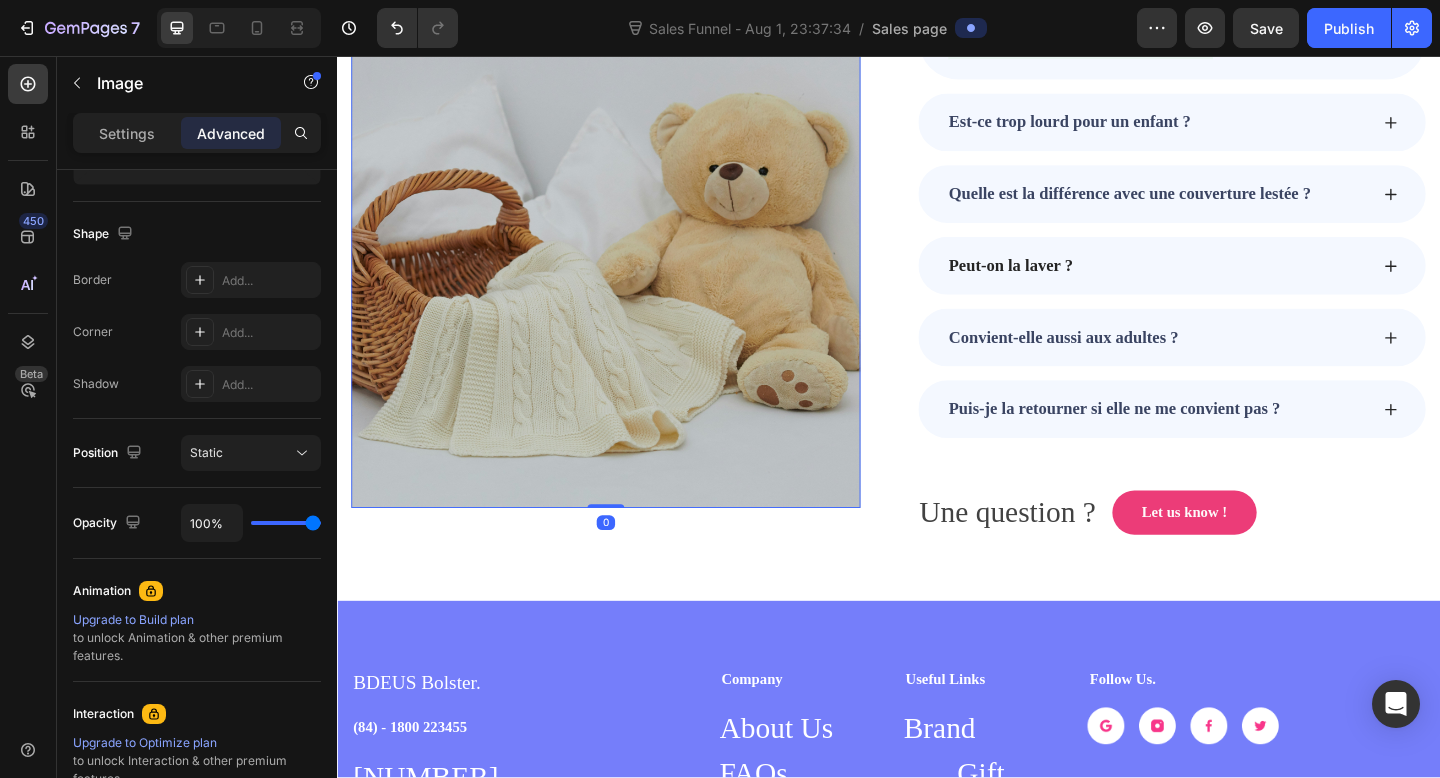 drag, startPoint x: 633, startPoint y: 545, endPoint x: 649, endPoint y: 493, distance: 54.405884 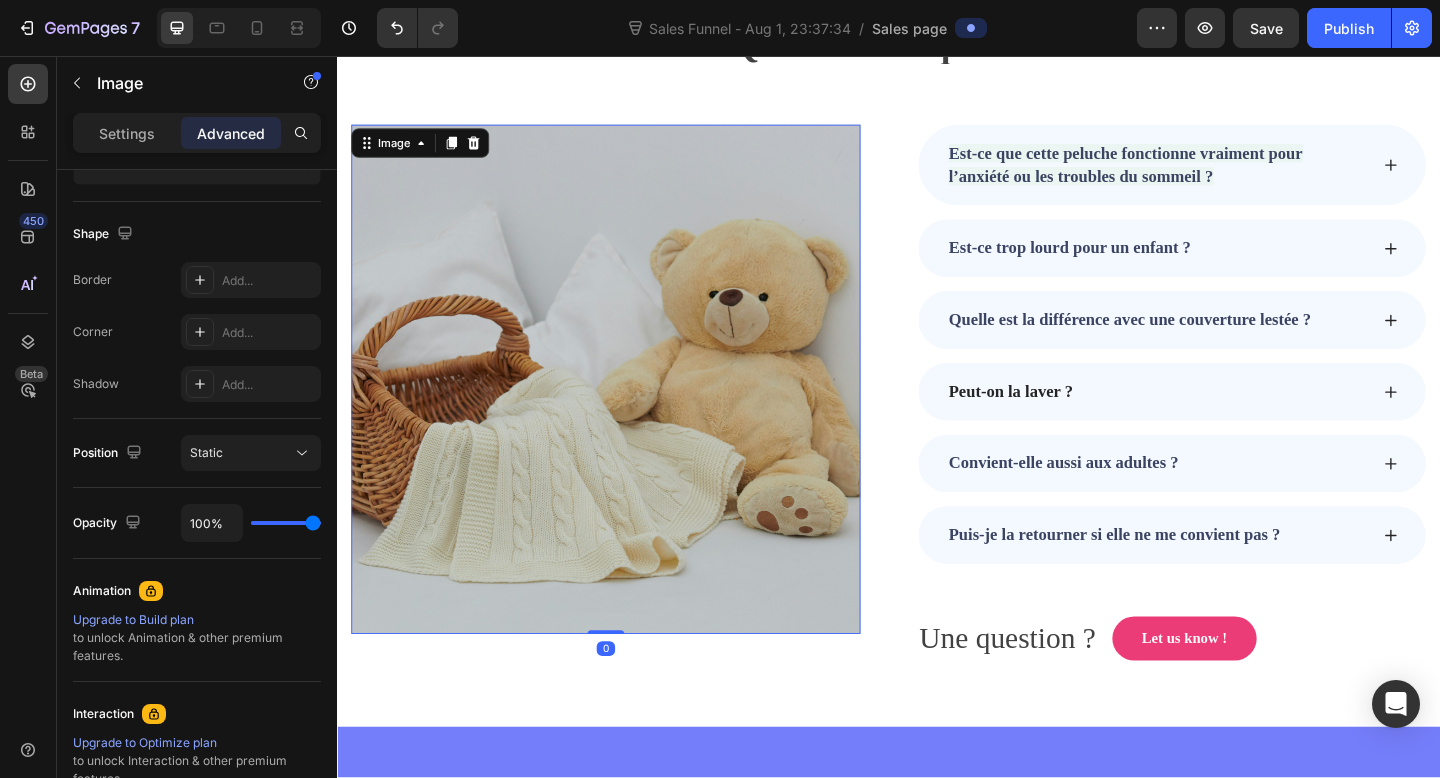 scroll, scrollTop: 6477, scrollLeft: 0, axis: vertical 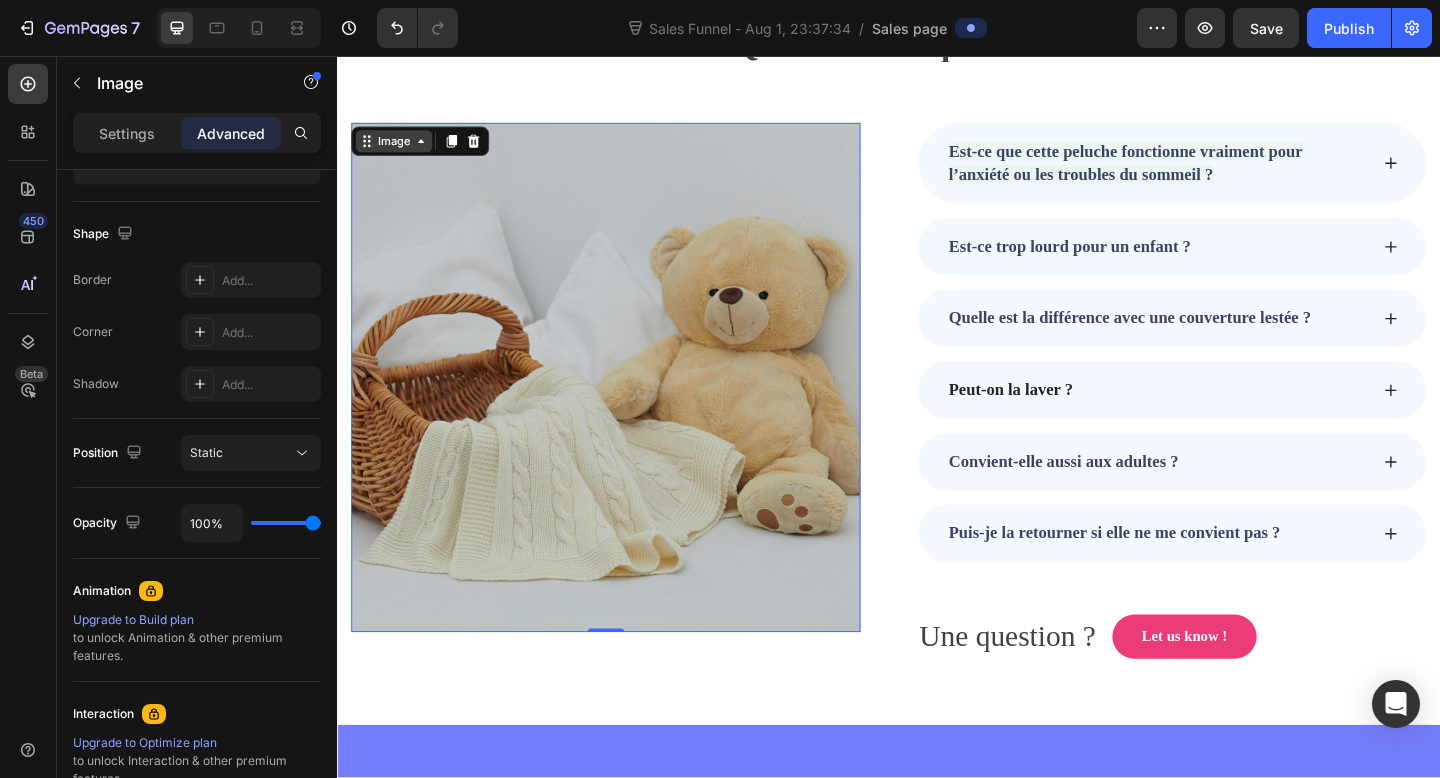 click on "Image" at bounding box center (398, 149) 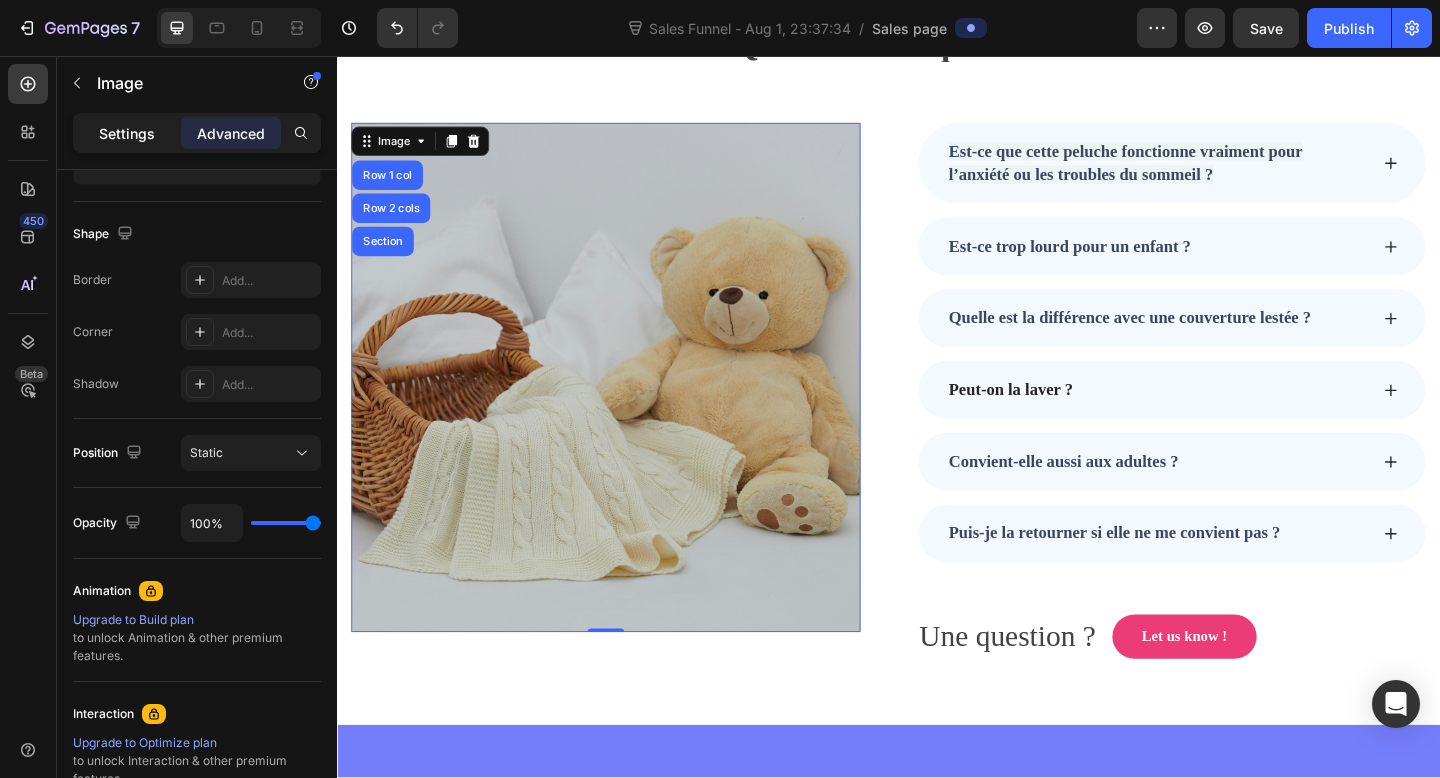click on "Settings" at bounding box center [127, 133] 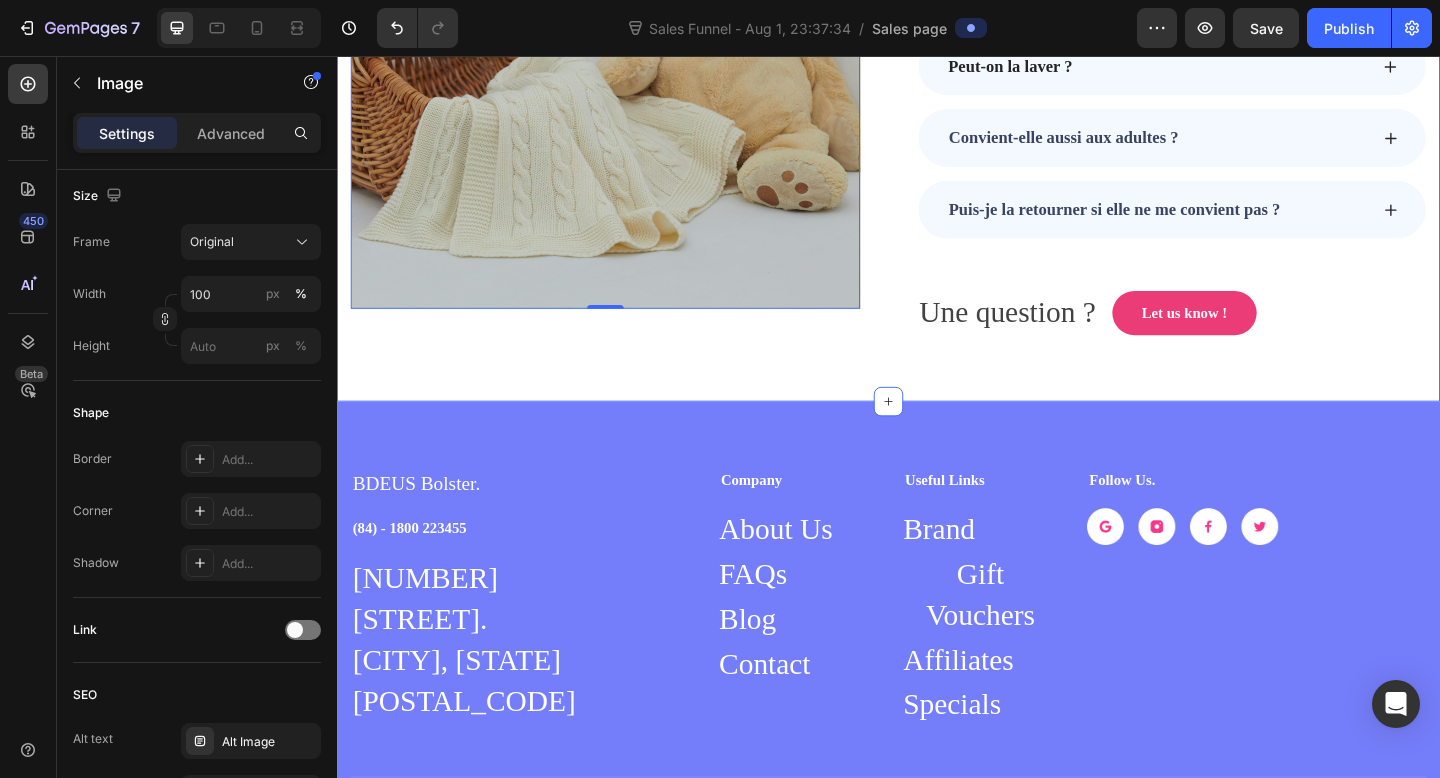 scroll, scrollTop: 7132, scrollLeft: 0, axis: vertical 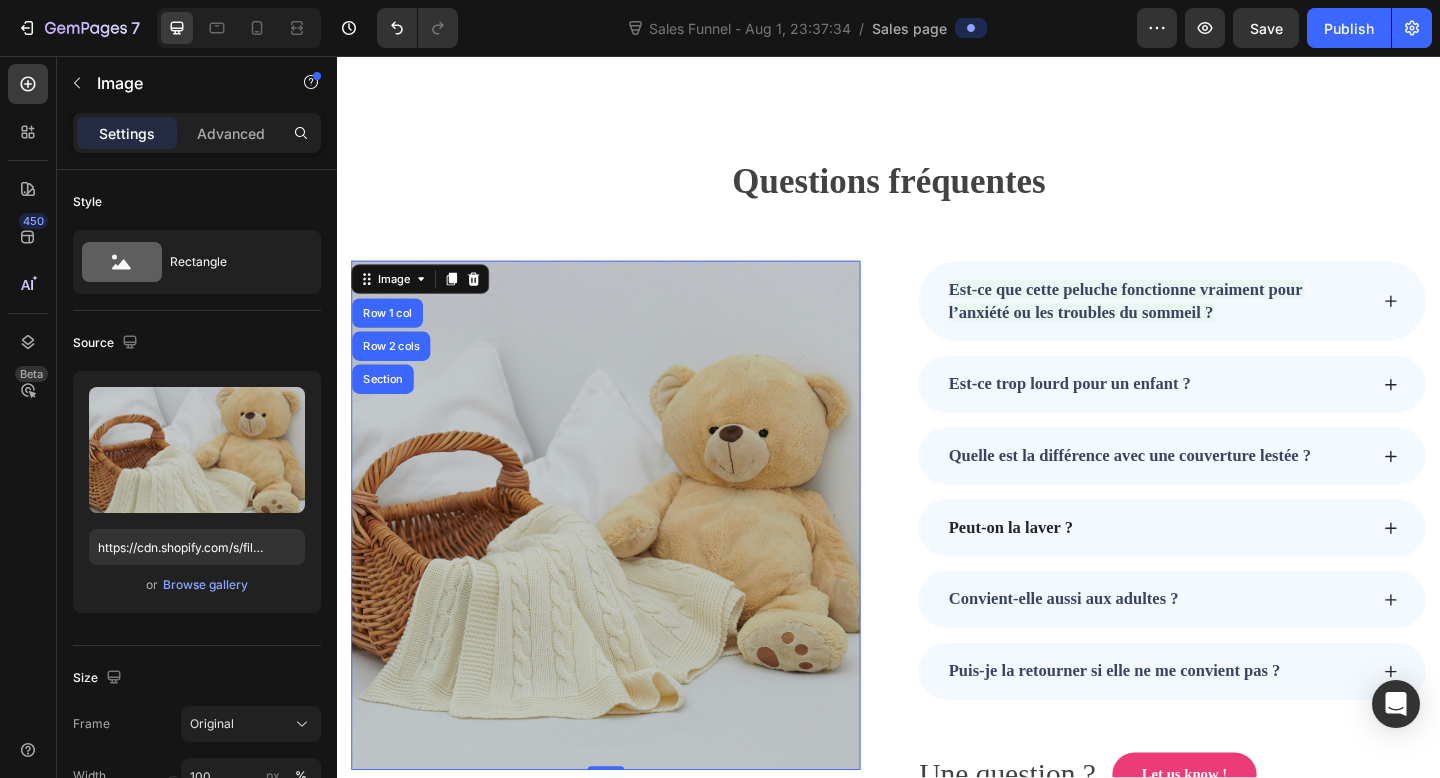 click at bounding box center [629, 556] 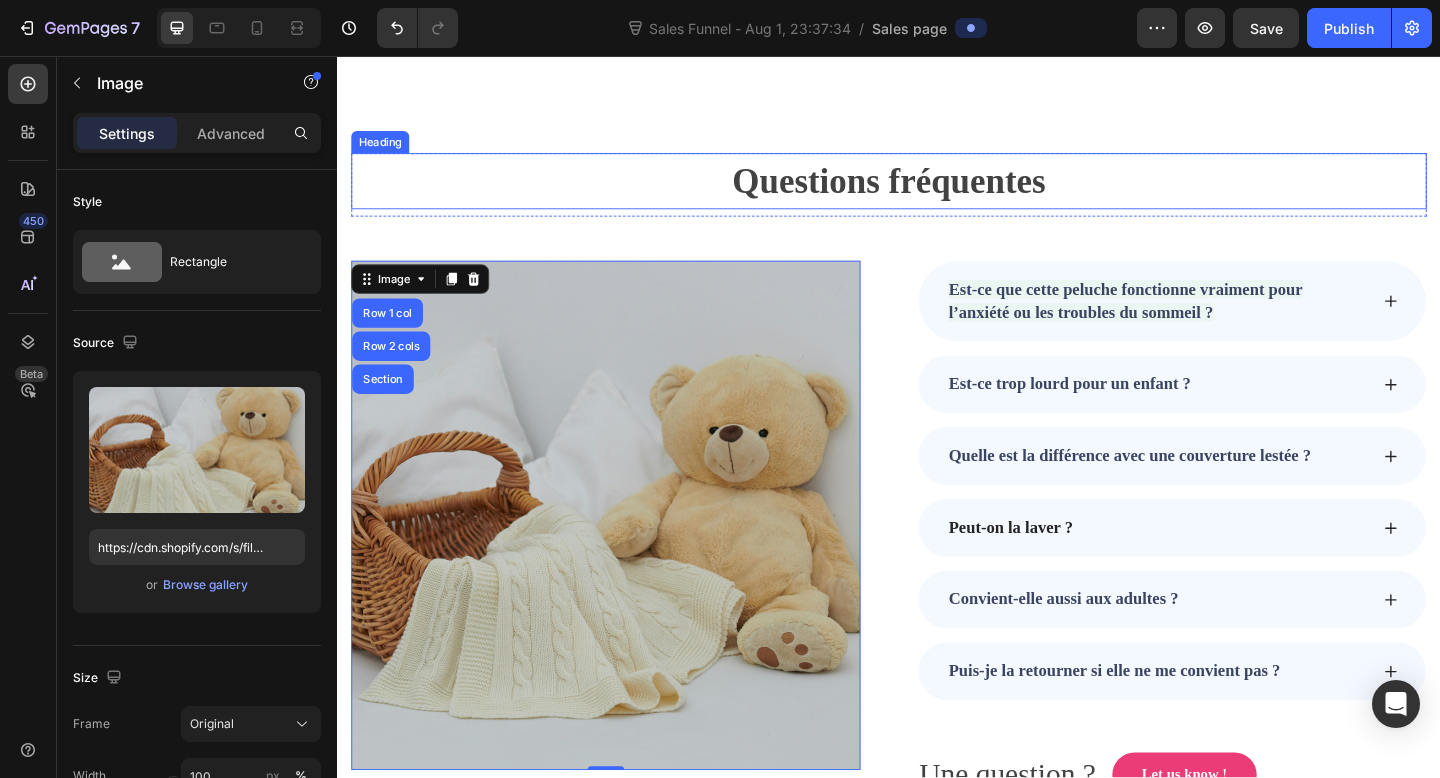 click on "Questions fréquentes" at bounding box center [937, 192] 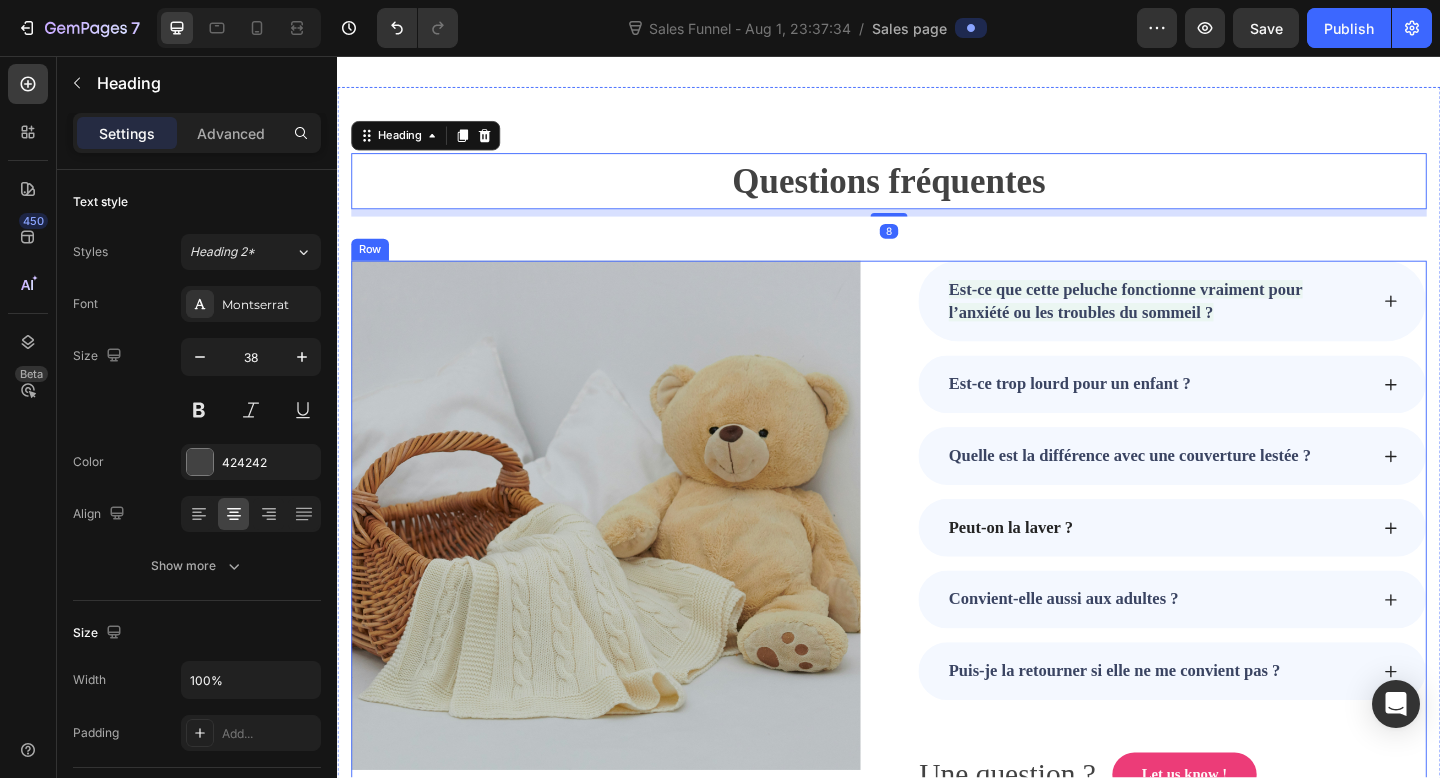 click on "Image Row
Est-ce que cette peluche fonctionne vraiment pour l’anxiété ou les troubles du sommeil ?
Est-ce trop lourd pour un enfant ?
Quelle est la différence avec une couverture lestée ?
Peut-on la laver   ?
Convient-elle aussi aux adultes ?
Puis-je la retourner si elle ne me convient pas ? Accordion Une question ?  Text block Let us know ! Button Row Row" at bounding box center (937, 570) 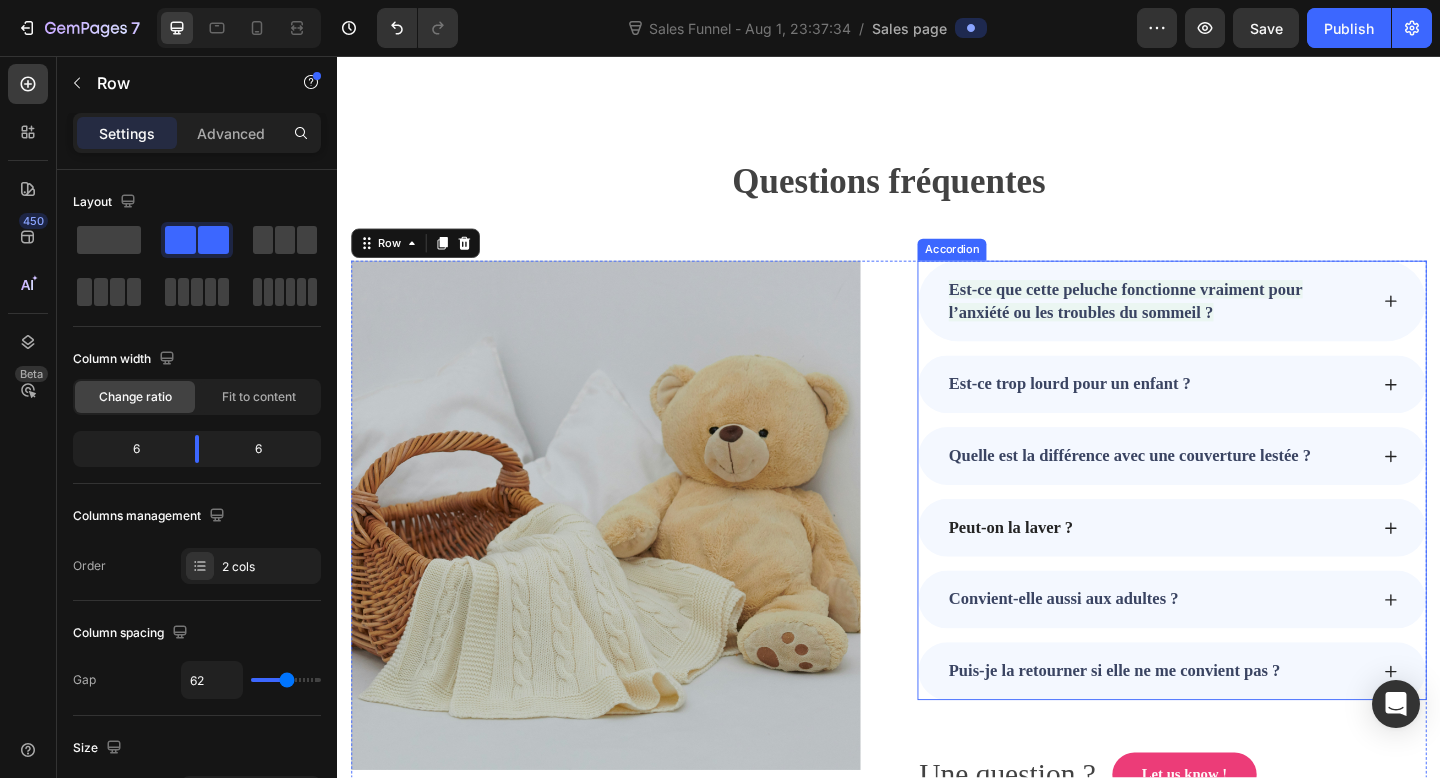 scroll, scrollTop: 6585, scrollLeft: 0, axis: vertical 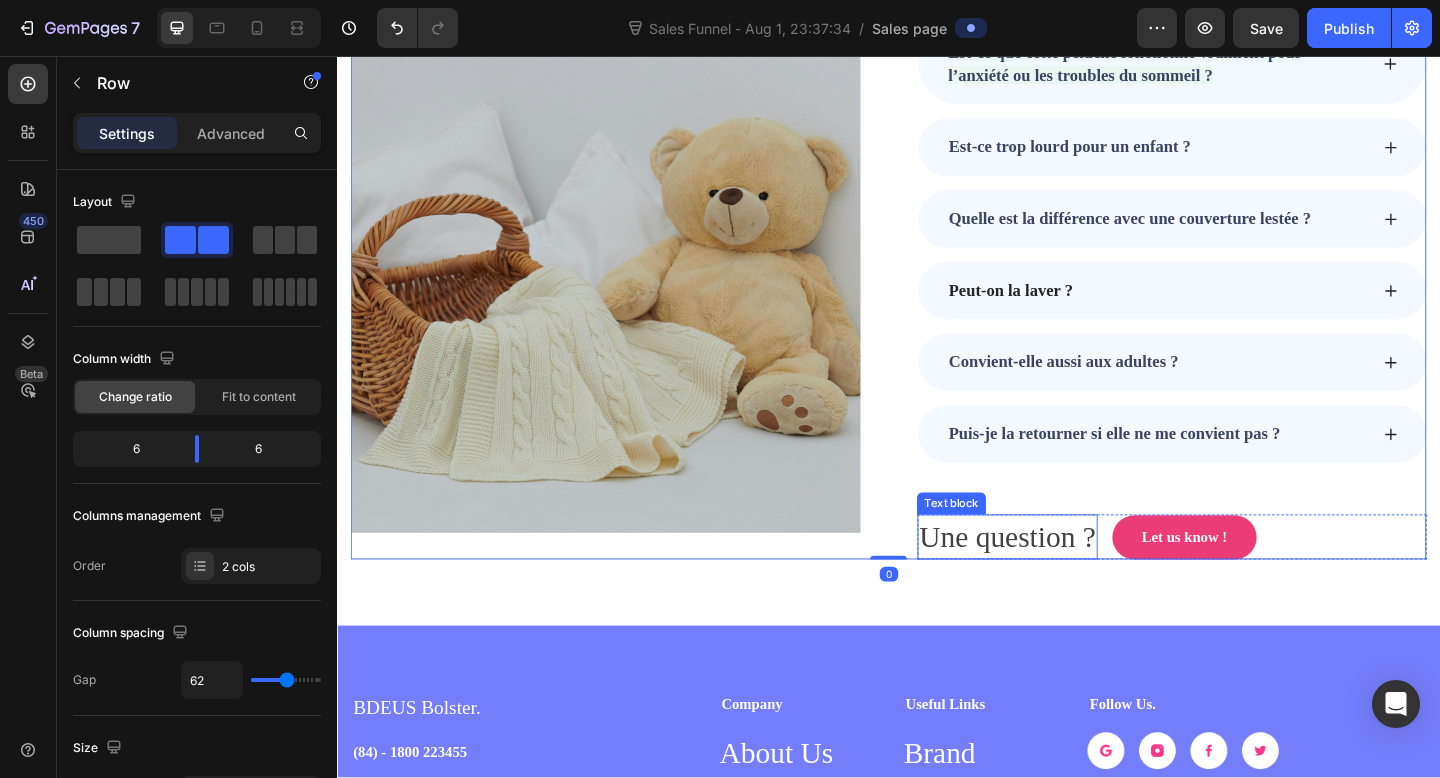 click on "Une question ?" at bounding box center (1066, 579) 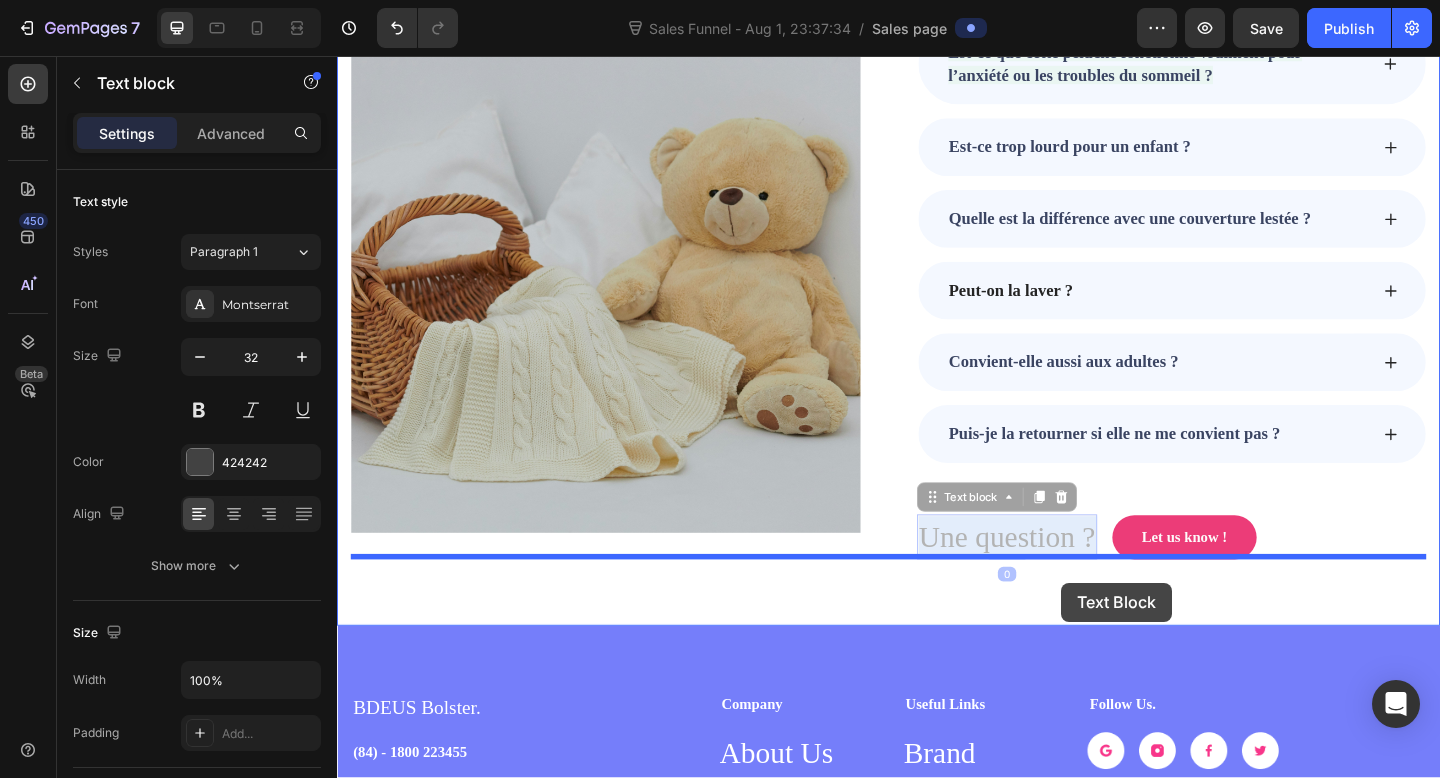 drag, startPoint x: 1122, startPoint y: 564, endPoint x: 1125, endPoint y: 629, distance: 65.06919 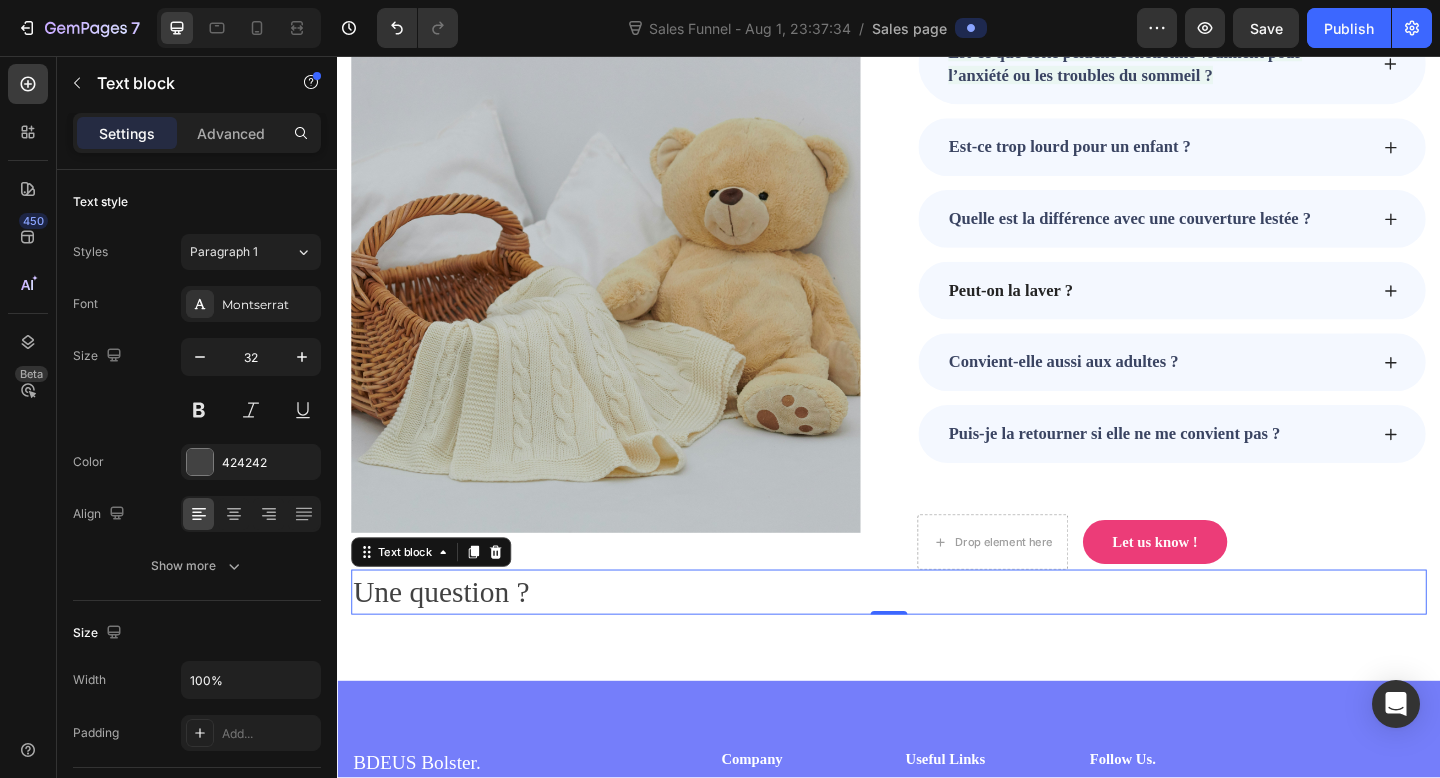 click on "Une question ?" at bounding box center (937, 639) 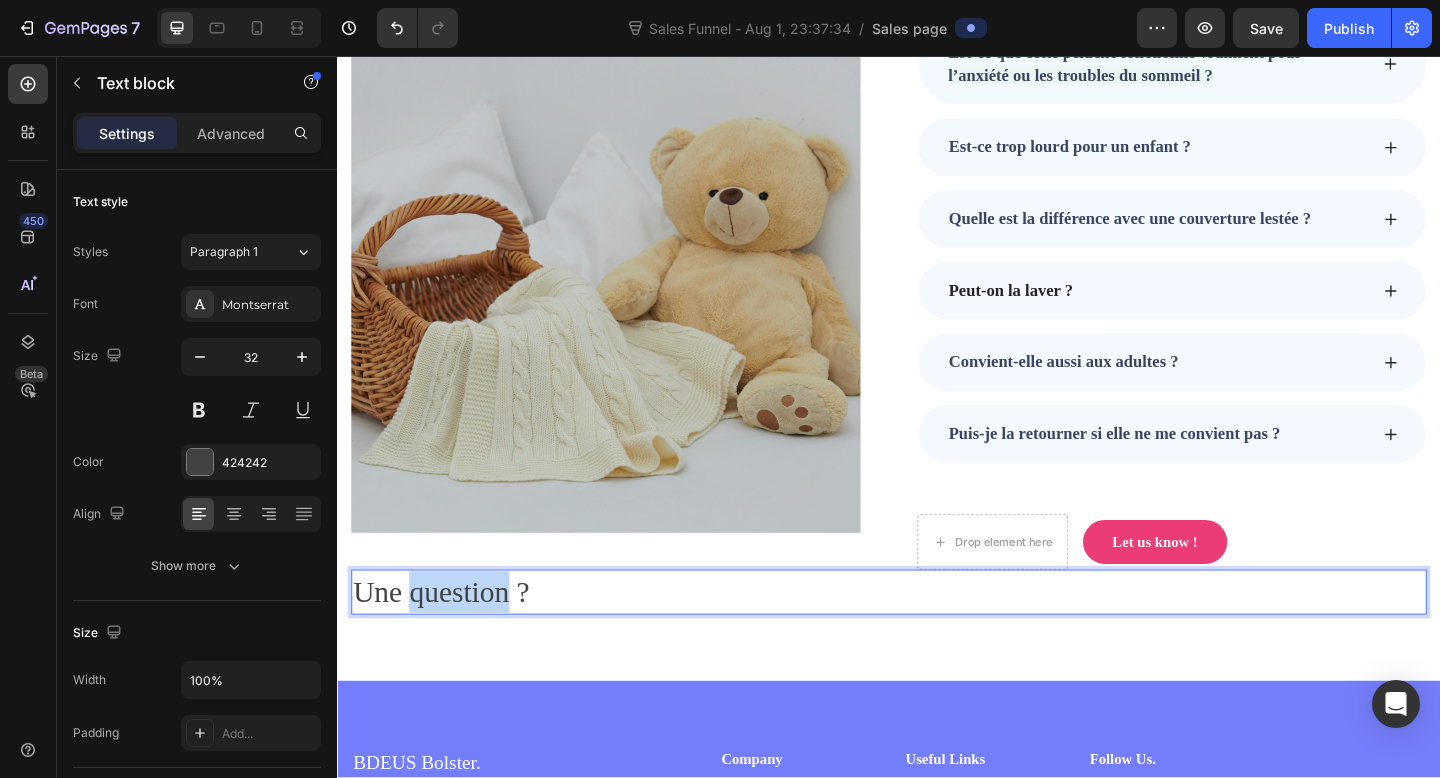 click on "Une question ?" at bounding box center (937, 639) 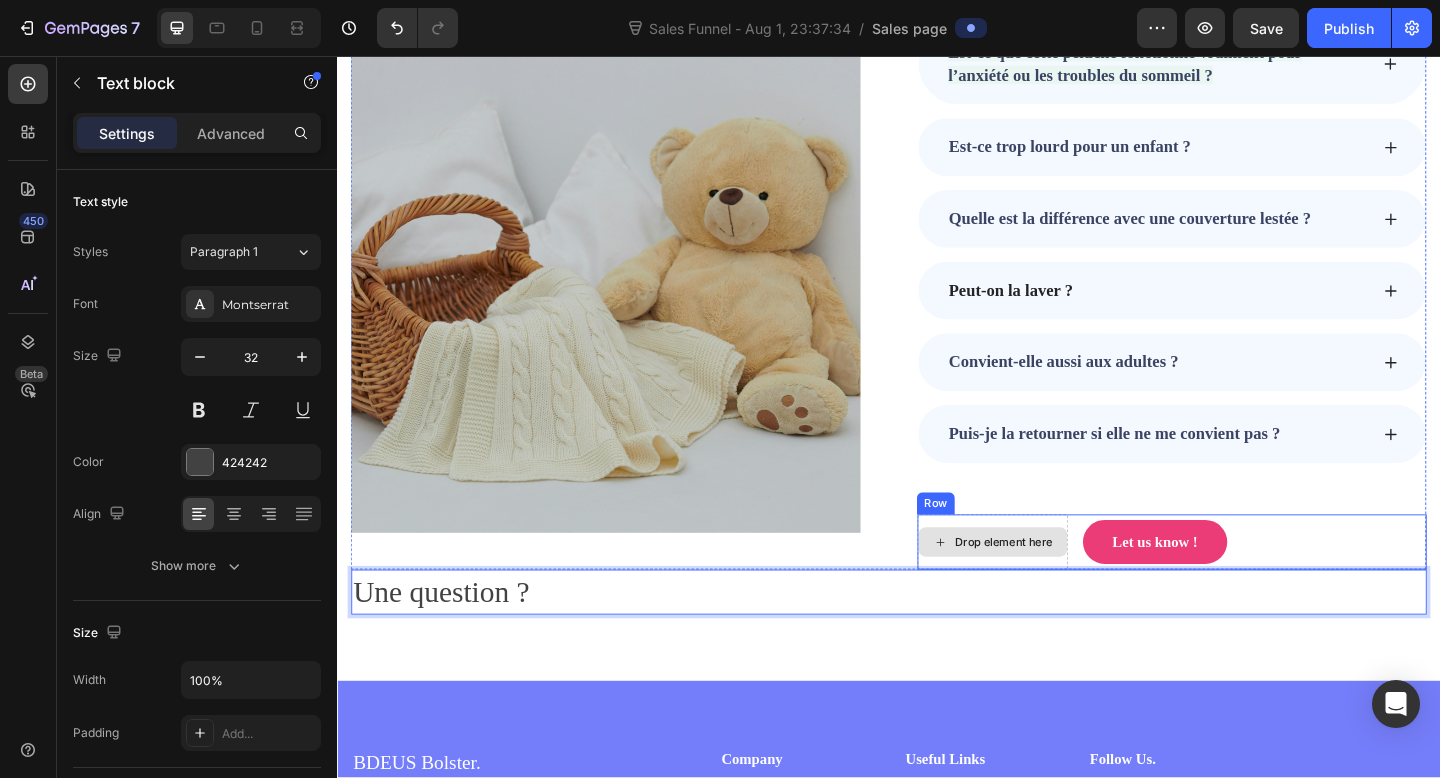 drag, startPoint x: 484, startPoint y: 632, endPoint x: 1036, endPoint y: 584, distance: 554.083 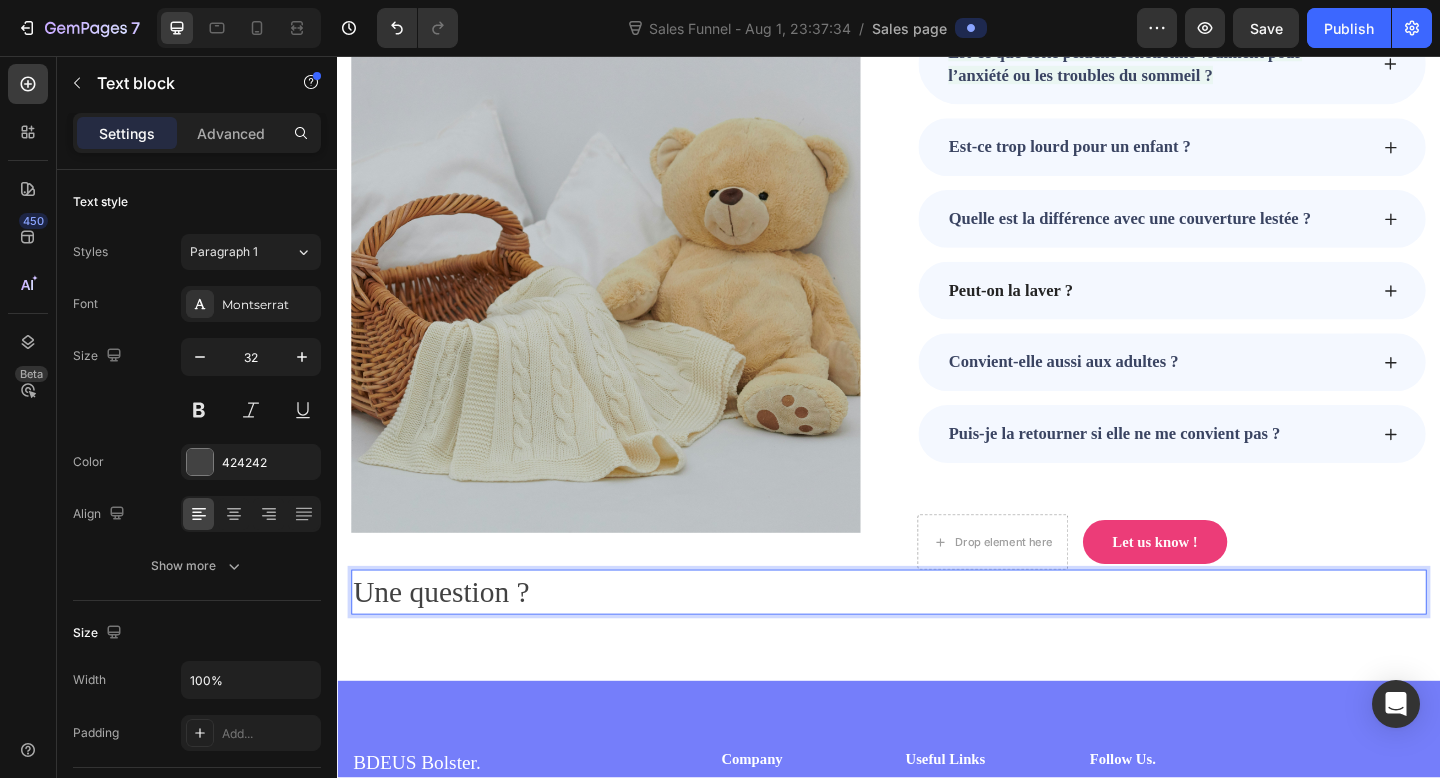 click on "Une question ?" at bounding box center [937, 639] 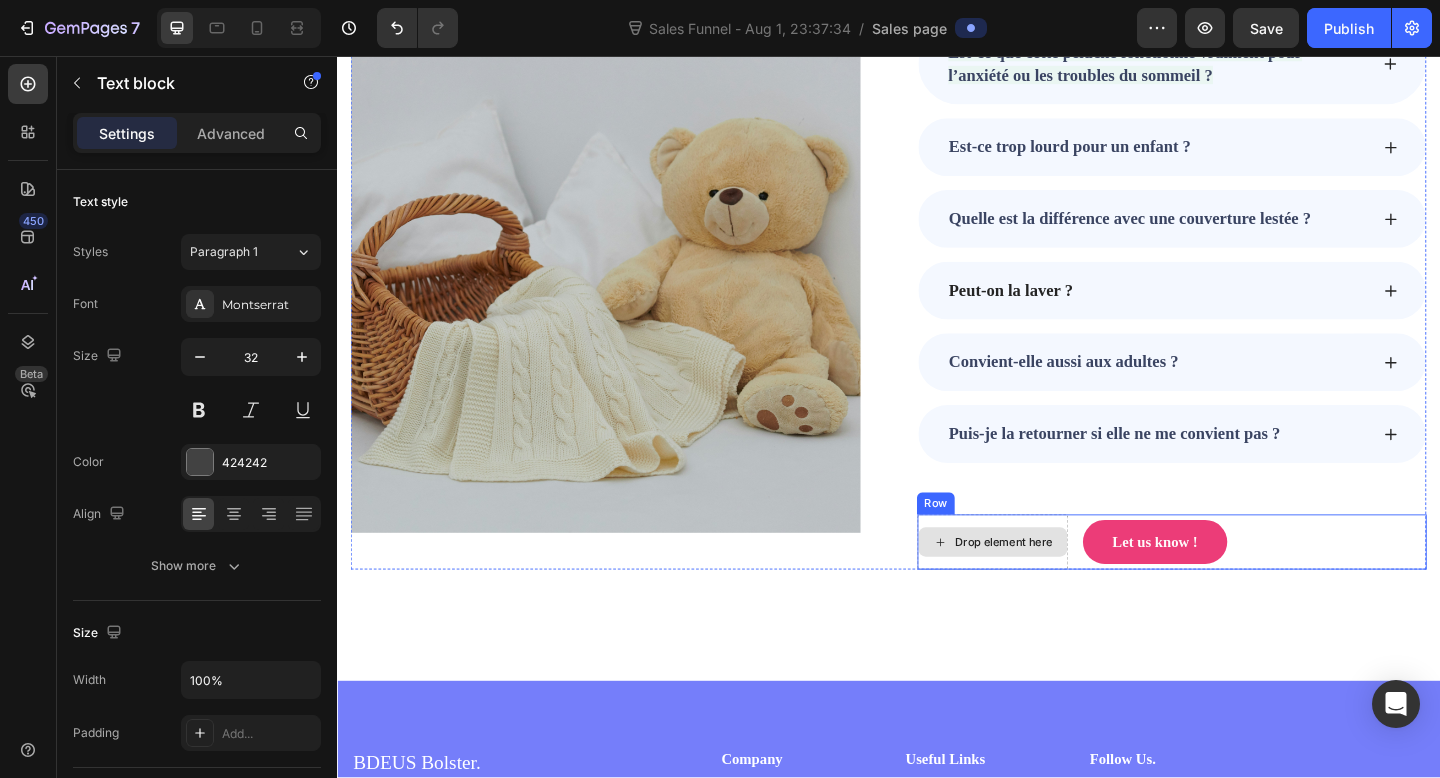 click on "Drop element here" at bounding box center (1050, 585) 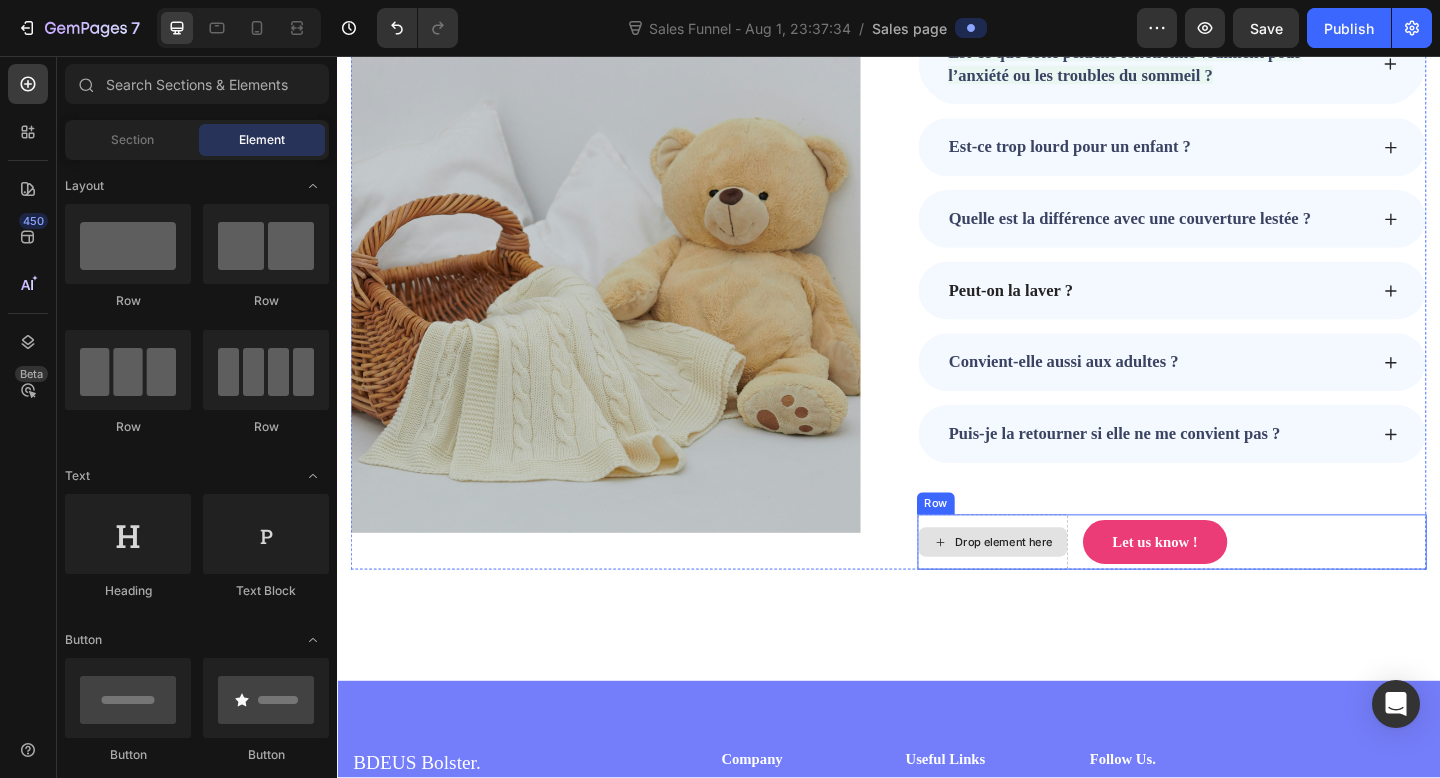 click on "Drop element here" at bounding box center [1062, 585] 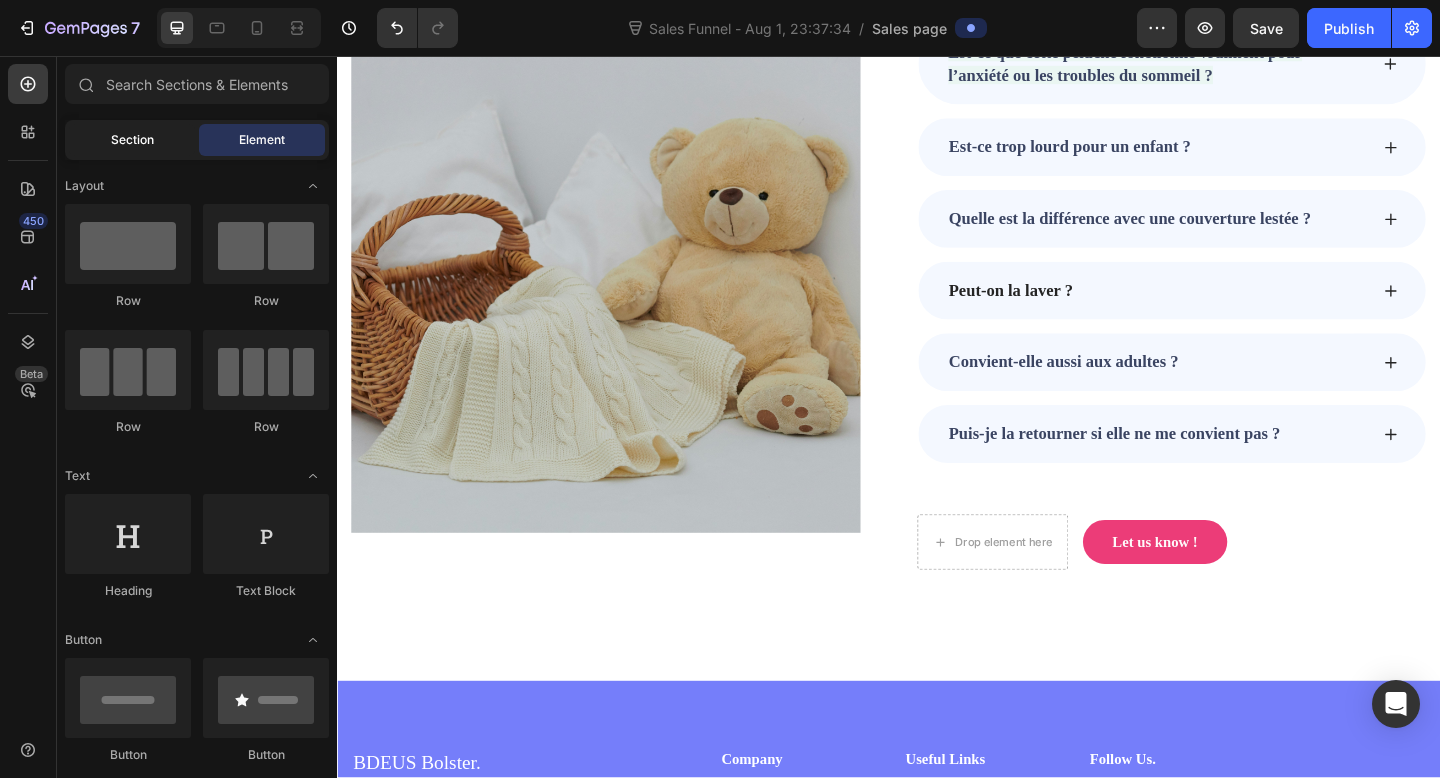 click on "Section" 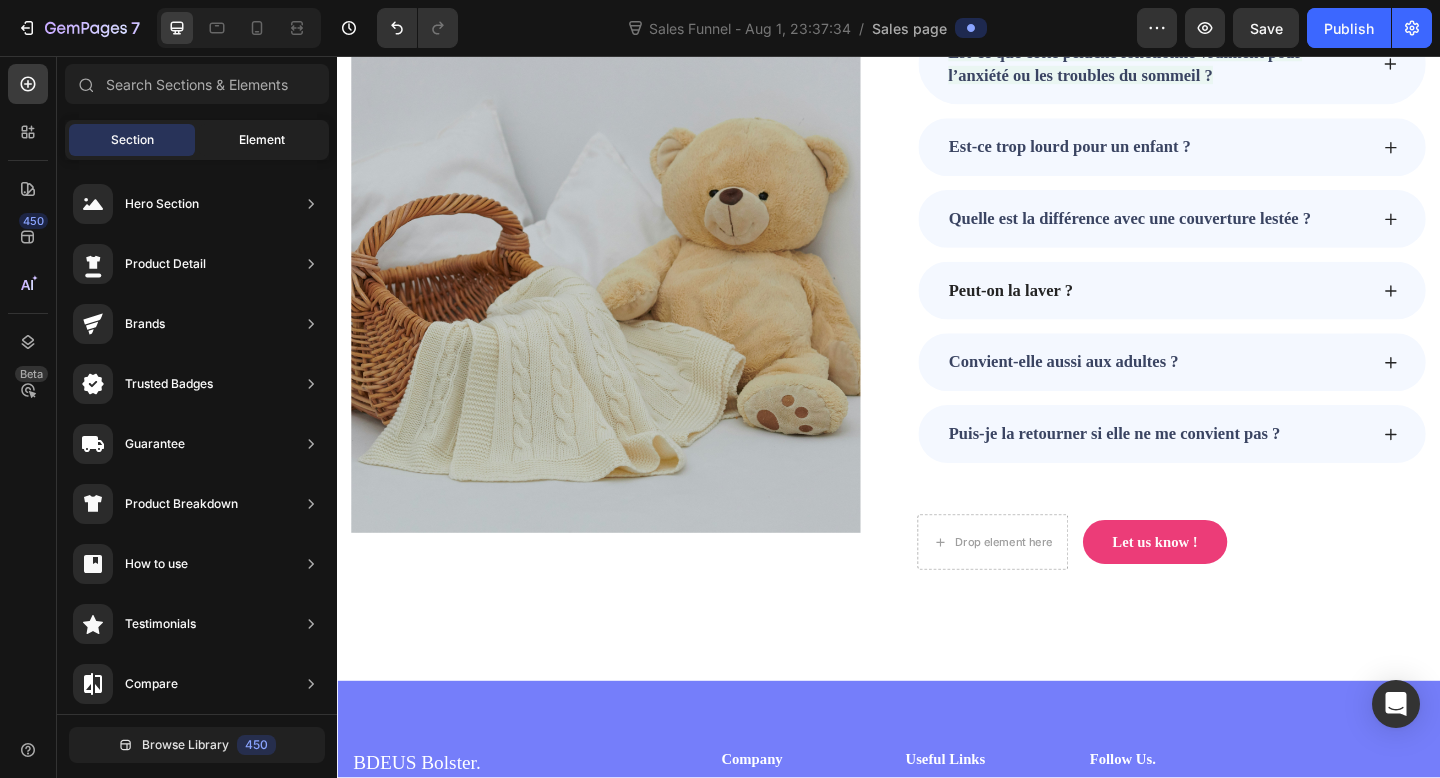 click on "Element" at bounding box center [262, 140] 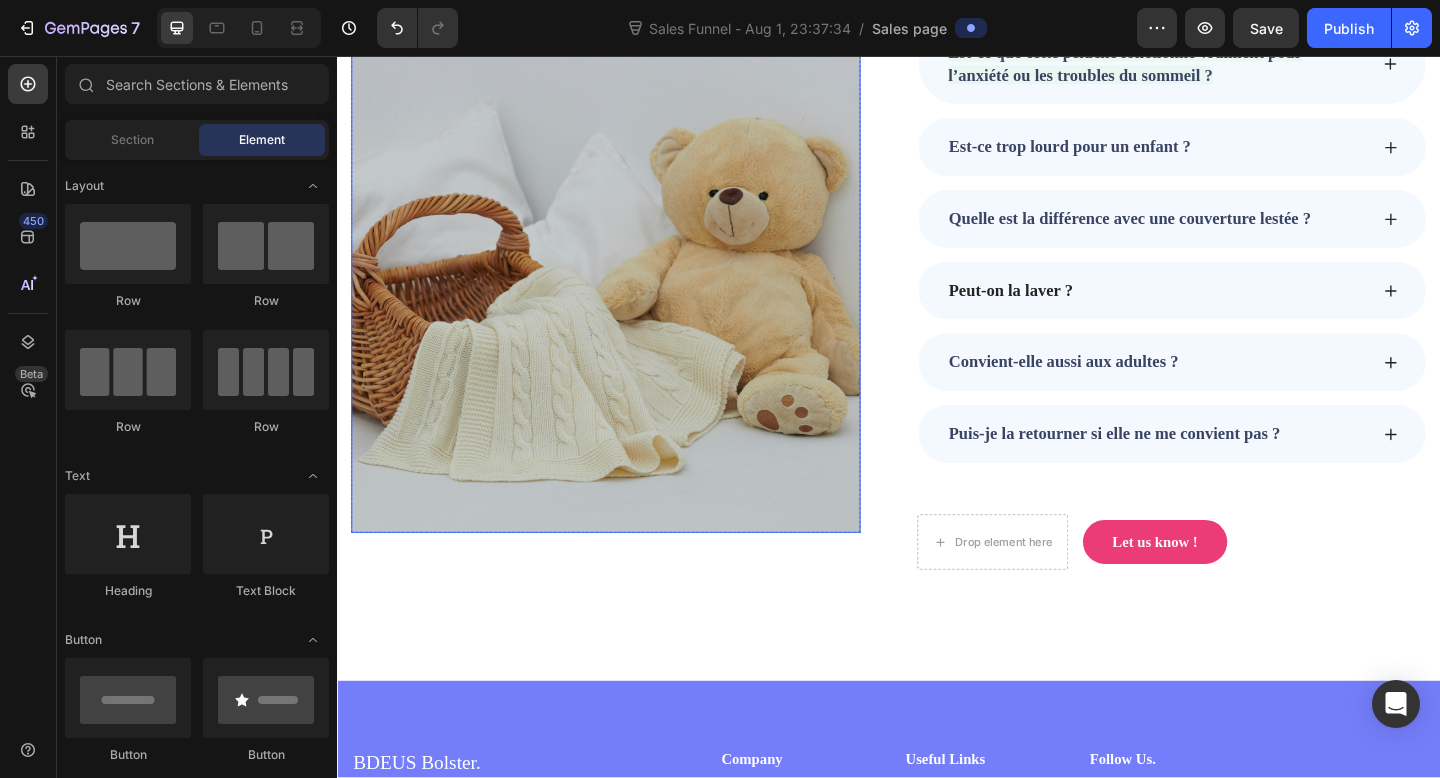 click at bounding box center [629, 298] 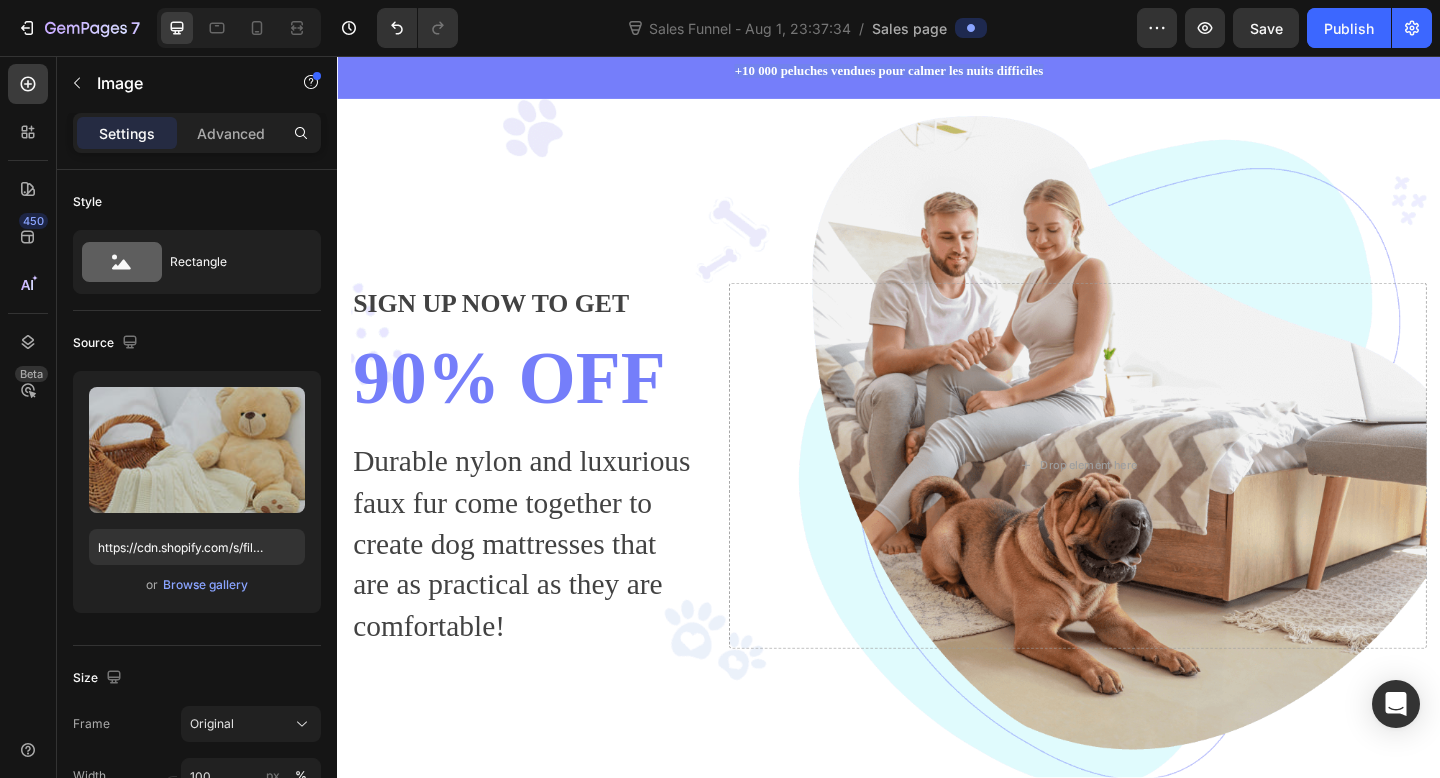 scroll, scrollTop: 60, scrollLeft: 0, axis: vertical 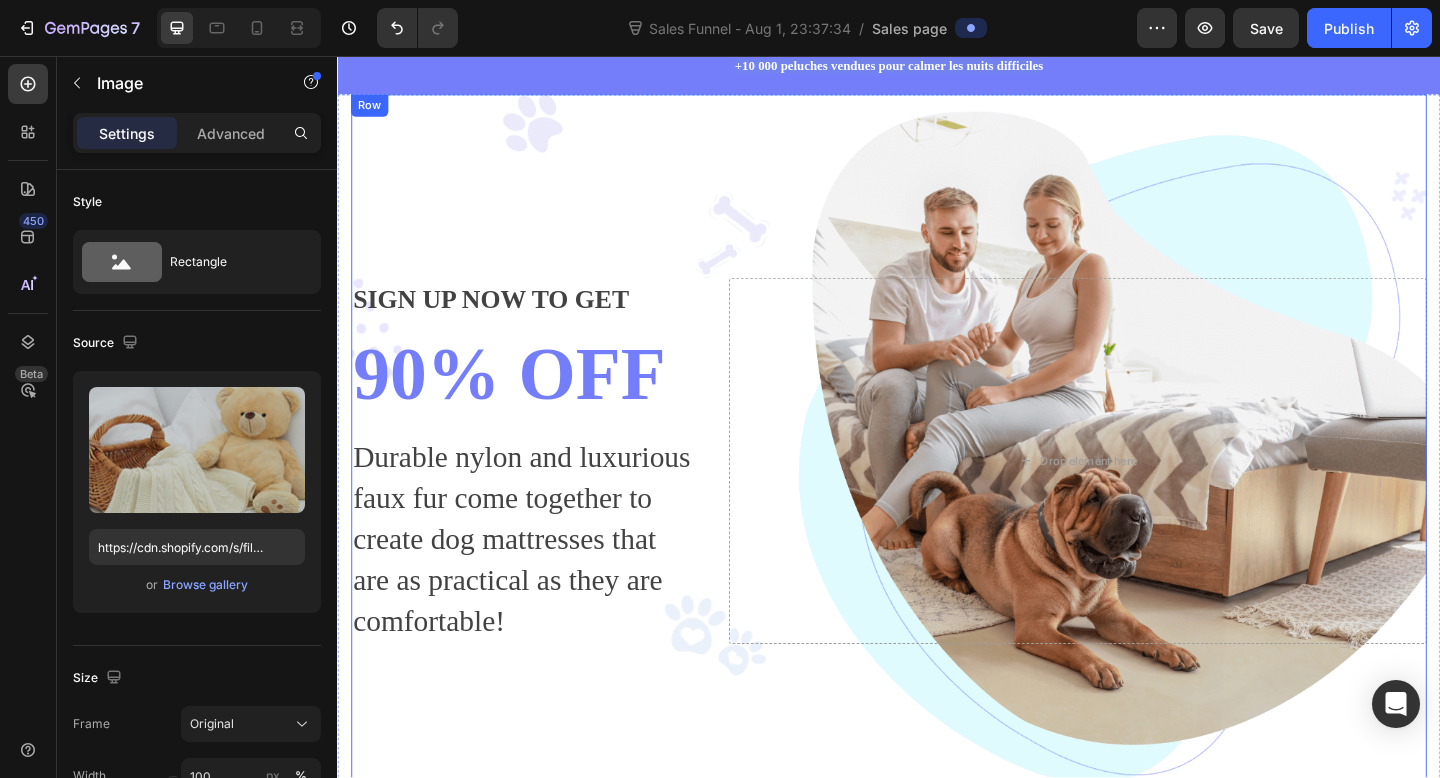 click on "SIGN UP NOW TO GET Text block 90% OFF Heading Durable nylon and luxurious faux fur come together to create dog mattresses that are as practical as they are comfortable! Text block
Drop element here Row" at bounding box center (937, 497) 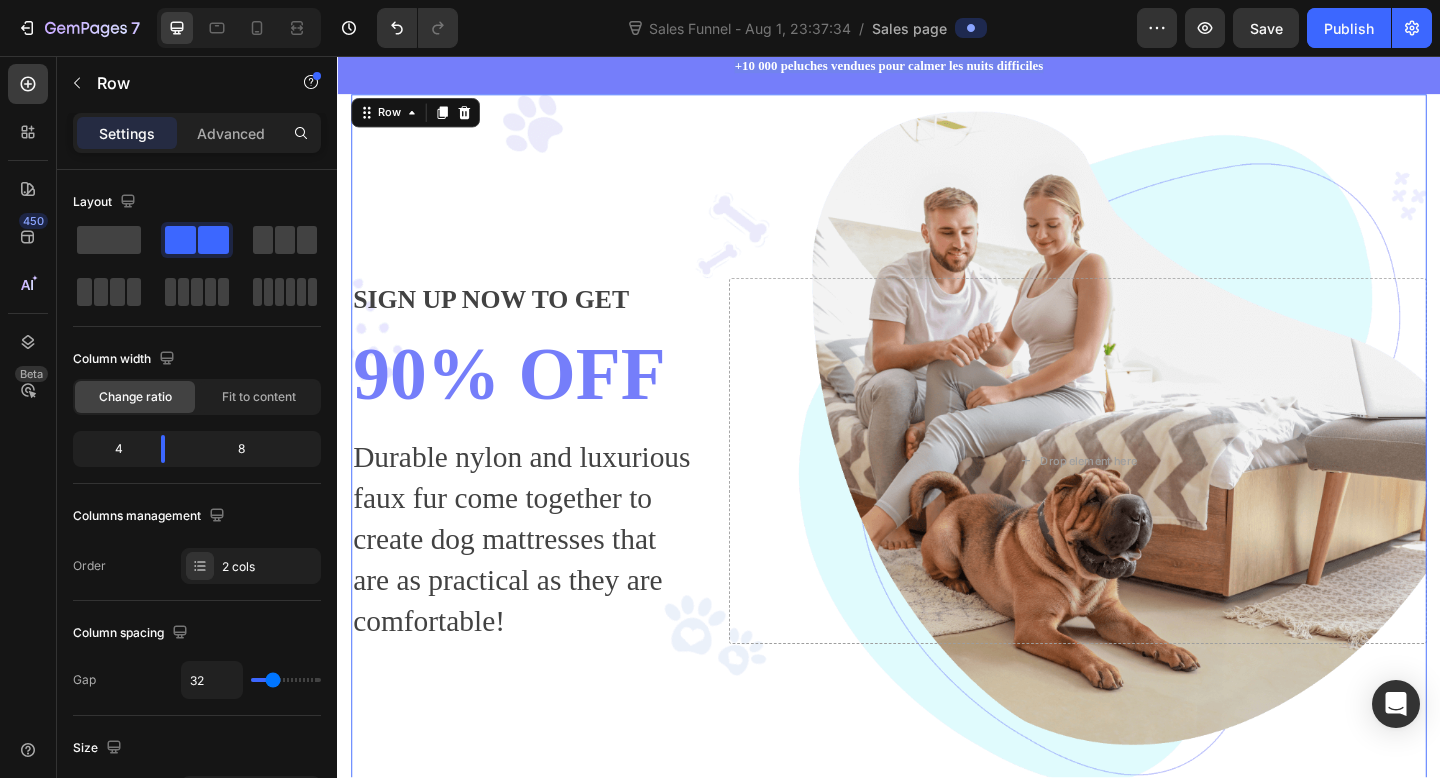 click on "SIGN UP NOW TO GET Text block 90% OFF Heading Durable nylon and luxurious faux fur come together to create dog mattresses that are as practical as they are comfortable! Text block
Drop element here Row   0" at bounding box center (937, 497) 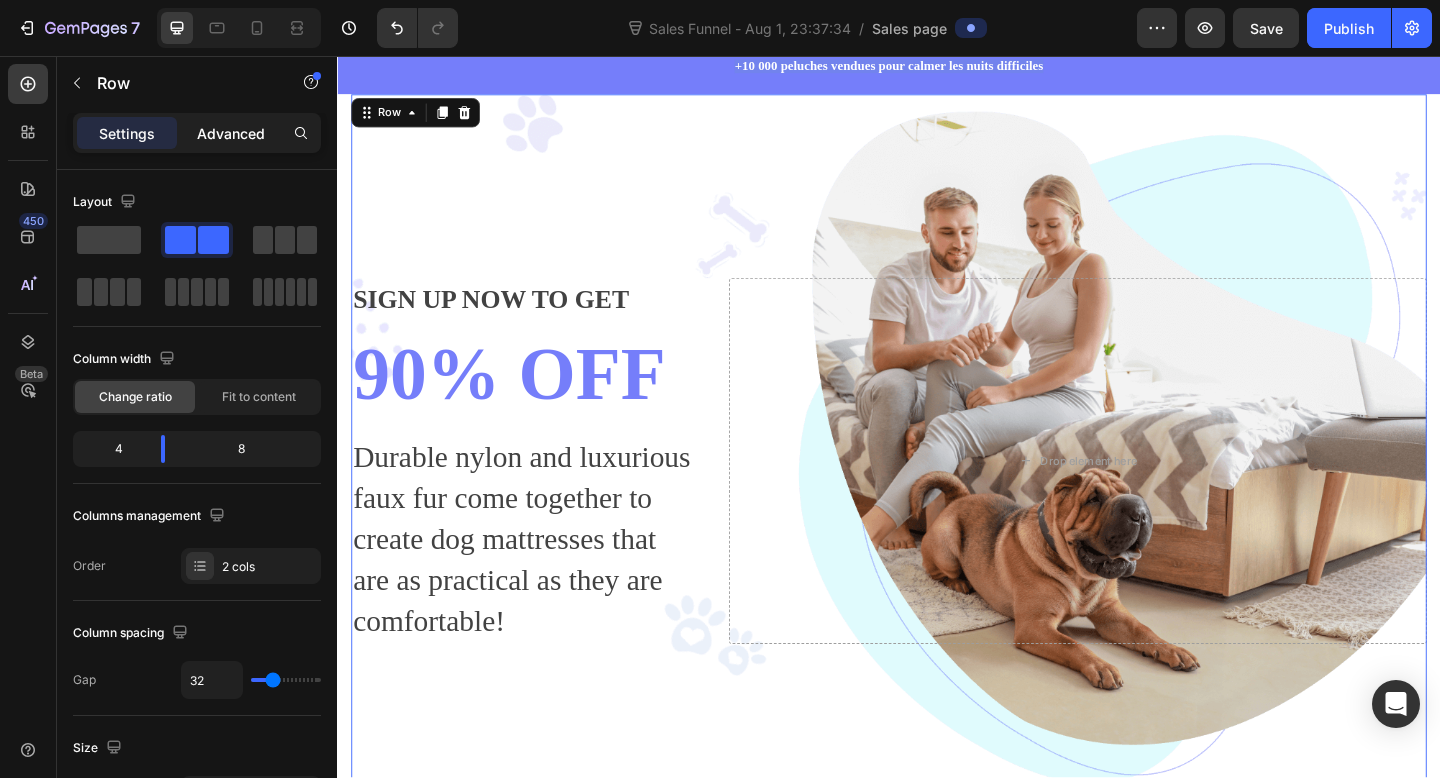 click on "Advanced" at bounding box center [231, 133] 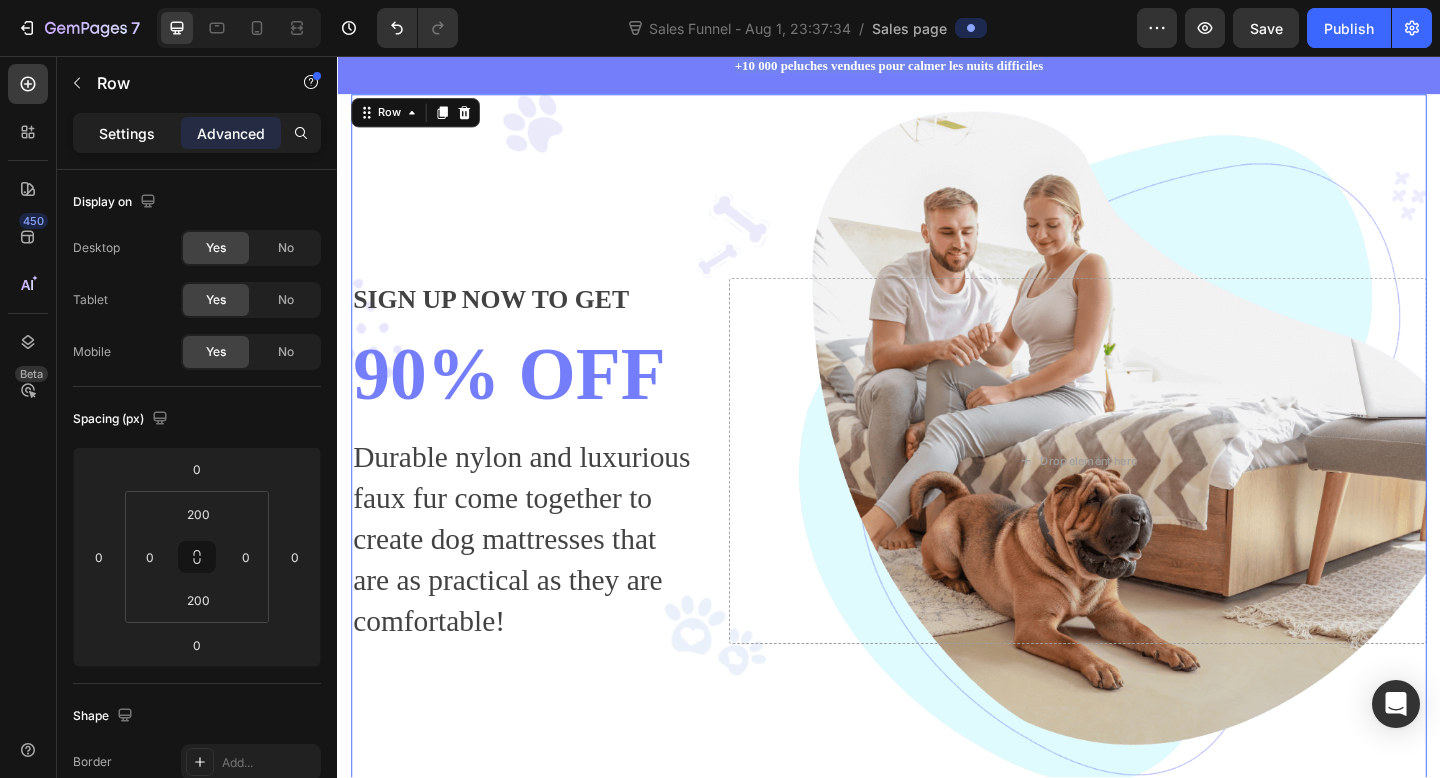 click on "Settings" at bounding box center [127, 133] 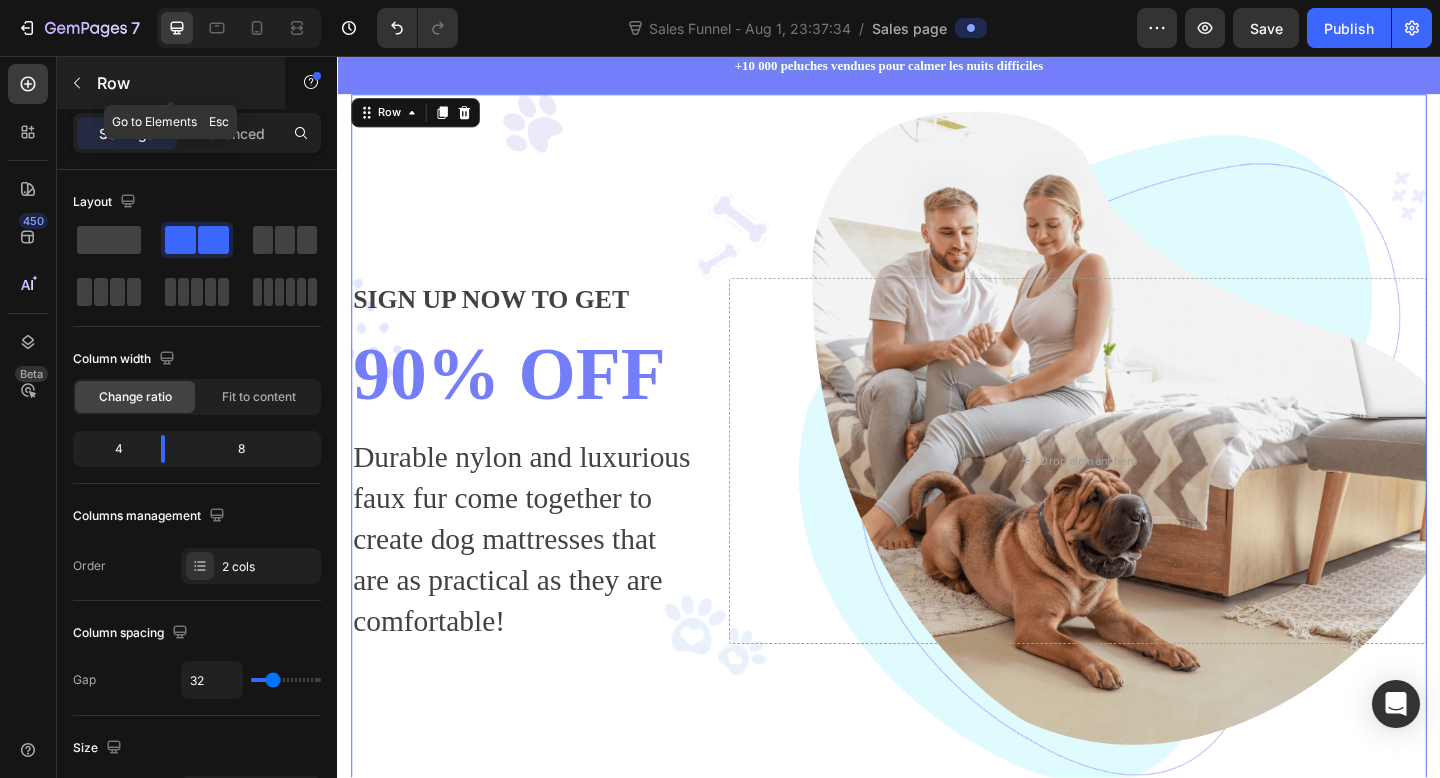 click on "Row" at bounding box center [182, 83] 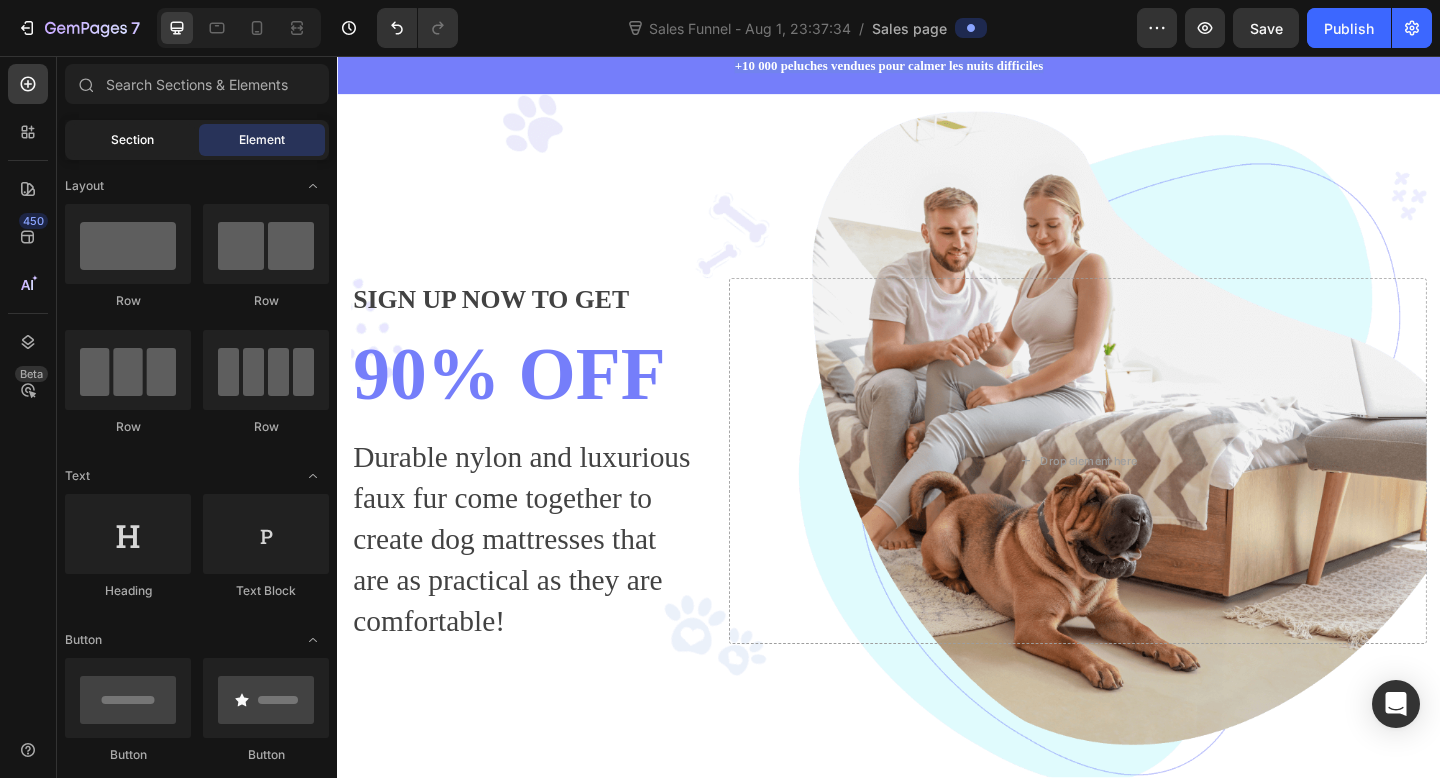 click on "Section" 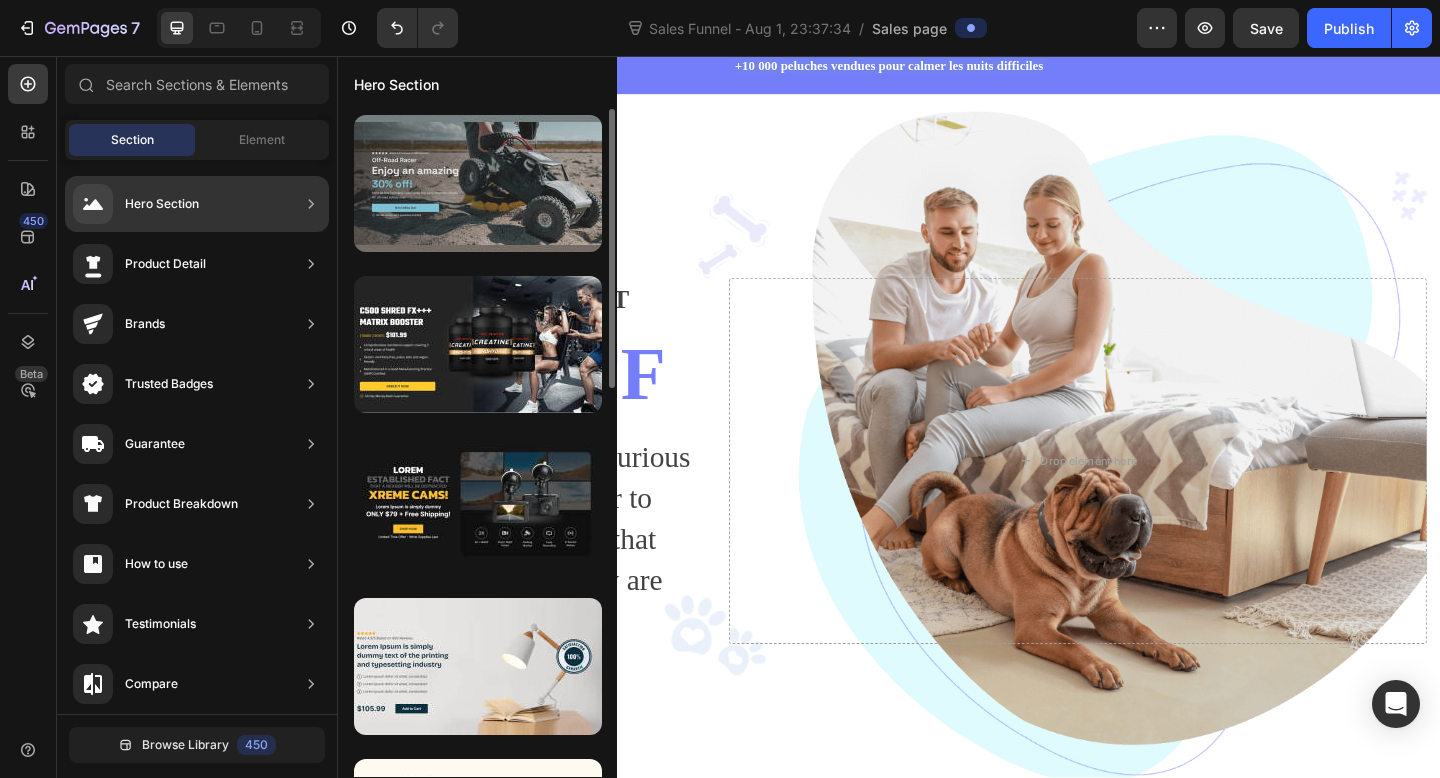 click at bounding box center [478, 183] 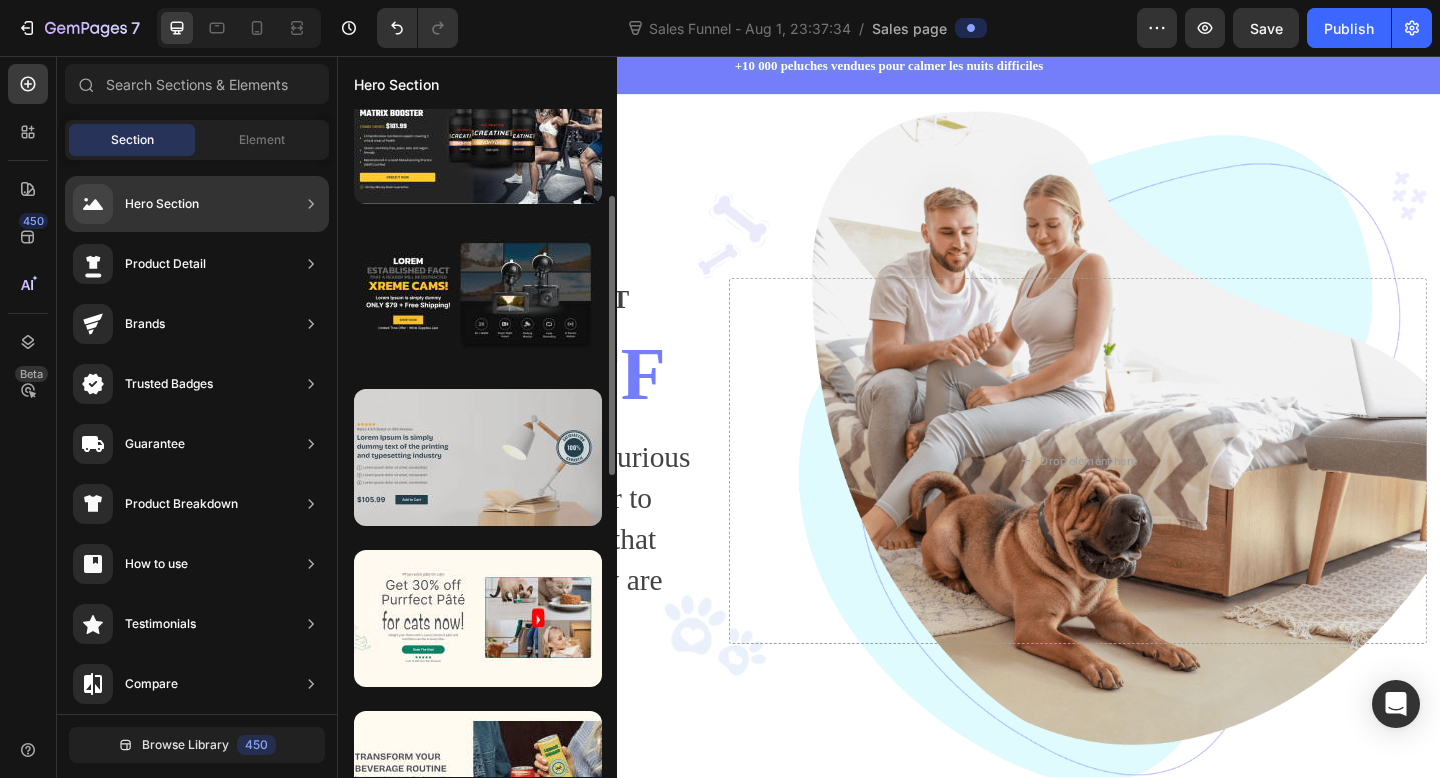 scroll, scrollTop: 210, scrollLeft: 0, axis: vertical 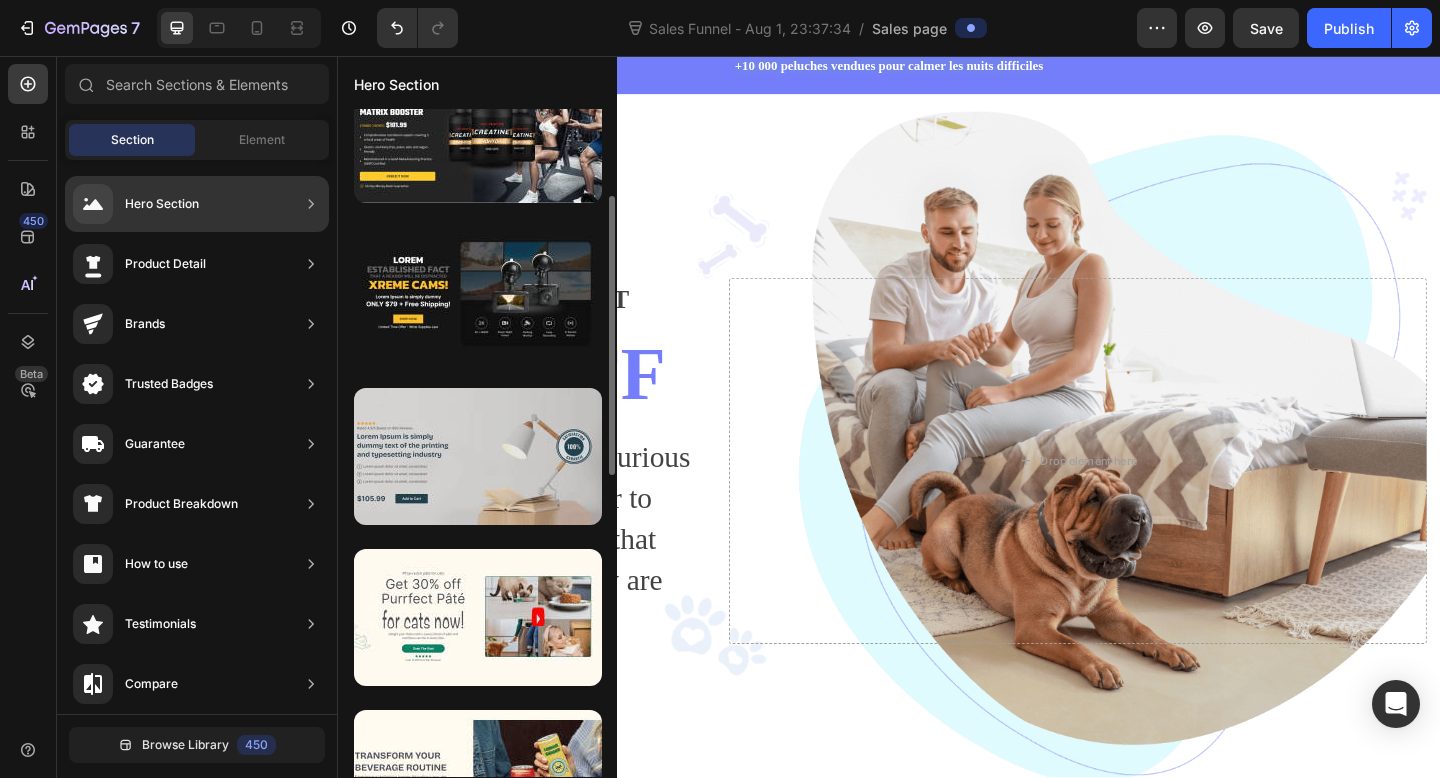 click at bounding box center [478, 456] 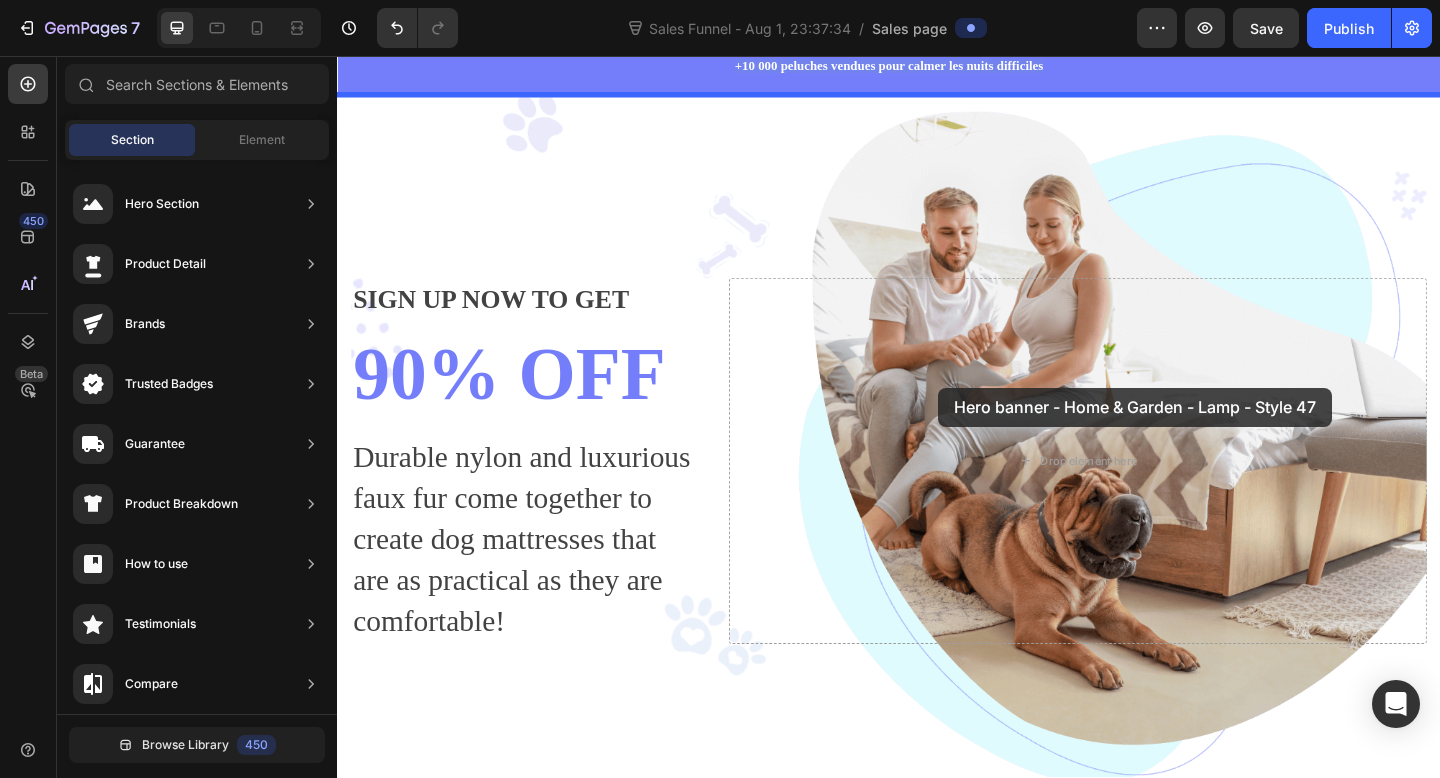 drag, startPoint x: 853, startPoint y: 536, endPoint x: 981, endPoint y: 417, distance: 174.77129 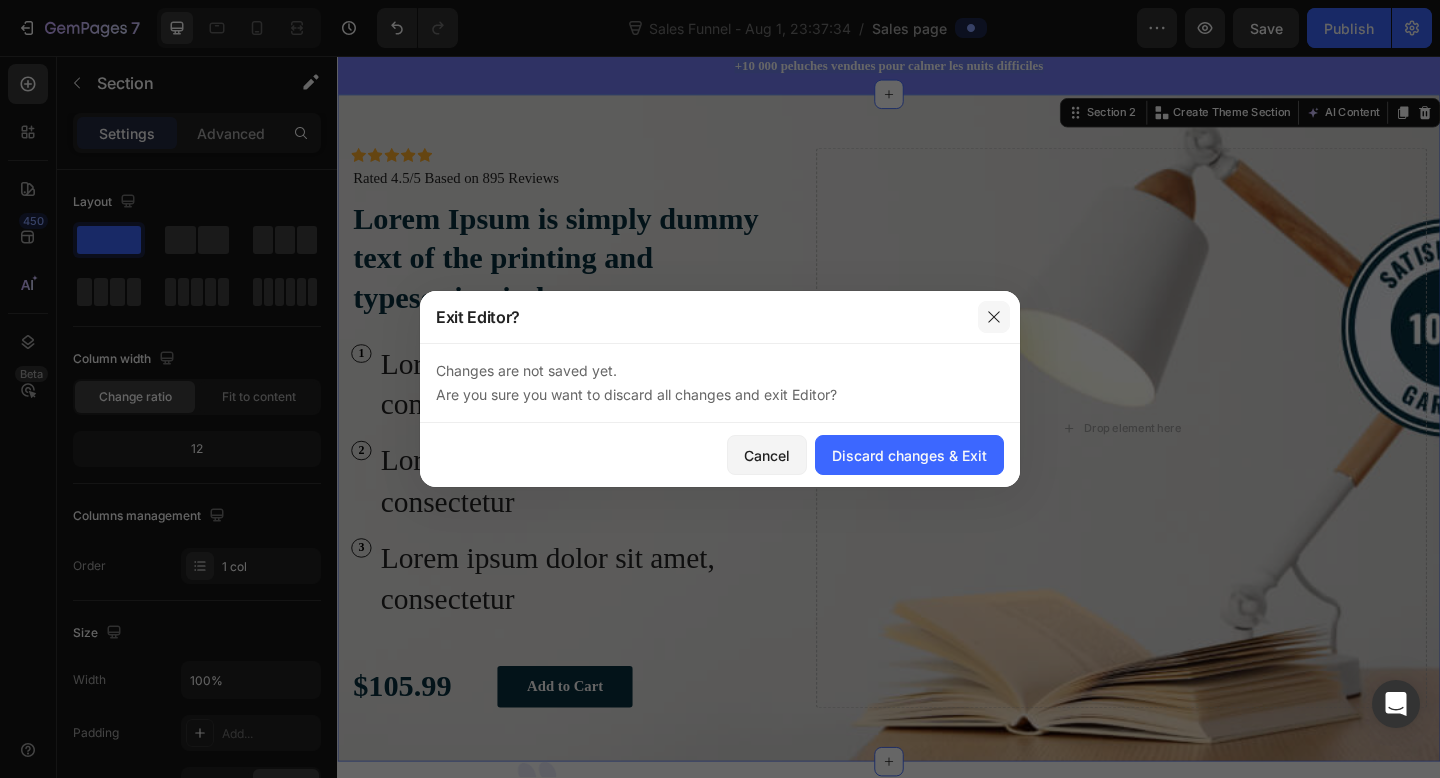 click 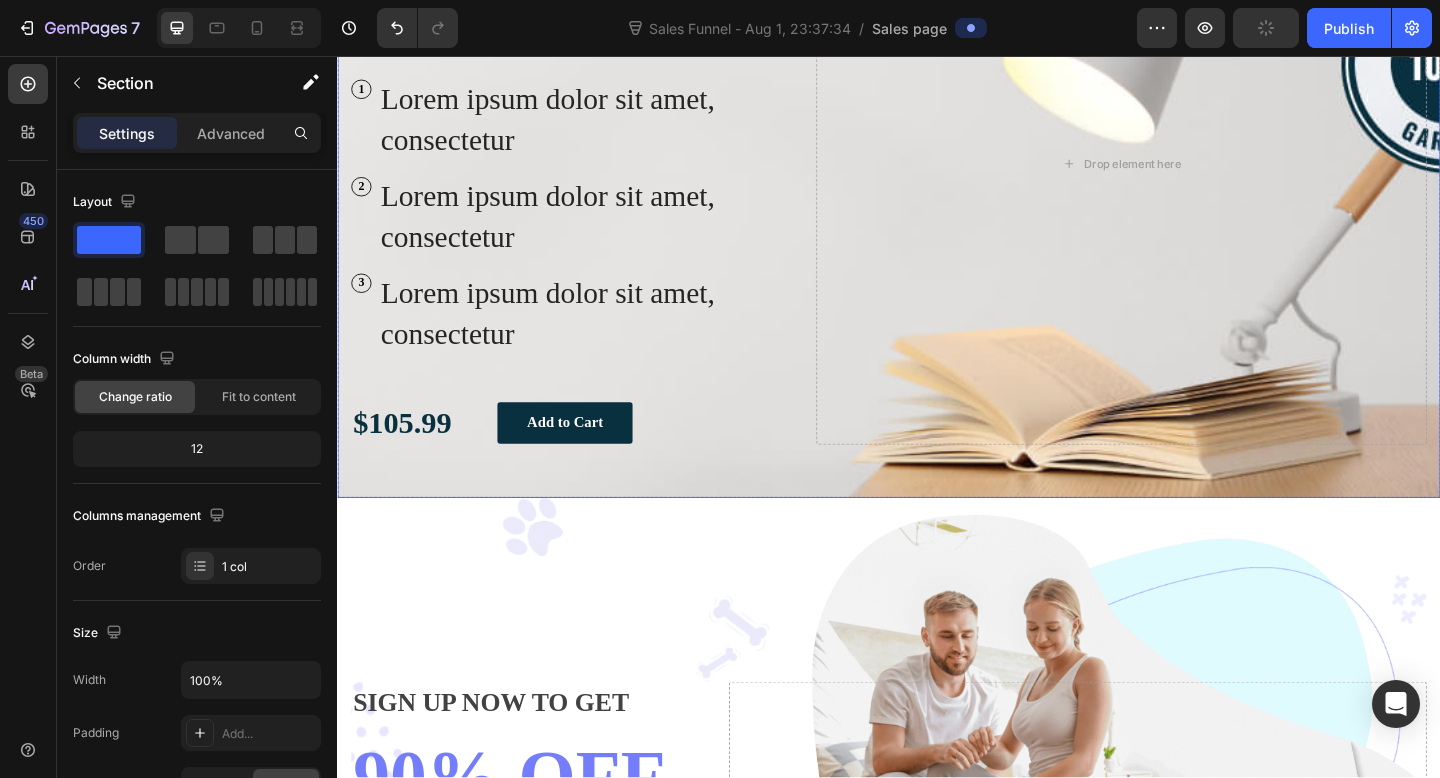 scroll, scrollTop: 0, scrollLeft: 0, axis: both 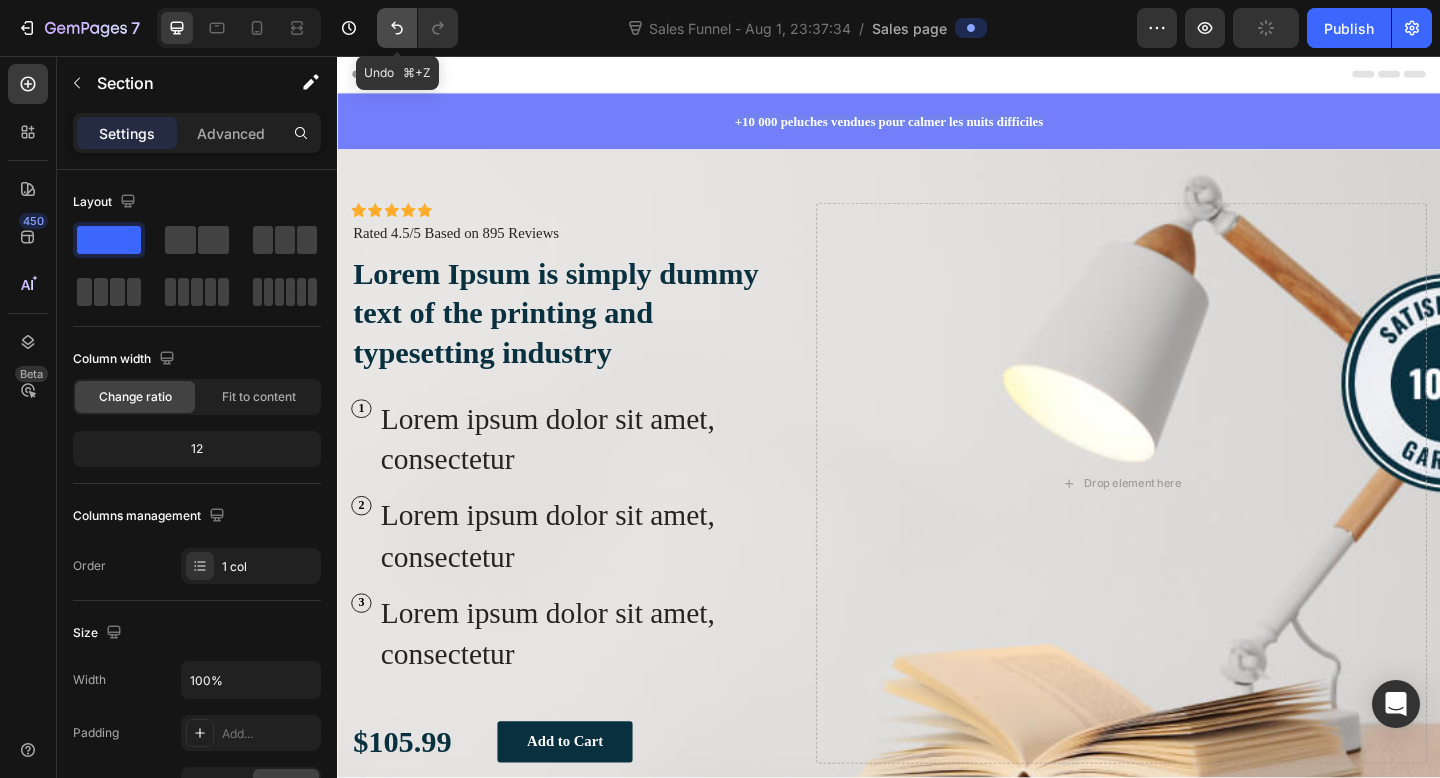 click 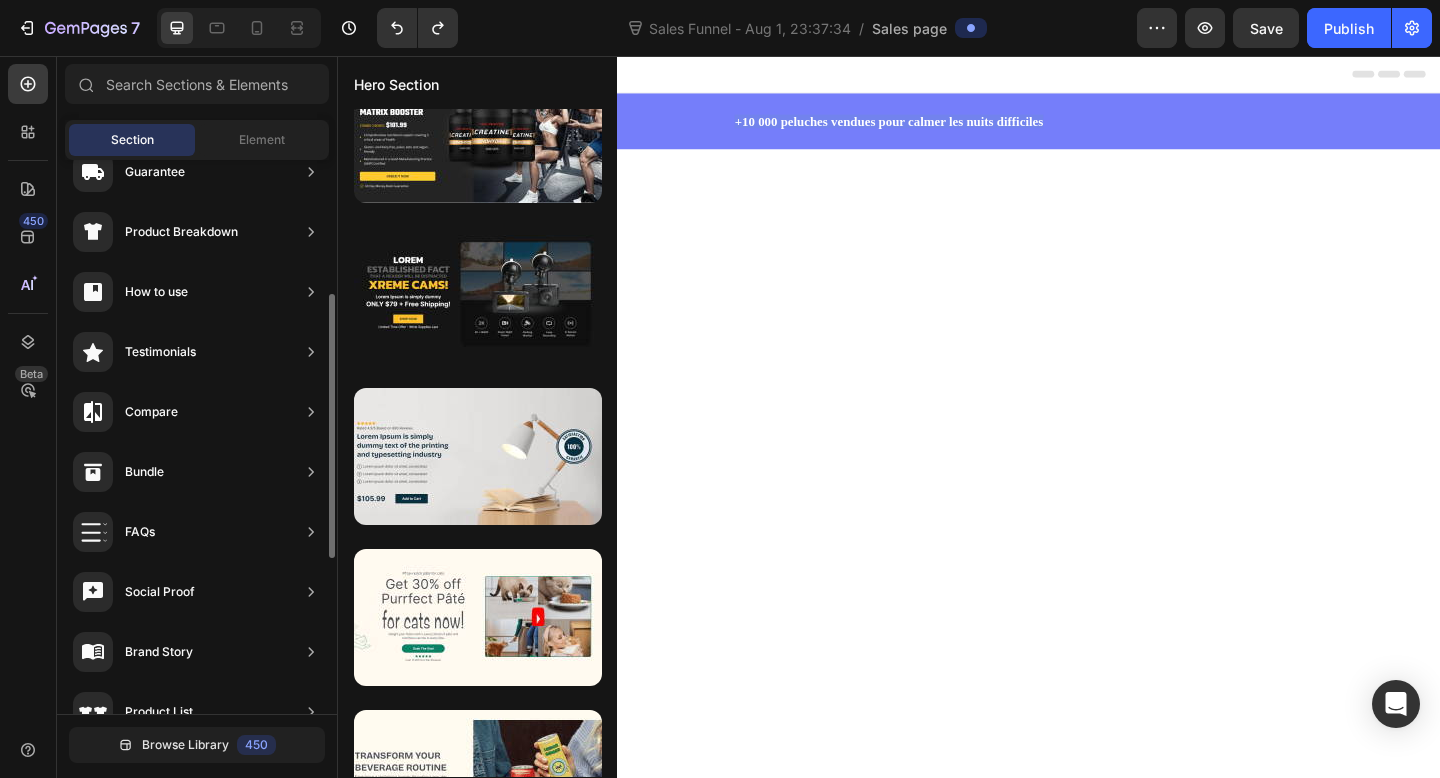 scroll, scrollTop: 275, scrollLeft: 0, axis: vertical 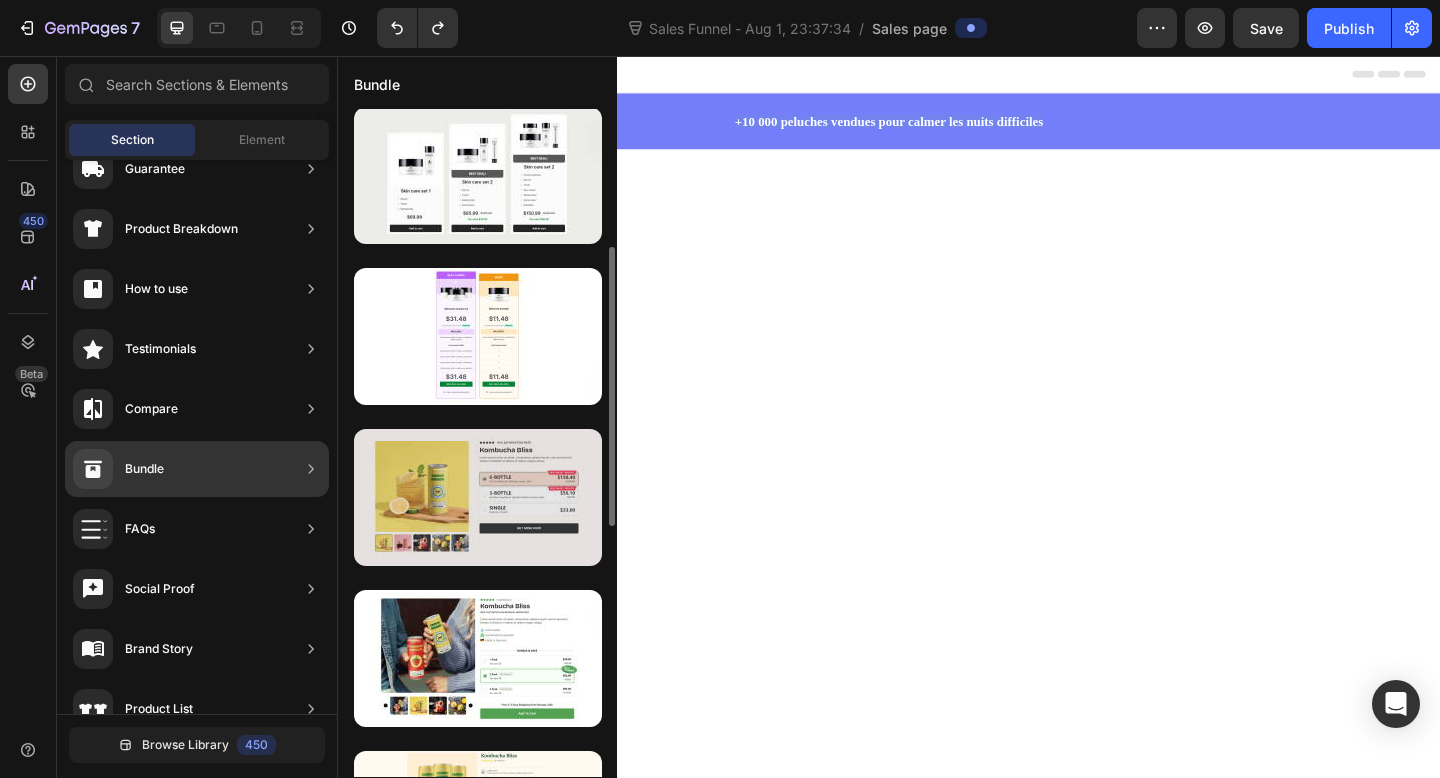click at bounding box center [478, 497] 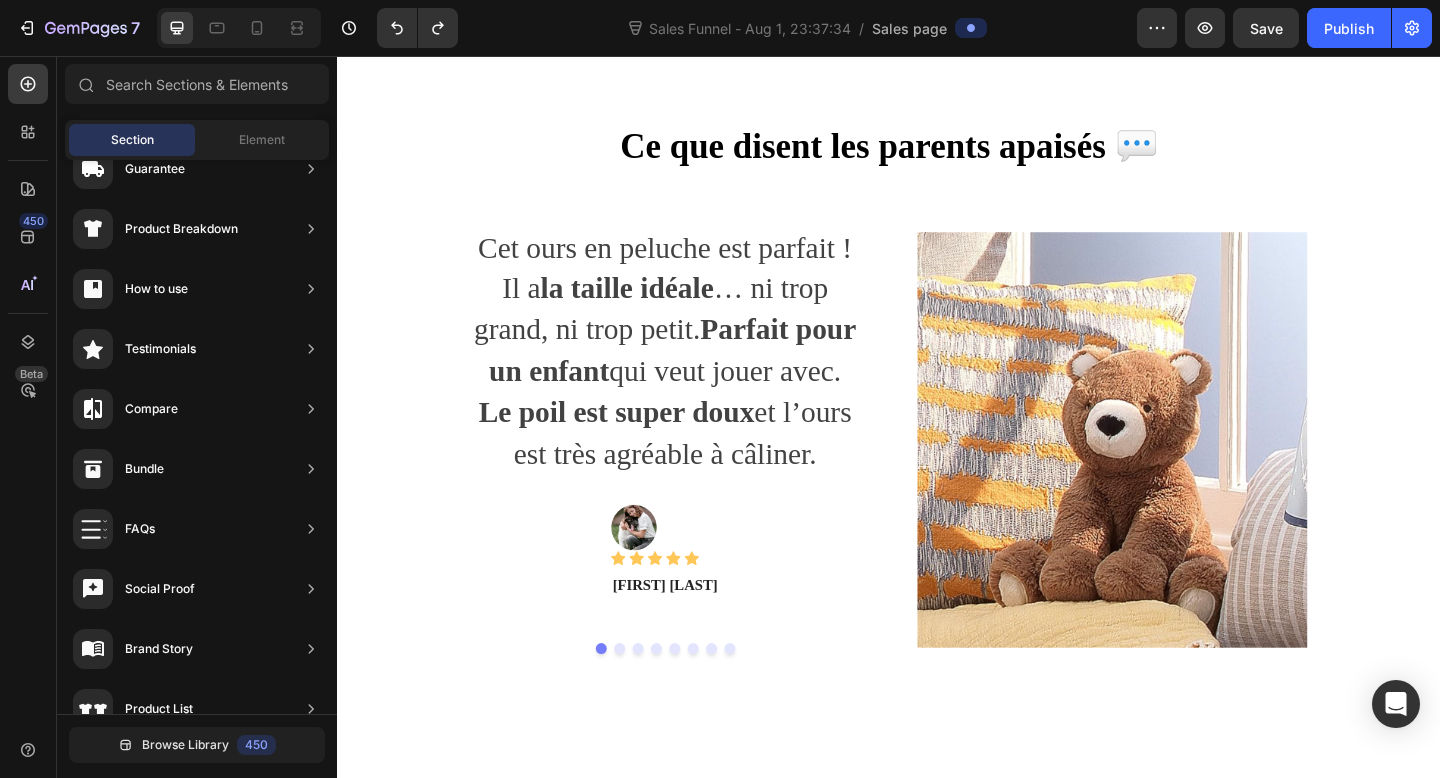 scroll, scrollTop: 5094, scrollLeft: 0, axis: vertical 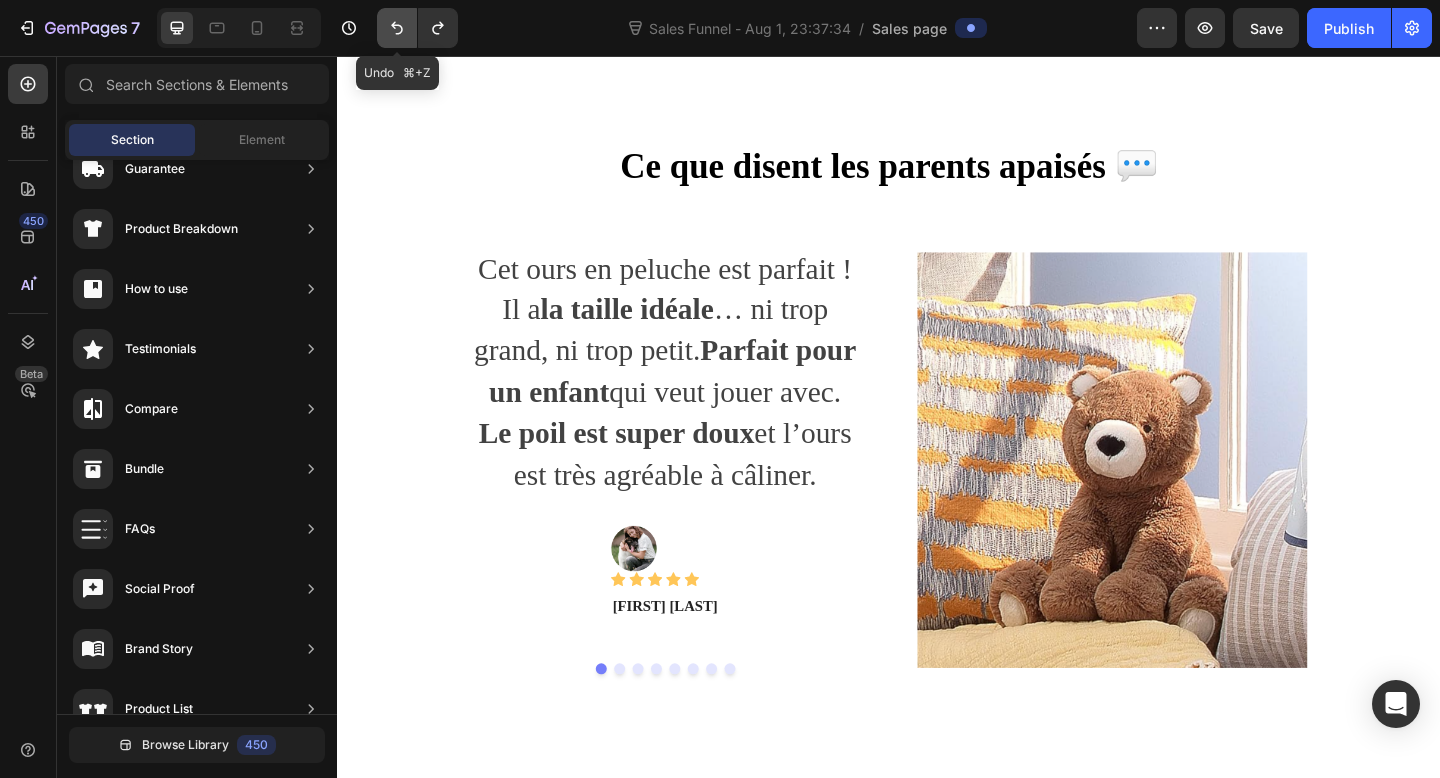 click 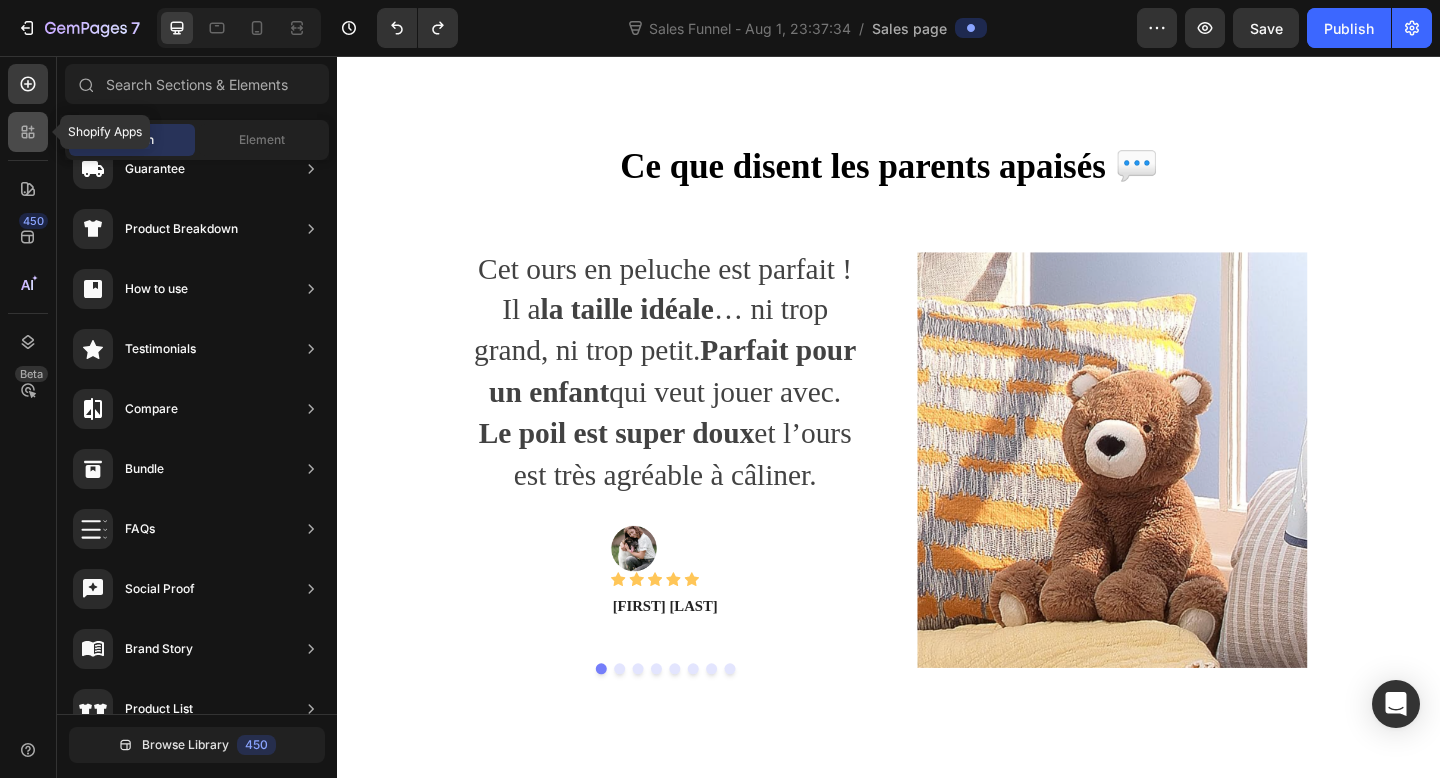 click 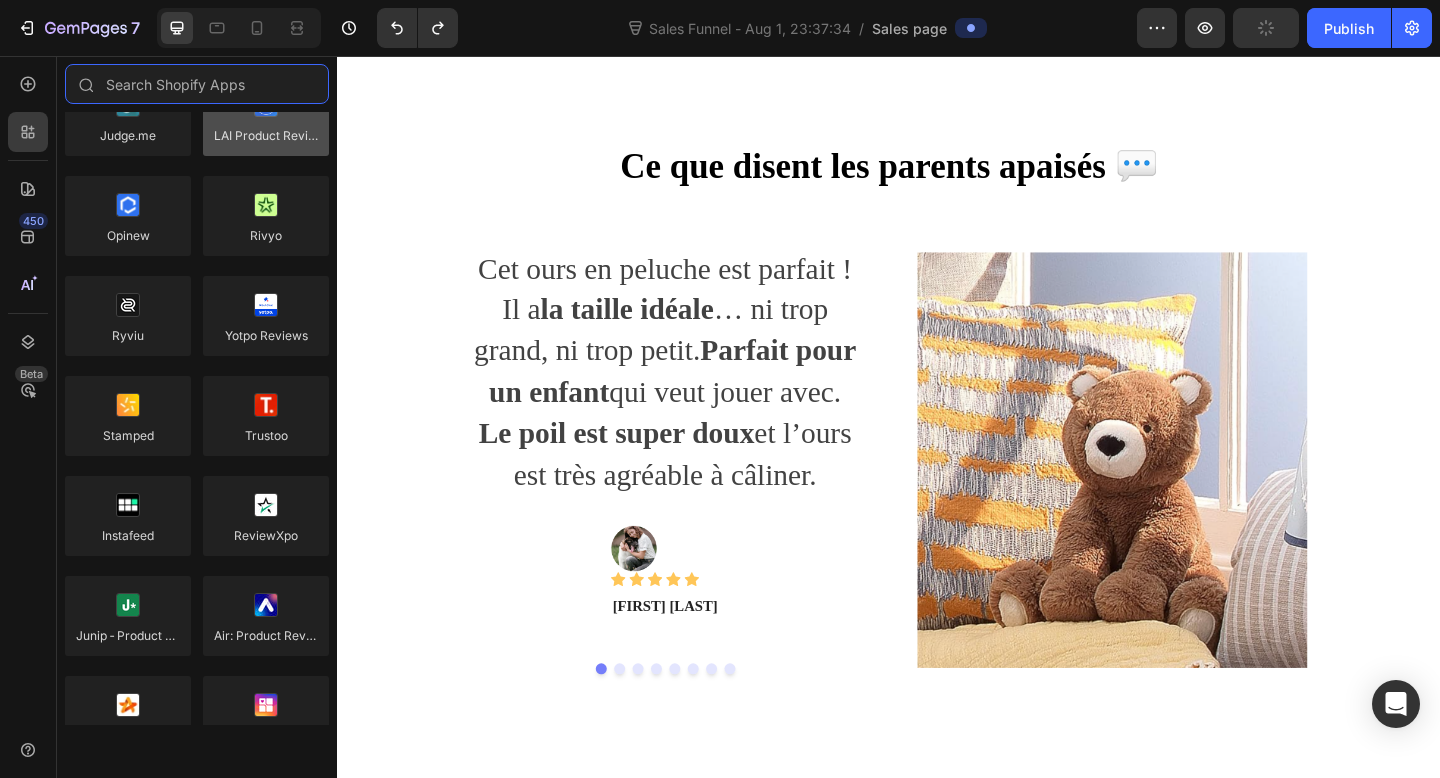 scroll, scrollTop: 0, scrollLeft: 0, axis: both 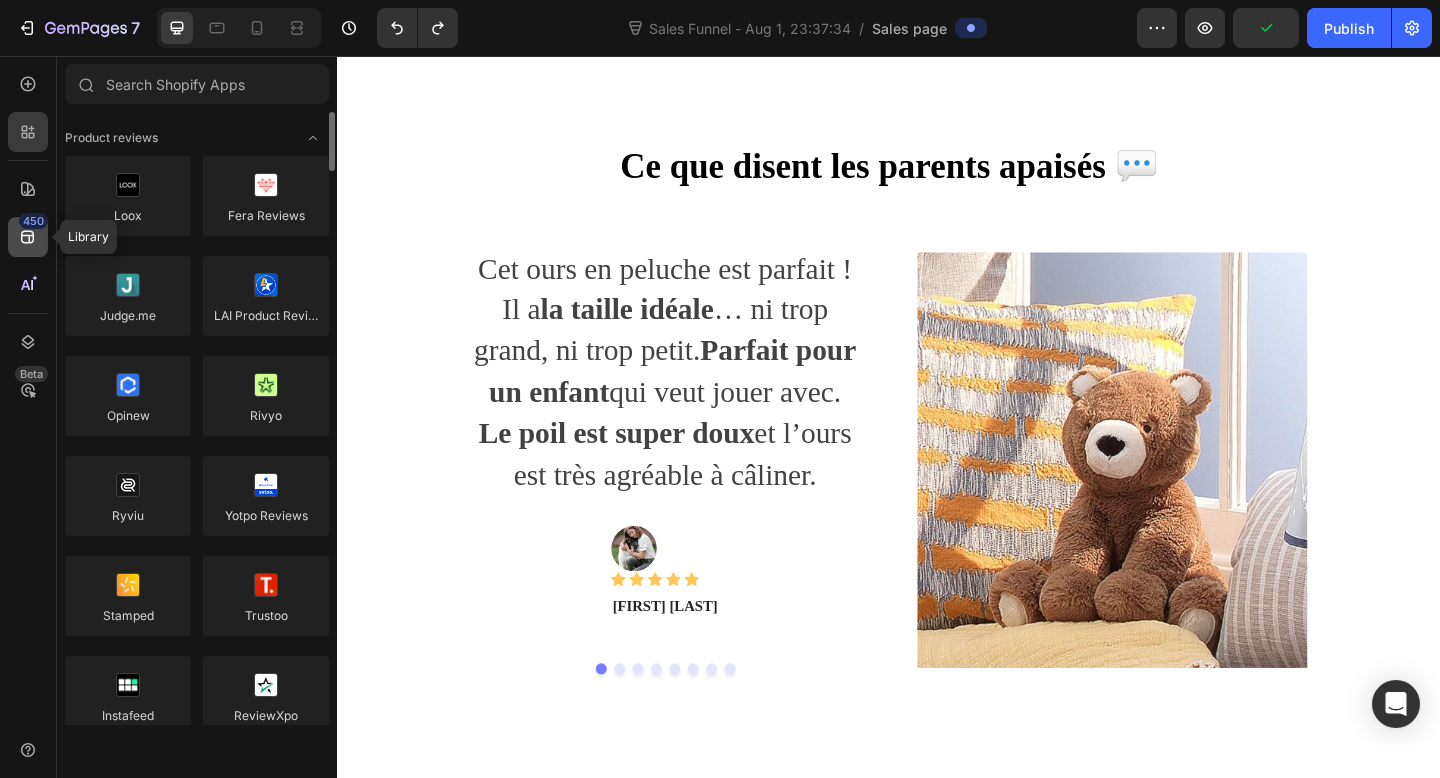 click on "450" at bounding box center (33, 221) 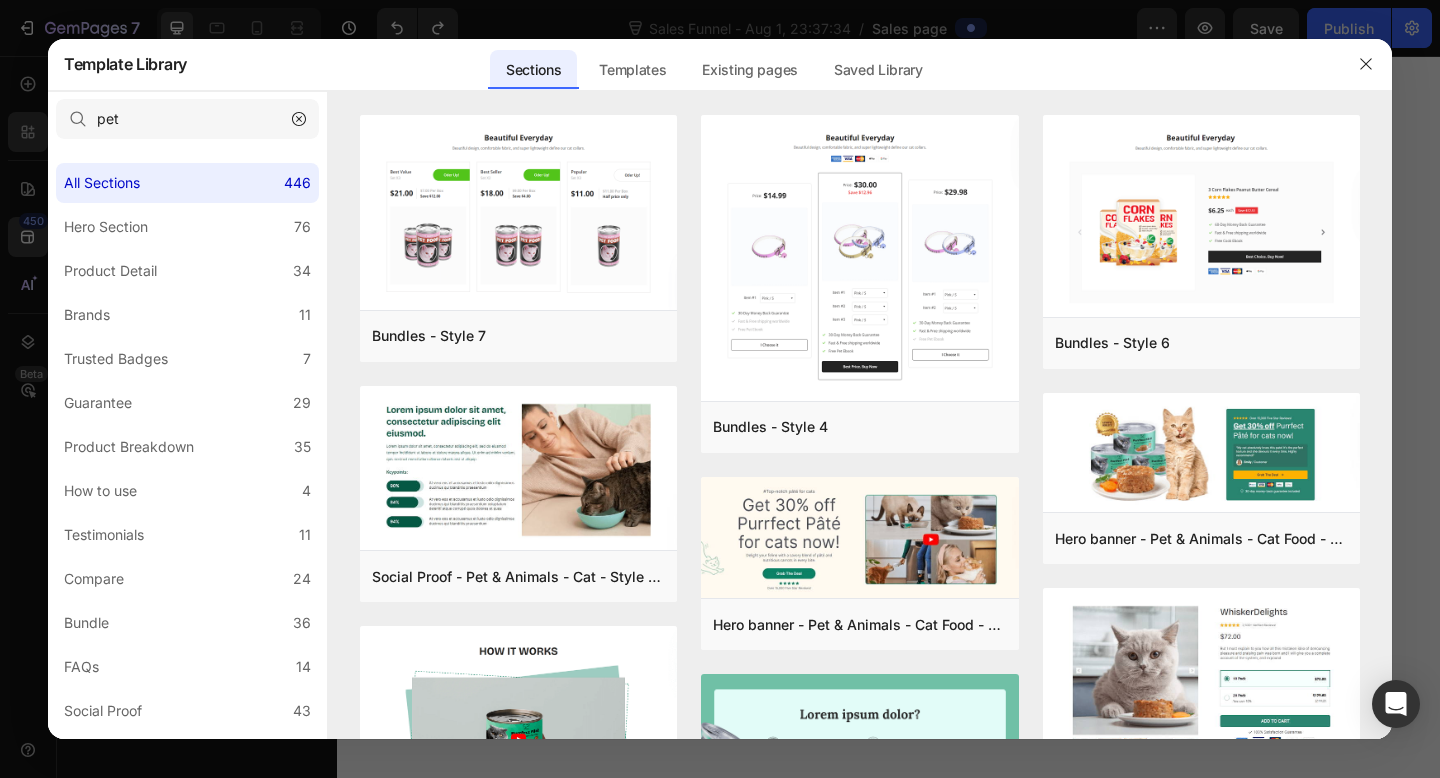 click at bounding box center [720, 389] 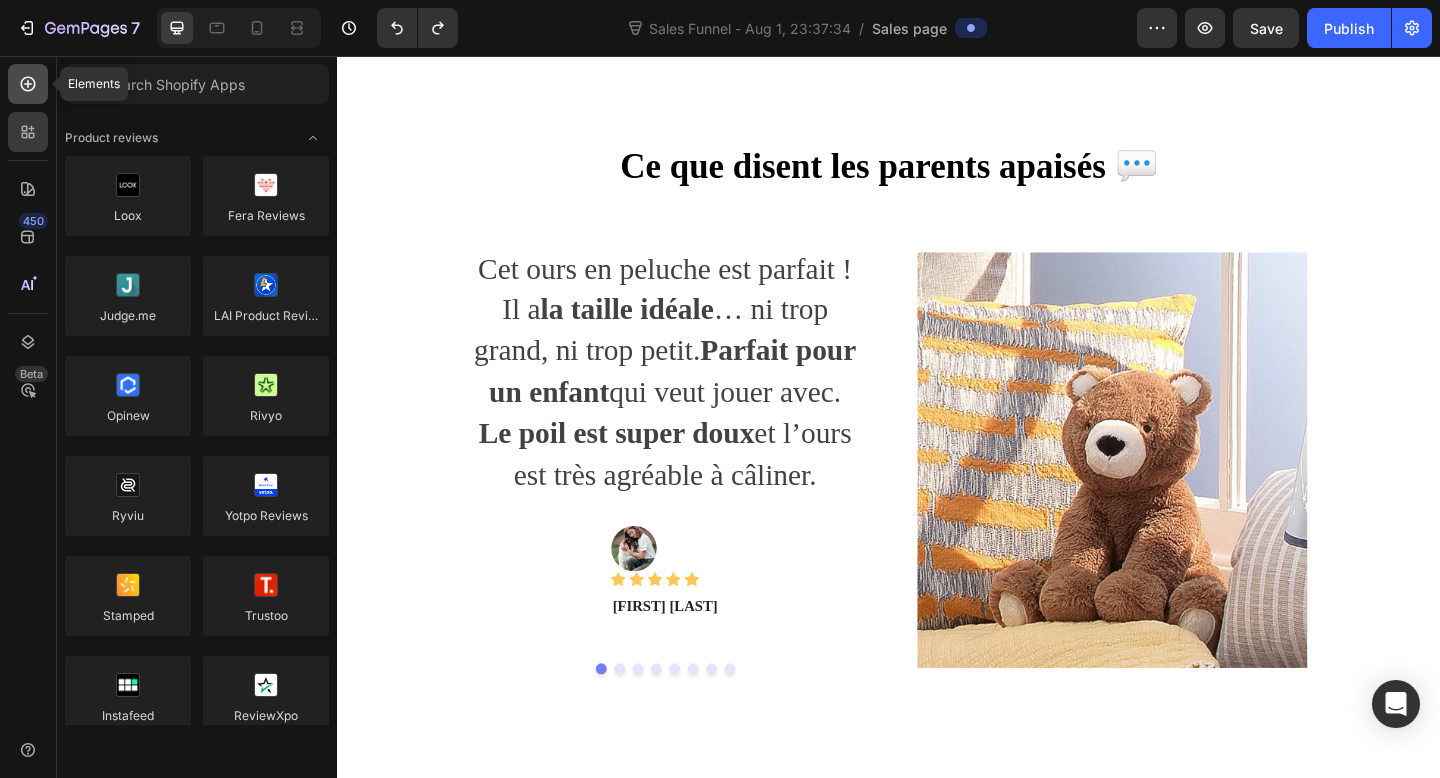 click 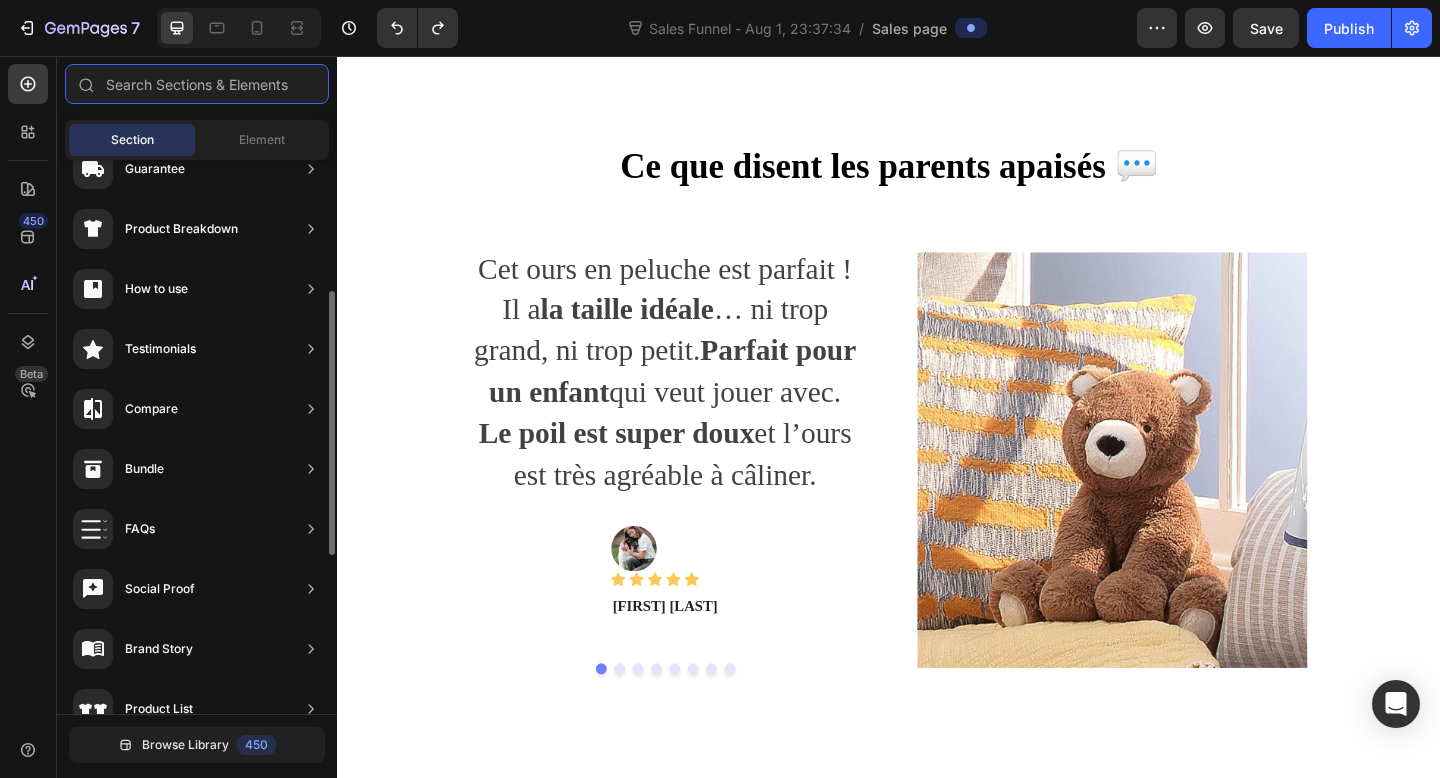 scroll, scrollTop: 125, scrollLeft: 0, axis: vertical 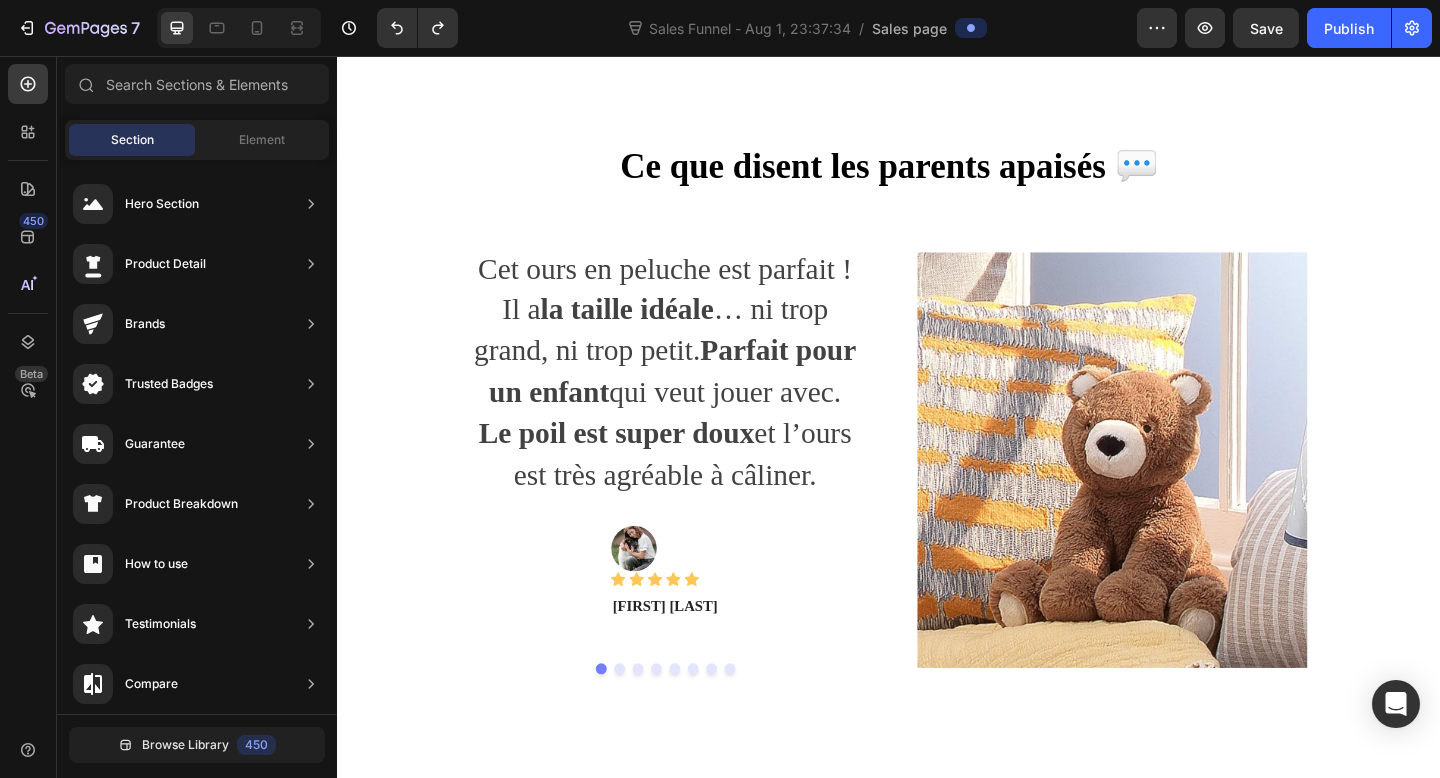 click on "450 Beta" at bounding box center [28, 397] 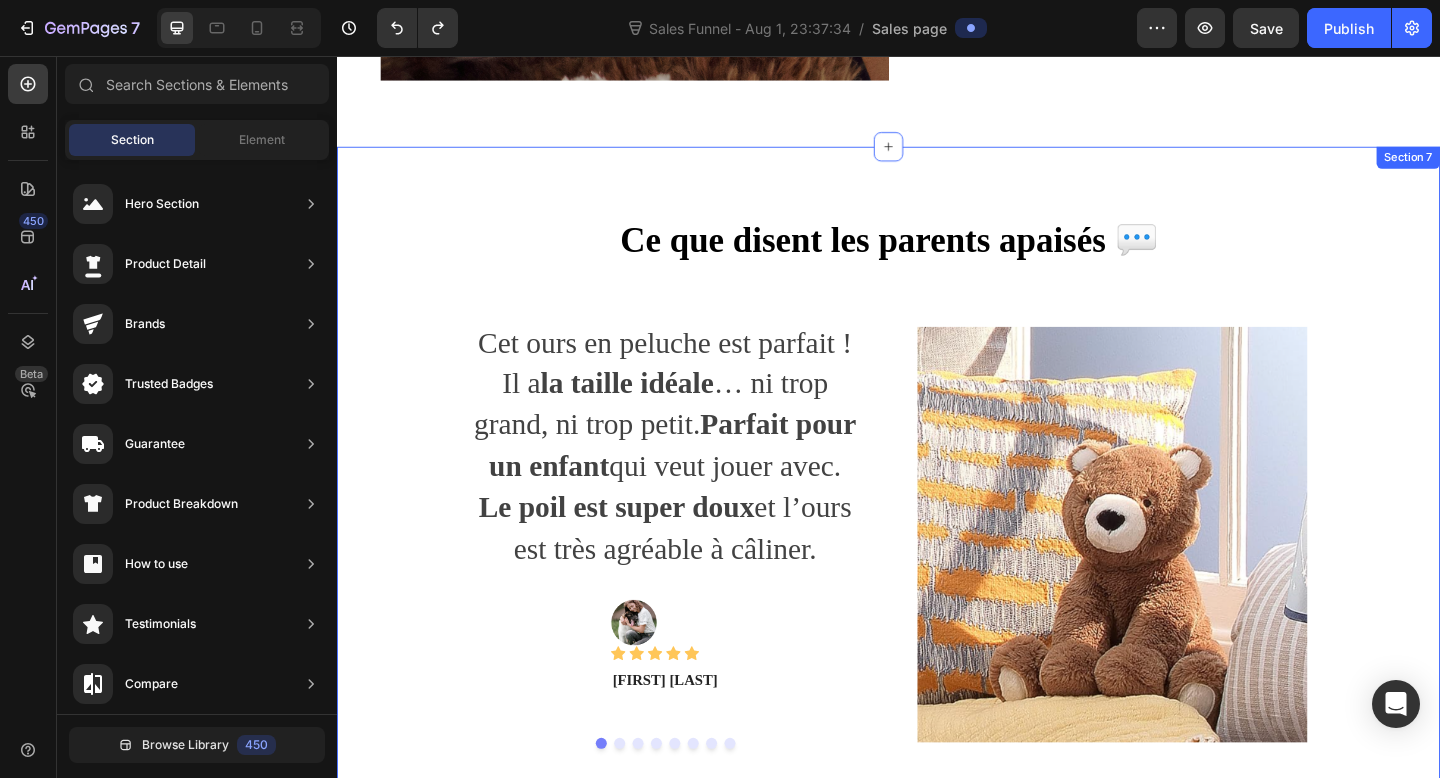 scroll, scrollTop: 5017, scrollLeft: 0, axis: vertical 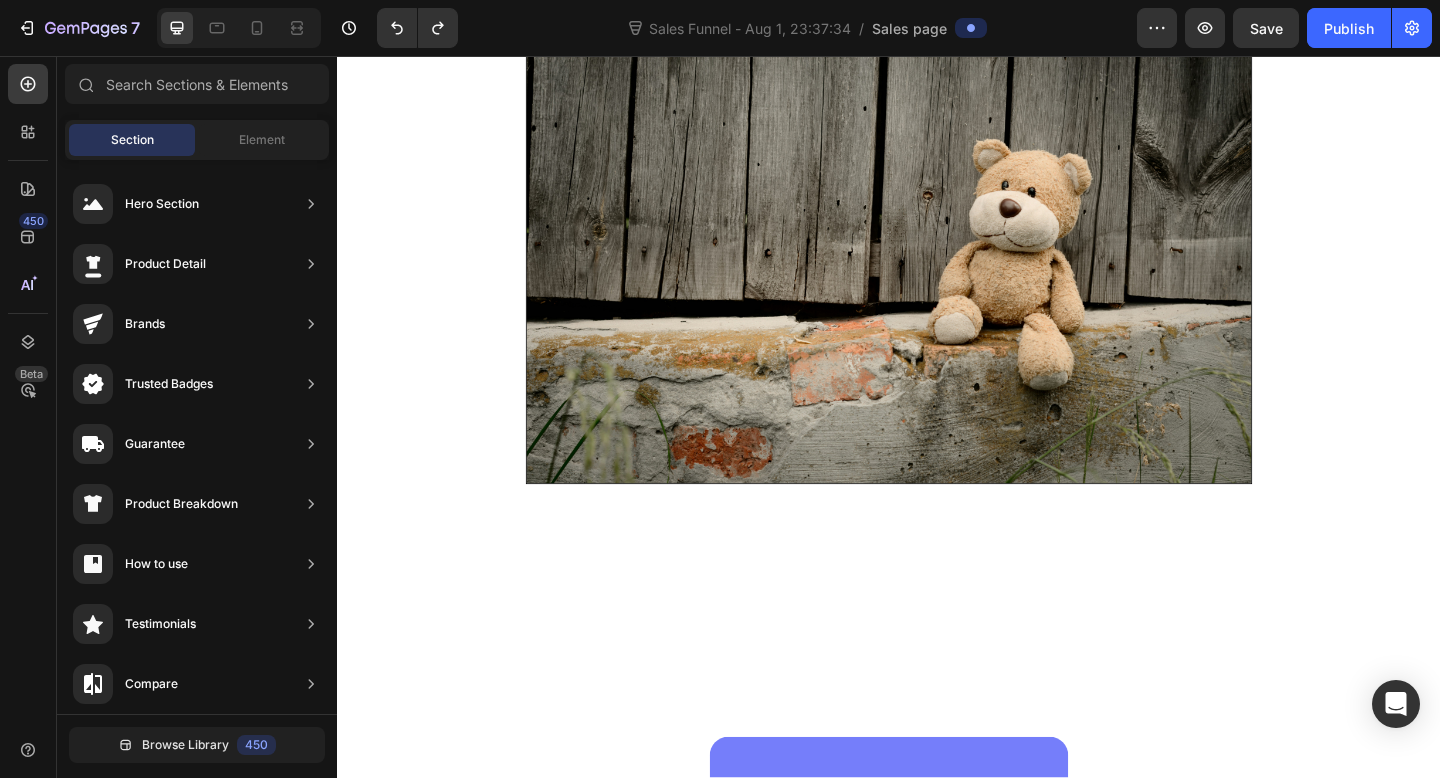 click at bounding box center (937, 260) 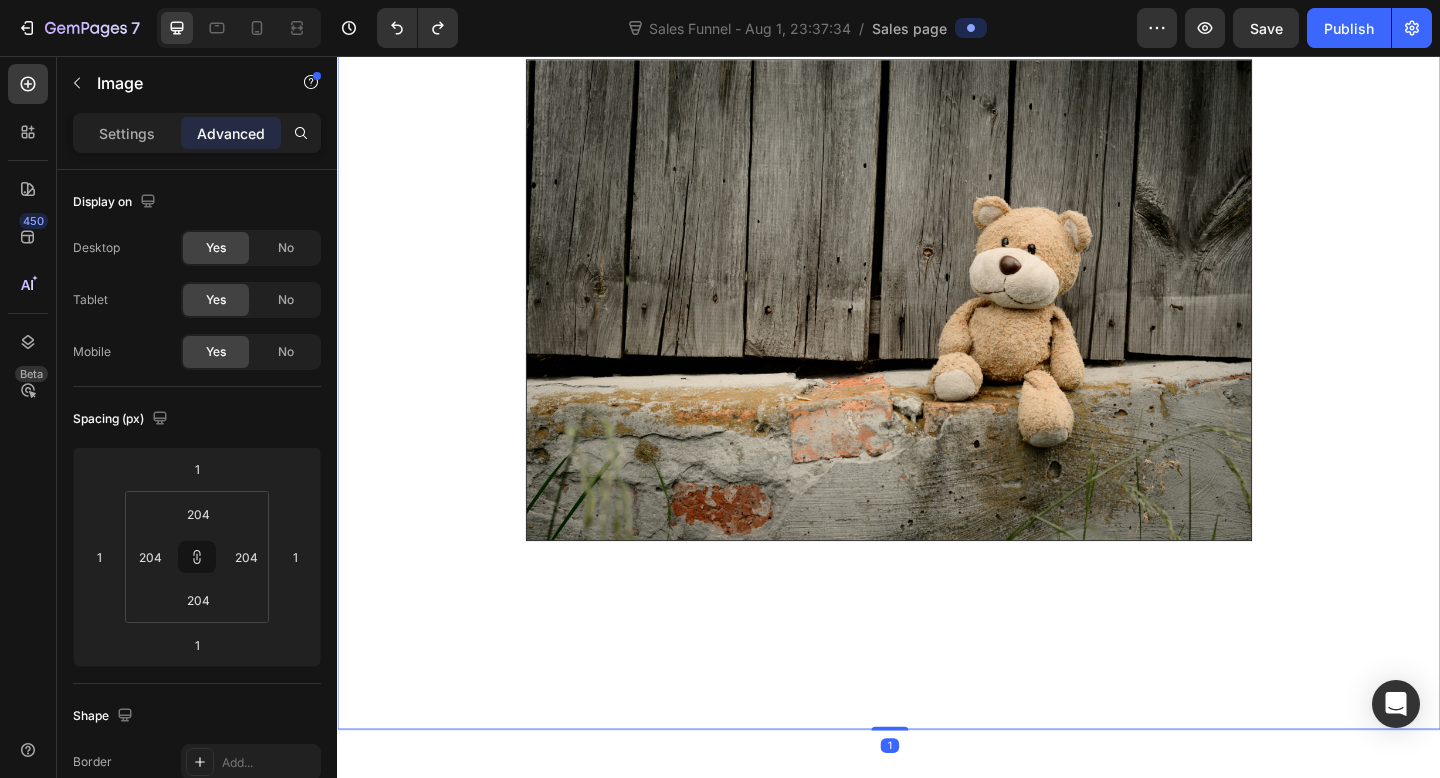 scroll, scrollTop: 1110, scrollLeft: 0, axis: vertical 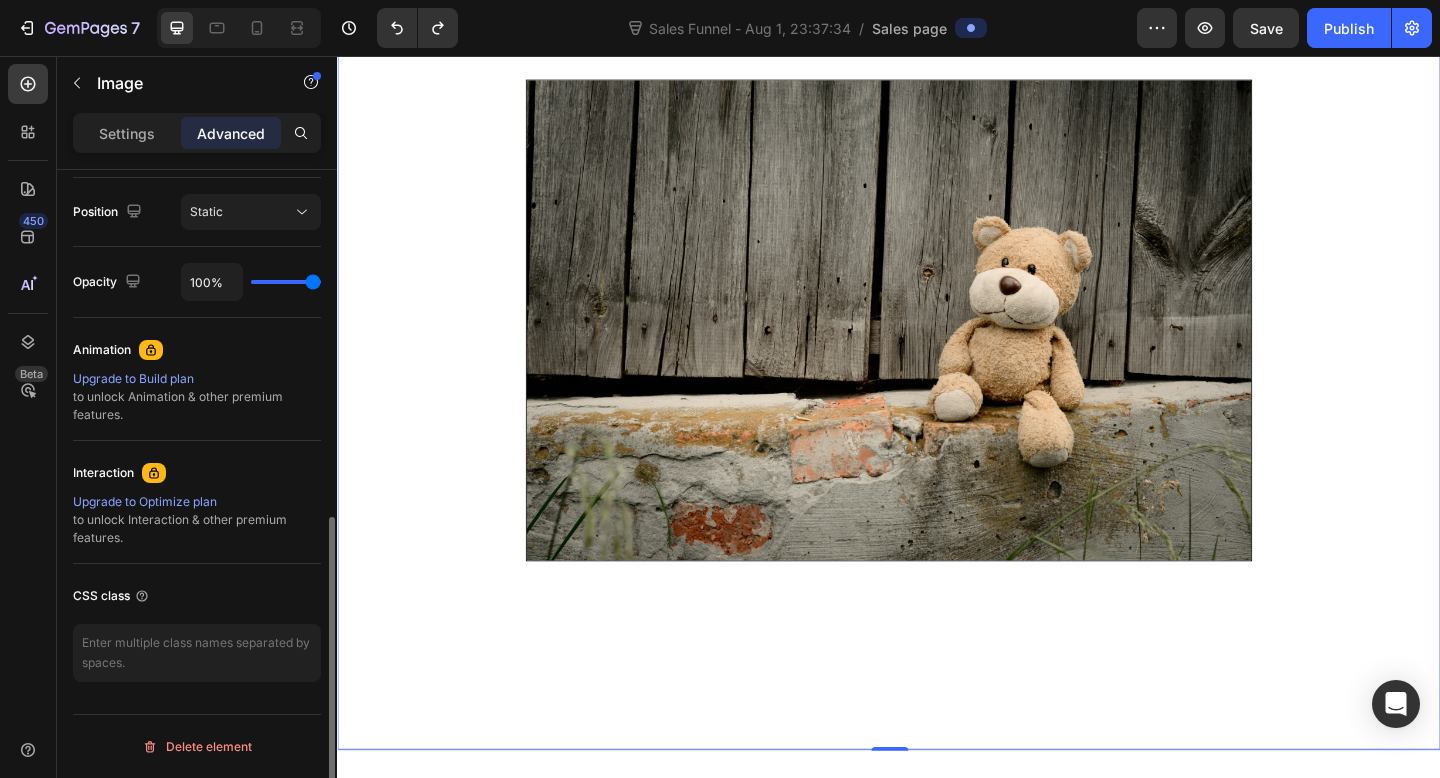 click on "Delete element" at bounding box center (197, 746) 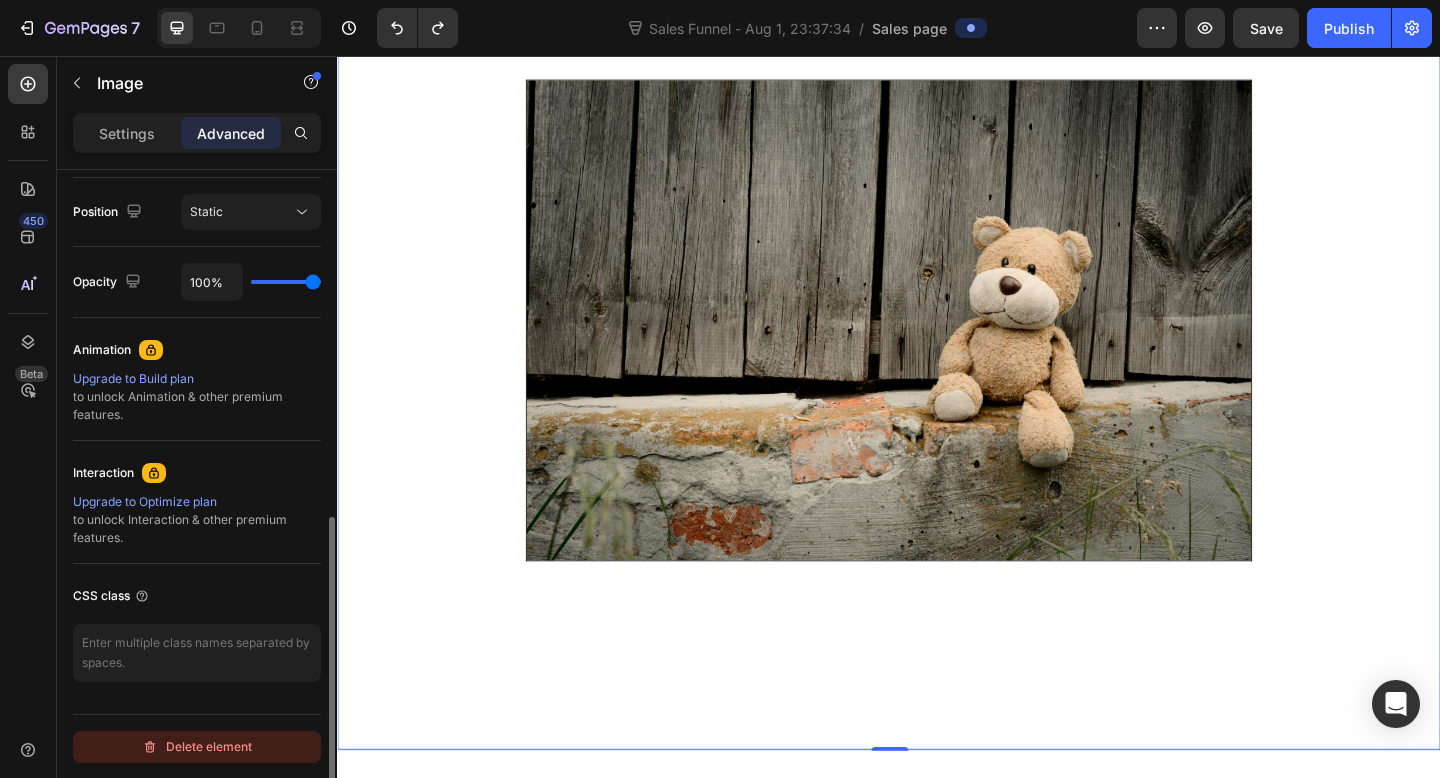 click on "Delete element" at bounding box center [197, 747] 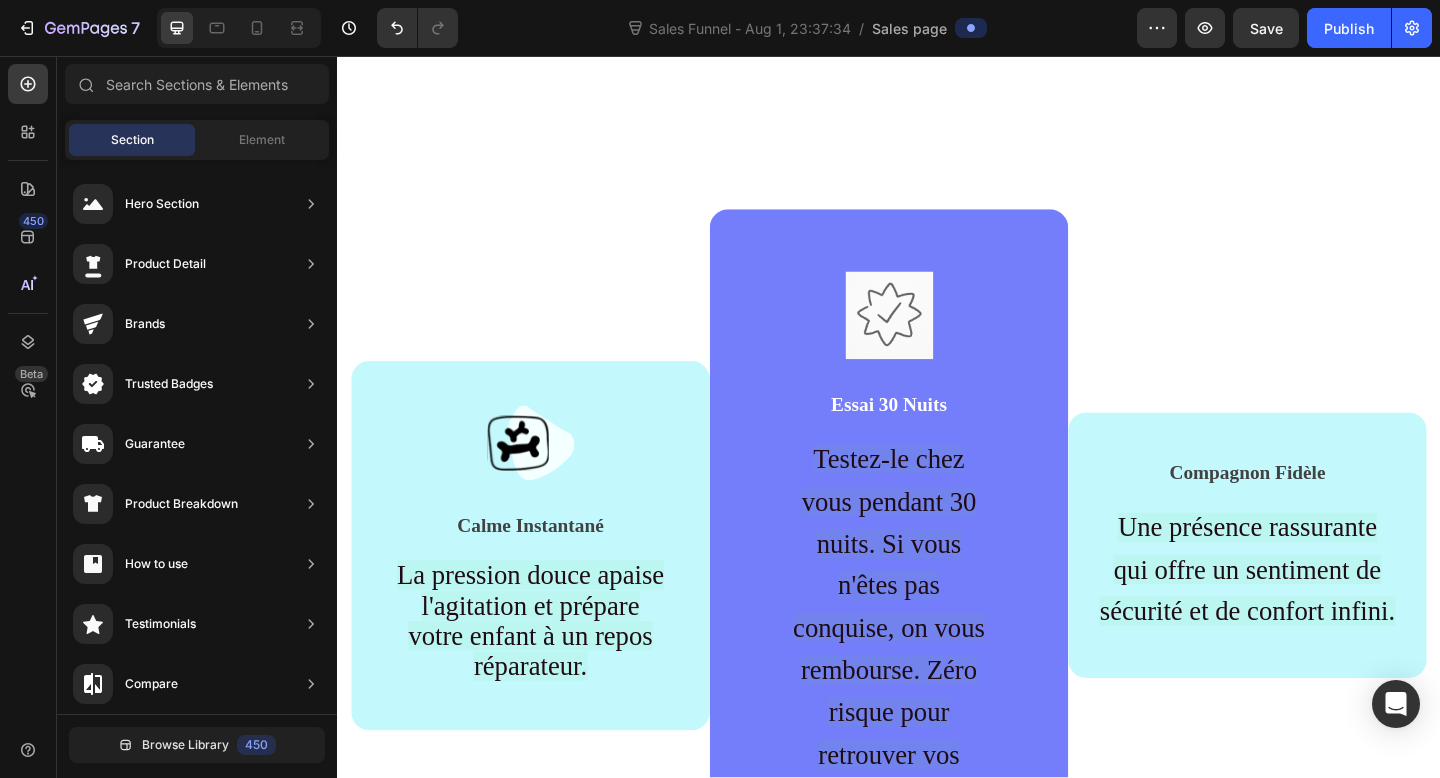 scroll, scrollTop: 0, scrollLeft: 0, axis: both 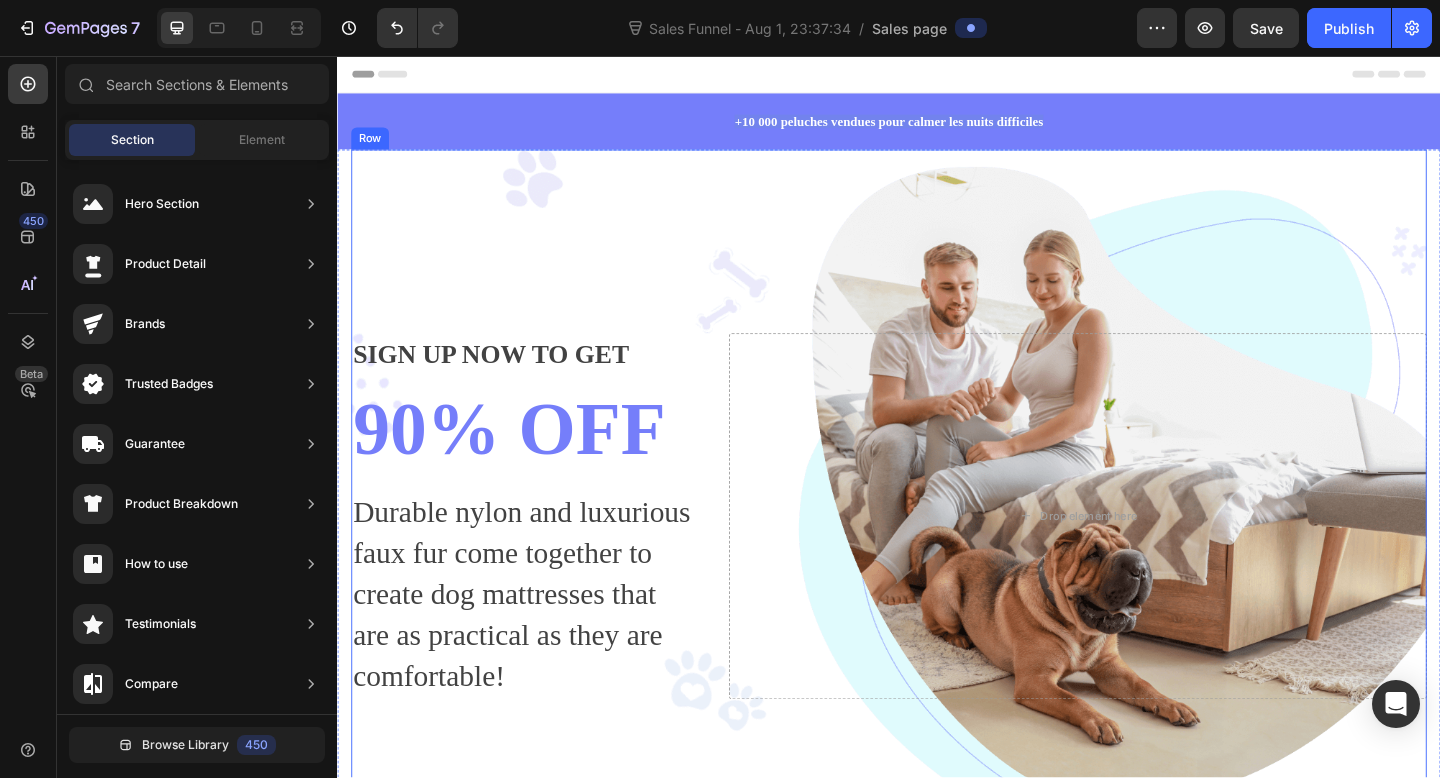 click on "SIGN UP NOW TO GET Text block 90% OFF Heading Durable nylon and luxurious faux fur come together to create dog mattresses that are as practical as they are comfortable! Text block
Drop element here Row" at bounding box center [937, 557] 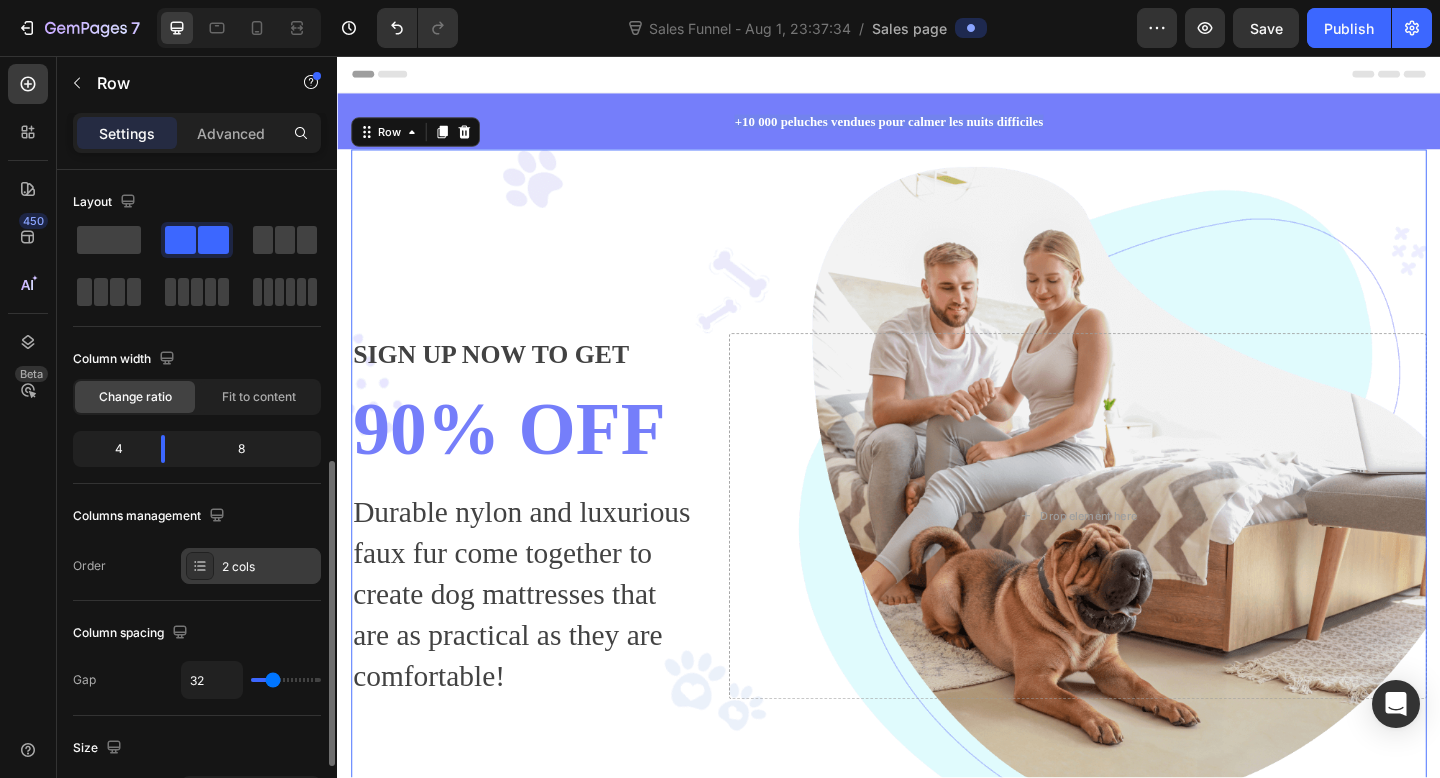 scroll, scrollTop: 783, scrollLeft: 0, axis: vertical 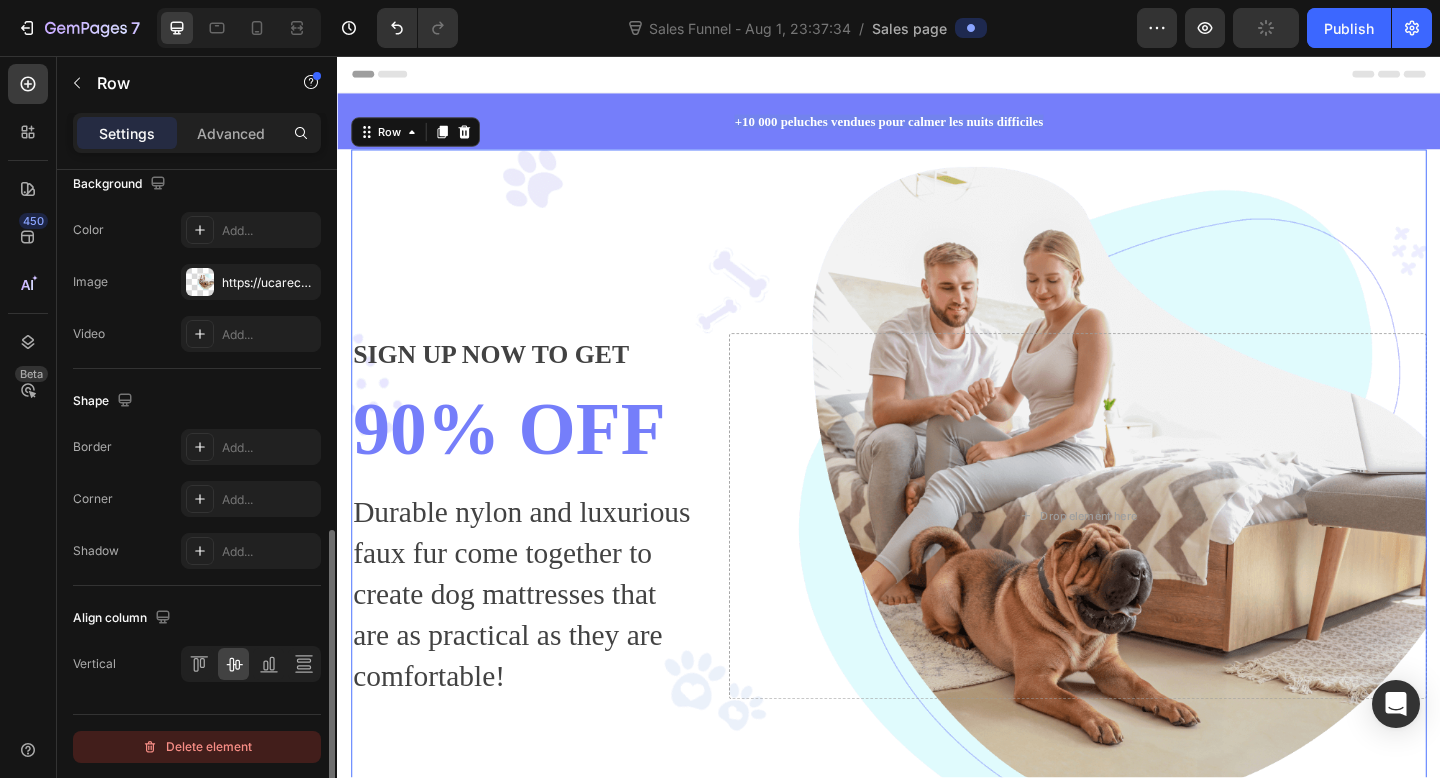 click on "Delete element" at bounding box center (197, 747) 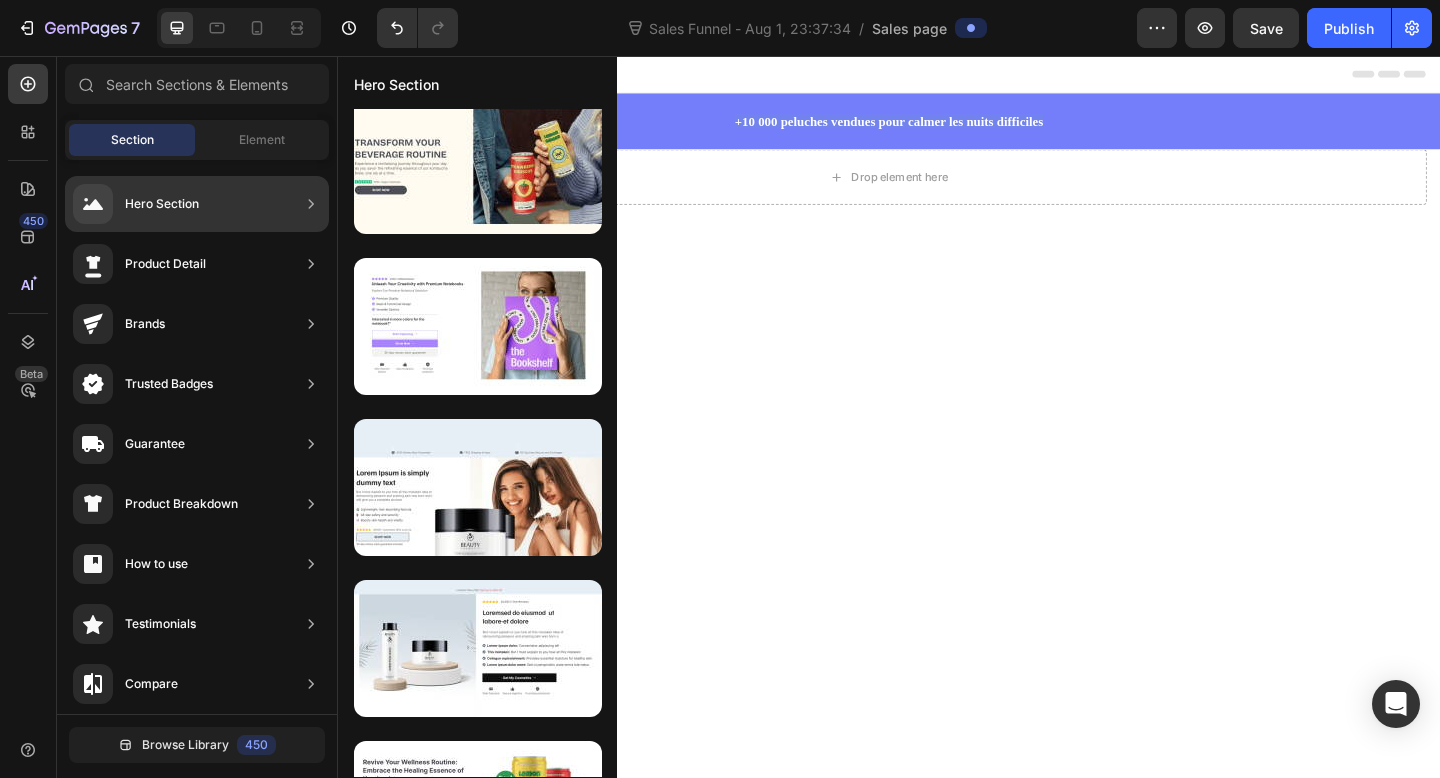 scroll, scrollTop: 0, scrollLeft: 0, axis: both 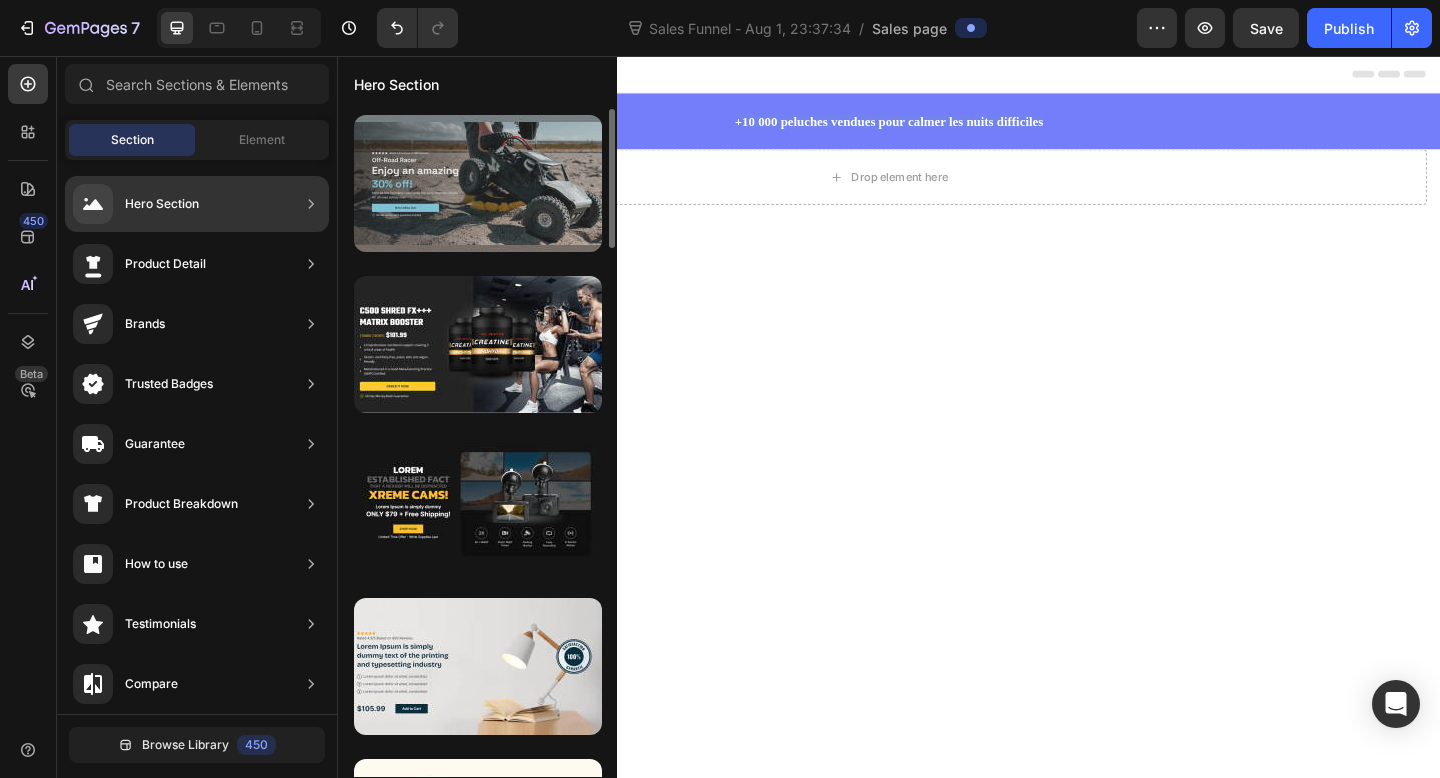 click at bounding box center (478, 183) 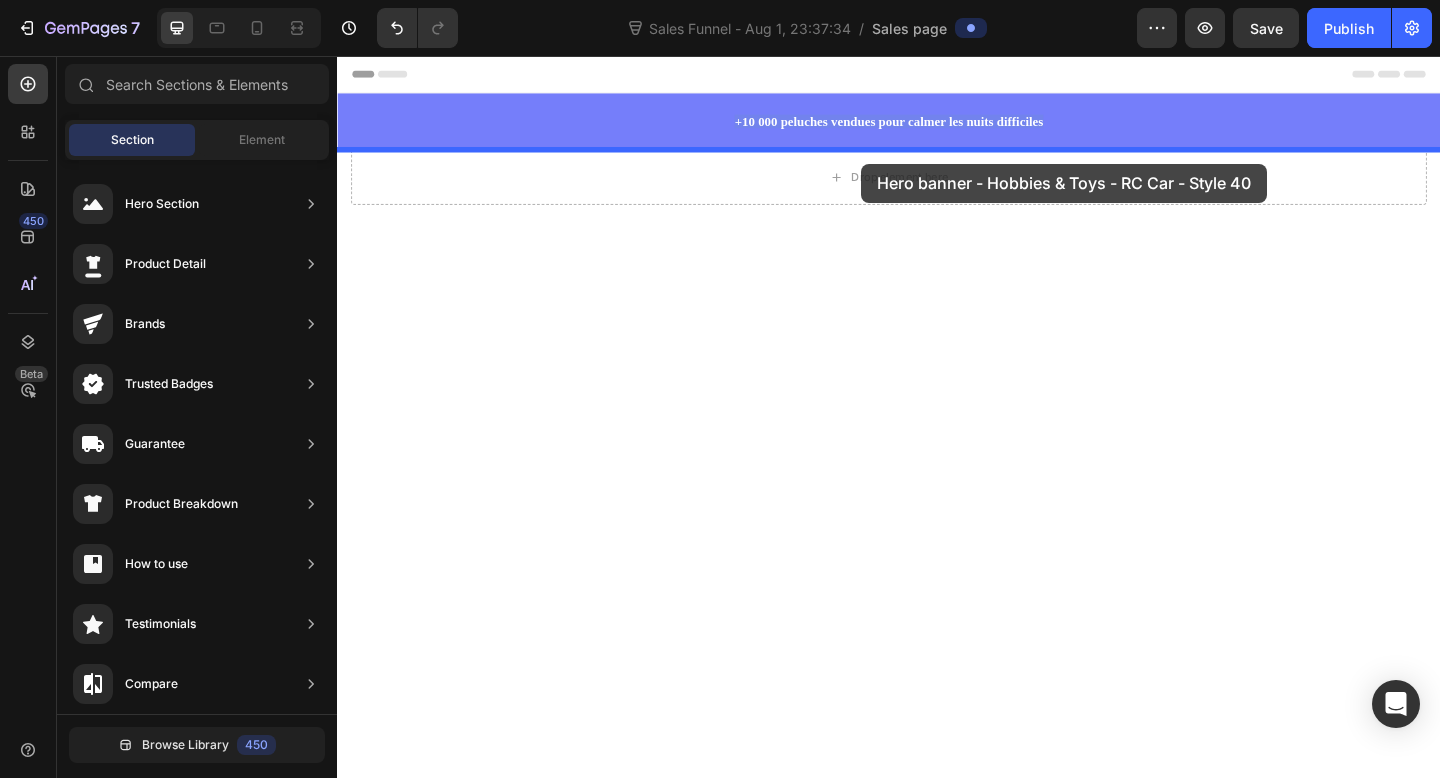 drag, startPoint x: 788, startPoint y: 272, endPoint x: 907, endPoint y: 173, distance: 154.79665 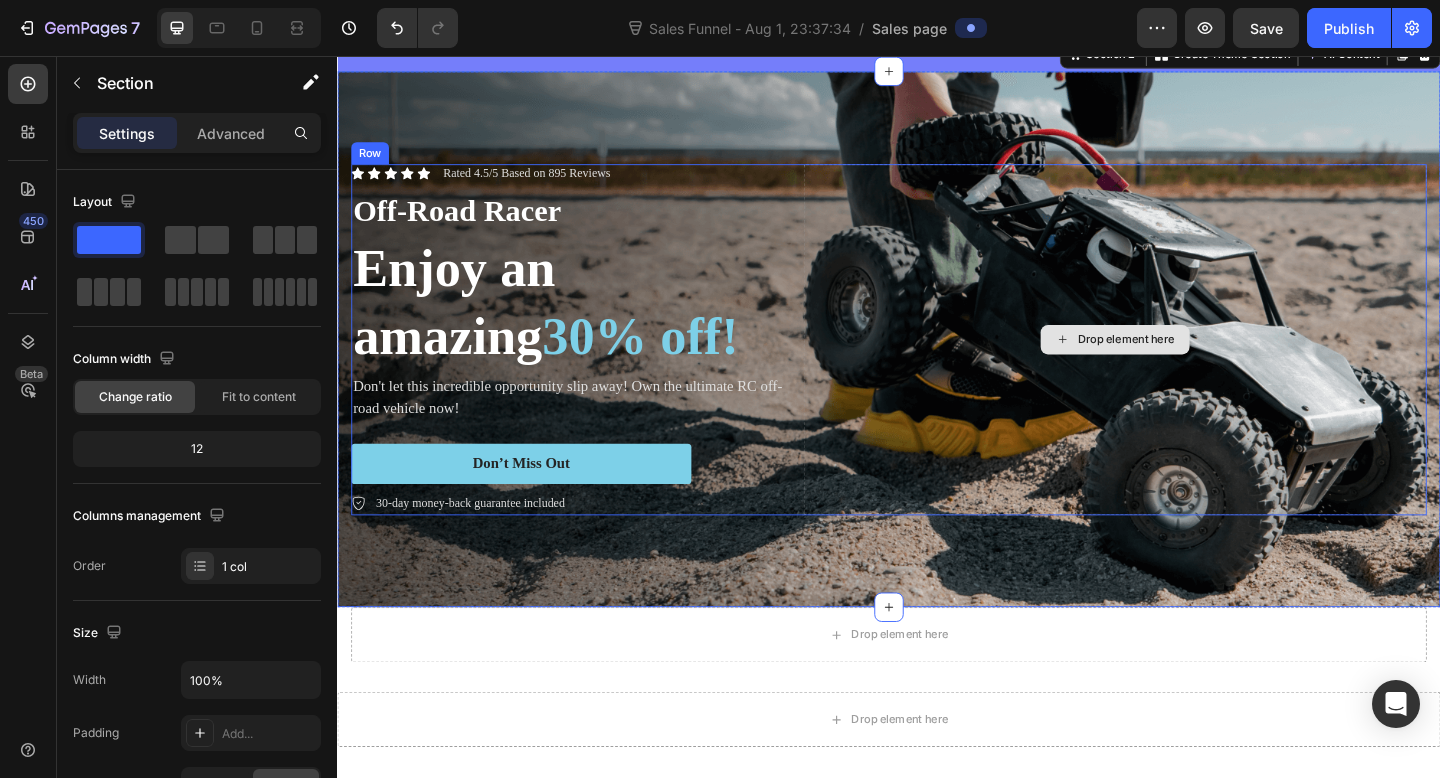 scroll, scrollTop: 92, scrollLeft: 0, axis: vertical 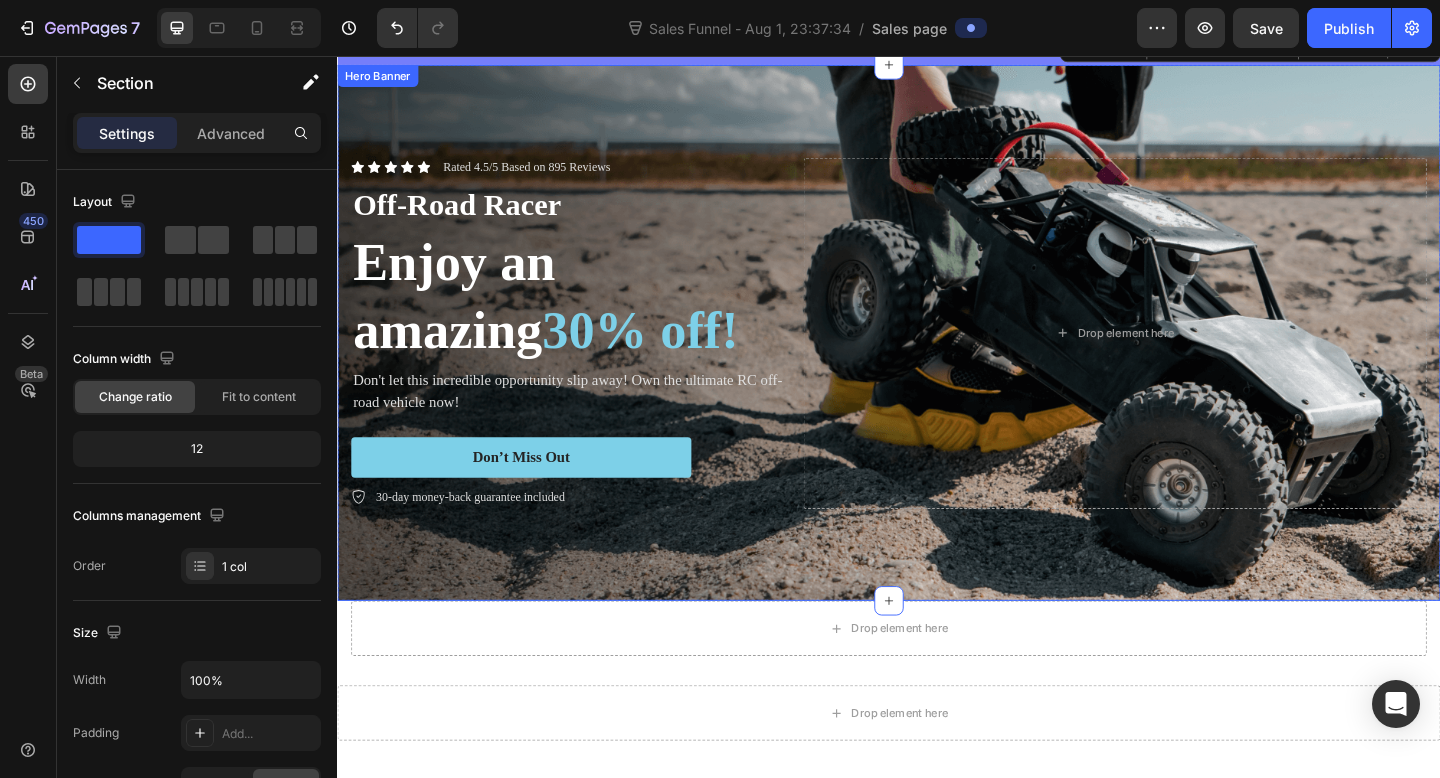 click at bounding box center [937, 357] 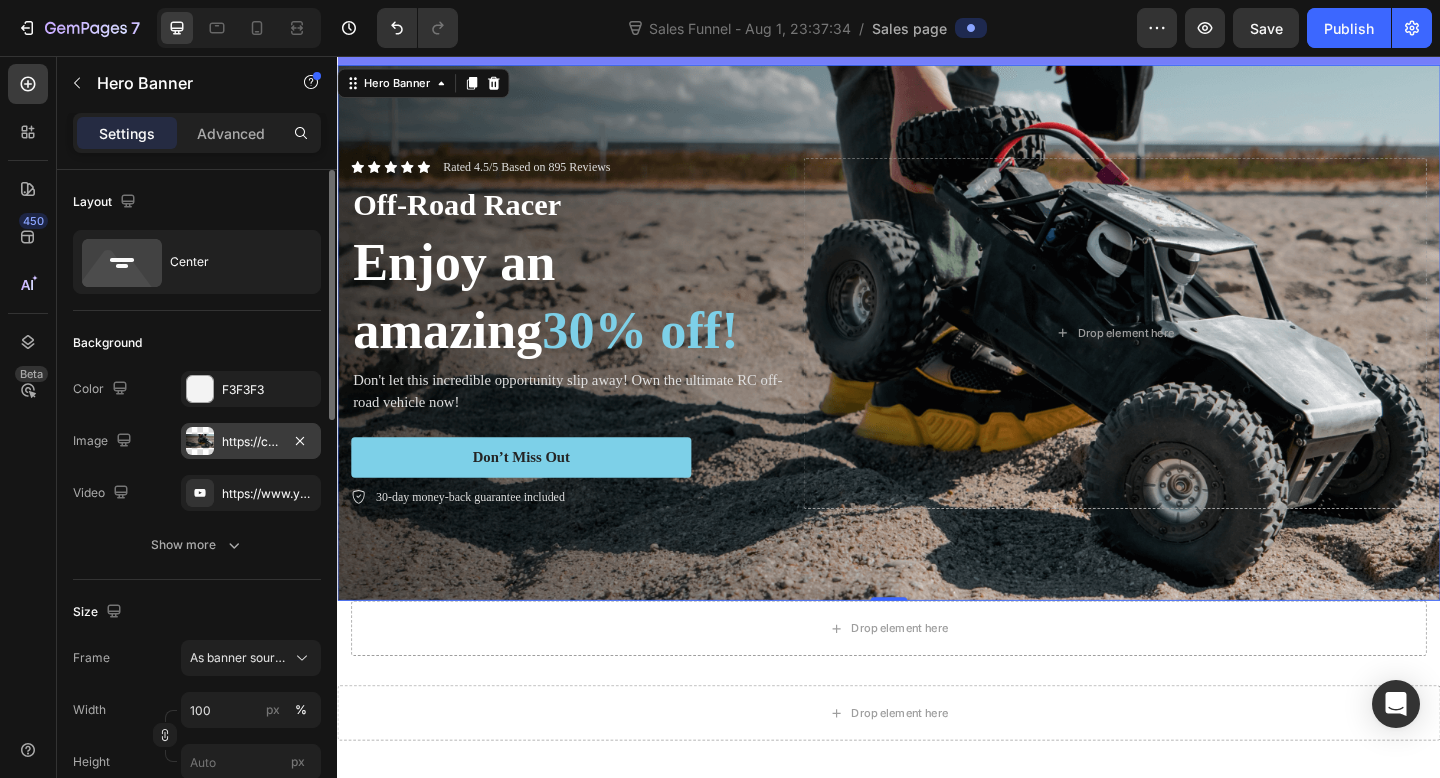click on "https://cdn.shopify.com/s/files/1/2005/9307/files/gempages_432750572815254551-7623d020-67eb-4985-aaba-6f908c103117.png?v=1716886313" at bounding box center [251, 442] 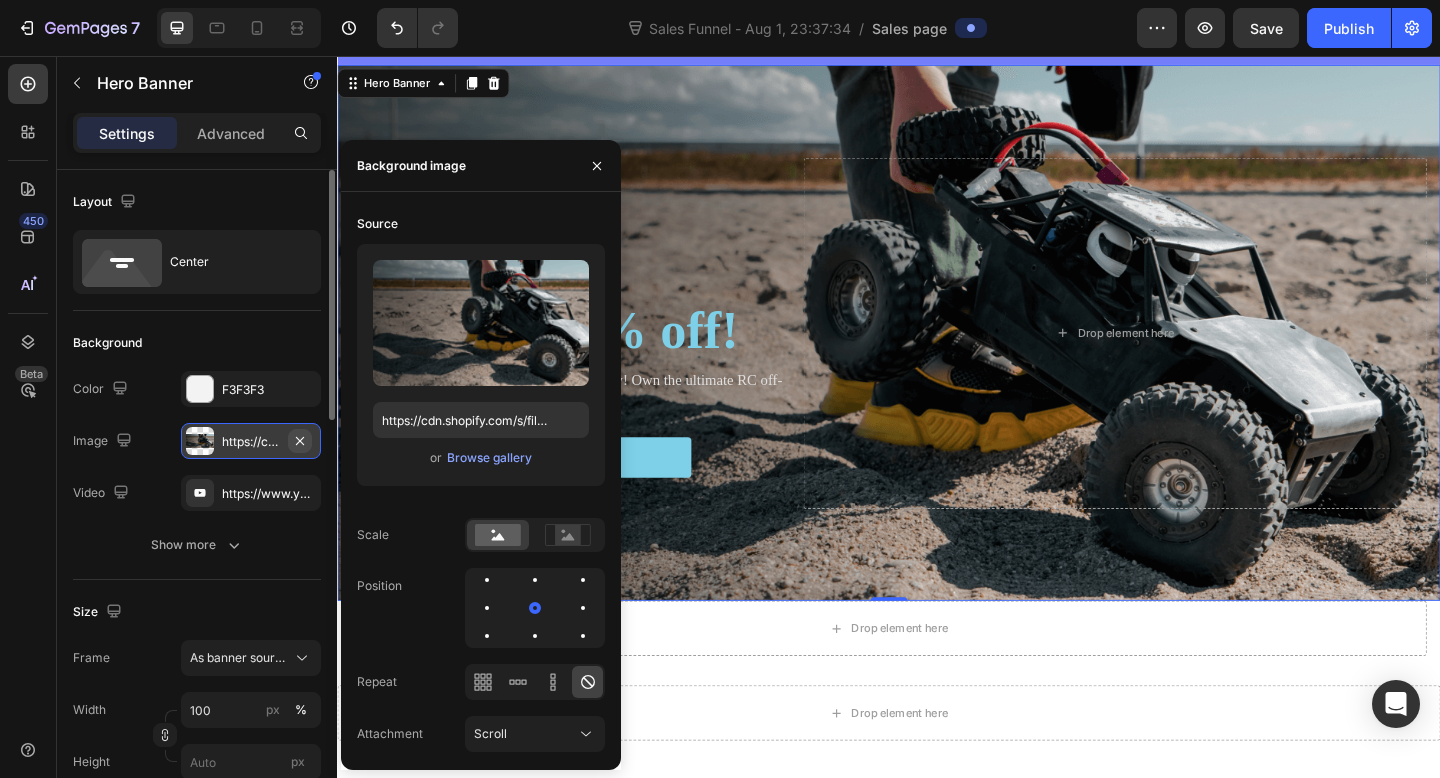 click 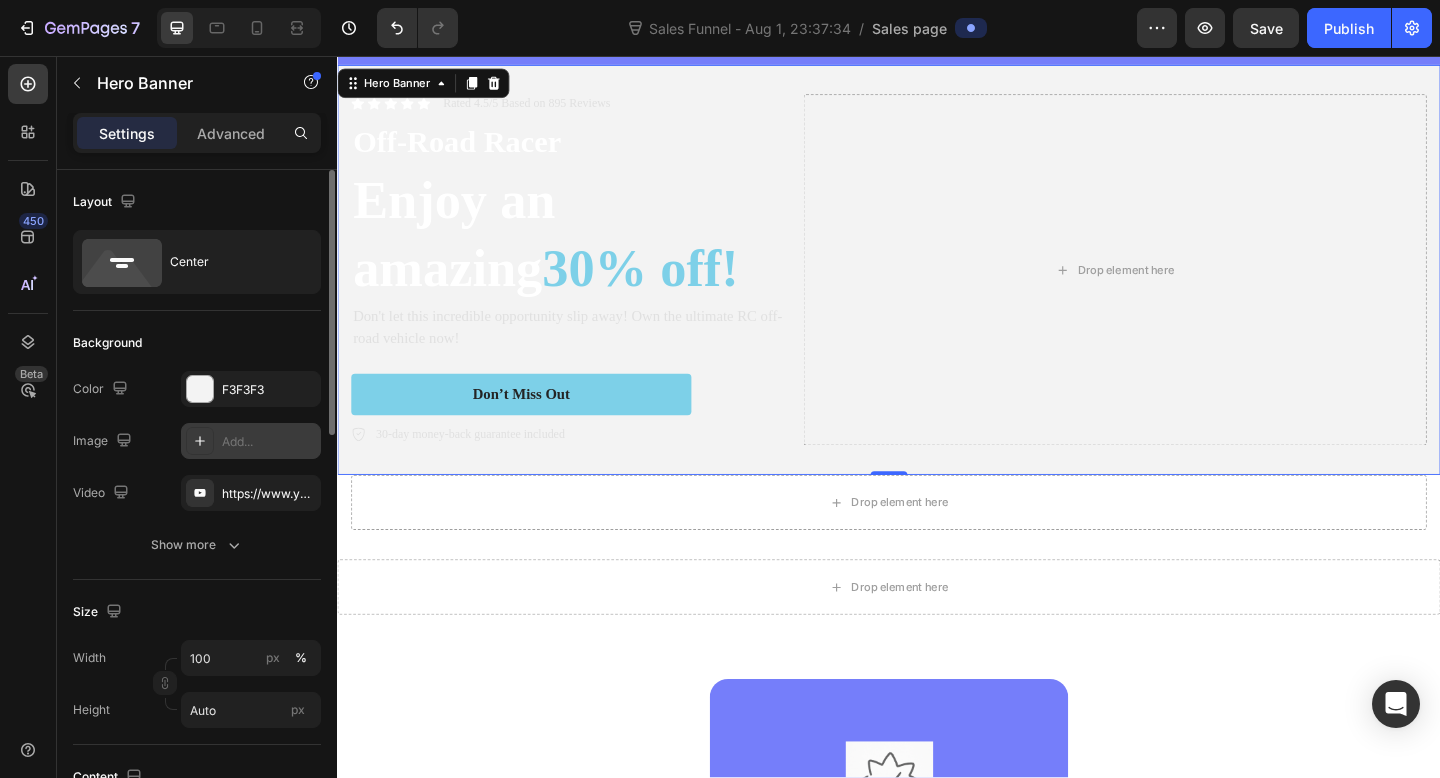 click on "Add..." at bounding box center (269, 442) 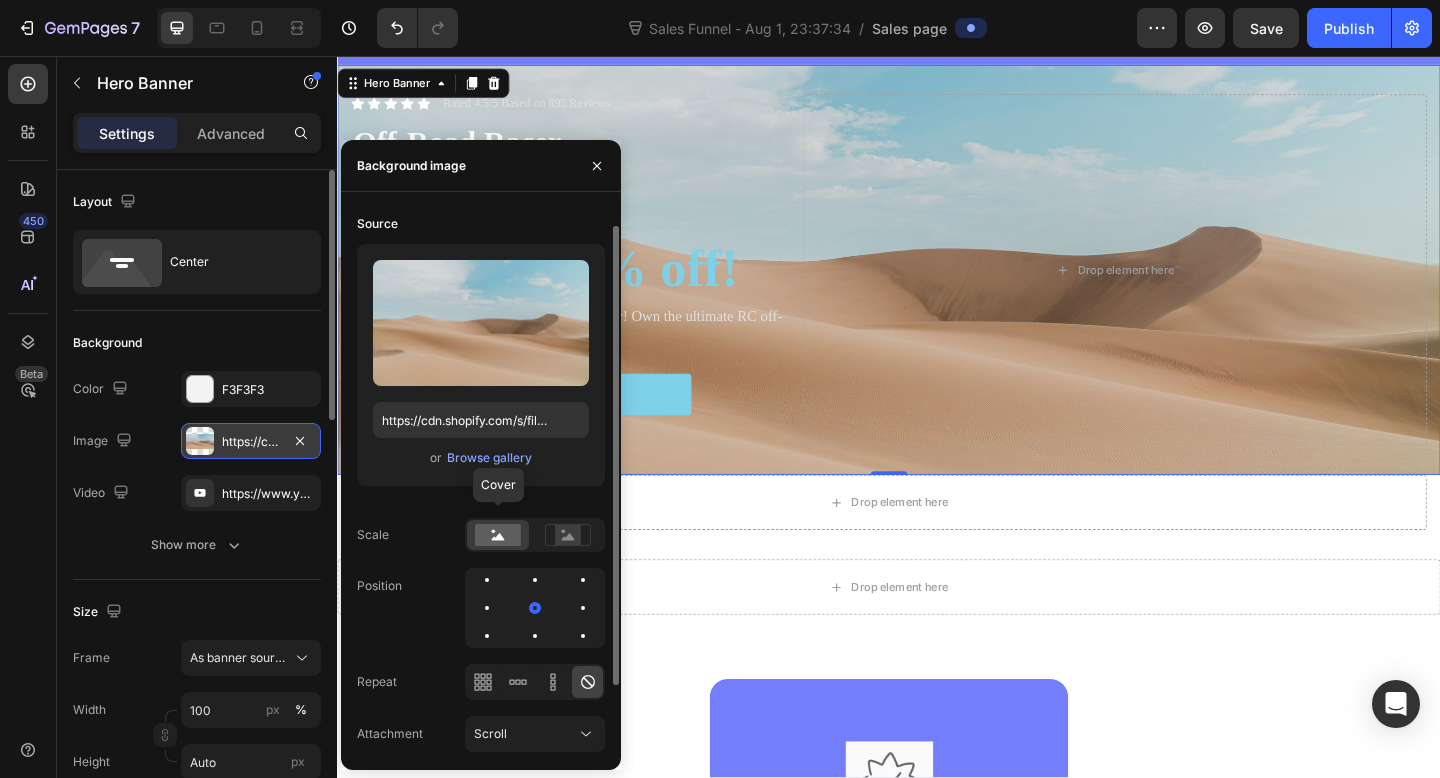 scroll, scrollTop: 43, scrollLeft: 0, axis: vertical 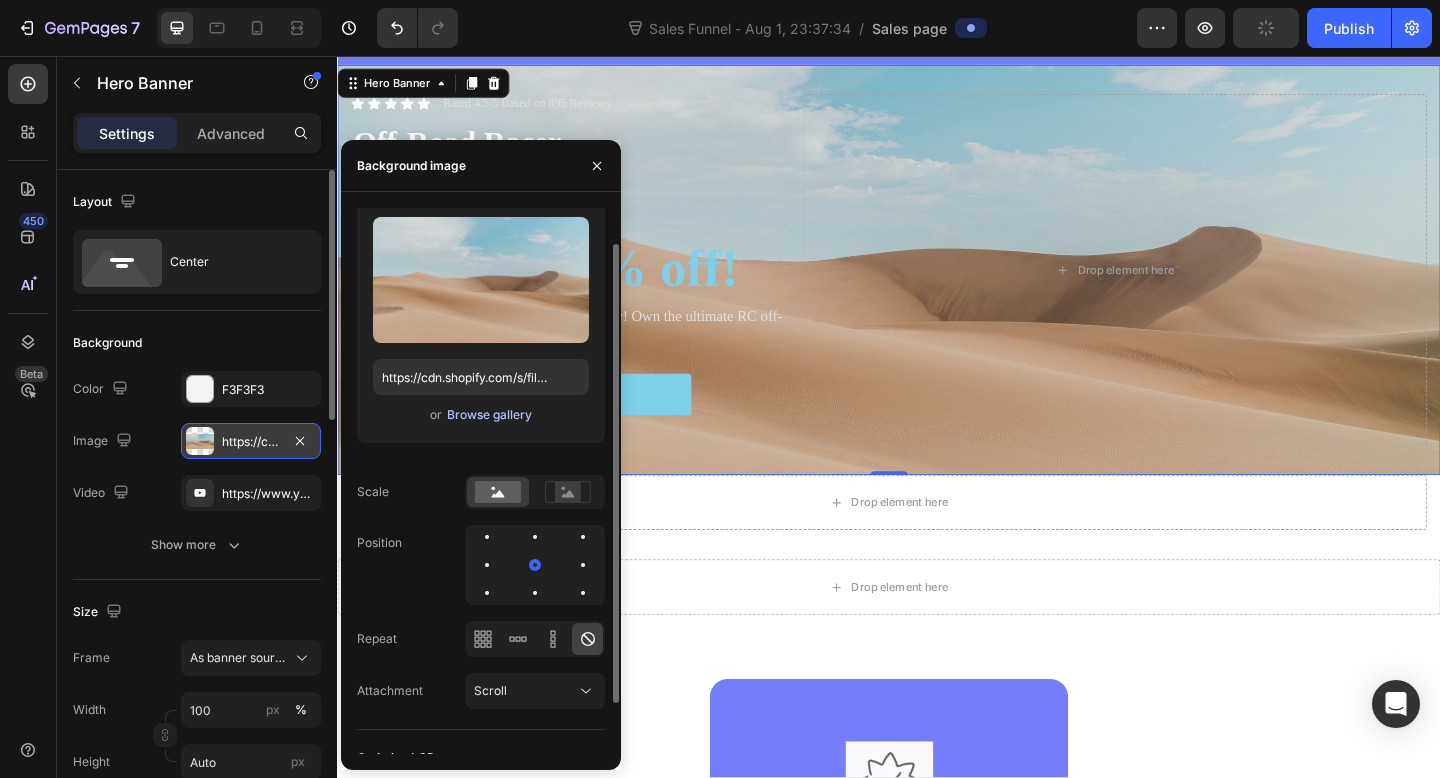 click on "Browse gallery" at bounding box center (489, 415) 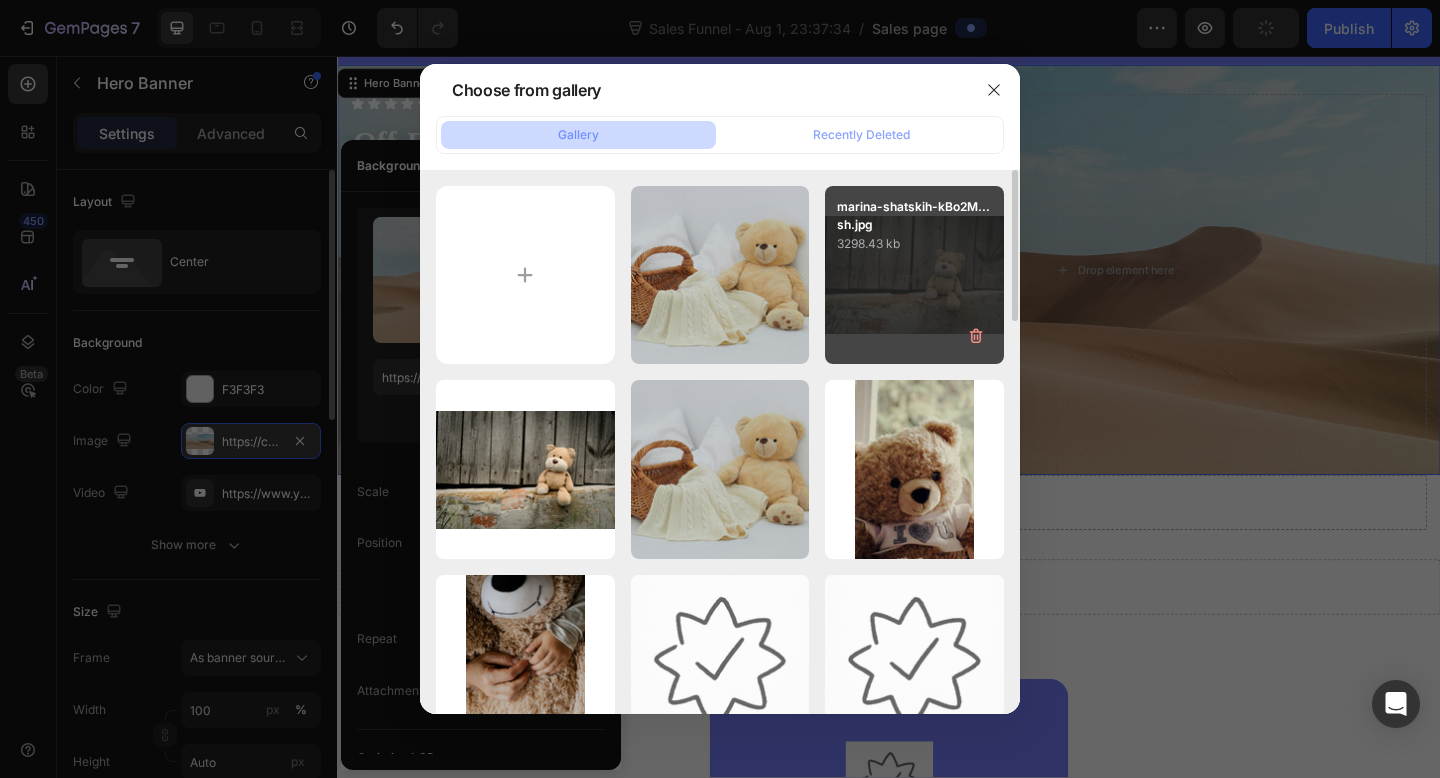 click on "marina-shatskih-kBo2M...sh.jpg 3298.43 kb" at bounding box center (914, 275) 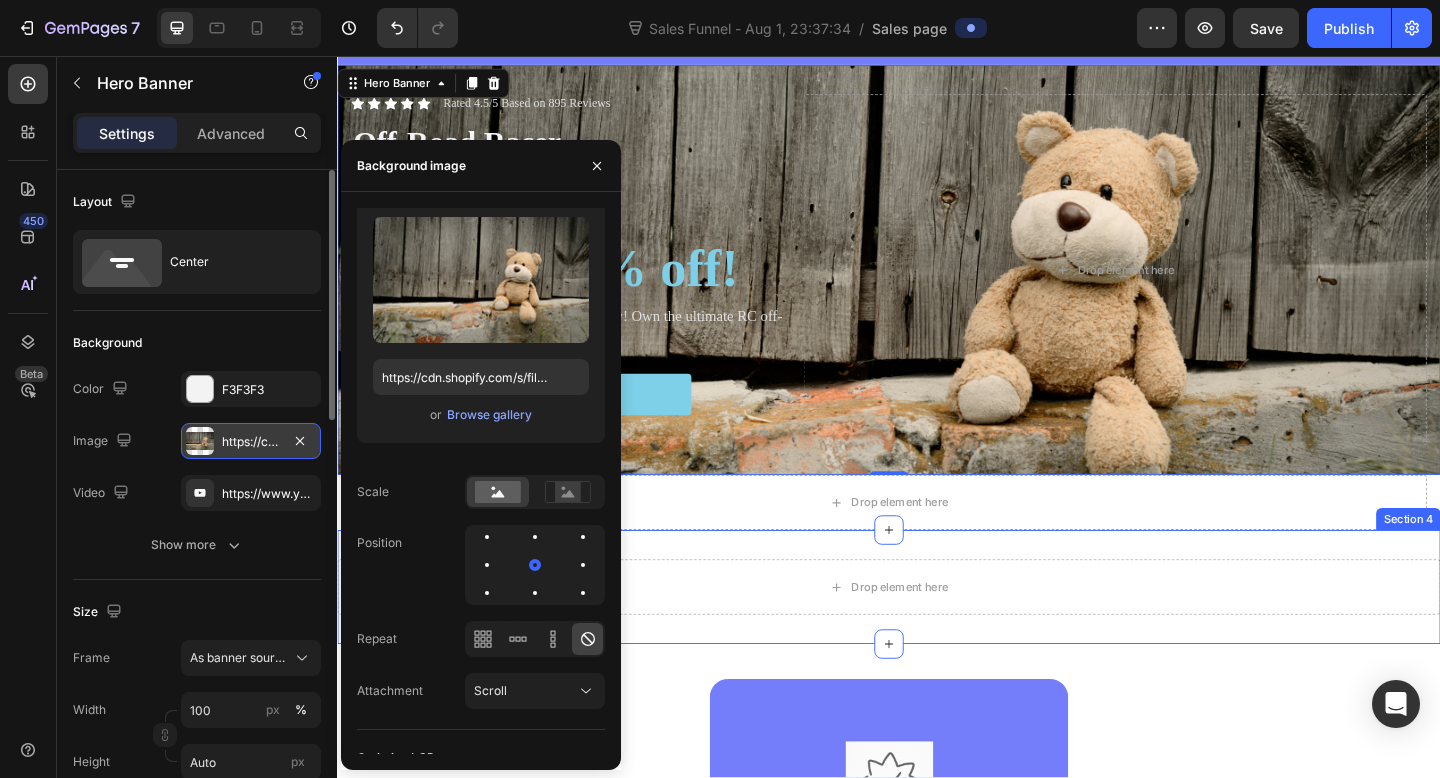 click on "Drop element here Section 4" at bounding box center (937, 634) 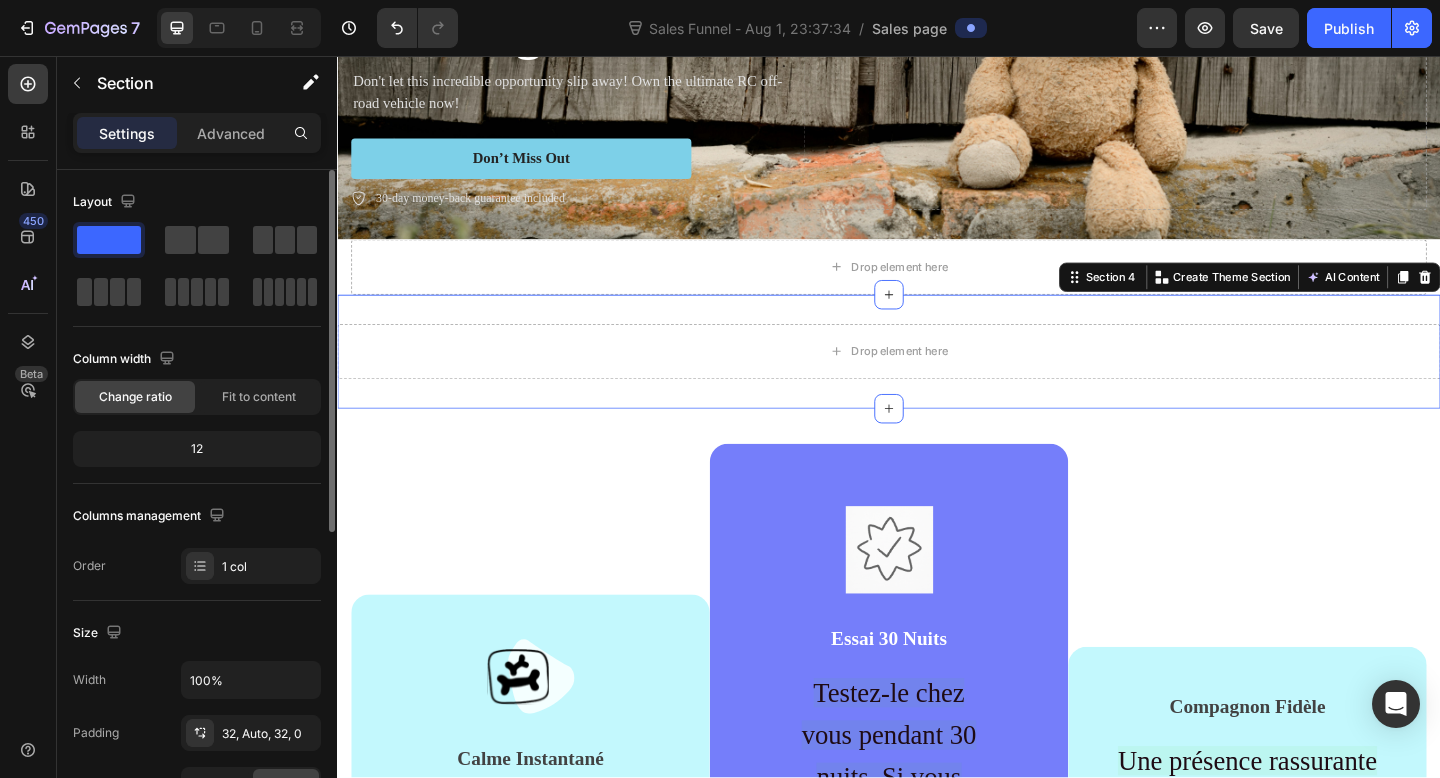 scroll, scrollTop: 384, scrollLeft: 0, axis: vertical 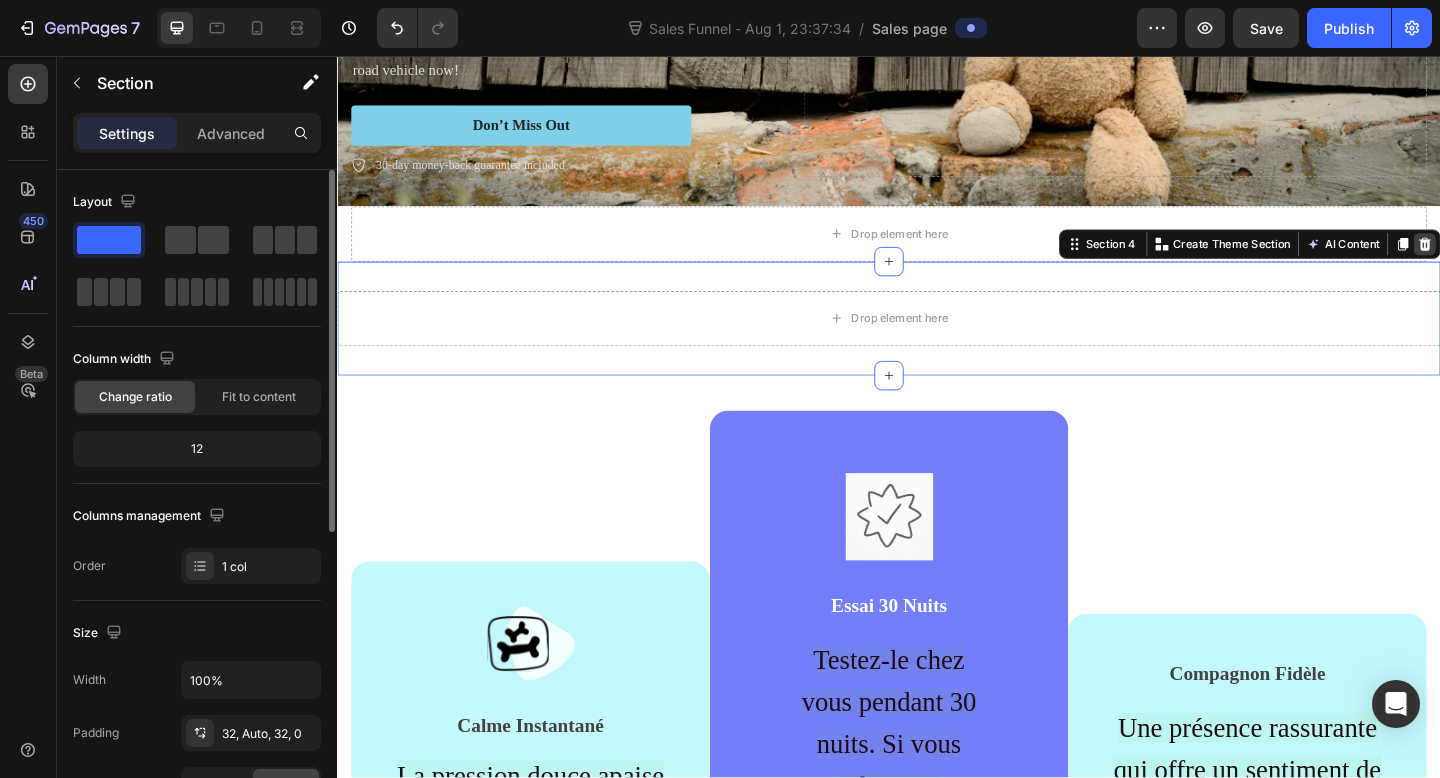 click 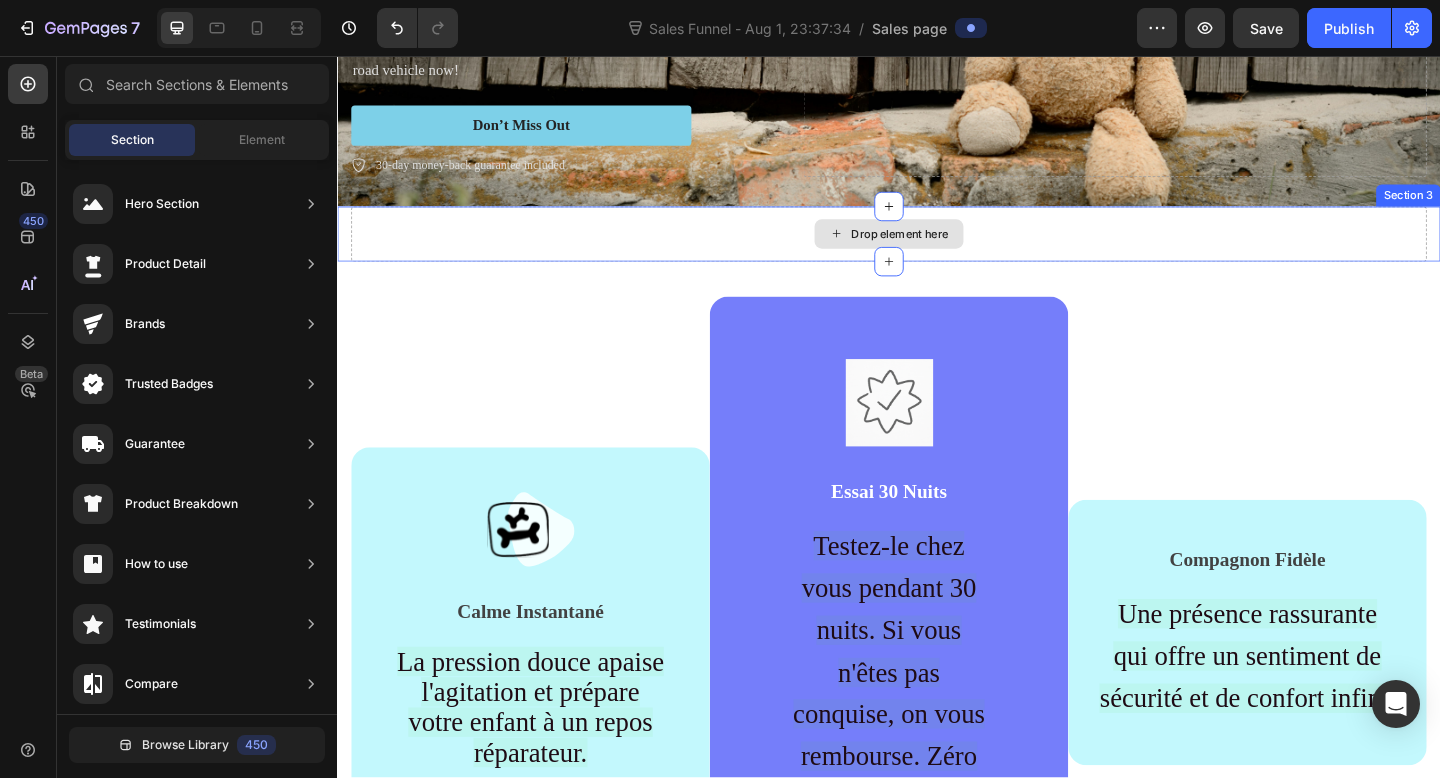 click on "Drop element here" at bounding box center [937, 250] 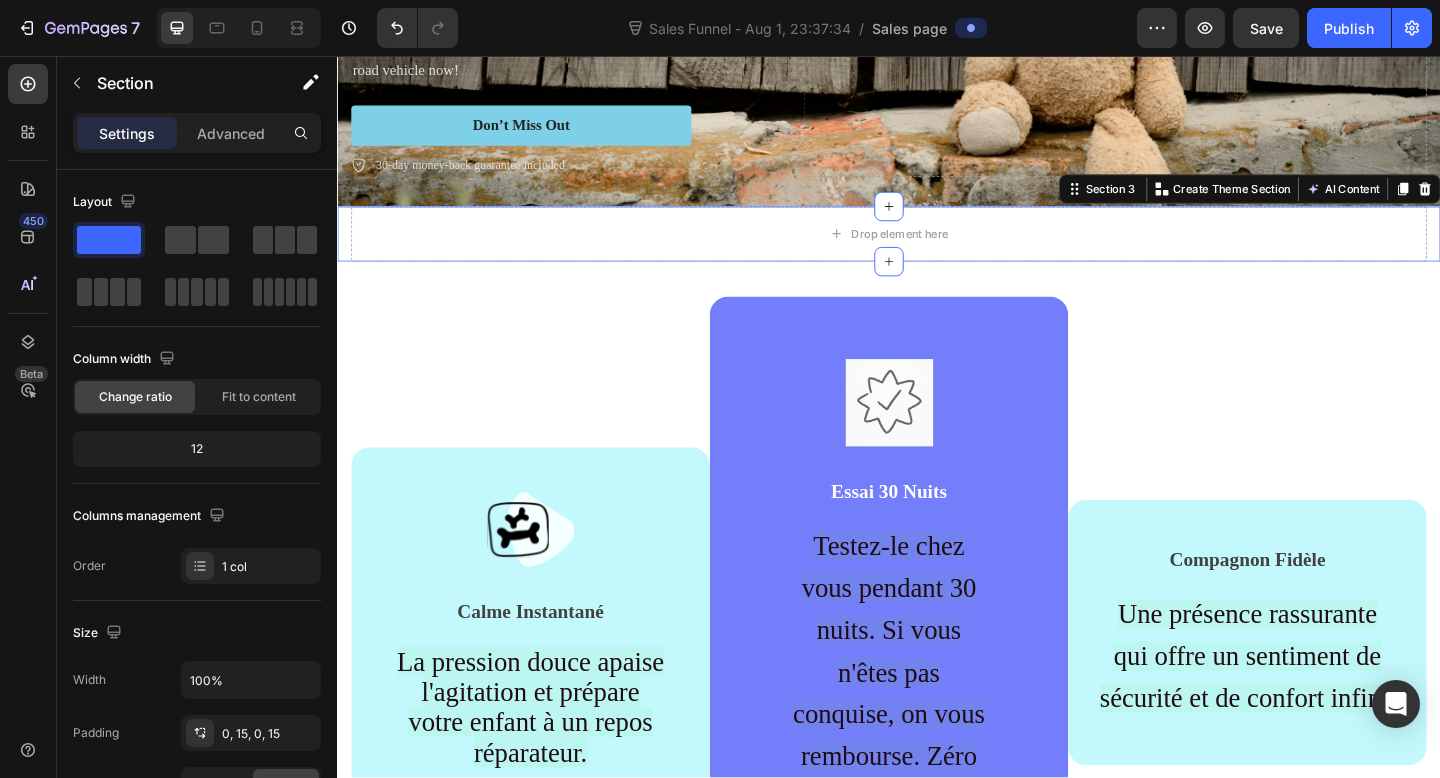 click on "Header Message" at bounding box center [720, 34] 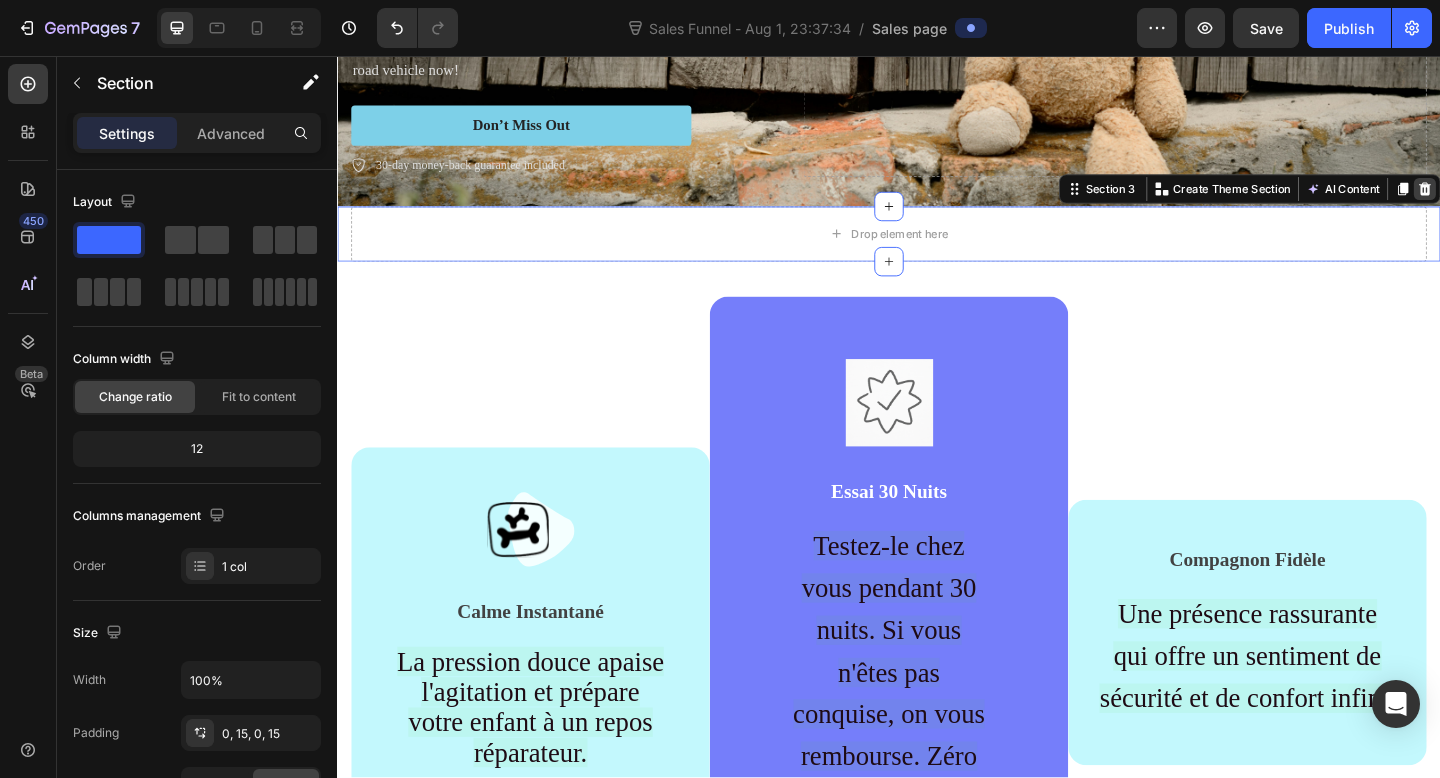 click 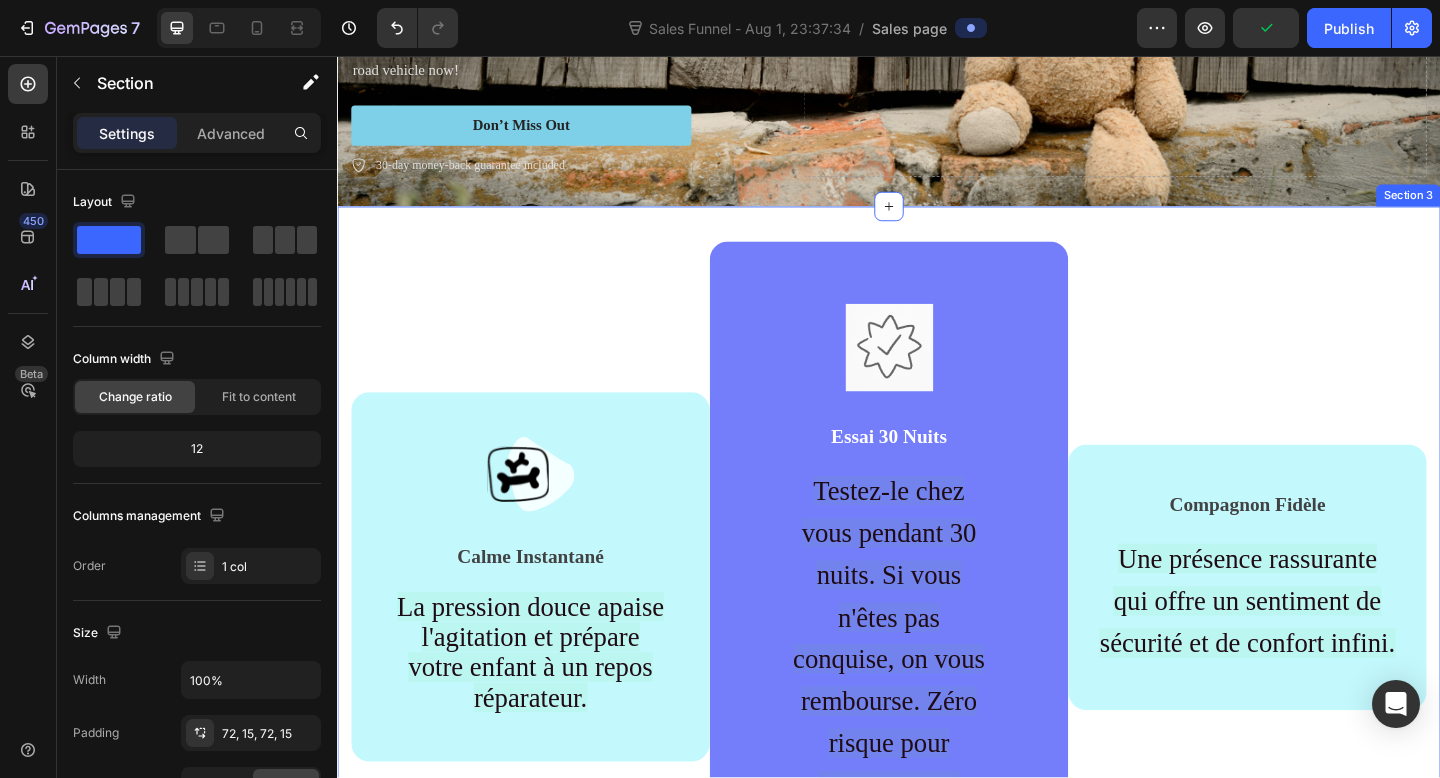 click on "Image Calme Instantané Text block La pression douce apaise l'agitation et prépare votre enfant à un repos réparateur. Text block Row Image Essai 30 Nuits Text block Testez-le chez vous pendant 30 nuits. Si vous n'êtes pas conquise, on vous rembourse. Zéro risque pour retrouver vos nuits. Text block Row Compagnon Fidèle Text block Une présence rassurante qui offre un sentiment de sécurité et de confort infini. Text block Row Row Section 3" at bounding box center [937, 640] 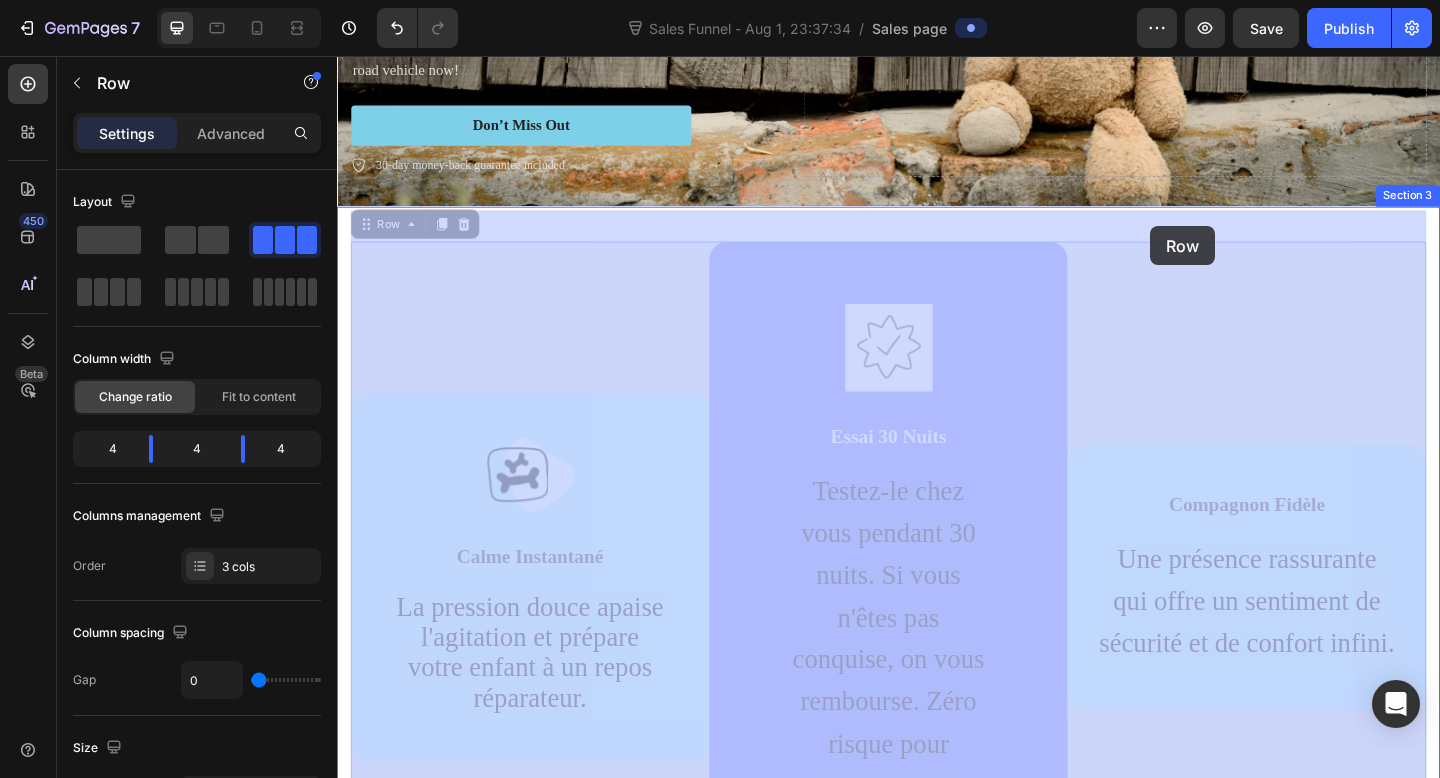 drag, startPoint x: 1222, startPoint y: 258, endPoint x: 1222, endPoint y: 241, distance: 17 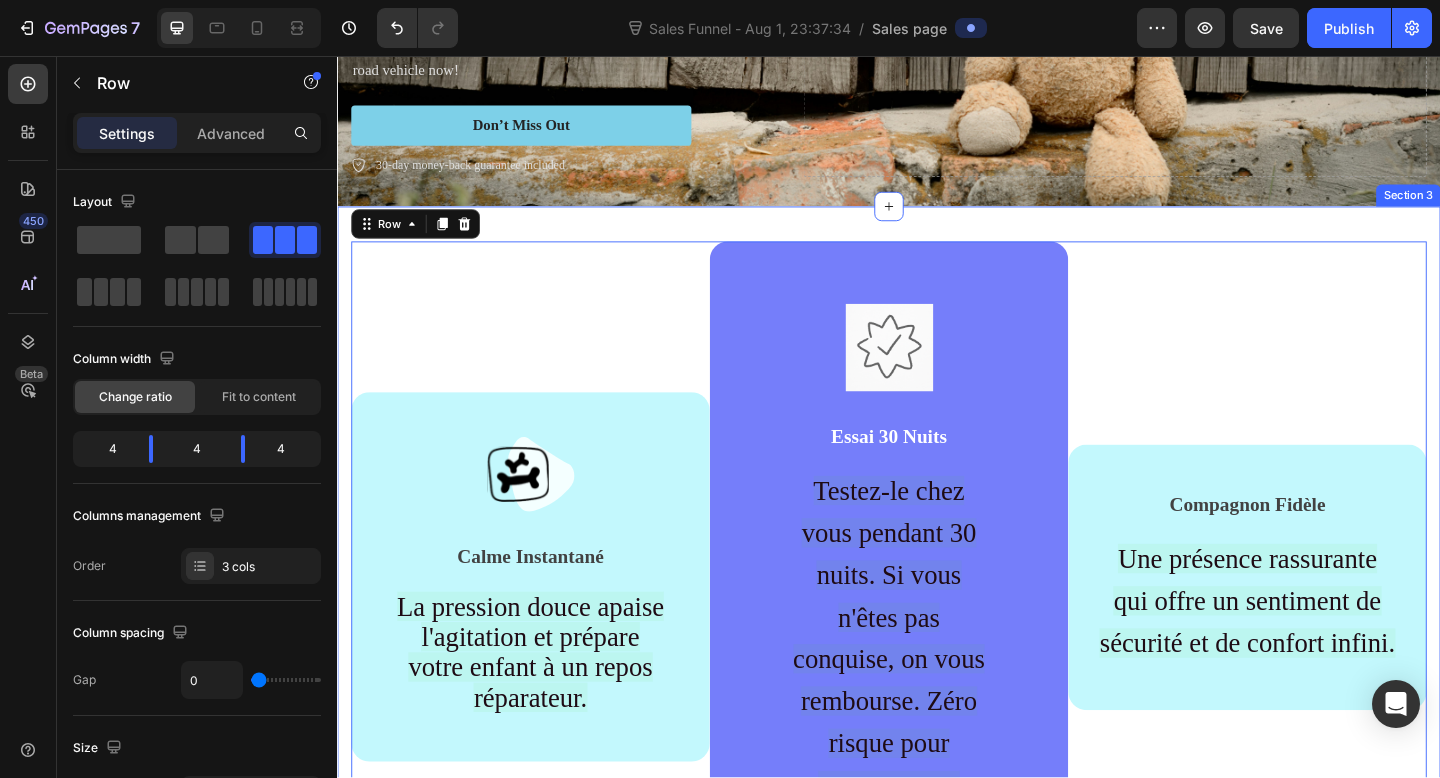 click on "Image Calme Instantané Text block La pression douce apaise l'agitation et prépare votre enfant à un repos réparateur. Text block Row Image Essai 30 Nuits Text block Testez-le chez vous pendant 30 nuits. Si vous n'êtes pas conquise, on vous rembourse. Zéro risque pour retrouver vos nuits. Text block Row Compagnon Fidèle Text block Une présence rassurante qui offre un sentiment de sécurité et de confort infini. Text block Row Row   0 Section 3" at bounding box center [937, 640] 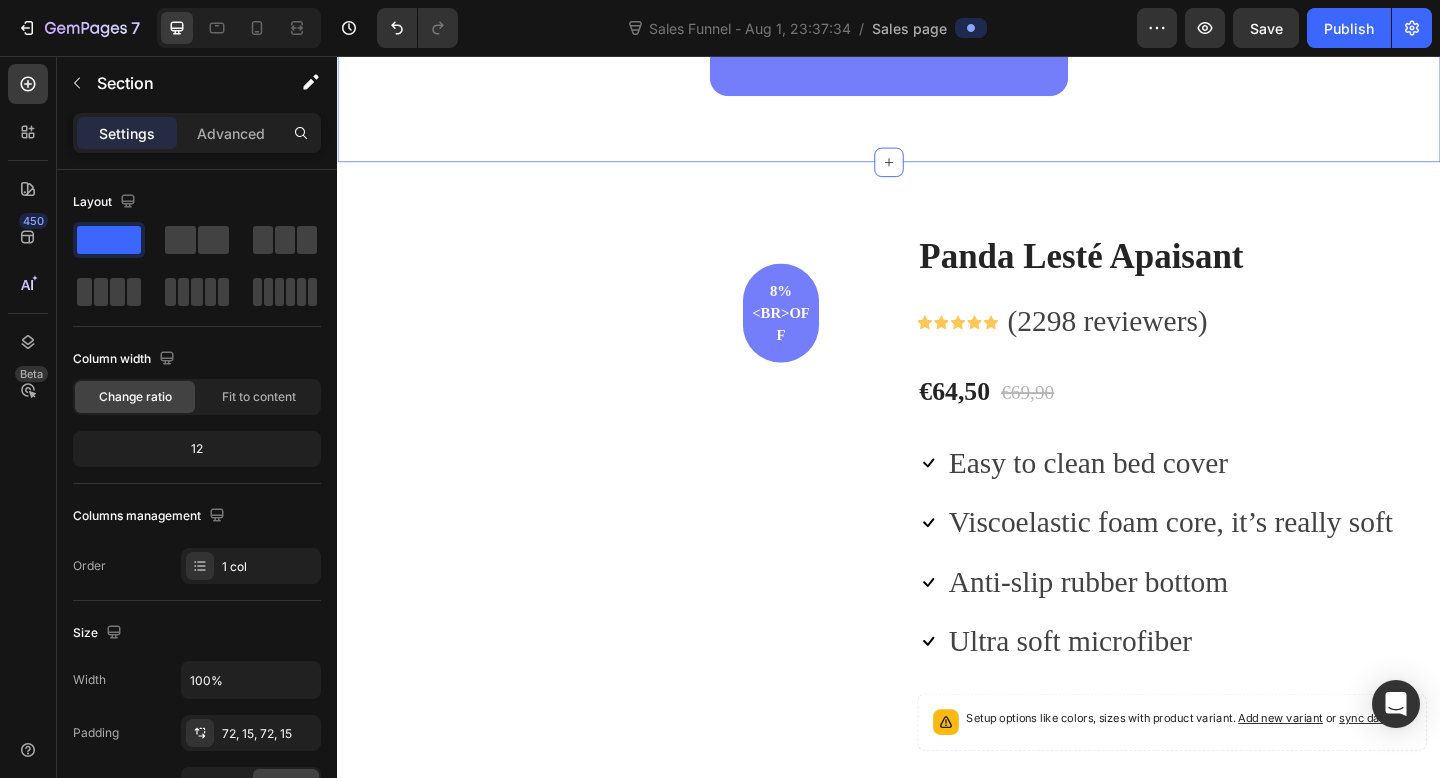 scroll, scrollTop: 1276, scrollLeft: 0, axis: vertical 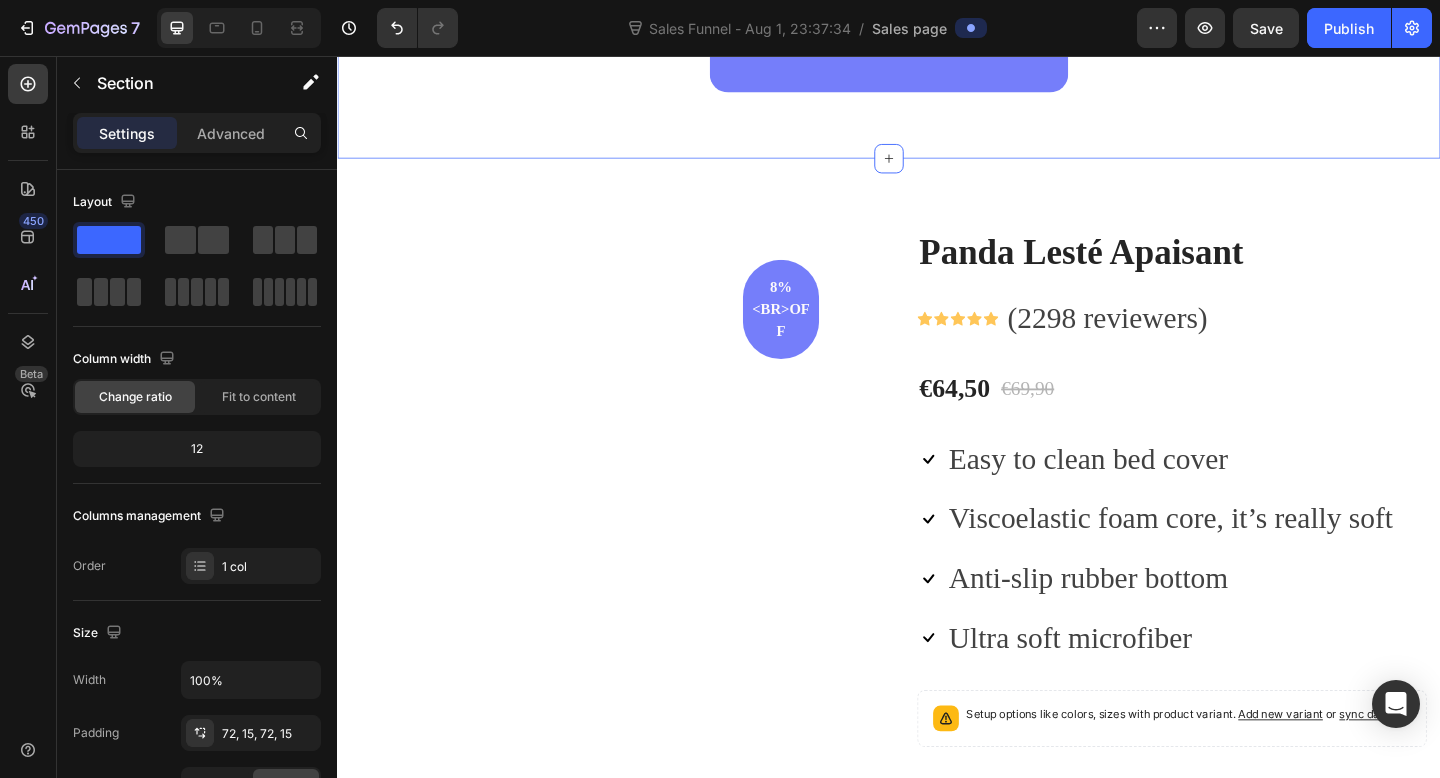 drag, startPoint x: 937, startPoint y: 162, endPoint x: 937, endPoint y: 123, distance: 39 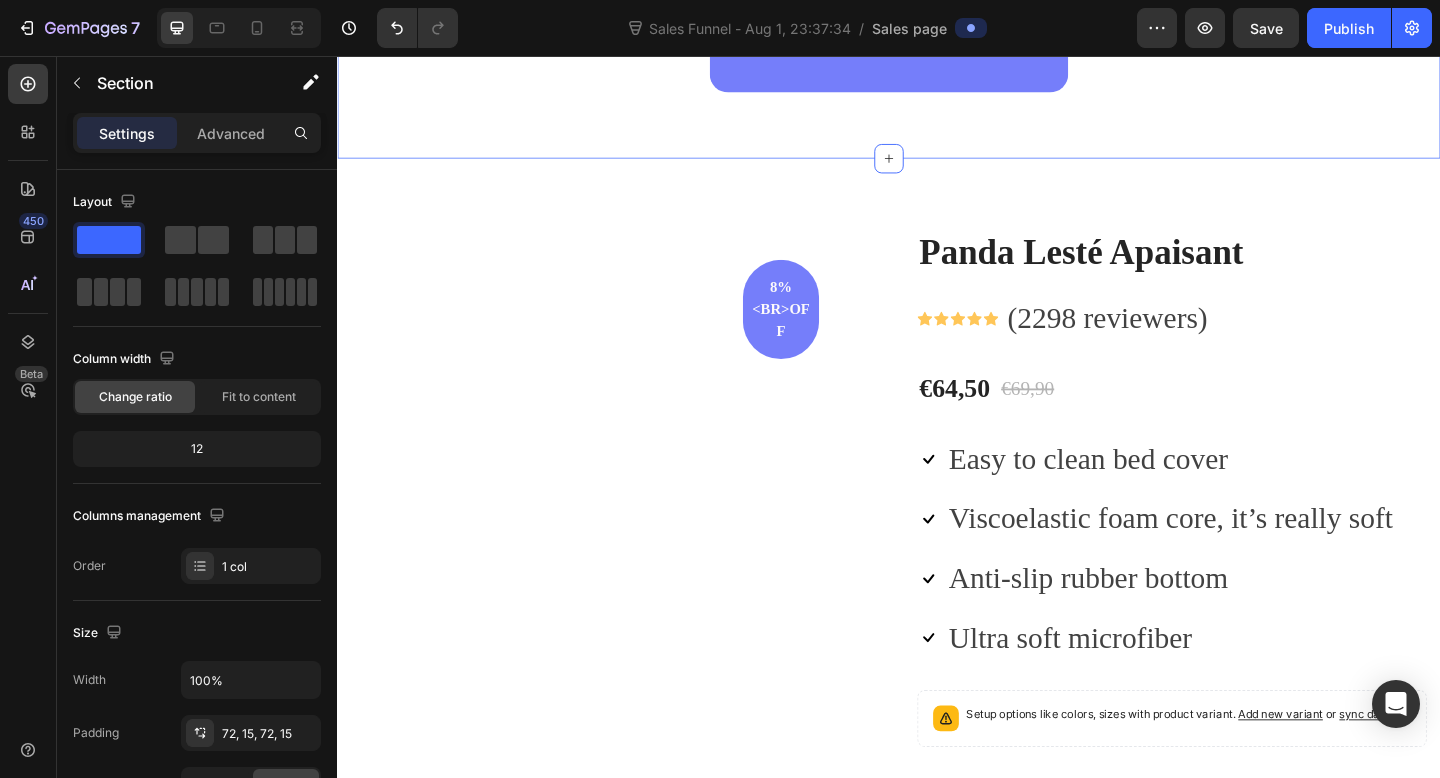 drag, startPoint x: 939, startPoint y: 162, endPoint x: 940, endPoint y: 111, distance: 51.009804 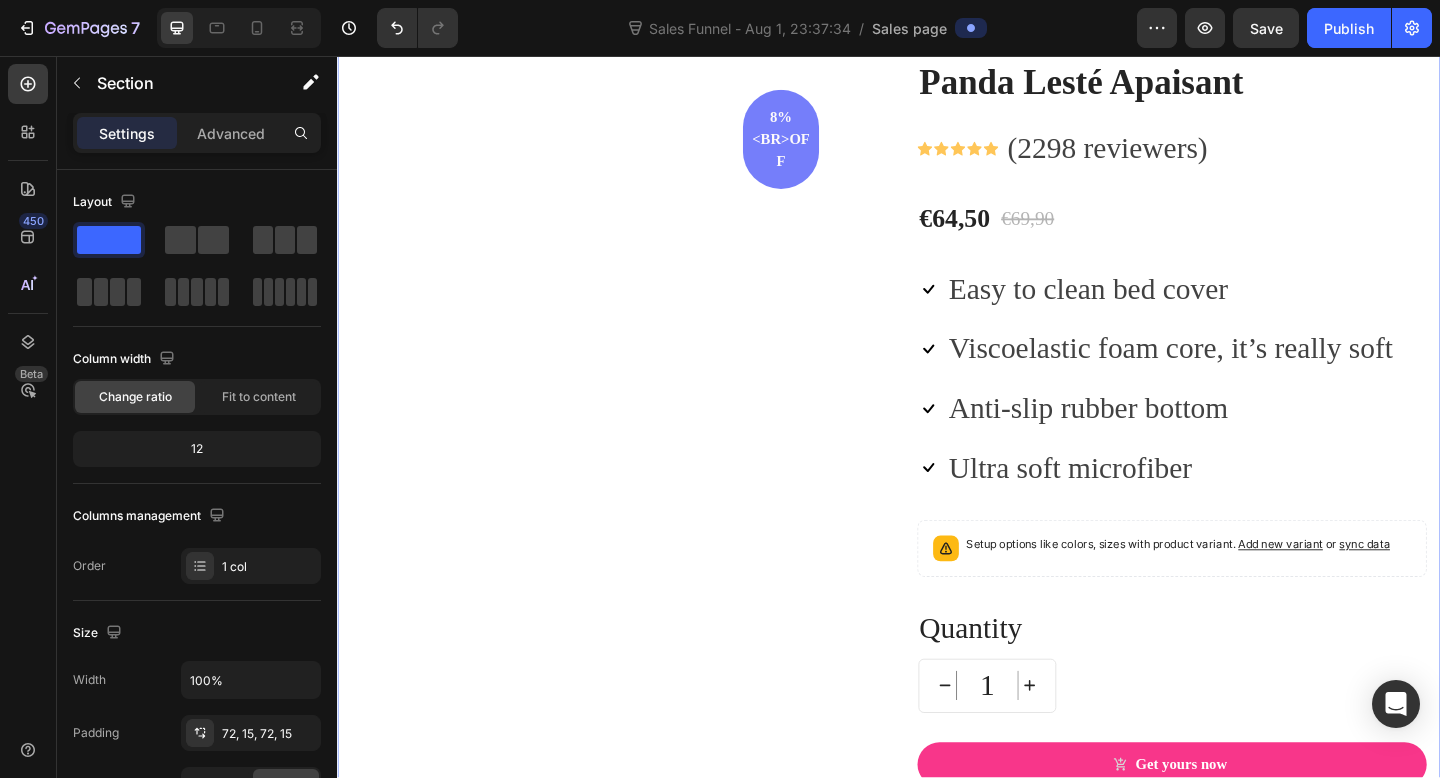 scroll, scrollTop: 1464, scrollLeft: 0, axis: vertical 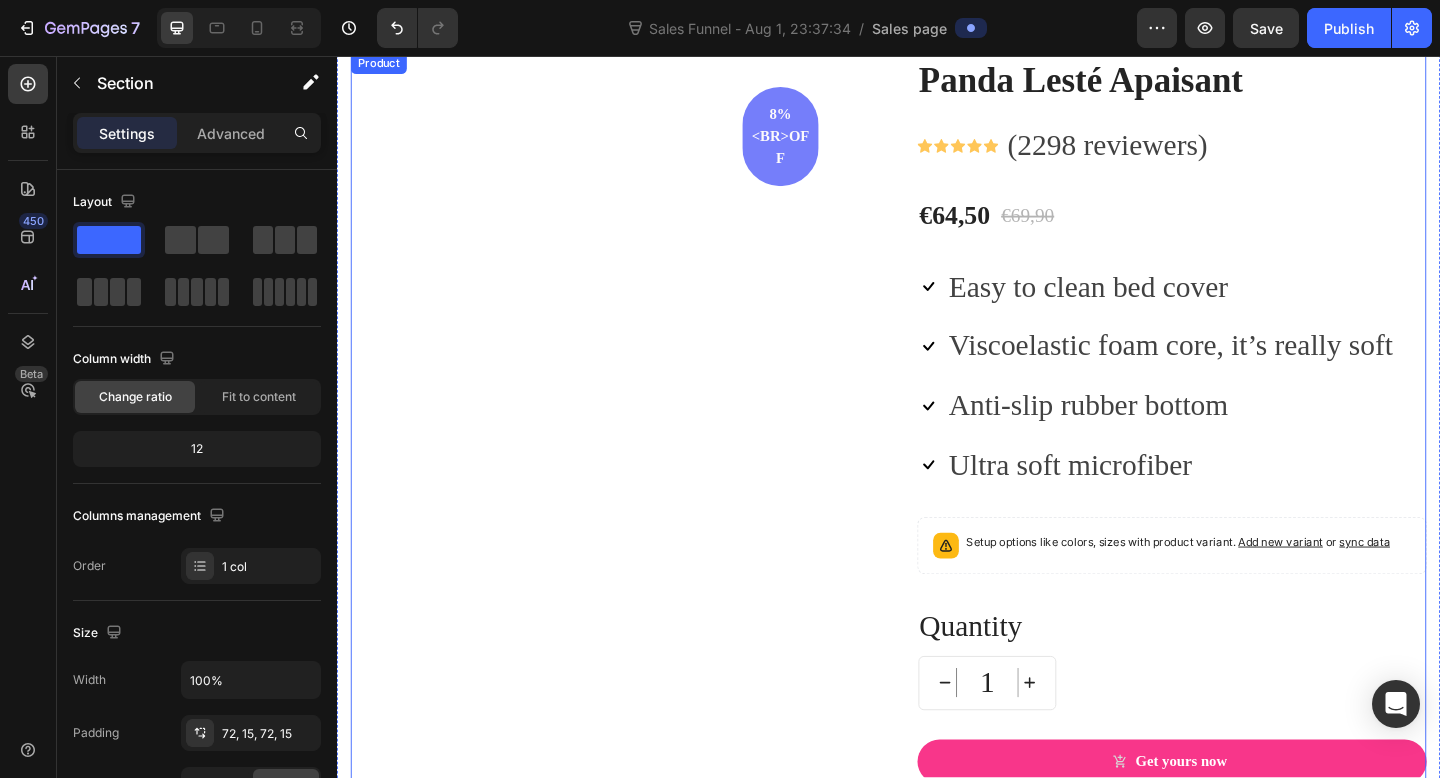 click on "Panda Lesté Apaisant (P) Title                Icon                Icon                Icon                Icon                Icon Icon List Hoz (2298 reviewers) Text block Row 8%<br>off Product Badge Row Row" at bounding box center [629, 465] 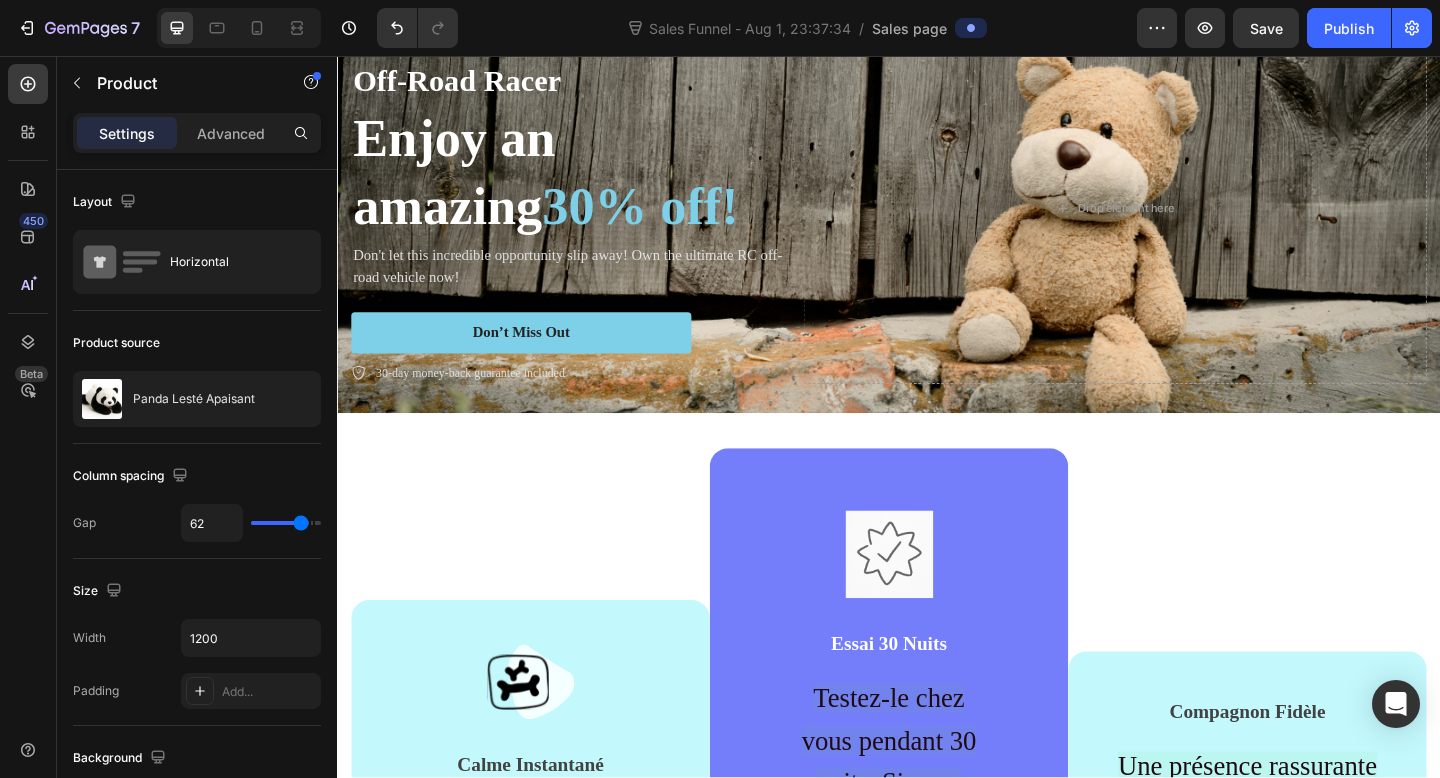 scroll, scrollTop: 0, scrollLeft: 0, axis: both 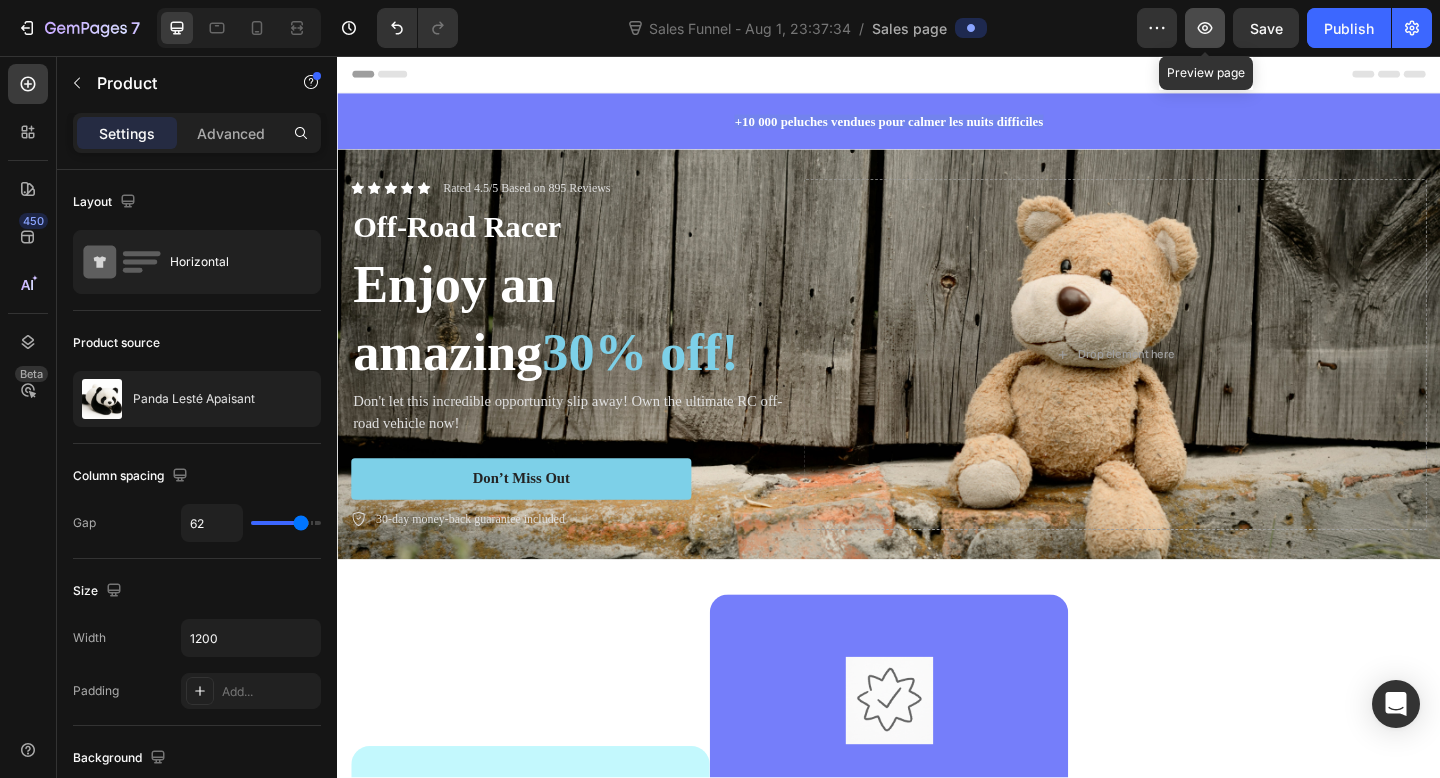 click 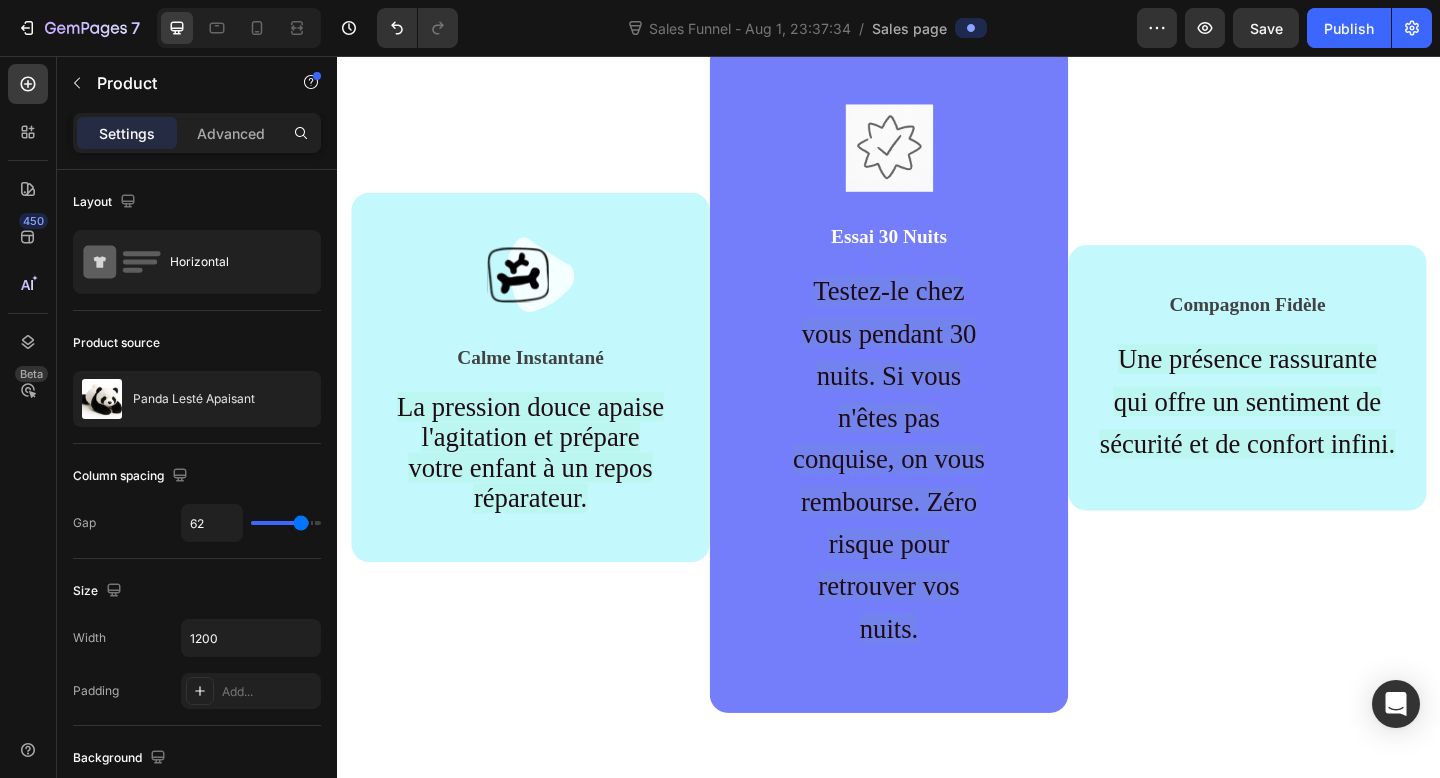 scroll, scrollTop: 630, scrollLeft: 0, axis: vertical 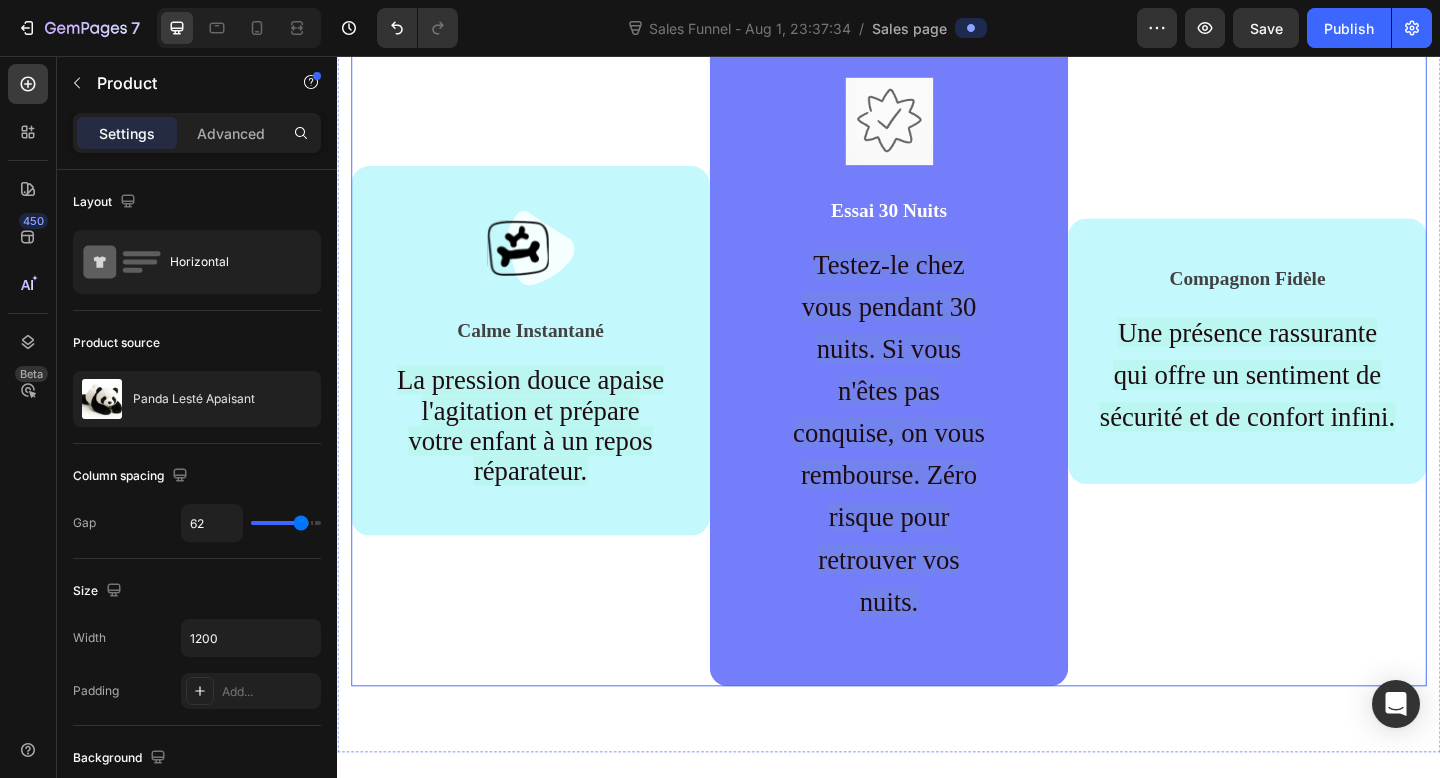 click on "Compagnon Fidèle Text block Une présence rassurante qui offre un sentiment de sécurité et de confort infini. Text block Row" at bounding box center [1327, 377] 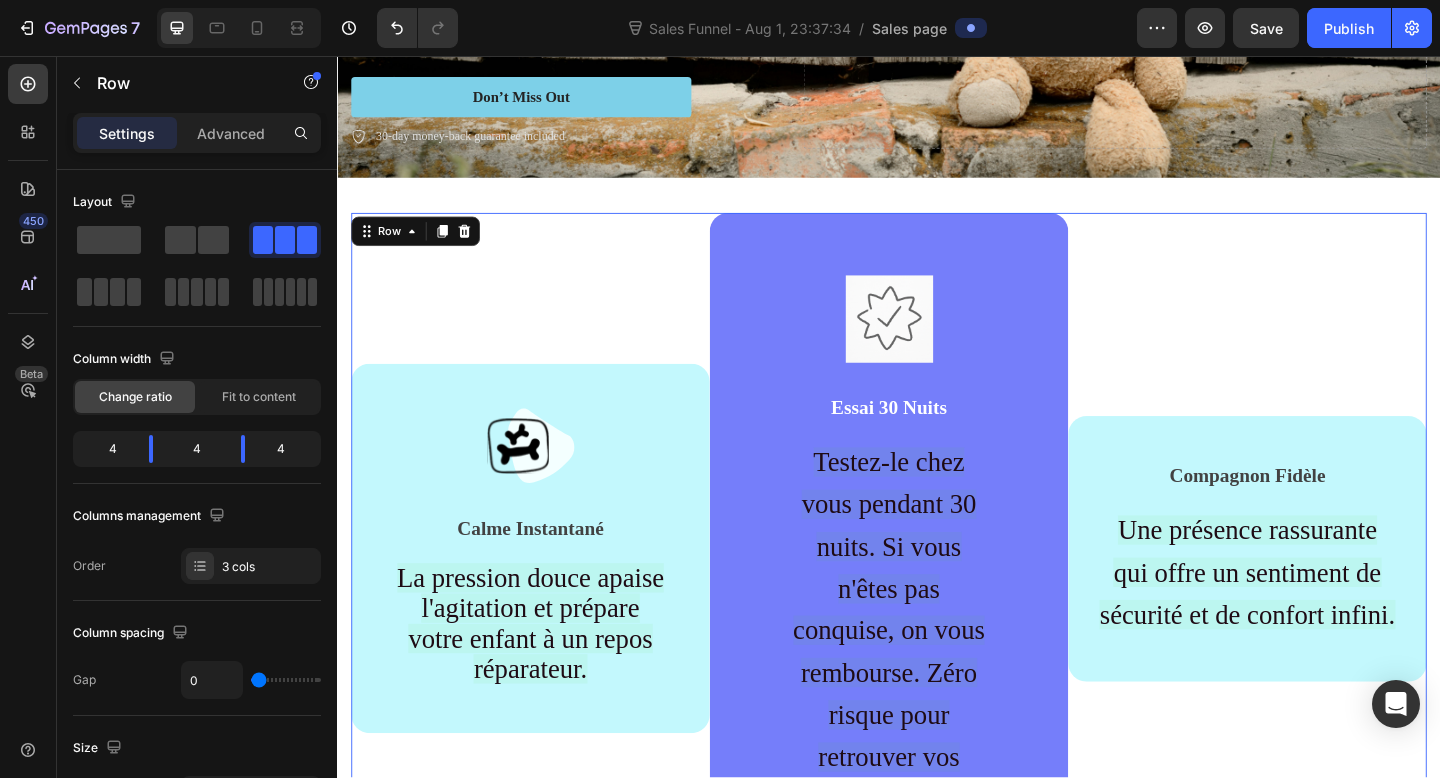 scroll, scrollTop: 416, scrollLeft: 0, axis: vertical 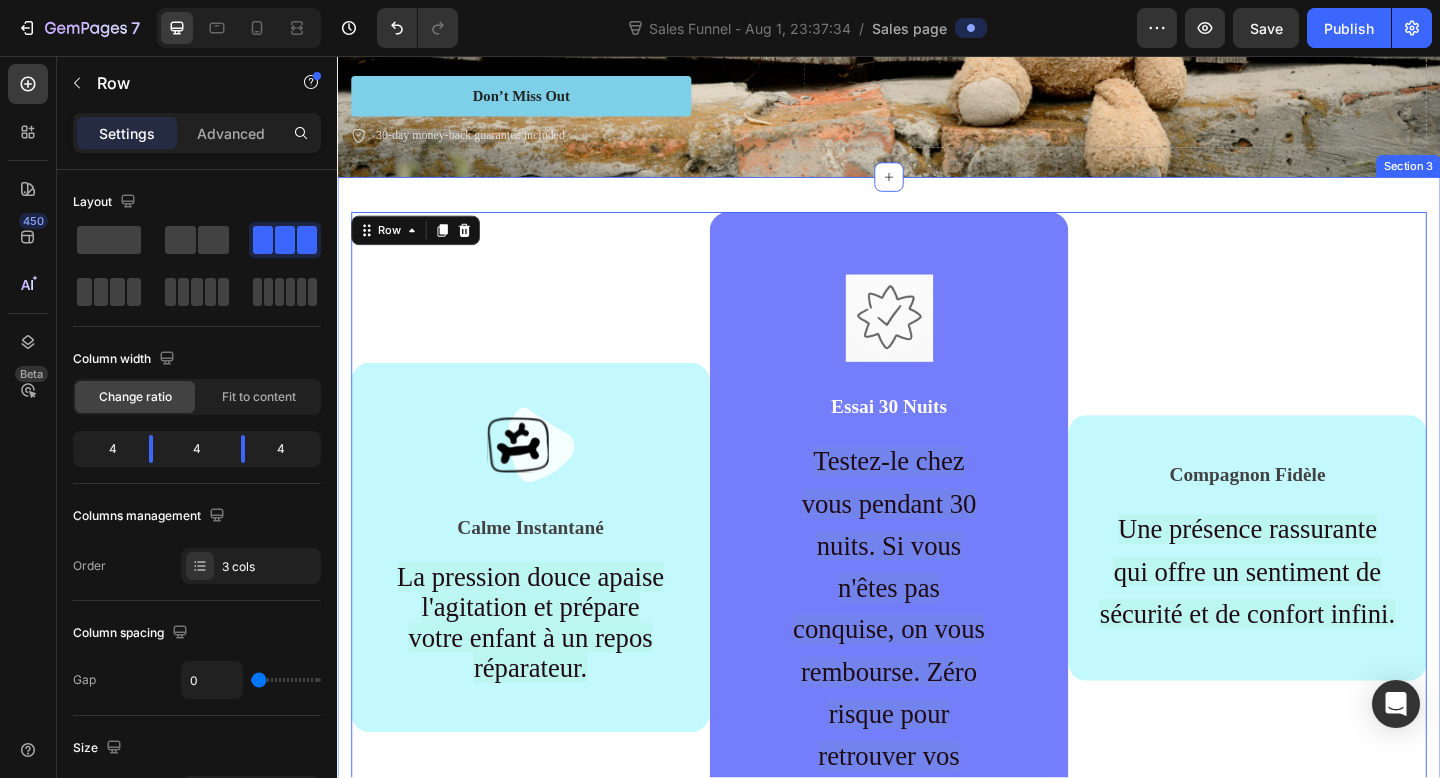 click on "Image Calme Instantané Text block La pression douce apaise l'agitation et prépare votre enfant à un repos réparateur. Text block Row Image Essai 30 Nuits Text block Testez-le chez vous pendant 30 nuits. Si vous n'êtes pas conquise, on vous rembourse. Zéro risque pour retrouver vos nuits. Text block Row Compagnon Fidèle Text block Une présence rassurante qui offre un sentiment de sécurité et de confort infini. Text block Row Row   0 Section 3" at bounding box center (937, 608) 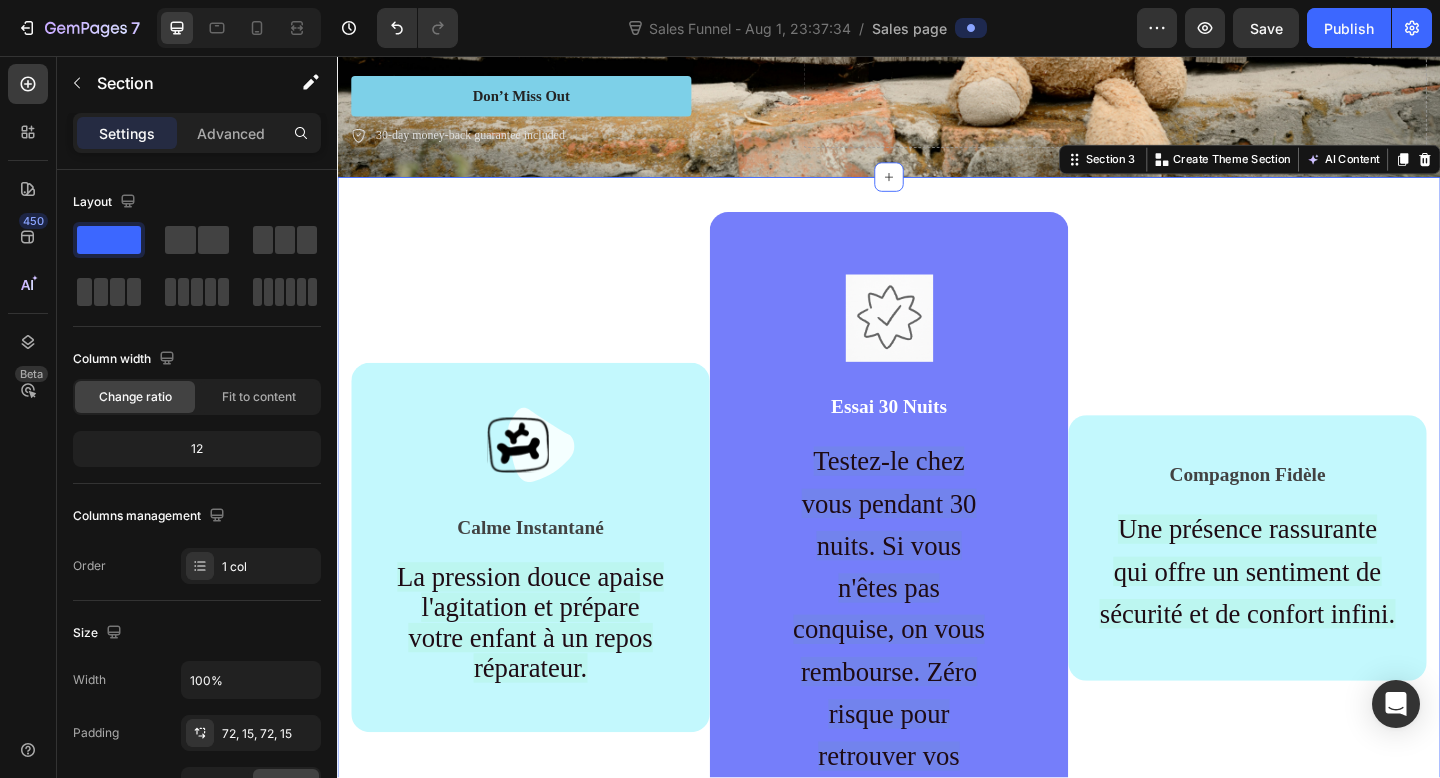 click on "Image Calme Instantané Text block La pression douce apaise l'agitation et prépare votre enfant à un repos réparateur. Text block Row" at bounding box center [547, 591] 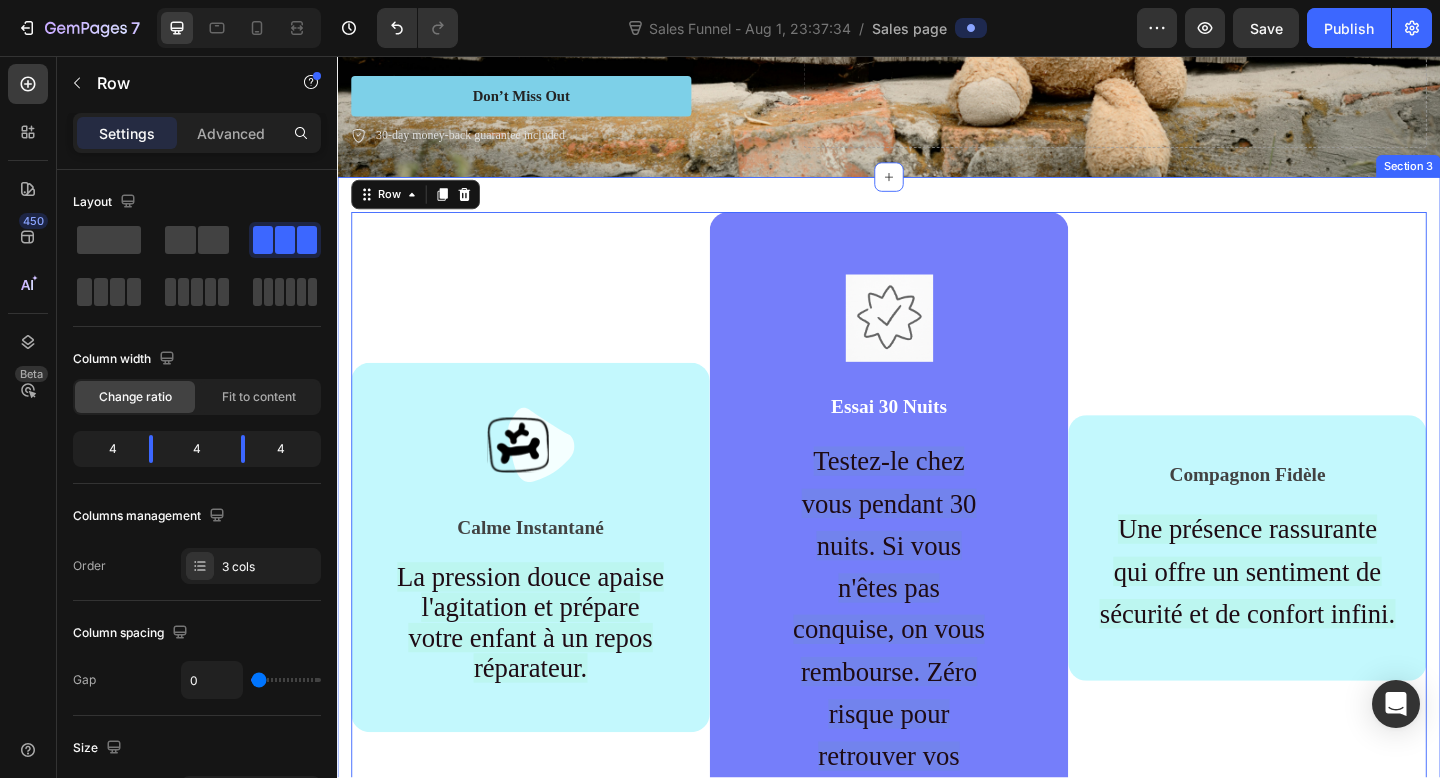 click on "Image Calme Instantané Text block La pression douce apaise l'agitation et prépare votre enfant à un repos réparateur. Text block Row Image Essai 30 Nuits Text block Testez-le chez vous pendant 30 nuits. Si vous n'êtes pas conquise, on vous rembourse. Zéro risque pour retrouver vos nuits. Text block Row Compagnon Fidèle Text block Une présence rassurante qui offre un sentiment de sécurité et de confort infini. Text block Row Row   0 Section 3" at bounding box center [937, 608] 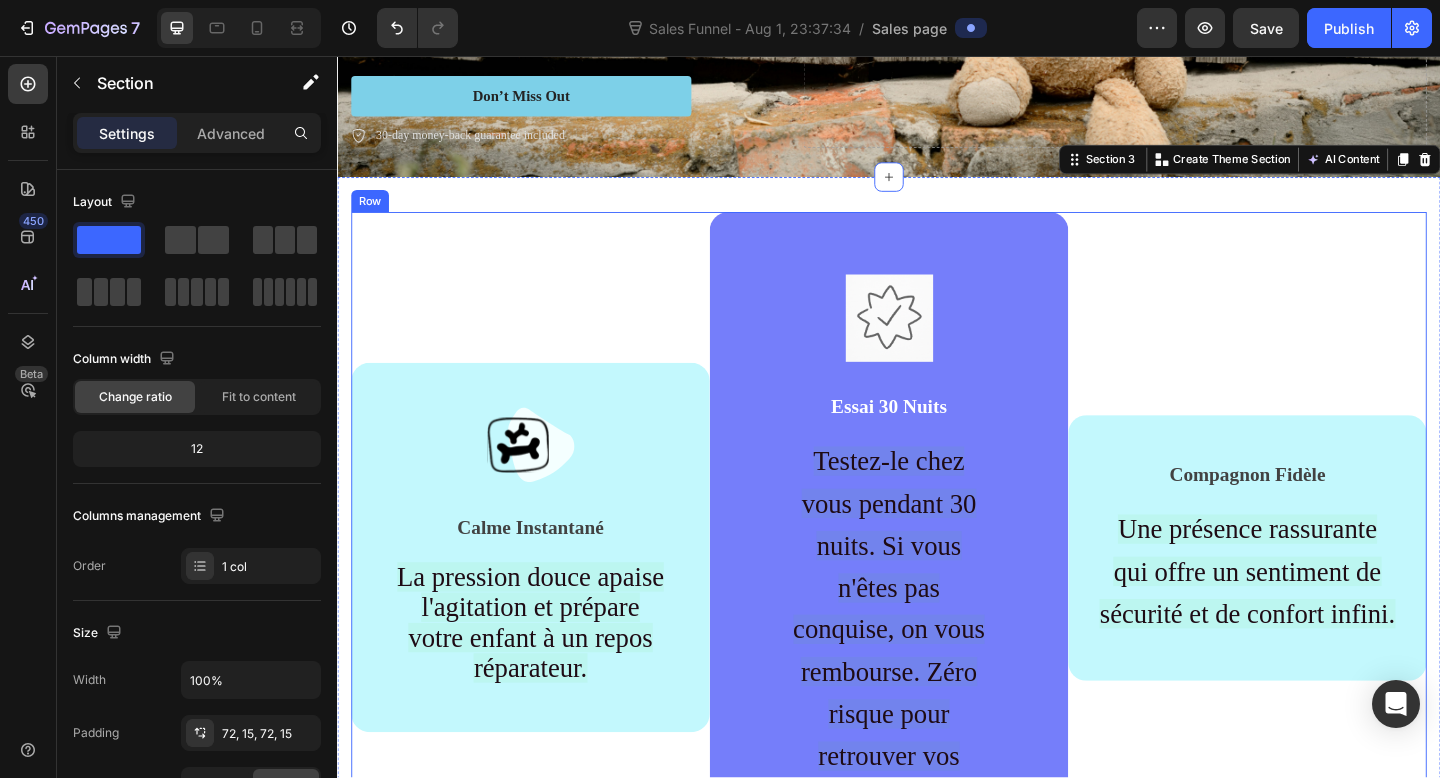 click on "Image Calme Instantané Text block La pression douce apaise l'agitation et prépare votre enfant à un repos réparateur. Text block Row" at bounding box center (547, 591) 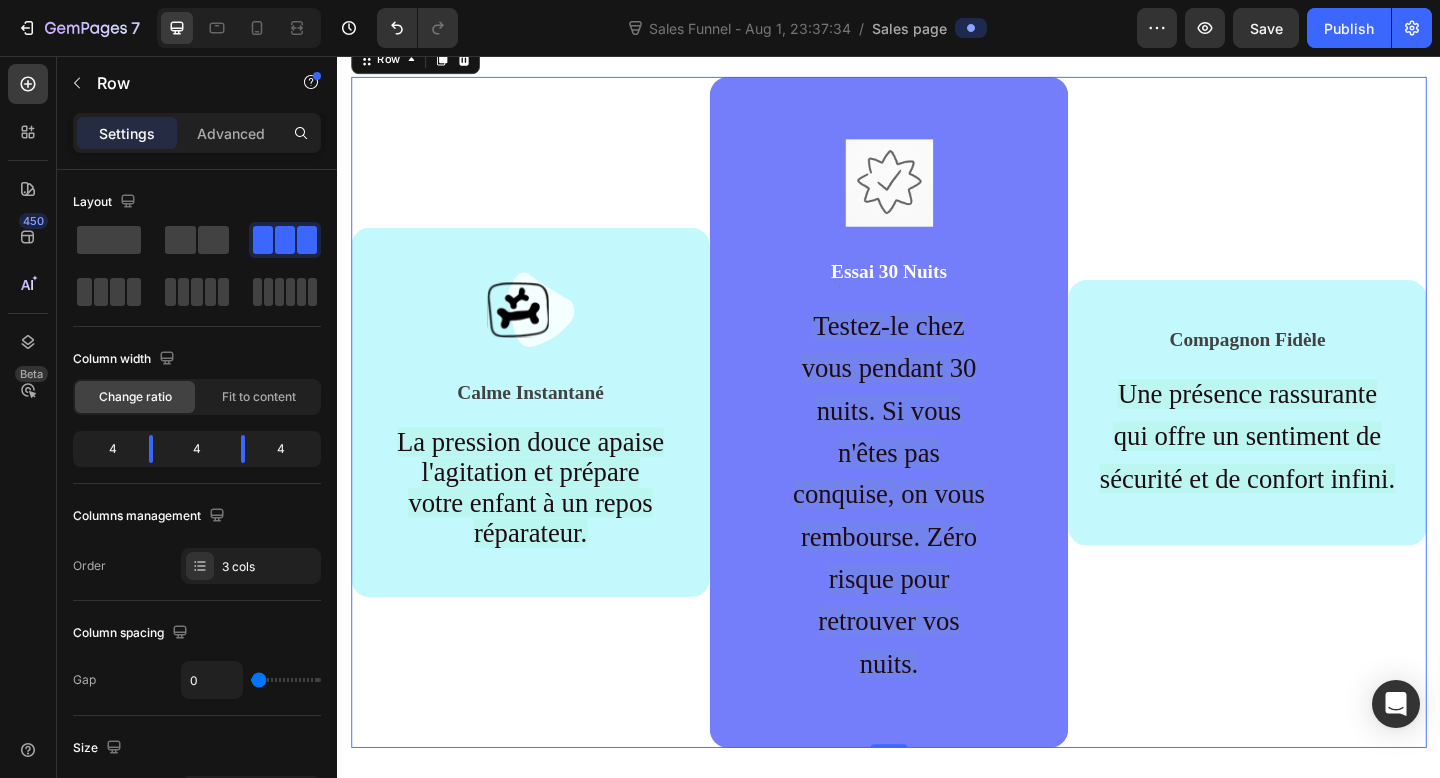 scroll, scrollTop: 567, scrollLeft: 0, axis: vertical 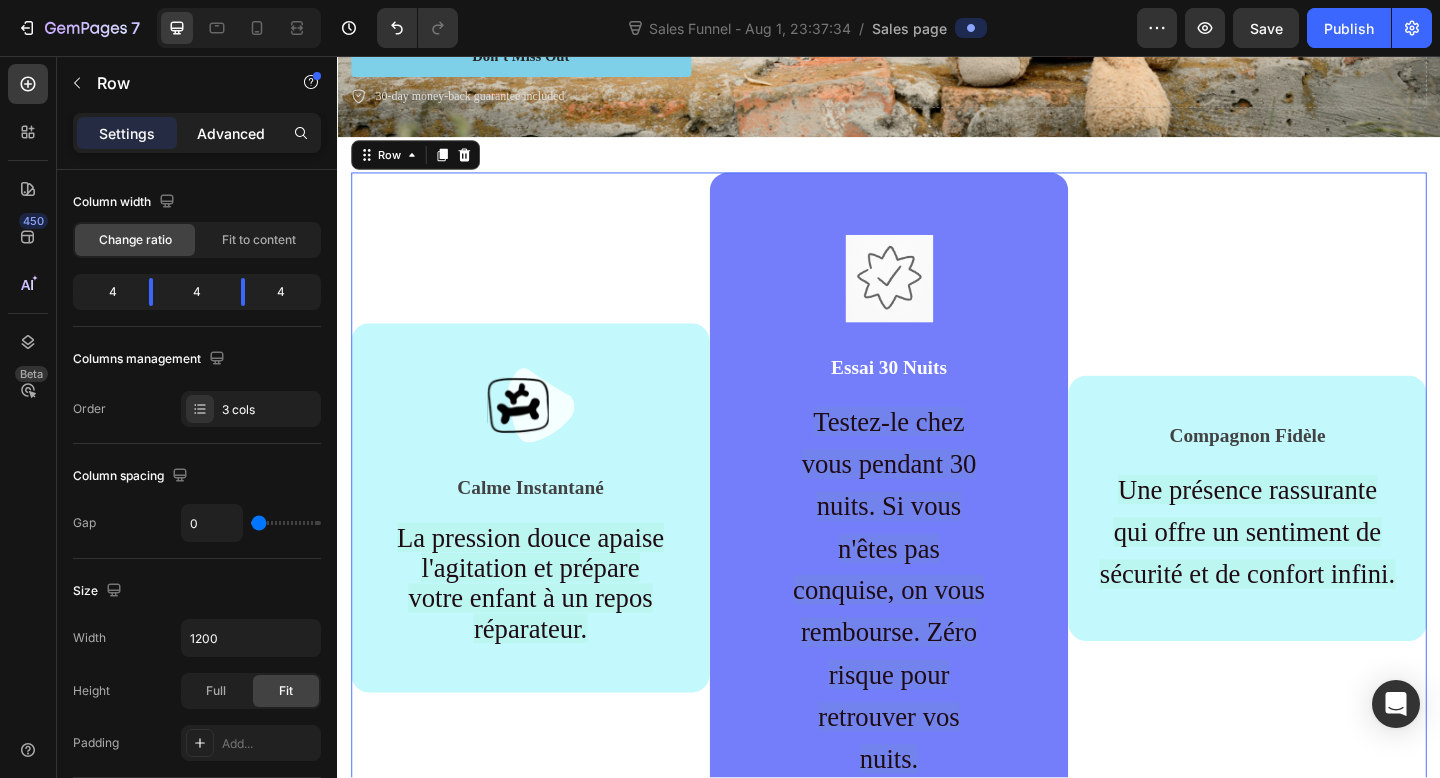 click on "Advanced" 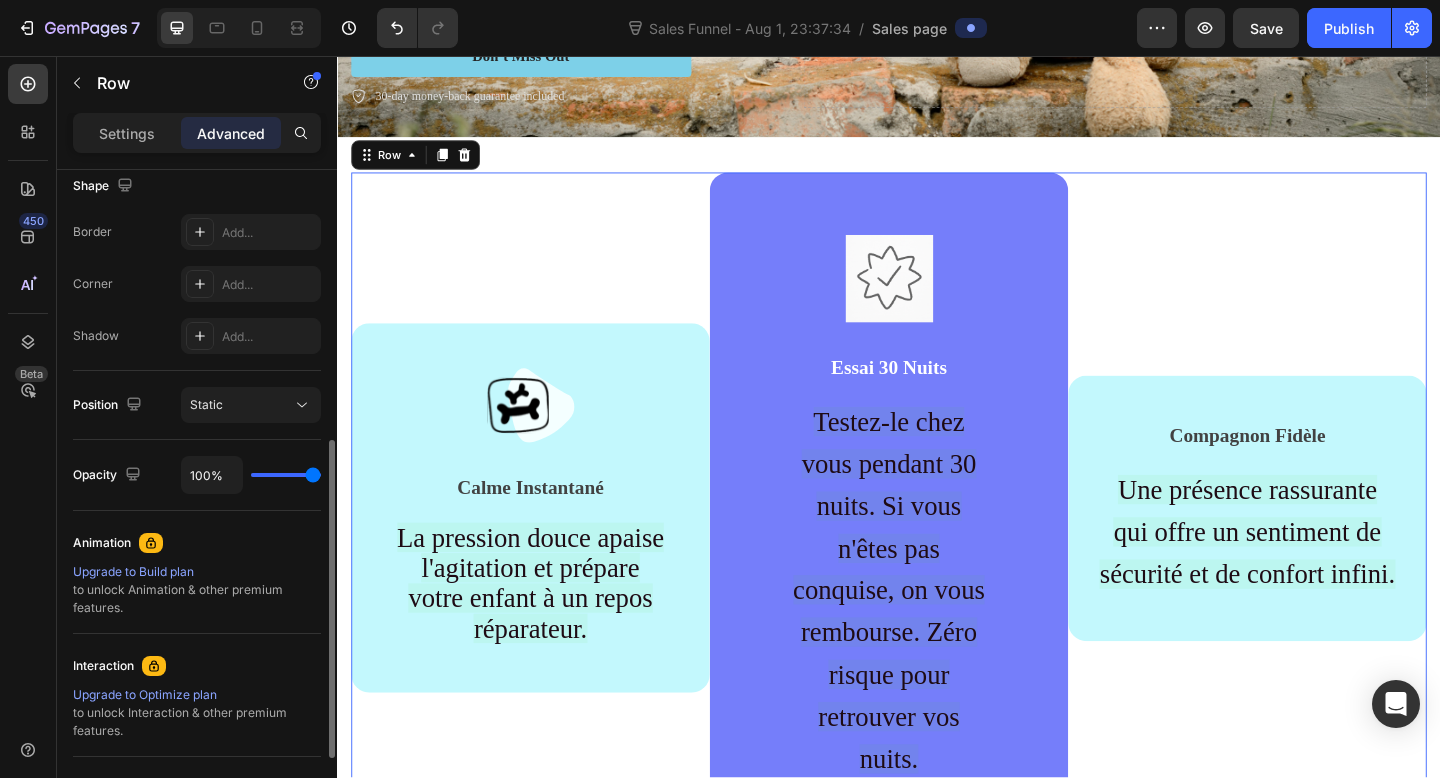 scroll, scrollTop: 525, scrollLeft: 0, axis: vertical 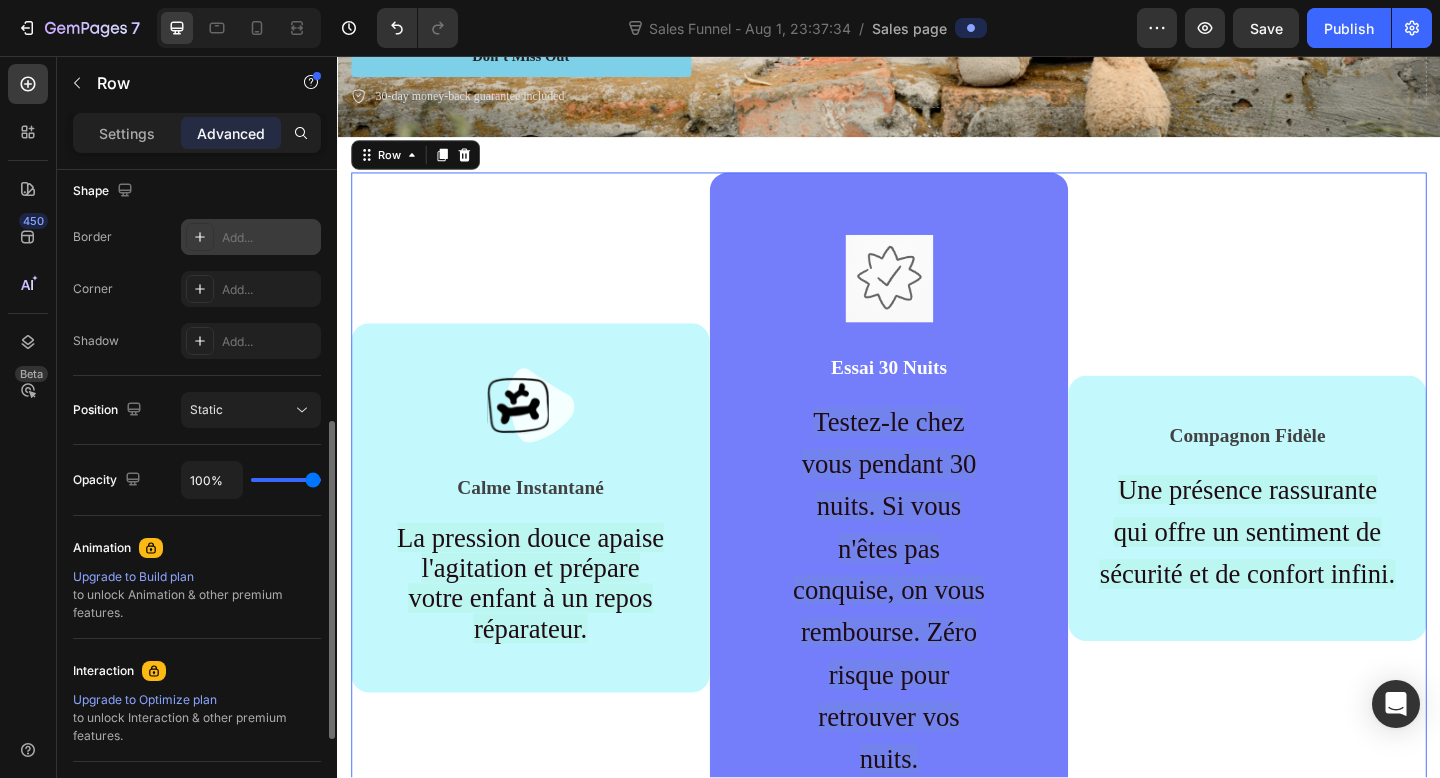 click 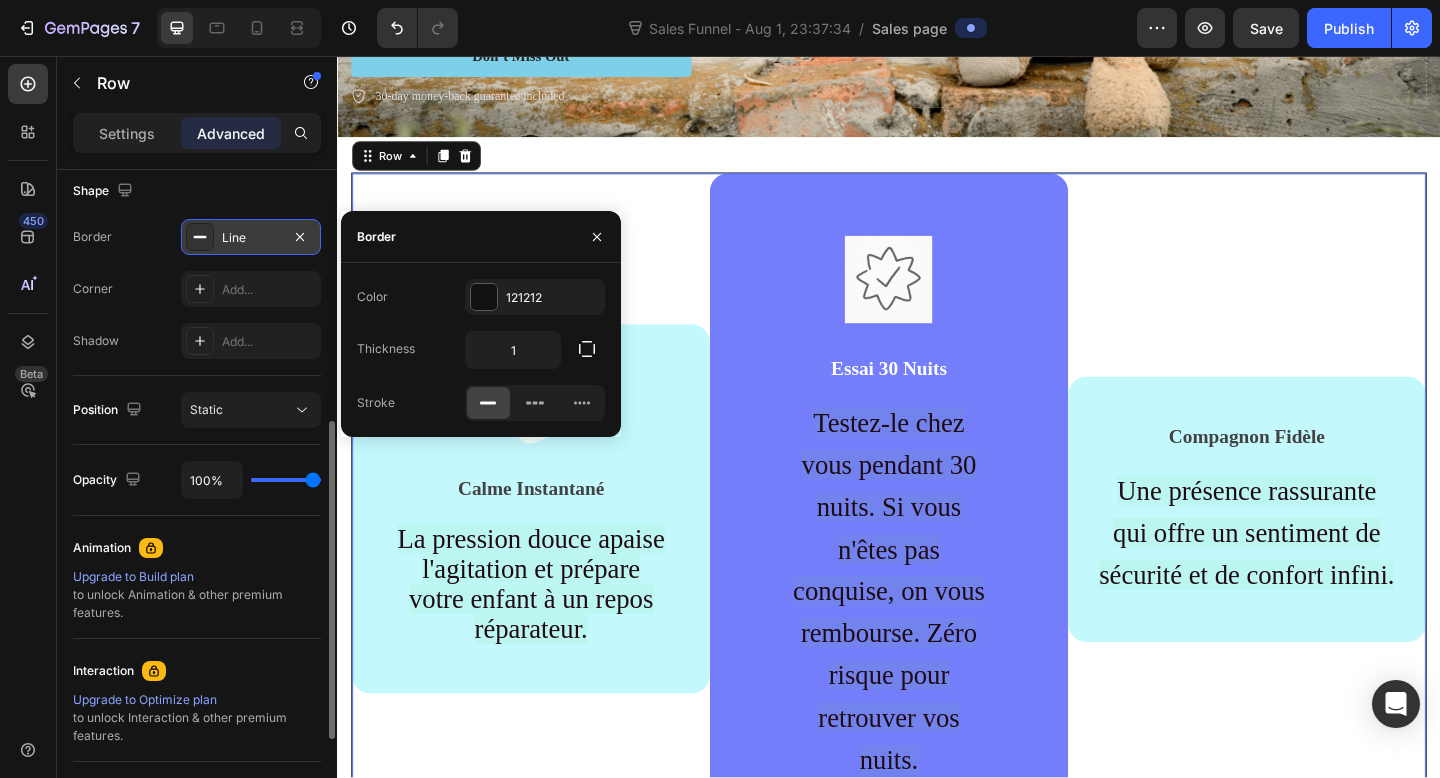 click 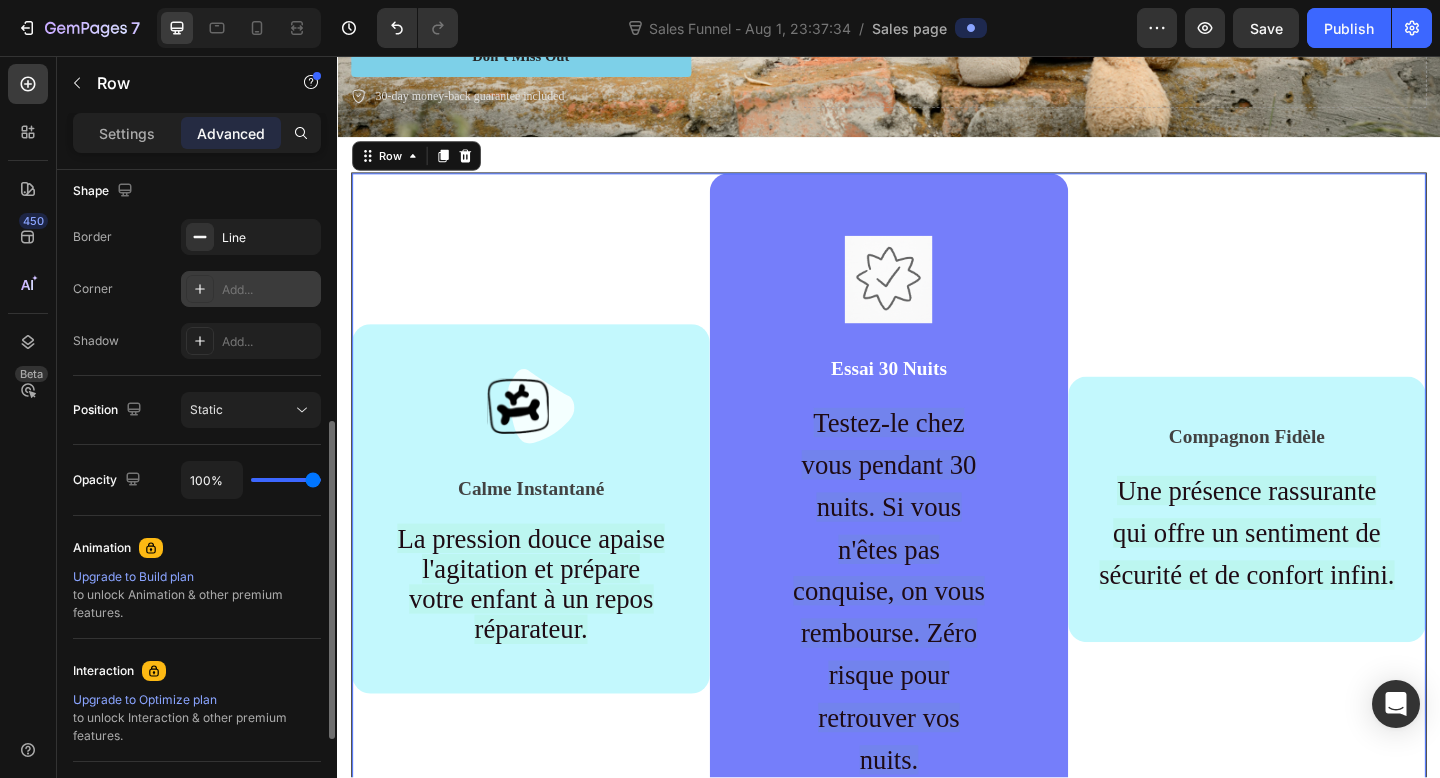 click 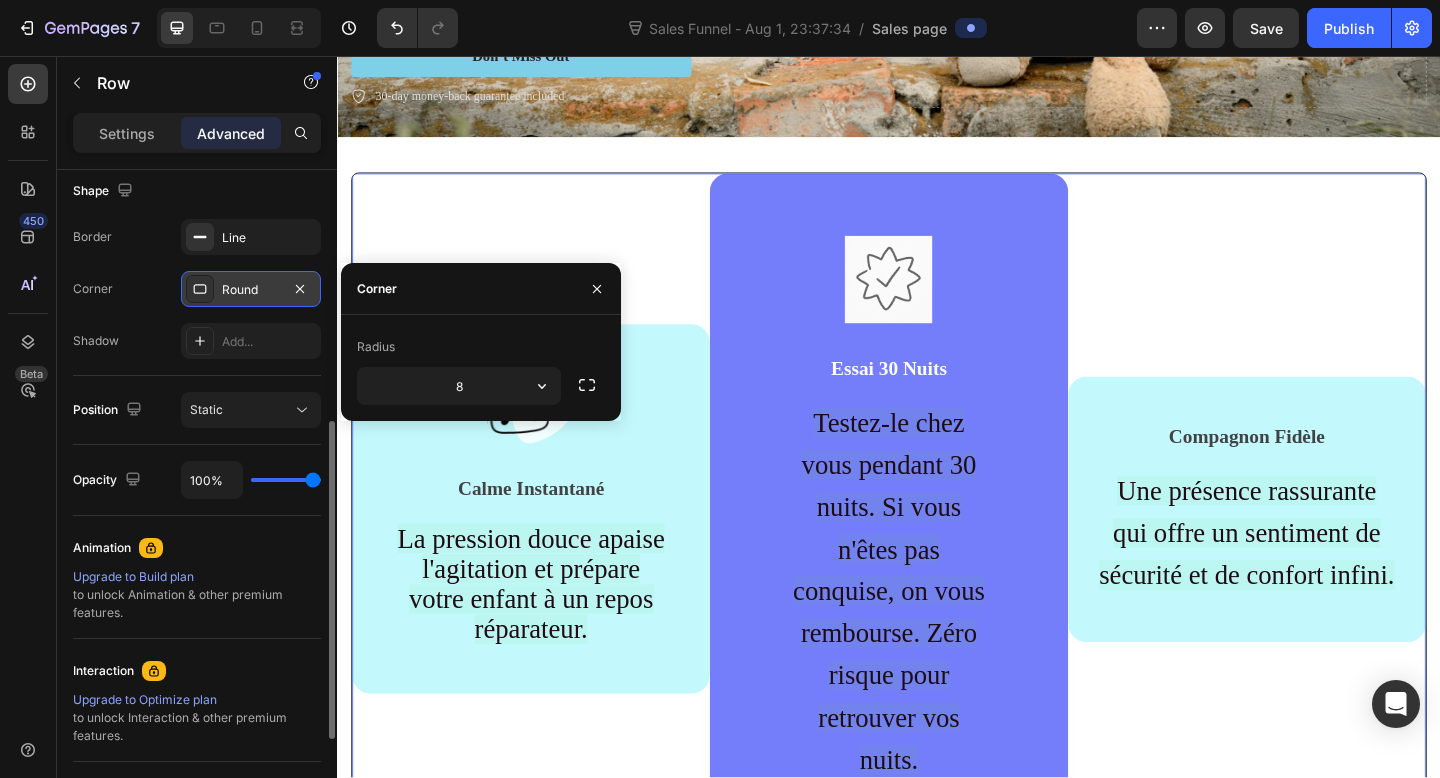 click 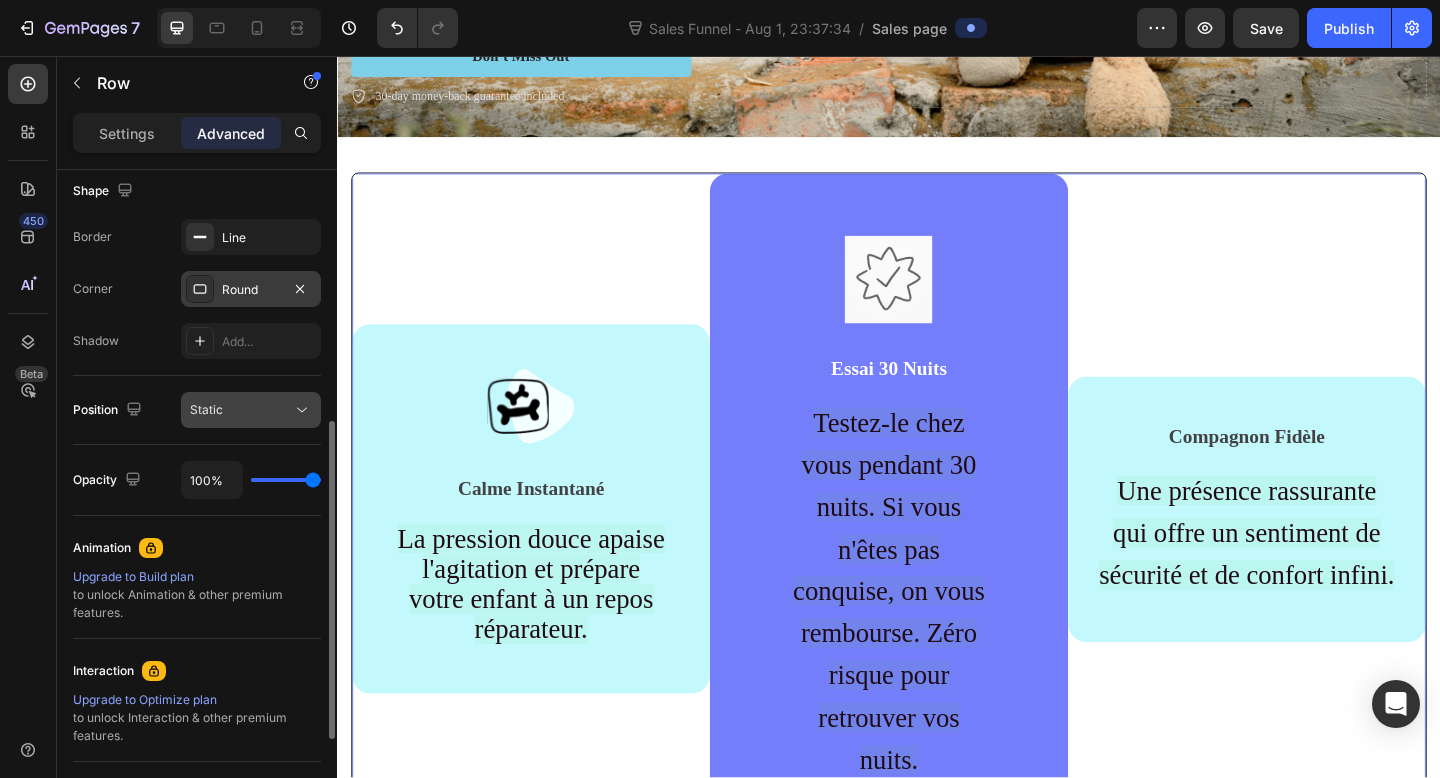 click on "Static" at bounding box center (241, 410) 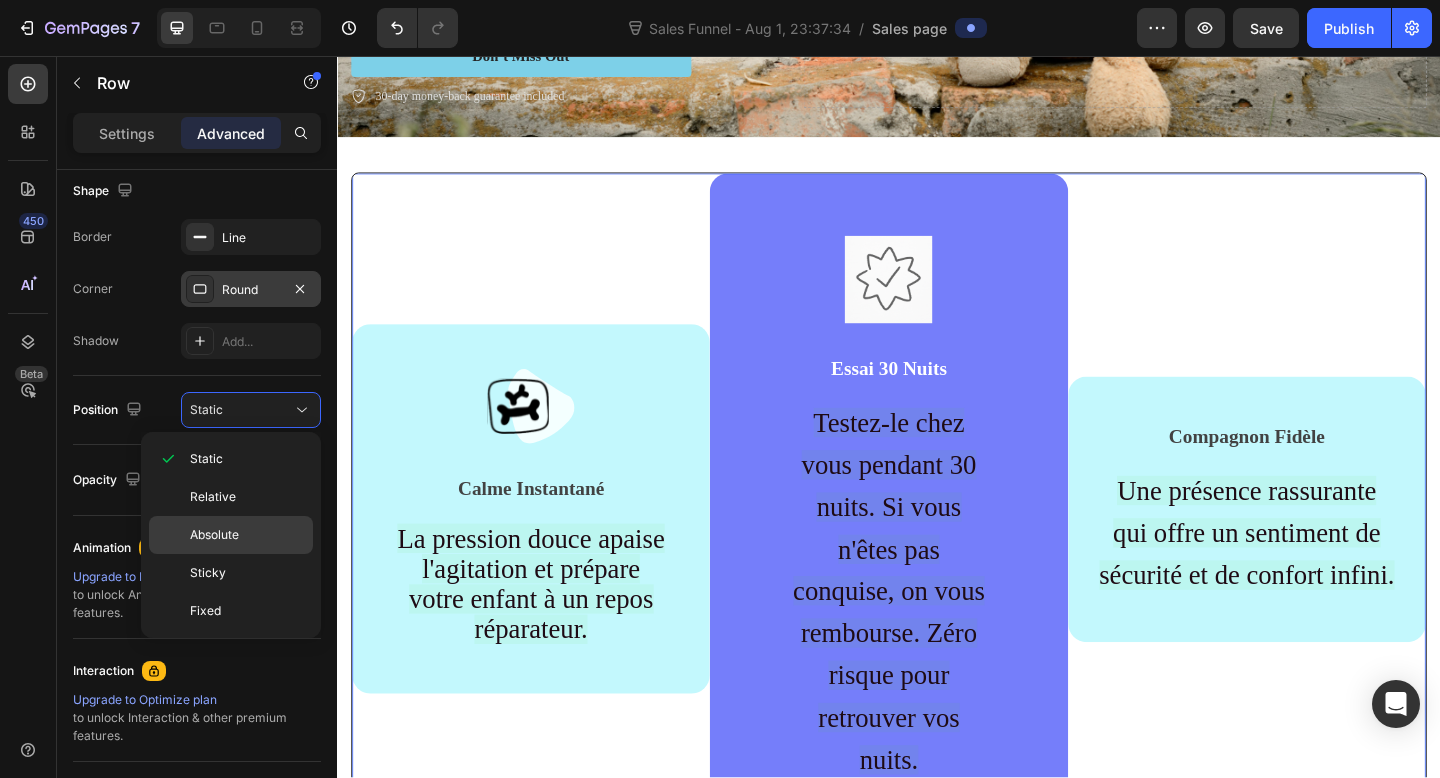 click on "Absolute" 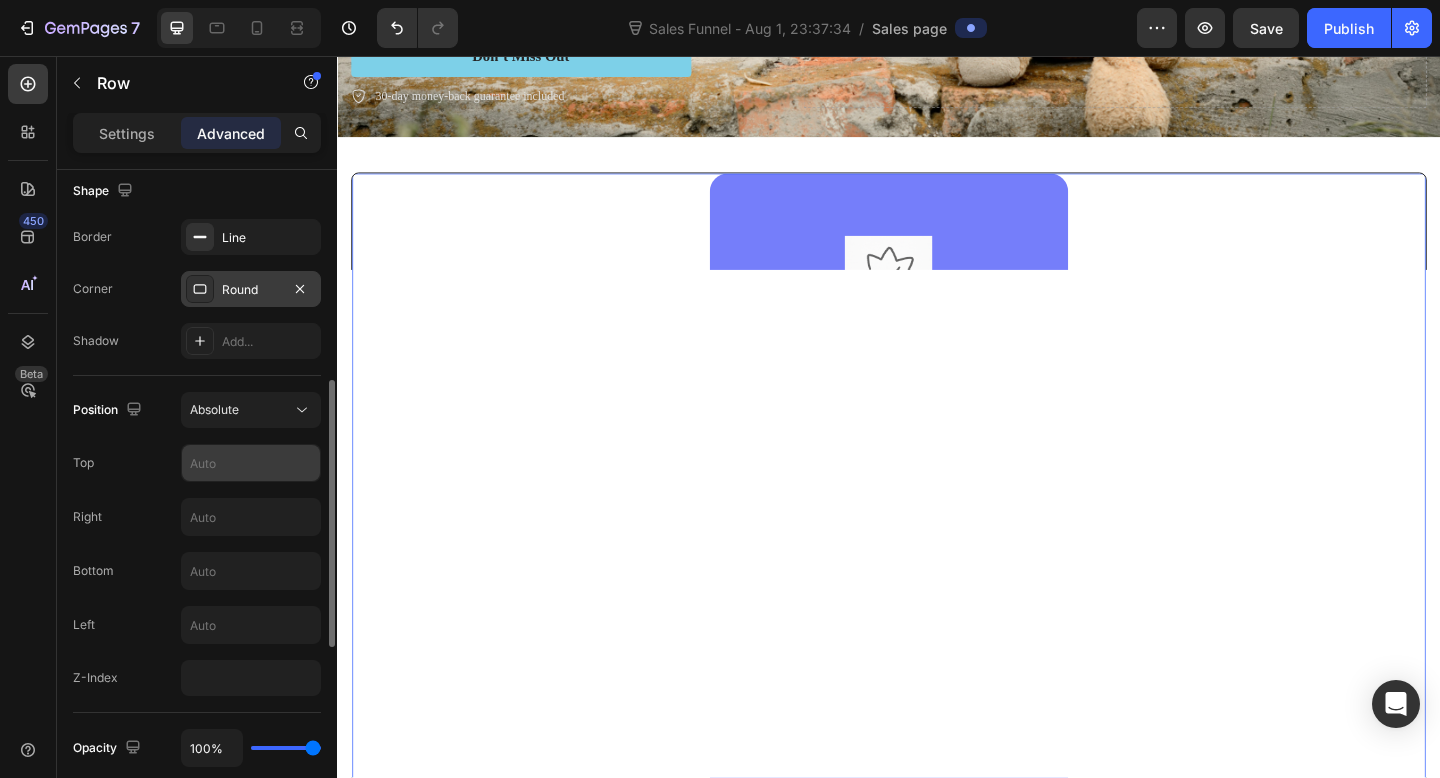 click at bounding box center (251, 463) 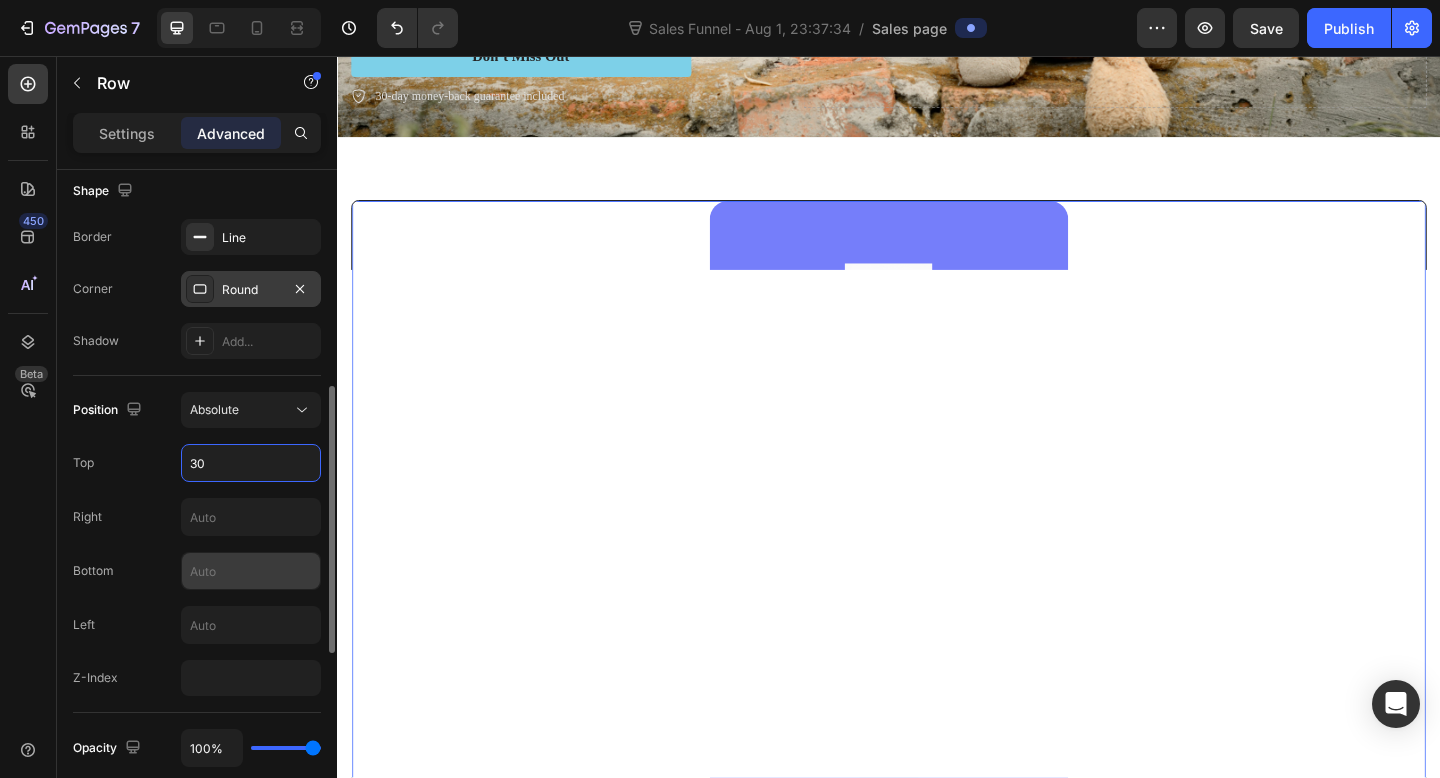 scroll, scrollTop: 540, scrollLeft: 0, axis: vertical 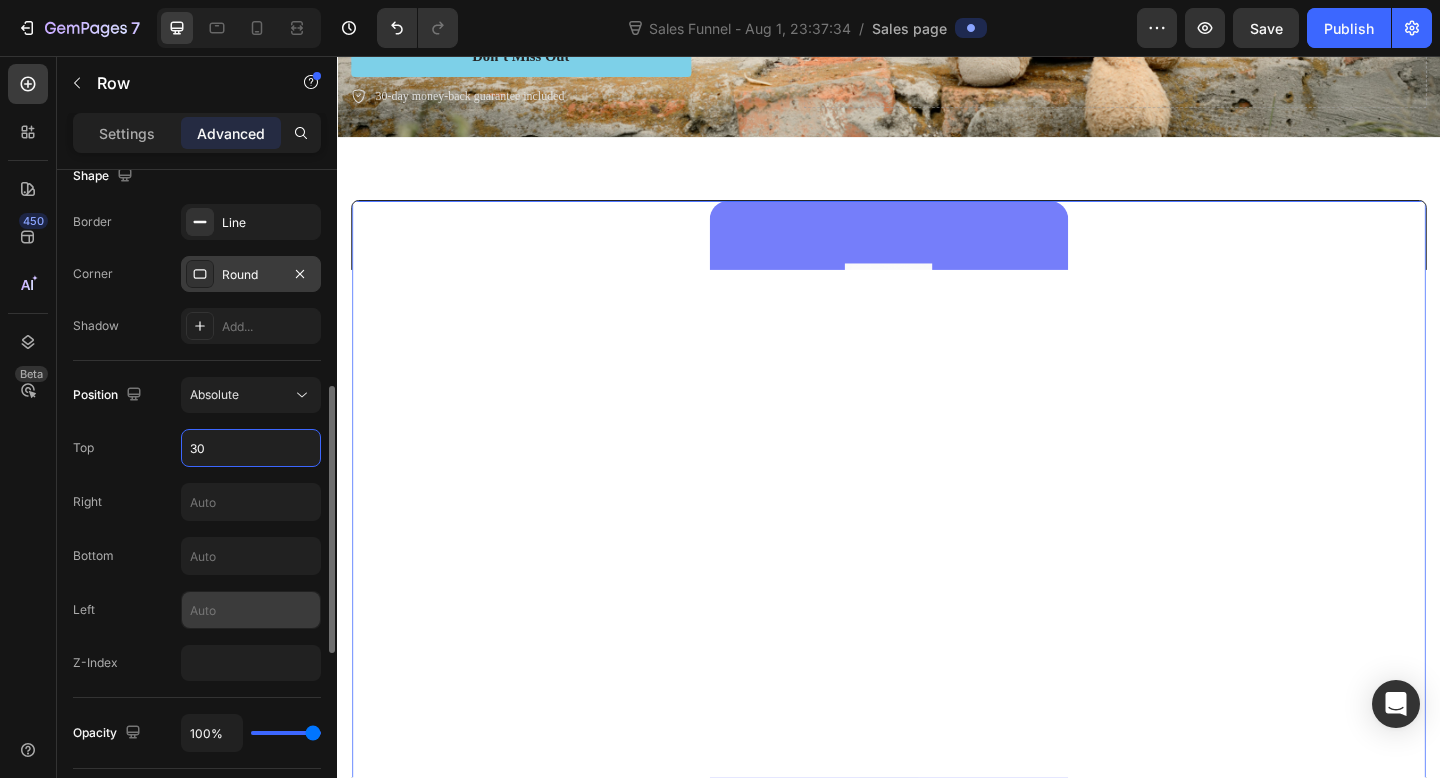 type on "30" 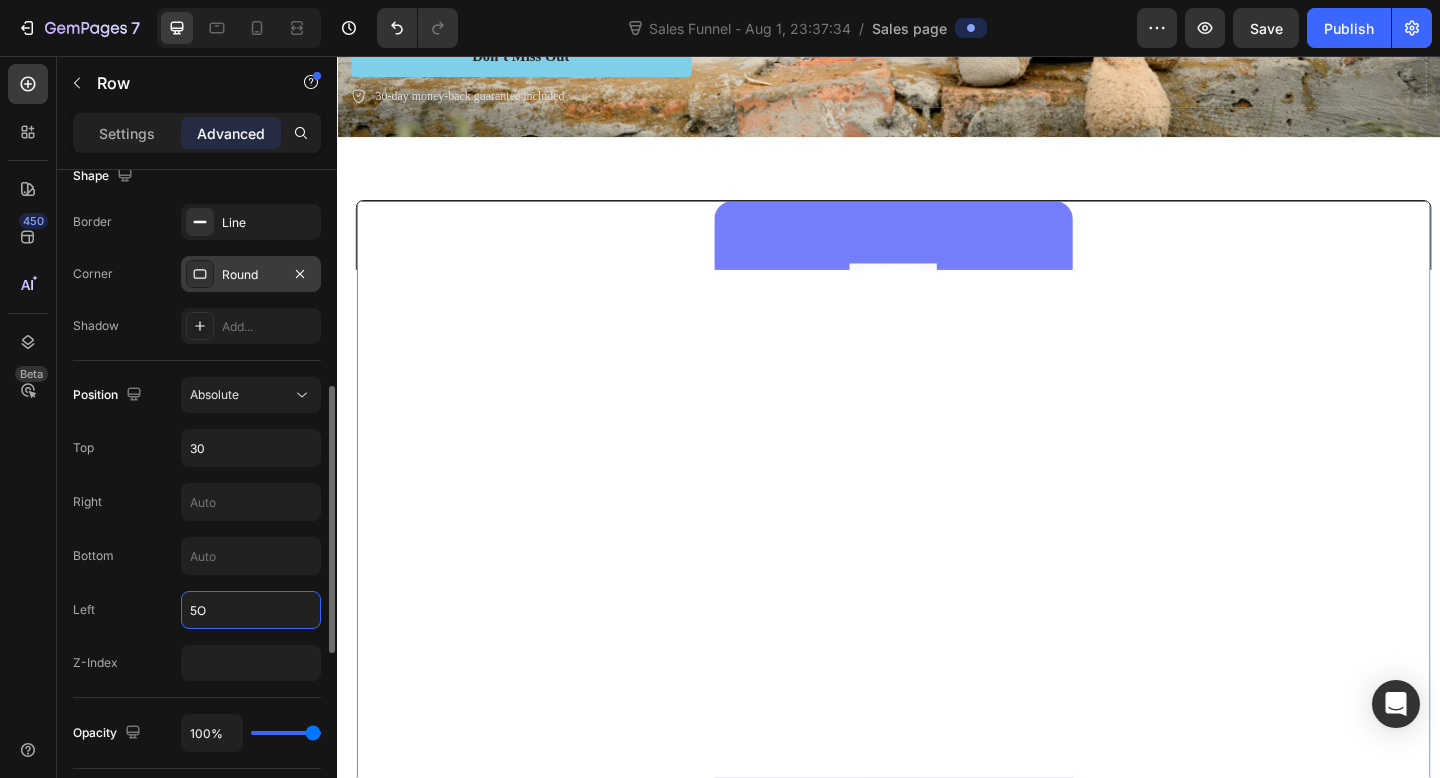 scroll, scrollTop: 542, scrollLeft: 0, axis: vertical 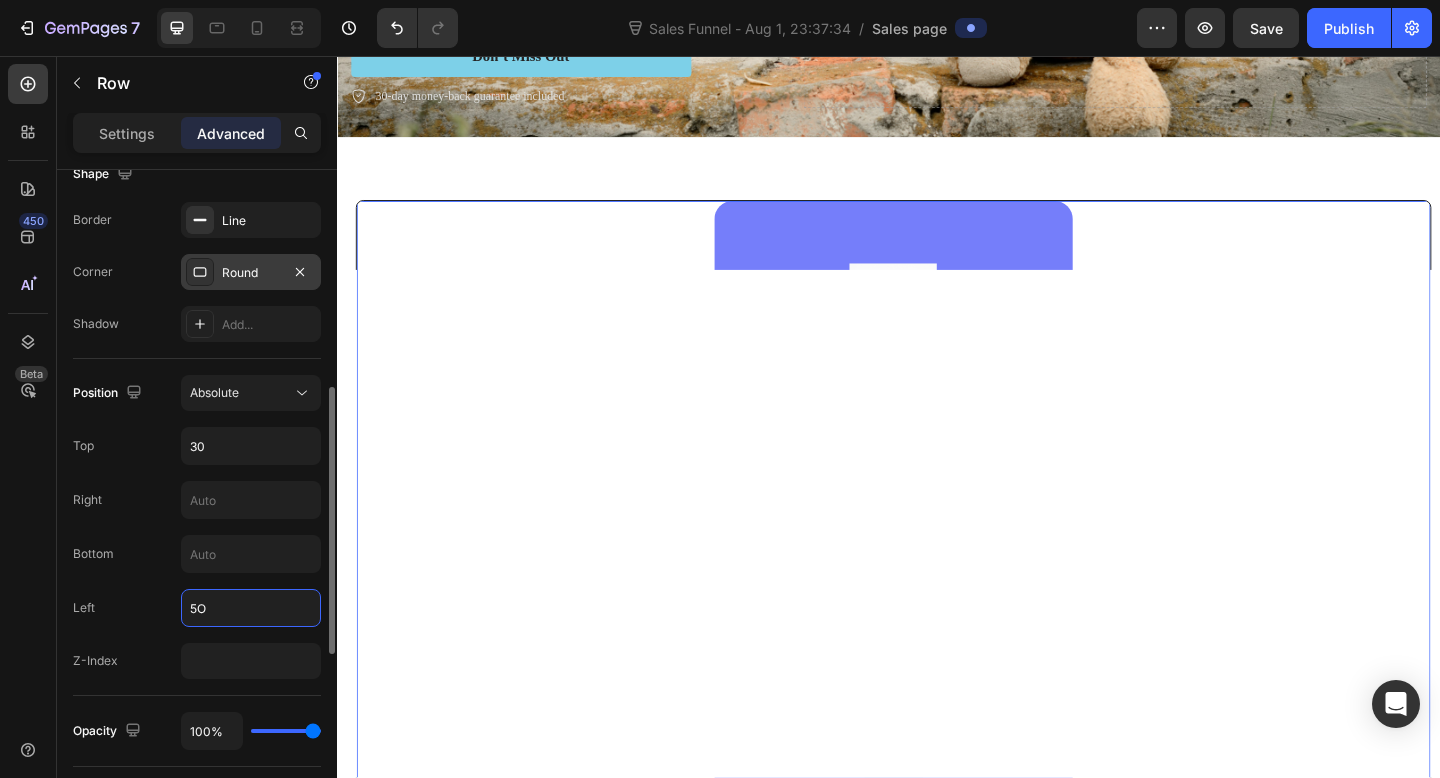 click on "Left 5O" at bounding box center [197, 608] 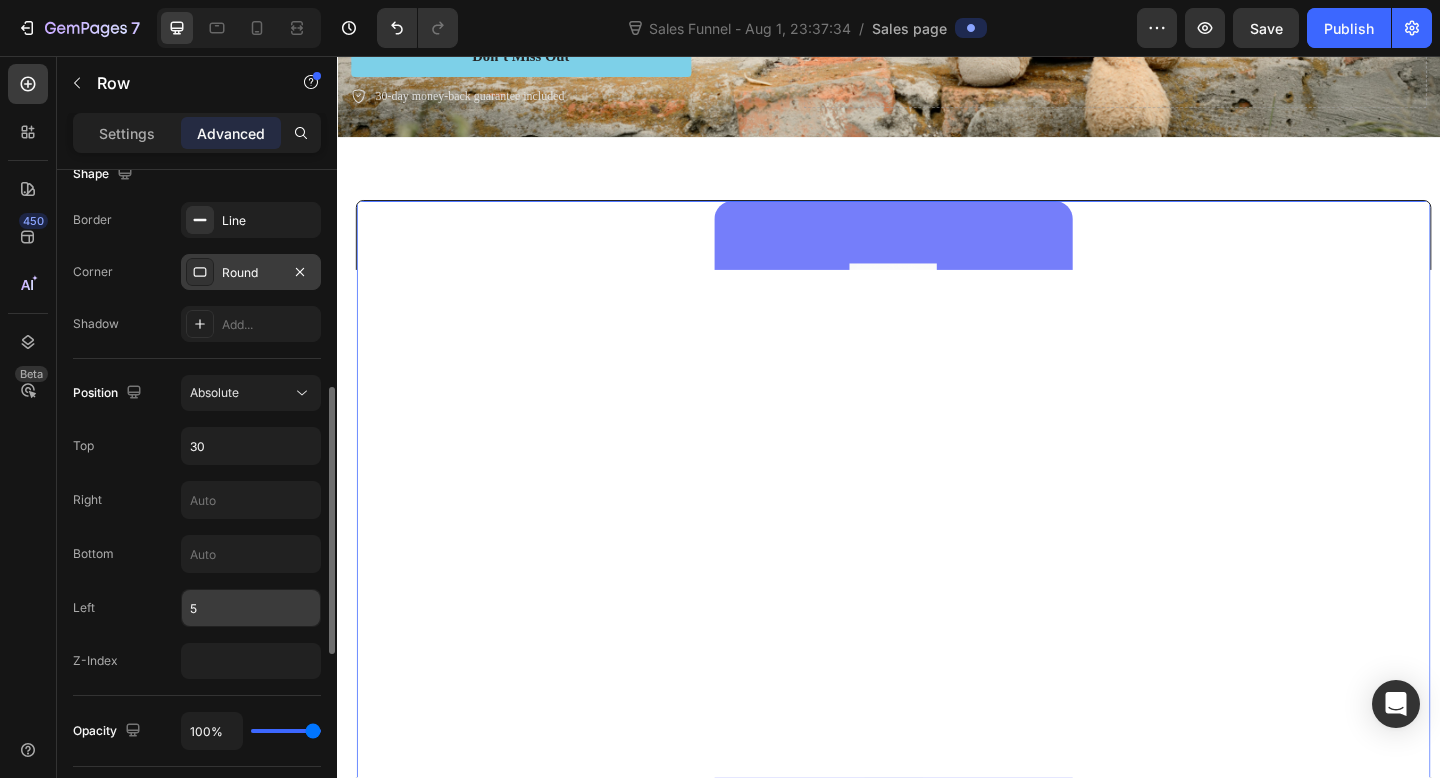 click on "5" at bounding box center [251, 608] 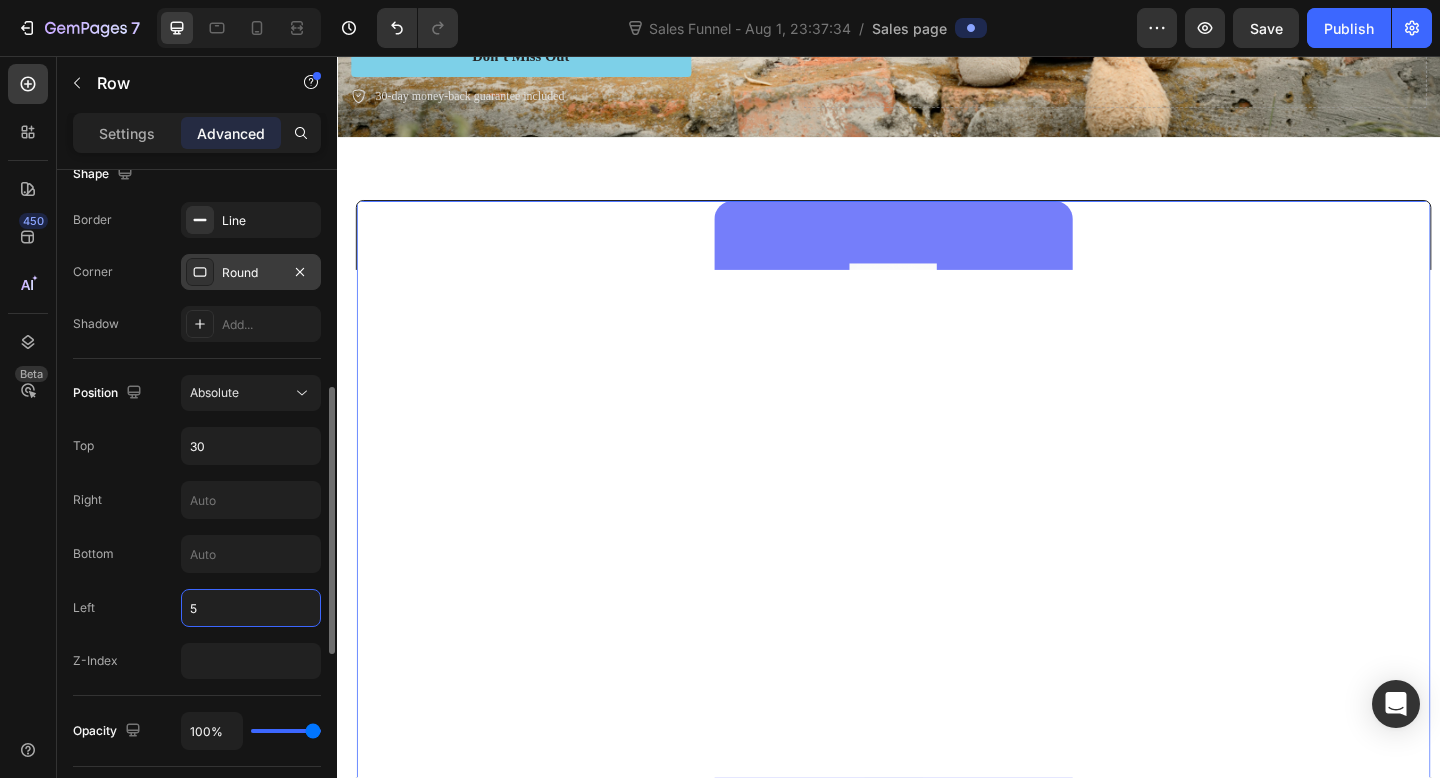click on "5" at bounding box center (251, 608) 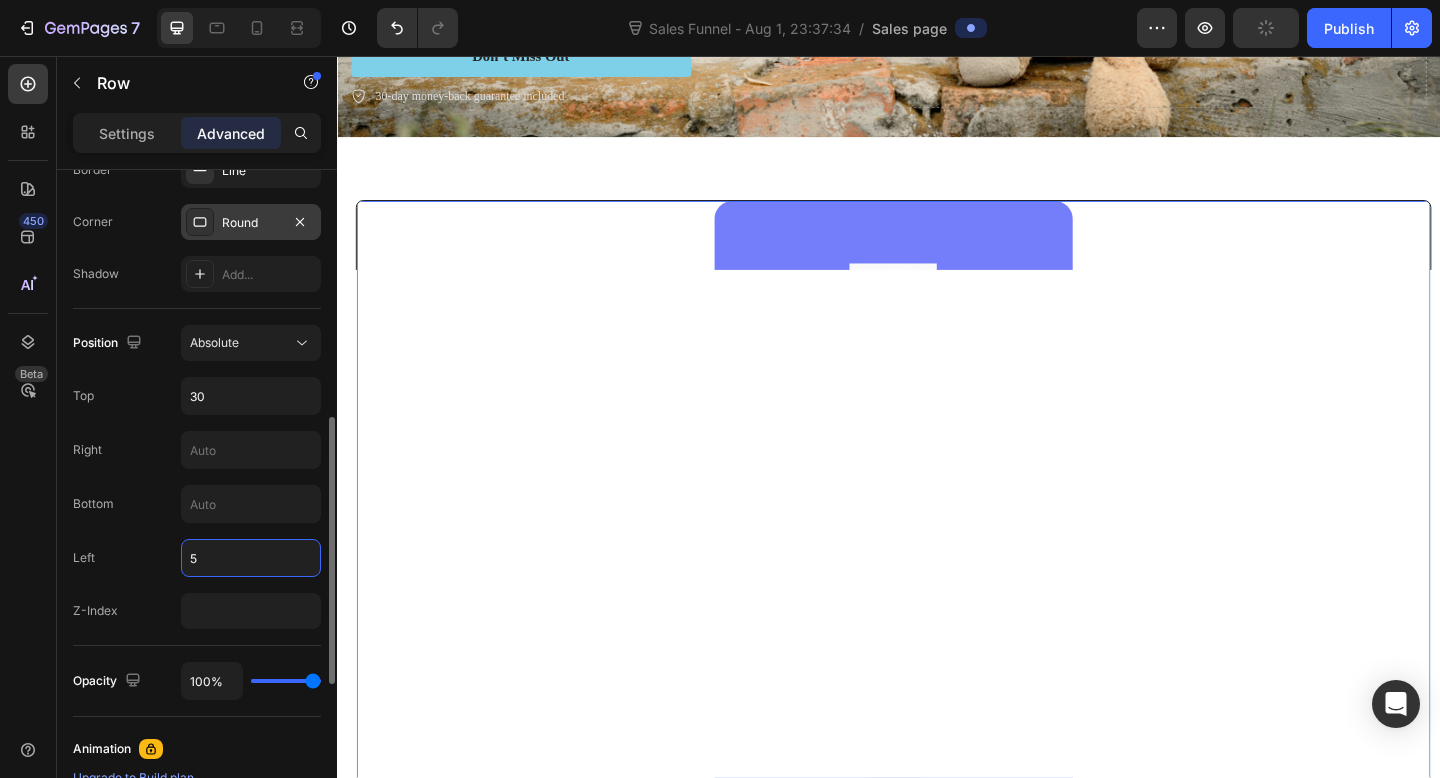 scroll, scrollTop: 600, scrollLeft: 0, axis: vertical 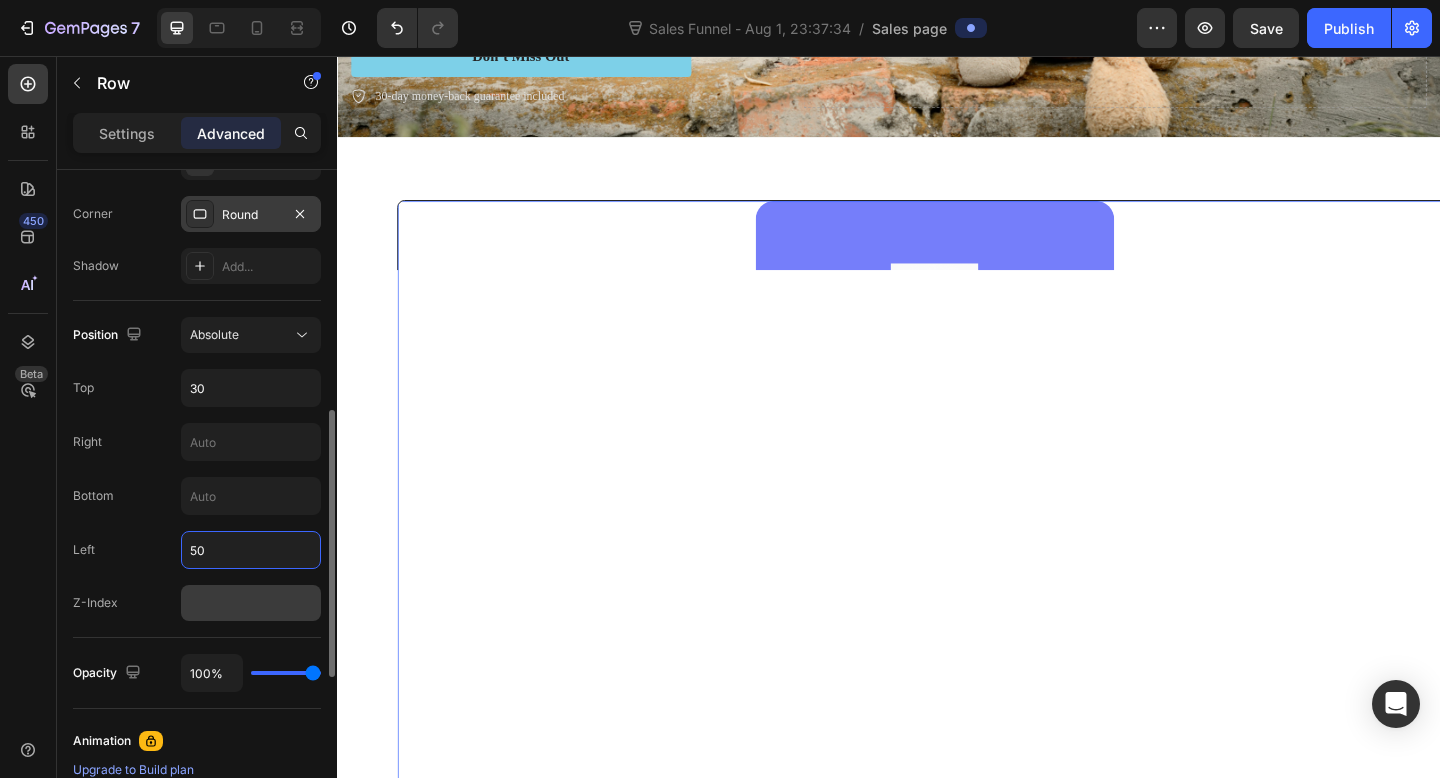type on "50" 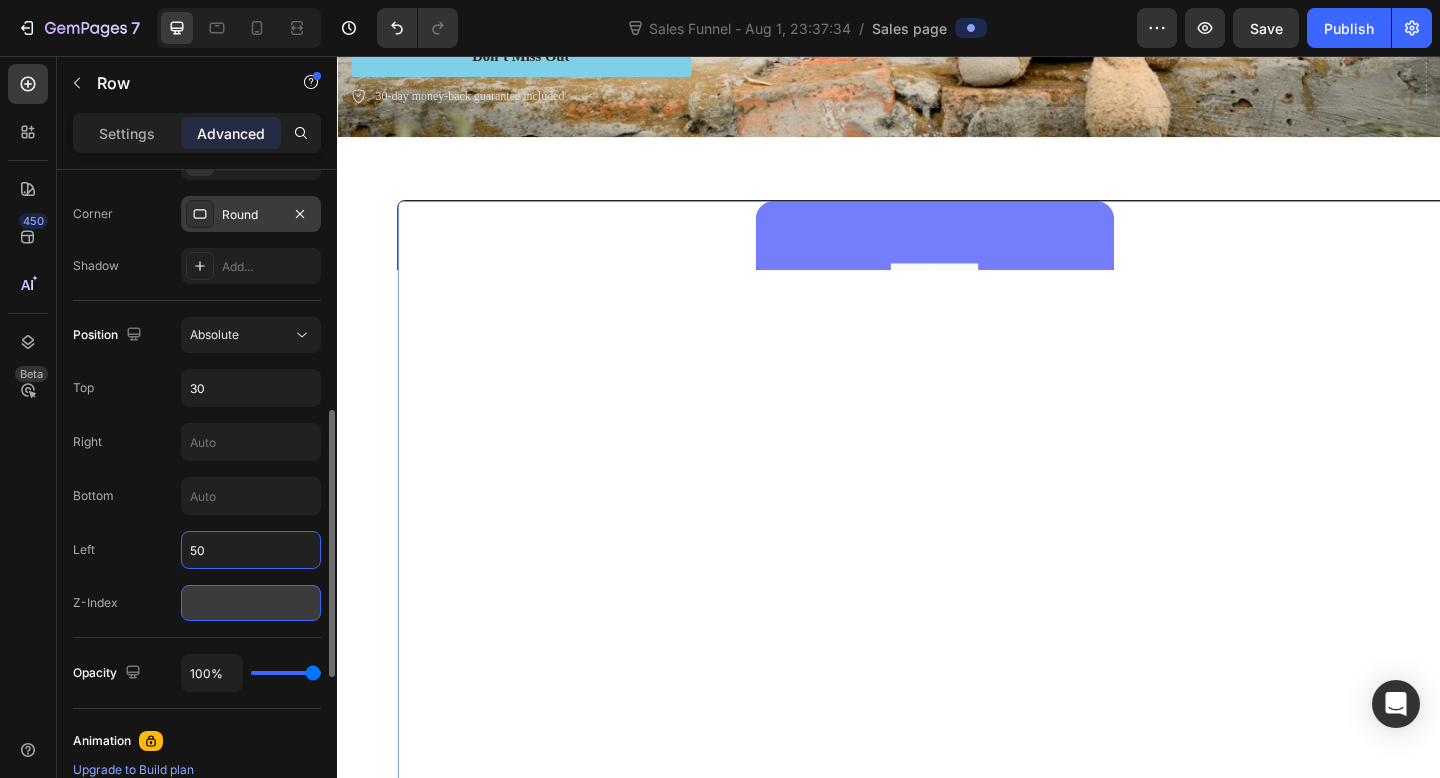 click at bounding box center [251, 603] 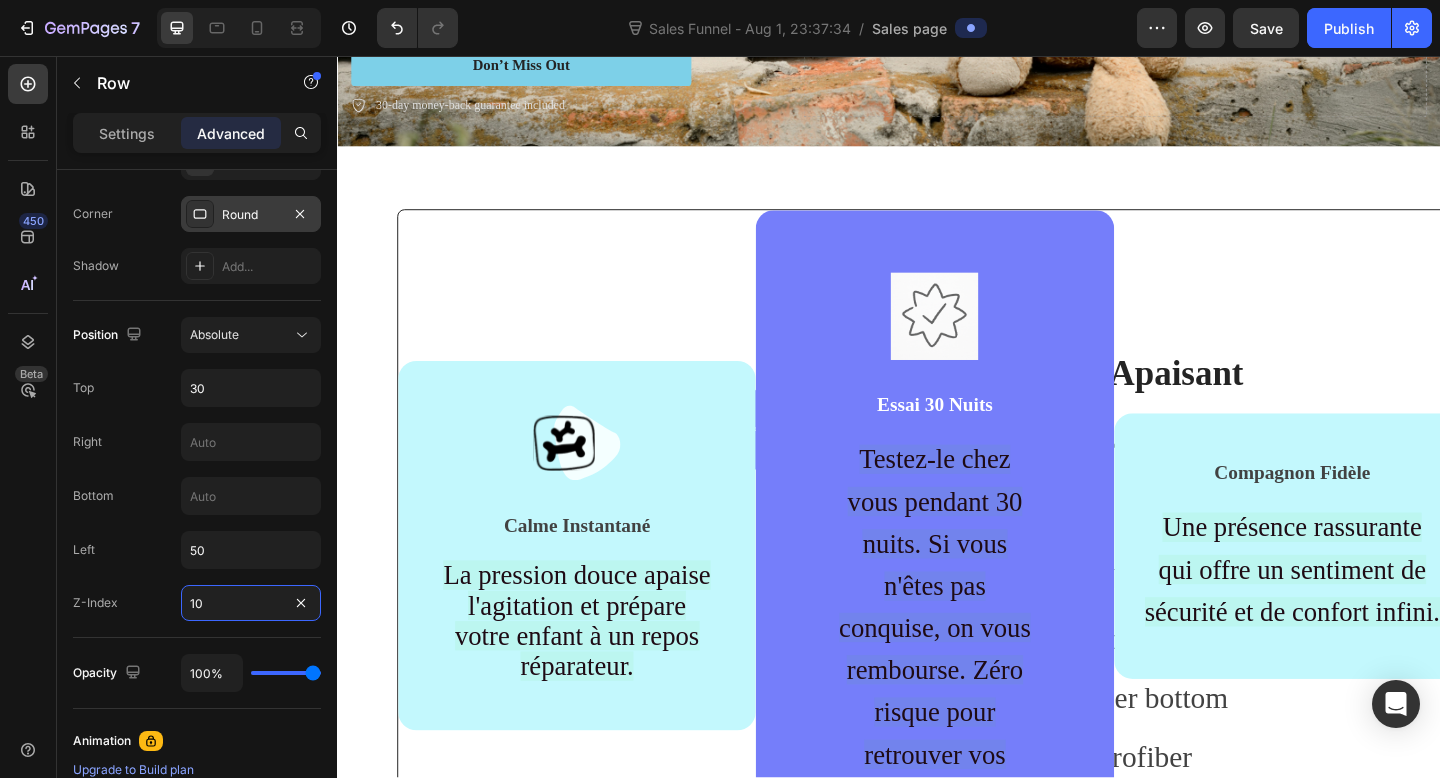 scroll, scrollTop: 451, scrollLeft: 0, axis: vertical 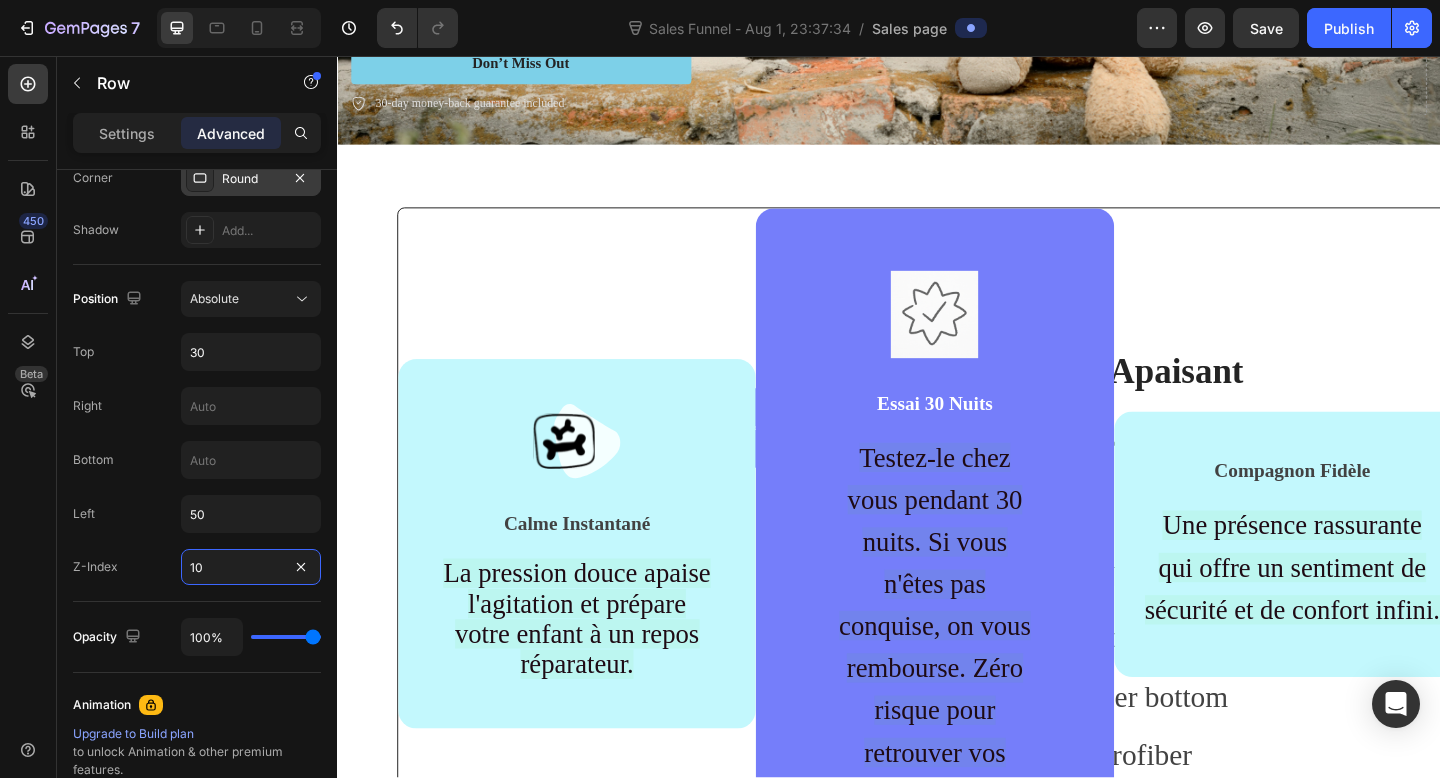 type on "10" 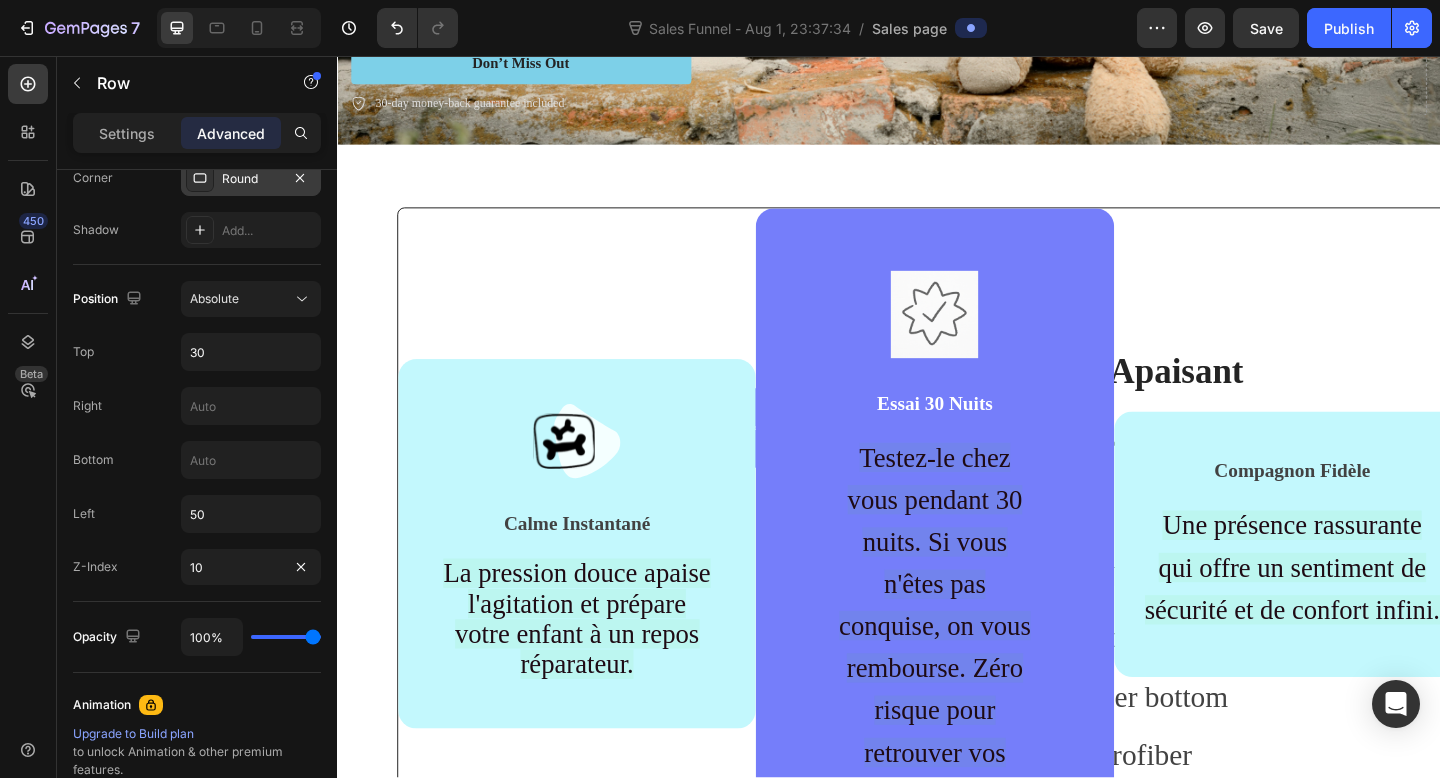 click on "Compagnon Fidèle Text block Une présence rassurante qui offre un sentiment de sécurité et de confort infini. Text block Row" at bounding box center [1376, 587] 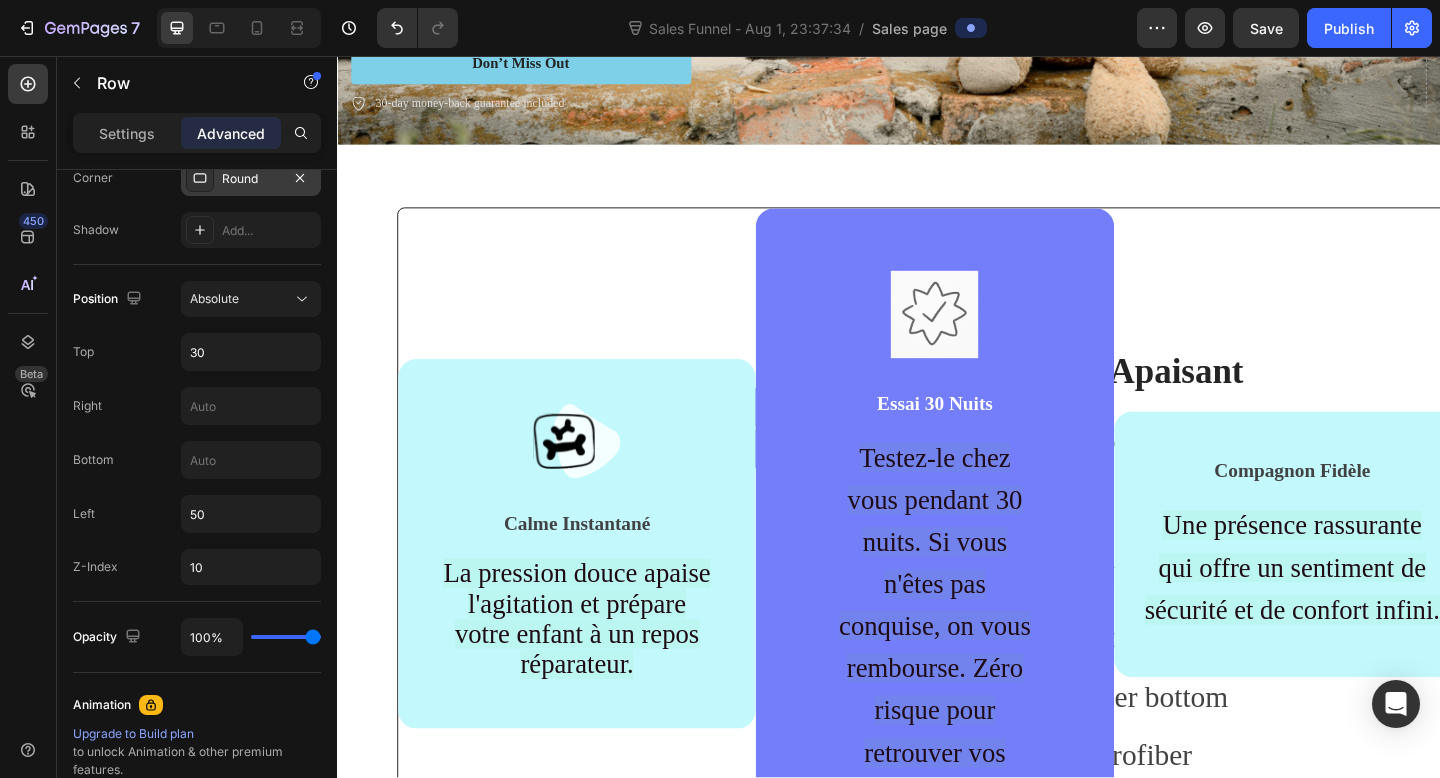 click on "Compagnon Fidèle Text block Une présence rassurante qui offre un sentiment de sécurité et de confort infini. Text block Row" at bounding box center (1376, 587) 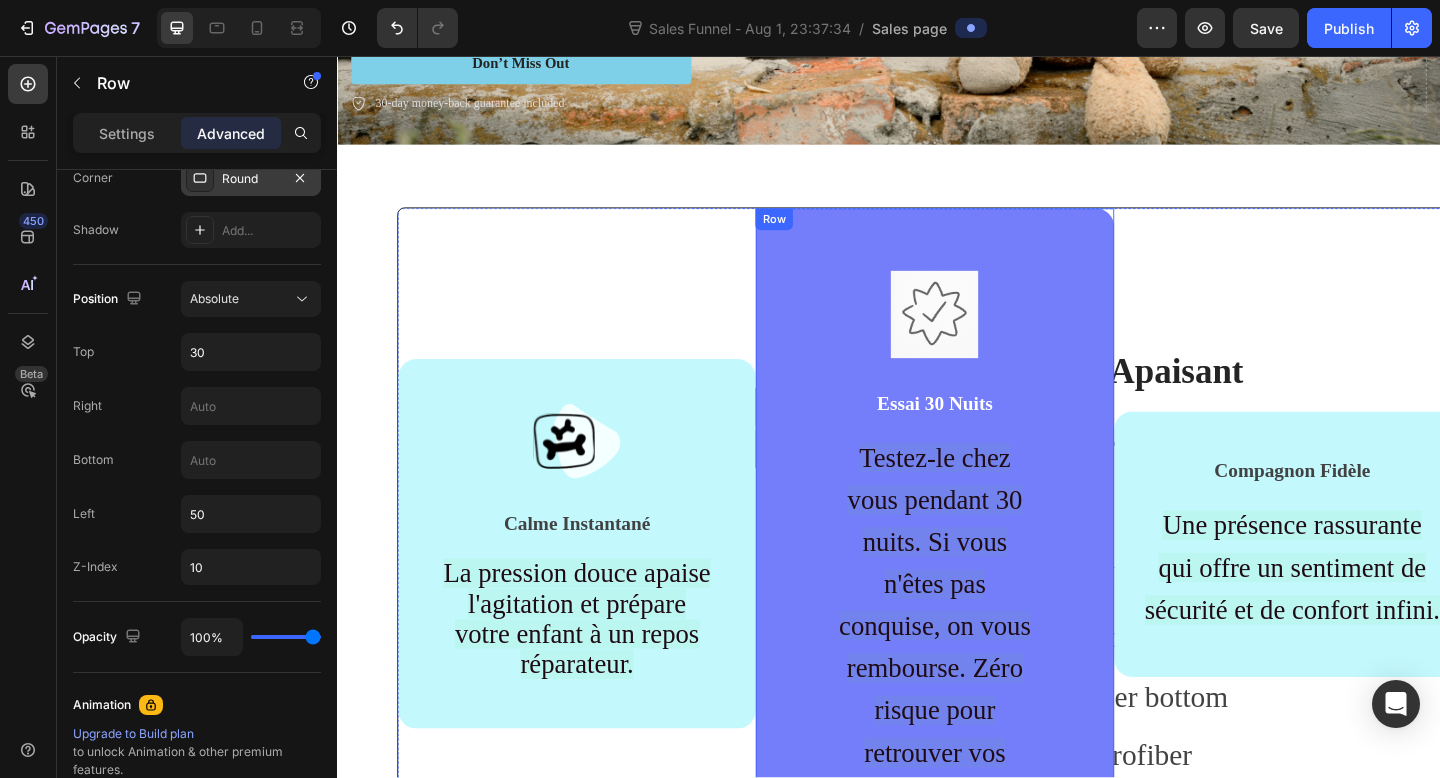 click on "Image Essai 30 Nuits Text block Testez-le chez vous pendant 30 nuits. Si vous n'êtes pas conquise, on vous rembourse. Zéro risque pour retrouver vos nuits. Text block Row" at bounding box center [986, 587] 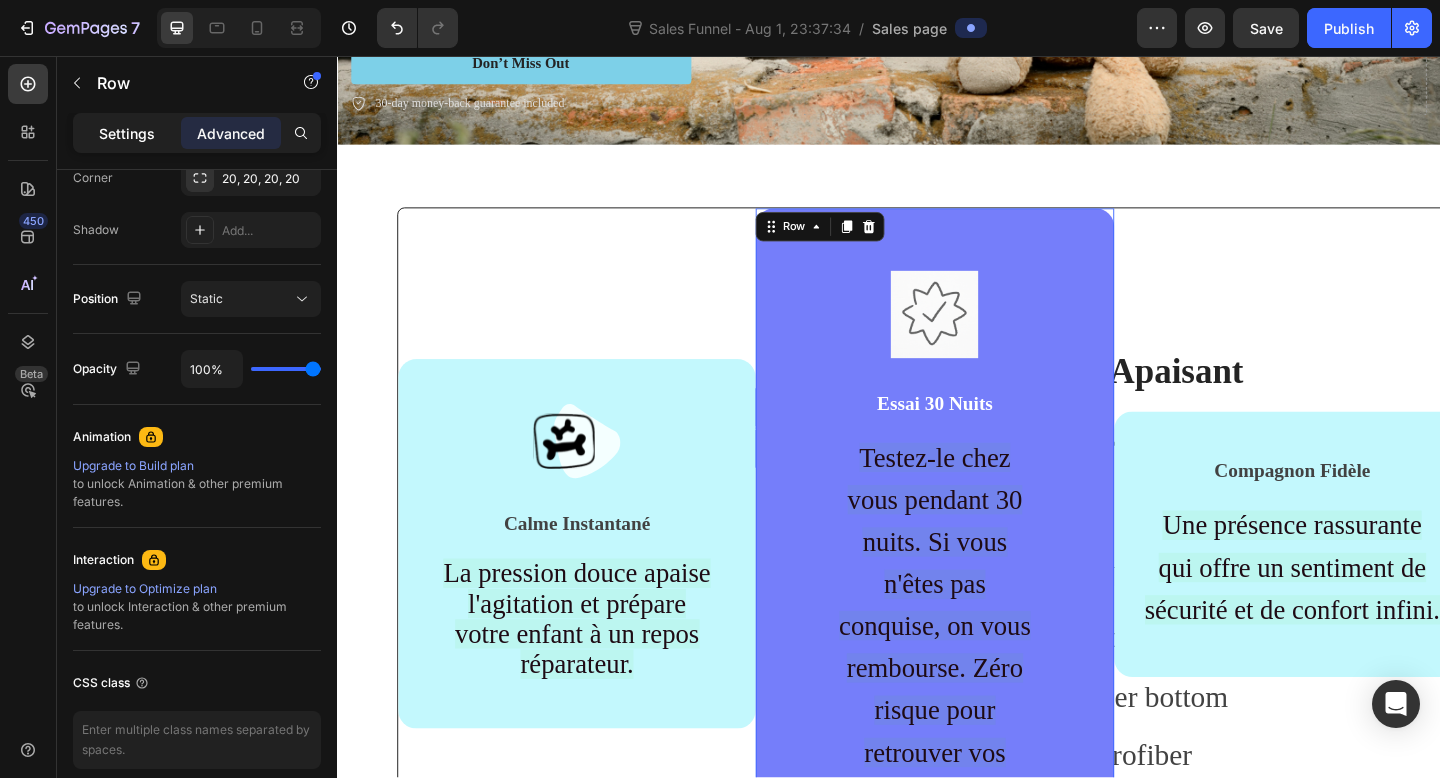 click on "Settings" at bounding box center [127, 133] 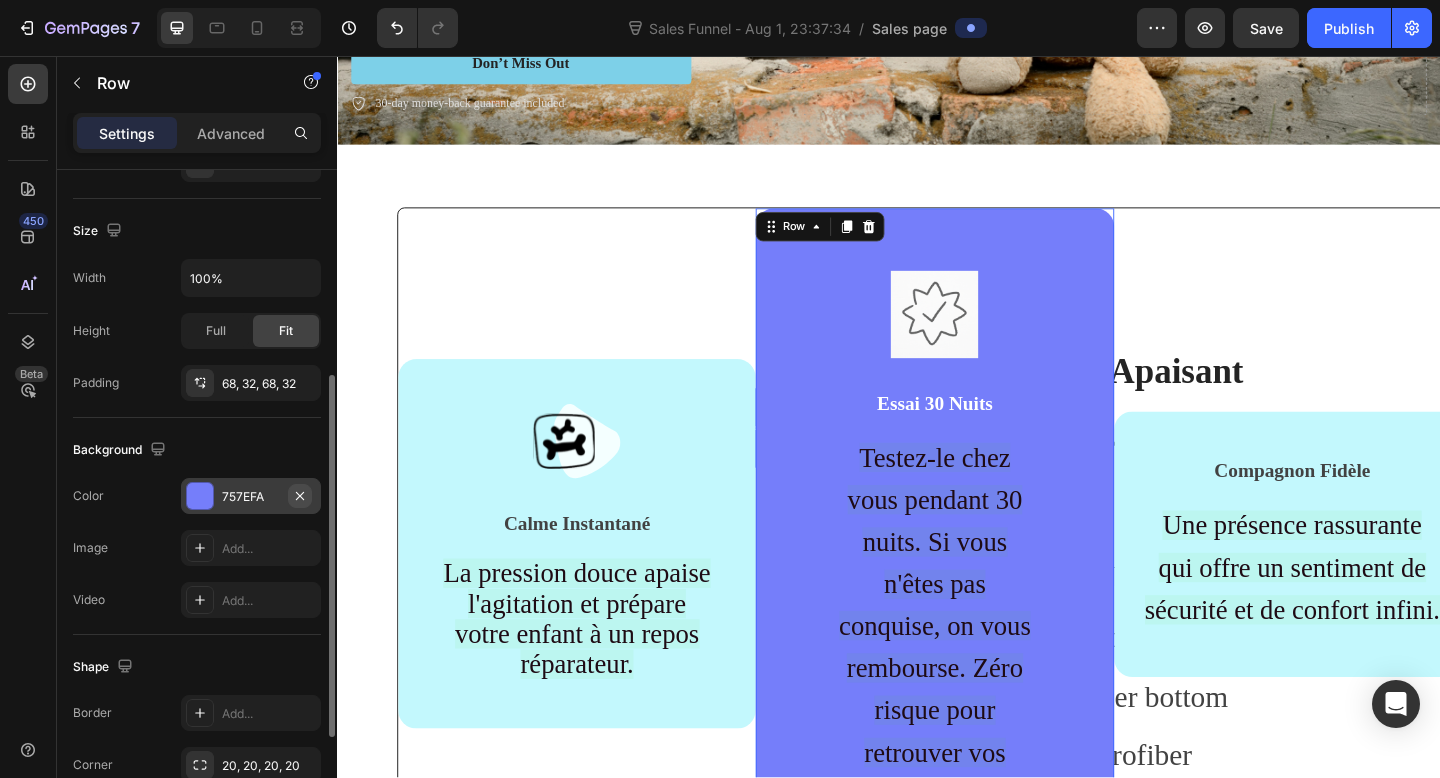 scroll, scrollTop: 393, scrollLeft: 0, axis: vertical 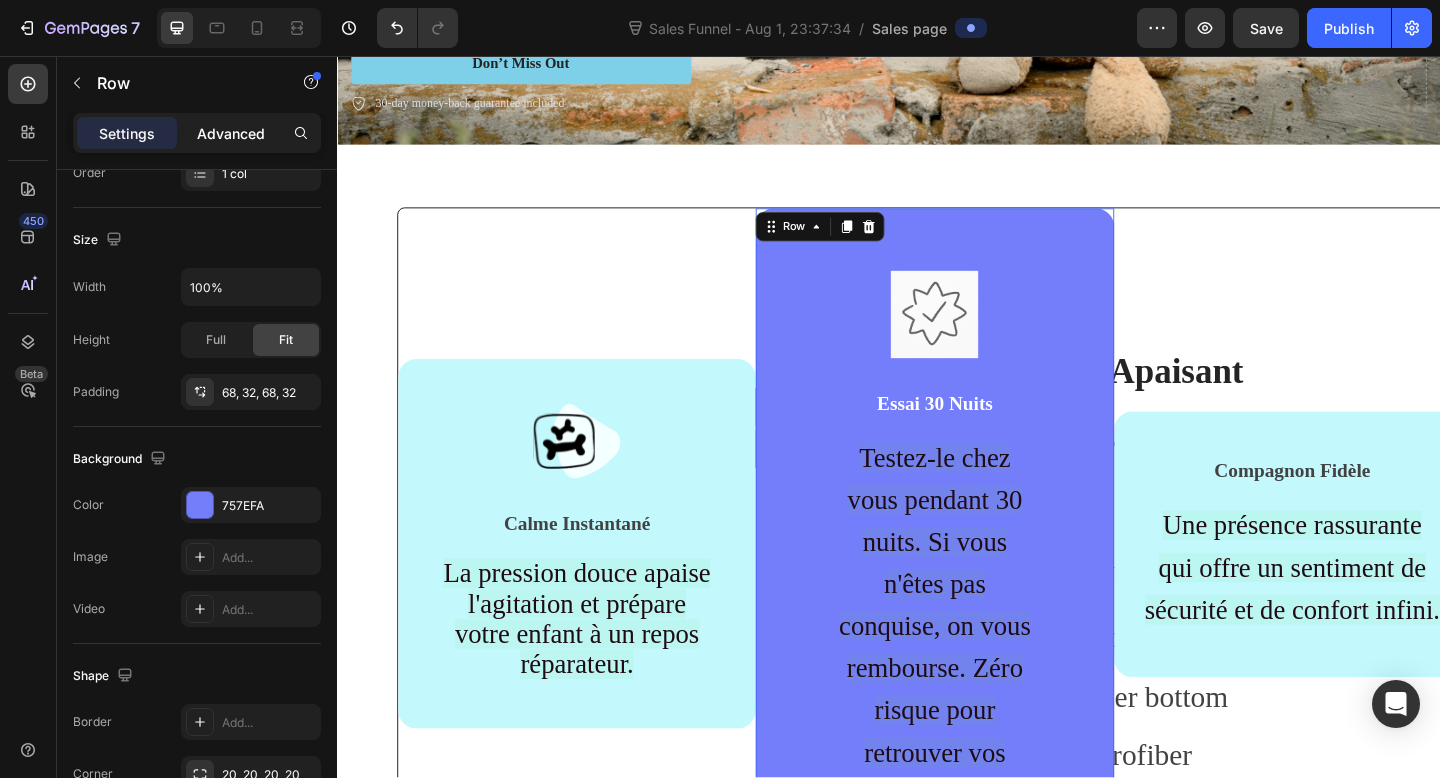 click on "Advanced" at bounding box center (231, 133) 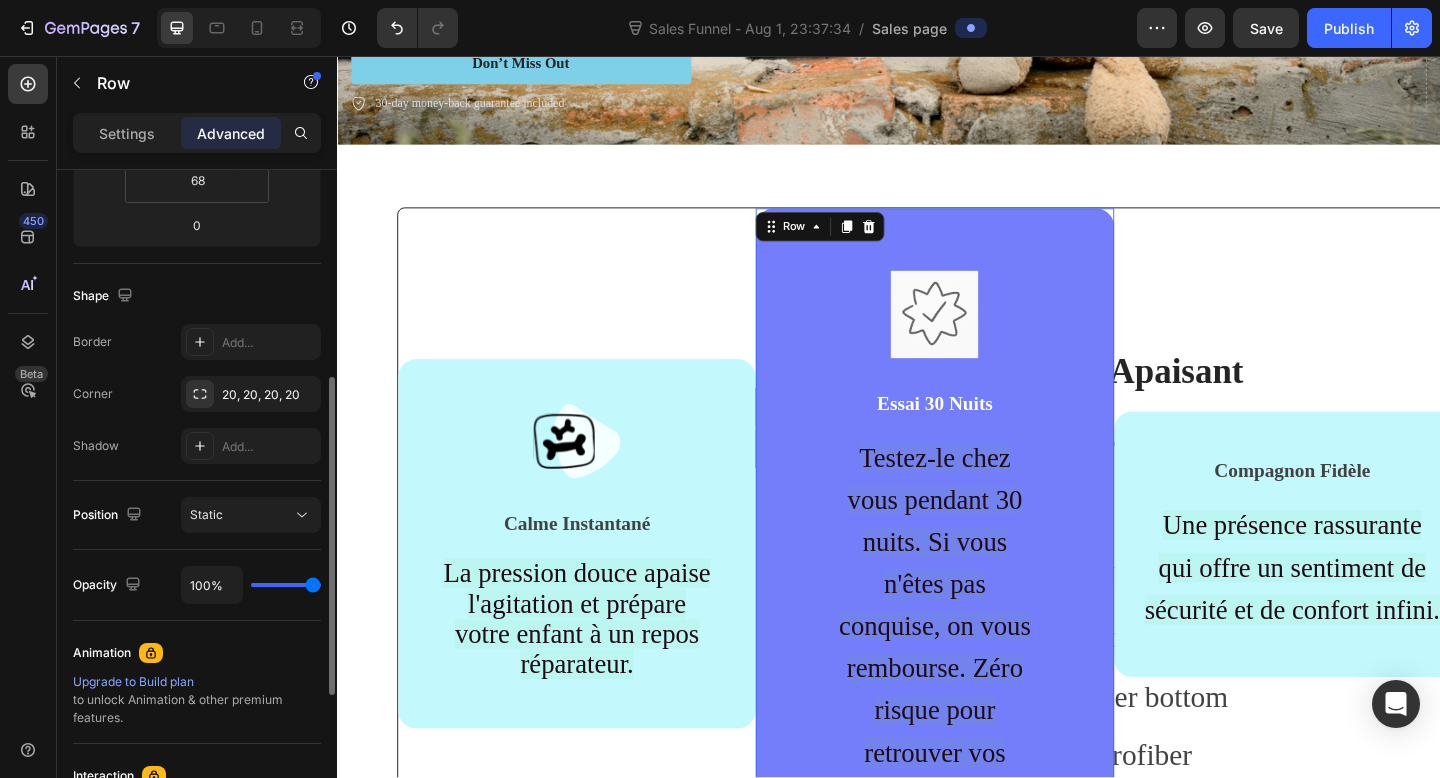 scroll, scrollTop: 425, scrollLeft: 0, axis: vertical 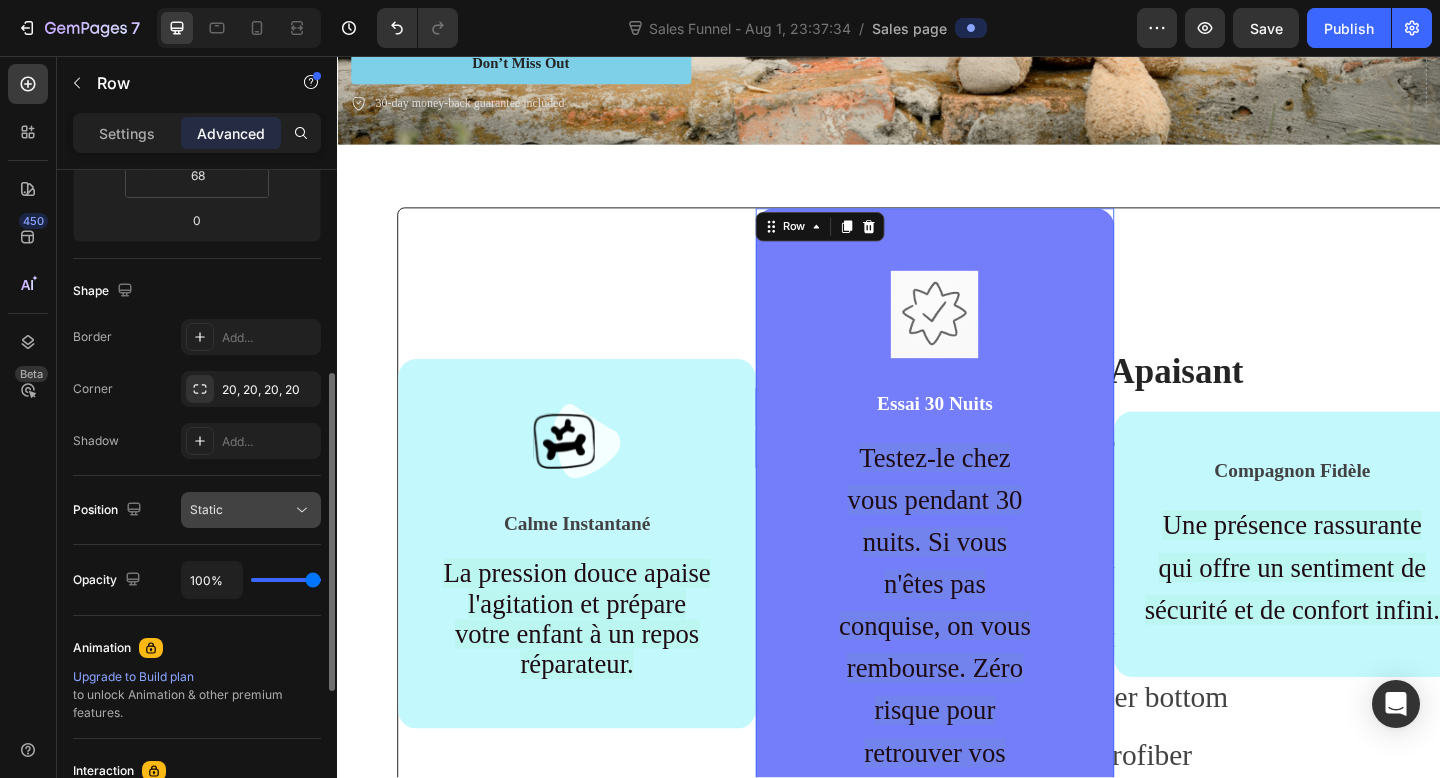 click 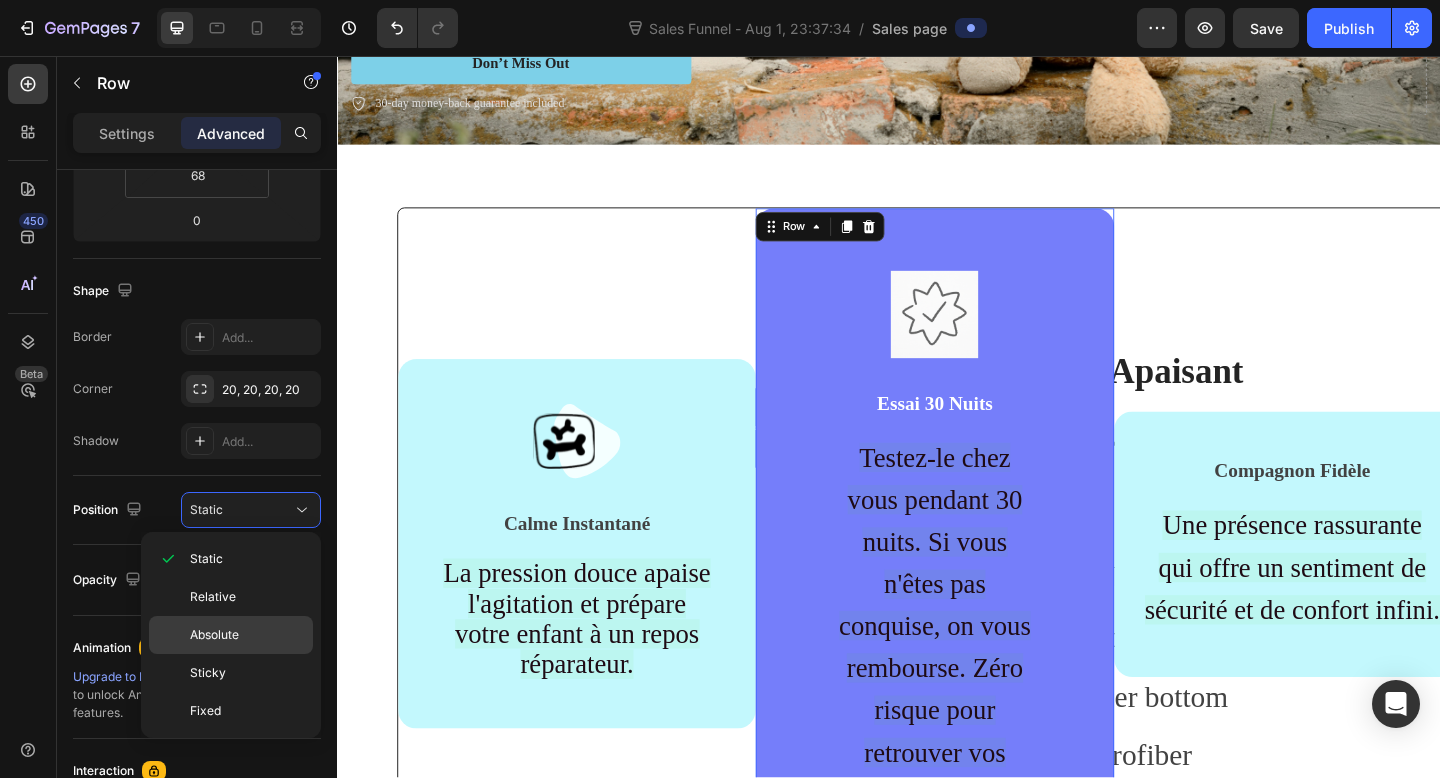 click on "Absolute" at bounding box center (247, 635) 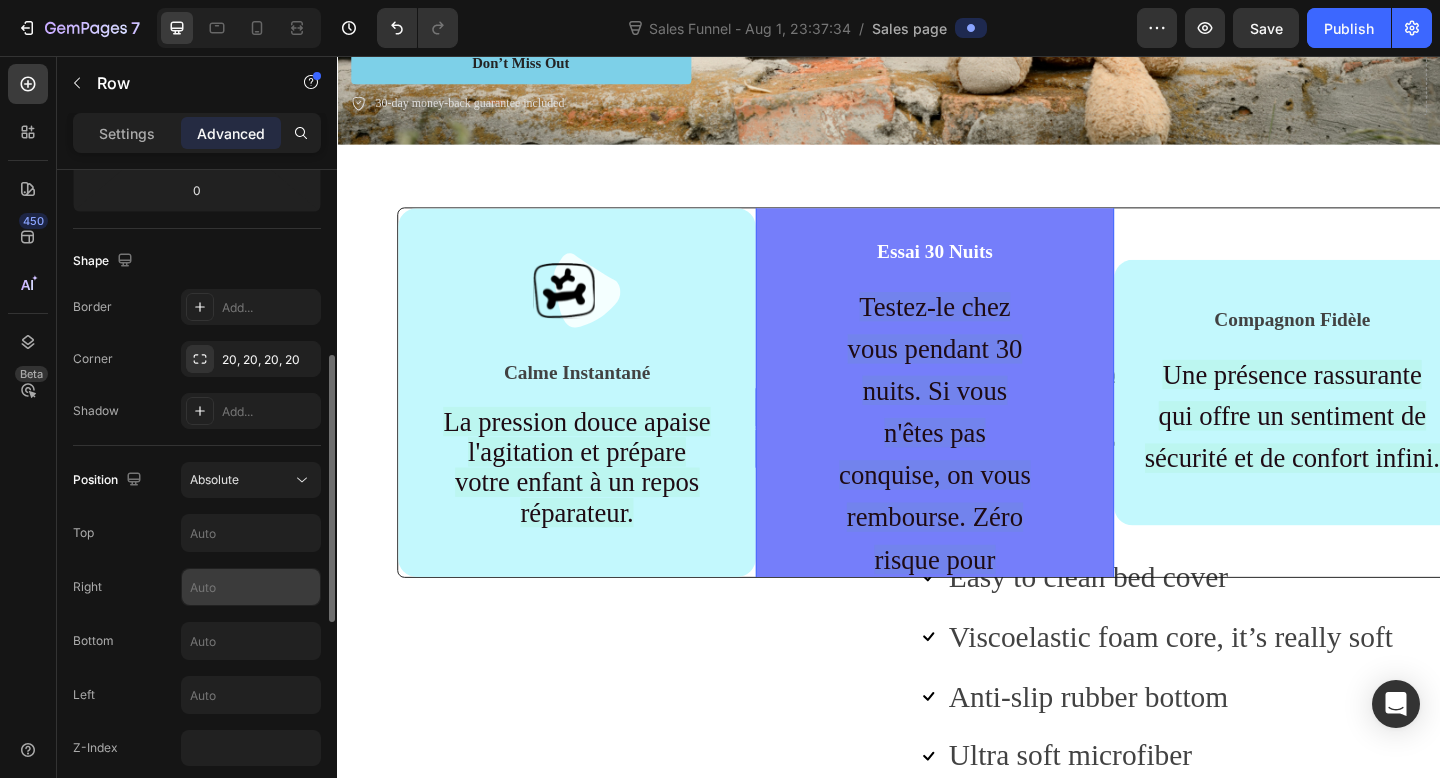 scroll, scrollTop: 457, scrollLeft: 0, axis: vertical 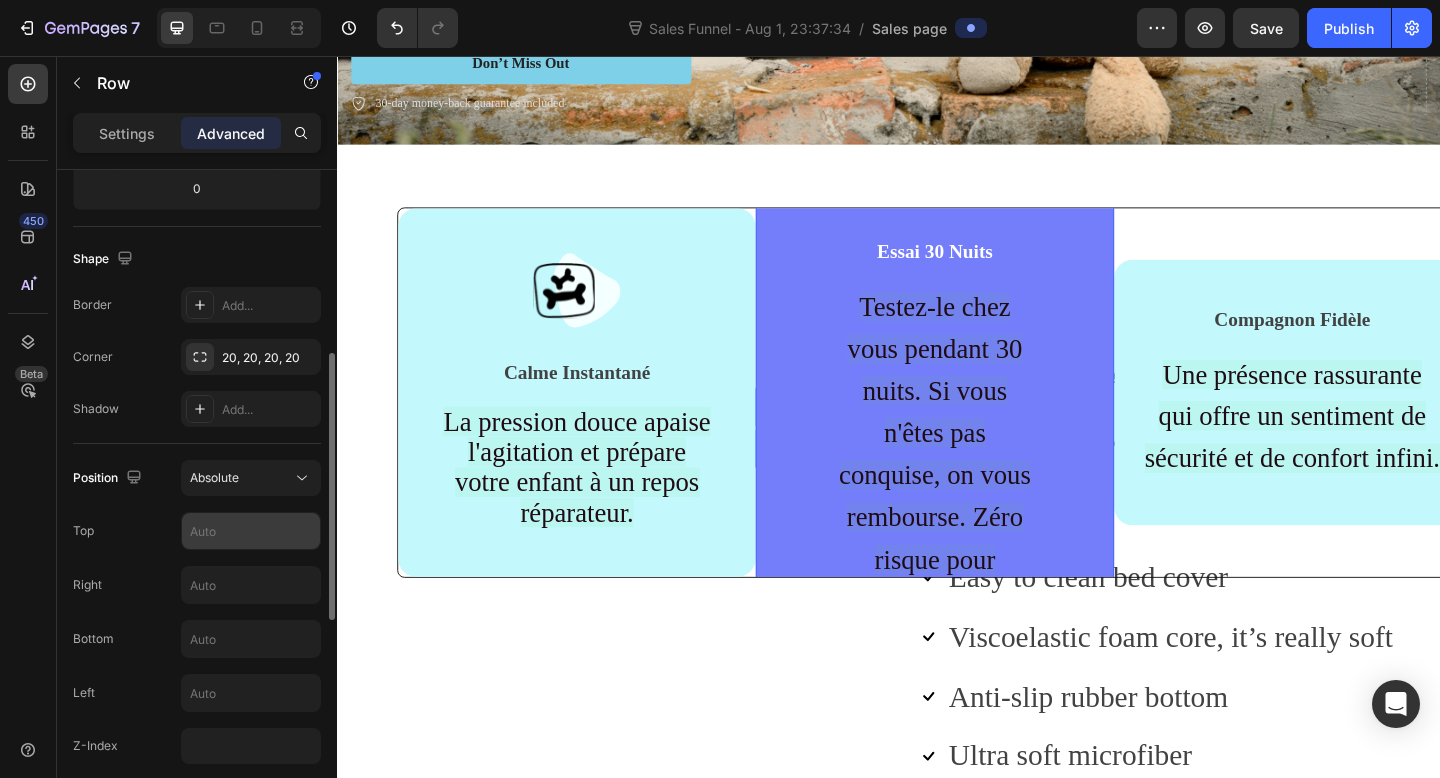 click at bounding box center (251, 531) 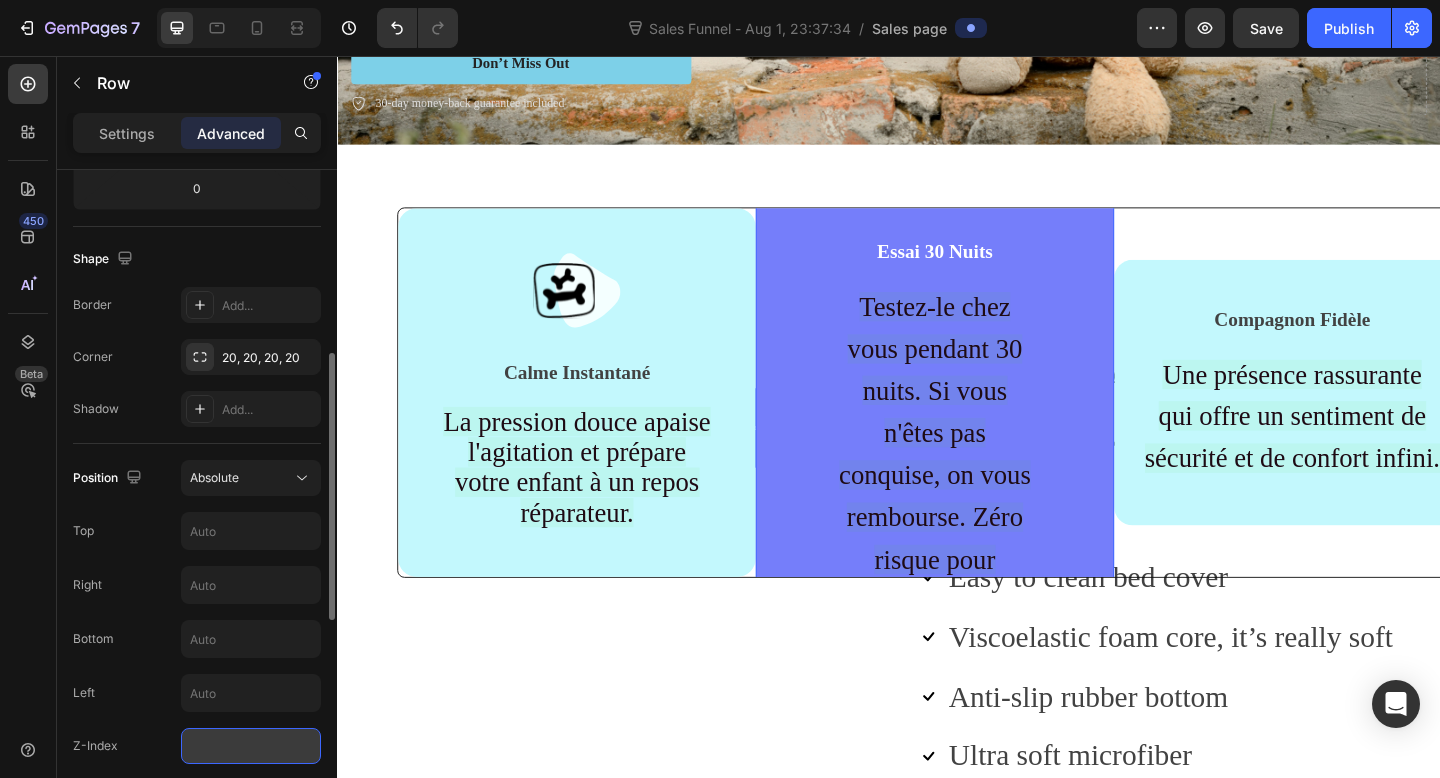 click at bounding box center (251, 746) 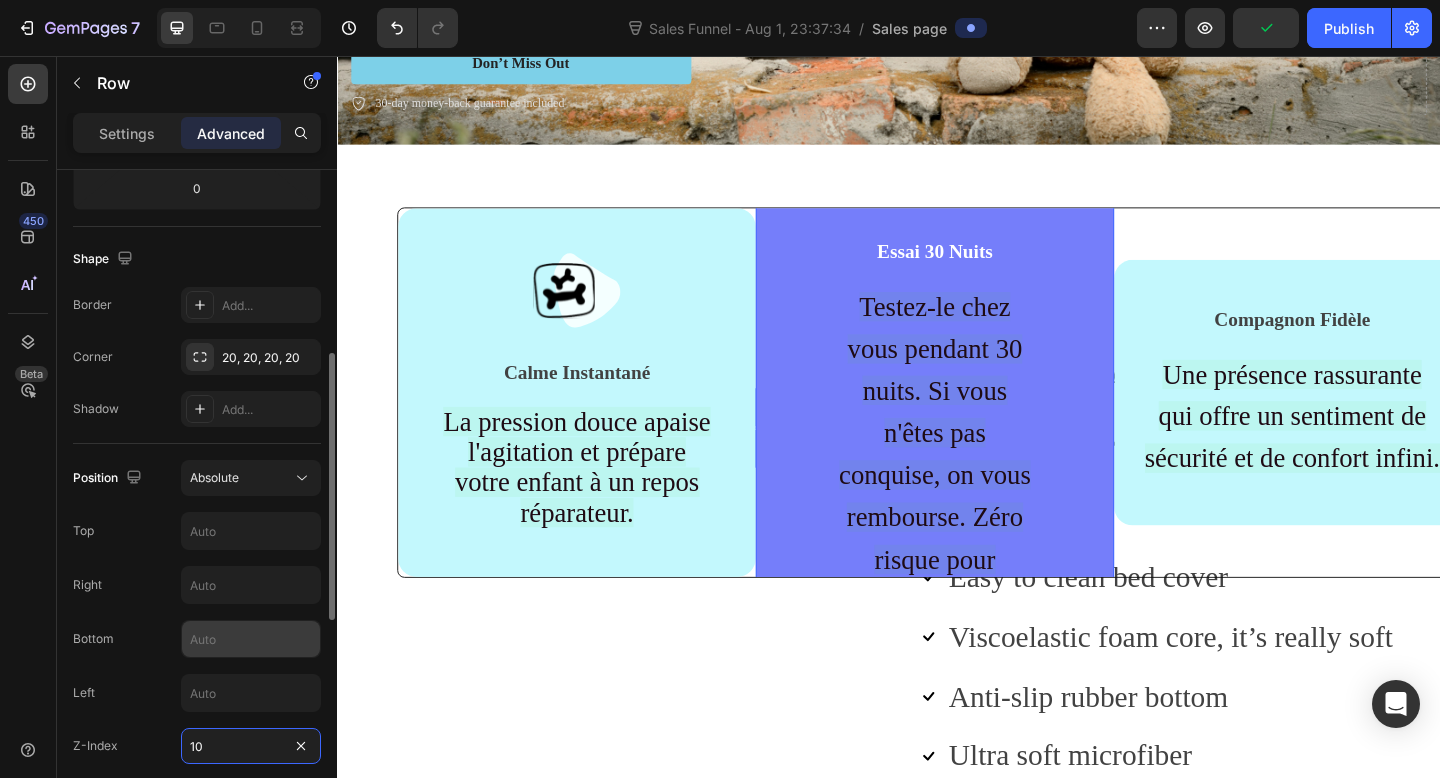 type on "10" 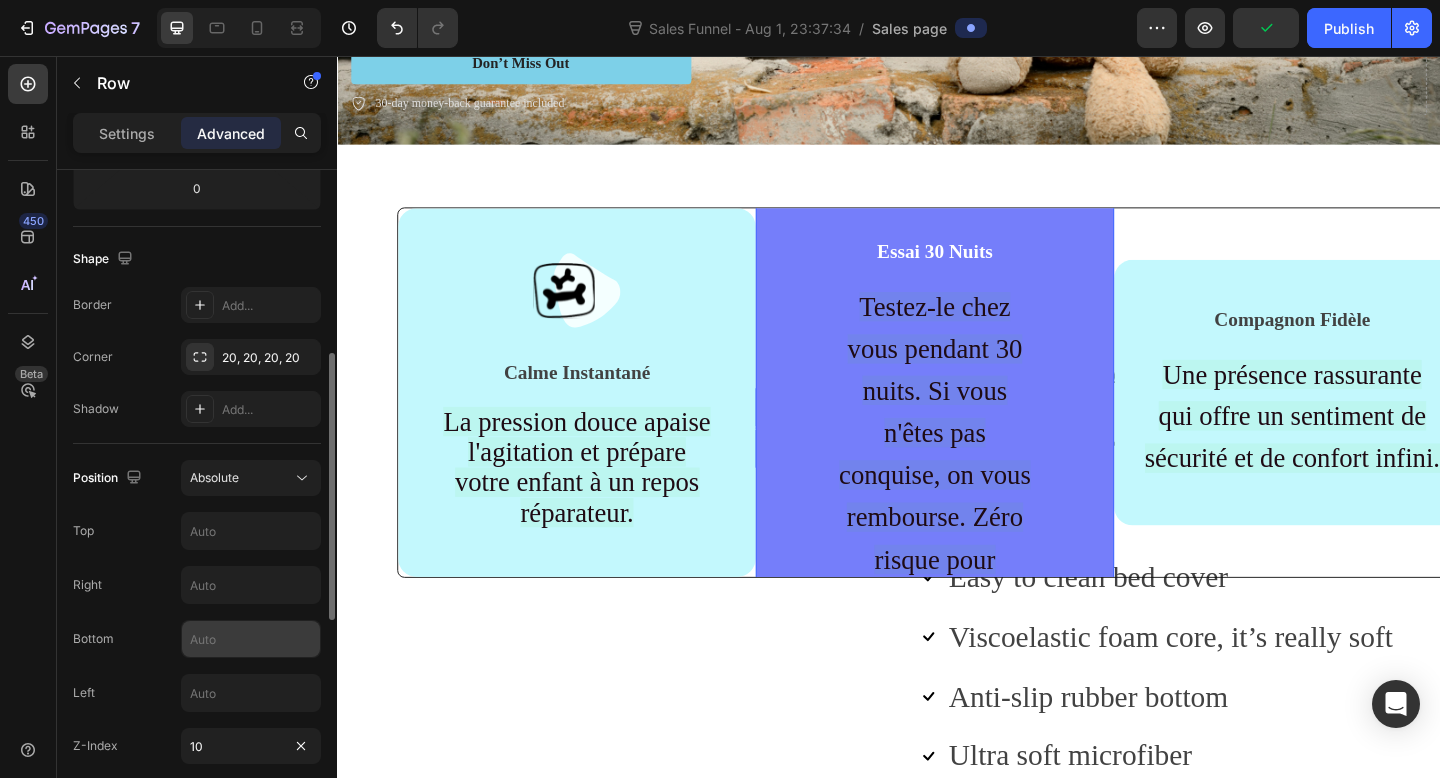 click at bounding box center [251, 639] 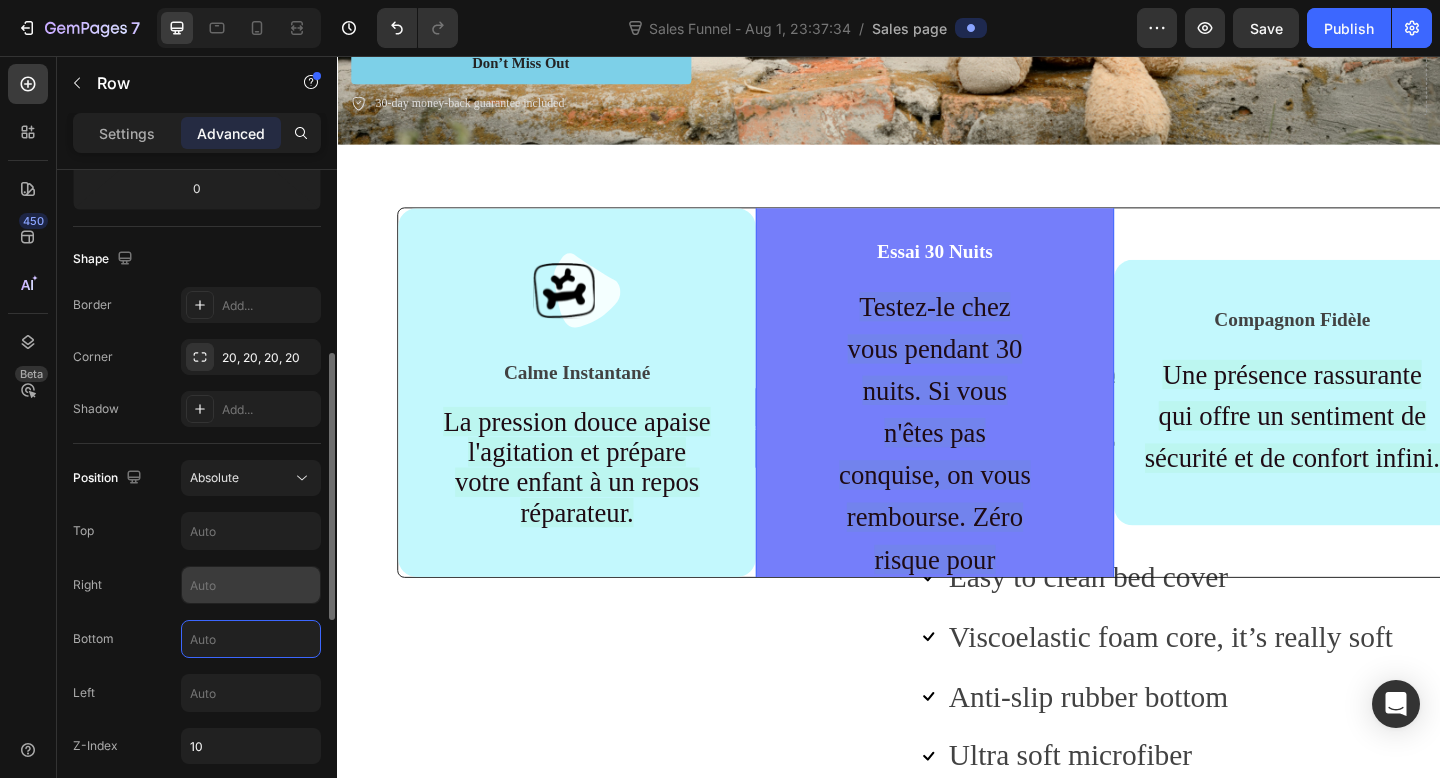 click at bounding box center (251, 585) 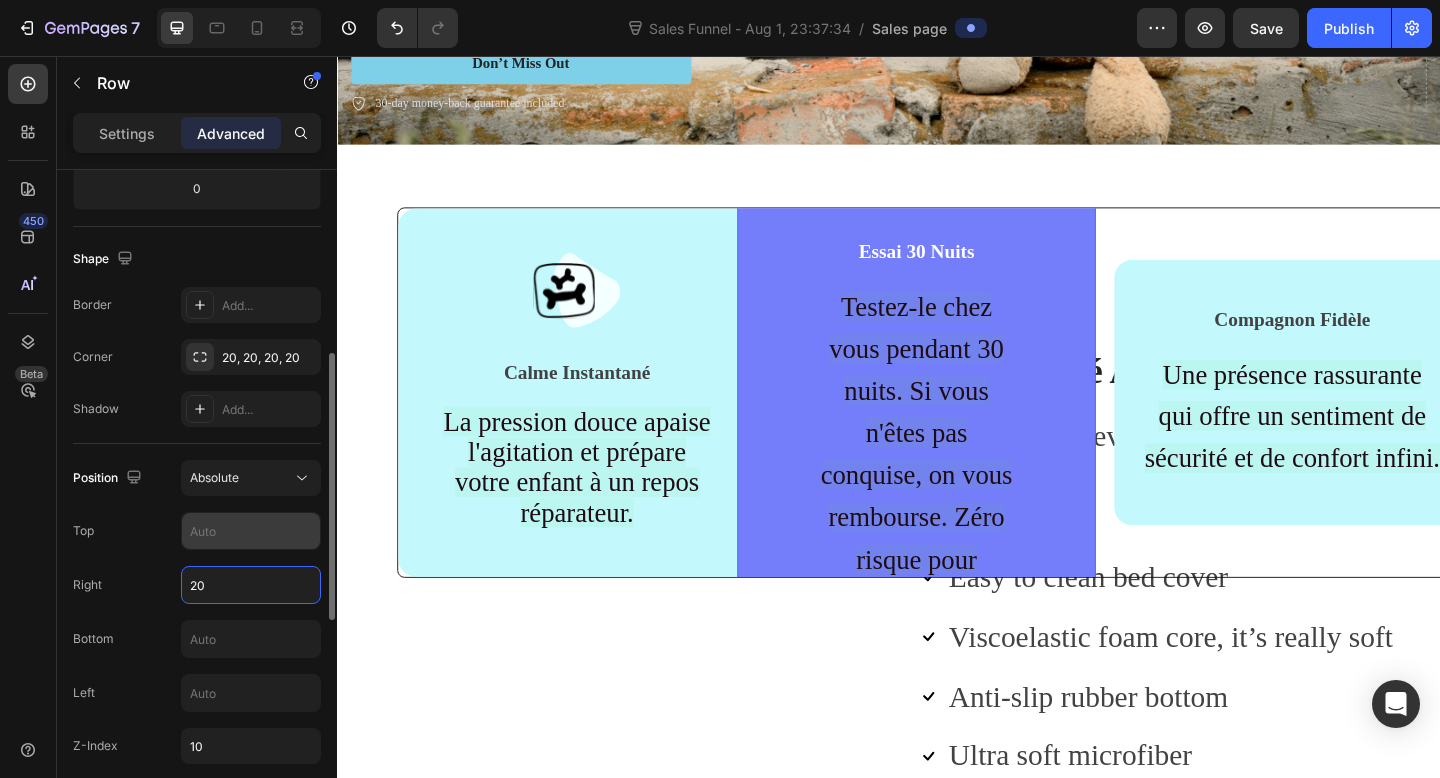 type on "20" 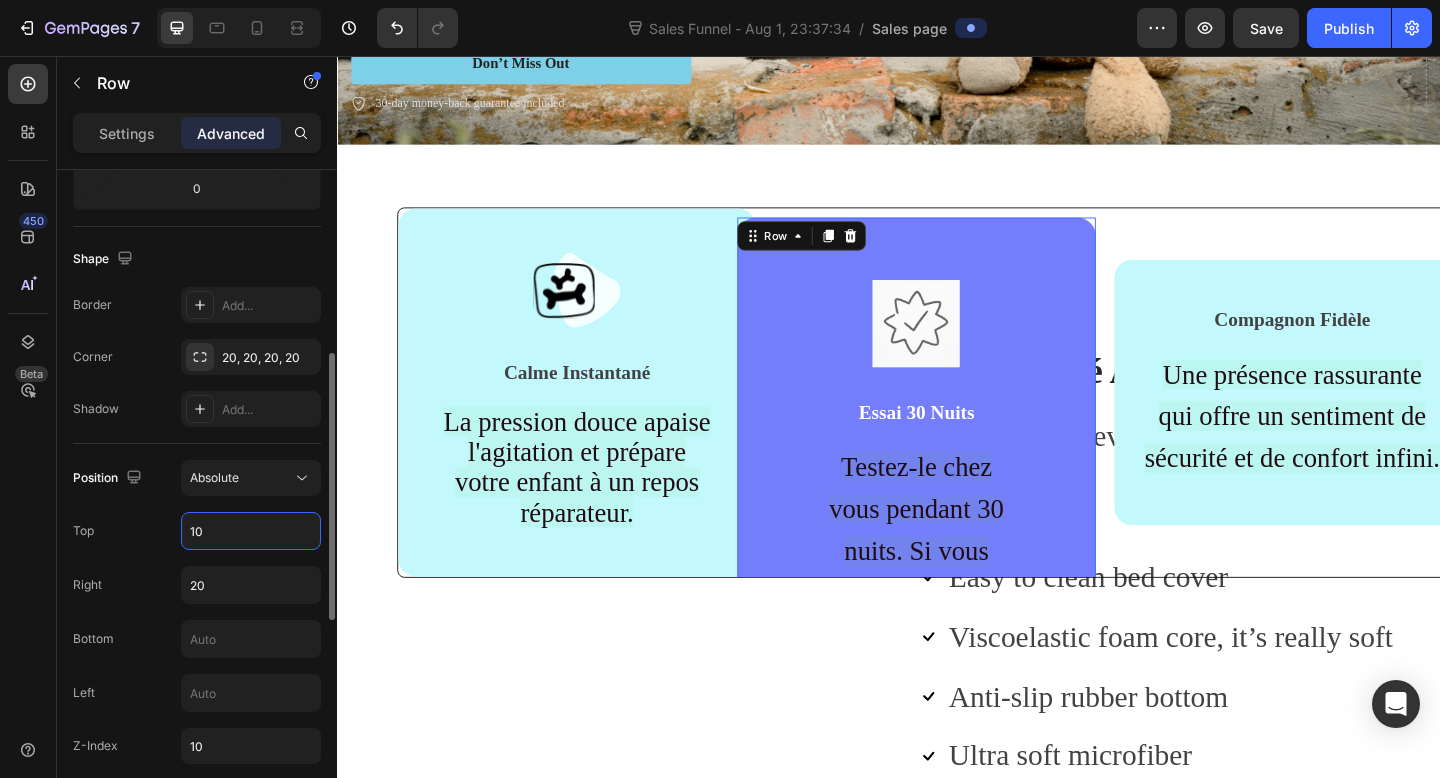 type on "1" 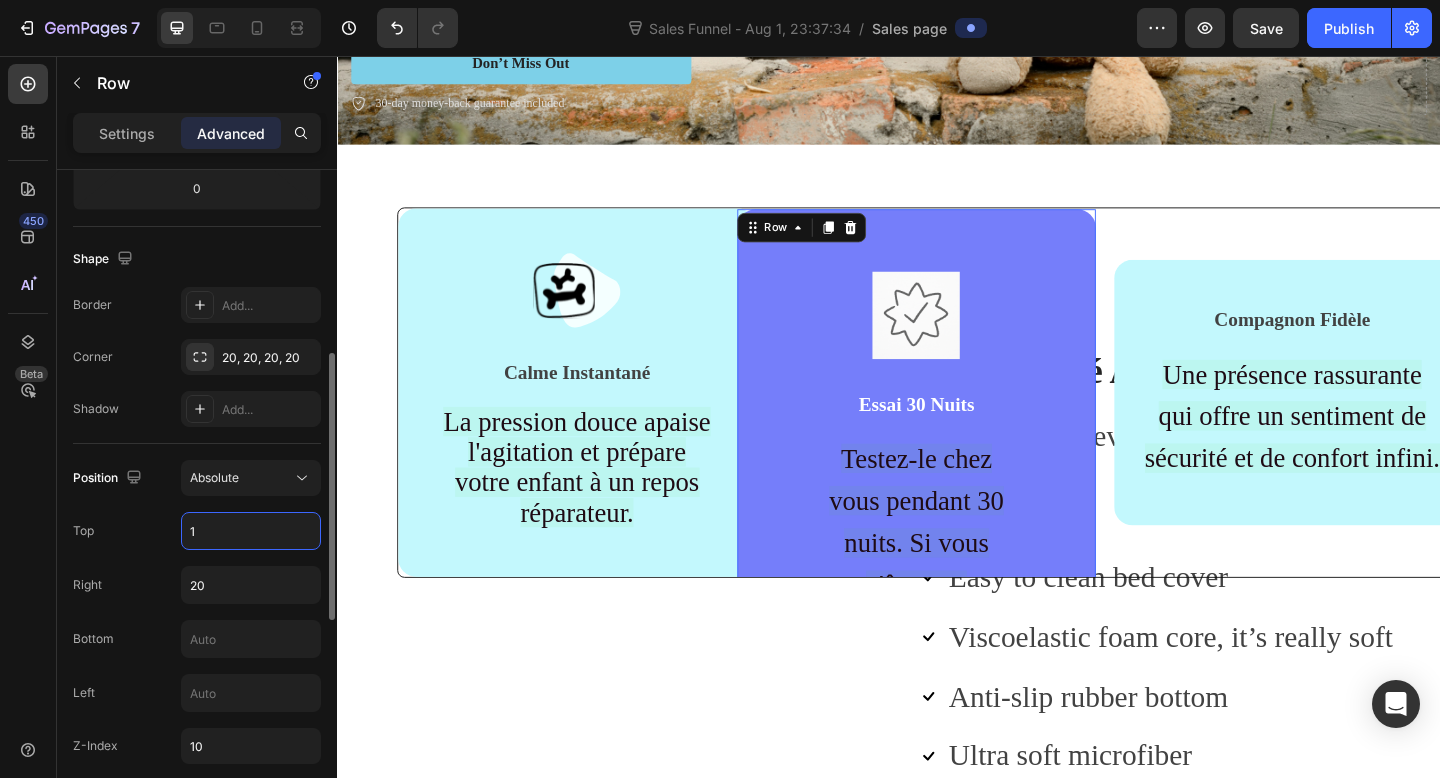 type 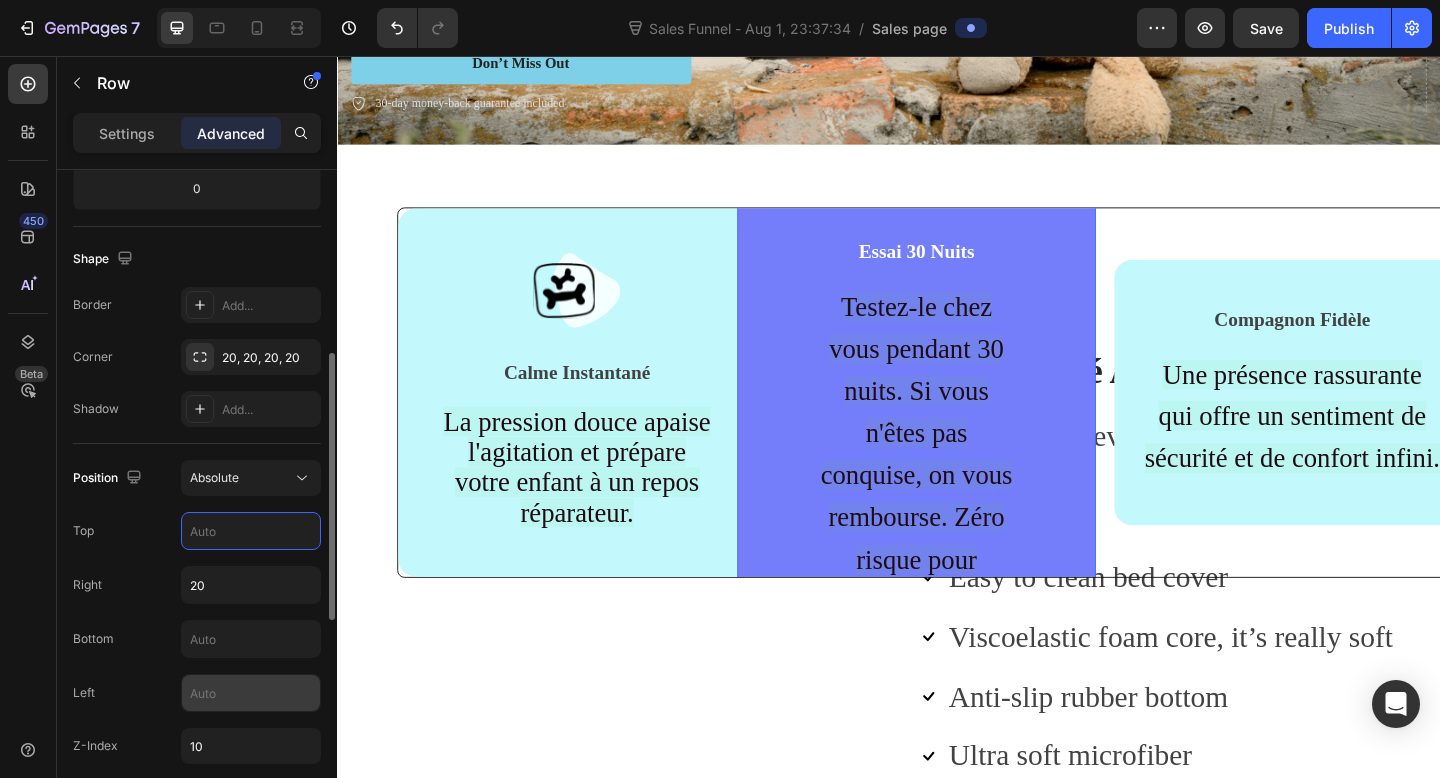 click at bounding box center [251, 693] 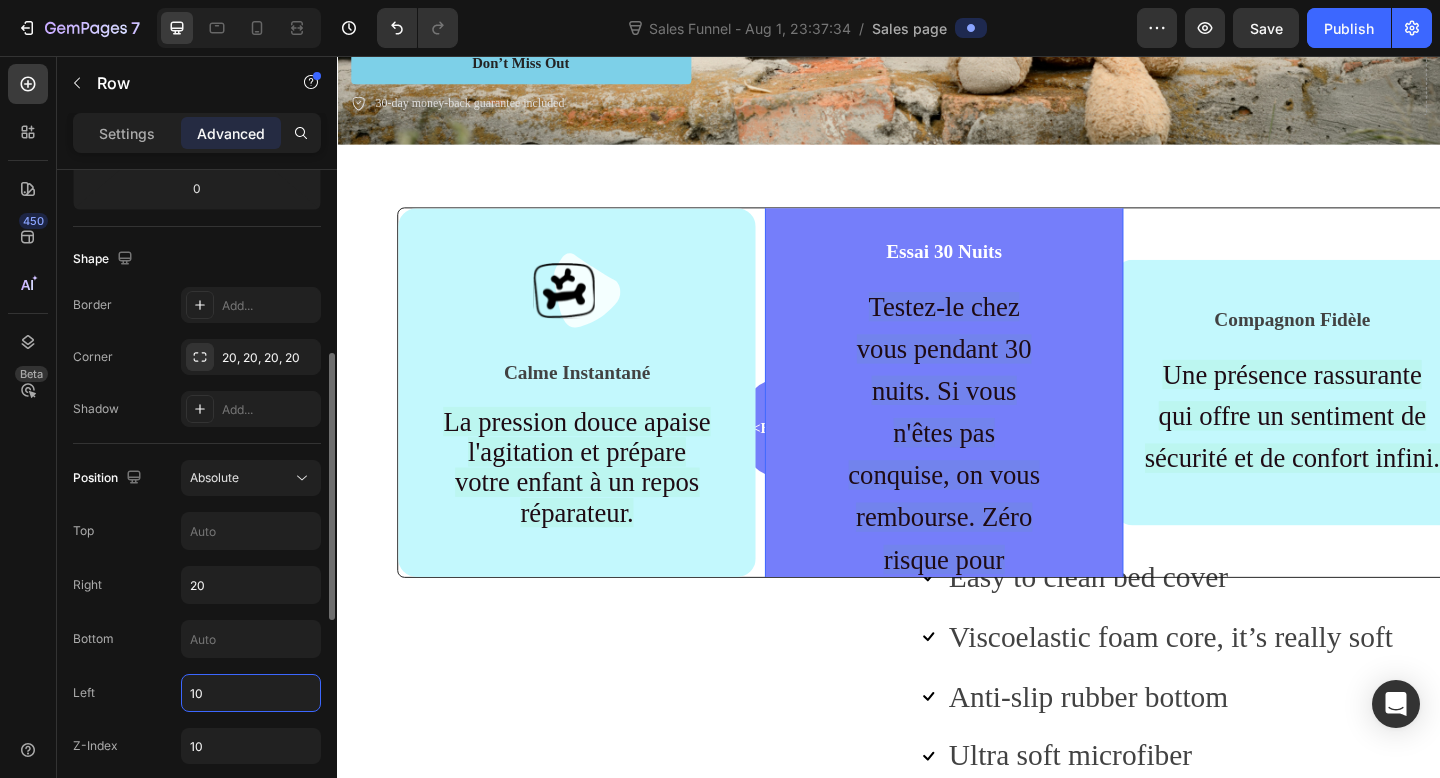 type on "1" 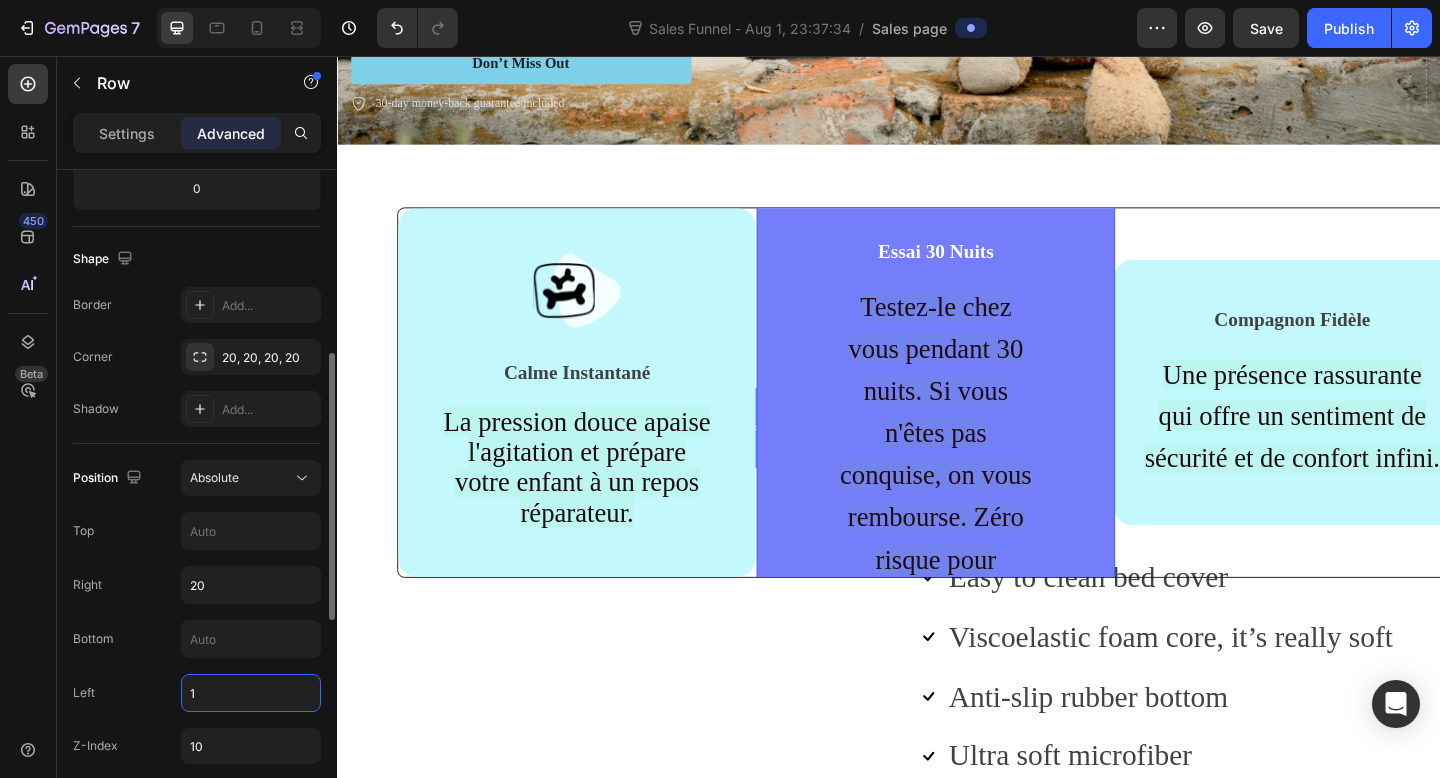 type 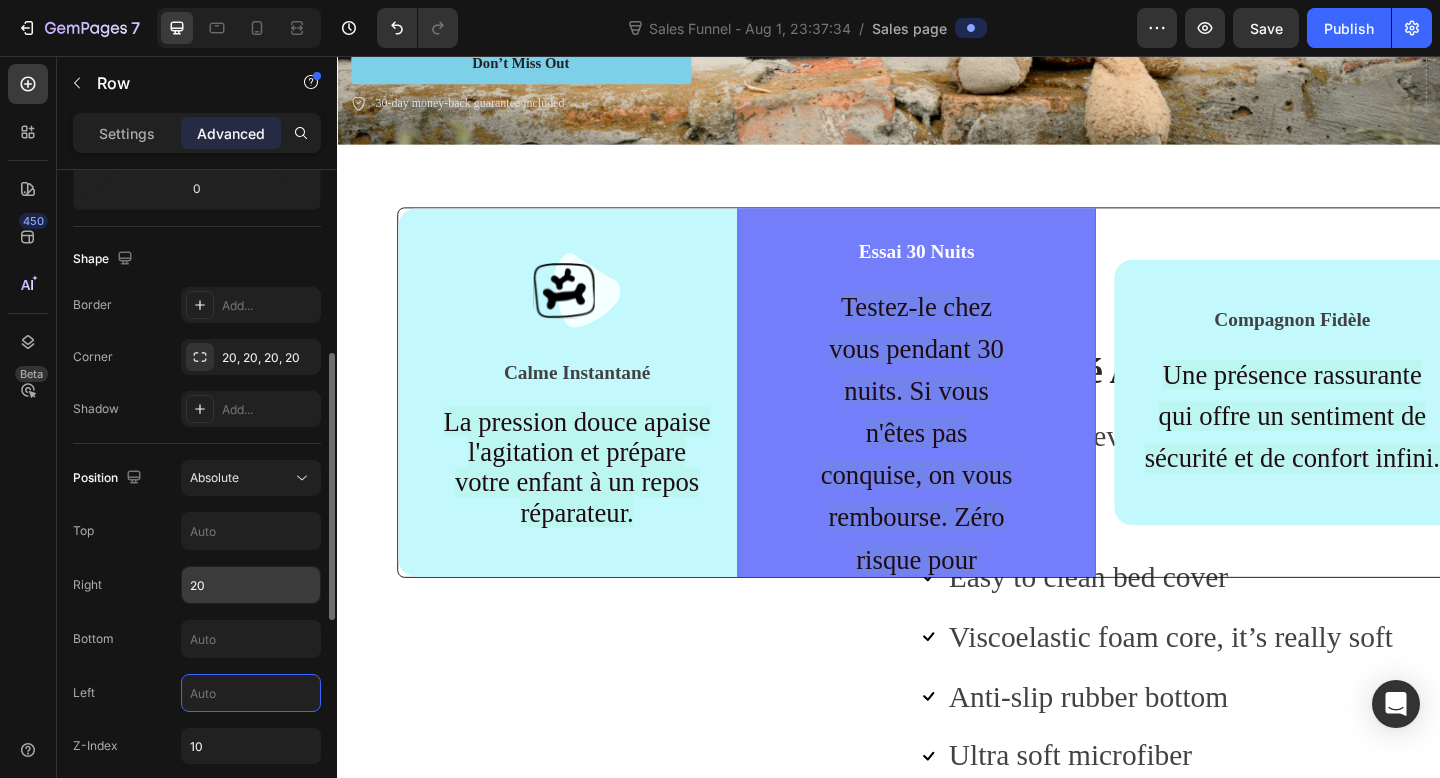 click on "20" at bounding box center [251, 585] 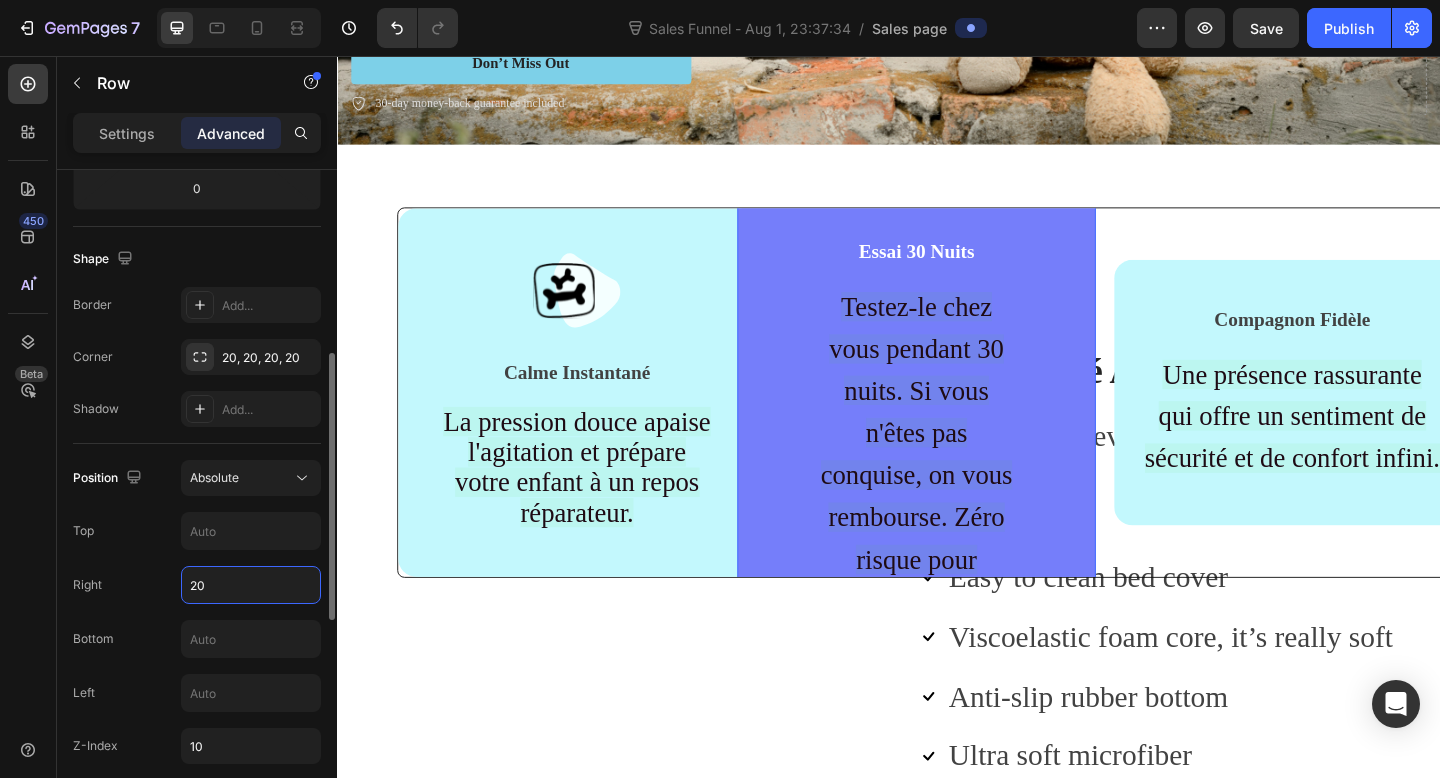 click on "20" at bounding box center [251, 585] 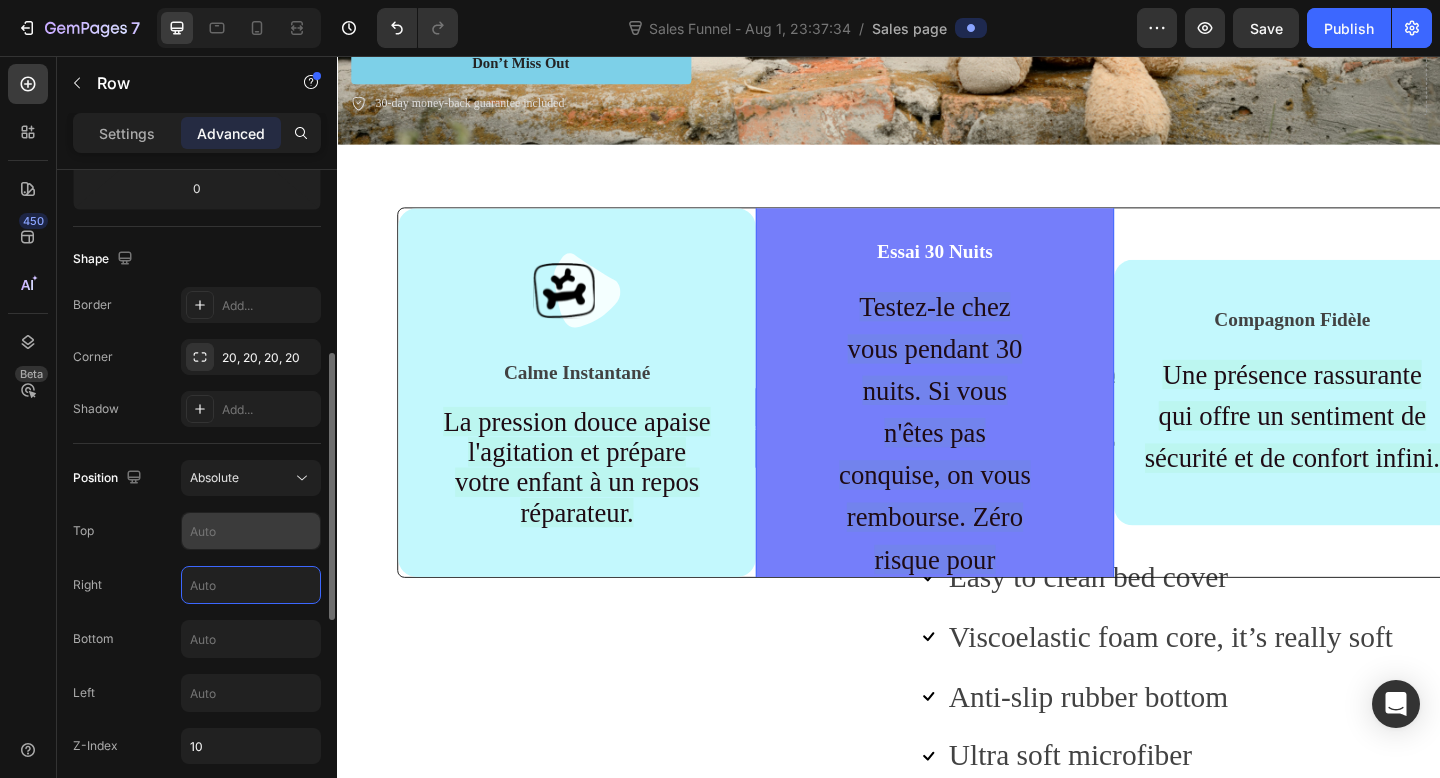 type 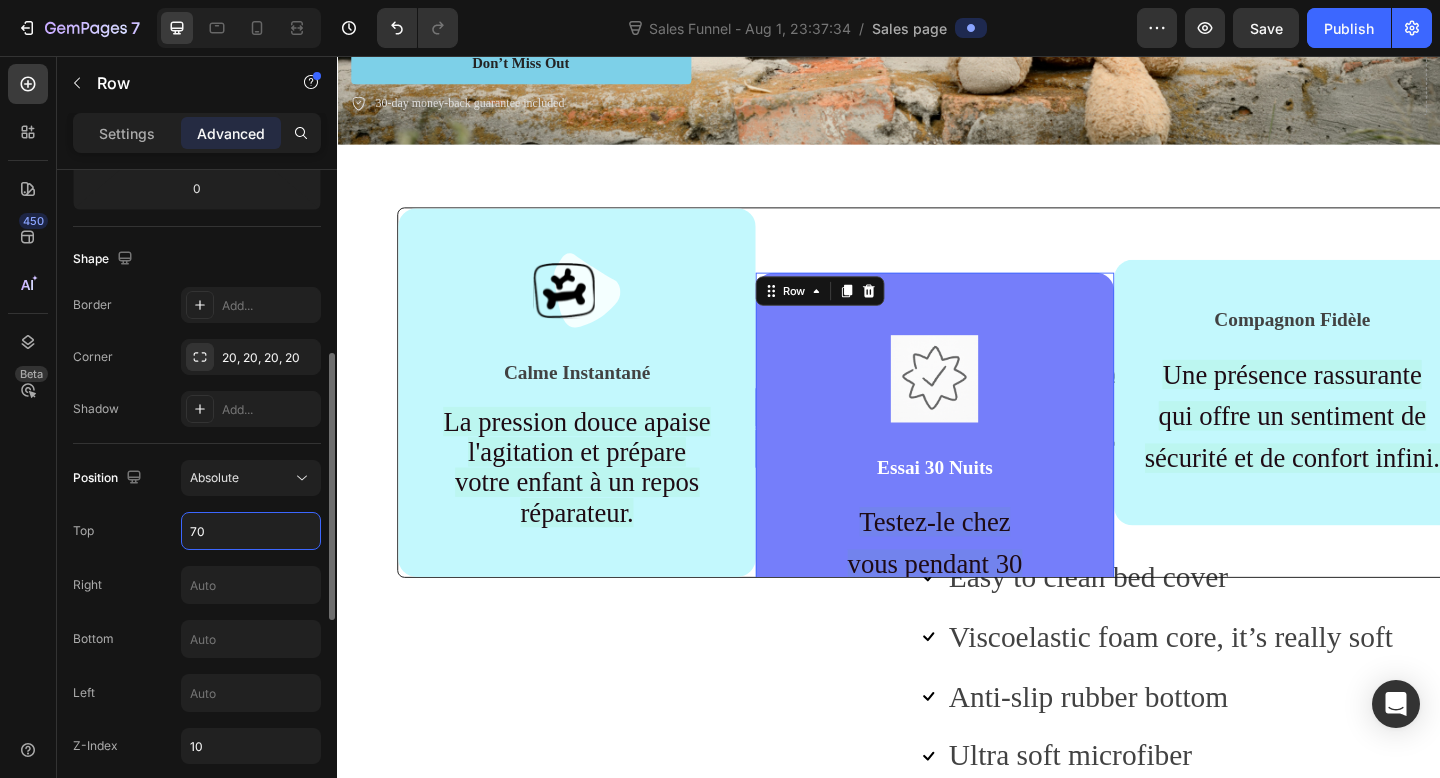 type on "7" 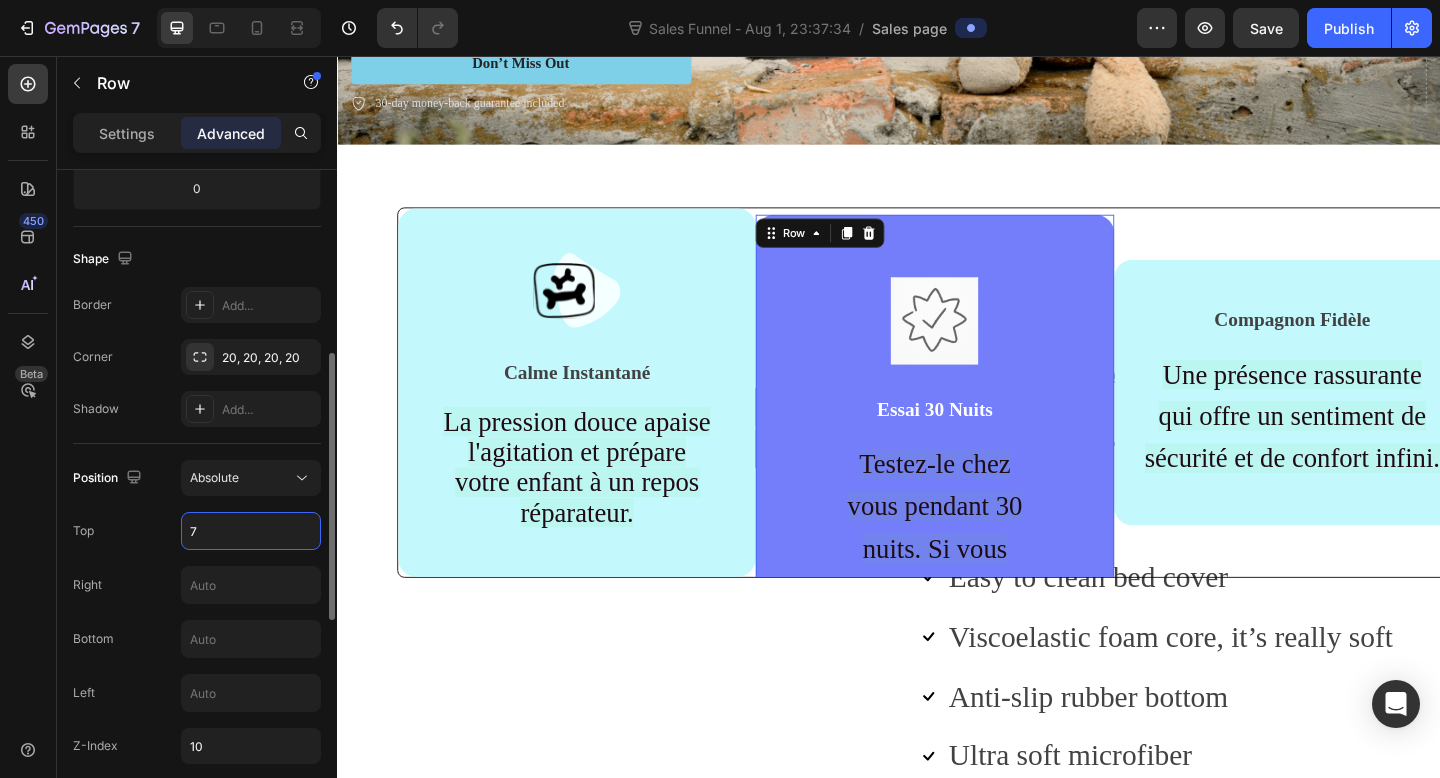 type 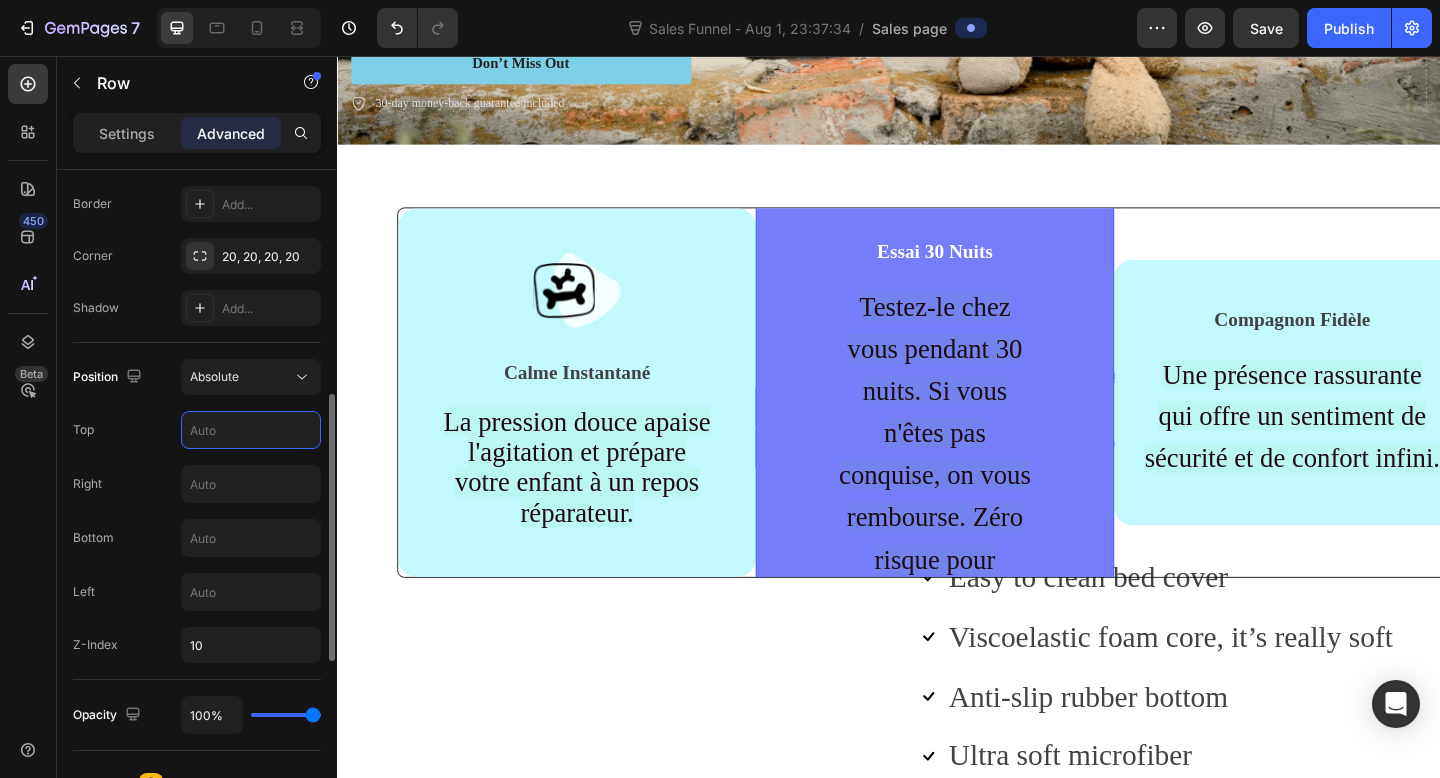 scroll, scrollTop: 561, scrollLeft: 0, axis: vertical 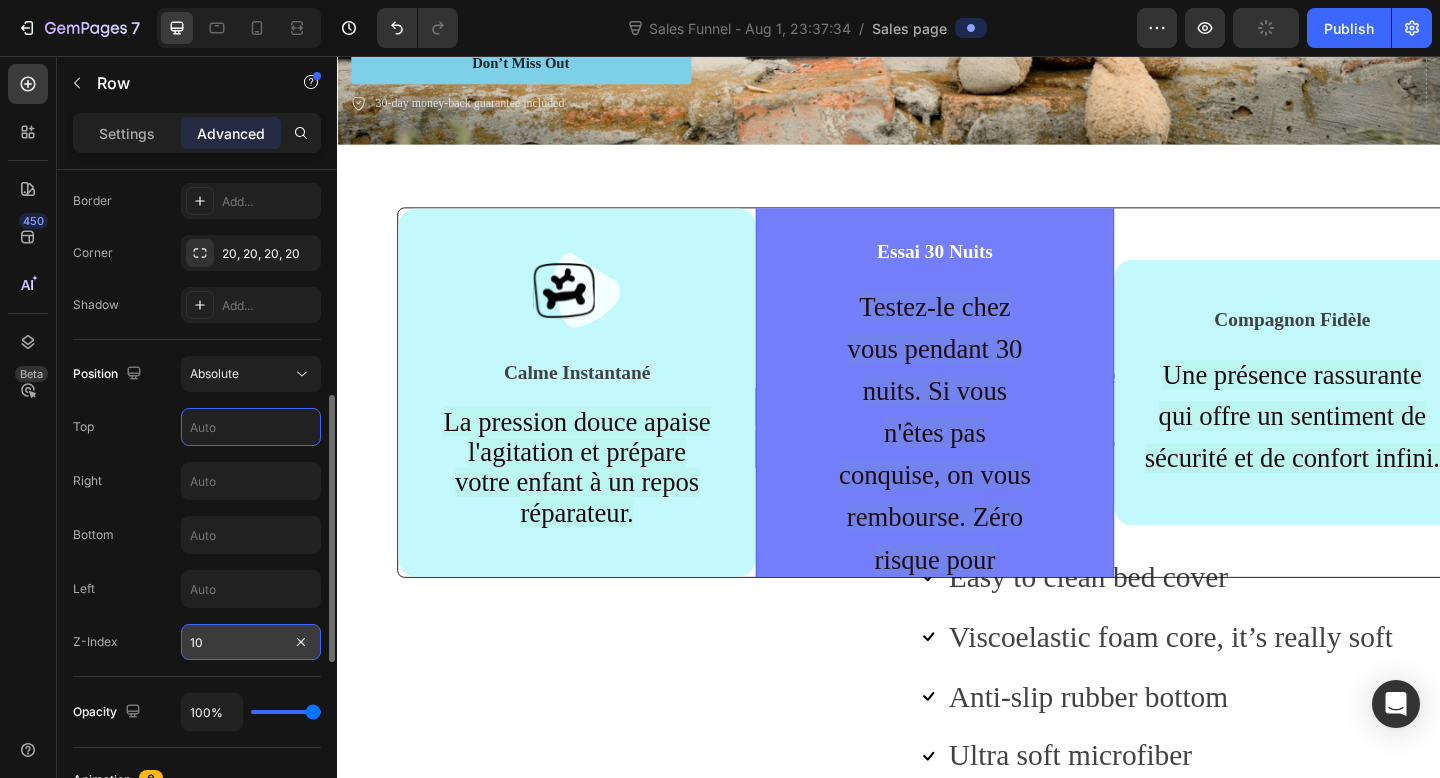 click on "10" at bounding box center [251, 642] 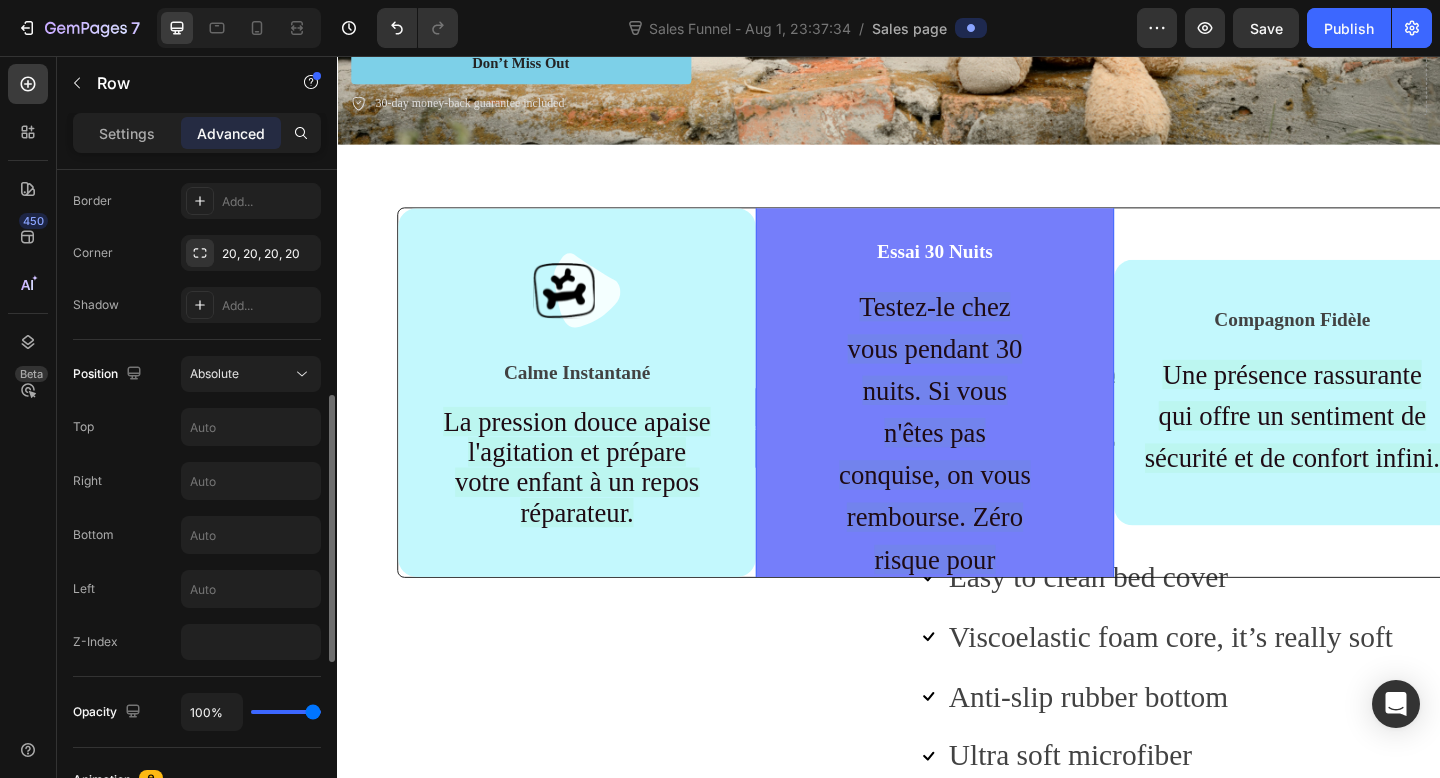 click on "Left" at bounding box center [197, 589] 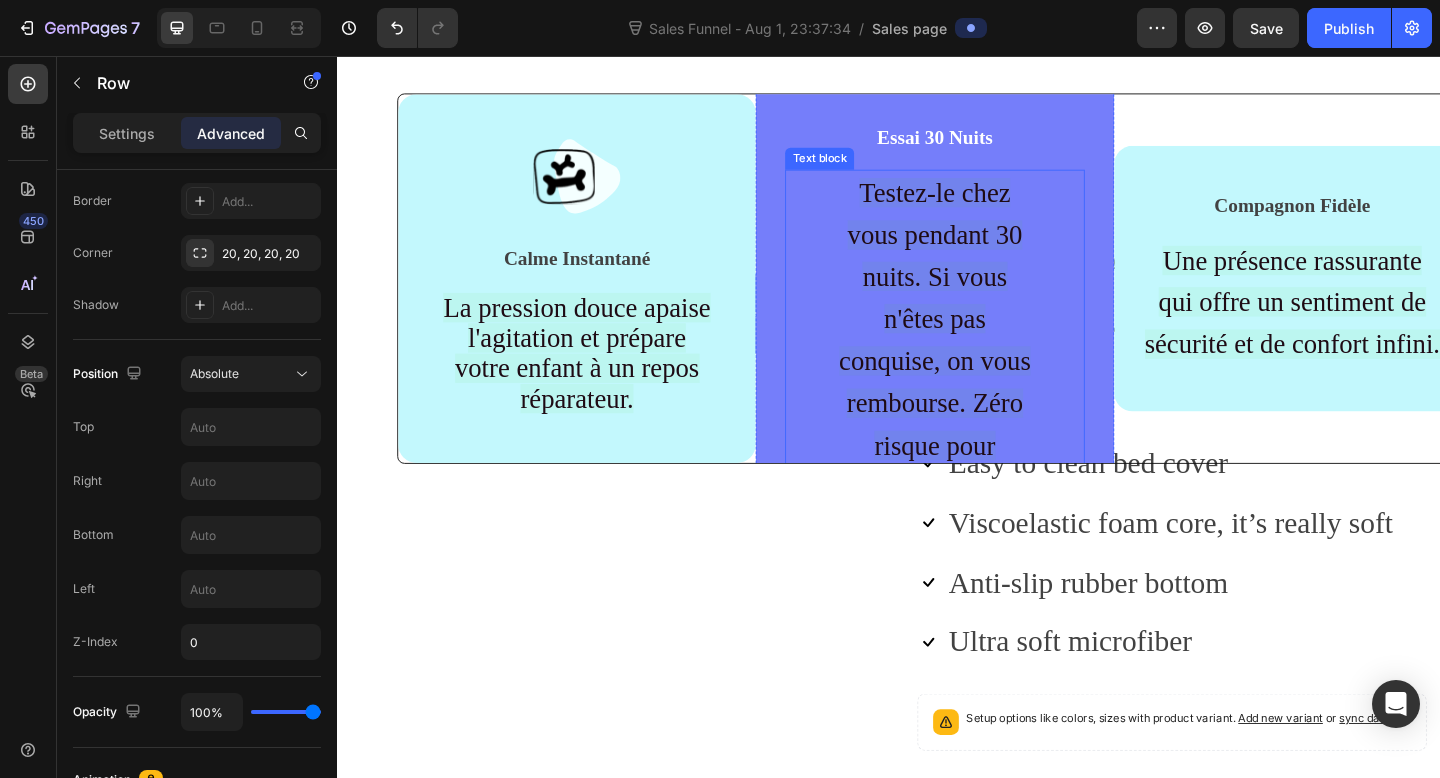 scroll, scrollTop: 579, scrollLeft: 0, axis: vertical 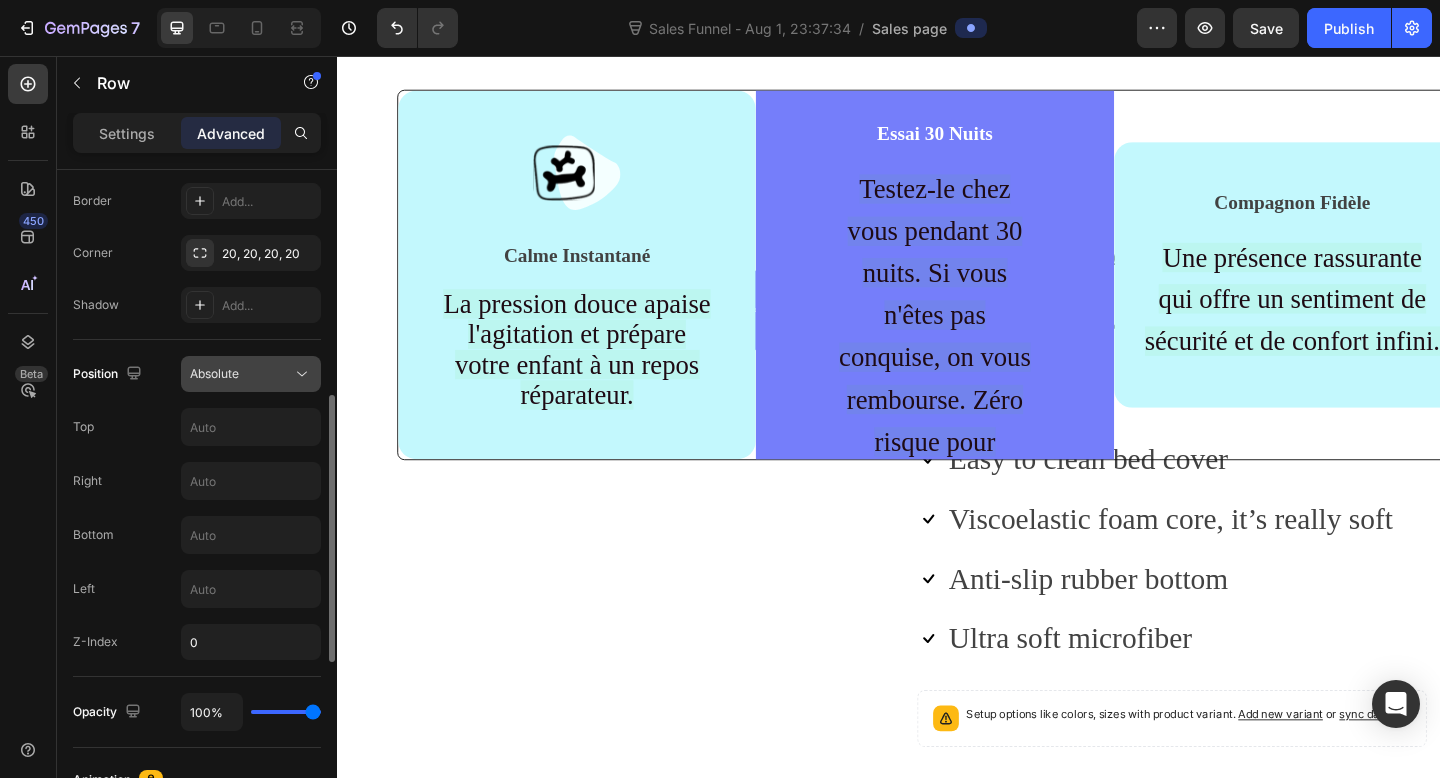 click 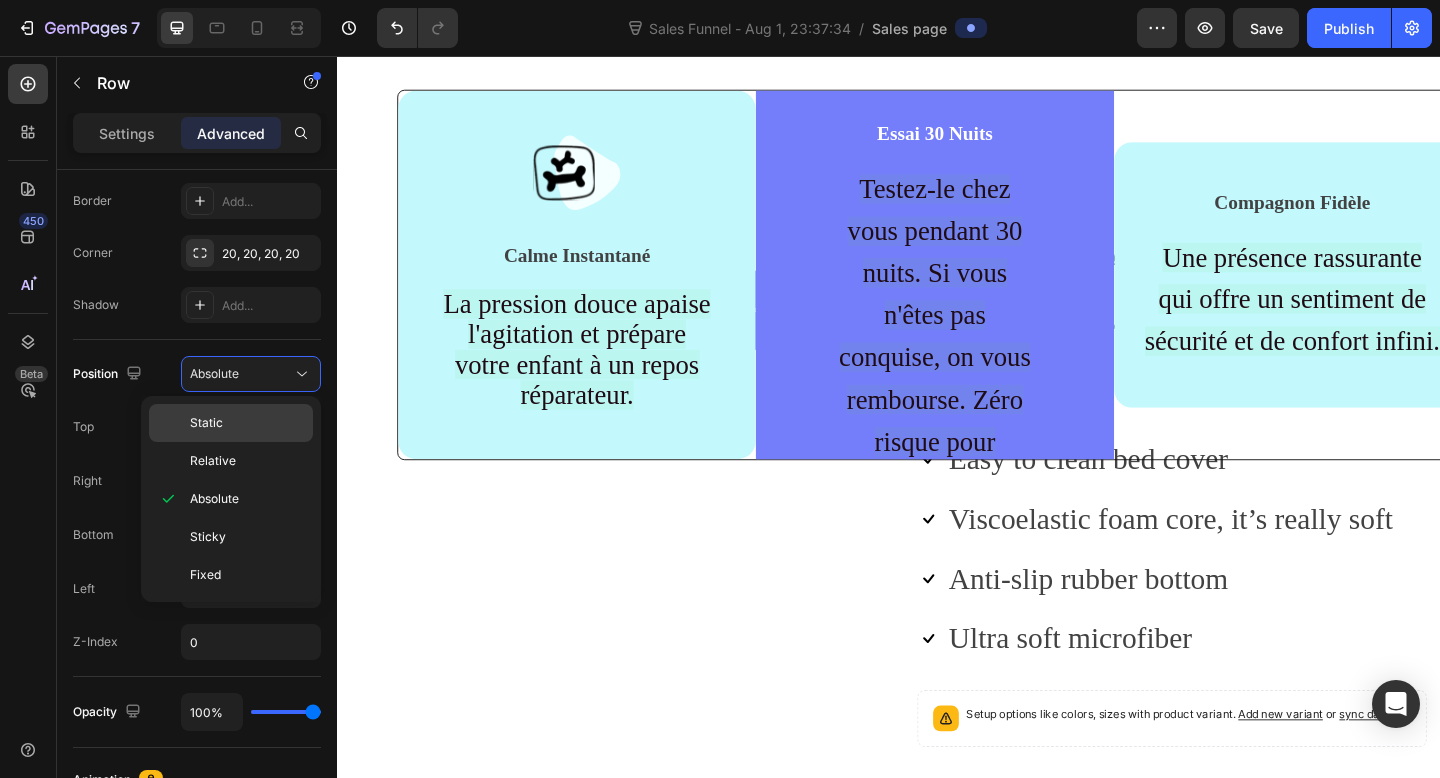 click on "Static" at bounding box center [247, 423] 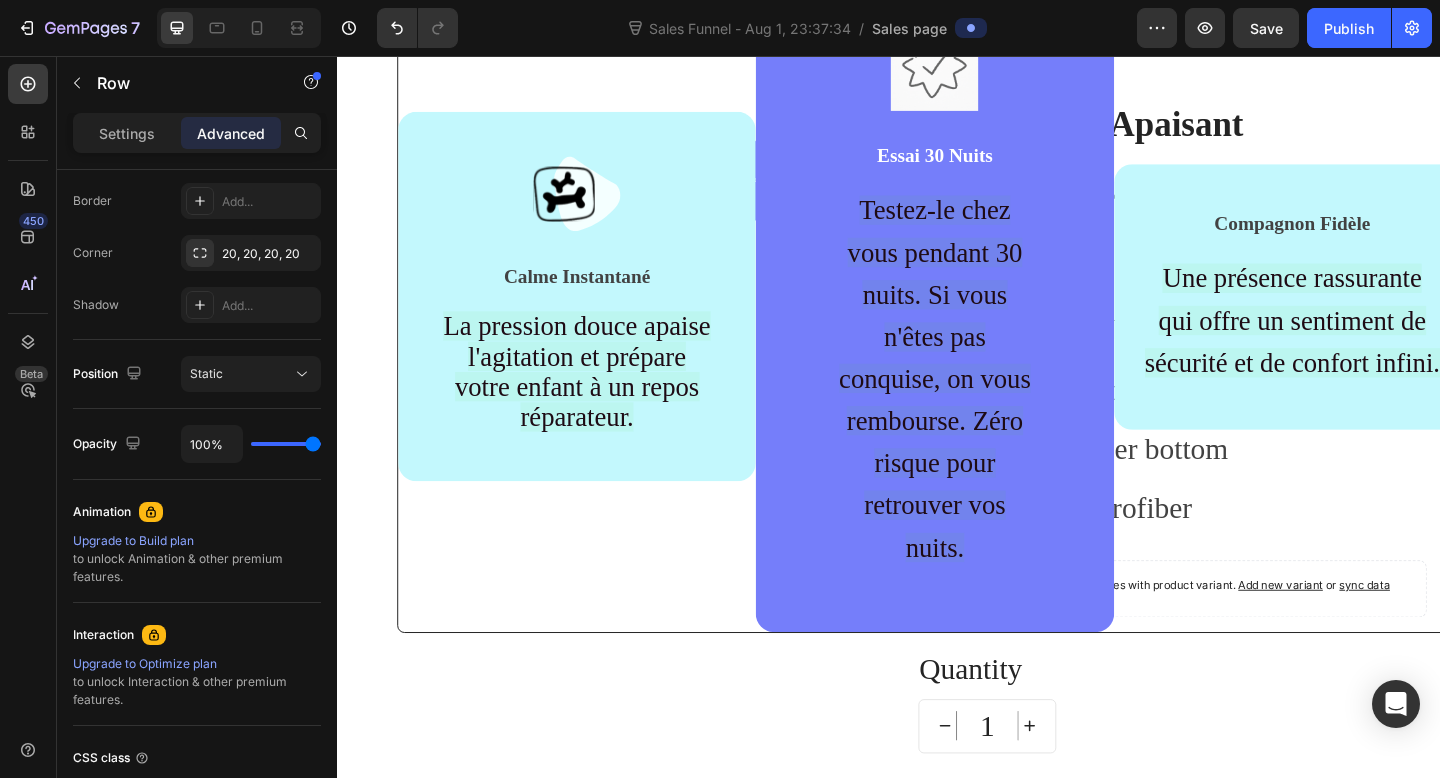scroll, scrollTop: 915, scrollLeft: 0, axis: vertical 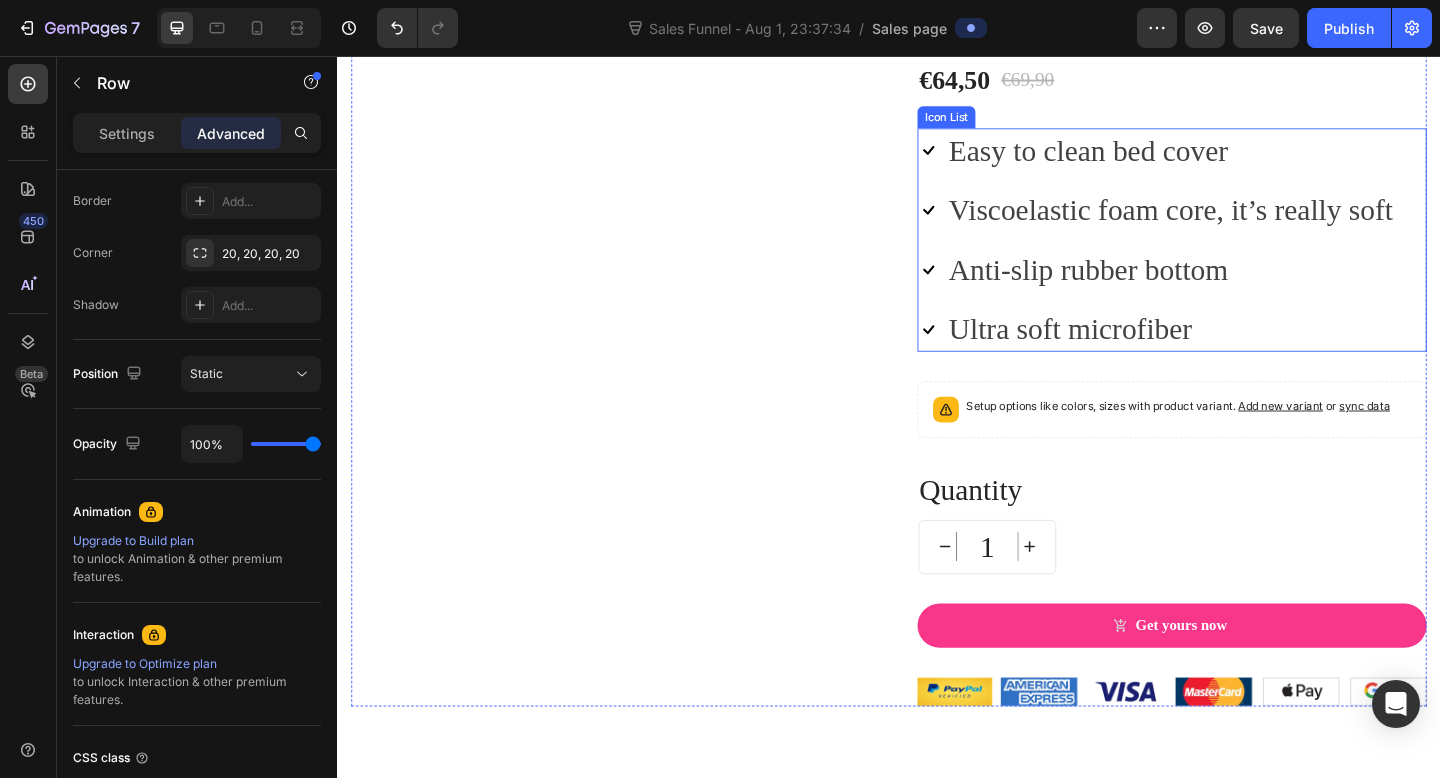 click on "Icon Easy to clean bed cover Text block
Icon Viscoelastic foam core, it’s really soft Text block
Icon Anti-slip rubber bottom Text block
Icon Ultra soft microfiber Text block" at bounding box center (1227, 256) 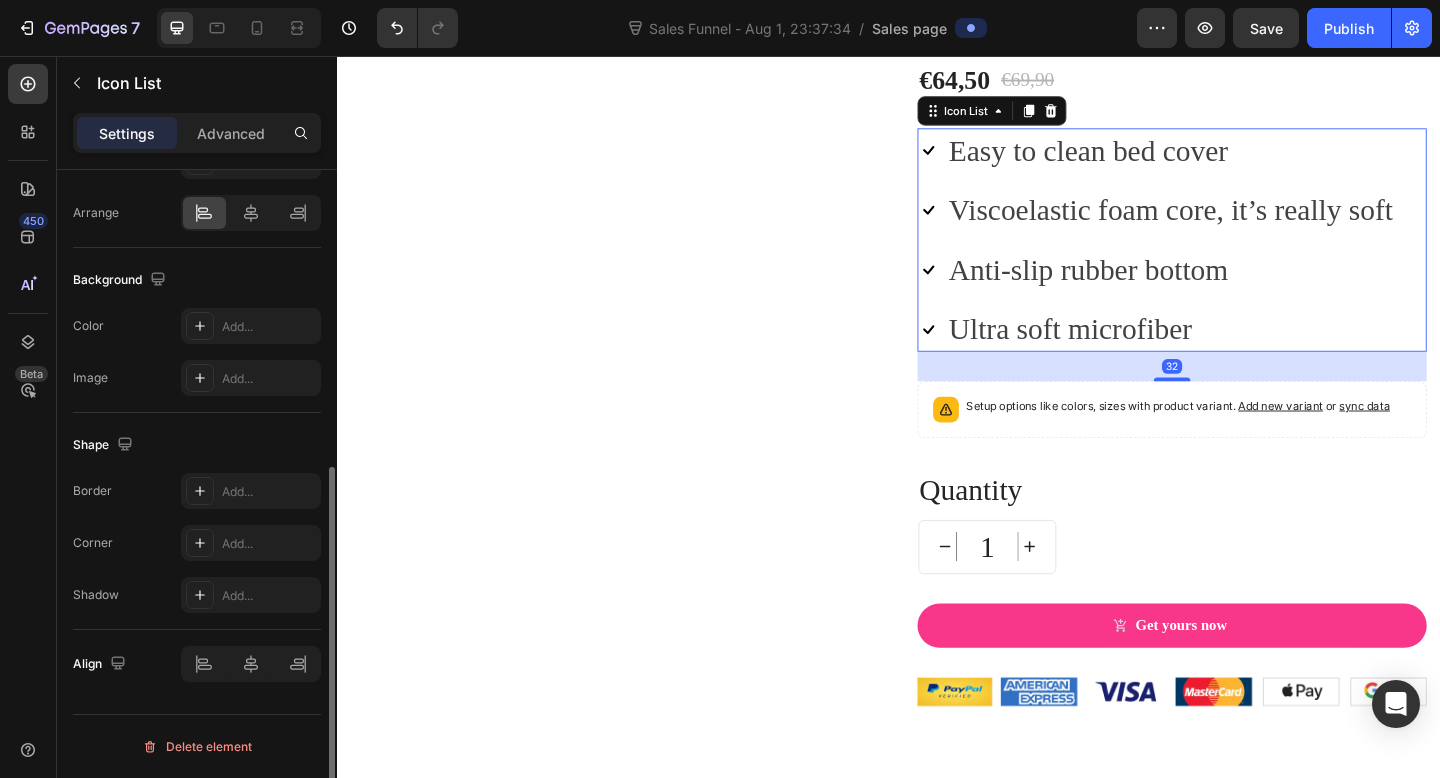 scroll, scrollTop: 0, scrollLeft: 0, axis: both 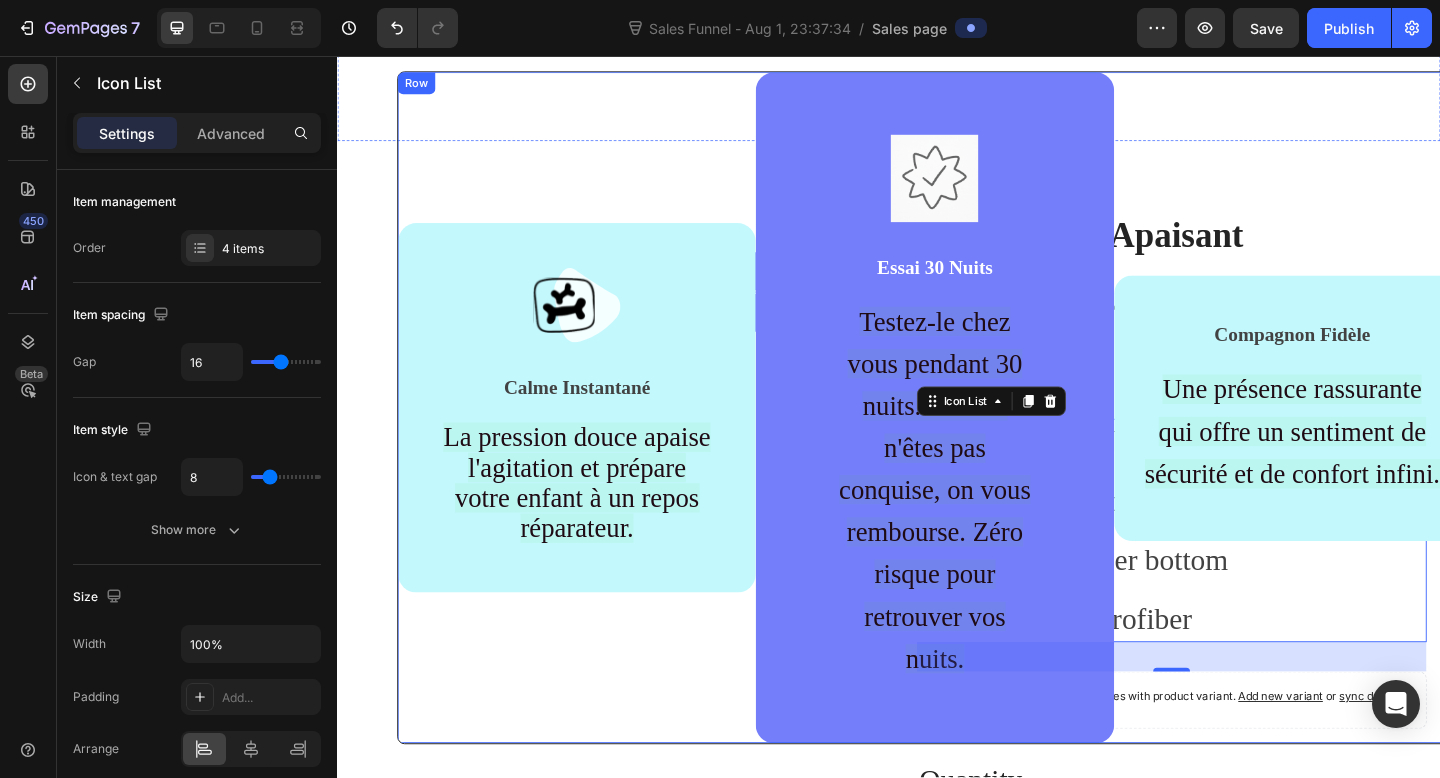 click on "Compagnon Fidèle Text block Une présence rassurante qui offre un sentiment de sécurité et de confort infini. Text block Row" at bounding box center [1376, 439] 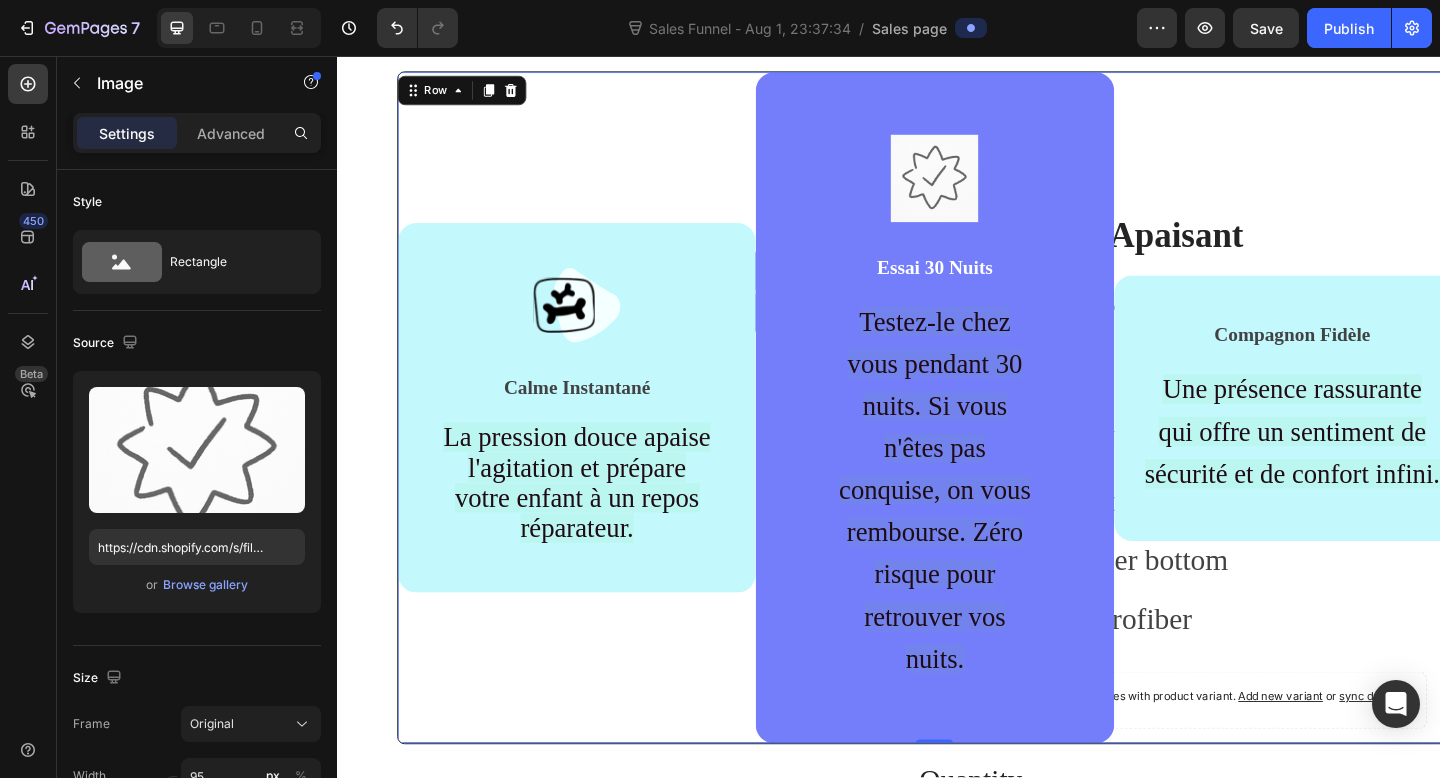 click at bounding box center (986, 189) 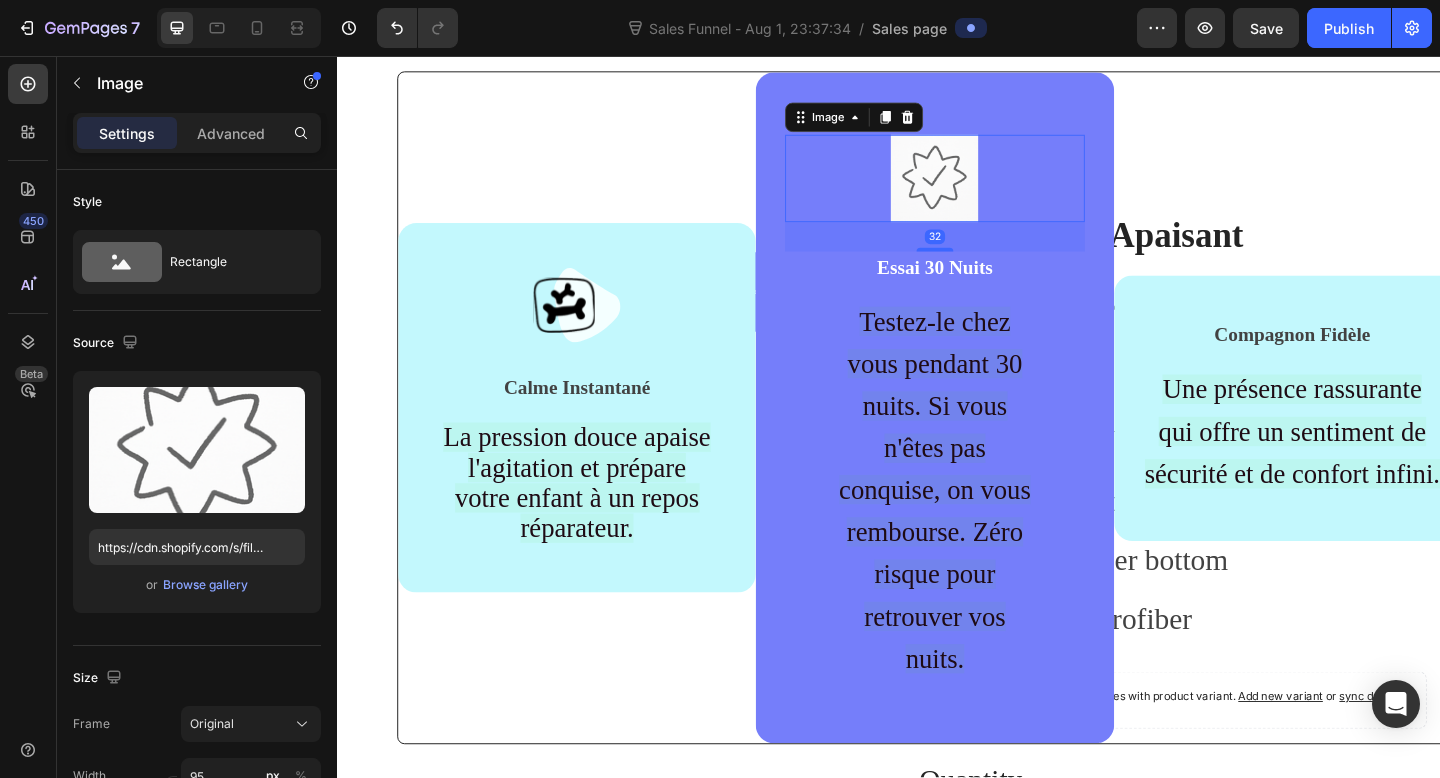 click on "32" at bounding box center (986, 253) 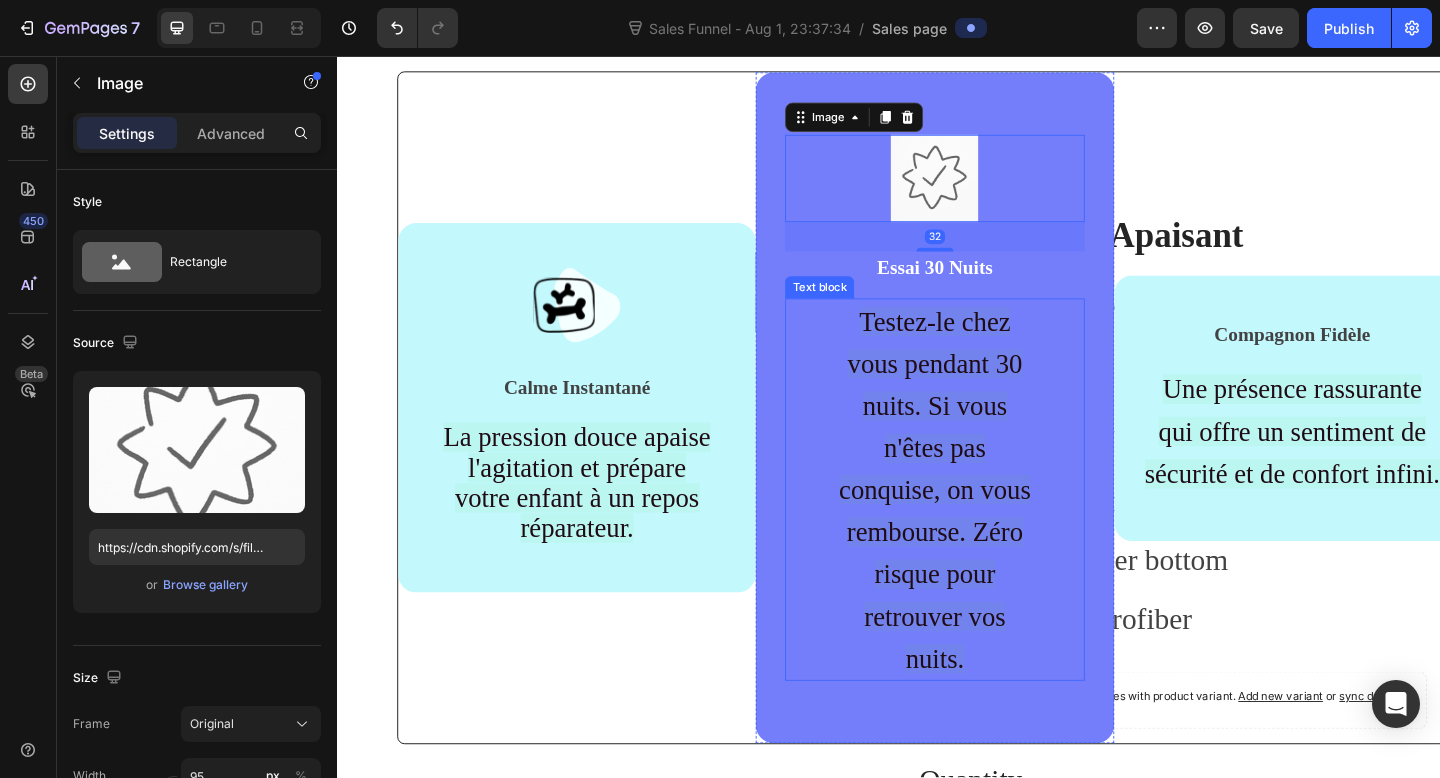 click on "Testez-le chez vous pendant 30 nuits. Si vous n'êtes pas conquise, on vous rembourse. Zéro risque pour retrouver vos nuits." at bounding box center [986, 528] 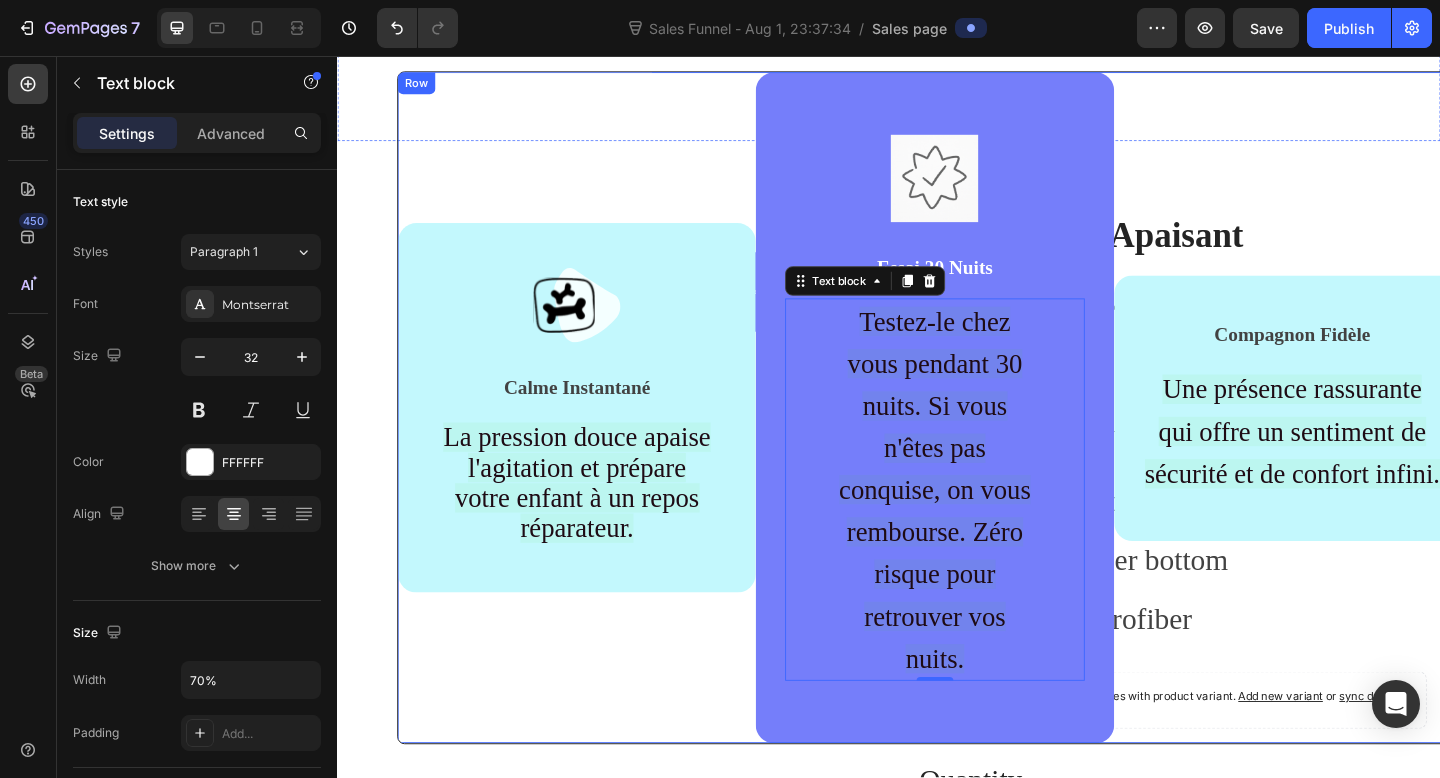 click on "Image Calme Instantané Text block La pression douce apaise l'agitation et prépare votre enfant à un repos réparateur. Text block Row" at bounding box center (597, 439) 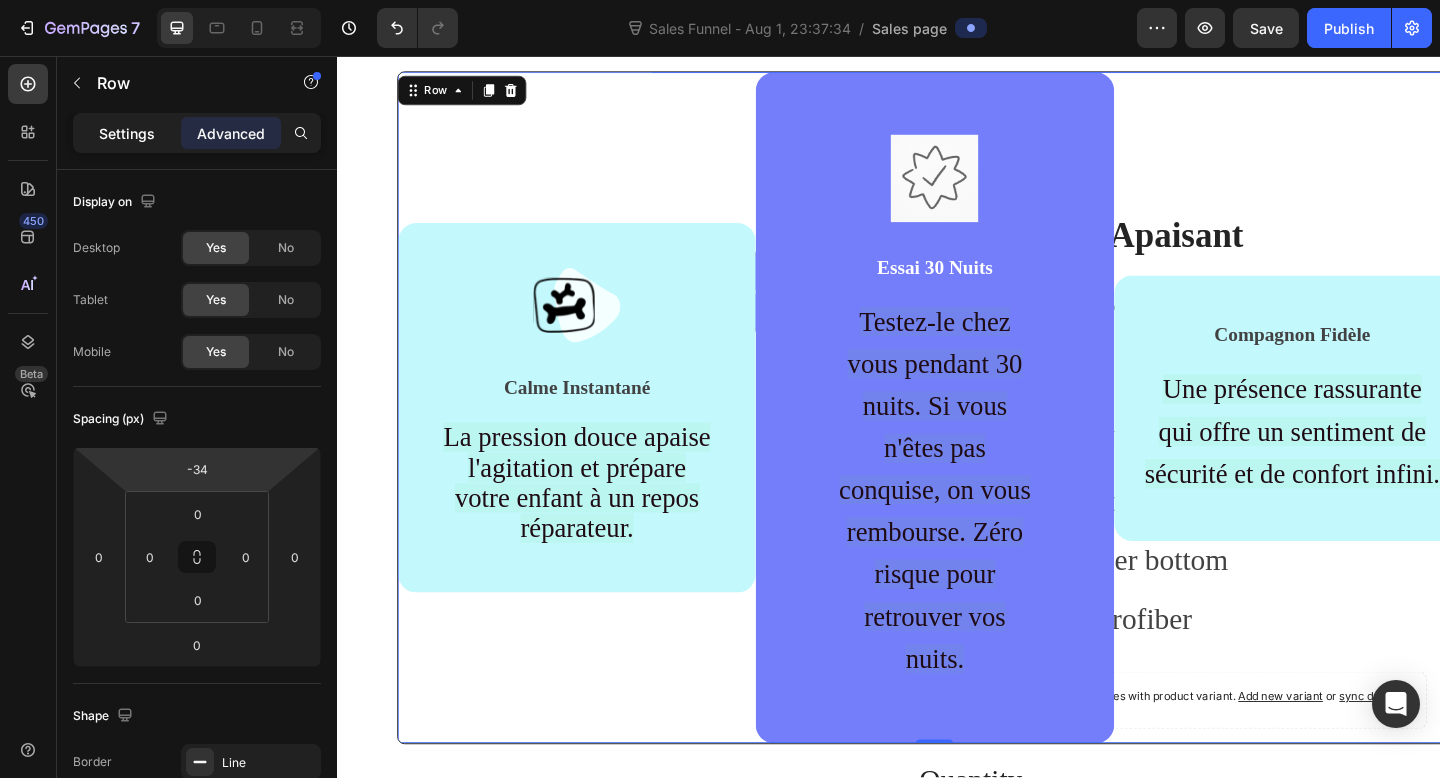 click on "Settings" at bounding box center (127, 133) 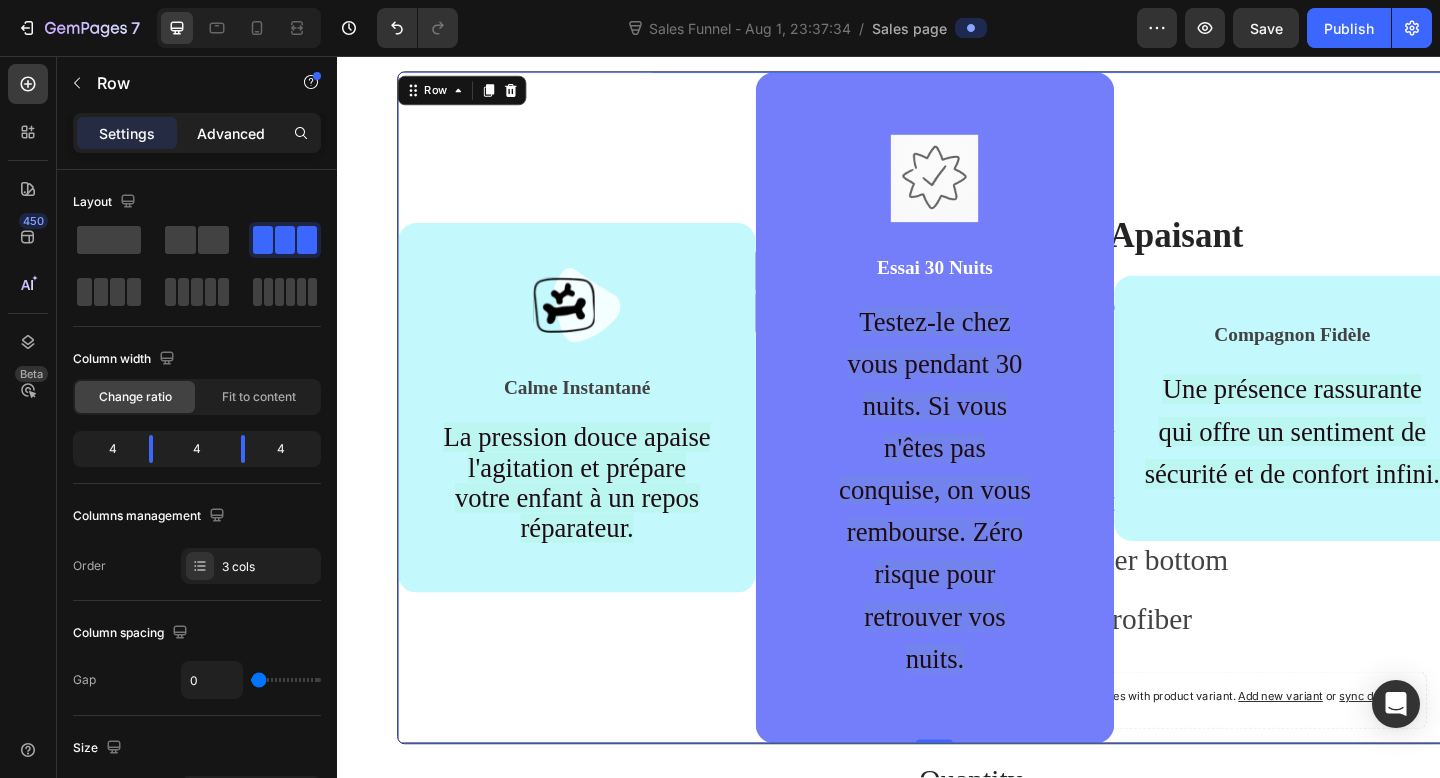 click on "Advanced" at bounding box center (231, 133) 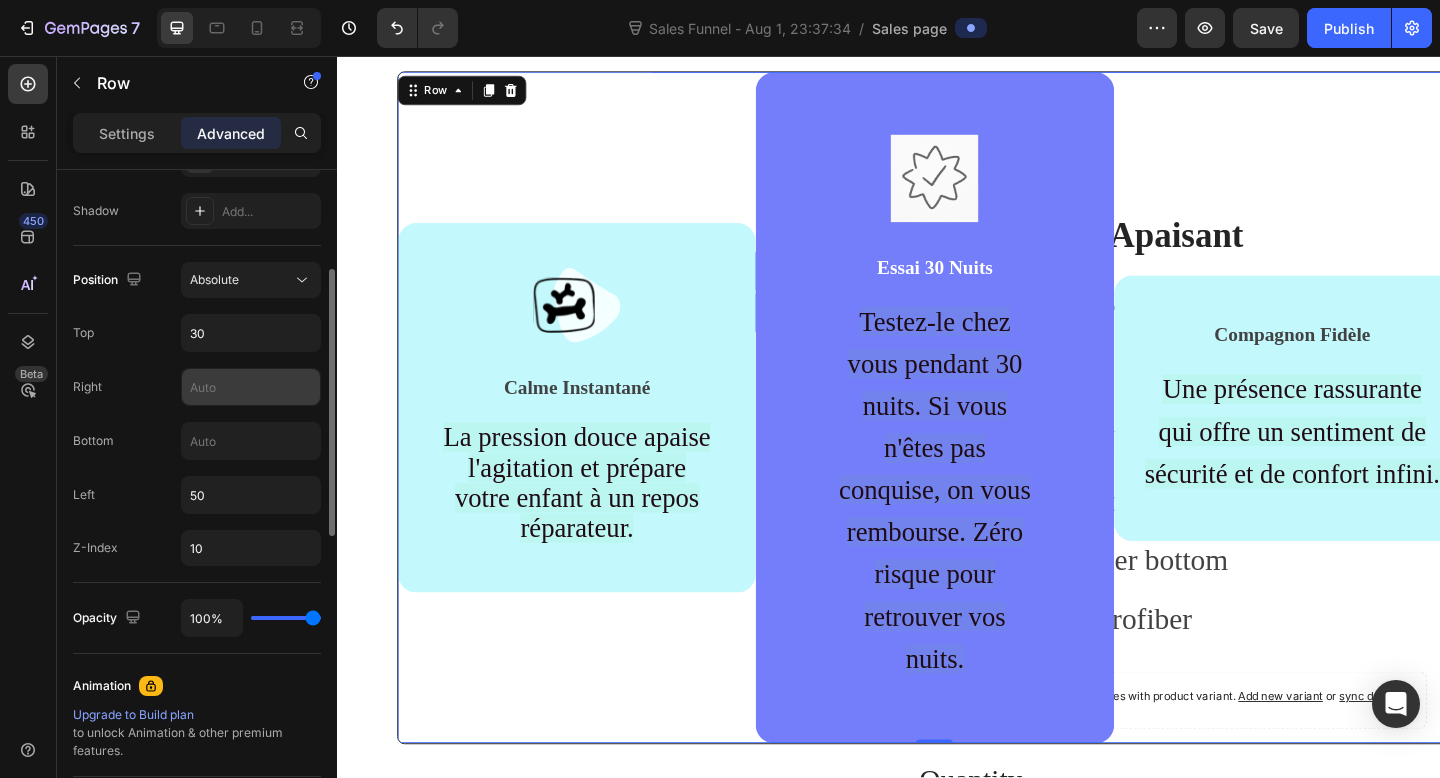 scroll, scrollTop: 663, scrollLeft: 0, axis: vertical 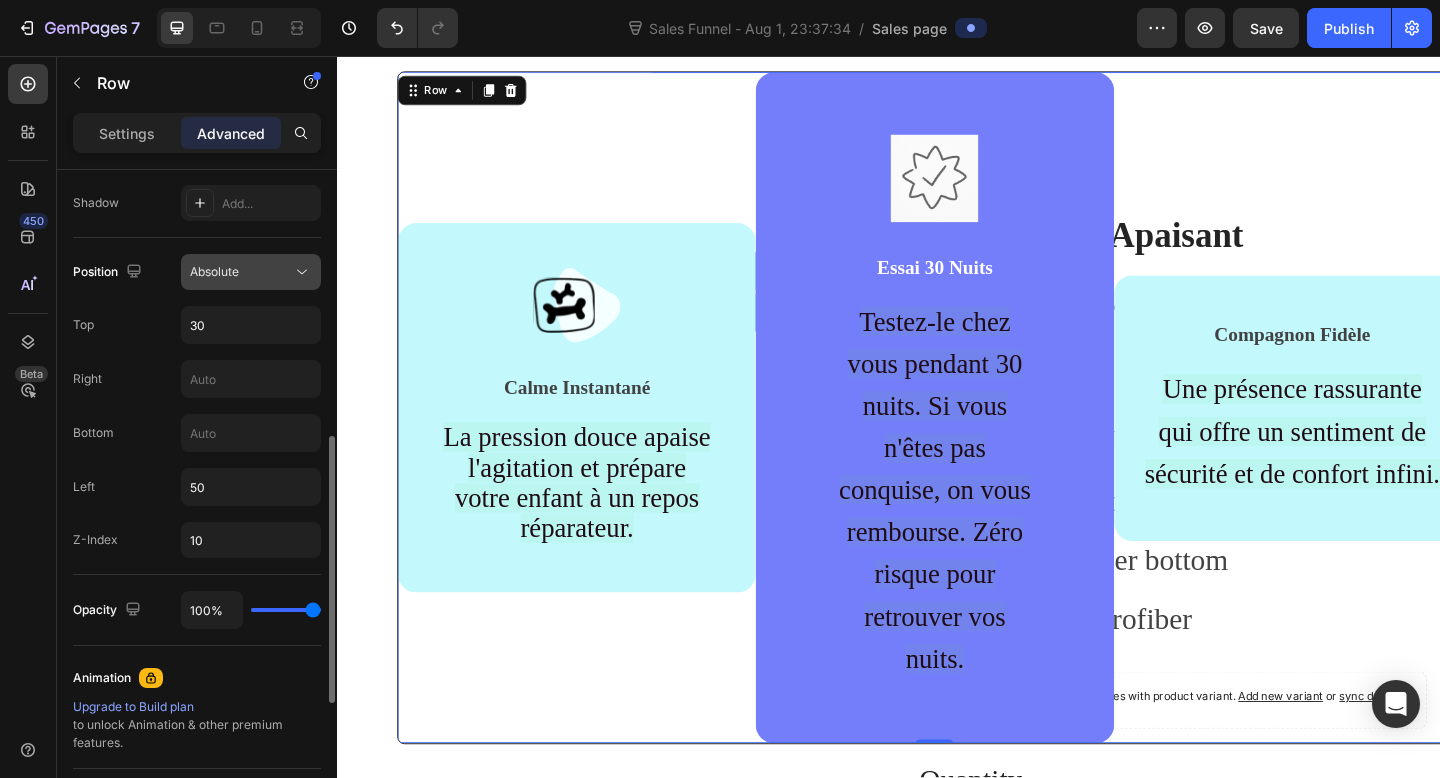 click 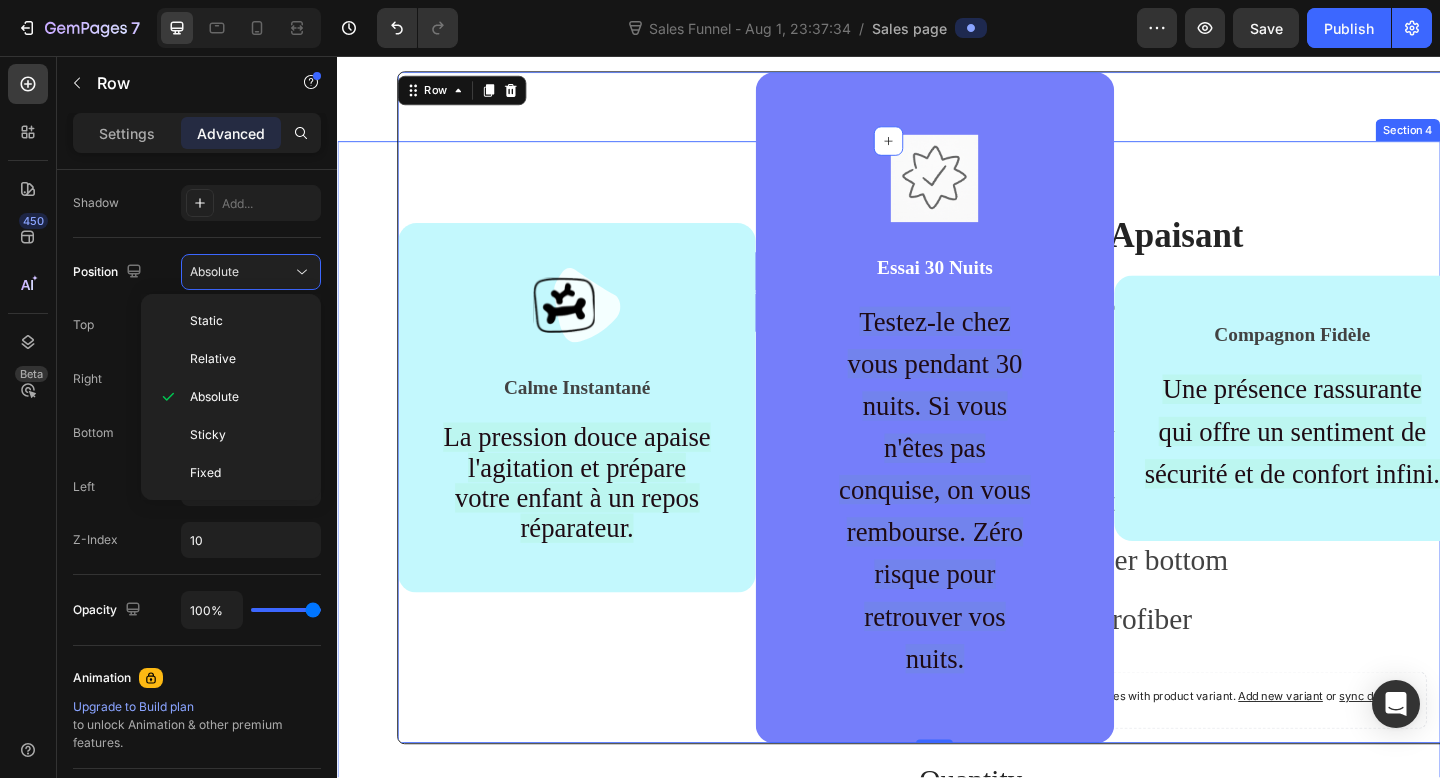 click on "Panda Lesté Apaisant (P) Title                Icon                Icon                Icon                Icon                Icon Icon List Hoz (2298 reviewers) Text block Row 8%<br>off Product Badge Row Row Panda Lesté Apaisant (P) Title                Icon                Icon                Icon                Icon                Icon Icon List Hoz (2298 reviewers) Text block Row €64,50 (P) Price (P) Price €69,90 (P) Price (P) Price Row
Icon Easy to clean bed cover Text block
Icon Viscoelastic foam core, it’s really soft Text block
Icon Anti-slip rubber bottom Text block
Icon Ultra soft microfiber Text block Icon List Setup options like colors, sizes with product variant.       Add new variant   or   sync data (P) Variants & Swatches Quantity Text block
1
Product Quantity Row Get yours now (P) Cart Button Image Product Section 4" at bounding box center (937, 650) 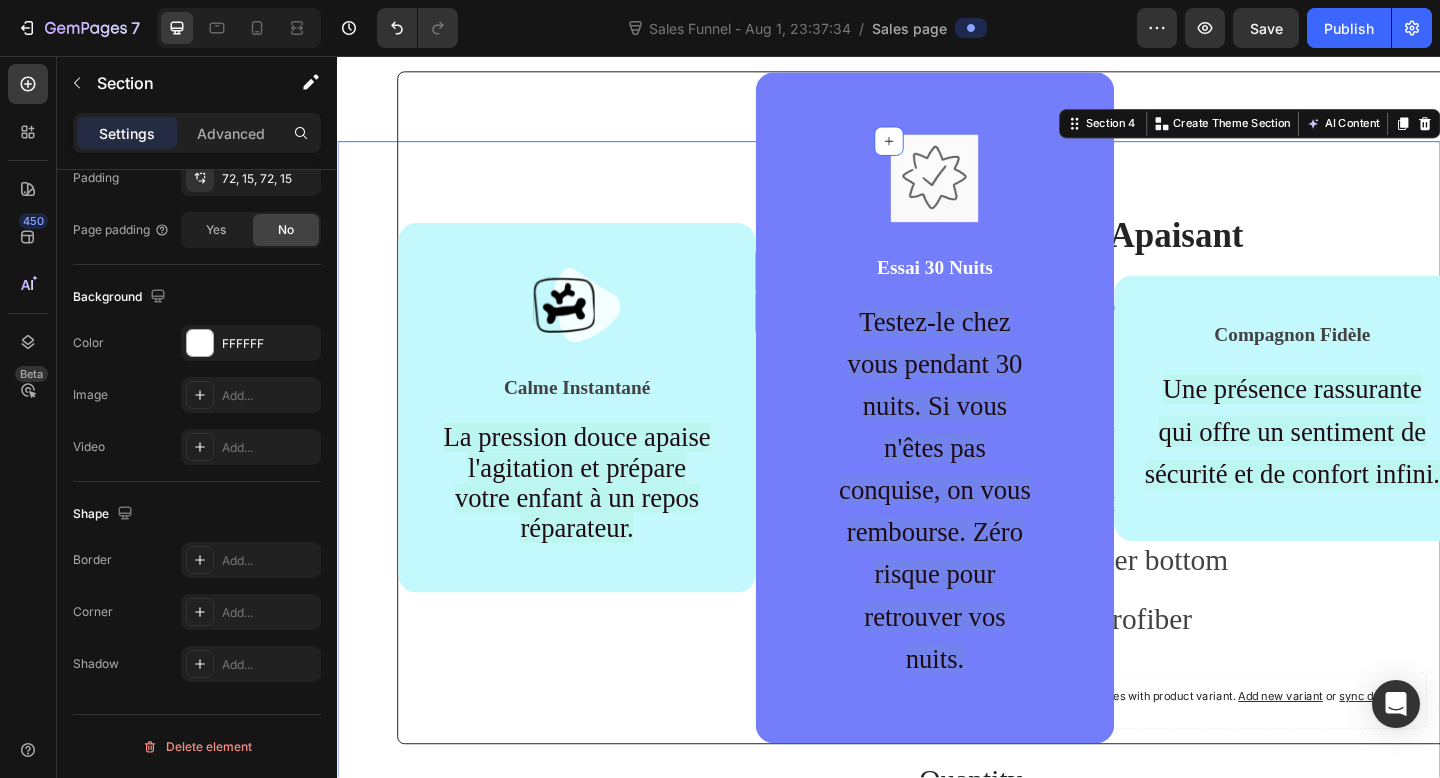 scroll, scrollTop: 0, scrollLeft: 0, axis: both 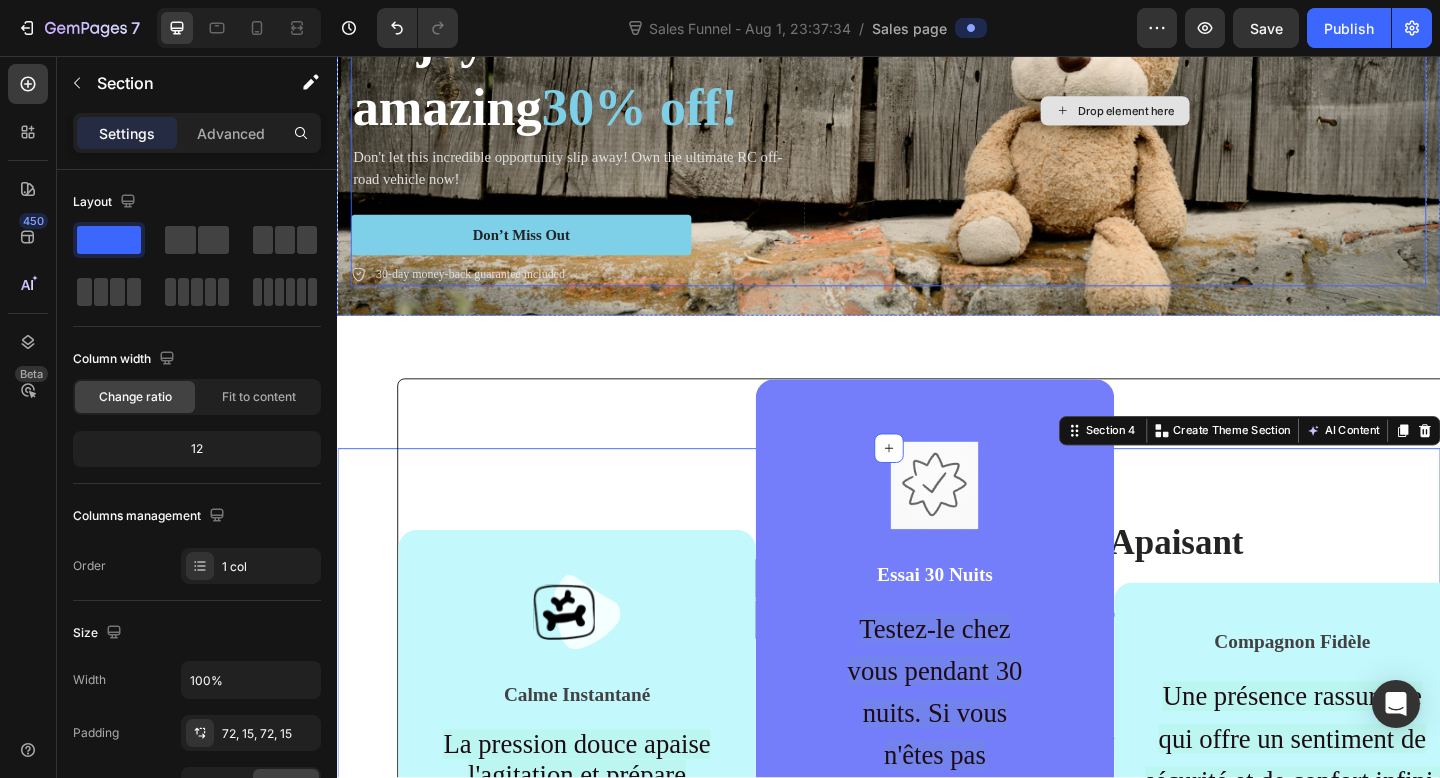 click on "Drop element here" at bounding box center [1183, 116] 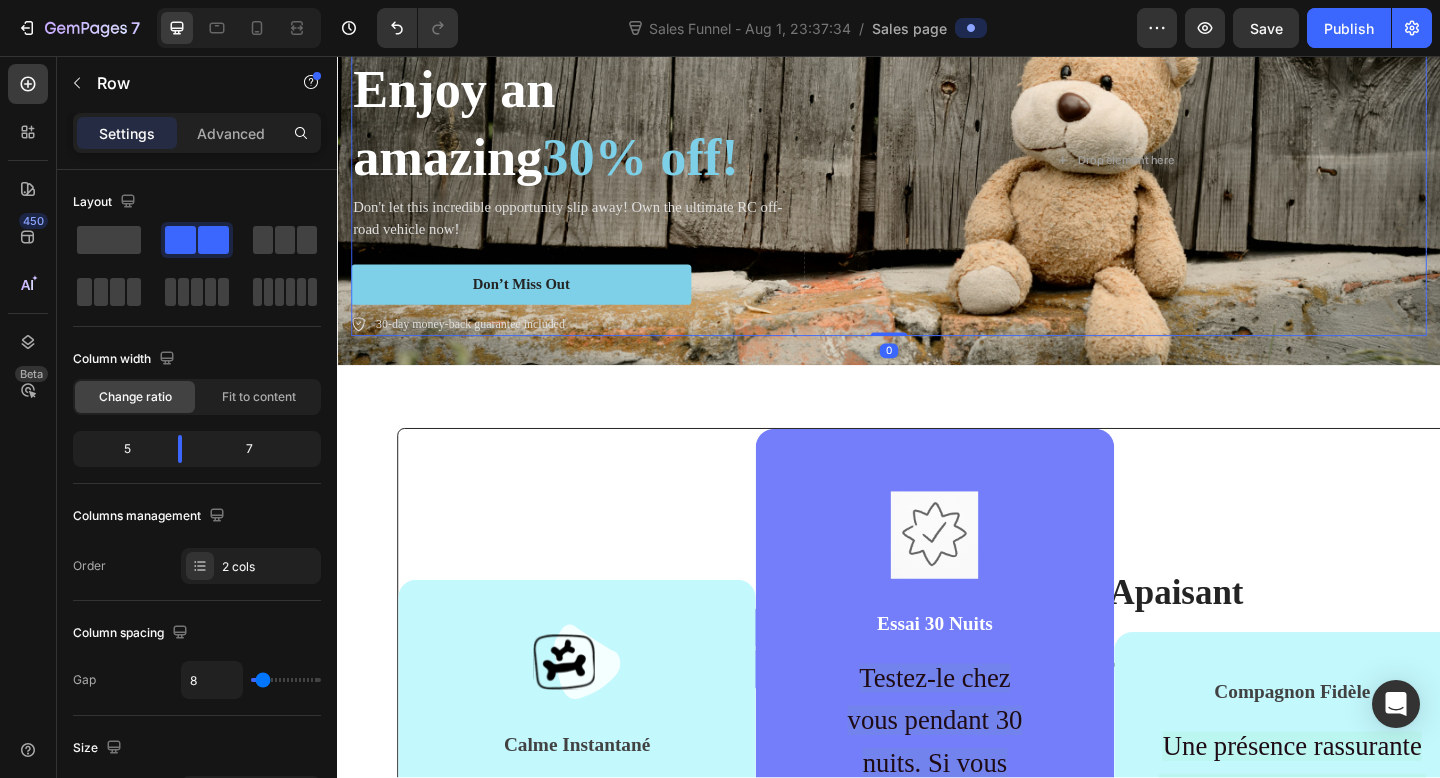 scroll, scrollTop: 174, scrollLeft: 0, axis: vertical 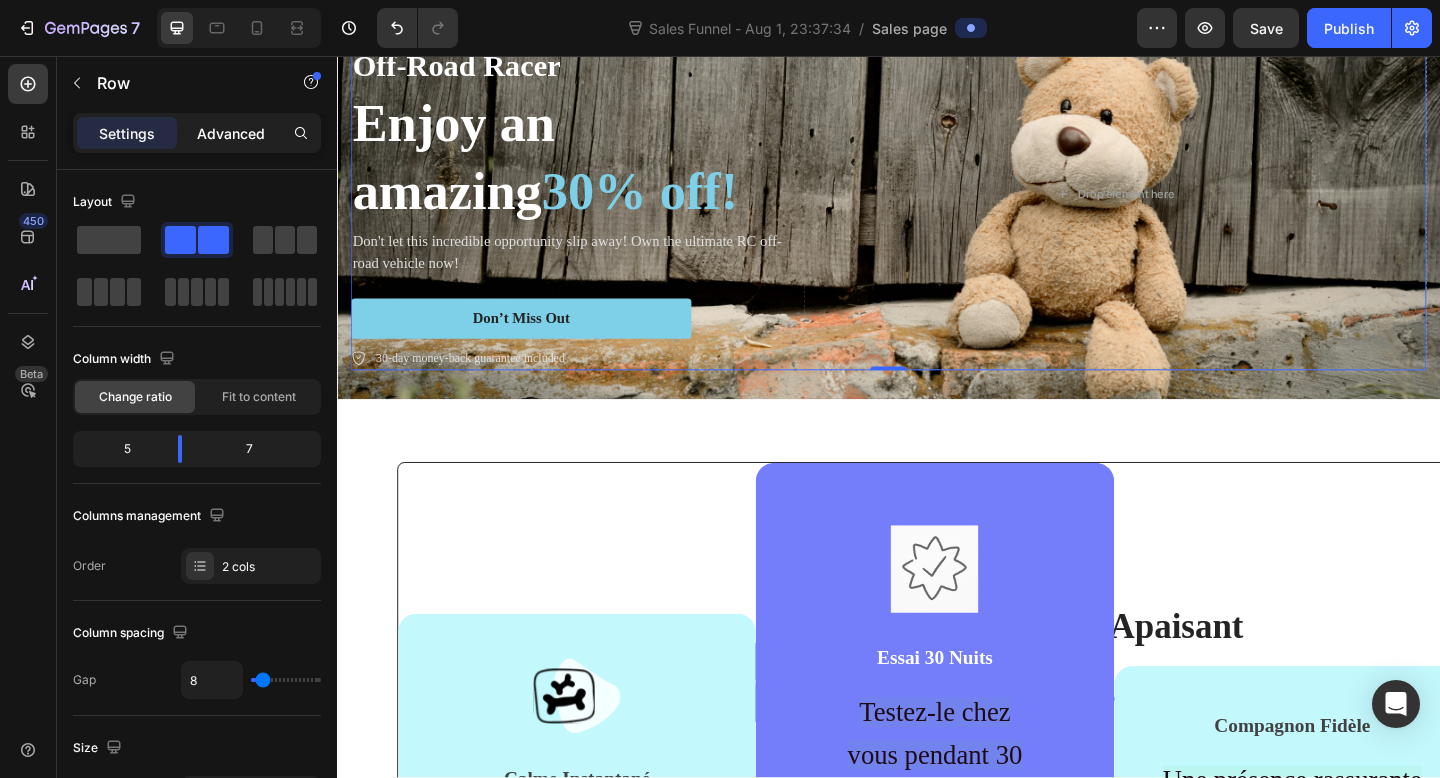 click on "Advanced" at bounding box center [231, 133] 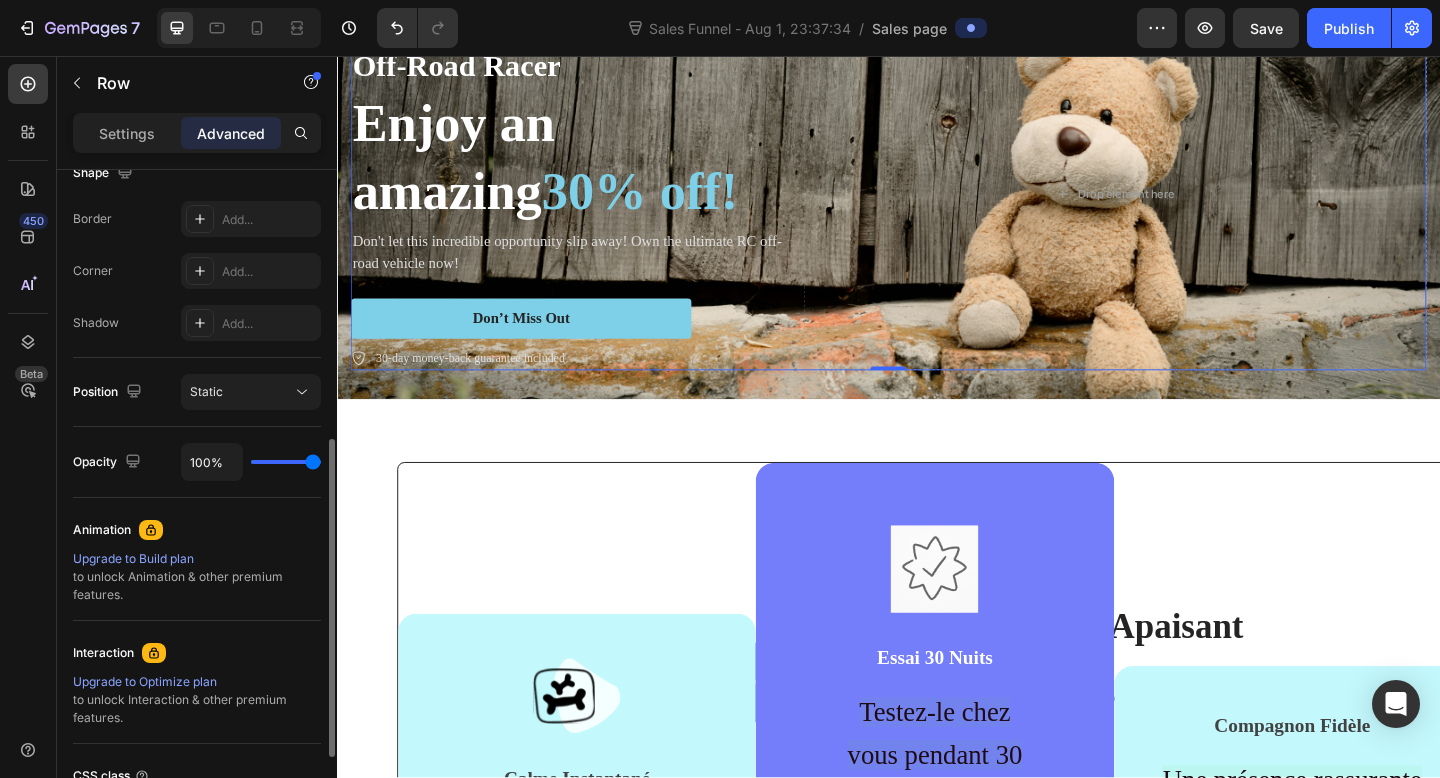 scroll, scrollTop: 549, scrollLeft: 0, axis: vertical 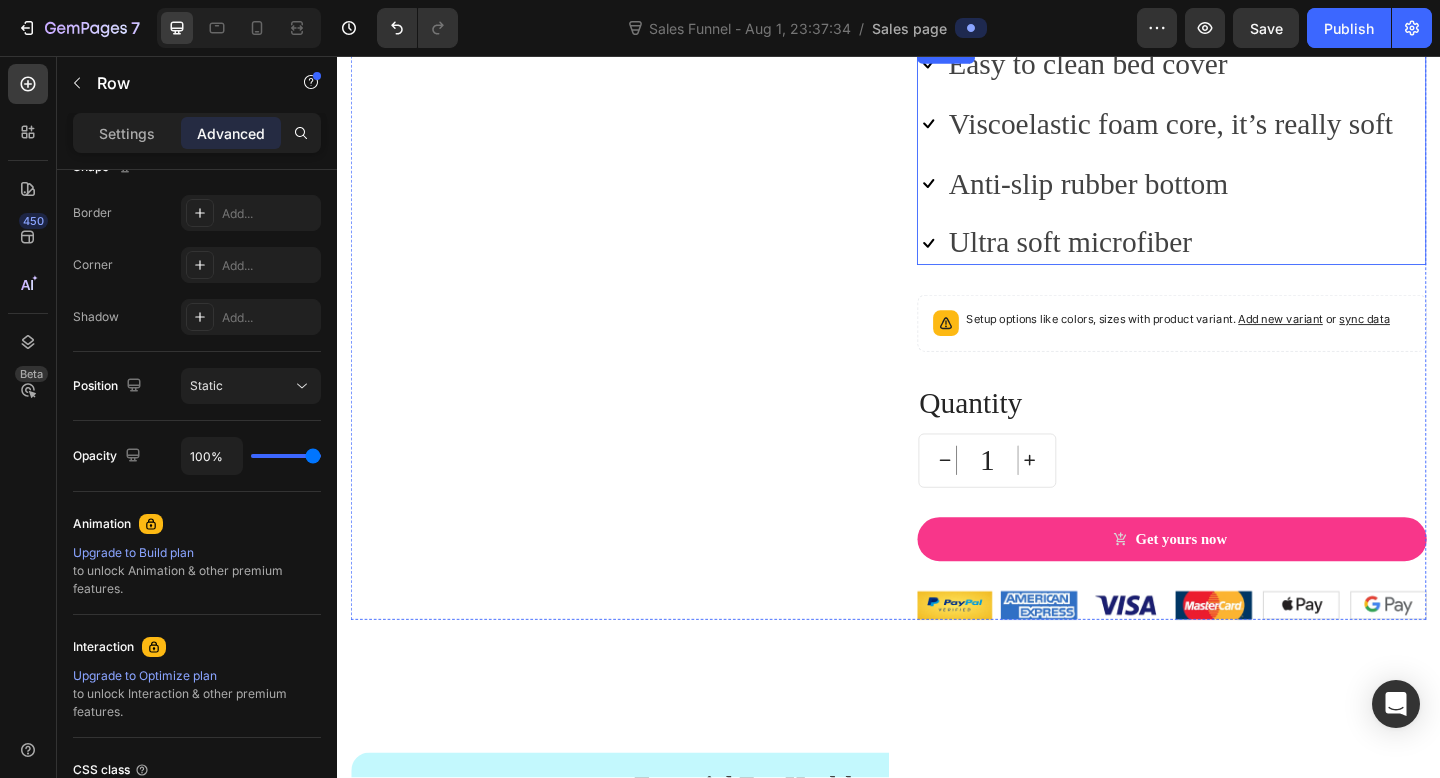 click on "Icon Easy to clean bed cover Text block
Icon Viscoelastic foam core, it’s really soft Text block
Icon Anti-slip rubber bottom Text block
Icon Ultra soft microfiber Text block" at bounding box center [1227, 162] 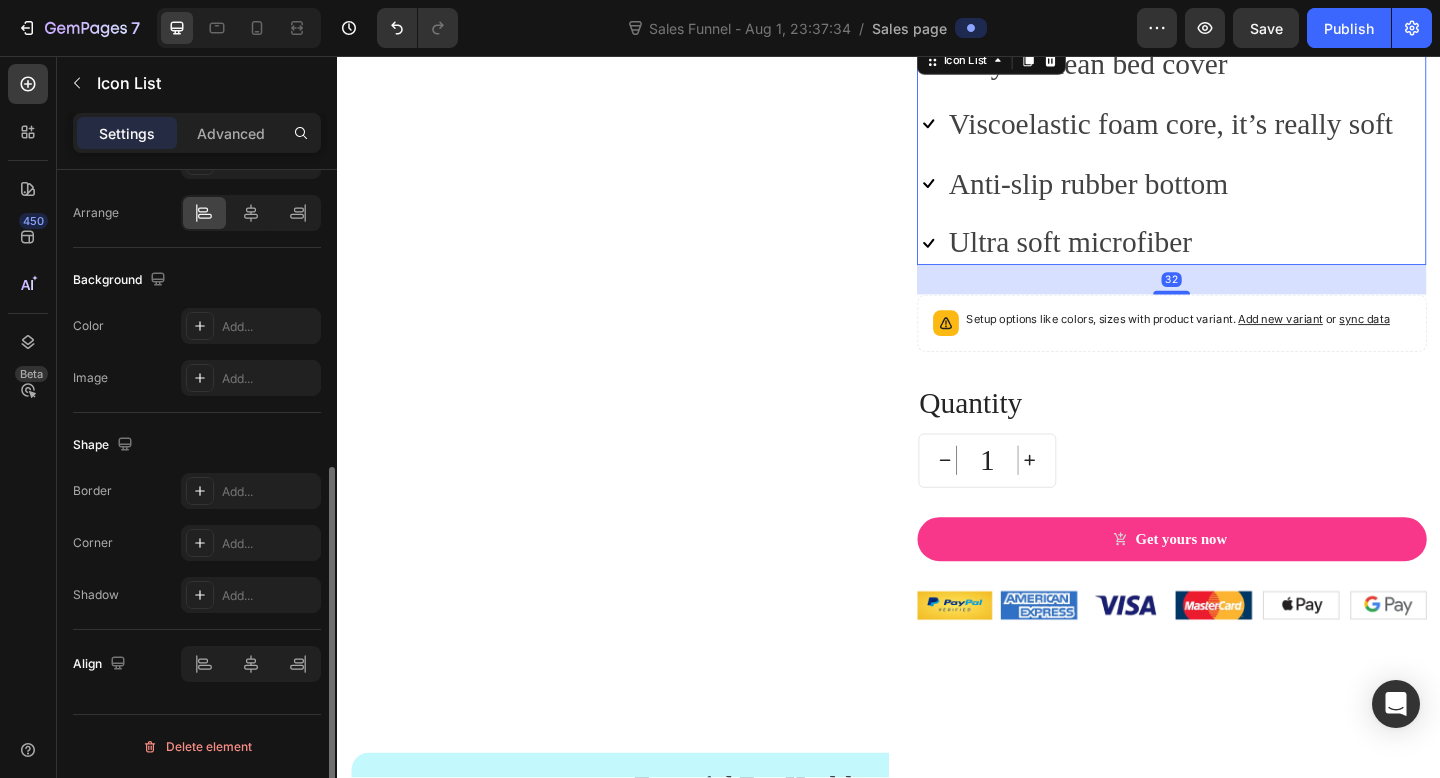 scroll, scrollTop: 0, scrollLeft: 0, axis: both 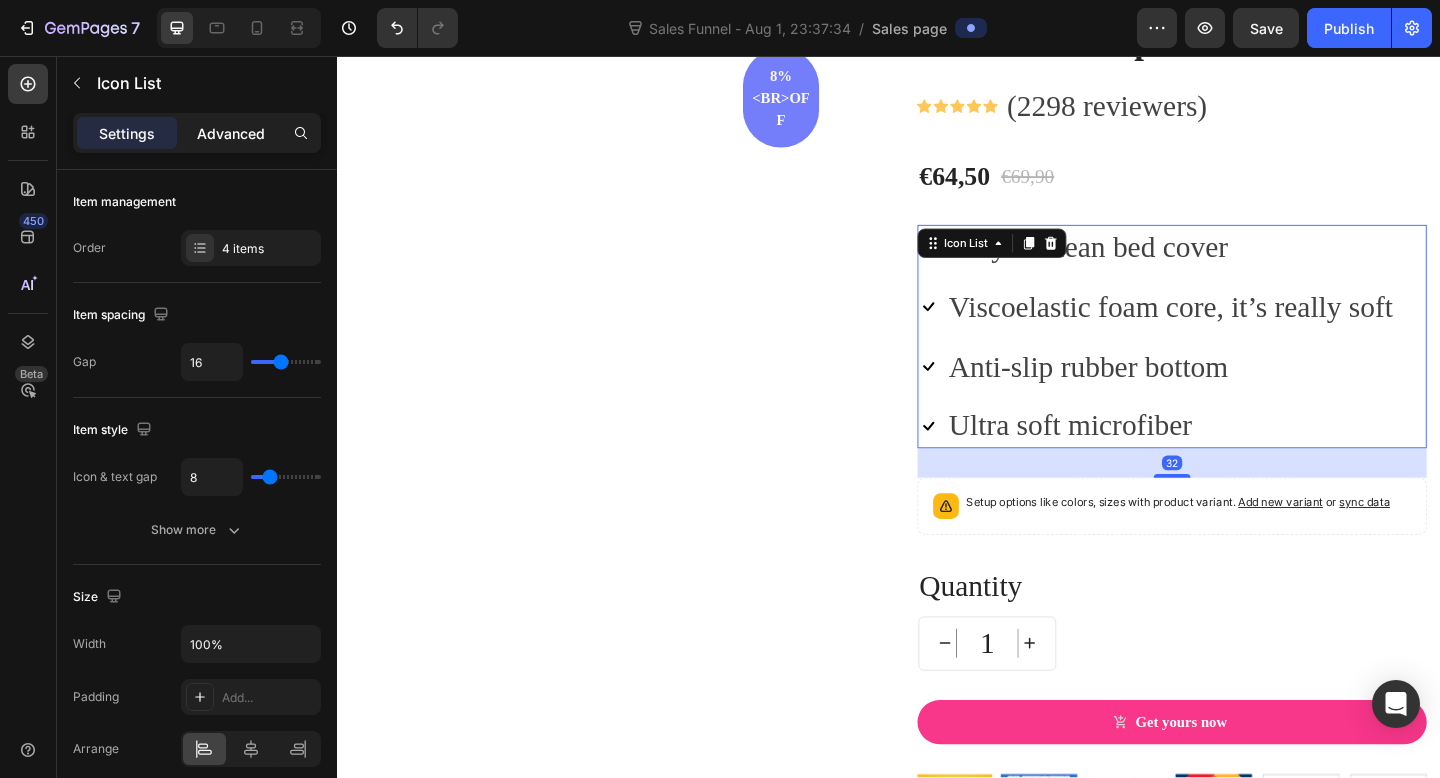 click on "Advanced" 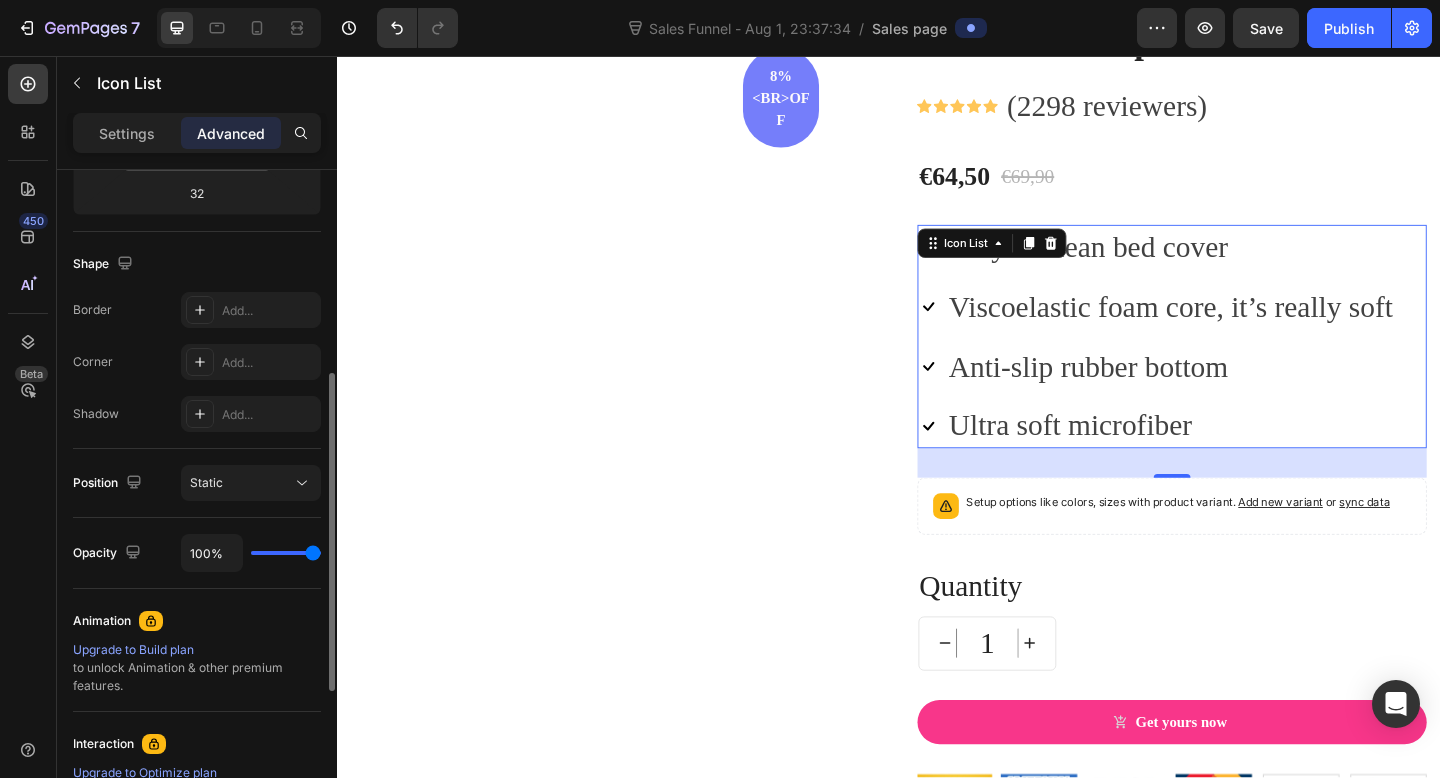 scroll, scrollTop: 454, scrollLeft: 0, axis: vertical 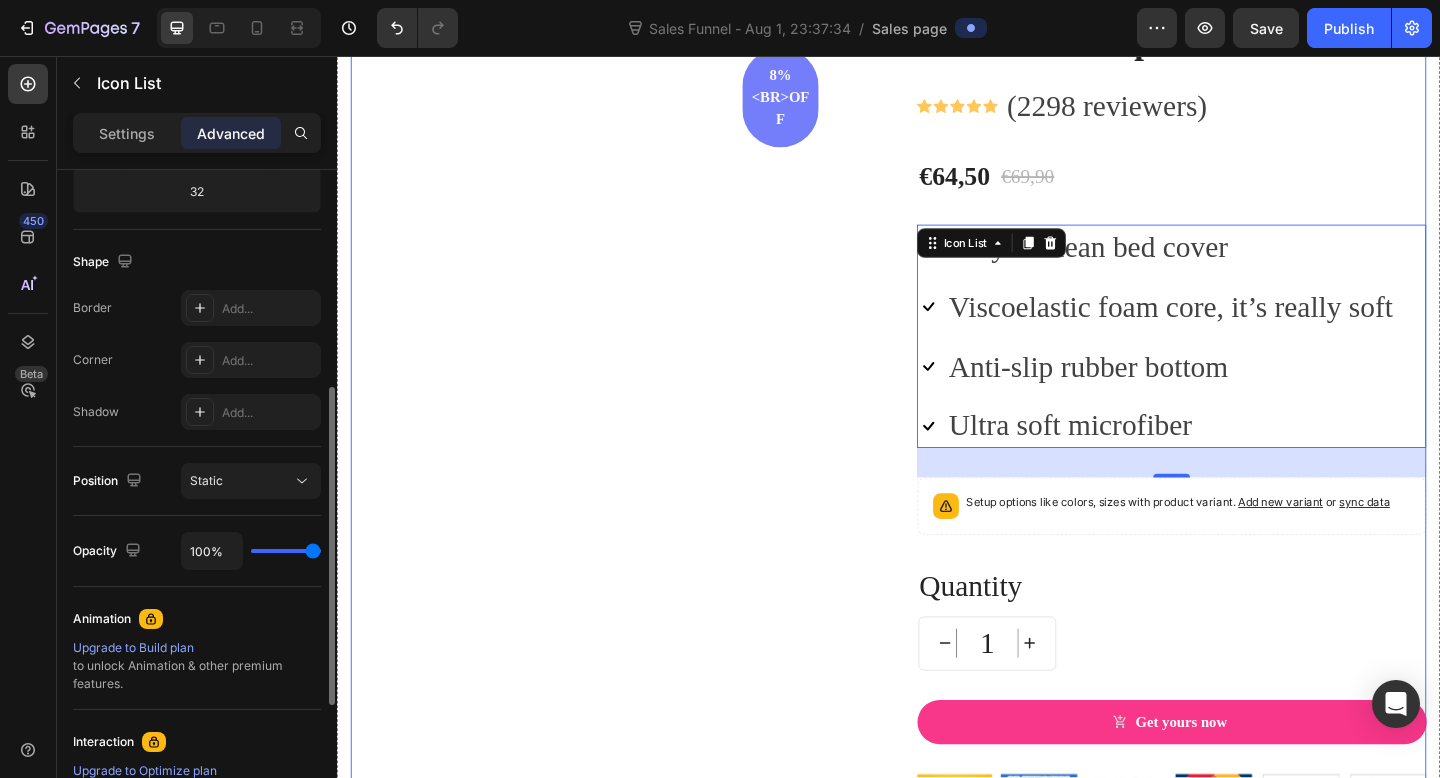 click on "Panda Lesté Apaisant (P) Title                Icon                Icon                Icon                Icon                Icon Icon List Hoz (2298 reviewers) Text block Row 8%<br>off Product Badge Row Row" at bounding box center (629, 439) 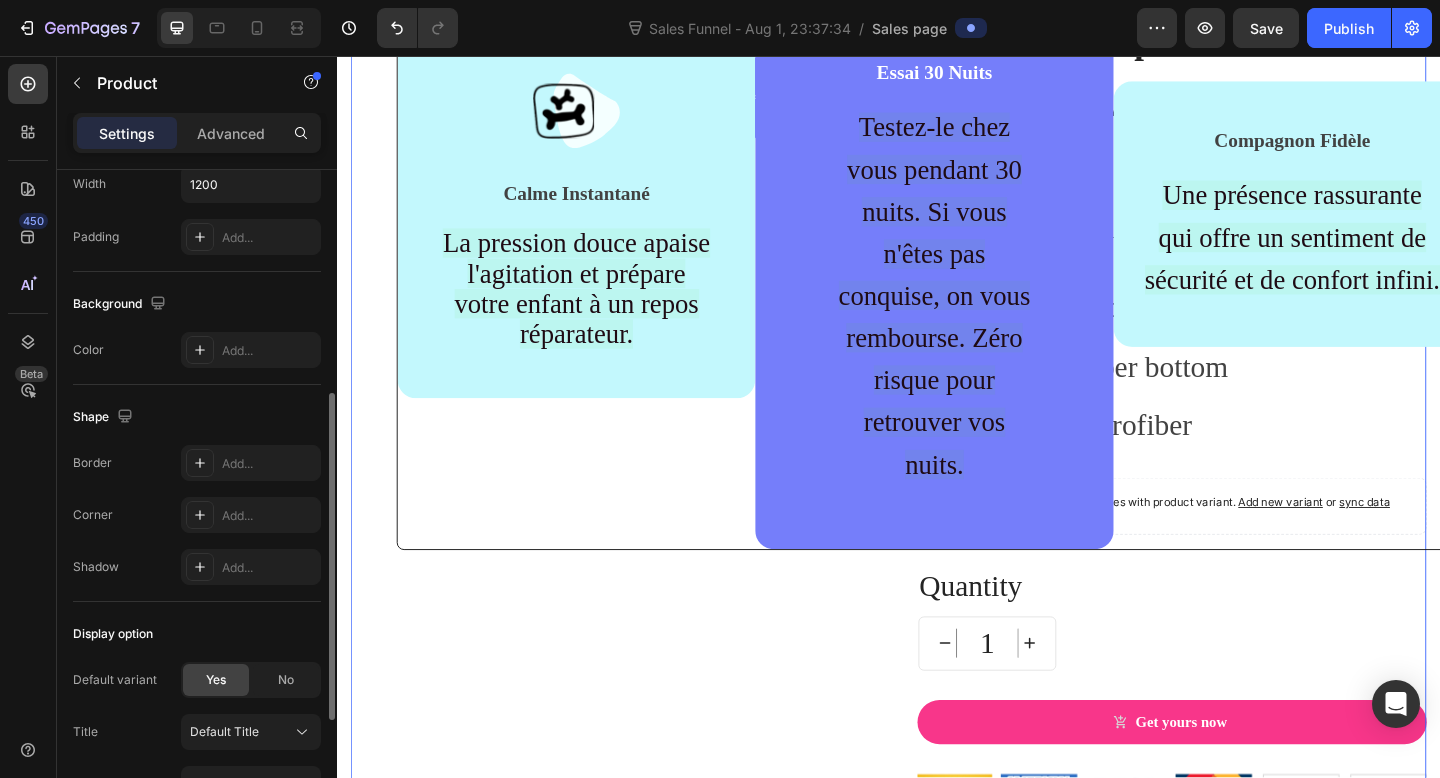 scroll, scrollTop: 128, scrollLeft: 0, axis: vertical 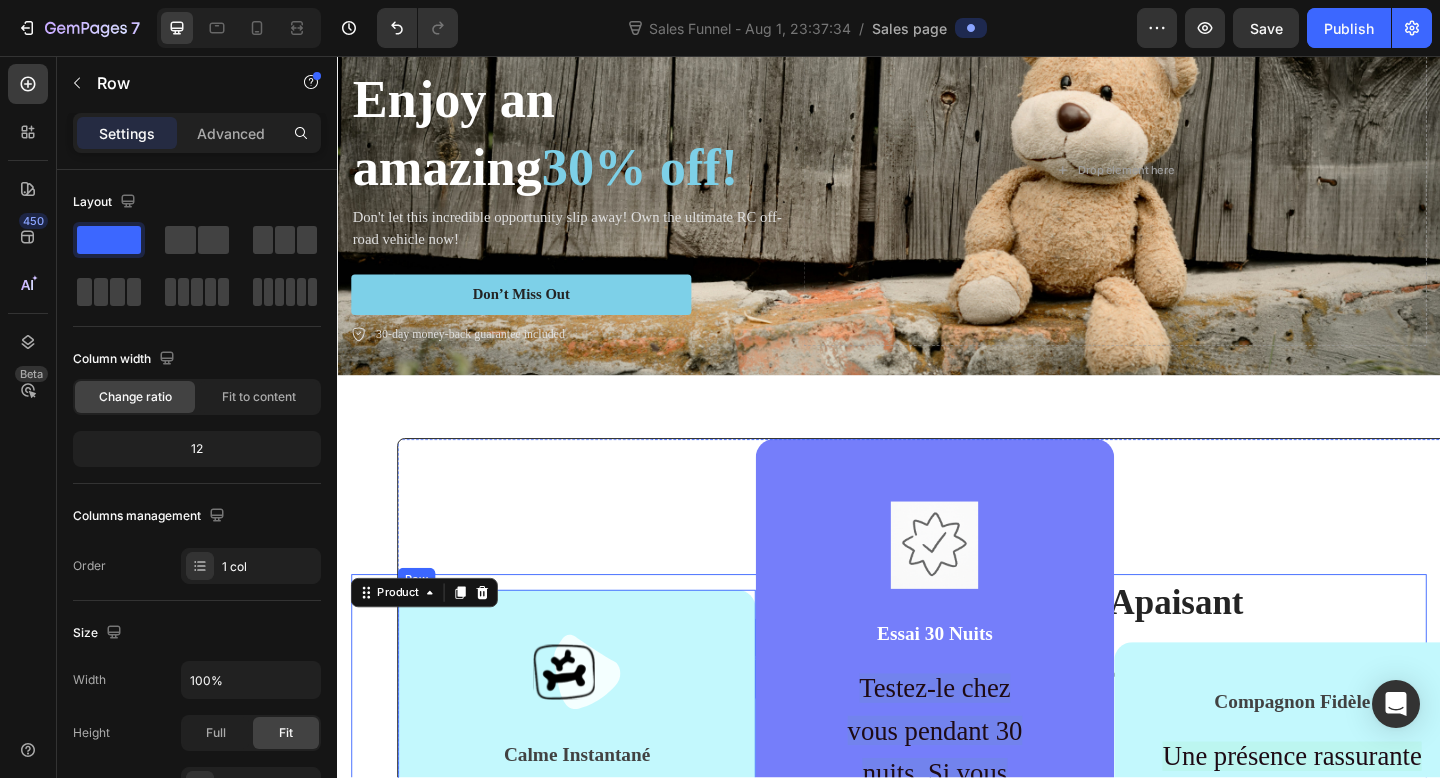 click on "Image Calme Instantané Text block La pression douce apaise l'agitation et prépare votre enfant à un repos réparateur. Text block Row" at bounding box center [597, 838] 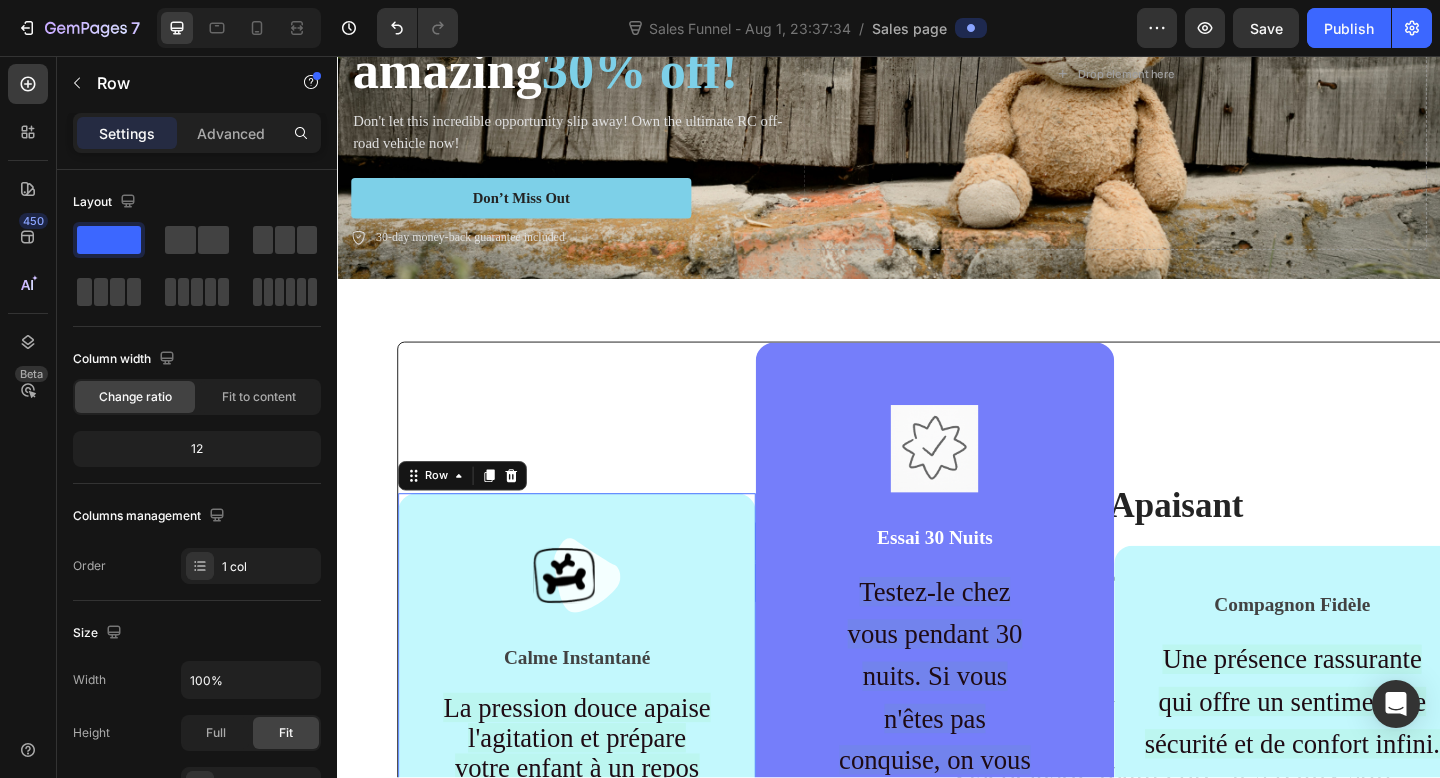 scroll, scrollTop: 316, scrollLeft: 0, axis: vertical 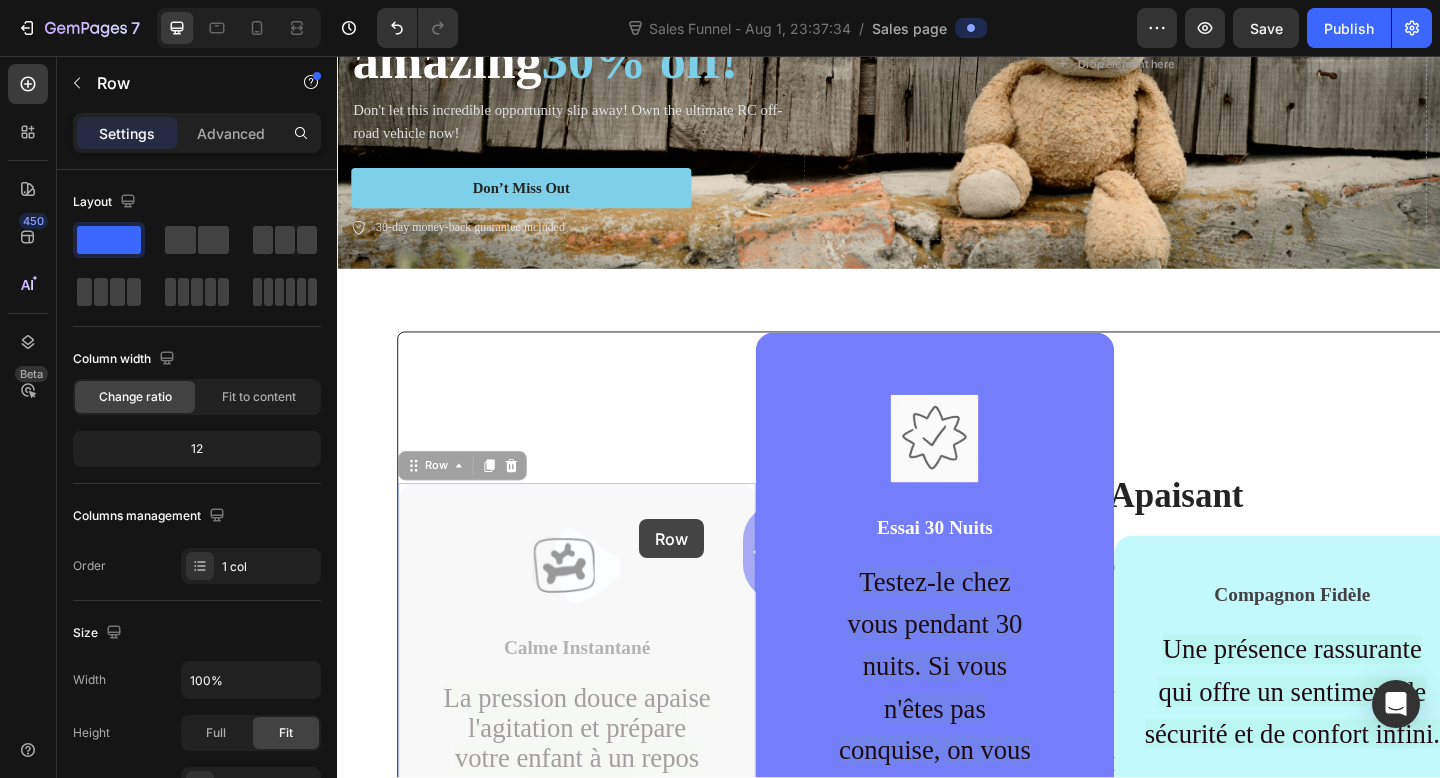 drag, startPoint x: 677, startPoint y: 662, endPoint x: 665, endPoint y: 562, distance: 100.71743 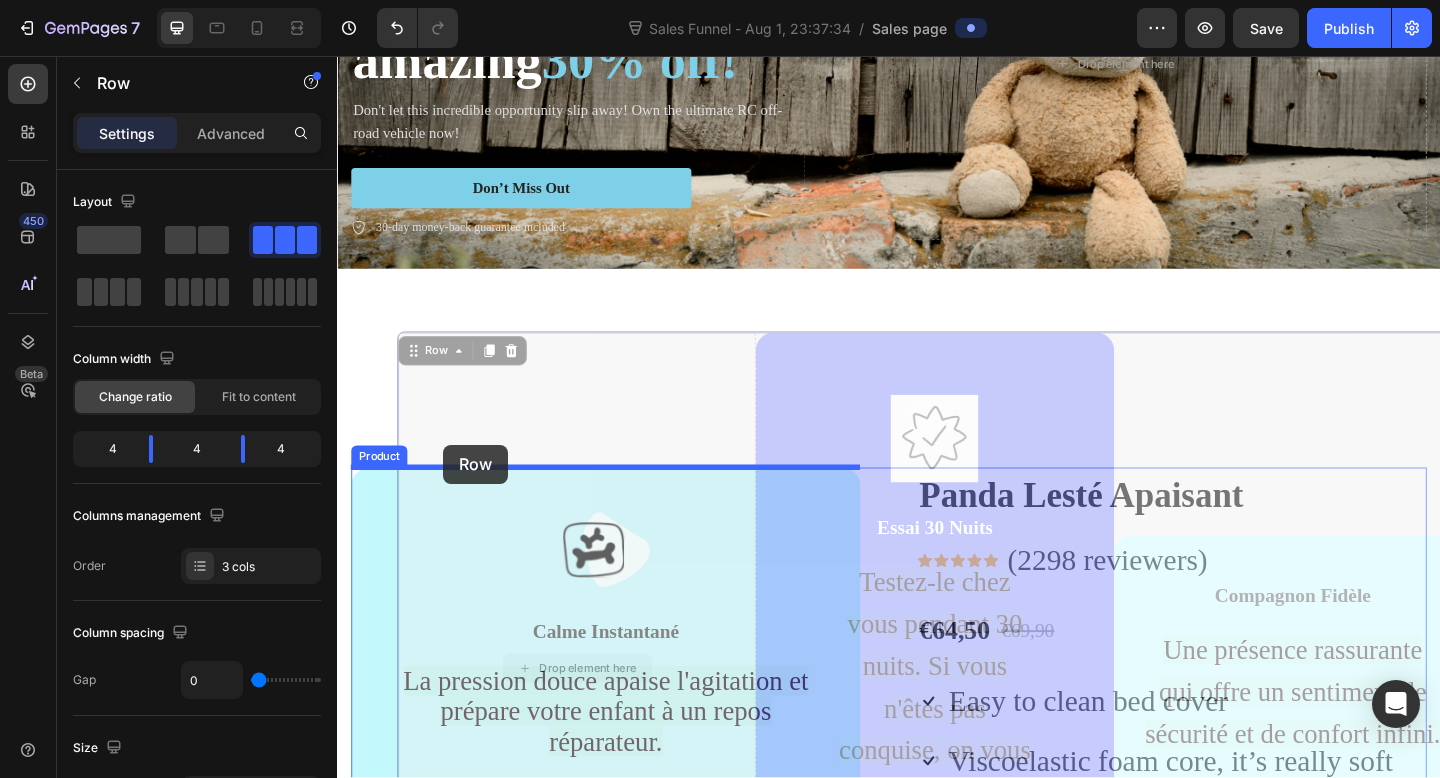 drag, startPoint x: 431, startPoint y: 368, endPoint x: 452, endPoint y: 479, distance: 112.969025 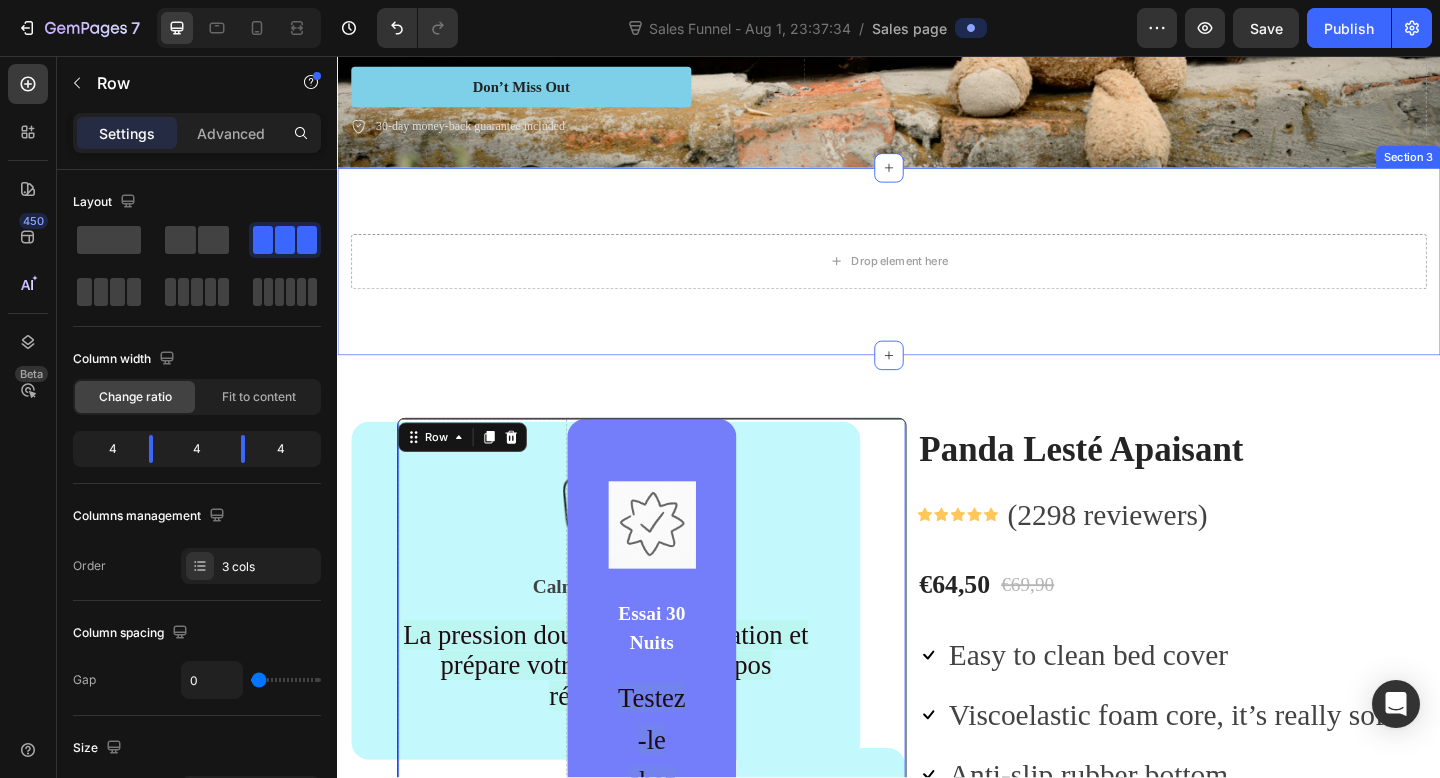 scroll, scrollTop: 428, scrollLeft: 0, axis: vertical 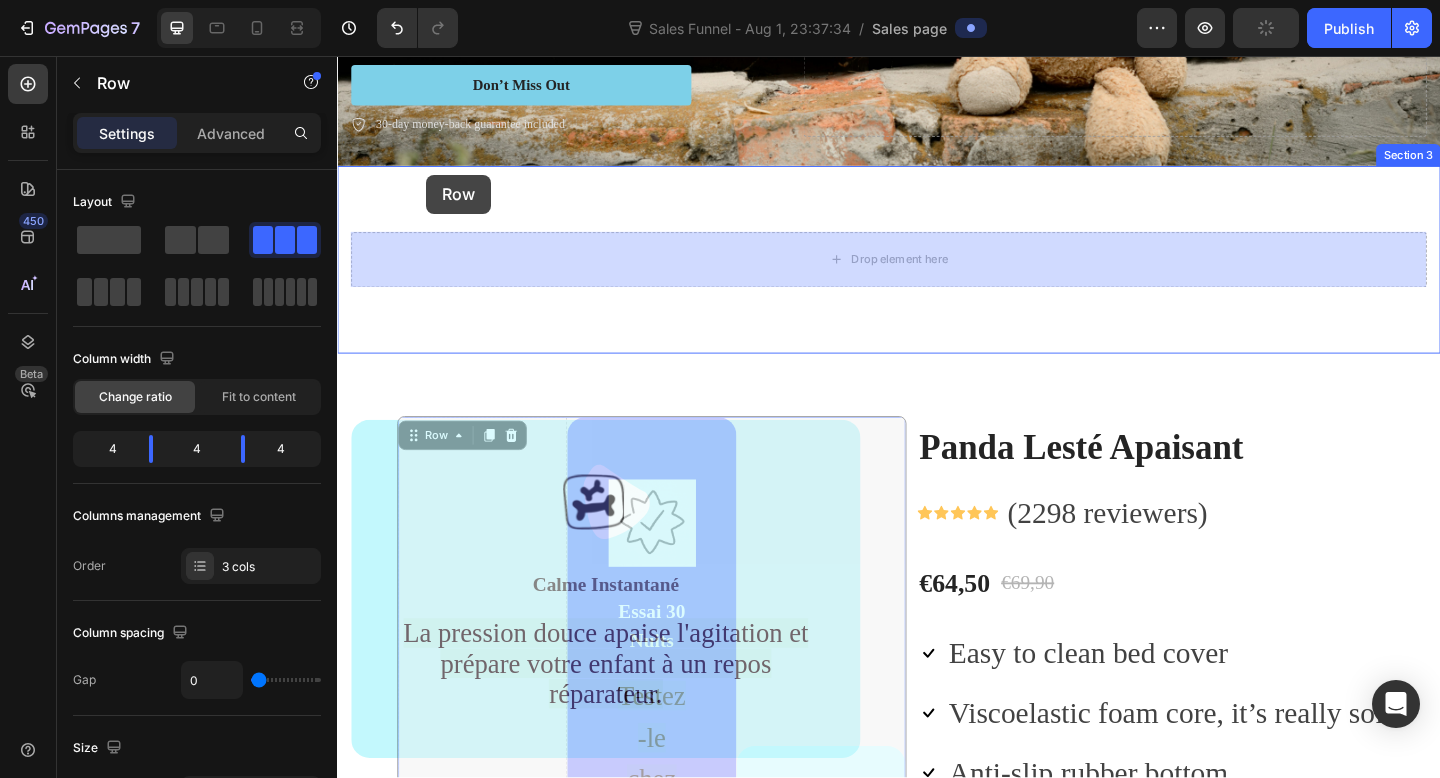 drag, startPoint x: 439, startPoint y: 479, endPoint x: 433, endPoint y: 185, distance: 294.06122 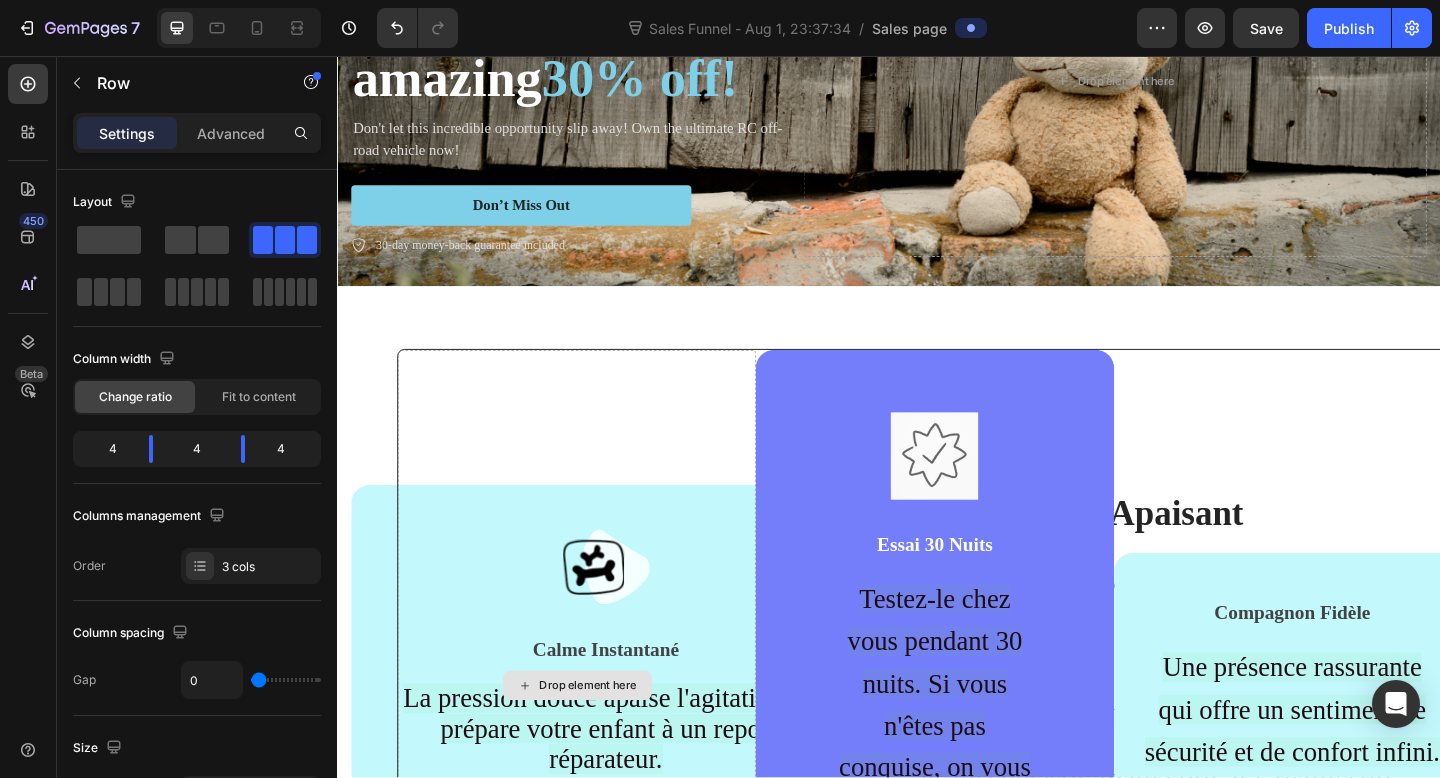 scroll, scrollTop: 298, scrollLeft: 0, axis: vertical 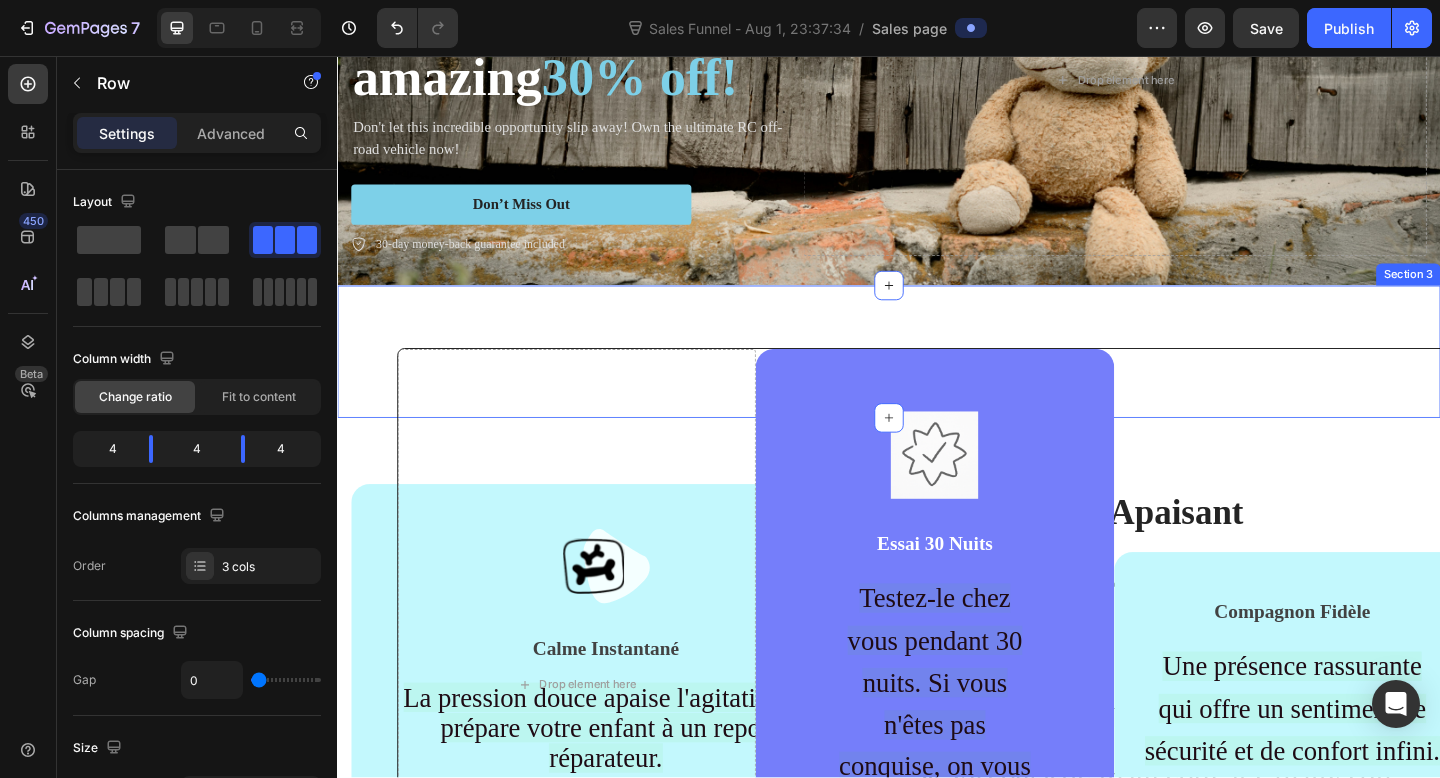 click on "Drop element here Image Essai 30 Nuits Text block Testez-le chez vous pendant 30 nuits. Si vous n'êtes pas conquise, on vous rembourse. Zéro risque pour retrouver vos nuits. Text block Row Compagnon Fidèle Text block Une présence rassurante qui offre un sentiment de sécurité et de confort infini. Text block Row Row   0 Section 3" at bounding box center (937, 378) 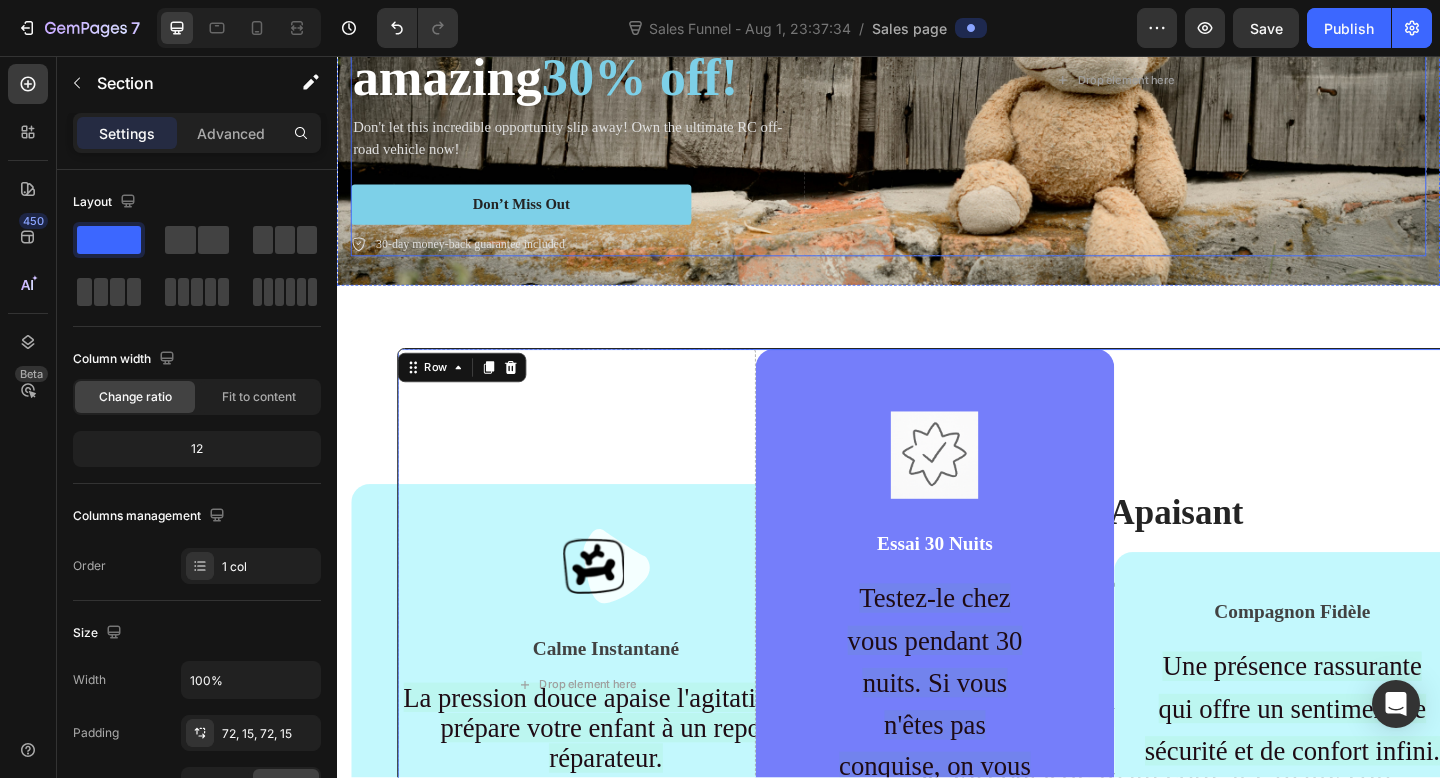 drag, startPoint x: 419, startPoint y: 385, endPoint x: 417, endPoint y: 180, distance: 205.00975 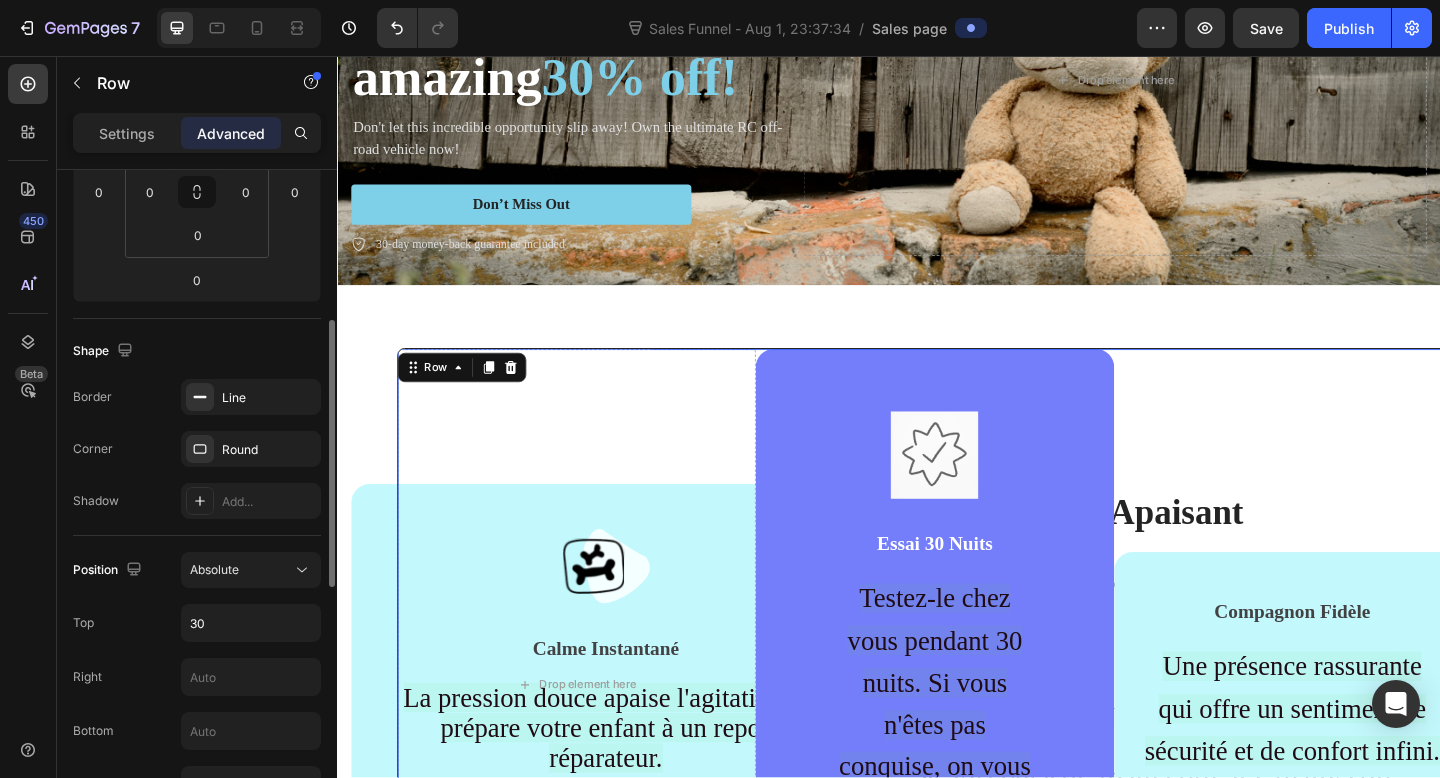 scroll, scrollTop: 369, scrollLeft: 0, axis: vertical 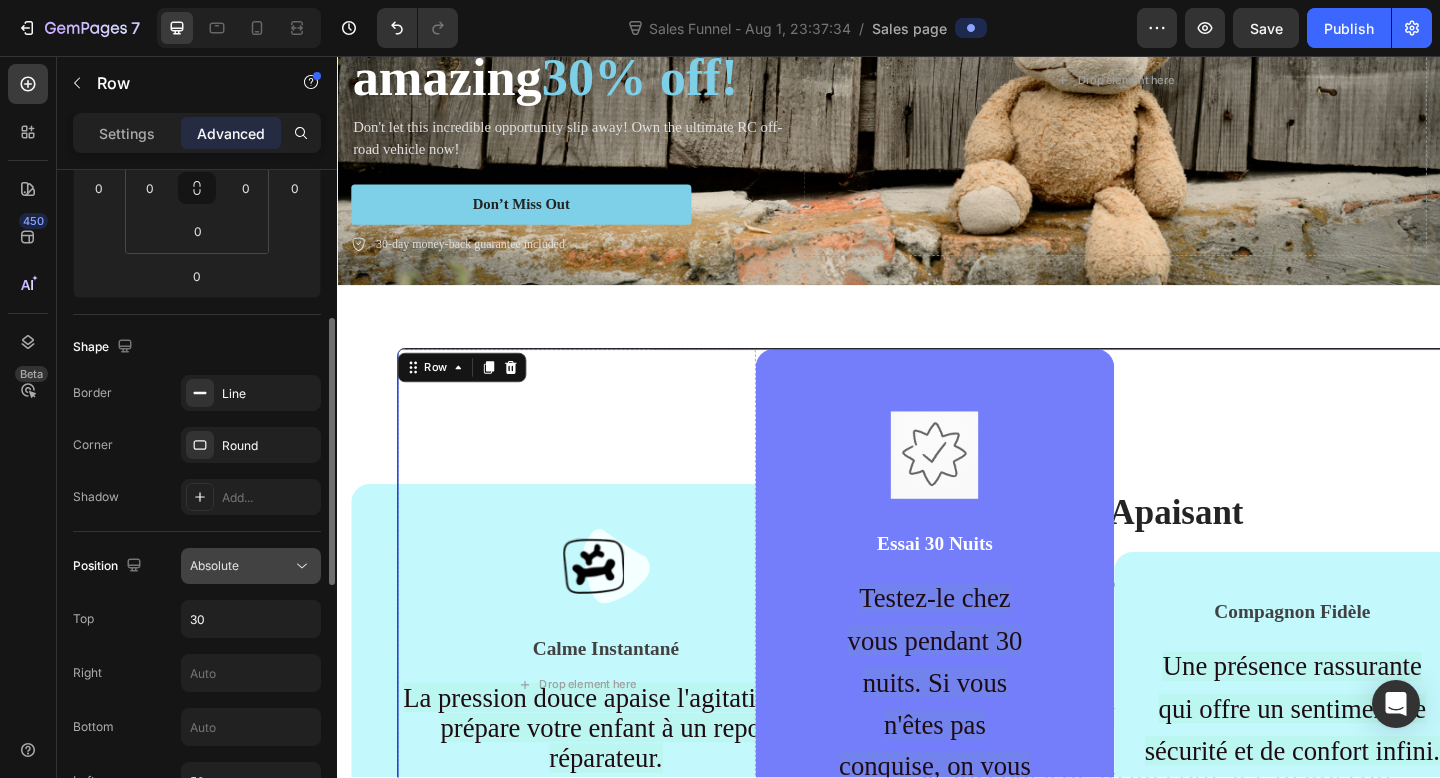 click on "Absolute" at bounding box center (241, 566) 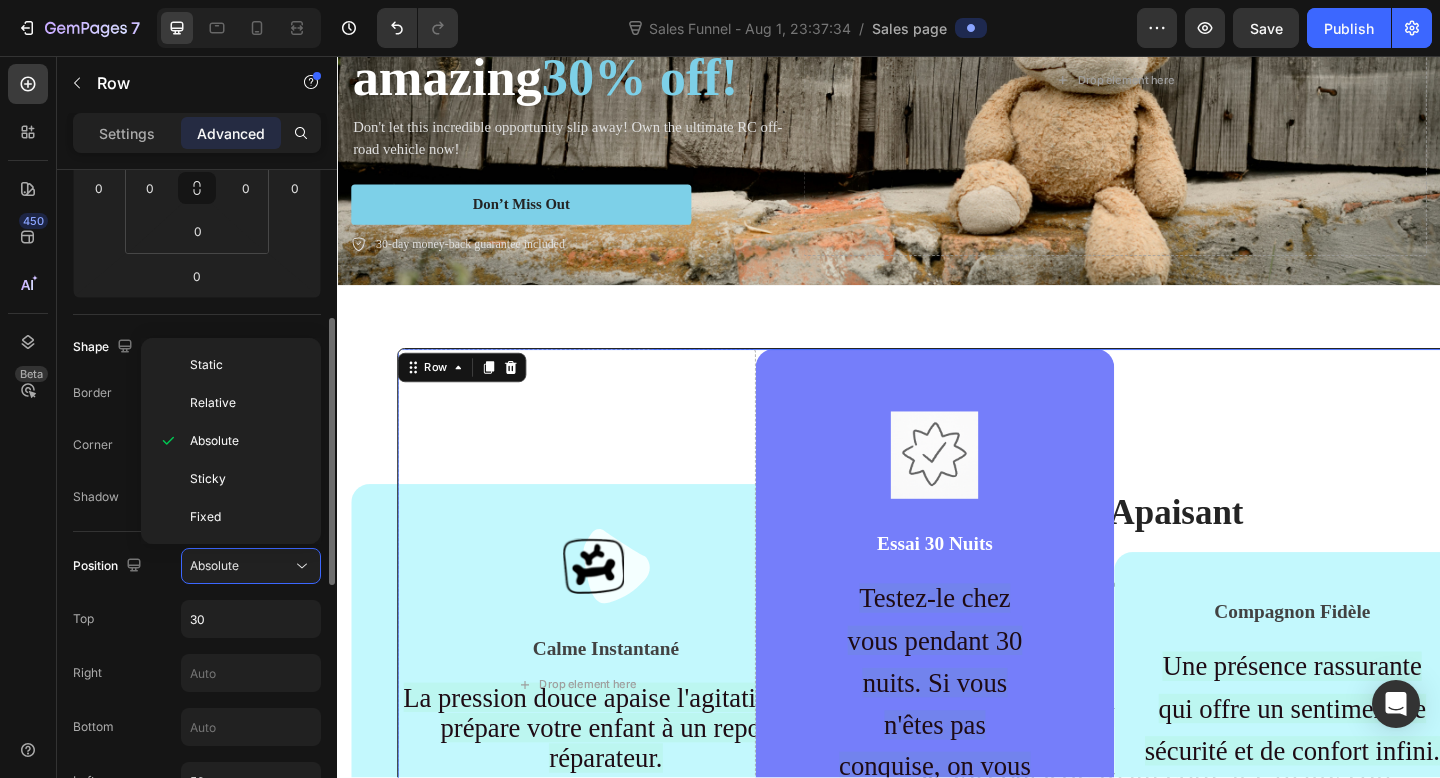 click on "Top 30" at bounding box center [197, 619] 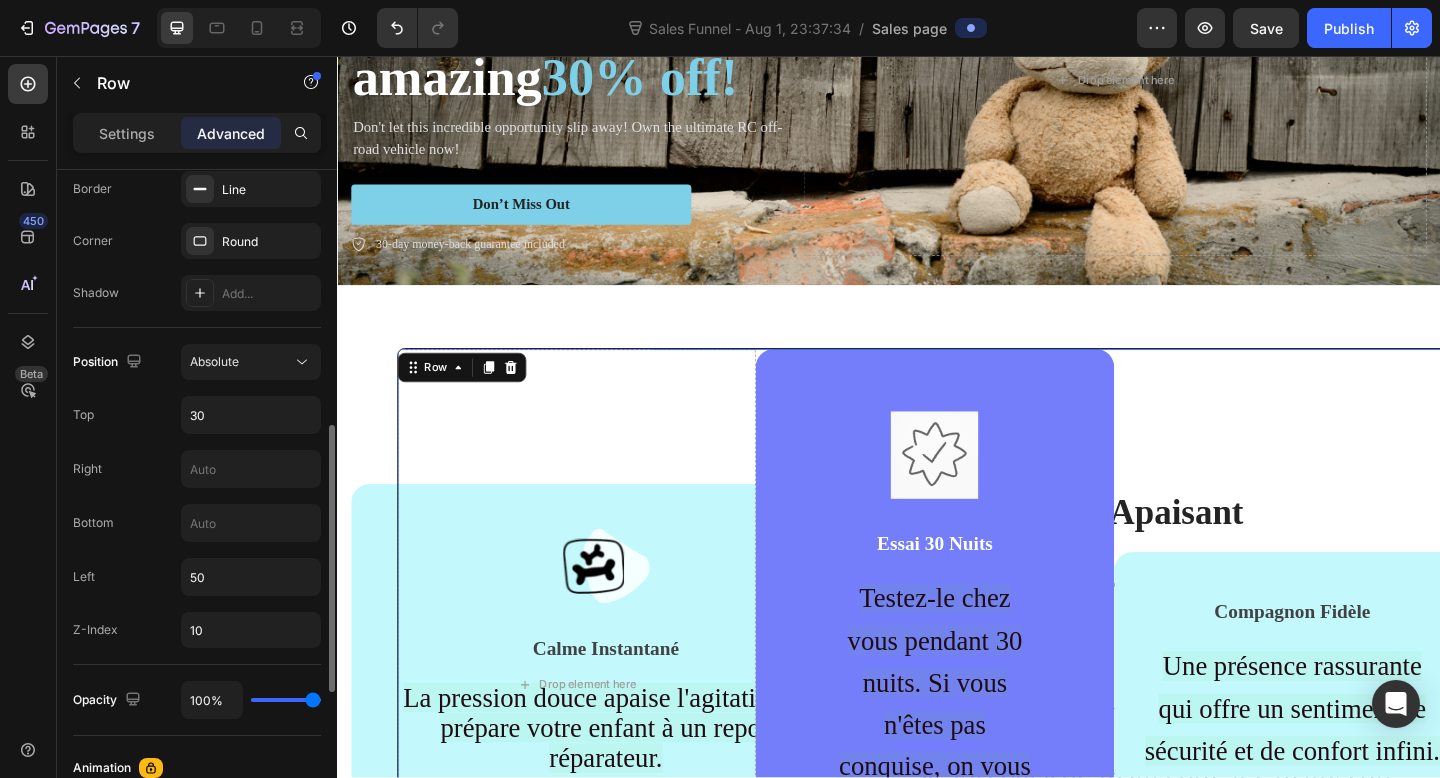 scroll, scrollTop: 597, scrollLeft: 0, axis: vertical 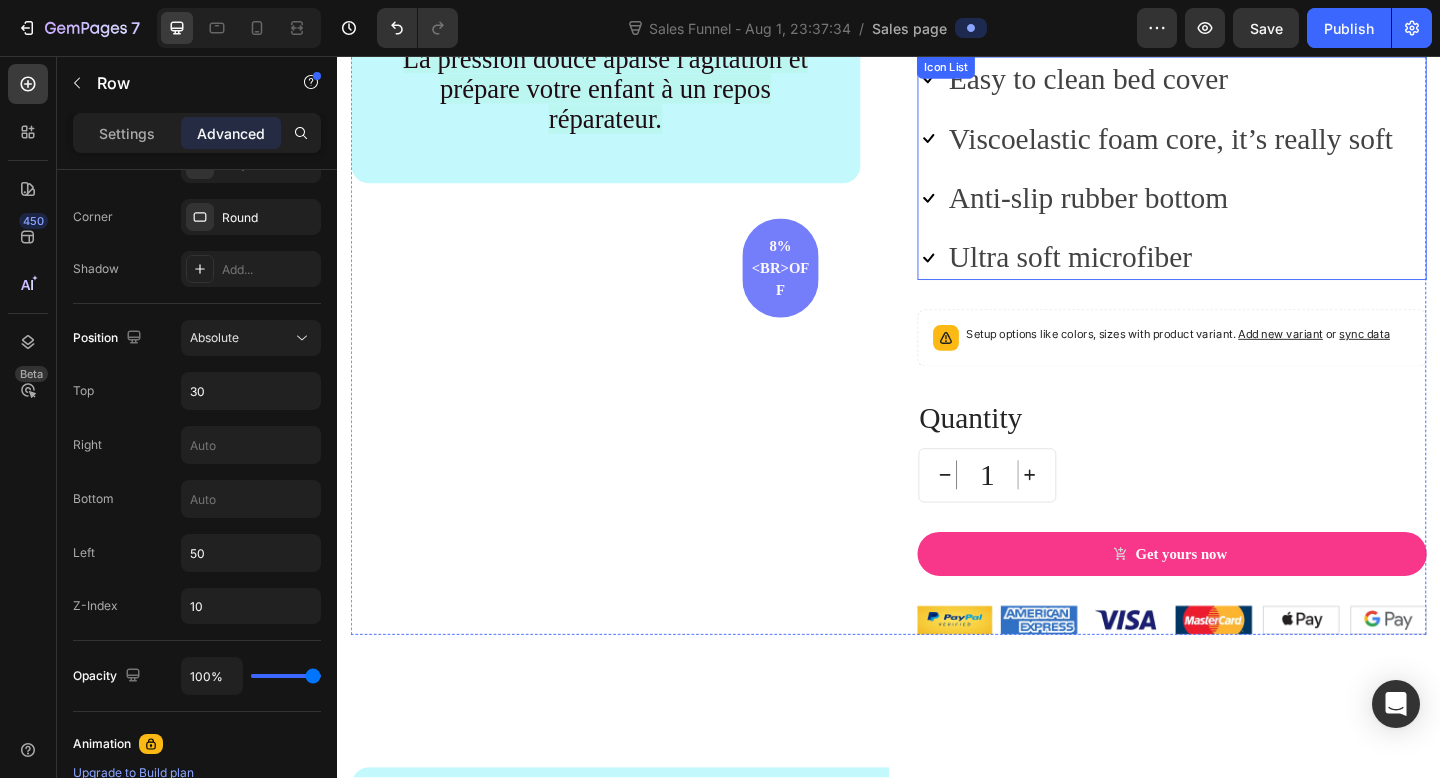 click on "Icon Easy to clean bed cover Text block
Icon Viscoelastic foam core, it’s really soft Text block
Icon Anti-slip rubber bottom Text block
Icon Ultra soft microfiber Text block" at bounding box center [1227, 178] 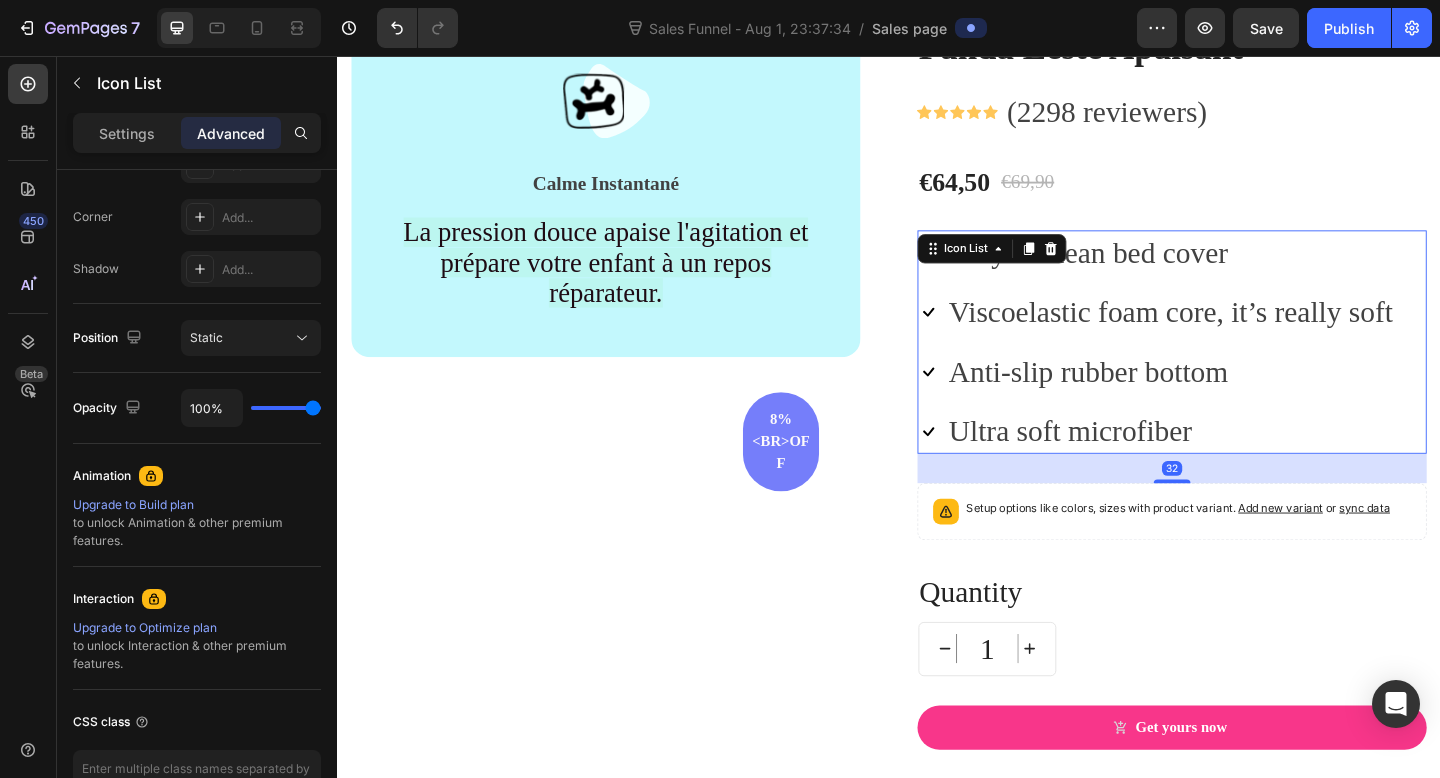 scroll, scrollTop: 0, scrollLeft: 0, axis: both 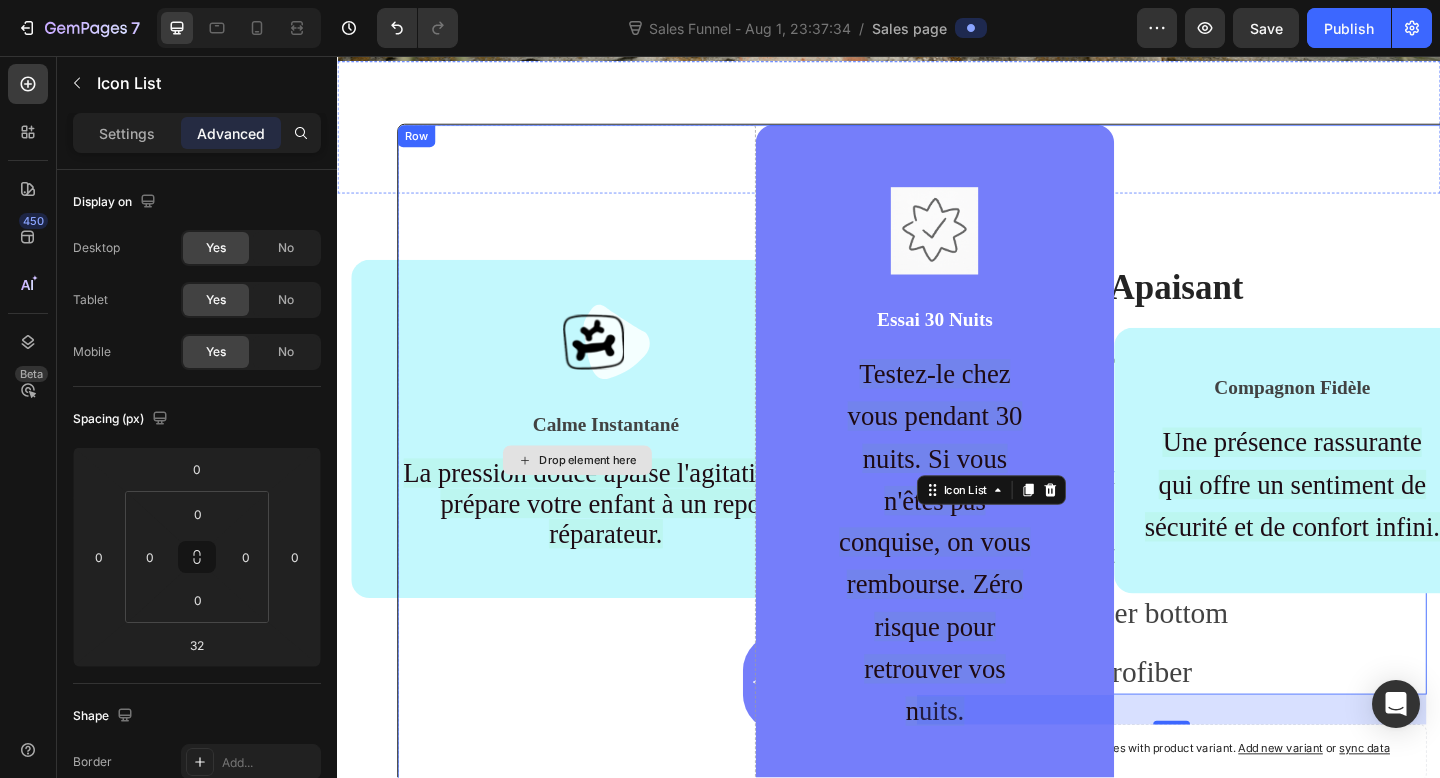 click on "Drop element here" at bounding box center [597, 496] 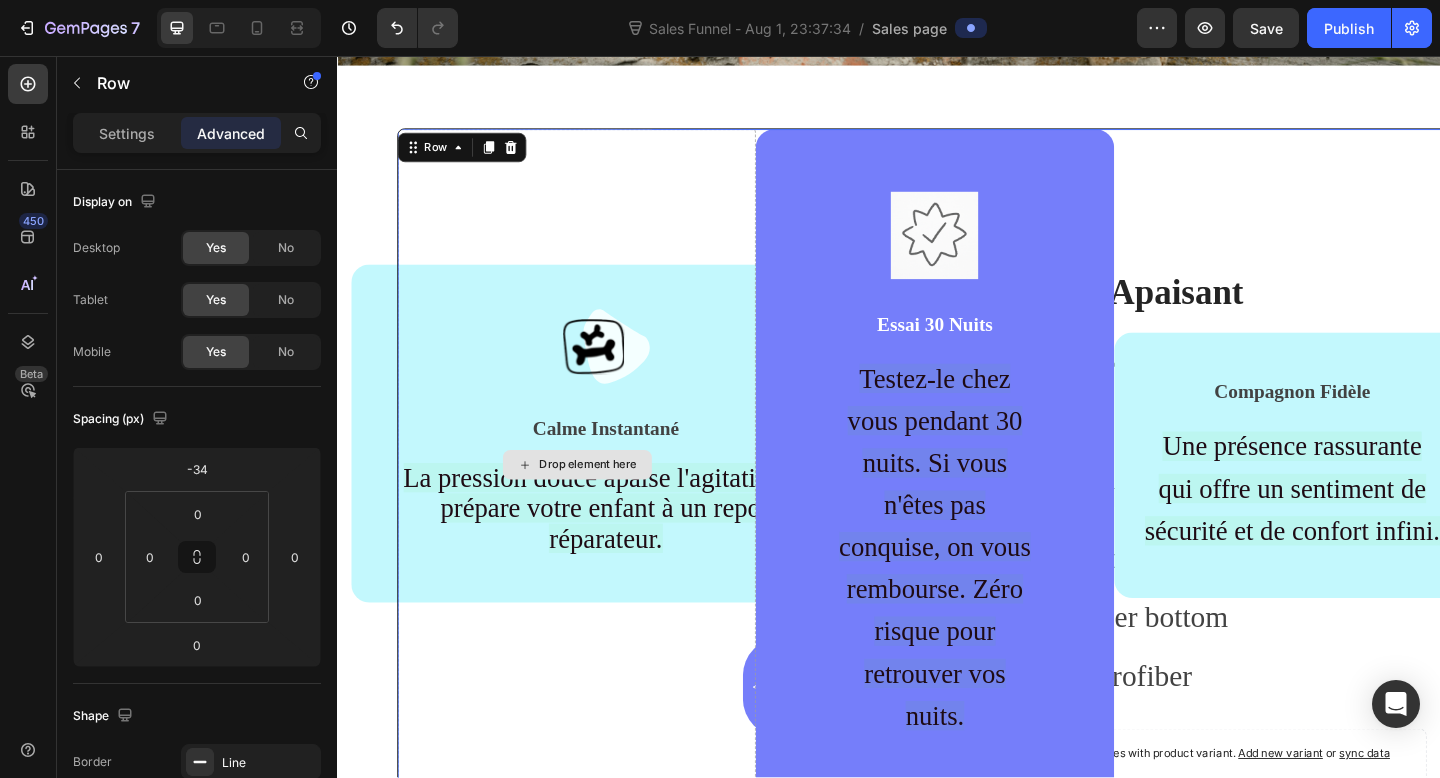 scroll, scrollTop: 495, scrollLeft: 0, axis: vertical 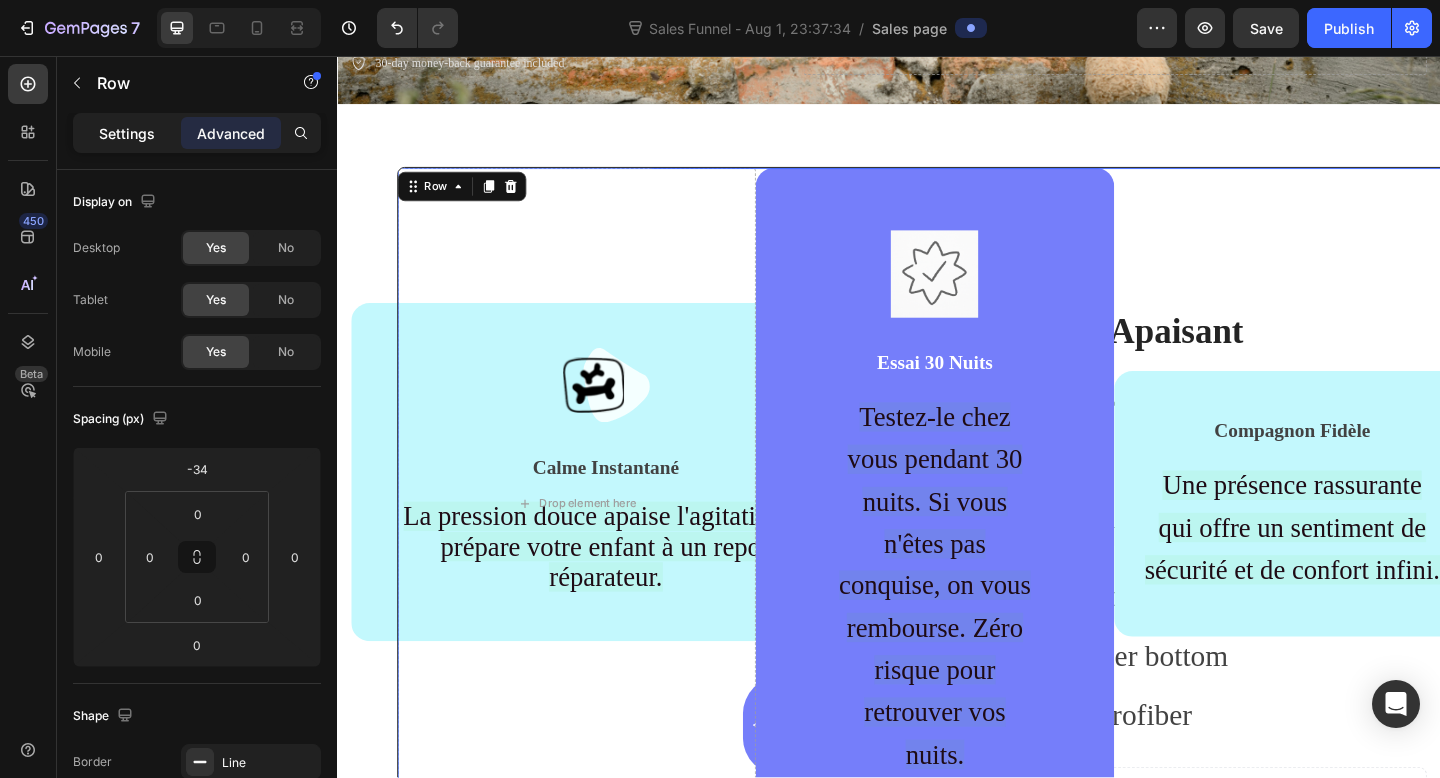 click on "Settings" at bounding box center (127, 133) 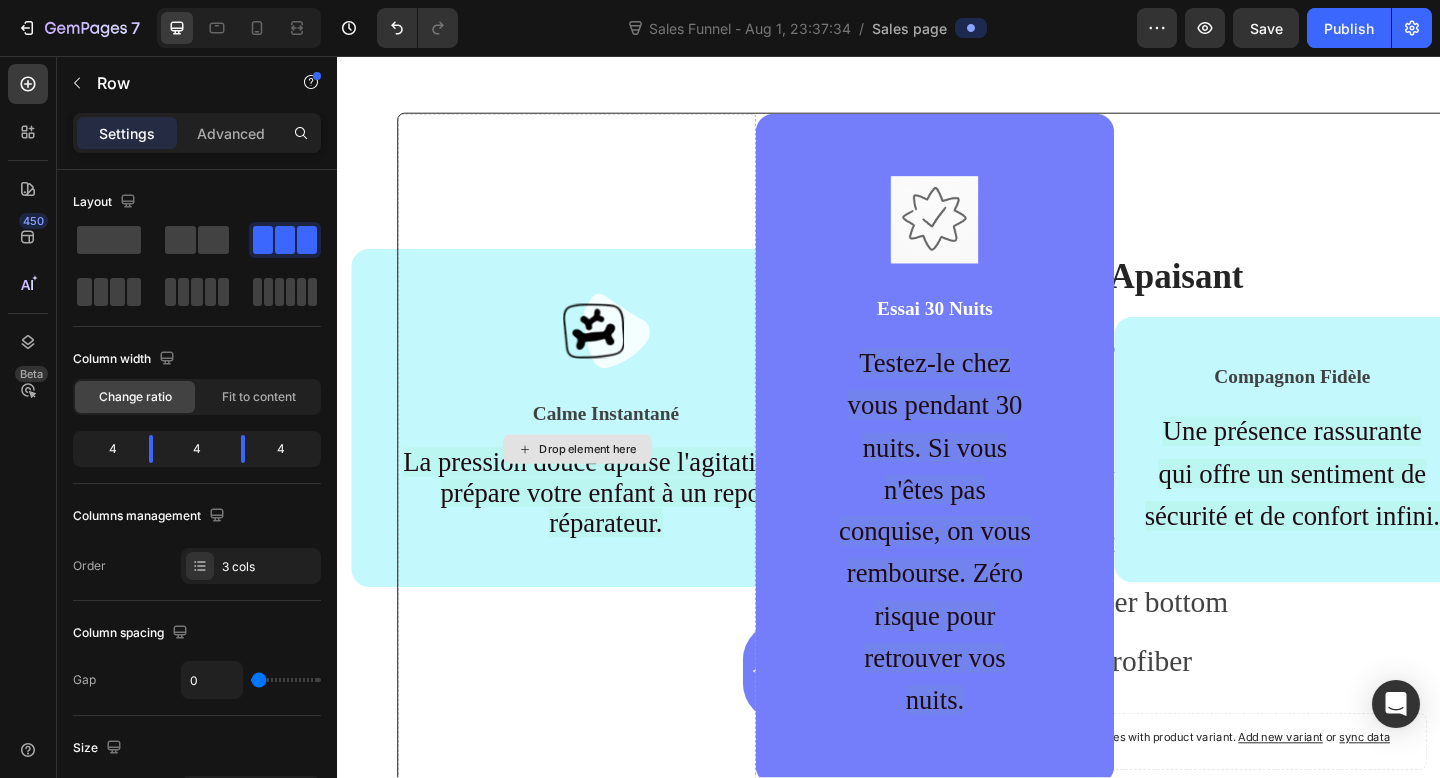 scroll, scrollTop: 525, scrollLeft: 0, axis: vertical 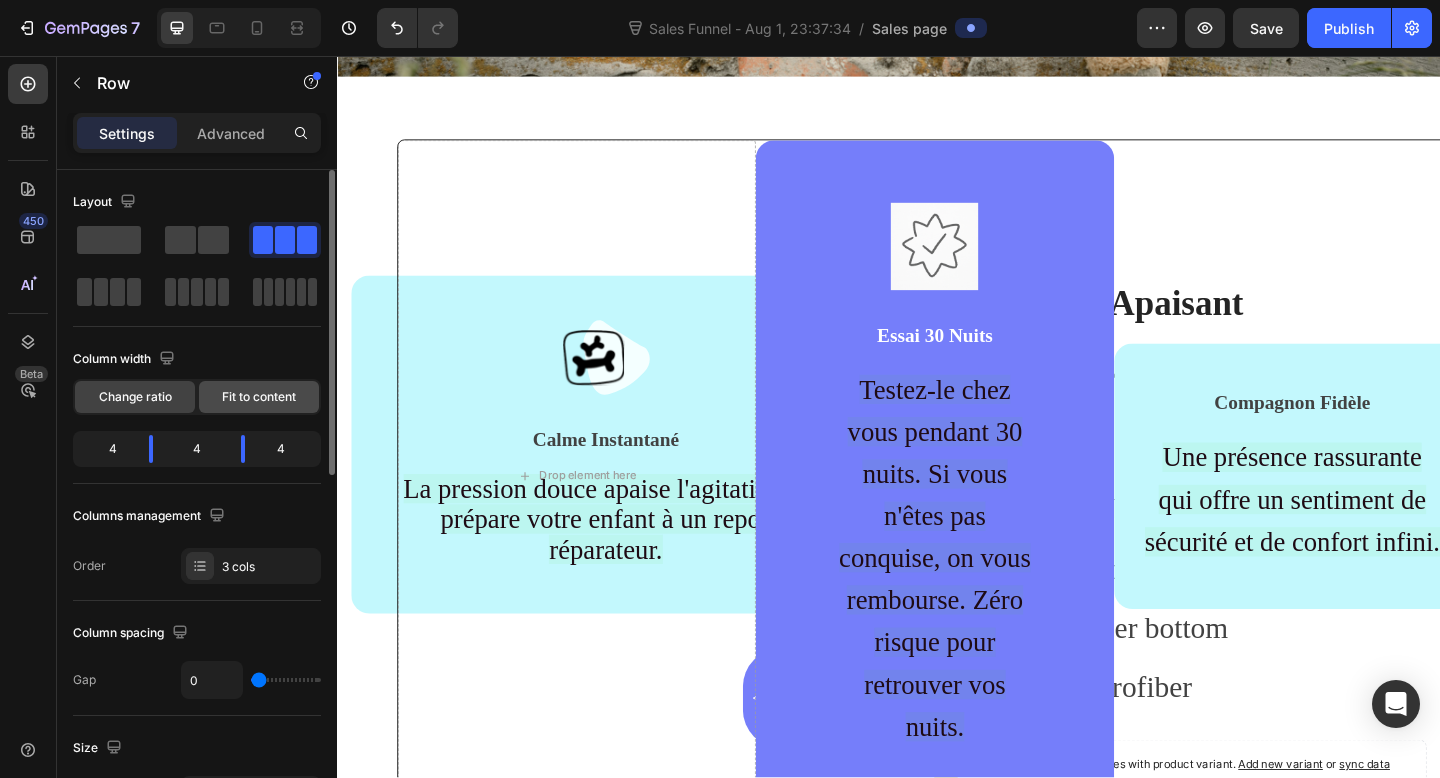 click on "Fit to content" 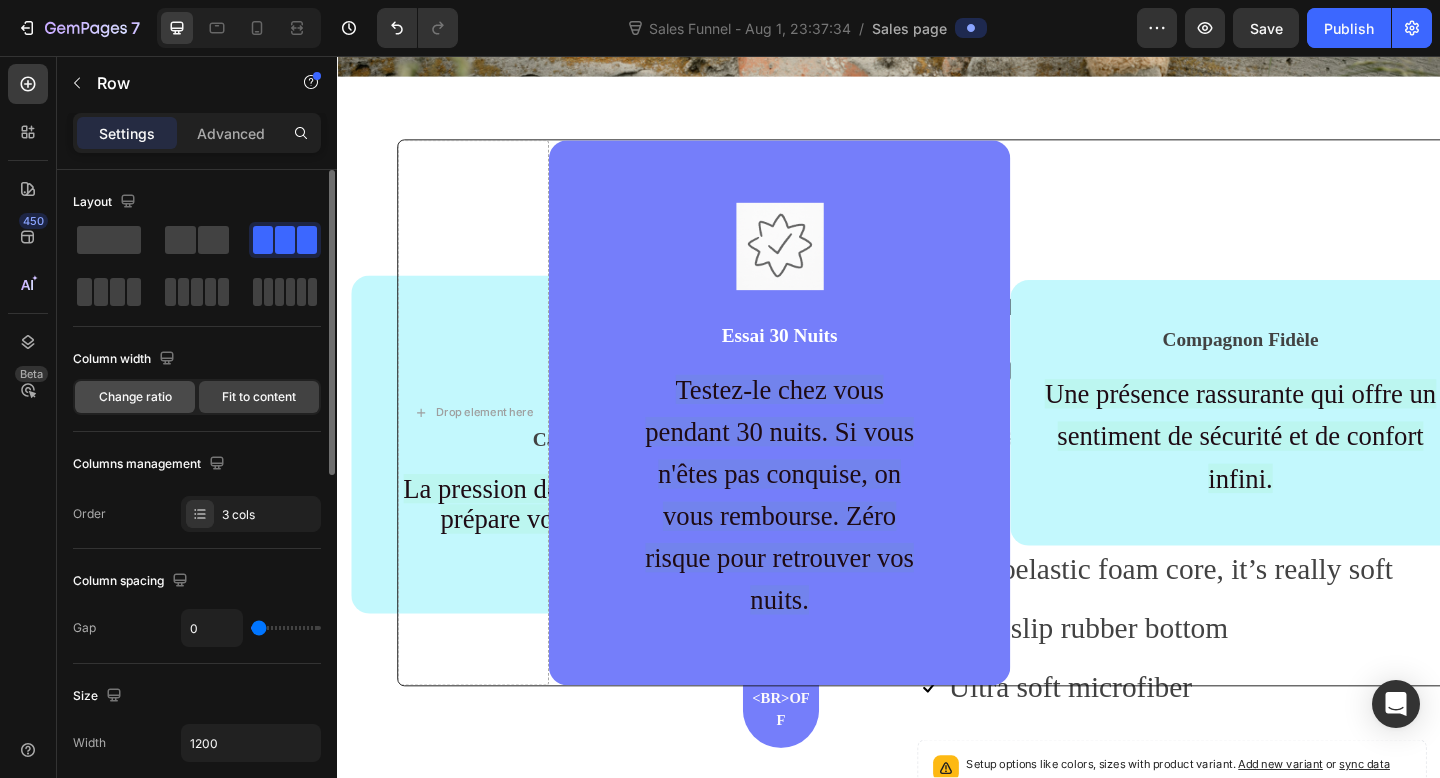 click on "Change ratio" 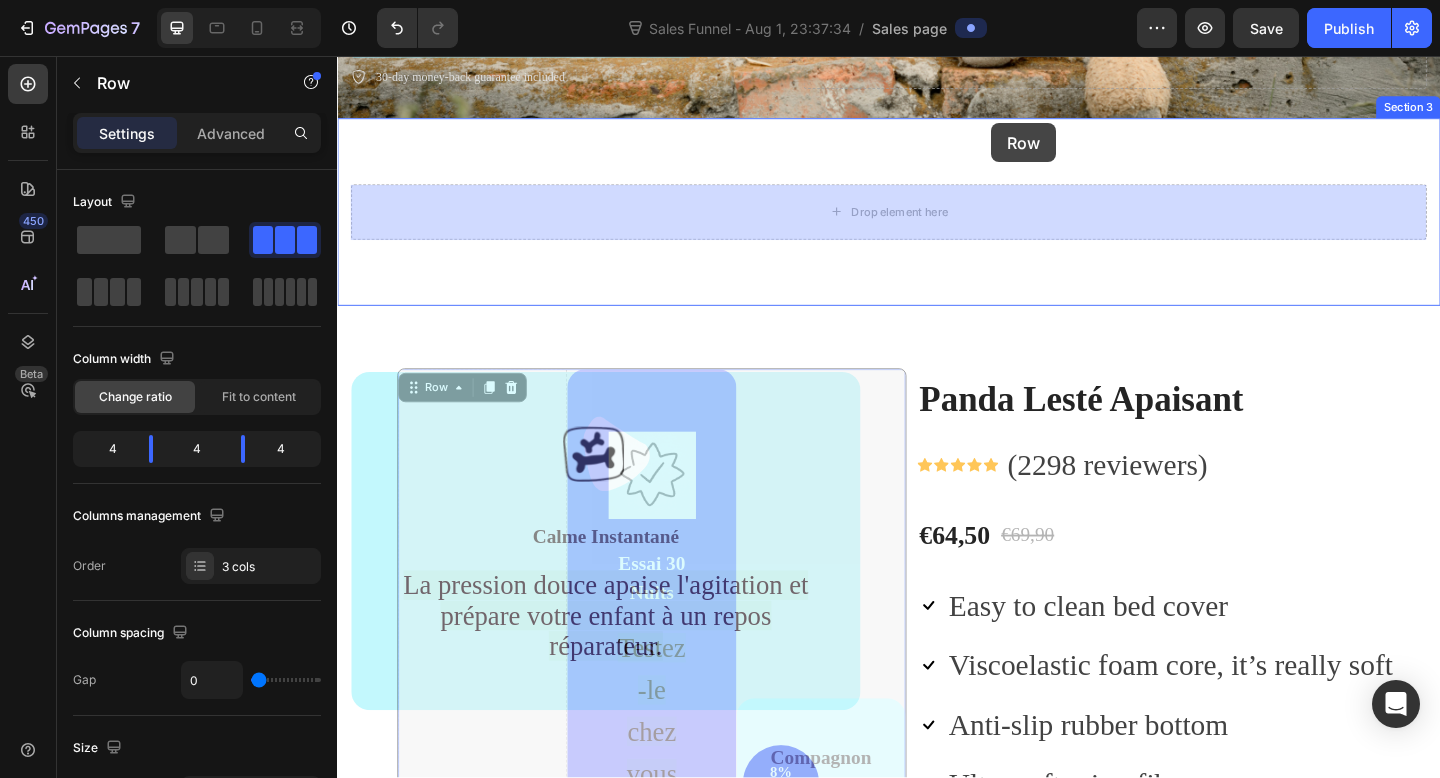 drag, startPoint x: 909, startPoint y: 352, endPoint x: 1049, endPoint y: 129, distance: 263.30402 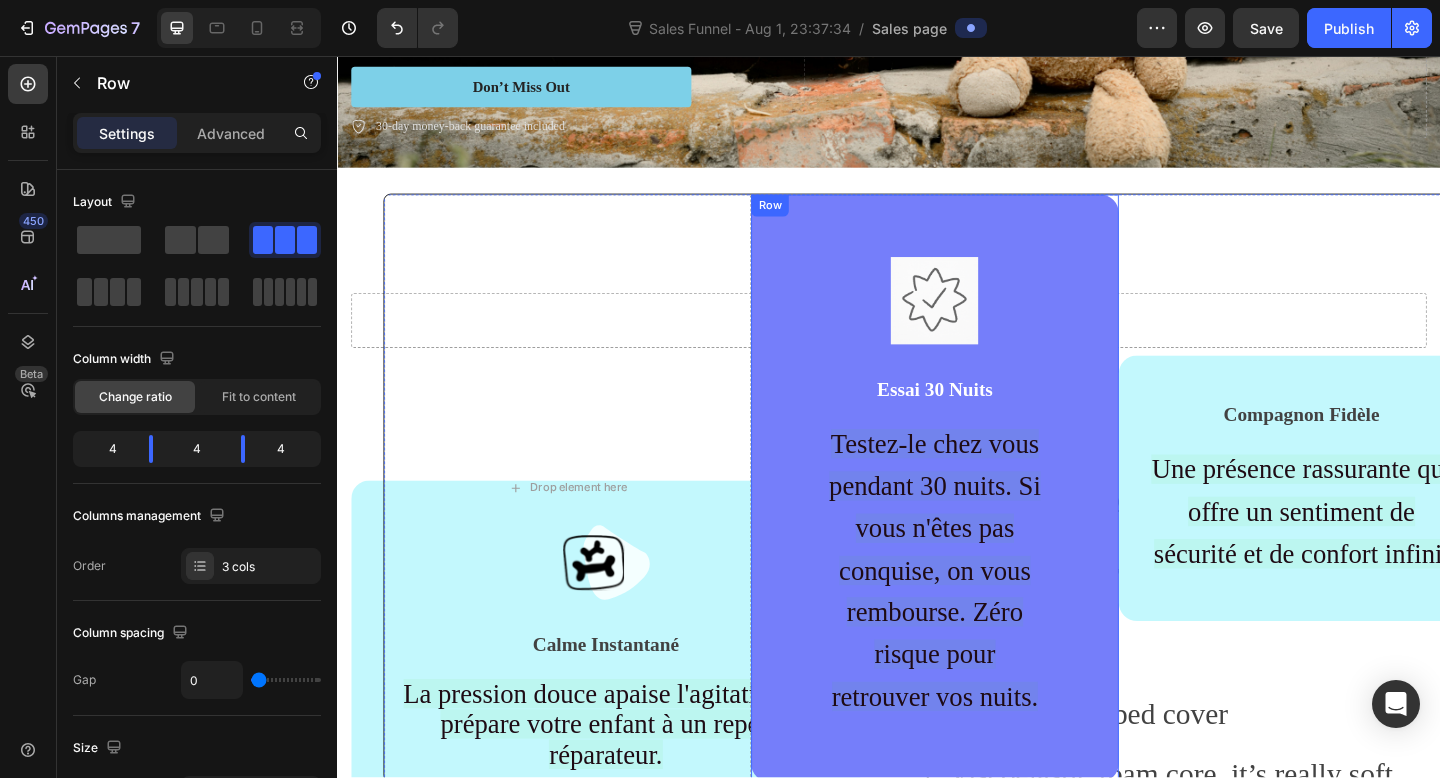 scroll, scrollTop: 424, scrollLeft: 0, axis: vertical 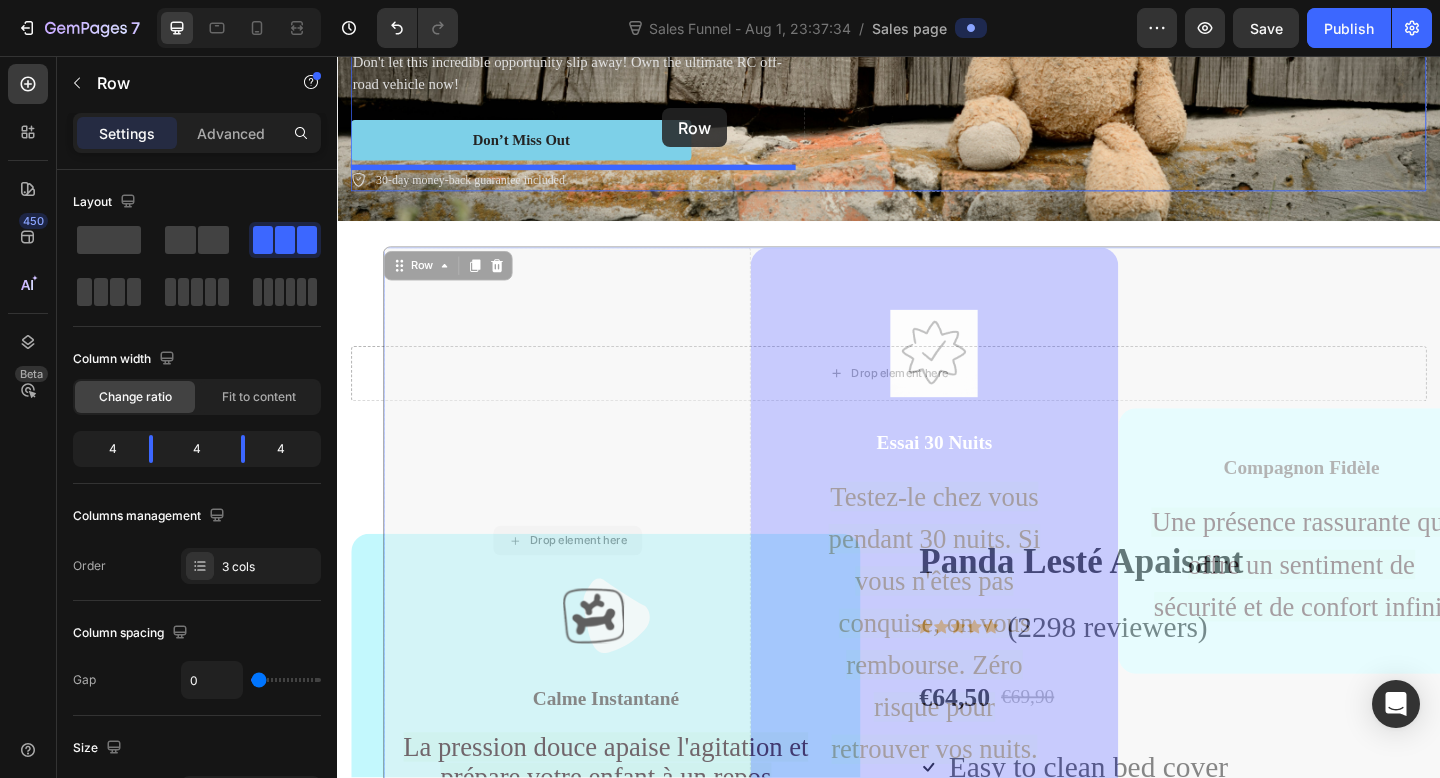 drag, startPoint x: 693, startPoint y: 219, endPoint x: 690, endPoint y: 114, distance: 105.04285 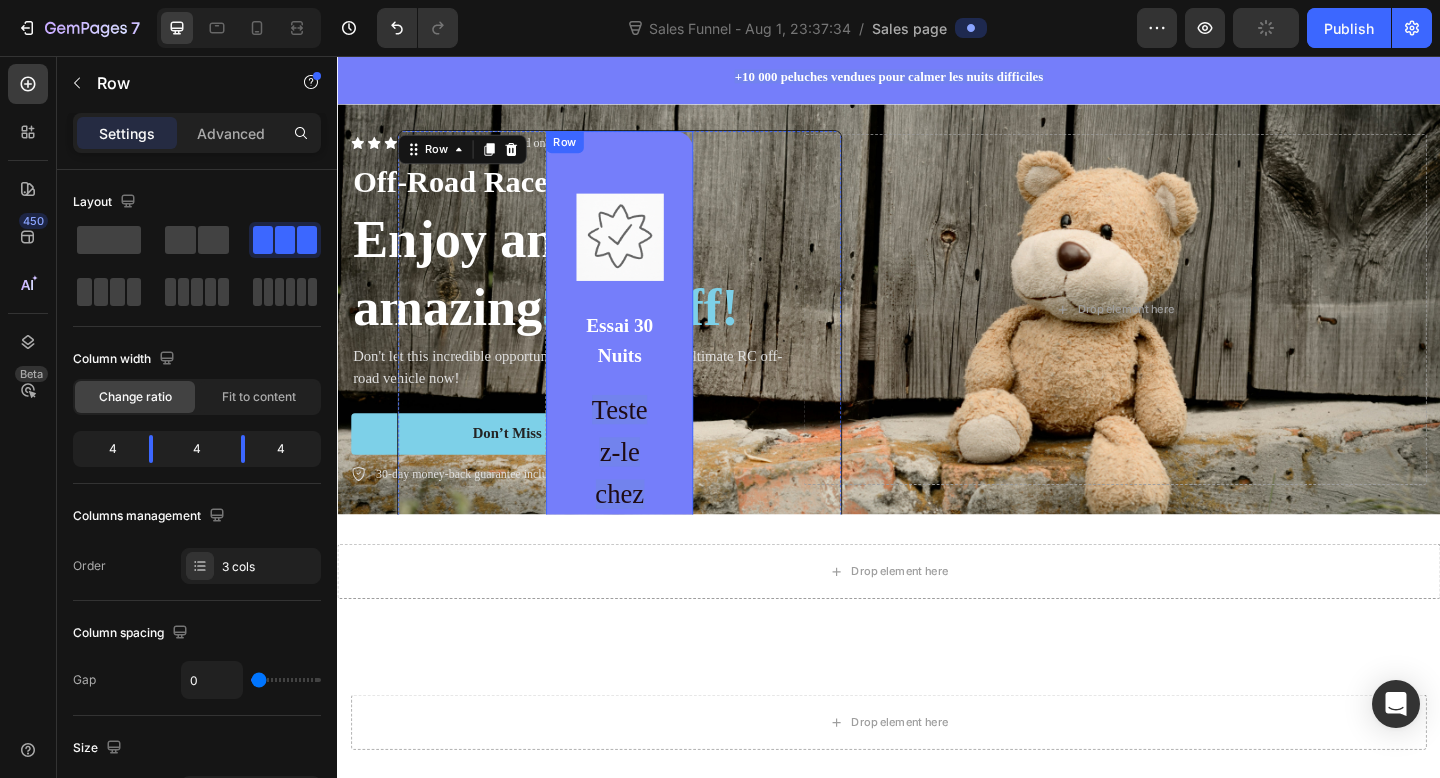 scroll, scrollTop: 47, scrollLeft: 0, axis: vertical 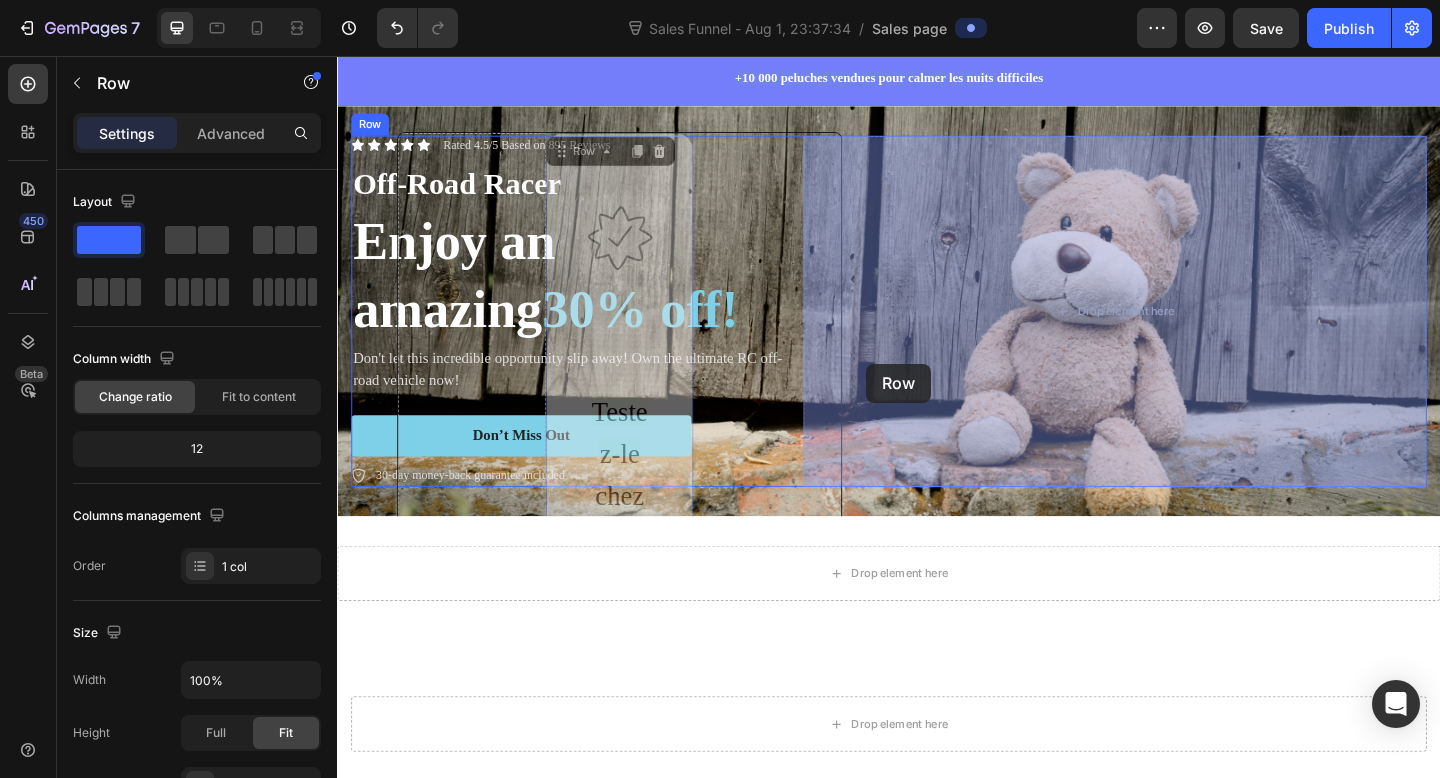 drag, startPoint x: 674, startPoint y: 152, endPoint x: 913, endPoint y: 391, distance: 337.99704 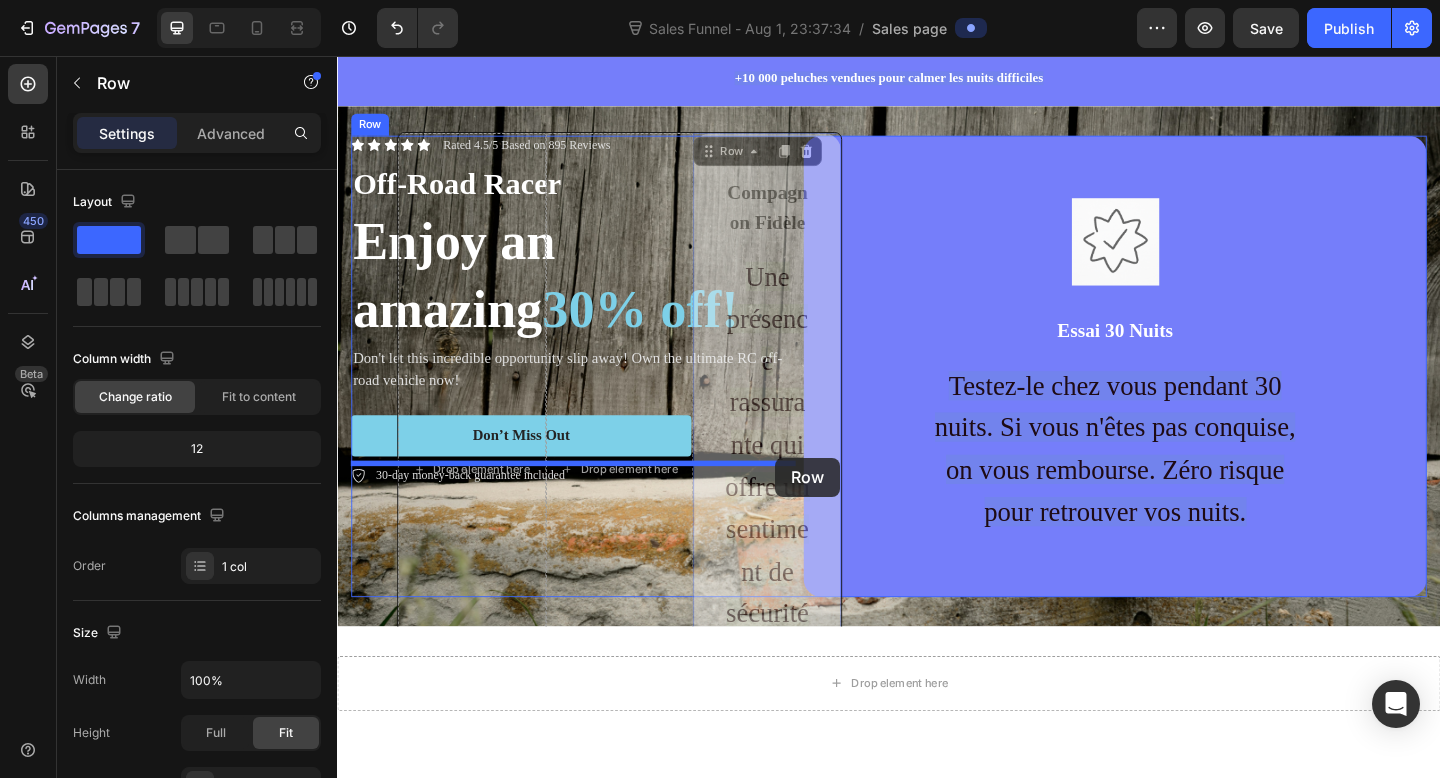 drag, startPoint x: 823, startPoint y: 158, endPoint x: 815, endPoint y: 495, distance: 337.09494 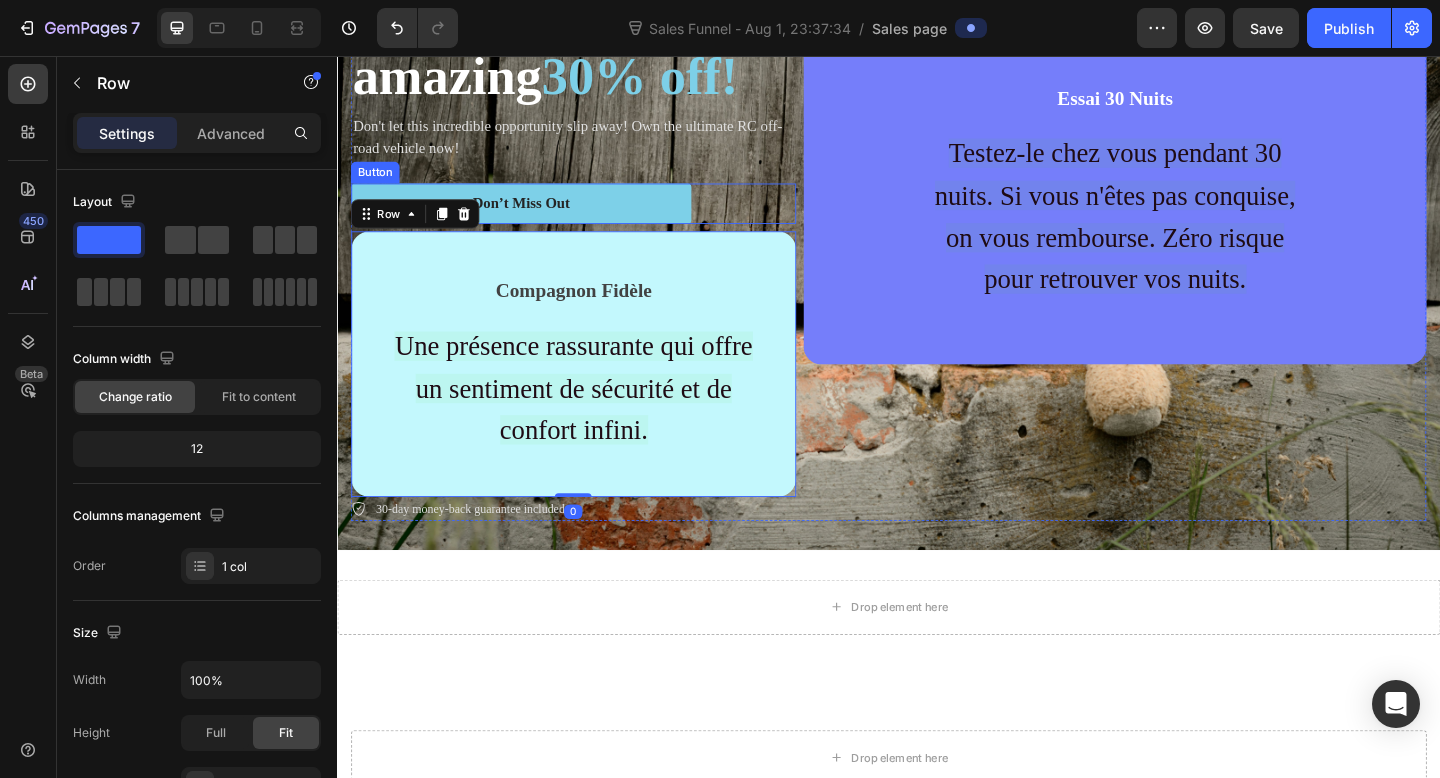 scroll, scrollTop: 300, scrollLeft: 0, axis: vertical 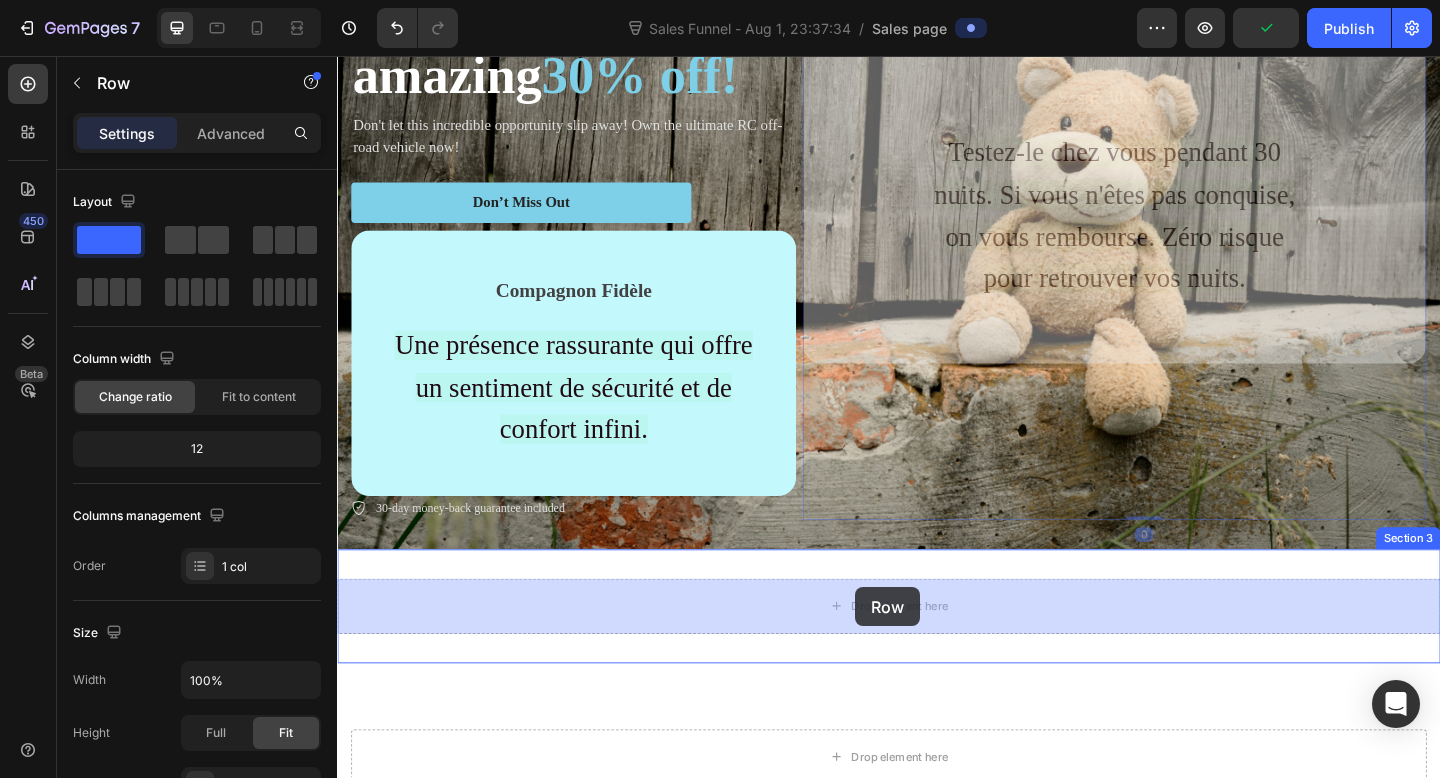 drag, startPoint x: 865, startPoint y: 331, endPoint x: 901, endPoint y: 634, distance: 305.13113 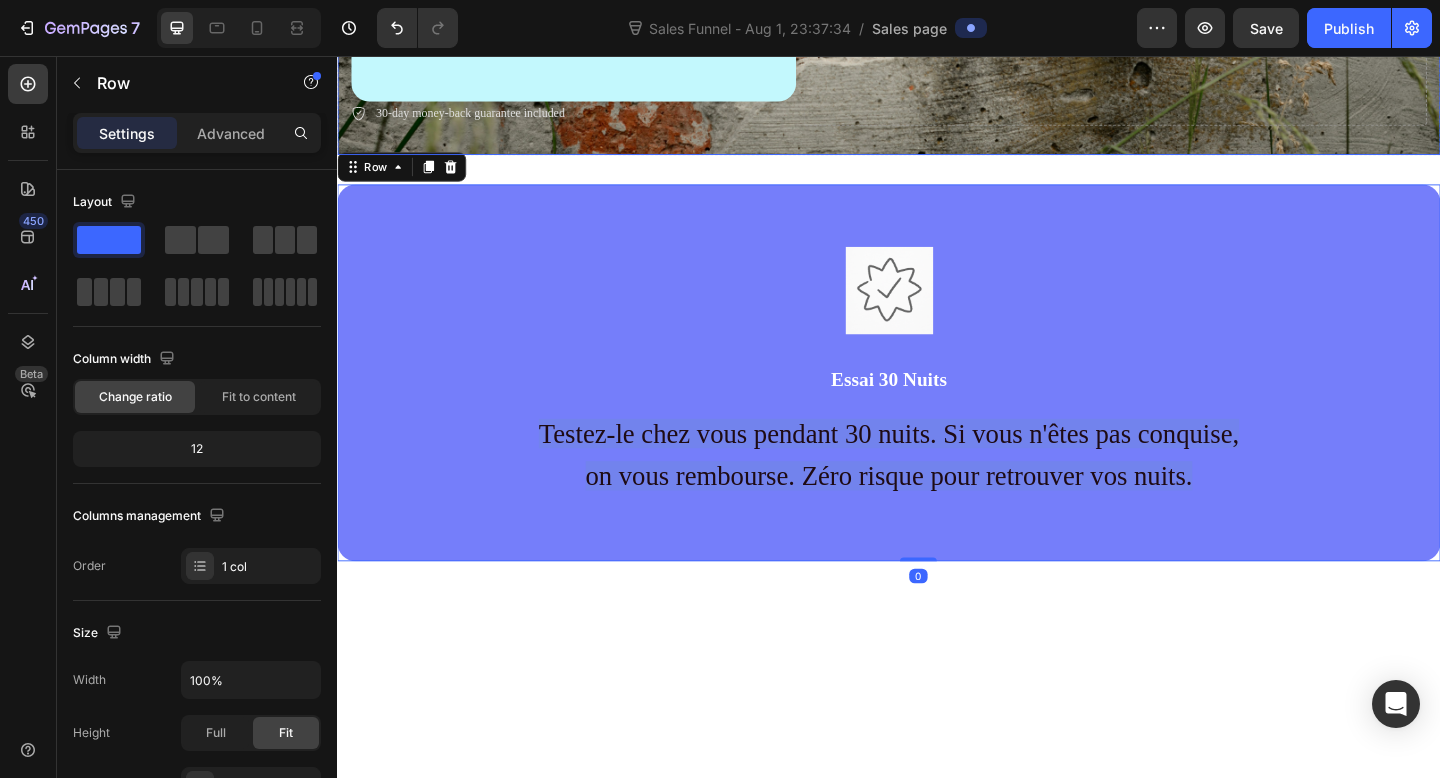 scroll, scrollTop: 443, scrollLeft: 0, axis: vertical 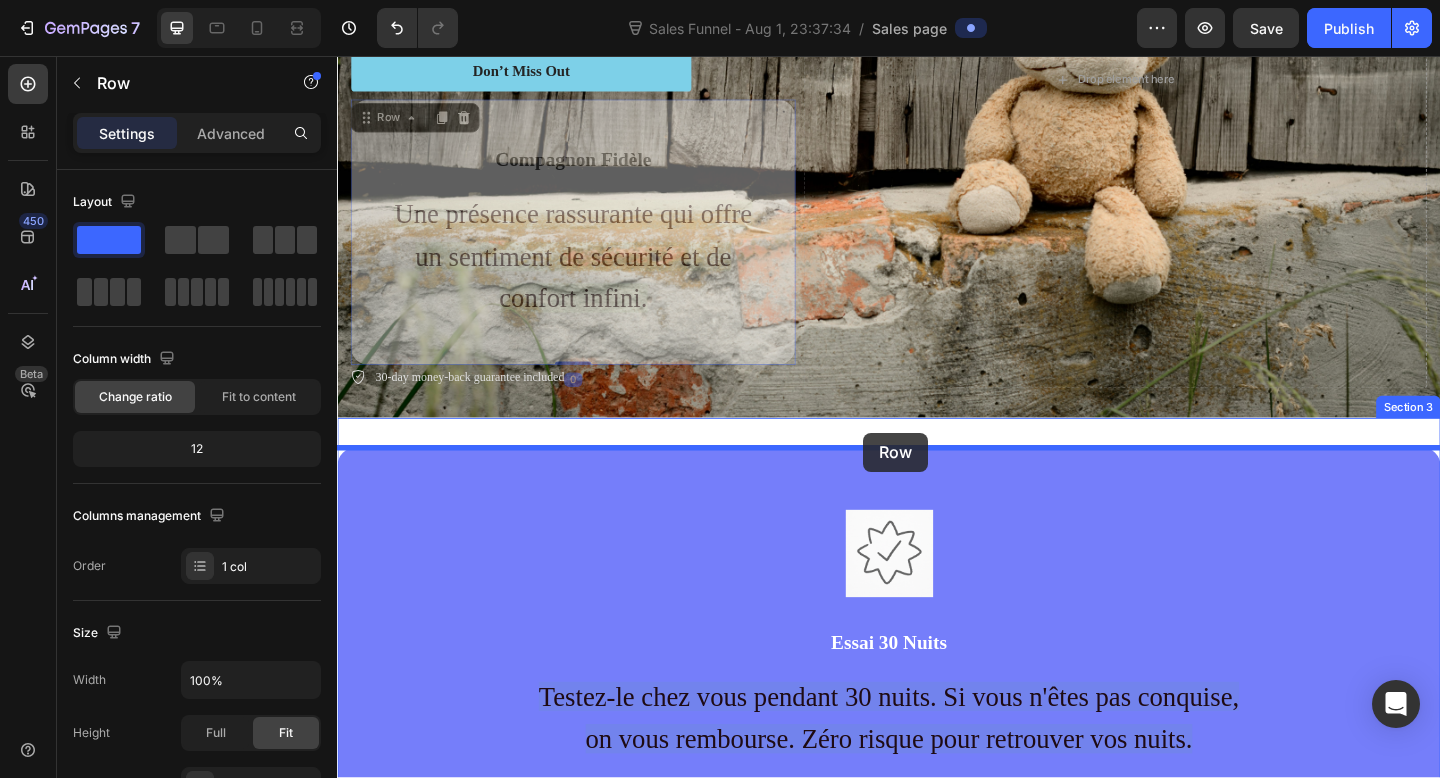drag, startPoint x: 777, startPoint y: 133, endPoint x: 909, endPoint y: 466, distance: 358.20804 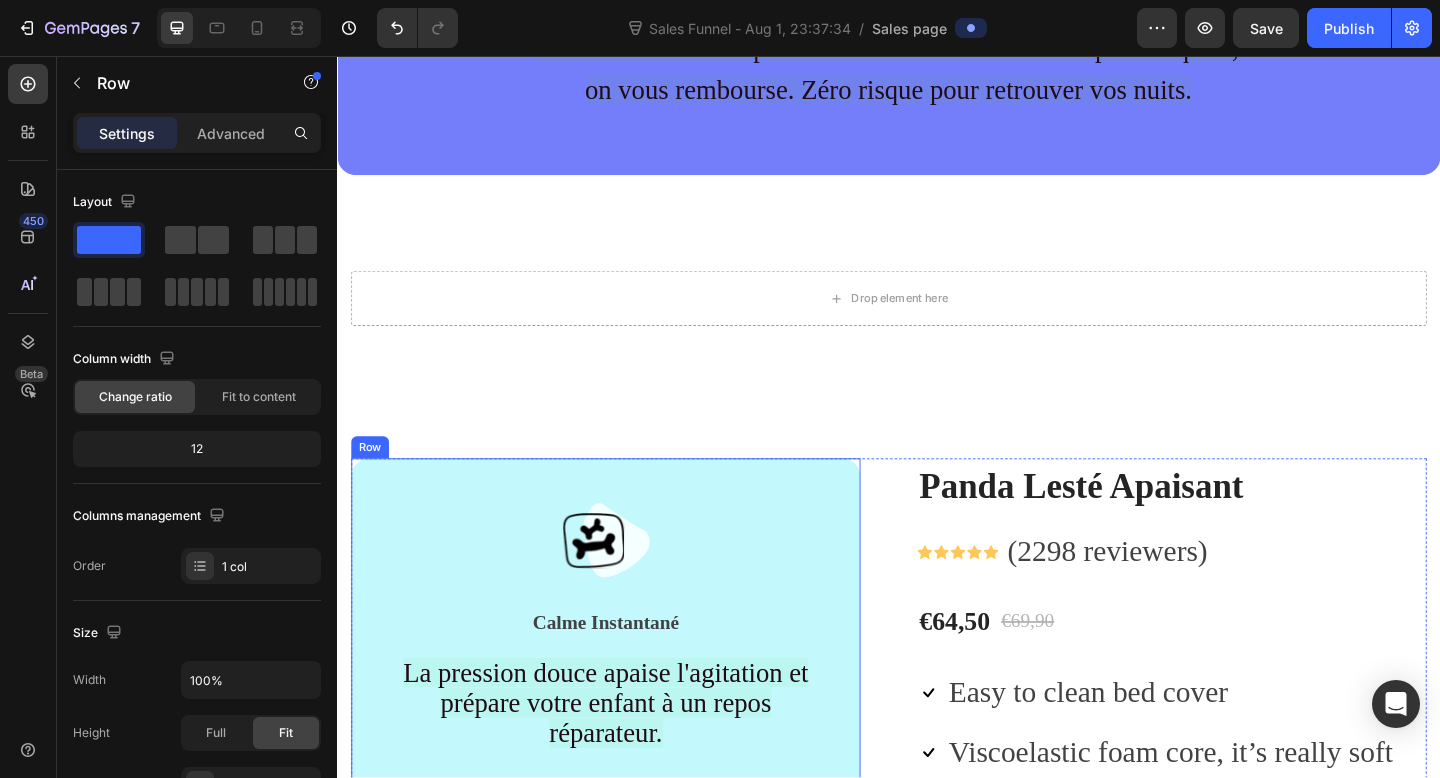 scroll, scrollTop: 1035, scrollLeft: 0, axis: vertical 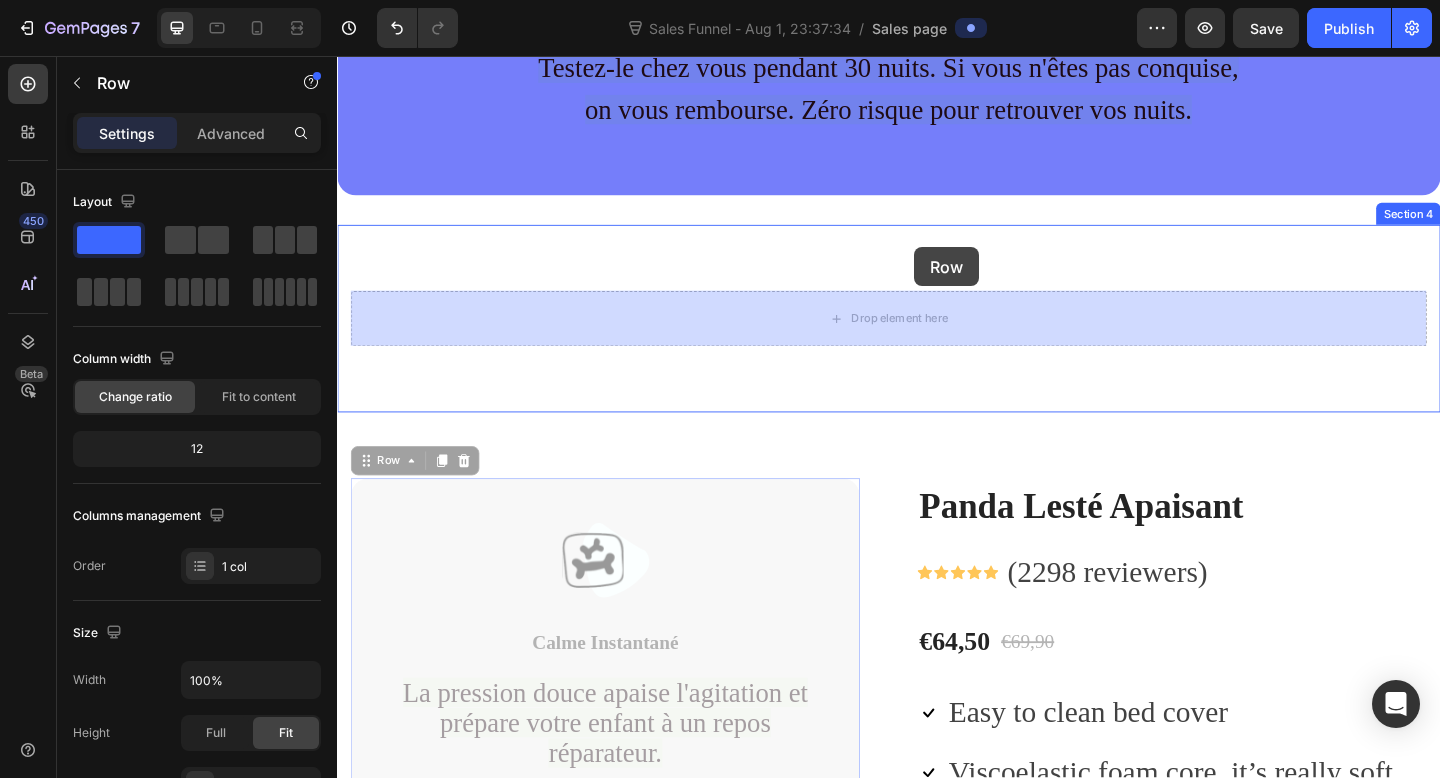 drag, startPoint x: 868, startPoint y: 540, endPoint x: 965, endPoint y: 264, distance: 292.54913 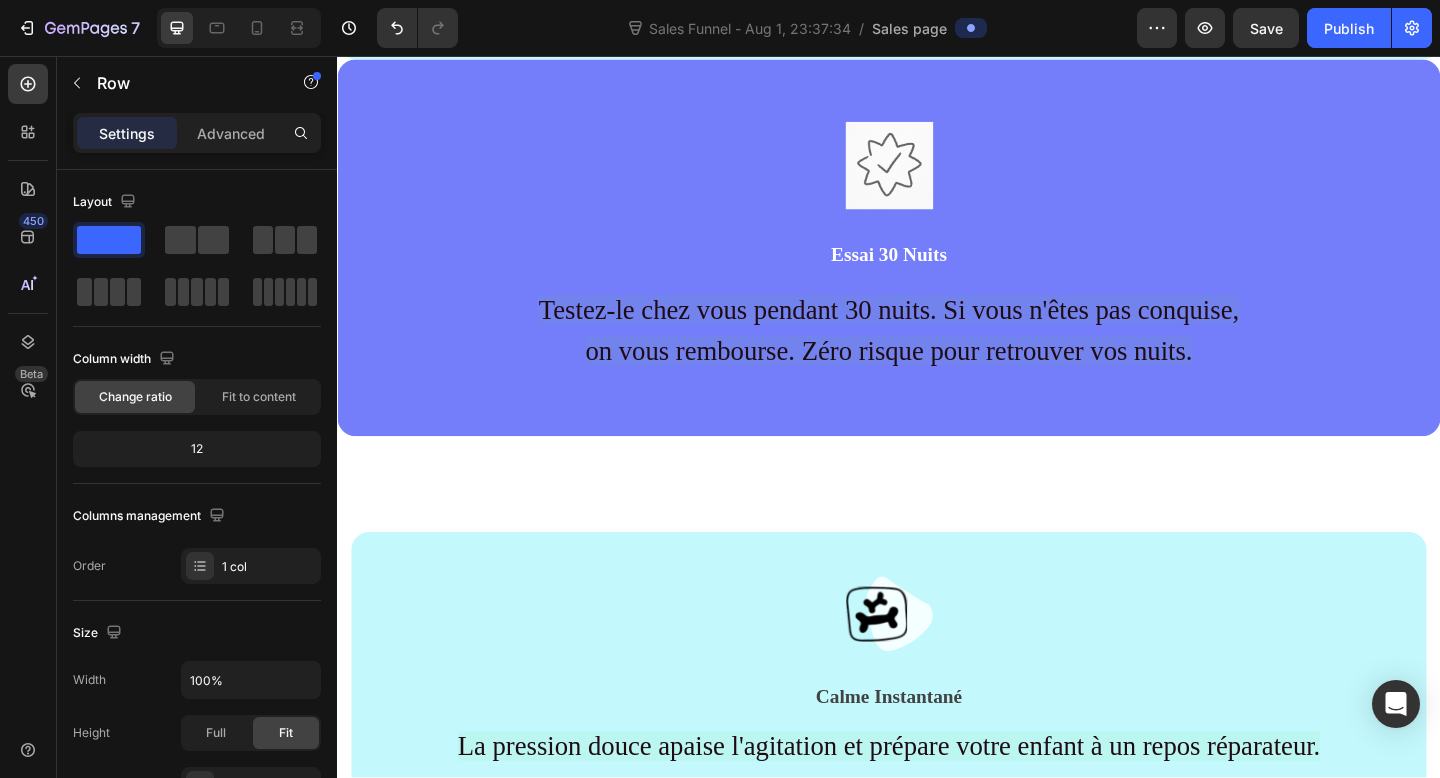 scroll, scrollTop: 797, scrollLeft: 0, axis: vertical 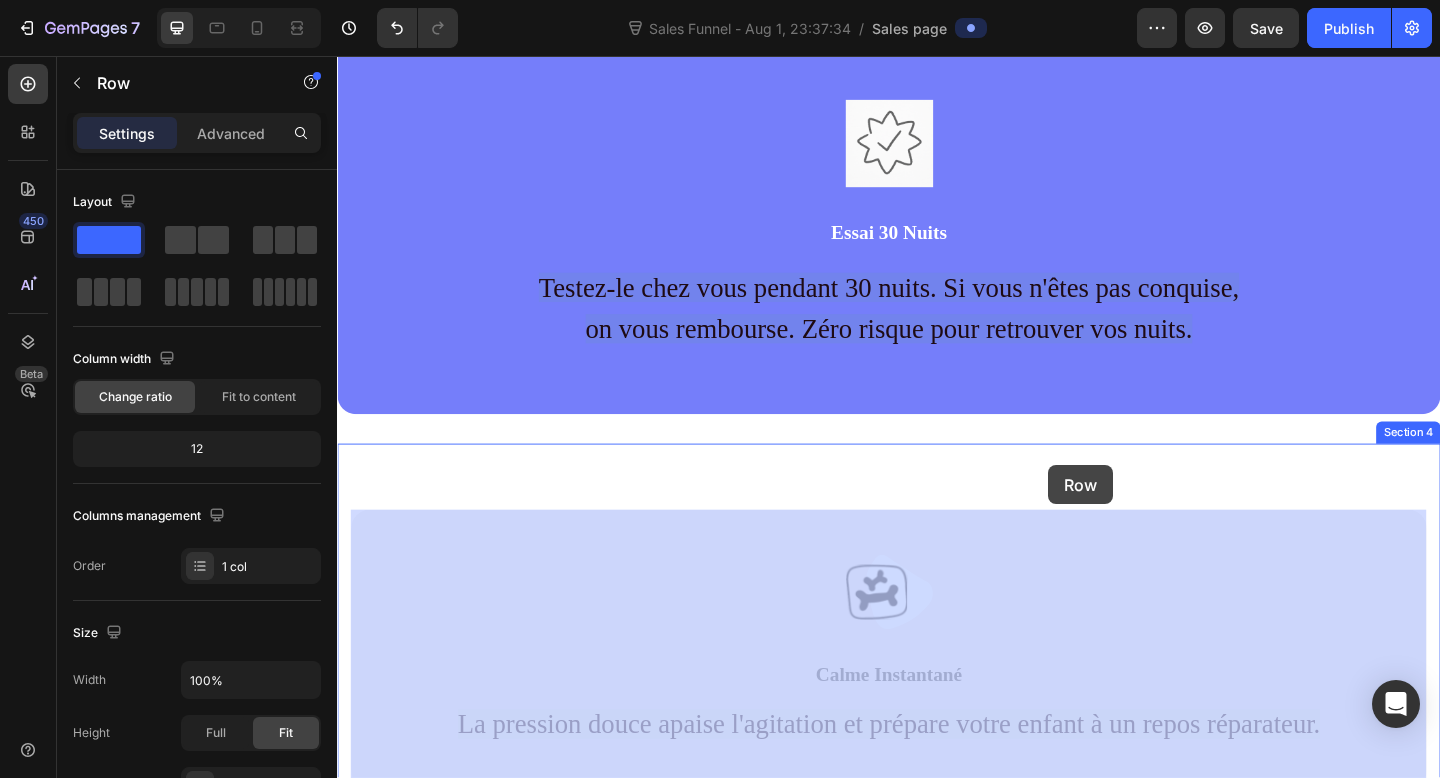 drag, startPoint x: 1108, startPoint y: 562, endPoint x: 1111, endPoint y: 502, distance: 60.074955 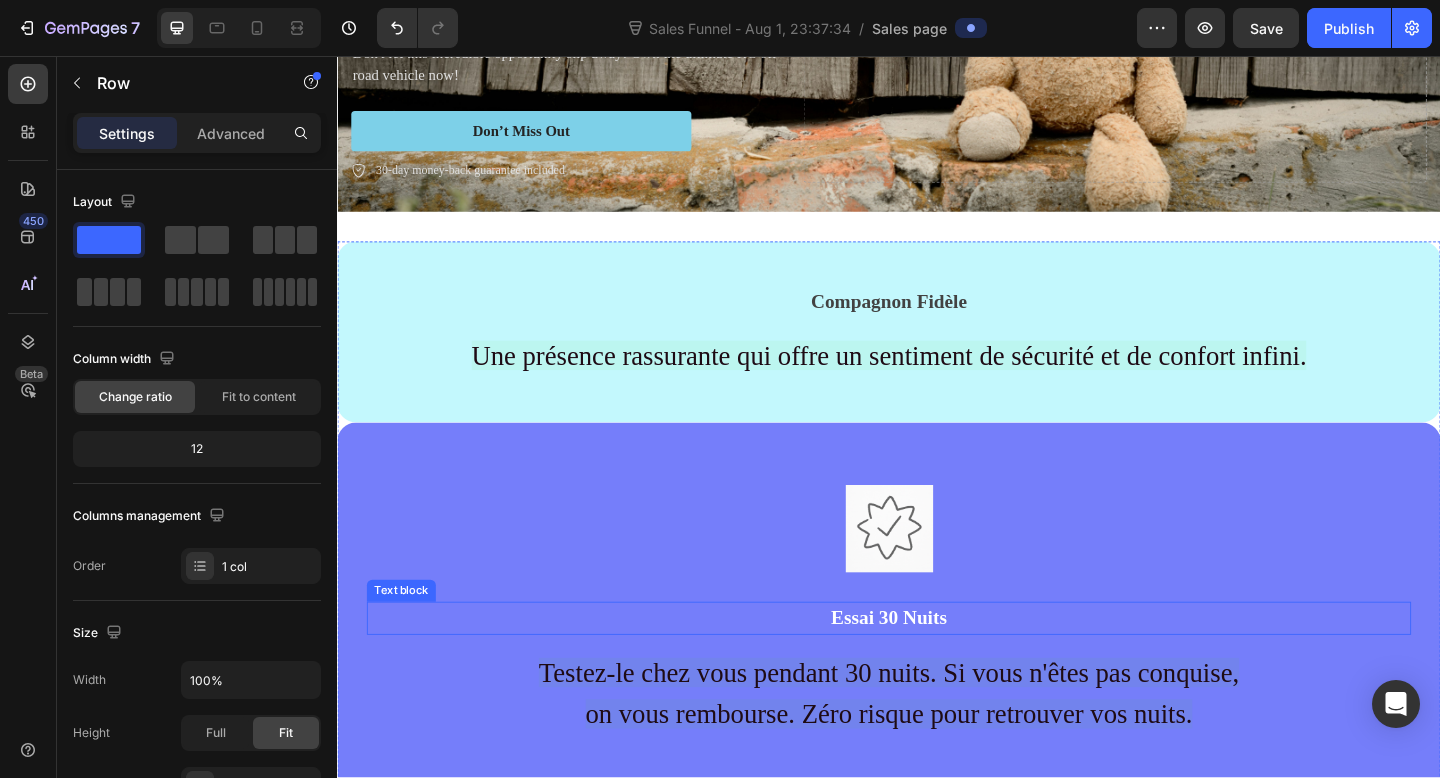 scroll, scrollTop: 362, scrollLeft: 0, axis: vertical 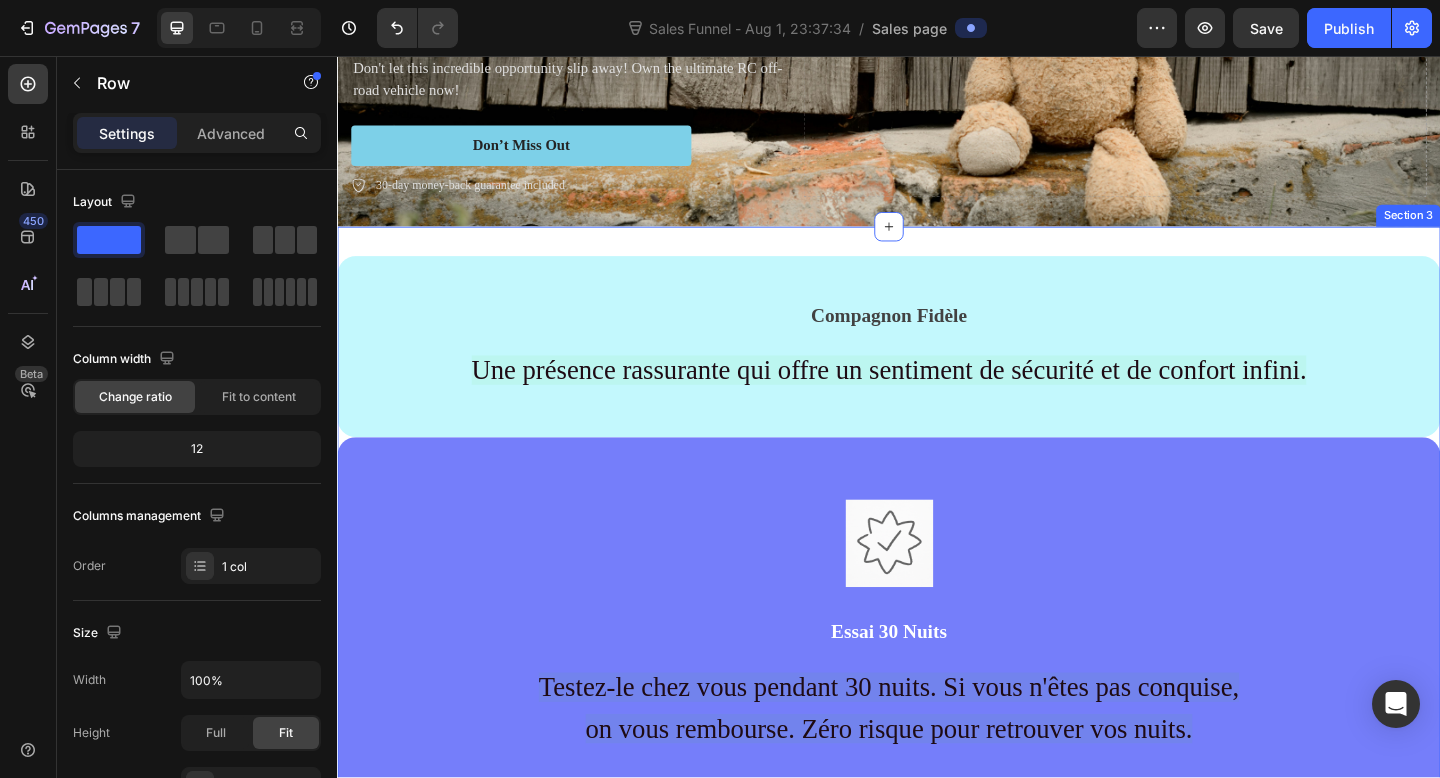 click on "Compagnon Fidèle Text block Une présence rassurante qui offre un sentiment de sécurité et de confort infini. Text block Row Image Essai 30 Nuits Text block Testez-le chez vous pendant 30 nuits. Si vous n'êtes pas conquise, on vous rembourse. Zéro risque pour retrouver vos nuits. Text block Row Section 3" at bounding box center (937, 577) 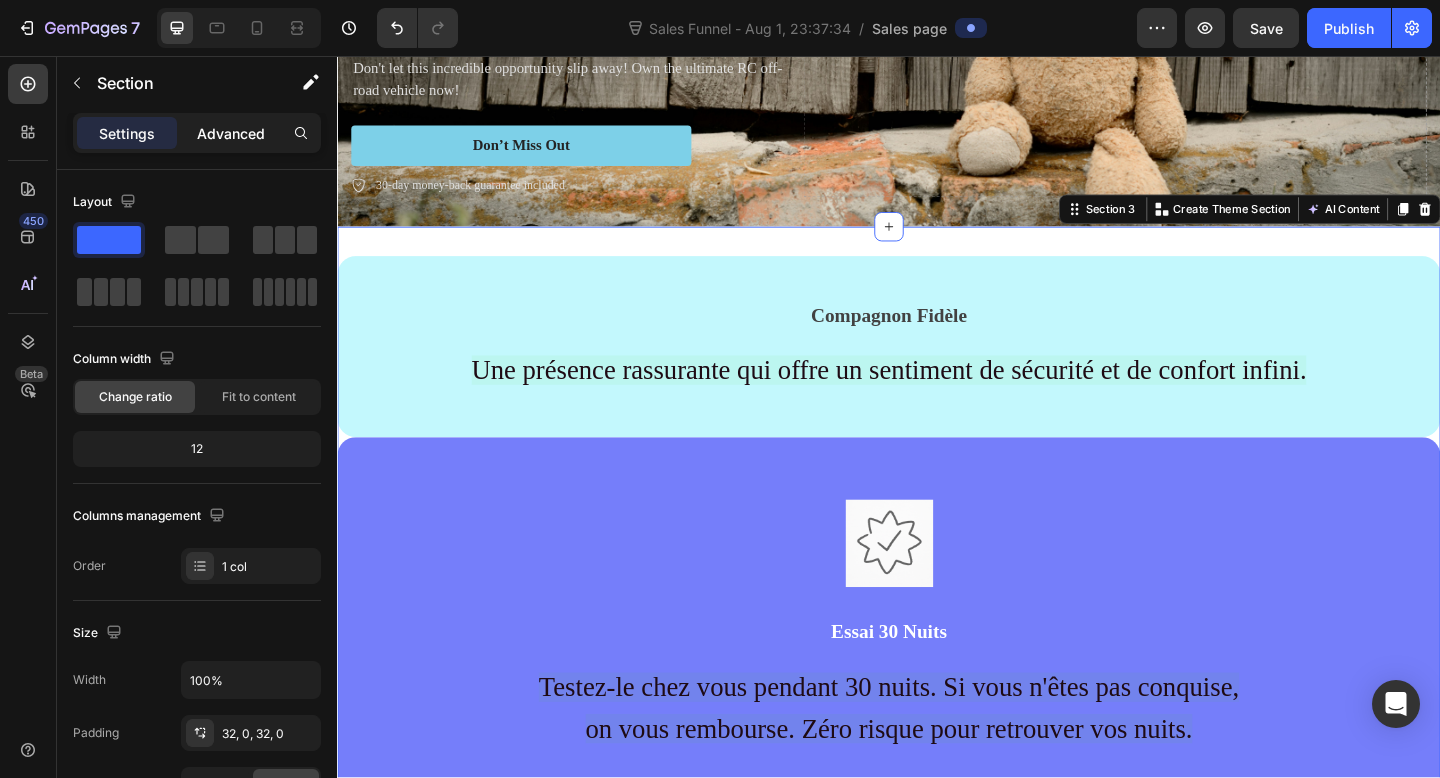click on "Advanced" at bounding box center (231, 133) 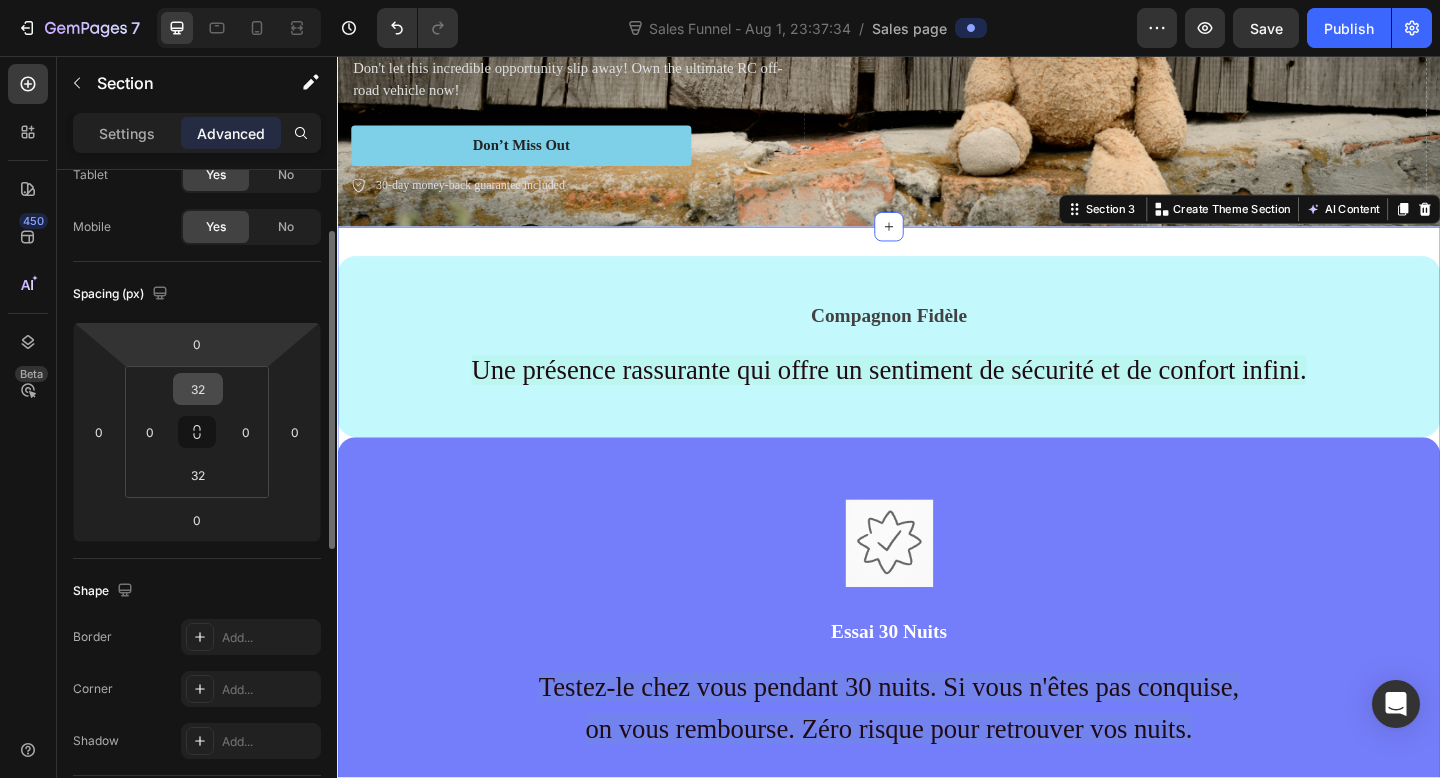 scroll, scrollTop: 128, scrollLeft: 0, axis: vertical 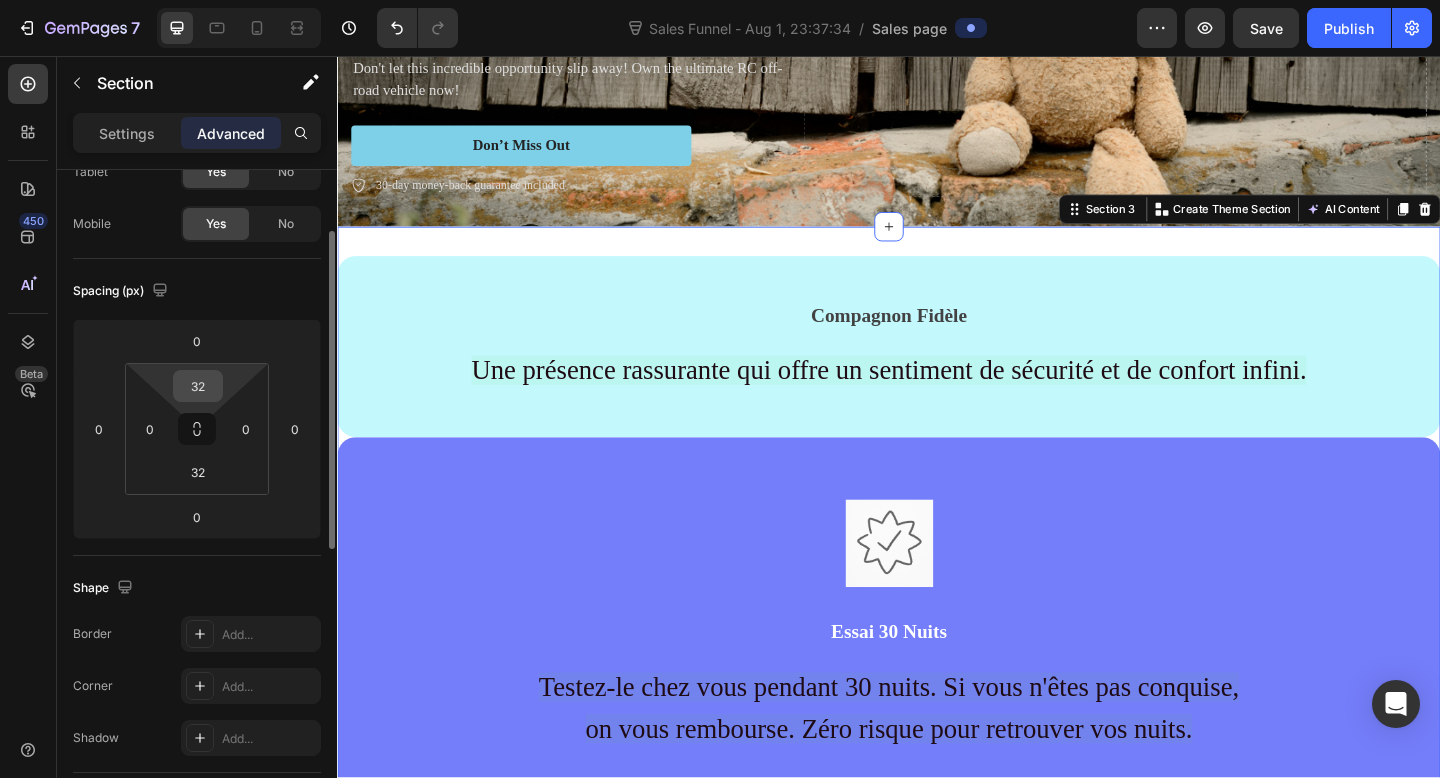 click on "32" at bounding box center (198, 386) 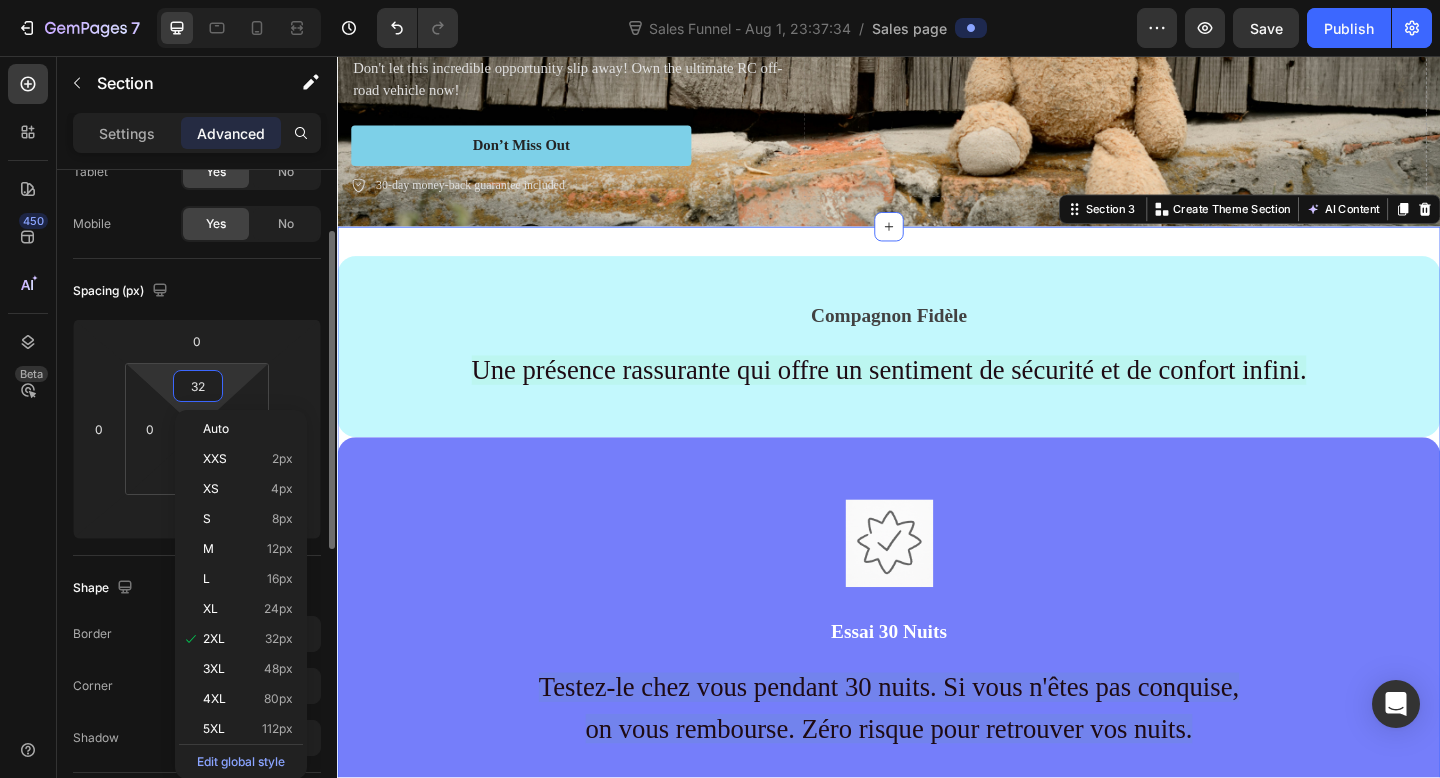 type on "0" 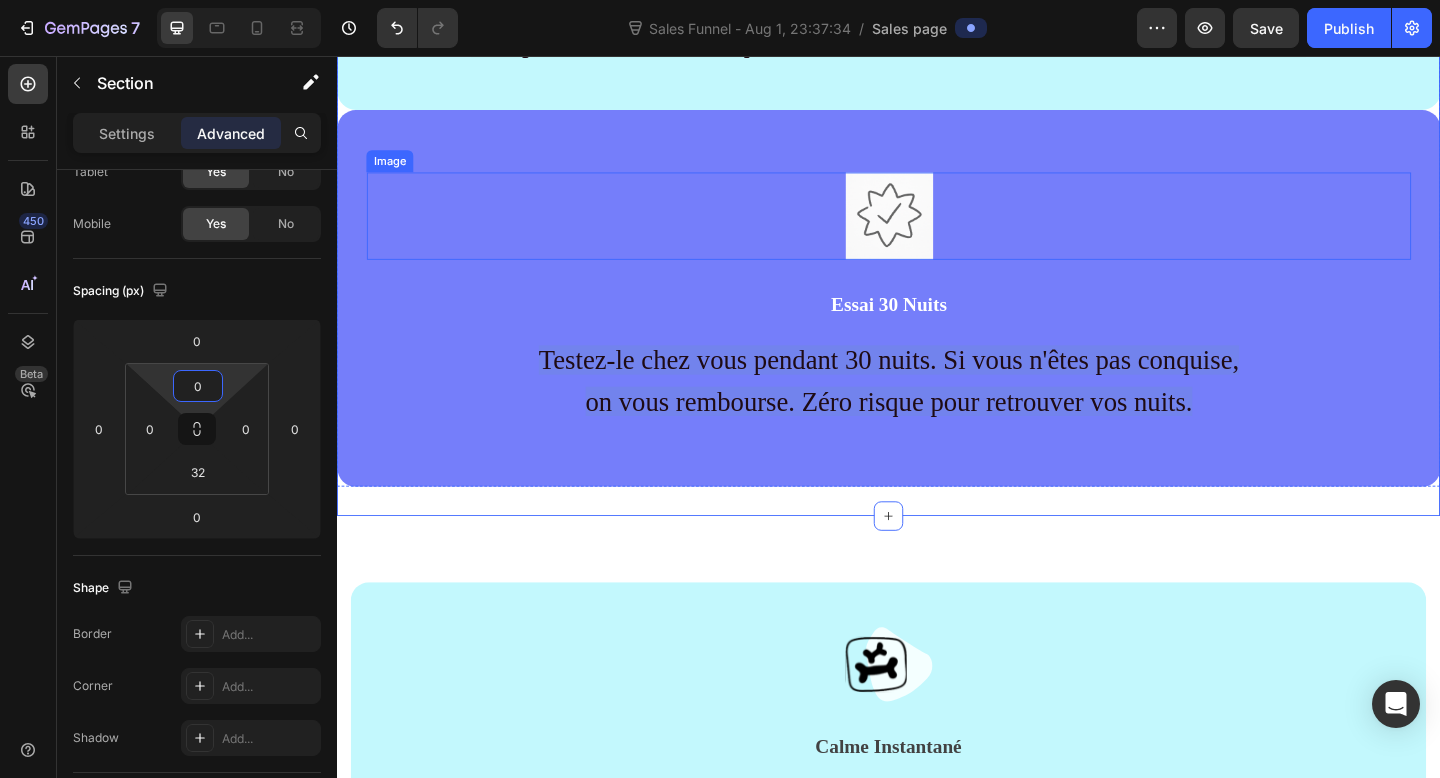 scroll, scrollTop: 687, scrollLeft: 0, axis: vertical 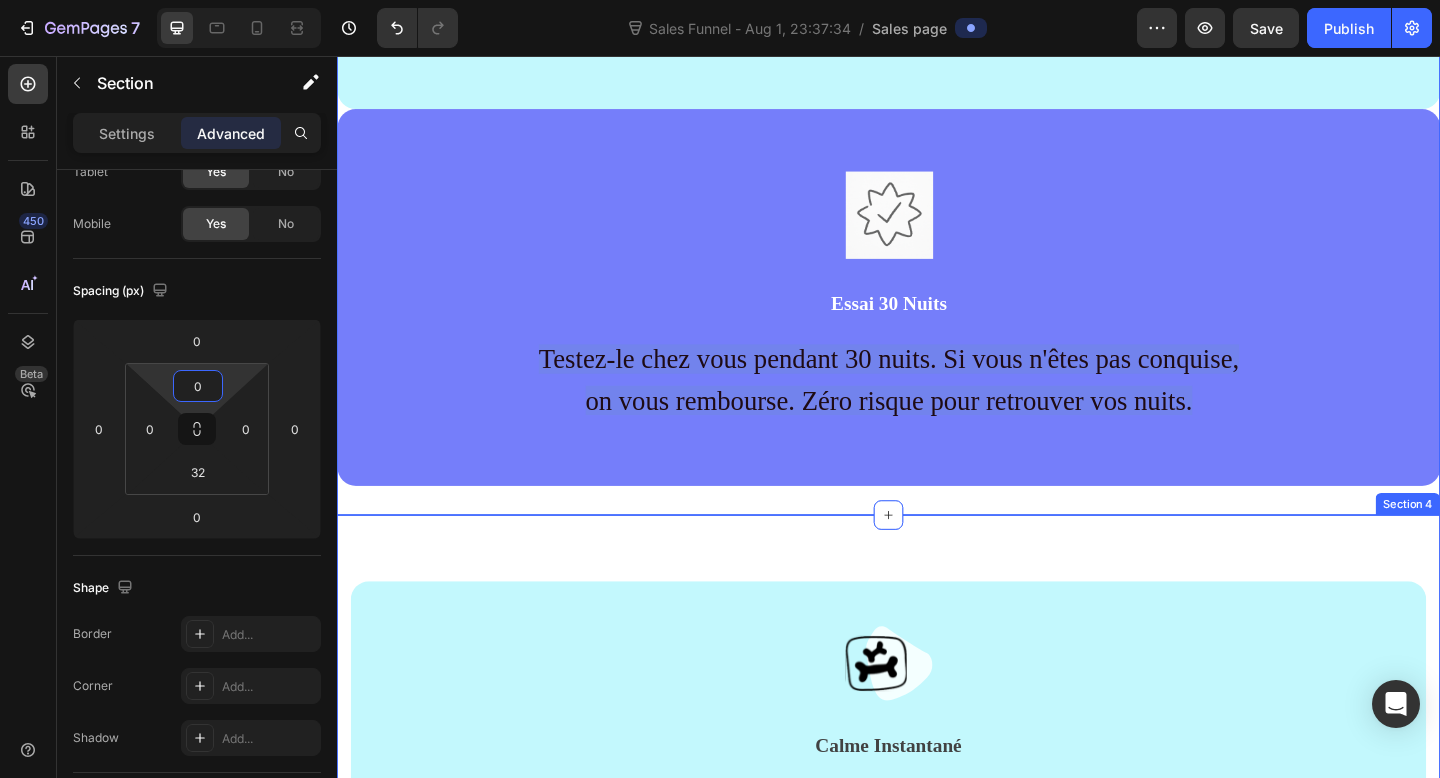 click on "Image Calme Instantané Text block La pression douce apaise l'agitation et prépare votre enfant à un repos réparateur. Text block Row Section 4" at bounding box center [937, 779] 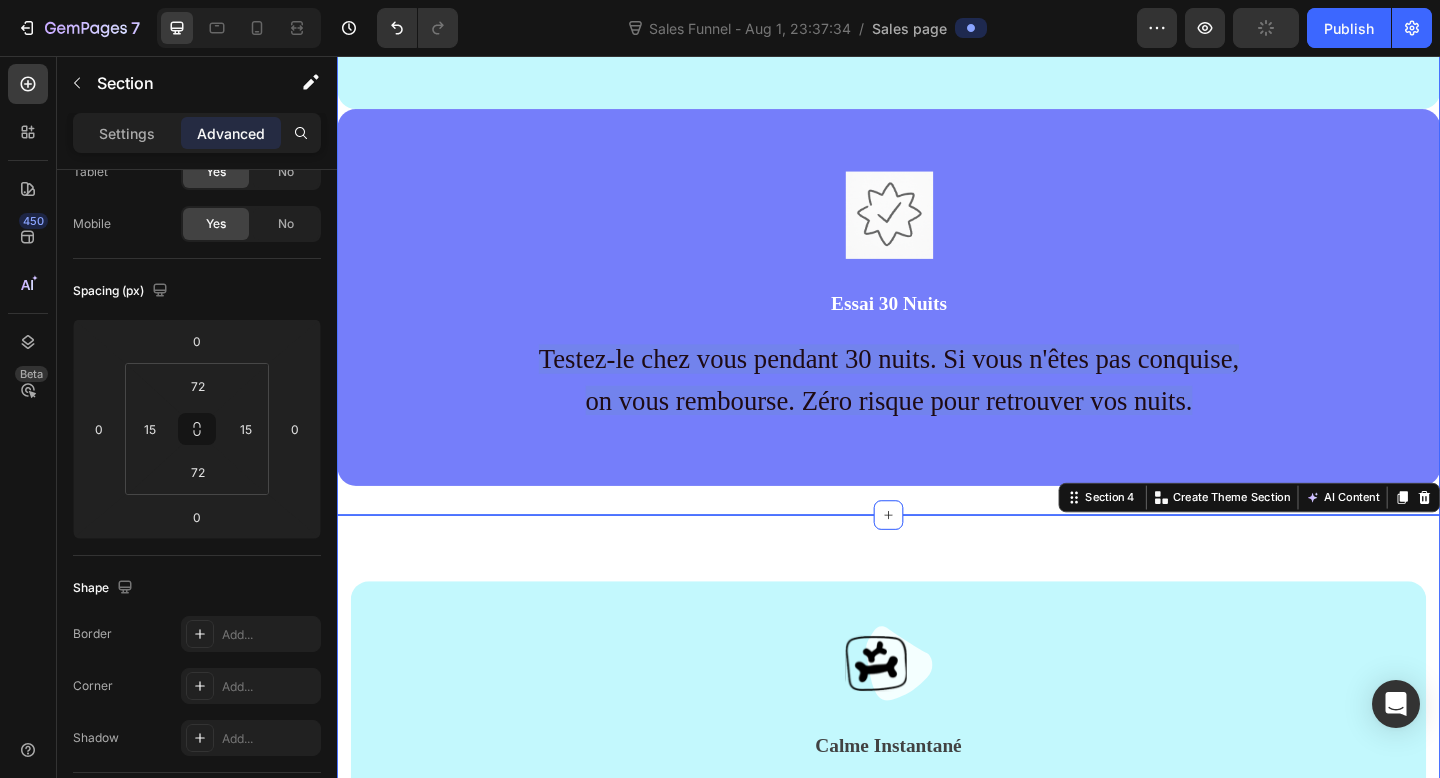 click on "Compagnon Fidèle Text block Une présence rassurante qui offre un sentiment de sécurité et de confort infini. Text block Row Image Essai 30 Nuits Text block Testez-le chez vous pendant 30 nuits. Si vous n'êtes pas conquise, on vous rembourse. Zéro risque pour retrouver vos nuits. Text block Row Section 3" at bounding box center [937, 236] 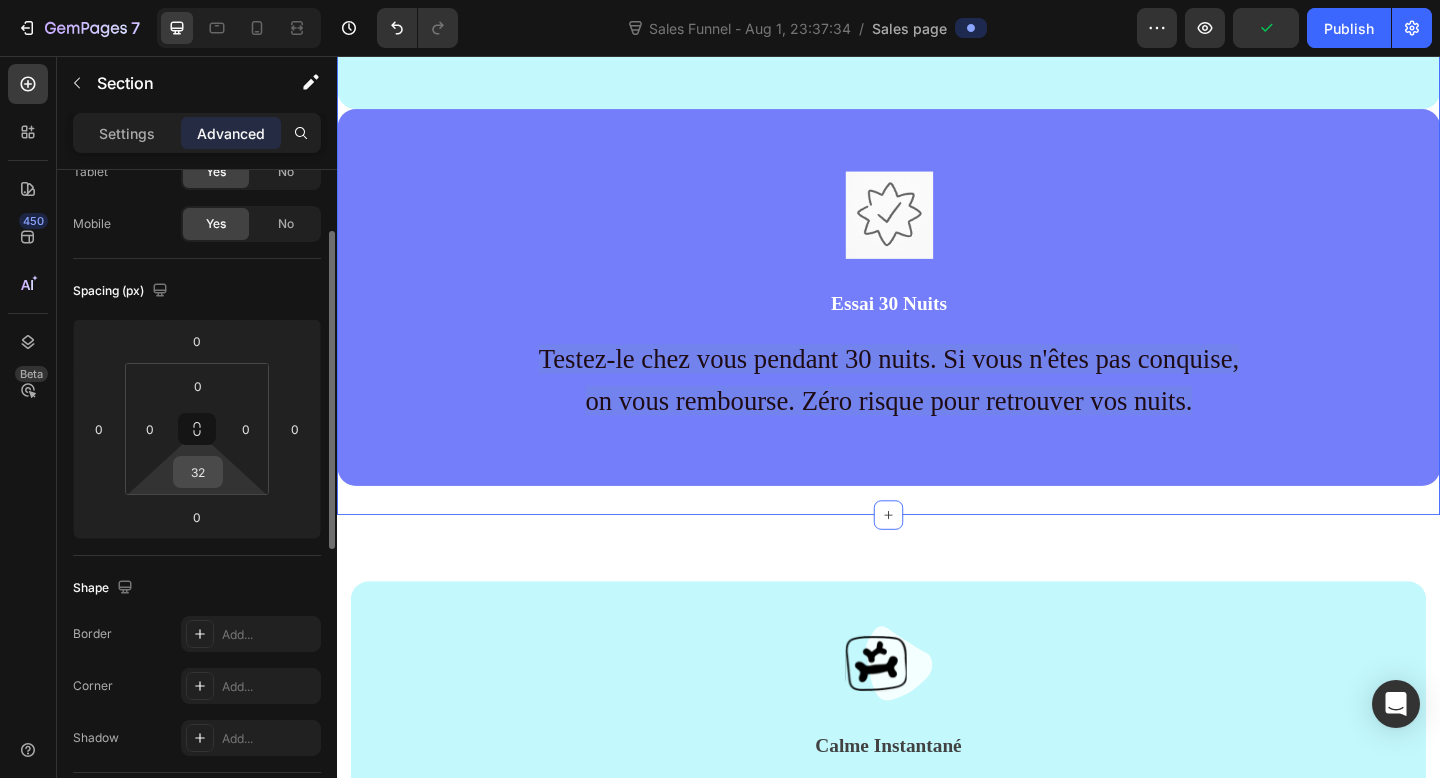 click on "32" at bounding box center [198, 472] 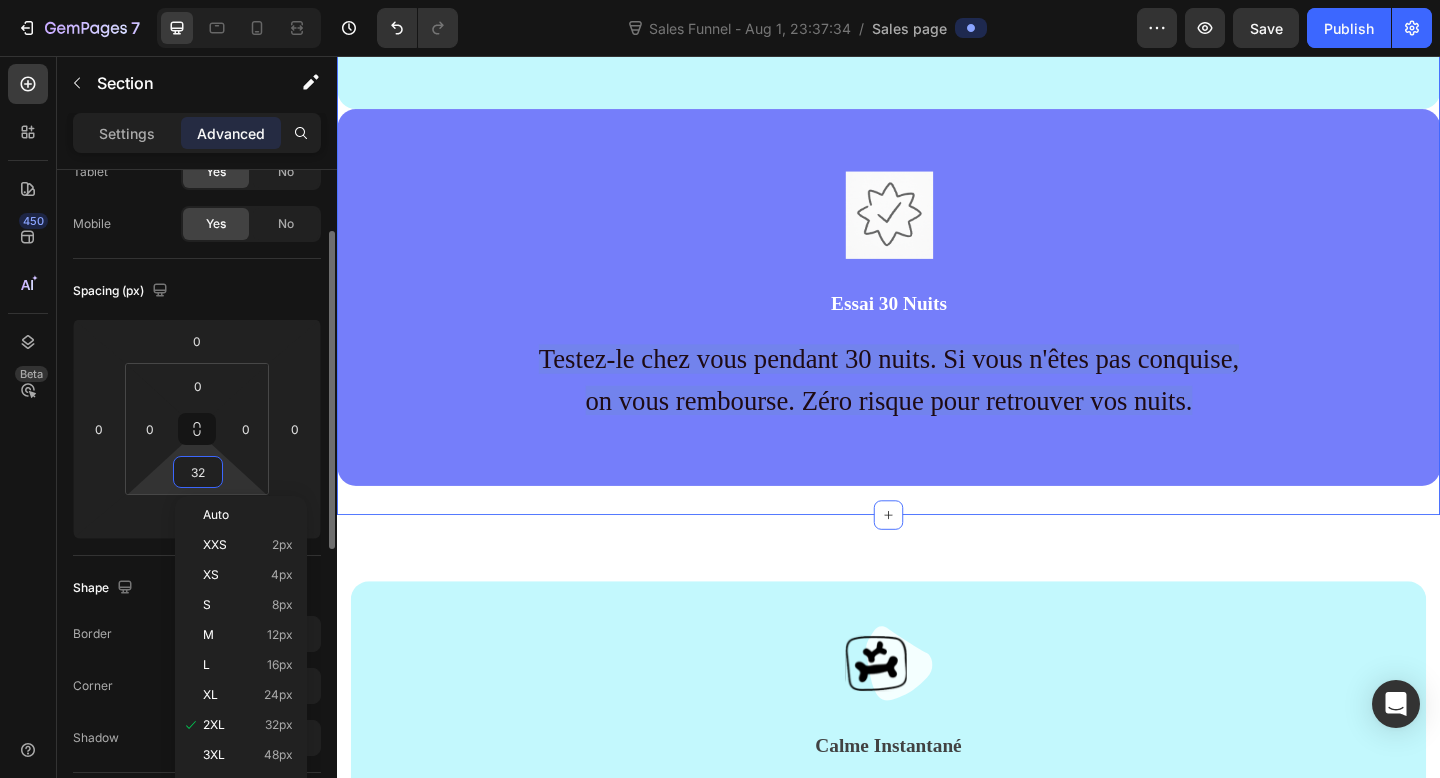 type on "à" 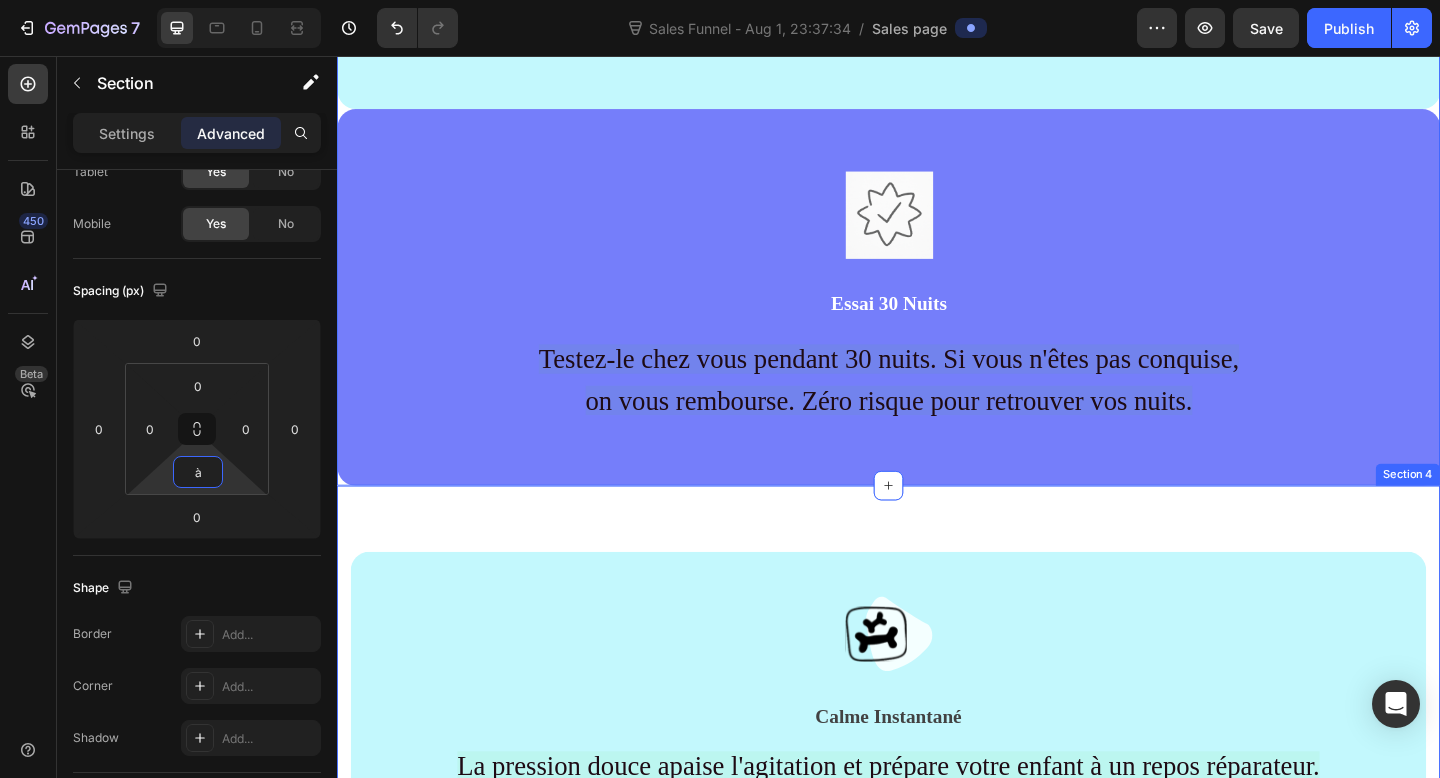 click on "Image Calme Instantané Text block La pression douce apaise l'agitation et prépare votre enfant à un repos réparateur. Text block Row Section 4" at bounding box center [937, 747] 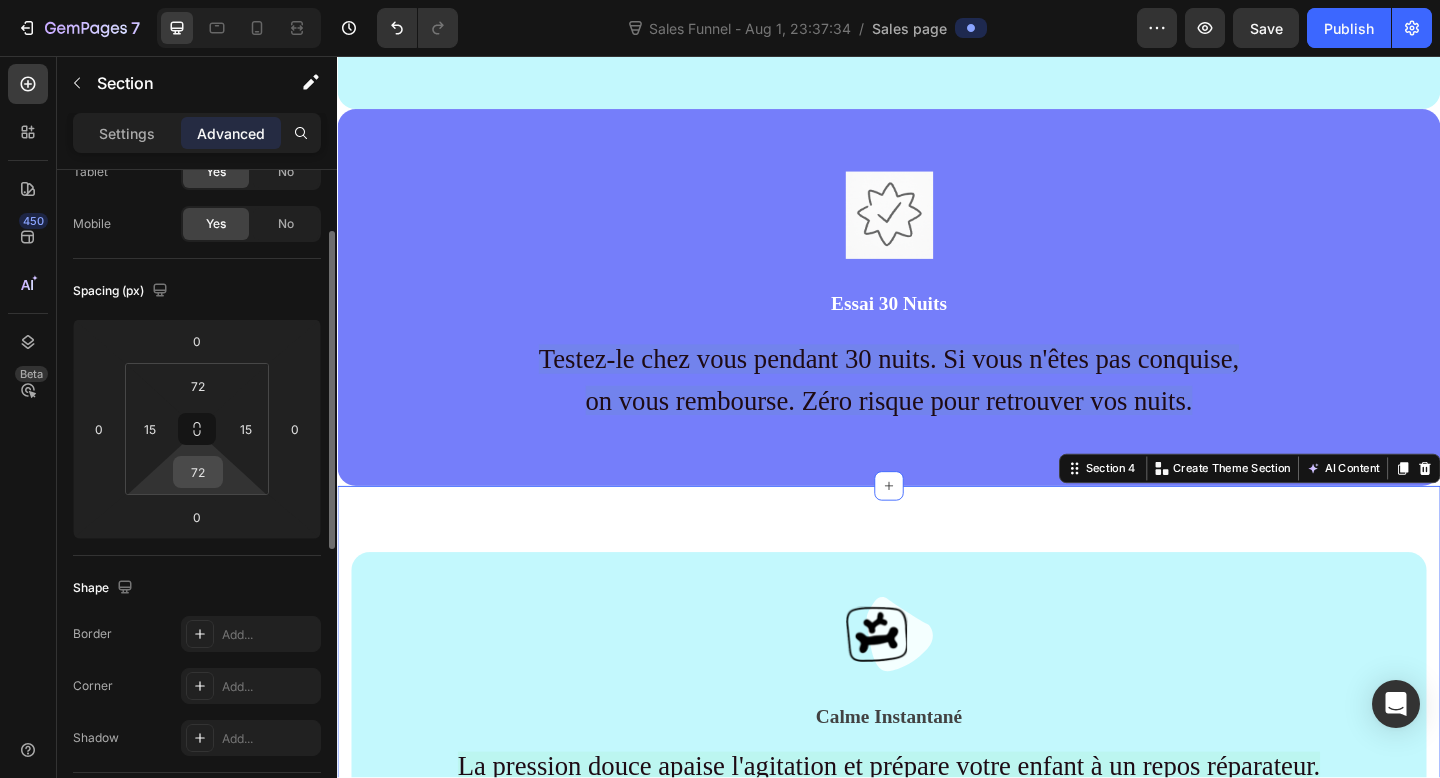 click on "72" at bounding box center [198, 472] 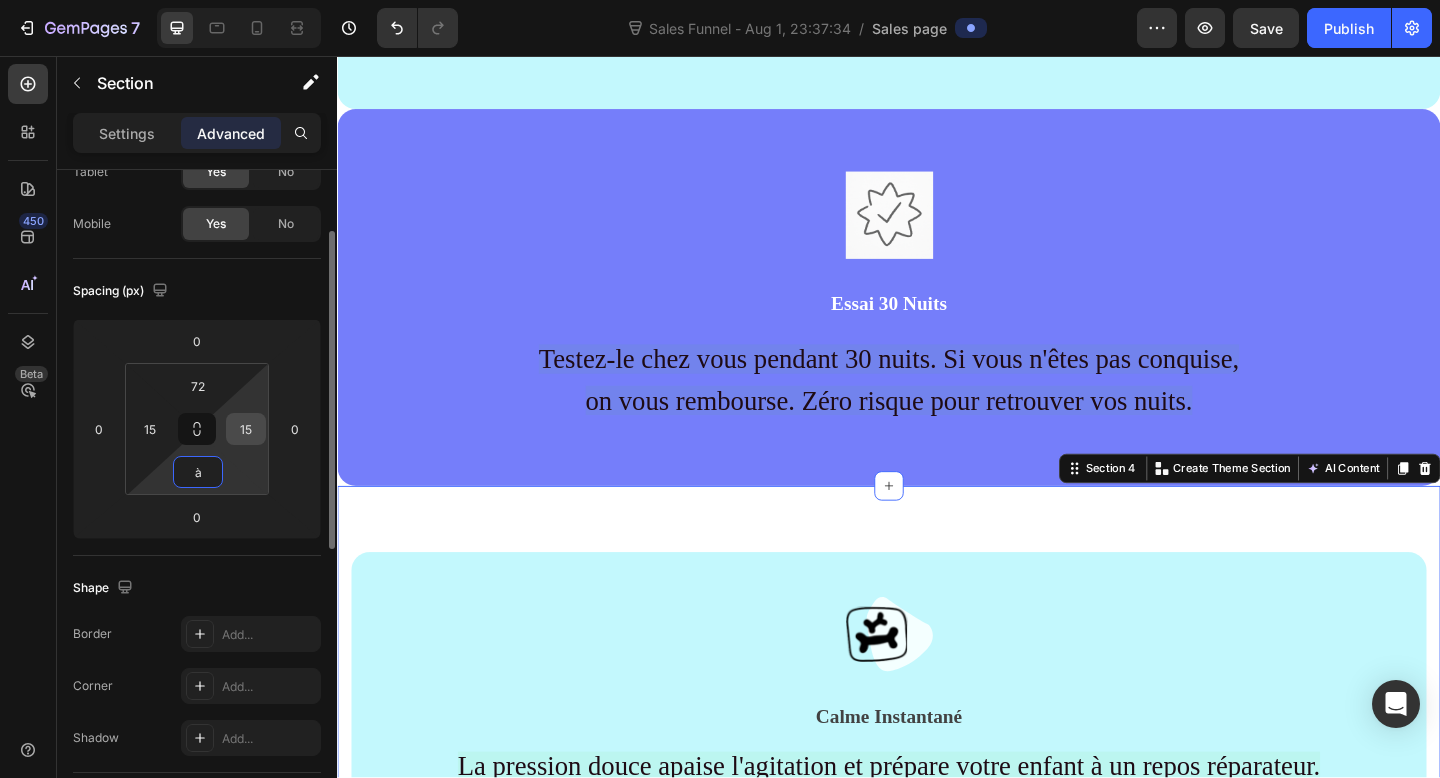 type on "à" 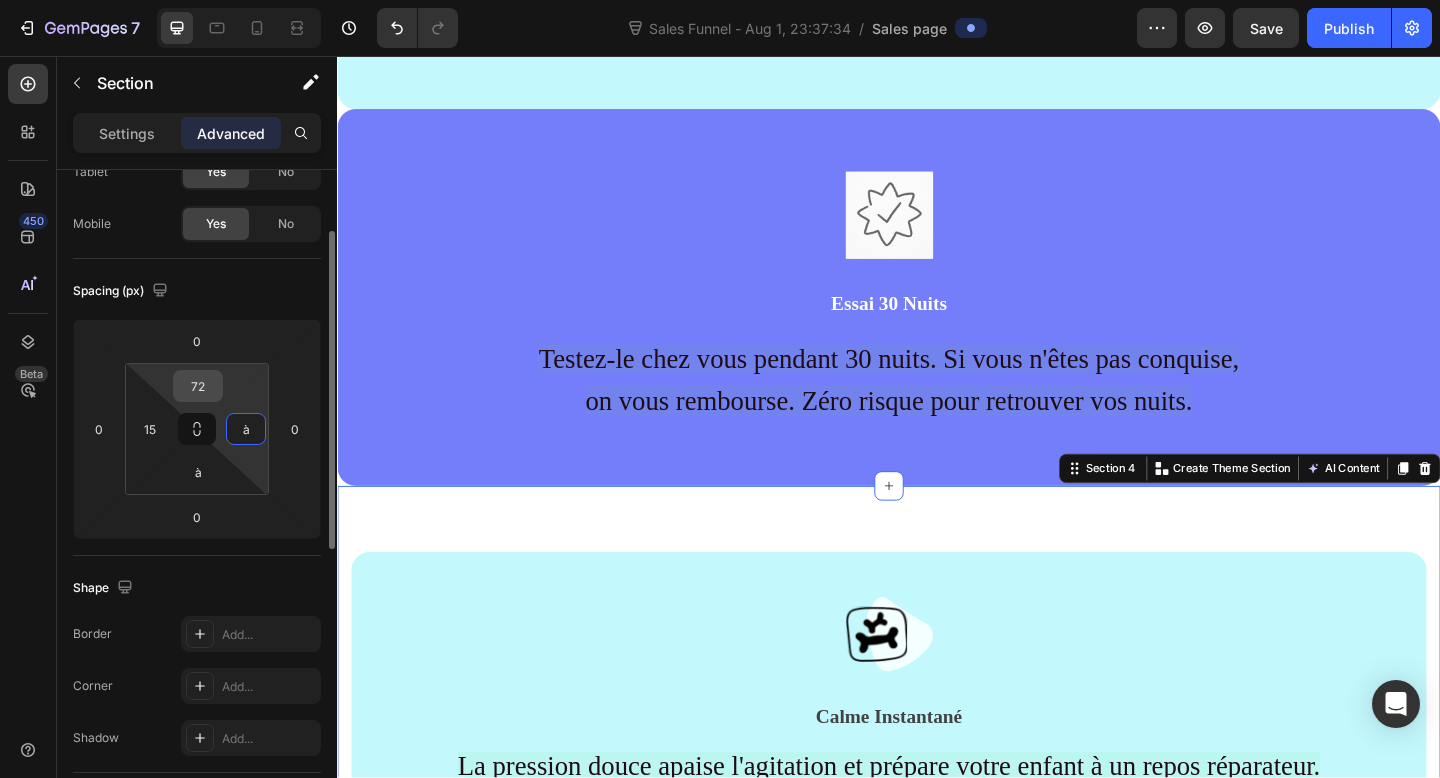 type on "à" 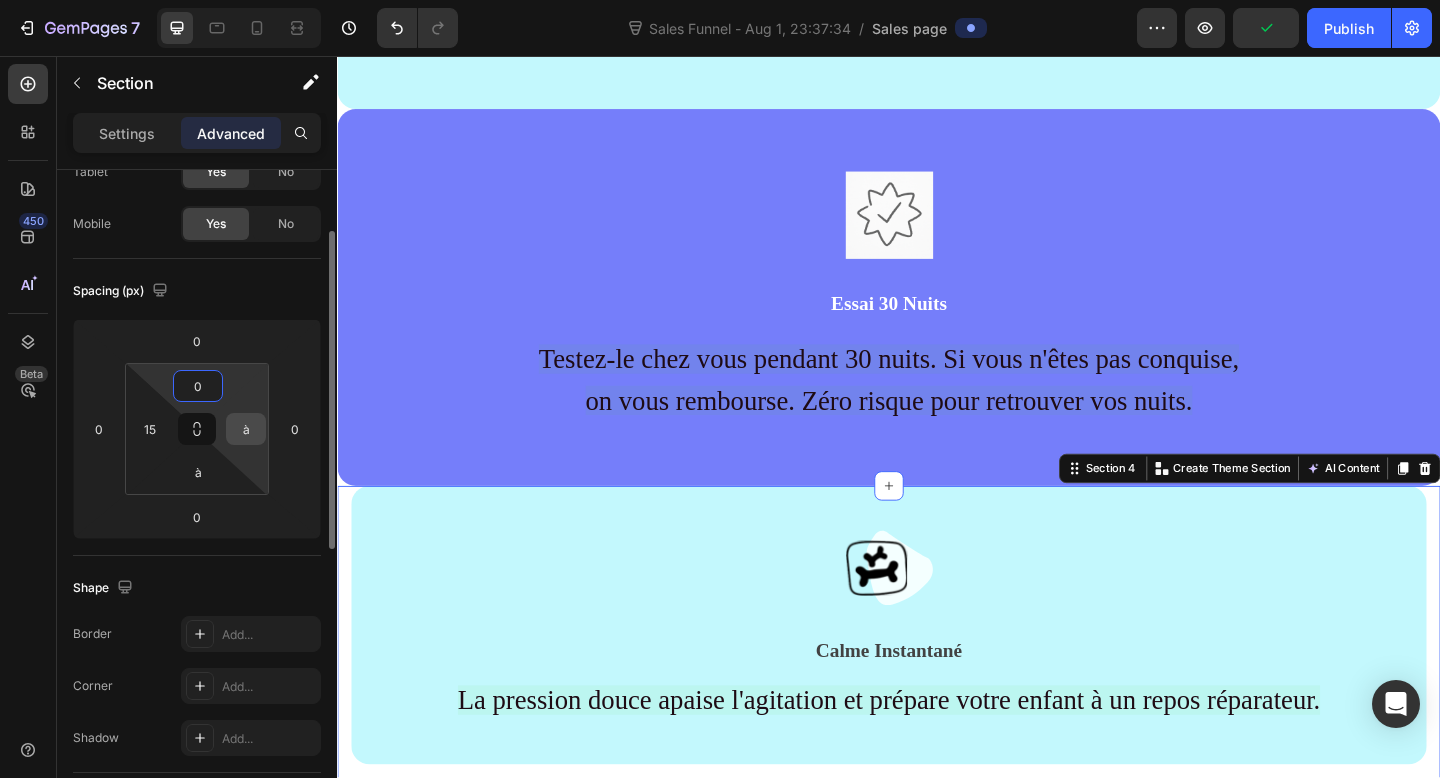 type on "0" 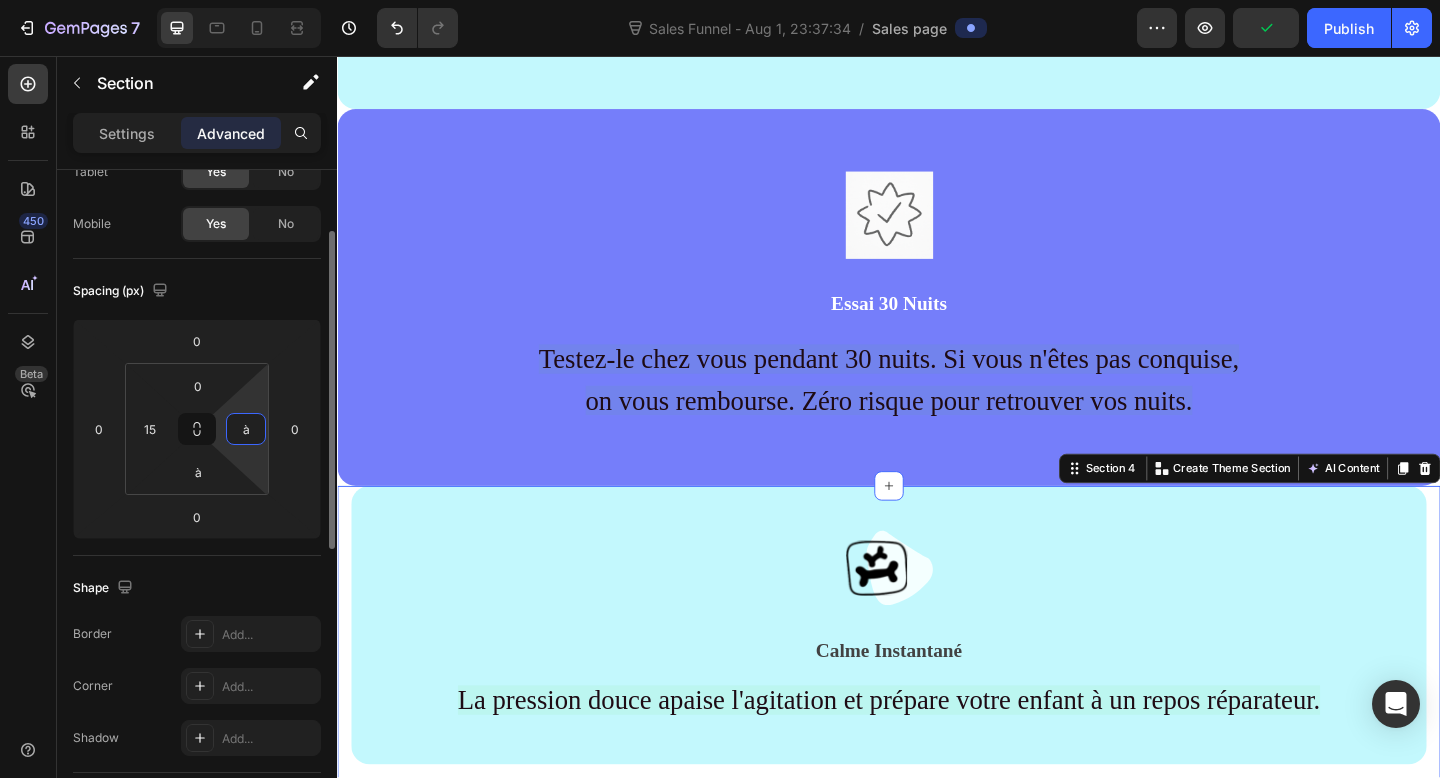 click on "à" at bounding box center (246, 429) 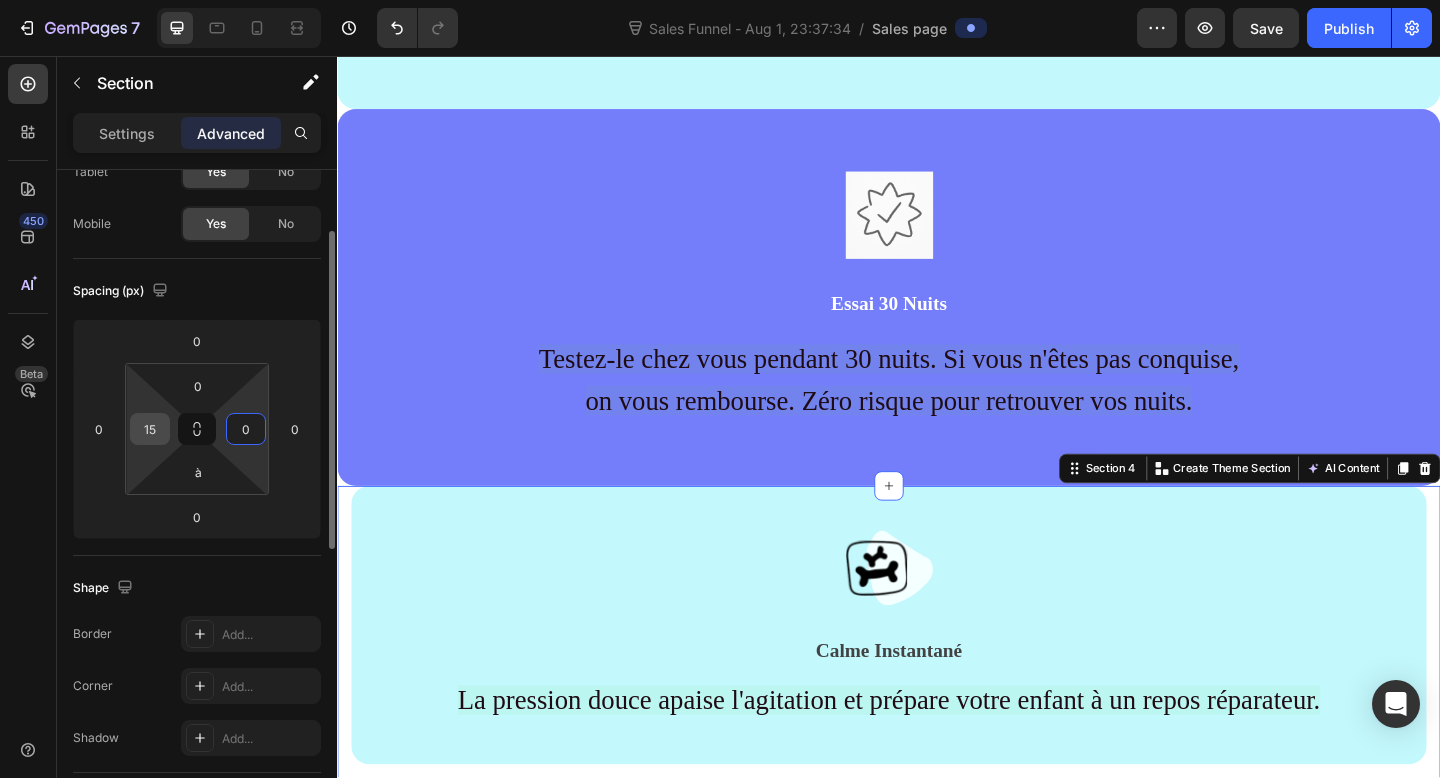 type on "0" 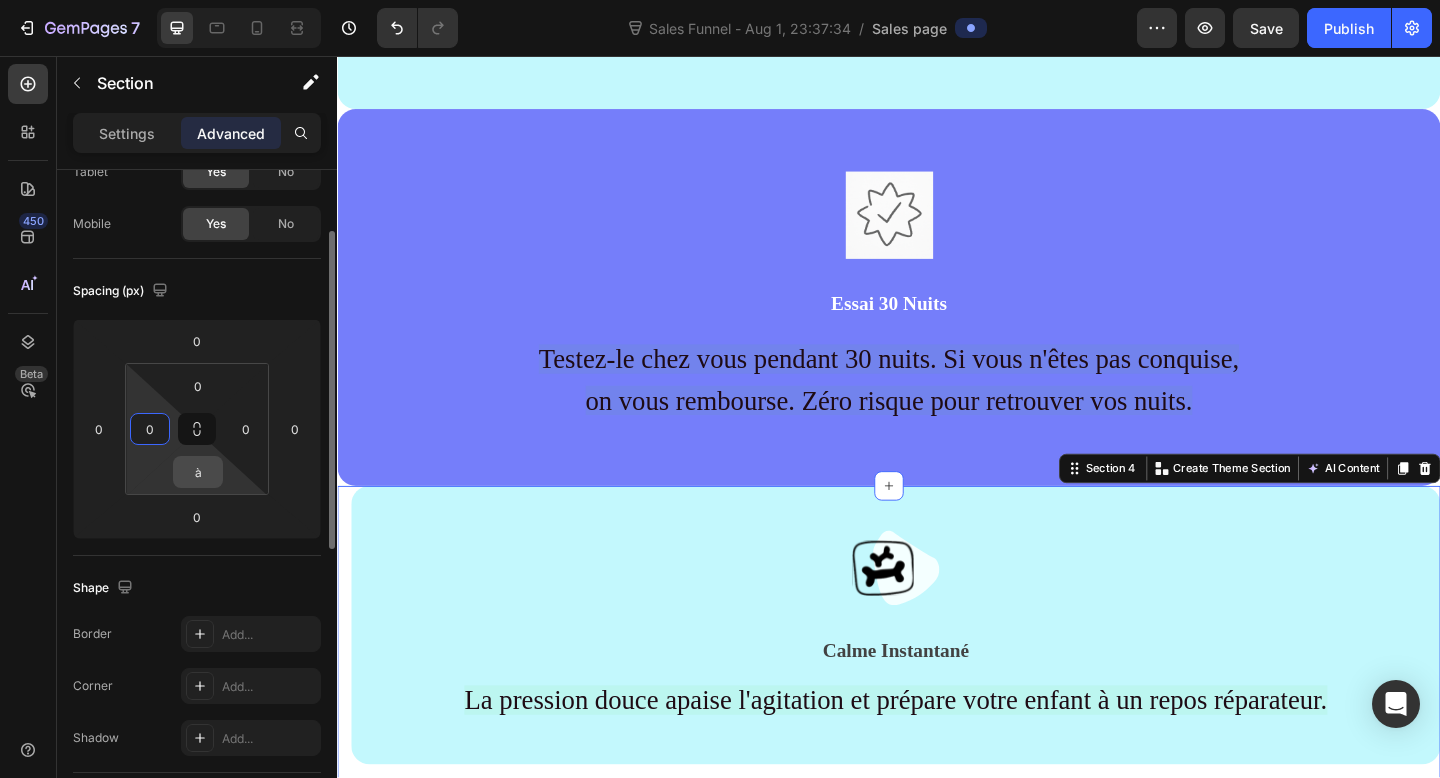 type on "0" 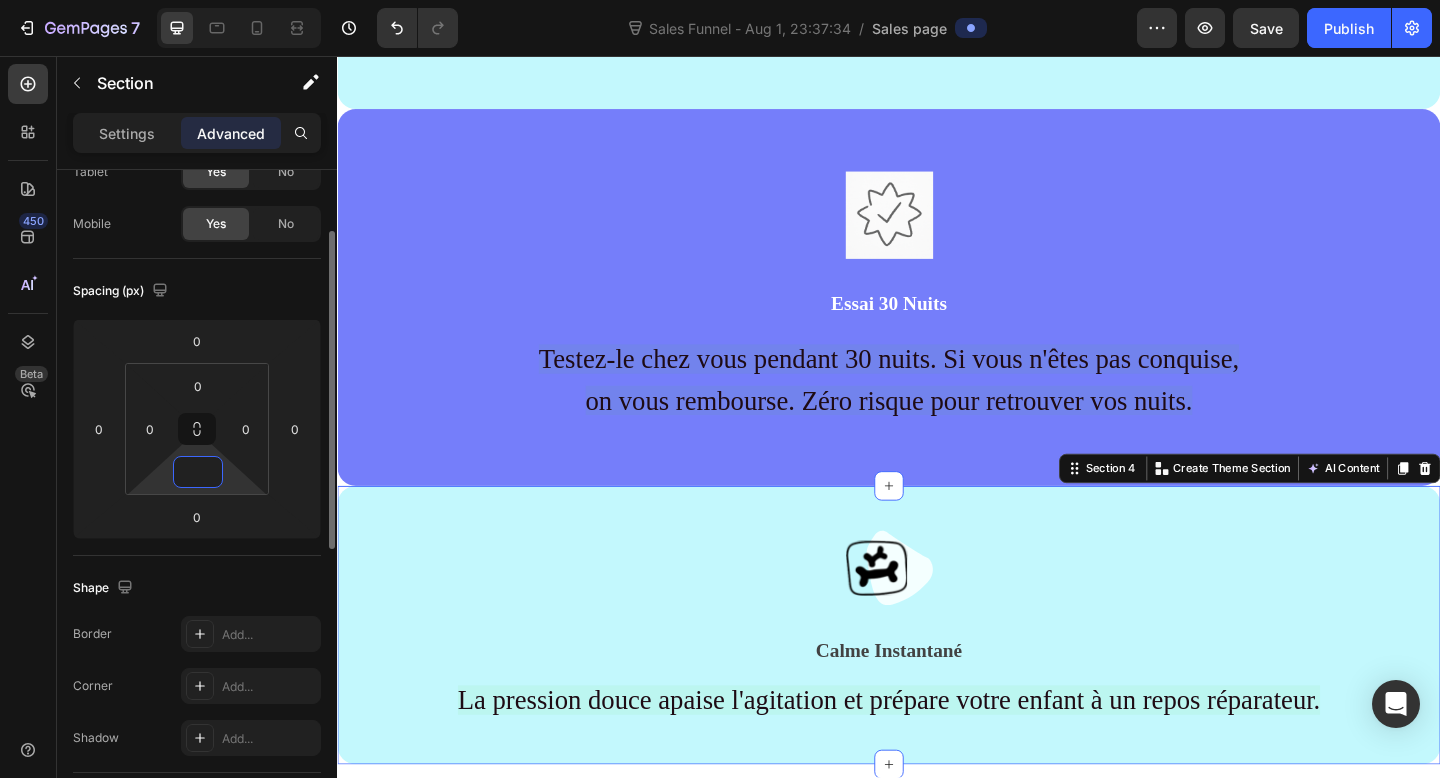 type on "0" 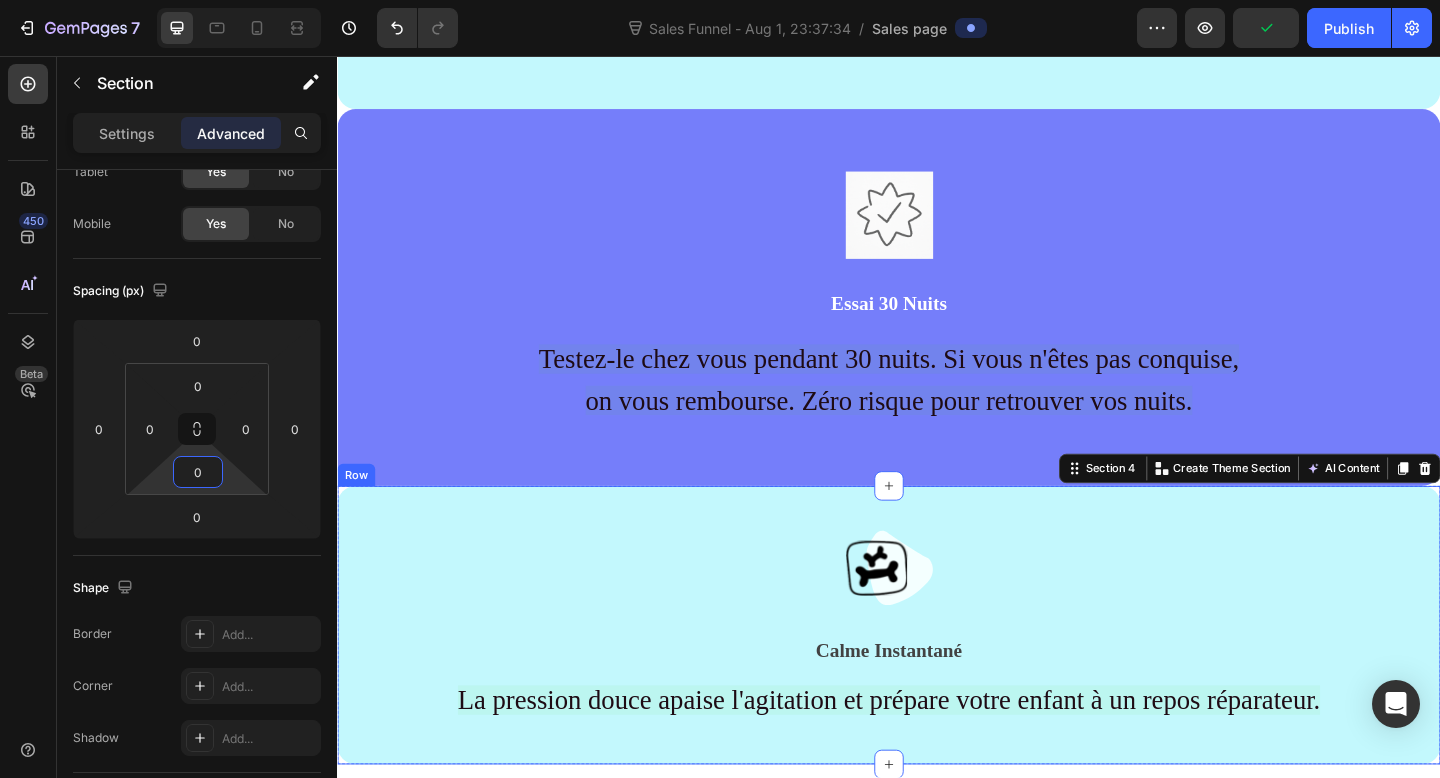 click on "Image Calme Instantané Text block La pression douce apaise l'agitation et prépare votre enfant à un repos réparateur. Text block Row" at bounding box center [937, 675] 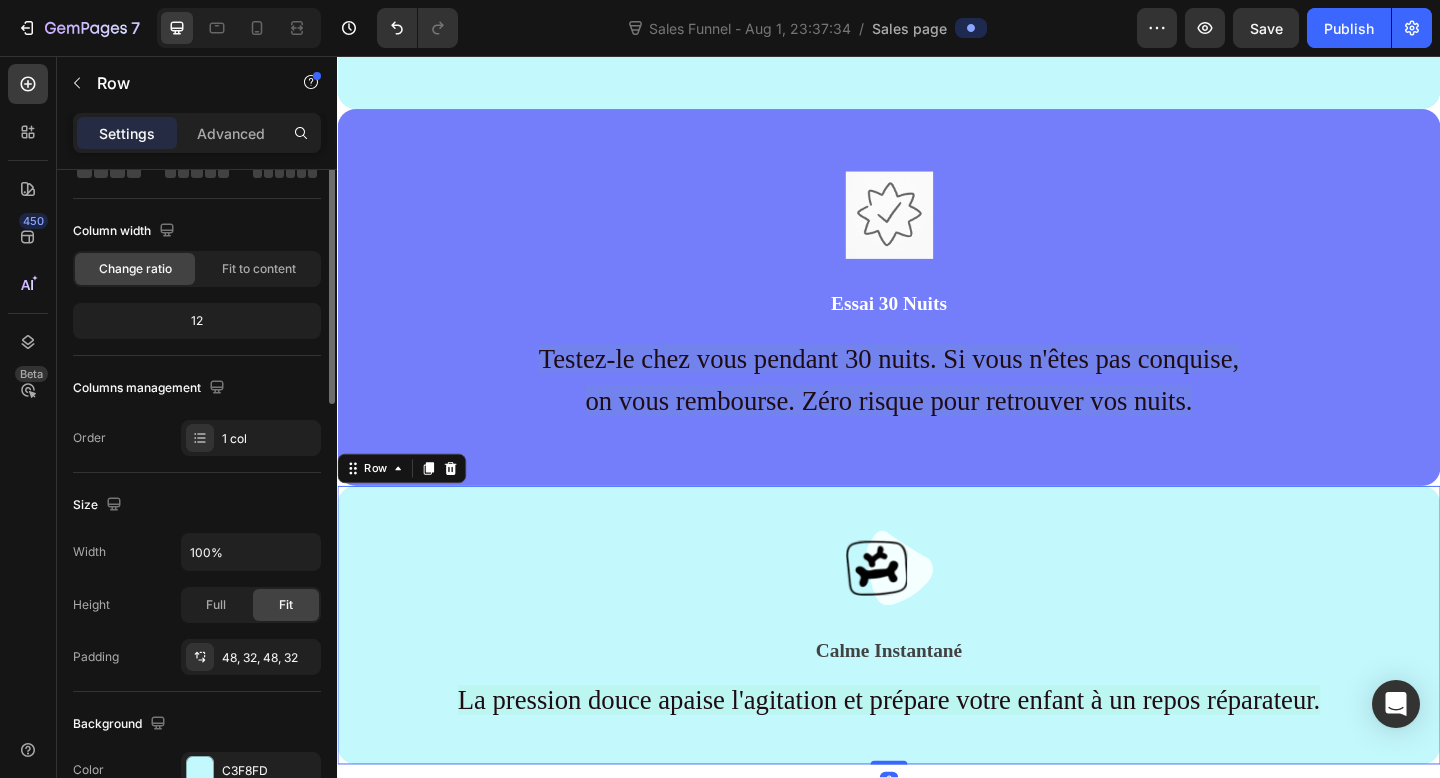 scroll, scrollTop: 0, scrollLeft: 0, axis: both 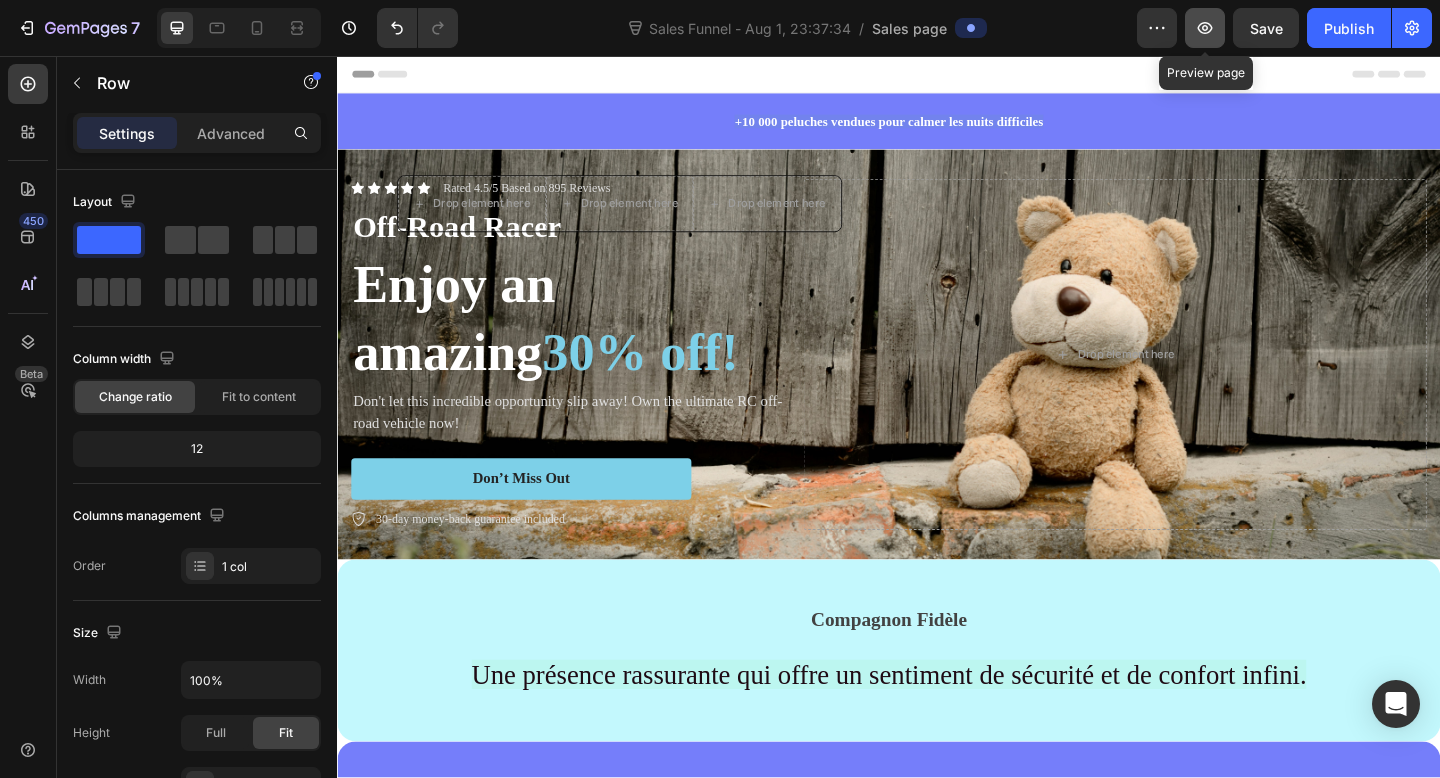 click 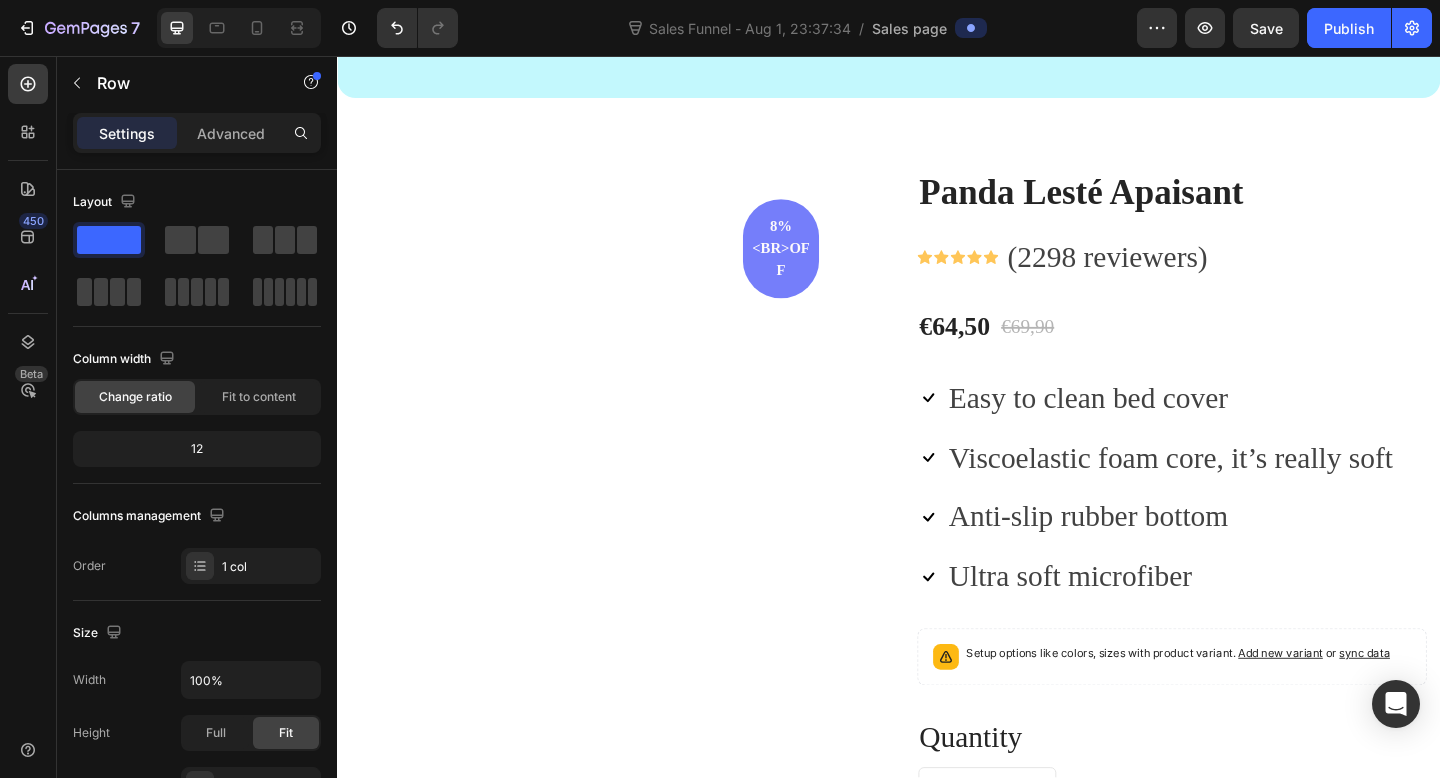 scroll, scrollTop: 1413, scrollLeft: 0, axis: vertical 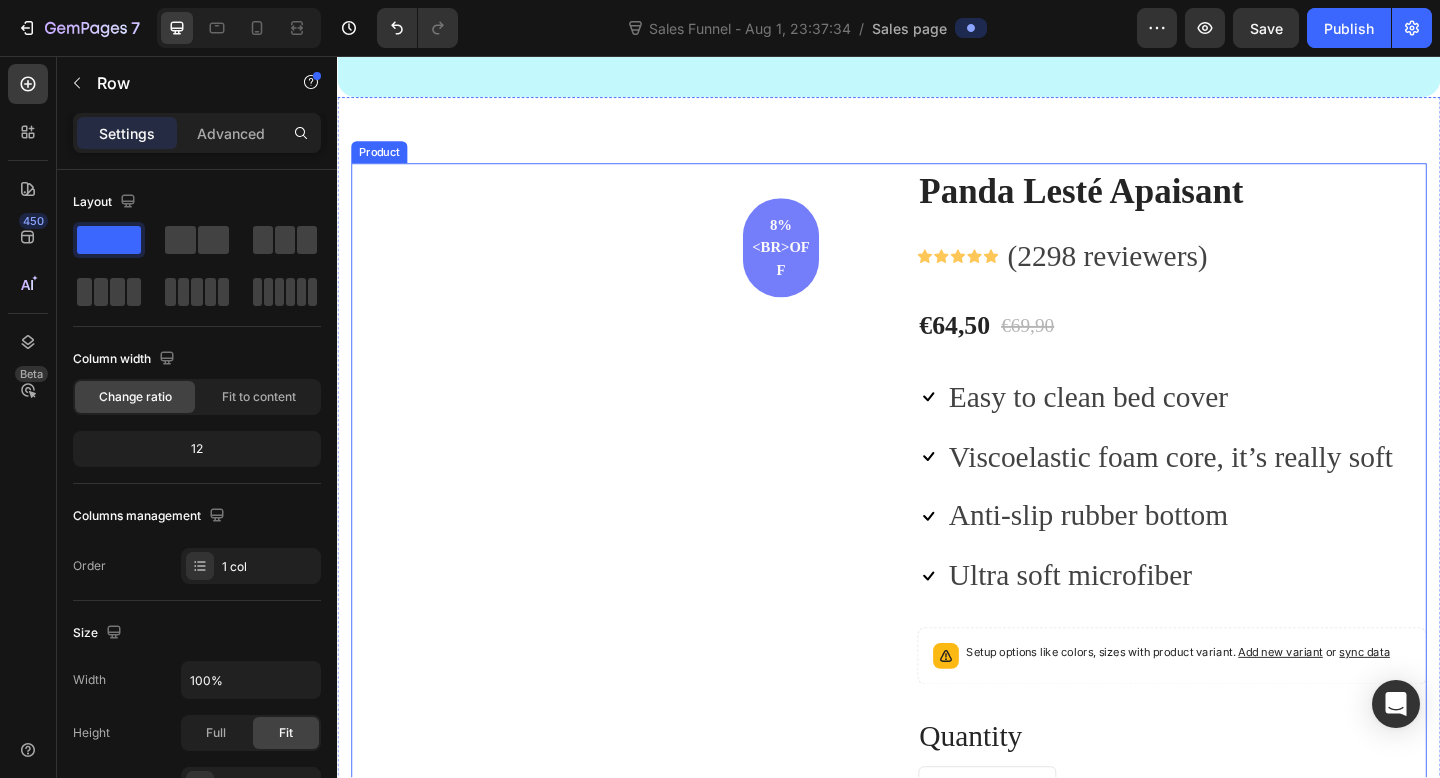 click on "Panda Lesté Apaisant (P) Title                Icon                Icon                Icon                Icon                Icon Icon List Hoz (2298 reviewers) Text block Row 8%<br>off Product Badge Row Row" at bounding box center [629, 602] 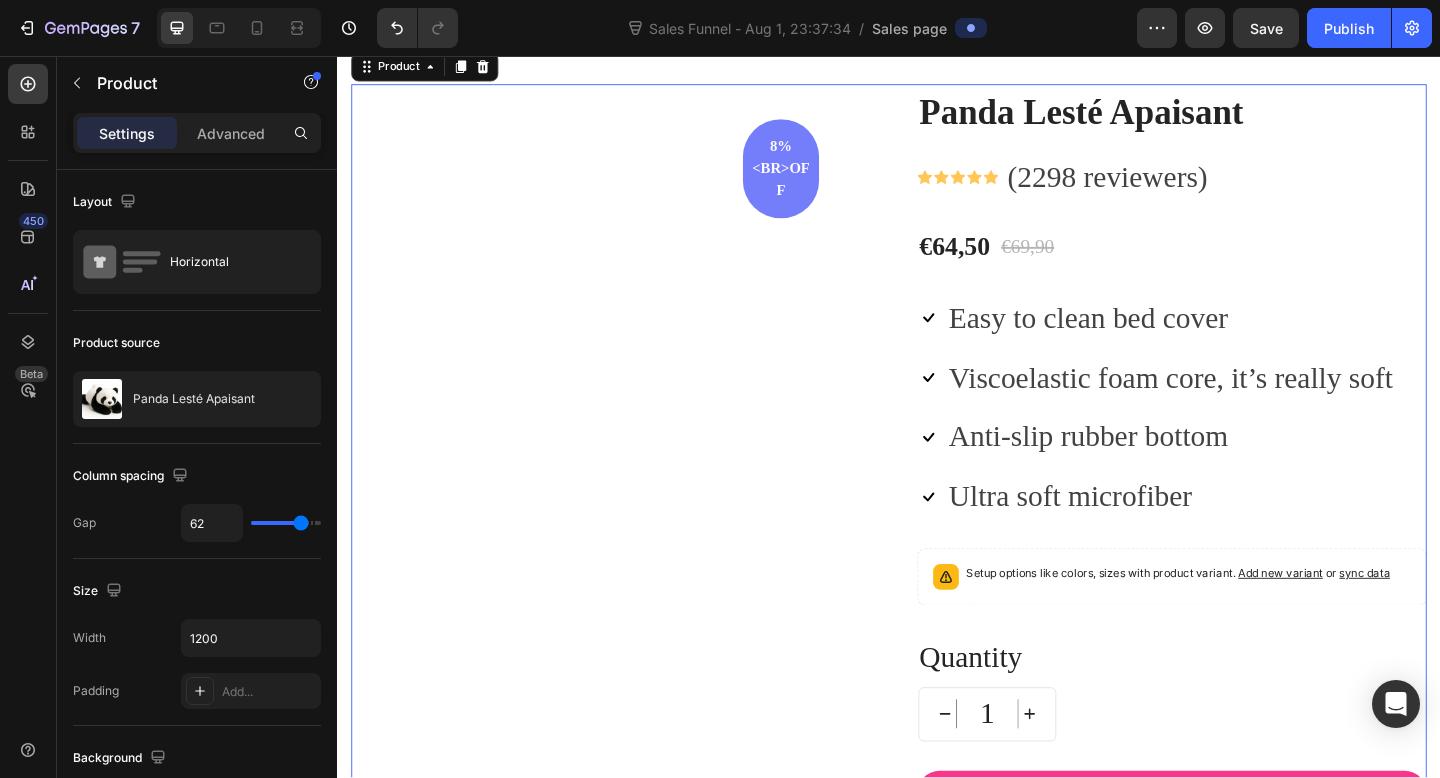 scroll, scrollTop: 1521, scrollLeft: 0, axis: vertical 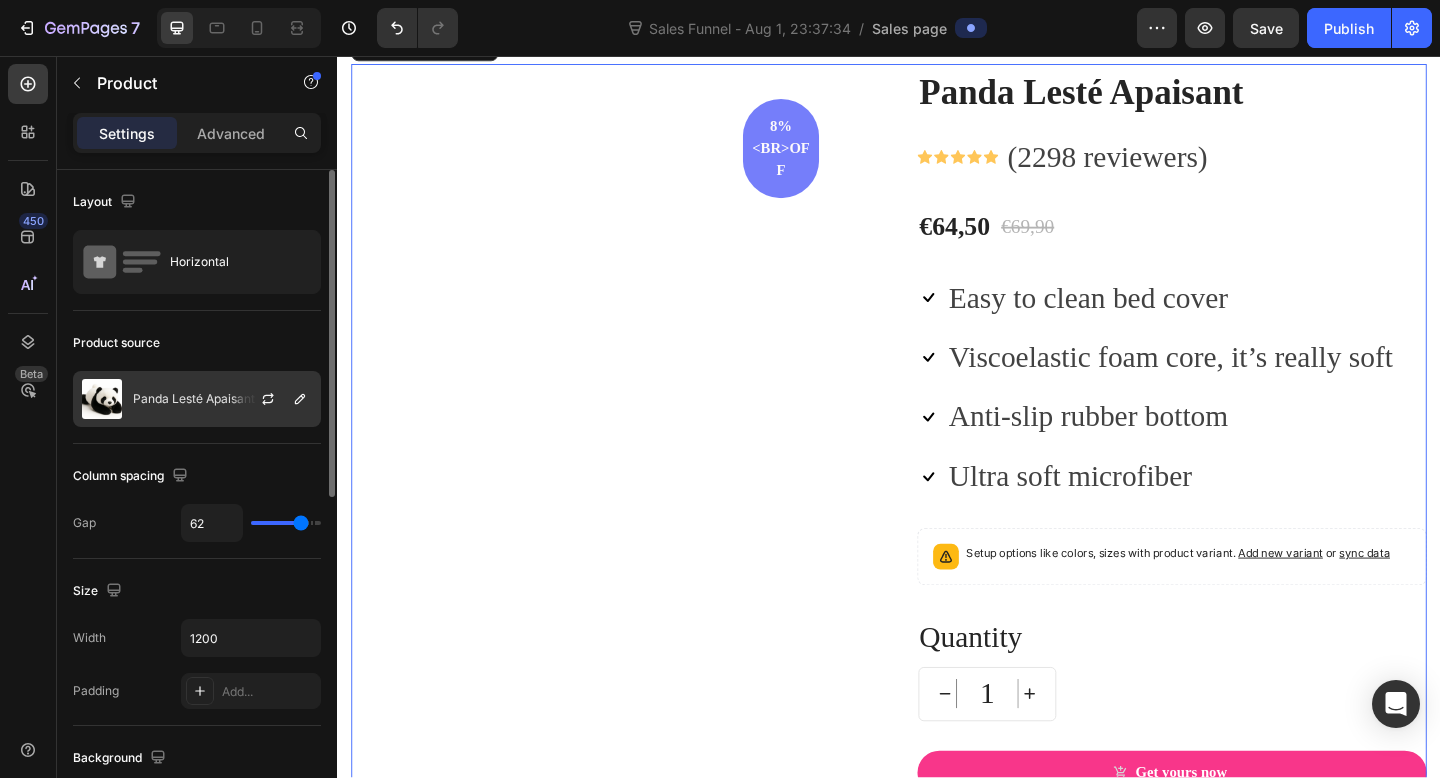 click on "Panda Lesté Apaisant" 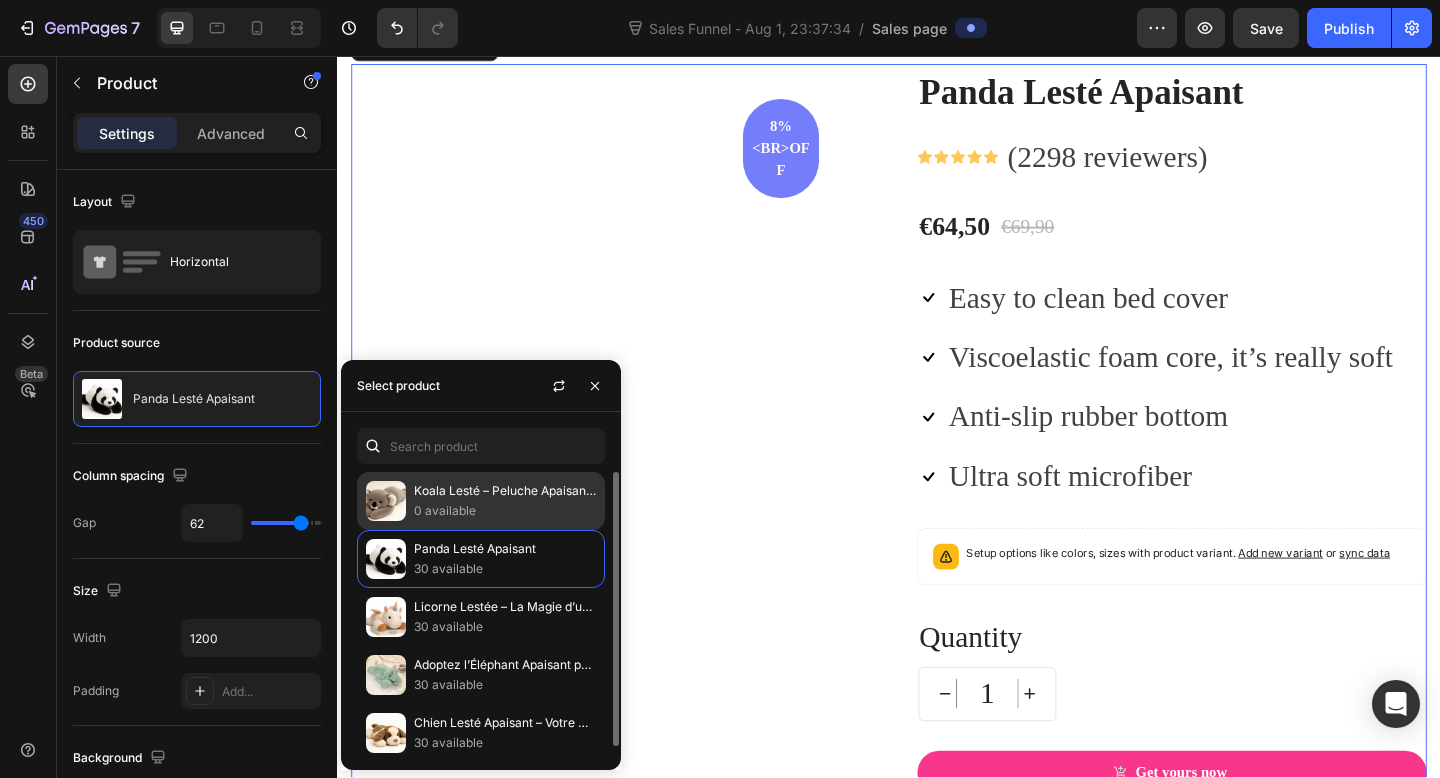 click on "Koala Lesté – Peluche Apaisante Anti-Stress pour Petits et Grands" at bounding box center (505, 491) 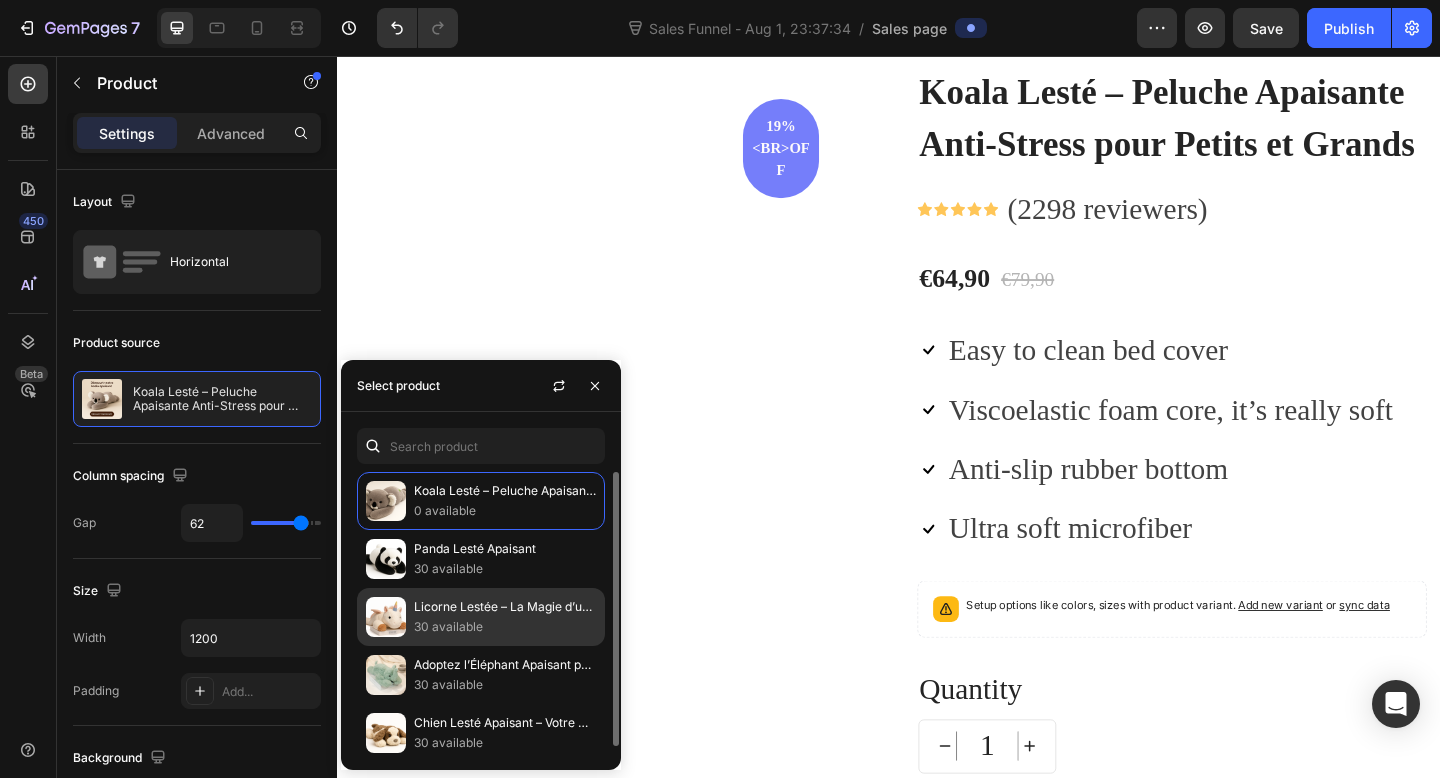 click on "Licorne Lestée – La Magie d’un Câlin Apaisant" at bounding box center (505, 607) 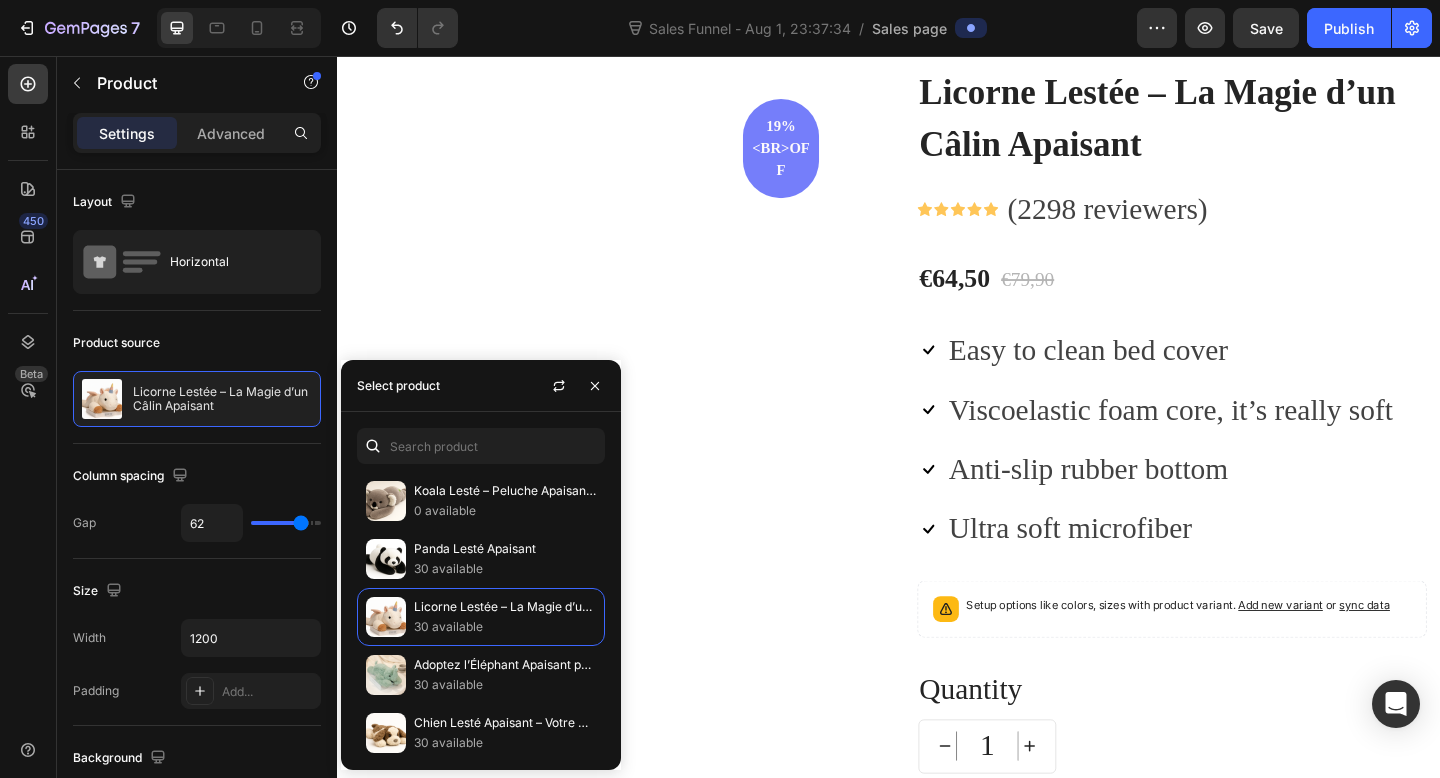 click on "Licorne Lestée – La Magie d’un Câlin Apaisant (P) Title                Icon                Icon                Icon                Icon                Icon Icon List Hoz (2298 reviewers) Text block Row 19%<br>off Product Badge Row Row" at bounding box center [629, 523] 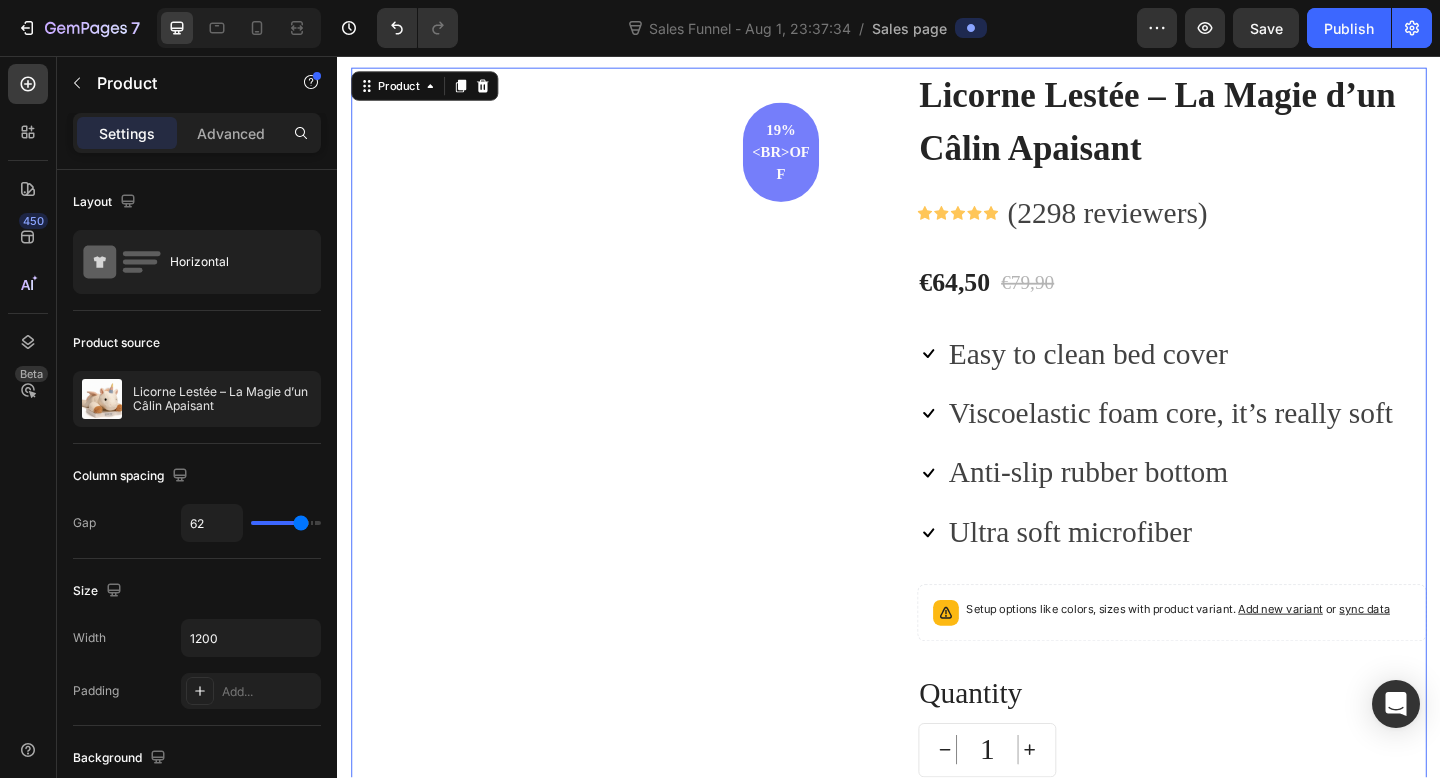 scroll, scrollTop: 1521, scrollLeft: 0, axis: vertical 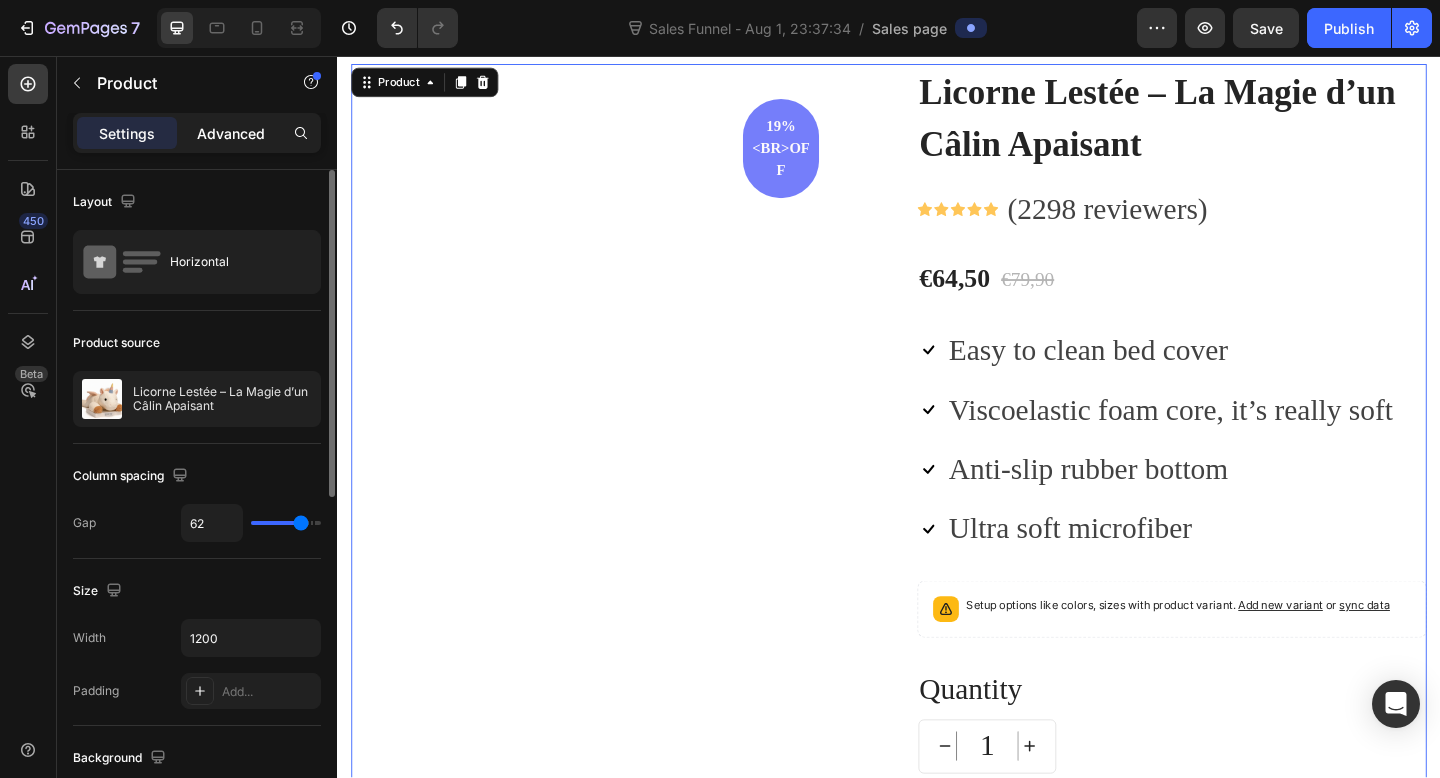 click on "Advanced" at bounding box center (231, 133) 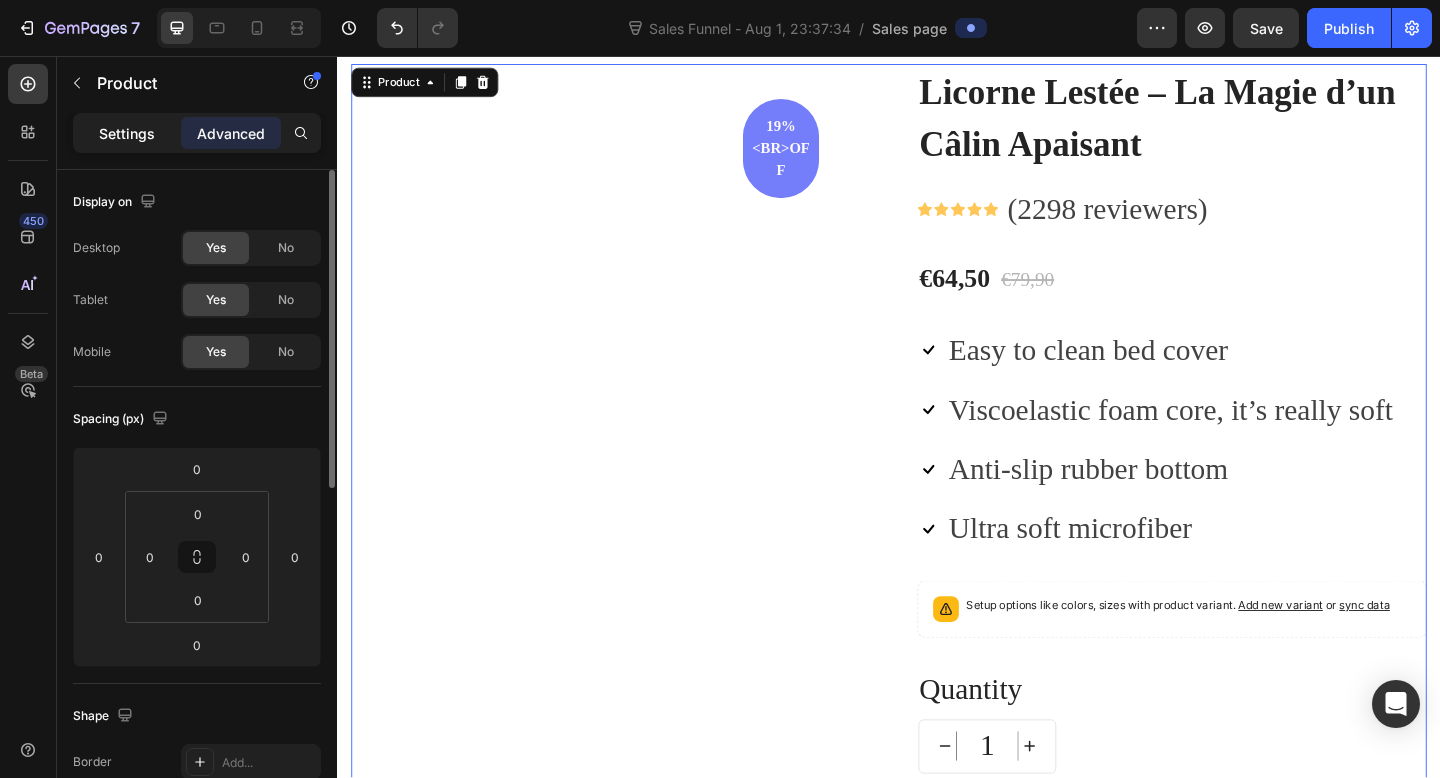 click on "Settings" at bounding box center [127, 133] 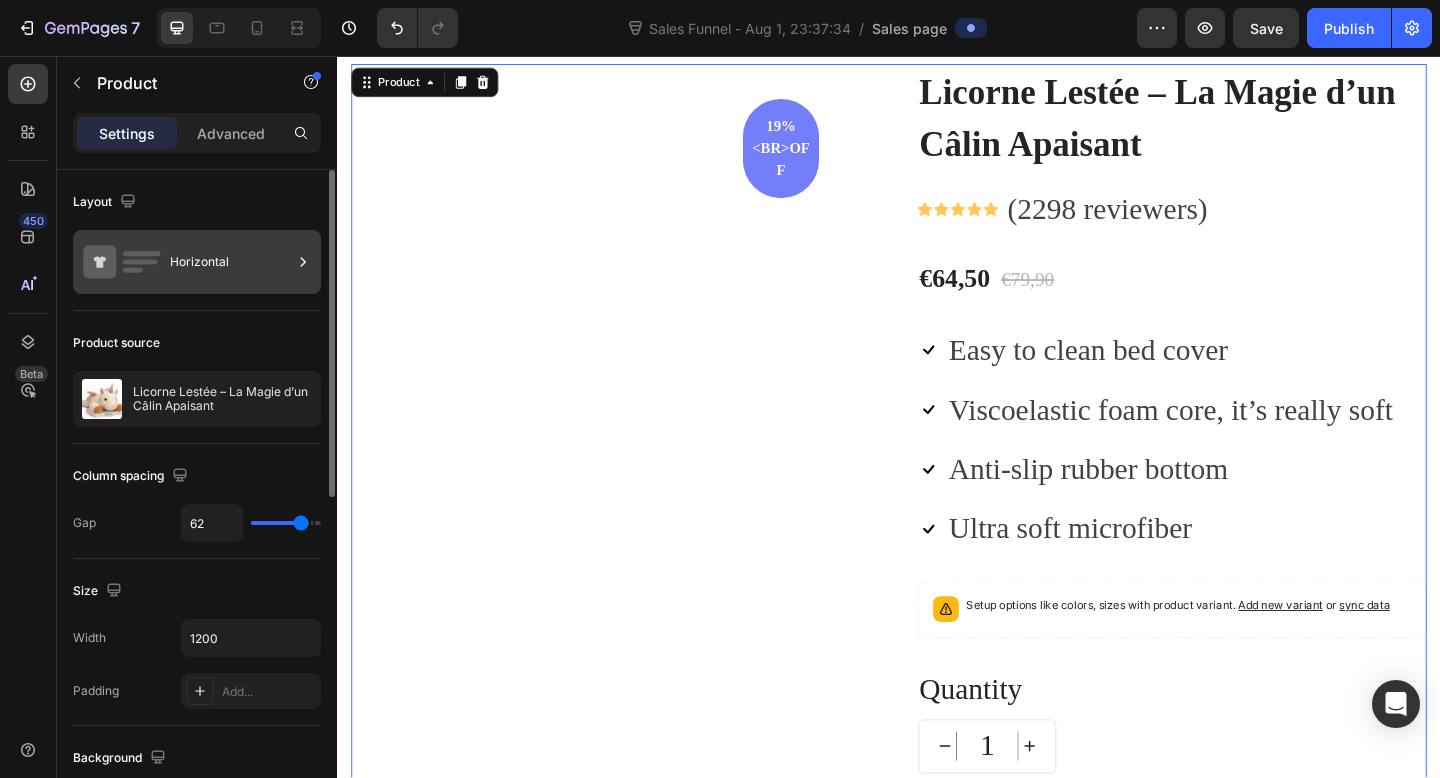click on "Horizontal" at bounding box center [231, 262] 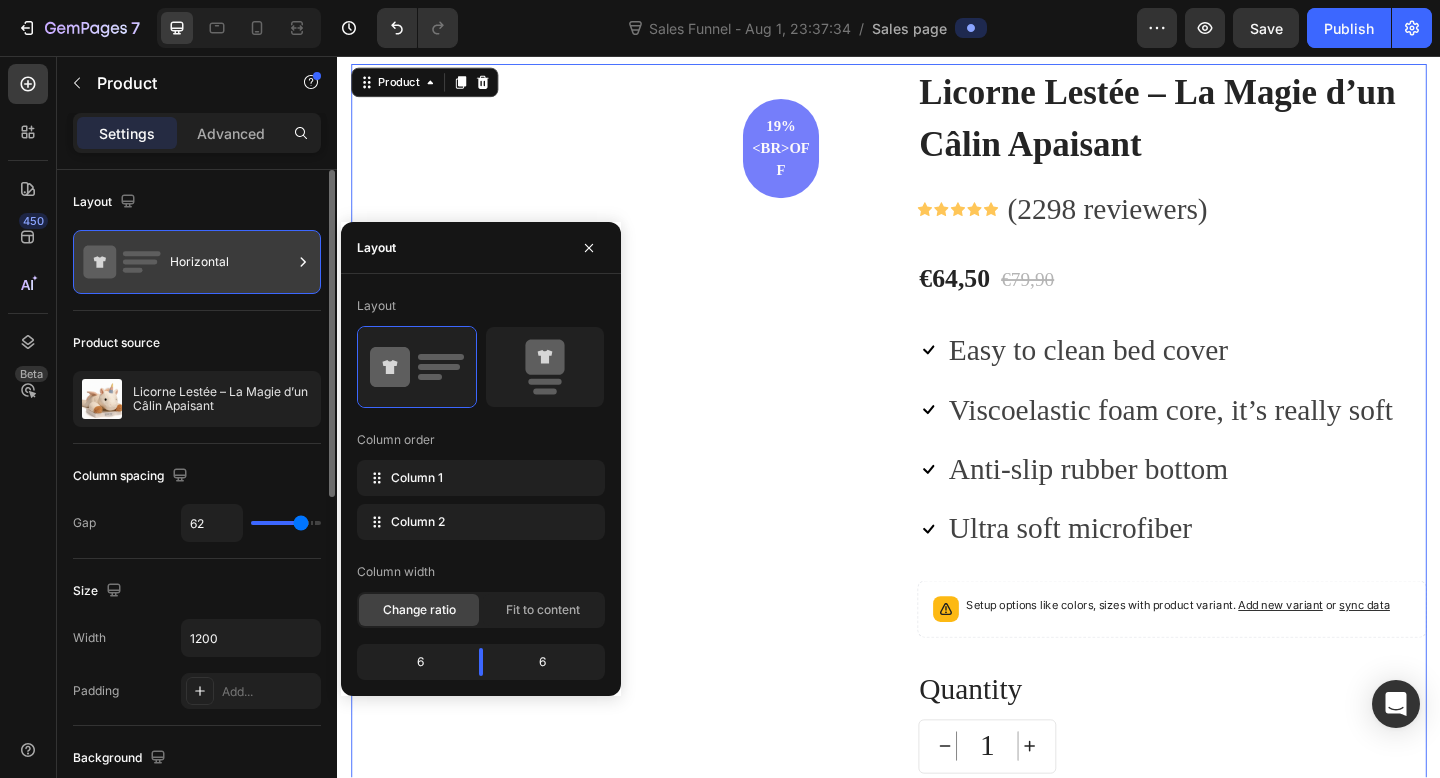 click on "Horizontal" at bounding box center (231, 262) 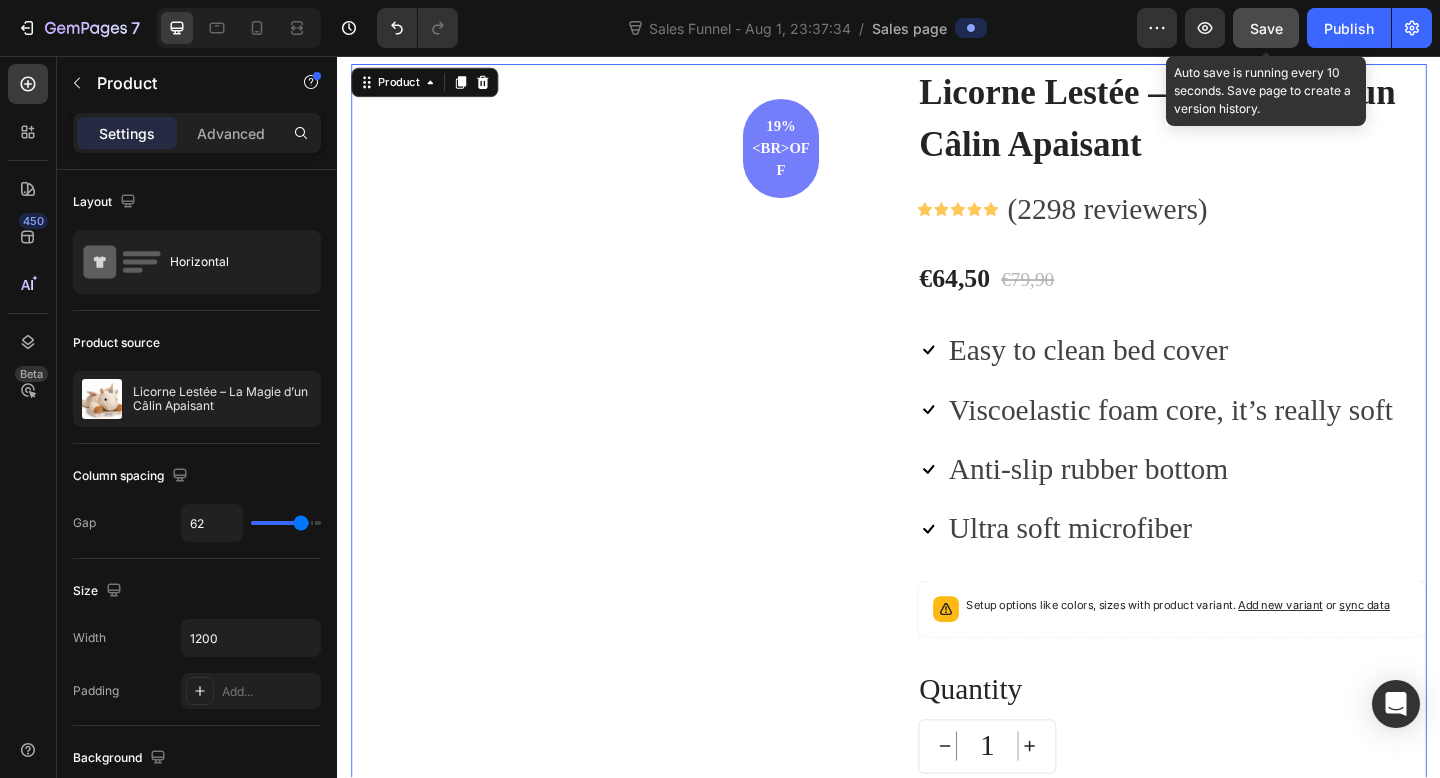click on "Save" at bounding box center (1266, 28) 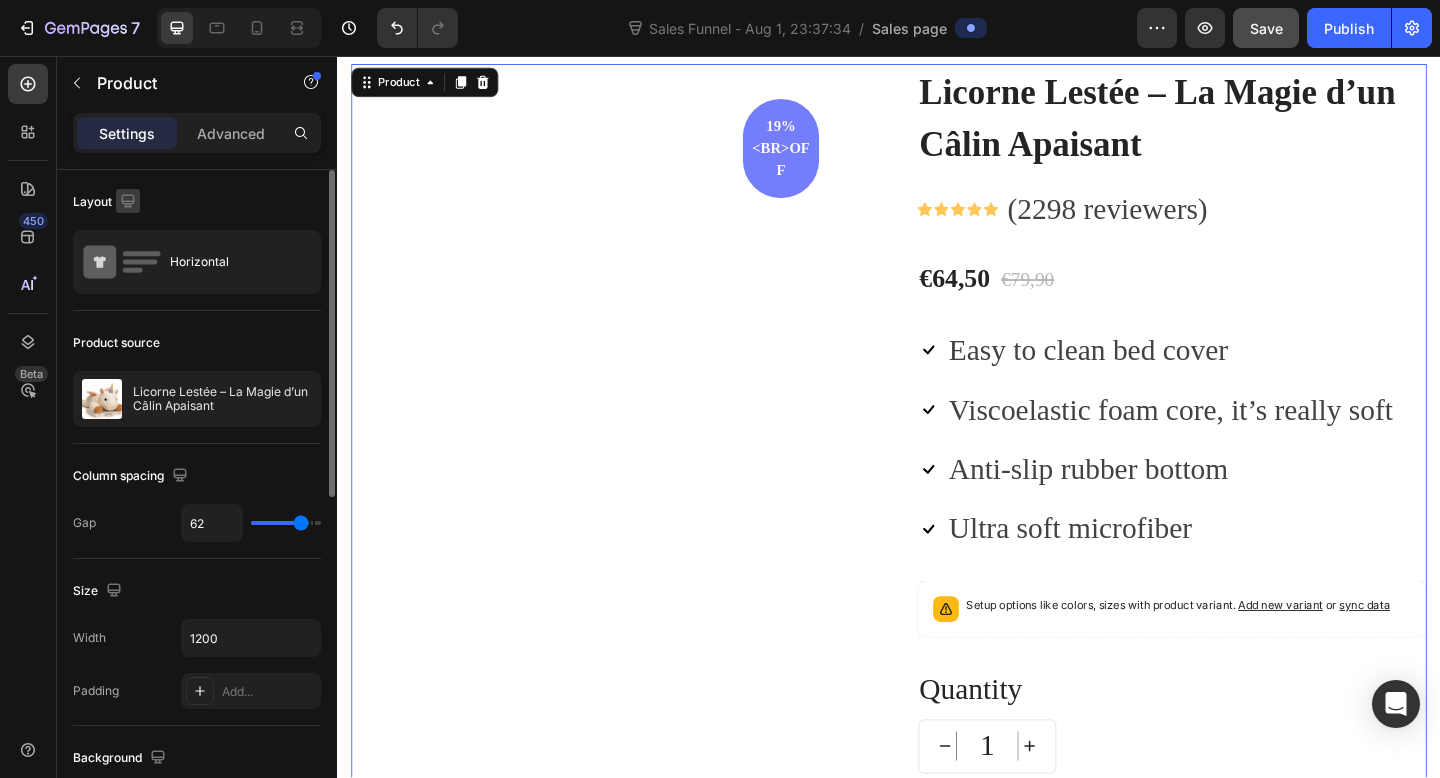 click 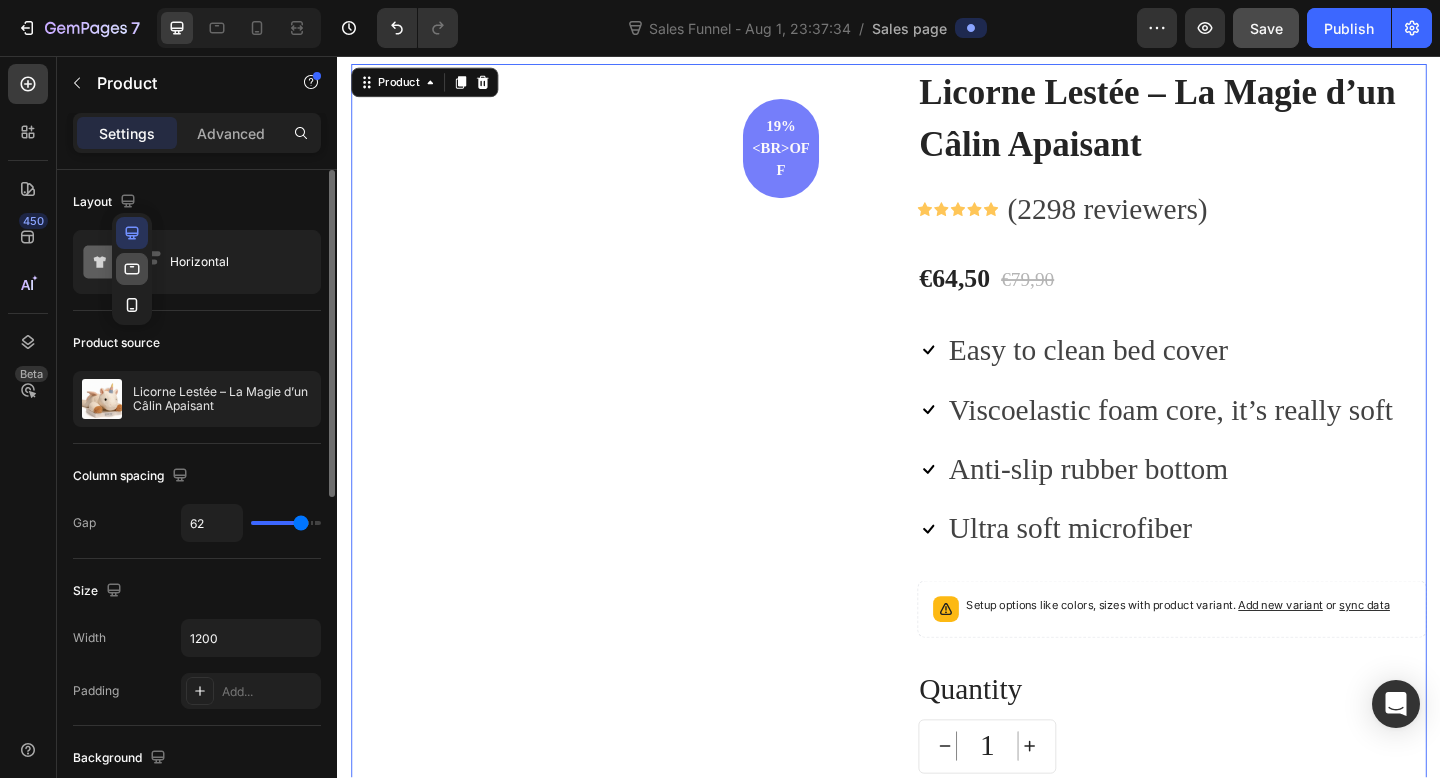 click 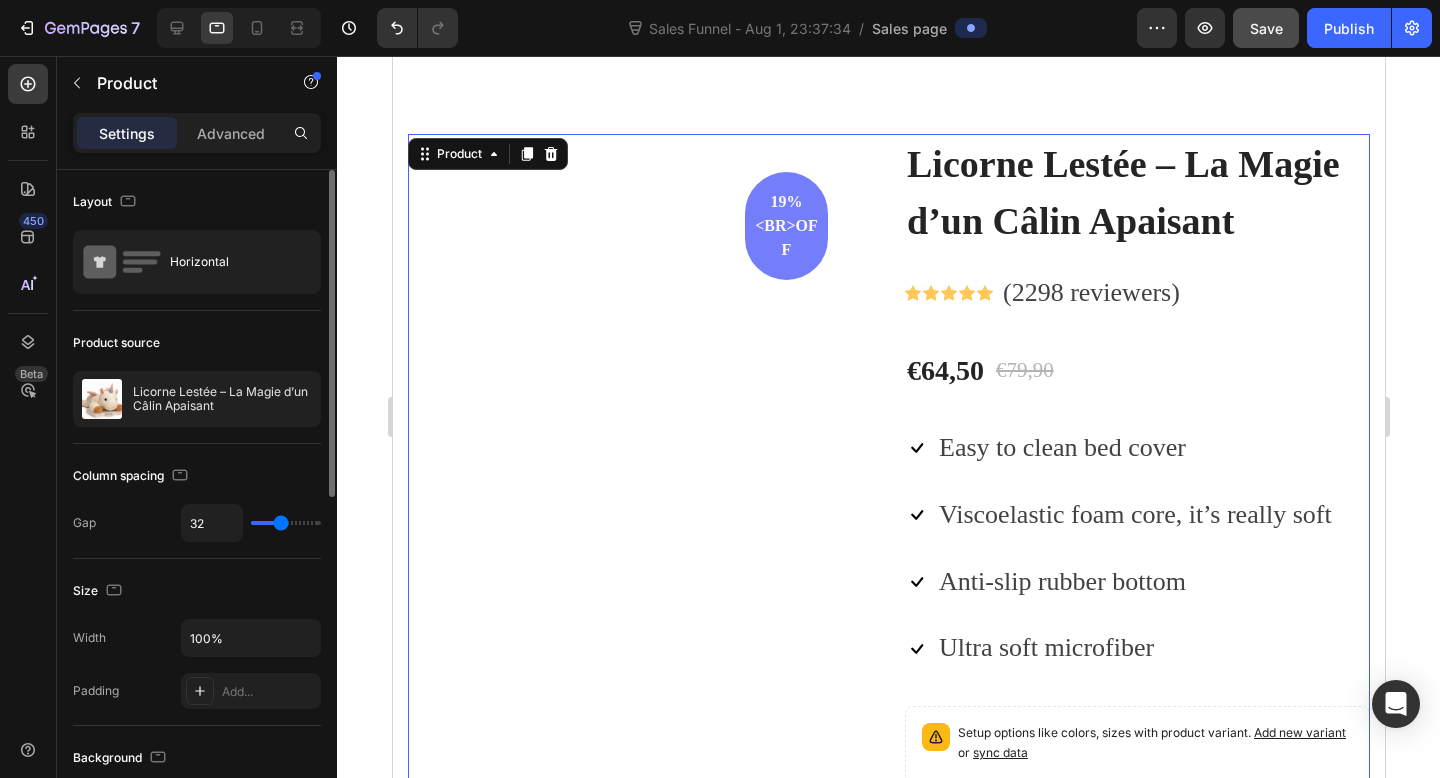 scroll, scrollTop: 1664, scrollLeft: 0, axis: vertical 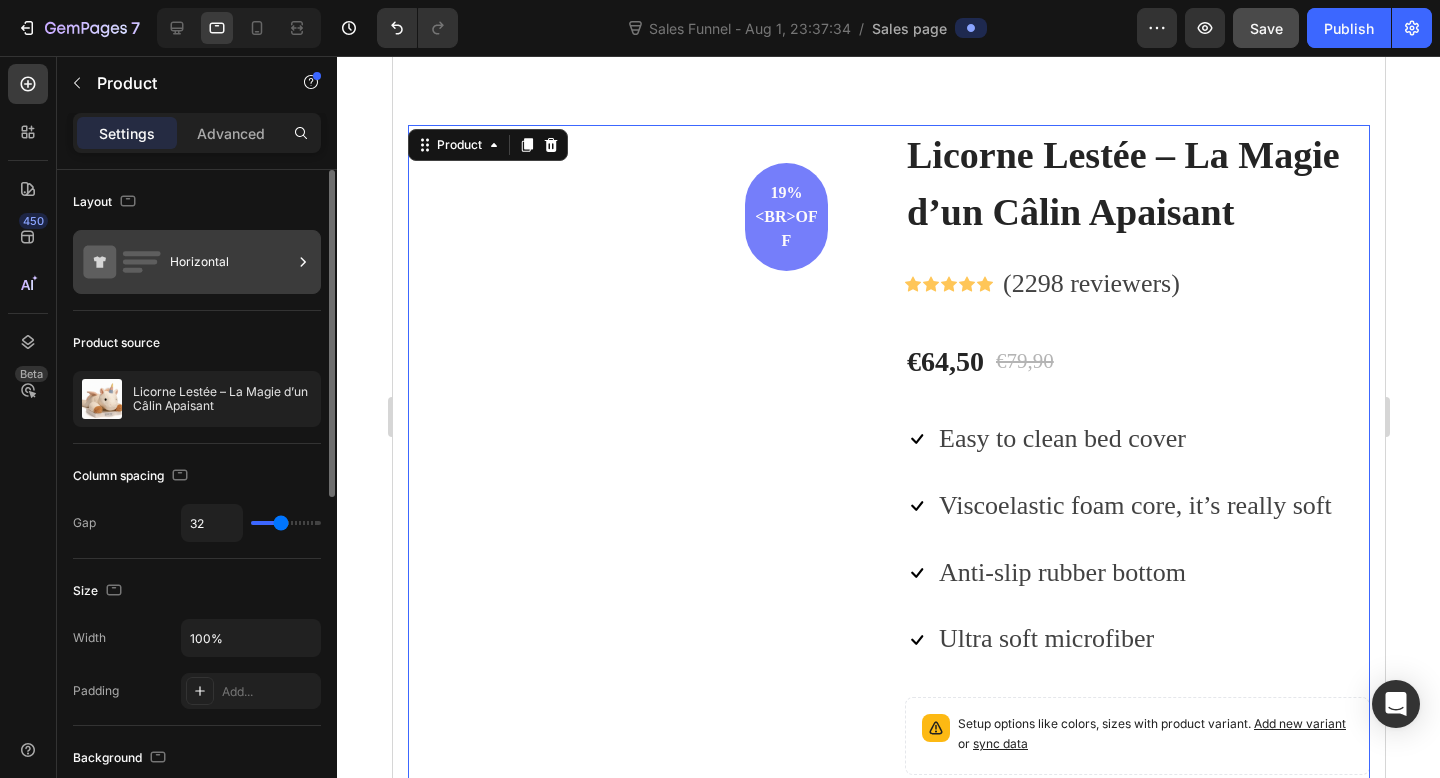 click on "Horizontal" at bounding box center (197, 262) 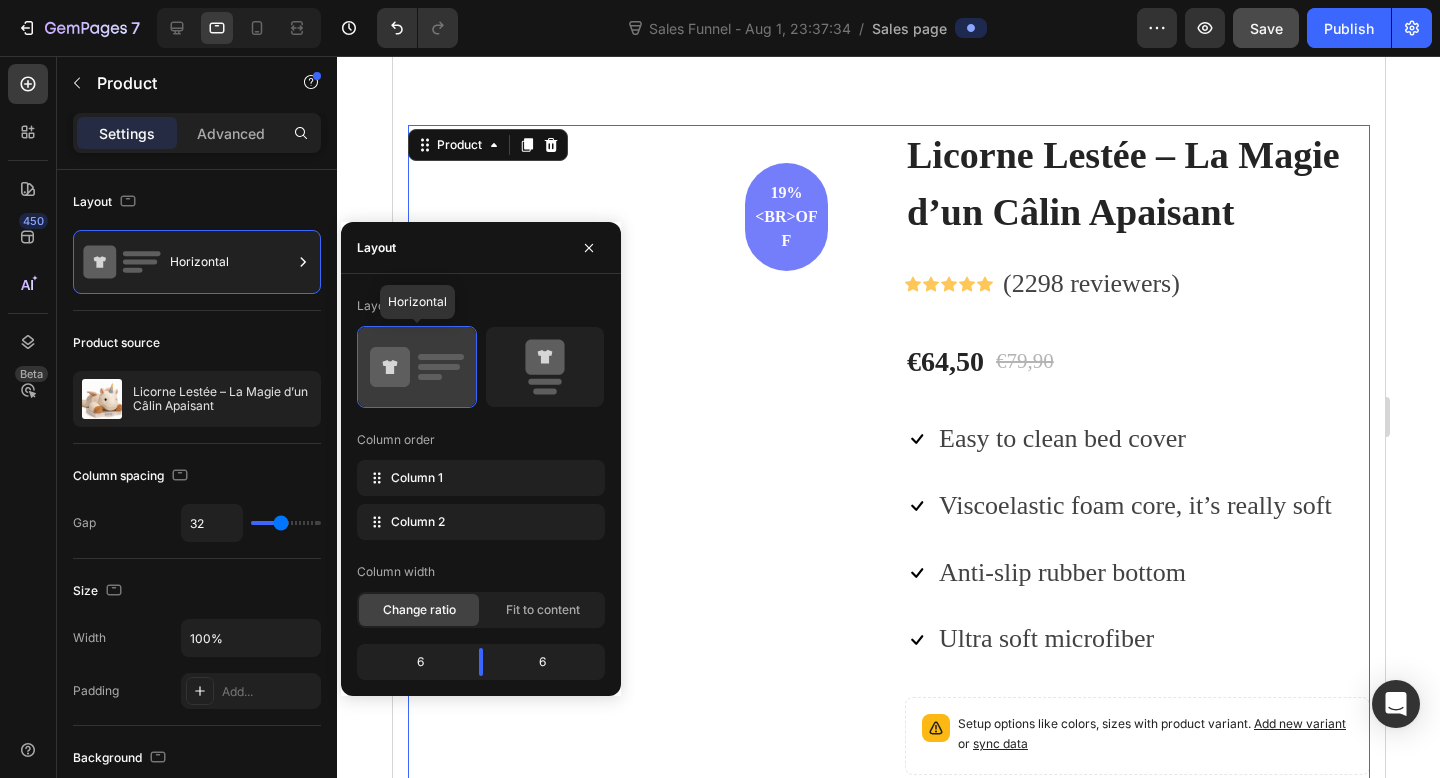 click 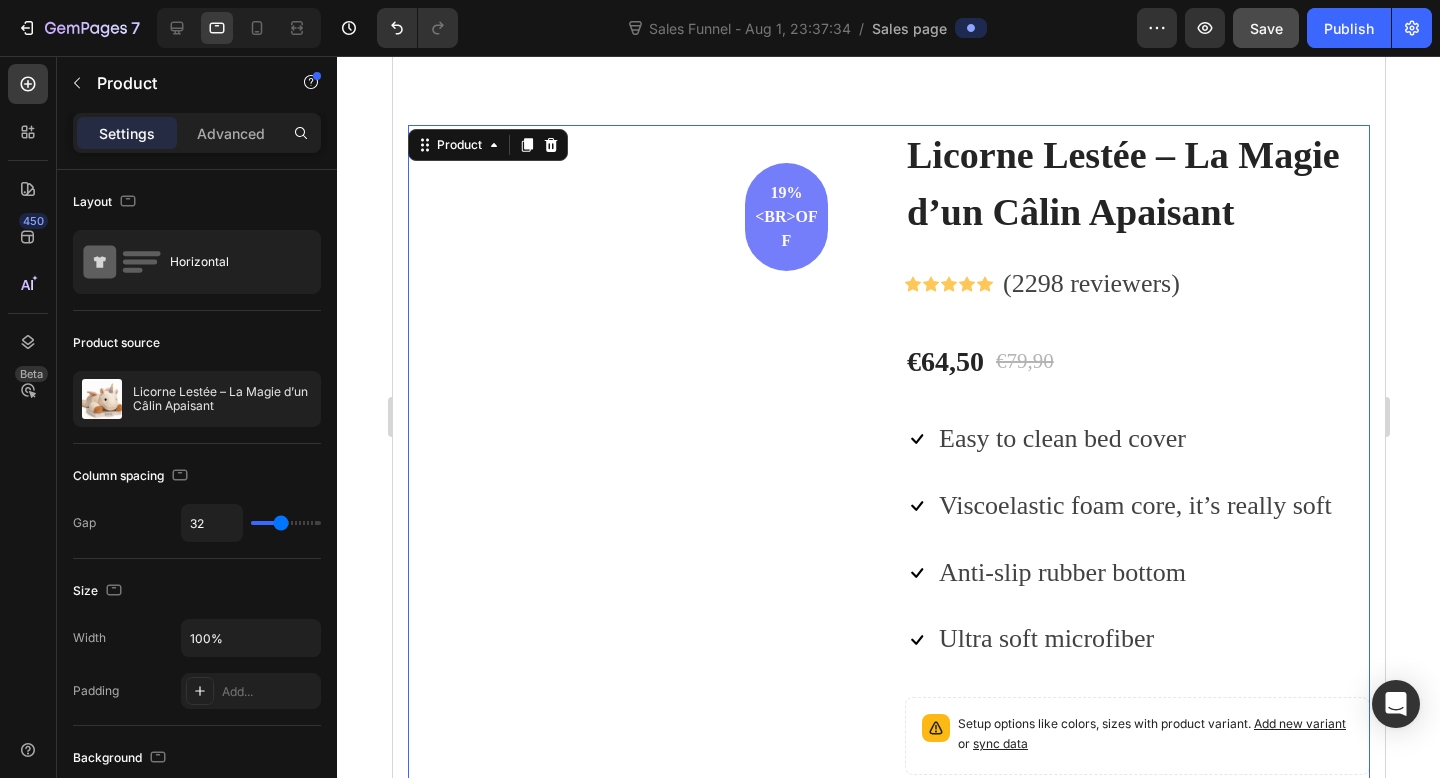 click on "Layout" at bounding box center [197, 202] 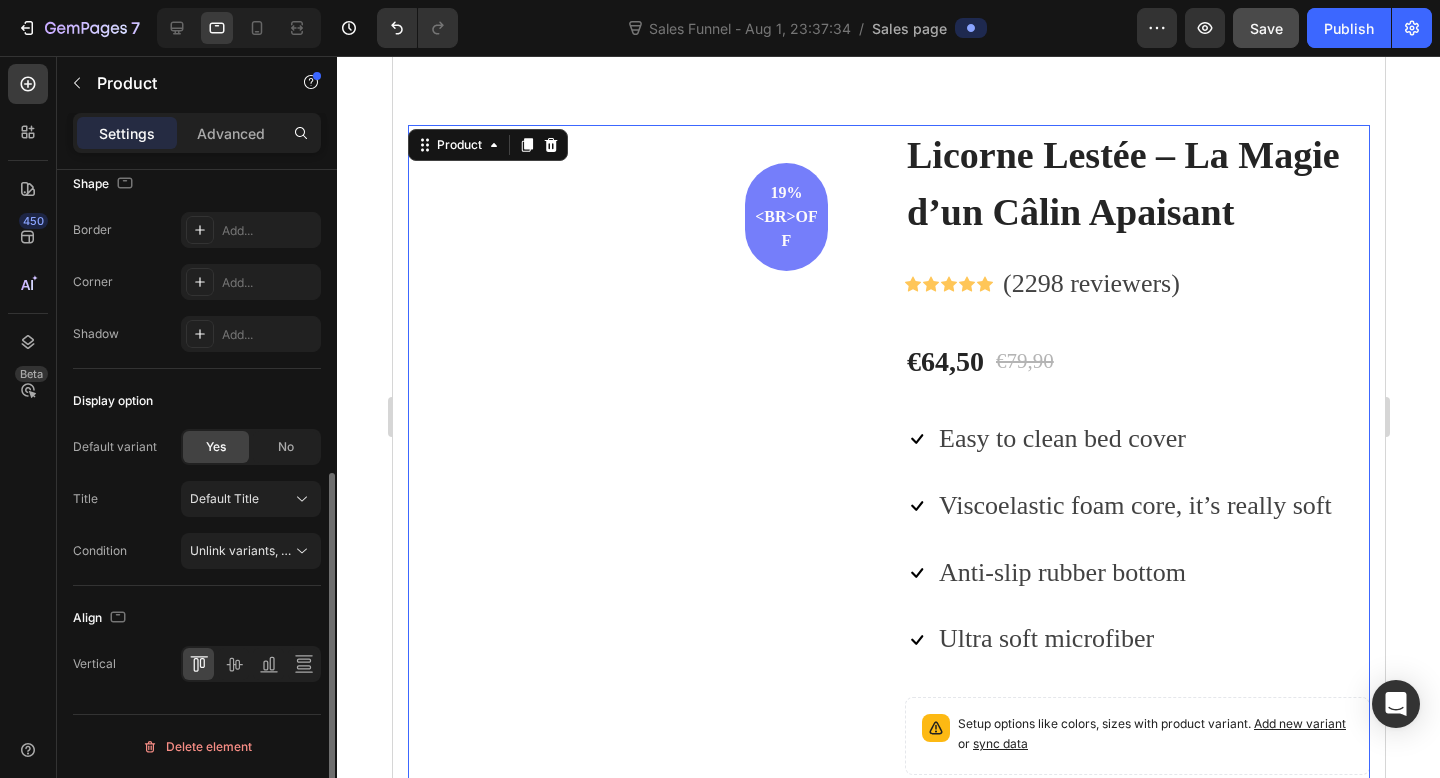 scroll, scrollTop: 0, scrollLeft: 0, axis: both 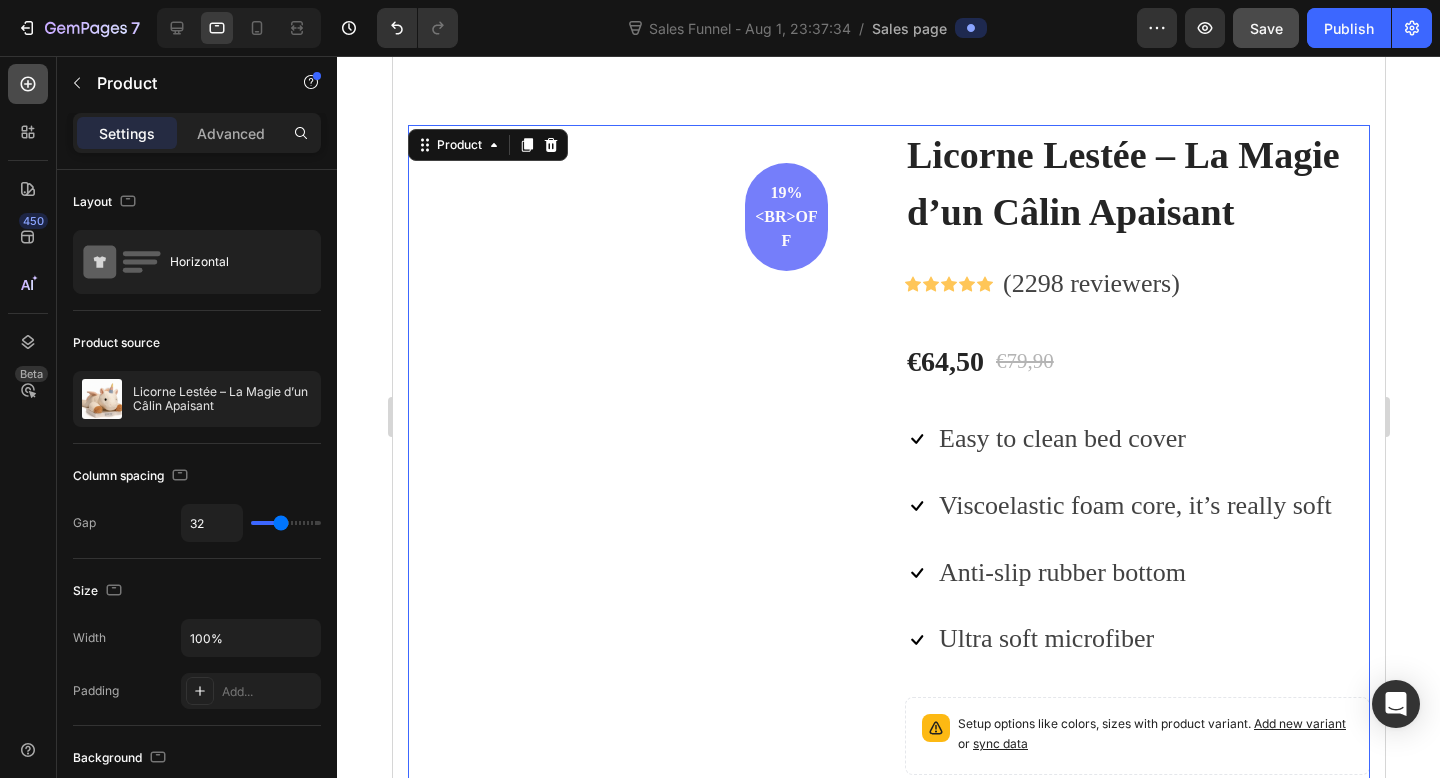 click 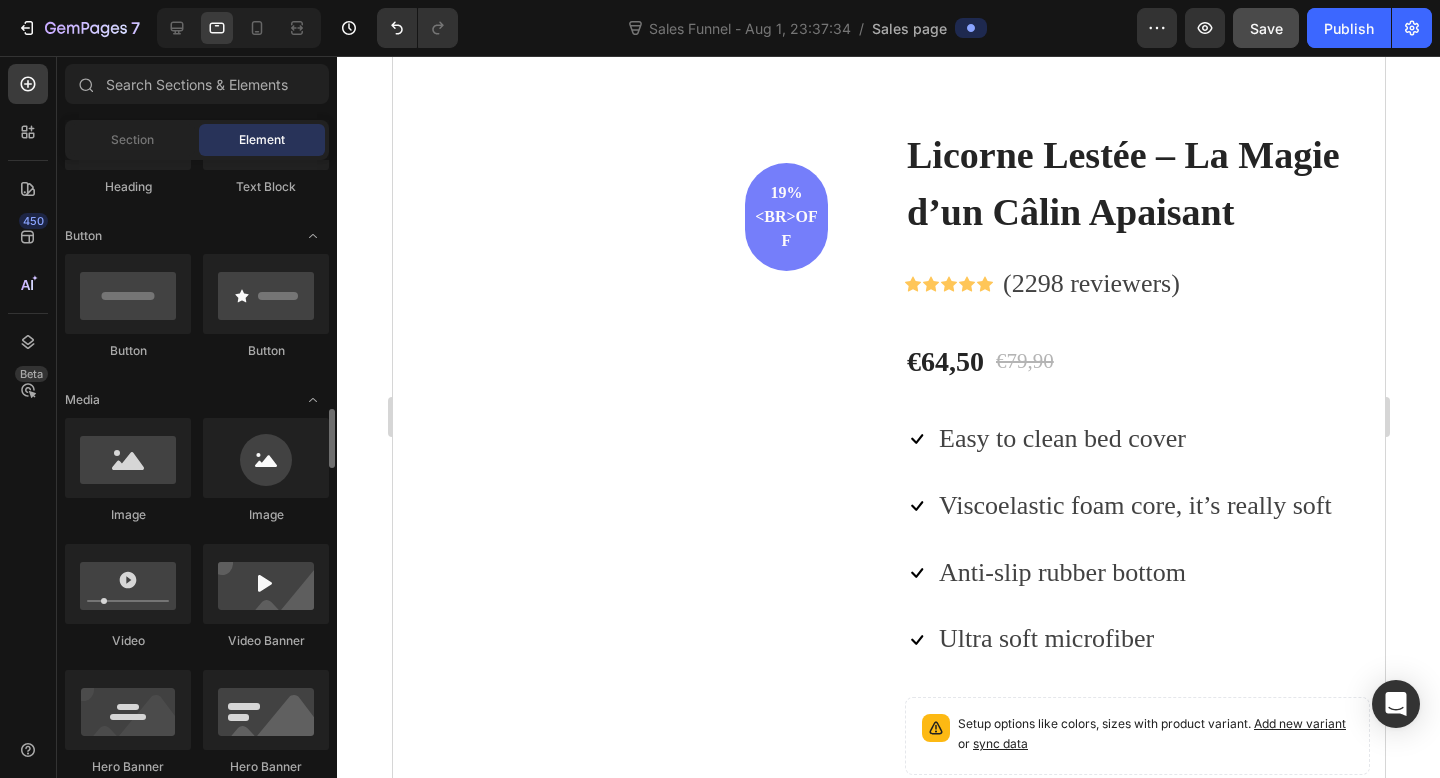 scroll, scrollTop: 0, scrollLeft: 0, axis: both 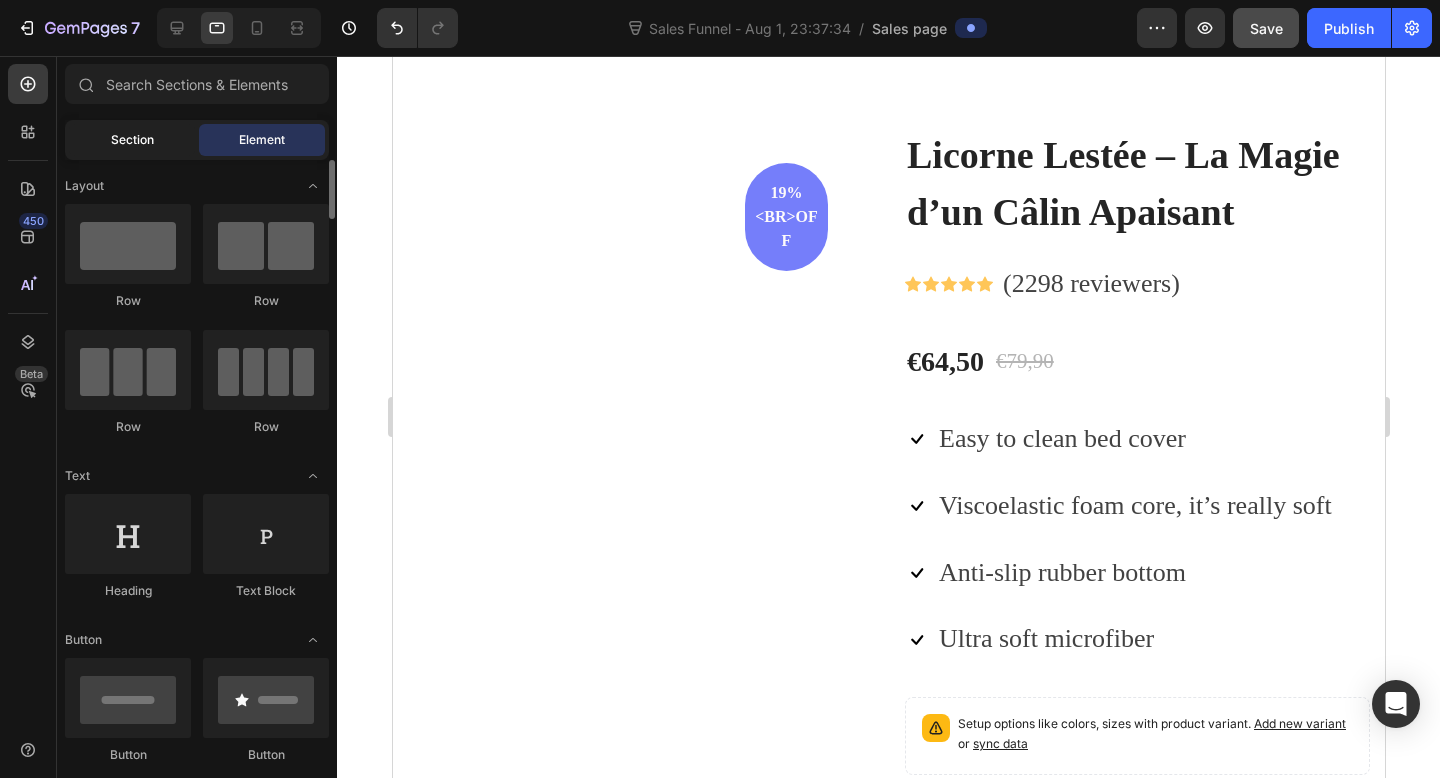 click on "Section" 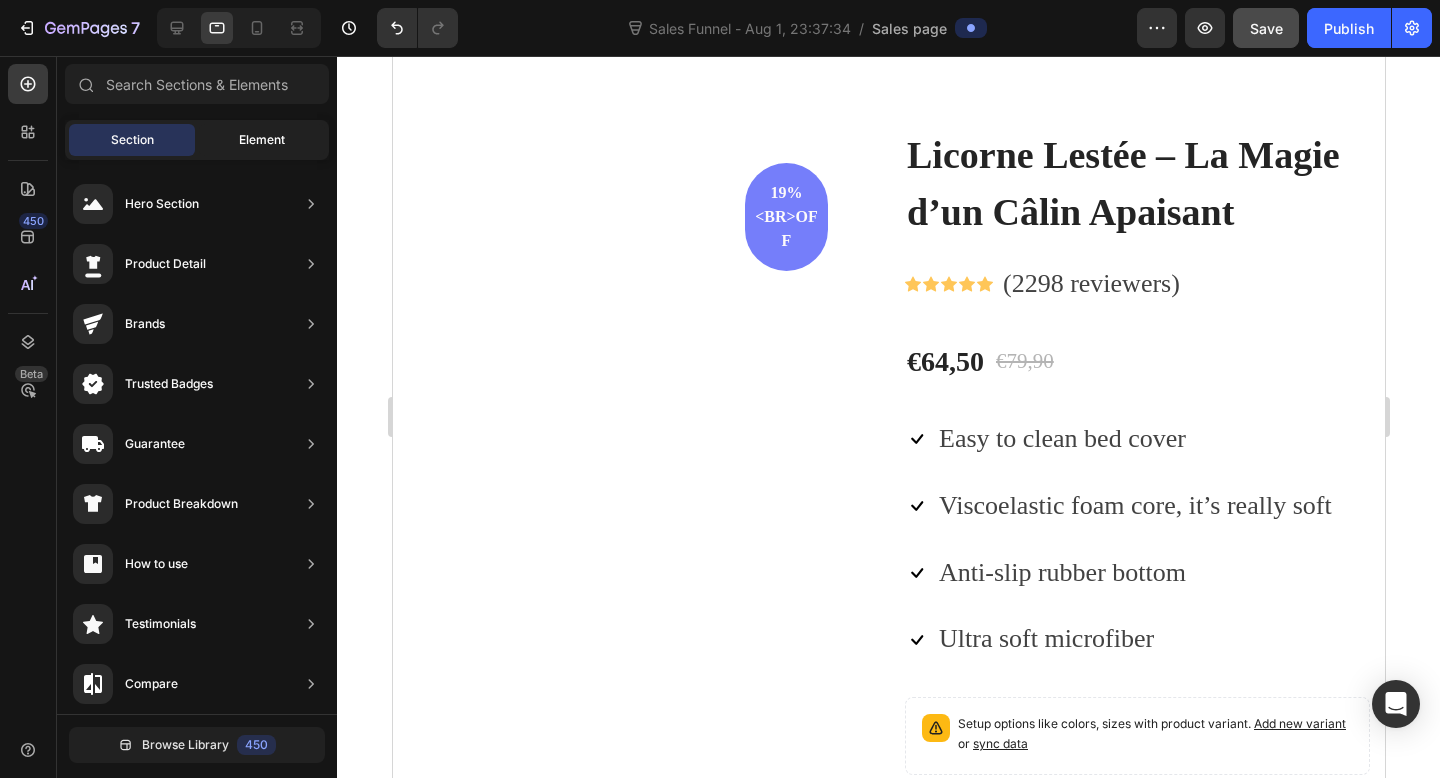 click on "Element" at bounding box center (262, 140) 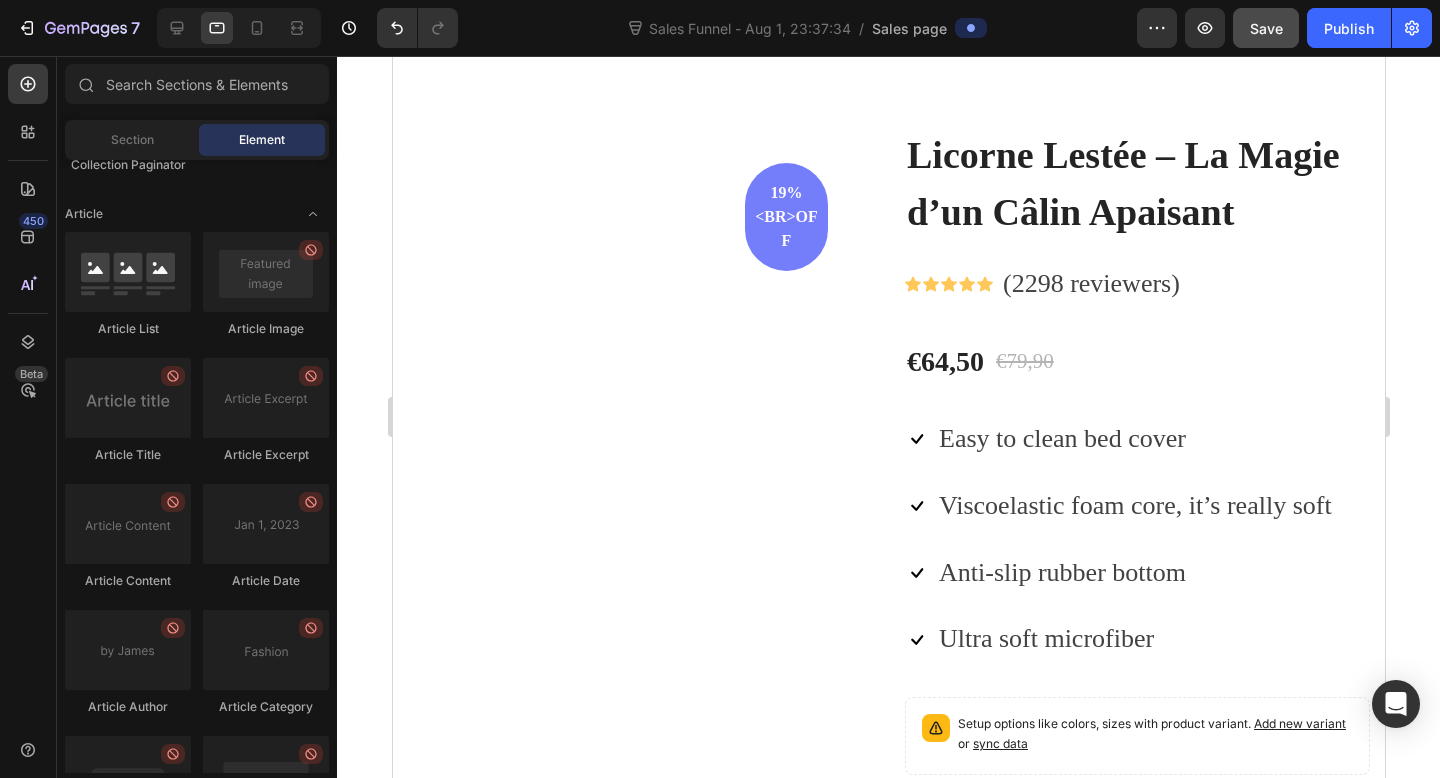 scroll, scrollTop: 5754, scrollLeft: 0, axis: vertical 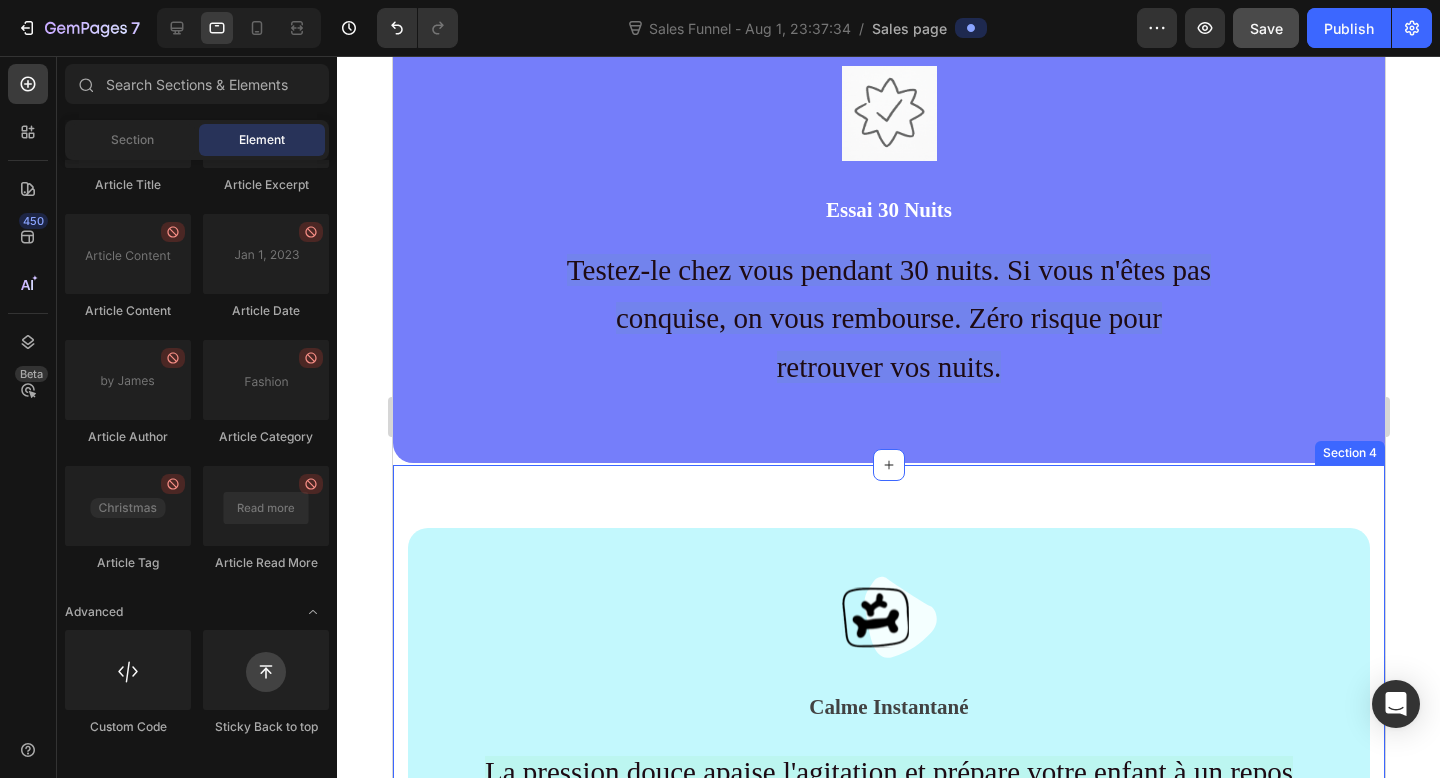click on "Image Calme Instantané Text block La pression douce apaise l'agitation et prépare votre enfant à un repos réparateur. Text block Row Section 4" at bounding box center (888, 721) 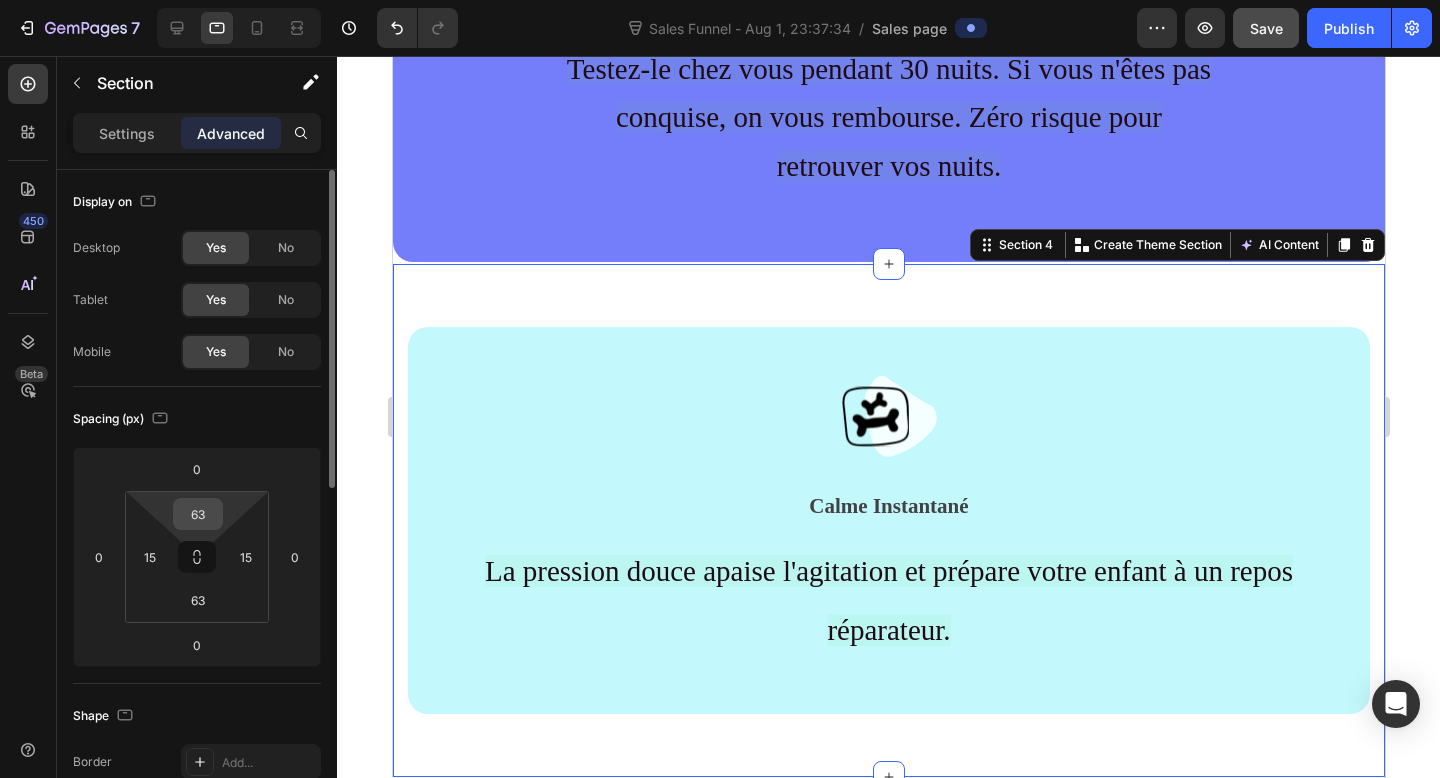 click on "63" at bounding box center (198, 514) 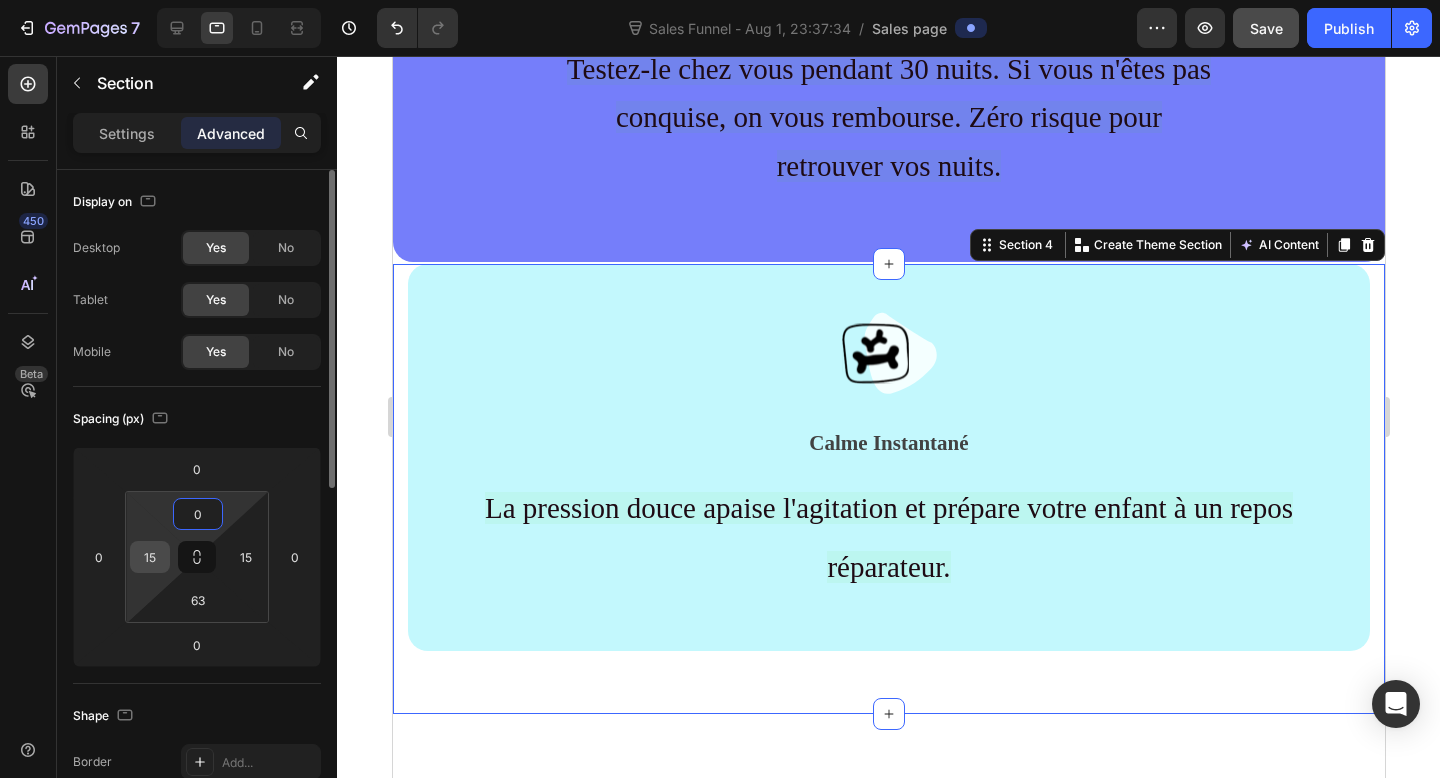 type on "0" 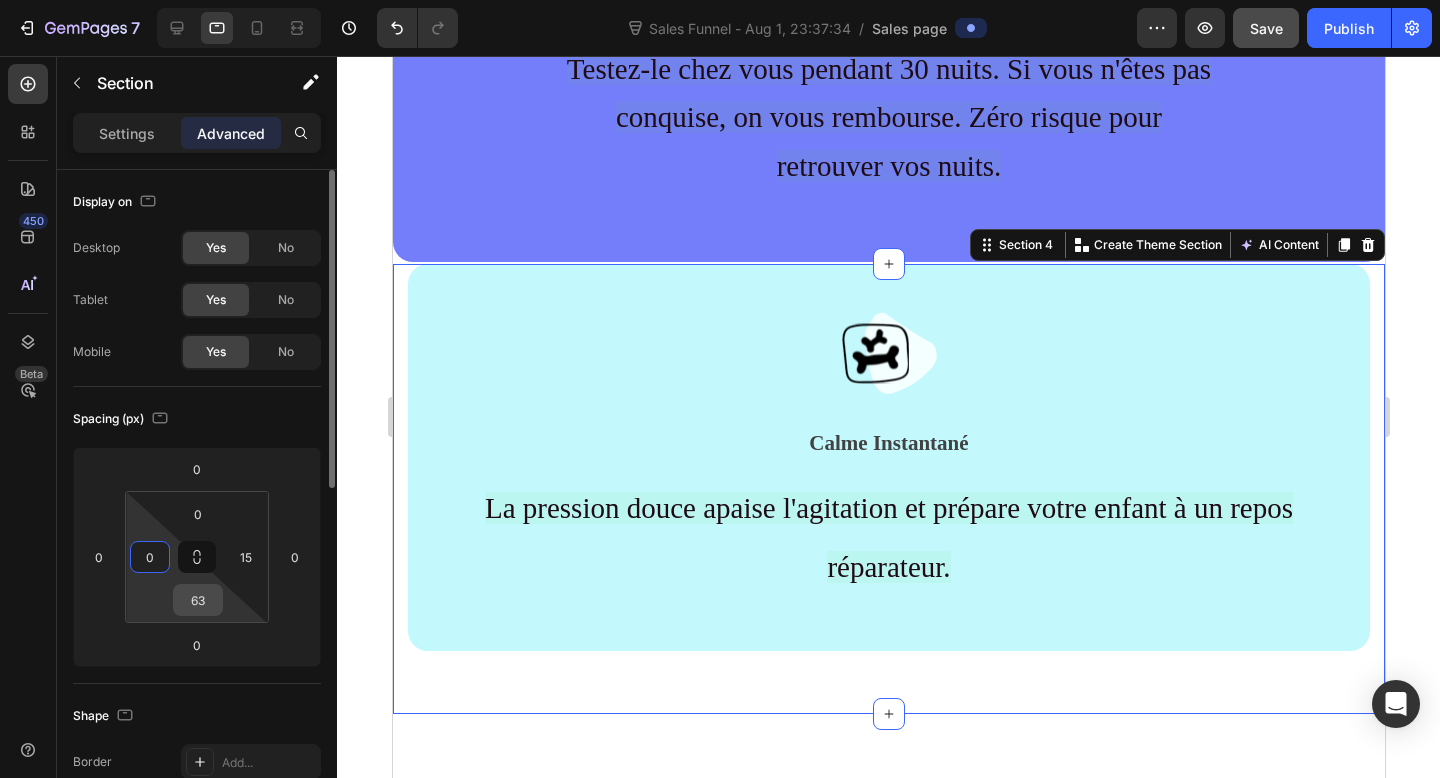 type on "0" 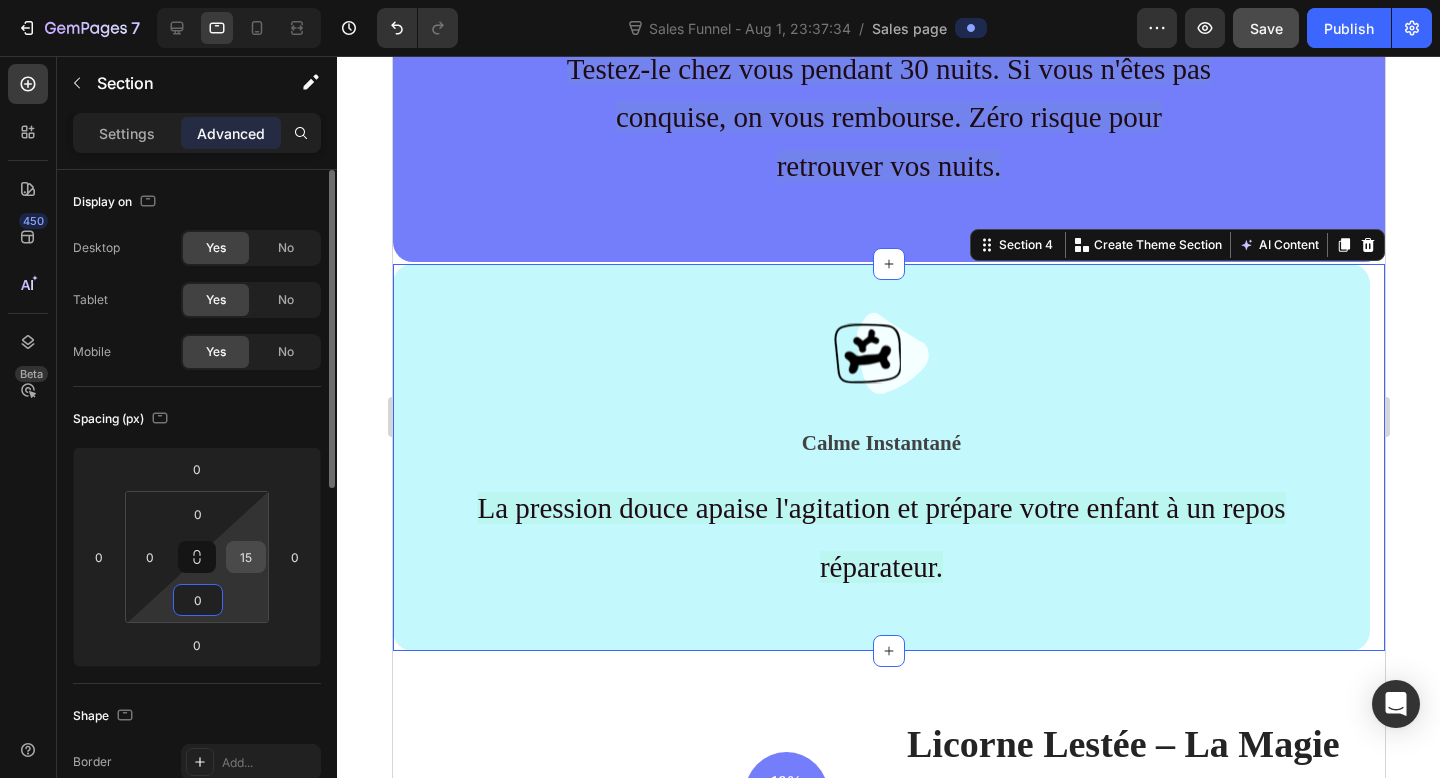 type on "0" 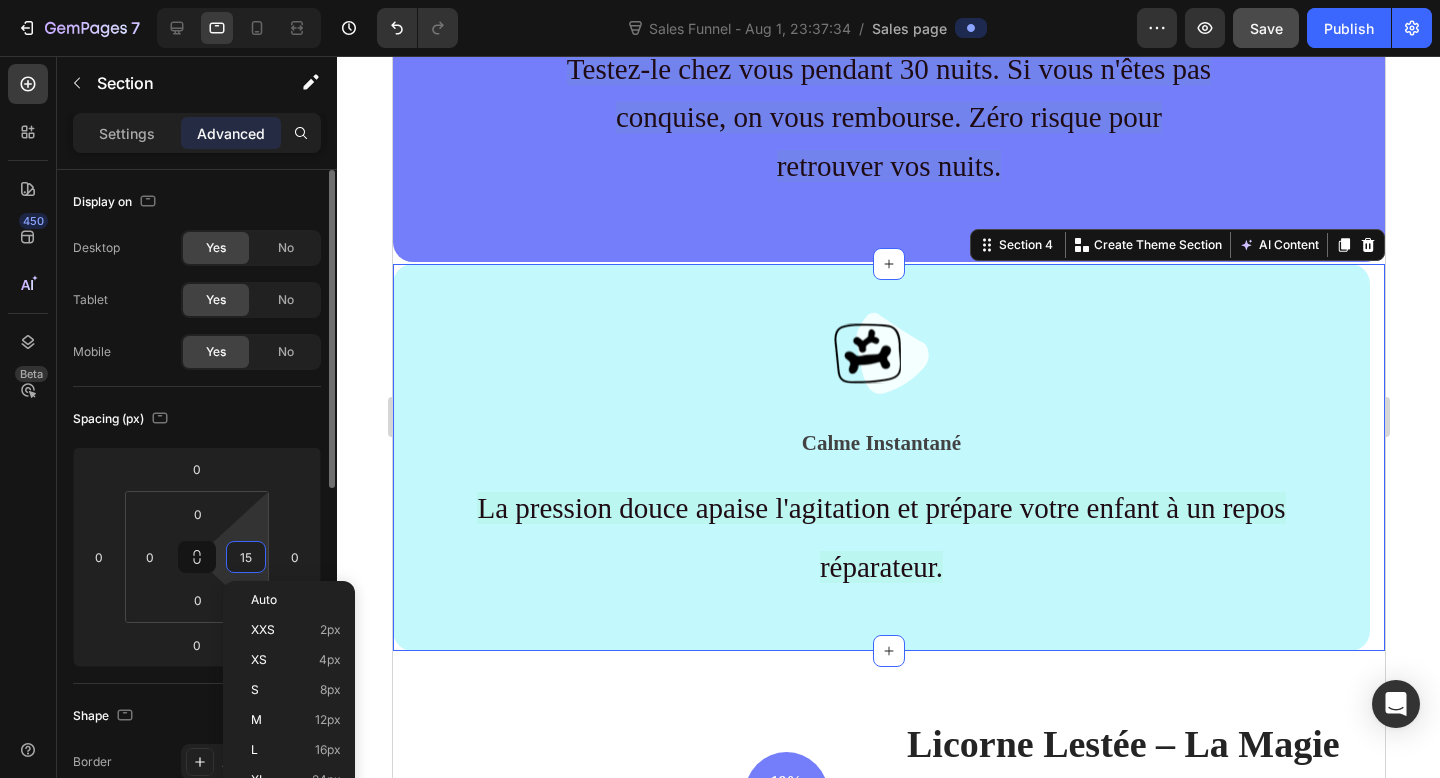 type on "0" 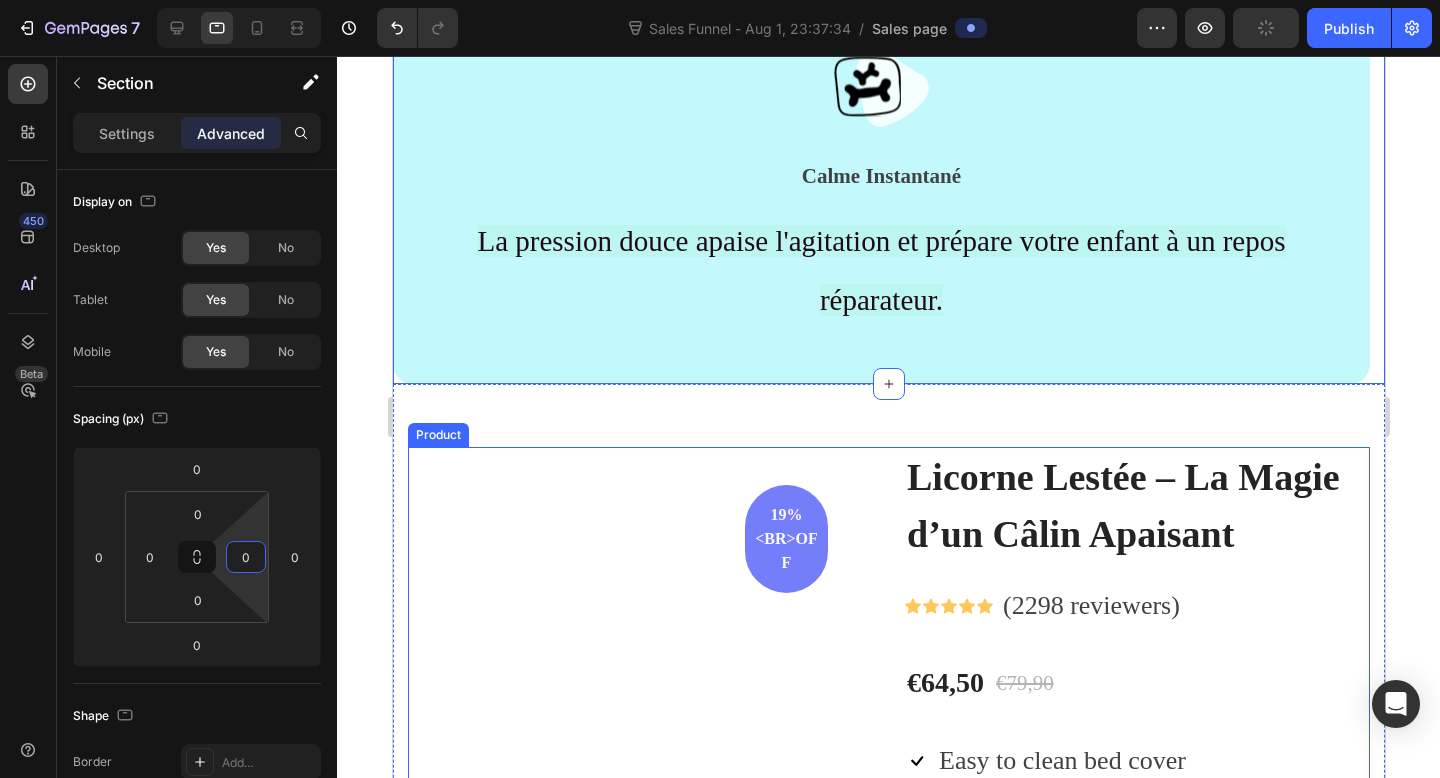 scroll, scrollTop: 1280, scrollLeft: 0, axis: vertical 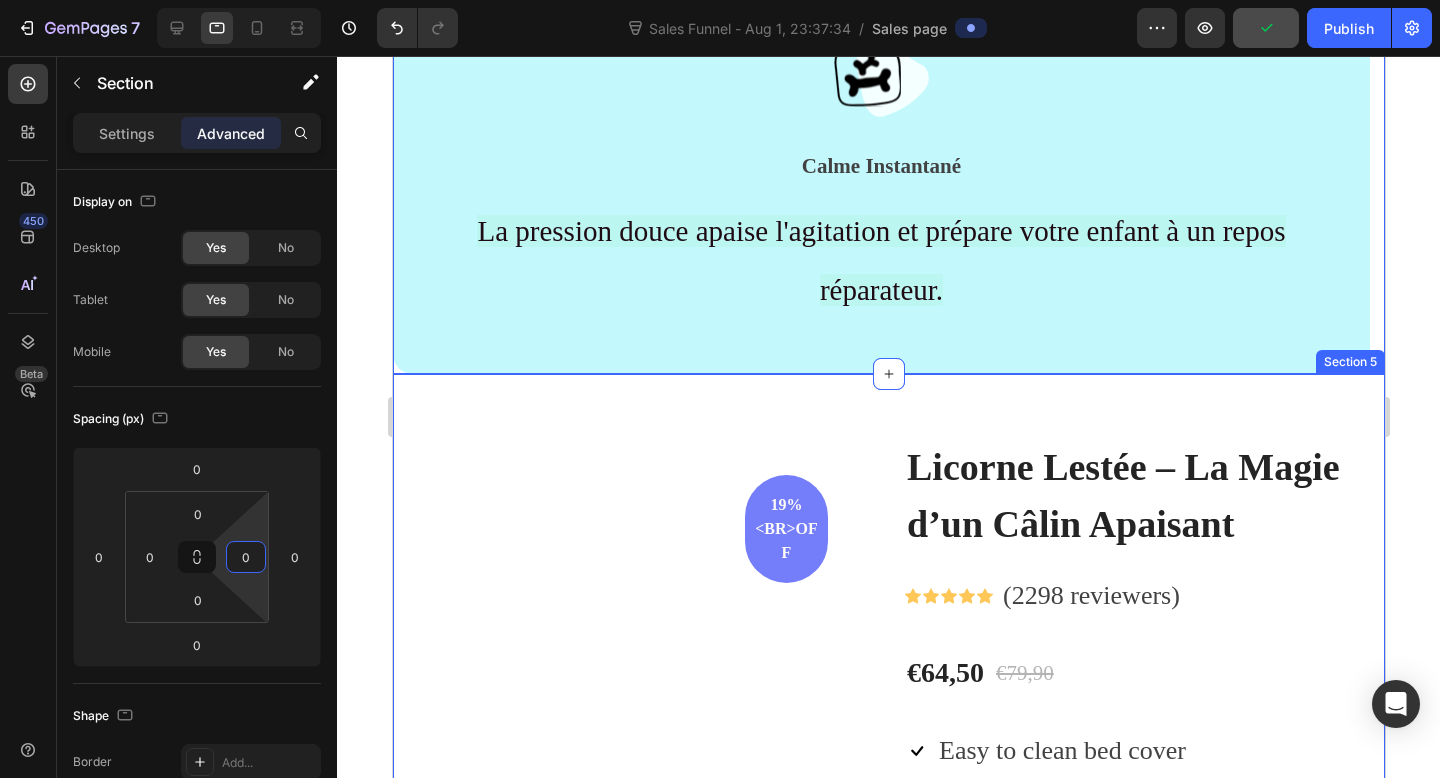 click on "Licorne Lestée – La Magie d’un Câlin Apaisant (P) Title                Icon                Icon                Icon                Icon                Icon Icon List Hoz (2298 reviewers) Text block Row 19%<br>off Product Badge Row Row Licorne Lestée – La Magie d’un Câlin Apaisant (P) Title                Icon                Icon                Icon                Icon                Icon Icon List Hoz (2298 reviewers) Text block Row €64,50 (P) Price (P) Price €79,90 (P) Price (P) Price Row
Icon Easy to clean bed cover Text block
Icon Viscoelastic foam core, it’s really soft Text block
Icon Anti-slip rubber bottom Text block
Icon Ultra soft microfiber Text block Icon List Setup options like colors, sizes with product variant.       Add new variant   or   sync data (P) Variants & Swatches Quantity Text block
1
Product Quantity Row Get yours now (P) Cart Button Image Product Section 5" at bounding box center (888, 906) 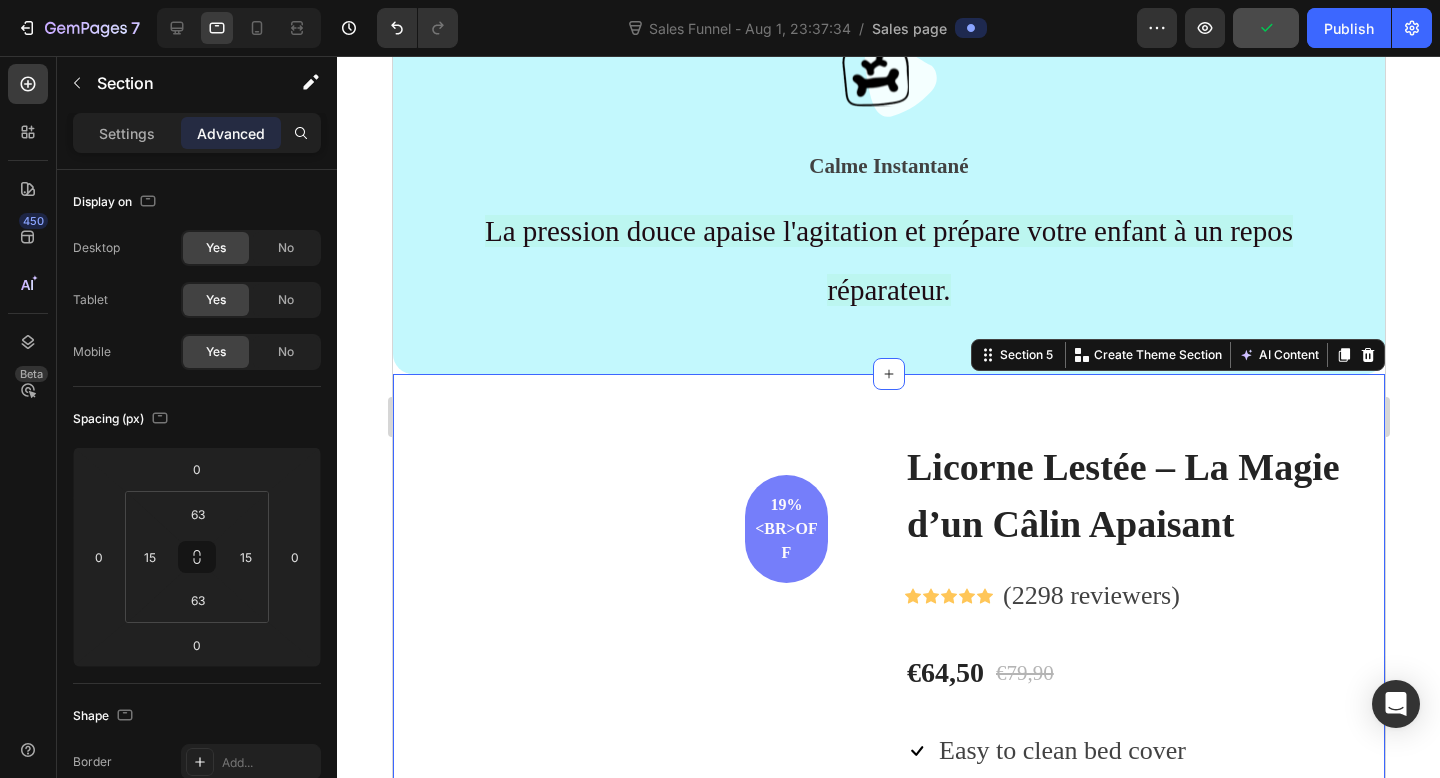 click on "Licorne Lestée – La Magie d’un Câlin Apaisant (P) Title                Icon                Icon                Icon                Icon                Icon Icon List Hoz (2298 reviewers) Text block Row 19%<br>off Product Badge Row Row Licorne Lestée – La Magie d’un Câlin Apaisant (P) Title                Icon                Icon                Icon                Icon                Icon Icon List Hoz (2298 reviewers) Text block Row €64,50 (P) Price (P) Price €79,90 (P) Price (P) Price Row
Icon Easy to clean bed cover Text block
Icon Viscoelastic foam core, it’s really soft Text block
Icon Anti-slip rubber bottom Text block
Icon Ultra soft microfiber Text block Icon List Setup options like colors, sizes with product variant.       Add new variant   or   sync data (P) Variants & Swatches Quantity Text block
1
Product Quantity Row Get yours now (P) Cart Button Image Product Section 5   AI Content" at bounding box center (888, 906) 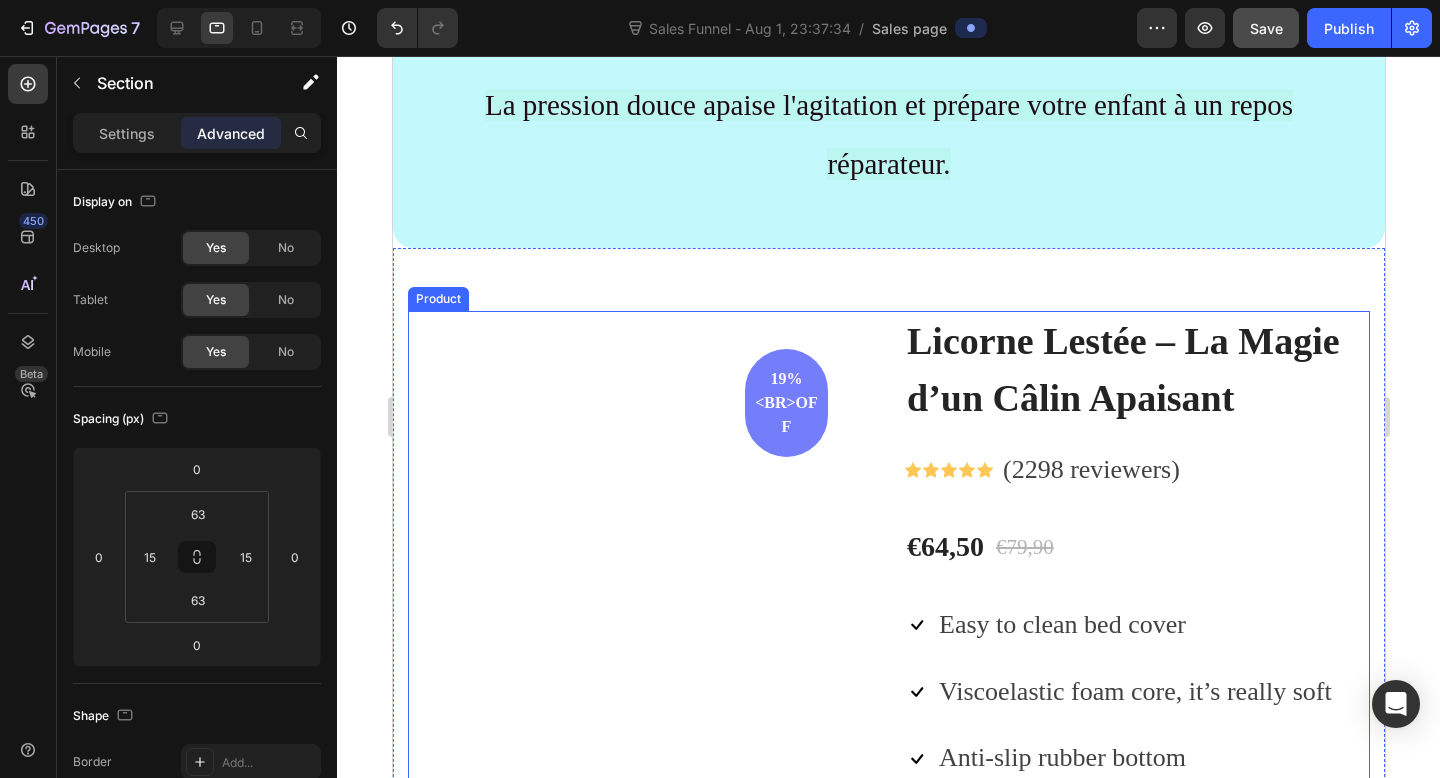 scroll, scrollTop: 1430, scrollLeft: 0, axis: vertical 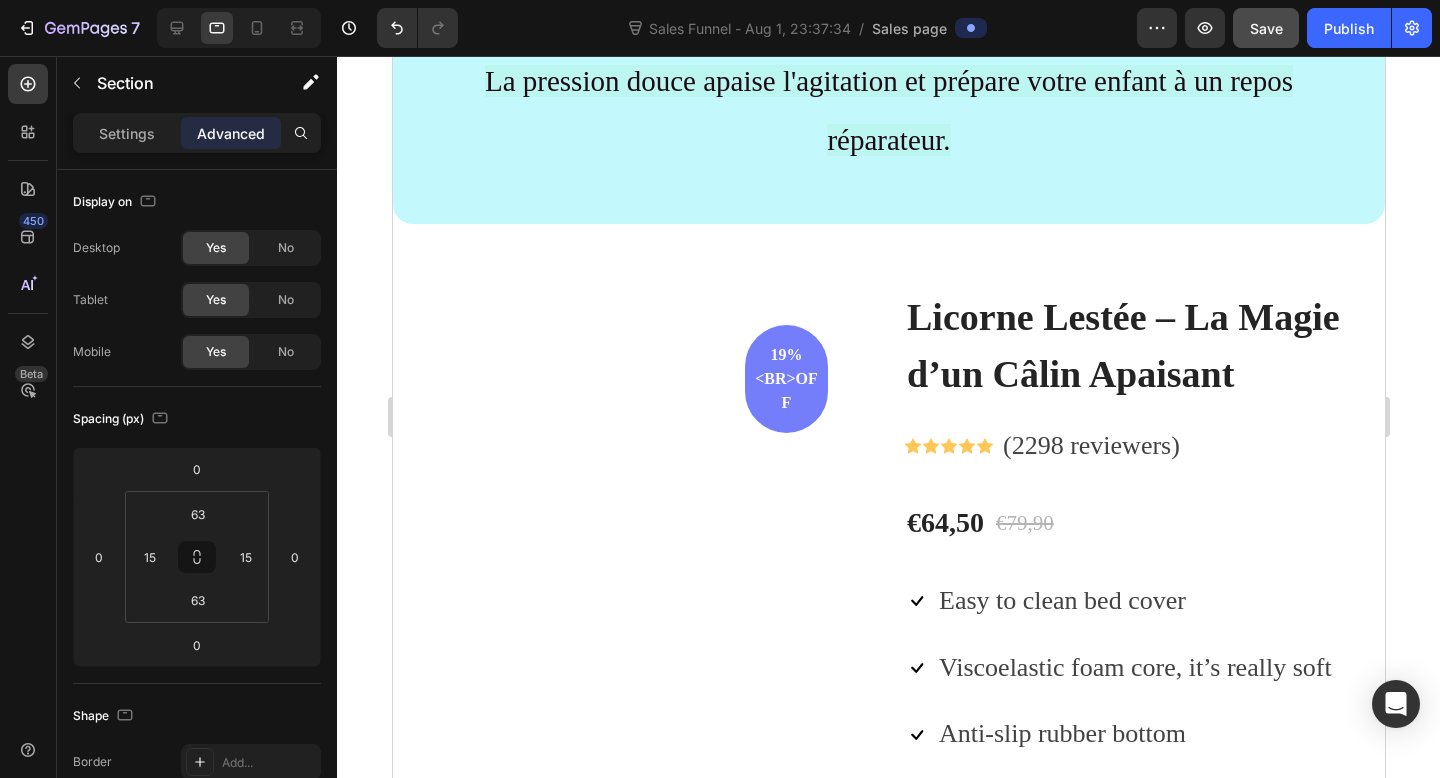 click on "Licorne Lestée – La Magie d’un Câlin Apaisant (P) Title                Icon                Icon                Icon                Icon                Icon Icon List Hoz (2298 reviewers) Text block Row 19%<br>off Product Badge Row Row Licorne Lestée – La Magie d’un Câlin Apaisant (P) Title                Icon                Icon                Icon                Icon                Icon Icon List Hoz (2298 reviewers) Text block Row €64,50 (P) Price (P) Price €79,90 (P) Price (P) Price Row
Icon Easy to clean bed cover Text block
Icon Viscoelastic foam core, it’s really soft Text block
Icon Anti-slip rubber bottom Text block
Icon Ultra soft microfiber Text block Icon List Setup options like colors, sizes with product variant.       Add new variant   or   sync data (P) Variants & Swatches Quantity Text block
1
Product Quantity Row Get yours now (P) Cart Button Image Product Section 5" at bounding box center [888, 756] 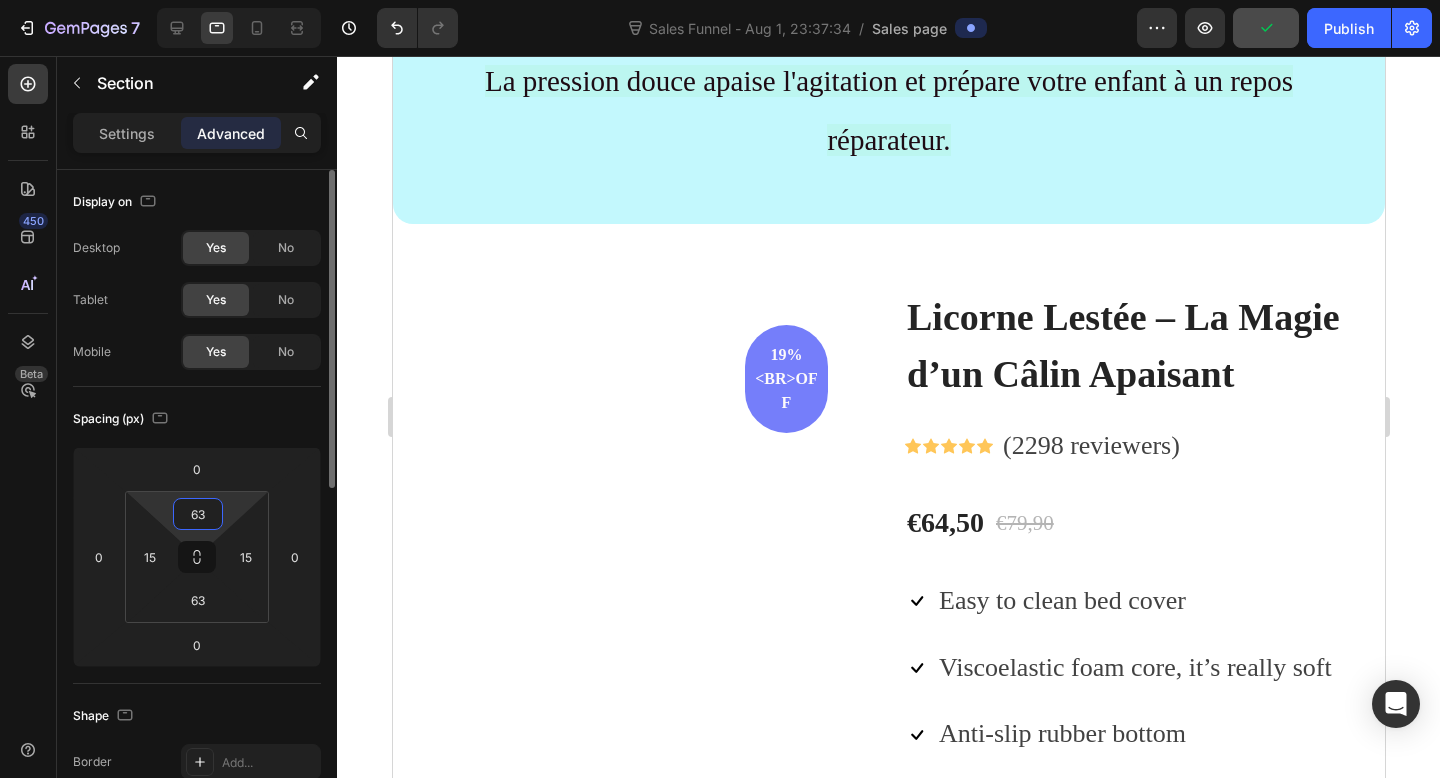 click on "63" at bounding box center (198, 514) 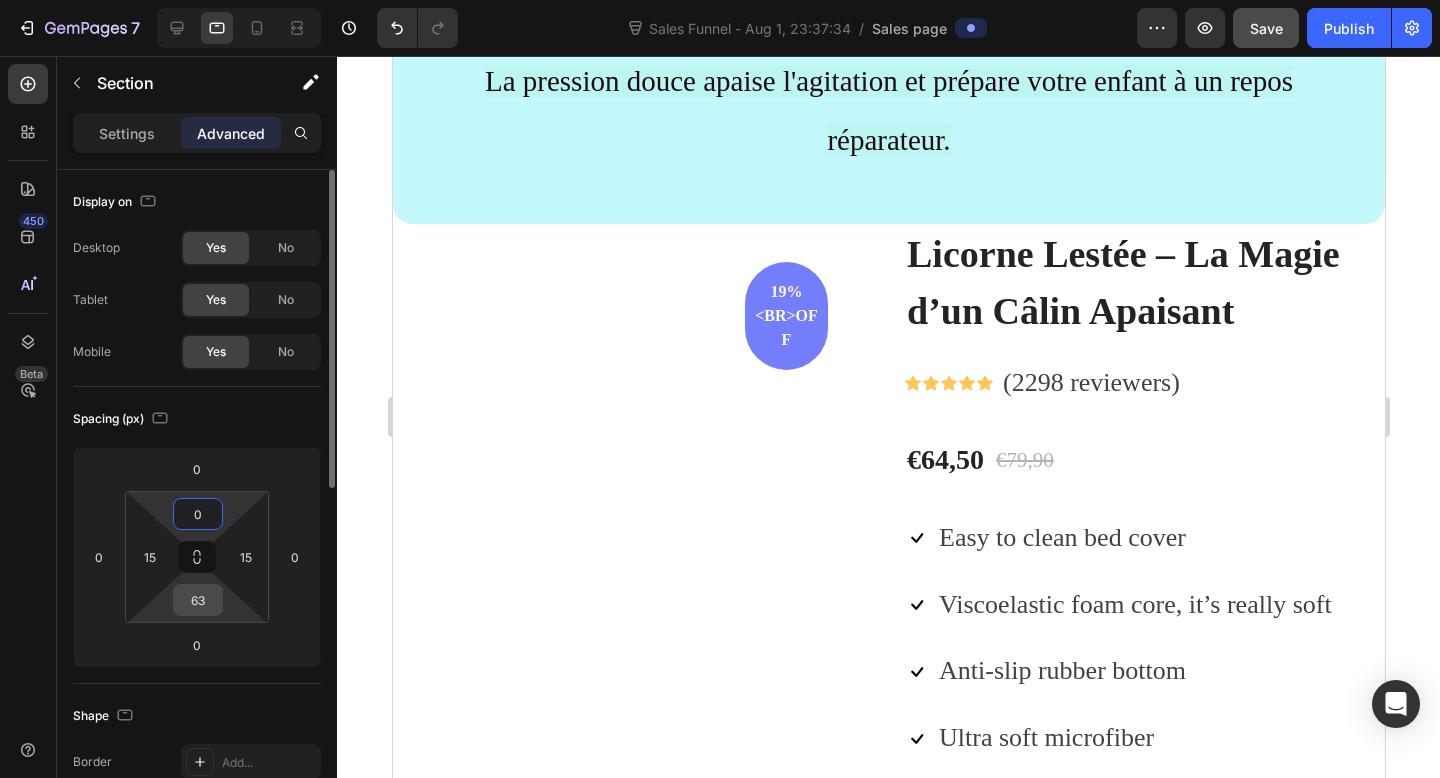 type on "0" 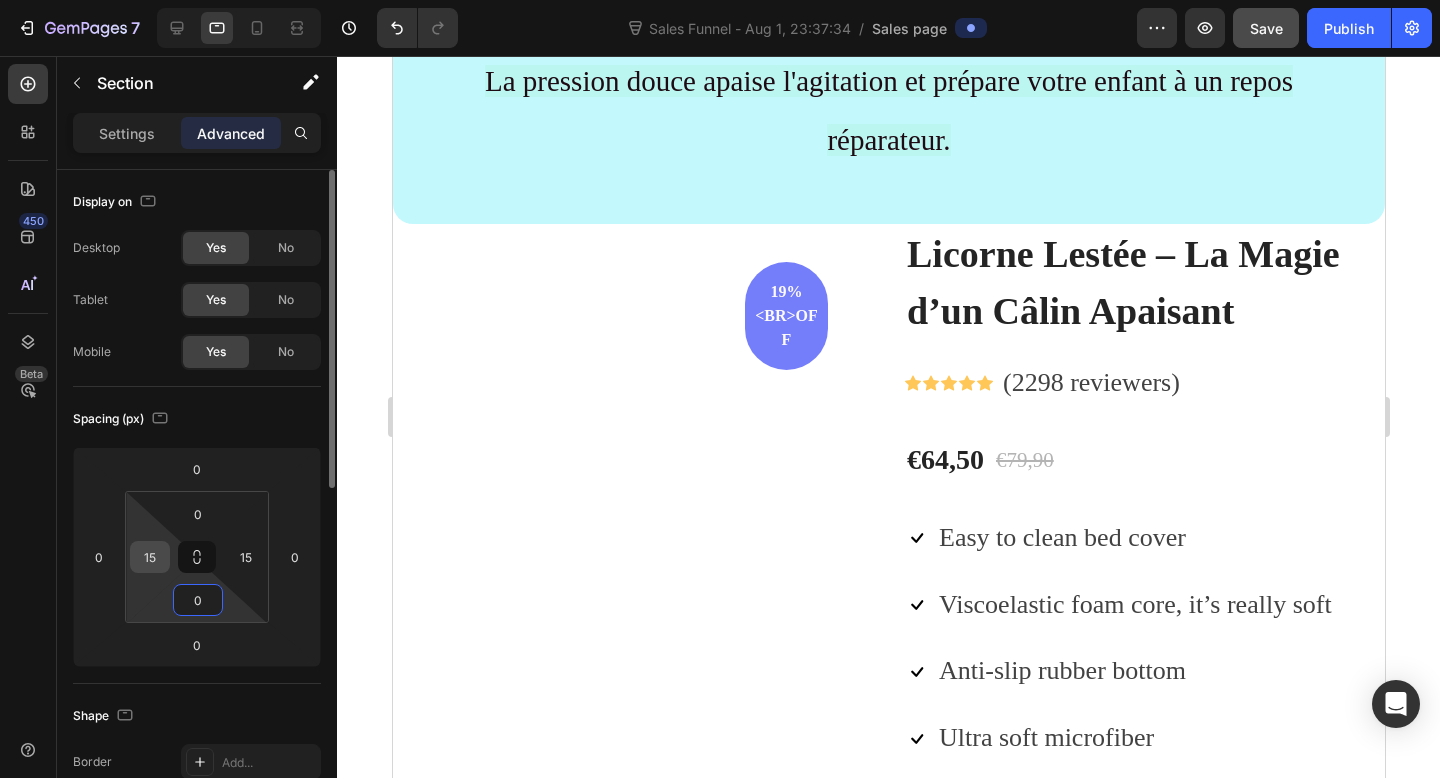 type on "0" 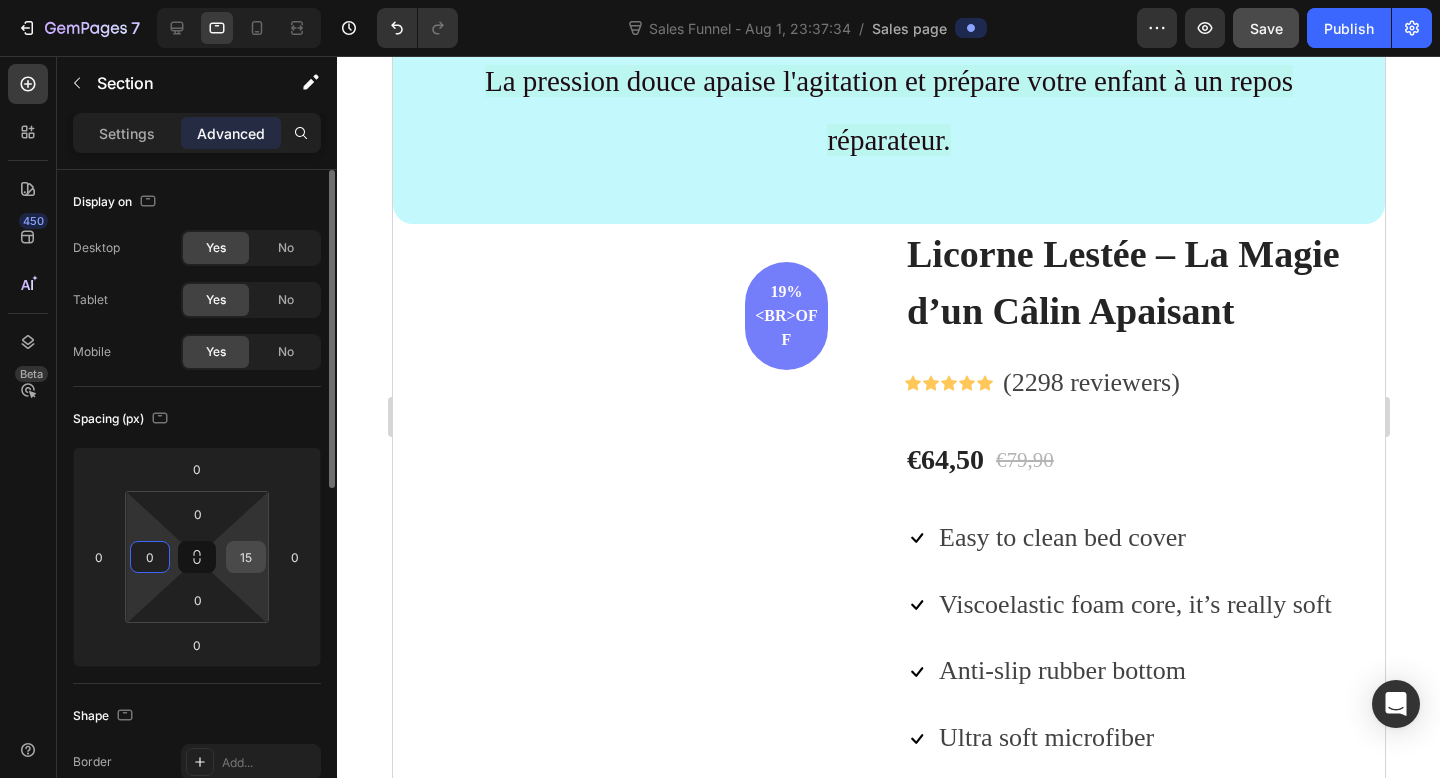 type on "0" 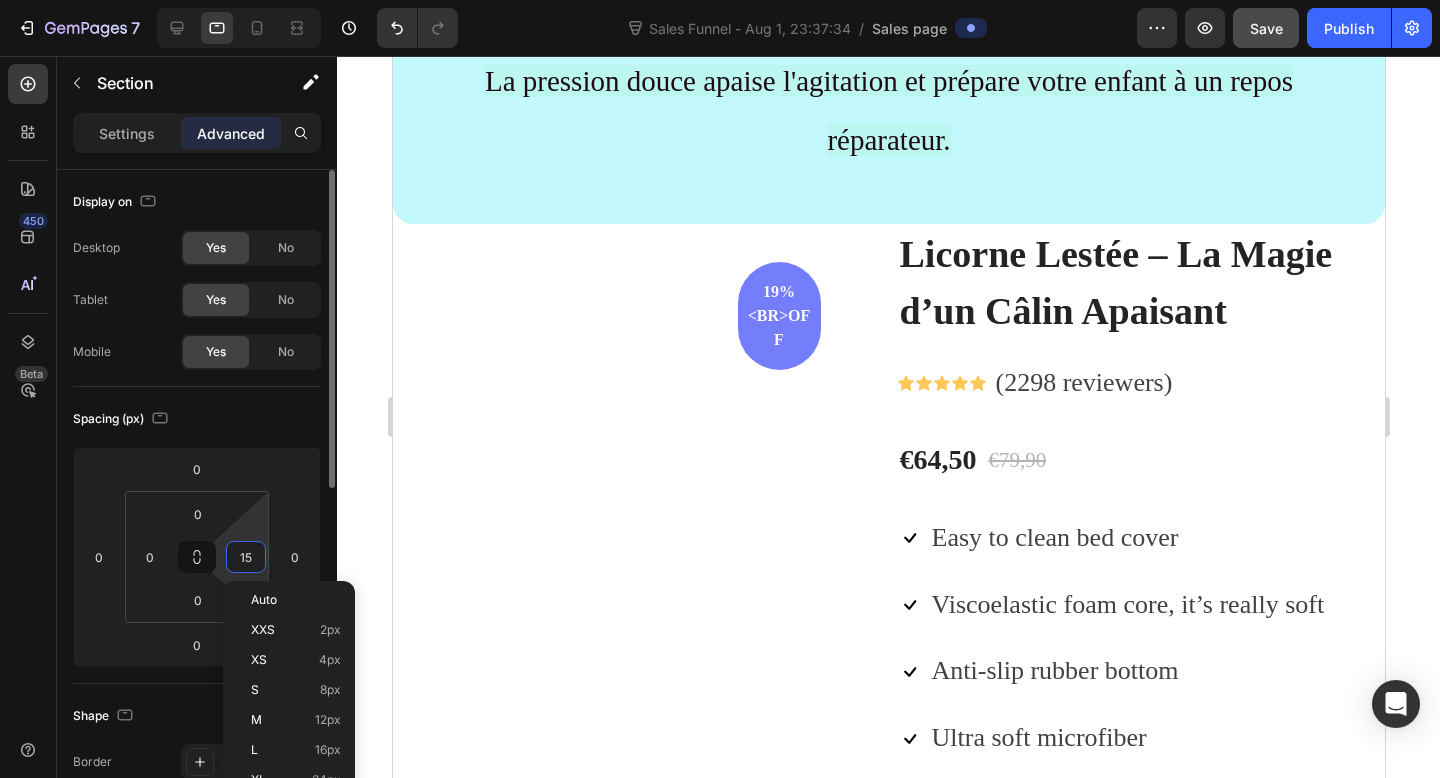 type on "0" 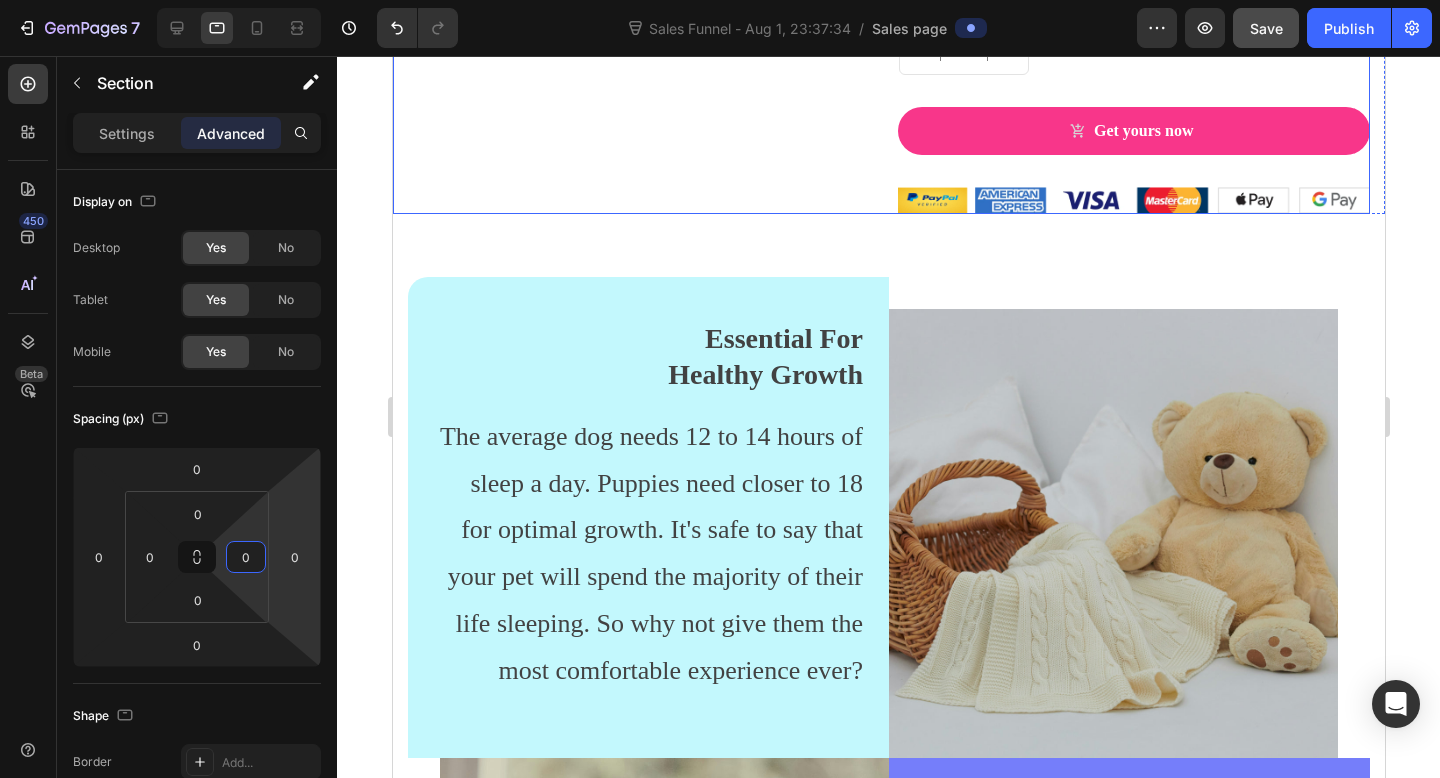scroll, scrollTop: 2378, scrollLeft: 0, axis: vertical 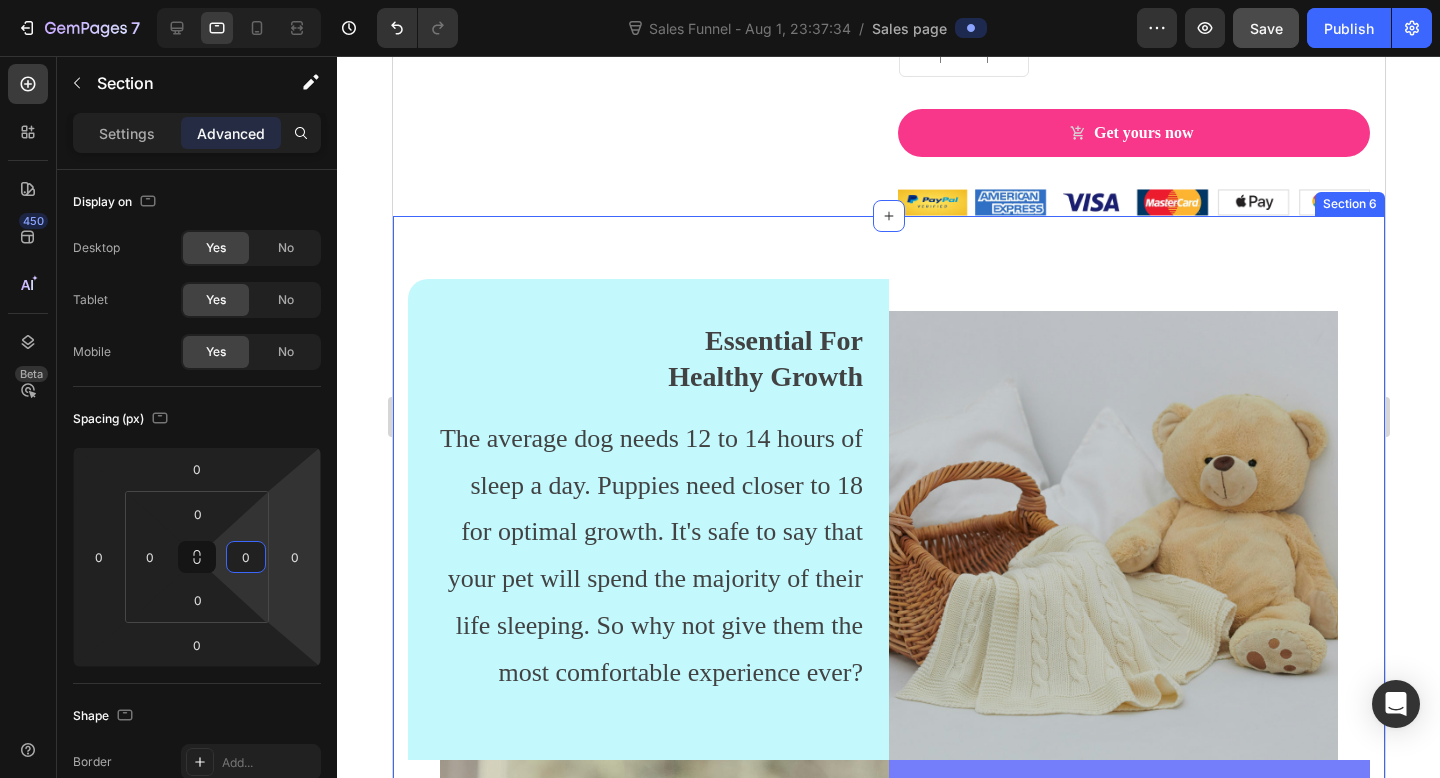 click on "Essential For Healthy Growth Text block The average dog needs 12 to 14 hours of sleep a day. Puppies need closer to 18 for optimal growth. It's safe to say that your pet will spend the majority of their life sleeping. So why not give them the most comfortable experience ever? Text block Row Image Row Image Superior Comfort Text block Your pet's comfort is as important to us as it is to you. That's why The BDEUS Bolster™ was designed to mimic the warmth of a mother's fur coat. The raised rim creates a sense of security and provides head and neck support, while the soft filling offers joint and muscle pain relief. Ideal for pets who love to curl up! Text block Row Row Section 6" at bounding box center (888, 908) 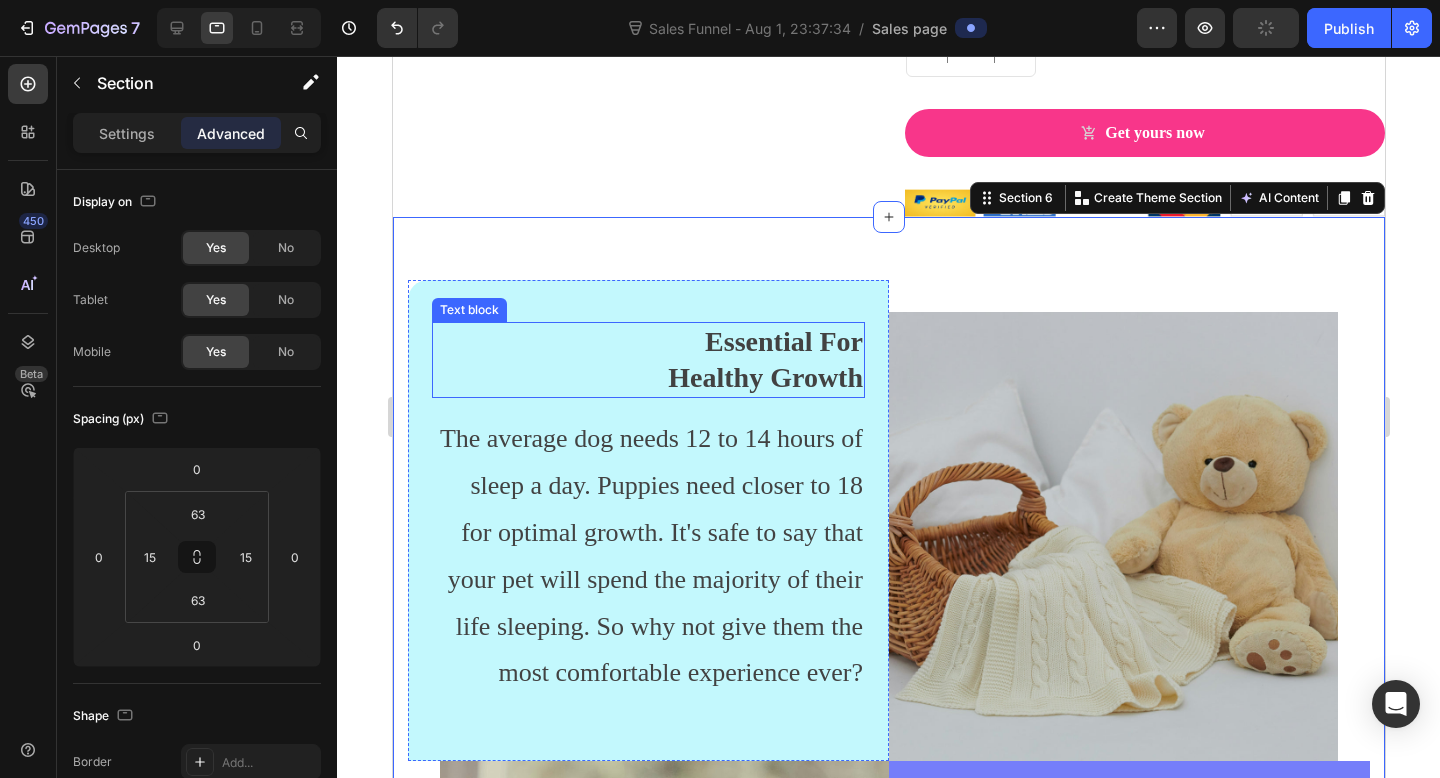 click on "Essential For Healthy Growth Text block" at bounding box center [647, 360] 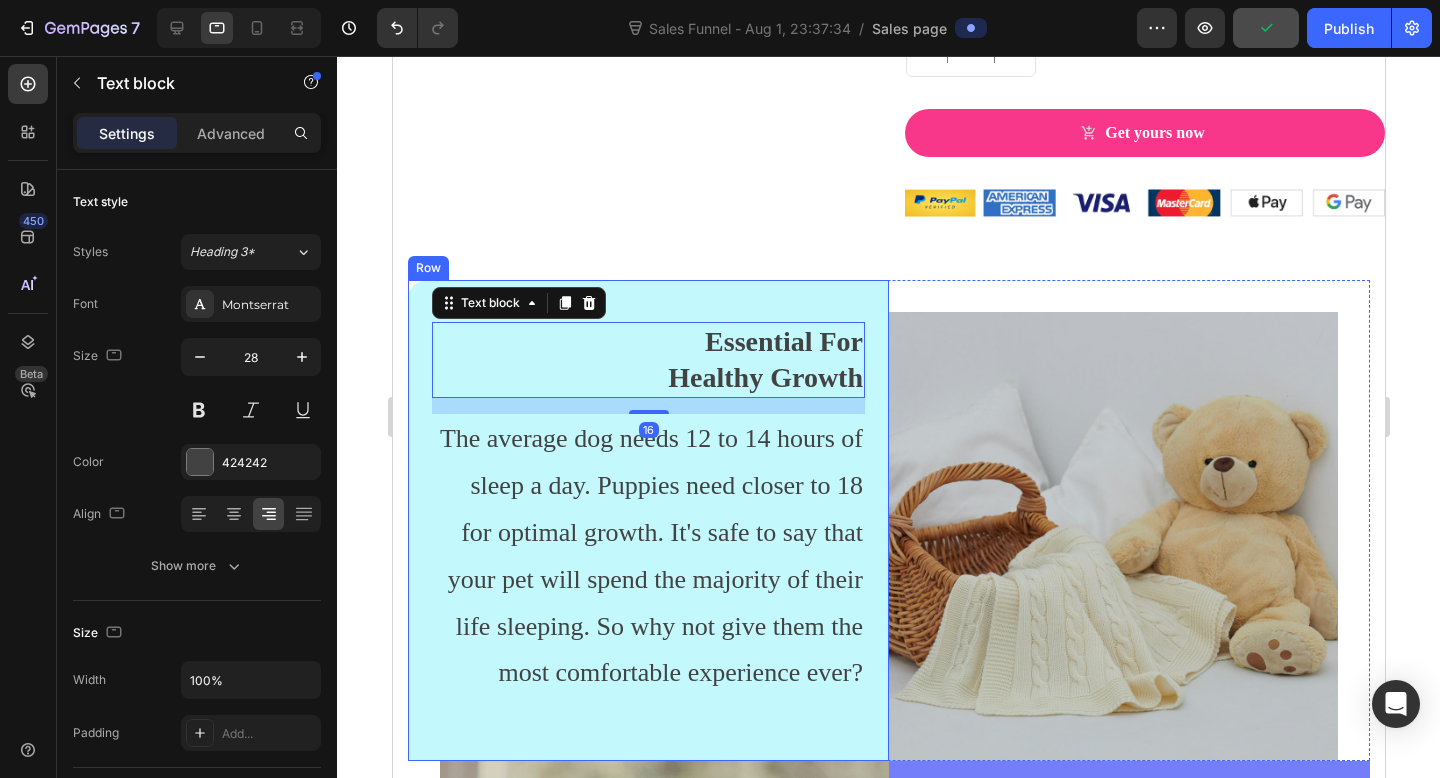 click on "Essential For Healthy Growth Text block   16 The average dog needs 12 to 14 hours of sleep a day. Puppies need closer to 18 for optimal growth. It's safe to say that your pet will spend the majority of their life sleeping. So why not give them the most comfortable experience ever? Text block Row" at bounding box center [647, 520] 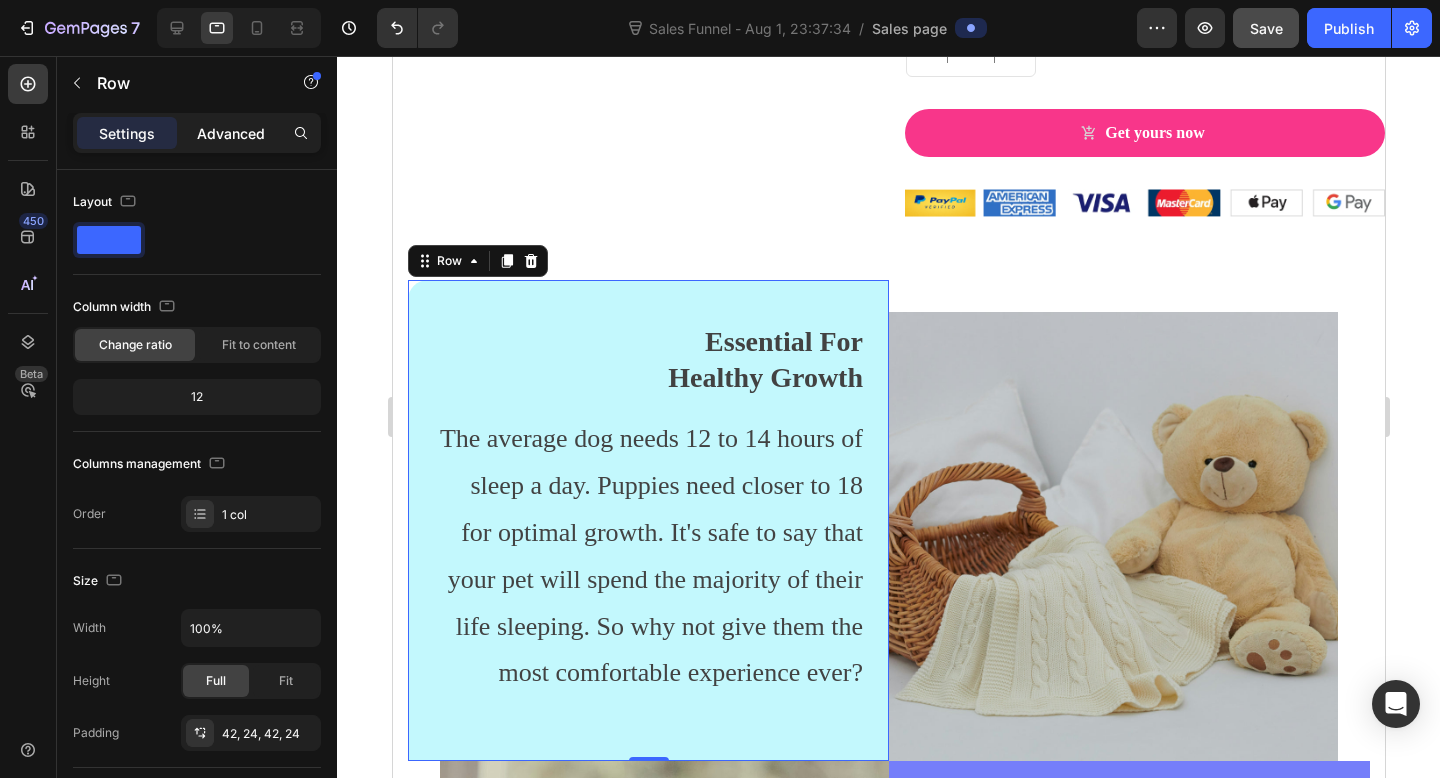 click on "Advanced" at bounding box center (231, 133) 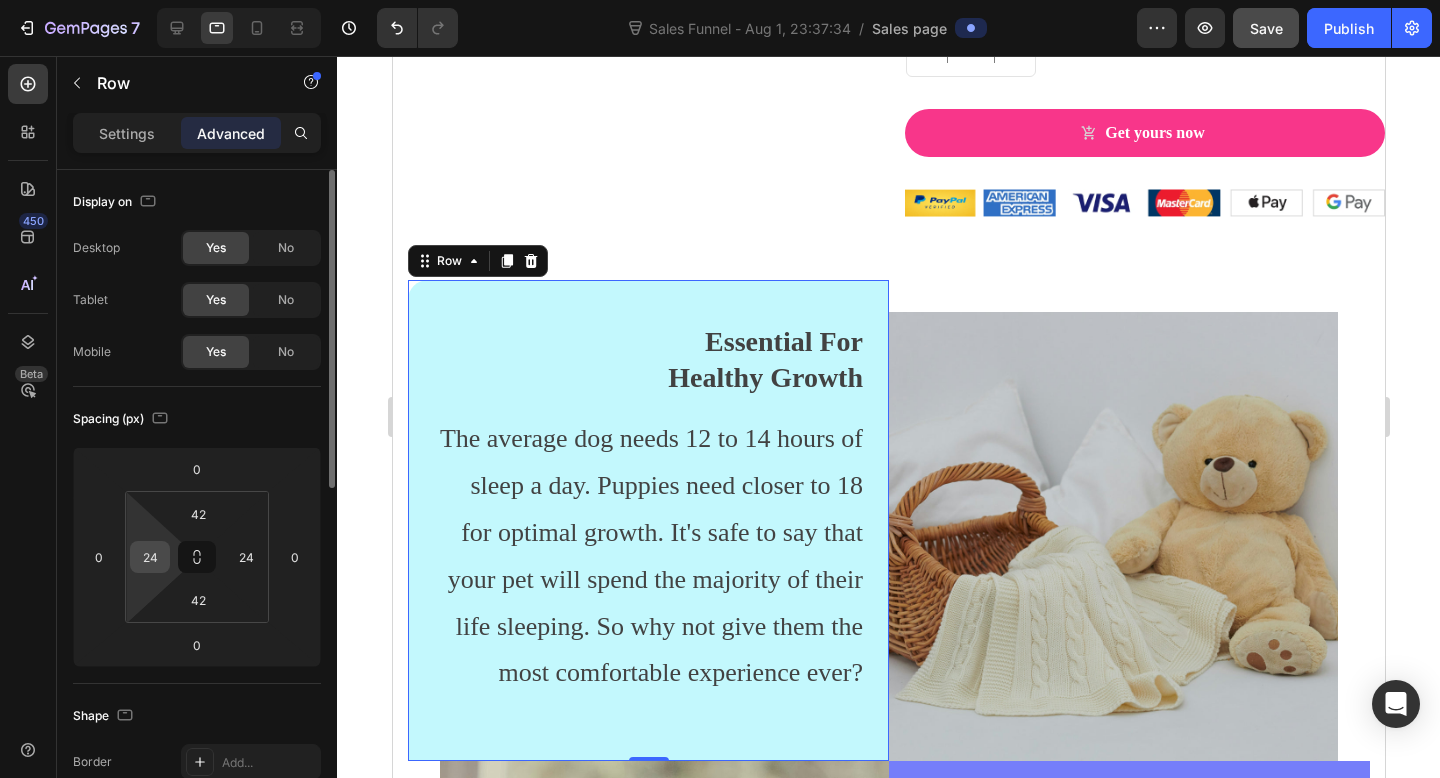click on "24" at bounding box center (150, 557) 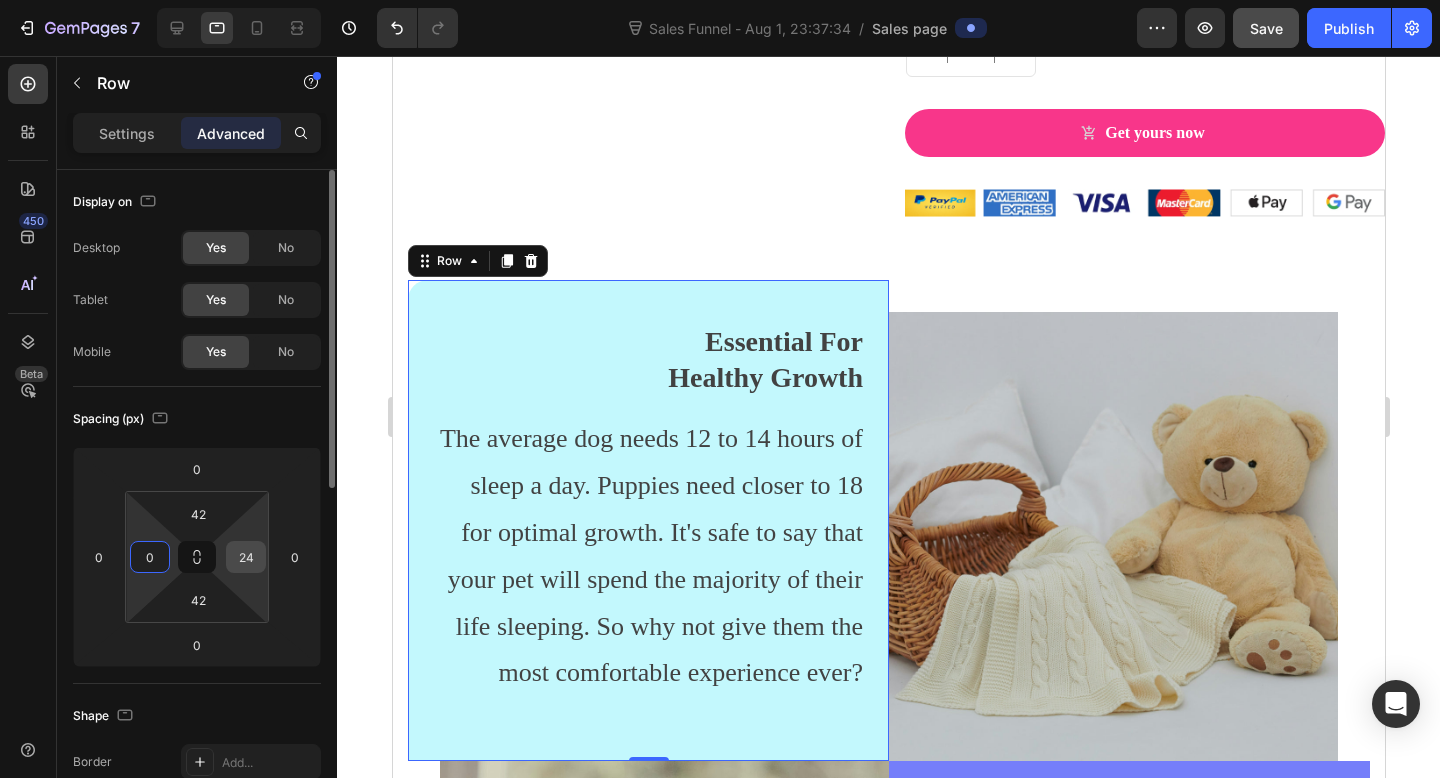 type on "0" 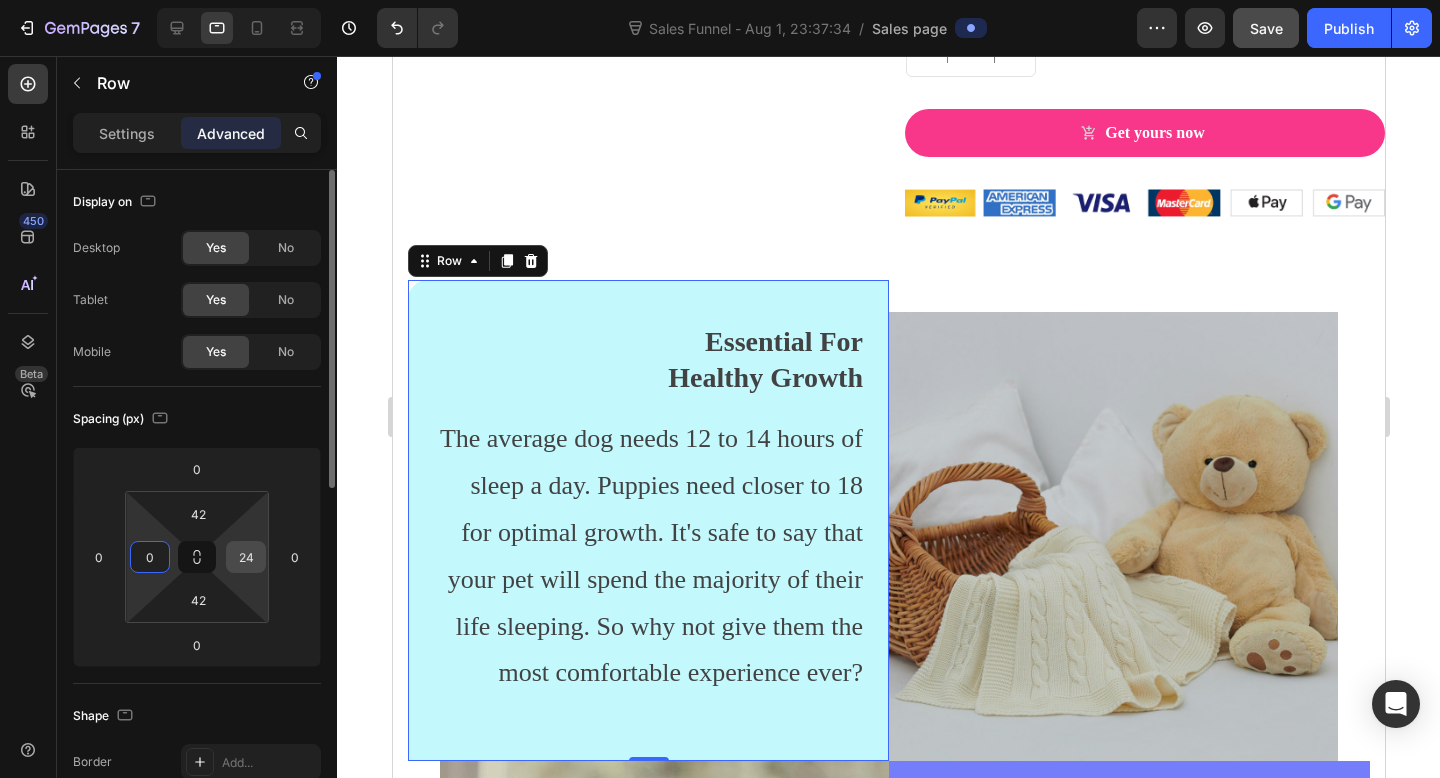 click on "24" at bounding box center (246, 557) 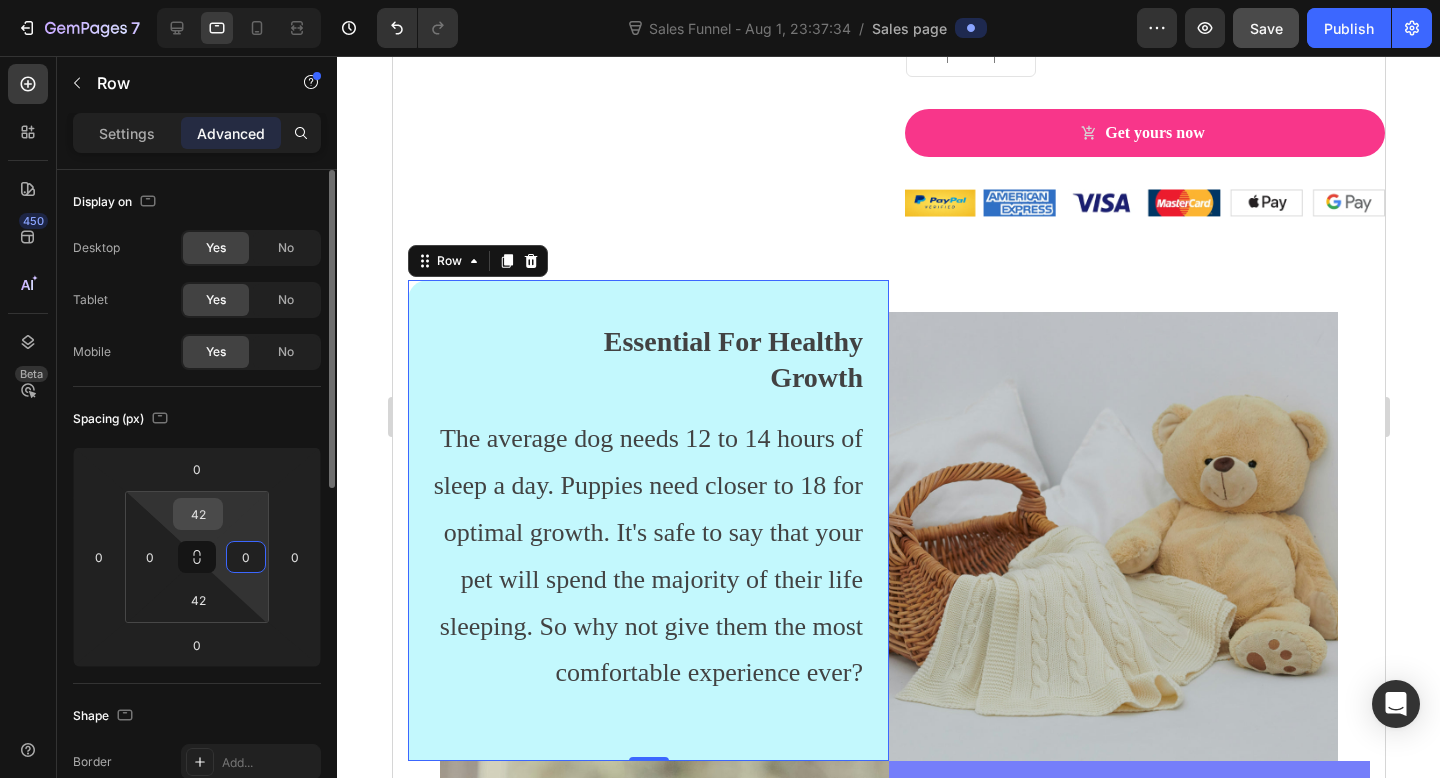 type on "0" 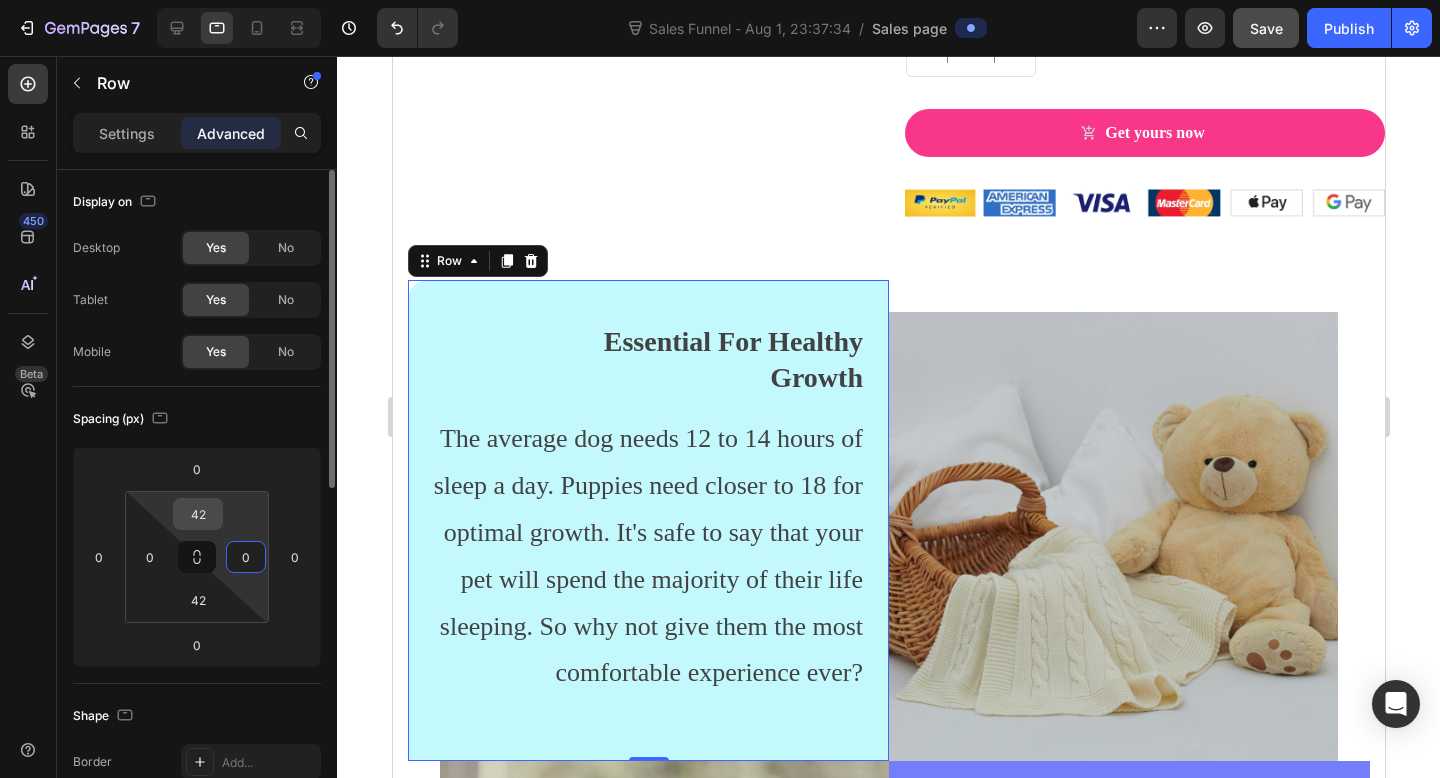 click on "42" at bounding box center [198, 514] 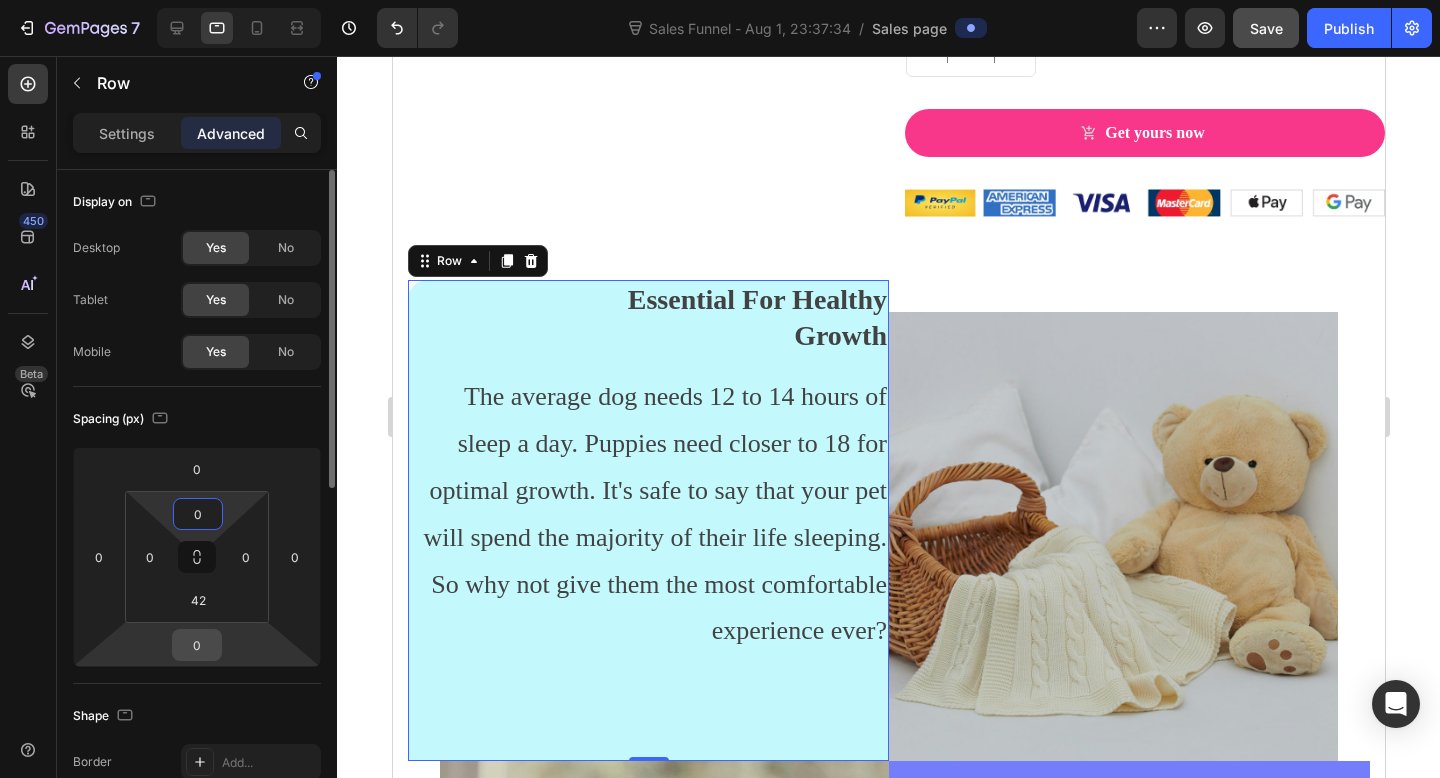 type on "0" 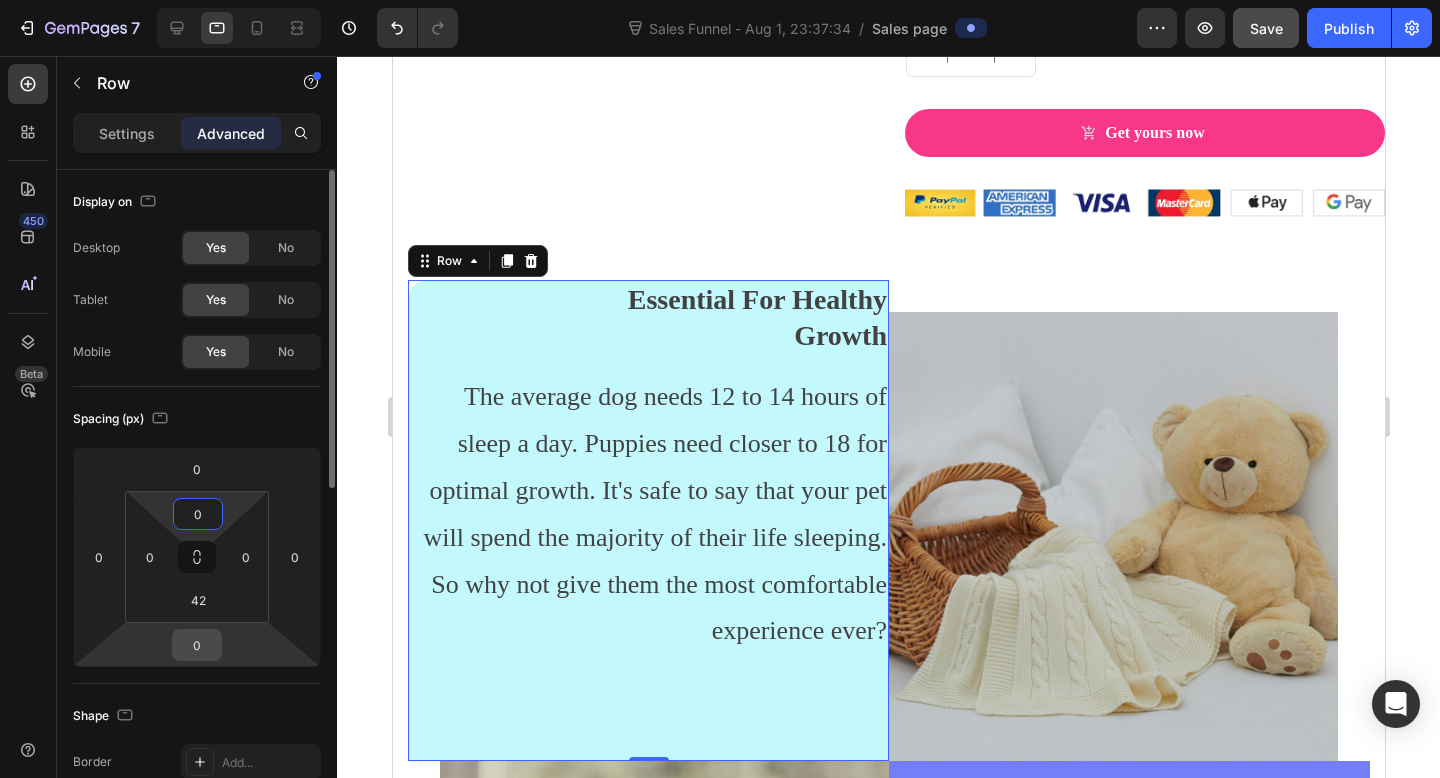 click on "0" at bounding box center (197, 645) 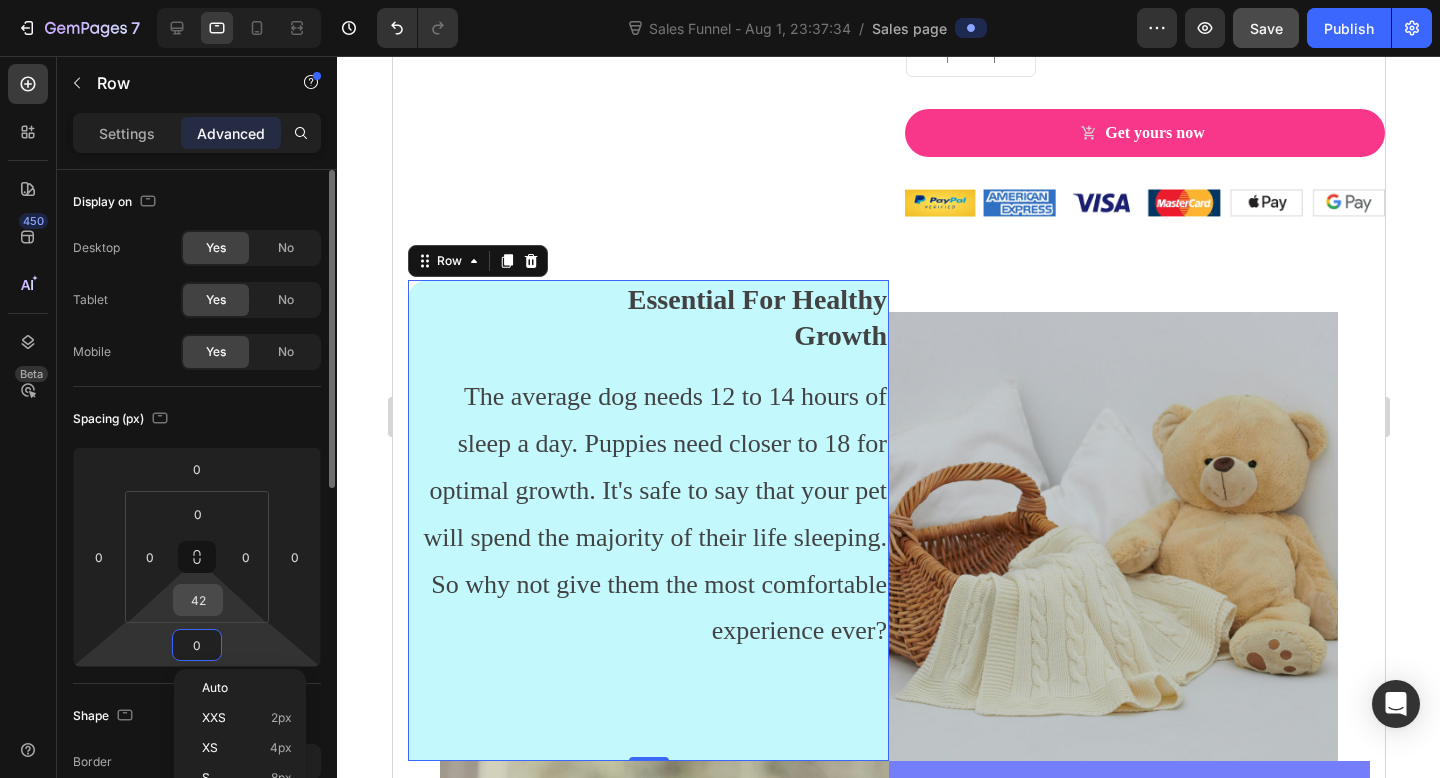 click on "42" at bounding box center (198, 600) 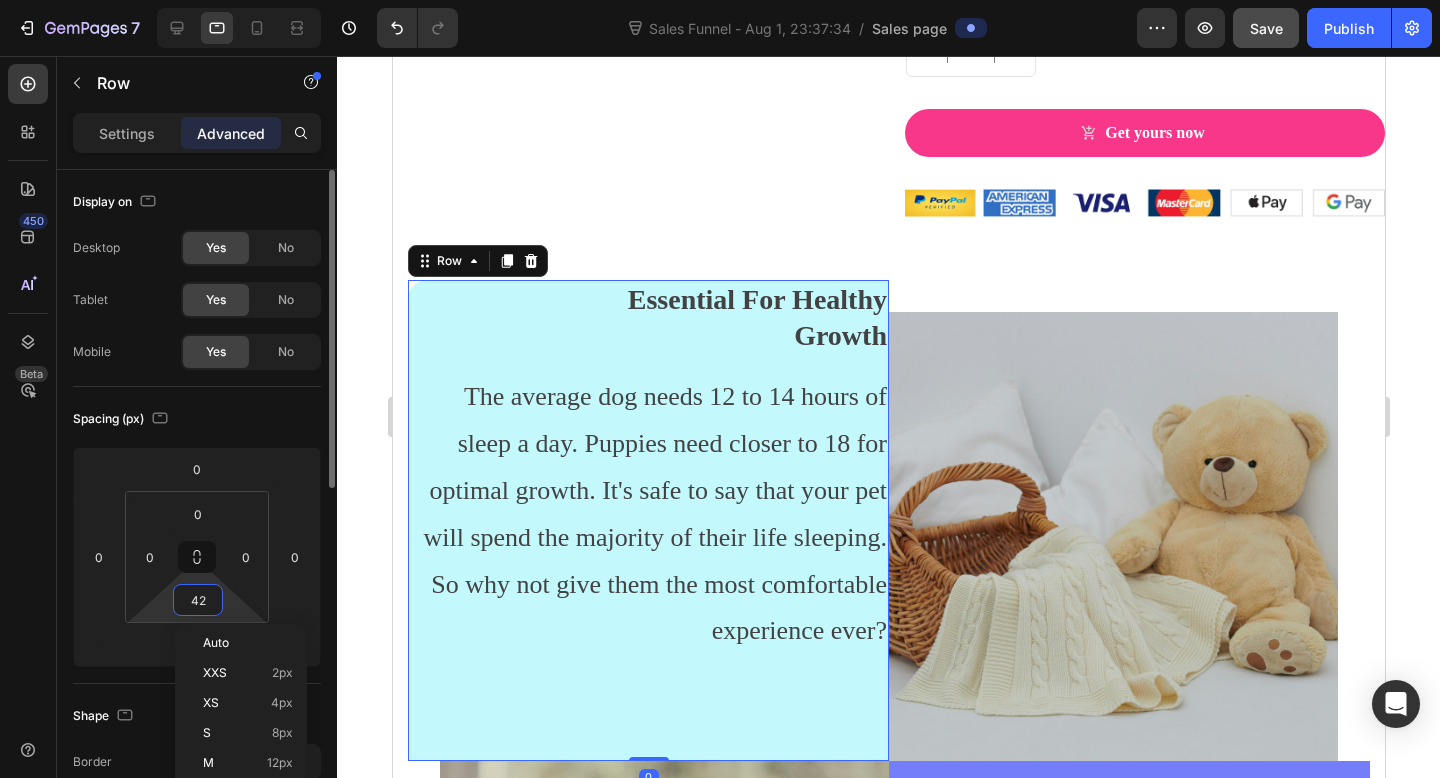 type on "0" 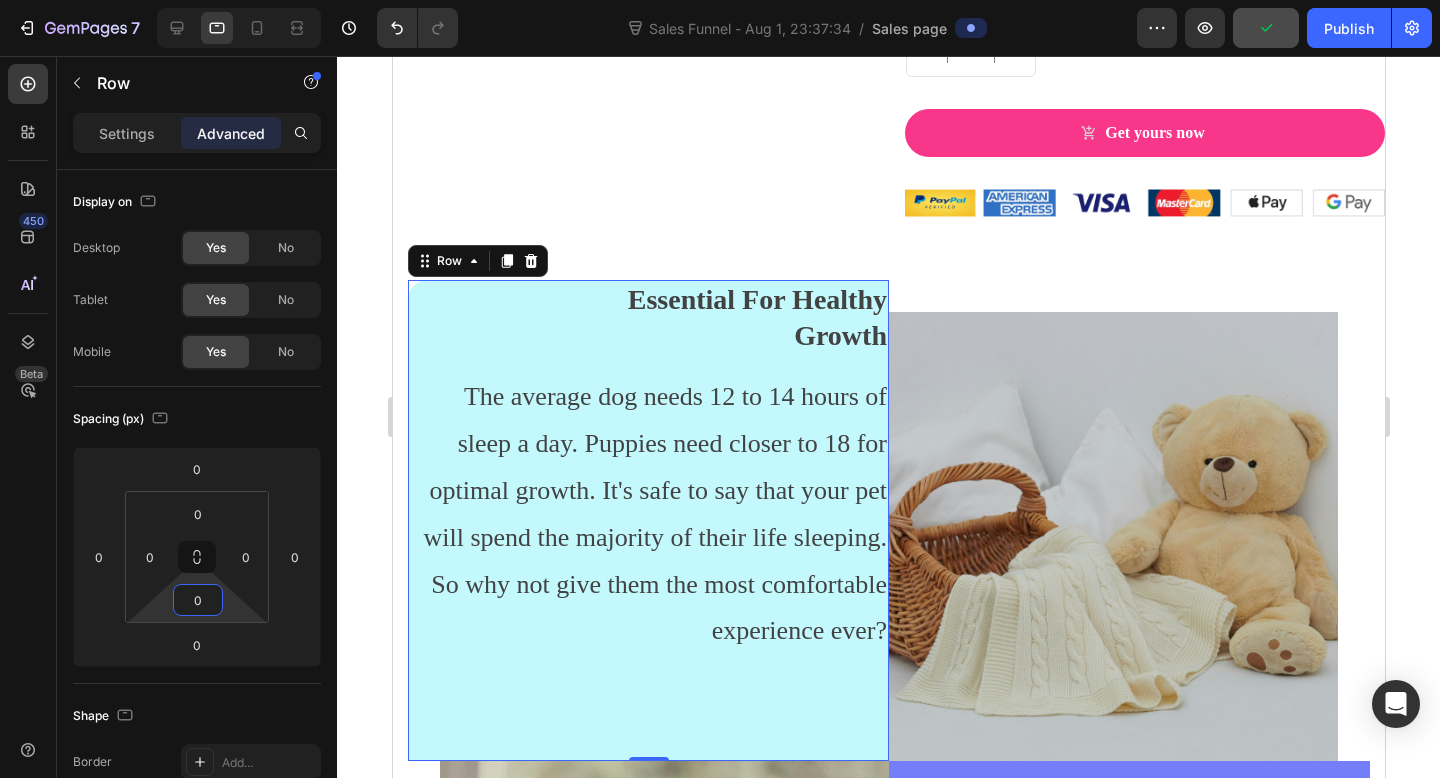 click 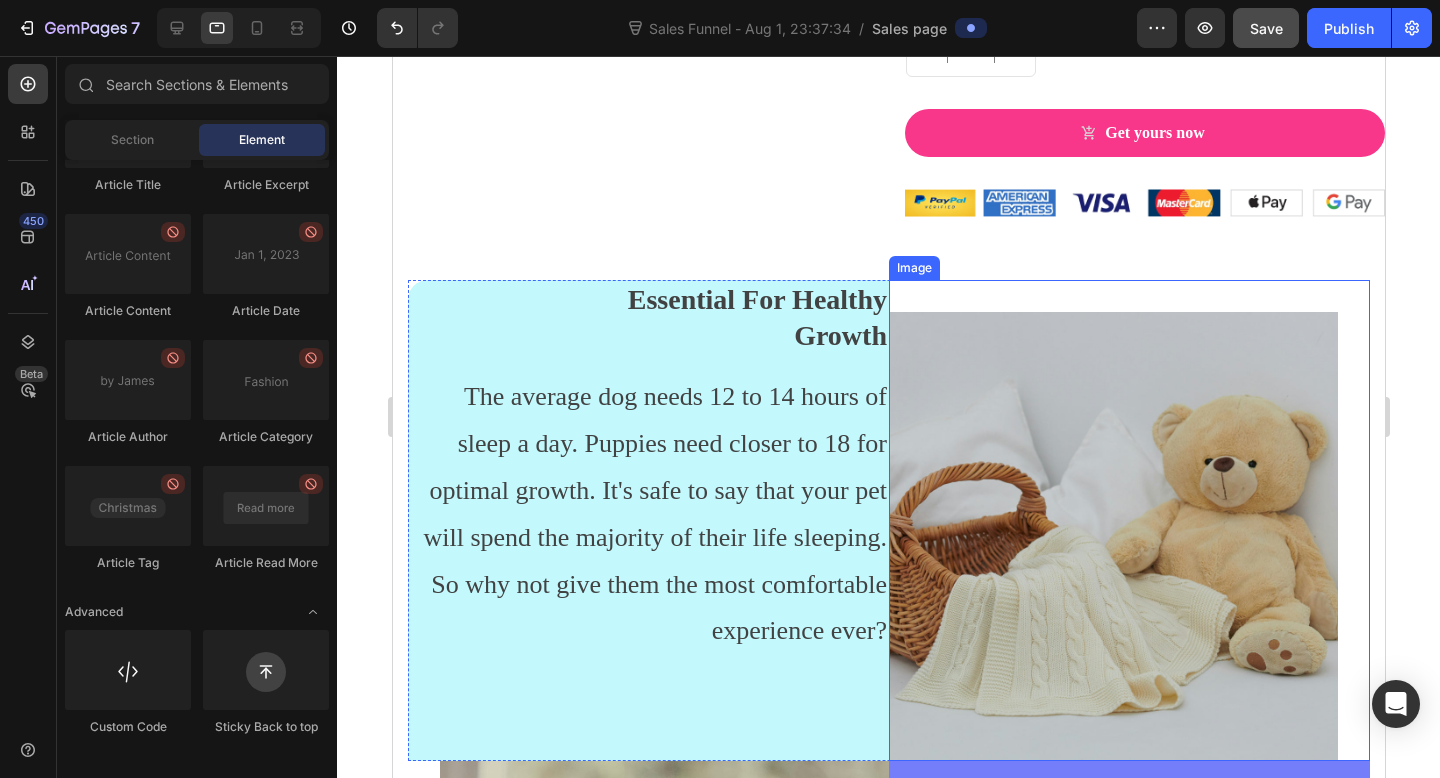 click at bounding box center [1112, 536] 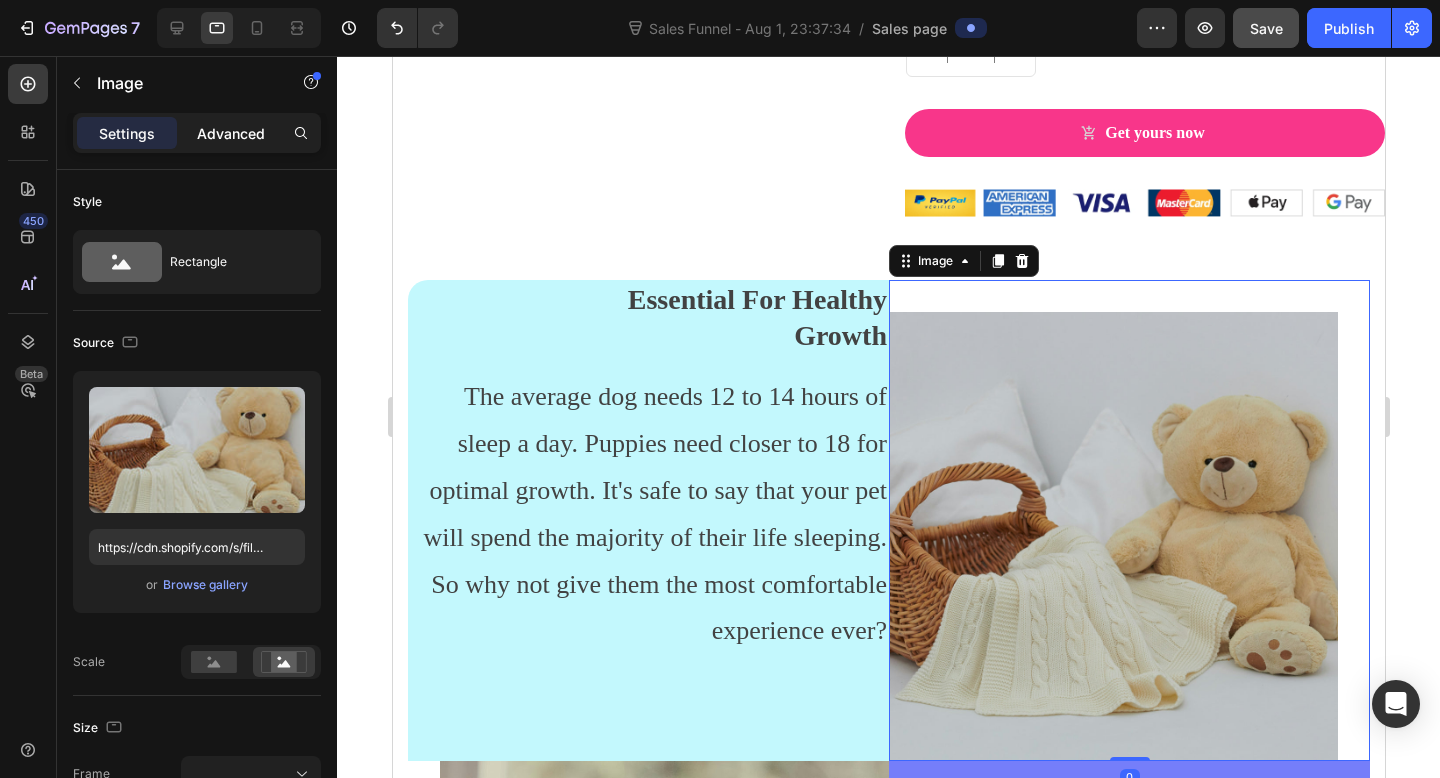 click on "Advanced" at bounding box center (231, 133) 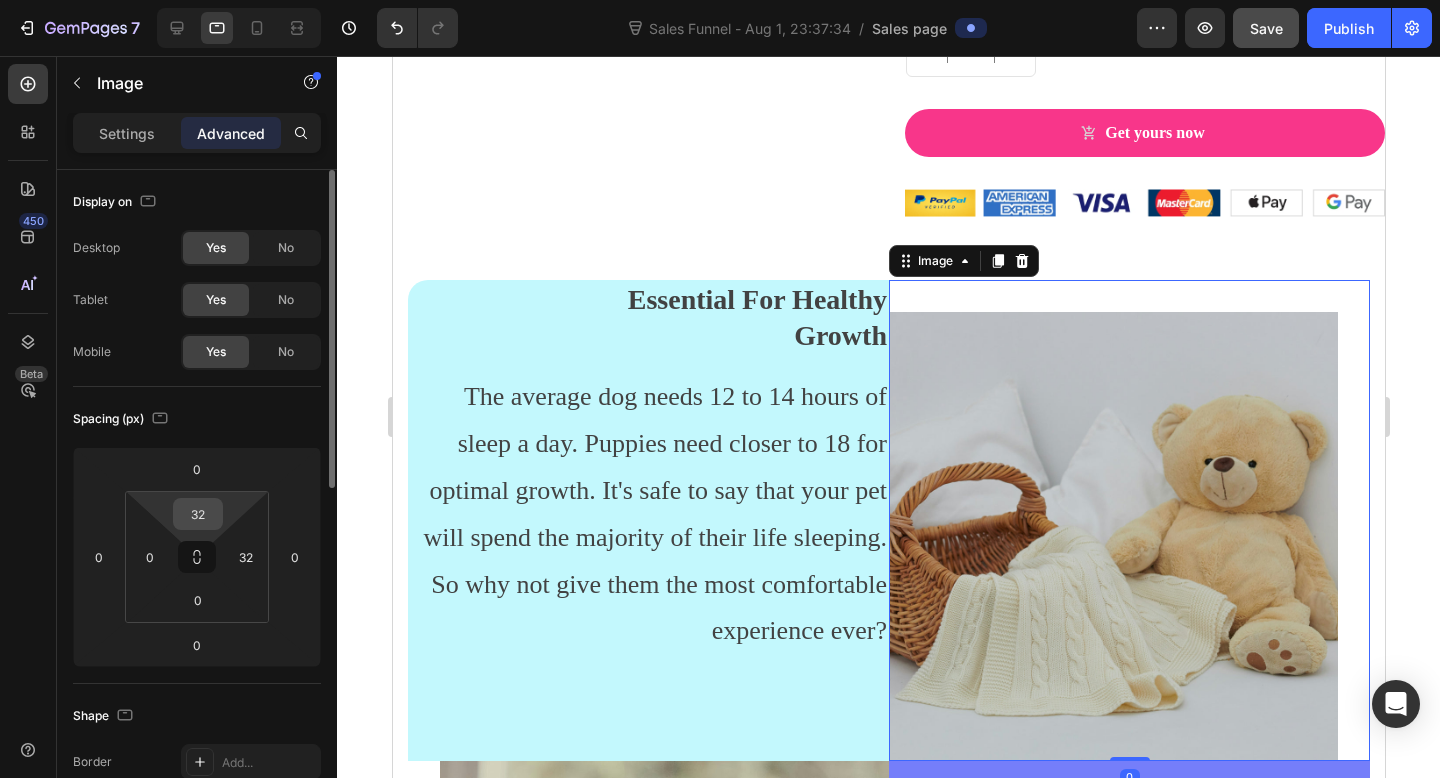 click on "32" at bounding box center (198, 514) 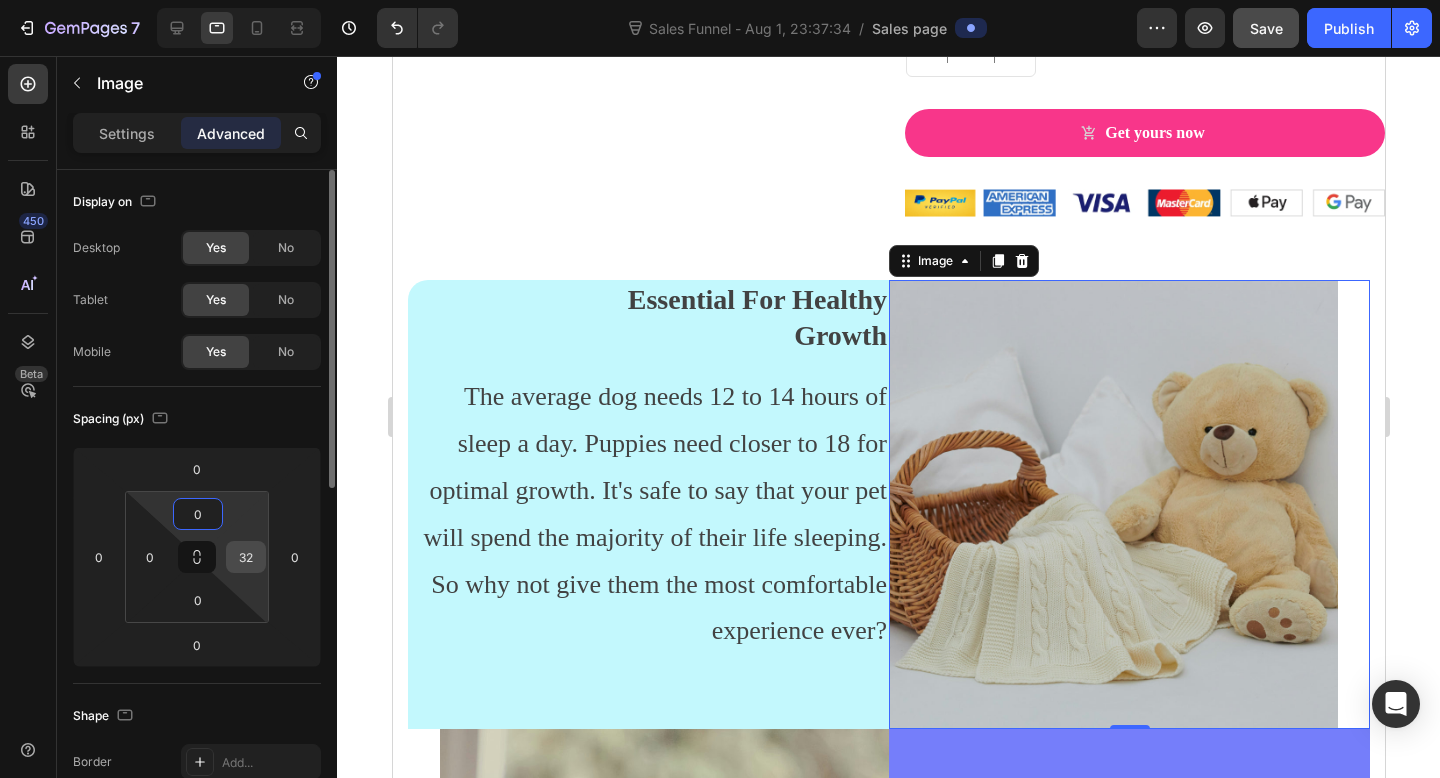 type on "0" 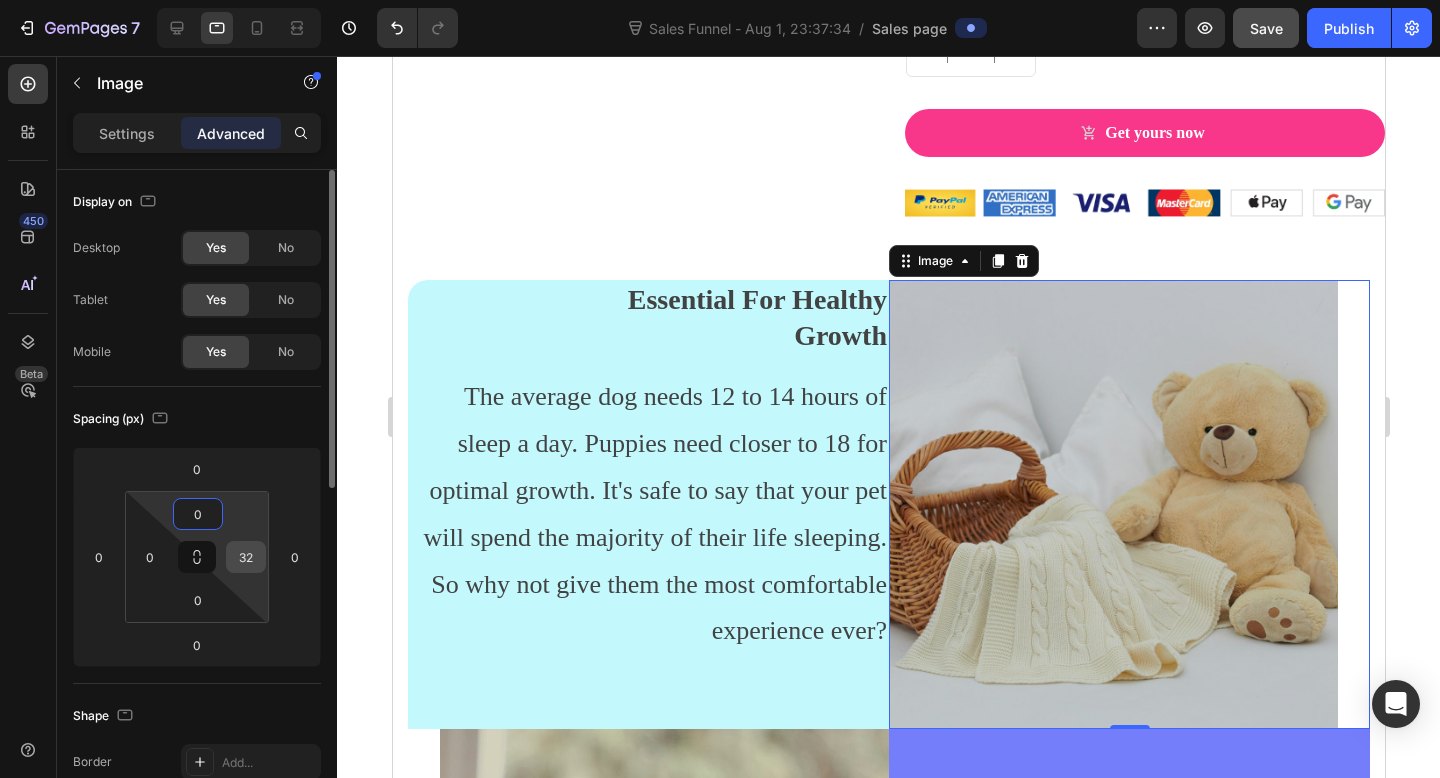 click on "32" at bounding box center (246, 557) 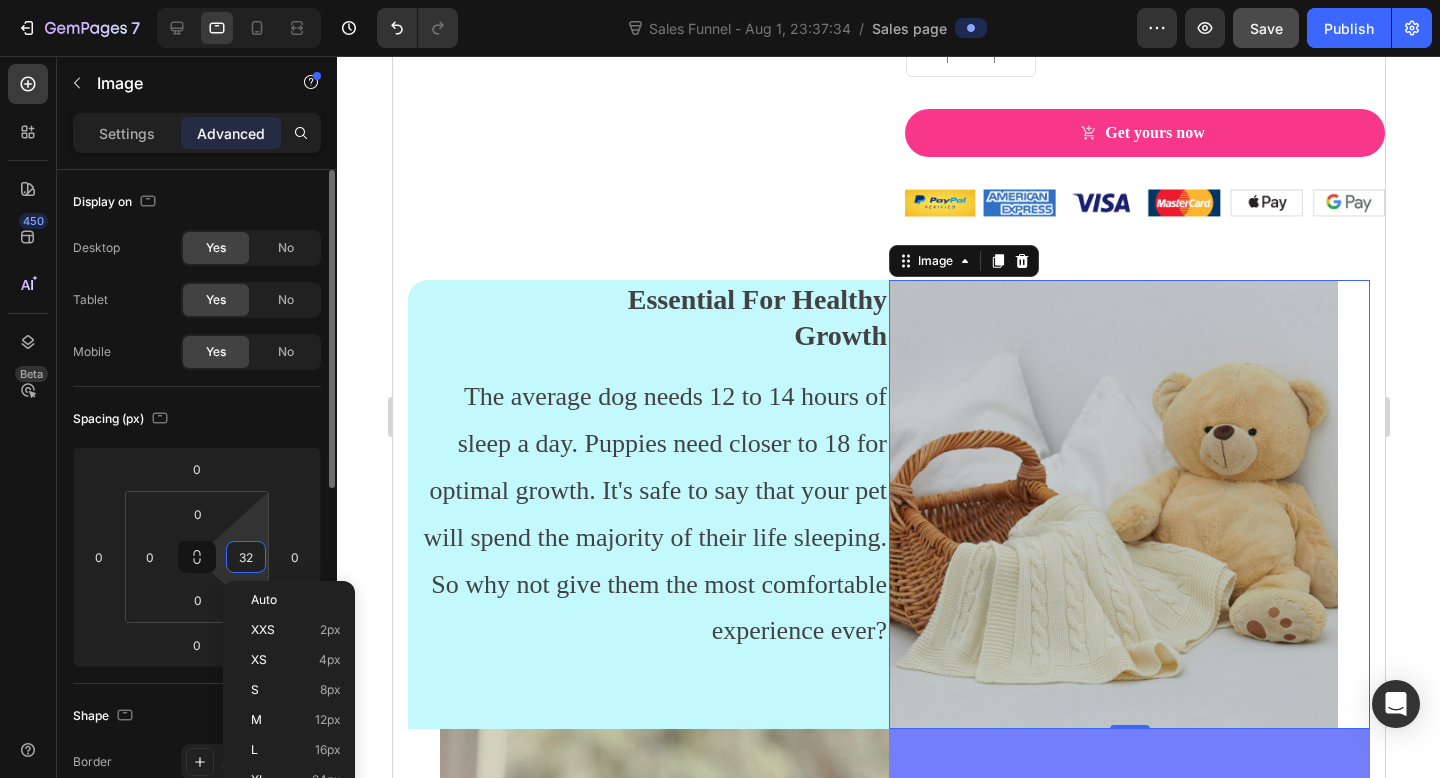 type on "0" 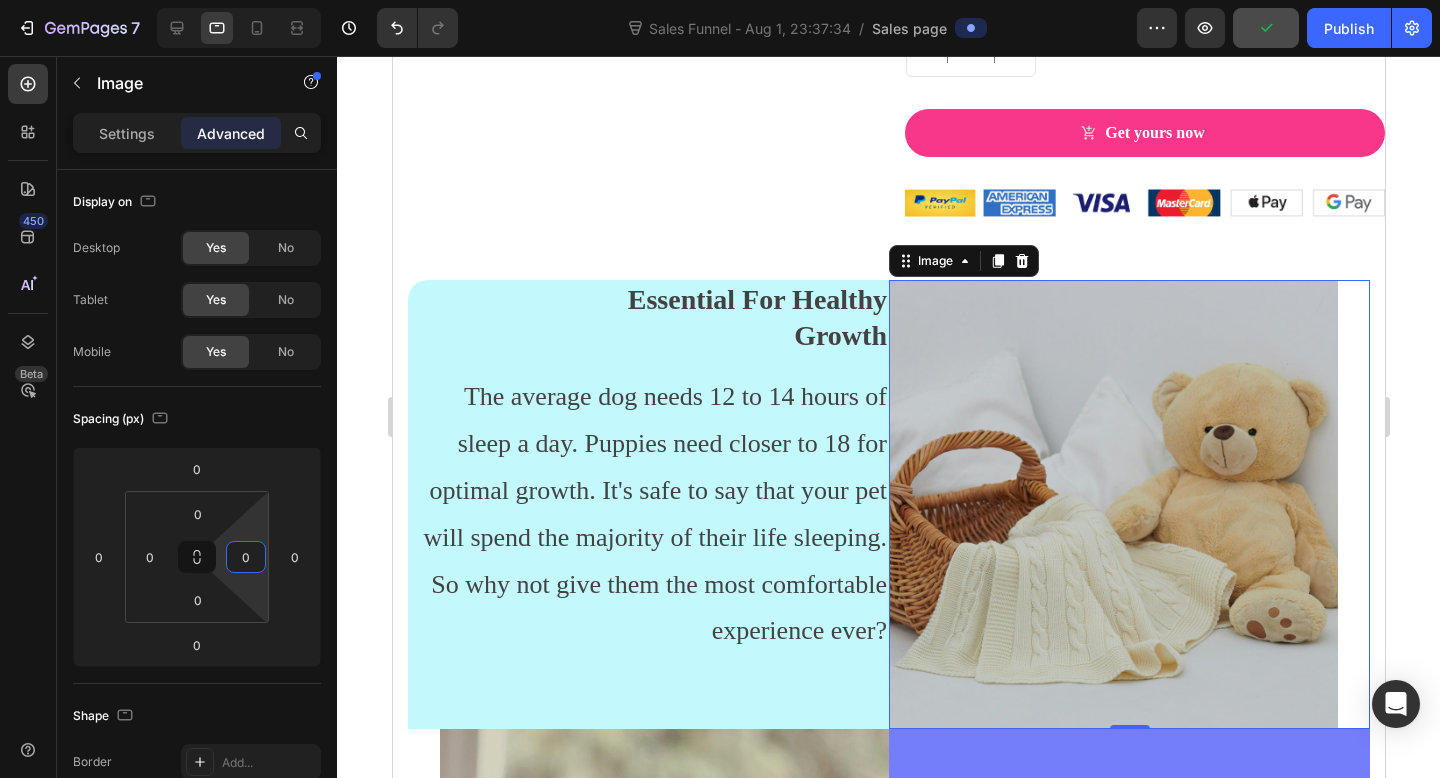 click 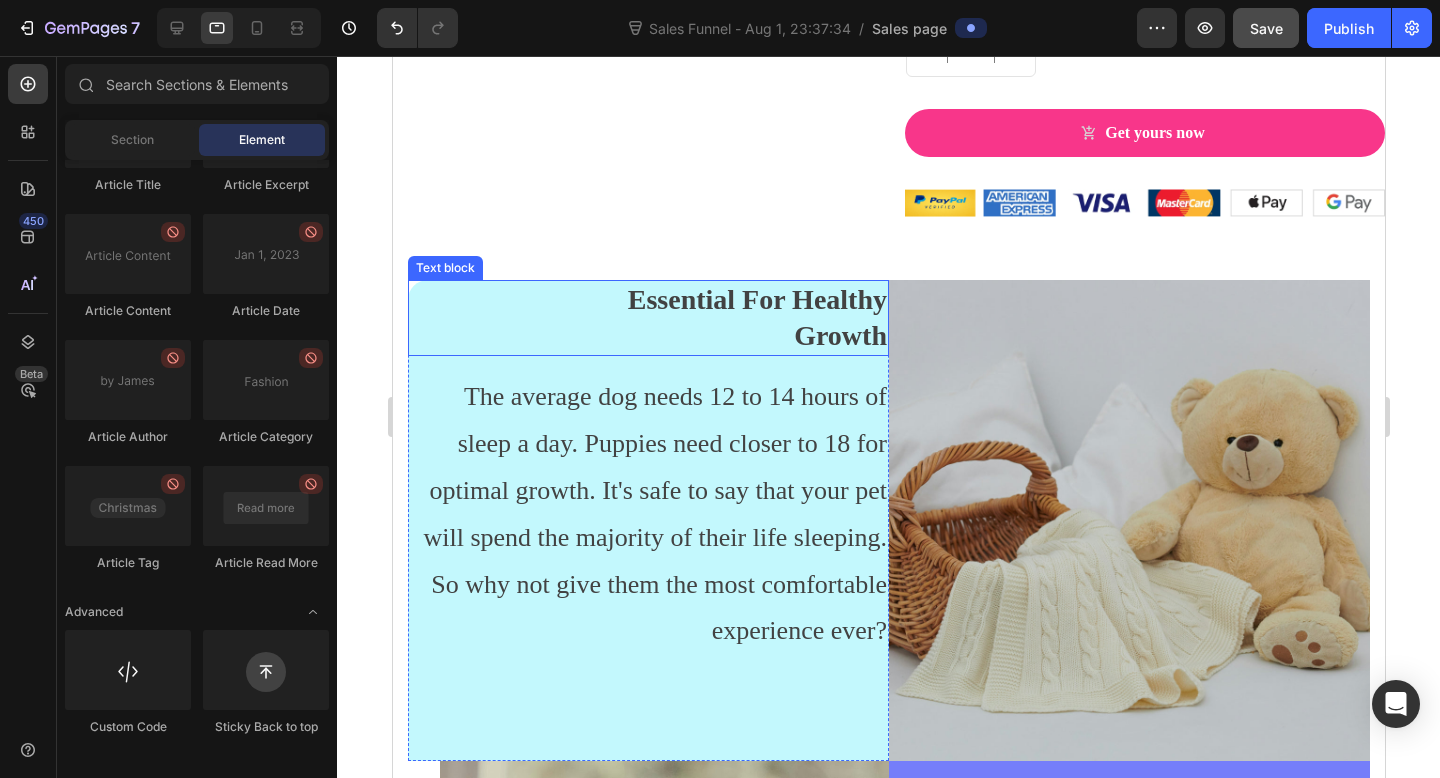 scroll, scrollTop: 2199, scrollLeft: 0, axis: vertical 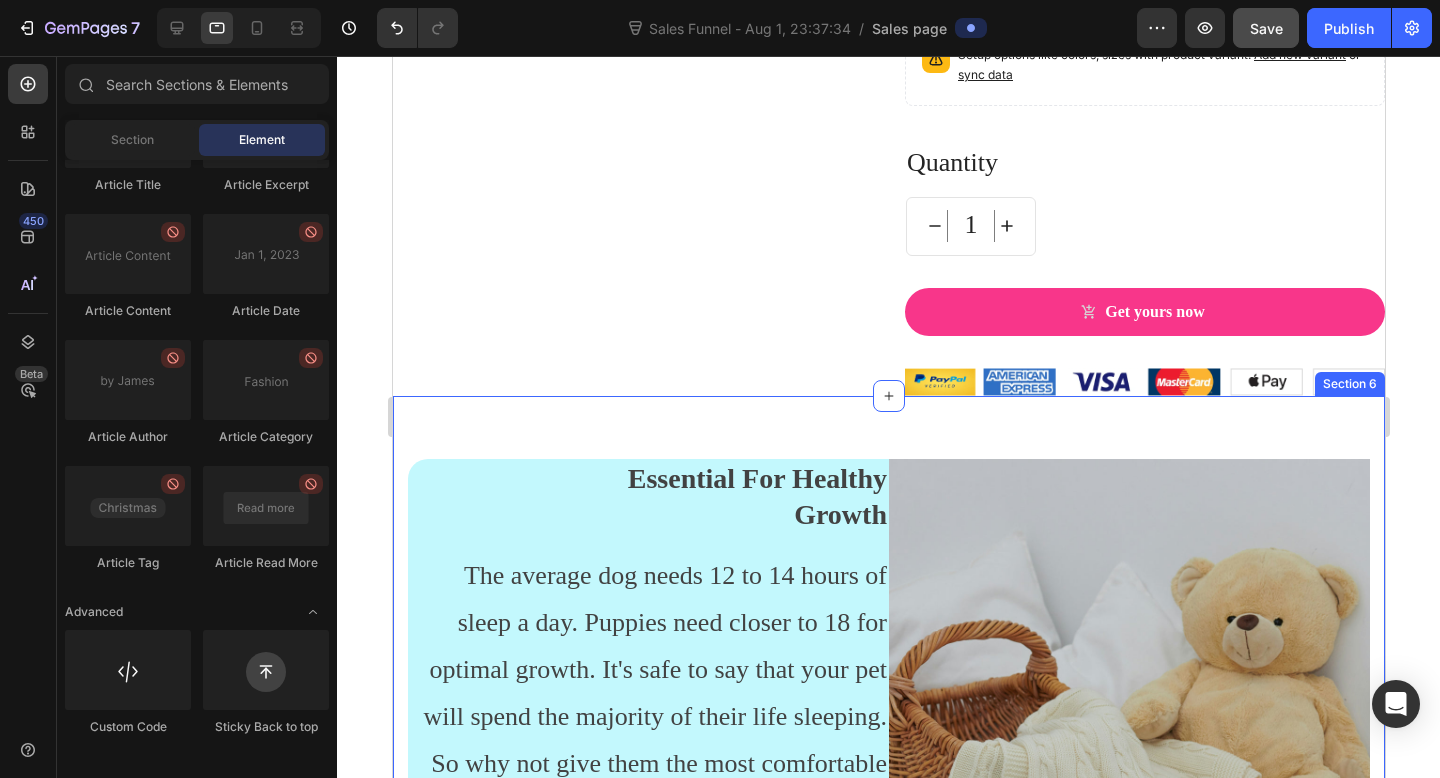click on "Essential For Healthy Growth Text block The average dog needs 12 to 14 hours of sleep a day. Puppies need closer to 18 for optimal growth. It's safe to say that your pet will spend the majority of their life sleeping. So why not give them the most comfortable experience ever? Text block Row Image Row Image Superior Comfort Text block Your pet's comfort is as important to us as it is to you. That's why The BDEUS Bolster™ was designed to mimic the warmth of a mother's fur coat. The raised rim creates a sense of security and provides head and neck support, while the soft filling offers joint and muscle pain relief. Ideal for pets who love to curl up! Text block Row Row Section 6" at bounding box center (888, 1088) 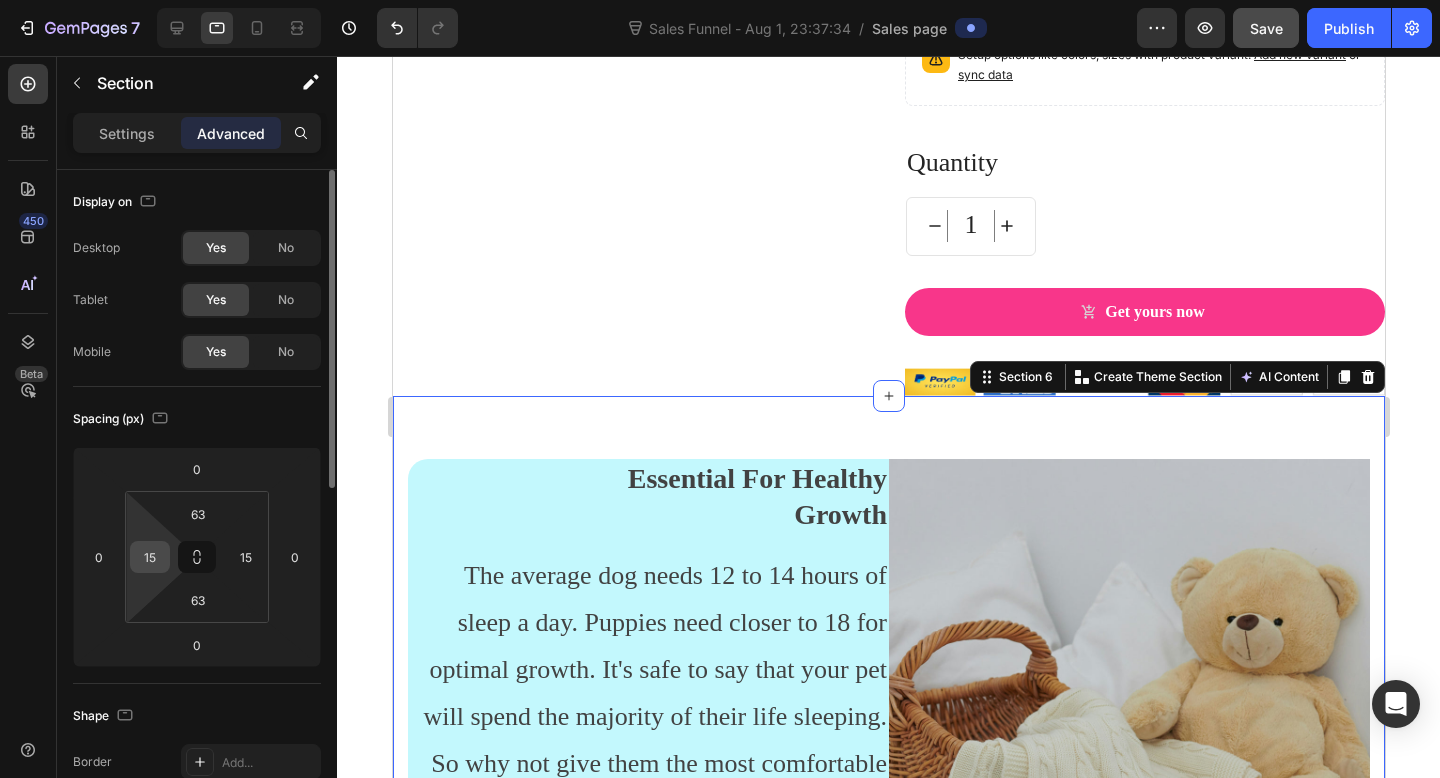click on "15" at bounding box center (150, 557) 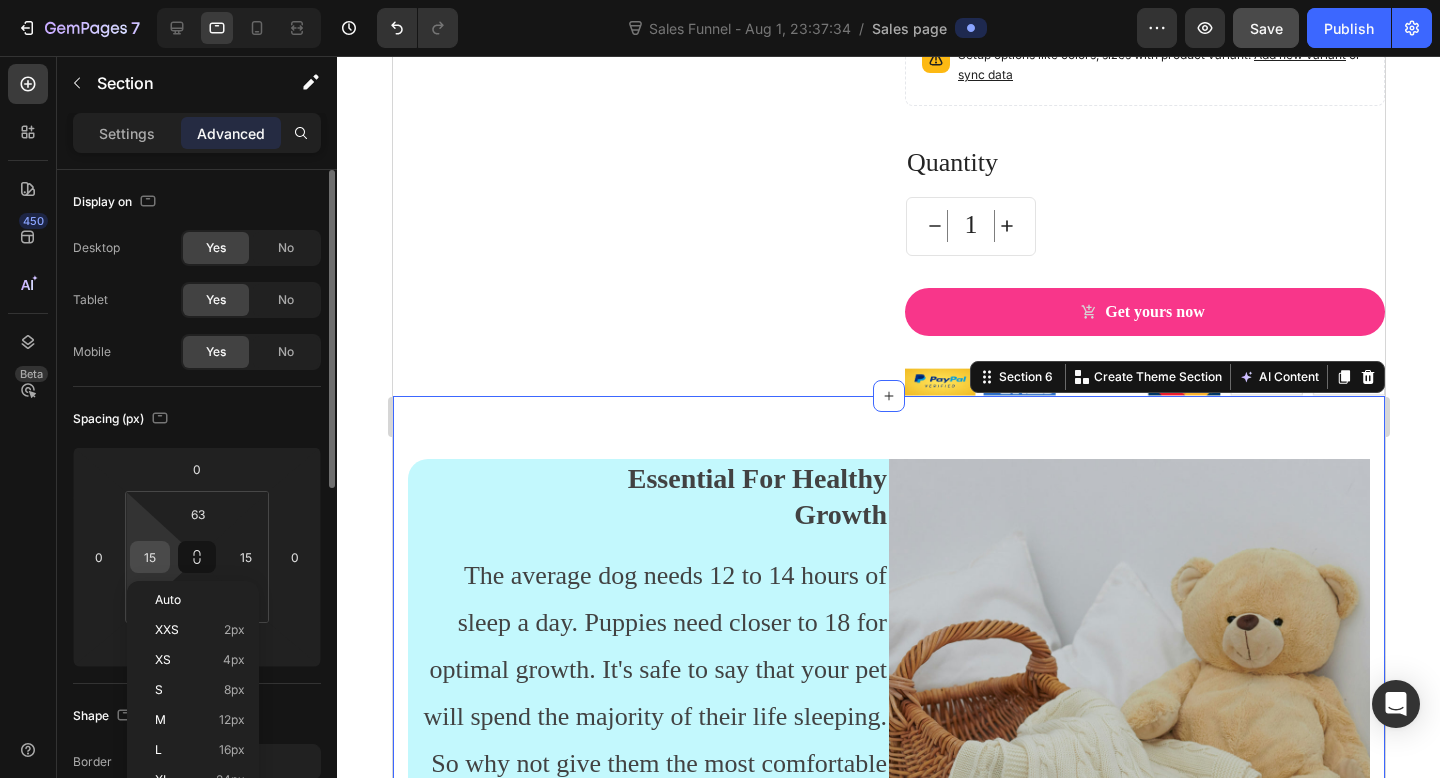 click on "15" at bounding box center (150, 557) 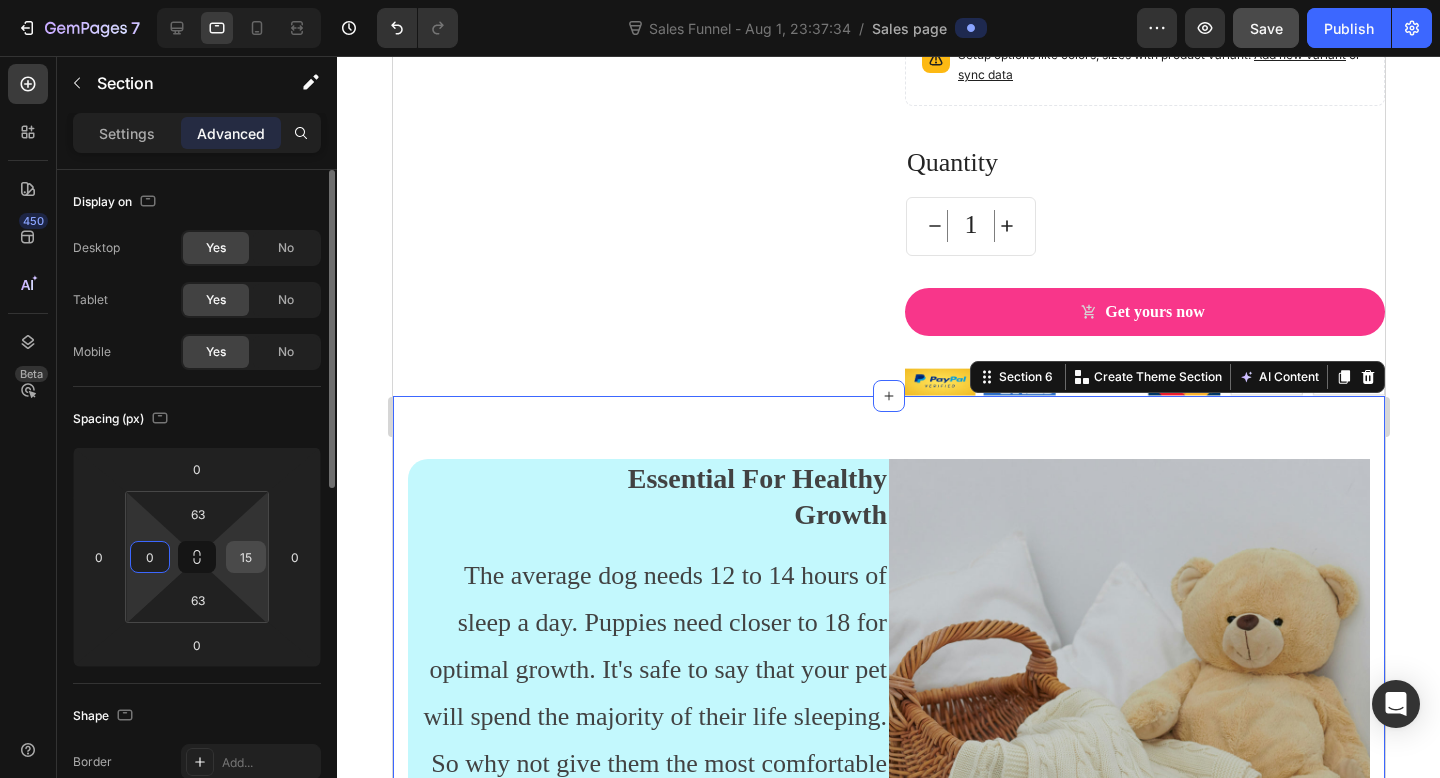 type on "0" 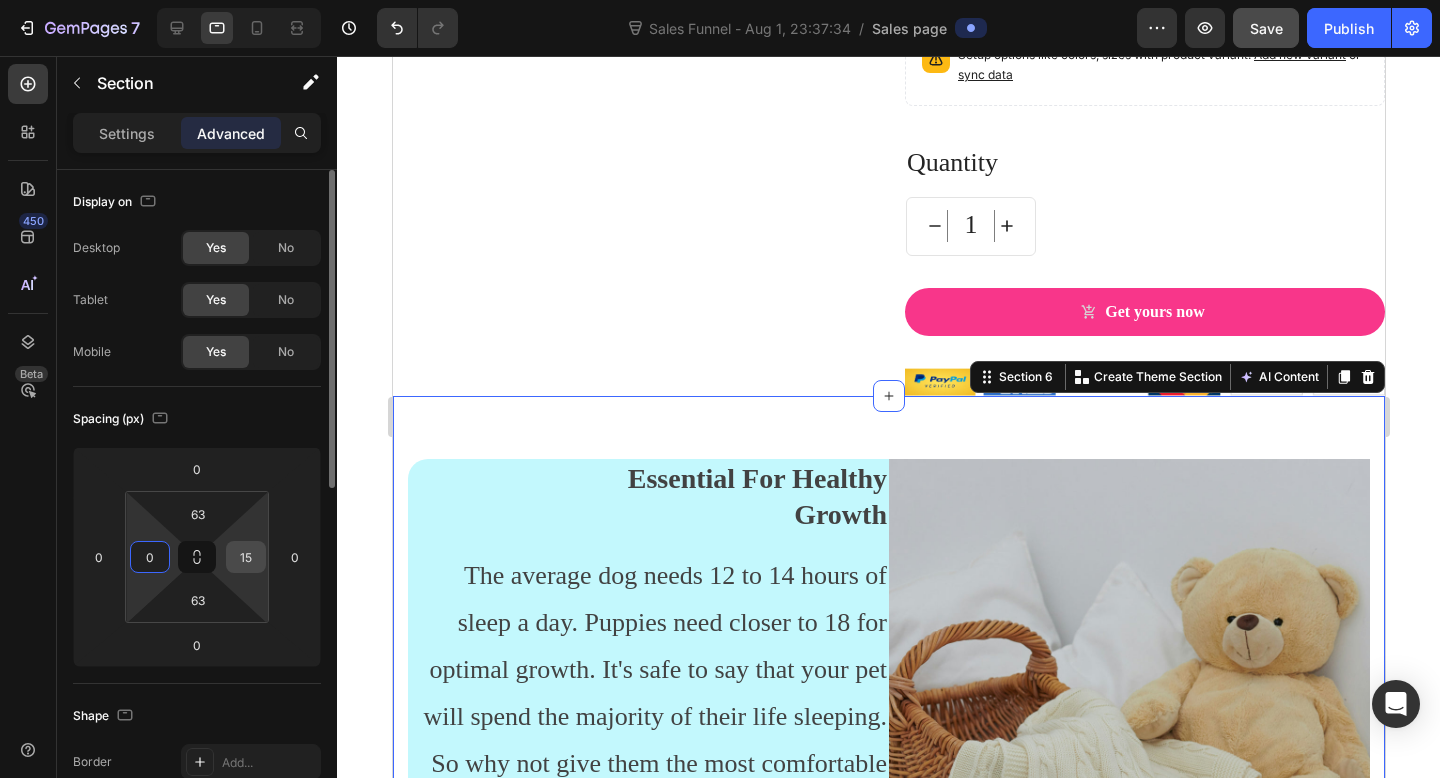 click on "15" at bounding box center [246, 557] 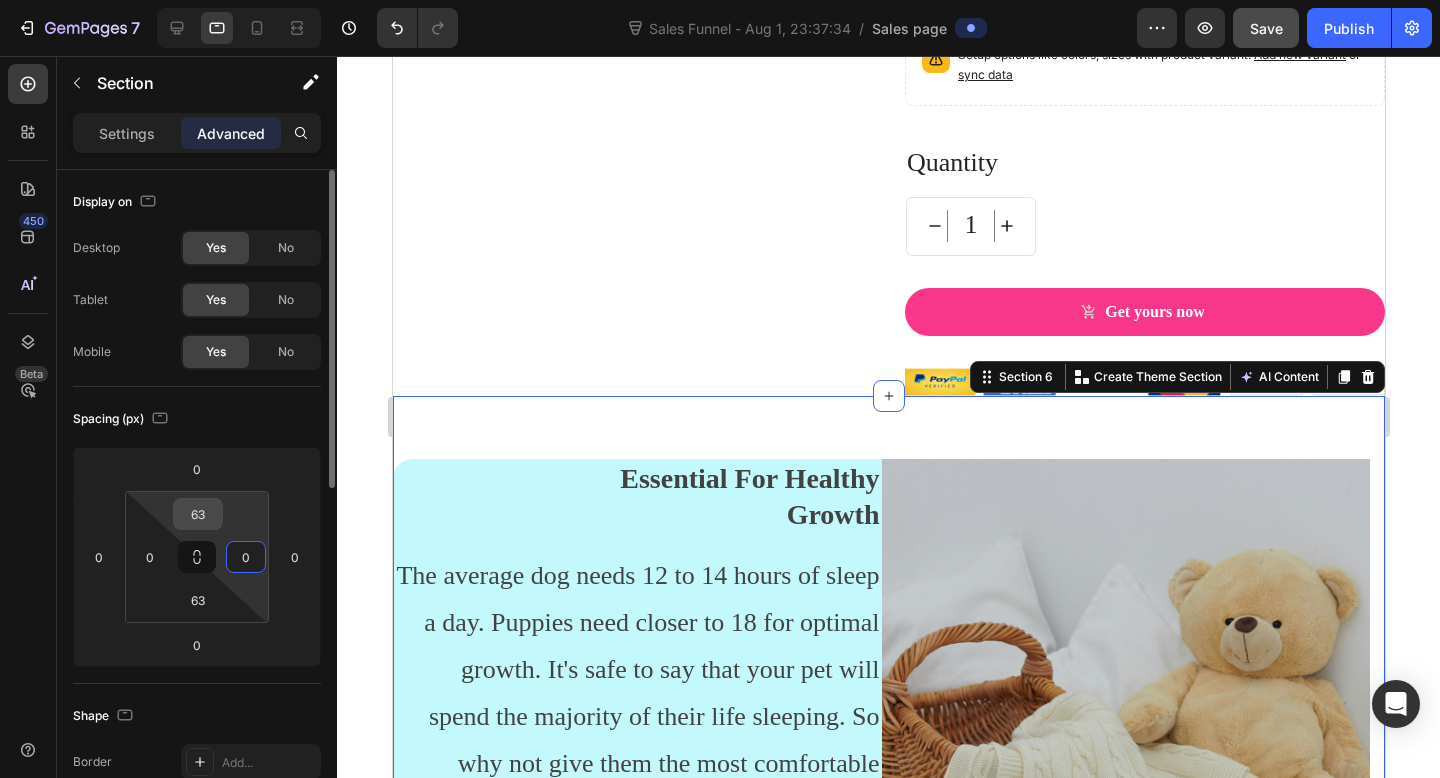 type on "0" 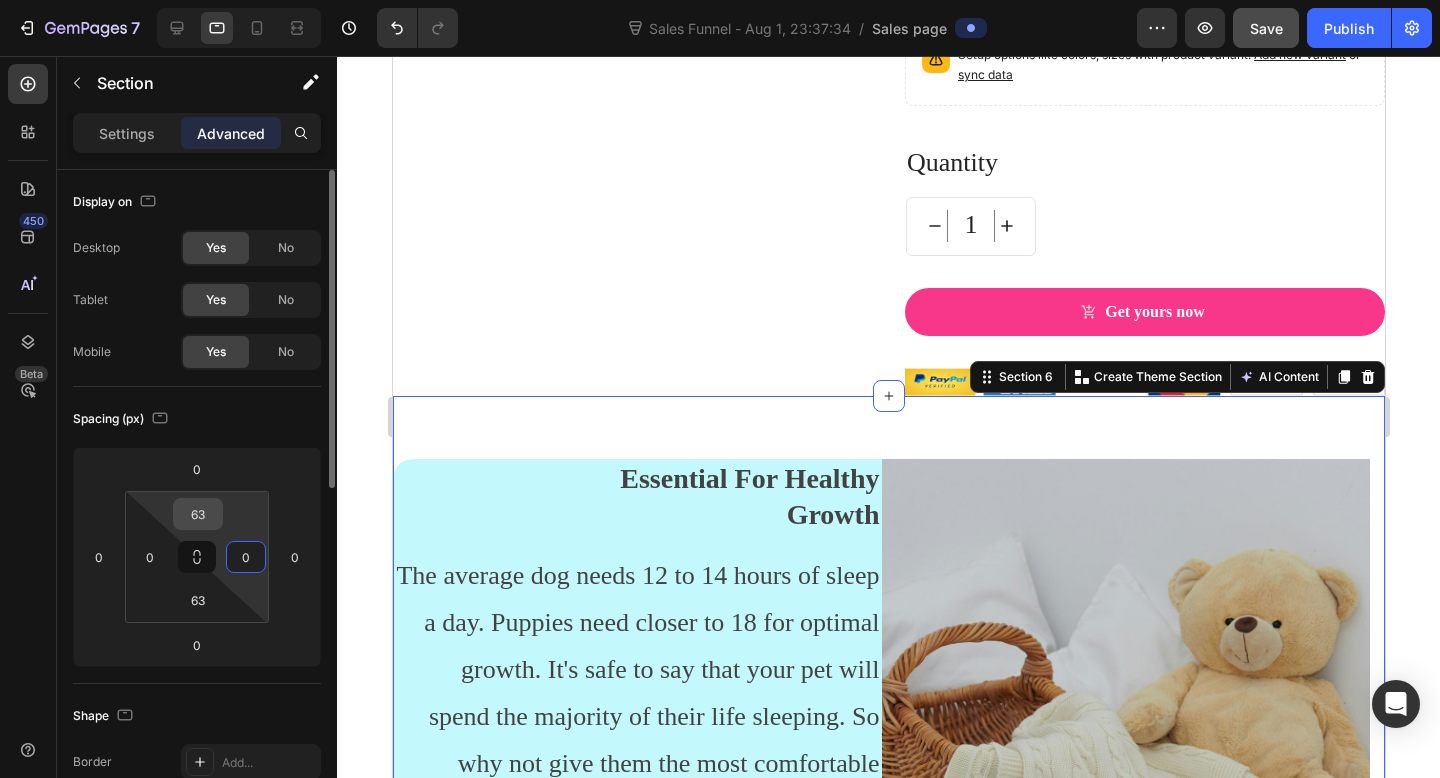 click on "63" at bounding box center (198, 514) 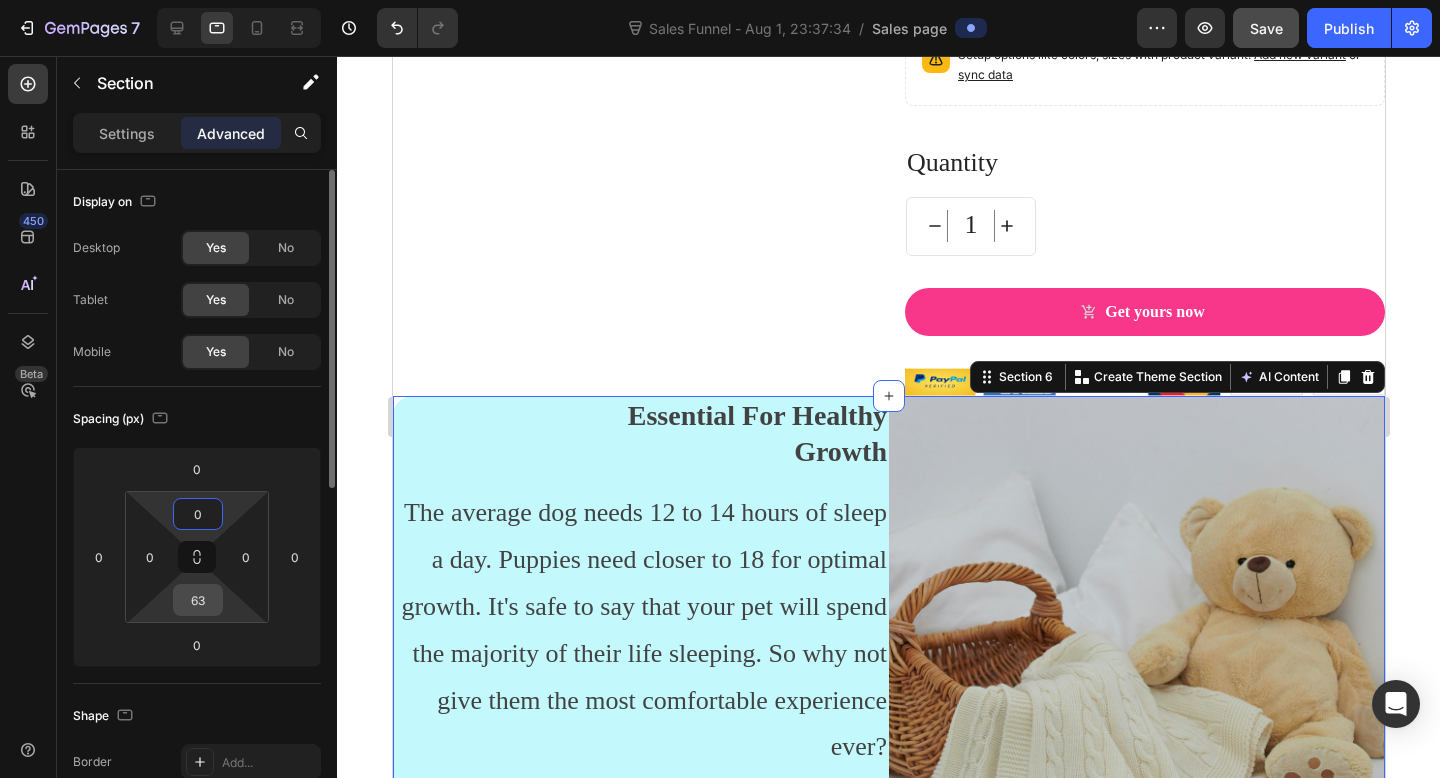 type on "0" 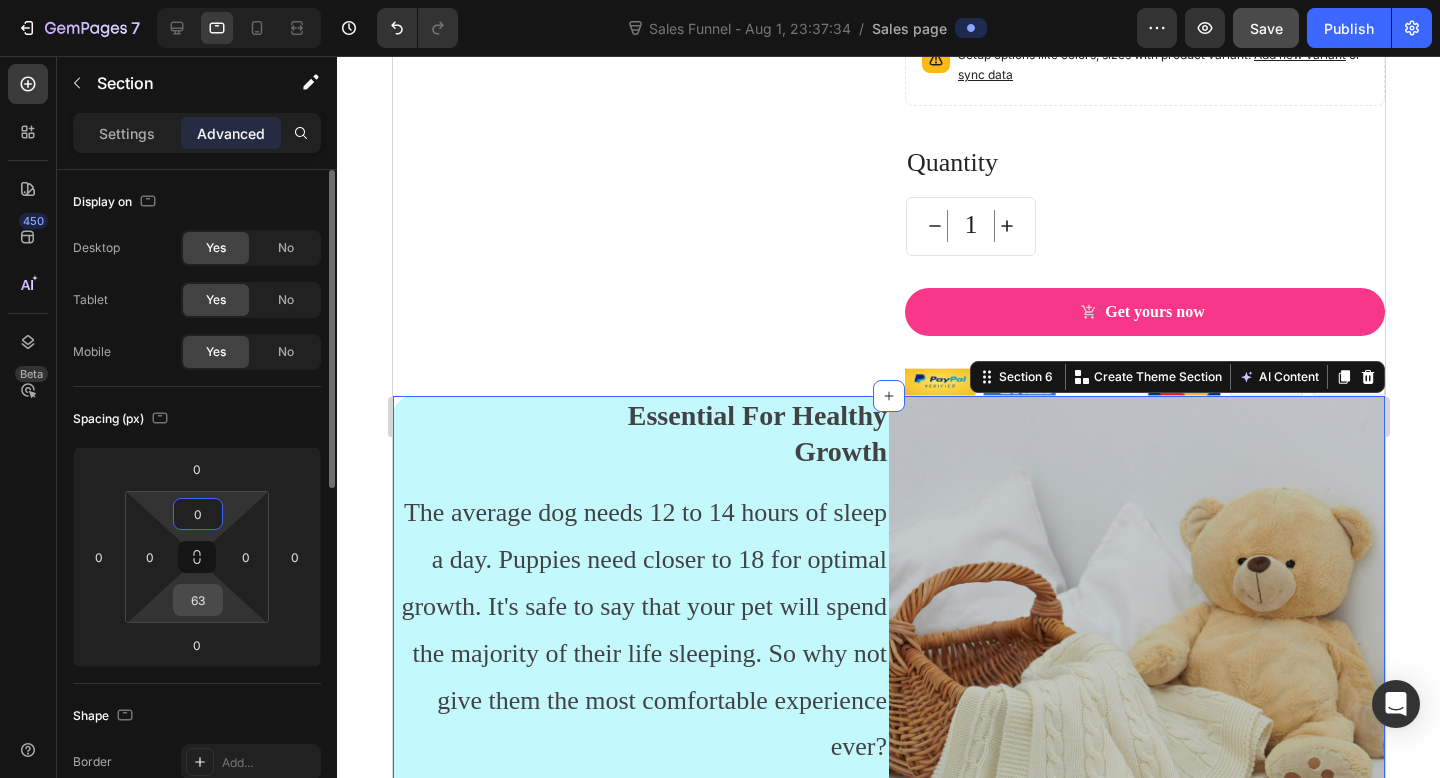 click on "63" at bounding box center (198, 600) 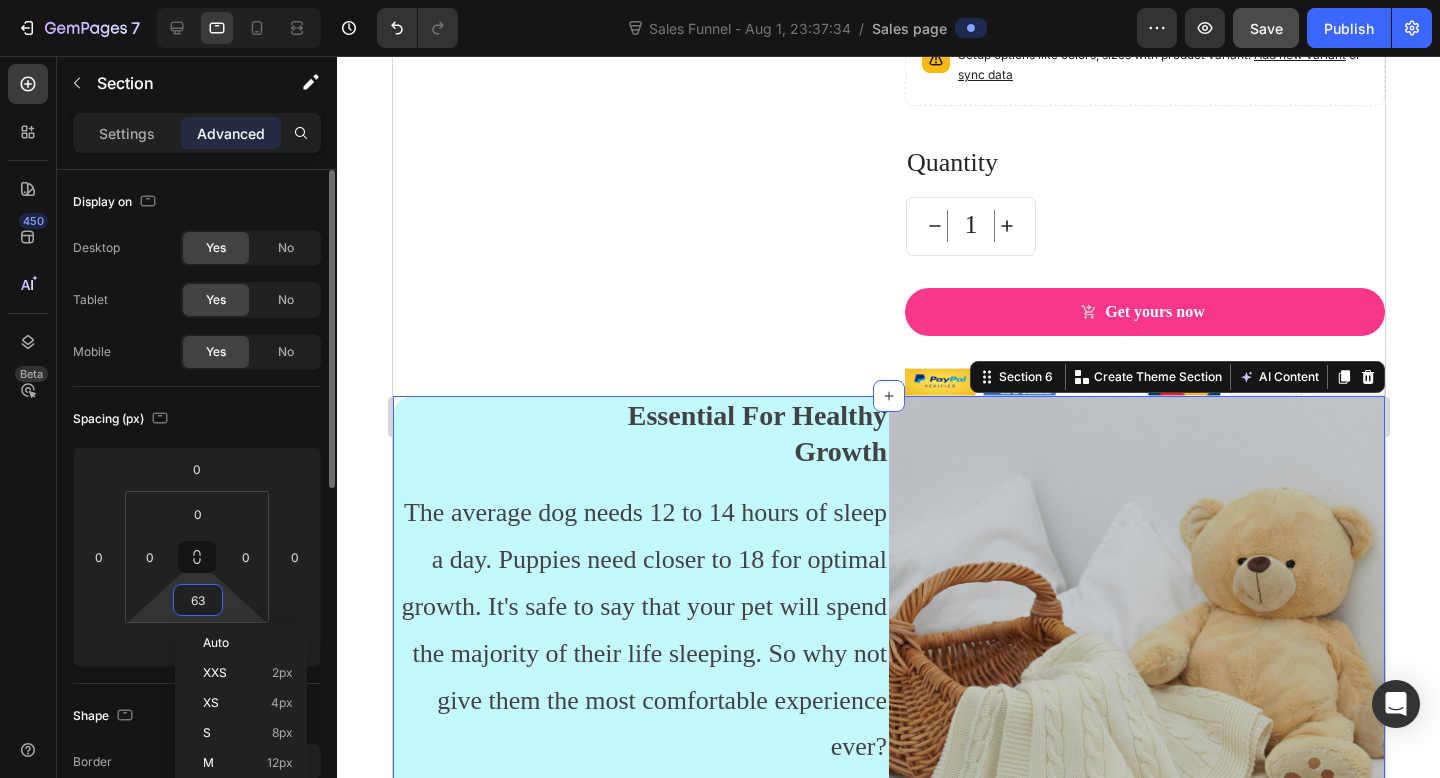 type on "0" 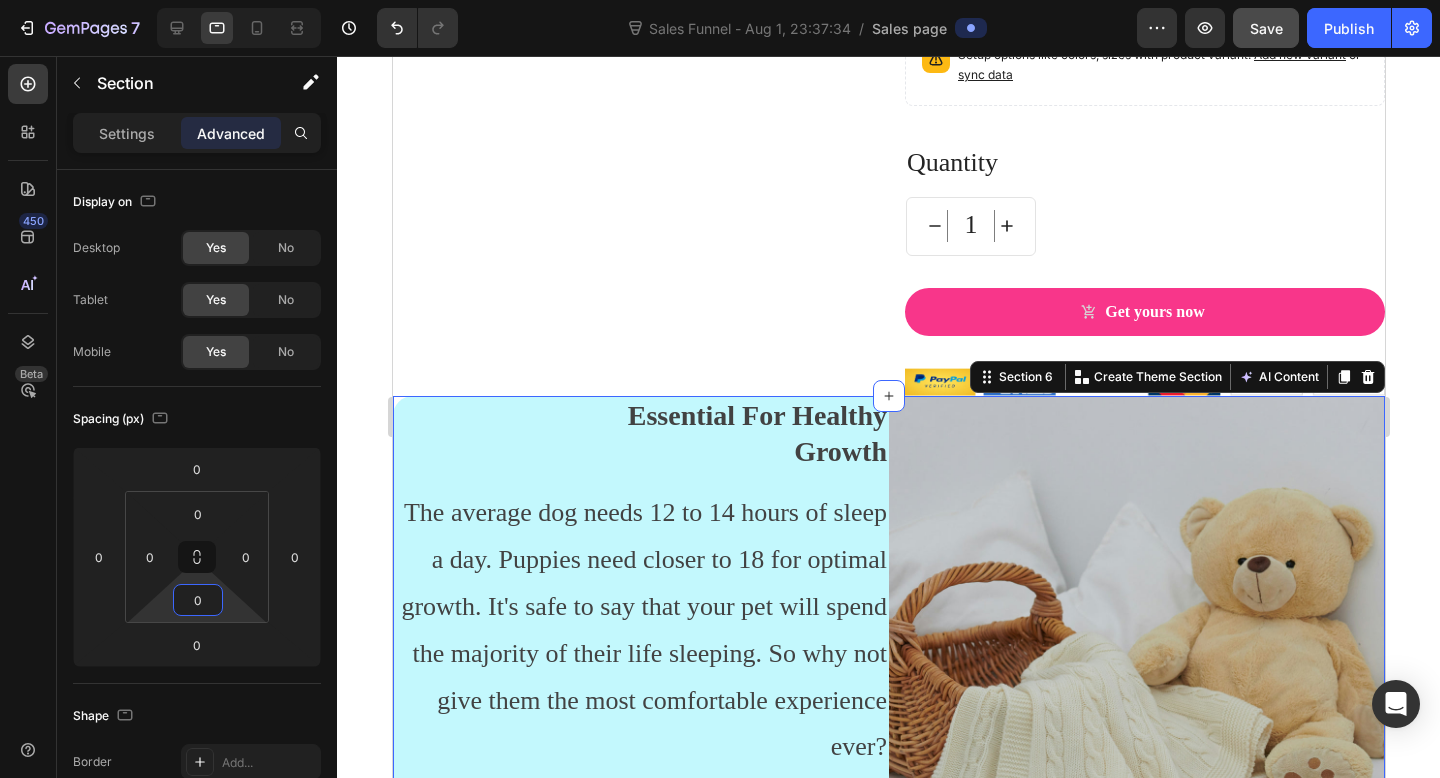 click 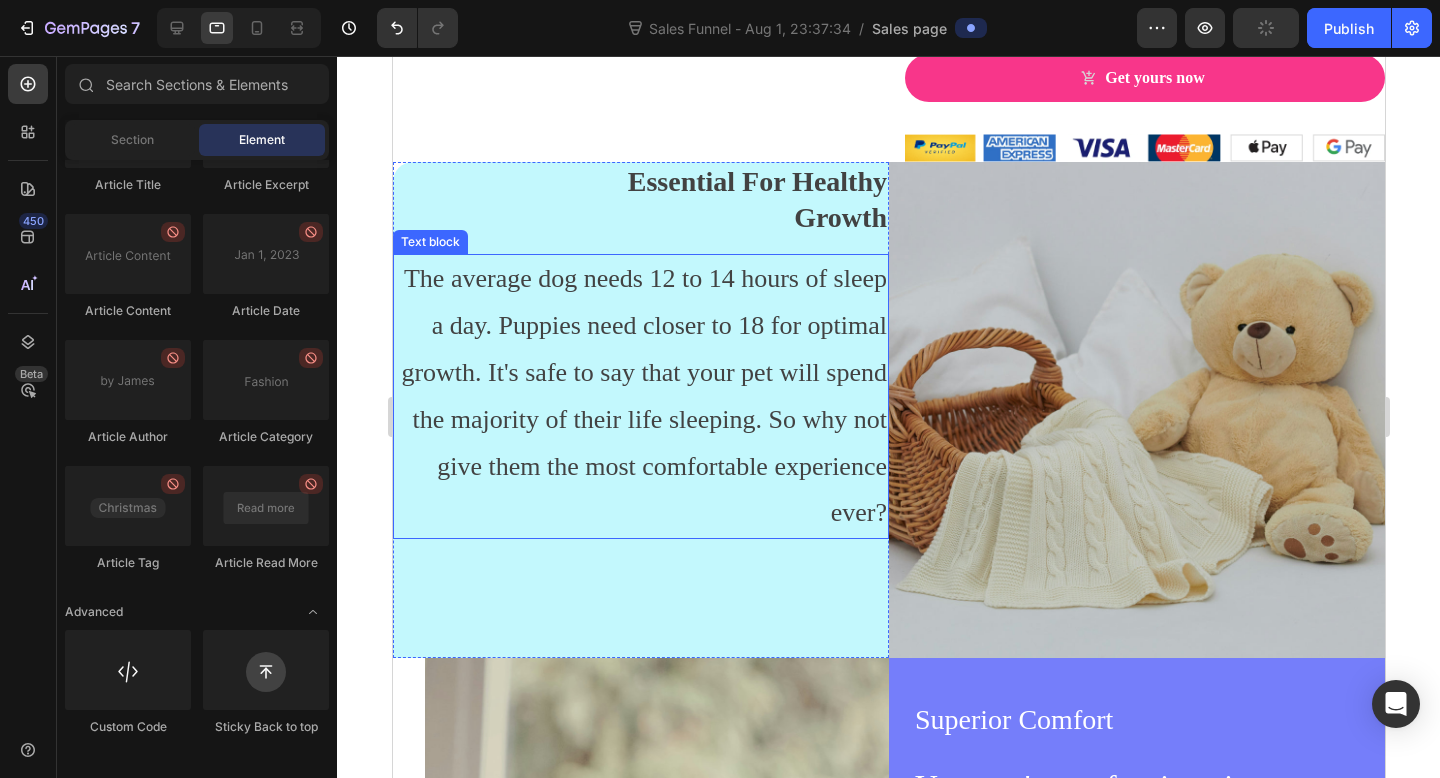 scroll, scrollTop: 2434, scrollLeft: 0, axis: vertical 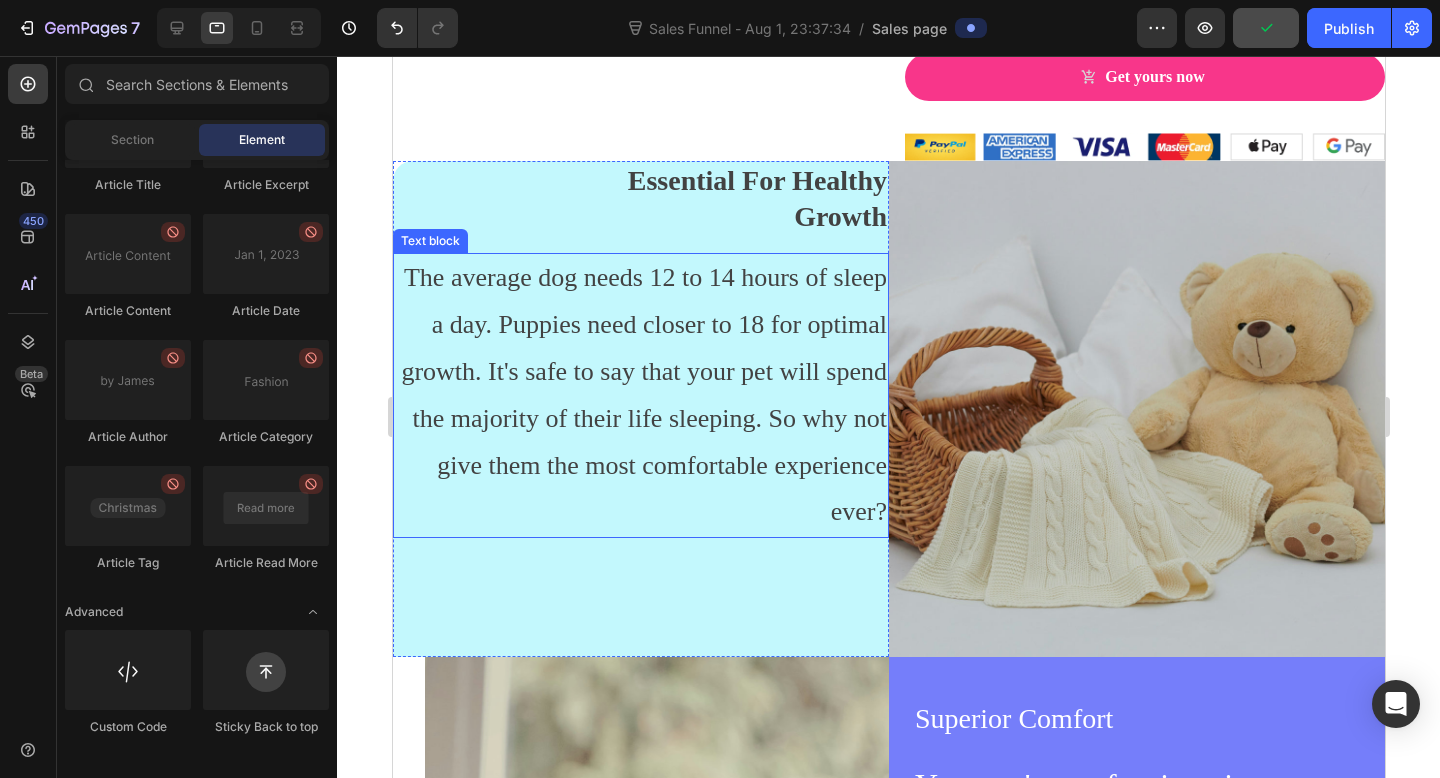 click on "The average dog needs 12 to 14 hours of sleep a day. Puppies need closer to 18 for optimal growth. It's safe to say that your pet will spend the majority of their life sleeping. So why not give them the most comfortable experience ever?" at bounding box center (640, 395) 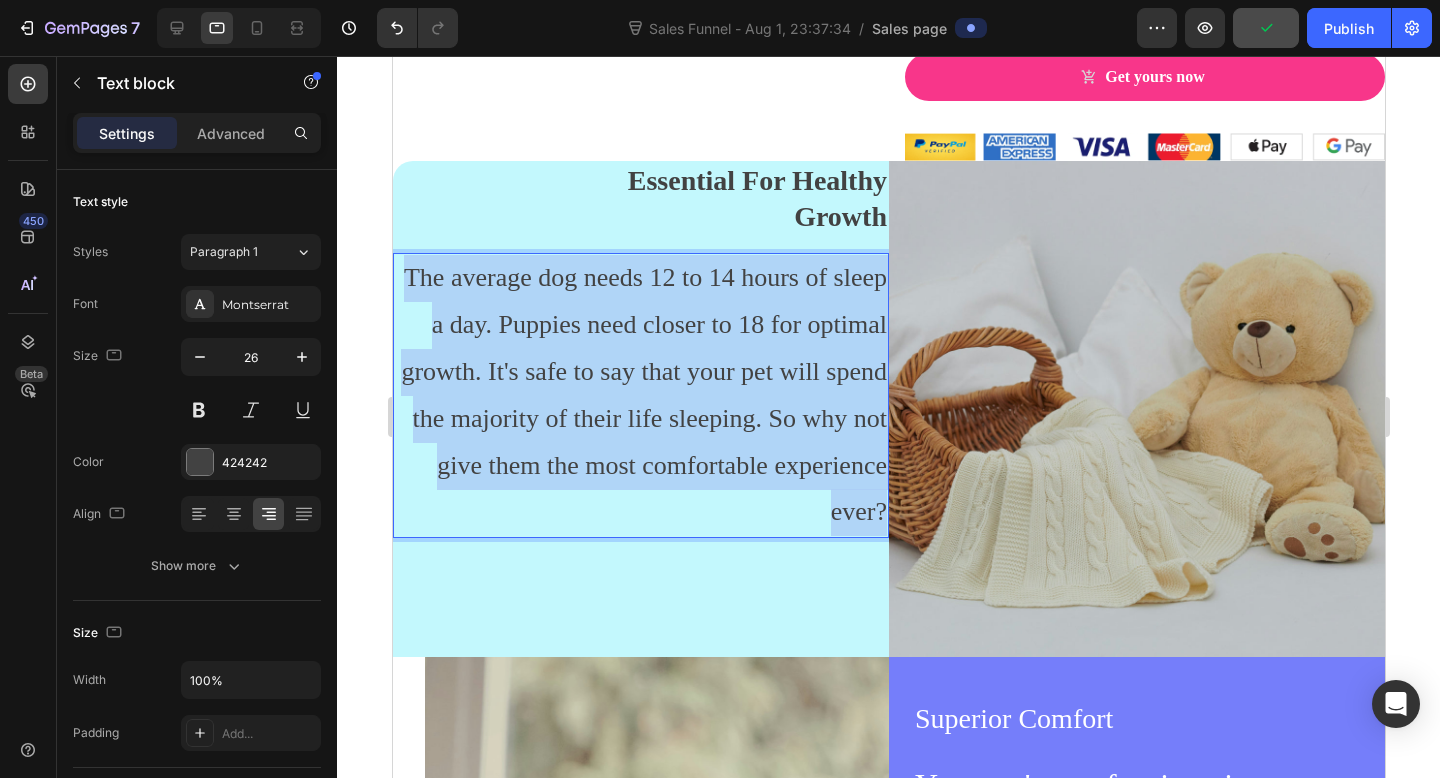 click on "The average dog needs 12 to 14 hours of sleep a day. Puppies need closer to 18 for optimal growth. It's safe to say that your pet will spend the majority of their life sleeping. So why not give them the most comfortable experience ever?" at bounding box center (640, 395) 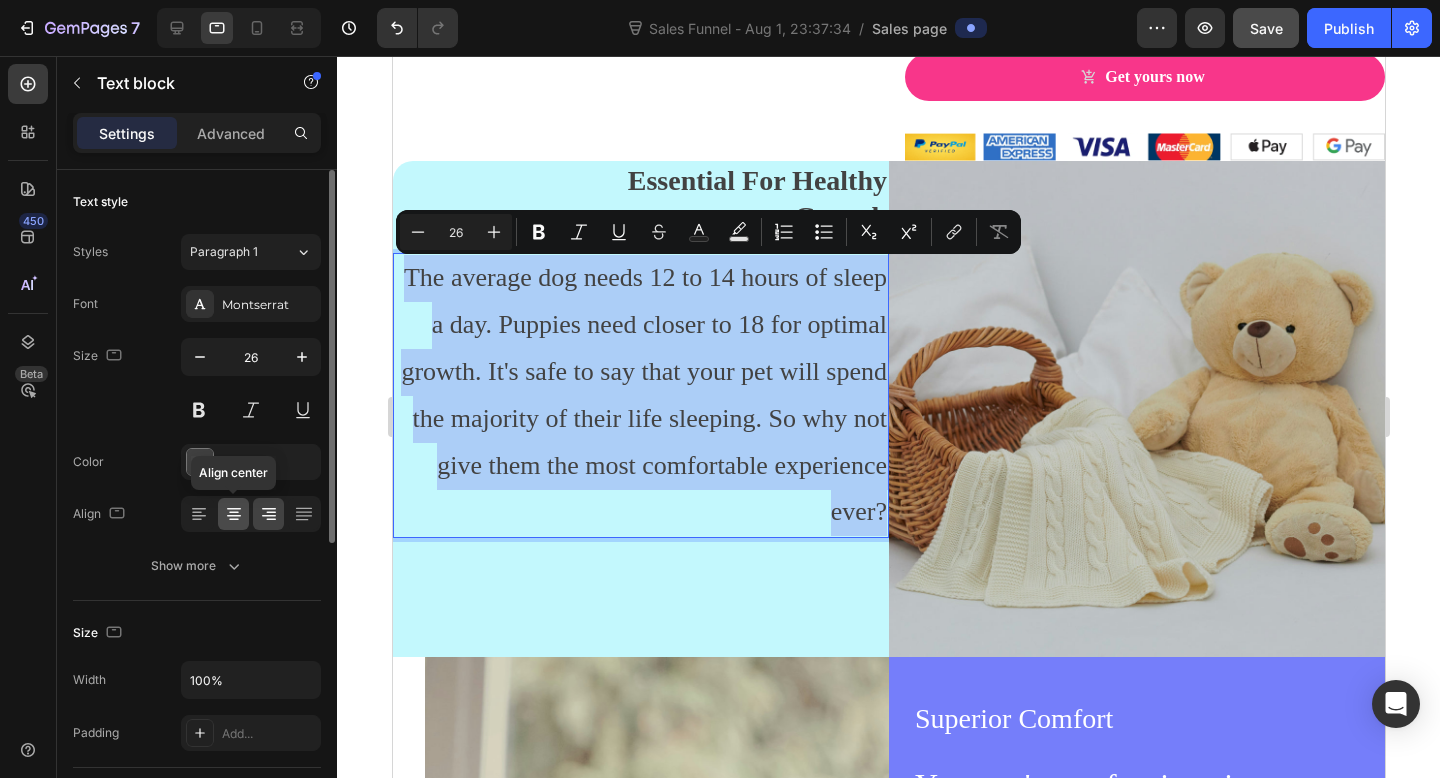 click 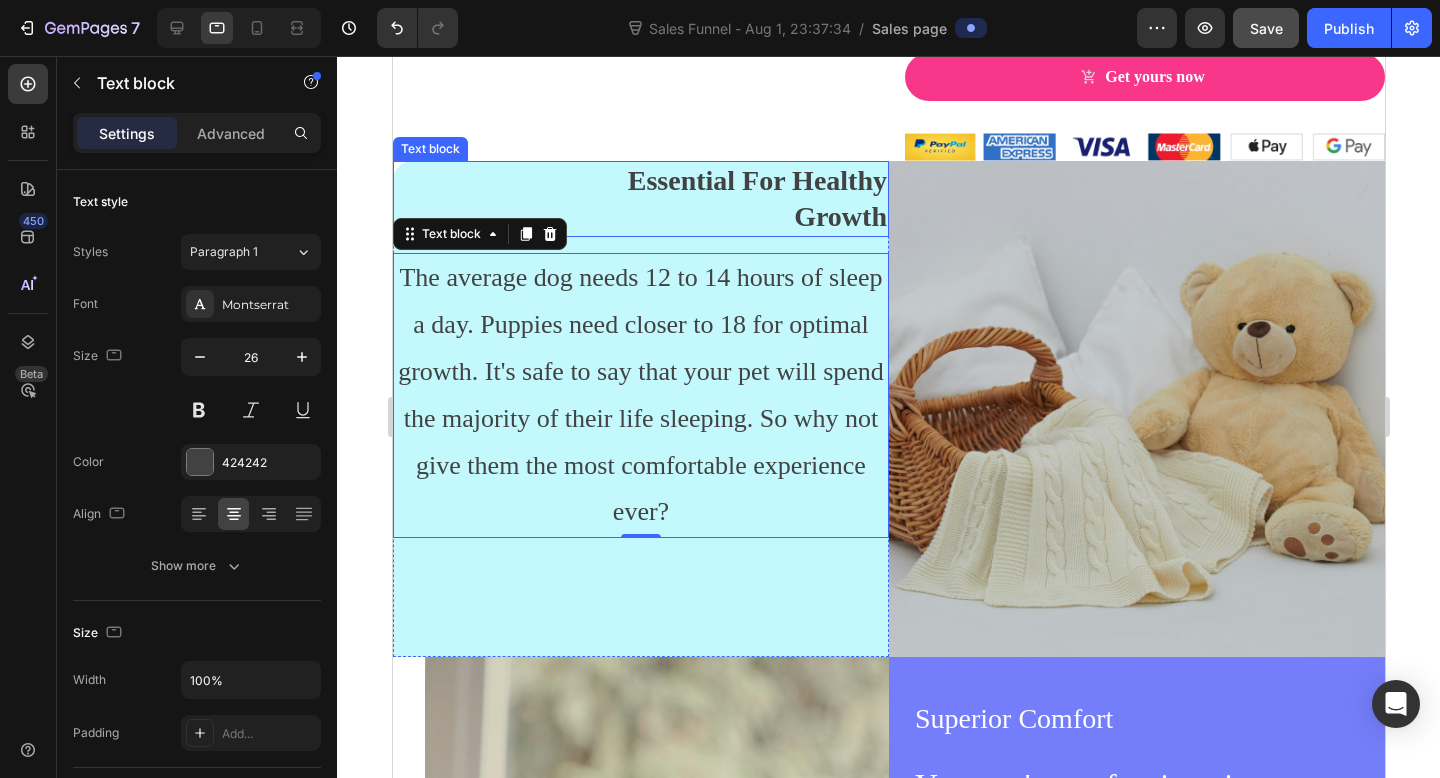 click on "Essential For Healthy Growth" at bounding box center [725, 199] 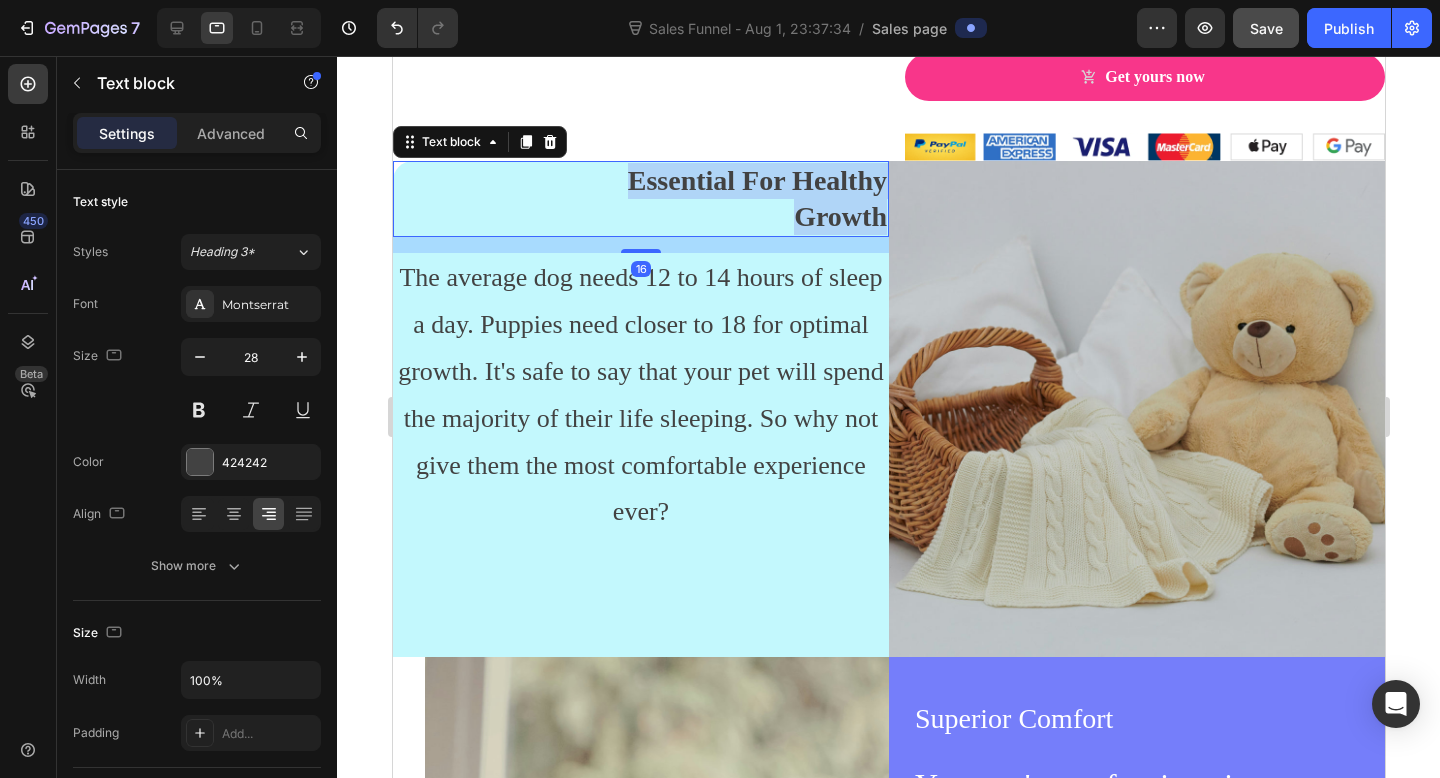 click on "Essential For Healthy Growth" at bounding box center [725, 199] 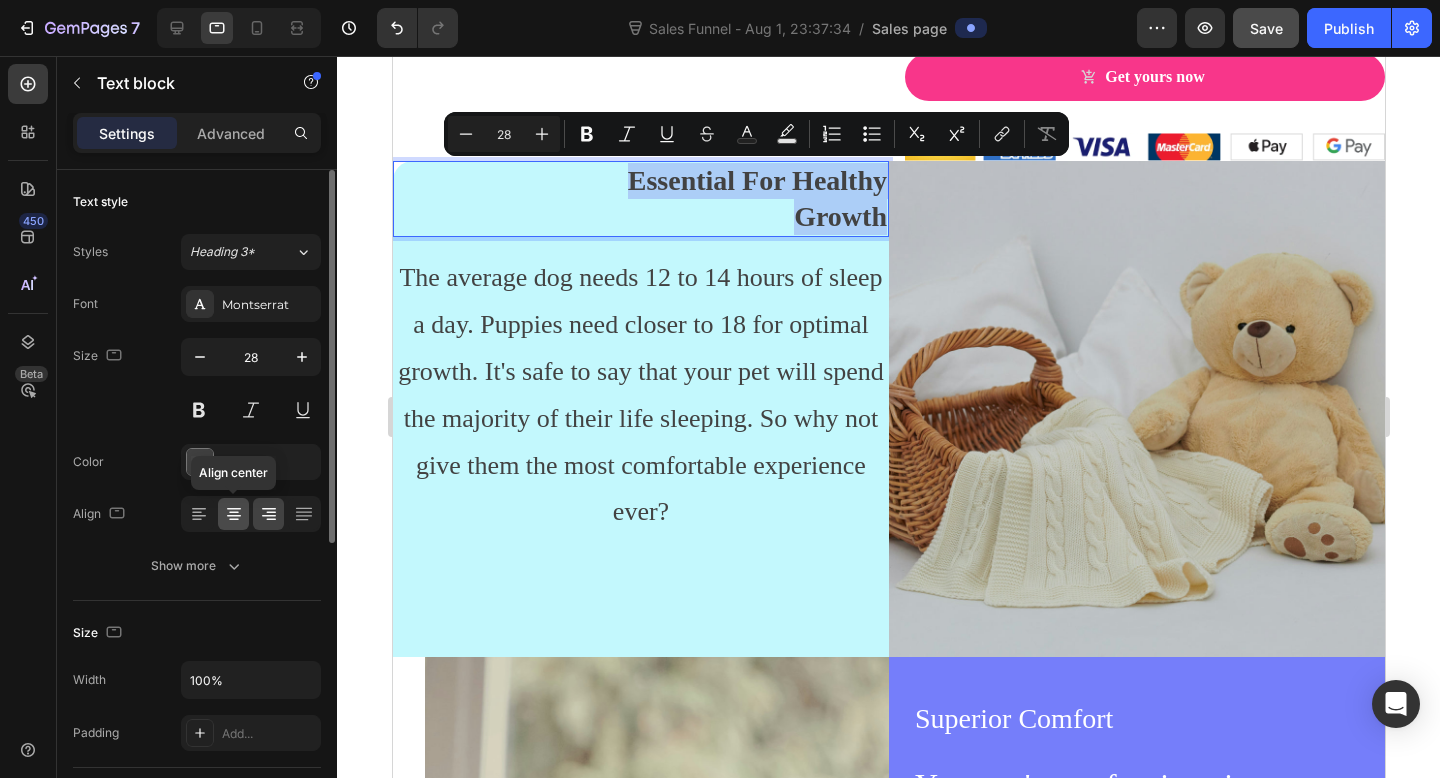 click 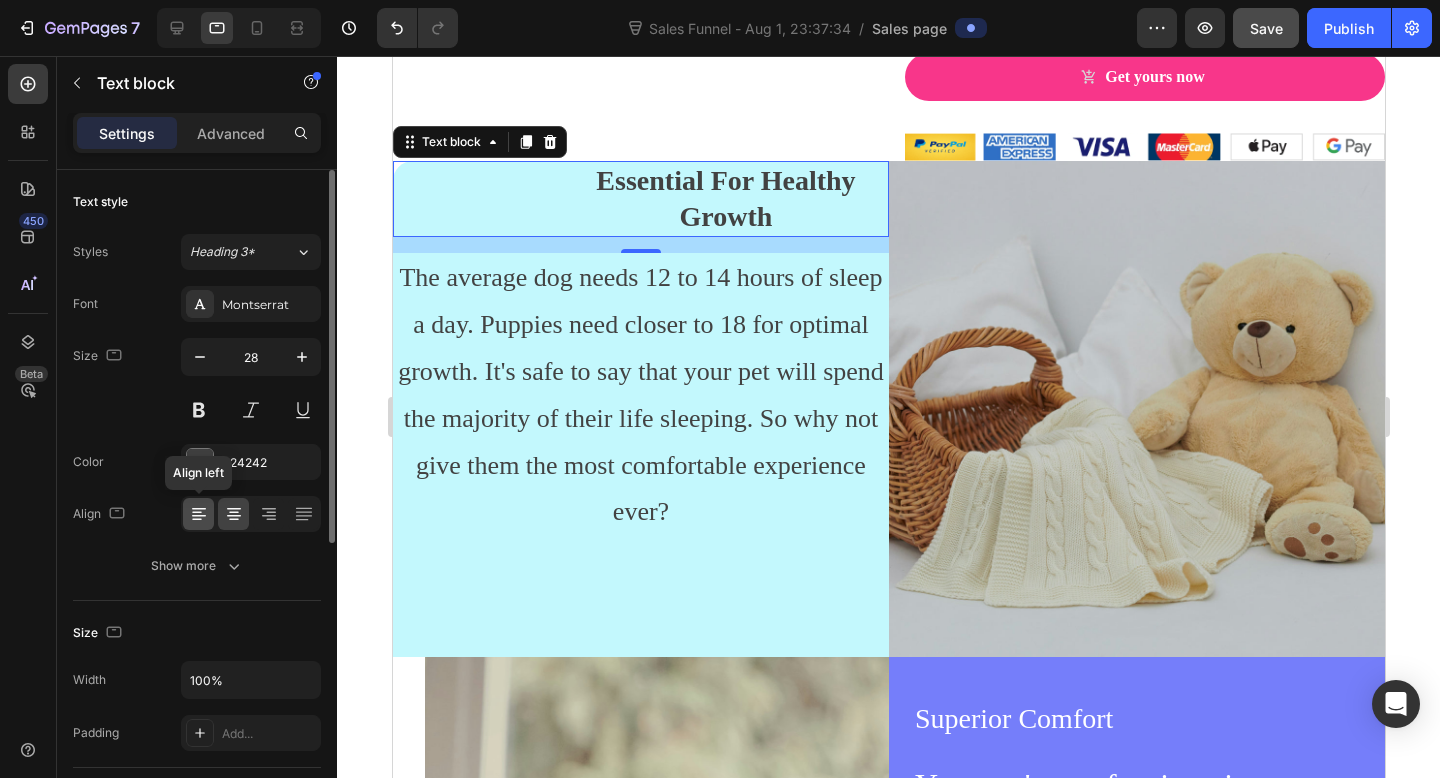 click 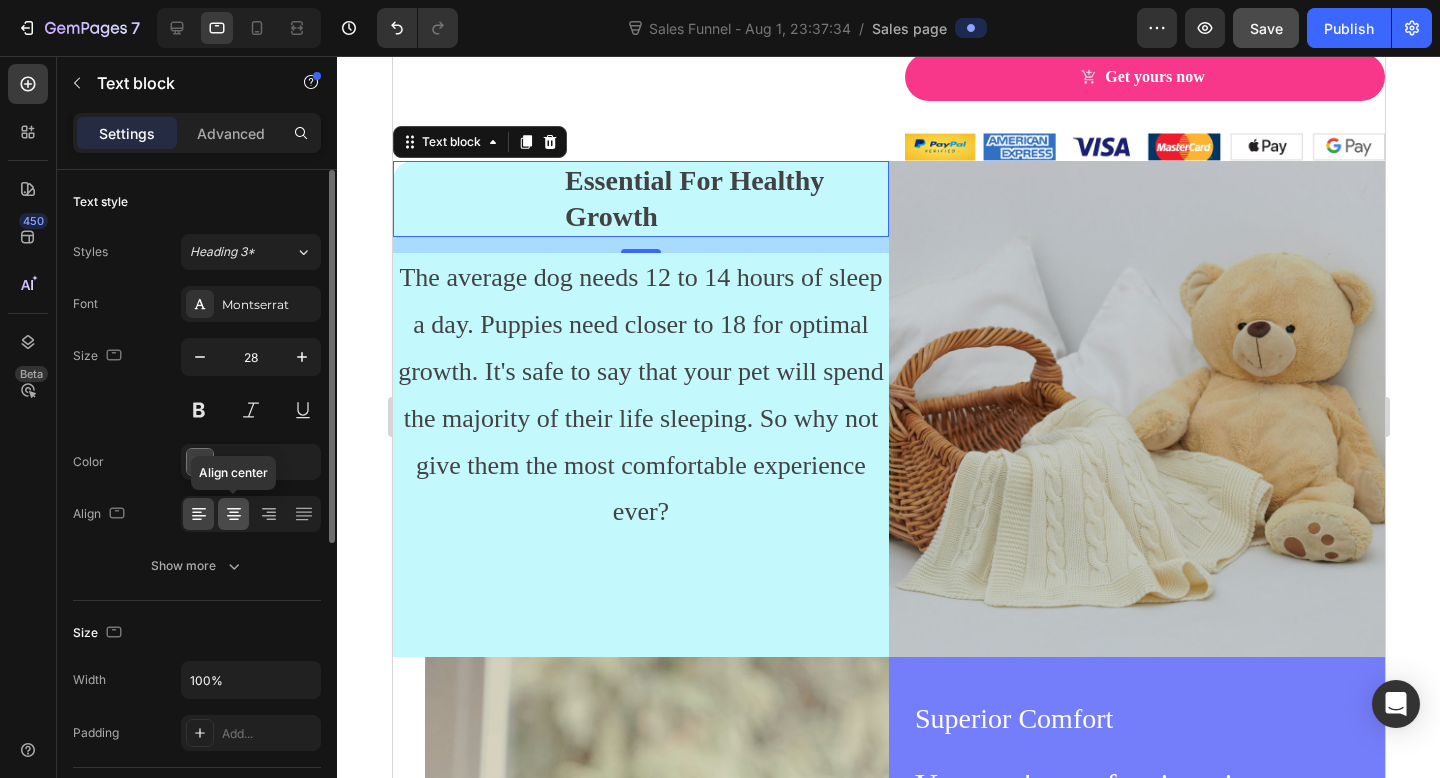 click 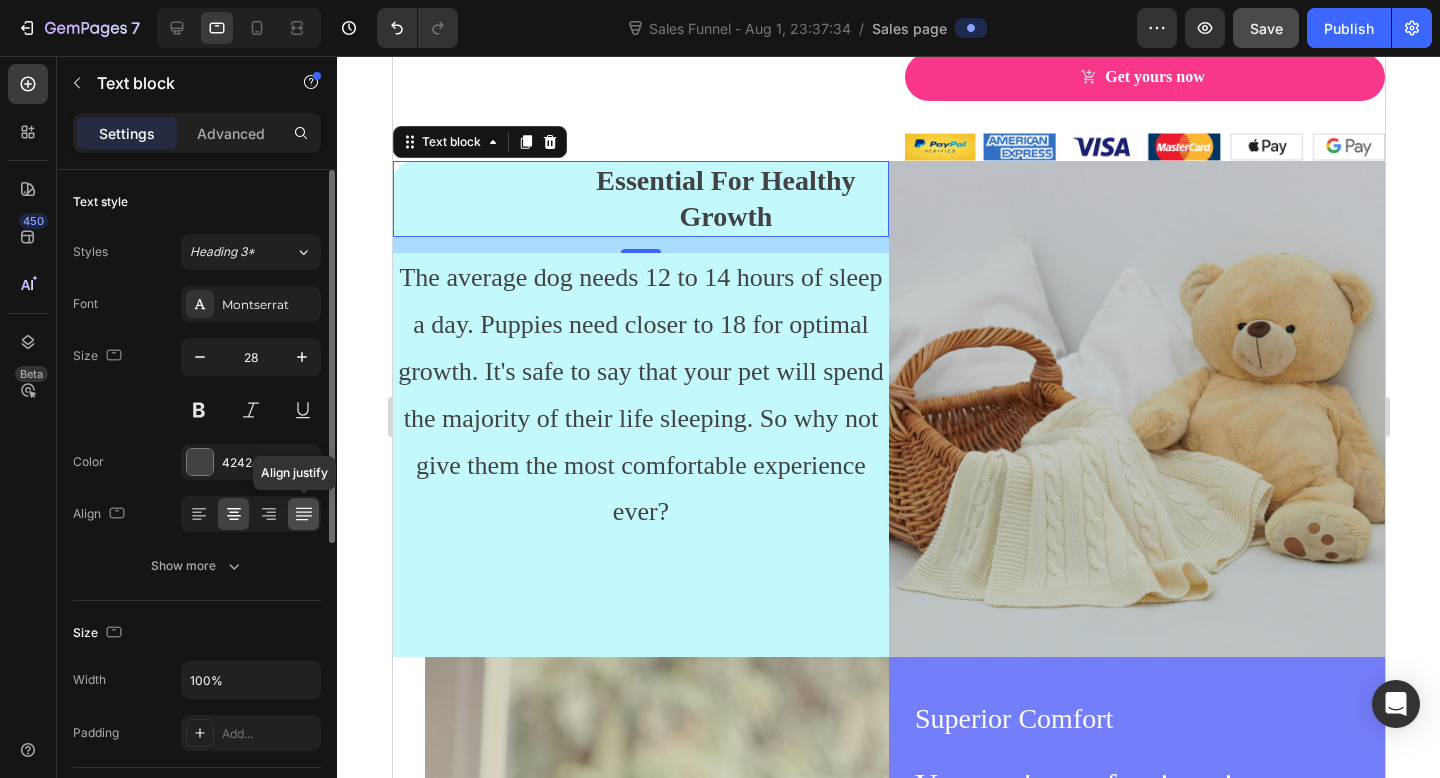click 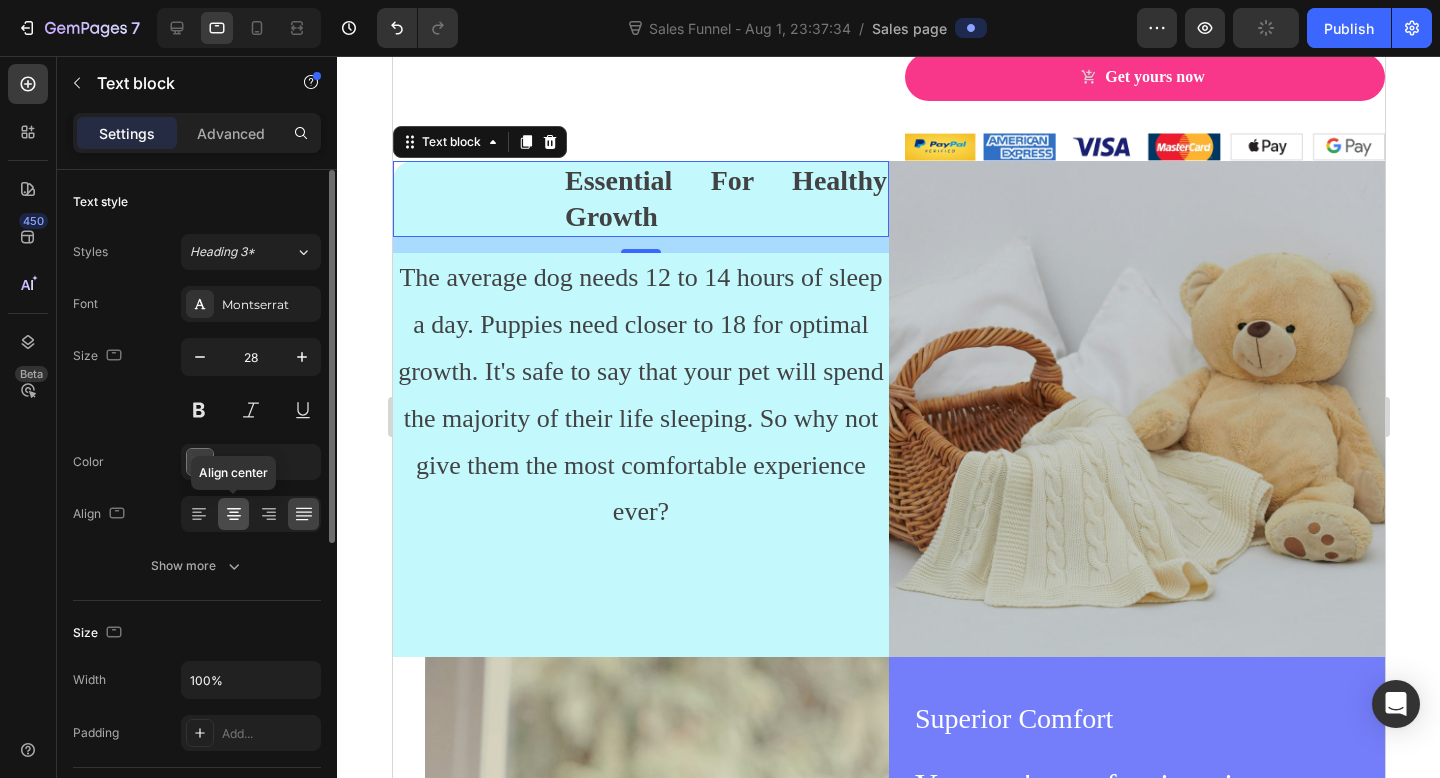 click 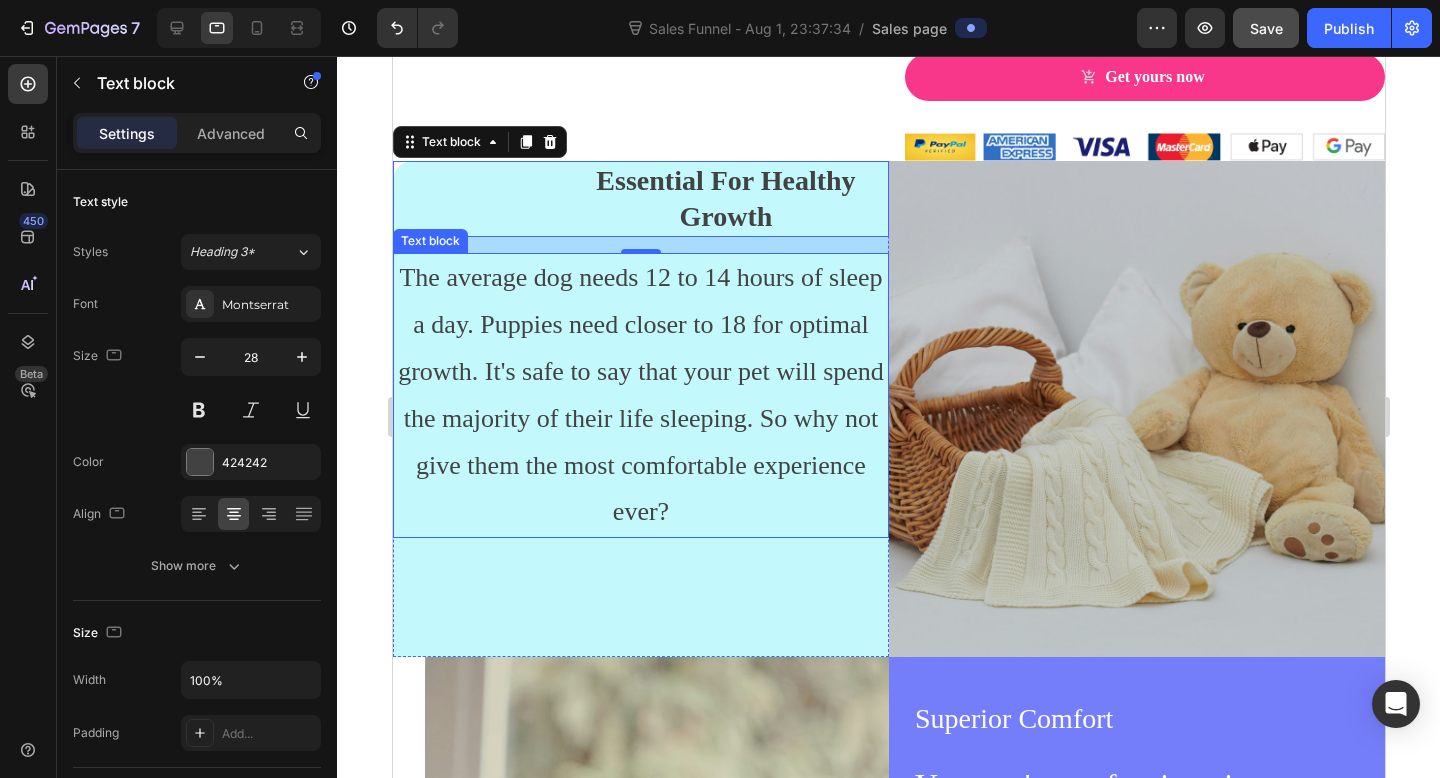 click on "The average dog needs 12 to 14 hours of sleep a day. Puppies need closer to 18 for optimal growth. It's safe to say that your pet will spend the majority of their life sleeping. So why not give them the most comfortable experience ever?" at bounding box center (640, 395) 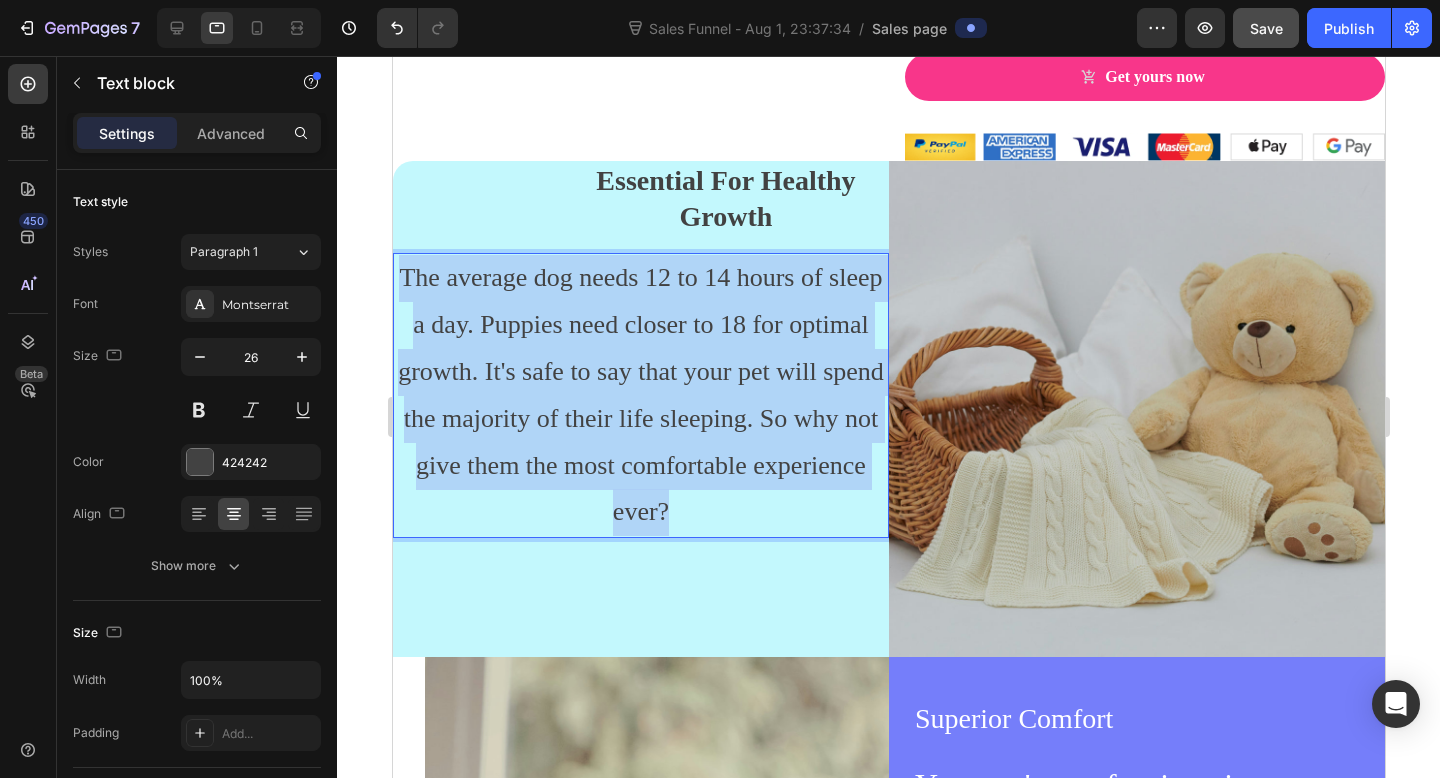 click on "The average dog needs 12 to 14 hours of sleep a day. Puppies need closer to 18 for optimal growth. It's safe to say that your pet will spend the majority of their life sleeping. So why not give them the most comfortable experience ever?" at bounding box center [640, 395] 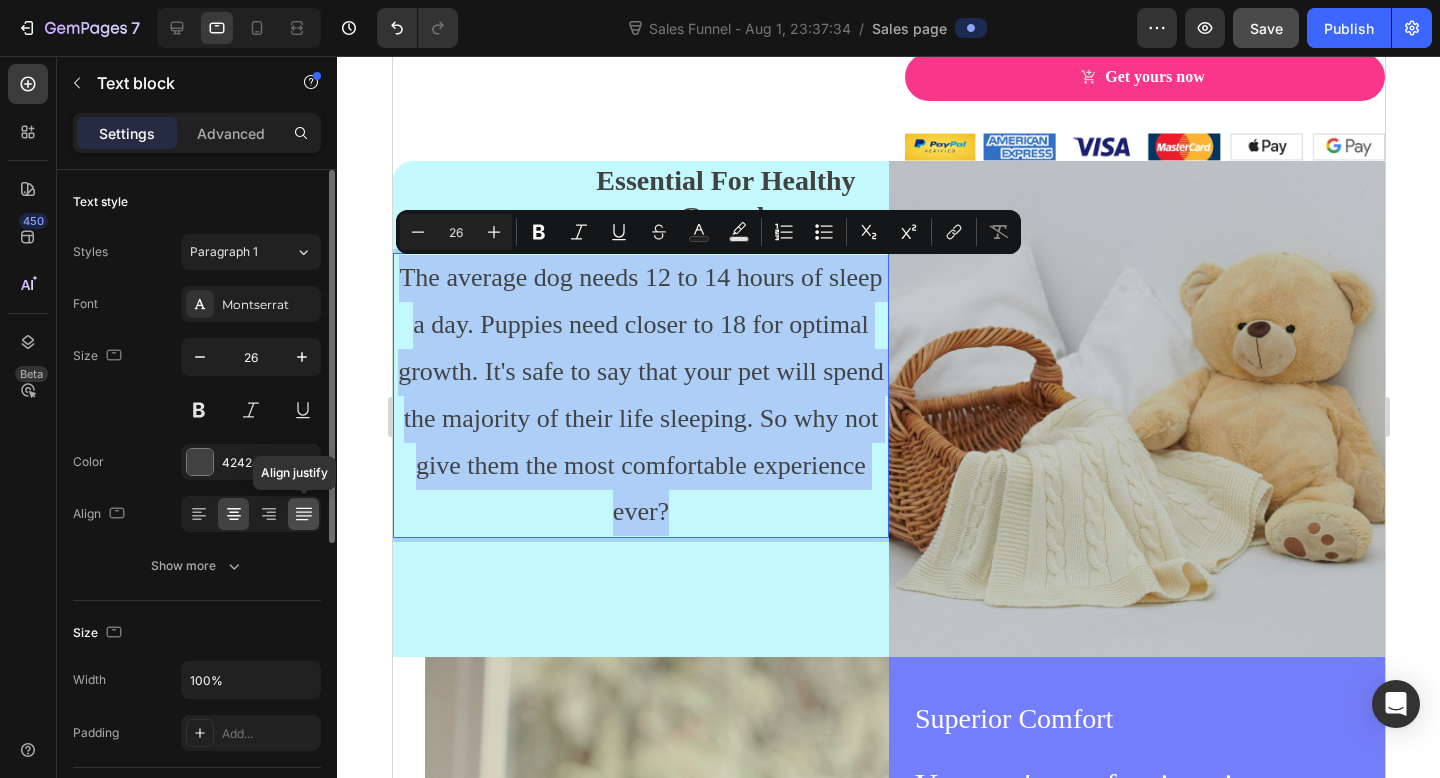 click 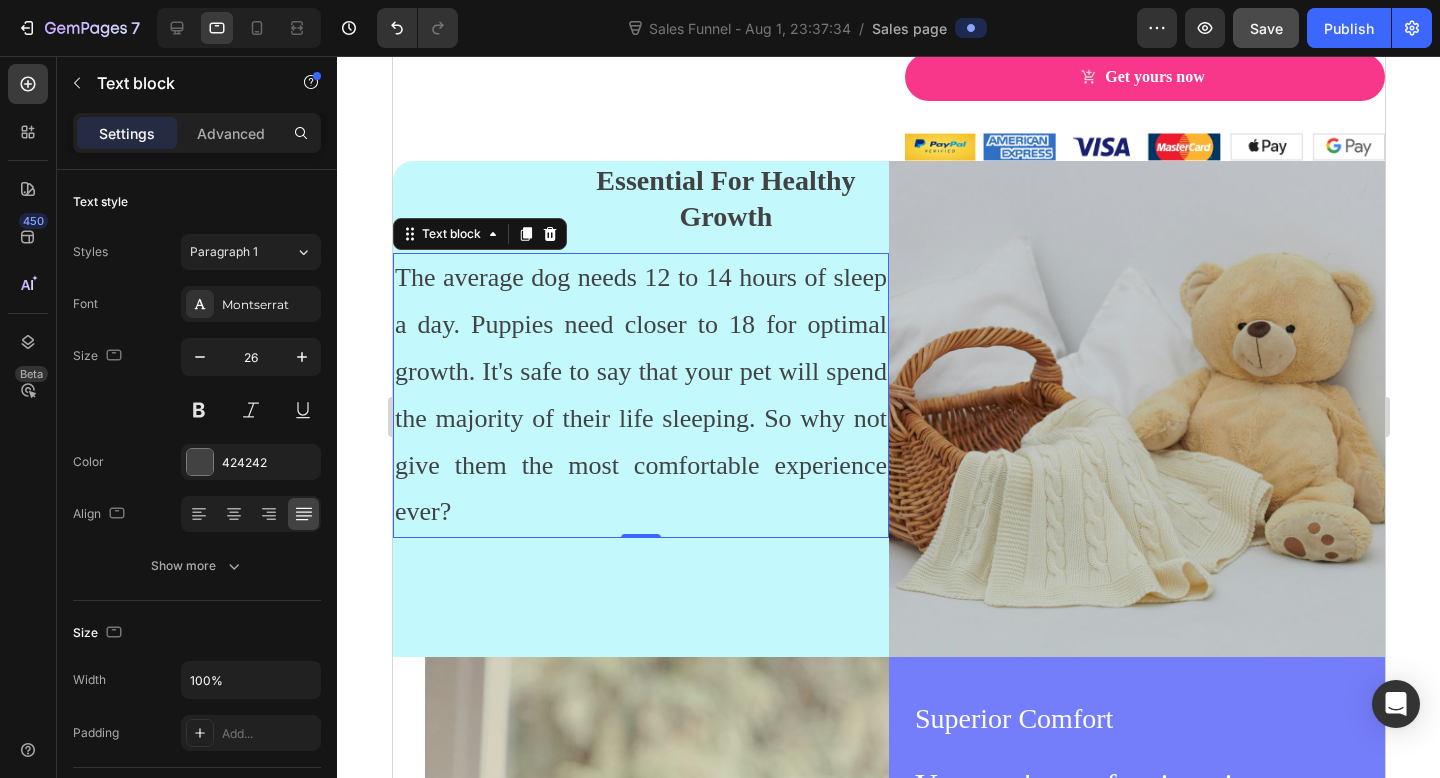 click 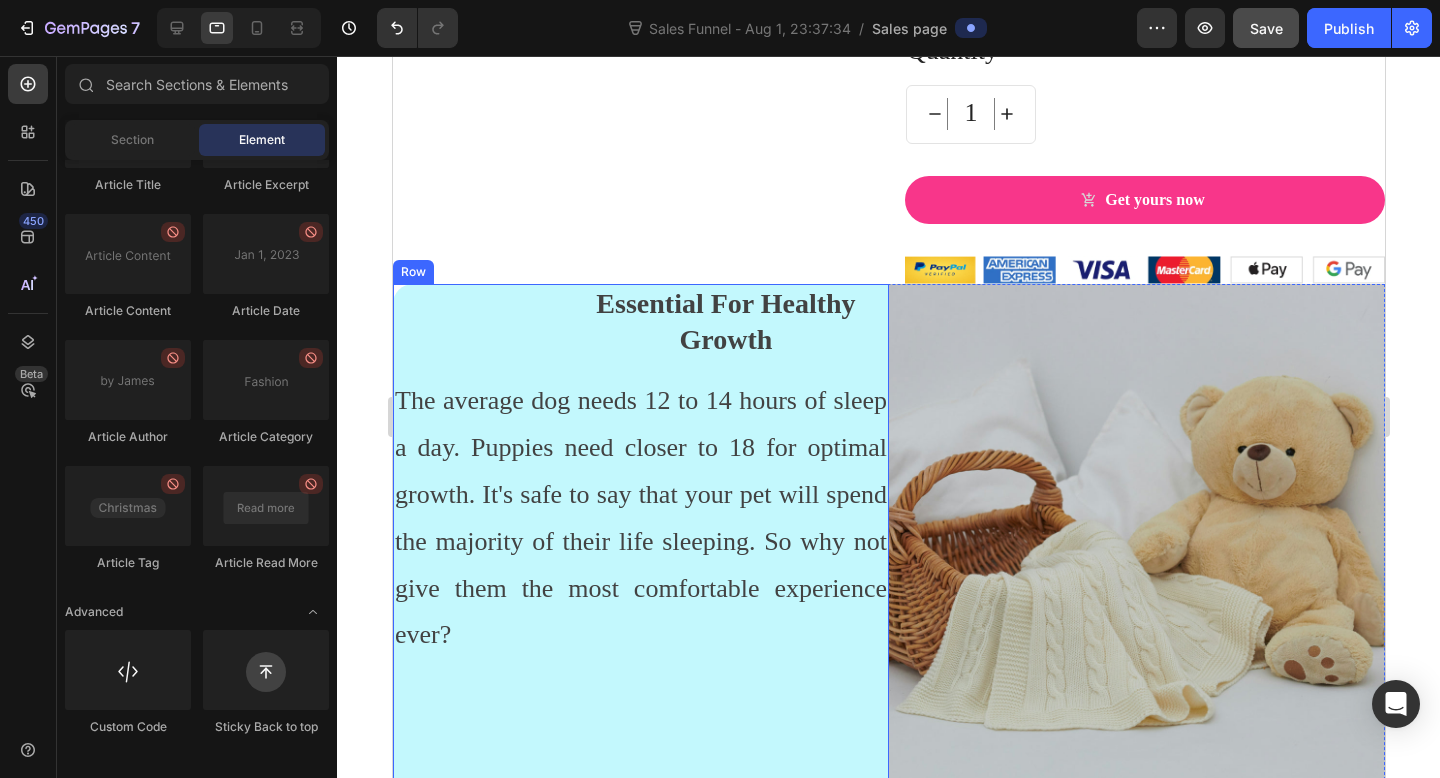 scroll, scrollTop: 2214, scrollLeft: 0, axis: vertical 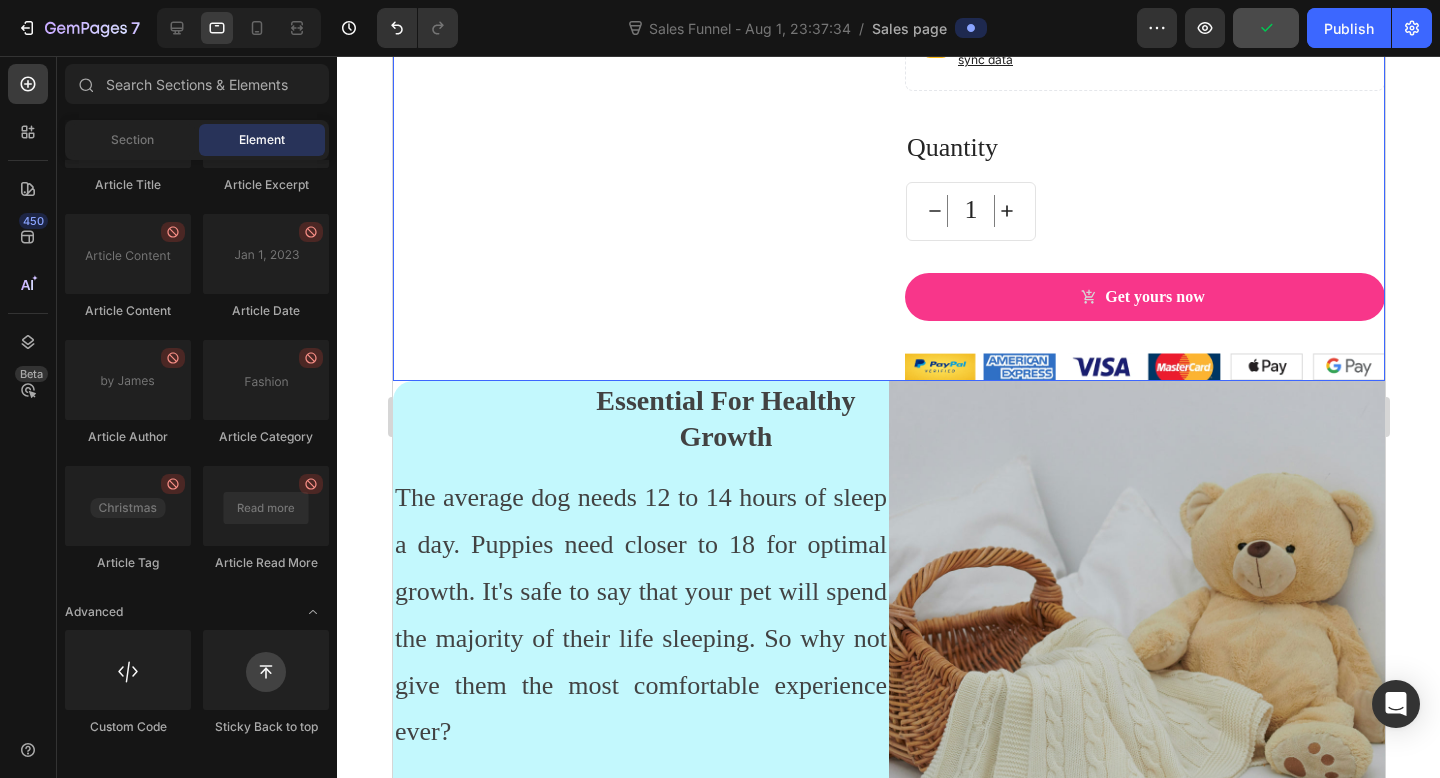 click on "Get yours now (P) Cart Button" at bounding box center (1144, 313) 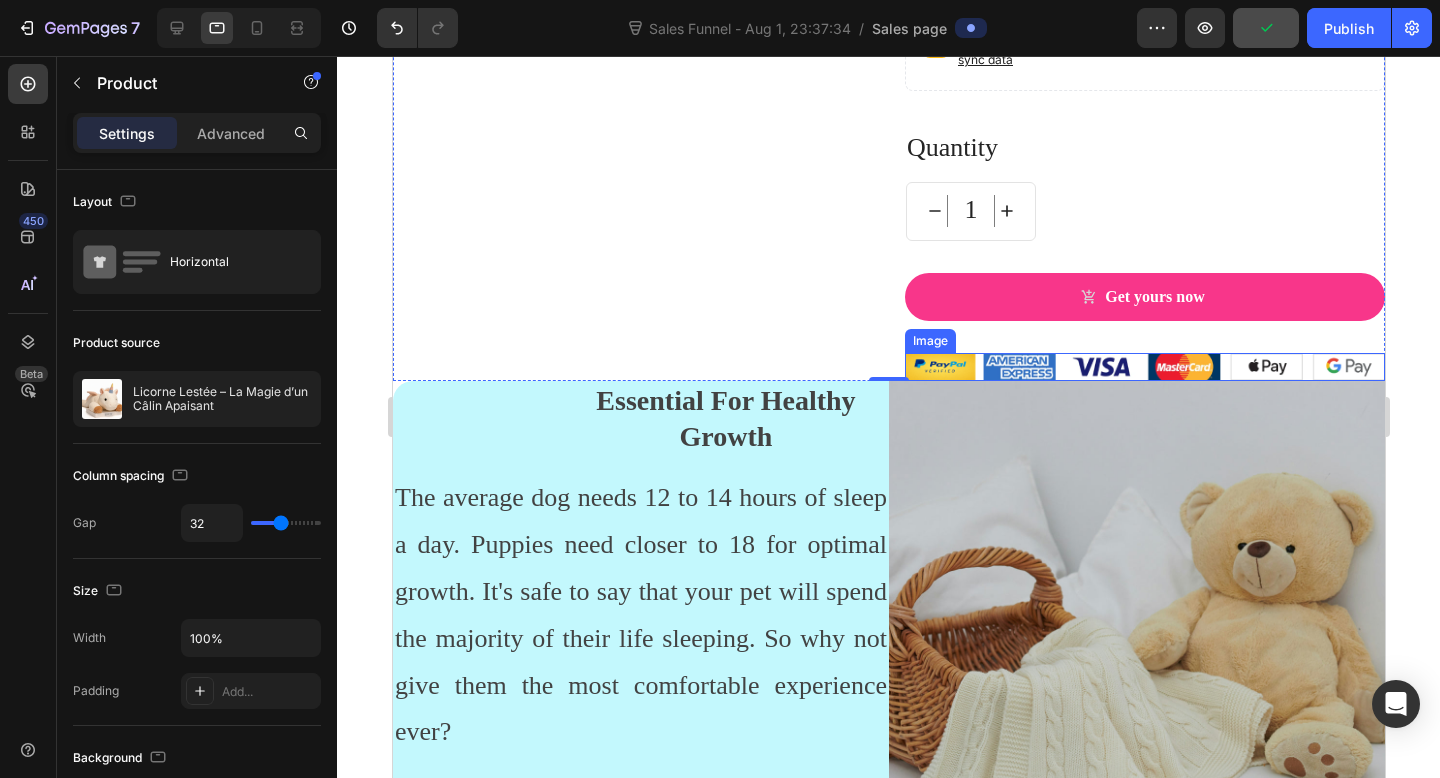 click at bounding box center (1144, 367) 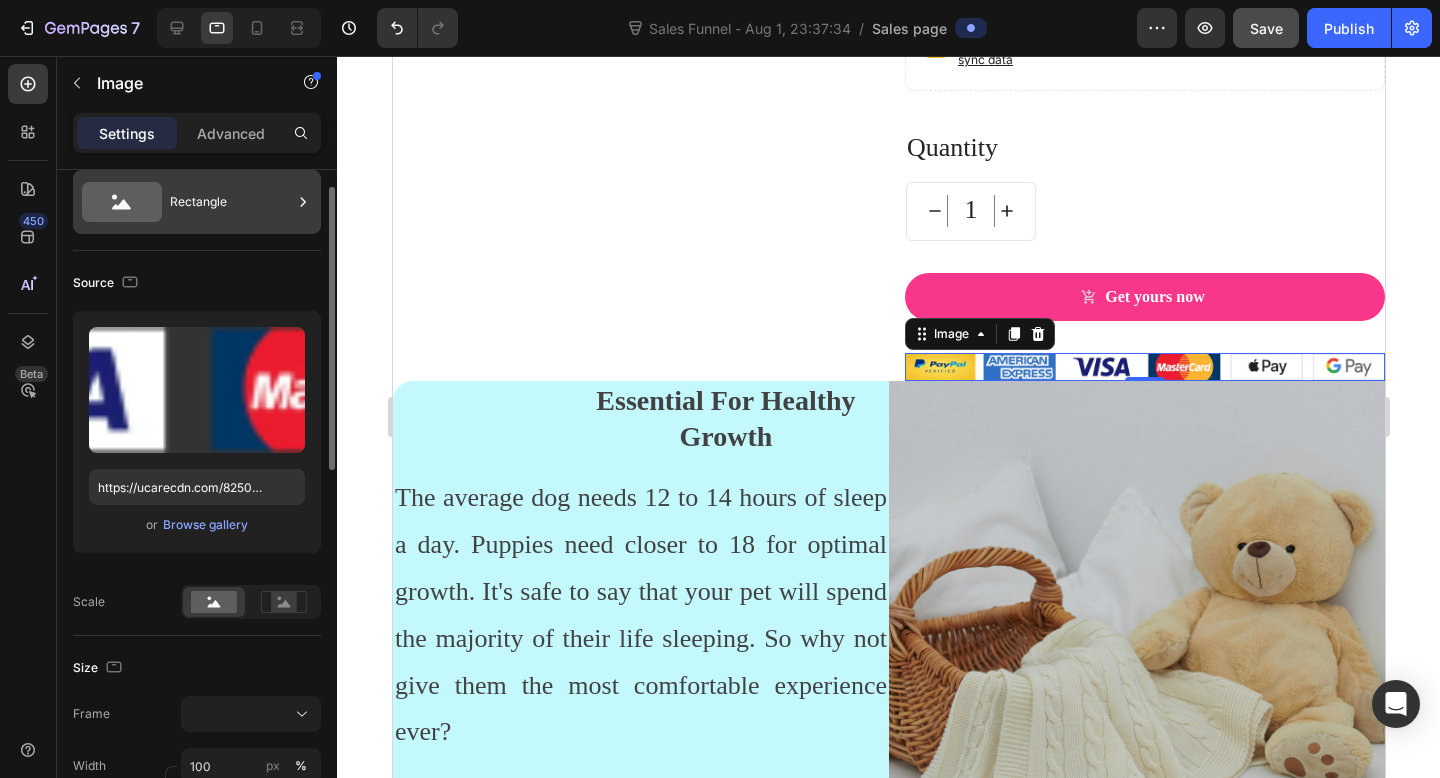 scroll, scrollTop: 64, scrollLeft: 0, axis: vertical 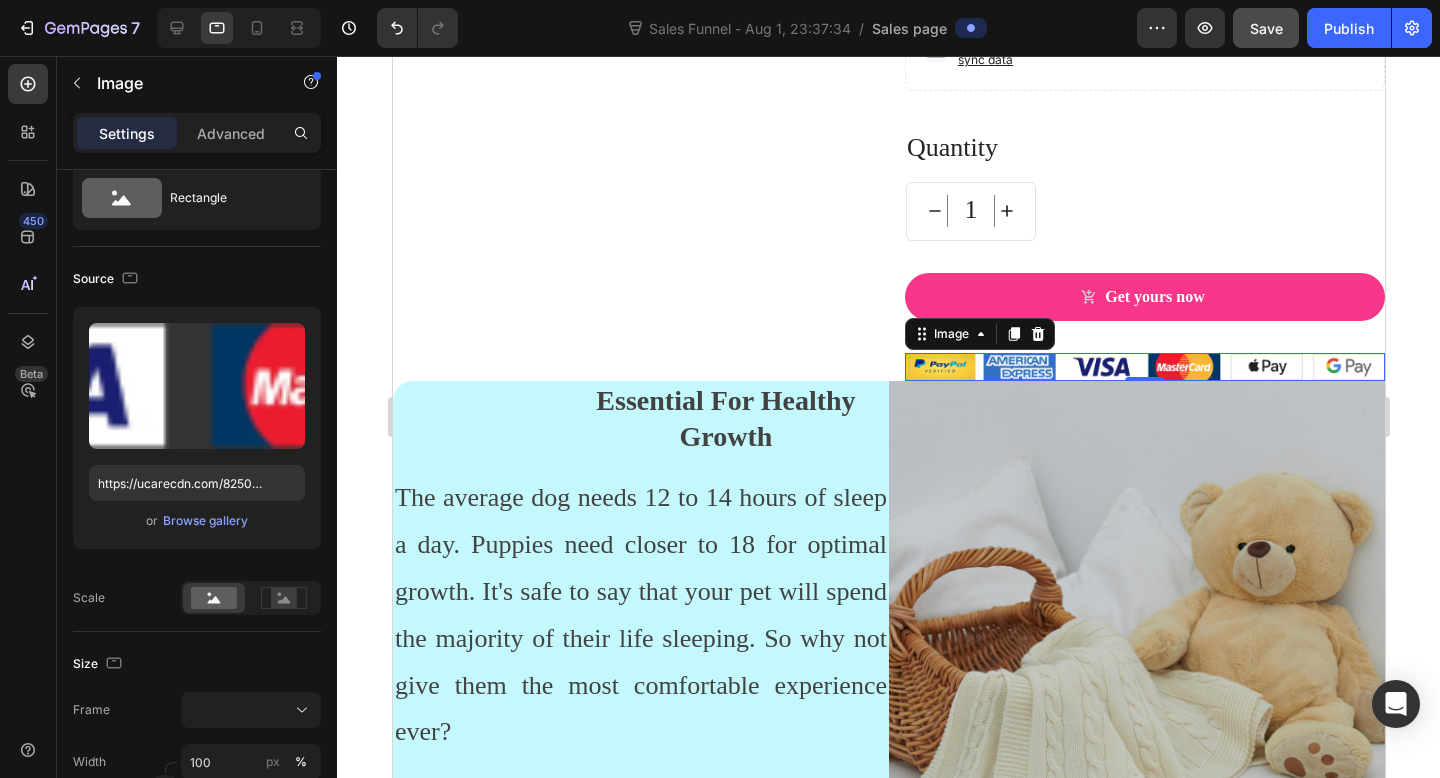 click 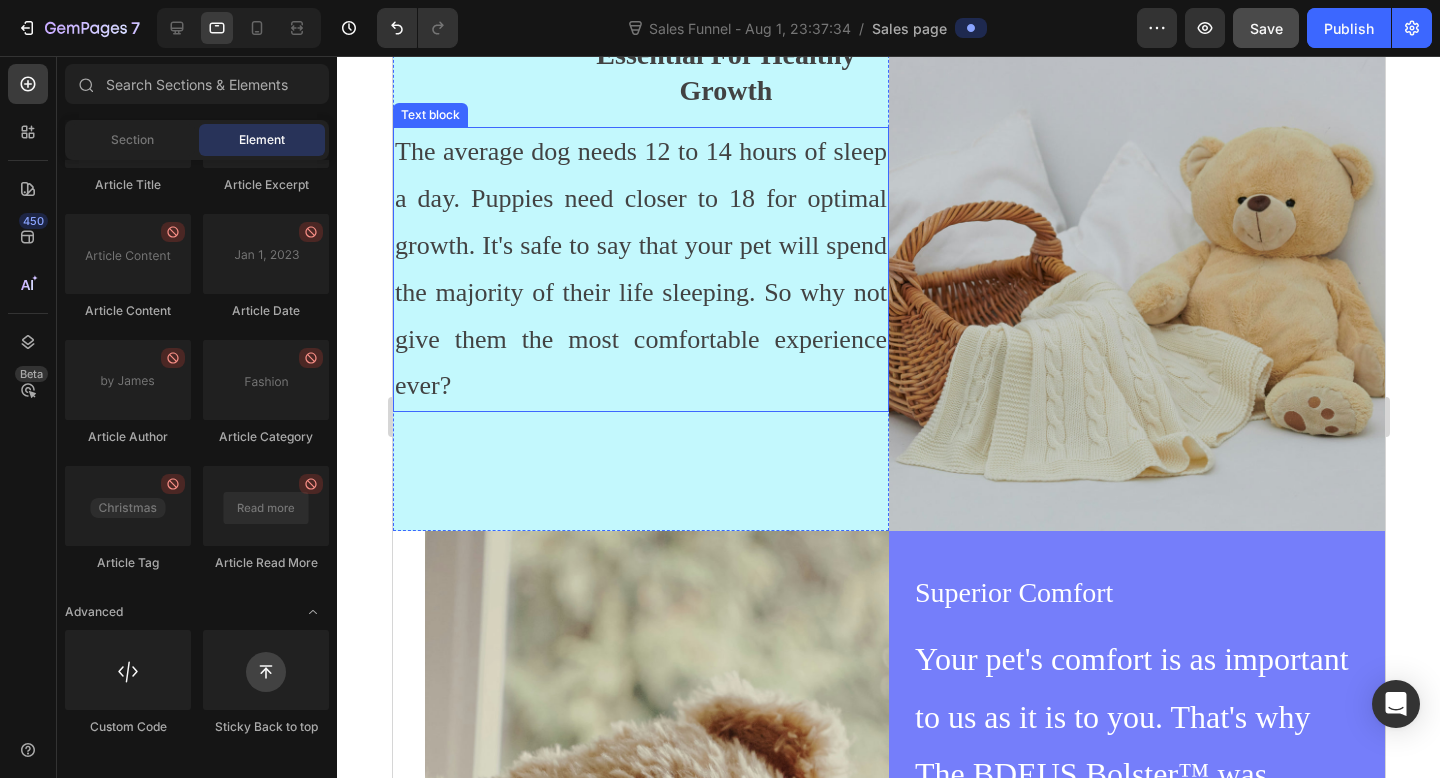 scroll, scrollTop: 2340, scrollLeft: 0, axis: vertical 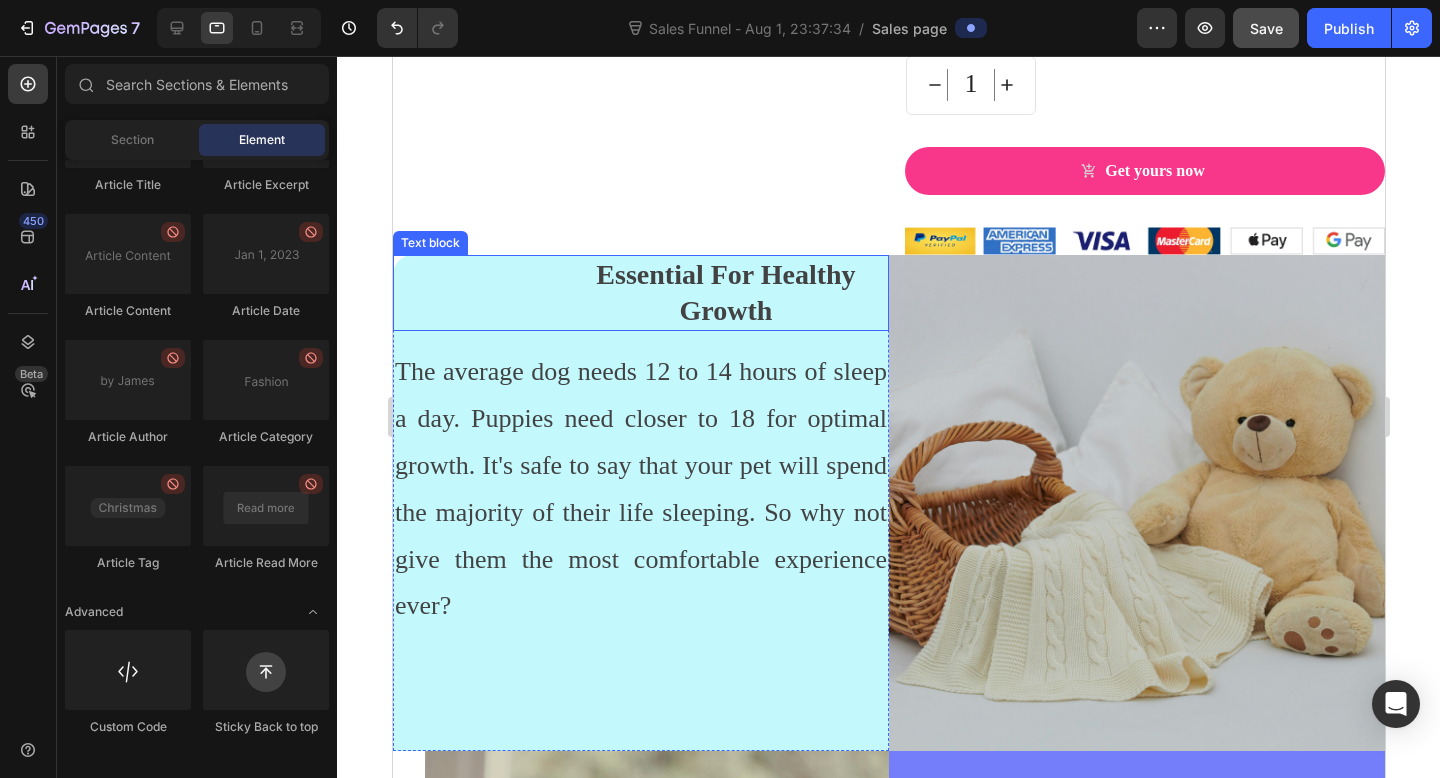 click on "Essential For Healthy Growth Text block" at bounding box center [640, 293] 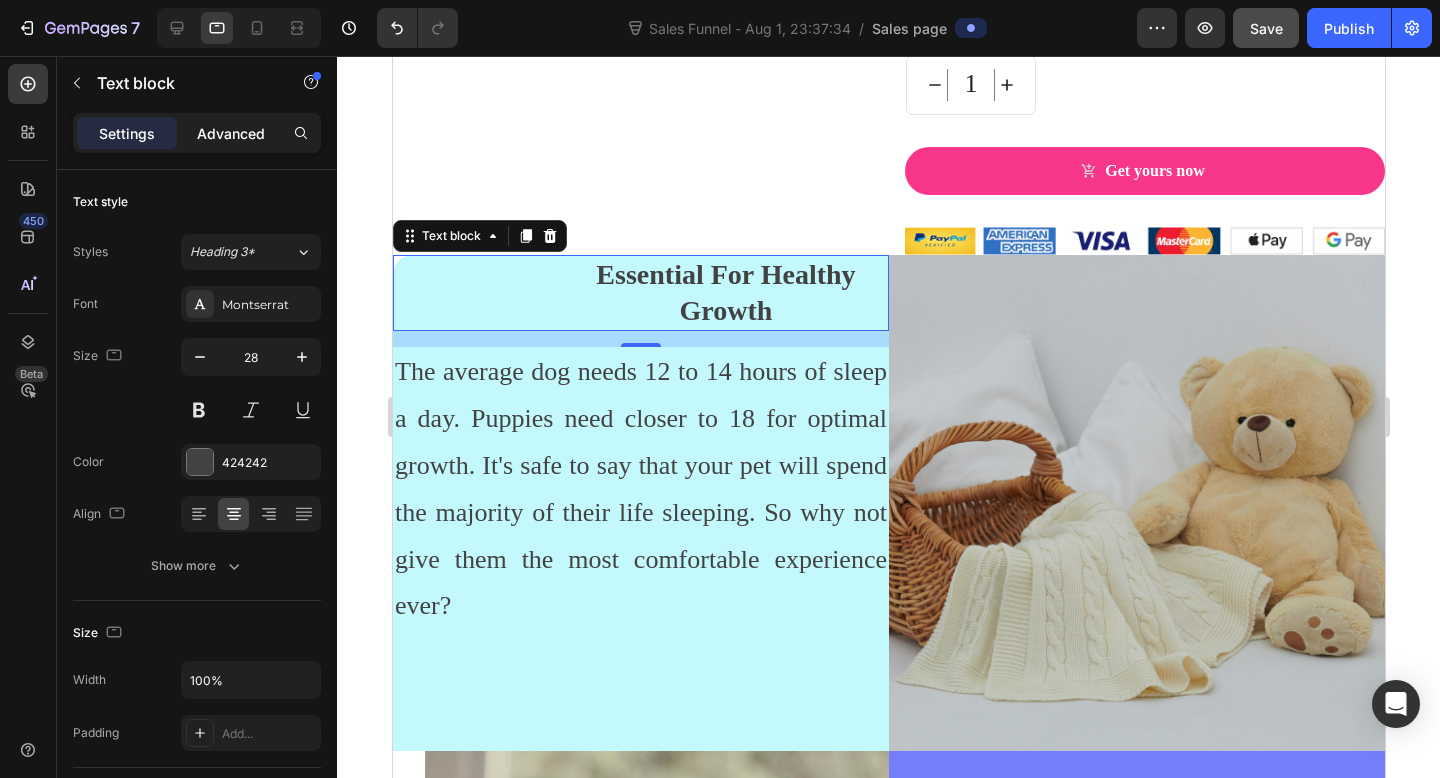 click on "Advanced" at bounding box center (231, 133) 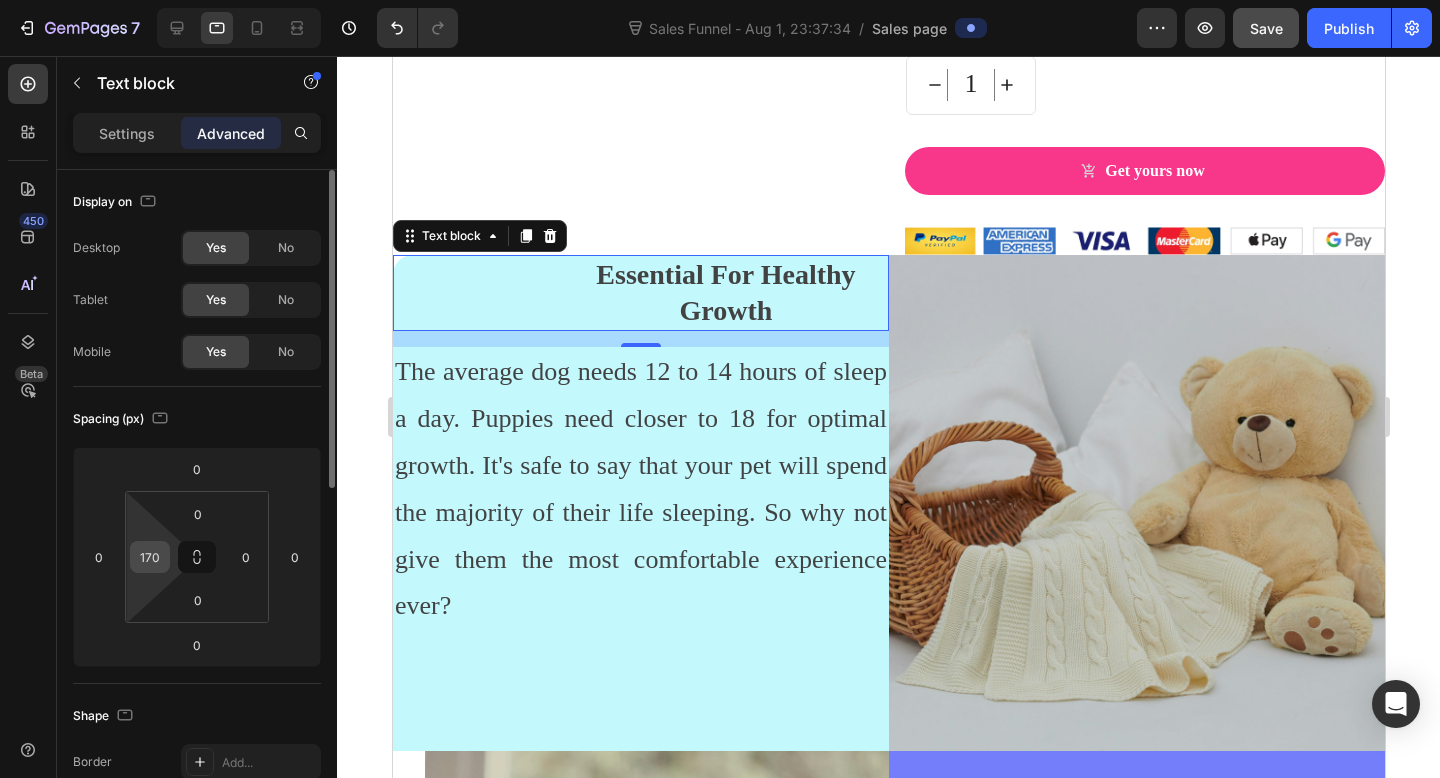 click on "170" at bounding box center [150, 557] 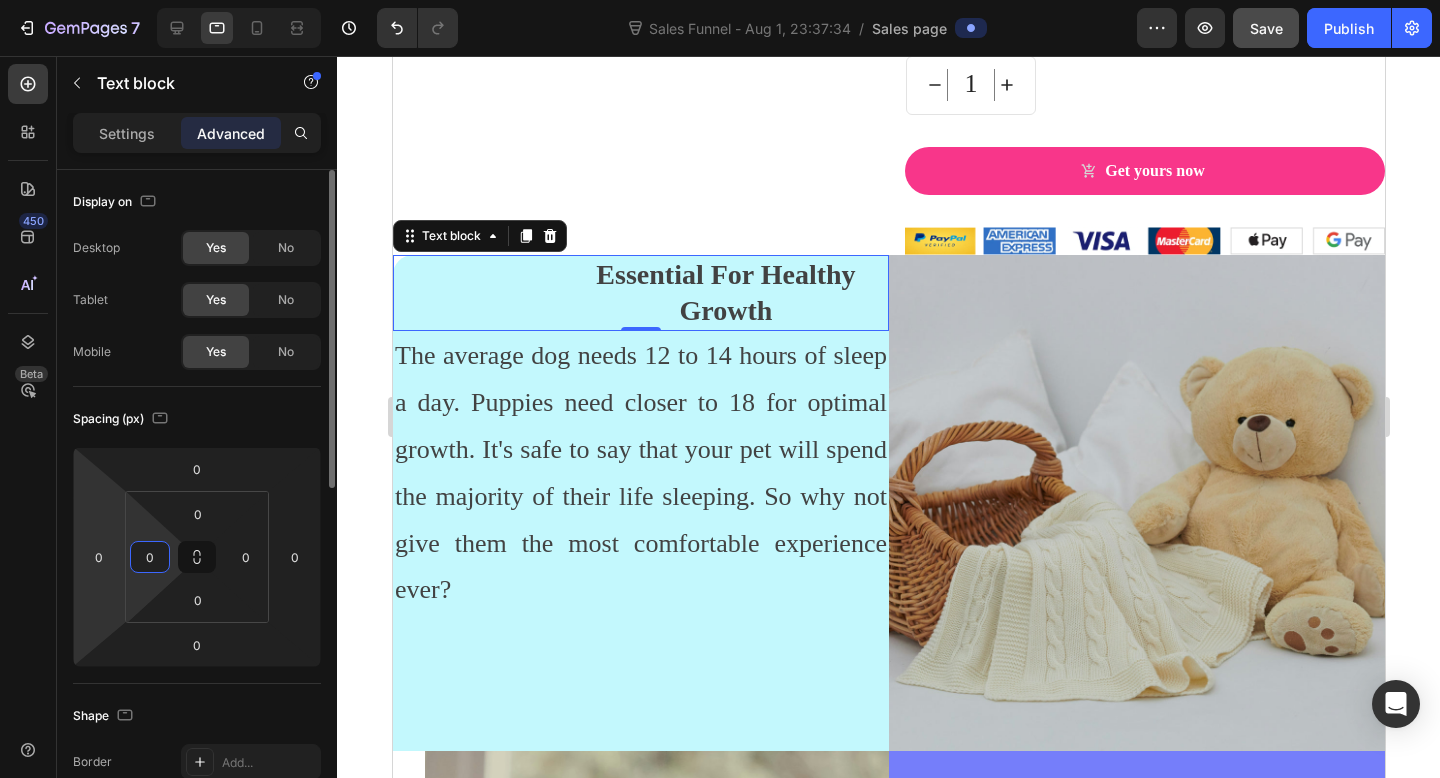 type on "0" 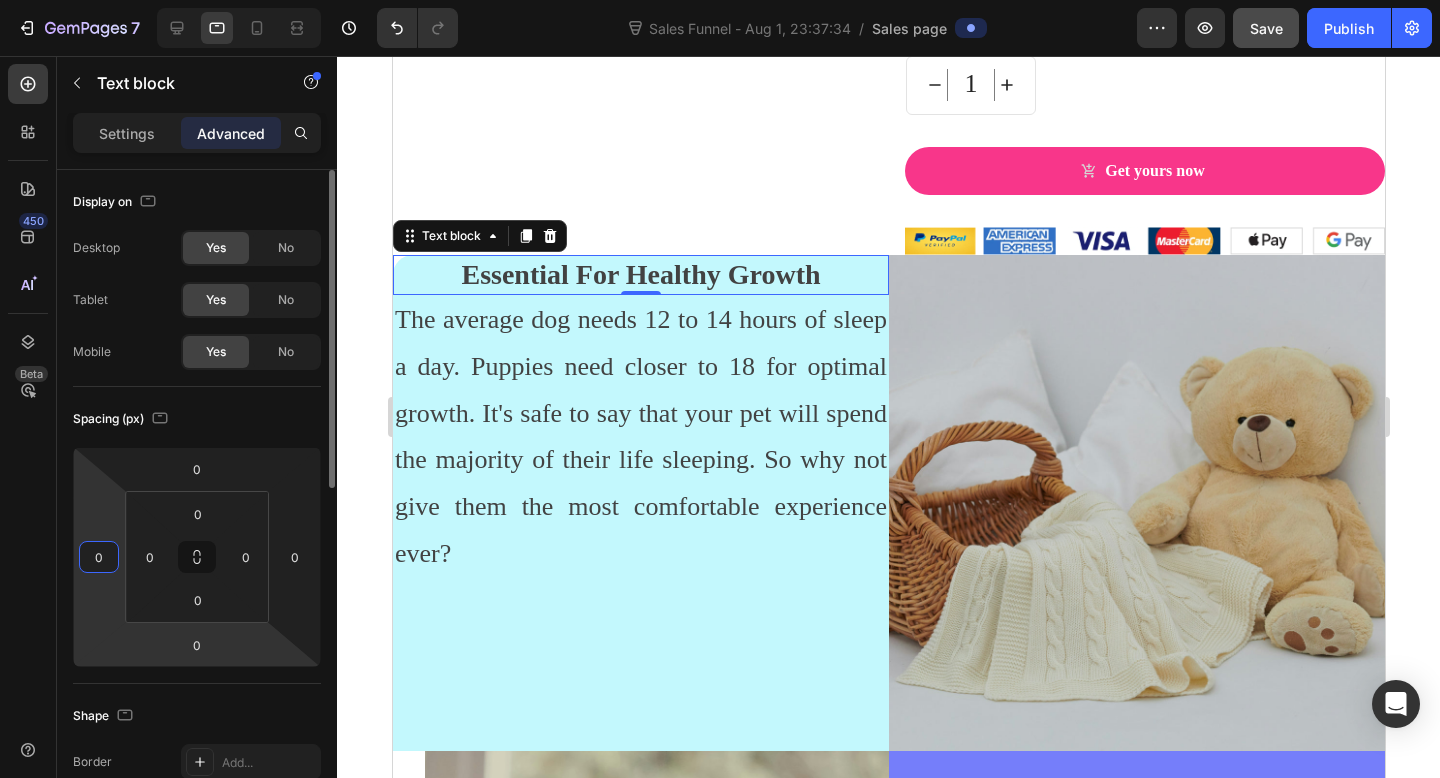 click on "7  Sales Funnel - Aug 1, 23:37:34  /  Sales page Preview  Save   Publish  450 Beta Sections(15) Elements(87) Section Element Hero Section Product Detail Brands Trusted Badges Guarantee Product Breakdown How to use Testimonials Compare Bundle FAQs Social Proof Brand Story Product List Collection Blog List Contact Sticky Add to Cart Custom Footer Browse Library 450 Layout
Row
Row
Row
Row Text
Heading
Text Block Button
Button
Button Media
Image
Image" at bounding box center (720, 6229) 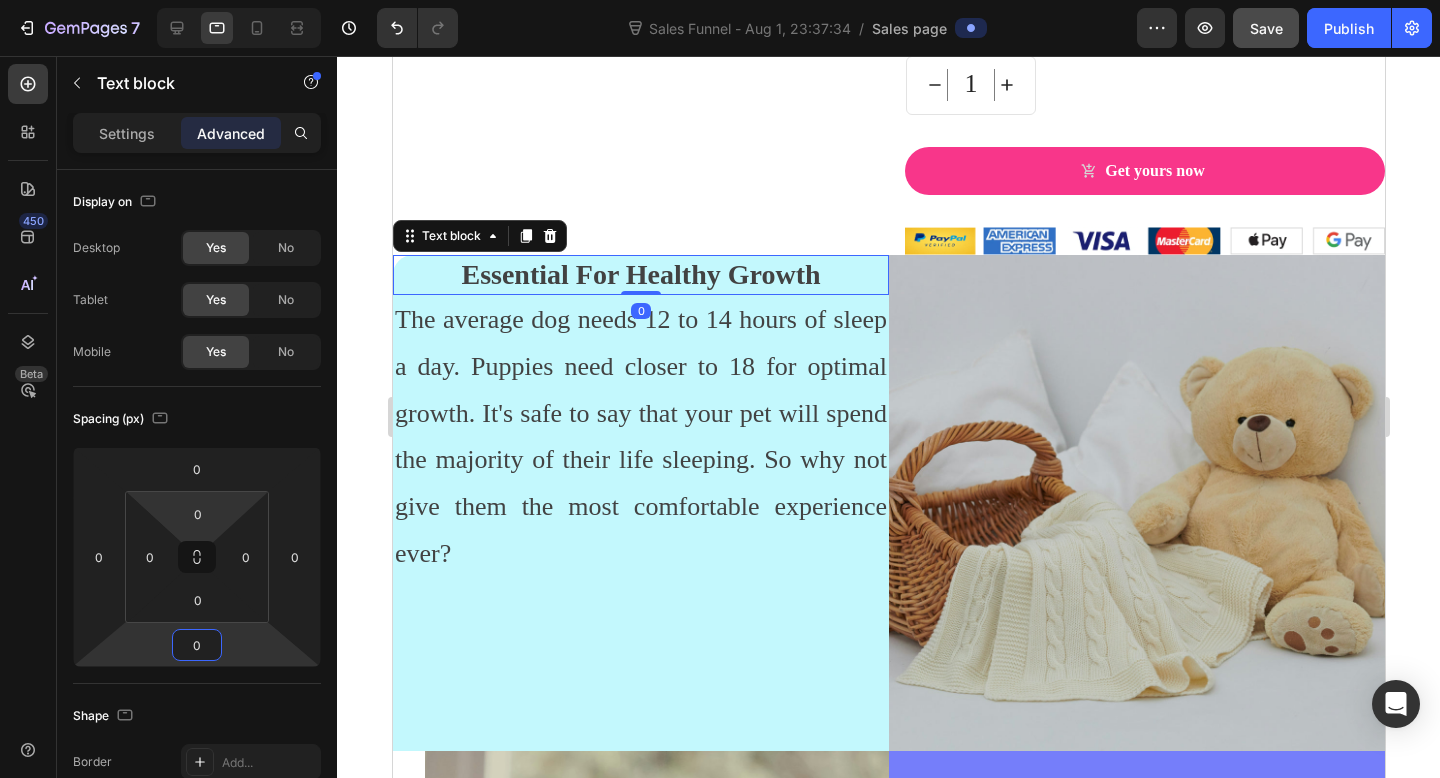 click on "7  Sales Funnel - Aug 1, 23:37:34  /  Sales page Preview  Save   Publish  450 Beta Sections(15) Elements(87) Section Element Hero Section Product Detail Brands Trusted Badges Guarantee Product Breakdown How to use Testimonials Compare Bundle FAQs Social Proof Brand Story Product List Collection Blog List Contact Sticky Add to Cart Custom Footer Browse Library 450 Layout
Row
Row
Row
Row Text
Heading
Text Block Button
Button
Button Media
Image
Image" at bounding box center [720, 6229] 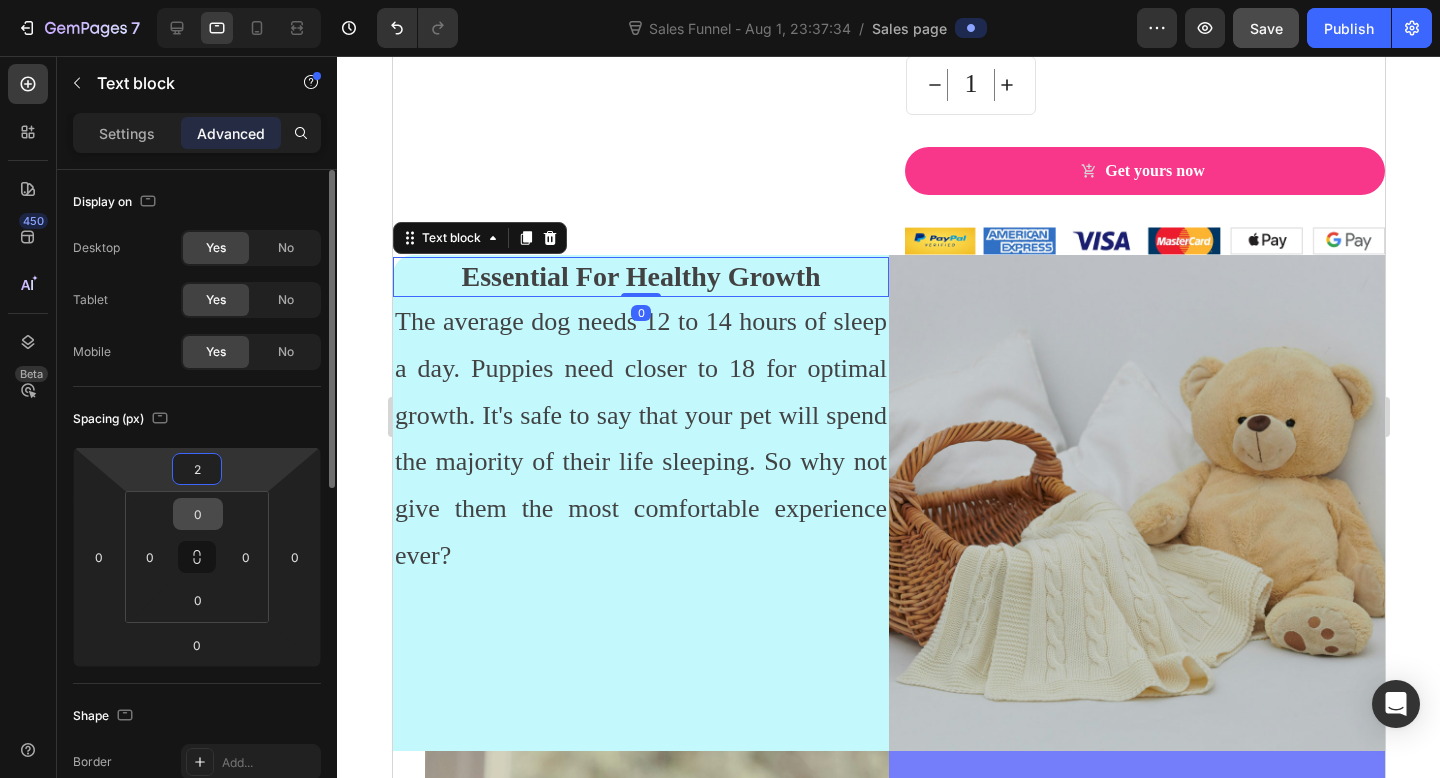 click on "0" at bounding box center (198, 514) 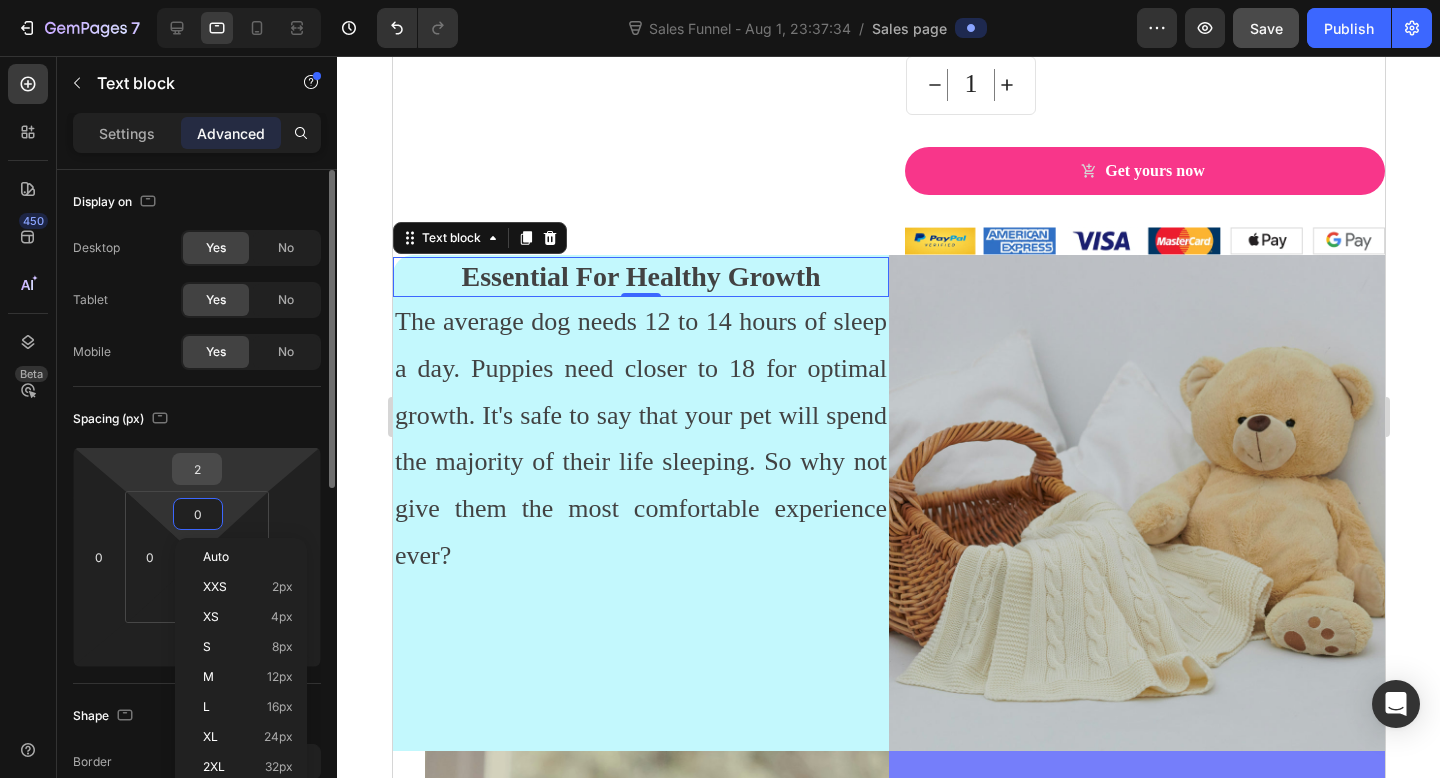 click on "2" at bounding box center [197, 469] 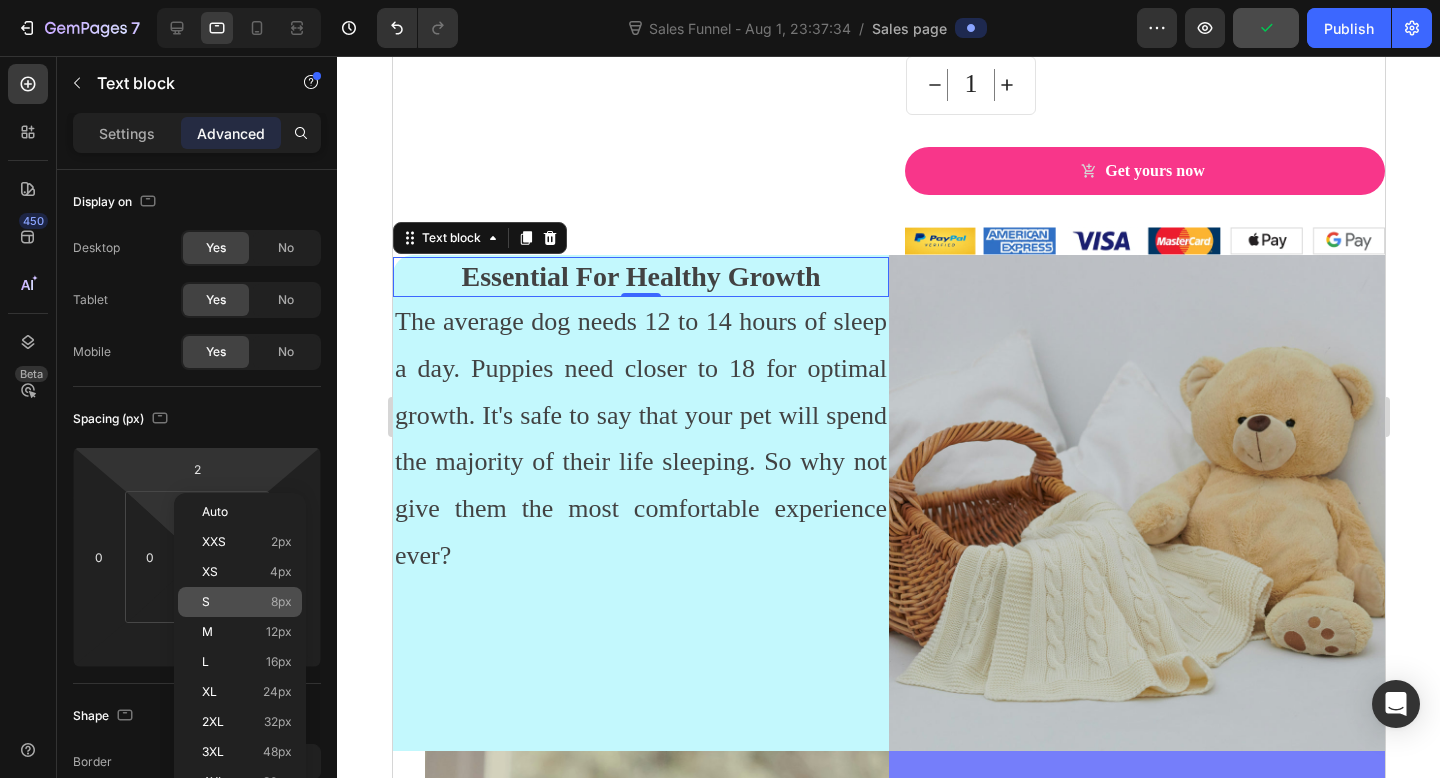 click on "S 8px" 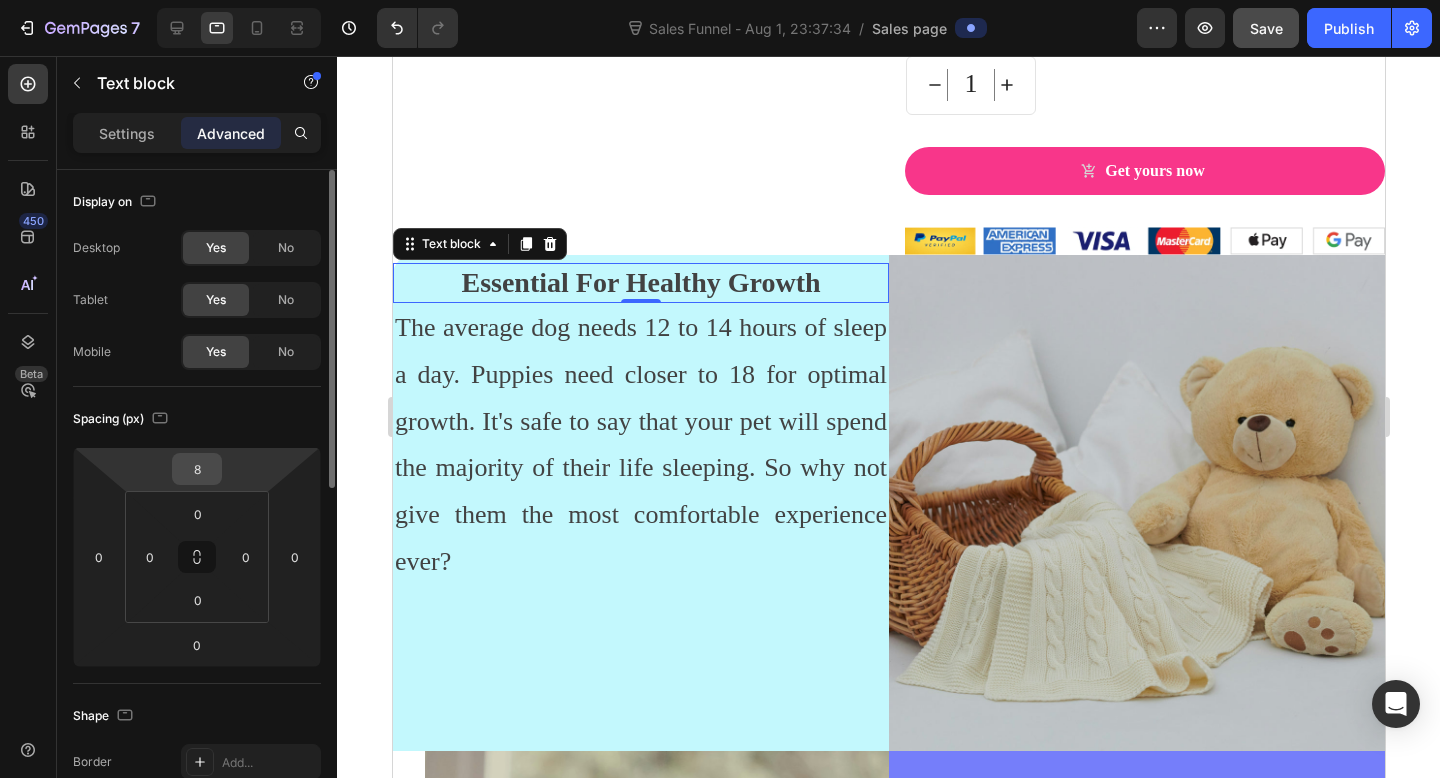 click on "8" at bounding box center [197, 469] 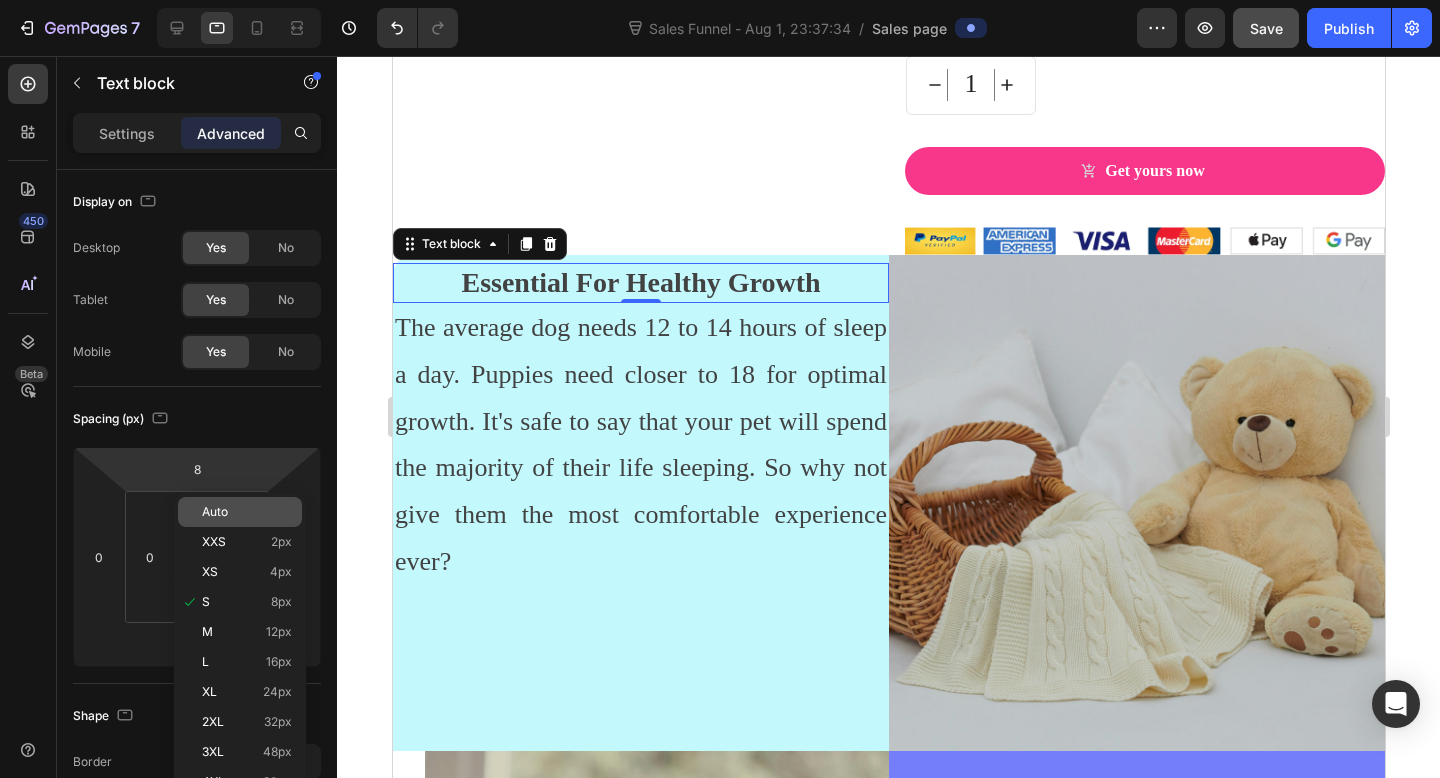 click on "Auto" at bounding box center [215, 512] 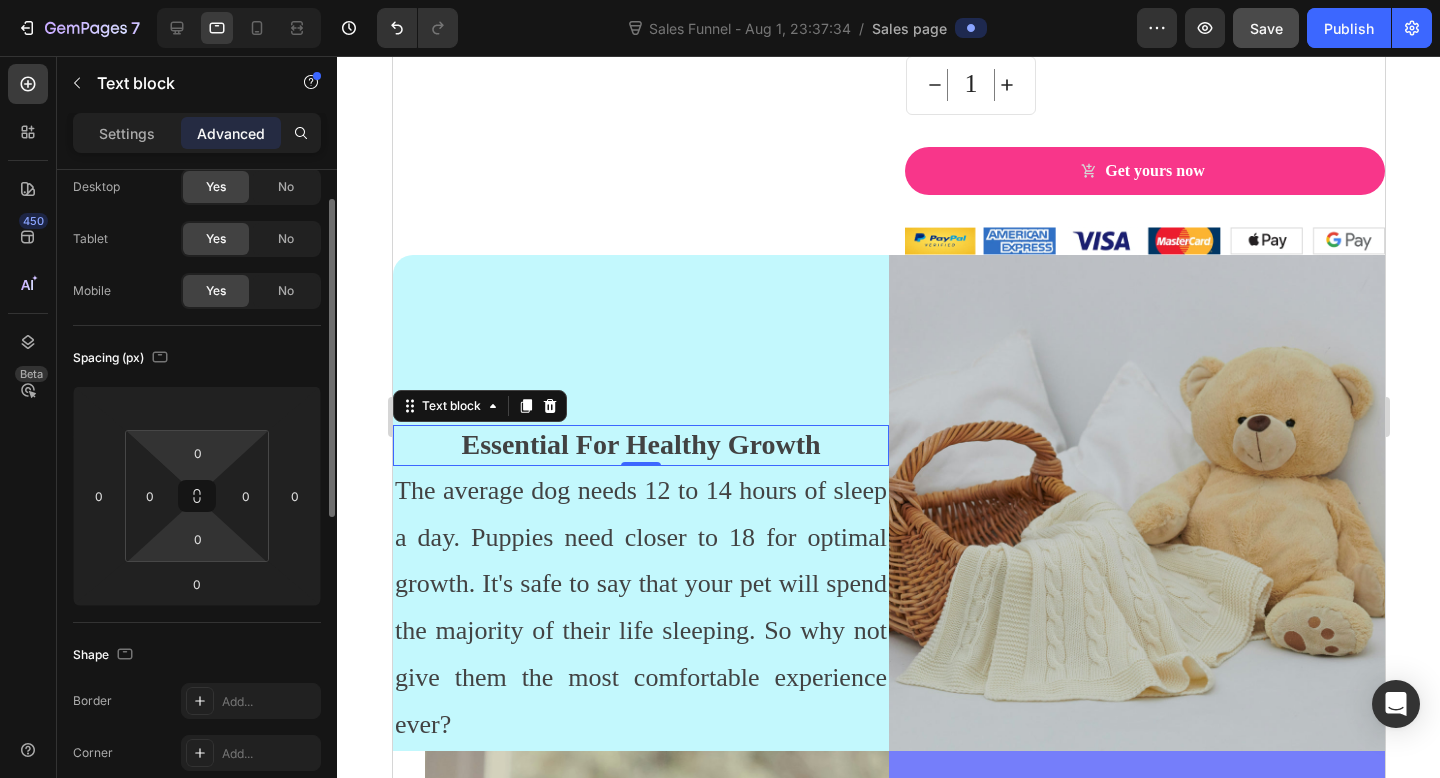 scroll, scrollTop: 51, scrollLeft: 0, axis: vertical 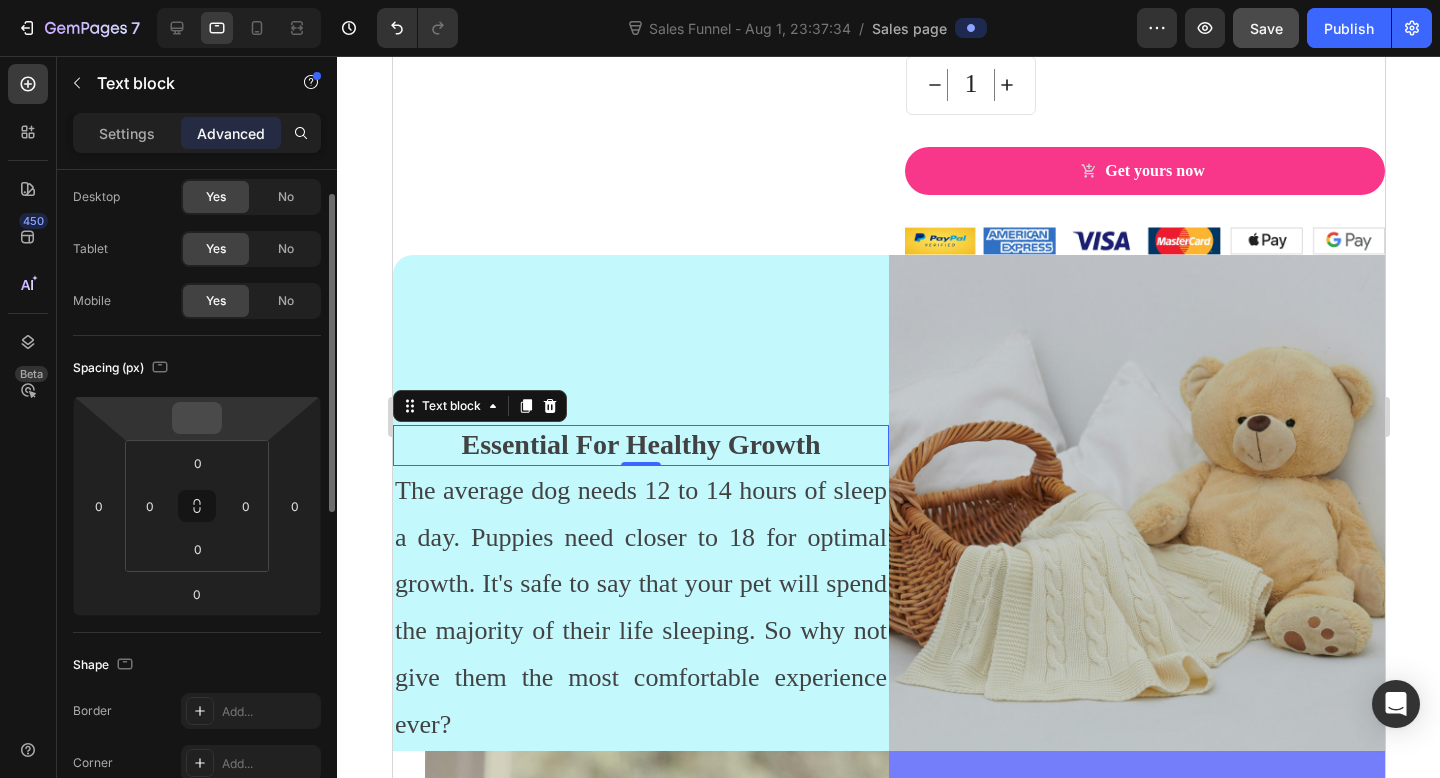 click at bounding box center (197, 418) 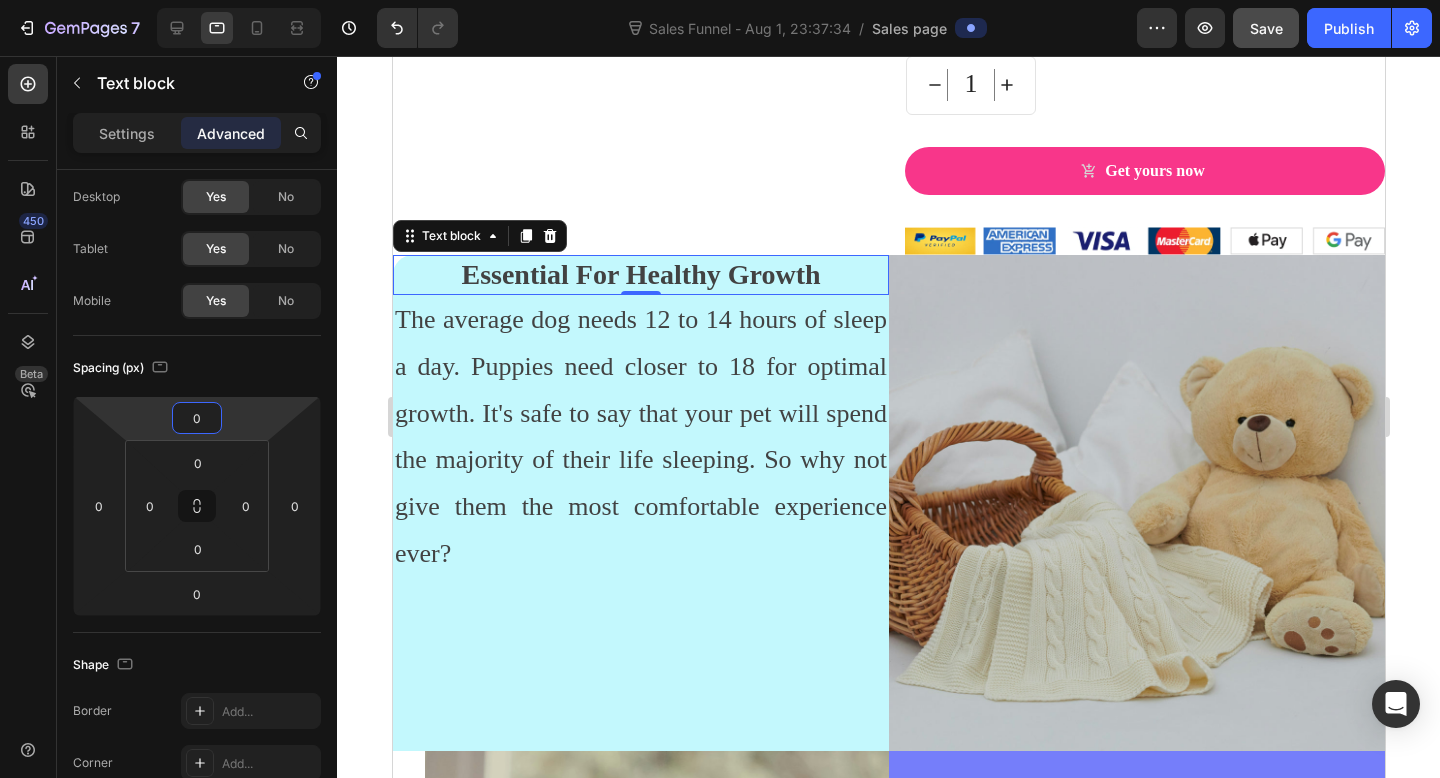 type on "0" 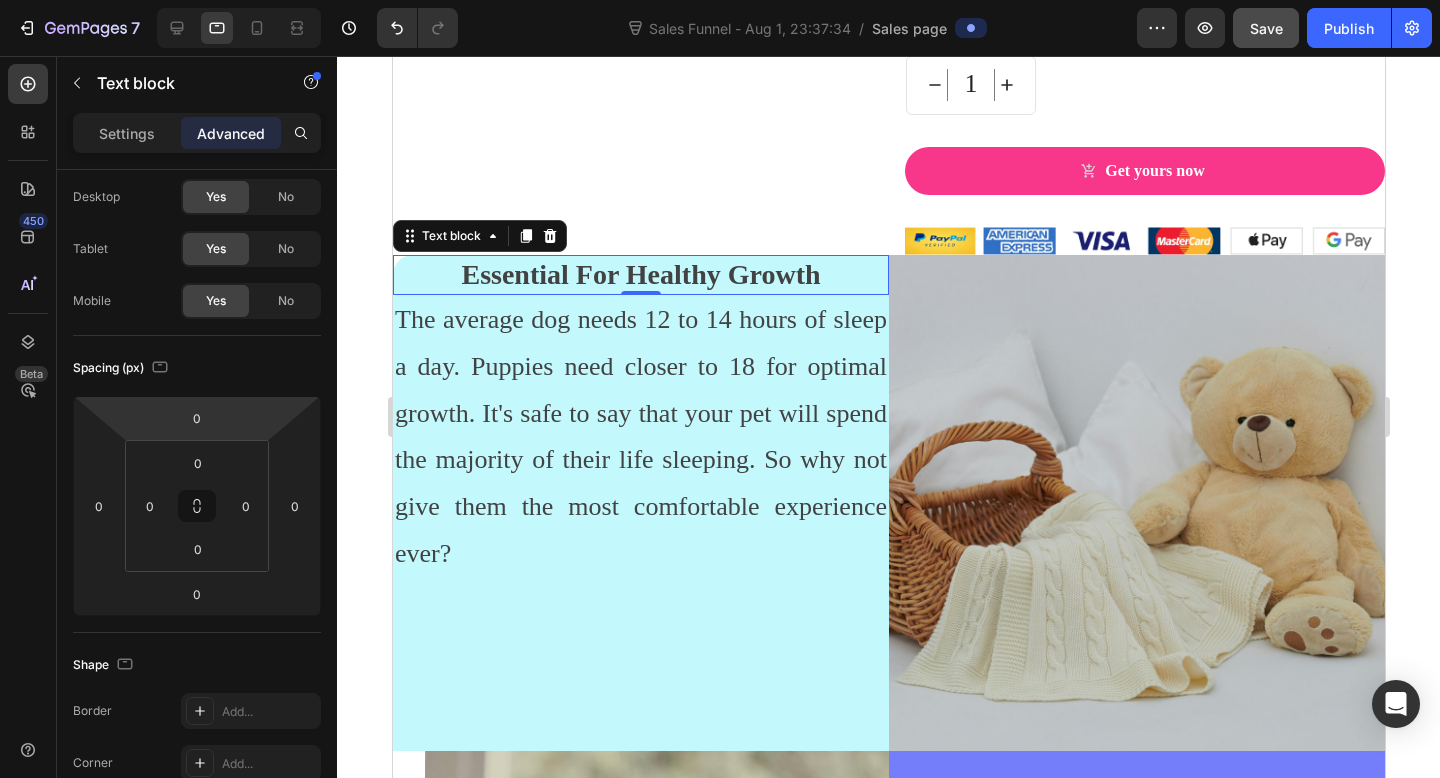 click on "450 Beta" at bounding box center [28, 397] 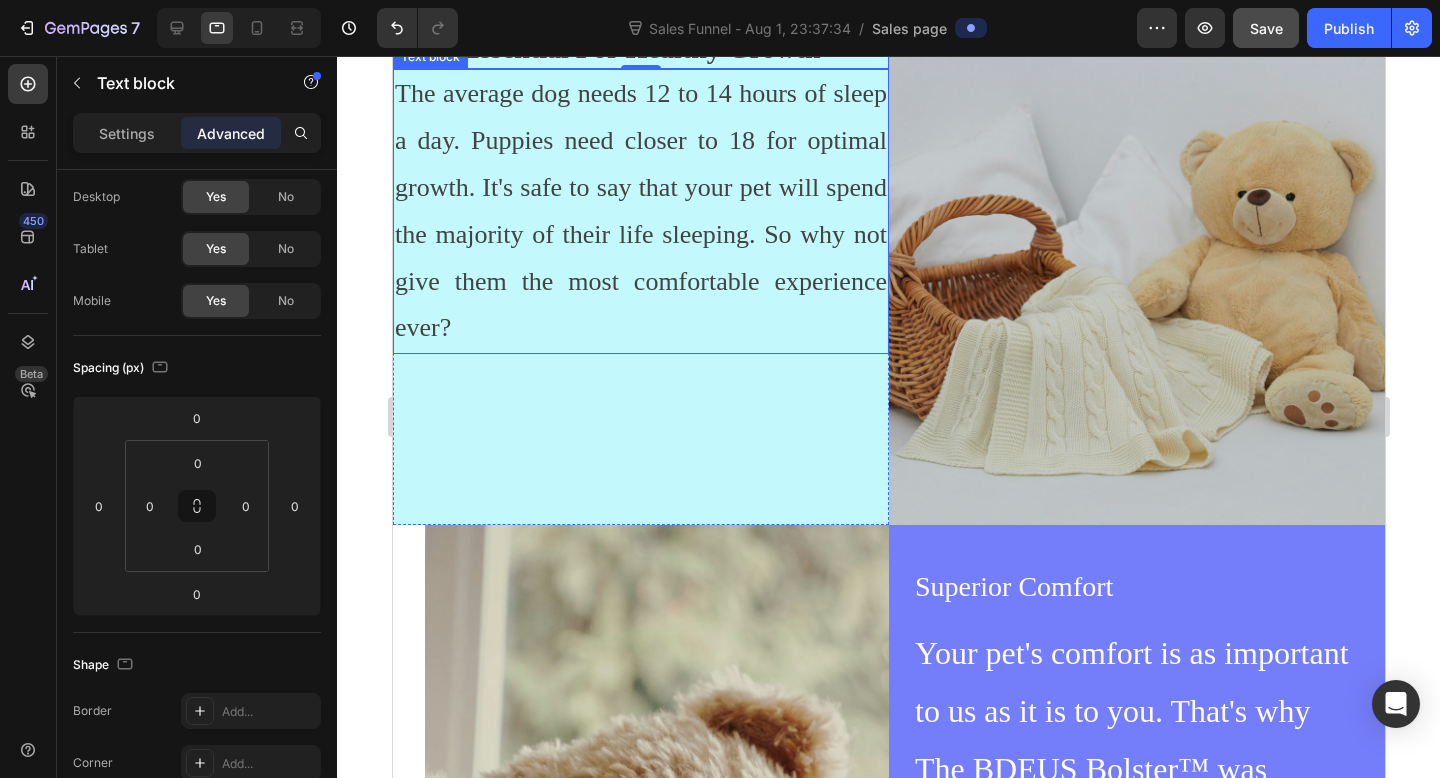 scroll, scrollTop: 2564, scrollLeft: 0, axis: vertical 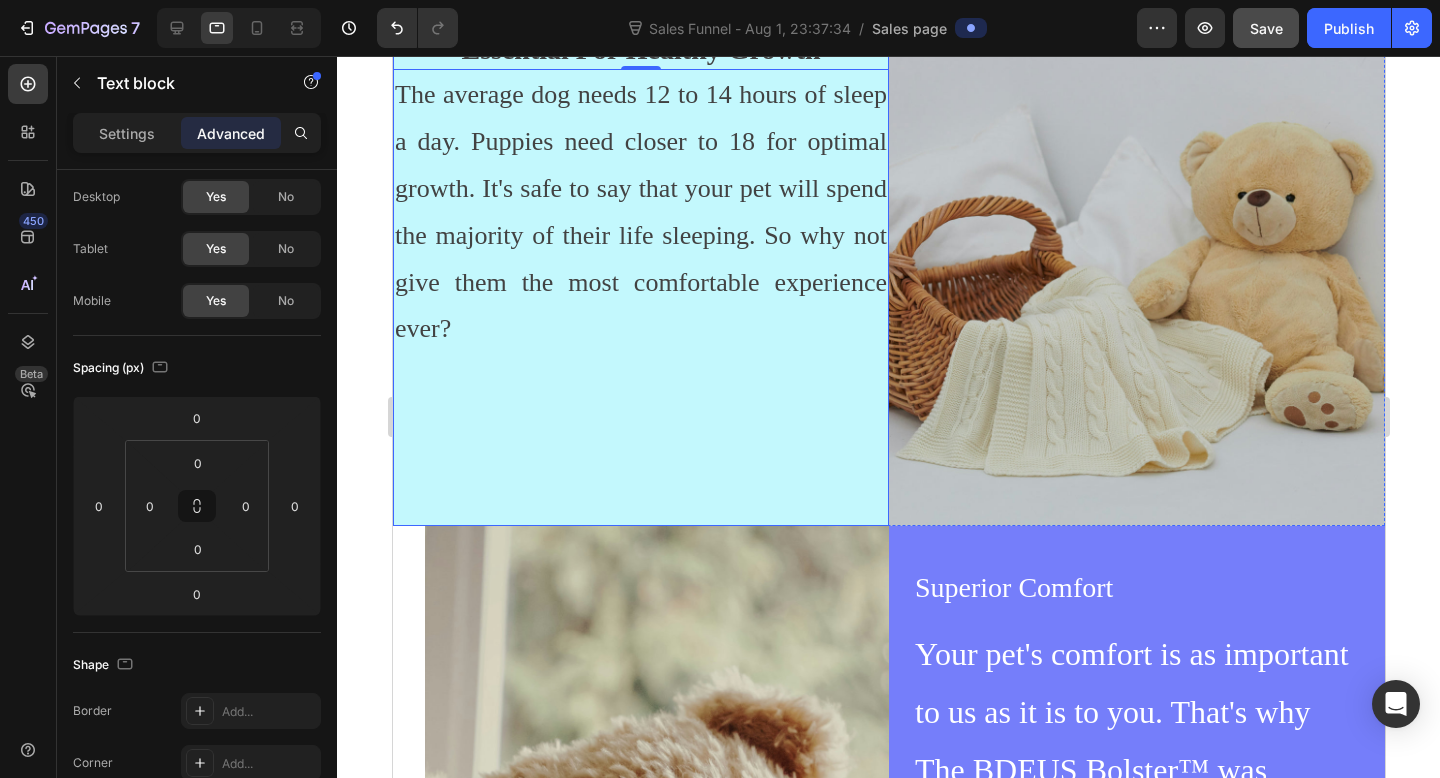 click on "Essential For Healthy Growth Text block   0 The average dog needs 12 to 14 hours of sleep a day. Puppies need closer to 18 for optimal growth. It's safe to say that your pet will spend the majority of their life sleeping. So why not give them the most comfortable experience ever? Text block" at bounding box center (640, 278) 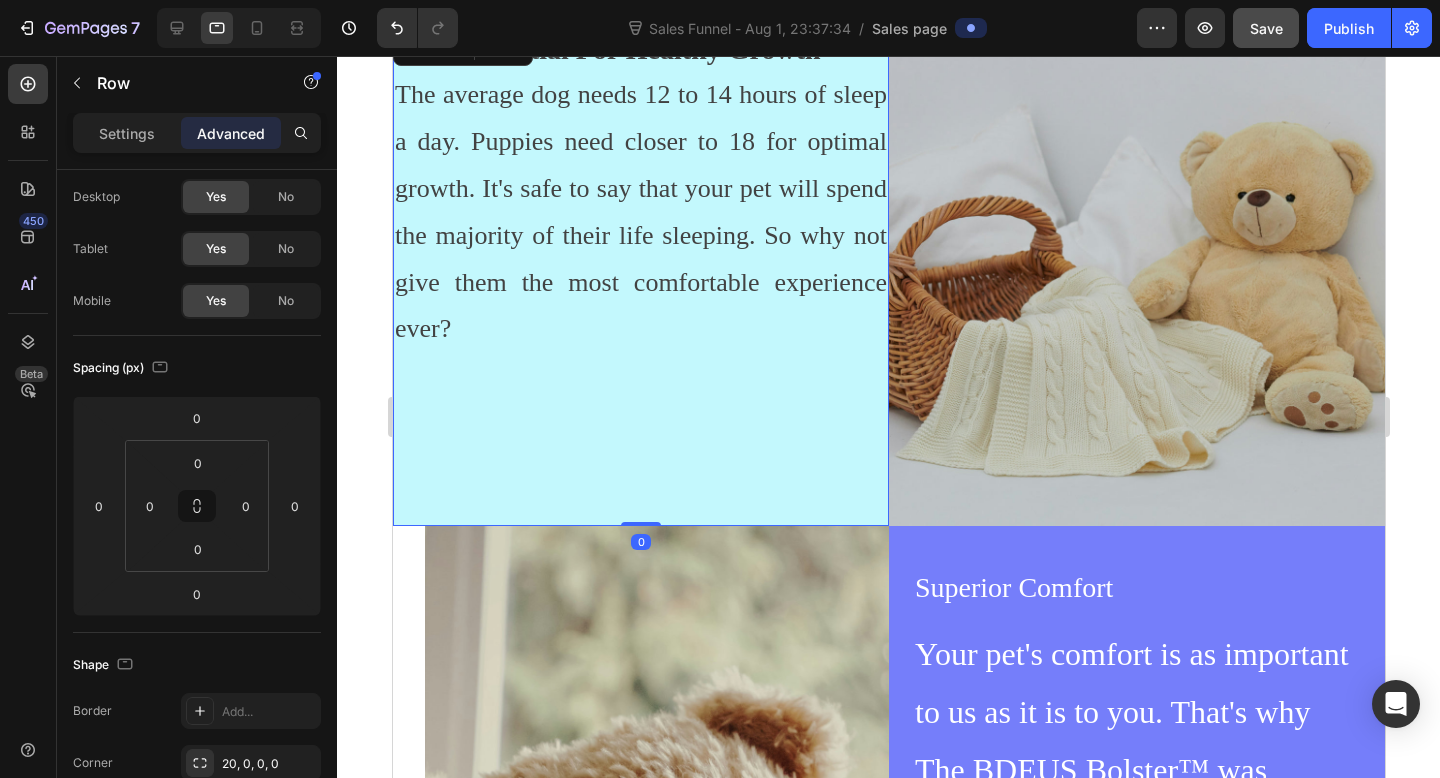 scroll, scrollTop: 0, scrollLeft: 0, axis: both 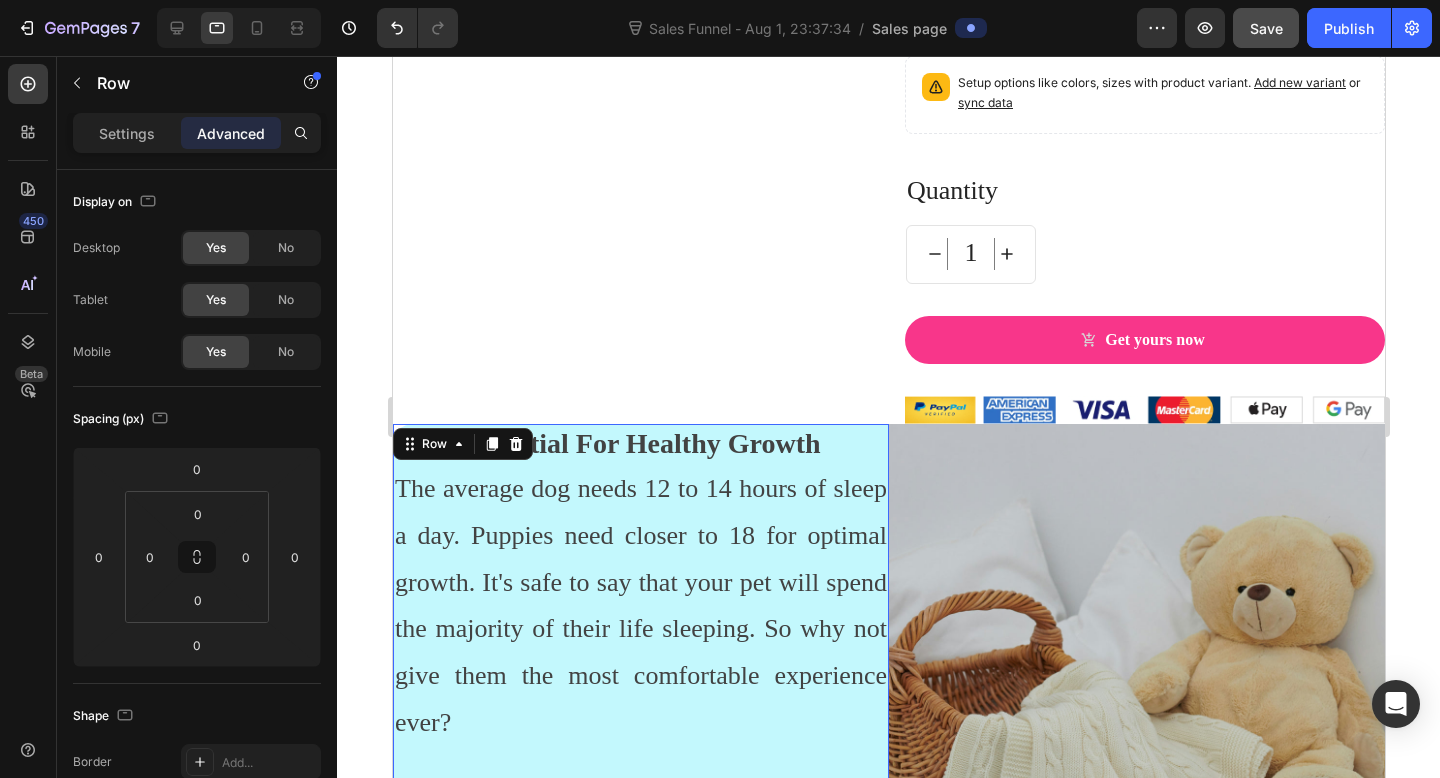 click 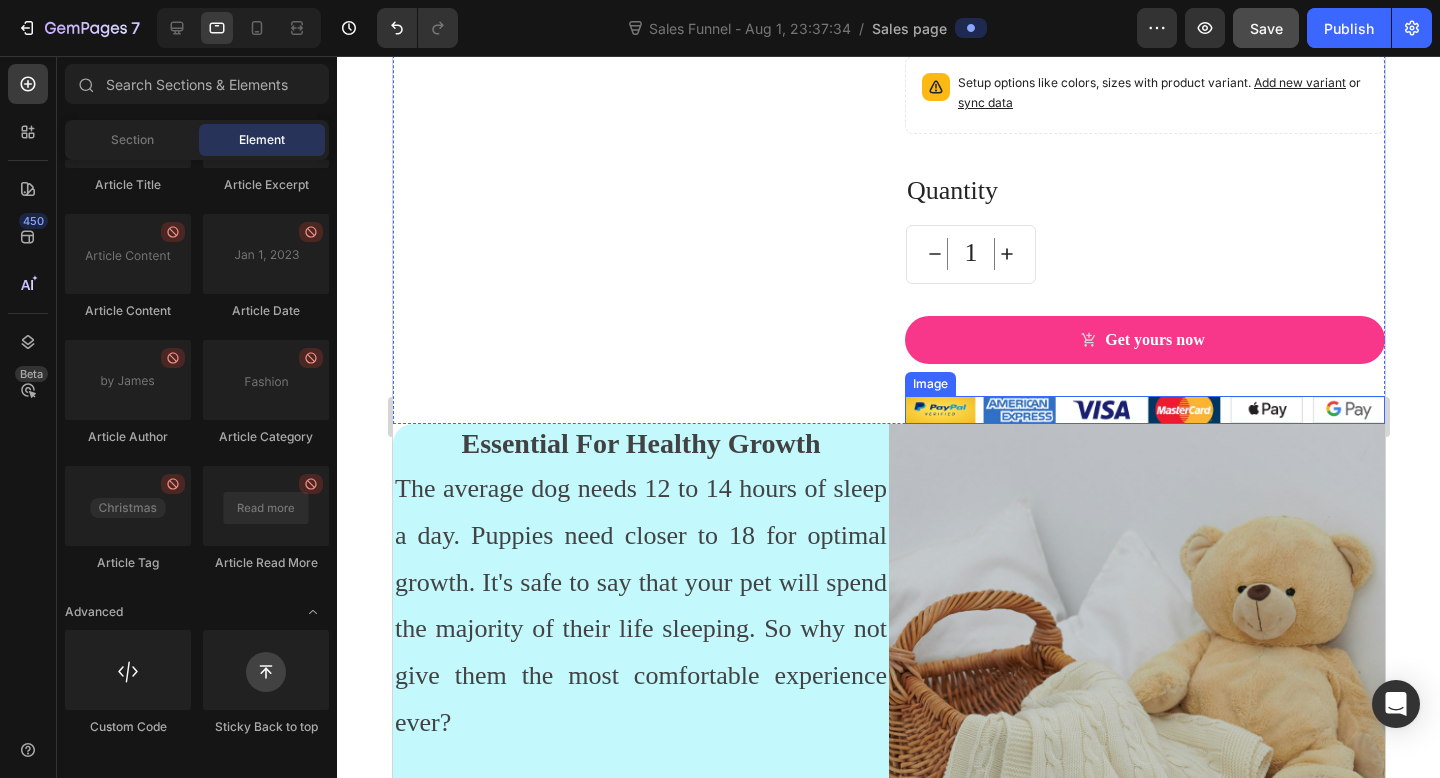 click at bounding box center [1144, 410] 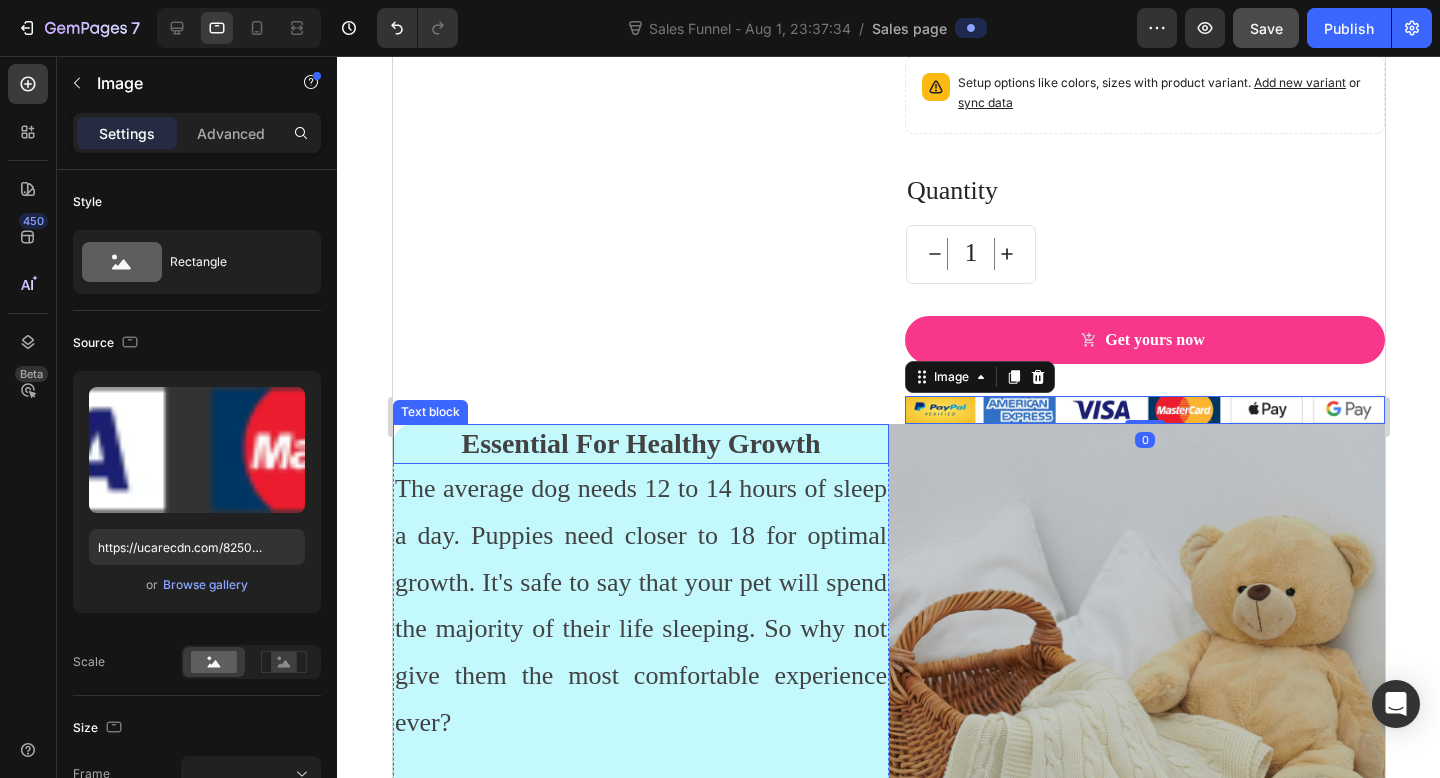 click on "Essential For Healthy Growth" at bounding box center (640, 444) 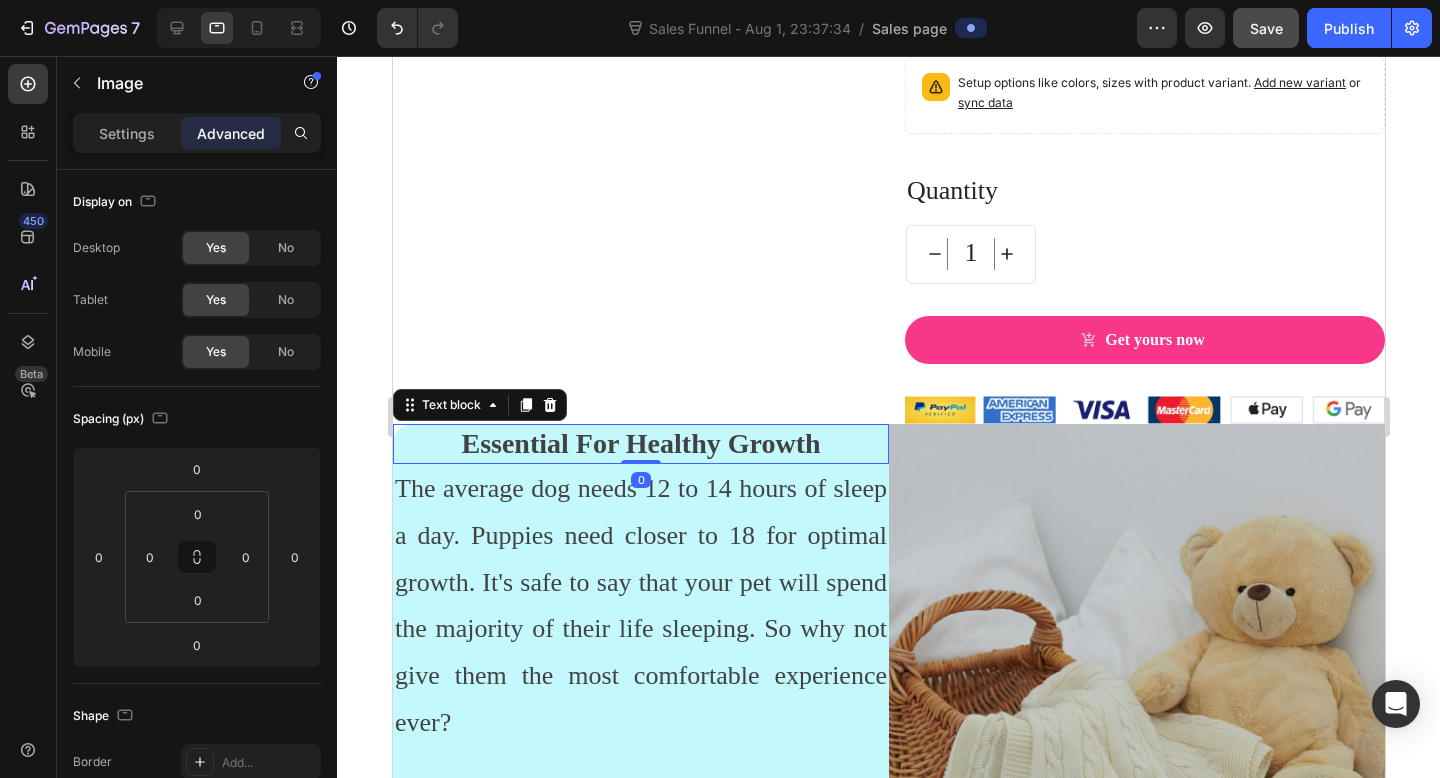 click at bounding box center [1136, 672] 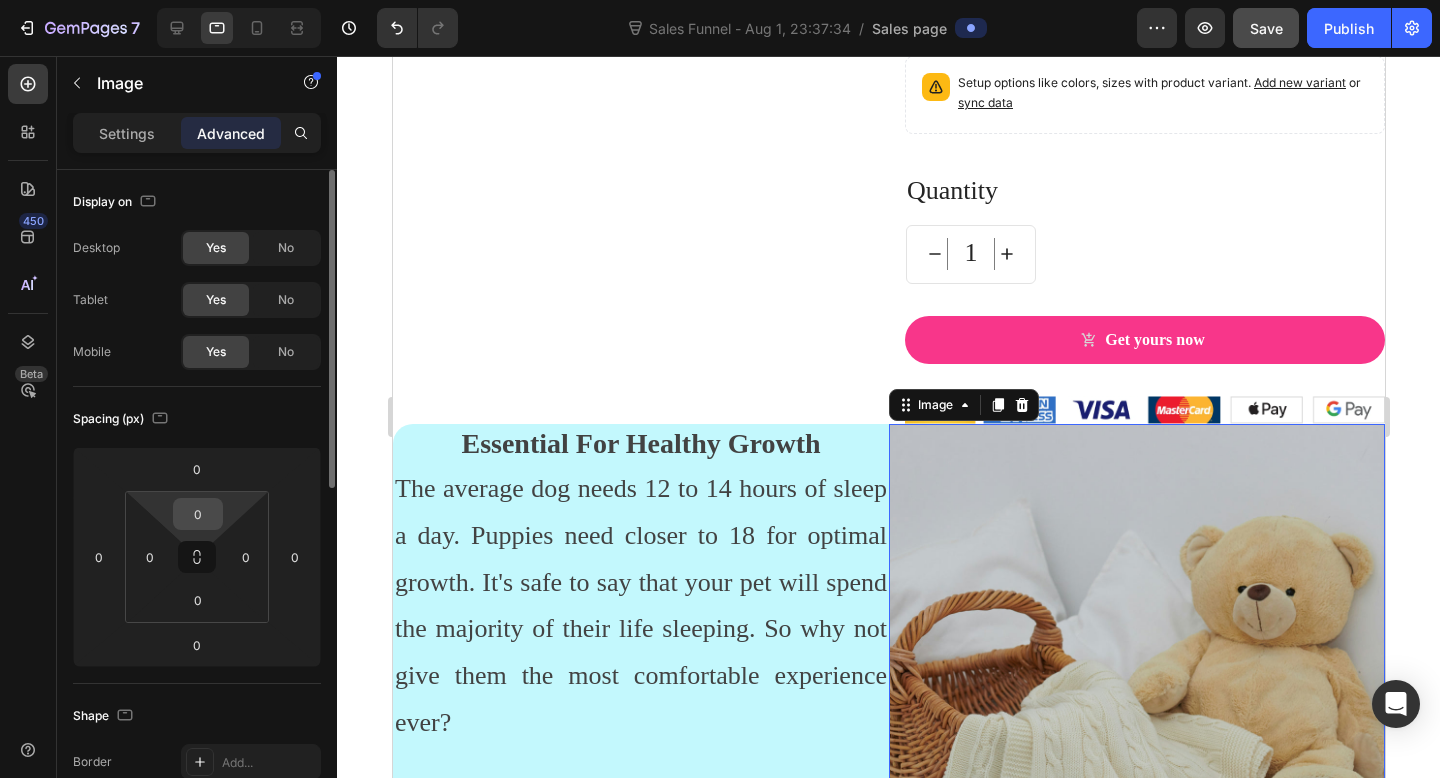 click on "0" at bounding box center (198, 514) 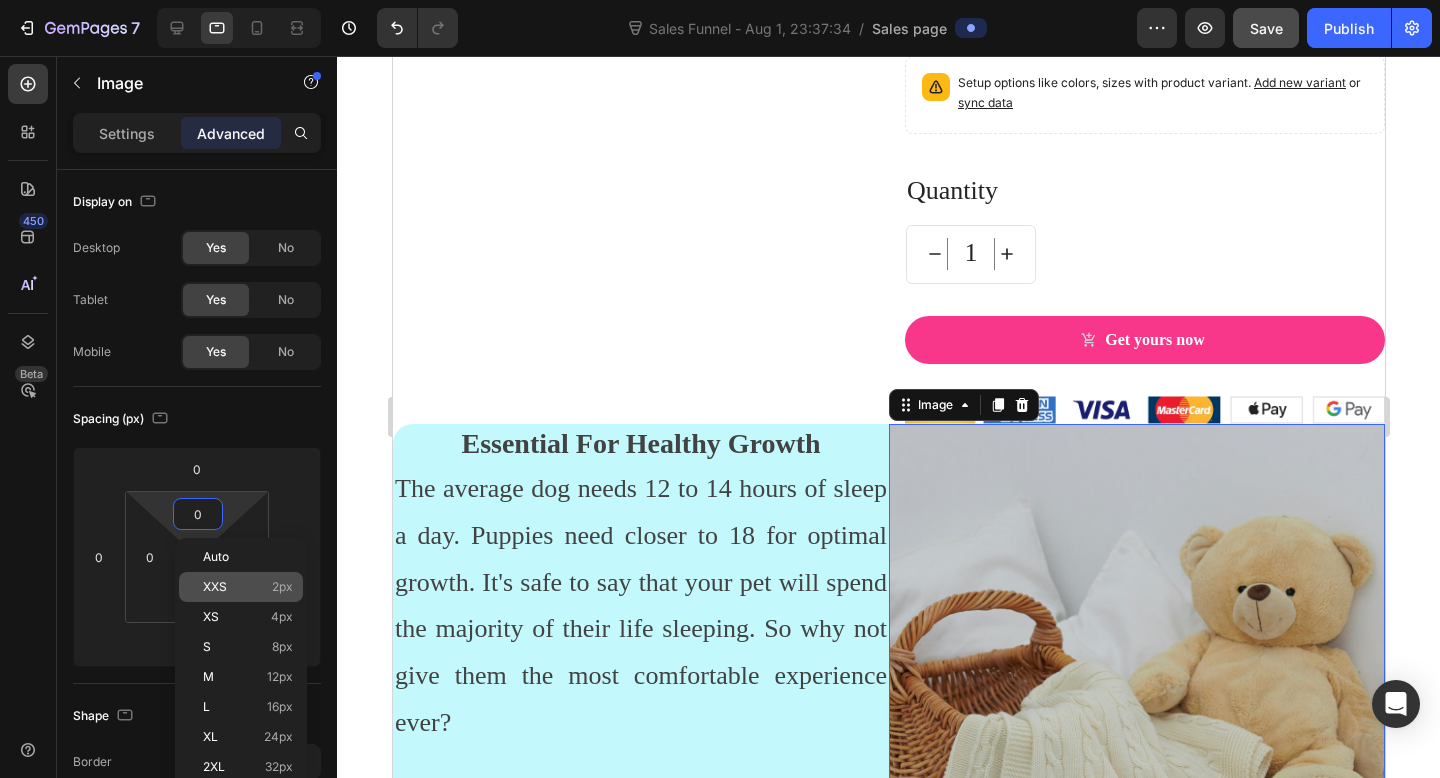 click on "XXS 2px" at bounding box center (248, 587) 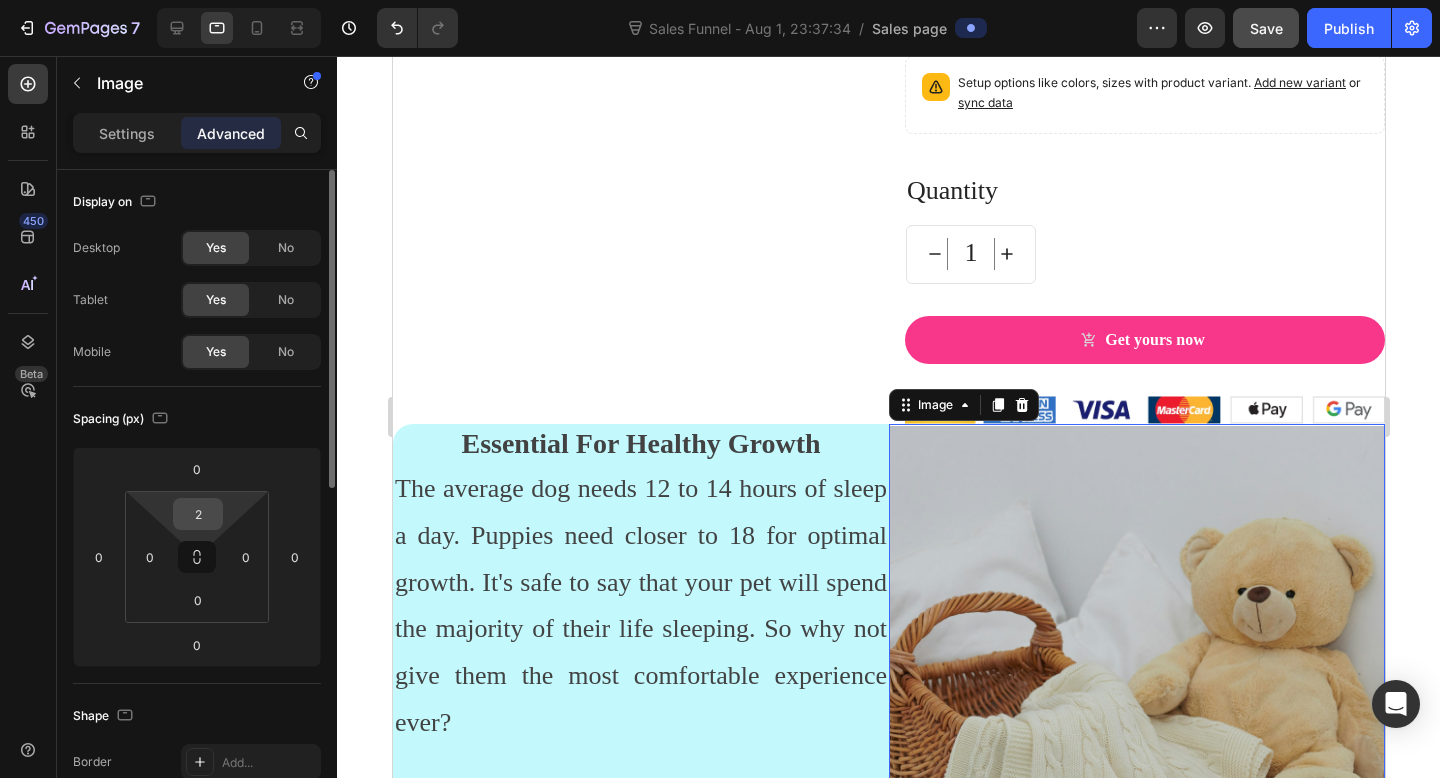 click on "2" at bounding box center [198, 514] 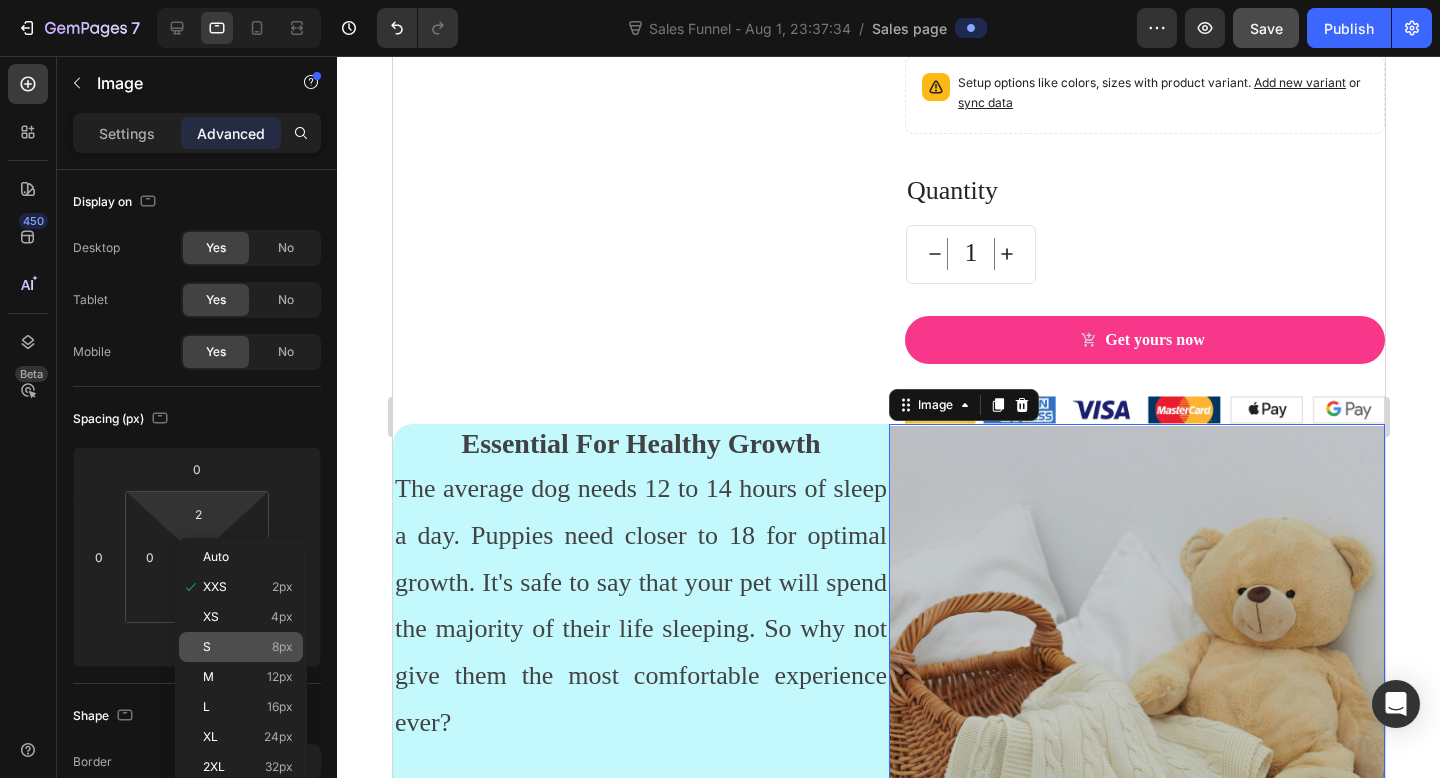 click on "S 8px" 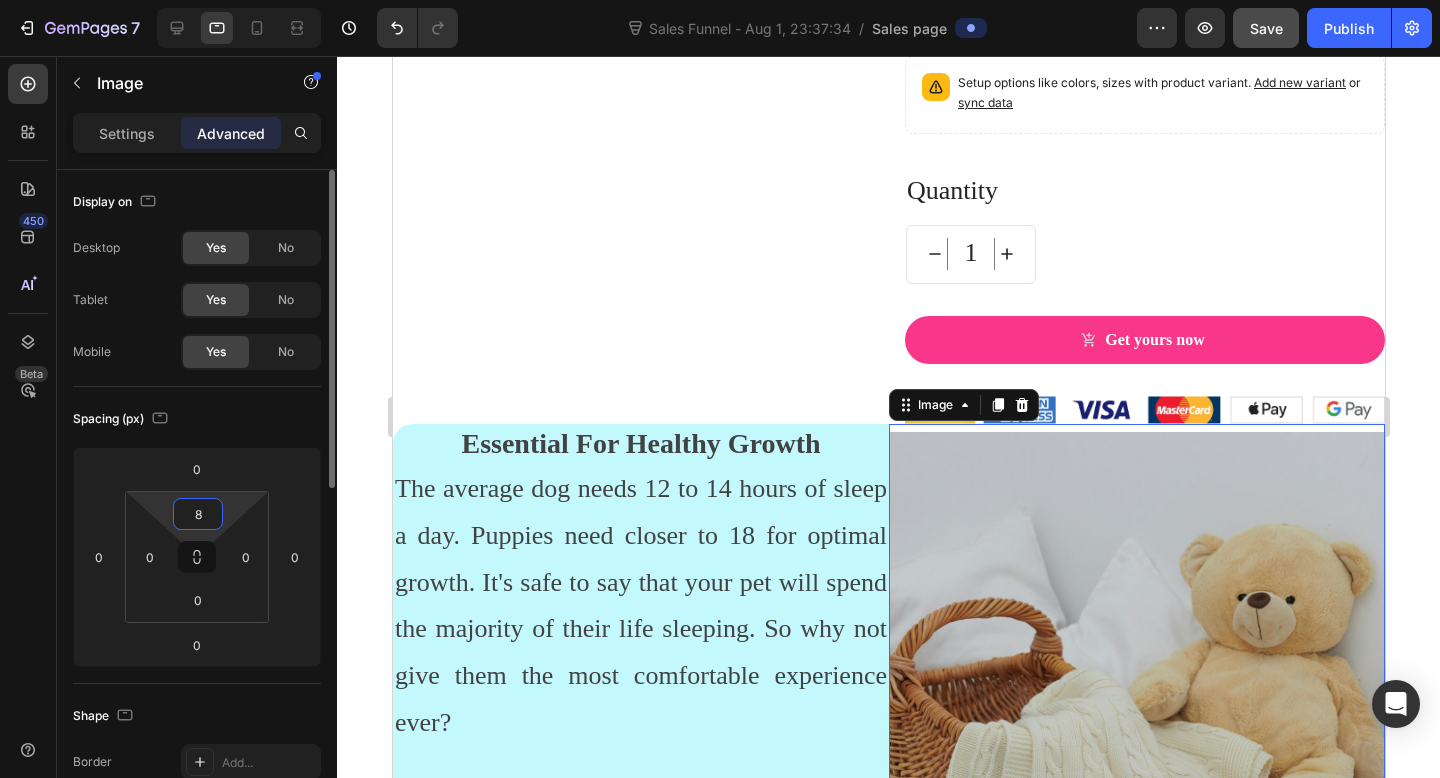 click on "8" at bounding box center [198, 514] 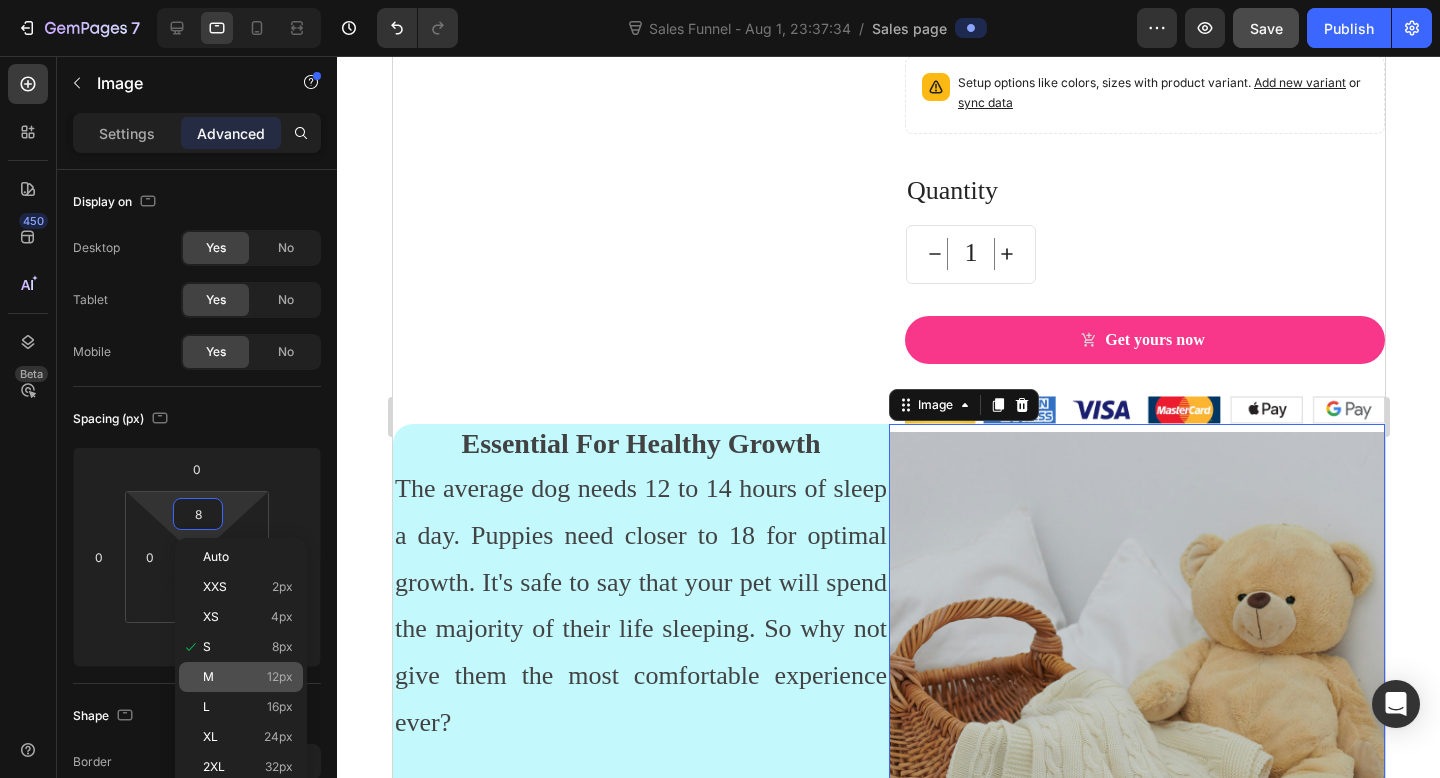 click on "M 12px" at bounding box center [248, 677] 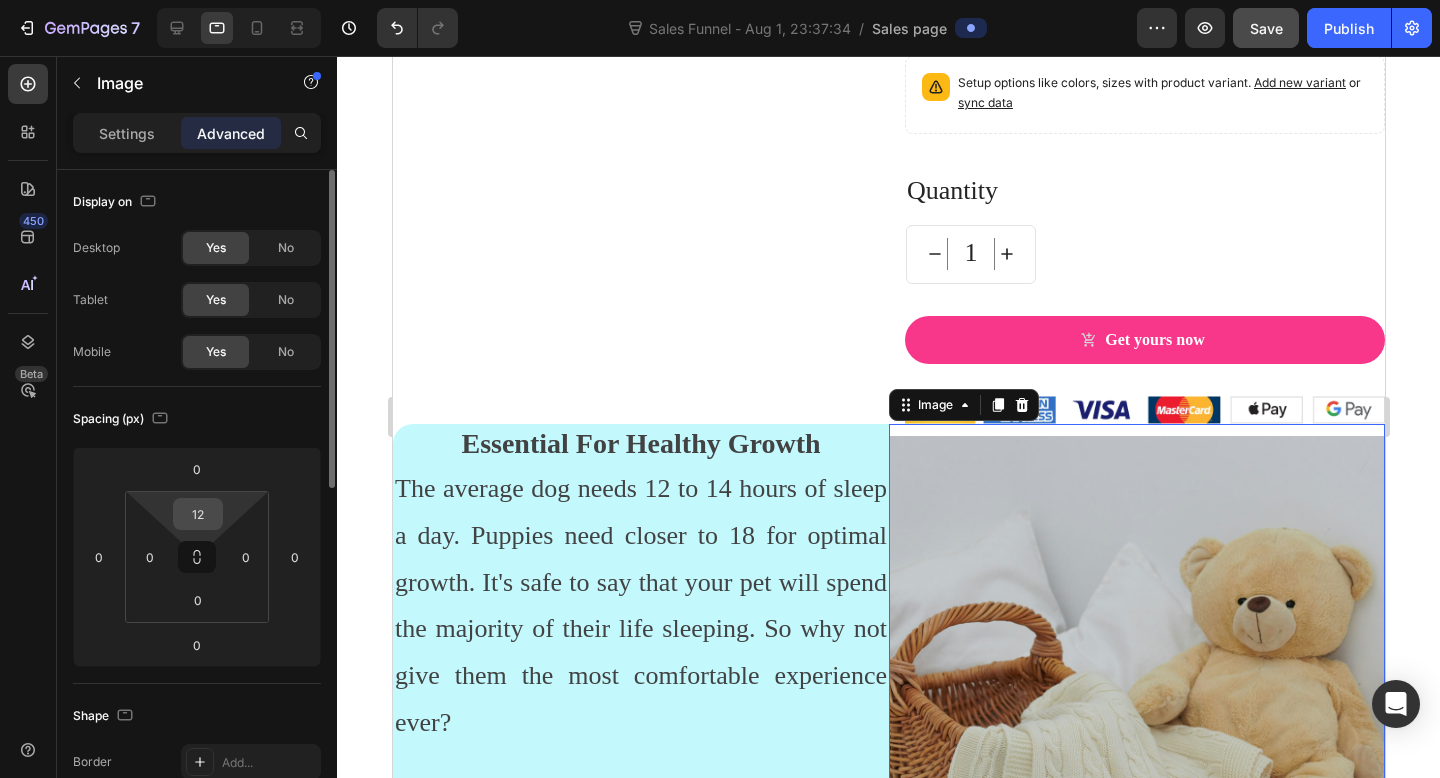 click on "12" at bounding box center (198, 514) 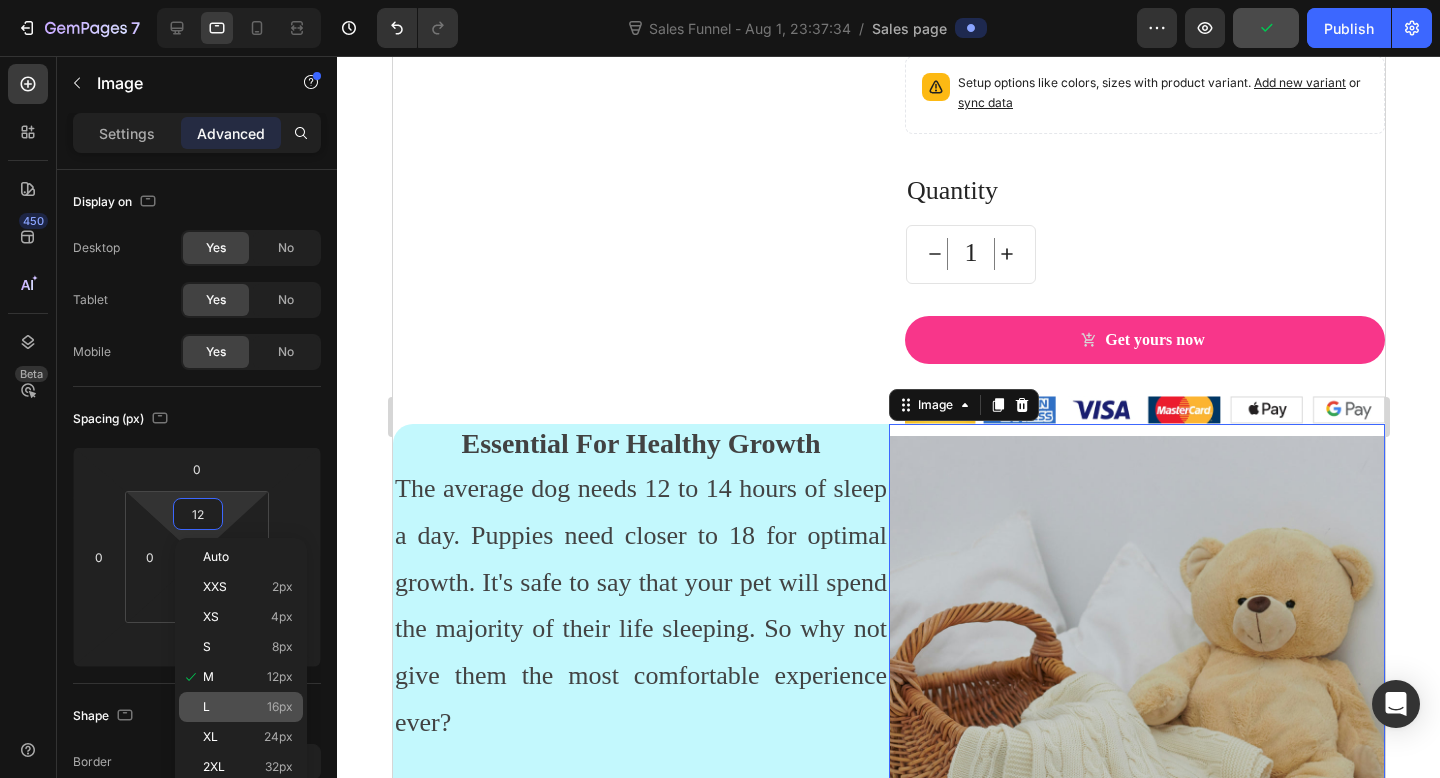 click on "L 16px" at bounding box center (248, 707) 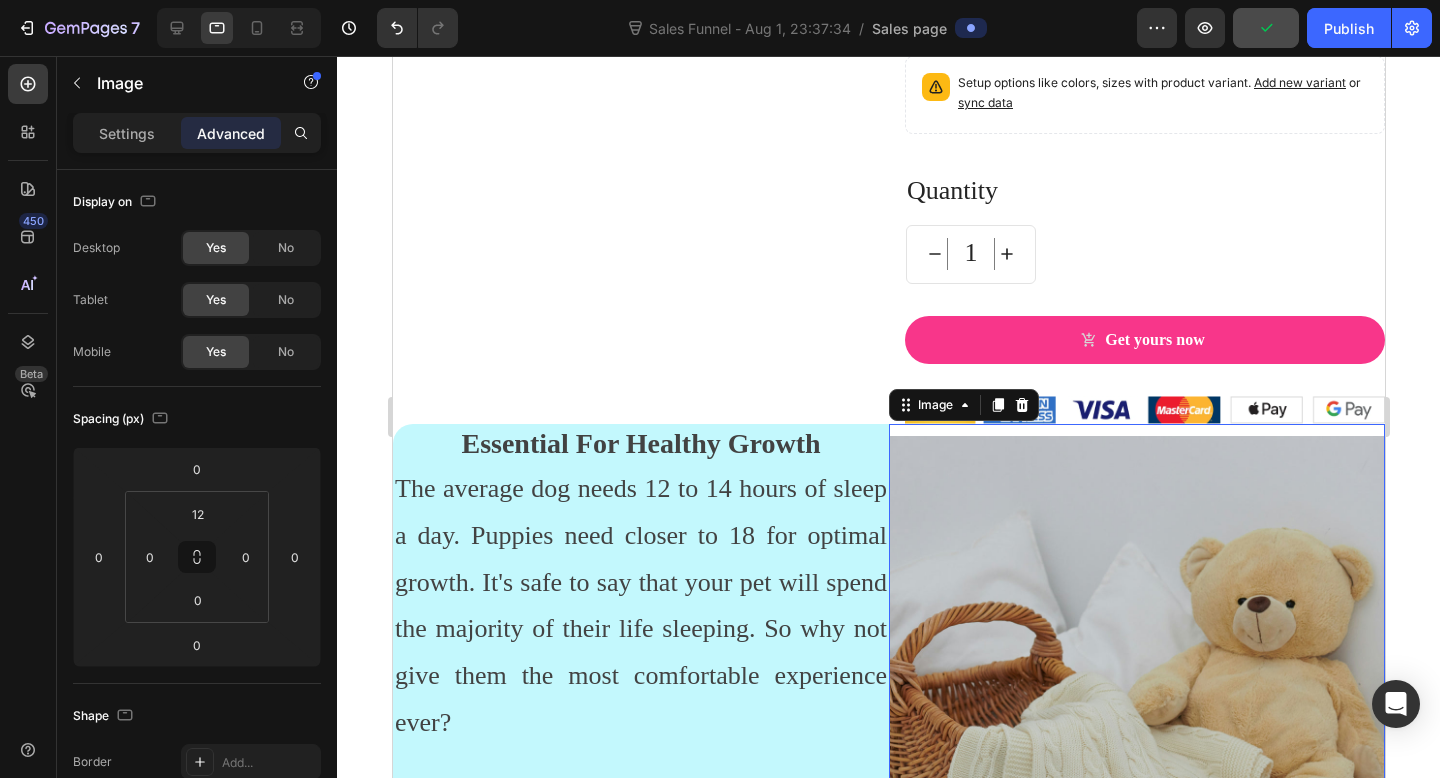 type on "16" 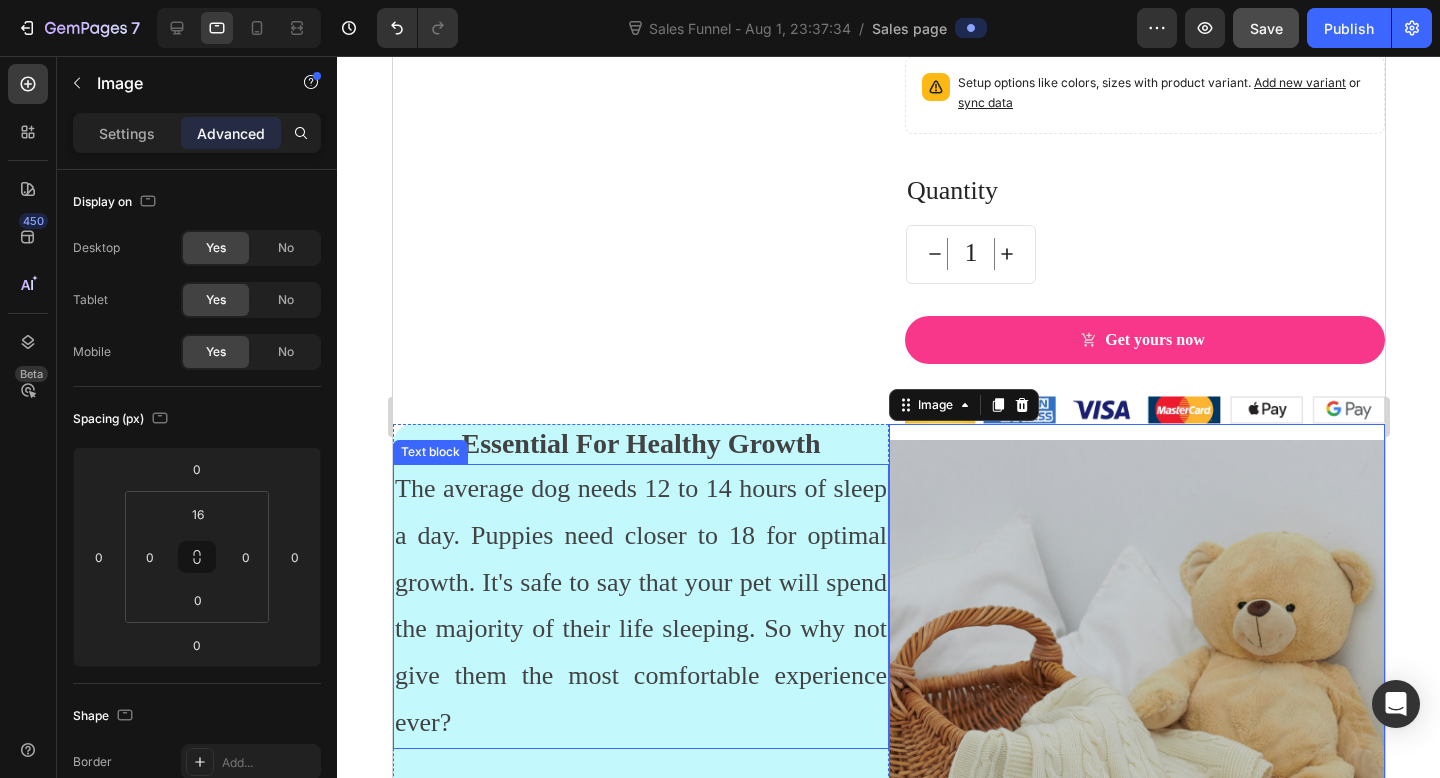 click on "The average dog needs 12 to 14 hours of sleep a day. Puppies need closer to 18 for optimal growth. It's safe to say that your pet will spend the majority of their life sleeping. So why not give them the most comfortable experience ever?" at bounding box center [640, 606] 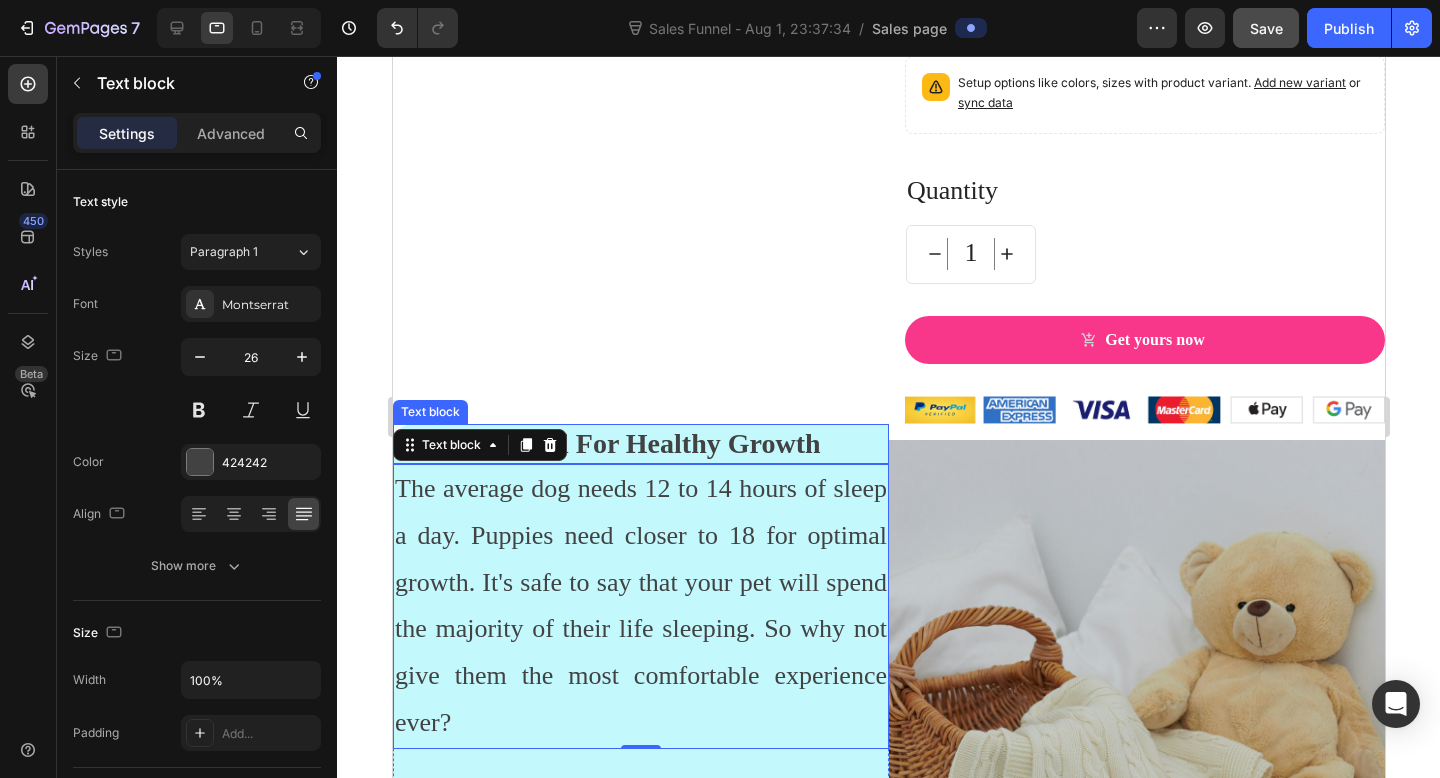 click on "Essential For Healthy Growth" at bounding box center [640, 444] 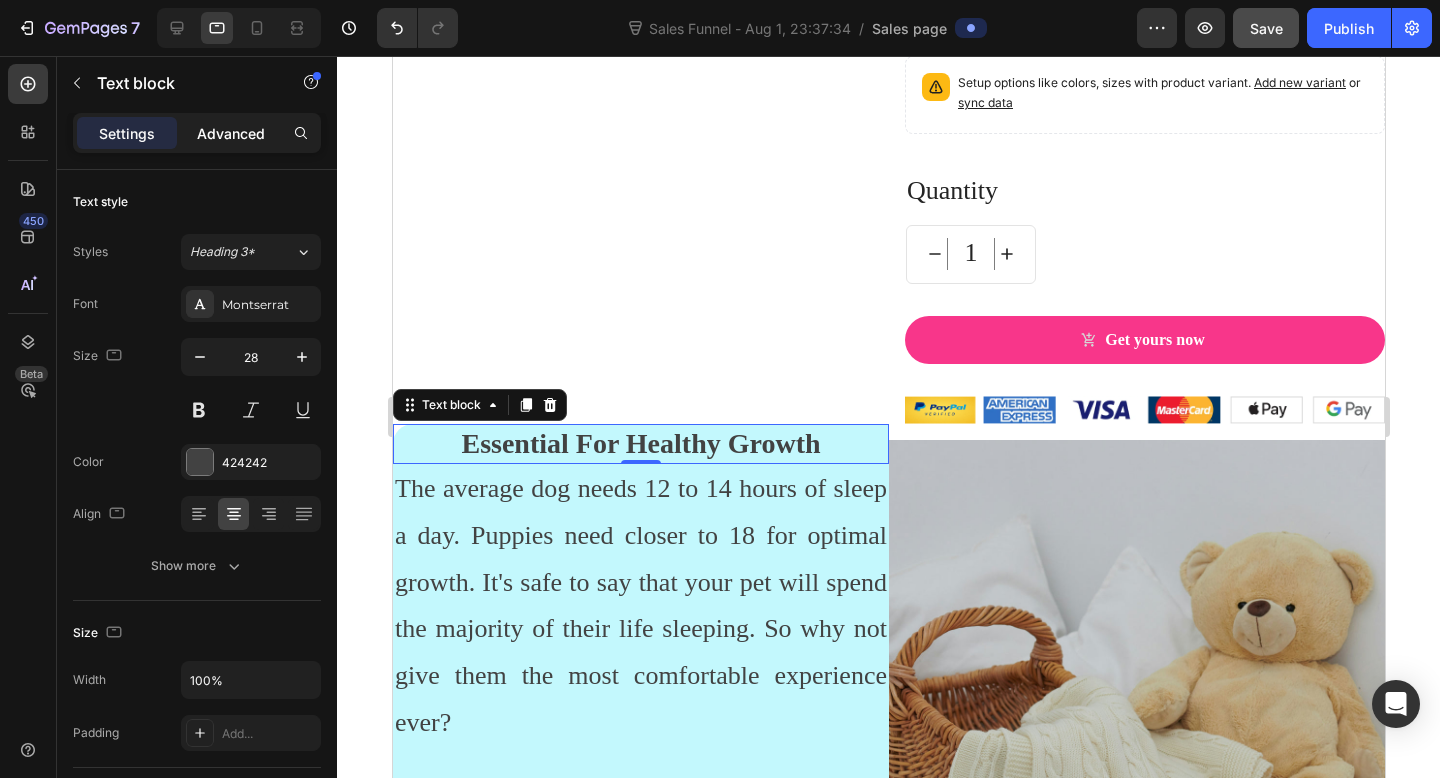 click on "Advanced" at bounding box center [231, 133] 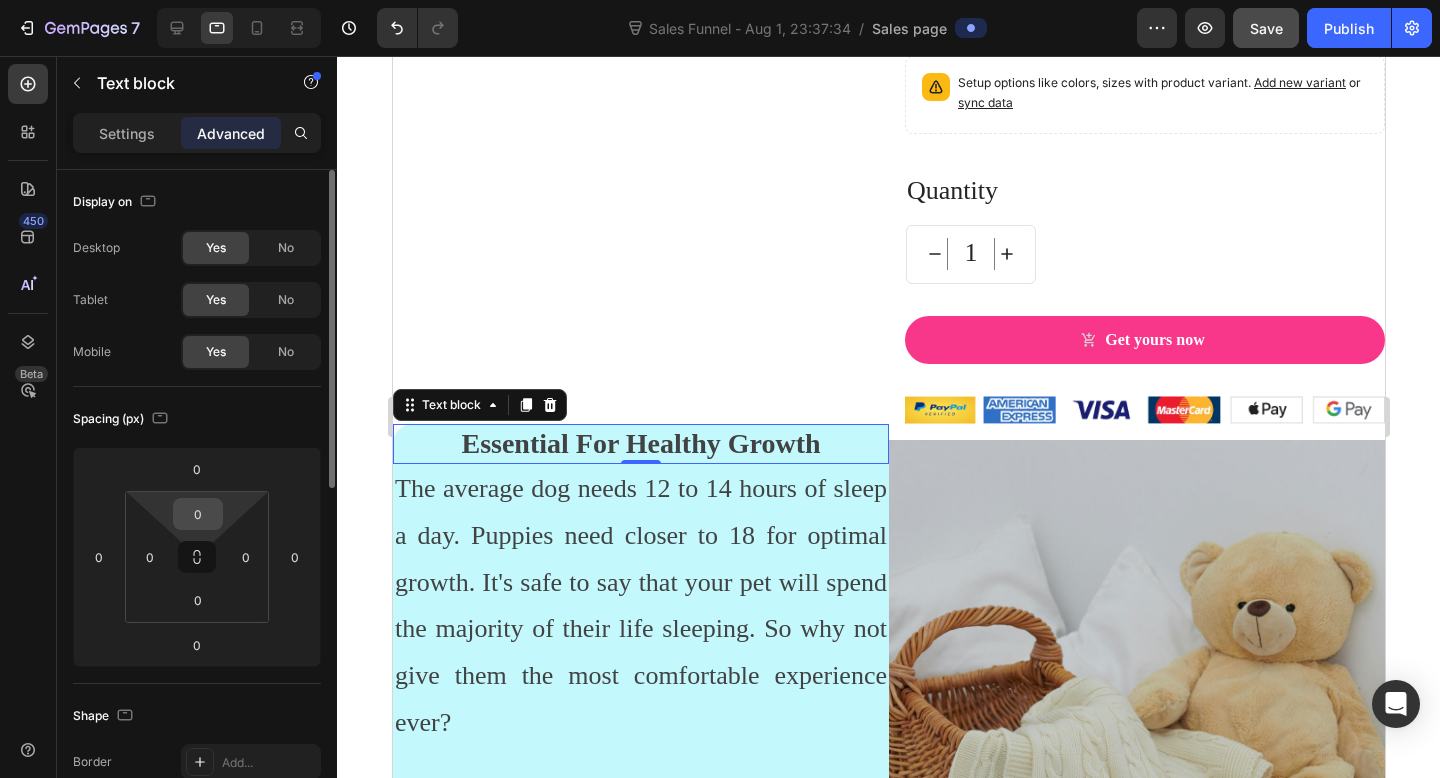 click on "0" at bounding box center [198, 514] 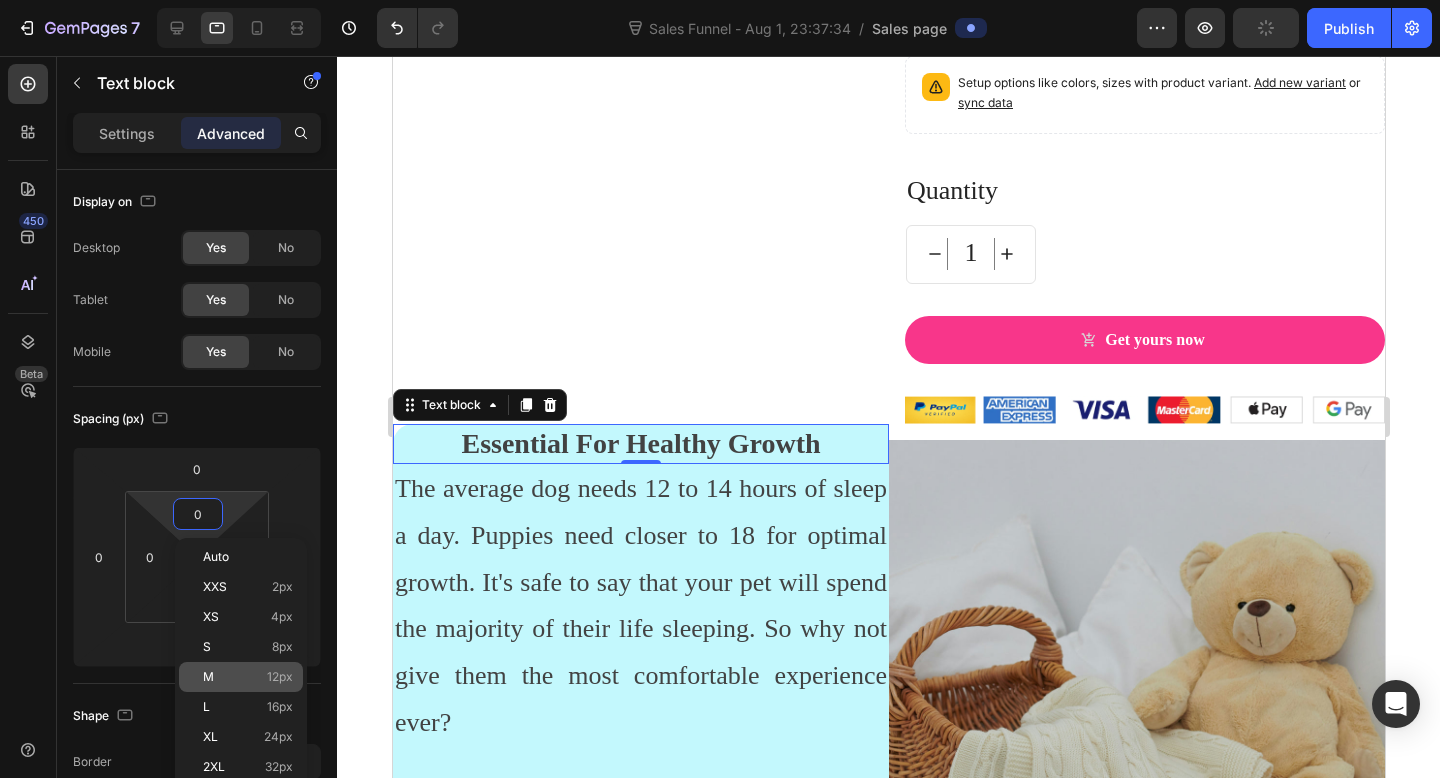 click on "M 12px" at bounding box center [248, 677] 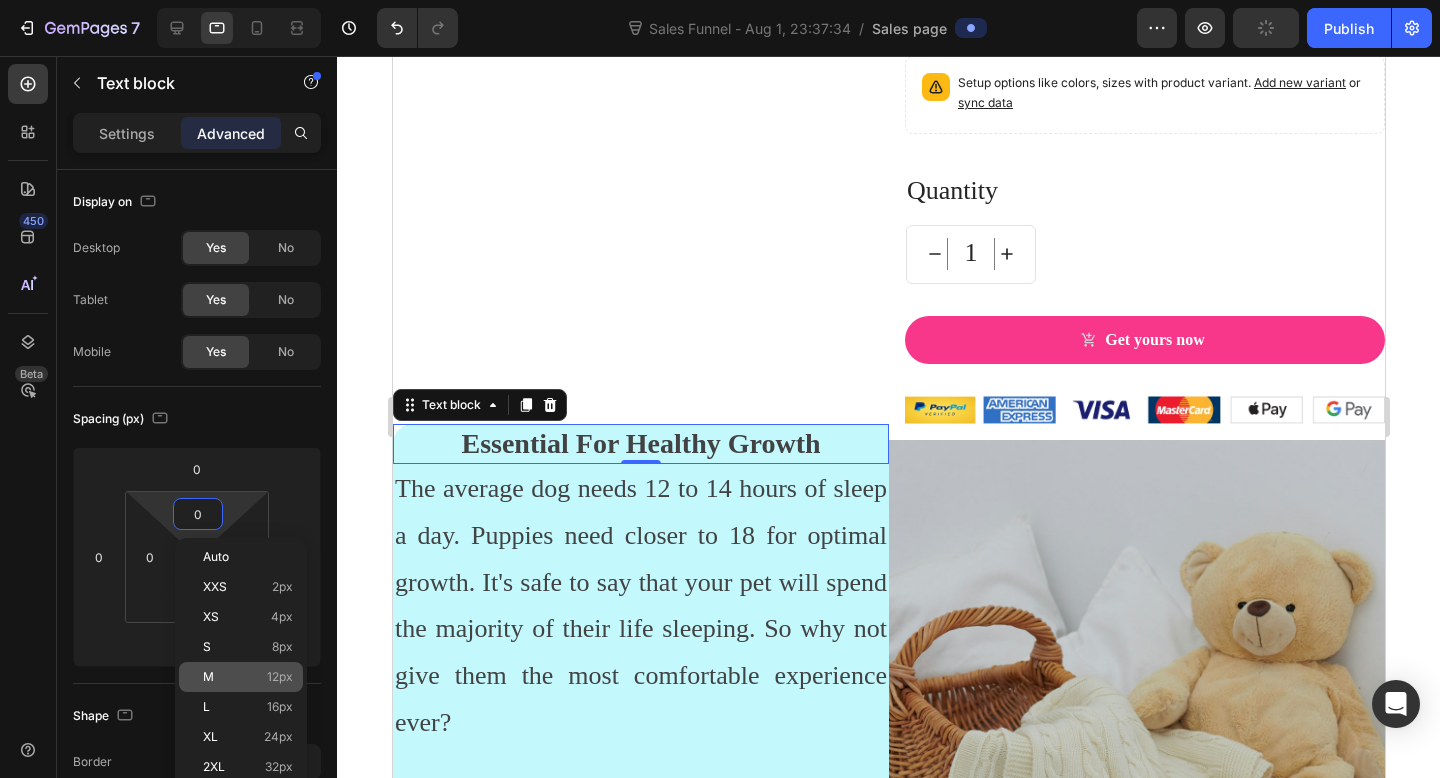 type on "12" 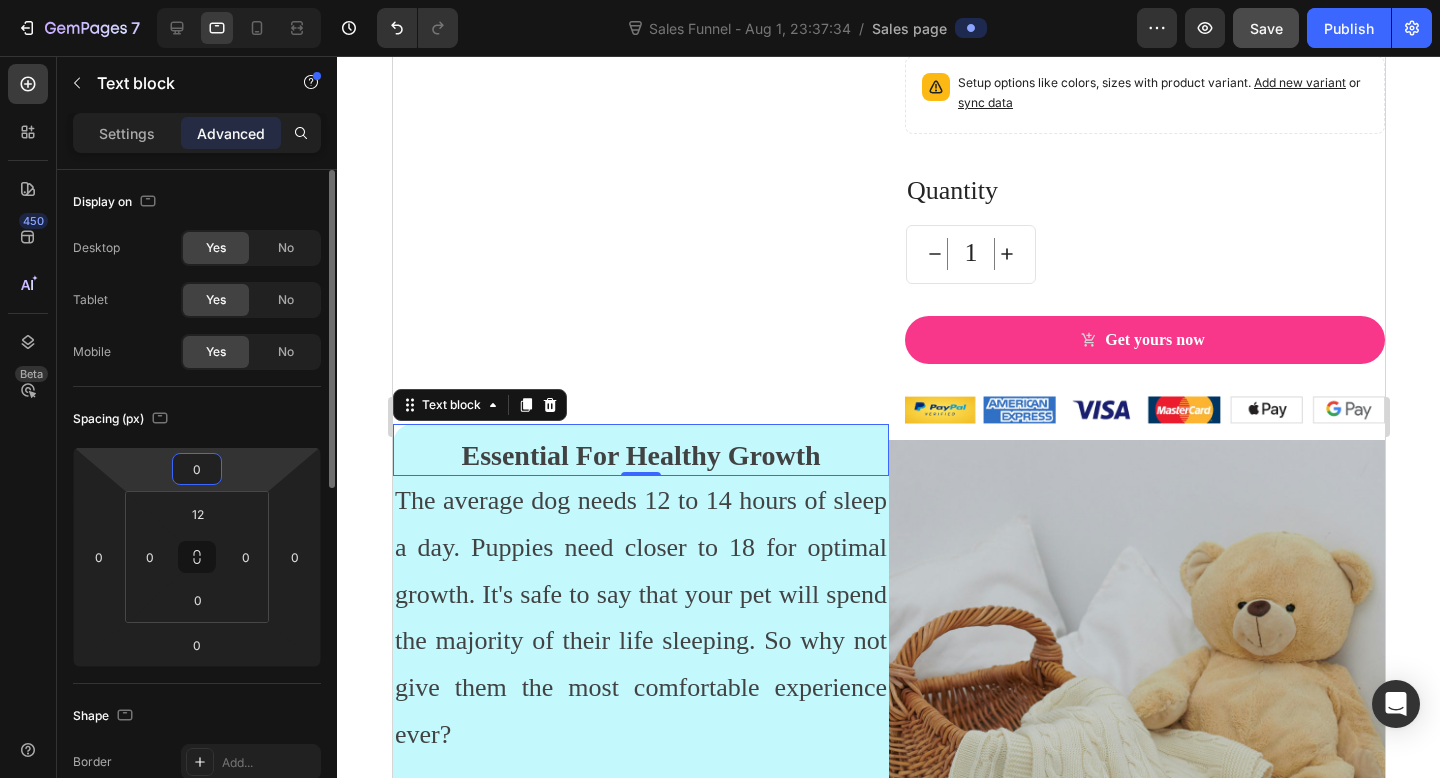 click on "0" at bounding box center (197, 469) 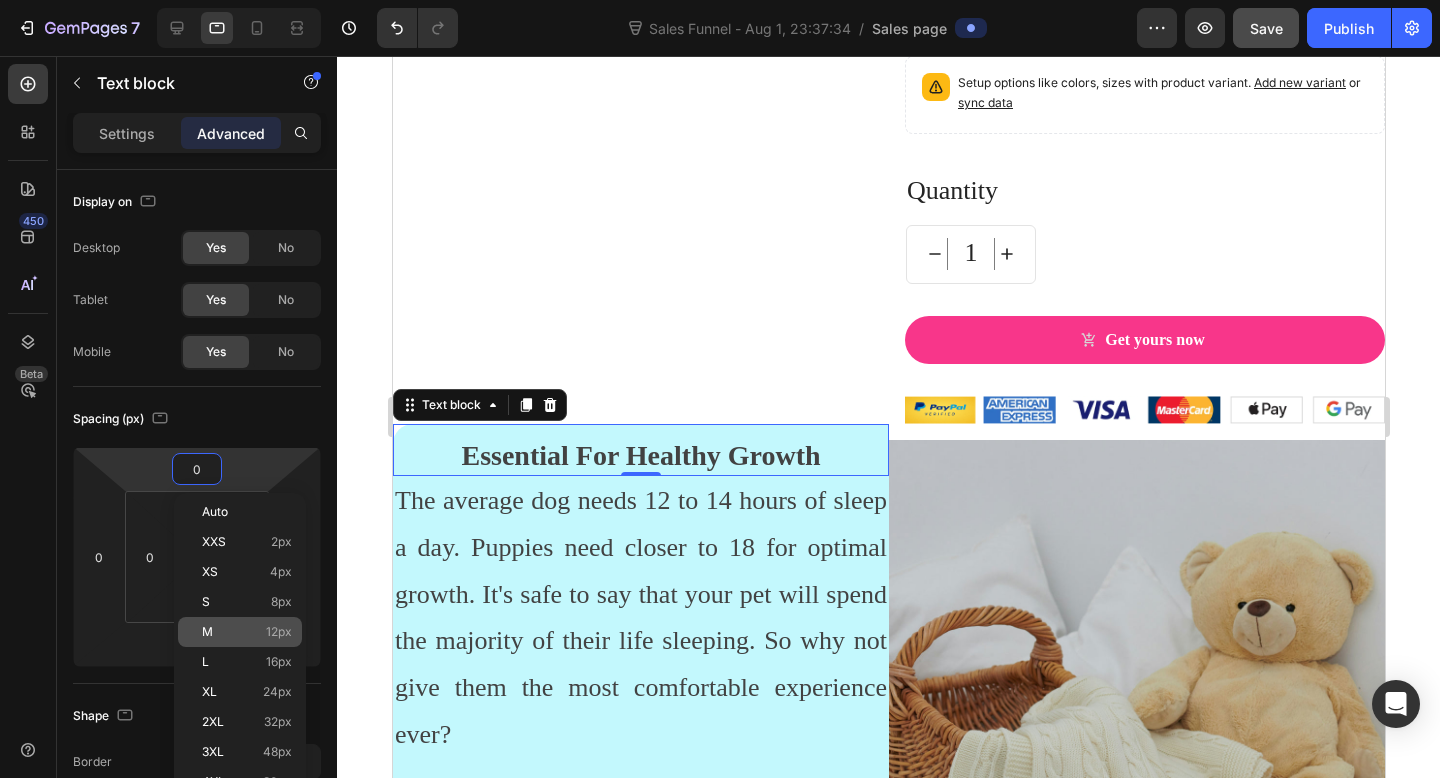 click on "M 12px" at bounding box center [247, 632] 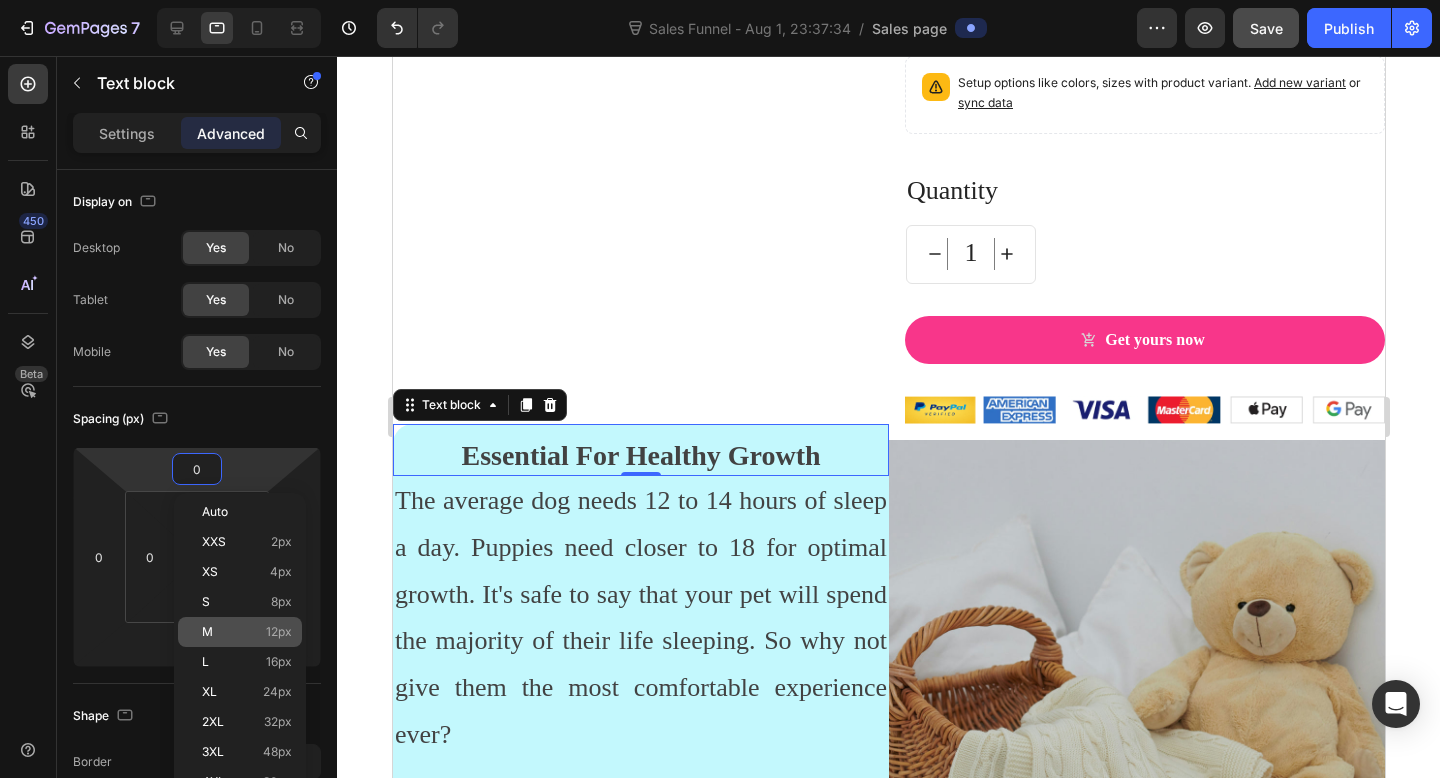 type on "12" 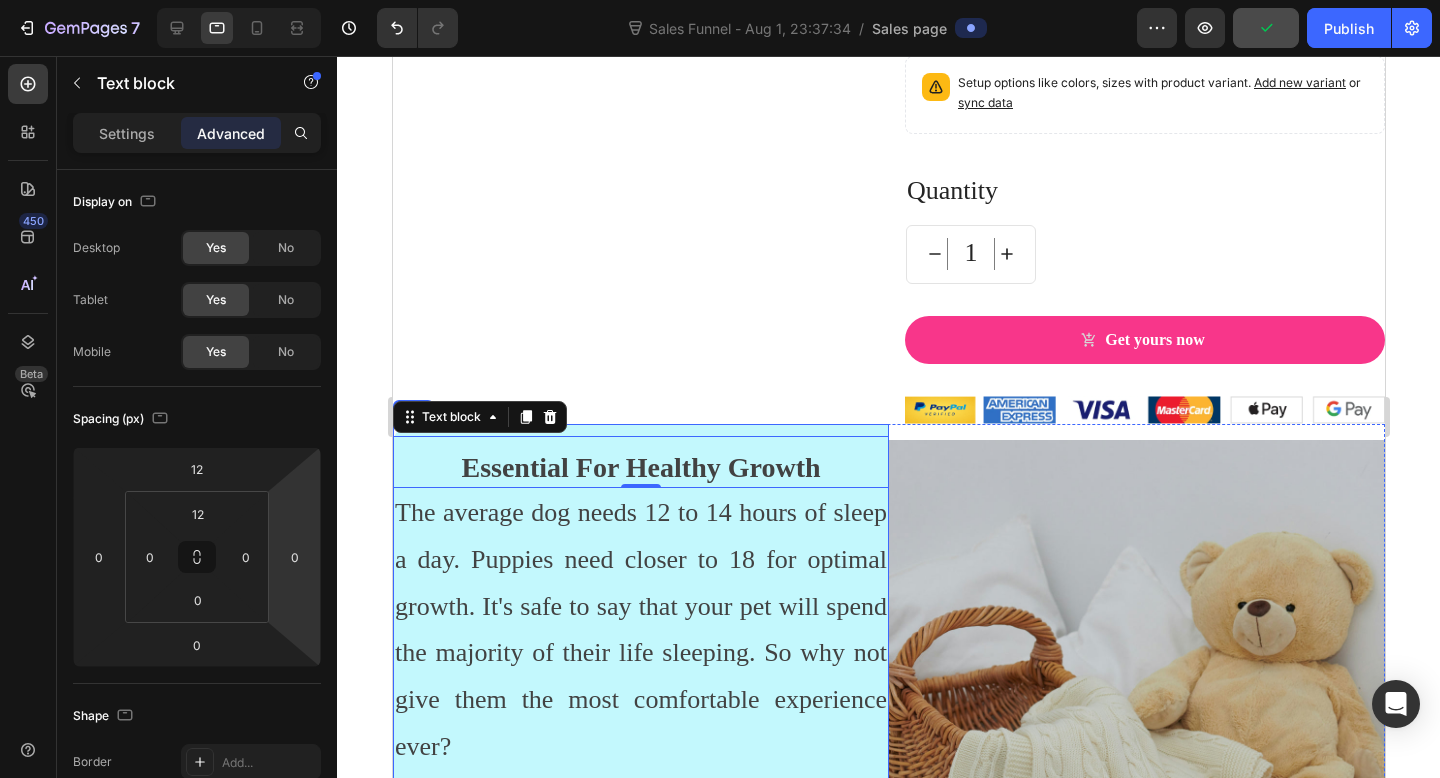 click on "Essential For Healthy Growth Text block   0 The average dog needs 12 to 14 hours of sleep a day. Puppies need closer to 18 for optimal growth. It's safe to say that your pet will spend the majority of their life sleeping. So why not give them the most comfortable experience ever? Text block" at bounding box center (640, 680) 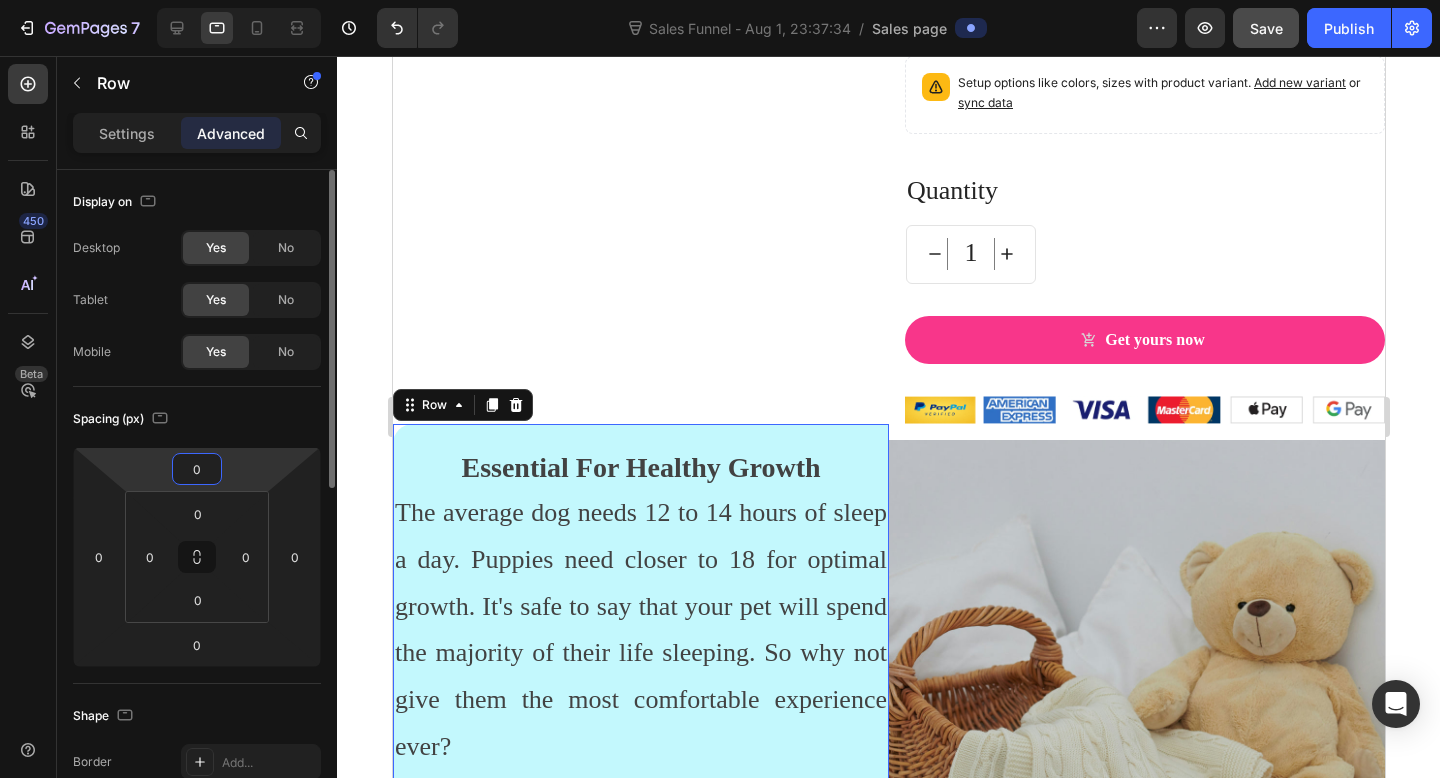 click on "0" at bounding box center [197, 469] 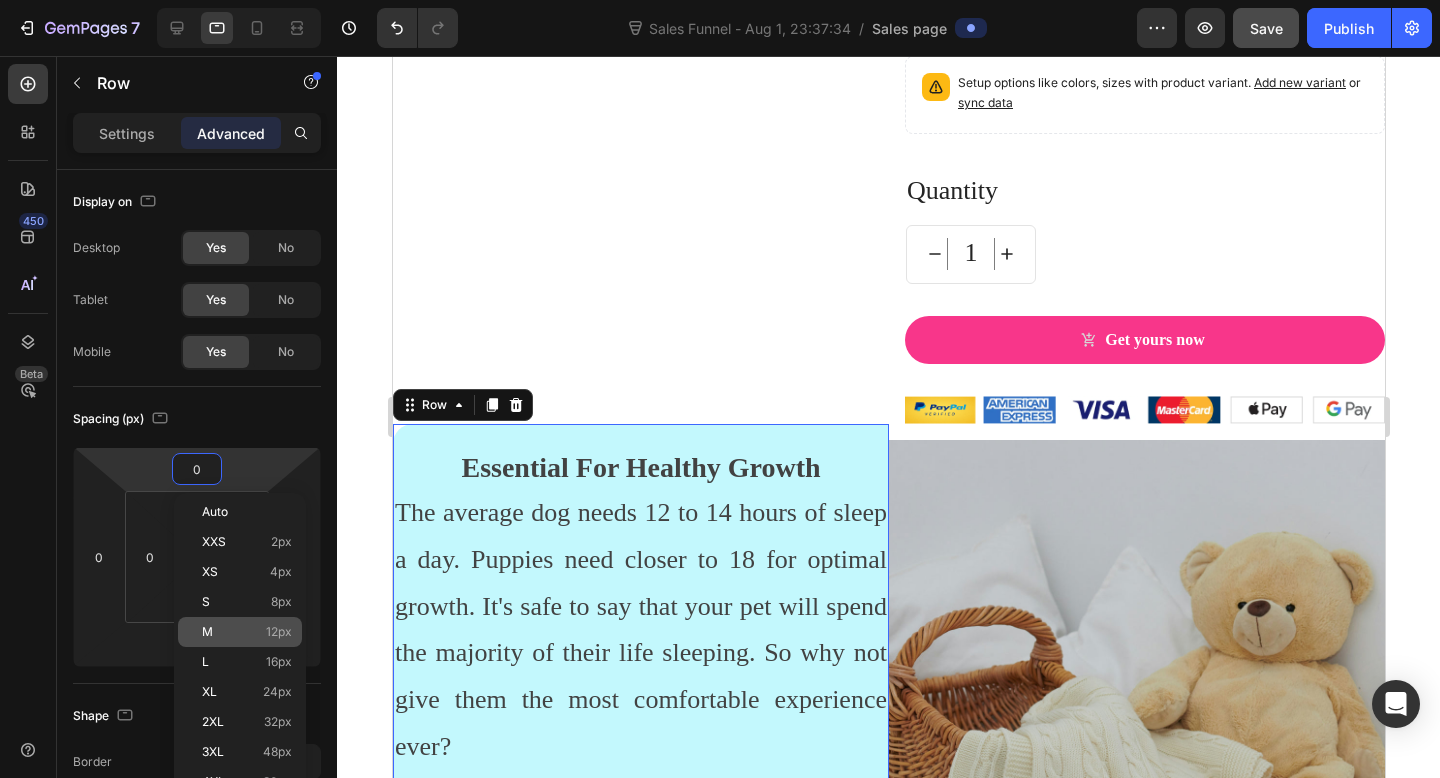 click on "M 12px" at bounding box center (247, 632) 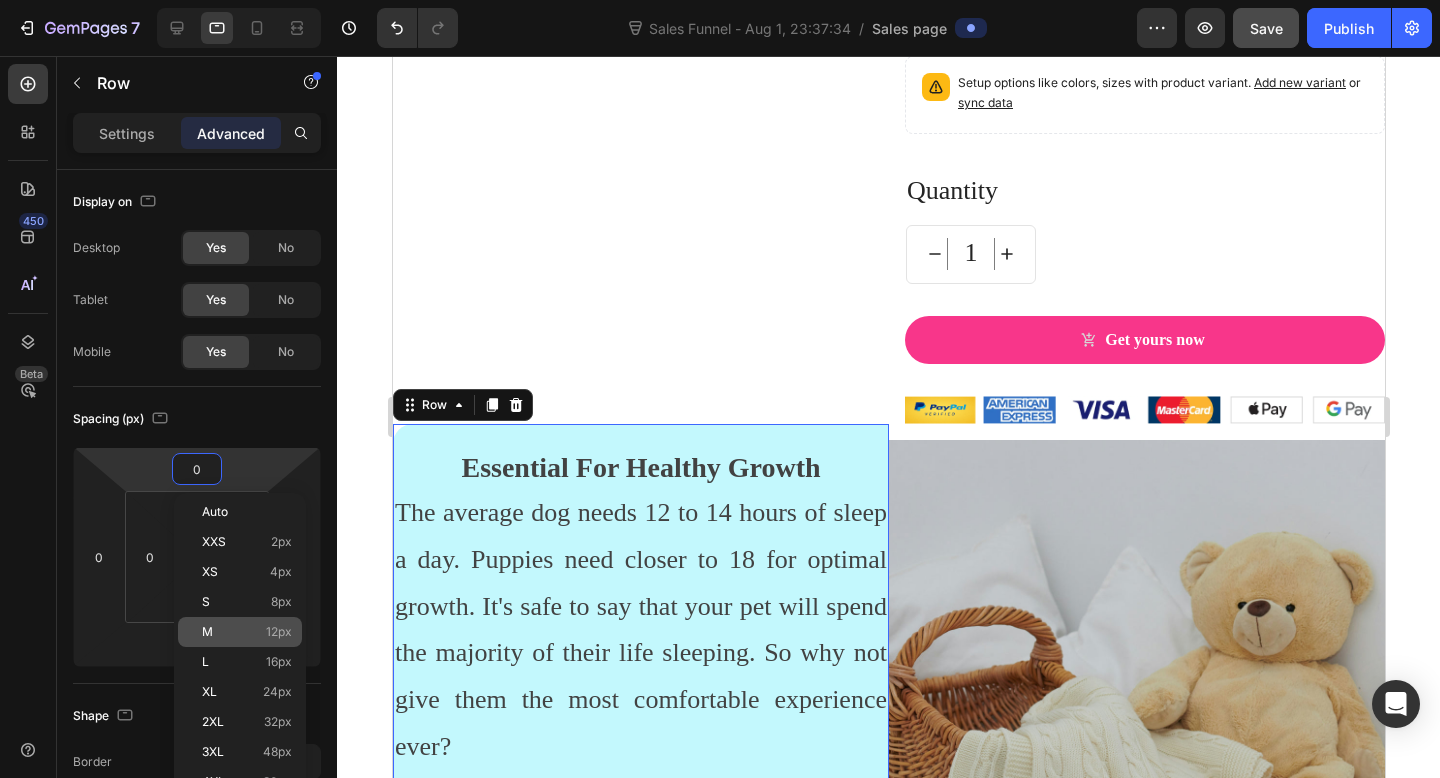 type on "12" 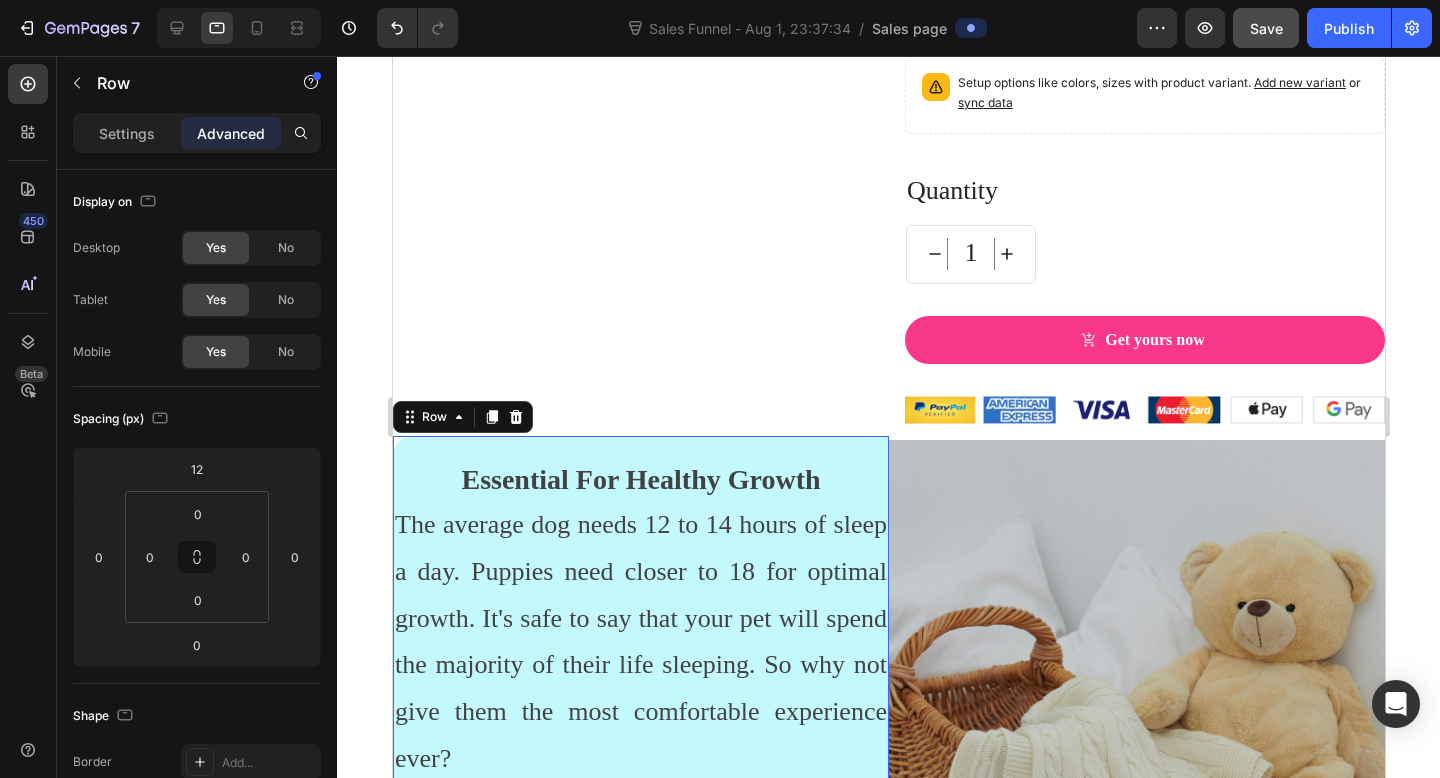 click 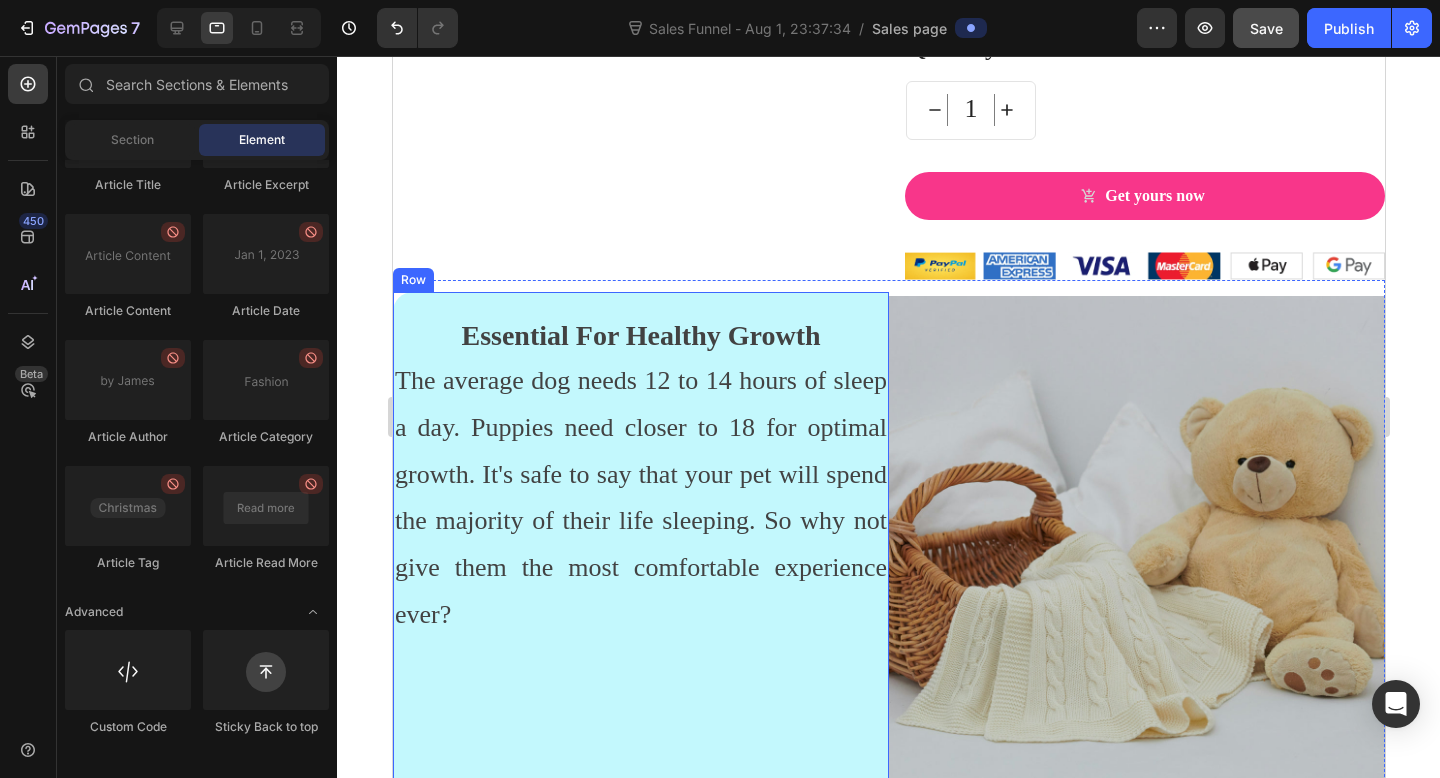 scroll, scrollTop: 2254, scrollLeft: 0, axis: vertical 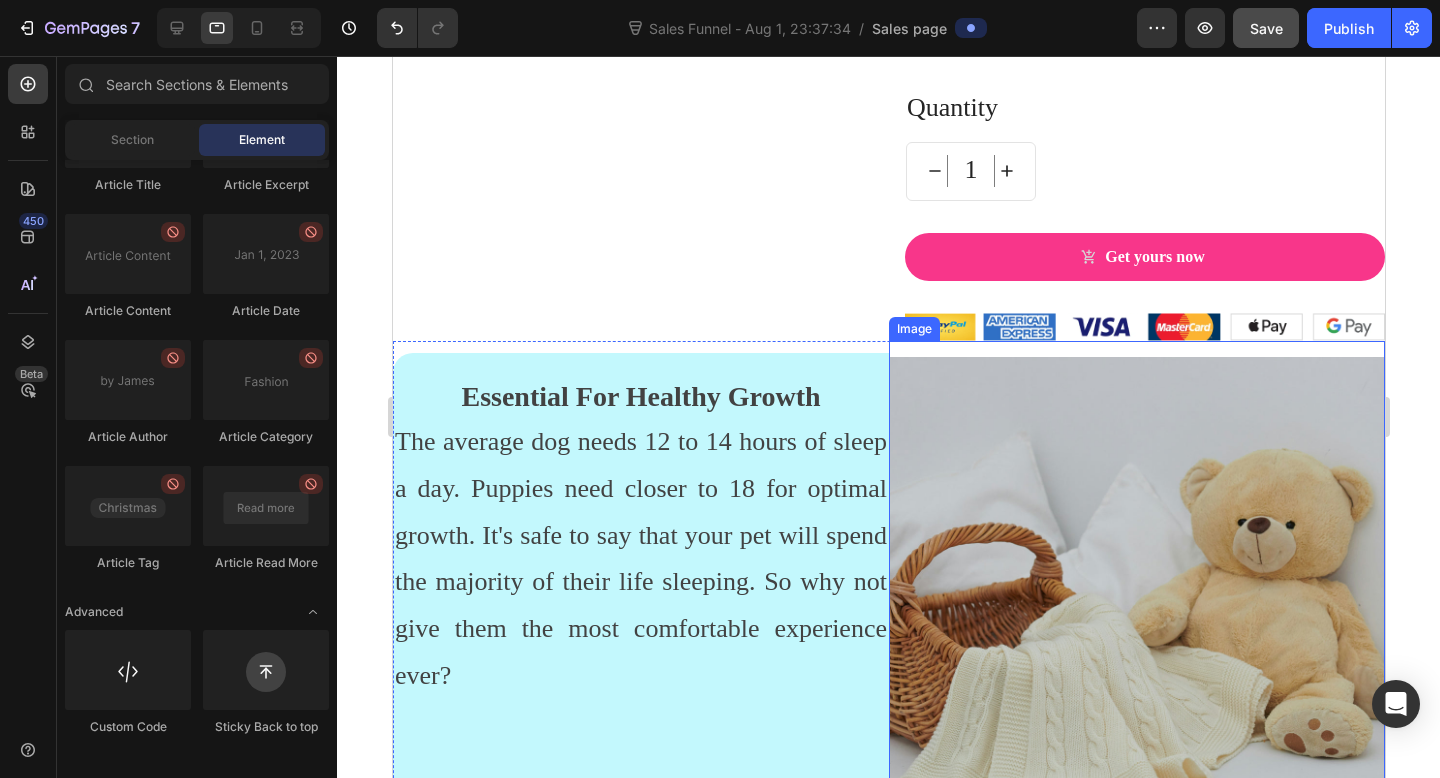 click at bounding box center (1136, 605) 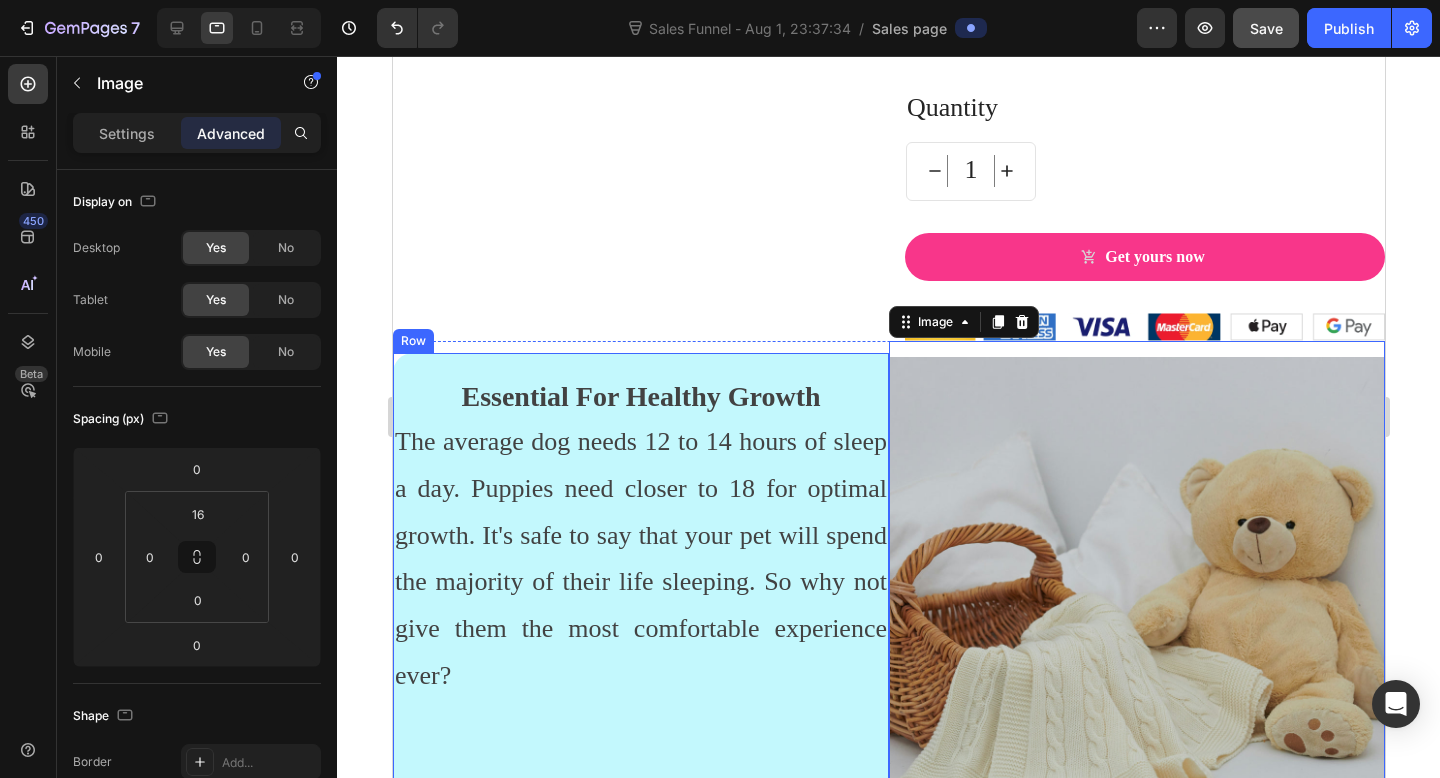 click on "Essential For Healthy Growth Text block The average dog needs 12 to 14 hours of sleep a day. Puppies need closer to 18 for optimal growth. It's safe to say that your pet will spend the majority of their life sleeping. So why not give them the most comfortable experience ever? Text block" at bounding box center (640, 603) 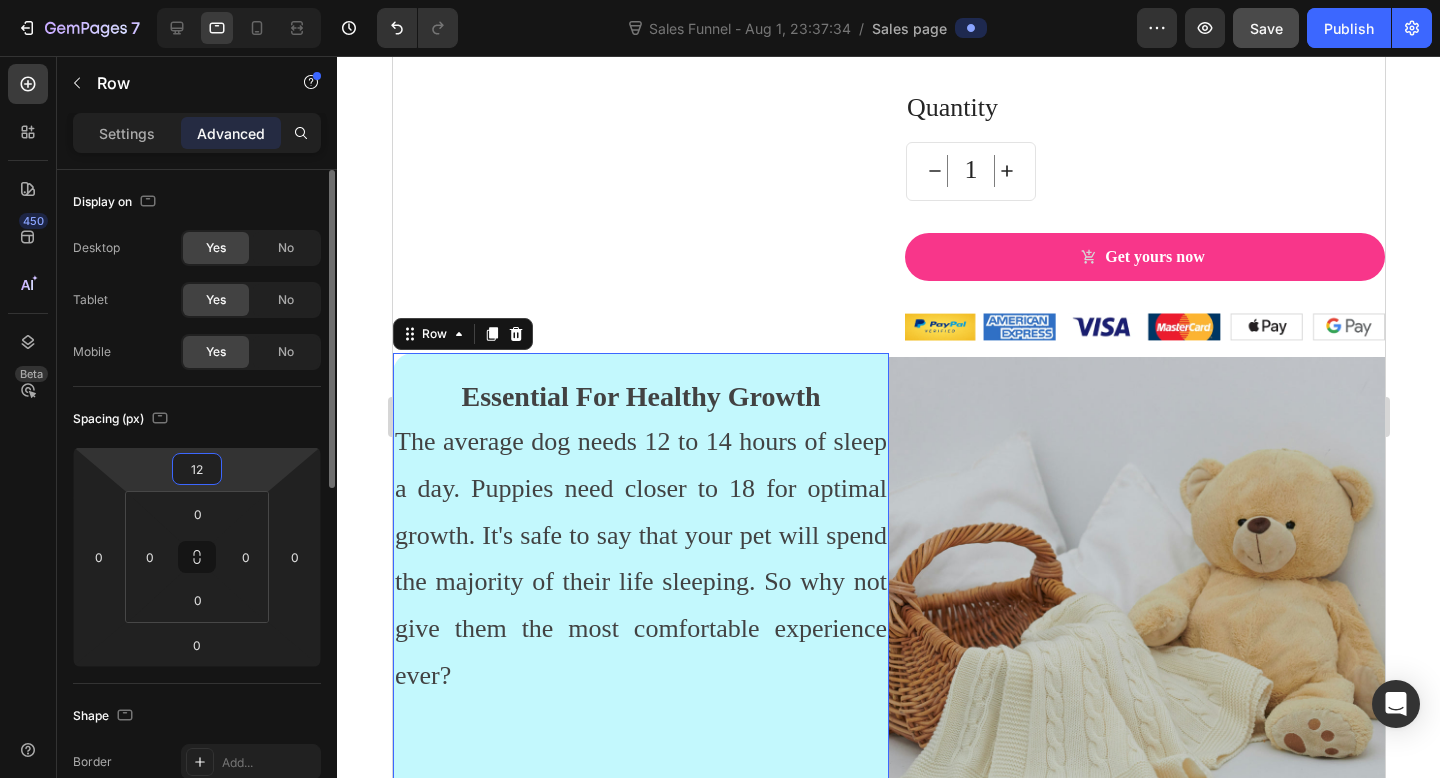 click on "12" at bounding box center (197, 469) 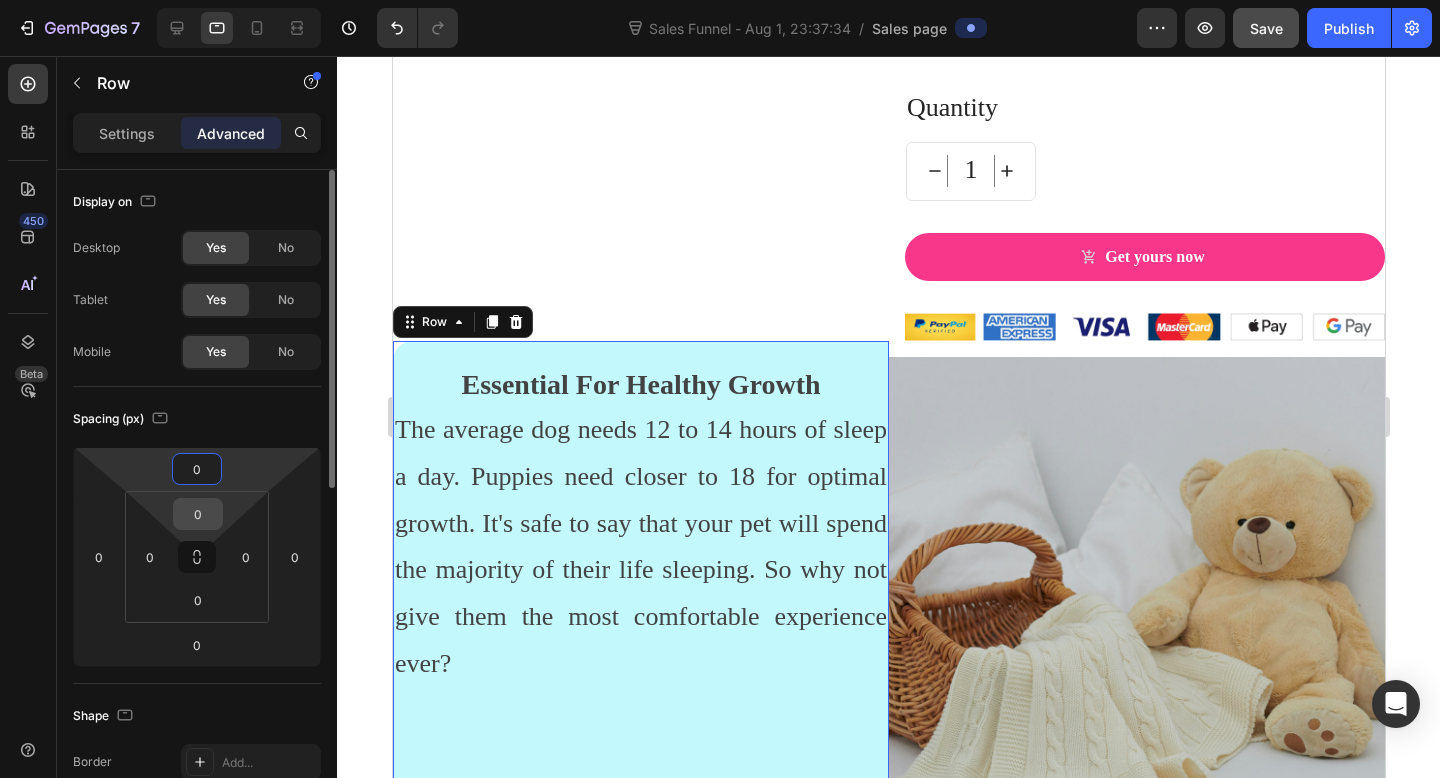 type on "0" 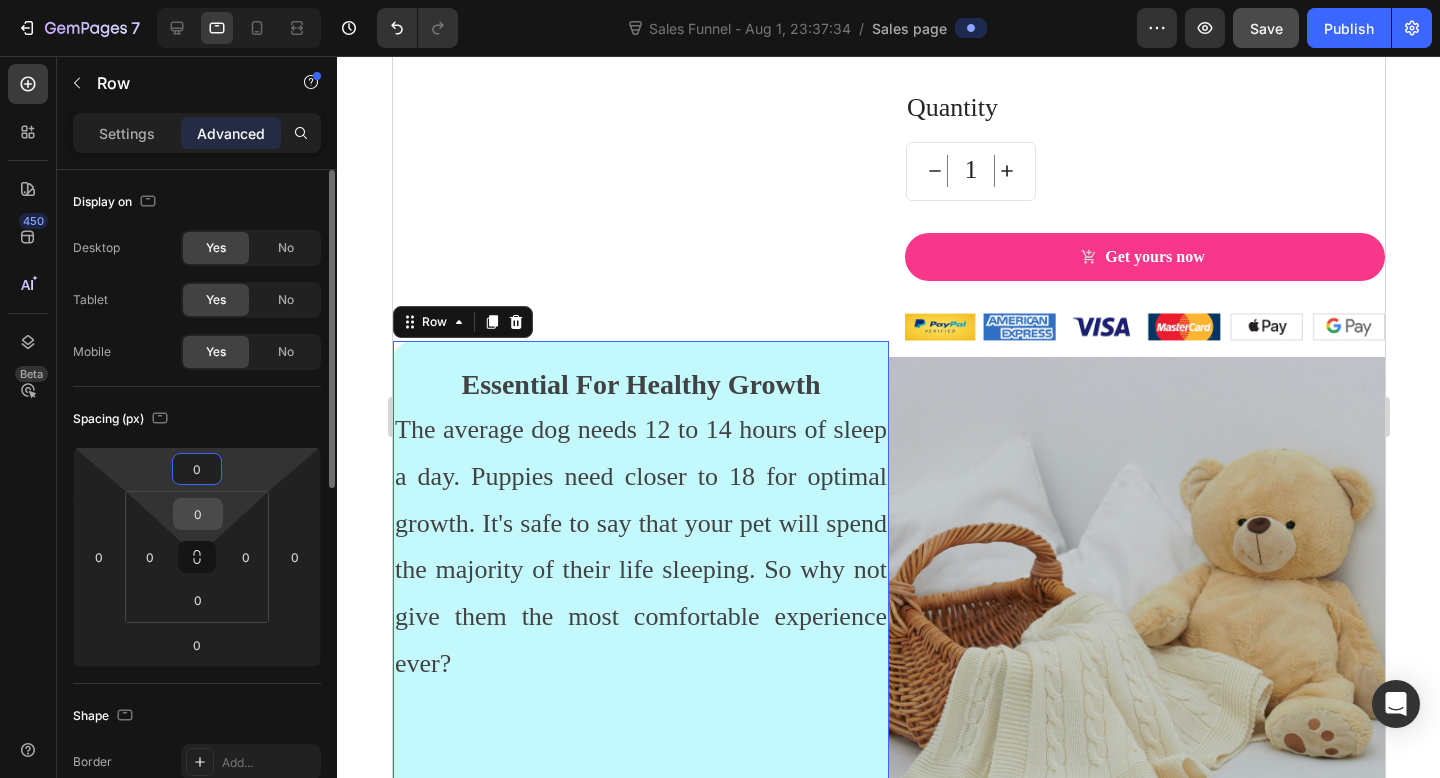 click on "0" at bounding box center (198, 514) 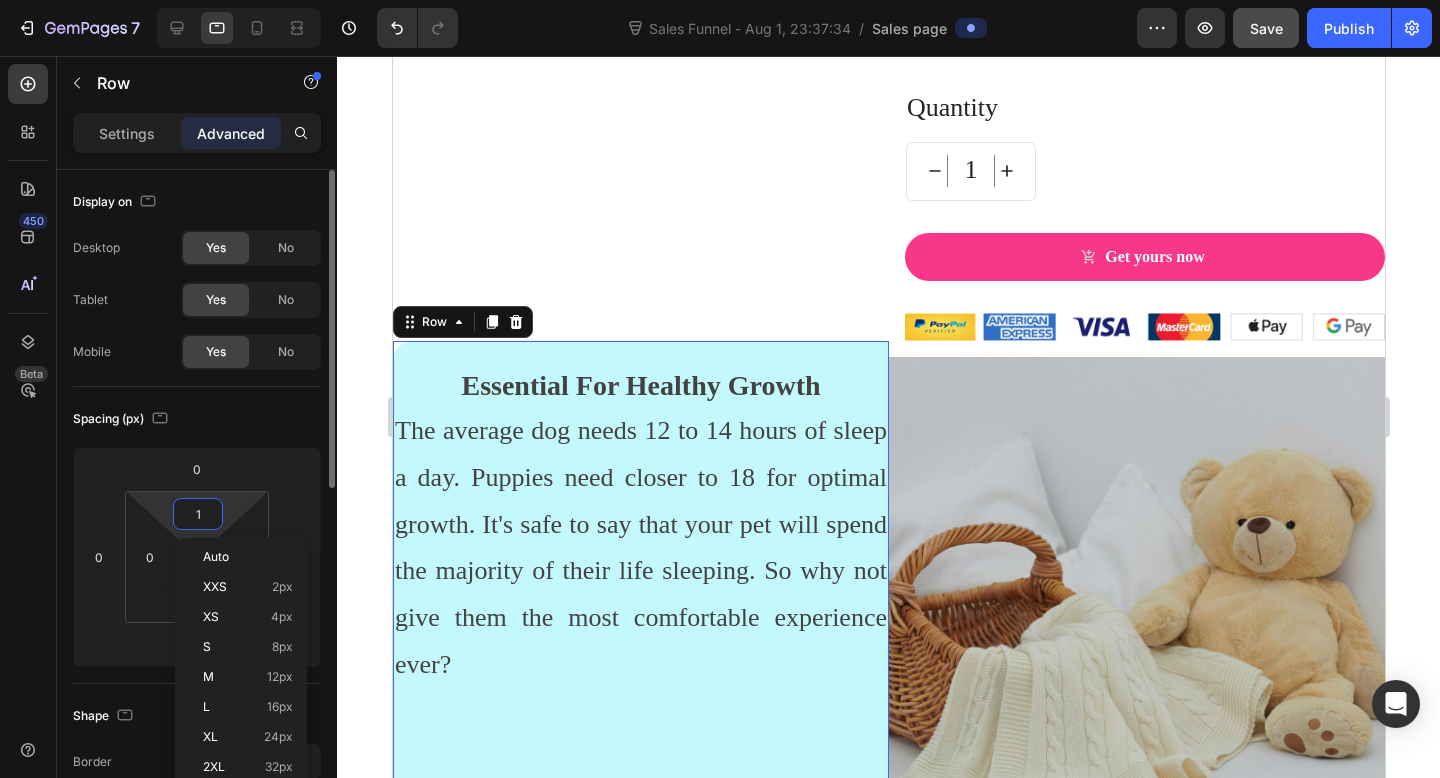 type on "16" 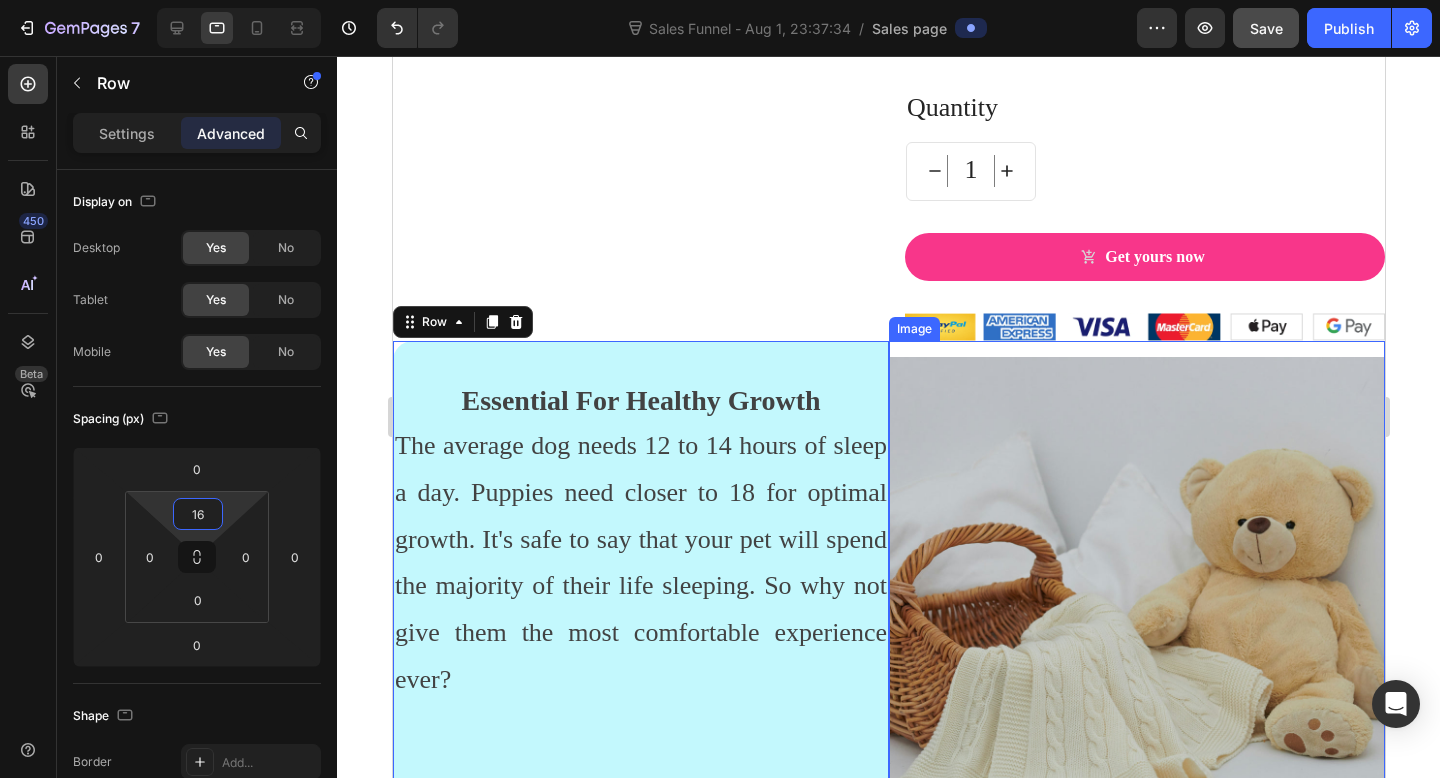 click at bounding box center (1136, 605) 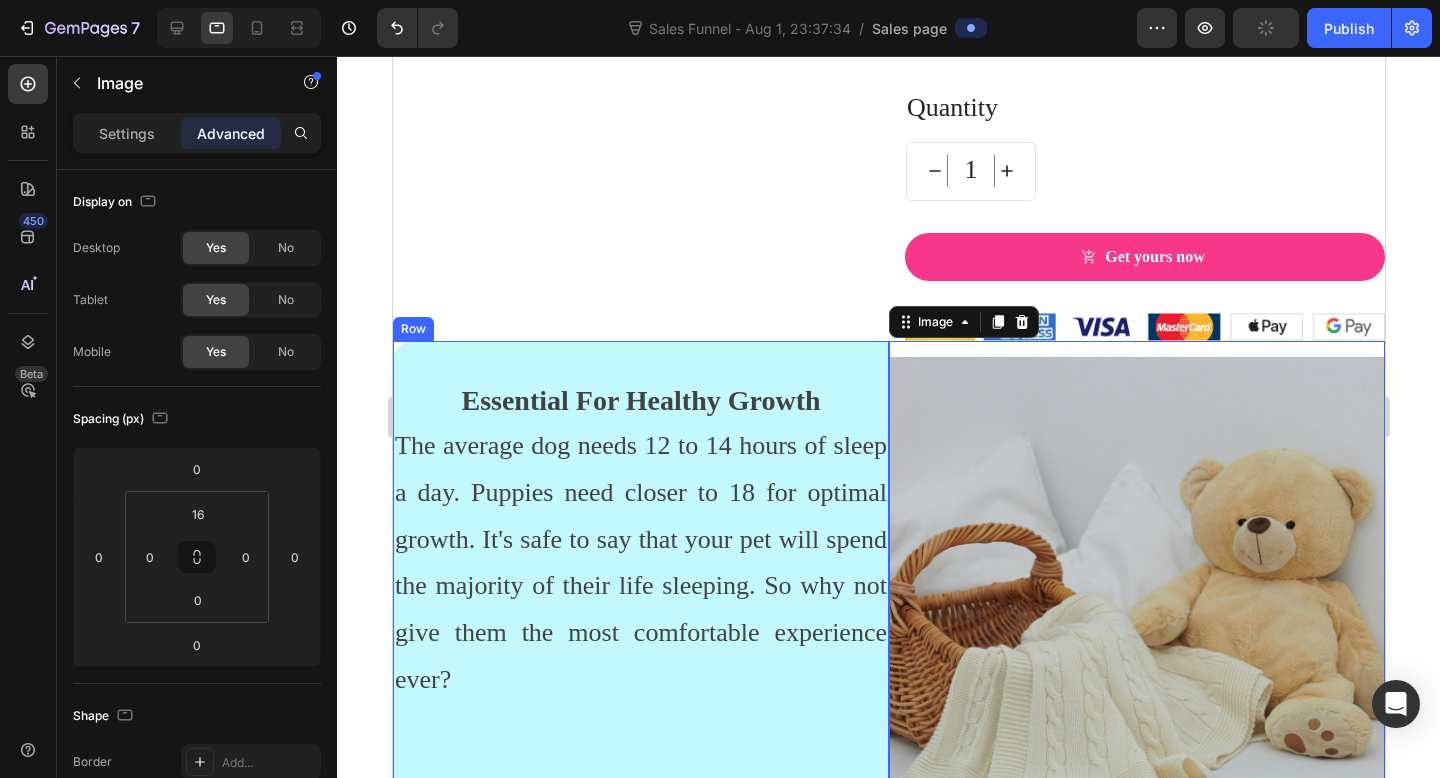 click on "Essential For Healthy Growth Text block The average dog needs 12 to 14 hours of sleep a day. Puppies need closer to 18 for optimal growth. It's safe to say that your pet will spend the majority of their life sleeping. So why not give them the most comfortable experience ever? Text block Row" at bounding box center (640, 597) 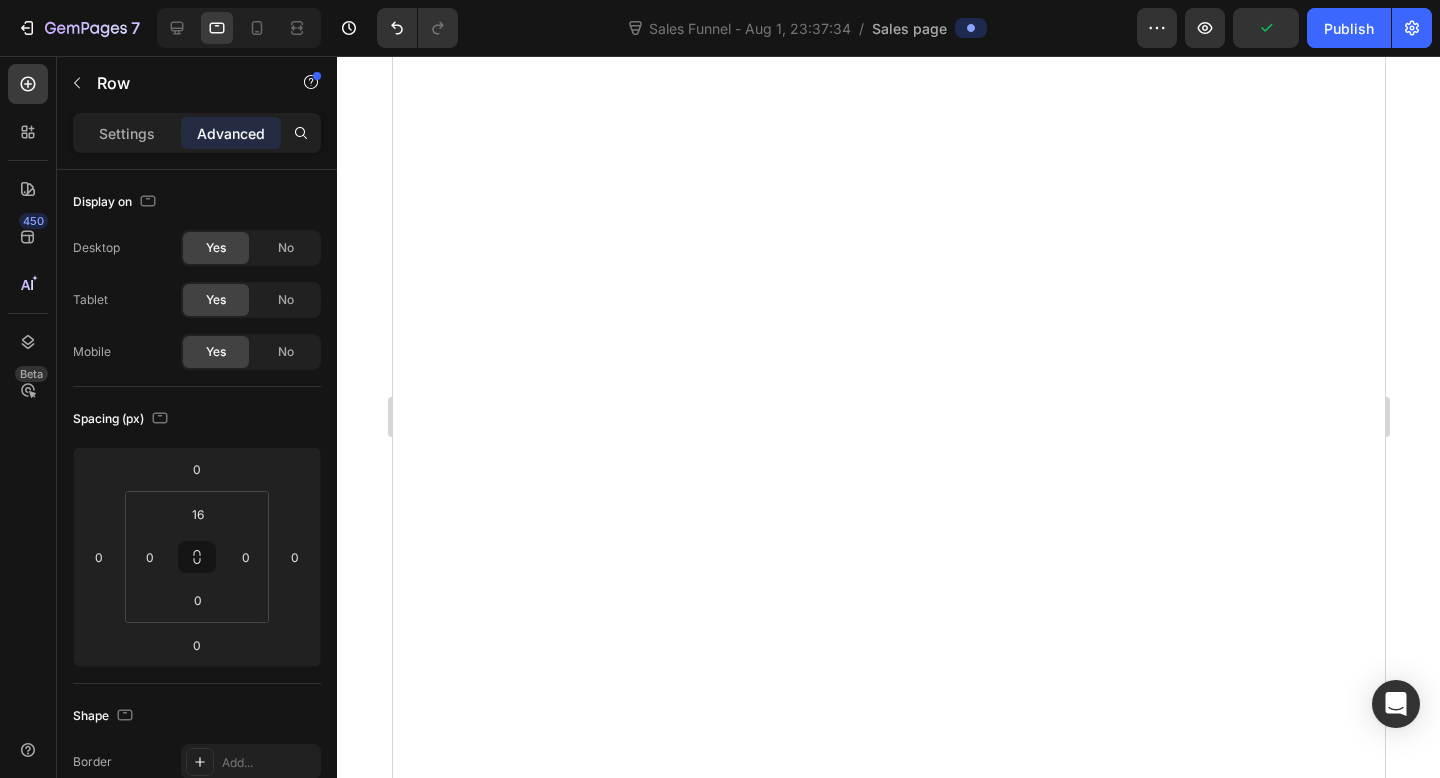 scroll, scrollTop: 0, scrollLeft: 0, axis: both 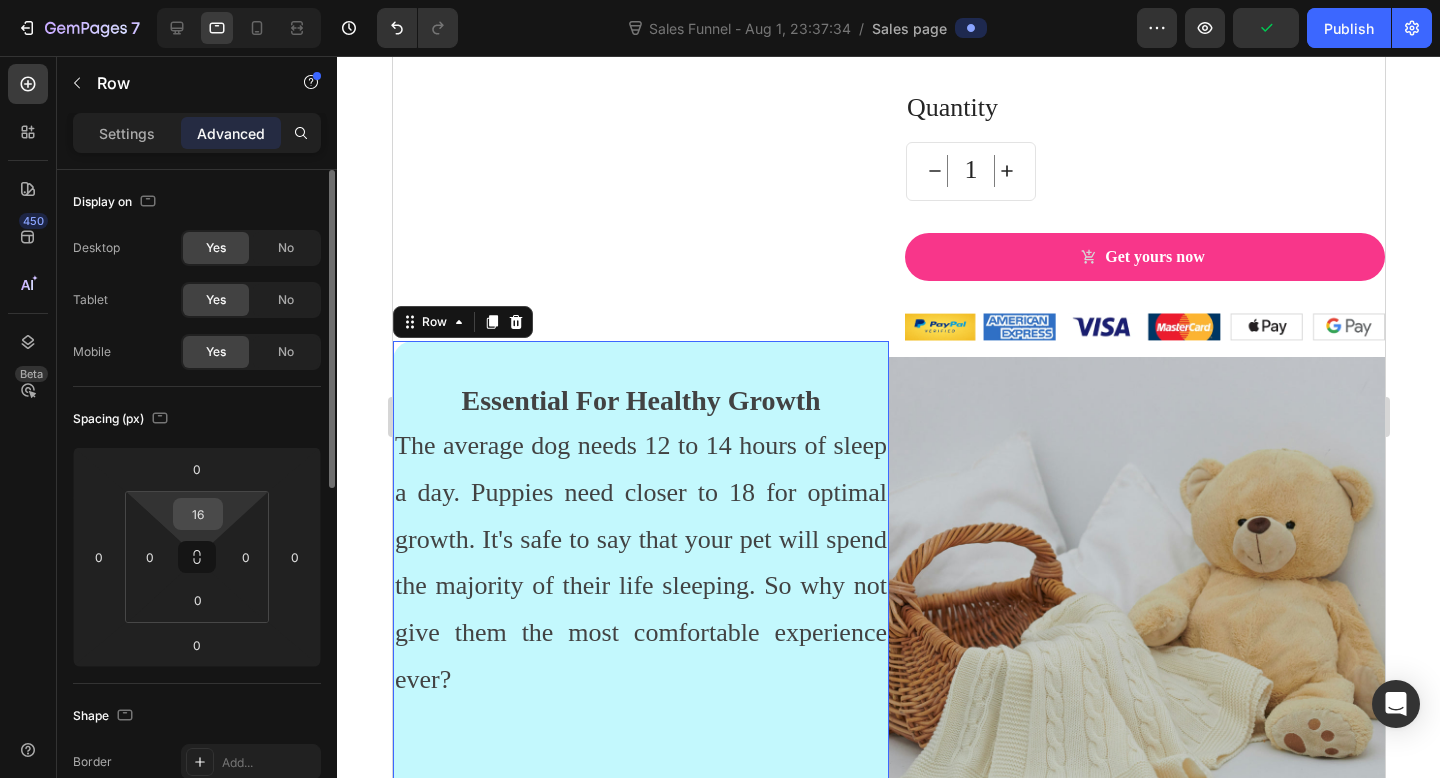 click on "16" at bounding box center [198, 514] 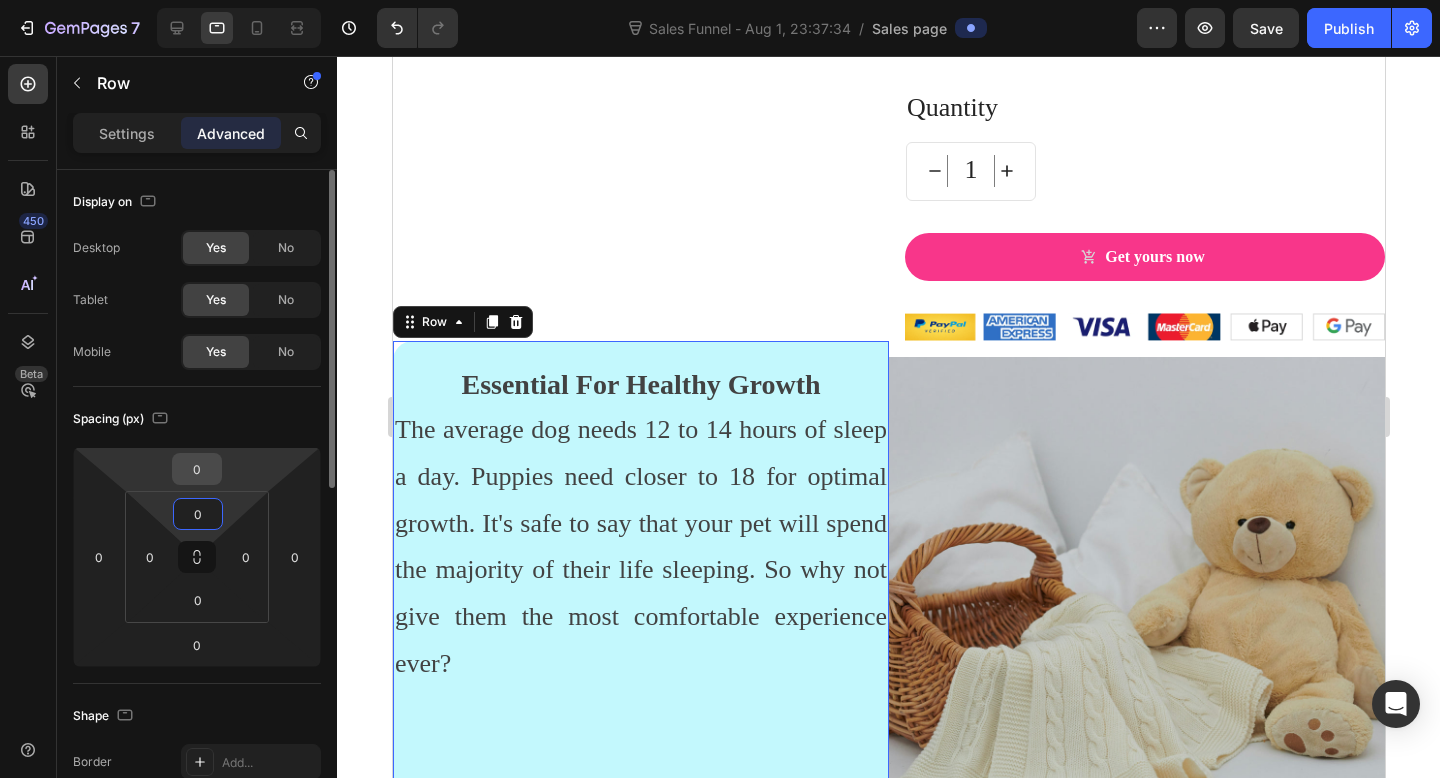 type on "0" 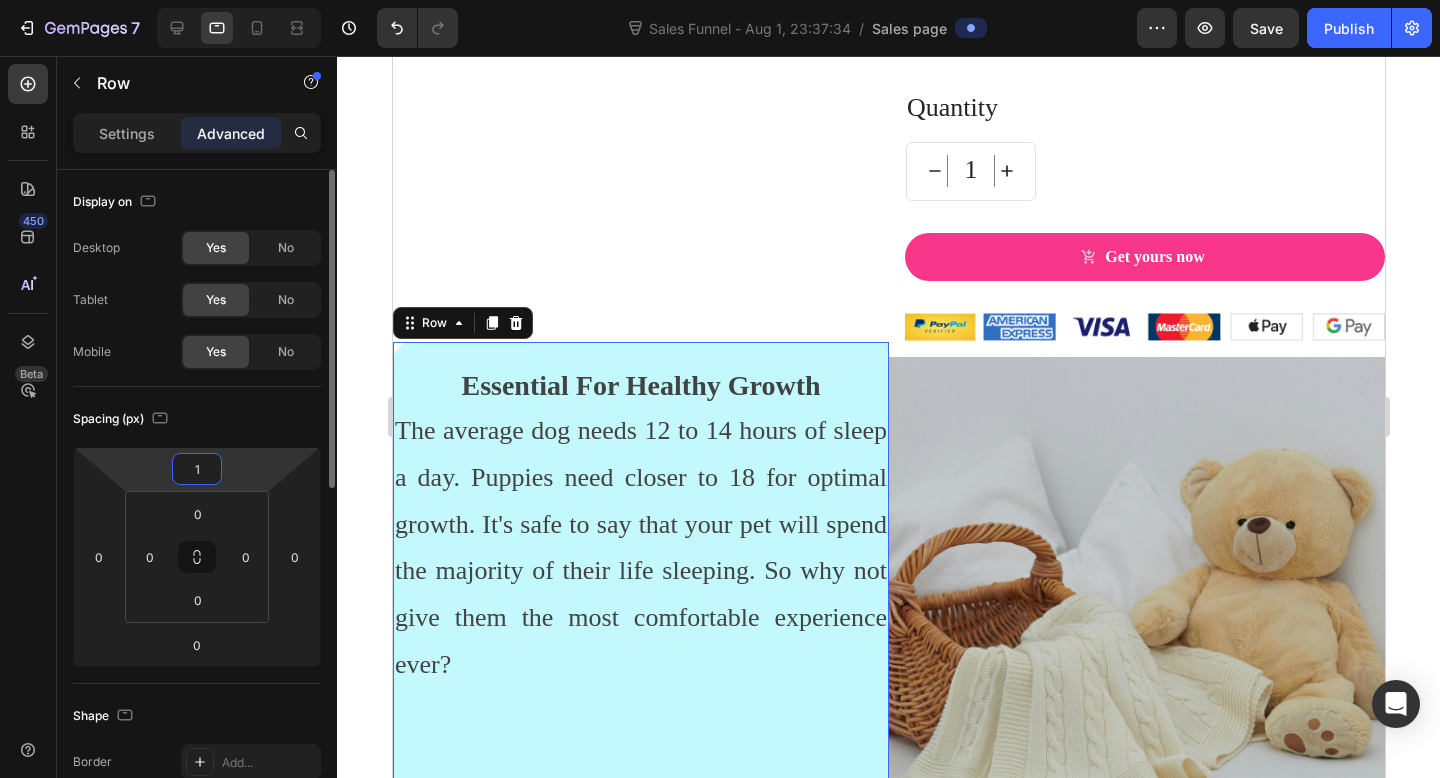 type on "16" 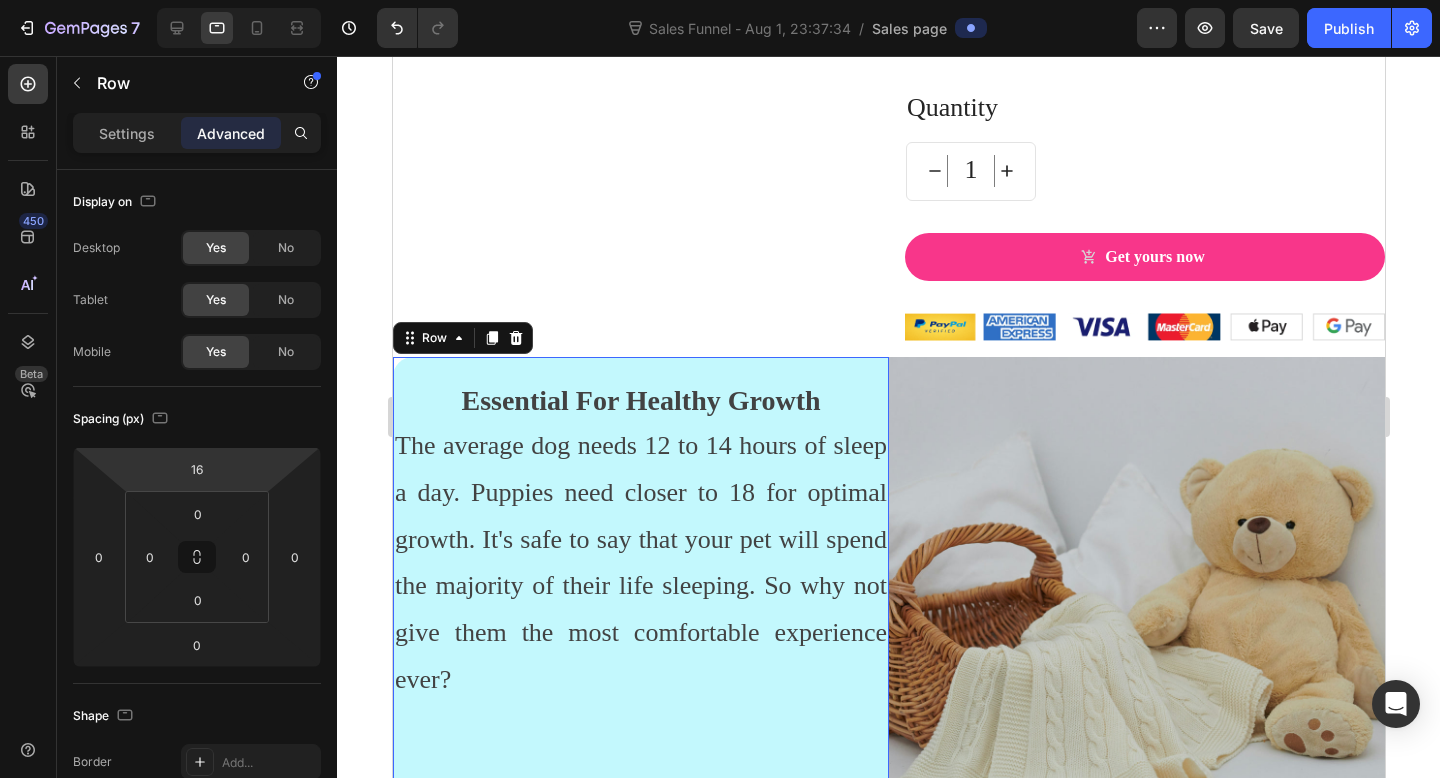 click 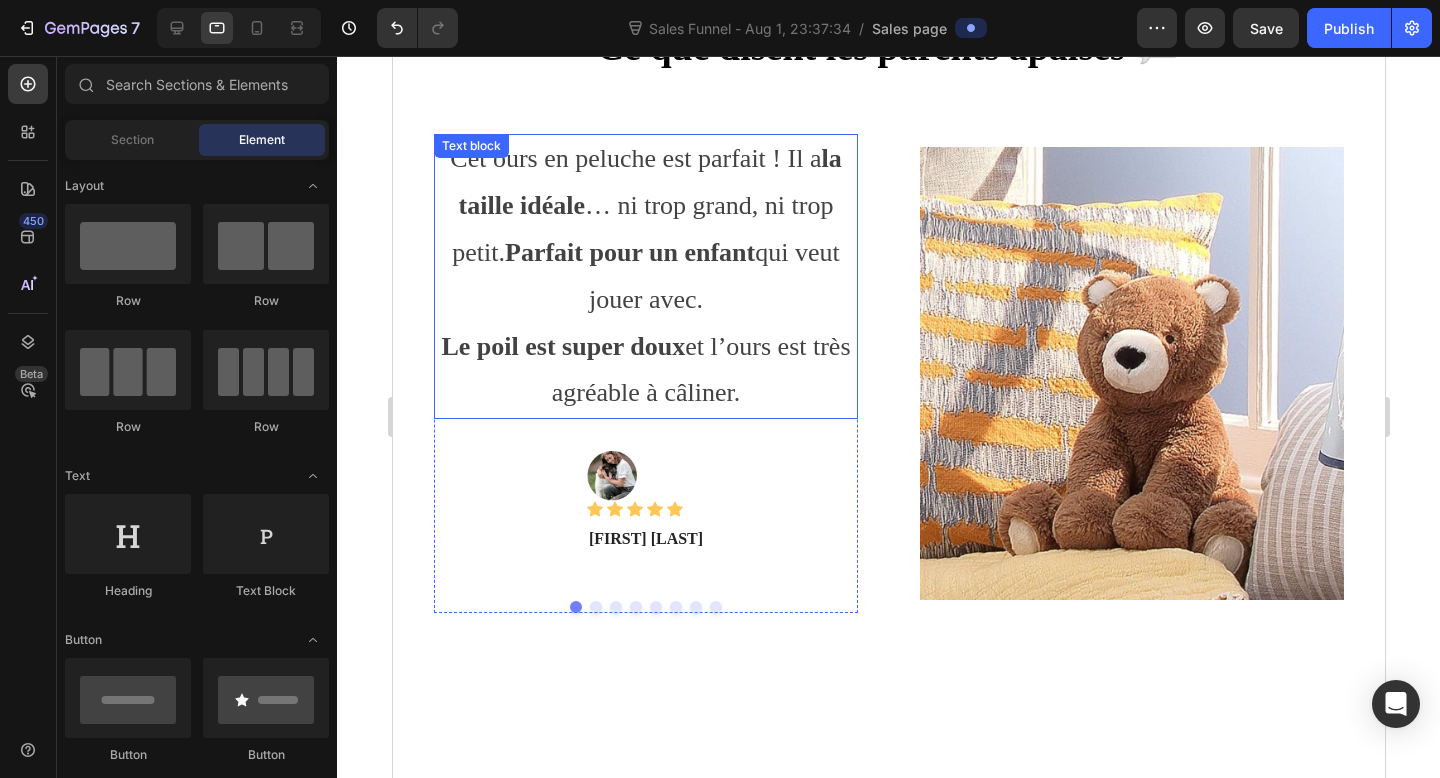 scroll, scrollTop: 3824, scrollLeft: 0, axis: vertical 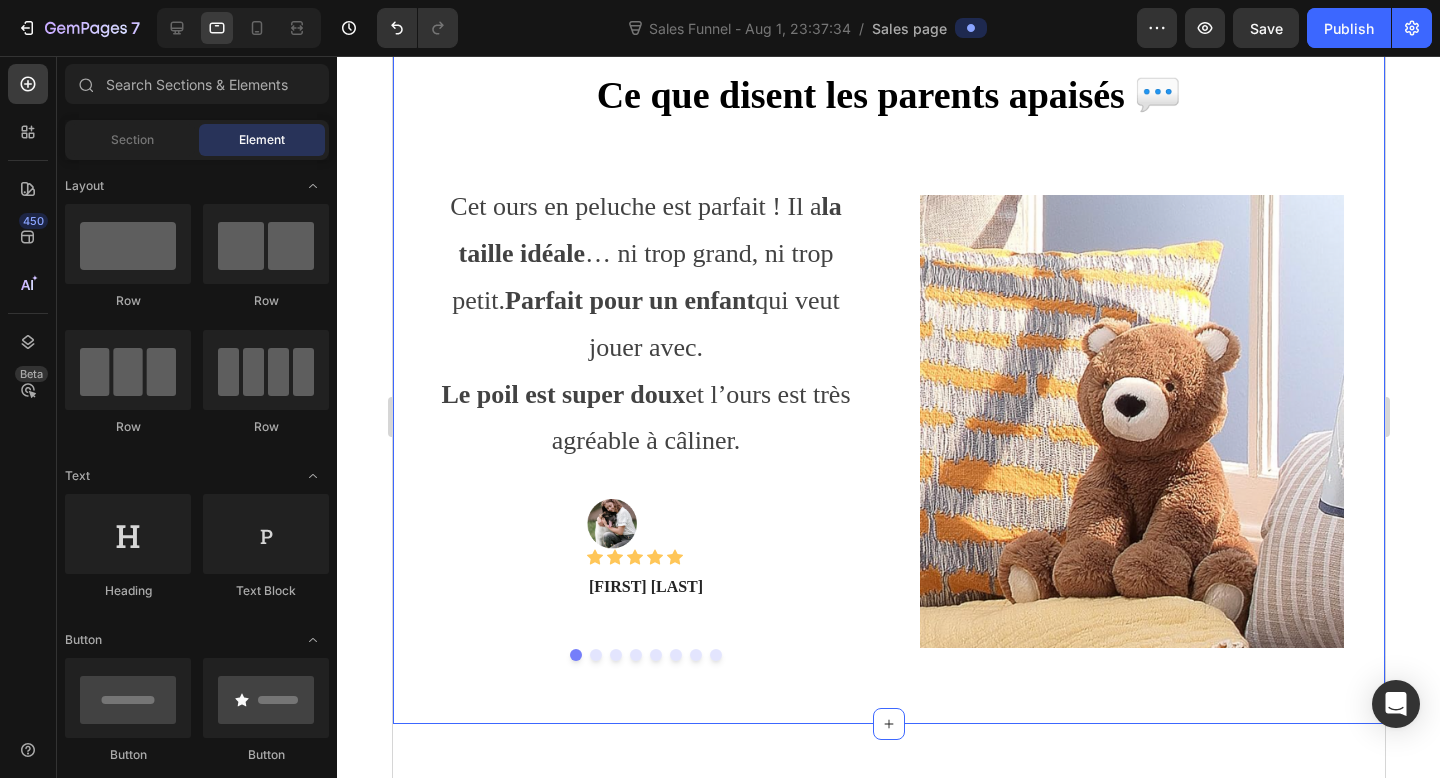 click on "Ce que disent les parents apaisés 💬 Heading Row Cet ours en peluche est parfait ! Il a  la taille idéale … ni trop grand, ni trop petit.  Parfait pour un enfant  qui veut jouer avec. Le poil est super doux  et l’ours est très agréable à câliner. Text block Image                Icon                Icon                Icon                Icon                Icon Icon List Hoz [FIRST] [LAST] Text block Row Mon fils adore vraiment cet ours. Il aime  faire des câlins  et  se blottir contre lui . L’ours est  très doux .   Text block Image                Icon                Icon                Icon                Icon                Icon Icon List Hoz [FIRST] [LAST] Text block Row
Drop element here
Drop element here
Drop element here
Drop element here
Drop element here
Drop element here Carousel Image Row Section 7" at bounding box center [888, 363] 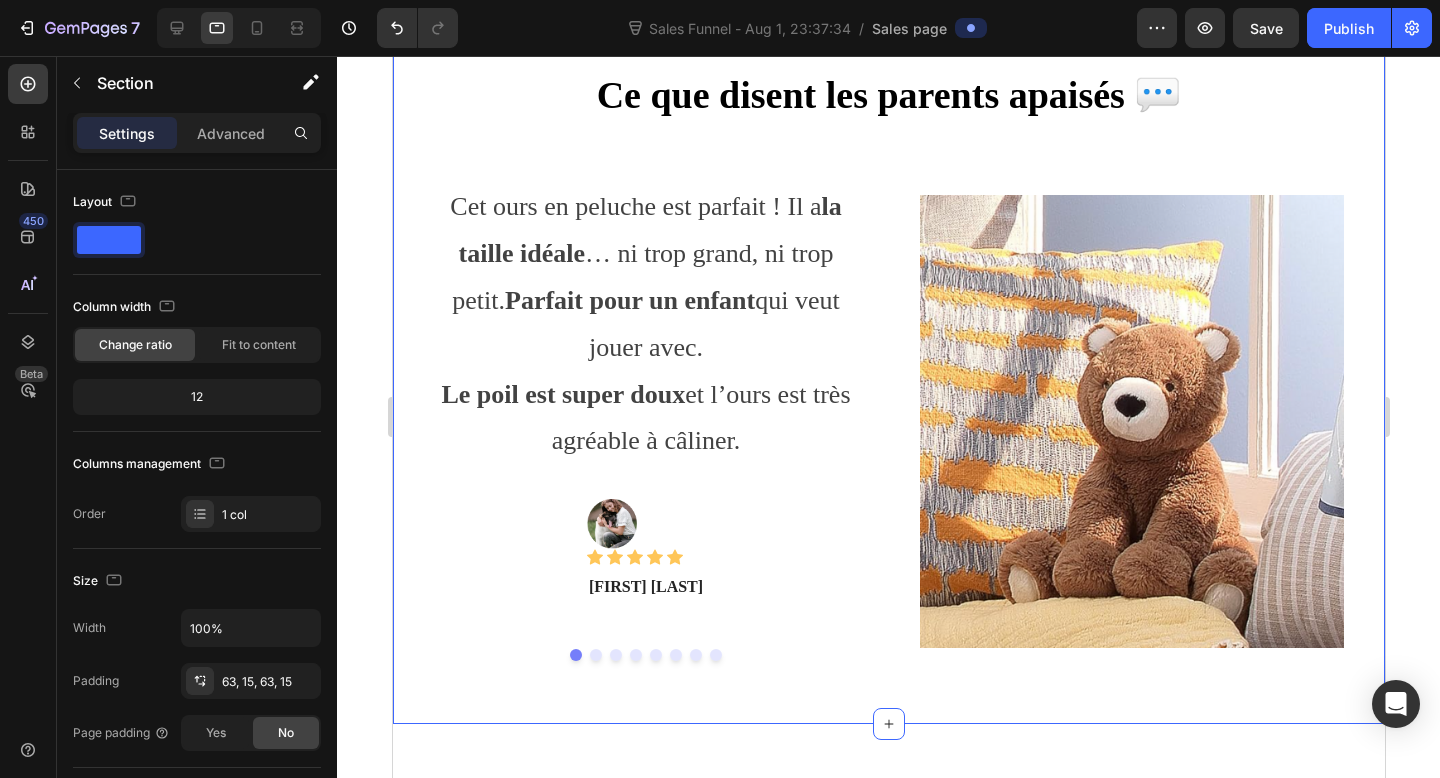 click on "Create Theme Section" at bounding box center (1157, 22) 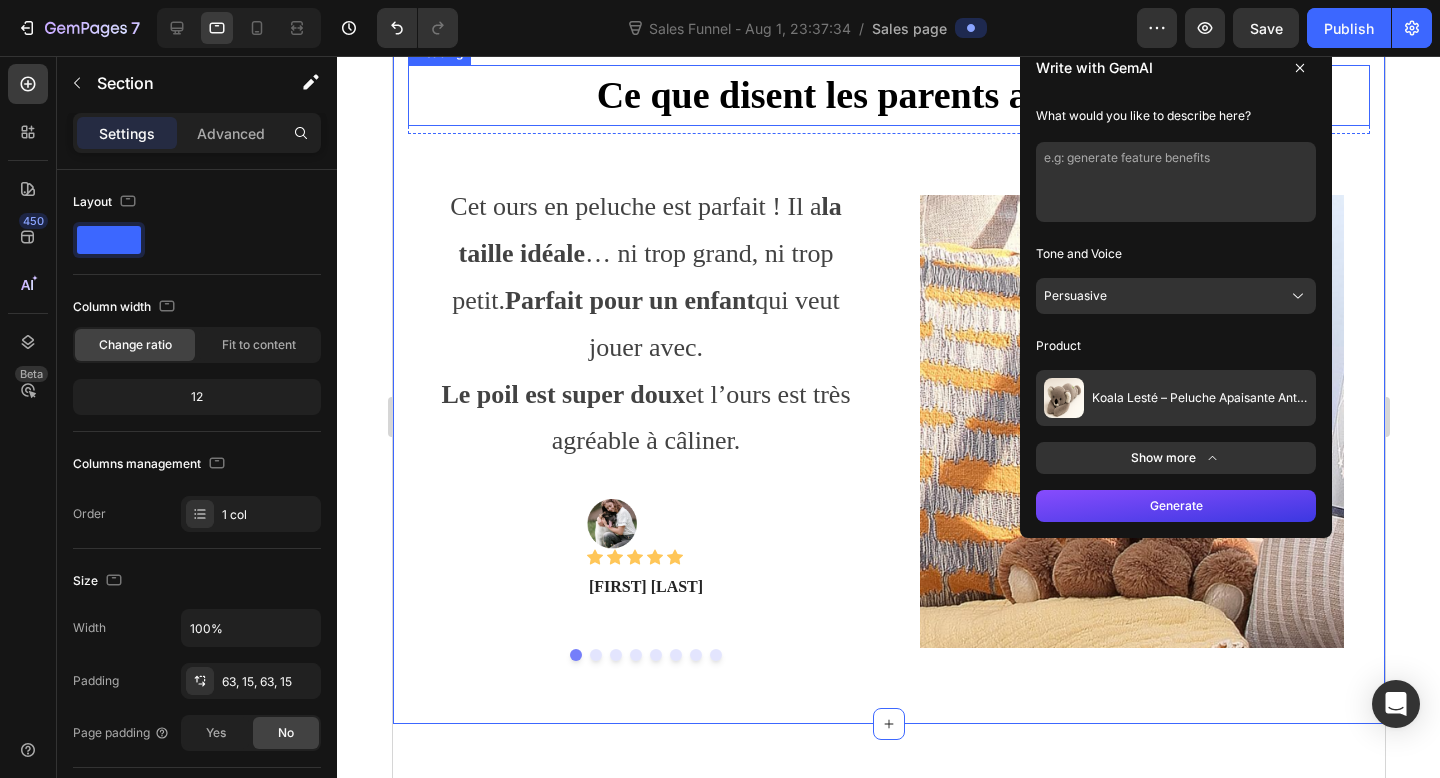 click on "Ce que disent les parents apaisés 💬" at bounding box center [888, 95] 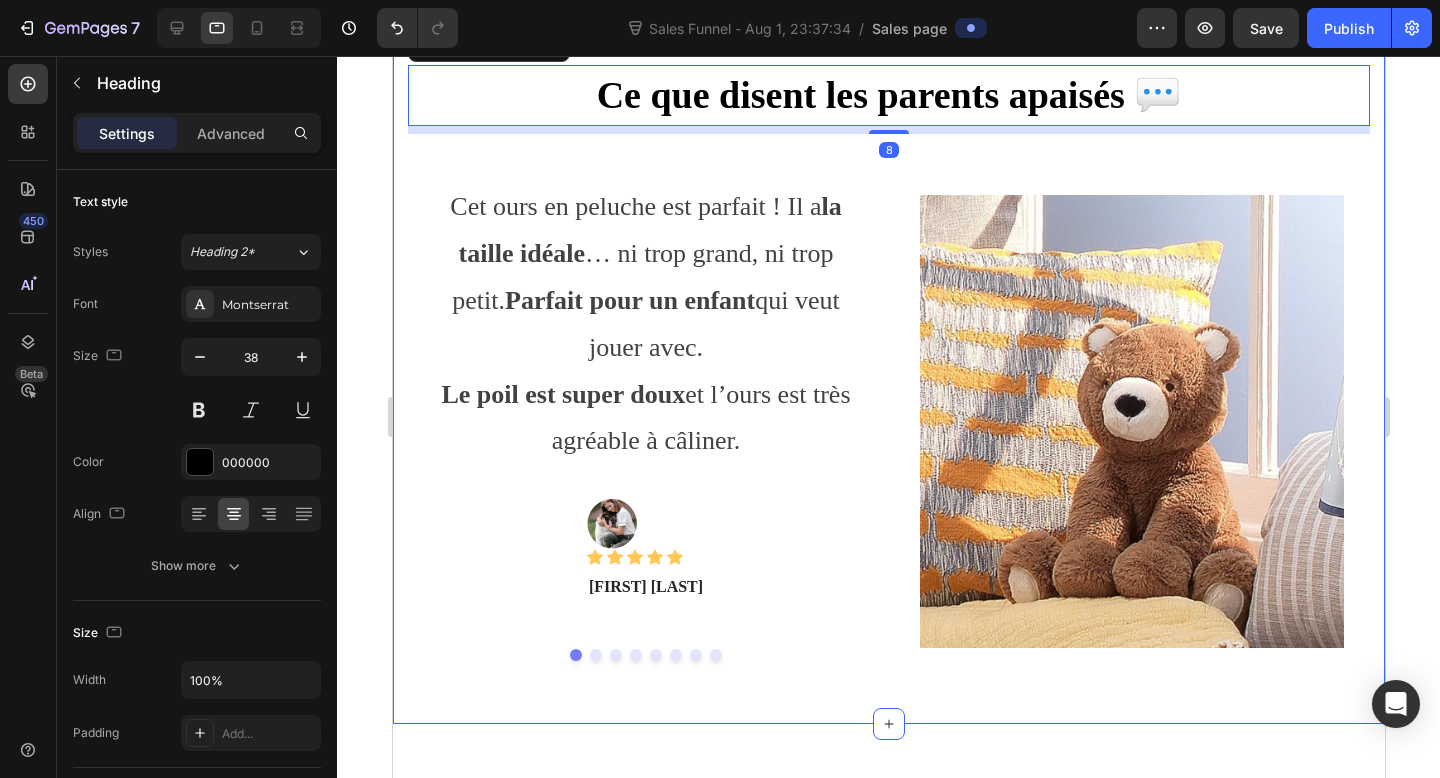 click on "Ce que disent les parents apaisés 💬 Heading   8 Row Cet ours en peluche est parfait ! Il a  la taille idéale … ni trop grand, ni trop petit.  Parfait pour un enfant  qui veut jouer avec. Le poil est super doux  et l’ours est très agréable à câliner. Text block Image                Icon                Icon                Icon                Icon                Icon Icon List Hoz [FIRST] [LAST] Text block Row Mon fils adore vraiment cet ours. Il aime  faire des câlins  et  se blottir contre lui . L’ours est  très doux .   Text block Image                Icon                Icon                Icon                Icon                Icon Icon List Hoz [FIRST] [LAST] Text block Row
Drop element here
Drop element here
Drop element here
Drop element here
Drop element here
Drop element here Carousel Image Row Section 7" at bounding box center (888, 363) 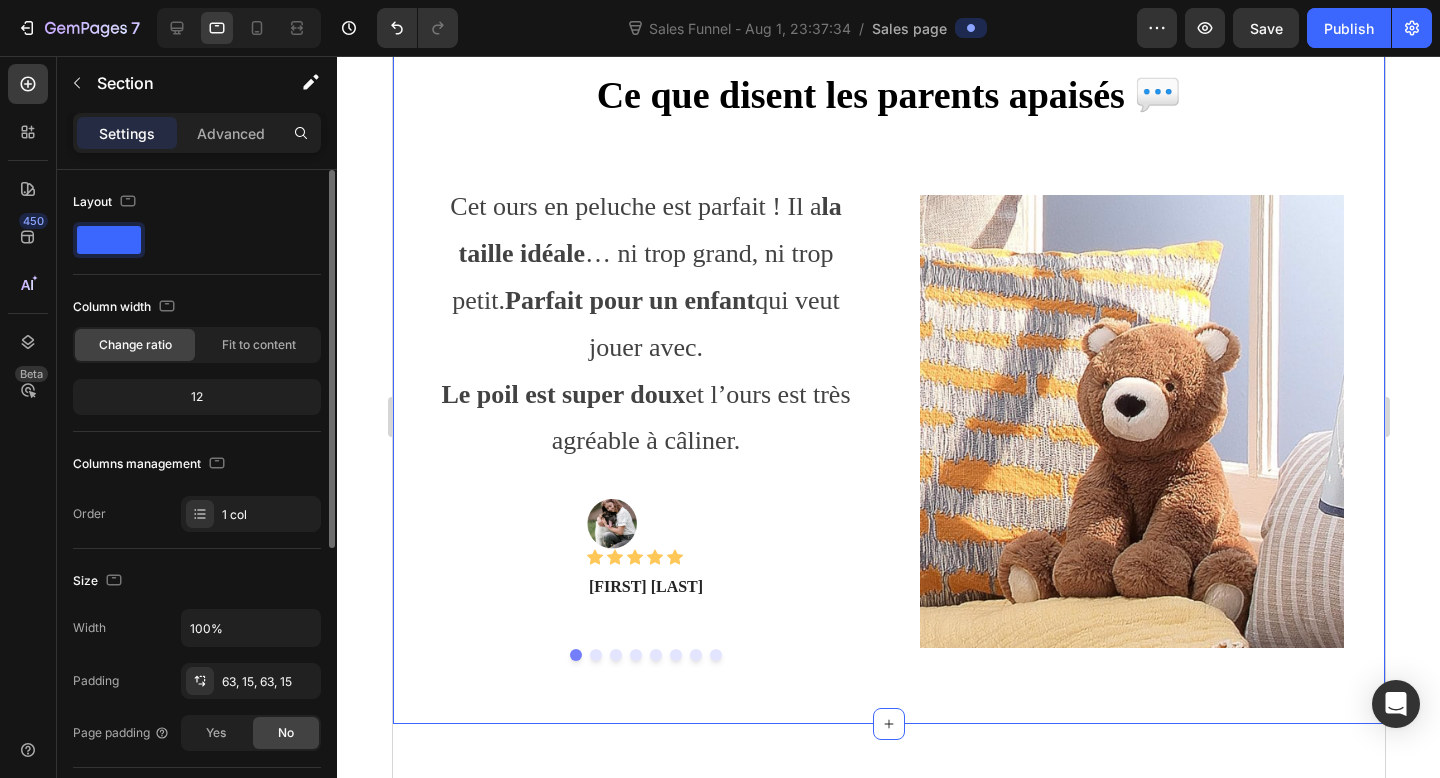 click 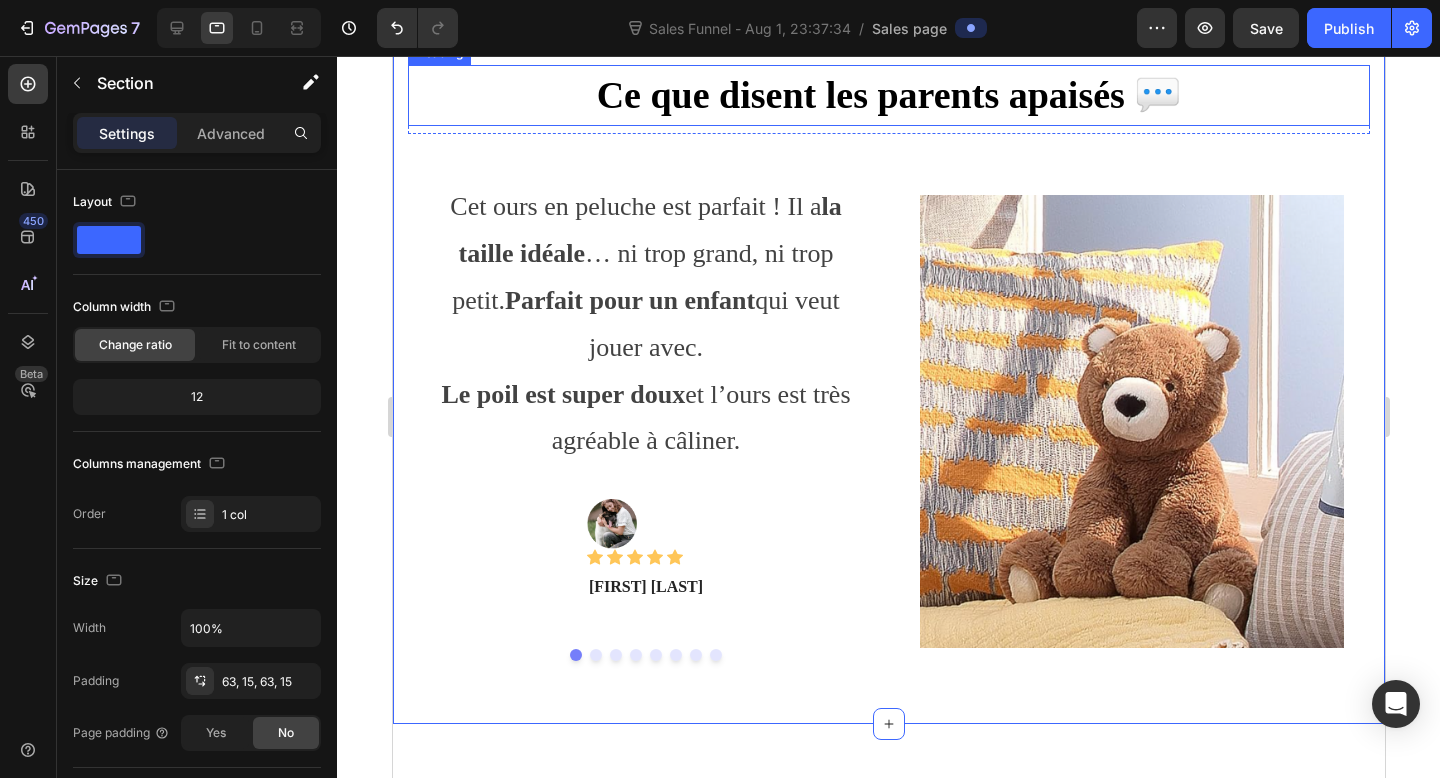 click on "Ce que disent les parents apaisés 💬" at bounding box center (888, 95) 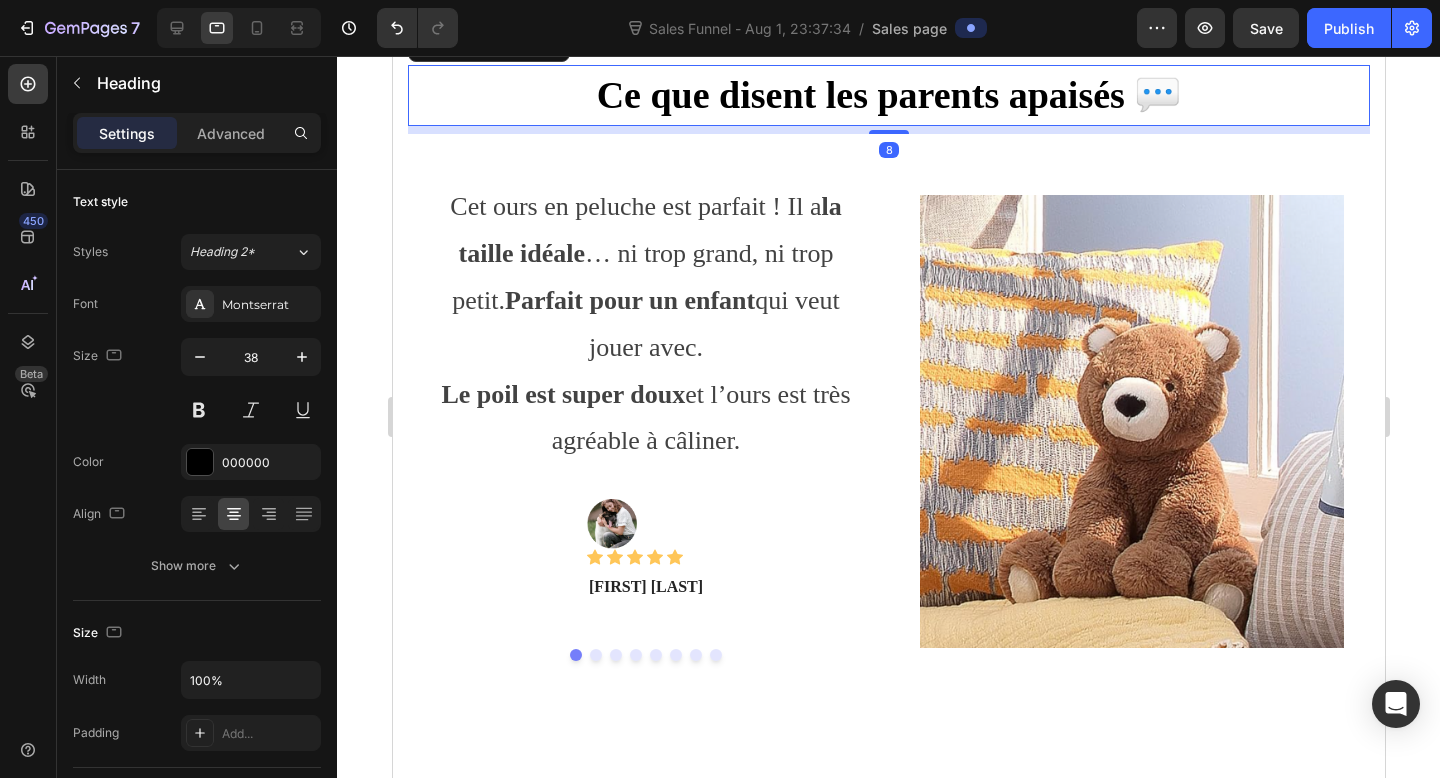 click on "Ce que disent les parents apaisés 💬 Heading   8 Row Cet ours en peluche est parfait ! Il a  la taille idéale … ni trop grand, ni trop petit.  Parfait pour un enfant  qui veut jouer avec. Le poil est super doux  et l’ours est très agréable à câliner. Text block Image                Icon                Icon                Icon                Icon                Icon Icon List Hoz [FIRST] [LAST] Text block Row Mon fils adore vraiment cet ours. Il aime  faire des câlins  et  se blottir contre lui . L’ours est  très doux .   Text block Image                Icon                Icon                Icon                Icon                Icon Icon List Hoz [FIRST] [LAST] Text block Row
Drop element here
Drop element here
Drop element here
Drop element here
Drop element here
Drop element here Carousel Image Row Section 7" at bounding box center [888, 363] 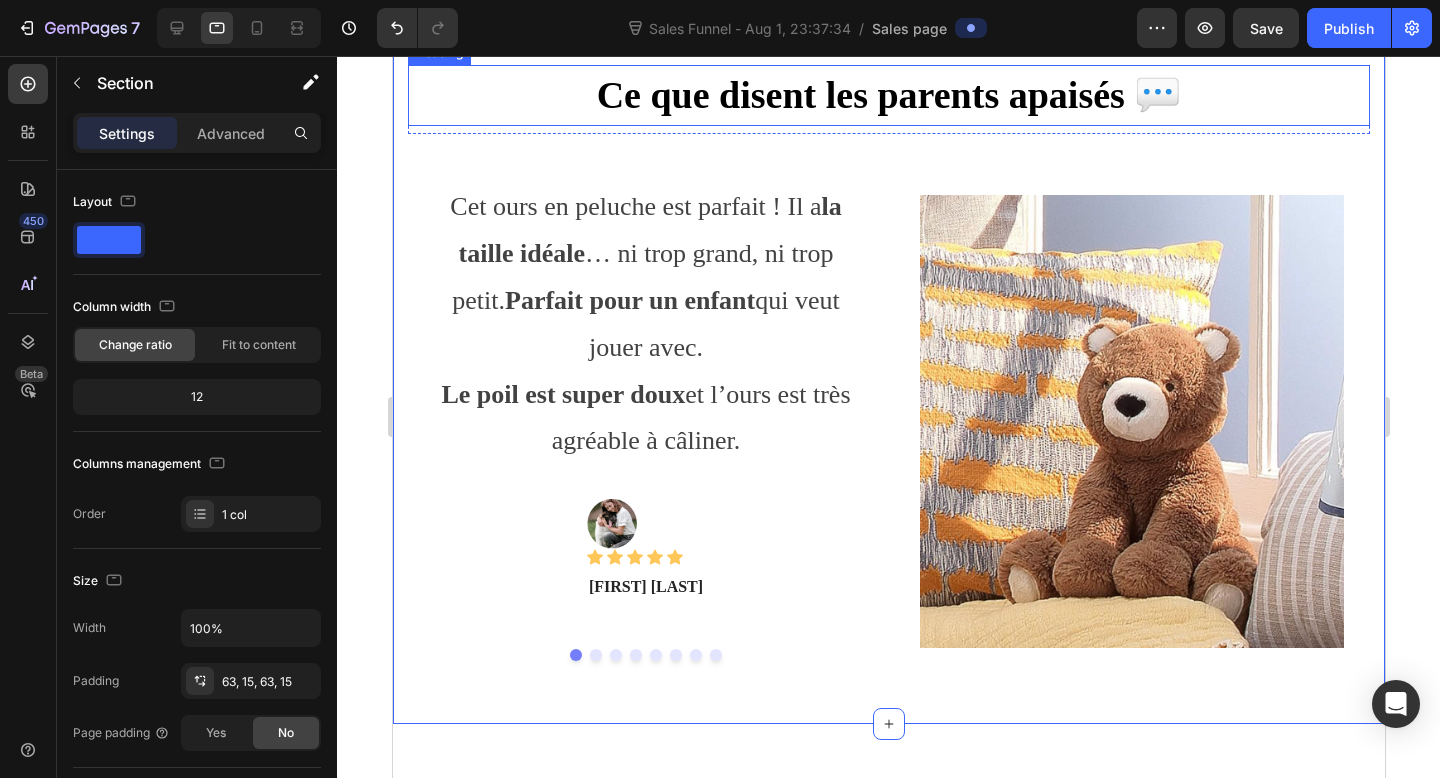 click on "Ce que disent les parents apaisés 💬" at bounding box center (888, 95) 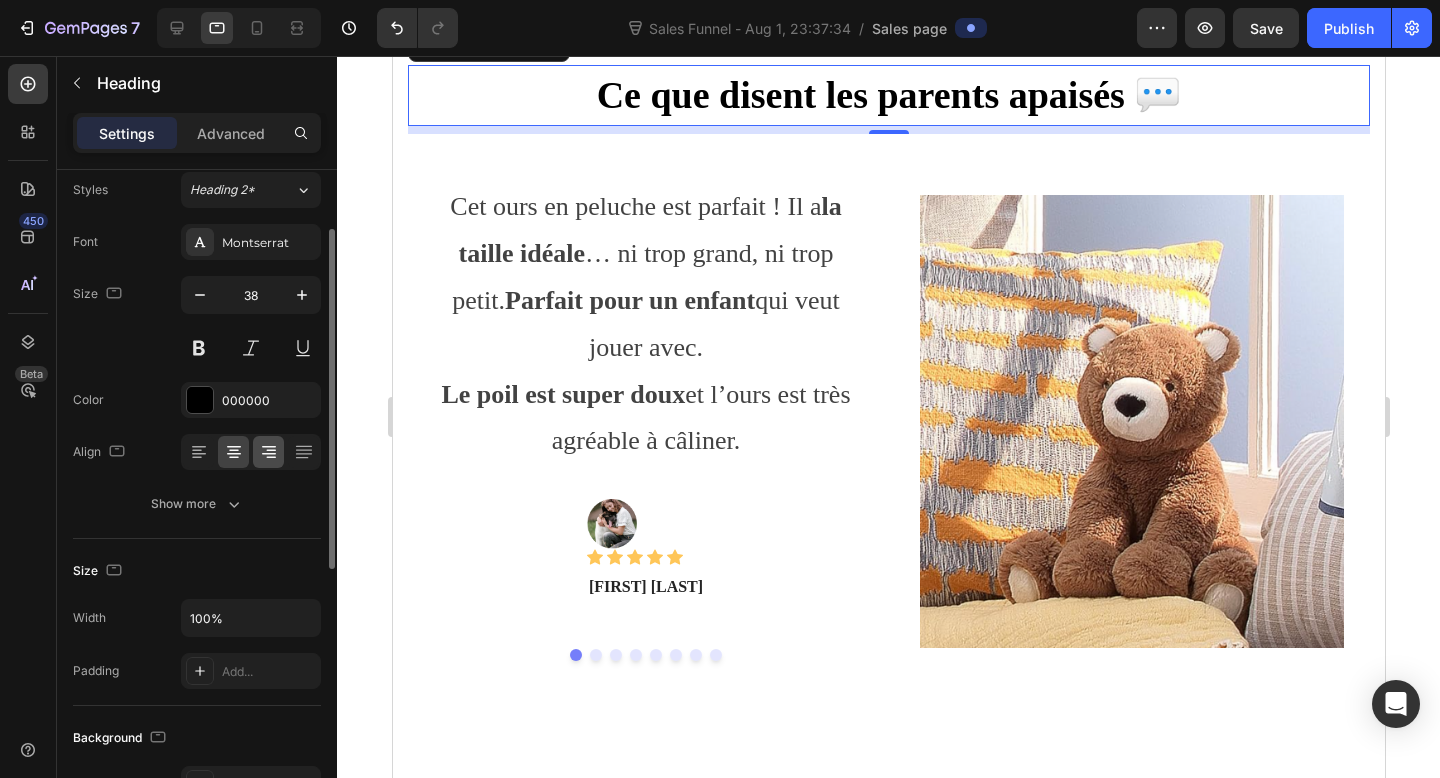 scroll, scrollTop: 80, scrollLeft: 0, axis: vertical 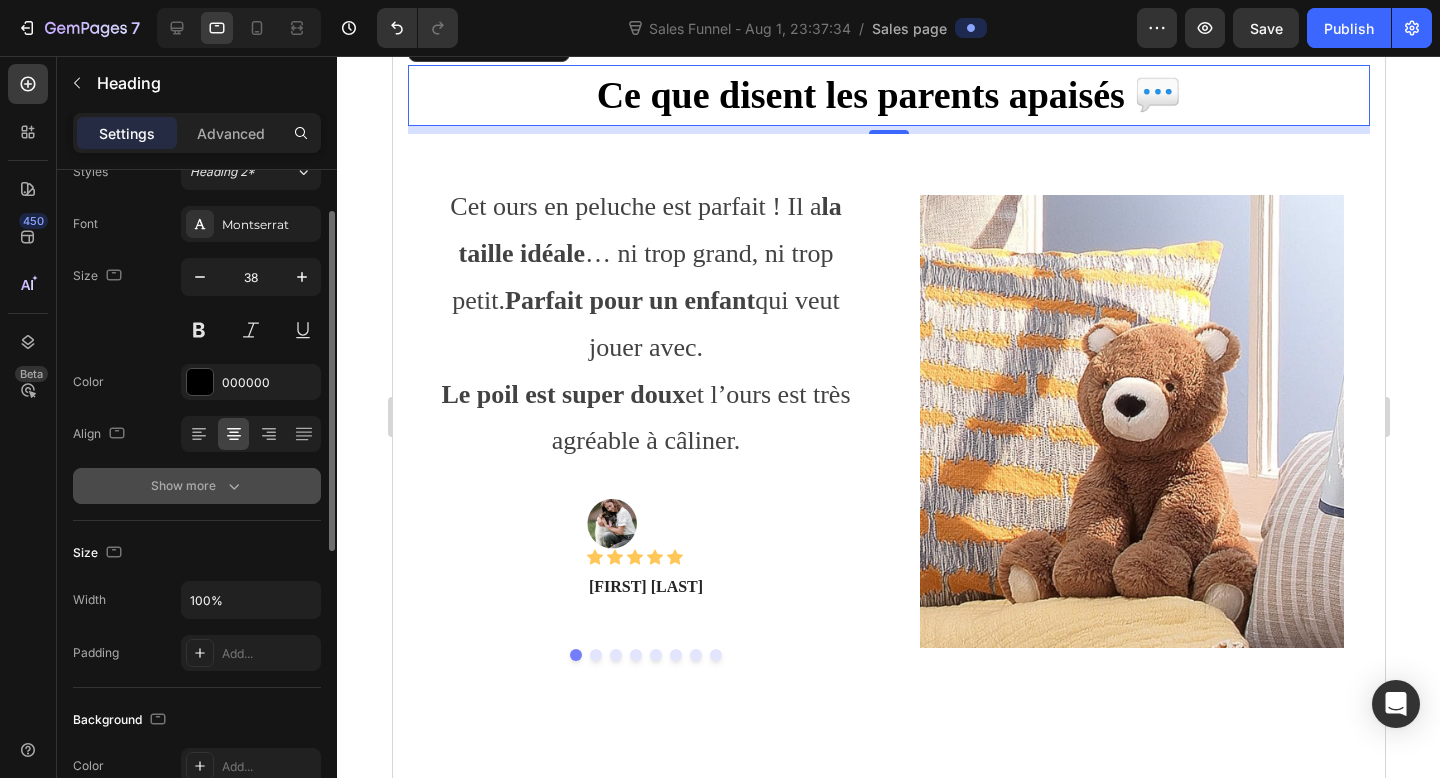 click 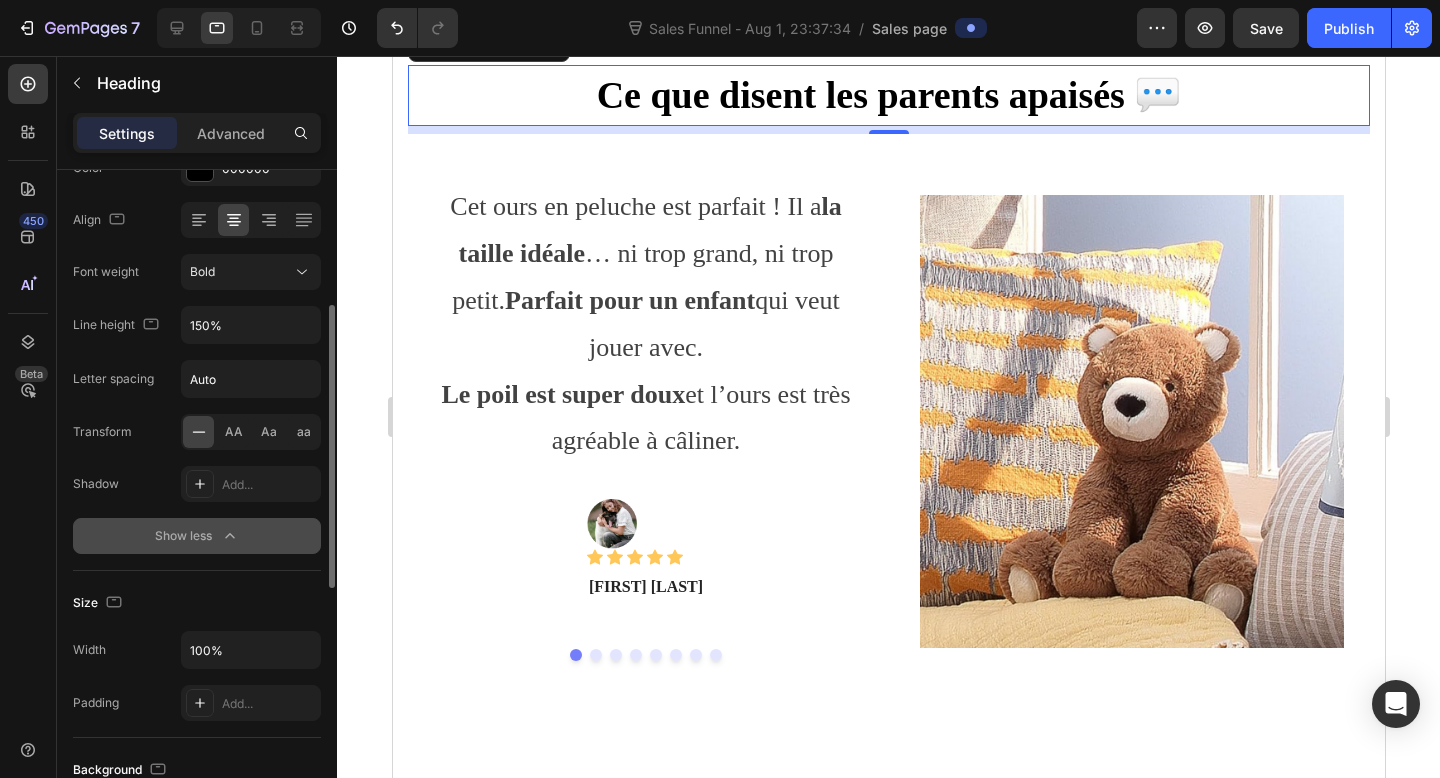 scroll, scrollTop: 306, scrollLeft: 0, axis: vertical 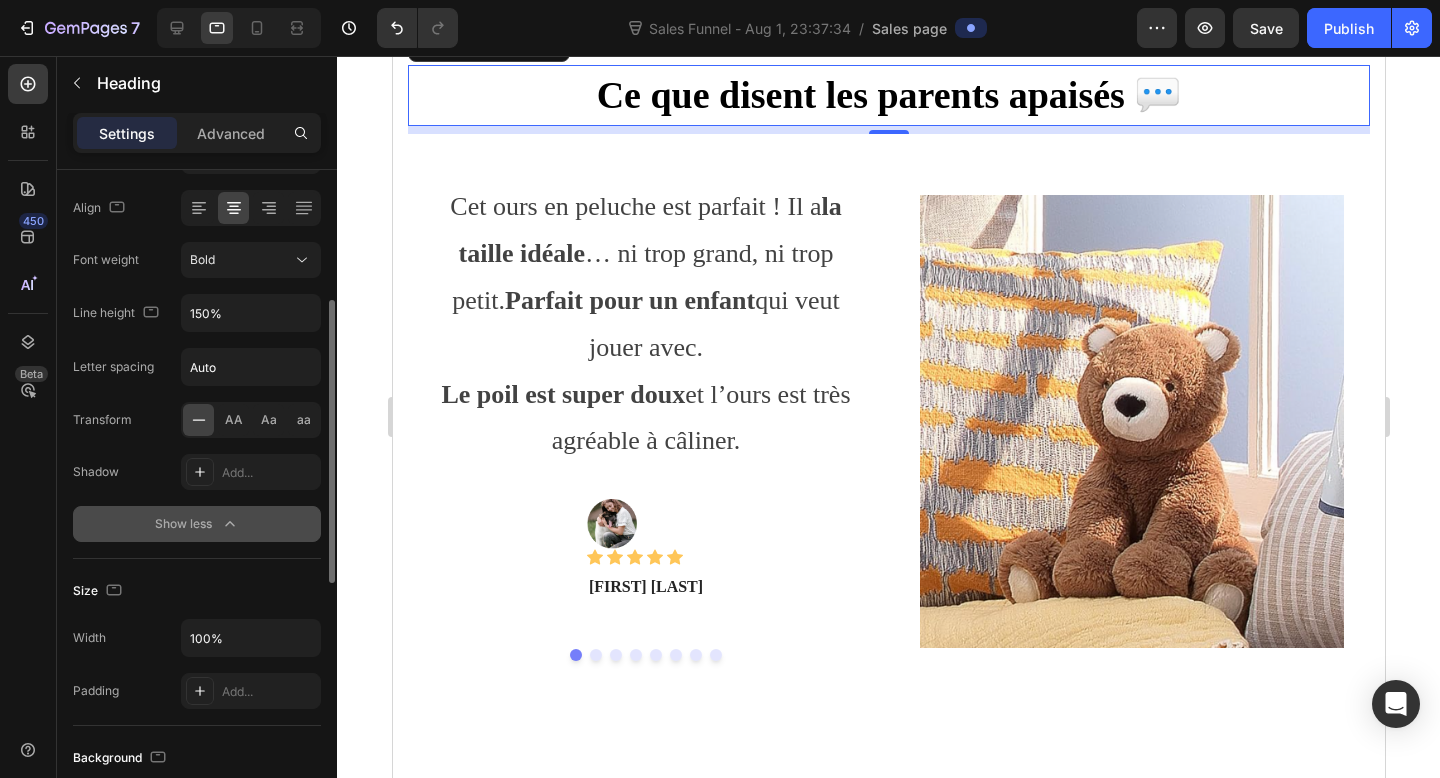 click 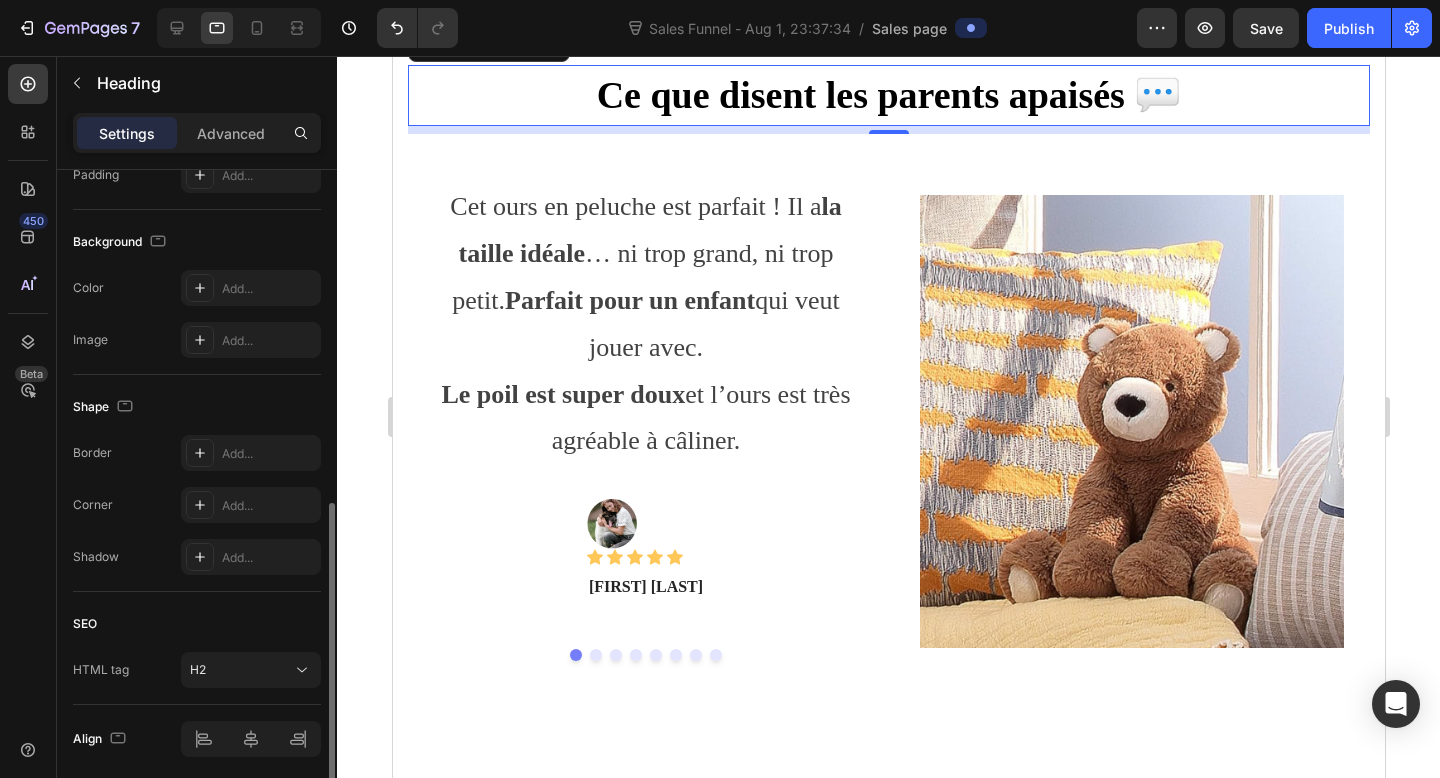 scroll, scrollTop: 591, scrollLeft: 0, axis: vertical 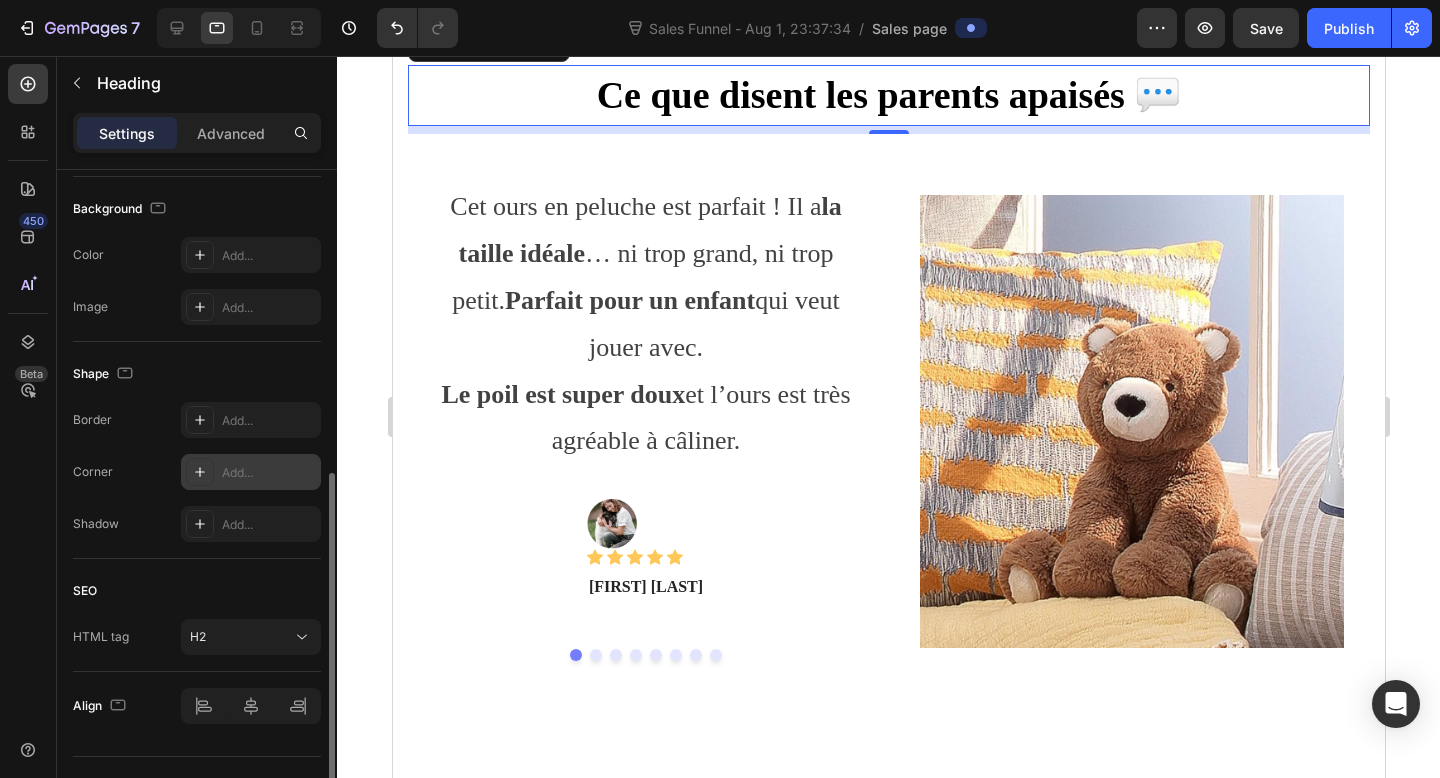 click 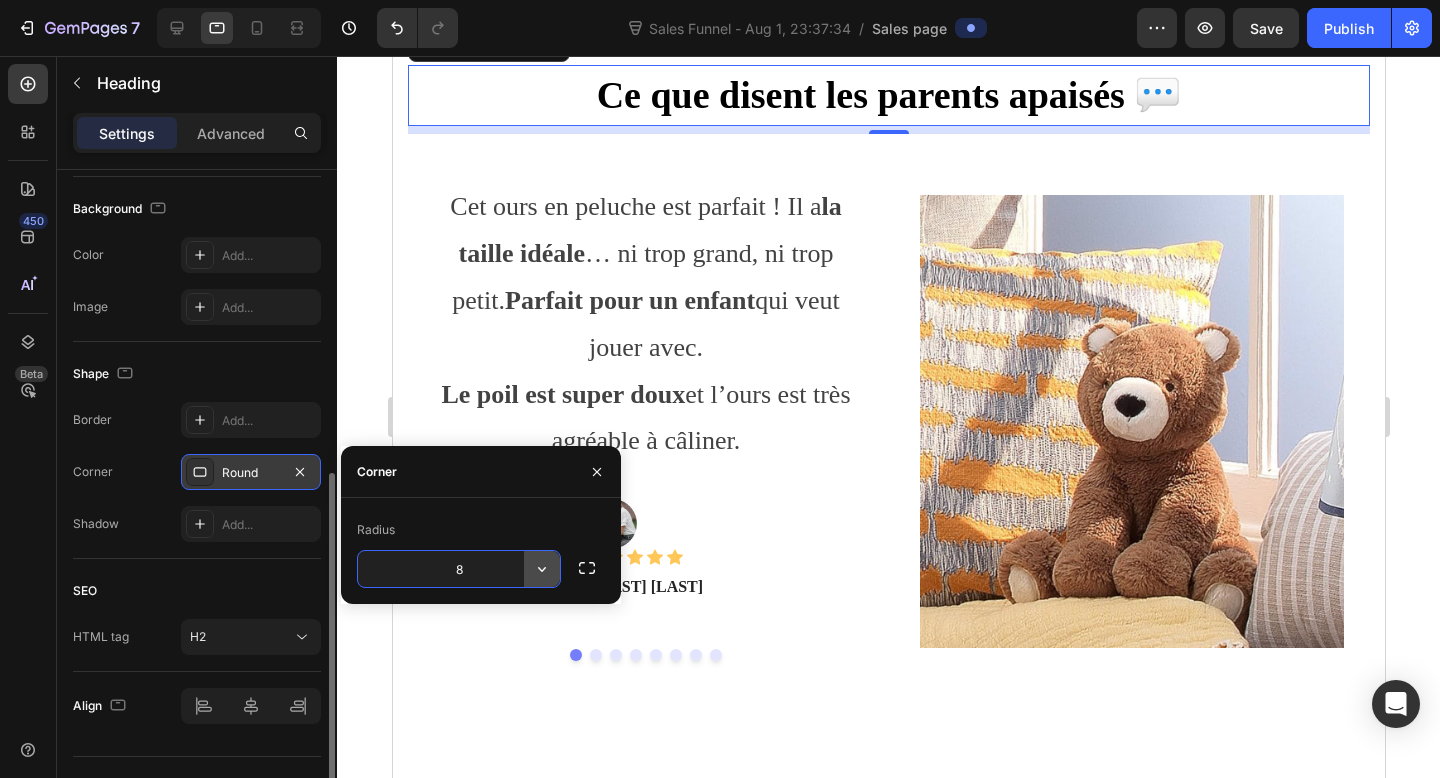 click 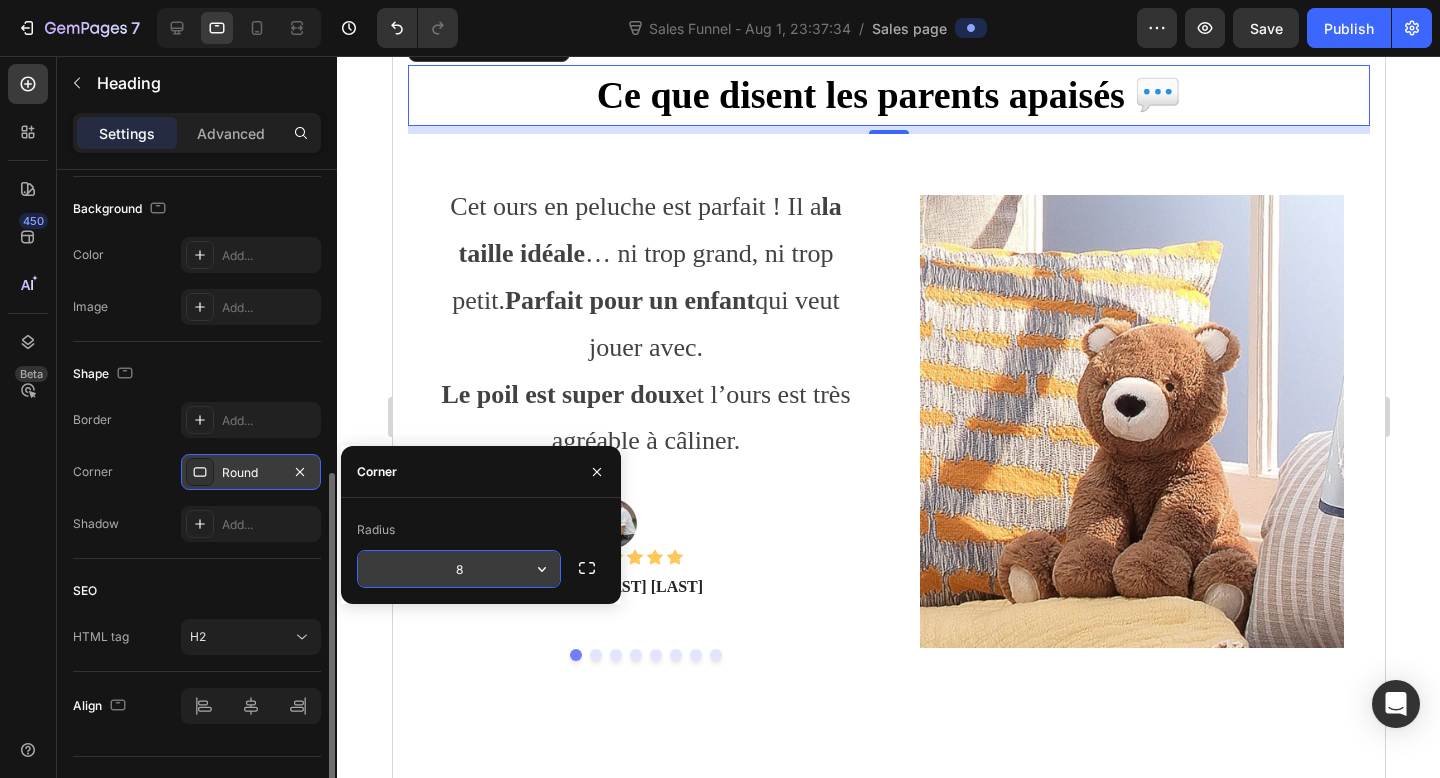 click 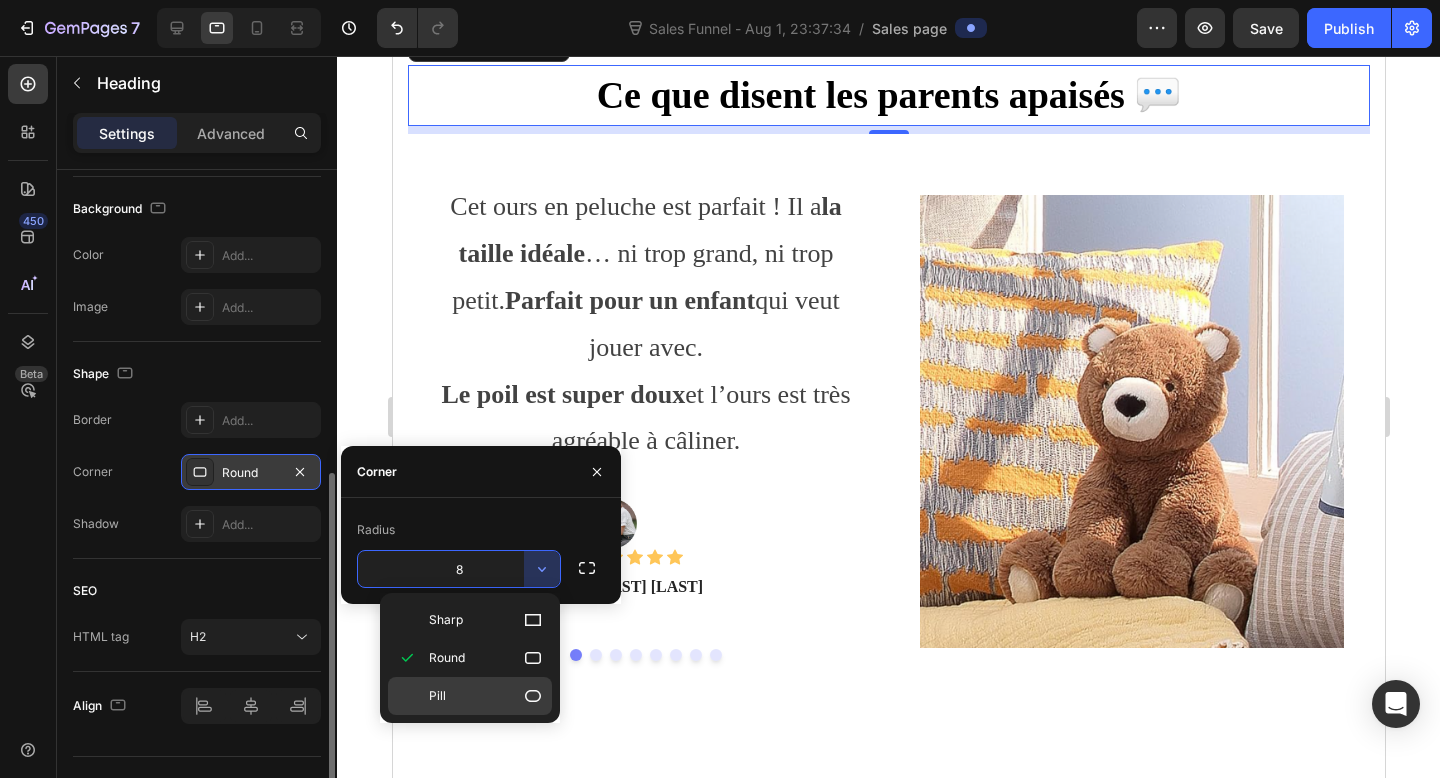 click 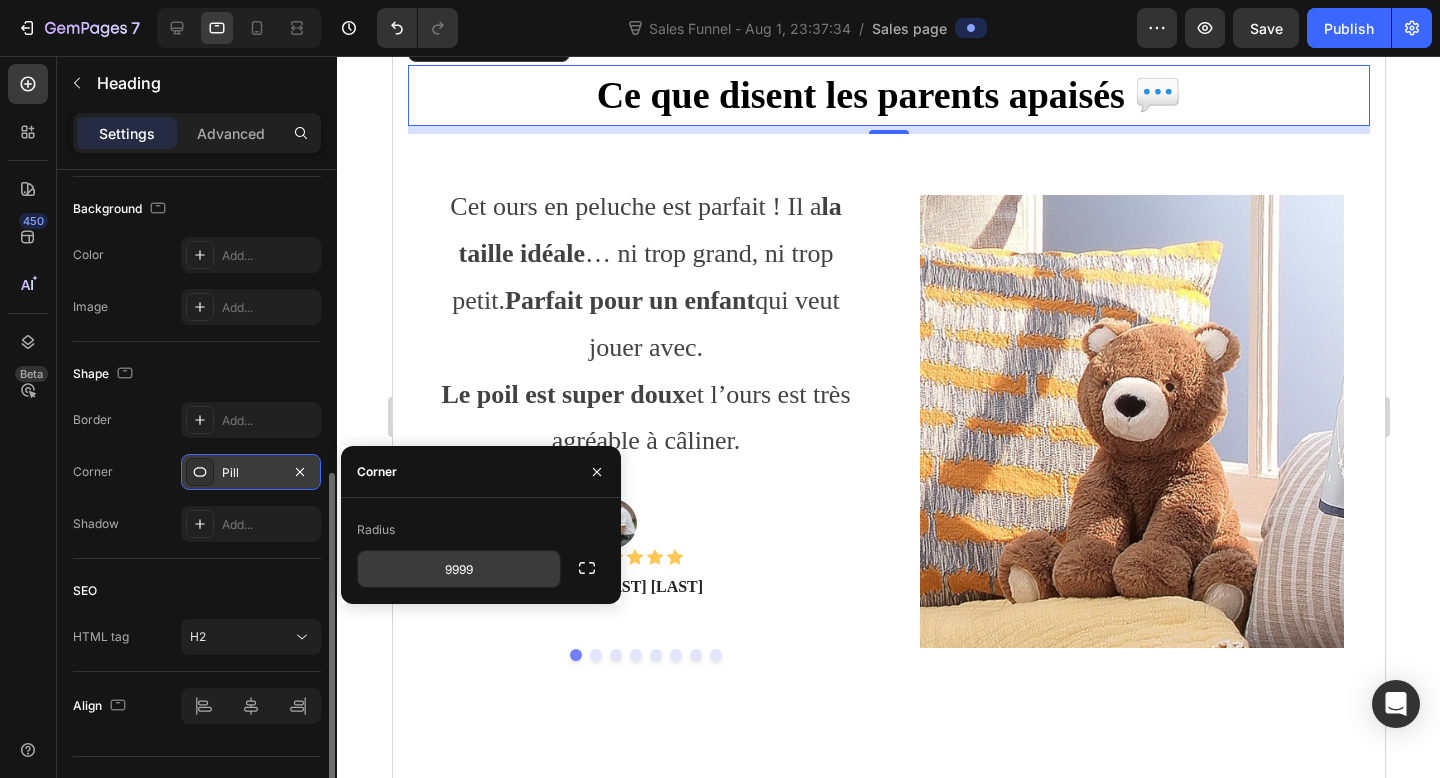 click 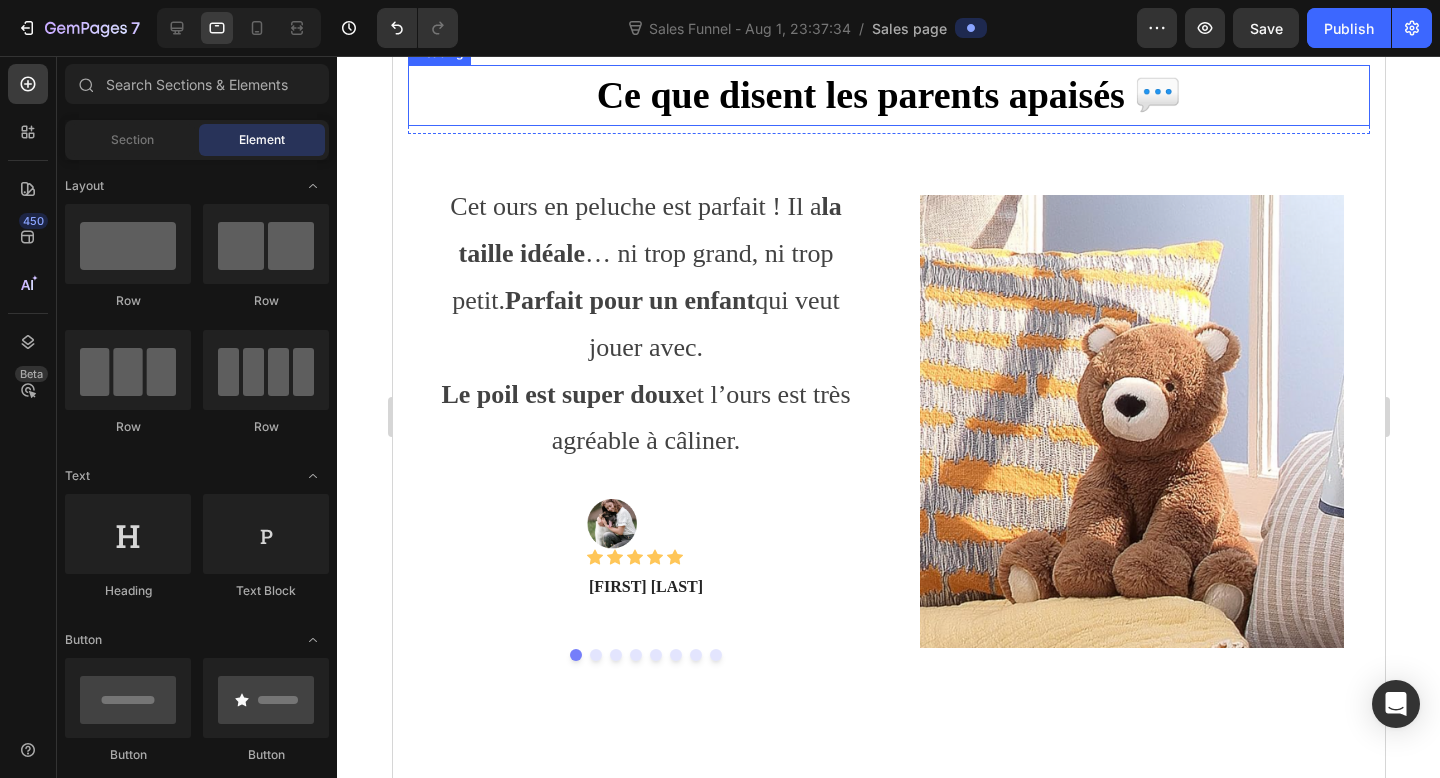 click on "Ce que disent les parents apaisés 💬" at bounding box center [888, 95] 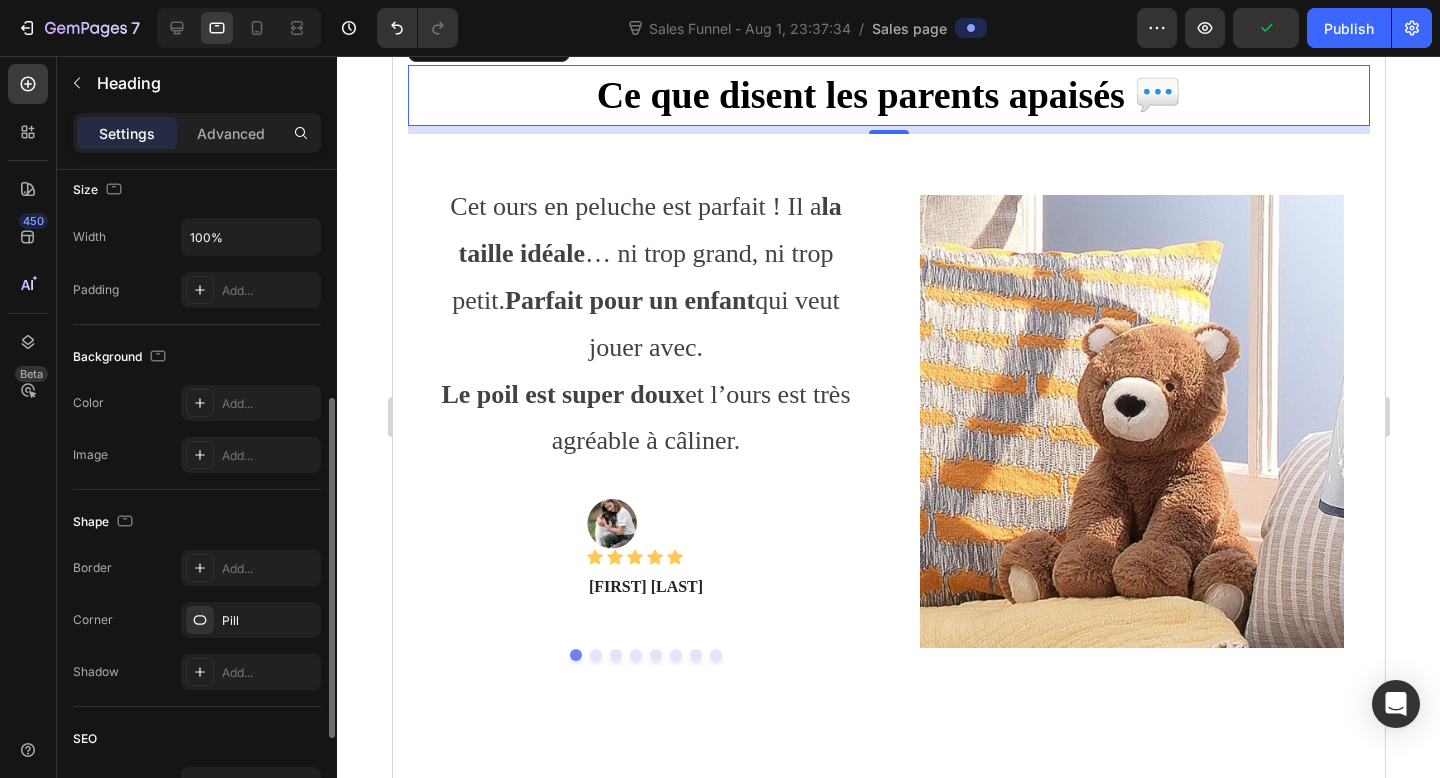 scroll, scrollTop: 447, scrollLeft: 0, axis: vertical 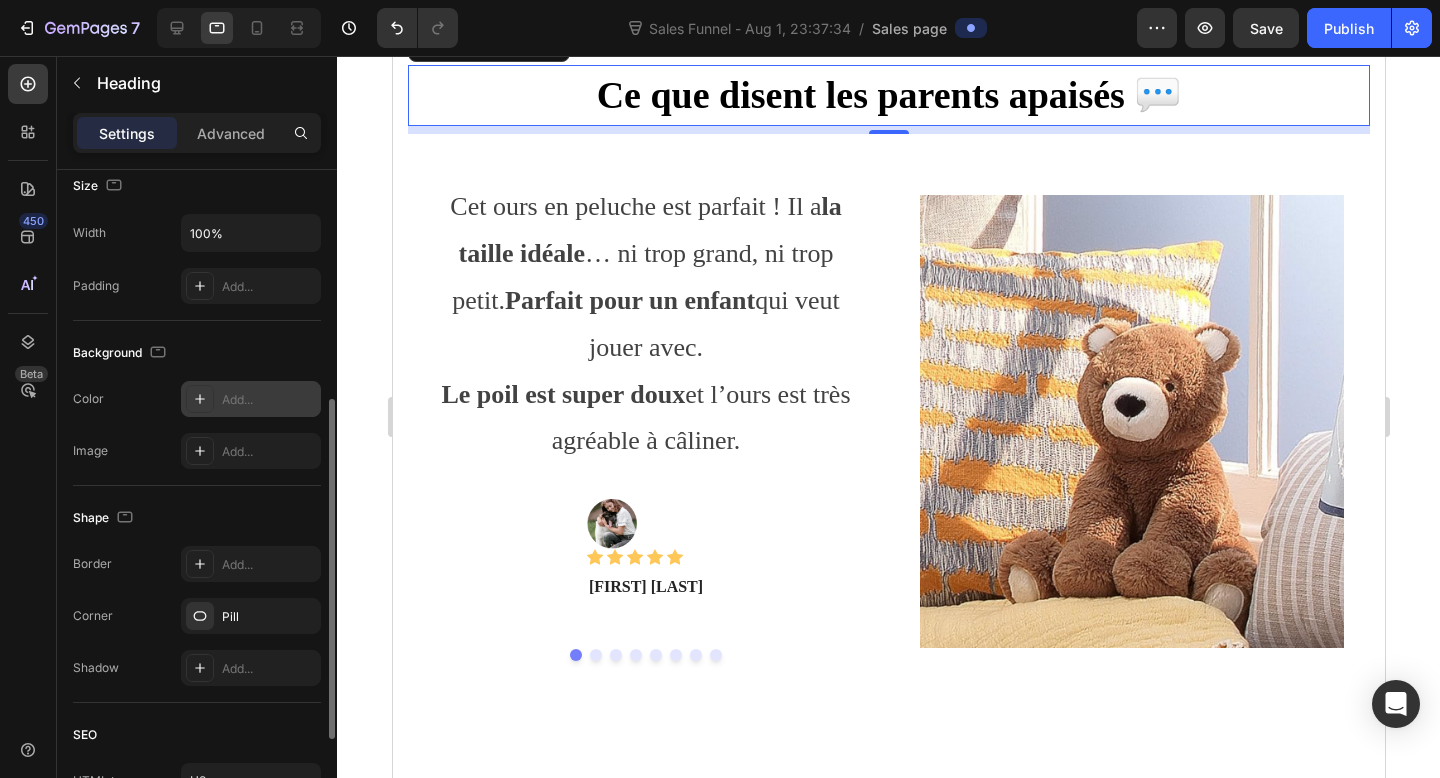 click 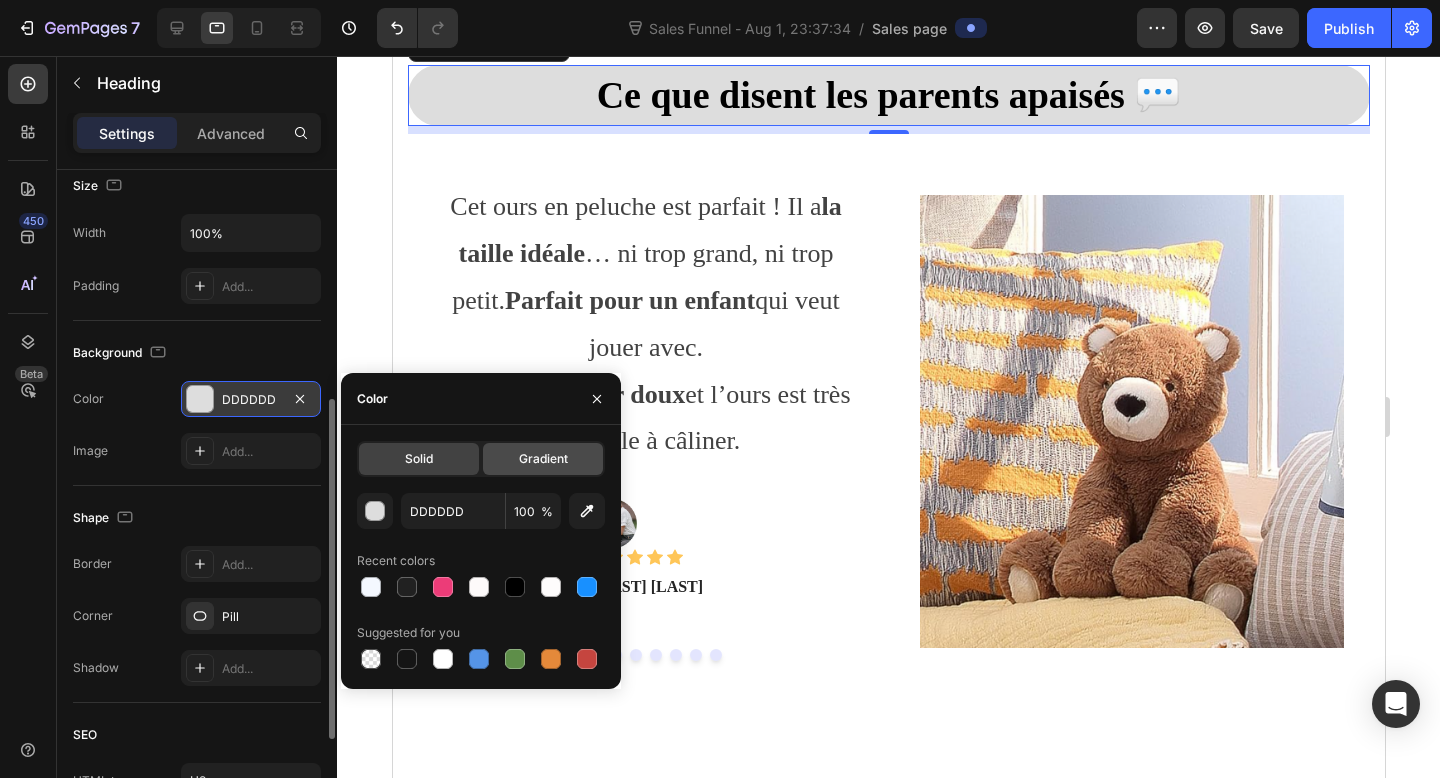 click on "Gradient" 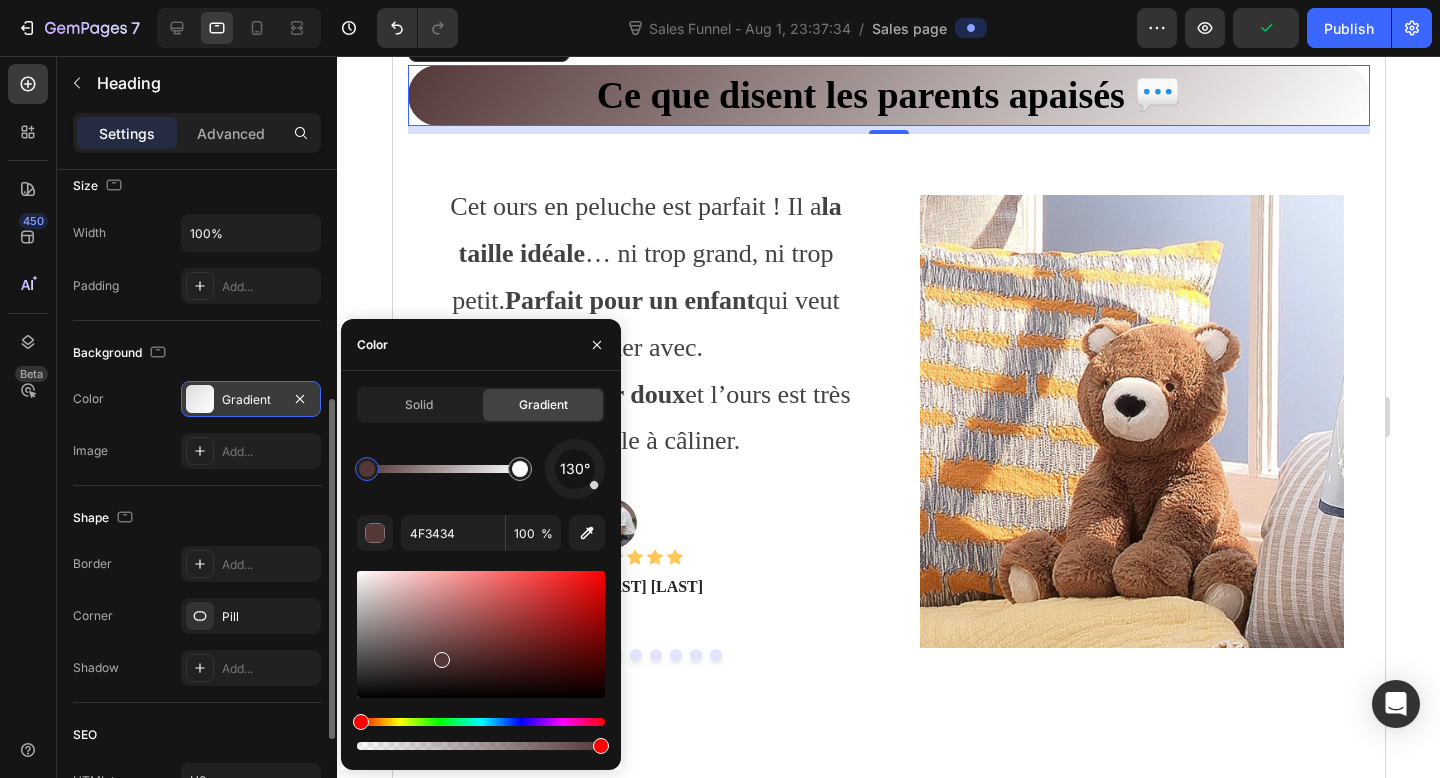 drag, startPoint x: 493, startPoint y: 629, endPoint x: 473, endPoint y: 663, distance: 39.446167 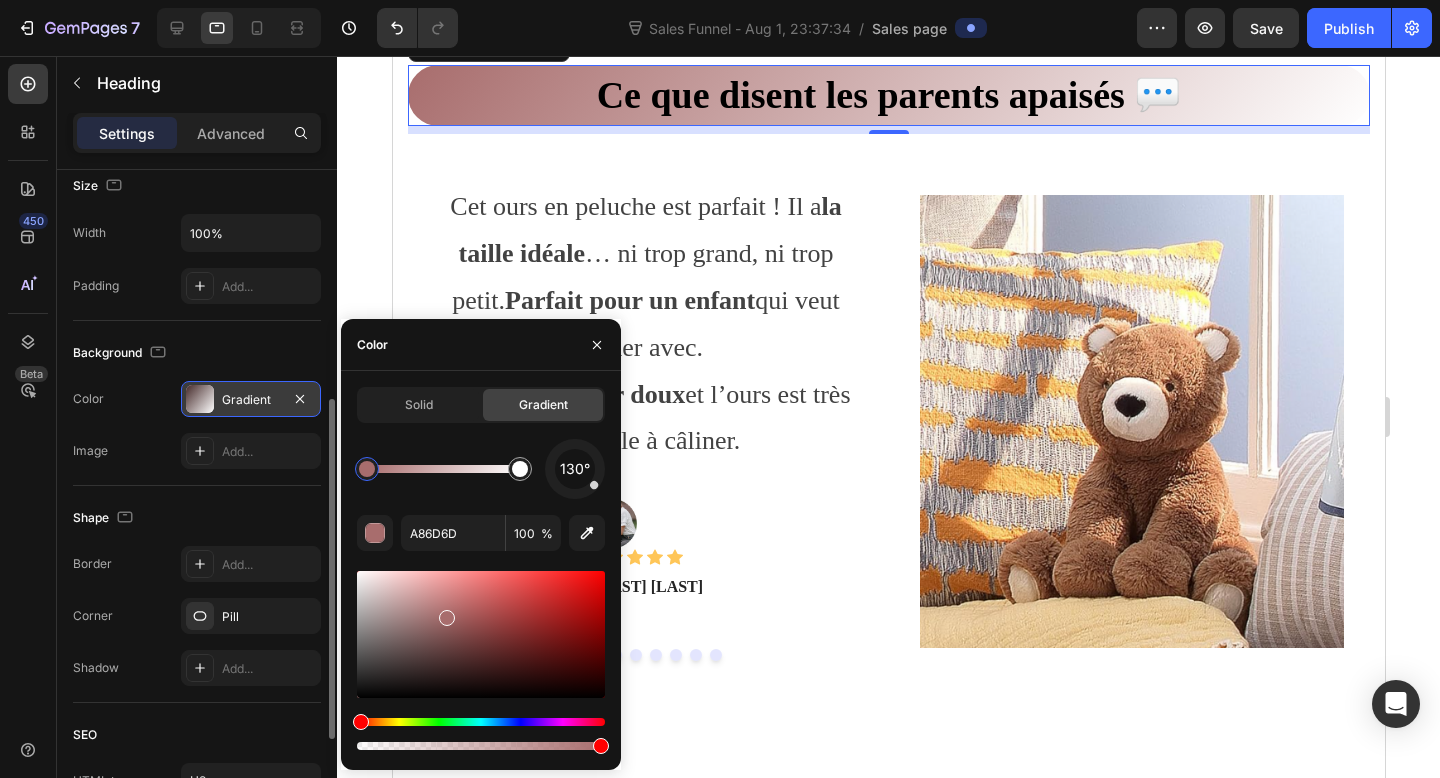 drag, startPoint x: 463, startPoint y: 668, endPoint x: 446, endPoint y: 613, distance: 57.567352 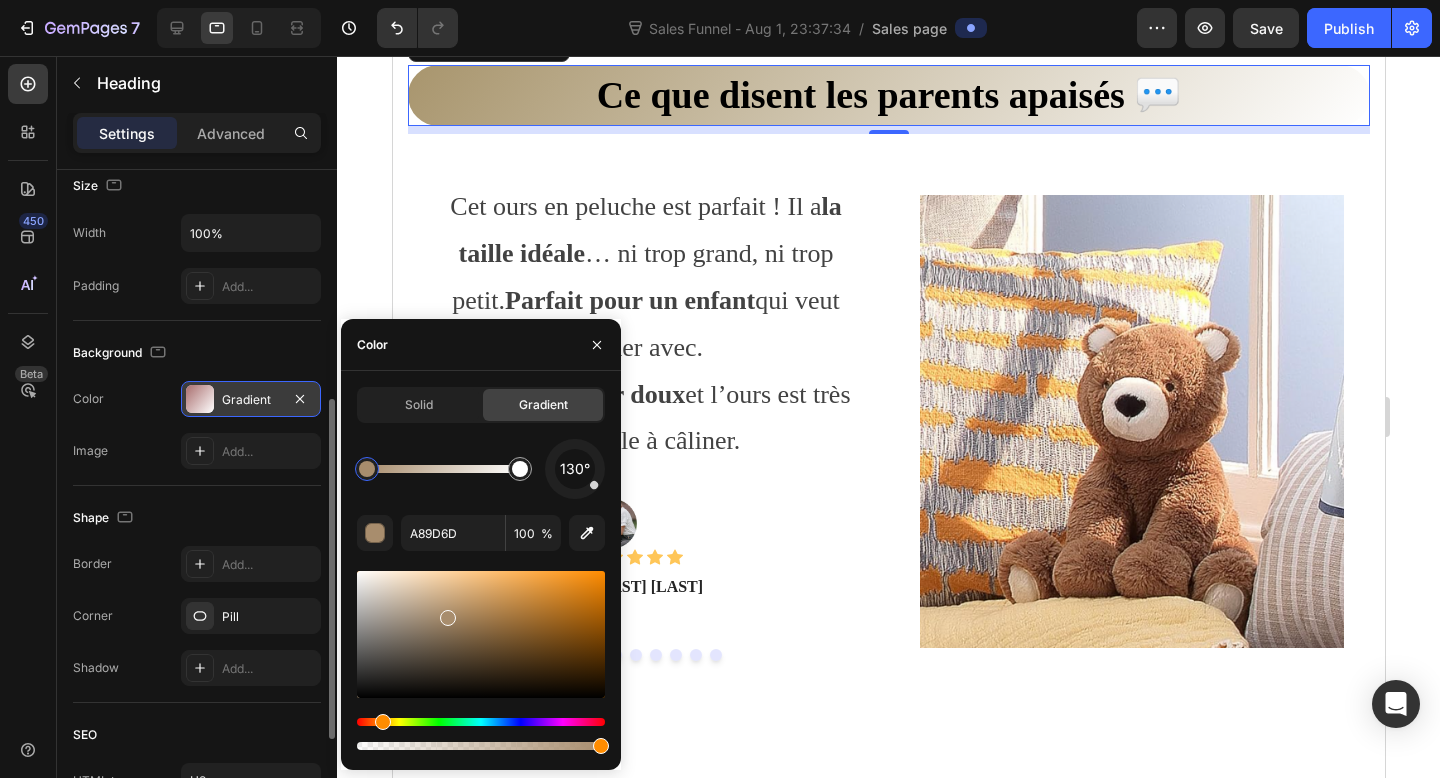 drag, startPoint x: 369, startPoint y: 719, endPoint x: 398, endPoint y: 718, distance: 29.017237 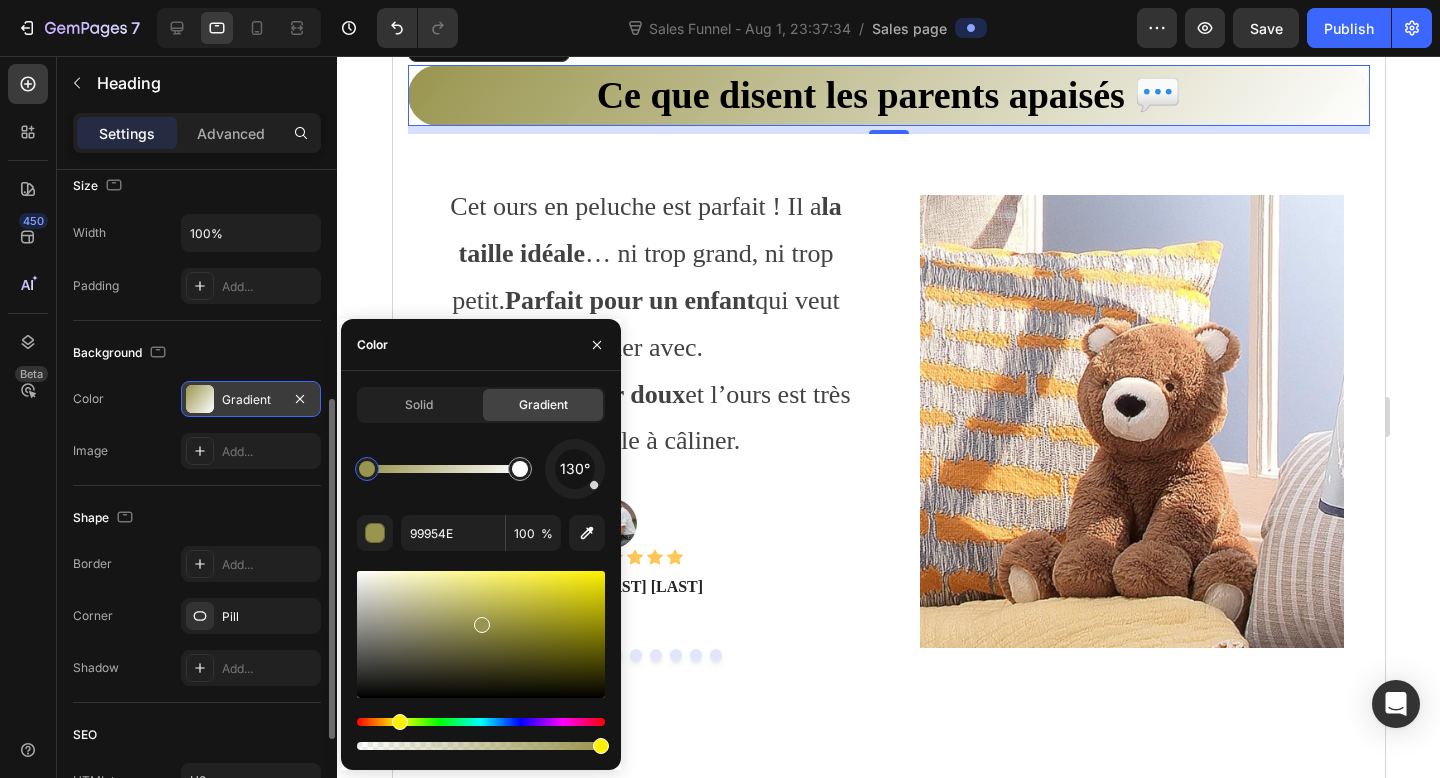 drag, startPoint x: 455, startPoint y: 611, endPoint x: 453, endPoint y: 664, distance: 53.037724 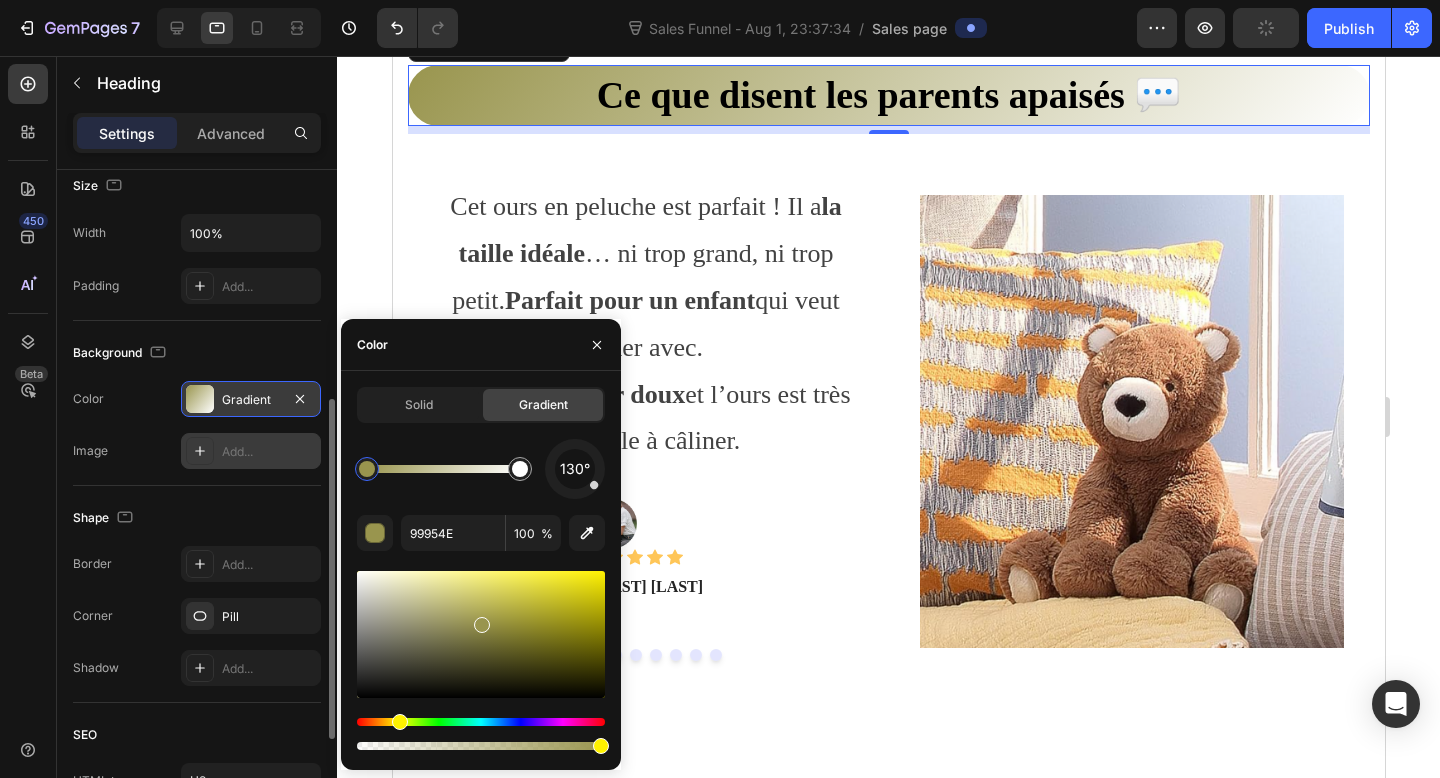 click 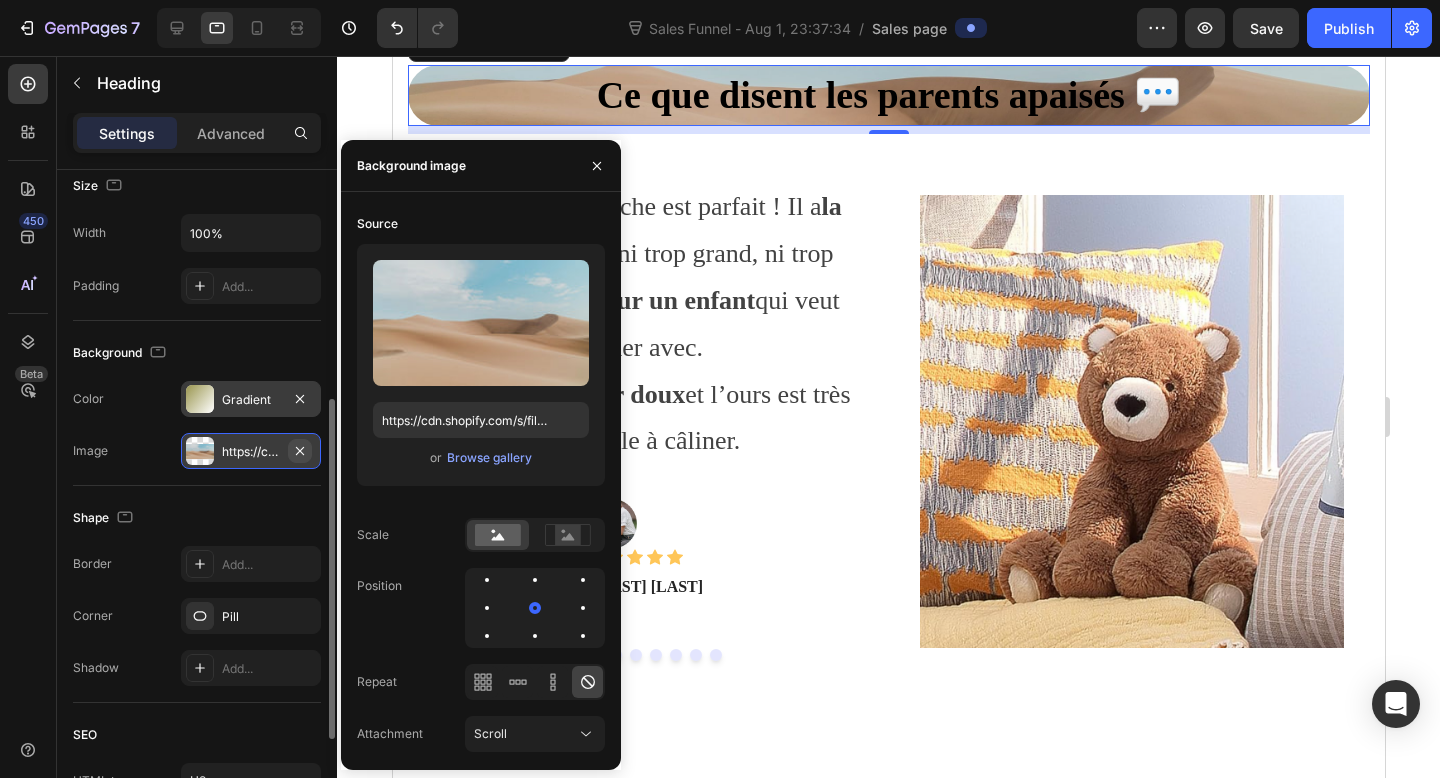 click 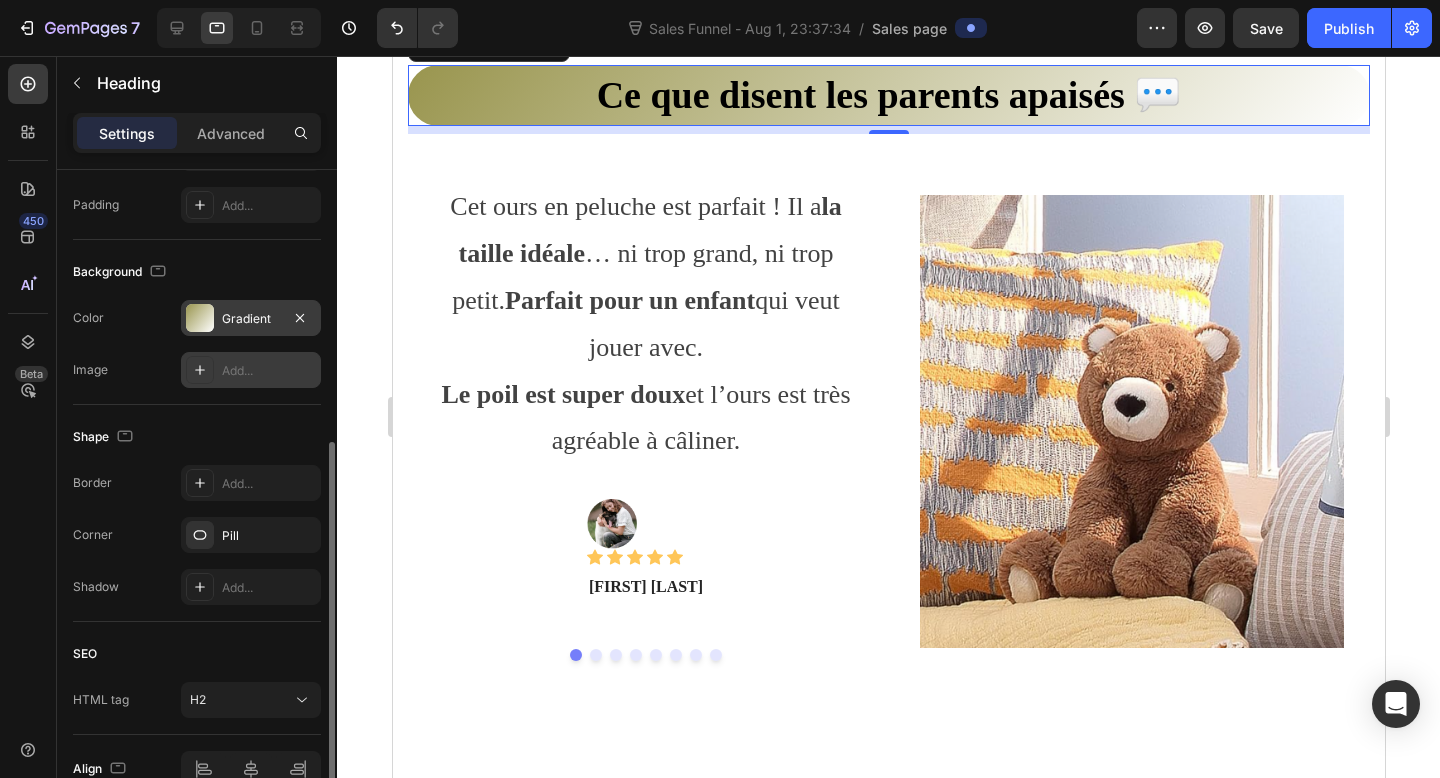 scroll, scrollTop: 530, scrollLeft: 0, axis: vertical 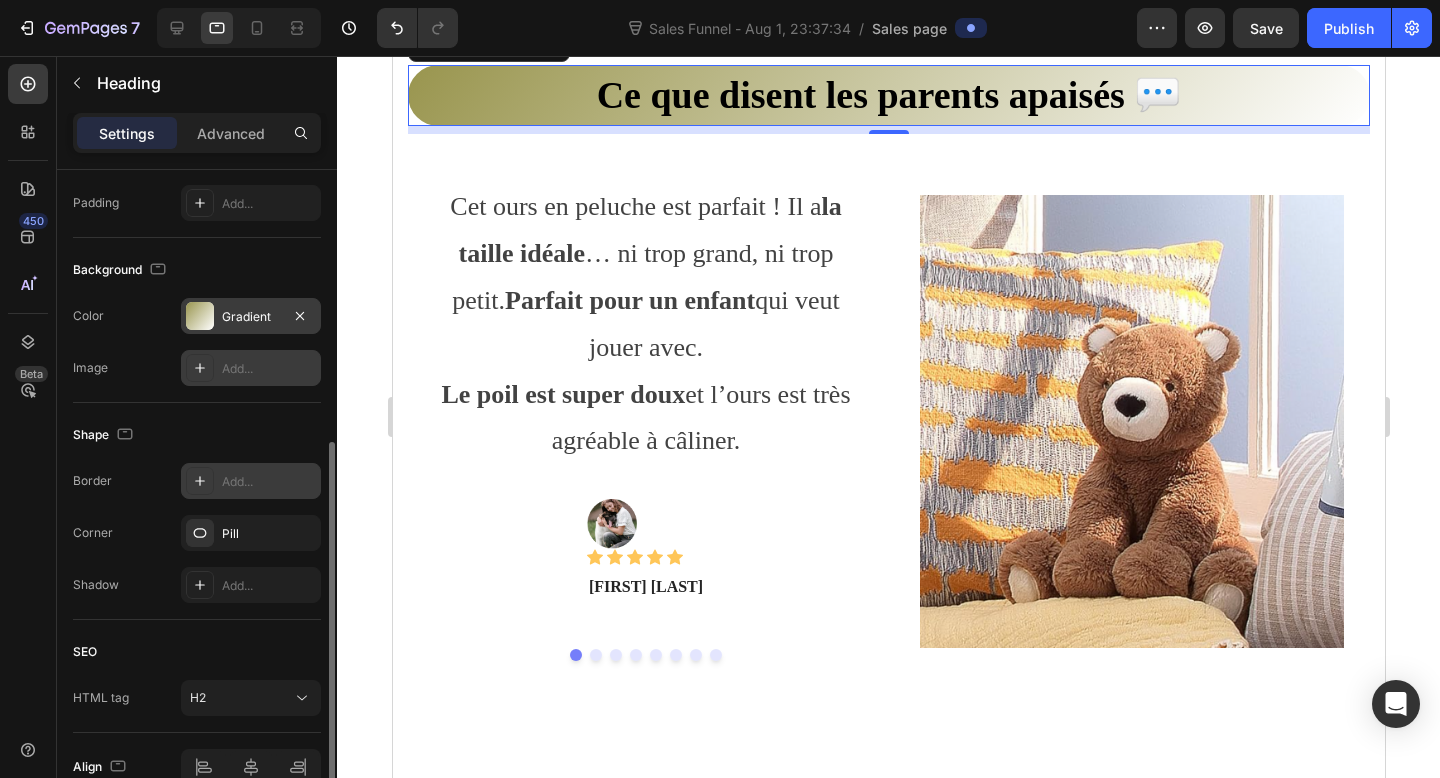 click at bounding box center [200, 481] 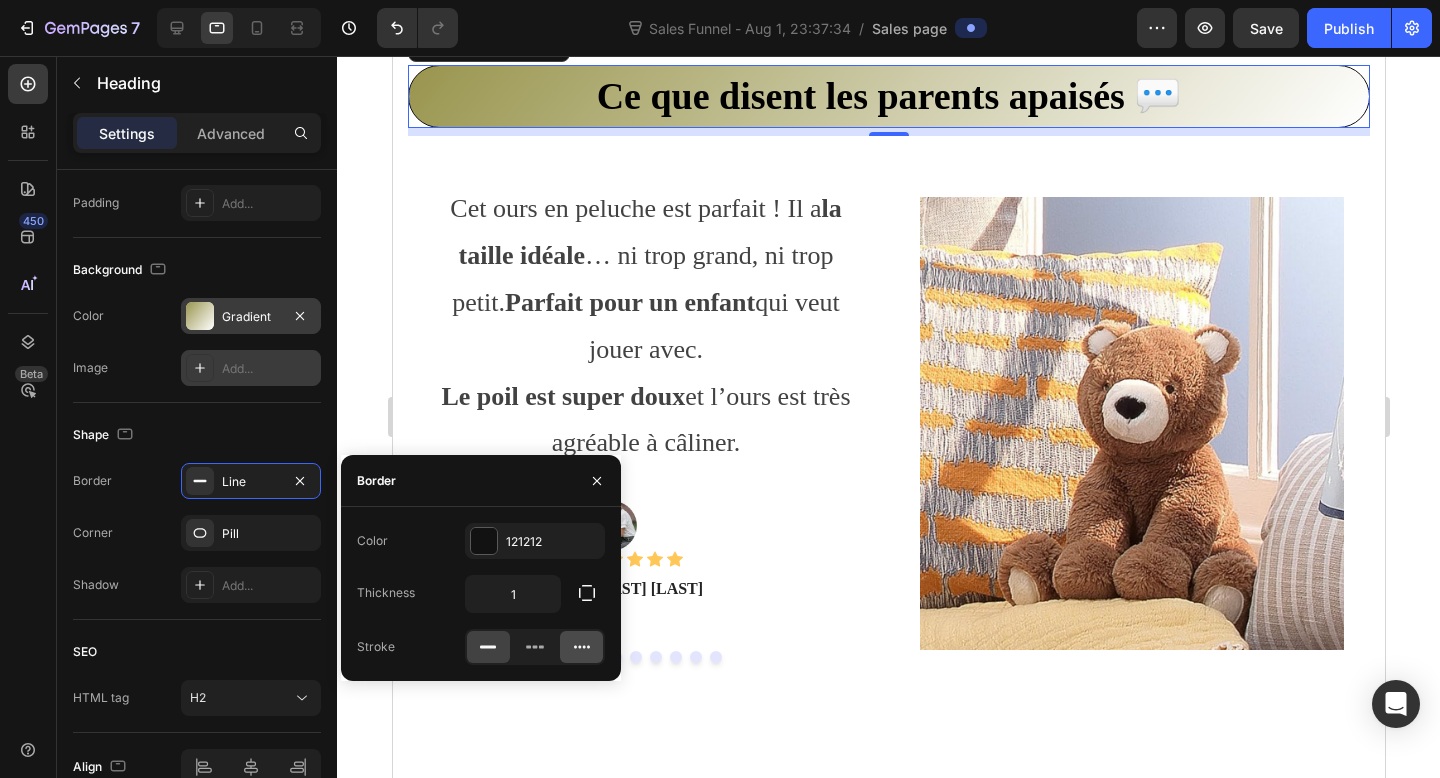 click 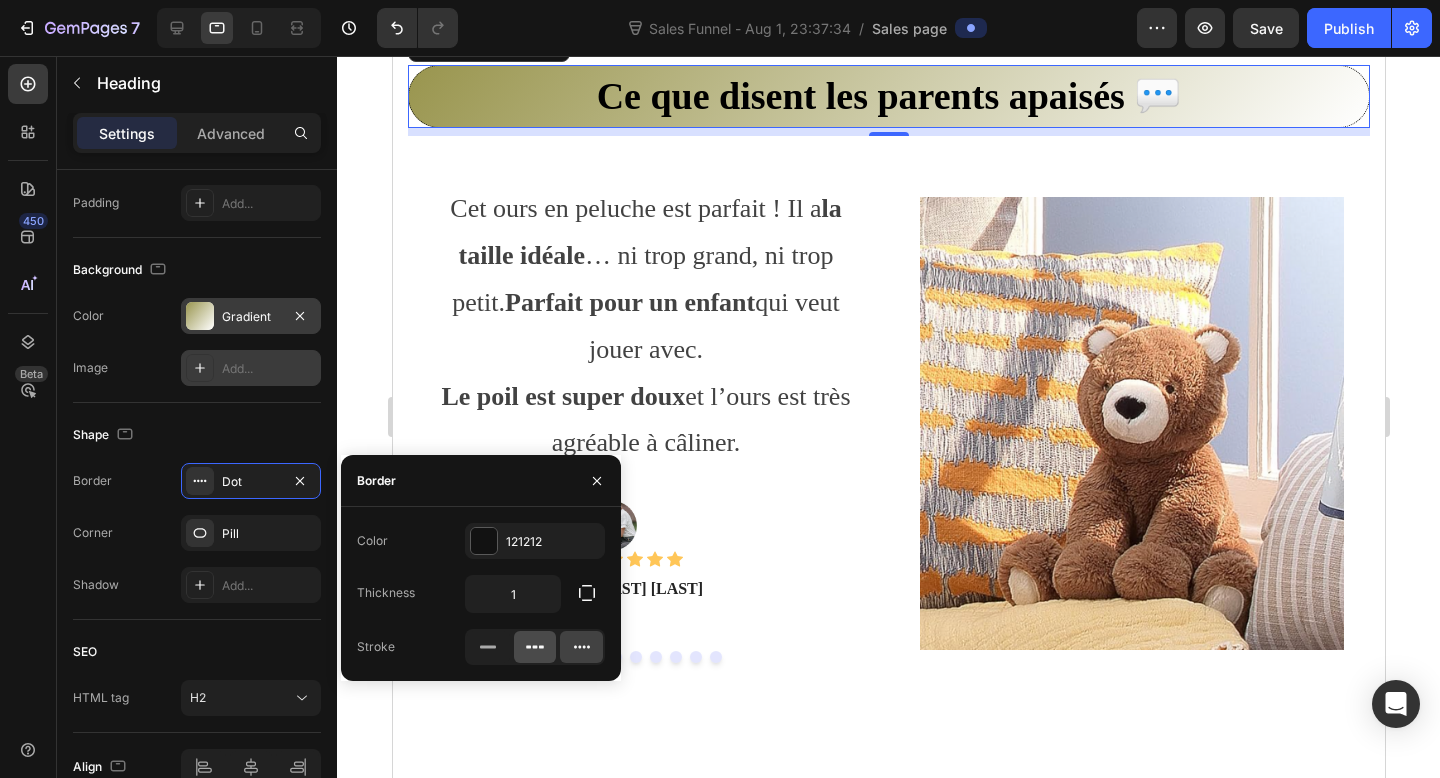 click 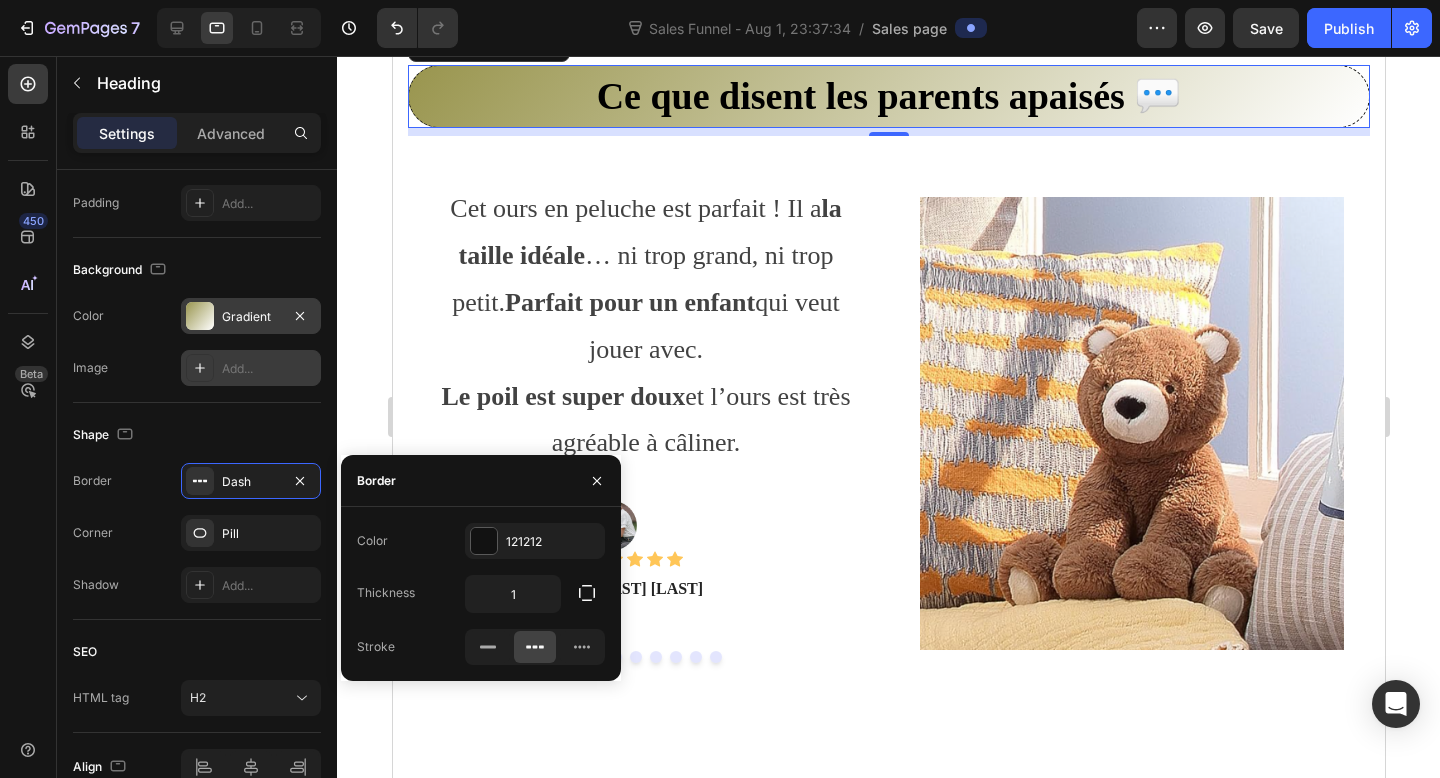 click at bounding box center [200, 316] 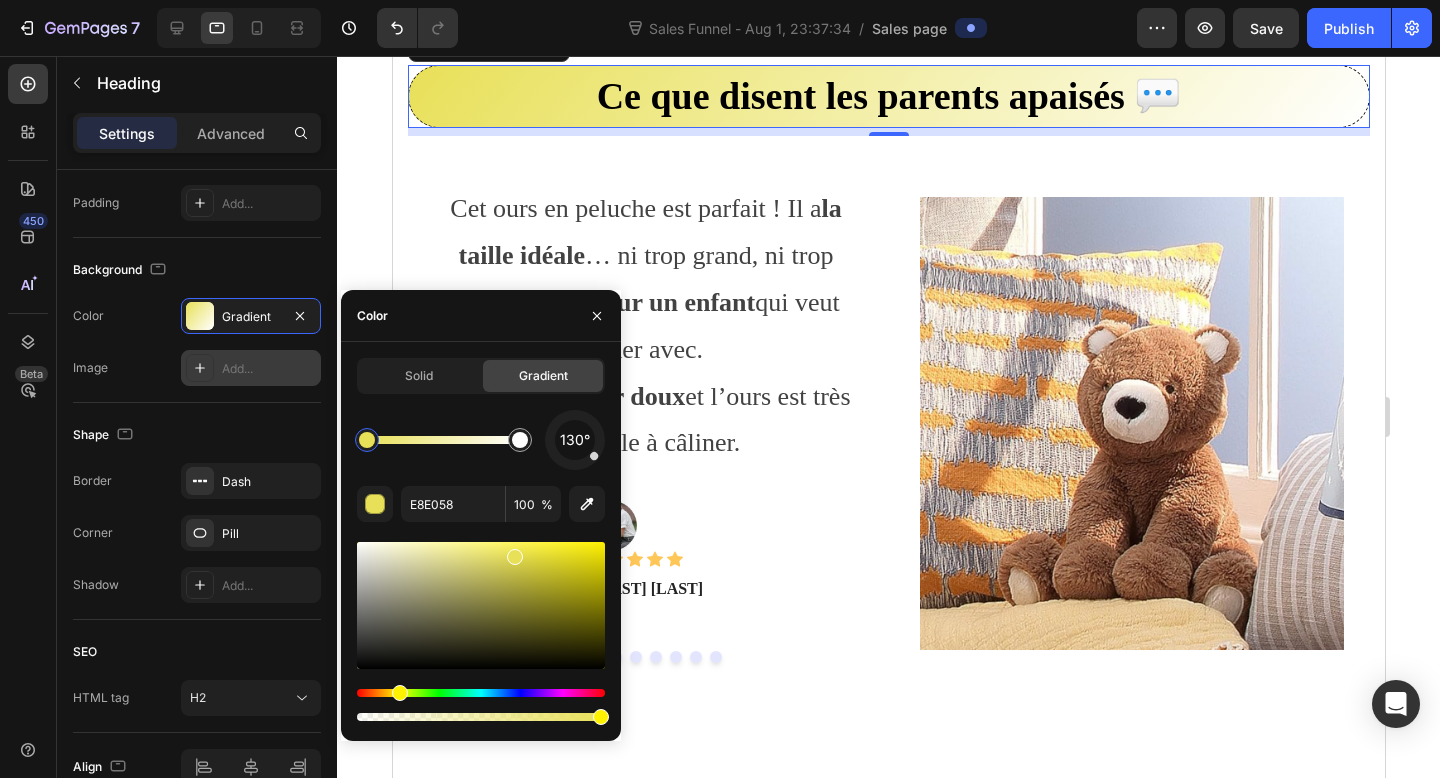 drag, startPoint x: 483, startPoint y: 594, endPoint x: 585, endPoint y: 565, distance: 106.04244 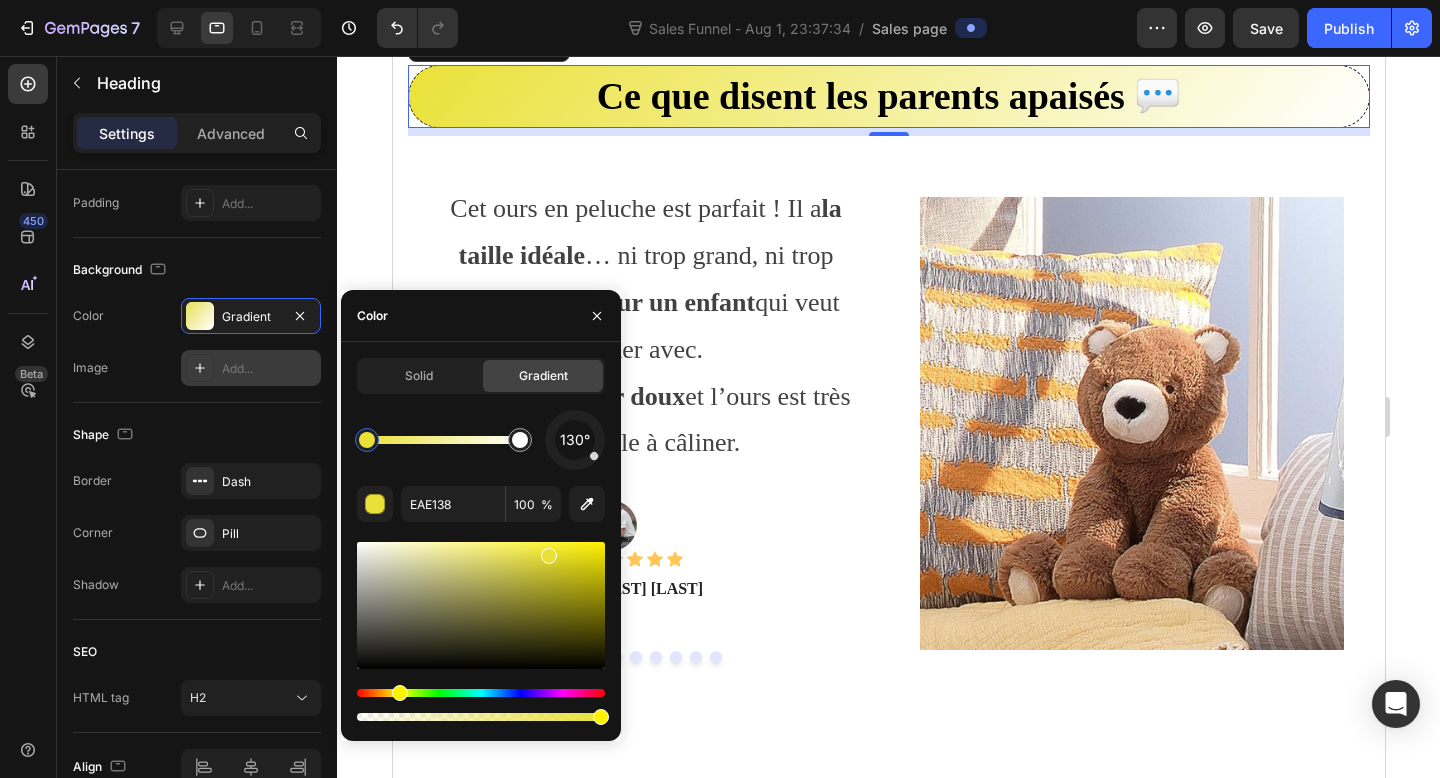 type on "EAE135" 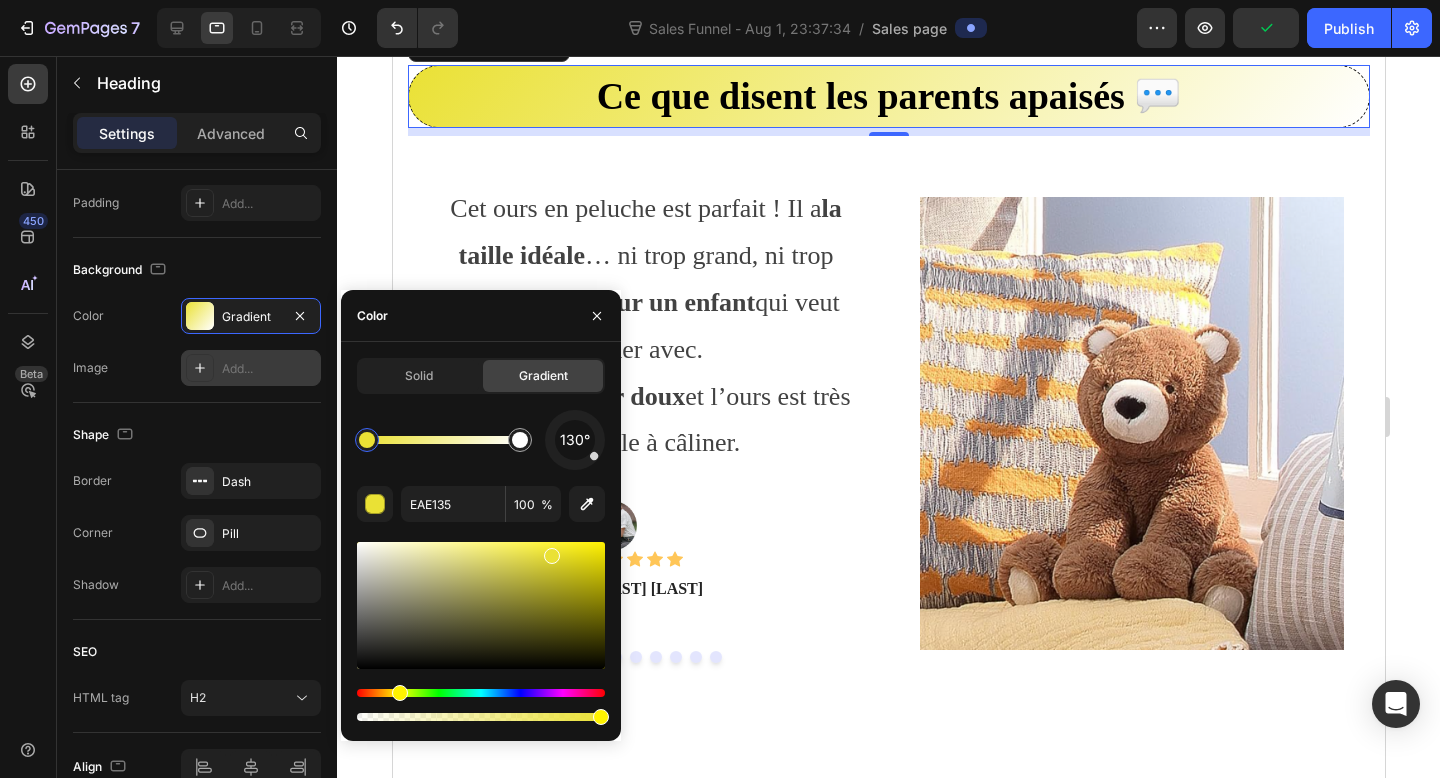 drag, startPoint x: 517, startPoint y: 558, endPoint x: 535, endPoint y: 556, distance: 18.110771 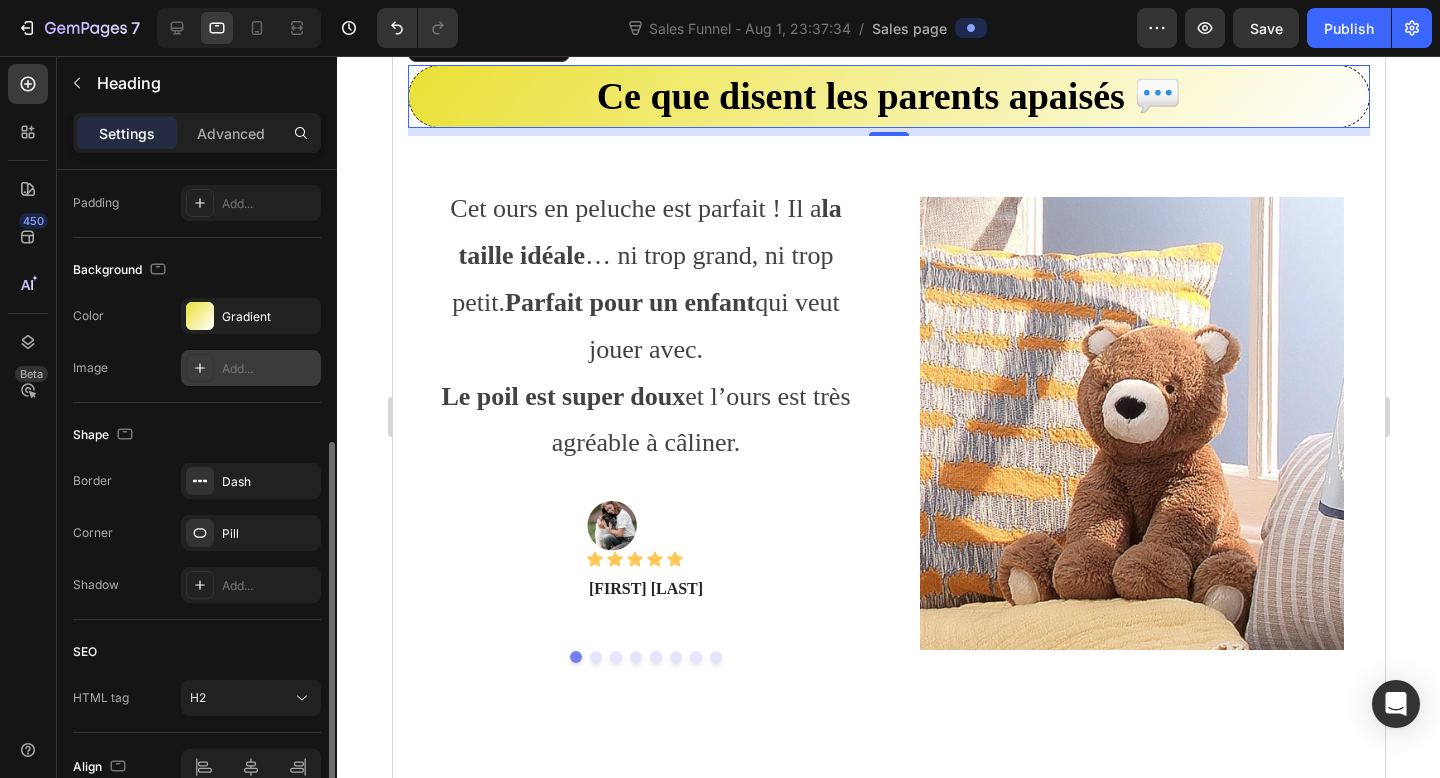 click on "Shape" at bounding box center (197, 435) 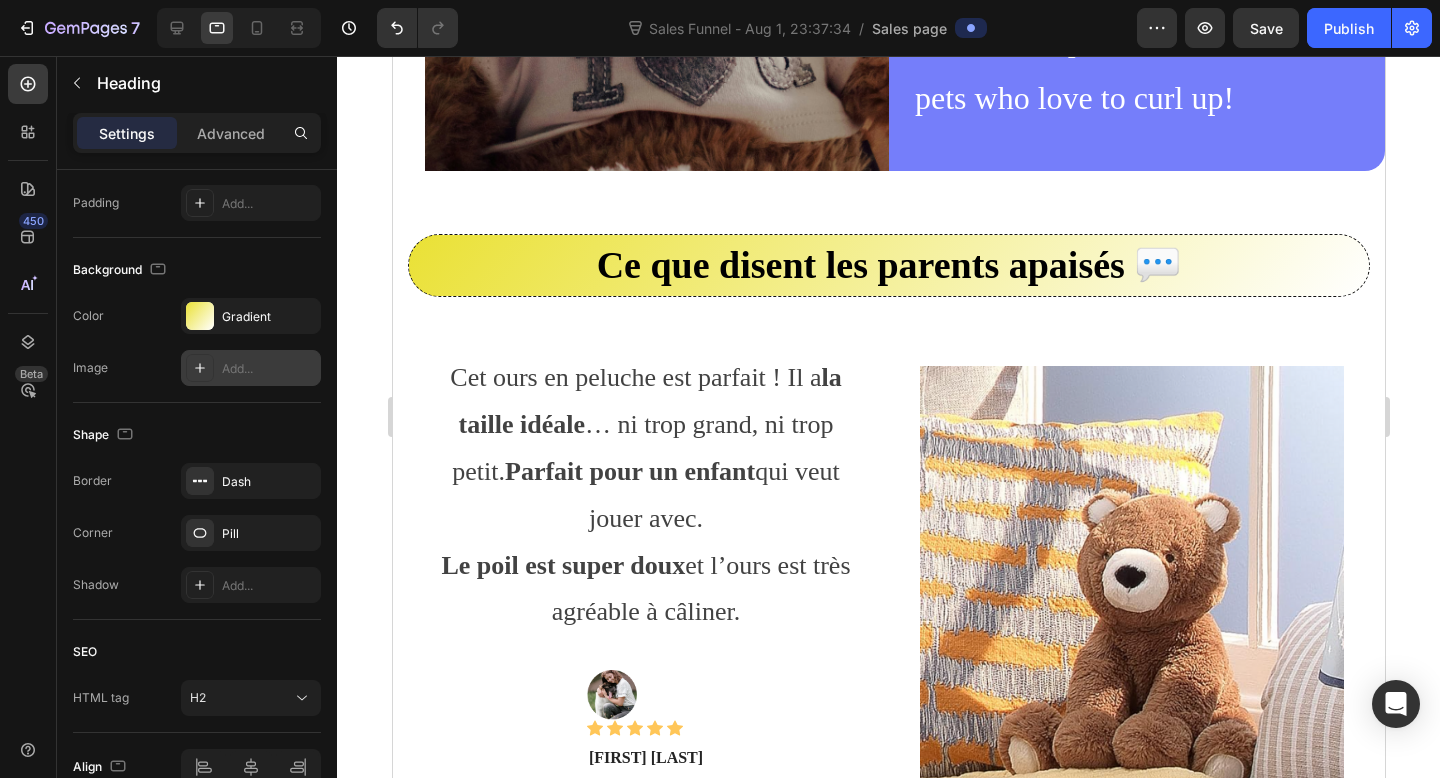 scroll, scrollTop: 3670, scrollLeft: 0, axis: vertical 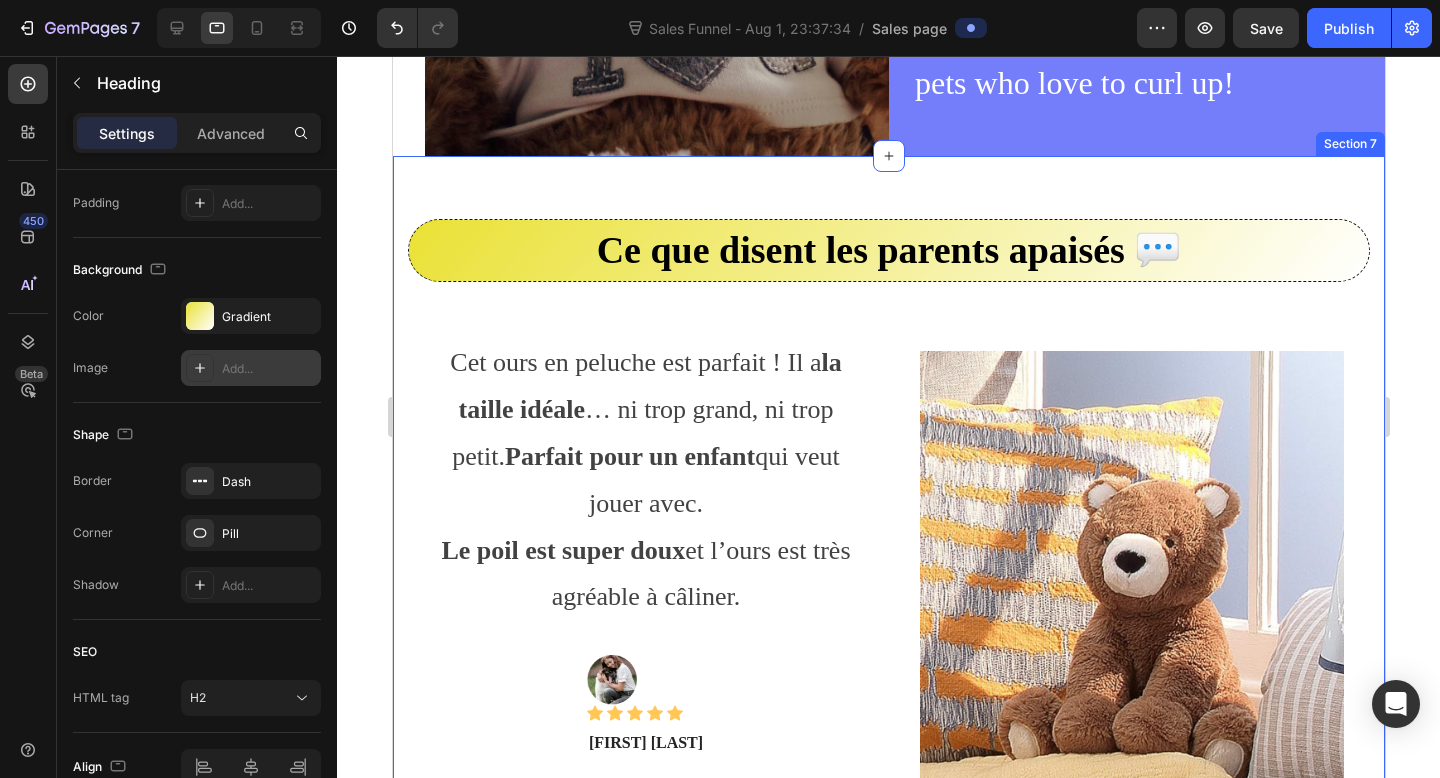 click on "Ce que disent les parents apaisés 💬 Heading Row Cet ours en peluche est parfait ! Il a  la taille idéale … ni trop grand, ni trop petit.  Parfait pour un enfant  qui veut jouer avec. Le poil est super doux  et l’ours est très agréable à câliner. Text block Image                Icon                Icon                Icon                Icon                Icon Icon List Hoz [FIRST] [LAST] Text block Row Mon fils adore vraiment cet ours. Il aime  faire des câlins  et  se blottir contre lui . L’ours est  très doux .   Text block Image                Icon                Icon                Icon                Icon                Icon Icon List Hoz [FIRST] [LAST] Text block Row
Drop element here
Drop element here
Drop element here
Drop element here
Drop element here
Drop element here Carousel Image Row Section 7" at bounding box center (888, 518) 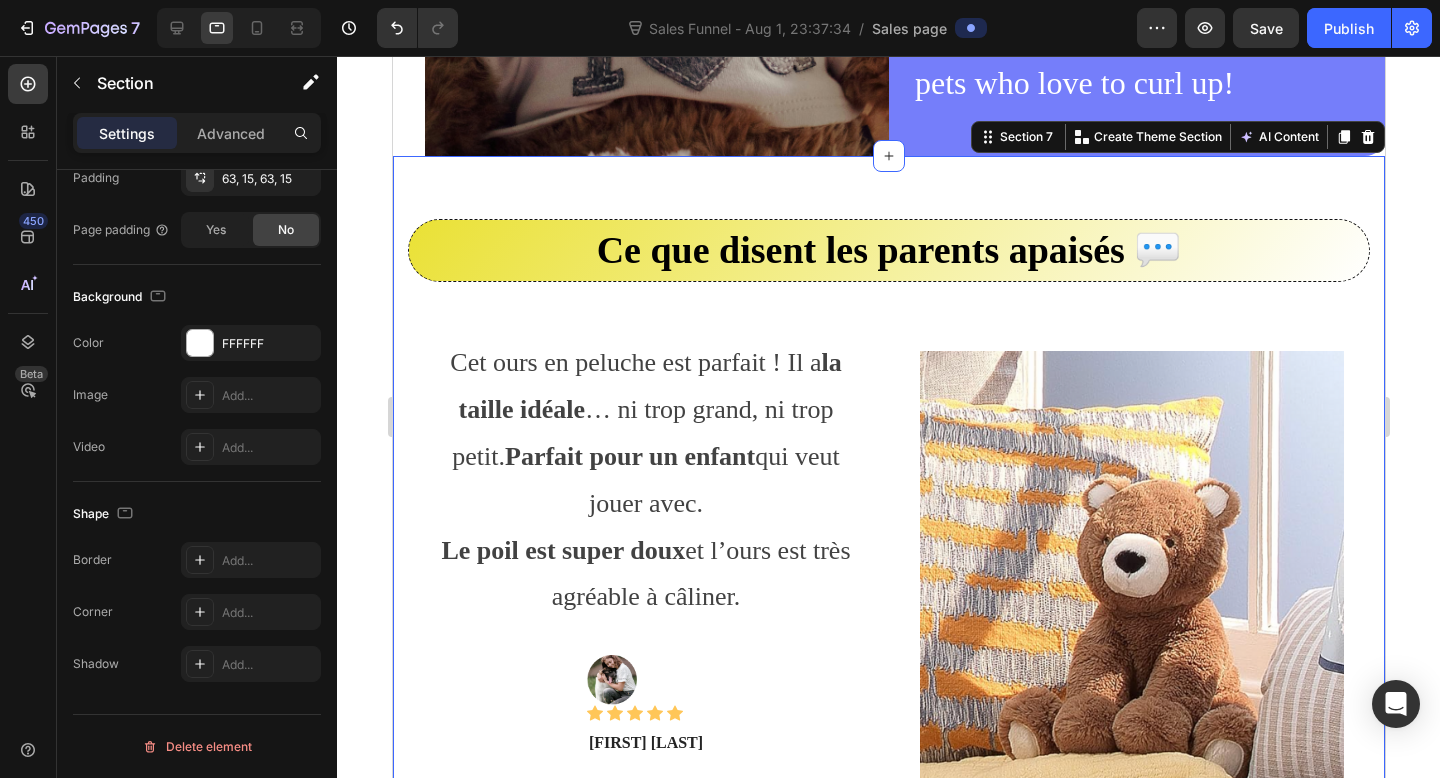 scroll, scrollTop: 0, scrollLeft: 0, axis: both 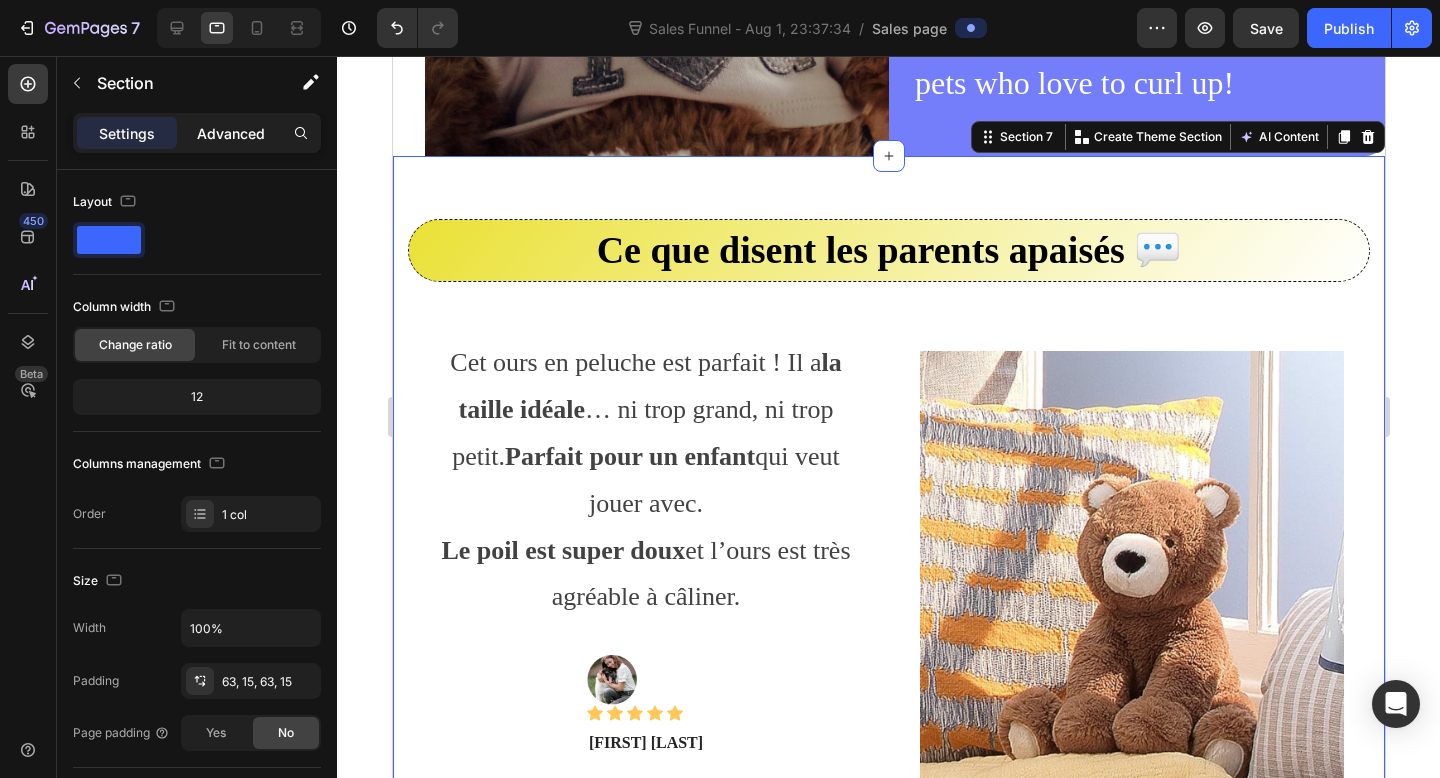 click on "Advanced" at bounding box center (231, 133) 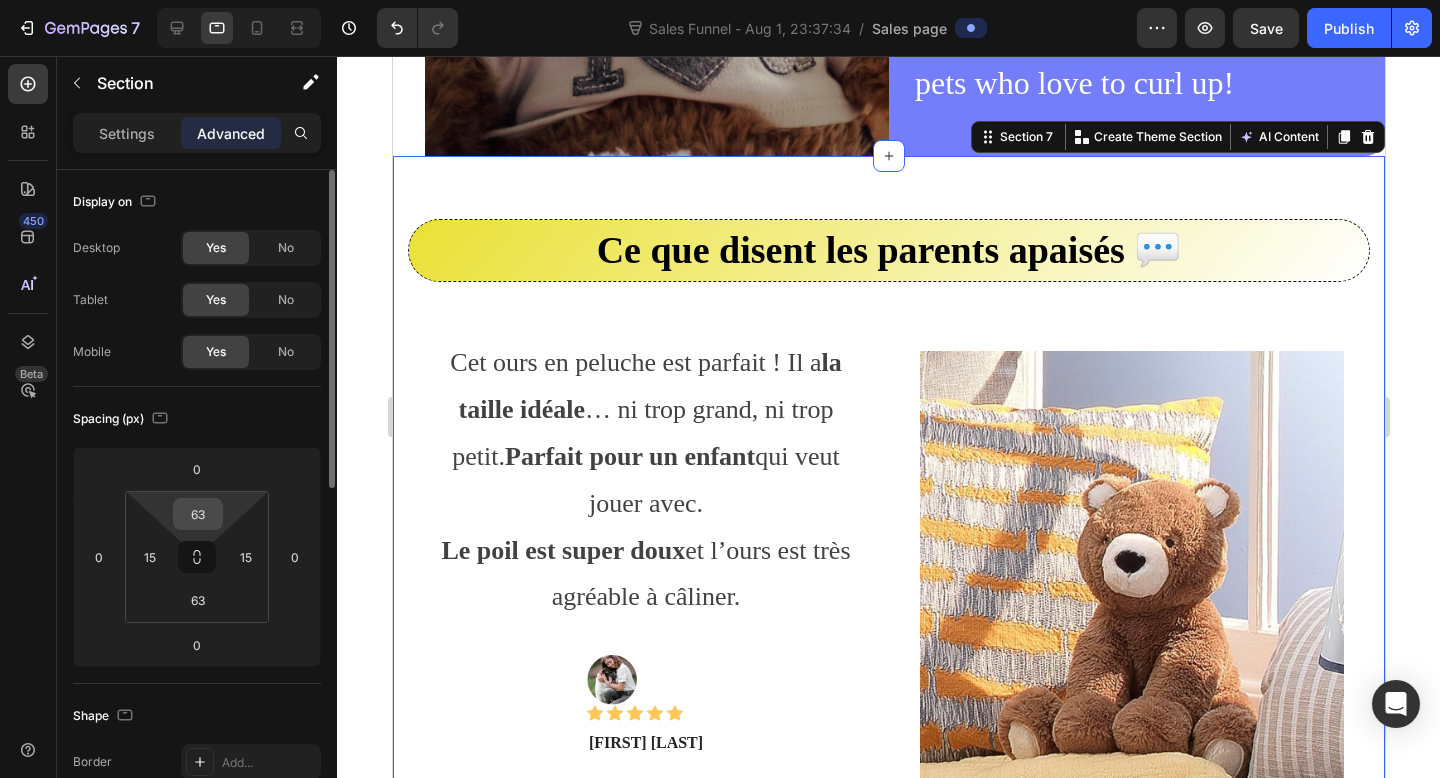 click on "63" at bounding box center [198, 514] 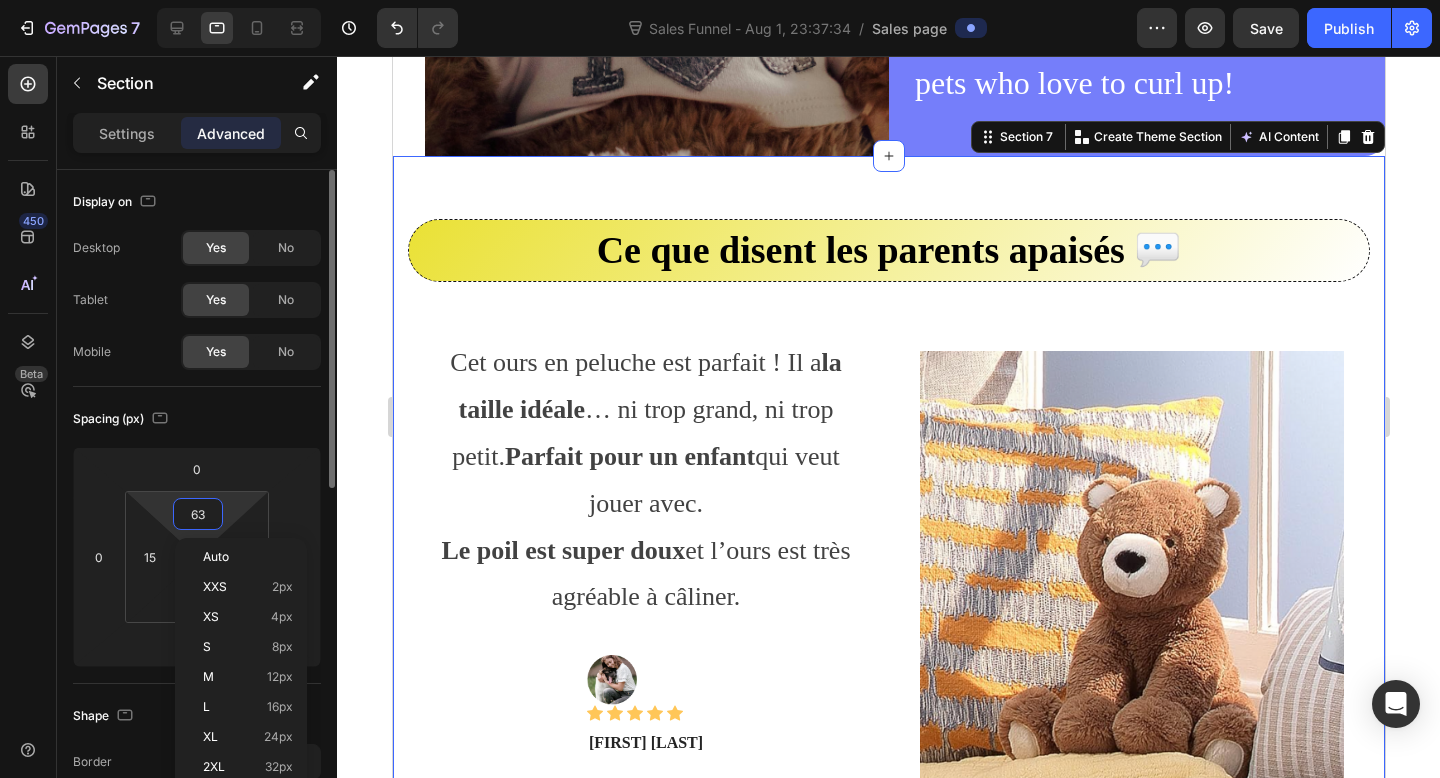 click on "63" at bounding box center [198, 514] 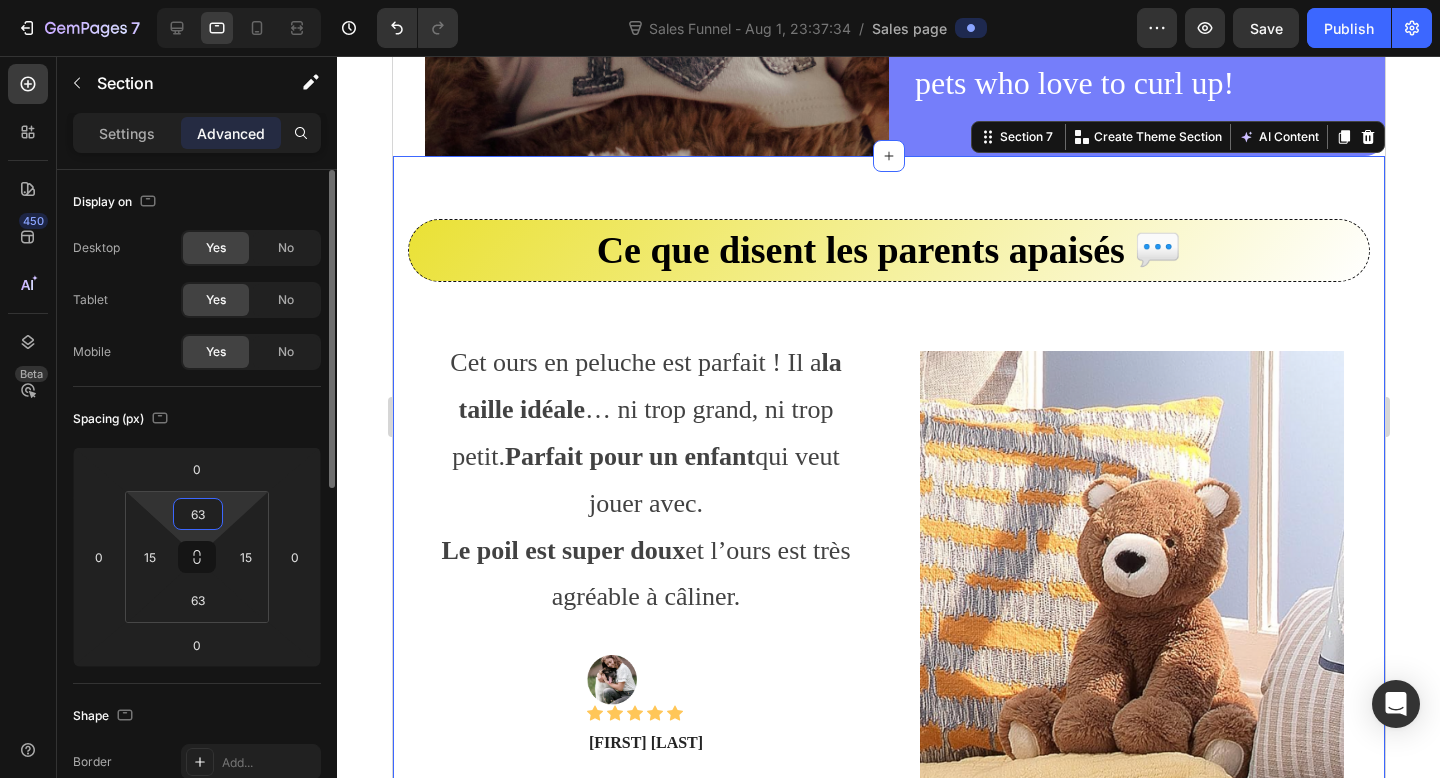 click on "63" at bounding box center (198, 514) 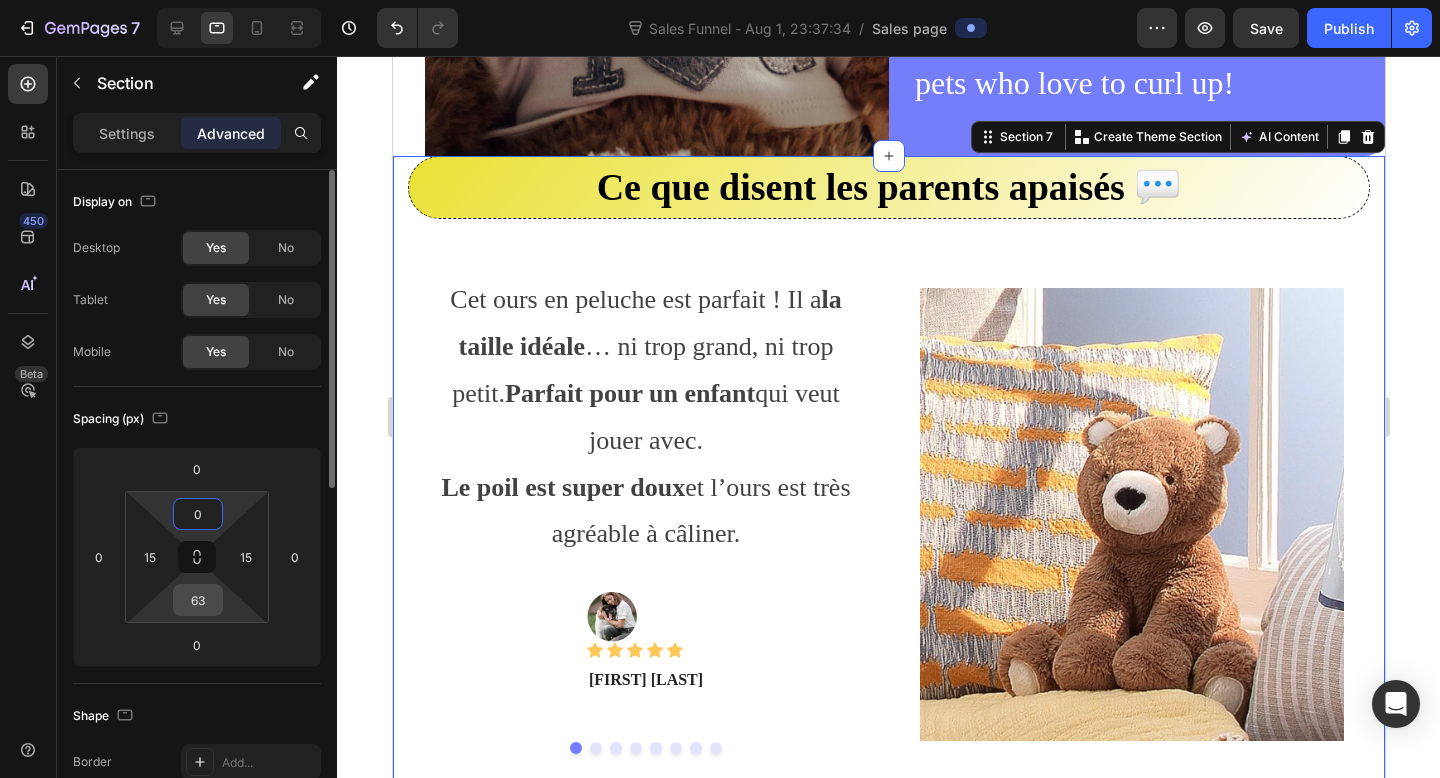 type on "0" 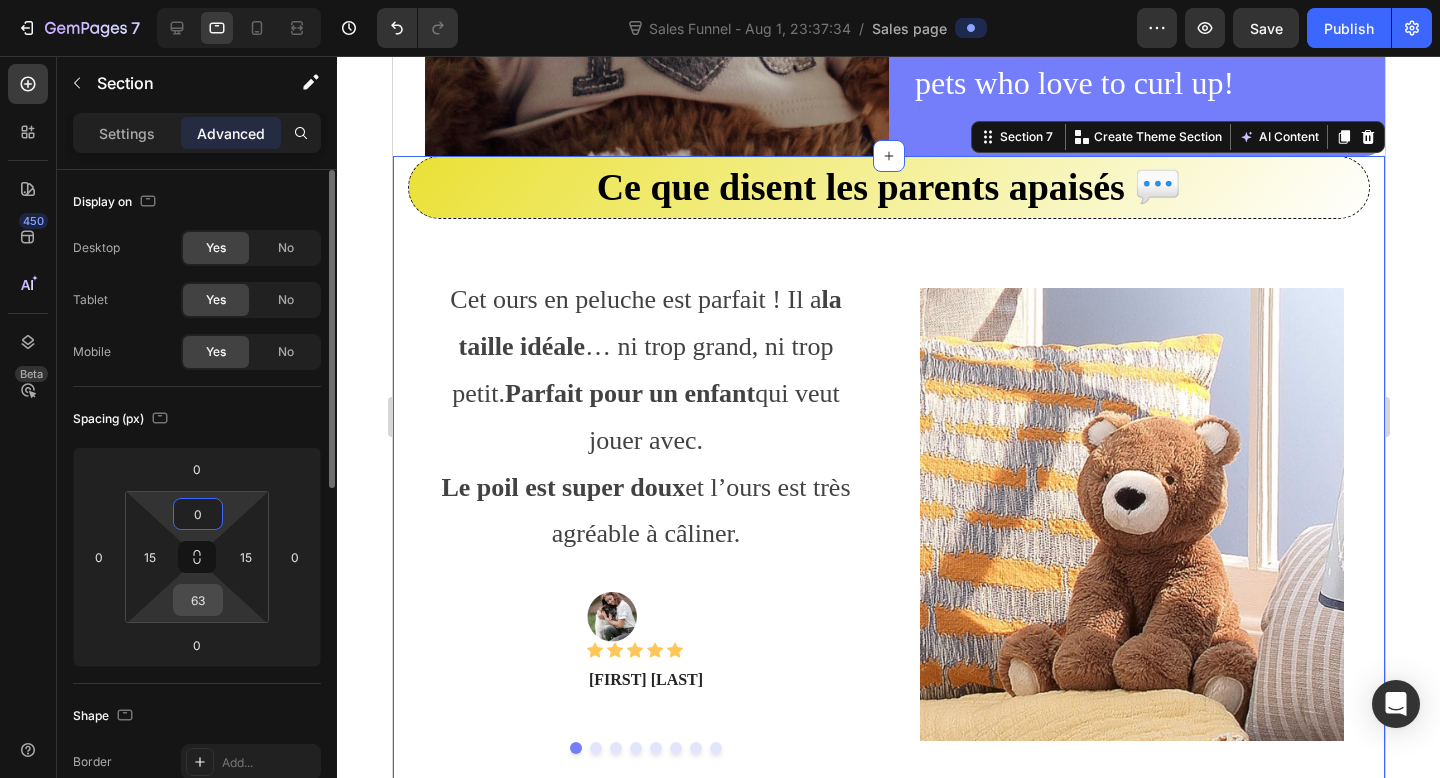 click on "63" at bounding box center (198, 600) 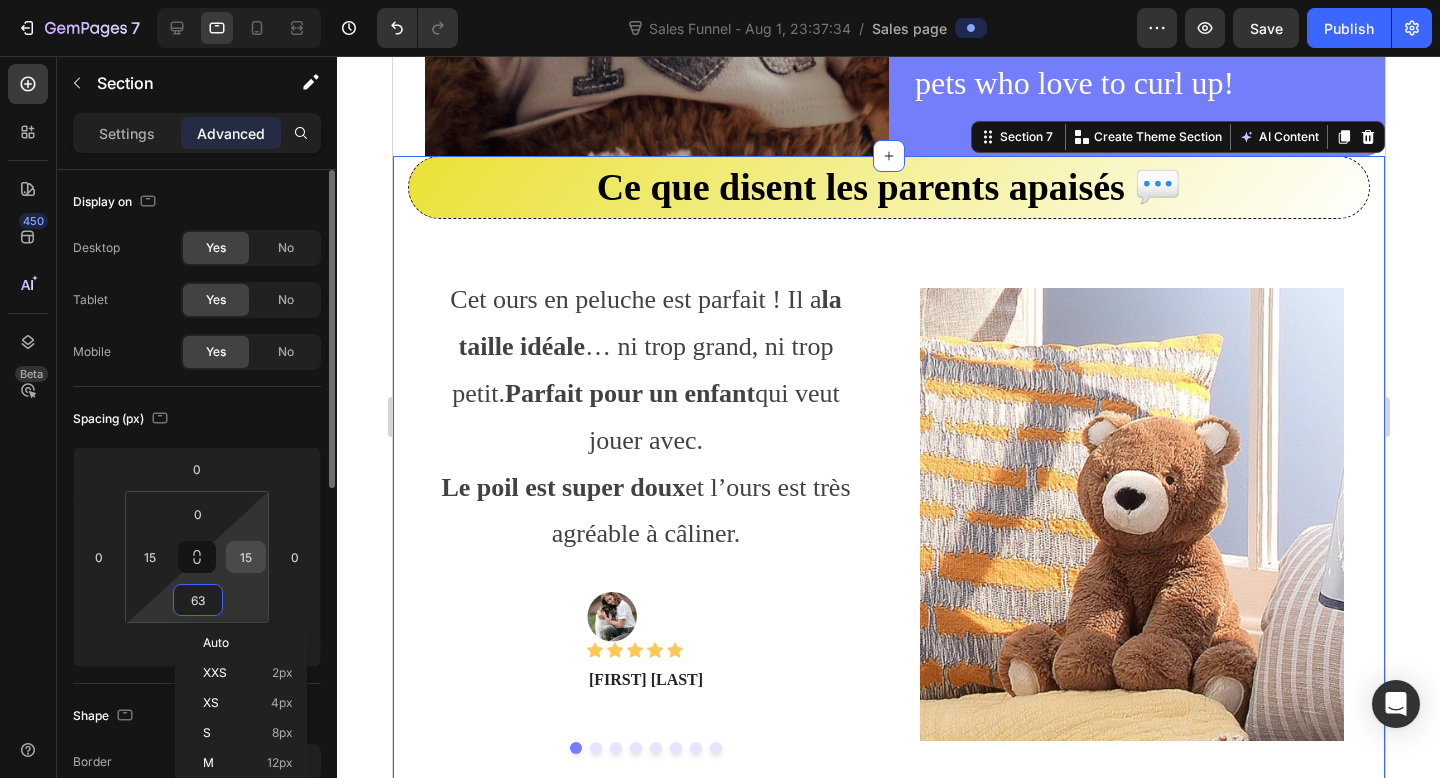click on "15" at bounding box center [246, 557] 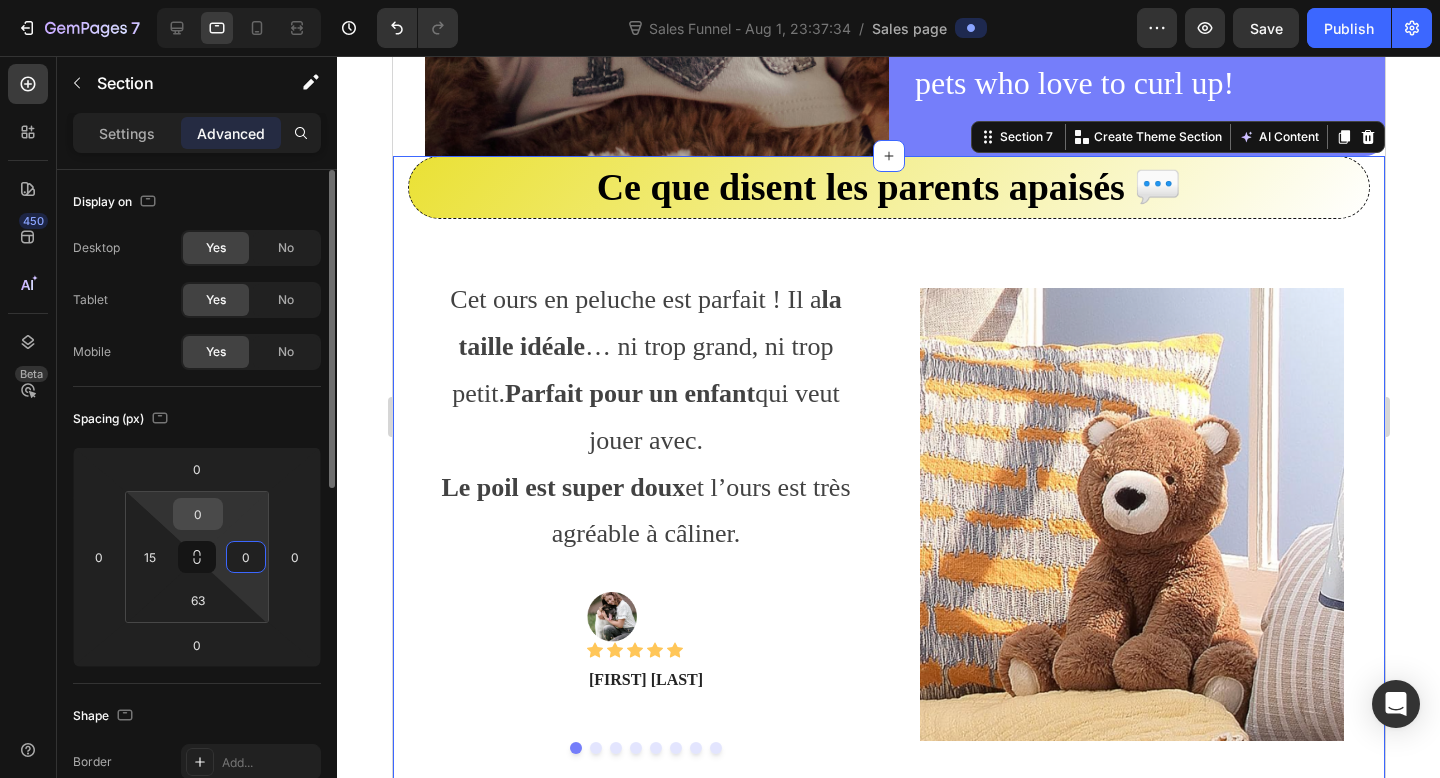 type on "0" 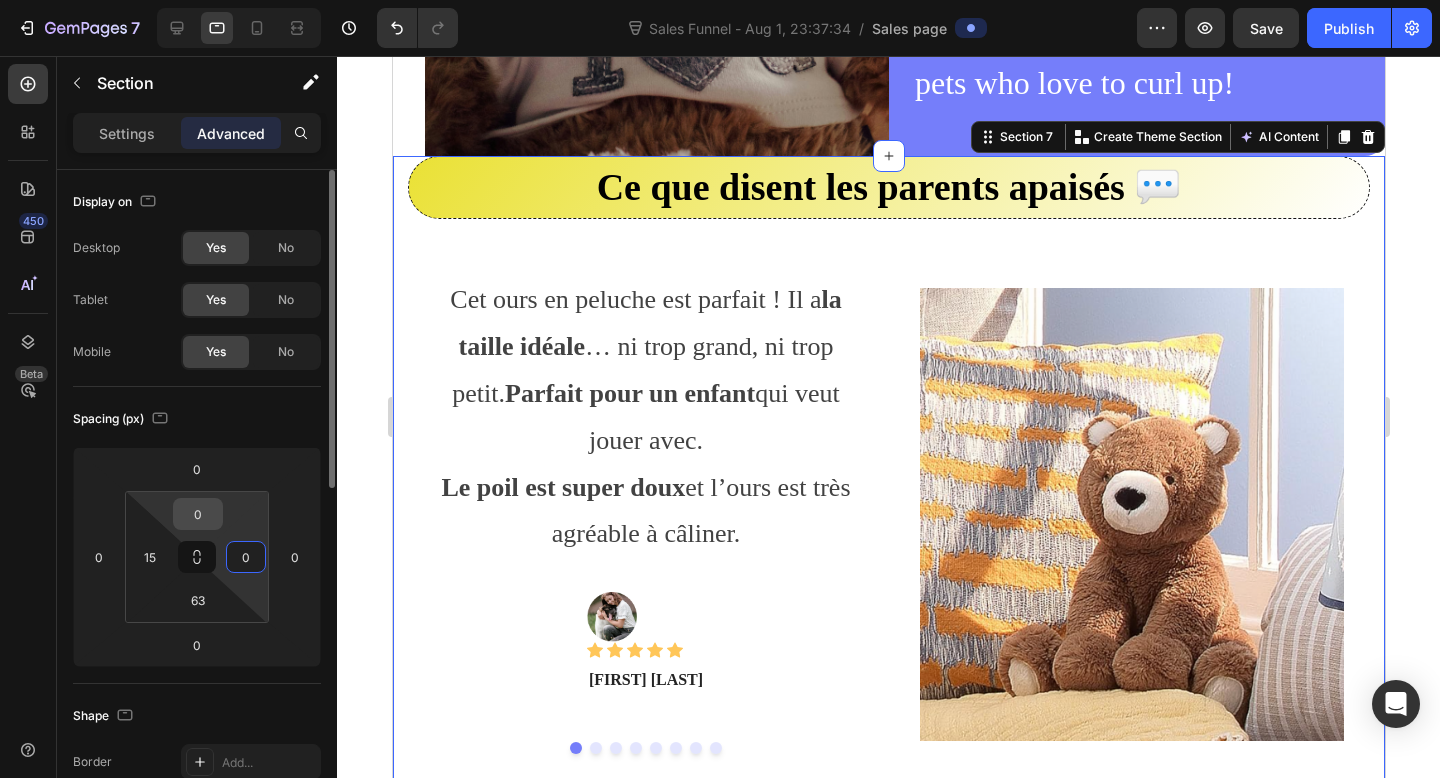 click on "0" at bounding box center [198, 514] 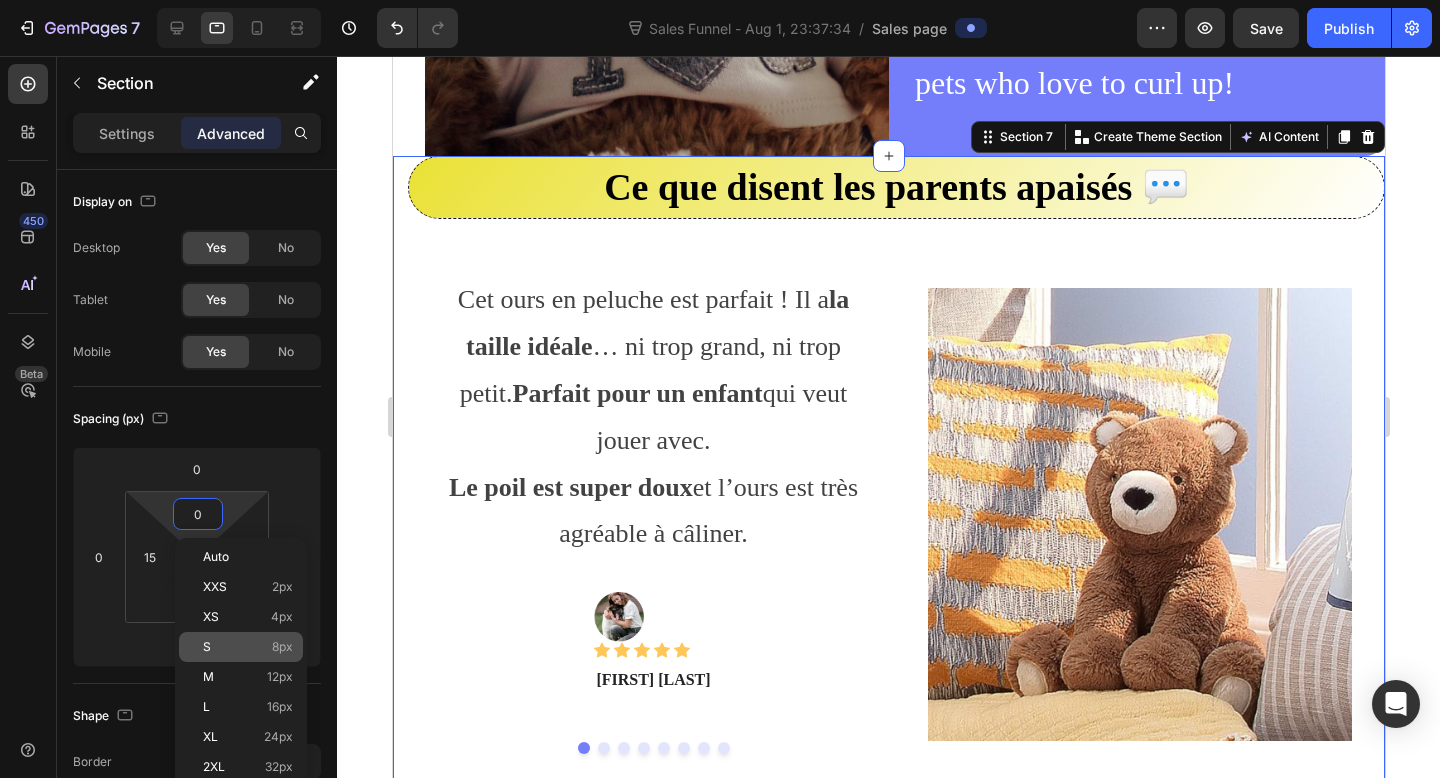 click on "S 8px" 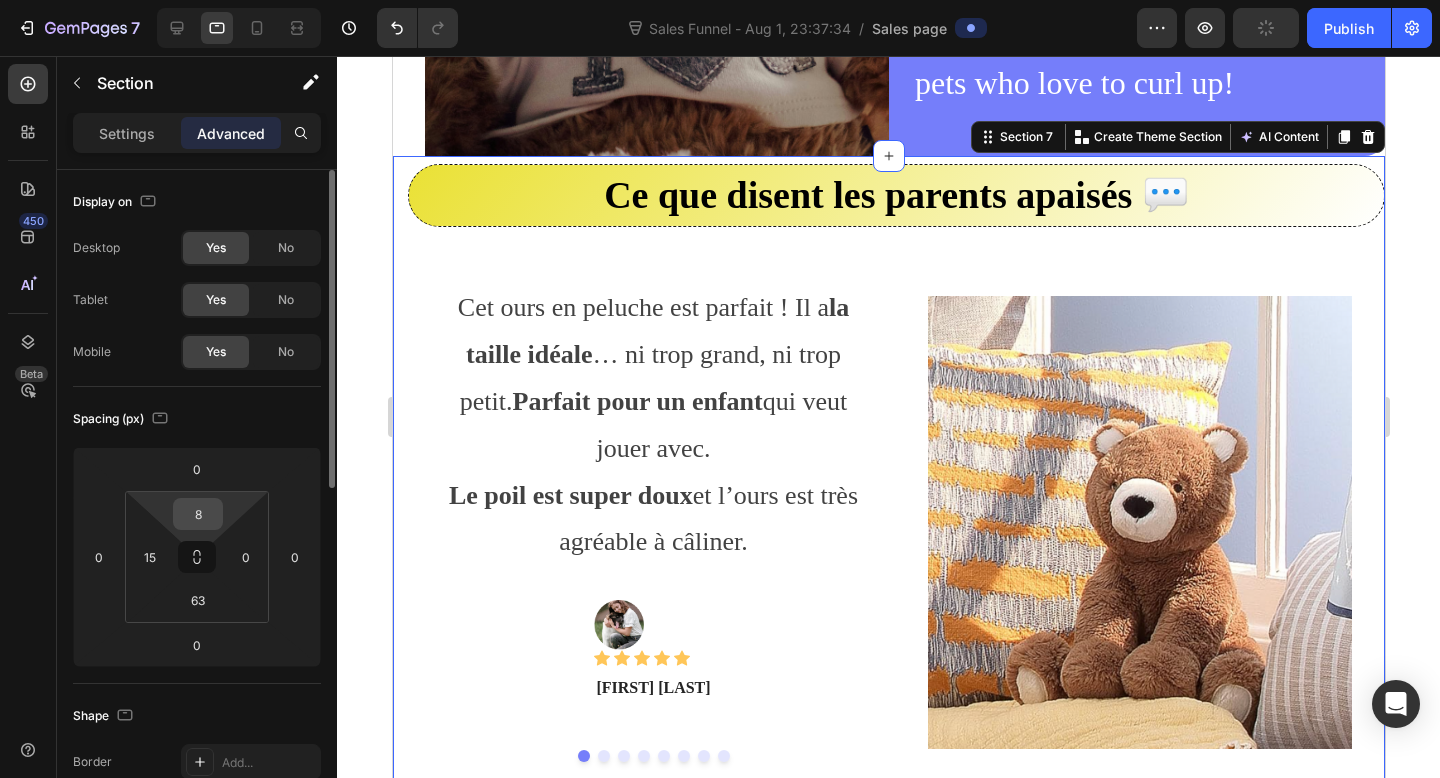 click on "8" at bounding box center [198, 514] 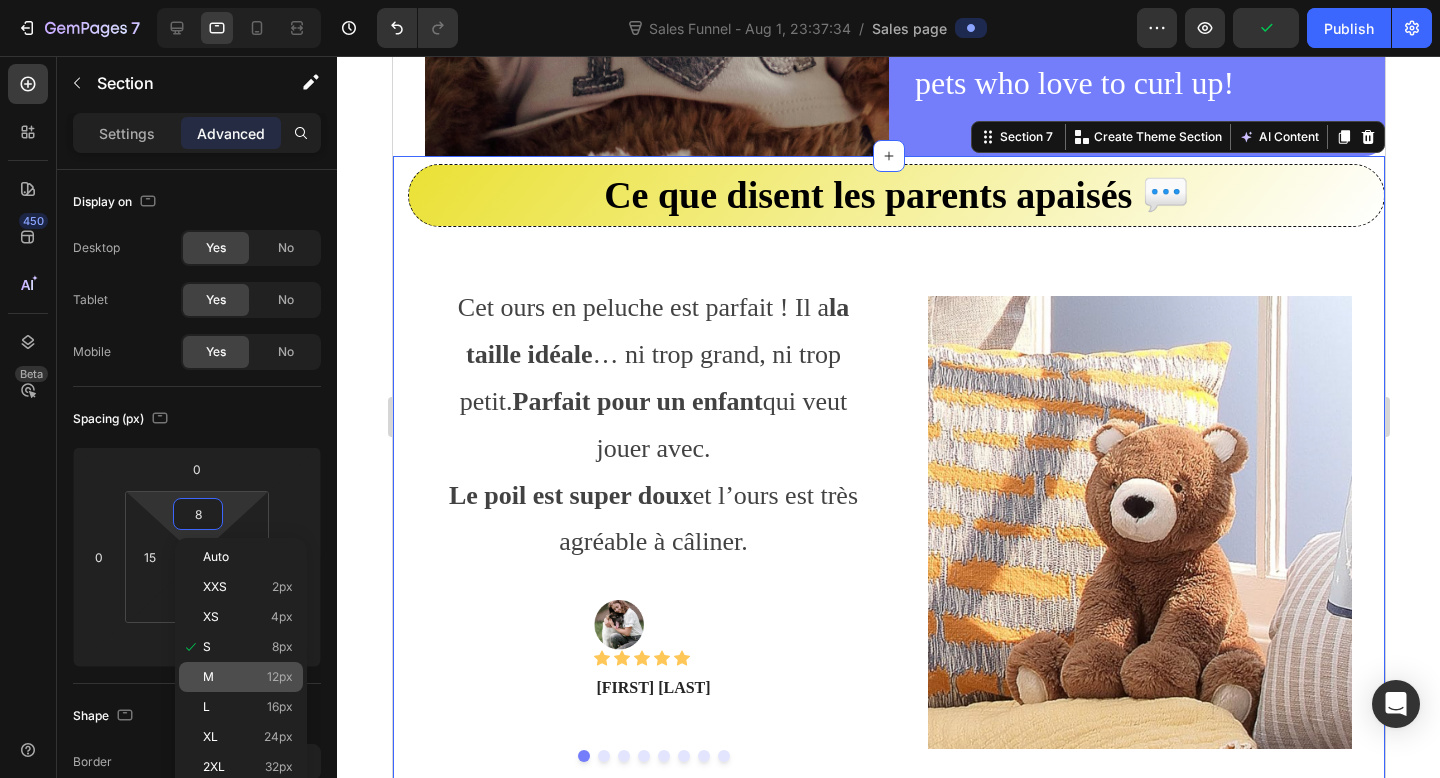 click on "M 12px" 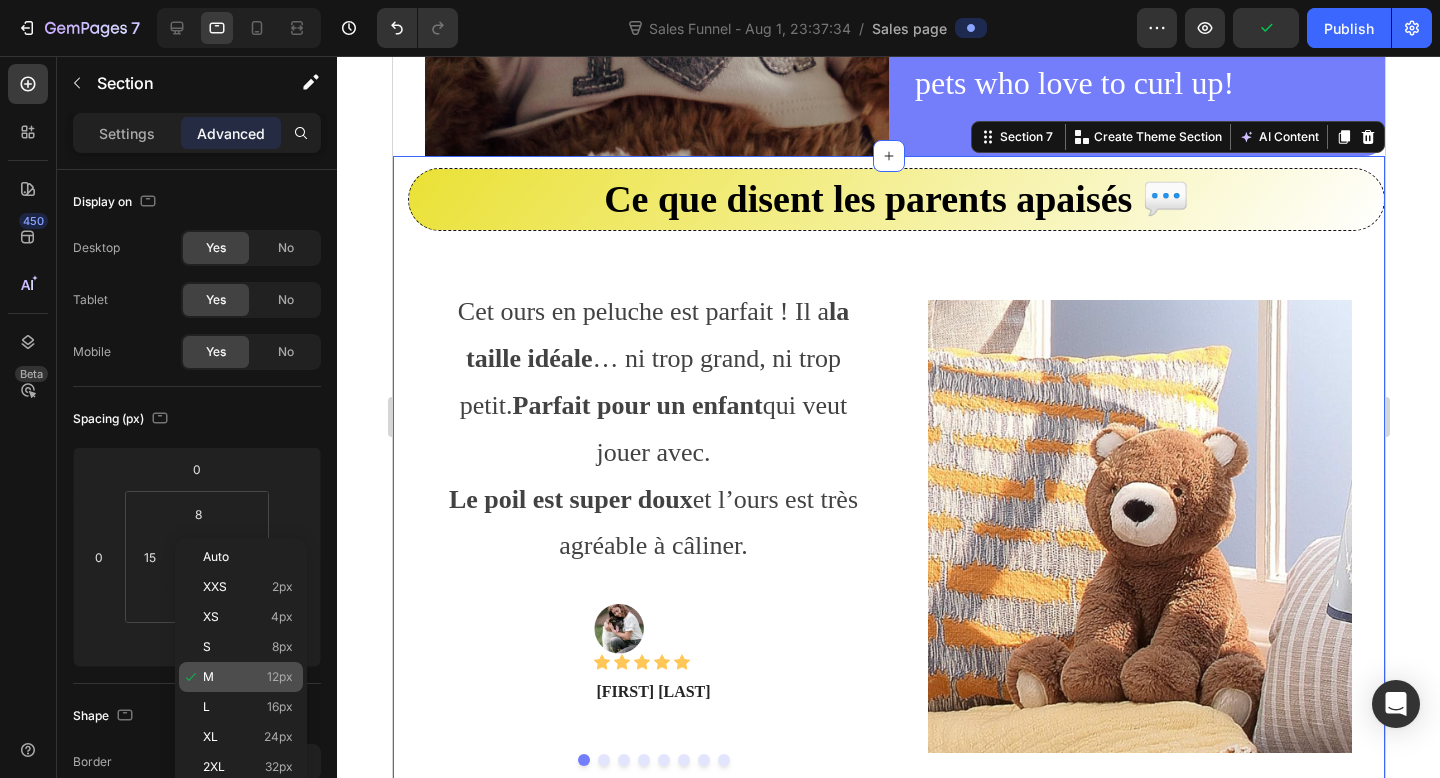 type on "12" 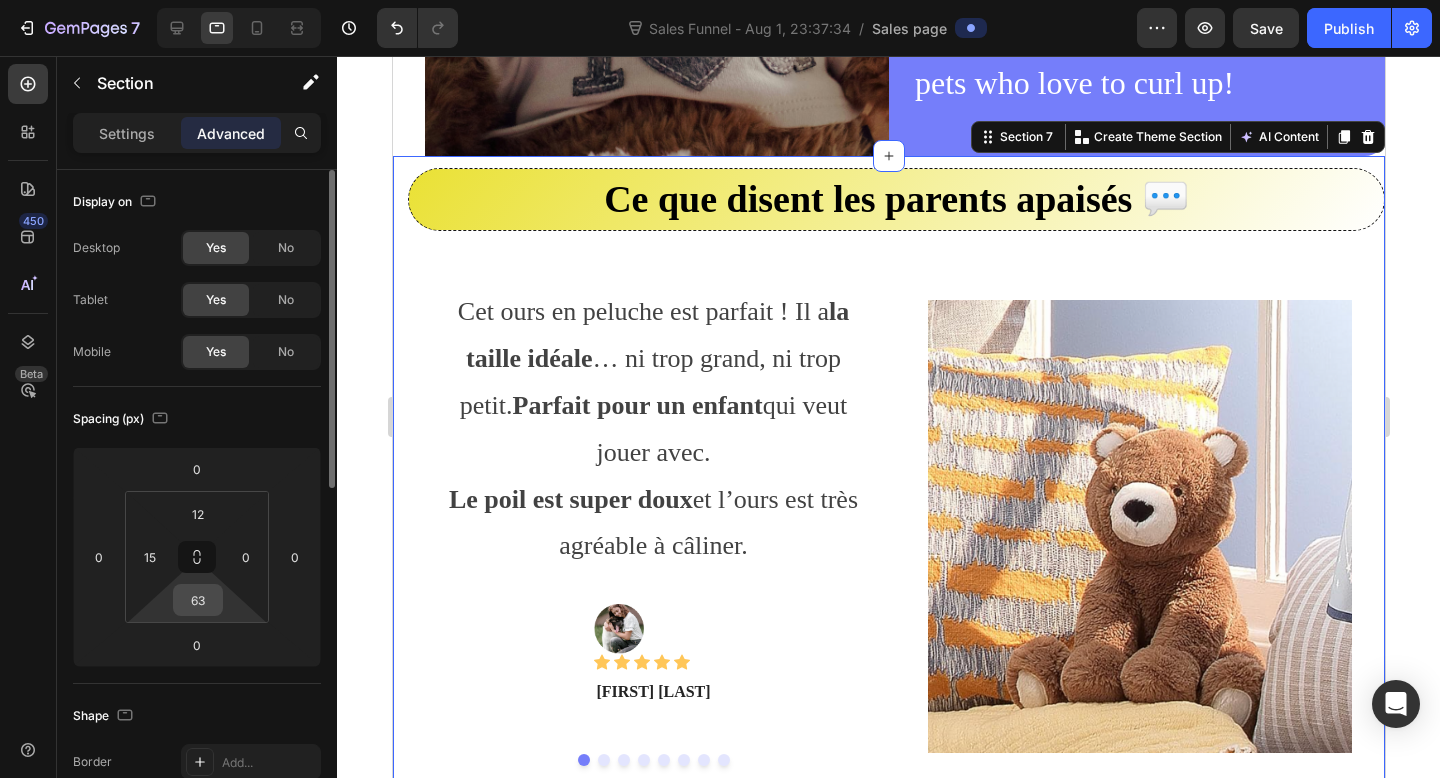 click on "63" at bounding box center [198, 600] 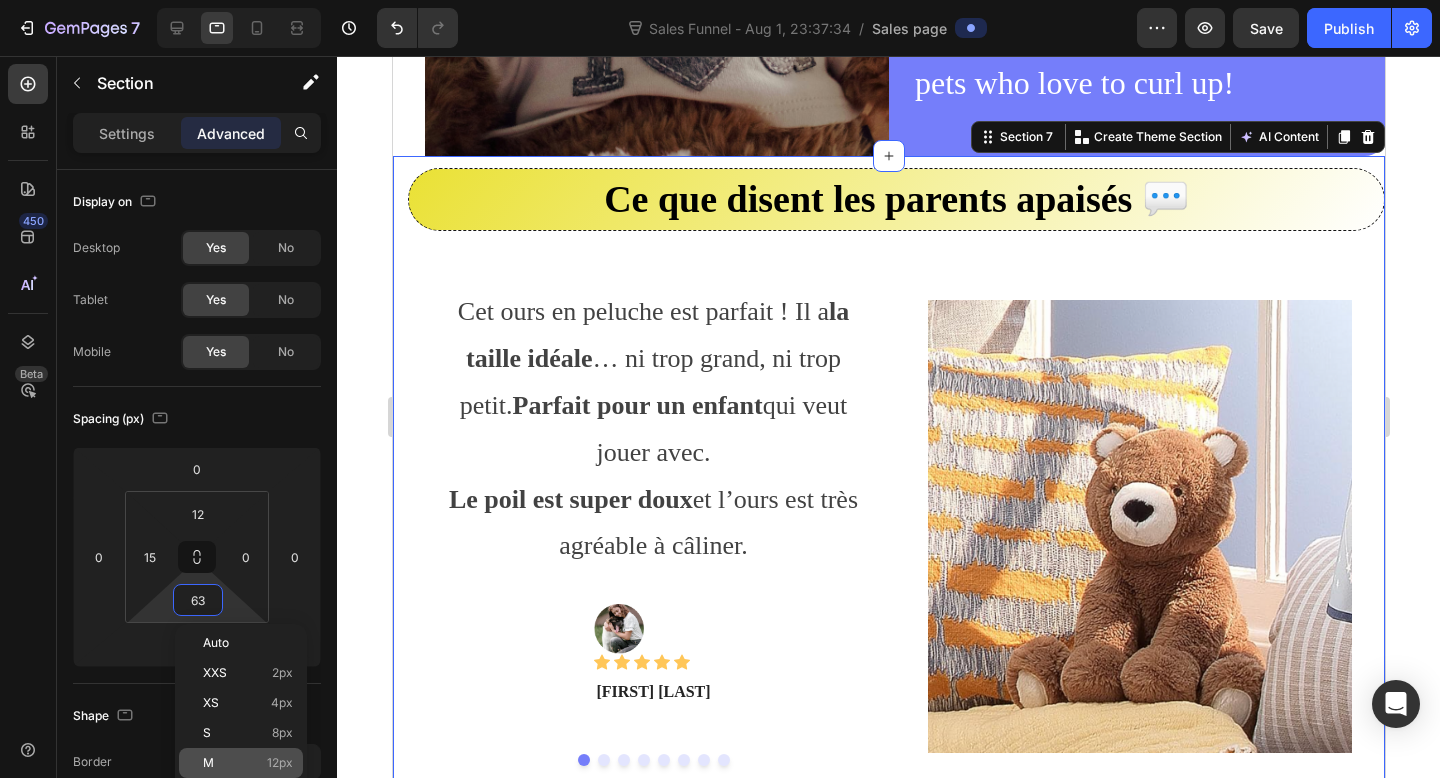 click on "M 12px" at bounding box center (248, 763) 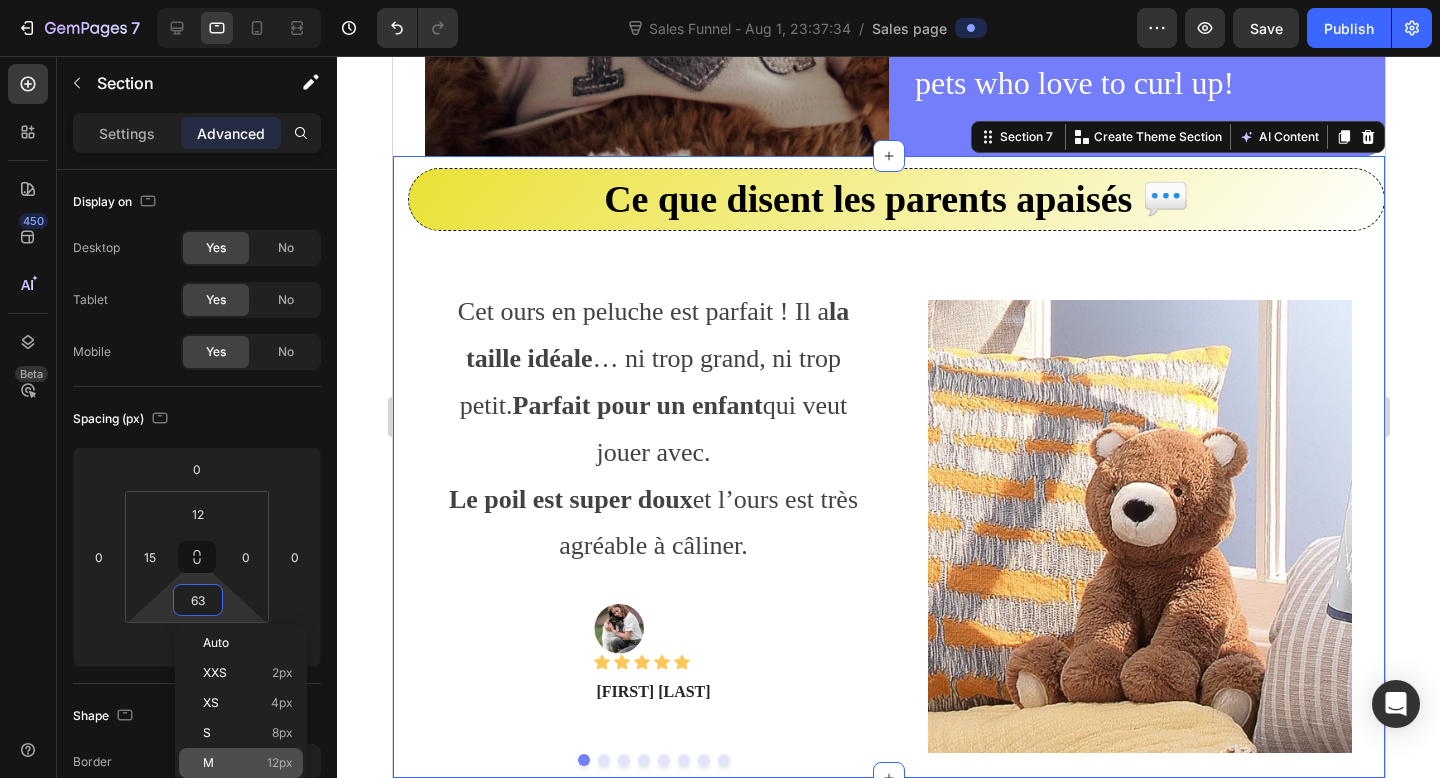 type on "12" 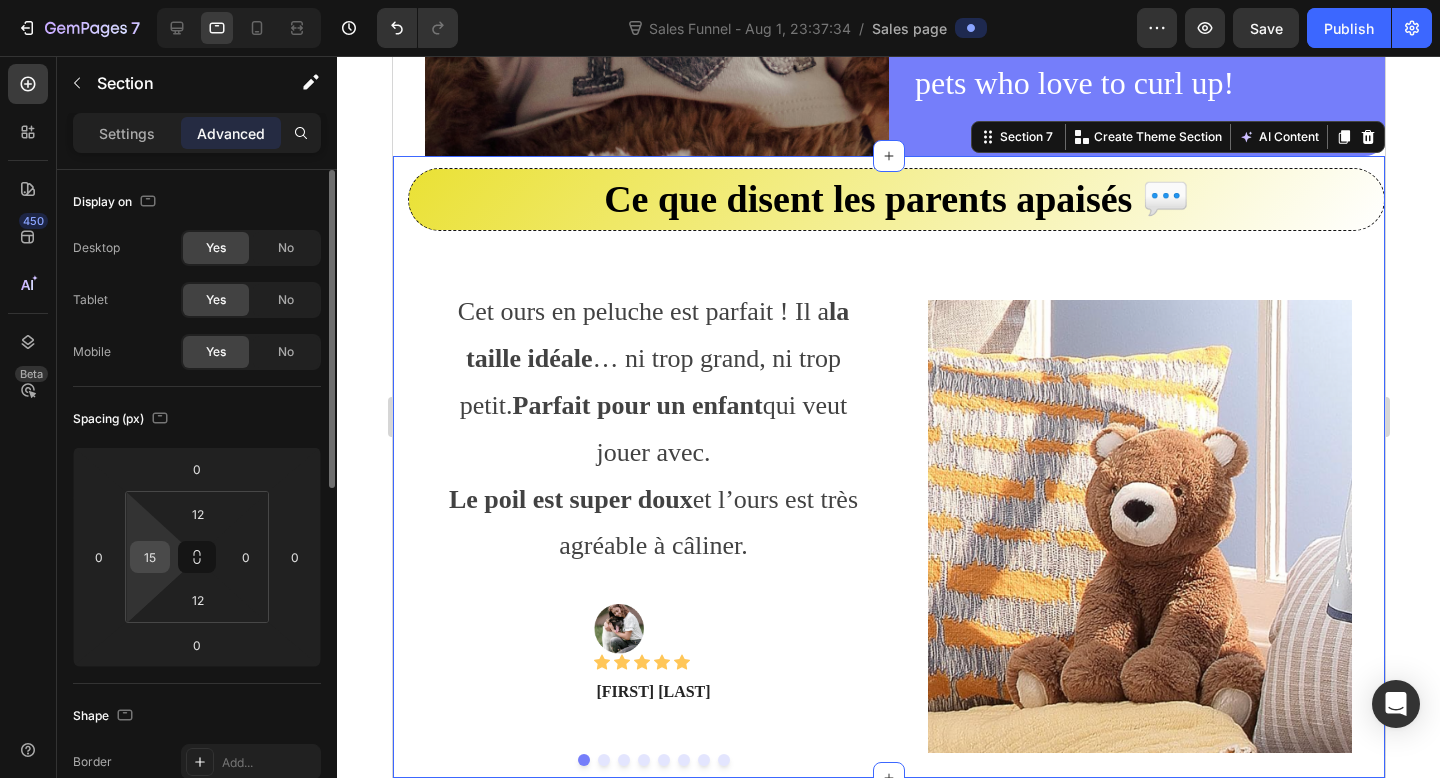 click on "15" at bounding box center [150, 557] 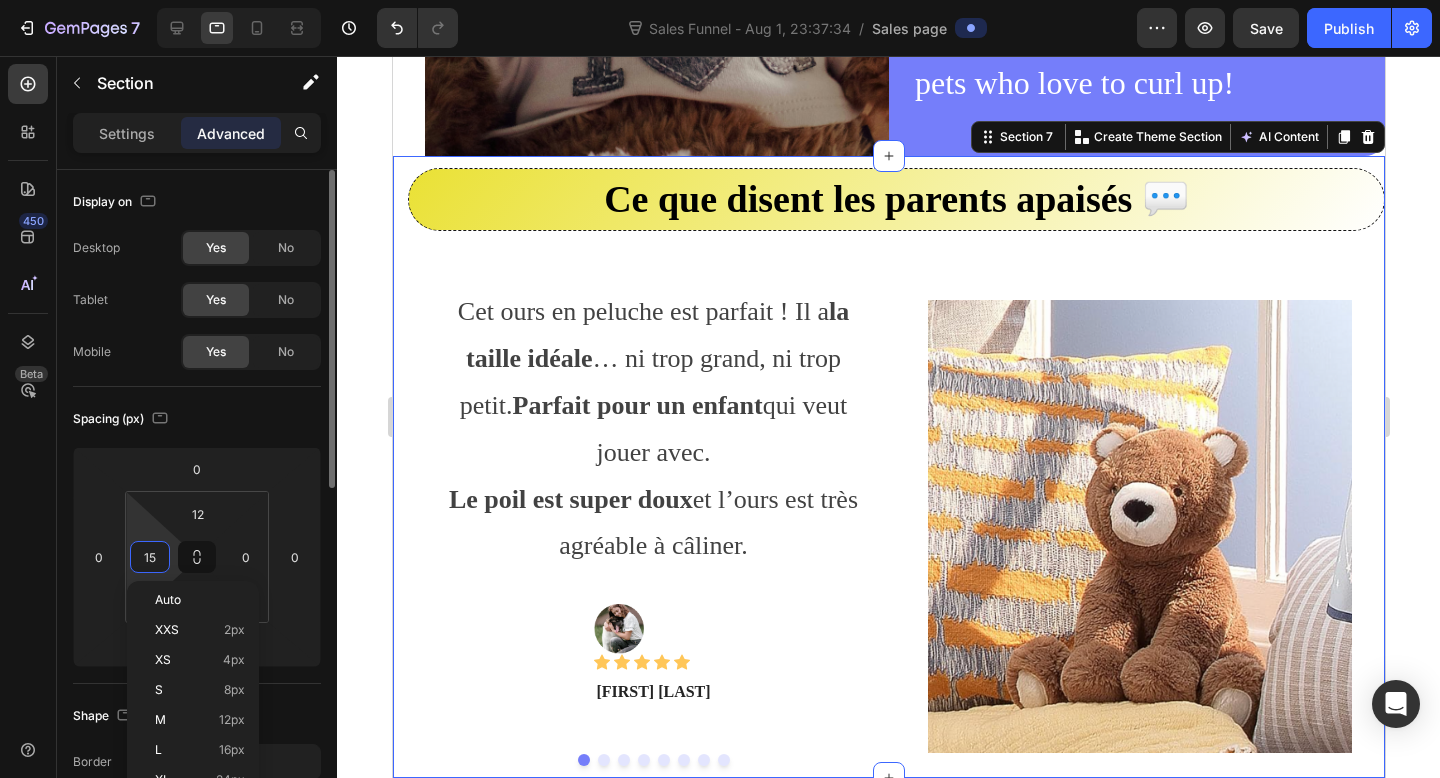 type on "0" 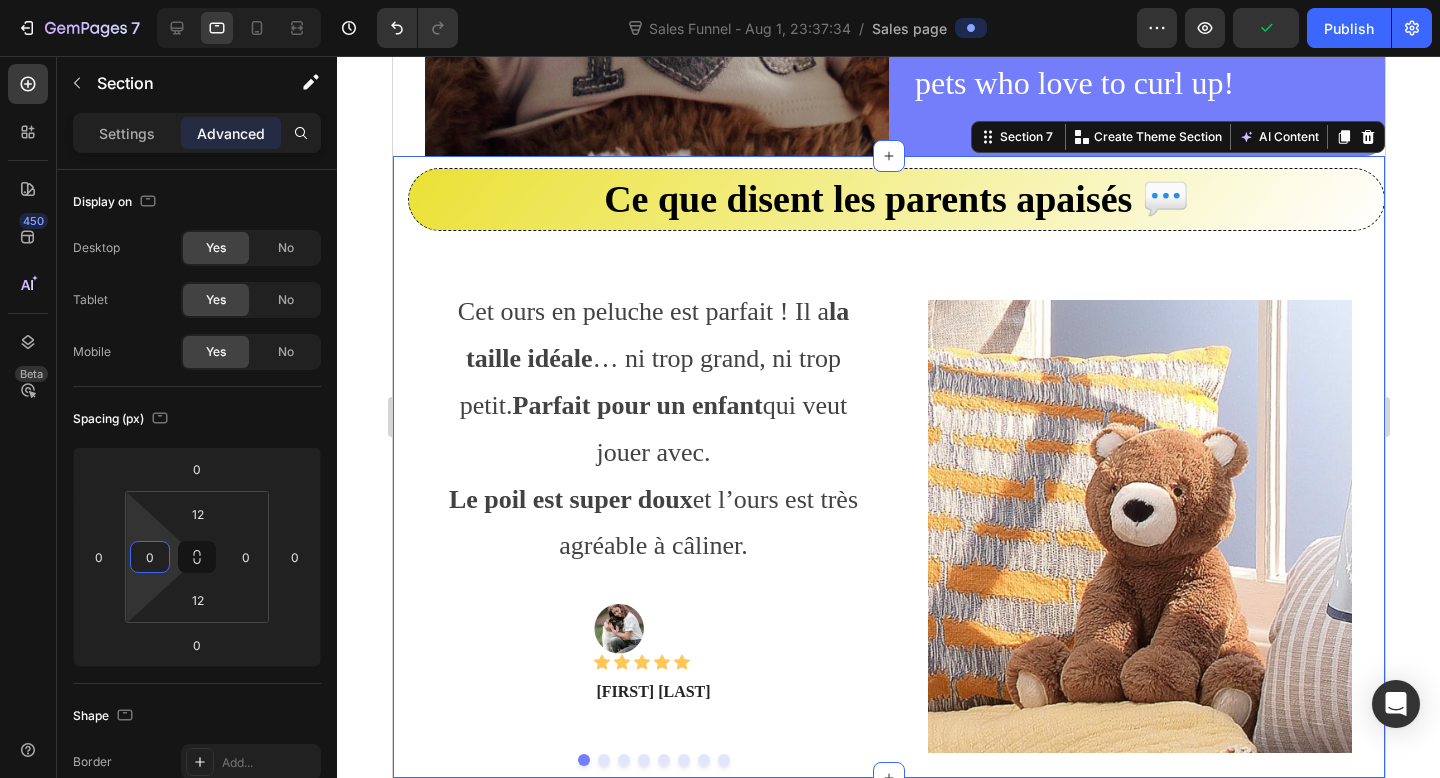 click 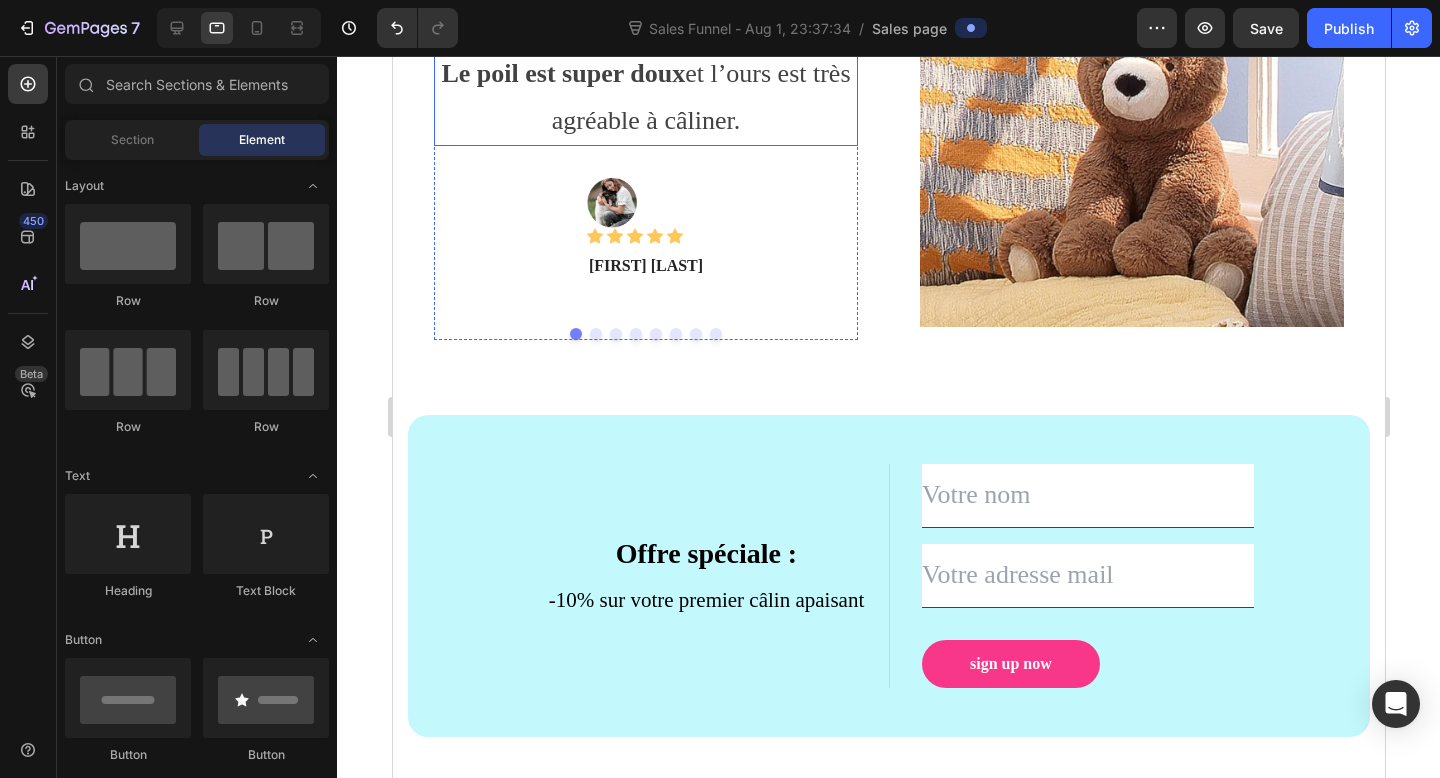 scroll, scrollTop: 4350, scrollLeft: 0, axis: vertical 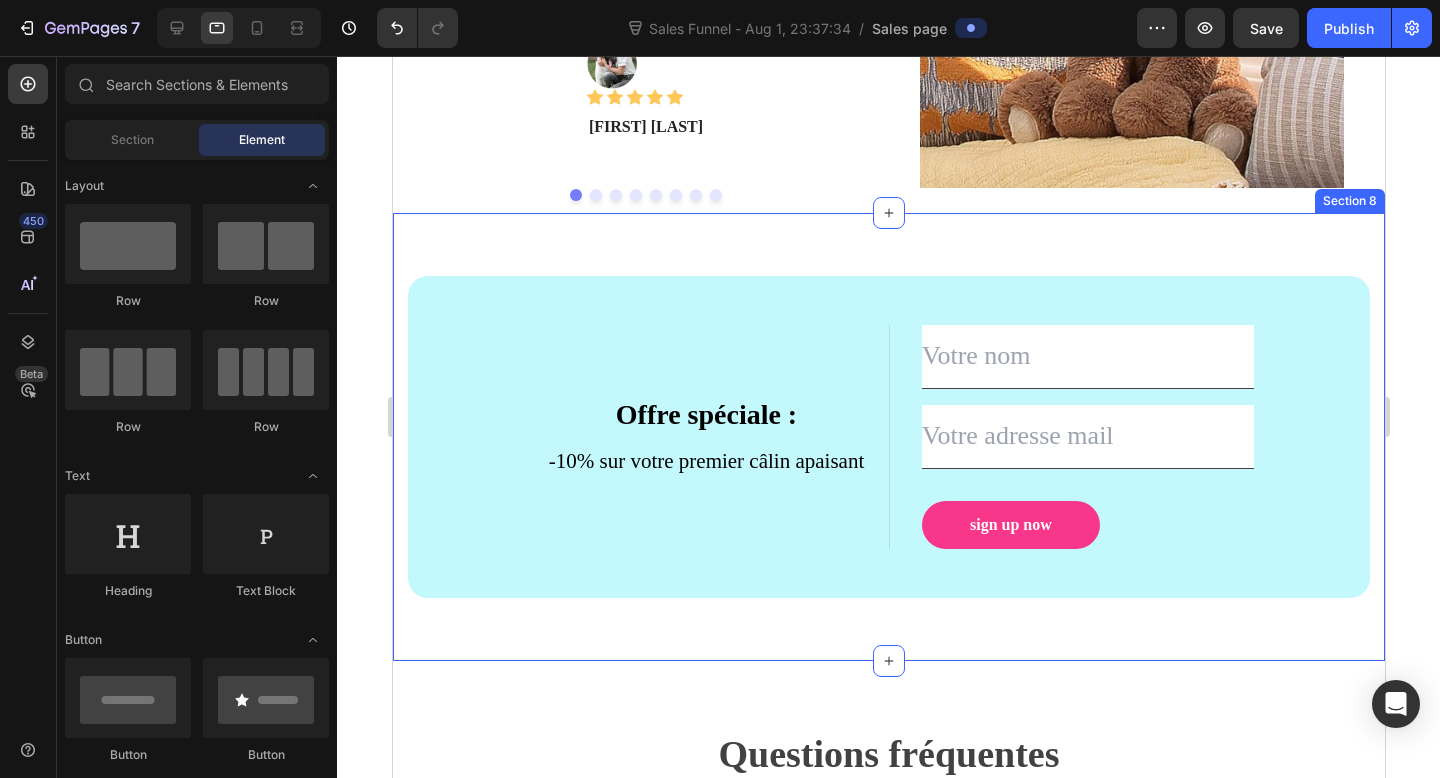 click on "Offre spéciale :  Text block -10% sur votre premier câlin apaisant  Text block Text Field Email Field sign up now Submit Button Newsletter Text Field Email Field sign up now Submit Button Newsletter Row Row Section 8" at bounding box center (888, 437) 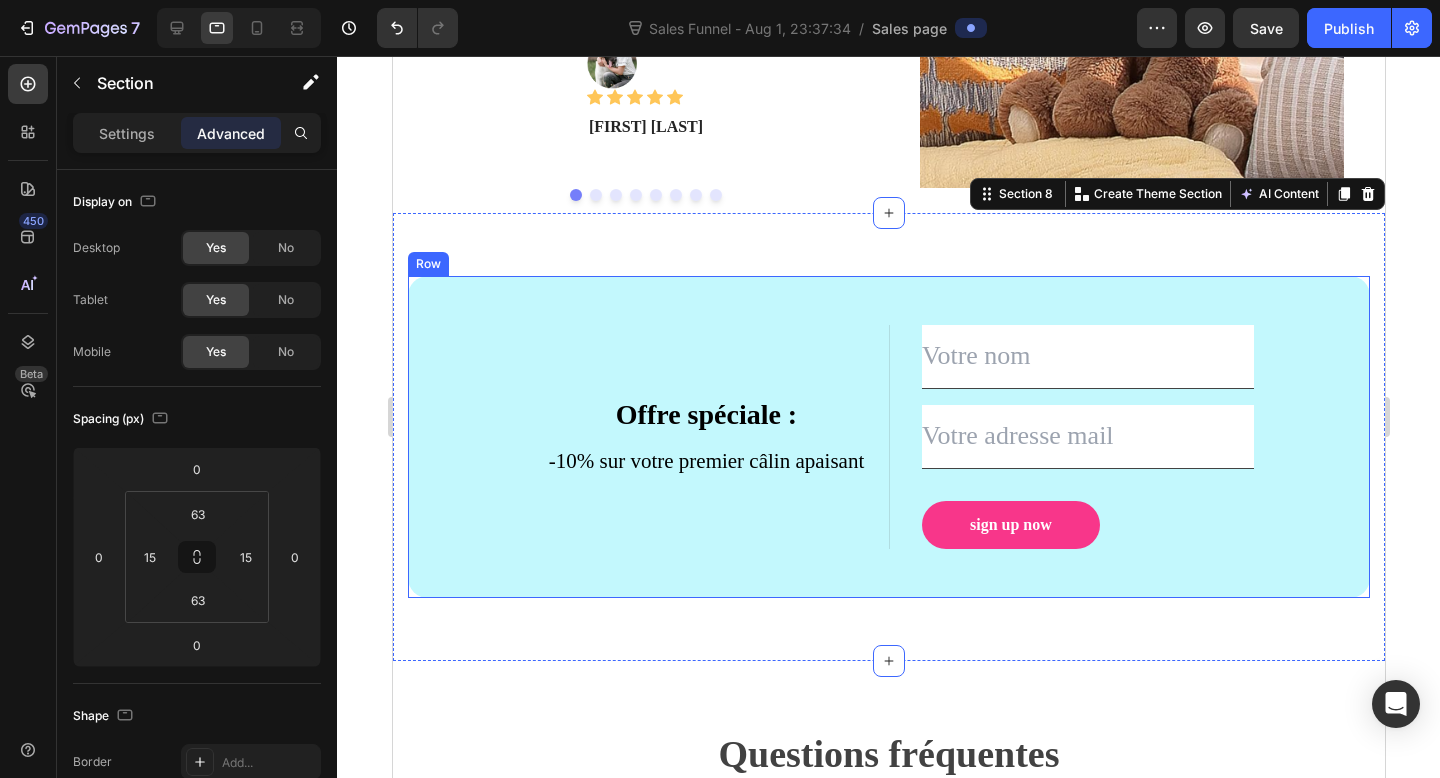 click on "Offre spéciale :  Text block -10% sur votre premier câlin apaisant  Text block Text Field Email Field sign up now Submit Button Newsletter Text Field Email Field sign up now Submit Button Newsletter Row Row" at bounding box center [888, 437] 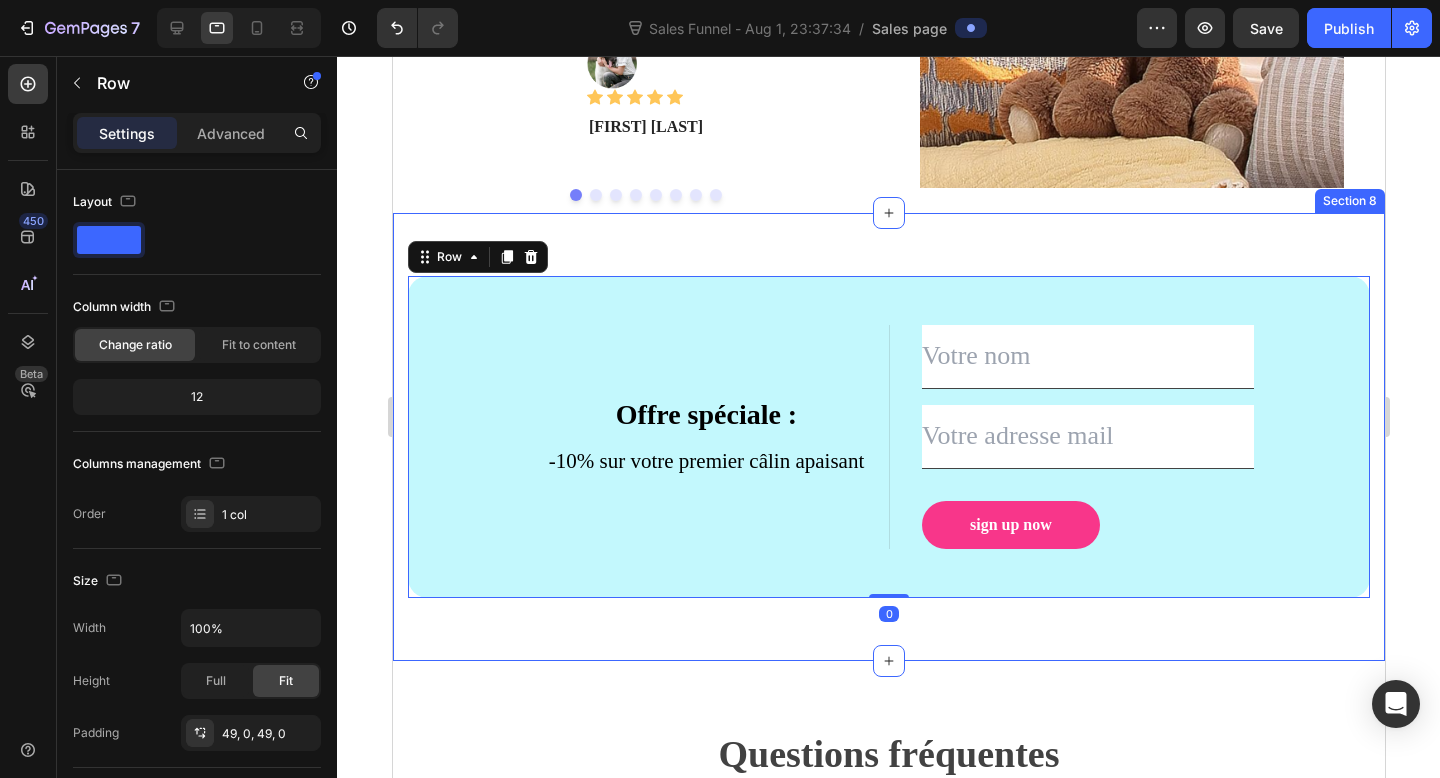 click on "Offre spéciale :  Text block -10% sur votre premier câlin apaisant  Text block Text Field Email Field sign up now Submit Button Newsletter Text Field Email Field sign up now Submit Button Newsletter Row Row   0 Section 8" at bounding box center (888, 437) 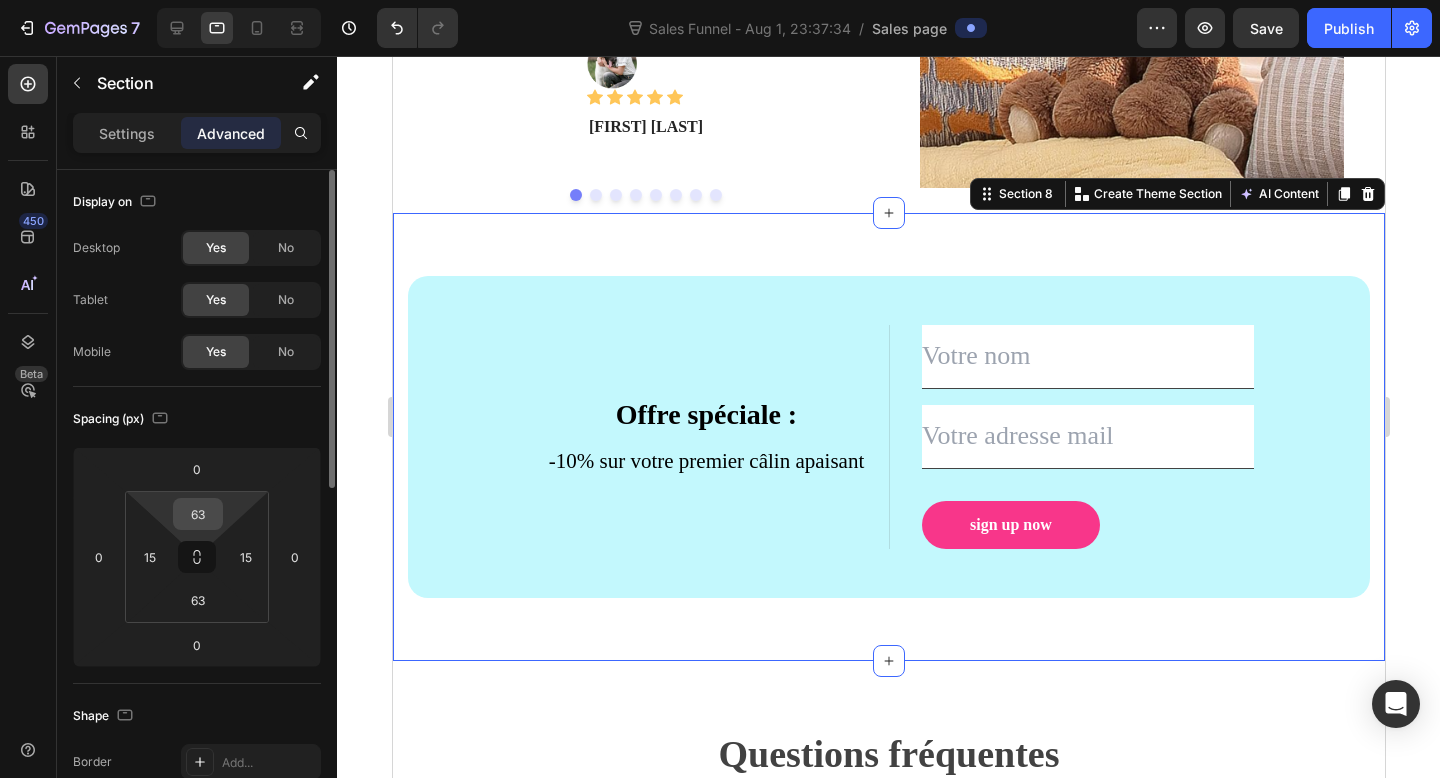 click on "63" at bounding box center (198, 514) 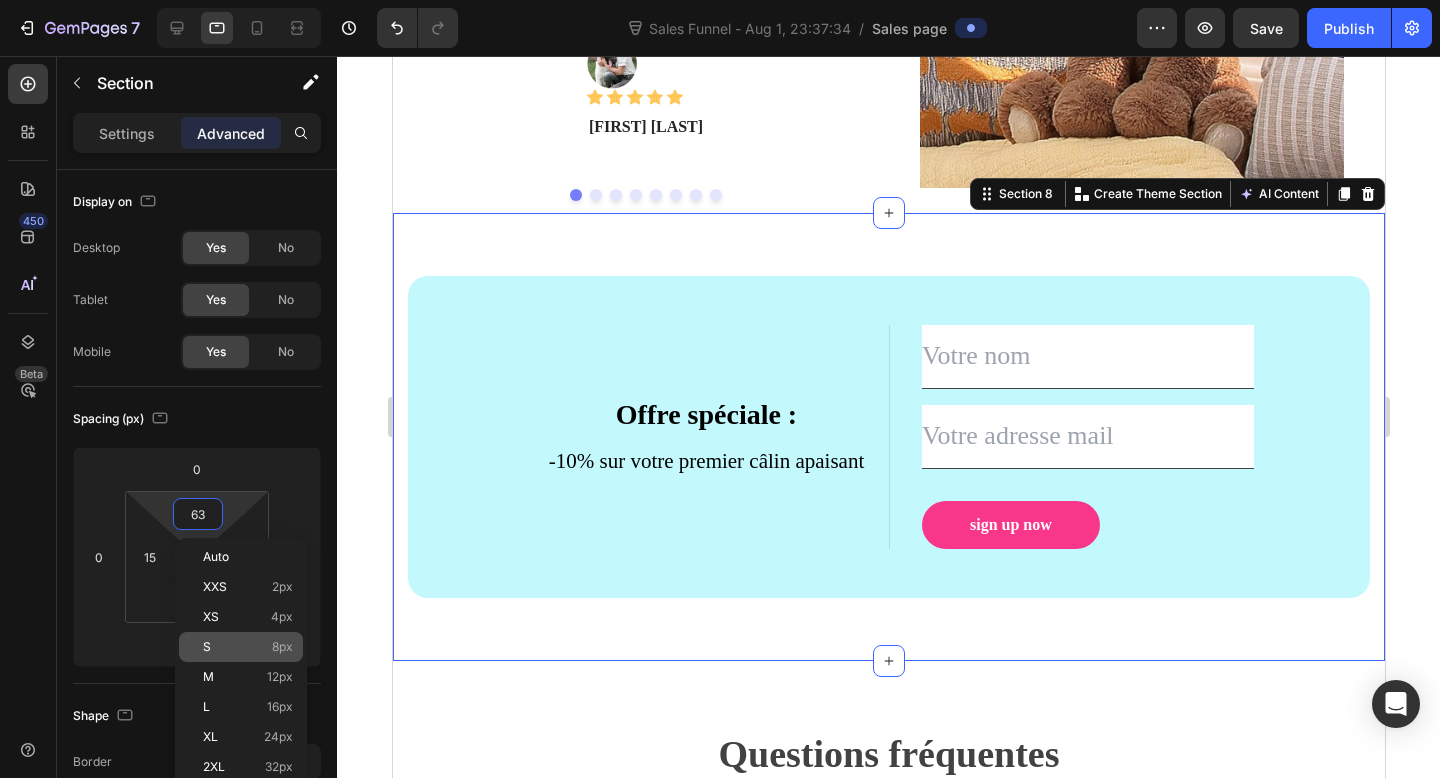 click on "S 8px" at bounding box center (248, 647) 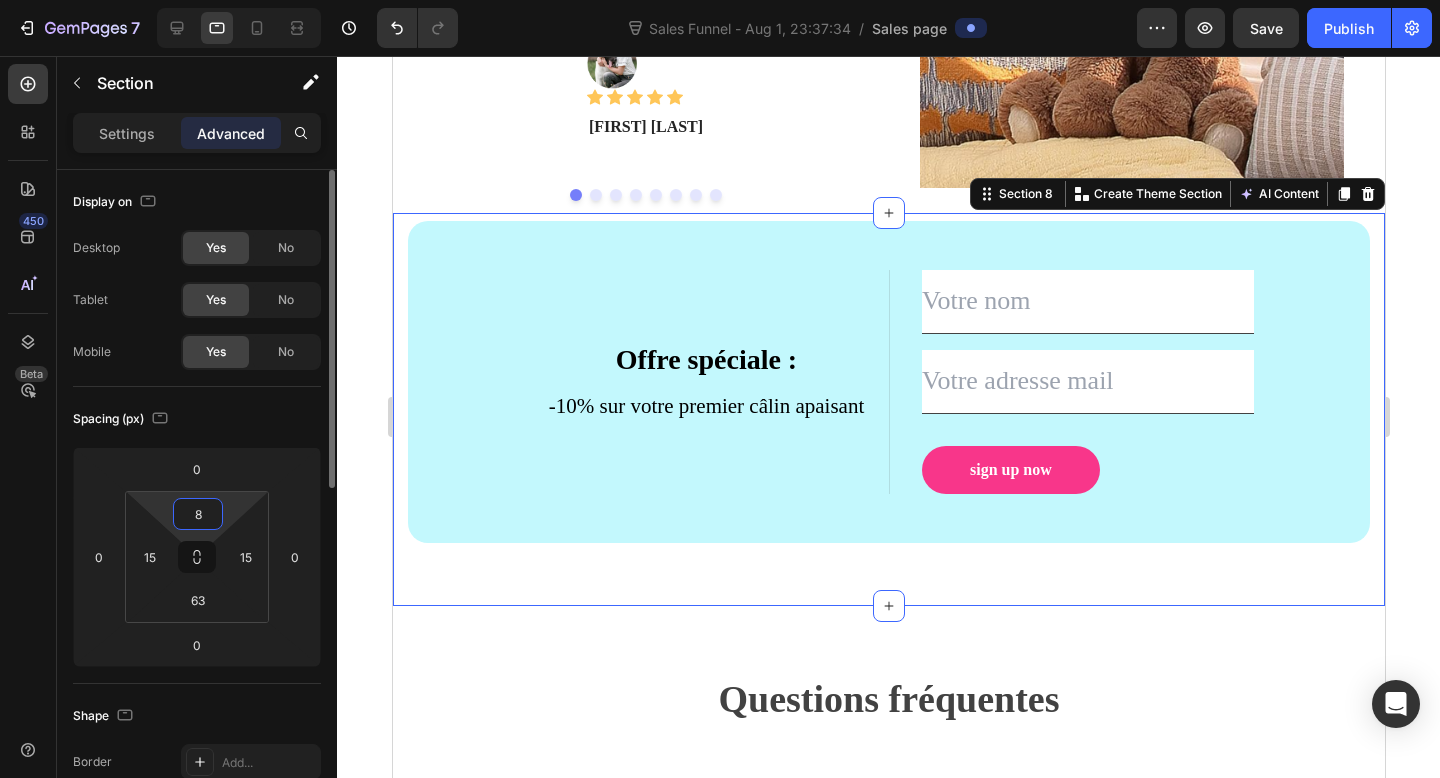 click on "8" at bounding box center (198, 514) 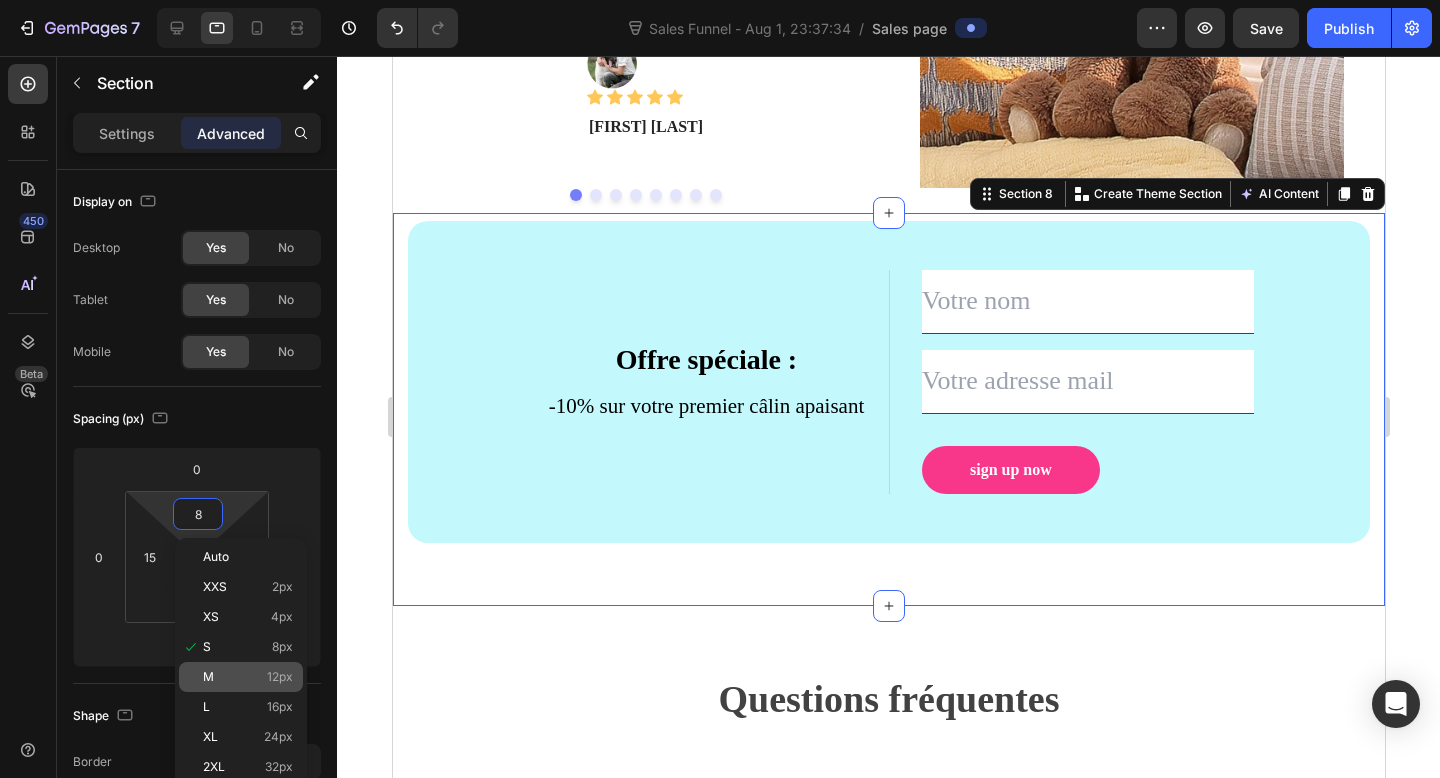 click on "M 12px" at bounding box center (248, 677) 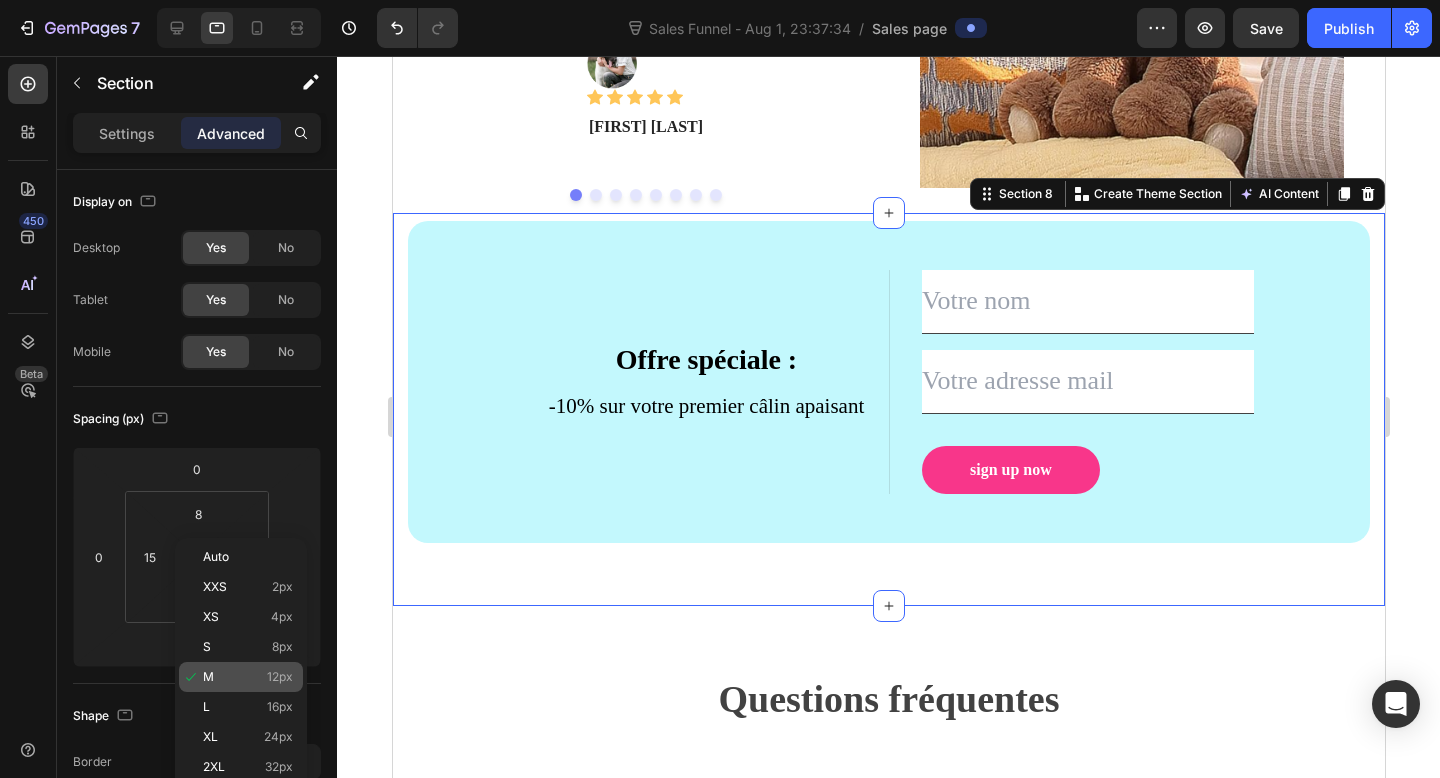 type on "12" 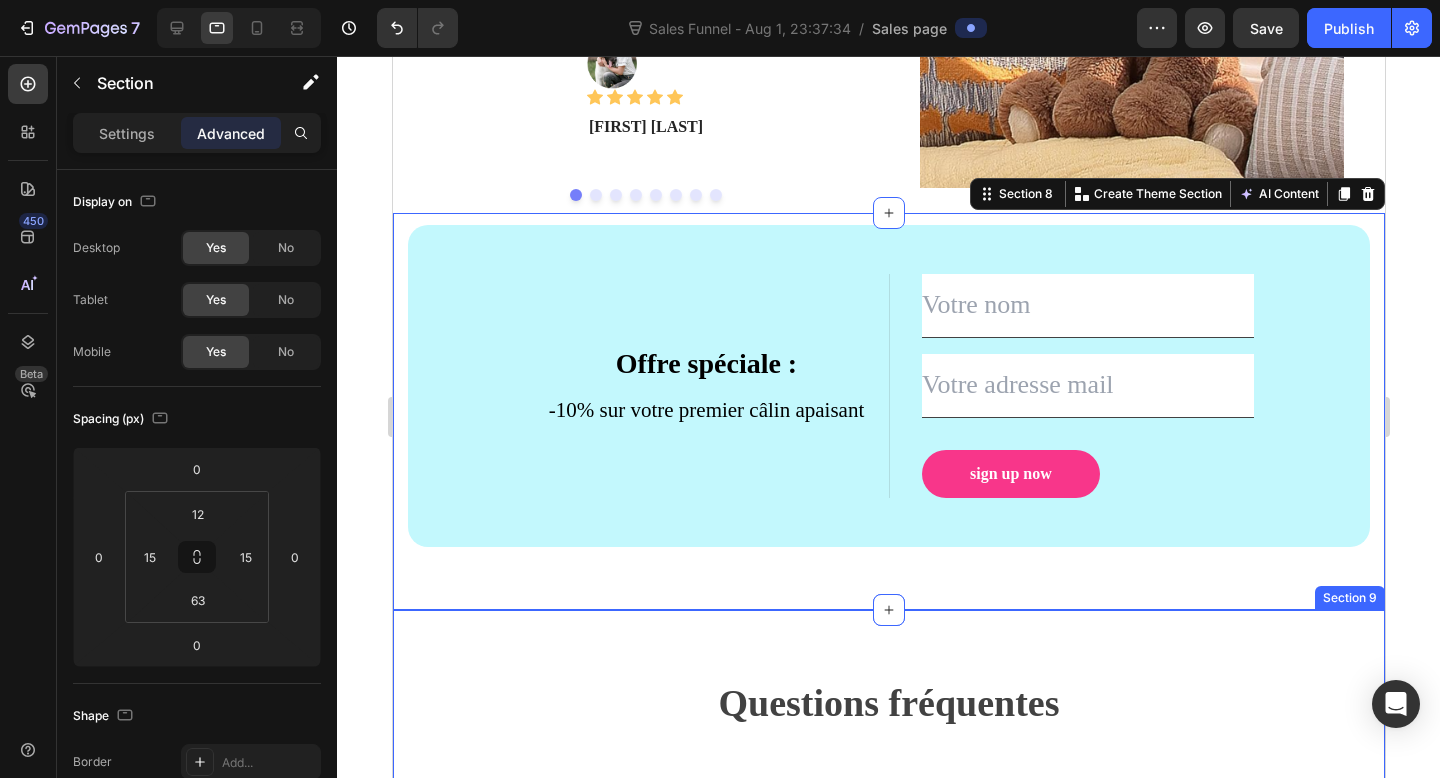 click on "Questions fréquentes     Heading Row Image Row
Est-ce que cette peluche fonctionne vraiment pour l’anxiété ou les troubles du sommeil ?
Est-ce trop lourd pour un enfant ?
Quelle est la différence avec une couverture lestée ?
Peut-on la laver   ?
Convient-elle aussi aux adultes ?
Puis-je la retourner si elle ne me convient pas ? Accordion
Drop element here Let us know ! Button Row Row Une question ?  Text block Section 9" at bounding box center [888, 1075] 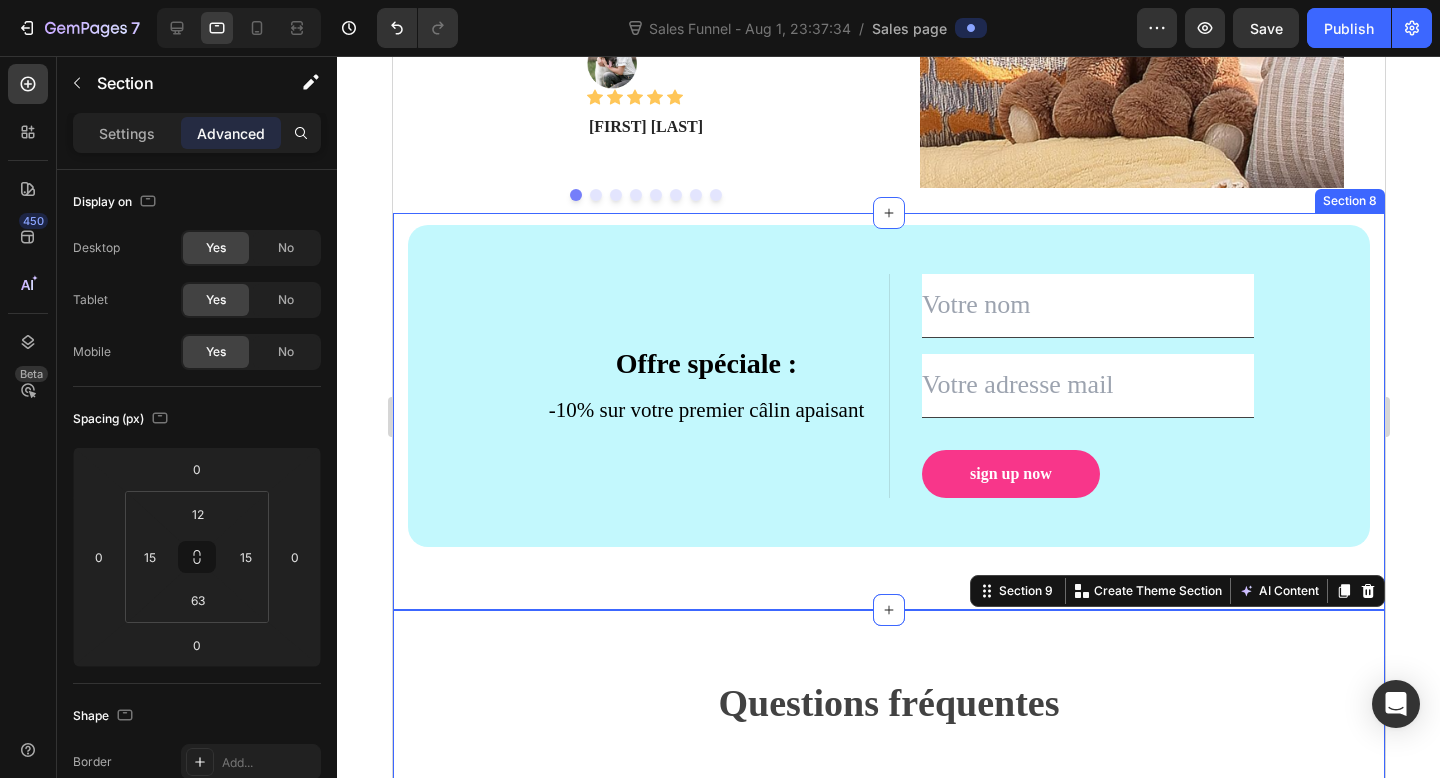 click on "Offre spéciale :  Text block -10% sur votre premier câlin apaisant  Text block Text Field Email Field sign up now Submit Button Newsletter Text Field Email Field sign up now Submit Button Newsletter Row Row Section 8" at bounding box center [888, 411] 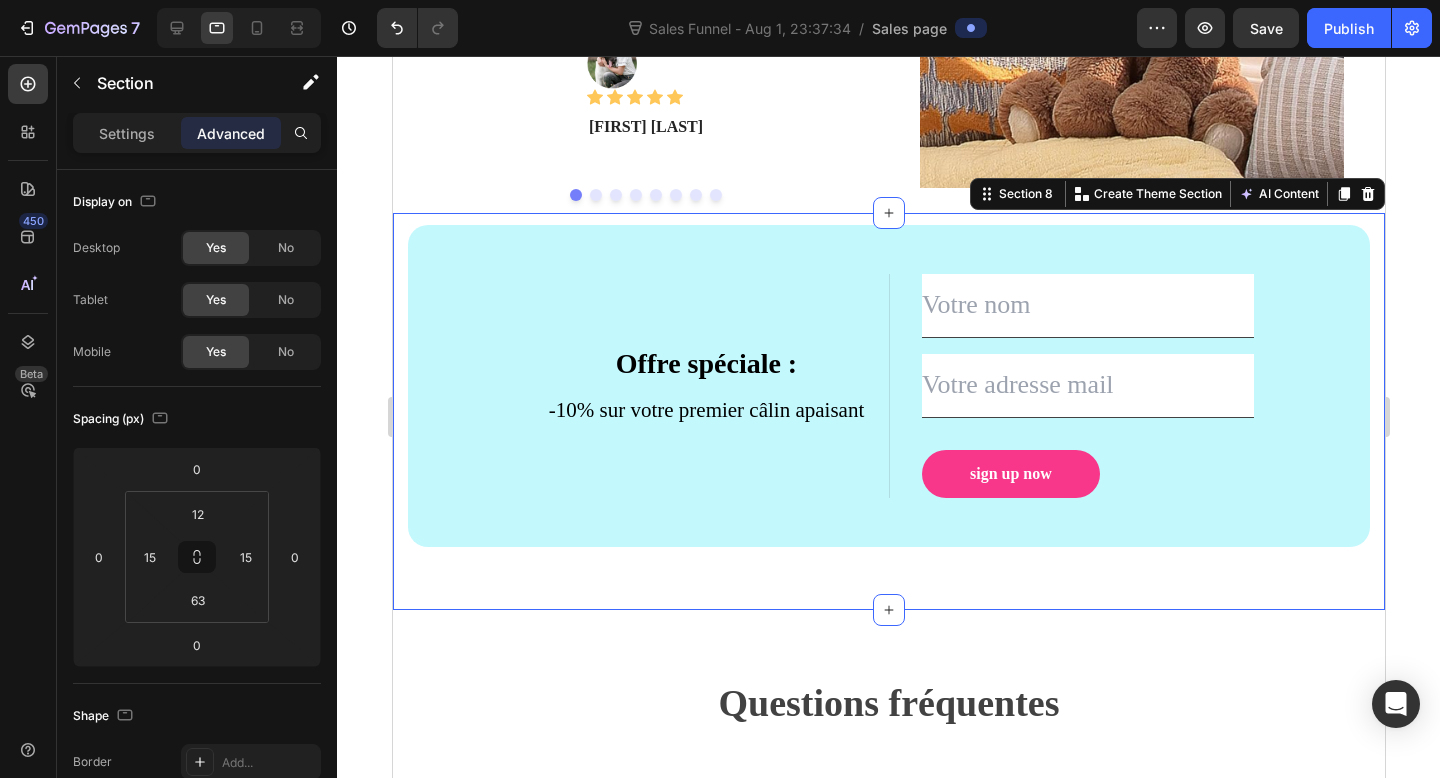 click on "Offre spéciale :  Text block -10% sur votre premier câlin apaisant  Text block Text Field Email Field sign up now Submit Button Newsletter Text Field Email Field sign up now Submit Button Newsletter Row Row Section 8   You can create reusable sections Create Theme Section AI Content Write with GemAI What would you like to describe here? Tone and Voice Persuasive Product Koala Lesté – Peluche Apaisante Anti-Stress pour Petits et Grands Show more Generate" at bounding box center (888, 411) 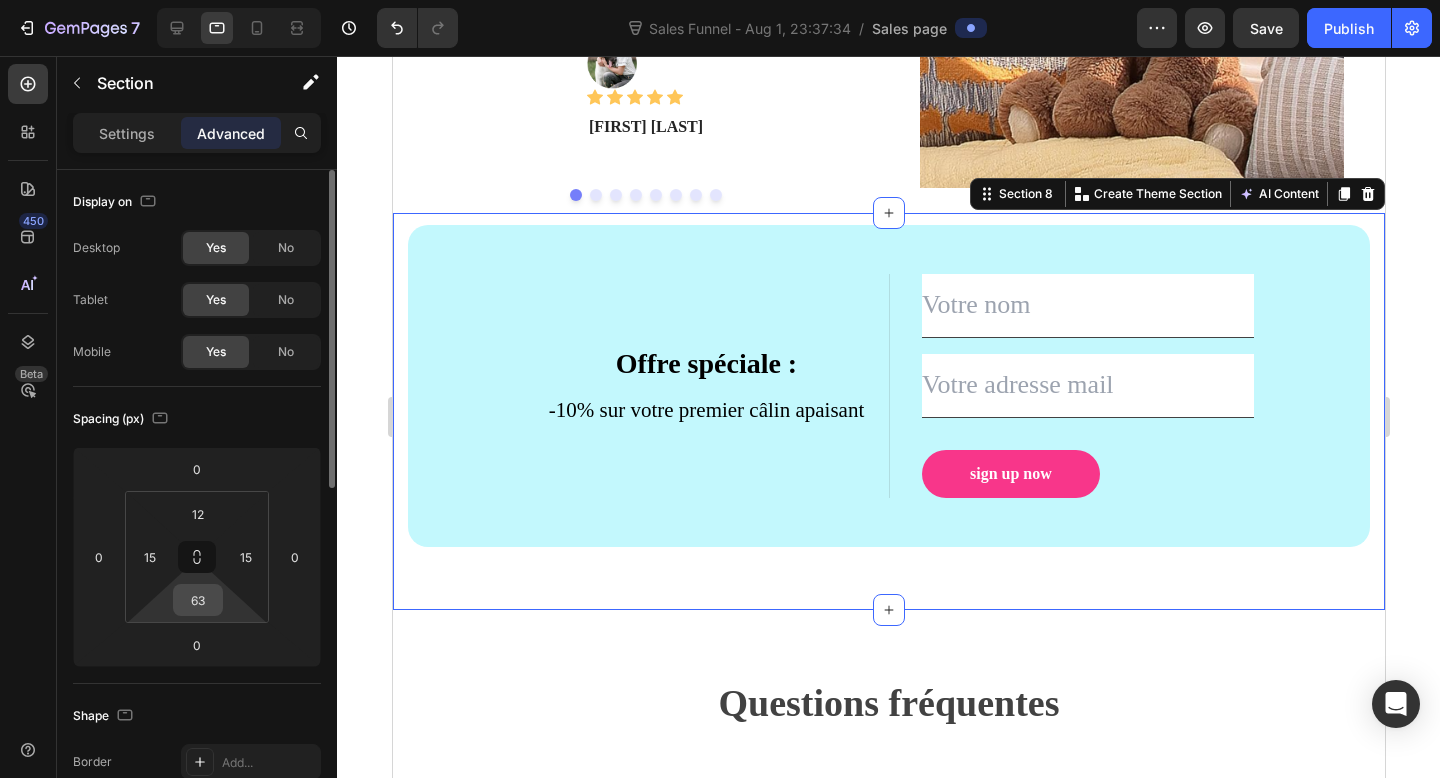 click on "63" at bounding box center (198, 600) 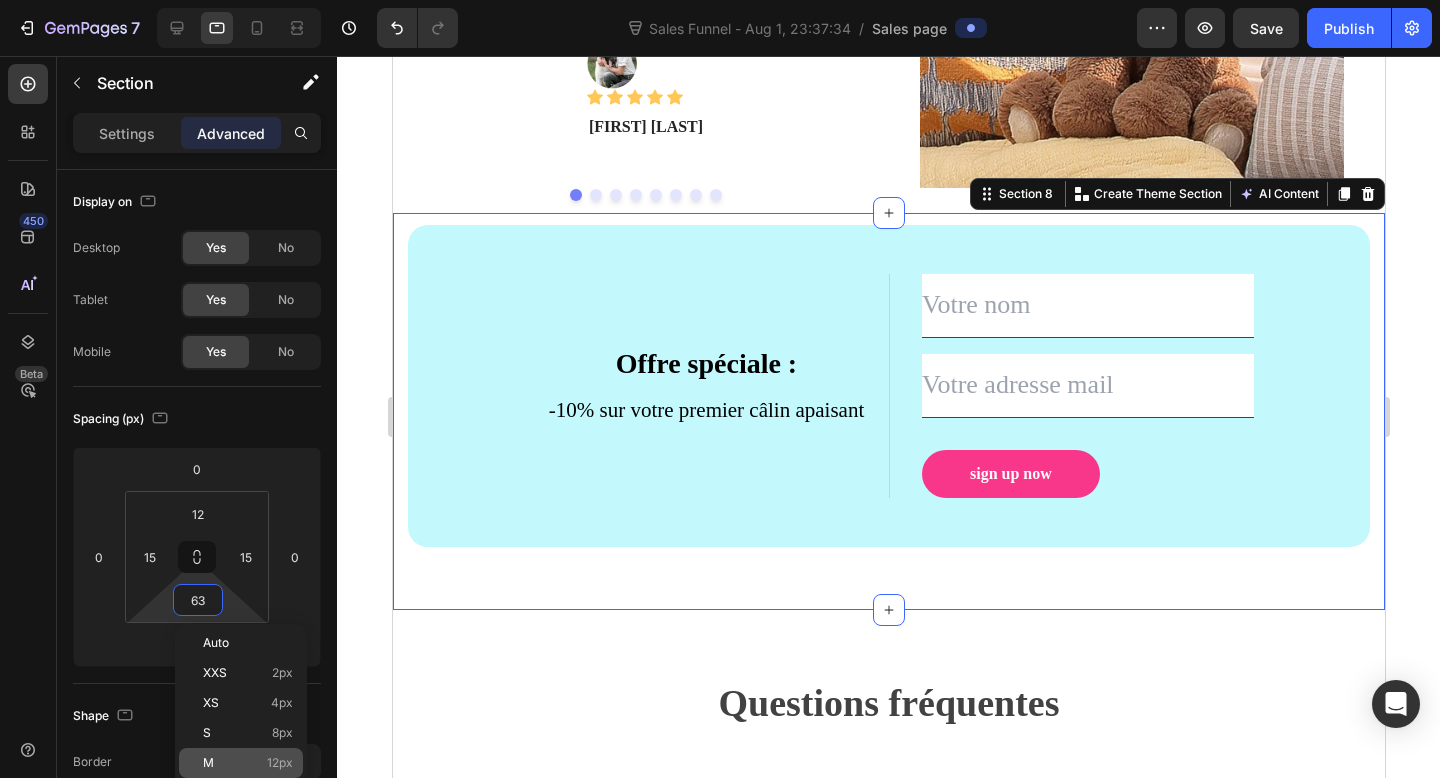 click on "M 12px" at bounding box center (248, 763) 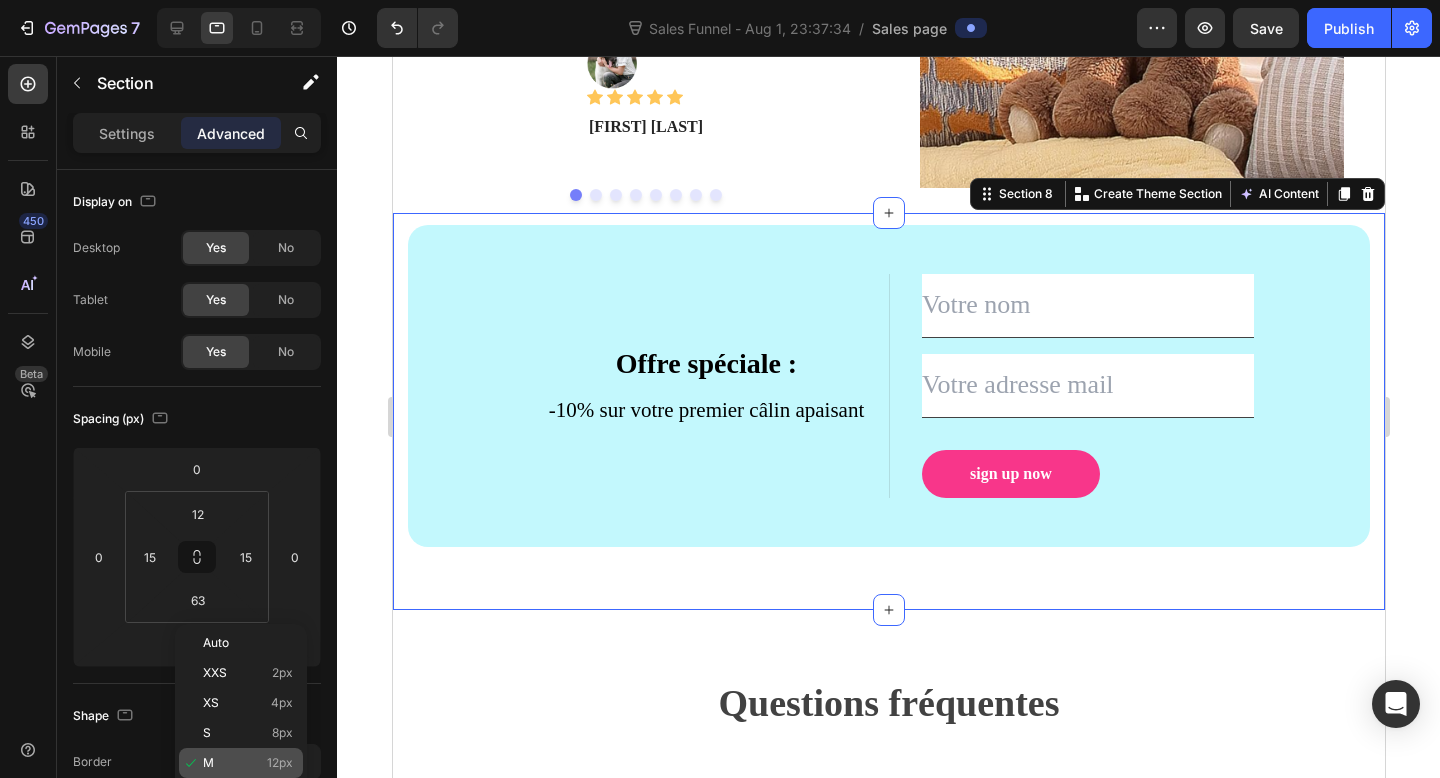 type on "12" 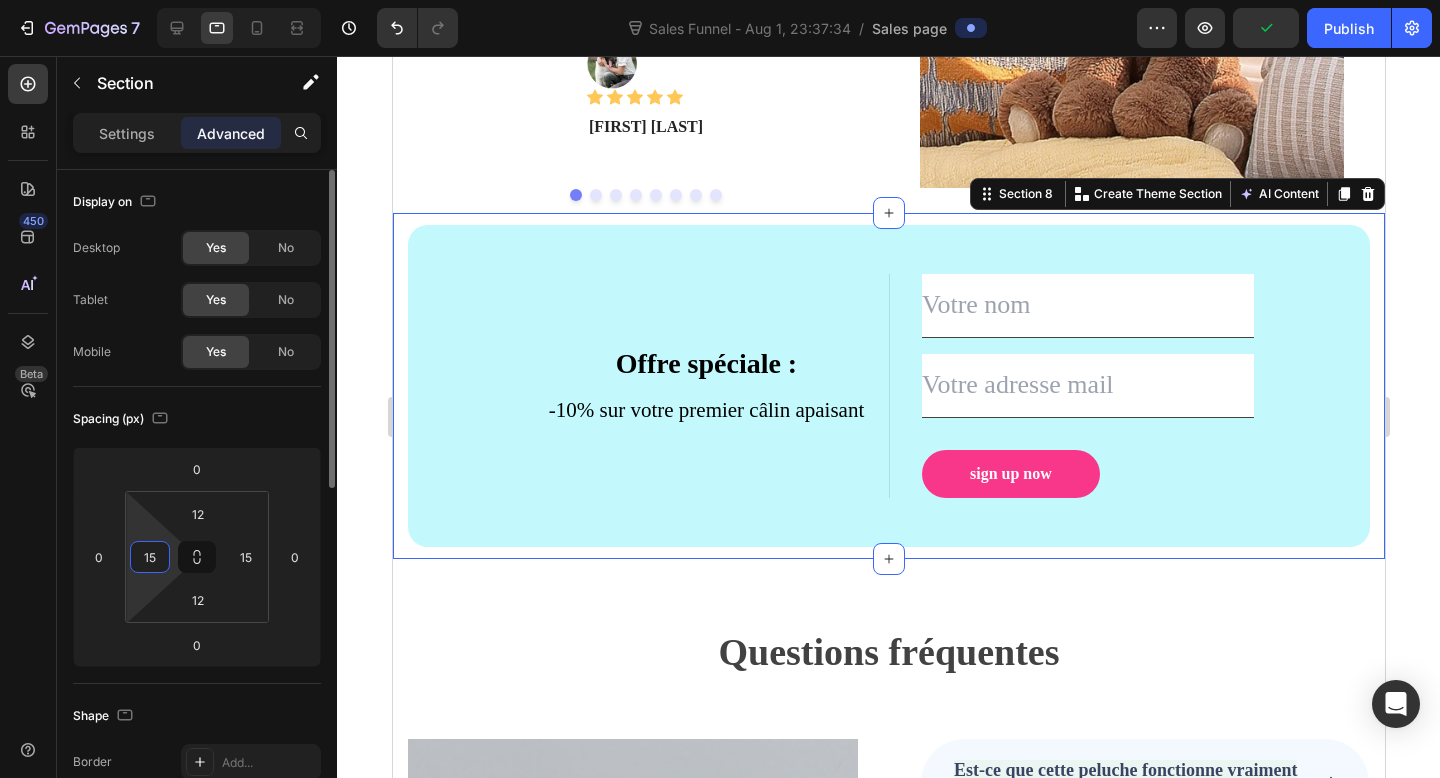 click on "15" at bounding box center [150, 557] 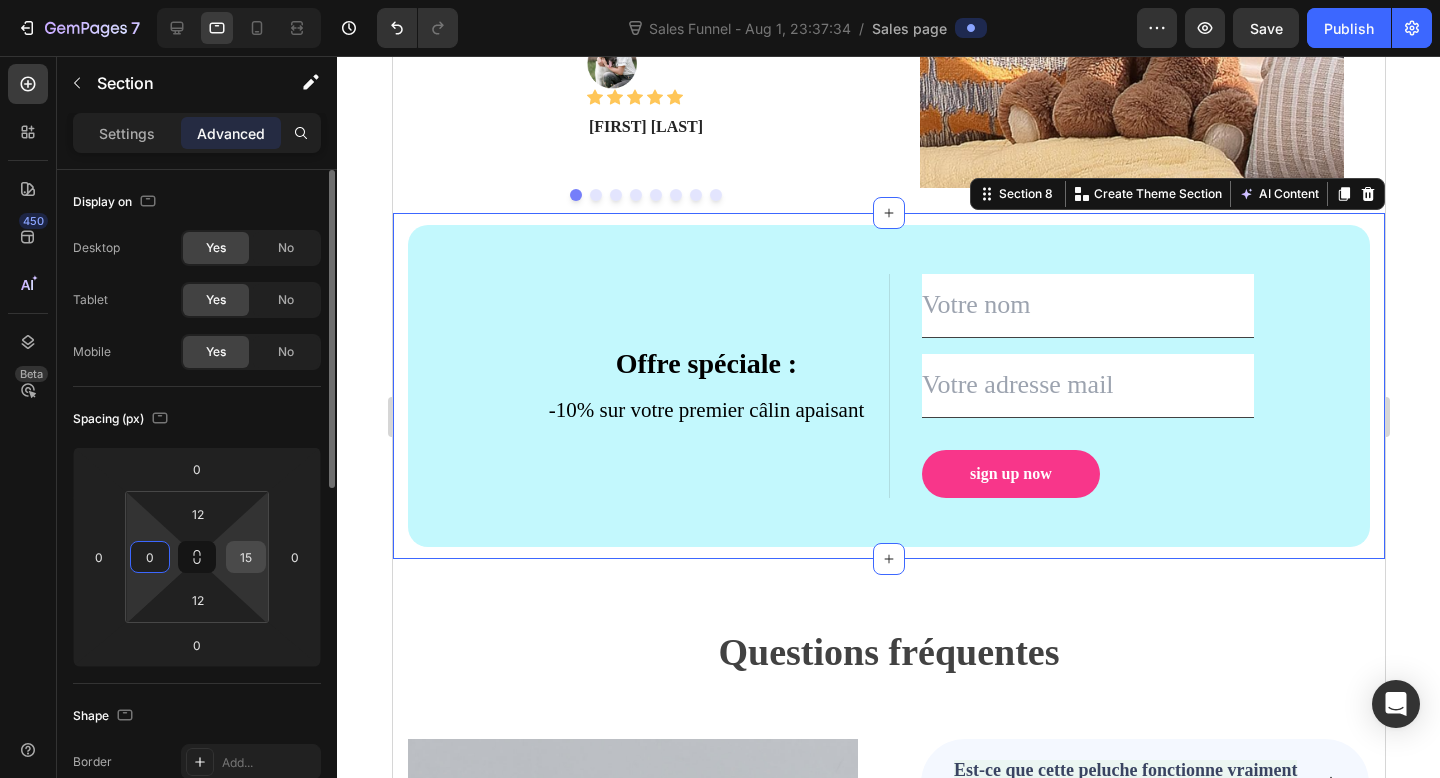 type on "0" 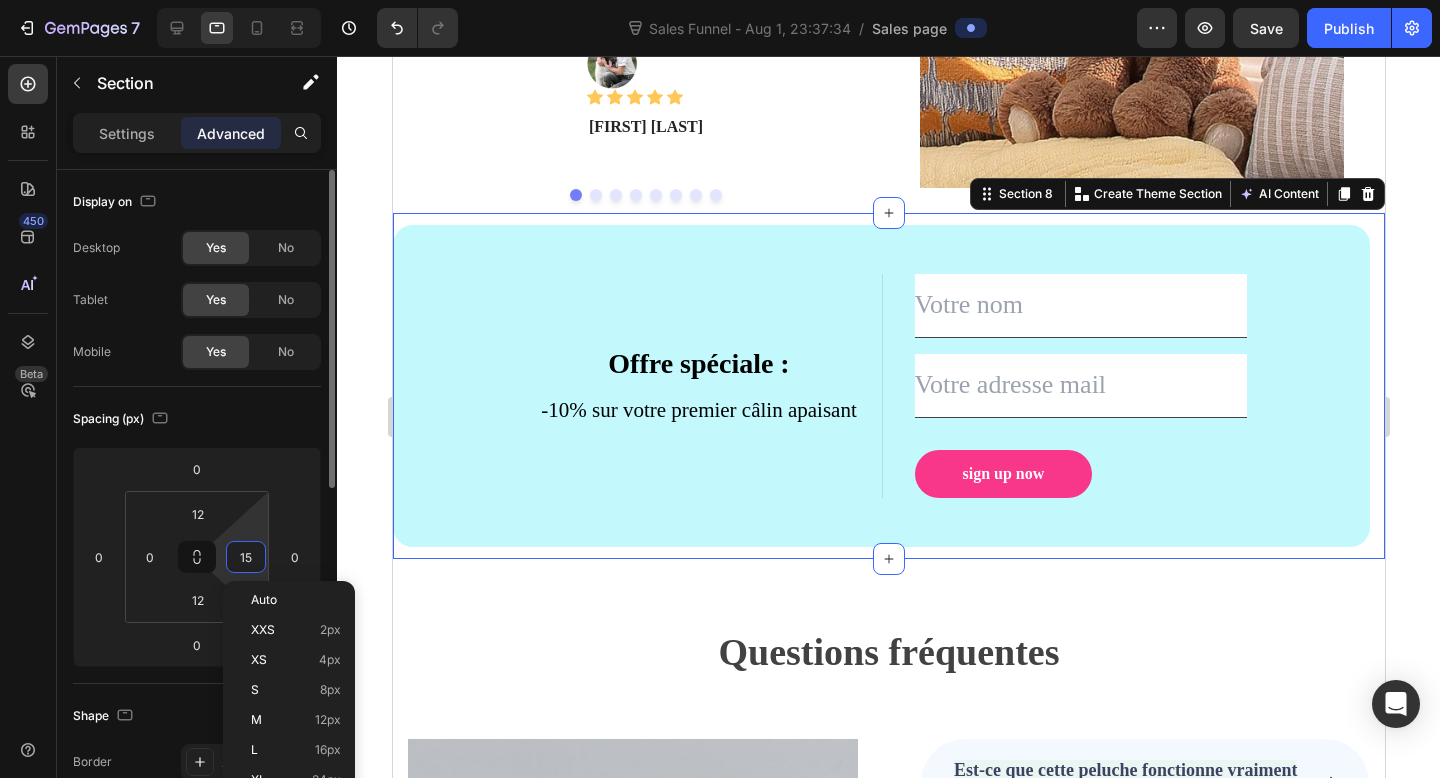 type on "0" 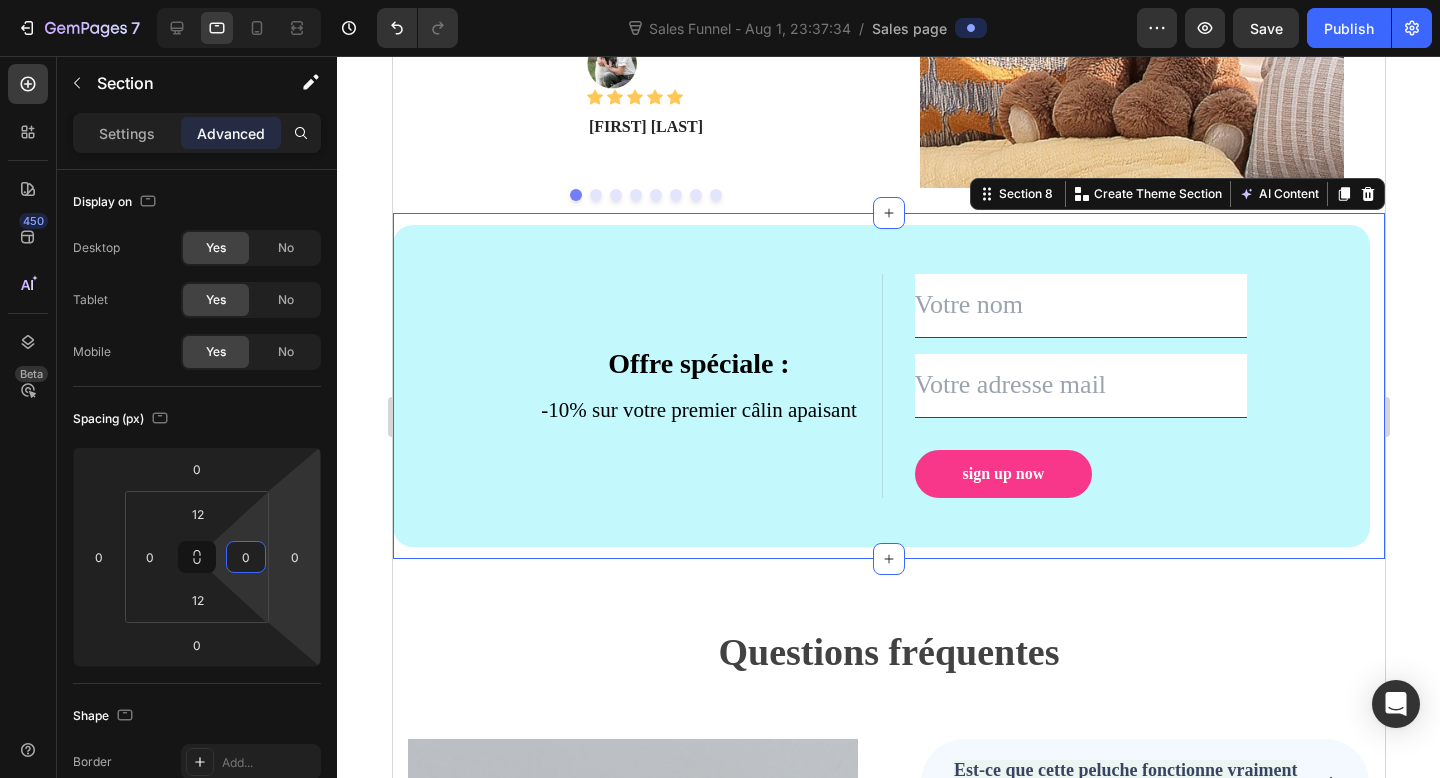 click 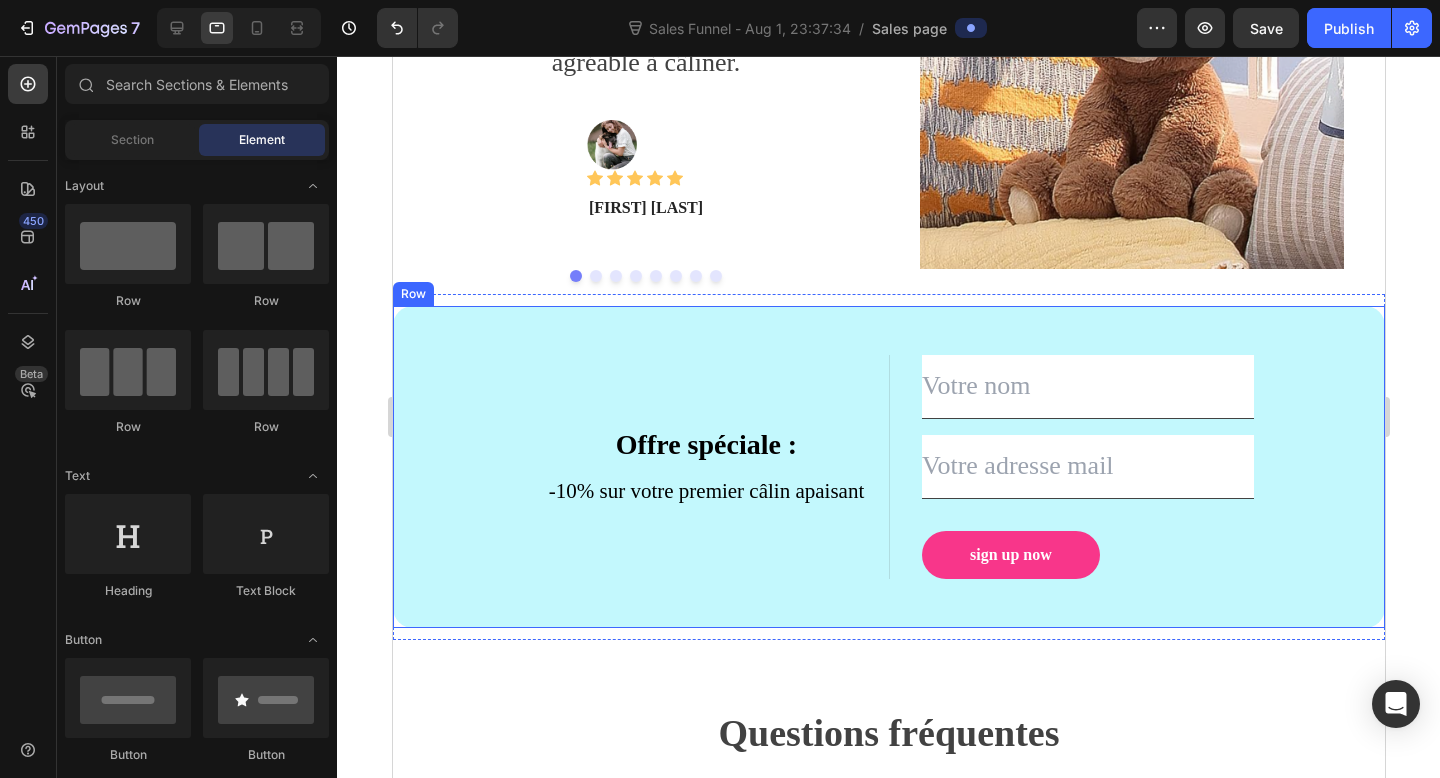 scroll, scrollTop: 4273, scrollLeft: 0, axis: vertical 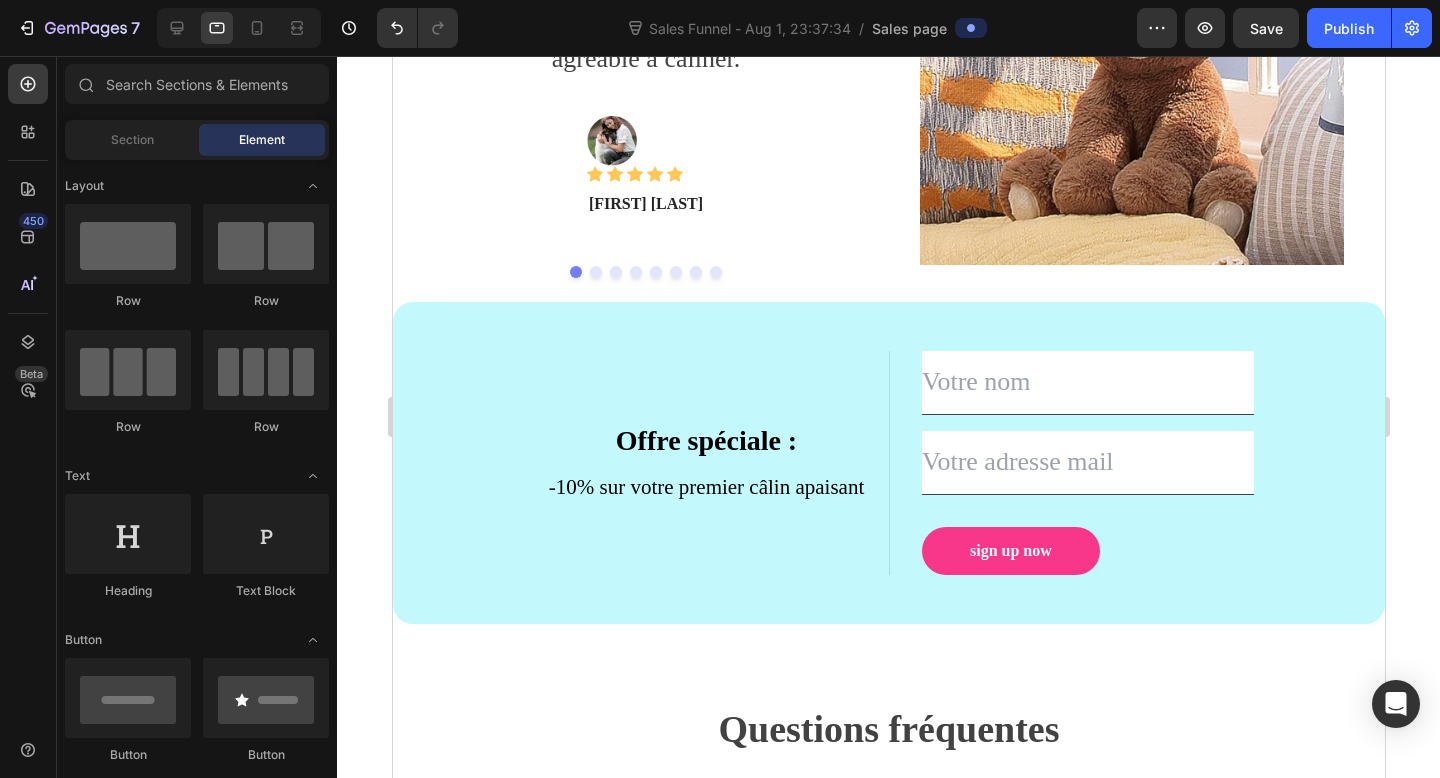click 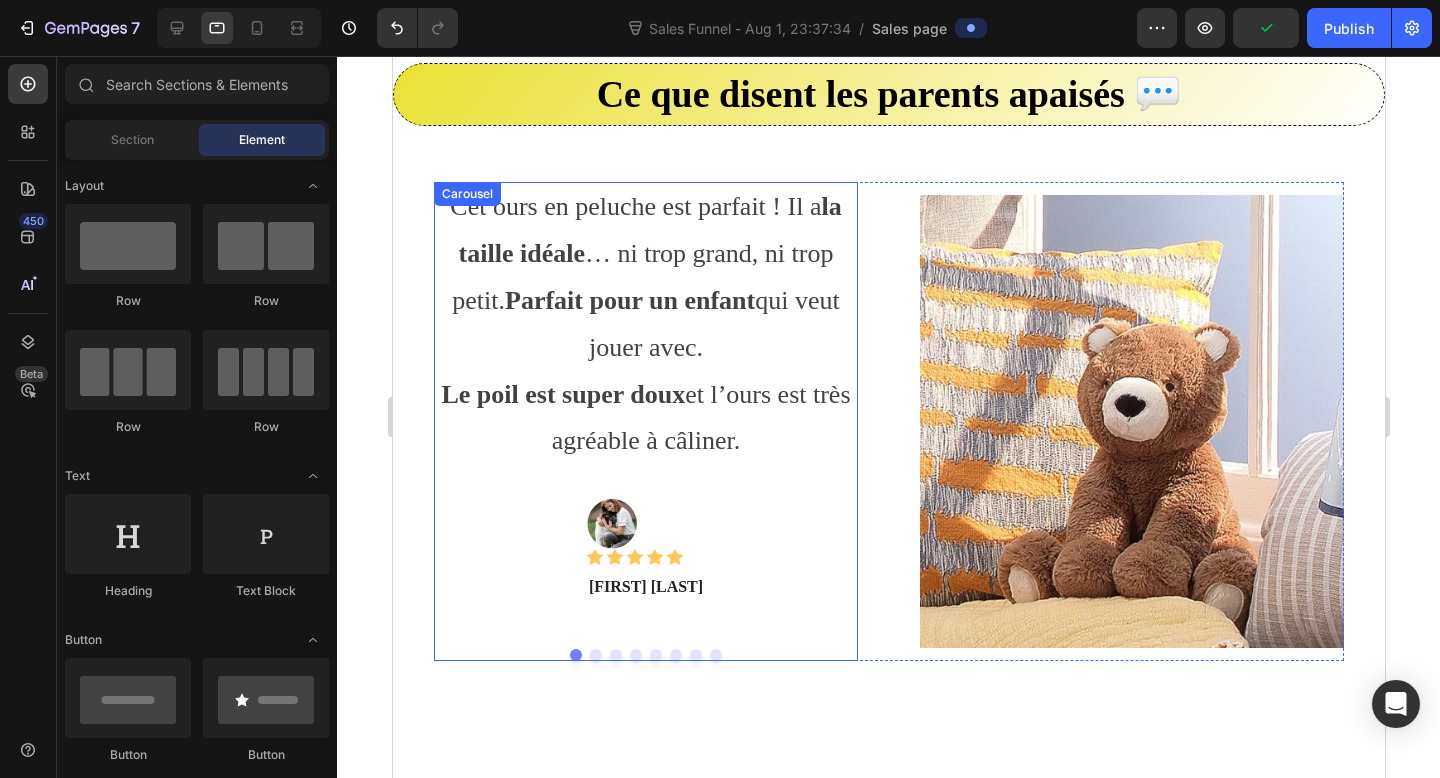 scroll, scrollTop: 3776, scrollLeft: 0, axis: vertical 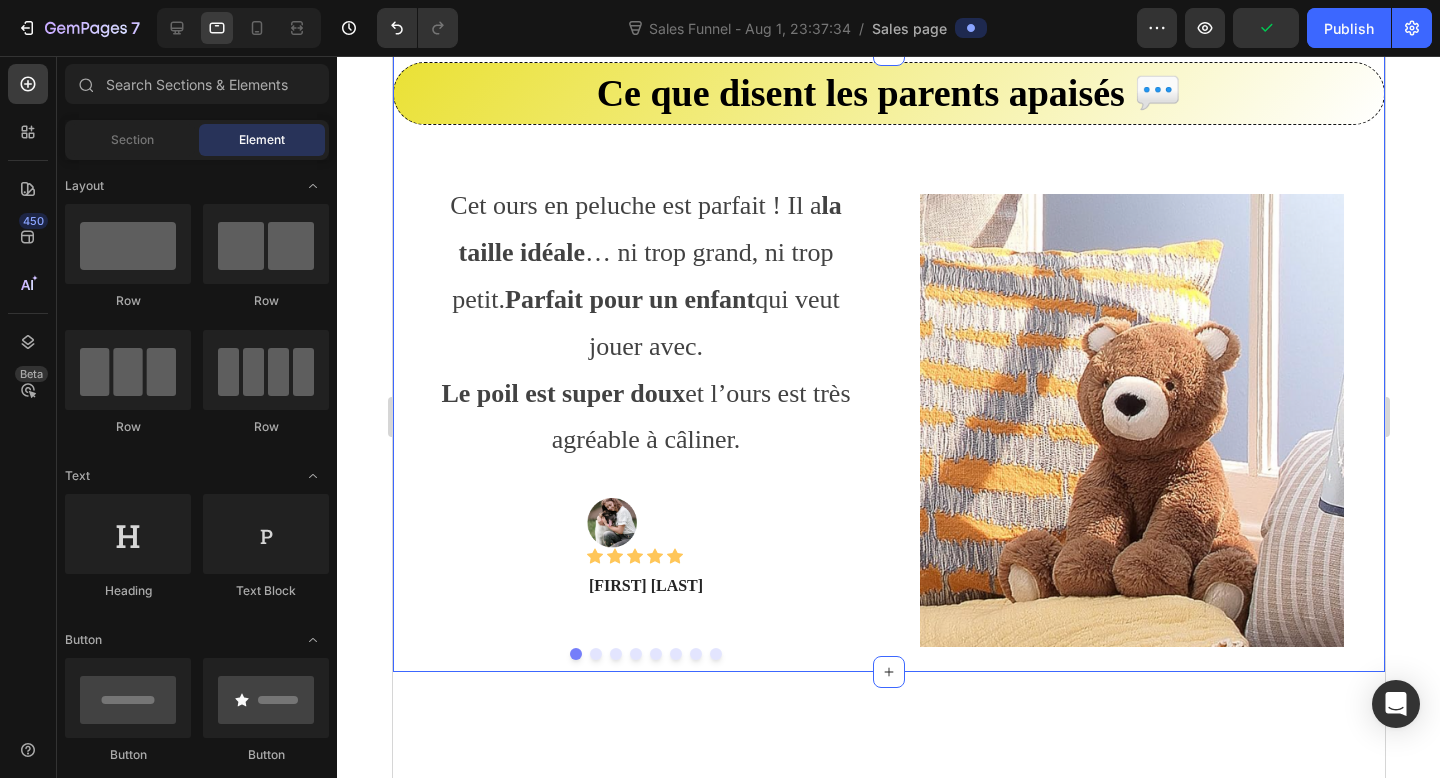 click on "Ce que disent les parents apaisés 💬 Heading Row Cet ours en peluche est parfait ! Il a  la taille idéale … ni trop grand, ni trop petit.  Parfait pour un enfant  qui veut jouer avec. Le poil est super doux  et l’ours est très agréable à câliner. Text block Image                Icon                Icon                Icon                Icon                Icon Icon List Hoz [FIRST] [LAST] Text block Row Mon fils adore vraiment cet ours. Il aime  faire des câlins  et  se blottir contre lui . L’ours est  très doux .   Text block Image                Icon                Icon                Icon                Icon                Icon Icon List Hoz [FIRST] [LAST] Text block Row
Drop element here
Drop element here
Drop element here
Drop element here
Drop element here
Drop element here Carousel Image Row" at bounding box center [888, 361] 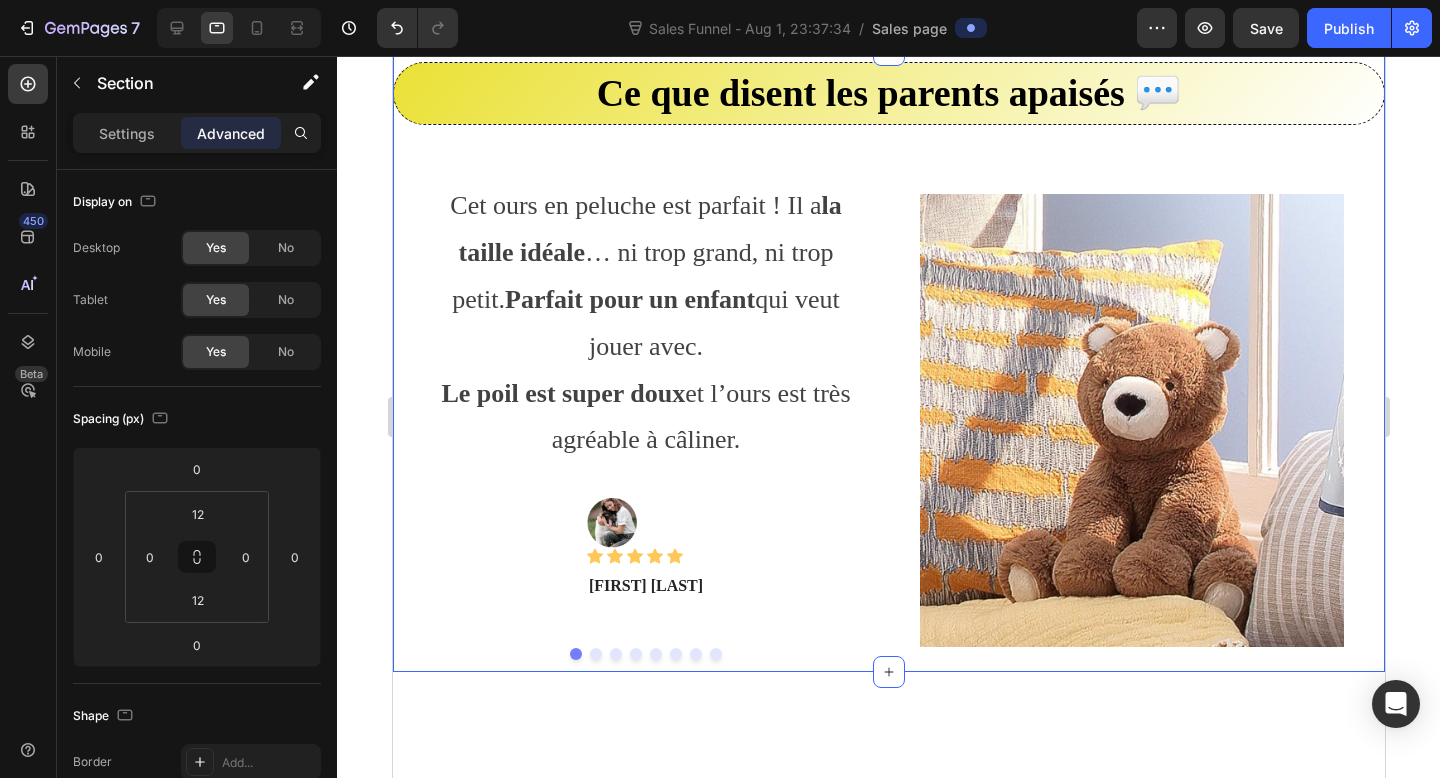 click 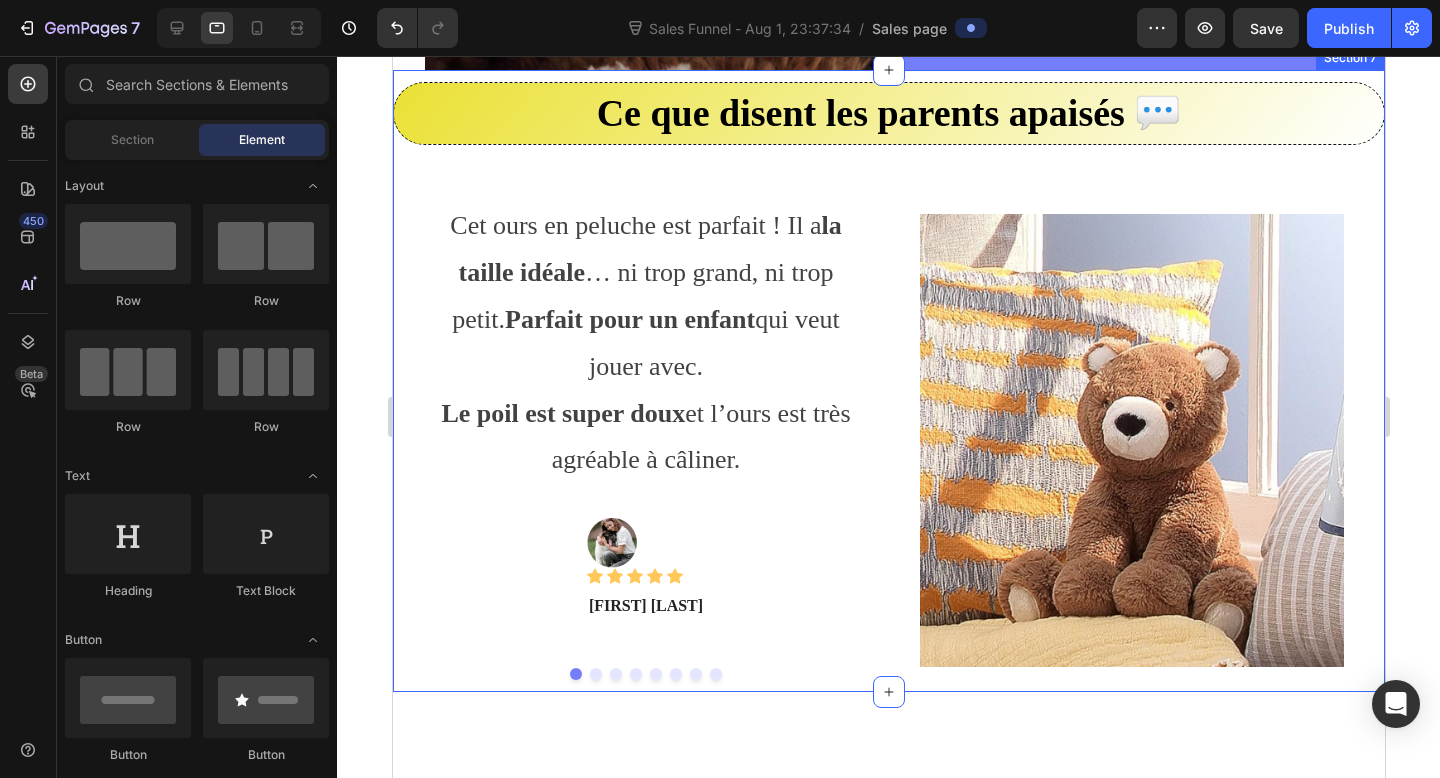 scroll, scrollTop: 3753, scrollLeft: 0, axis: vertical 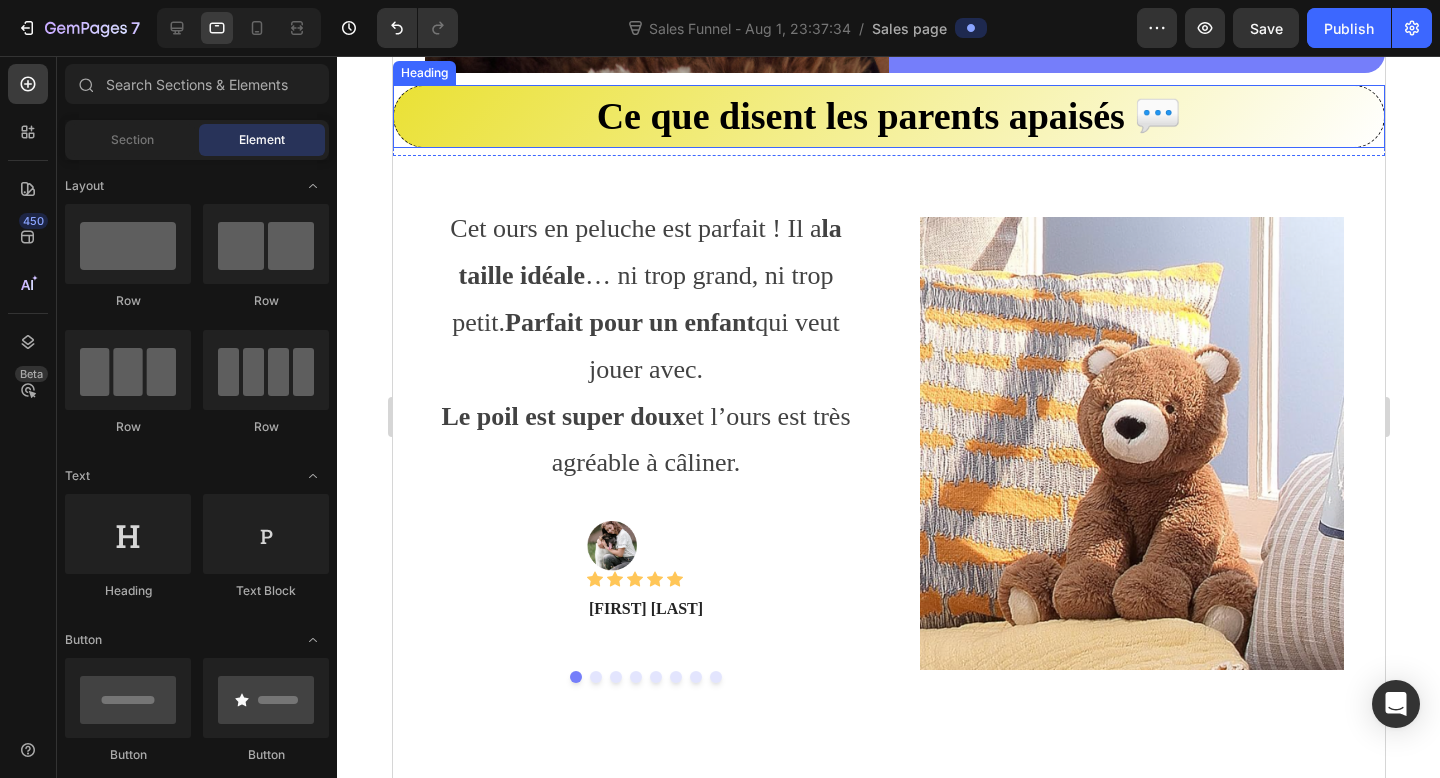 click on "Ce que disent les parents apaisés 💬 Heading Row Cet ours en peluche est parfait ! Il a  la taille idéale … ni trop grand, ni trop petit.  Parfait pour un enfant  qui veut jouer avec. Le poil est super doux  et l’ours est très agréable à câliner. Text block Image                Icon                Icon                Icon                Icon                Icon Icon List Hoz [FIRST] [LAST] Text block Row Mon fils adore vraiment cet ours. Il aime  faire des câlins  et  se blottir contre lui . L’ours est  très doux .   Text block Image                Icon                Icon                Icon                Icon                Icon Icon List Hoz [FIRST] [LAST] Text block Row
Drop element here
Drop element here
Drop element here
Drop element here
Drop element here
Drop element here Carousel Image Row Section 7" at bounding box center (888, 384) 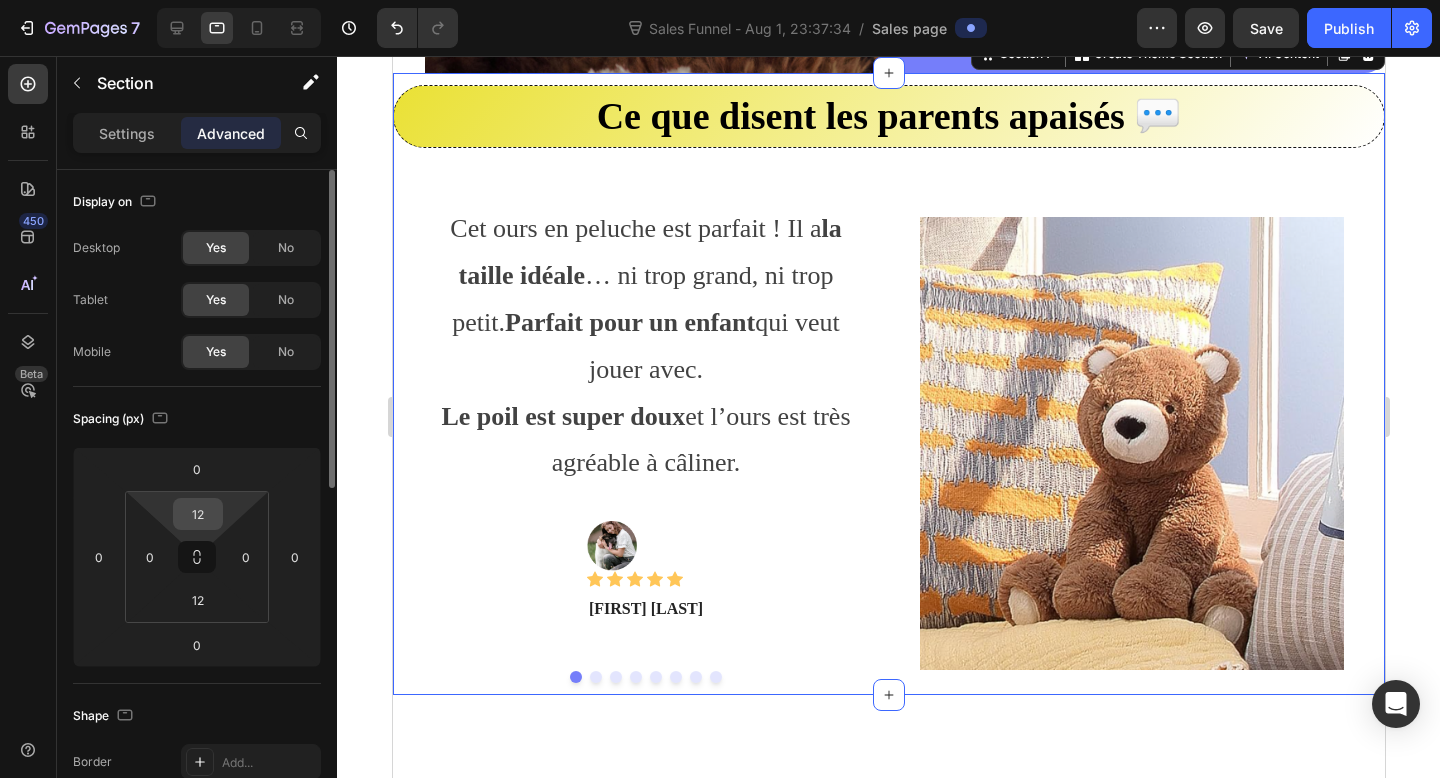 click on "12" at bounding box center [198, 514] 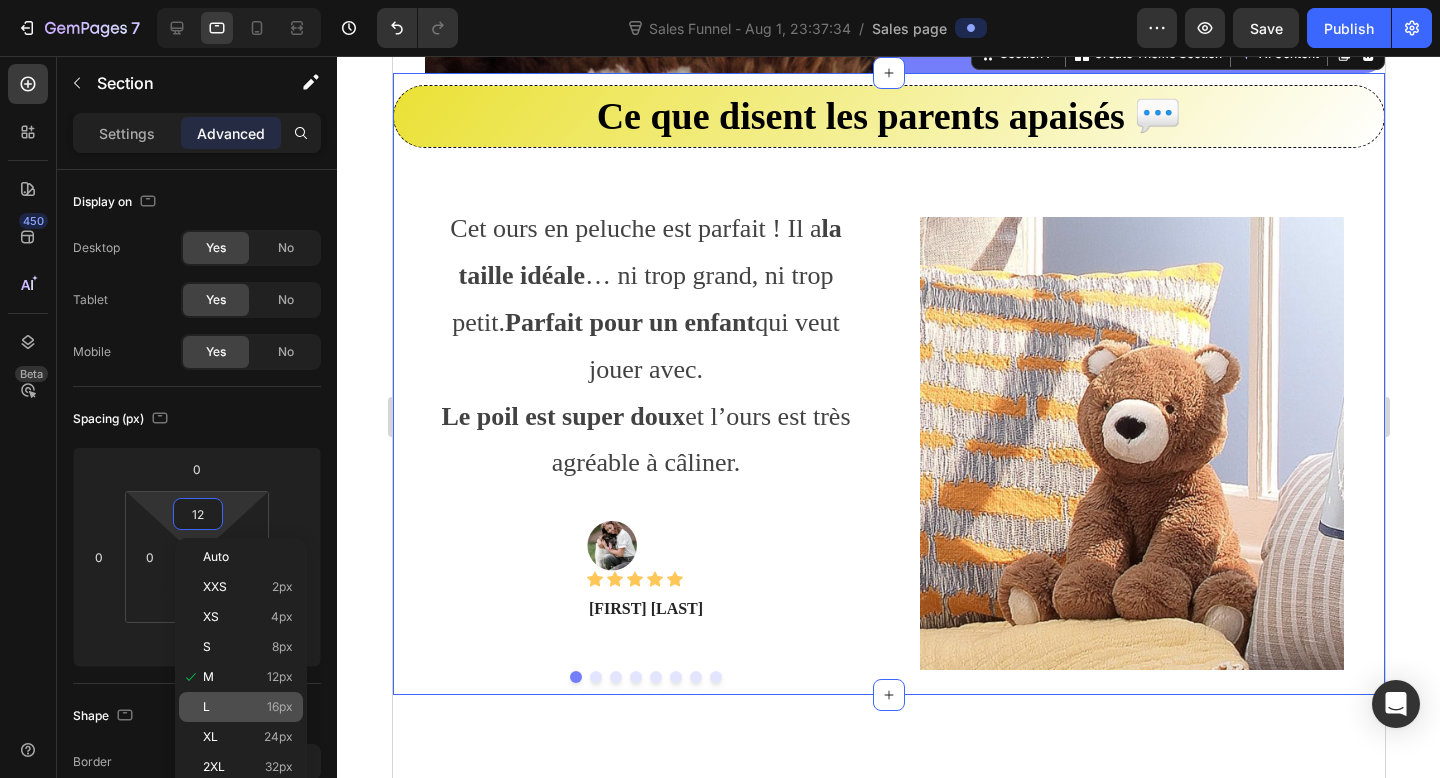 click on "L 16px" at bounding box center [248, 707] 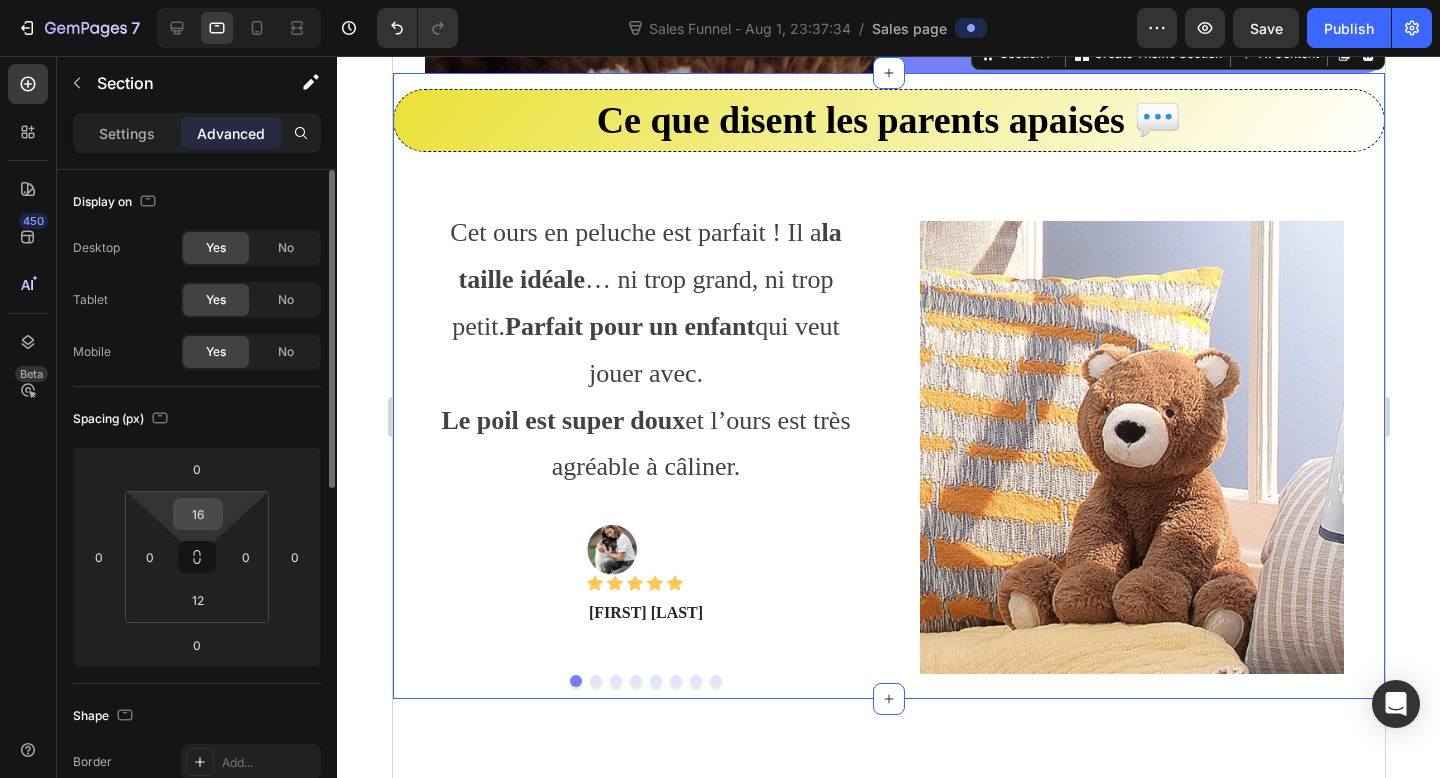 click on "16" at bounding box center [198, 514] 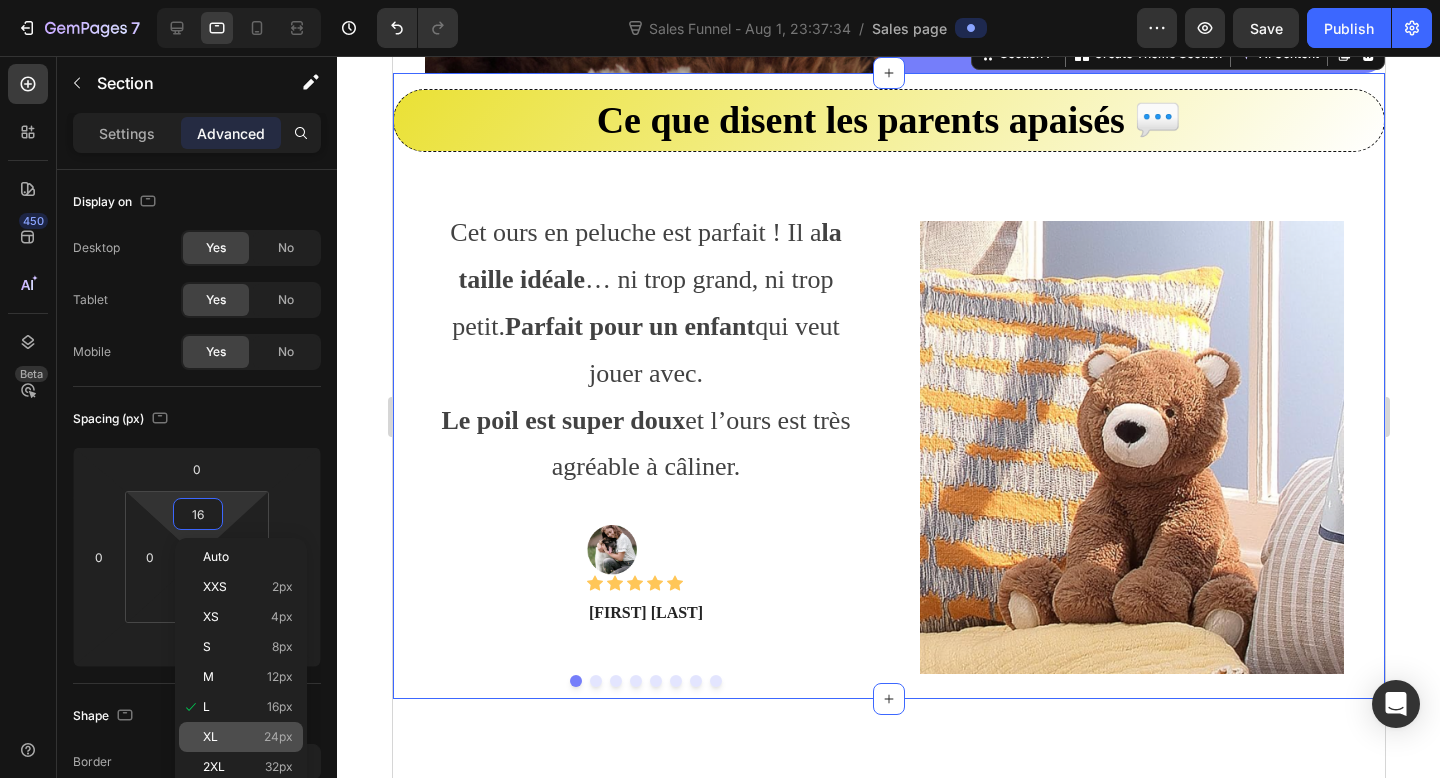 click on "24px" at bounding box center [278, 737] 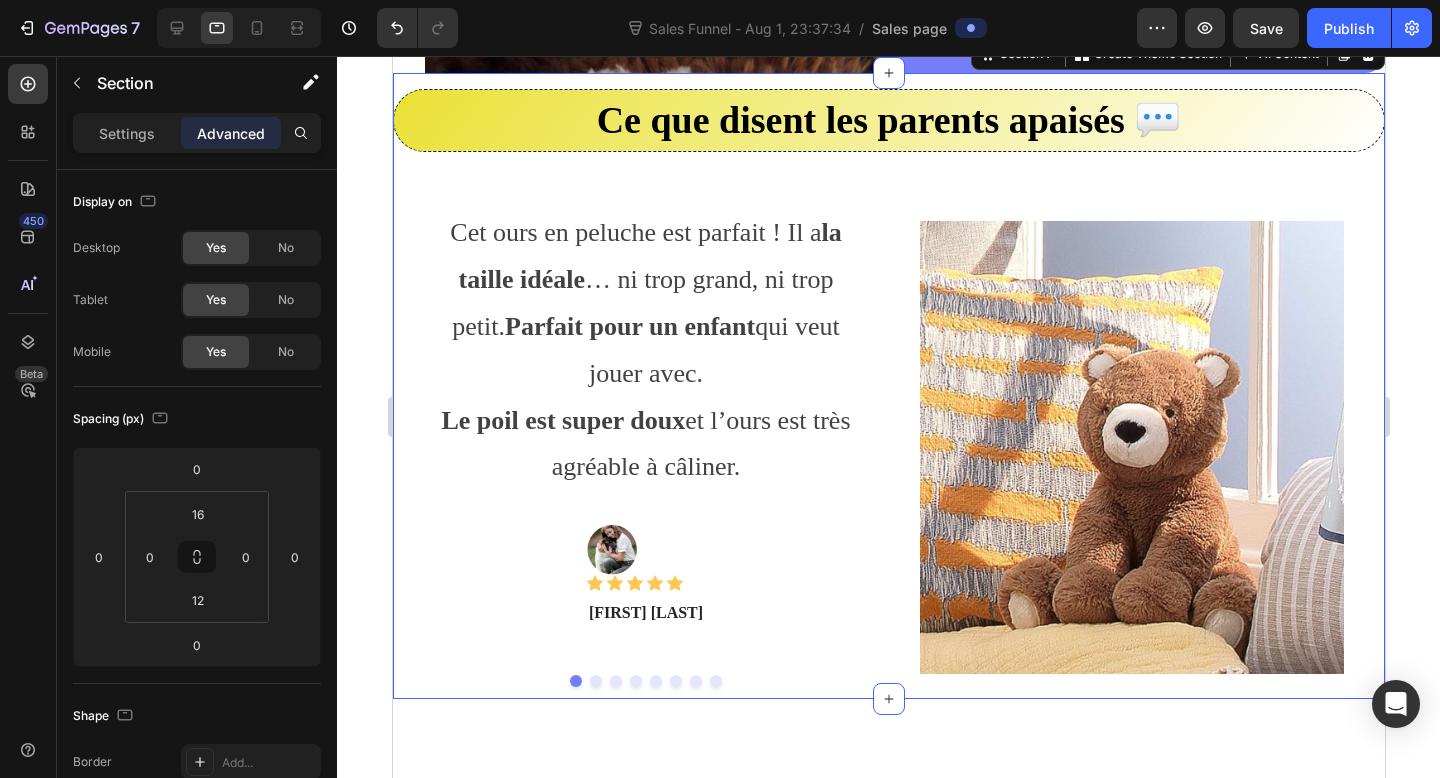 type on "24" 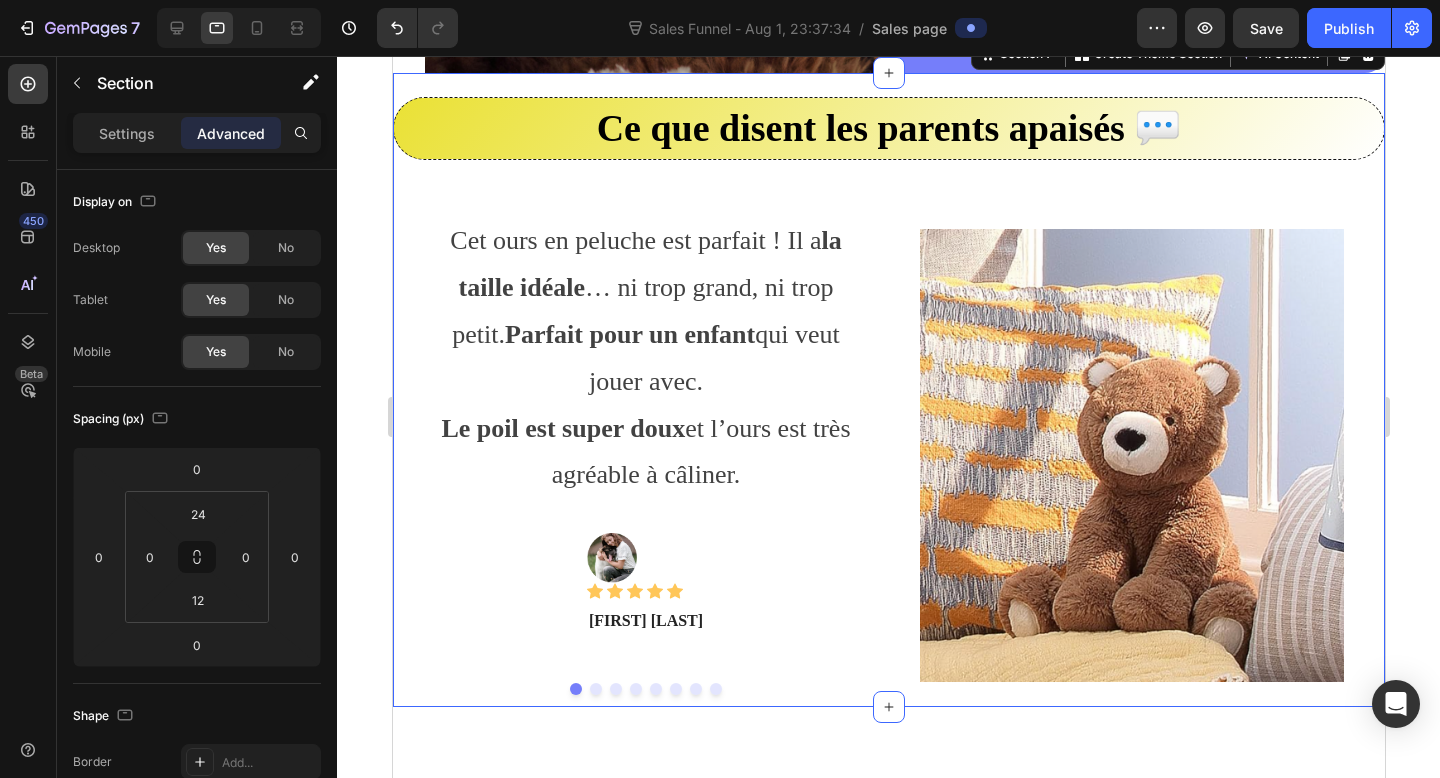 click 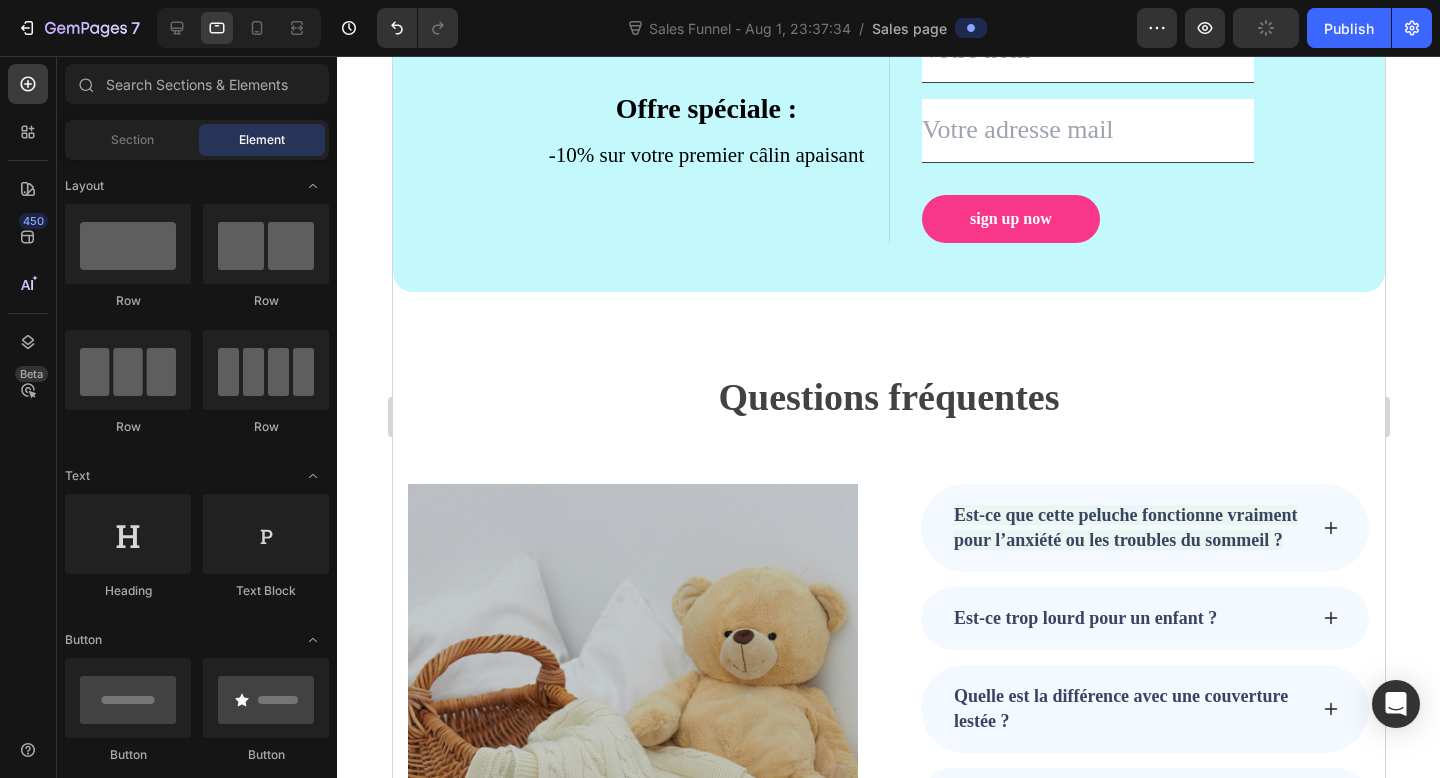 scroll, scrollTop: 4627, scrollLeft: 0, axis: vertical 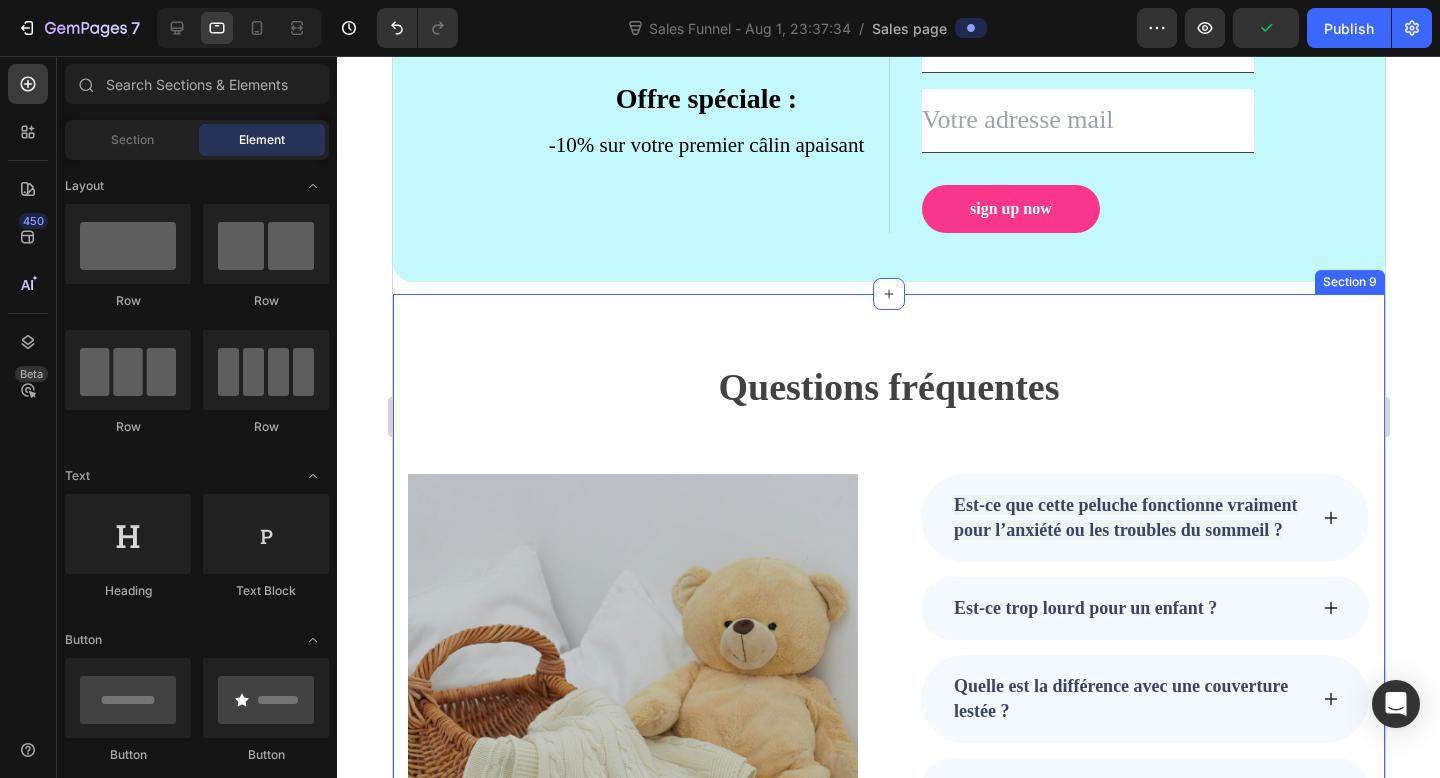 click on "Questions fréquentes     Heading Row Image Row
Est-ce que cette peluche fonctionne vraiment pour l’anxiété ou les troubles du sommeil ?
Est-ce trop lourd pour un enfant ?
Quelle est la différence avec une couverture lestée ?
Peut-on la laver   ?
Convient-elle aussi aux adultes ?
Puis-je la retourner si elle ne me convient pas ? Accordion
Drop element here Let us know ! Button Row Row Une question ?  Text block Section 9" at bounding box center (888, 759) 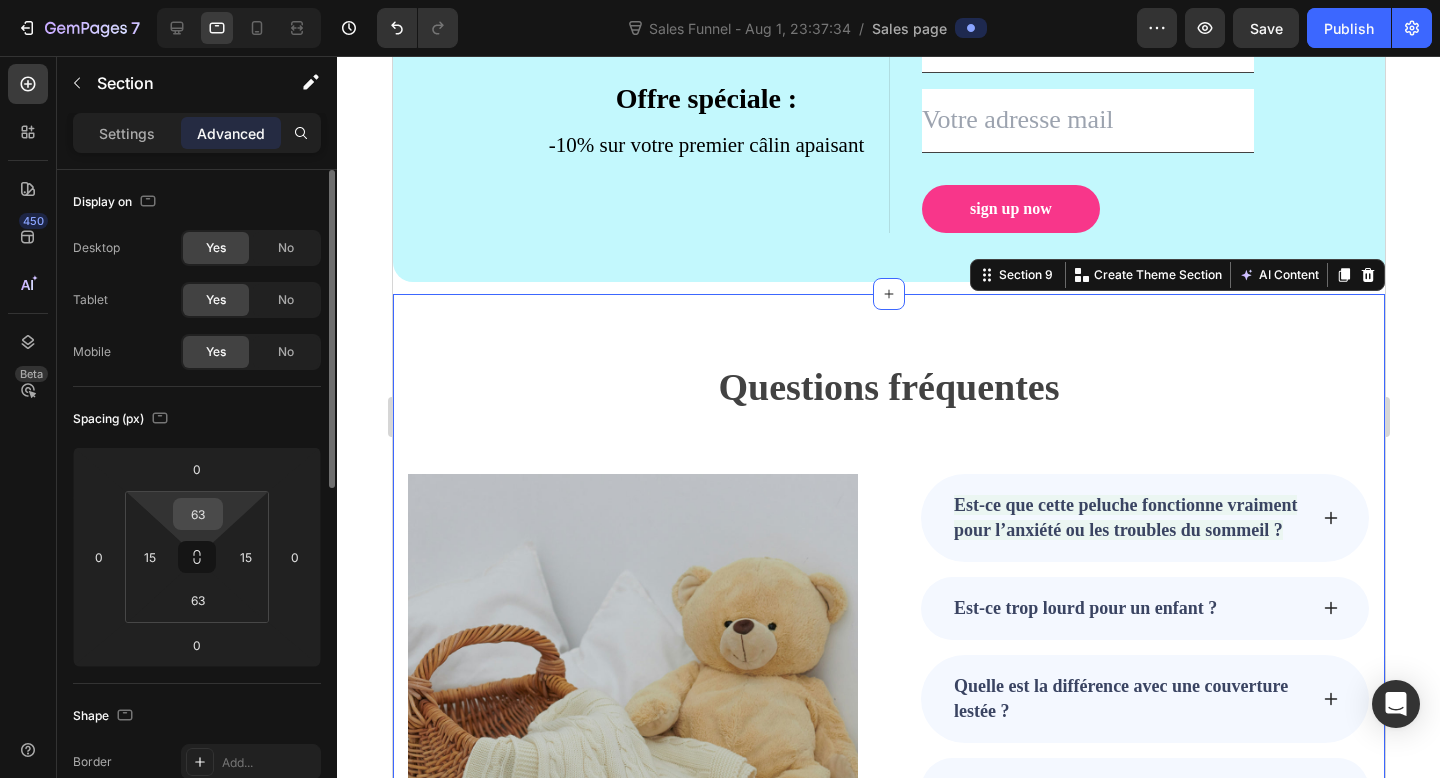 click on "63" at bounding box center [198, 514] 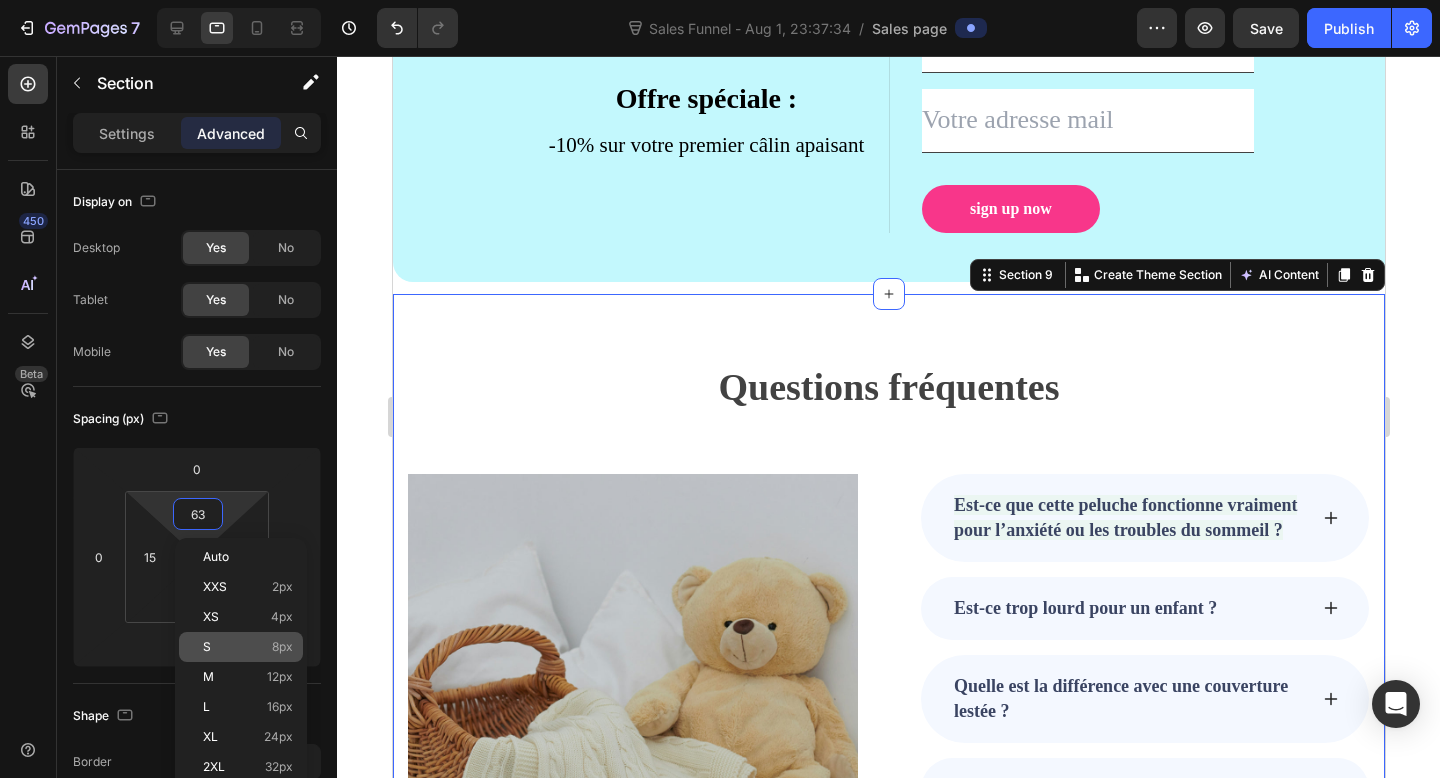 click on "S 8px" 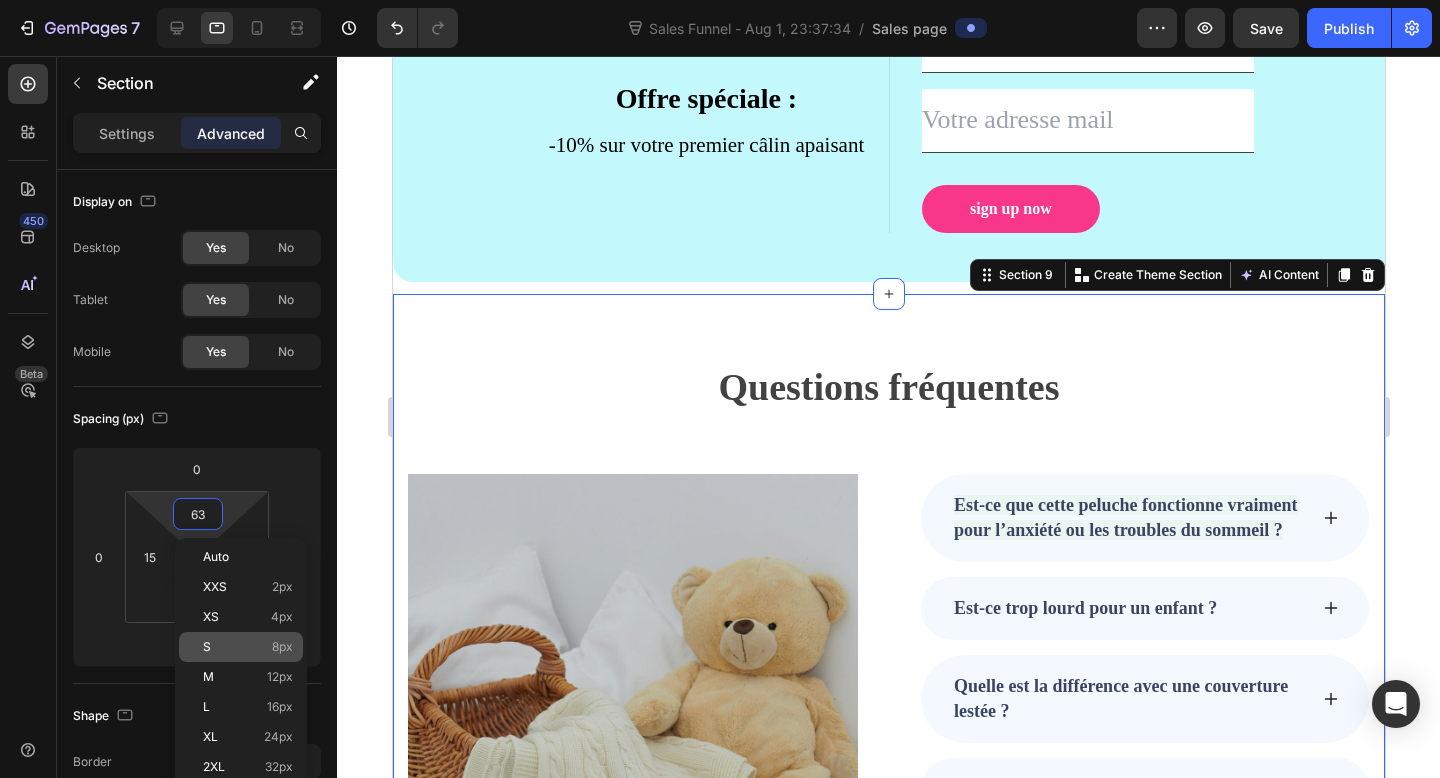 type on "8" 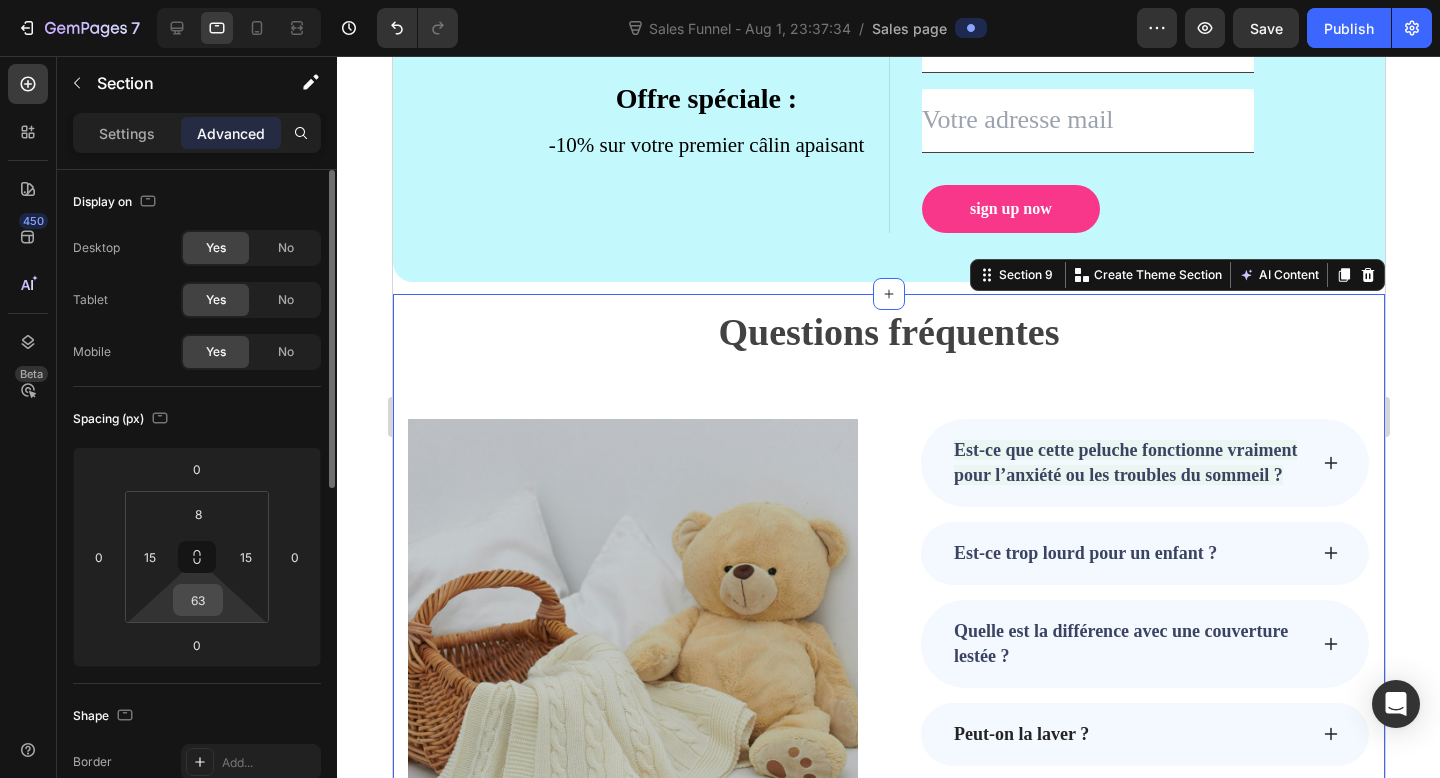 click on "63" at bounding box center [198, 600] 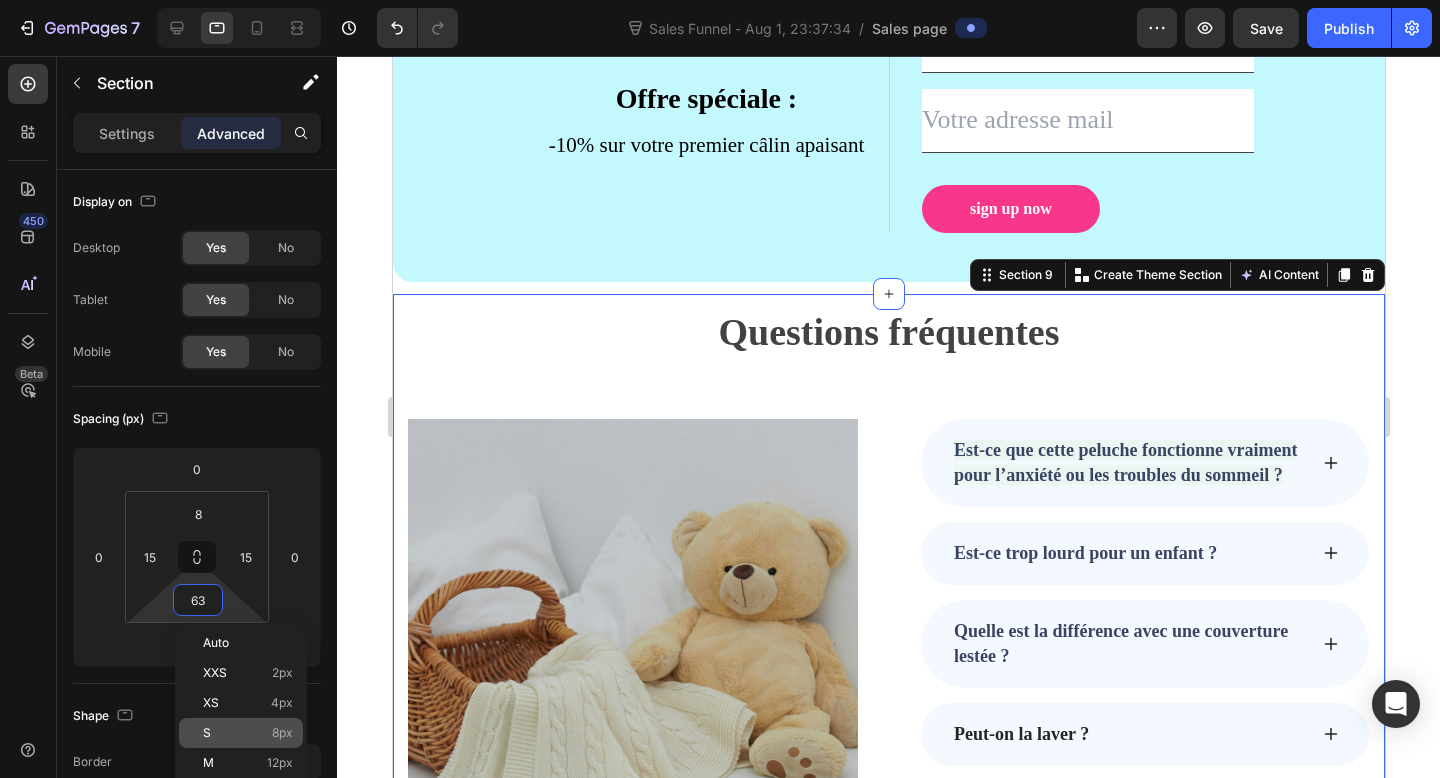 click on "S 8px" 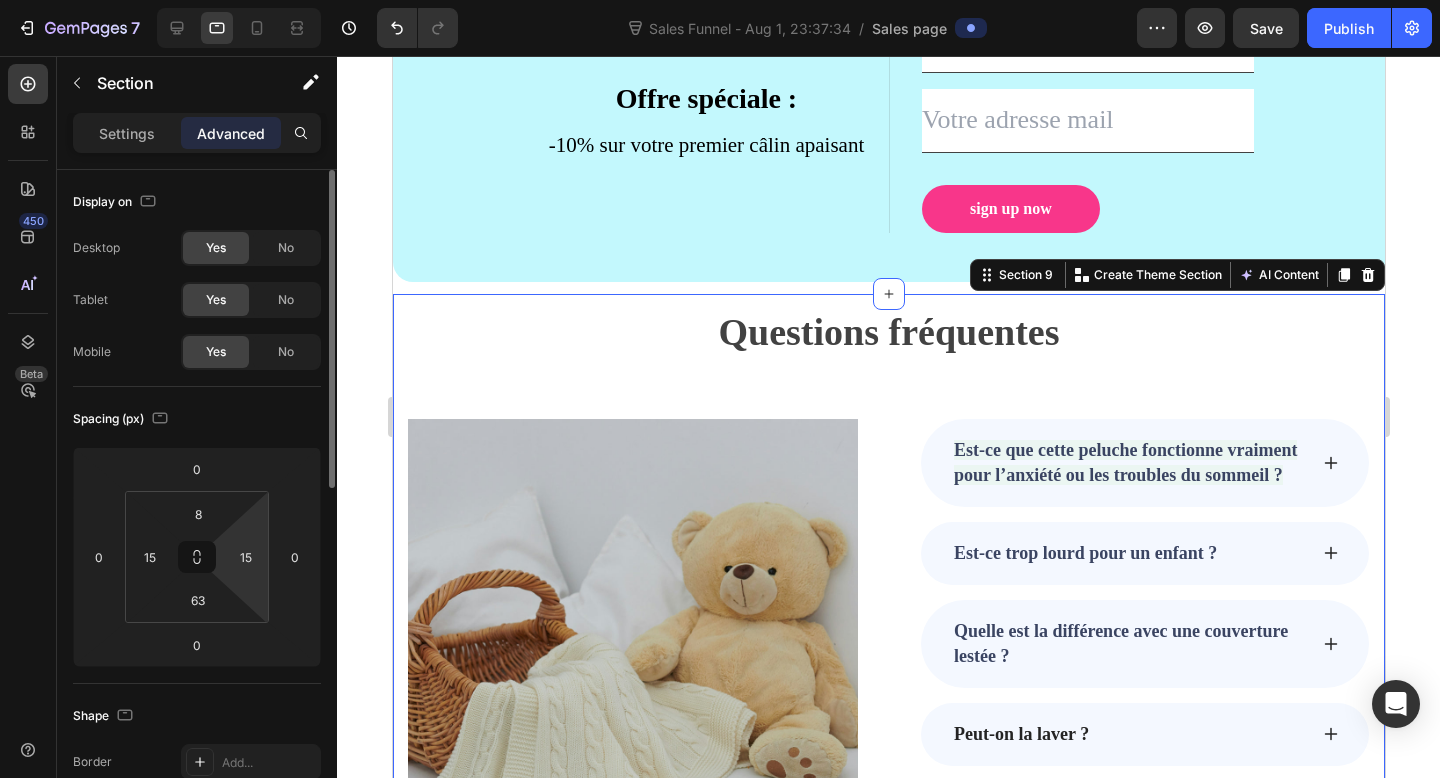 type on "8" 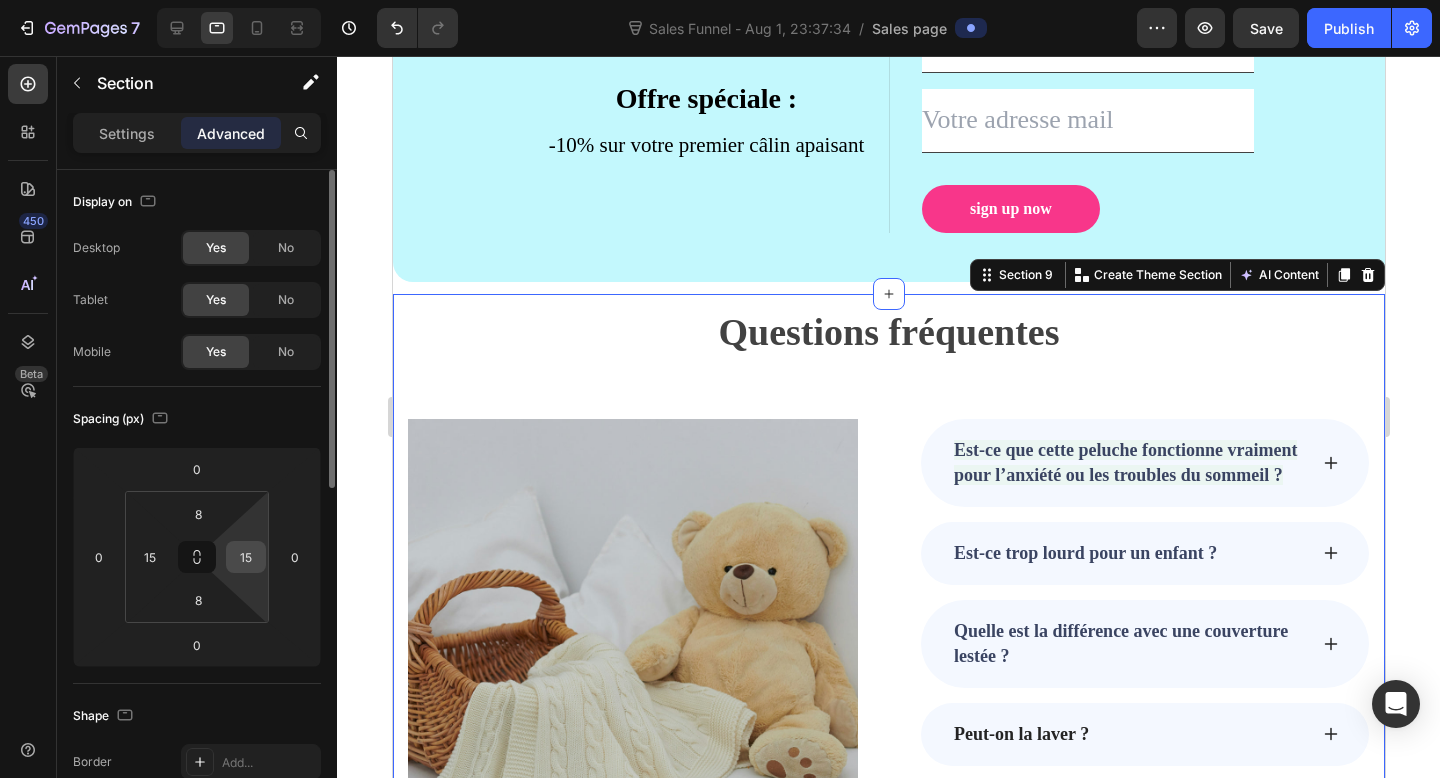 click on "15" at bounding box center (246, 557) 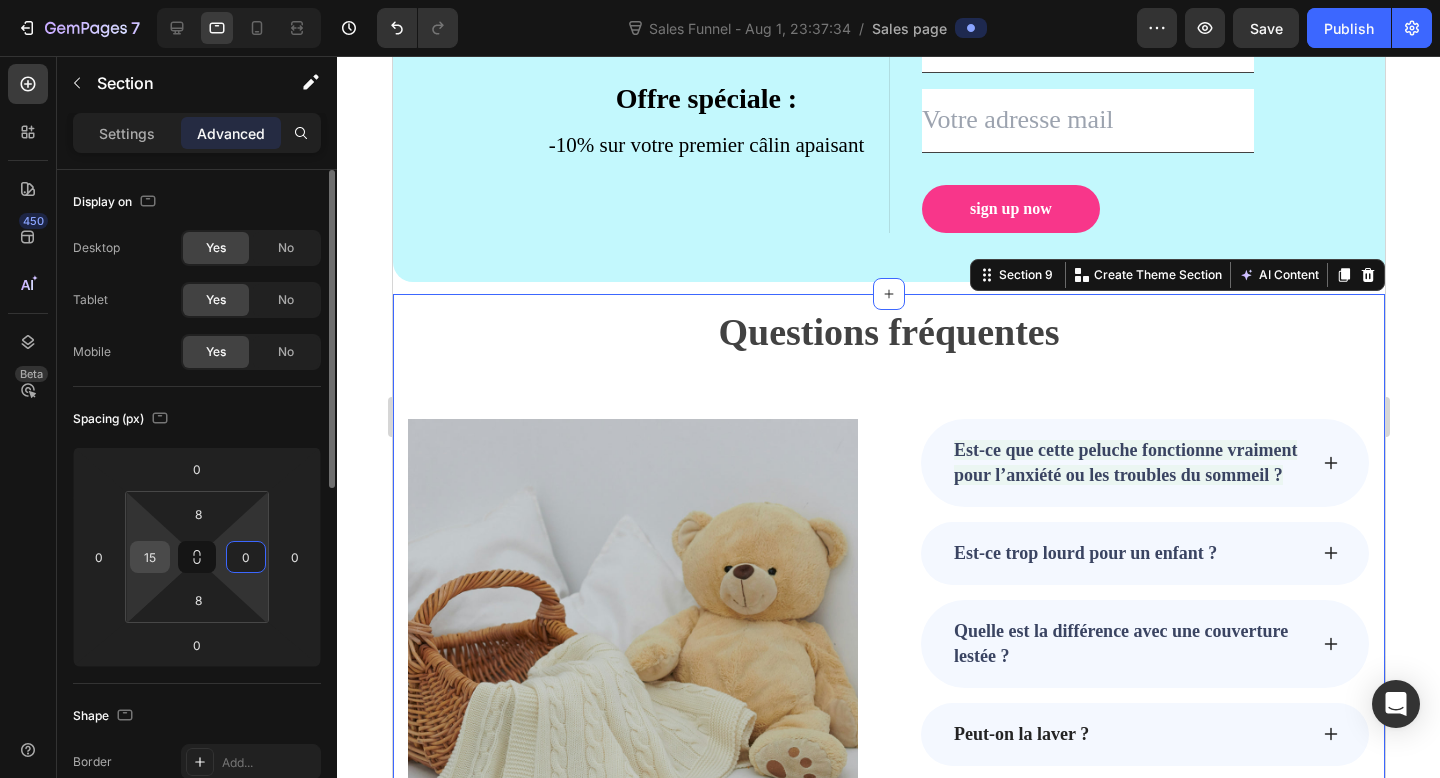 type on "0" 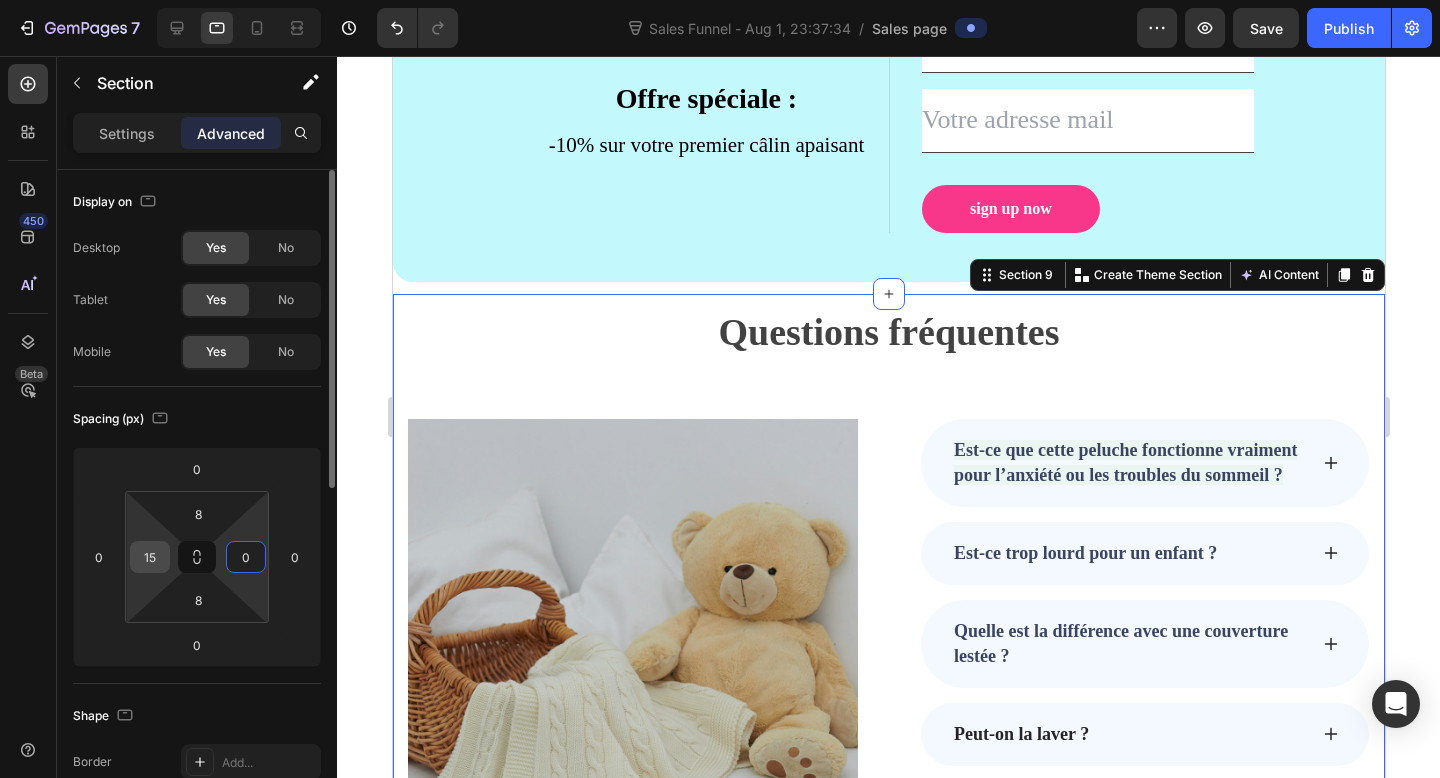 click on "15" at bounding box center [150, 557] 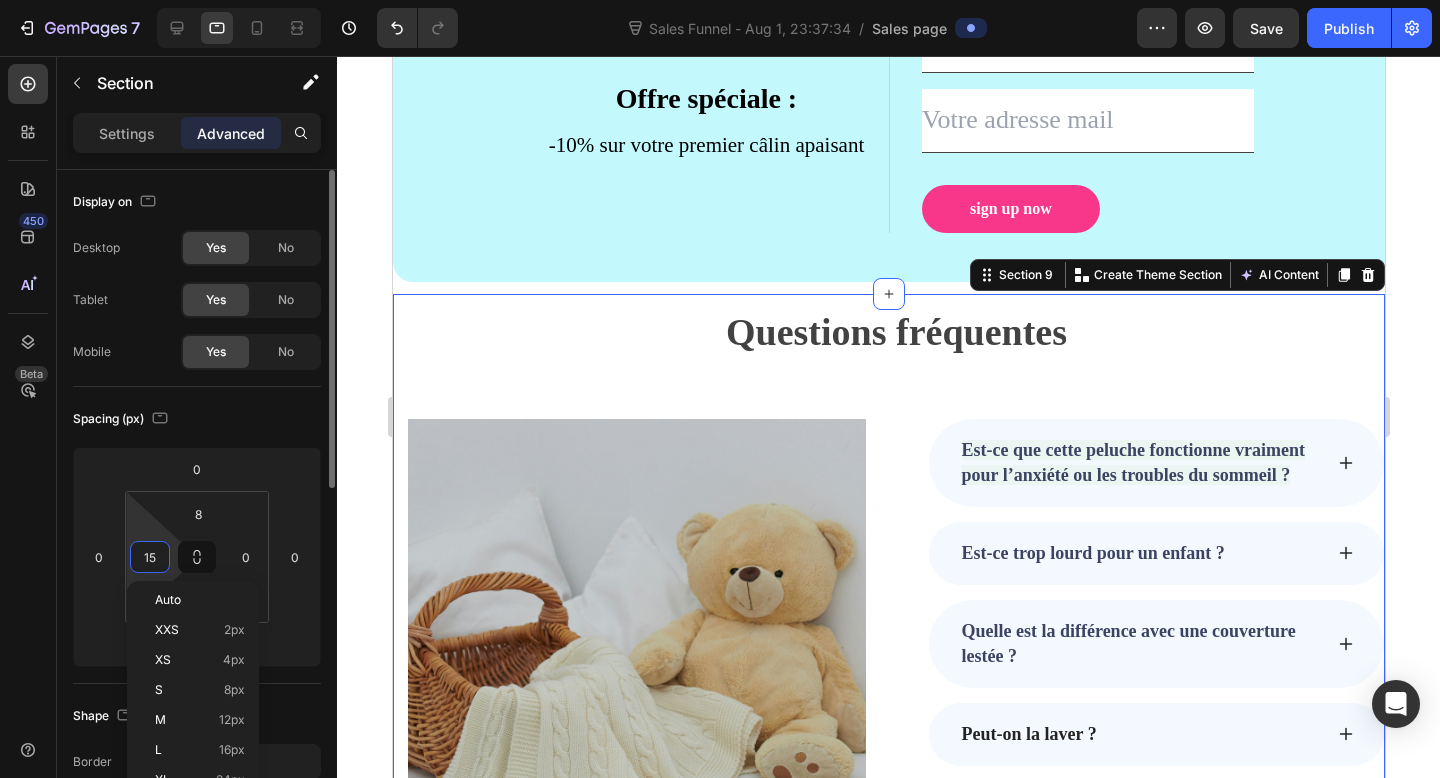 type on "0" 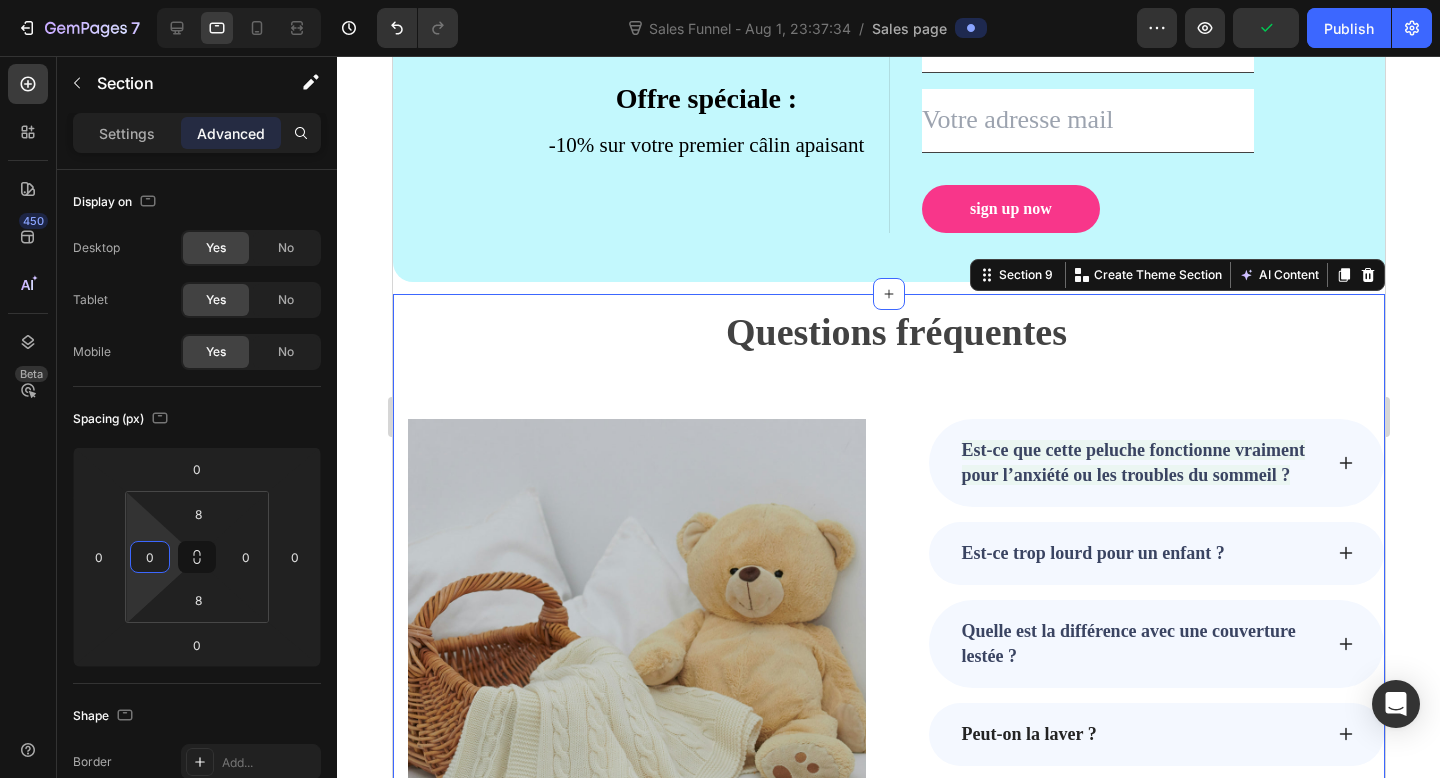 click 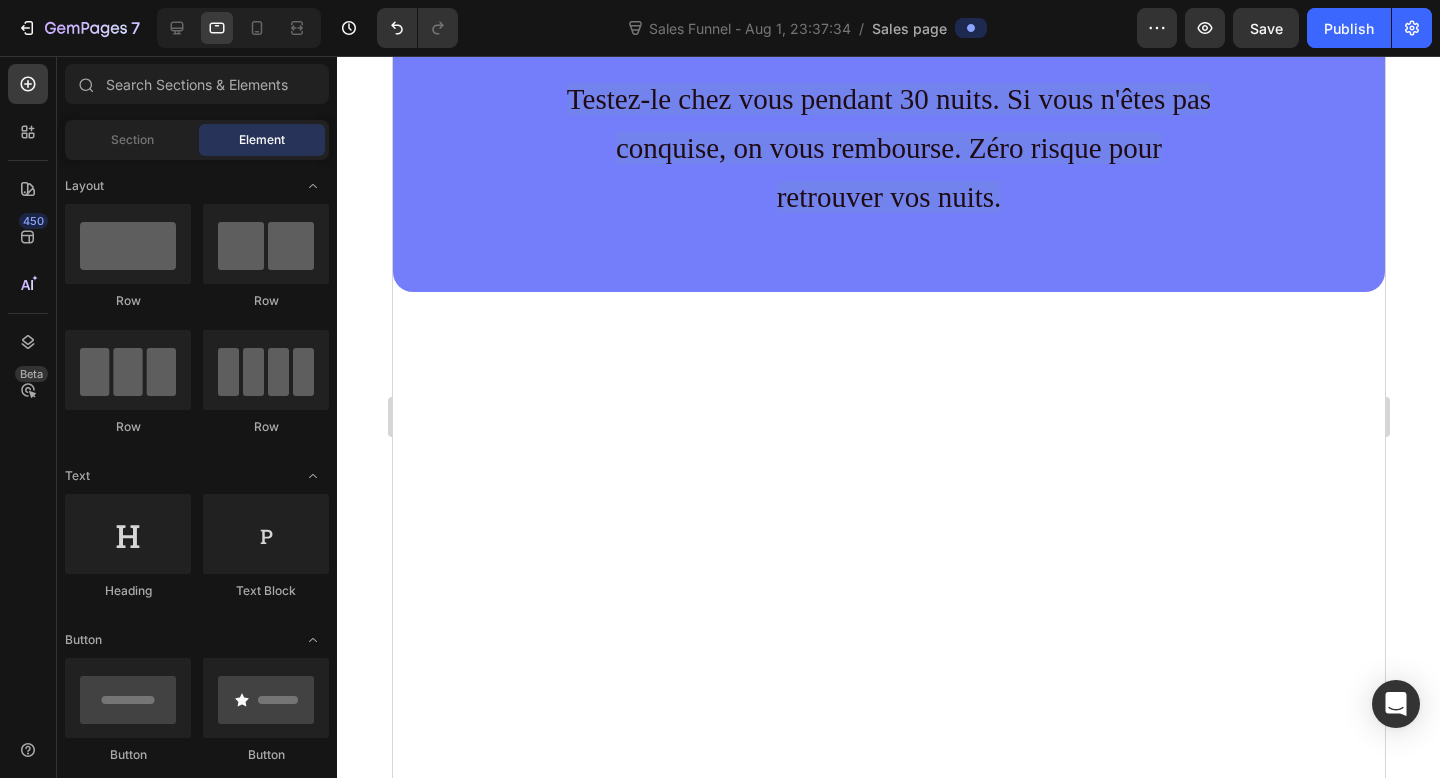 scroll, scrollTop: 0, scrollLeft: 0, axis: both 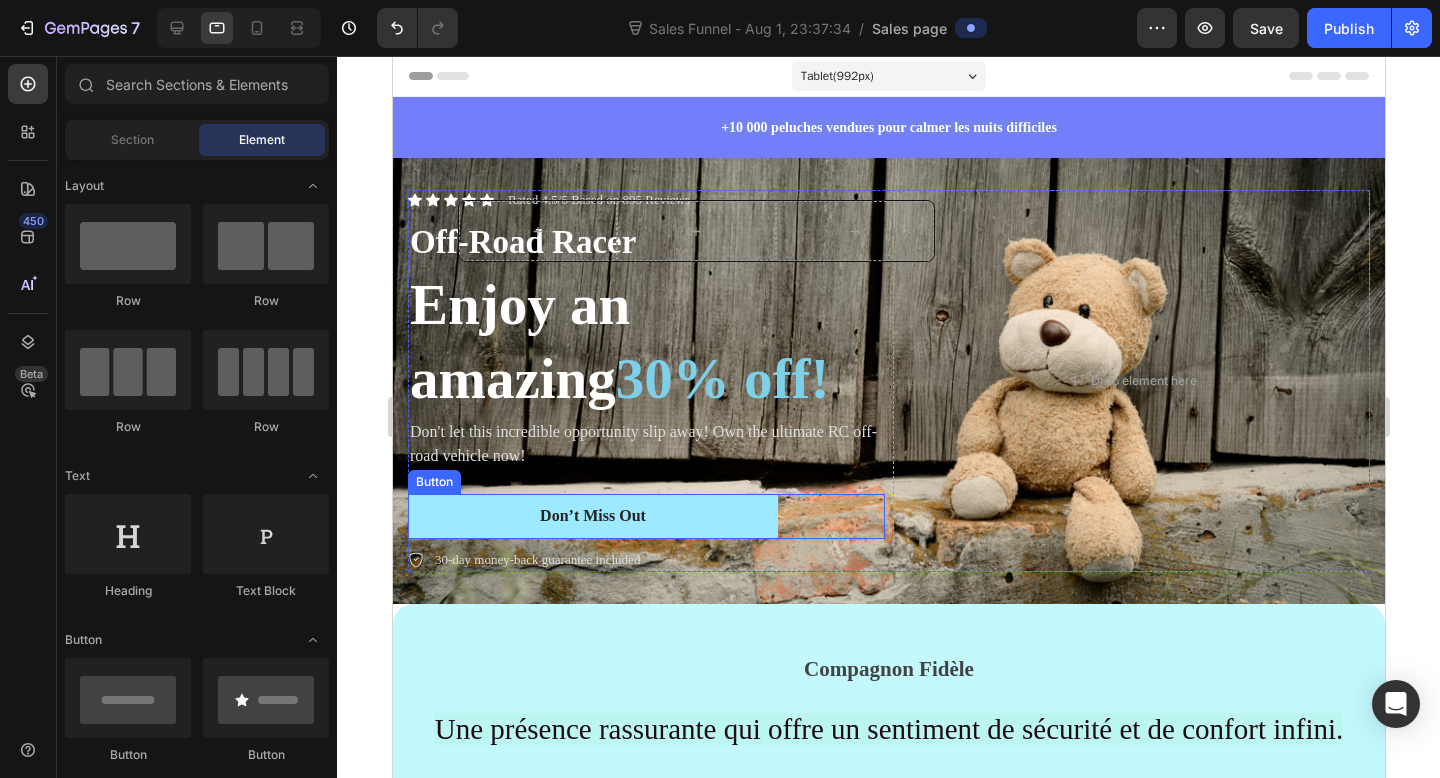 click on "Don’t Miss Out" at bounding box center (592, 516) 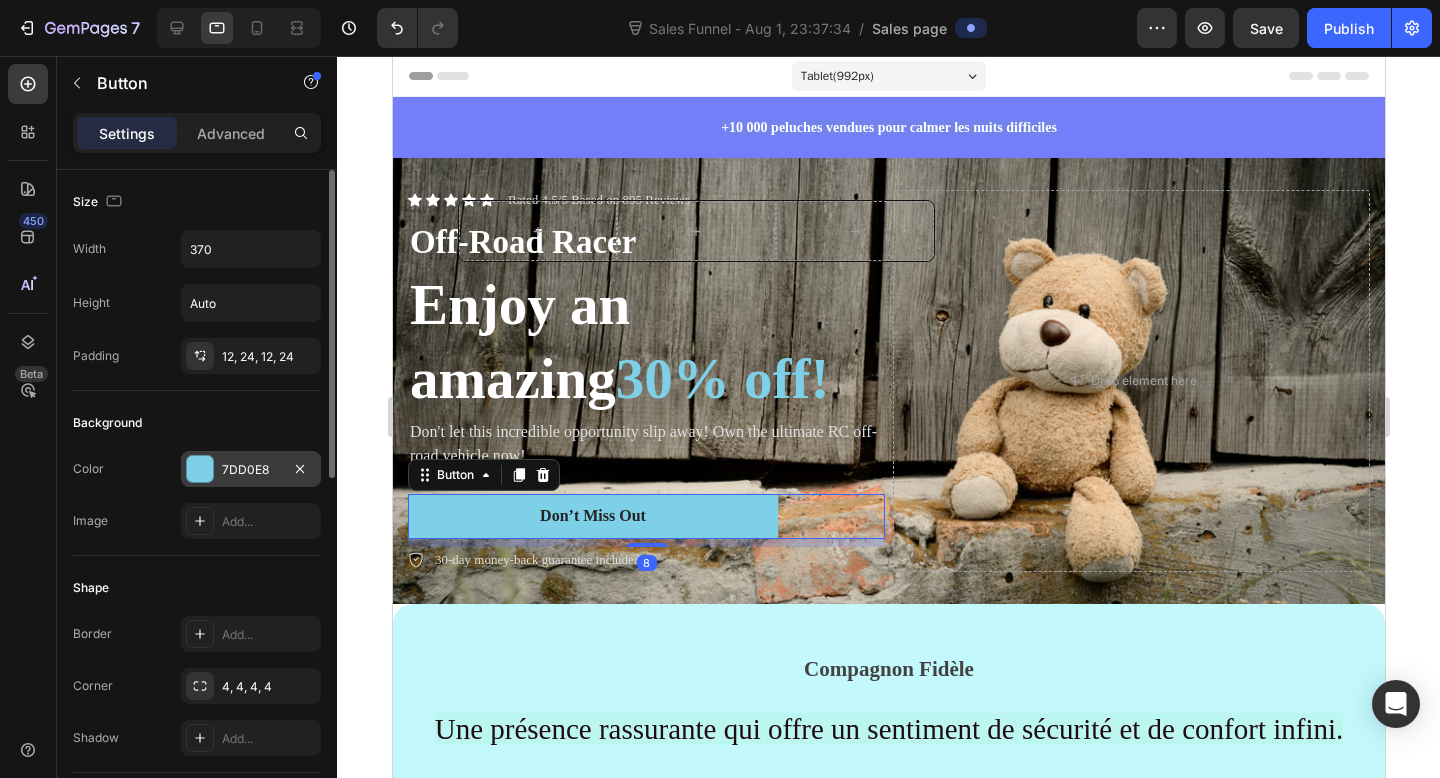 click on "7DD0E8" at bounding box center [251, 469] 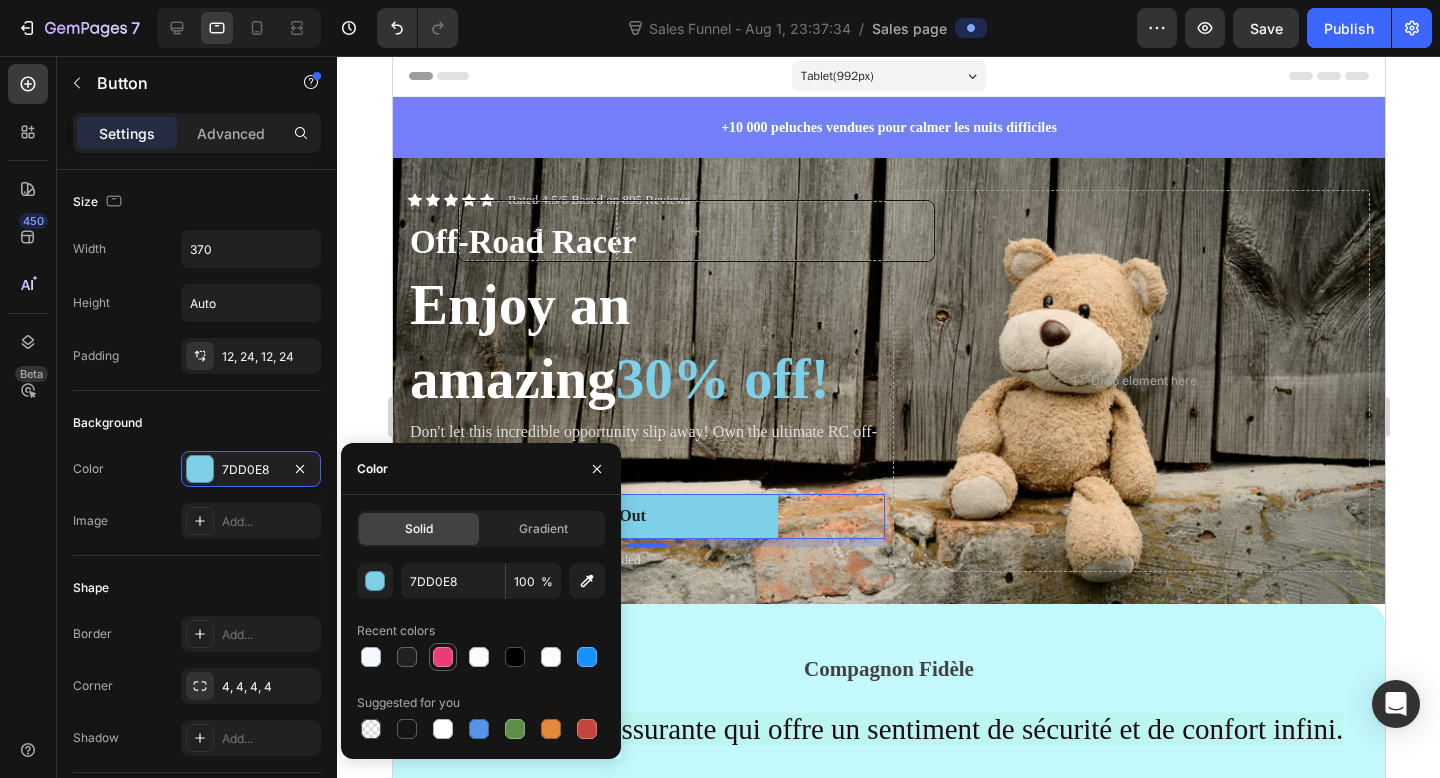 click at bounding box center (443, 657) 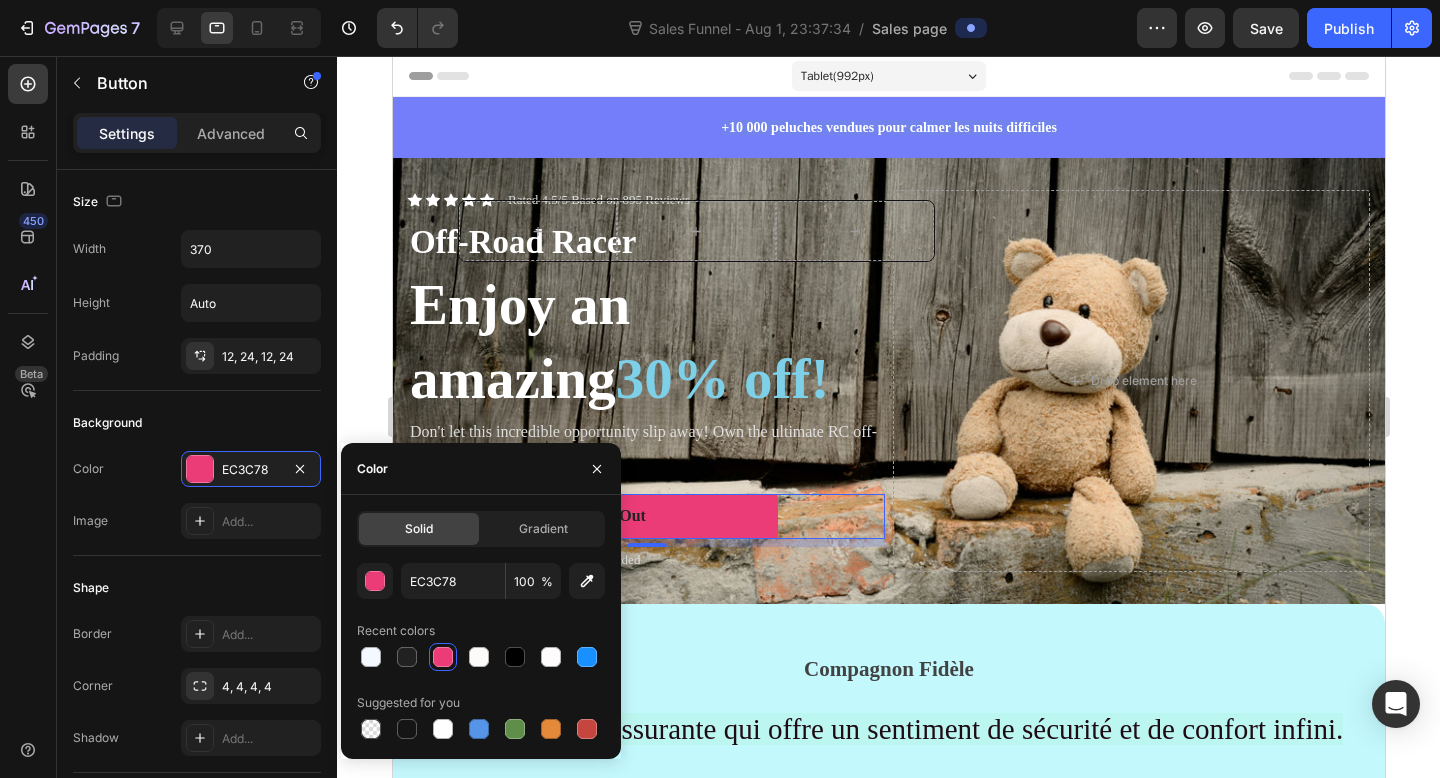 click 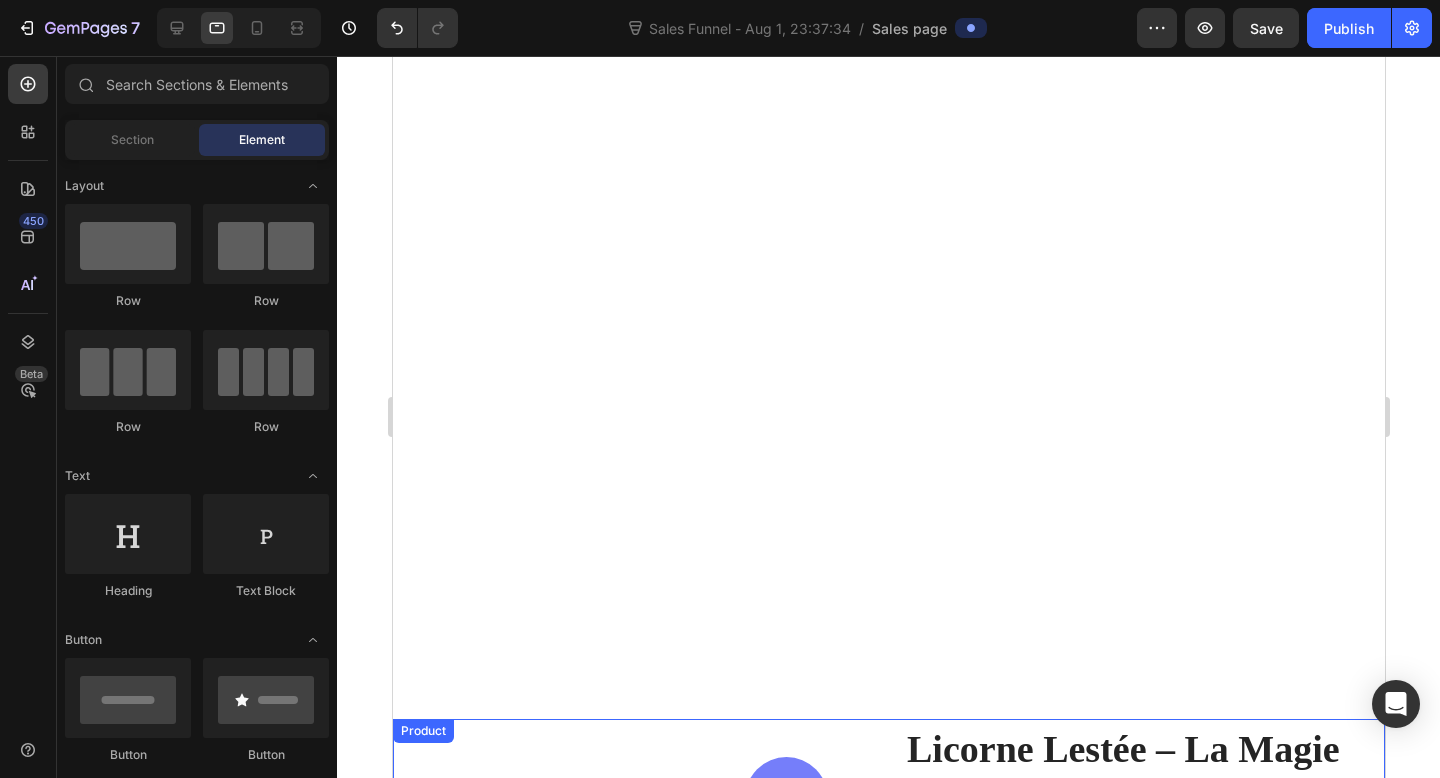 scroll, scrollTop: 2039, scrollLeft: 0, axis: vertical 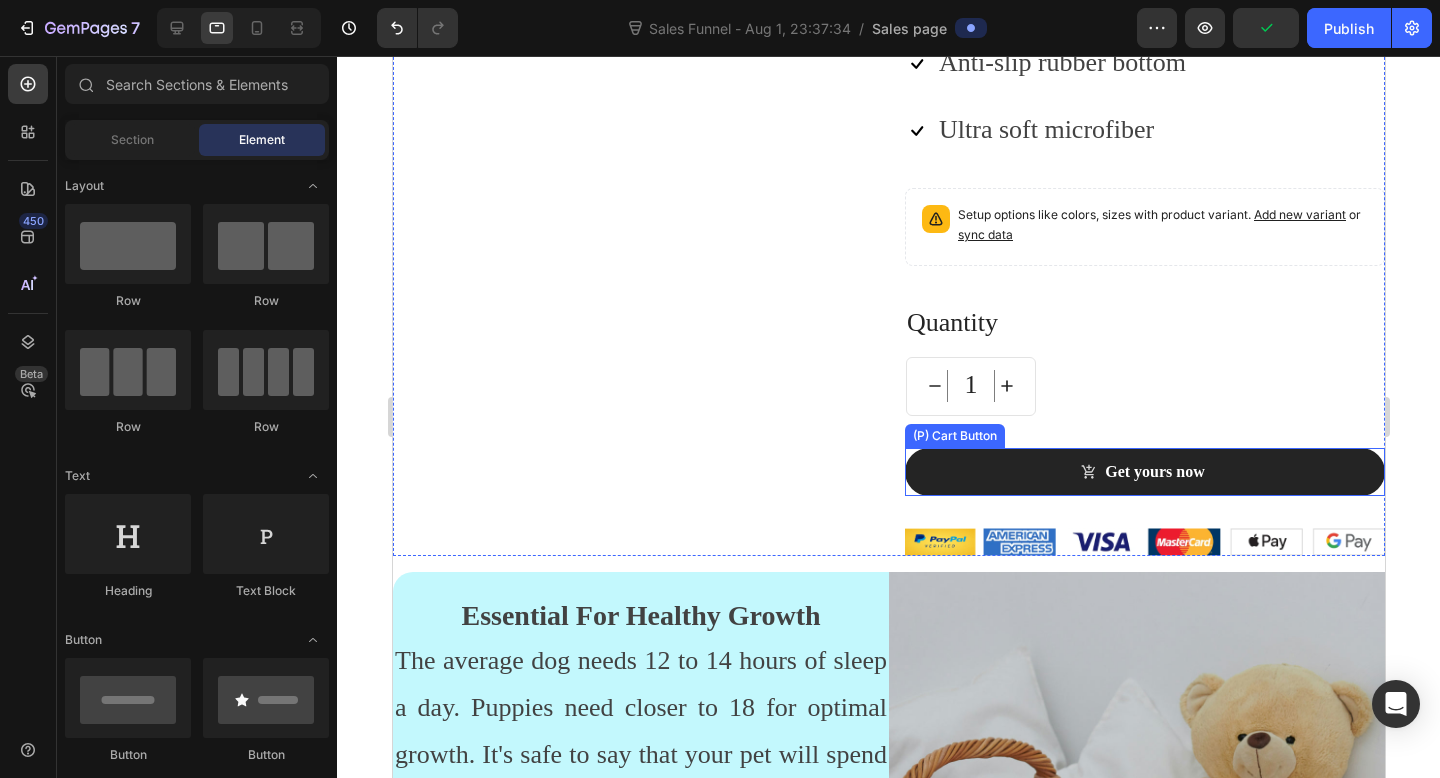 click on "Get yours now" at bounding box center (1144, 472) 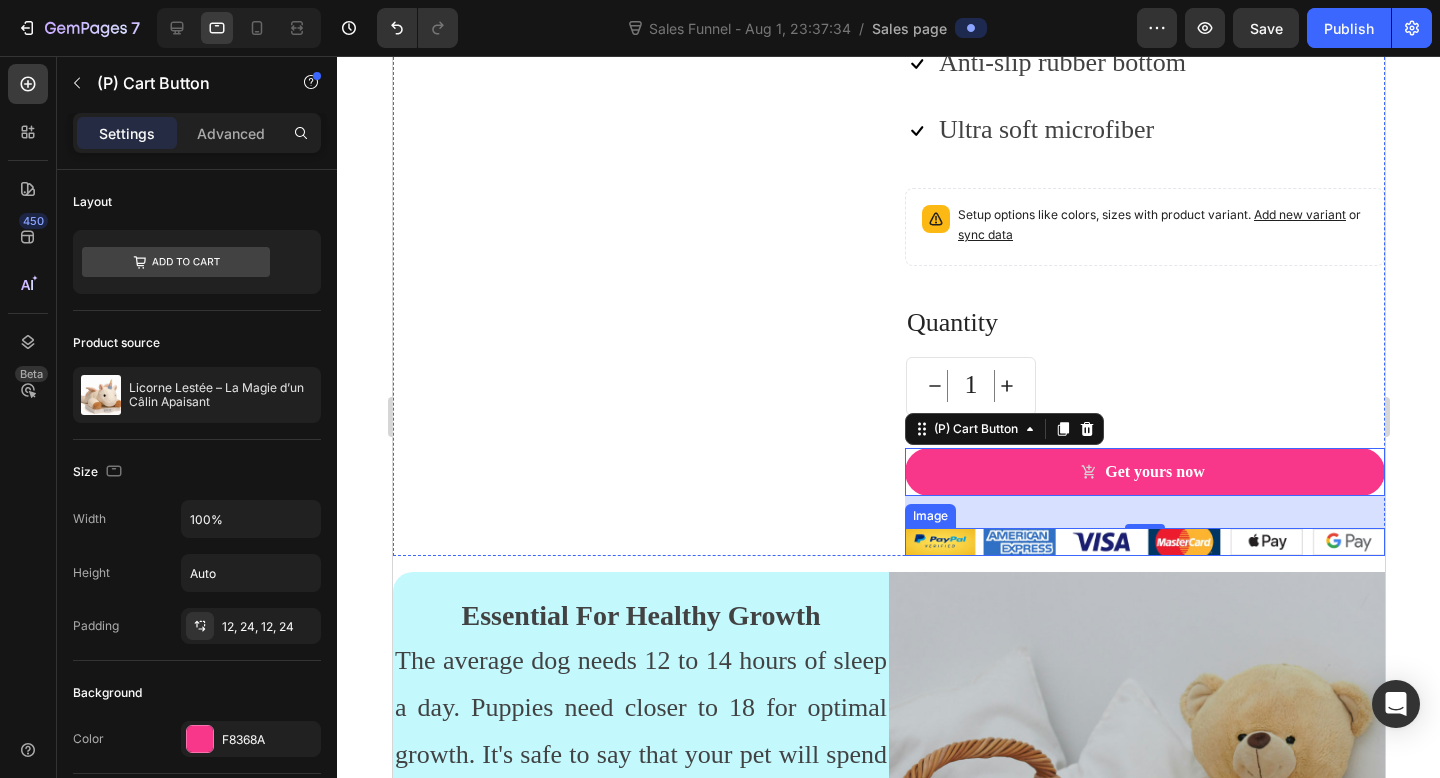 click at bounding box center (1144, 542) 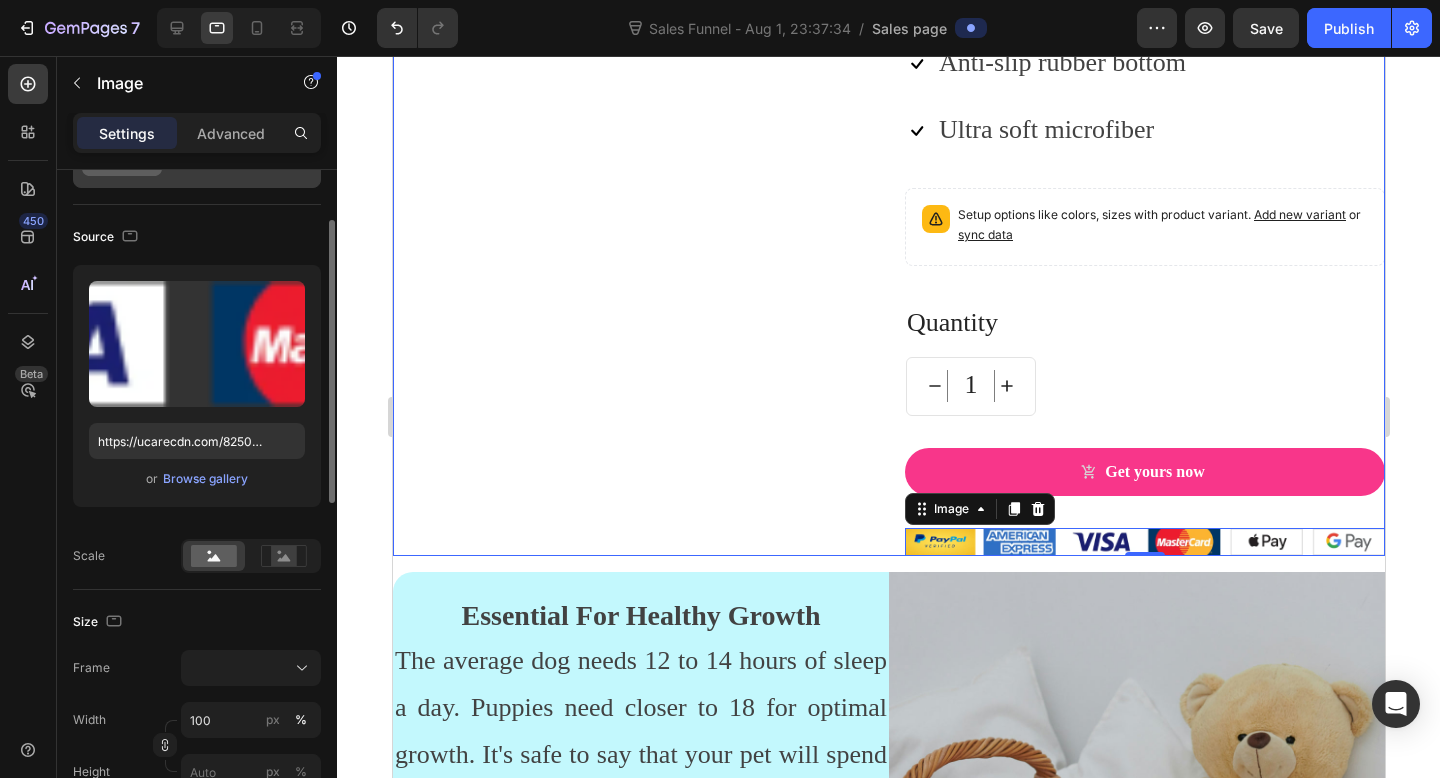 scroll, scrollTop: 103, scrollLeft: 0, axis: vertical 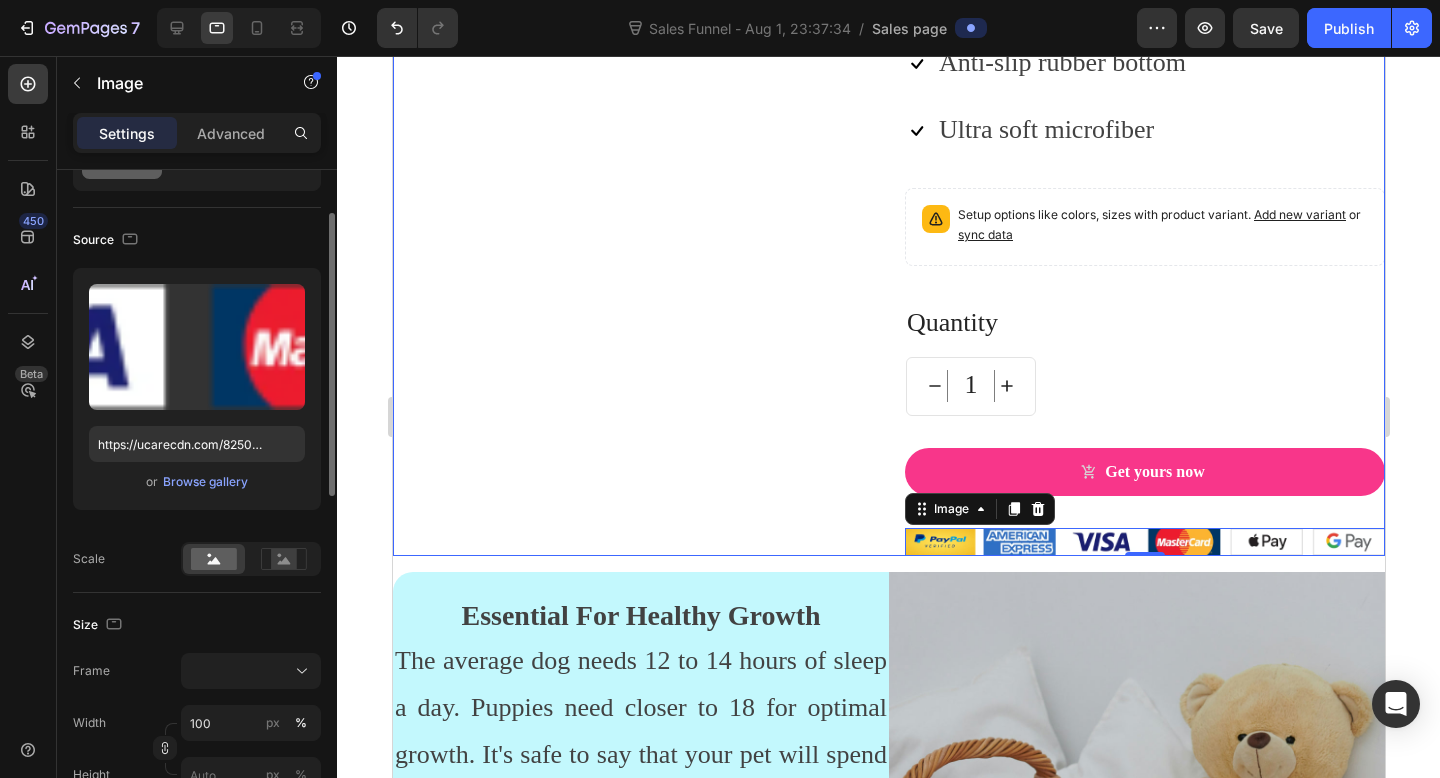click 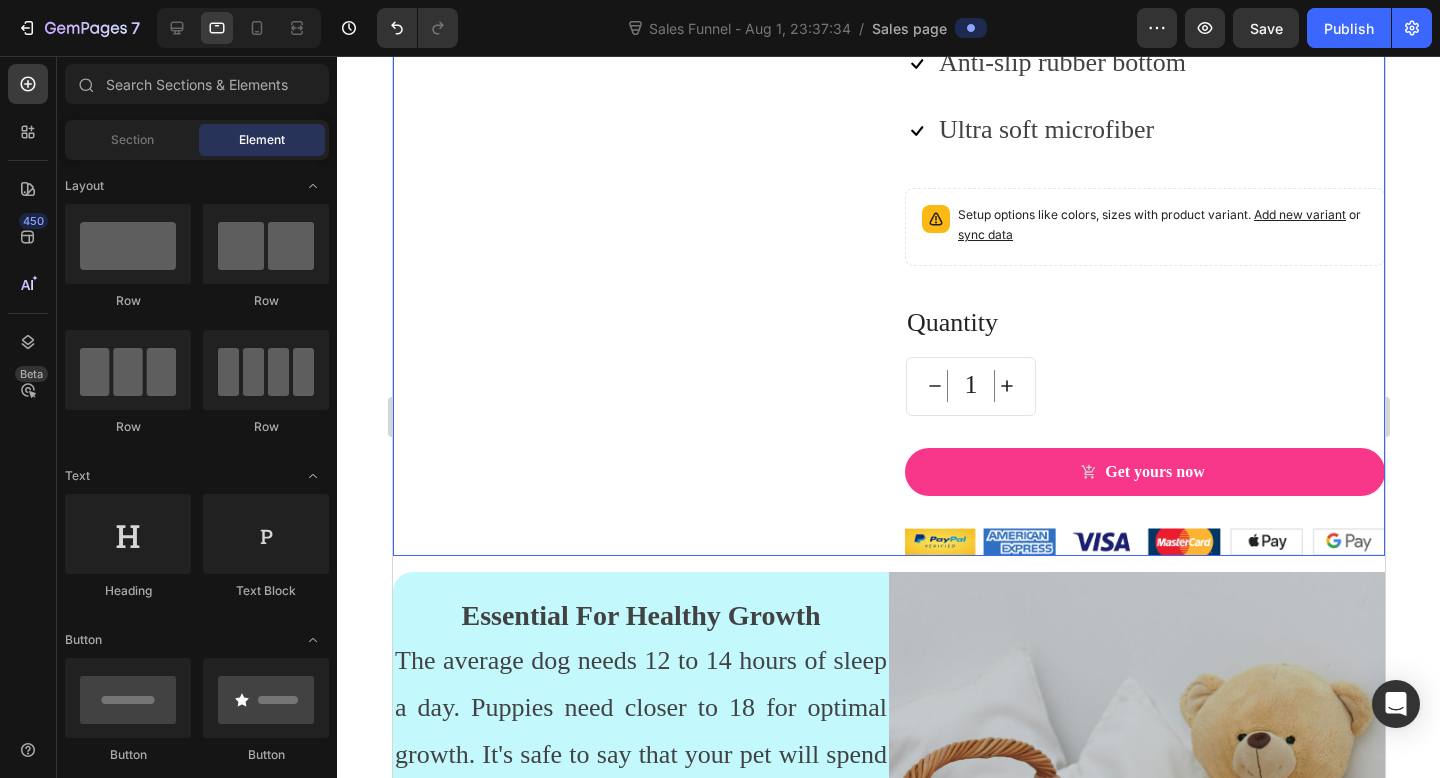 click 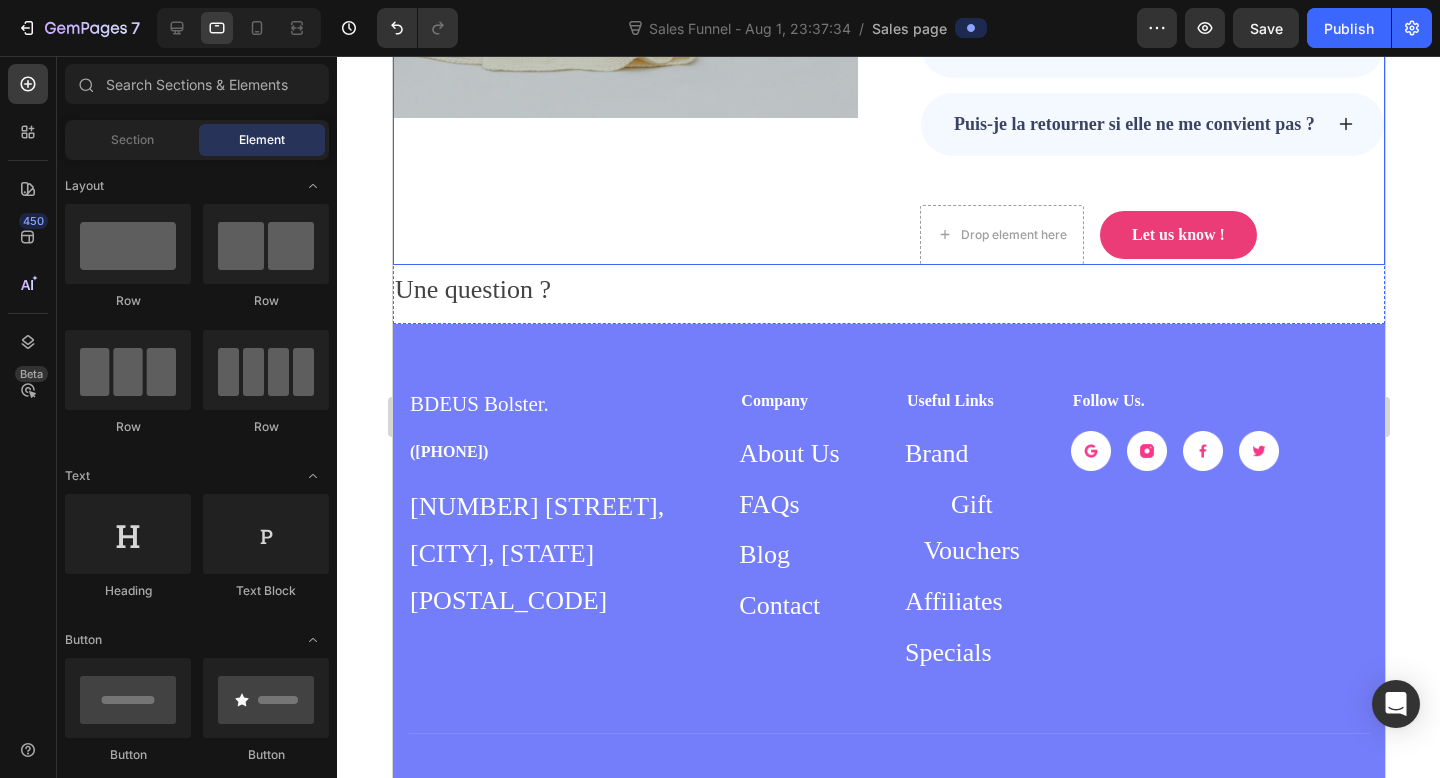 scroll, scrollTop: 5107, scrollLeft: 0, axis: vertical 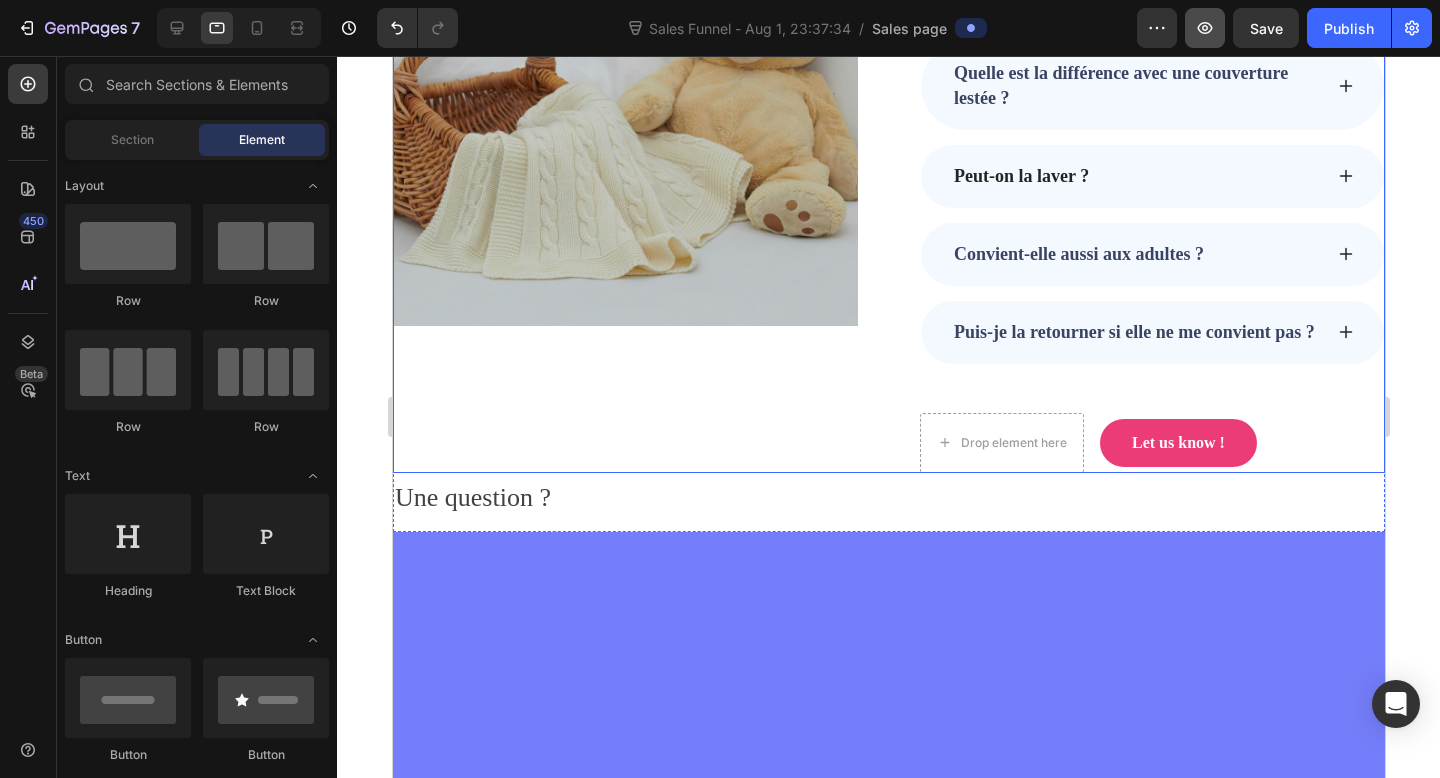 click 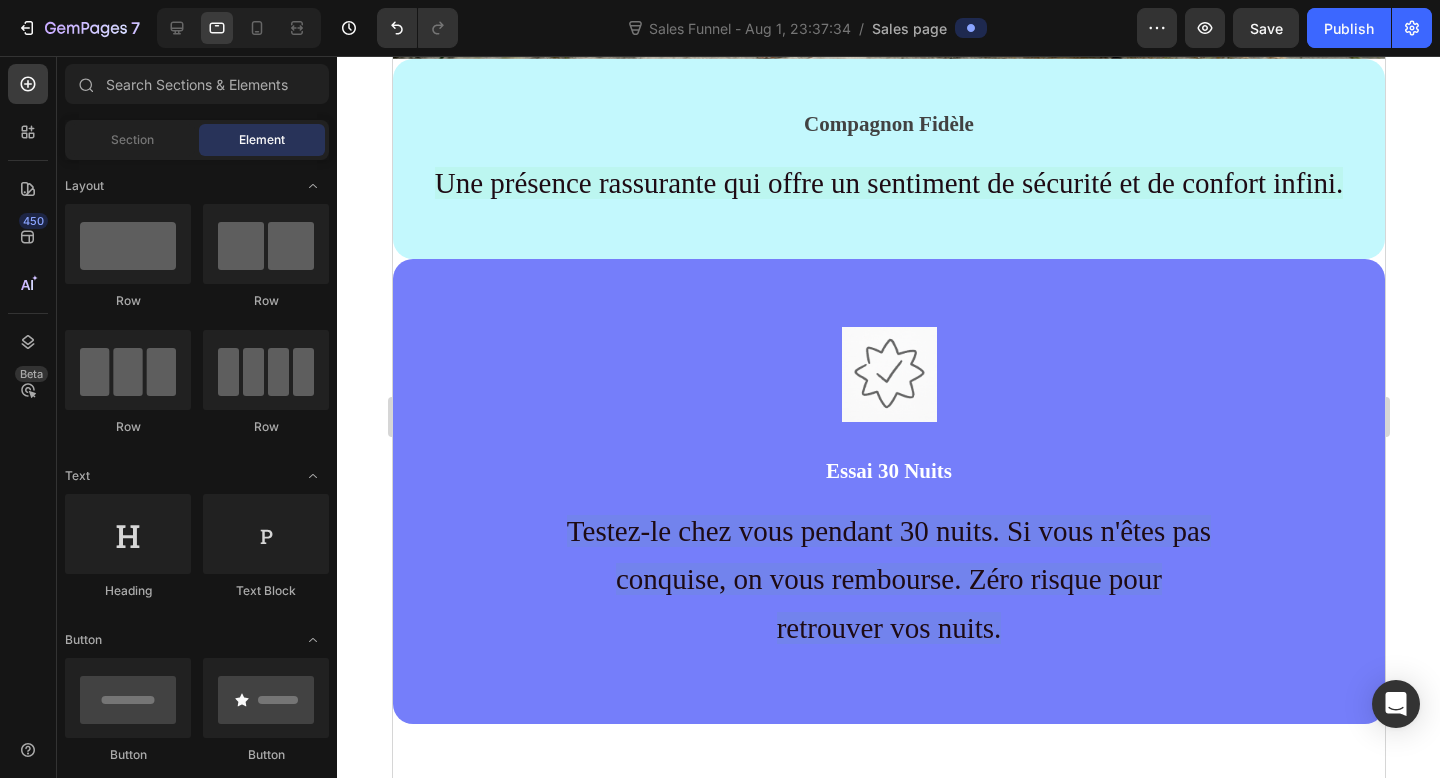 scroll, scrollTop: 474, scrollLeft: 0, axis: vertical 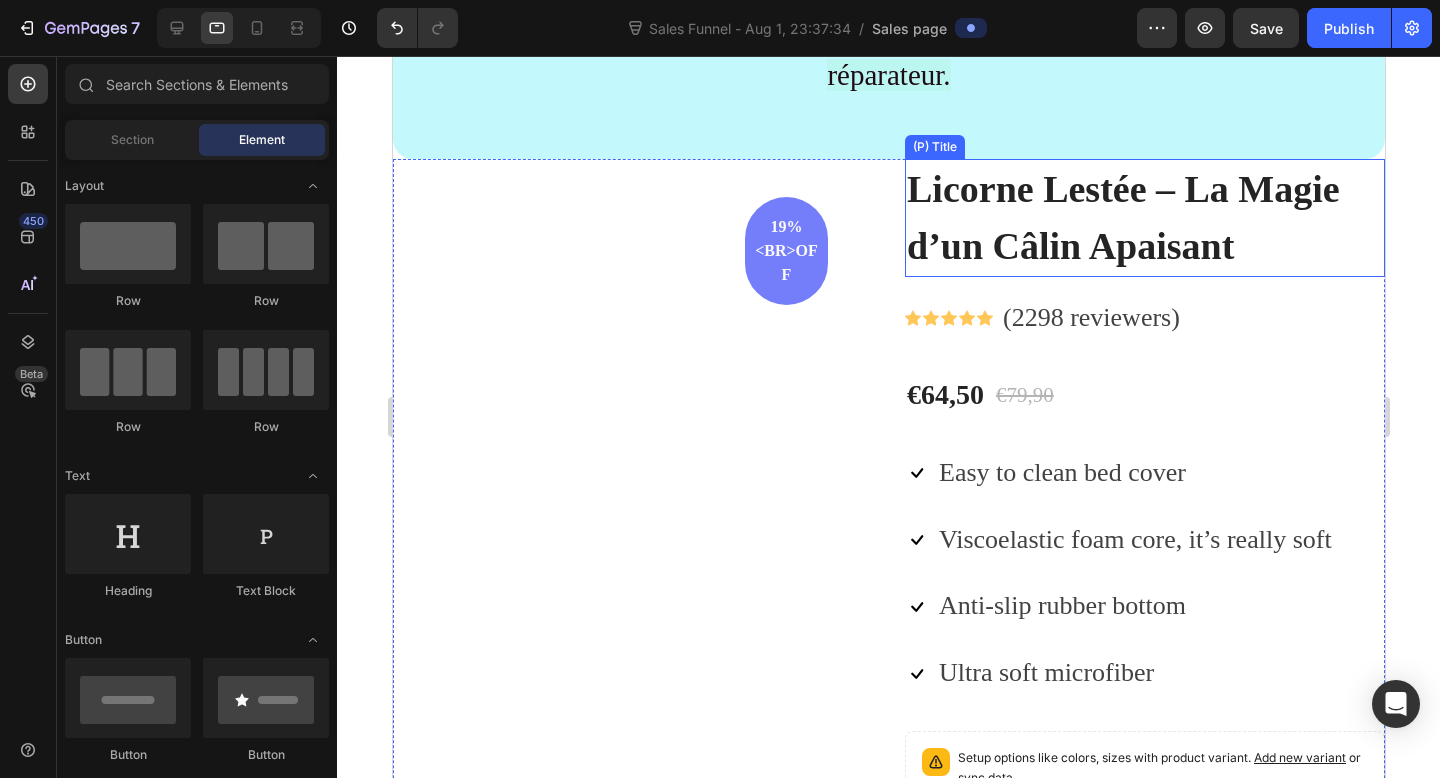 click on "Licorne Lestée – La Magie d’un Câlin Apaisant" at bounding box center (1144, 218) 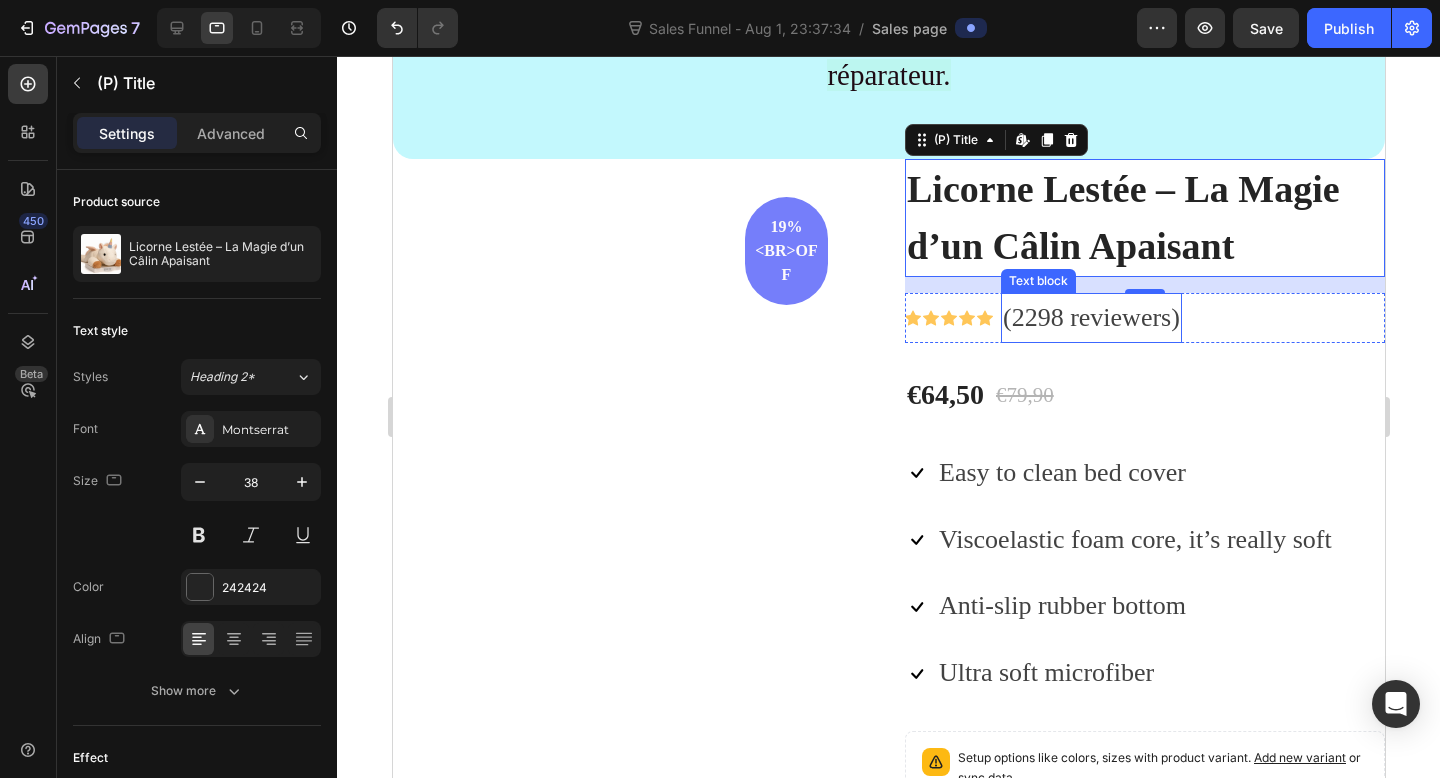 click on "(2298 reviewers)" at bounding box center (1090, 318) 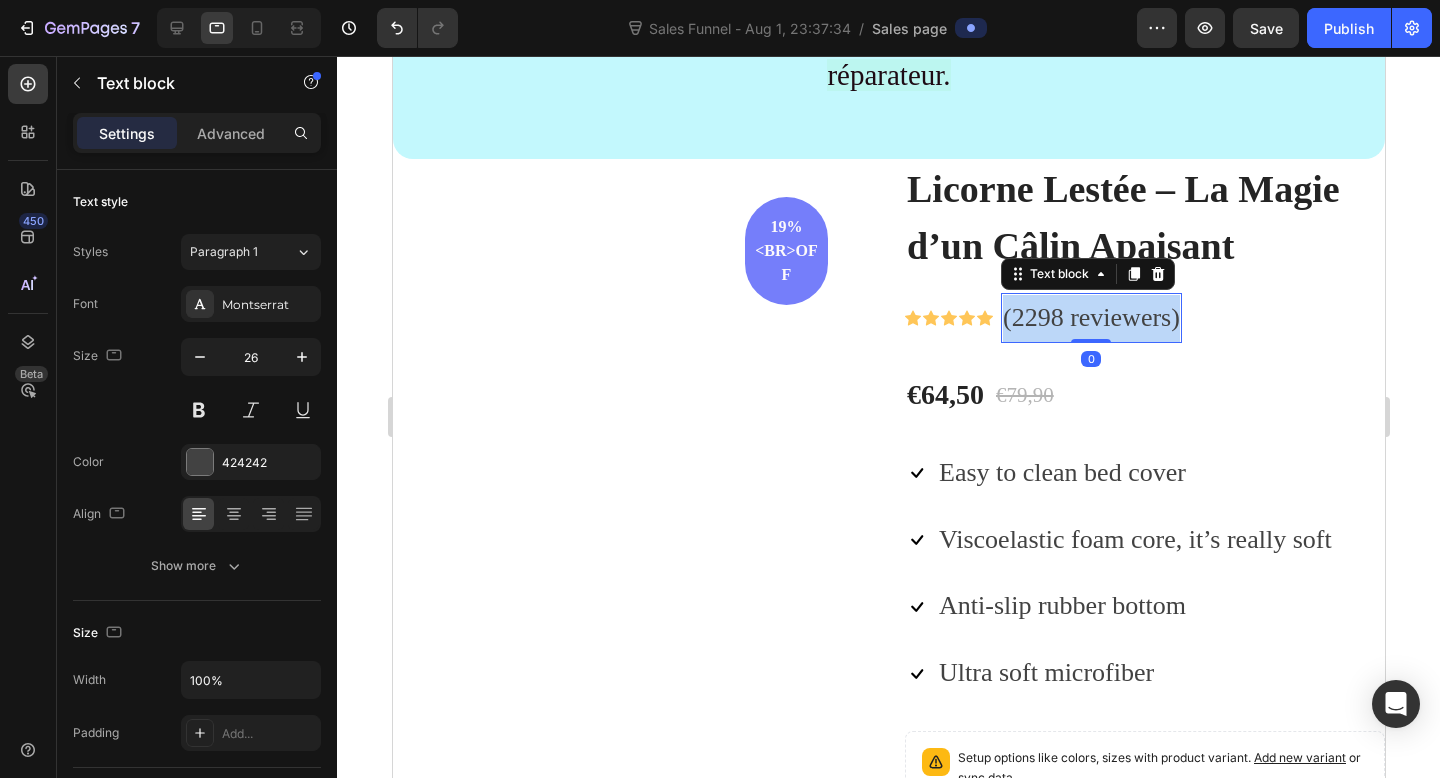 click on "(2298 reviewers)" at bounding box center [1090, 318] 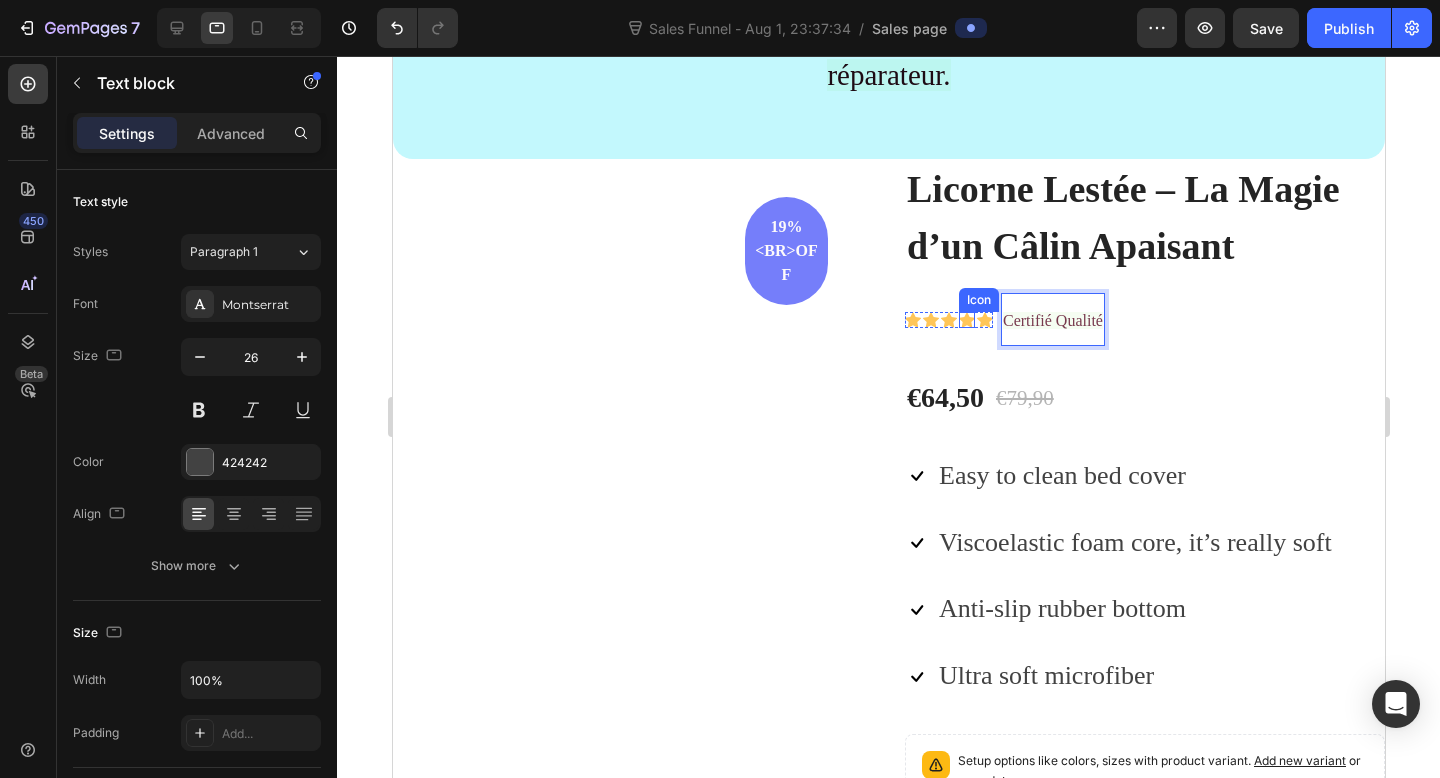 click on "Icon" at bounding box center (966, 320) 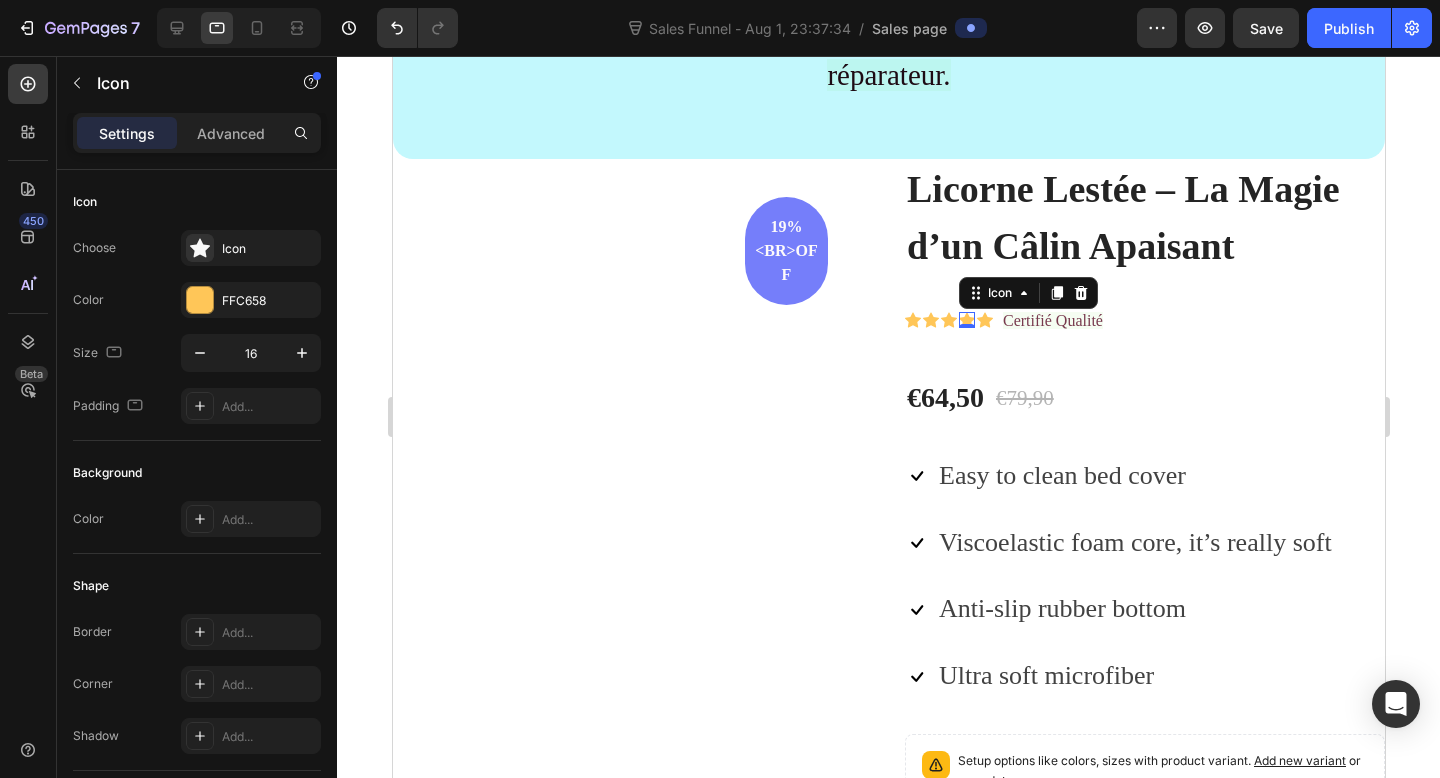 click on "0" at bounding box center (966, 328) 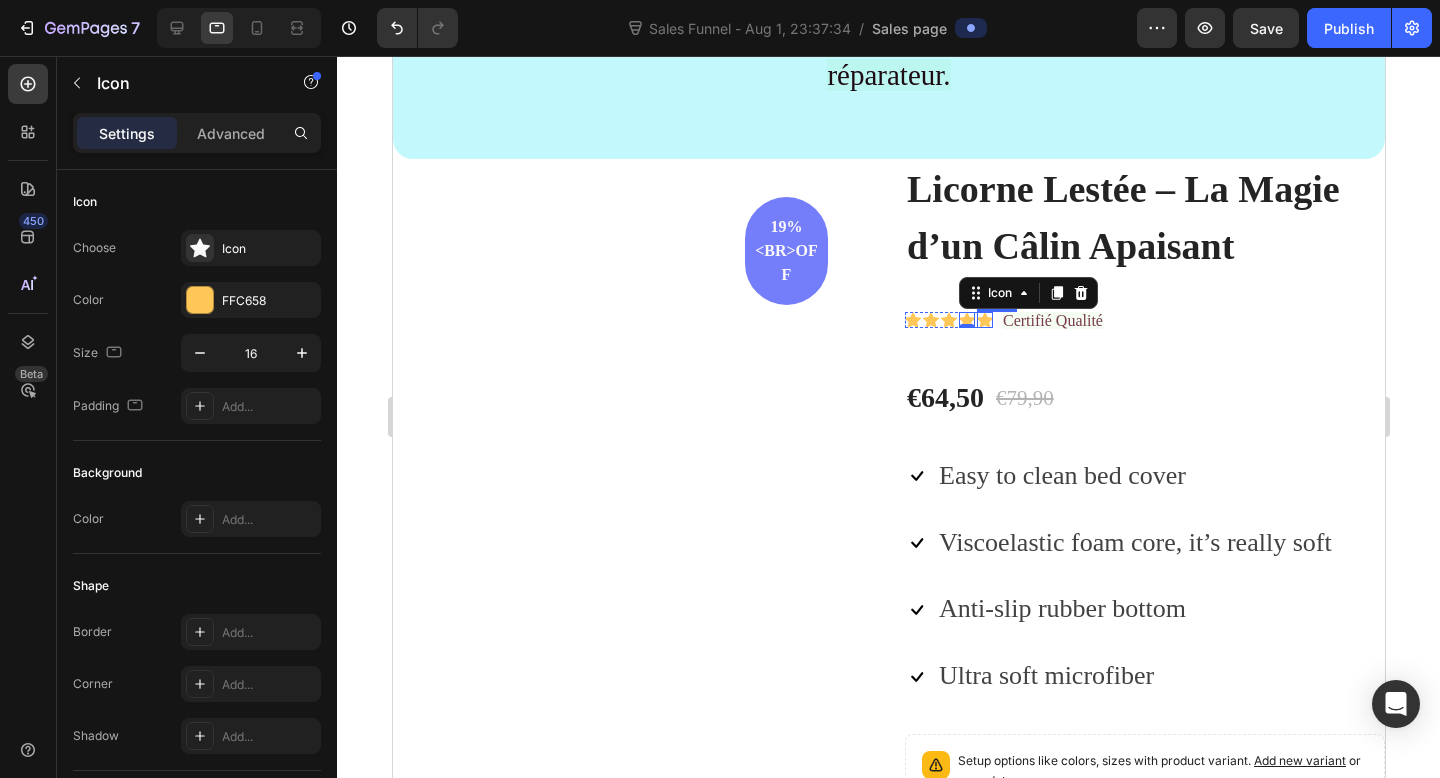 click on "Icon" at bounding box center [984, 320] 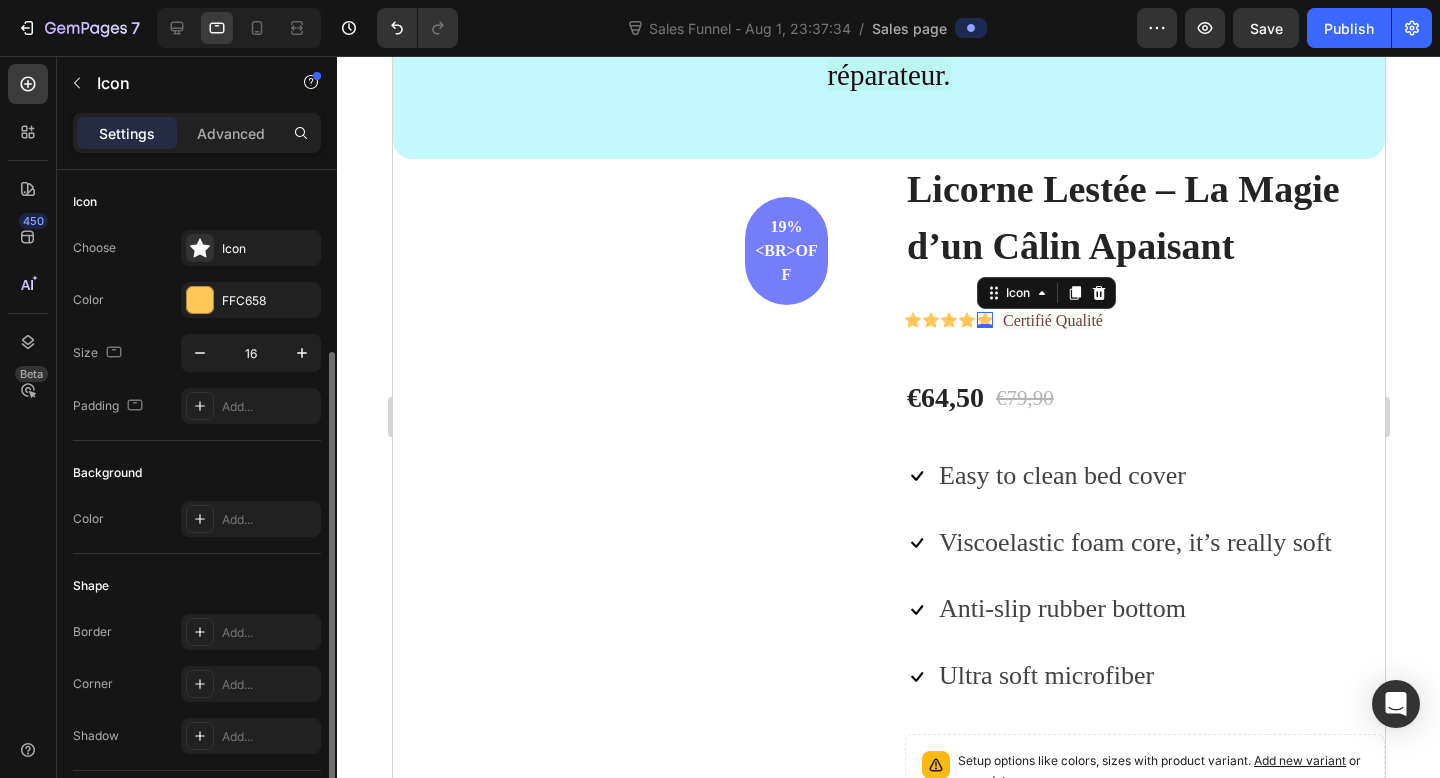 scroll, scrollTop: 103, scrollLeft: 0, axis: vertical 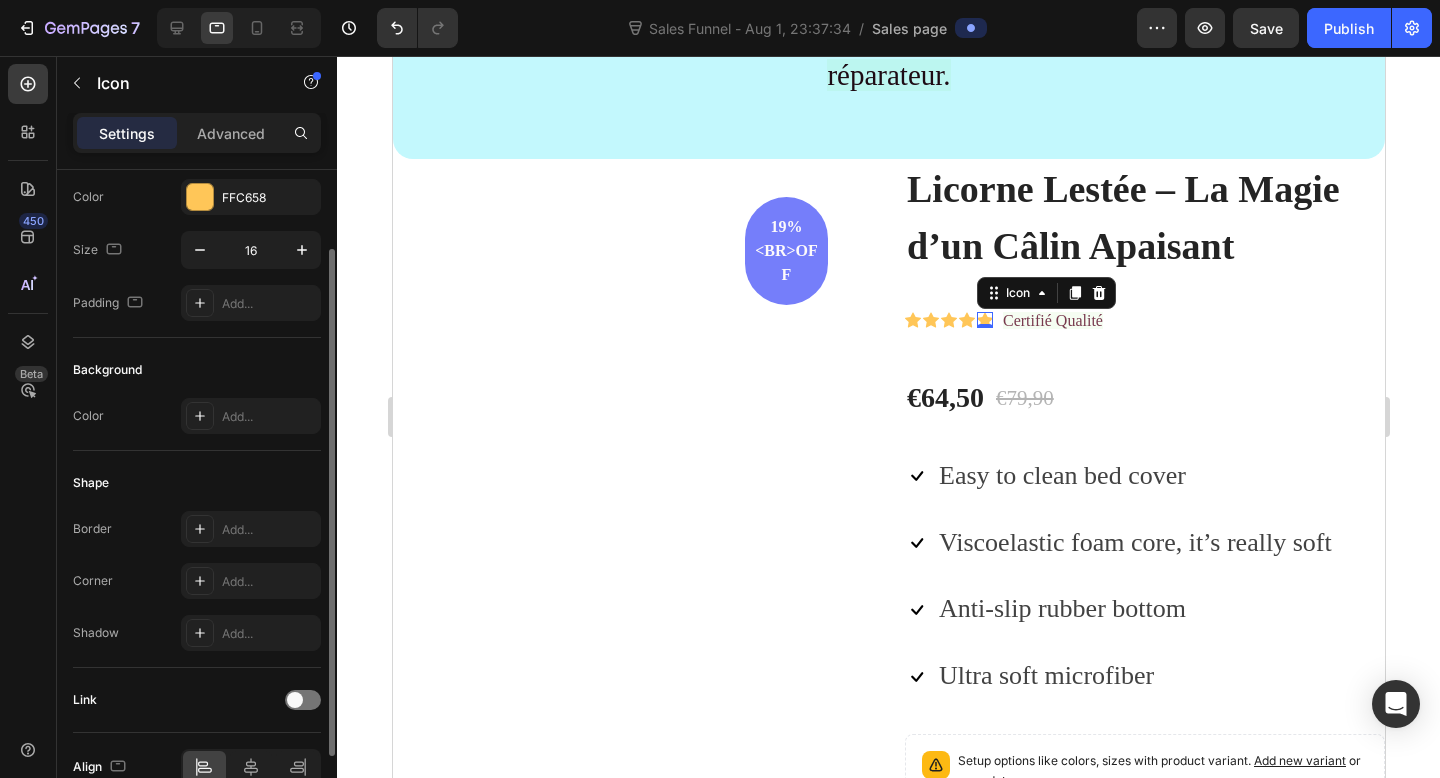 click on "0" at bounding box center [984, 328] 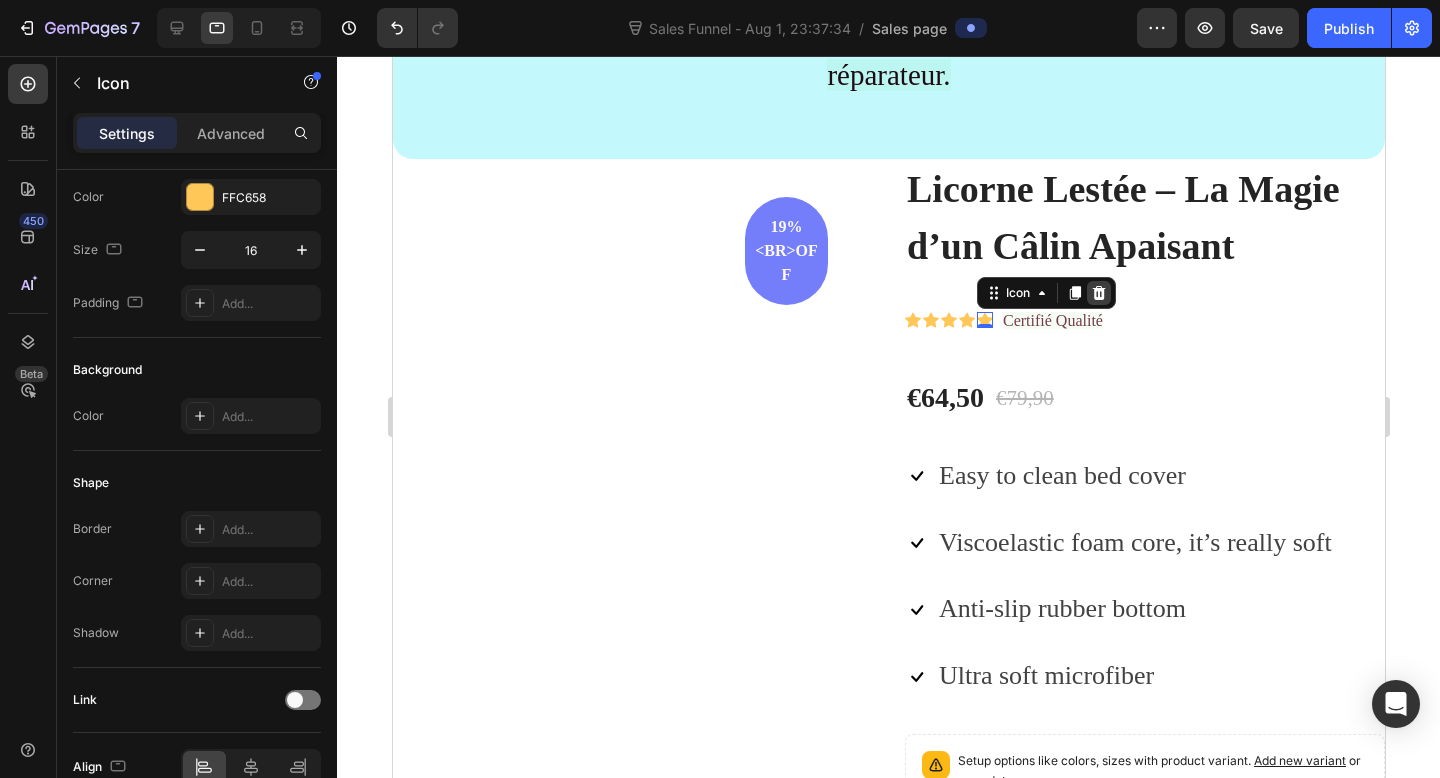 click at bounding box center (1098, 293) 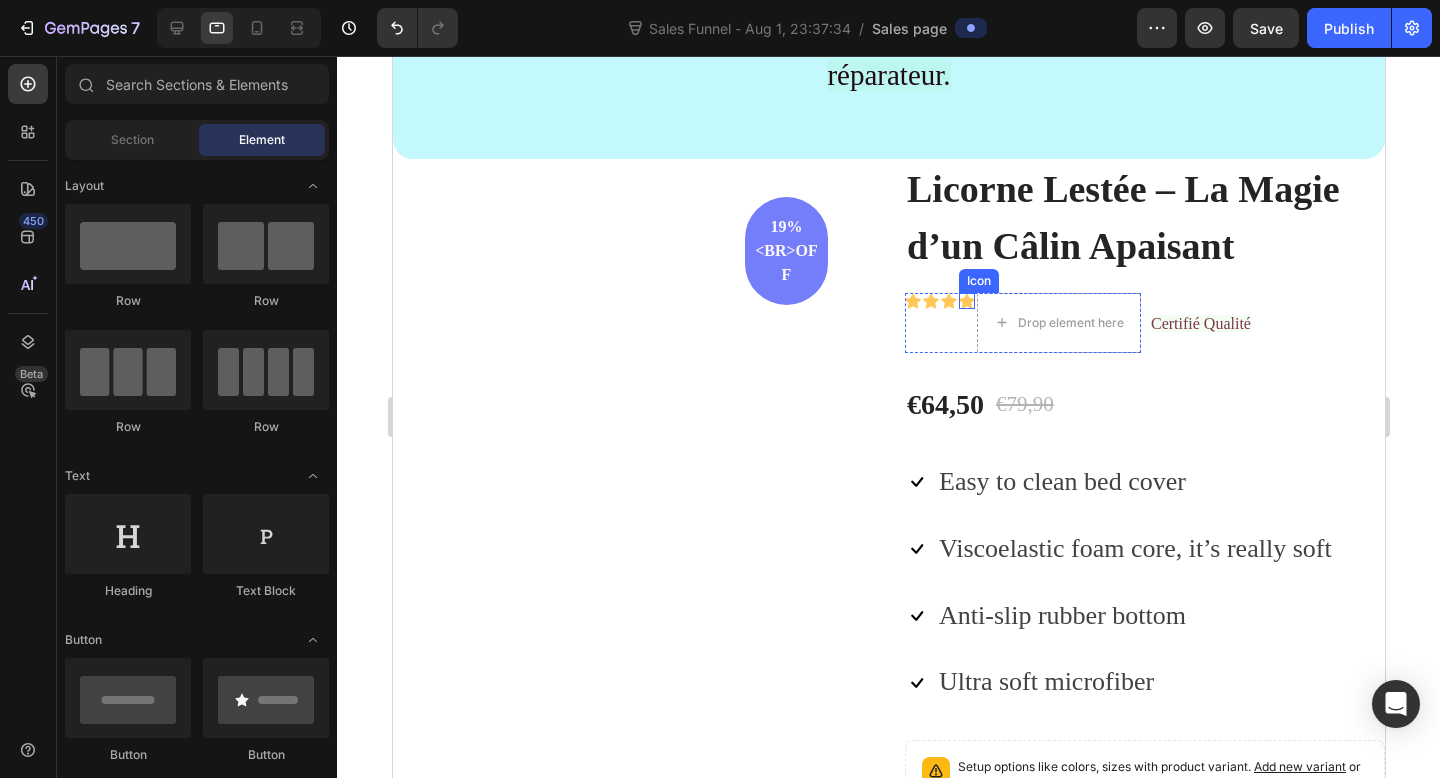 click on "Icon" at bounding box center (966, 301) 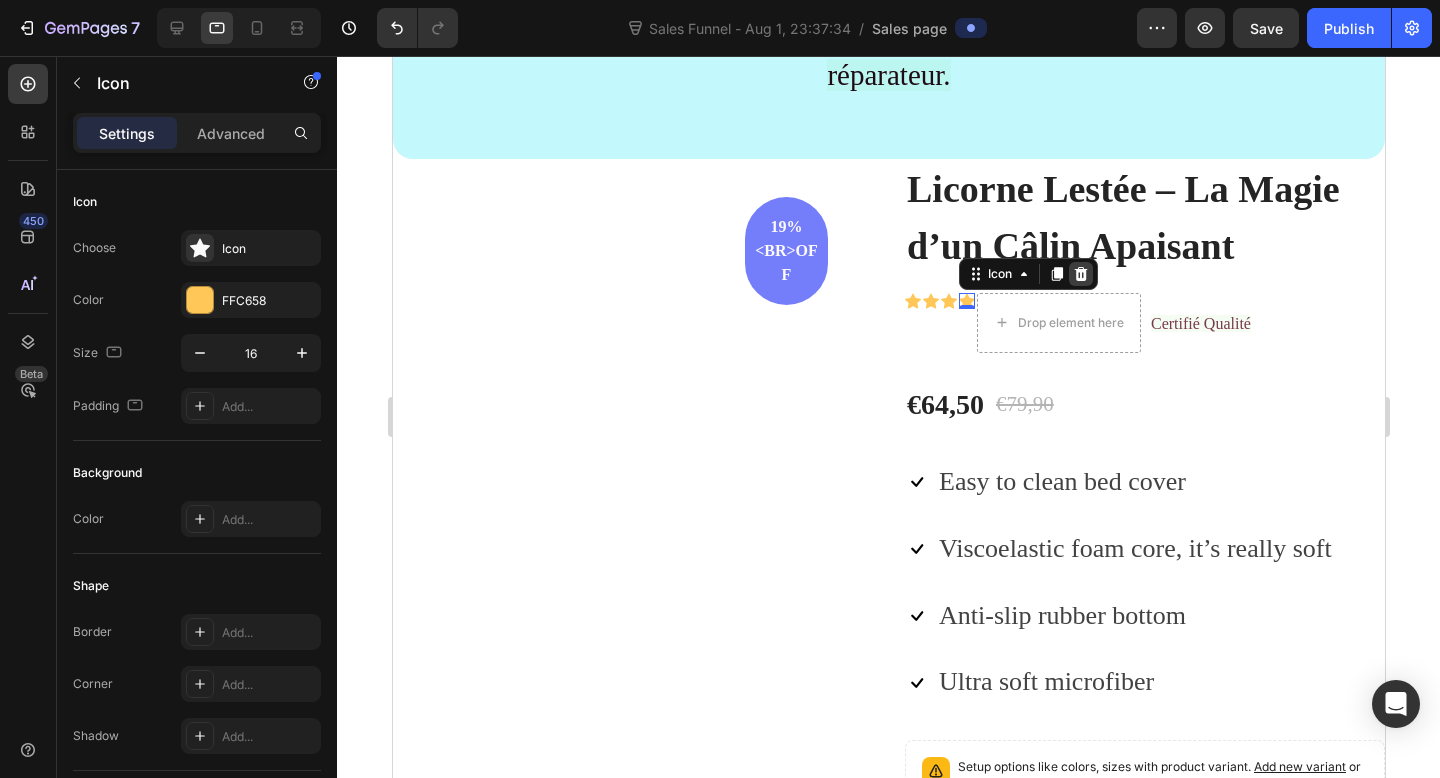 click 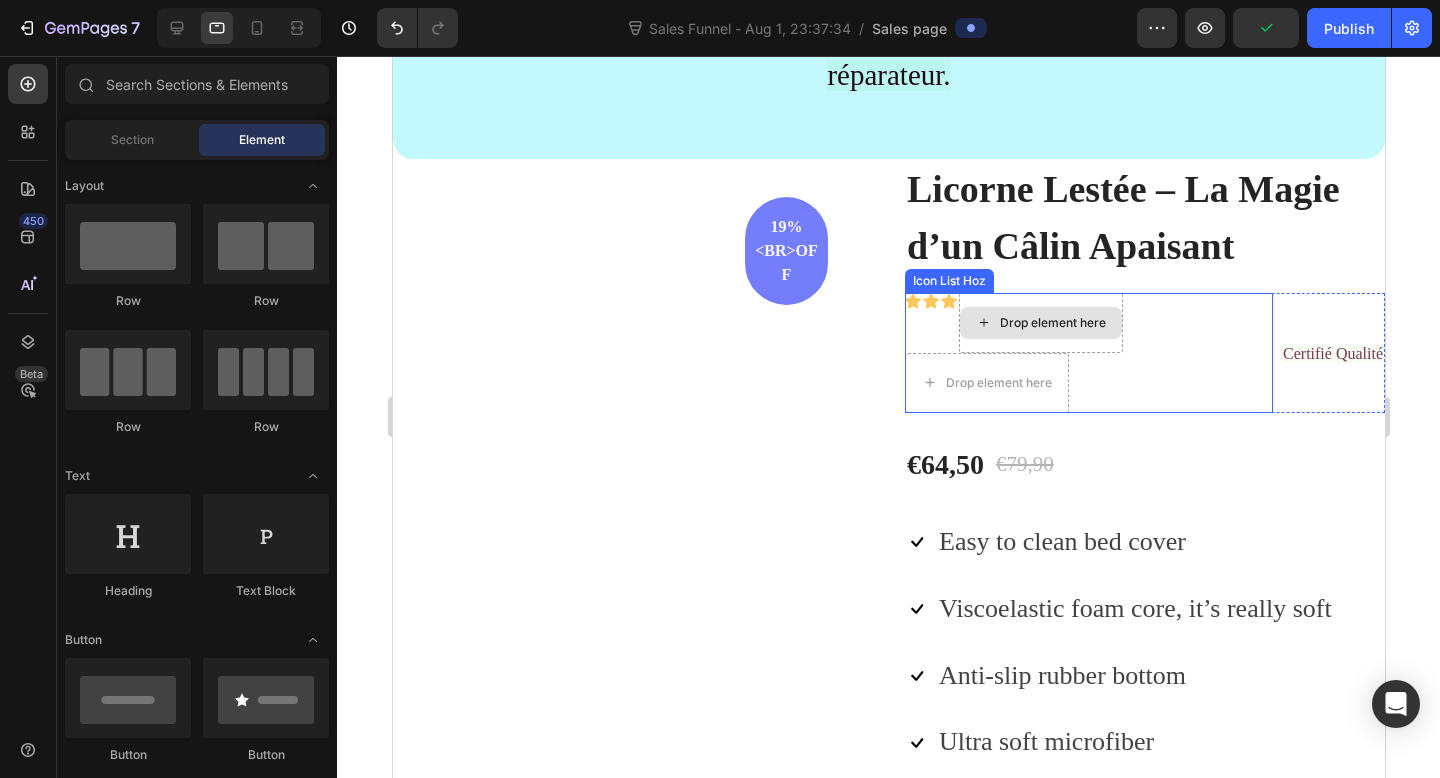 click on "Icon" at bounding box center (948, 301) 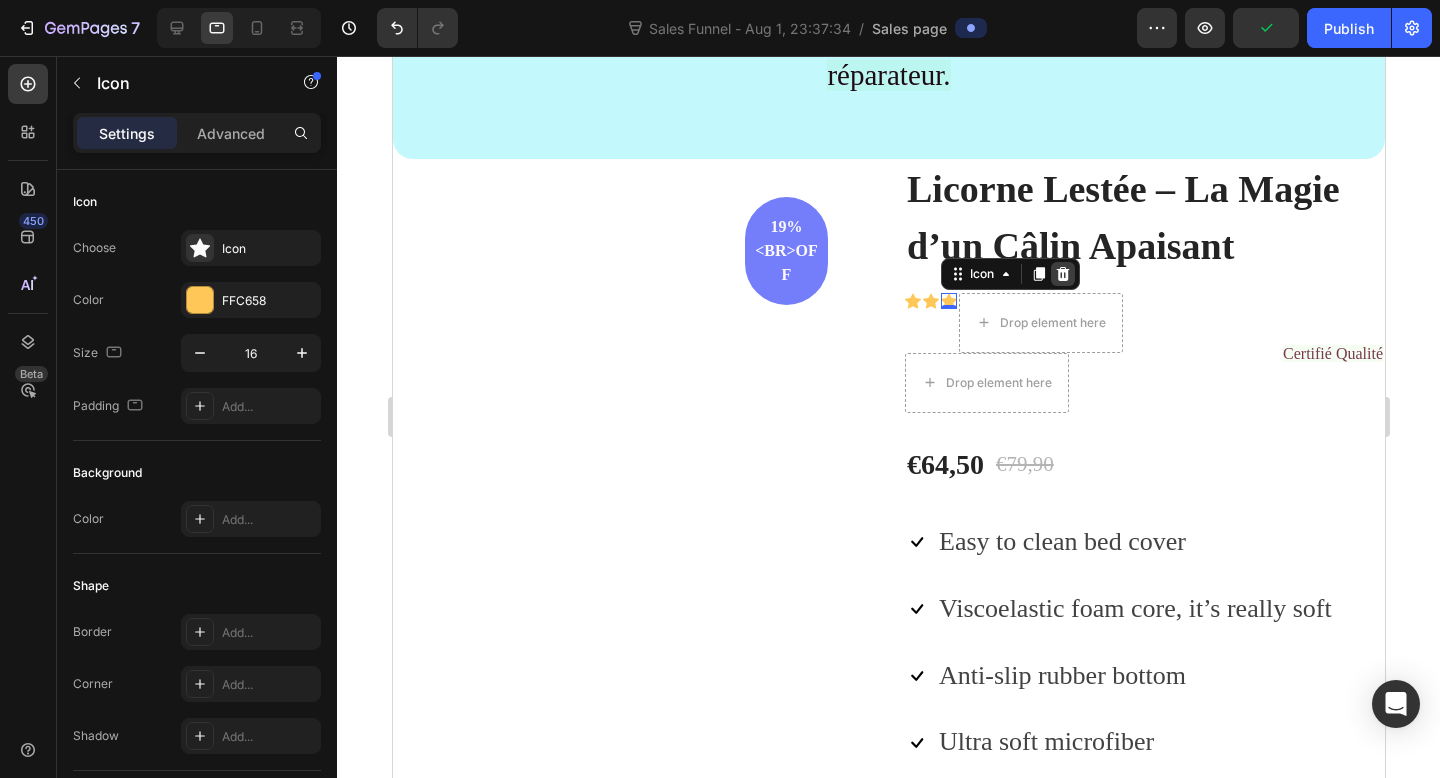click at bounding box center [1062, 274] 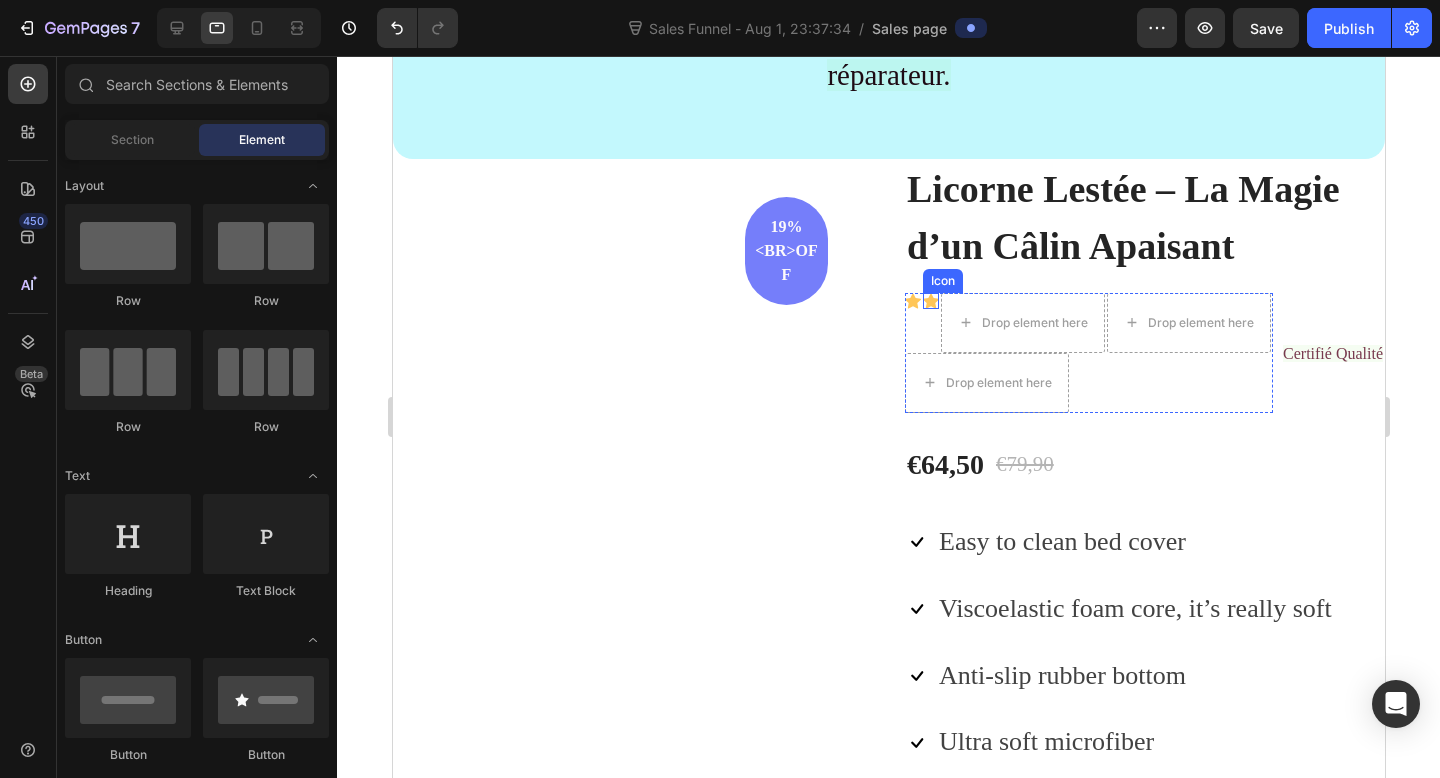 click 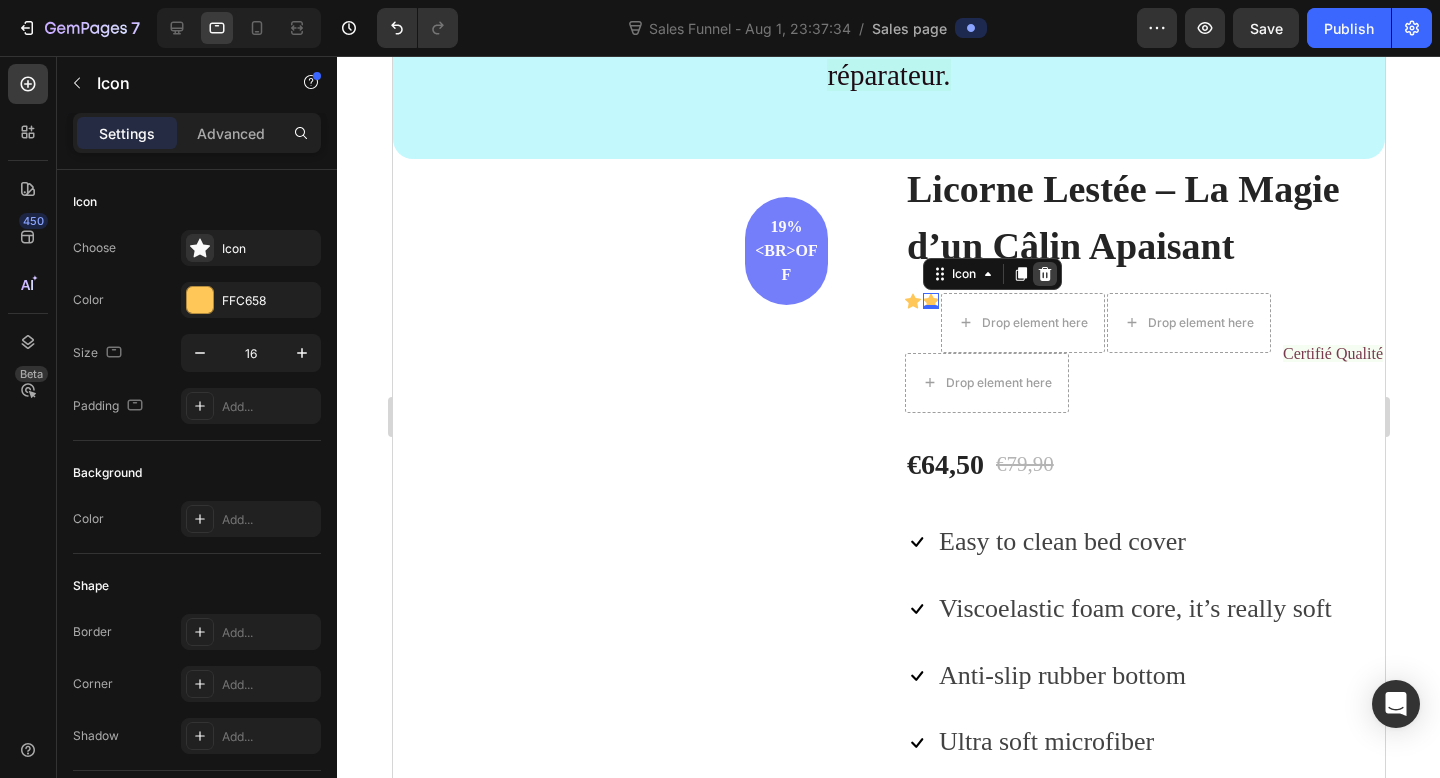 click 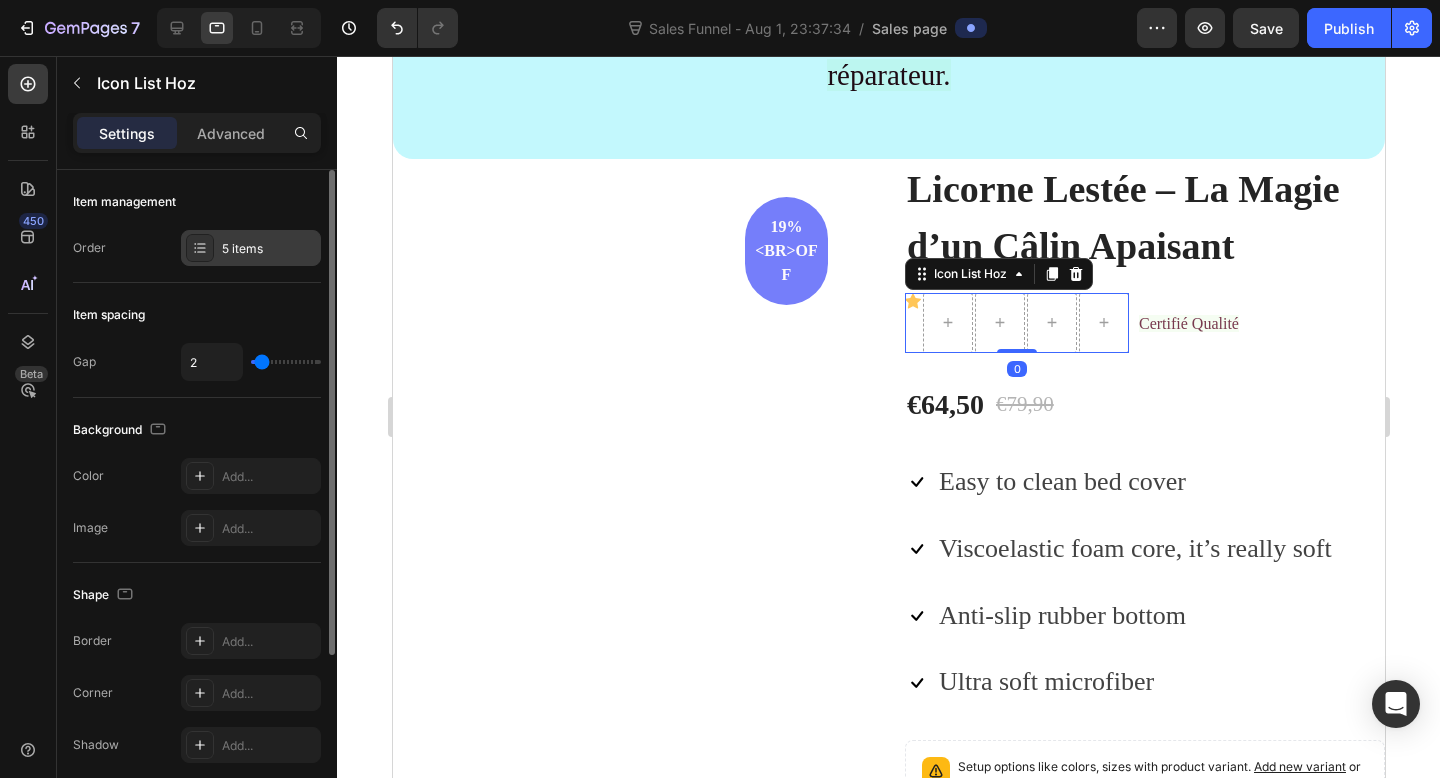 click on "5 items" at bounding box center (269, 249) 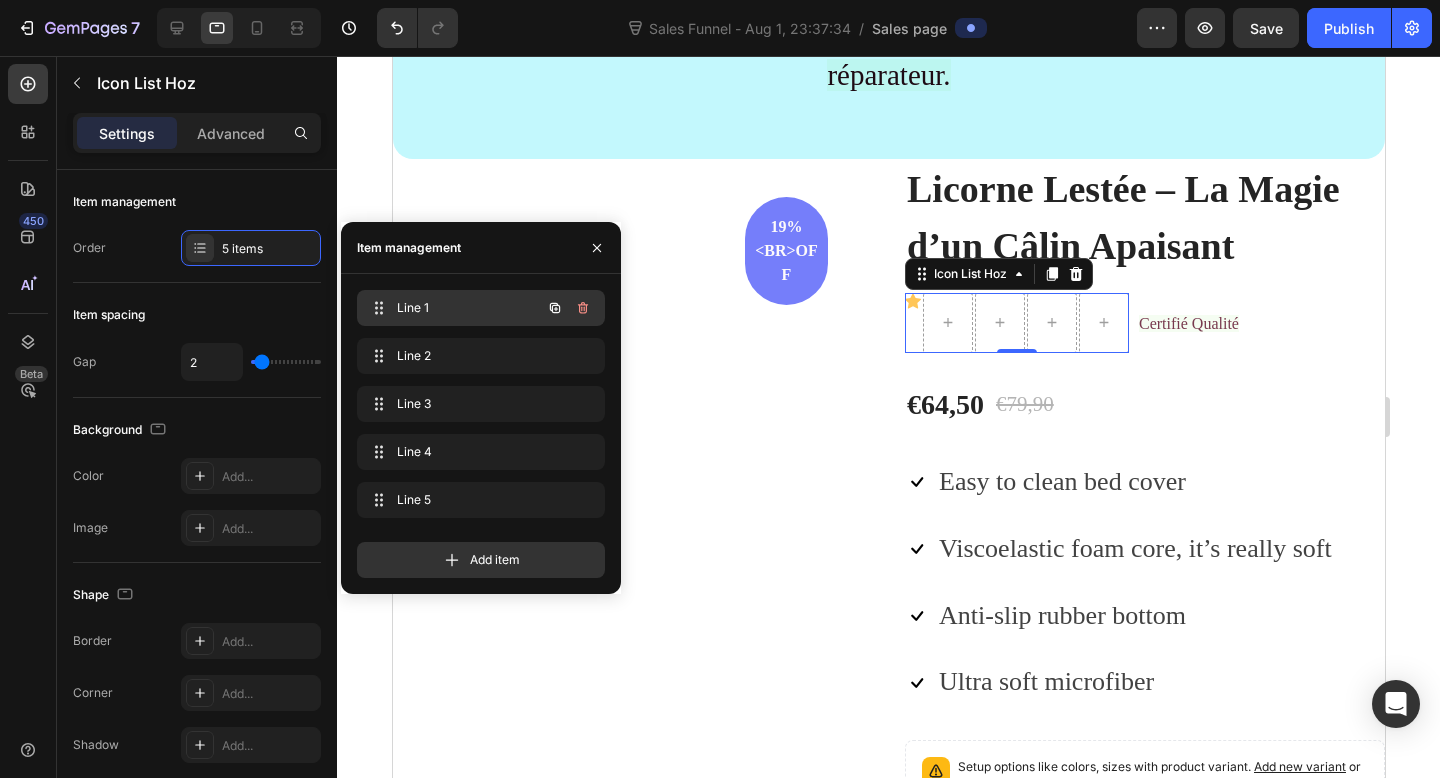 click on "Line 1 Line 1" at bounding box center [453, 308] 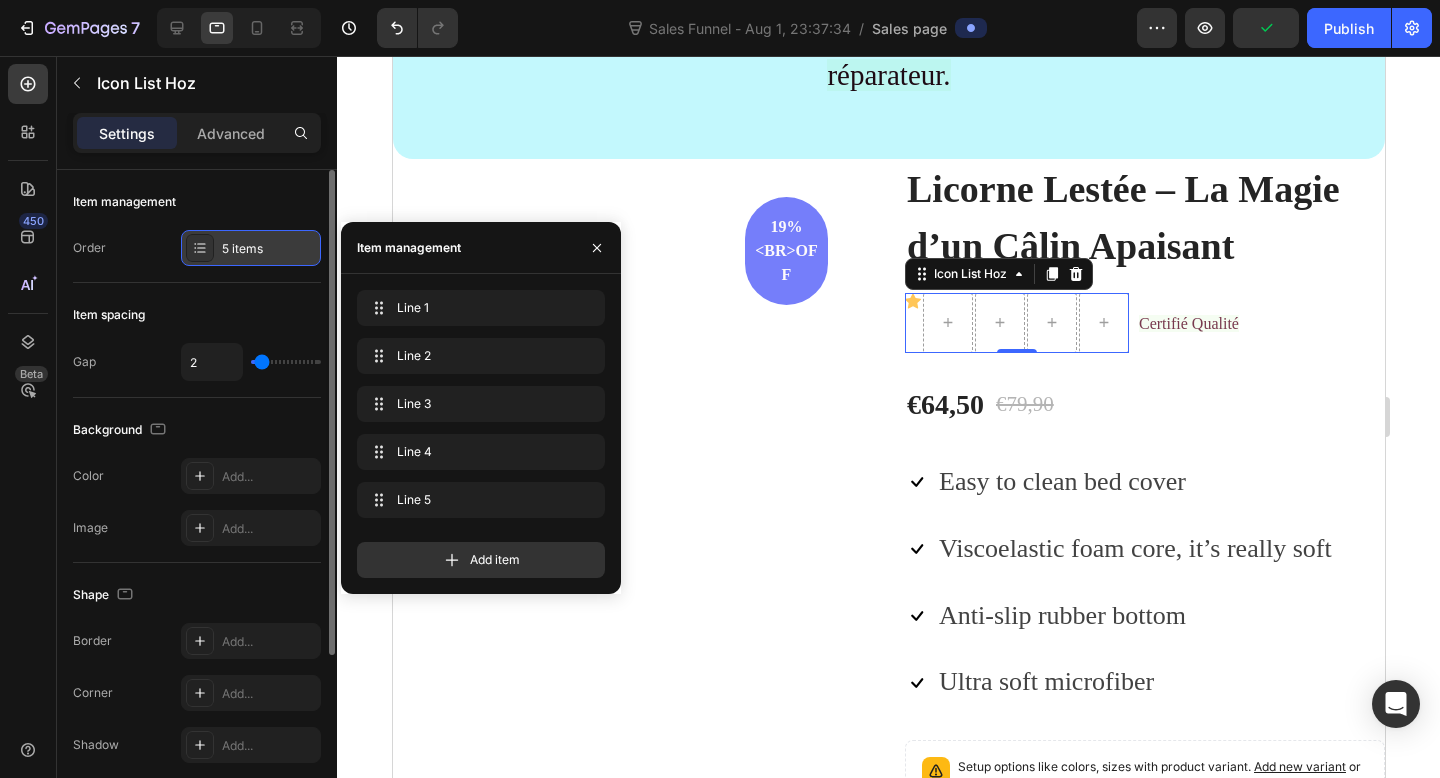 click at bounding box center (200, 248) 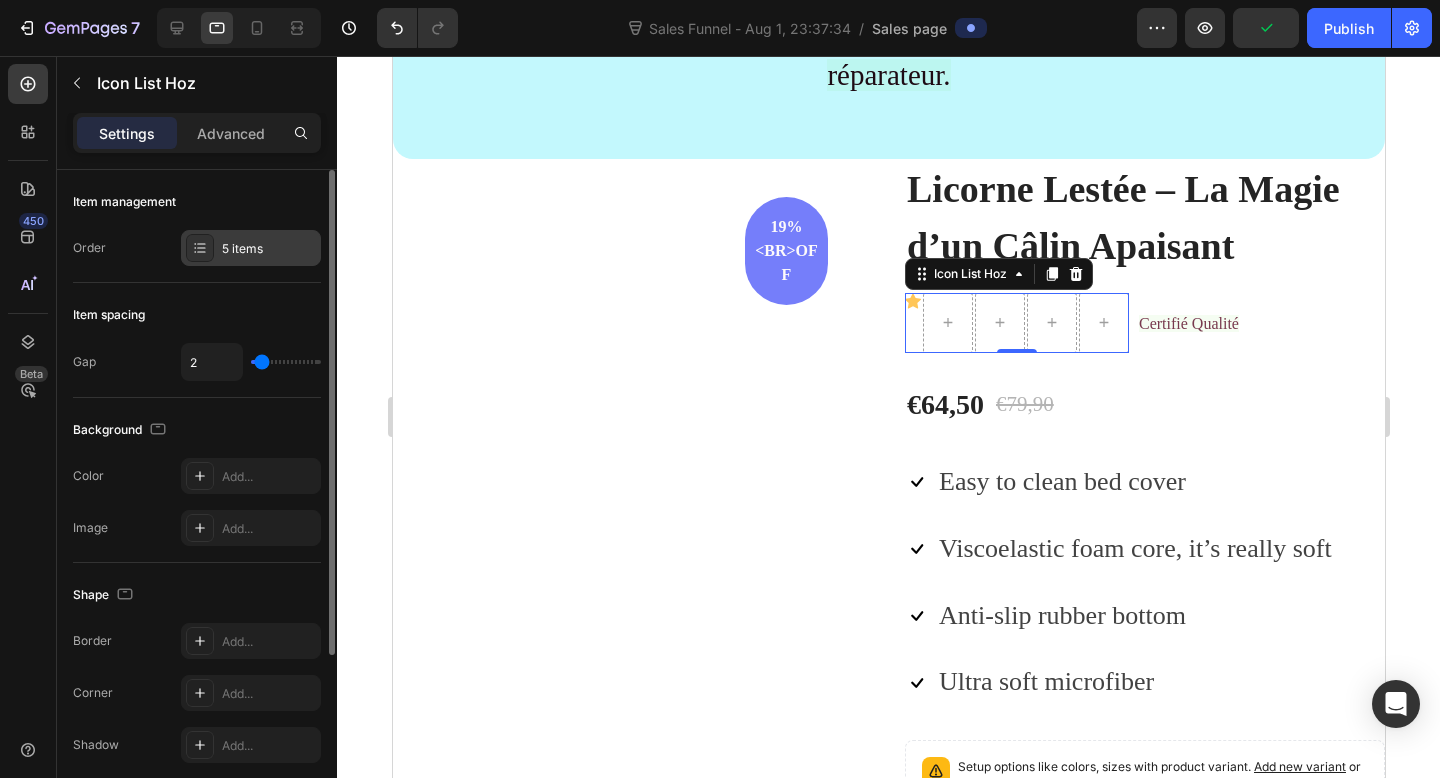 click at bounding box center [200, 248] 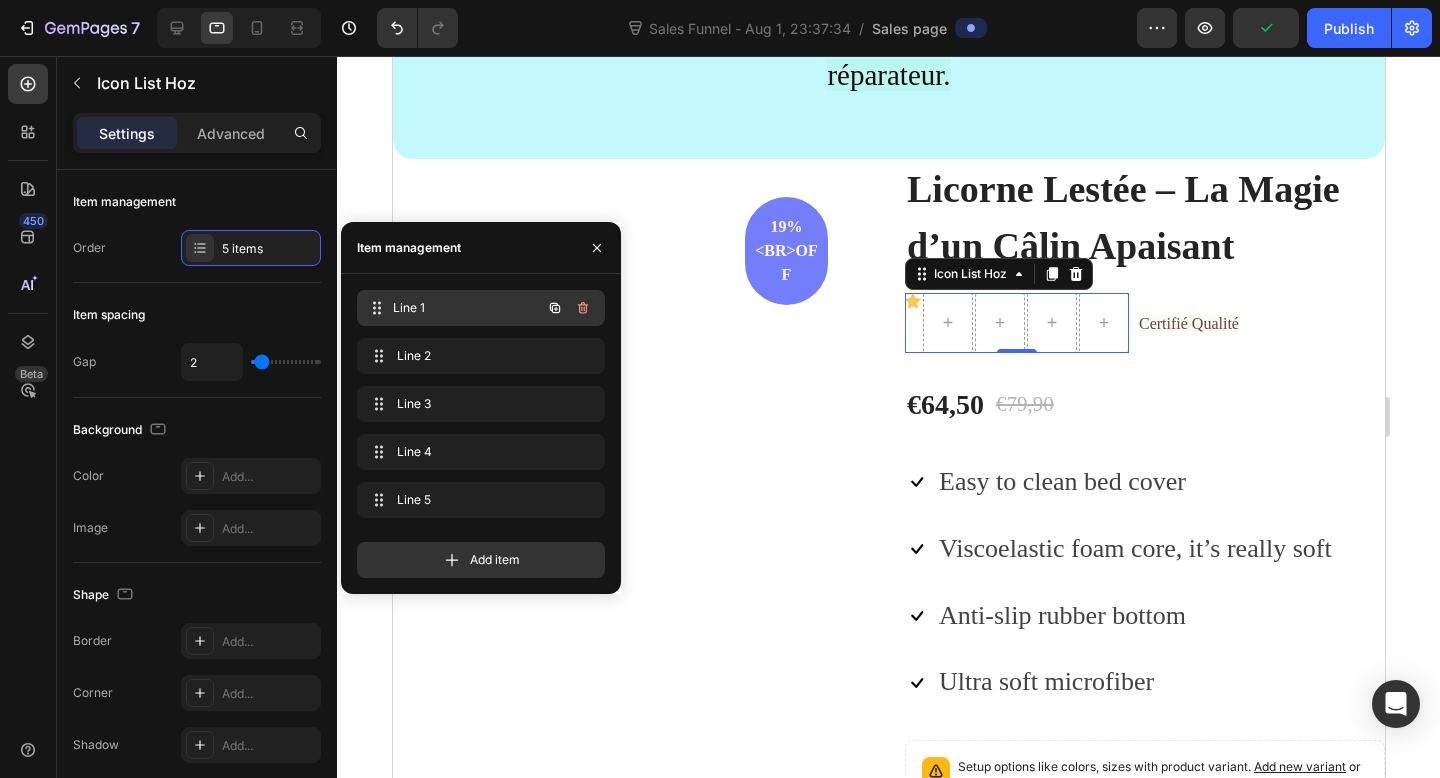 click on "Line 1" at bounding box center [467, 308] 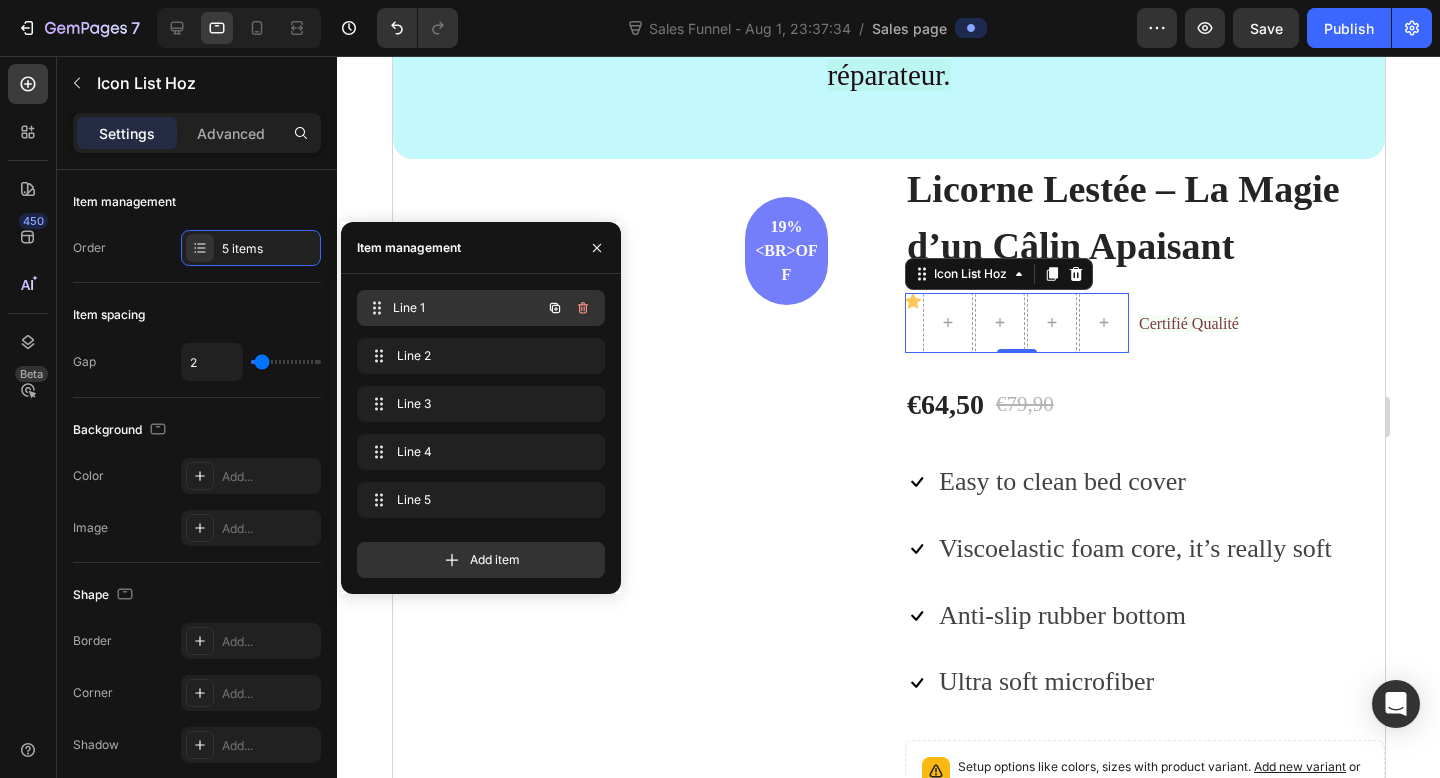 click on "Line 1" at bounding box center [467, 308] 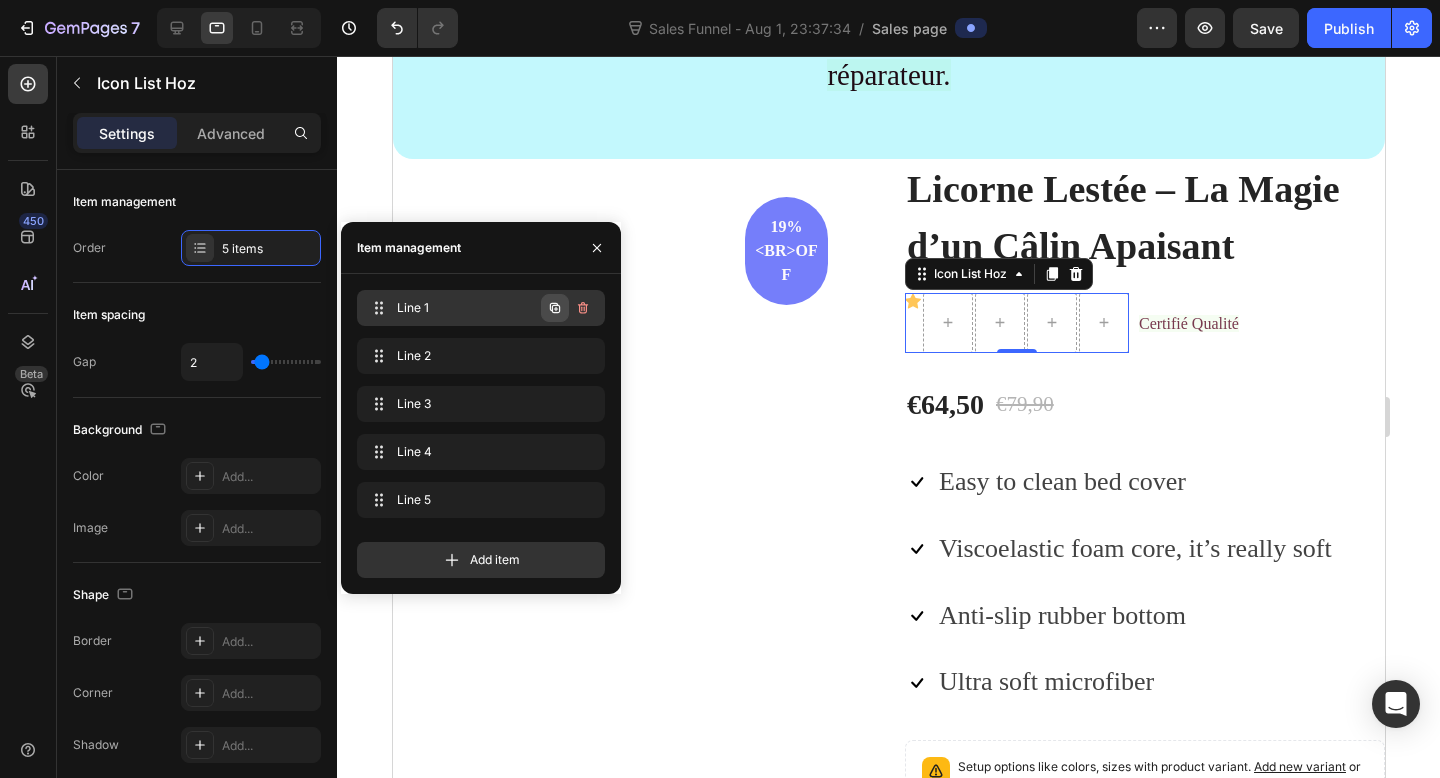 click 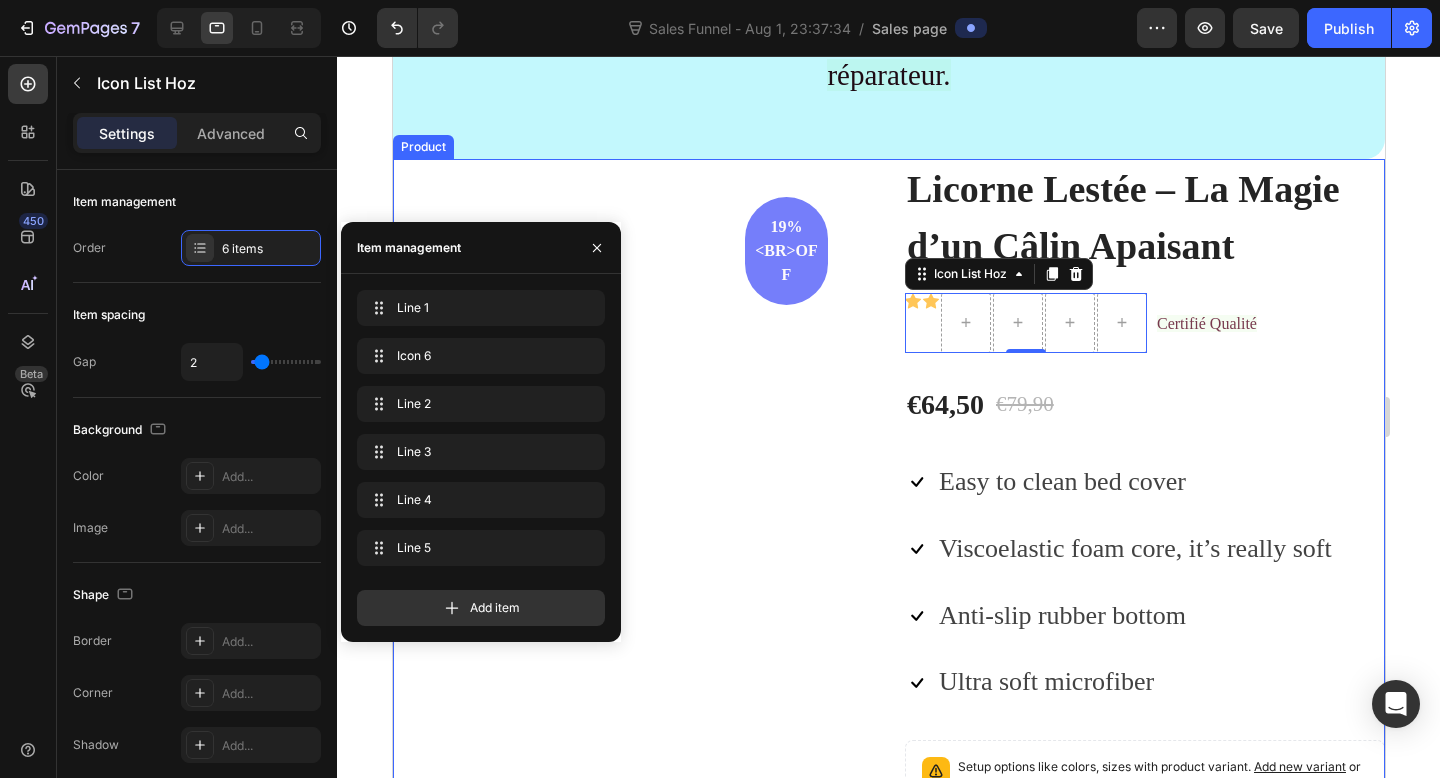 click on "Licorne Lestée – La Magie d’un Câlin Apaisant (P) Title                Icon                Icon                Icon                Icon                Icon Icon List Hoz (2298 reviewers) Text block Row 19%<br>off Product Badge Row Row" at bounding box center [632, 633] 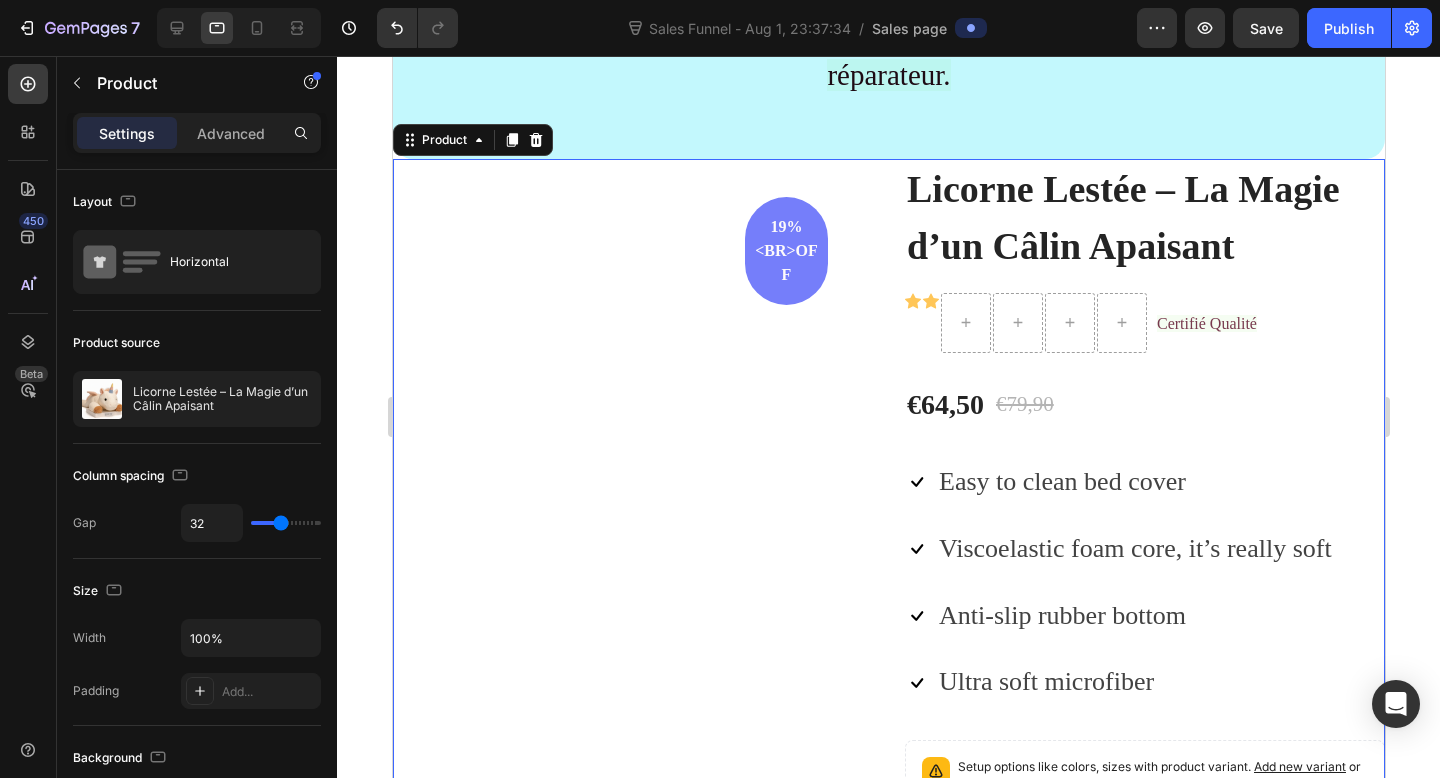 click on "Licorne Lestée – La Magie d’un Câlin Apaisant (P) Title                Icon                Icon
Icon List Hoz Certifié Qualité Text block Row €64,50 (P) Price (P) Price €79,90 (P) Price (P) Price Row
Icon Easy to clean bed cover Text block
Icon Viscoelastic foam core, it’s really soft Text block
Icon Anti-slip rubber bottom Text block
Icon Ultra soft microfiber Text block Icon List Setup options like colors, sizes with product variant.       Add new variant   or   sync data (P) Variants & Swatches Quantity Text block
1
Product Quantity Row Get yours now (P) Cart Button Image" at bounding box center [1144, 633] 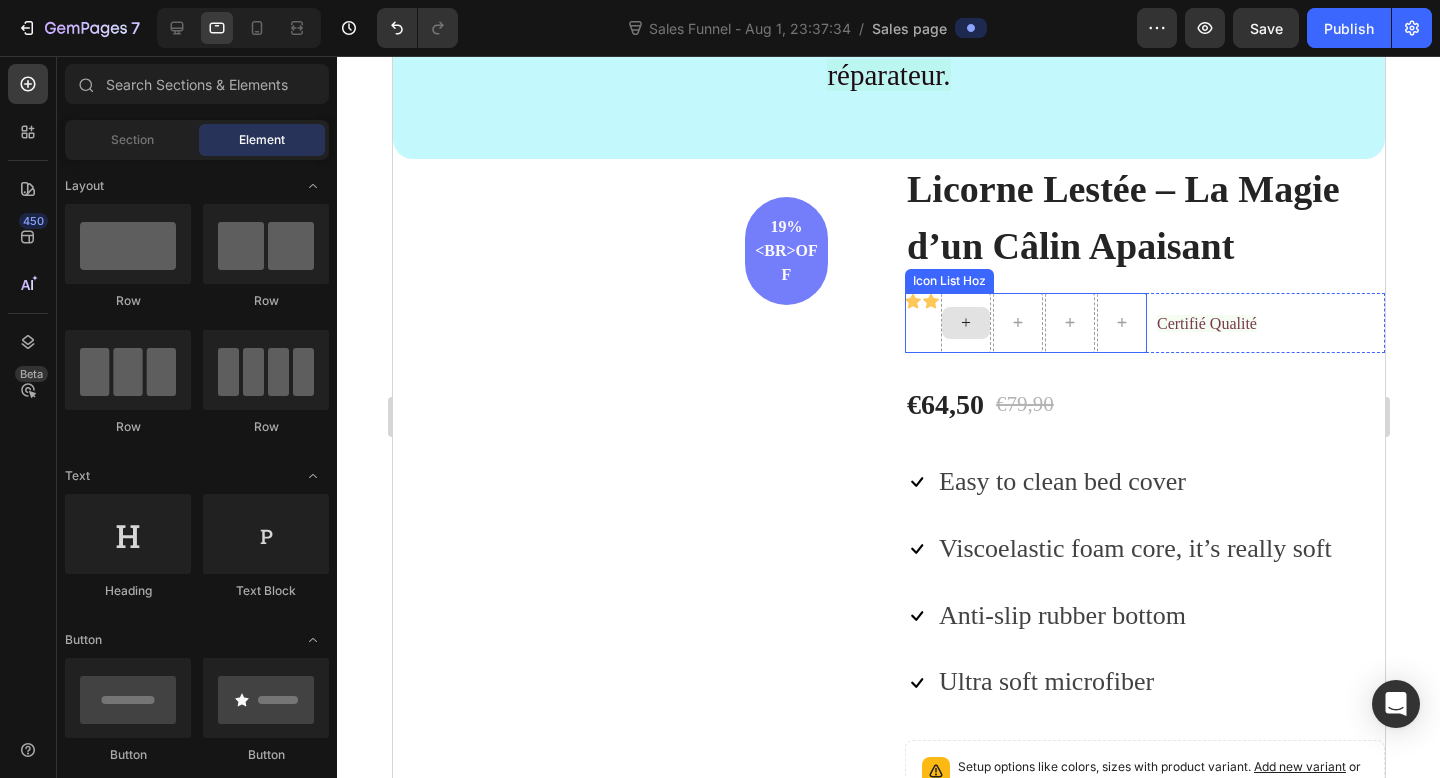 click 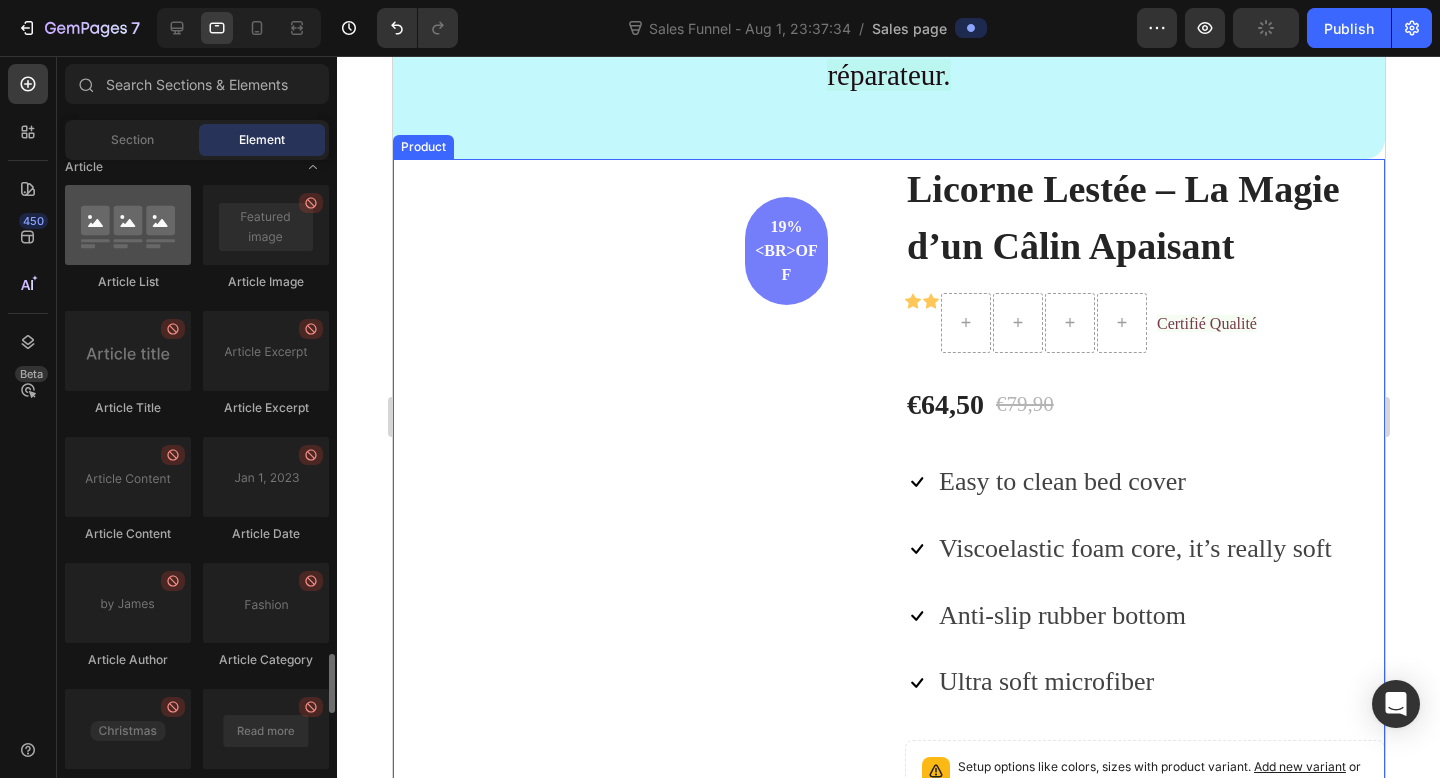 scroll, scrollTop: 5495, scrollLeft: 0, axis: vertical 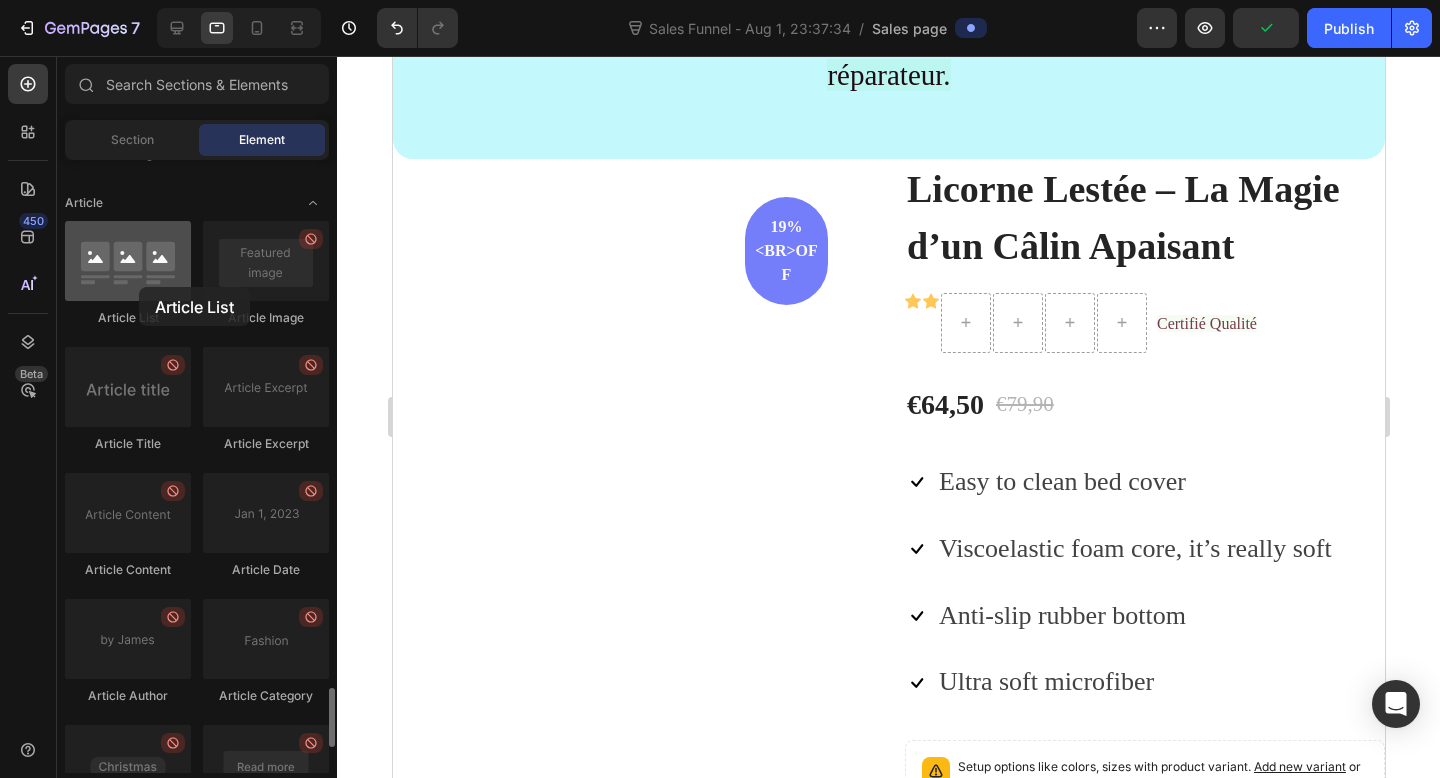 click at bounding box center (128, 261) 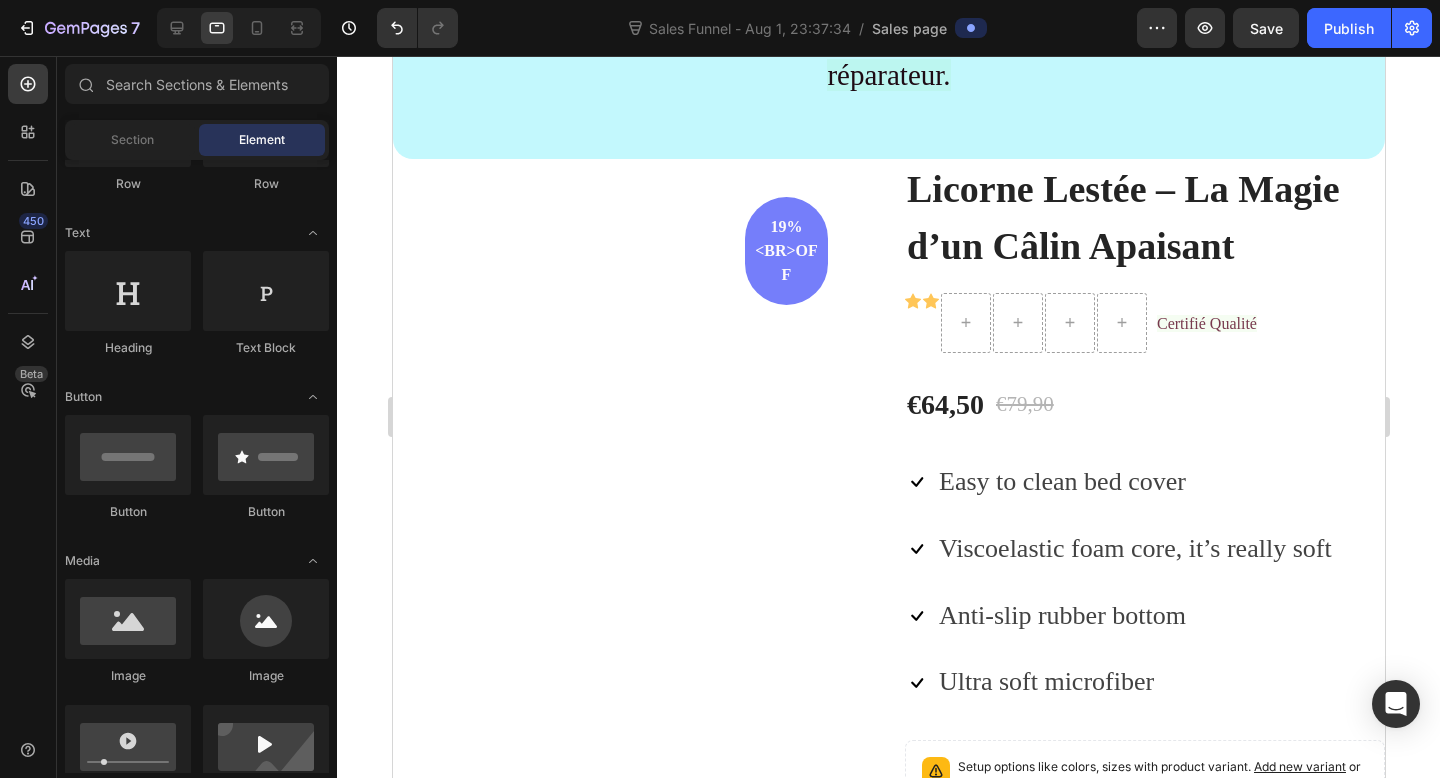 scroll, scrollTop: 0, scrollLeft: 0, axis: both 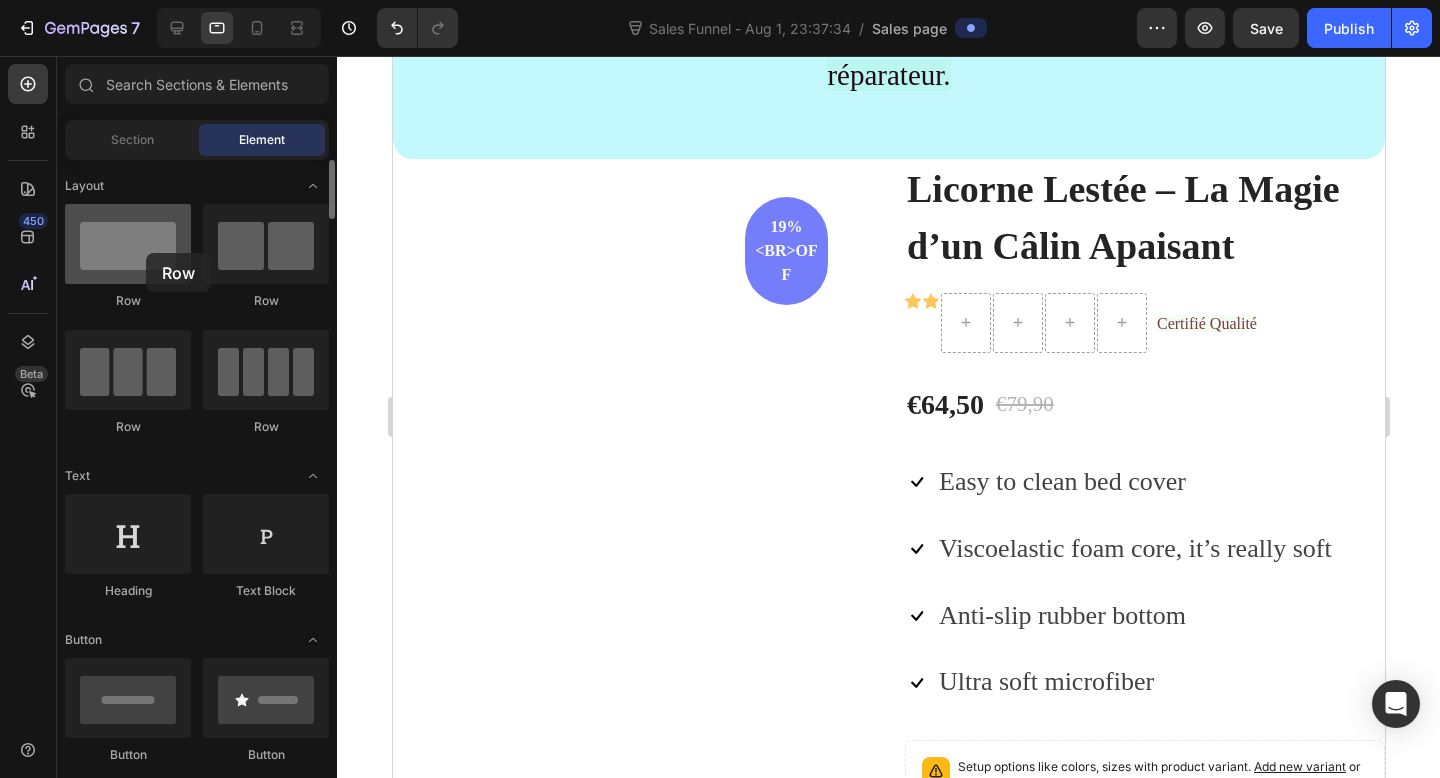 click at bounding box center (128, 244) 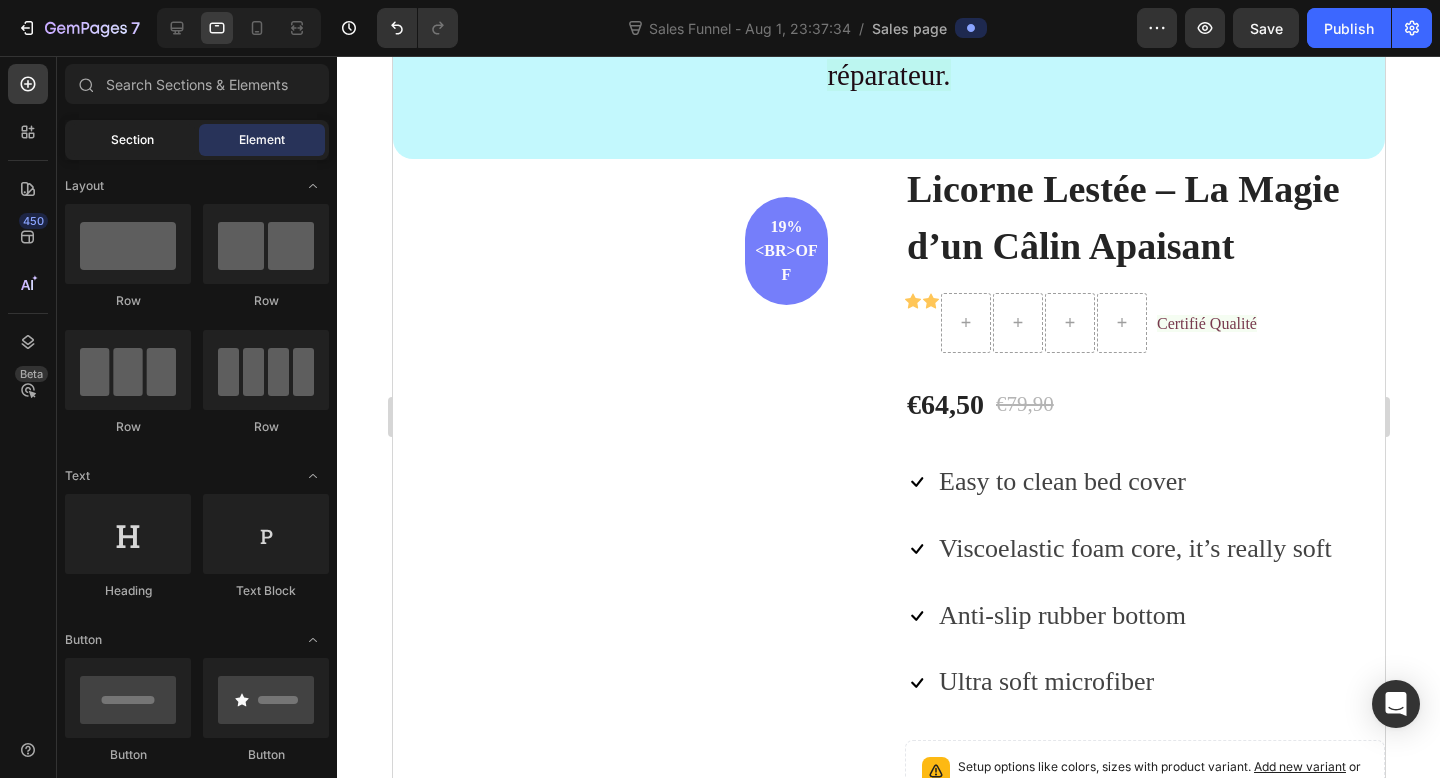 click on "Section" 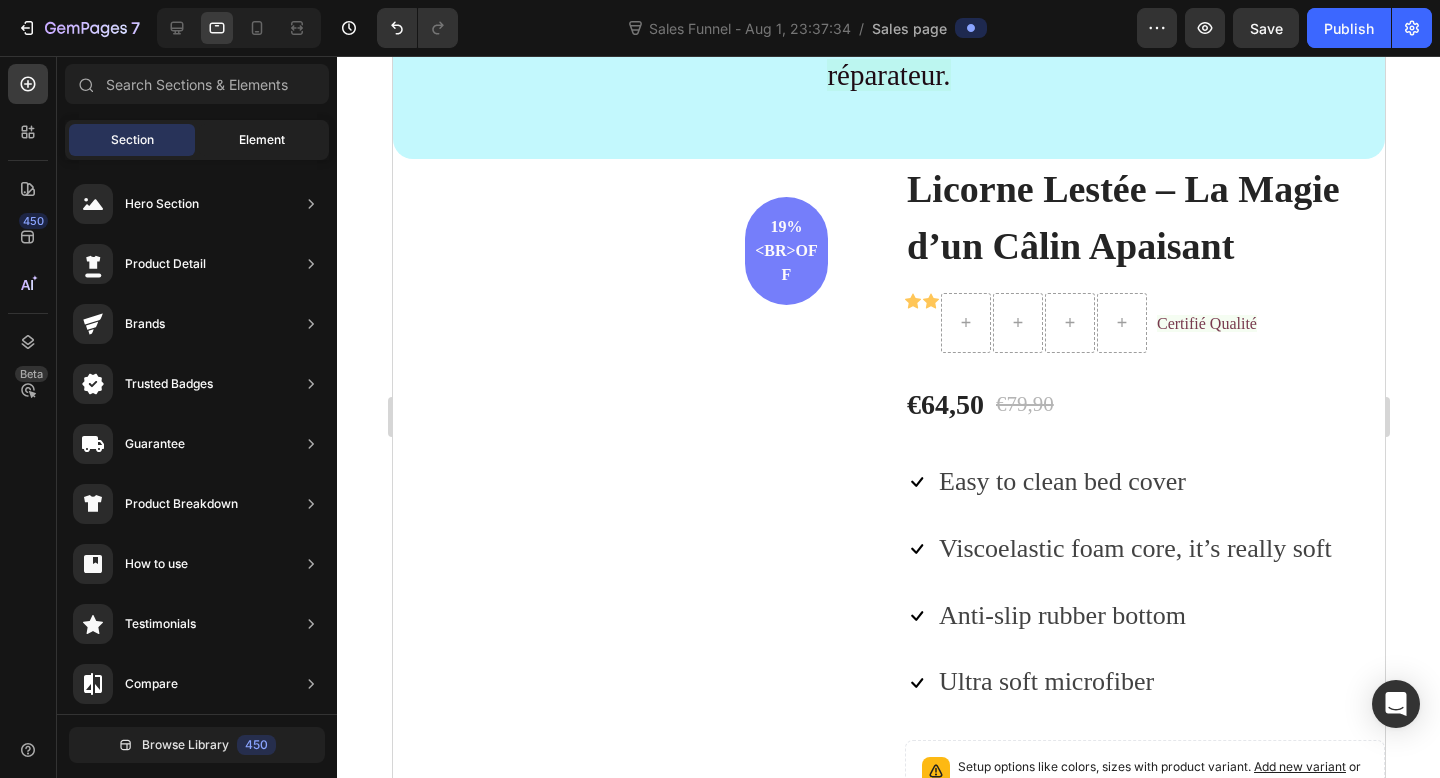 click on "Element" at bounding box center (262, 140) 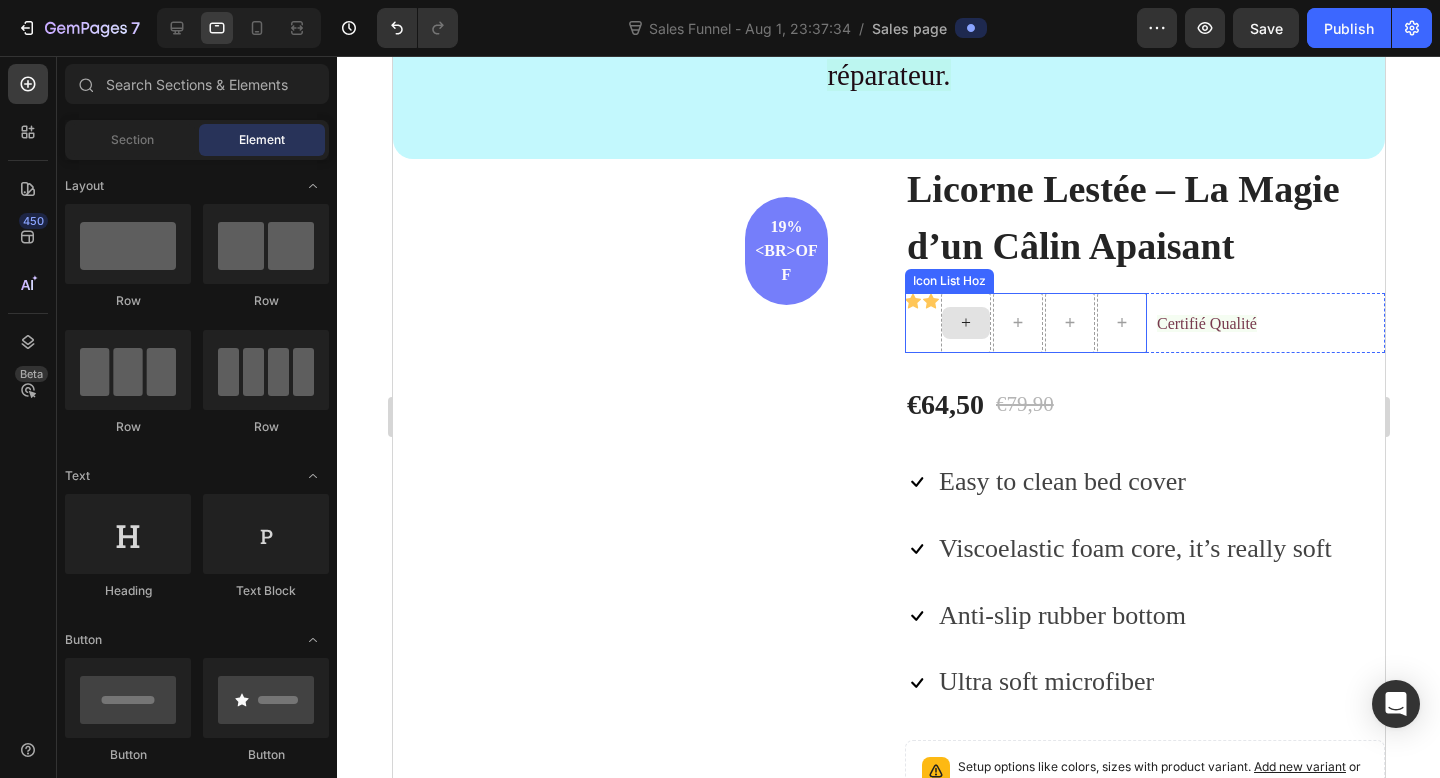 click at bounding box center [965, 323] 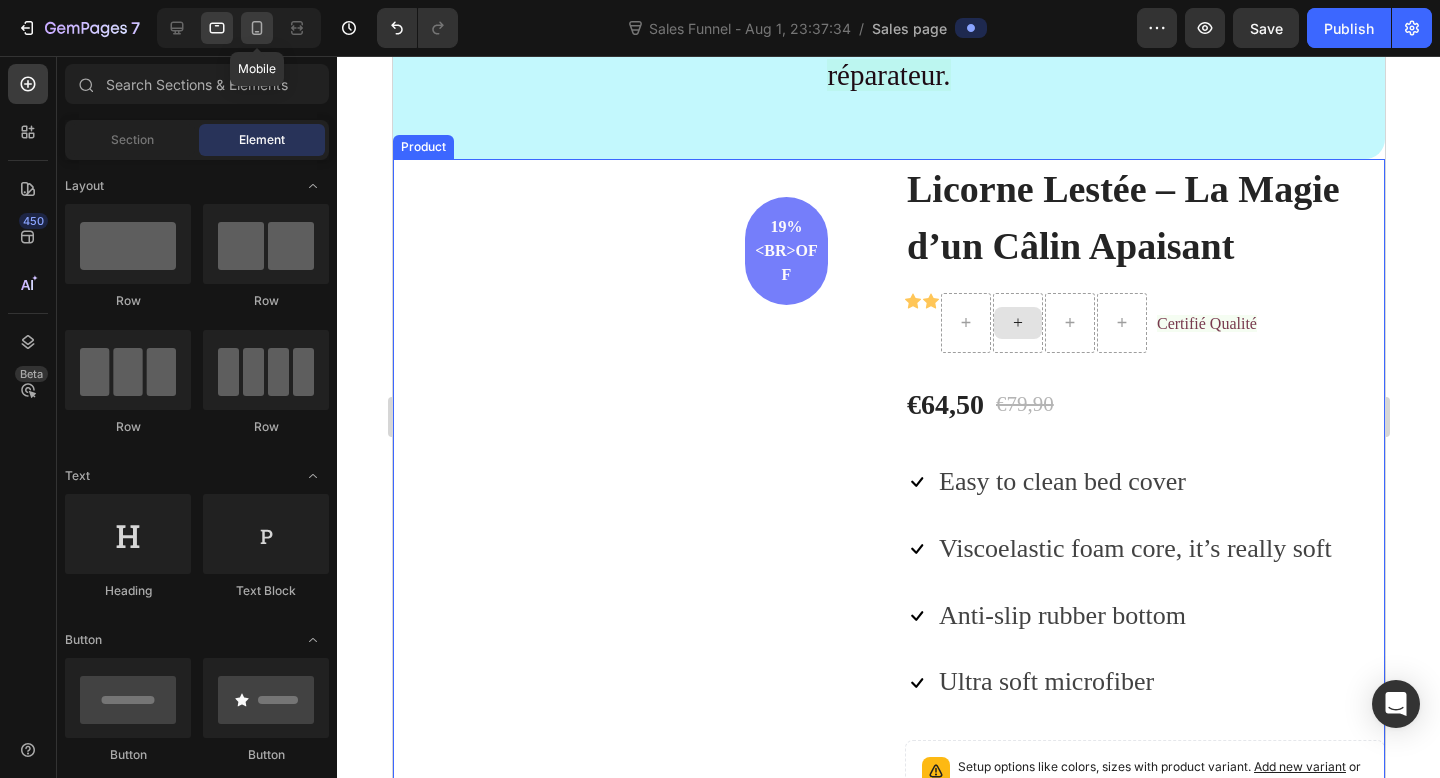 click 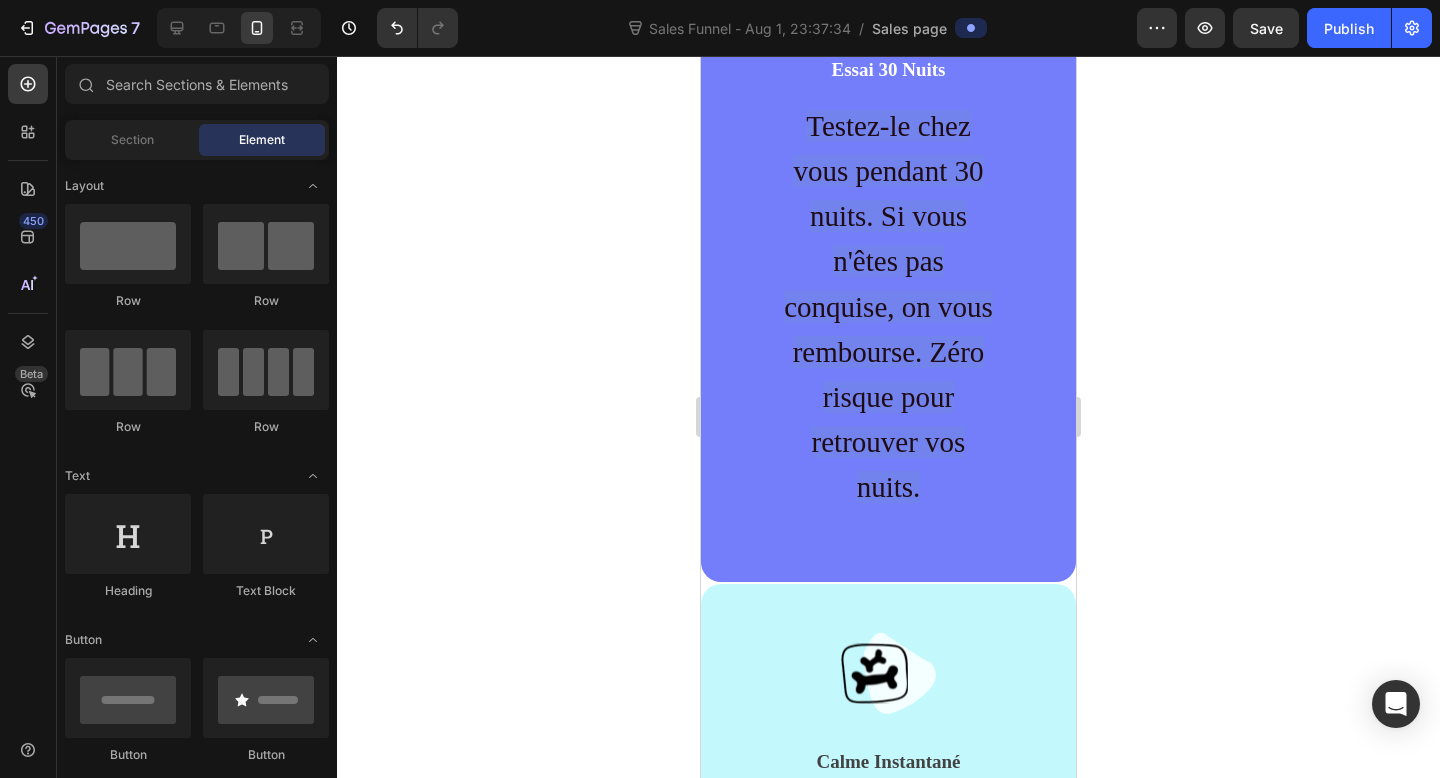 scroll, scrollTop: 1319, scrollLeft: 0, axis: vertical 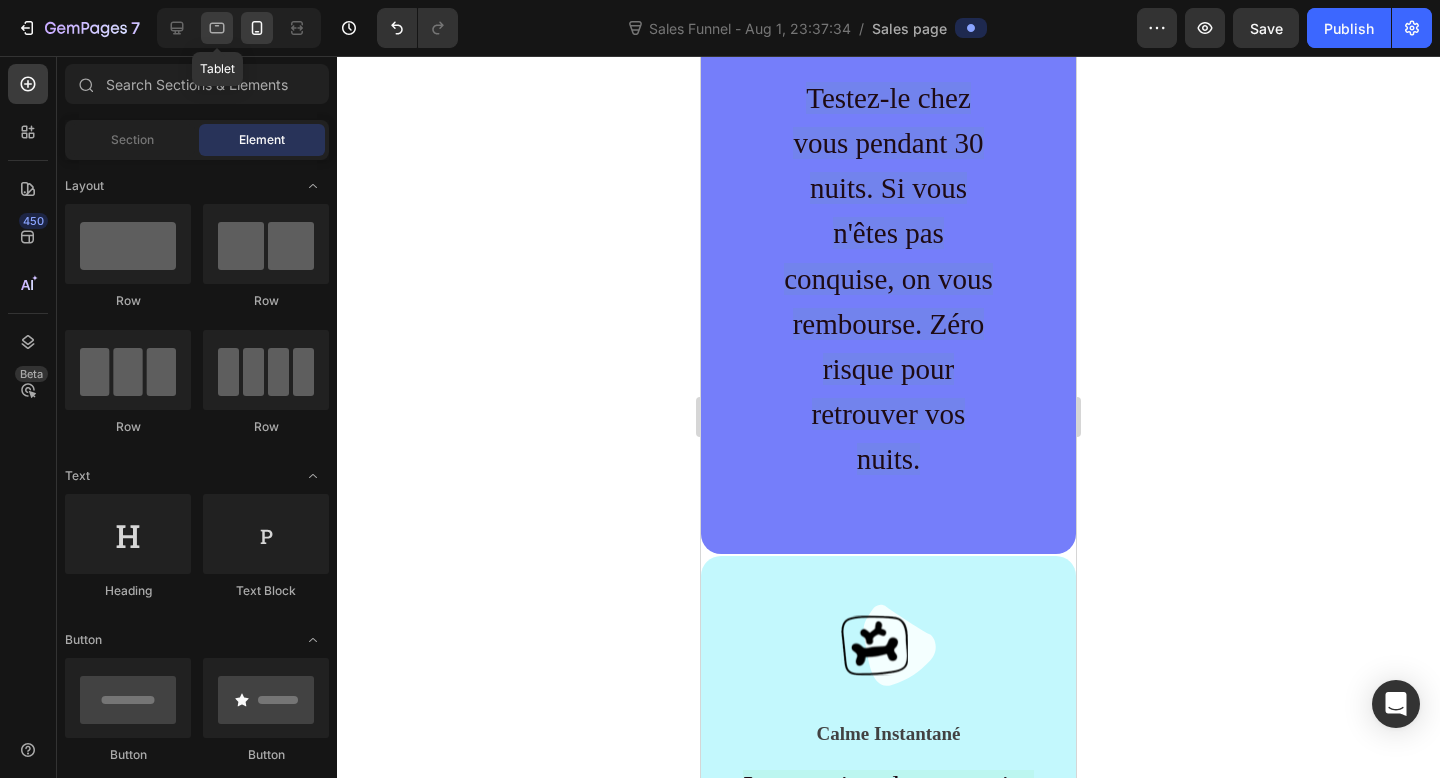 click 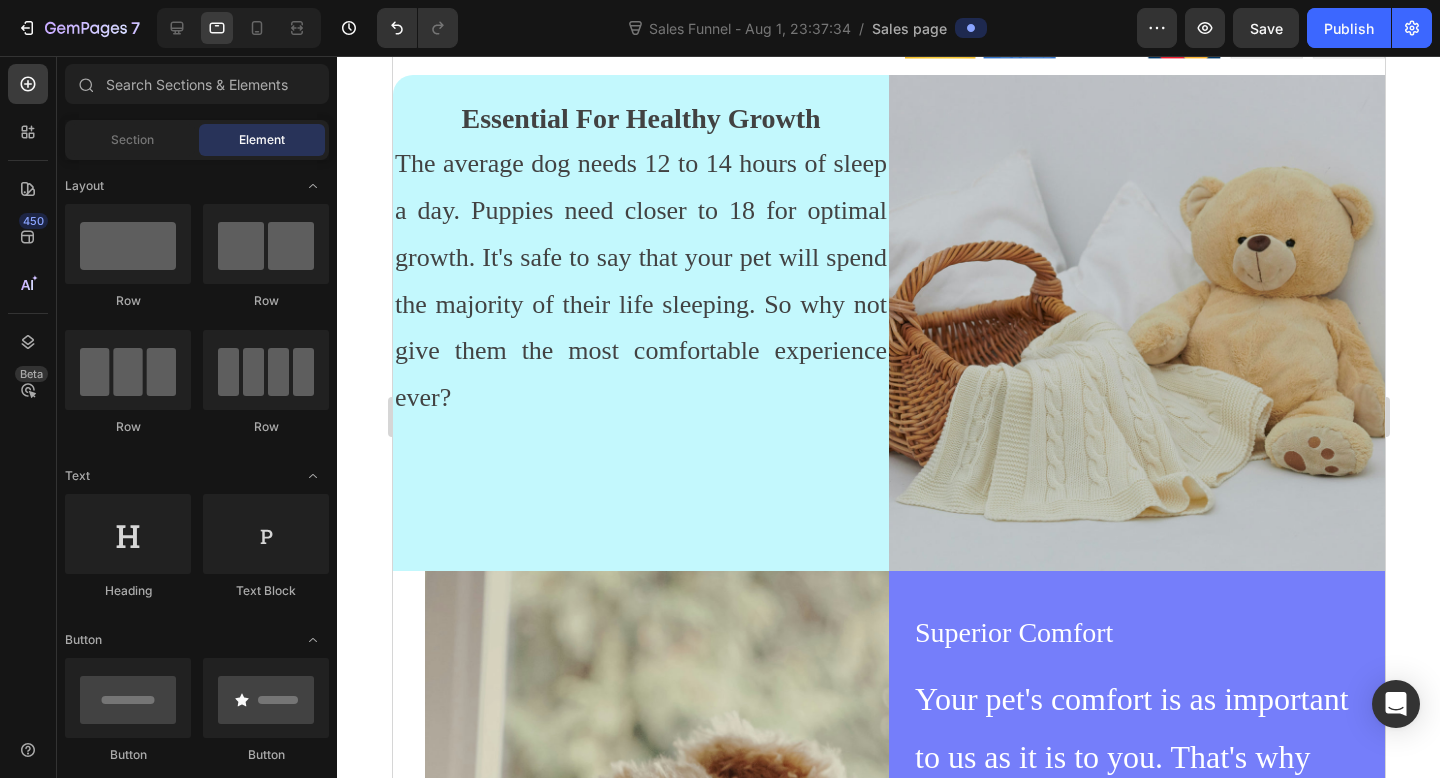 scroll, scrollTop: 2604, scrollLeft: 0, axis: vertical 